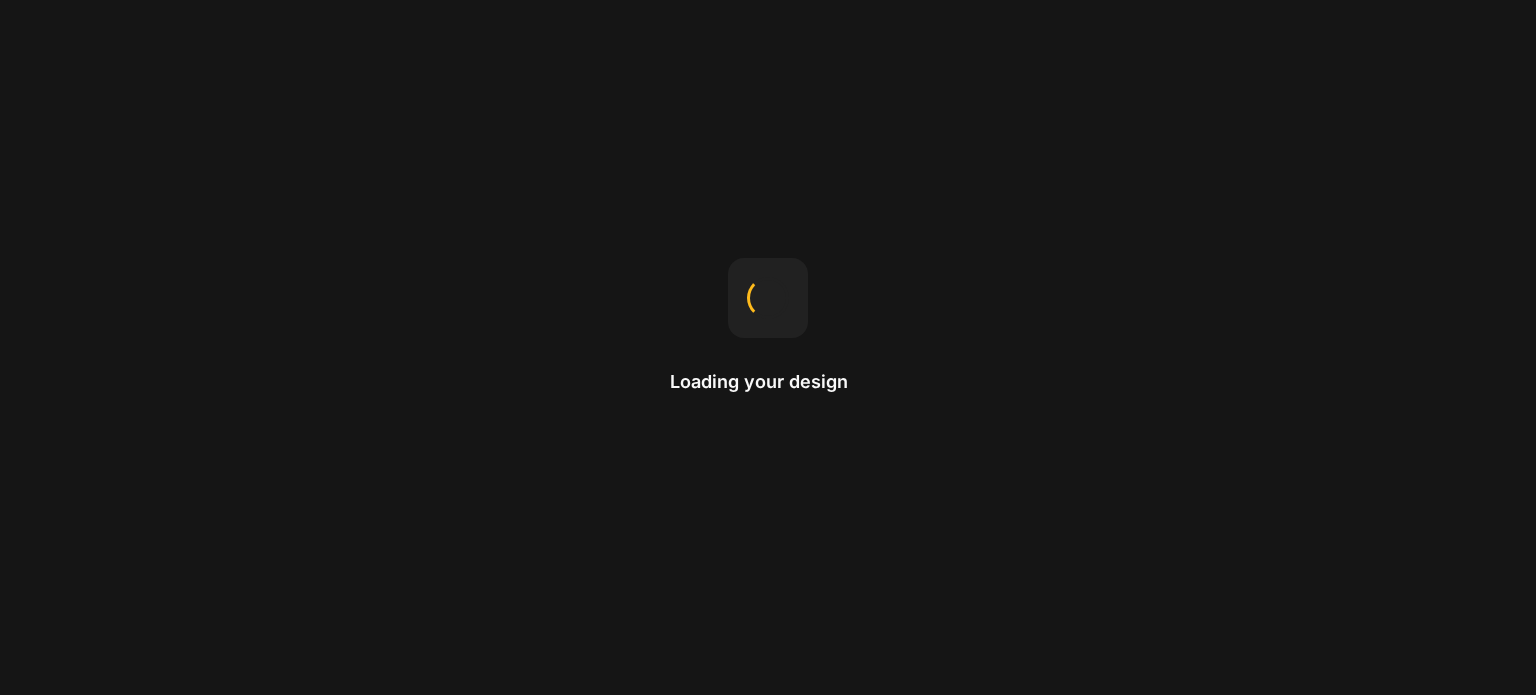 scroll, scrollTop: 0, scrollLeft: 0, axis: both 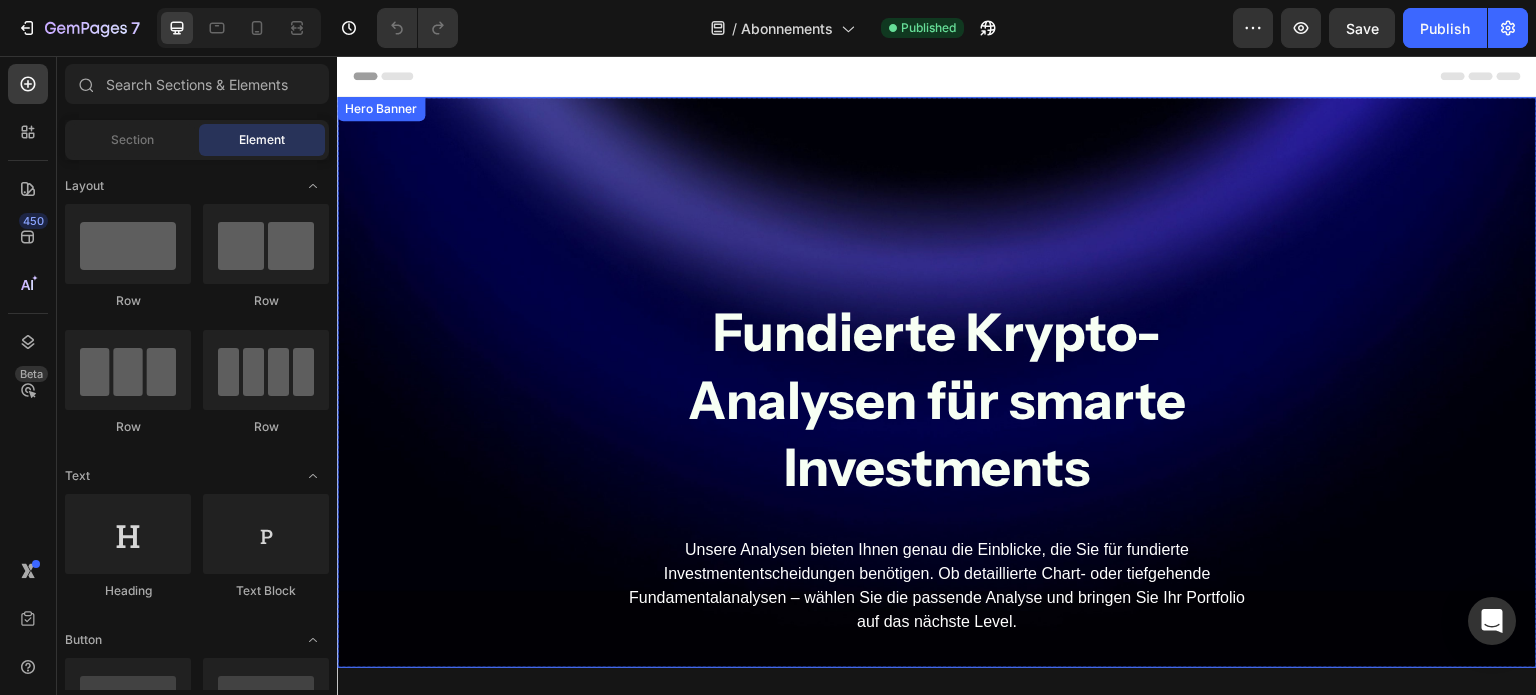click on "Fundierte Krypto- Analysen für smarte  Investments Heading Unsere Analysen bieten Ihnen genau die Einblicke, die Sie für fundierte  Investmententscheidungen benötigen. Ob detaillierte Chart- oder tiefgehende  Fundamentalanalysen – wählen Sie die passende Analyse und bringen Sie Ihr Portfolio auf das nächste Level. Text Block Row" at bounding box center (937, 382) 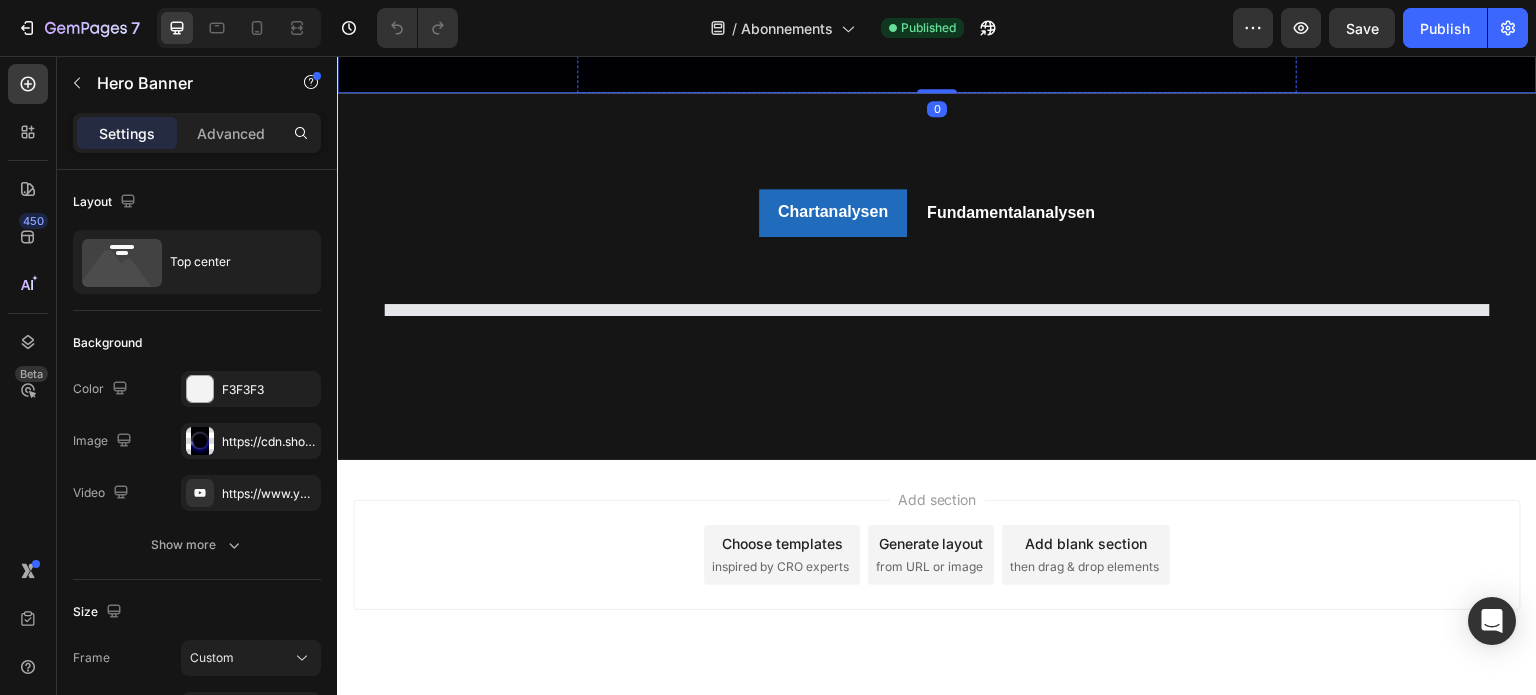 scroll, scrollTop: 625, scrollLeft: 0, axis: vertical 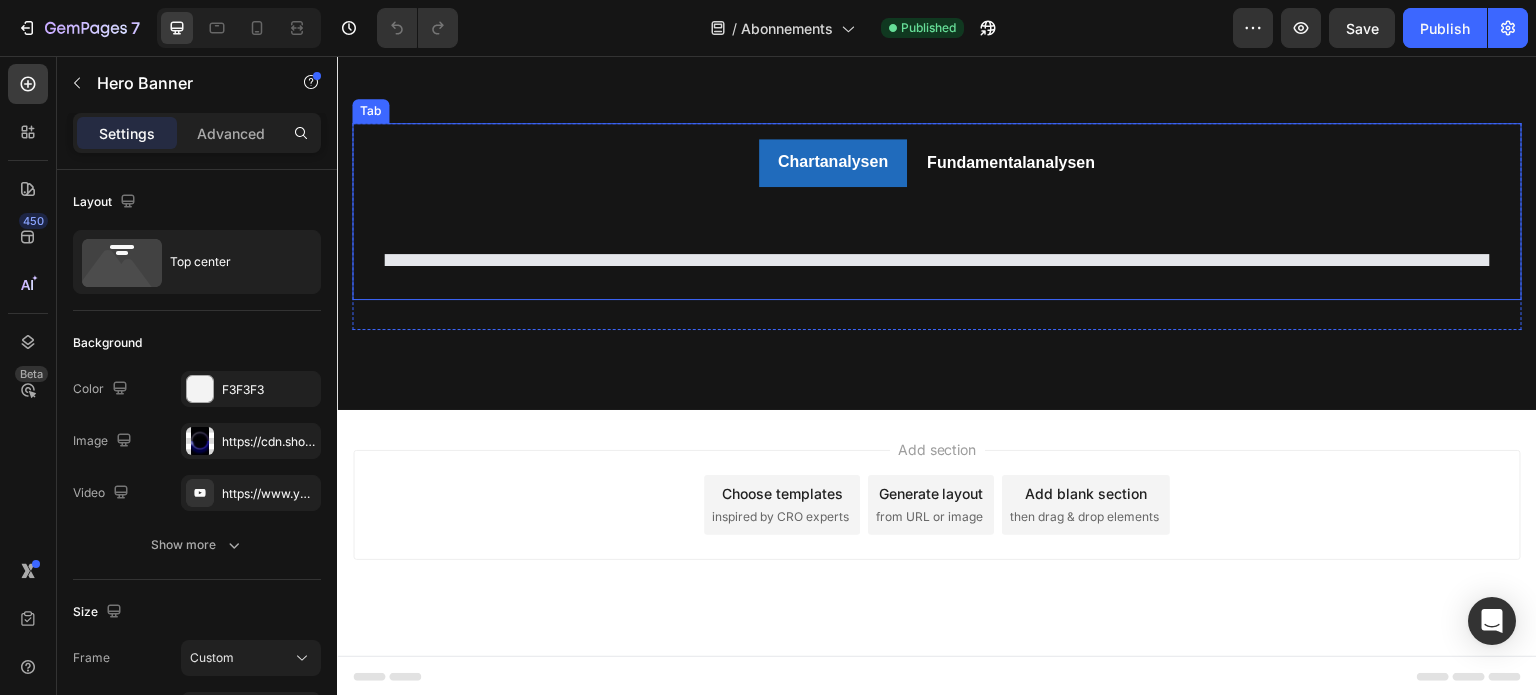 click on "Chartanalysen" at bounding box center (833, 163) 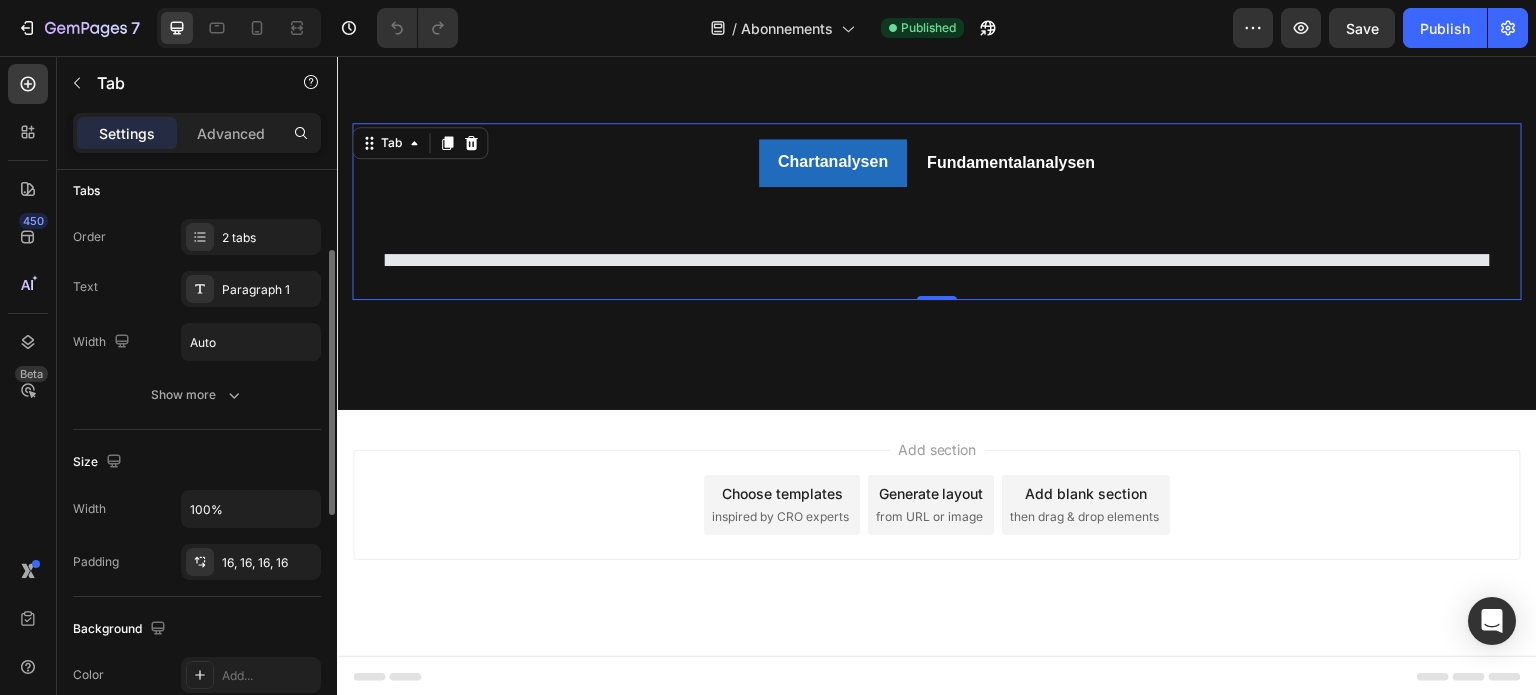 scroll, scrollTop: 169, scrollLeft: 0, axis: vertical 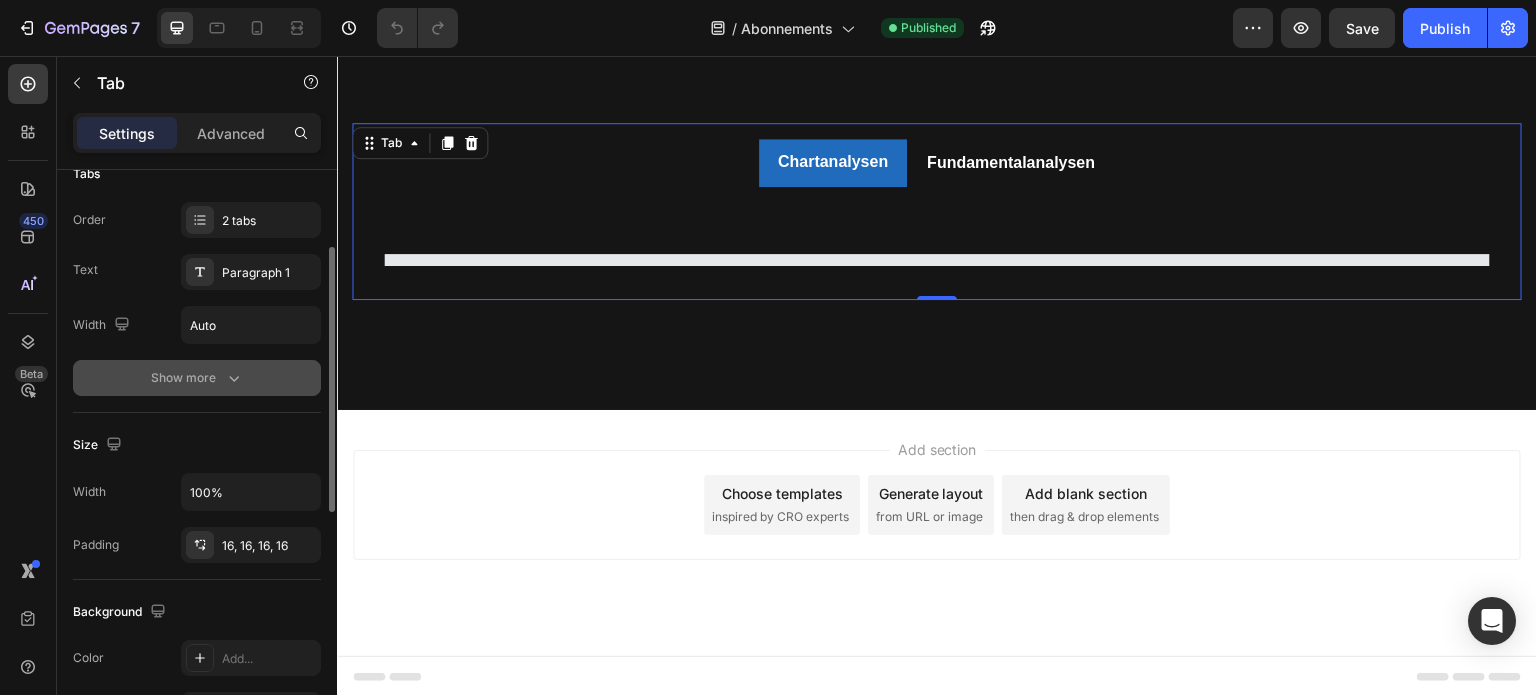 click 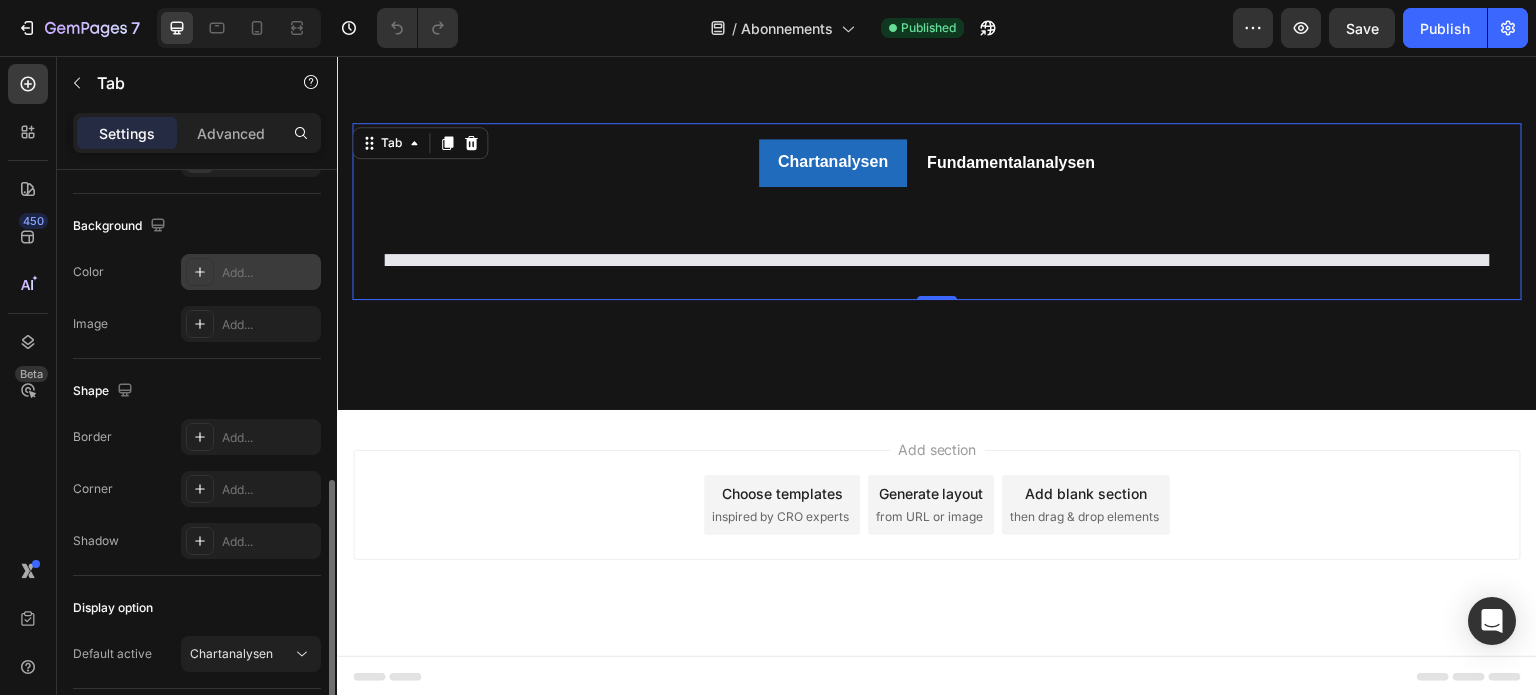 scroll, scrollTop: 816, scrollLeft: 0, axis: vertical 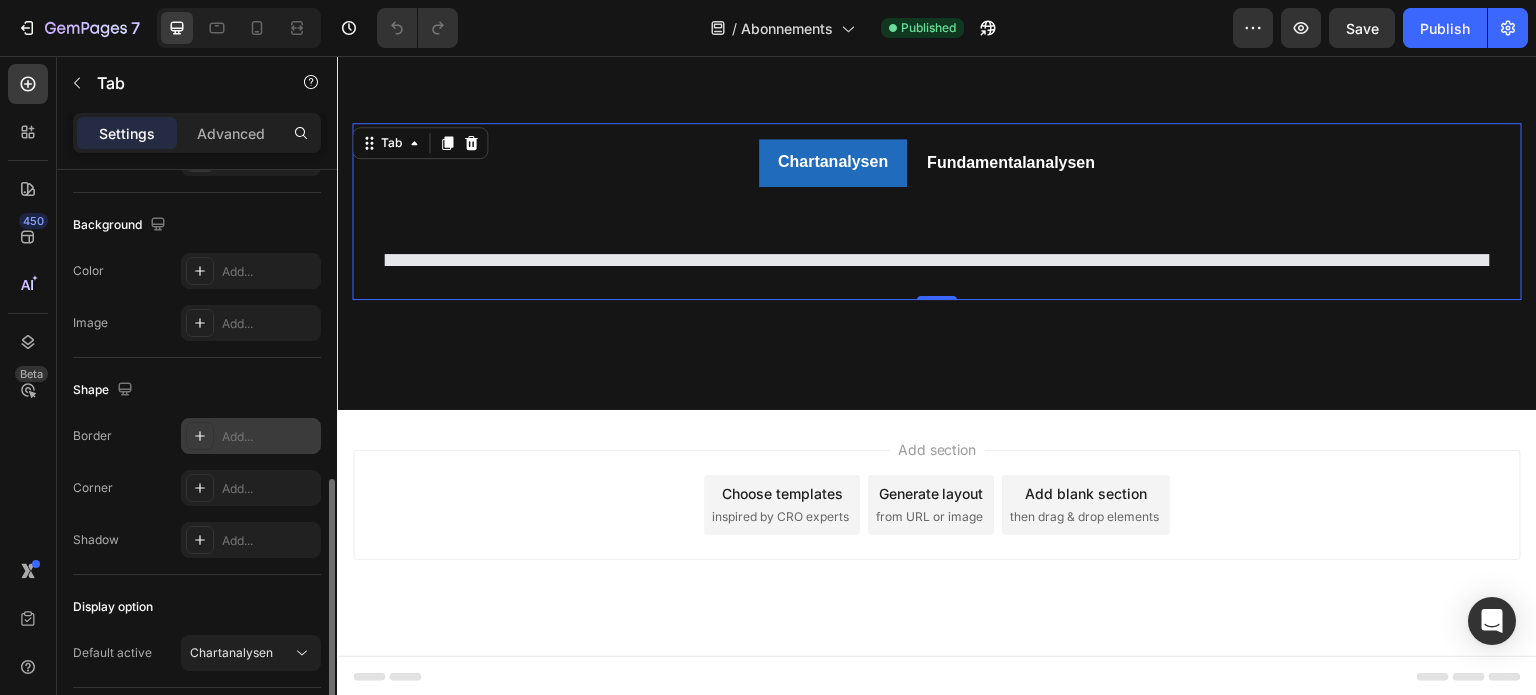 click 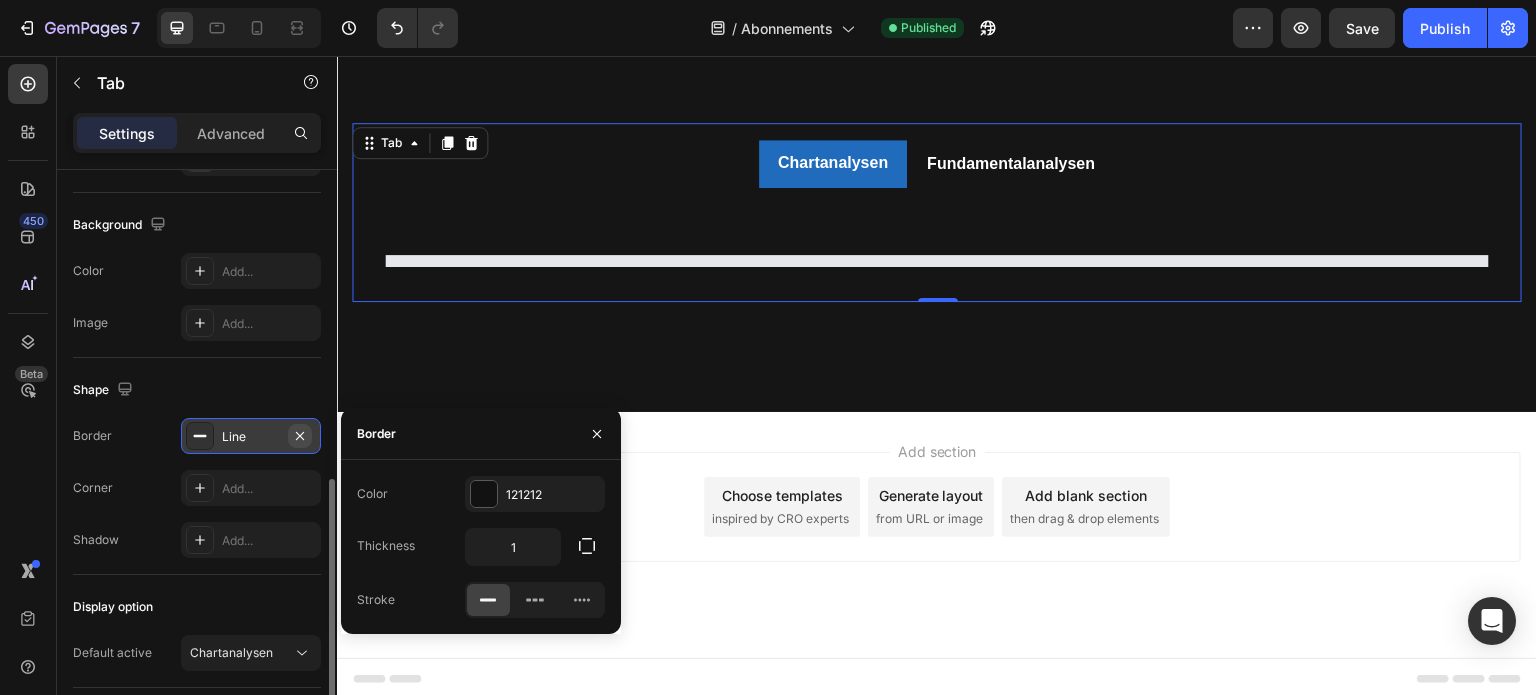 click 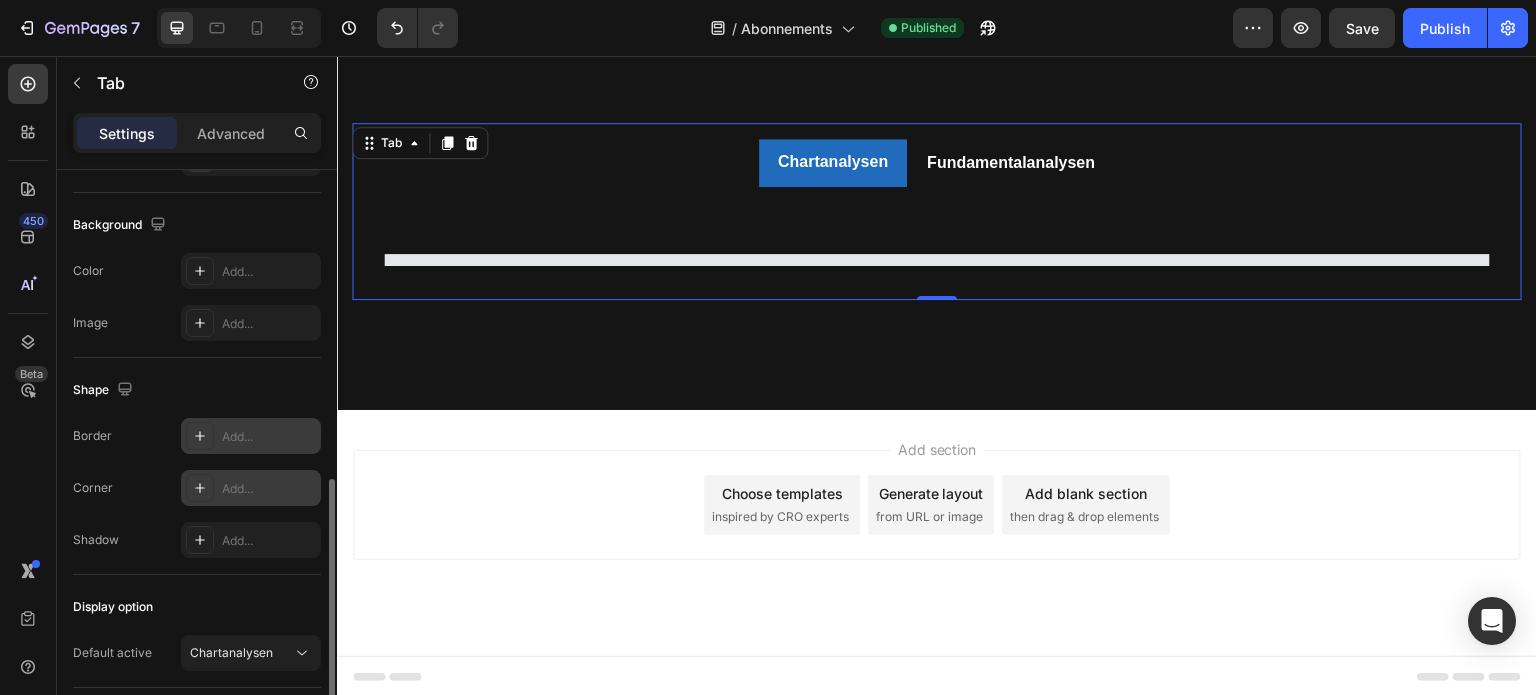click 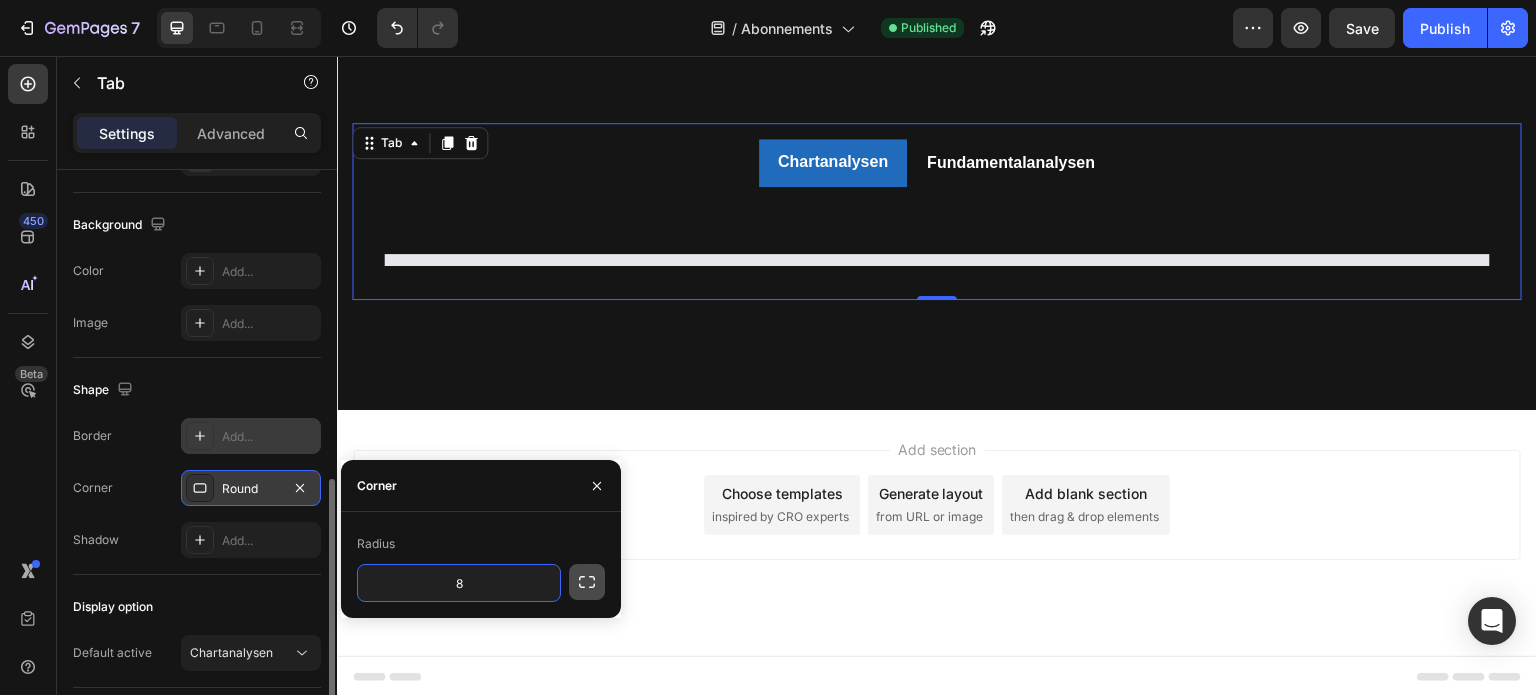 click 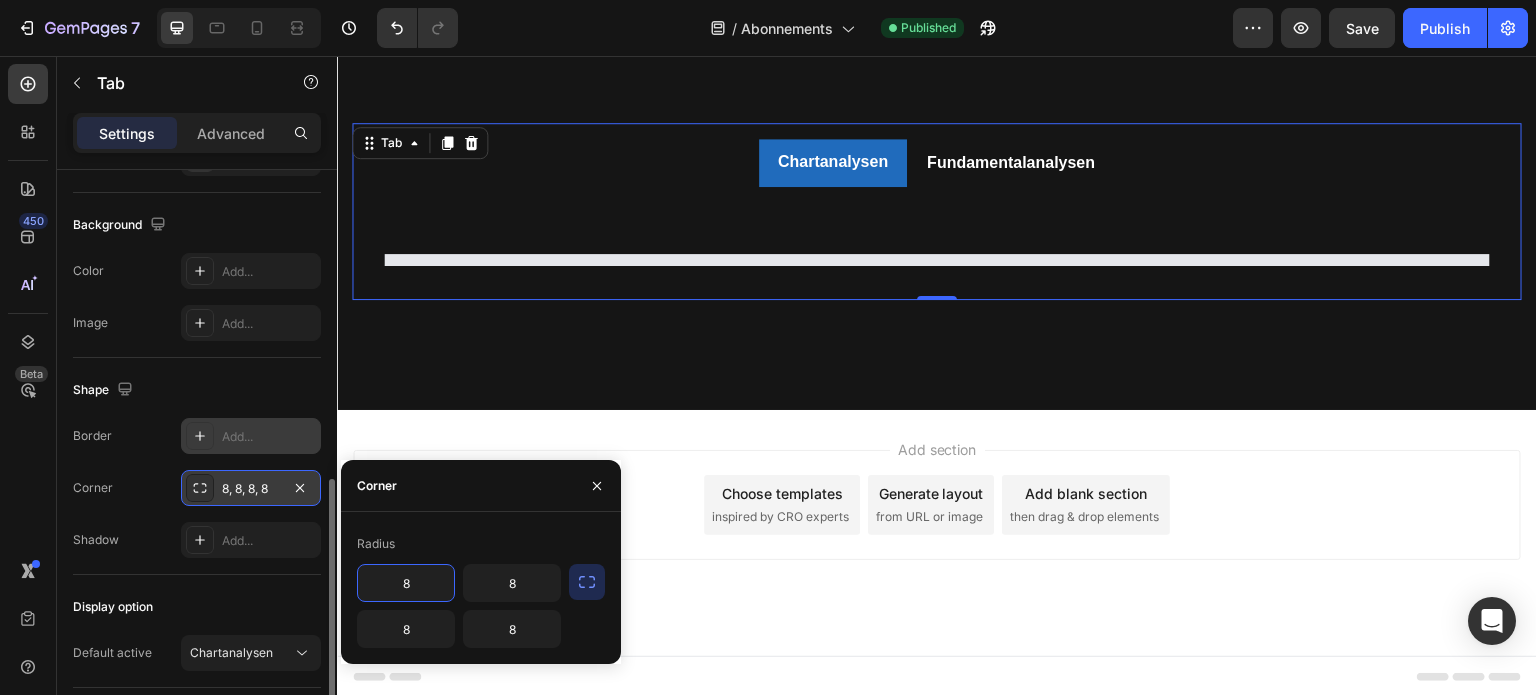 click on "8" at bounding box center (406, 583) 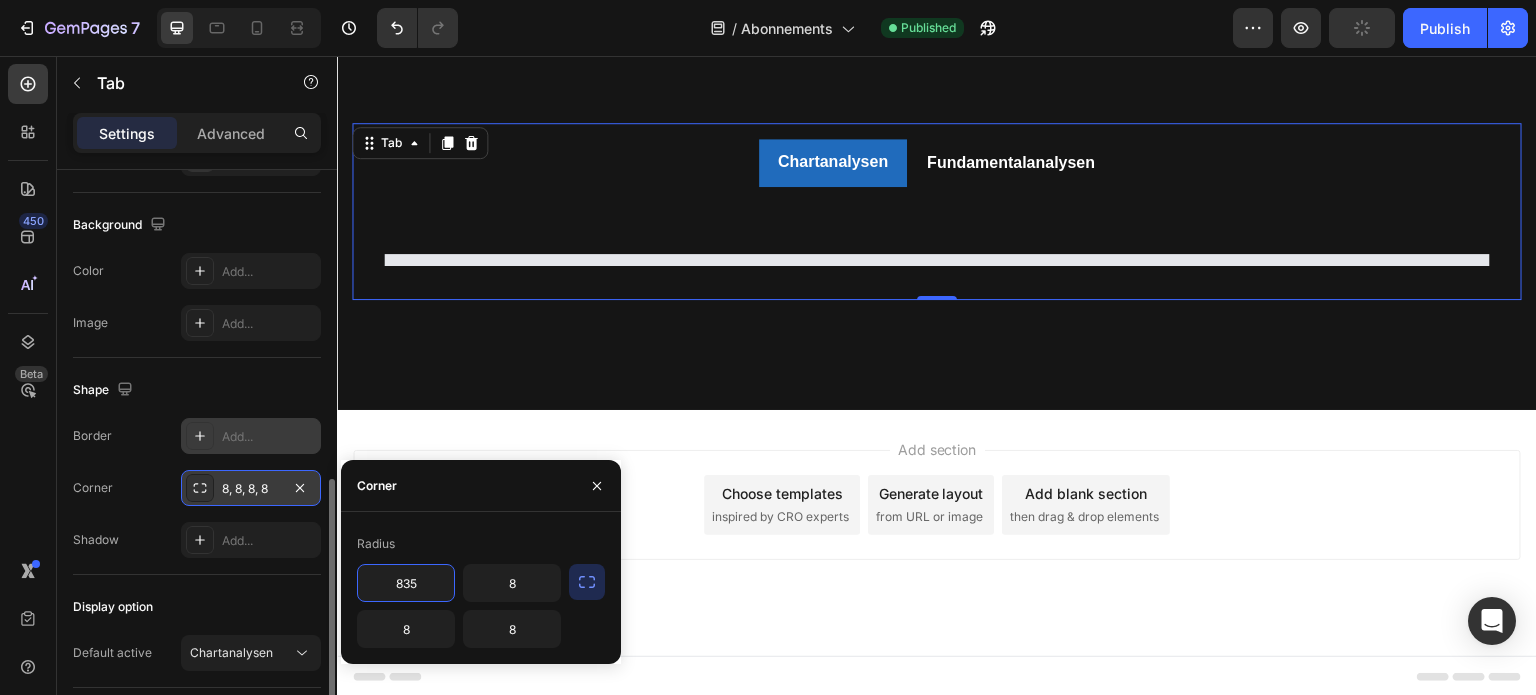 click on "835" at bounding box center (406, 583) 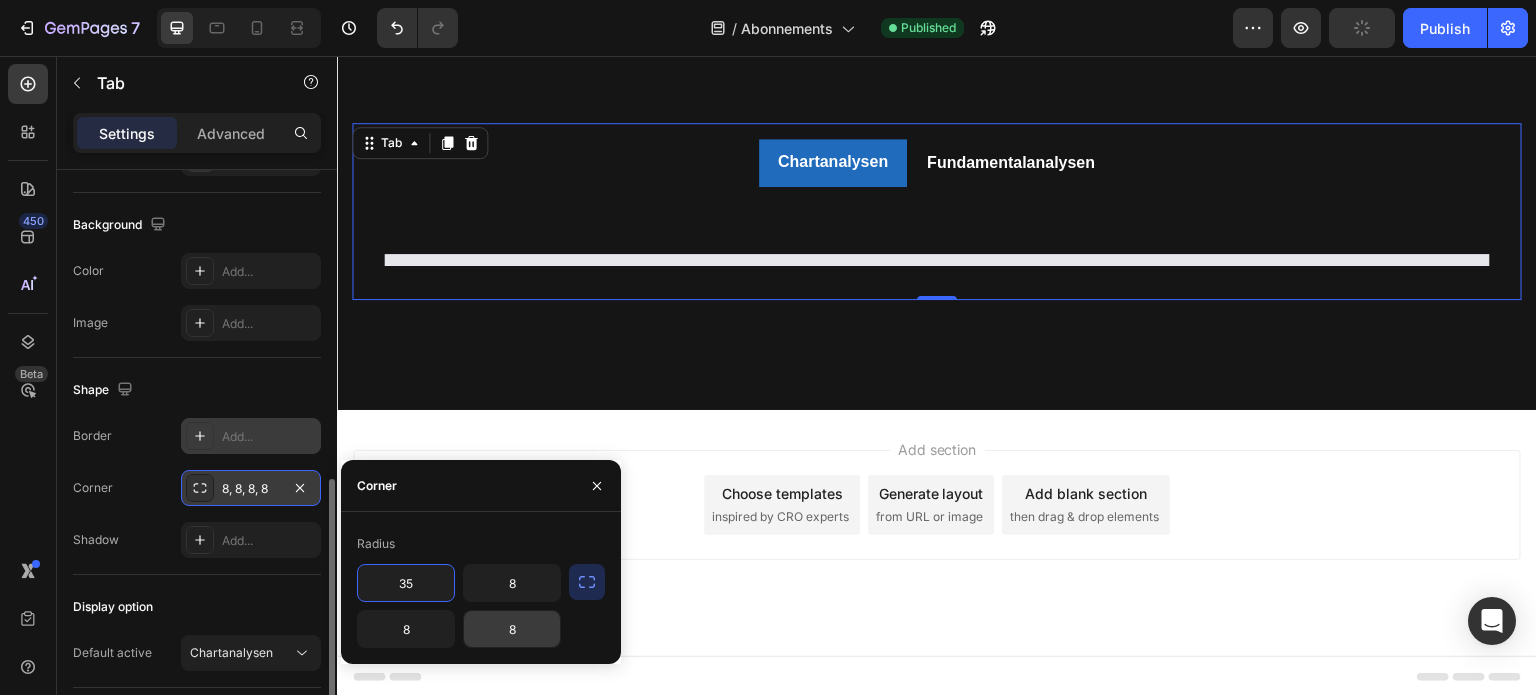 type on "35" 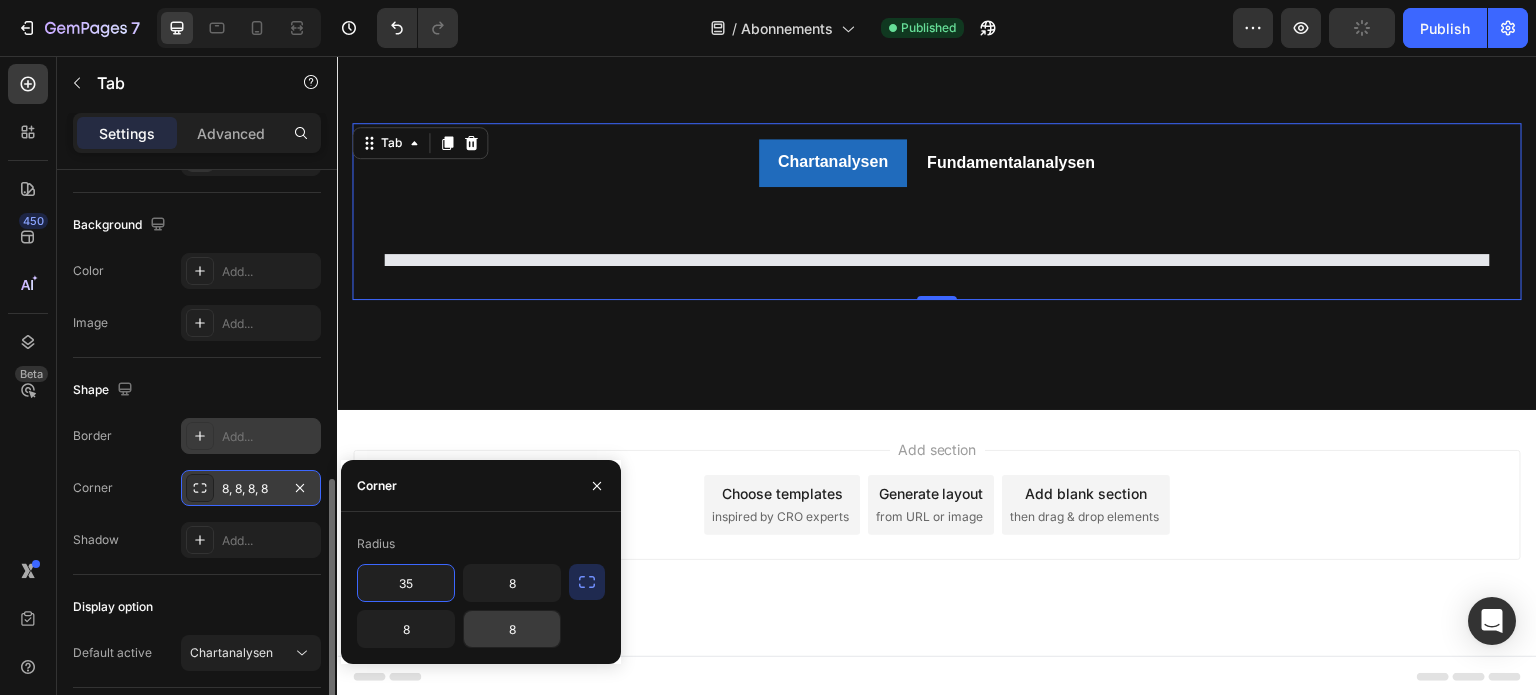 click on "8" at bounding box center [512, 629] 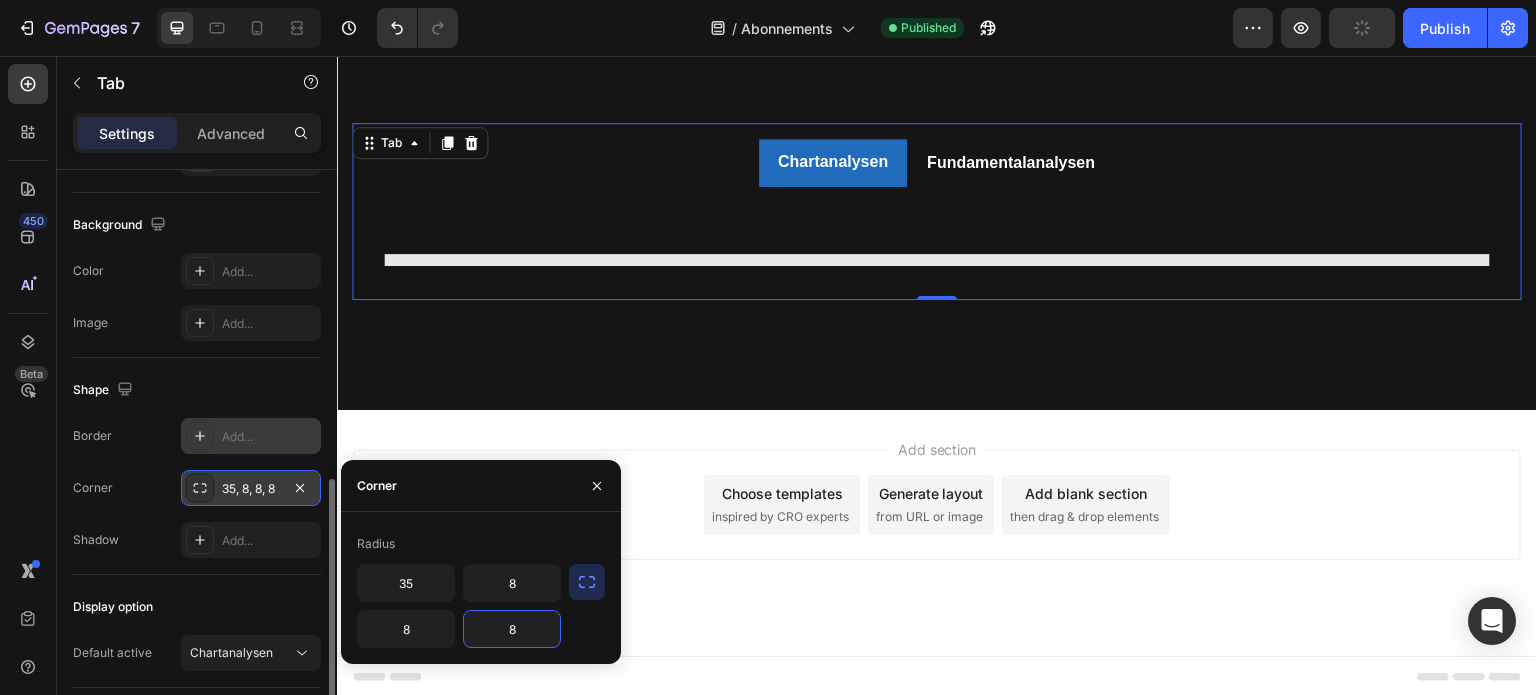 click on "8" at bounding box center (512, 629) 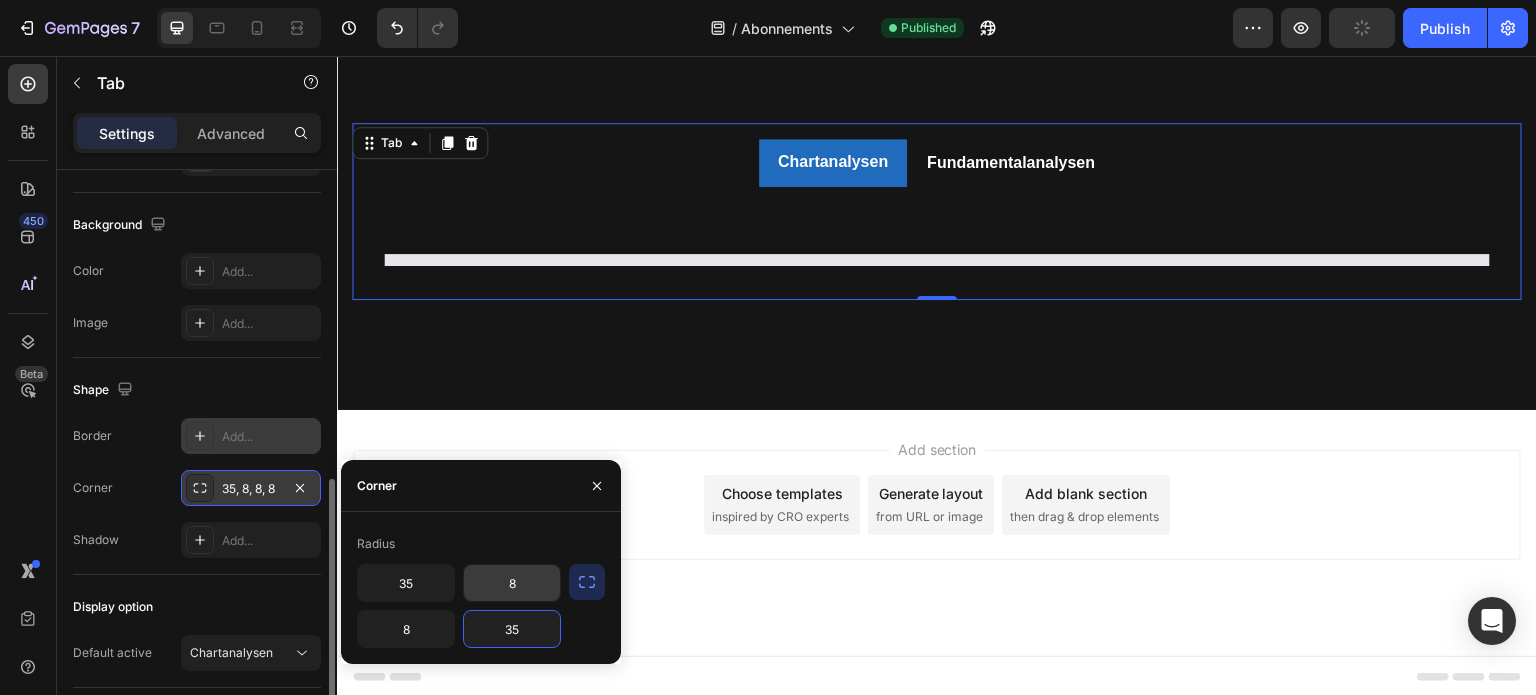 type on "35" 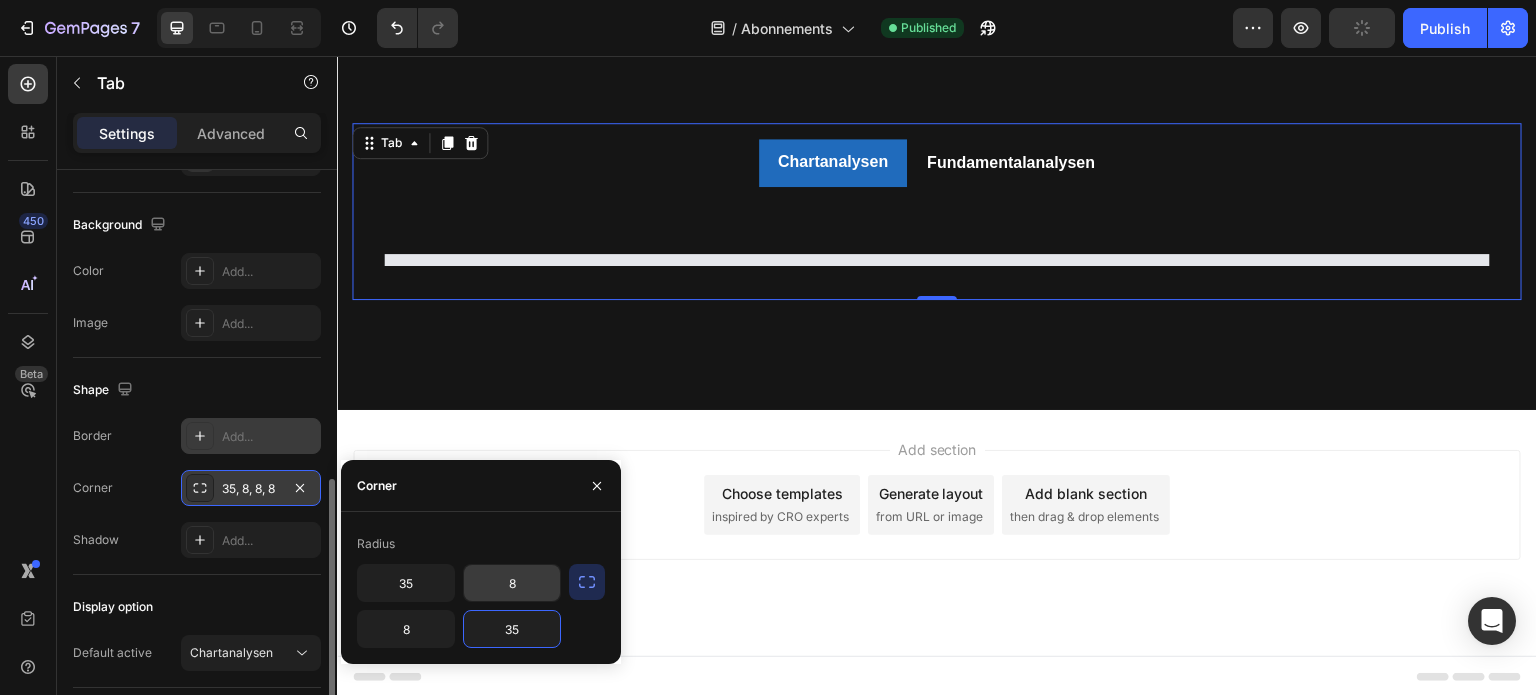 click on "8" at bounding box center [512, 583] 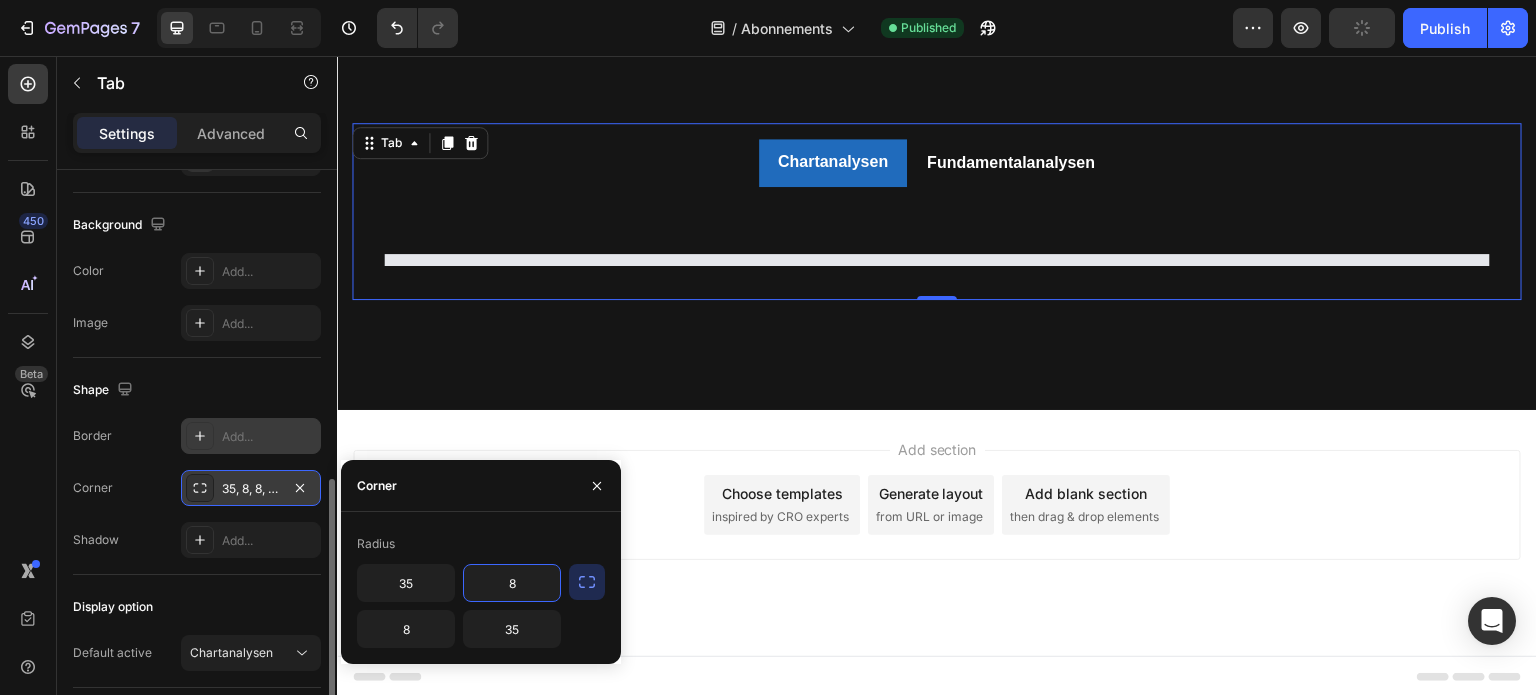 click on "8" at bounding box center [512, 583] 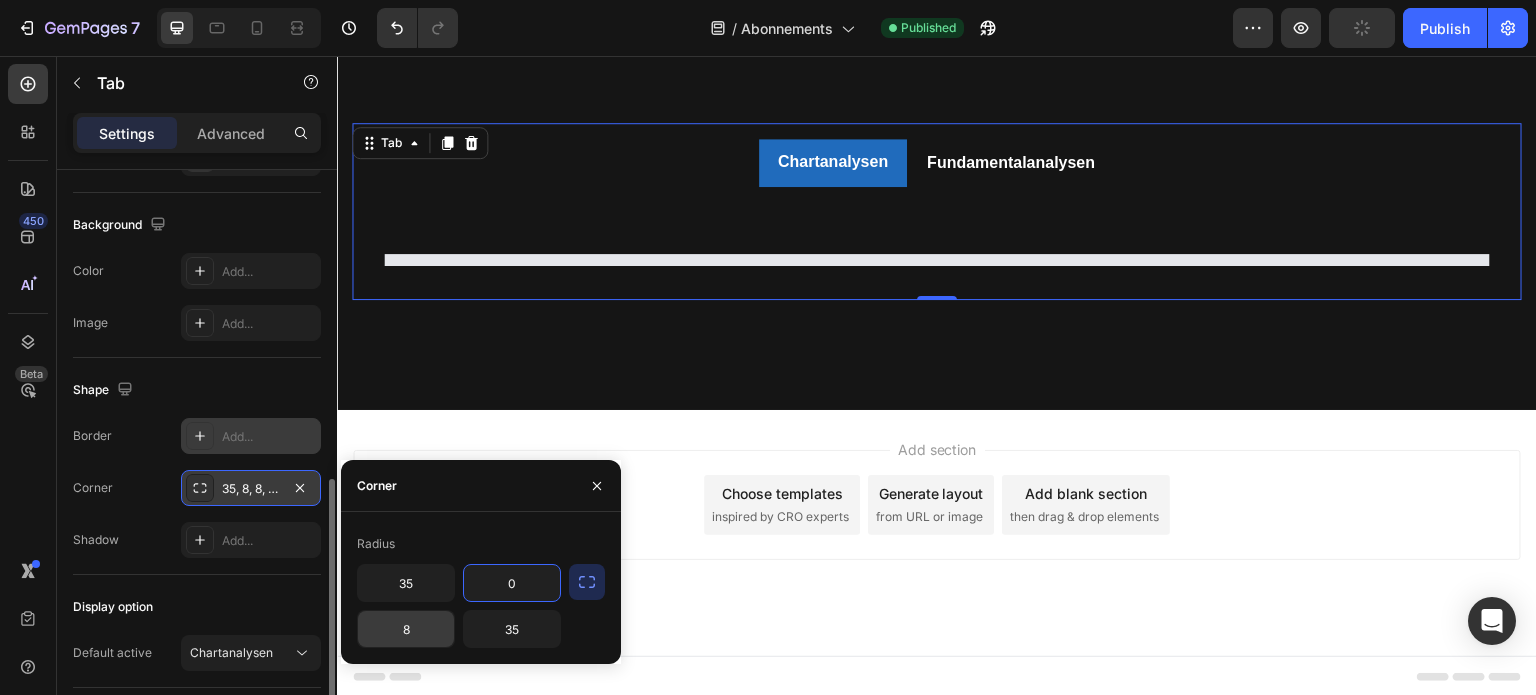 type on "0" 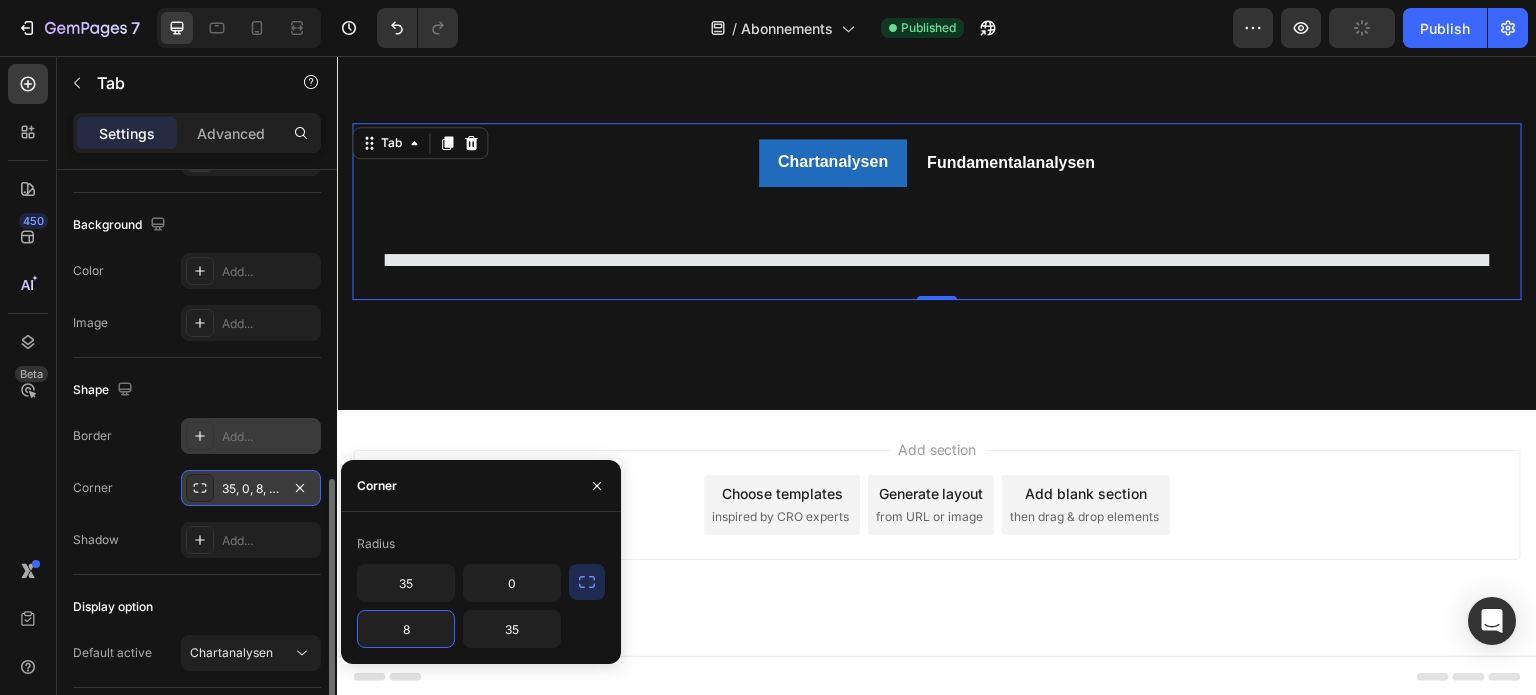 click on "8" at bounding box center (406, 629) 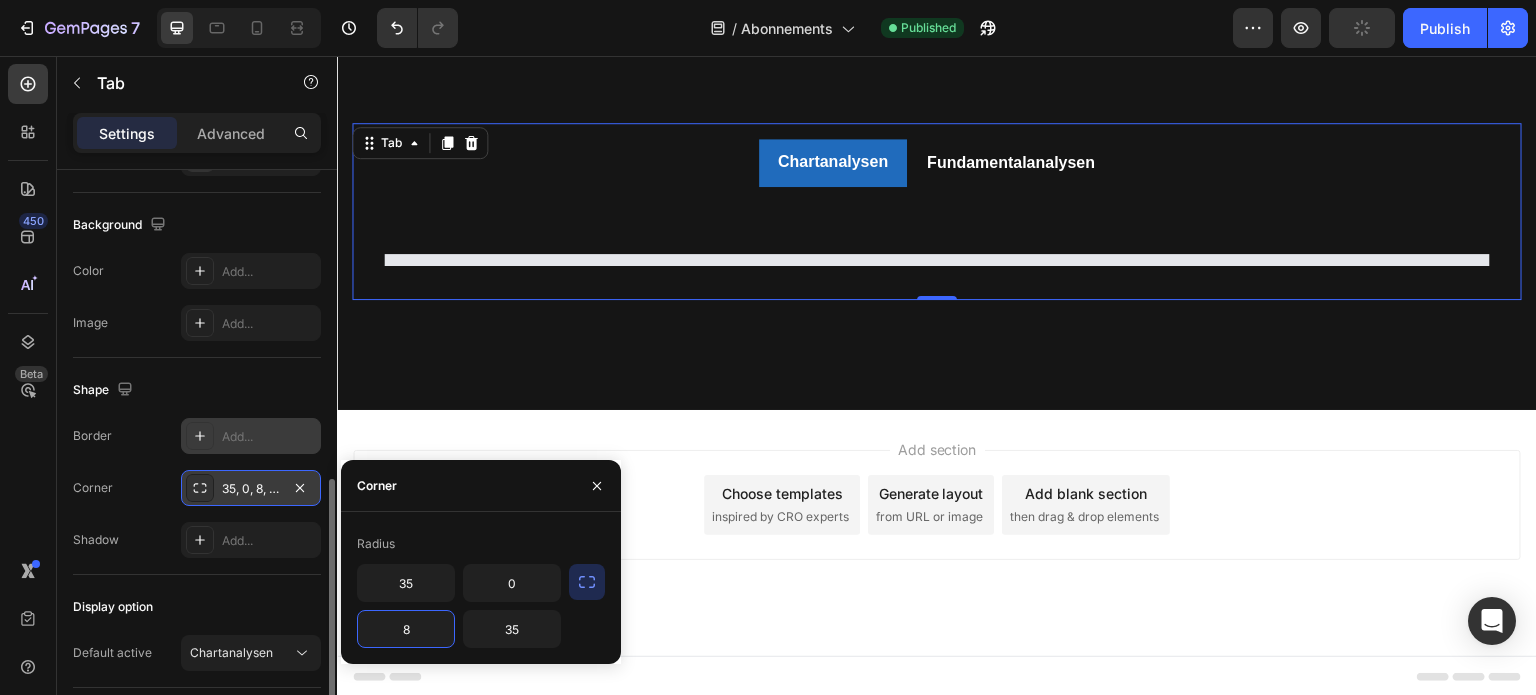 type on "0" 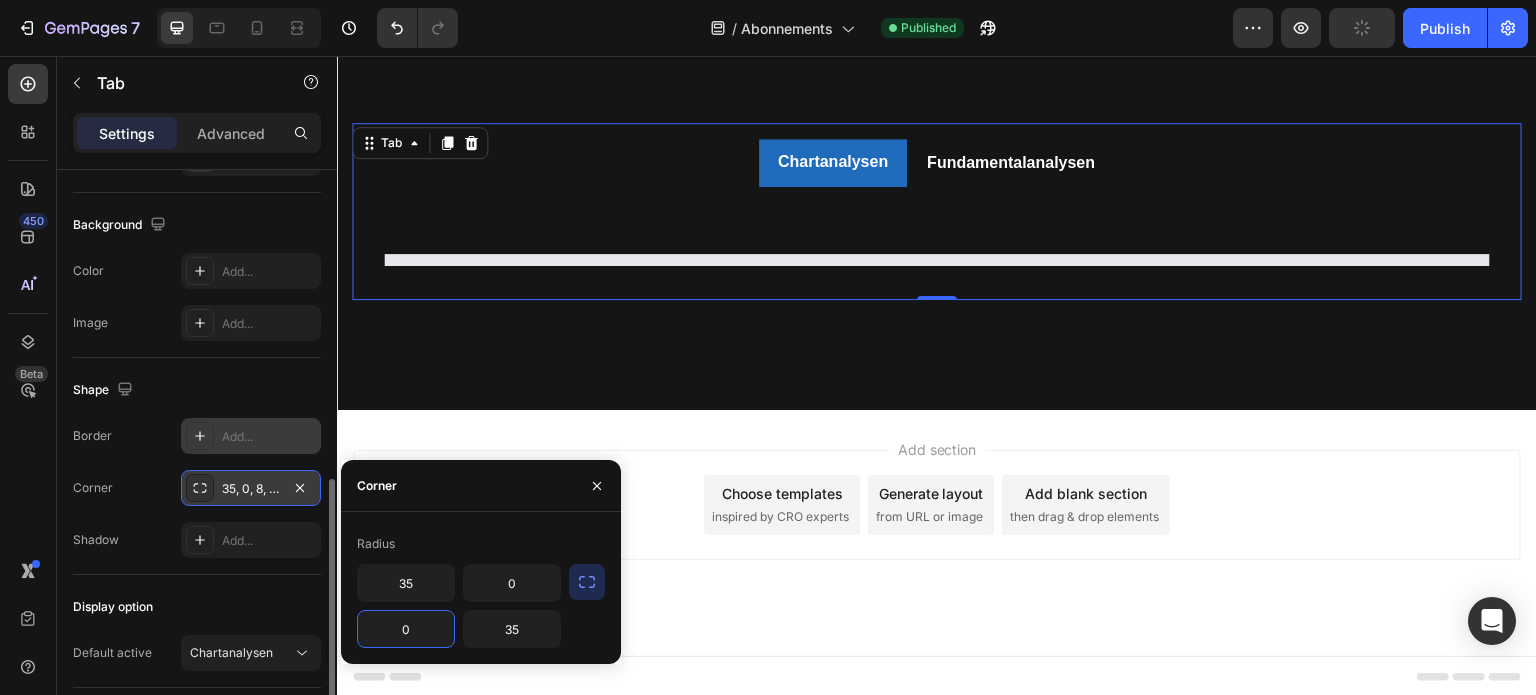 click on "Add section Choose templates inspired by CRO experts Generate layout from URL or image Add blank section then drag & drop elements" at bounding box center [937, 533] 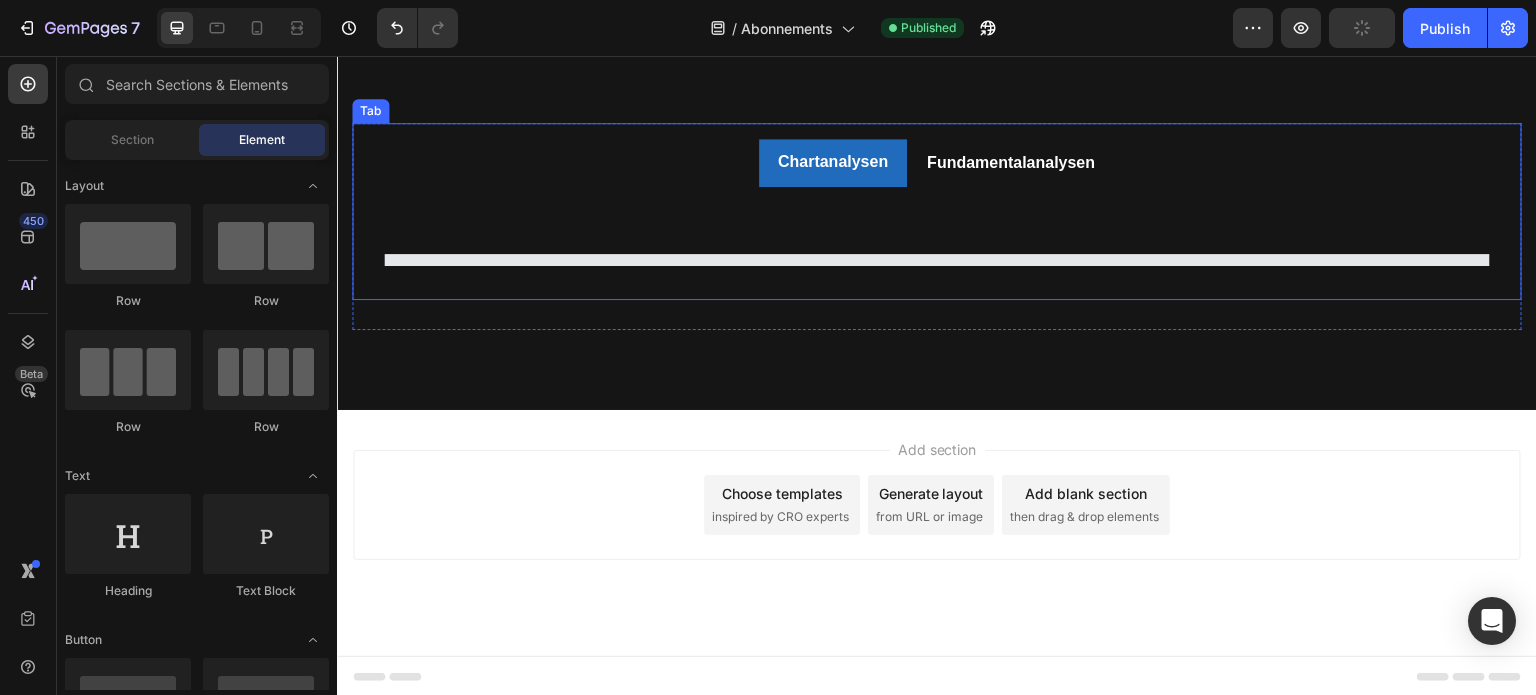 click on "Chartanalysen Fundamentalanalysen" at bounding box center (937, 163) 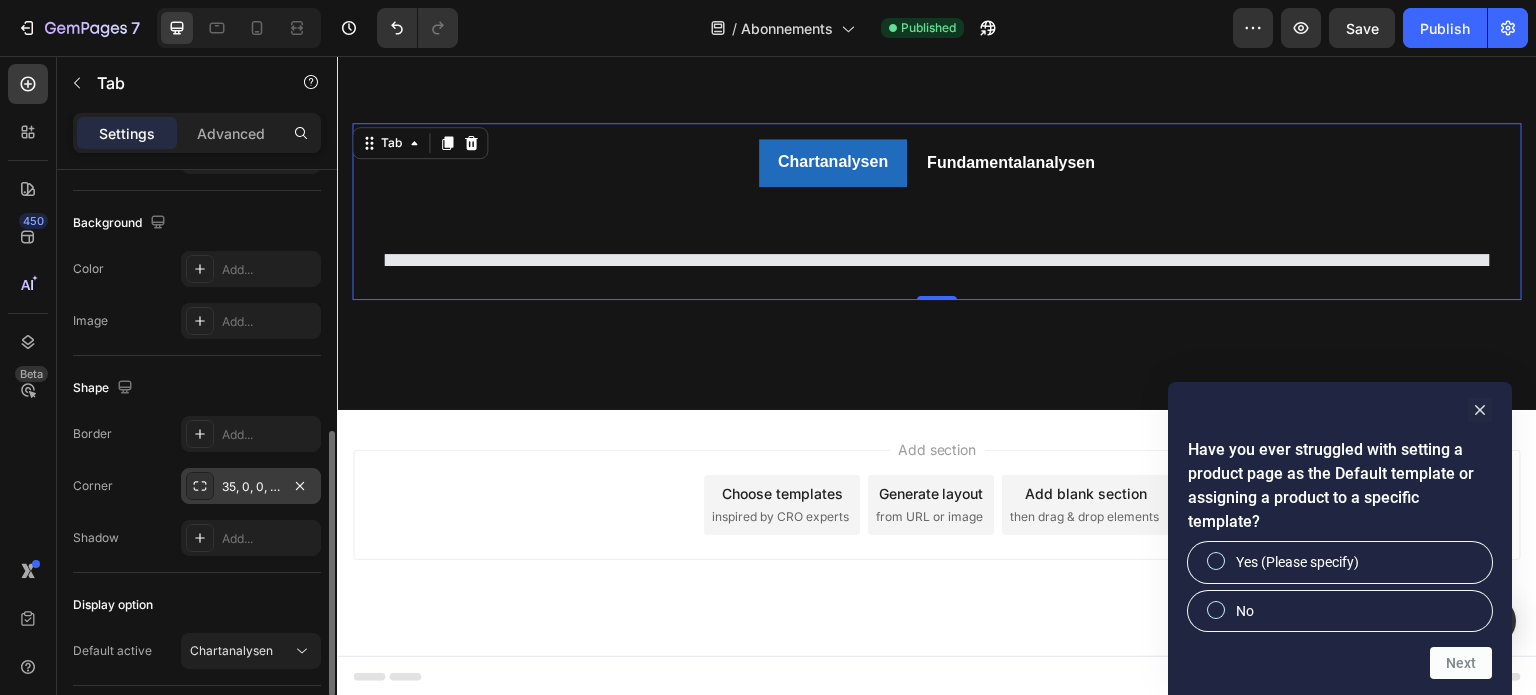 scroll, scrollTop: 563, scrollLeft: 0, axis: vertical 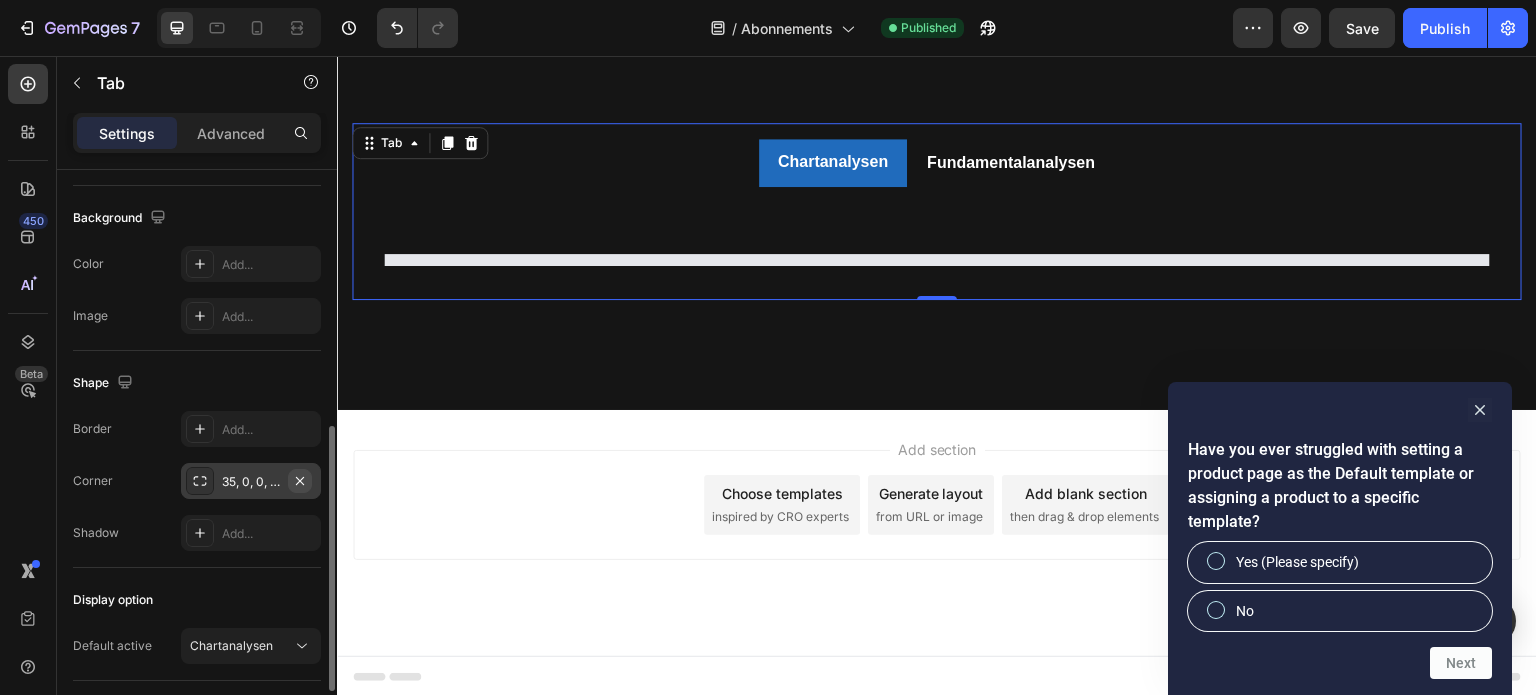 click 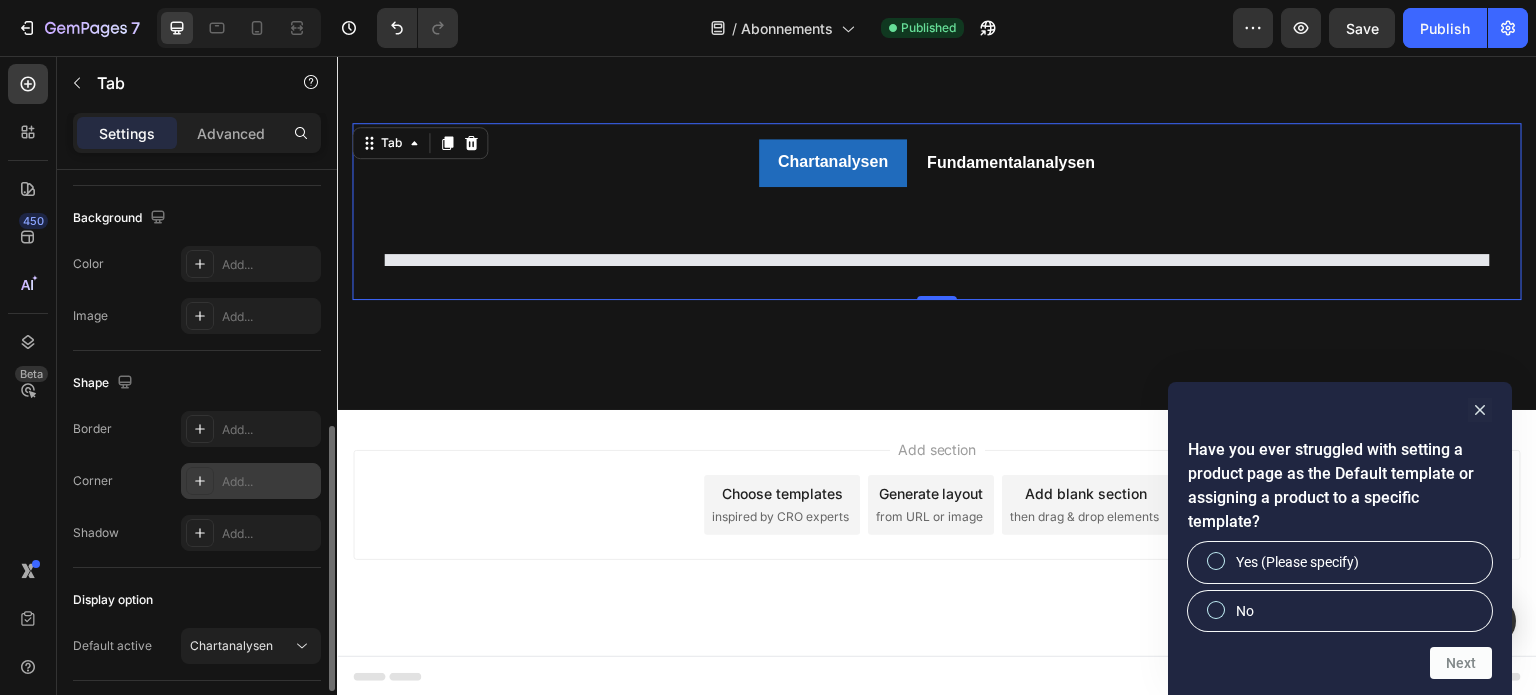 click on "Chartanalysen" at bounding box center (833, 162) 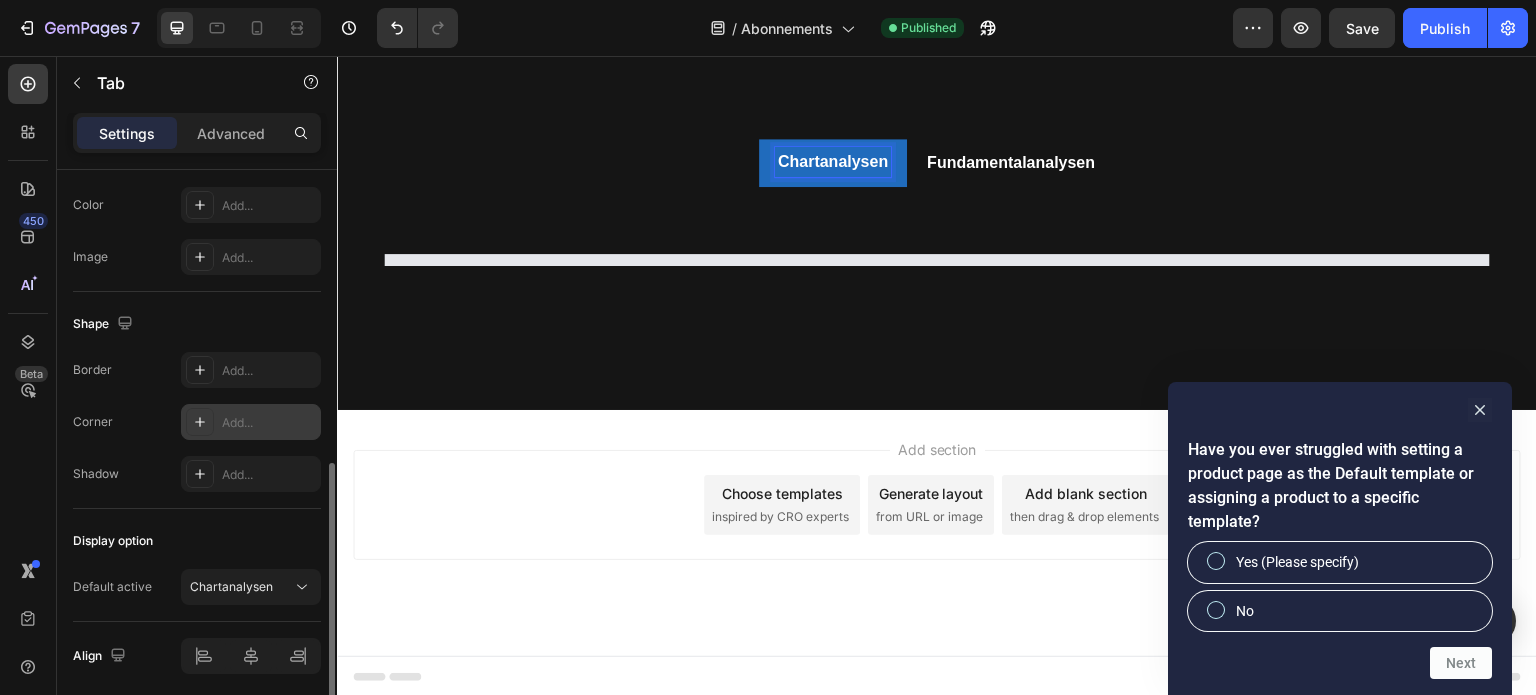 scroll, scrollTop: 629, scrollLeft: 0, axis: vertical 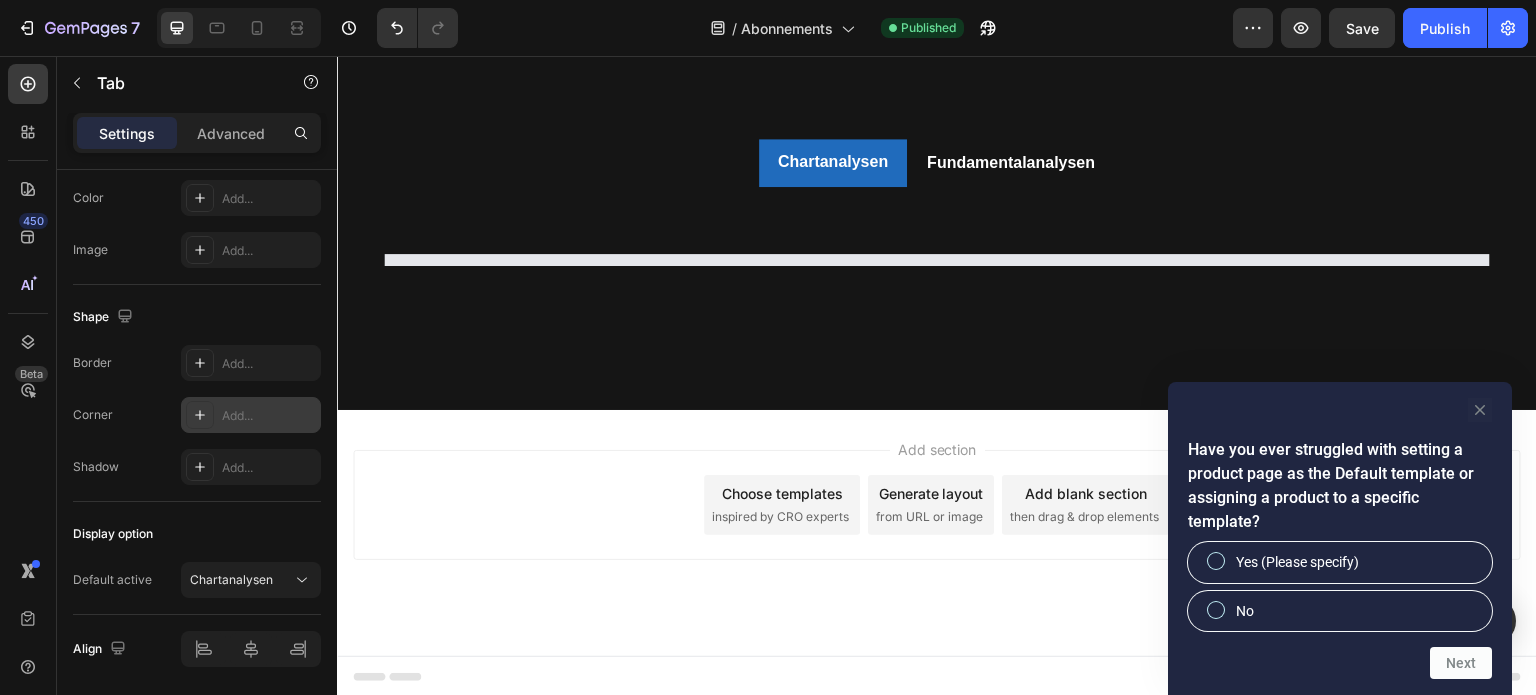 drag, startPoint x: 1484, startPoint y: 439, endPoint x: 1079, endPoint y: 360, distance: 412.633 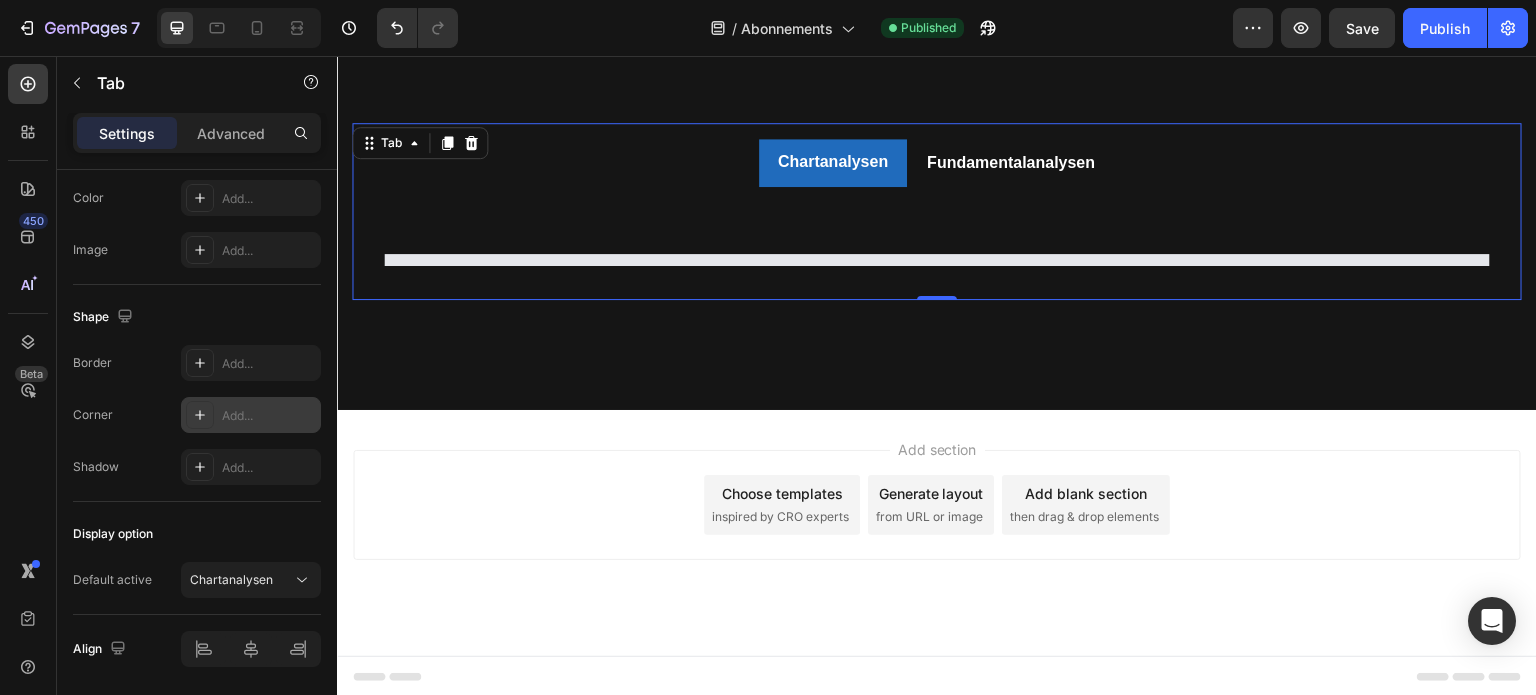 click at bounding box center (937, 260) 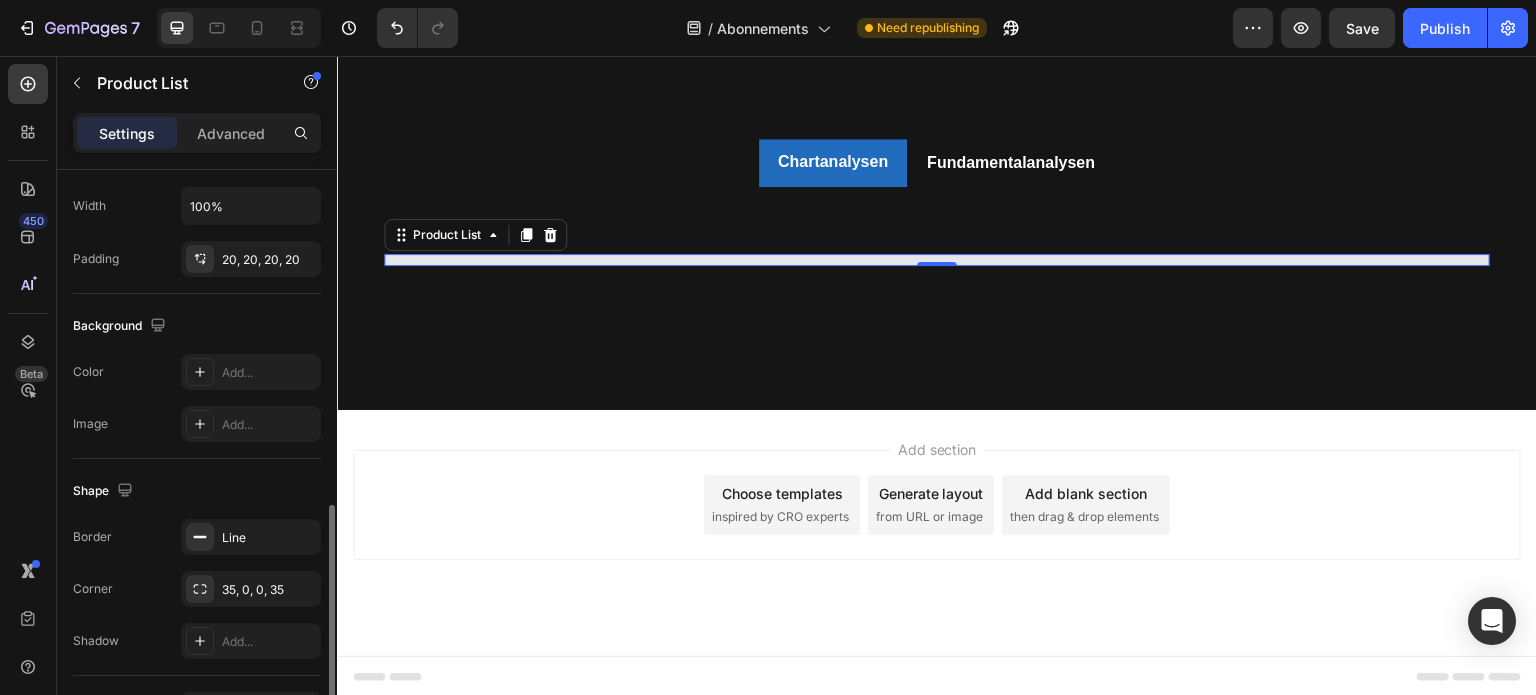 scroll, scrollTop: 756, scrollLeft: 0, axis: vertical 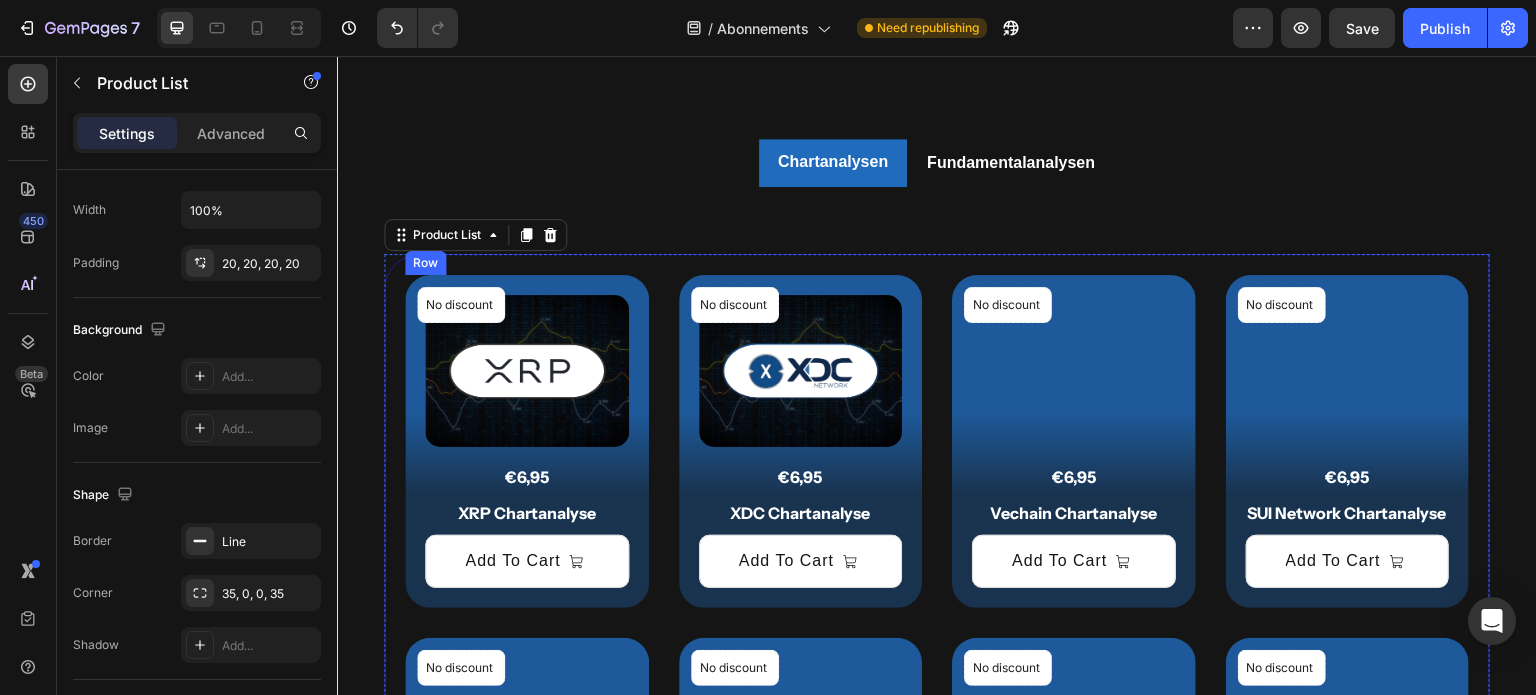 click on "No discount   Not be displayed when published Product Badge (P) Images €6,95 (P) Price (P) Price Row XRP Chartanalyse (P) Title
Add To Cart (P) Cart Button Row" at bounding box center (527, 441) 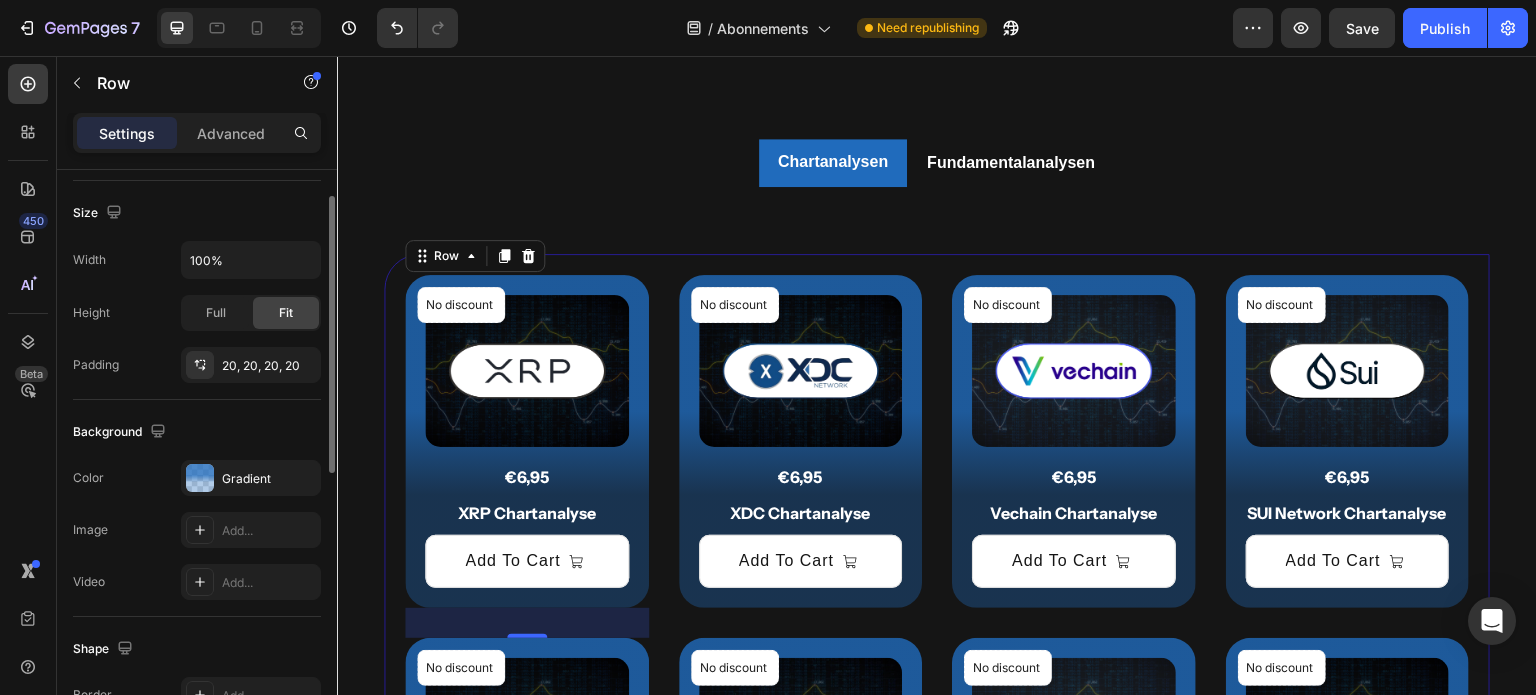 scroll, scrollTop: 425, scrollLeft: 0, axis: vertical 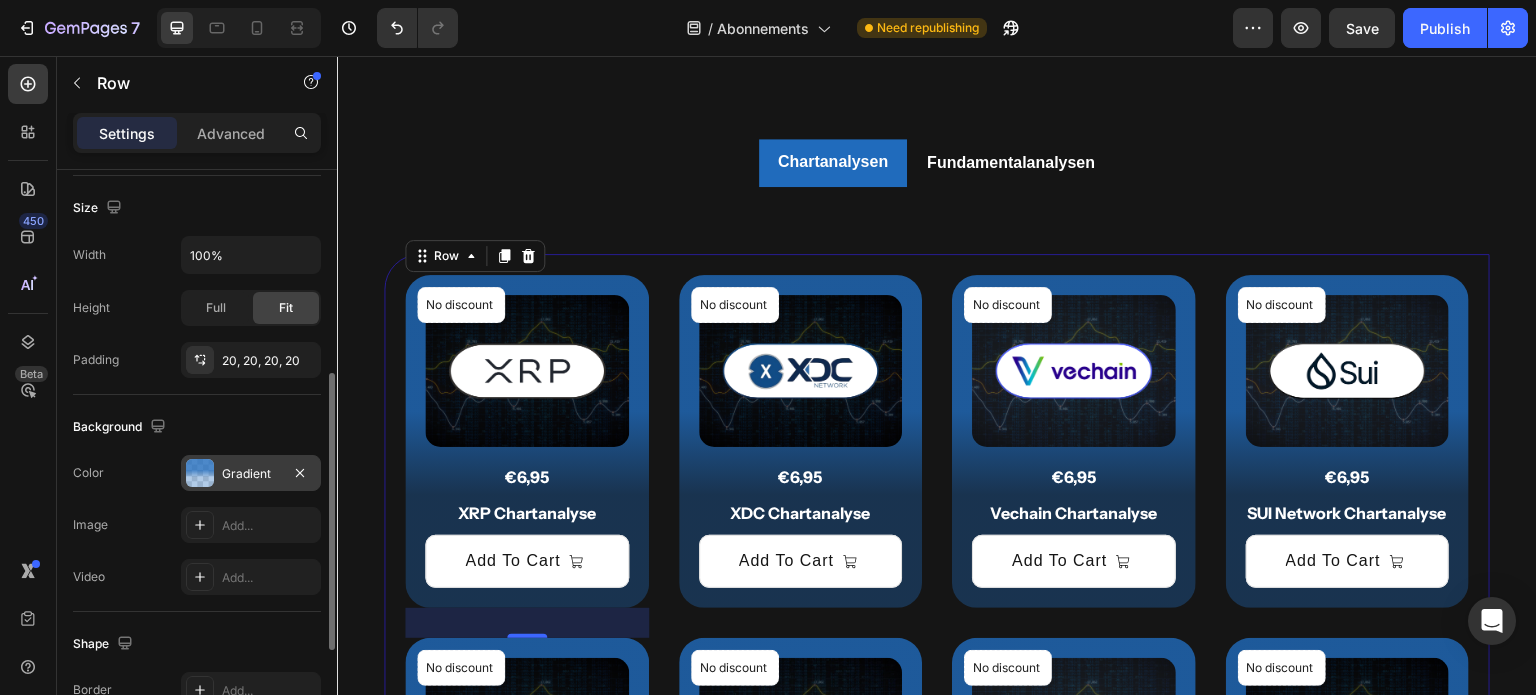 click at bounding box center (200, 473) 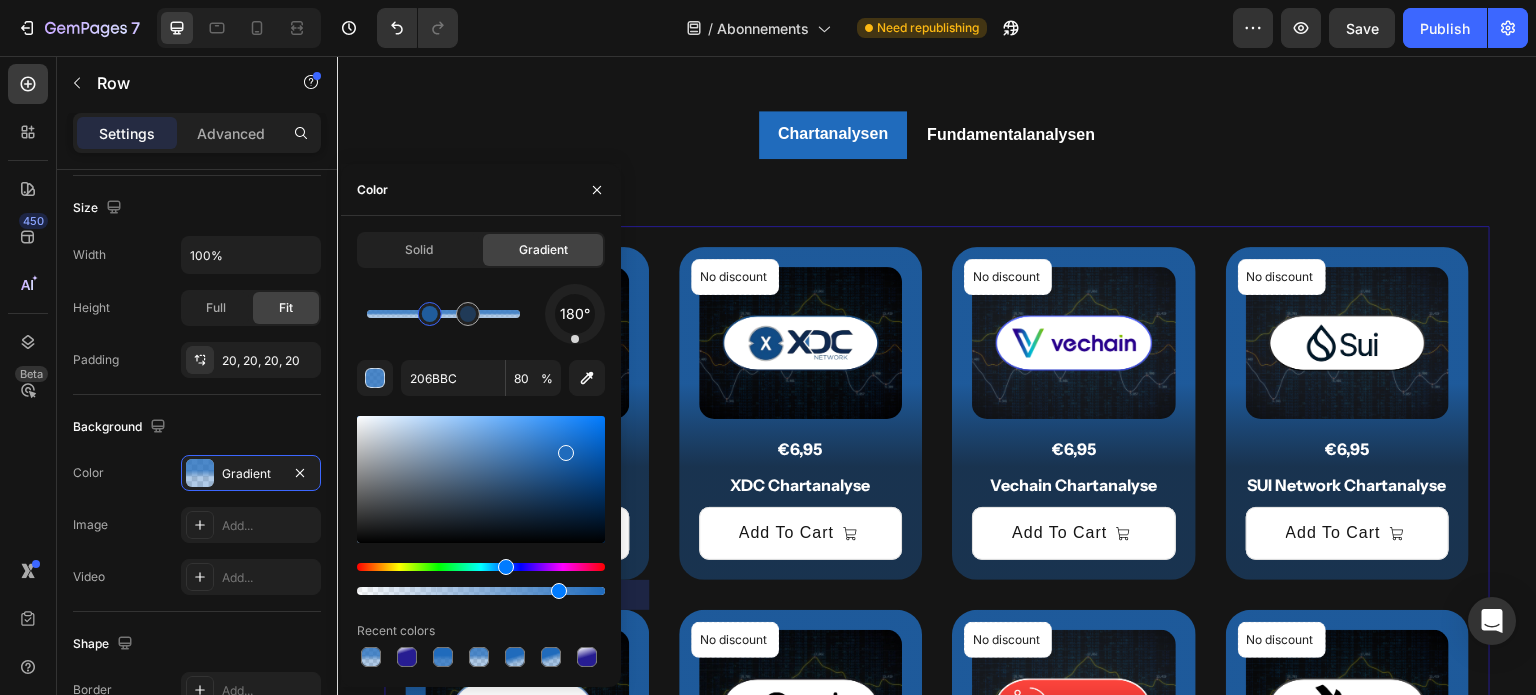 scroll, scrollTop: 642, scrollLeft: 0, axis: vertical 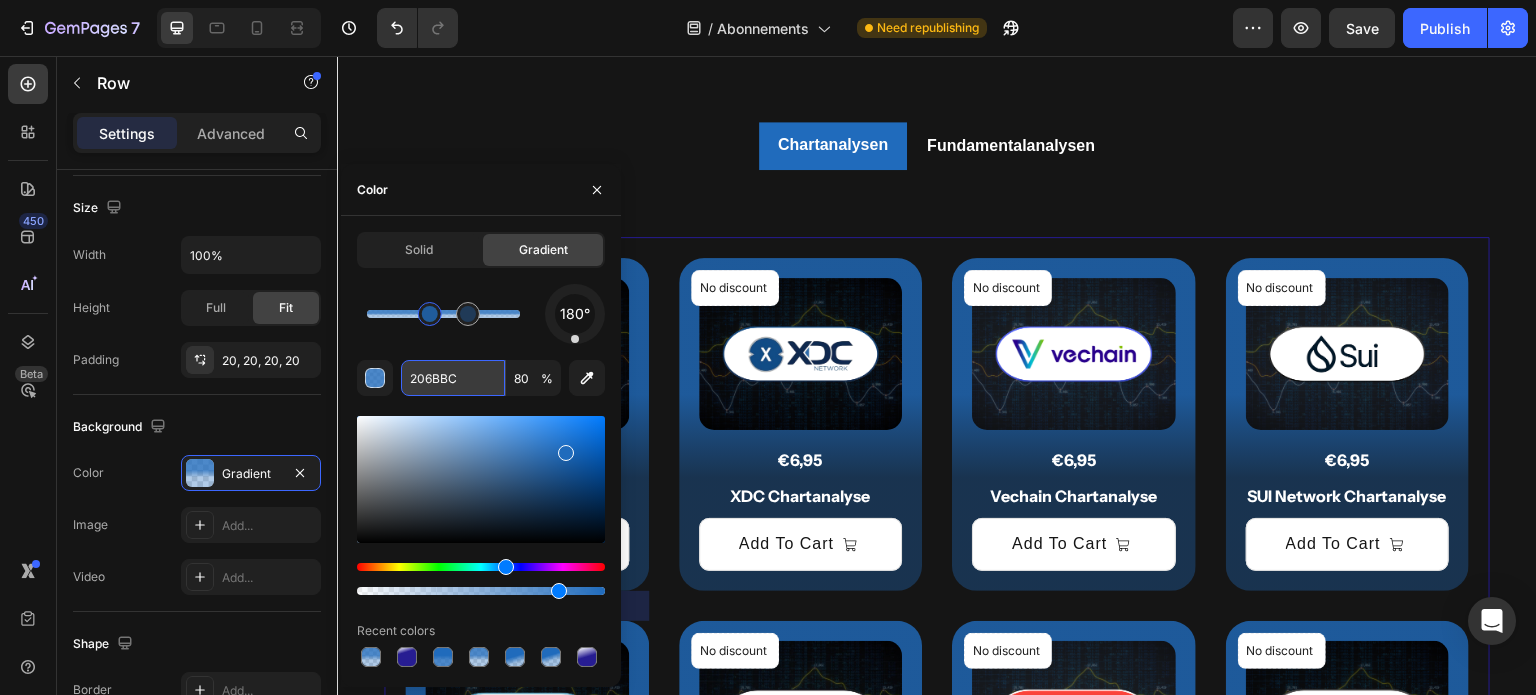 click on "206BBC" at bounding box center (453, 378) 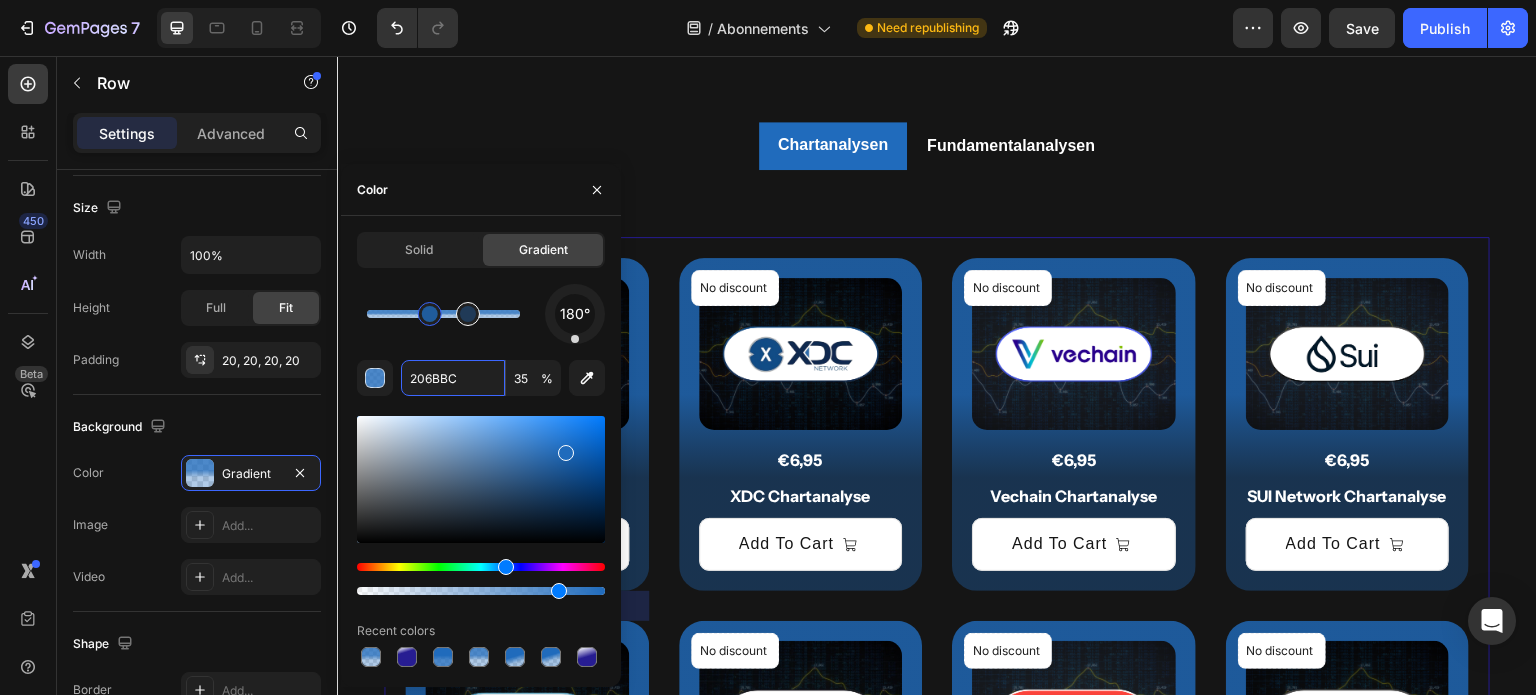 click at bounding box center [468, 314] 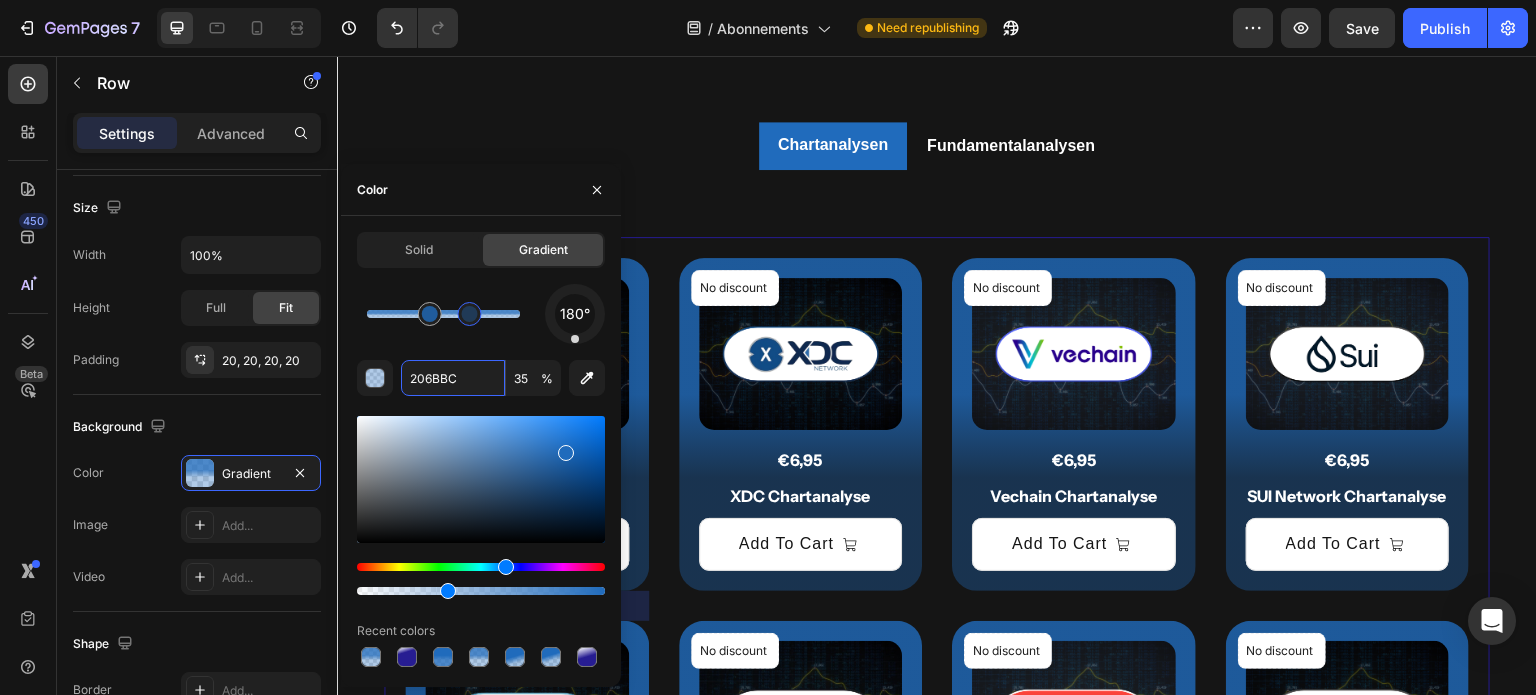 click at bounding box center (470, 314) 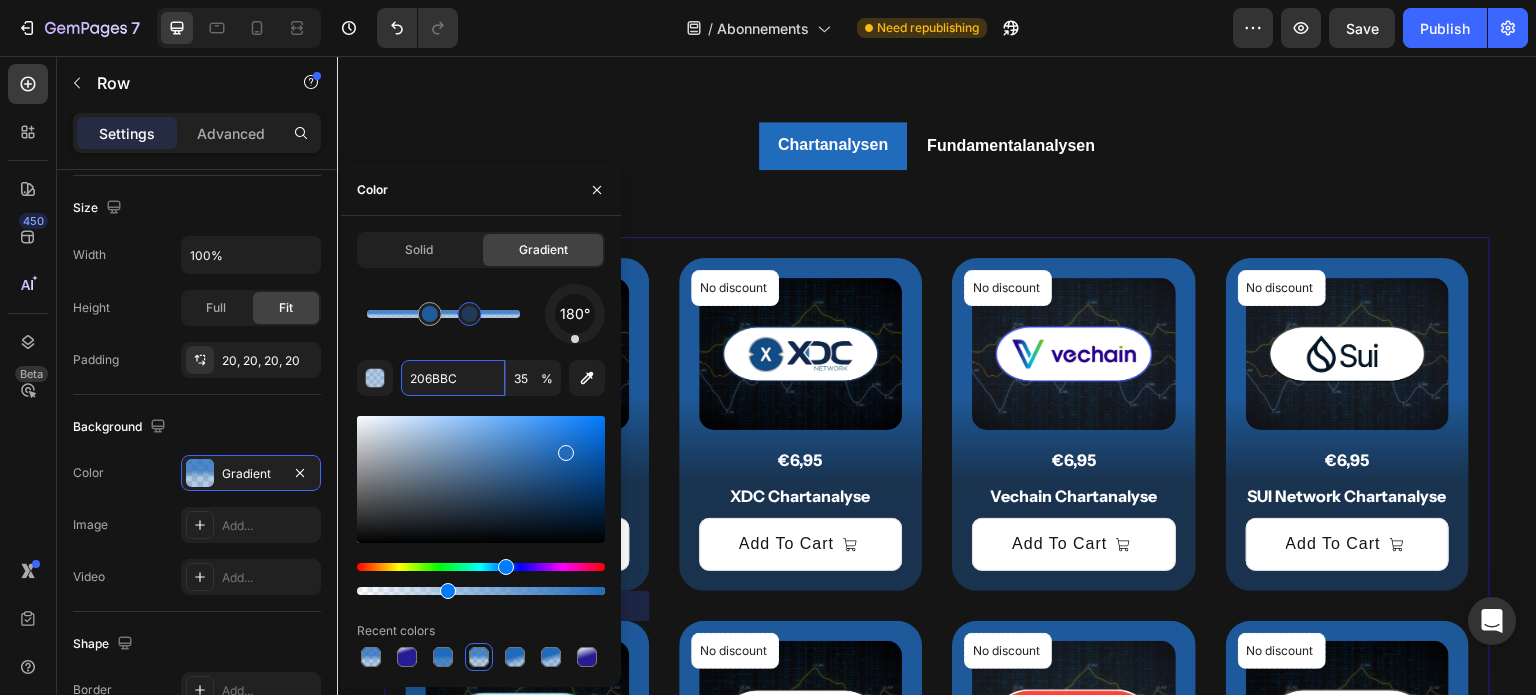 click at bounding box center (470, 314) 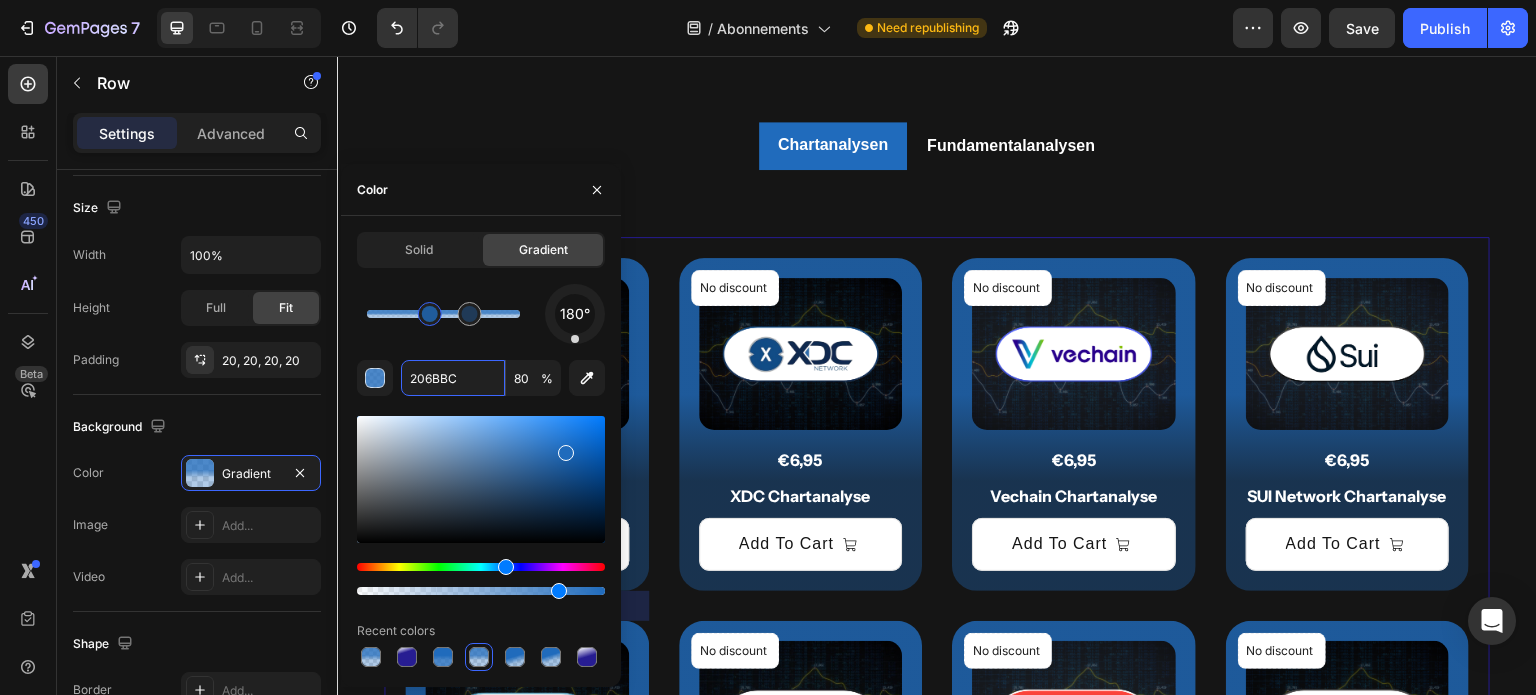 click at bounding box center [430, 314] 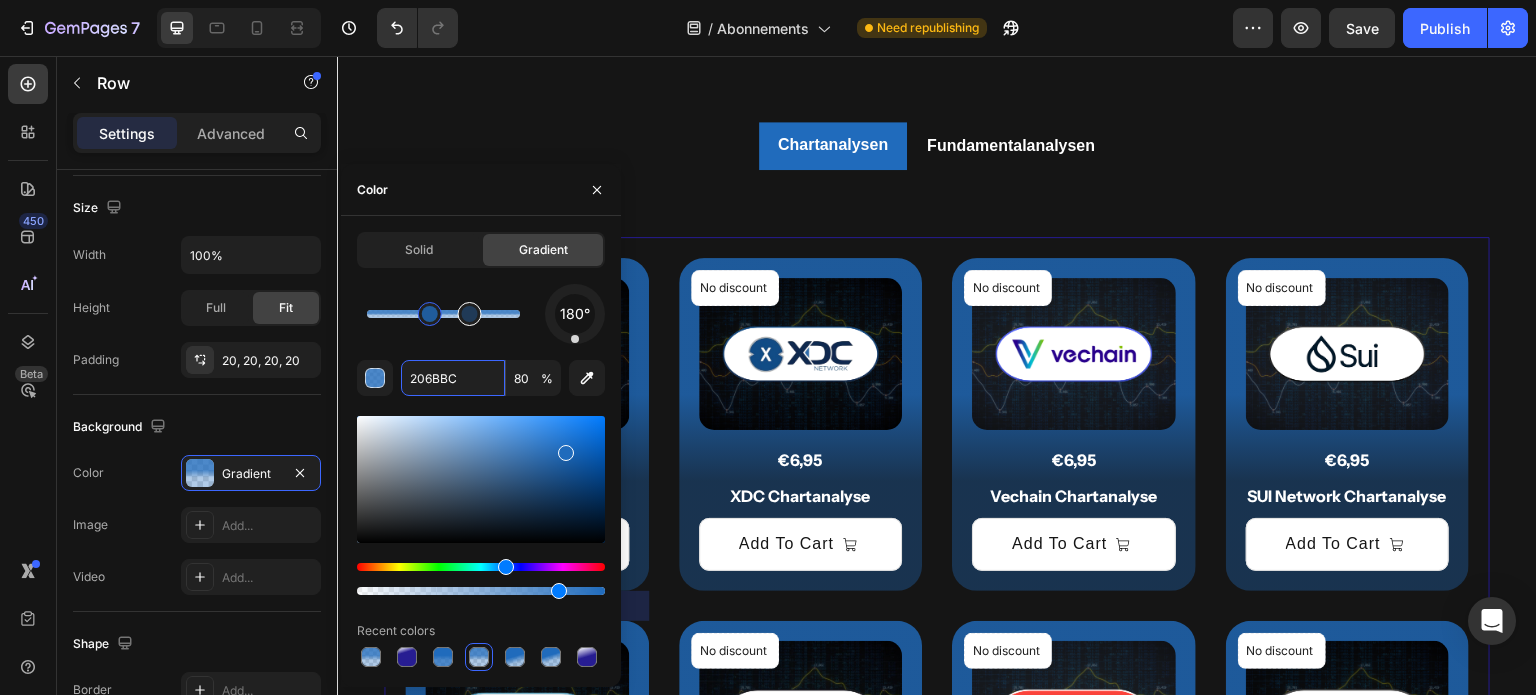 type on "35" 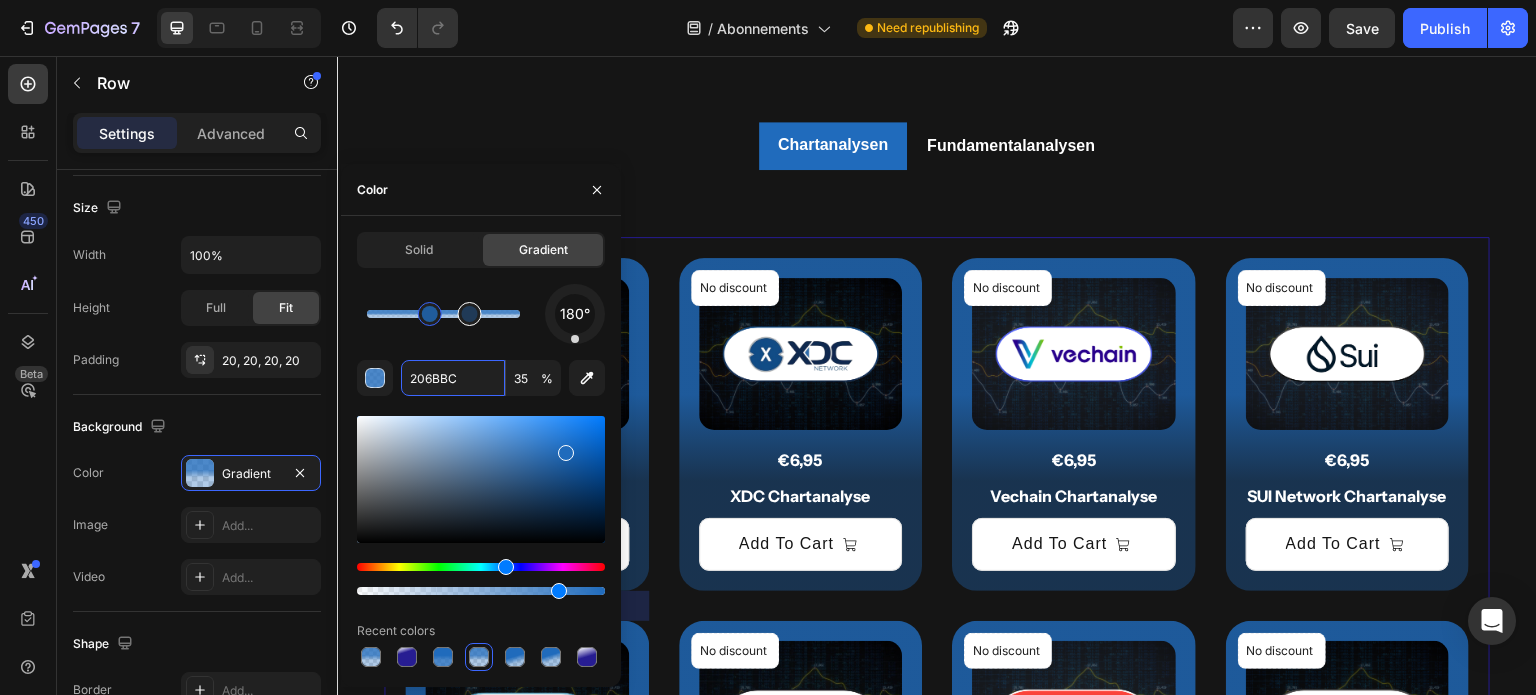click at bounding box center (470, 314) 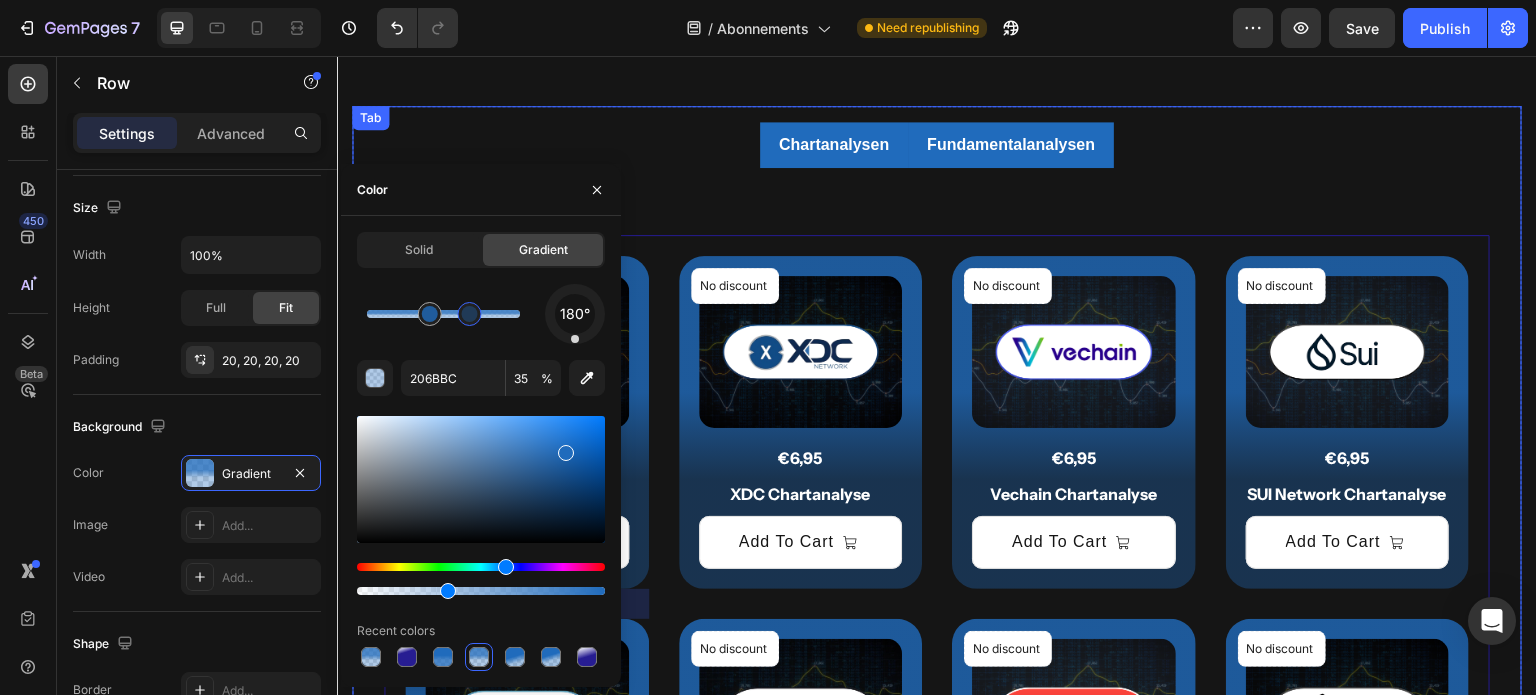 click on "Fundamentalanalysen" at bounding box center (1011, 145) 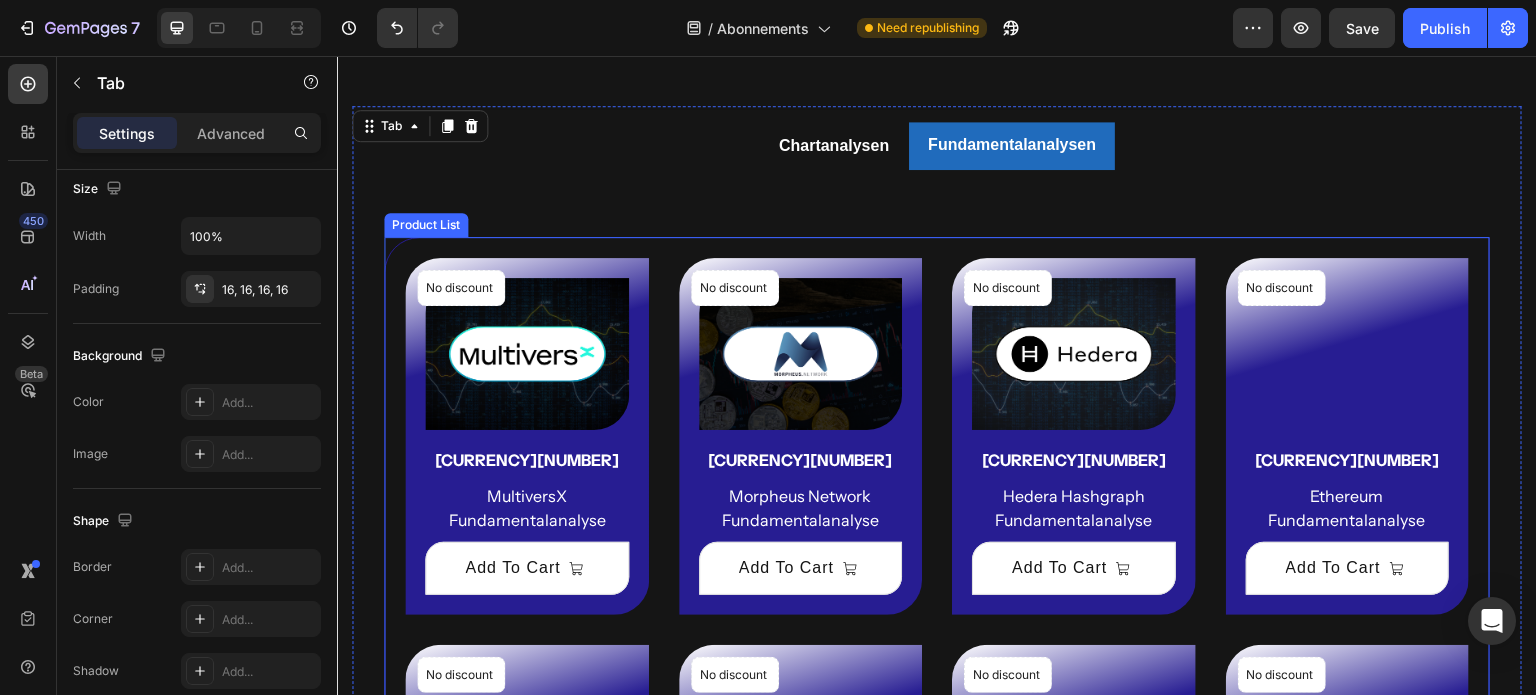 scroll, scrollTop: 0, scrollLeft: 0, axis: both 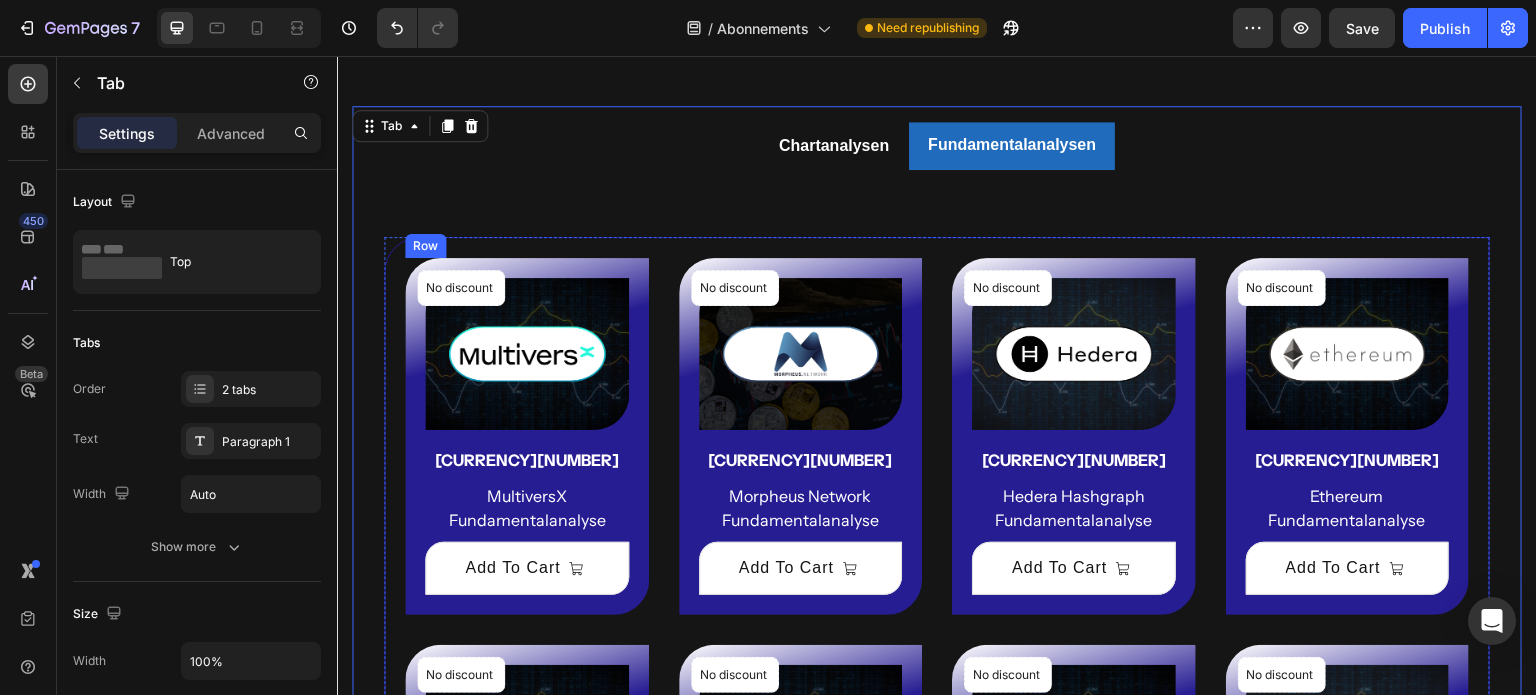 click on "No discount   Not be displayed when published Product Badge (P) Images €49,95 (P) Price (P) Price Row MultiversX Fundamentalanalyse (P) Title
Add To Cart (P) Cart Button Row" at bounding box center (527, 436) 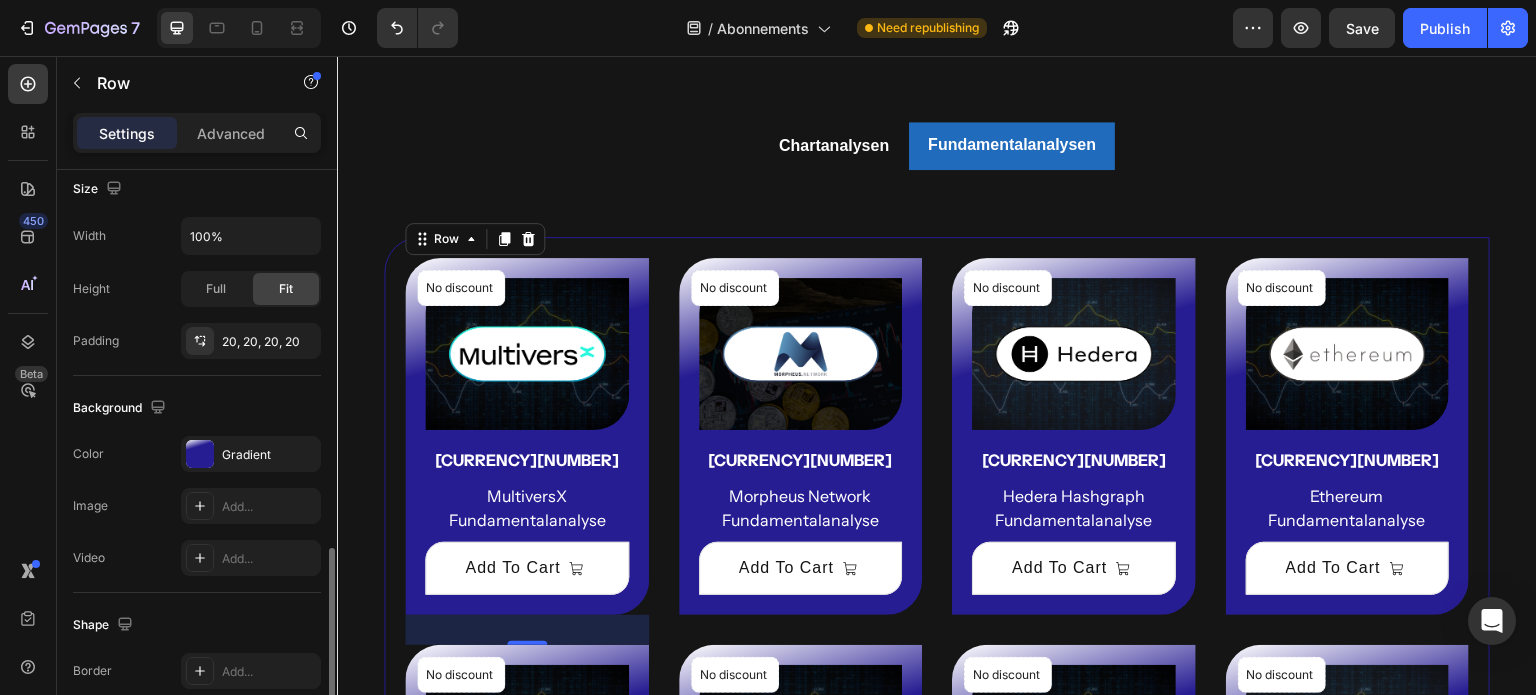 scroll, scrollTop: 556, scrollLeft: 0, axis: vertical 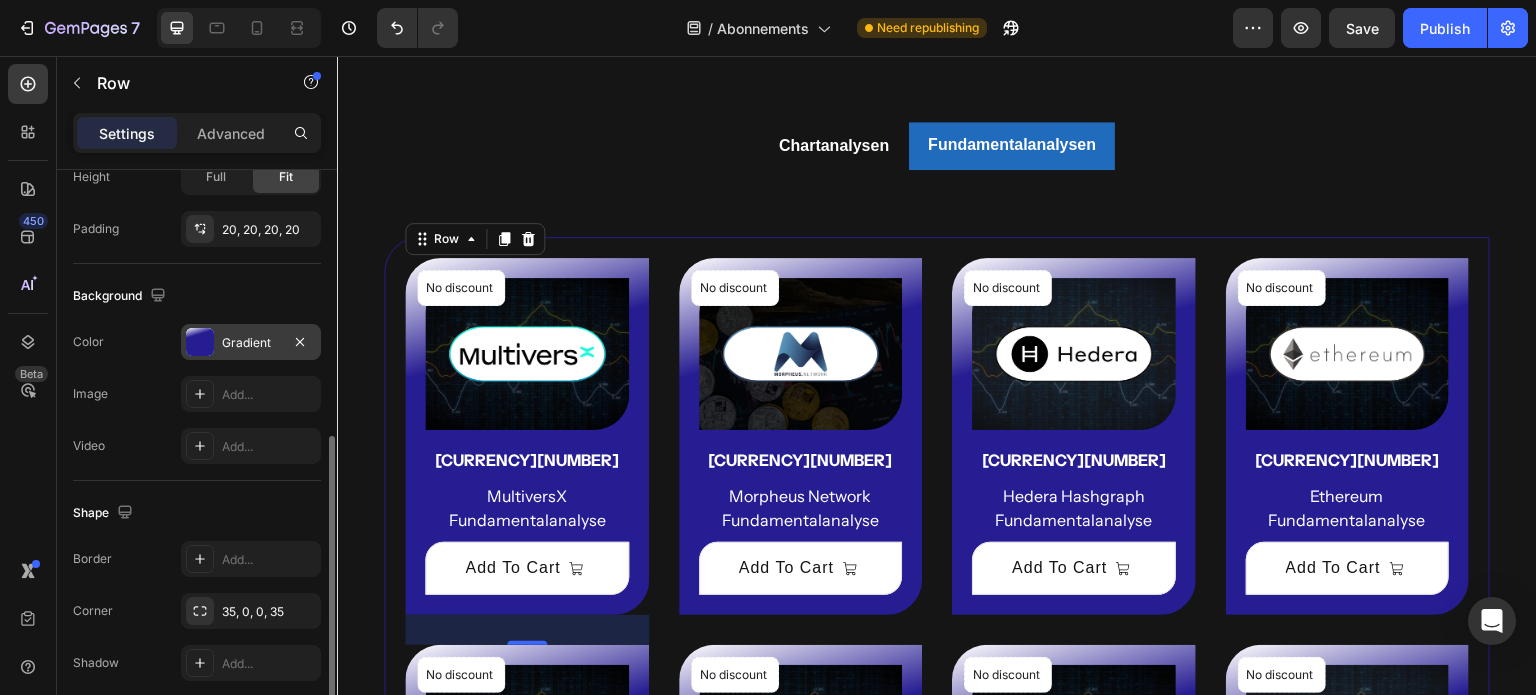 click at bounding box center (200, 342) 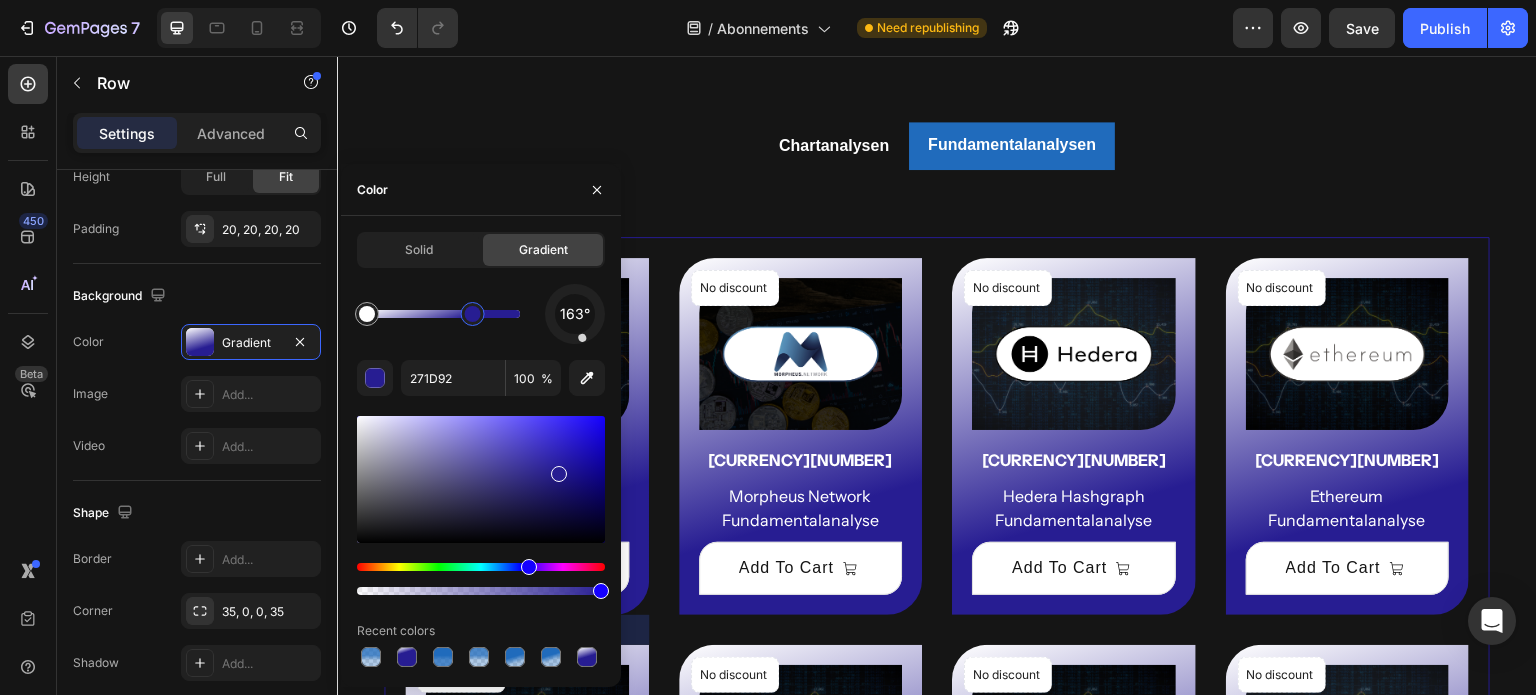 drag, startPoint x: 404, startPoint y: 319, endPoint x: 460, endPoint y: 320, distance: 56.008926 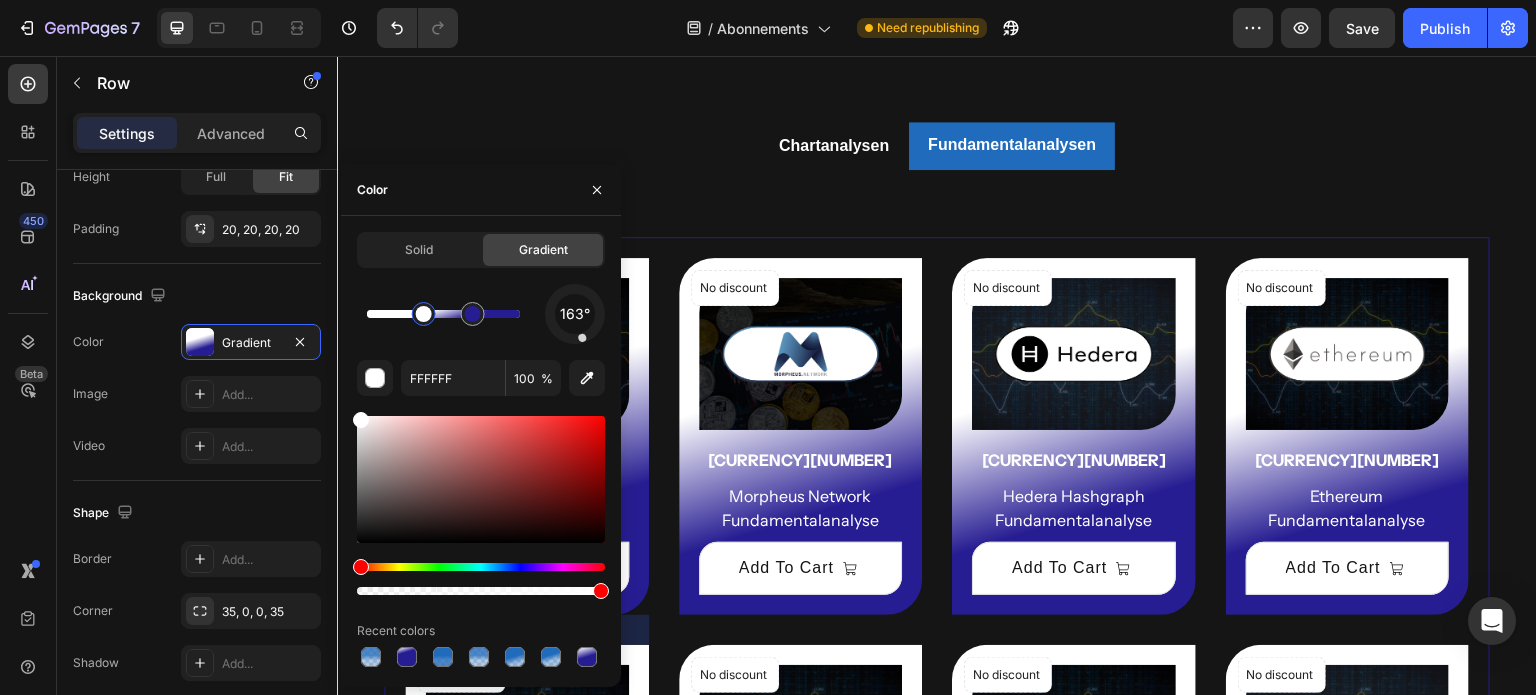 drag, startPoint x: 365, startPoint y: 310, endPoint x: 429, endPoint y: 316, distance: 64.28063 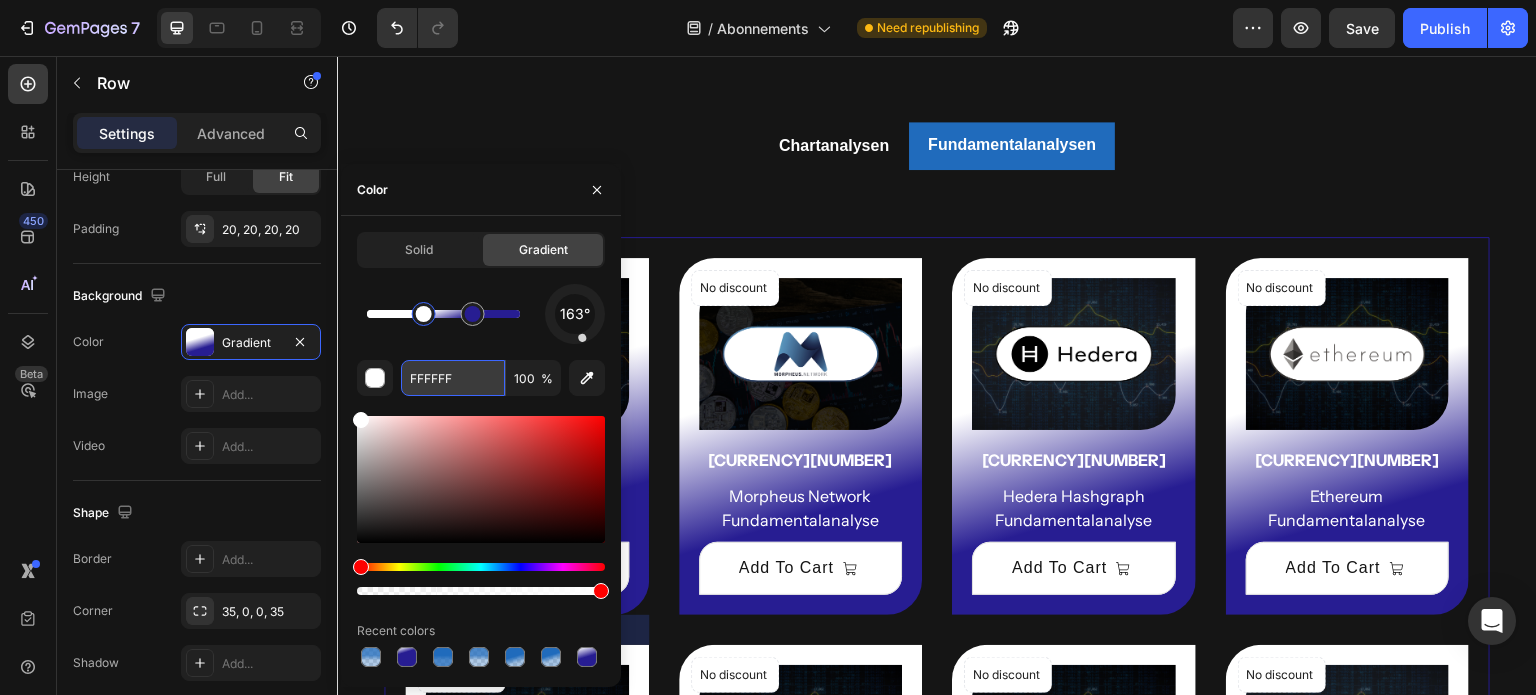 click on "FFFFFF" at bounding box center [453, 378] 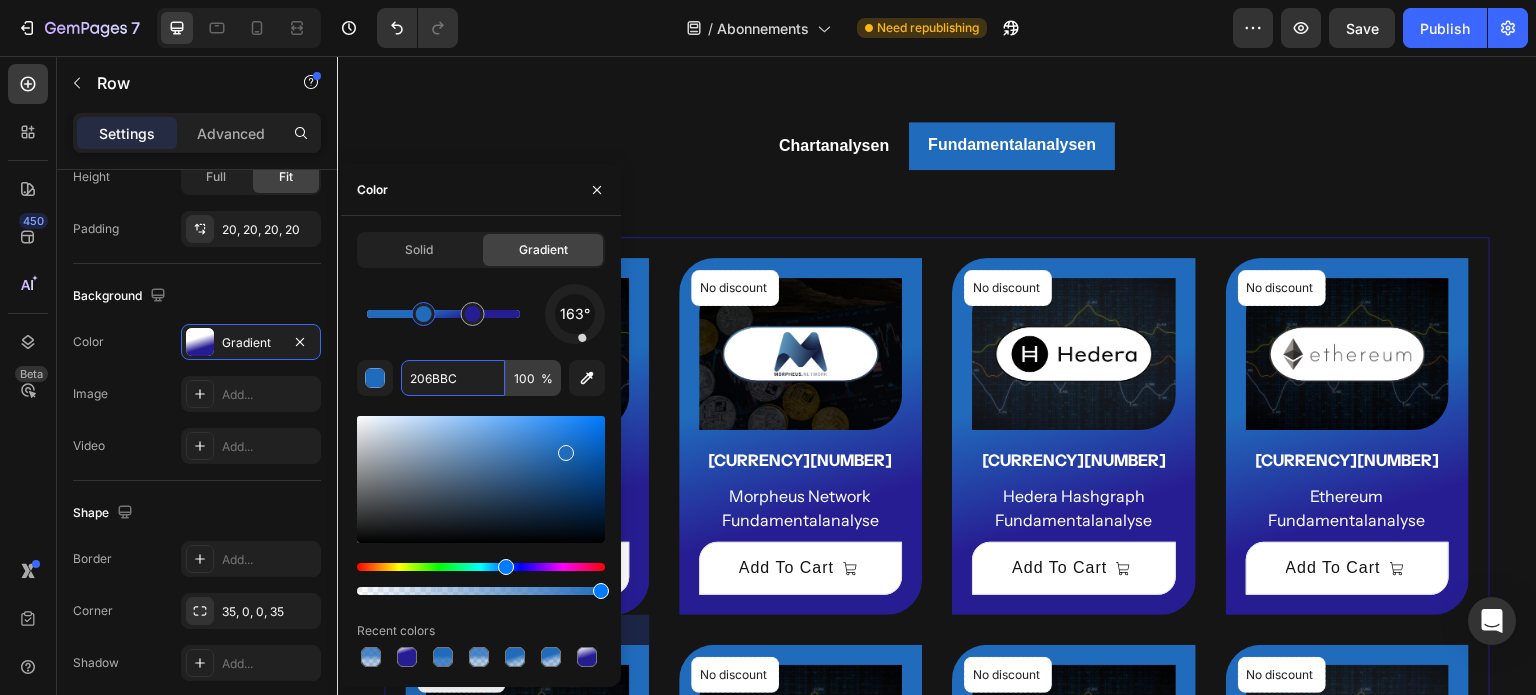 type on "206BBC" 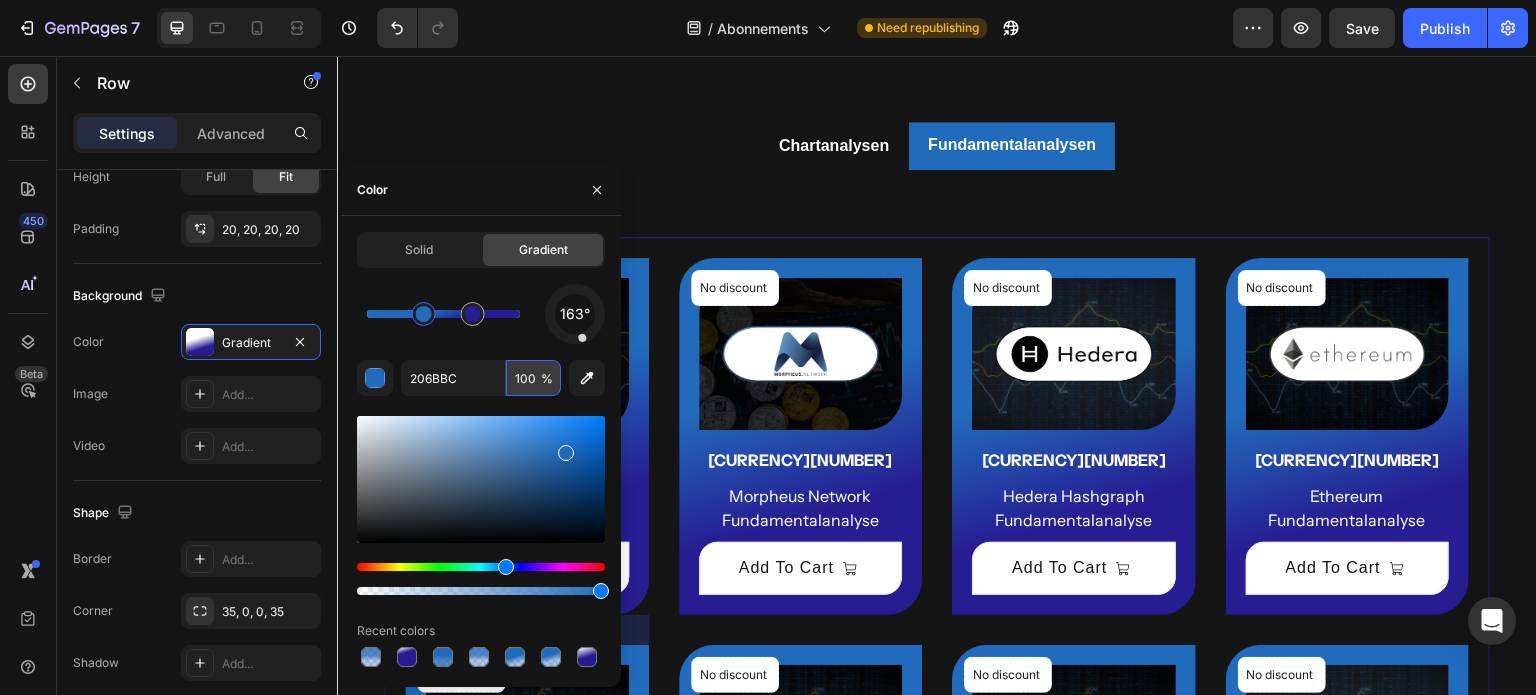 click on "100" at bounding box center [533, 378] 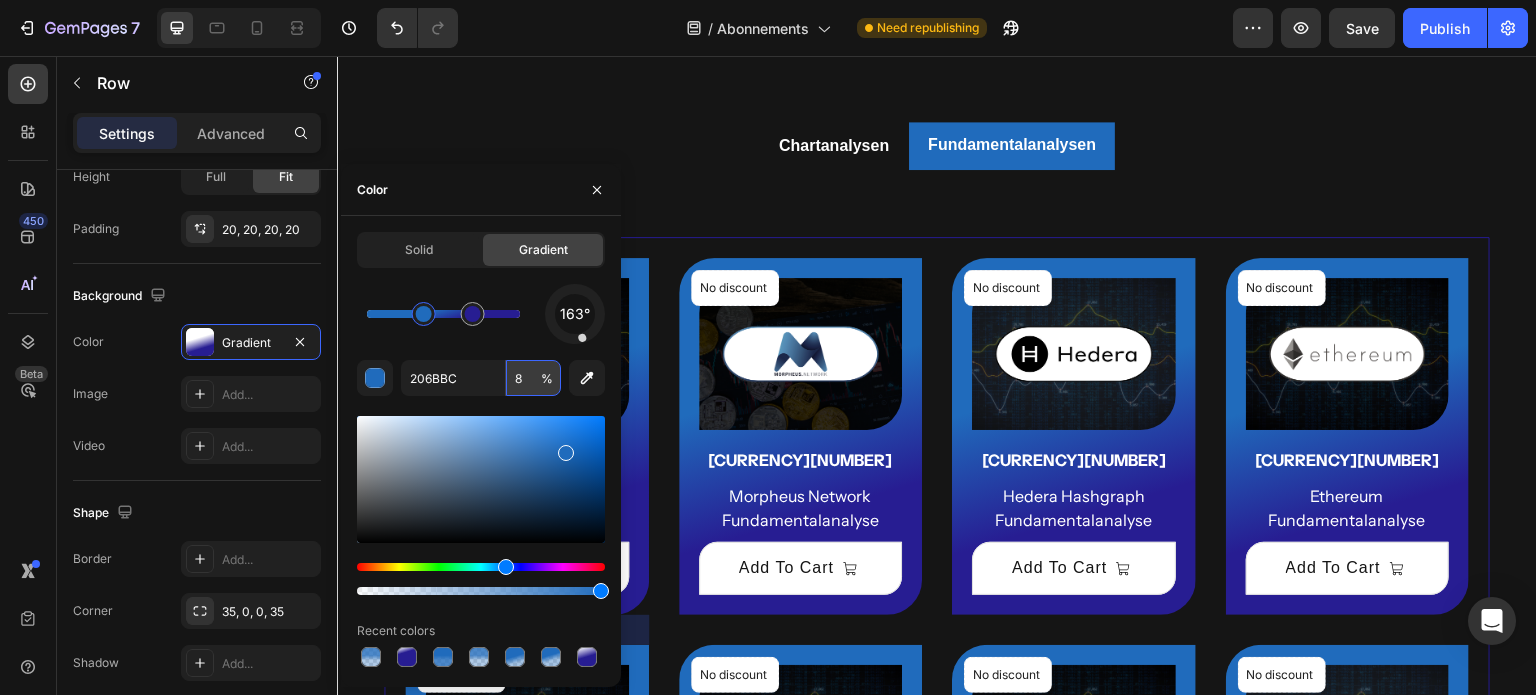 type on "80" 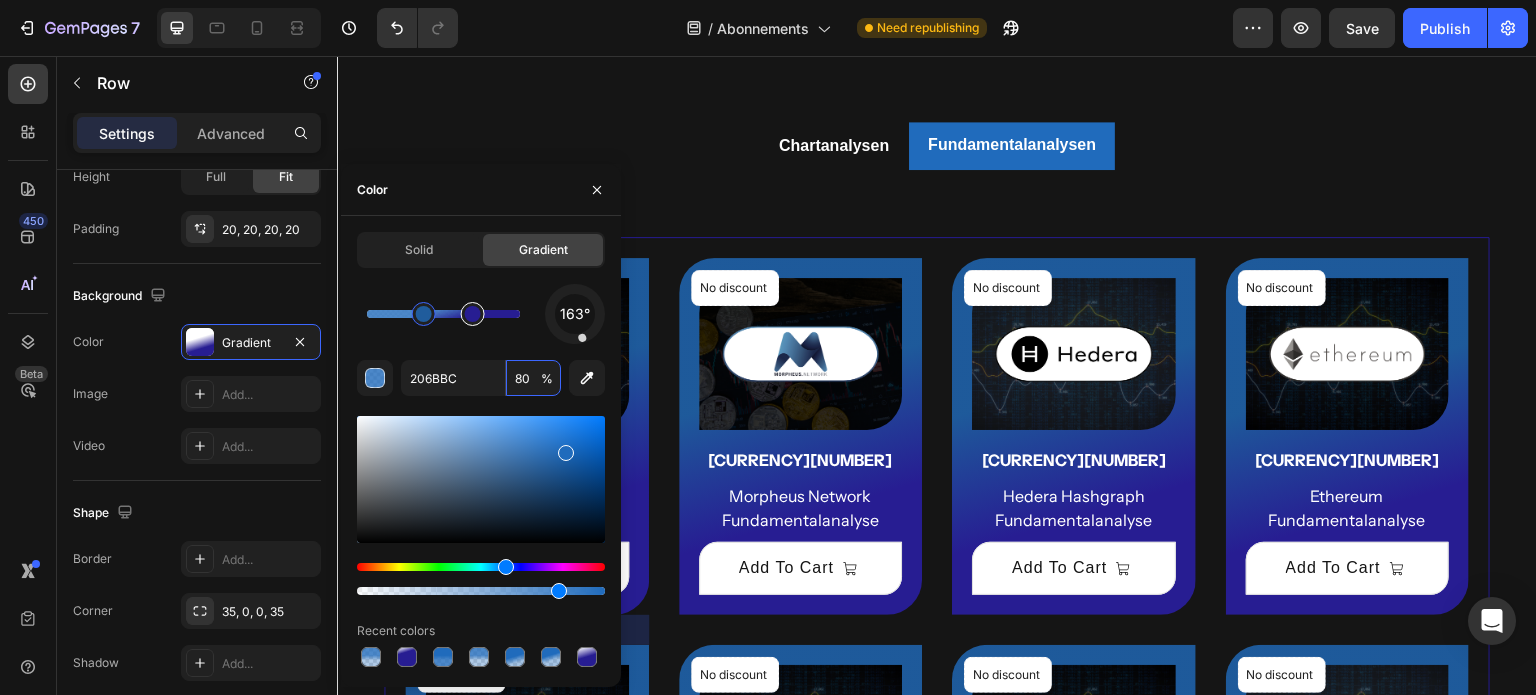 type on "271D92" 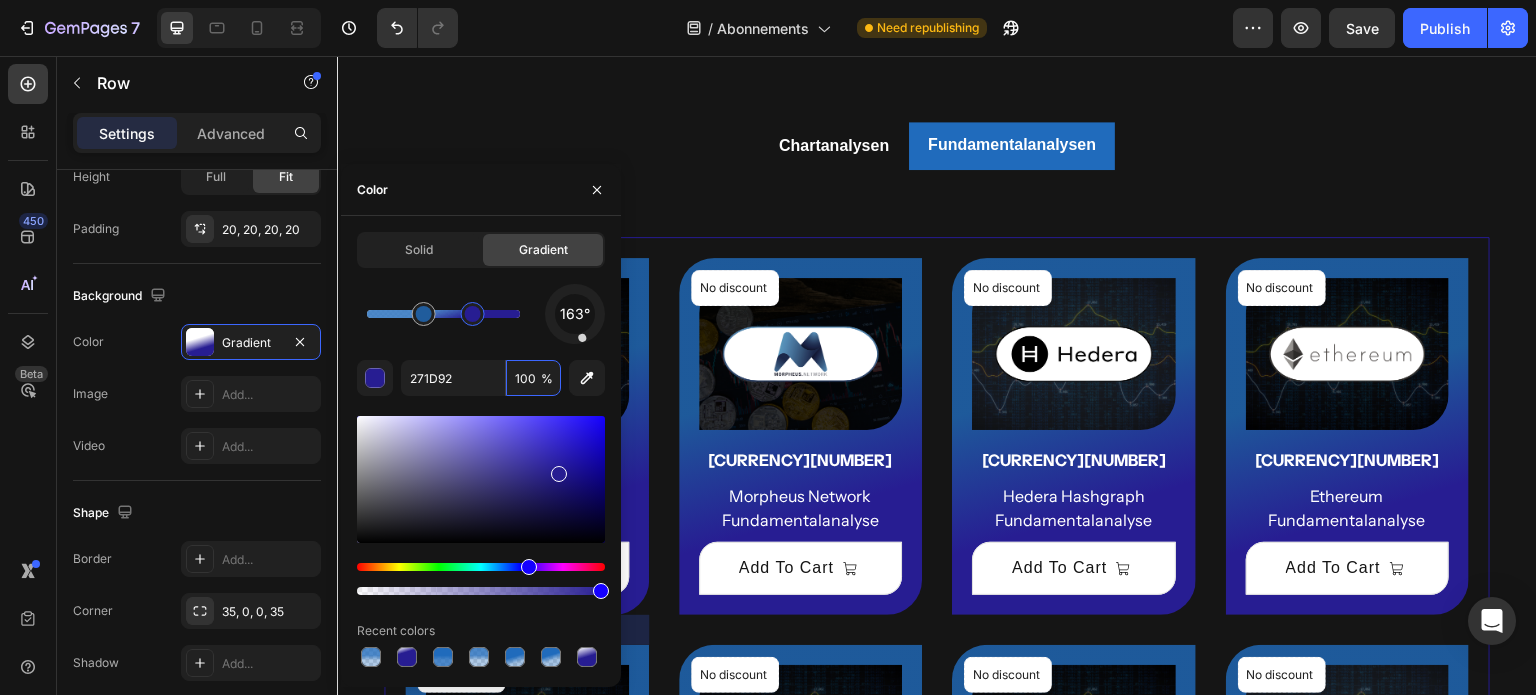 click at bounding box center (473, 314) 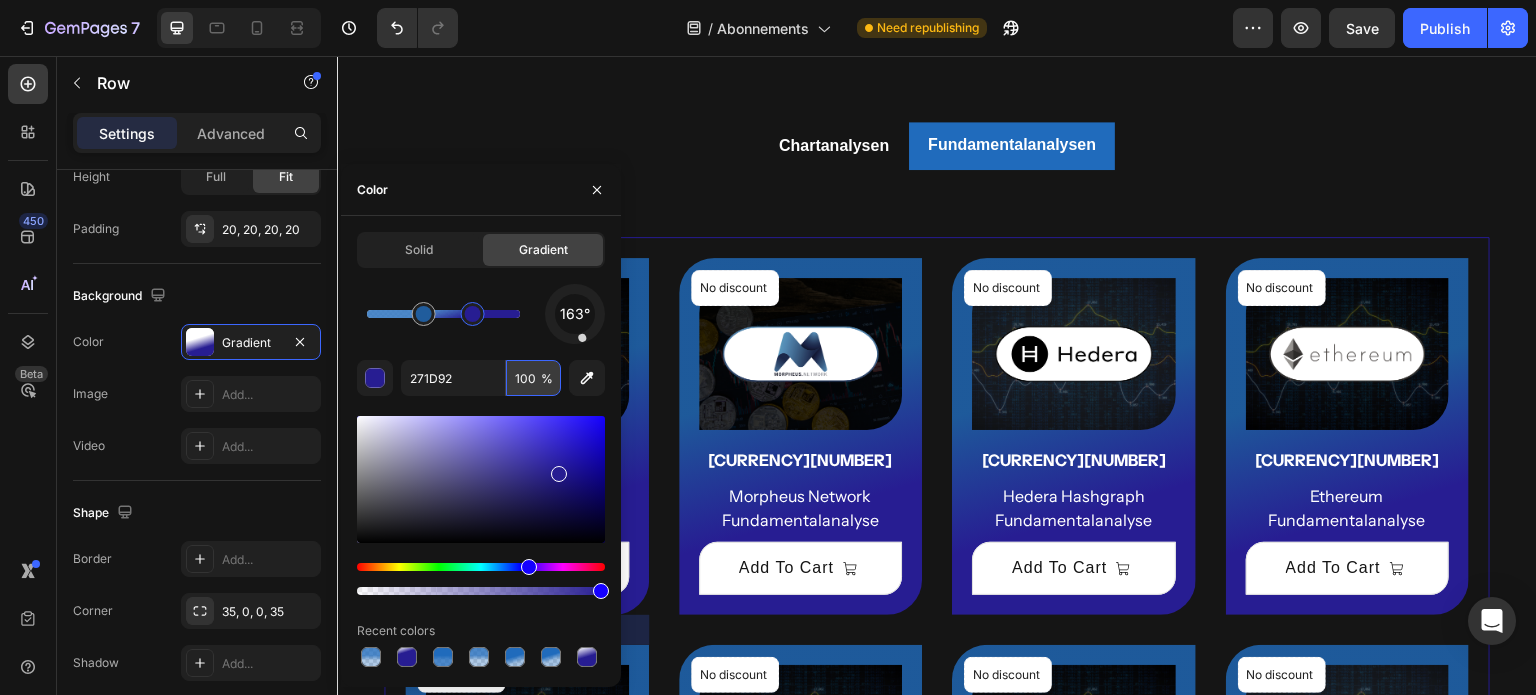 click on "100" at bounding box center (533, 378) 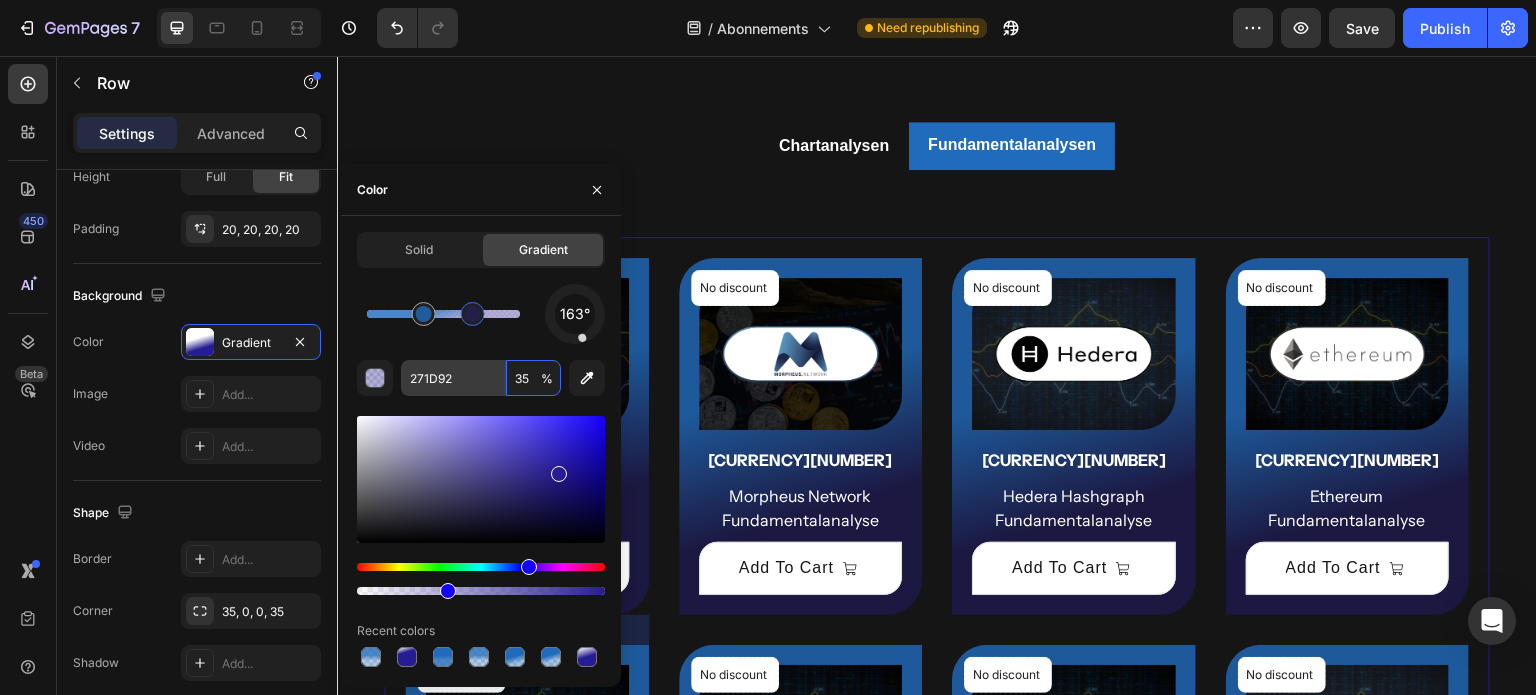 type on "35" 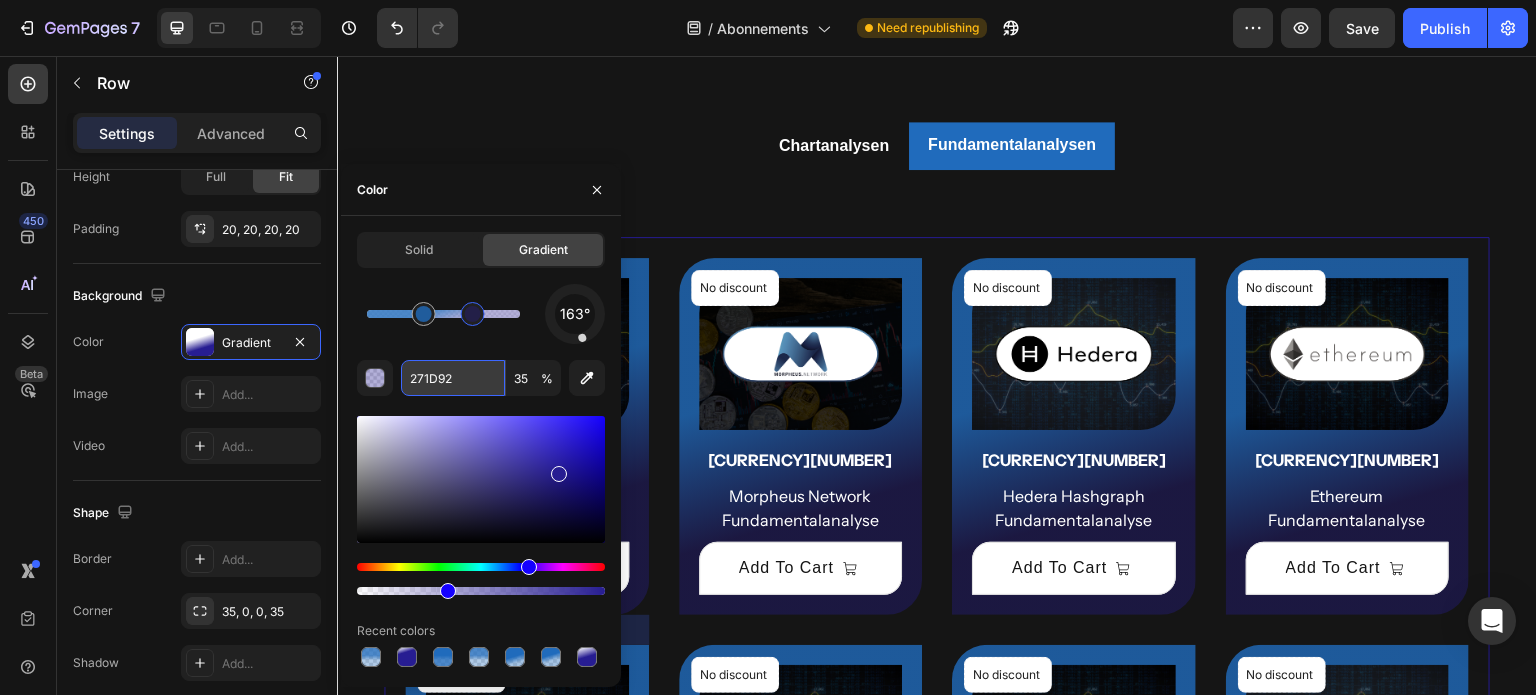 click on "271D92" at bounding box center (453, 378) 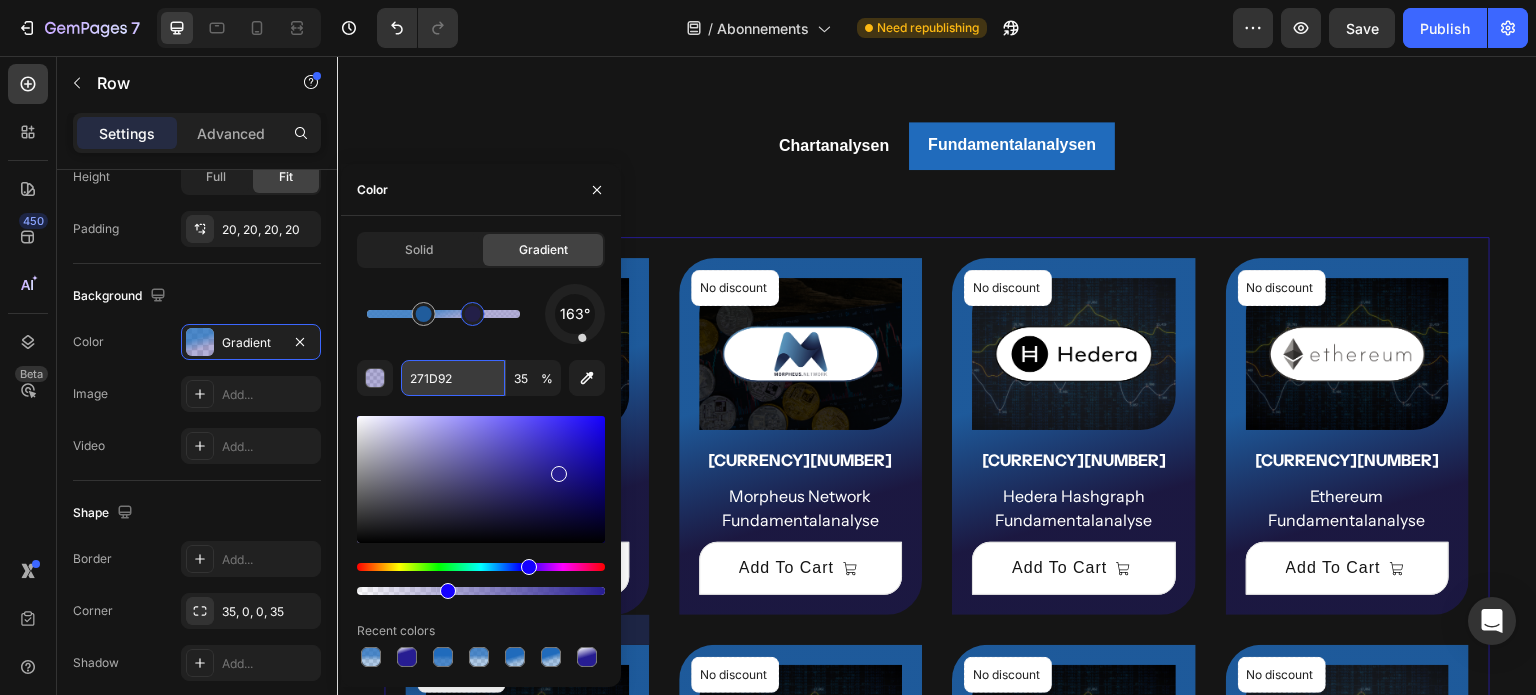 paste on "06BBC" 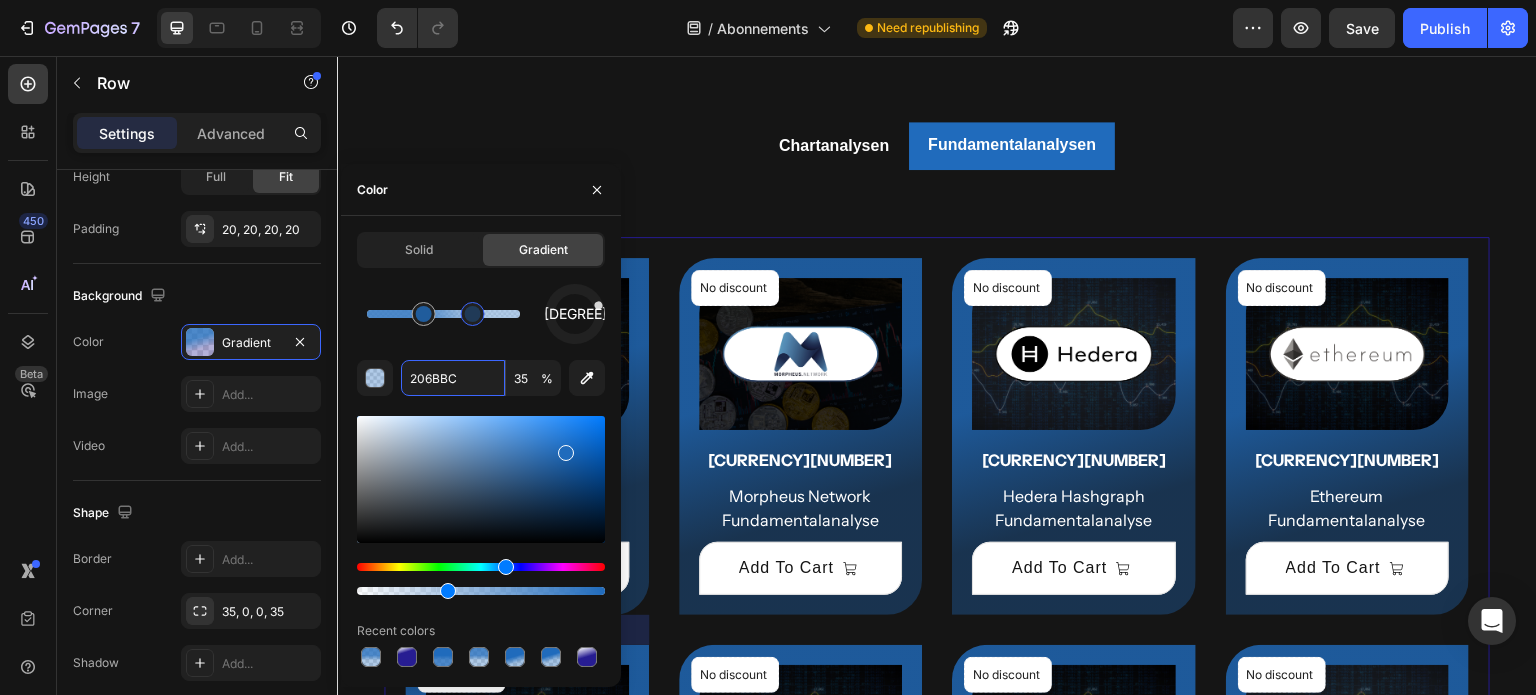 click on "70°" at bounding box center [575, 314] 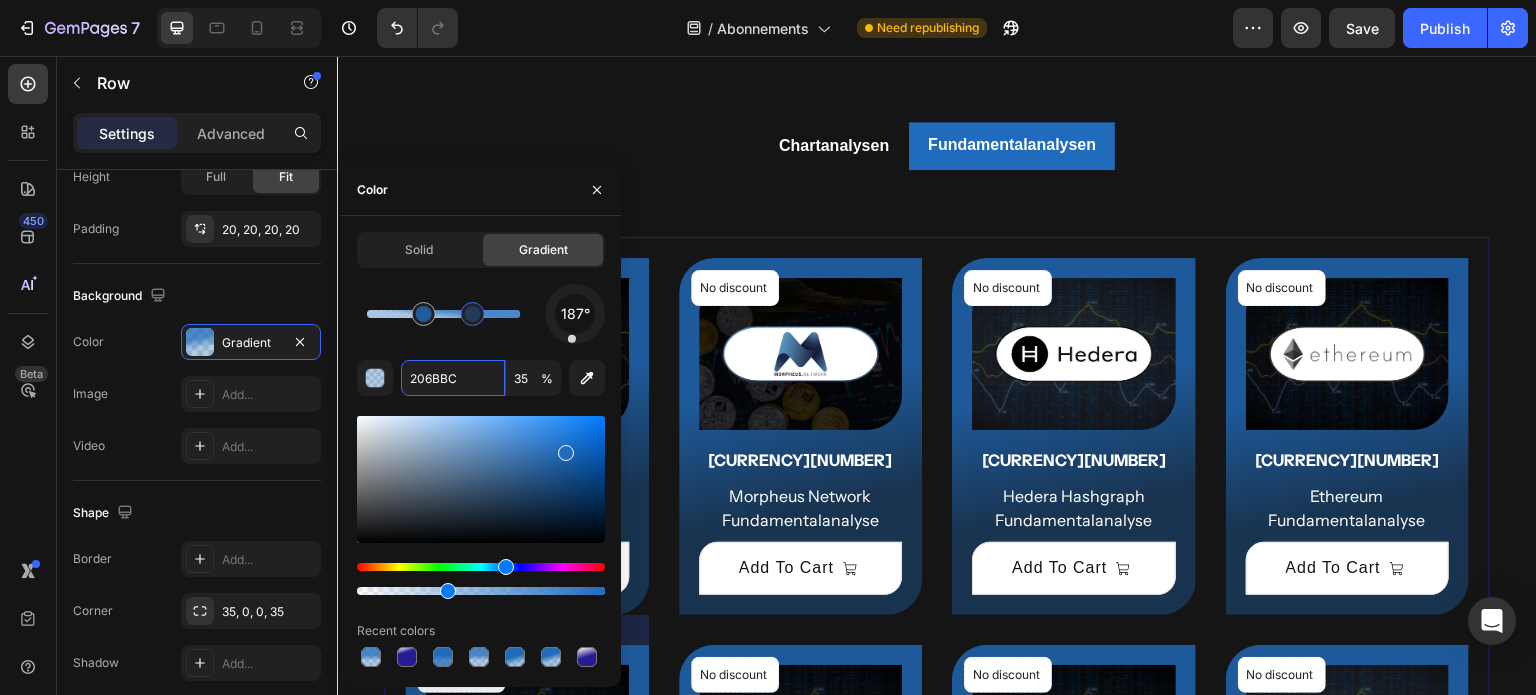 drag, startPoint x: 597, startPoint y: 309, endPoint x: 572, endPoint y: 339, distance: 39.051247 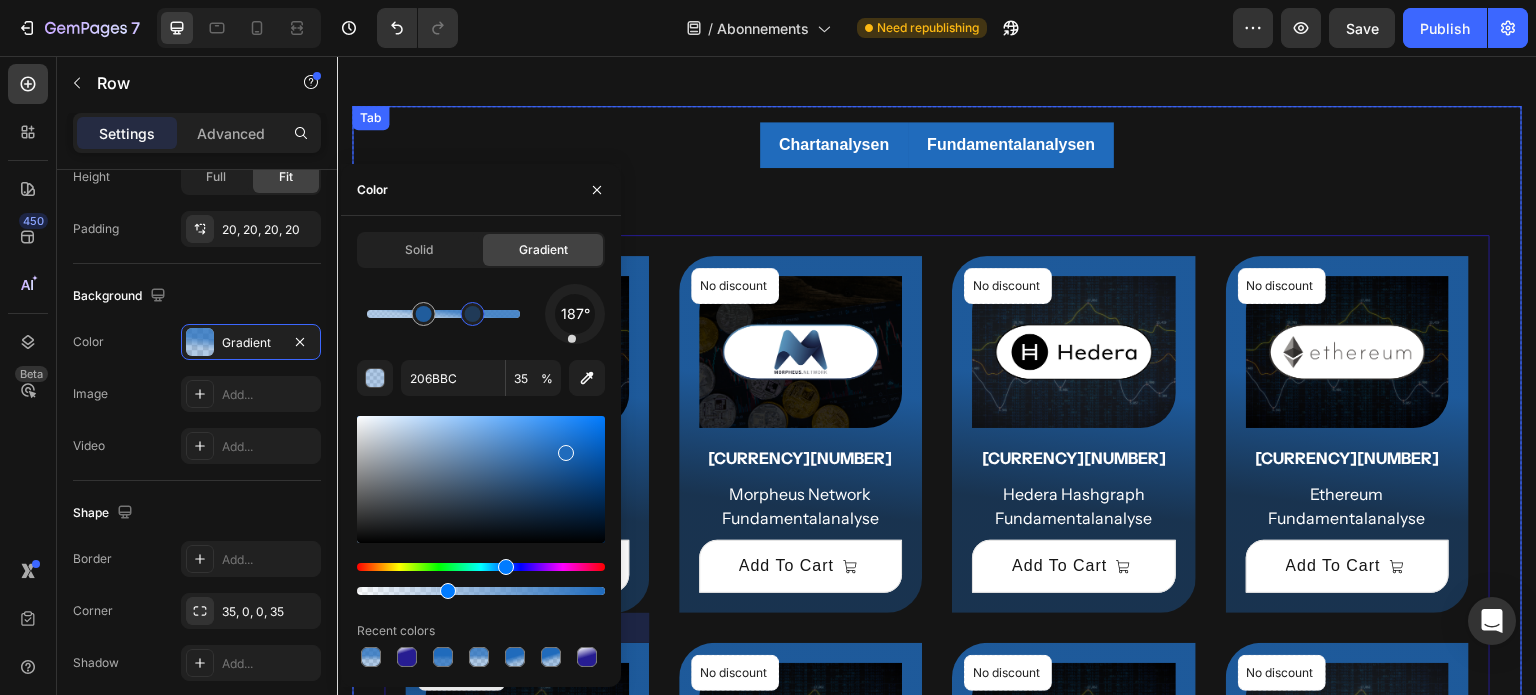 click on "Chartanalysen" at bounding box center [834, 145] 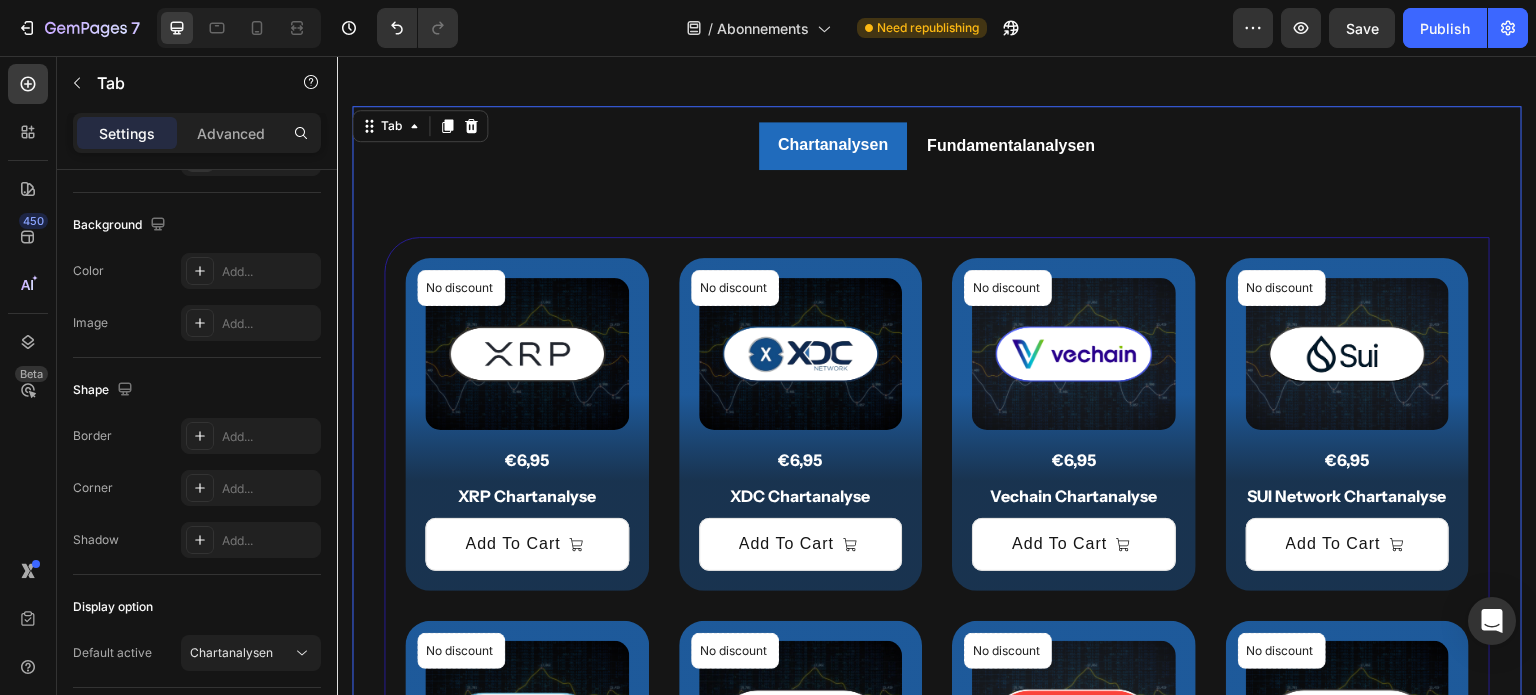 scroll, scrollTop: 0, scrollLeft: 0, axis: both 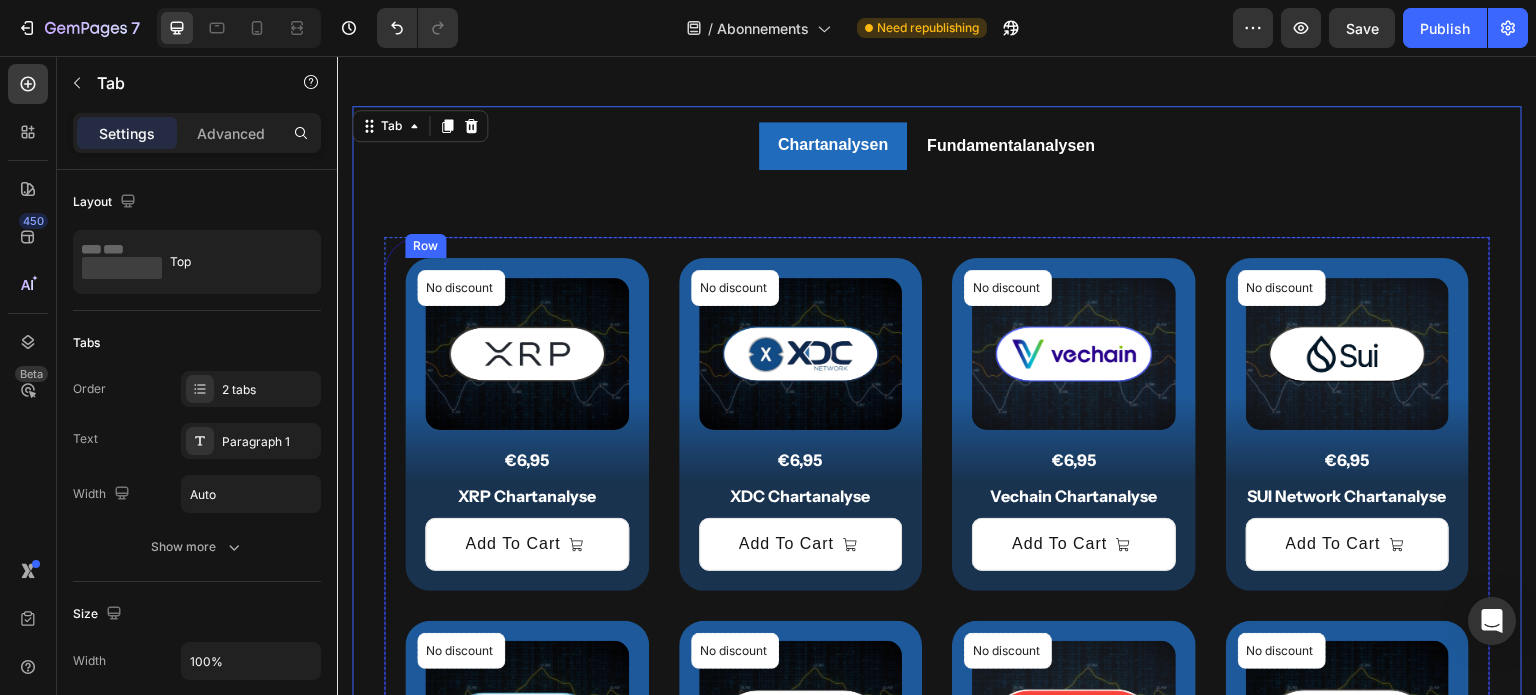 click on "No discount   Not be displayed when published Product Badge (P) Images €6,95 (P) Price (P) Price Row XRP Chartanalyse (P) Title
Add To Cart (P) Cart Button Row" at bounding box center [527, 424] 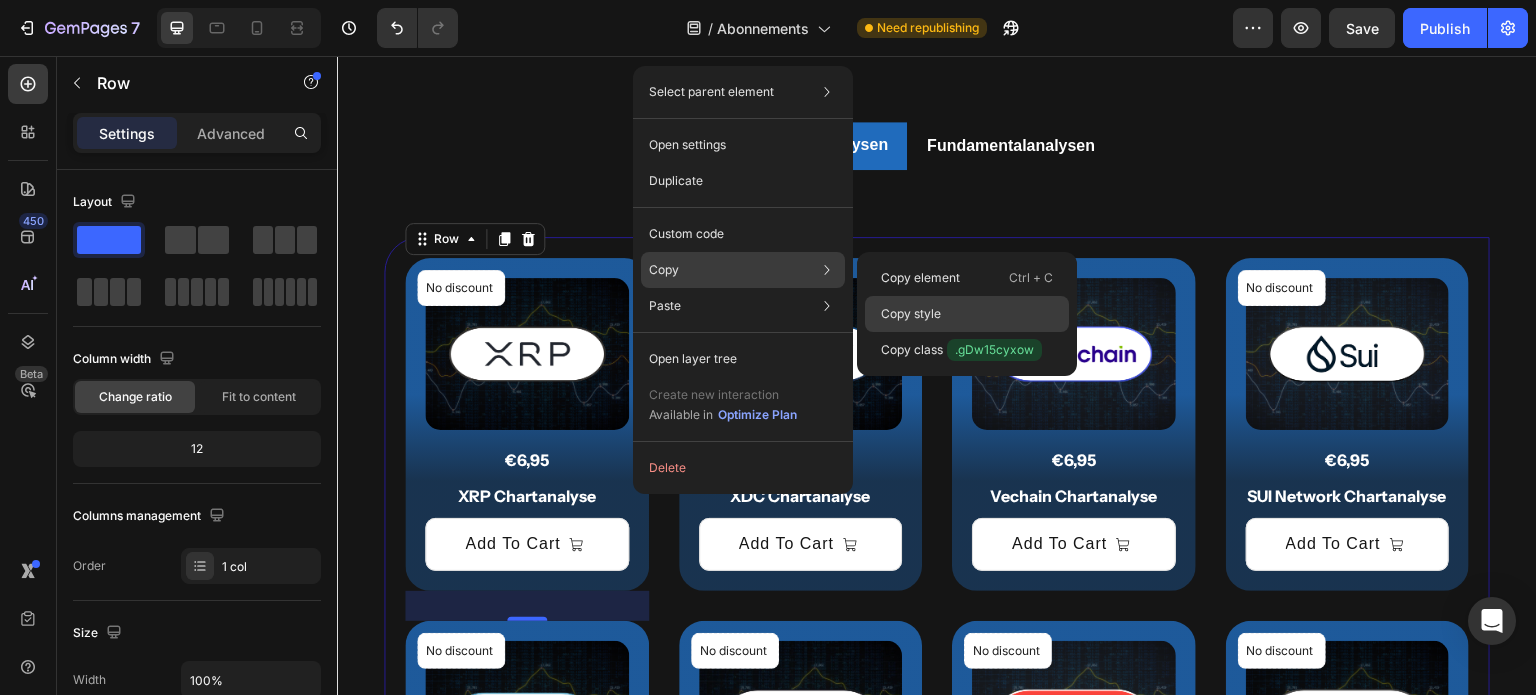 click on "Copy style" at bounding box center [911, 314] 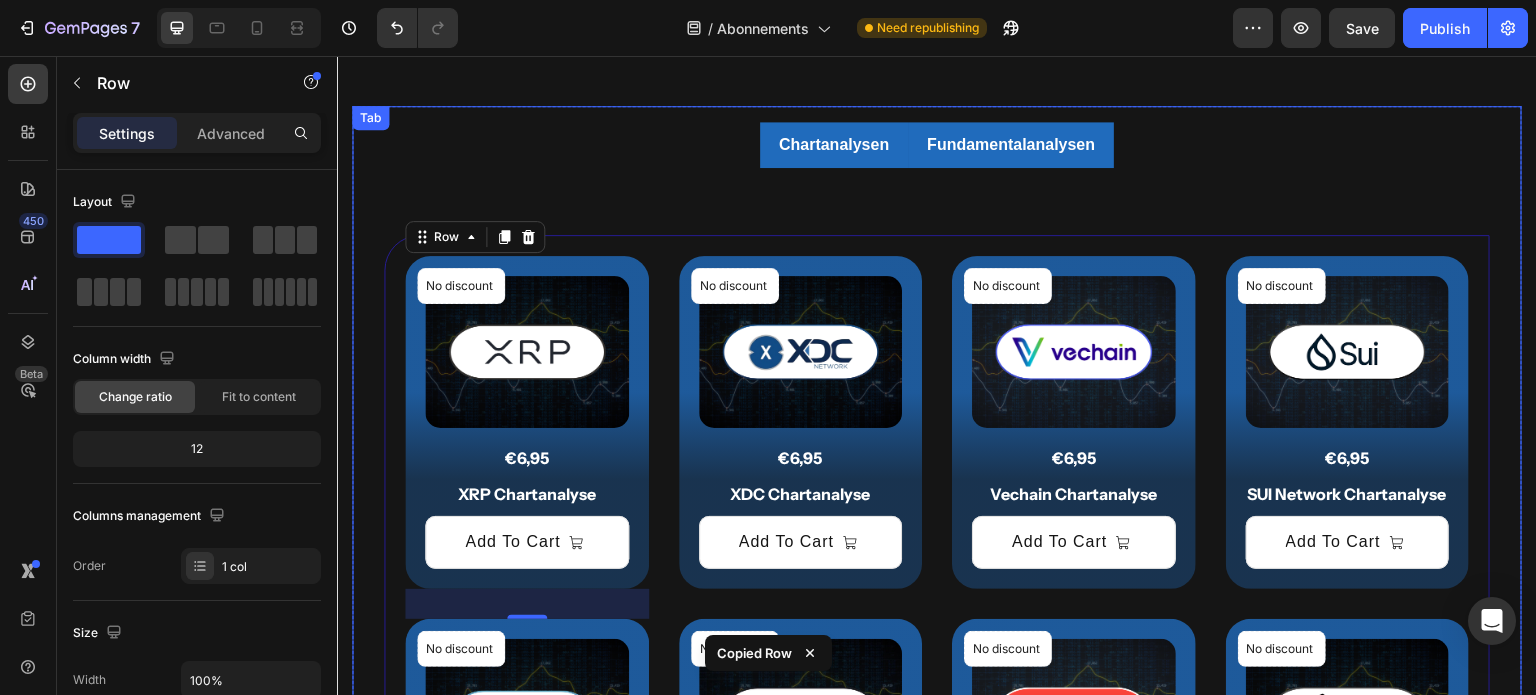 click on "Fundamentalanalysen" at bounding box center [1011, 145] 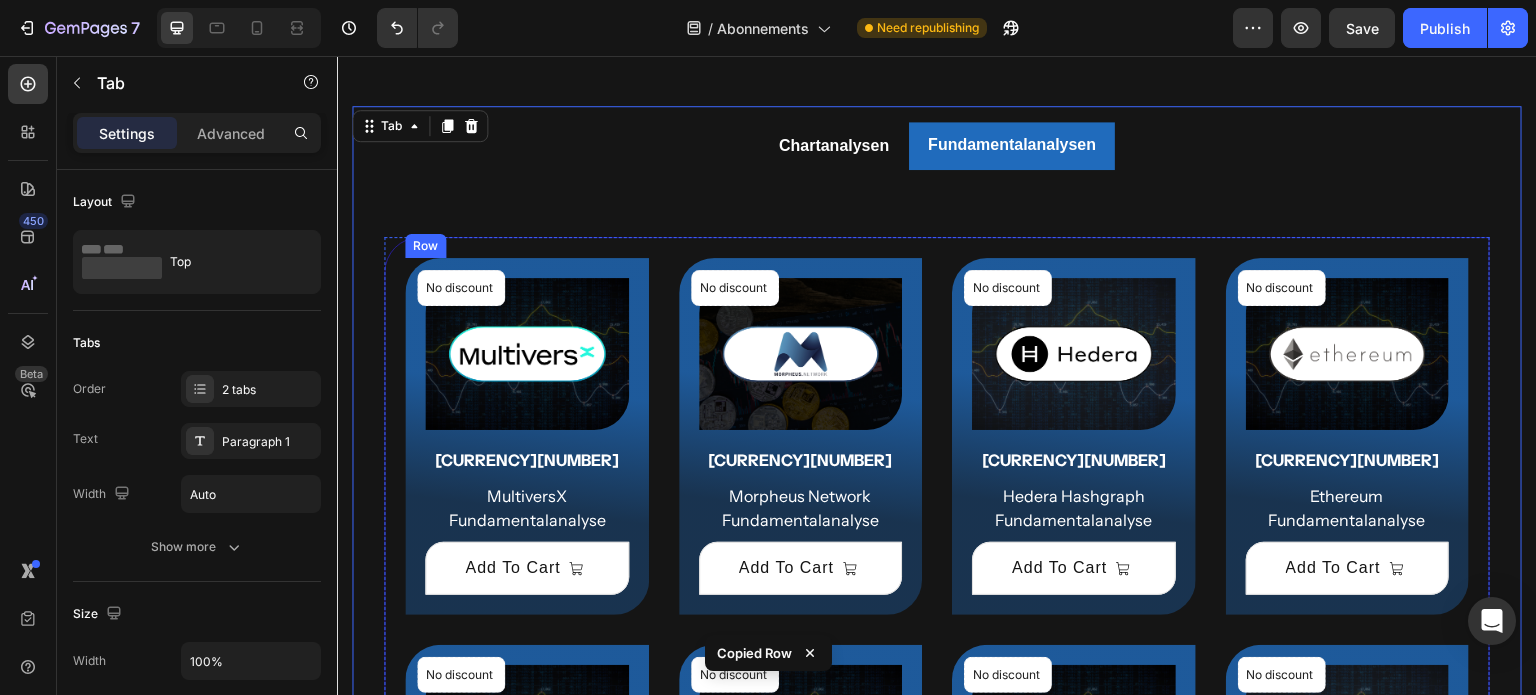 click on "No discount   Not be displayed when published Product Badge (P) Images €49,95 (P) Price (P) Price Row MultiversX Fundamentalanalyse (P) Title
Add To Cart (P) Cart Button Row" at bounding box center (527, 436) 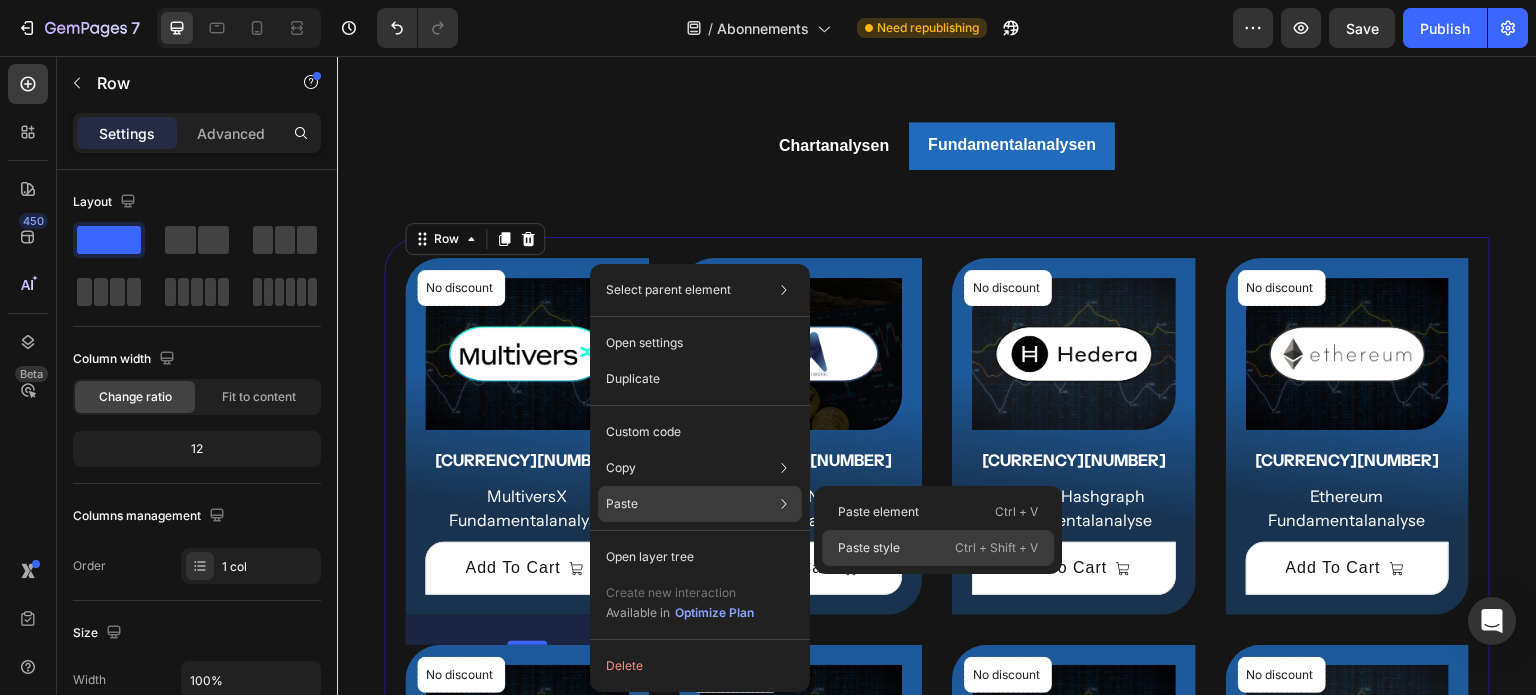 click on "Paste style" at bounding box center (869, 548) 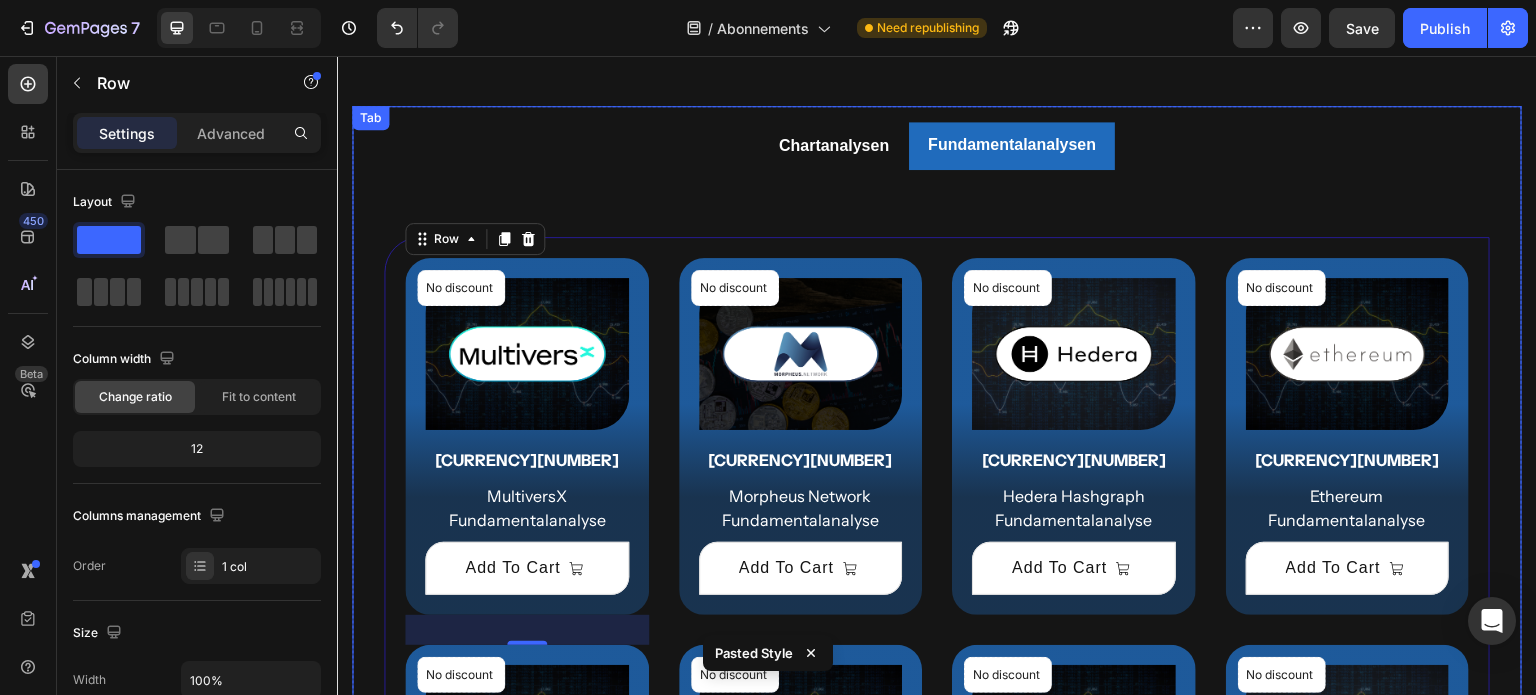 click on "Chartanalysen Fundamentalanalysen                Title Line No discount   Not be displayed when published Product Badge (P) Images €6,95 (P) Price (P) Price Row XRP Chartanalyse (P) Title
Add To Cart (P) Cart Button Row Product List No discount   Not be displayed when published Product Badge (P) Images €6,95 (P) Price (P) Price Row XDC Chartanalyse (P) Title
Add To Cart (P) Cart Button Row Product List No discount   Not be displayed when published Product Badge (P) Images €6,95 (P) Price (P) Price Row Vechain Chartanalyse (P) Title
Add To Cart (P) Cart Button Row Product List No discount   Not be displayed when published Product Badge (P) Images €6,95 (P) Price (P) Price Row SUI Network Chartanalyse (P) Title
Add To Cart (P) Cart Button Row Product List No discount   Not be displayed when published Product Badge (P) Images €6,95 (P) Price (P) Price Row Solana Chartanalyse (P) Title
Add To Cart (P) Cart Button Row   Row" at bounding box center [937, 992] 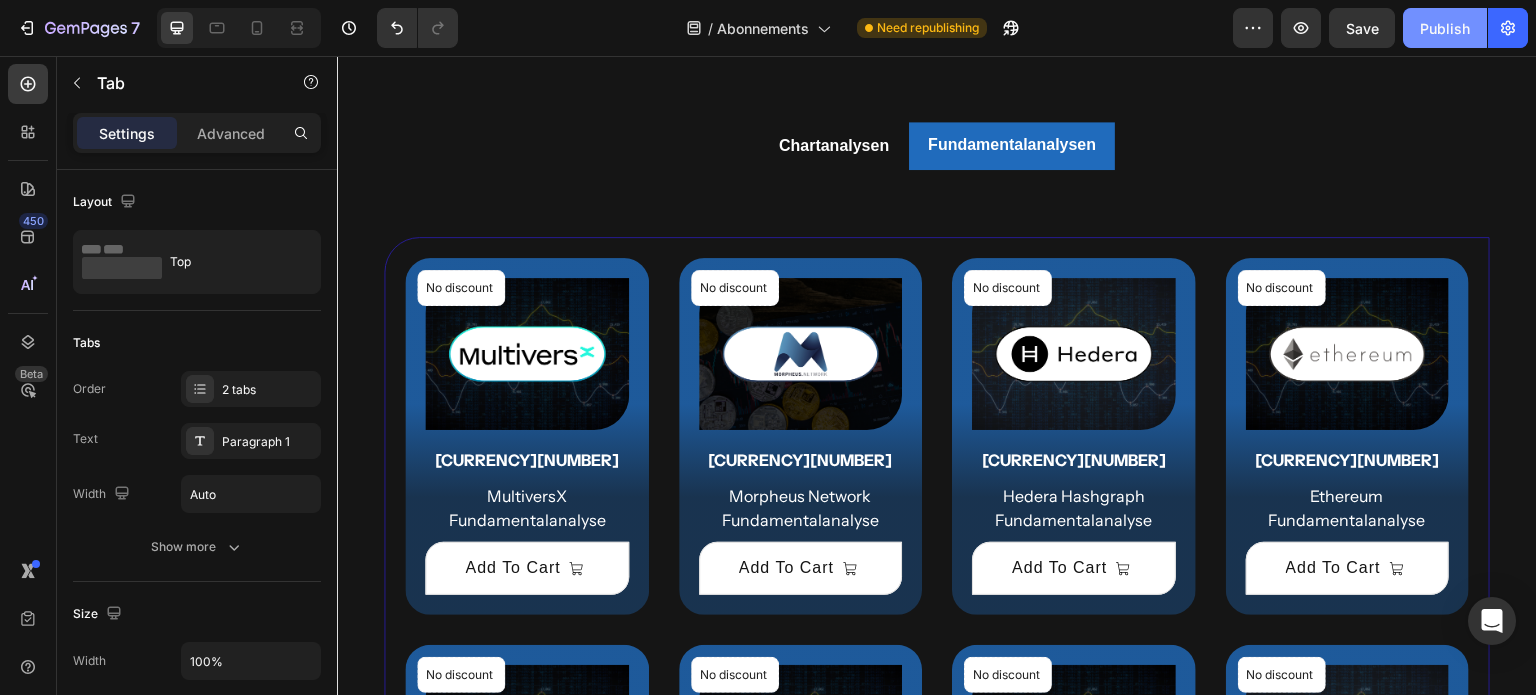 click on "Publish" at bounding box center (1445, 28) 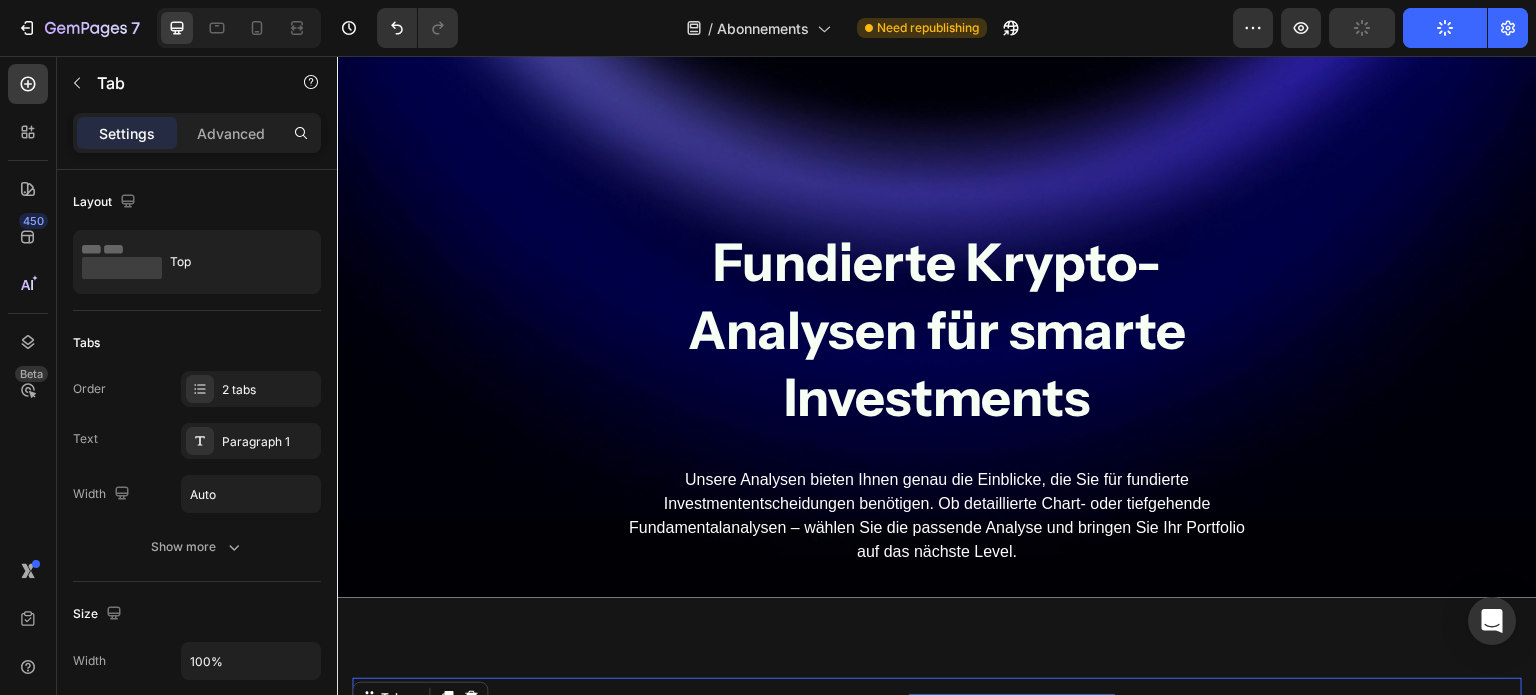 scroll, scrollTop: 0, scrollLeft: 0, axis: both 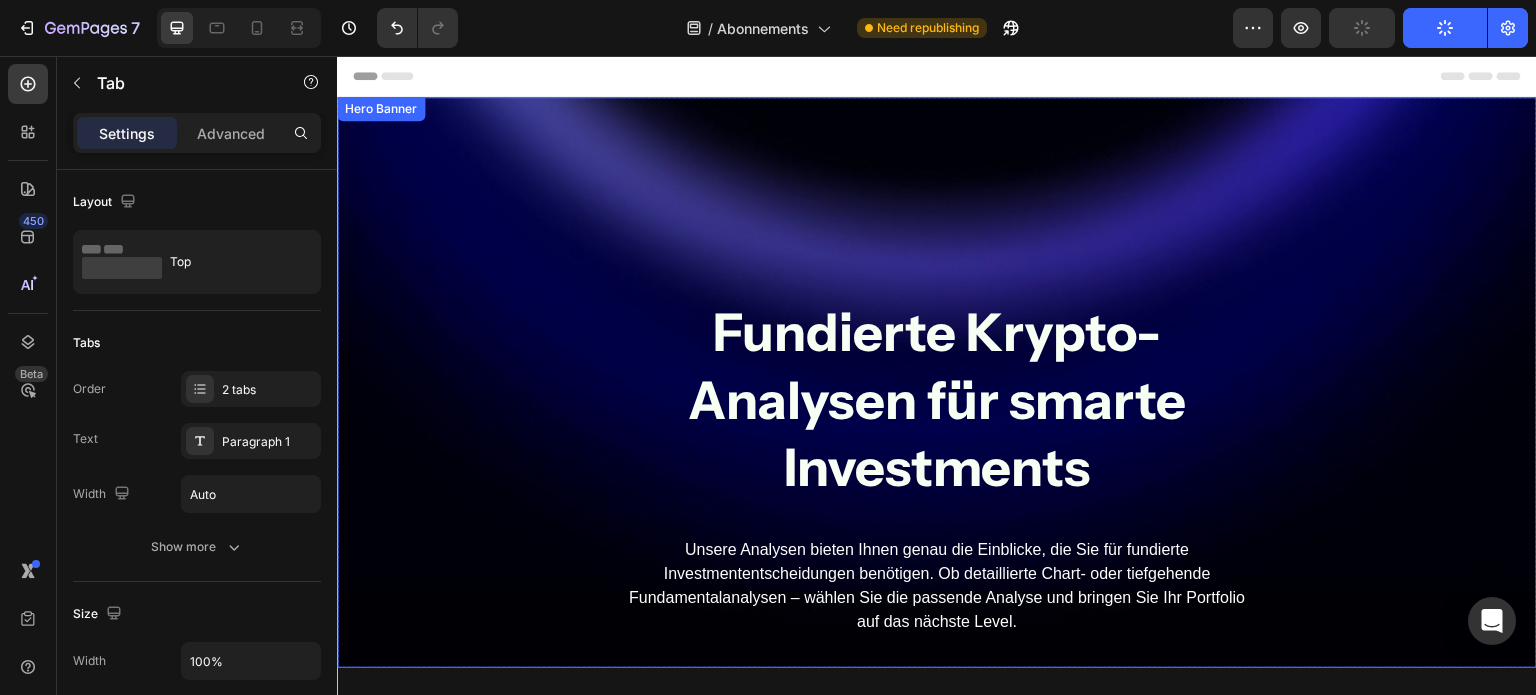 click on "Fundierte Krypto- Analysen für smarte  Investments Heading Unsere Analysen bieten Ihnen genau die Einblicke, die Sie für fundierte  Investmententscheidungen benötigen. Ob detaillierte Chart- oder tiefgehende  Fundamentalanalysen – wählen Sie die passende Analyse und bringen Sie Ihr Portfolio auf das nächste Level. Text Block Row" at bounding box center [937, 382] 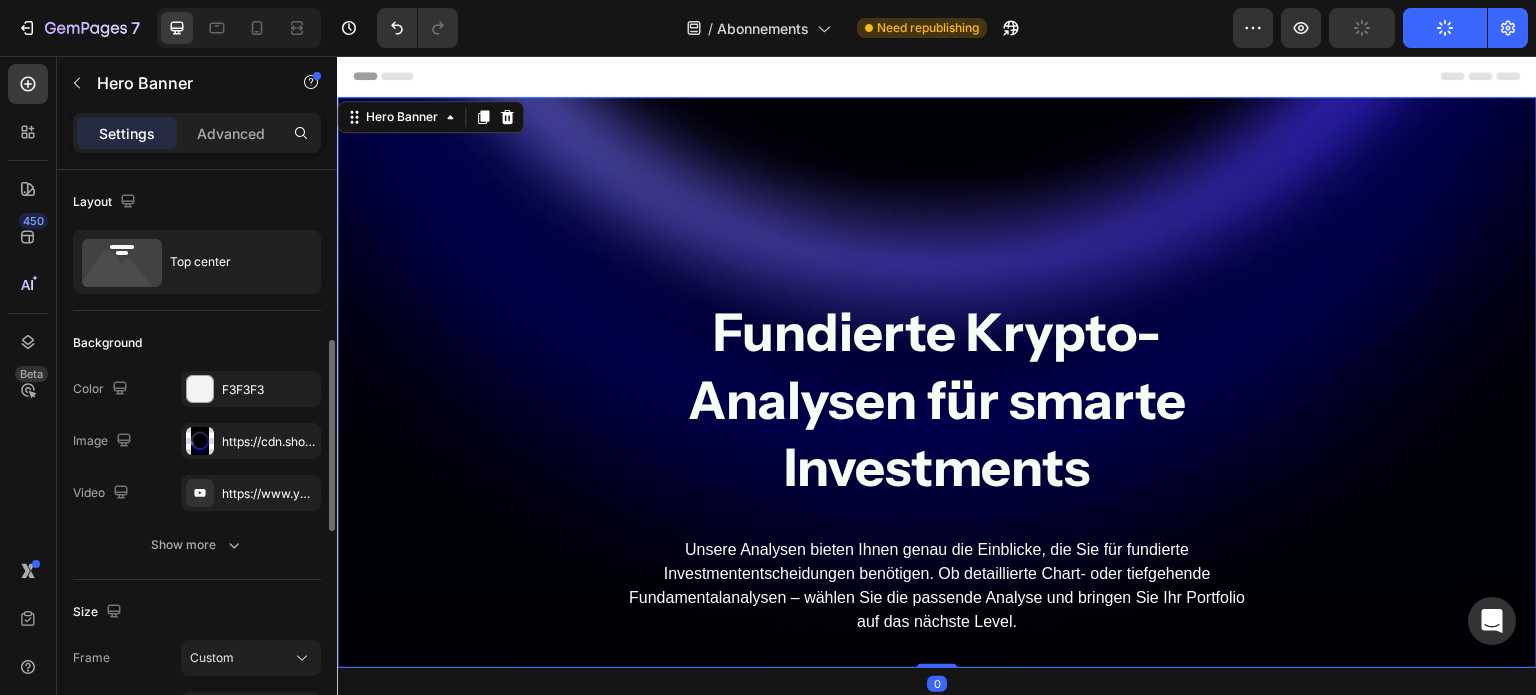 scroll, scrollTop: 165, scrollLeft: 0, axis: vertical 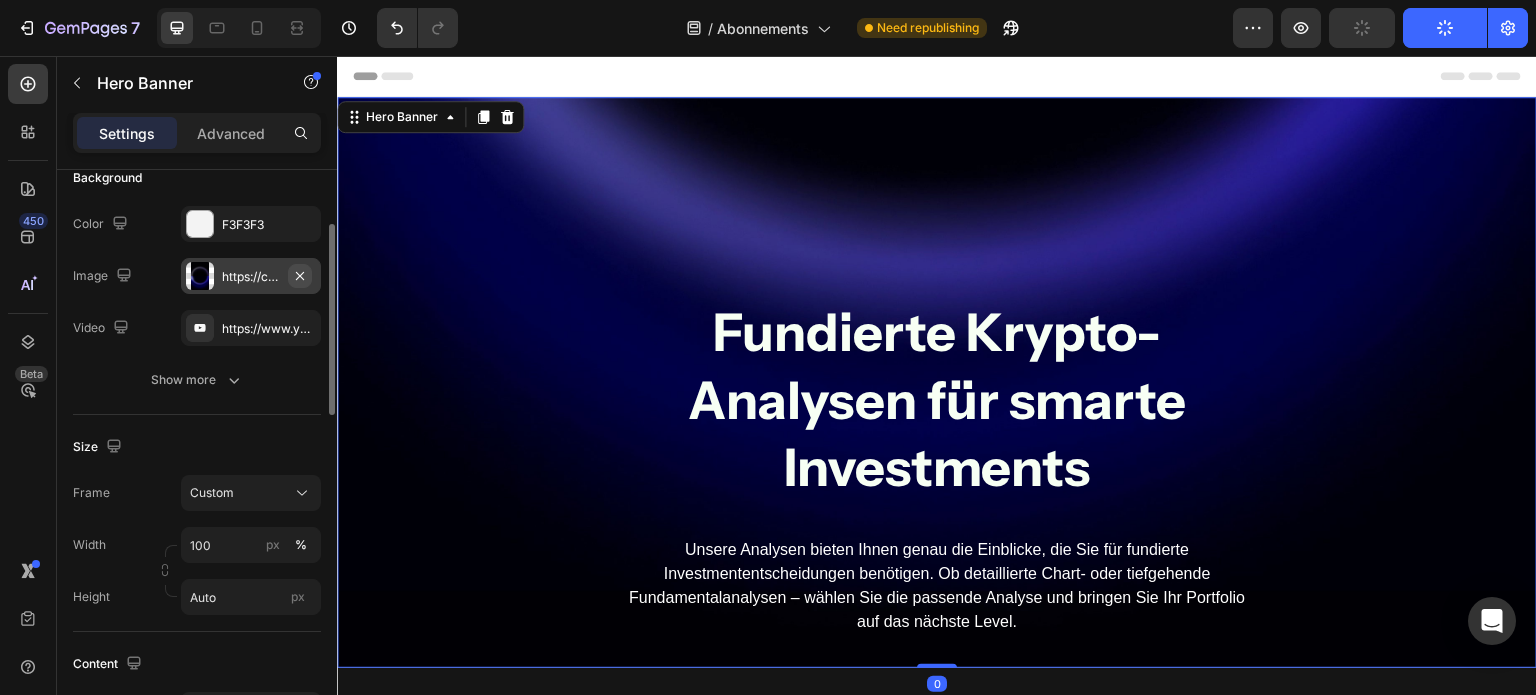 click 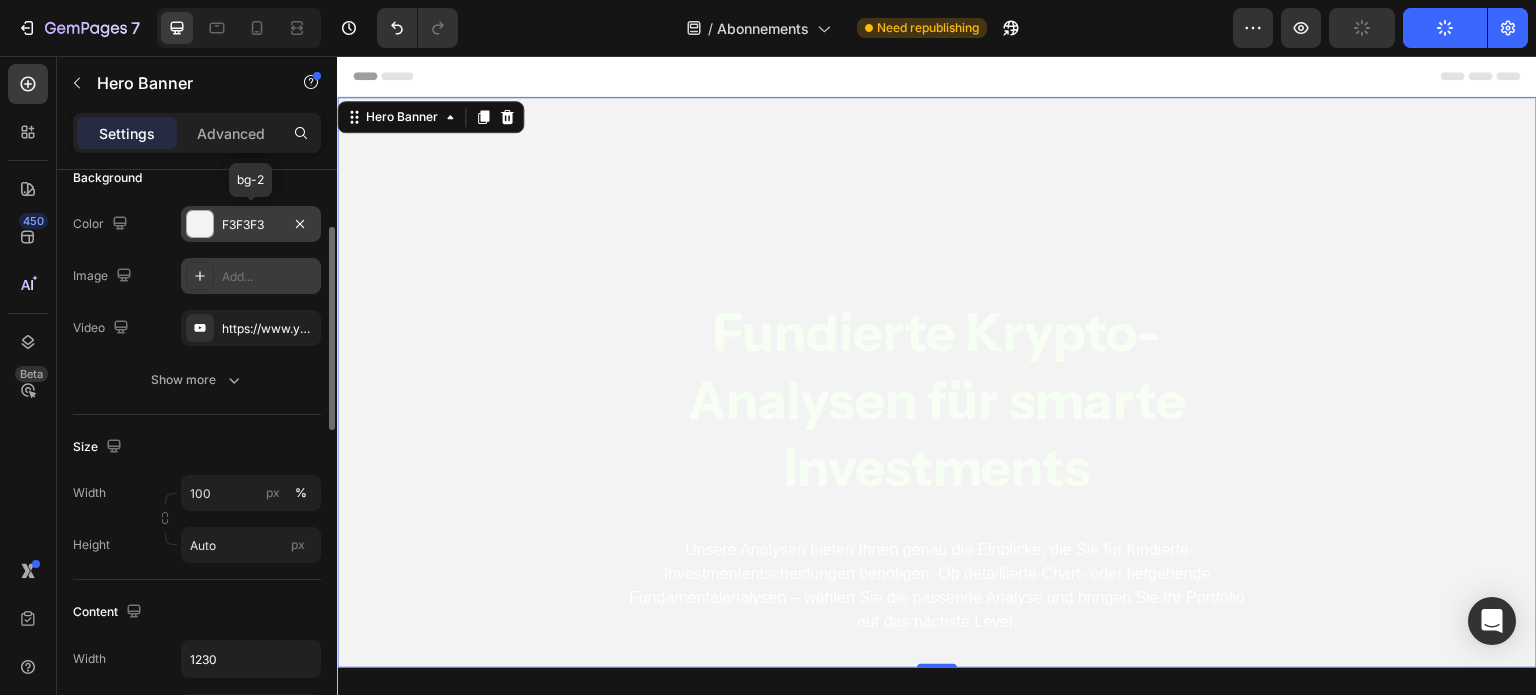click at bounding box center [200, 224] 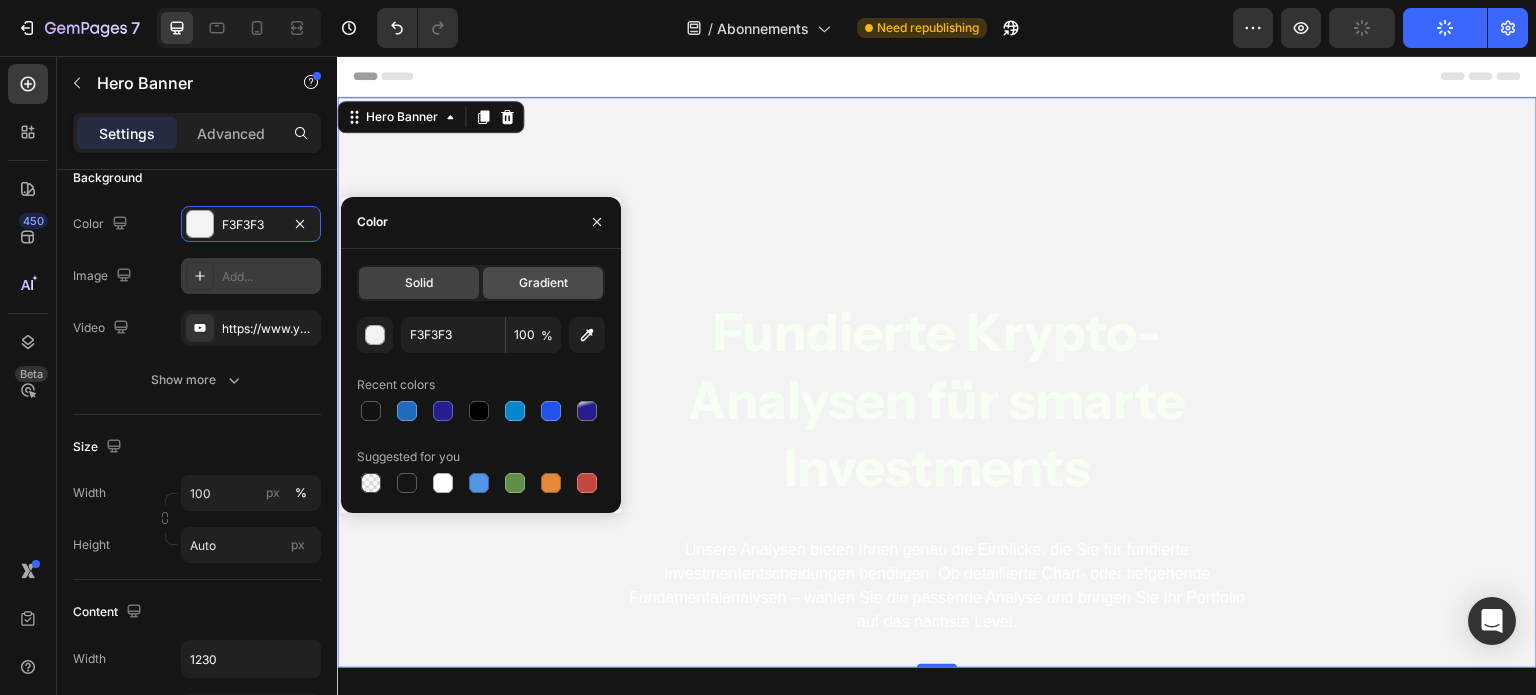 click on "Gradient" 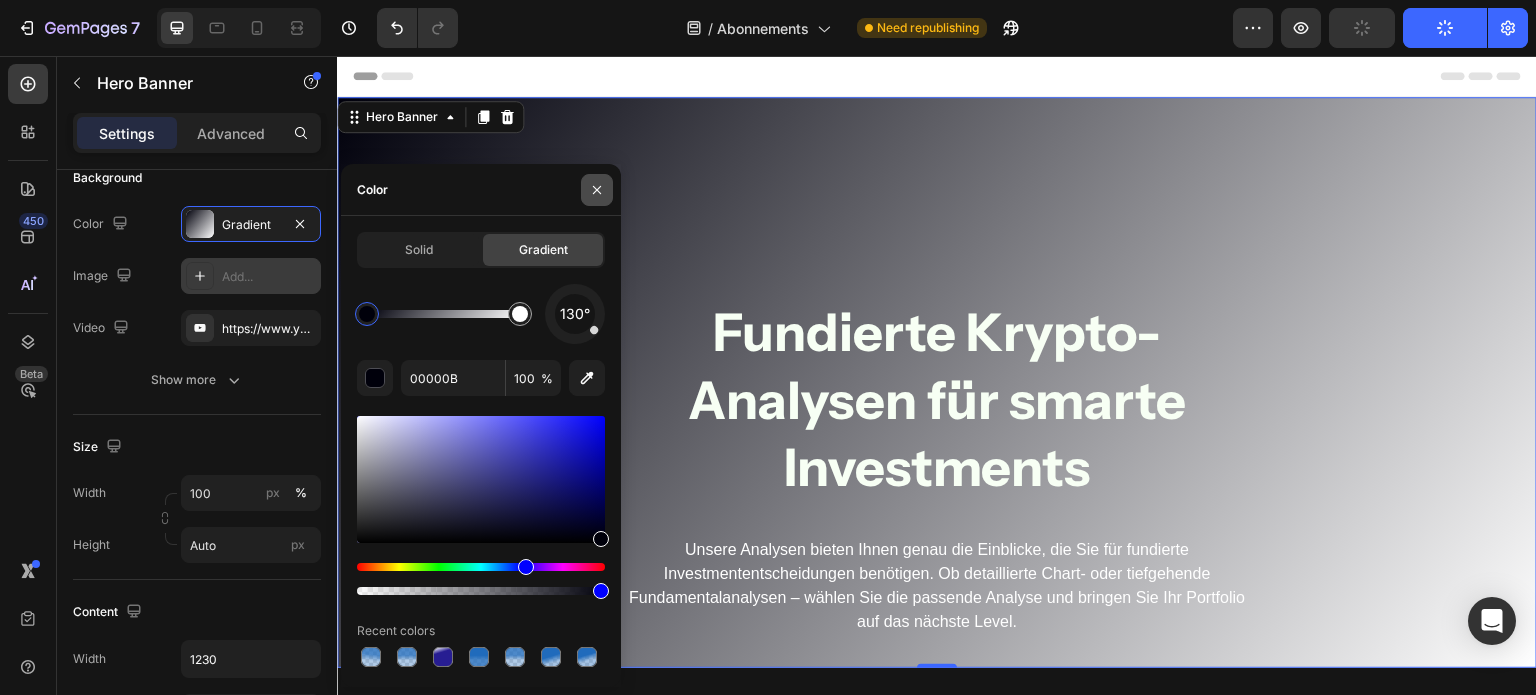 click at bounding box center [597, 190] 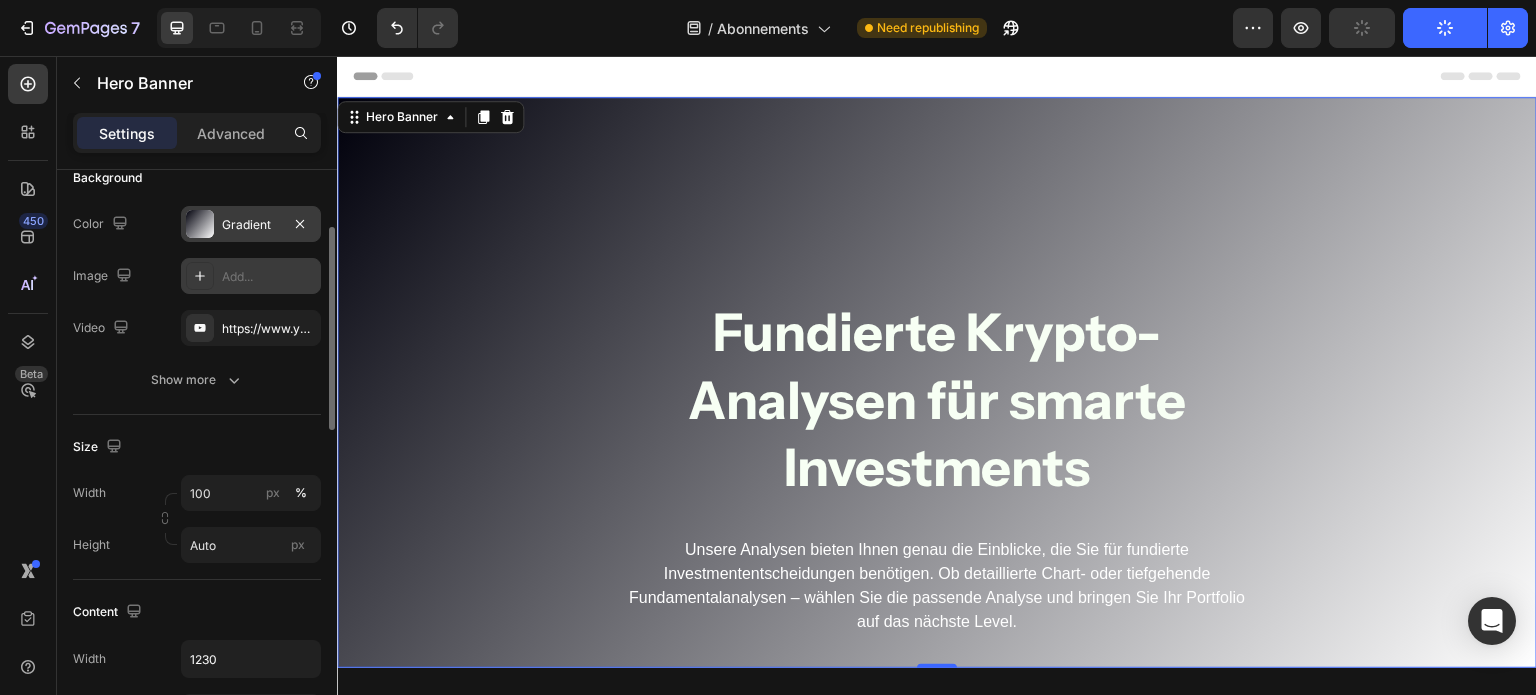 click on "Gradient" at bounding box center (251, 224) 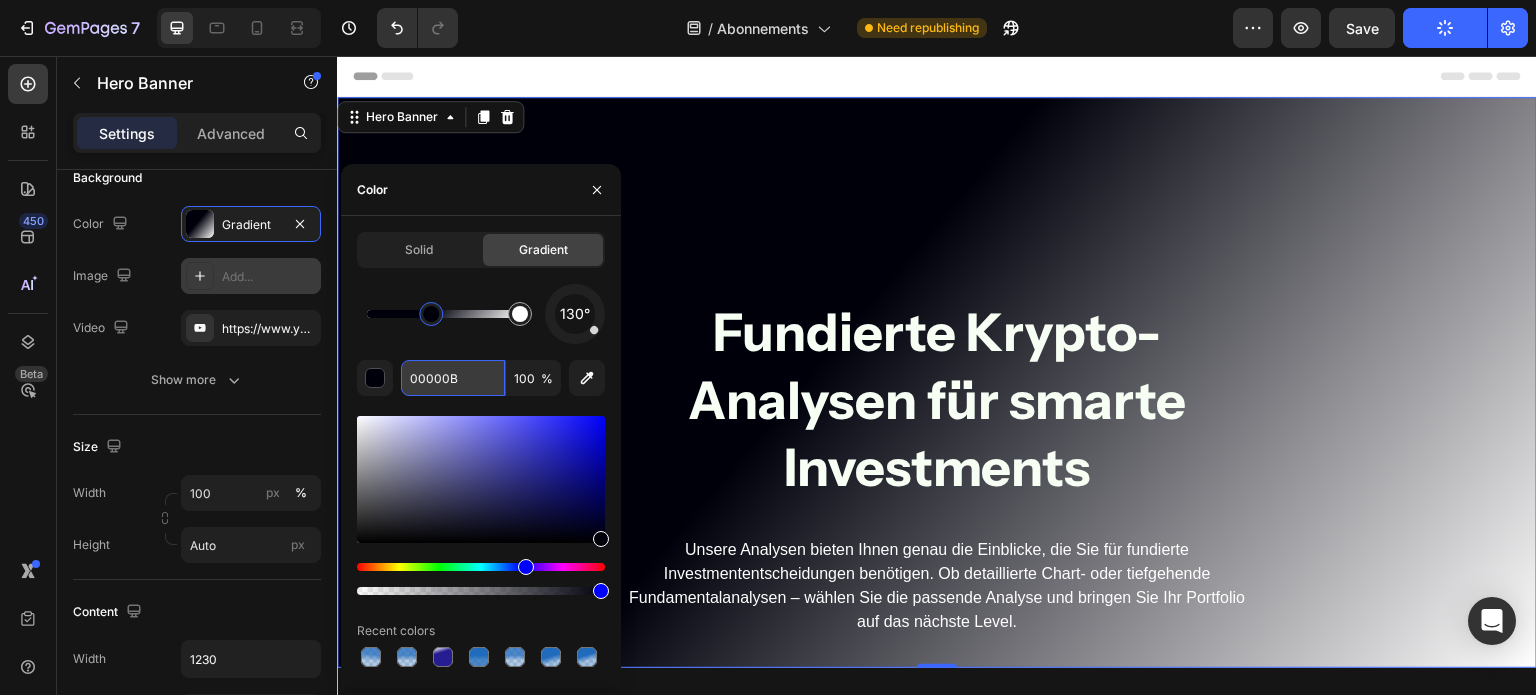 click on "00000B" at bounding box center [453, 378] 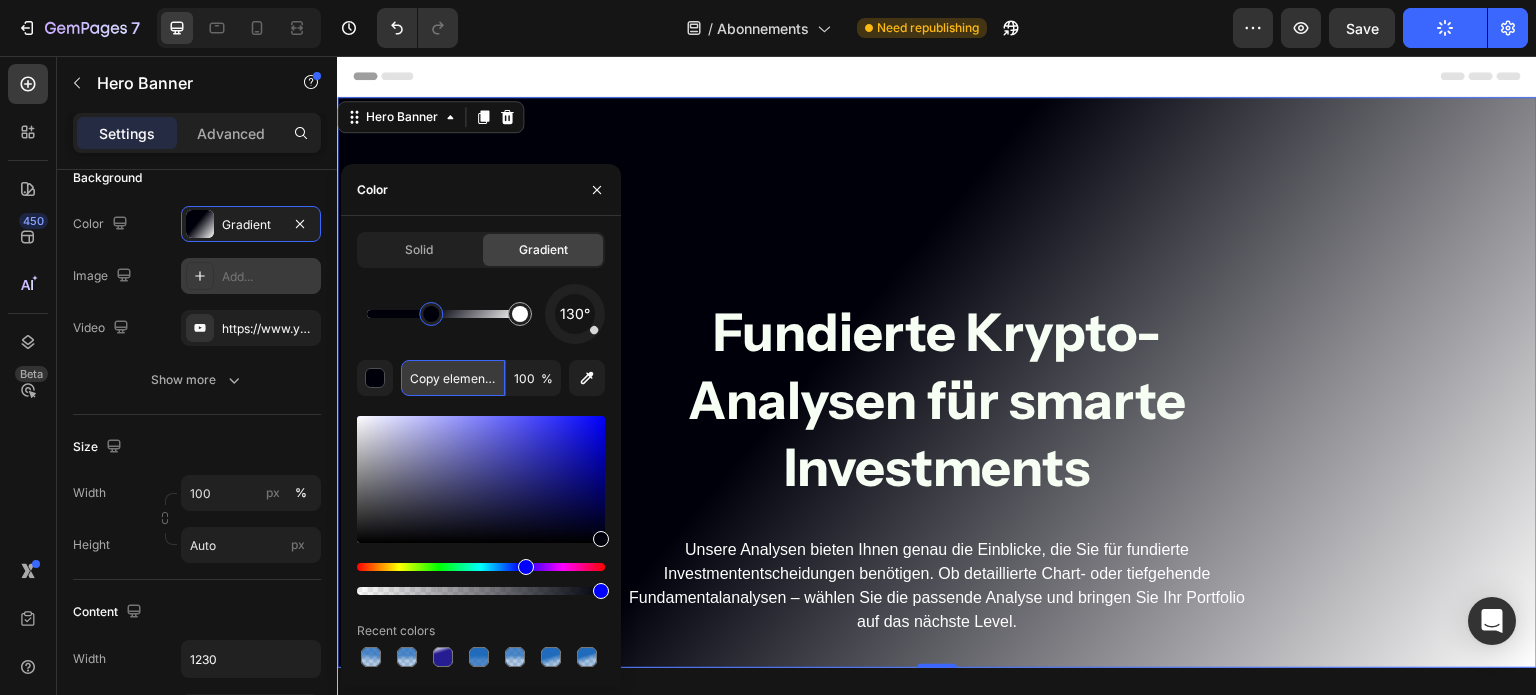 scroll, scrollTop: 0, scrollLeft: 90, axis: horizontal 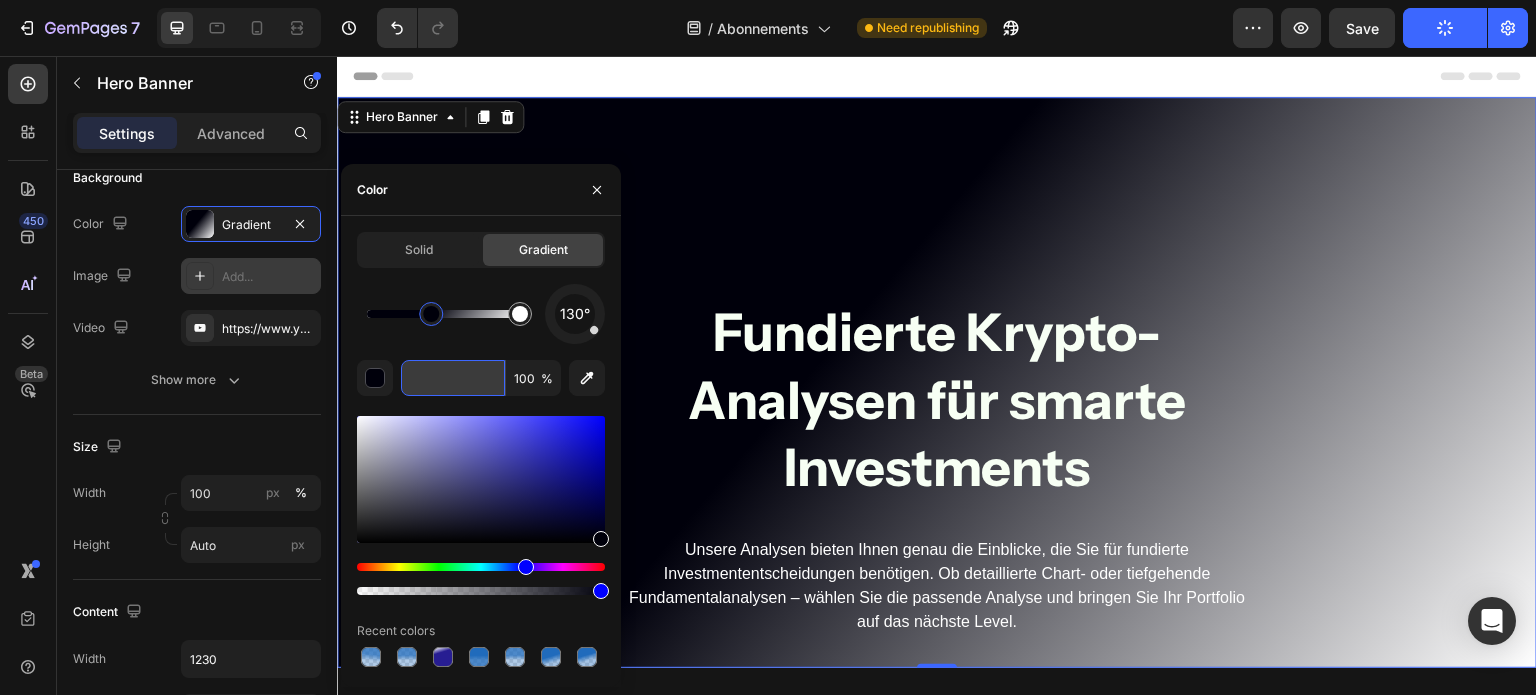 type on "00000B" 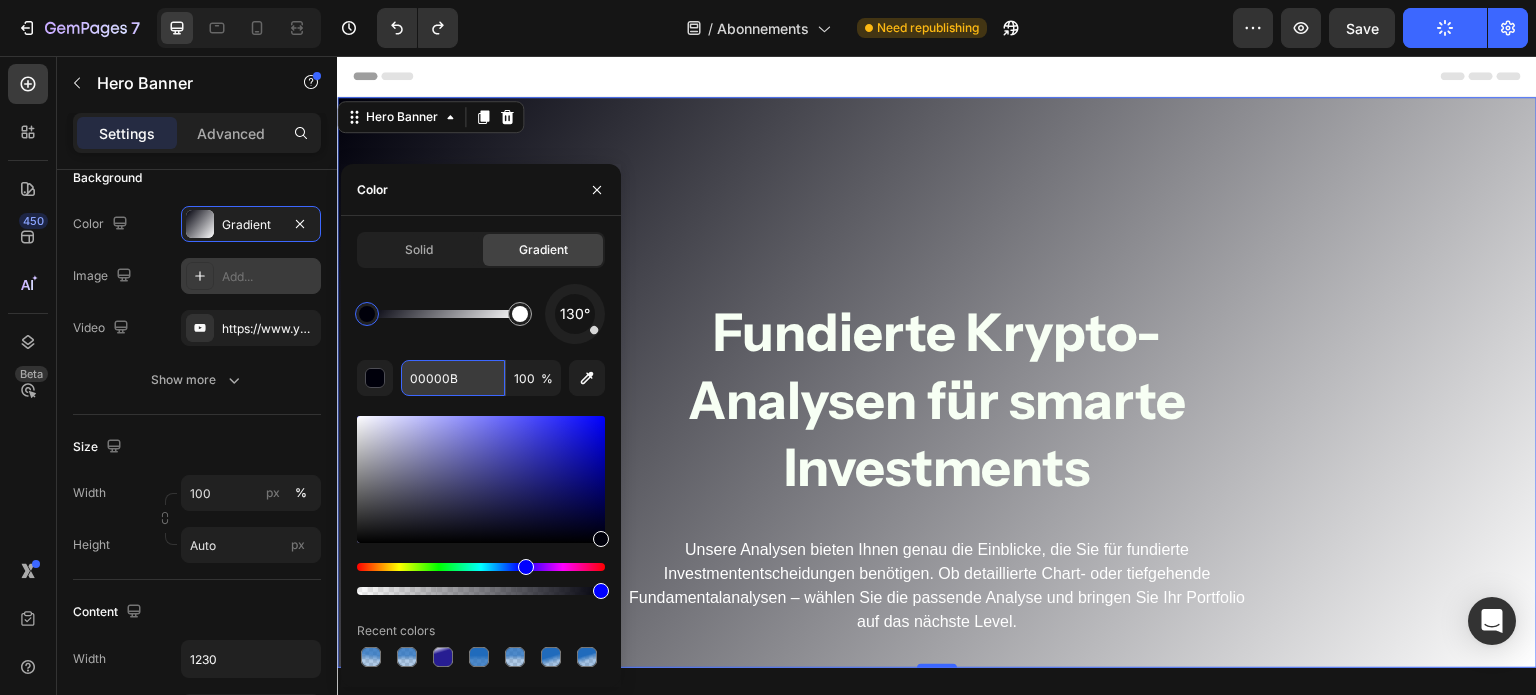 scroll, scrollTop: 0, scrollLeft: 0, axis: both 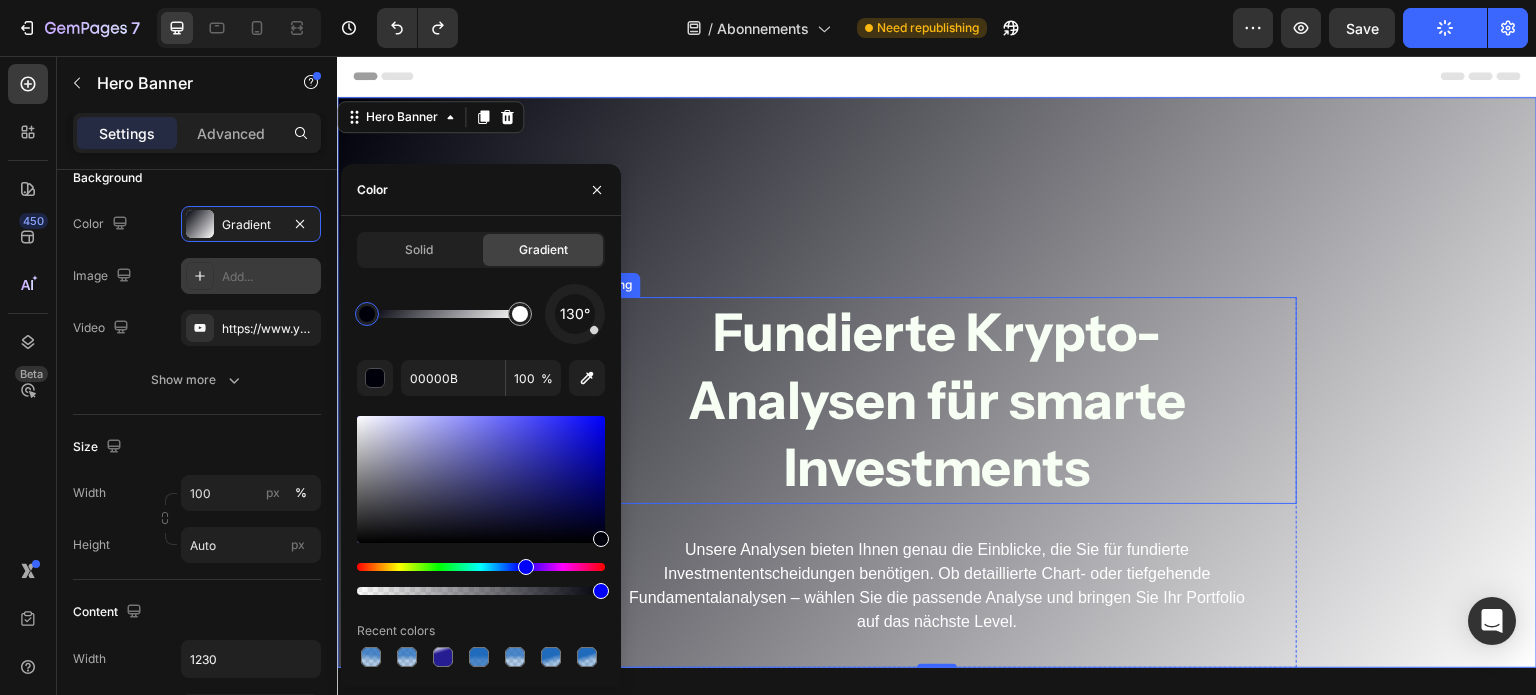 click on "Analysen für smarte" at bounding box center [937, 400] 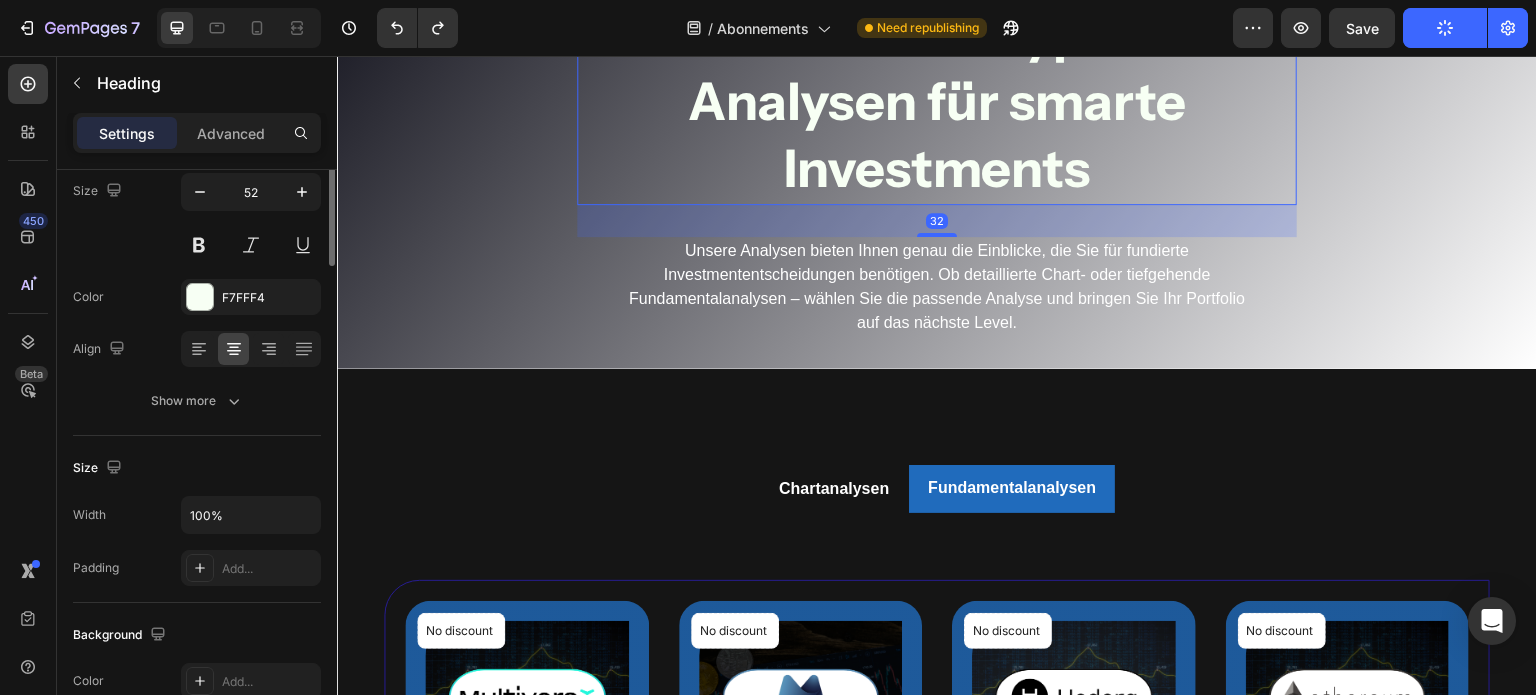 scroll, scrollTop: 0, scrollLeft: 0, axis: both 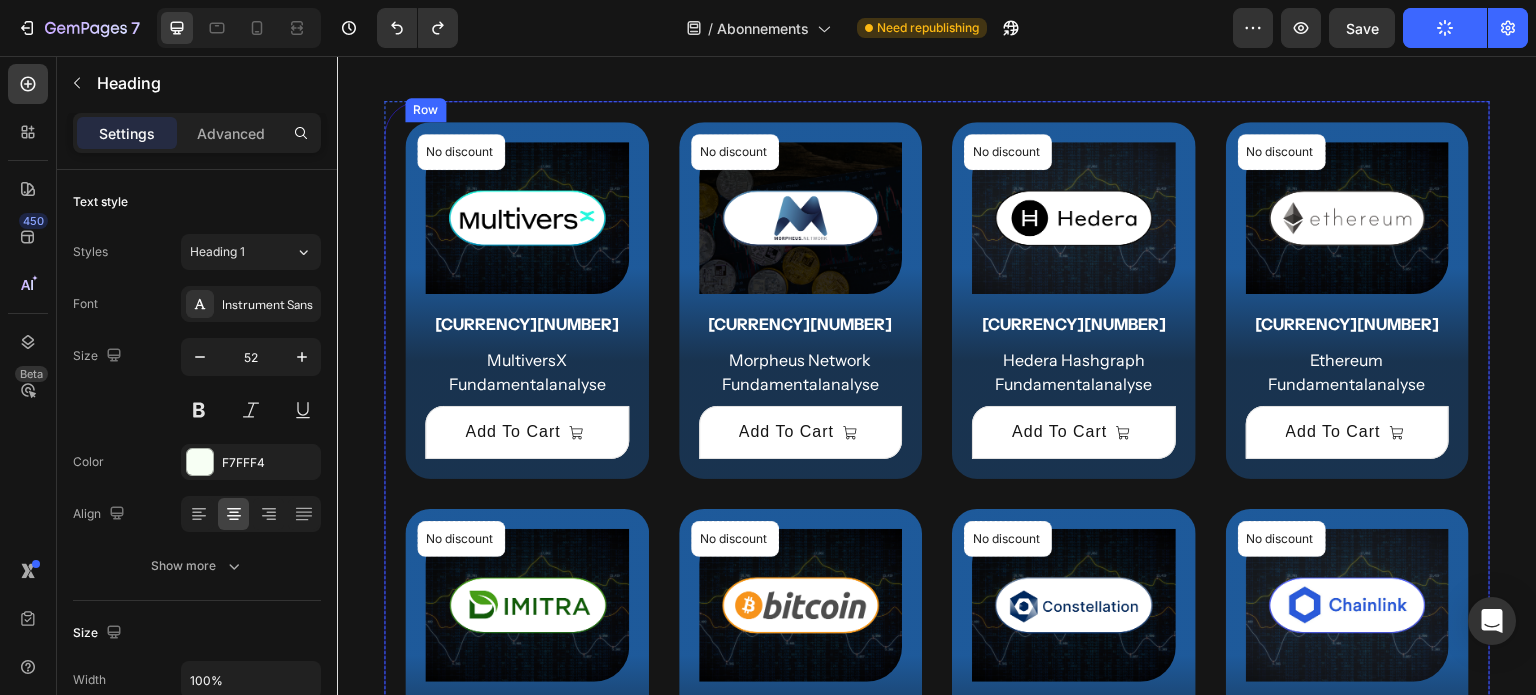 click on "No discount   Not be displayed when published Product Badge (P) Images €49,95 (P) Price (P) Price Row MultiversX Fundamentalanalyse (P) Title
Add To Cart (P) Cart Button Row" at bounding box center (527, 300) 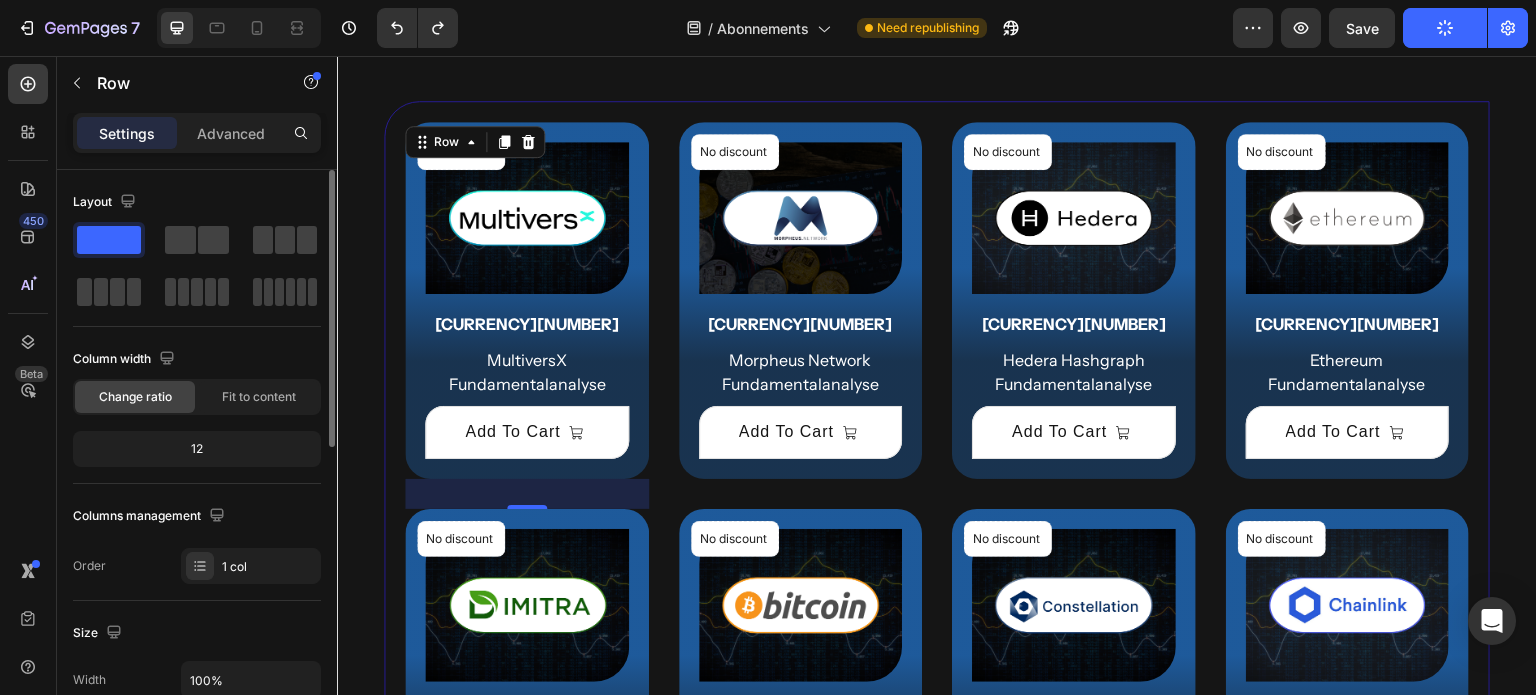 scroll, scrollTop: 552, scrollLeft: 0, axis: vertical 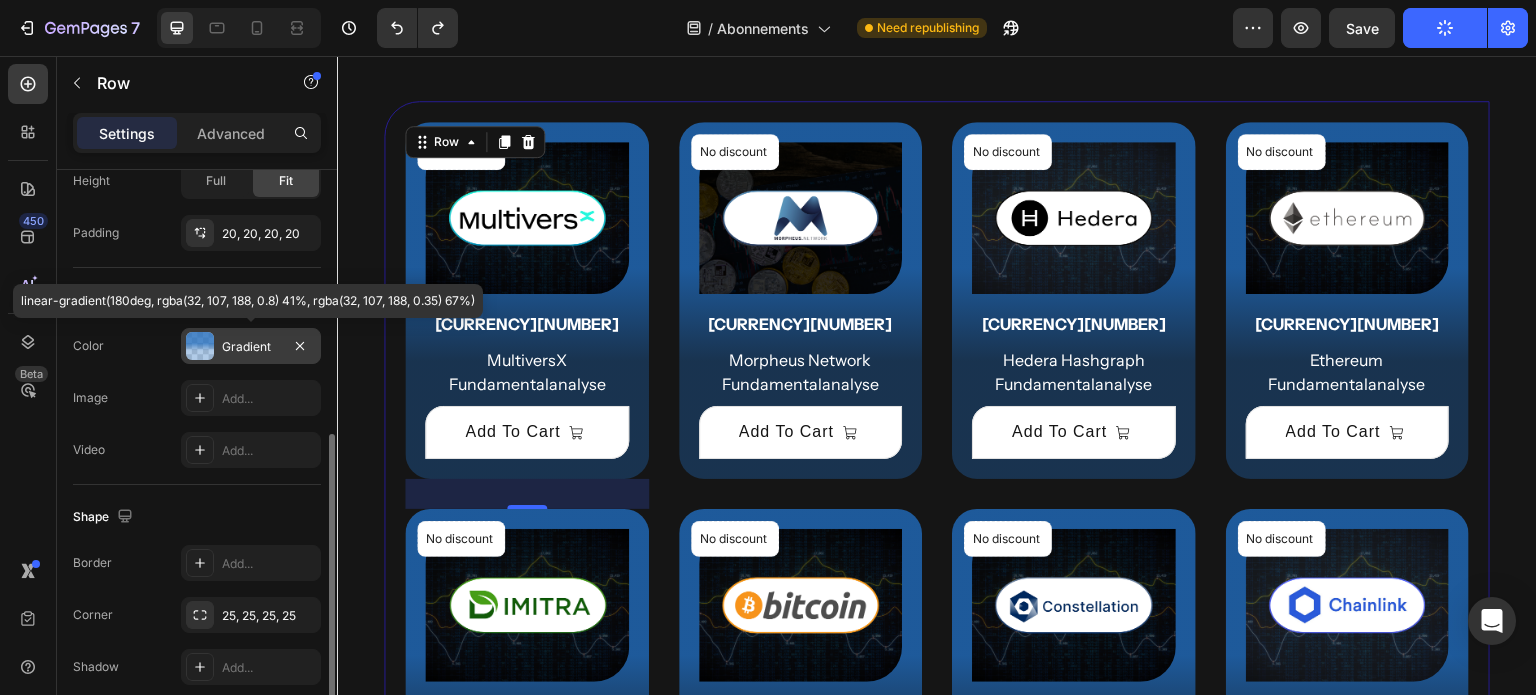 click at bounding box center (200, 346) 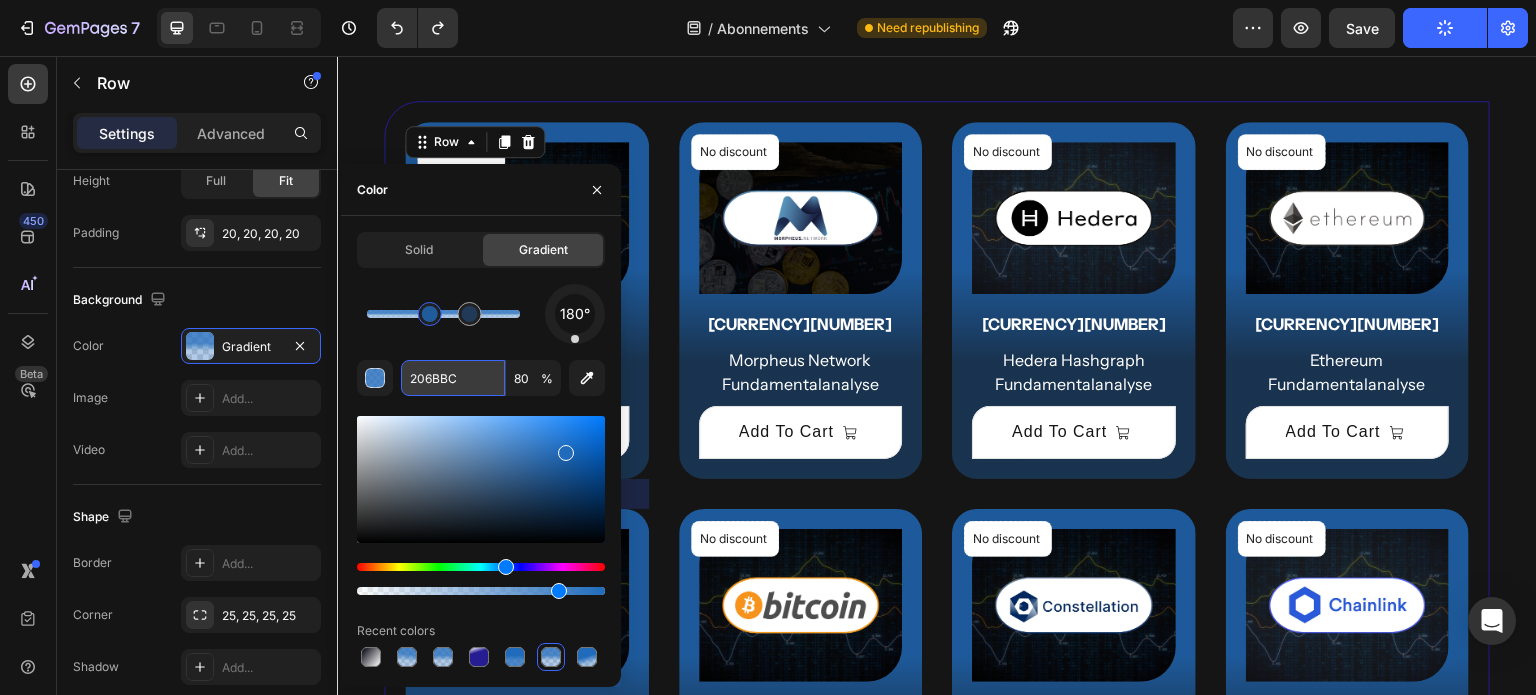 click on "206BBC" at bounding box center [453, 378] 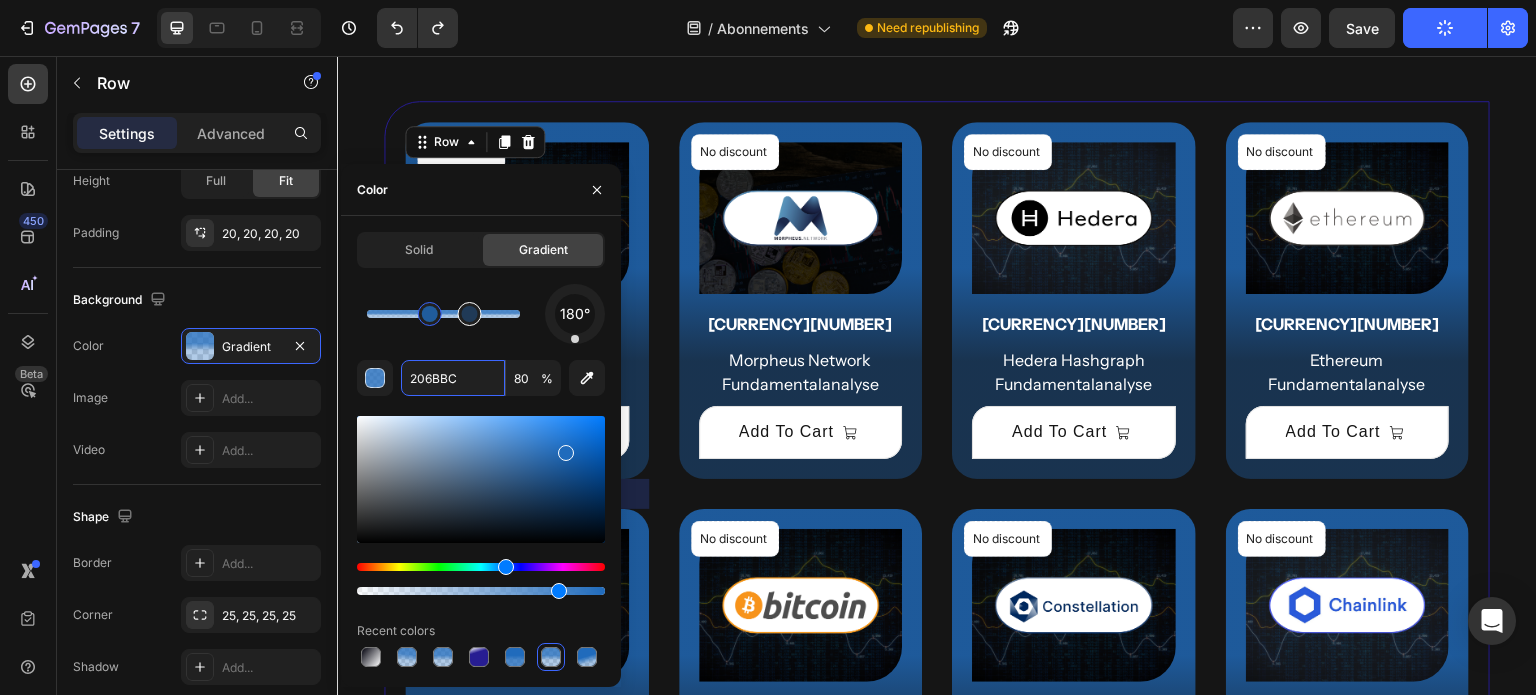 type on "35" 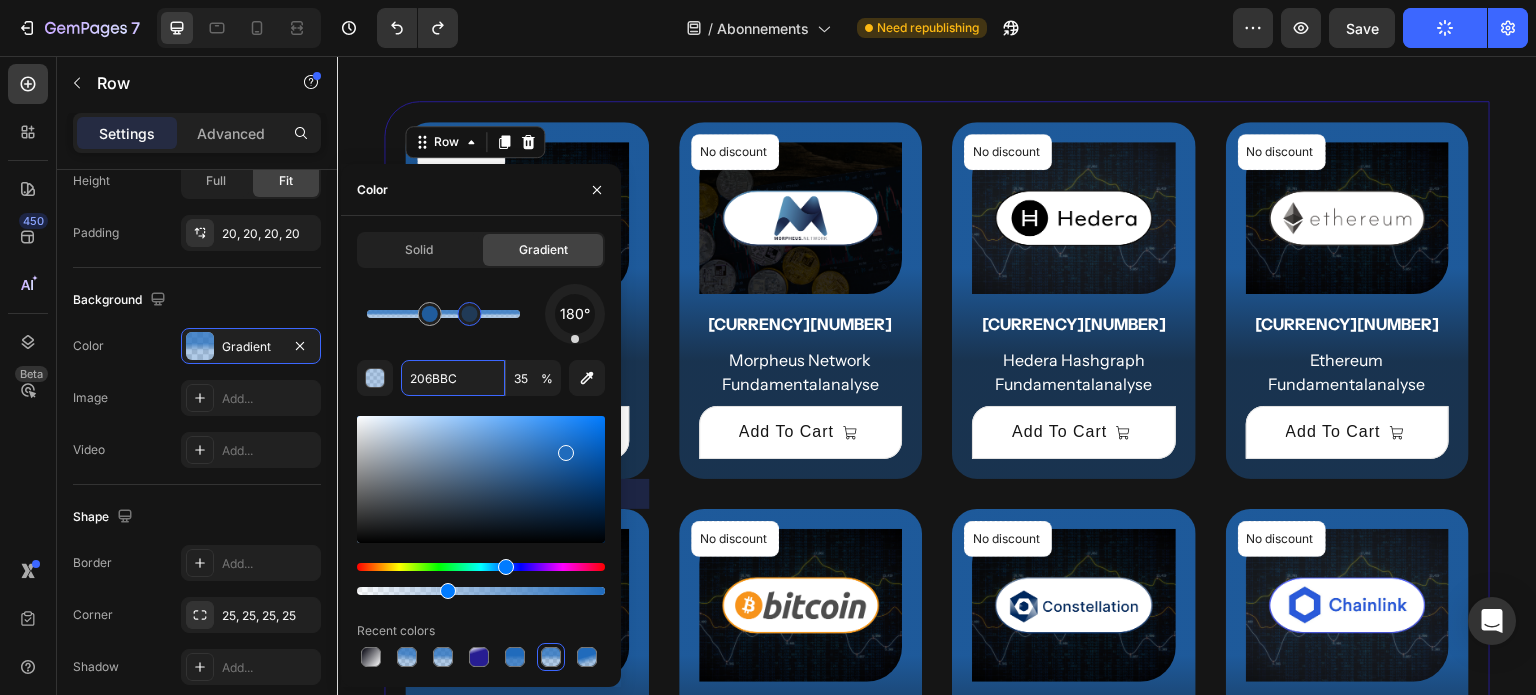 click at bounding box center [470, 314] 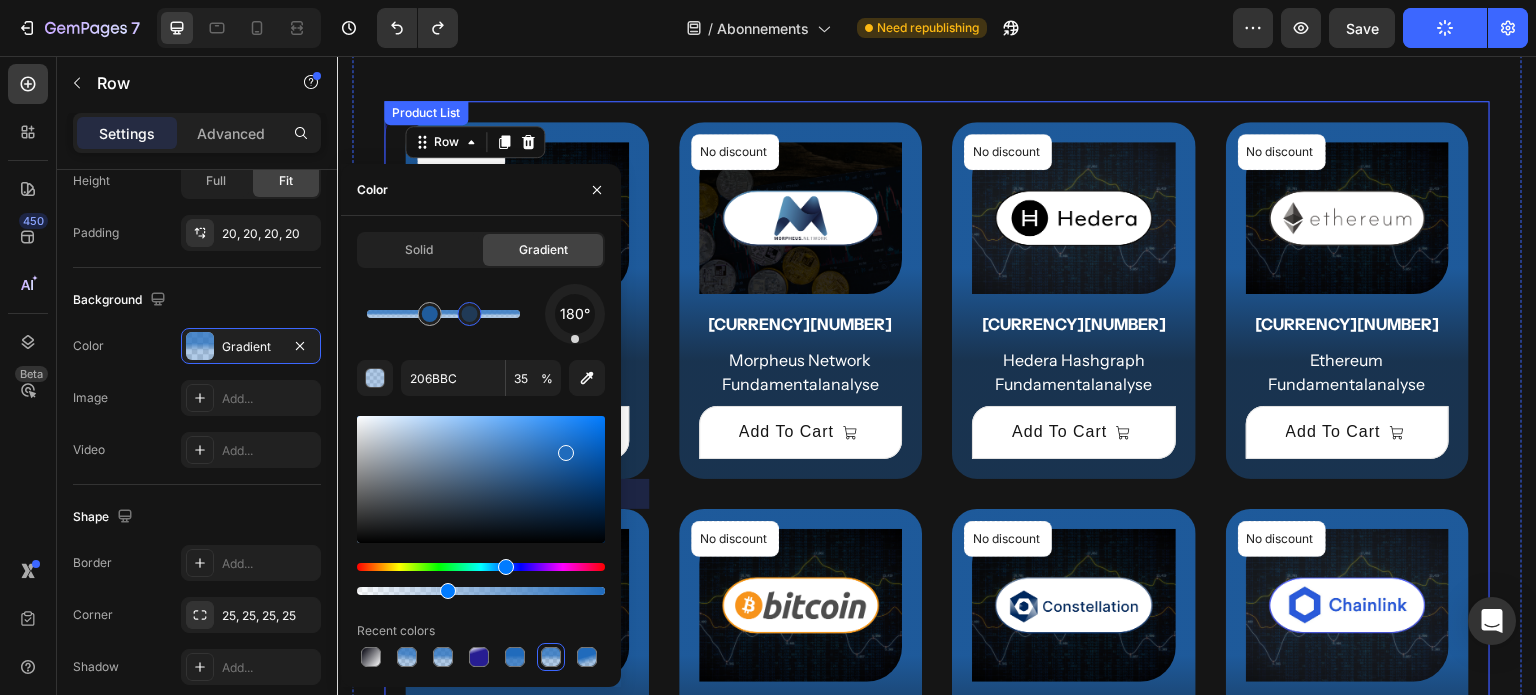 click on "No discount   Not be displayed when published Product Badge (P) Images €49,95 (P) Price (P) Price Row MultiversX Fundamentalanalyse (P) Title
Add To Cart (P) Cart Button Row   0 Product List No discount   Not be displayed when published Product Badge (P) Images €49,95 (P) Price (P) Price Row Morpheus Network Fundamentalanalyse (P) Title
Add To Cart (P) Cart Button Row   0 Product List No discount   Not be displayed when published Product Badge (P) Images €49,95 (P) Price (P) Price Row Hedera Hashgraph Fundamentalanalyse (P) Title
Add To Cart (P) Cart Button Row   0 Product List No discount   Not be displayed when published Product Badge (P) Images €49,95 (P) Price (P) Price Row Ethereum Fundamentalanalyse (P) Title
Add To Cart (P) Cart Button Row   0 Product List No discount   Not be displayed when published Product Badge (P) Images €49,95 (P) Price (P) Price Row Dimitra Fundamentalanalyse (P) Title
Add To Cart Row   0" at bounding box center [937, 906] 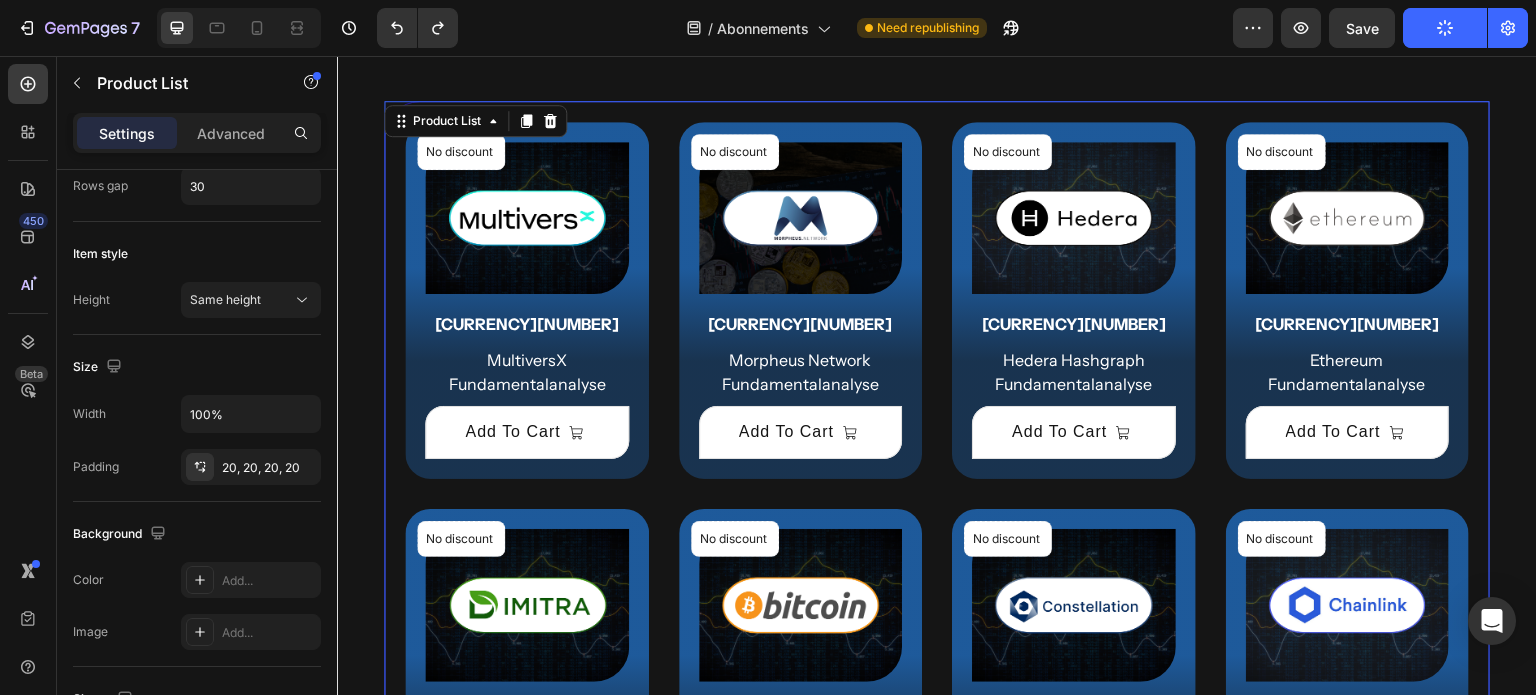 scroll, scrollTop: 360, scrollLeft: 0, axis: vertical 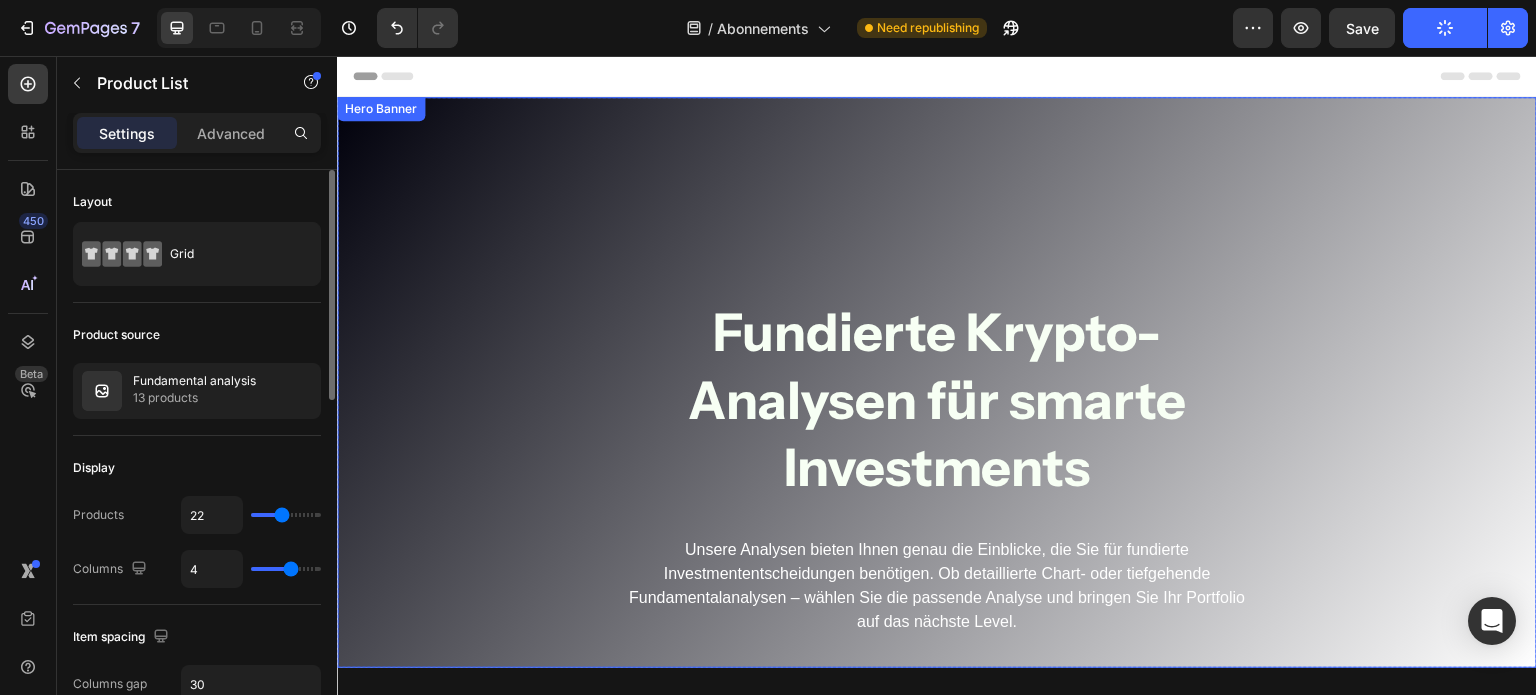 click on "Fundierte Krypto- Analysen für smarte  Investments Heading Unsere Analysen bieten Ihnen genau die Einblicke, die Sie für fundierte  Investmententscheidungen benötigen. Ob detaillierte Chart- oder tiefgehende  Fundamentalanalysen – wählen Sie die passende Analyse und bringen Sie Ihr Portfolio auf das nächste Level. Text Block Row" at bounding box center (937, 382) 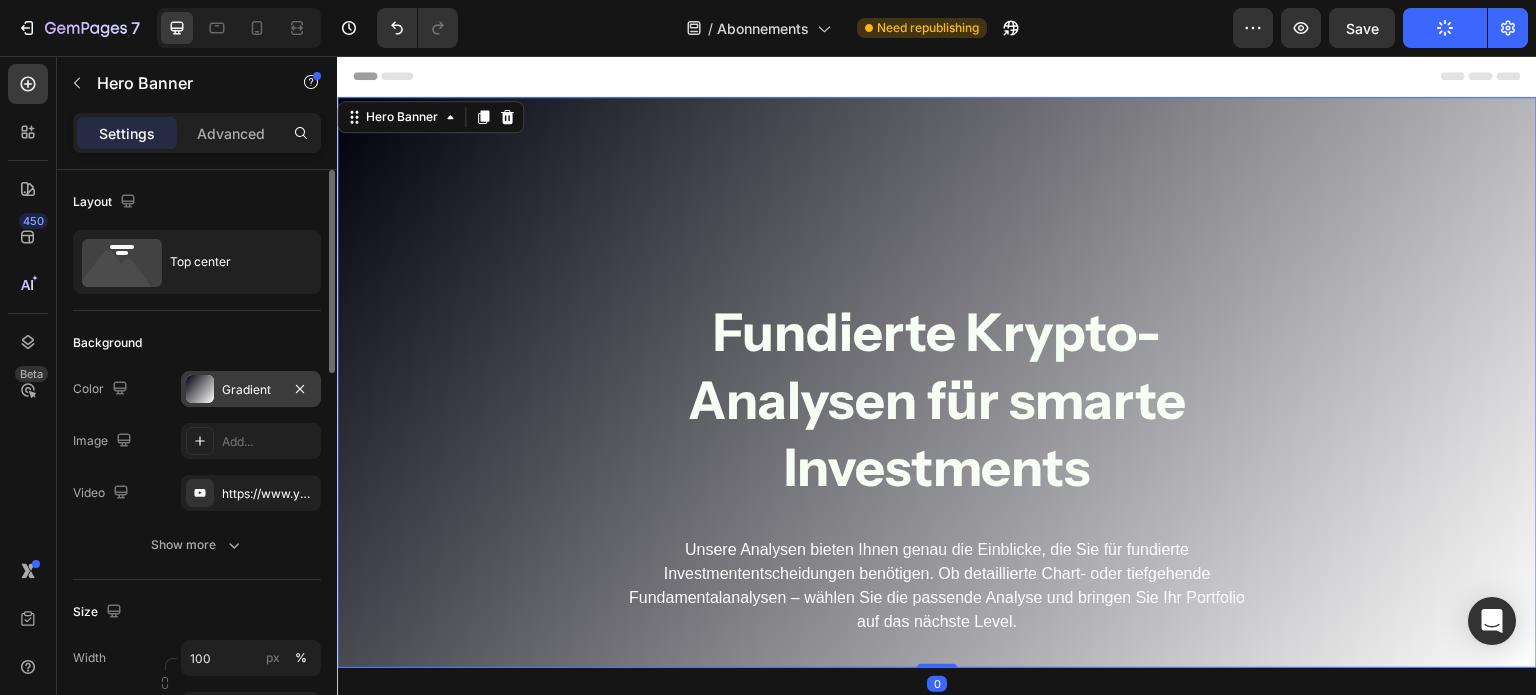 click at bounding box center [200, 389] 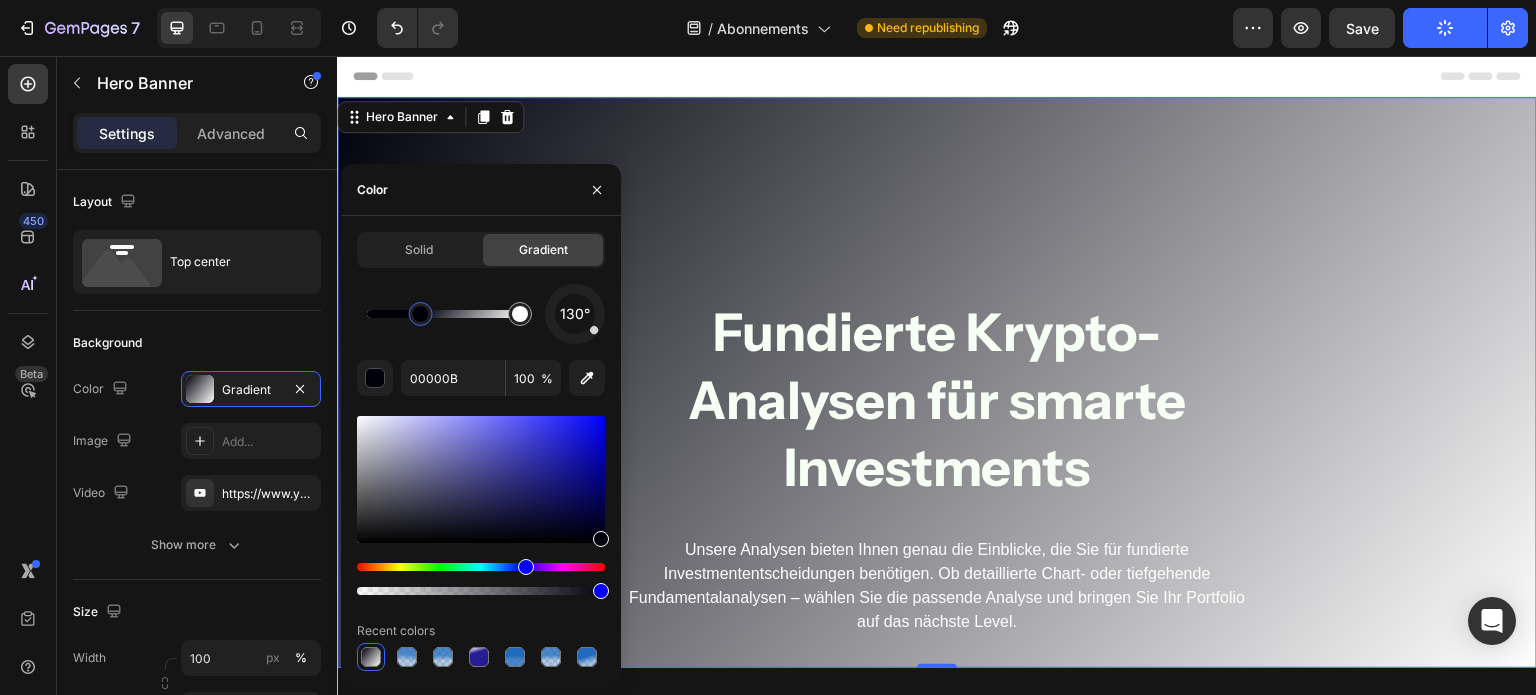 drag, startPoint x: 376, startPoint y: 315, endPoint x: 426, endPoint y: 327, distance: 51.41984 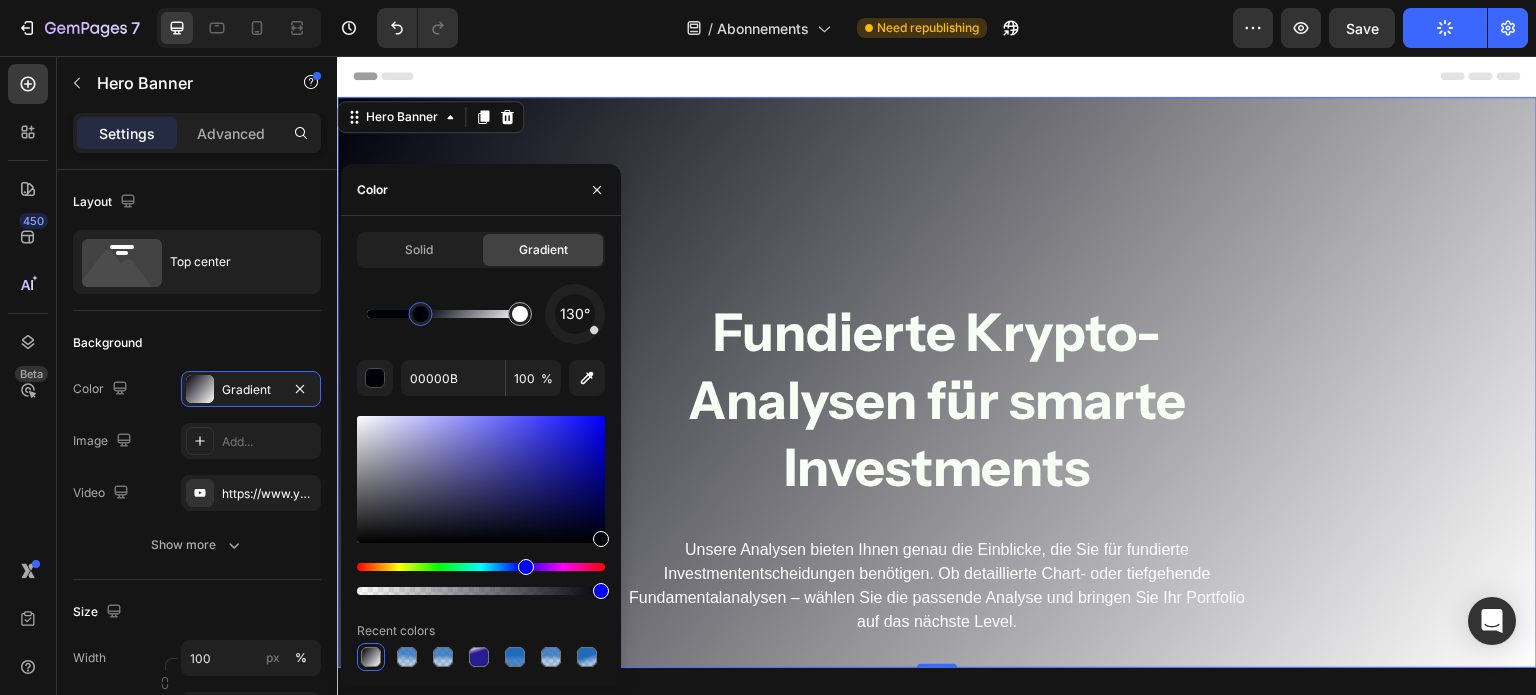 click at bounding box center [421, 314] 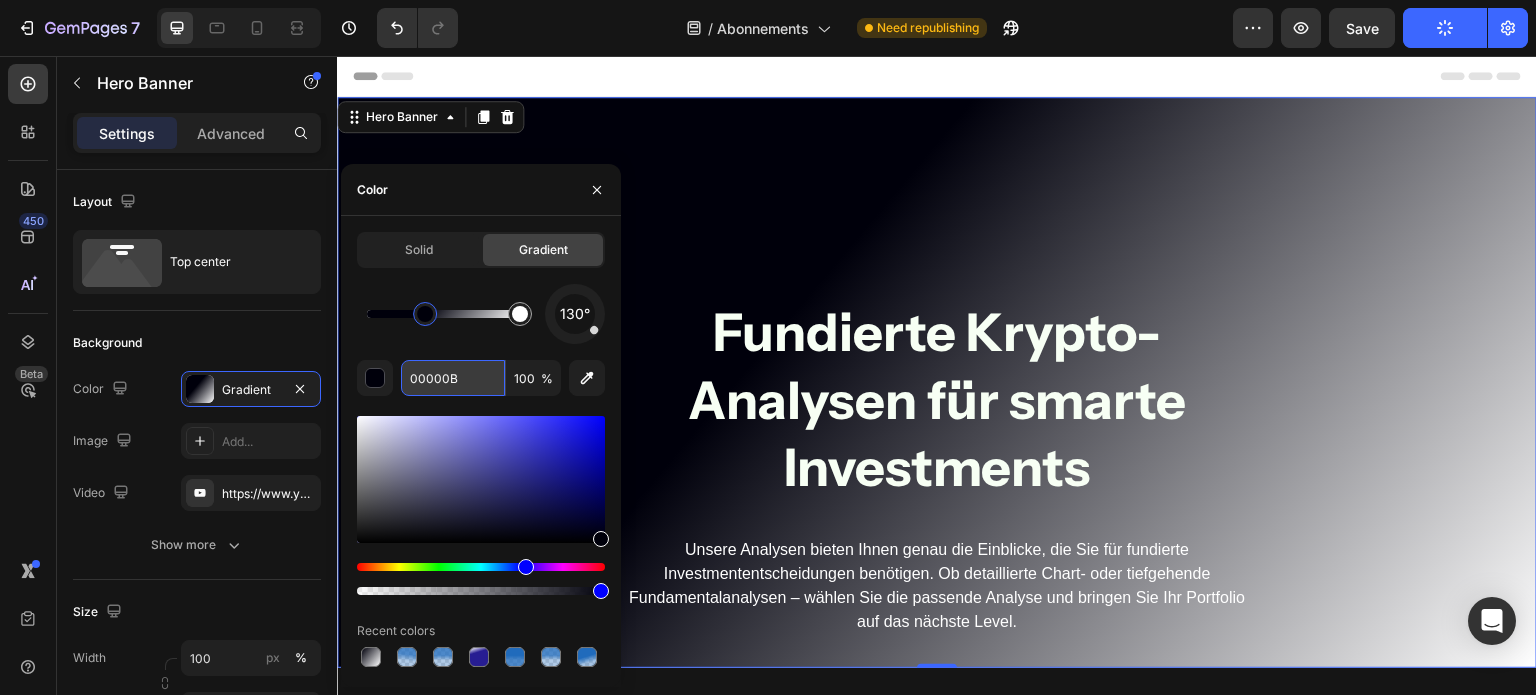 click on "00000B" at bounding box center [453, 378] 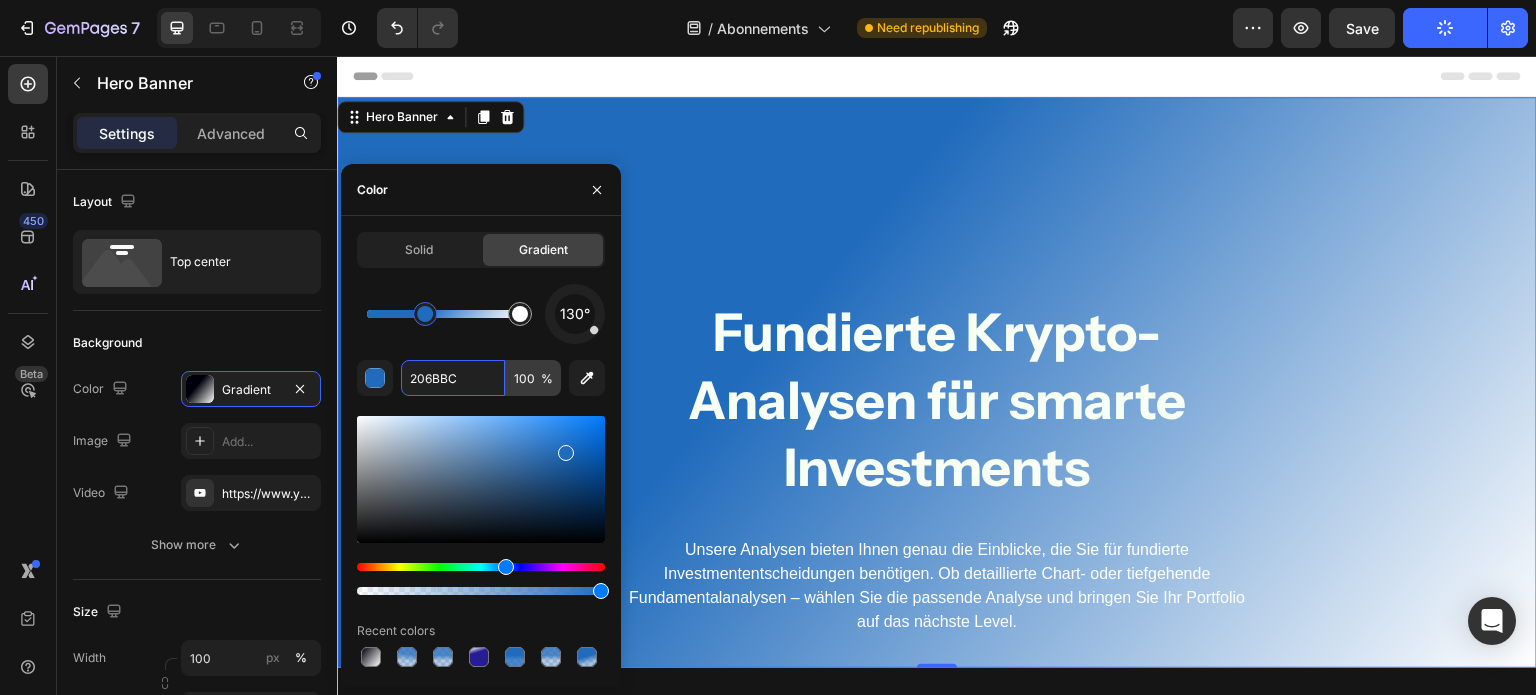type on "206BBC" 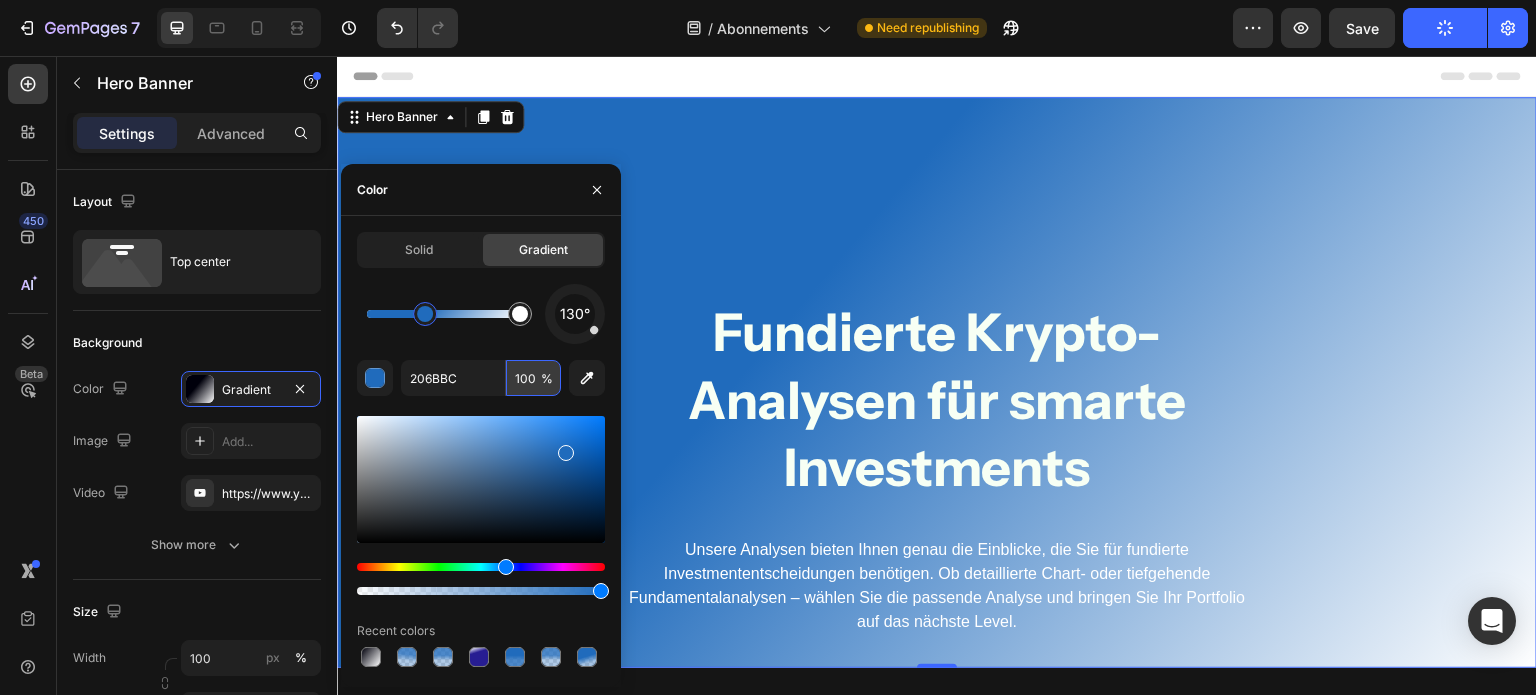 click on "100" at bounding box center (533, 378) 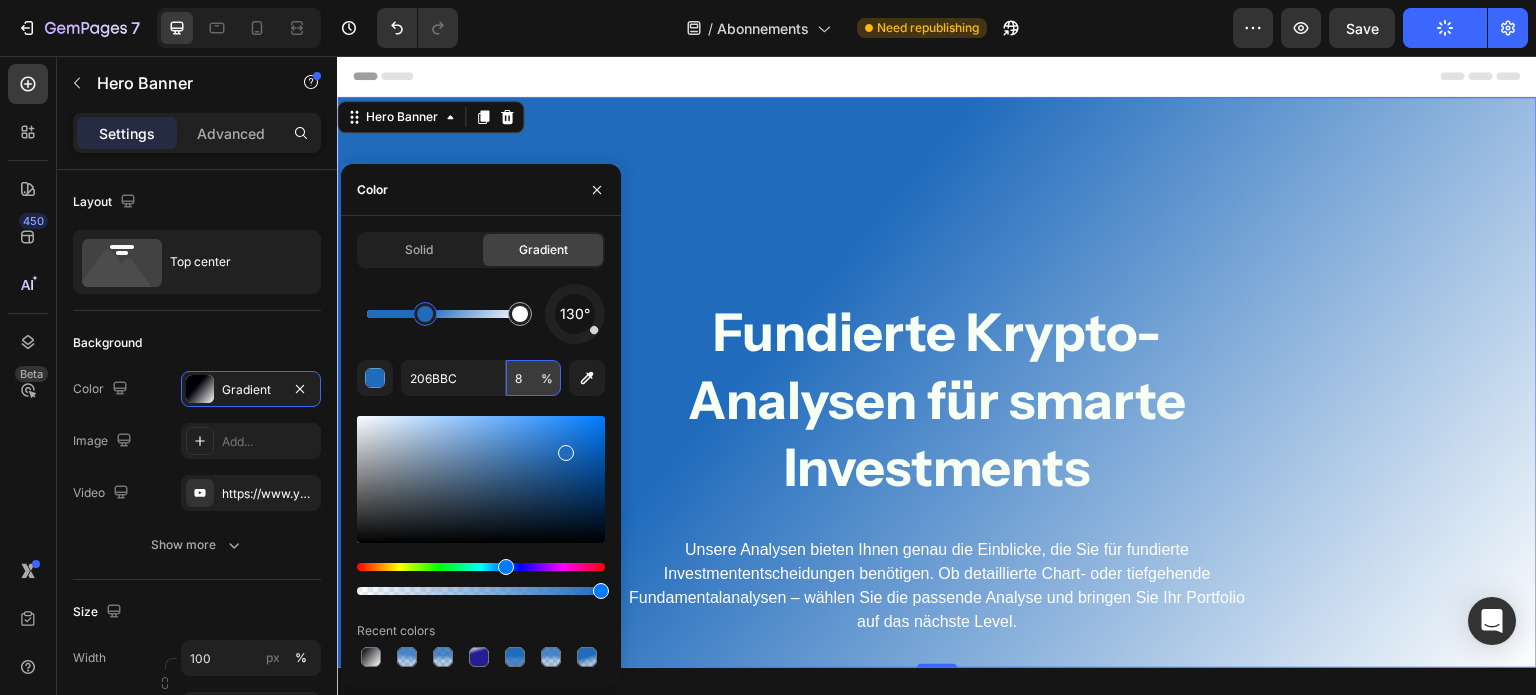 type on "80" 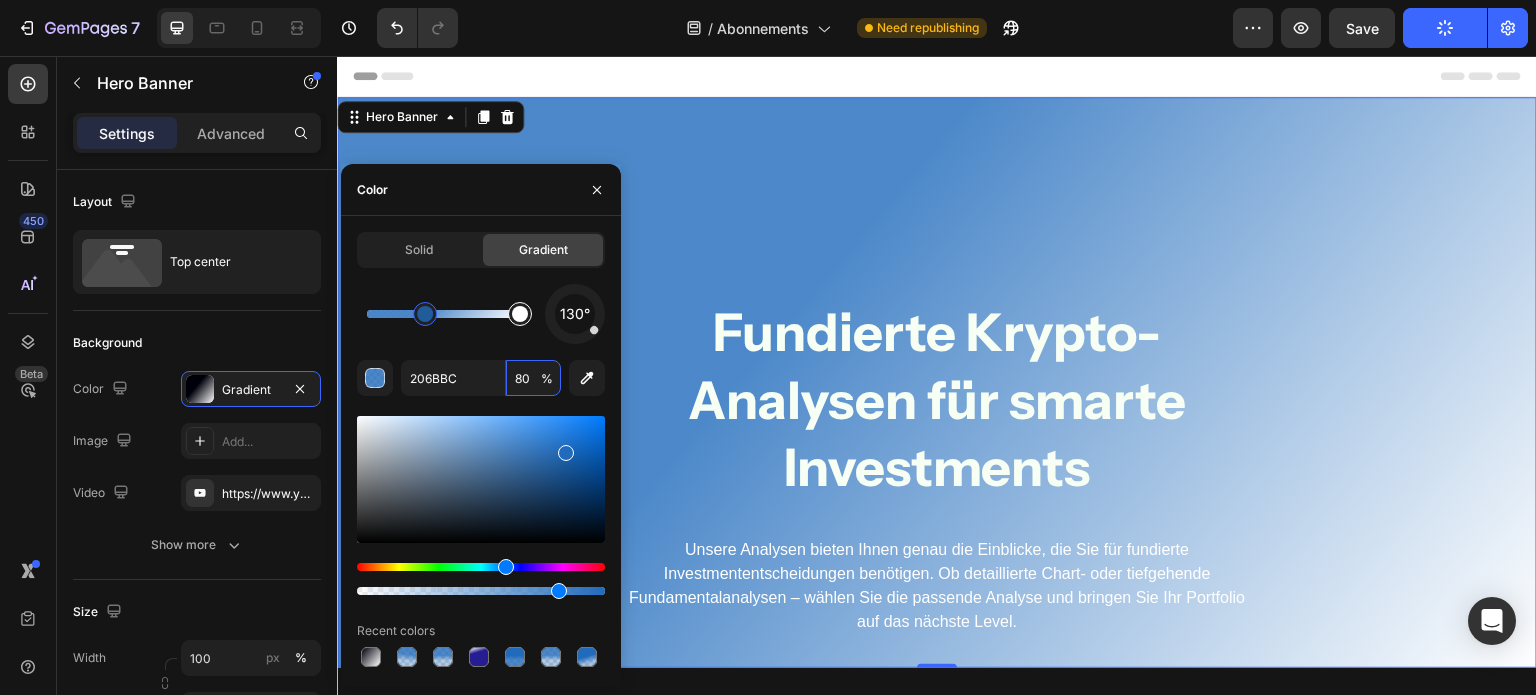 type on "FFFFFF" 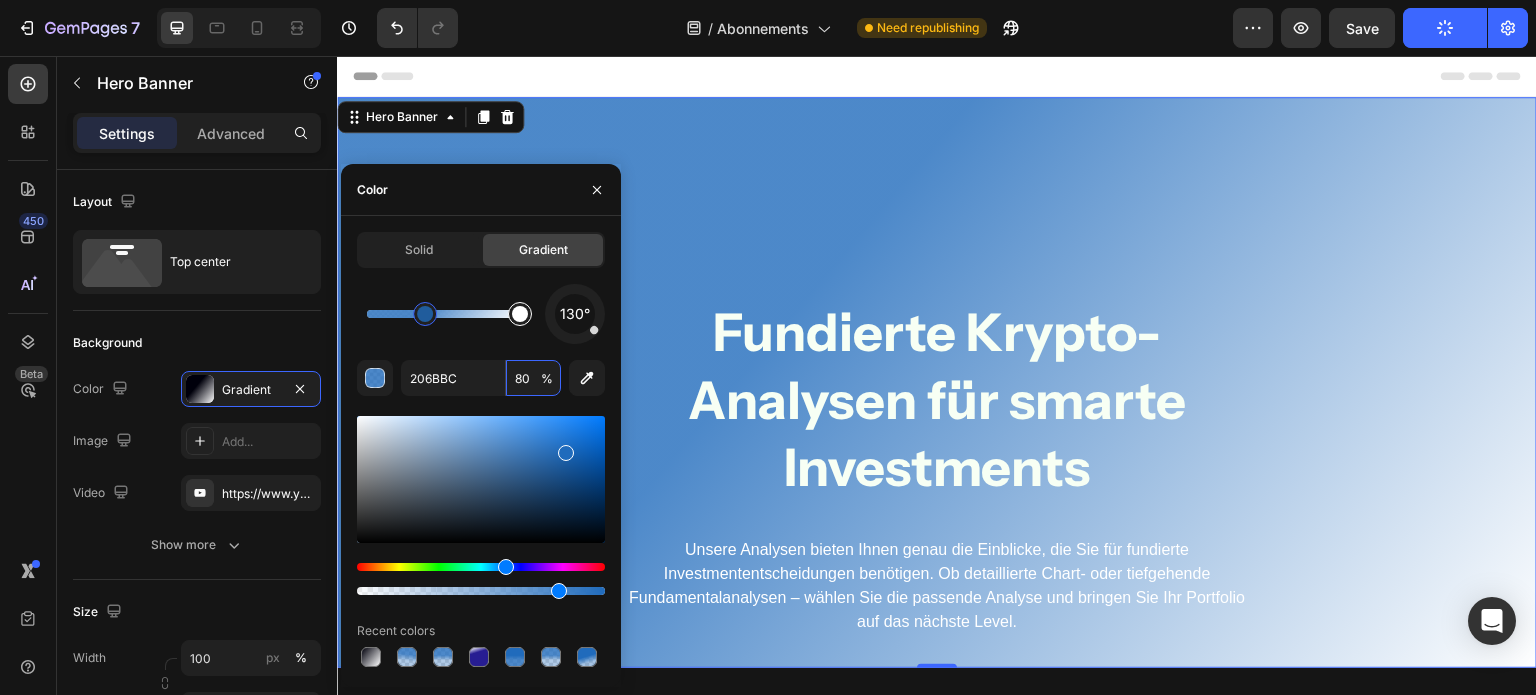type on "100" 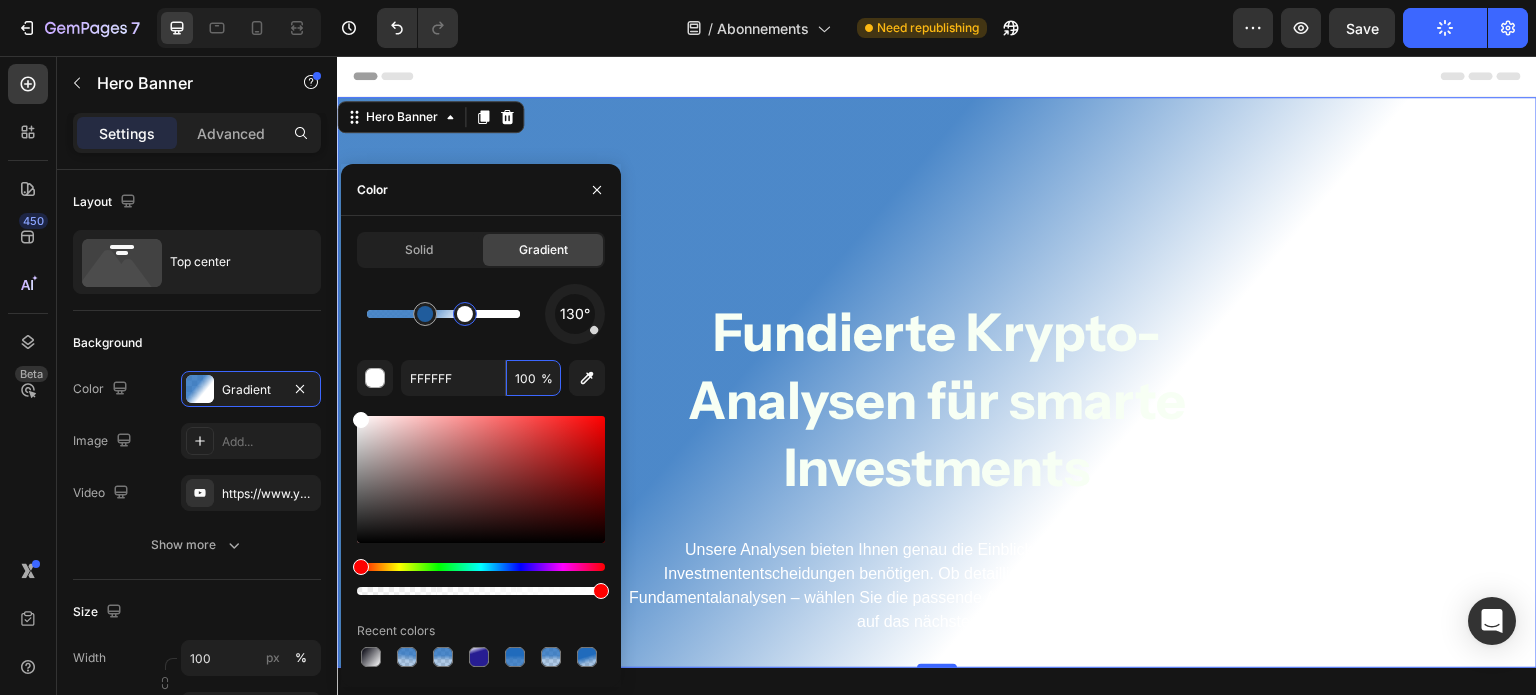 drag, startPoint x: 516, startPoint y: 317, endPoint x: 465, endPoint y: 321, distance: 51.156624 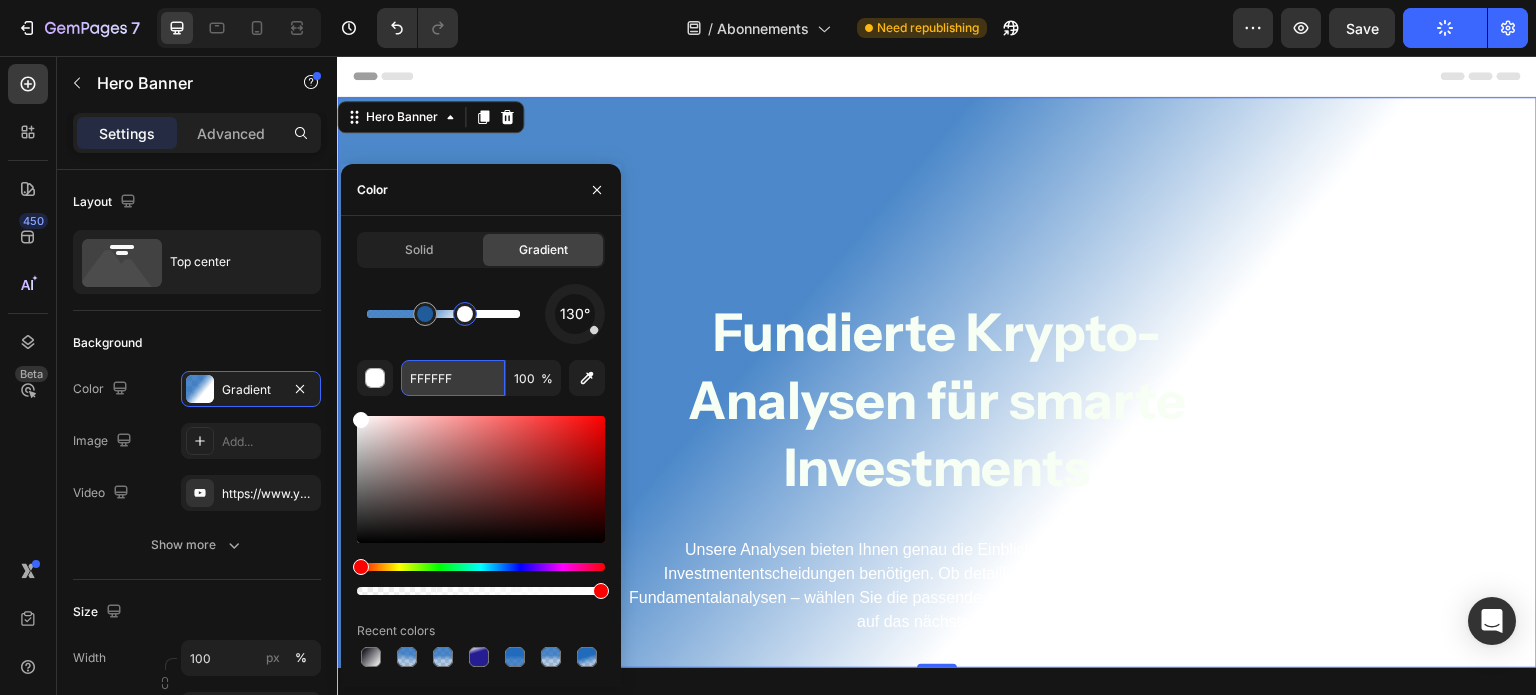 click on "FFFFFF" at bounding box center (453, 378) 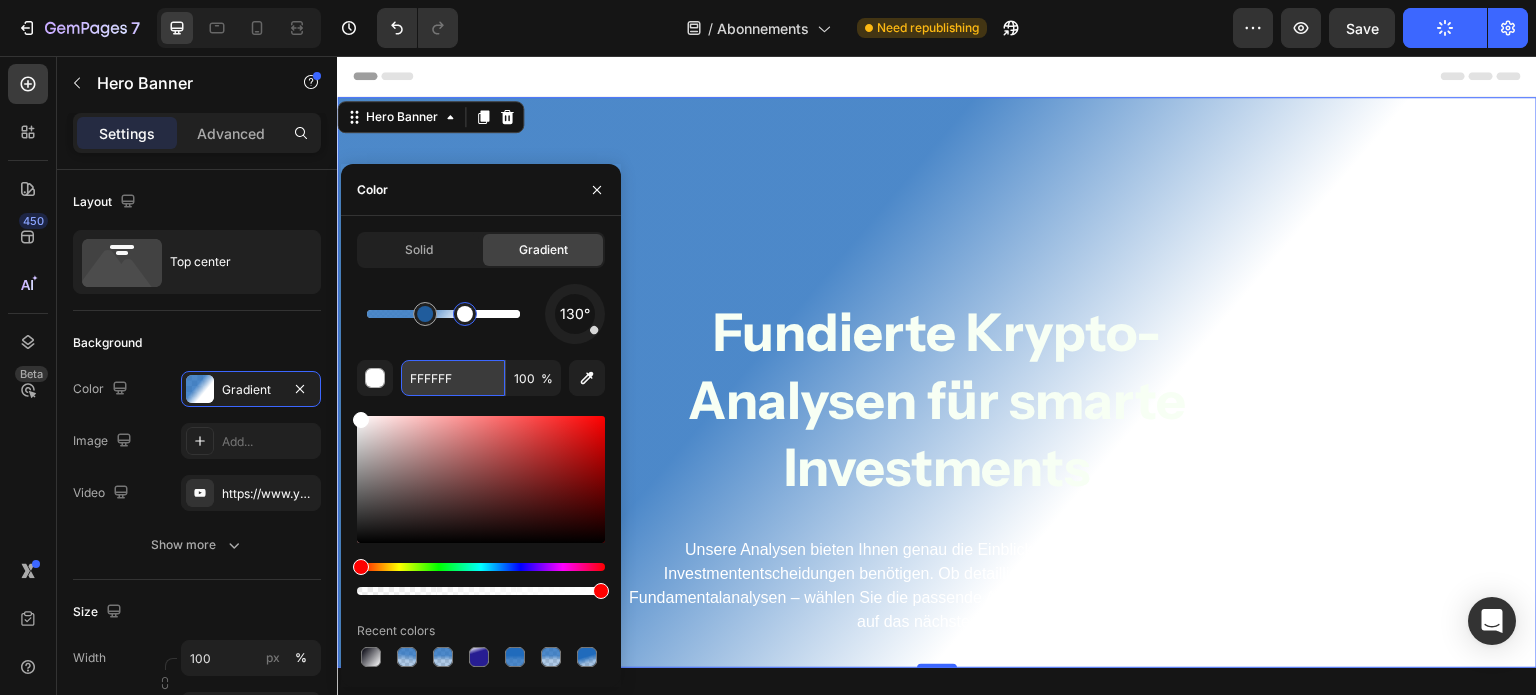 paste on "206BBC" 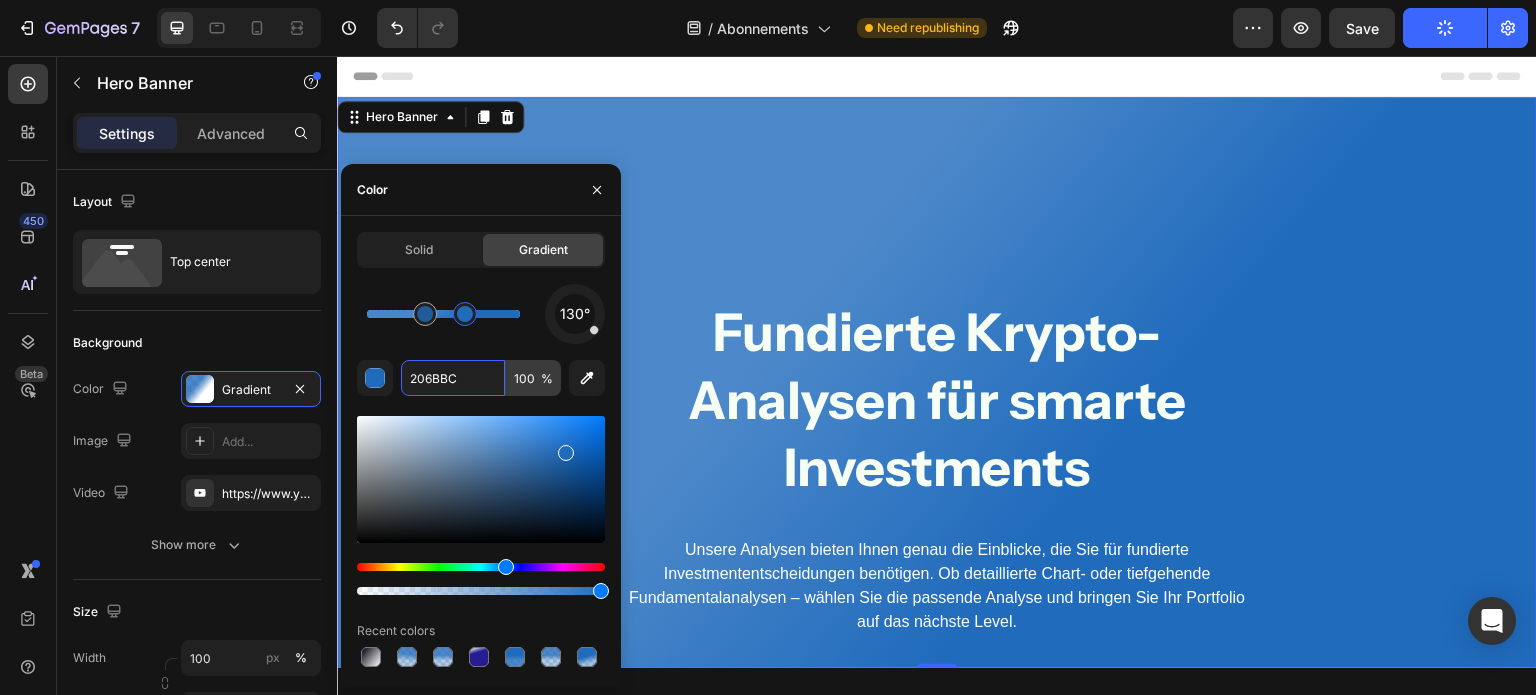 type on "206BBC" 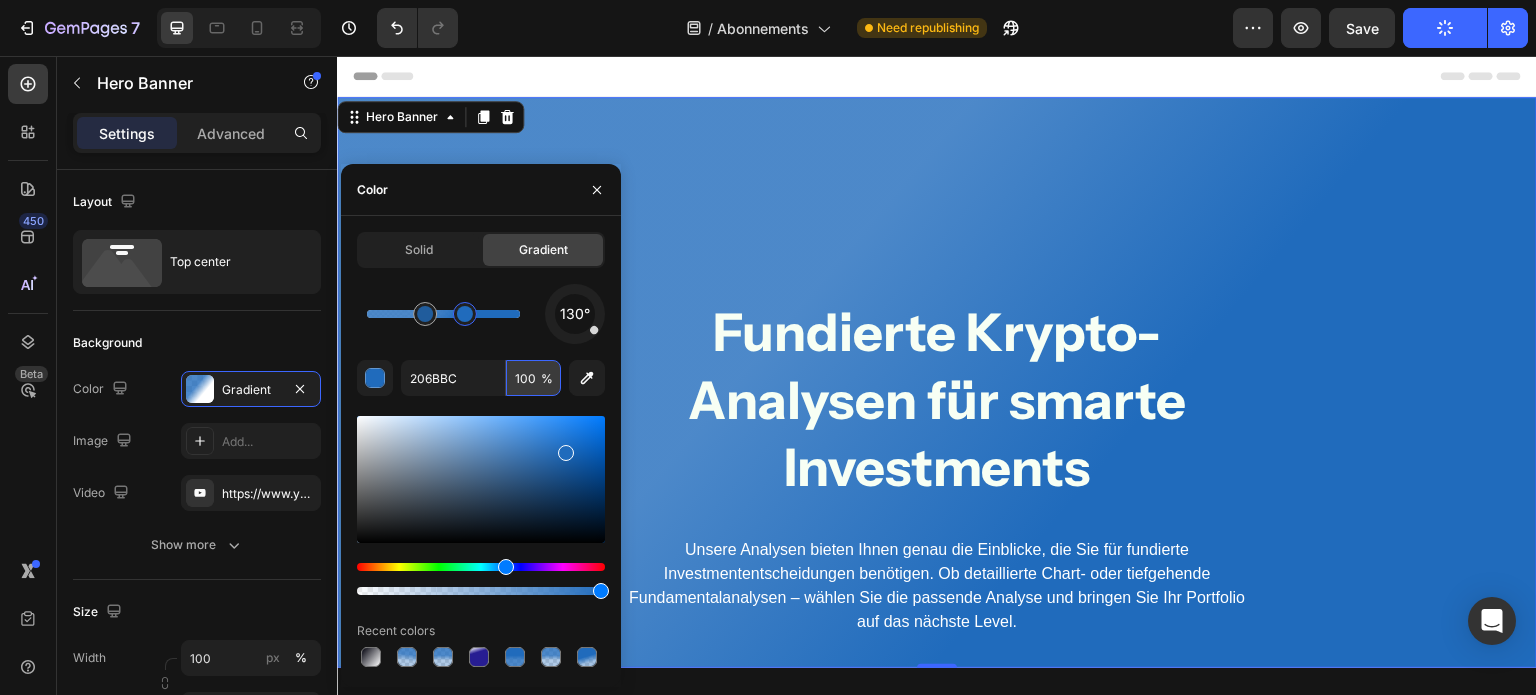 click on "100" at bounding box center (533, 378) 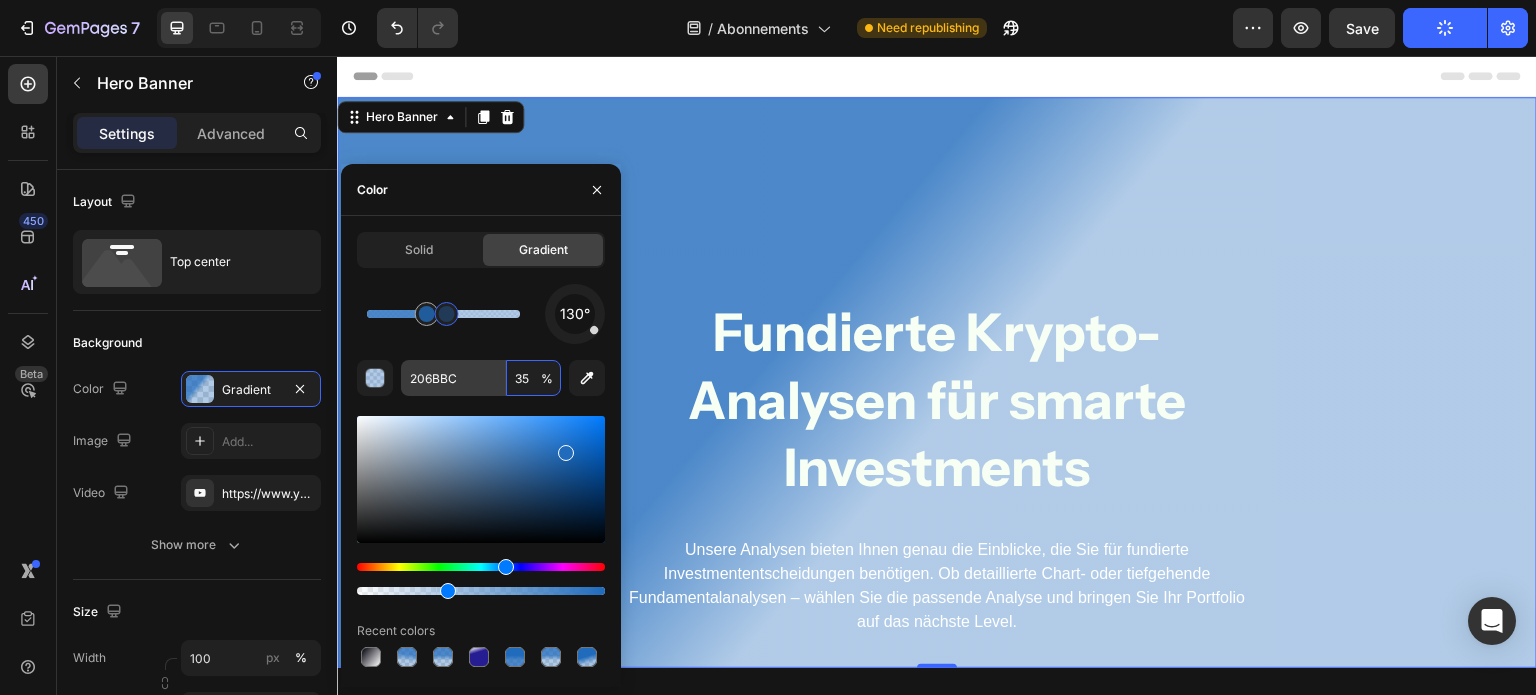 type on "35" 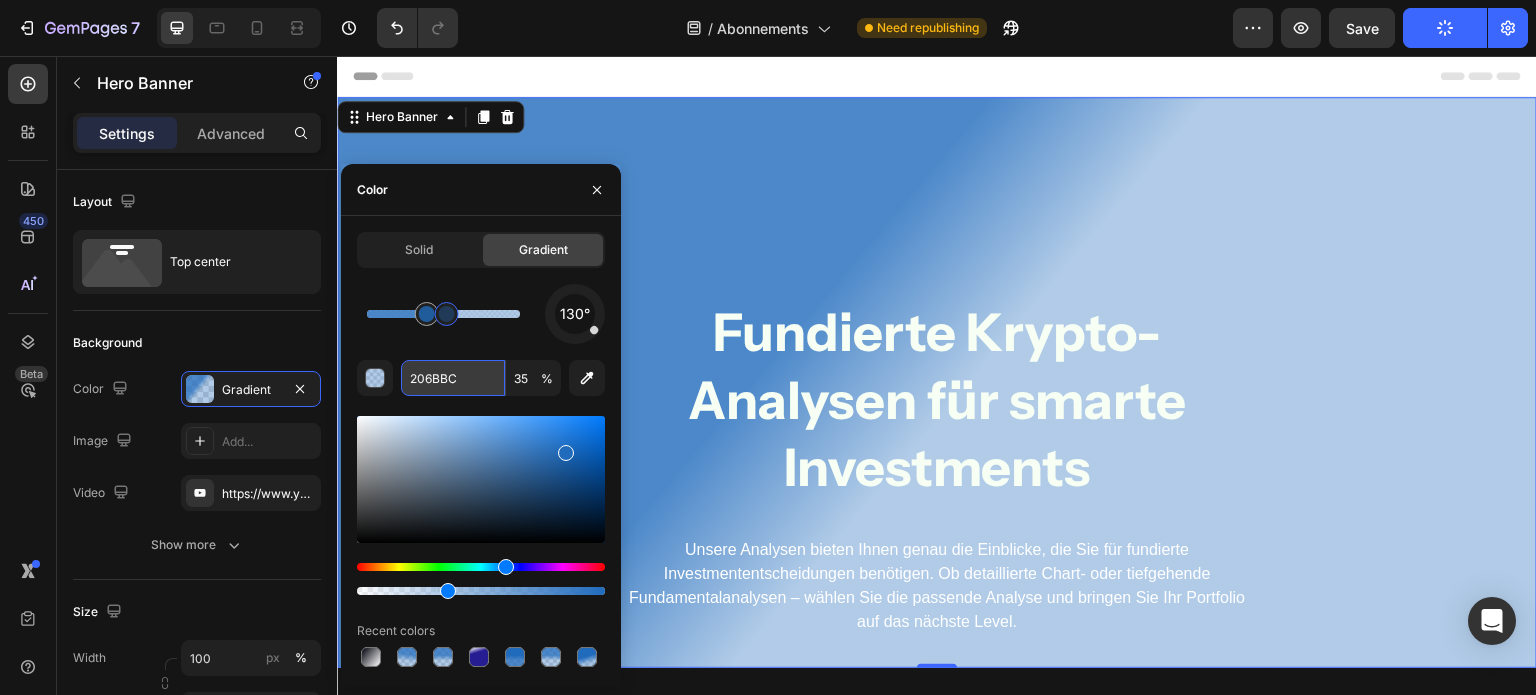 click on "206BBC" at bounding box center [453, 378] 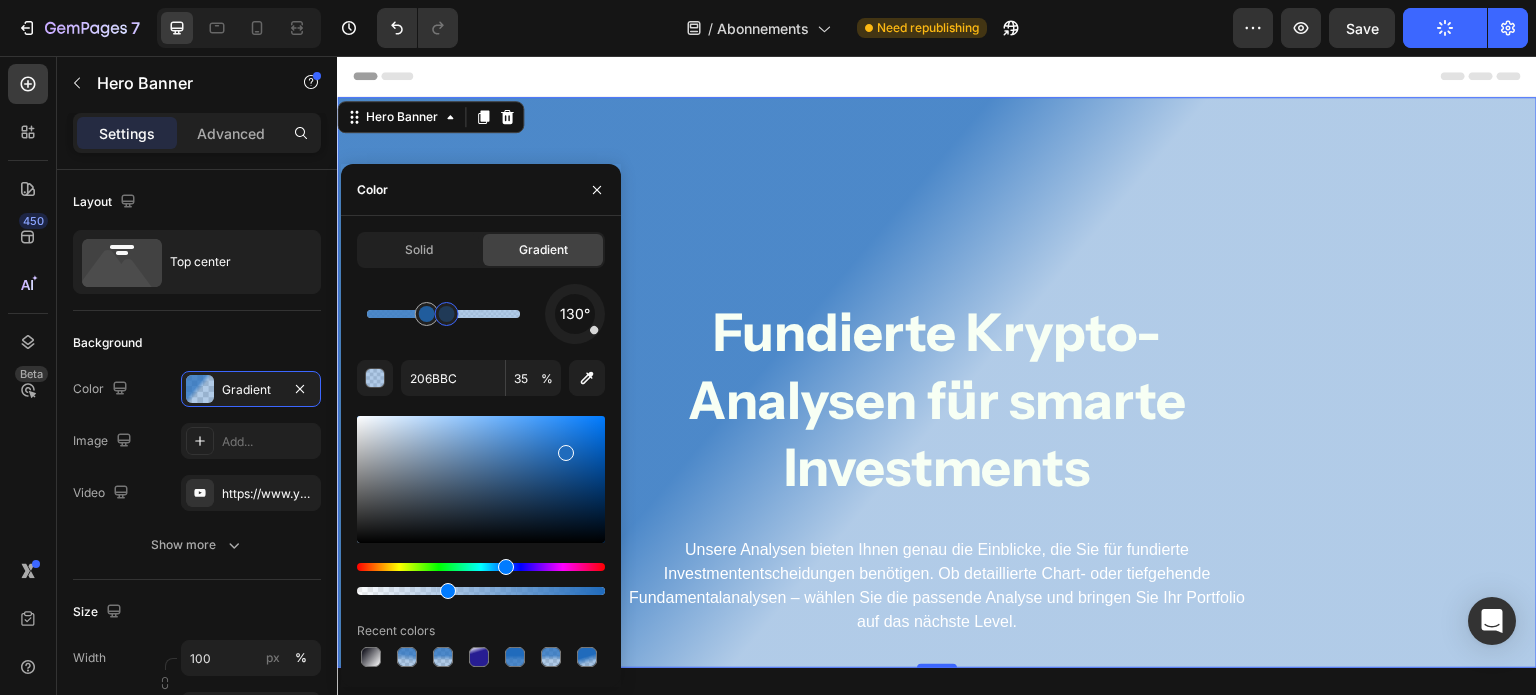 click on "Fundierte Krypto- Analysen für smarte  Investments Heading Unsere Analysen bieten Ihnen genau die Einblicke, die Sie für fundierte  Investmententscheidungen benötigen. Ob detaillierte Chart- oder tiefgehende  Fundamentalanalysen – wählen Sie die passende Analyse und bringen Sie Ihr Portfolio auf das nächste Level. Text Block Row" at bounding box center [937, 382] 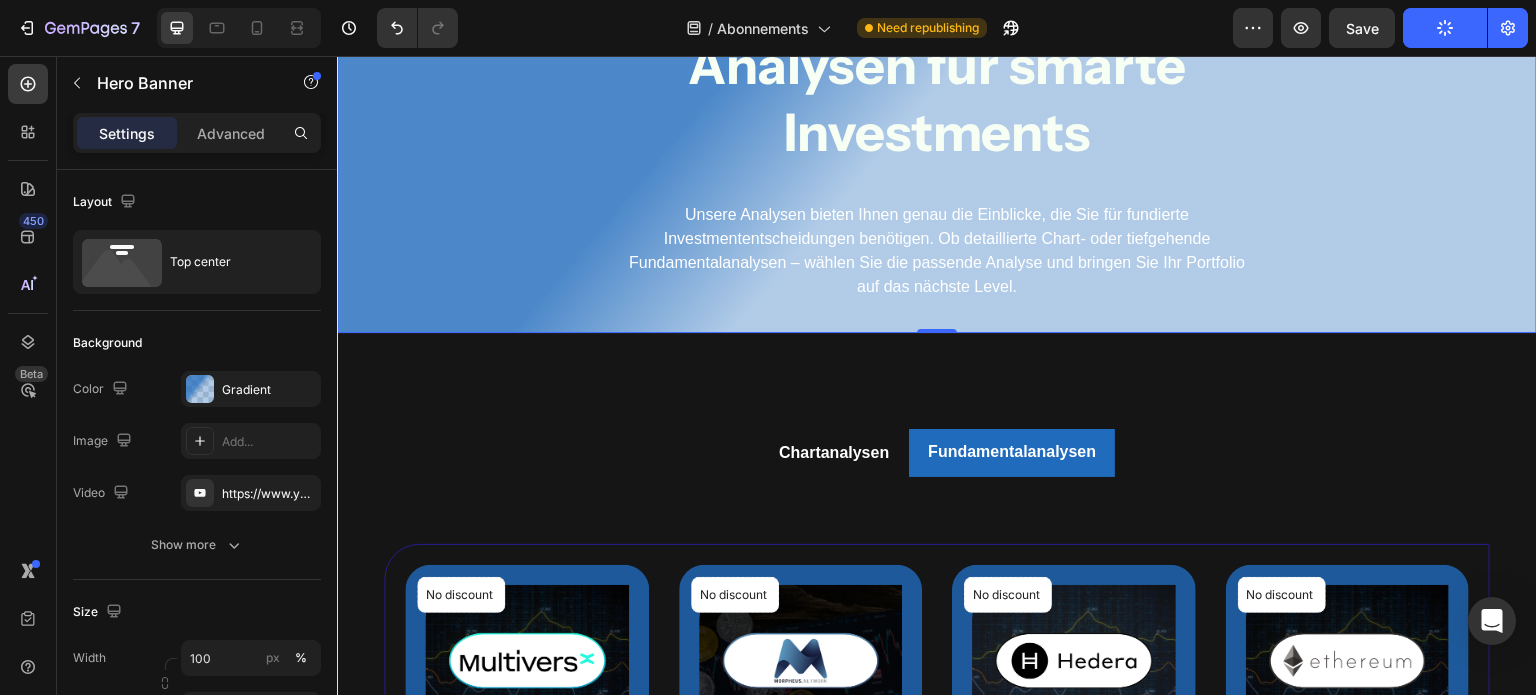 scroll, scrollTop: 0, scrollLeft: 0, axis: both 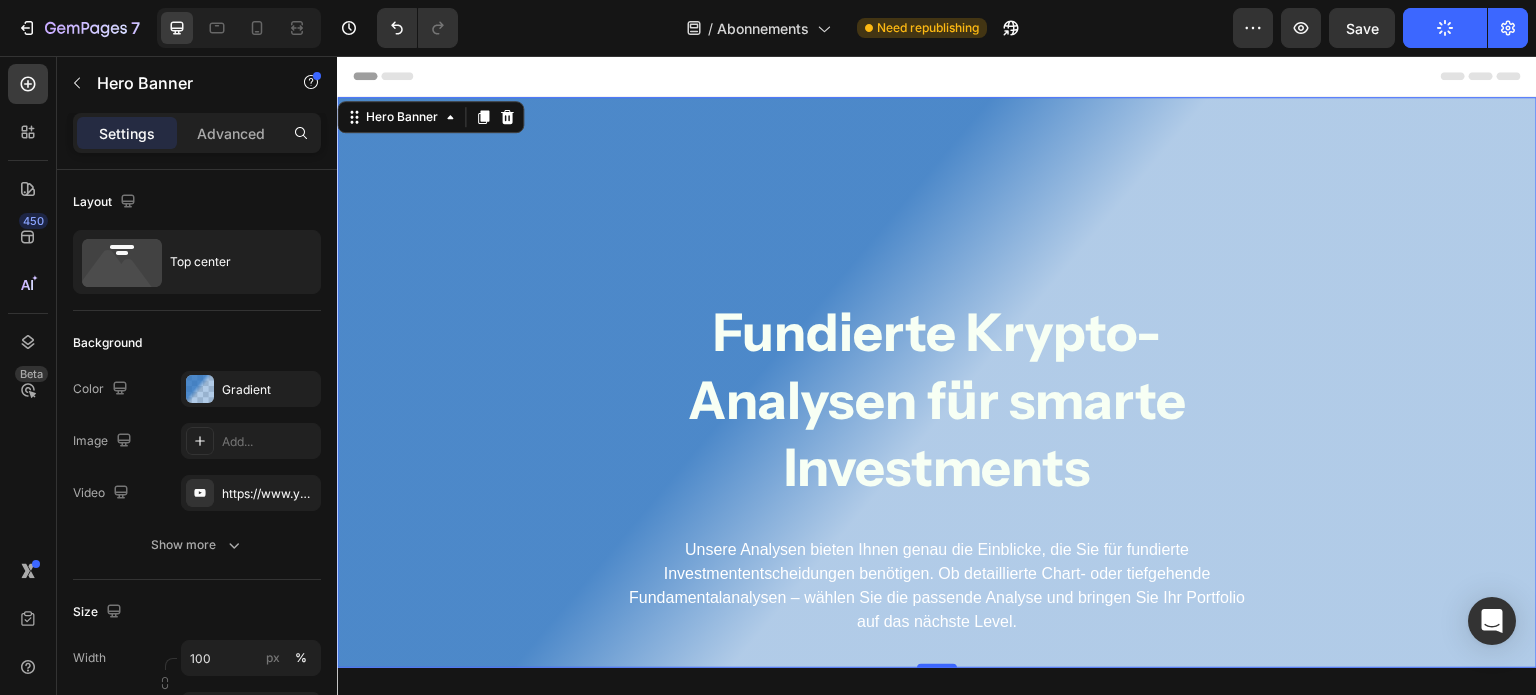 click on "Fundierte Krypto- Analysen für smarte  Investments Heading Unsere Analysen bieten Ihnen genau die Einblicke, die Sie für fundierte  Investmententscheidungen benötigen. Ob detaillierte Chart- oder tiefgehende  Fundamentalanalysen – wählen Sie die passende Analyse und bringen Sie Ihr Portfolio auf das nächste Level. Text Block Row" at bounding box center [937, 382] 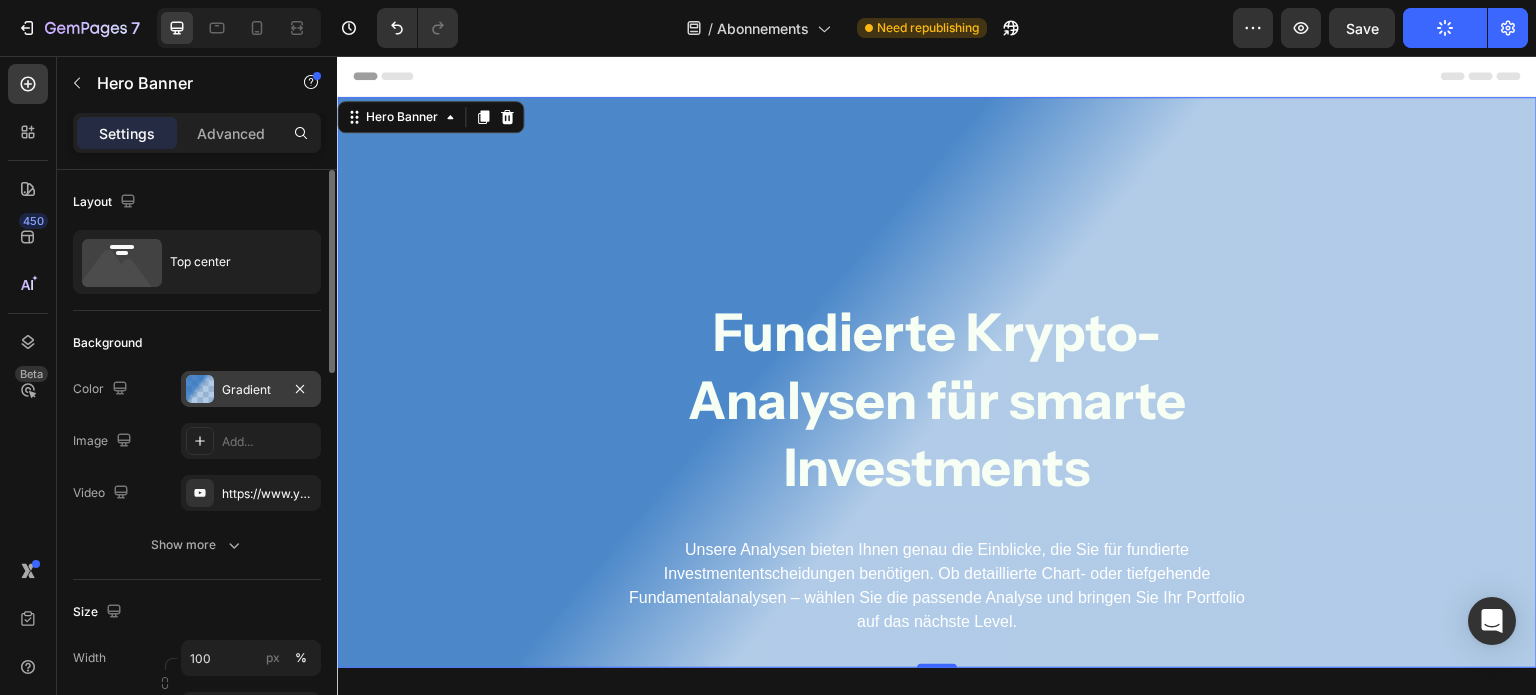 click at bounding box center [200, 389] 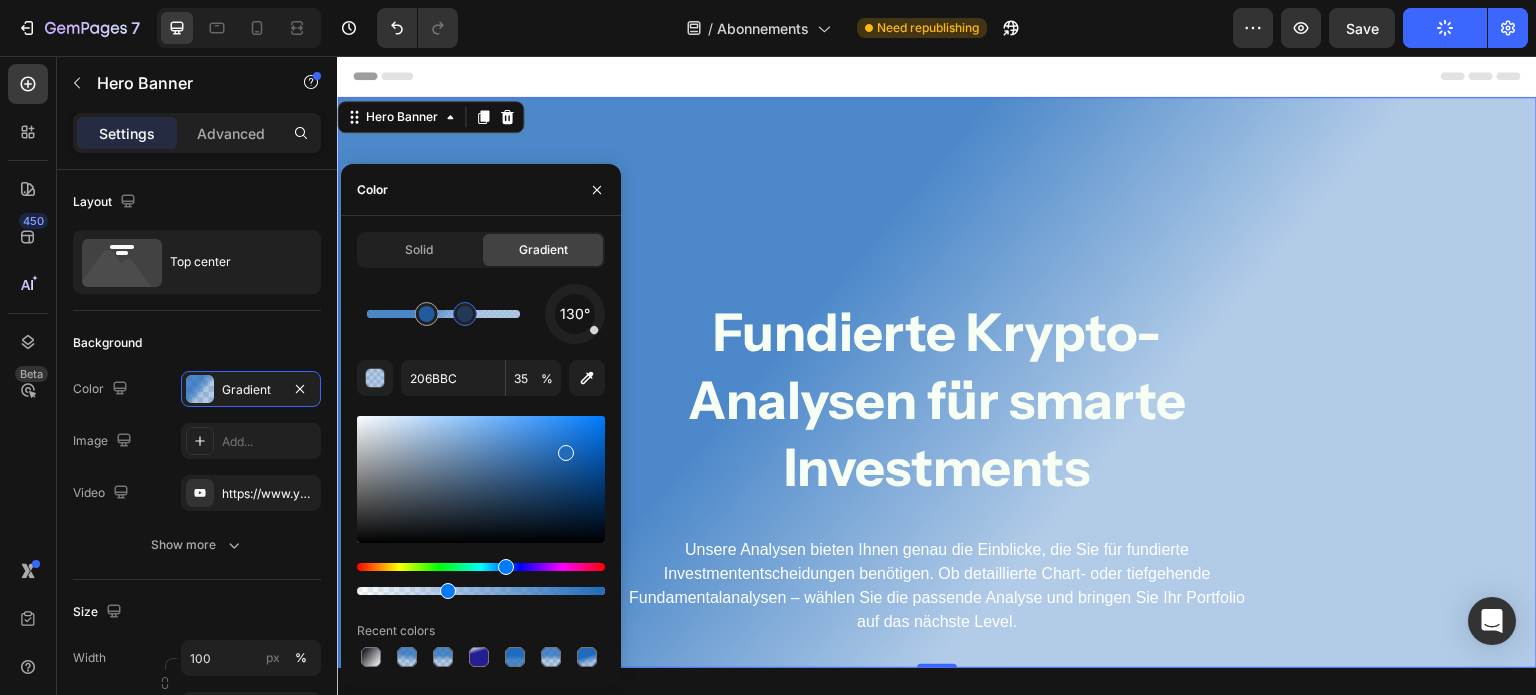 drag, startPoint x: 452, startPoint y: 318, endPoint x: 466, endPoint y: 318, distance: 14 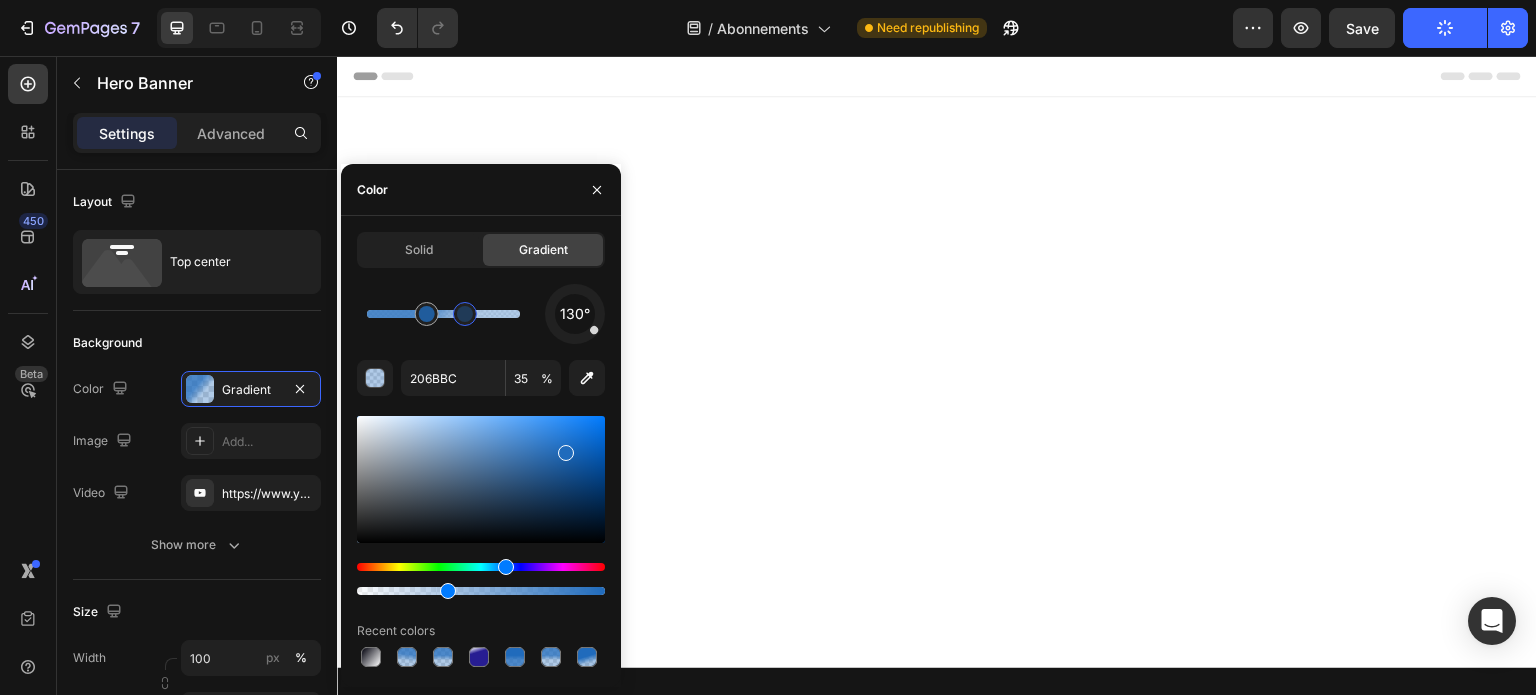 scroll, scrollTop: 636, scrollLeft: 0, axis: vertical 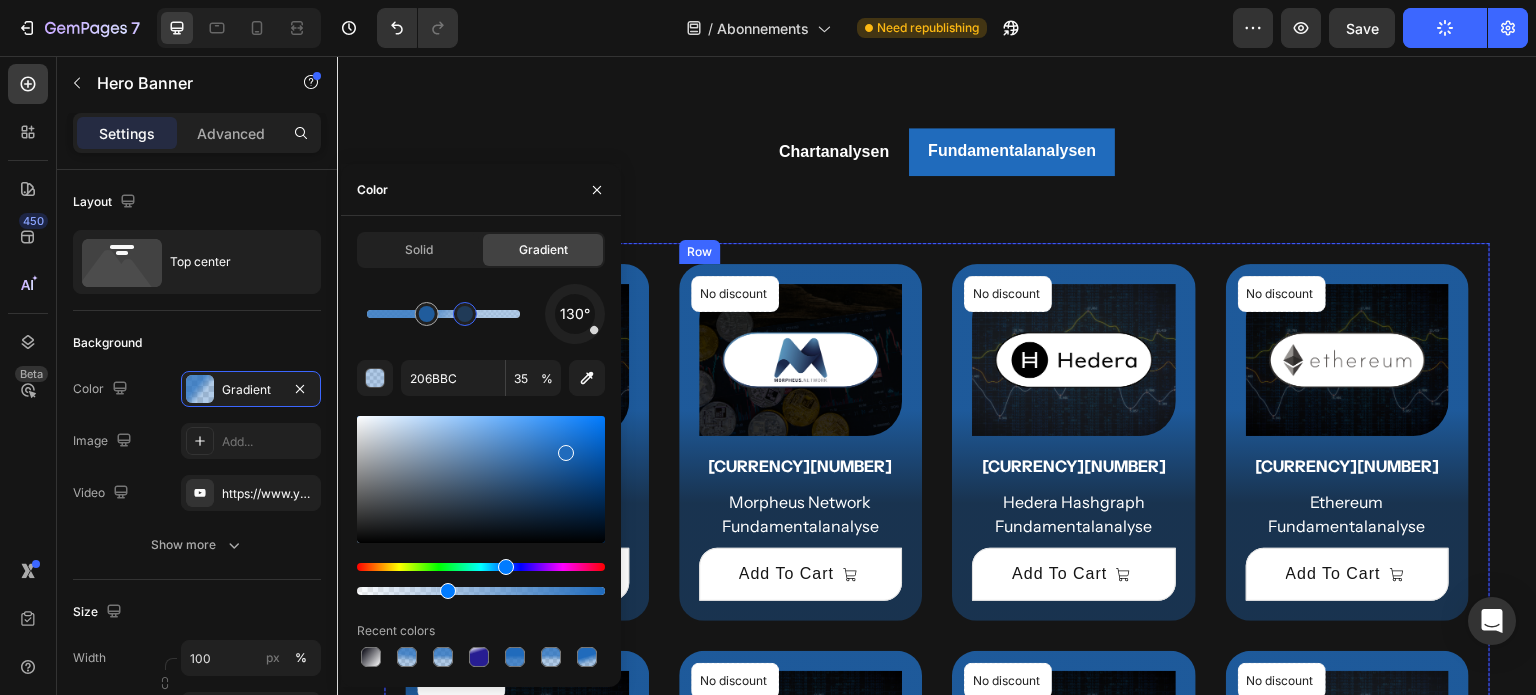 click on "No discount   Not be displayed when published Product Badge (P) Images €49,95 (P) Price (P) Price Row Morpheus Network Fundamentalanalyse (P) Title
Add To Cart (P) Cart Button Row" at bounding box center [527, 442] 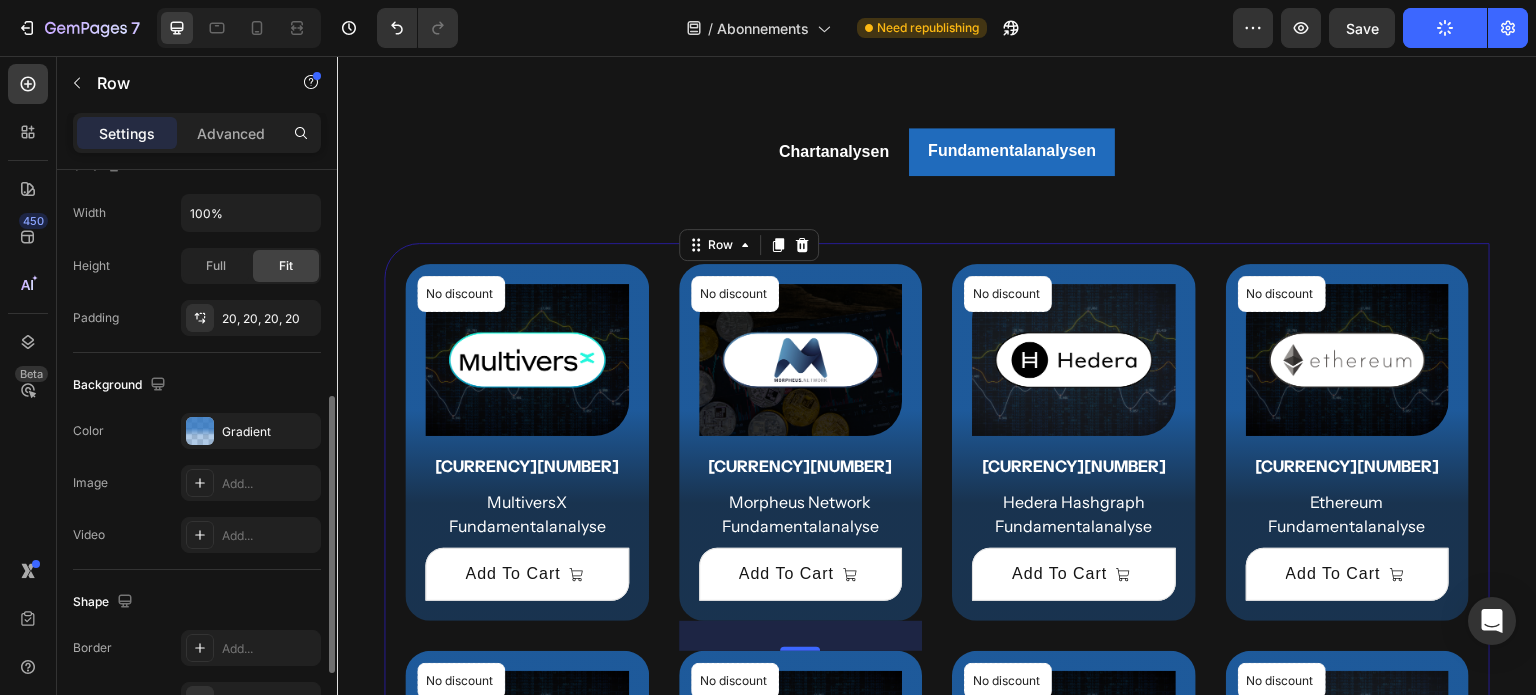 scroll, scrollTop: 468, scrollLeft: 0, axis: vertical 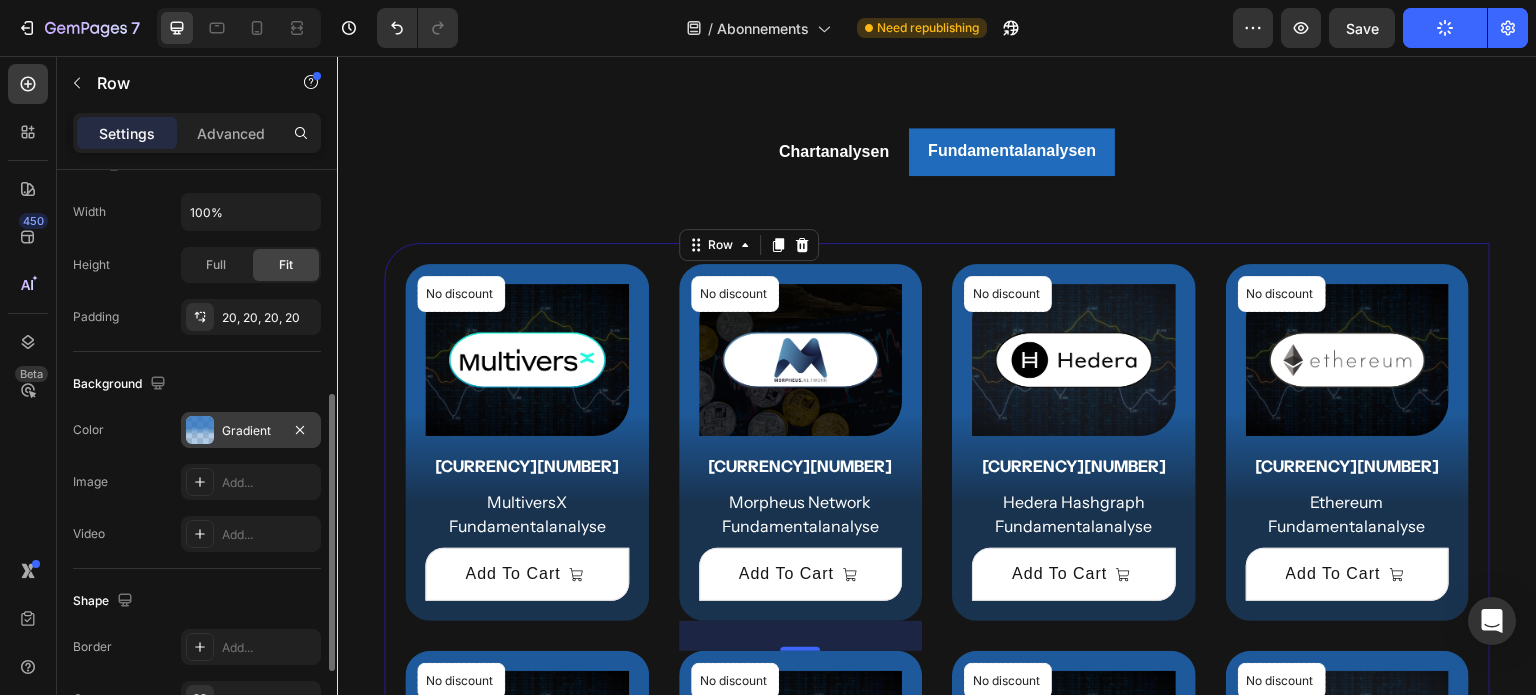 click at bounding box center (200, 430) 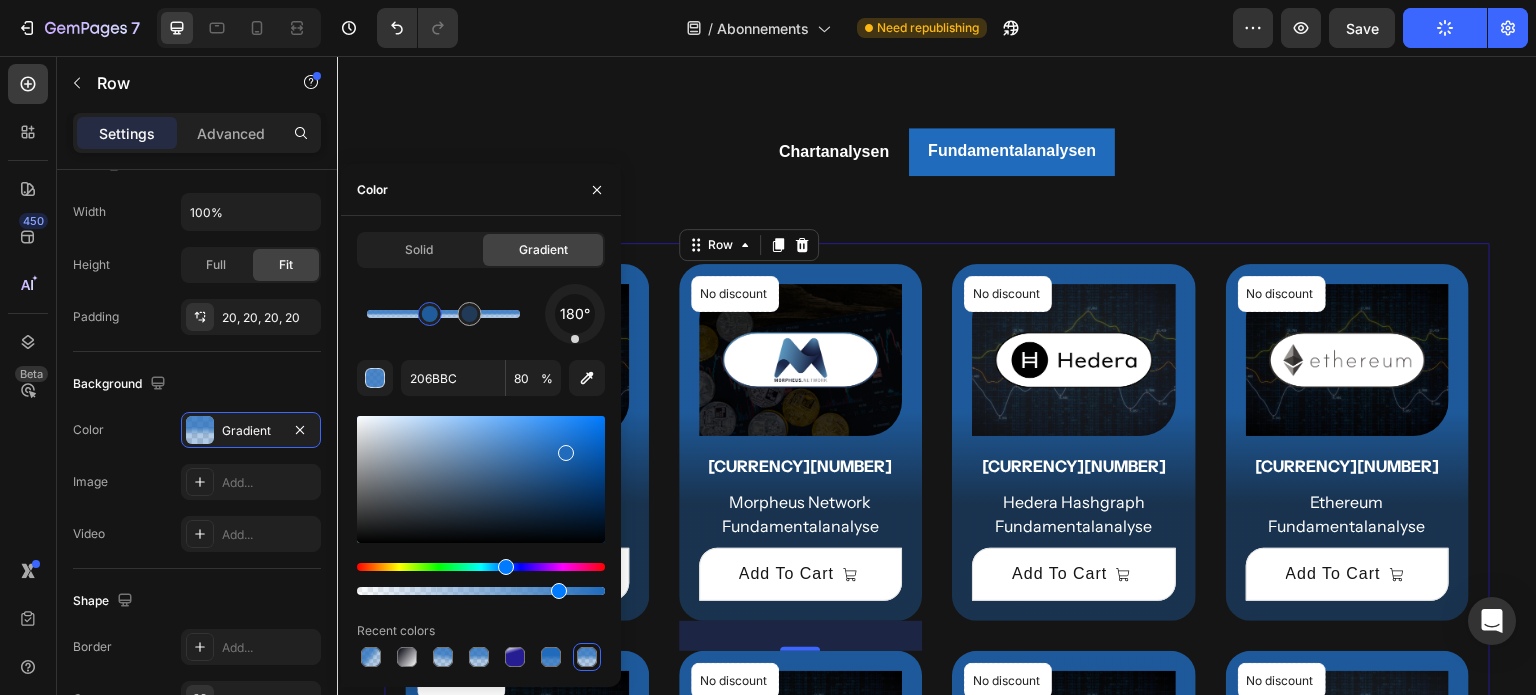 click at bounding box center [430, 314] 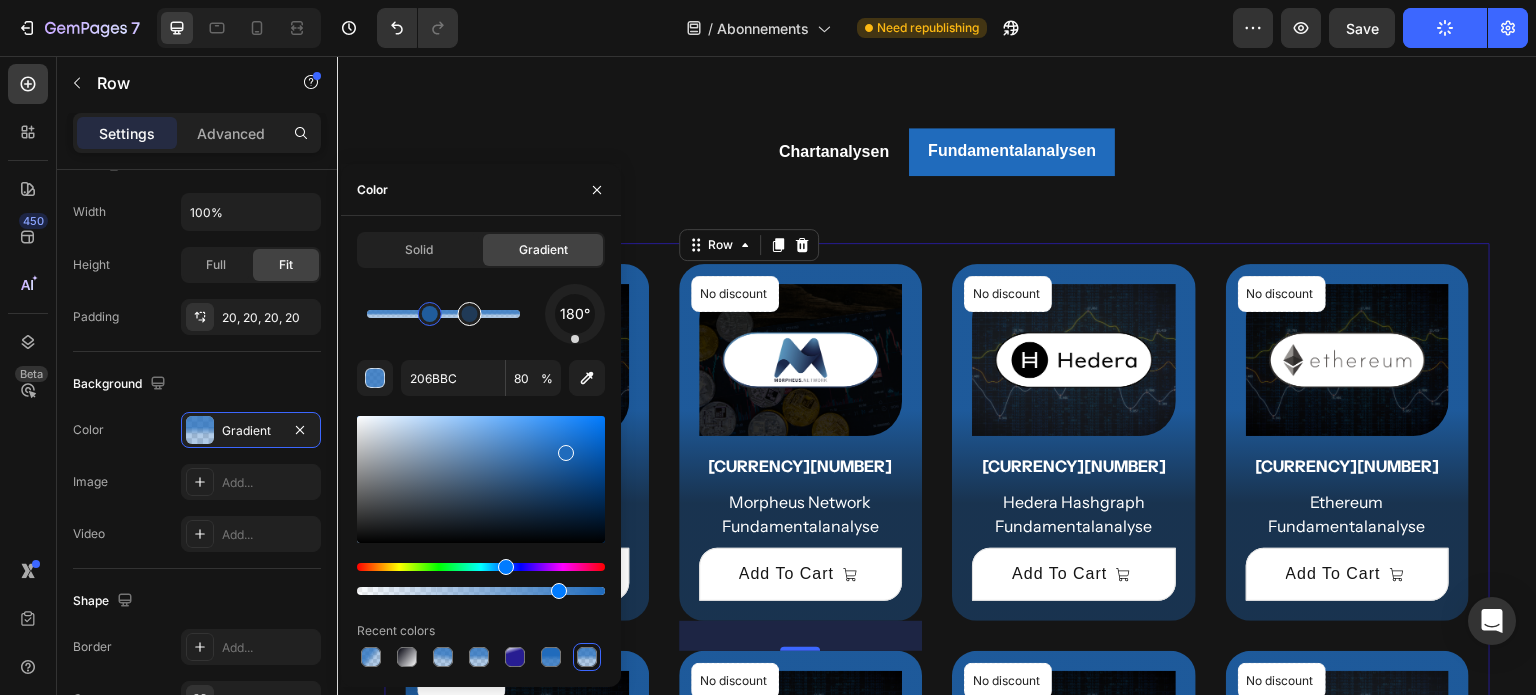 type on "35" 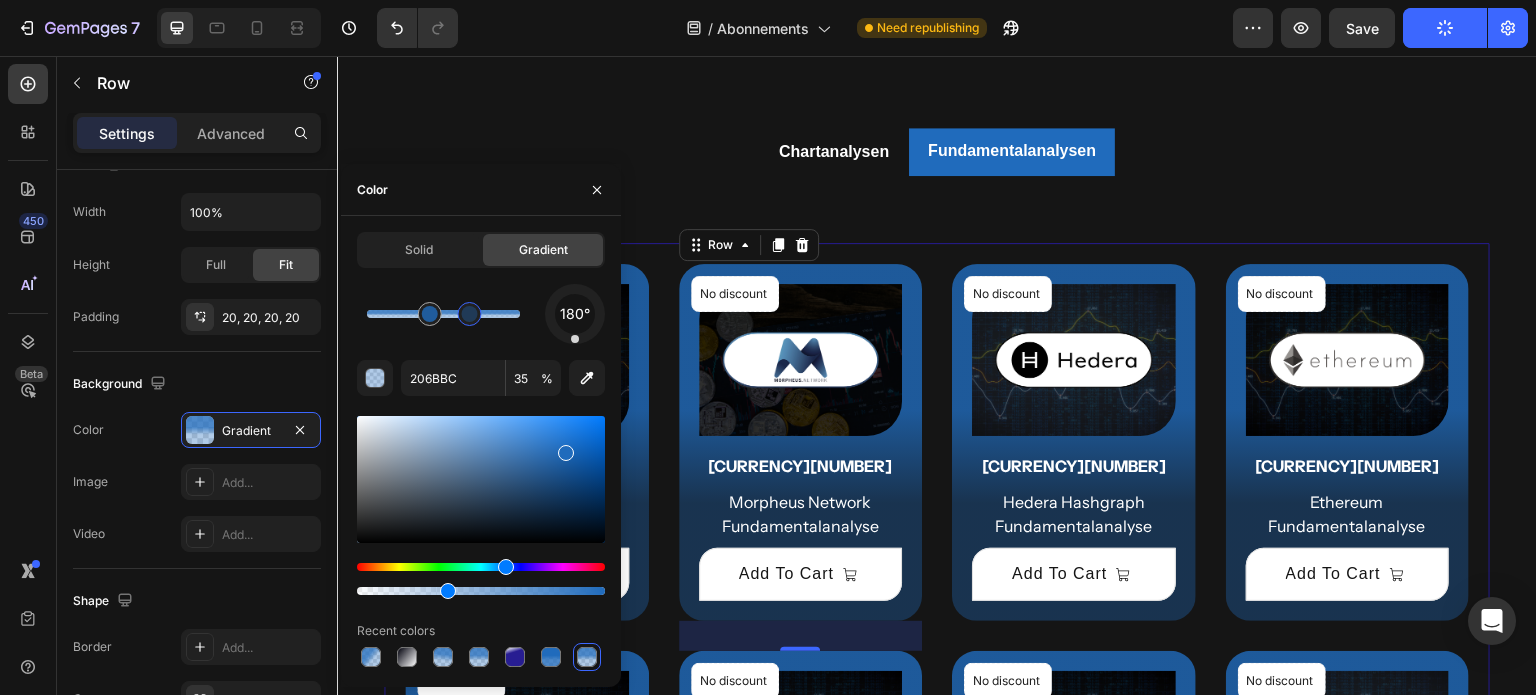 click at bounding box center (470, 314) 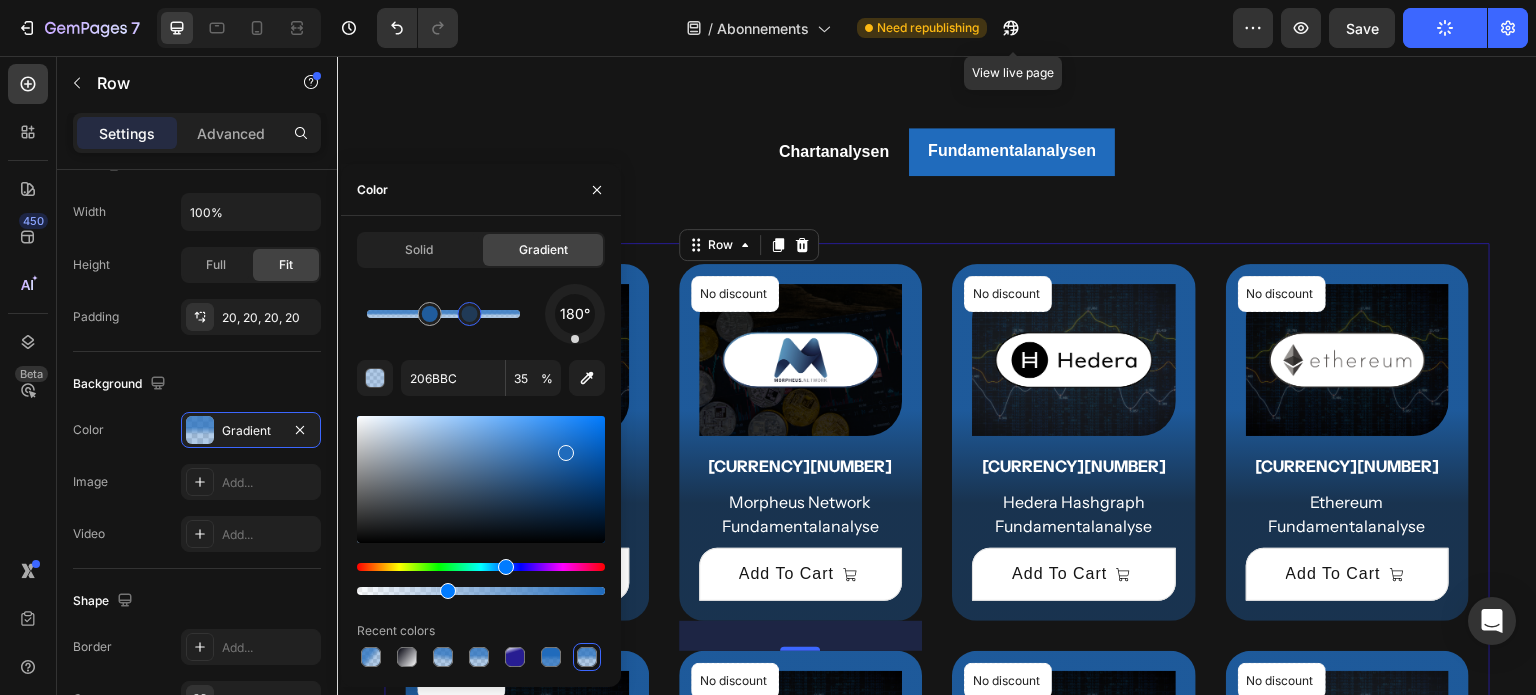 click on "No discount   Not be displayed when published Product Badge (P) Images €49,95 (P) Price (P) Price Row Morpheus Network Fundamentalanalyse (P) Title
Add To Cart (P) Cart Button Row   0" at bounding box center (527, 442) 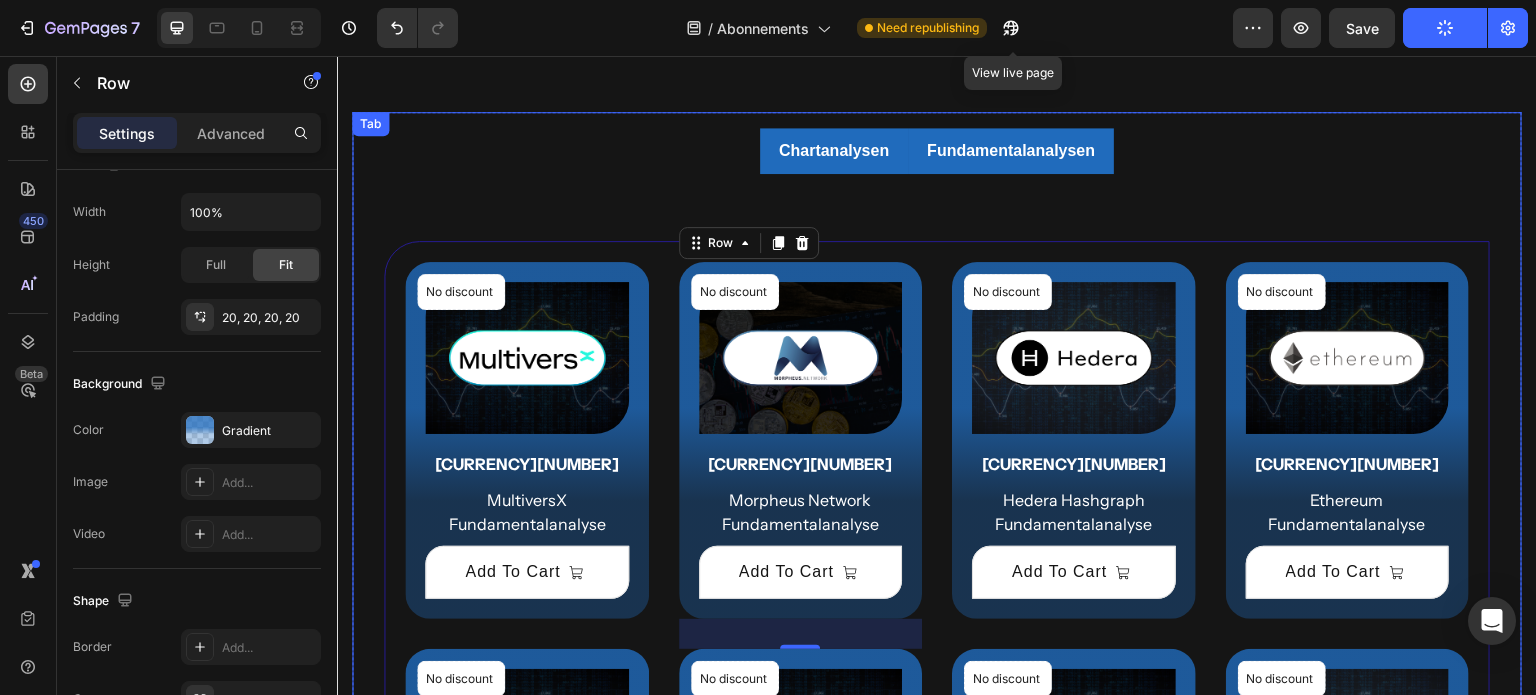click on "Chartanalysen" at bounding box center [834, 151] 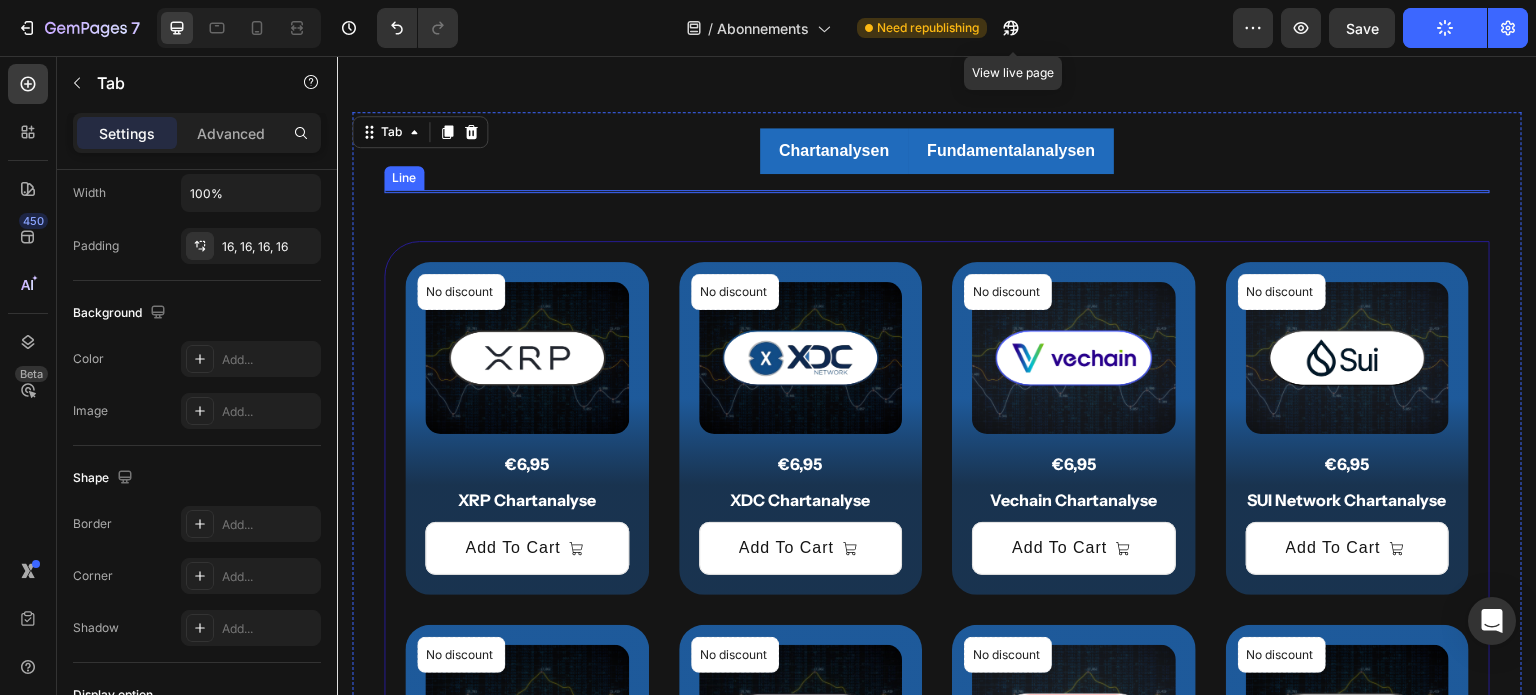 scroll, scrollTop: 0, scrollLeft: 0, axis: both 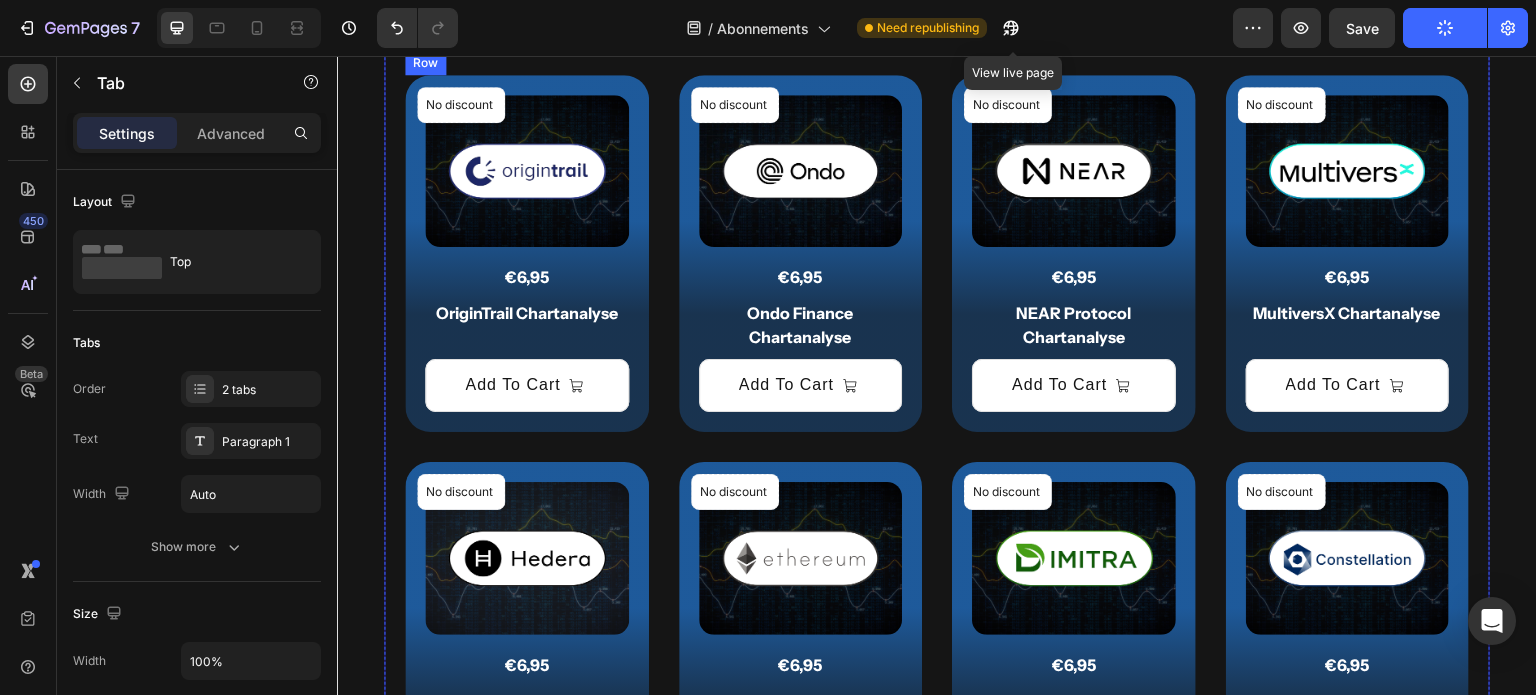 click on "No discount   Not be displayed when published Product Badge (P) Images €6,95 (P) Price (P) Price Row OriginTrail Chartanalyse (P) Title
Add To Cart (P) Cart Button Row" at bounding box center (527, -486) 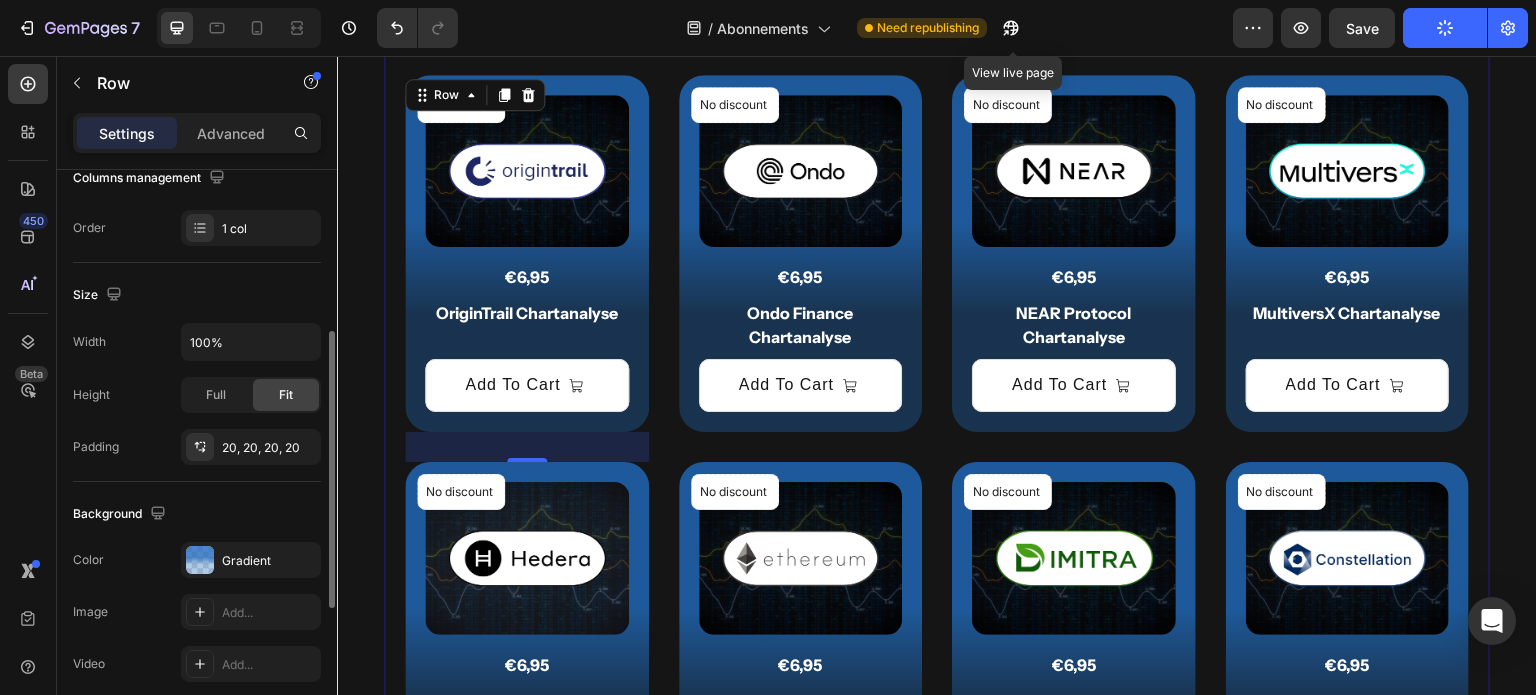 scroll, scrollTop: 351, scrollLeft: 0, axis: vertical 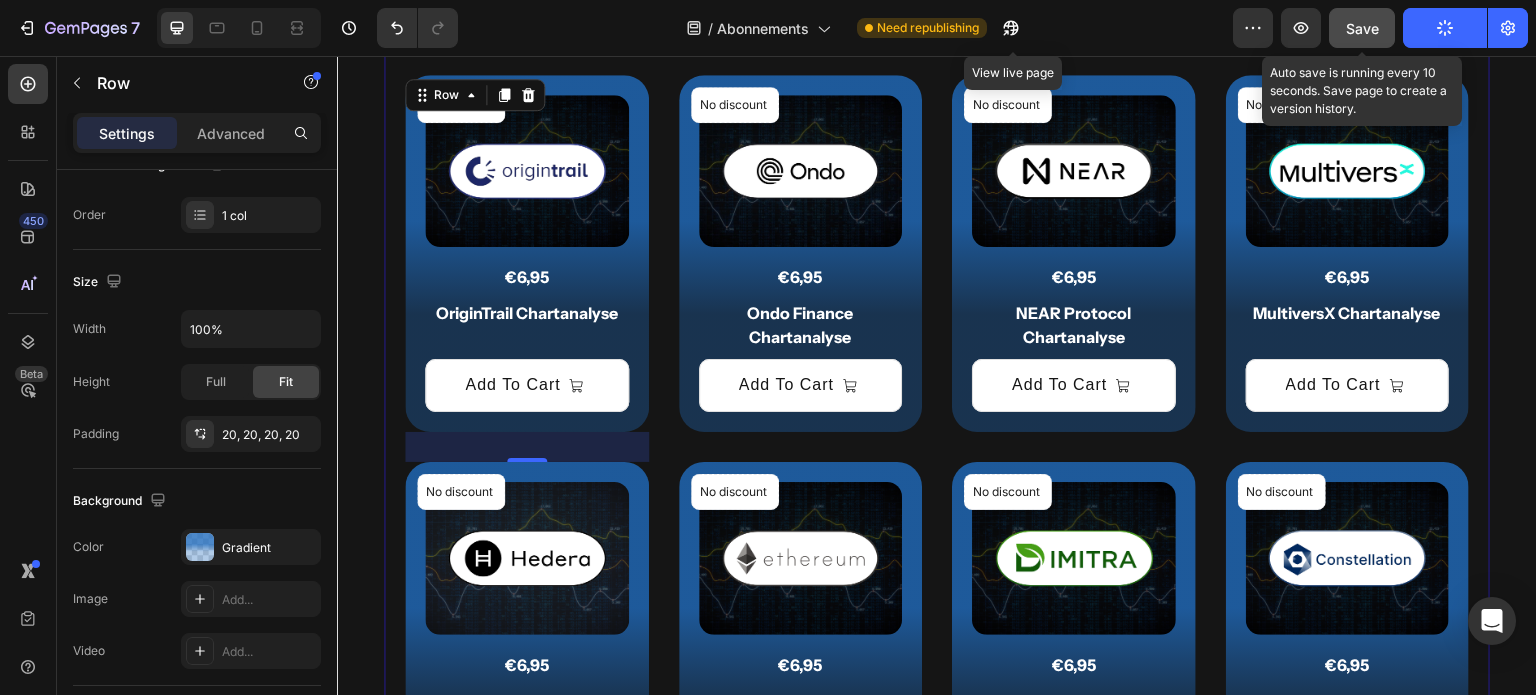 click on "Save" at bounding box center (1362, 28) 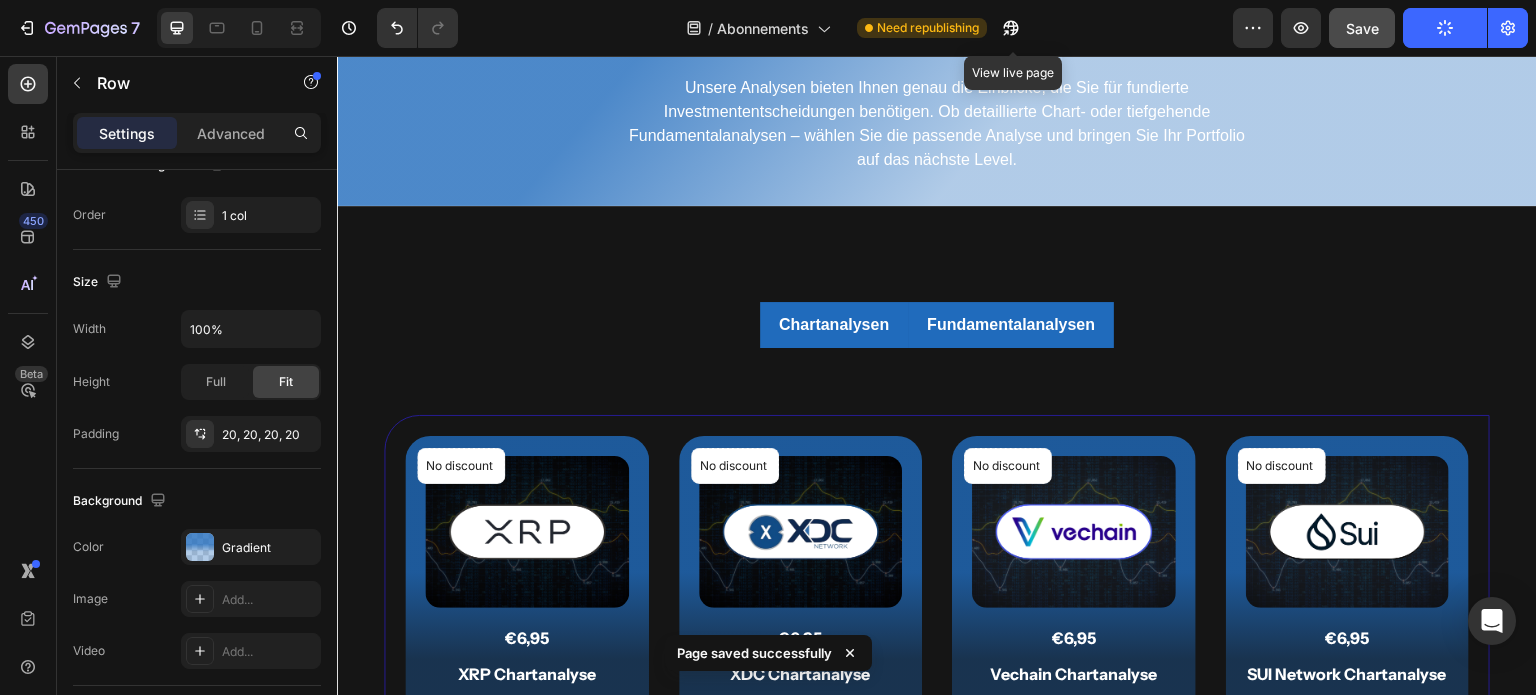 scroll, scrollTop: 340, scrollLeft: 0, axis: vertical 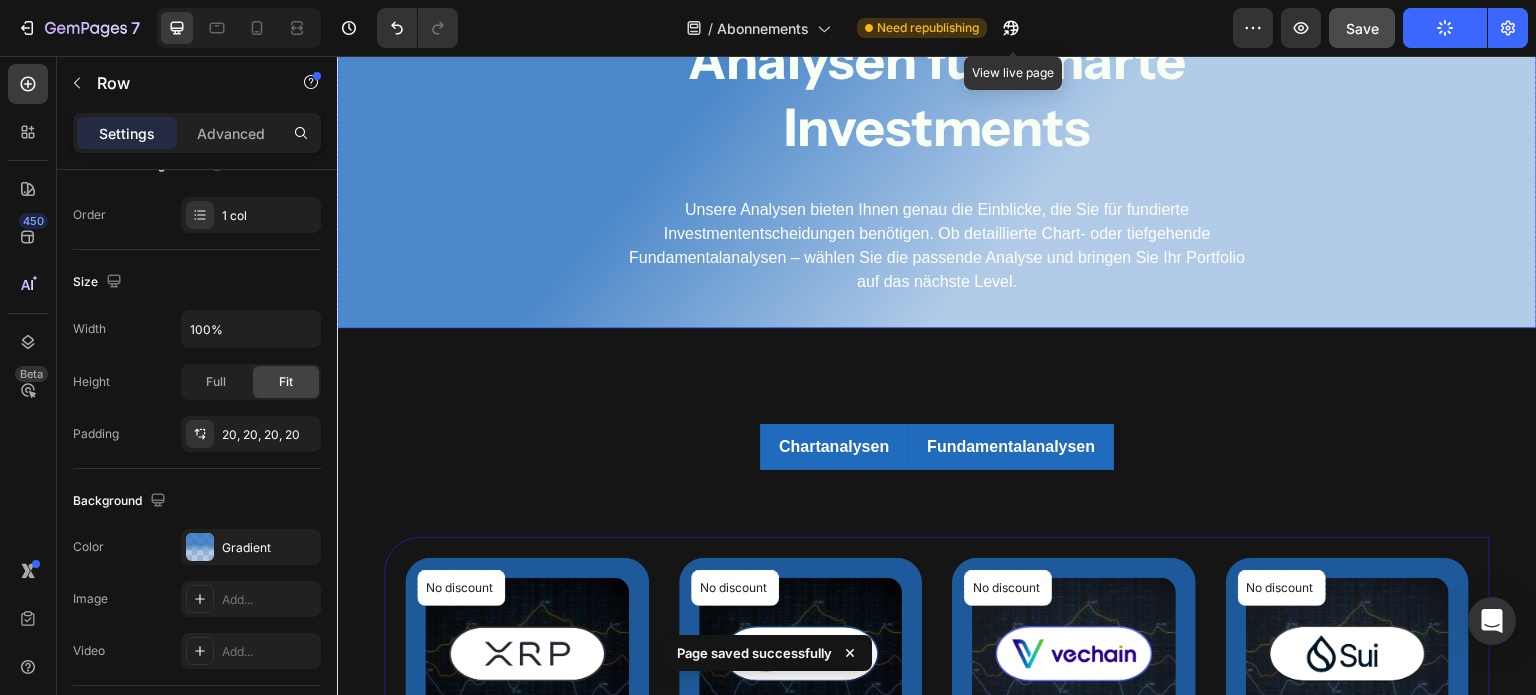 click on "Fundierte Krypto- Analysen für smarte  Investments Heading Unsere Analysen bieten Ihnen genau die Einblicke, die Sie für fundierte  Investmententscheidungen benötigen. Ob detaillierte Chart- oder tiefgehende  Fundamentalanalysen – wählen Sie die passende Analyse und bringen Sie Ihr Portfolio auf das nächste Level. Text Block Row" at bounding box center [937, 142] 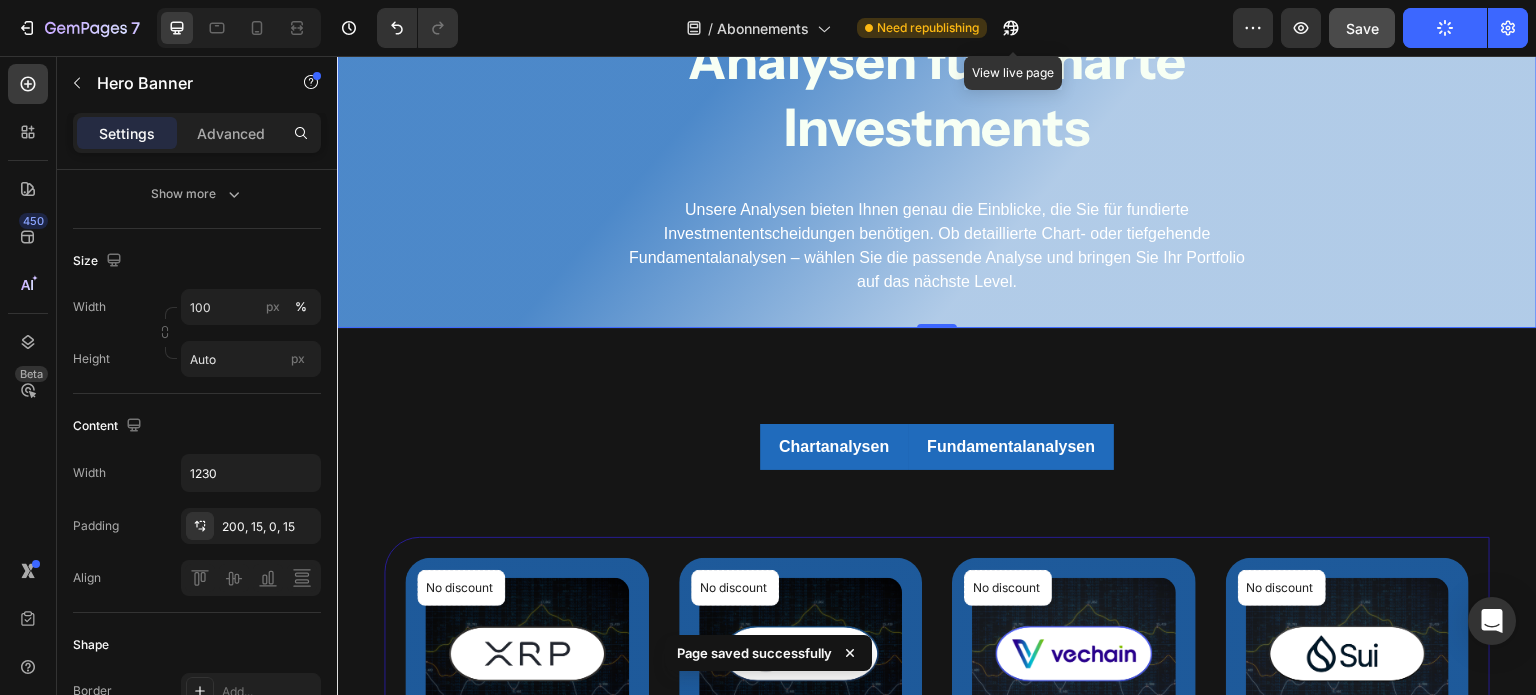 scroll, scrollTop: 0, scrollLeft: 0, axis: both 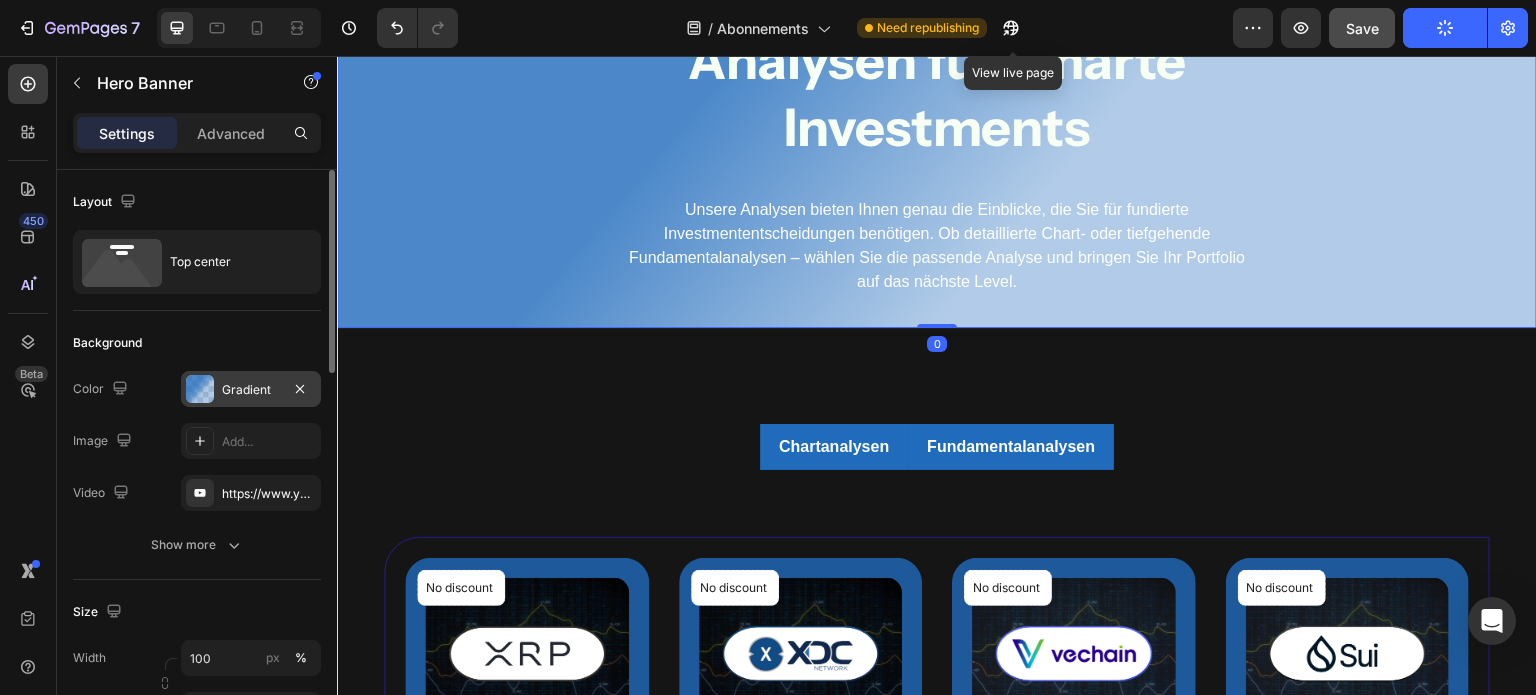 click at bounding box center (200, 389) 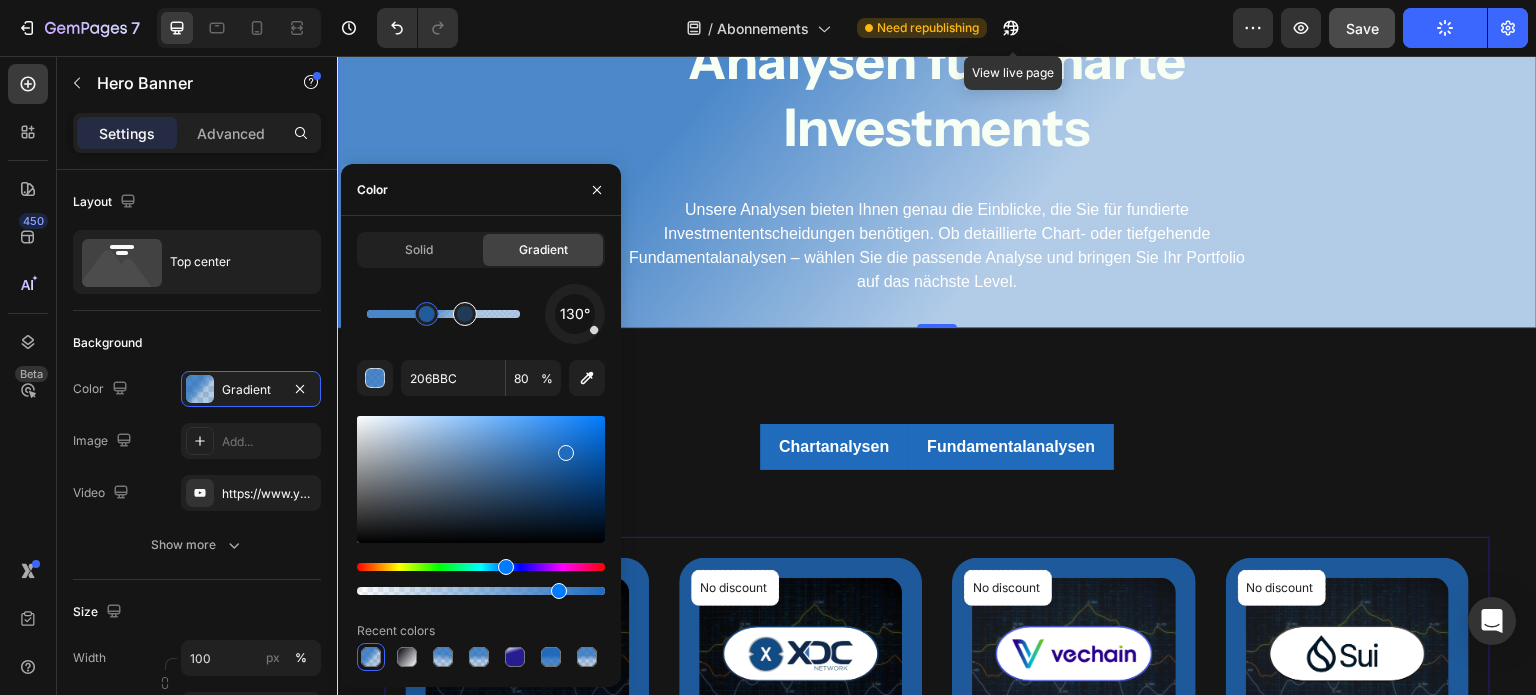 click at bounding box center (465, 314) 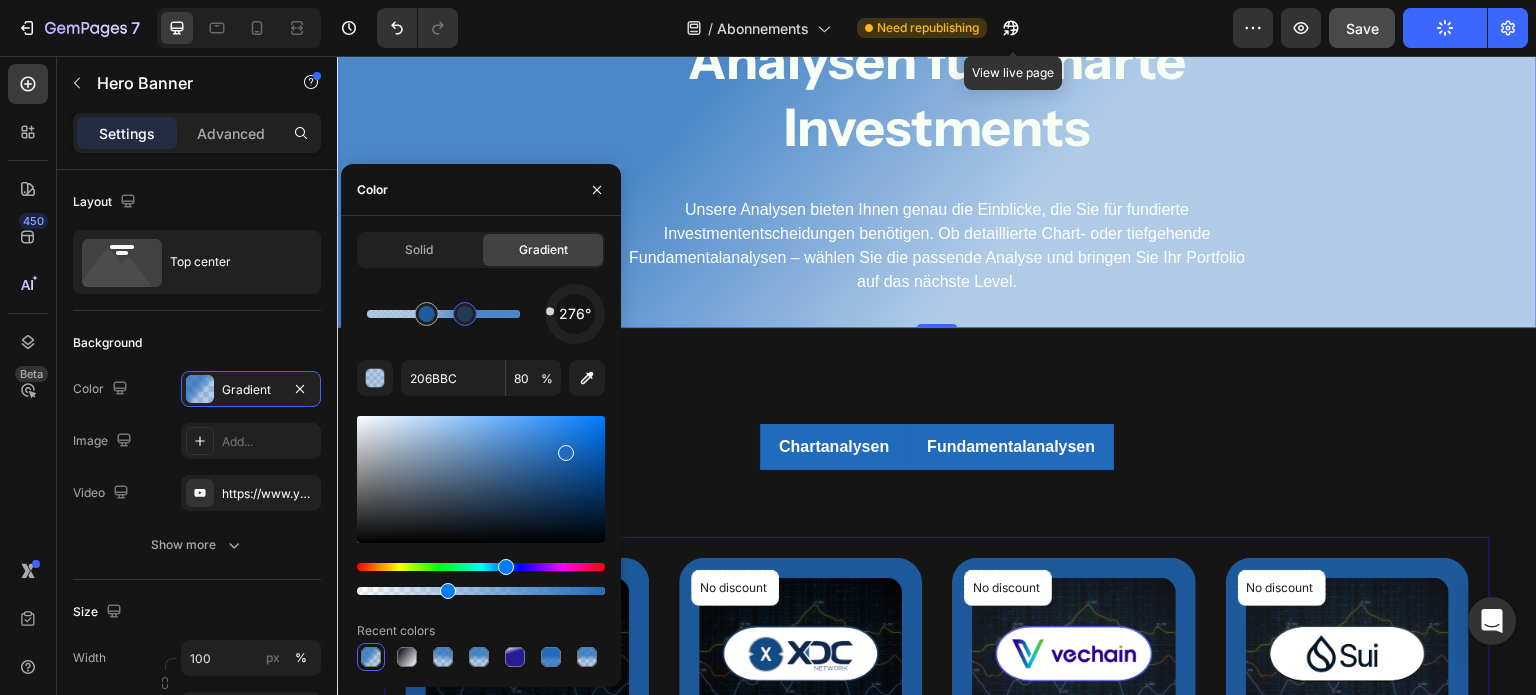 click on "276°" at bounding box center [575, 314] 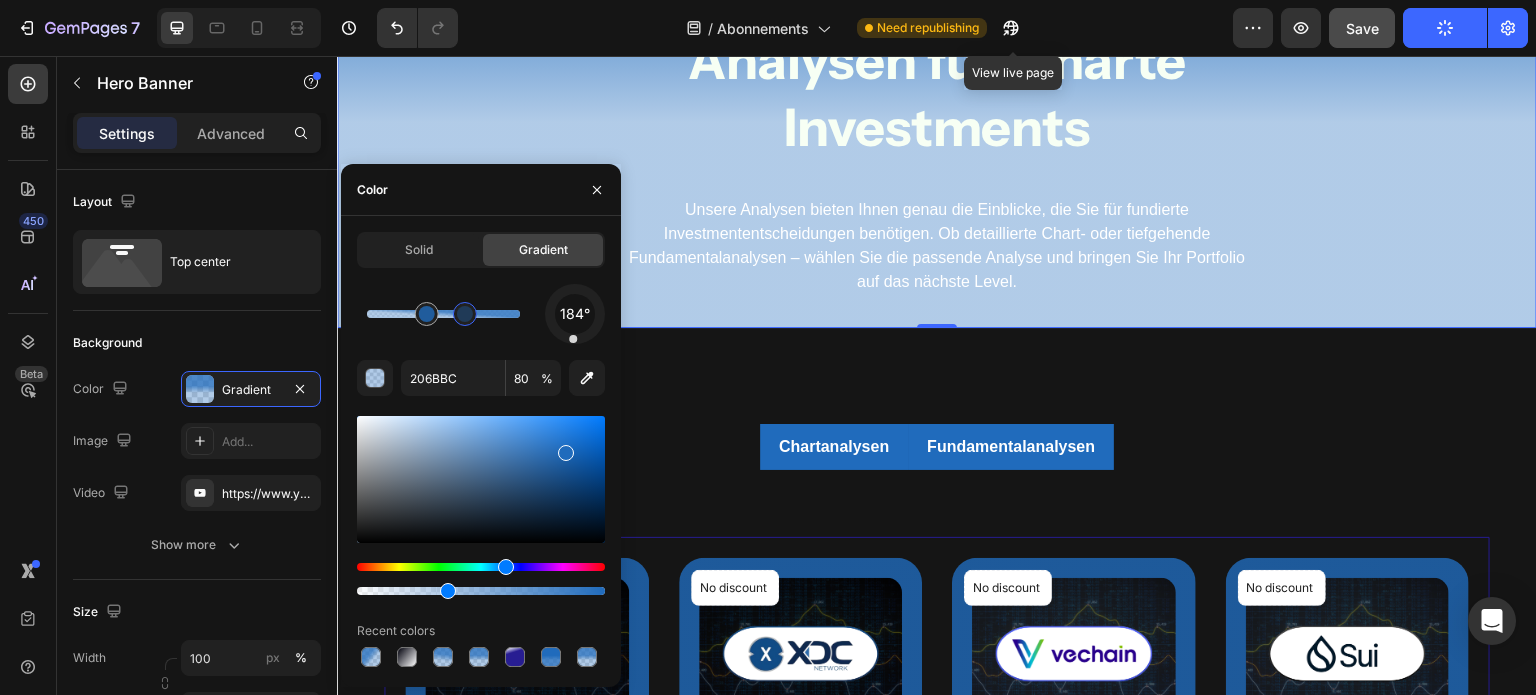 drag, startPoint x: 552, startPoint y: 319, endPoint x: 574, endPoint y: 329, distance: 24.166092 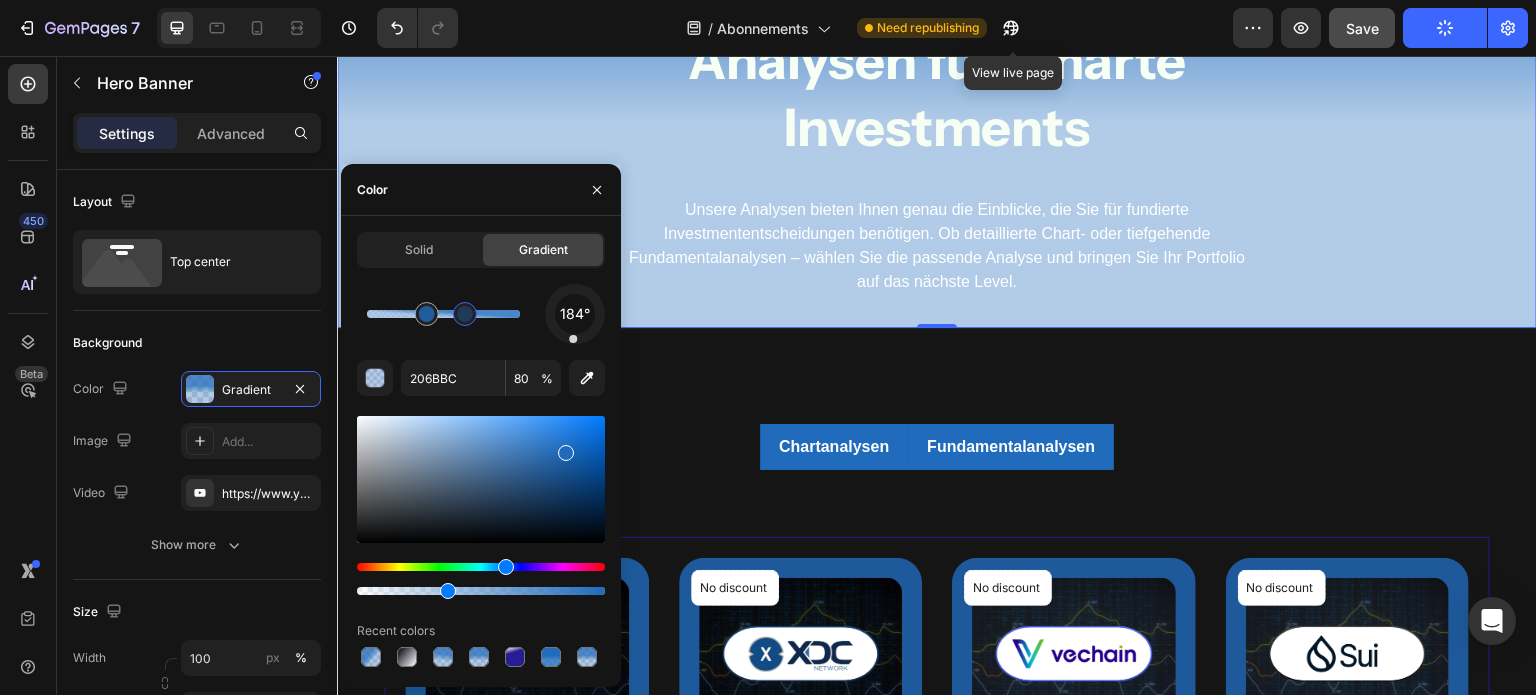 click on "184°" at bounding box center [575, 314] 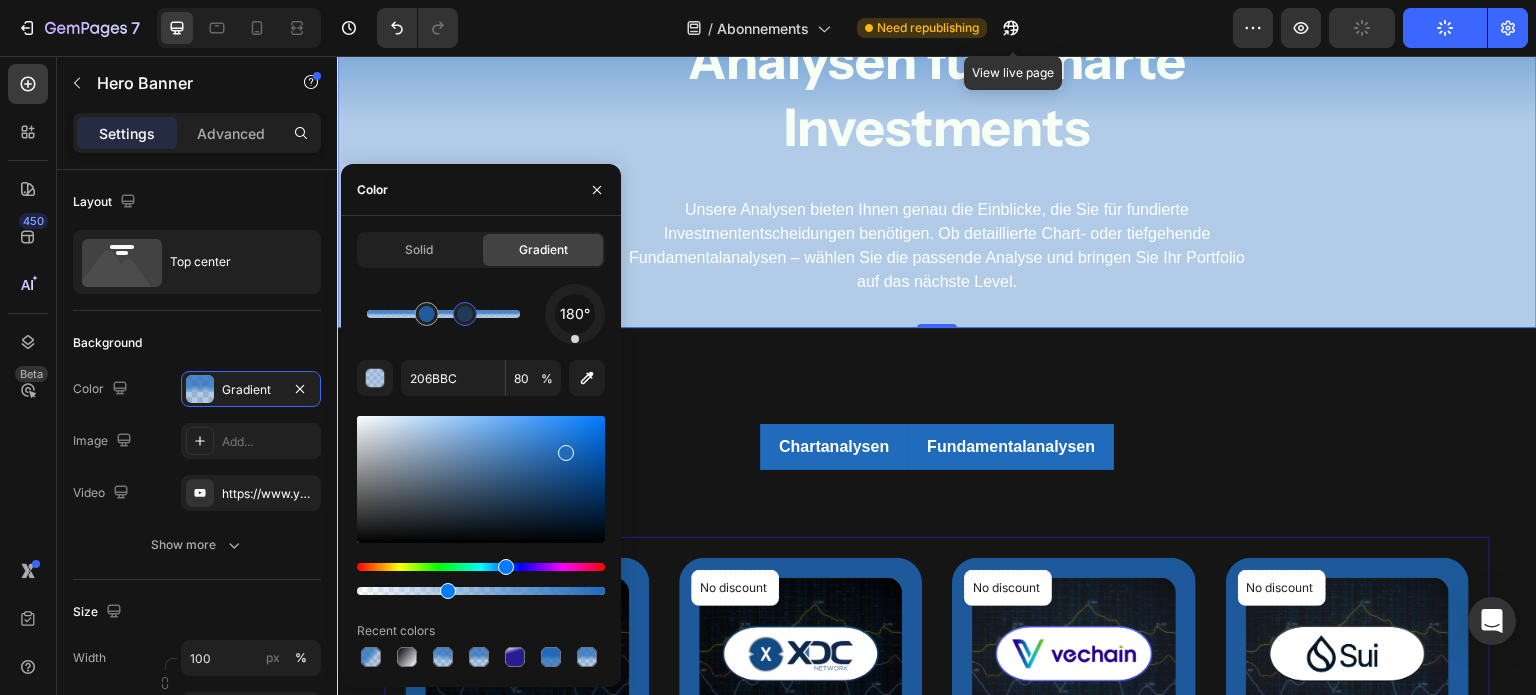click at bounding box center [575, 314] 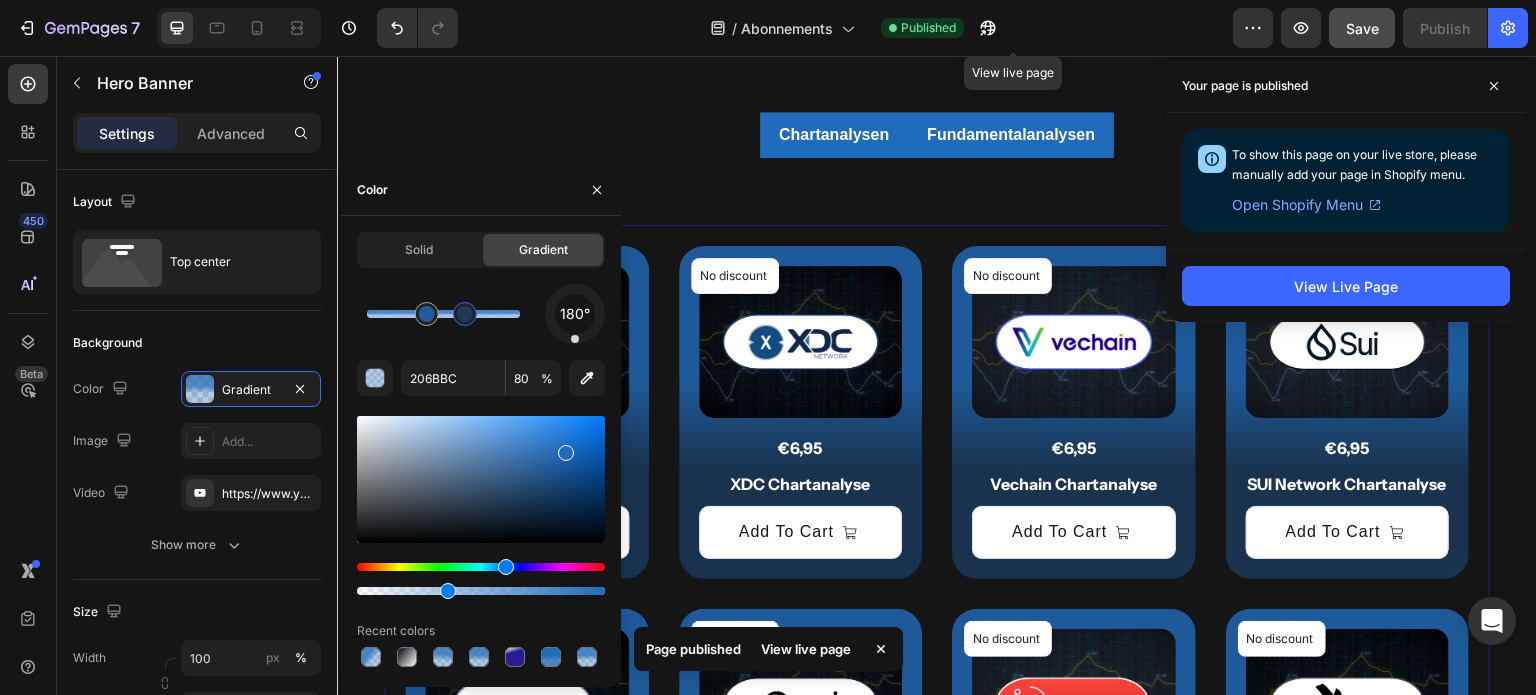 scroll, scrollTop: 654, scrollLeft: 0, axis: vertical 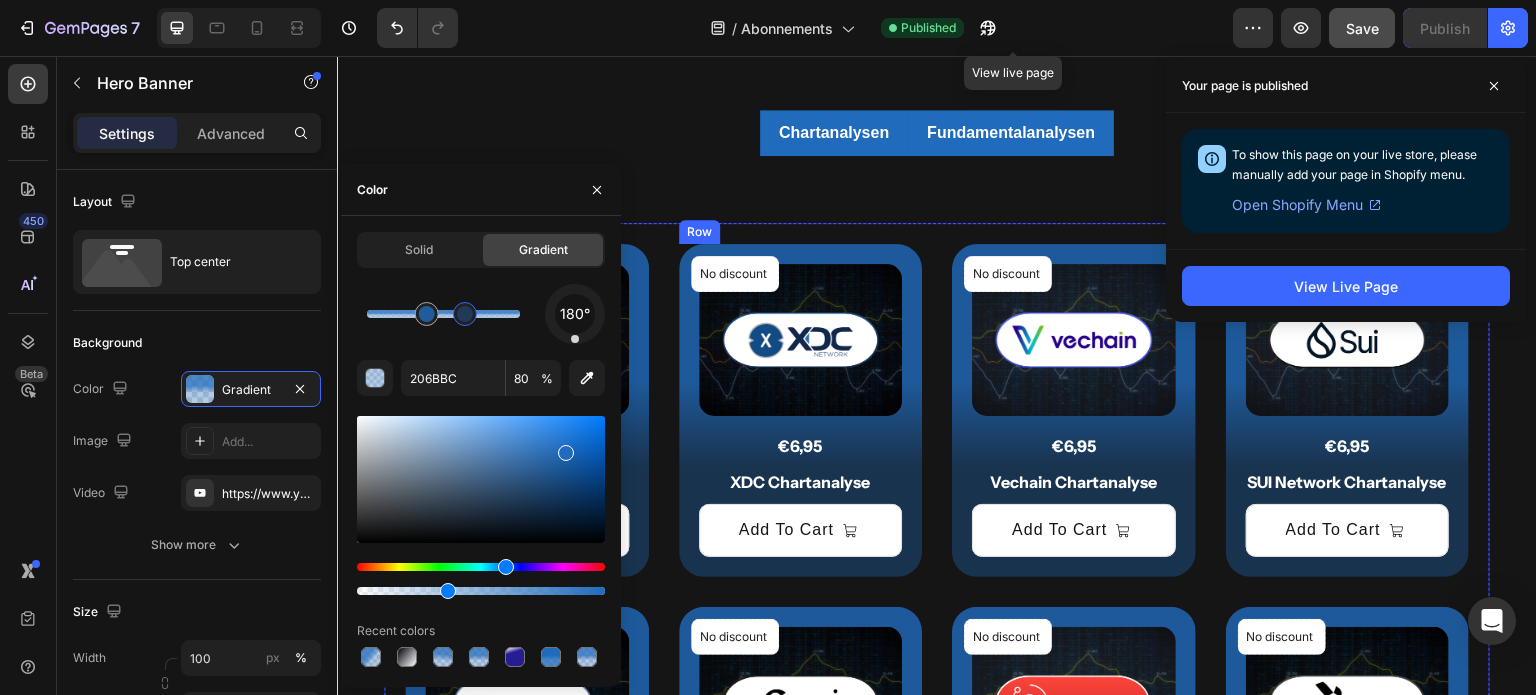 click on "No discount   Not be displayed when published Product Badge (P) Images €6,95 (P) Price (P) Price Row XDC Chartanalyse (P) Title
Add To Cart (P) Cart Button Row" at bounding box center [527, 410] 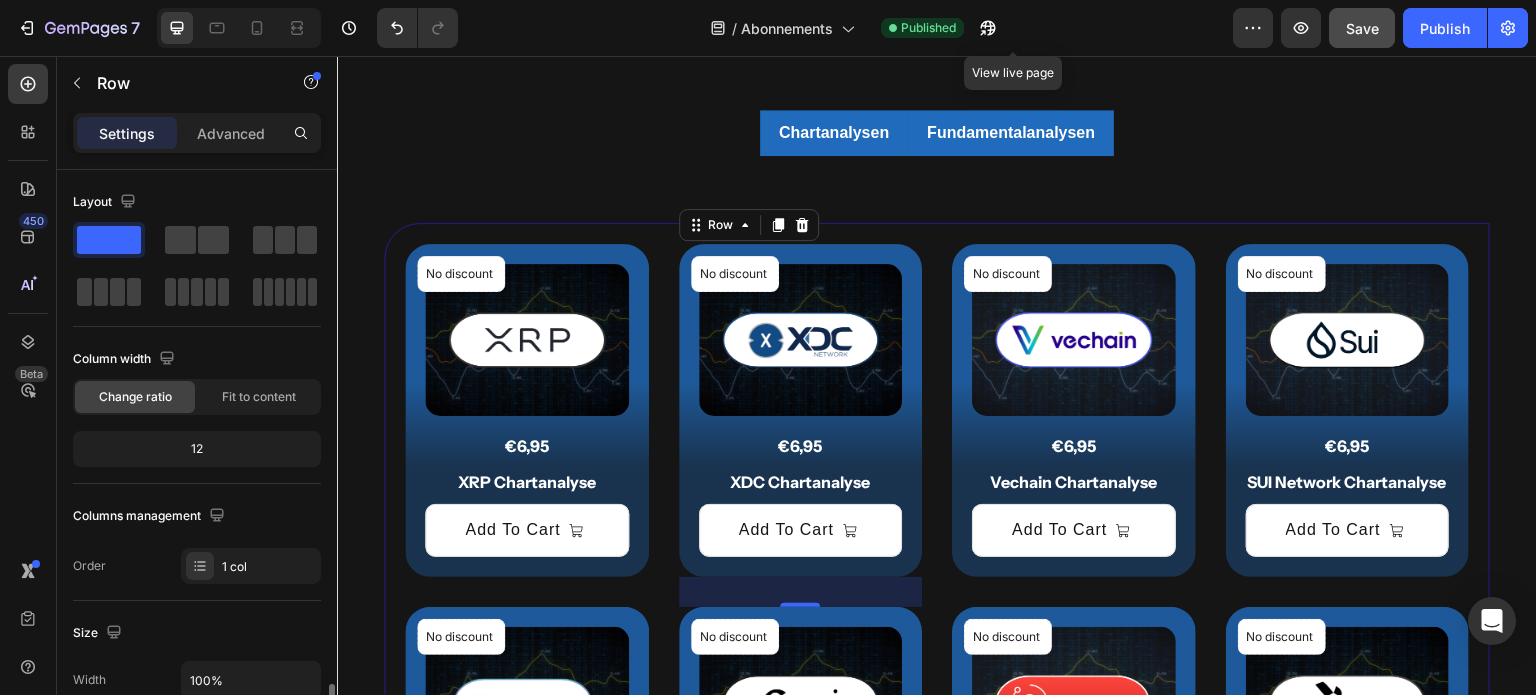 scroll, scrollTop: 348, scrollLeft: 0, axis: vertical 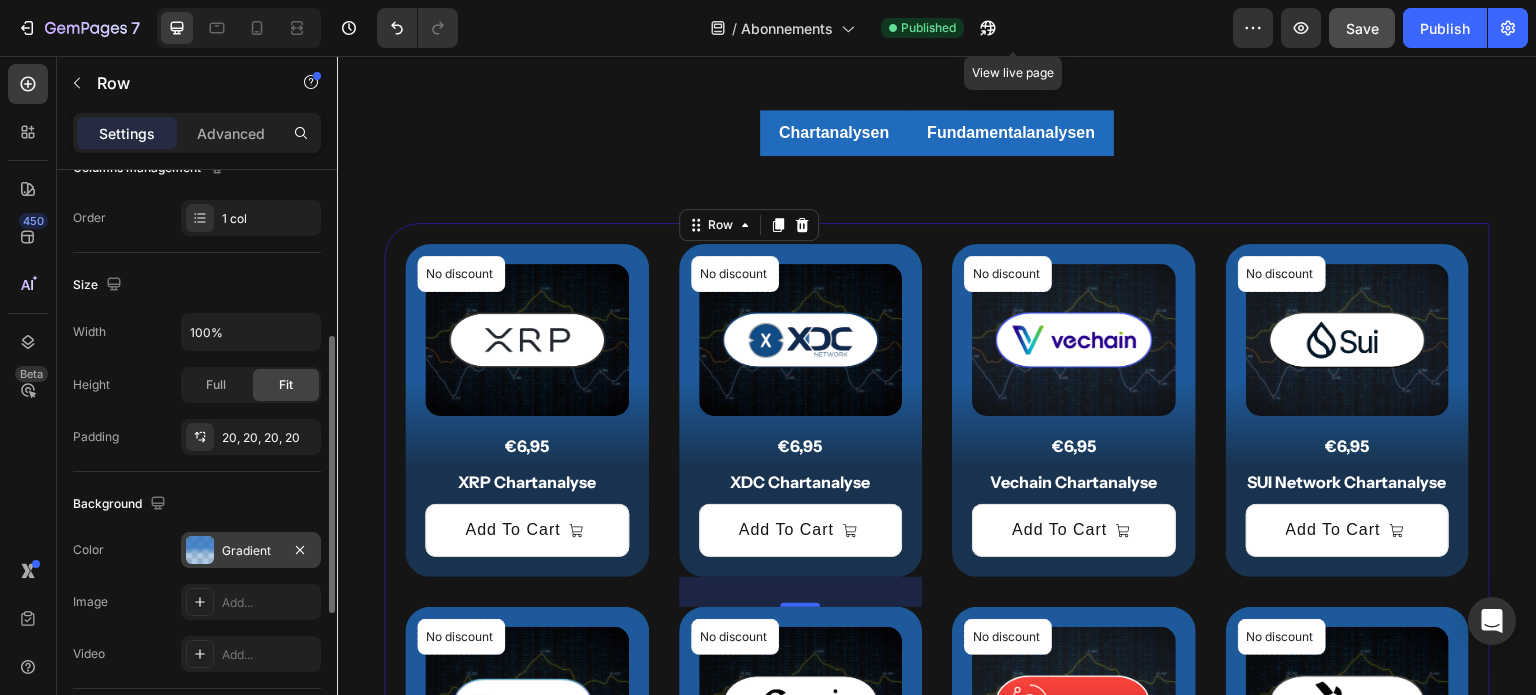 click at bounding box center (200, 550) 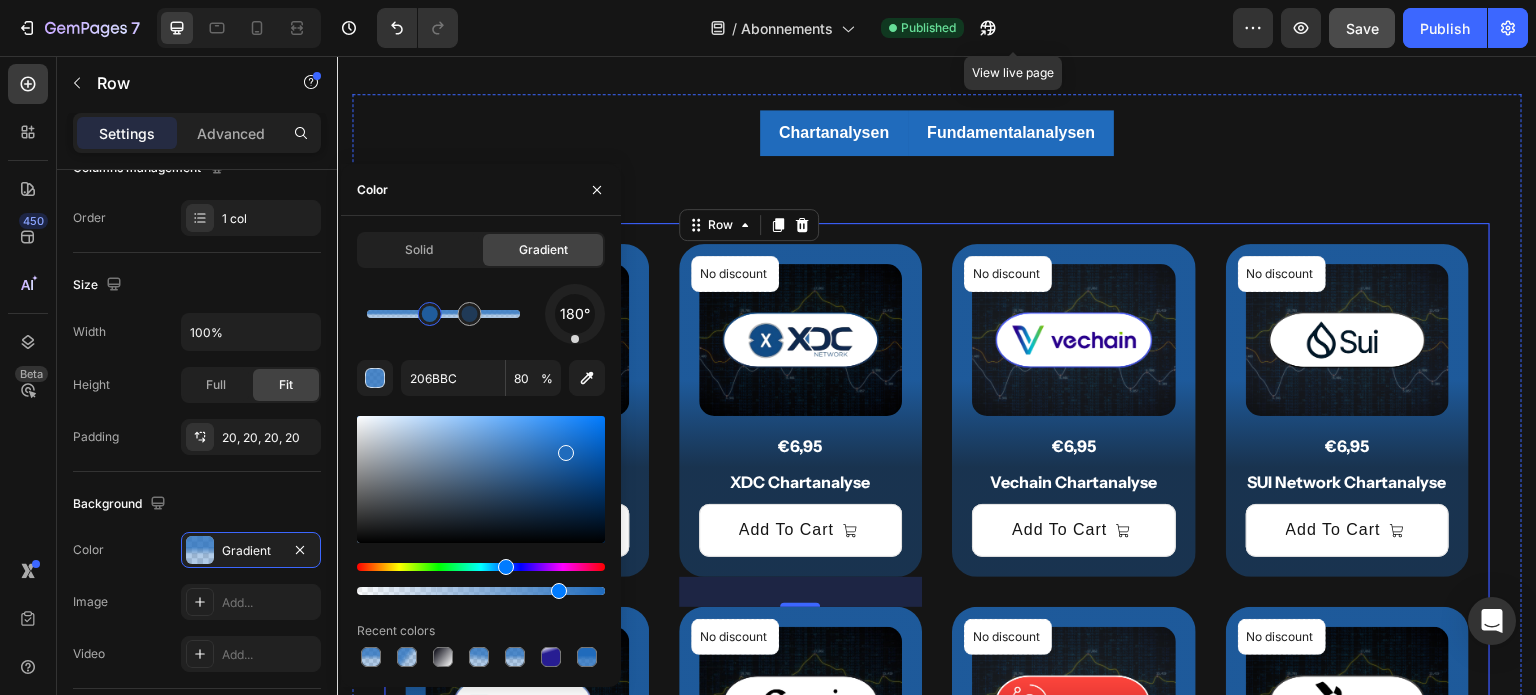 scroll, scrollTop: 0, scrollLeft: 0, axis: both 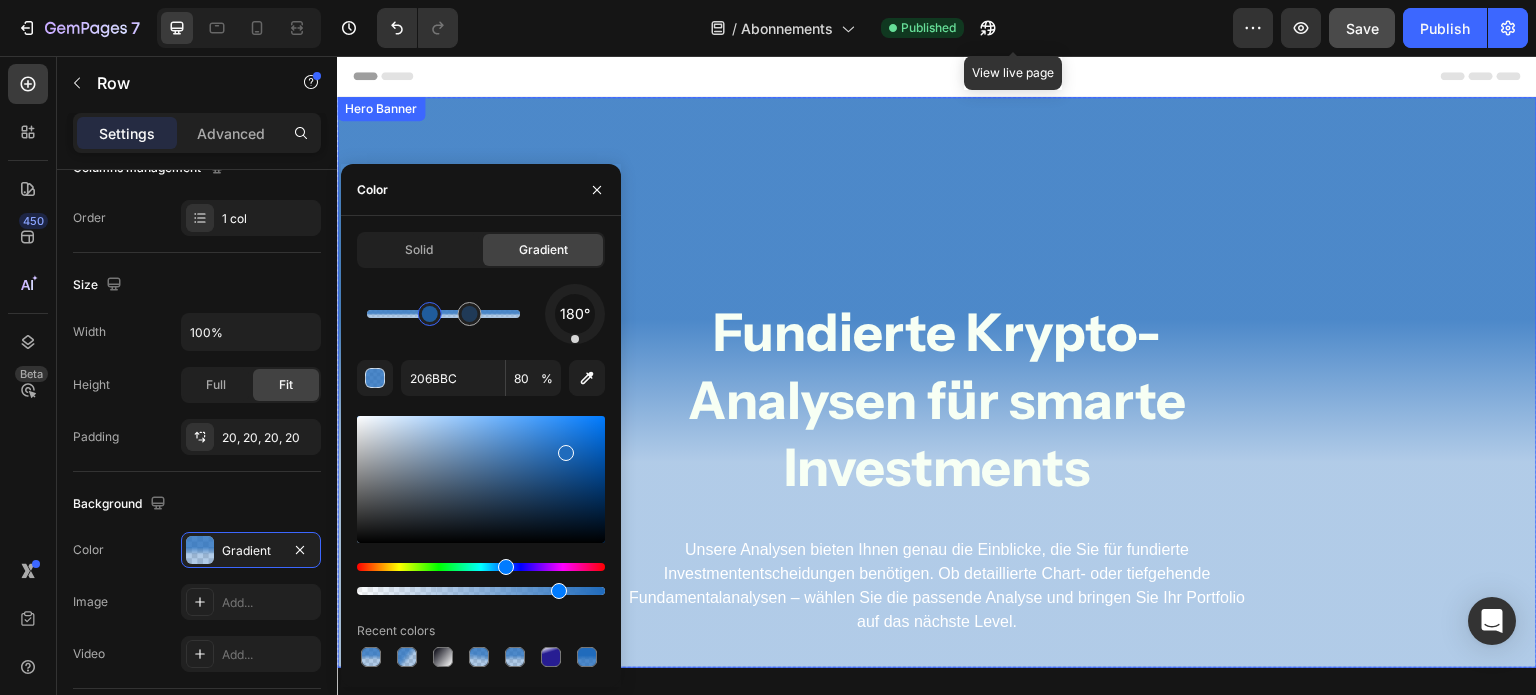 click on "Fundierte Krypto- Analysen für smarte  Investments Heading Unsere Analysen bieten Ihnen genau die Einblicke, die Sie für fundierte  Investmententscheidungen benötigen. Ob detaillierte Chart- oder tiefgehende  Fundamentalanalysen – wählen Sie die passende Analyse und bringen Sie Ihr Portfolio auf das nächste Level. Text Block Row" at bounding box center [937, 482] 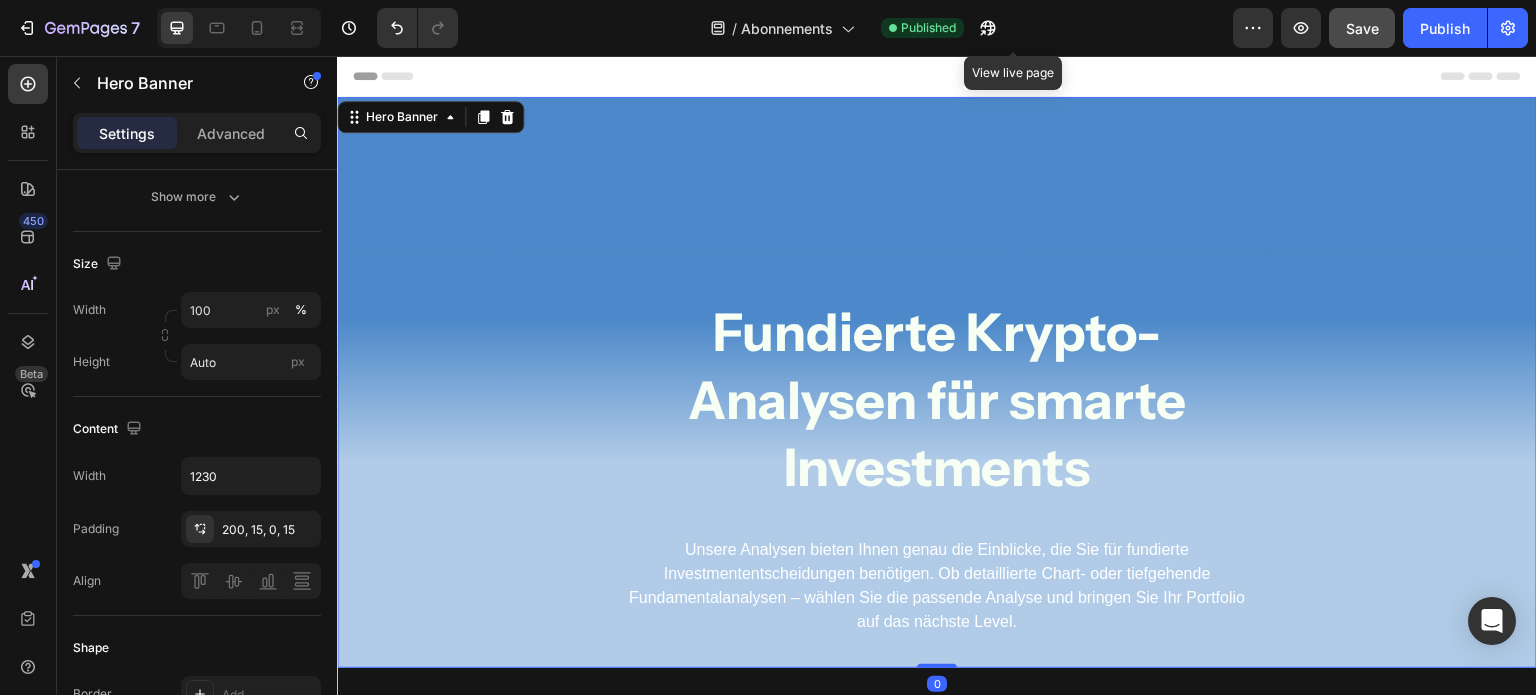 scroll, scrollTop: 0, scrollLeft: 0, axis: both 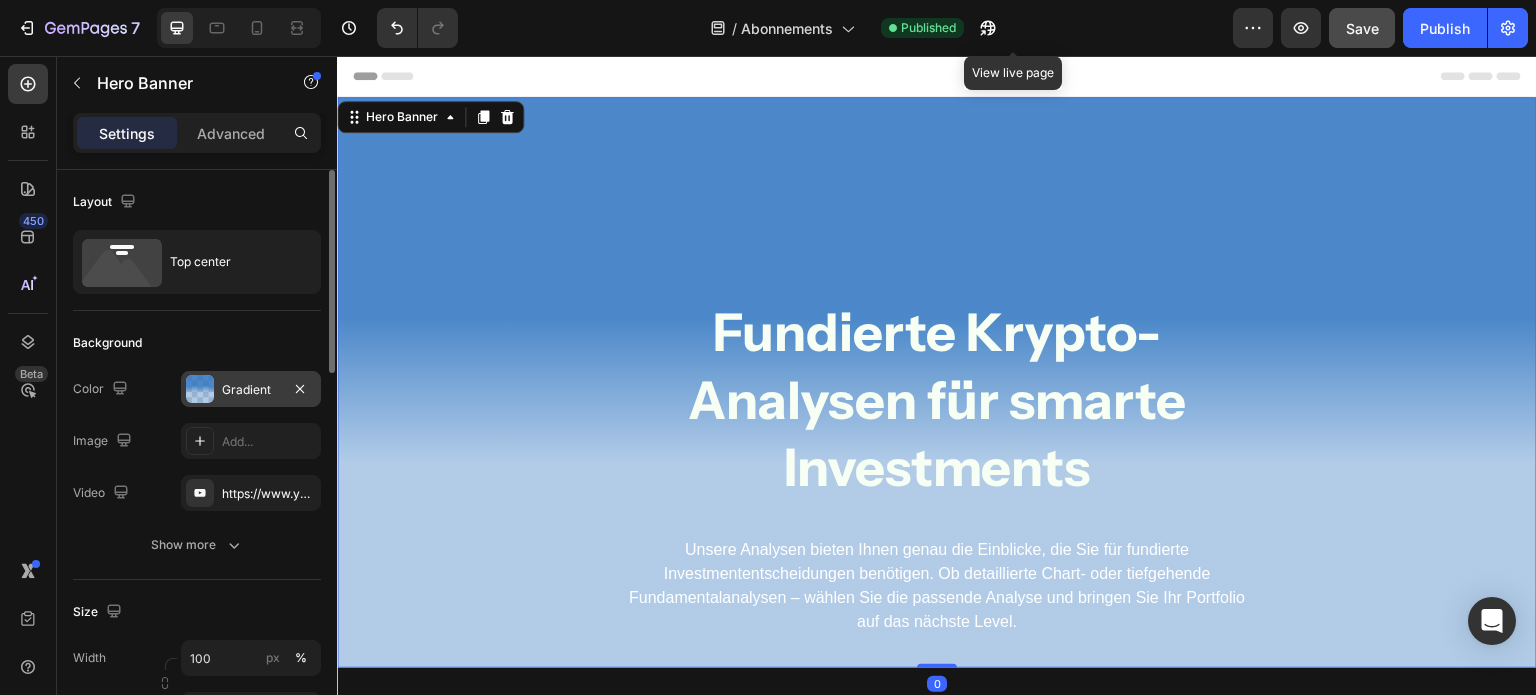 click at bounding box center (200, 389) 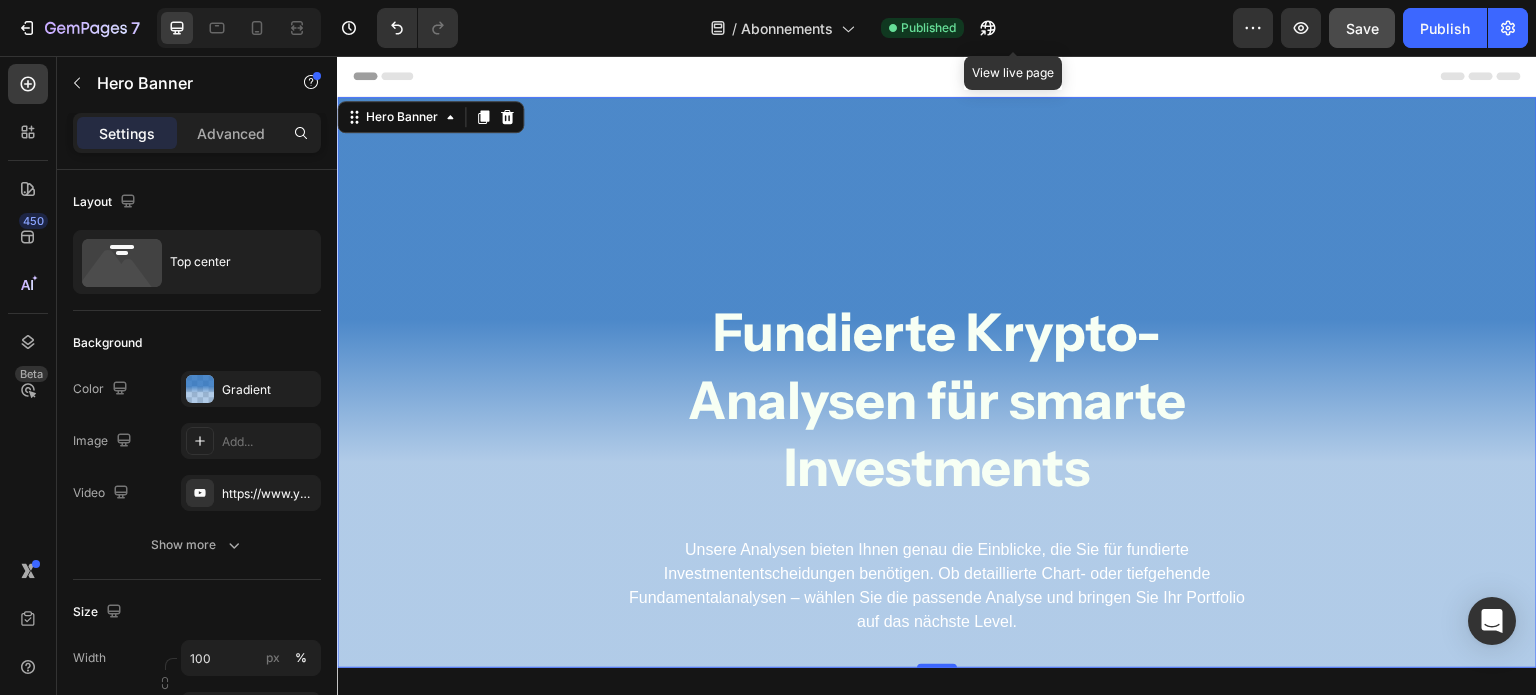 click on "Fundierte Krypto- Analysen für smarte  Investments Heading Unsere Analysen bieten Ihnen genau die Einblicke, die Sie für fundierte  Investmententscheidungen benötigen. Ob detaillierte Chart- oder tiefgehende  Fundamentalanalysen – wählen Sie die passende Analyse und bringen Sie Ihr Portfolio auf das nächste Level. Text Block Row" at bounding box center (937, 482) 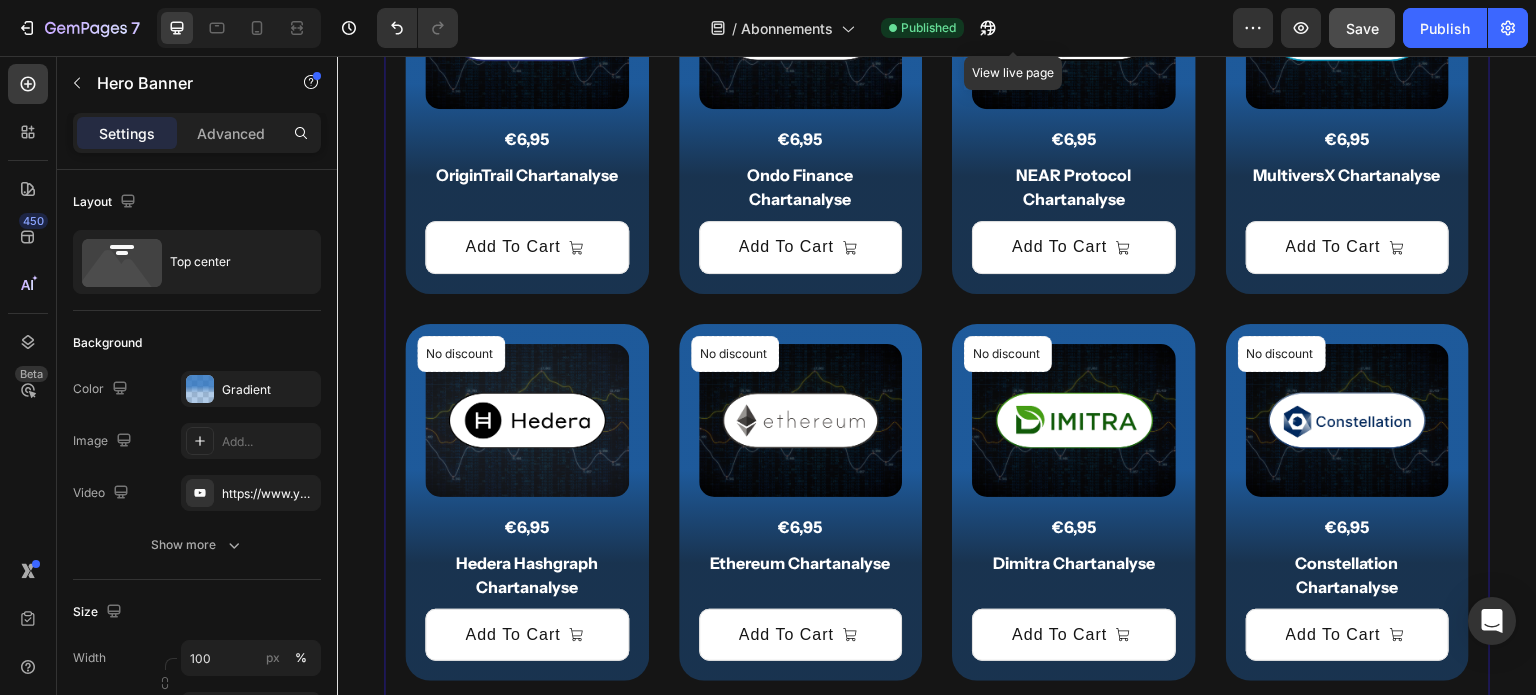scroll, scrollTop: 1162, scrollLeft: 0, axis: vertical 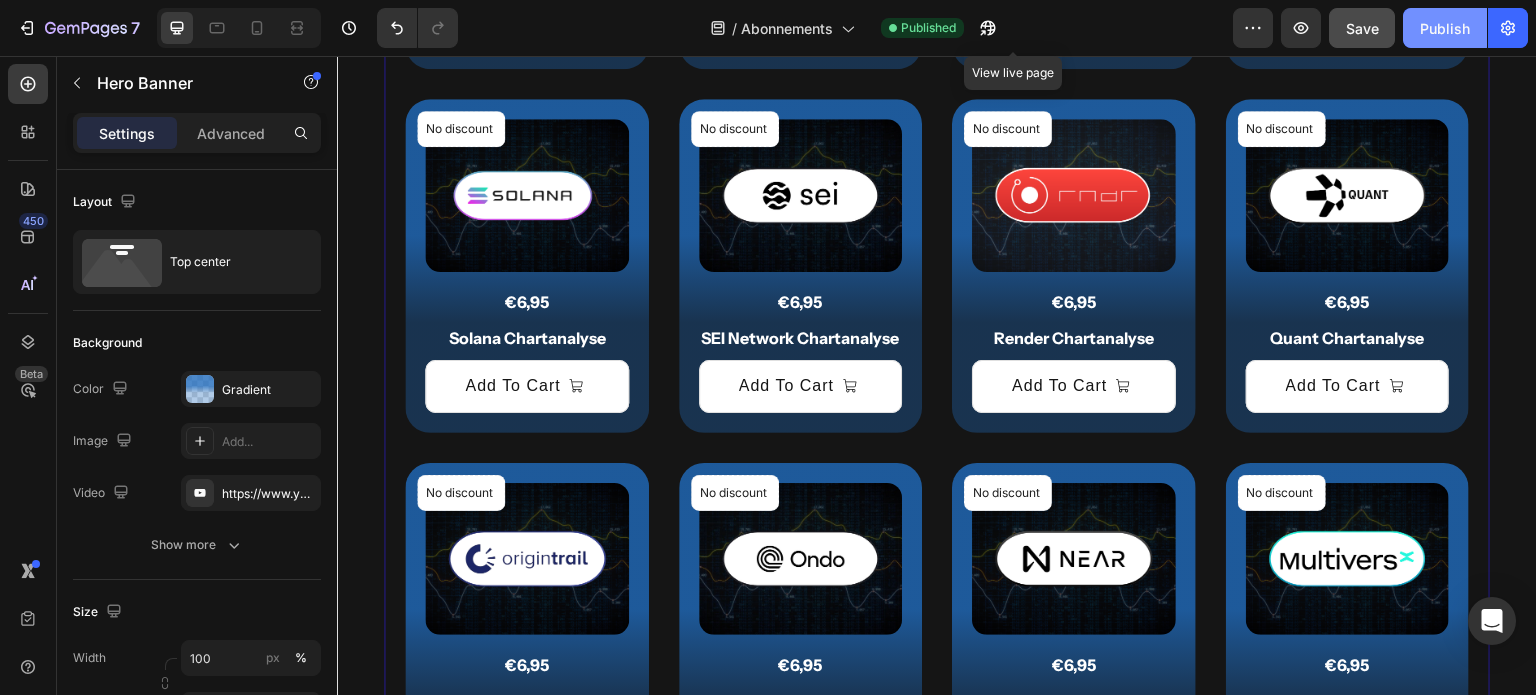click on "Publish" at bounding box center [1445, 28] 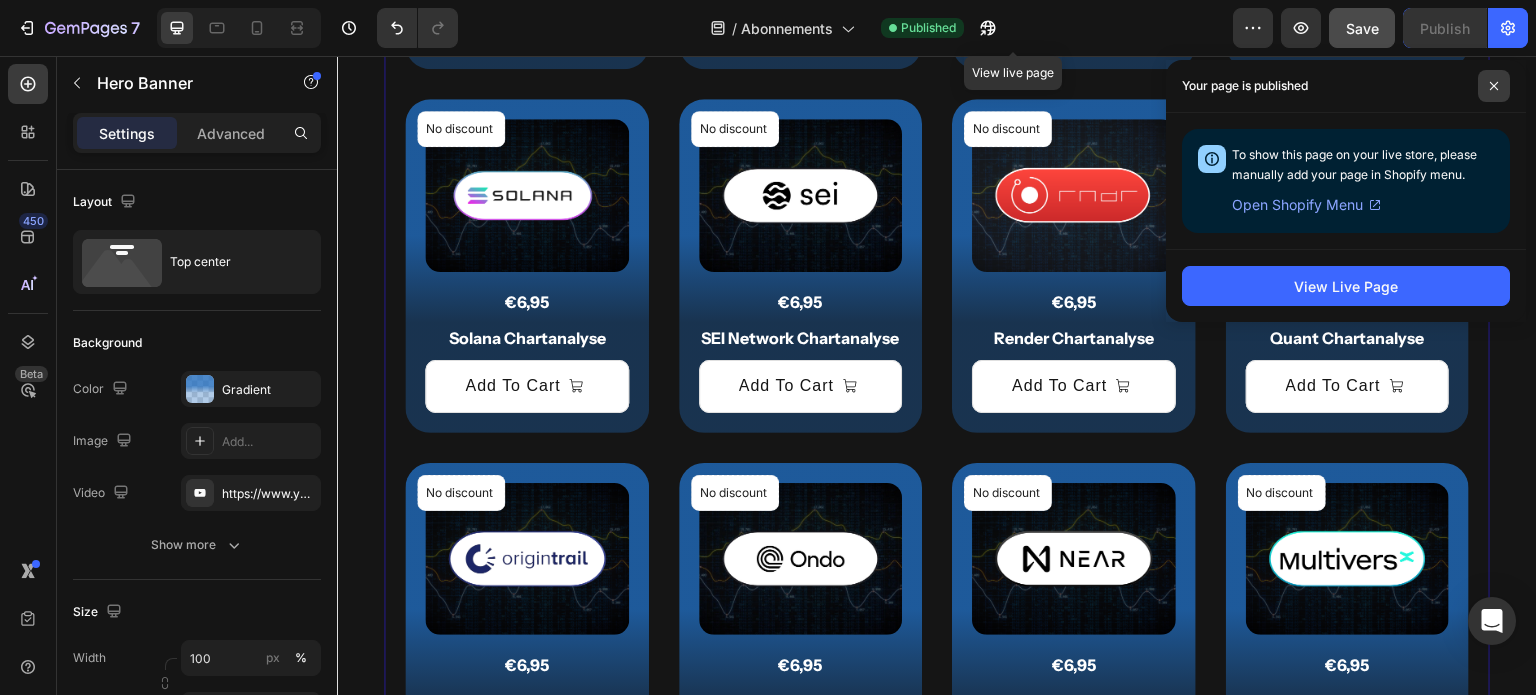 click 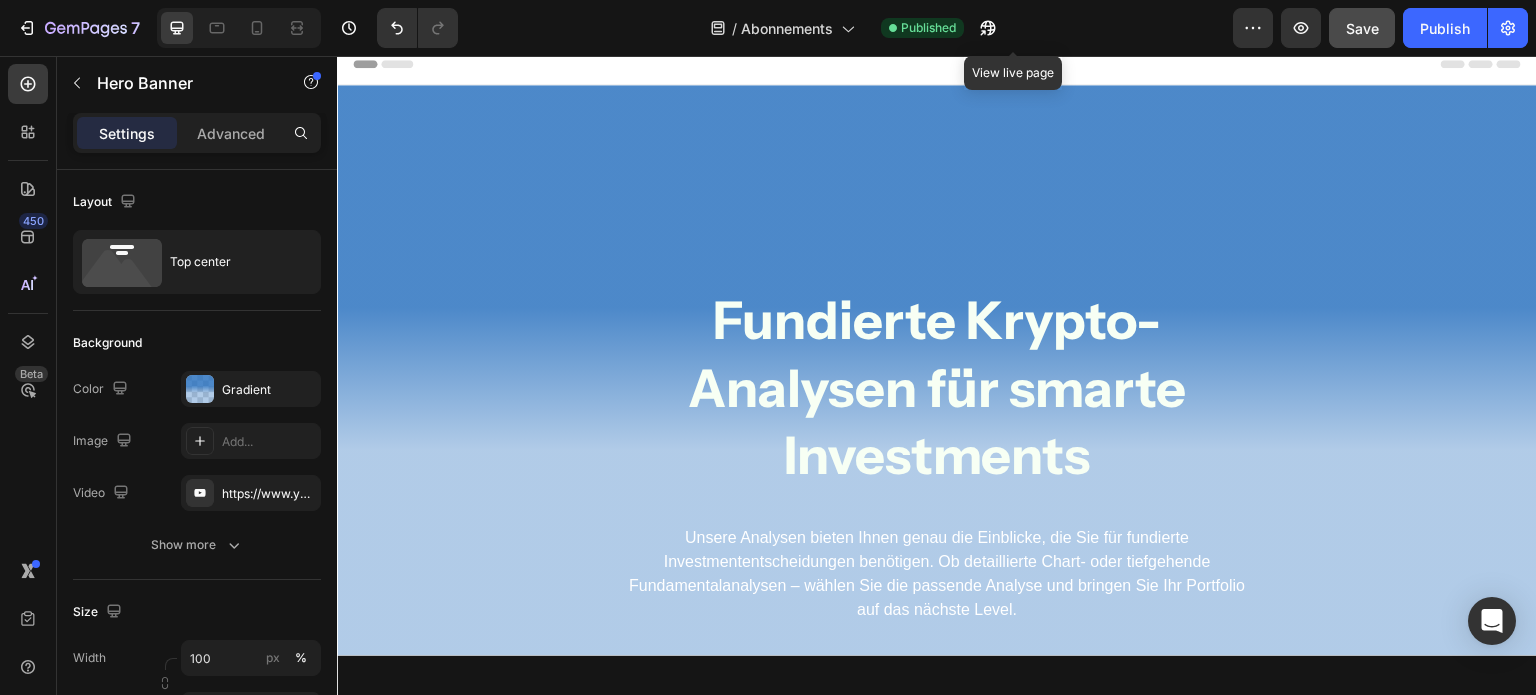 scroll, scrollTop: 0, scrollLeft: 0, axis: both 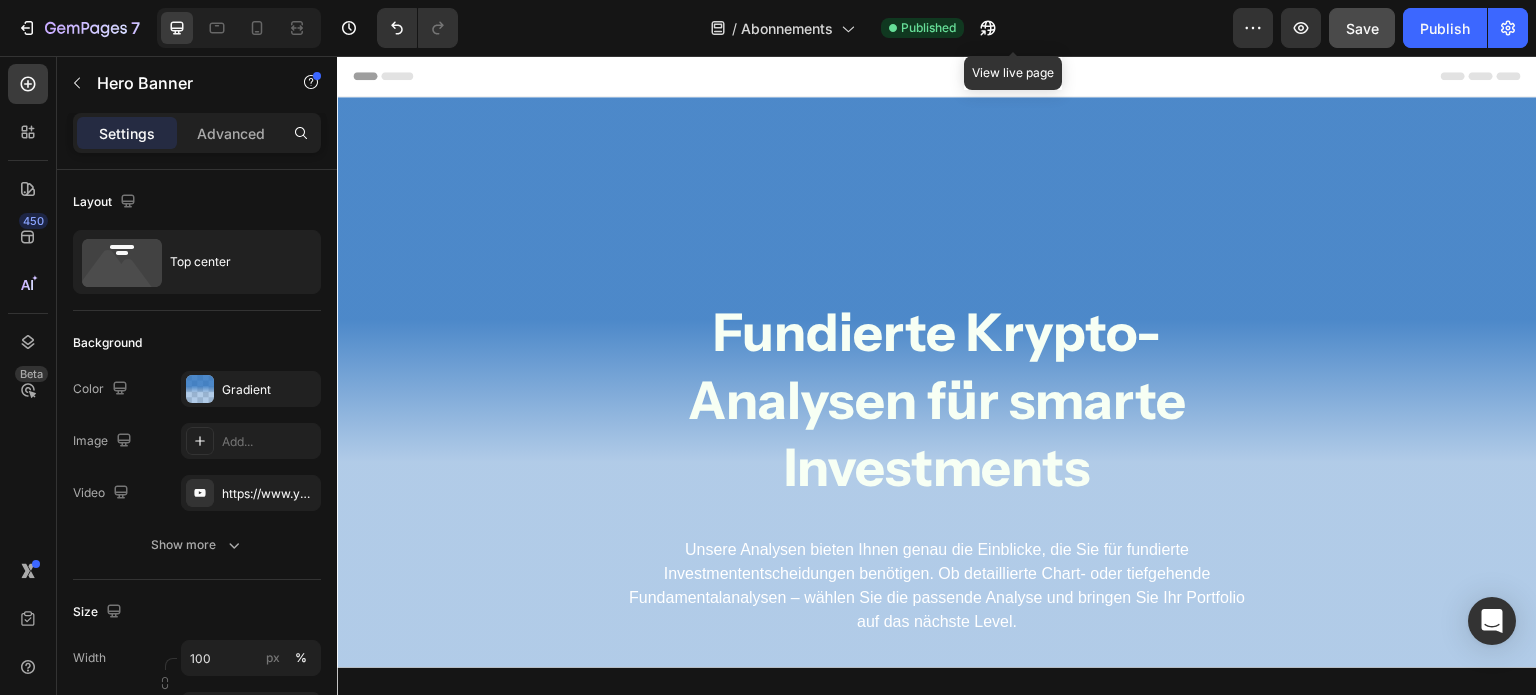 click on "Fundierte Krypto- Analysen für smarte  Investments Heading Unsere Analysen bieten Ihnen genau die Einblicke, die Sie für fundierte  Investmententscheidungen benötigen. Ob detaillierte Chart- oder tiefgehende  Fundamentalanalysen – wählen Sie die passende Analyse und bringen Sie Ihr Portfolio auf das nächste Level. Text Block Row" at bounding box center (937, 382) 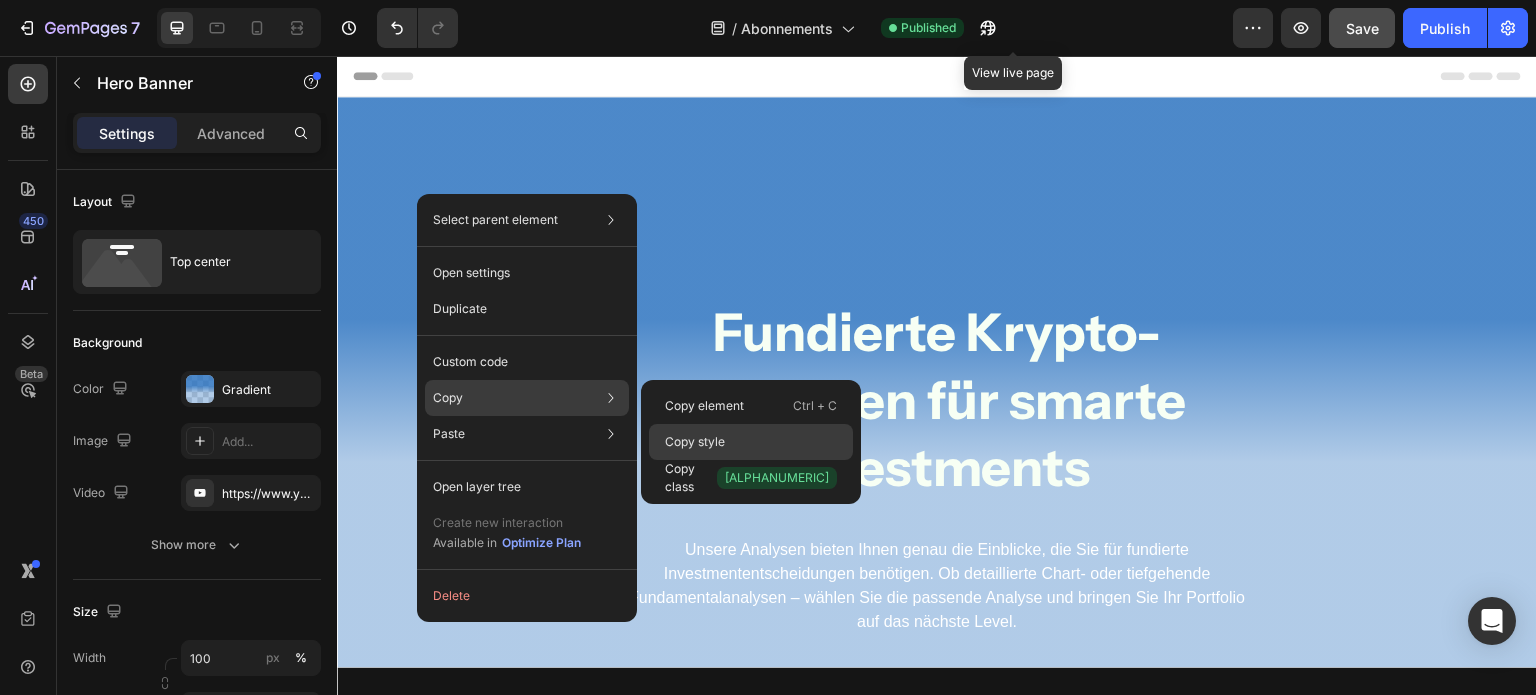 click on "Copy style" at bounding box center (695, 442) 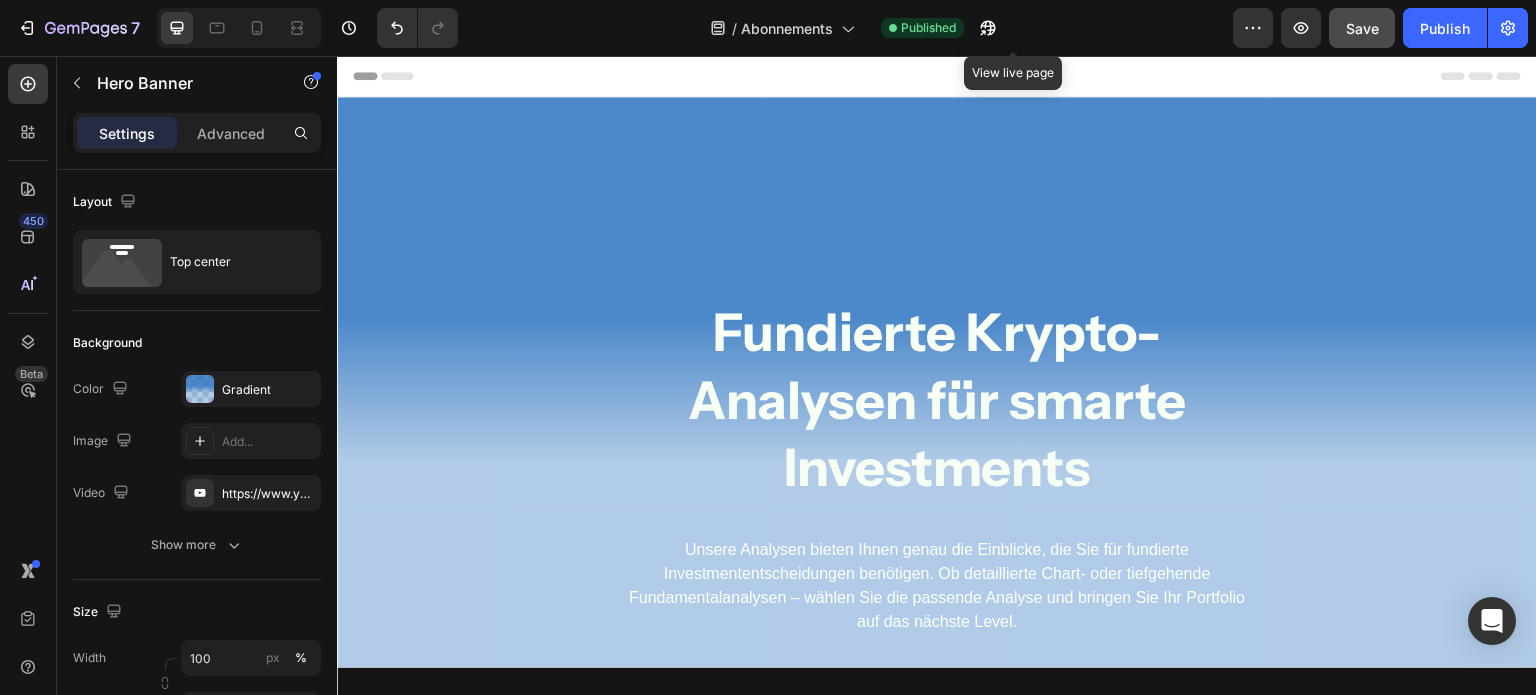 click on "Fundierte Krypto- Analysen für smarte  Investments Heading Unsere Analysen bieten Ihnen genau die Einblicke, die Sie für fundierte  Investmententscheidungen benötigen. Ob detaillierte Chart- oder tiefgehende  Fundamentalanalysen – wählen Sie die passende Analyse und bringen Sie Ihr Portfolio auf das nächste Level. Text Block Row" at bounding box center [937, 382] 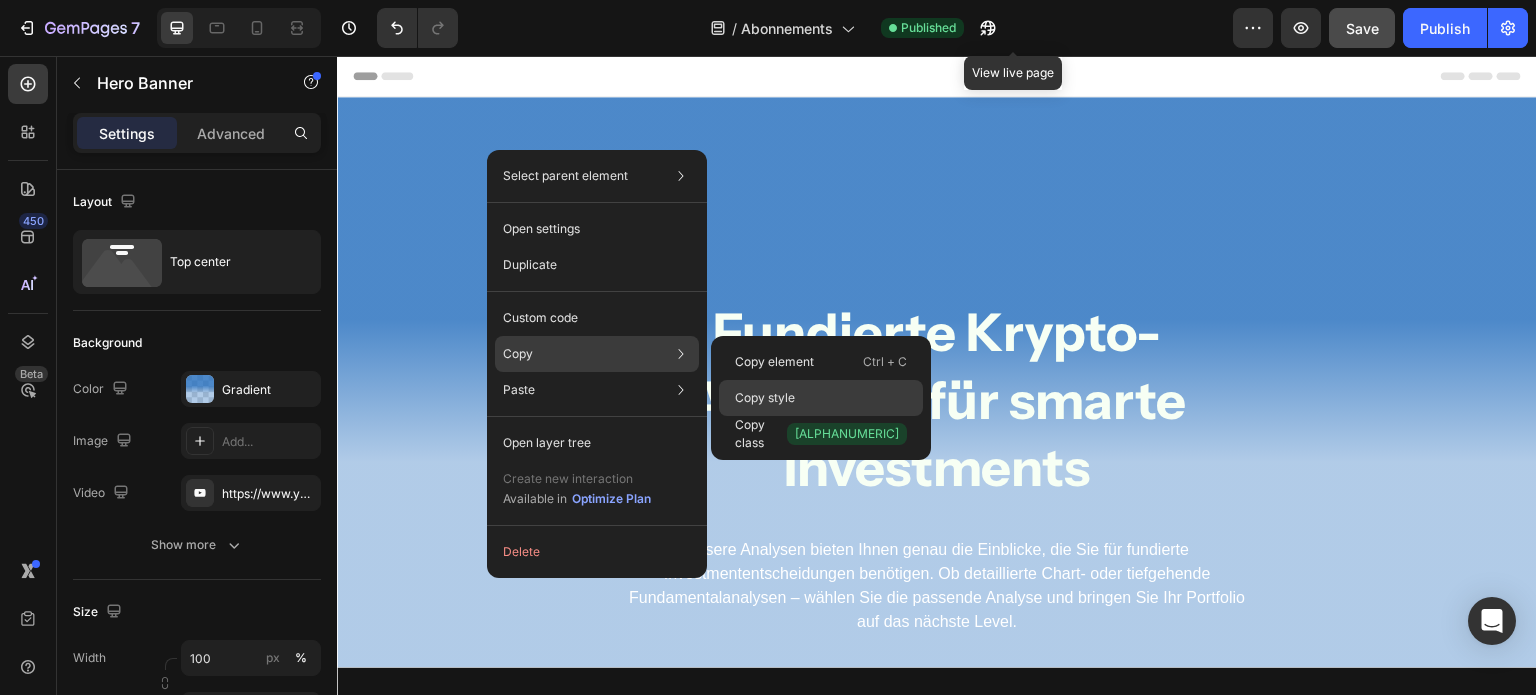click on "Copy style" at bounding box center [765, 398] 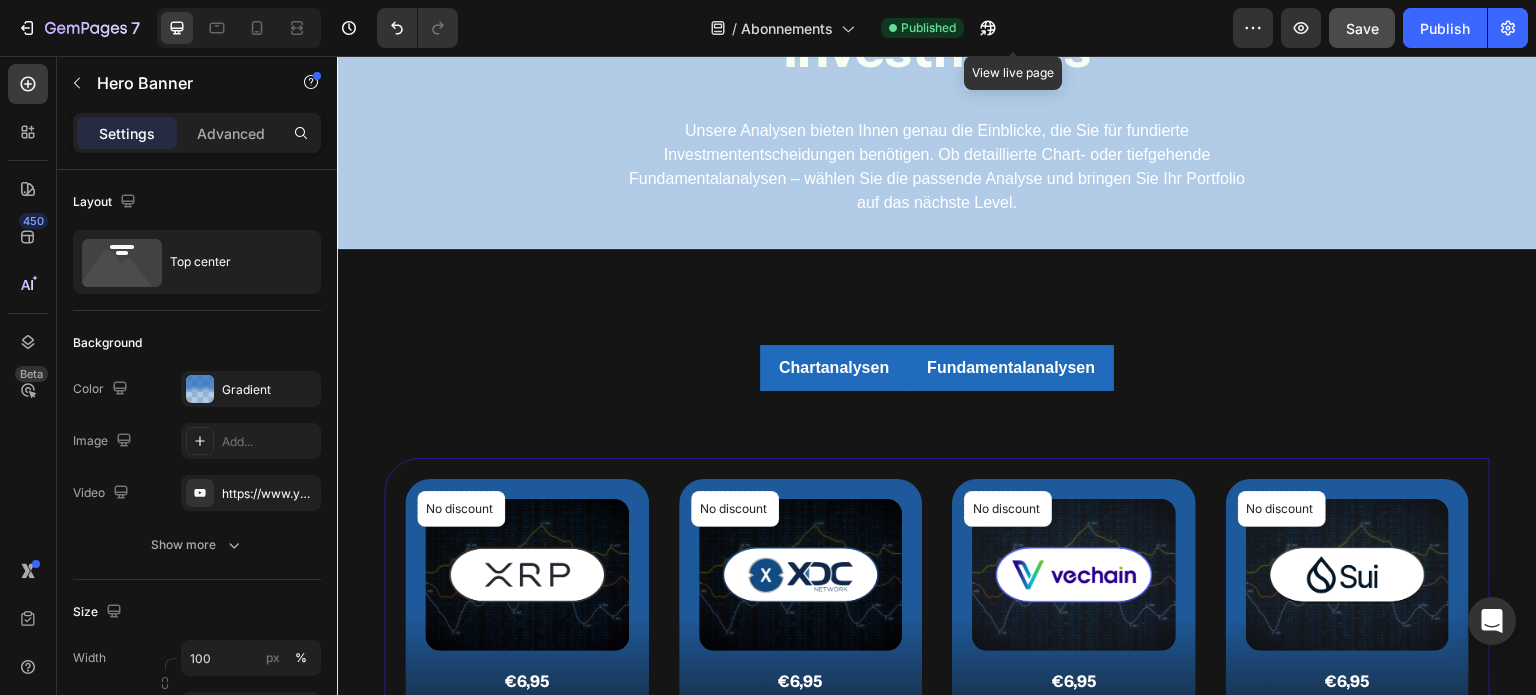 scroll, scrollTop: 421, scrollLeft: 0, axis: vertical 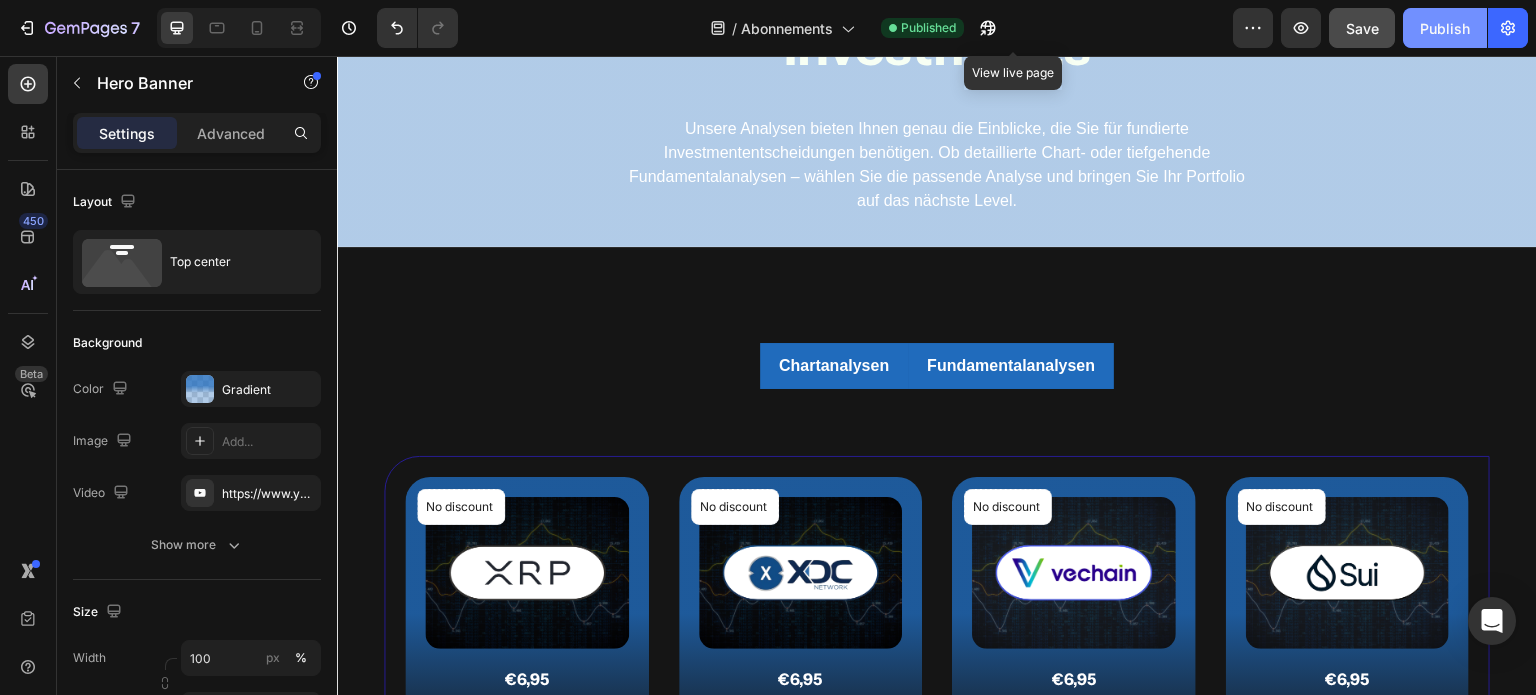 click on "Publish" at bounding box center [1445, 28] 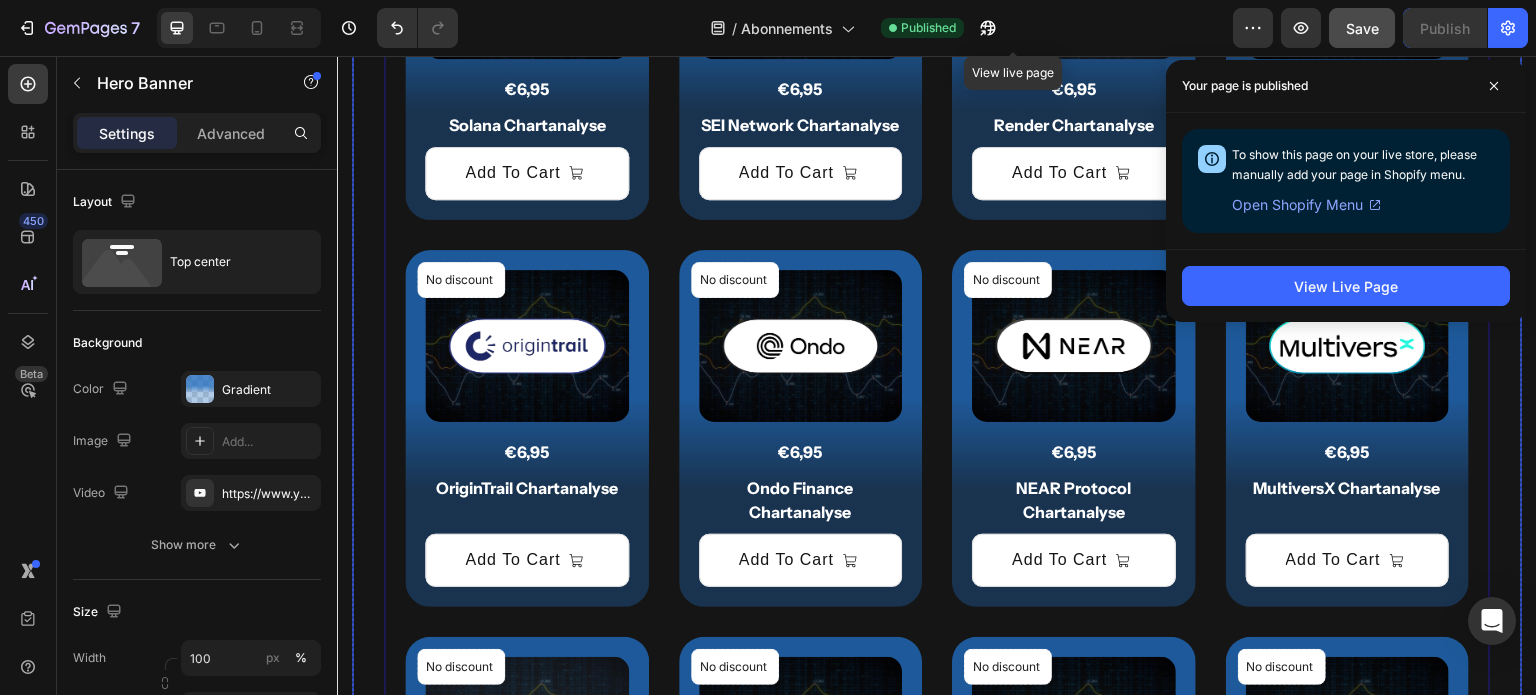 scroll, scrollTop: 0, scrollLeft: 0, axis: both 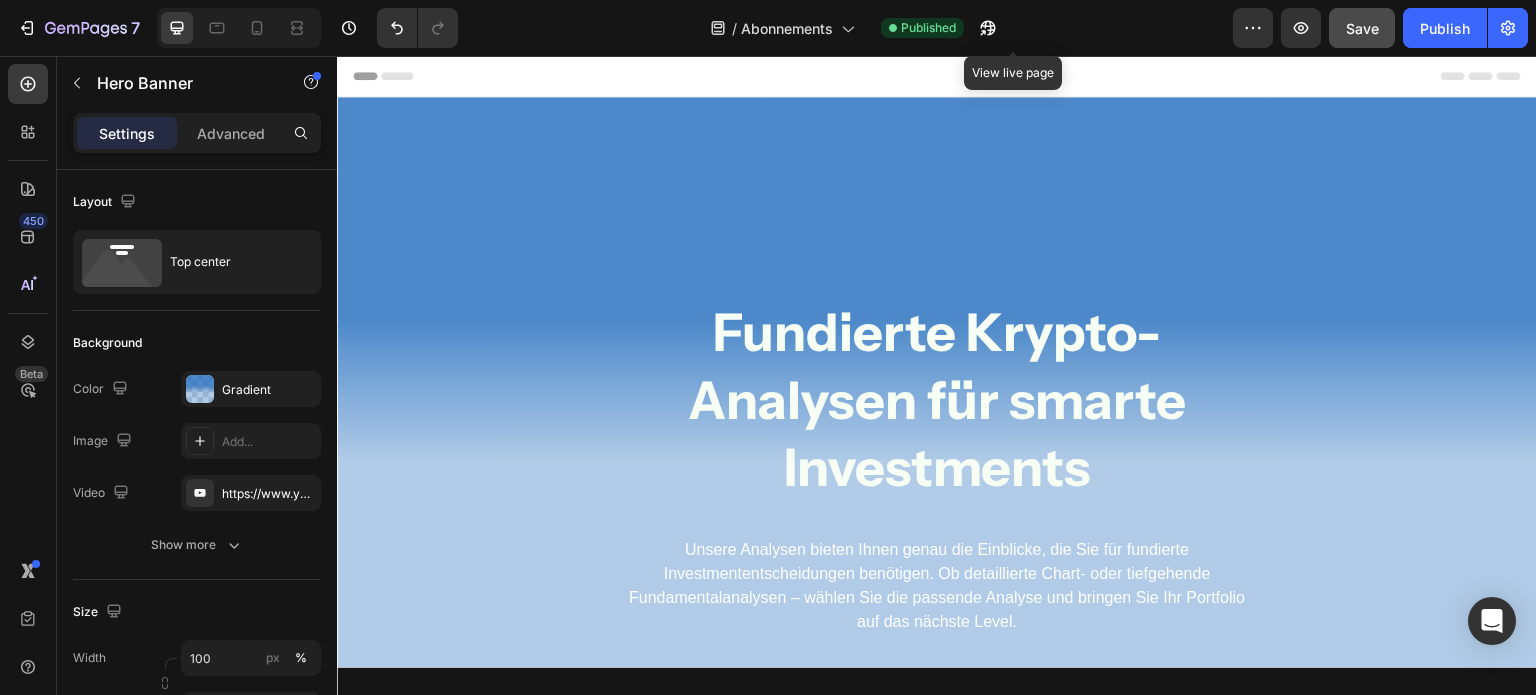 click on "Fundierte Krypto- Analysen für smarte  Investments Heading Unsere Analysen bieten Ihnen genau die Einblicke, die Sie für fundierte  Investmententscheidungen benötigen. Ob detaillierte Chart- oder tiefgehende  Fundamentalanalysen – wählen Sie die passende Analyse und bringen Sie Ihr Portfolio auf das nächste Level. Text Block Row" at bounding box center [937, 382] 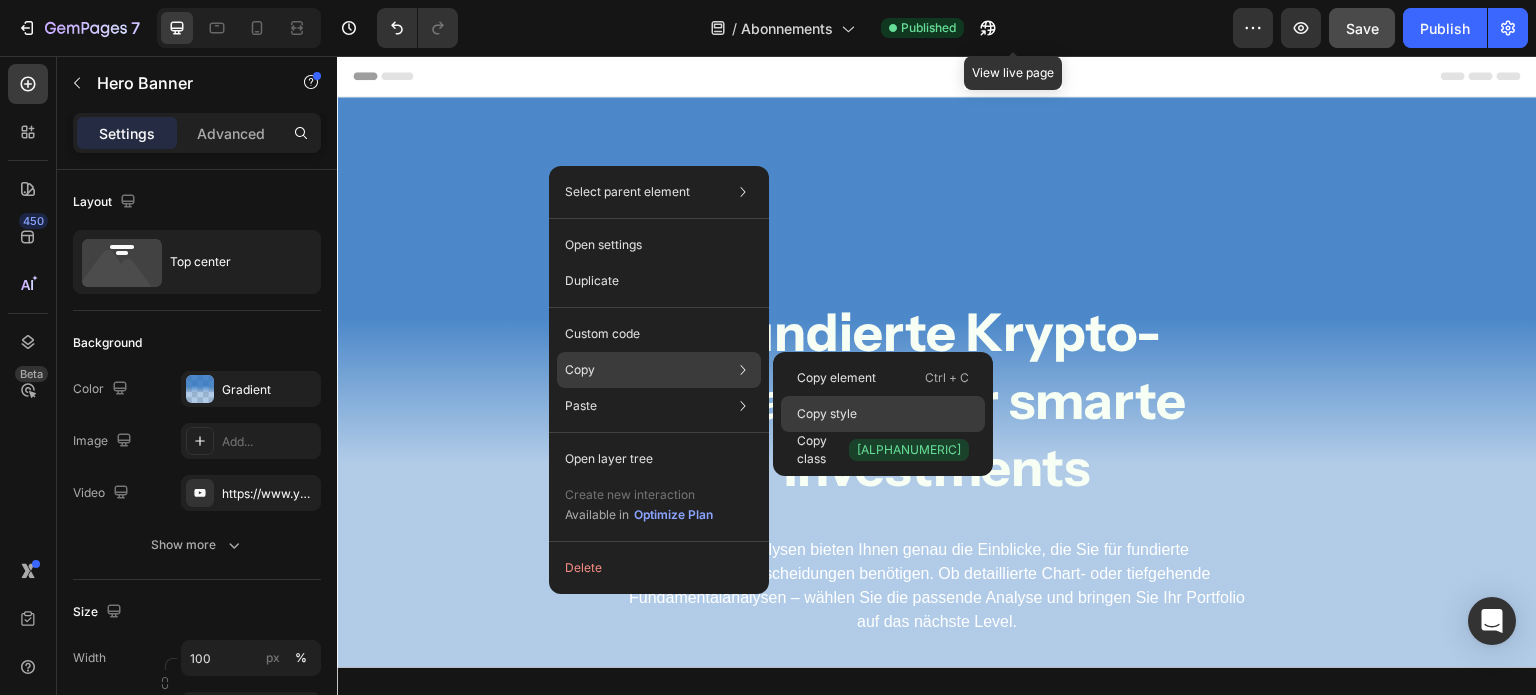 click on "Copy style" at bounding box center (827, 414) 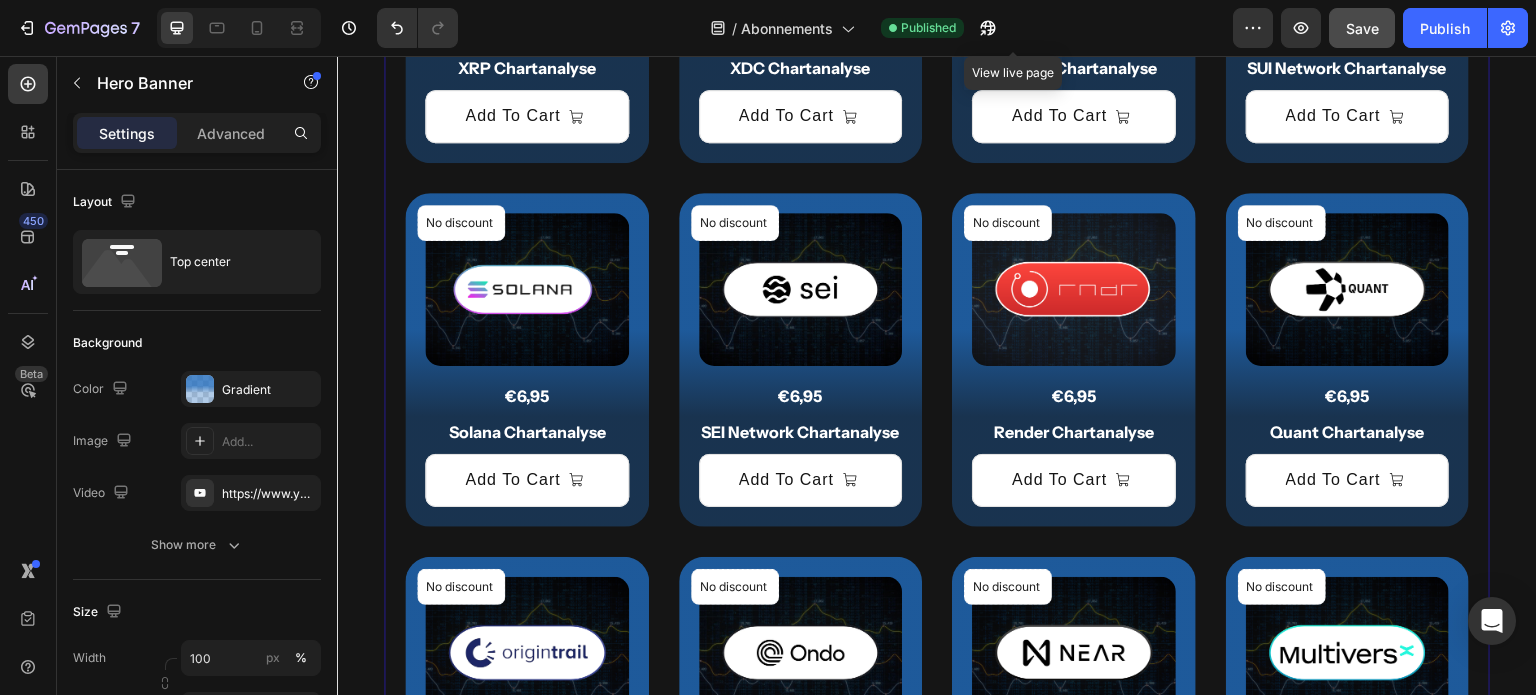 scroll, scrollTop: 1204, scrollLeft: 0, axis: vertical 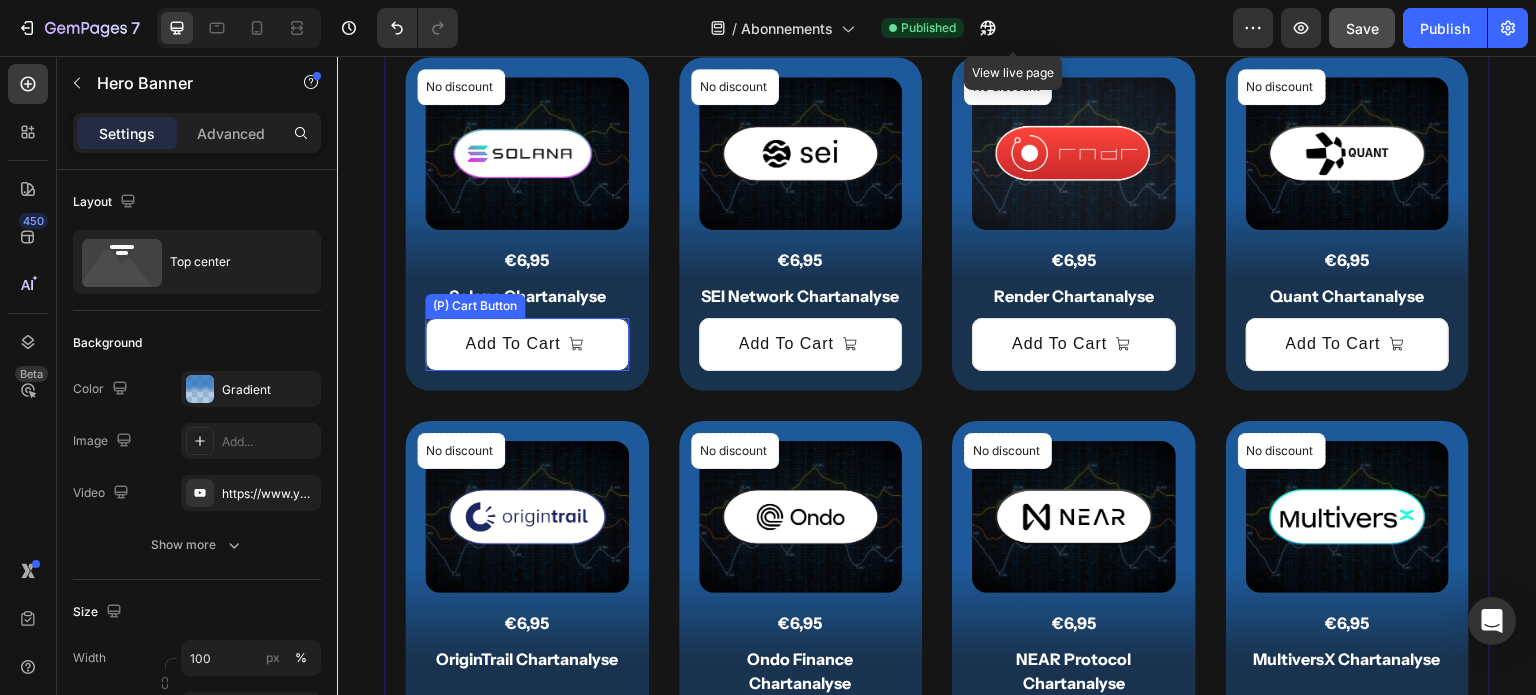 click on "Add To Cart" at bounding box center [527, -20] 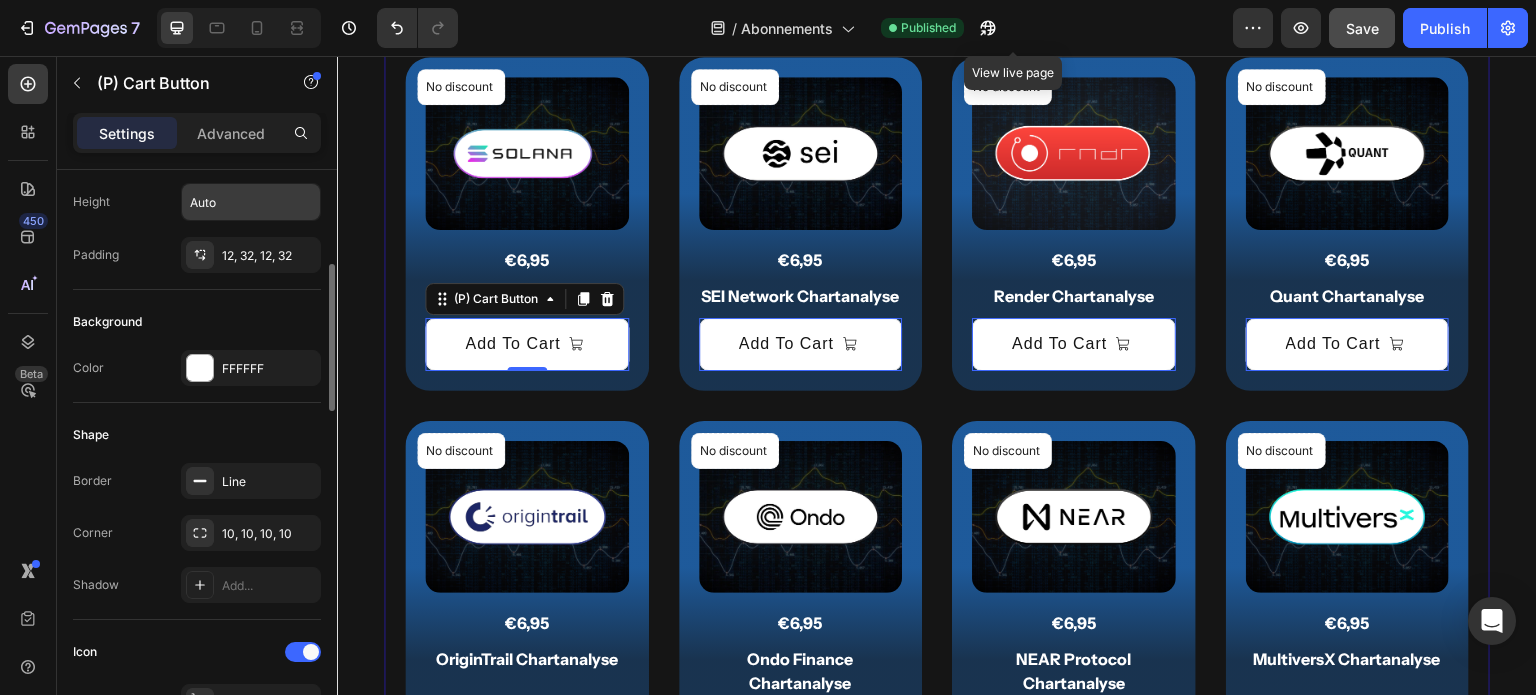 scroll, scrollTop: 370, scrollLeft: 0, axis: vertical 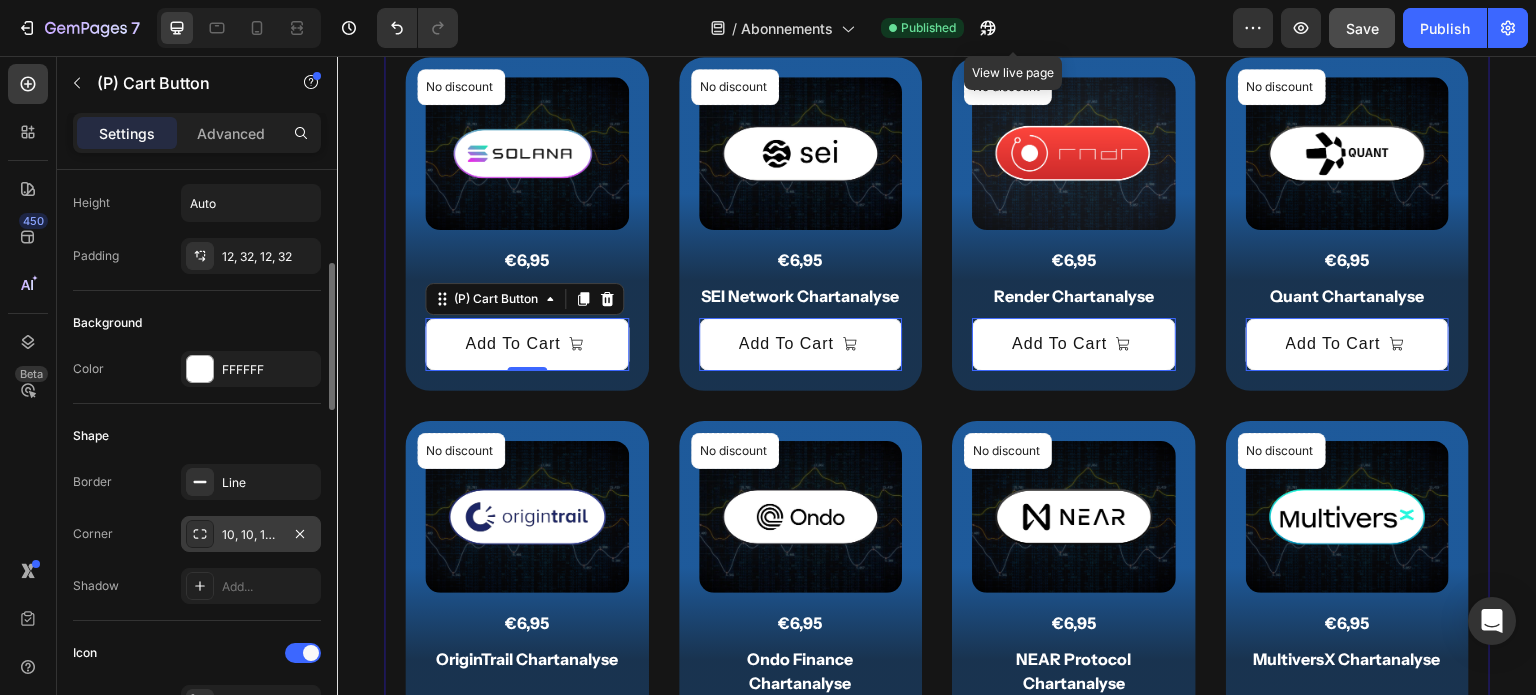 click 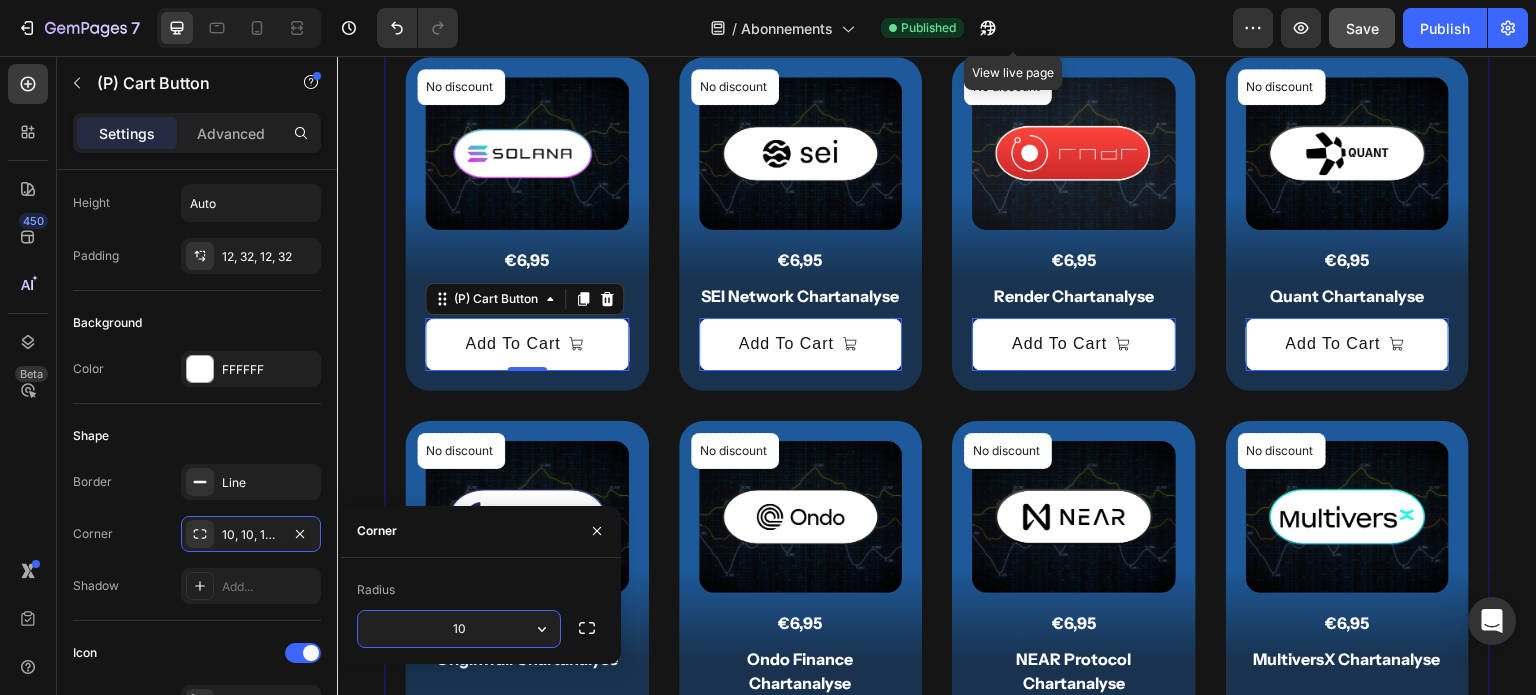 click on "10" at bounding box center (459, 629) 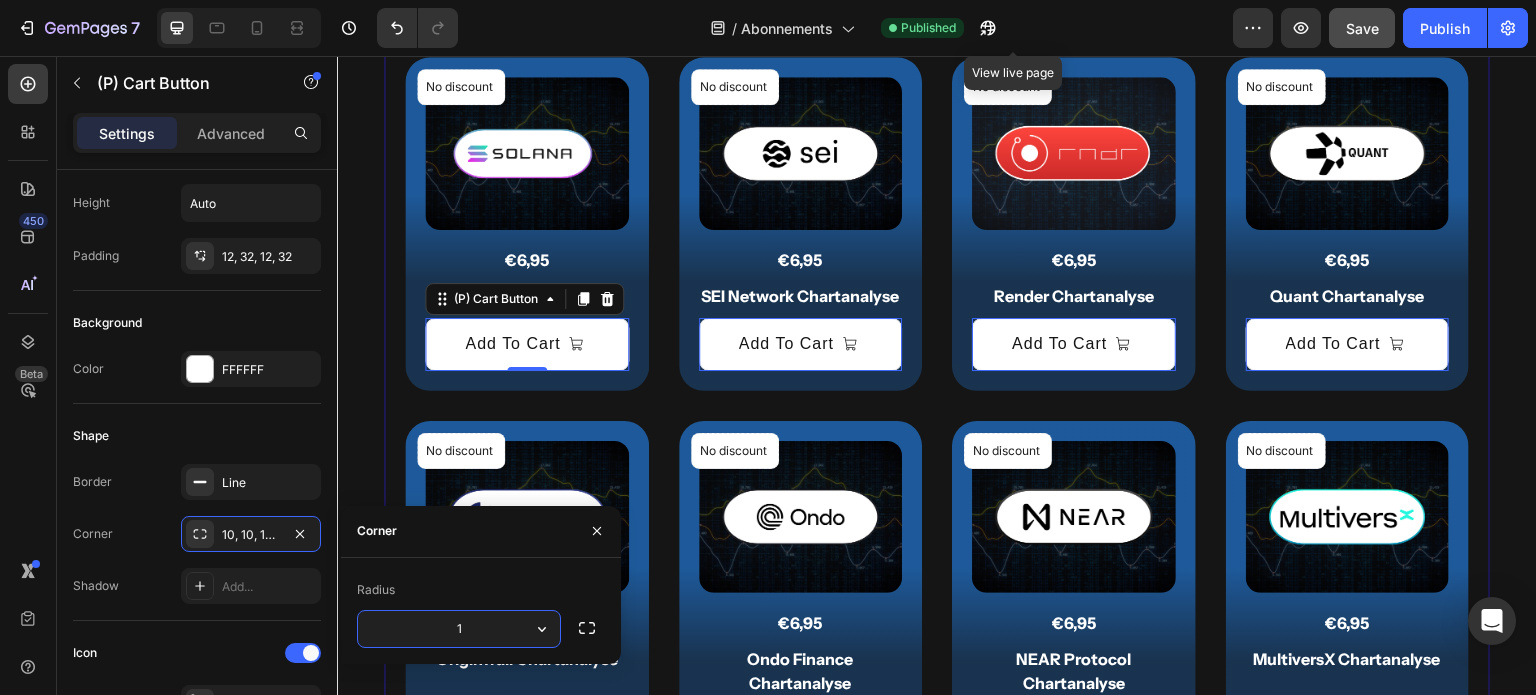 type on "12" 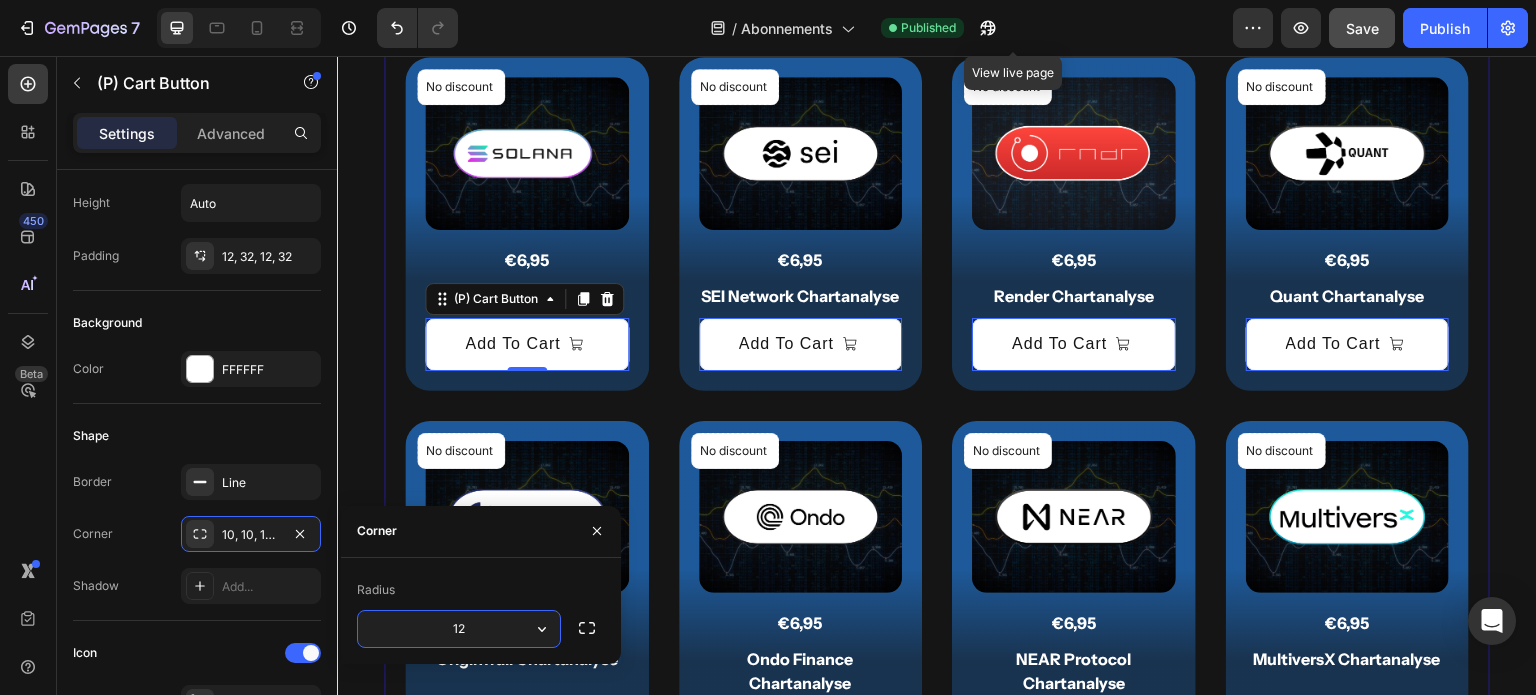 click on "12" at bounding box center [459, 629] 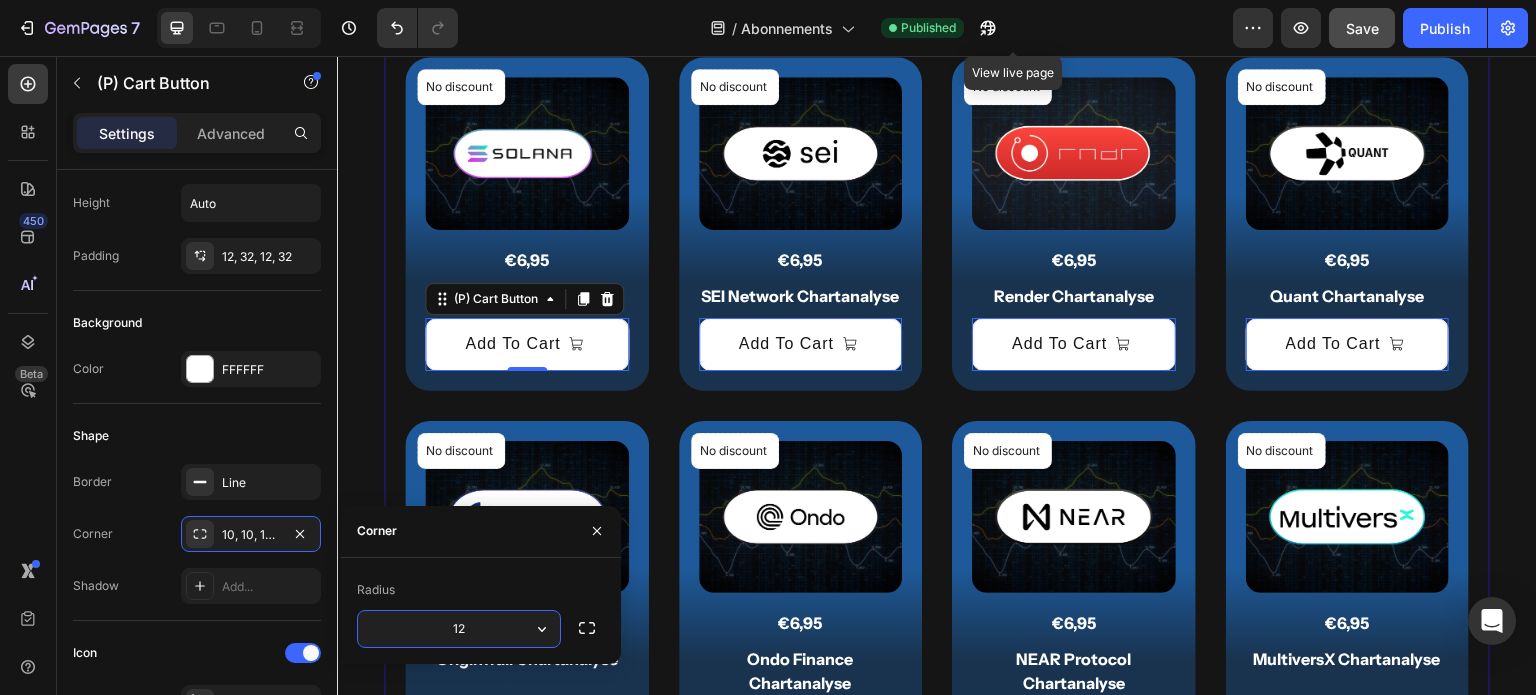 click on "12" at bounding box center (459, 629) 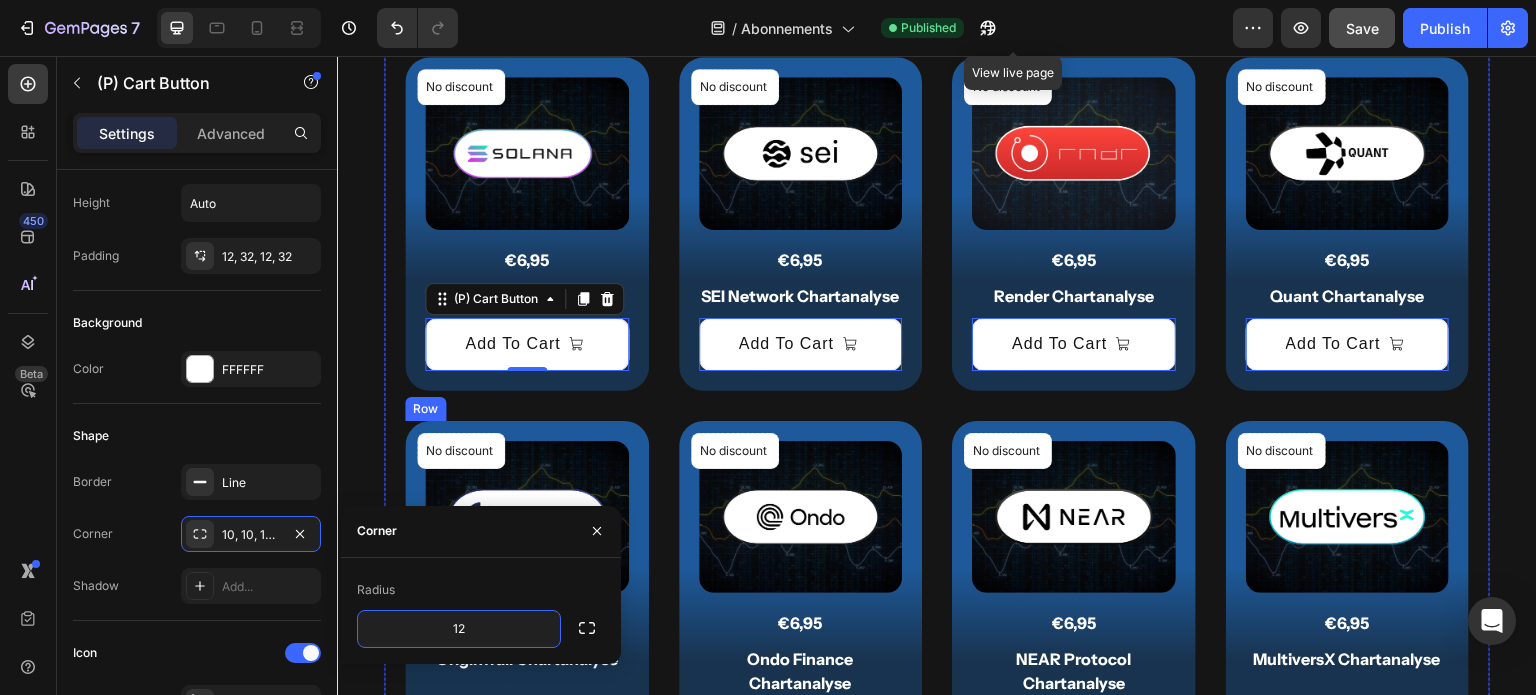 click on "No discount   Not be displayed when published Product Badge (P) Images €6,95 (P) Price (P) Price Row OriginTrail Chartanalyse (P) Title
Add To Cart (P) Cart Button   0 Row" at bounding box center [527, -140] 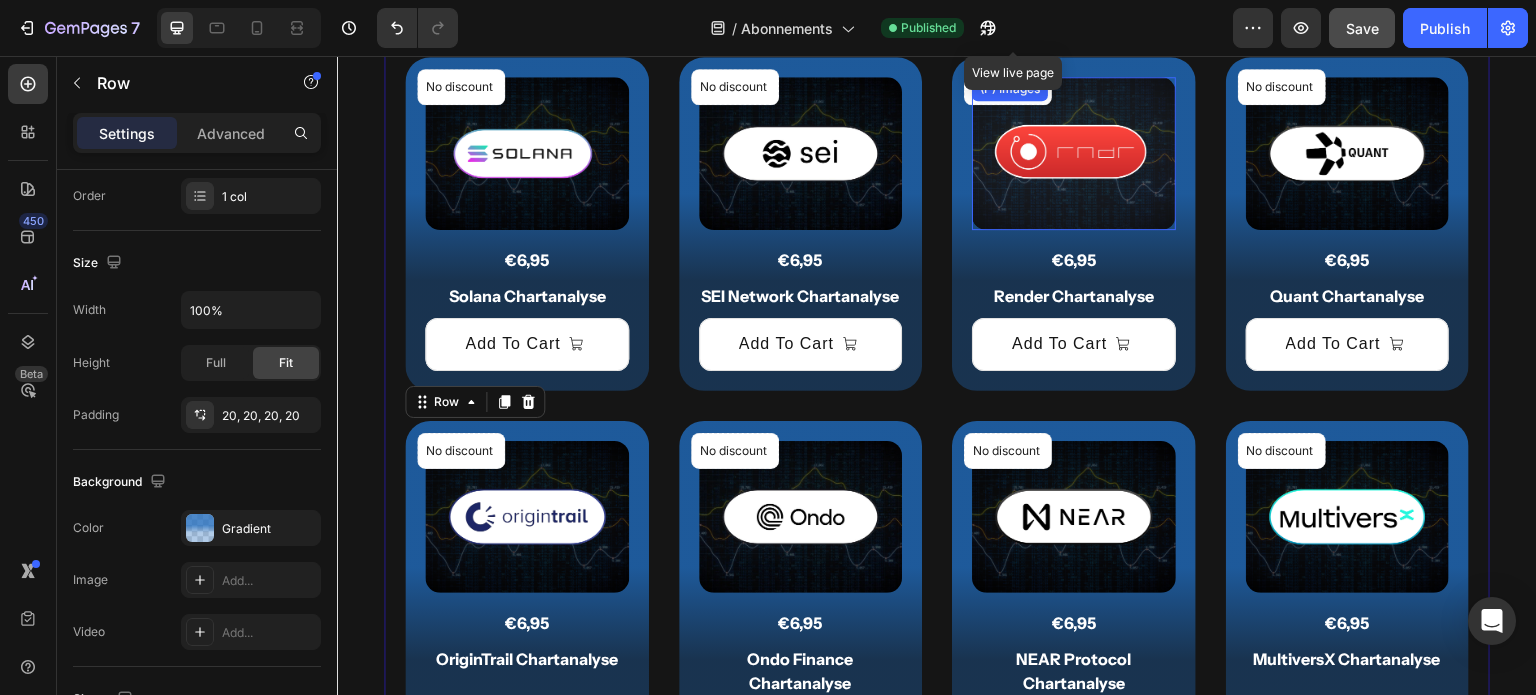 scroll, scrollTop: 0, scrollLeft: 0, axis: both 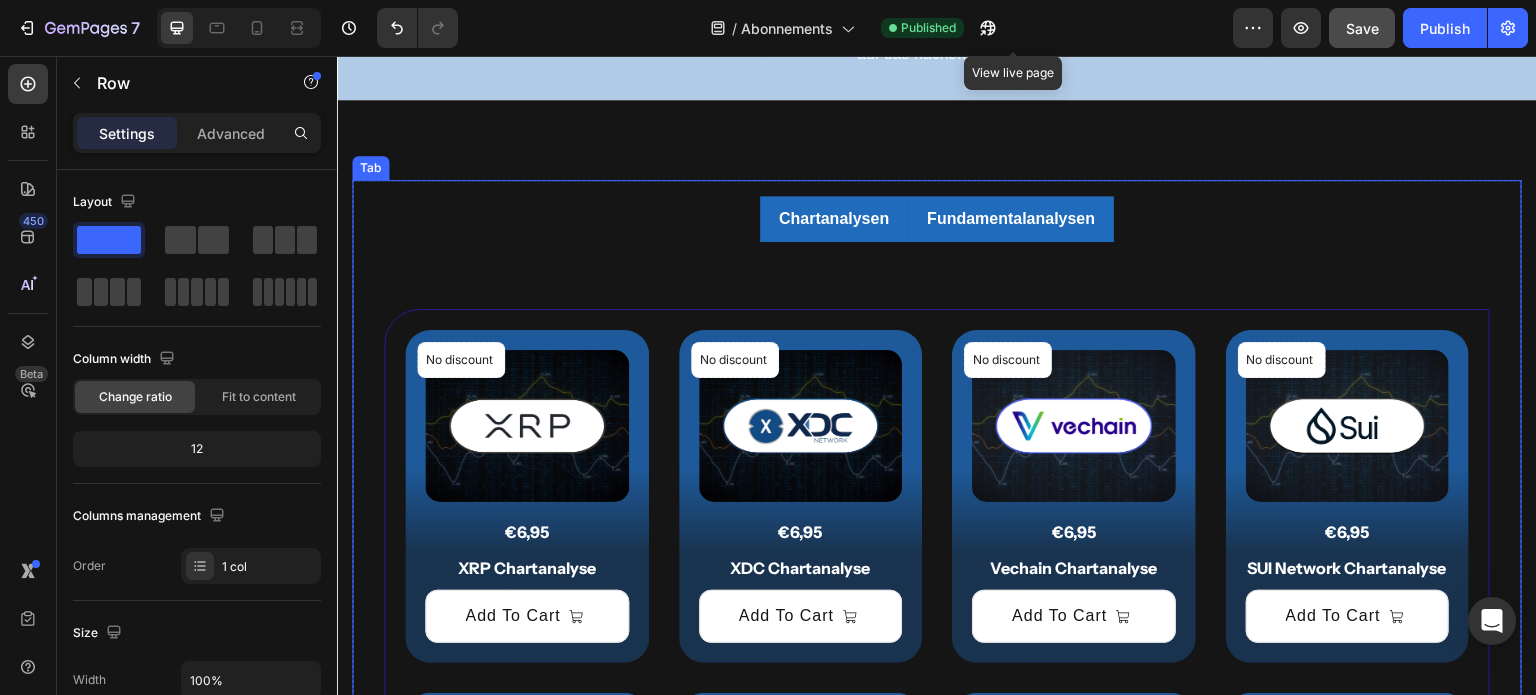 click on "Fundamentalanalysen" at bounding box center (1011, 219) 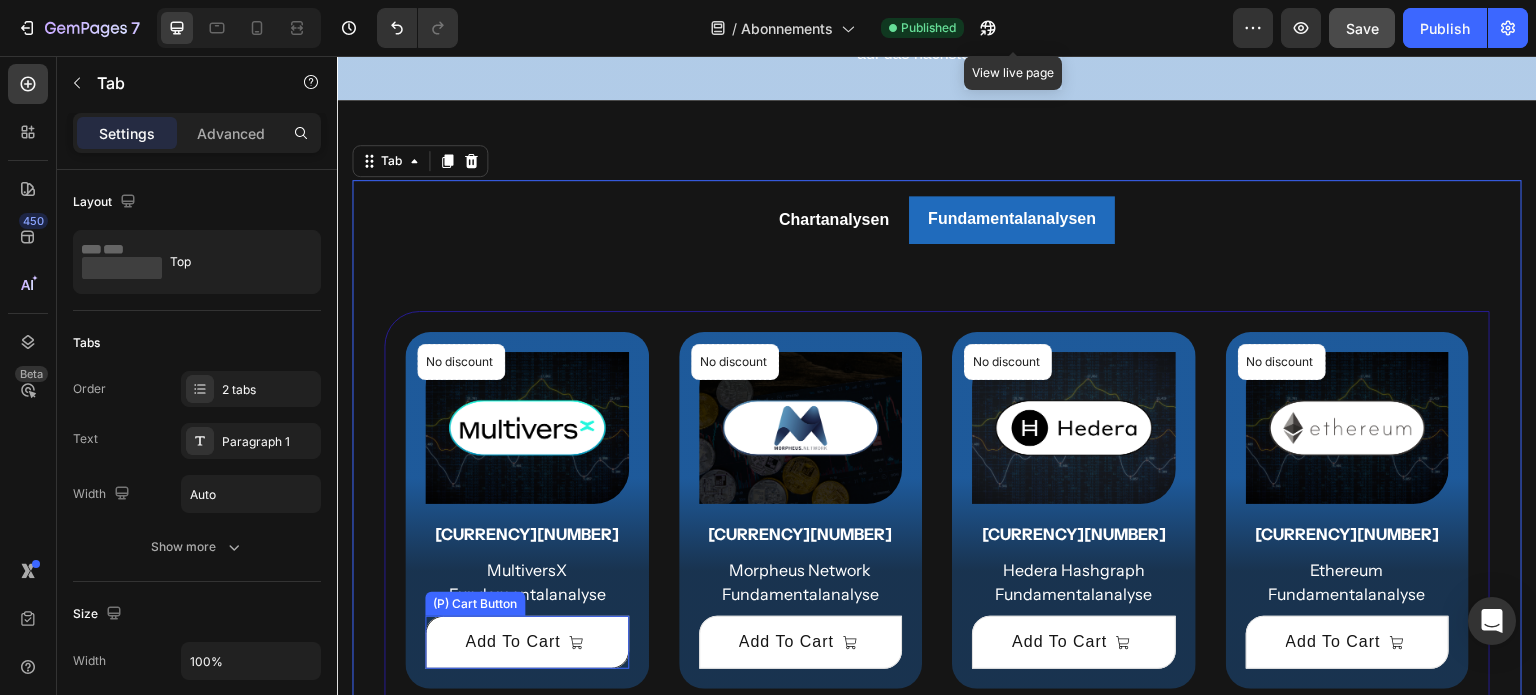 click on "Add To Cart" at bounding box center [527, 642] 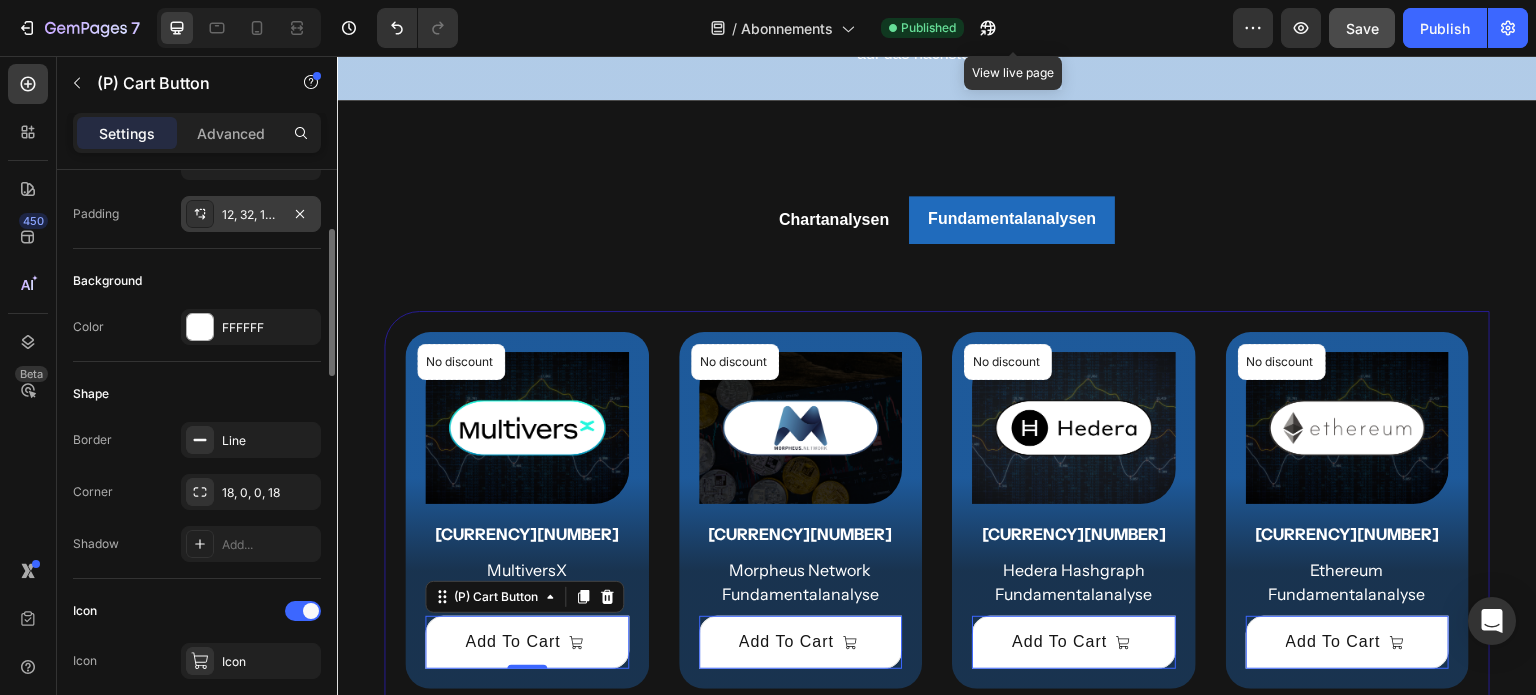 scroll, scrollTop: 417, scrollLeft: 0, axis: vertical 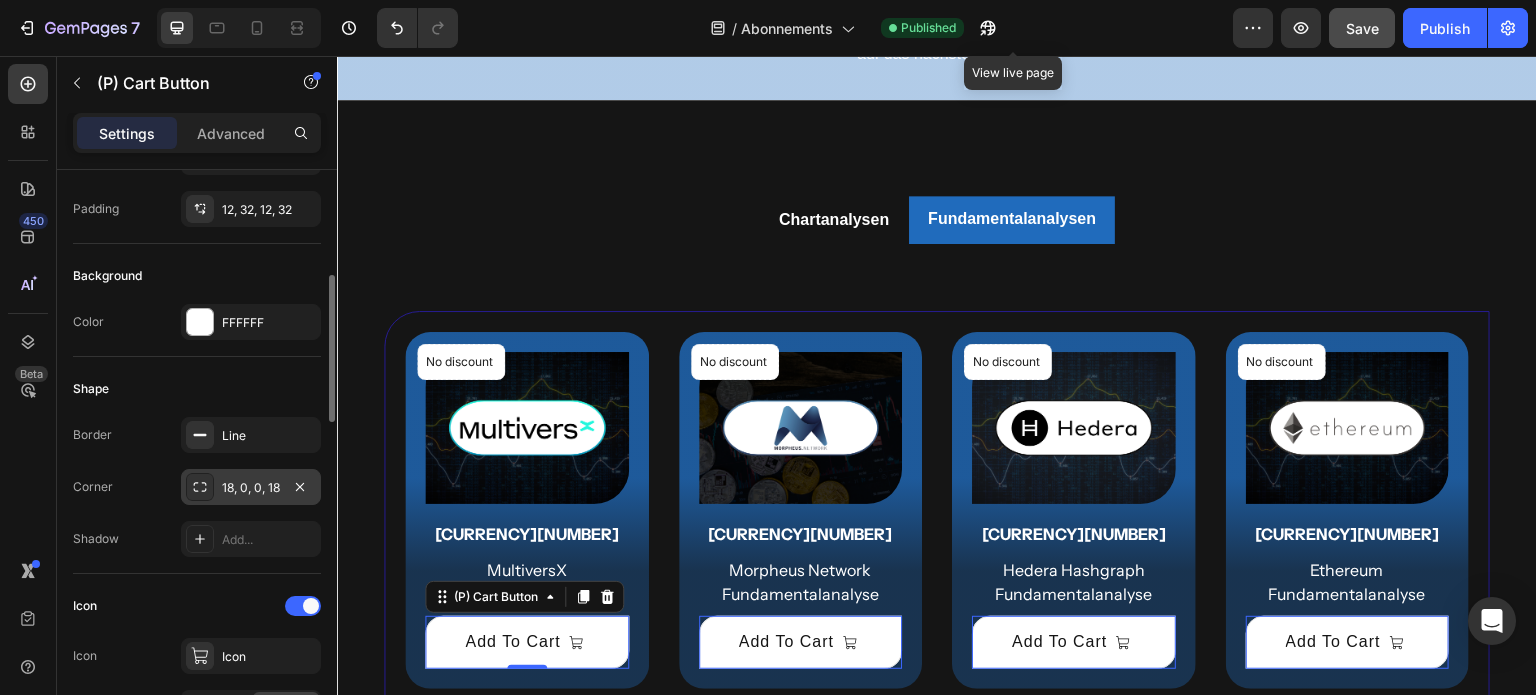 click 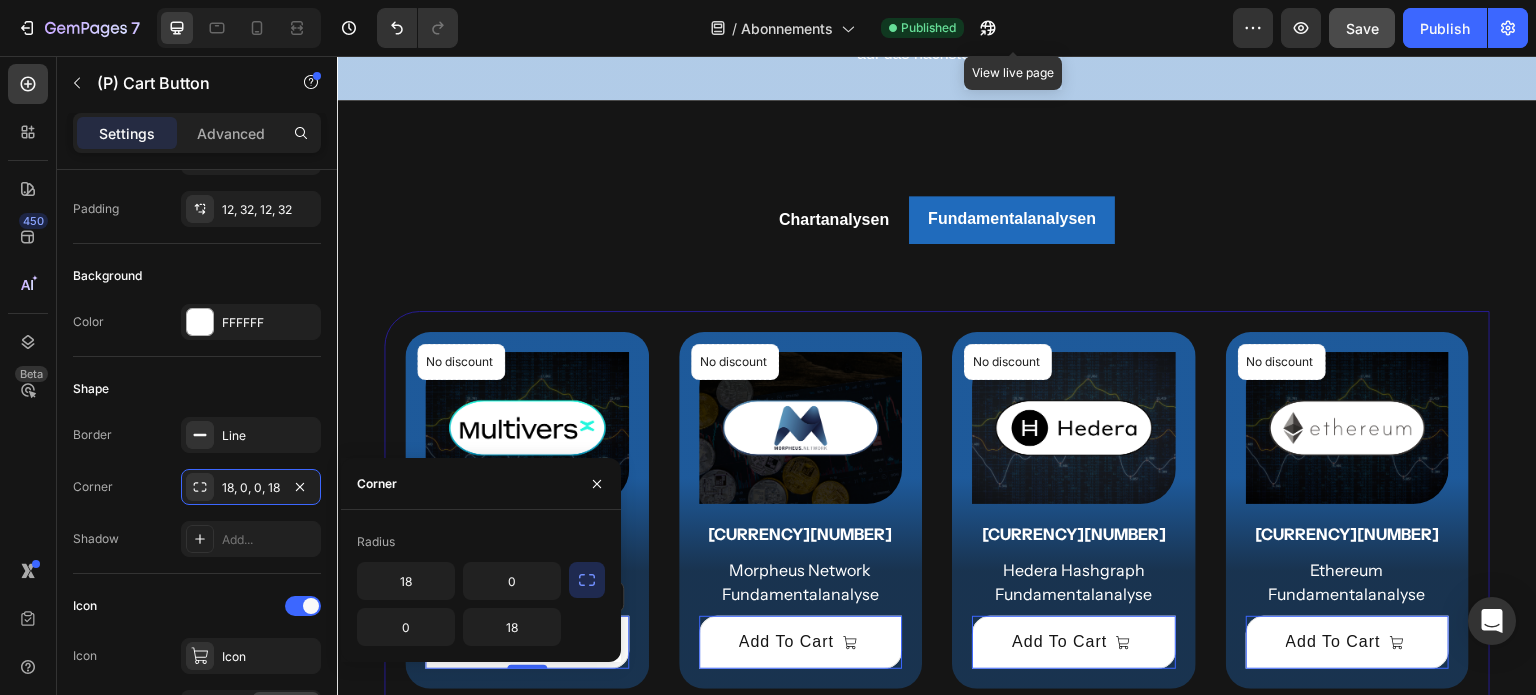 click at bounding box center (587, 580) 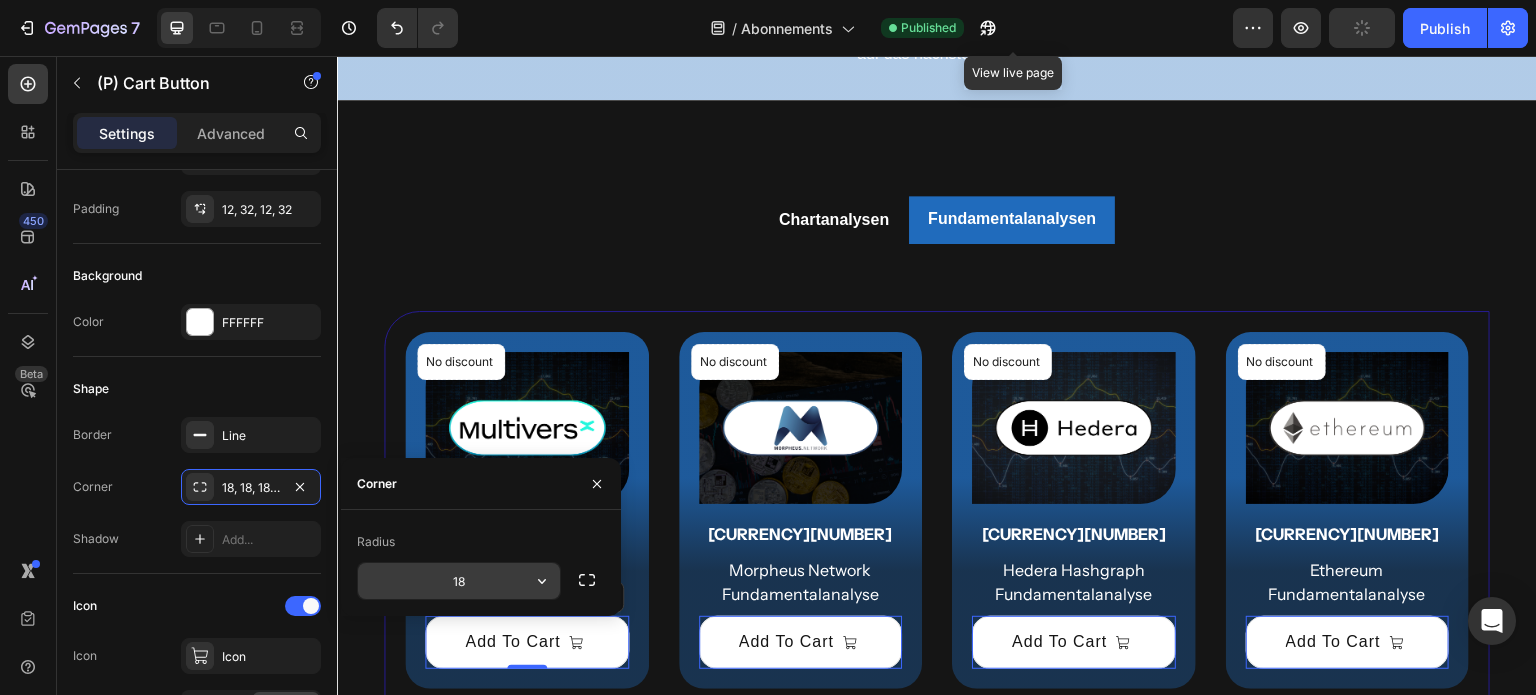 click on "18" at bounding box center [459, 581] 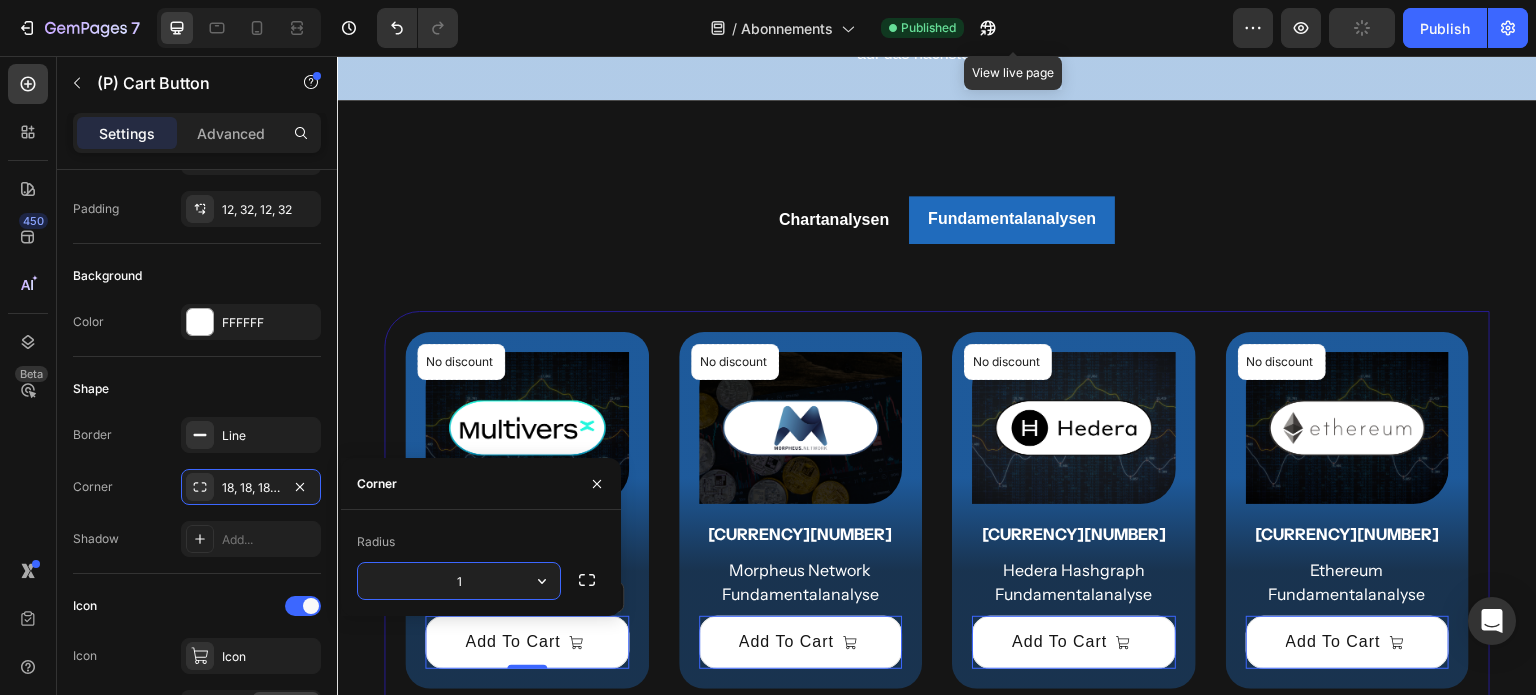 type on "12" 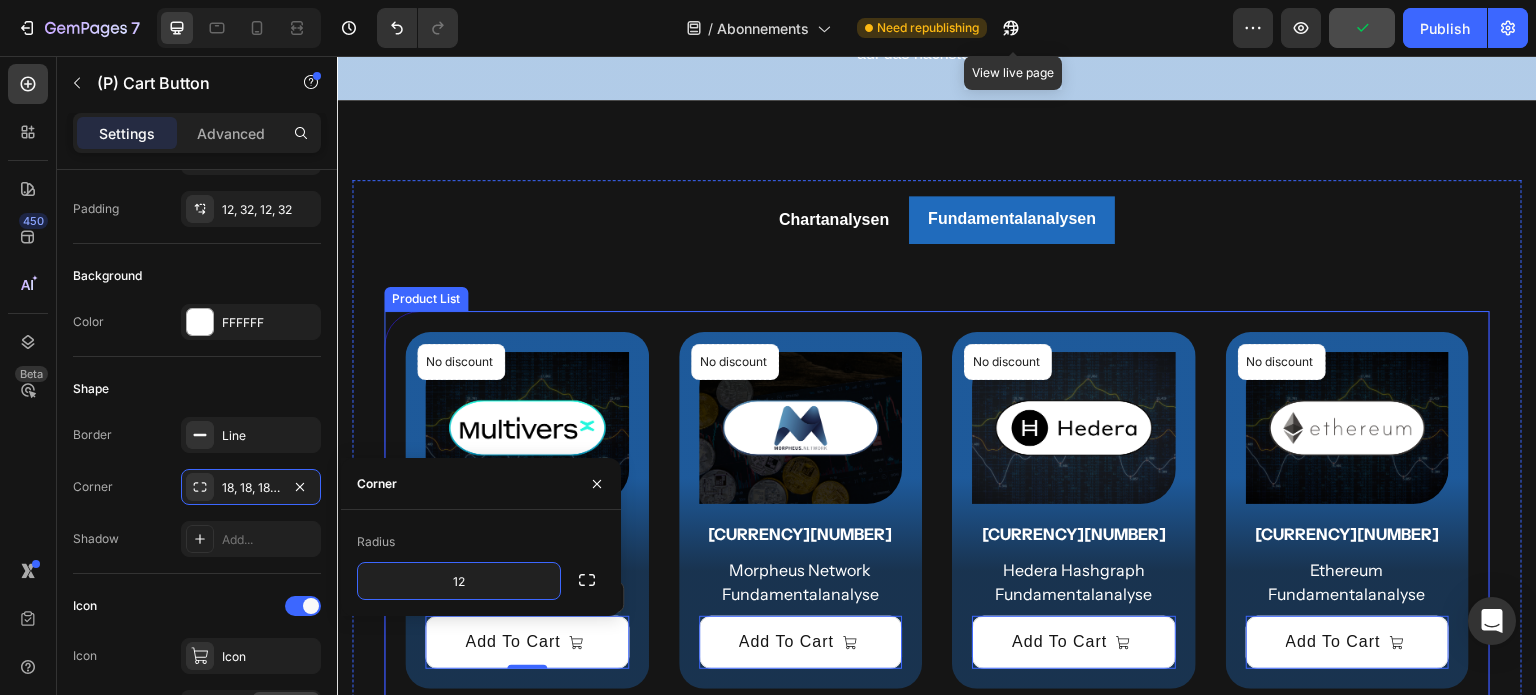 click on "No discount   Not be displayed when published Product Badge (P) Images €49,95 (P) Price (P) Price Row MultiversX Fundamentalanalyse (P) Title
Add To Cart (P) Cart Button   0 Row Product List No discount   Not be displayed when published Product Badge (P) Images €49,95 (P) Price (P) Price Row Morpheus Network Fundamentalanalyse (P) Title
Add To Cart (P) Cart Button   0 Row Product List No discount   Not be displayed when published Product Badge (P) Images €49,95 (P) Price (P) Price Row Hedera Hashgraph Fundamentalanalyse (P) Title
Add To Cart (P) Cart Button   0 Row Product List No discount   Not be displayed when published Product Badge (P) Images €49,95 (P) Price (P) Price Row Ethereum Fundamentalanalyse (P) Title
Add To Cart (P) Cart Button   0 Row Product List No discount   Not be displayed when published Product Badge (P) Images €49,95 (P) Price (P) Price Row Dimitra Fundamentalanalyse (P) Title
Add To Cart   0 Row" at bounding box center (937, 1116) 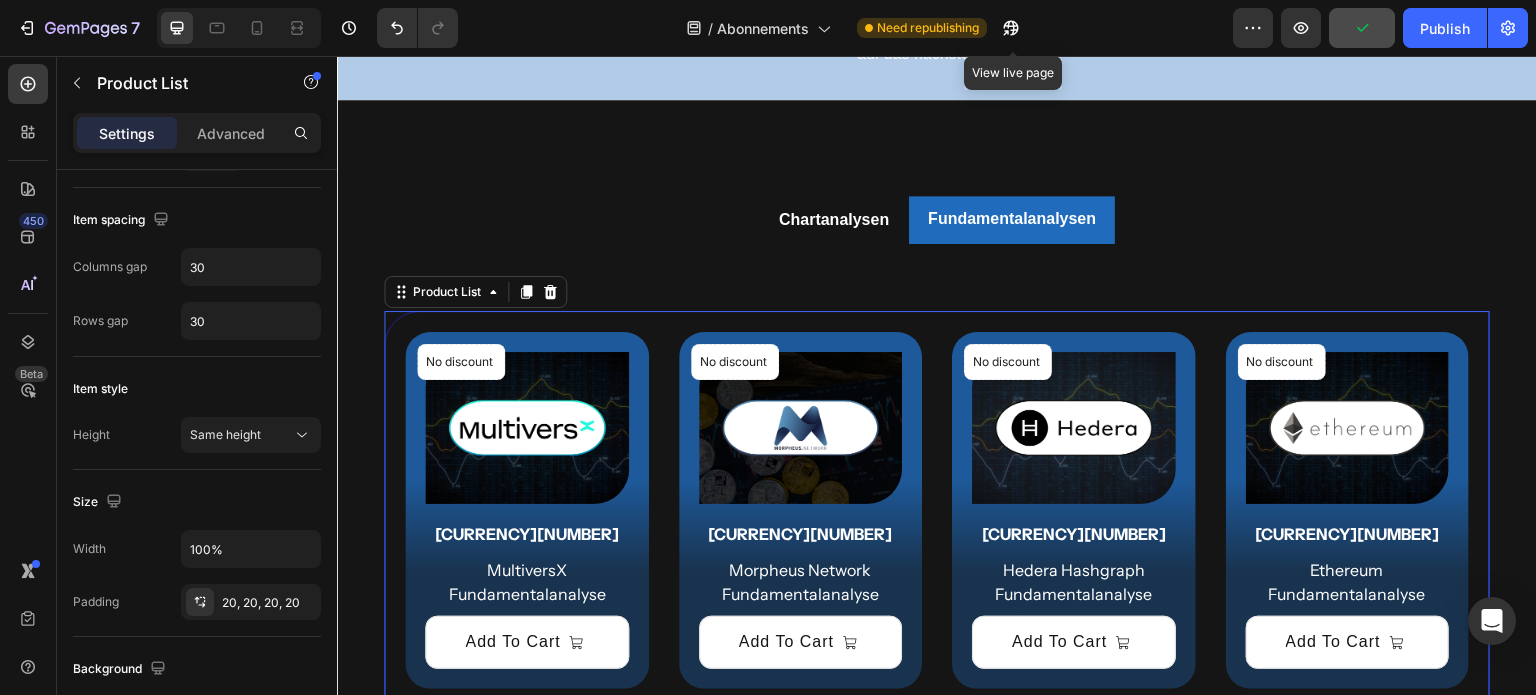 scroll, scrollTop: 0, scrollLeft: 0, axis: both 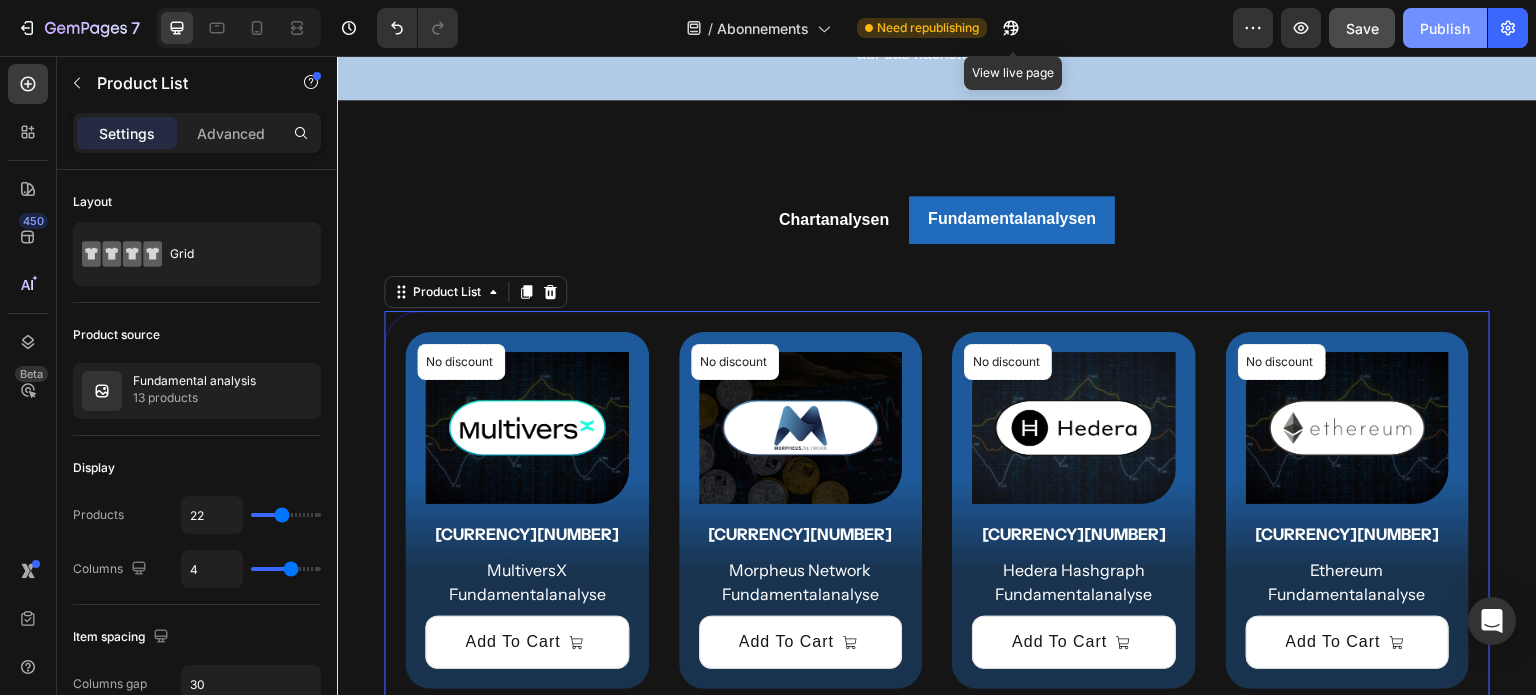 click on "Publish" at bounding box center [1445, 28] 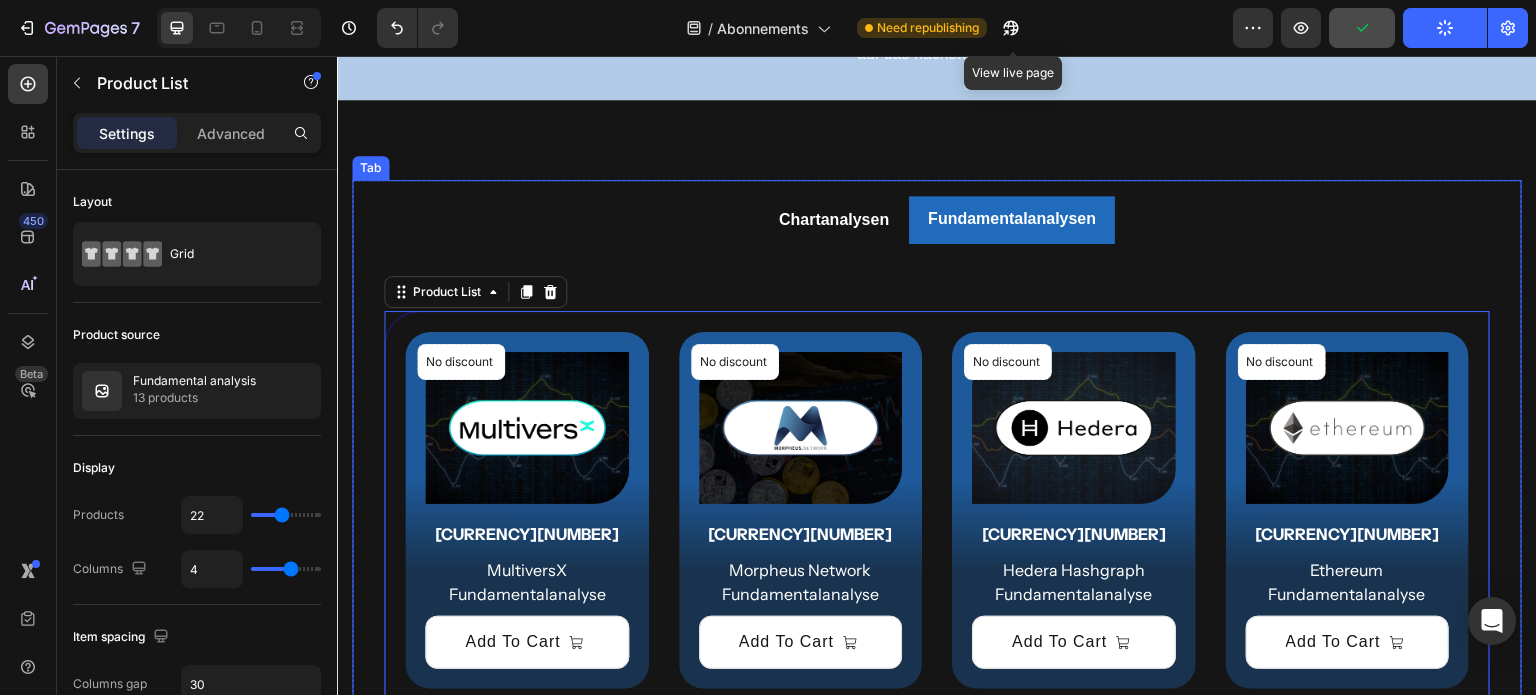 click on "Fundamentalanalysen" at bounding box center [1012, 220] 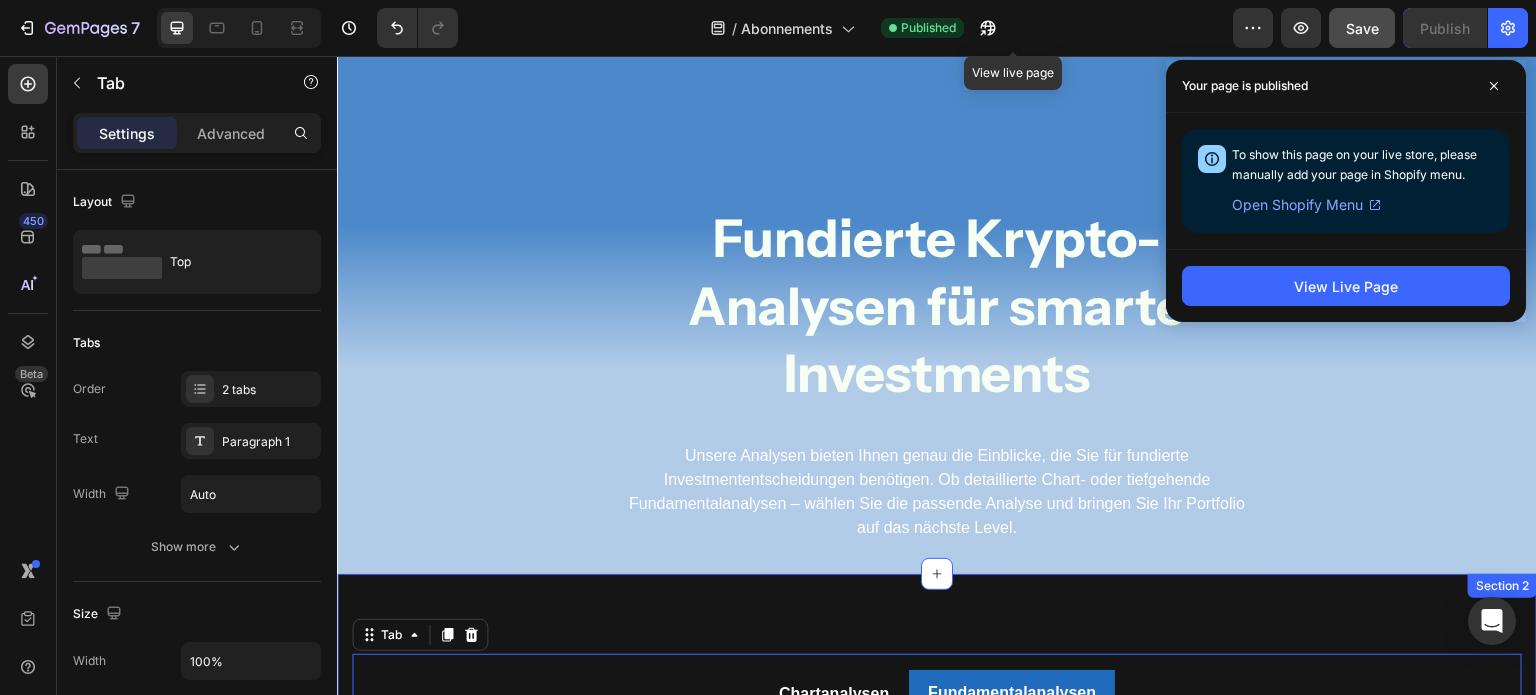 scroll, scrollTop: 95, scrollLeft: 0, axis: vertical 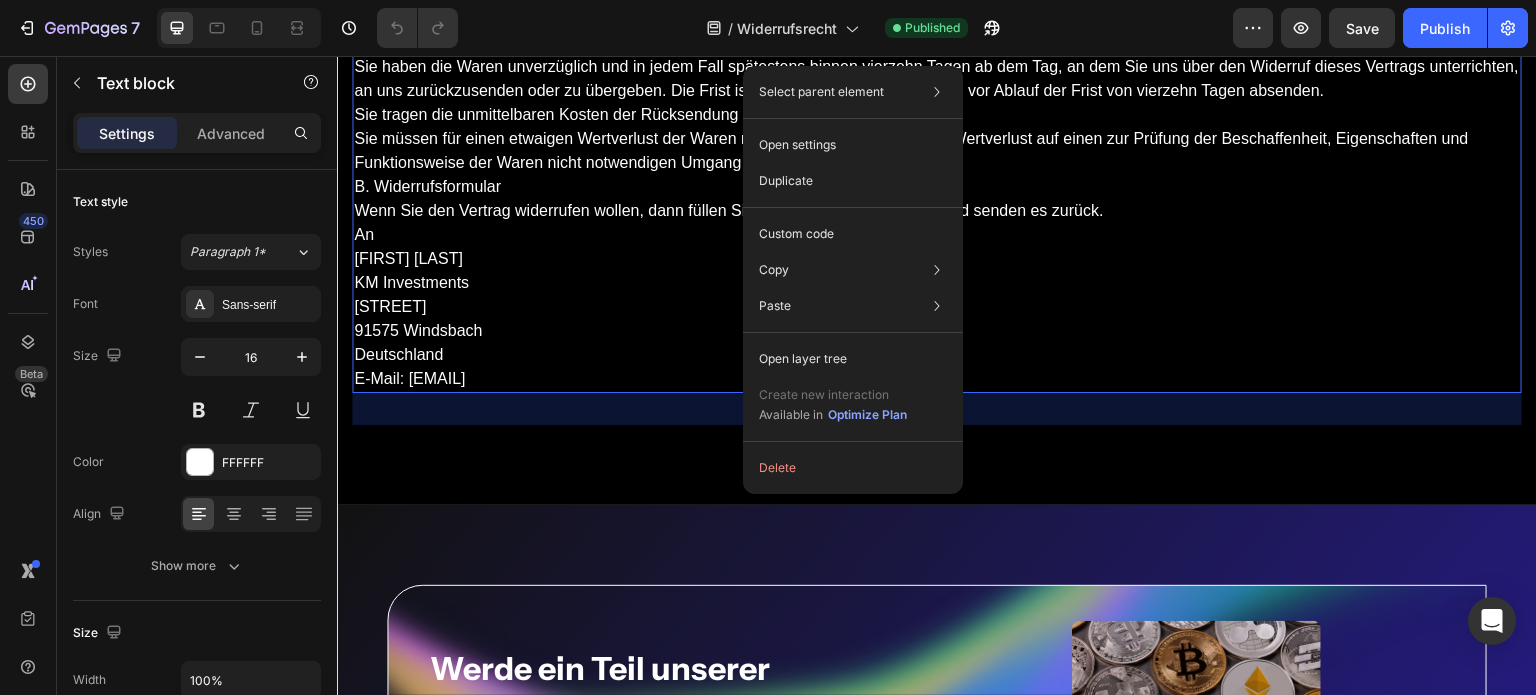 click on "Kevin Krippner KM Investments Speckheim 39 91575 Windsbach Deutschland" at bounding box center (937, 307) 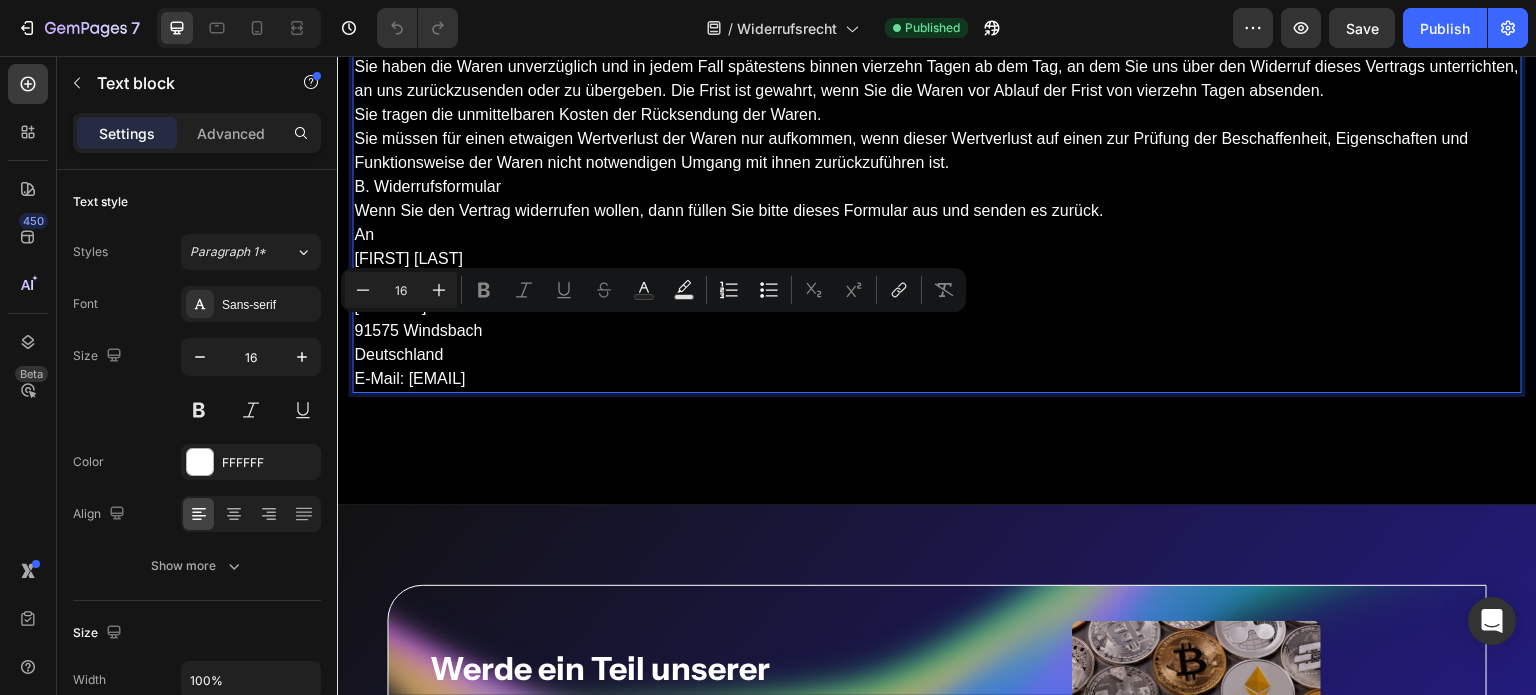 click on "E-Mail: buchhaltung@km-investments.de" at bounding box center (937, 379) 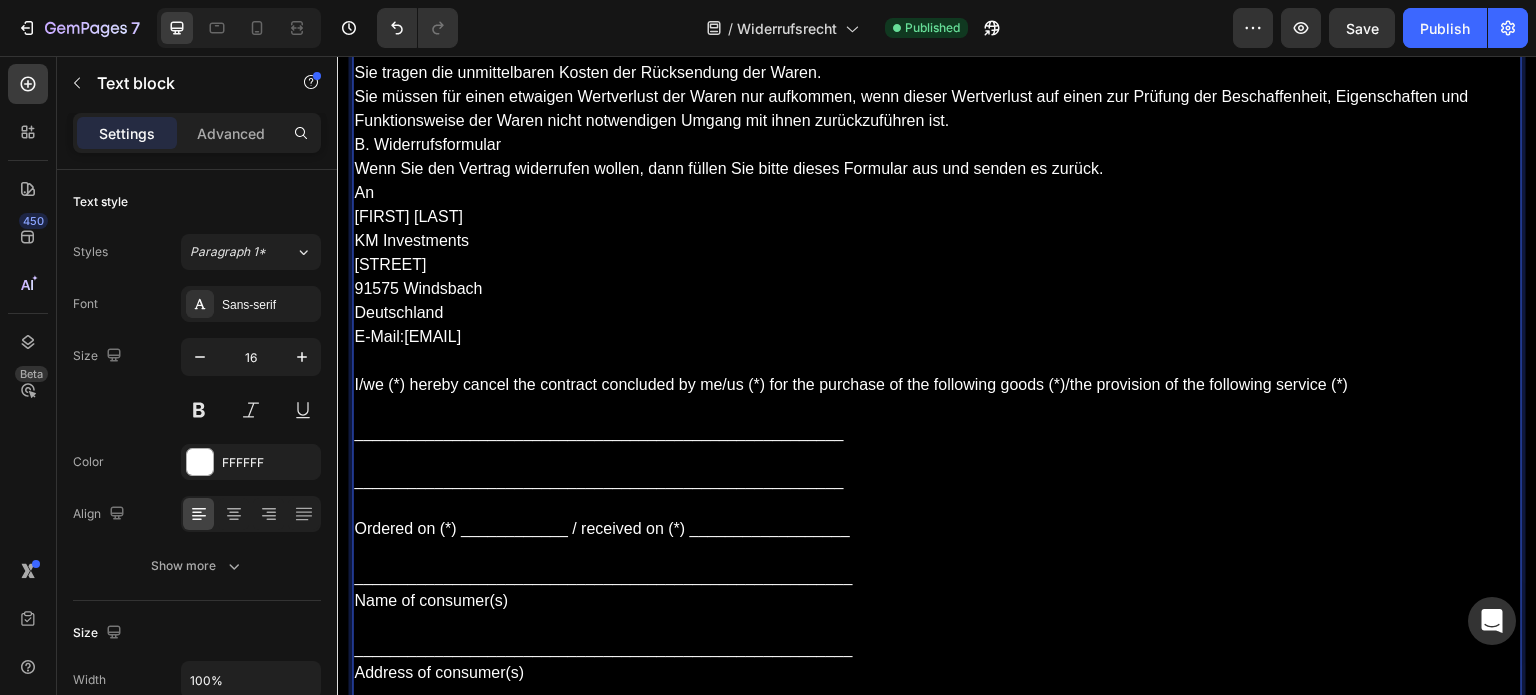 scroll, scrollTop: 1102, scrollLeft: 0, axis: vertical 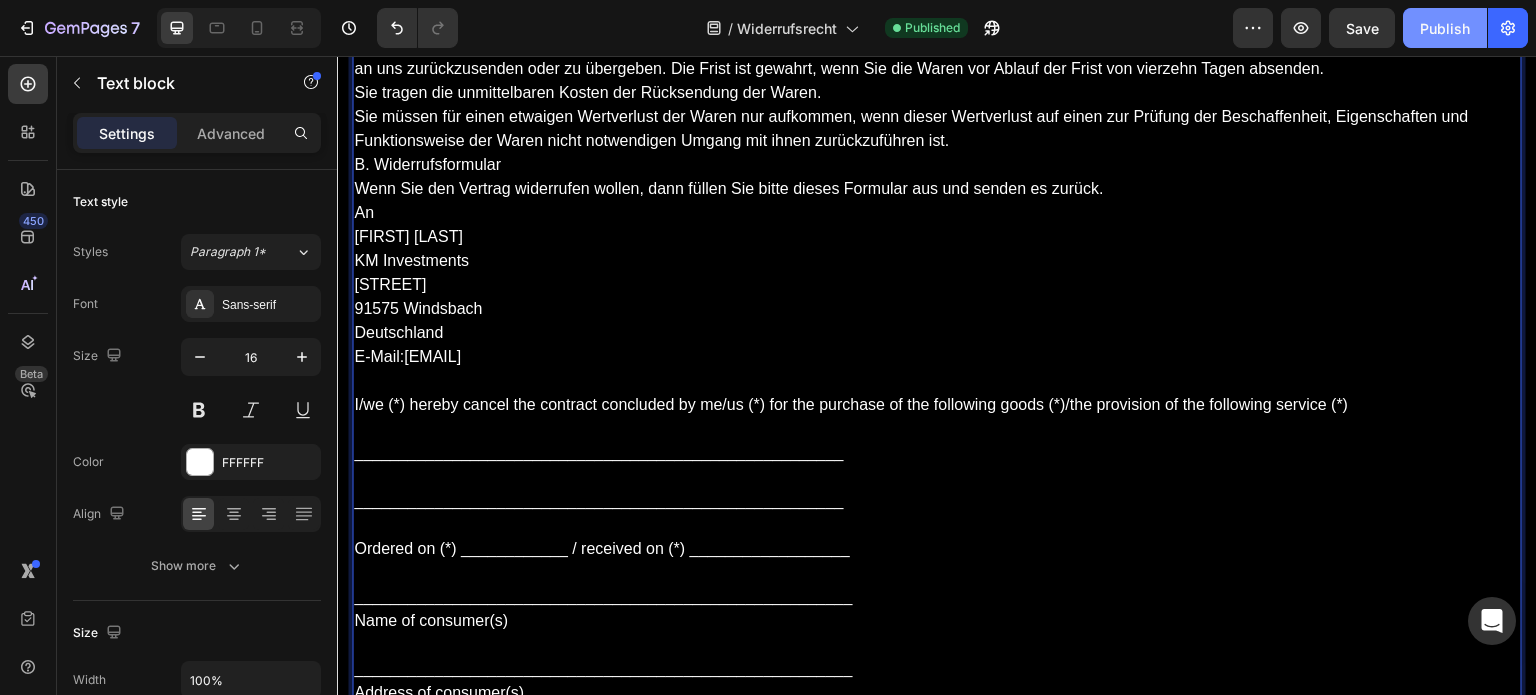 click on "Publish" at bounding box center (1445, 28) 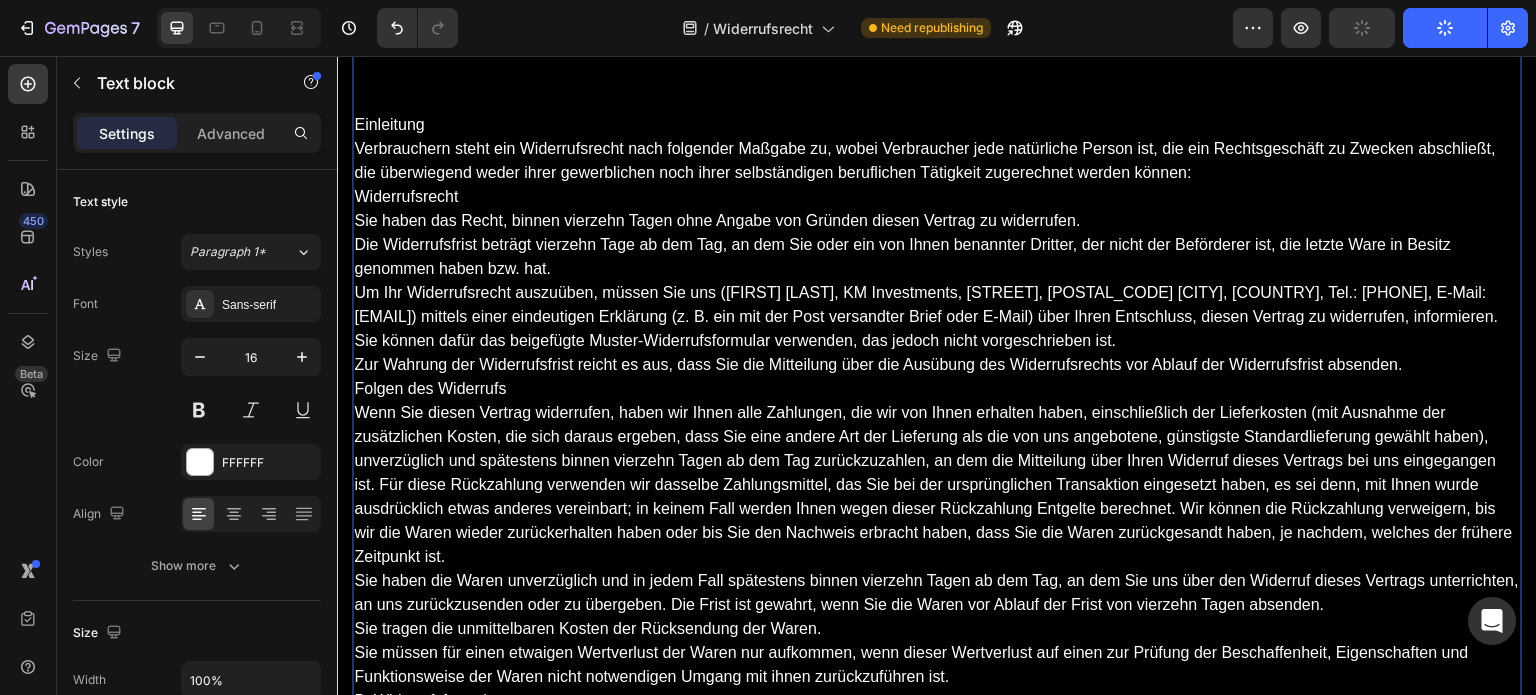 scroll, scrollTop: 0, scrollLeft: 0, axis: both 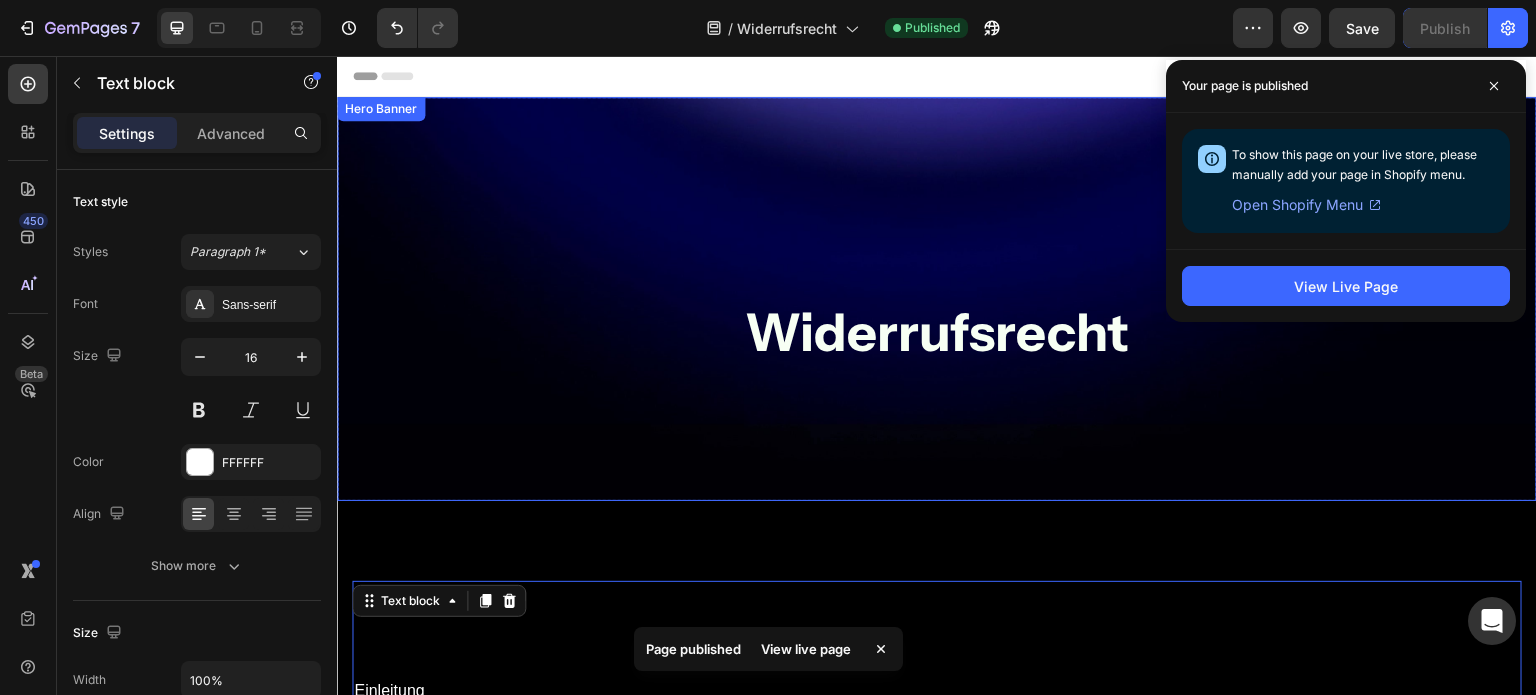 click on "Widerrufsrecht Heading Row" at bounding box center [937, 299] 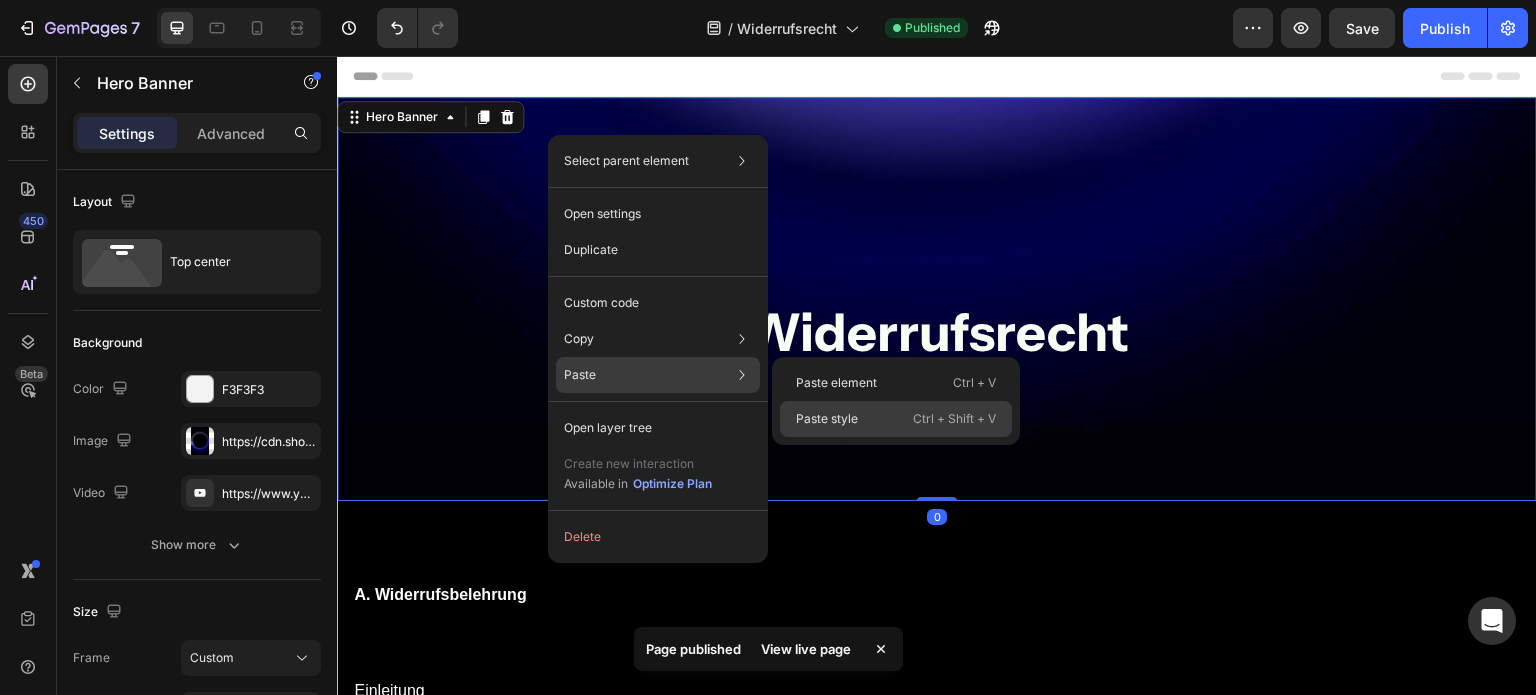 click on "Paste style" at bounding box center [827, 419] 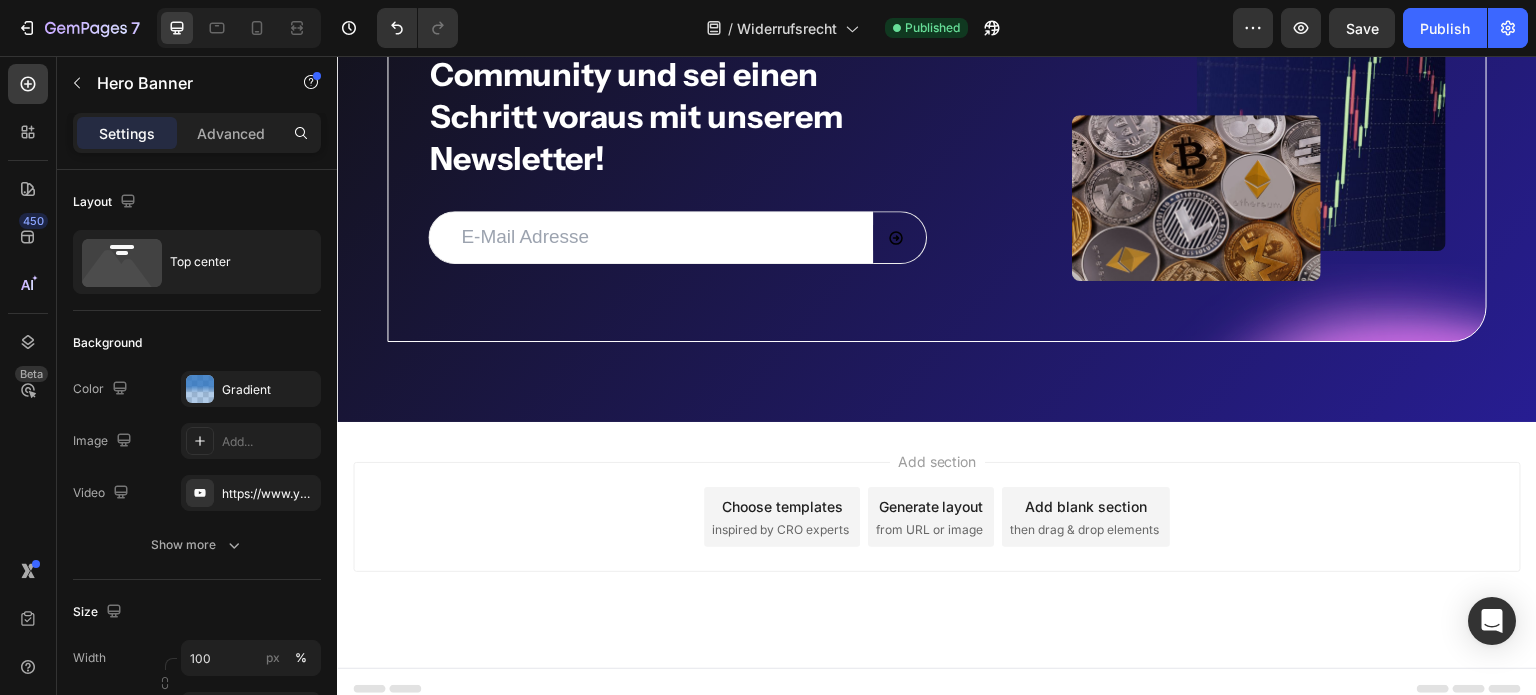 scroll, scrollTop: 1764, scrollLeft: 0, axis: vertical 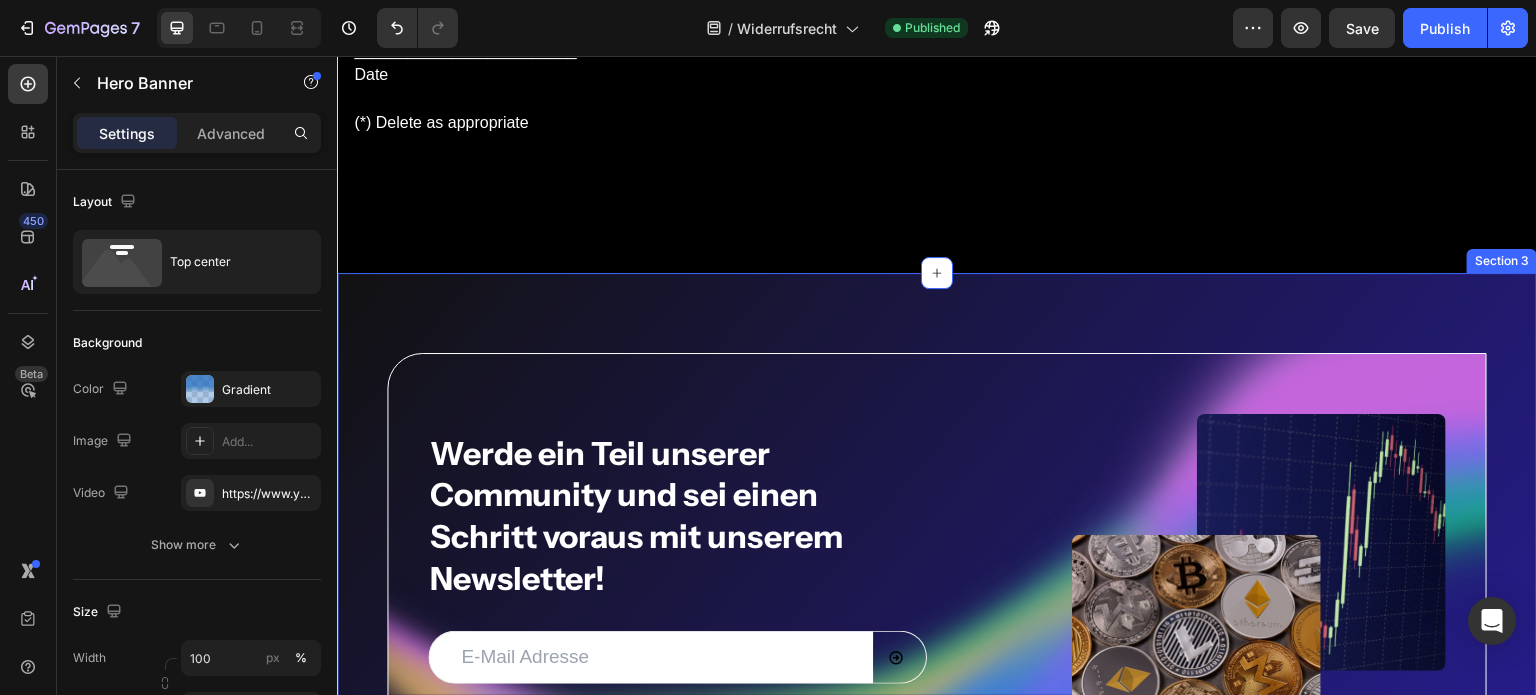 click on "Werde ein Teil unserer Community und sei einen Schritt voraus mit unserem Newsletter! Heading Email Field
Submit Button Row Newsletter Image Image Row Row Section 3" at bounding box center (937, 558) 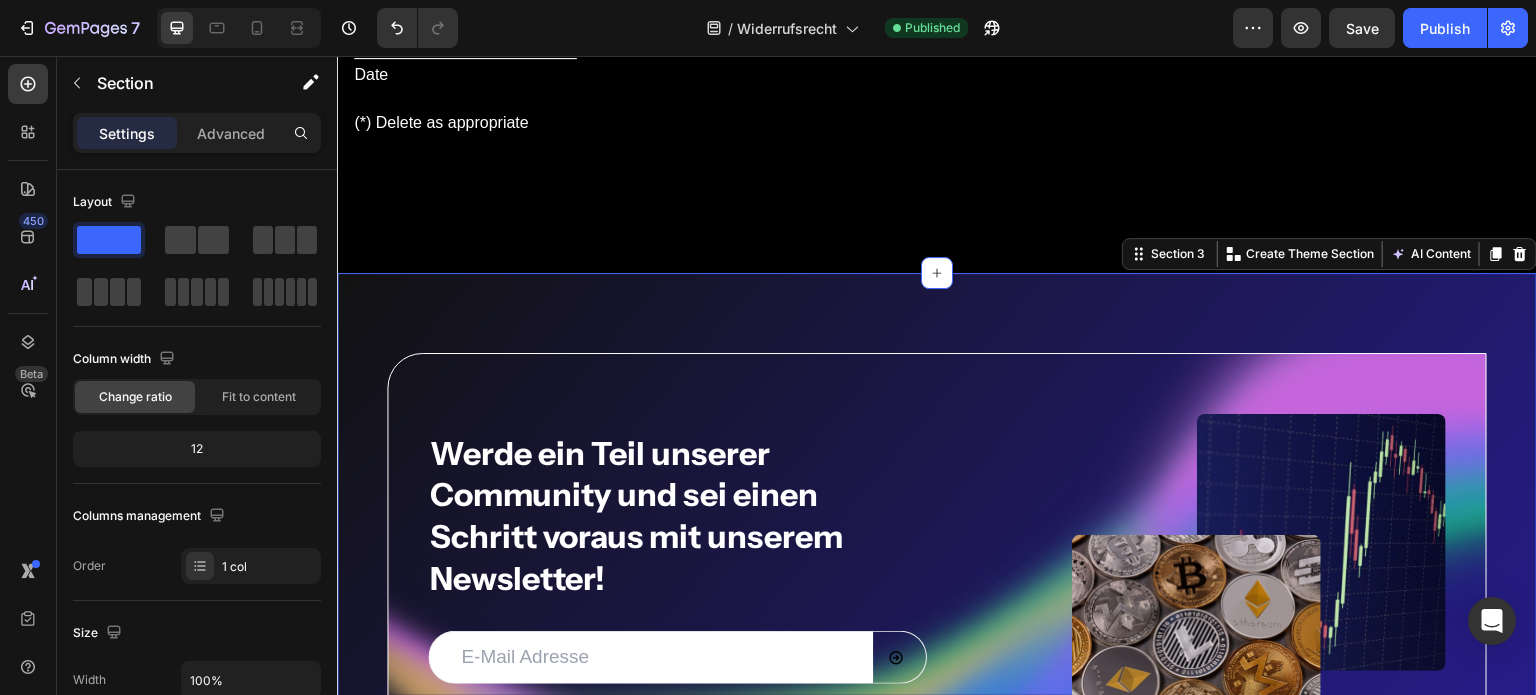 click on "Werde ein Teil unserer Community und sei einen Schritt voraus mit unserem Newsletter! Heading Email Field
Submit Button Row Newsletter Image Image Row Row Section 3   You can create reusable sections Create Theme Section AI Content Write with GemAI What would you like to describe here? Tone and Voice Persuasive Product XRP Fundamentalanalyse Show more Generate" at bounding box center [937, 558] 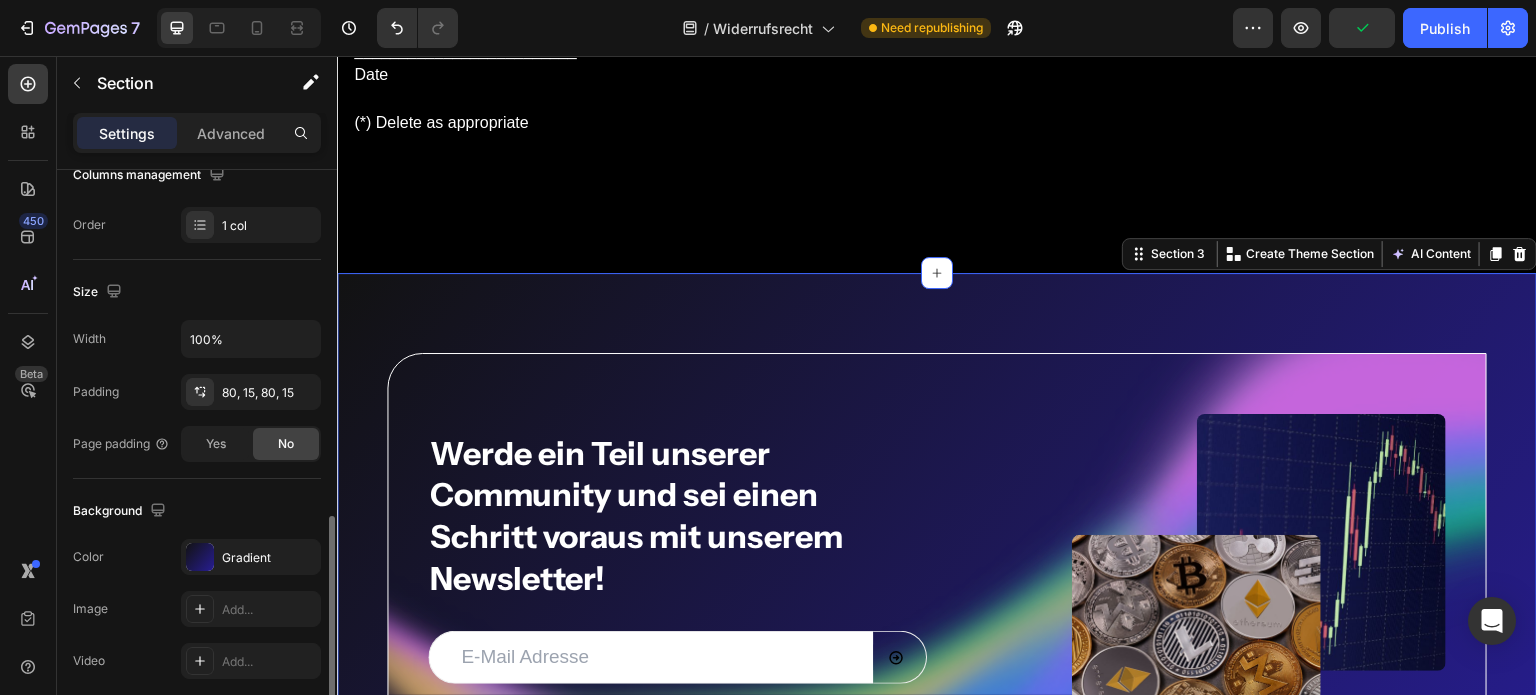 scroll, scrollTop: 467, scrollLeft: 0, axis: vertical 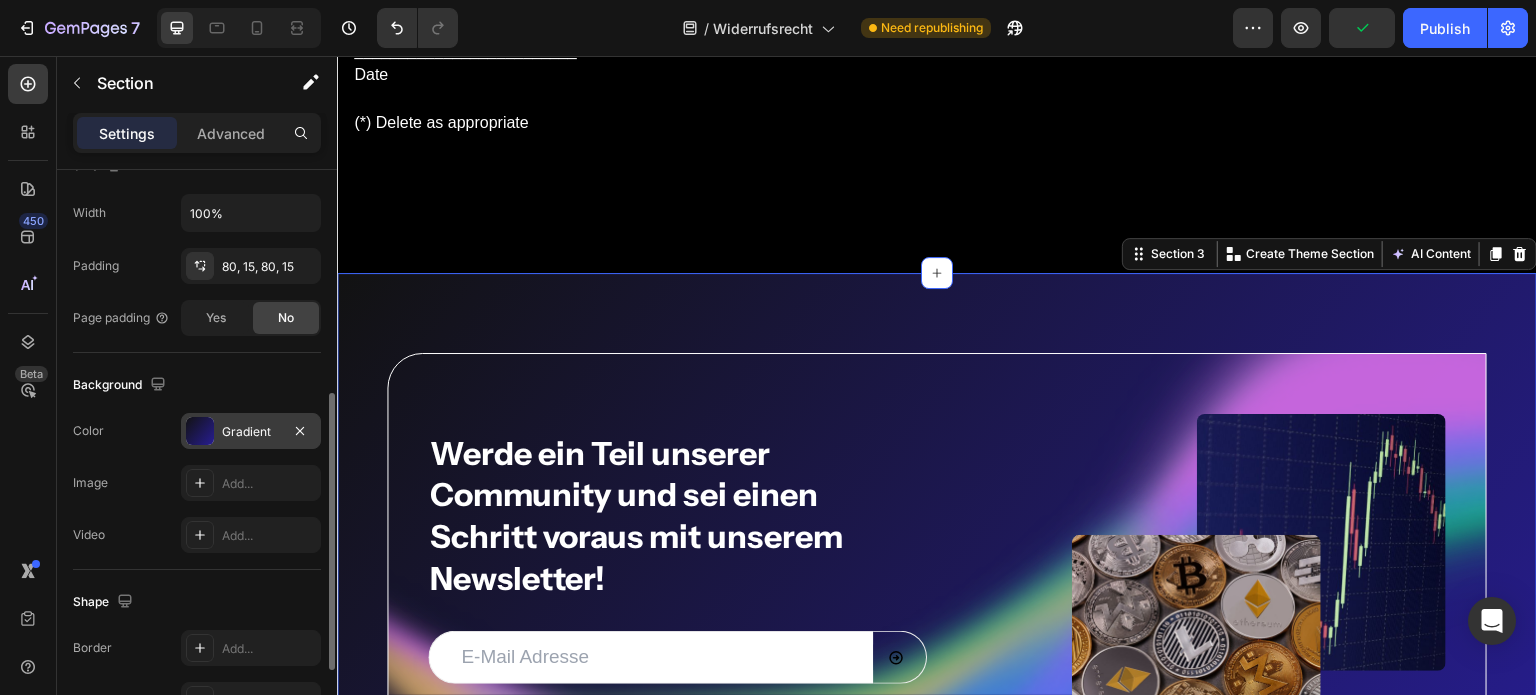 click at bounding box center [200, 431] 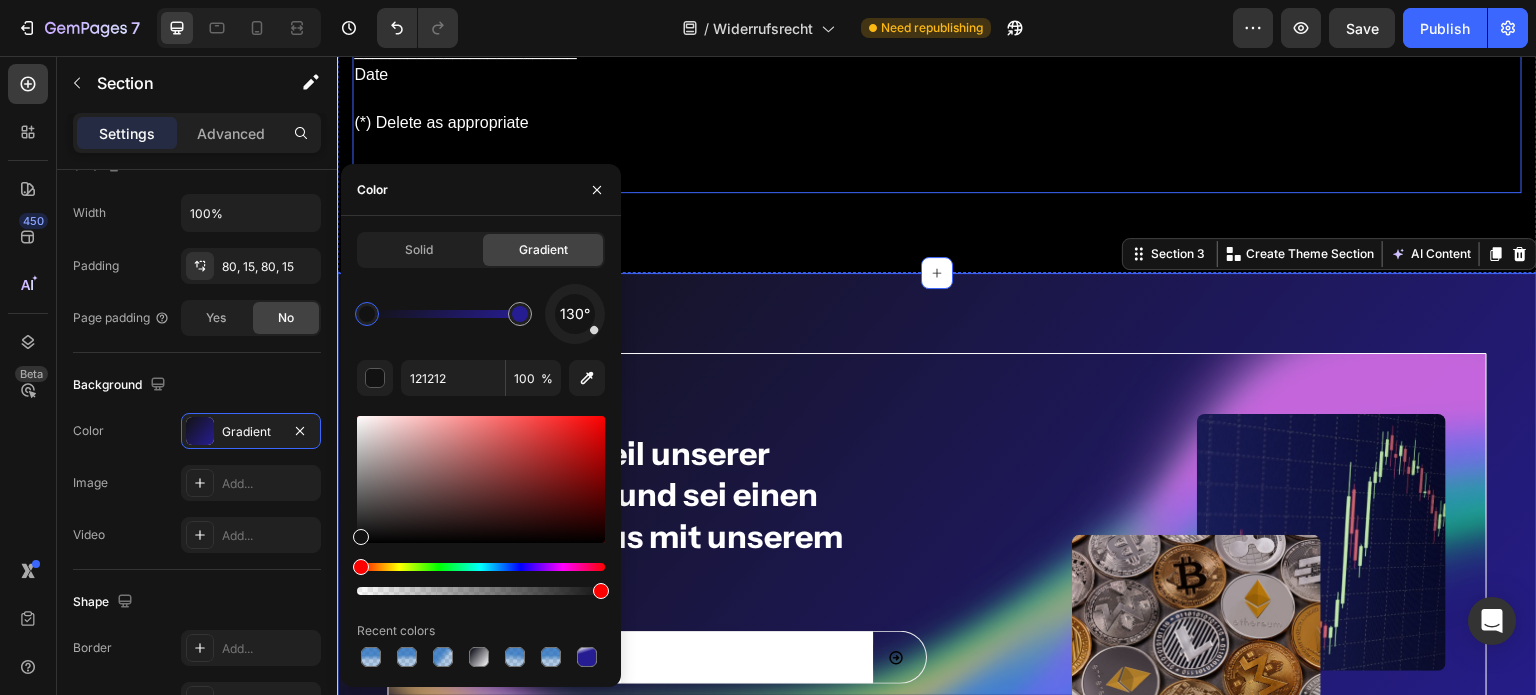 click on "A. Widerrufsbelehrung     Einleitung Verbrauchern steht ein Widerrufsrecht nach folgender Maßgabe zu, wobei Verbraucher jede natürliche Person ist, die ein Rechtsgeschäft zu Zwecken abschließt, die überwiegend weder ihrer gewerblichen noch ihrer selbständigen beruflichen Tätigkeit zugerechnet werden können: Widerrufsrecht Sie haben das Recht, binnen vierzehn Tagen ohne Angabe von Gründen diesen Vertrag zu widerrufen. Die Widerrufsfrist beträgt vierzehn Tage ab dem Tag, an dem Sie oder ein von Ihnen benannter Dritter, der nicht der Beförderer ist, die letzte Ware in Besitz genommen haben bzw. hat. Zur Wahrung der Widerrufsfrist reicht es aus, dass Sie die Mitteilung über die Ausübung des Widerrufsrechts vor Ablauf der Widerrufsfrist absenden. Folgen des Widerrufs Sie tragen die unmittelbaren Kosten der Rücksendung der Waren. B. Widerrufsformular Wenn Sie den Vertrag widerrufen wollen, dann füllen Sie bitte dieses Formular aus und senden es zurück. An Kevin Krippner KM Investments Speckheim 39" at bounding box center (937, -545) 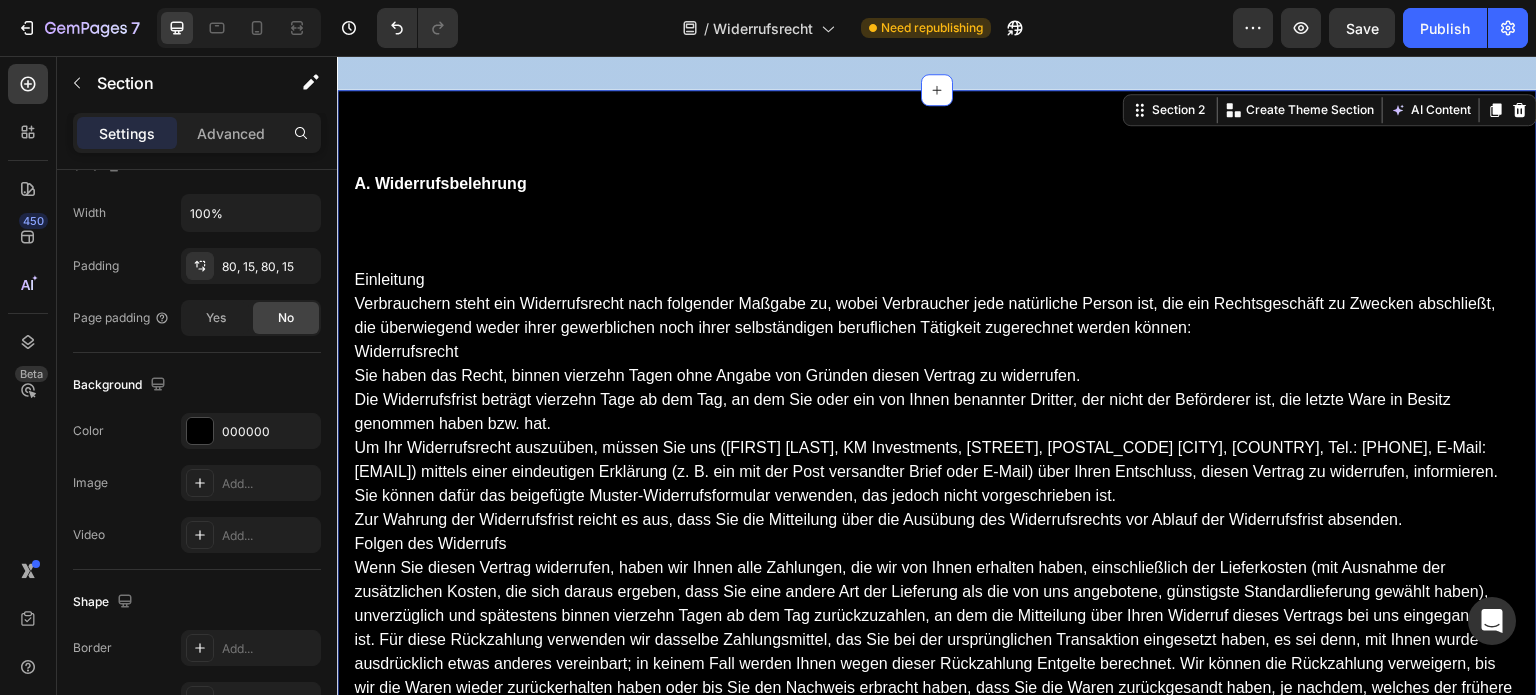 scroll, scrollTop: 0, scrollLeft: 0, axis: both 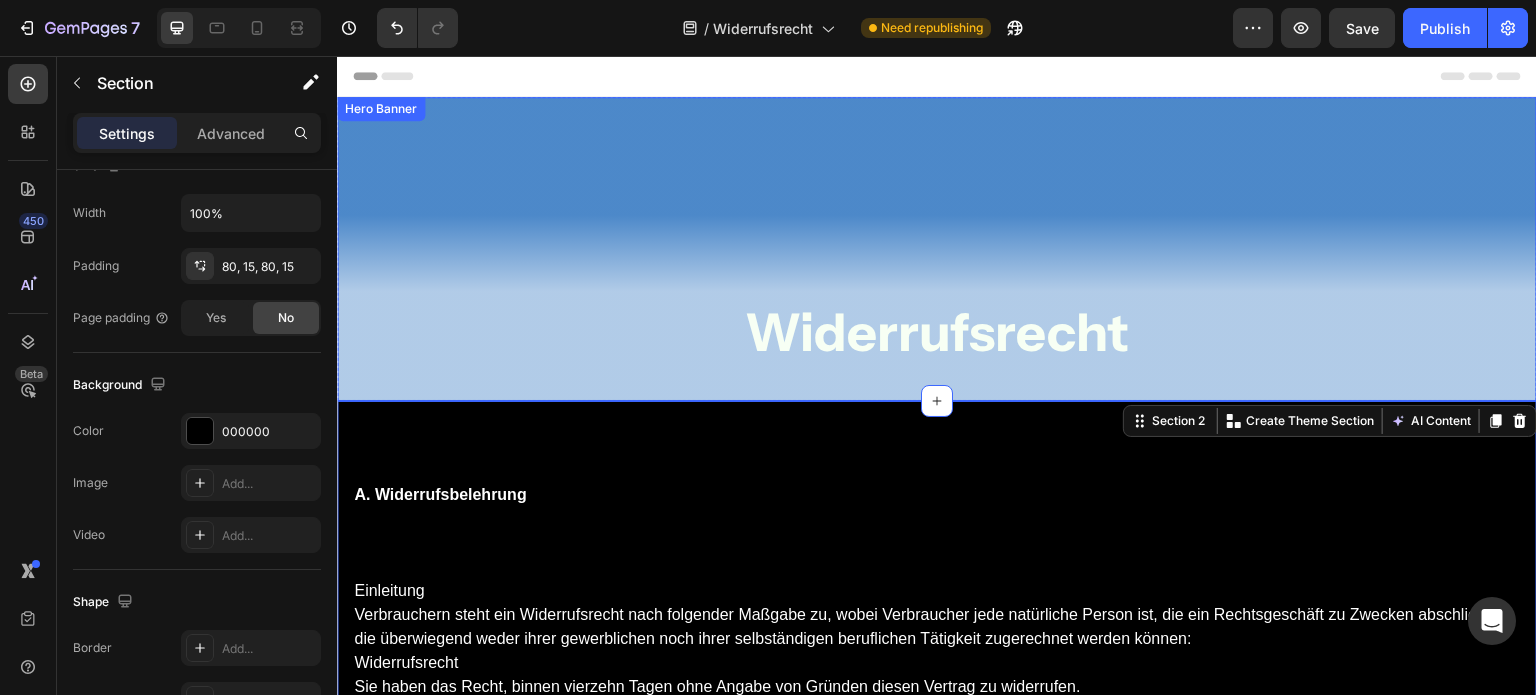 click on "Widerrufsrecht Heading Row" at bounding box center [937, 249] 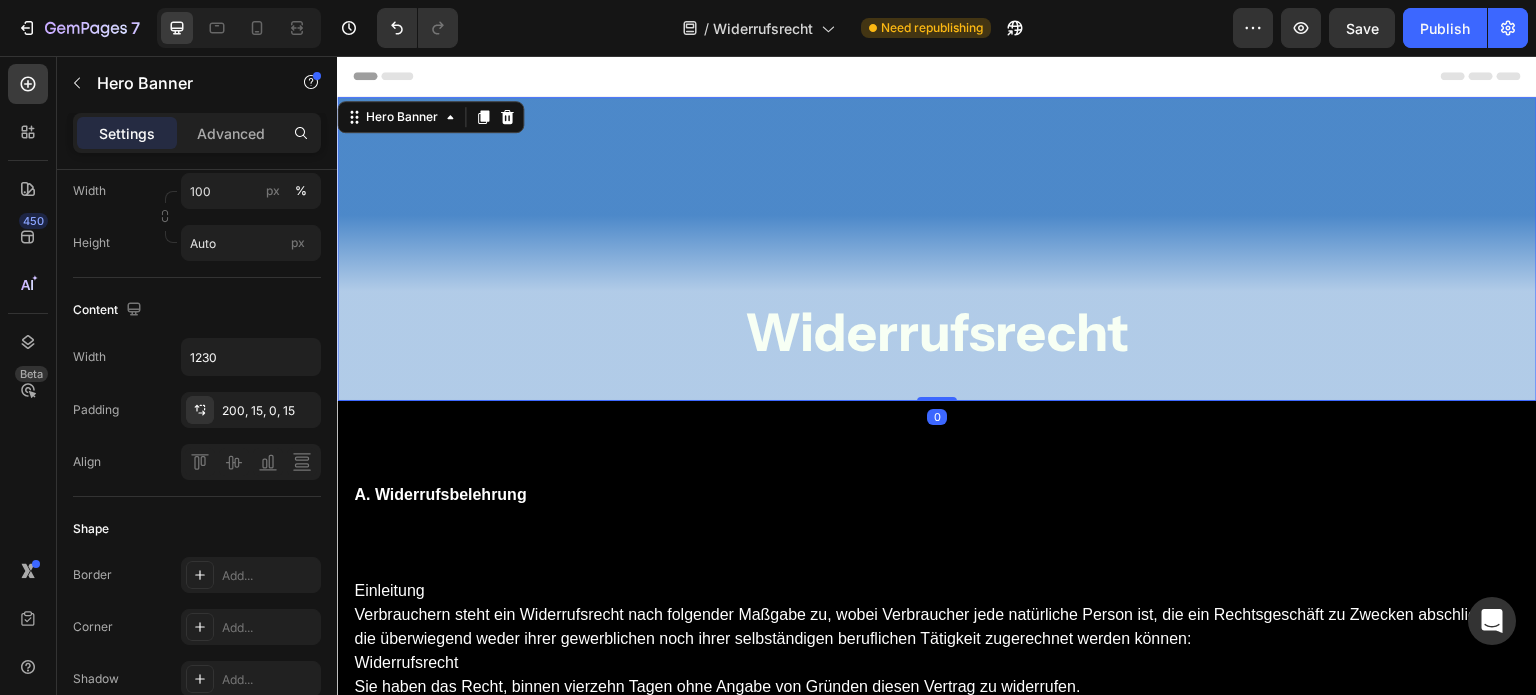 scroll, scrollTop: 0, scrollLeft: 0, axis: both 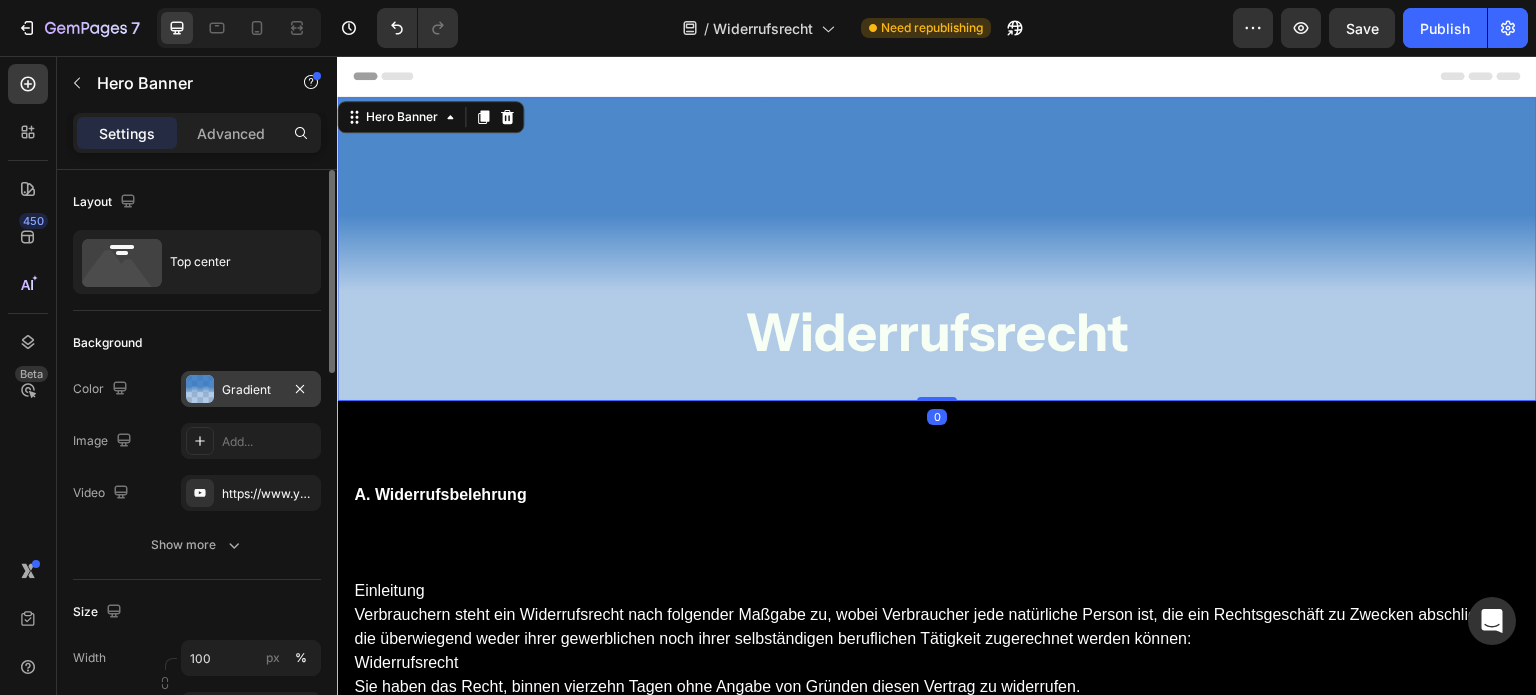 click at bounding box center (200, 389) 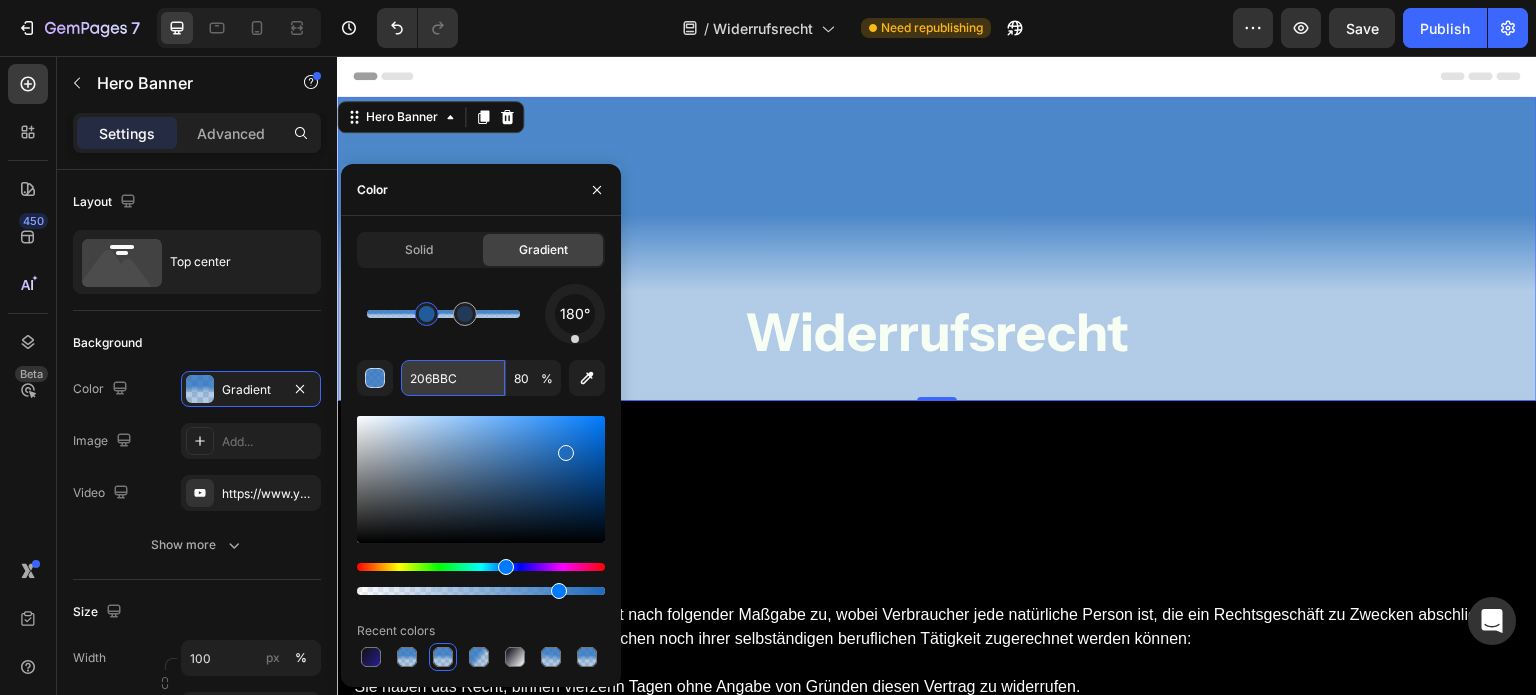 click on "206BBC" at bounding box center (453, 378) 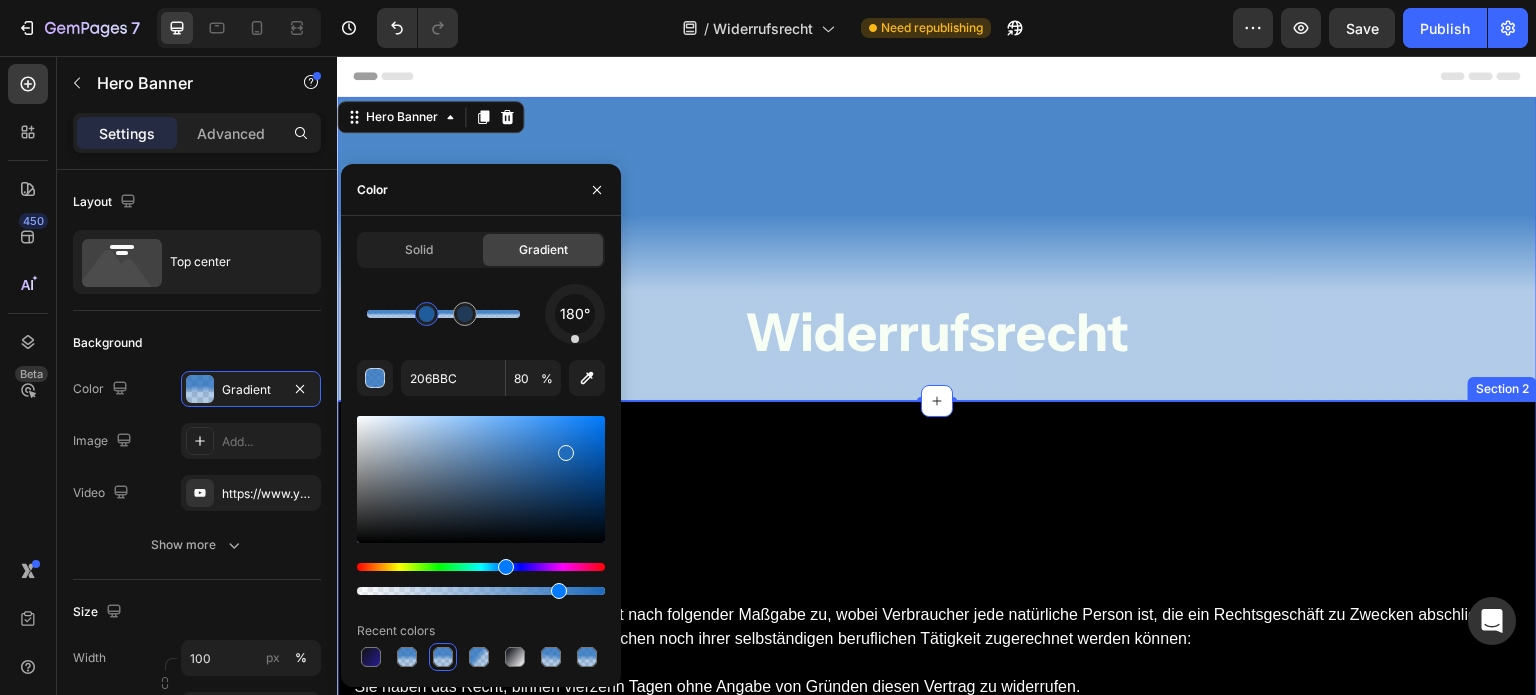 click on "A. Widerrufsbelehrung     Einleitung Verbrauchern steht ein Widerrufsrecht nach folgender Maßgabe zu, wobei Verbraucher jede natürliche Person ist, die ein Rechtsgeschäft zu Zwecken abschließt, die überwiegend weder ihrer gewerblichen noch ihrer selbständigen beruflichen Tätigkeit zugerechnet werden können: Widerrufsrecht Sie haben das Recht, binnen vierzehn Tagen ohne Angabe von Gründen diesen Vertrag zu widerrufen. Die Widerrufsfrist beträgt vierzehn Tage ab dem Tag, an dem Sie oder ein von Ihnen benannter Dritter, der nicht der Beförderer ist, die letzte Ware in Besitz genommen haben bzw. hat. Zur Wahrung der Widerrufsfrist reicht es aus, dass Sie die Mitteilung über die Ausübung des Widerrufsrechts vor Ablauf der Widerrufsfrist absenden. Folgen des Widerrufs Sie tragen die unmittelbaren Kosten der Rücksendung der Waren. B. Widerrufsformular Wenn Sie den Vertrag widerrufen wollen, dann füllen Sie bitte dieses Formular aus und senden es zurück. An Kevin Krippner KM Investments Speckheim 39" at bounding box center (937, 1219) 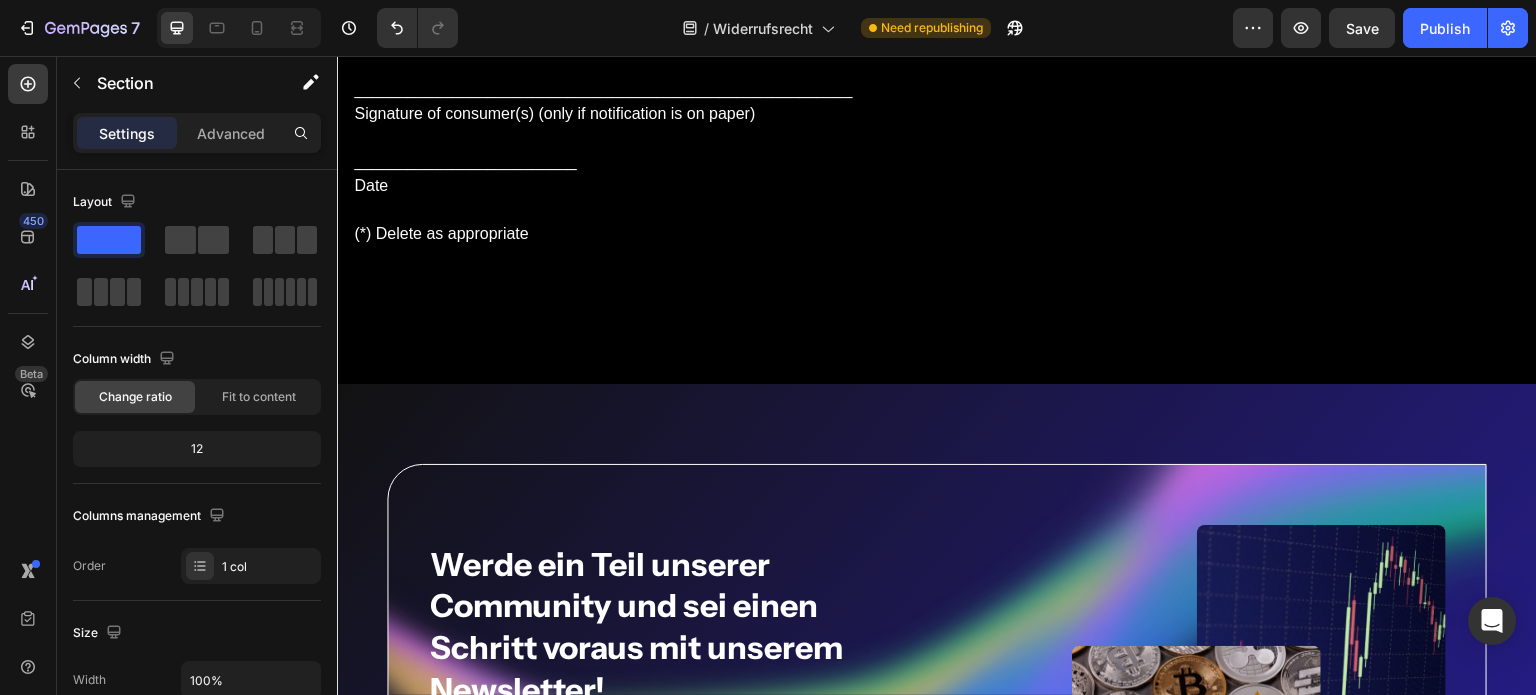 scroll, scrollTop: 1584, scrollLeft: 0, axis: vertical 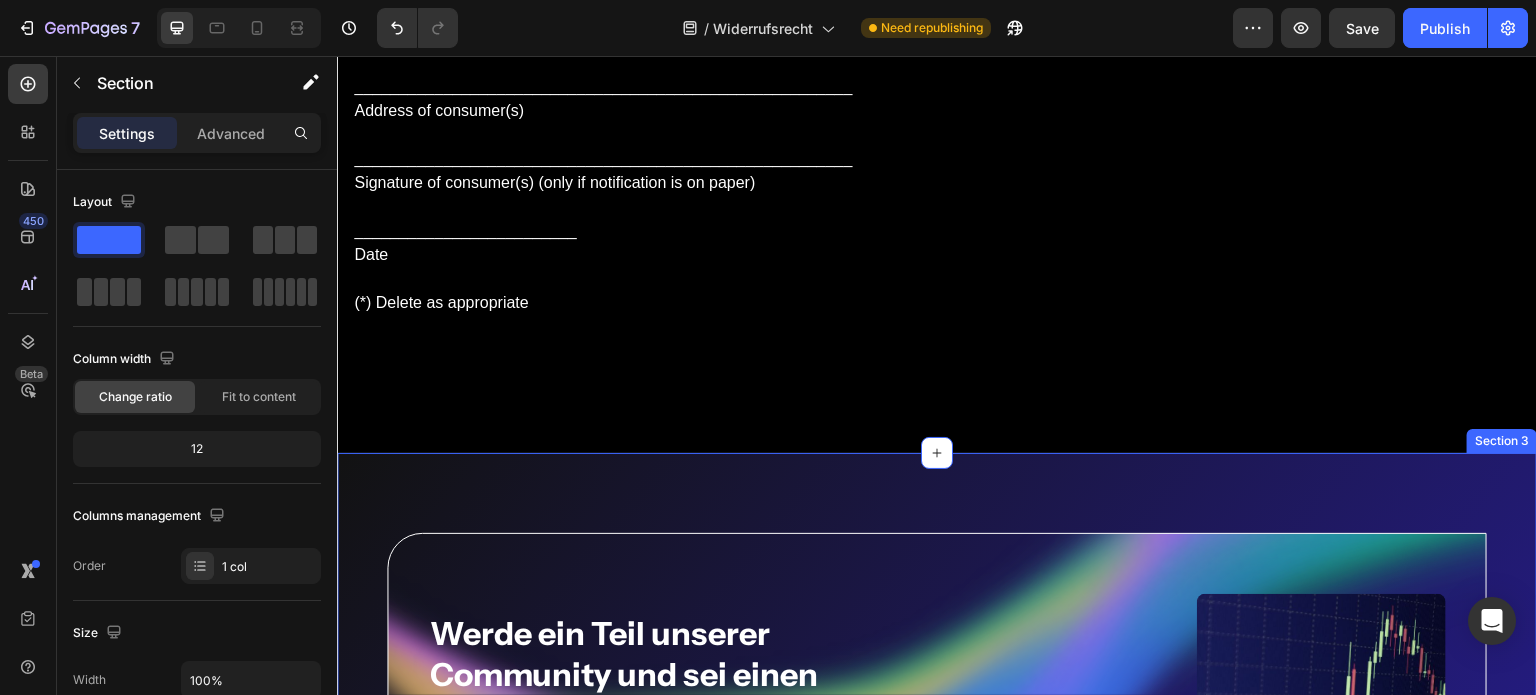 click on "Werde ein Teil unserer Community und sei einen Schritt voraus mit unserem Newsletter! Heading Email Field
Submit Button Row Newsletter Image Image Row Row Section 3" at bounding box center (937, 738) 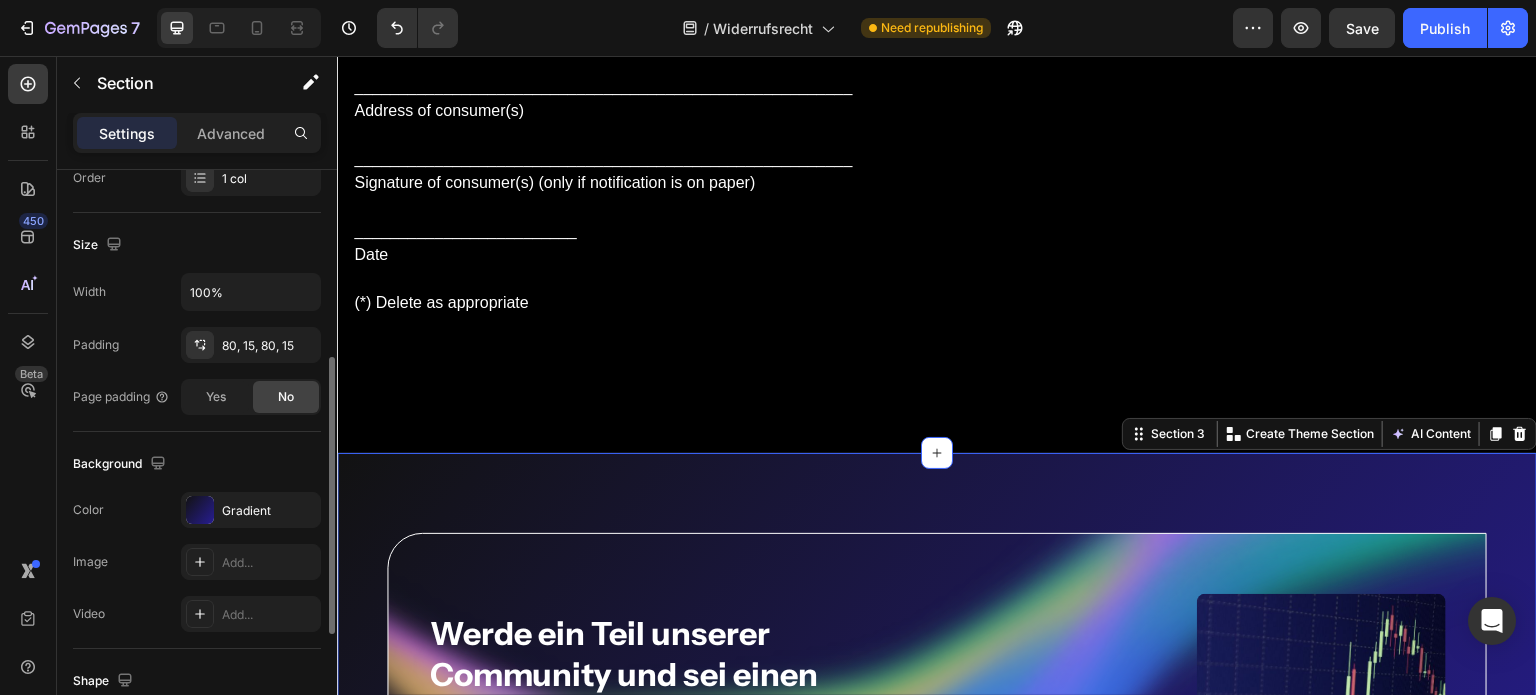 scroll, scrollTop: 389, scrollLeft: 0, axis: vertical 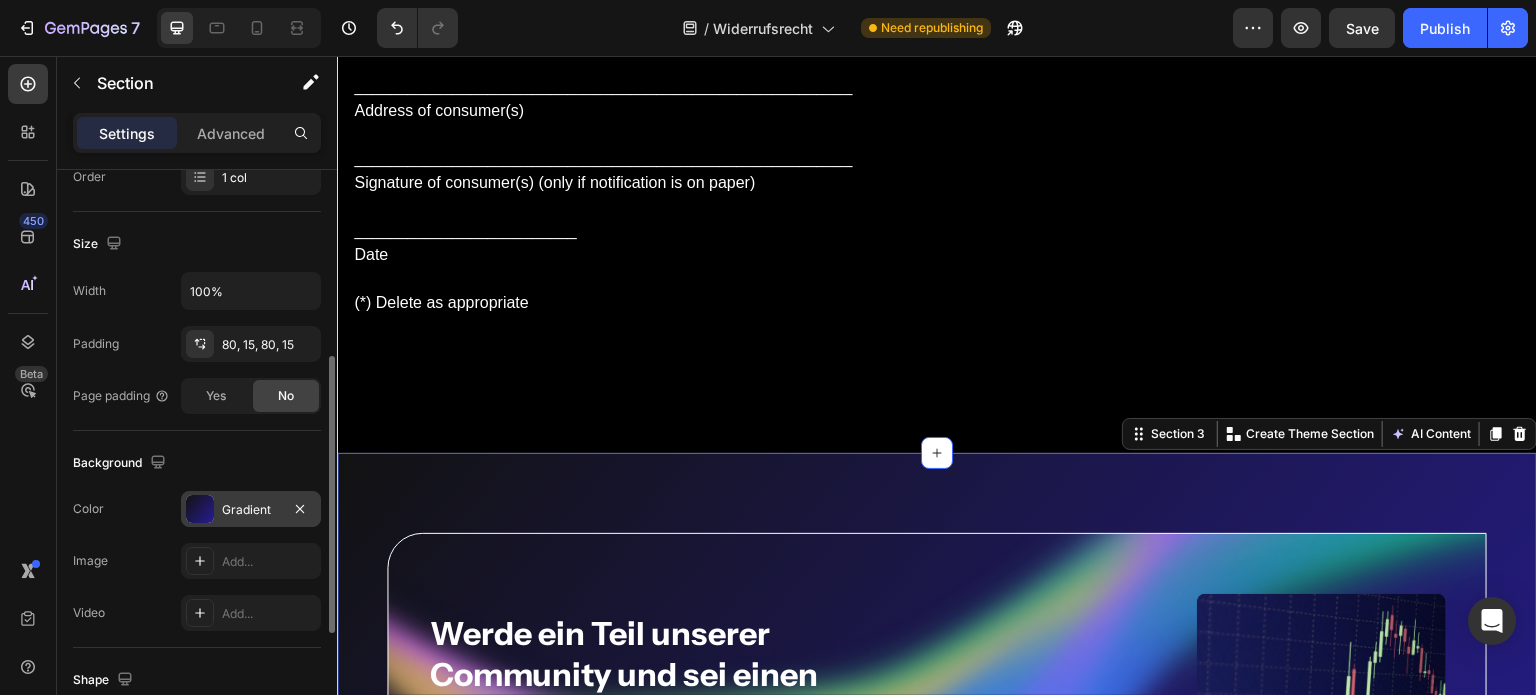 click on "Gradient" at bounding box center [251, 509] 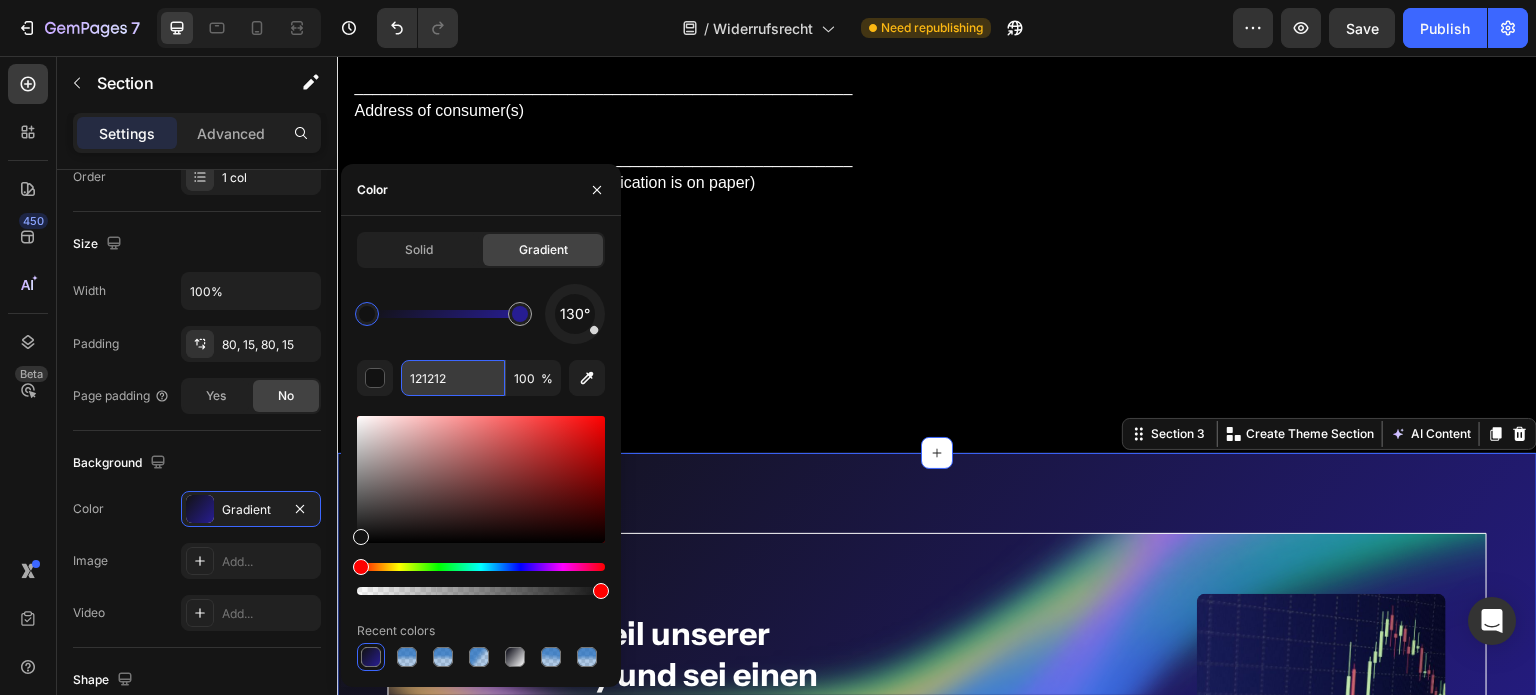 click on "121212" at bounding box center [453, 378] 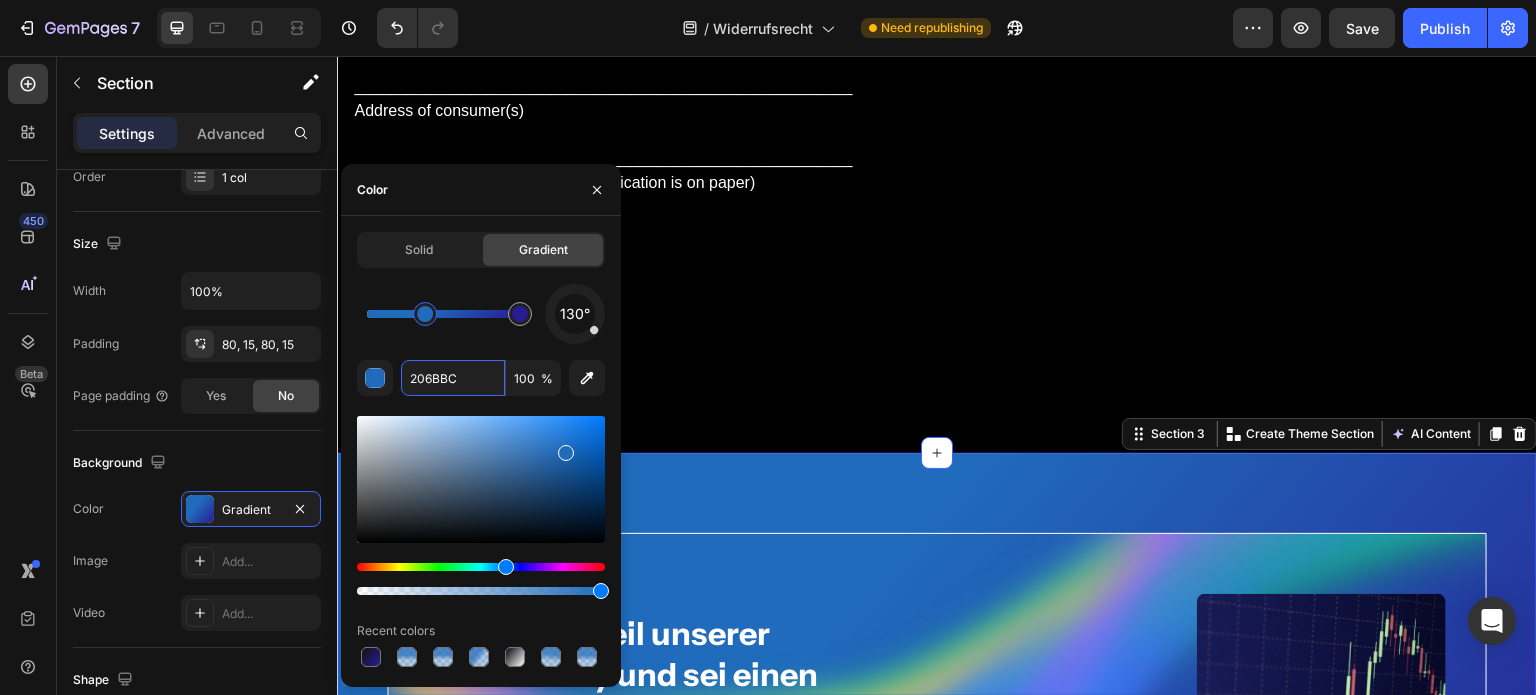 drag, startPoint x: 371, startPoint y: 318, endPoint x: 426, endPoint y: 324, distance: 55.326305 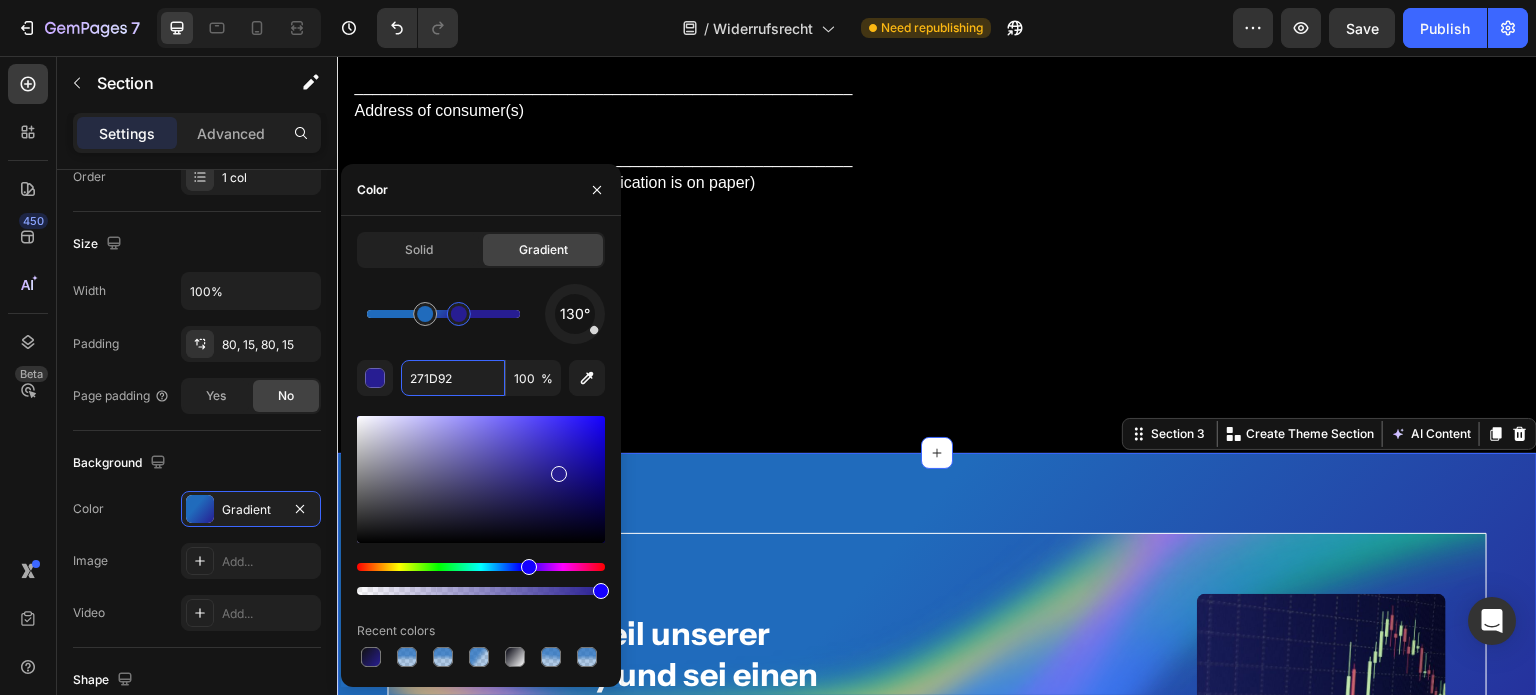 drag, startPoint x: 518, startPoint y: 315, endPoint x: 459, endPoint y: 315, distance: 59 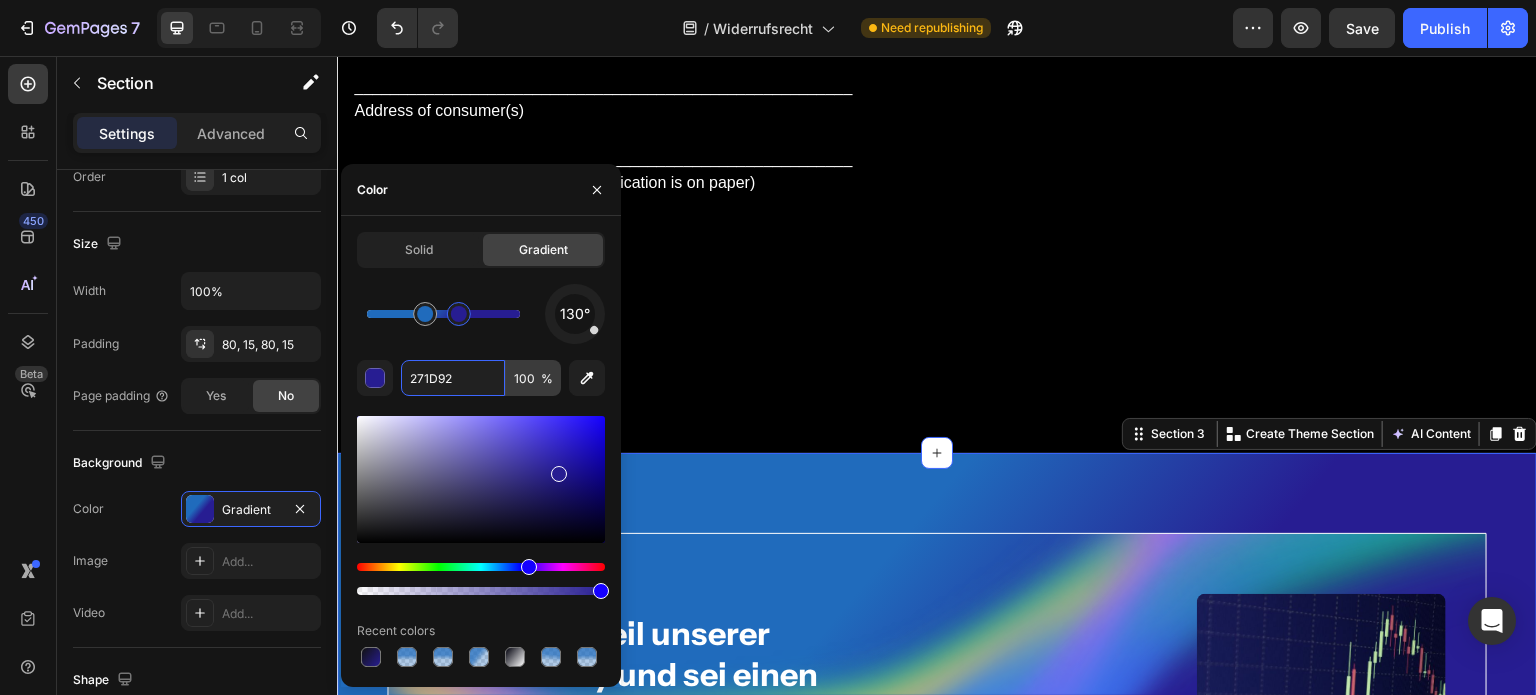 type on "271D92" 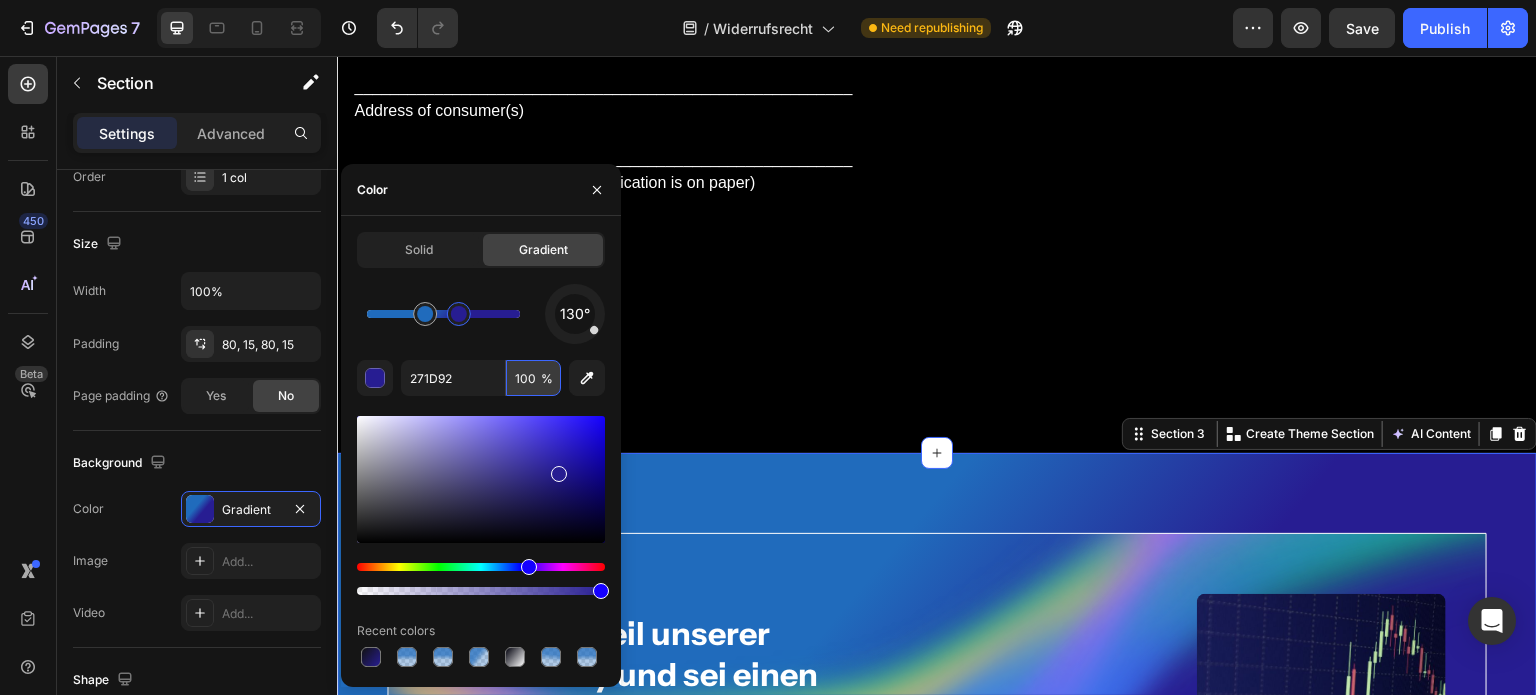 click on "100" at bounding box center [533, 378] 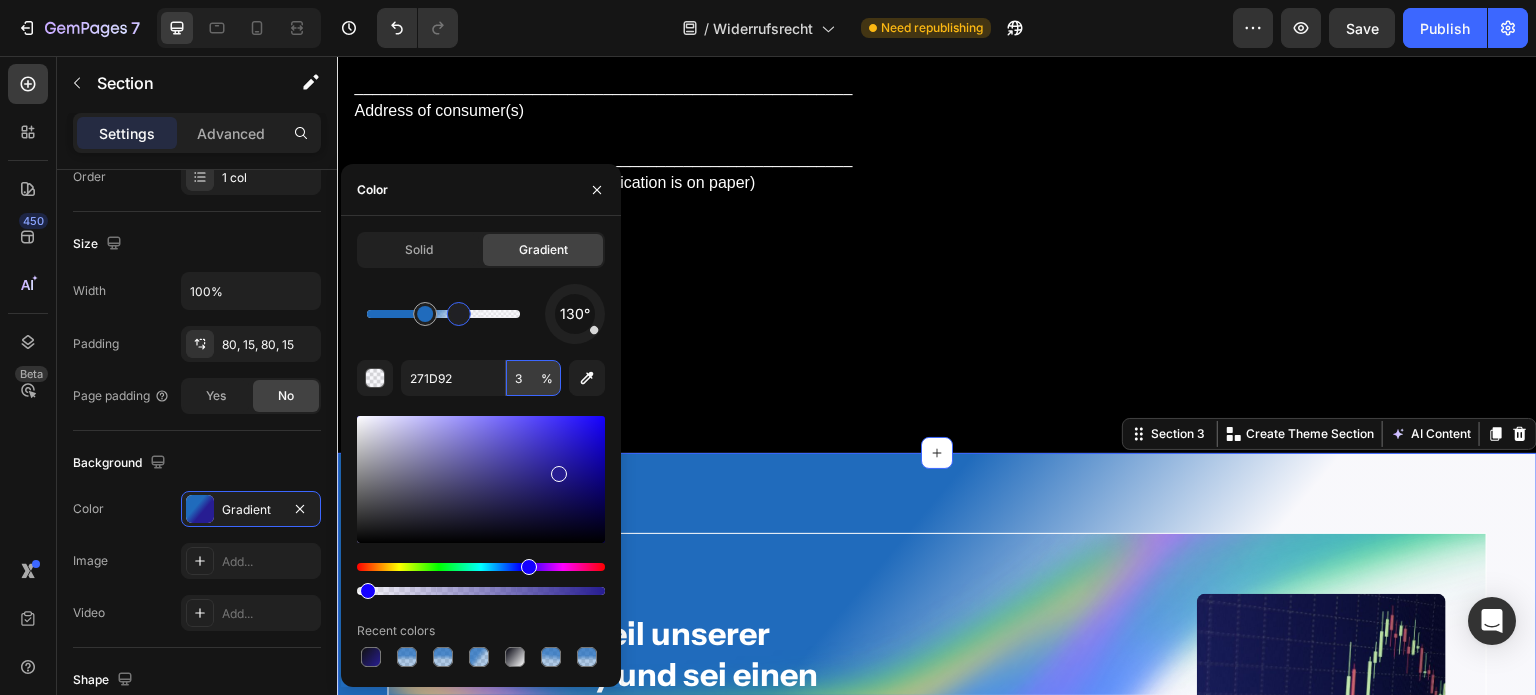 type on "35" 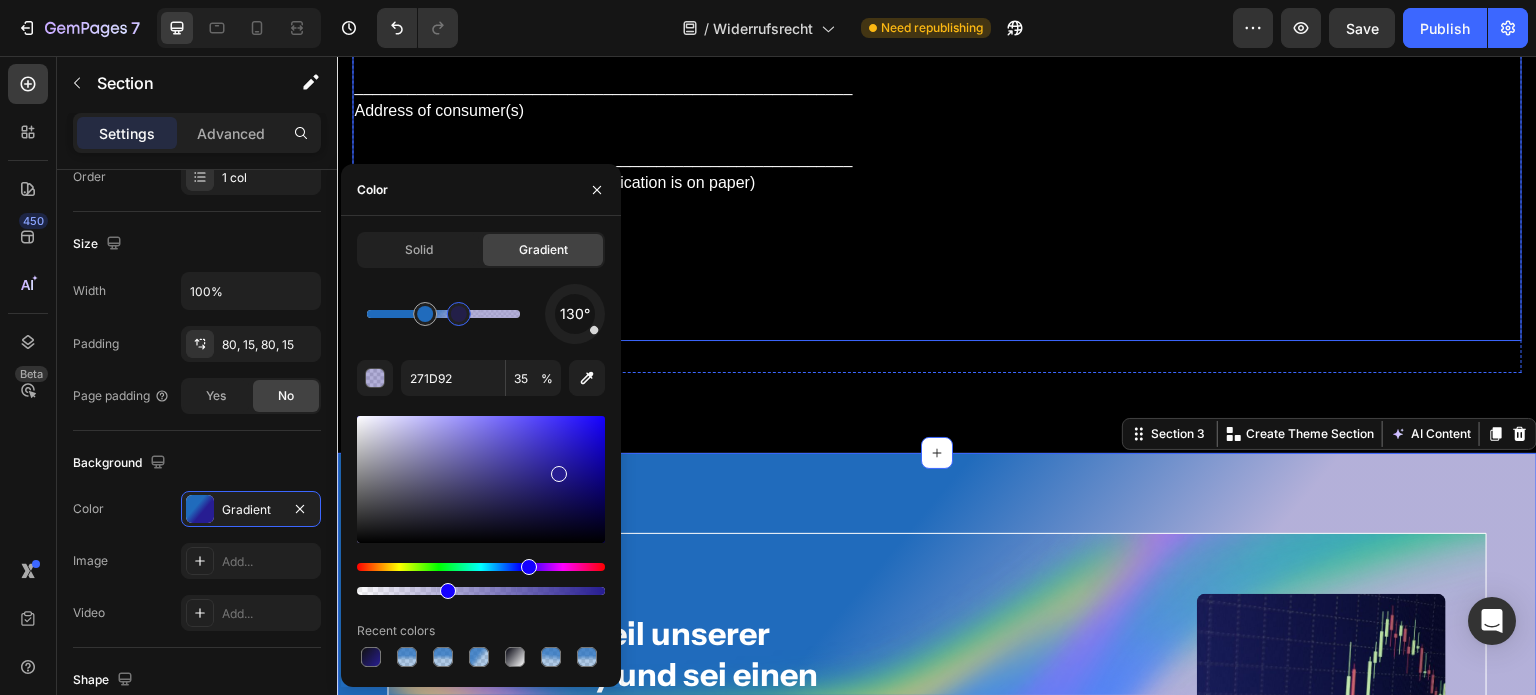 click on "E-Mail:  buchhaltung@km-investments.de I/we (*) hereby cancel the contract concluded by me/us (*) for the purchase of the following goods (*)/the provision of the following service (*) _______________________________________________________ _______________________________________________________ Ordered on (*) ____________ / received on (*) __________________ ________________________________________________________ Name of consumer(s) ________________________________________________________ Address of consumer(s) ________________________________________________________ Signature of consumer(s) (only if notification is on paper) _________________________ Date (*) Delete as appropriate" at bounding box center [937, 39] 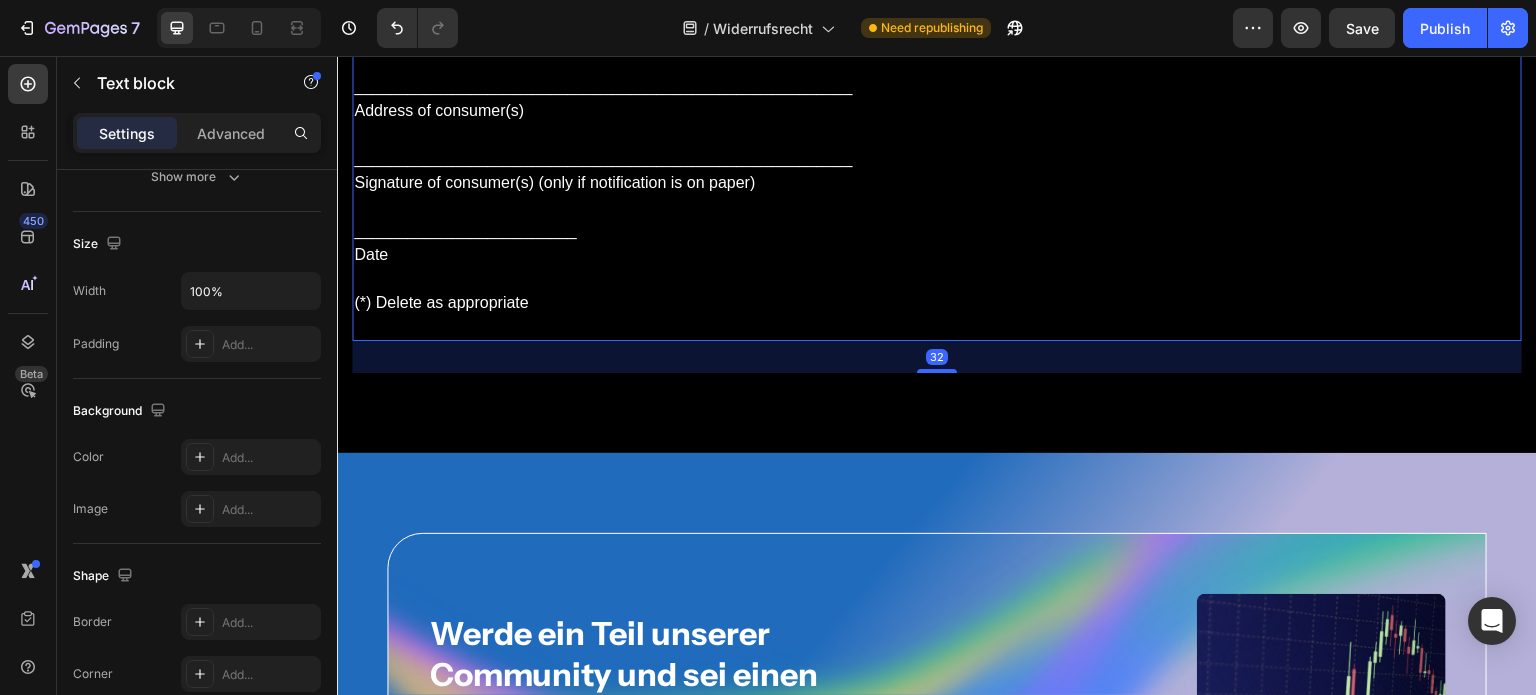 scroll, scrollTop: 0, scrollLeft: 0, axis: both 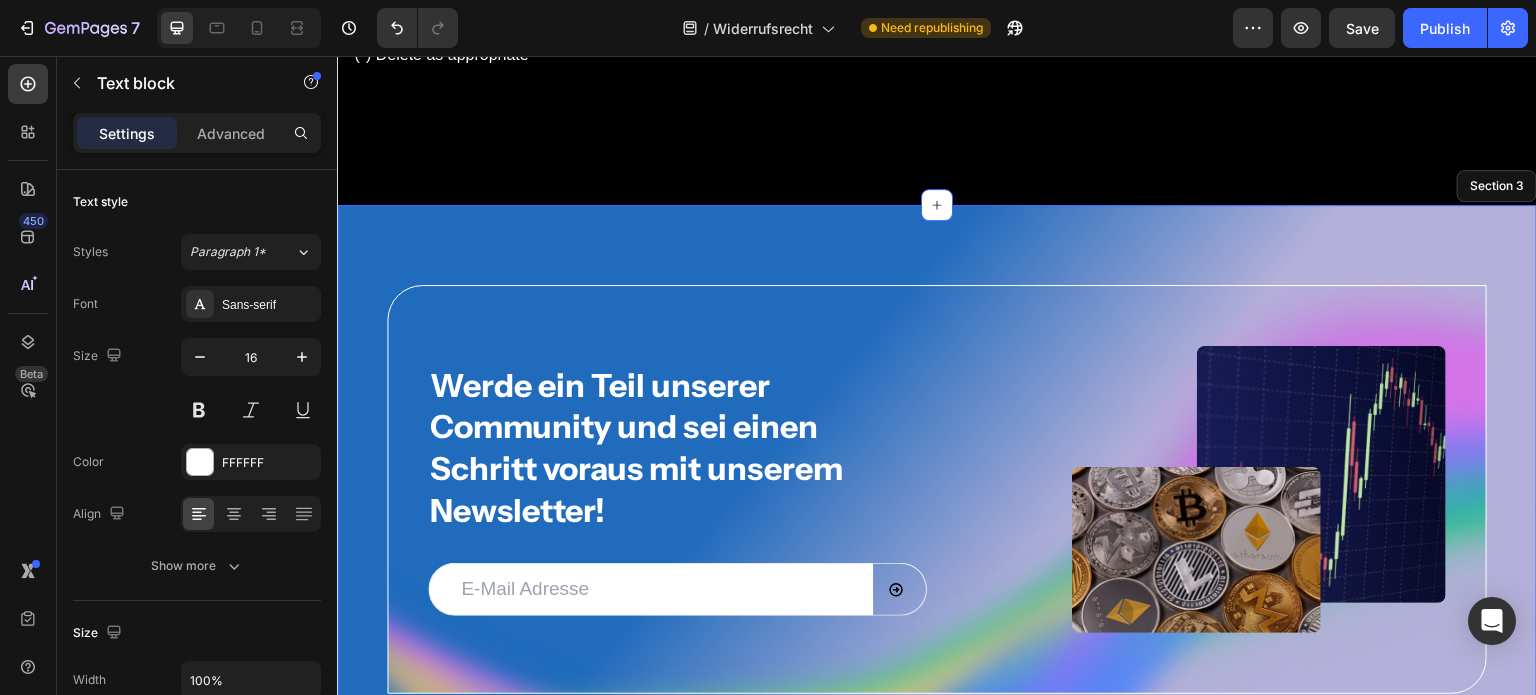 click on "Werde ein Teil unserer Community und sei einen Schritt voraus mit unserem Newsletter! Heading Email Field
Submit Button Row Newsletter Image Image Row Row Section 3" at bounding box center (937, 490) 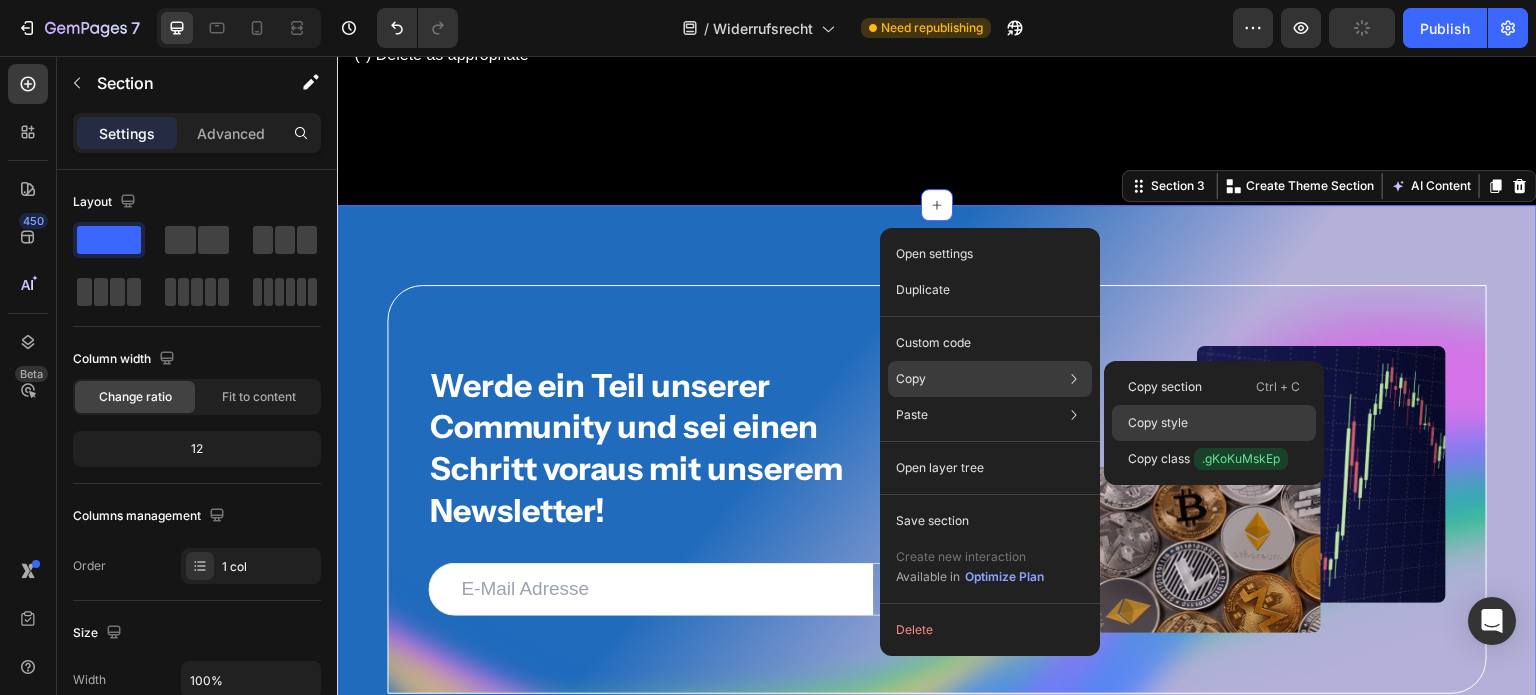 click on "Copy style" at bounding box center [1158, 423] 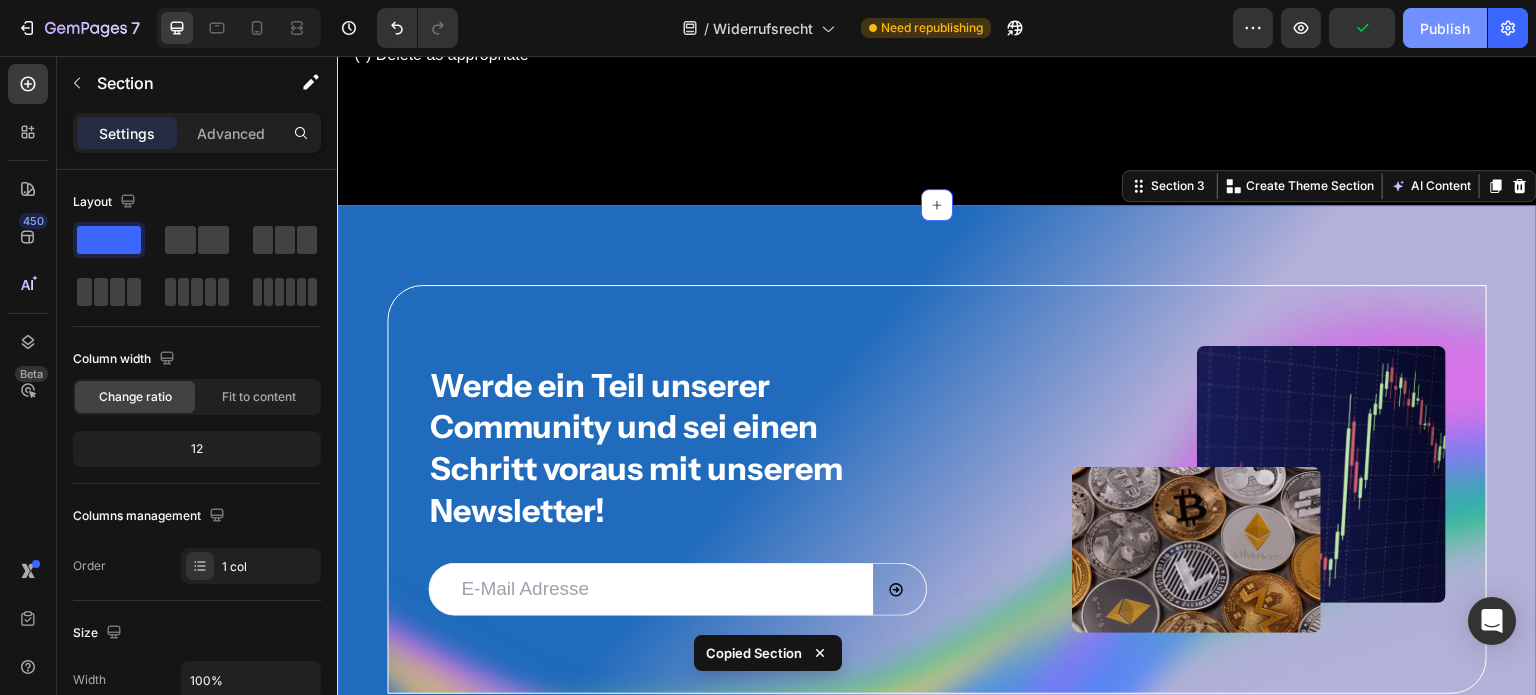 click on "Publish" at bounding box center [1445, 28] 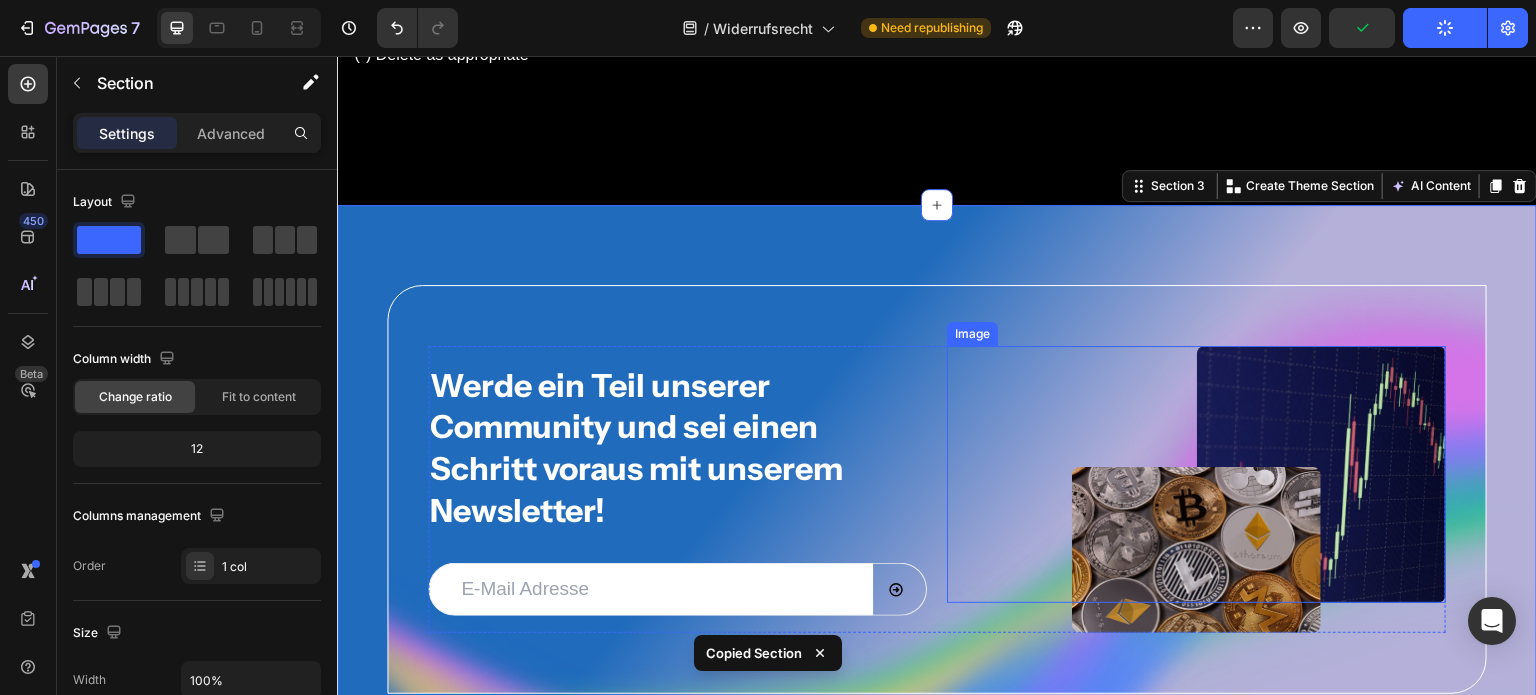 scroll, scrollTop: 2197, scrollLeft: 0, axis: vertical 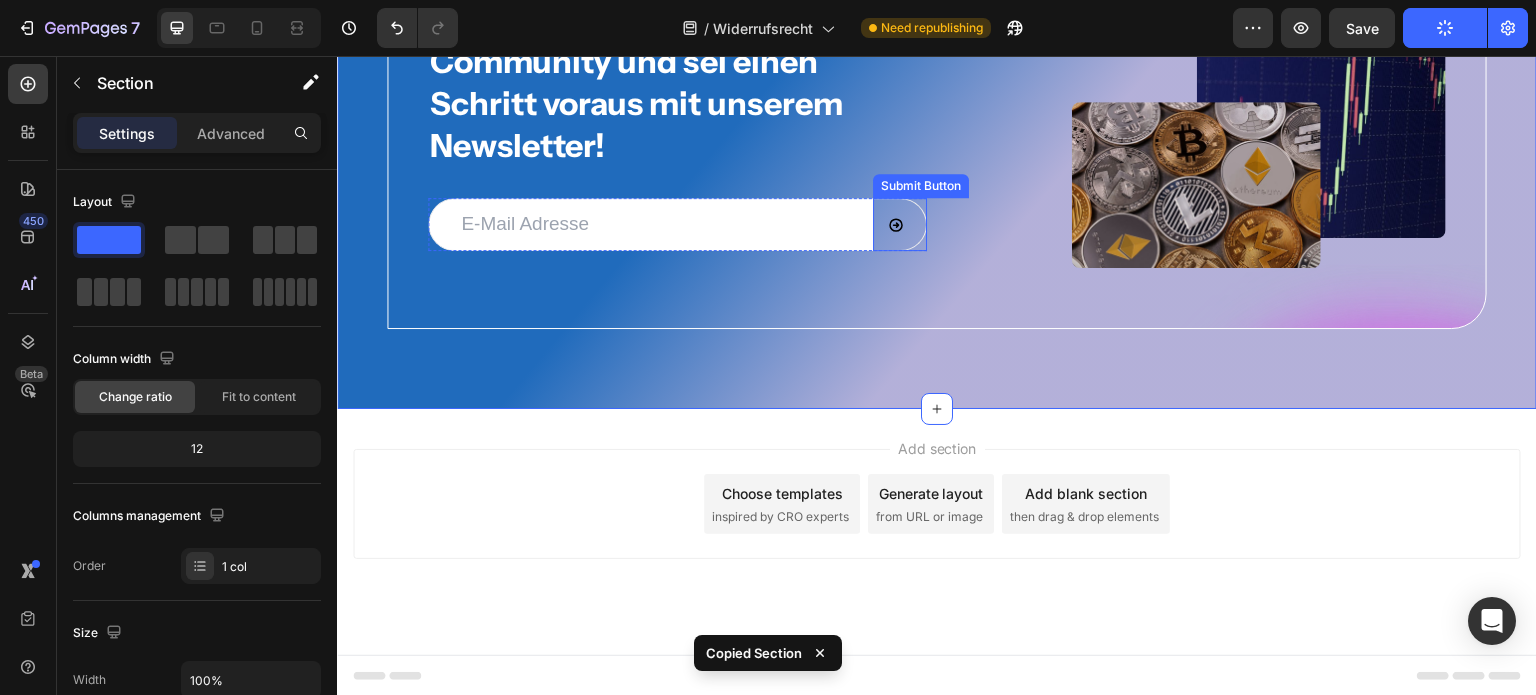 click at bounding box center [900, 224] 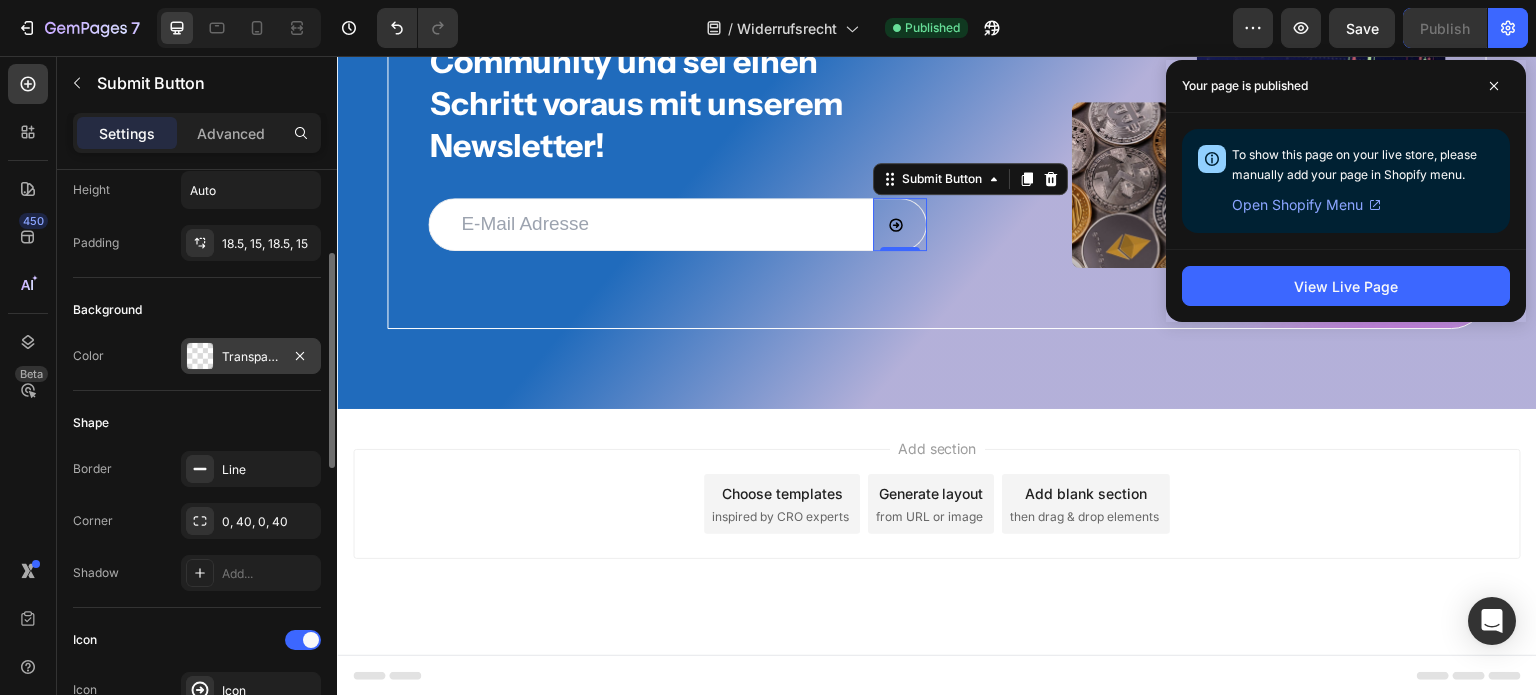 scroll, scrollTop: 224, scrollLeft: 0, axis: vertical 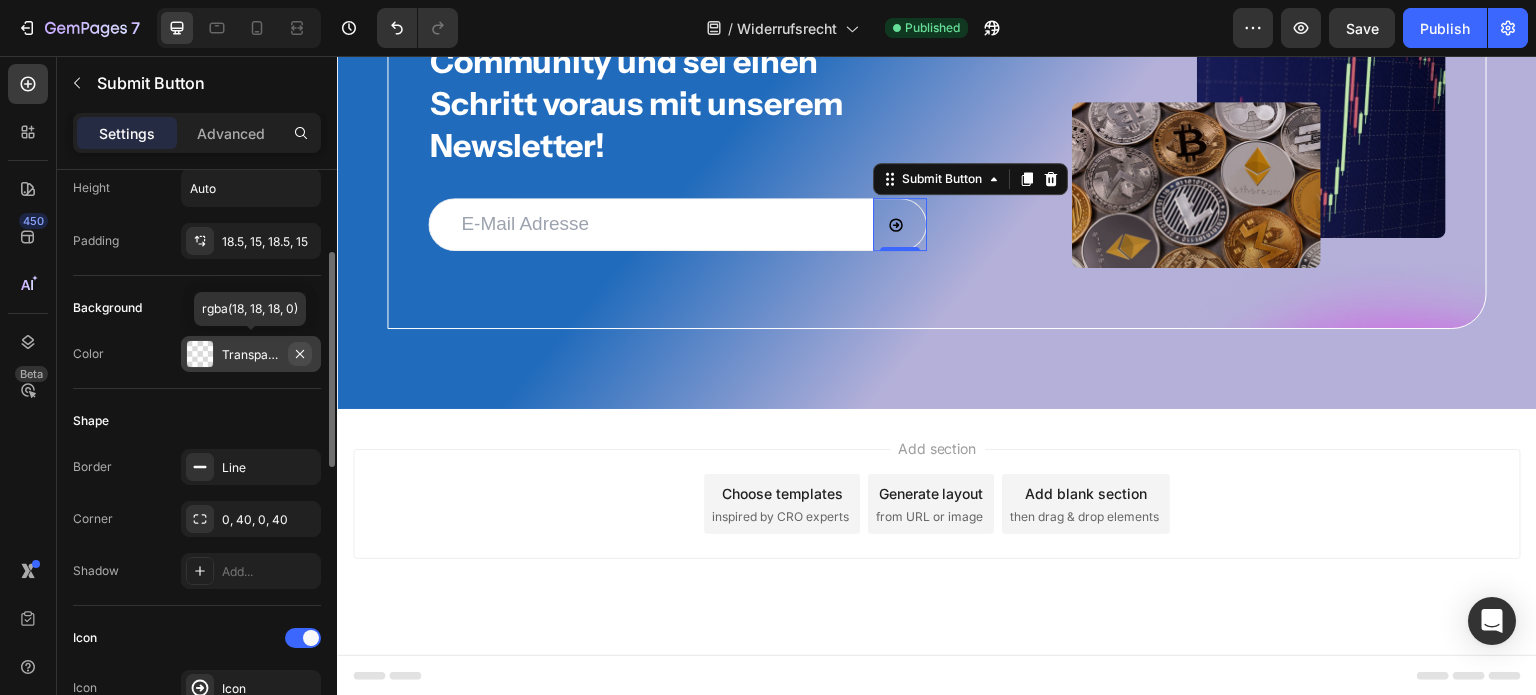 click 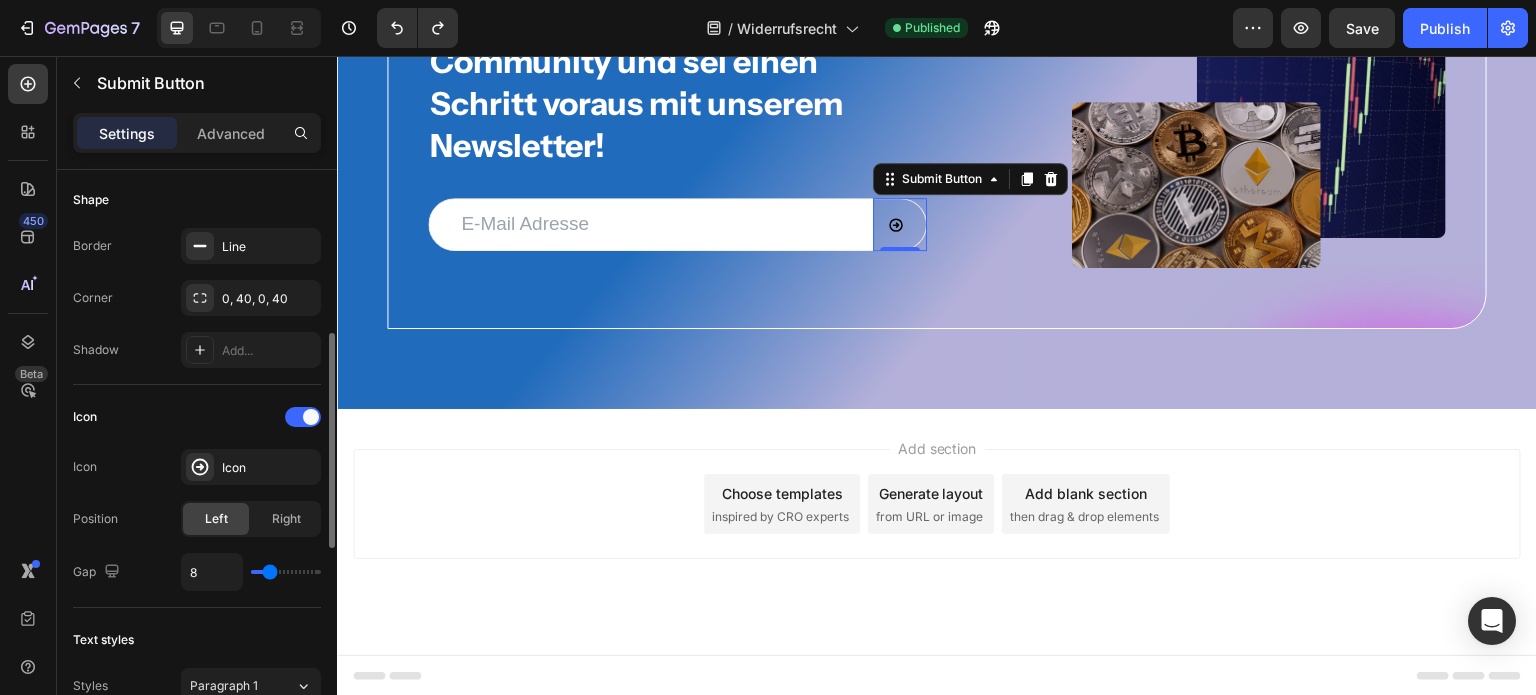 scroll, scrollTop: 446, scrollLeft: 0, axis: vertical 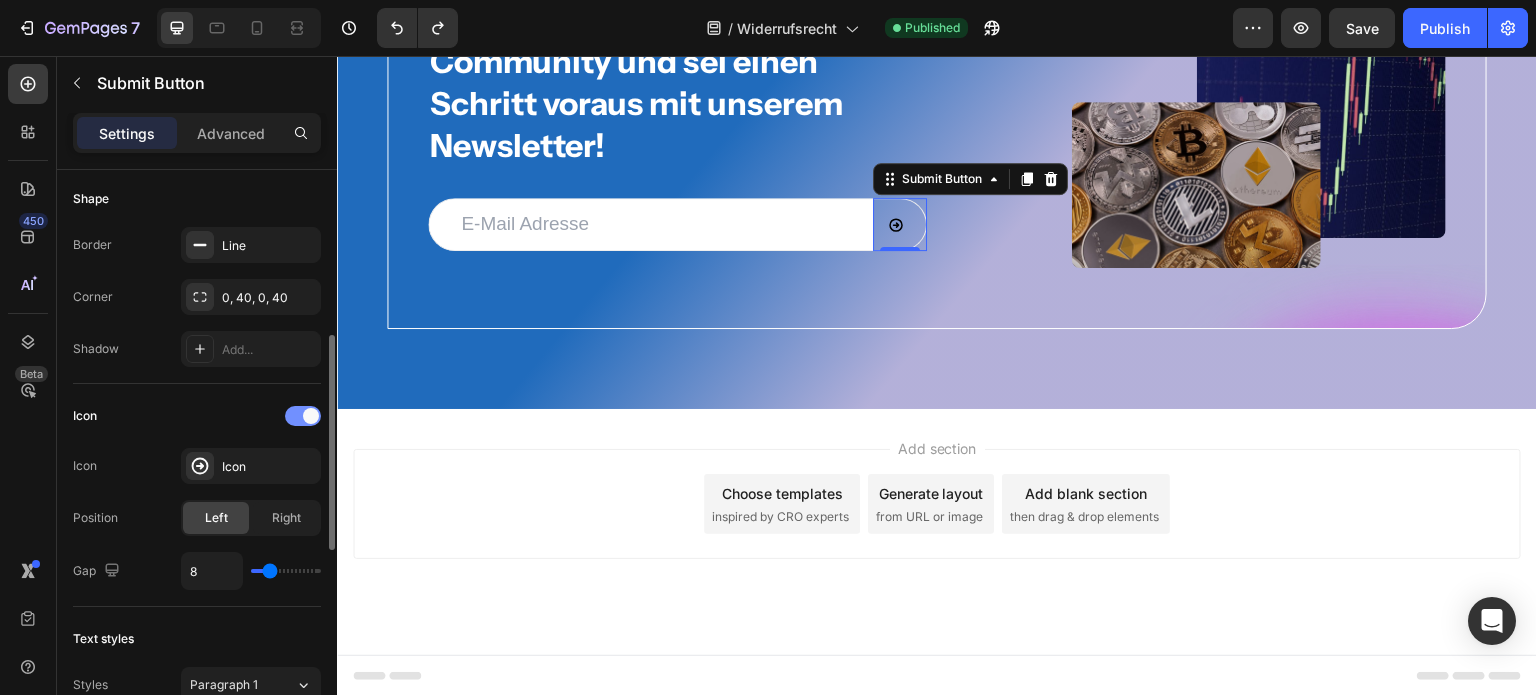 click at bounding box center [303, 416] 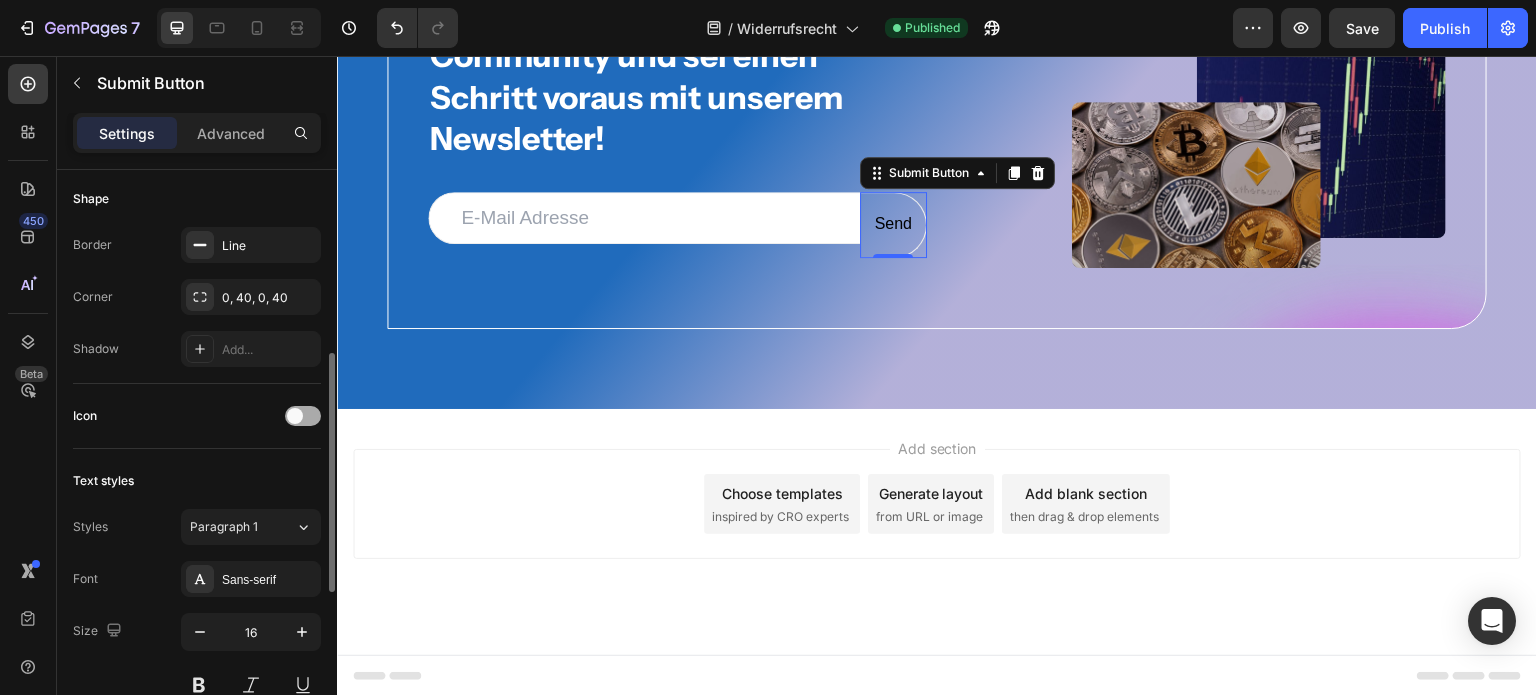 scroll, scrollTop: 2191, scrollLeft: 0, axis: vertical 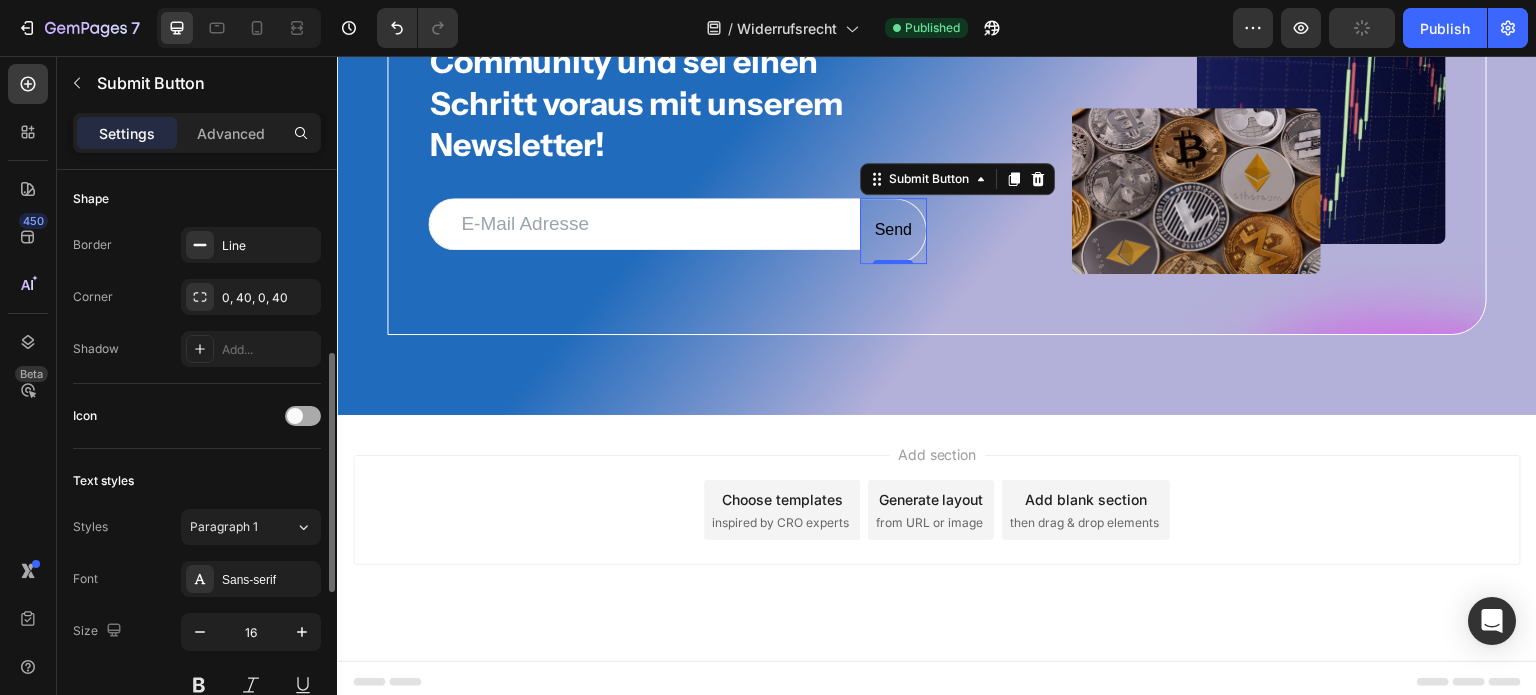 click at bounding box center [303, 416] 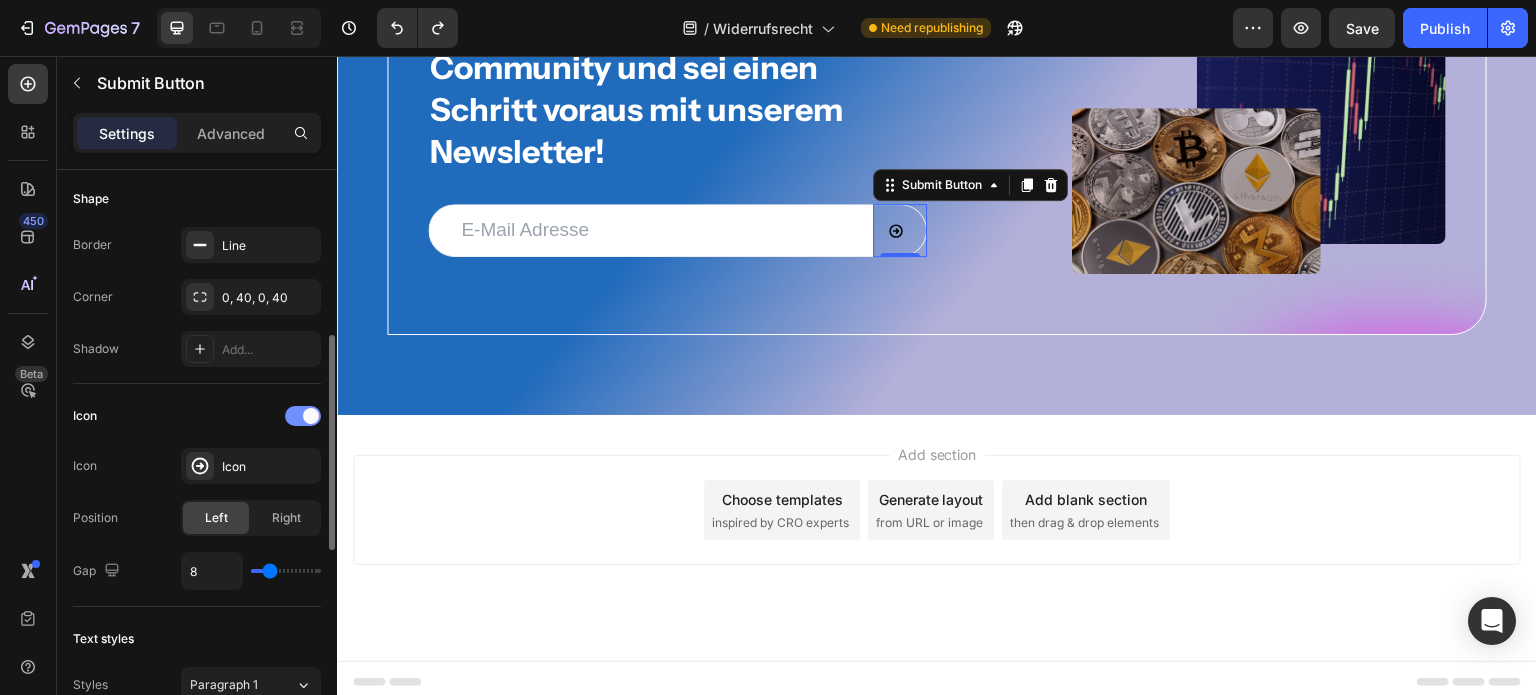 scroll, scrollTop: 2197, scrollLeft: 0, axis: vertical 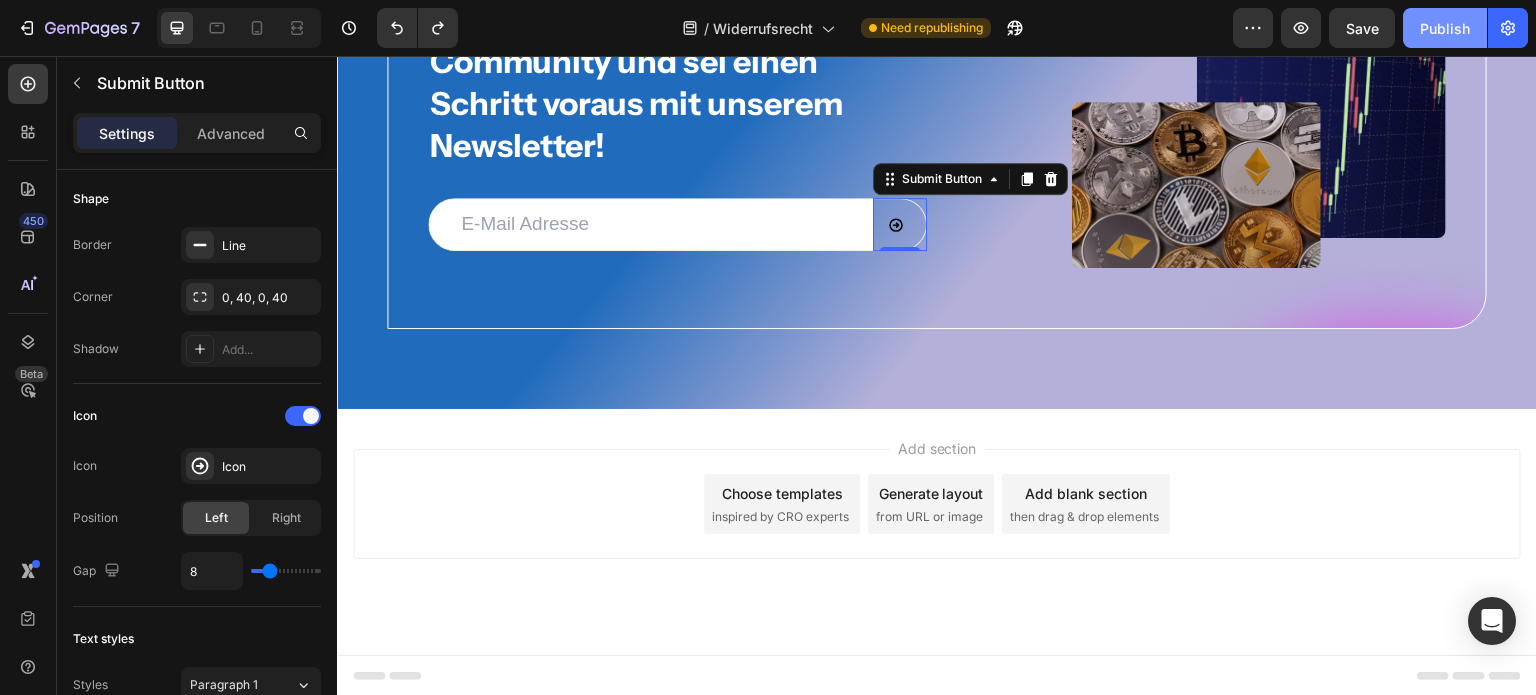 click on "Publish" at bounding box center (1445, 28) 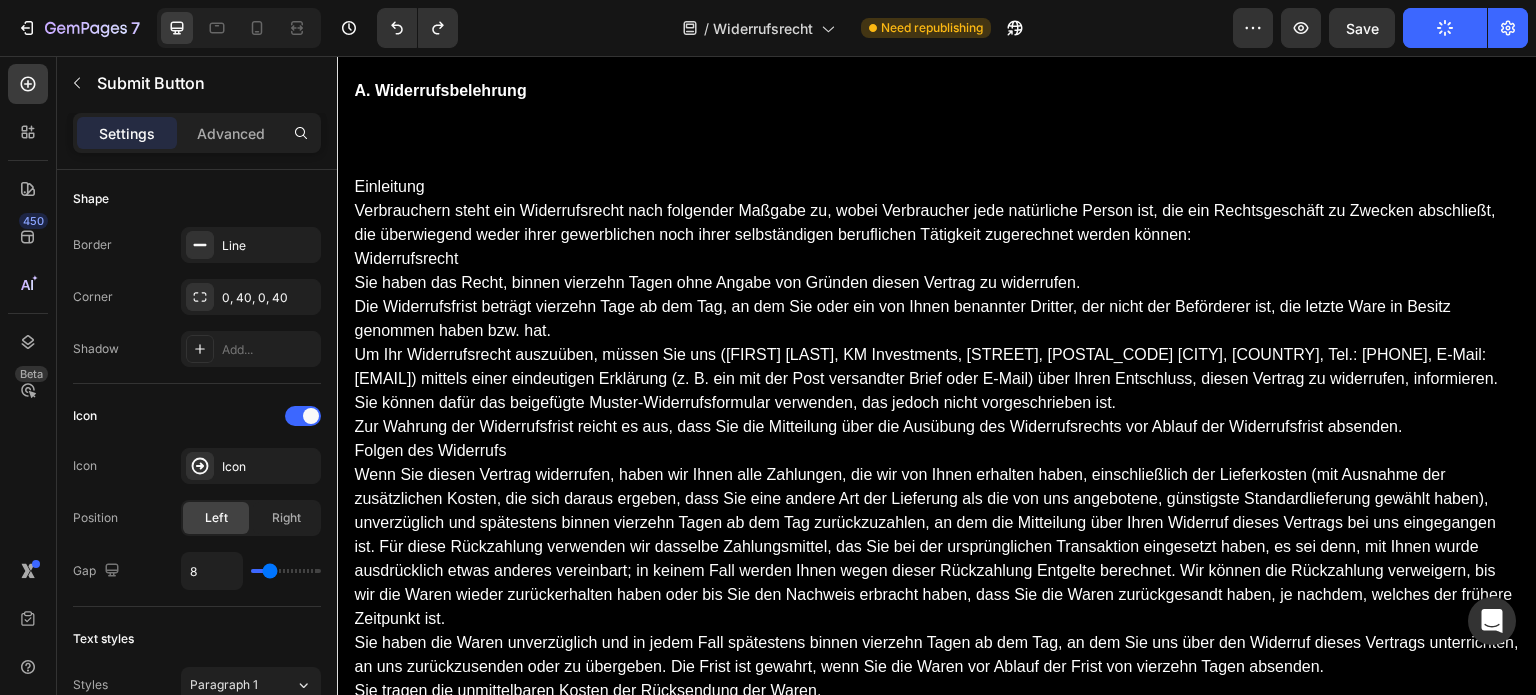 scroll, scrollTop: 0, scrollLeft: 0, axis: both 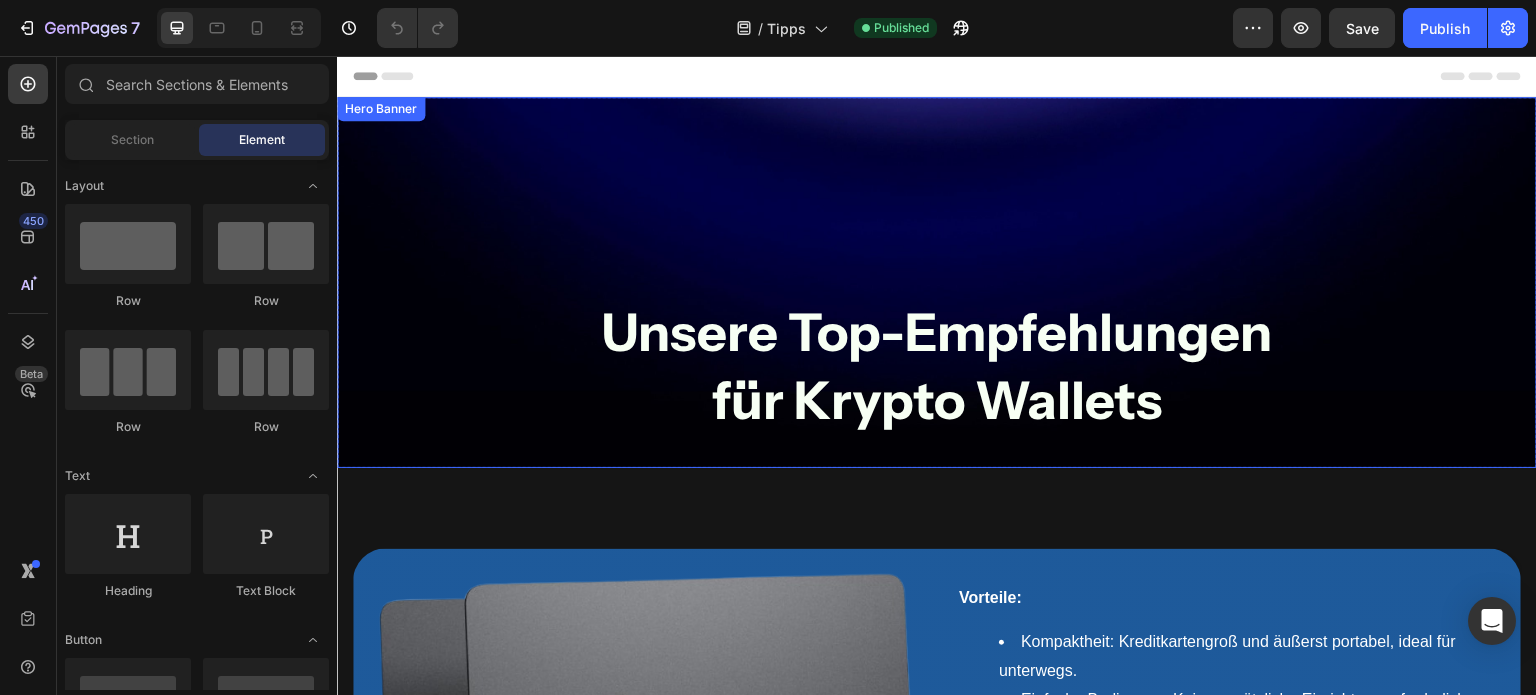click on "Unsere Top-Empfehlungen für Krypto Wallets Heading Row" at bounding box center (937, 282) 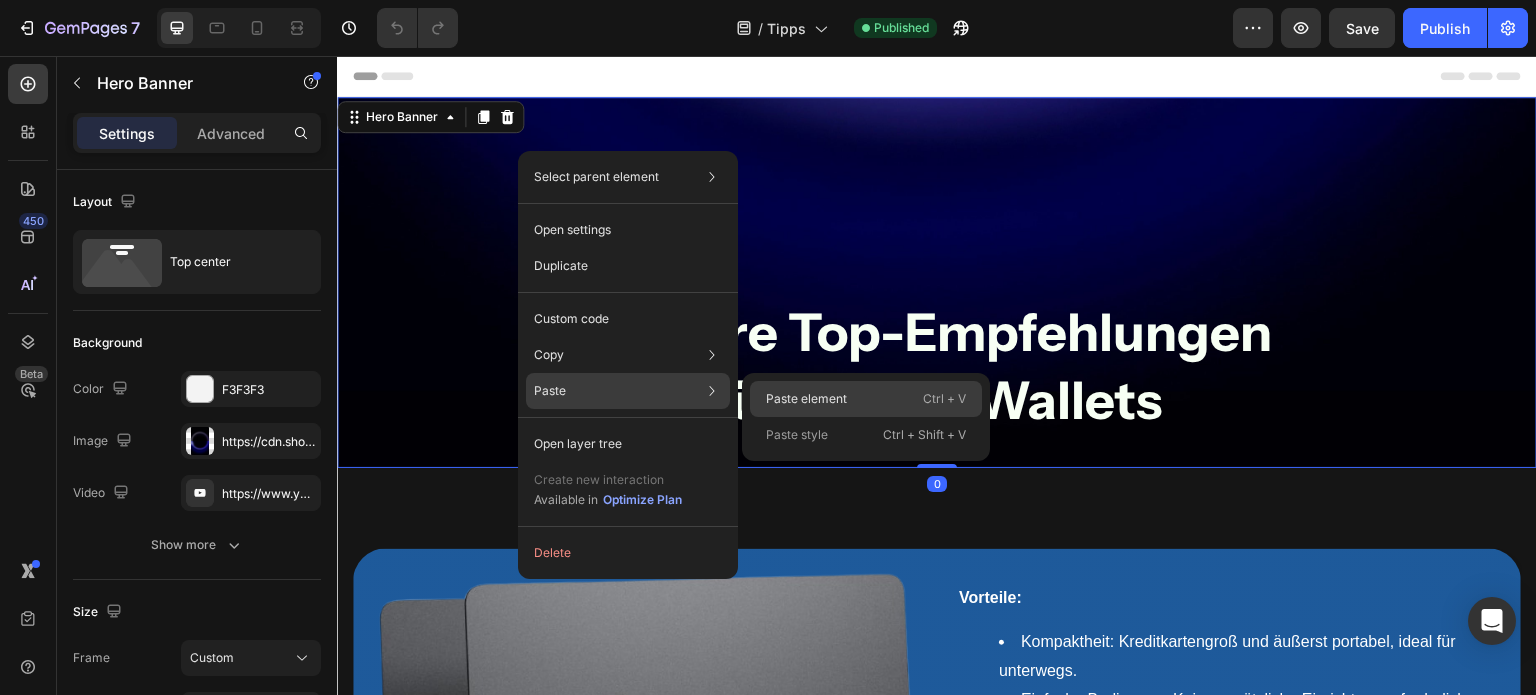 click on "Paste element" at bounding box center [806, 399] 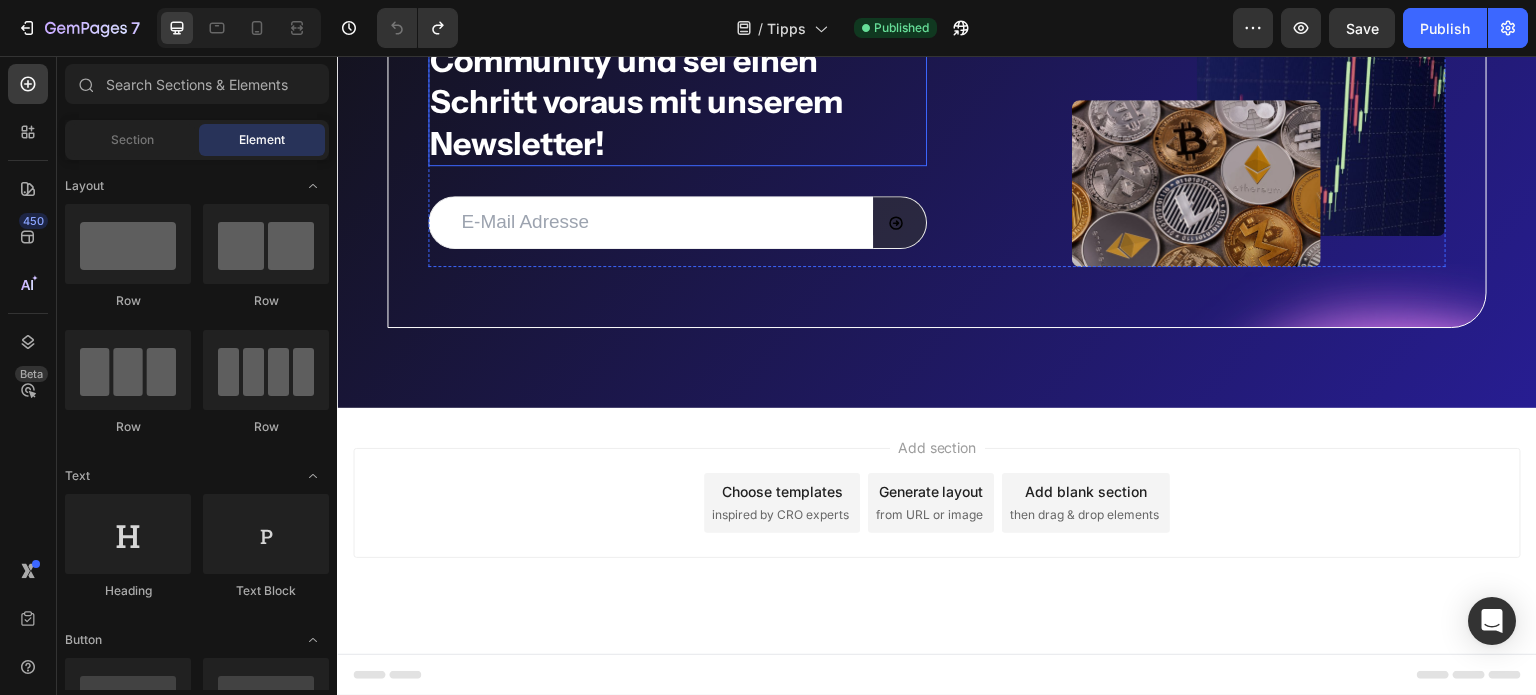 scroll, scrollTop: 13876, scrollLeft: 0, axis: vertical 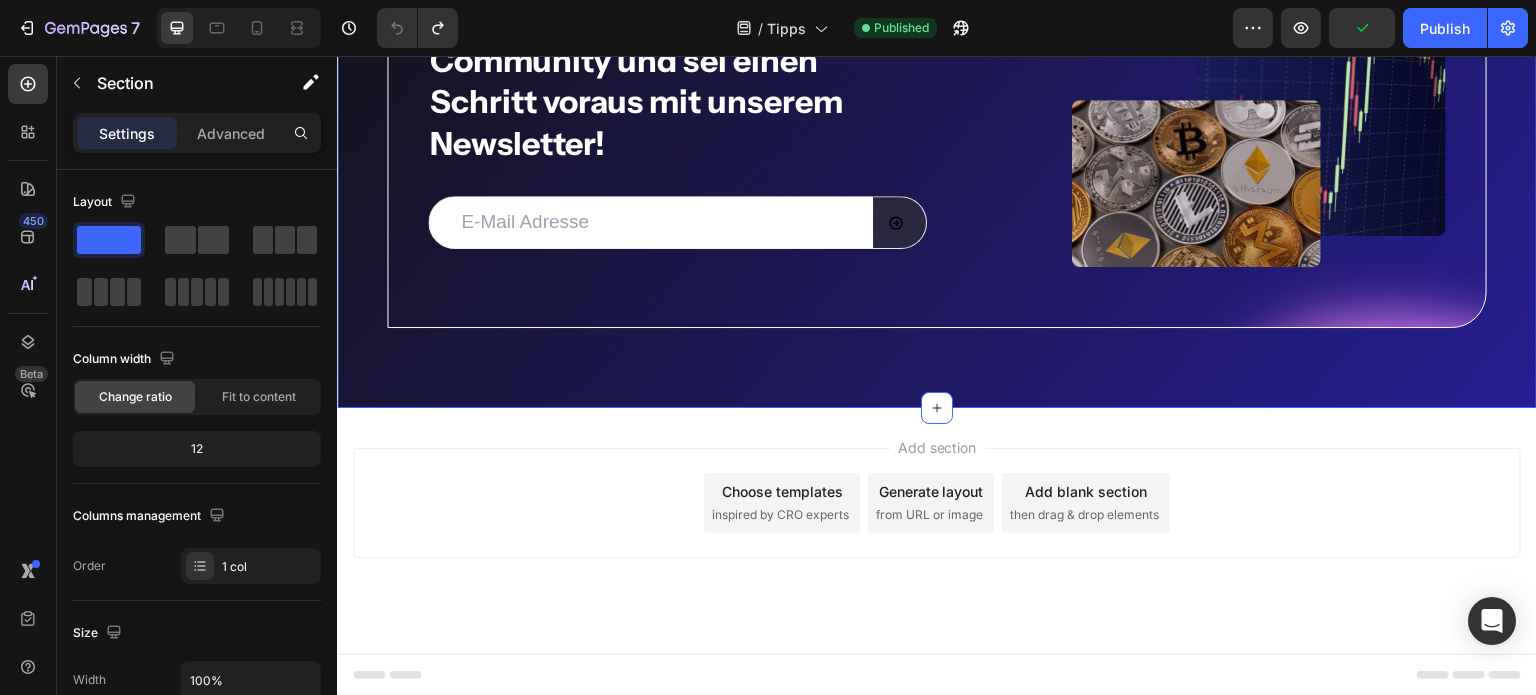 click on "Werde ein Teil unserer Community und sei einen Schritt voraus mit unserem Newsletter! Heading Email Field
Submit Button Row Newsletter Image Image Row Row Section 5" at bounding box center [937, 123] 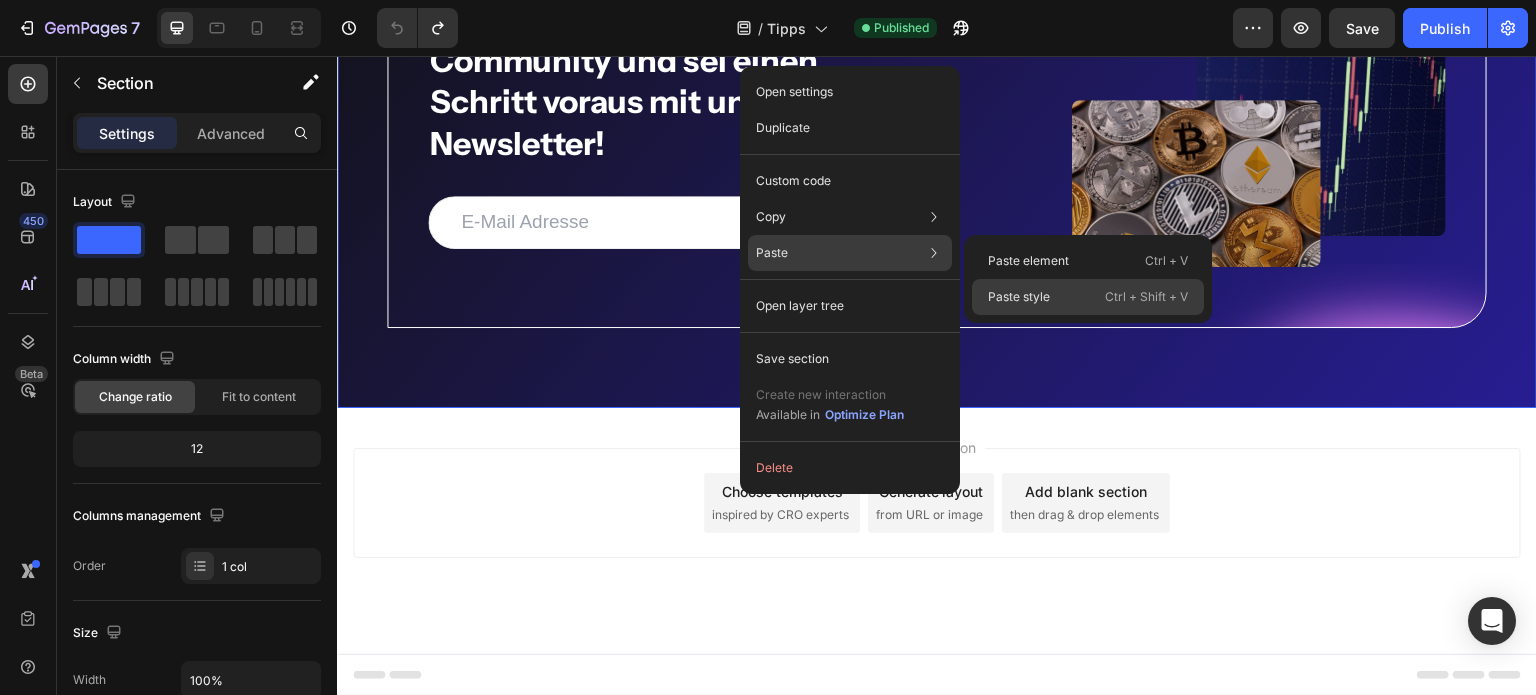 click on "Paste style" at bounding box center [1019, 297] 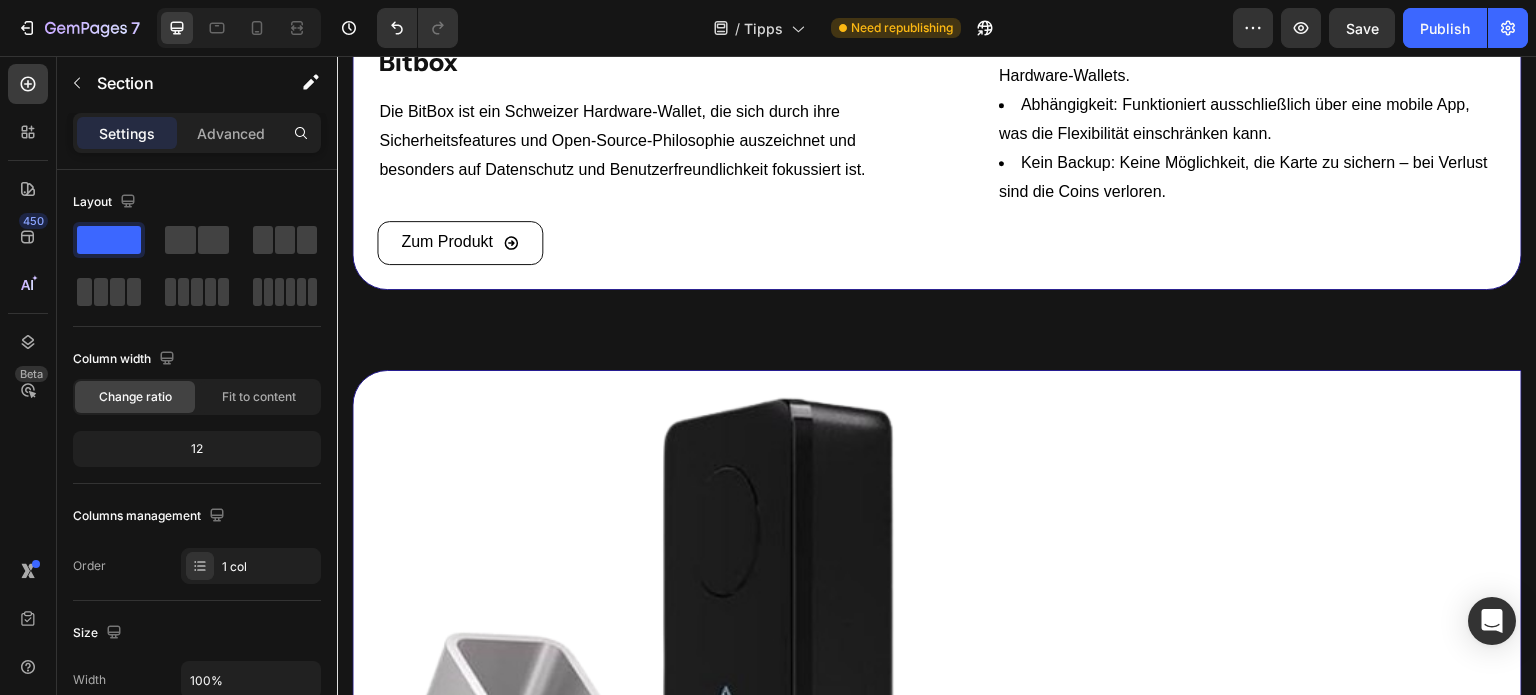 scroll, scrollTop: 0, scrollLeft: 0, axis: both 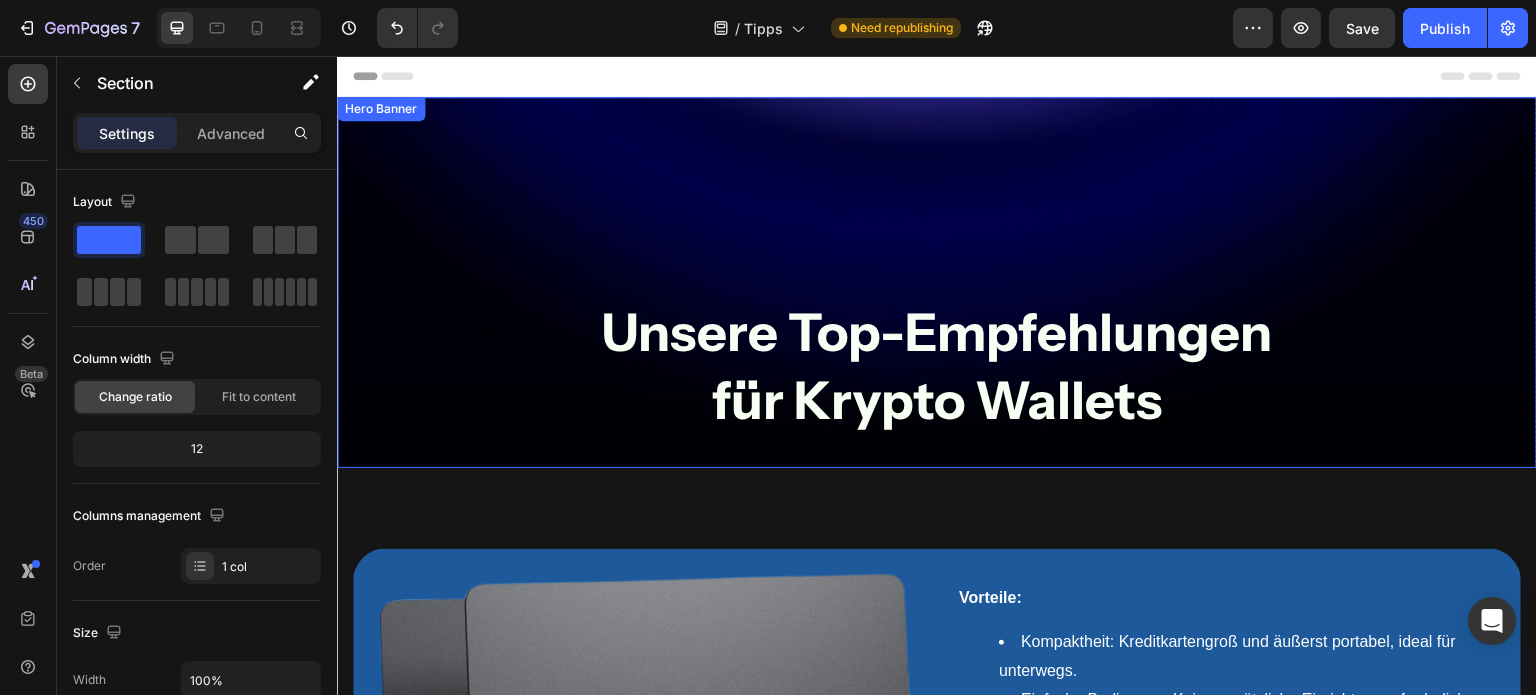 click on "Unsere Top-Empfehlungen für Krypto Wallets Heading Row" at bounding box center [937, 282] 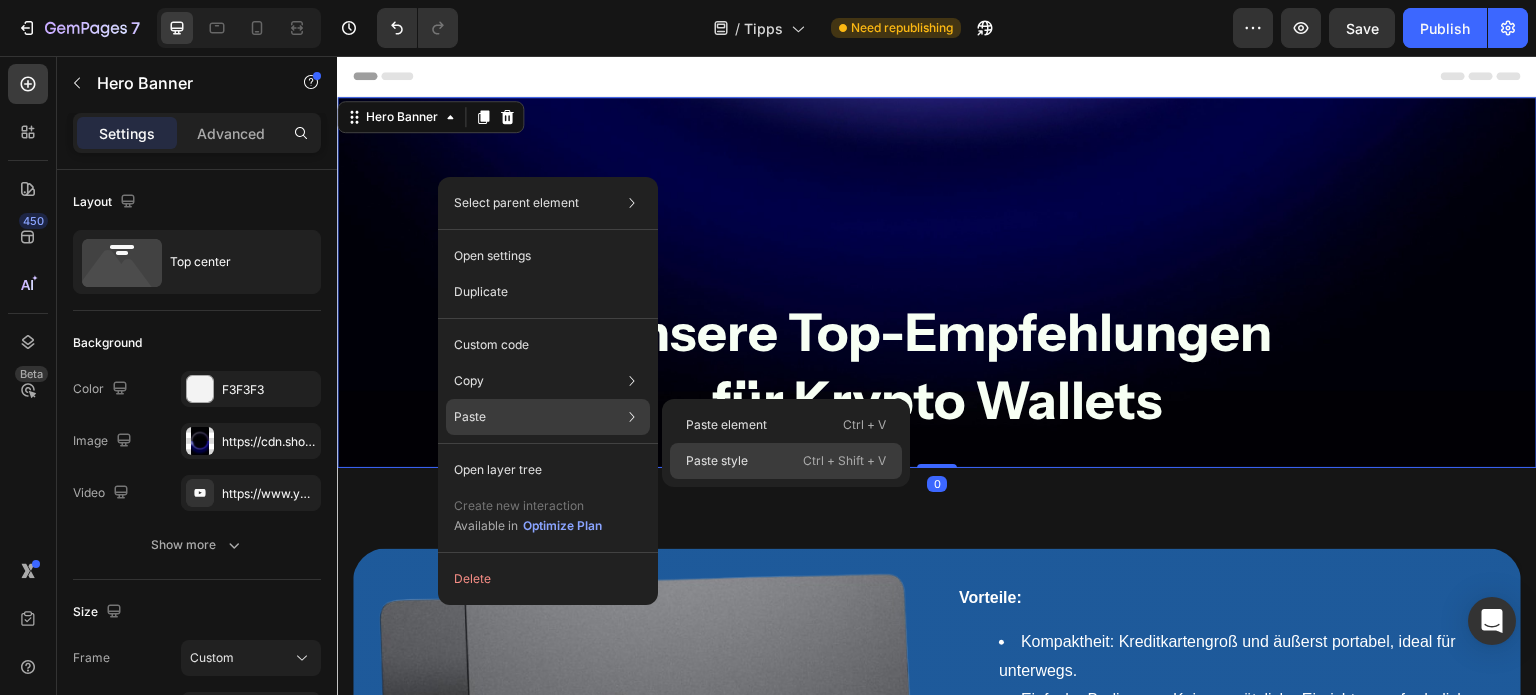 click on "Paste style" at bounding box center (717, 461) 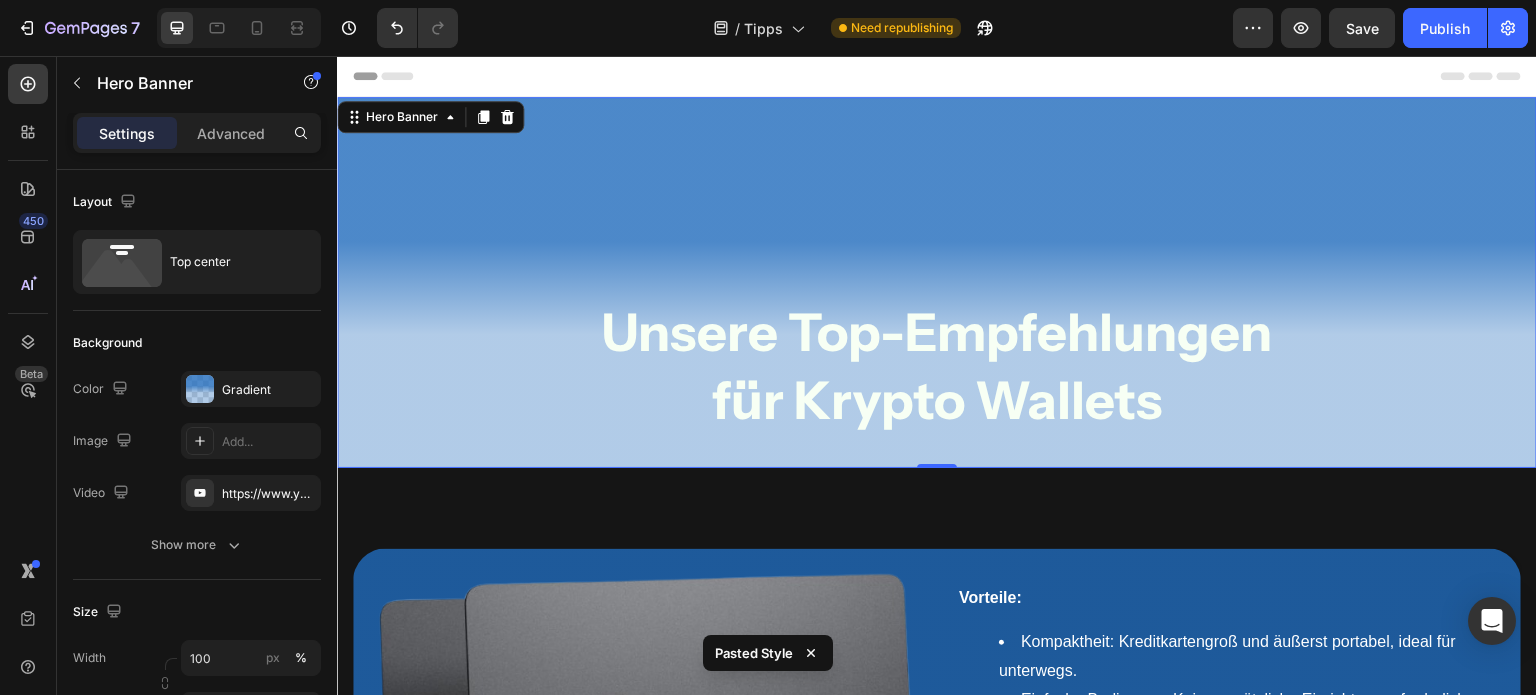 scroll, scrollTop: 342, scrollLeft: 0, axis: vertical 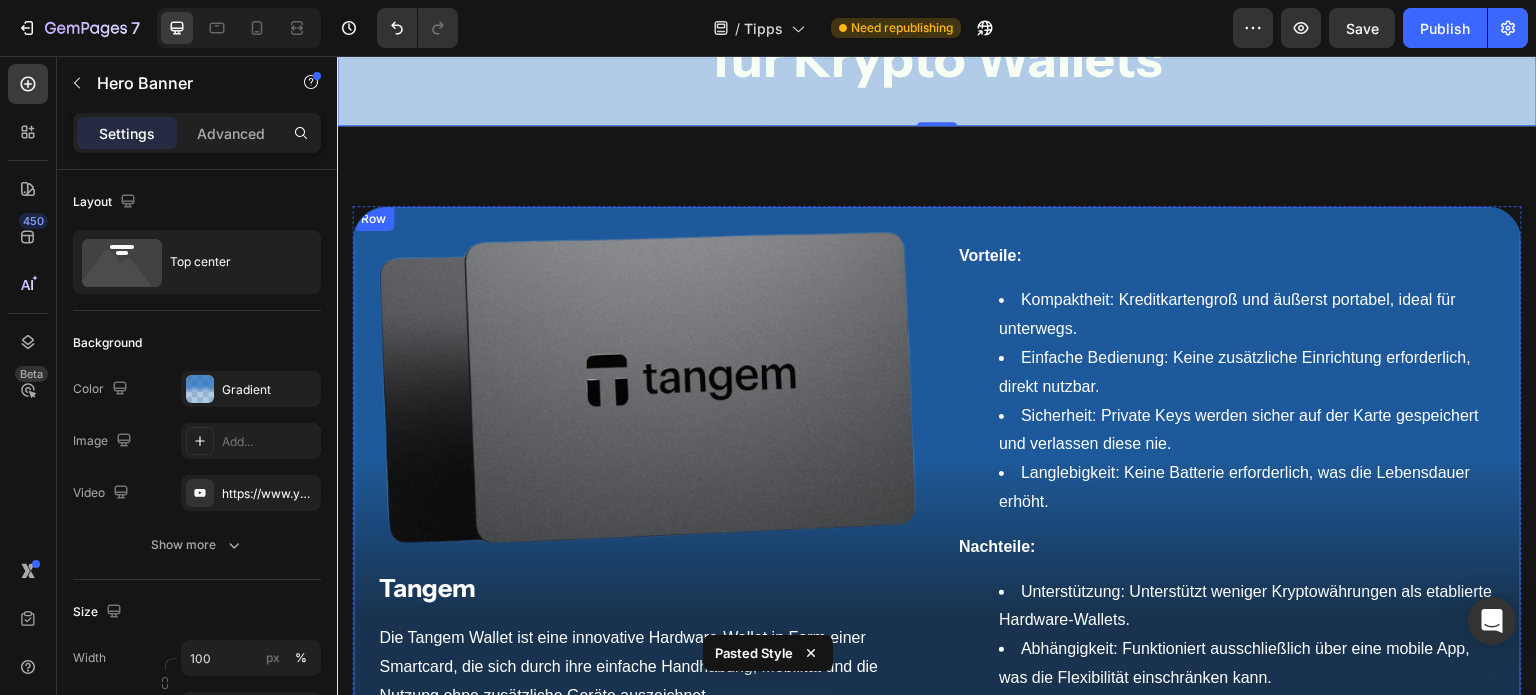click on "Image Tangem Text Block Die Tangem Wallet ist eine innovative Hardware-Wallet in Form einer Smartcard, die sich durch ihre einfache Handhabung, Mobilität und die Nutzung ohne zusätzliche Geräte auszeichnet. Text block
Zum Produkt Button Vorteile: Kompaktheit: Kreditkartengroß und äußerst portabel, ideal für unterwegs. Einfache Bedienung: Keine zusätzliche Einrichtung erforderlich, direkt nutzbar. Sicherheit: Private Keys werden sicher auf der Karte gespeichert und verlassen diese nie. Langlebigkeit: Keine Batterie erforderlich, was die Lebensdauer erhöht. Nachteile: Unterstützung: Unterstützt weniger Kryptowährungen als etablierte Hardware-Wallets. Abhängigkeit: Funktioniert ausschließlich über eine mobile App, was die Flexibilität einschränken kann. Kein Backup: Keine Möglichkeit, die Karte zu sichern – bei Verlust sind die Coins verloren. Text block Row" at bounding box center [937, 510] 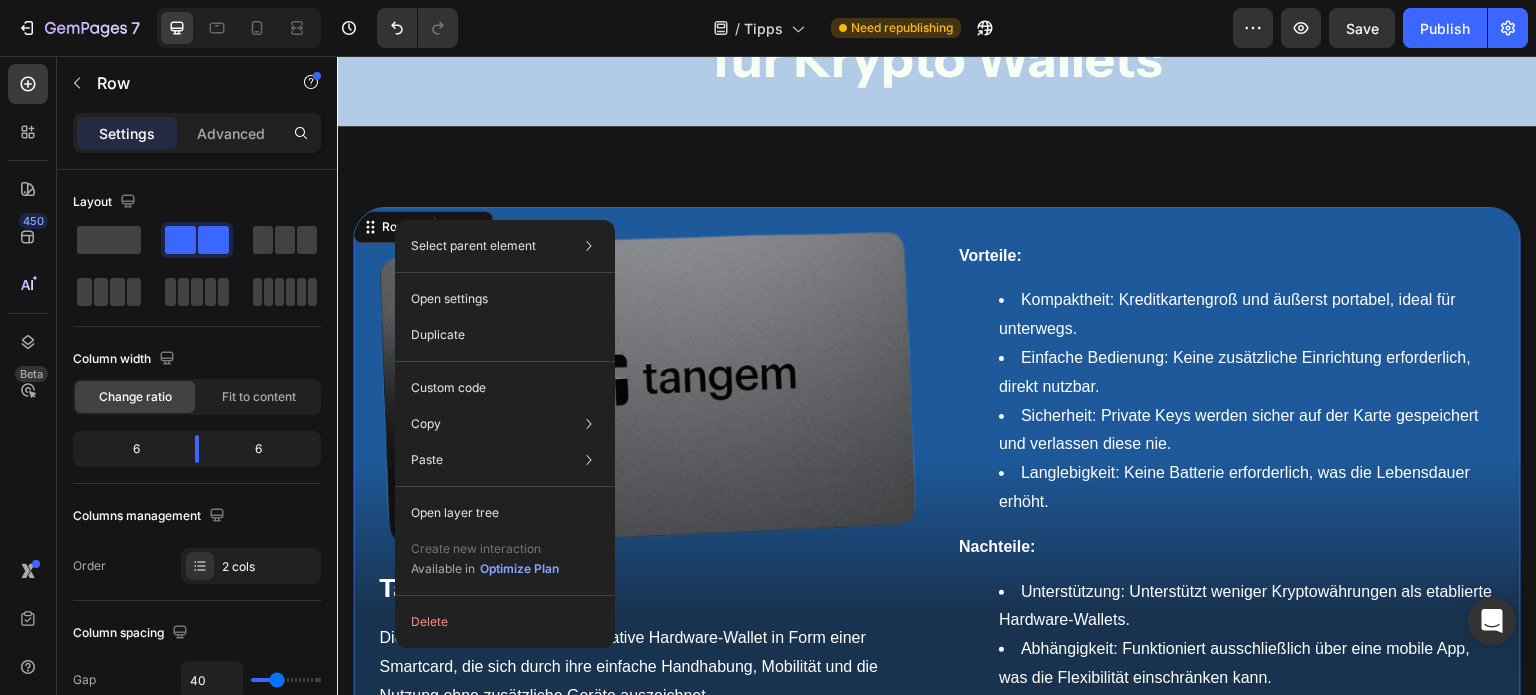 click on "Image Tangem Text Block Die Tangem Wallet ist eine innovative Hardware-Wallet in Form einer Smartcard, die sich durch ihre einfache Handhabung, Mobilität und die Nutzung ohne zusätzliche Geräte auszeichnet. Text block
Zum Produkt Button Vorteile: Kompaktheit: Kreditkartengroß und äußerst portabel, ideal für unterwegs. Einfache Bedienung: Keine zusätzliche Einrichtung erforderlich, direkt nutzbar. Sicherheit: Private Keys werden sicher auf der Karte gespeichert und verlassen diese nie. Langlebigkeit: Keine Batterie erforderlich, was die Lebensdauer erhöht. Nachteile: Unterstützung: Unterstützt weniger Kryptowährungen als etablierte Hardware-Wallets. Abhängigkeit: Funktioniert ausschließlich über eine mobile App, was die Flexibilität einschränken kann. Kein Backup: Keine Möglichkeit, die Karte zu sichern – bei Verlust sind die Coins verloren. Text block Row   0" at bounding box center (937, 510) 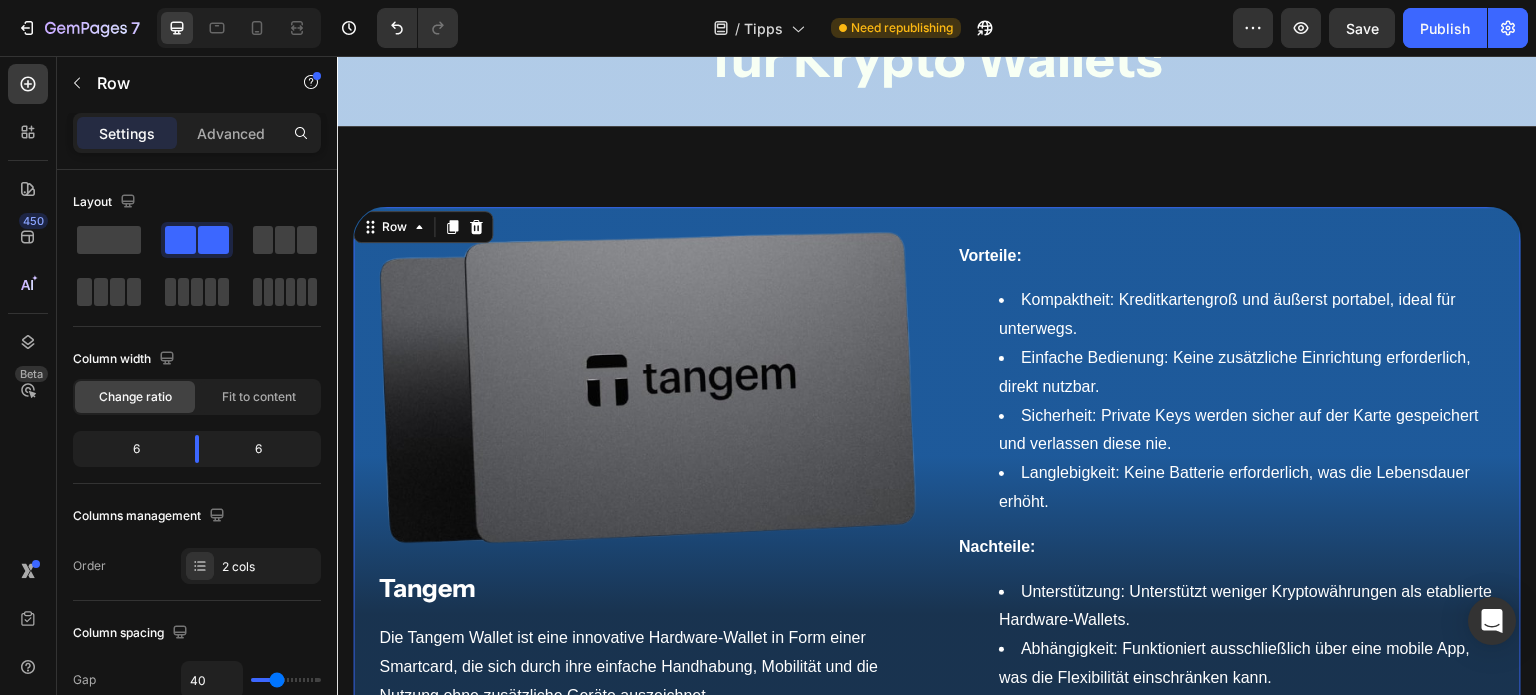 scroll, scrollTop: 99, scrollLeft: 0, axis: vertical 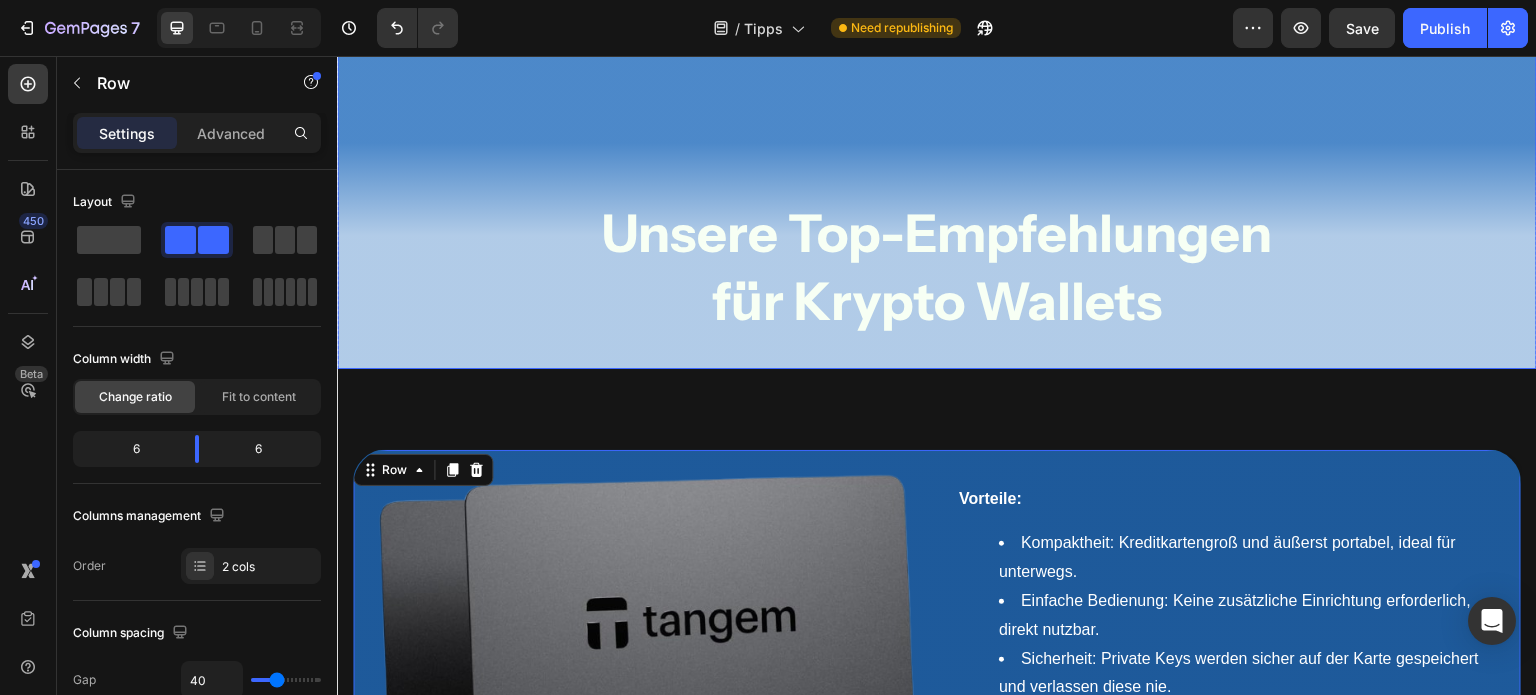 click on "Unsere Top-Empfehlungen für Krypto Wallets Heading Row" at bounding box center (937, 183) 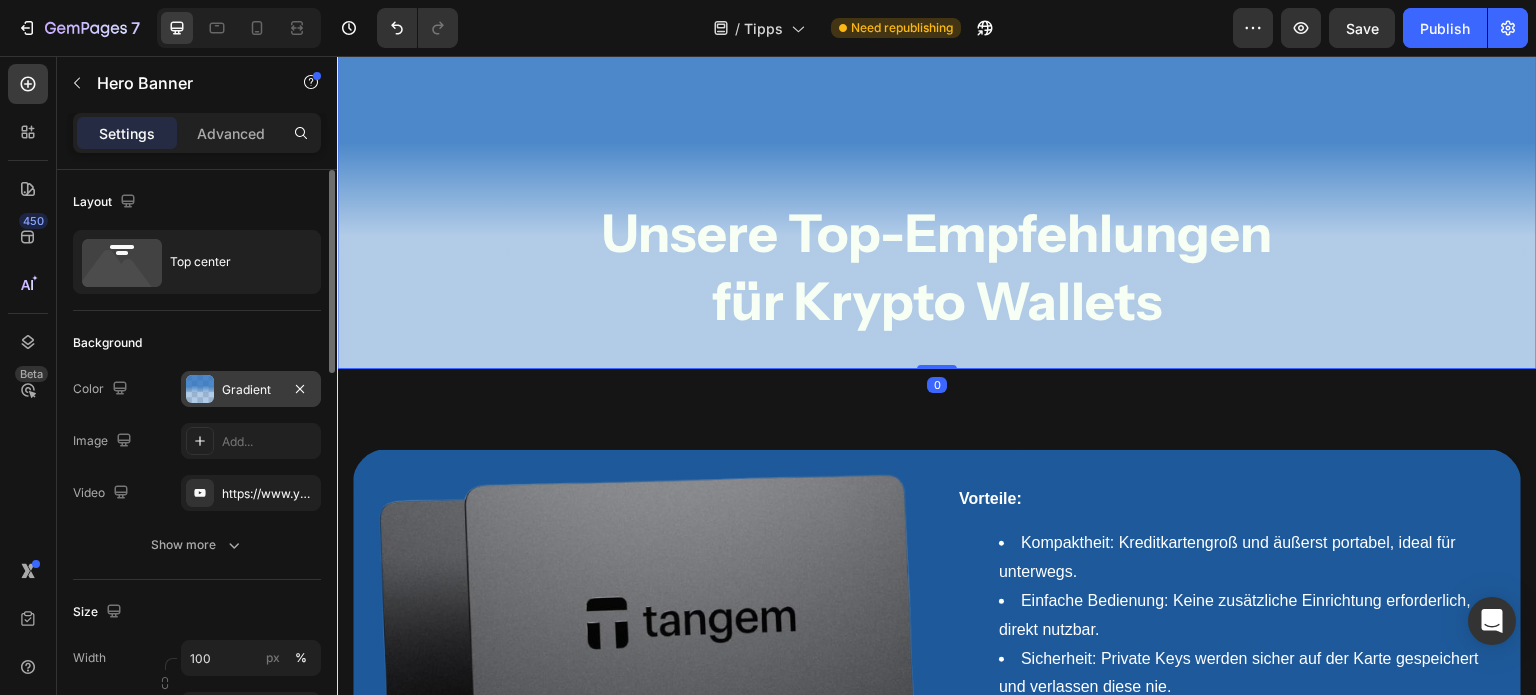 click at bounding box center (200, 389) 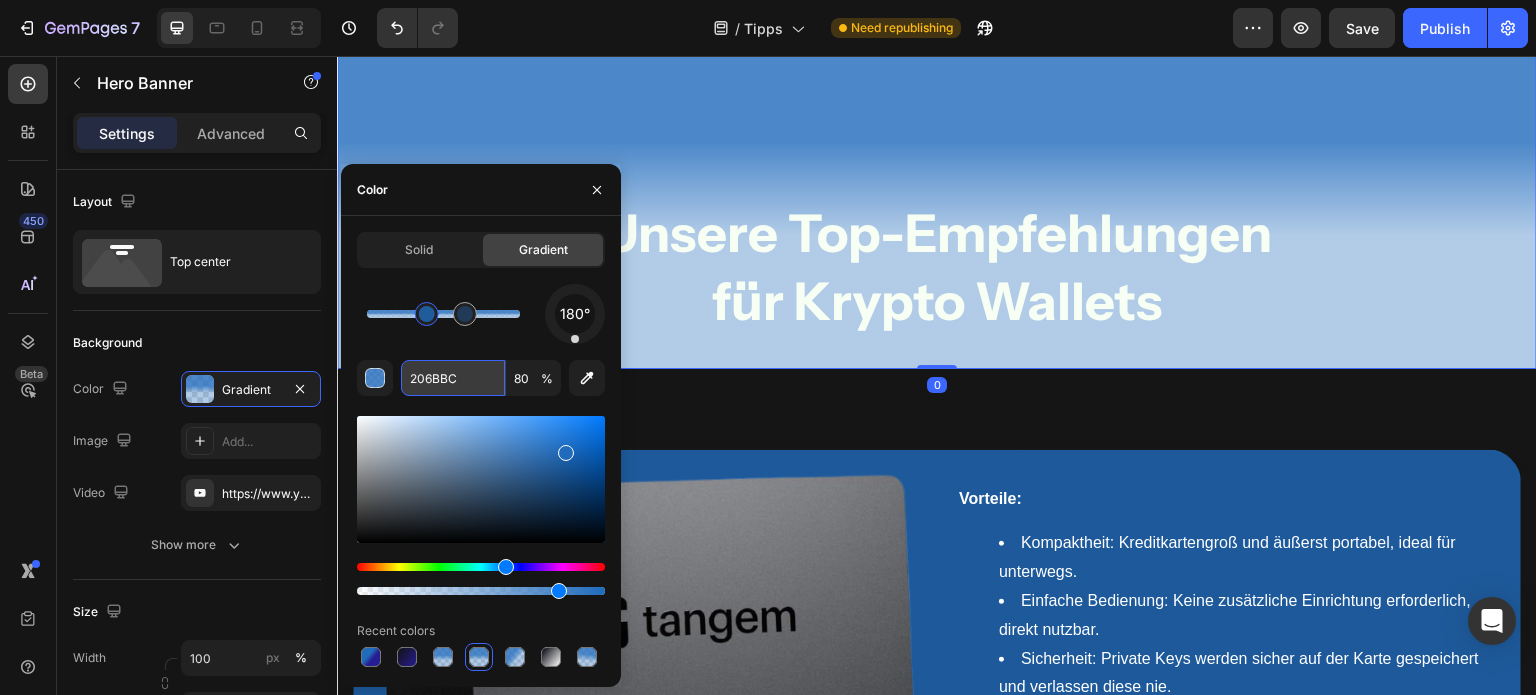 click on "206BBC" at bounding box center [453, 378] 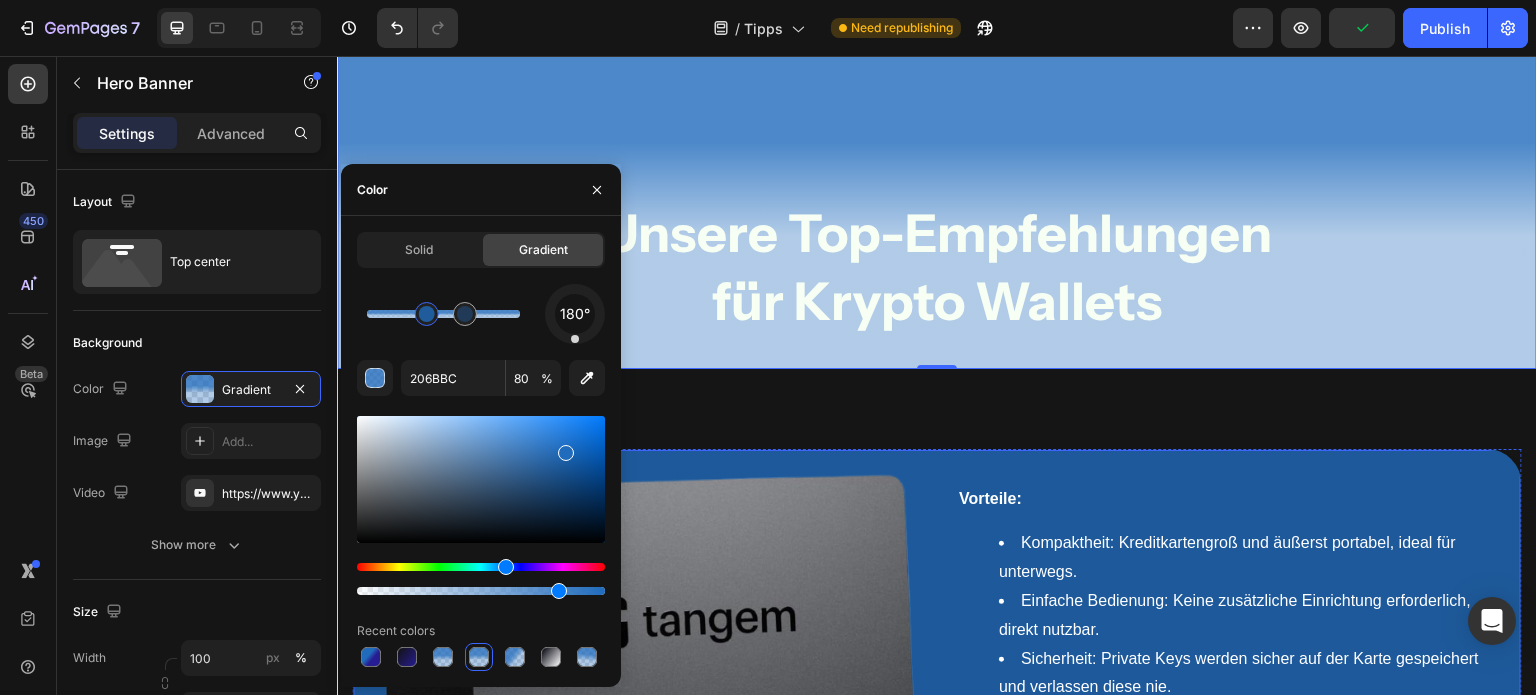 click on "Image Tangem Text Block Die Tangem Wallet ist eine innovative Hardware-Wallet in Form einer Smartcard, die sich durch ihre einfache Handhabung, Mobilität und die Nutzung ohne zusätzliche Geräte auszeichnet. Text block
Zum Produkt Button Vorteile: Kompaktheit: Kreditkartengroß und äußerst portabel, ideal für unterwegs. Einfache Bedienung: Keine zusätzliche Einrichtung erforderlich, direkt nutzbar. Sicherheit: Private Keys werden sicher auf der Karte gespeichert und verlassen diese nie. Langlebigkeit: Keine Batterie erforderlich, was die Lebensdauer erhöht. Nachteile: Unterstützung: Unterstützt weniger Kryptowährungen als etablierte Hardware-Wallets. Abhängigkeit: Funktioniert ausschließlich über eine mobile App, was die Flexibilität einschränken kann. Kein Backup: Keine Möglichkeit, die Karte zu sichern – bei Verlust sind die Coins verloren. Text block Row" at bounding box center (937, 753) 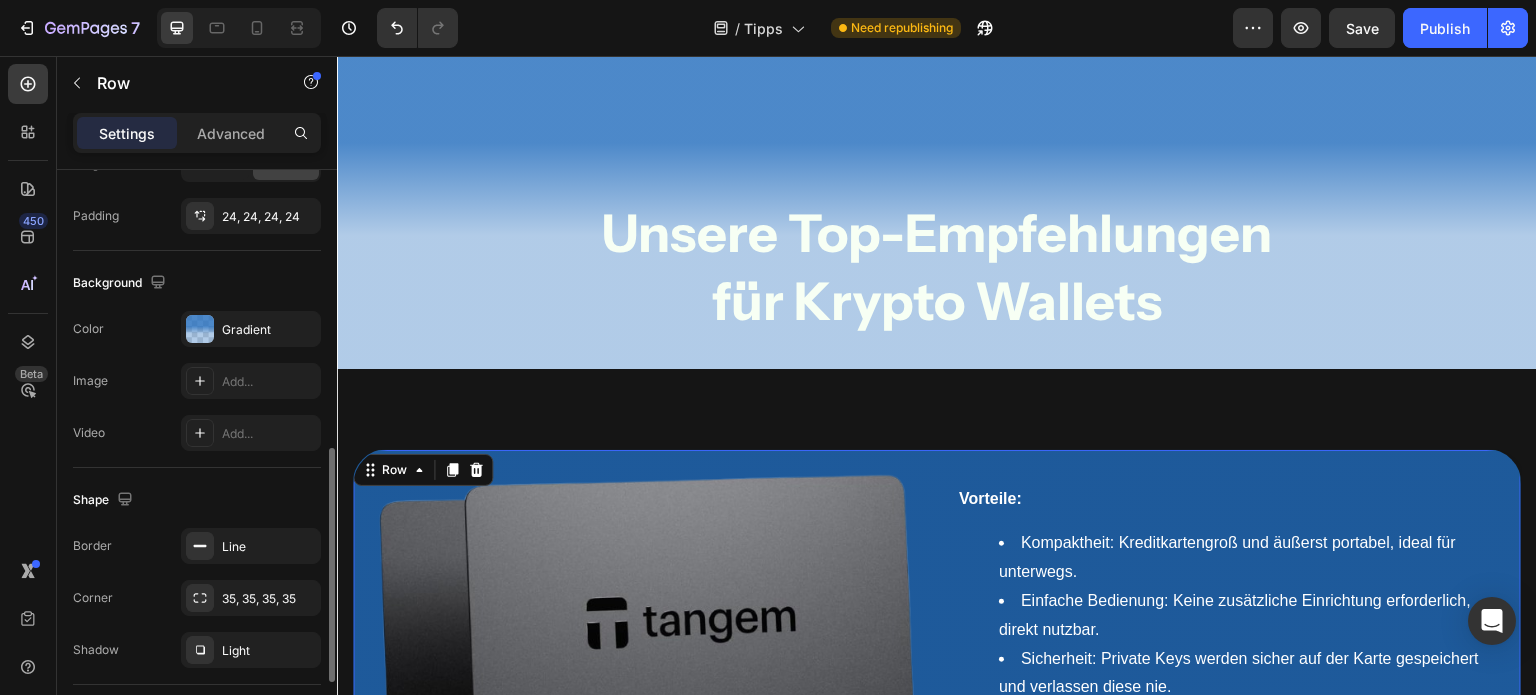 scroll, scrollTop: 687, scrollLeft: 0, axis: vertical 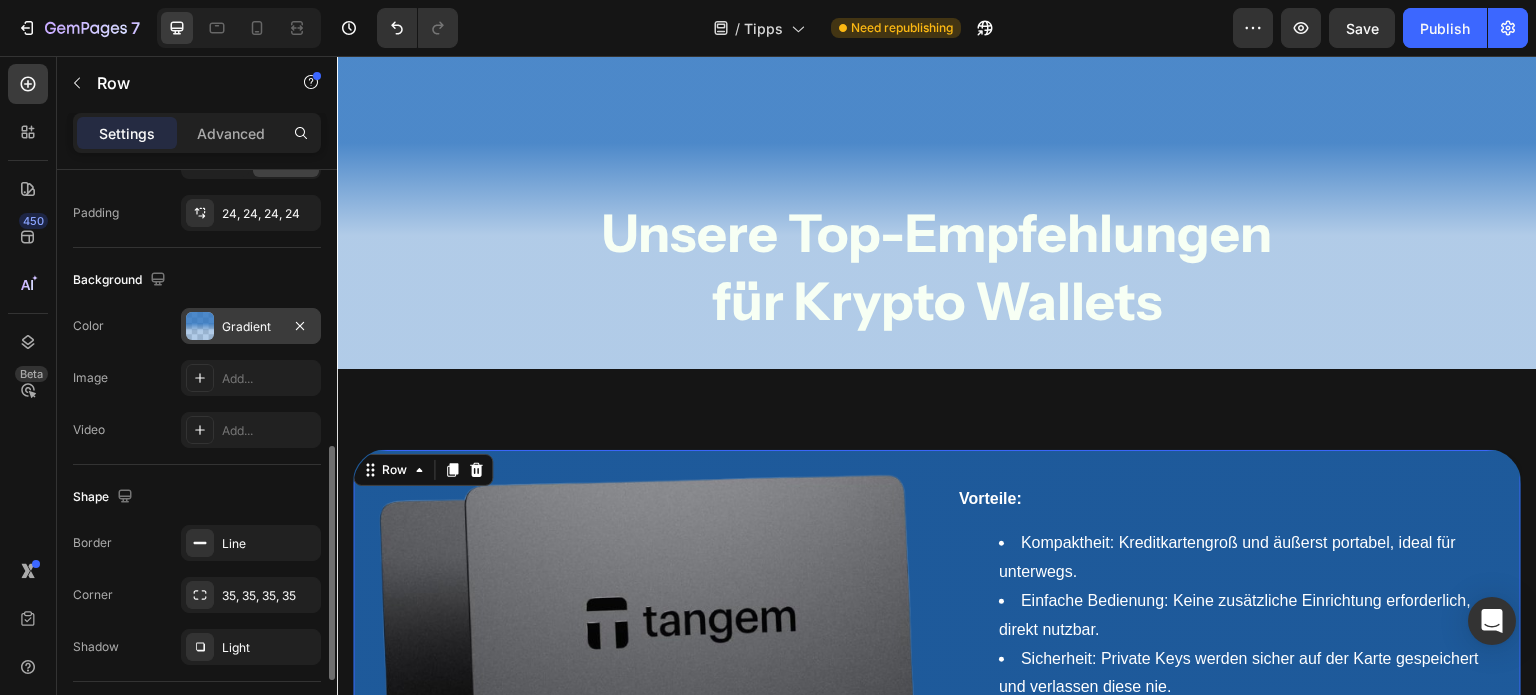click at bounding box center [200, 326] 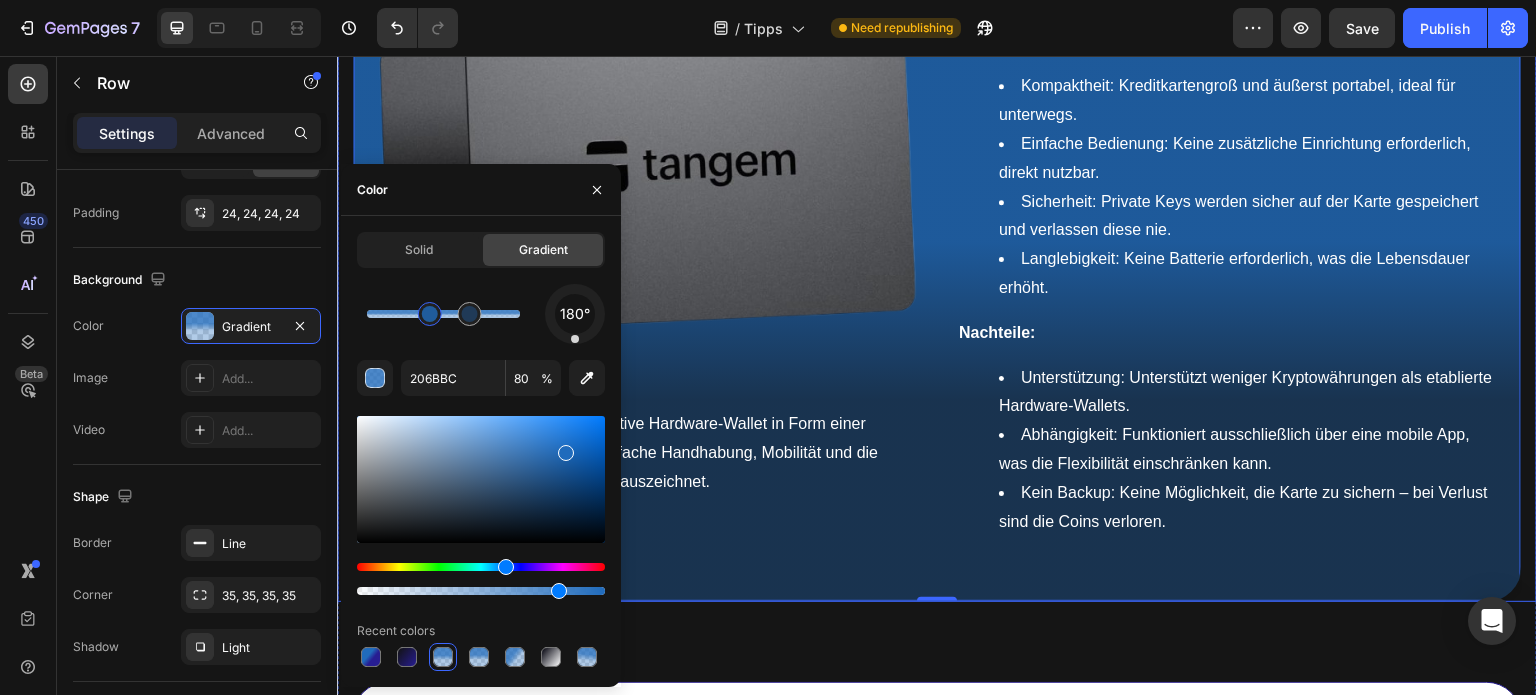 scroll, scrollTop: 374, scrollLeft: 0, axis: vertical 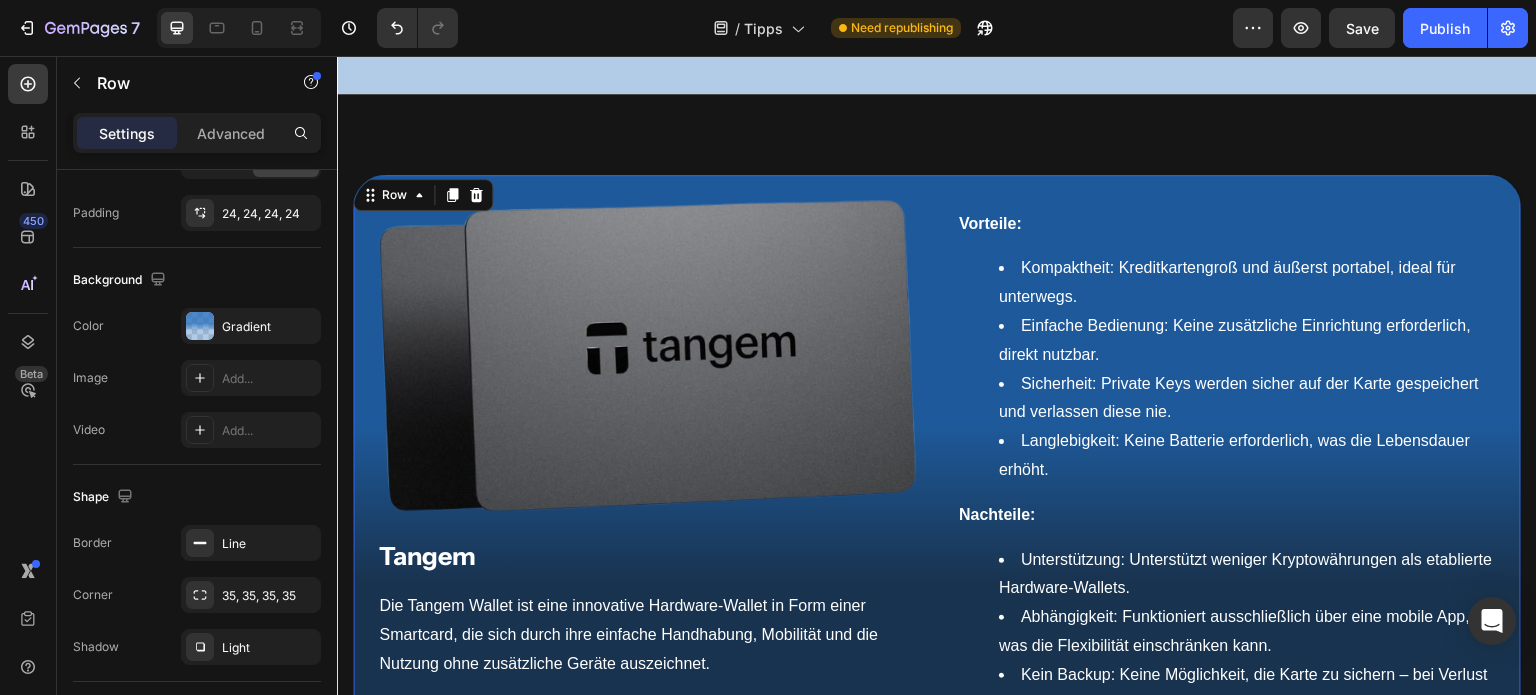 click on "Image Tangem Text Block Die Tangem Wallet ist eine innovative Hardware-Wallet in Form einer Smartcard, die sich durch ihre einfache Handhabung, Mobilität und die Nutzung ohne zusätzliche Geräte auszeichnet. Text block
Zum Produkt Button Vorteile: Kompaktheit: Kreditkartengroß und äußerst portabel, ideal für unterwegs. Einfache Bedienung: Keine zusätzliche Einrichtung erforderlich, direkt nutzbar. Sicherheit: Private Keys werden sicher auf der Karte gespeichert und verlassen diese nie. Langlebigkeit: Keine Batterie erforderlich, was die Lebensdauer erhöht. Nachteile: Unterstützung: Unterstützt weniger Kryptowährungen als etablierte Hardware-Wallets. Abhängigkeit: Funktioniert ausschließlich über eine mobile App, was die Flexibilität einschränken kann. Kein Backup: Keine Möglichkeit, die Karte zu sichern – bei Verlust sind die Coins verloren. Text block Row   0" at bounding box center (937, 478) 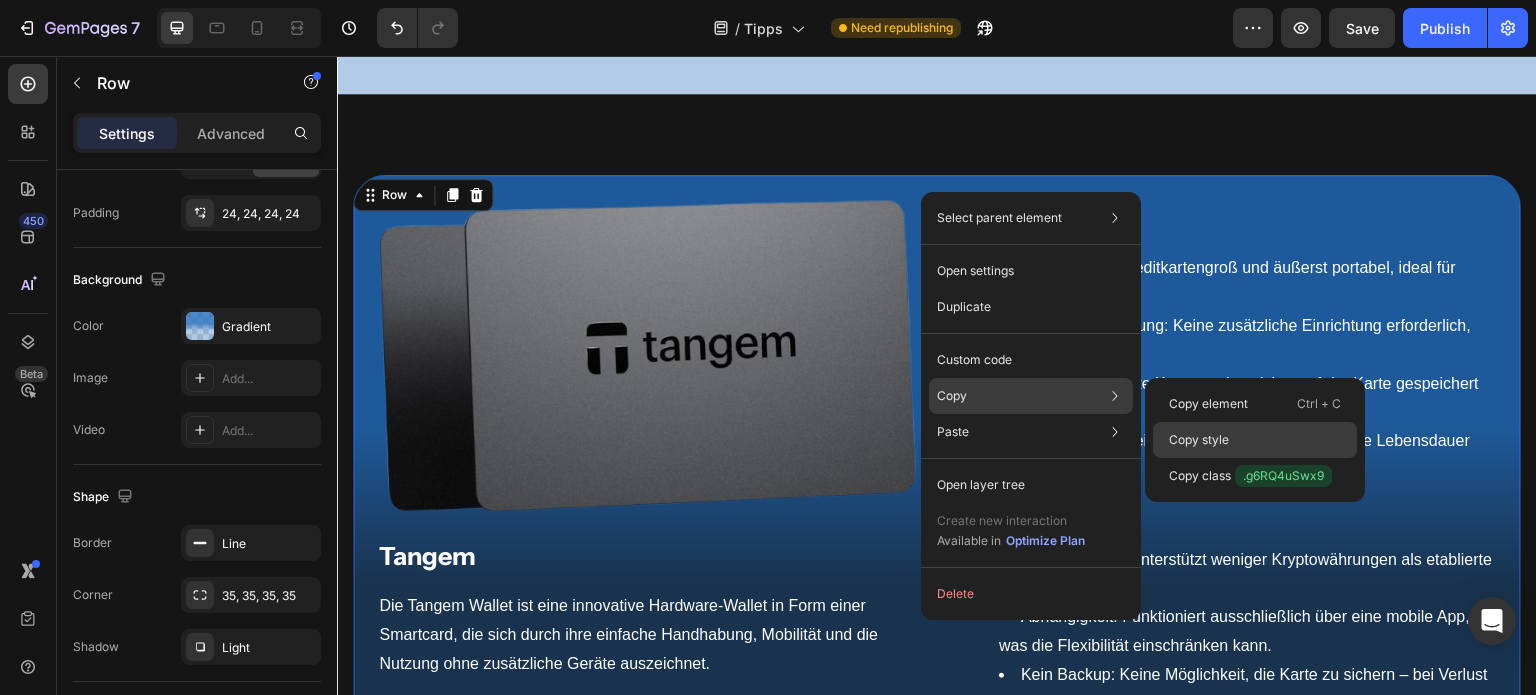 click on "Copy style" at bounding box center (1199, 440) 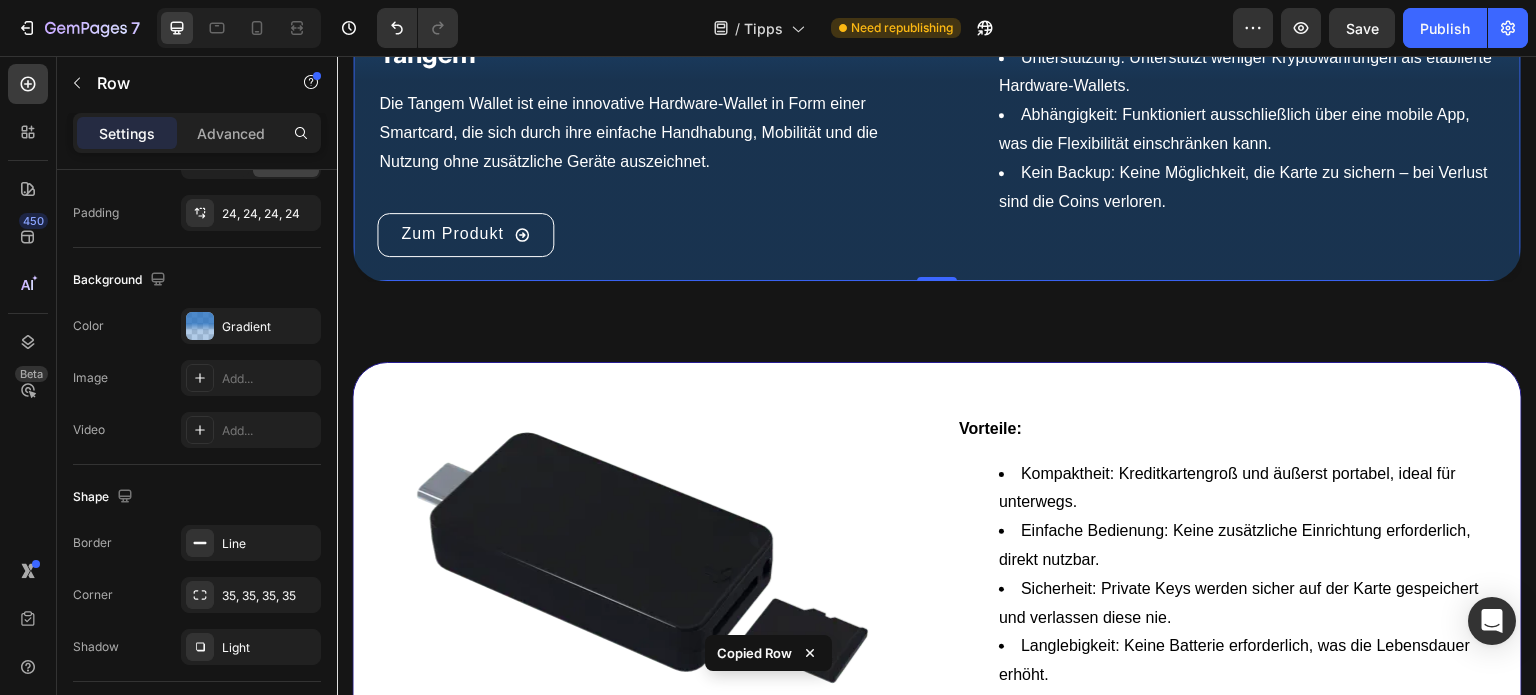 scroll, scrollTop: 878, scrollLeft: 0, axis: vertical 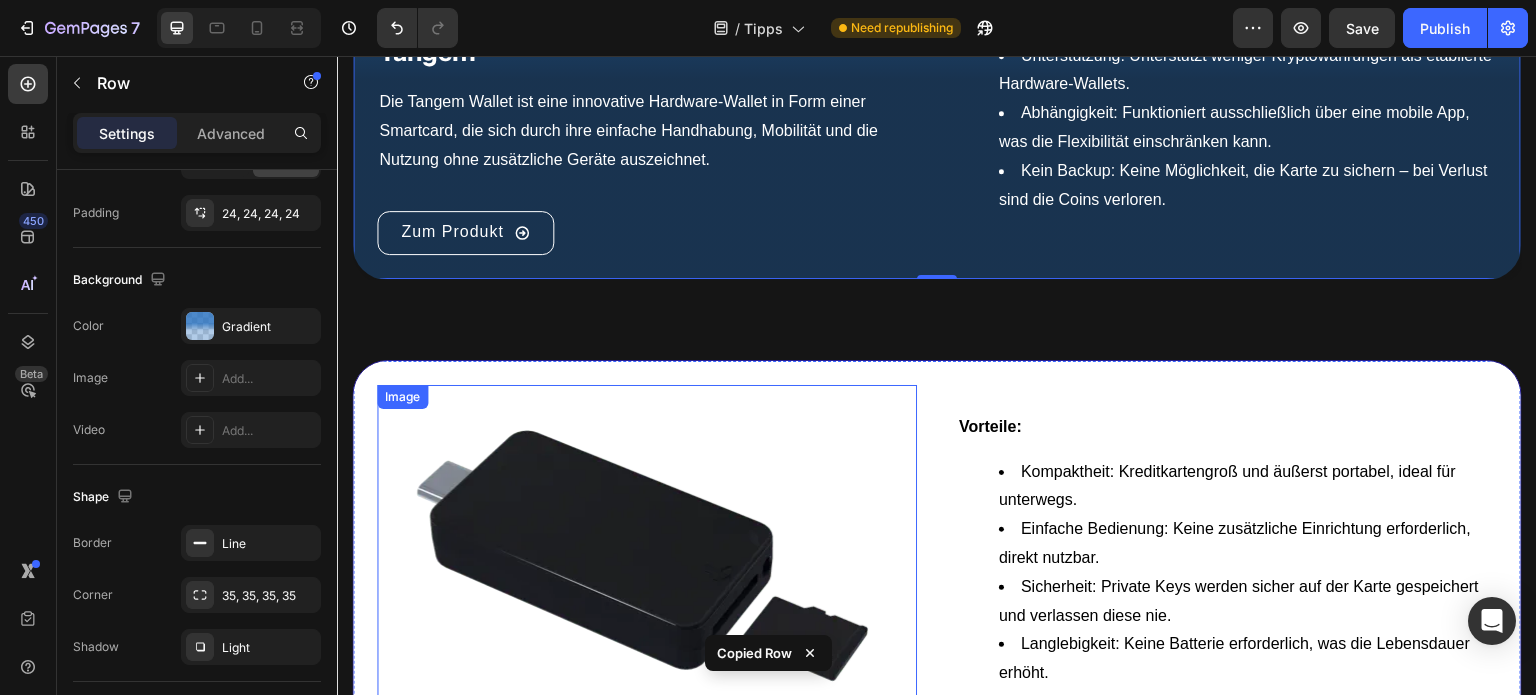 click at bounding box center (647, 560) 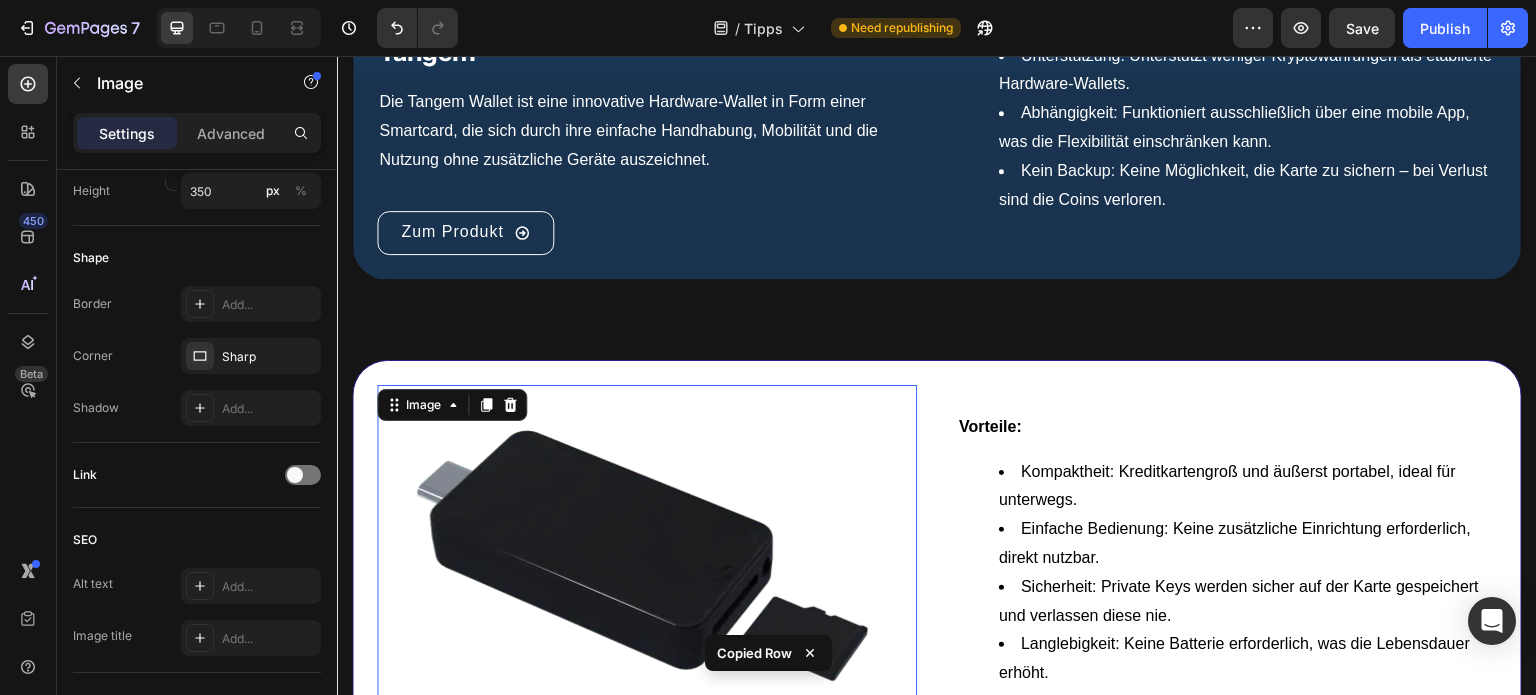 scroll, scrollTop: 0, scrollLeft: 0, axis: both 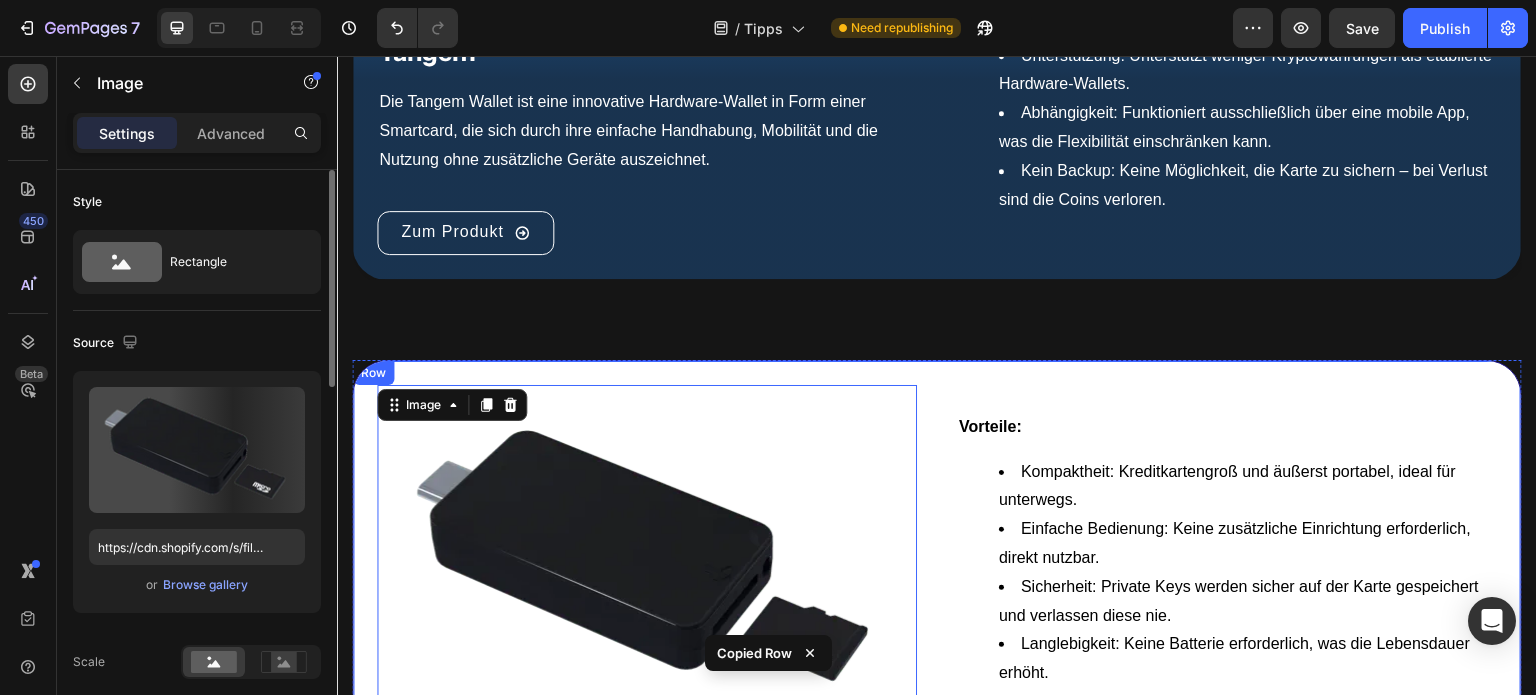 click on "Image   24 Bitbox Text Block Die BitBox ist ein Schweizer Hardware-Wallet, die sich durch ihre Sicherheitsfeatures und Open-Source-Philosophie auszeichnet und besonders auf Datenschutz und Benutzerfreundlichkeit fokussiert ist. Text block
Zum Produkt Button Vorteile: Kompaktheit: Kreditkartengroß und äußerst portabel, ideal für unterwegs. Einfache Bedienung: Keine zusätzliche Einrichtung erforderlich, direkt nutzbar. Sicherheit: Private Keys werden sicher auf der Karte gespeichert und verlassen diese nie. Langlebigkeit: Keine Batterie erforderlich, was die Lebensdauer erhöht. Nachteile: Unterstützung: Unterstützt weniger Kryptowährungen als etablierte Hardware-Wallets. Abhängigkeit: Funktioniert ausschließlich über eine mobile App, was die Flexibilität einschränken kann. Kein Backup: Keine Möglichkeit, die Karte zu sichern – bei Verlust sind die Coins verloren. Text block Row" at bounding box center (937, 682) 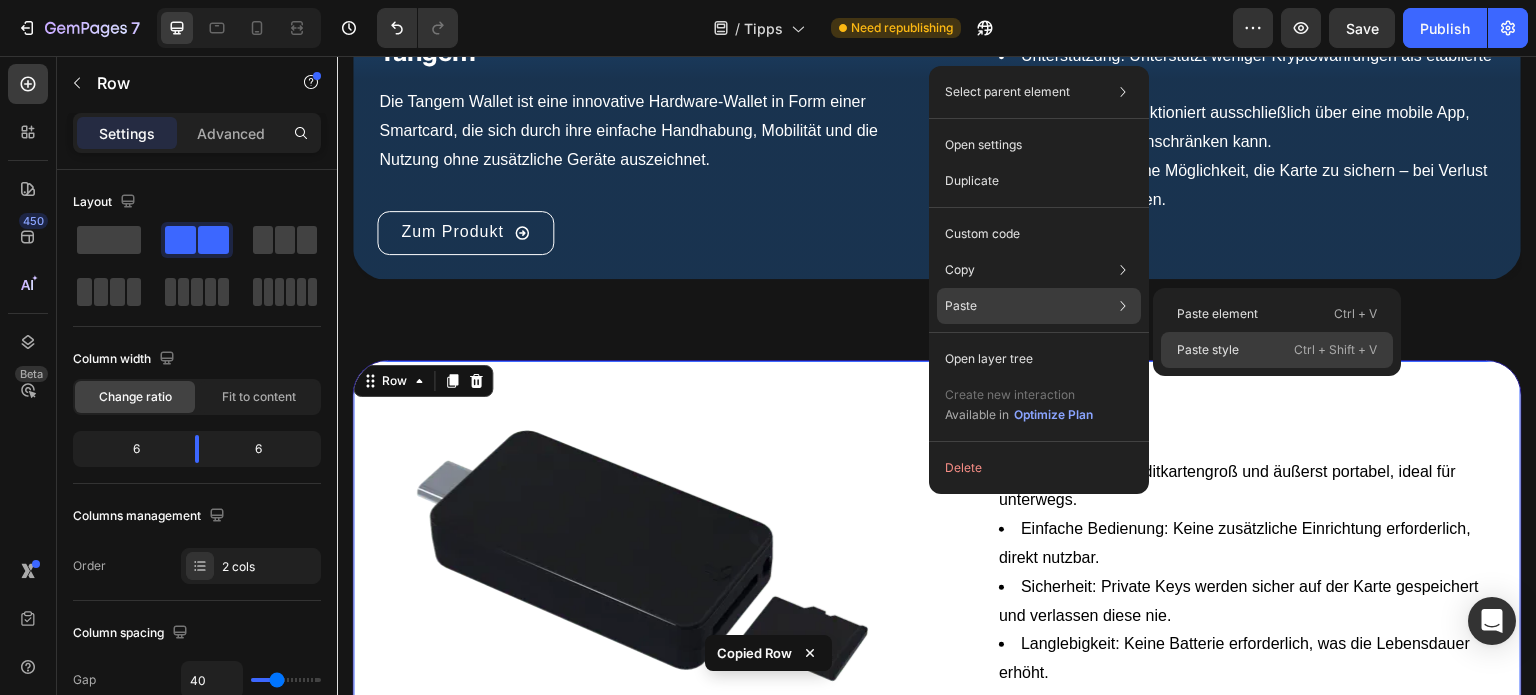 click on "Paste style" at bounding box center [1208, 350] 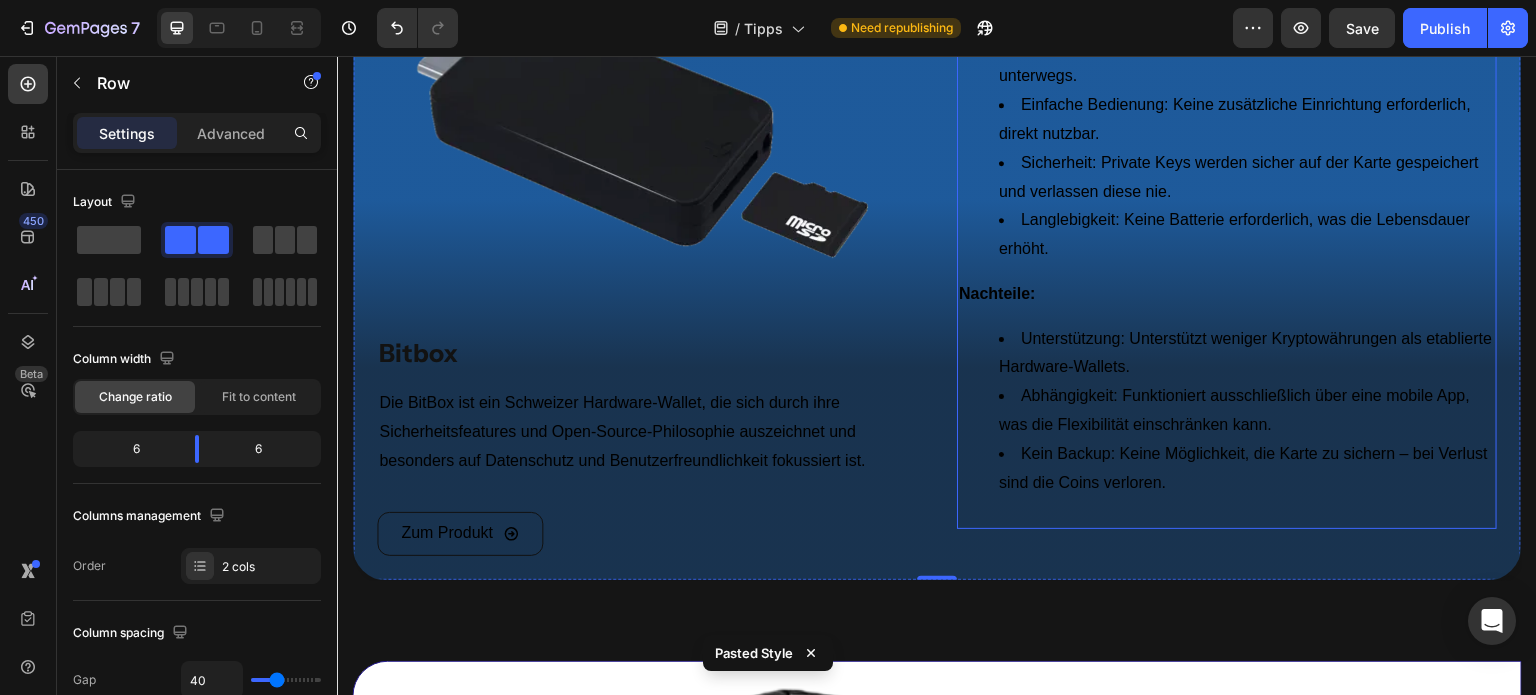 scroll, scrollTop: 1743, scrollLeft: 0, axis: vertical 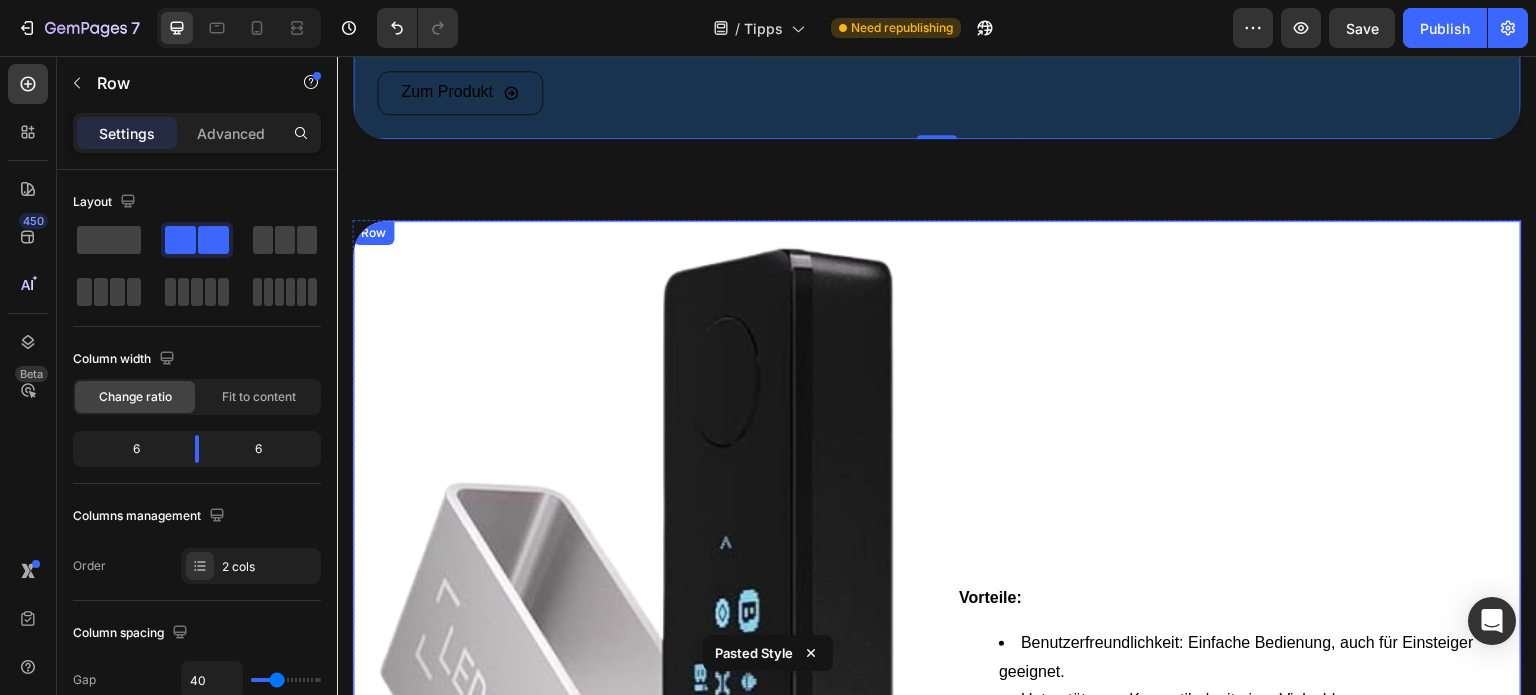 click on "Image Ledger Nano Text Block Ledger ist ein führender Hersteller von Hardware-Wallets, die speziell für die sichere Aufbewahrung von Kryptowährungen entwickelt wurden, und kombiniert benutzerfreundliches Design mit modernster Sicherheitstechnologie. Text block
Zum Produkt Button Vorteile: Benutzerfreundlichkeit: Einfache Bedienung, auch für Einsteiger geeignet. Unterstützung: Kompatibel mit einer Vielzahl von Kryptowährungen. Sicherheit: Verwendung eines Secure Elements für maximale Sicherheit. Flexibilität: Verbindung per USB oder Bluetooth, auch mit Smartphones nutzbar. Nachteile: Open Source: Firmware ist nur teilweise Open Source, was bei einigen Nutzern für Skepsis sorgt. Ledger Recover: Umstrittene Funktion zur Wiederherstellung, die Sicherheitsbedenken ausgelöst hat. Datensicherheitsvorfall: Kundendaten wurden in der Vergangenheit bei einem Hack entwendet (die Hardware selbst blieb jedoch sicher). Text block Row" at bounding box center (937, 868) 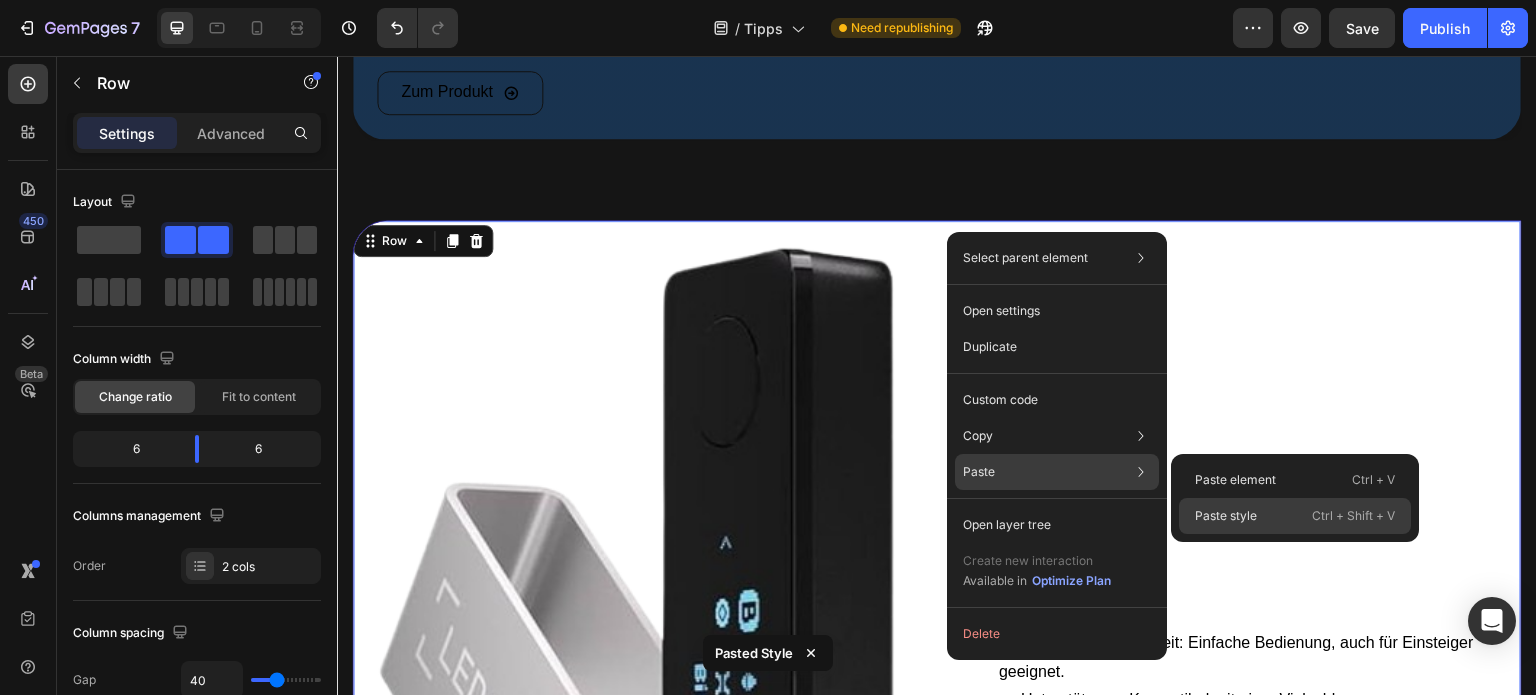 drag, startPoint x: 1225, startPoint y: 523, endPoint x: 626, endPoint y: 352, distance: 622.9302 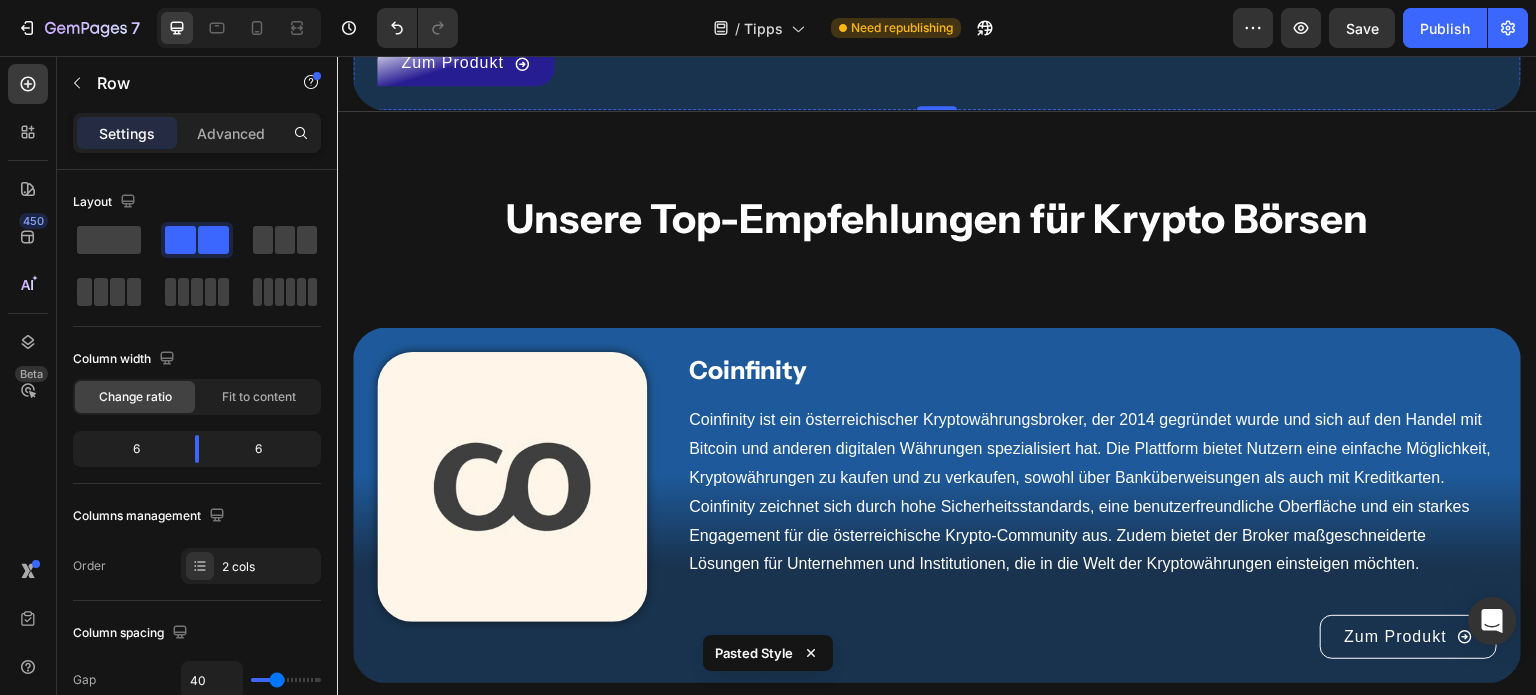 scroll, scrollTop: 3146, scrollLeft: 0, axis: vertical 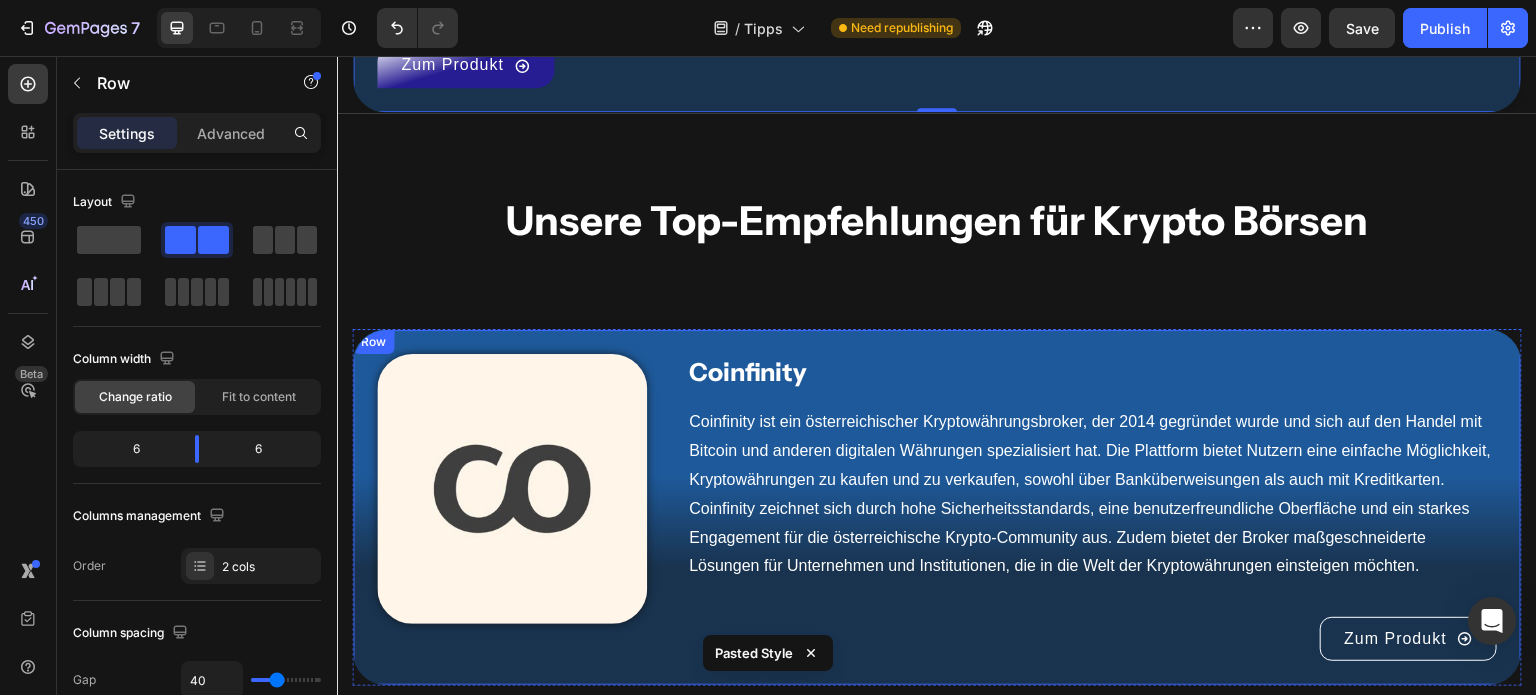 click on "Image Coinfinity Text Block Coinfinity ist ein österreichischer Kryptowährungsbroker, der 2014 gegründet wurde und sich auf den Handel mit Bitcoin und anderen digitalen Währungen spezialisiert hat. Die Plattform bietet Nutzern eine einfache Möglichkeit, Kryptowährungen zu kaufen und zu verkaufen, sowohl über Banküberweisungen als auch mit Kreditkarten. Coinfinity zeichnet sich durch hohe Sicherheitsstandards, eine benutzerfreundliche Oberfläche und ein starkes Engagement für die österreichische Krypto-Community aus. Zudem bietet der Broker maßgeschneiderte Lösungen für Unternehmen und Institutionen, die in die Welt der Kryptowährungen einsteigen möchten. Text block
Zum Produkt Button Row" at bounding box center (937, 507) 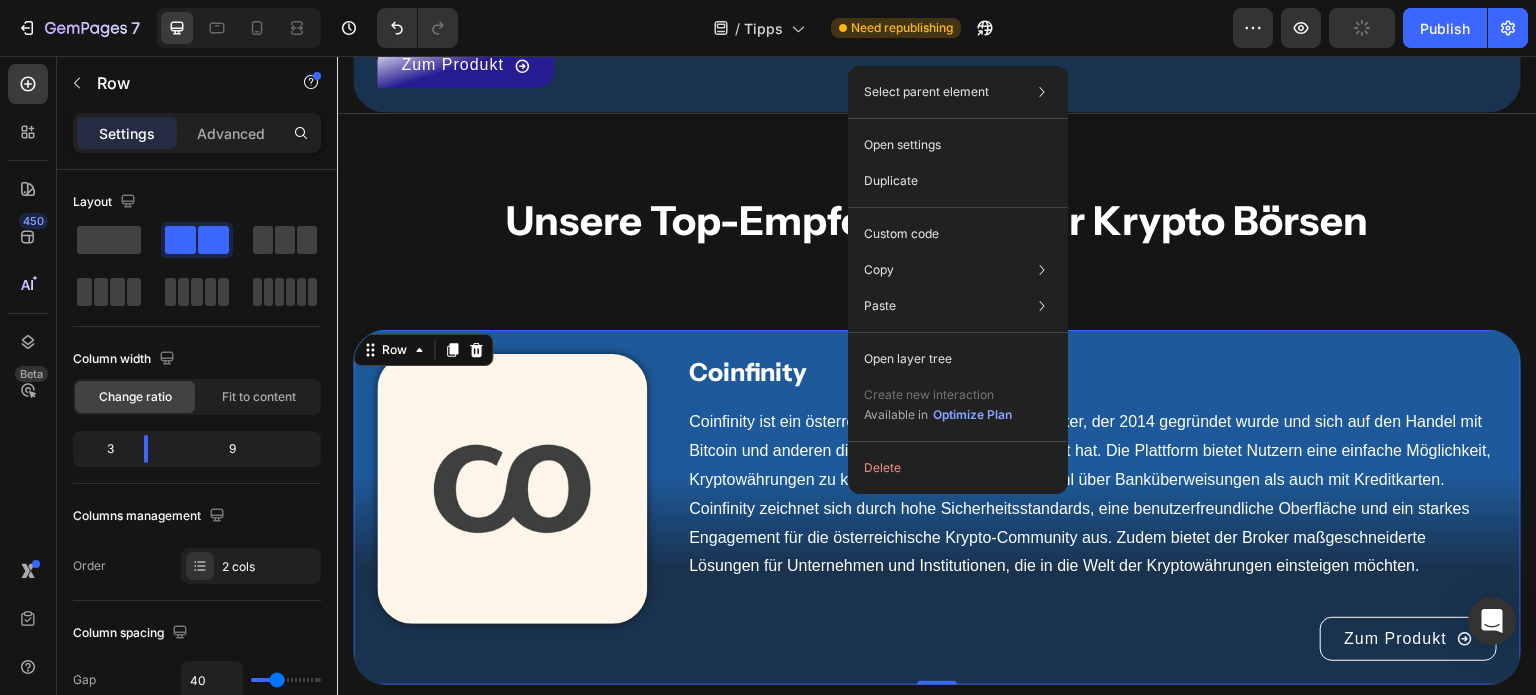 click on "Image Coinfinity Text Block Coinfinity ist ein österreichischer Kryptowährungsbroker, der 2014 gegründet wurde und sich auf den Handel mit Bitcoin und anderen digitalen Währungen spezialisiert hat. Die Plattform bietet Nutzern eine einfache Möglichkeit, Kryptowährungen zu kaufen und zu verkaufen, sowohl über Banküberweisungen als auch mit Kreditkarten. Coinfinity zeichnet sich durch hohe Sicherheitsstandards, eine benutzerfreundliche Oberfläche und ein starkes Engagement für die österreichische Krypto-Community aus. Zudem bietet der Broker maßgeschneiderte Lösungen für Unternehmen und Institutionen, die in die Welt der Kryptowährungen einsteigen möchten. Text block
Zum Produkt Button Row   0" at bounding box center (937, 507) 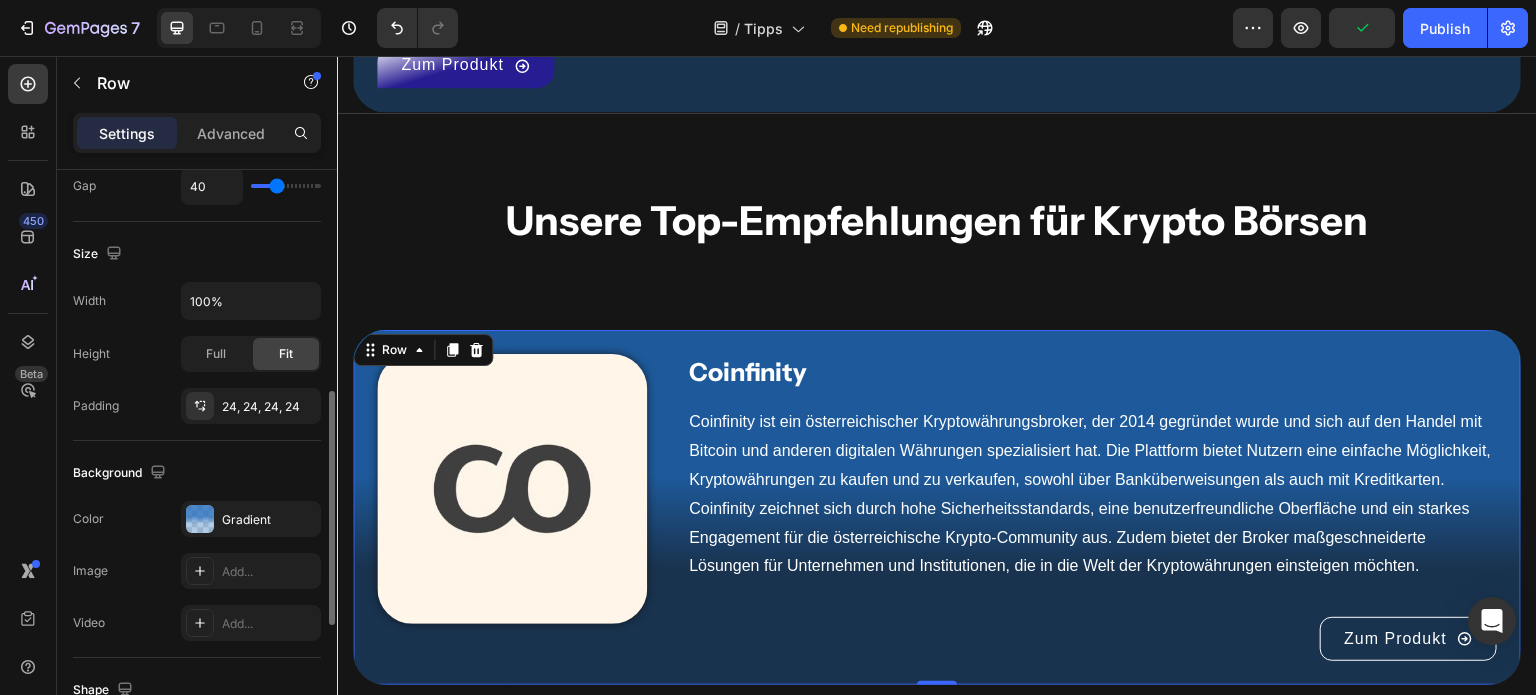 scroll, scrollTop: 510, scrollLeft: 0, axis: vertical 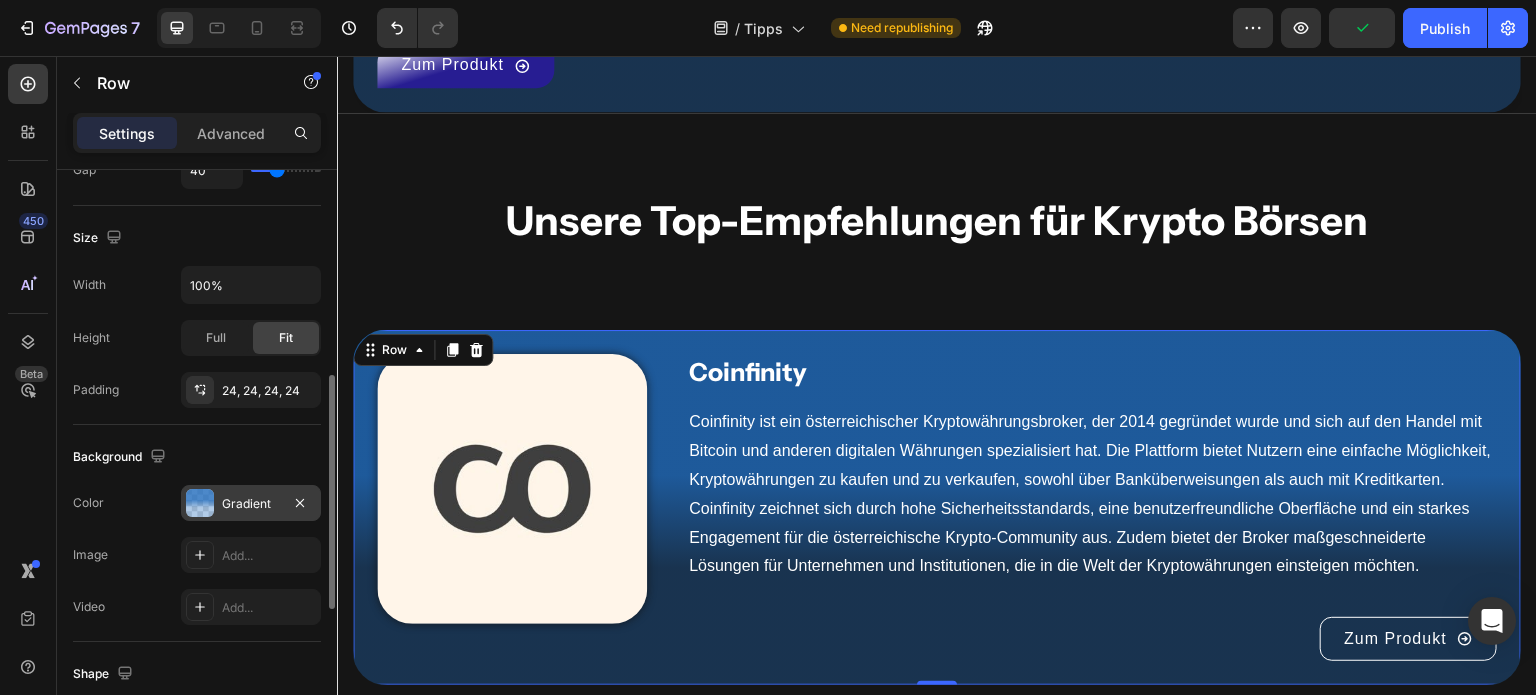 click at bounding box center [200, 503] 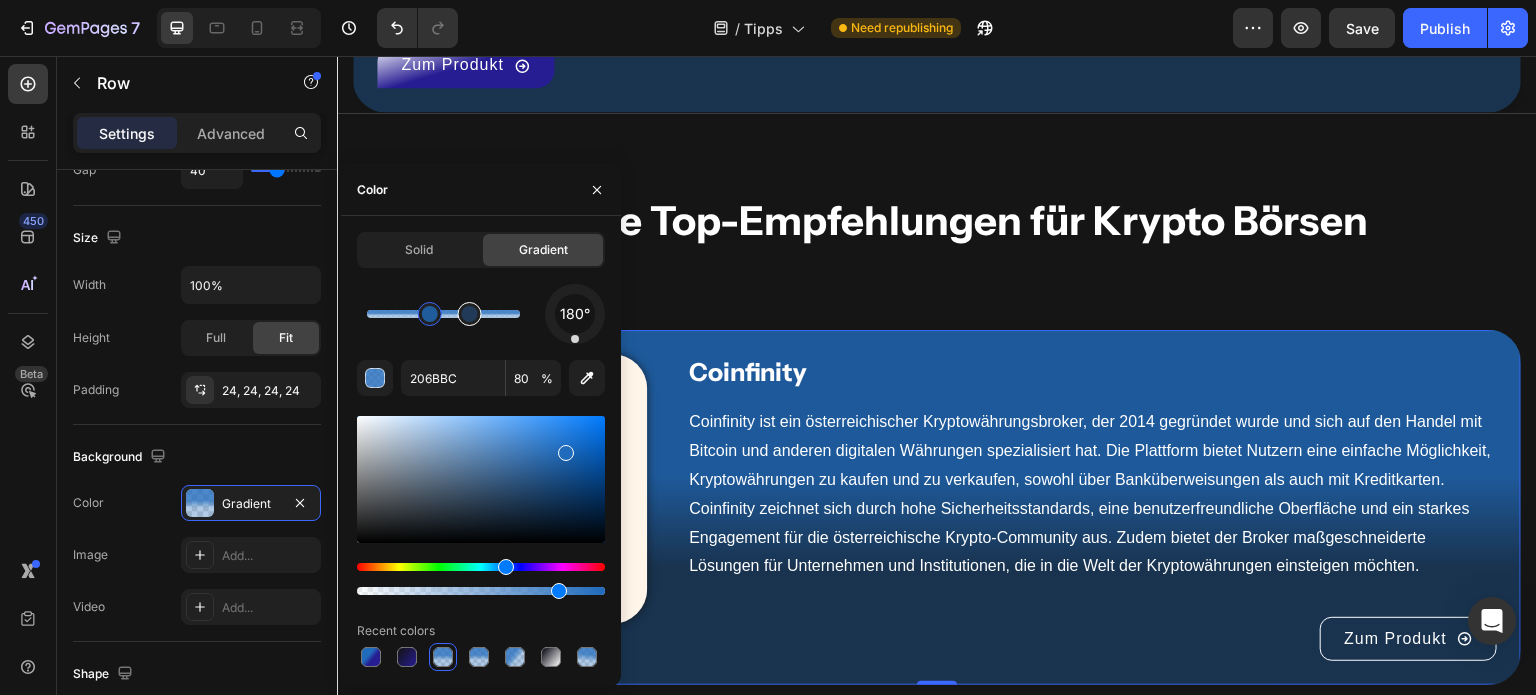 type on "35" 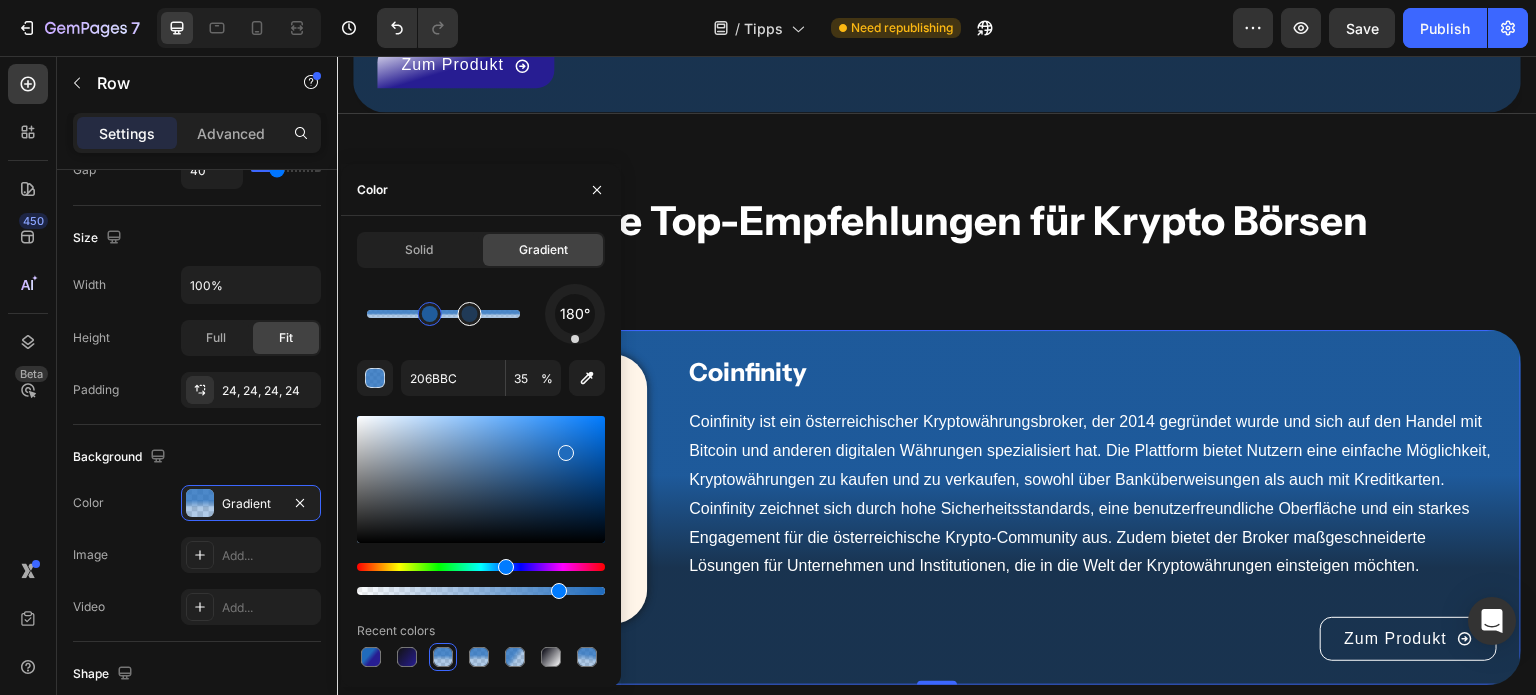 click at bounding box center (470, 314) 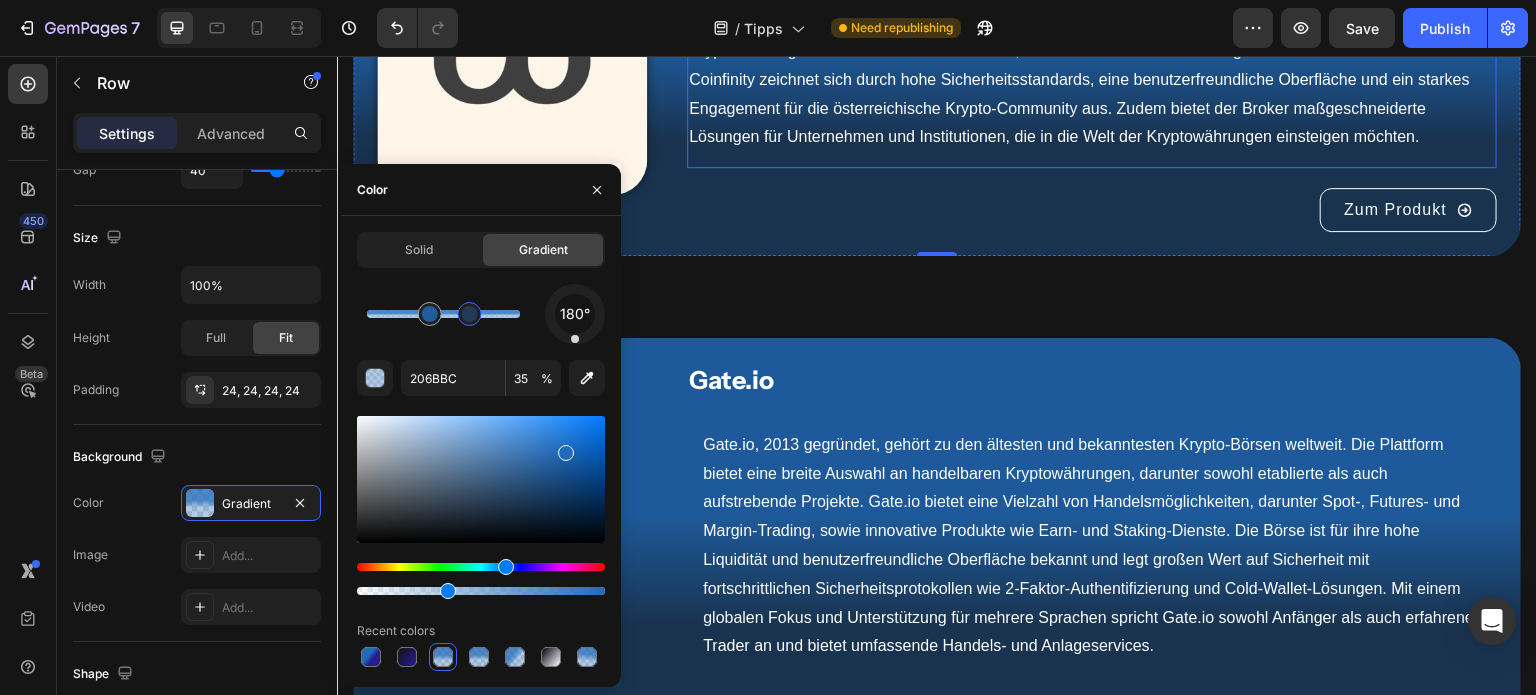scroll, scrollTop: 3572, scrollLeft: 0, axis: vertical 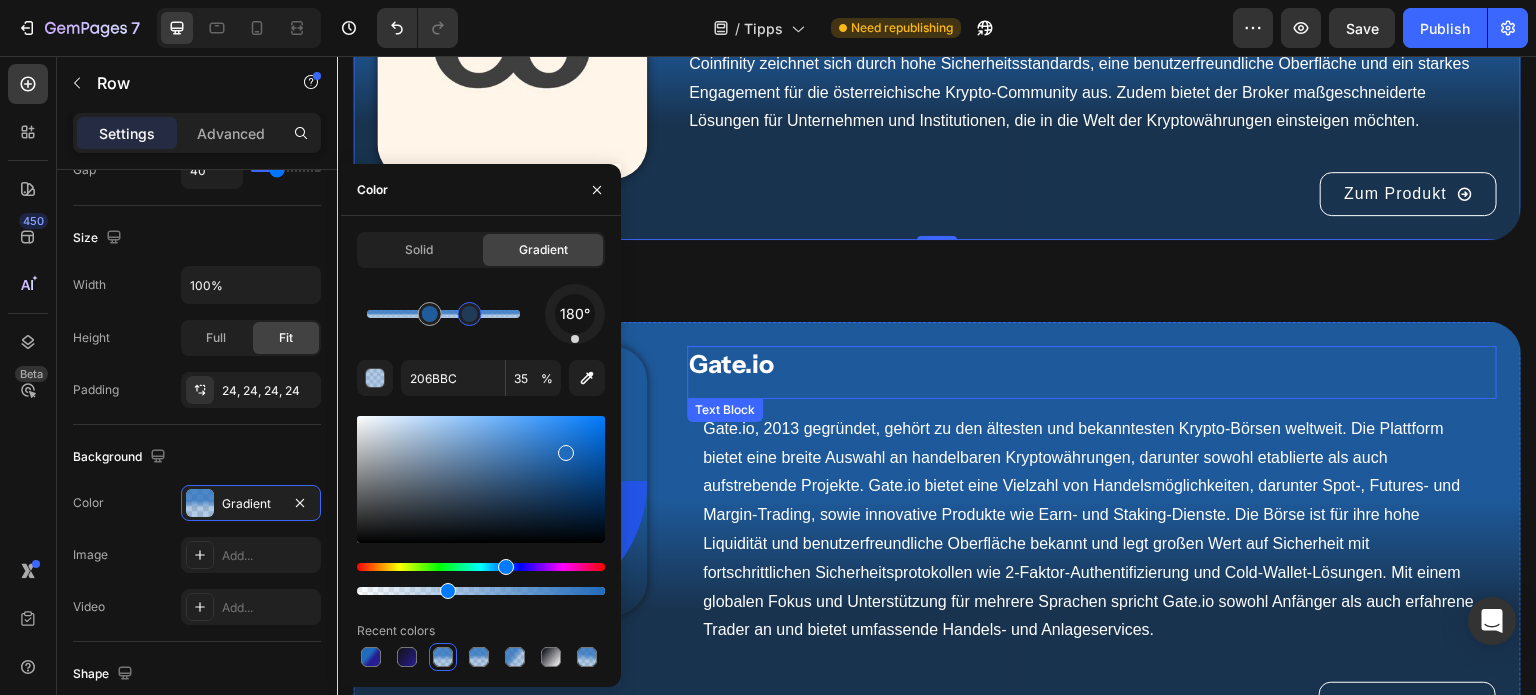 click on "Image Gate.io Text Block Gate.io, 2013 gegründet, gehört zu den ältesten und bekanntesten Krypto-Börsen weltweit. Die Plattform bietet eine breite Auswahl an handelbaren Kryptowährungen, darunter sowohl etablierte als auch aufstrebende Projekte. Gate.io bietet eine Vielzahl von Handelsmöglichkeiten, darunter Spot-, Futures- und Margin-Trading, sowie innovative Produkte wie Earn- und Staking-Dienste. Die Börse ist für ihre hohe Liquidität und benutzerfreundliche Oberfläche bekannt und legt großen Wert auf Sicherheit mit fortschrittlichen Sicherheitsprotokollen wie 2-Faktor-Authentifizierung und Cold-Wallet-Lösungen. Mit einem globalen Fokus und Unterstützung für mehrere Sprachen spricht Gate.io sowohl Anfänger als auch erfahrene Trader an und bietet umfassende Handels- und Anlageservices. Text block
Zum Produkt Button Row" at bounding box center (937, 536) 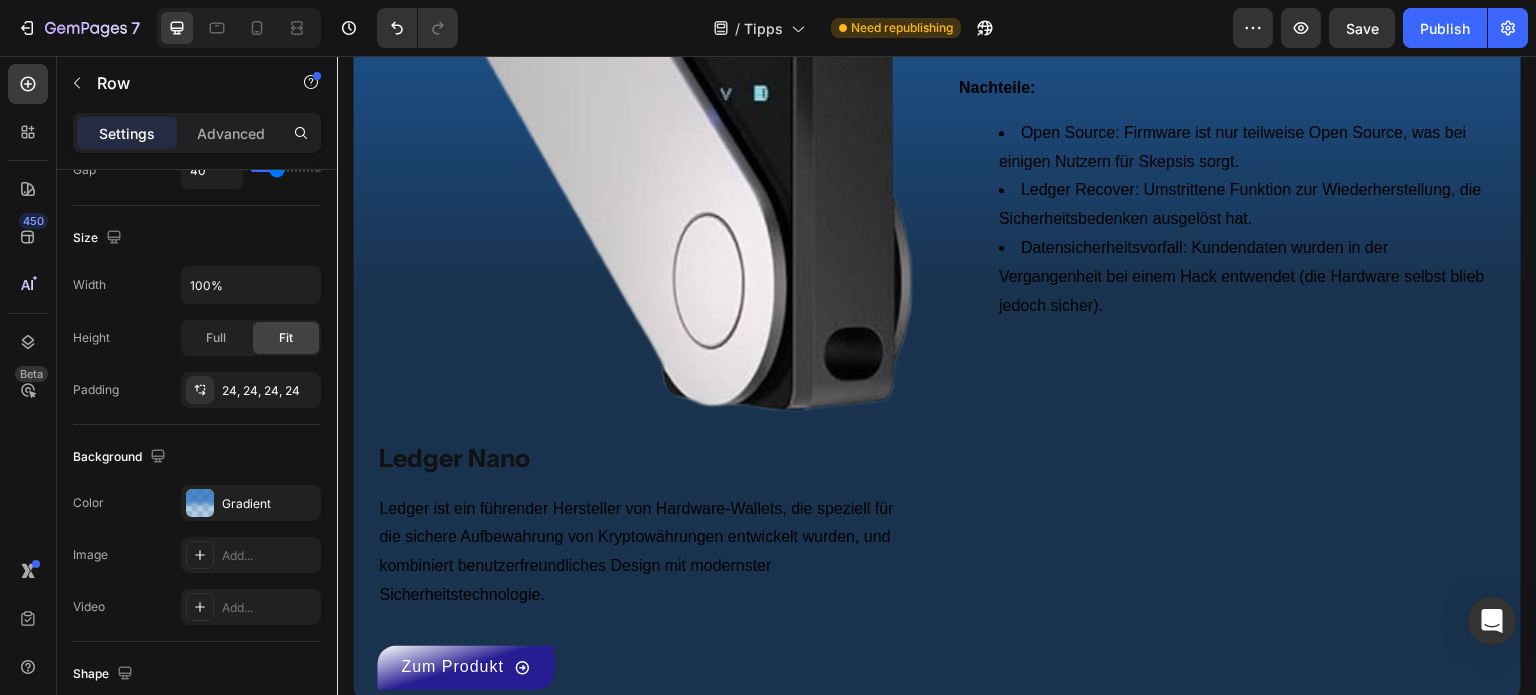 scroll, scrollTop: 2700, scrollLeft: 0, axis: vertical 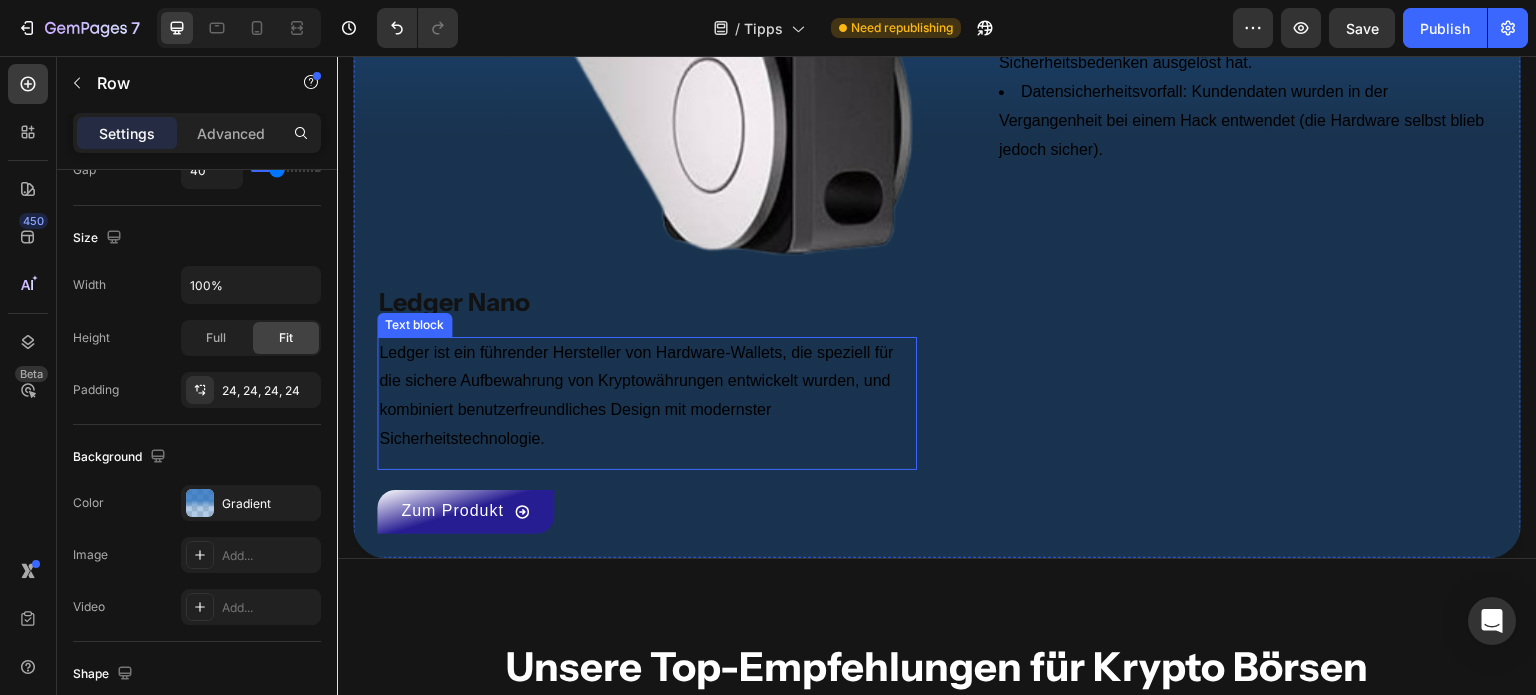 click on "Ledger ist ein führender Hersteller von Hardware-Wallets, die speziell für die sichere Aufbewahrung von Kryptowährungen entwickelt wurden, und kombiniert benutzerfreundliches Design mit modernster Sicherheitstechnologie." at bounding box center [647, 396] 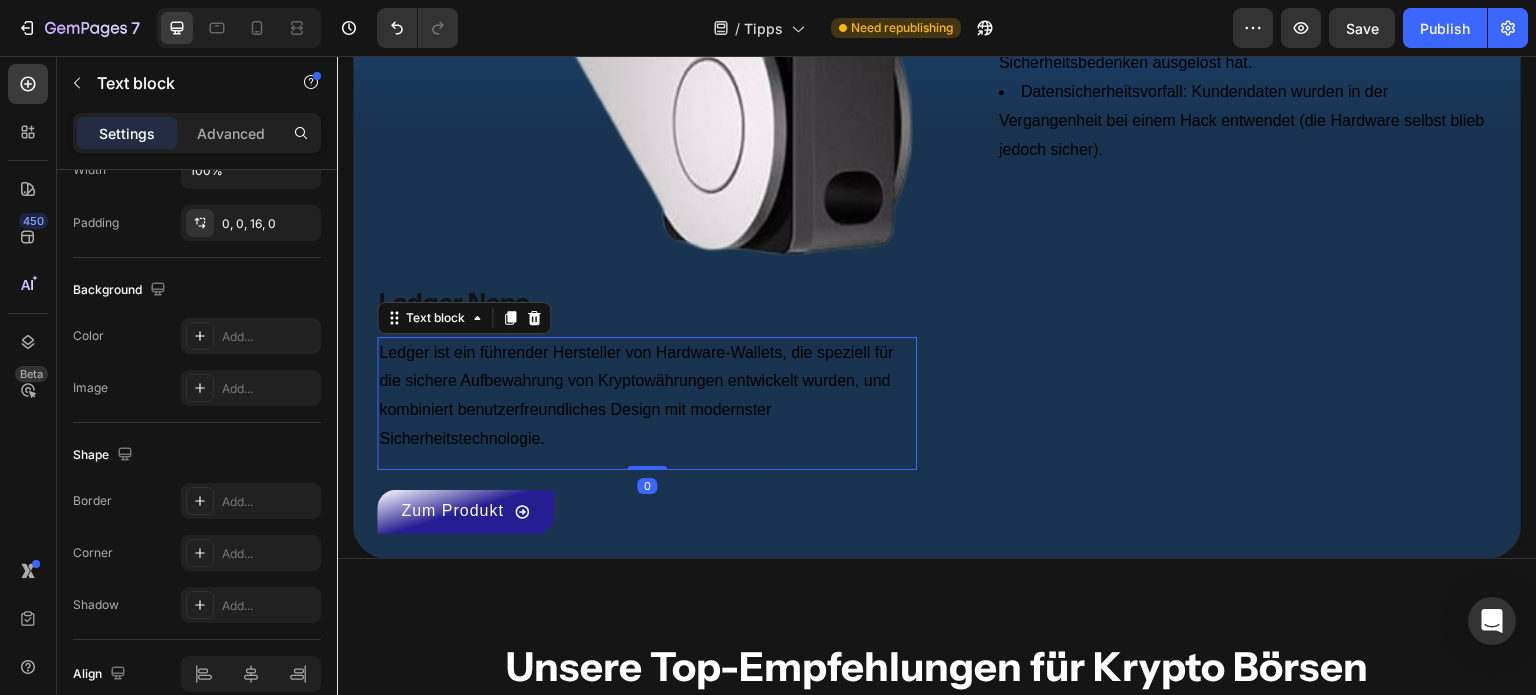 scroll, scrollTop: 0, scrollLeft: 0, axis: both 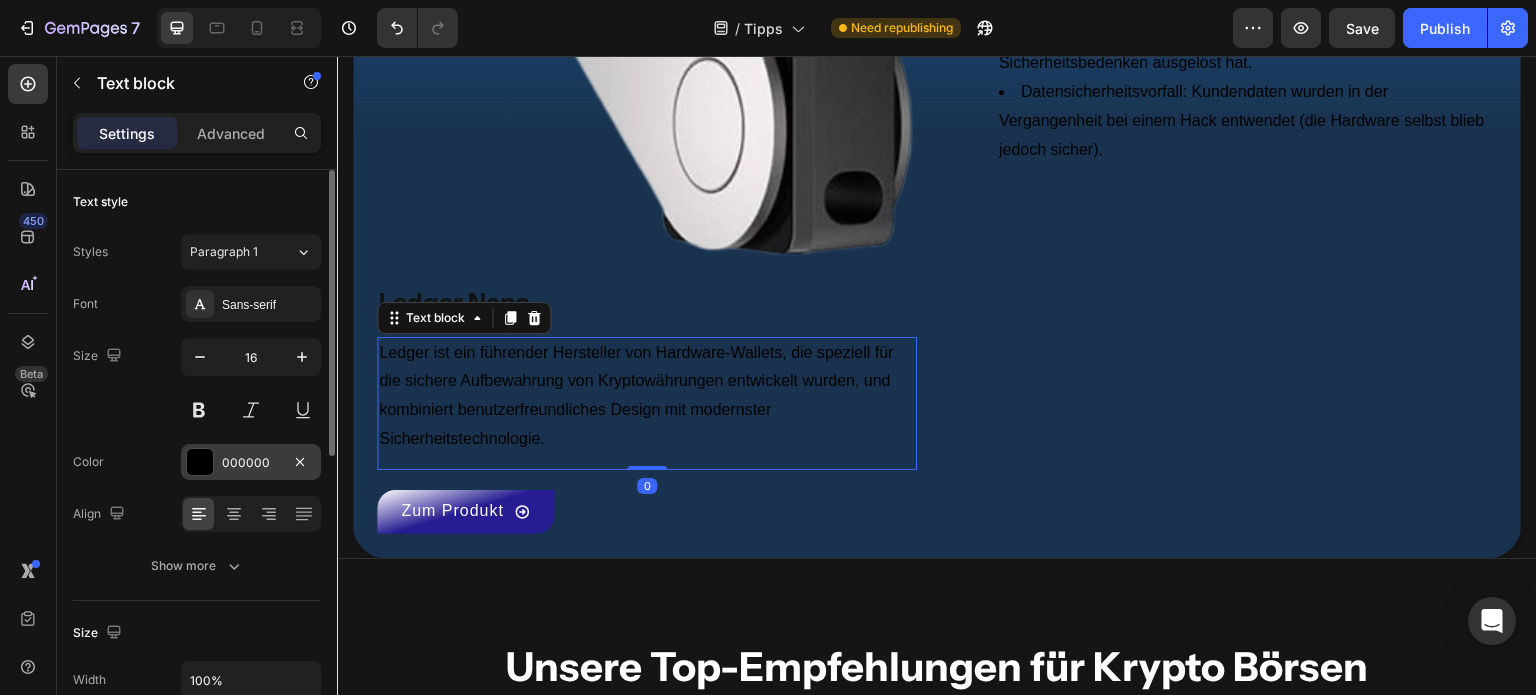click at bounding box center (200, 462) 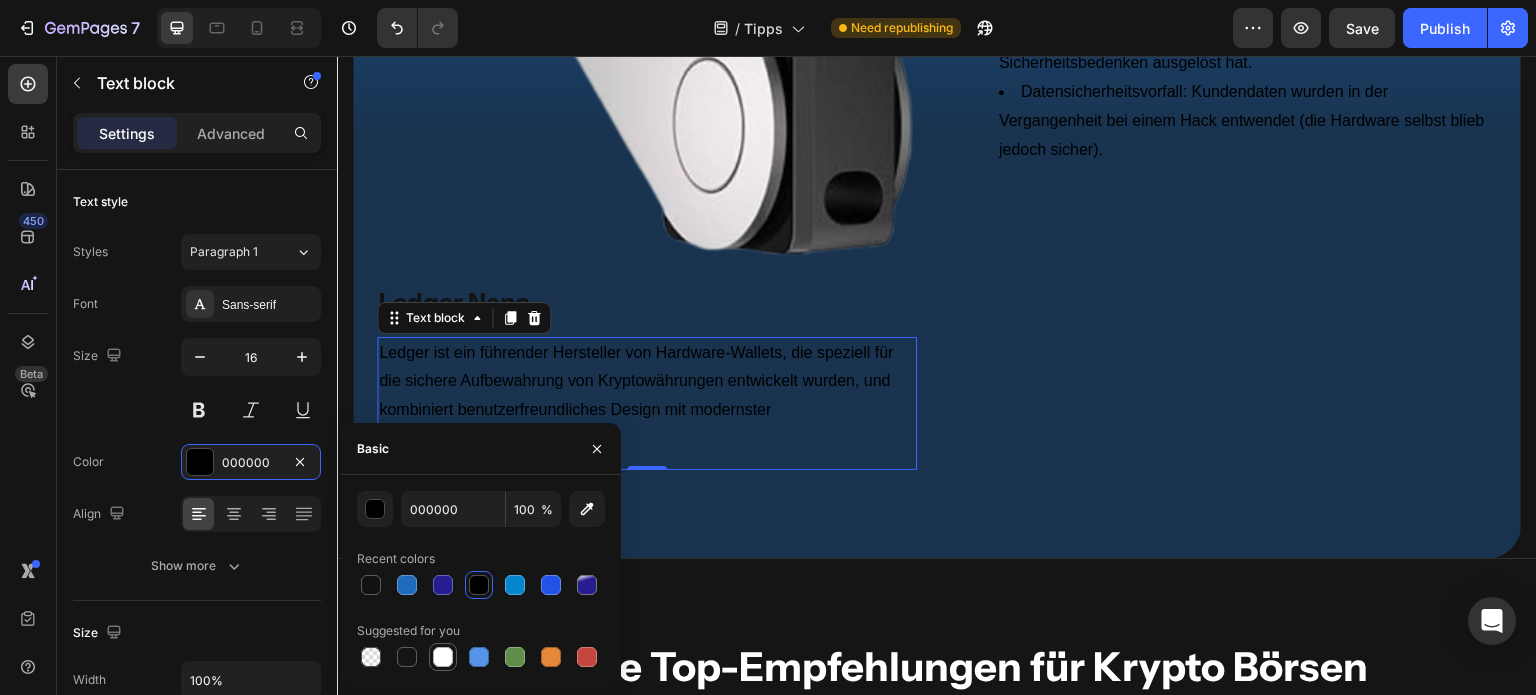 drag, startPoint x: 444, startPoint y: 662, endPoint x: 282, endPoint y: 328, distance: 371.21423 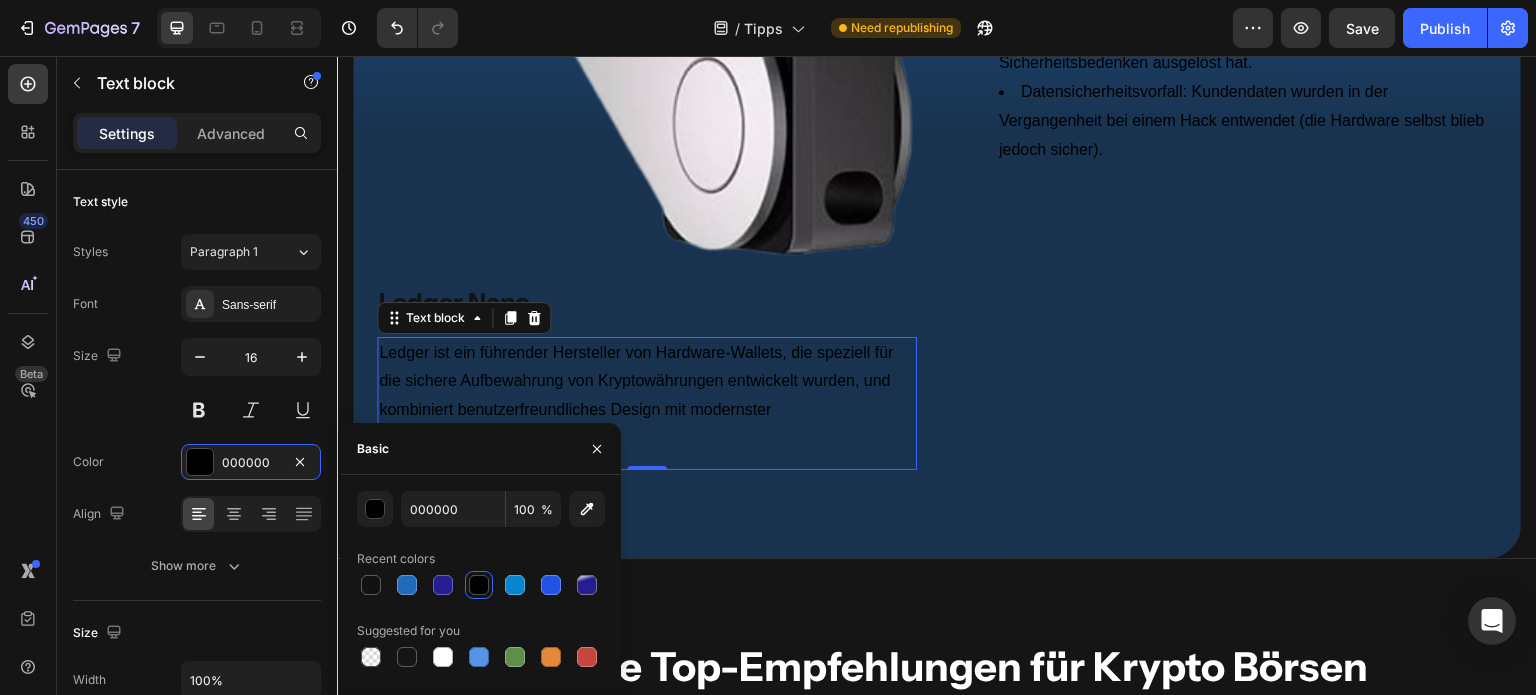 type on "FFFFFF" 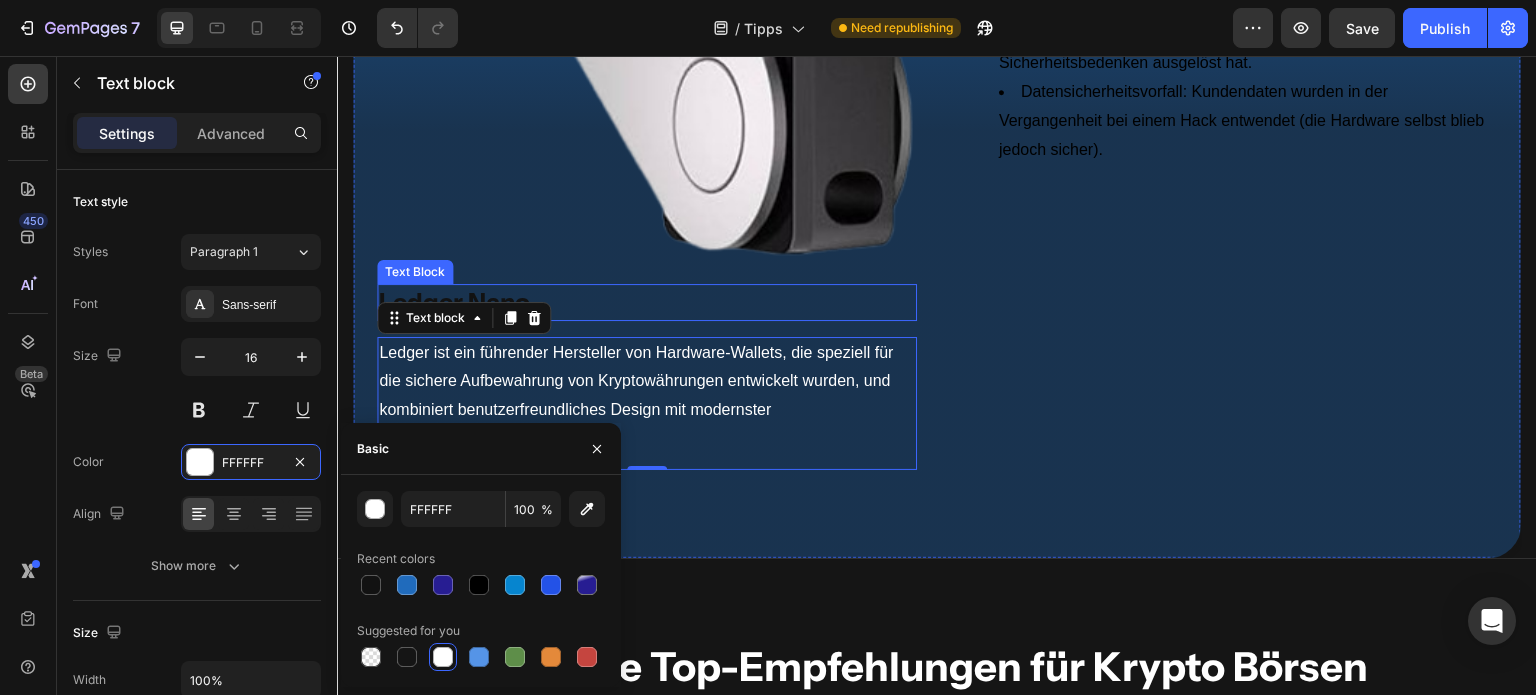 click on "Ledger Nano" at bounding box center (647, 302) 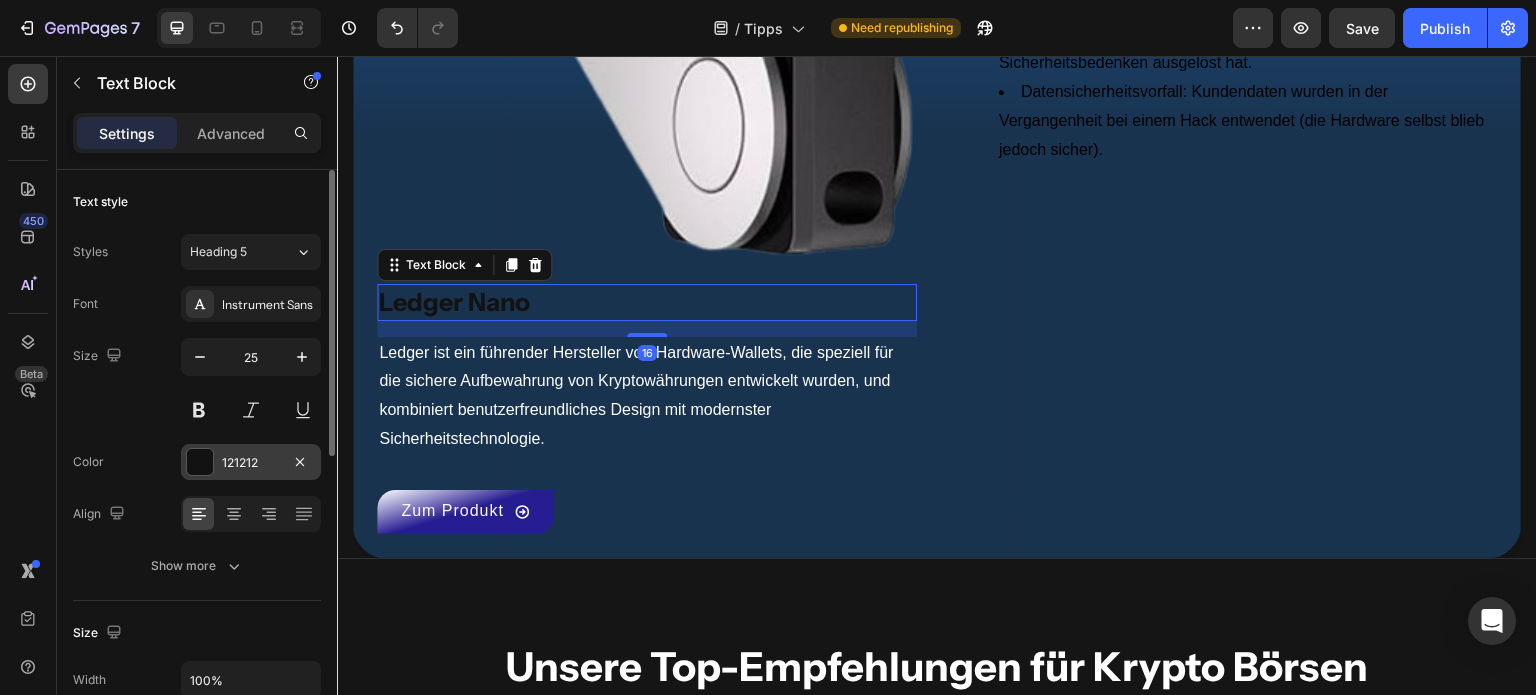 click at bounding box center [200, 462] 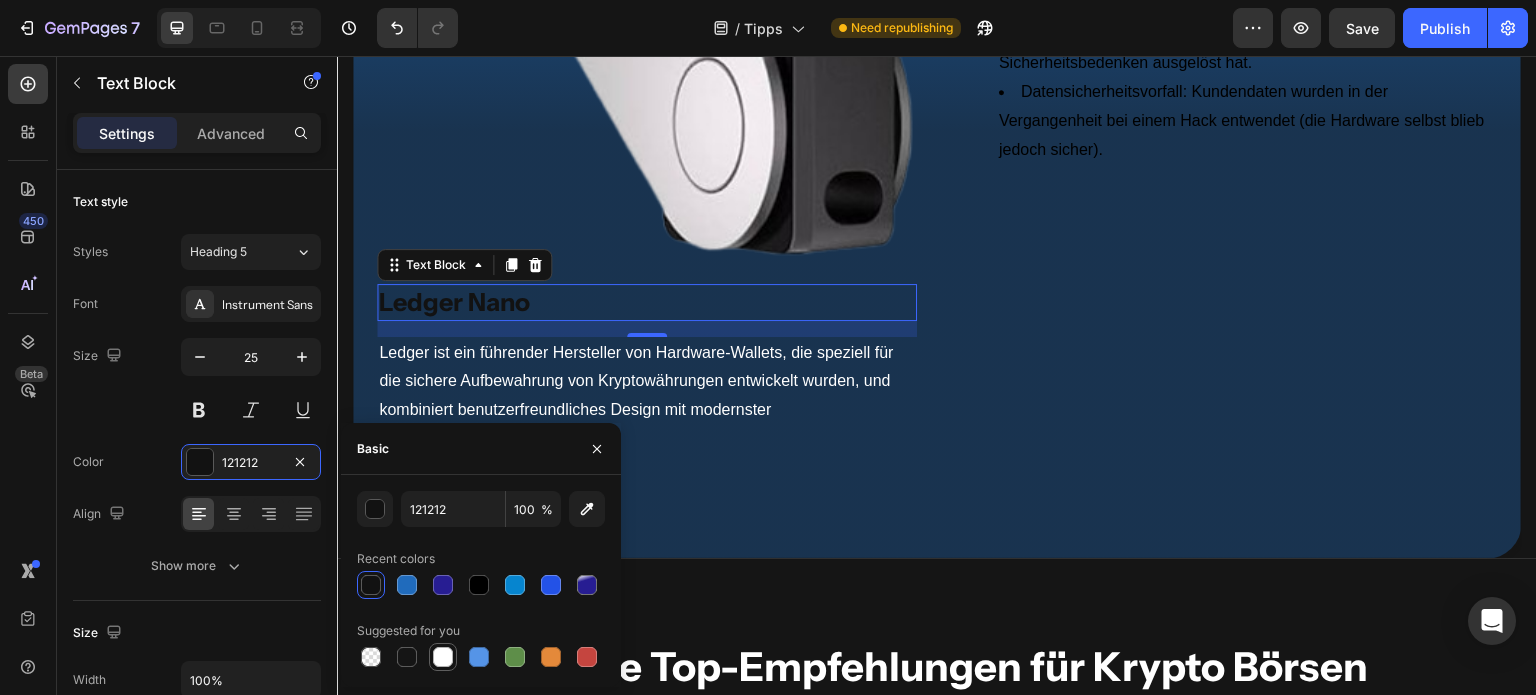 click at bounding box center (443, 657) 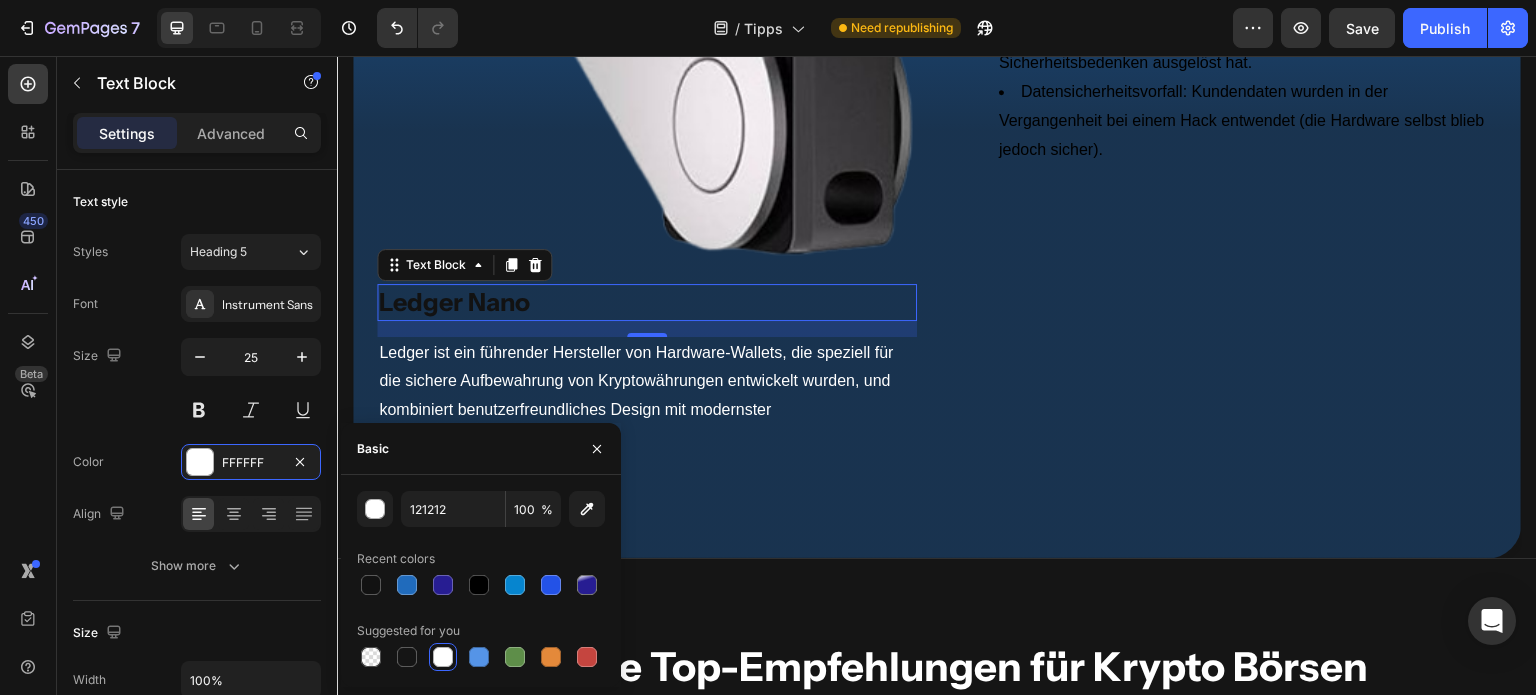 type on "FFFFFF" 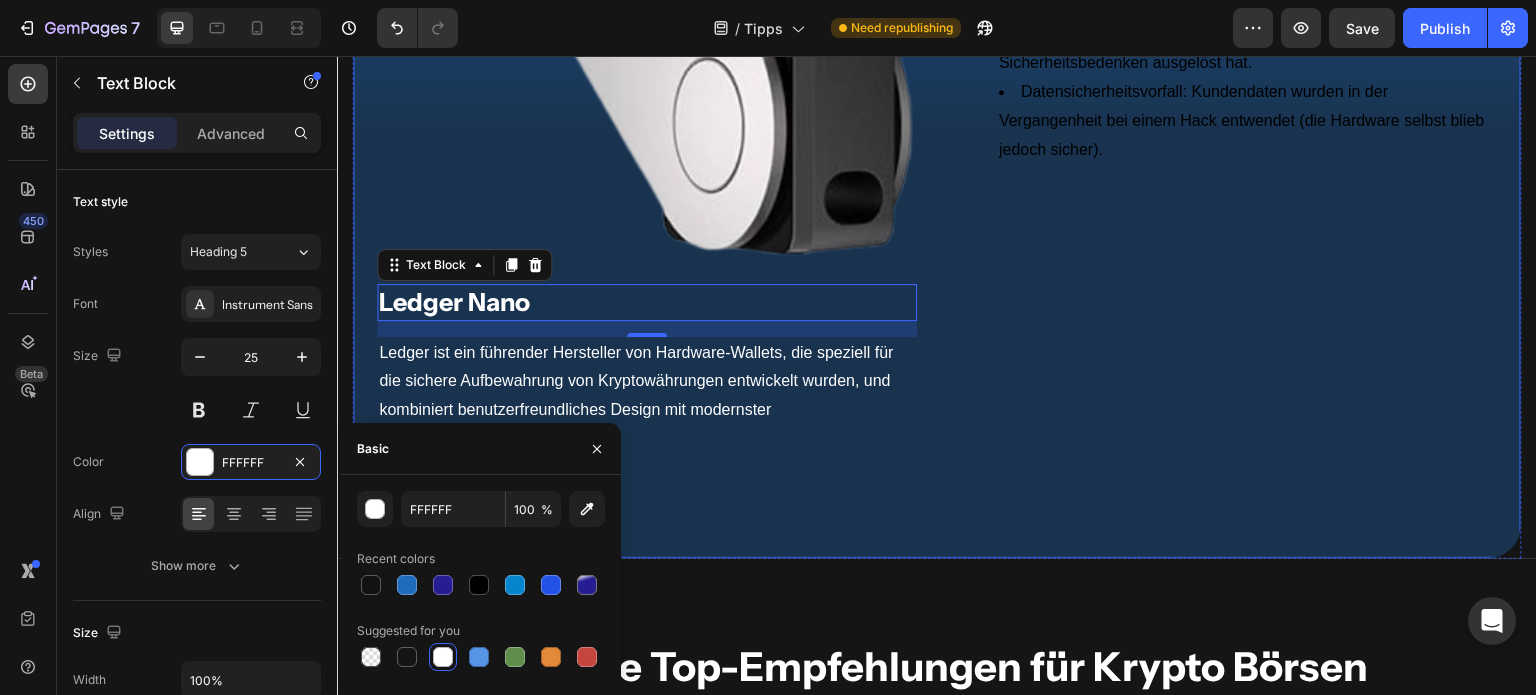 click on "Zum Produkt Button" at bounding box center [647, 502] 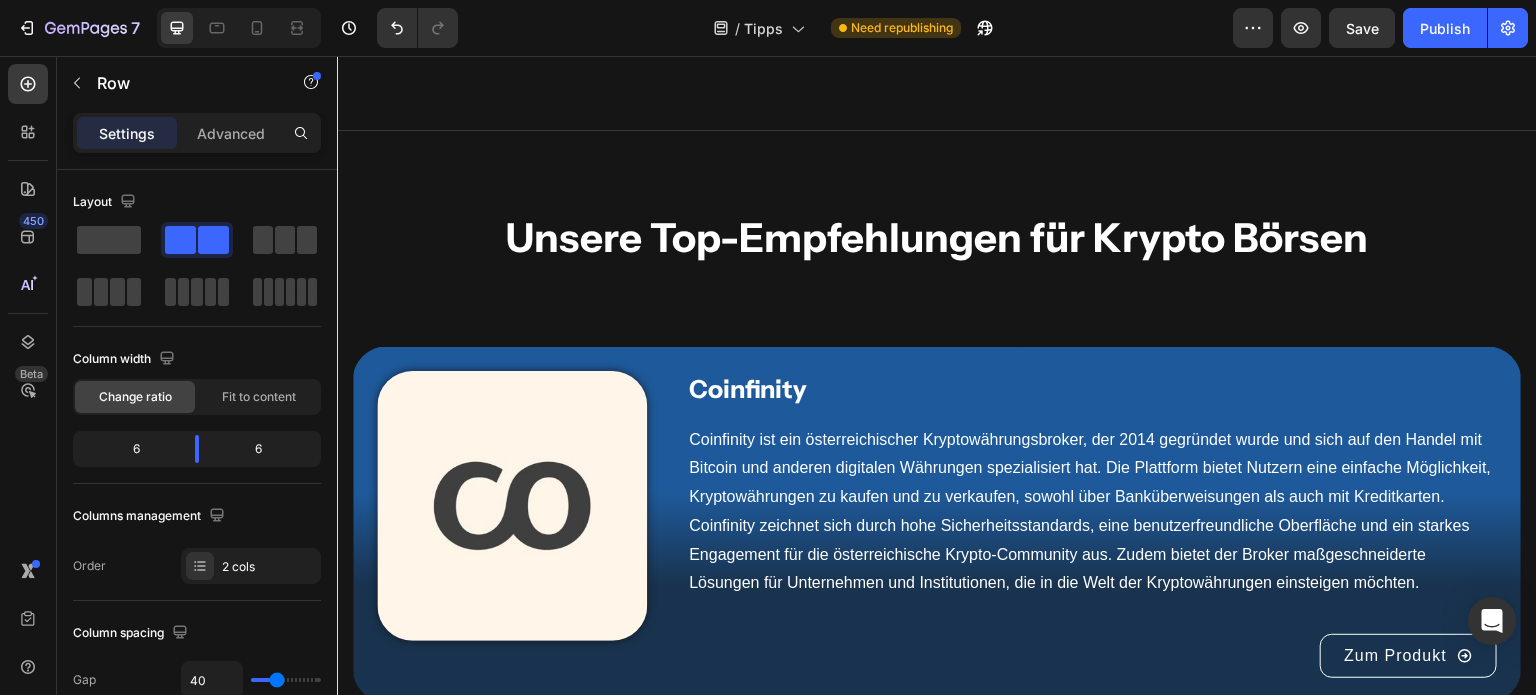 scroll, scrollTop: 3423, scrollLeft: 0, axis: vertical 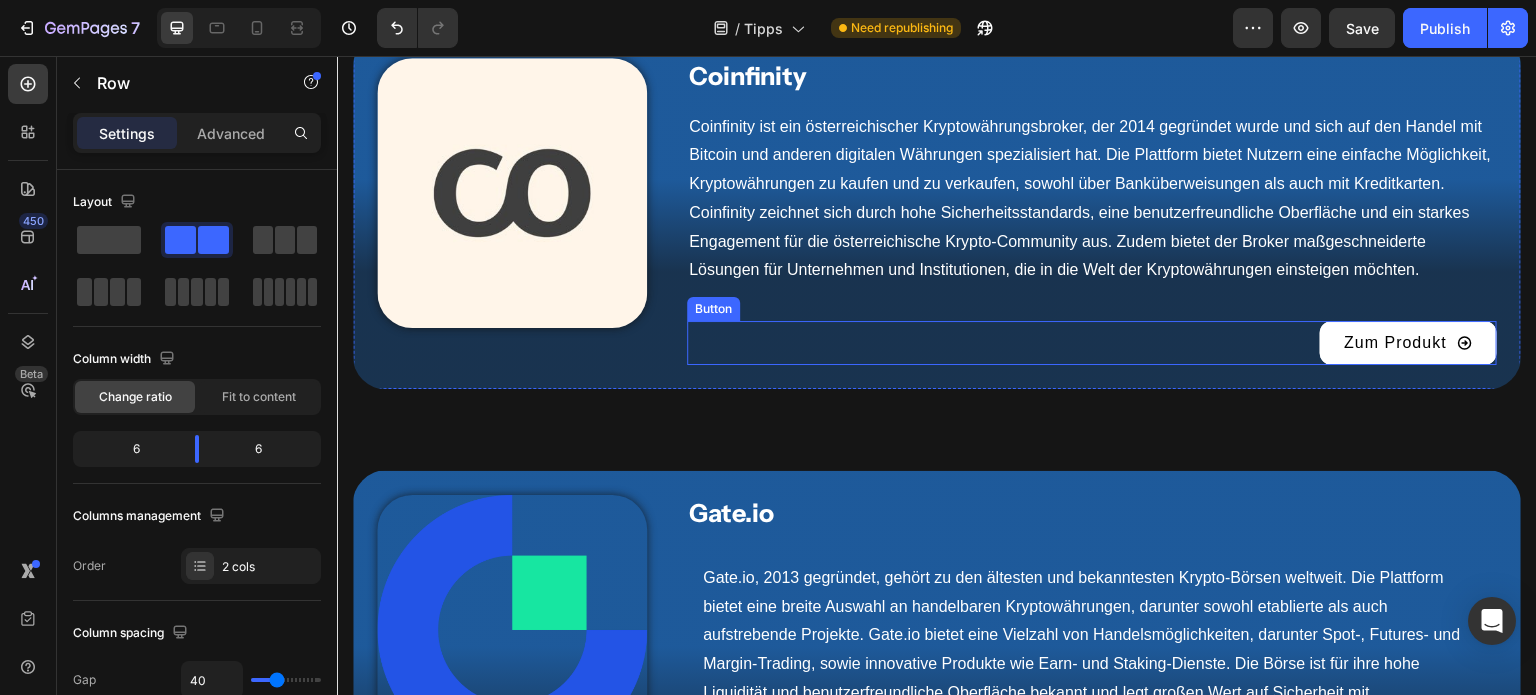 click on "Zum Produkt" at bounding box center (1408, 343) 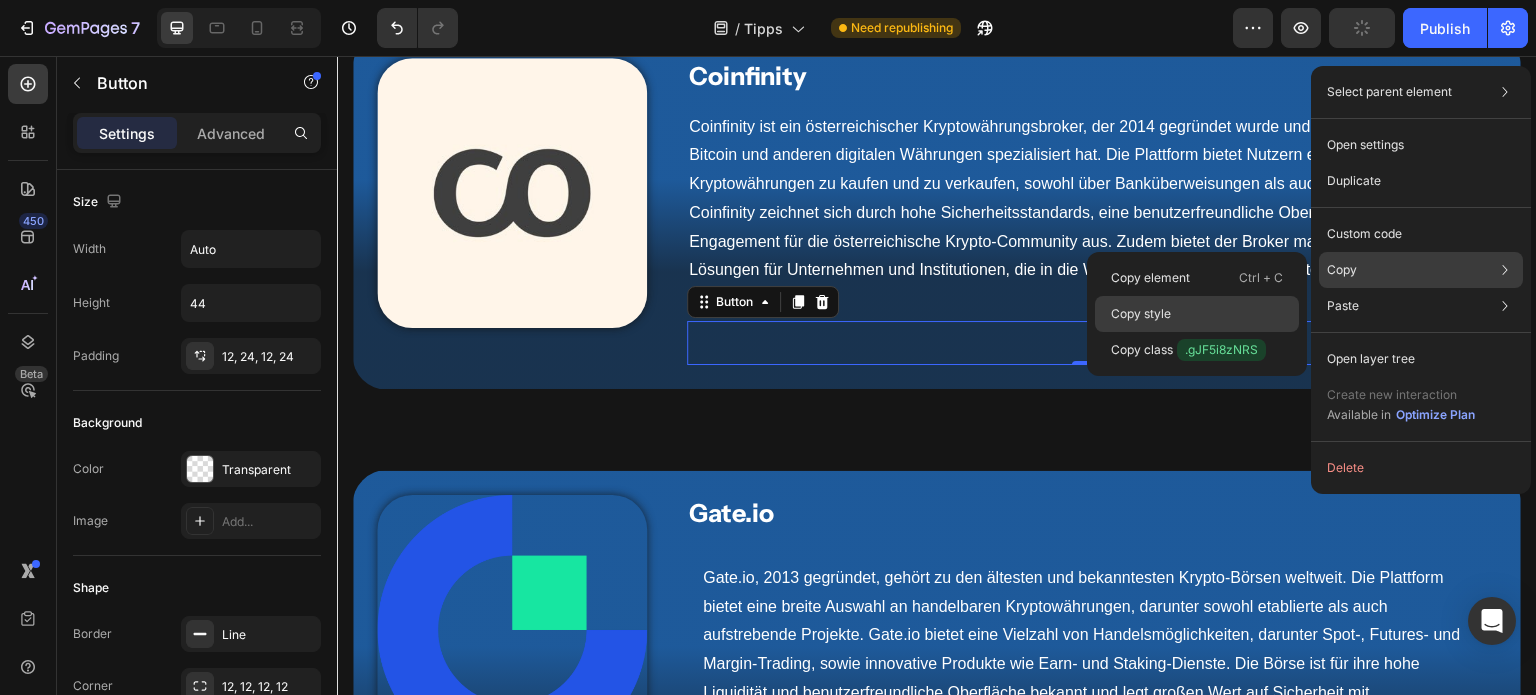 click on "Copy style" 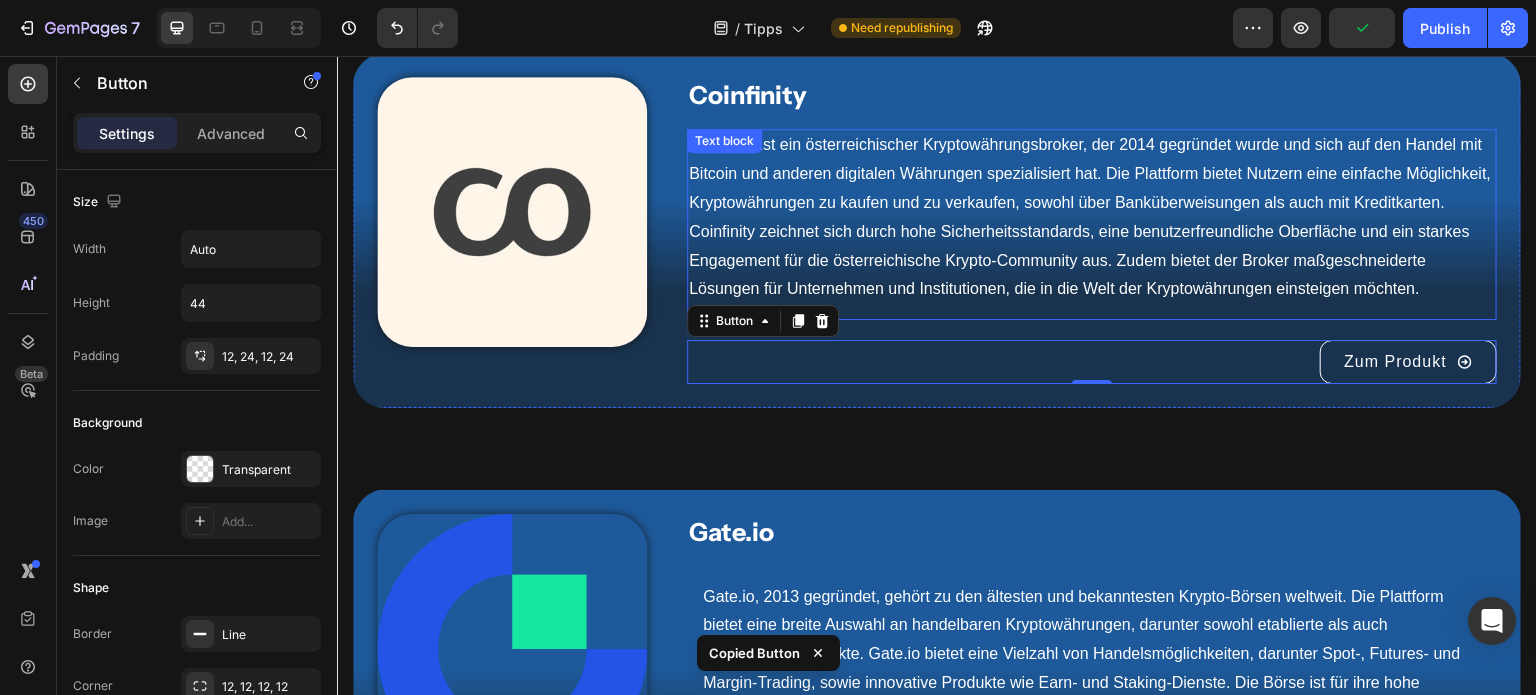 scroll, scrollTop: 2816, scrollLeft: 0, axis: vertical 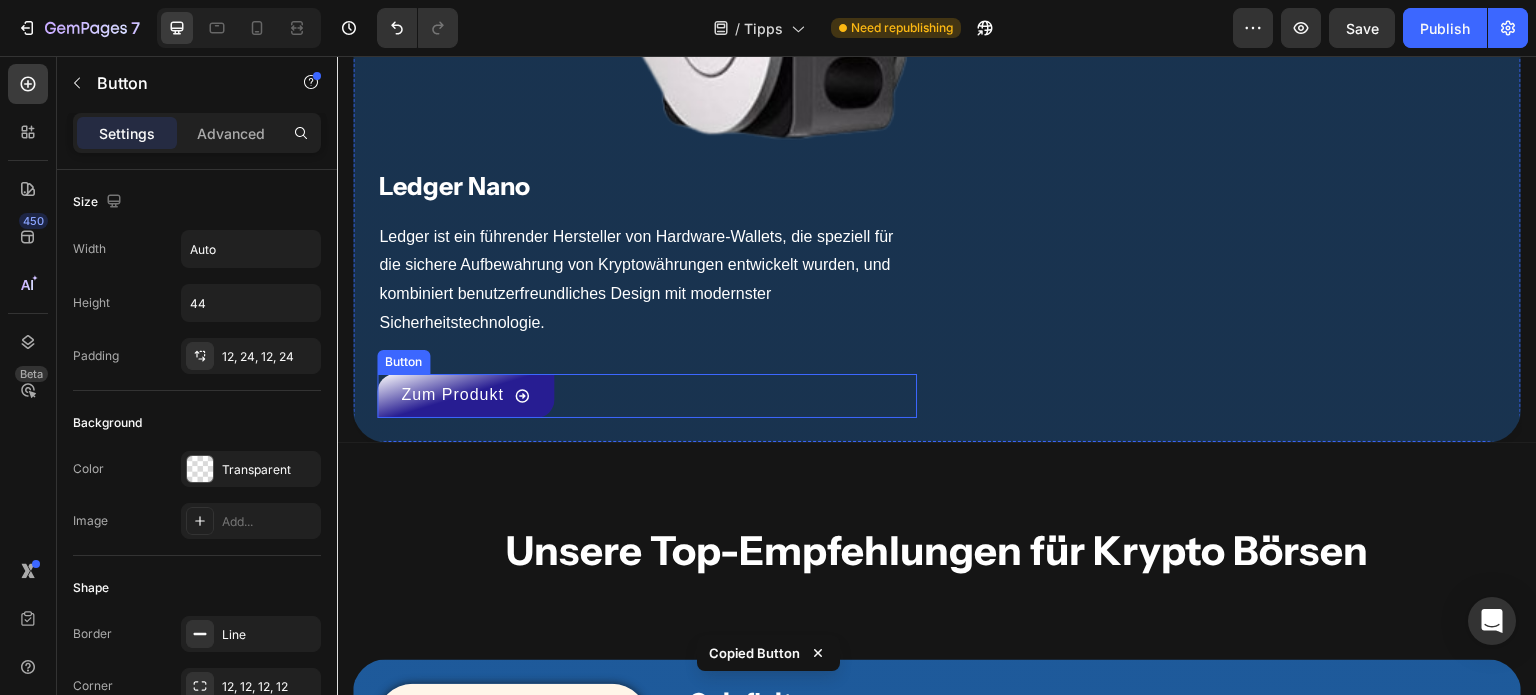 click on "Zum Produkt Button" at bounding box center (647, 396) 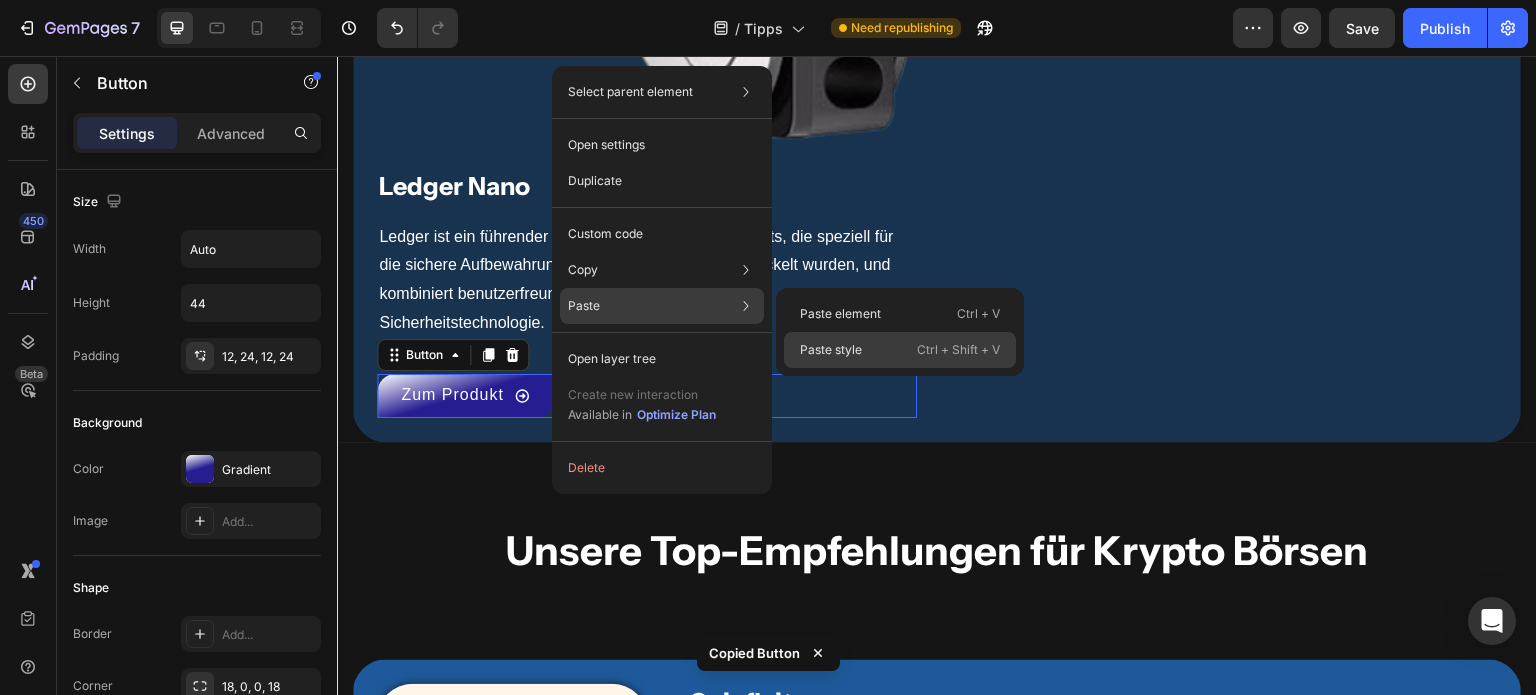 click on "Paste style" at bounding box center (831, 350) 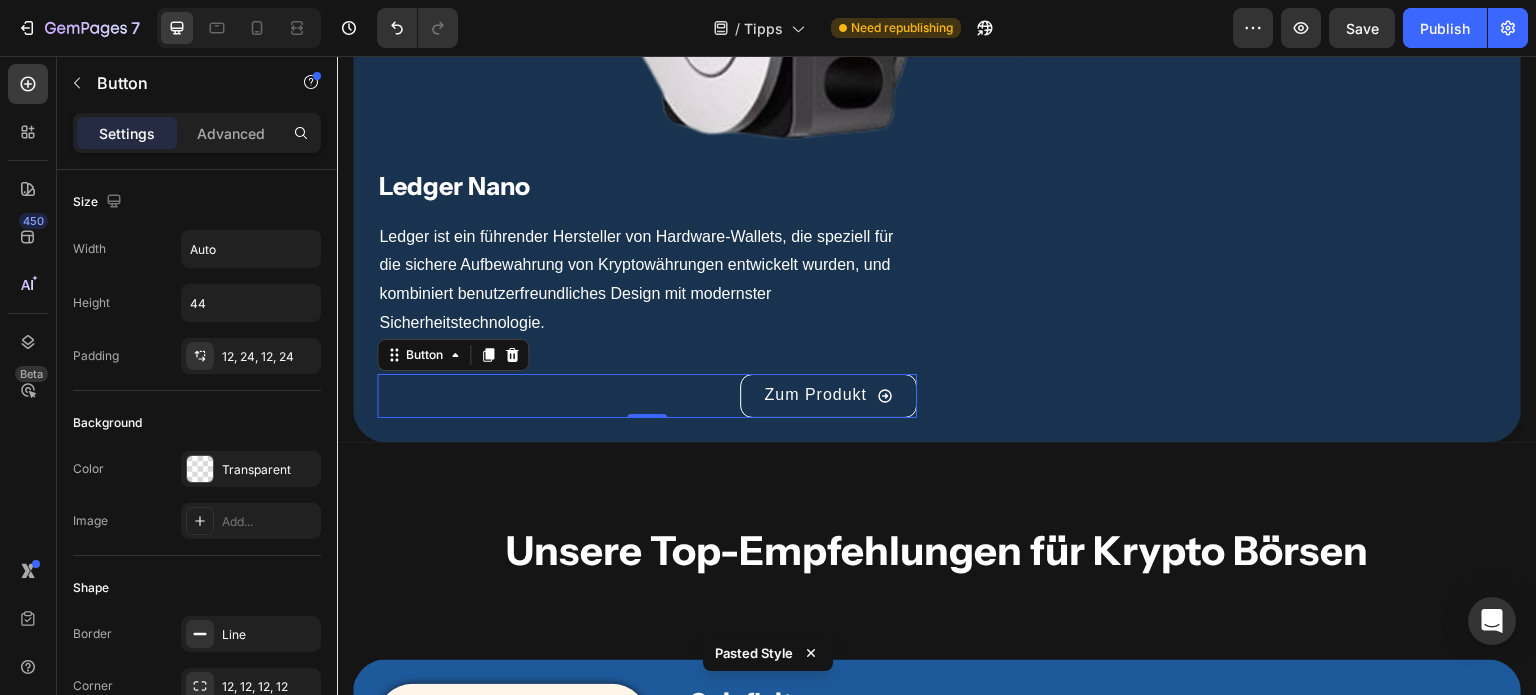 click on "Zum Produkt Button   0" at bounding box center (647, 396) 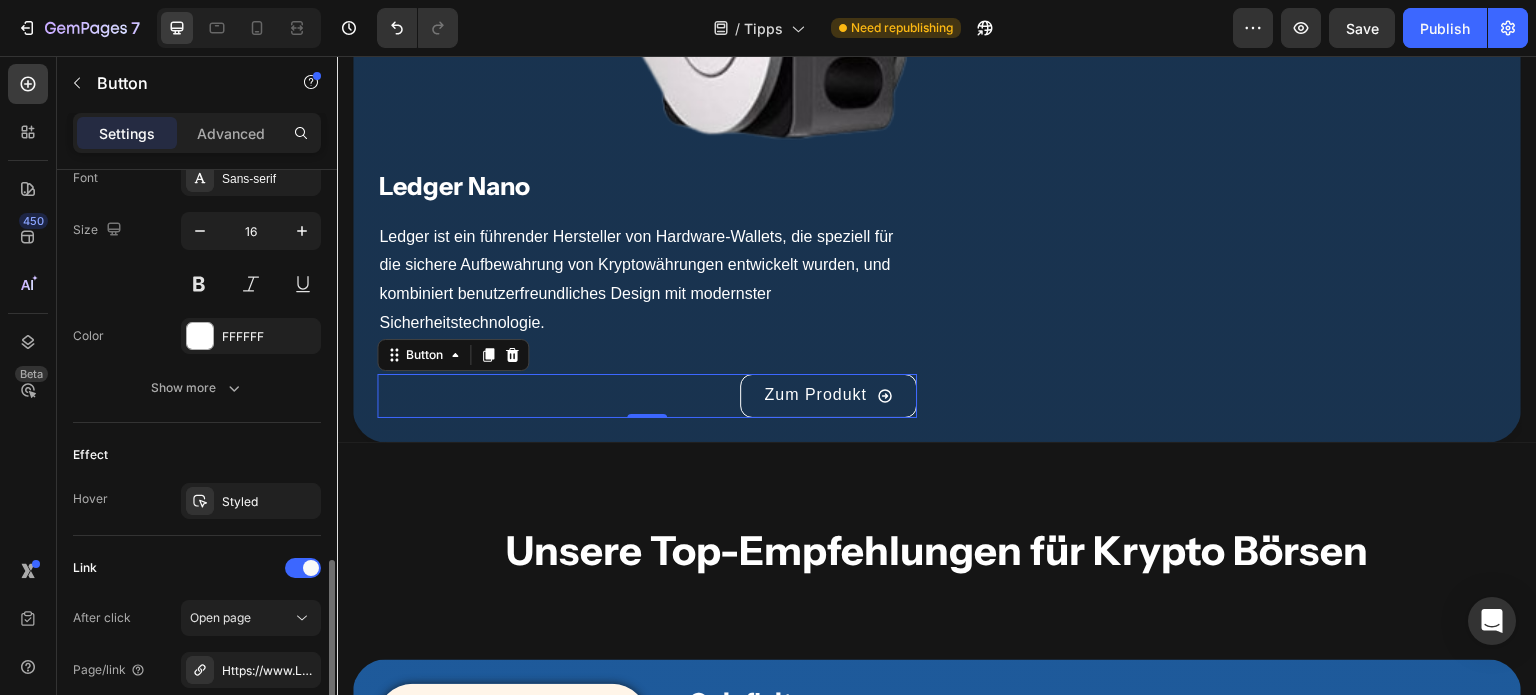 scroll, scrollTop: 1162, scrollLeft: 0, axis: vertical 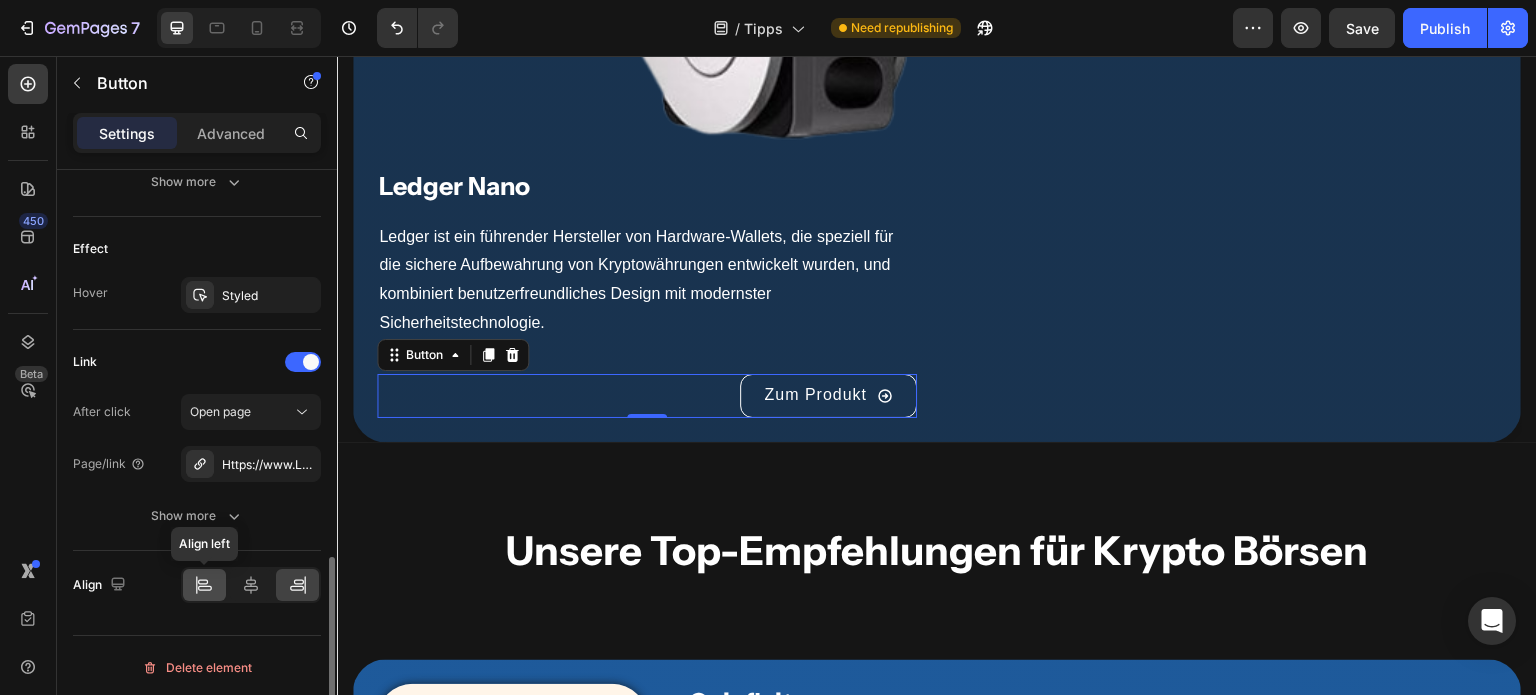 click 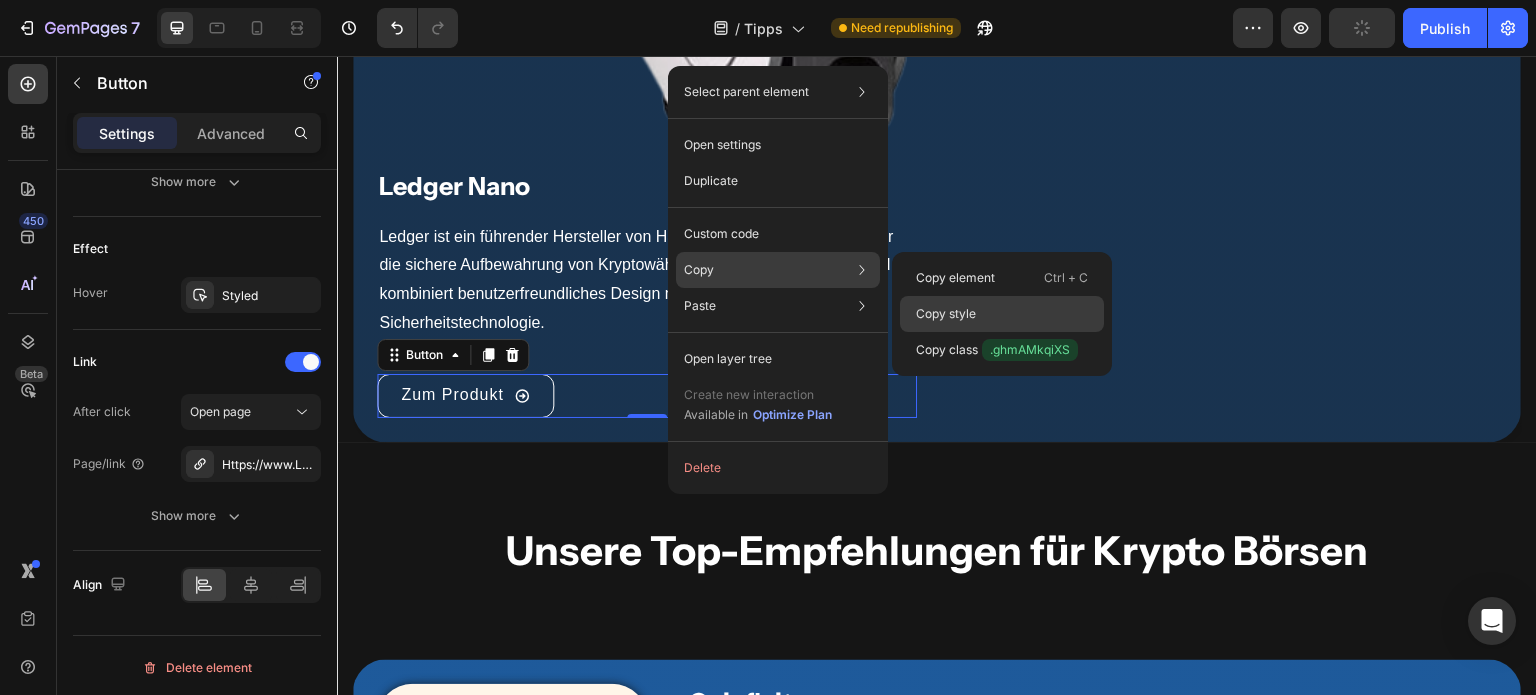 click on "Copy style" at bounding box center (946, 314) 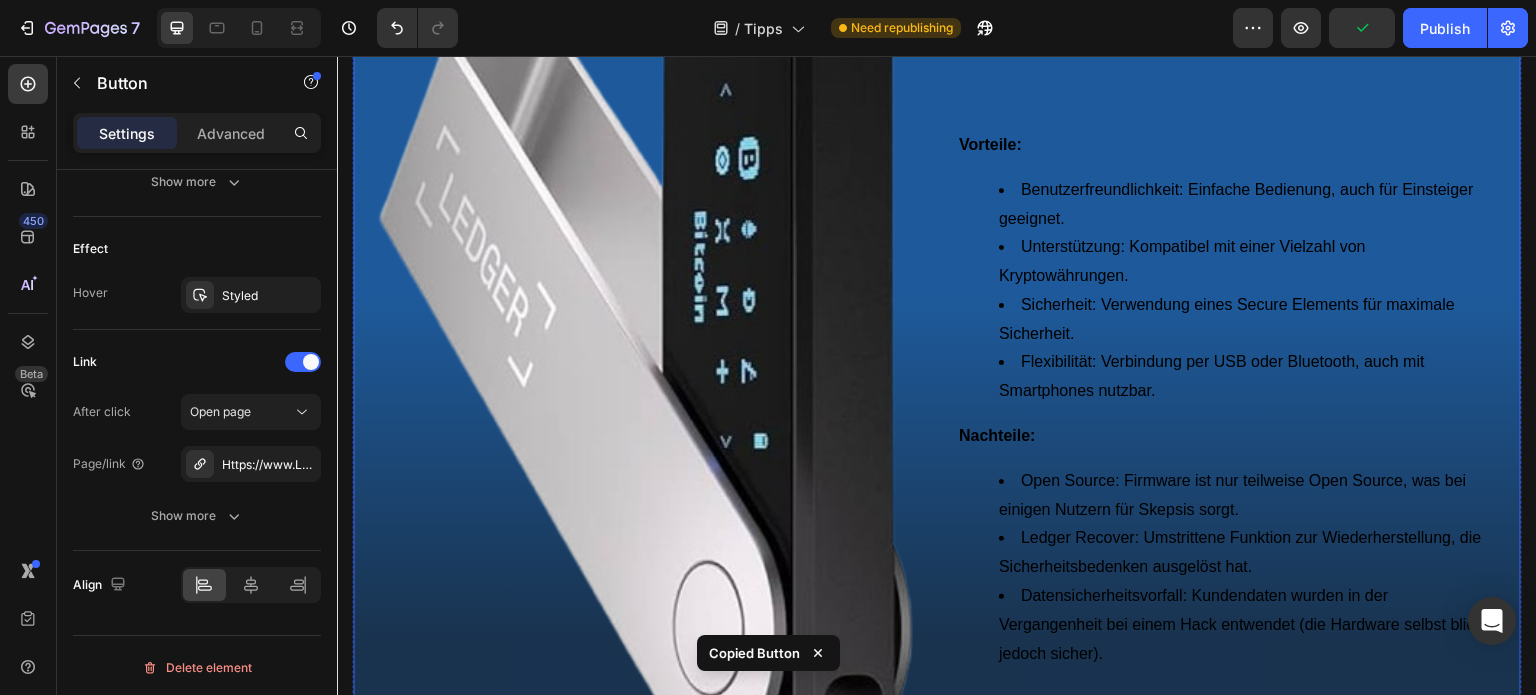 scroll, scrollTop: 2198, scrollLeft: 0, axis: vertical 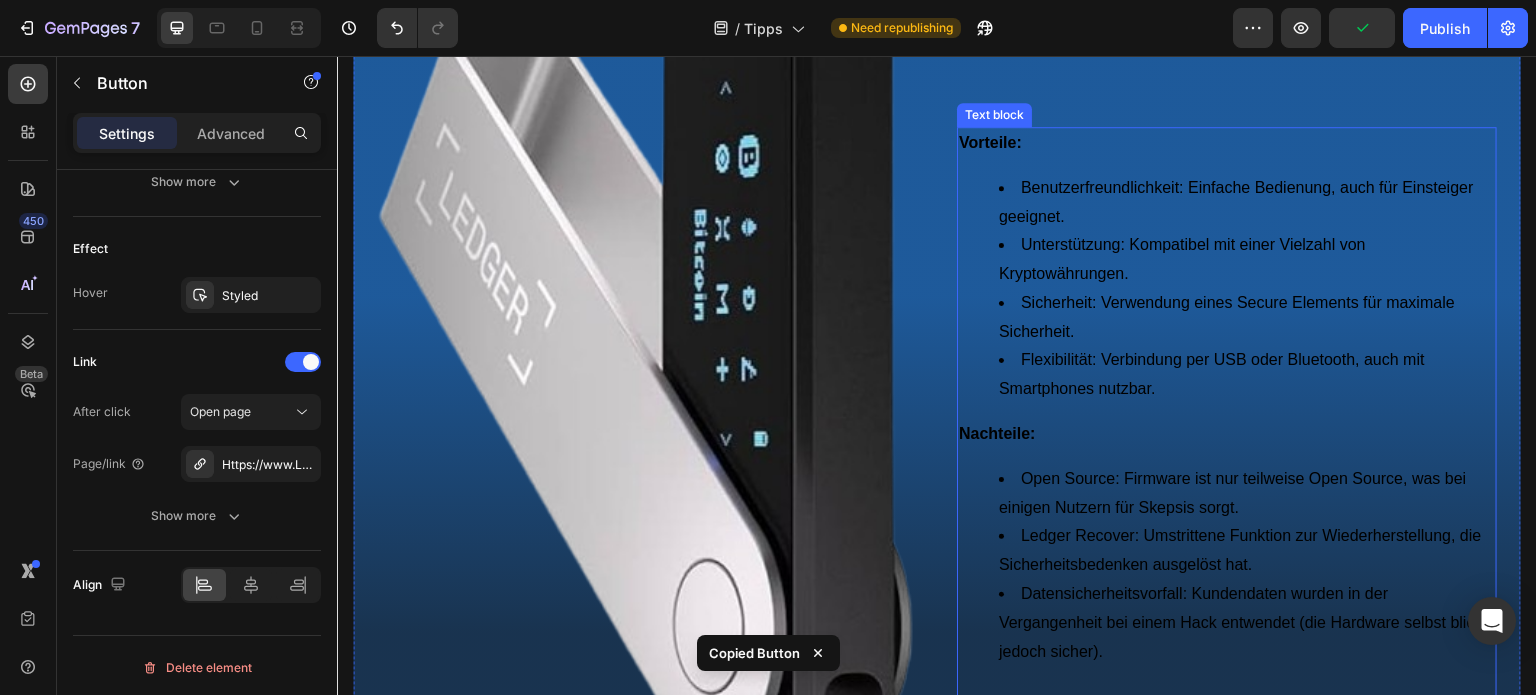 click on "Benutzerfreundlichkeit: Einfache Bedienung, auch für Einsteiger geeignet." at bounding box center (1247, 203) 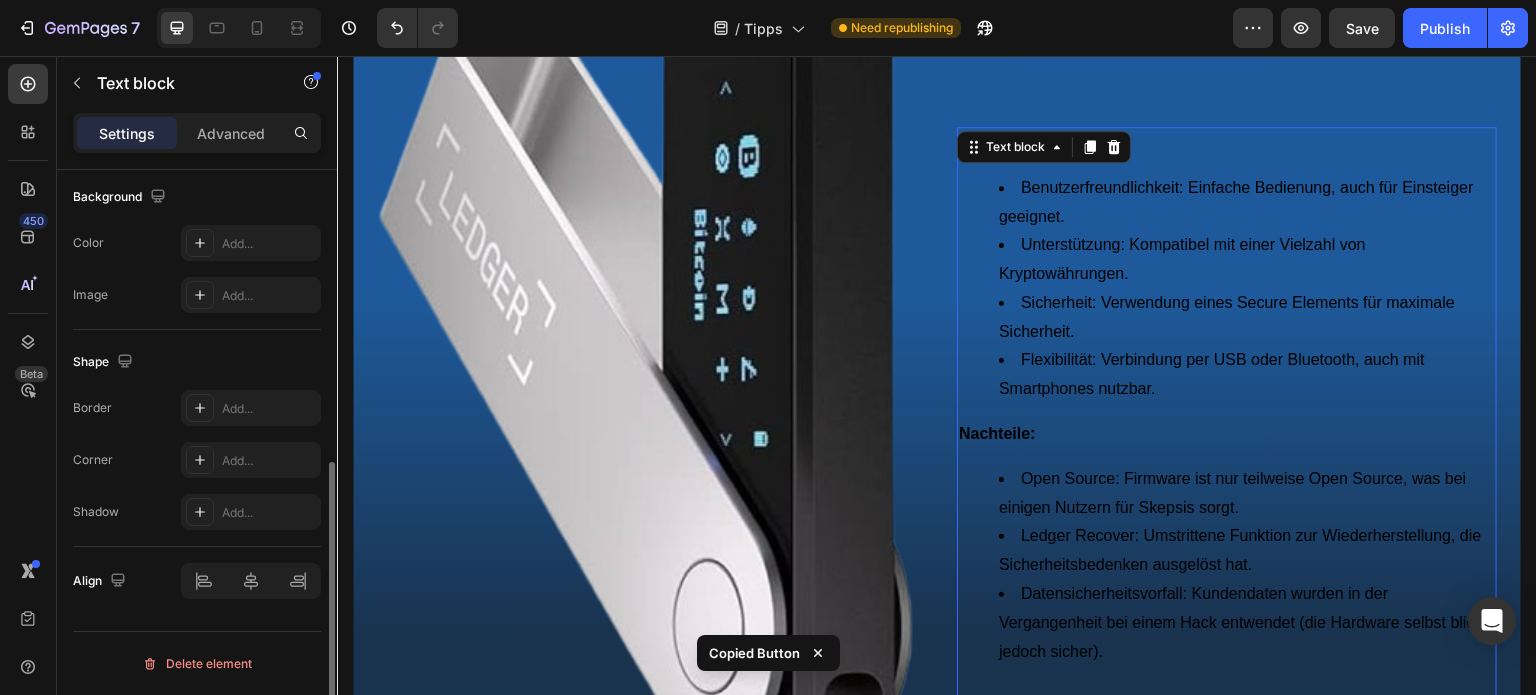 scroll, scrollTop: 0, scrollLeft: 0, axis: both 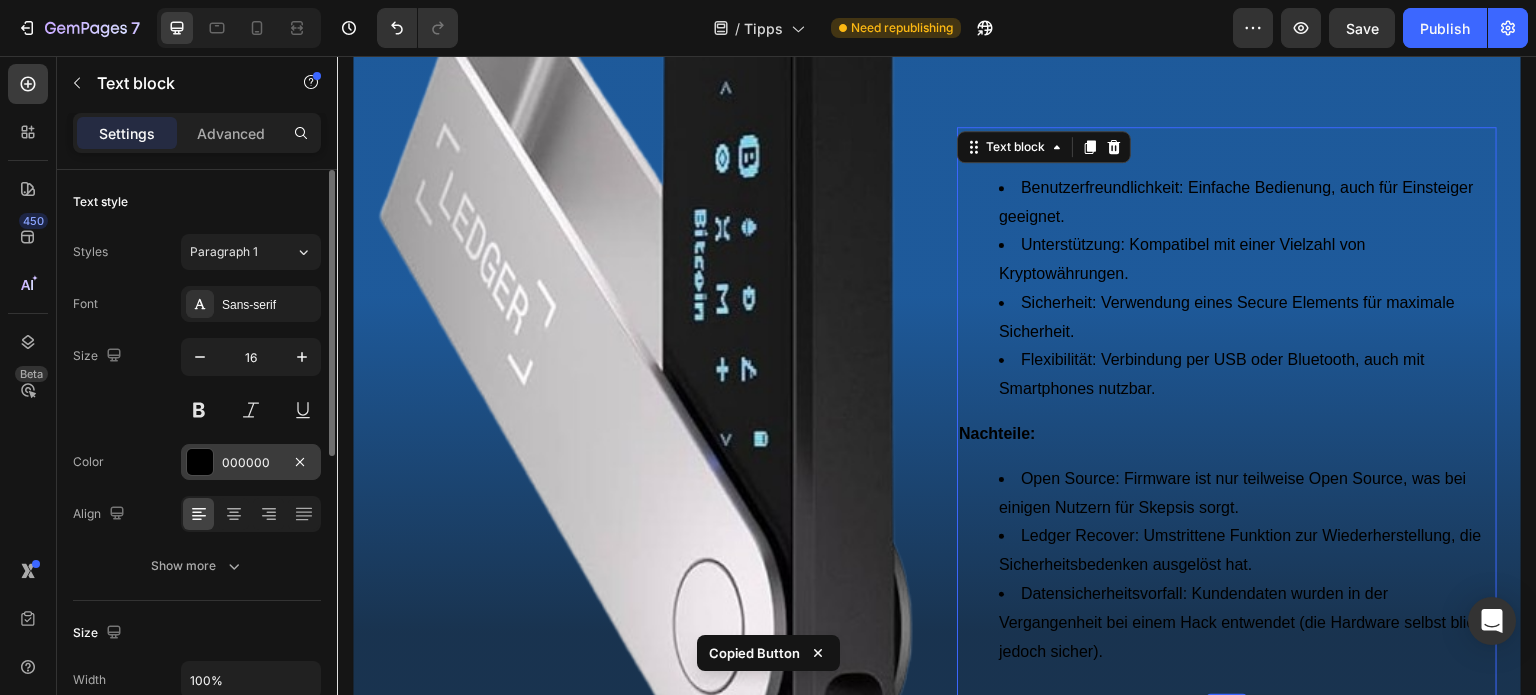 click at bounding box center [200, 462] 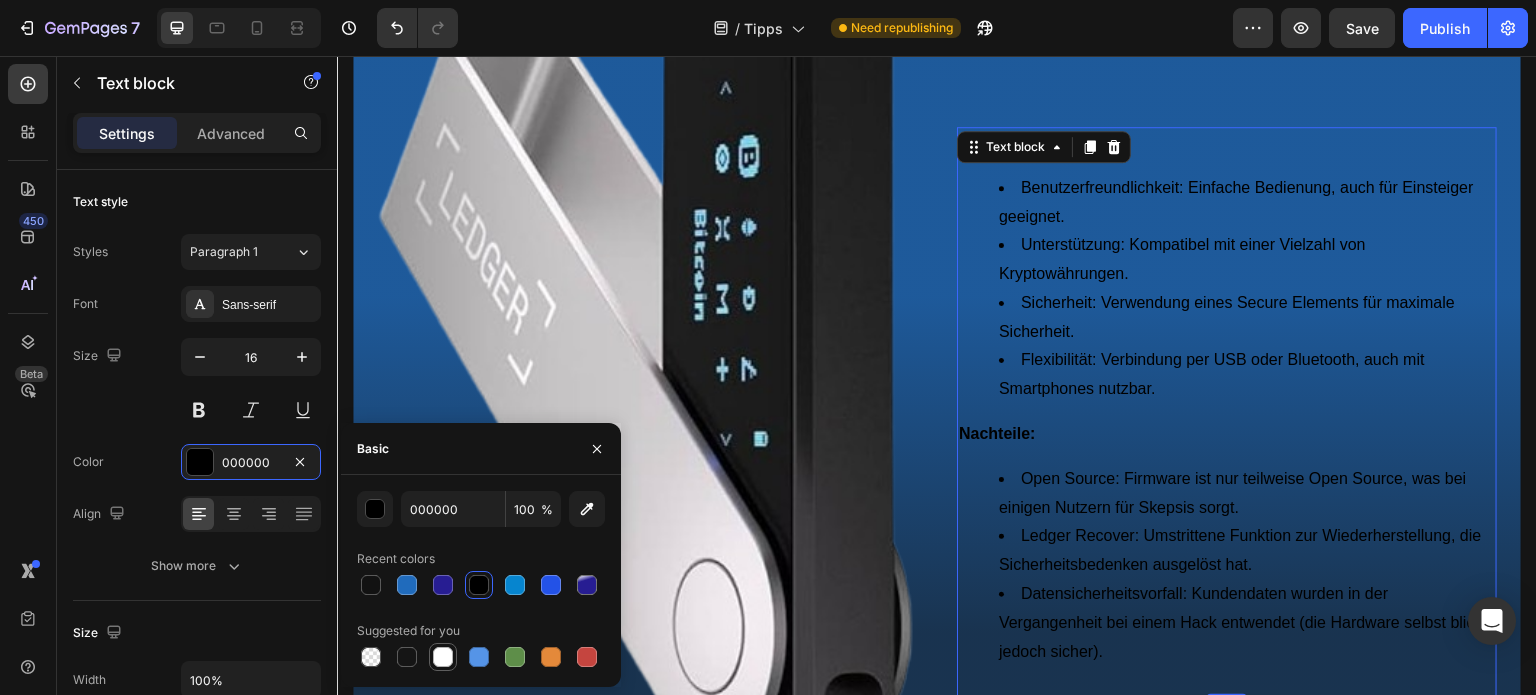click at bounding box center (443, 657) 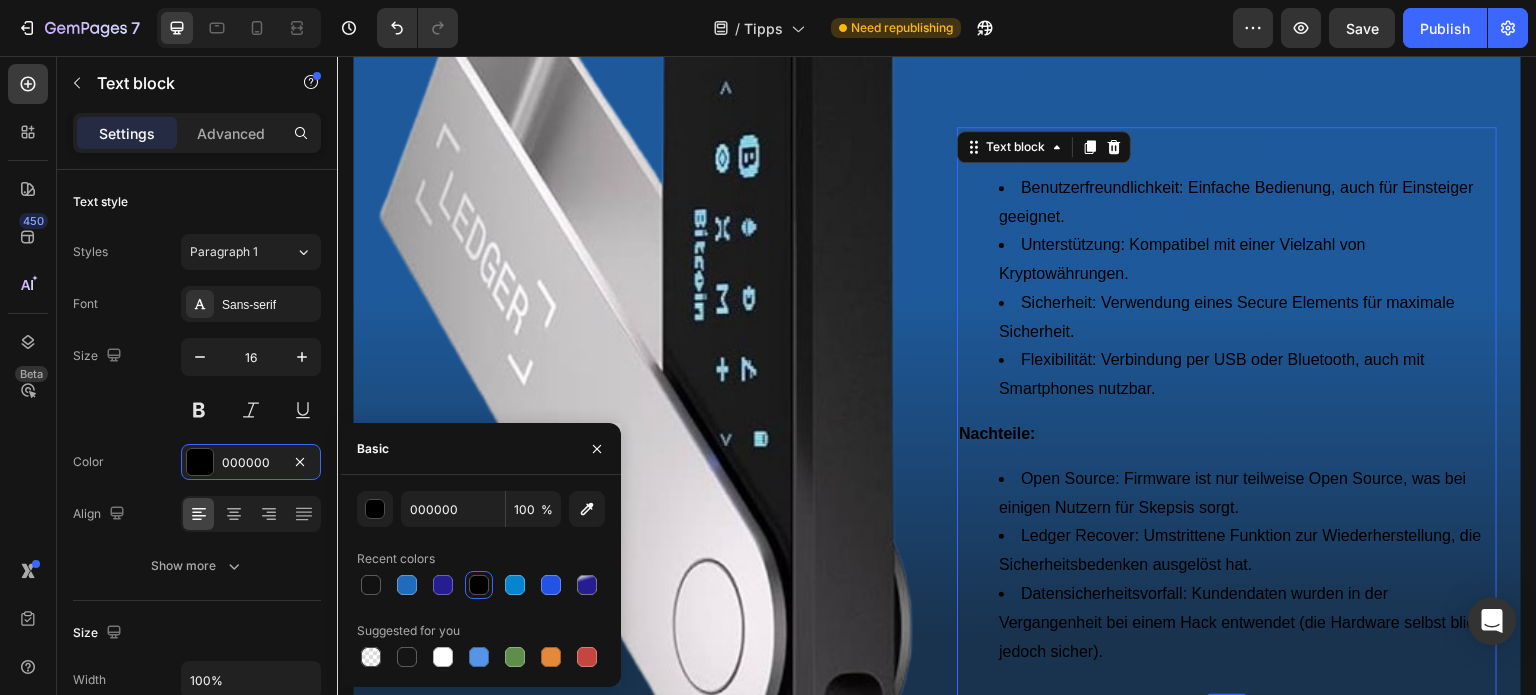 type on "FFFFFF" 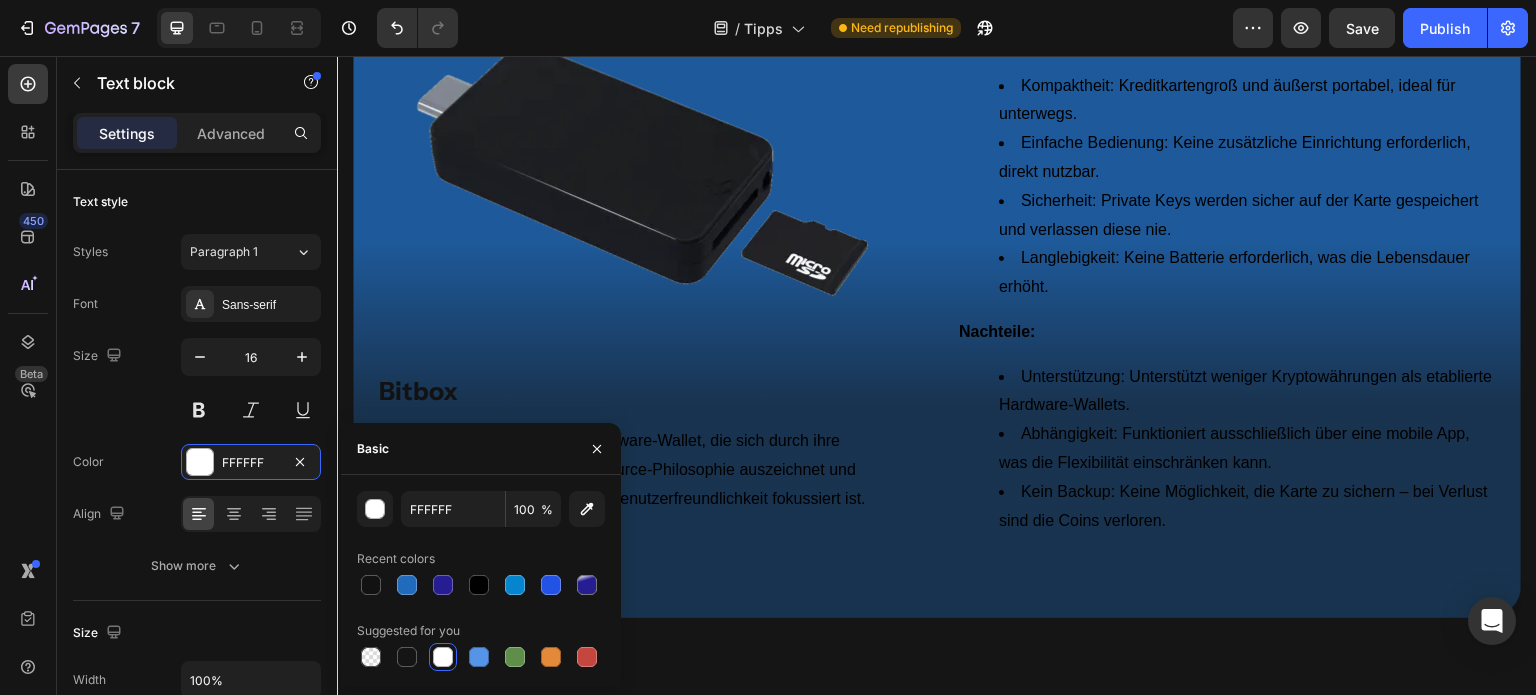 scroll, scrollTop: 1259, scrollLeft: 0, axis: vertical 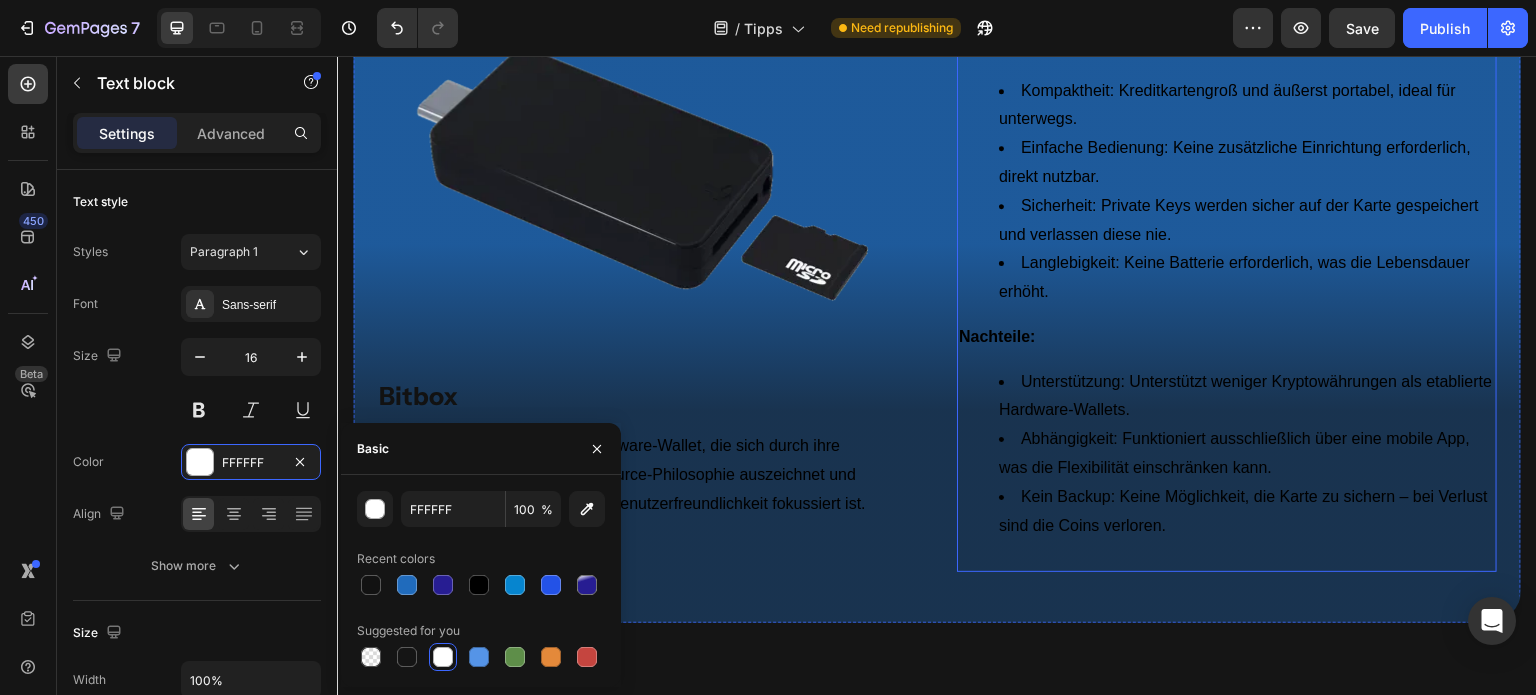 click on "Unterstützung: Unterstützt weniger Kryptowährungen als etablierte Hardware-Wallets." at bounding box center (1247, 397) 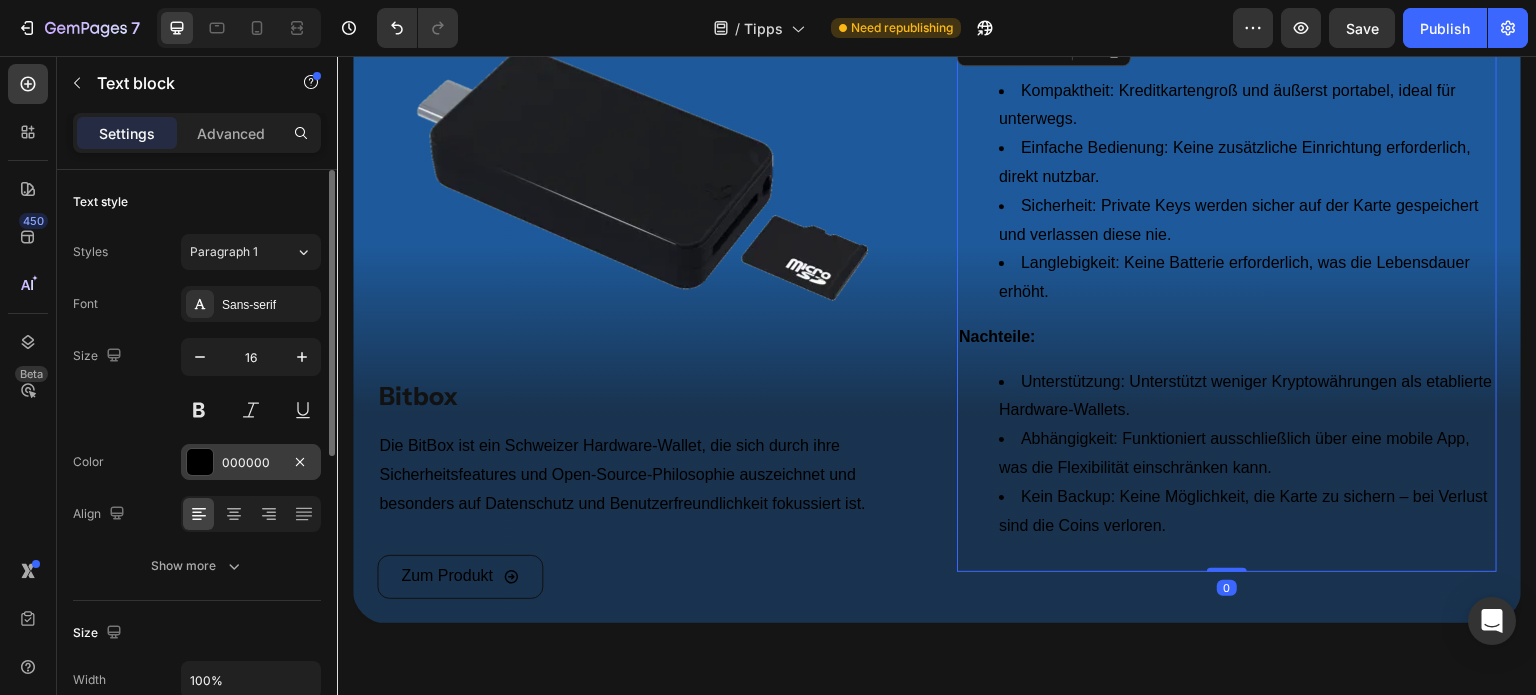 click at bounding box center [200, 462] 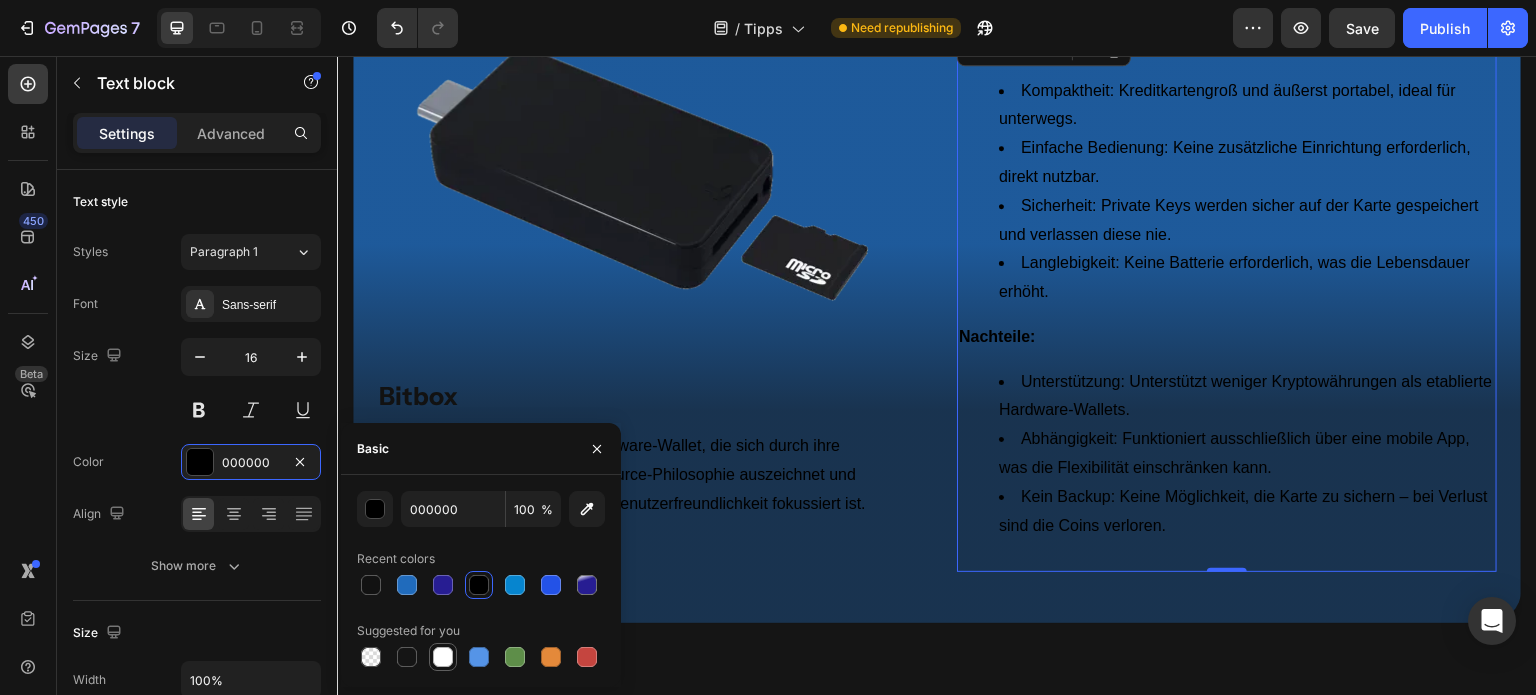 click at bounding box center [443, 657] 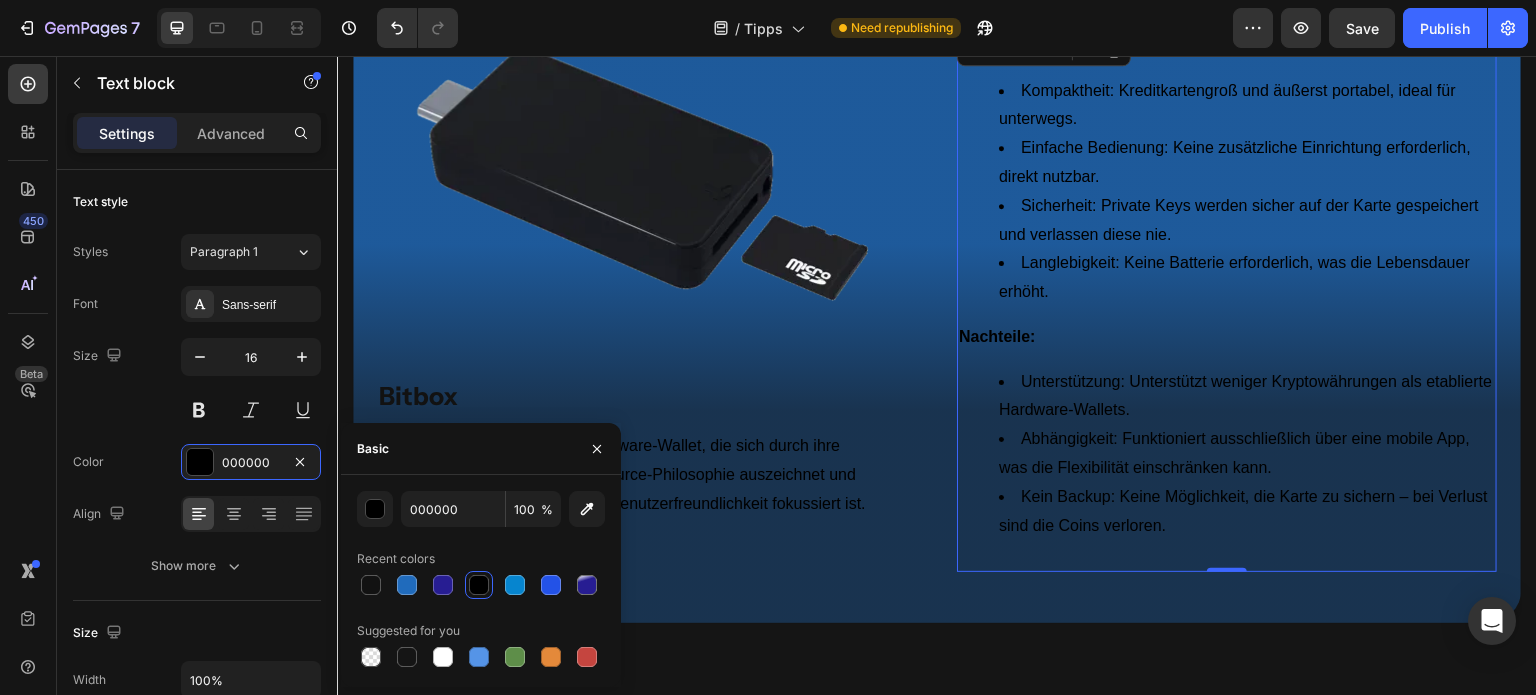 type on "FFFFFF" 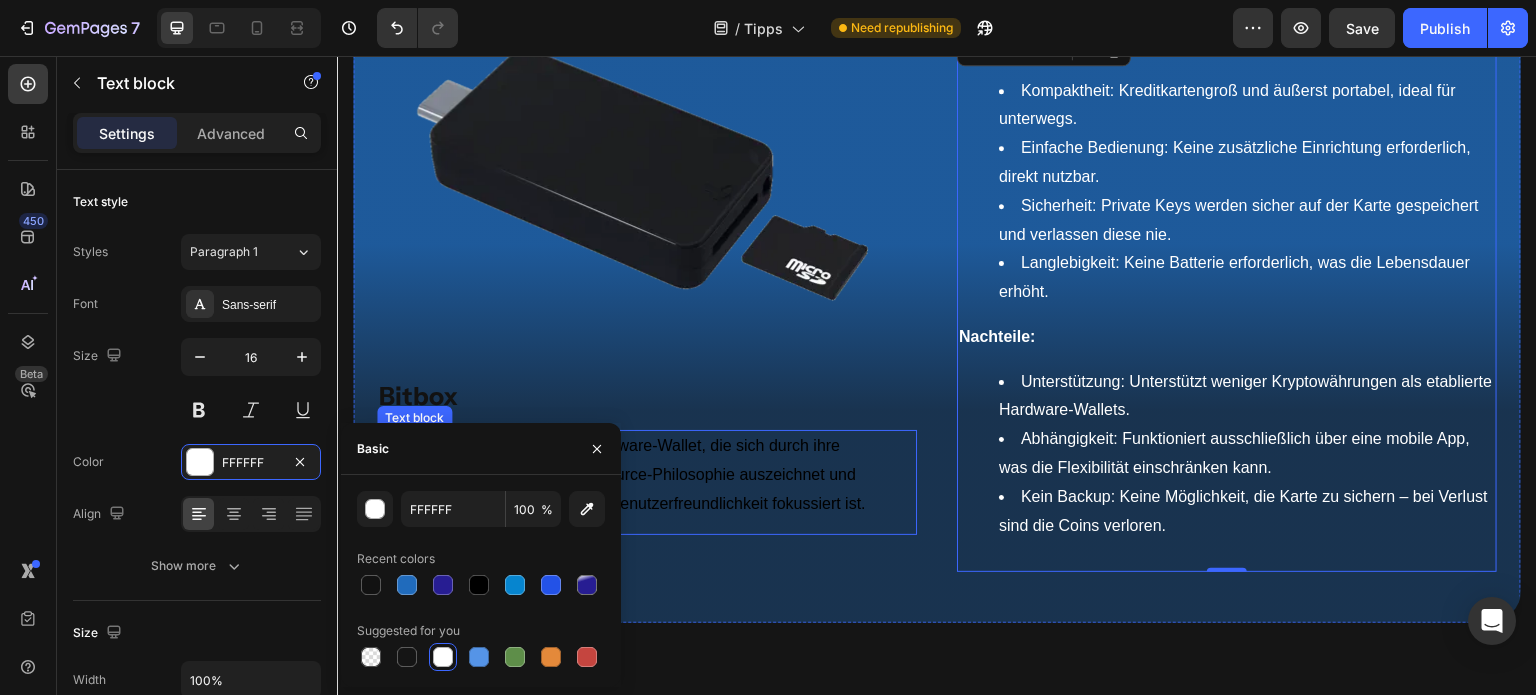 click on "Die BitBox ist ein Schweizer Hardware-Wallet, die sich durch ihre Sicherheitsfeatures und Open-Source-Philosophie auszeichnet und besonders auf Datenschutz und Benutzerfreundlichkeit fokussiert ist." at bounding box center [647, 475] 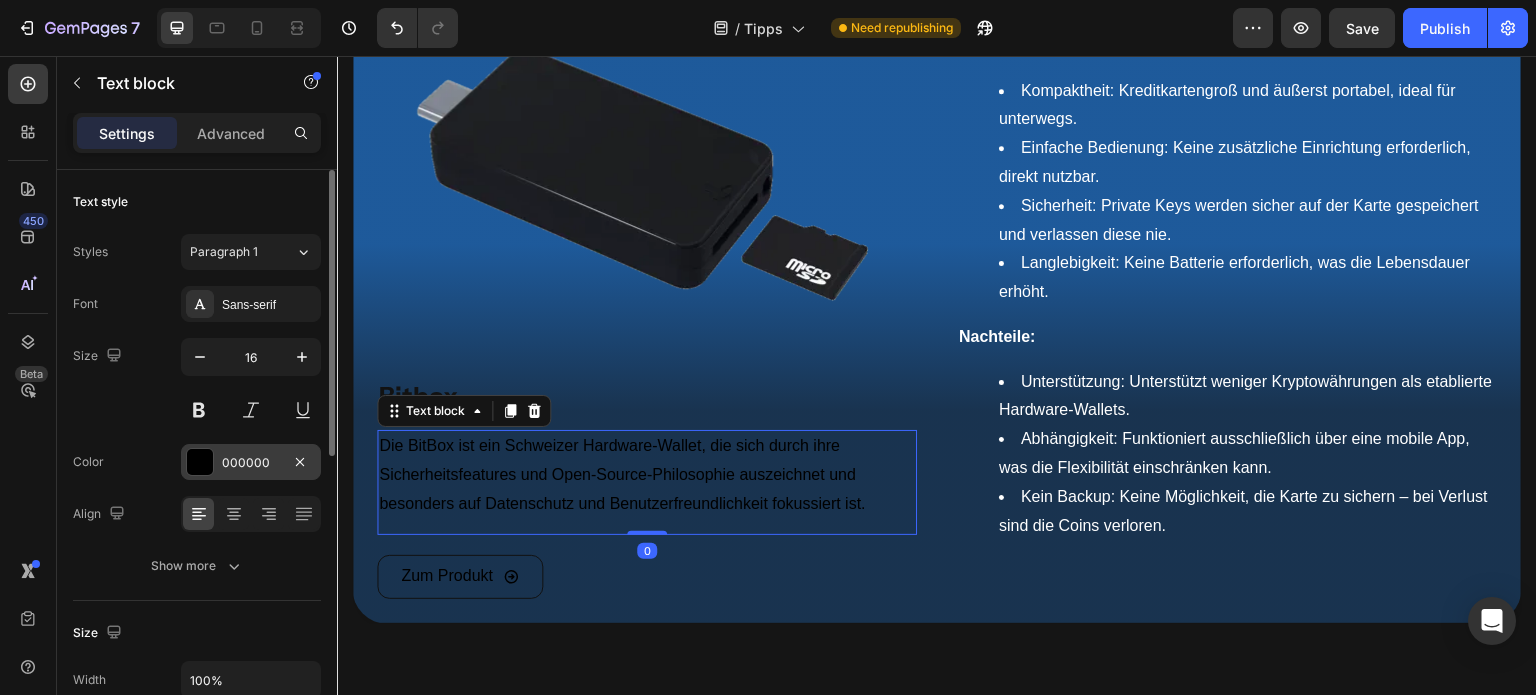 click at bounding box center [200, 462] 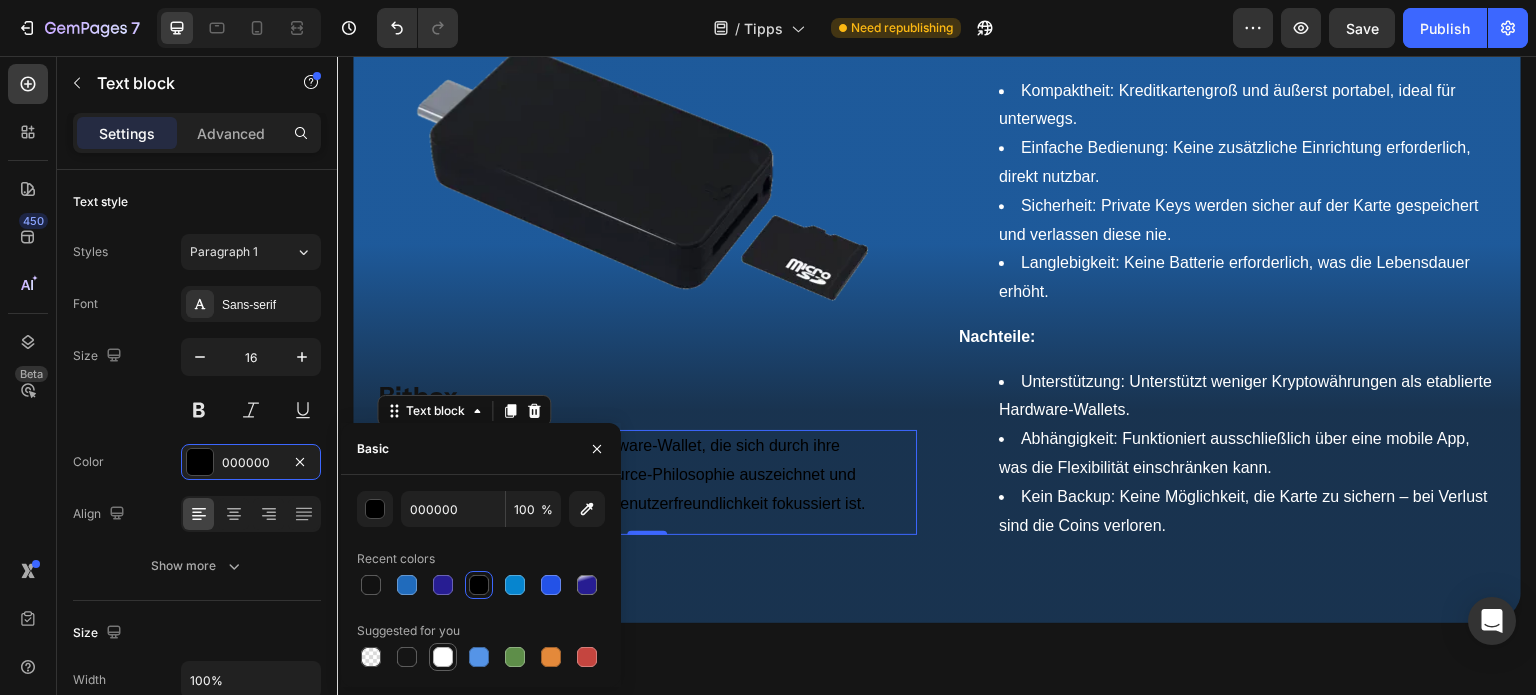 drag, startPoint x: 440, startPoint y: 655, endPoint x: 357, endPoint y: 340, distance: 325.75143 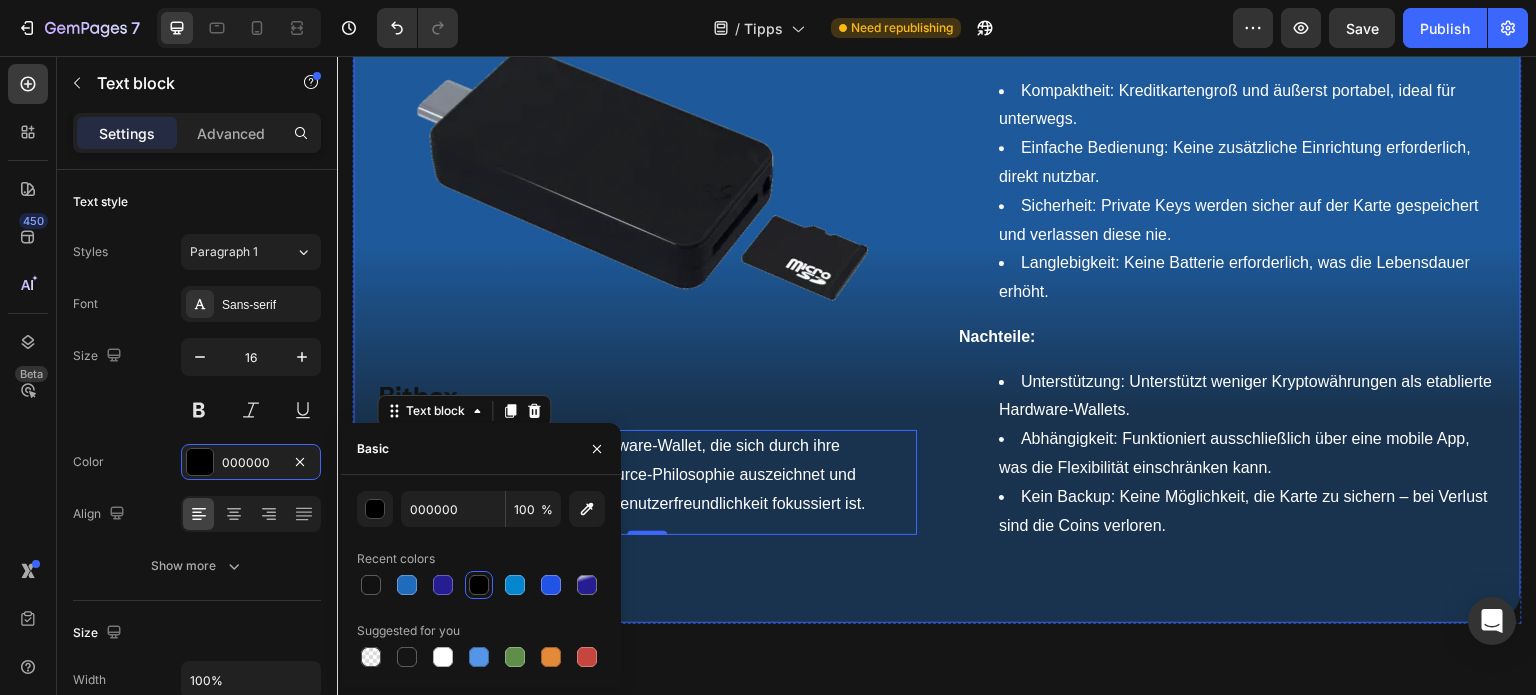 type on "FFFFFF" 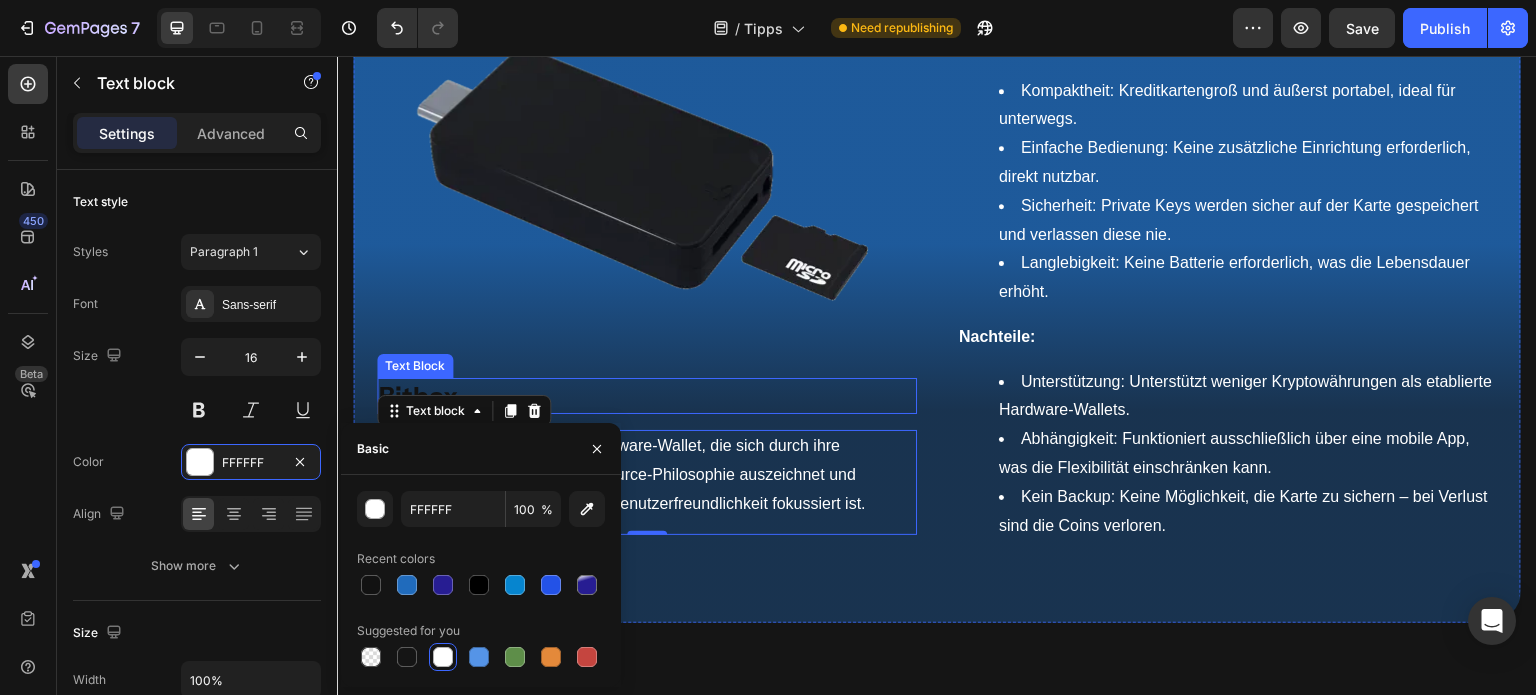 click on "Bitbox" at bounding box center (647, 396) 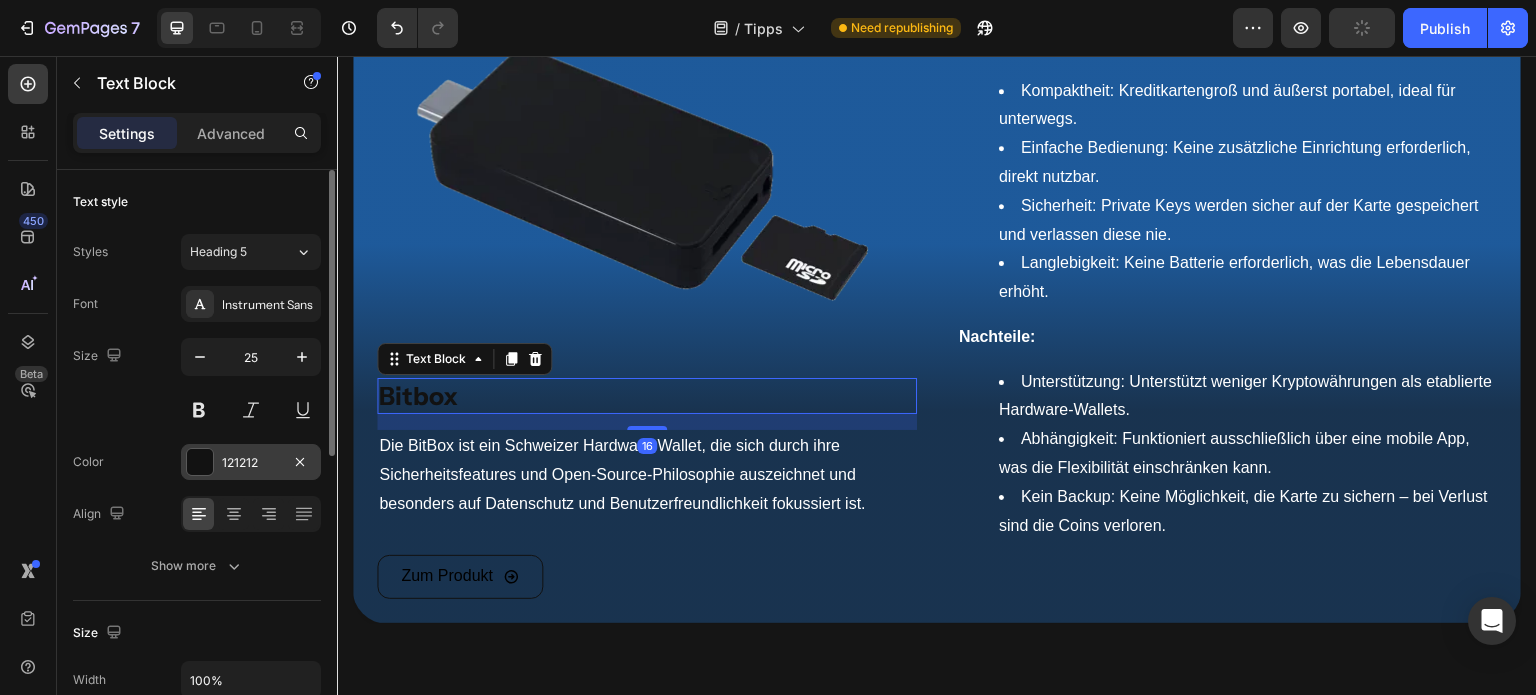 click at bounding box center [200, 462] 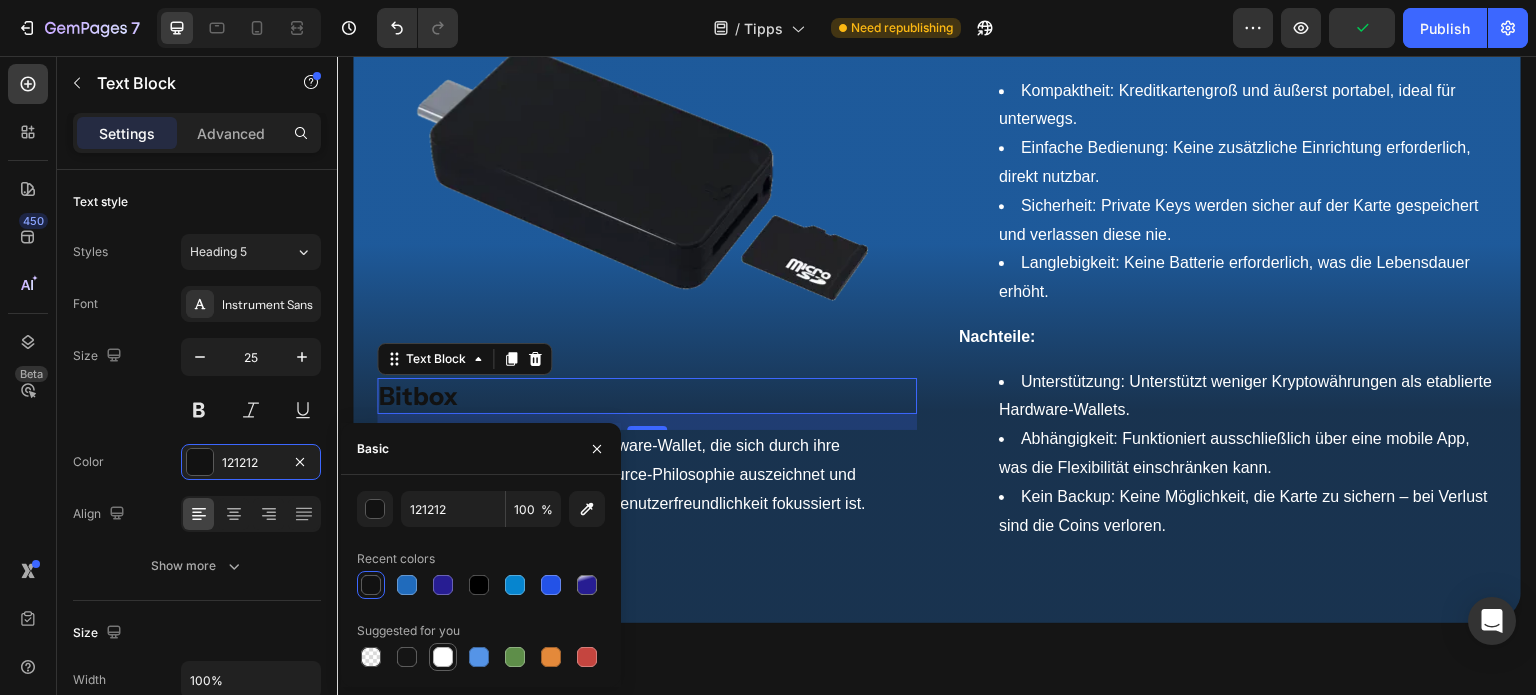 drag, startPoint x: 441, startPoint y: 654, endPoint x: 495, endPoint y: 372, distance: 287.12366 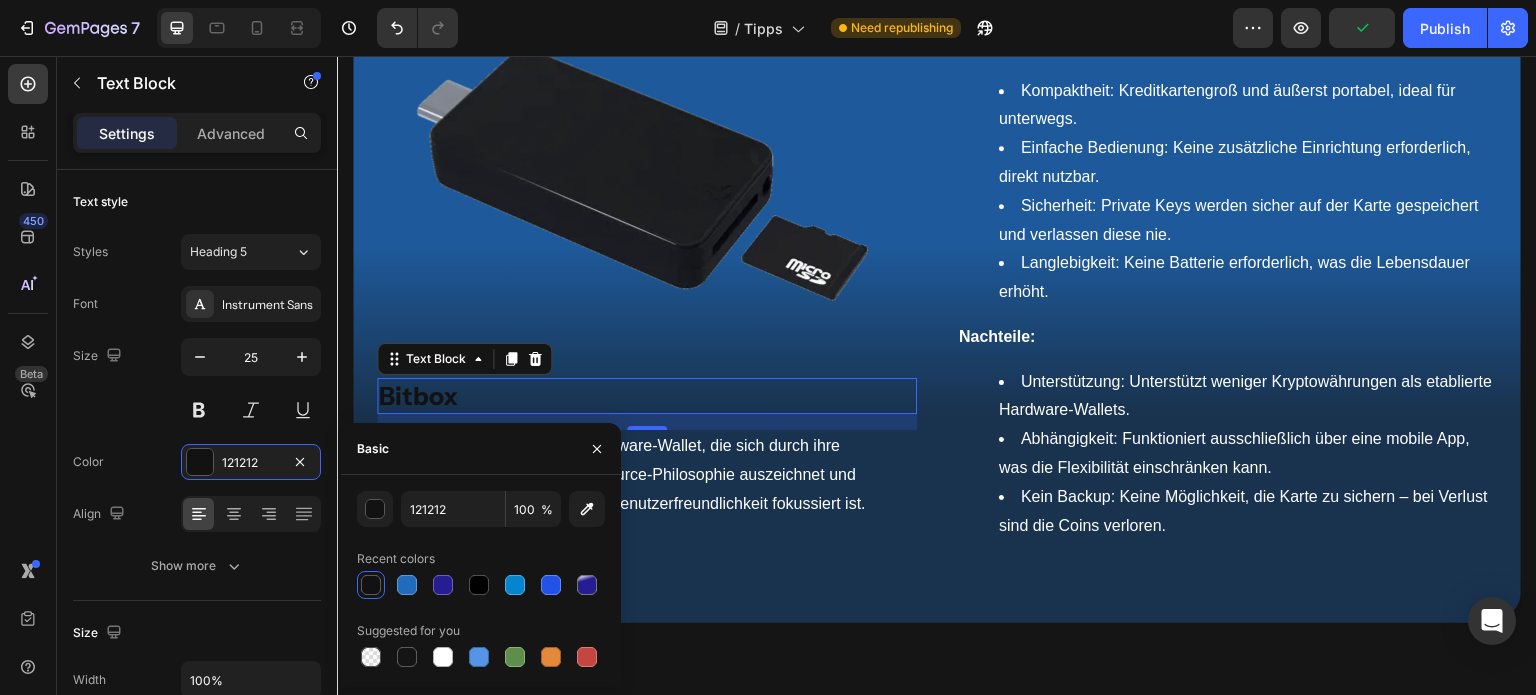 type on "FFFFFF" 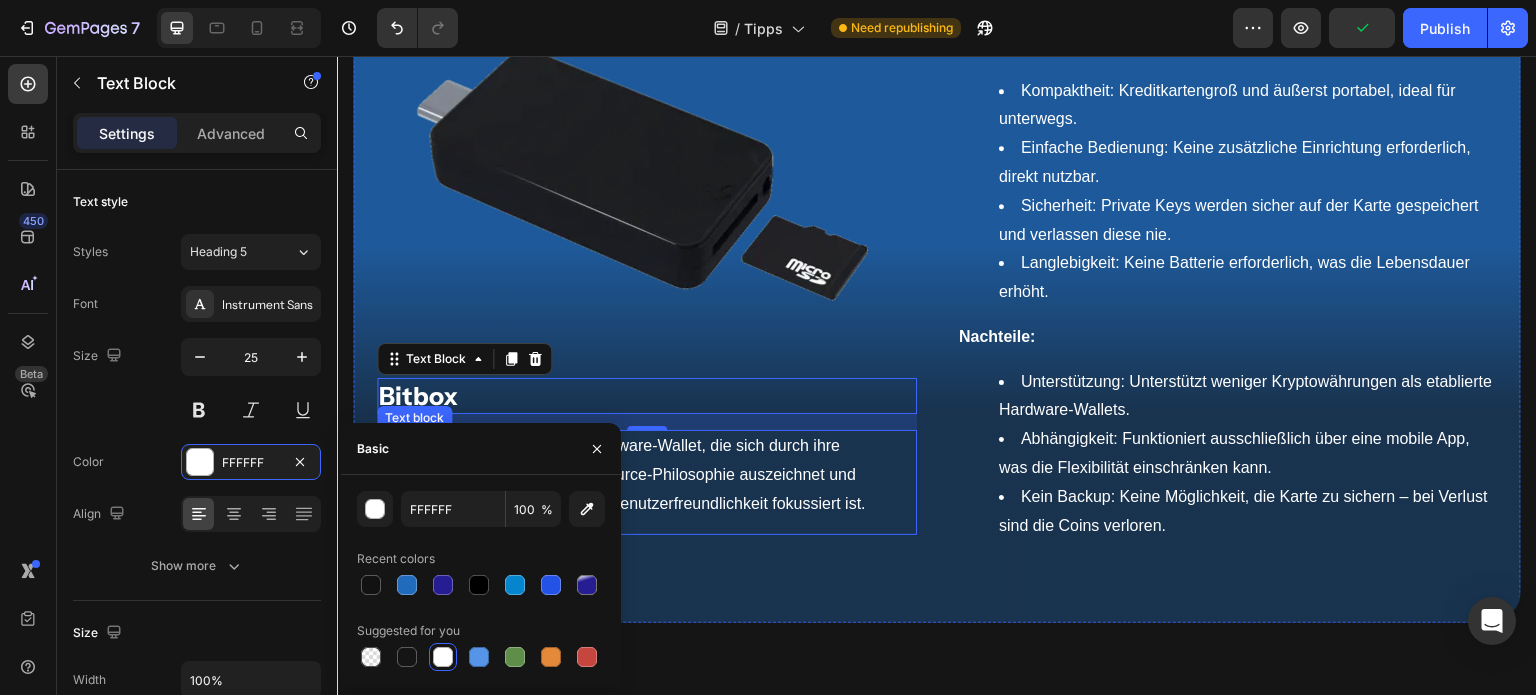 click on "Die BitBox ist ein Schweizer Hardware-Wallet, die sich durch ihre Sicherheitsfeatures und Open-Source-Philosophie auszeichnet und besonders auf Datenschutz und Benutzerfreundlichkeit fokussiert ist." at bounding box center [647, 475] 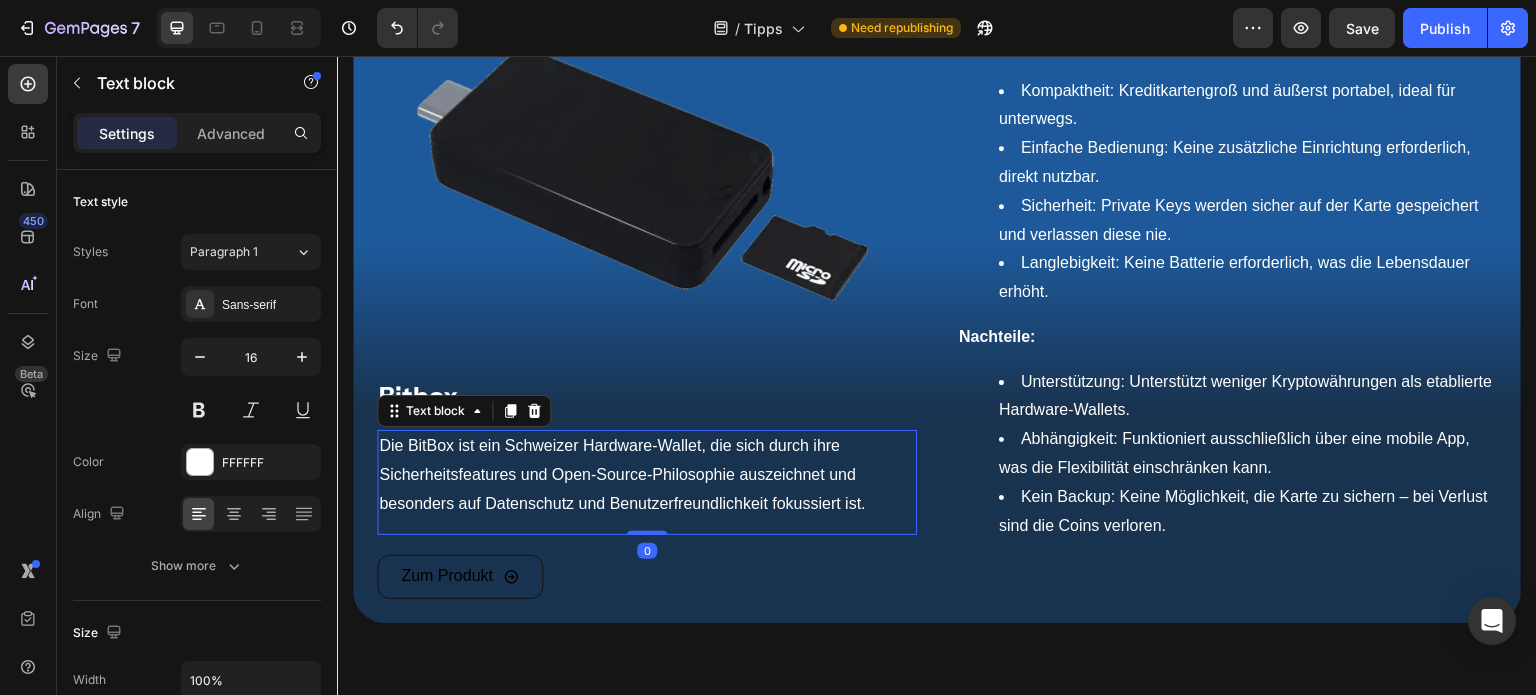 scroll, scrollTop: 1490, scrollLeft: 0, axis: vertical 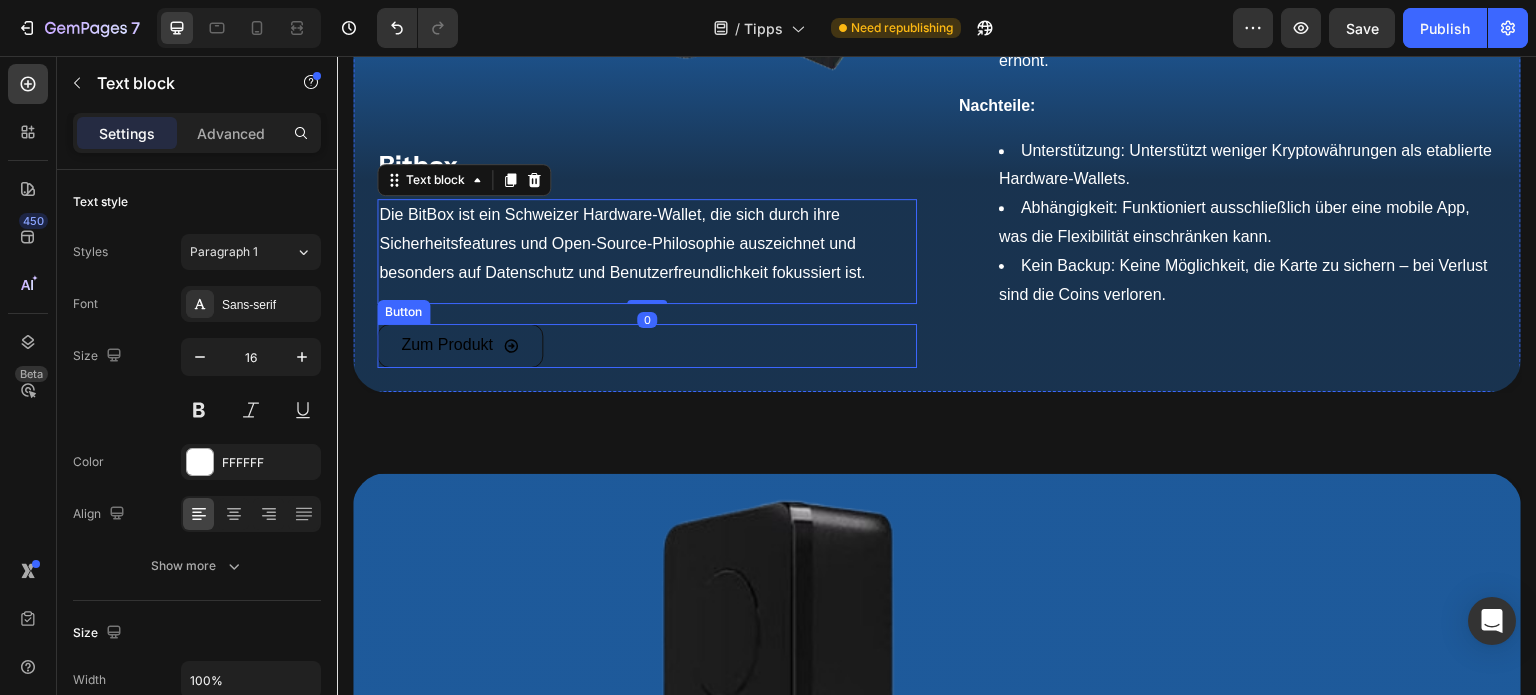 click on "Zum Produkt Button" at bounding box center (647, 346) 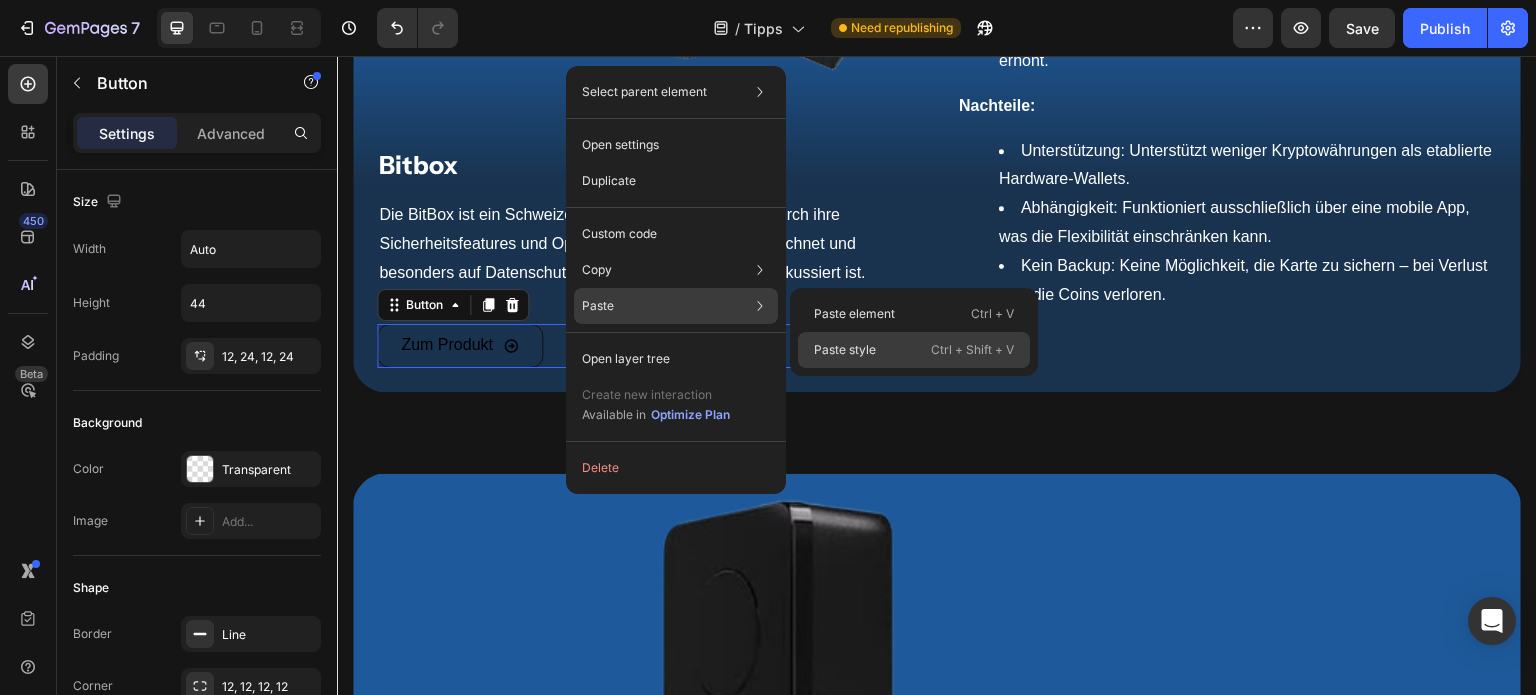 click on "Paste style  Ctrl + Shift + V" 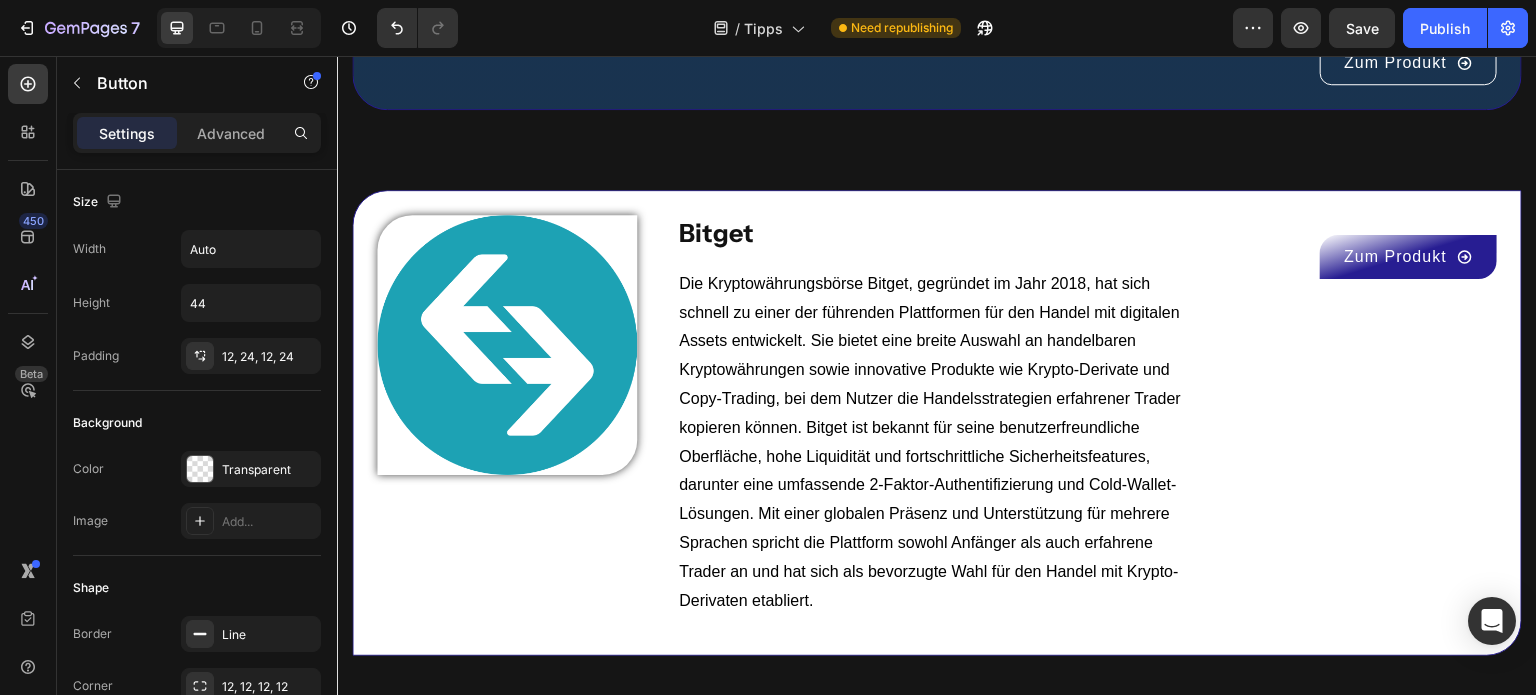scroll, scrollTop: 4682, scrollLeft: 0, axis: vertical 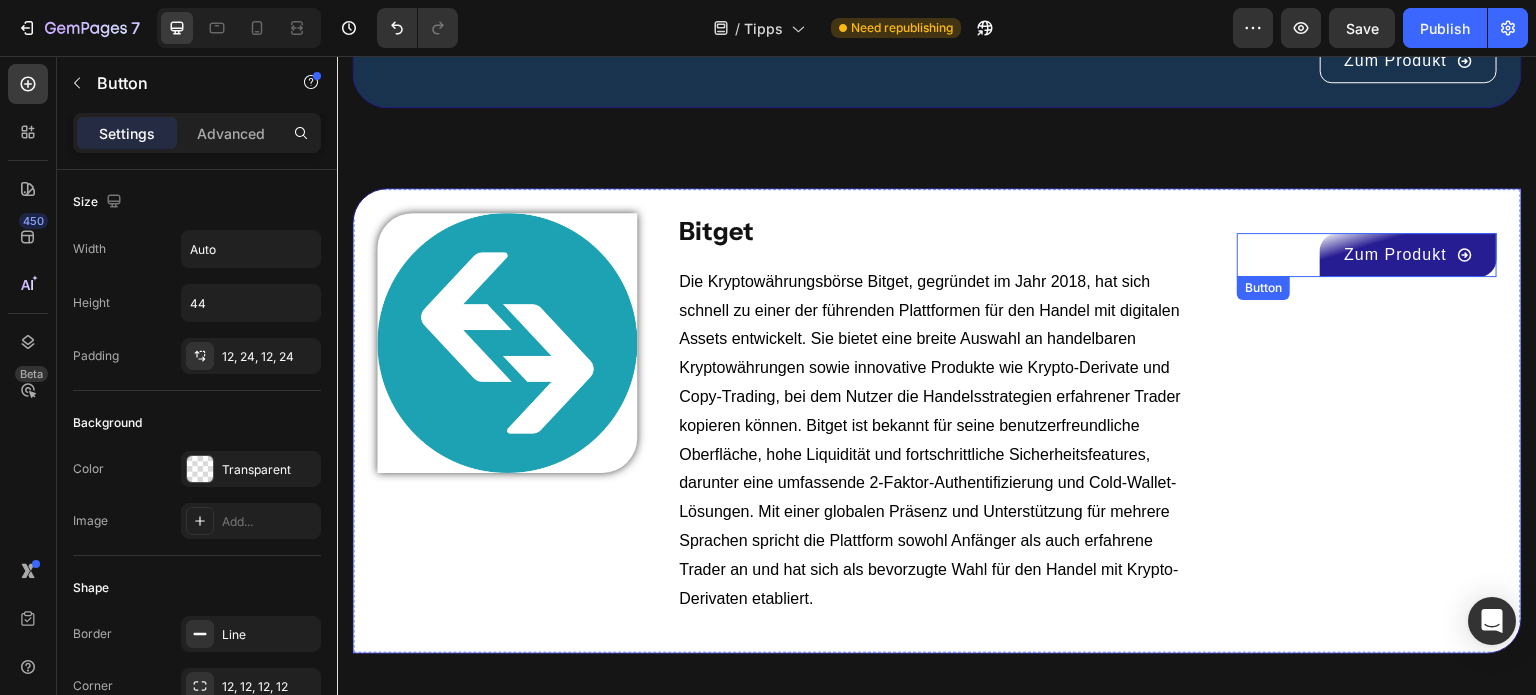 click on "Zum Produkt" at bounding box center (1408, 255) 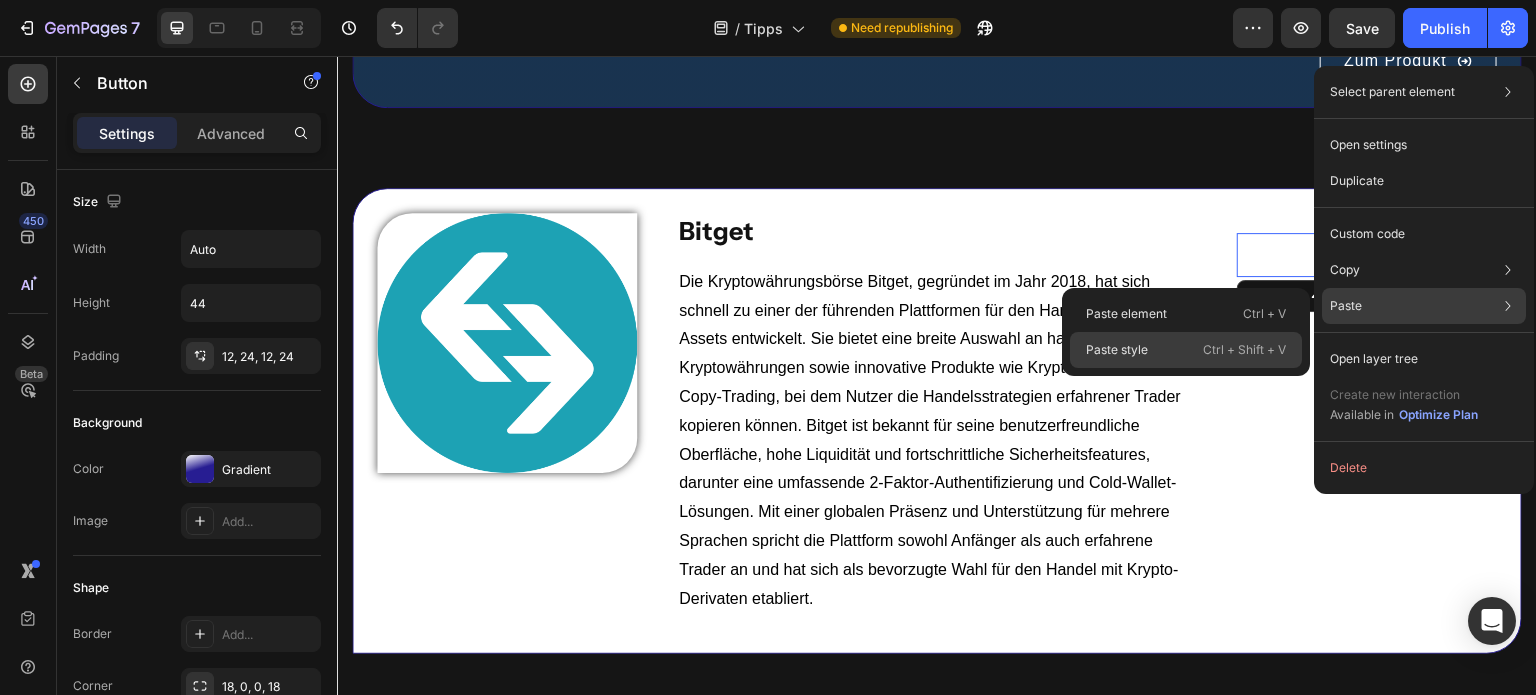 click on "Ctrl + Shift + V" at bounding box center (1244, 350) 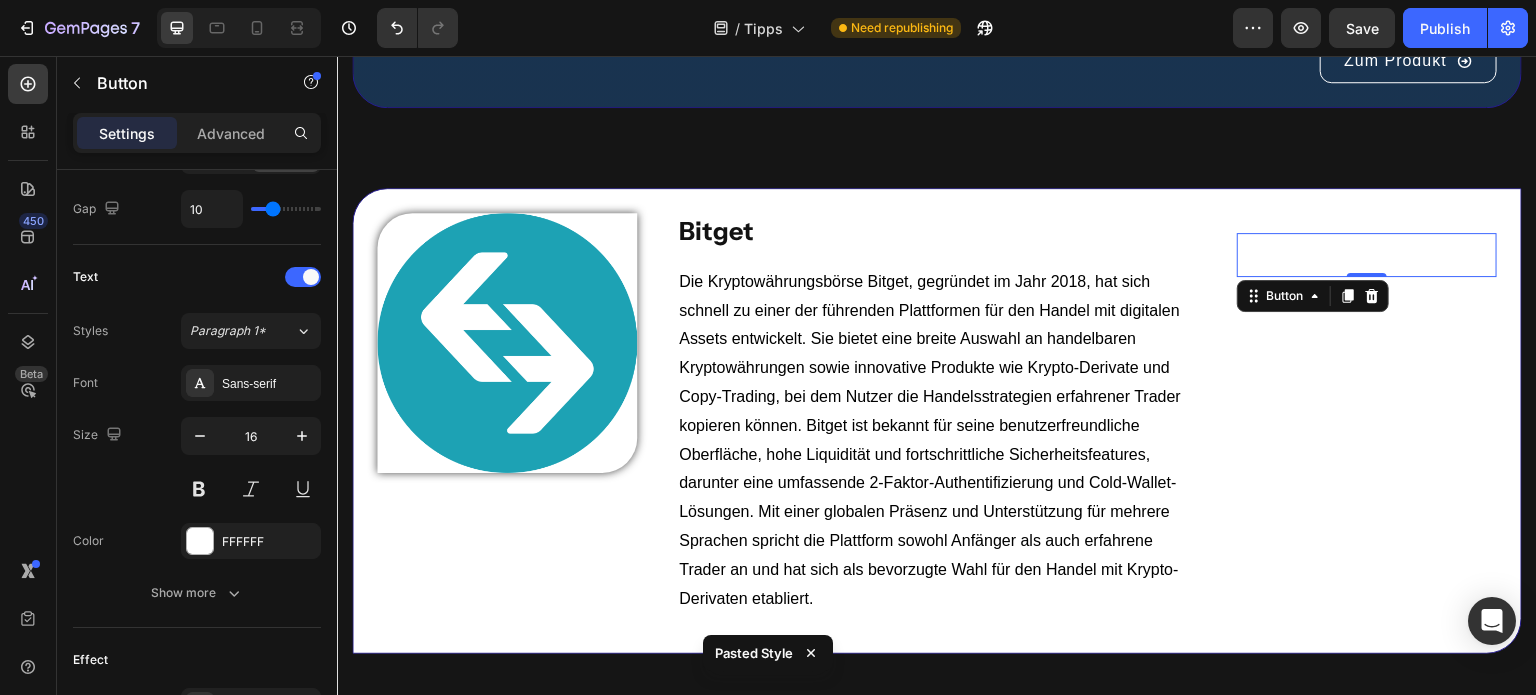 scroll, scrollTop: 1162, scrollLeft: 0, axis: vertical 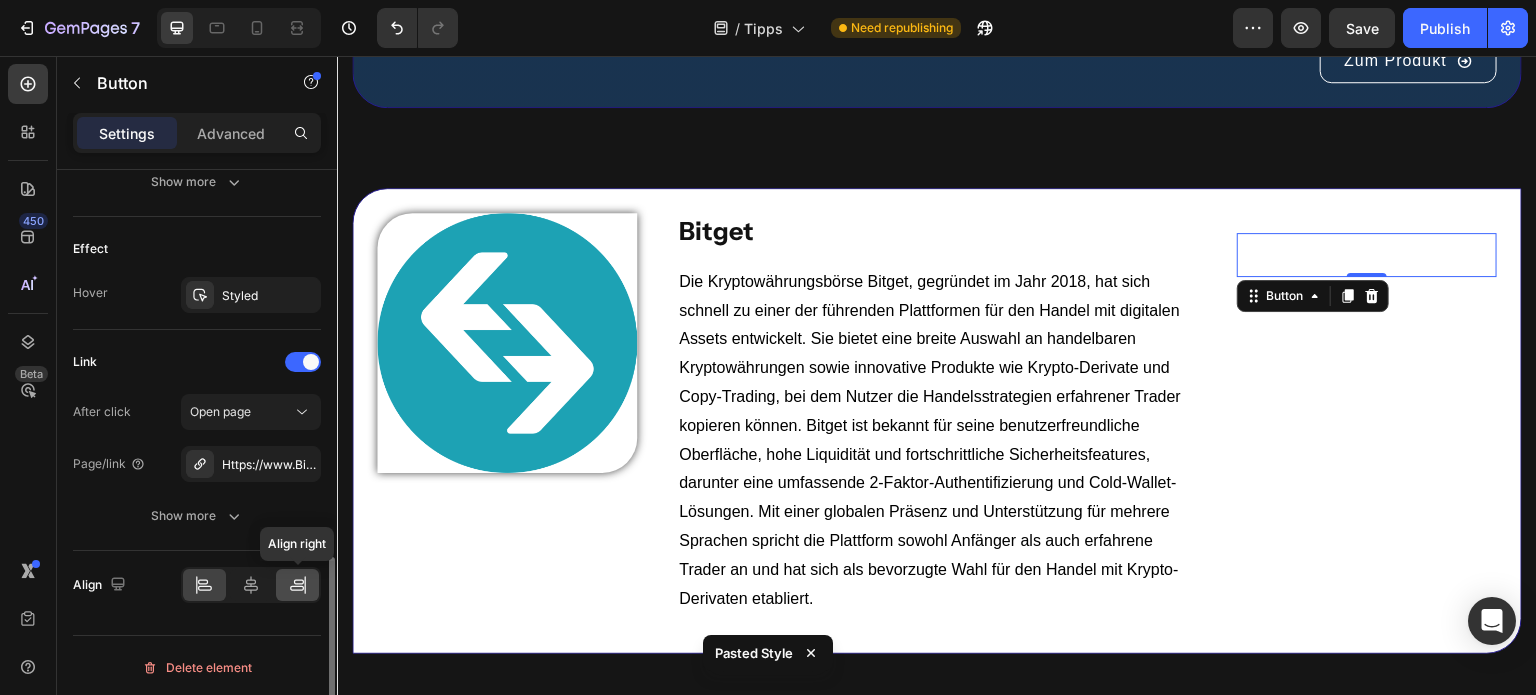 click 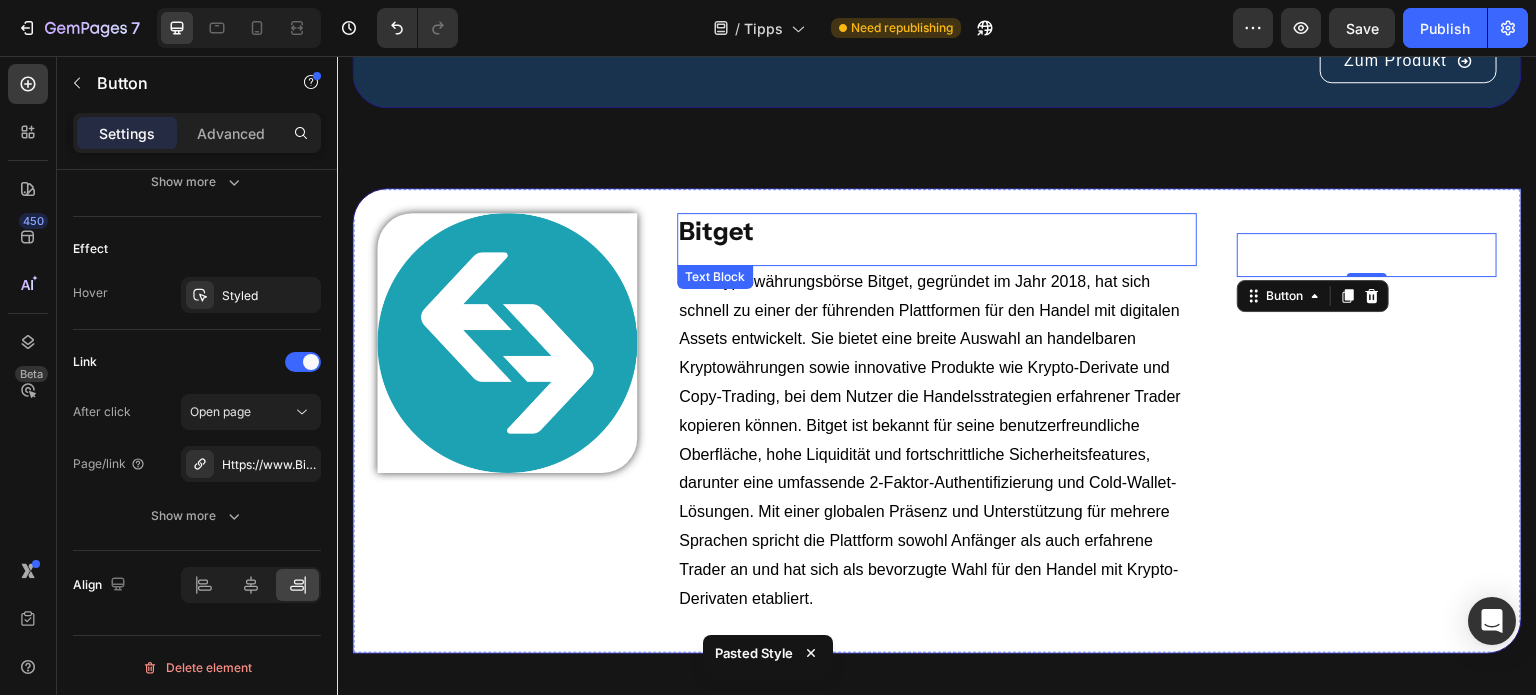 scroll, scrollTop: 4410, scrollLeft: 0, axis: vertical 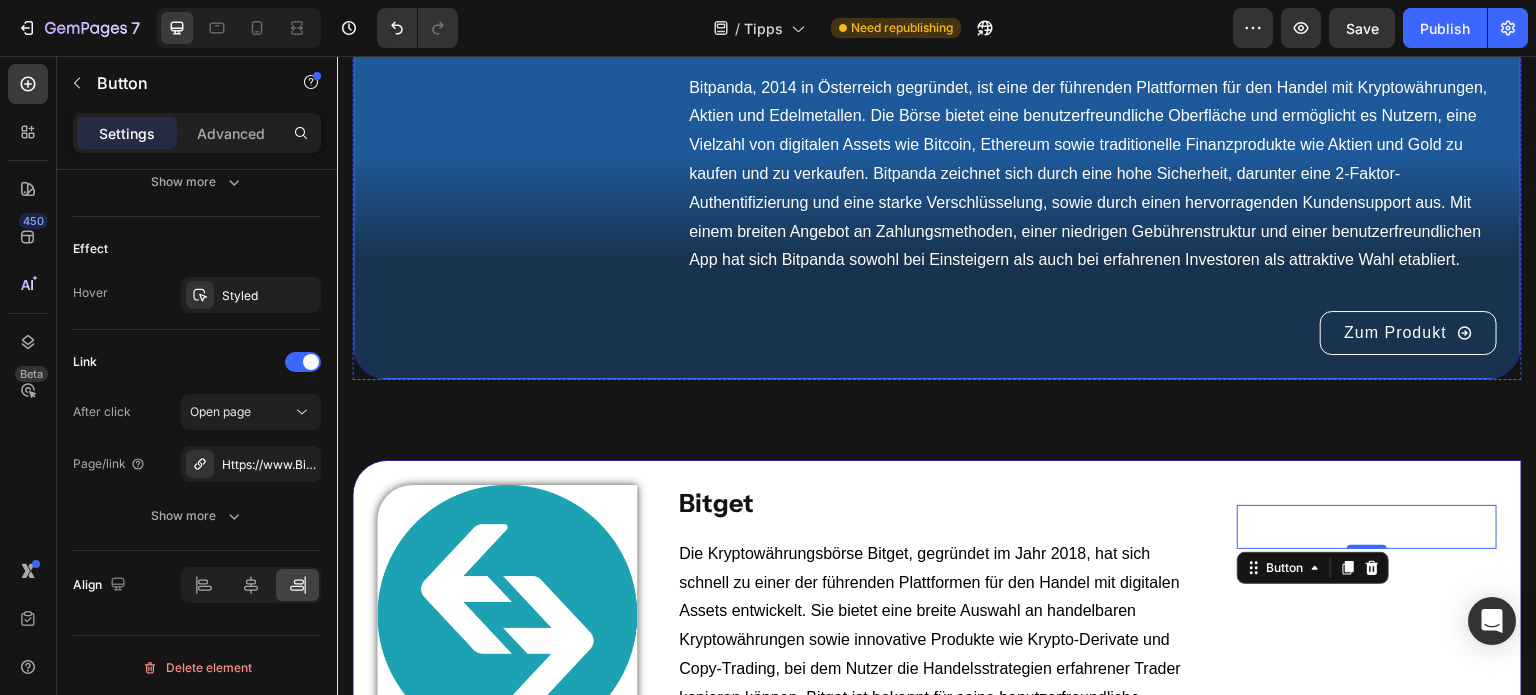 click on "Image" at bounding box center (512, 187) 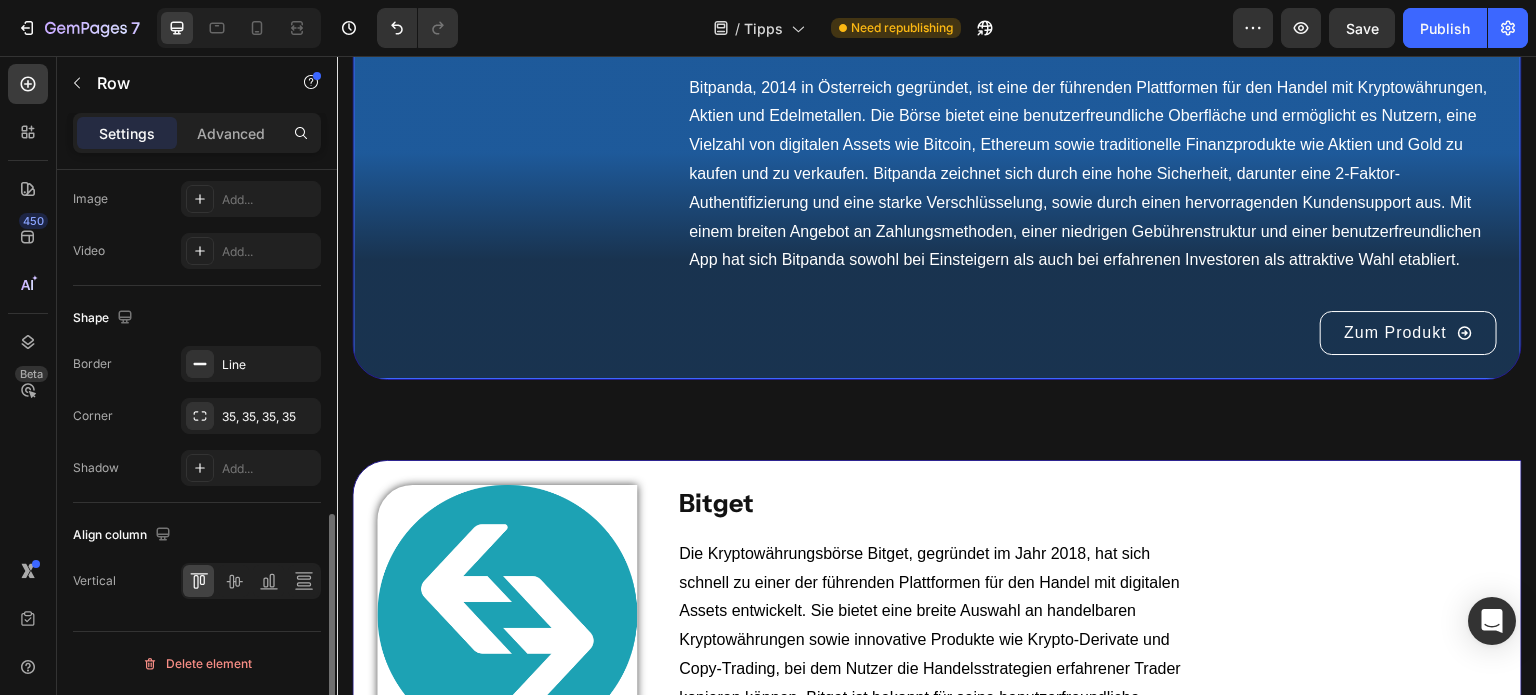 scroll, scrollTop: 0, scrollLeft: 0, axis: both 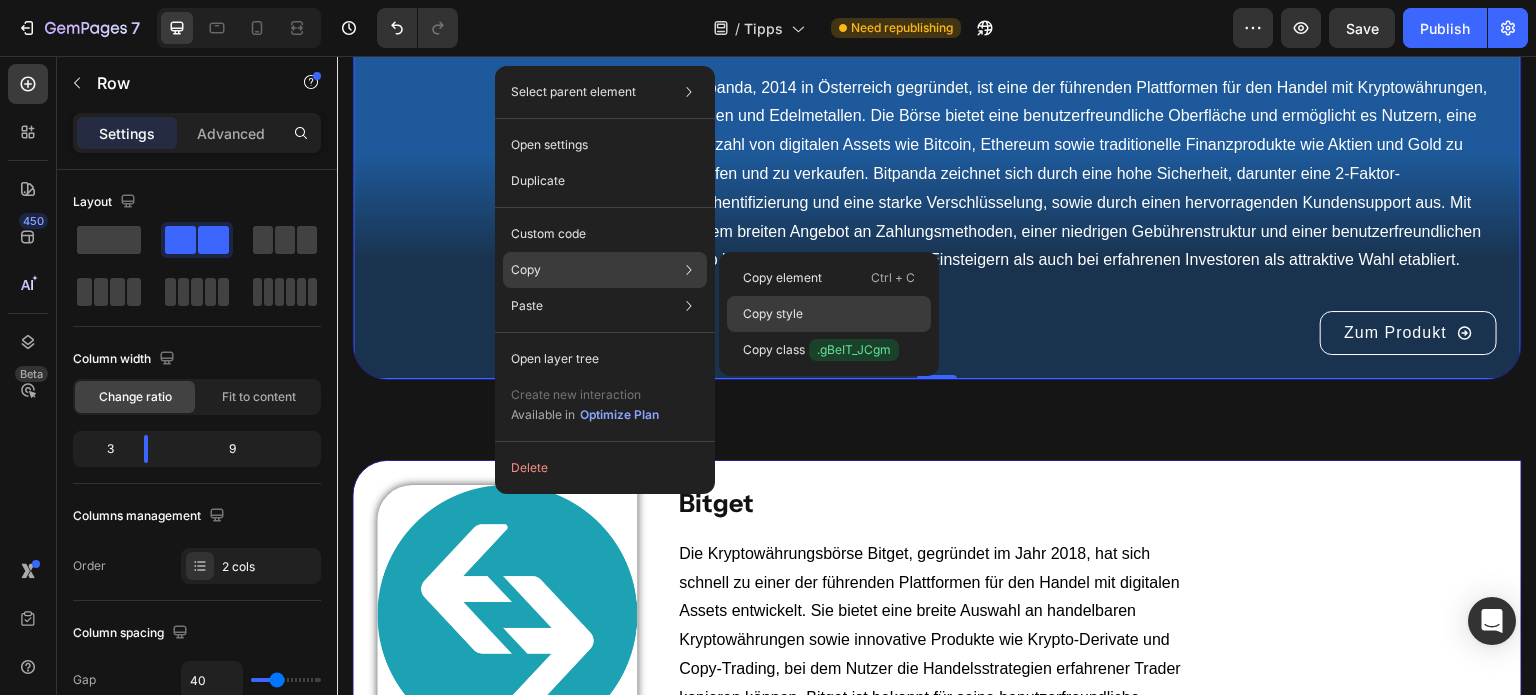 click on "Copy style" at bounding box center (773, 314) 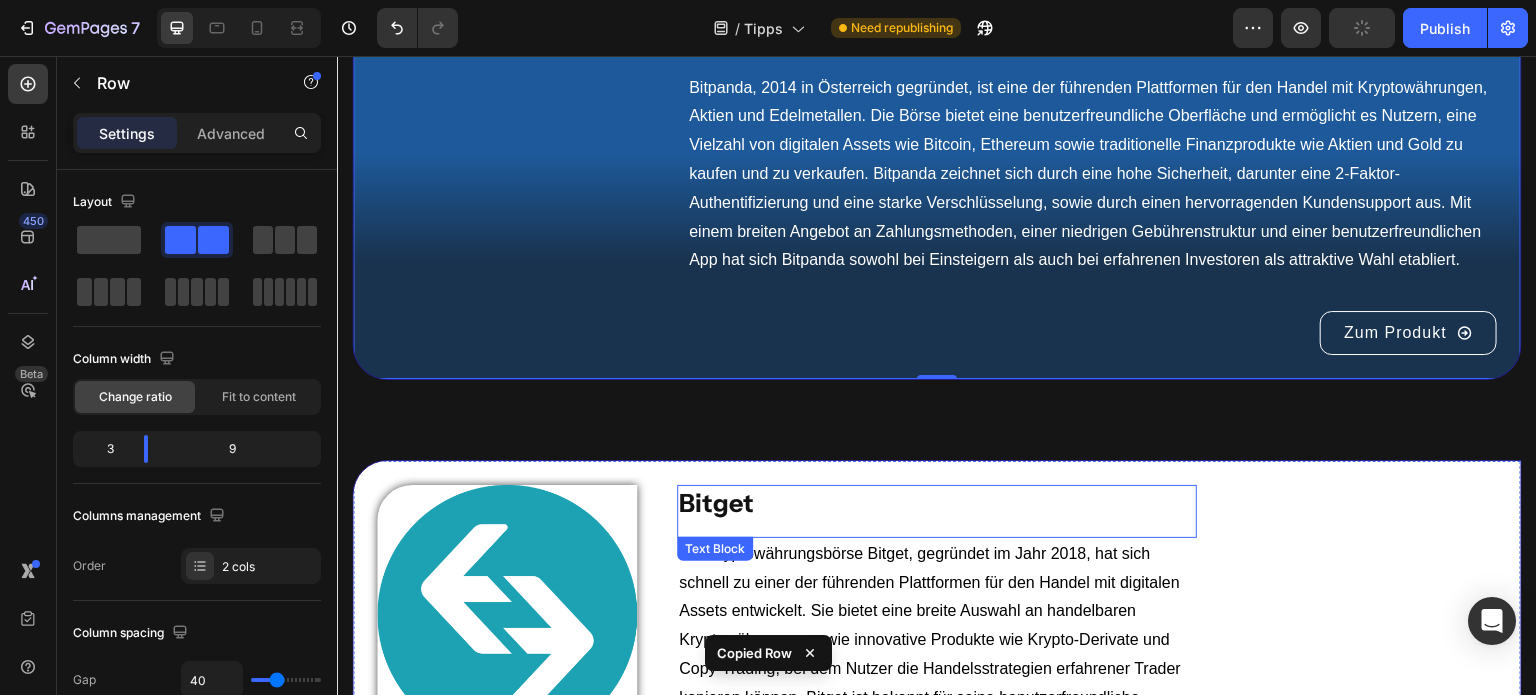 click on "Bitget" at bounding box center (937, 503) 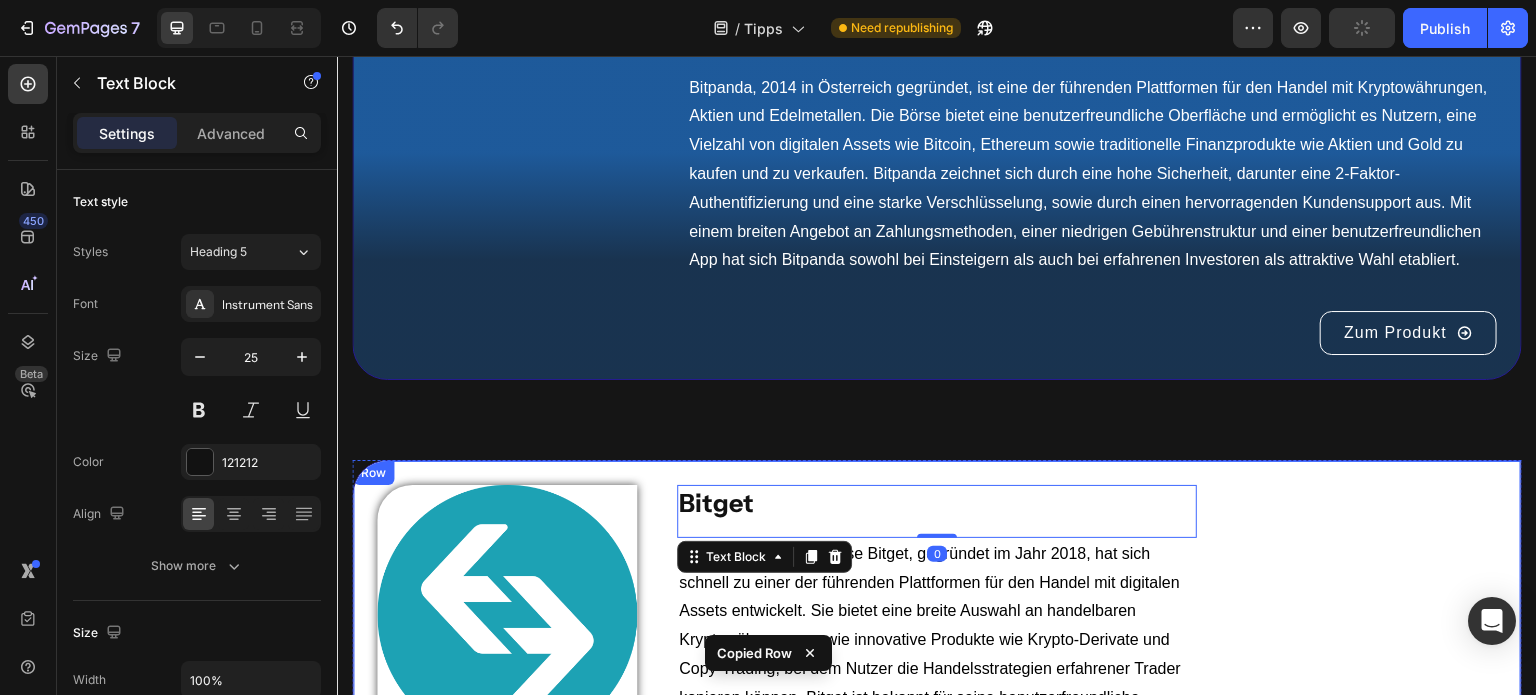 click on "Image Bitget Text Block   0 Die Kryptowährungsbörse Bitget, gegründet im Jahr 2018, hat sich schnell zu einer der führenden Plattformen für den Handel mit digitalen Assets entwickelt. Sie bietet eine breite Auswahl an handelbaren Kryptowährungen sowie innovative Produkte wie Krypto-Derivate und Copy-Trading, bei dem Nutzer die Handelsstrategien erfahrener Trader kopieren können. Bitget ist bekannt für seine benutzerfreundliche Oberfläche, hohe Liquidität und fortschrittliche Sicherheitsfeatures, darunter eine umfassende 2-Faktor-Authentifizierung und Cold-Wallet-Lösungen. Mit einer globalen Präsenz und Unterstützung für mehrere Sprachen spricht die Plattform sowohl Anfänger als auch erfahrene Trader an und hat sich als bevorzugte Wahl für den Handel mit Krypto-Derivaten etabliert. Text block
Zum Produkt Button Row" at bounding box center (937, 693) 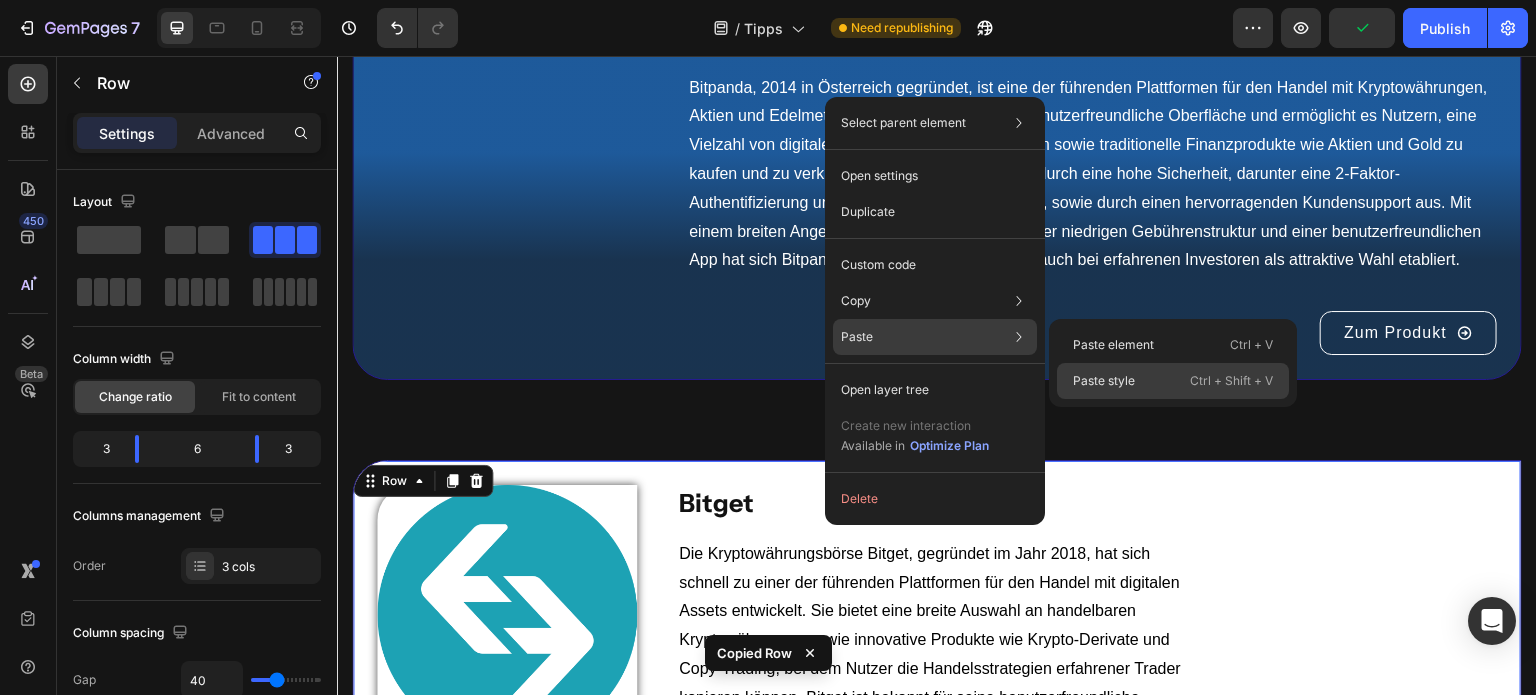 click on "Paste style  Ctrl + Shift + V" 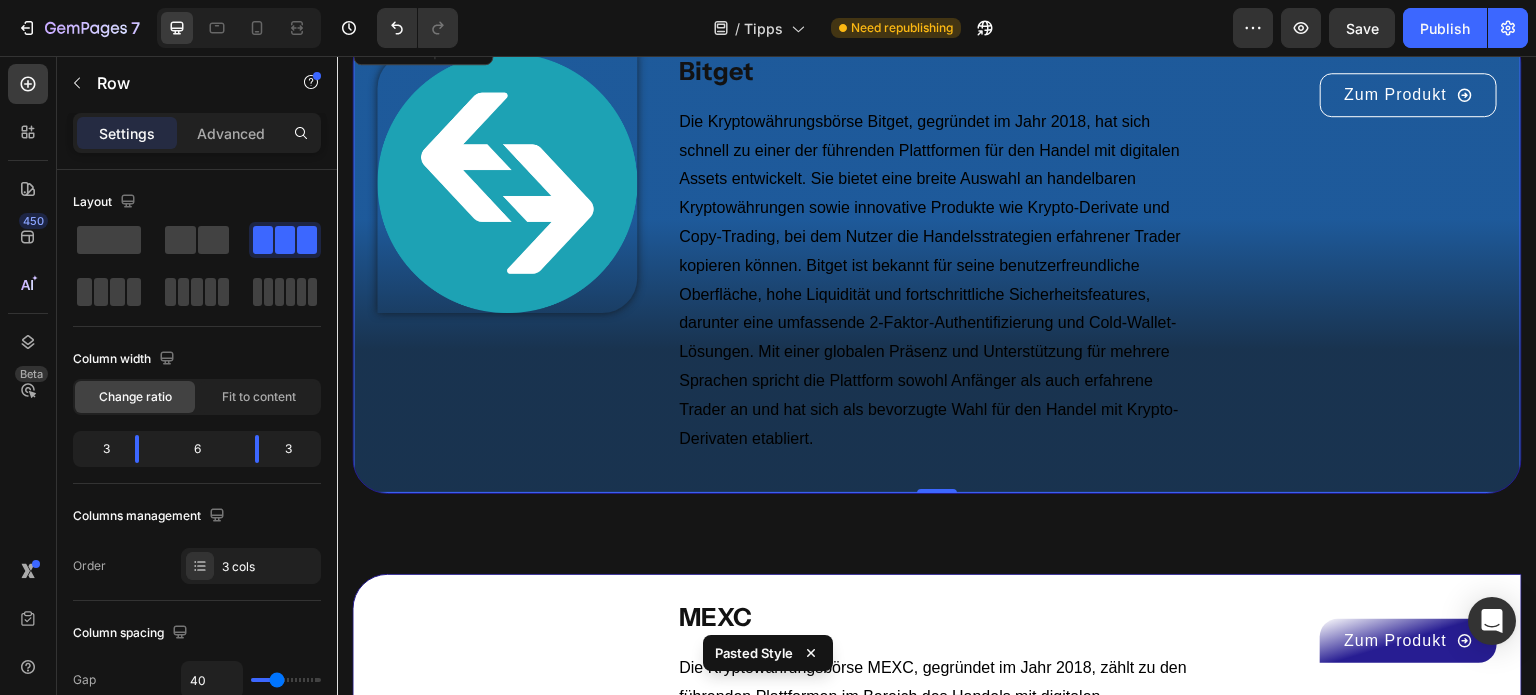 scroll, scrollTop: 4844, scrollLeft: 0, axis: vertical 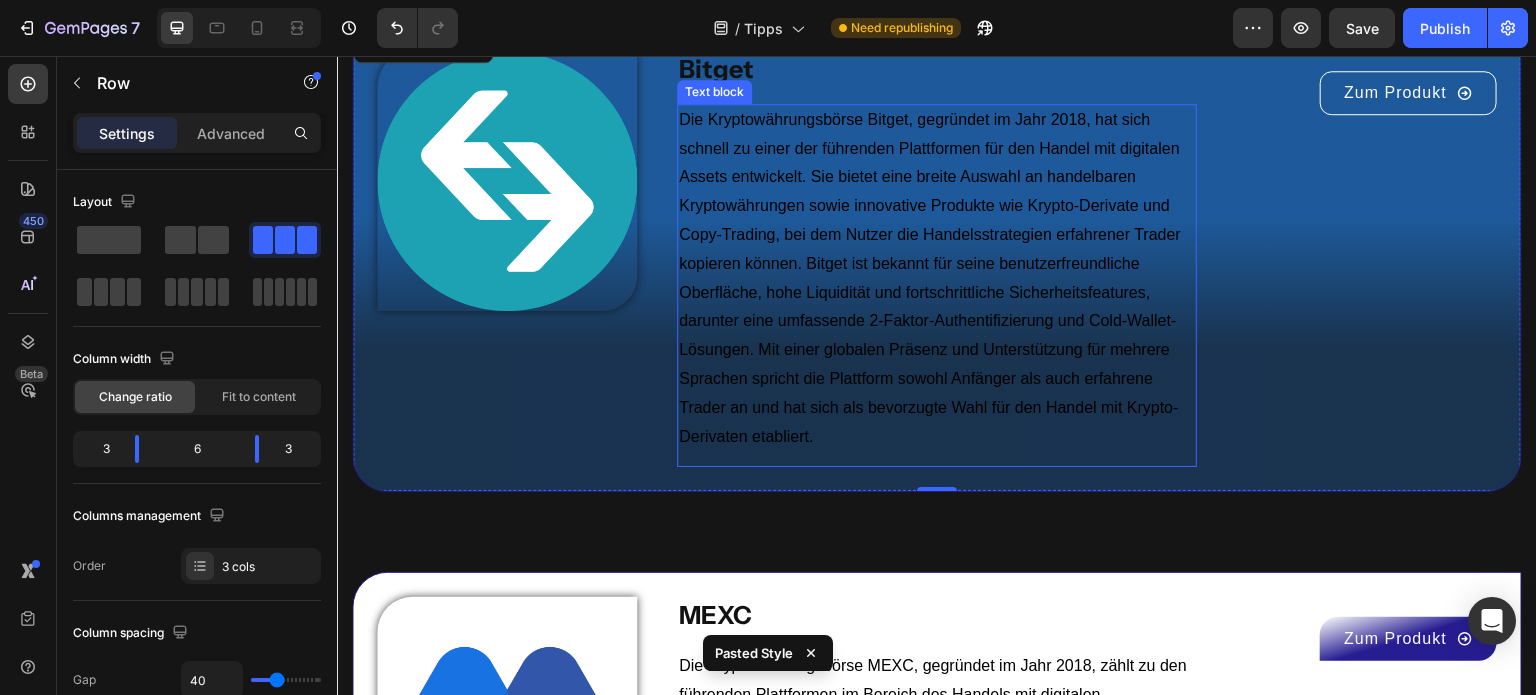 click on "Die Kryptowährungsbörse Bitget, gegründet im Jahr 2018, hat sich schnell zu einer der führenden Plattformen für den Handel mit digitalen Assets entwickelt. Sie bietet eine breite Auswahl an handelbaren Kryptowährungen sowie innovative Produkte wie Krypto-Derivate und Copy-Trading, bei dem Nutzer die Handelsstrategien erfahrener Trader kopieren können. Bitget ist bekannt für seine benutzerfreundliche Oberfläche, hohe Liquidität und fortschrittliche Sicherheitsfeatures, darunter eine umfassende 2-Faktor-Authentifizierung und Cold-Wallet-Lösungen. Mit einer globalen Präsenz und Unterstützung für mehrere Sprachen spricht die Plattform sowohl Anfänger als auch erfahrene Trader an und hat sich als bevorzugte Wahl für den Handel mit Krypto-Derivaten etabliert." at bounding box center (937, 279) 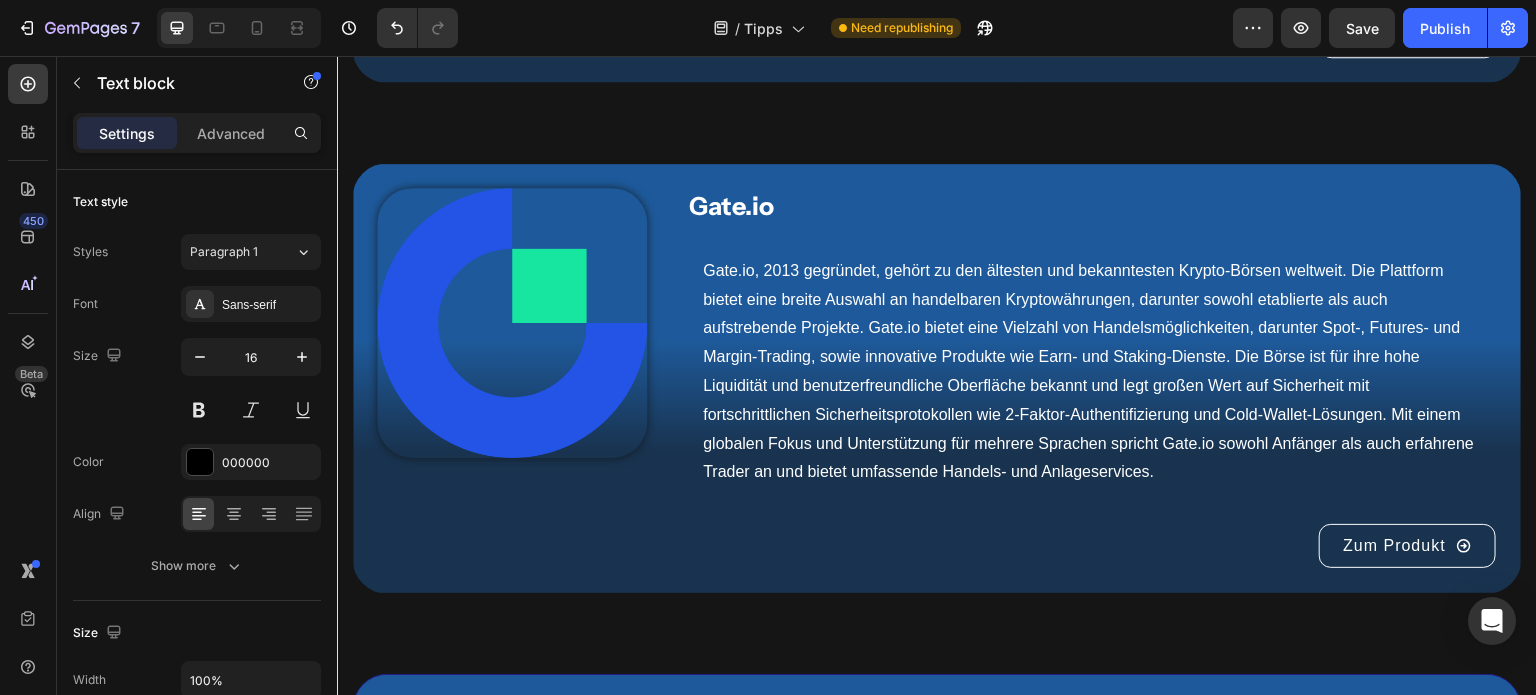 scroll, scrollTop: 3726, scrollLeft: 0, axis: vertical 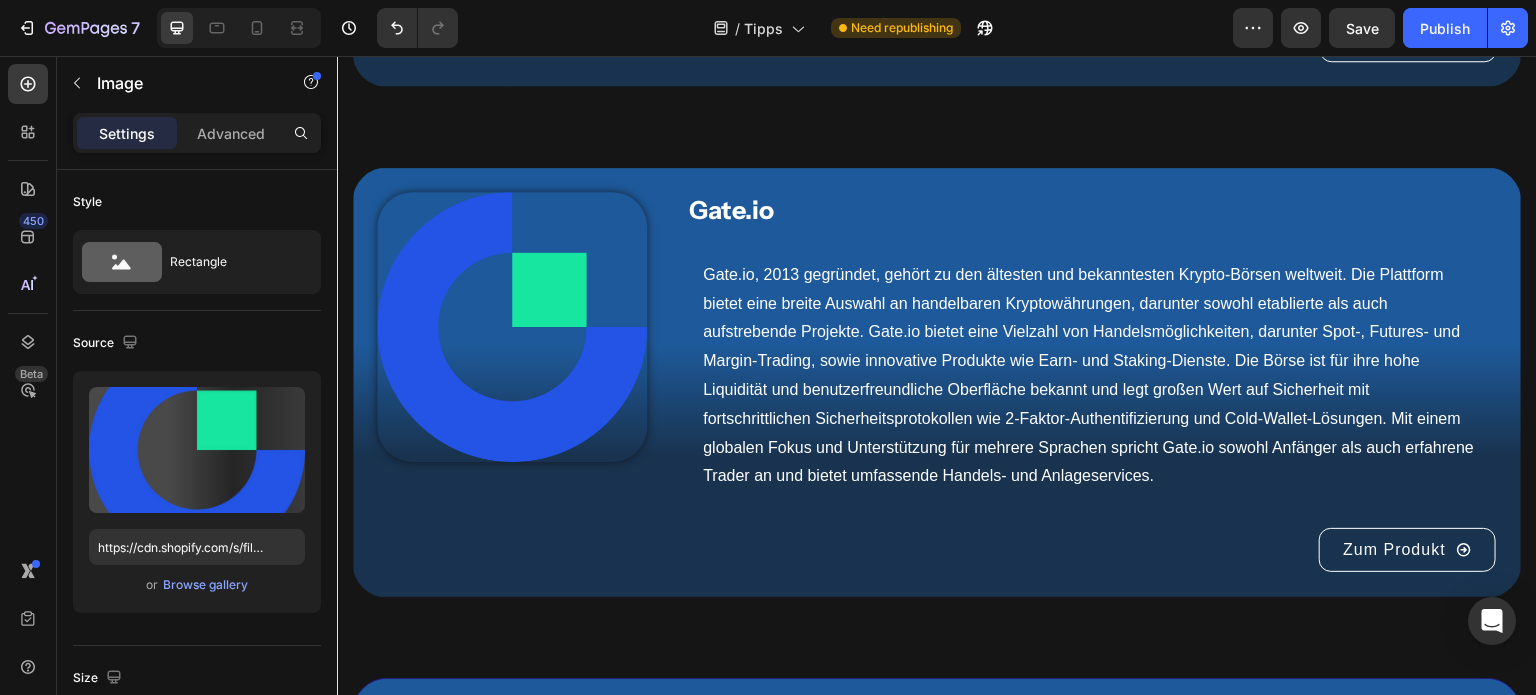 click at bounding box center (512, 327) 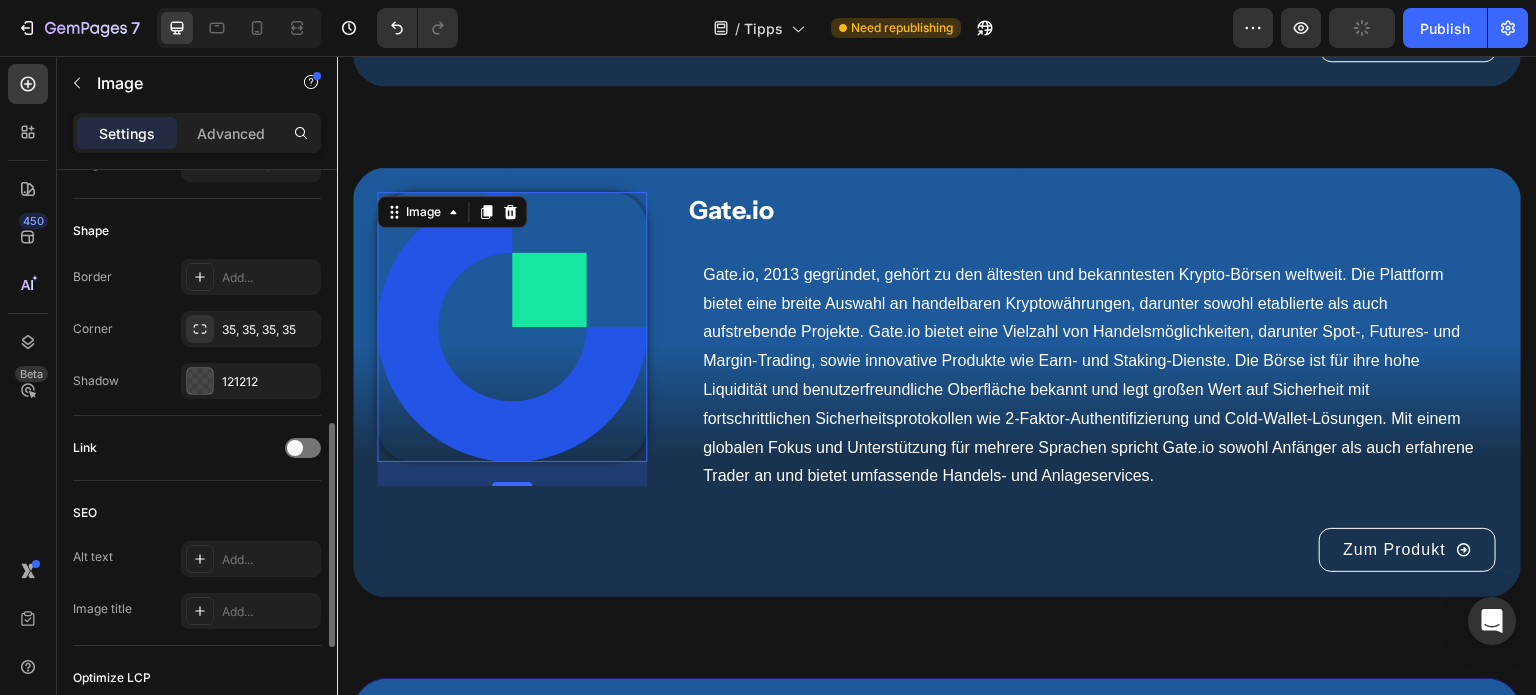 scroll, scrollTop: 657, scrollLeft: 0, axis: vertical 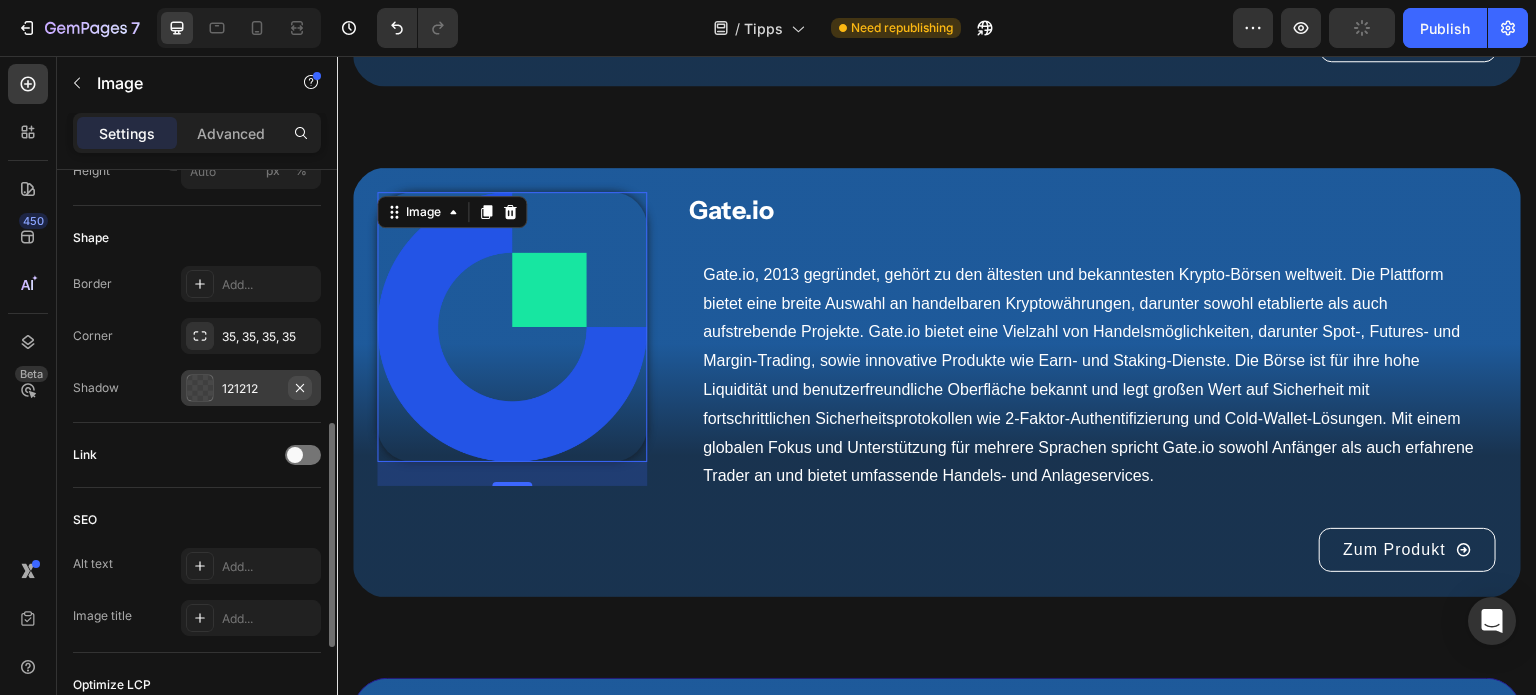 click 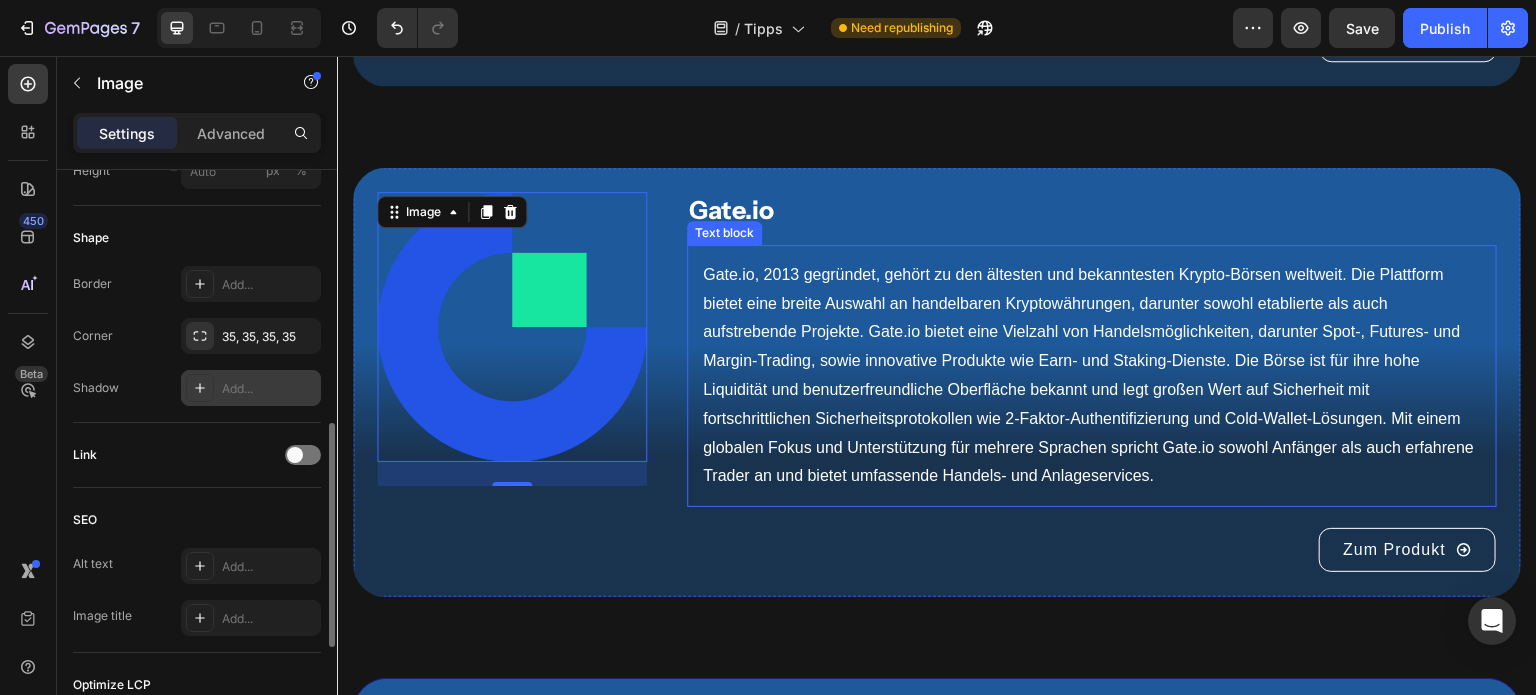 scroll, scrollTop: 3298, scrollLeft: 0, axis: vertical 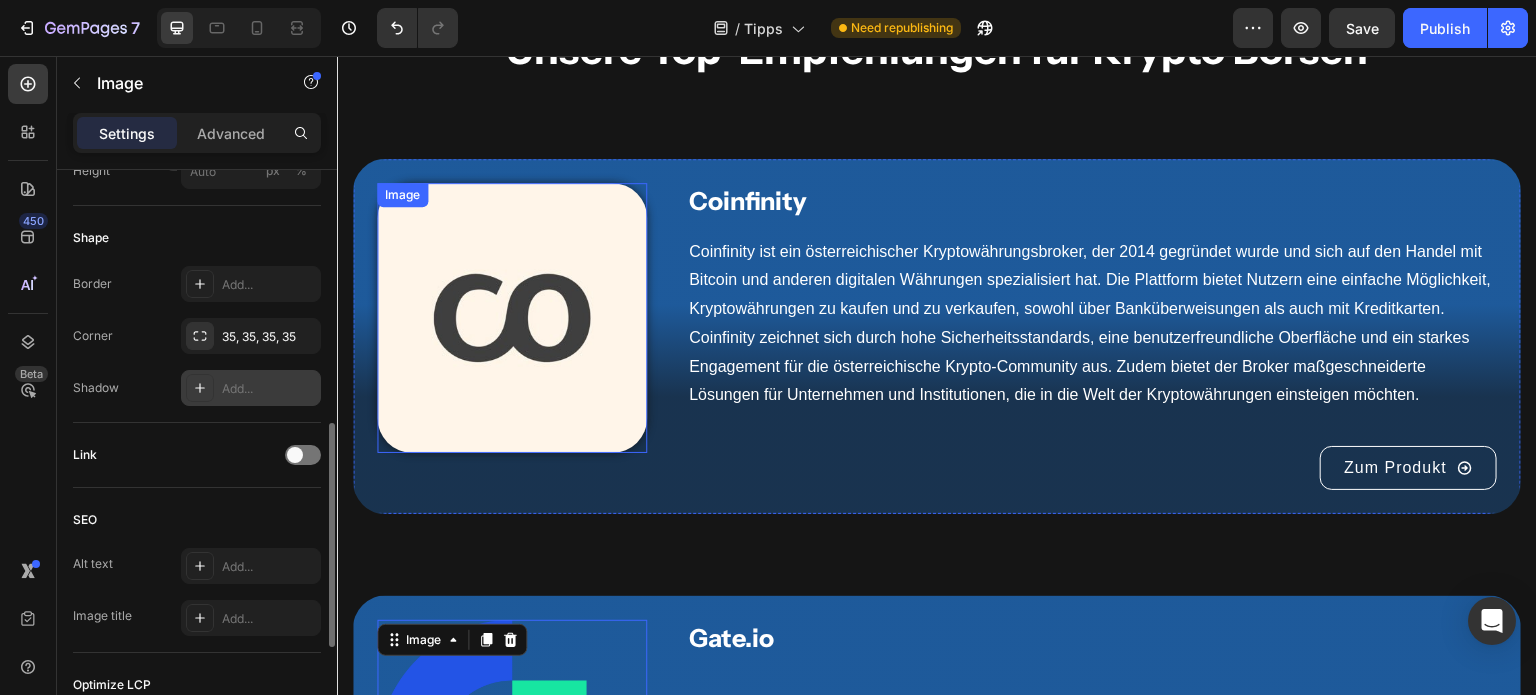 click at bounding box center (512, 318) 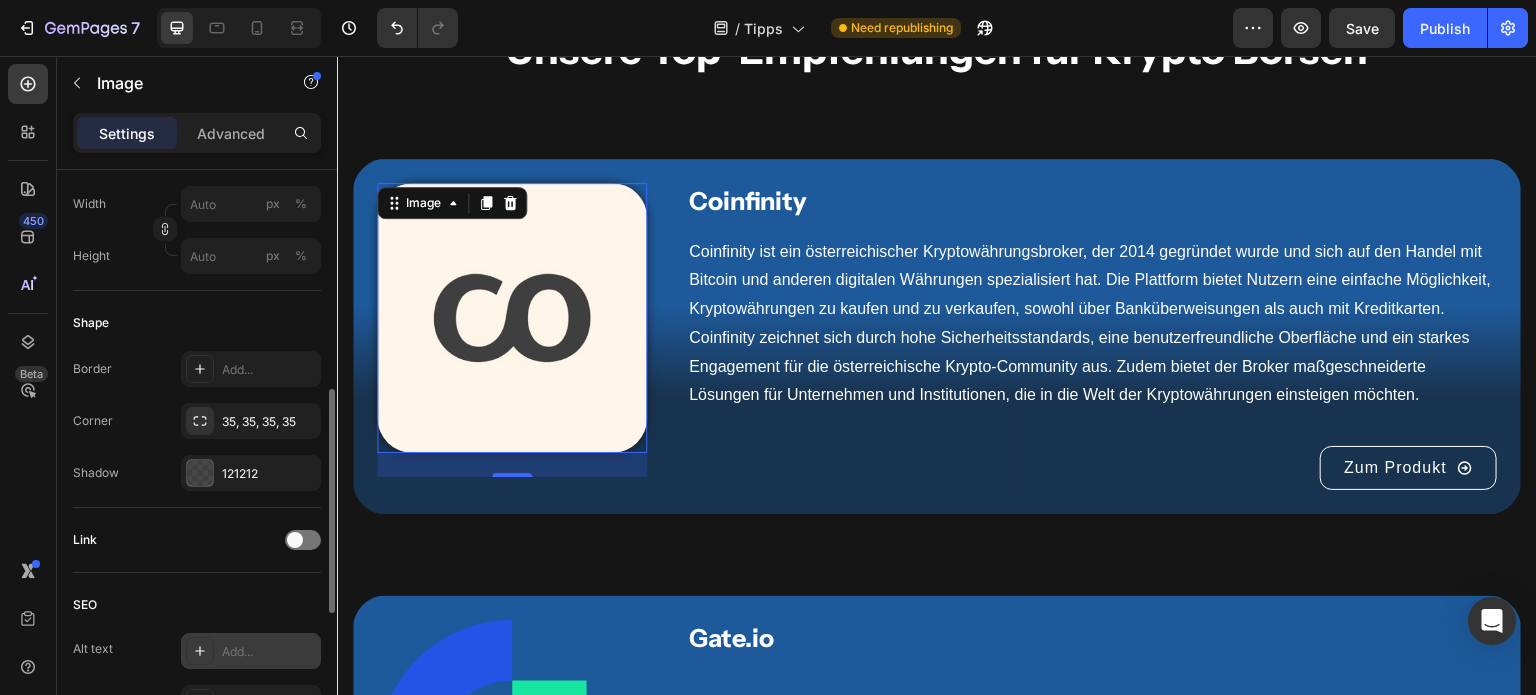scroll, scrollTop: 571, scrollLeft: 0, axis: vertical 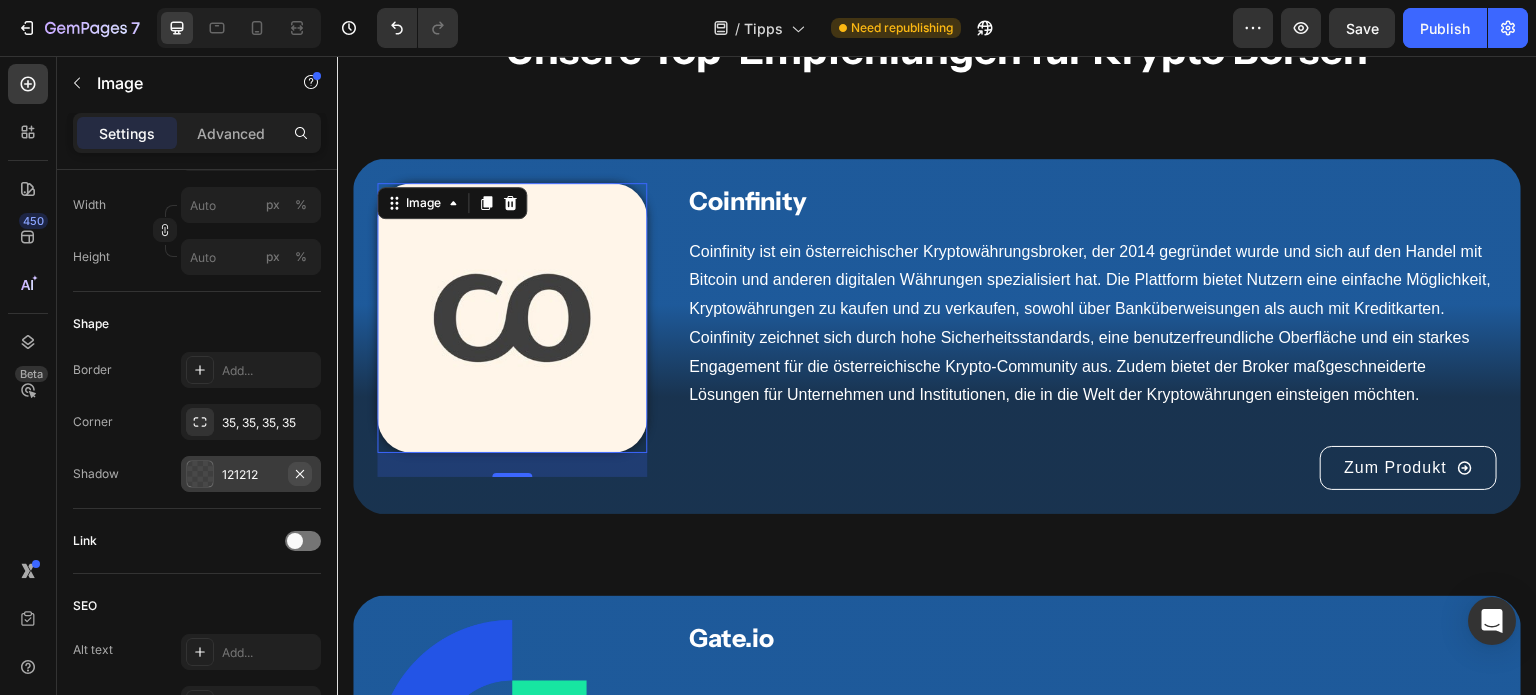 click 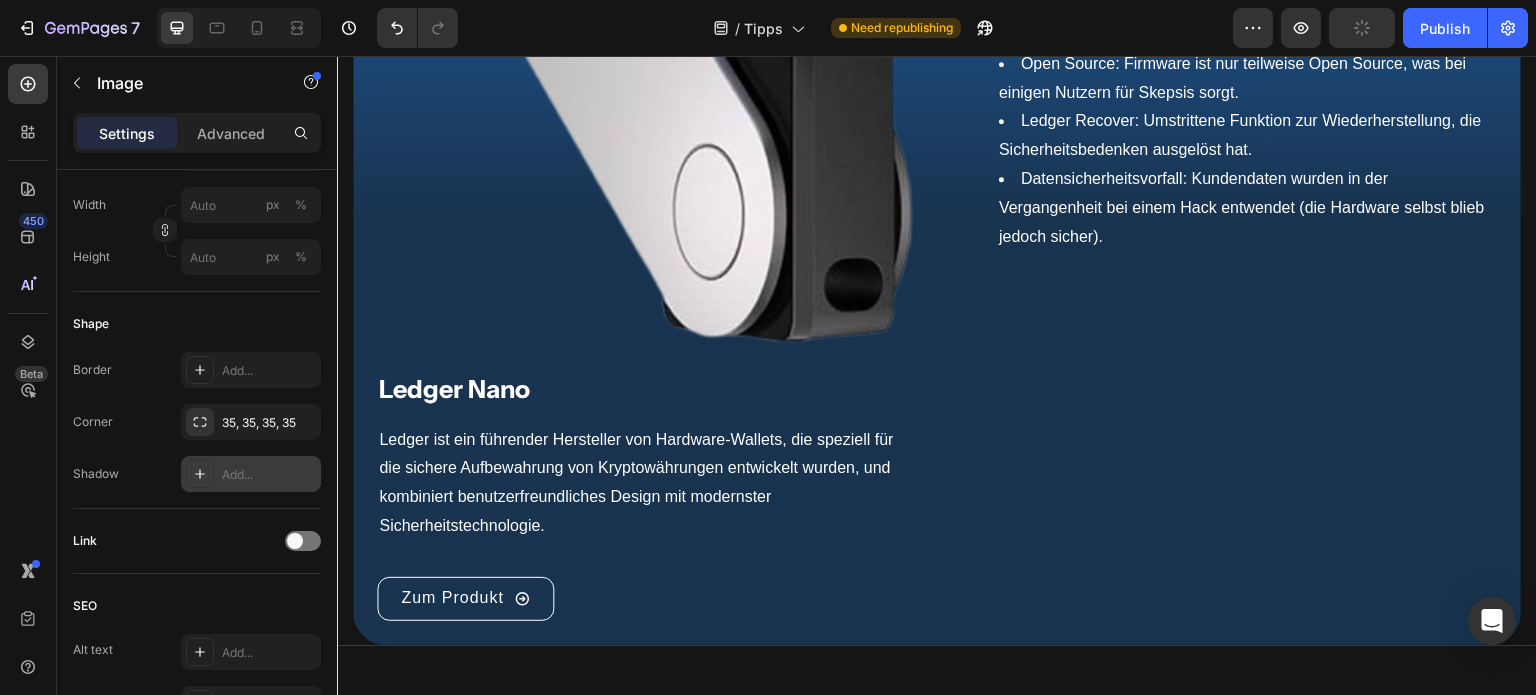 scroll, scrollTop: 2455, scrollLeft: 0, axis: vertical 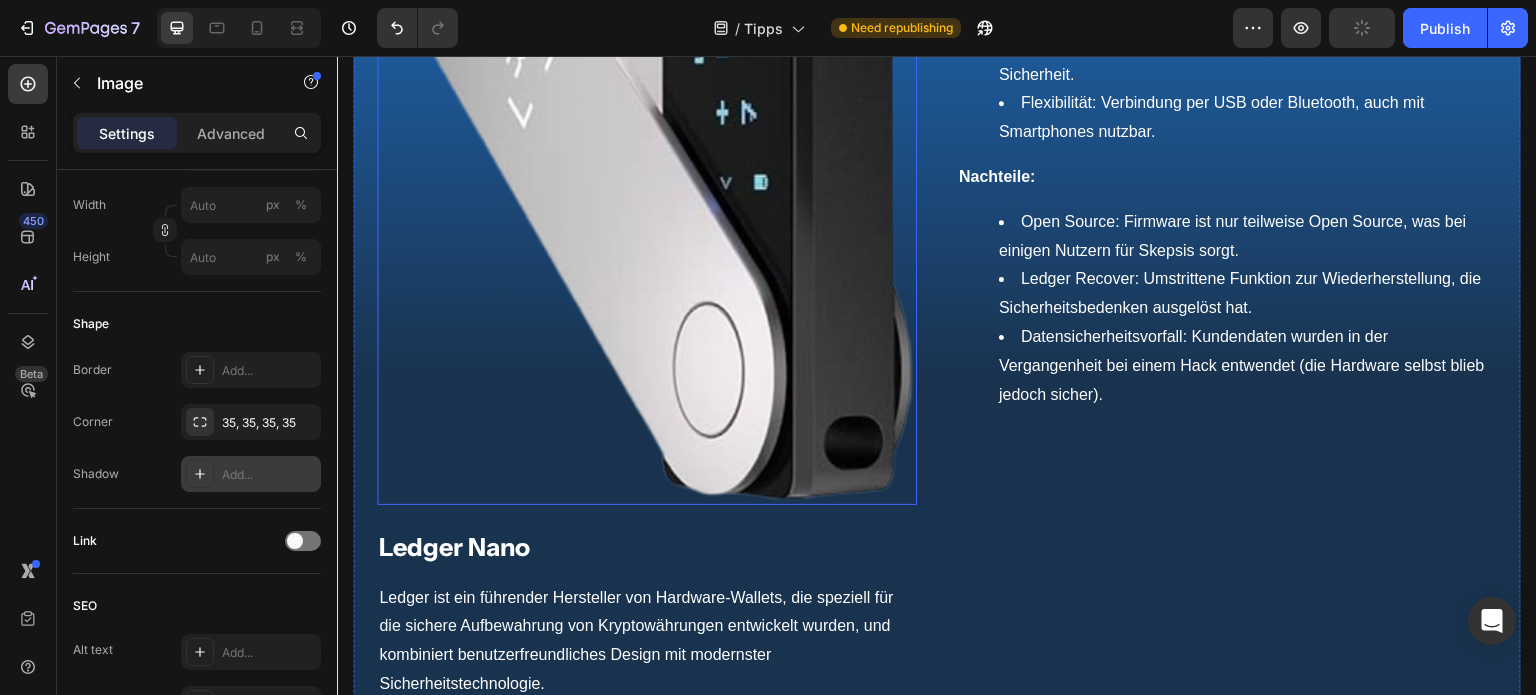 click at bounding box center [647, 19] 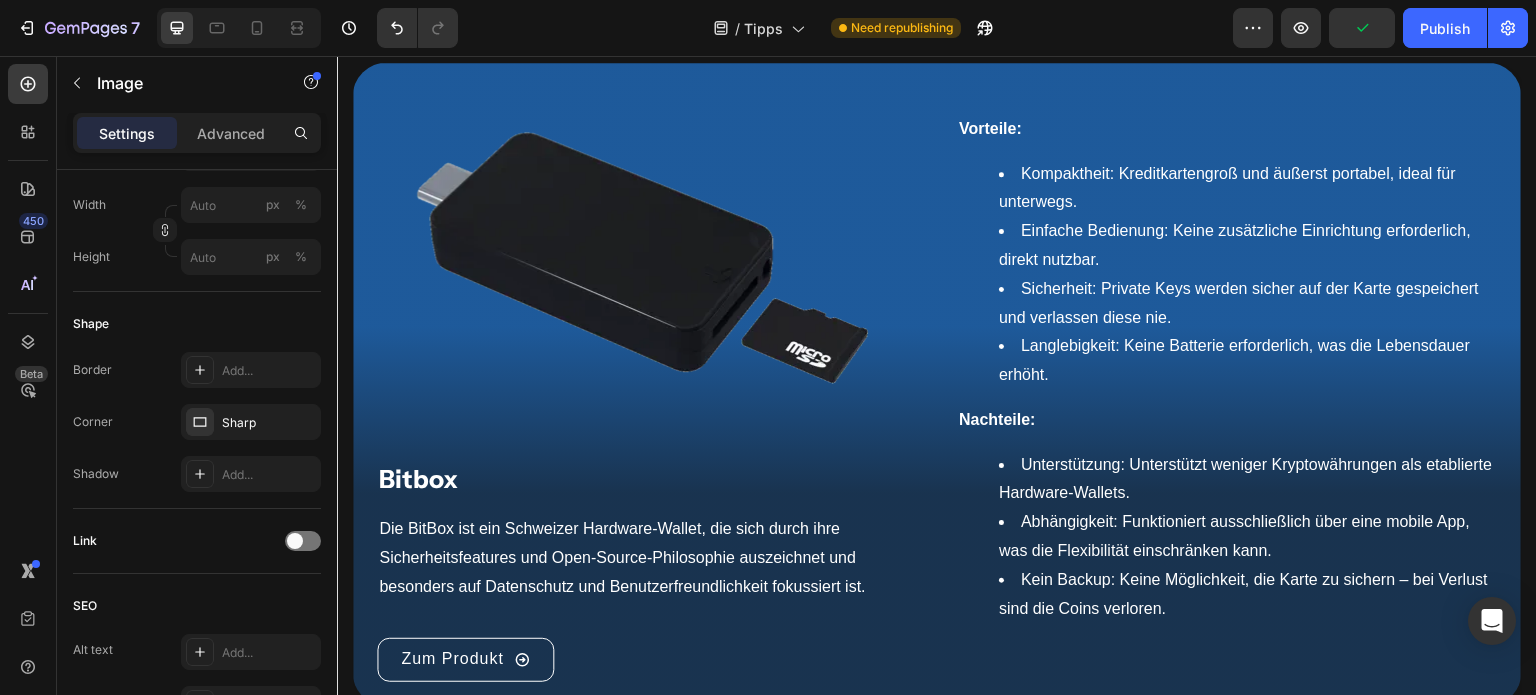 scroll, scrollTop: 1164, scrollLeft: 0, axis: vertical 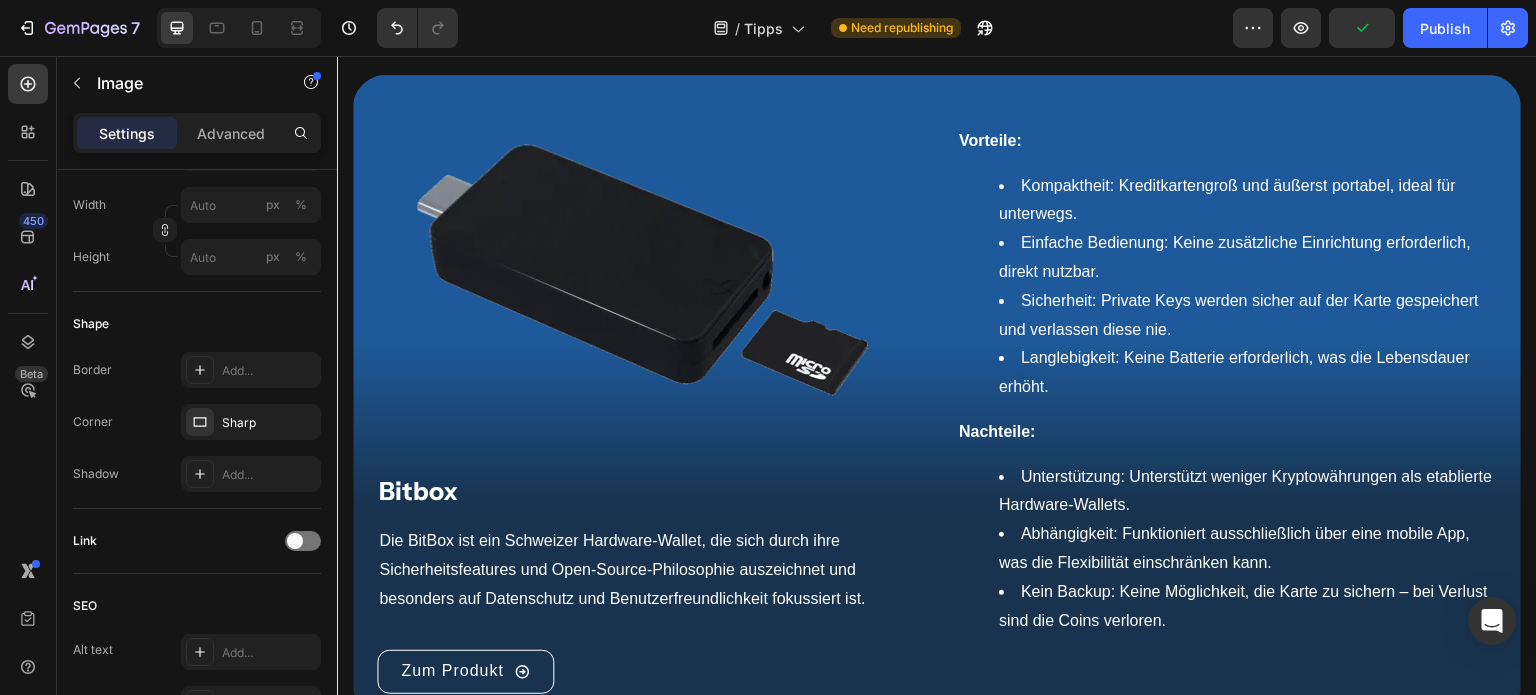 click at bounding box center (647, 274) 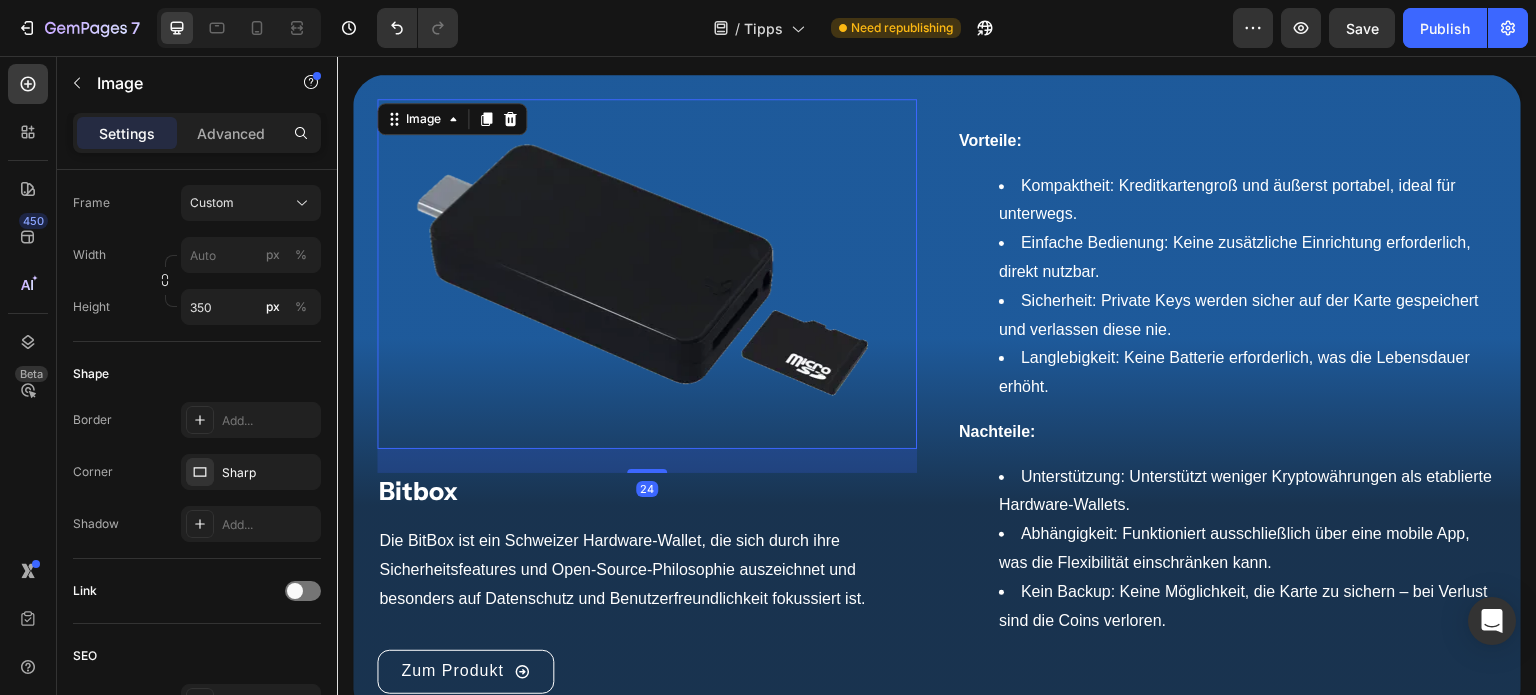 scroll, scrollTop: 564, scrollLeft: 0, axis: vertical 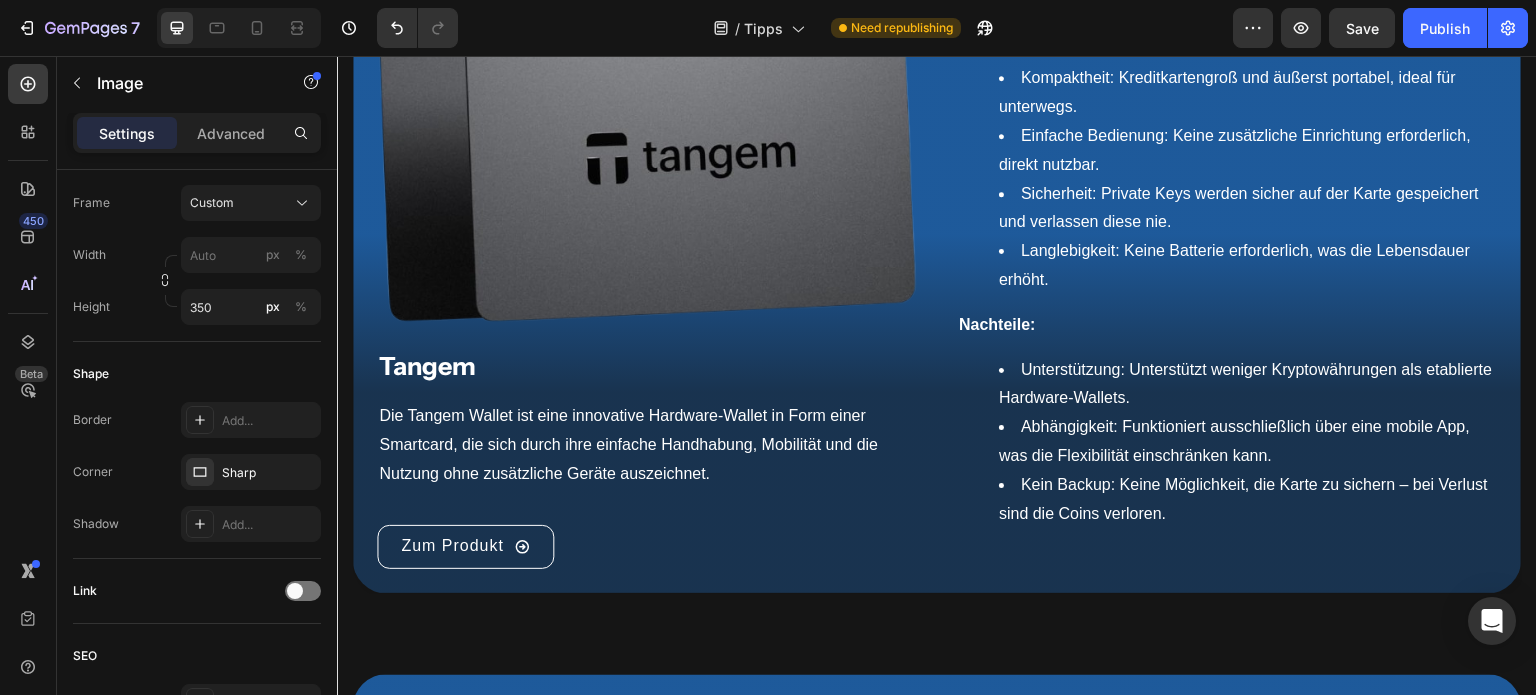 click at bounding box center [647, 166] 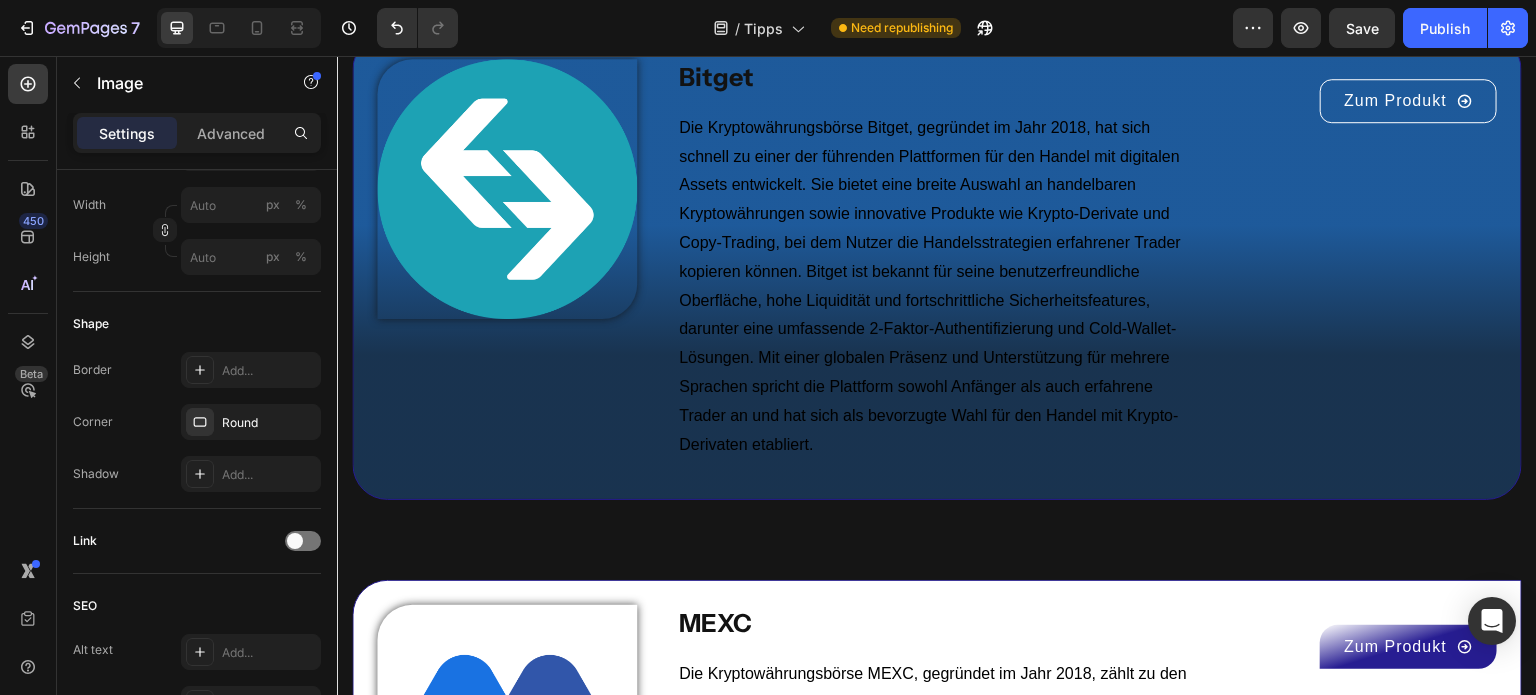 scroll, scrollTop: 4197, scrollLeft: 0, axis: vertical 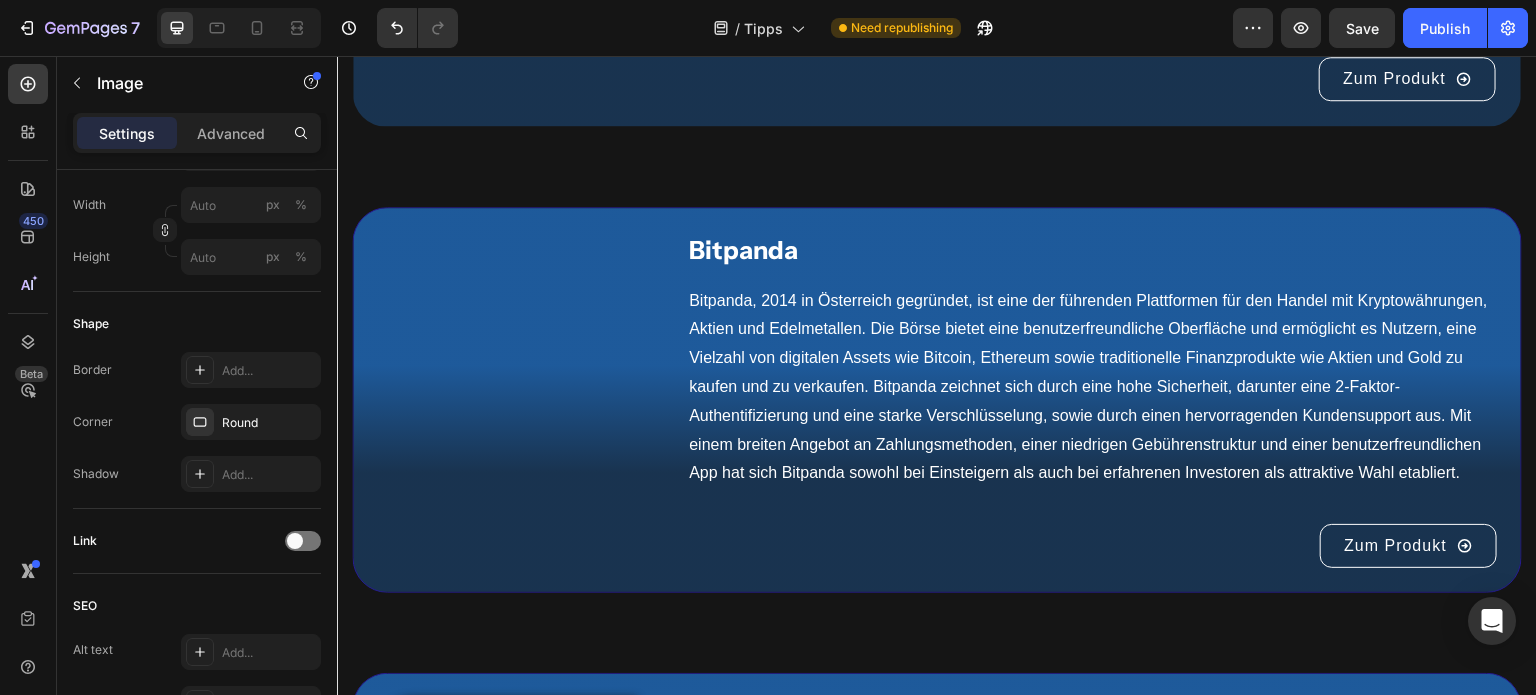 click at bounding box center [512, 335] 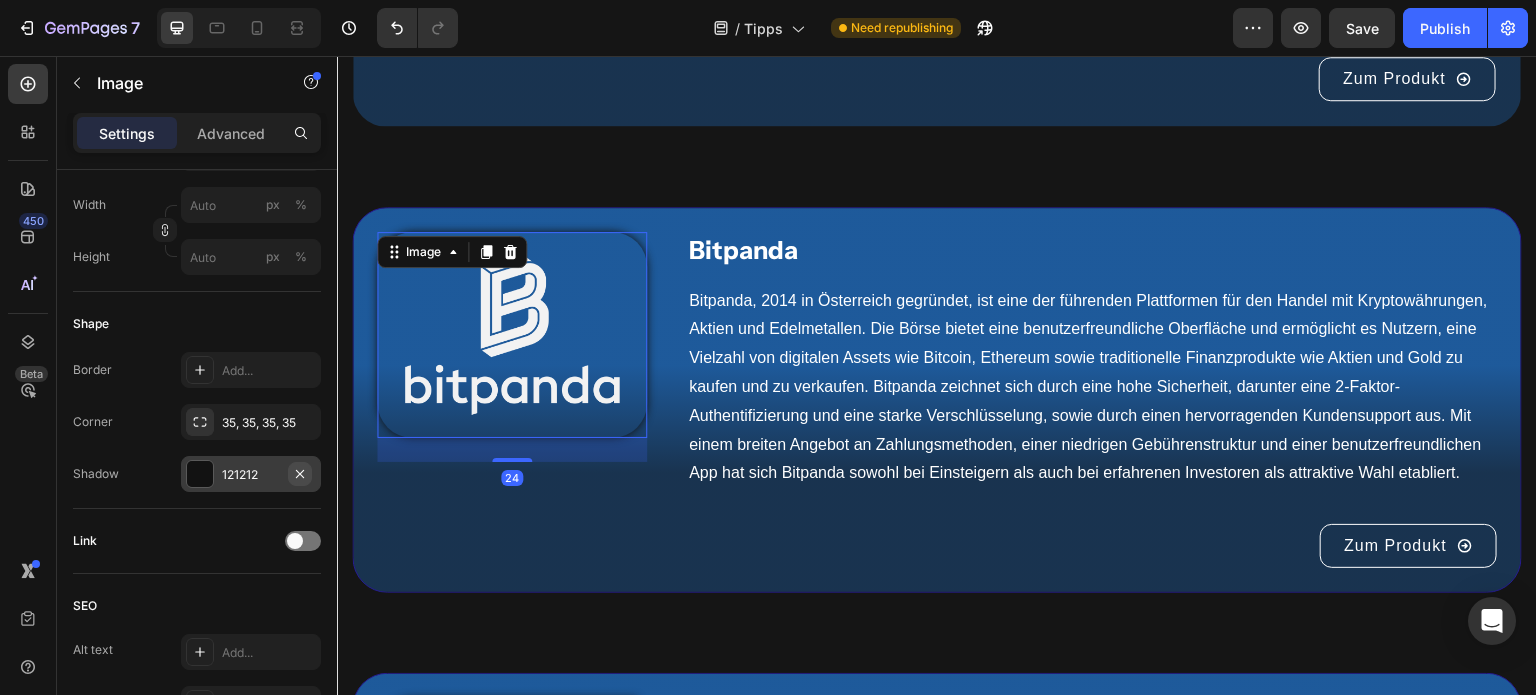 click 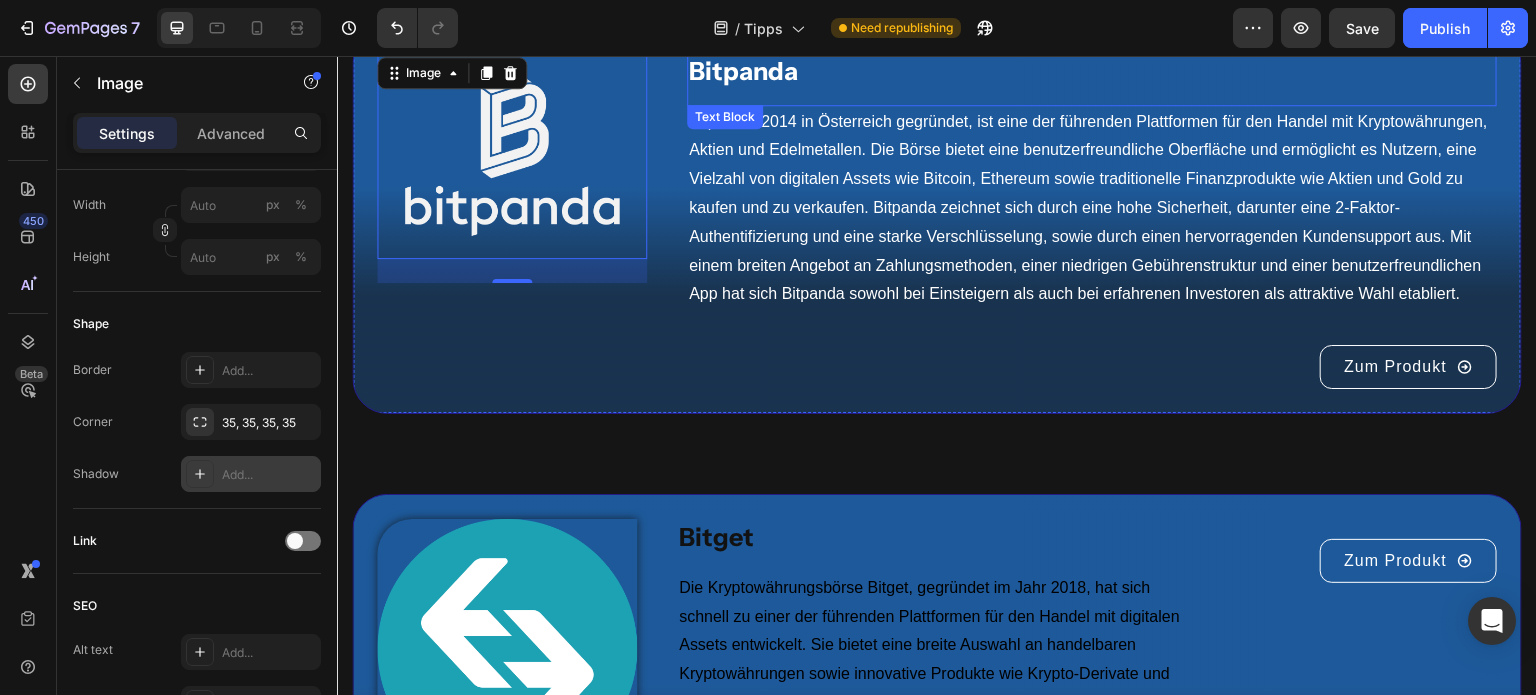 scroll, scrollTop: 4633, scrollLeft: 0, axis: vertical 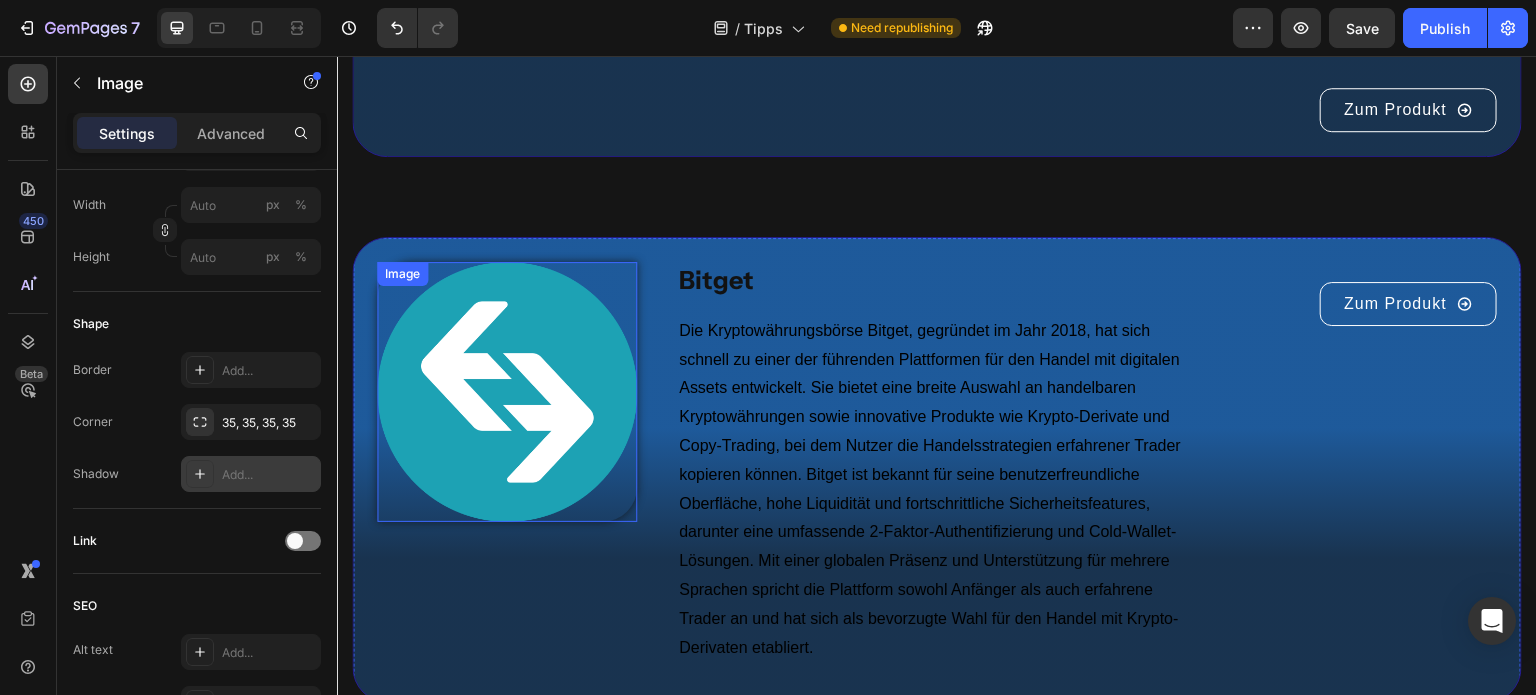 click at bounding box center [507, 392] 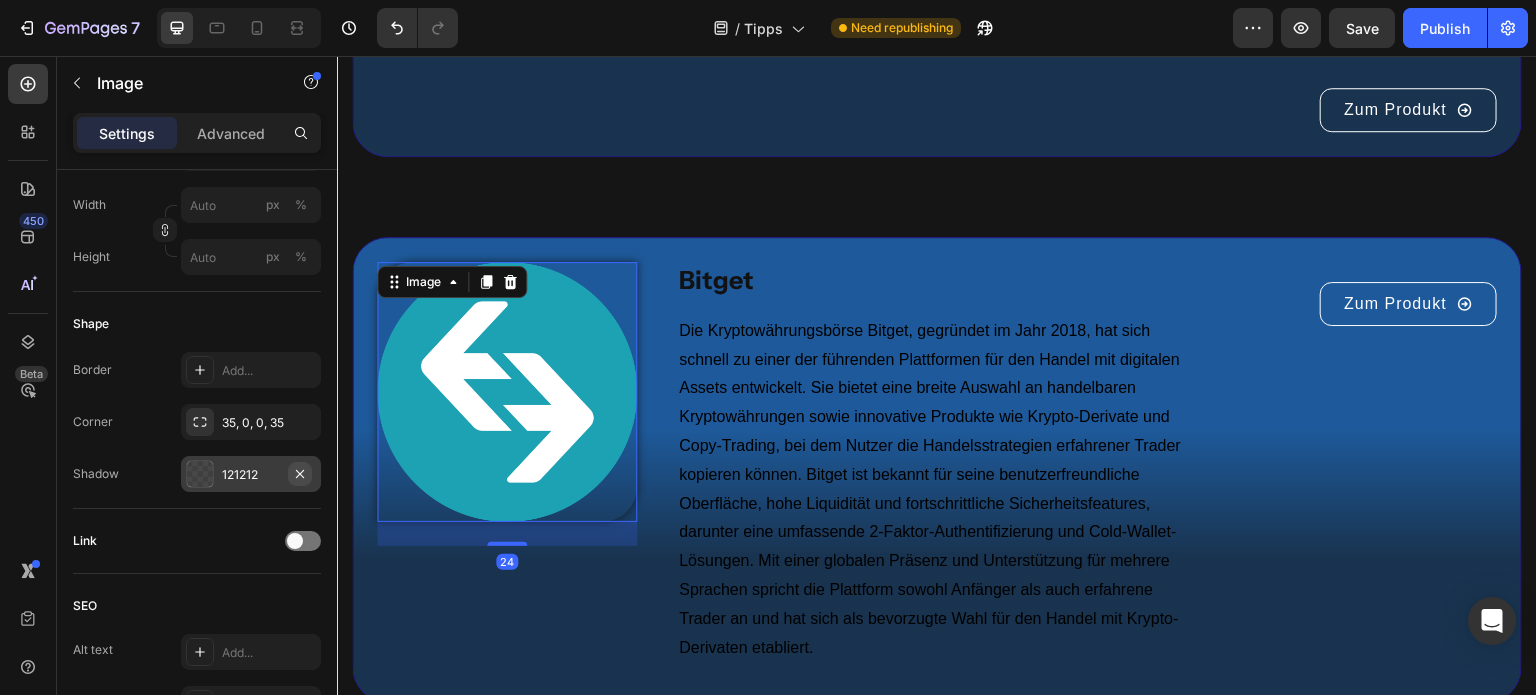 click 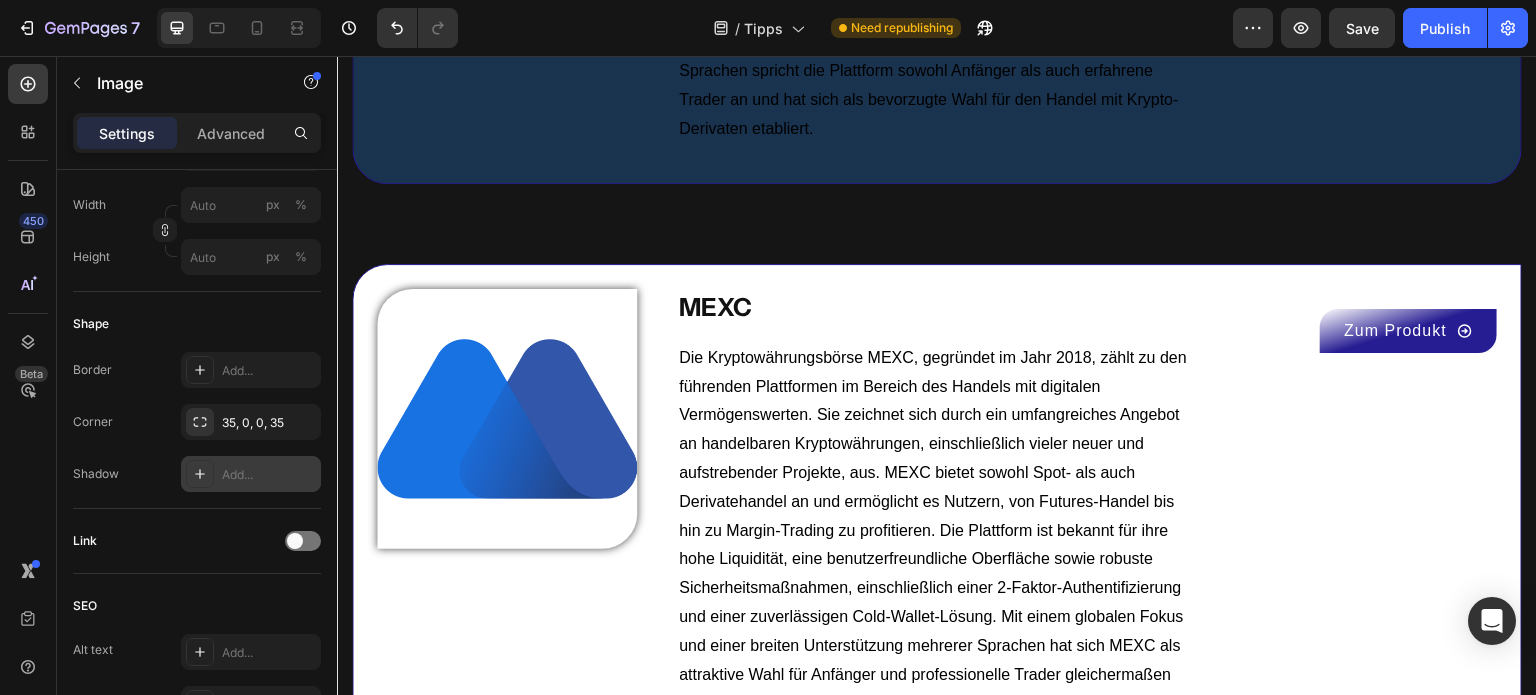 scroll, scrollTop: 5193, scrollLeft: 0, axis: vertical 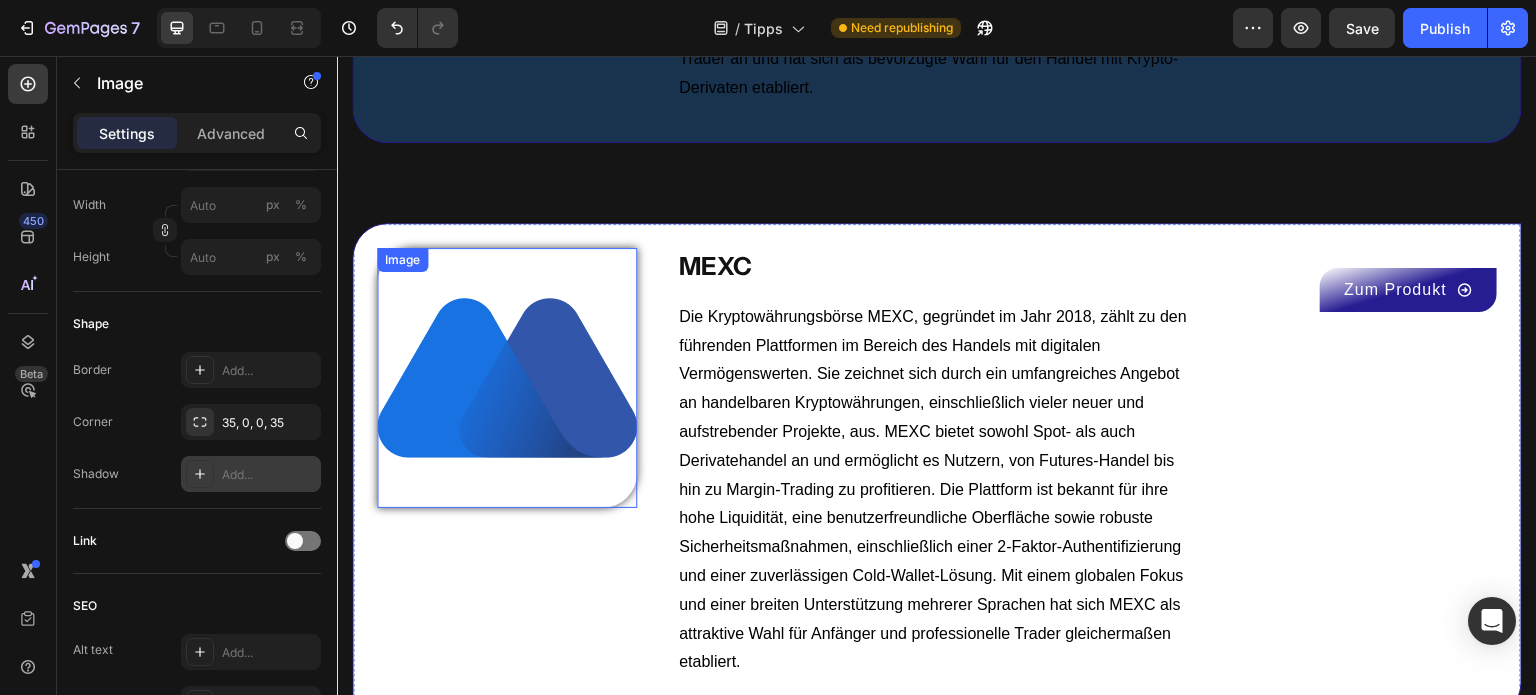 click at bounding box center [507, 378] 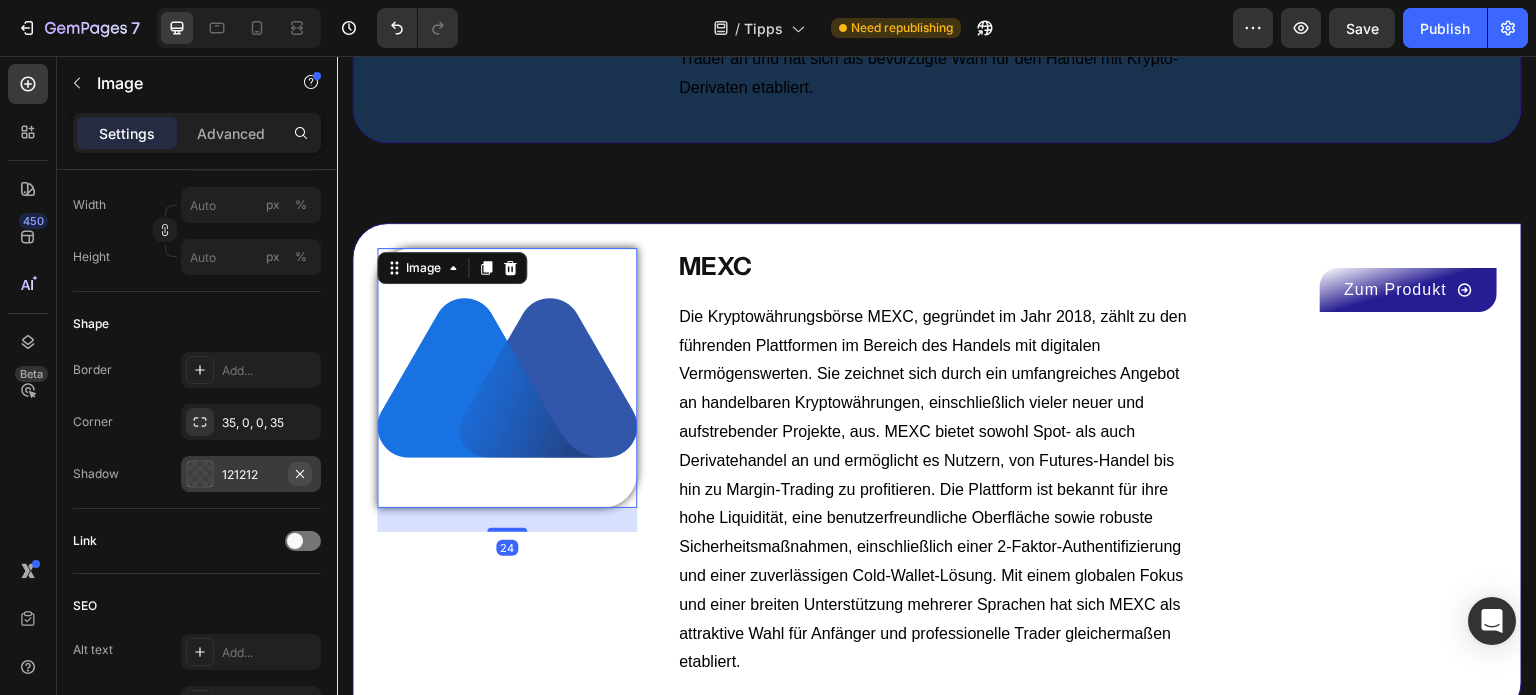 drag, startPoint x: 296, startPoint y: 472, endPoint x: 547, endPoint y: 236, distance: 344.52432 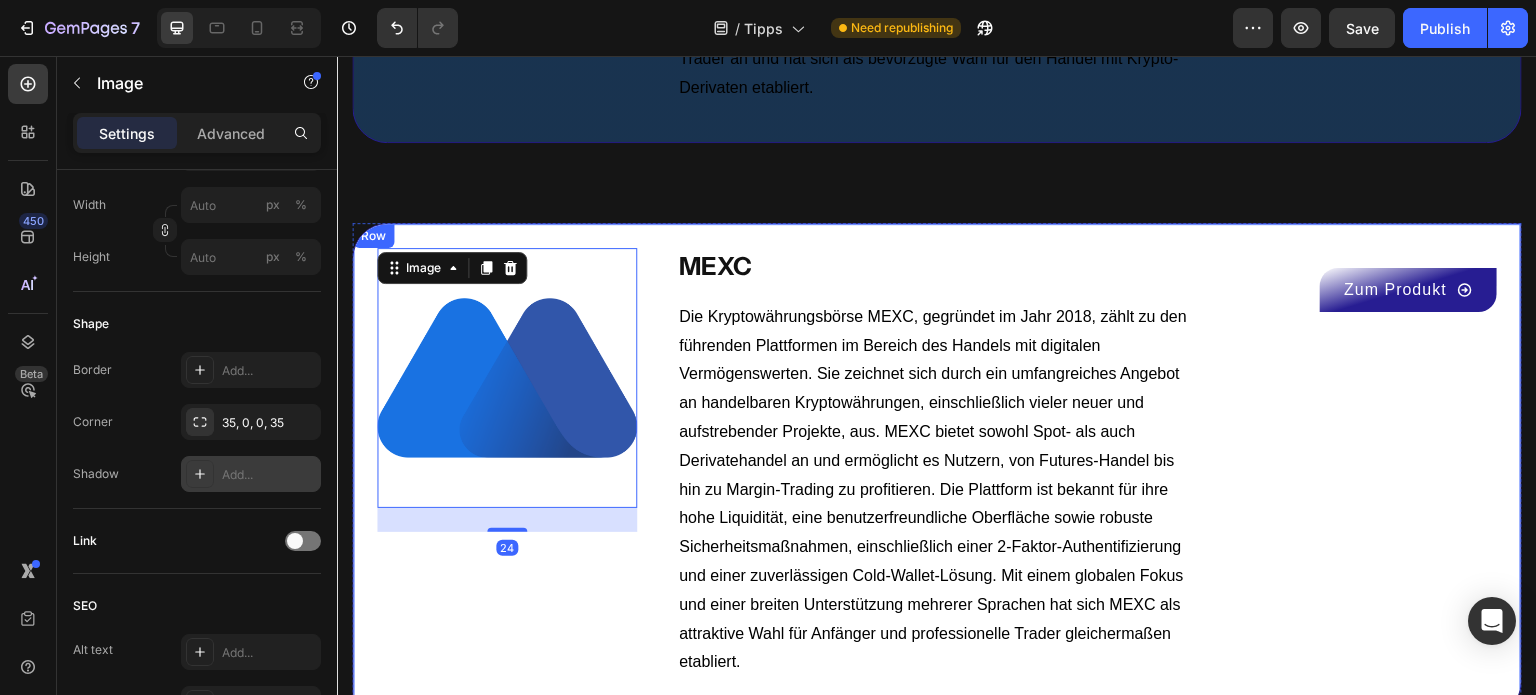 click on "Image   24 MEXC Text Block Die Kryptowährungsbörse MEXC, gegründet im Jahr 2018, zählt zu den führenden Plattformen im Bereich des Handels mit digitalen Vermögenswerten. Sie zeichnet sich durch ein umfangreiches Angebot an handelbaren Kryptowährungen, einschließlich vieler neuer und aufstrebender Projekte, aus. MEXC bietet sowohl Spot- als auch Derivatehandel an und ermöglicht es Nutzern, von Futures-Handel bis hin zu Margin-Trading zu profitieren. Die Plattform ist bekannt für ihre hohe Liquidität, eine benutzerfreundliche Oberfläche sowie robuste Sicherheitsmaßnahmen, einschließlich einer 2-Faktor-Authentifizierung und einer zuverlässigen Cold-Wallet-Lösung. Mit einem globalen Fokus und einer breiten Unterstützung mehrerer Sprachen hat sich MEXC als attraktive Wahl für Anfänger und professionelle Trader gleichermaßen etabliert. Text block
Zum Produkt Button Row" at bounding box center (937, 470) 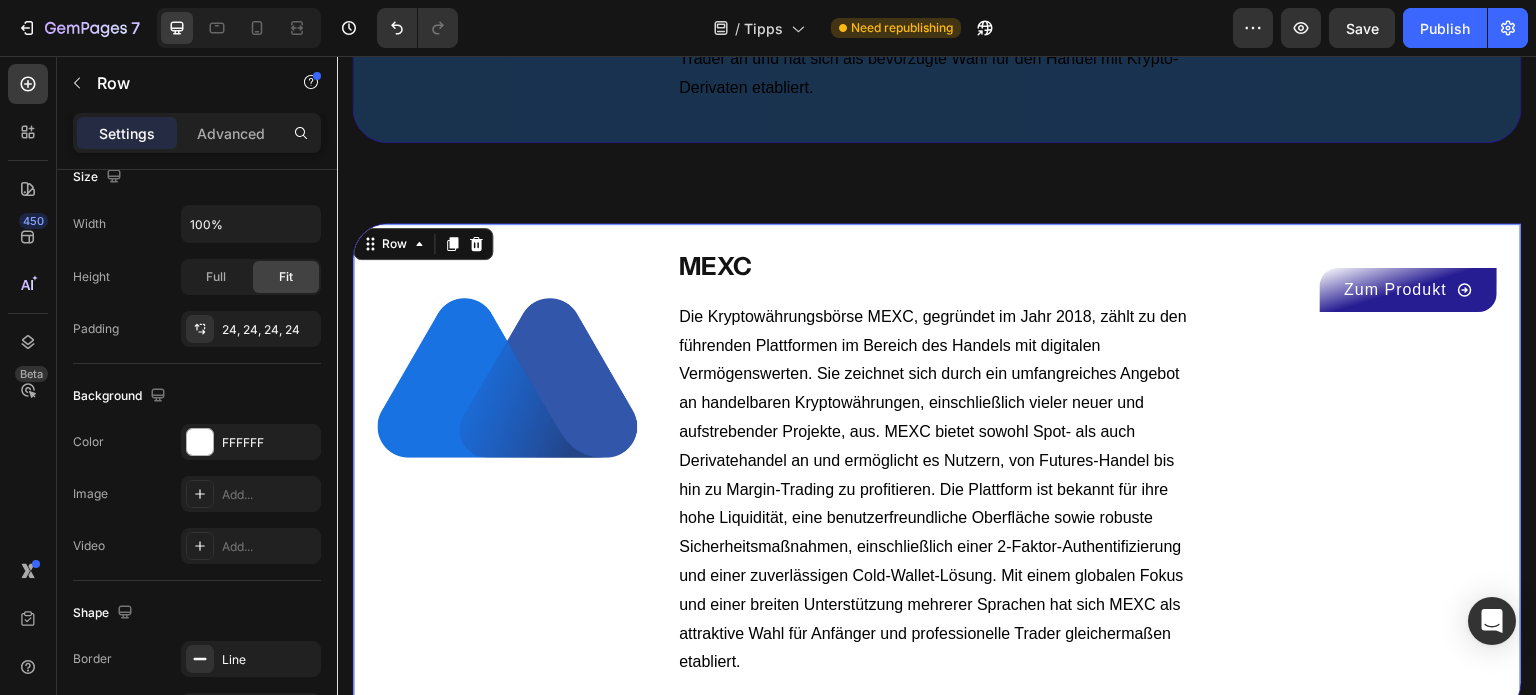 scroll, scrollTop: 0, scrollLeft: 0, axis: both 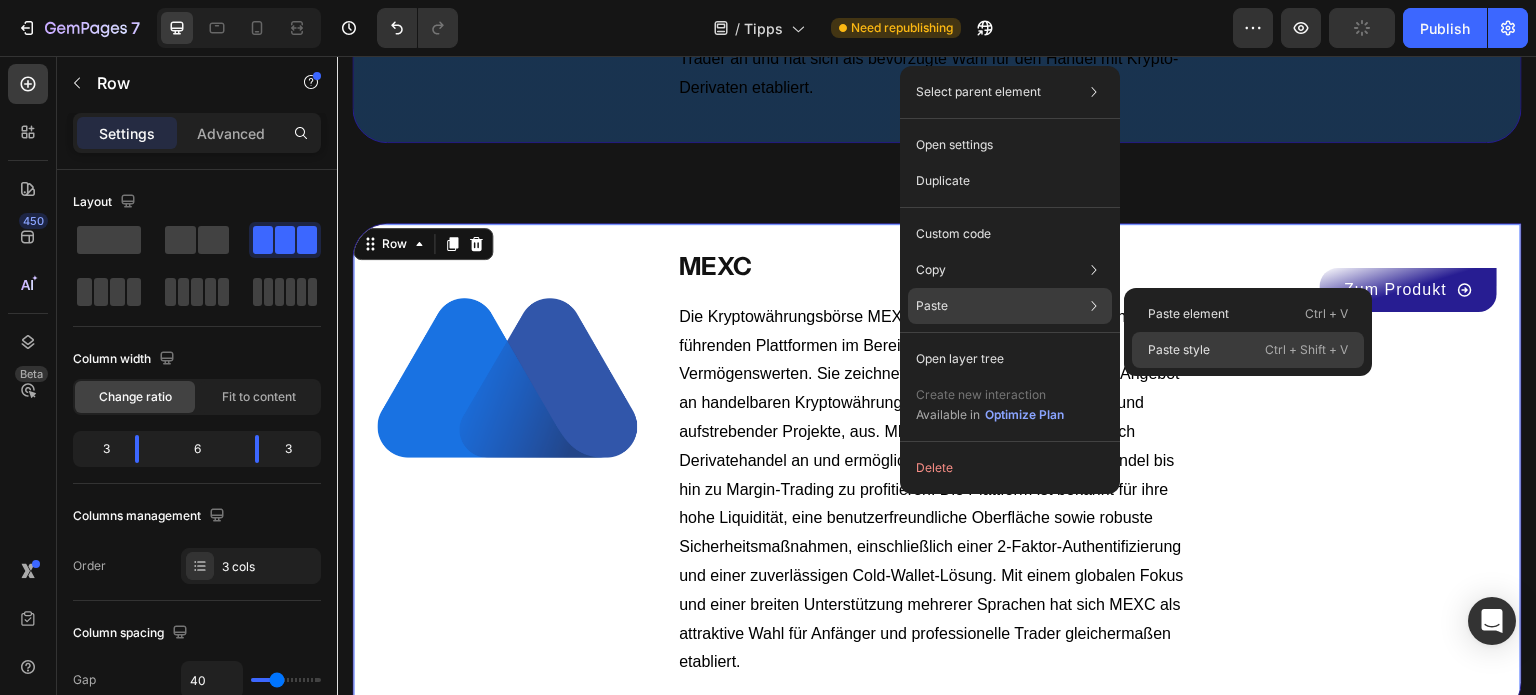 click on "Paste style  Ctrl + Shift + V" 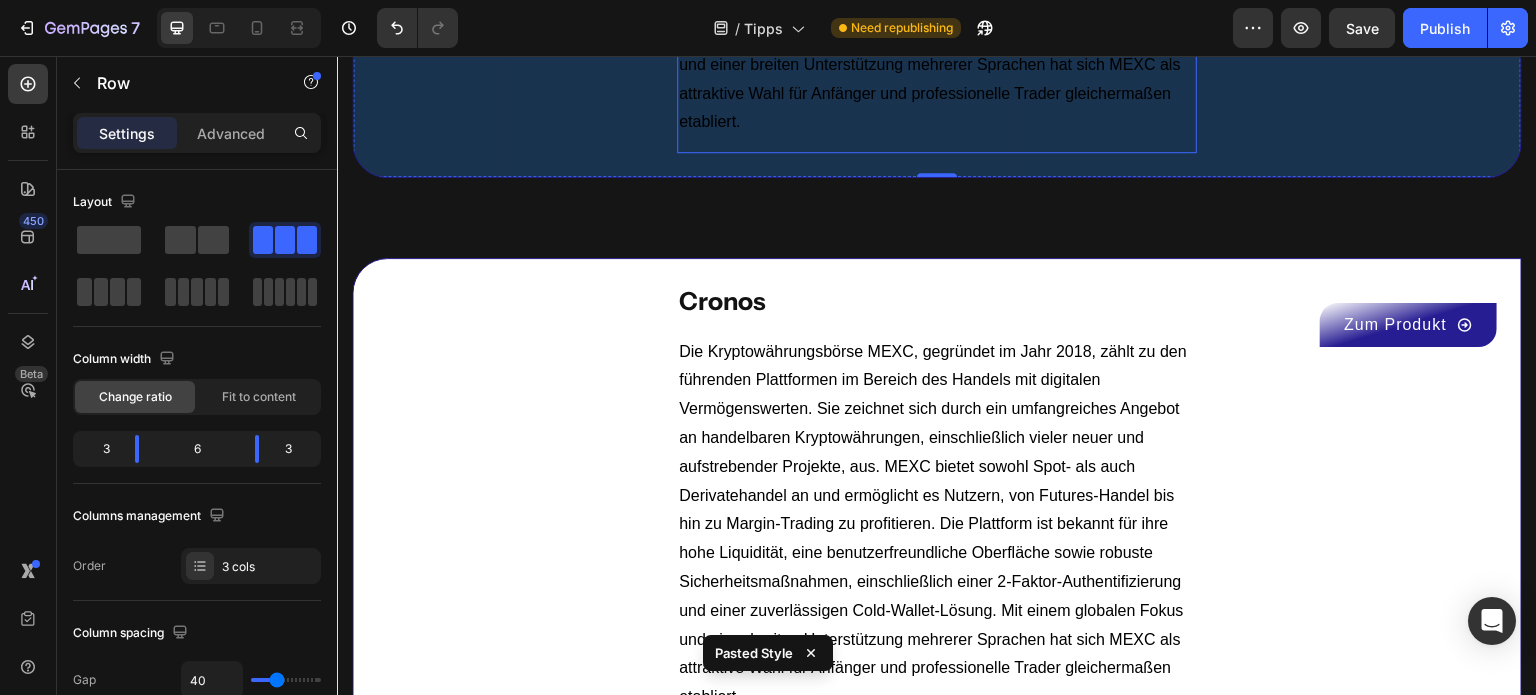 scroll, scrollTop: 5741, scrollLeft: 0, axis: vertical 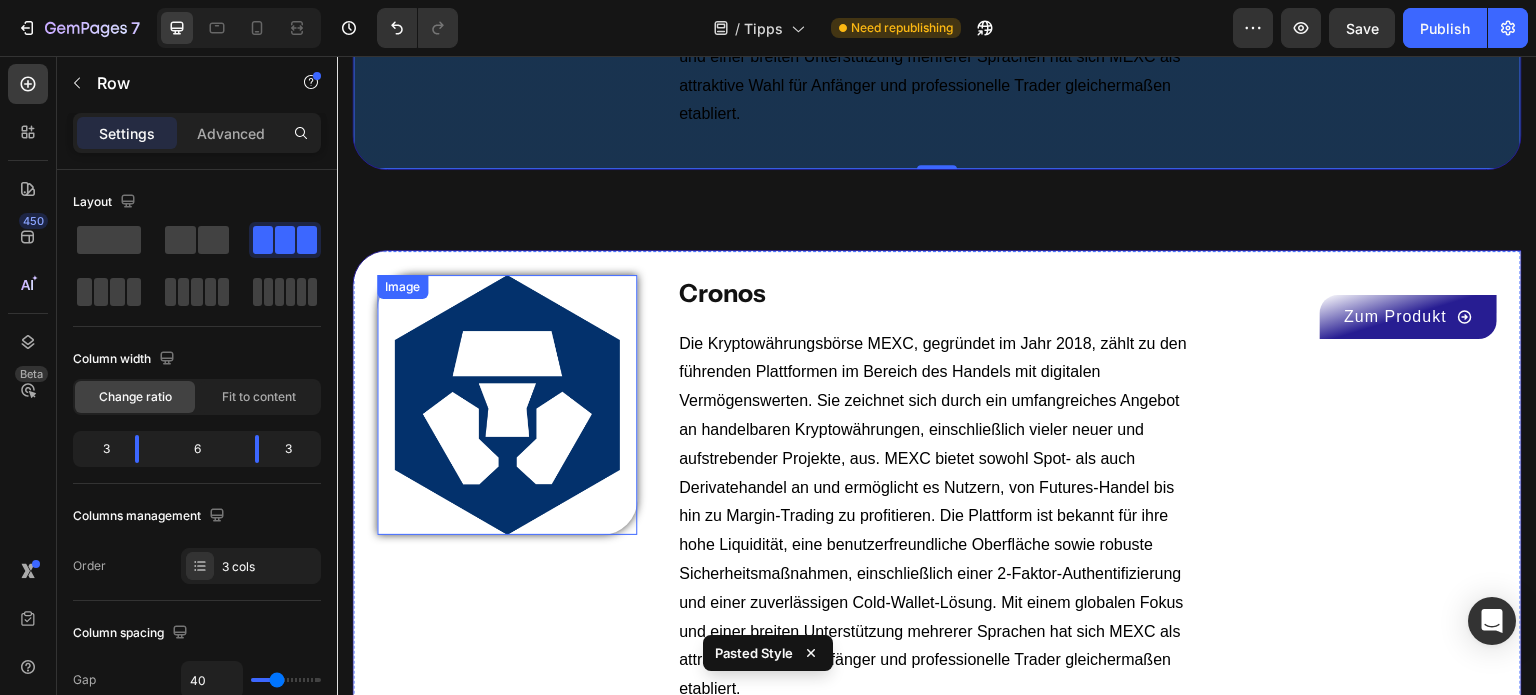 click at bounding box center (507, 405) 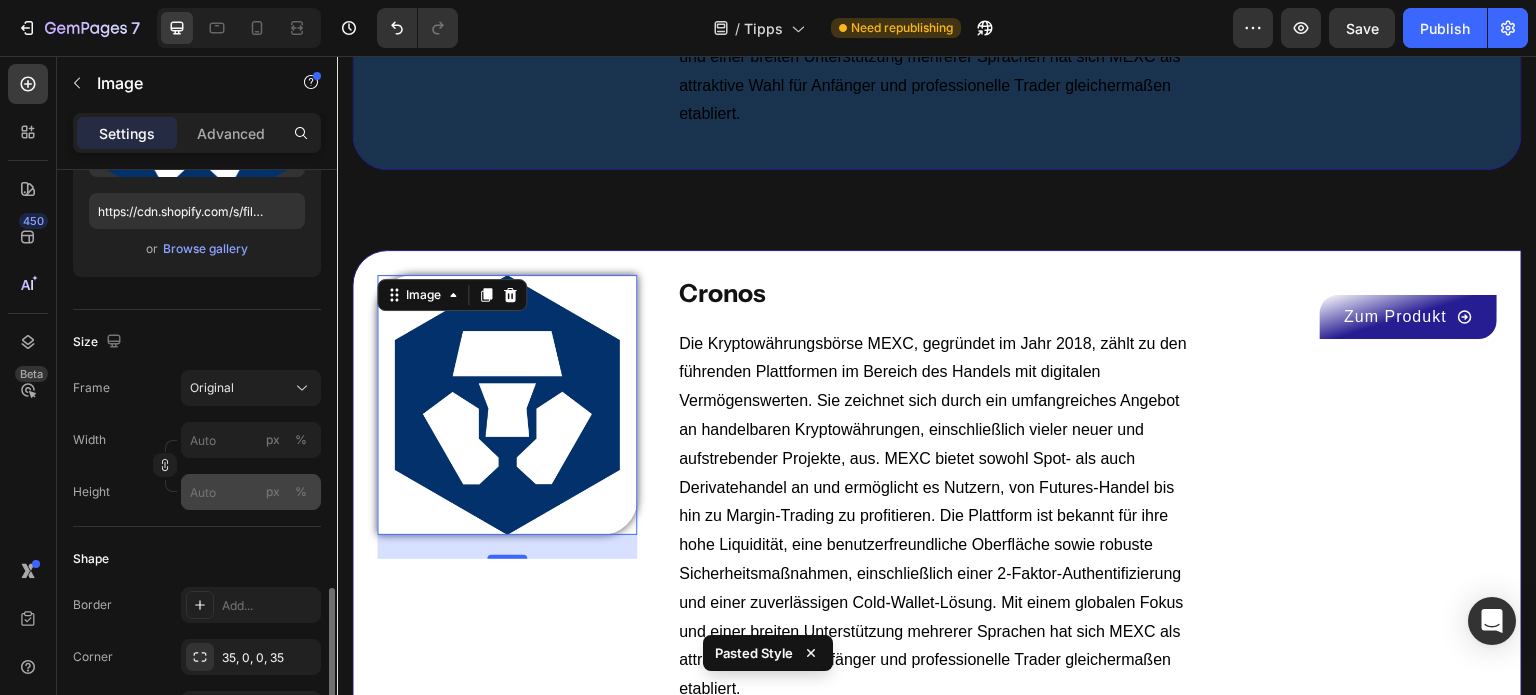 scroll, scrollTop: 545, scrollLeft: 0, axis: vertical 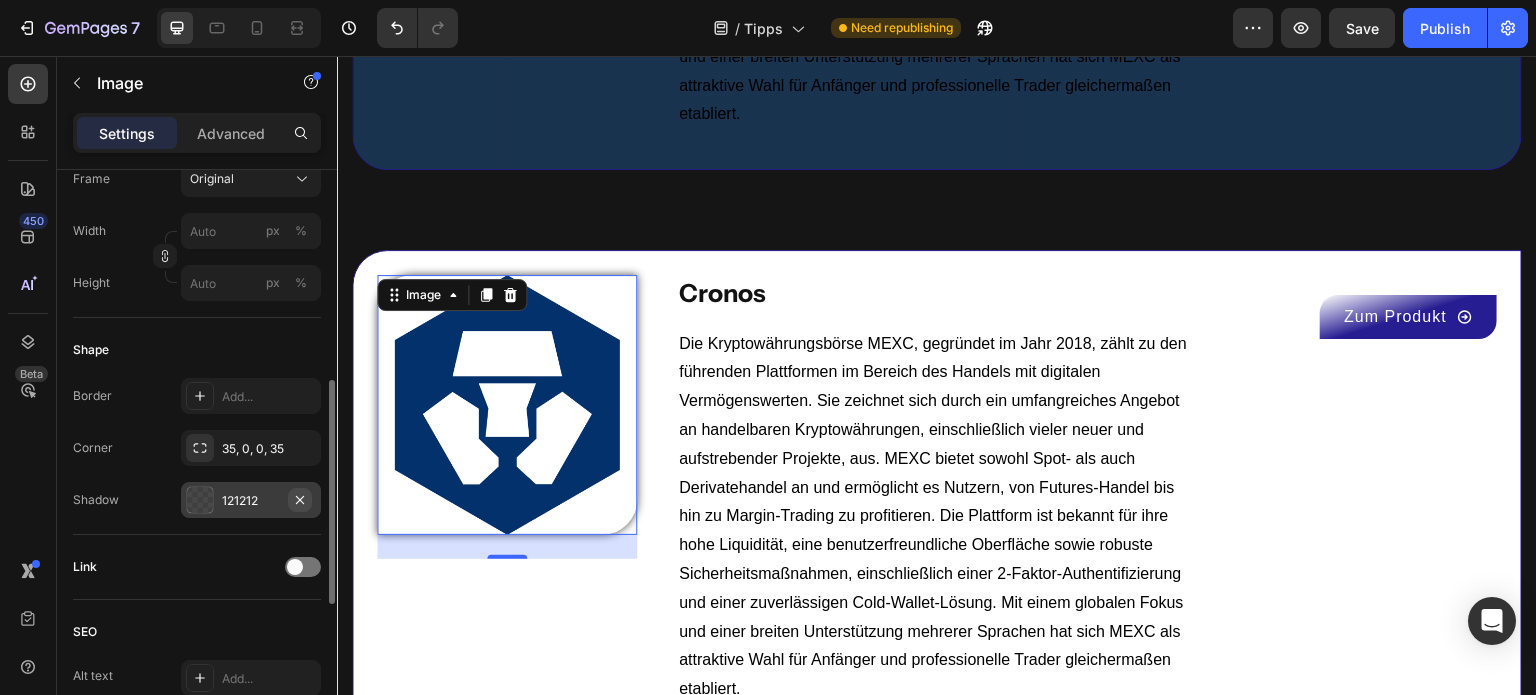 click 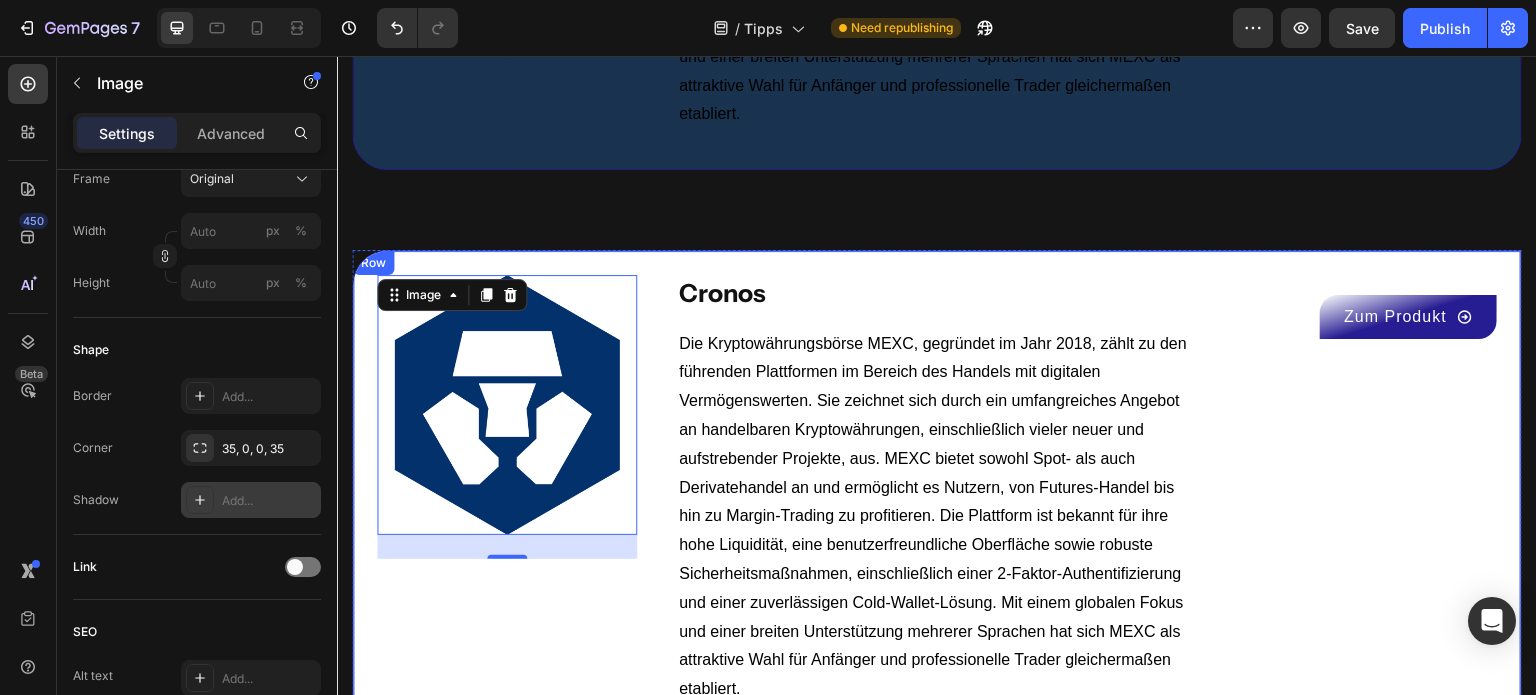 click on "Image   24 Cronos Text Block Die Kryptowährungsbörse MEXC, gegründet im Jahr 2018, zählt zu den führenden Plattformen im Bereich des Handels mit digitalen Vermögenswerten. Sie zeichnet sich durch ein umfangreiches Angebot an handelbaren Kryptowährungen, einschließlich vieler neuer und aufstrebender Projekte, aus. MEXC bietet sowohl Spot- als auch Derivatehandel an und ermöglicht es Nutzern, von Futures-Handel bis hin zu Margin-Trading zu profitieren. Die Plattform ist bekannt für ihre hohe Liquidität, eine benutzerfreundliche Oberfläche sowie robuste Sicherheitsmaßnahmen, einschließlich einer 2-Faktor-Authentifizierung und einer zuverlässigen Cold-Wallet-Lösung. Mit einem globalen Fokus und einer breiten Unterstützung mehrerer Sprachen hat sich MEXC als attraktive Wahl für Anfänger und professionelle Trader gleichermaßen etabliert. Text block
Zum Produkt Button Row" at bounding box center [937, 497] 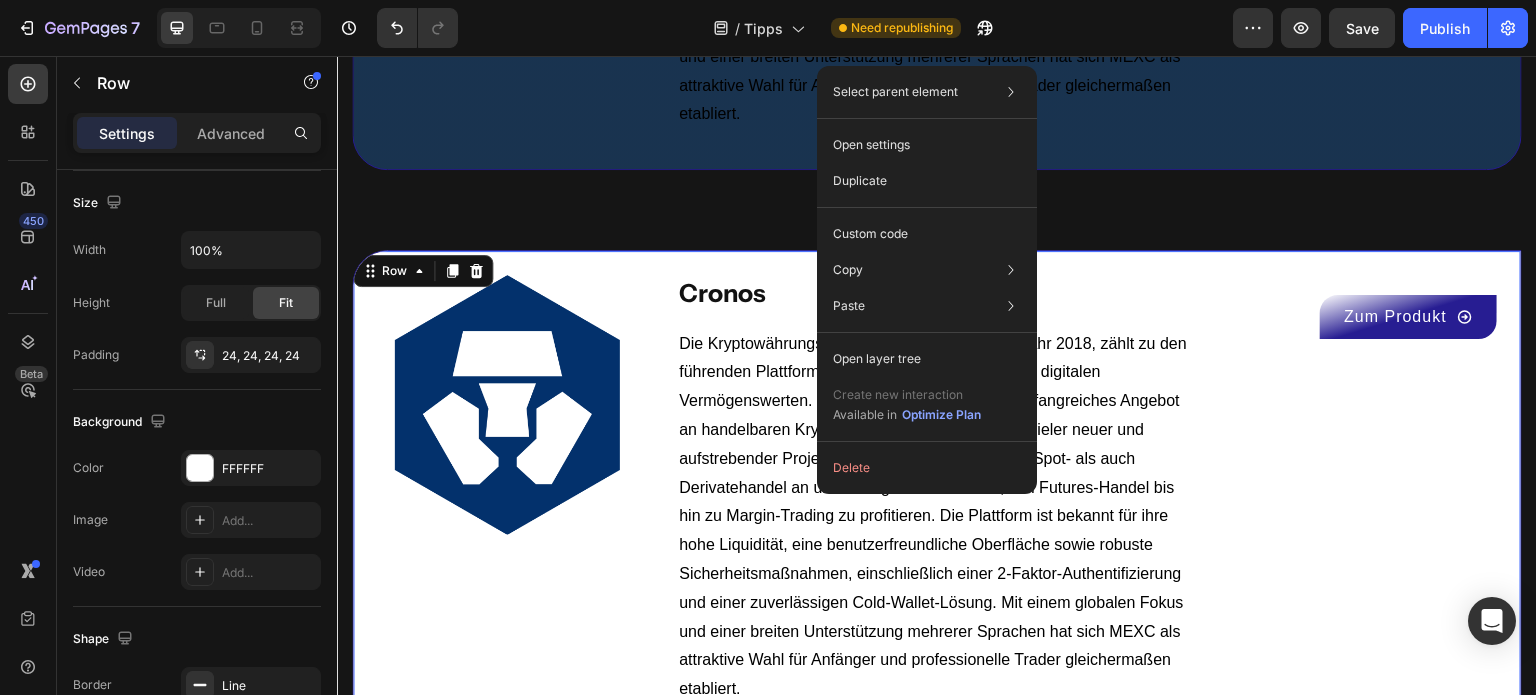 scroll, scrollTop: 0, scrollLeft: 0, axis: both 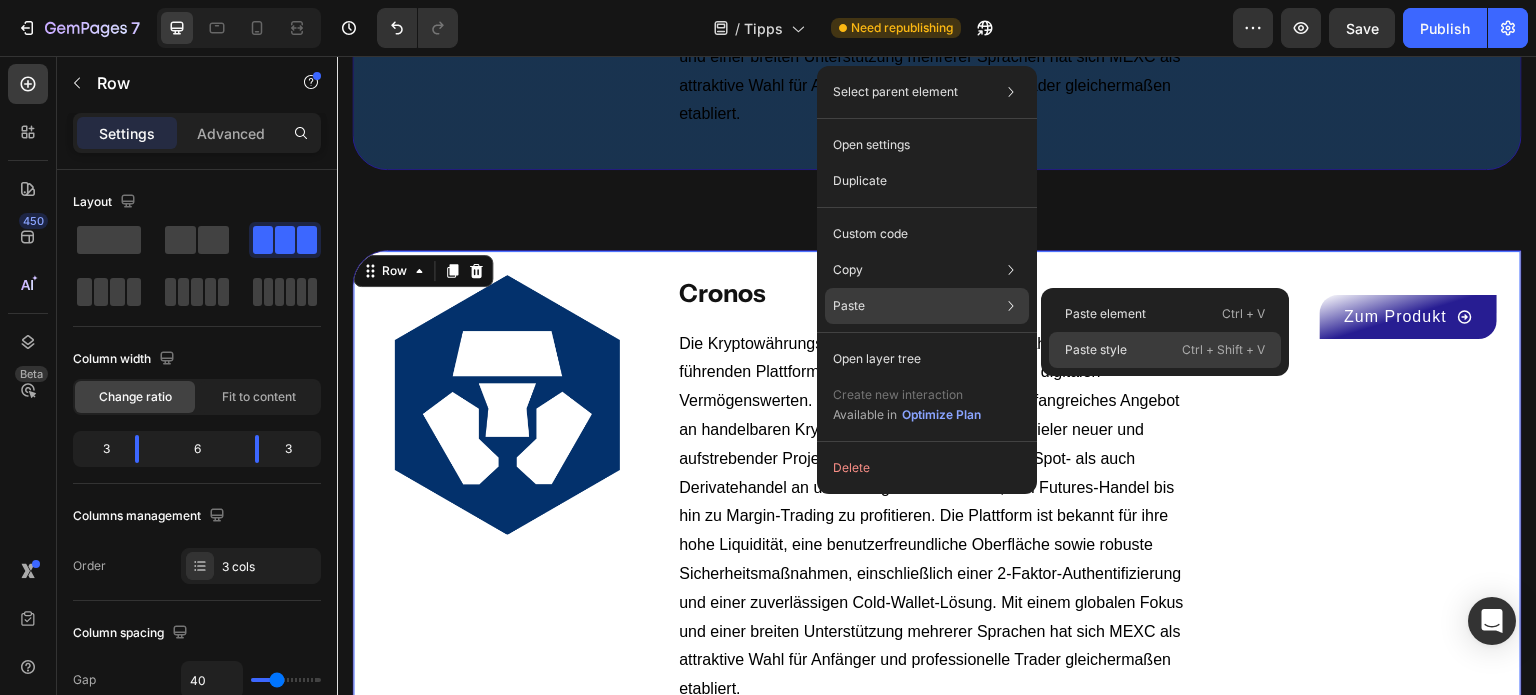 click on "Paste style" at bounding box center [1096, 350] 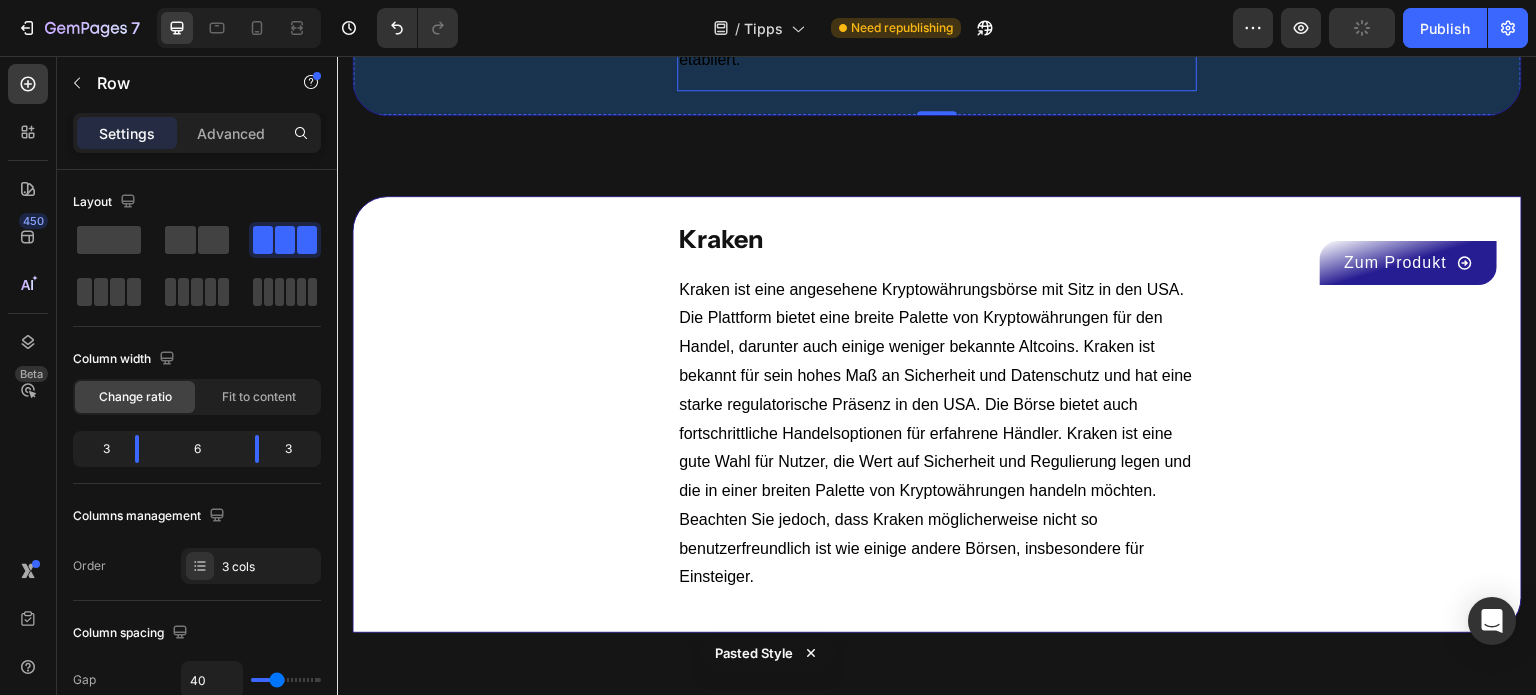 scroll, scrollTop: 6376, scrollLeft: 0, axis: vertical 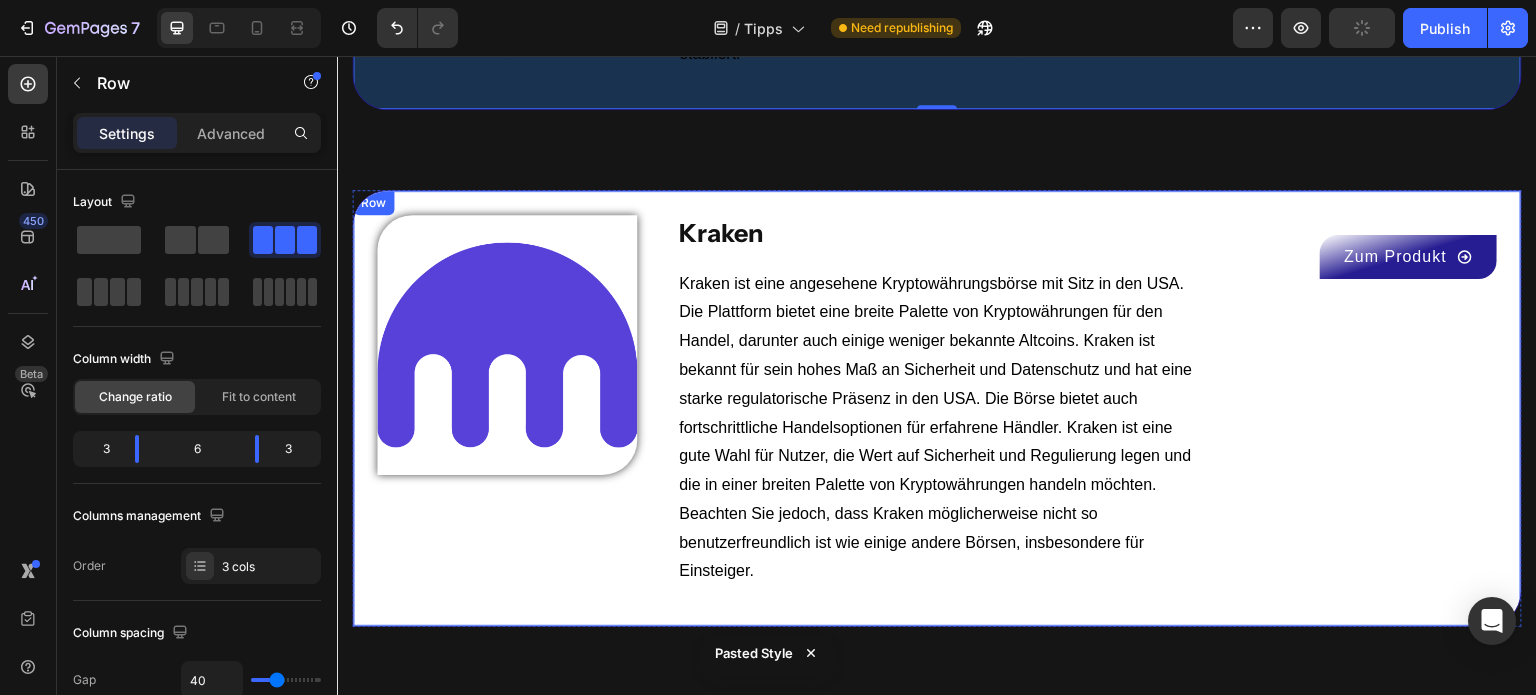 click on "Image Kraken Text Block Kraken ist eine angesehene Kryptowährungsbörse mit Sitz in den USA. Die Plattform bietet eine breite Palette von Kryptowährungen für den Handel, darunter auch einige weniger bekannte Altcoins. Kraken ist bekannt für sein hohes Maß an Sicherheit und Datenschutz und hat eine starke regulatorische Präsenz in den USA. Die Börse bietet auch fortschrittliche Handelsoptionen für erfahrene Händler. Kraken ist eine gute Wahl für Nutzer, die Wert auf Sicherheit und Regulierung legen und die in einer breiten Palette von Kryptowährungen handeln möchten. Beachten Sie jedoch, dass Kraken möglicherweise nicht so benutzerfreundlich ist wie einige andere Börsen, insbesondere für Einsteiger. Text block
Zum Produkt Button Row" at bounding box center [937, 408] 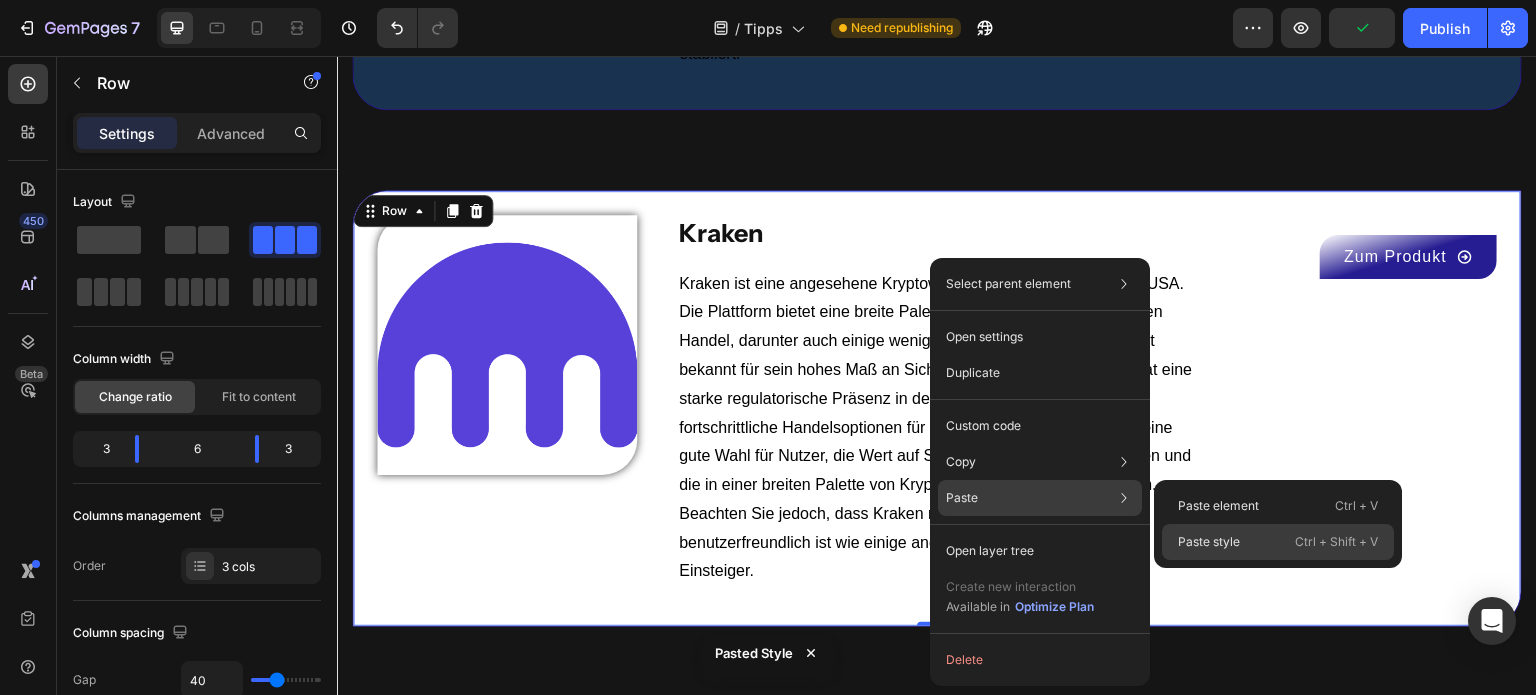 click on "Paste style" at bounding box center [1209, 542] 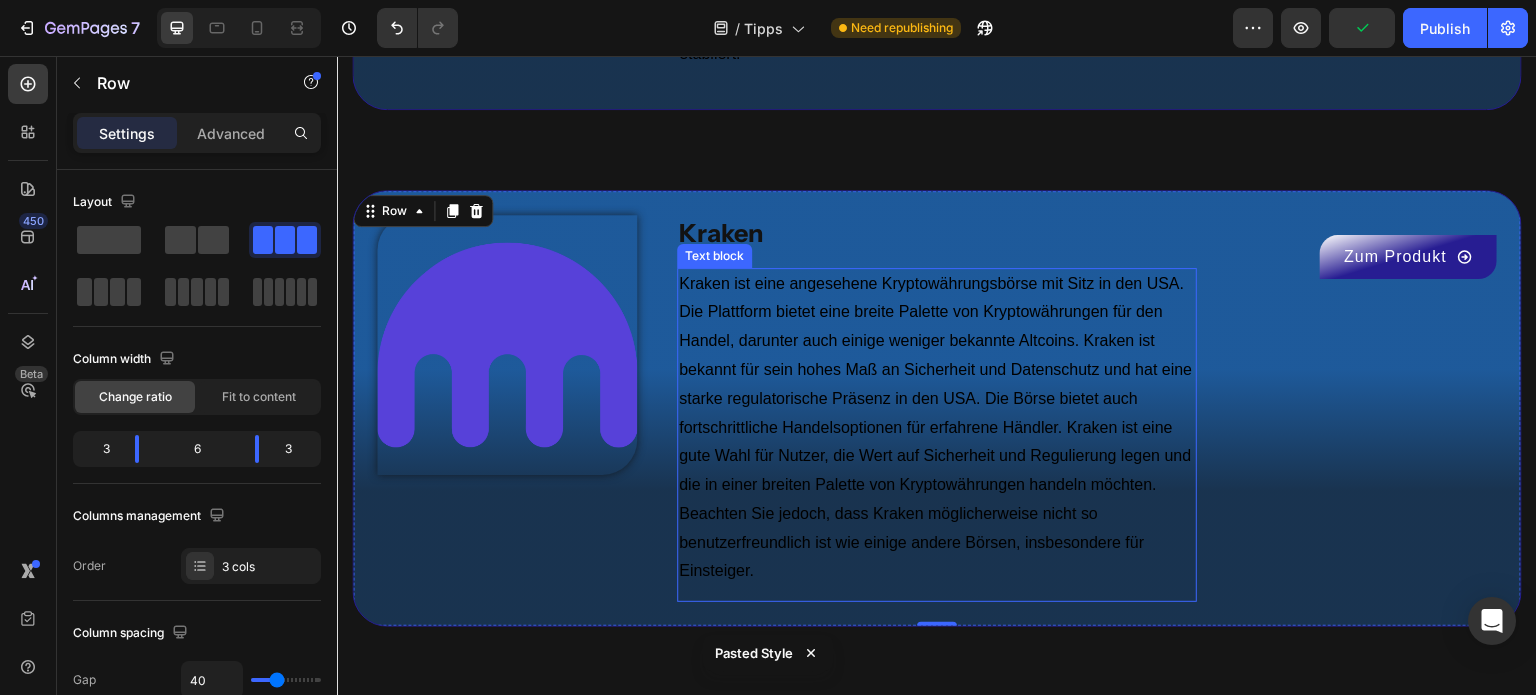 scroll, scrollTop: 6897, scrollLeft: 0, axis: vertical 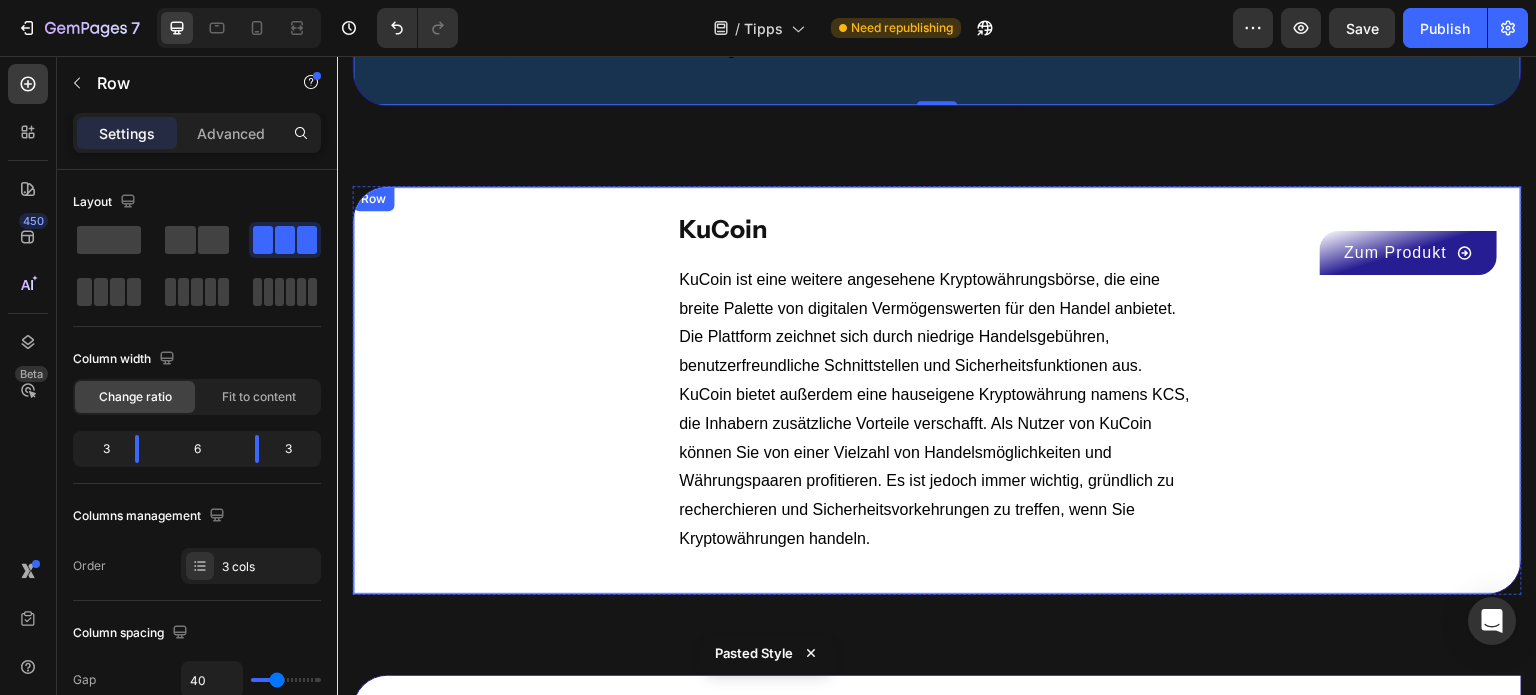 click on "Image KuCoin Text Block KuCoin ist eine weitere angesehene Kryptowährungsbörse, die eine breite Palette von digitalen Vermögenswerten für den Handel anbietet. Die Plattform zeichnet sich durch niedrige Handelsgebühren, benutzerfreundliche Schnittstellen und Sicherheitsfunktionen aus. KuCoin bietet außerdem eine hauseigene Kryptowährung namens KCS, die Inhabern zusätzliche Vorteile verschafft. Als Nutzer von KuCoin können Sie von einer Vielzahl von Handelsmöglichkeiten und Währungspaaren profitieren. Es ist jedoch immer wichtig, gründlich zu recherchieren und Sicherheitsvorkehrungen zu treffen, wenn Sie Kryptowährungen handeln. Text block
Zum Produkt Button Row" at bounding box center (937, 390) 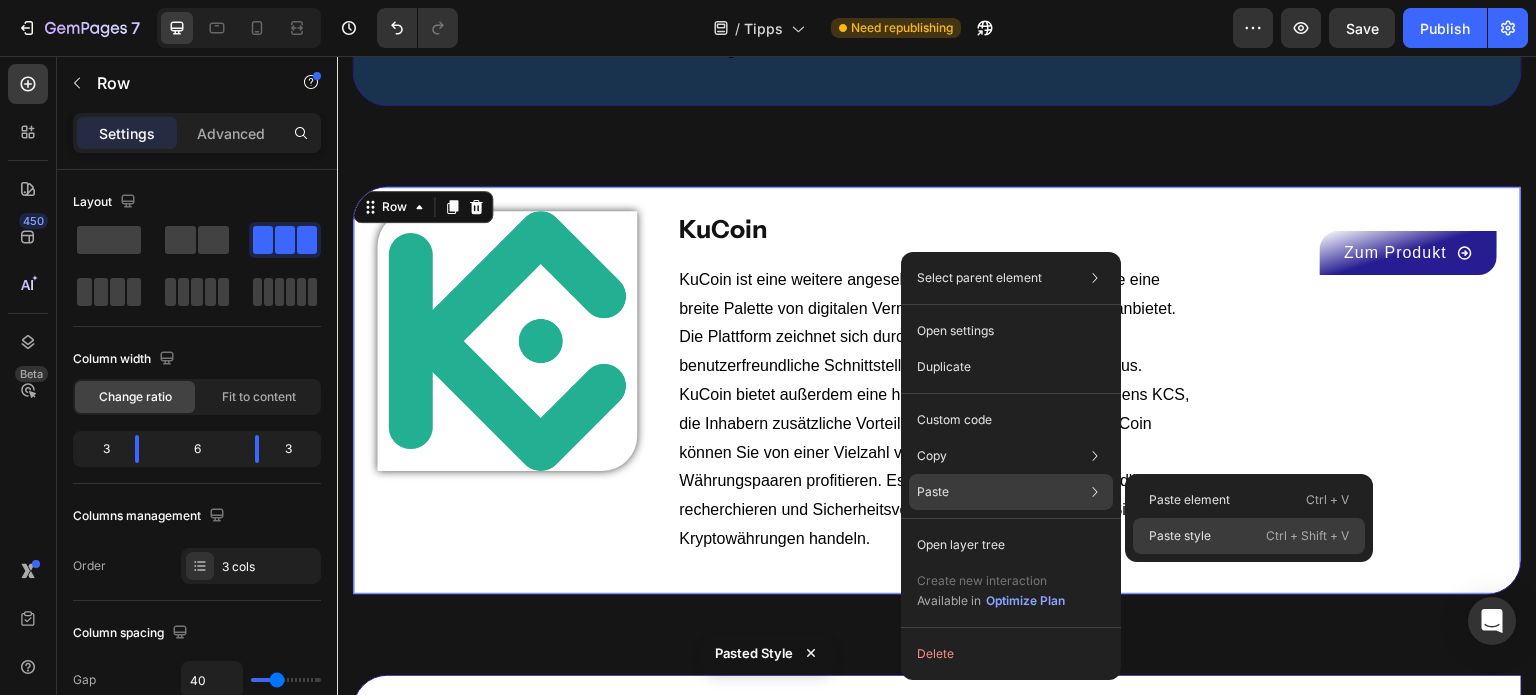 click on "Paste style" at bounding box center (1180, 536) 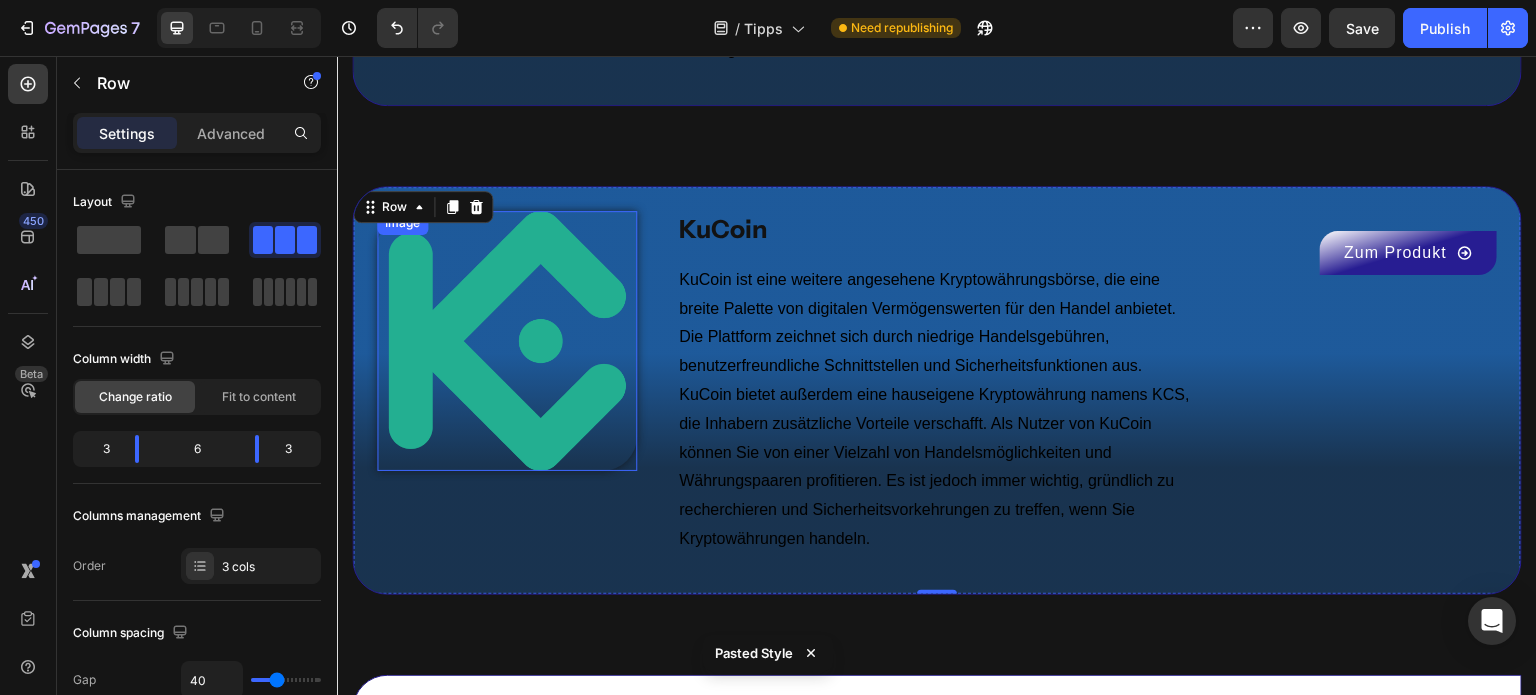 click at bounding box center [507, 341] 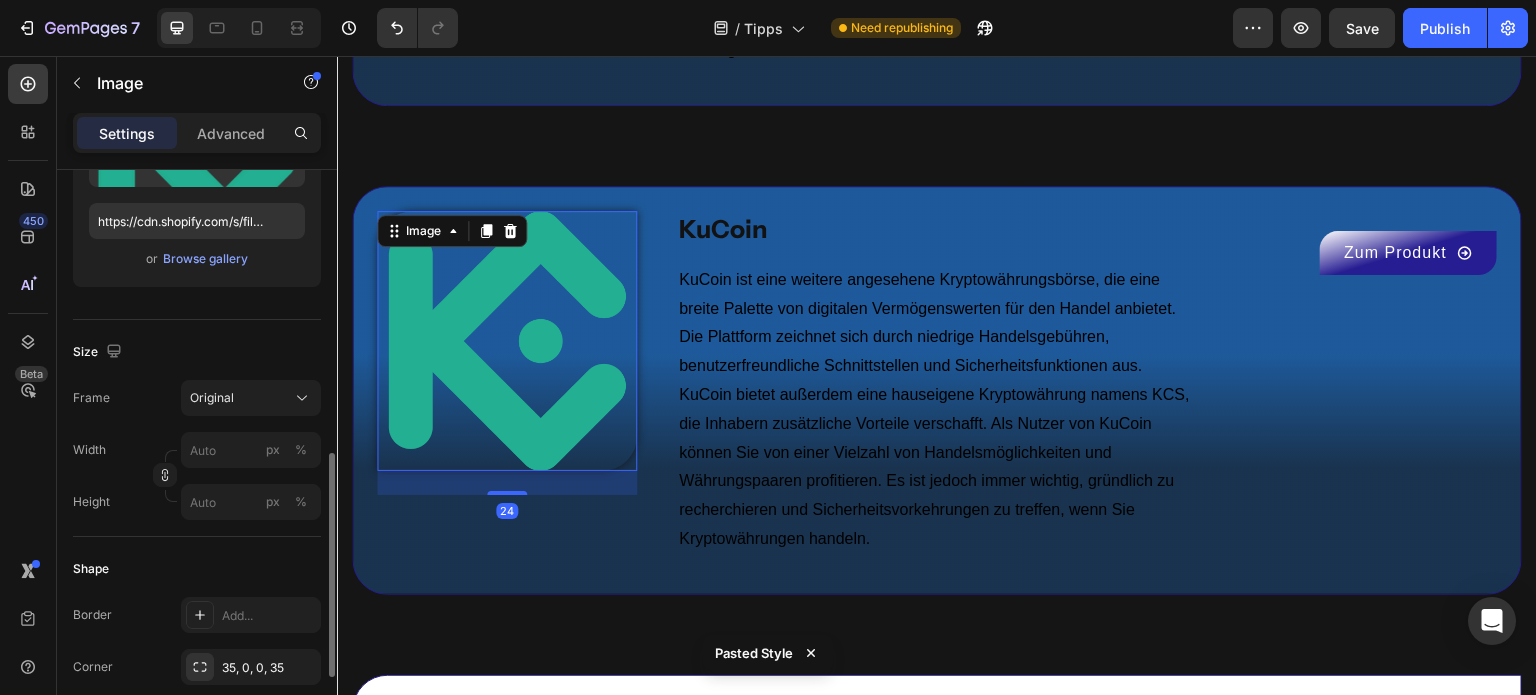 scroll, scrollTop: 440, scrollLeft: 0, axis: vertical 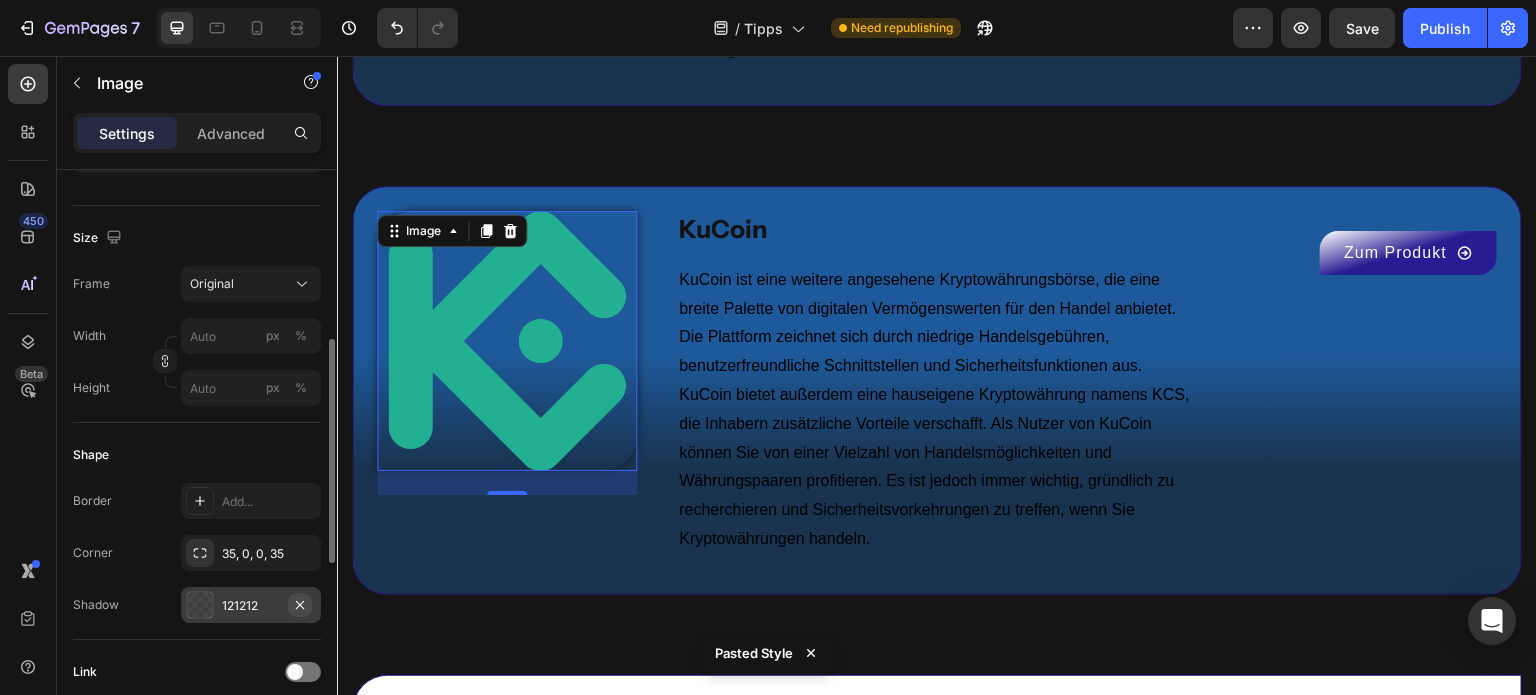 drag, startPoint x: 302, startPoint y: 603, endPoint x: 236, endPoint y: 391, distance: 222.03603 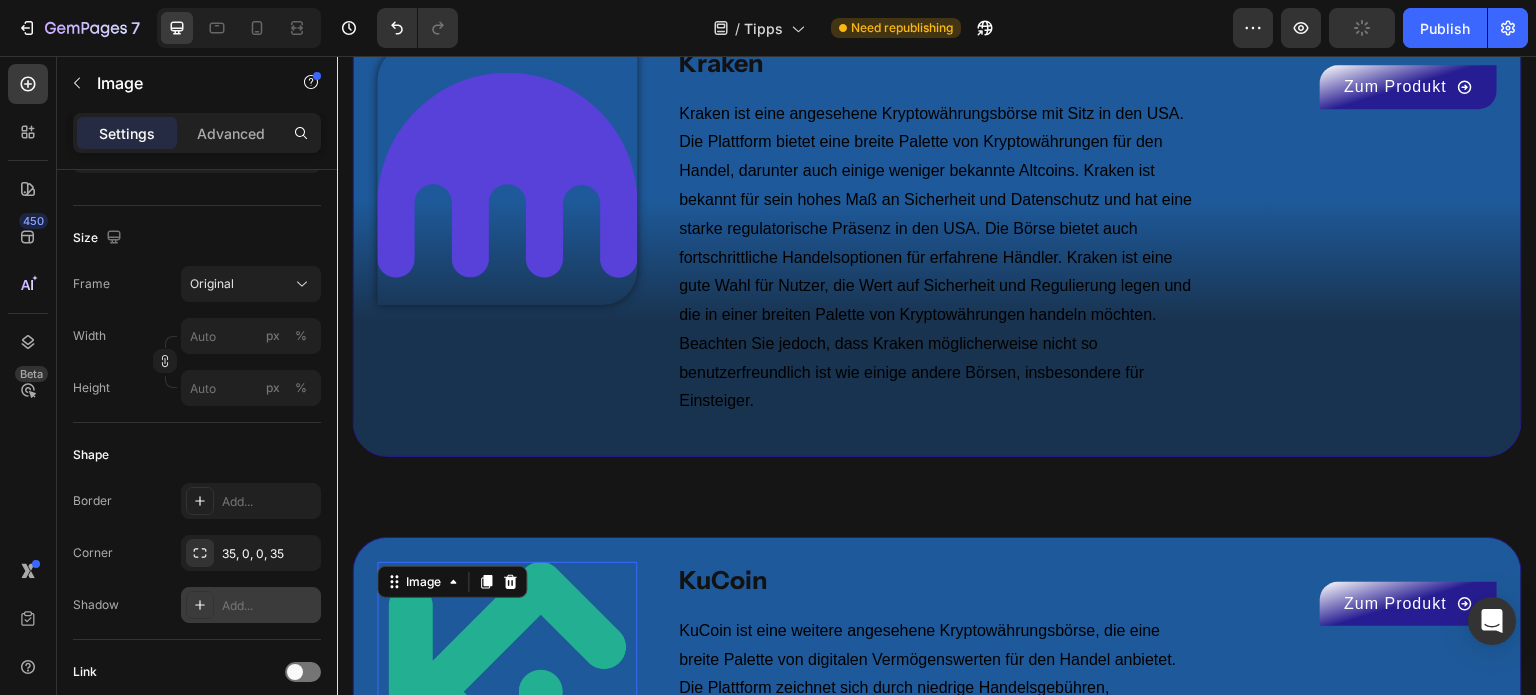 scroll, scrollTop: 6540, scrollLeft: 0, axis: vertical 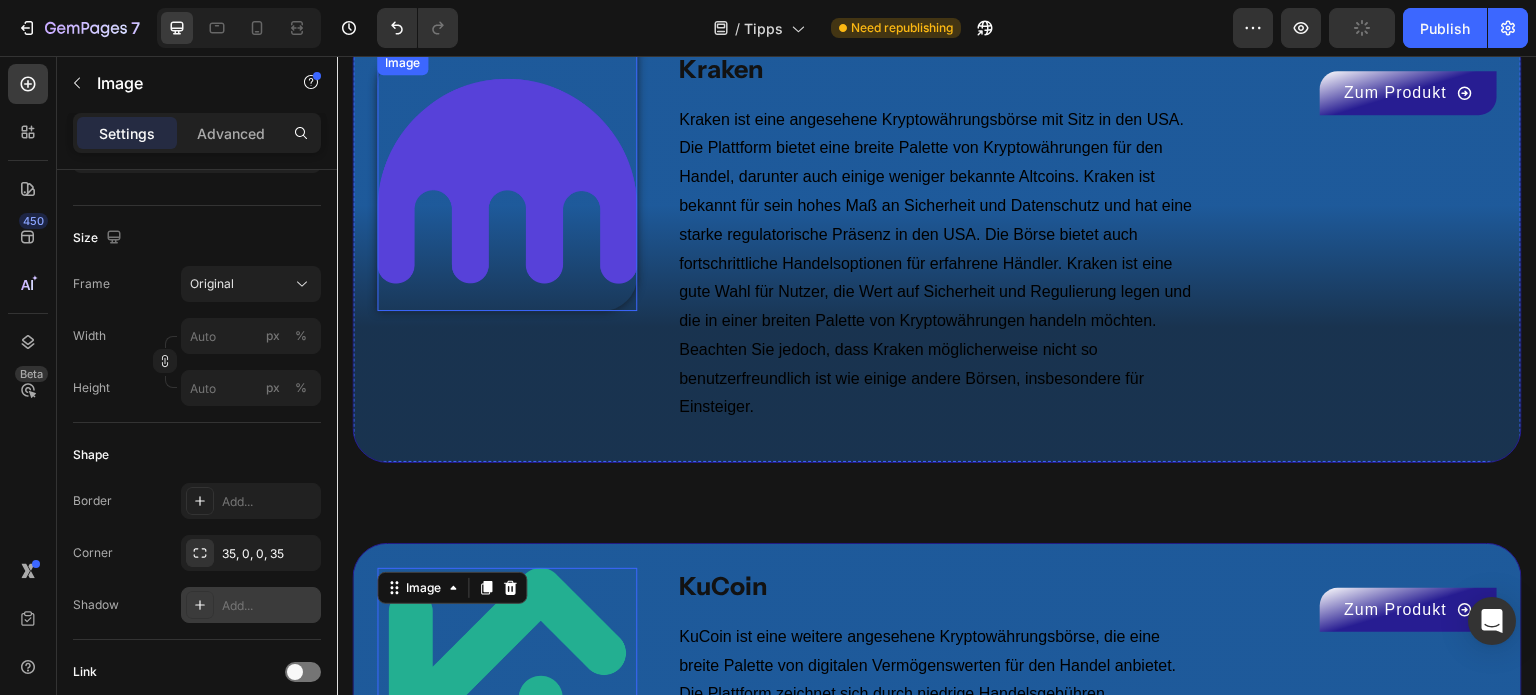 click at bounding box center [507, 181] 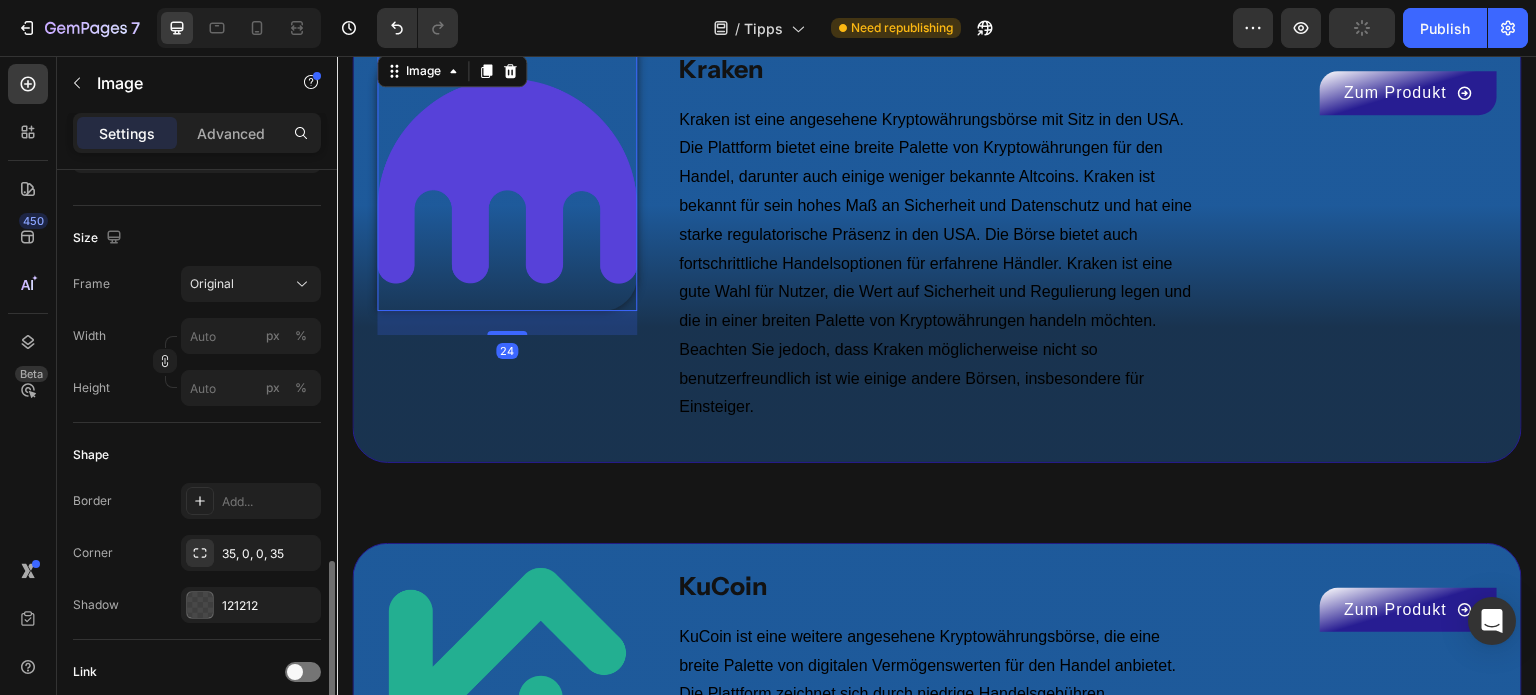 scroll, scrollTop: 600, scrollLeft: 0, axis: vertical 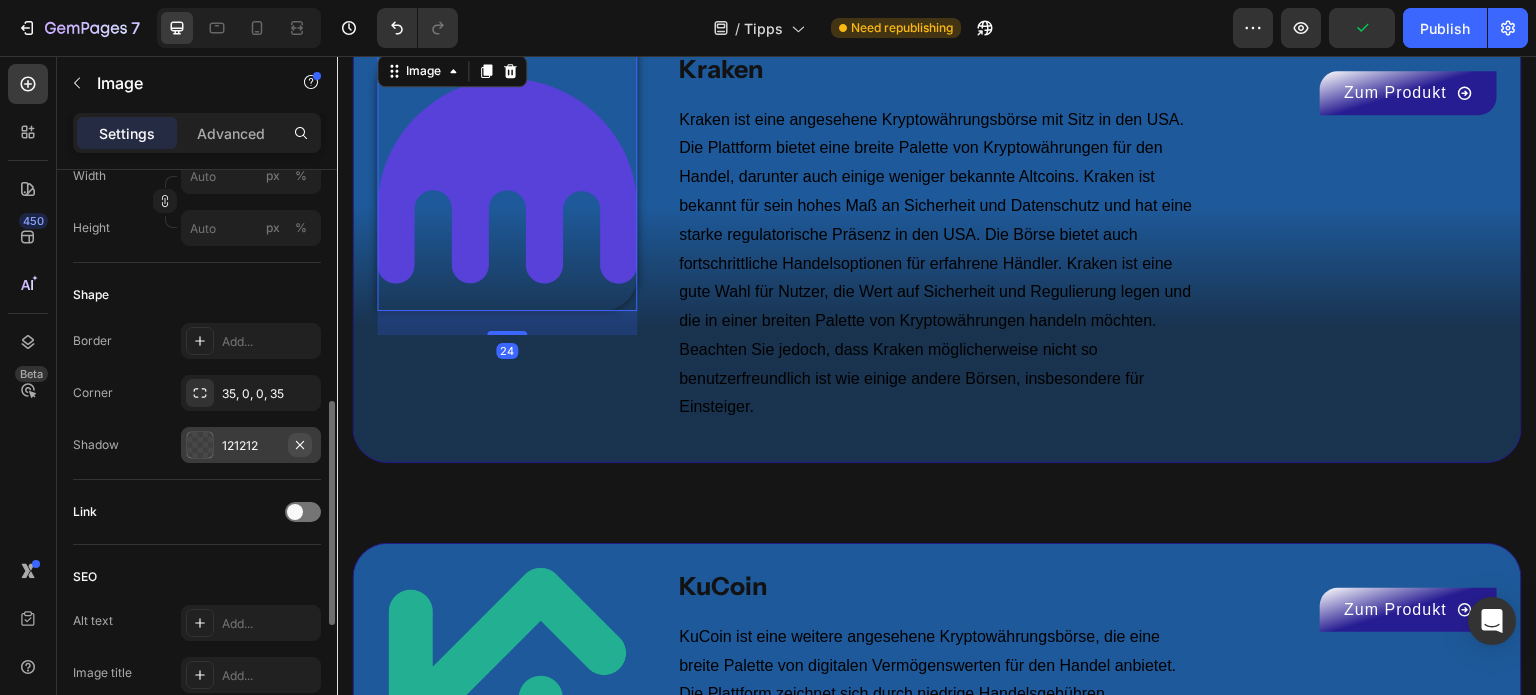 drag, startPoint x: 301, startPoint y: 442, endPoint x: 289, endPoint y: 257, distance: 185.38878 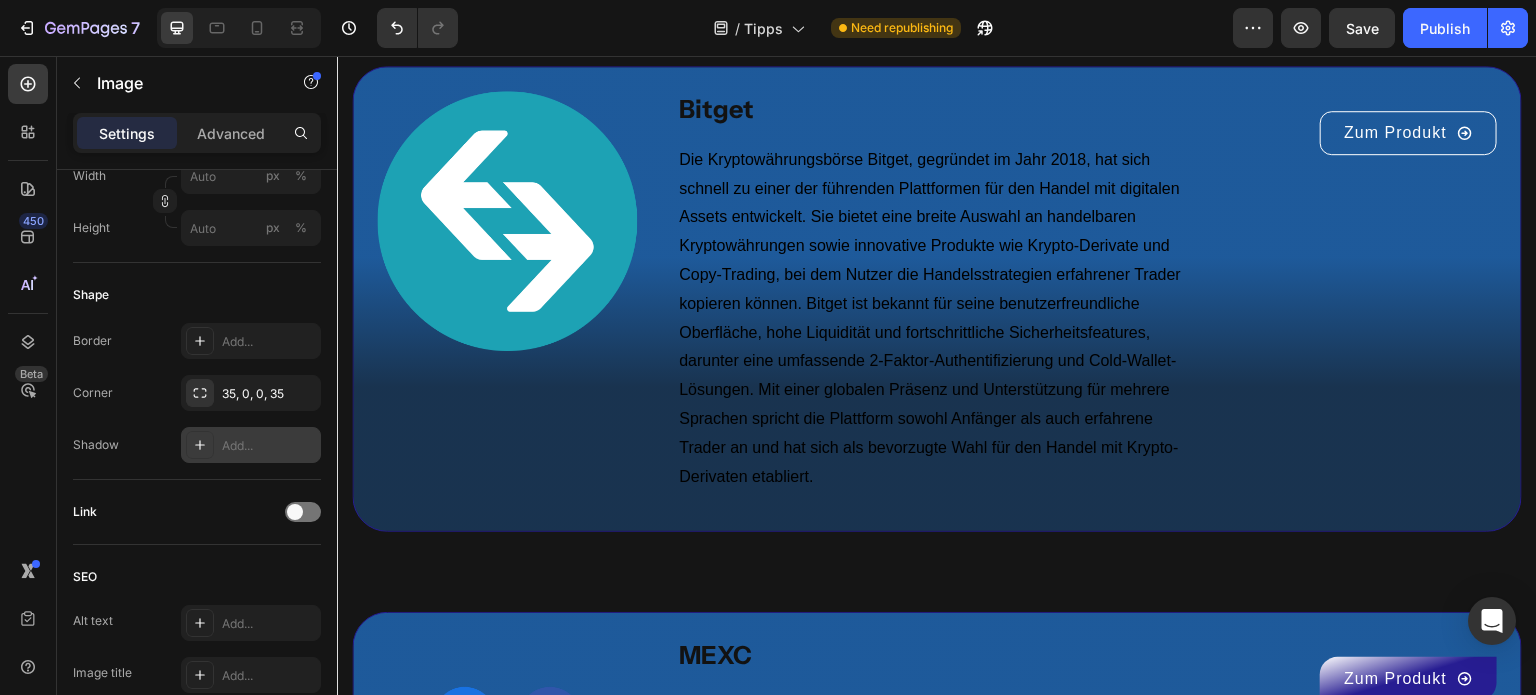 scroll, scrollTop: 4808, scrollLeft: 0, axis: vertical 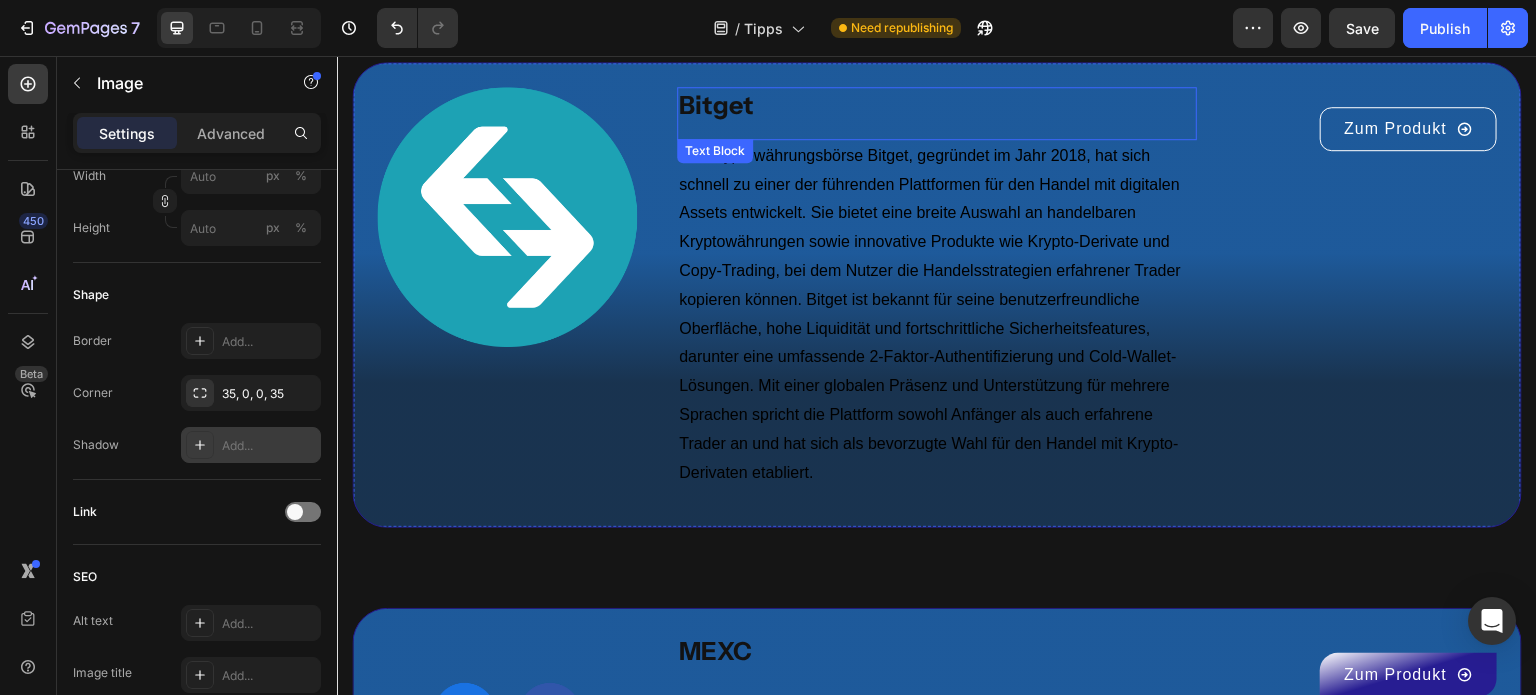 click on "Bitget" at bounding box center [937, 105] 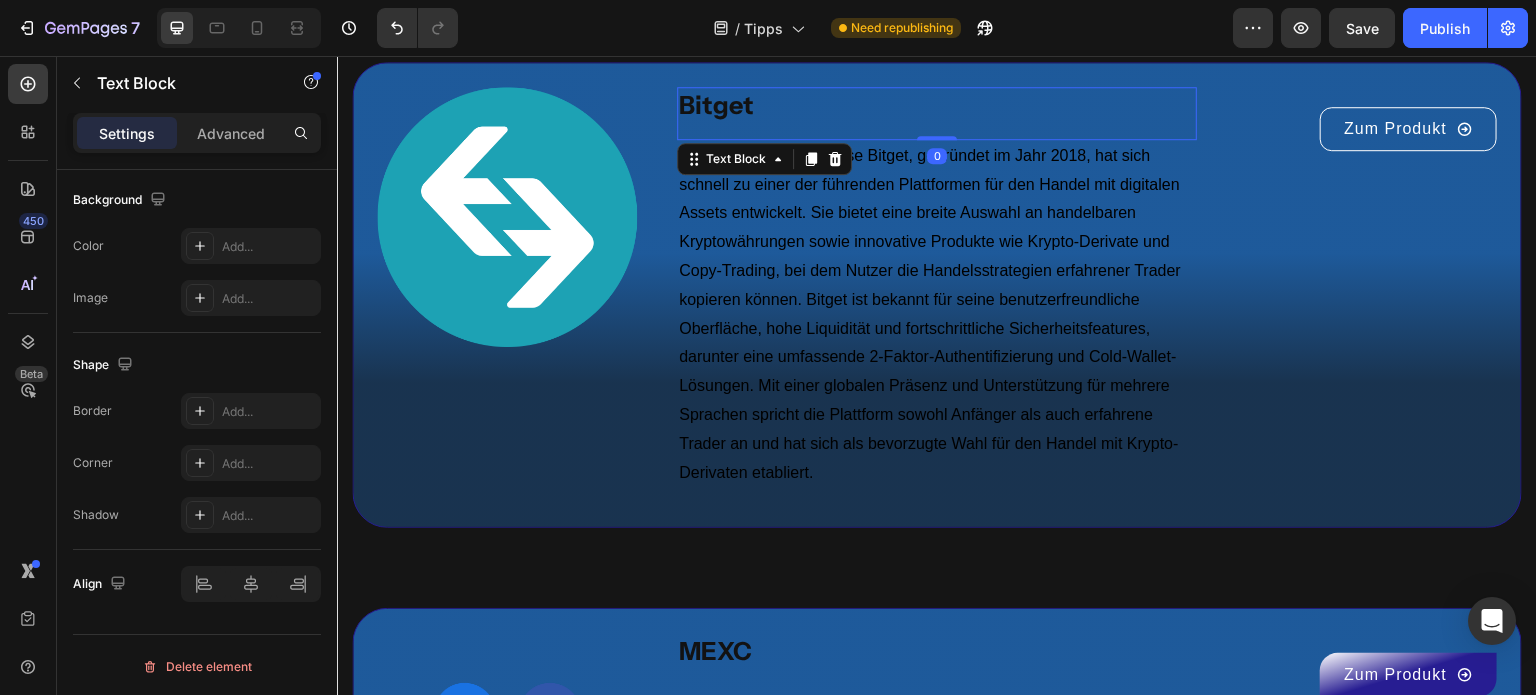 scroll, scrollTop: 0, scrollLeft: 0, axis: both 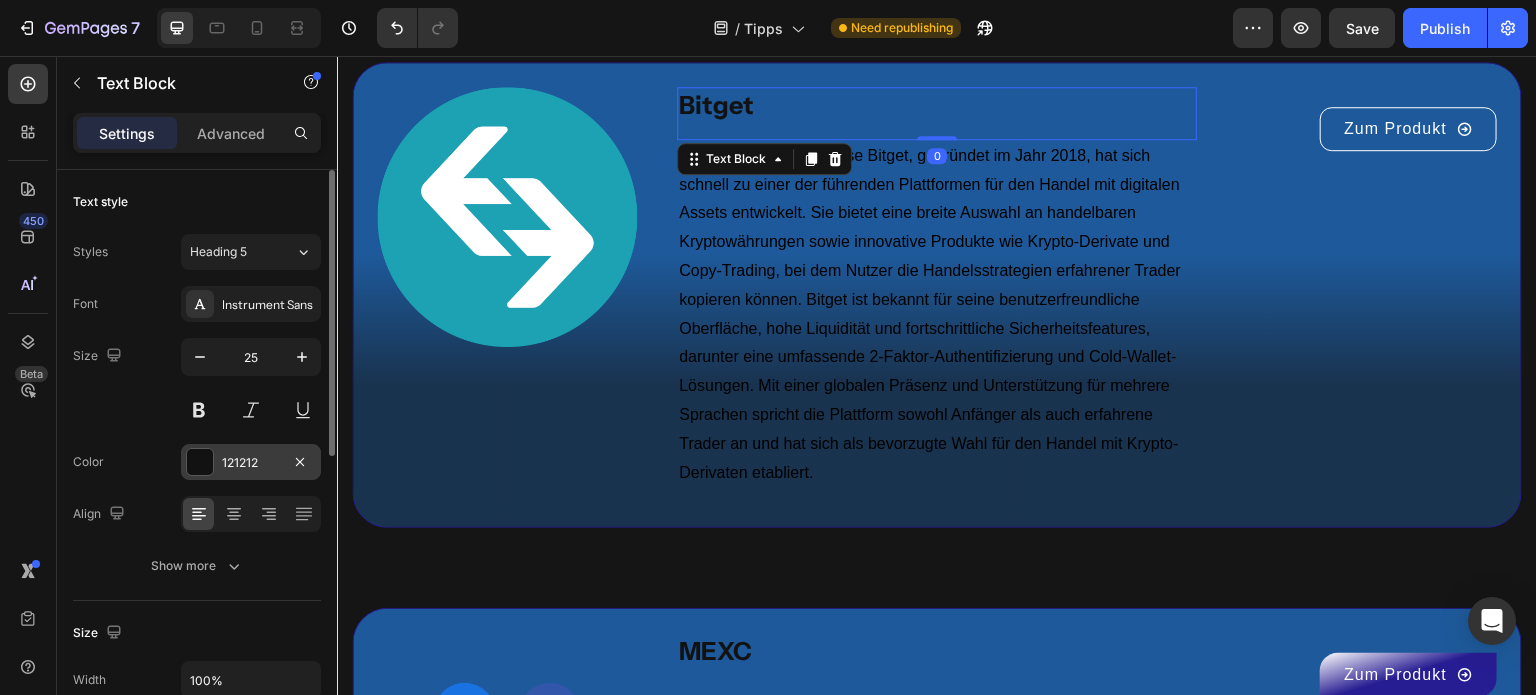 click at bounding box center (200, 462) 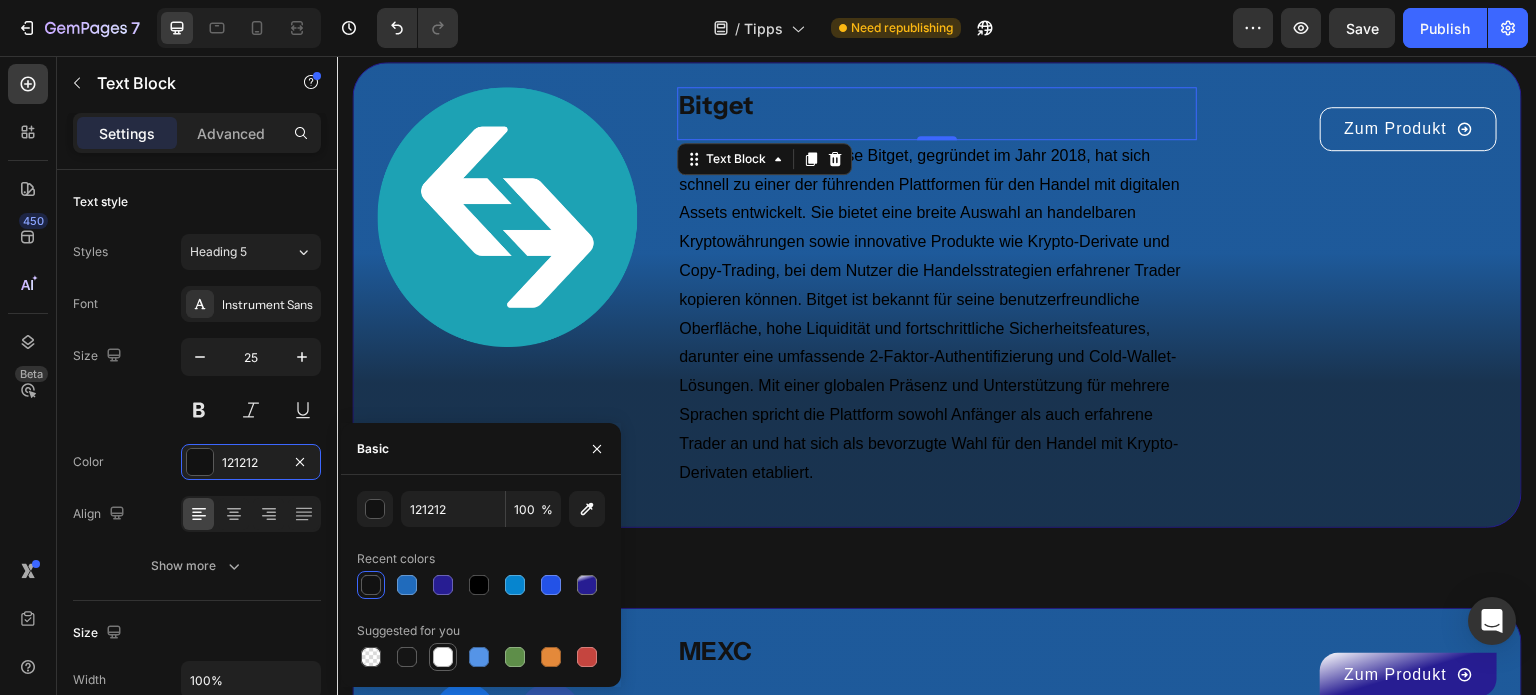 click at bounding box center (443, 657) 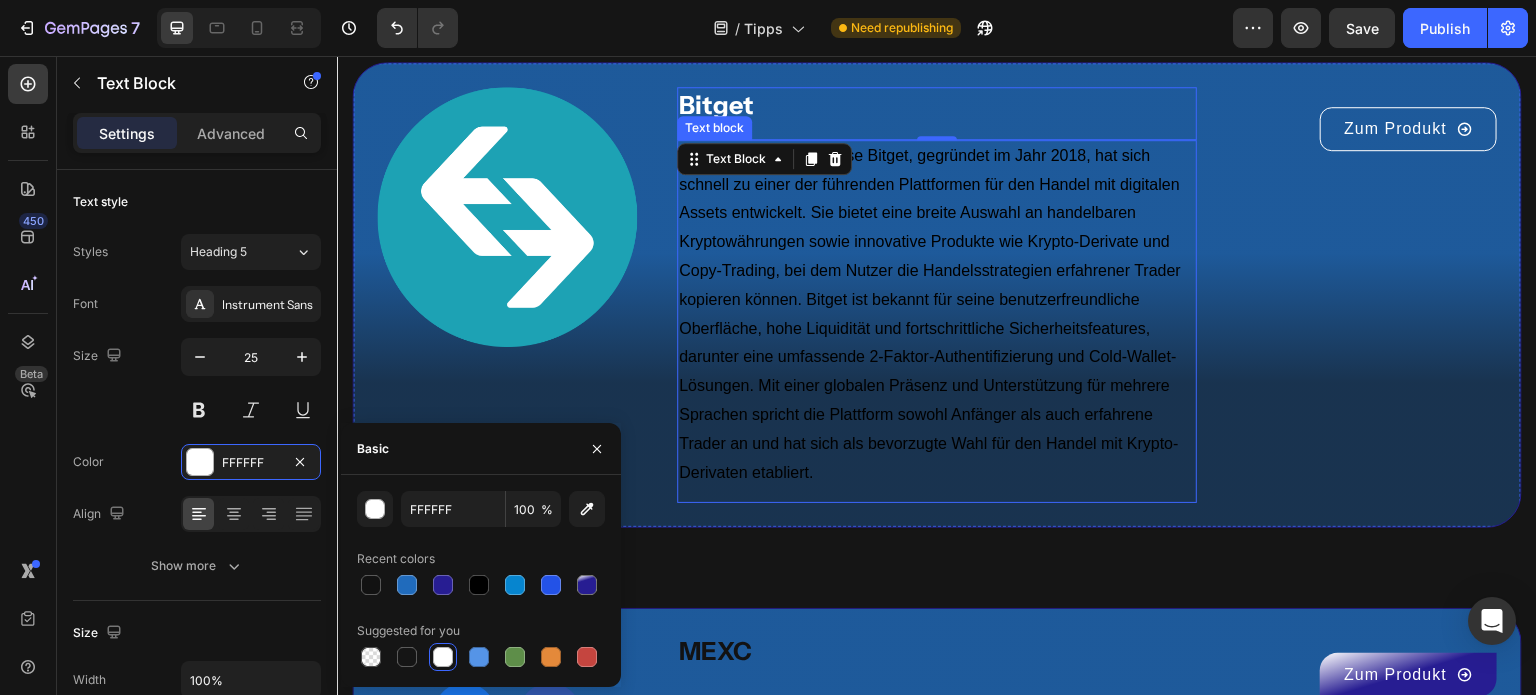click on "Die Kryptowährungsbörse Bitget, gegründet im Jahr 2018, hat sich schnell zu einer der führenden Plattformen für den Handel mit digitalen Assets entwickelt. Sie bietet eine breite Auswahl an handelbaren Kryptowährungen sowie innovative Produkte wie Krypto-Derivate und Copy-Trading, bei dem Nutzer die Handelsstrategien erfahrener Trader kopieren können. Bitget ist bekannt für seine benutzerfreundliche Oberfläche, hohe Liquidität und fortschrittliche Sicherheitsfeatures, darunter eine umfassende 2-Faktor-Authentifizierung und Cold-Wallet-Lösungen. Mit einer globalen Präsenz und Unterstützung für mehrere Sprachen spricht die Plattform sowohl Anfänger als auch erfahrene Trader an und hat sich als bevorzugte Wahl für den Handel mit Krypto-Derivaten etabliert." at bounding box center (937, 315) 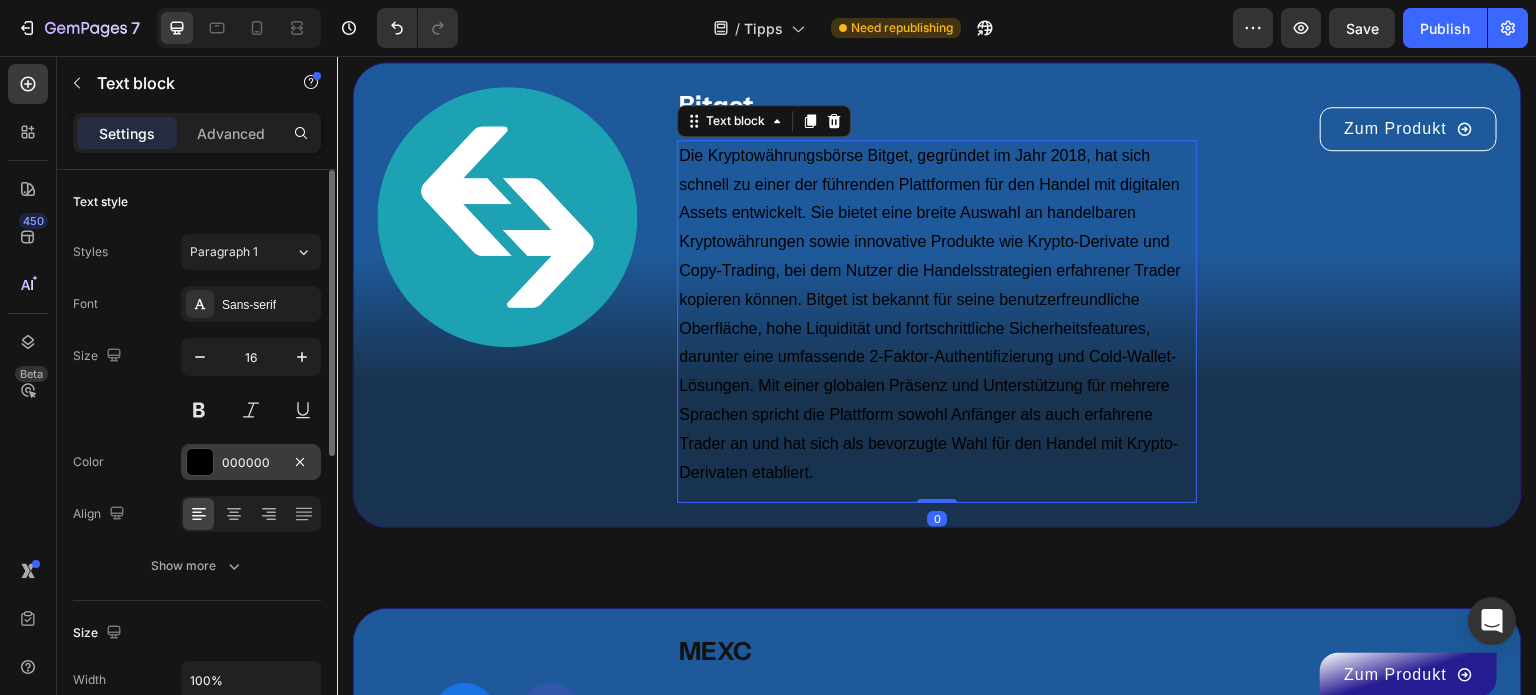 click at bounding box center (200, 462) 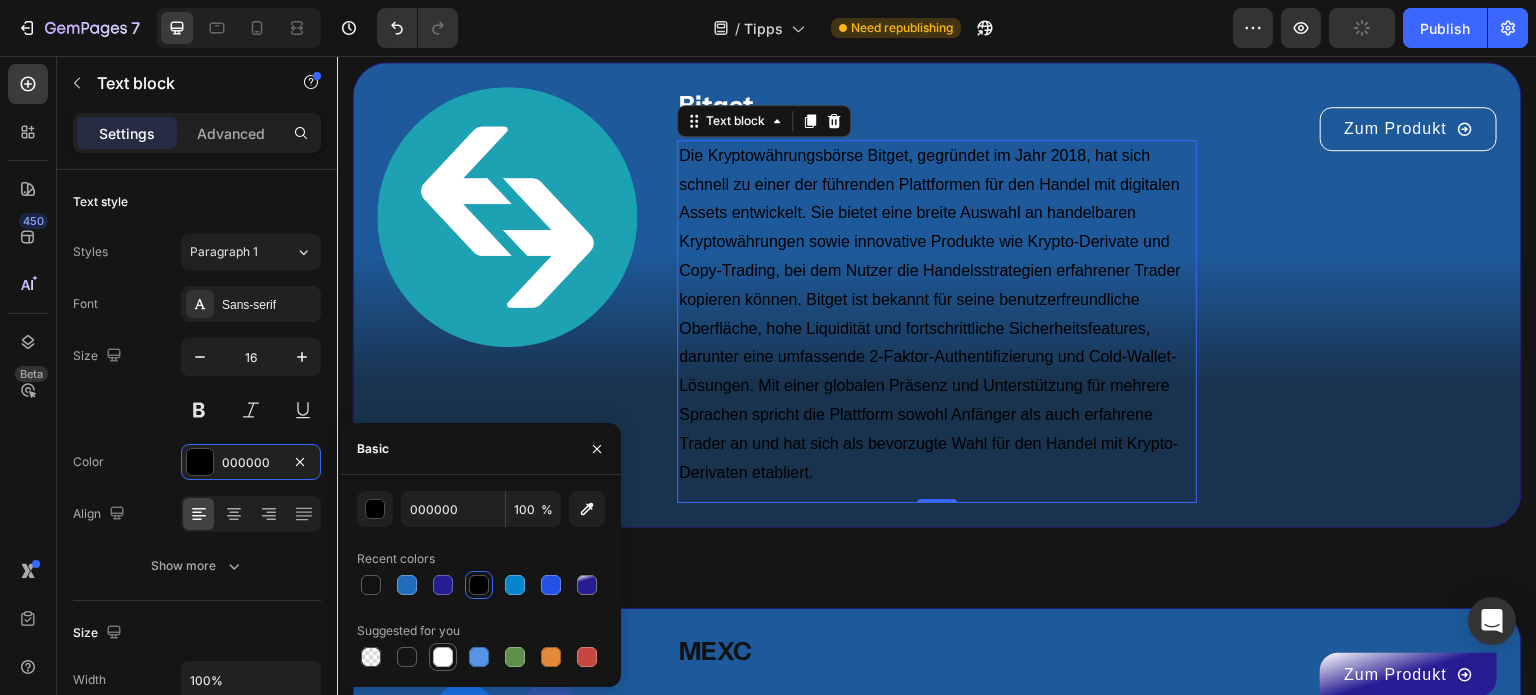 click at bounding box center (443, 657) 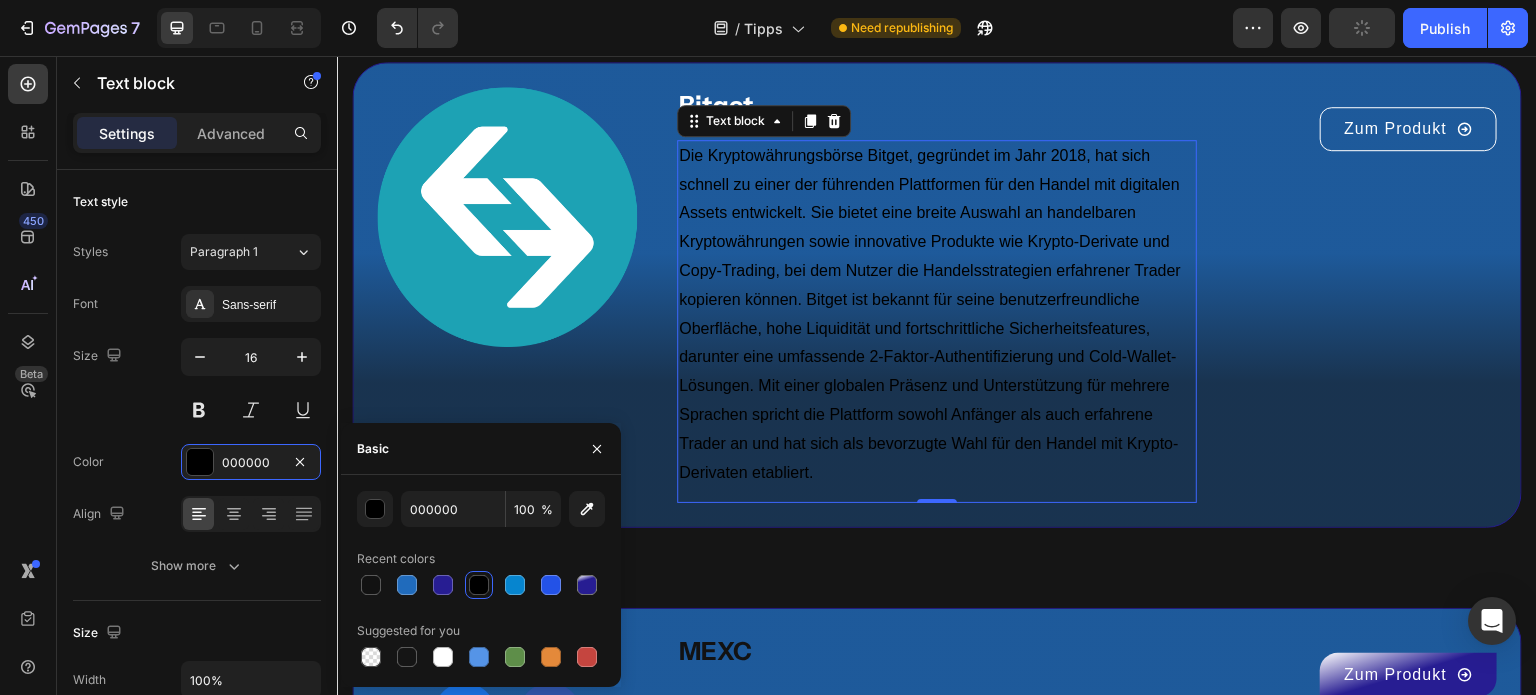 type on "FFFFFF" 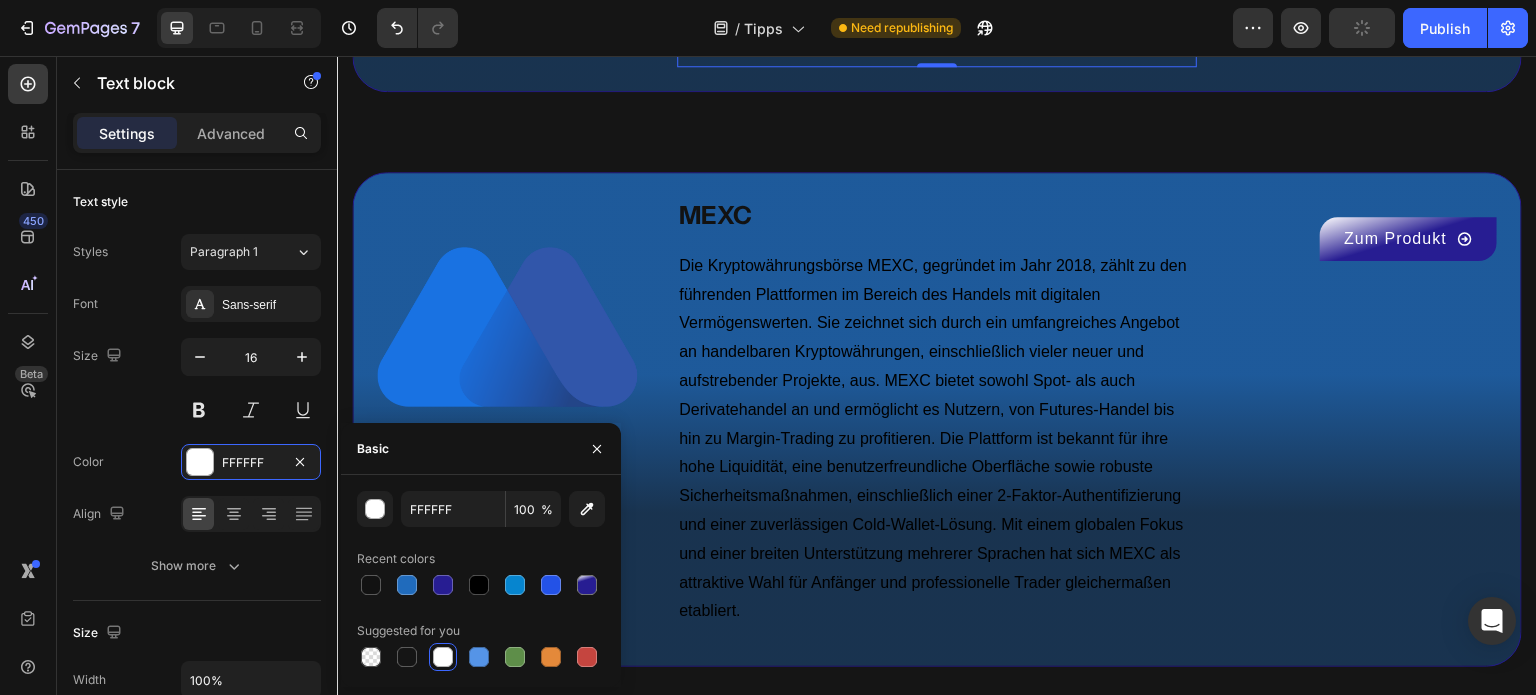 scroll, scrollTop: 5252, scrollLeft: 0, axis: vertical 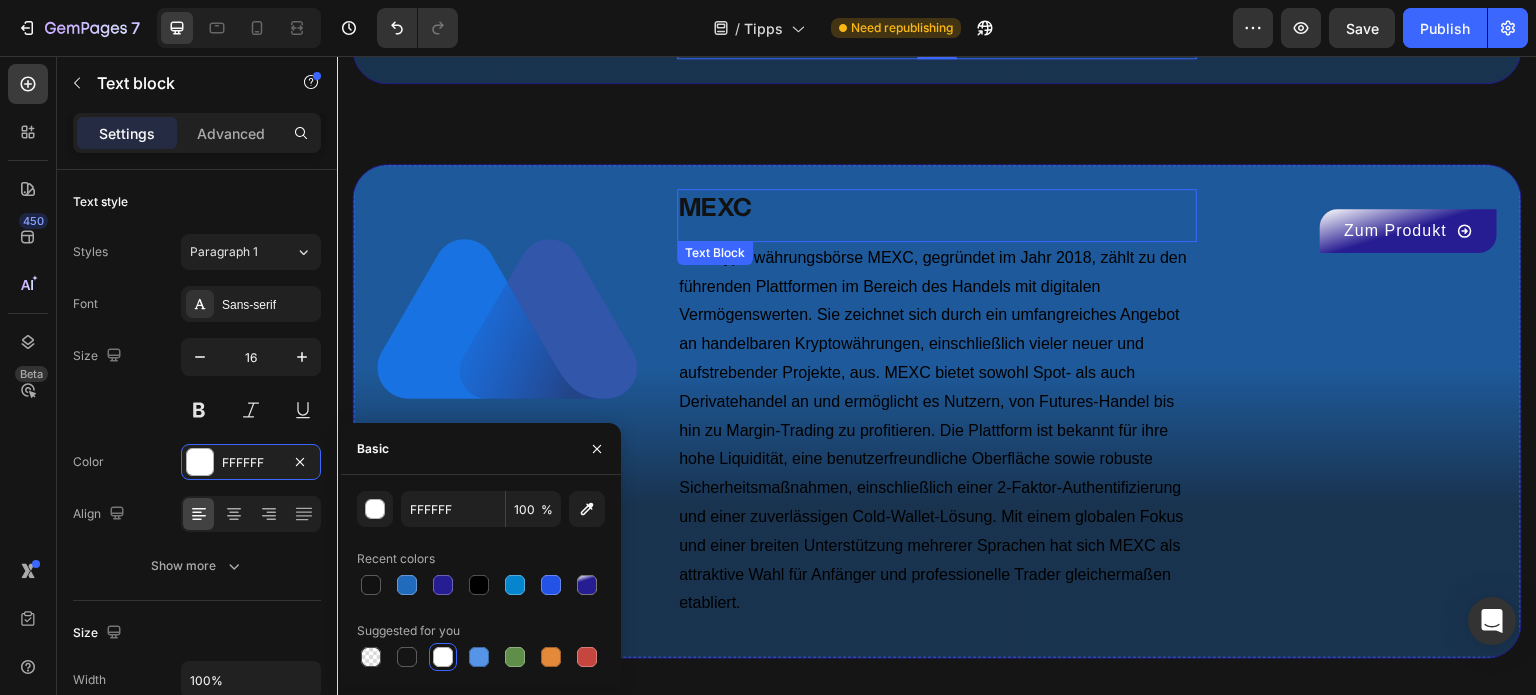 click on "MEXC" at bounding box center (715, 207) 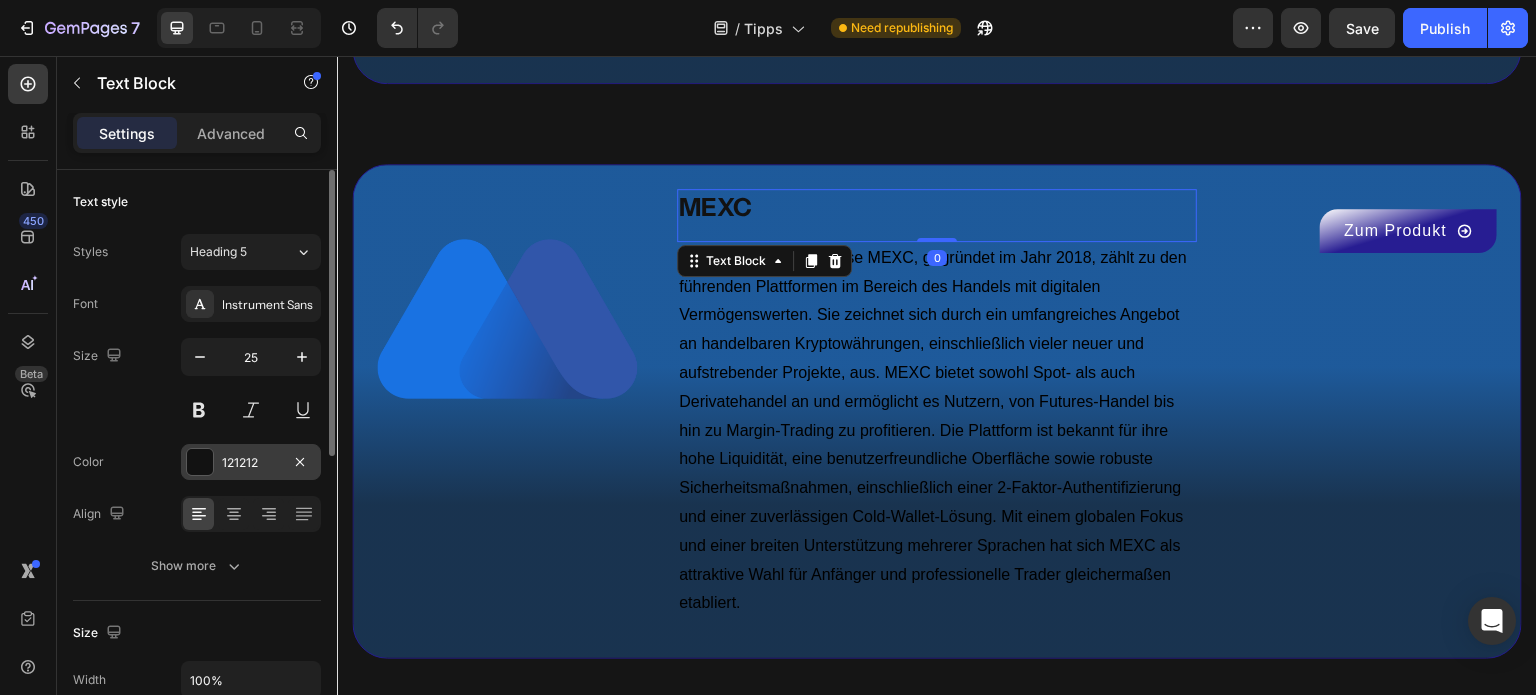 click at bounding box center [200, 462] 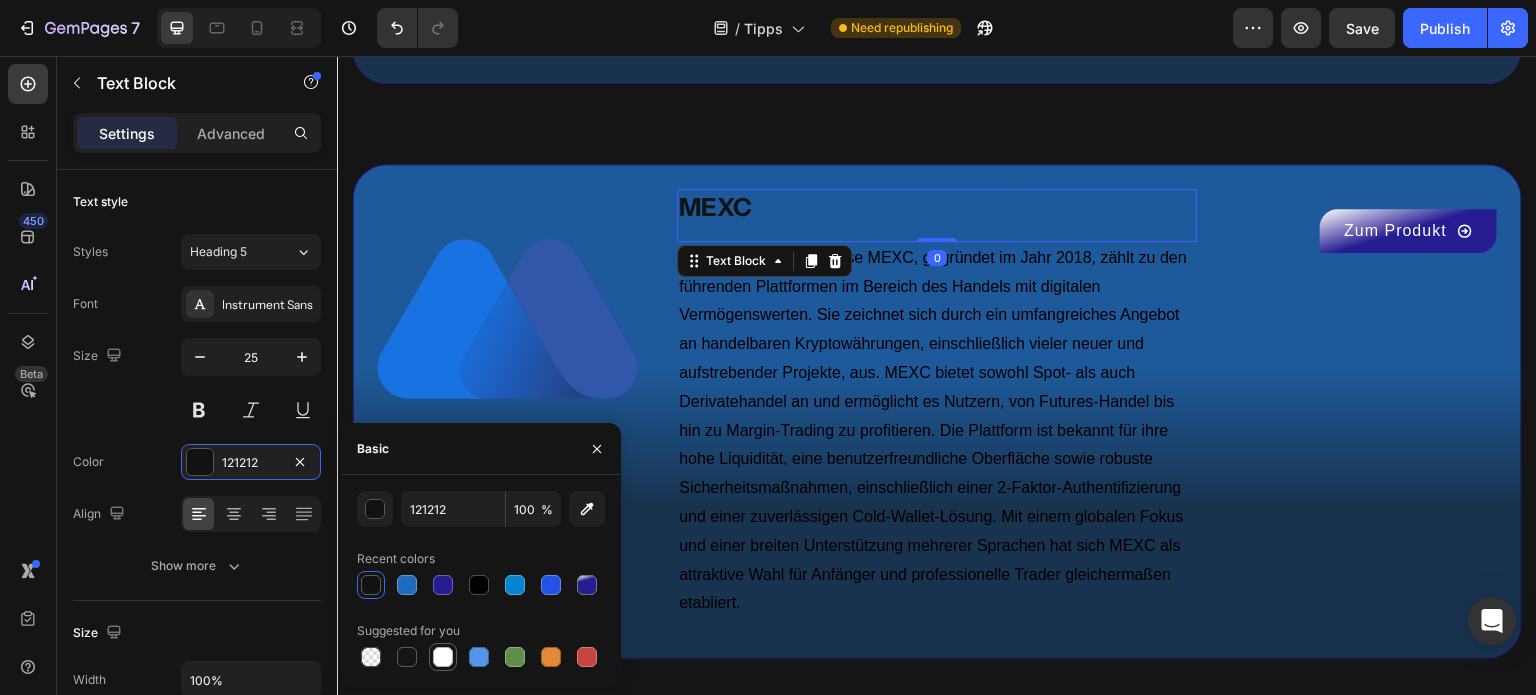 drag, startPoint x: 448, startPoint y: 657, endPoint x: 541, endPoint y: 308, distance: 361.17862 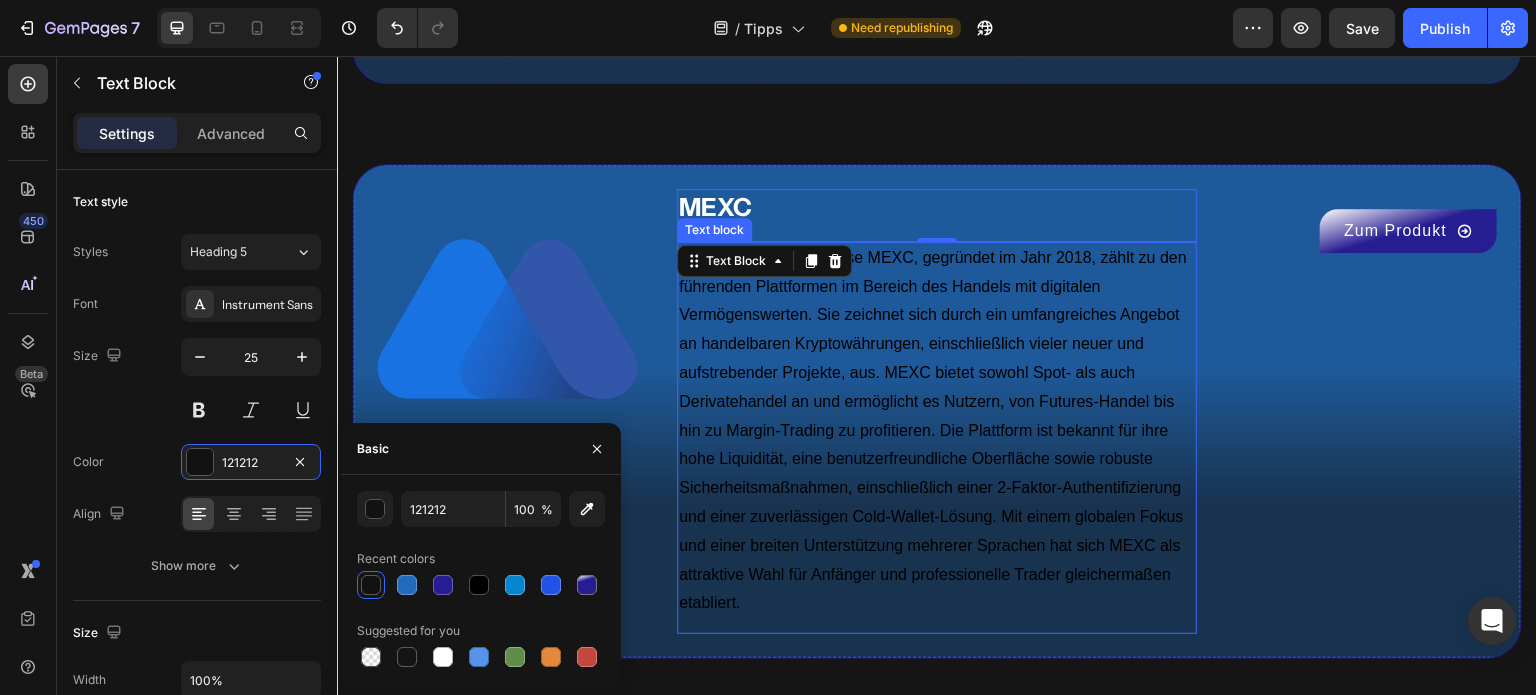 type on "FFFFFF" 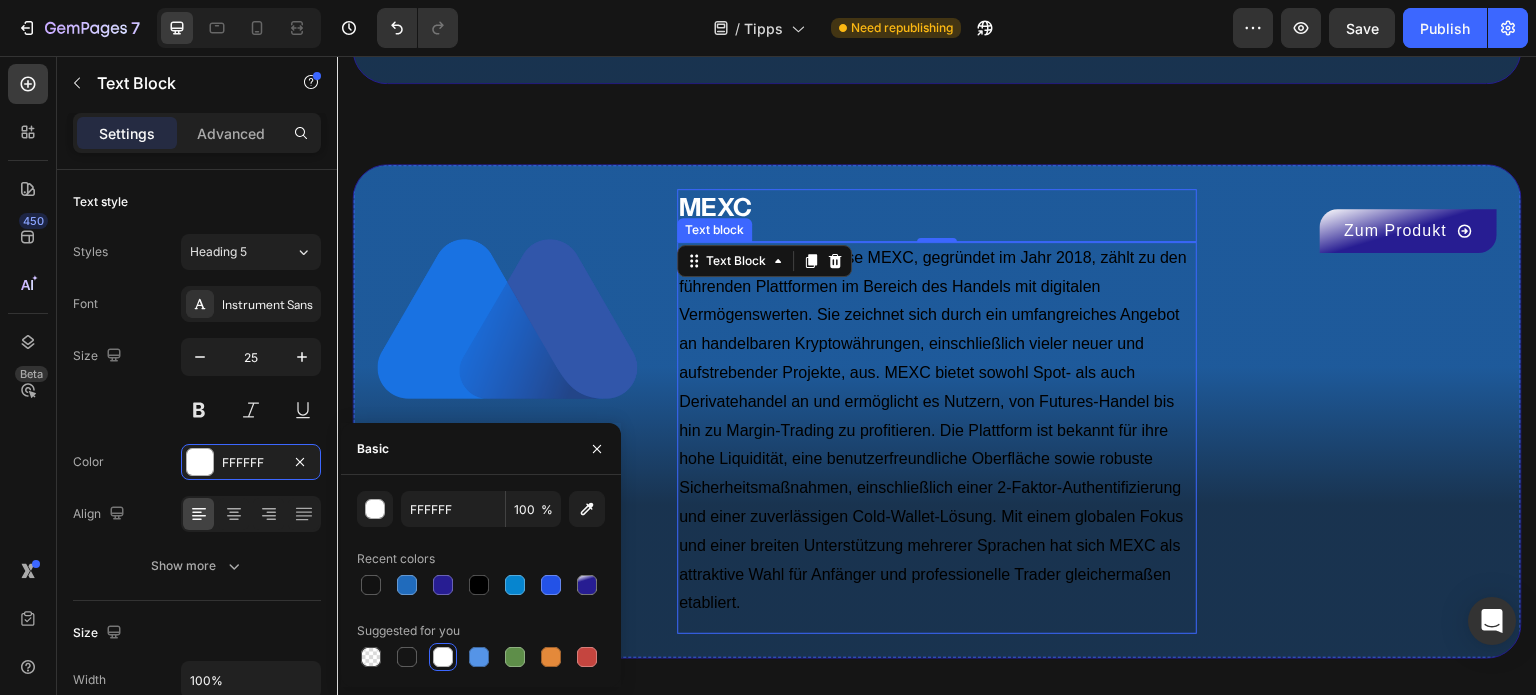click on "Die Kryptowährungsbörse MEXC, gegründet im Jahr 2018, zählt zu den führenden Plattformen im Bereich des Handels mit digitalen Vermögenswerten. Sie zeichnet sich durch ein umfangreiches Angebot an handelbaren Kryptowährungen, einschließlich vieler neuer und aufstrebender Projekte, aus. MEXC bietet sowohl Spot- als auch Derivatehandel an und ermöglicht es Nutzern, von Futures-Handel bis hin zu Margin-Trading zu profitieren. Die Plattform ist bekannt für ihre hohe Liquidität, eine benutzerfreundliche Oberfläche sowie robuste Sicherheitsmaßnahmen, einschließlich einer 2-Faktor-Authentifizierung und einer zuverlässigen Cold-Wallet-Lösung. Mit einem globalen Fokus und einer breiten Unterstützung mehrerer Sprachen hat sich MEXC als attraktive Wahl für Anfänger und professionelle Trader gleichermaßen etabliert." at bounding box center [937, 431] 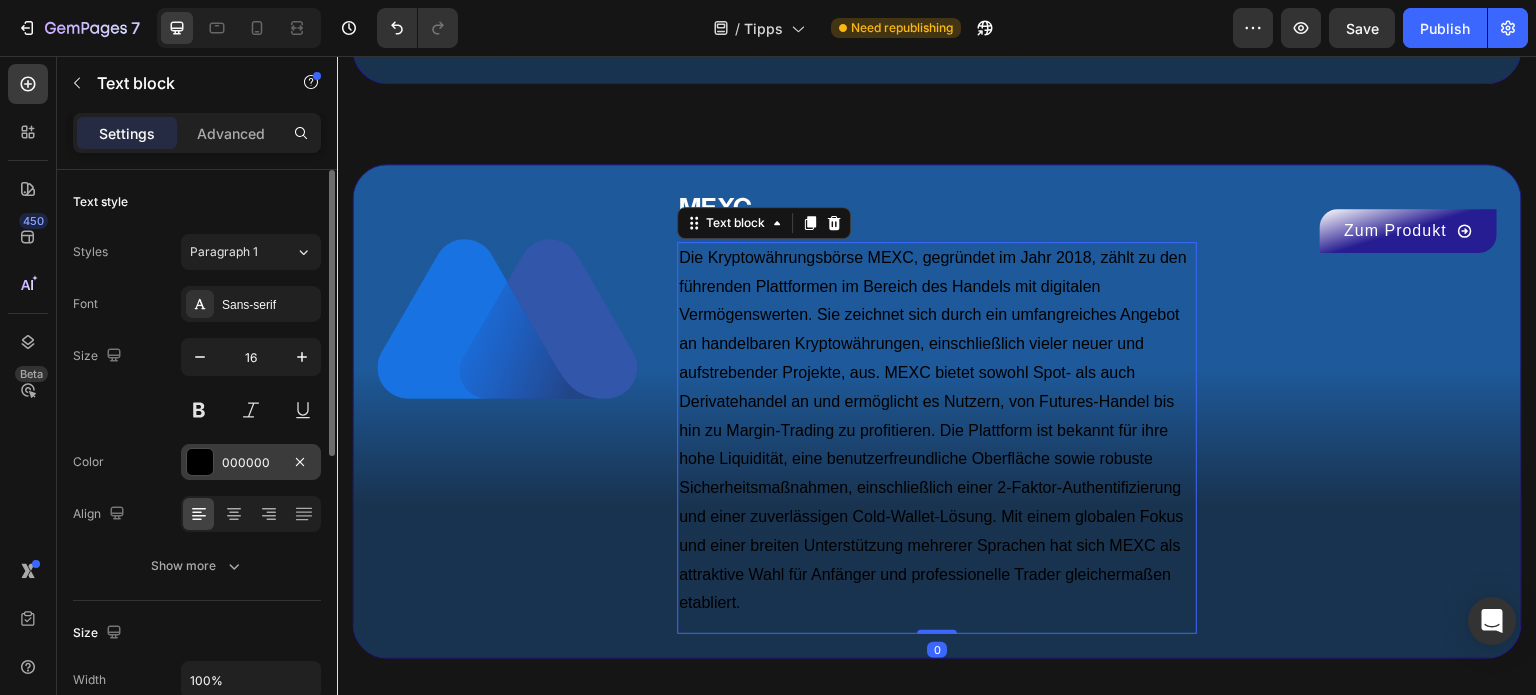 click at bounding box center [200, 462] 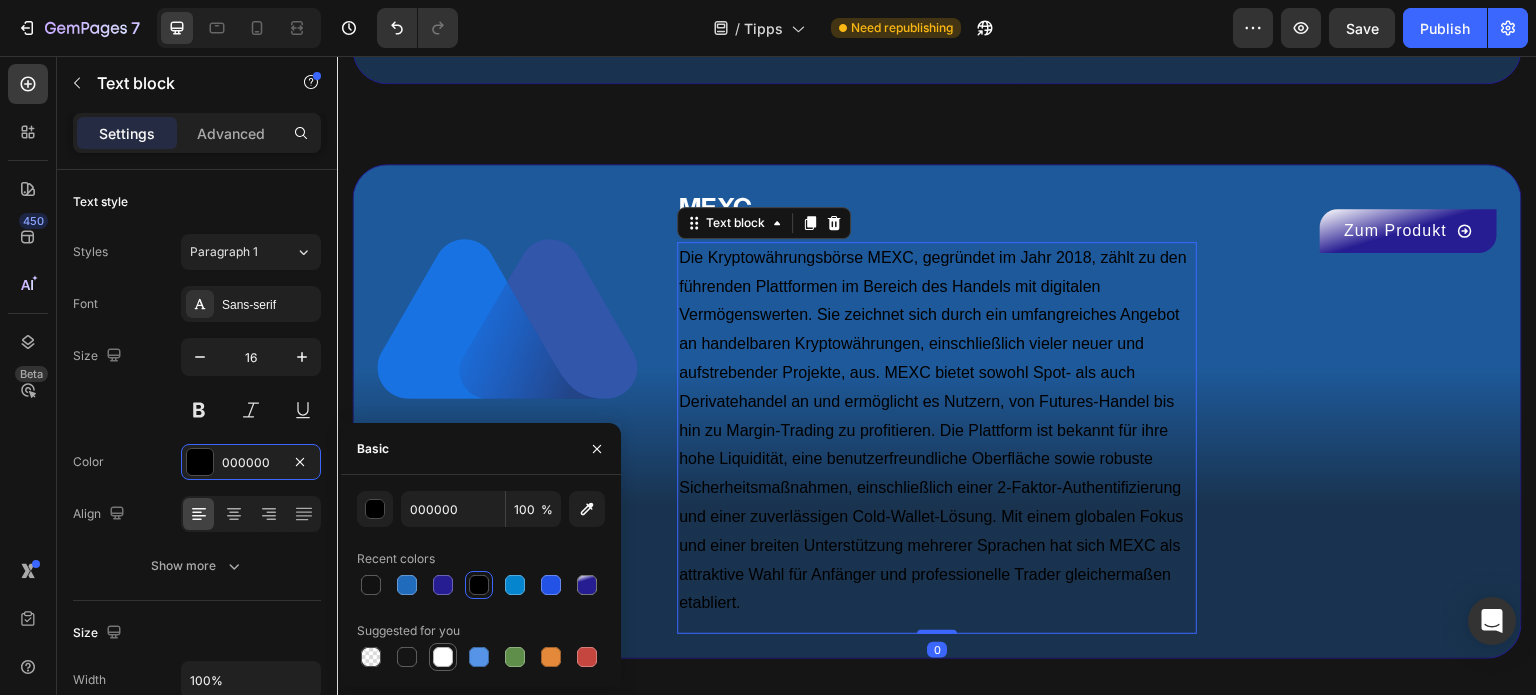 click at bounding box center [443, 657] 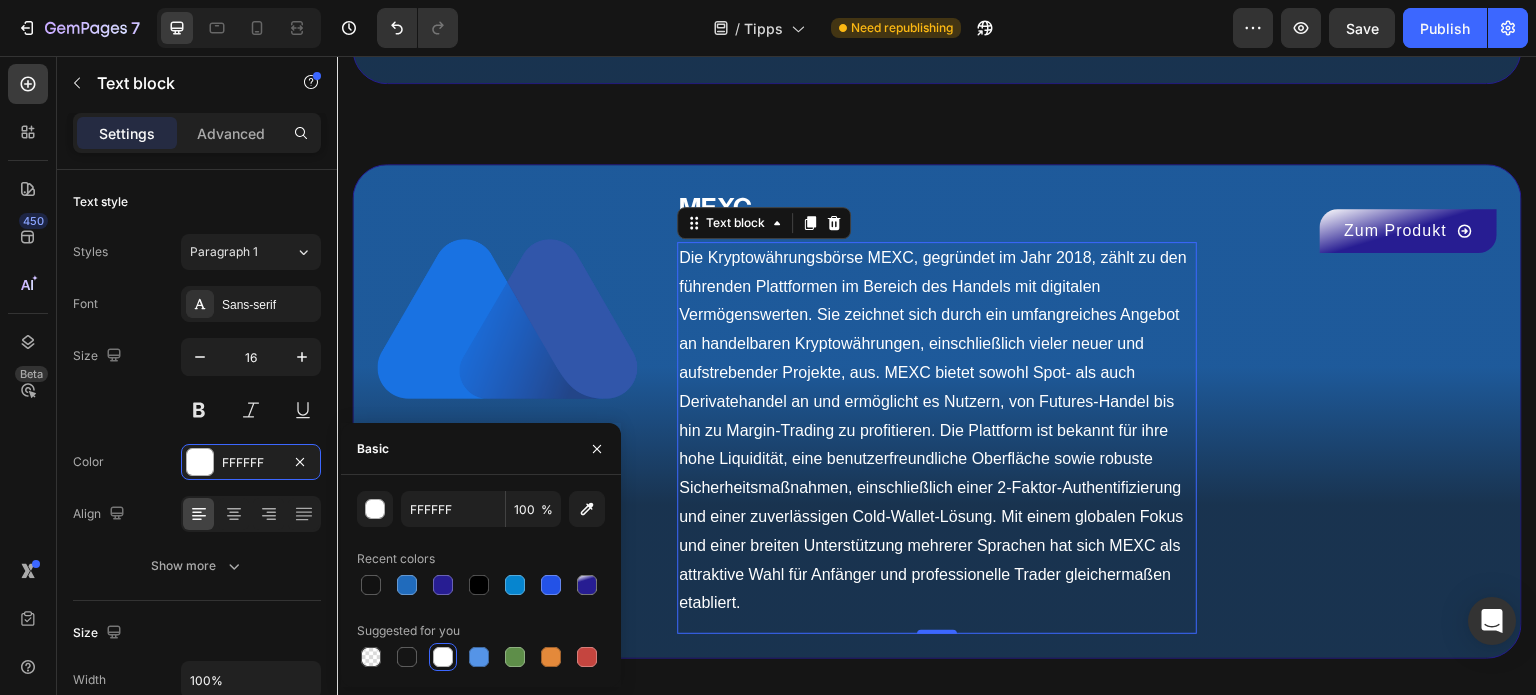 click at bounding box center [443, 657] 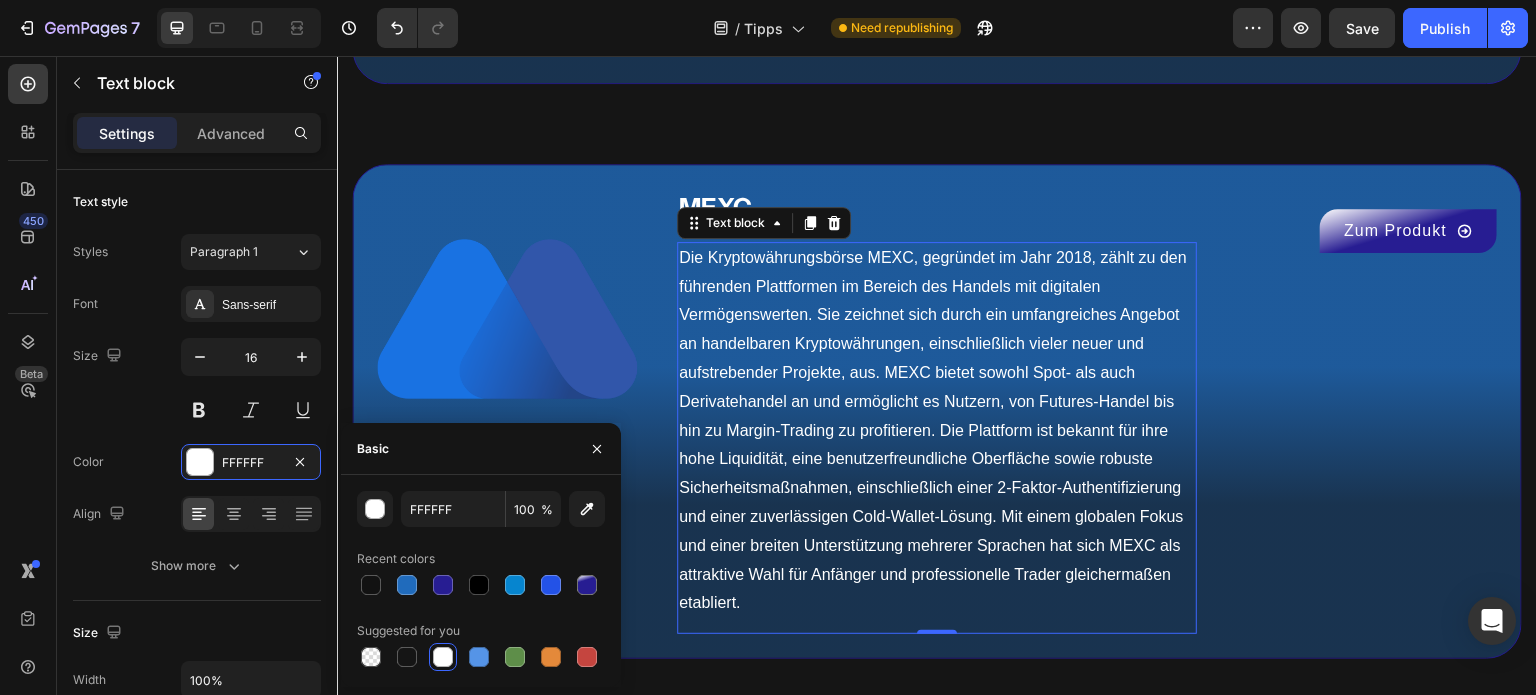 scroll, scrollTop: 4809, scrollLeft: 0, axis: vertical 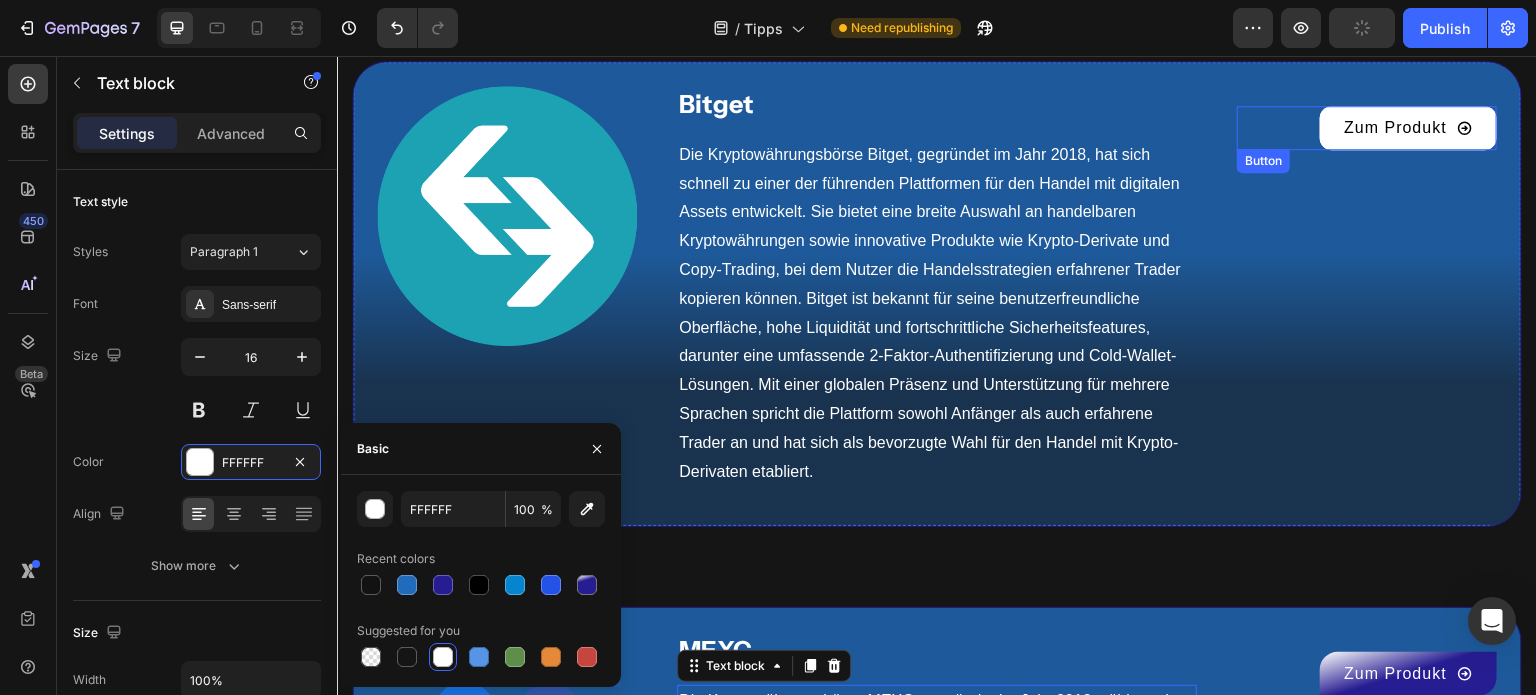 click on "Zum Produkt" at bounding box center (1408, 128) 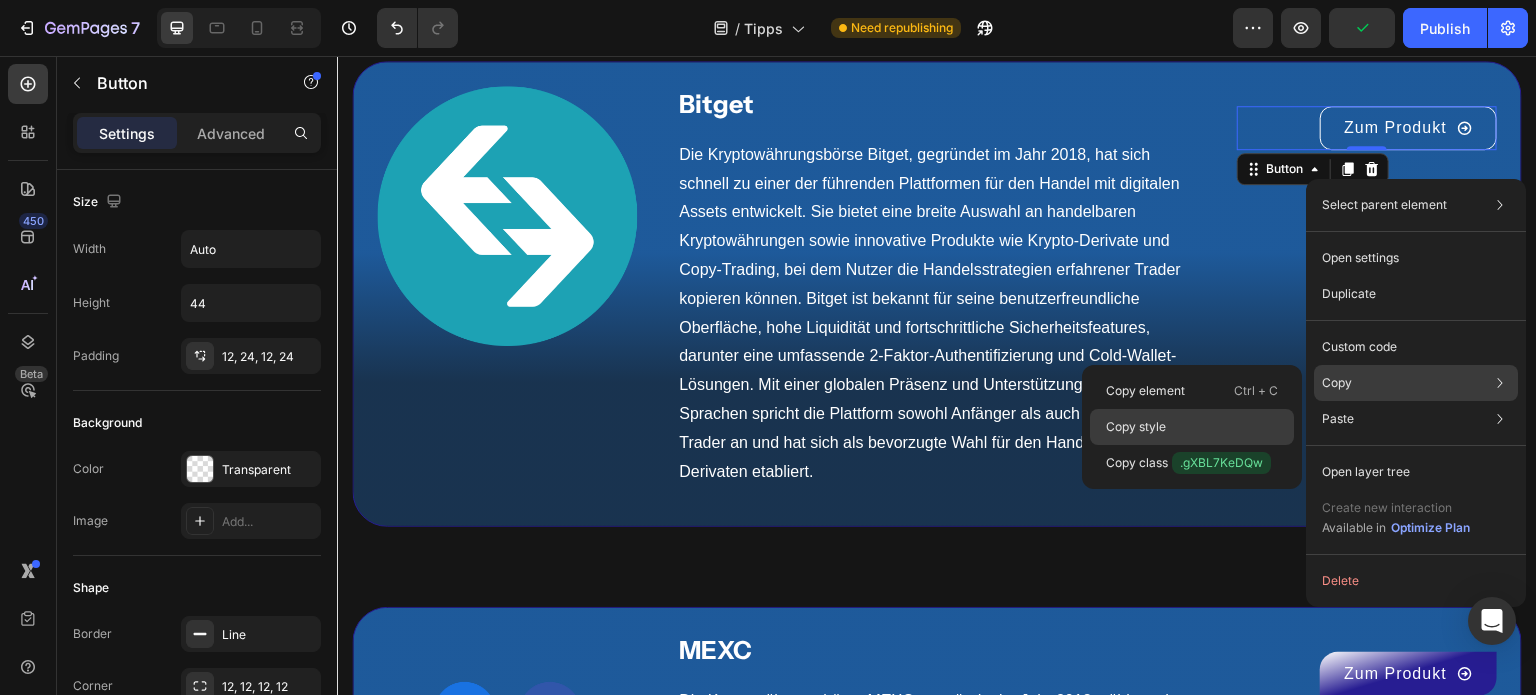 click on "Copy style" 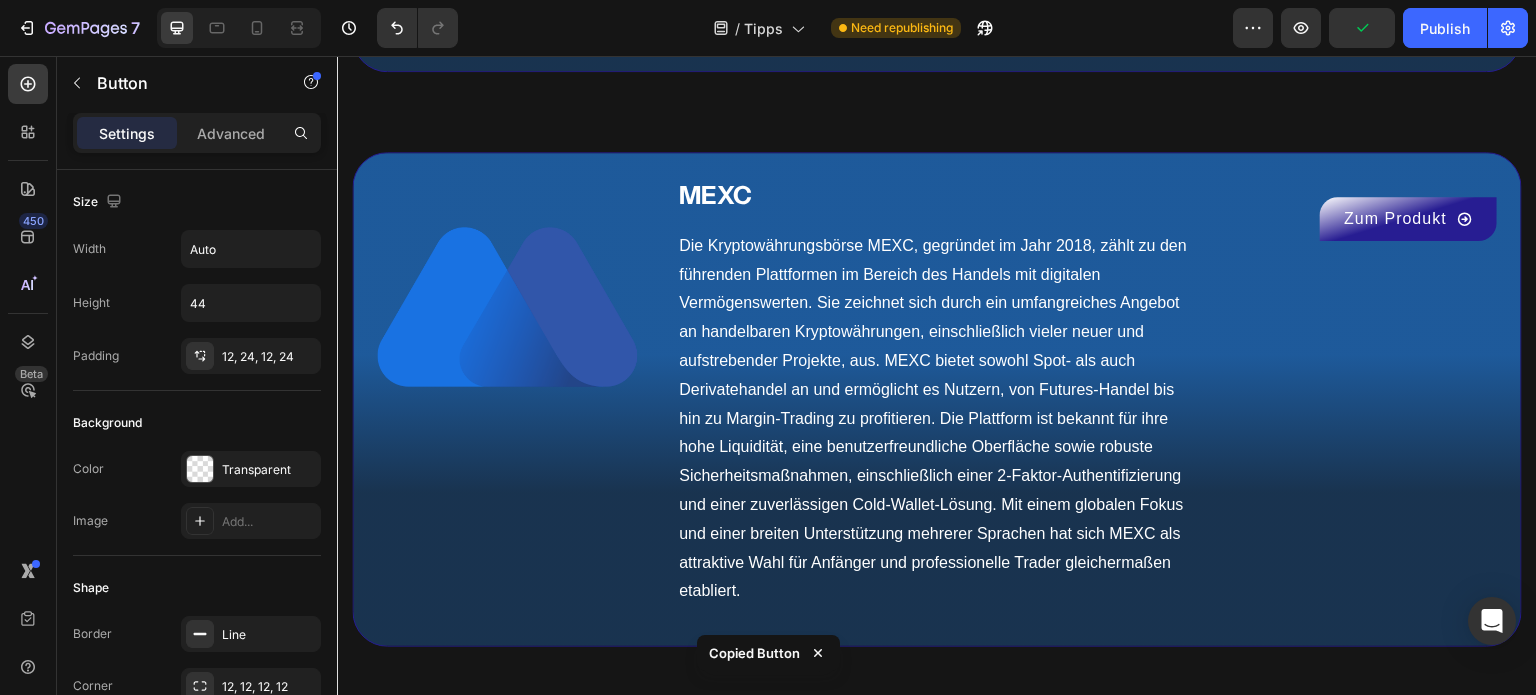scroll, scrollTop: 5264, scrollLeft: 0, axis: vertical 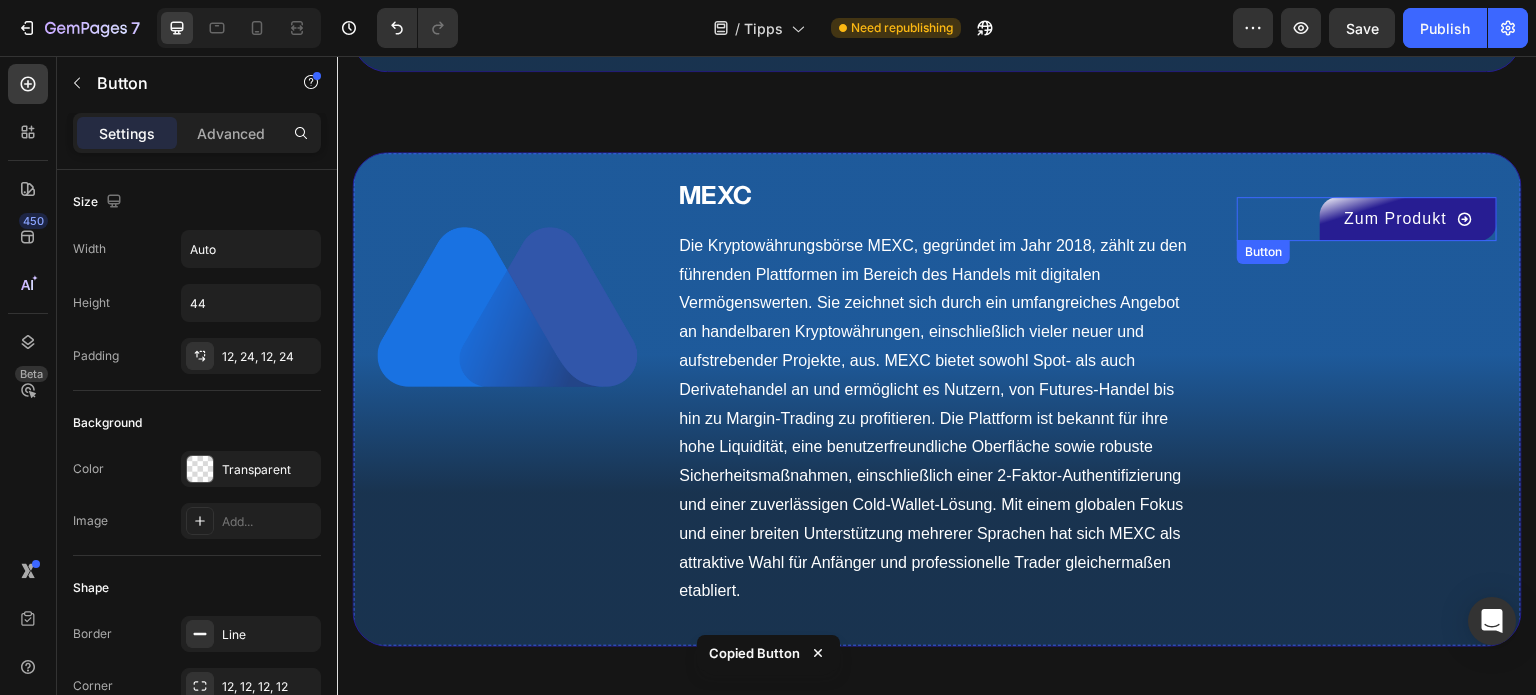 click on "Zum Produkt" at bounding box center [1408, 219] 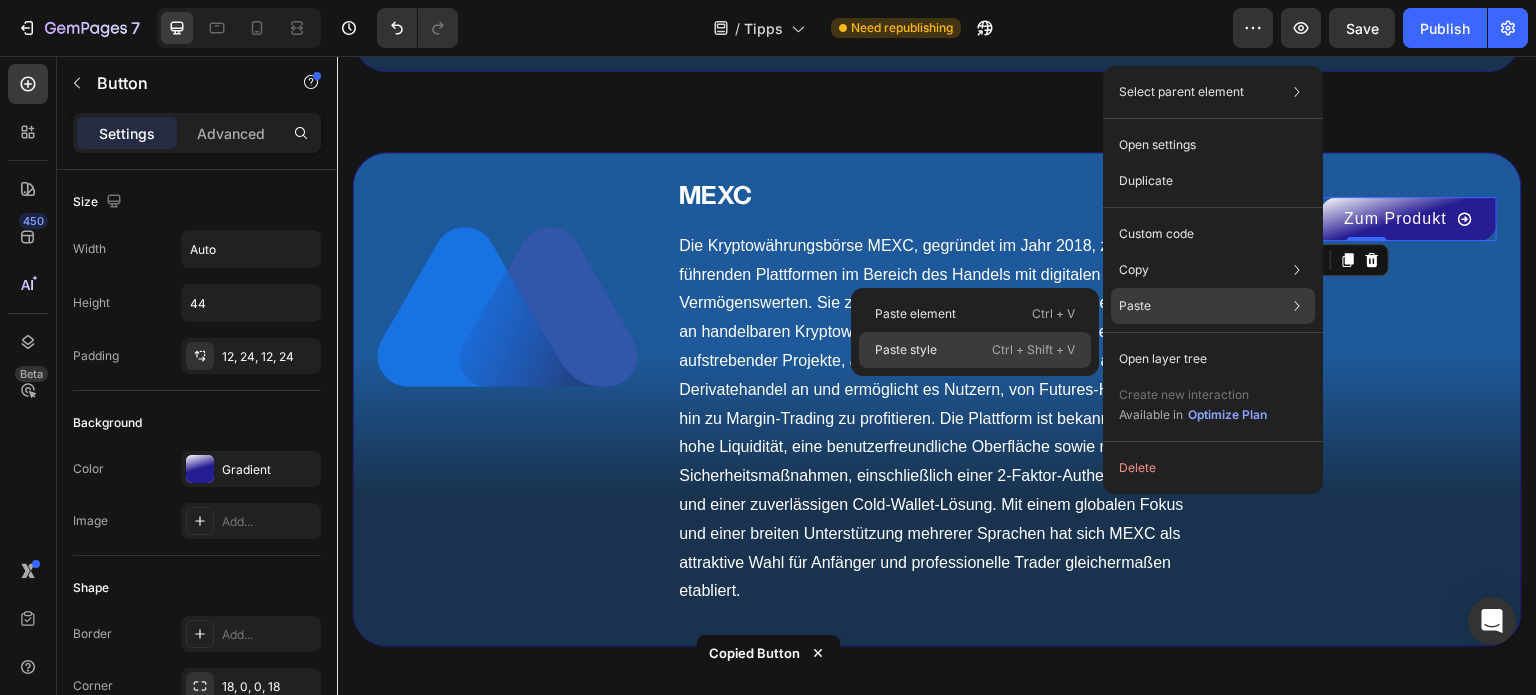 click on "Ctrl + Shift + V" at bounding box center [1033, 350] 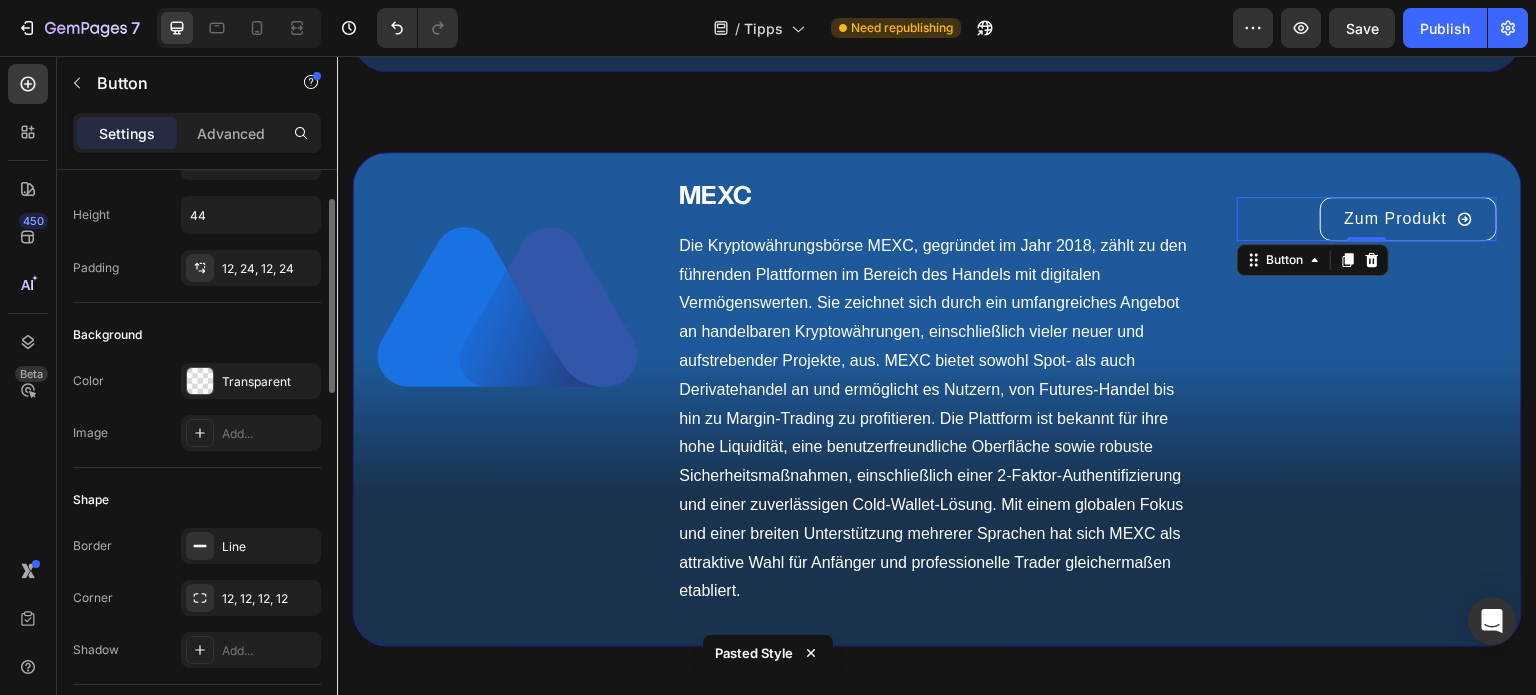 scroll, scrollTop: 88, scrollLeft: 0, axis: vertical 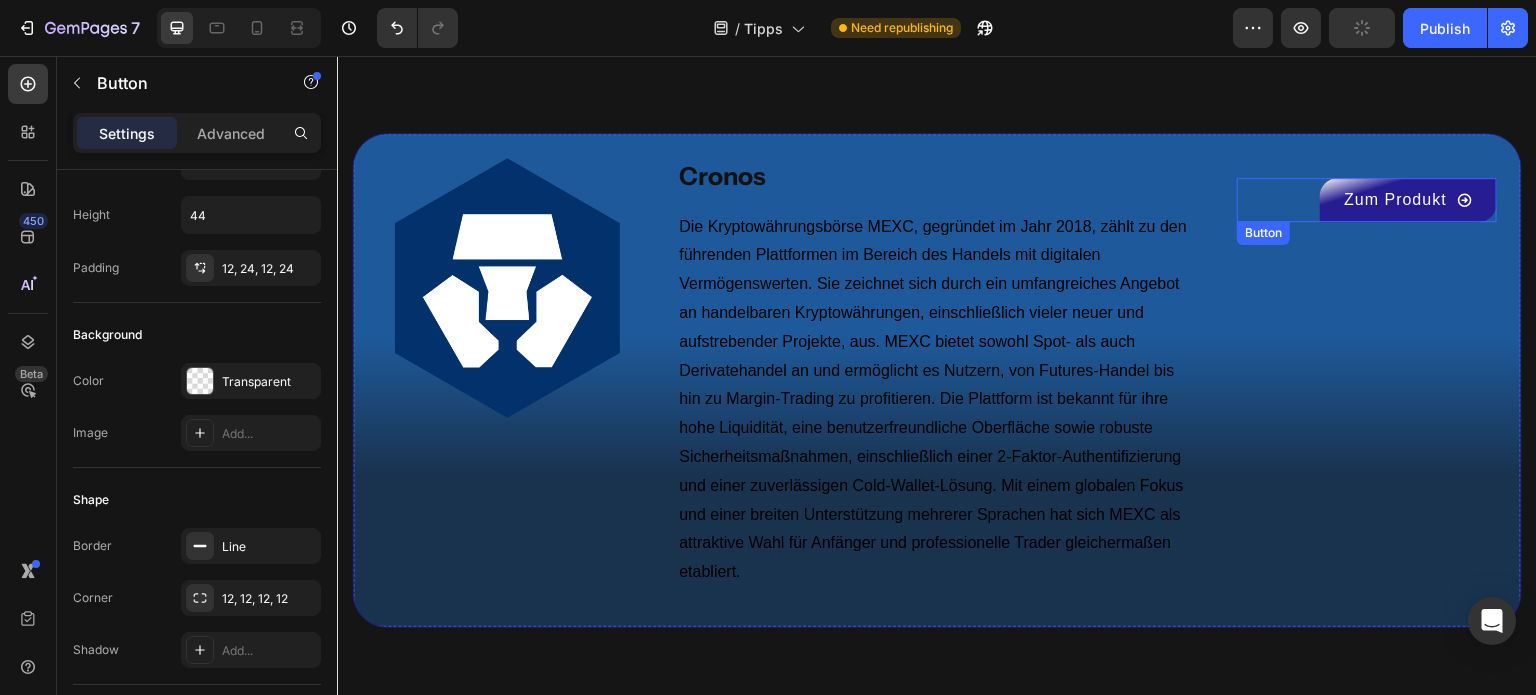 click on "Zum Produkt" at bounding box center (1408, 200) 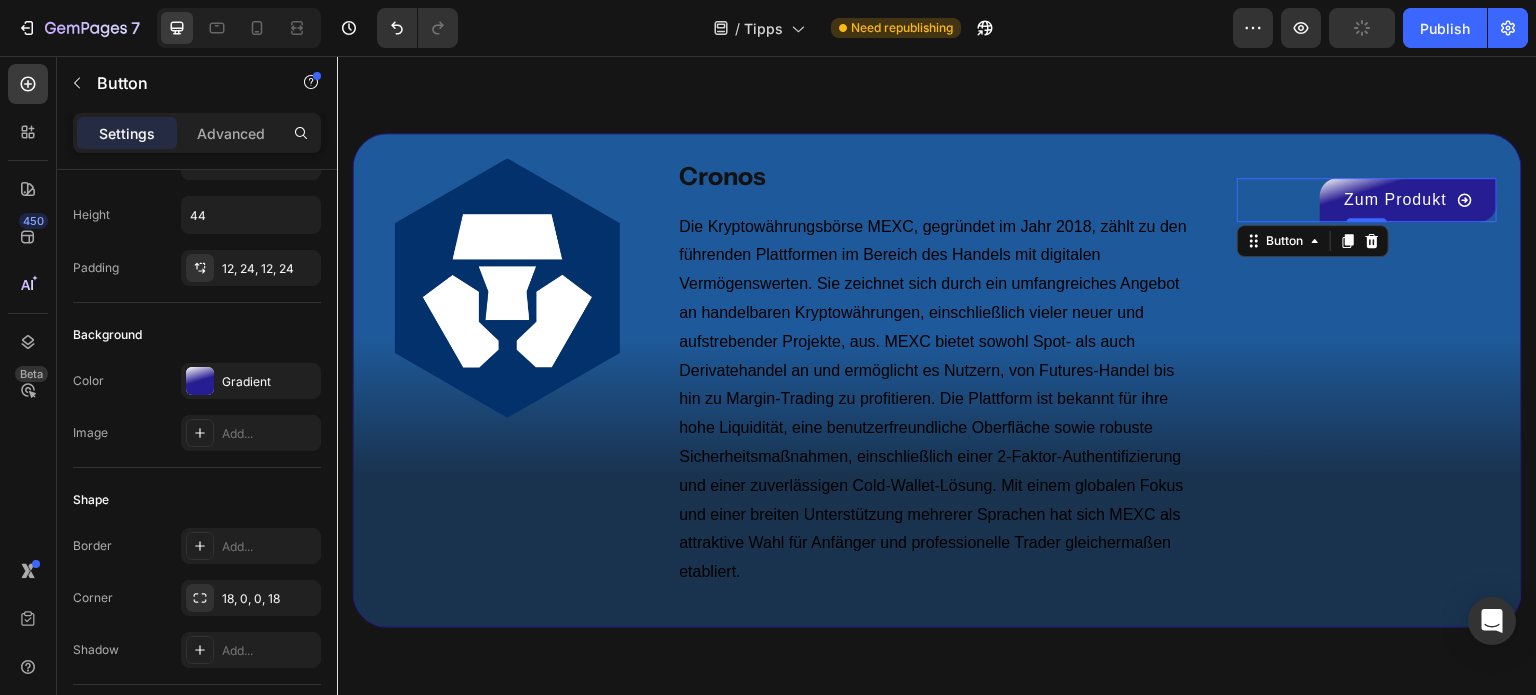 scroll, scrollTop: 88, scrollLeft: 0, axis: vertical 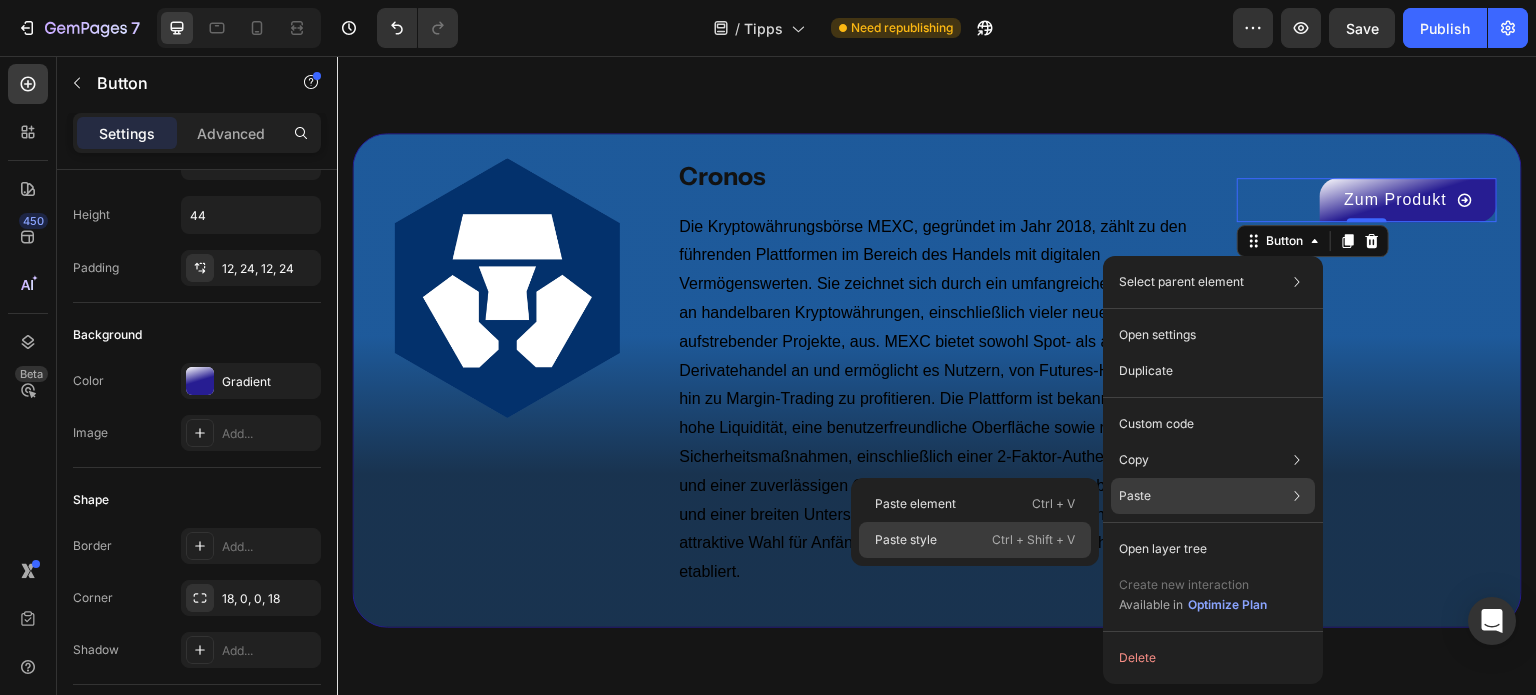click on "Ctrl + Shift + V" at bounding box center (1033, 540) 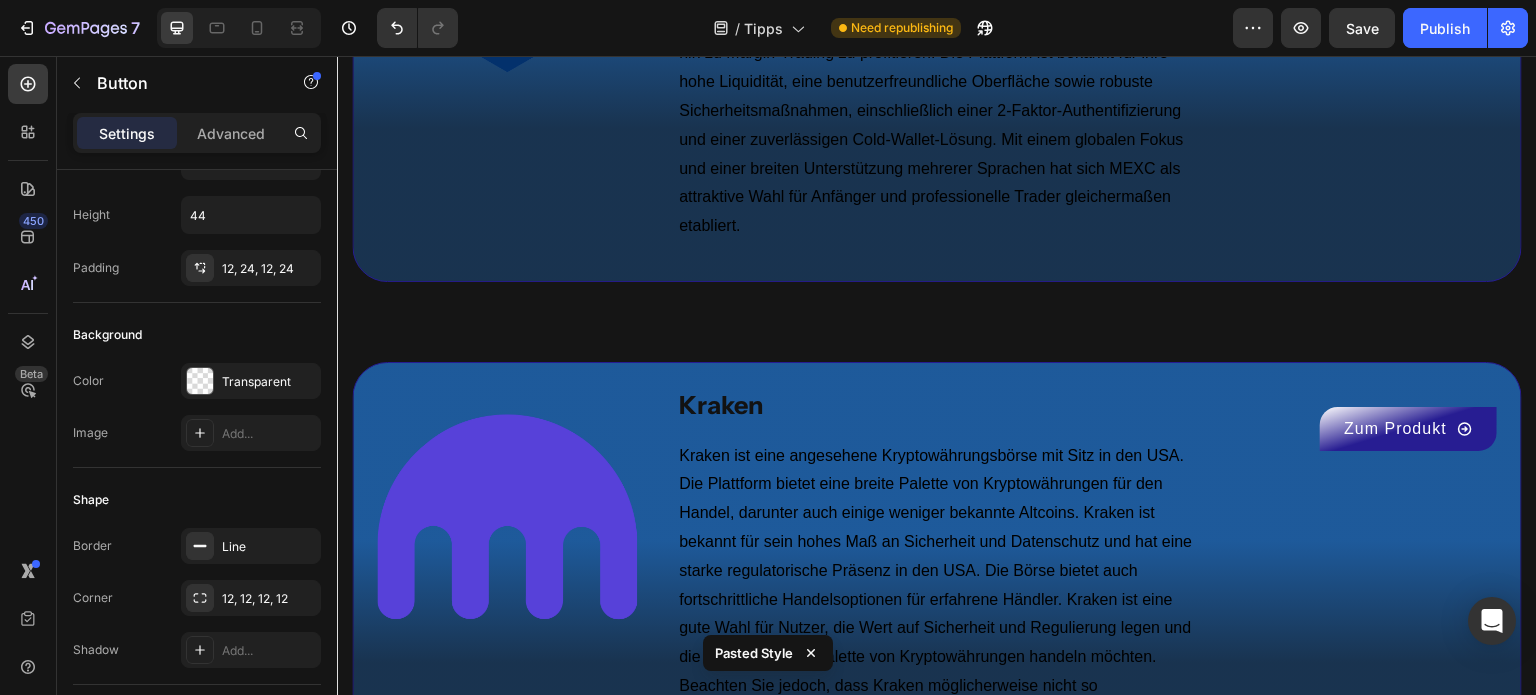 scroll, scrollTop: 6329, scrollLeft: 0, axis: vertical 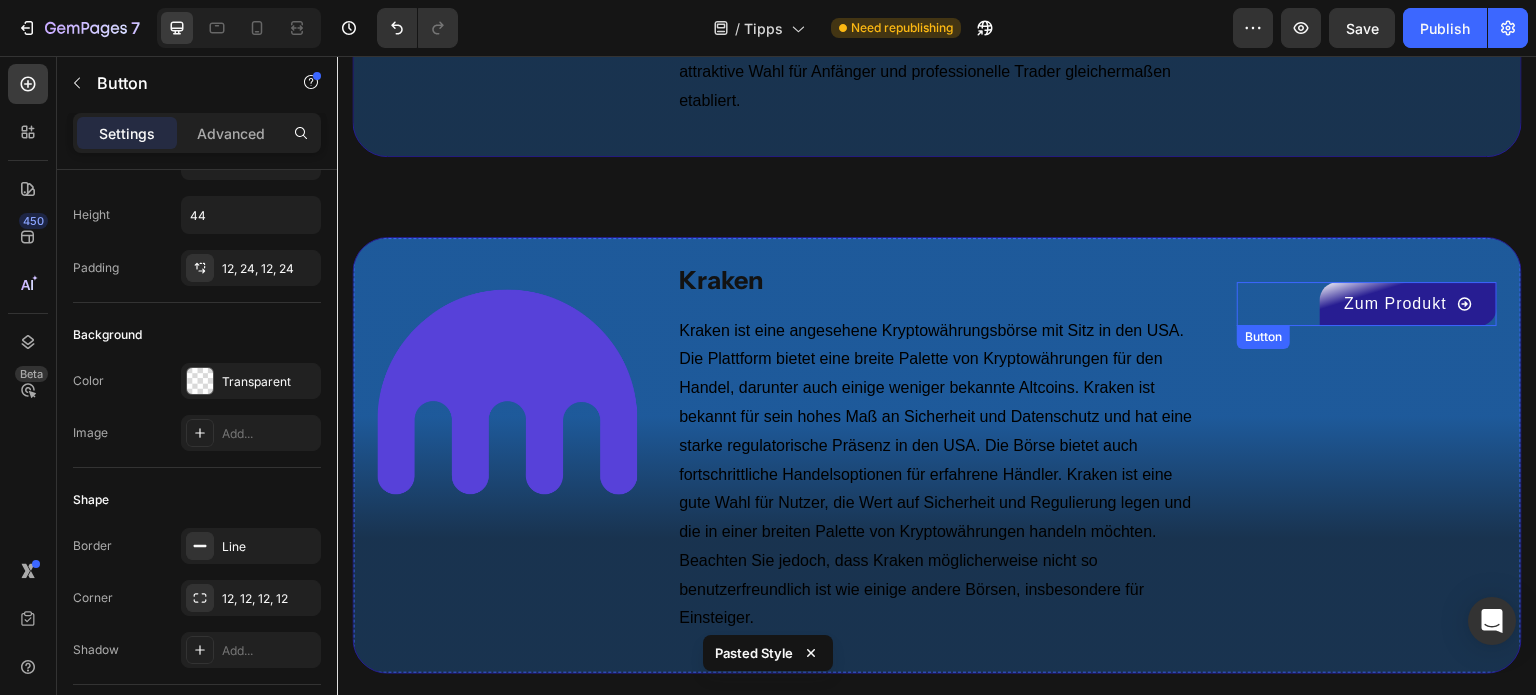 click on "Zum Produkt" at bounding box center (1408, 304) 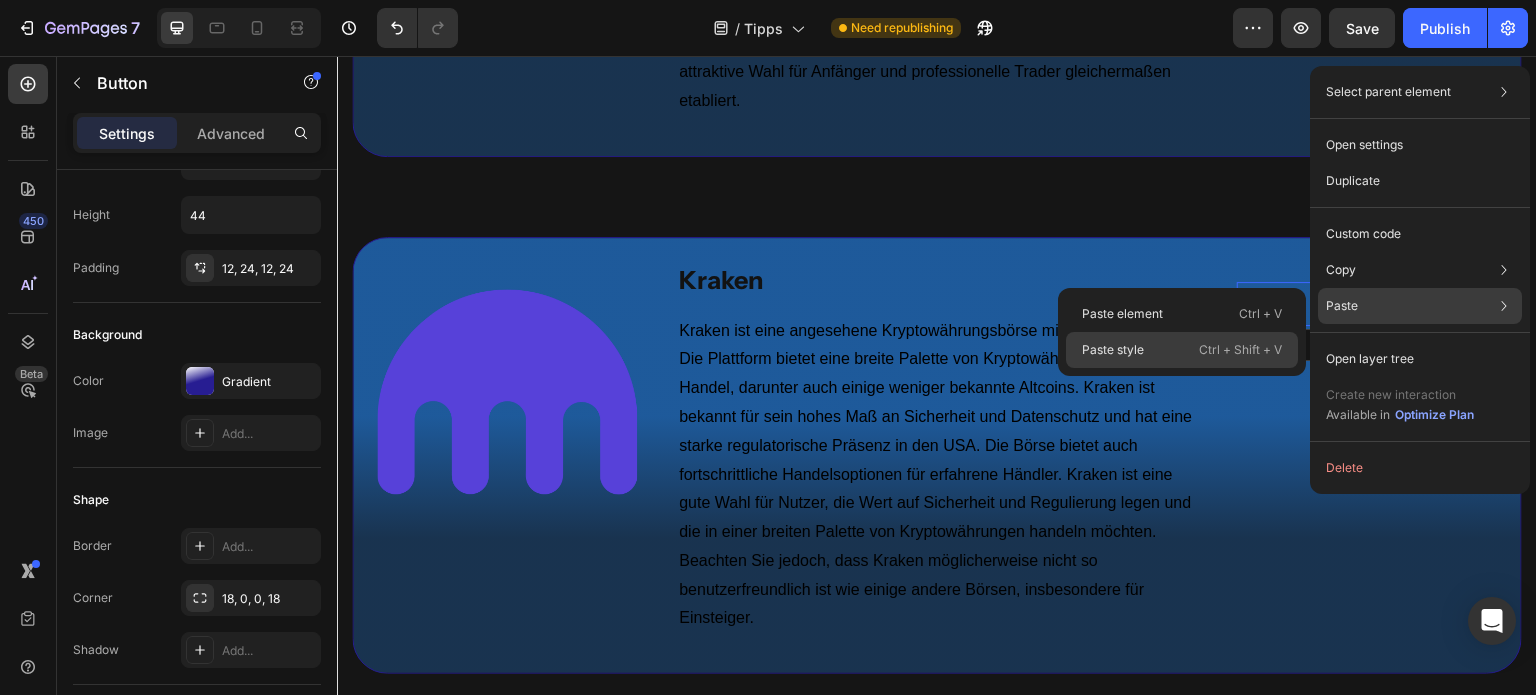 click on "Paste style  Ctrl + Shift + V" 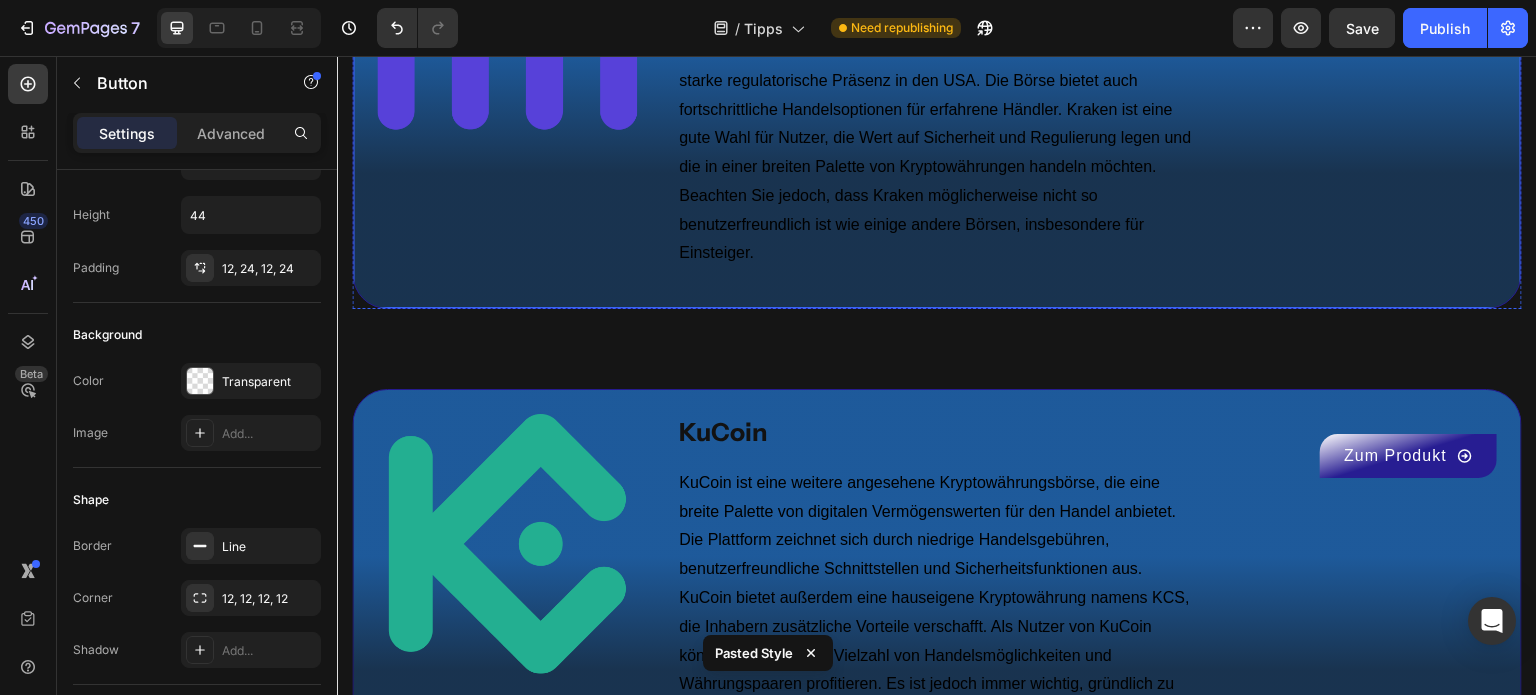 scroll, scrollTop: 6938, scrollLeft: 0, axis: vertical 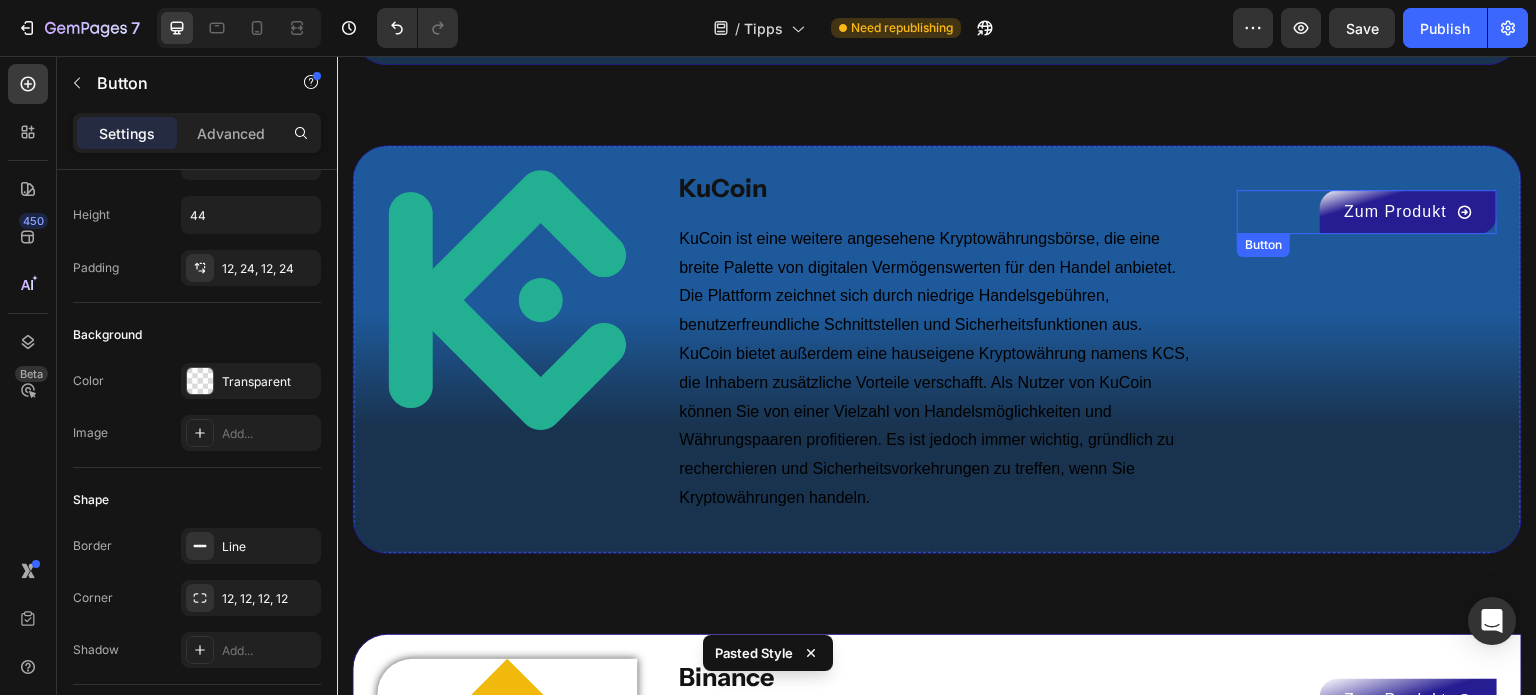 click on "Zum Produkt" at bounding box center (1408, 212) 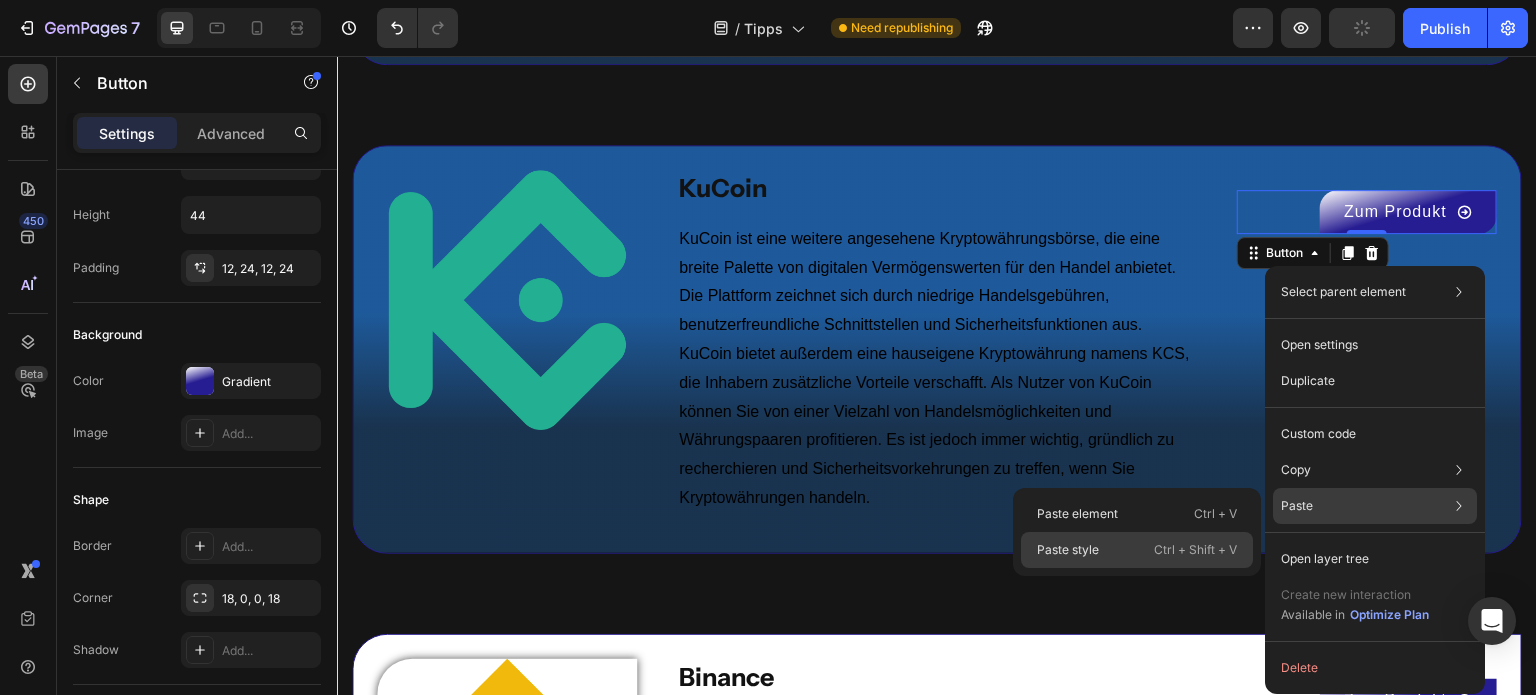click on "Paste style  Ctrl + Shift + V" 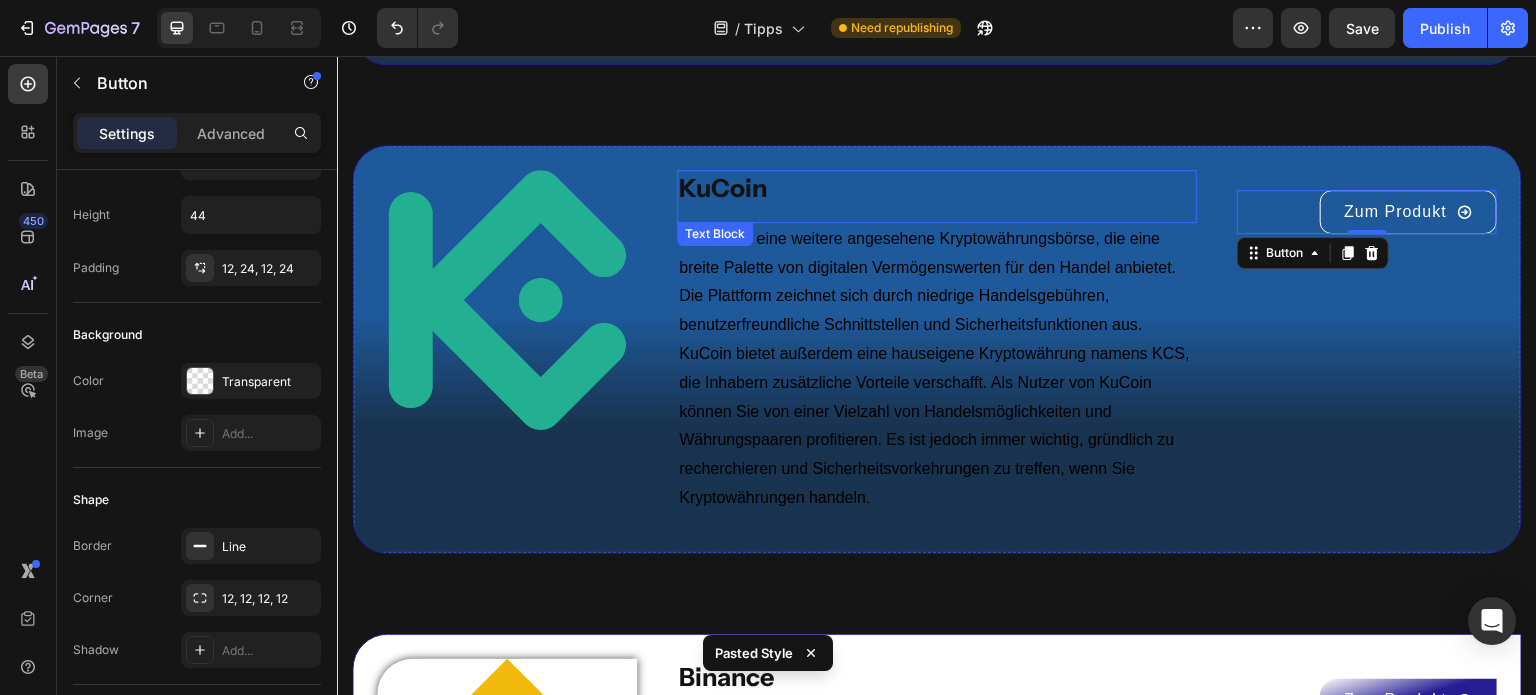 click on "KuCoin" at bounding box center (937, 188) 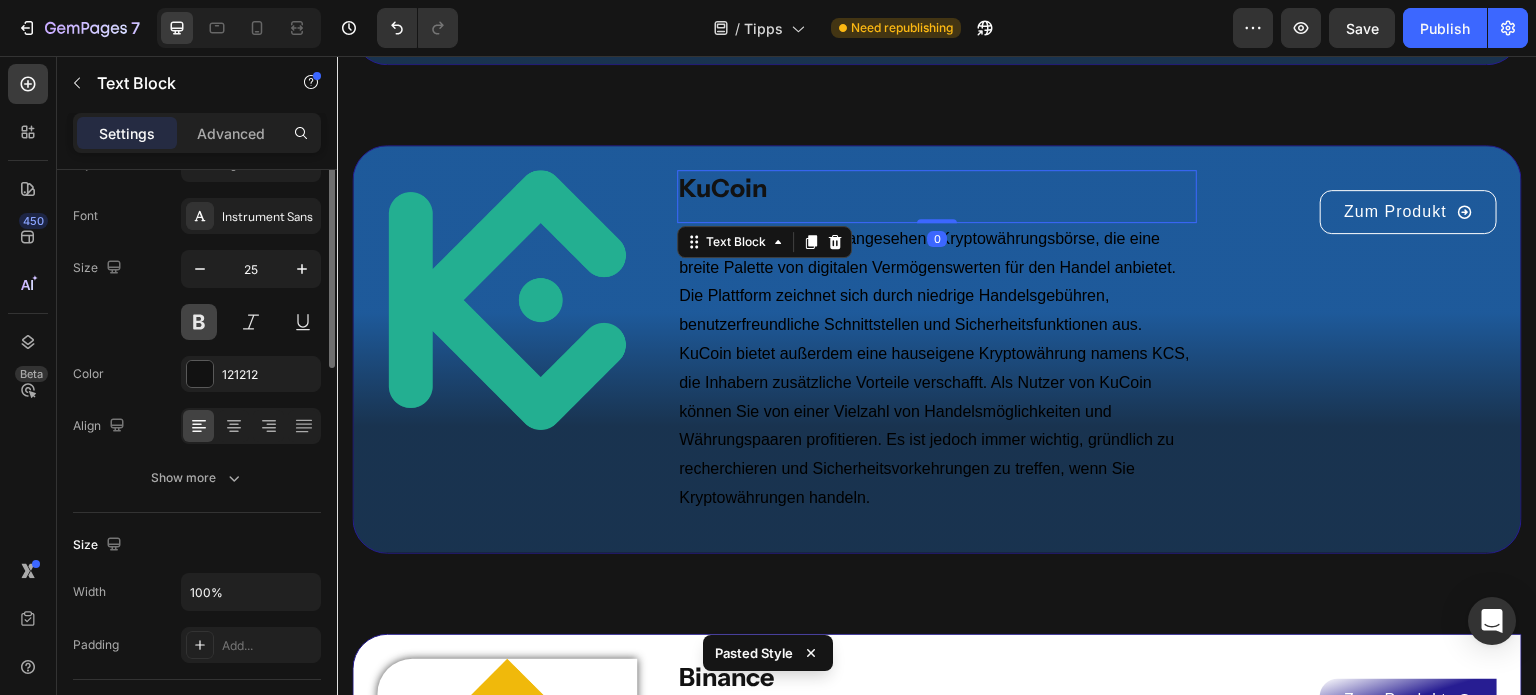 scroll, scrollTop: 0, scrollLeft: 0, axis: both 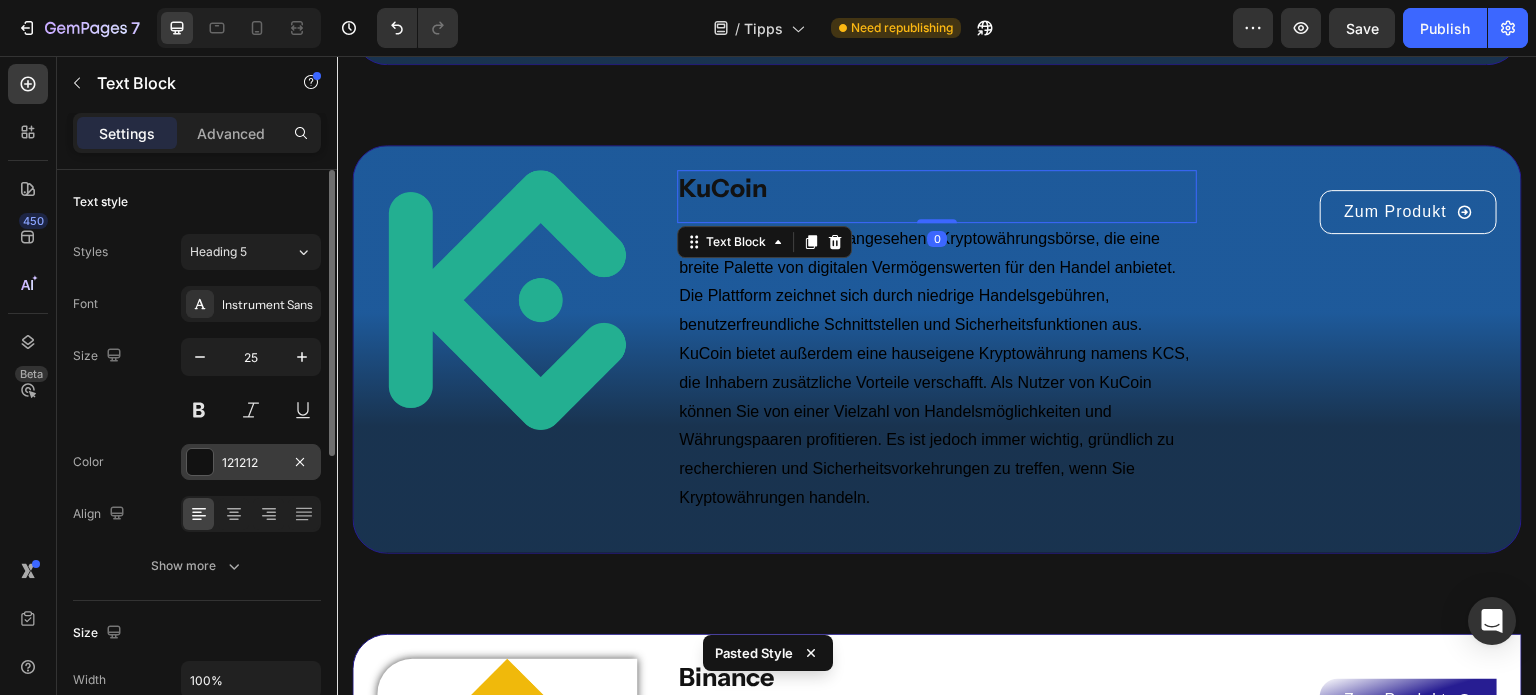 click at bounding box center (200, 462) 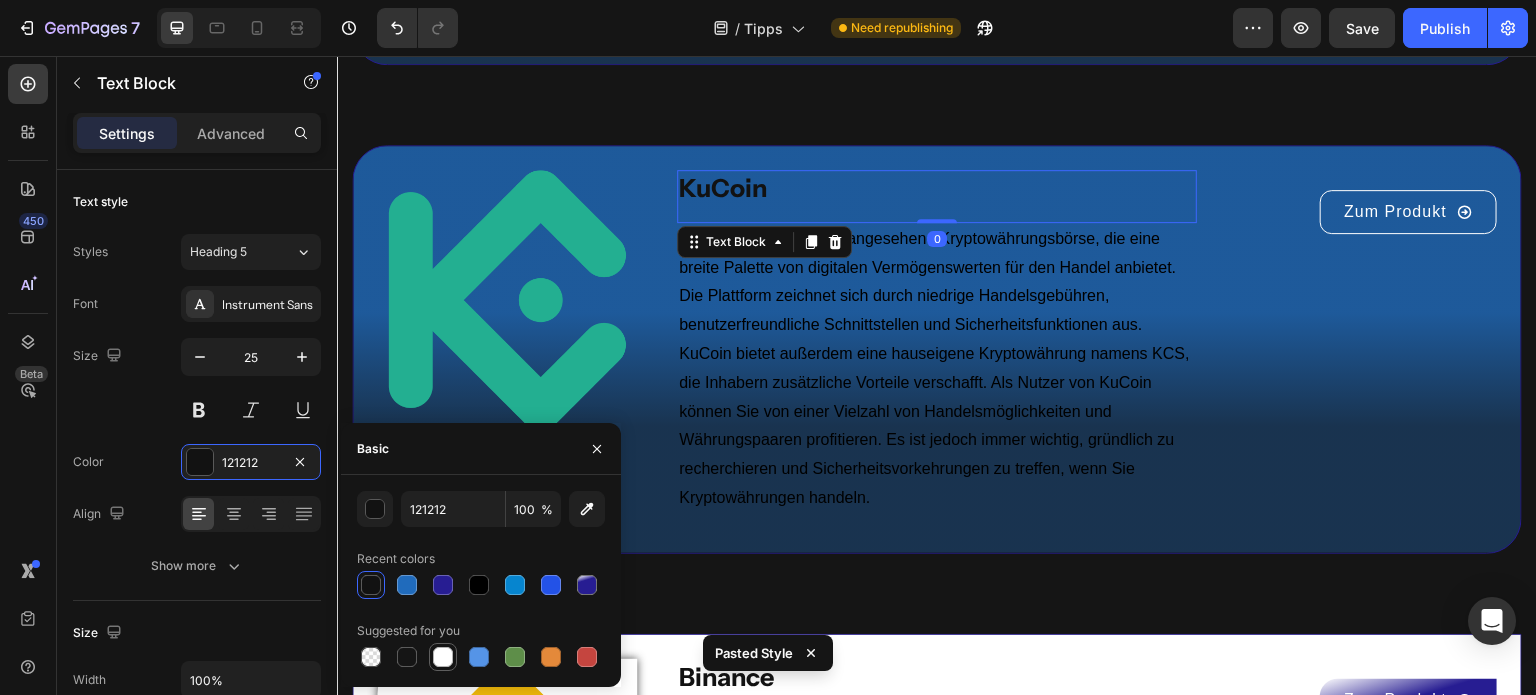 click at bounding box center (443, 657) 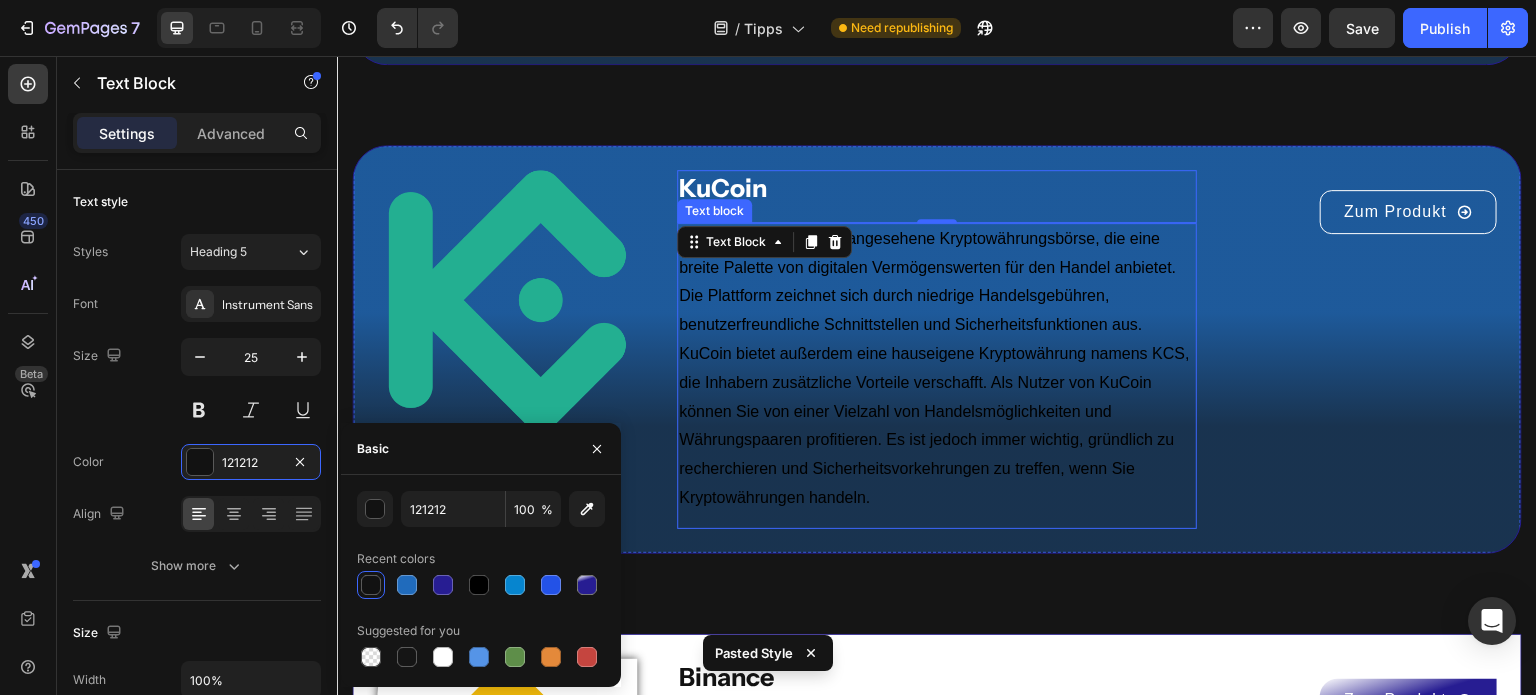 type on "FFFFFF" 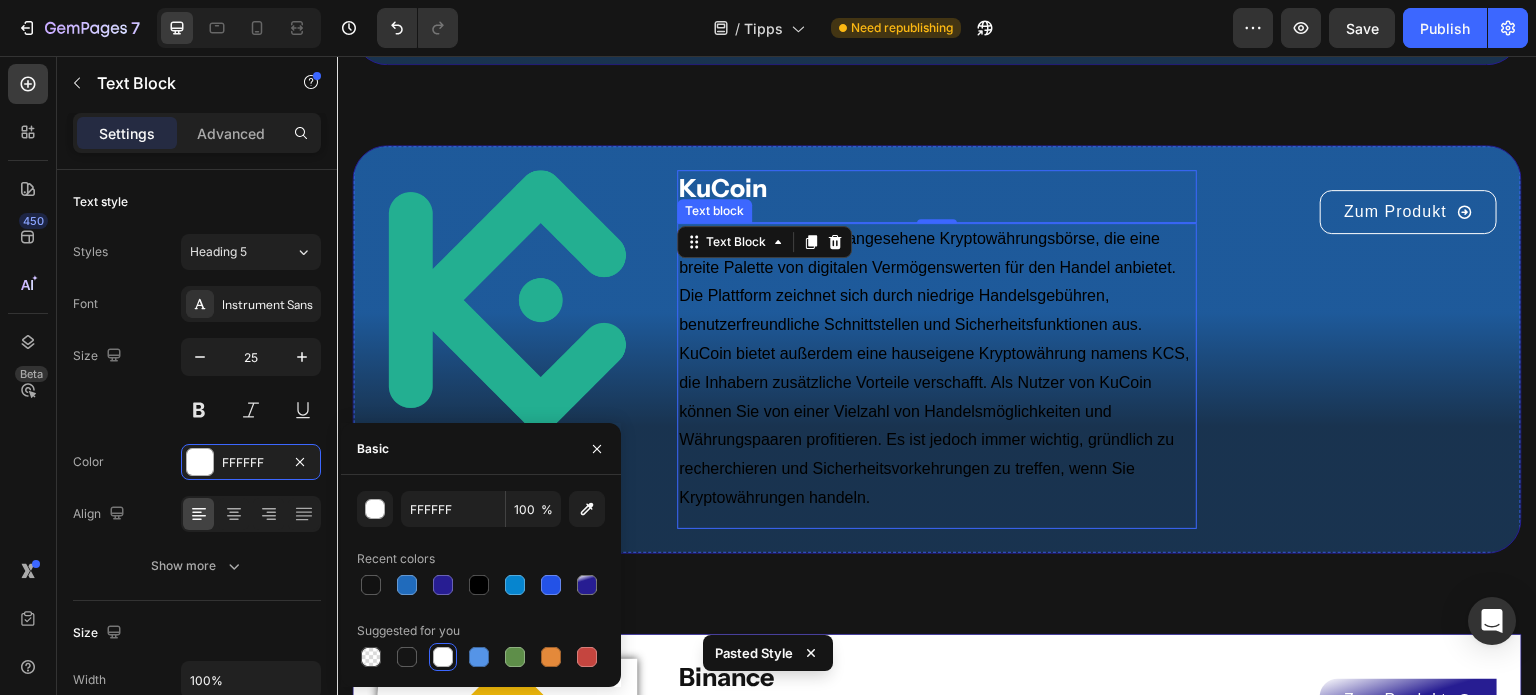 click on "KuCoin ist eine weitere angesehene Kryptowährungsbörse, die eine breite Palette von digitalen Vermögenswerten für den Handel anbietet. Die Plattform zeichnet sich durch niedrige Handelsgebühren, benutzerfreundliche Schnittstellen und Sicherheitsfunktionen aus. KuCoin bietet außerdem eine hauseigene Kryptowährung namens KCS, die Inhabern zusätzliche Vorteile verschafft. Als Nutzer von KuCoin können Sie von einer Vielzahl von Handelsmöglichkeiten und Währungspaaren profitieren. Es ist jedoch immer wichtig, gründlich zu recherchieren und Sicherheitsvorkehrungen zu treffen, wenn Sie Kryptowährungen handeln." at bounding box center (937, 369) 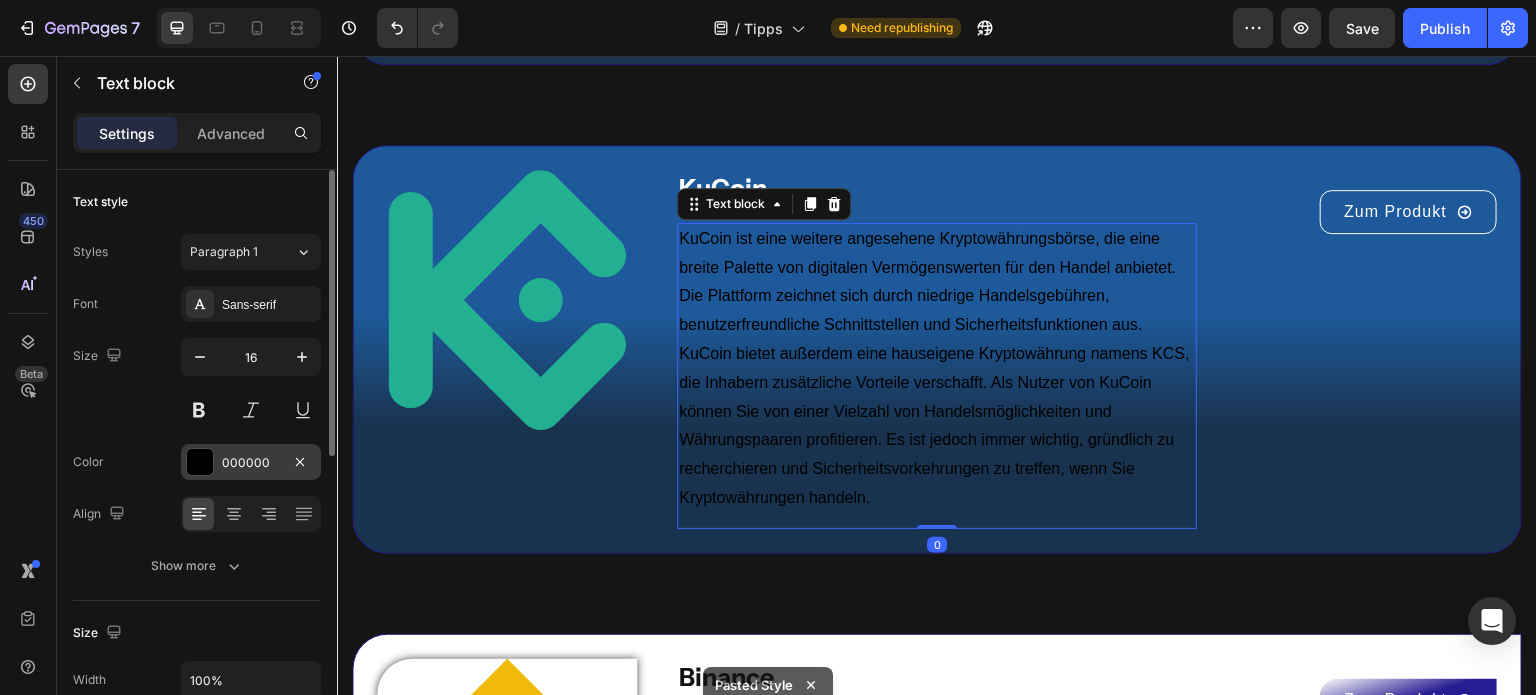 click at bounding box center (200, 462) 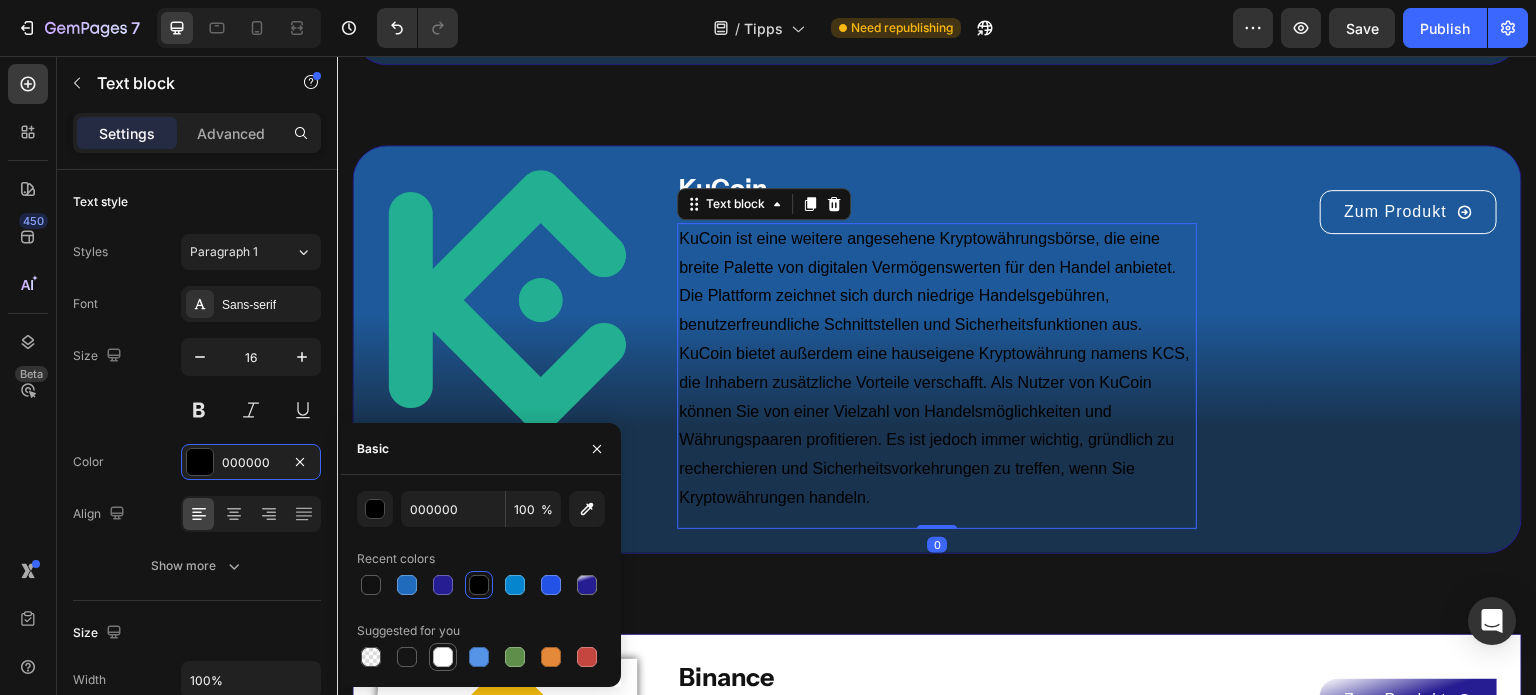 click at bounding box center [443, 657] 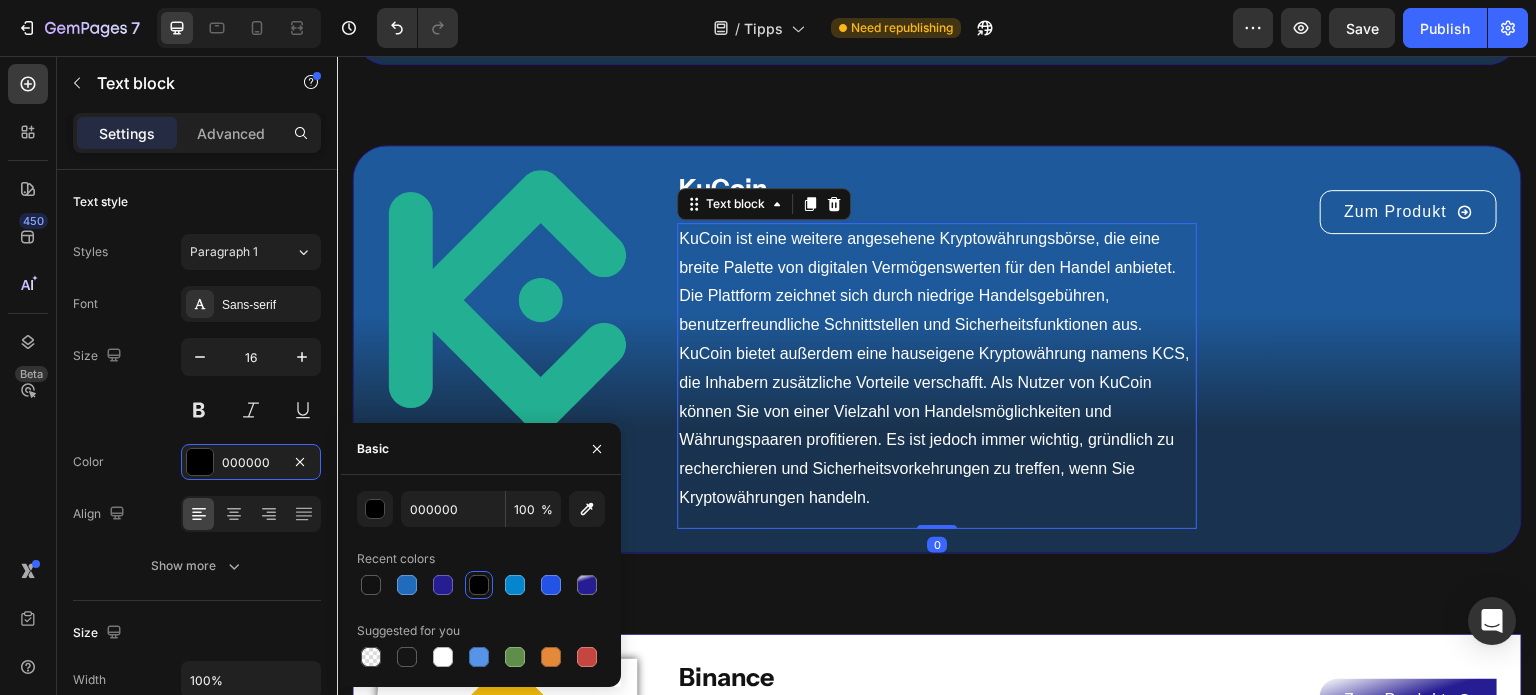 type on "FFFFFF" 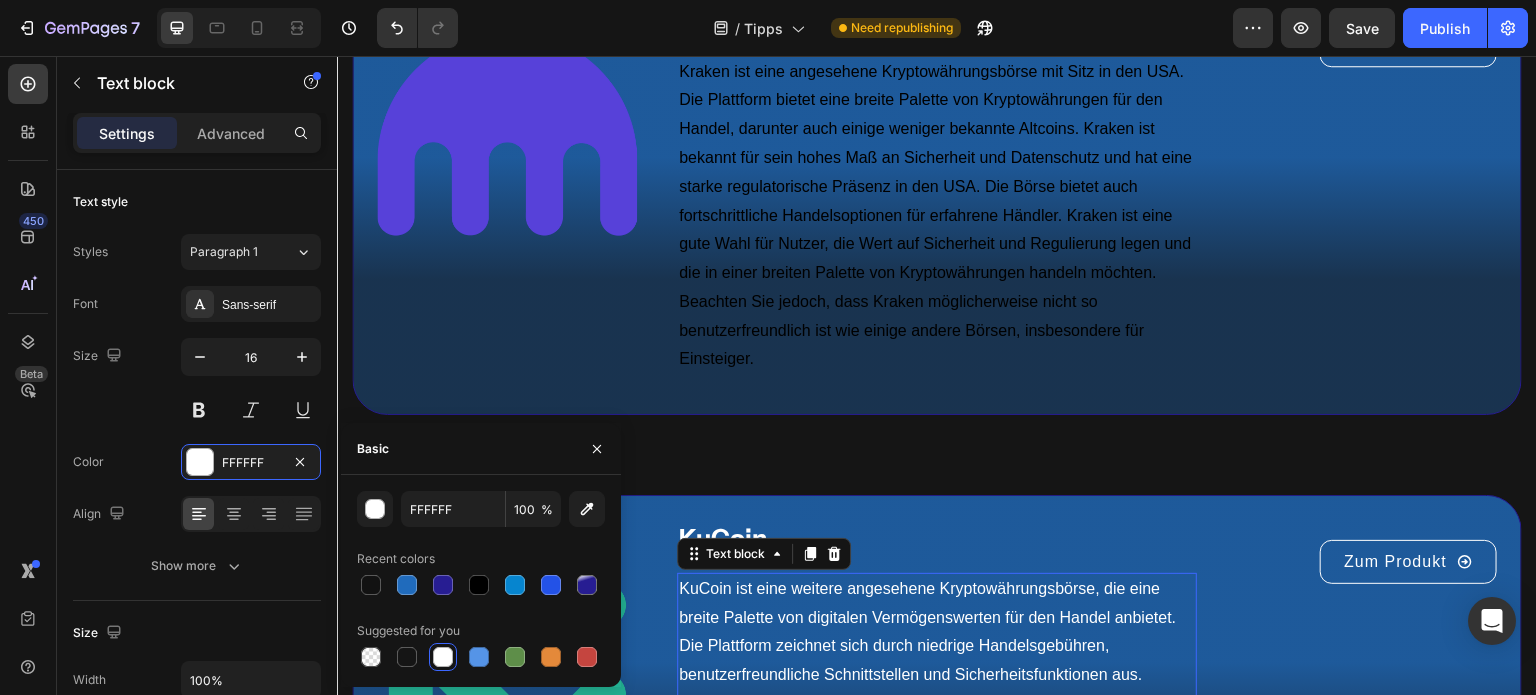 scroll, scrollTop: 6524, scrollLeft: 0, axis: vertical 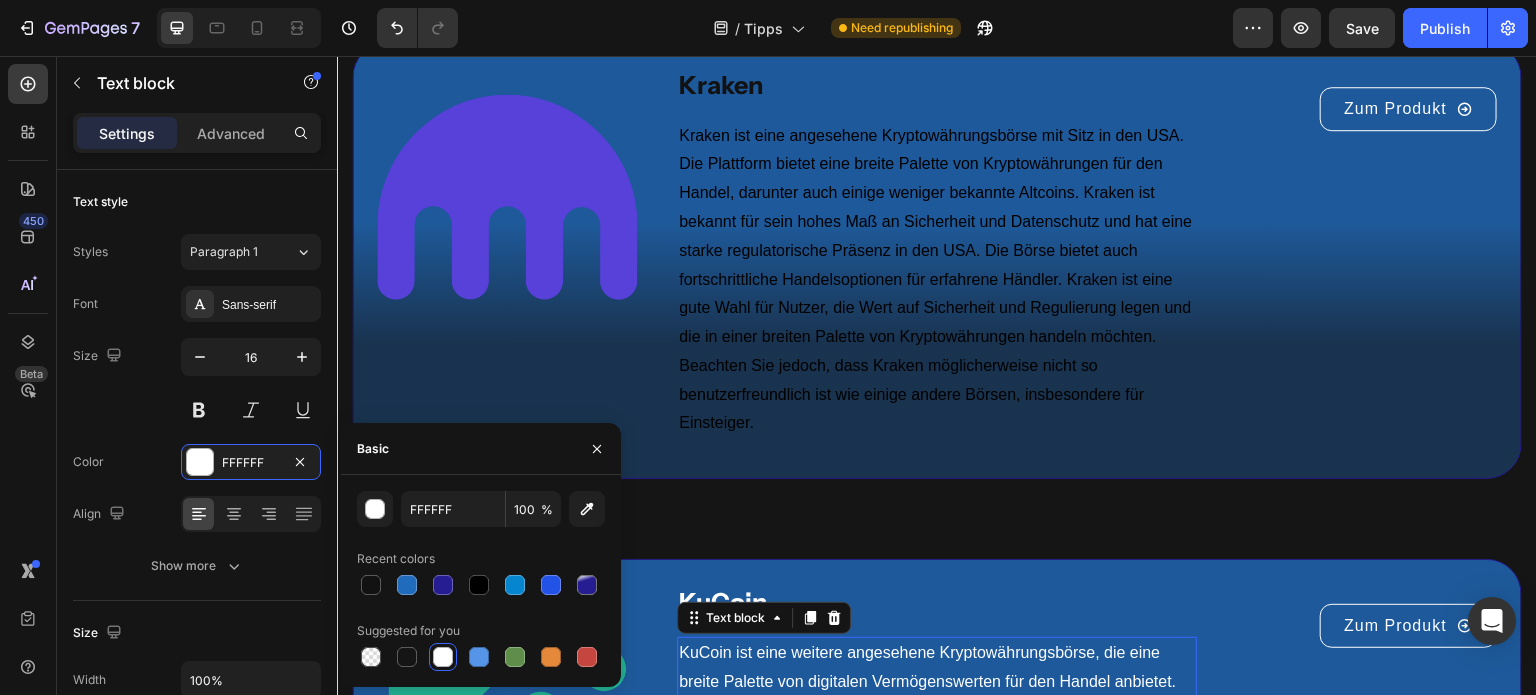 click on "Kraken ist eine angesehene Kryptowährungsbörse mit Sitz in den USA. Die Plattform bietet eine breite Palette von Kryptowährungen für den Handel, darunter auch einige weniger bekannte Altcoins. Kraken ist bekannt für sein hohes Maß an Sicherheit und Datenschutz und hat eine starke regulatorische Präsenz in den USA. Die Börse bietet auch fortschrittliche Handelsoptionen für erfahrene Händler. Kraken ist eine gute Wahl für Nutzer, die Wert auf Sicherheit und Regulierung legen und die in einer breiten Palette von Kryptowährungen handeln möchten. Beachten Sie jedoch, dass Kraken möglicherweise nicht so benutzerfreundlich ist wie einige andere Börsen, insbesondere für Einsteiger." at bounding box center [937, 280] 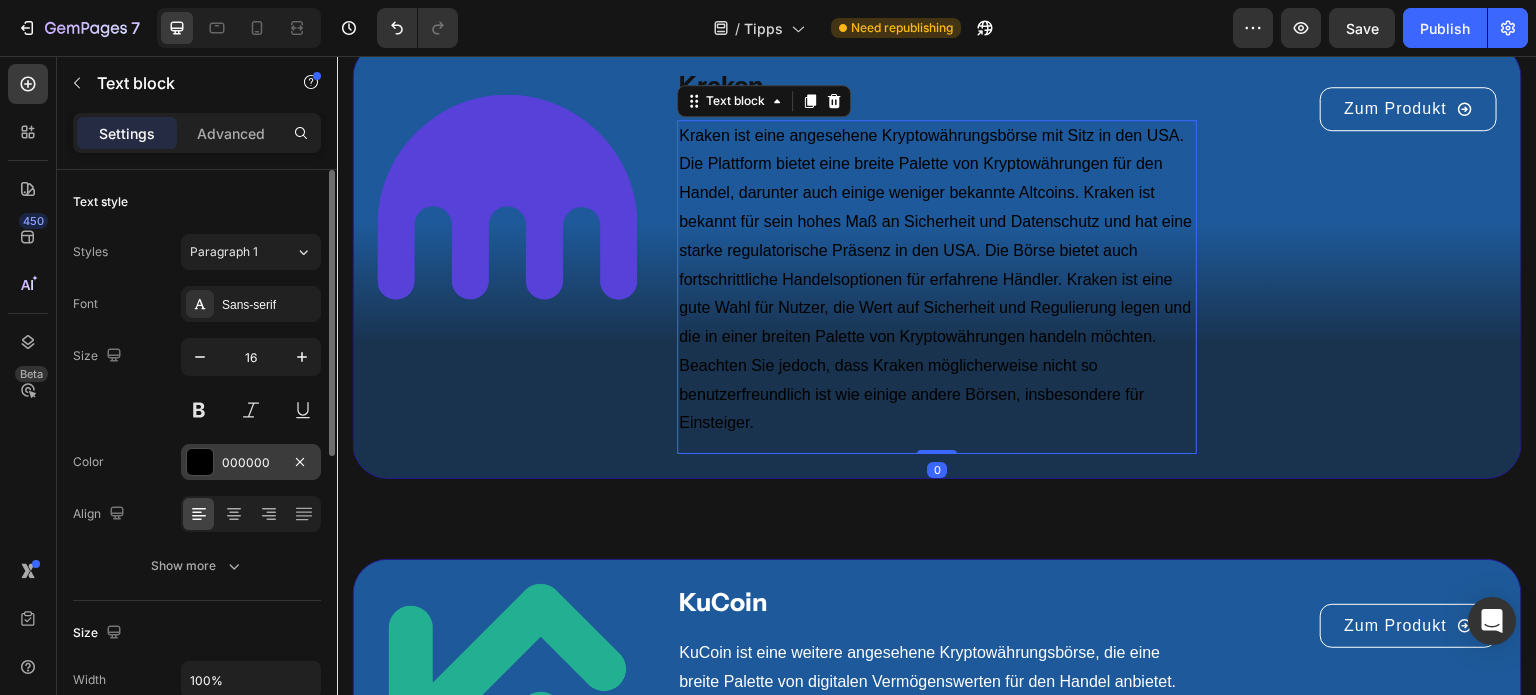 click at bounding box center [200, 462] 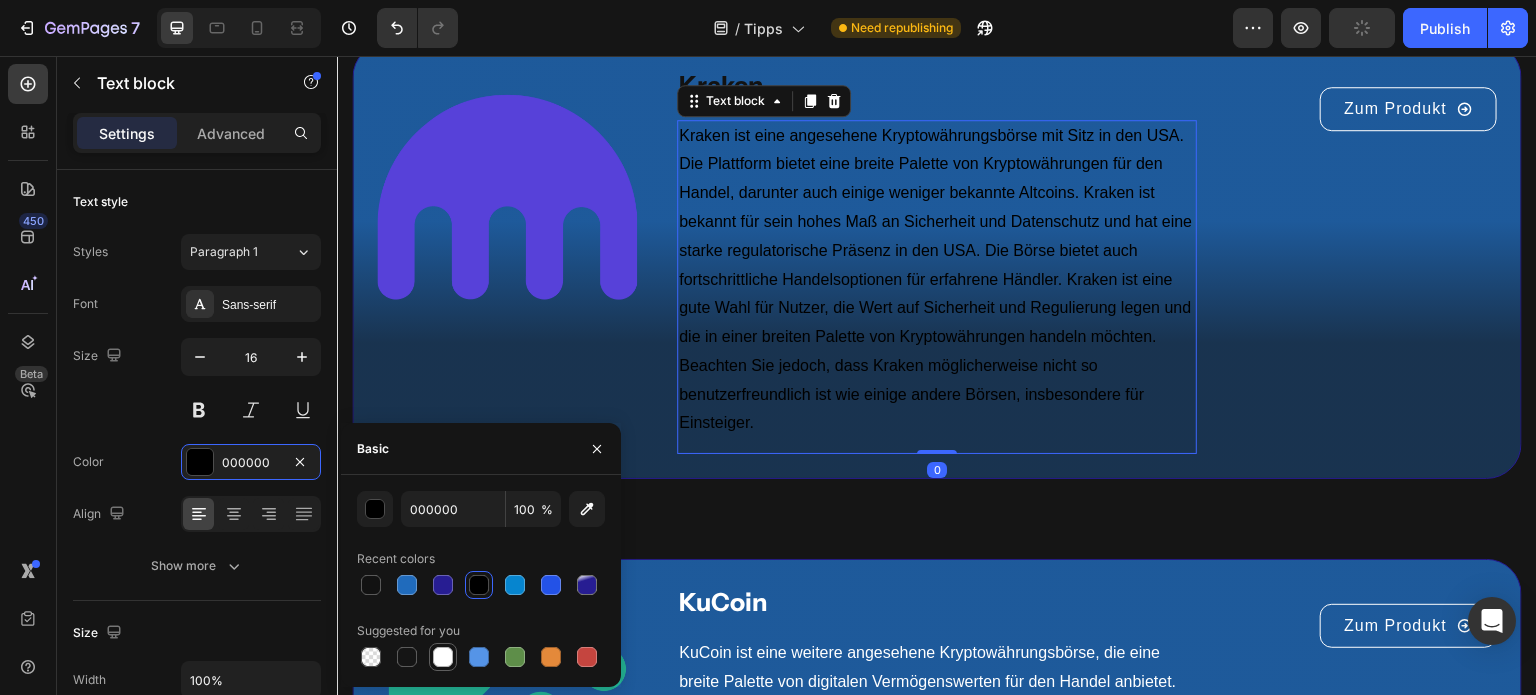 drag, startPoint x: 449, startPoint y: 654, endPoint x: 345, endPoint y: 309, distance: 360.33456 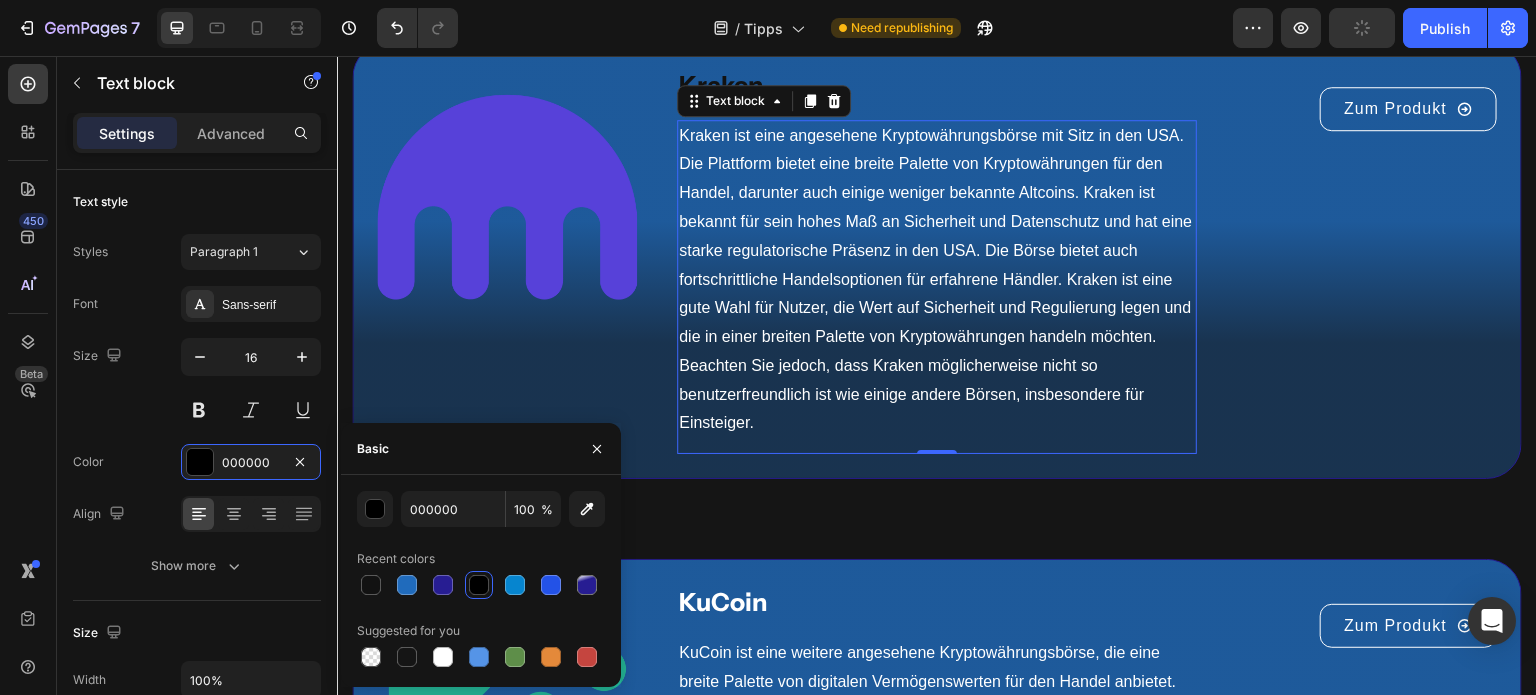 type on "FFFFFF" 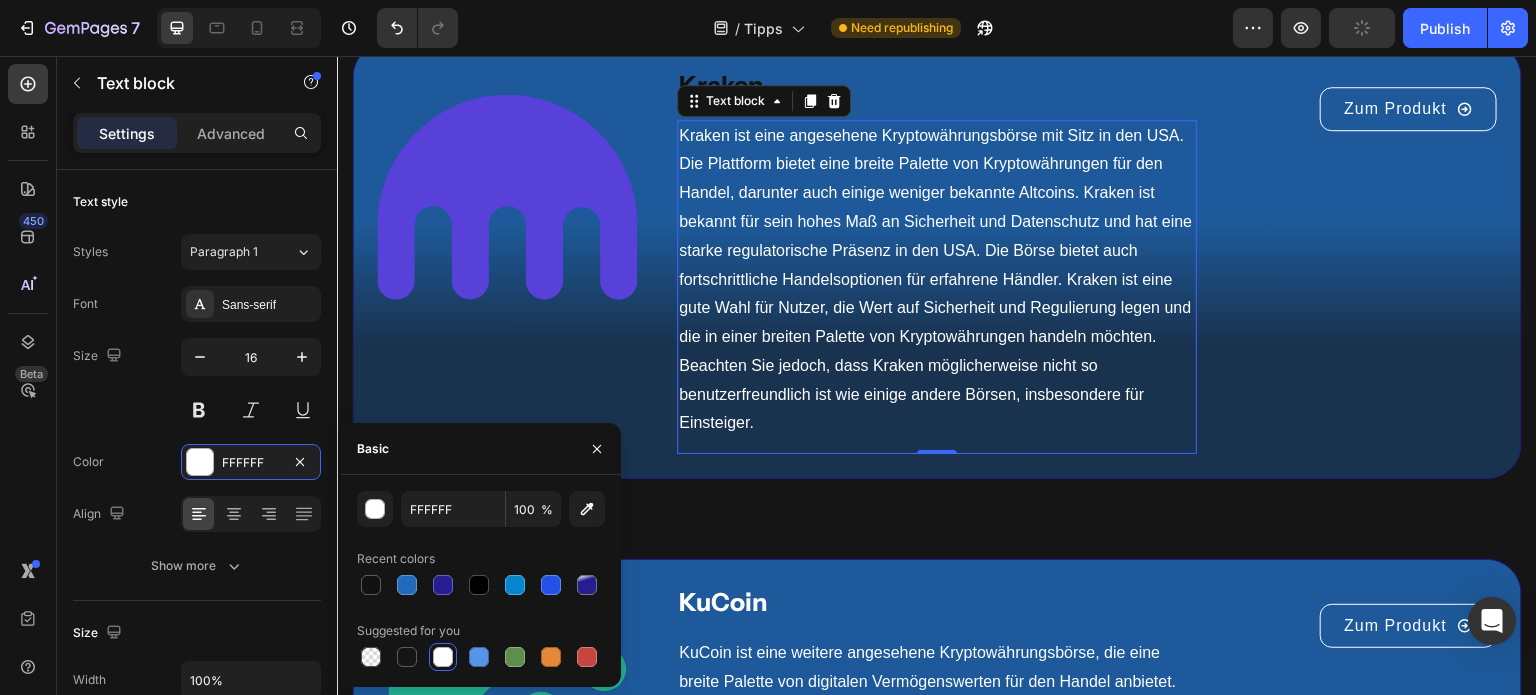 scroll, scrollTop: 6396, scrollLeft: 0, axis: vertical 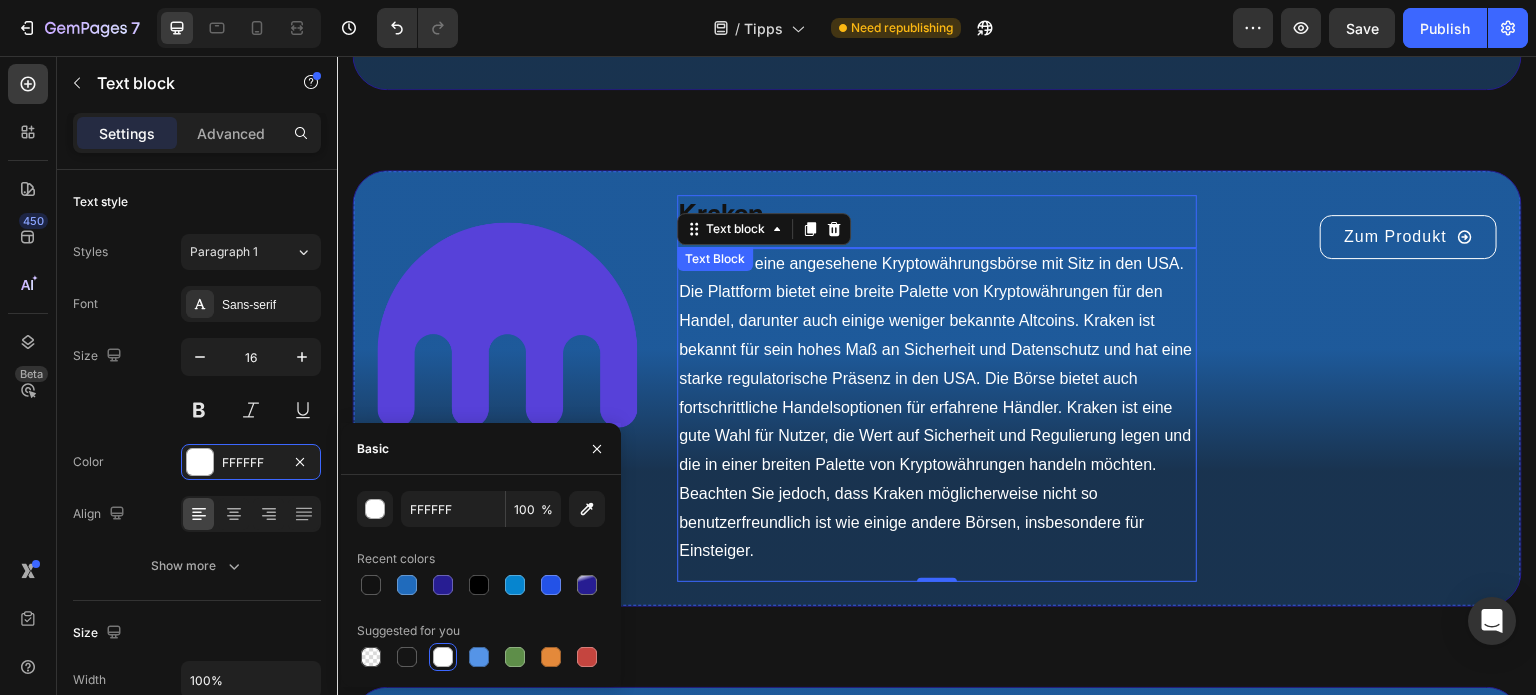click on "Kraken" at bounding box center (937, 213) 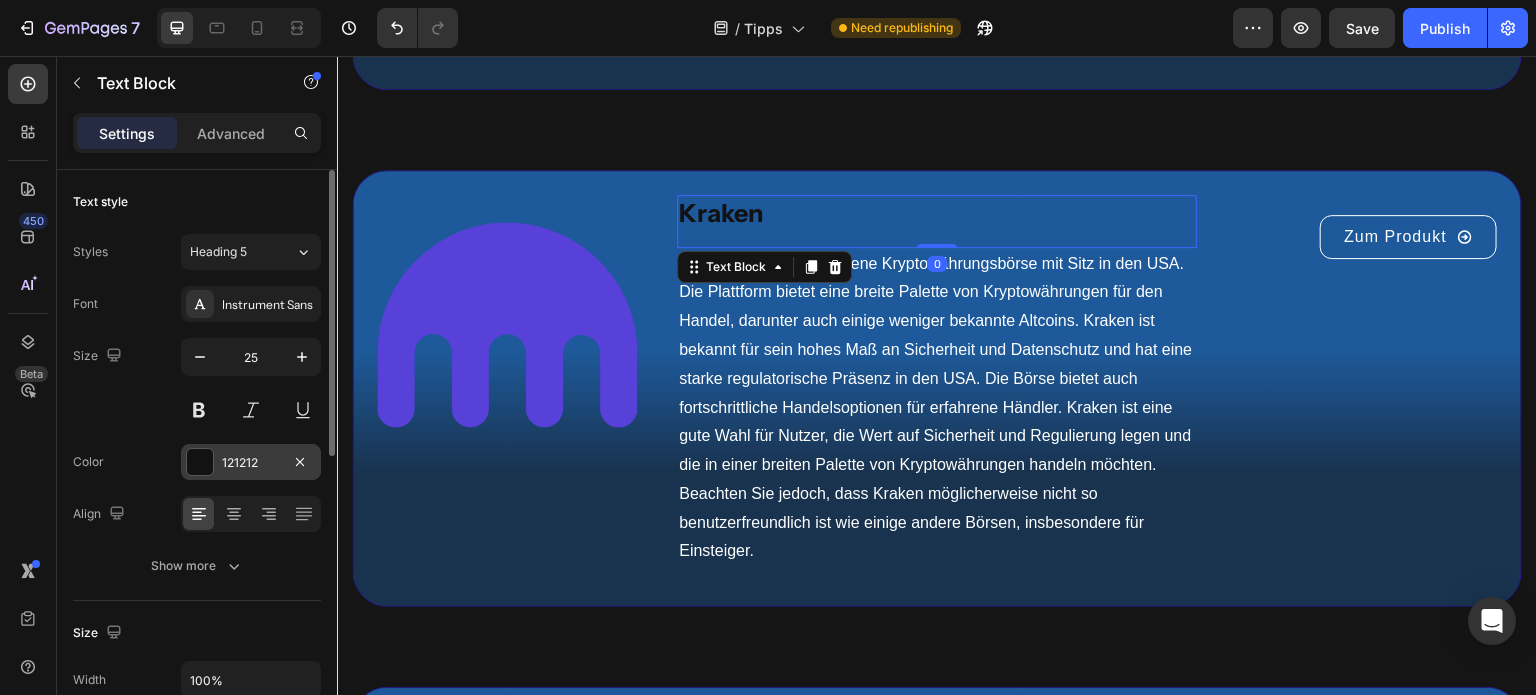 click at bounding box center (200, 462) 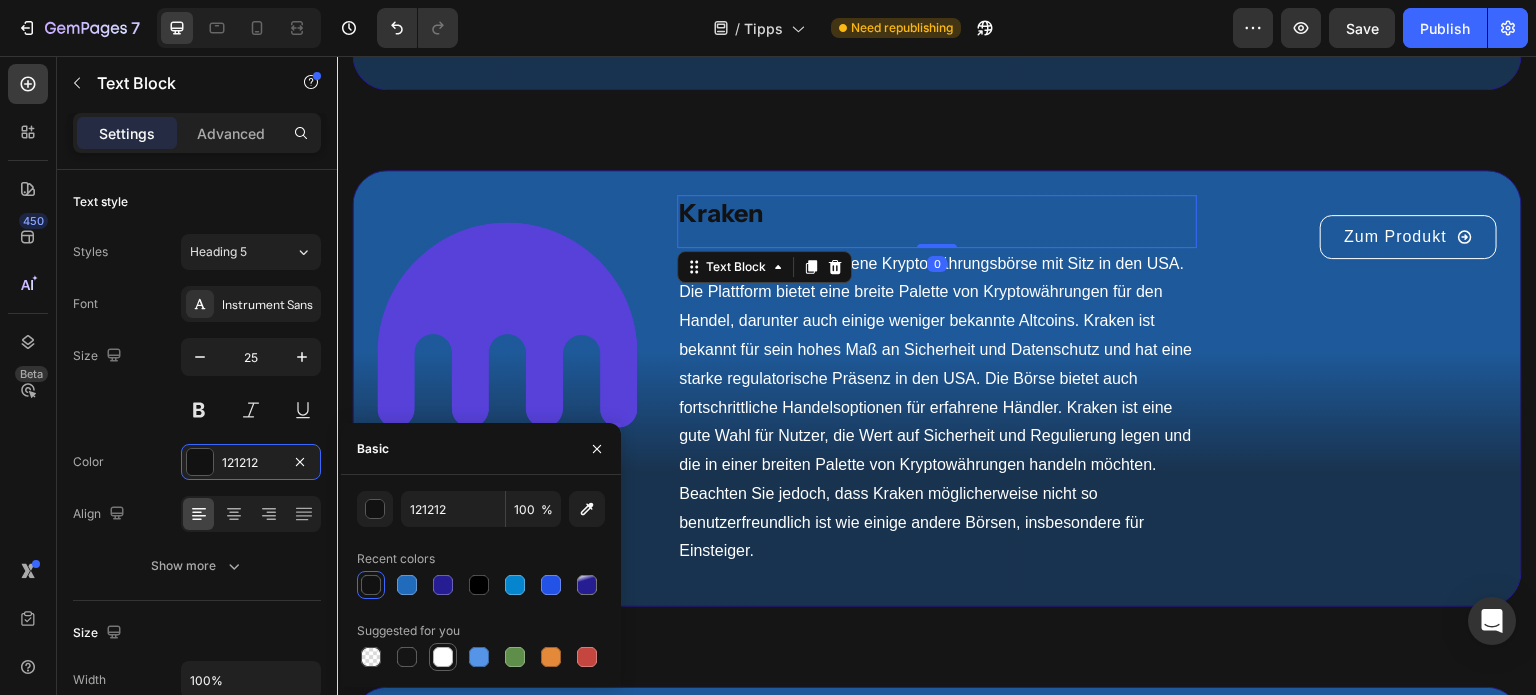 drag, startPoint x: 450, startPoint y: 653, endPoint x: 485, endPoint y: 324, distance: 330.85648 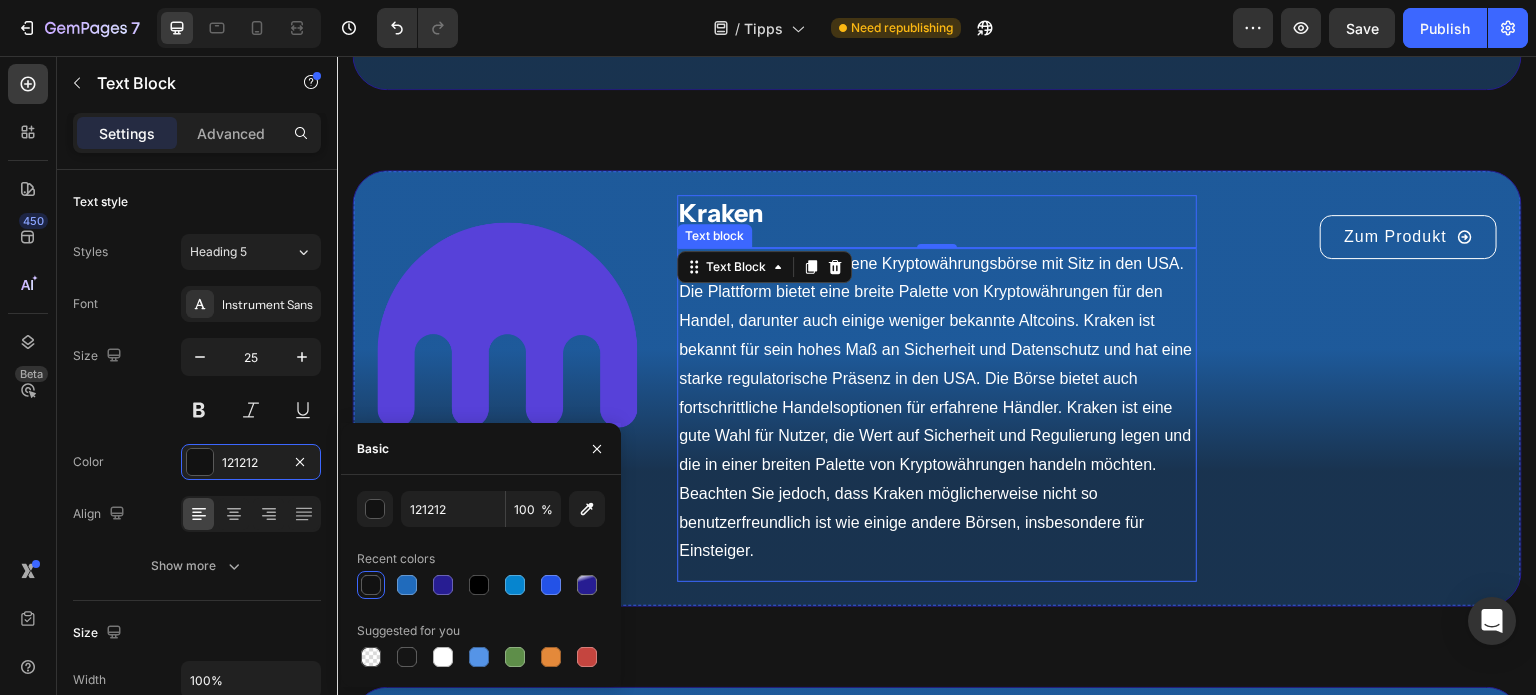 type on "FFFFFF" 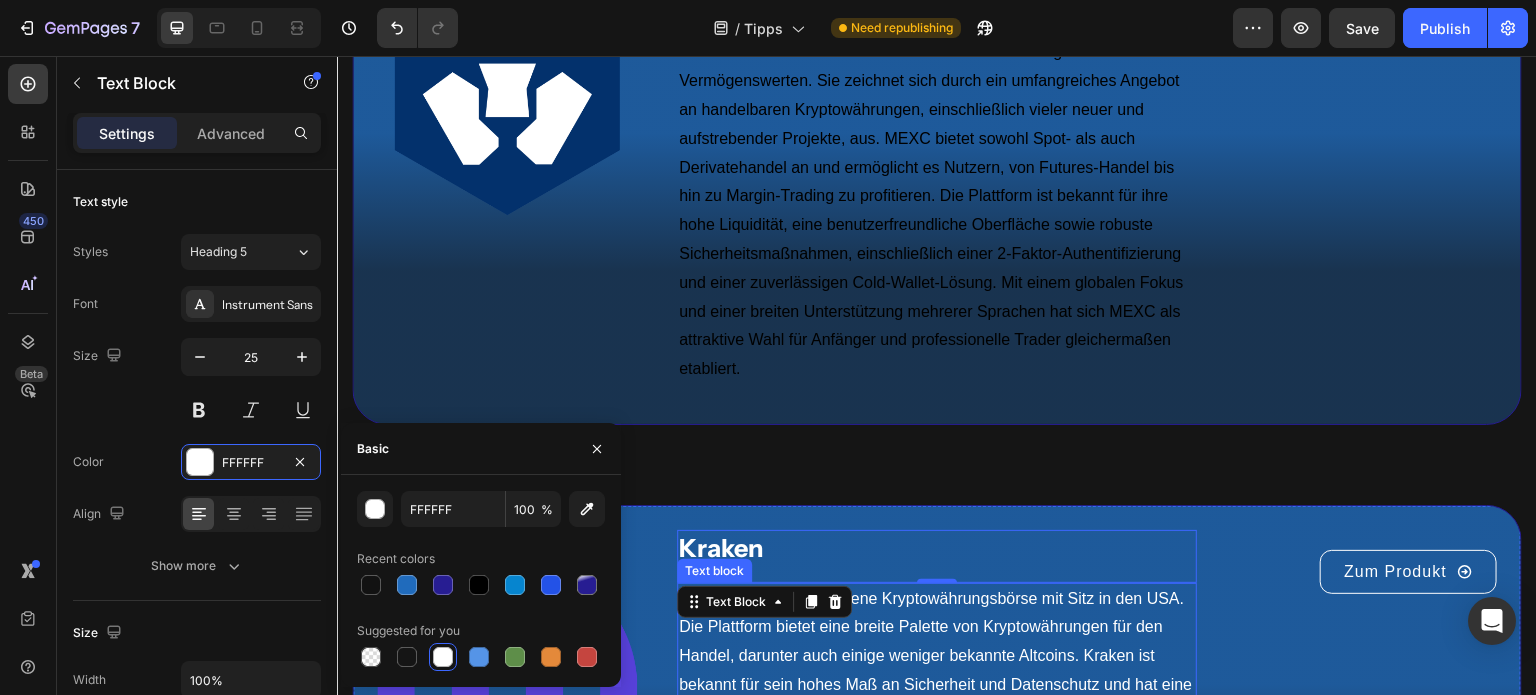 scroll, scrollTop: 6060, scrollLeft: 0, axis: vertical 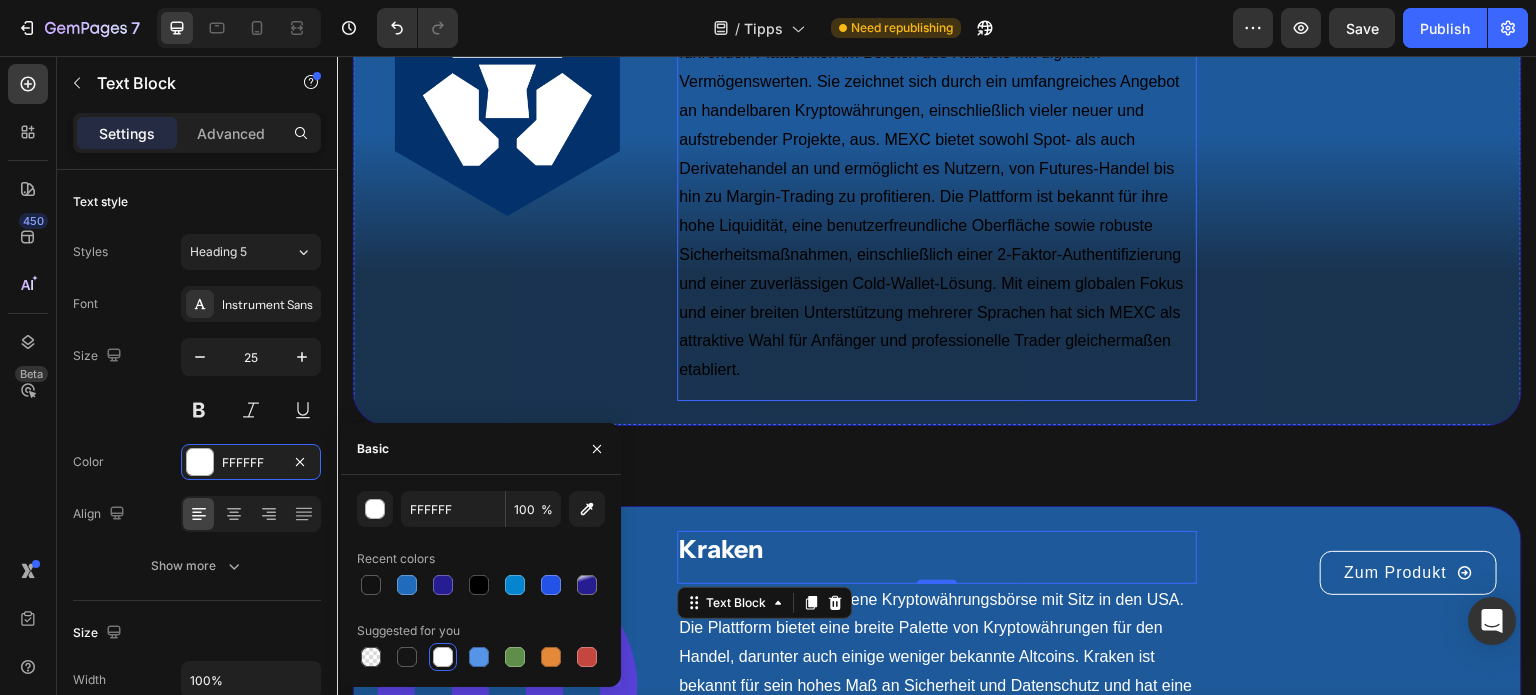 click on "Die Kryptowährungsbörse MEXC, gegründet im Jahr 2018, zählt zu den führenden Plattformen im Bereich des Handels mit digitalen Vermögenswerten. Sie zeichnet sich durch ein umfangreiches Angebot an handelbaren Kryptowährungen, einschließlich vieler neuer und aufstrebender Projekte, aus. MEXC bietet sowohl Spot- als auch Derivatehandel an und ermöglicht es Nutzern, von Futures-Handel bis hin zu Margin-Trading zu profitieren. Die Plattform ist bekannt für ihre hohe Liquidität, eine benutzerfreundliche Oberfläche sowie robuste Sicherheitsmaßnahmen, einschließlich einer 2-Faktor-Authentifizierung und einer zuverlässigen Cold-Wallet-Lösung. Mit einem globalen Fokus und einer breiten Unterstützung mehrerer Sprachen hat sich MEXC als attraktive Wahl für Anfänger und professionelle Trader gleichermaßen etabliert." at bounding box center (937, 198) 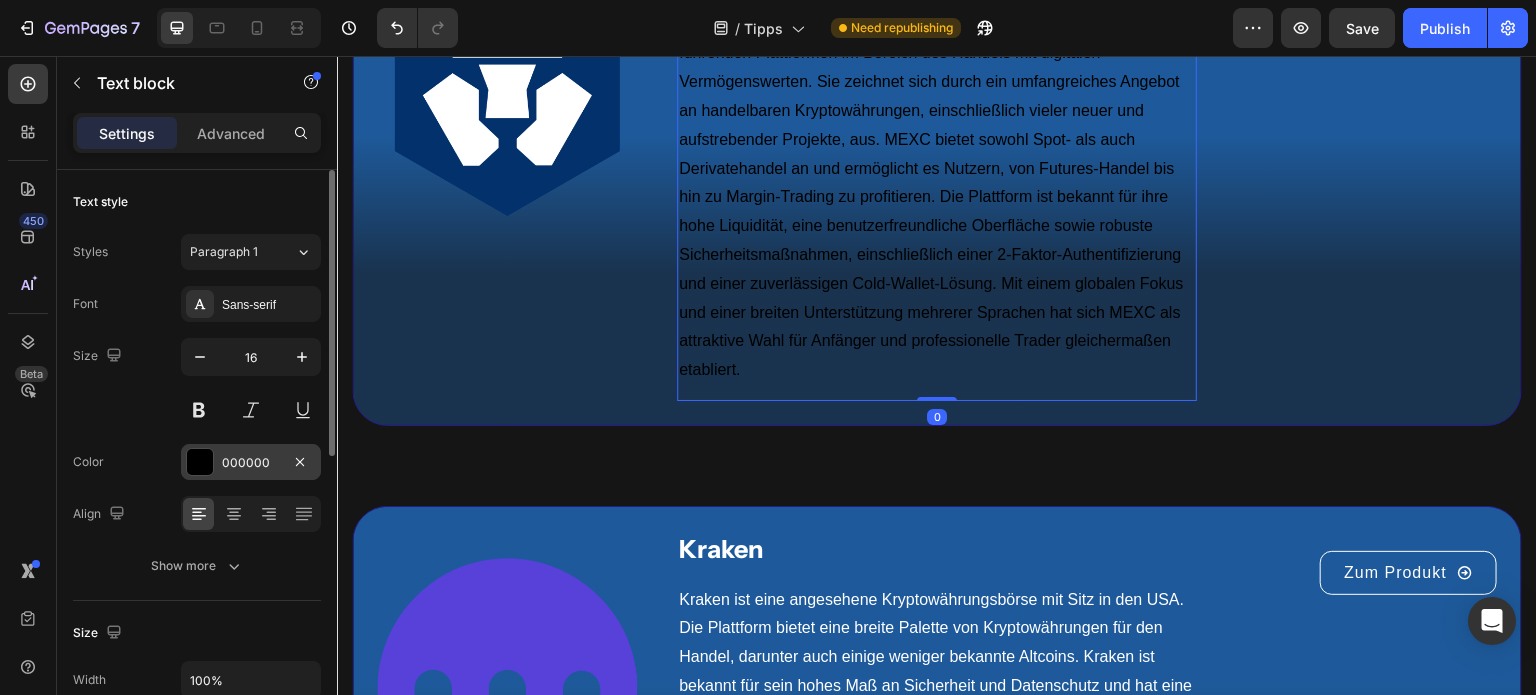 click at bounding box center (200, 462) 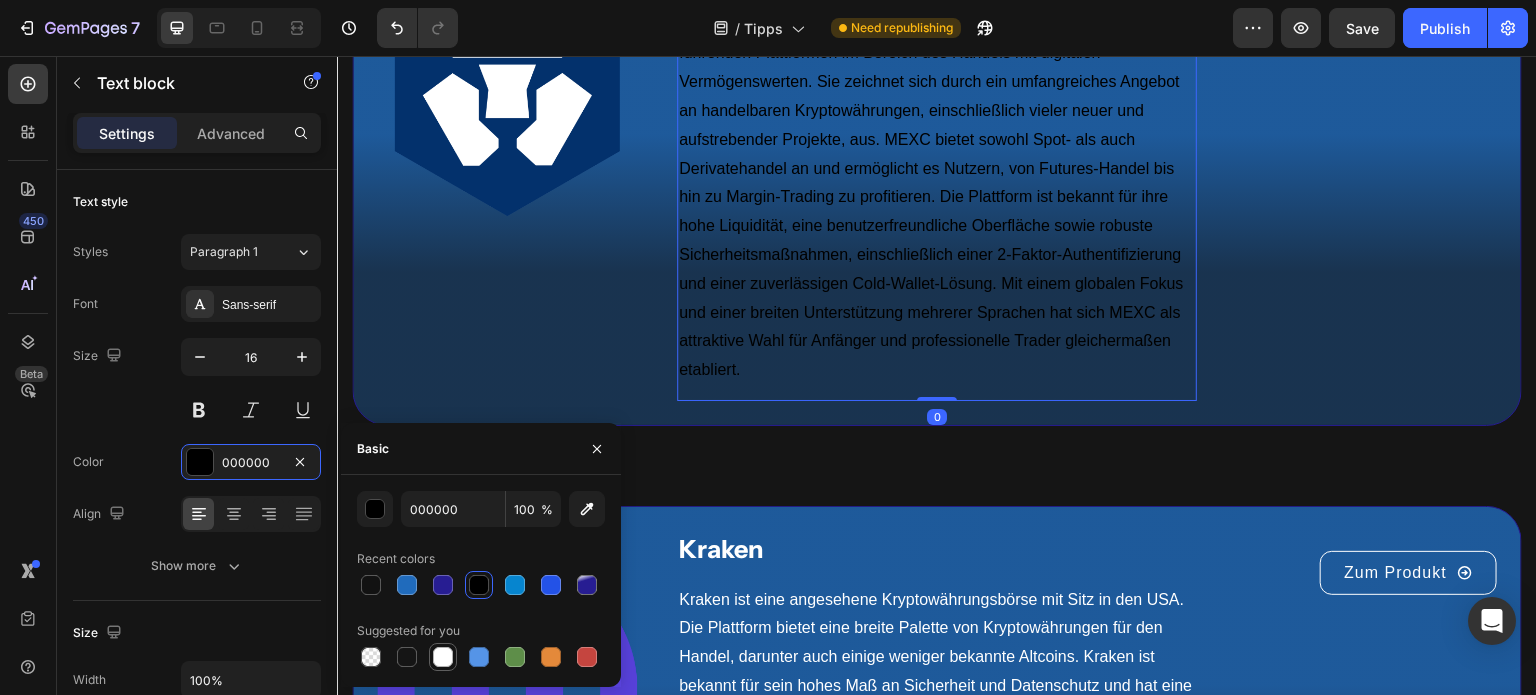 drag, startPoint x: 448, startPoint y: 658, endPoint x: 444, endPoint y: 308, distance: 350.02286 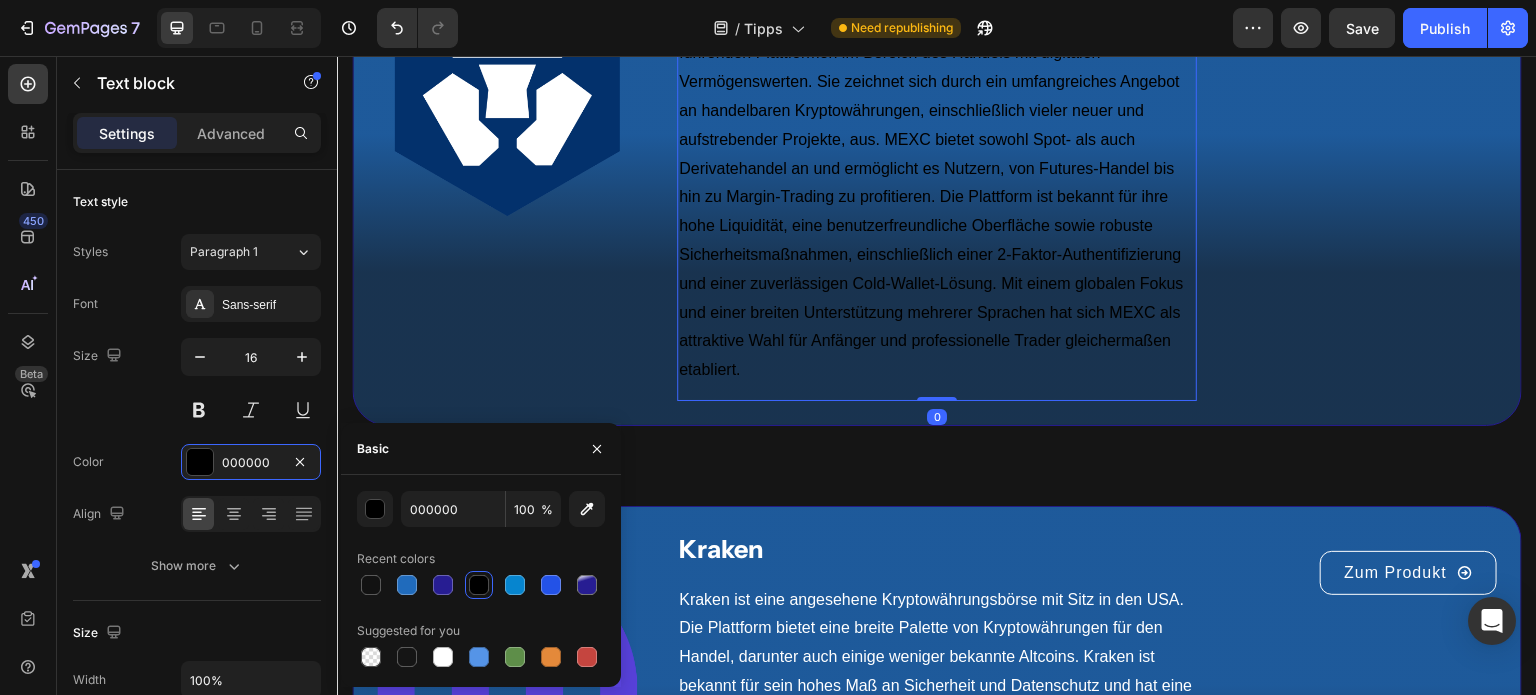 type on "FFFFFF" 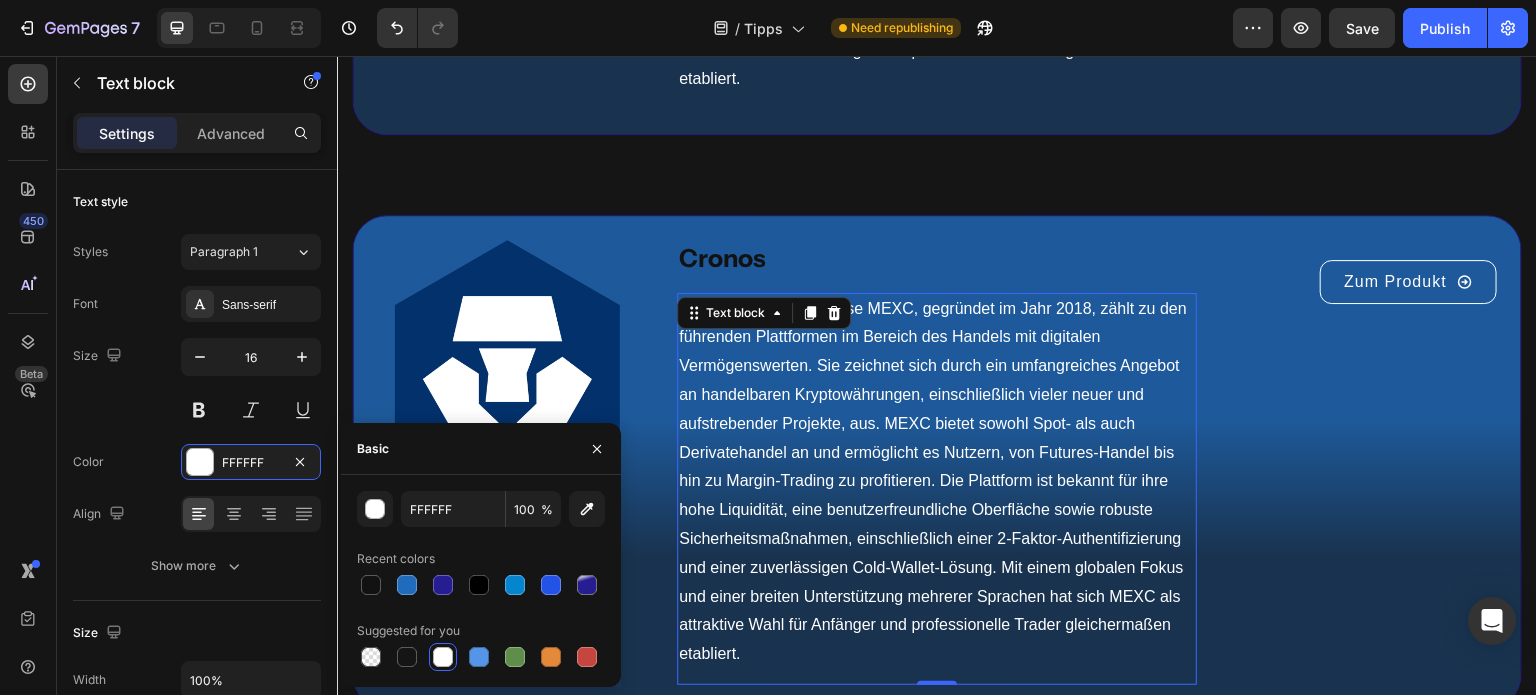 scroll, scrollTop: 5774, scrollLeft: 0, axis: vertical 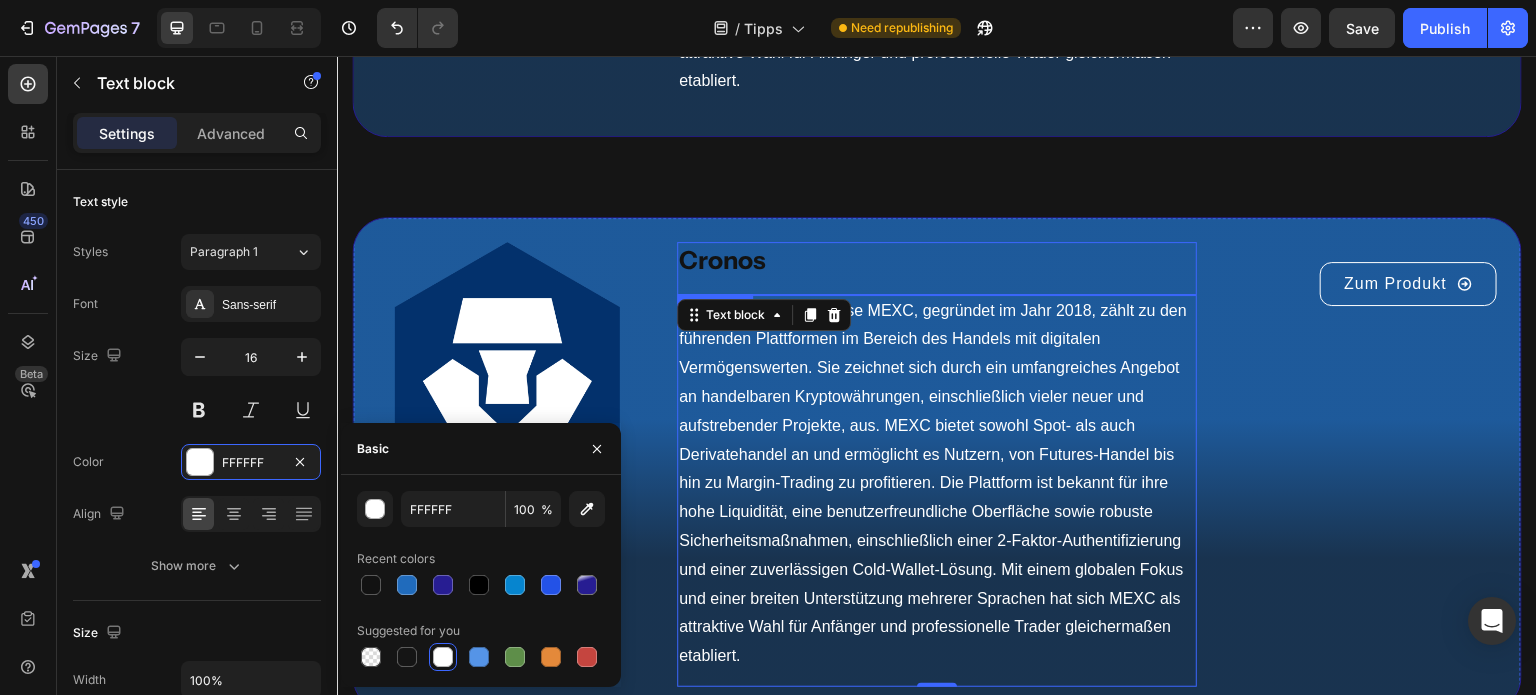 click on "Cronos" at bounding box center [937, 260] 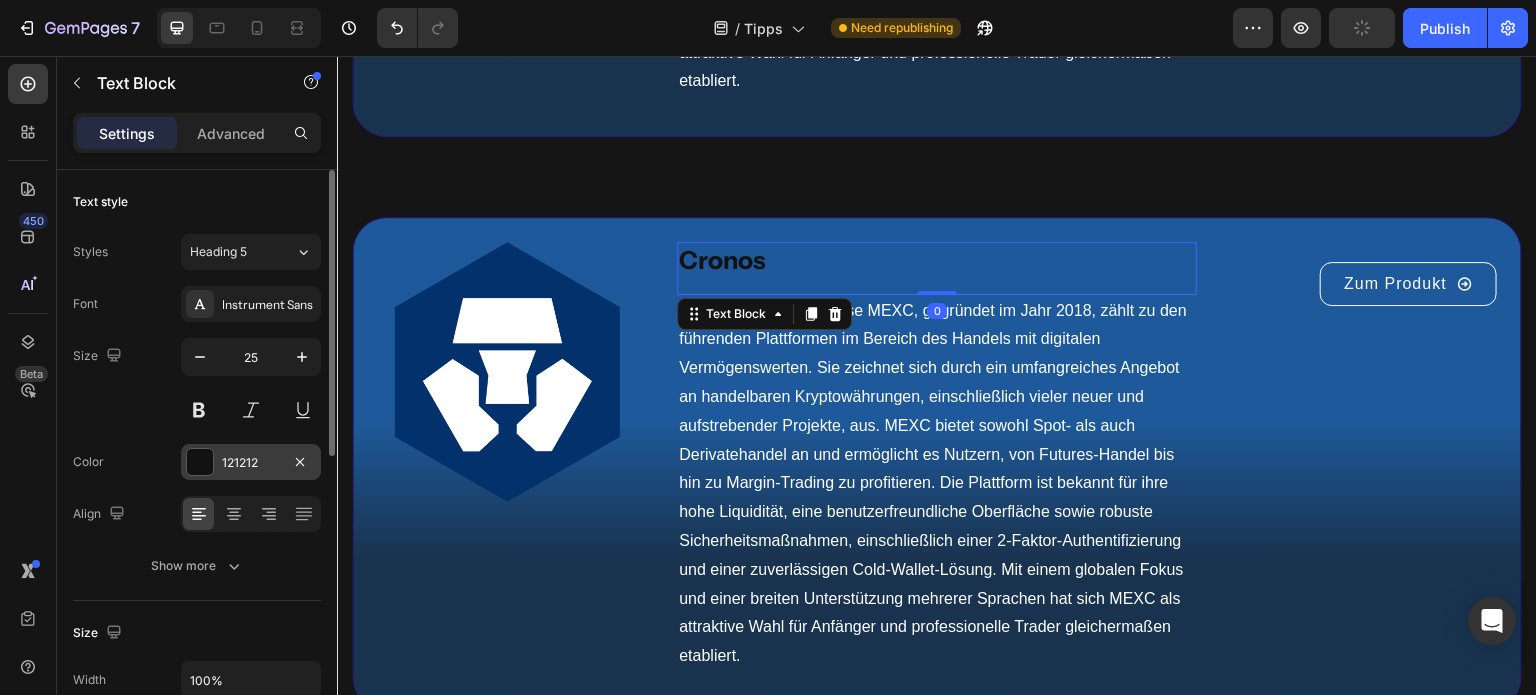 click at bounding box center [200, 462] 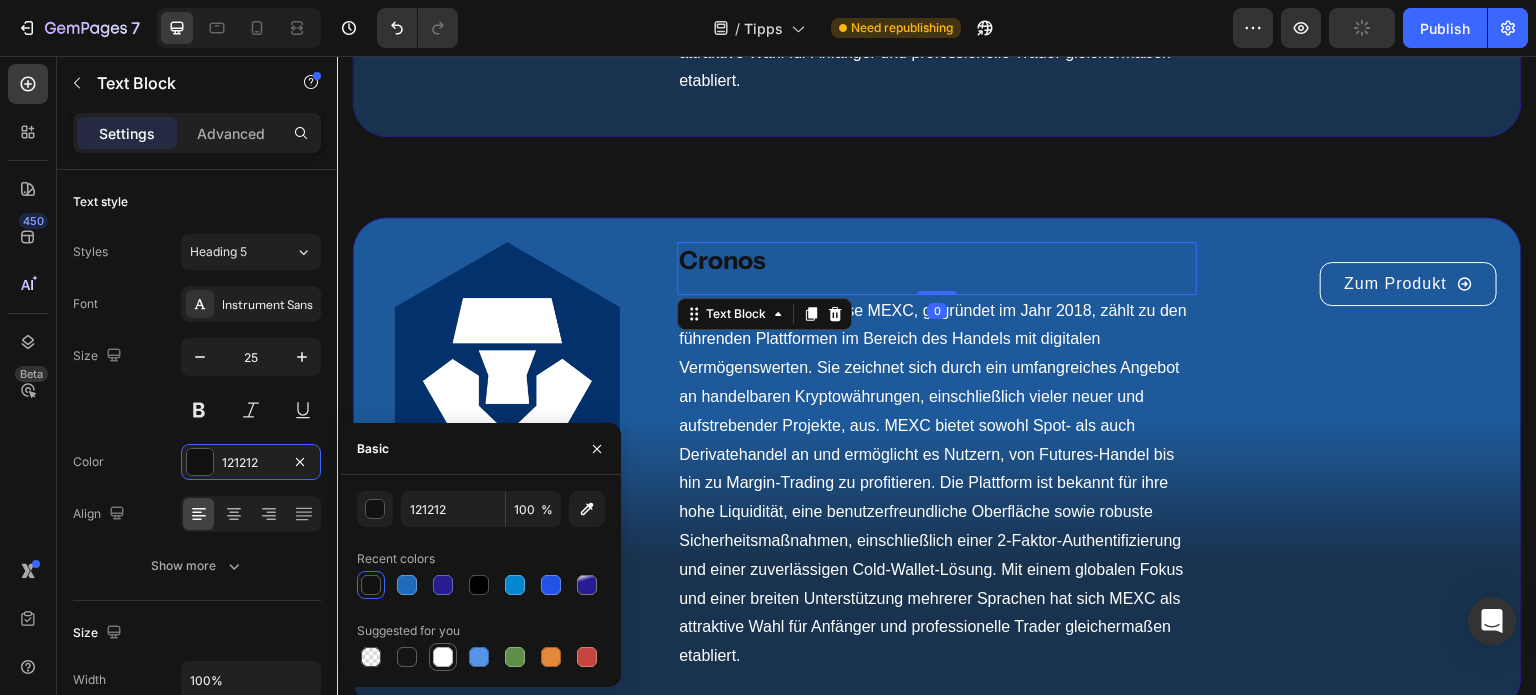 click at bounding box center (443, 657) 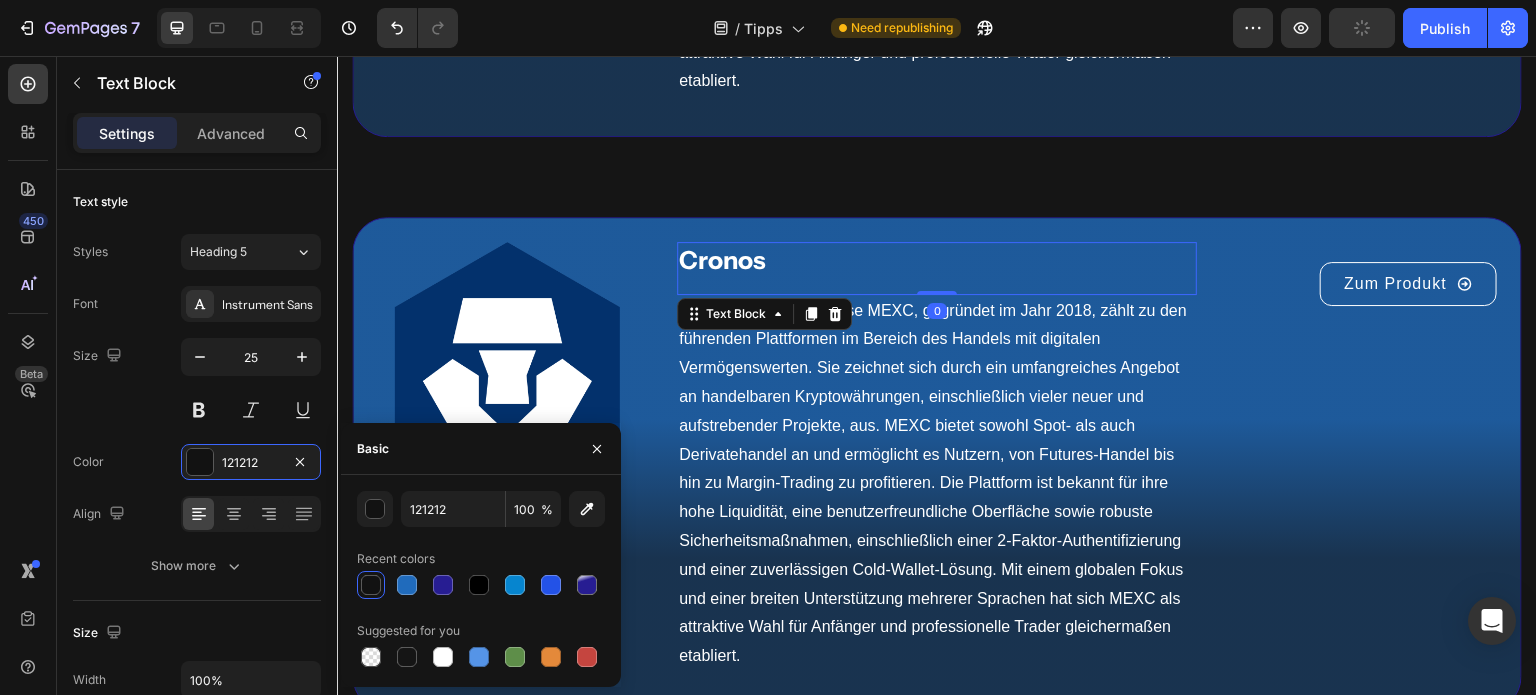 type on "FFFFFF" 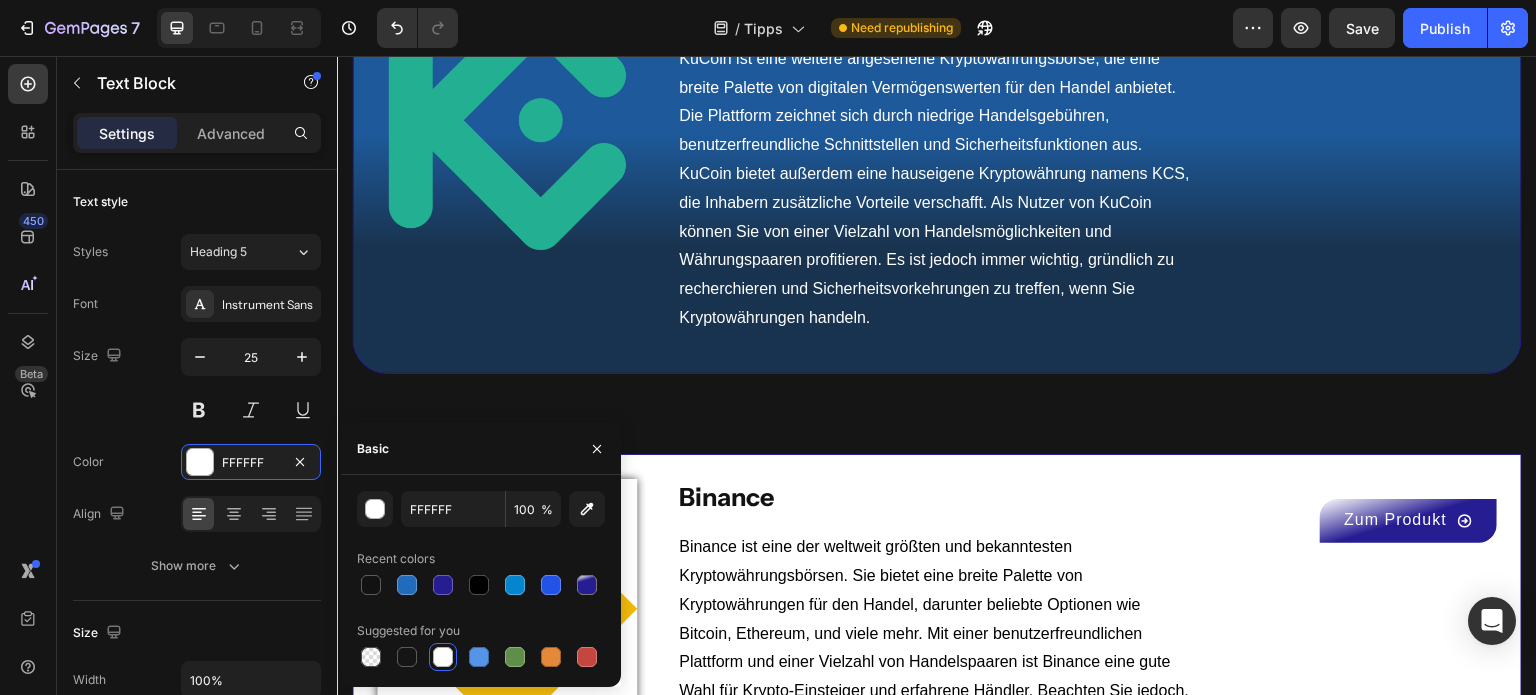 scroll, scrollTop: 7084, scrollLeft: 0, axis: vertical 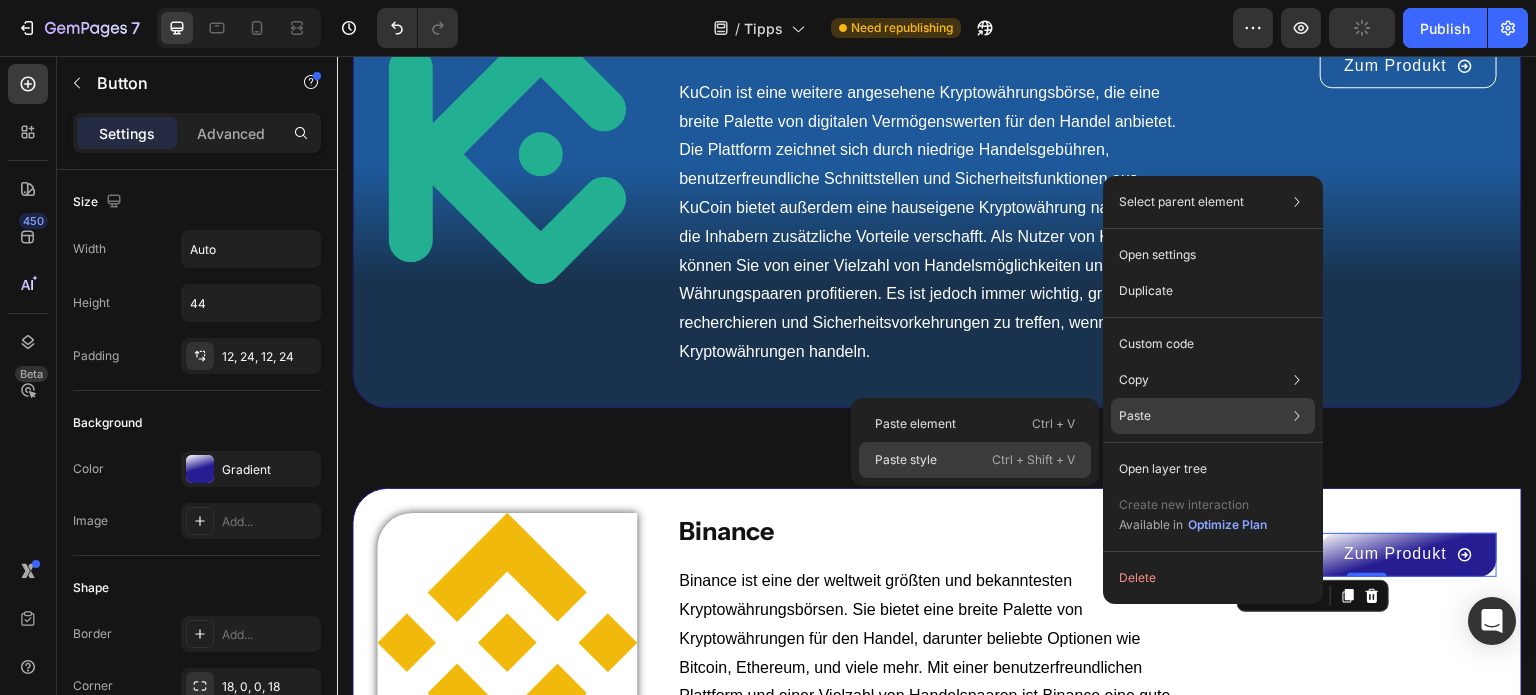 click on "Ctrl + Shift + V" at bounding box center [1033, 460] 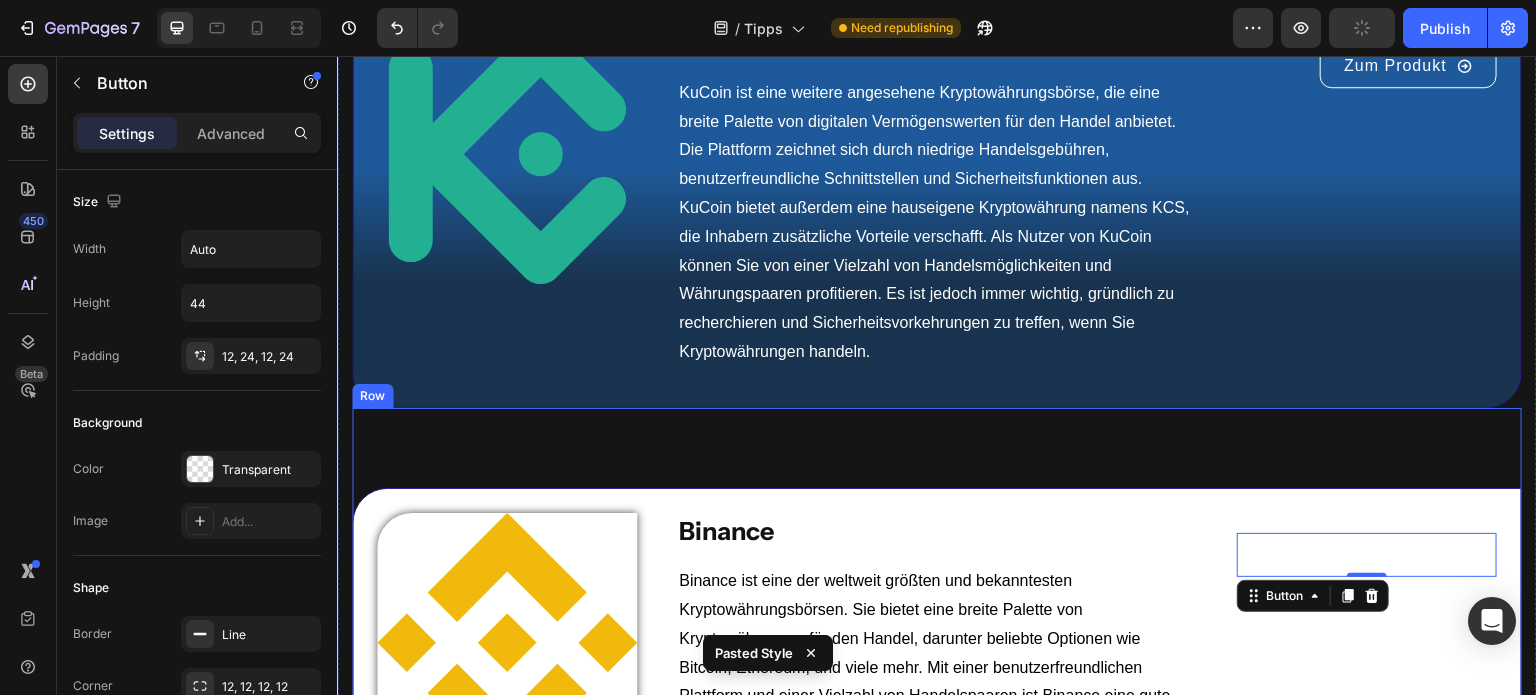scroll, scrollTop: 7652, scrollLeft: 0, axis: vertical 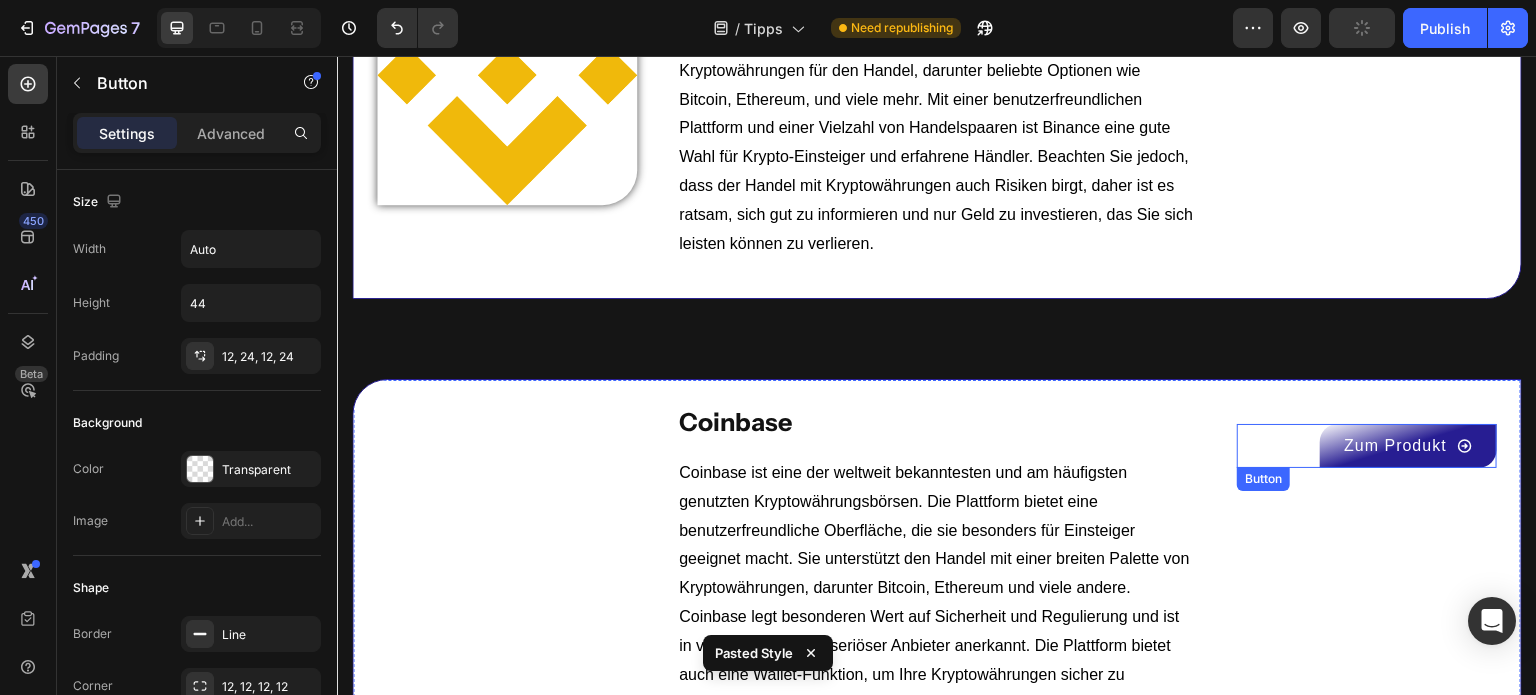 click on "Zum Produkt Button" at bounding box center (1367, 446) 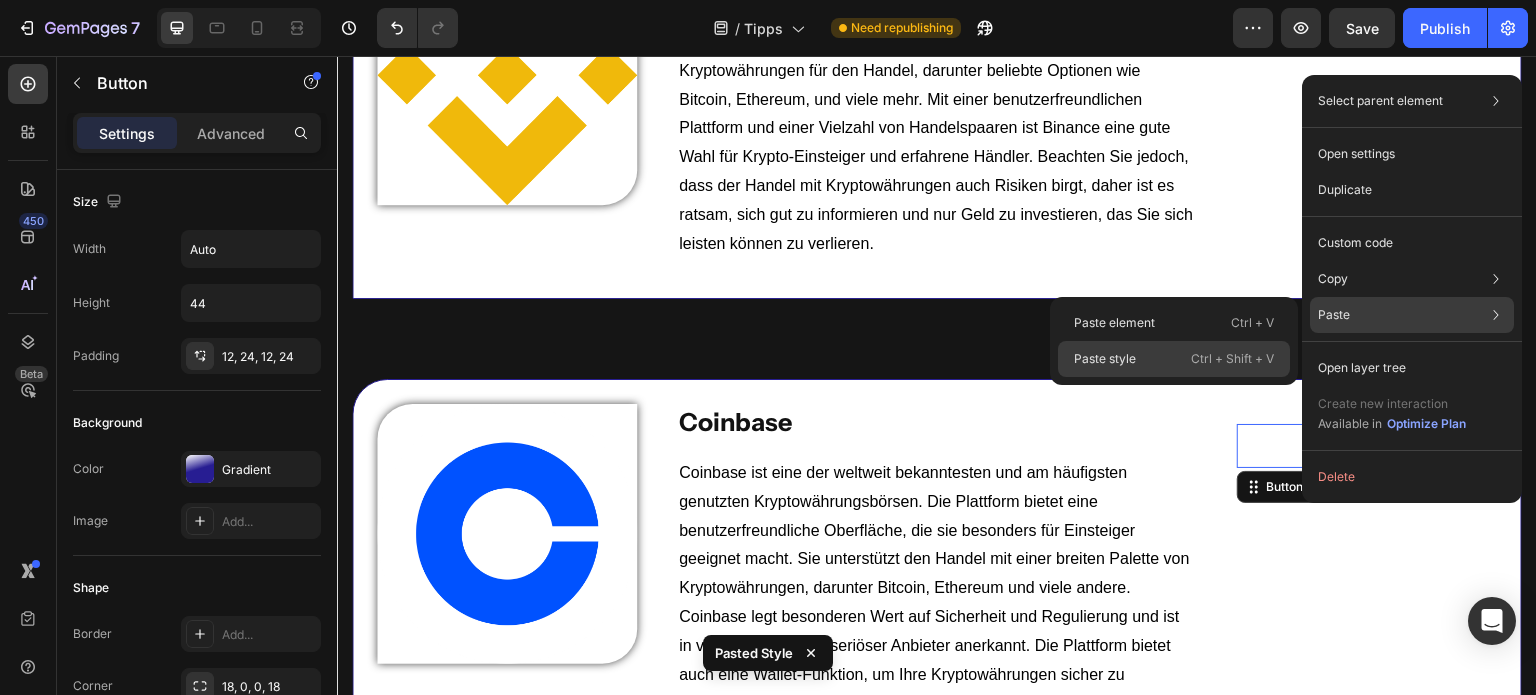 click on "Ctrl + Shift + V" at bounding box center [1232, 359] 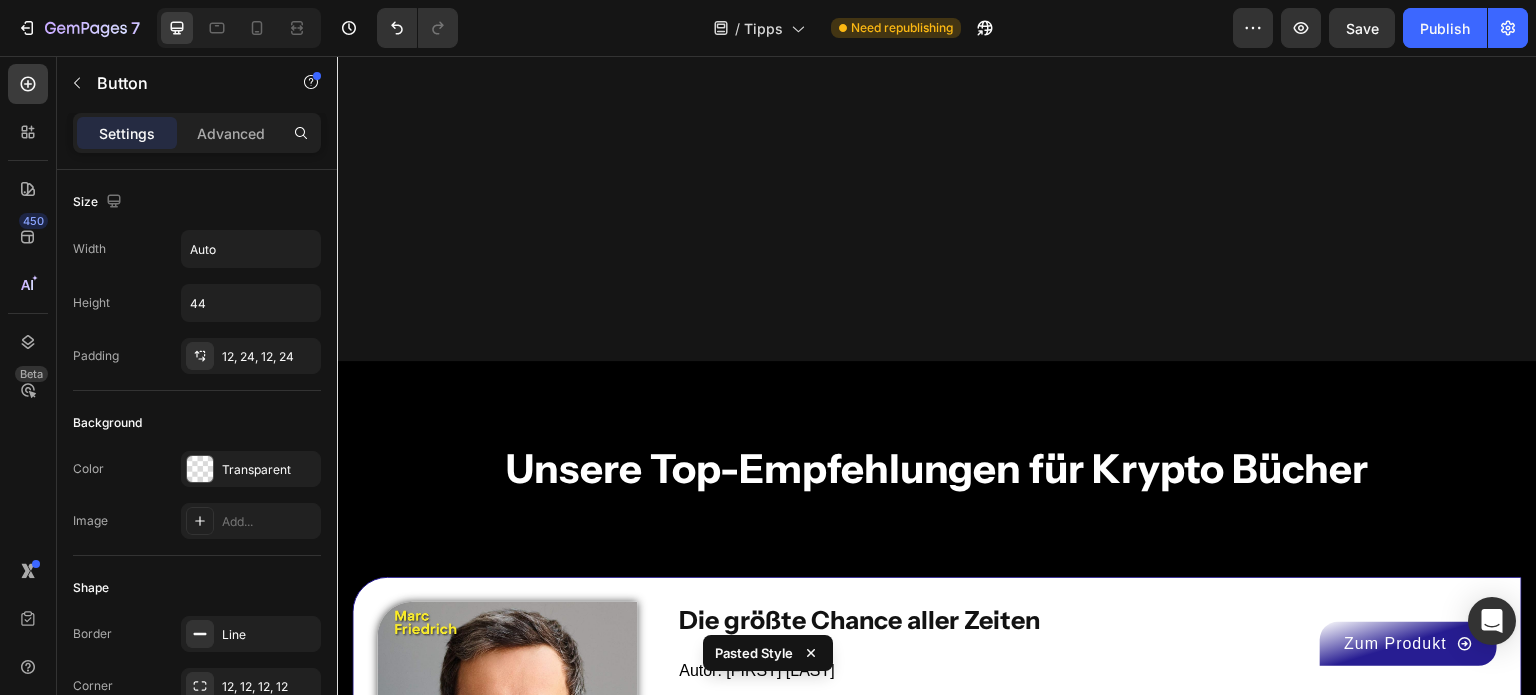 scroll, scrollTop: 8516, scrollLeft: 0, axis: vertical 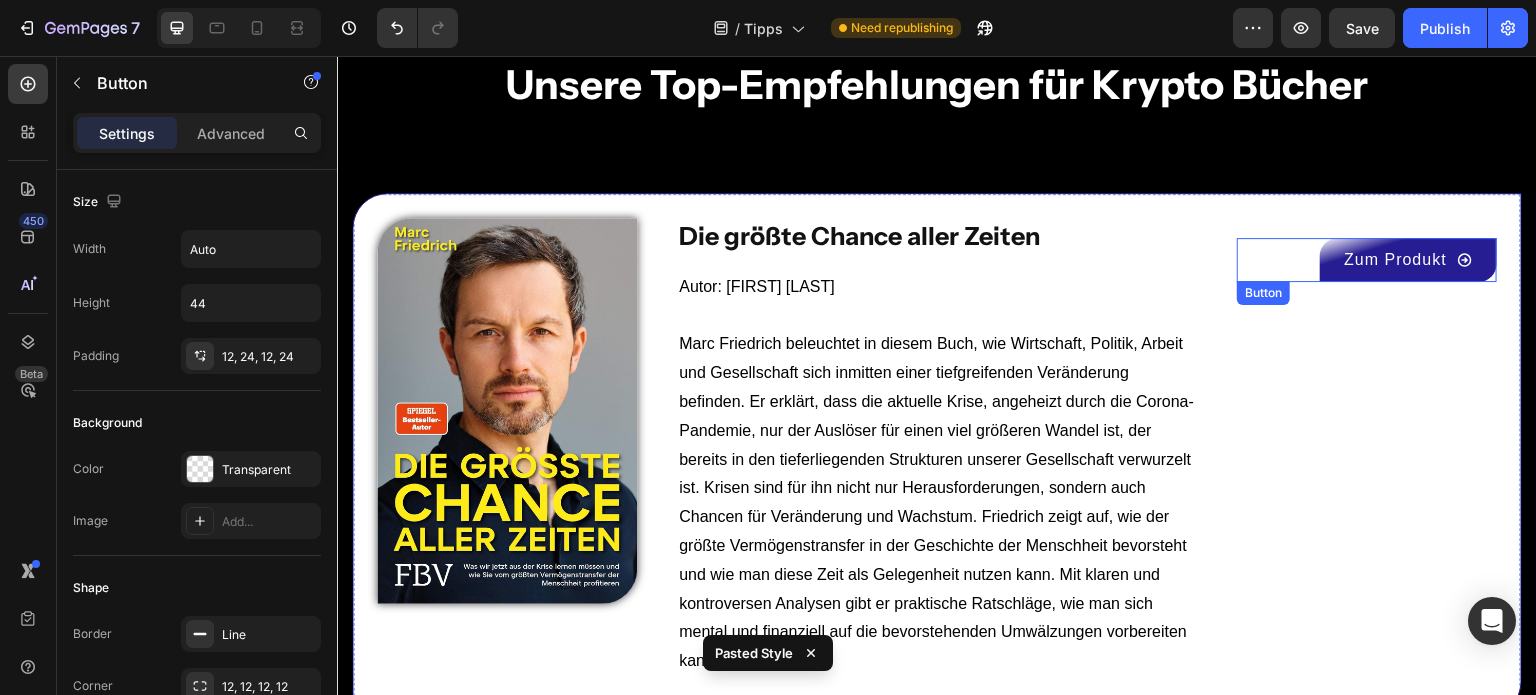 click on "Zum Produkt" at bounding box center [1408, 260] 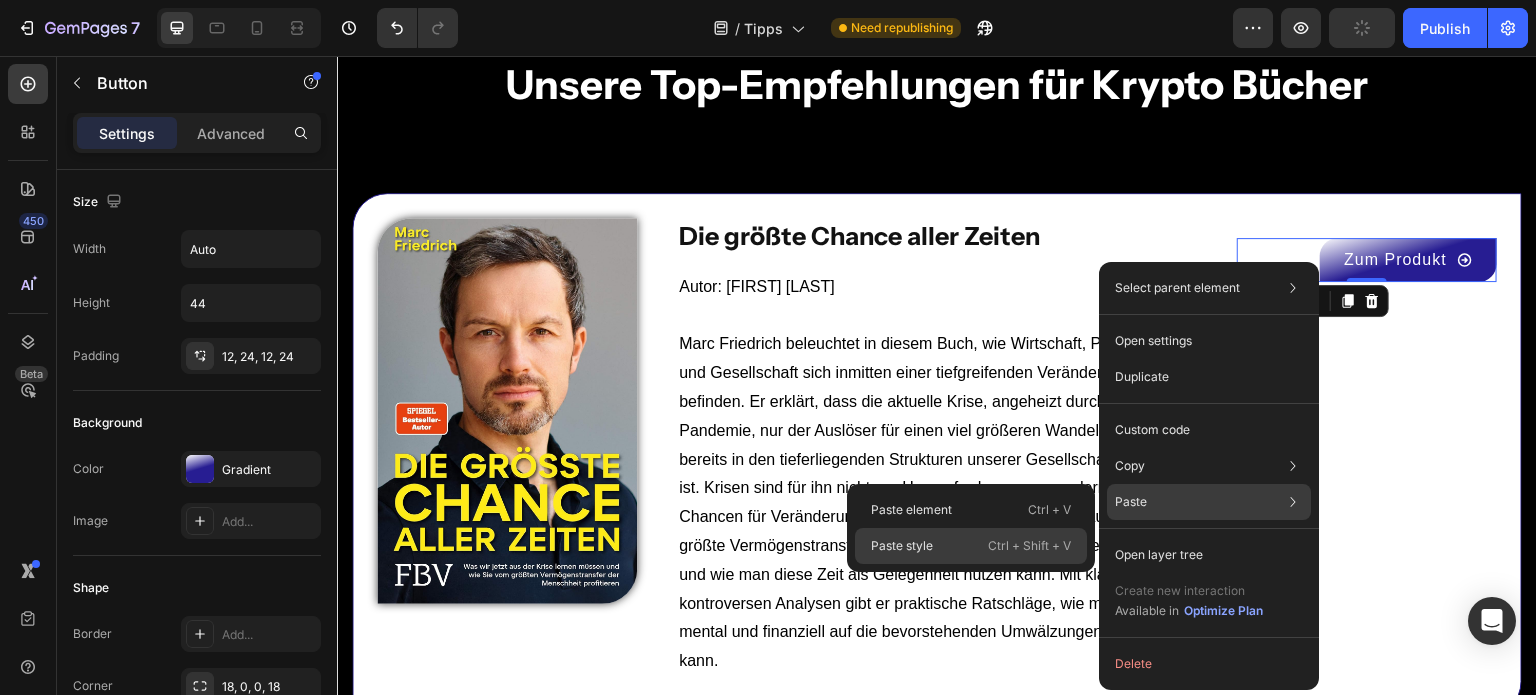 click on "Paste style  Ctrl + Shift + V" 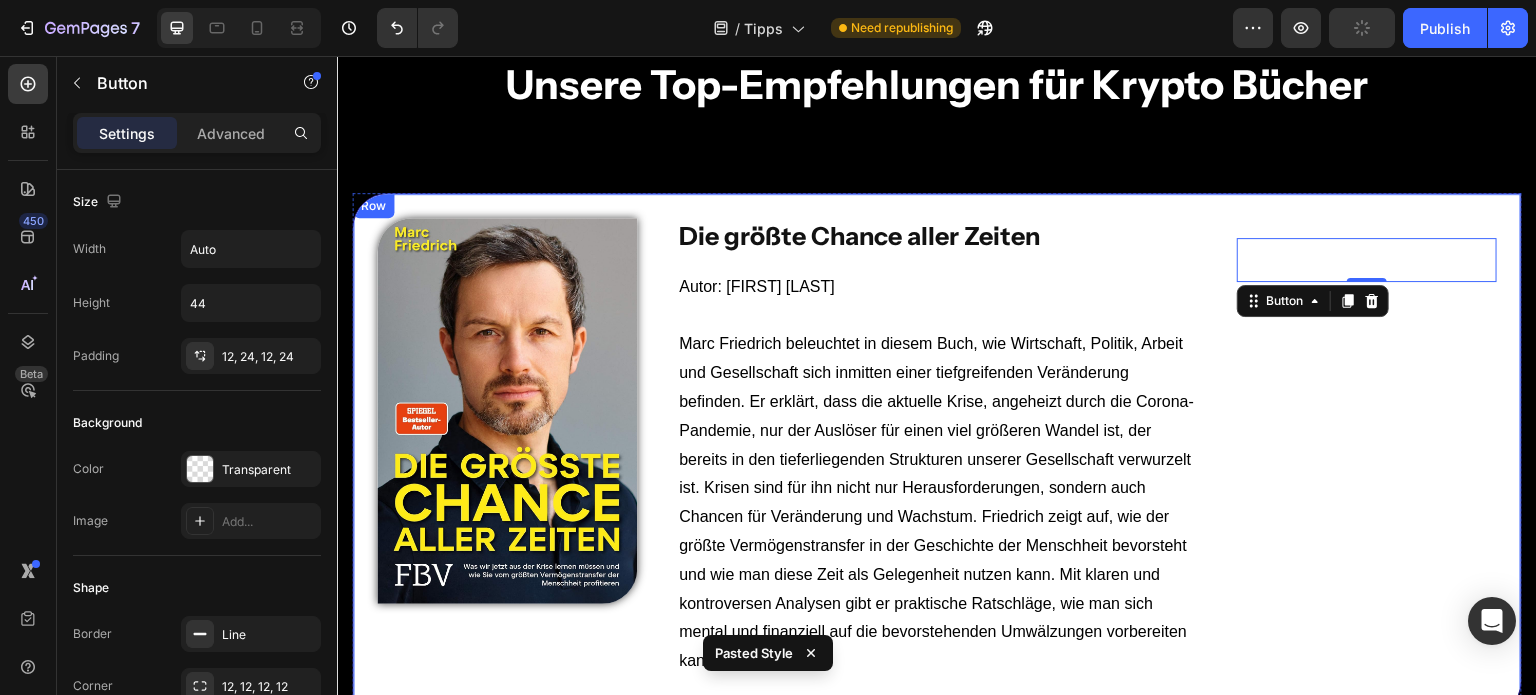 scroll, scrollTop: 8998, scrollLeft: 0, axis: vertical 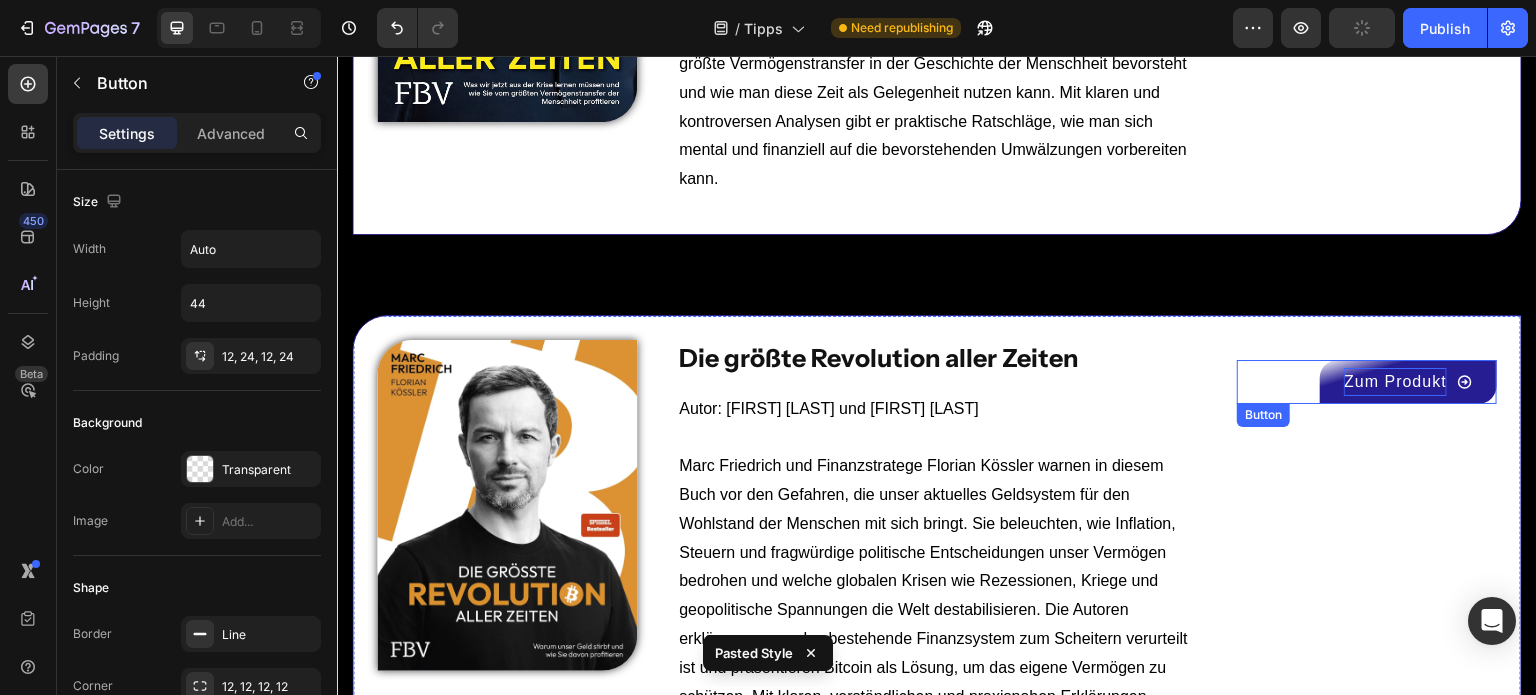 click on "Zum Produkt" at bounding box center (1395, 382) 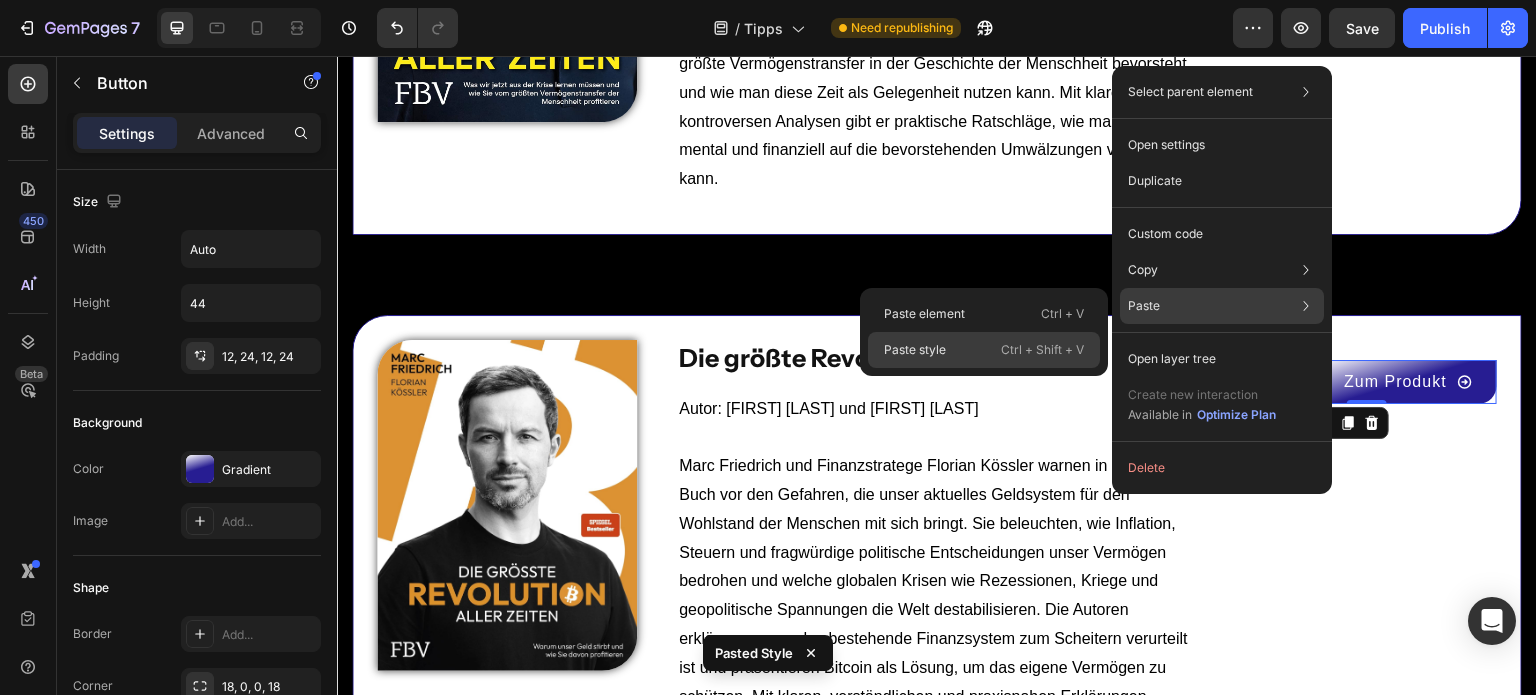 drag, startPoint x: 1038, startPoint y: 347, endPoint x: 963, endPoint y: 286, distance: 96.67471 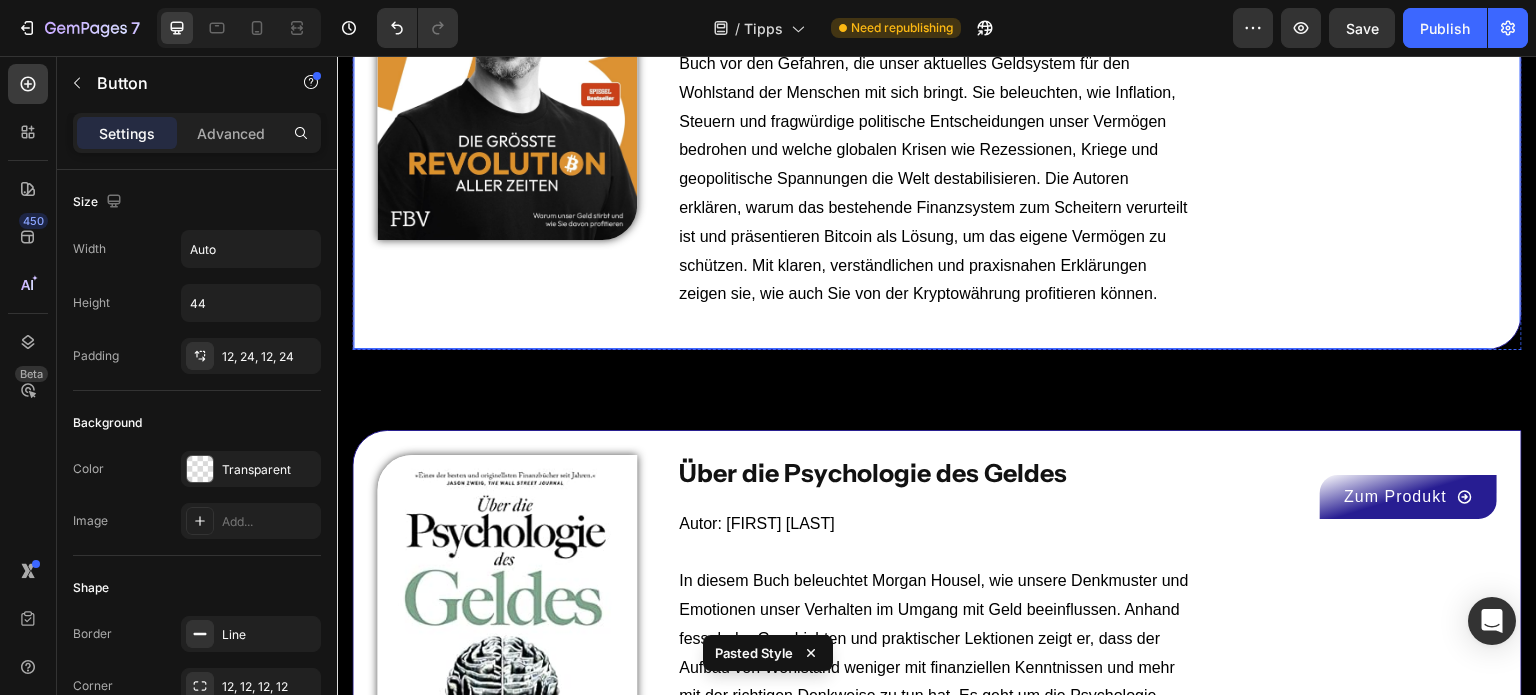 scroll, scrollTop: 9450, scrollLeft: 0, axis: vertical 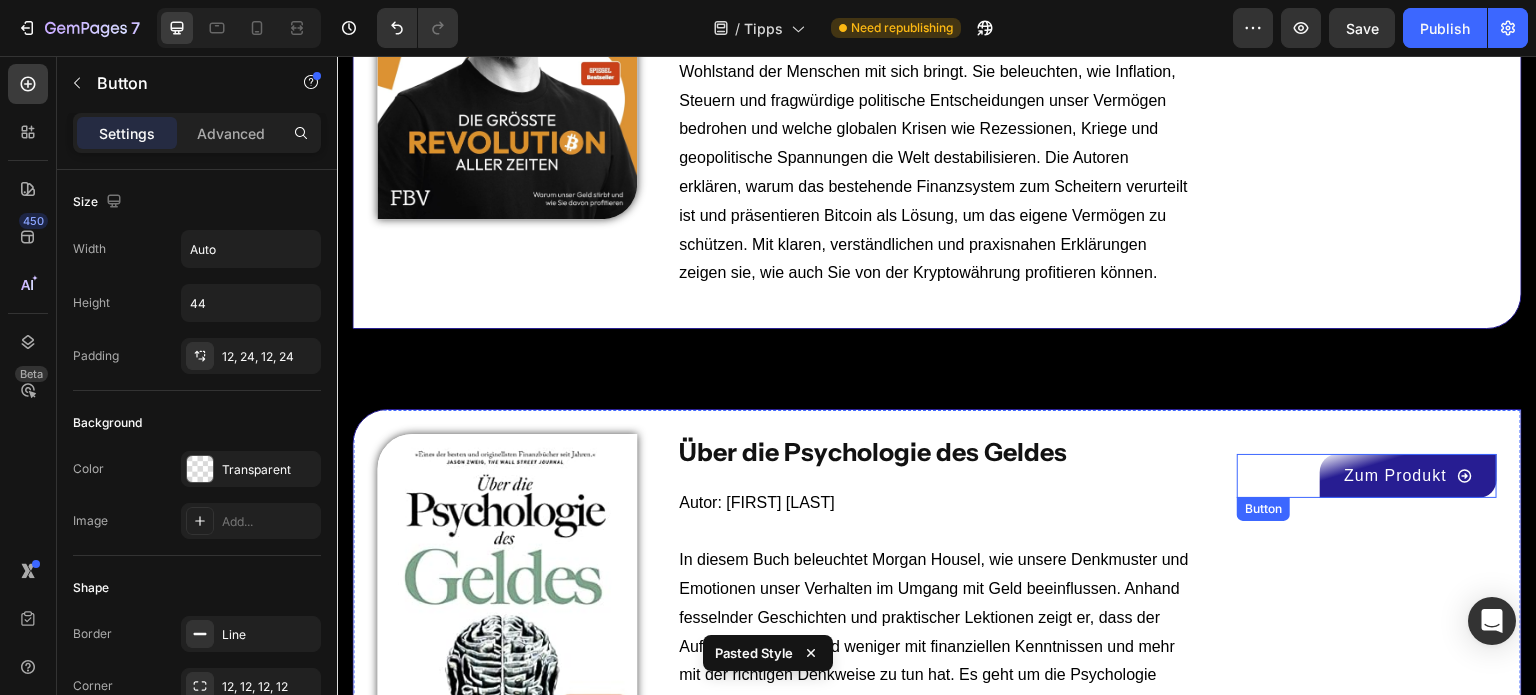 click on "Zum Produkt" at bounding box center [1408, 476] 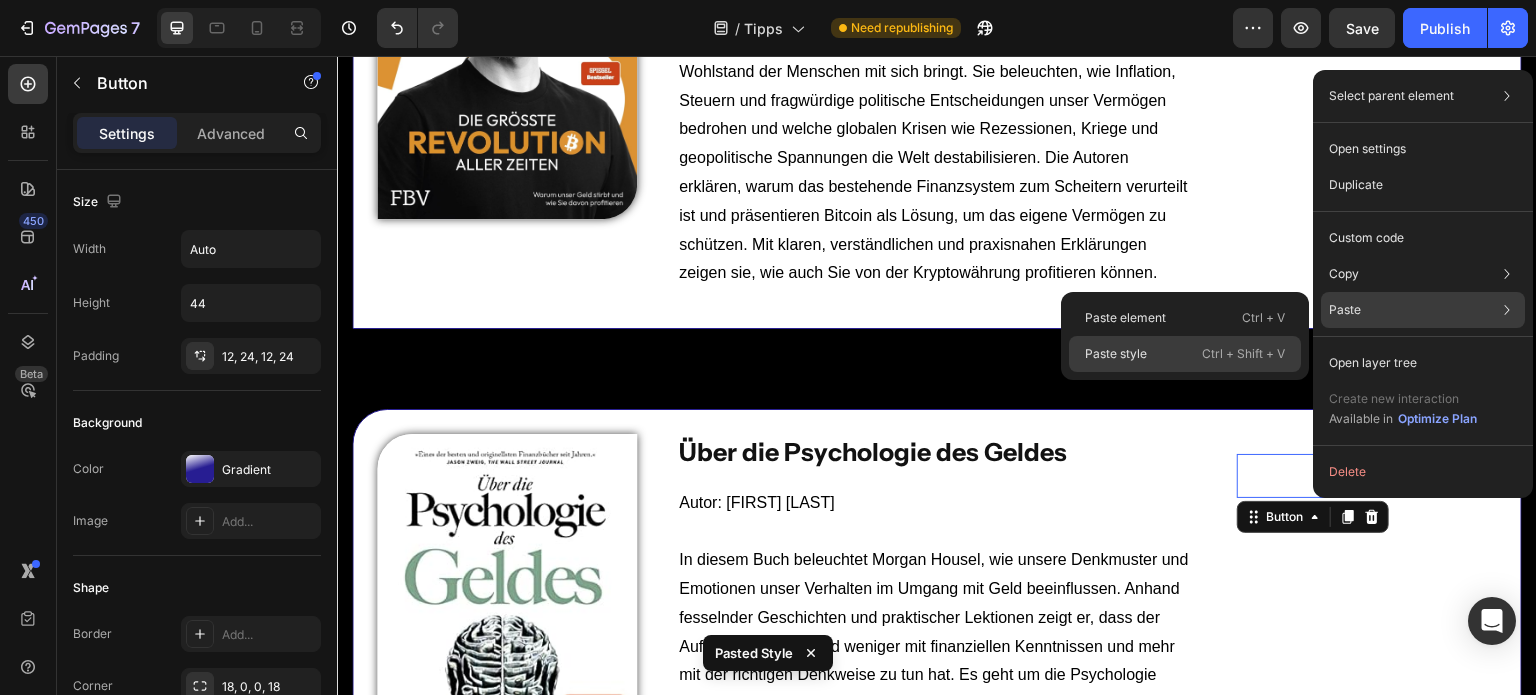 click on "Ctrl + Shift + V" at bounding box center [1243, 354] 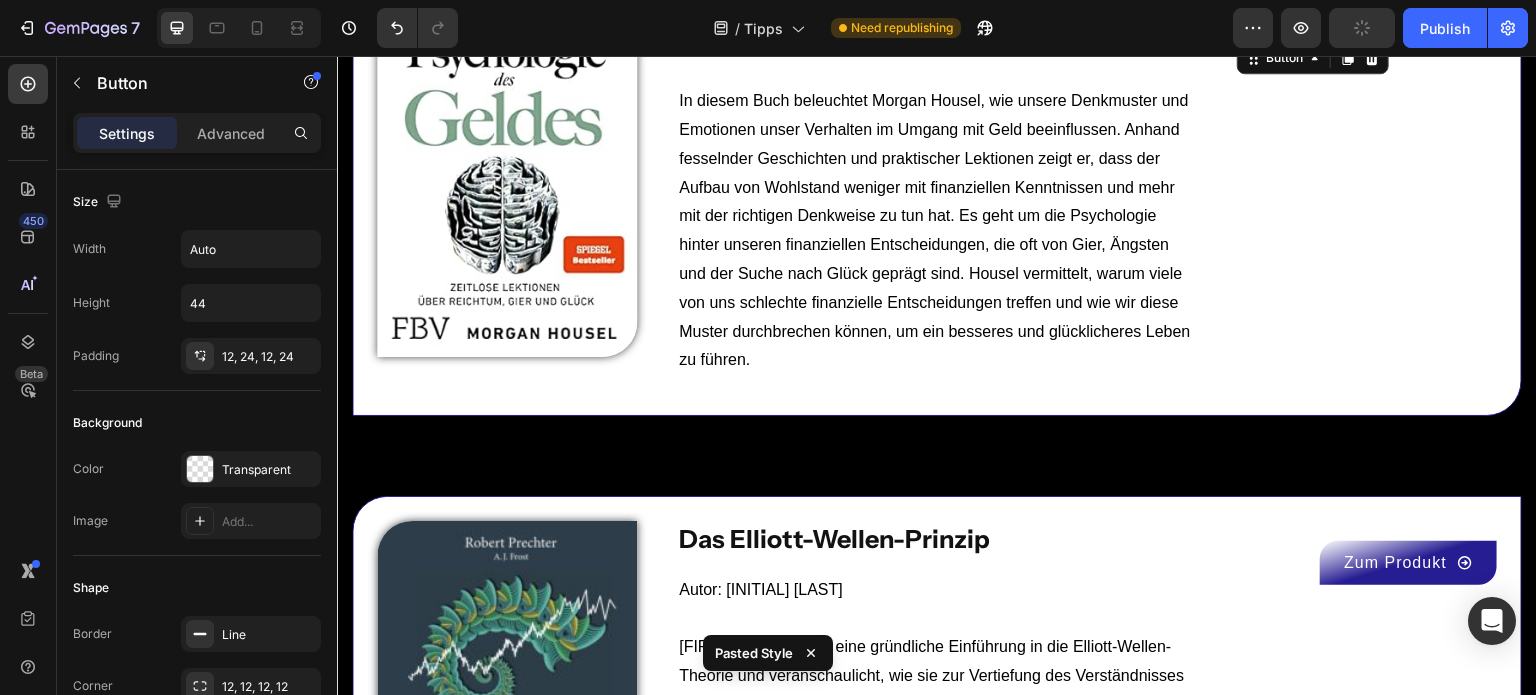 scroll, scrollTop: 10148, scrollLeft: 0, axis: vertical 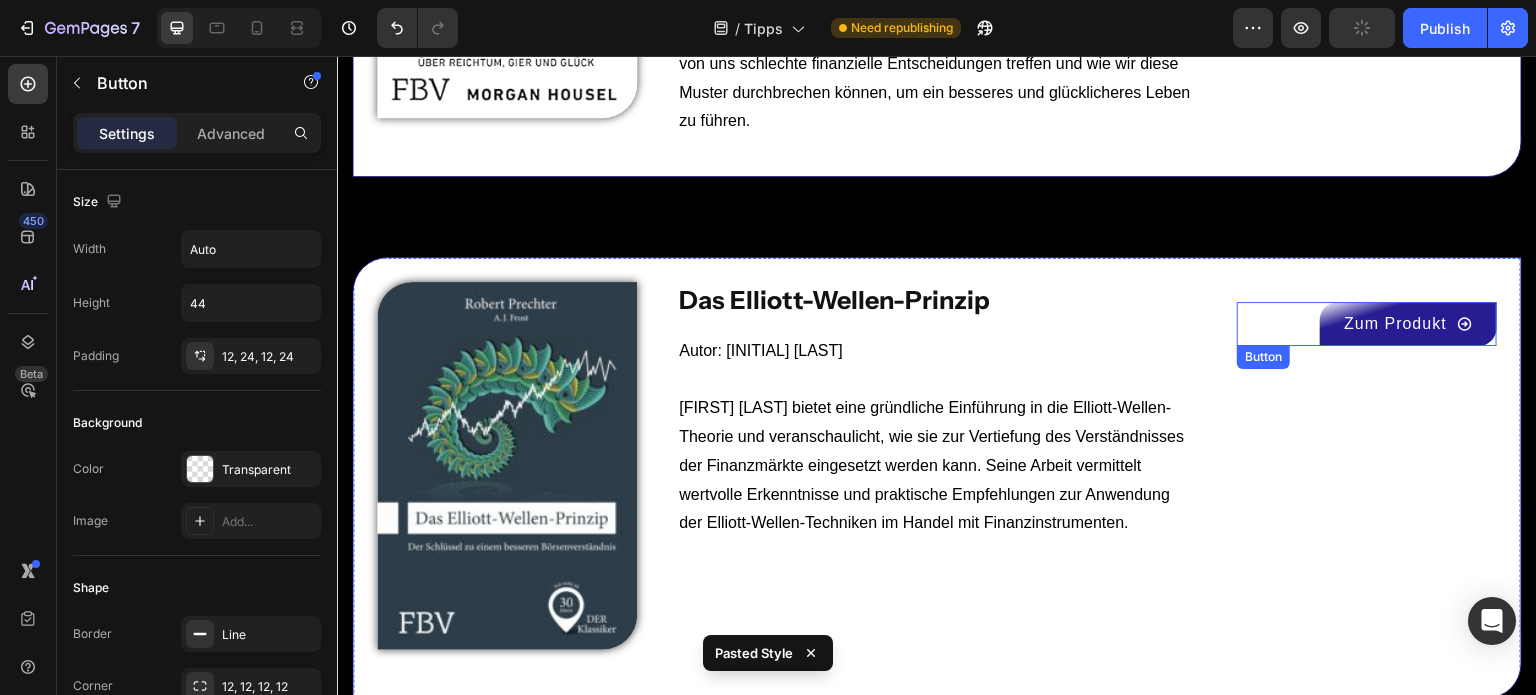 click on "Zum Produkt" at bounding box center [1408, 324] 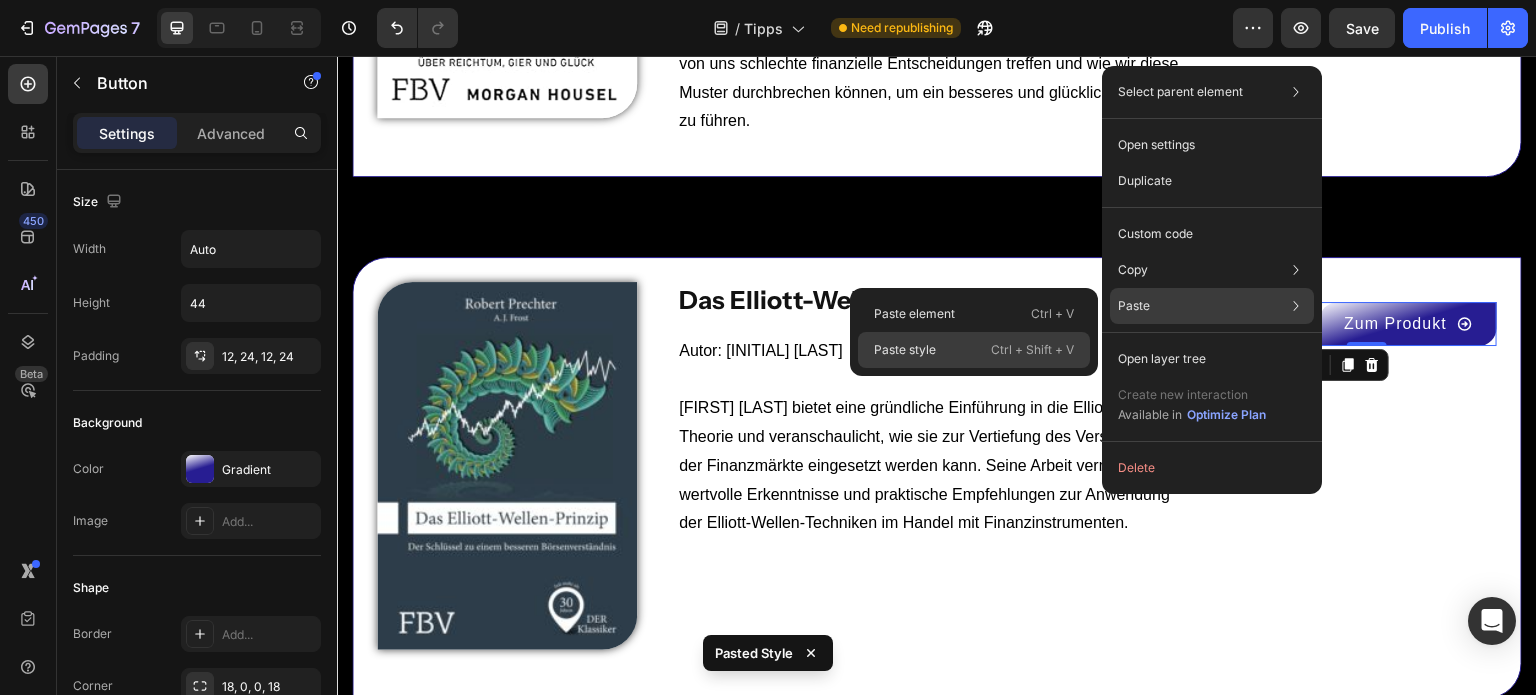 drag, startPoint x: 1012, startPoint y: 348, endPoint x: 798, endPoint y: 408, distance: 222.2521 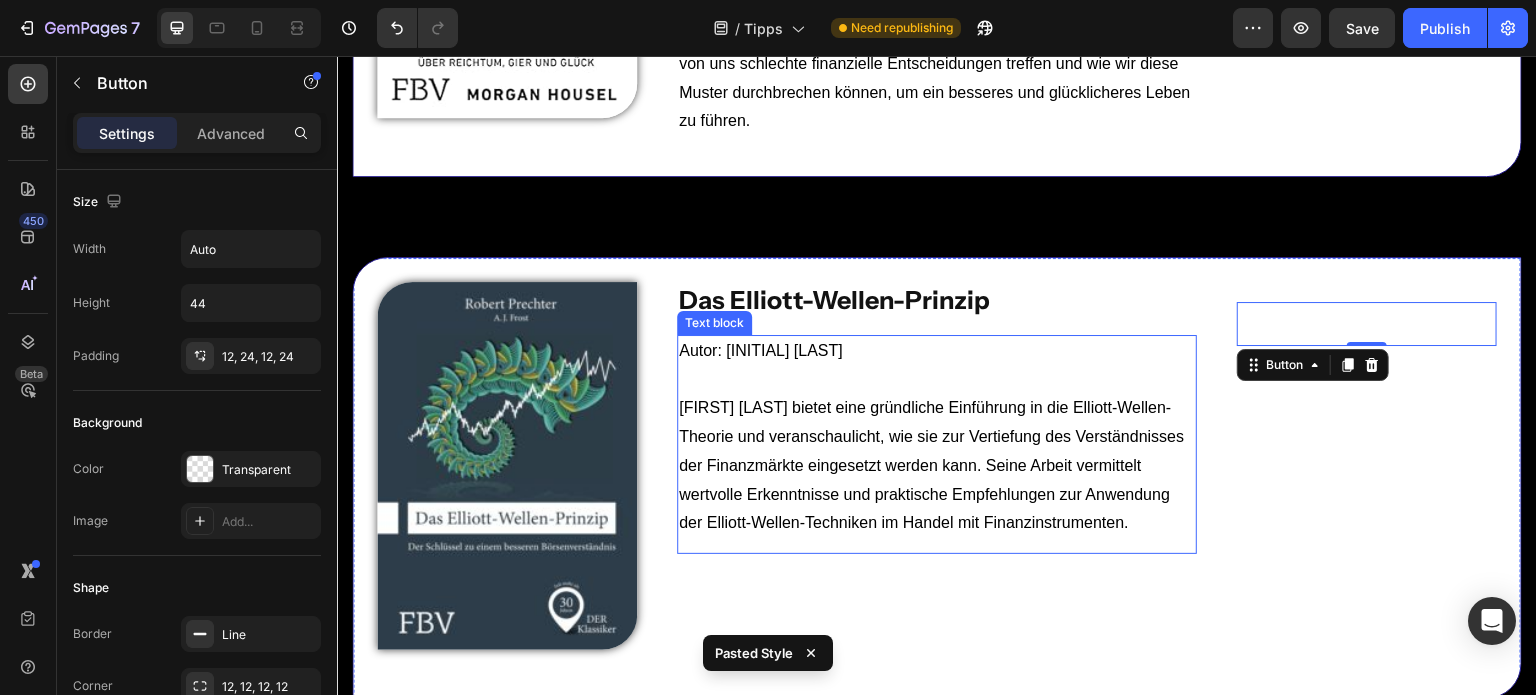 scroll, scrollTop: 10642, scrollLeft: 0, axis: vertical 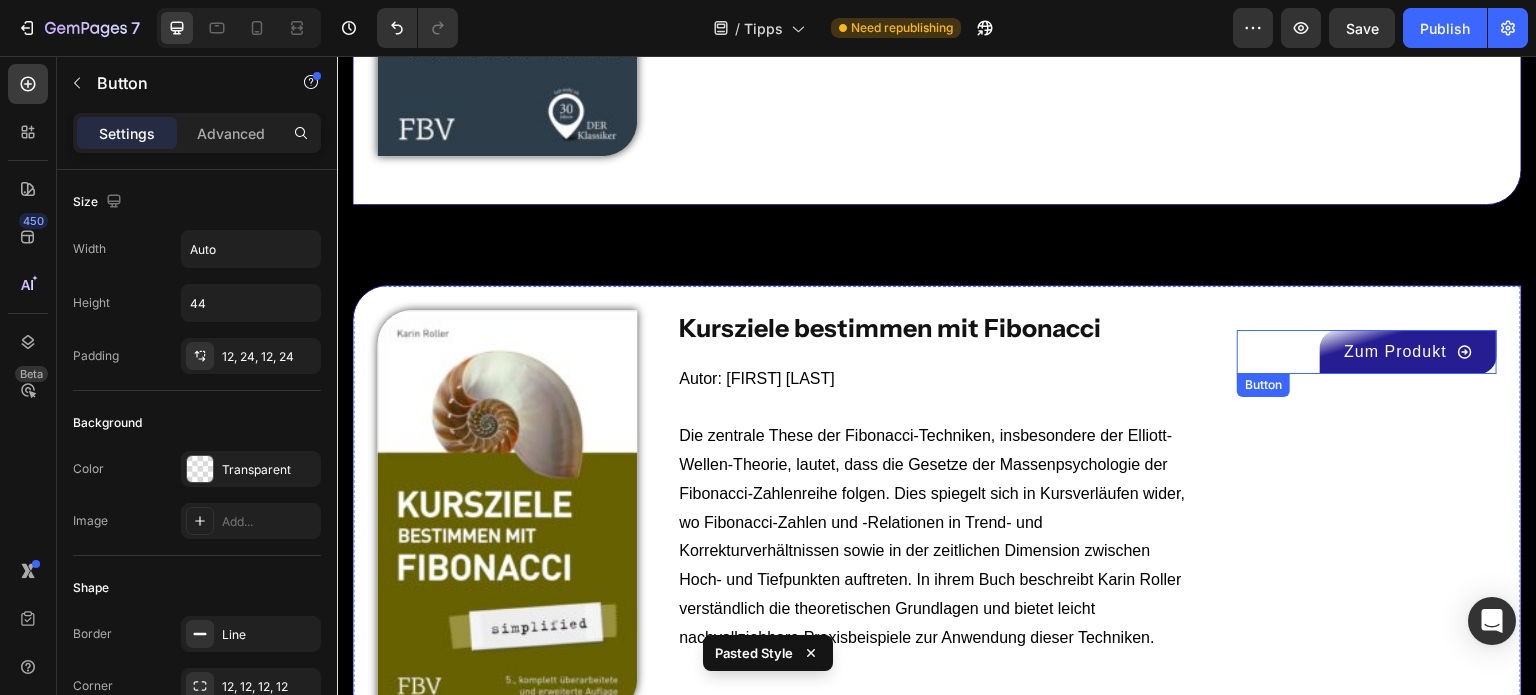 click on "Zum Produkt" at bounding box center (1408, 352) 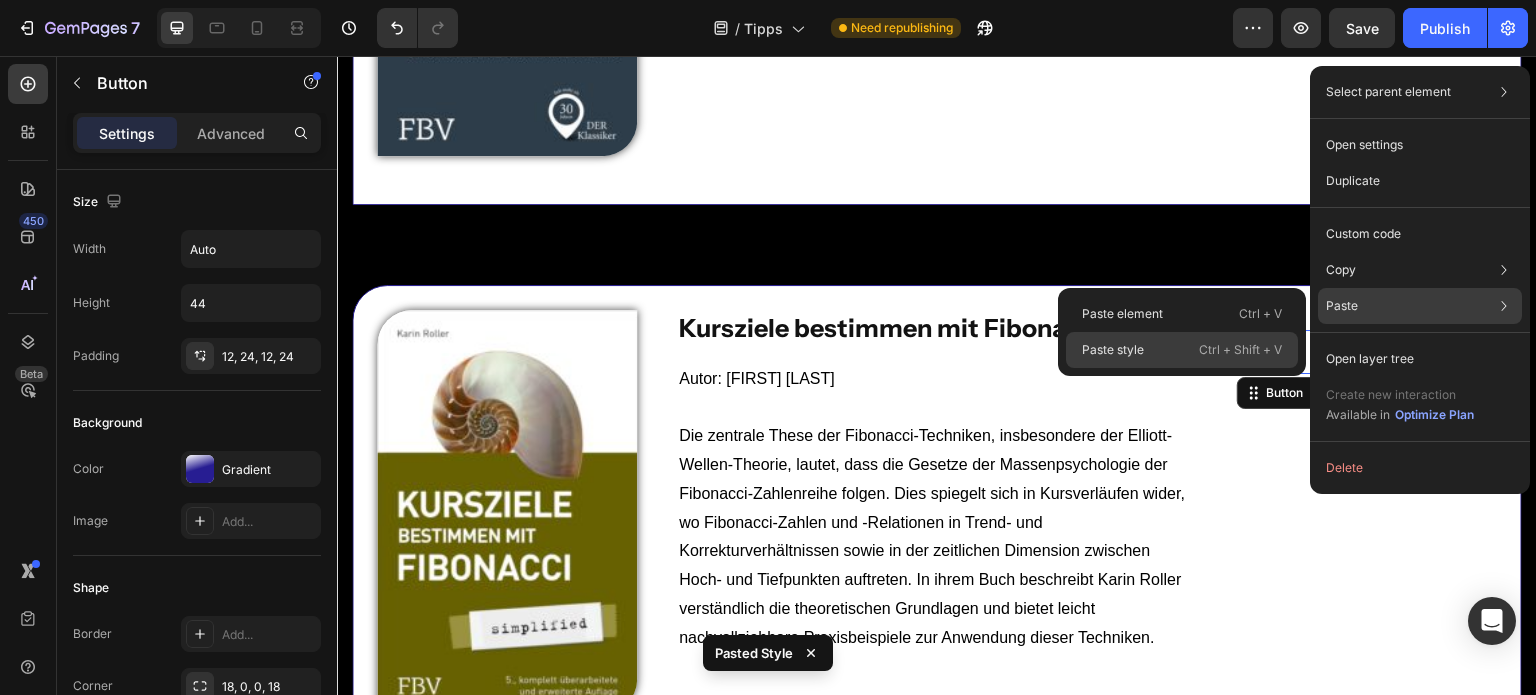 click on "Ctrl + Shift + V" at bounding box center [1240, 350] 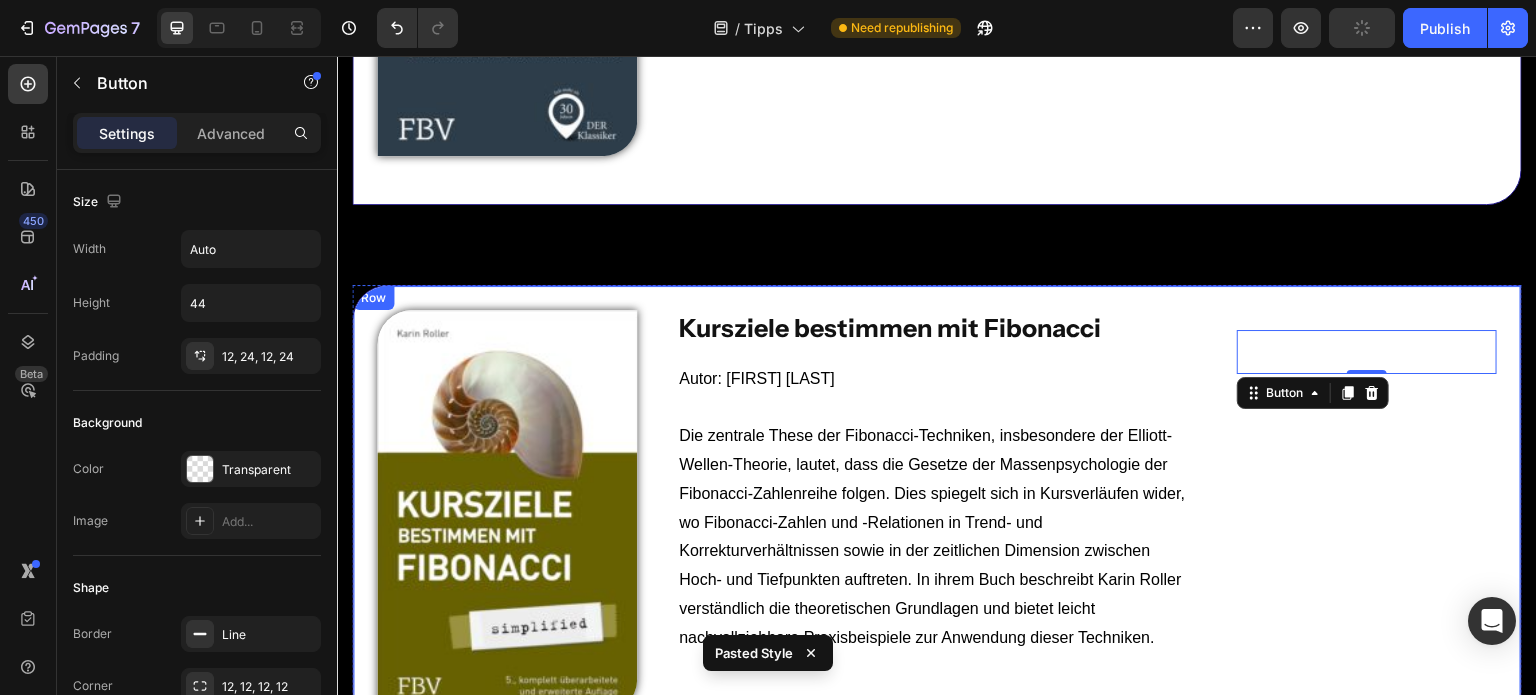 scroll, scrollTop: 11132, scrollLeft: 0, axis: vertical 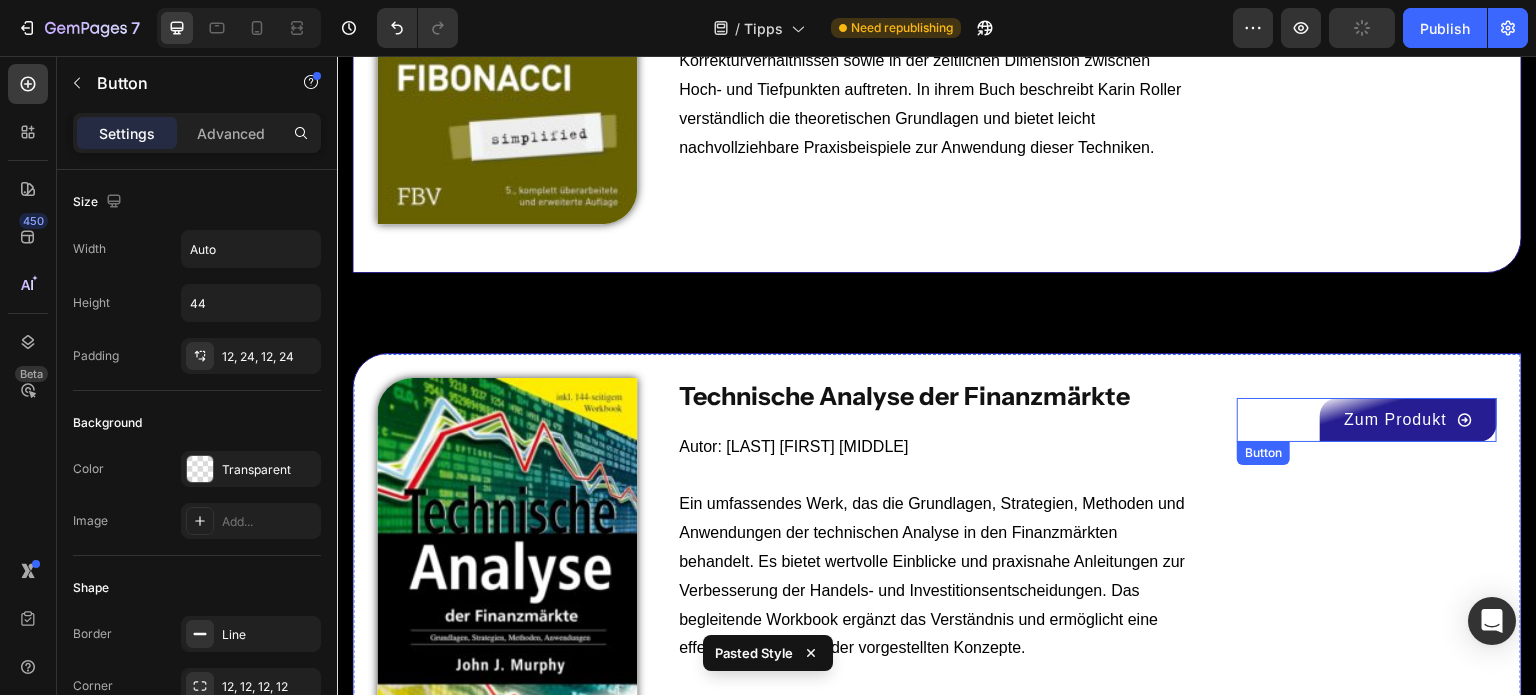 click on "Zum Produkt" at bounding box center (1408, 420) 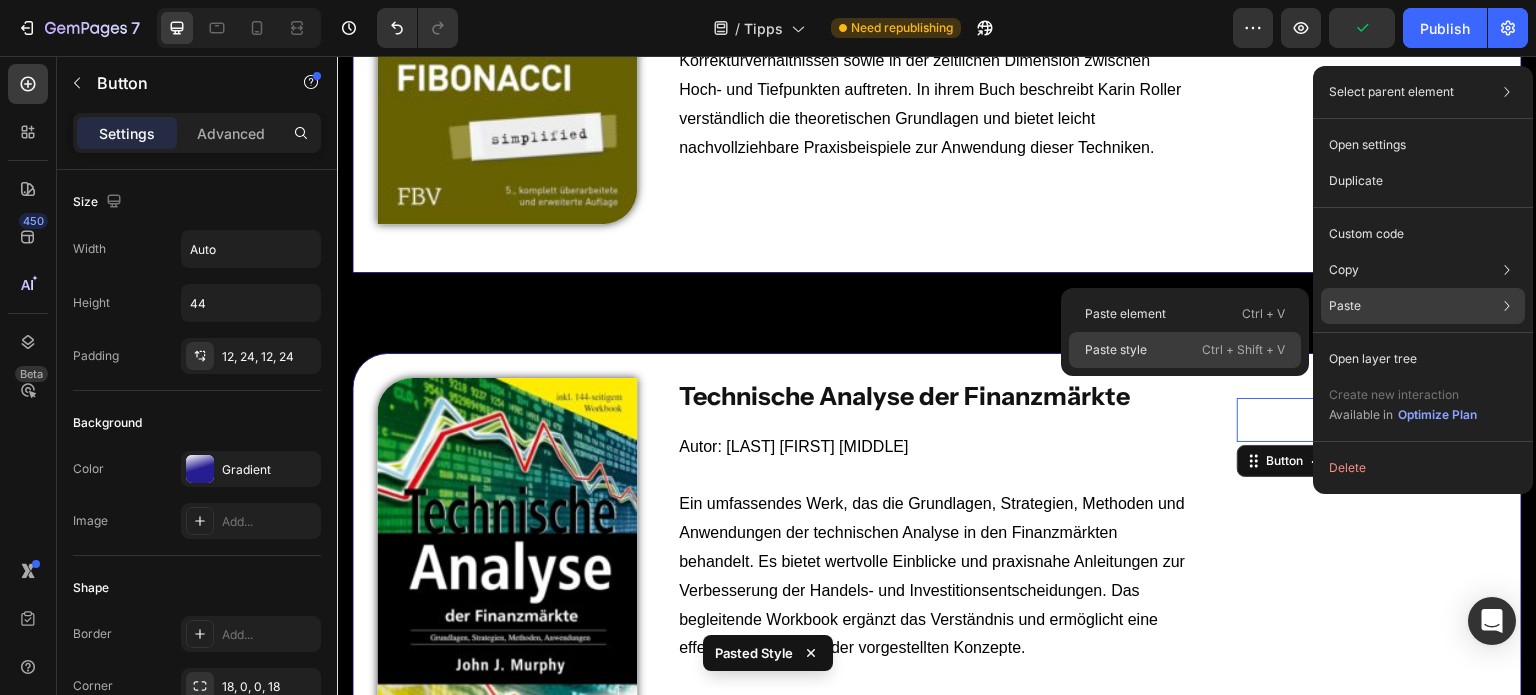 click on "Ctrl + Shift + V" at bounding box center [1243, 350] 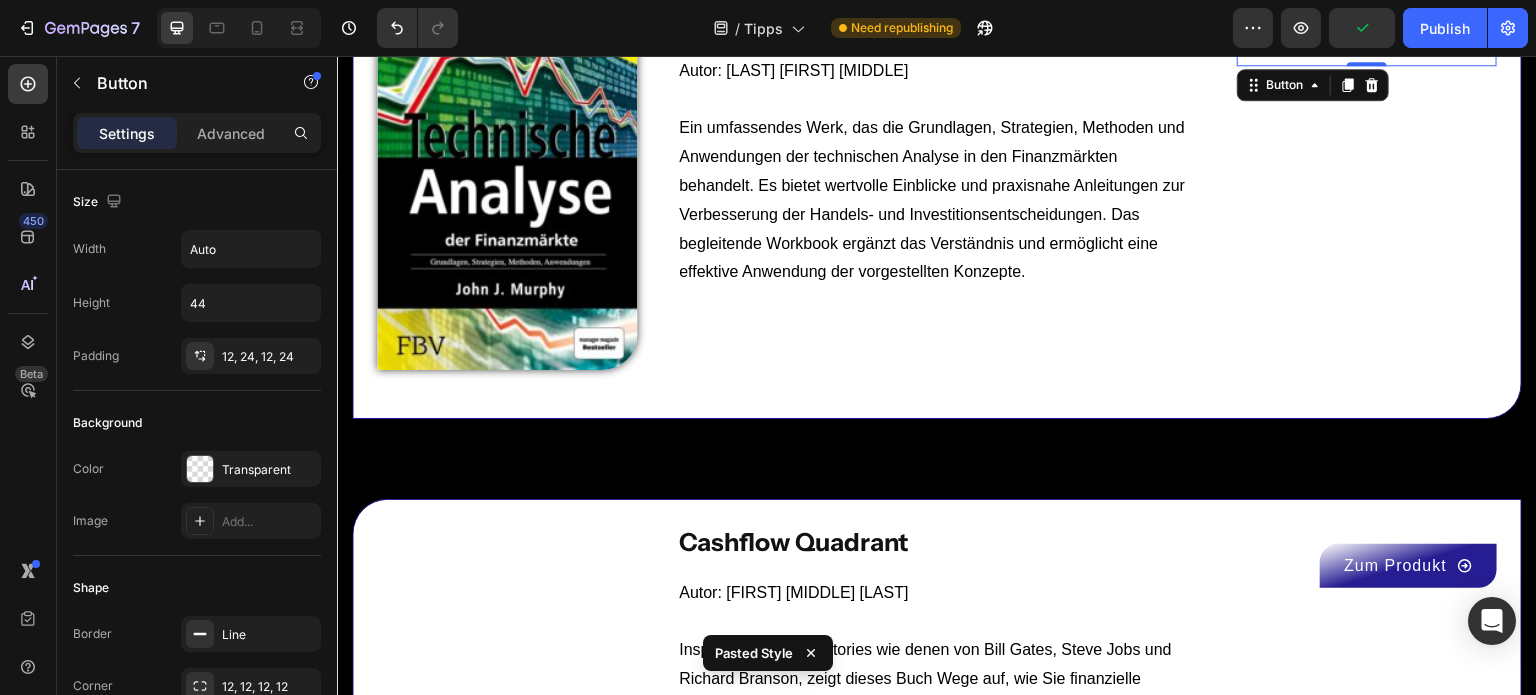 scroll, scrollTop: 11714, scrollLeft: 0, axis: vertical 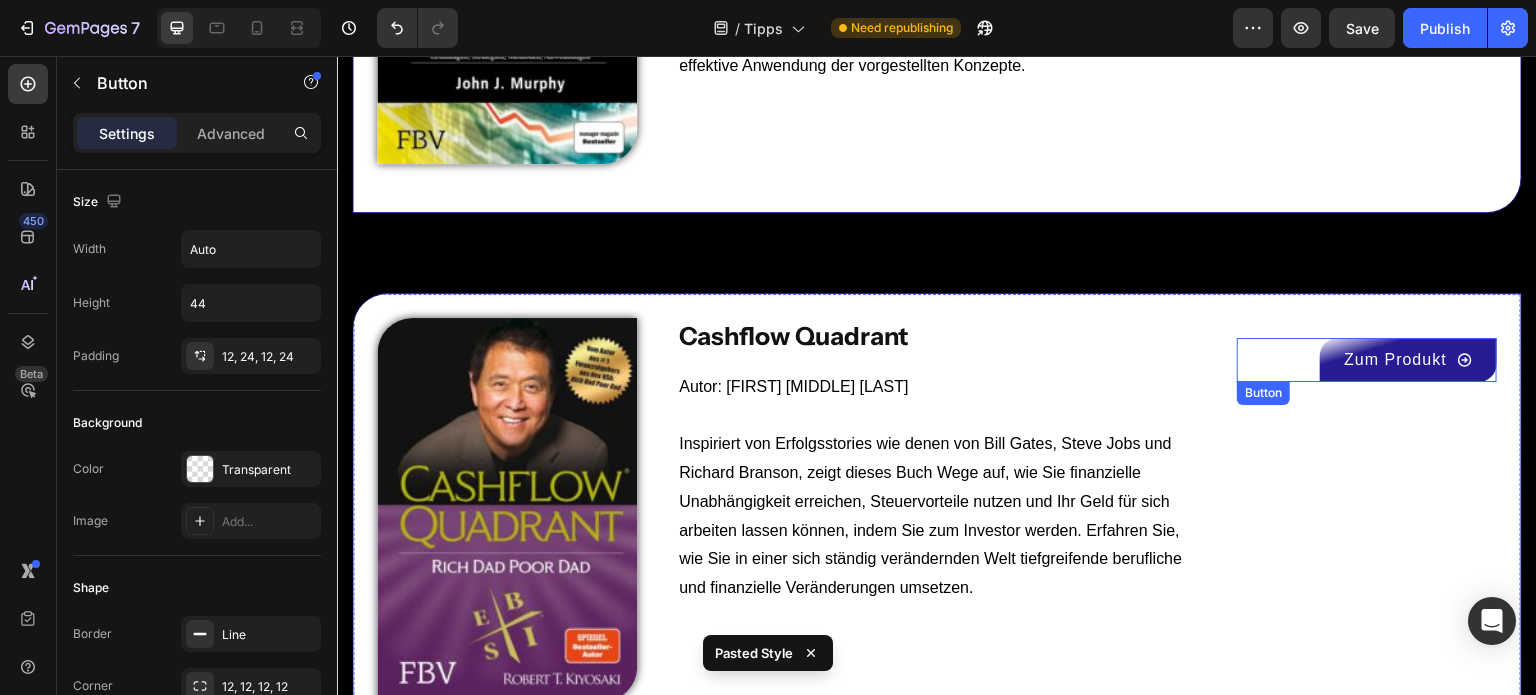 click on "Zum Produkt" at bounding box center [1408, 360] 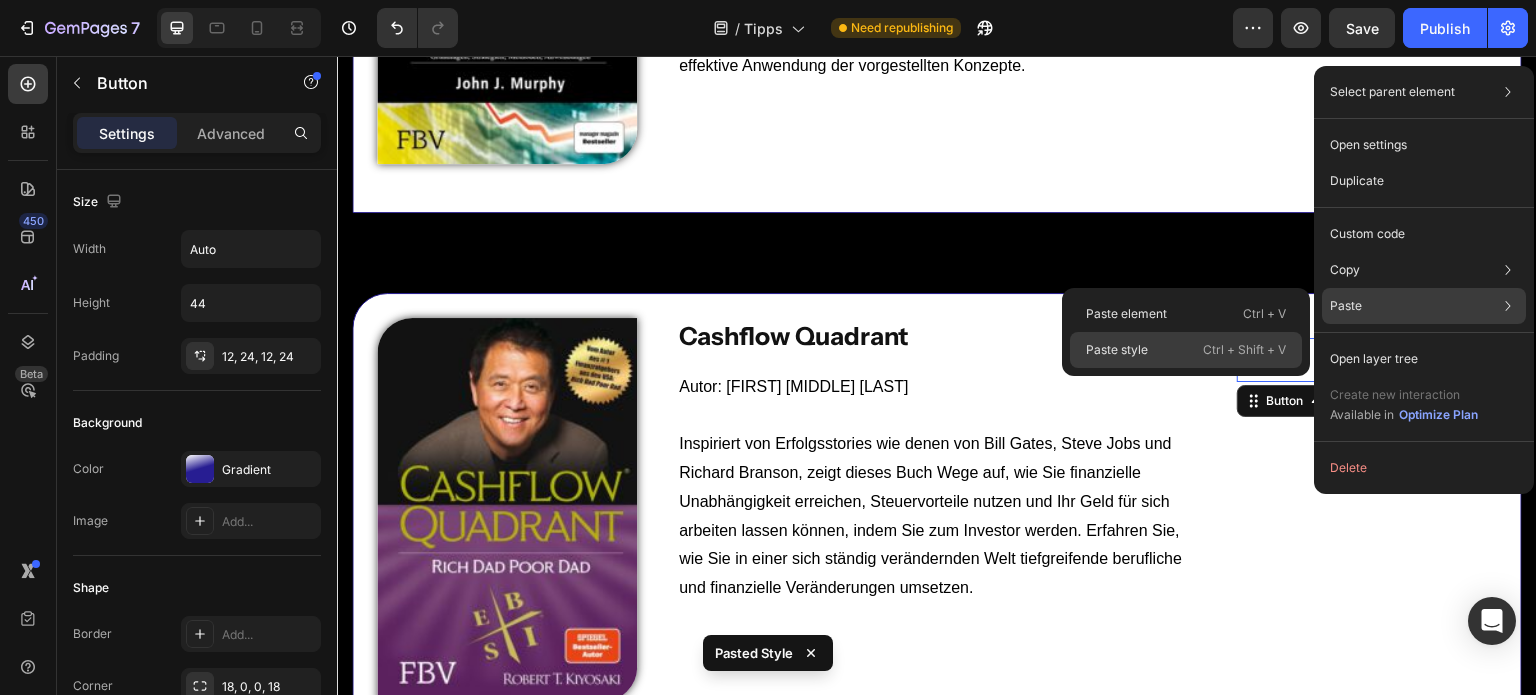 click on "Ctrl + Shift + V" at bounding box center (1244, 350) 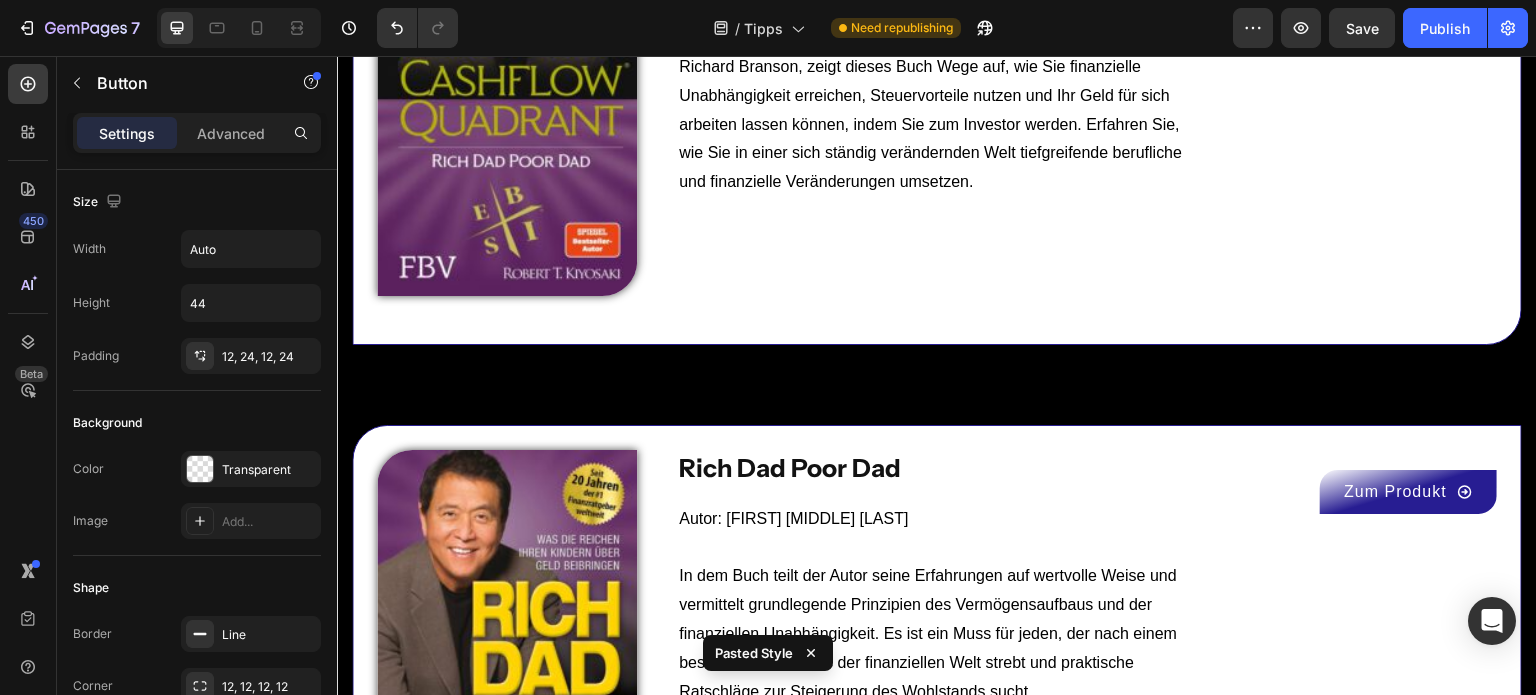 scroll, scrollTop: 12306, scrollLeft: 0, axis: vertical 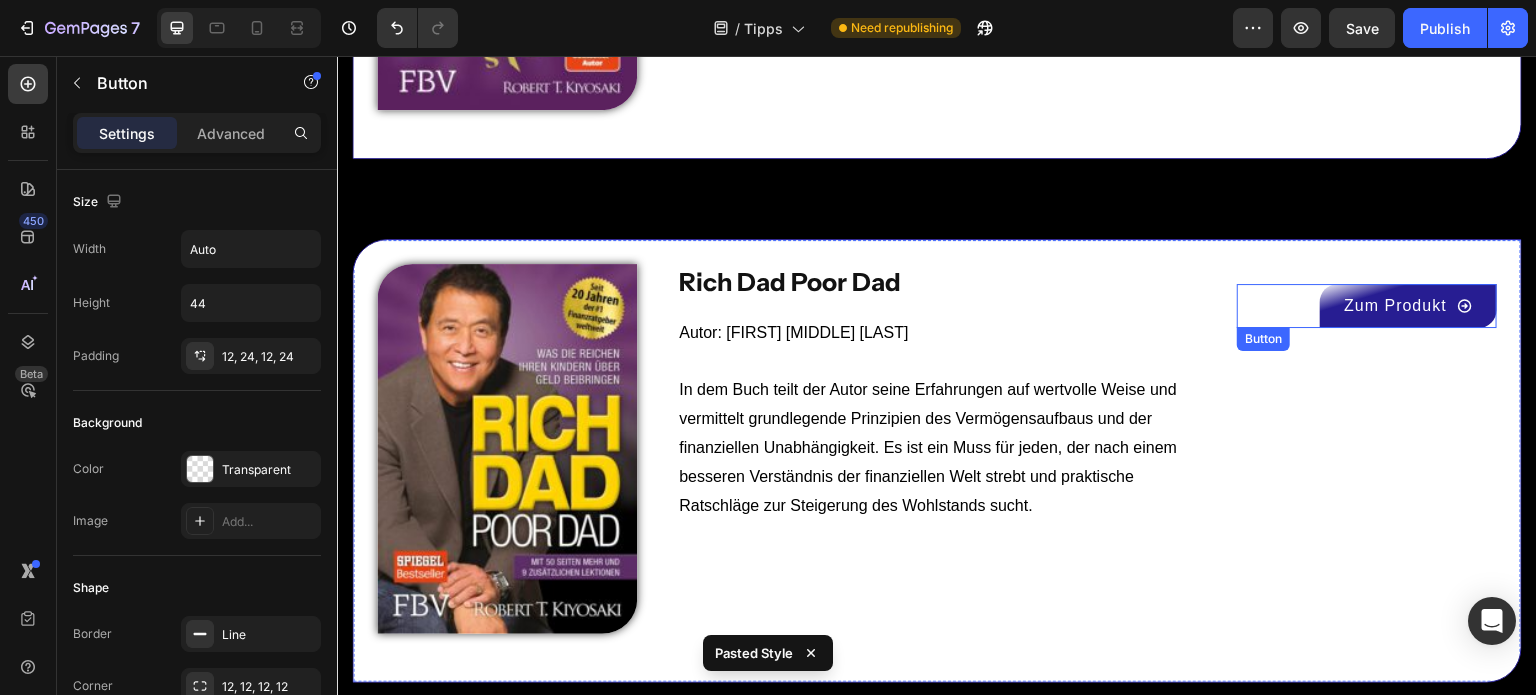 click on "Zum Produkt" at bounding box center [1408, 306] 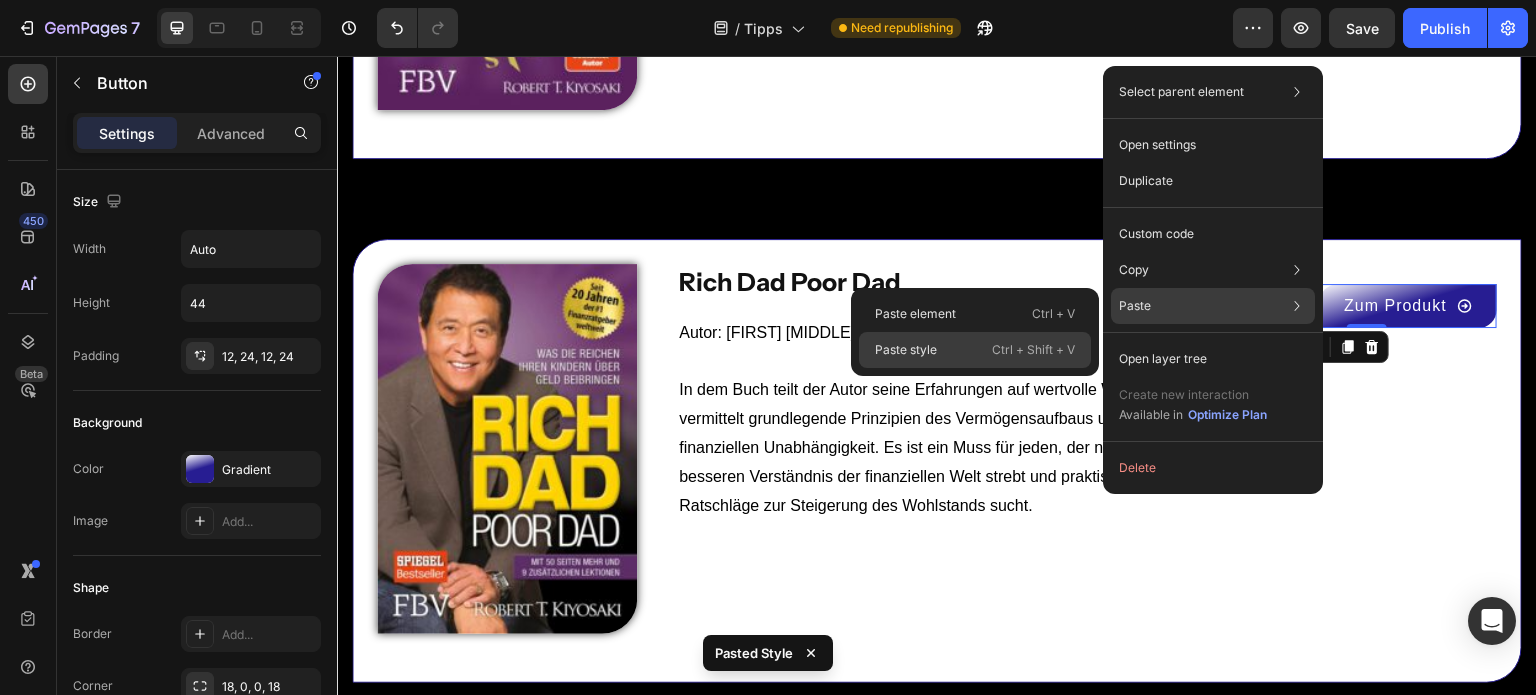 click on "Ctrl + Shift + V" at bounding box center [1033, 350] 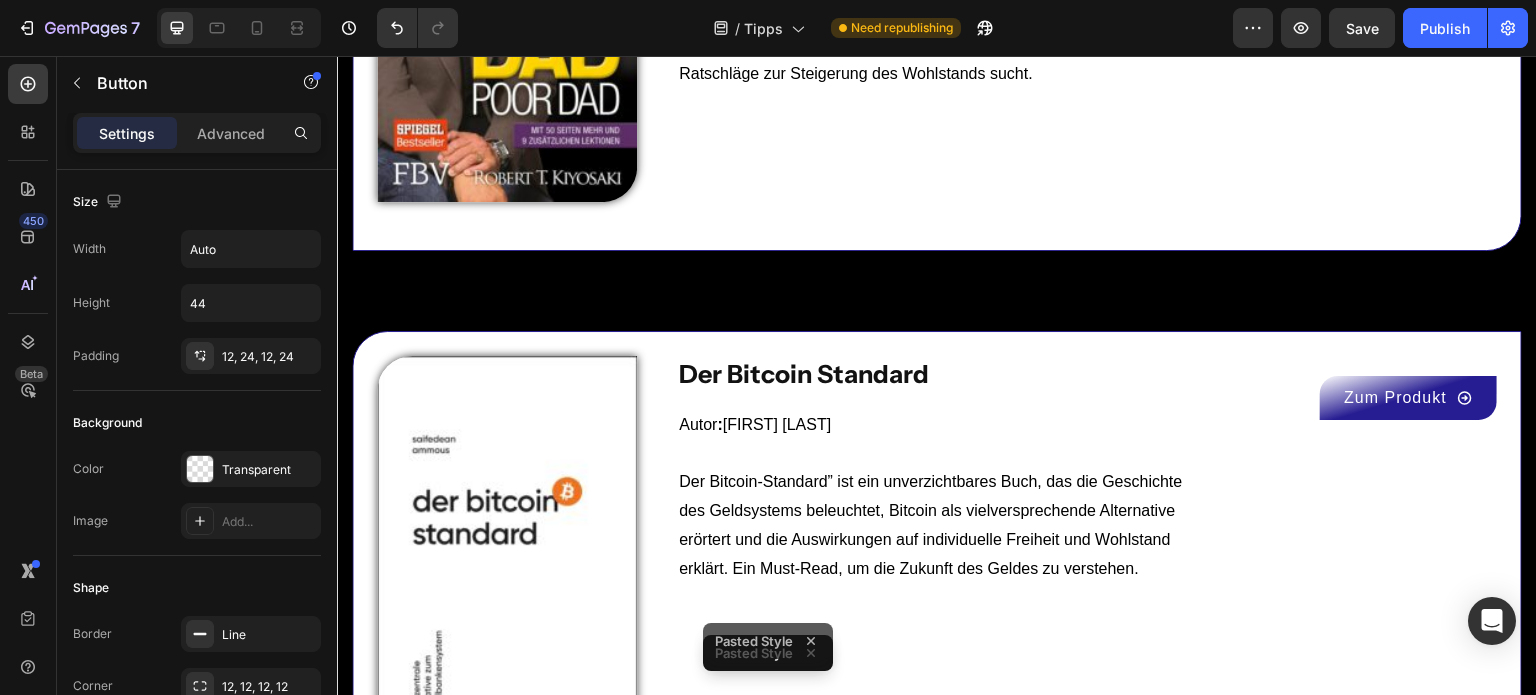 scroll, scrollTop: 12745, scrollLeft: 0, axis: vertical 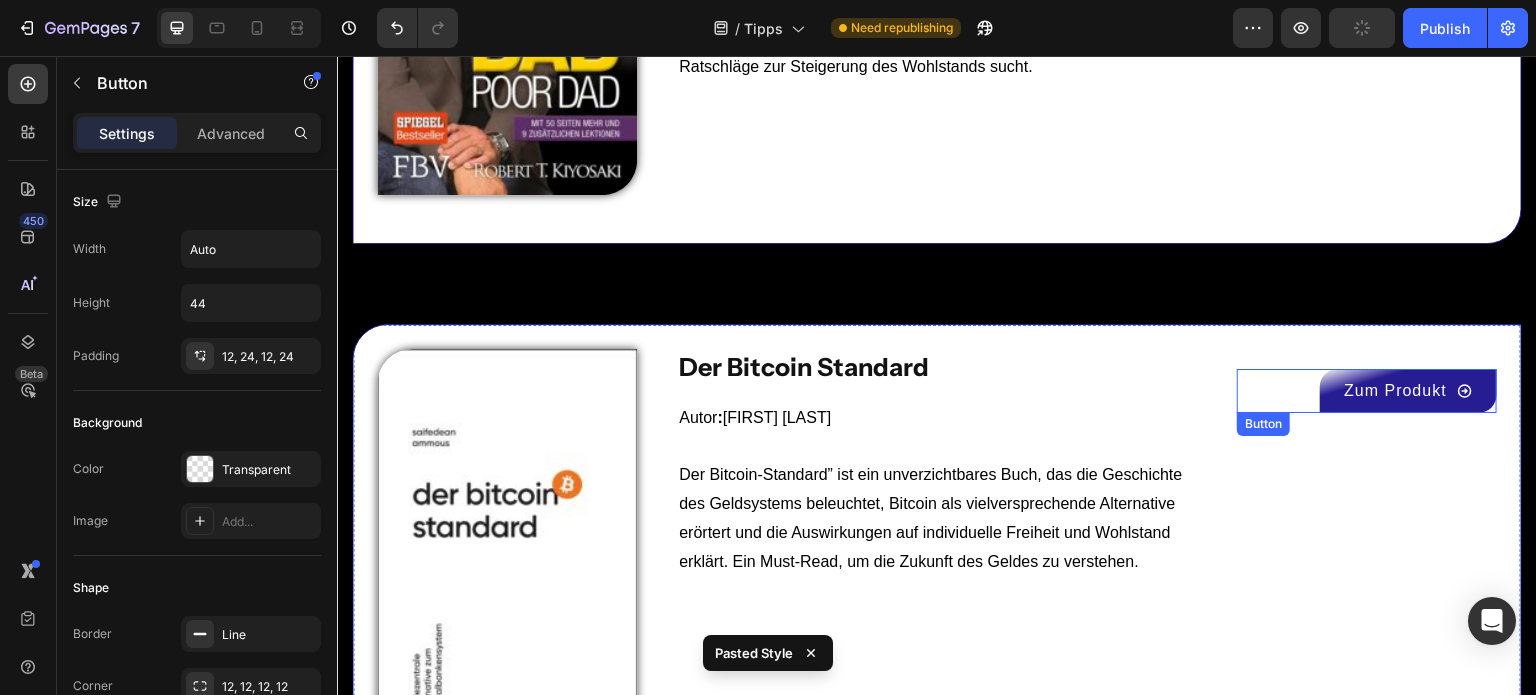 click on "Zum Produkt" at bounding box center (1408, 391) 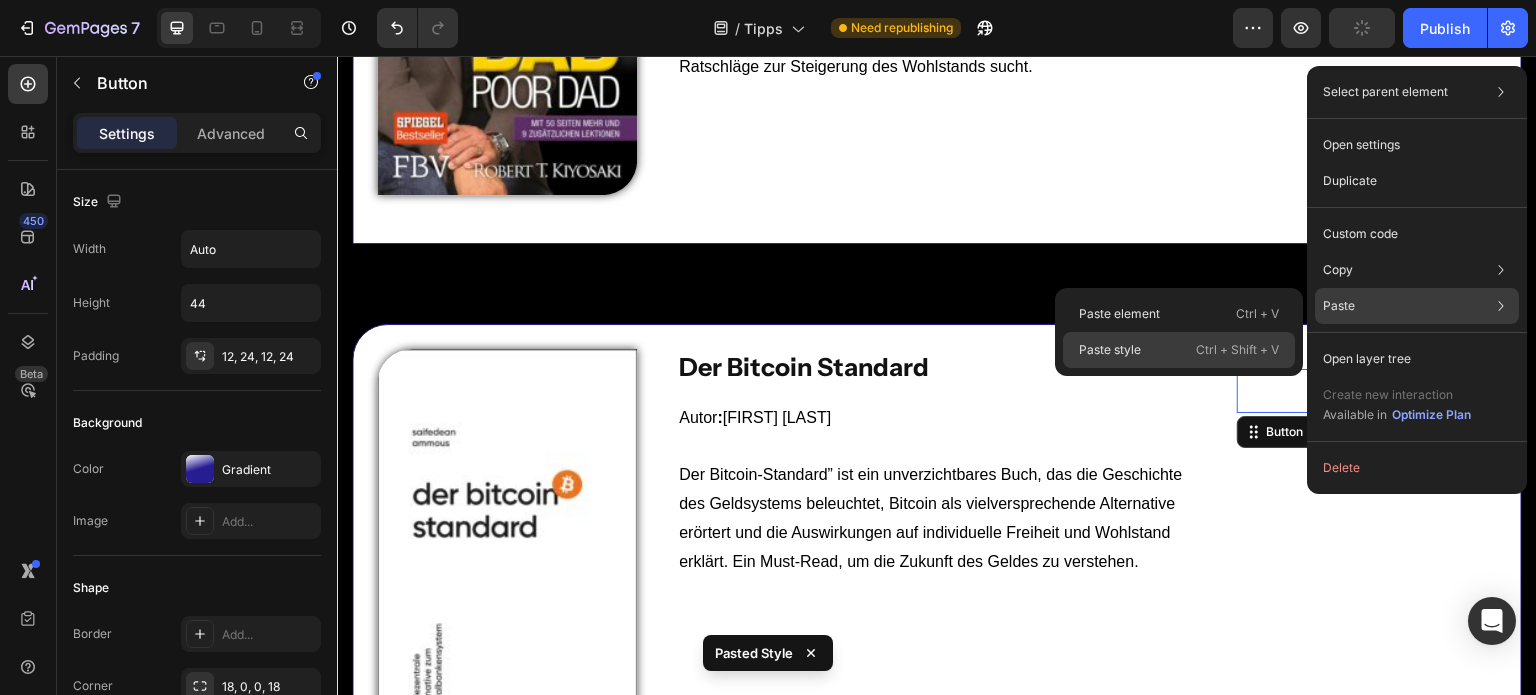 click on "Ctrl + Shift + V" at bounding box center [1237, 350] 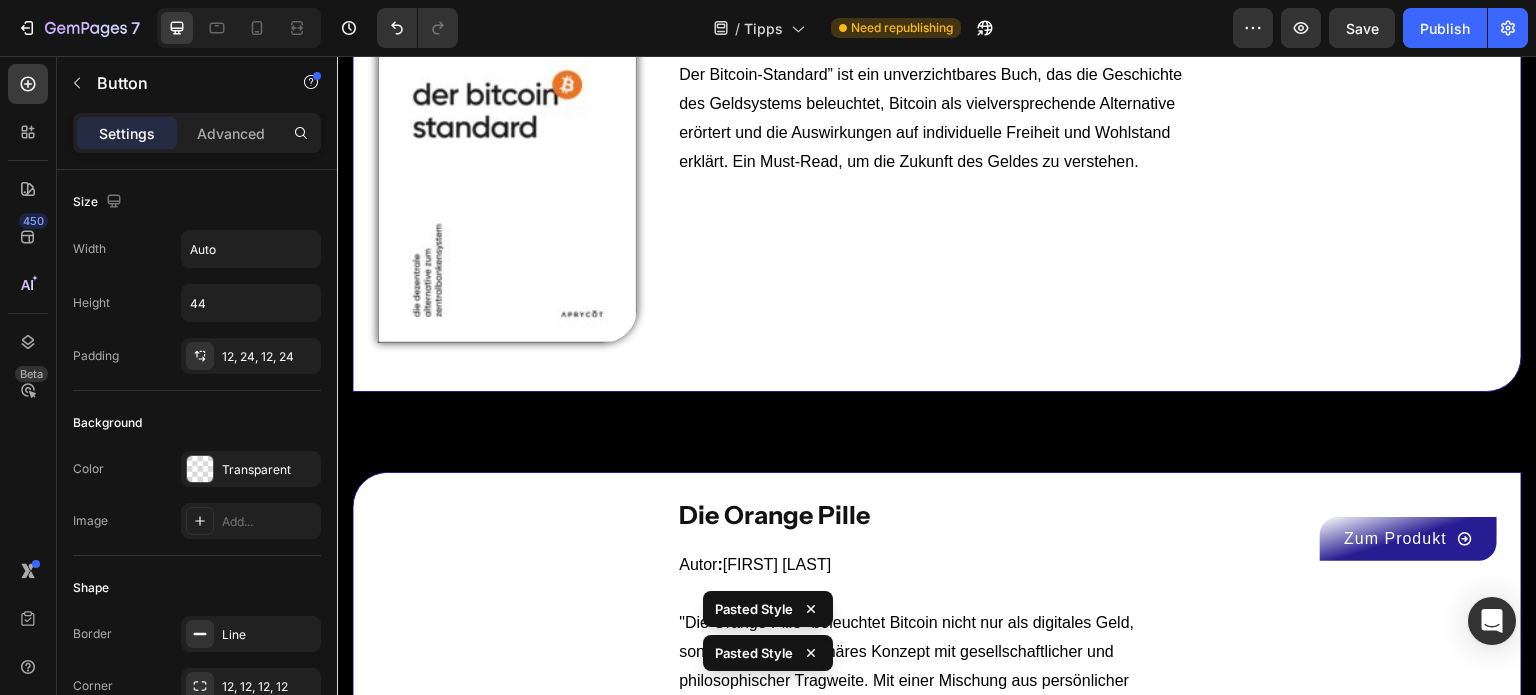 scroll, scrollTop: 13418, scrollLeft: 0, axis: vertical 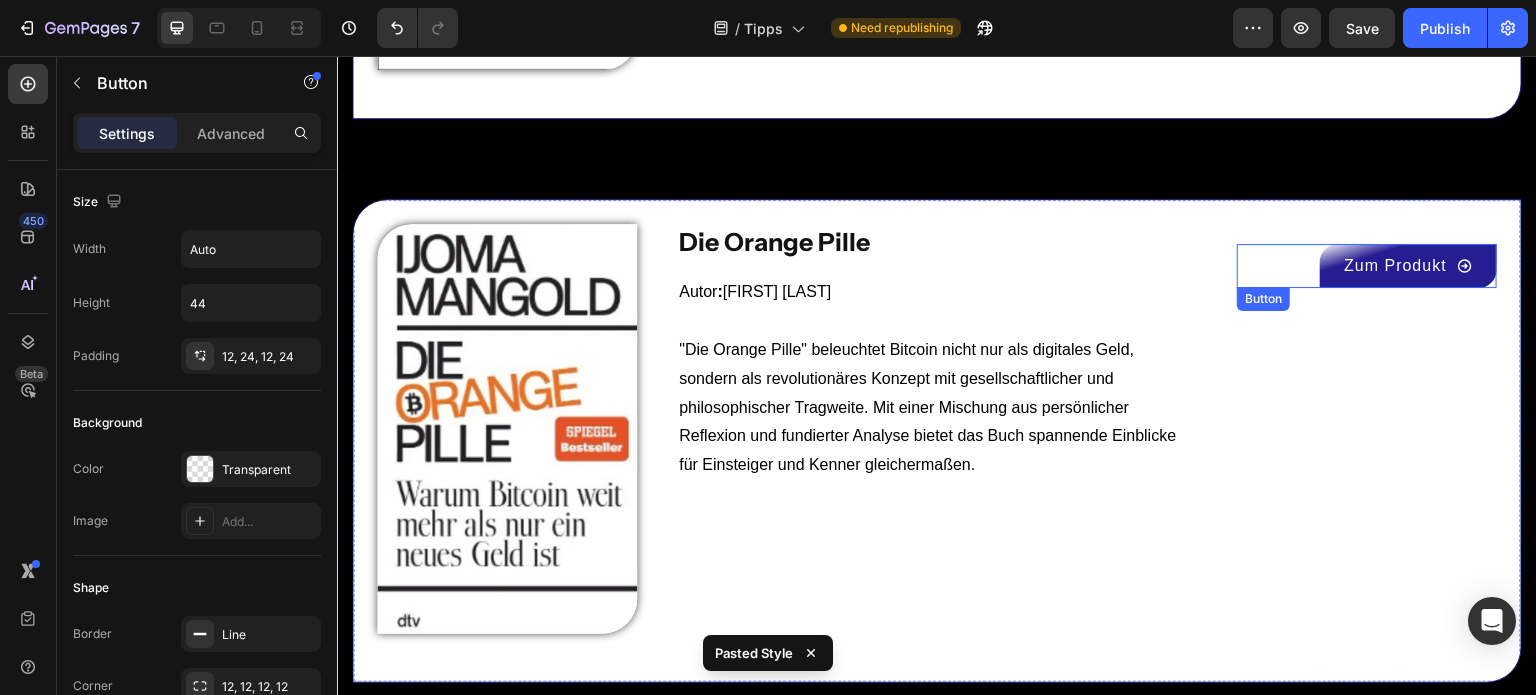 click on "Zum Produkt" at bounding box center [1408, 266] 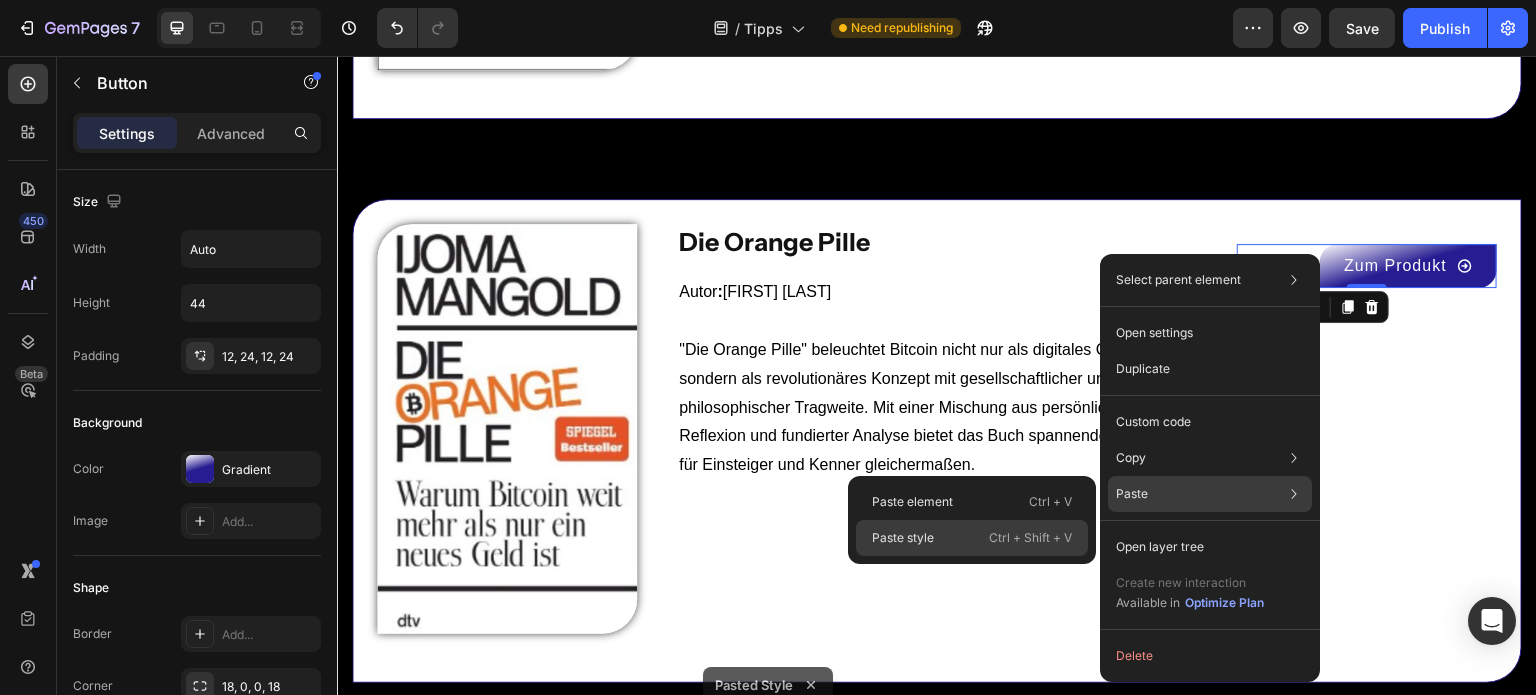 click on "Ctrl + Shift + V" at bounding box center (1030, 538) 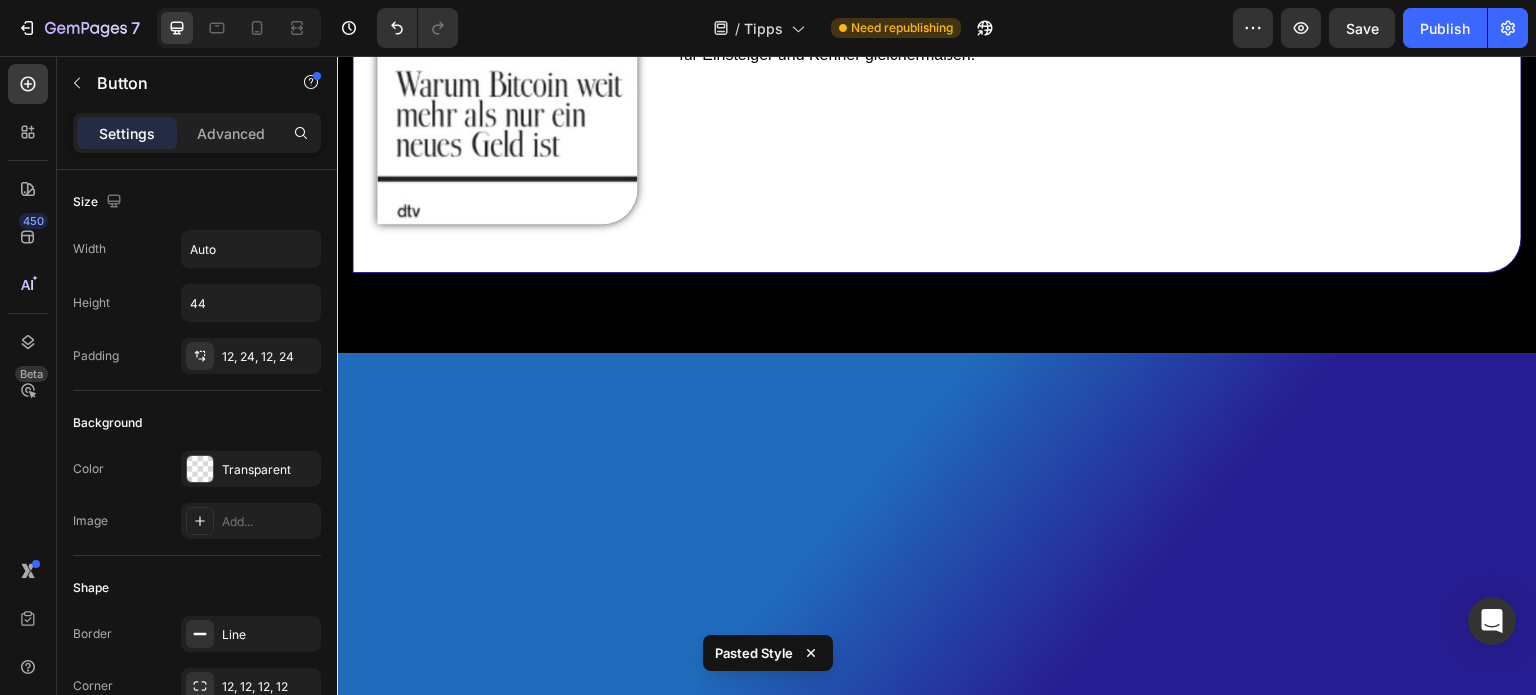 scroll, scrollTop: 13312, scrollLeft: 0, axis: vertical 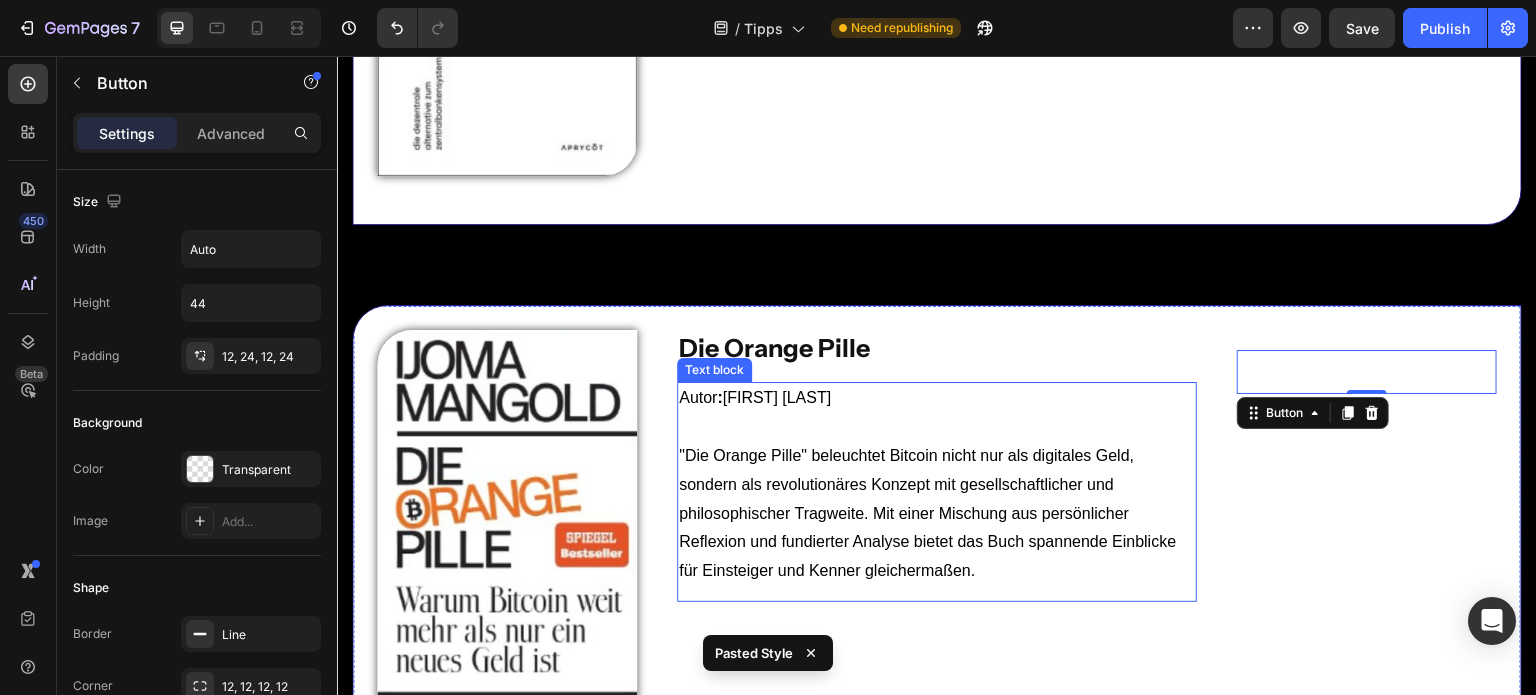 click on ""Die Orange Pille" beleuchtet Bitcoin nicht nur als digitales Geld, sondern als revolutionäres Konzept mit gesellschaftlicher und philosophischer Tragweite. Mit einer Mischung aus persönlicher Reflexion und fundierter Analyse bietet das Buch spannende Einblicke für Einsteiger und Kenner gleichermaßen." at bounding box center (937, 514) 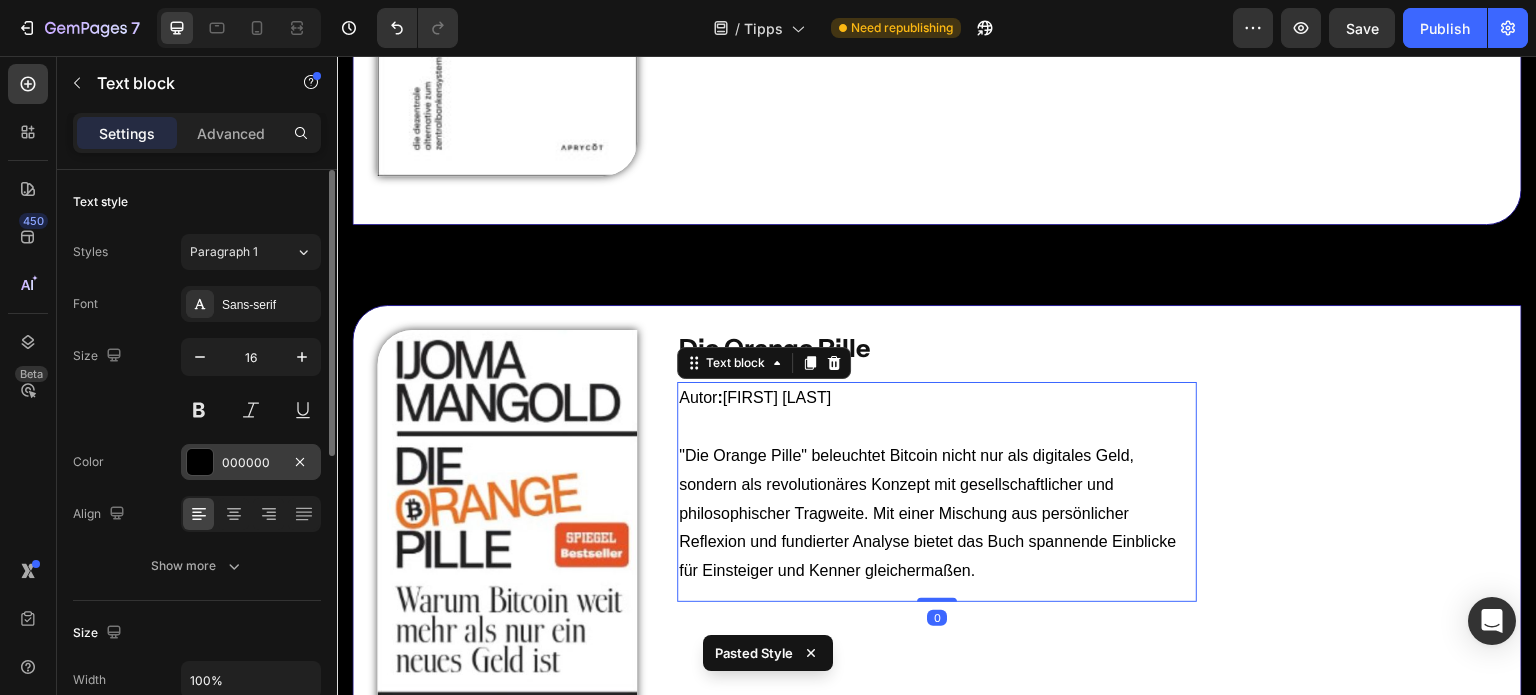 click at bounding box center (200, 462) 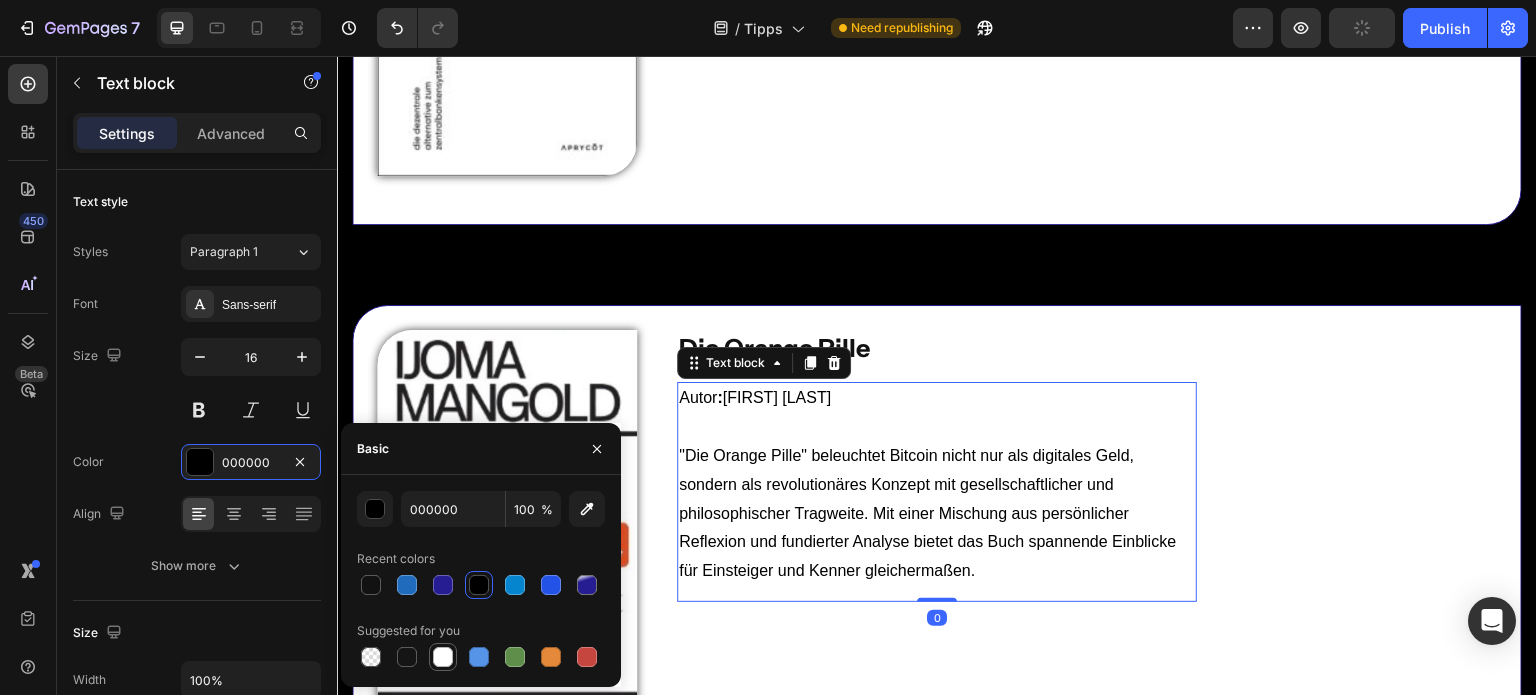 drag, startPoint x: 449, startPoint y: 648, endPoint x: 478, endPoint y: 349, distance: 300.40308 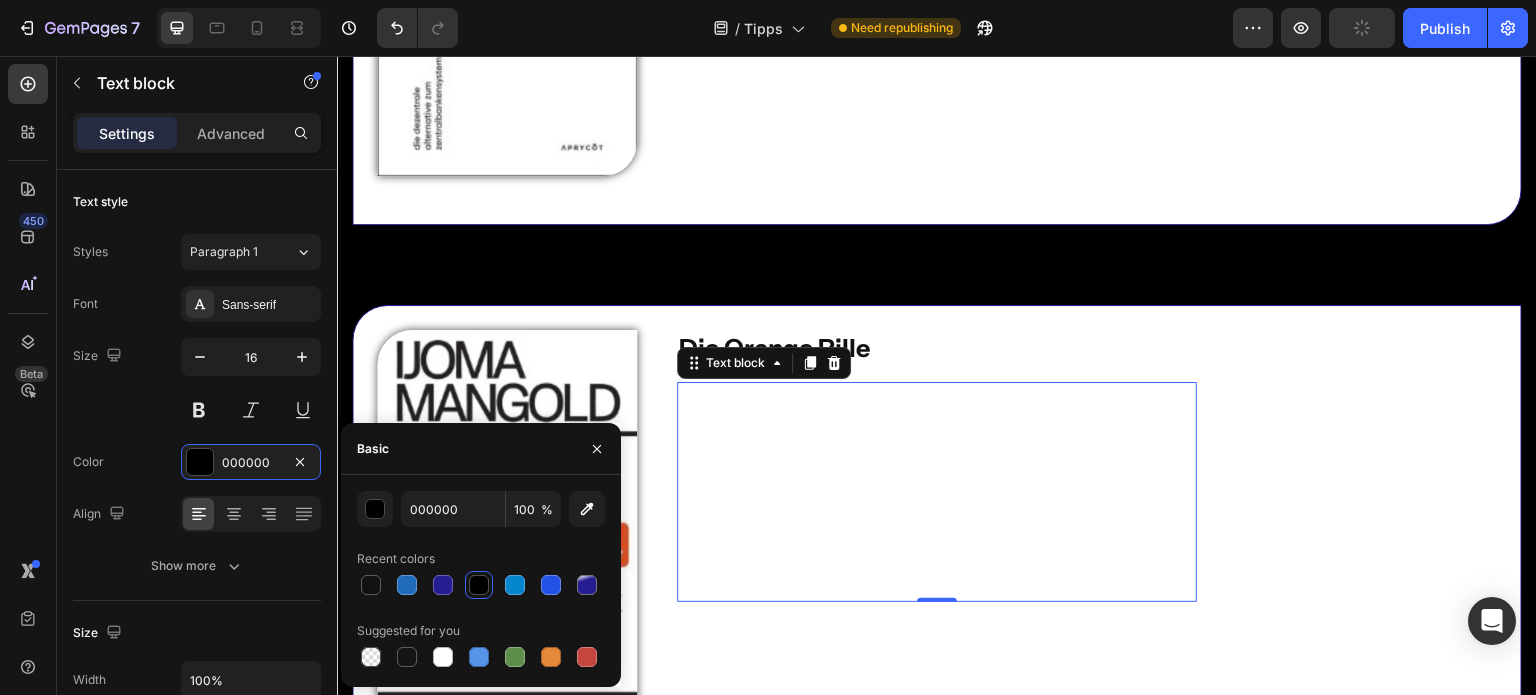 type on "FFFFFF" 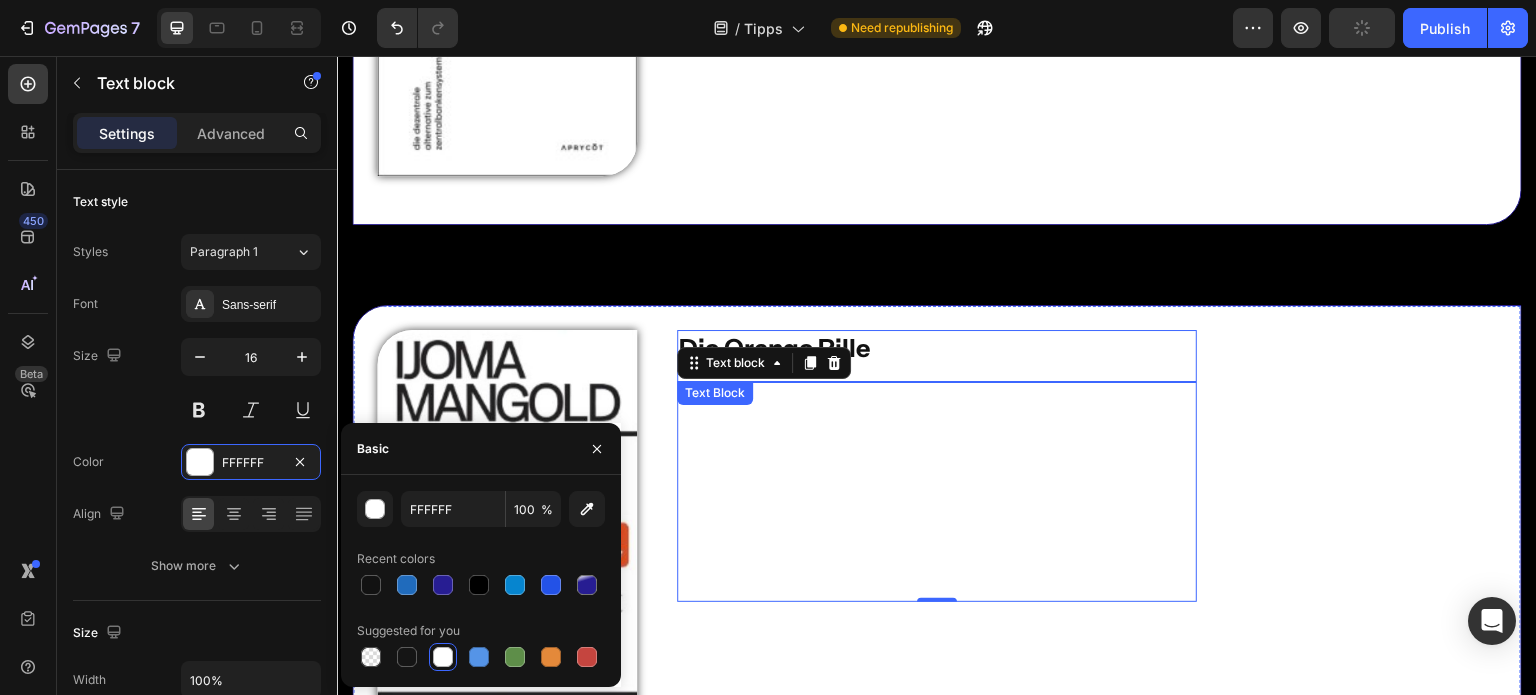 click on "Die Orange Pille" at bounding box center [937, 348] 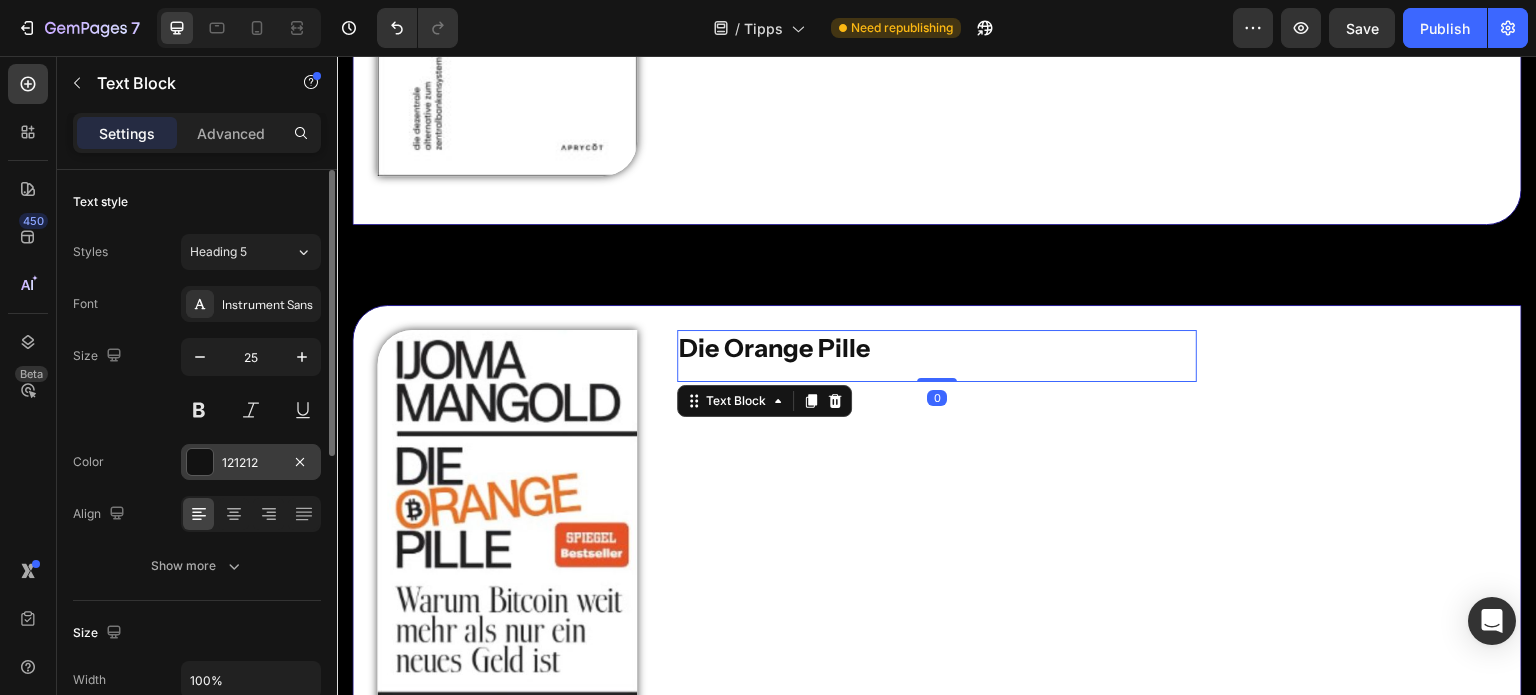 click at bounding box center [200, 462] 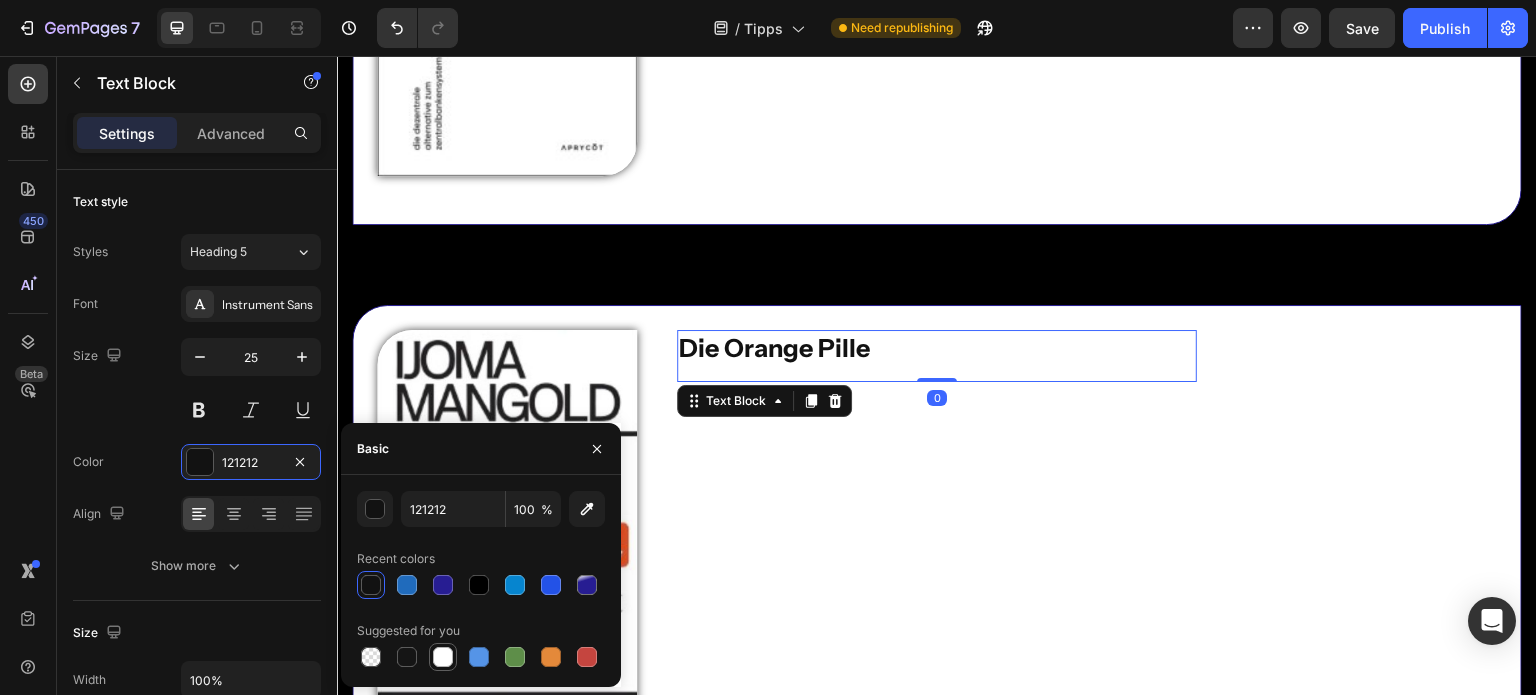 click at bounding box center [443, 657] 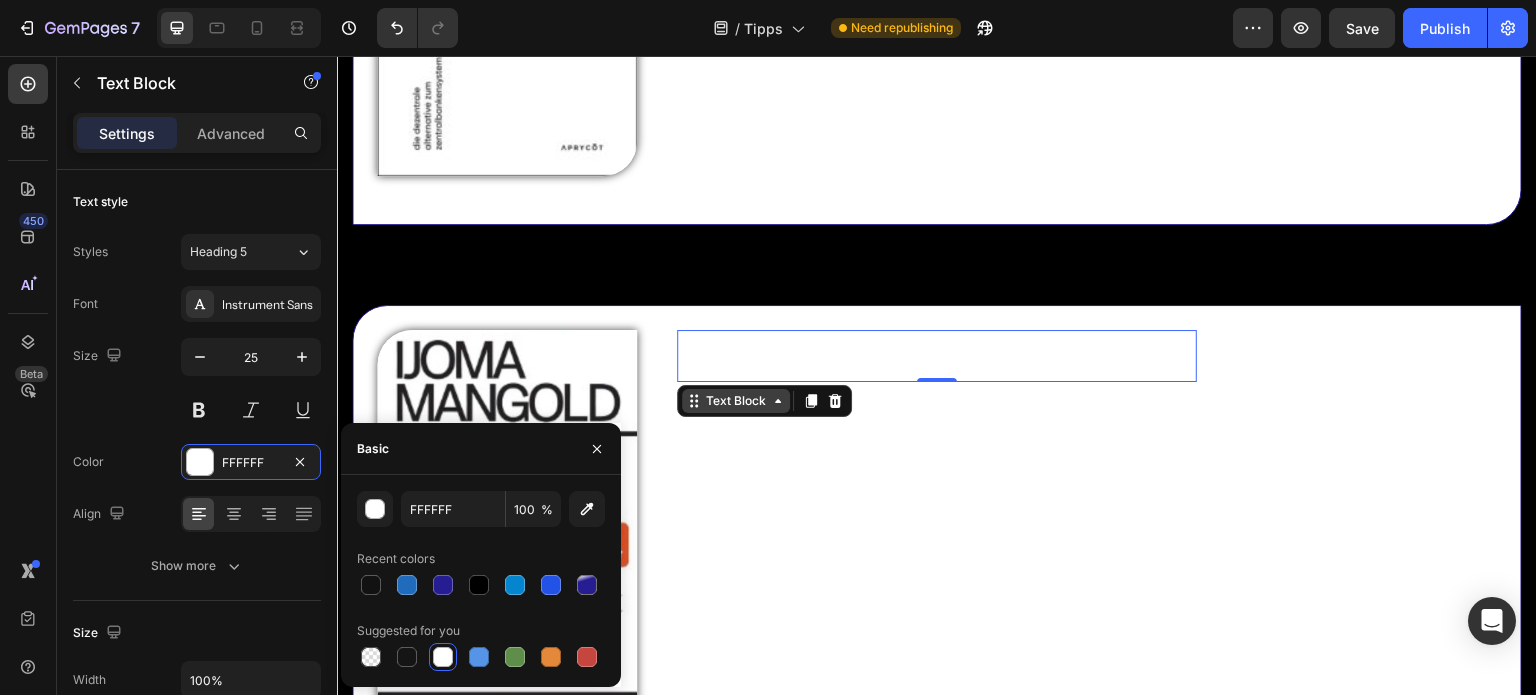 scroll, scrollTop: 12928, scrollLeft: 0, axis: vertical 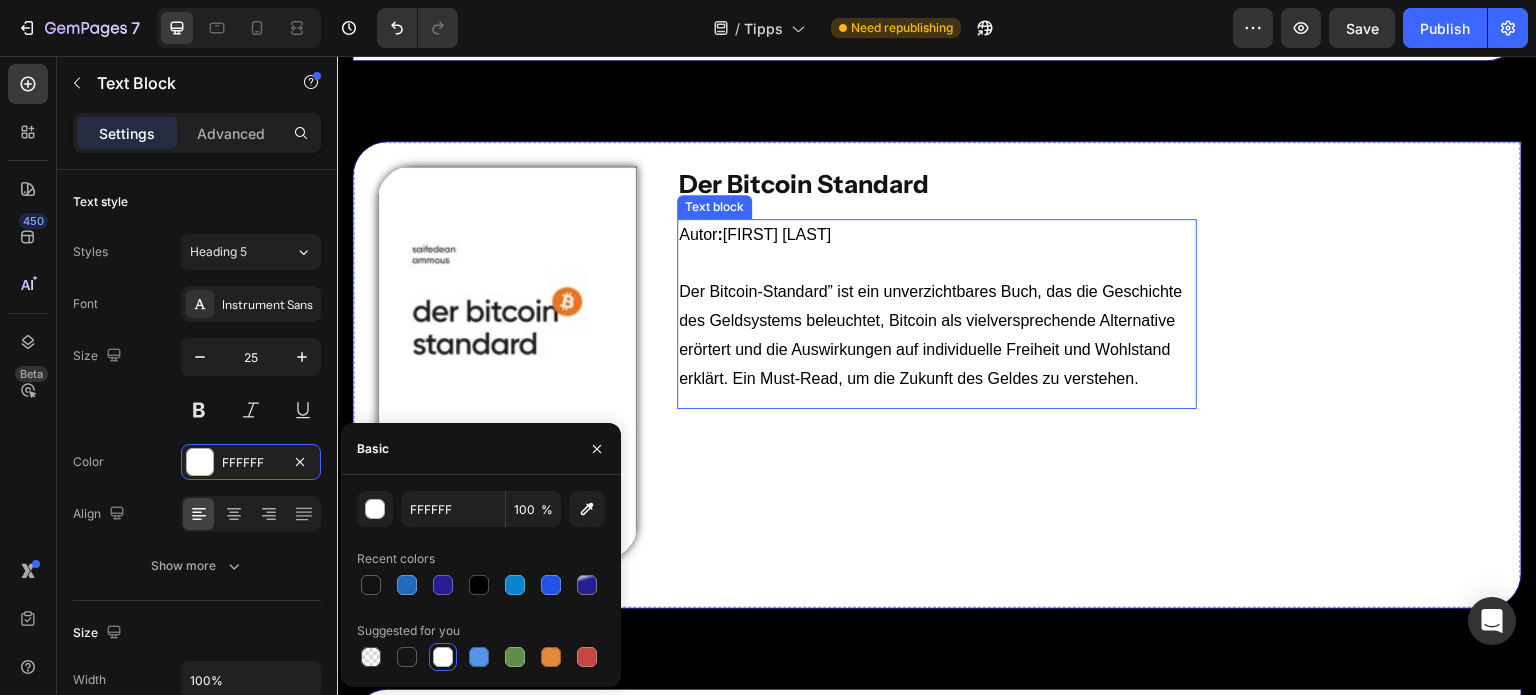 click on "Der Bitcoin-Standard” ist ein unverzichtbares Buch, das die Geschichte des Geldsystems beleuchtet, Bitcoin als vielversprechende Alternative erörtert und die Auswirkungen auf individuelle Freiheit und Wohlstand erklärt. Ein Must-Read, um die Zukunft des Geldes zu verstehen." at bounding box center [937, 335] 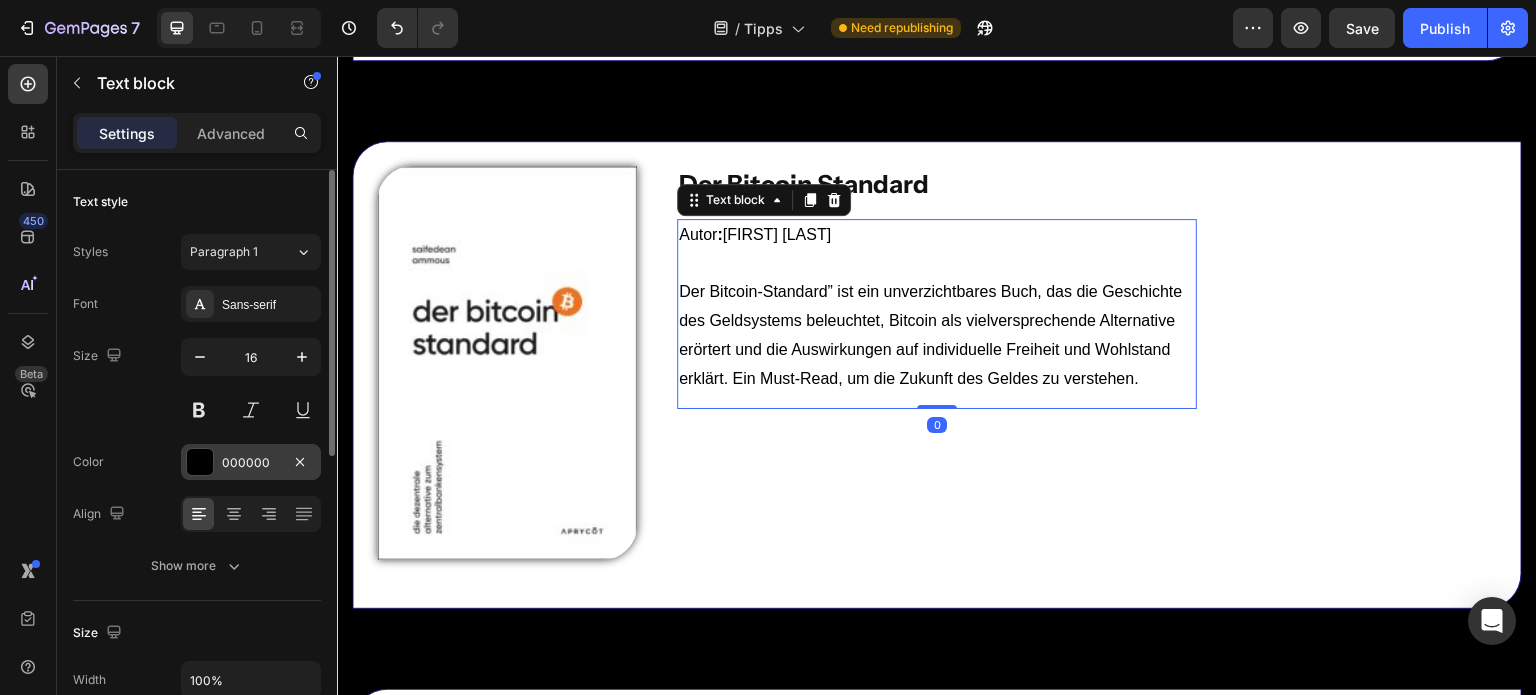 click at bounding box center (200, 462) 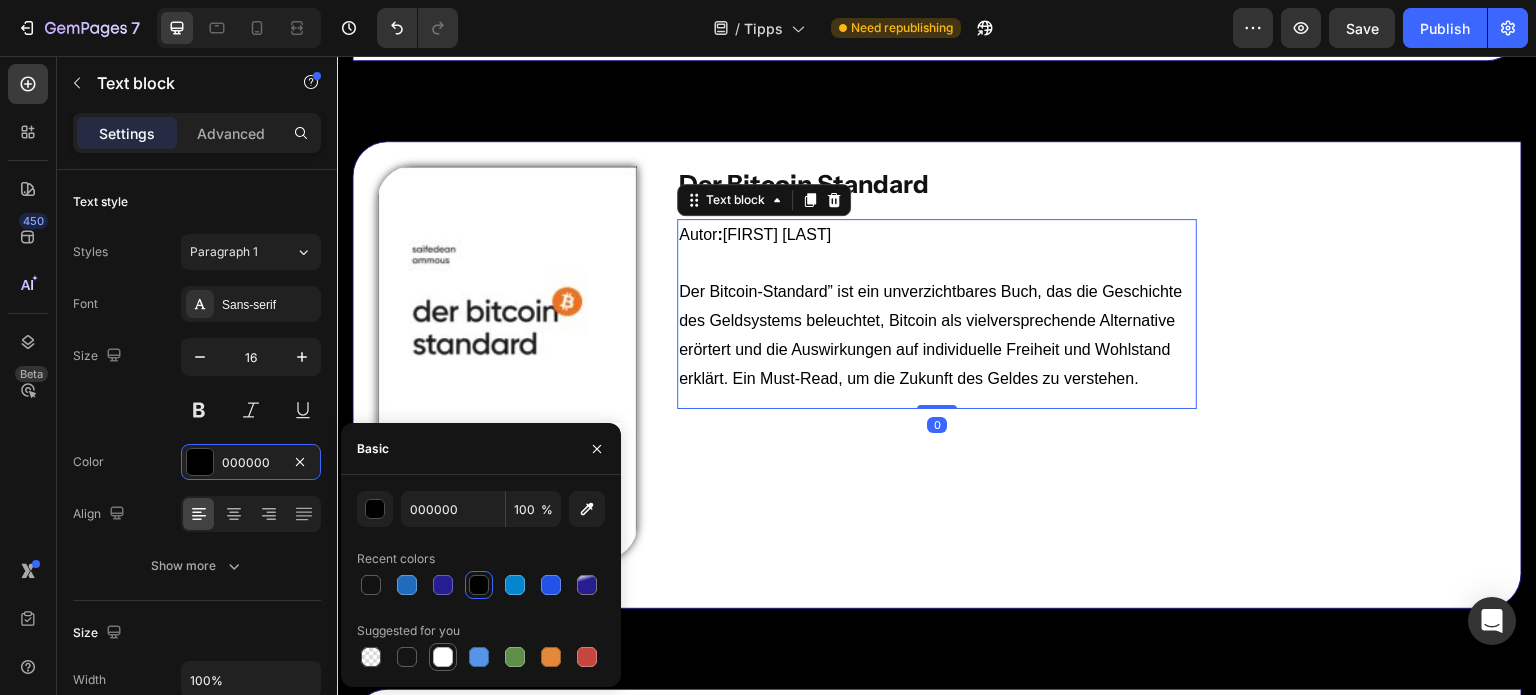 drag, startPoint x: 450, startPoint y: 656, endPoint x: 288, endPoint y: 343, distance: 352.43866 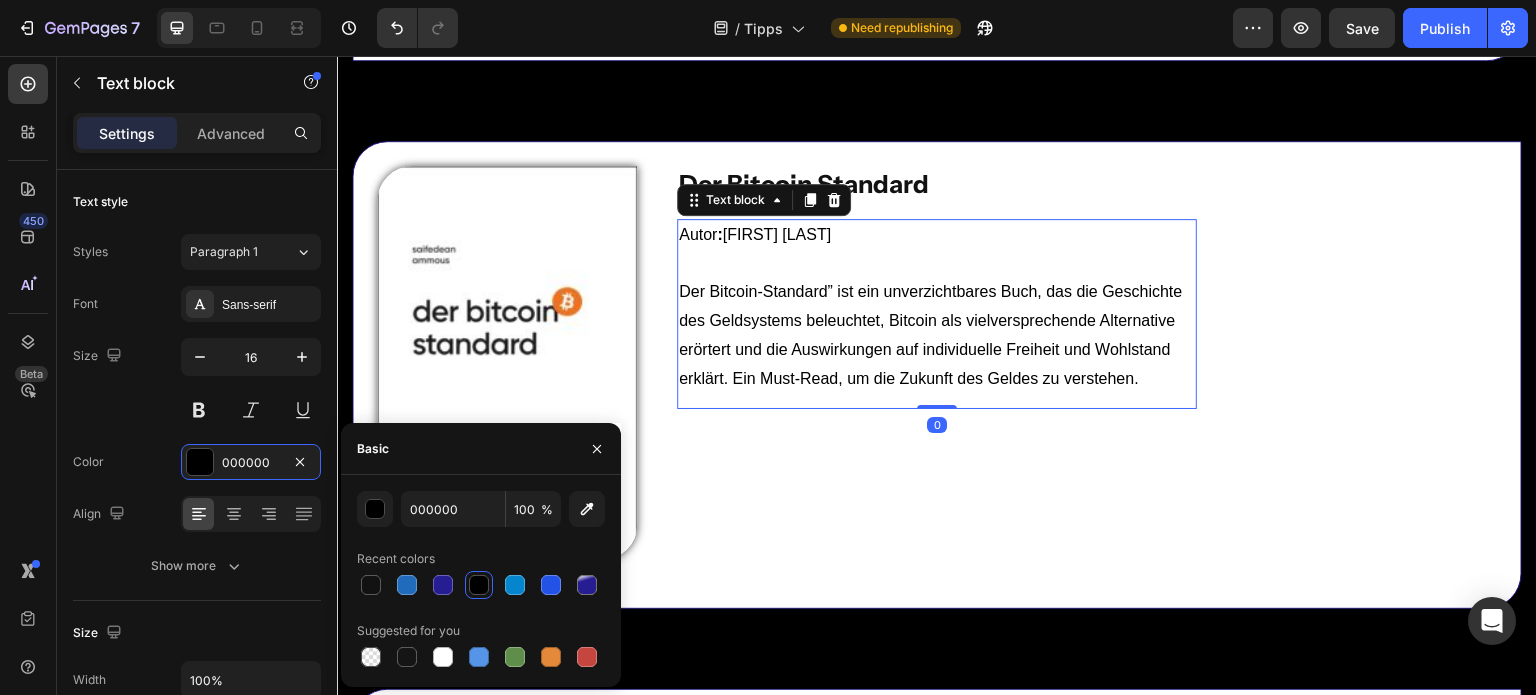 type on "FFFFFF" 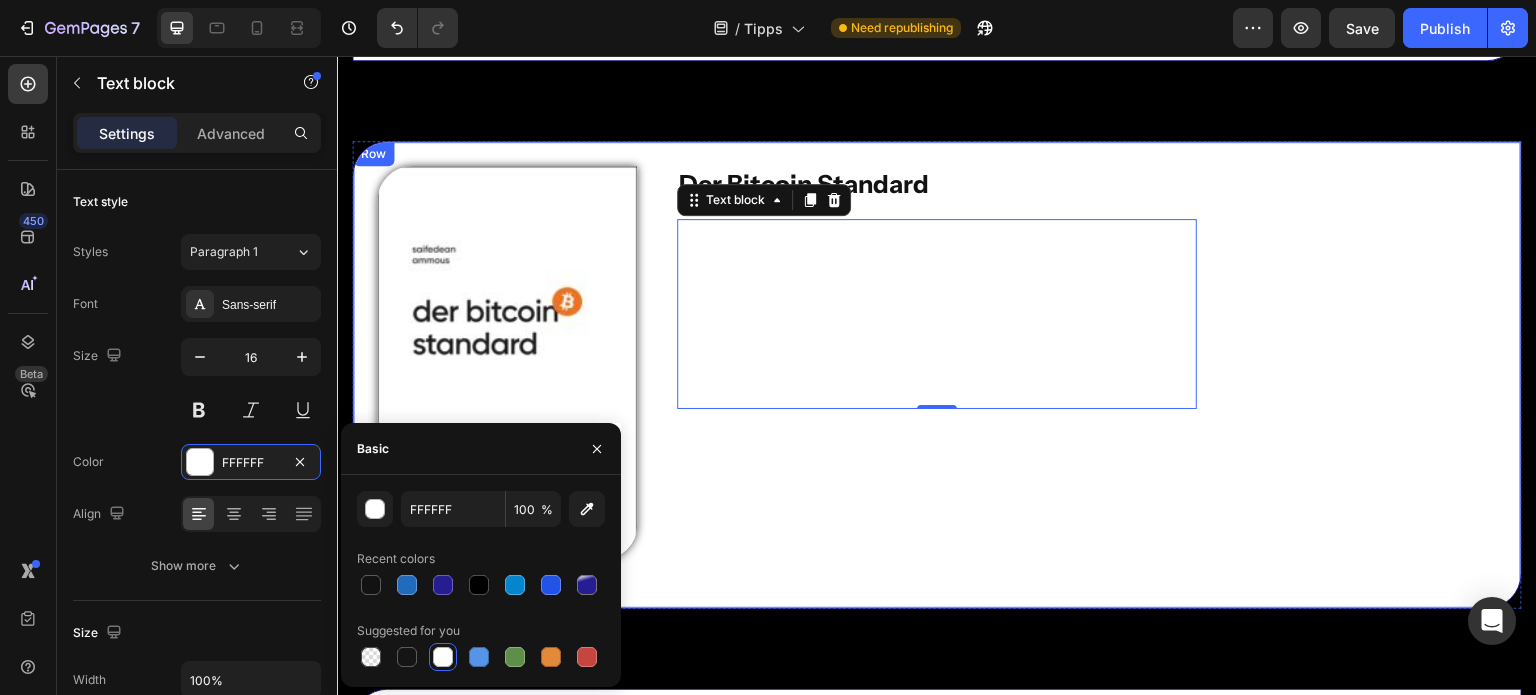 click on "Image Der Bitcoin Standard Text Block Autor :  Saifedean Ammous   Der Bitcoin-Standard” ist ein unverzichtbares Buch, das die Geschichte des Geldsystems beleuchtet, Bitcoin als vielversprechende Alternative erörtert und die Auswirkungen auf individuelle Freiheit und Wohlstand erklärt. Ein Must-Read, um die Zukunft des Geldes zu verstehen. Text block   0
Zum Produkt Button Row" at bounding box center [937, 375] 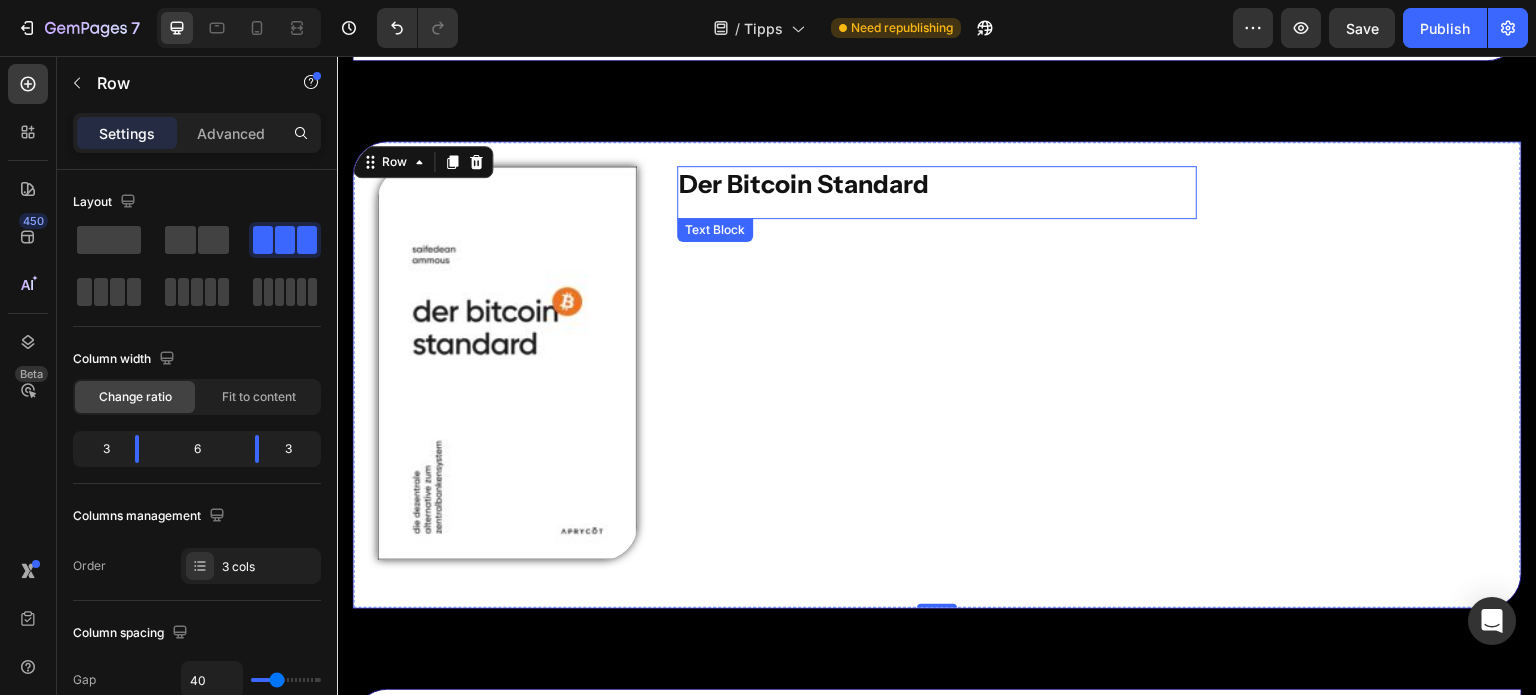click on "Der Bitcoin Standard" at bounding box center [937, 184] 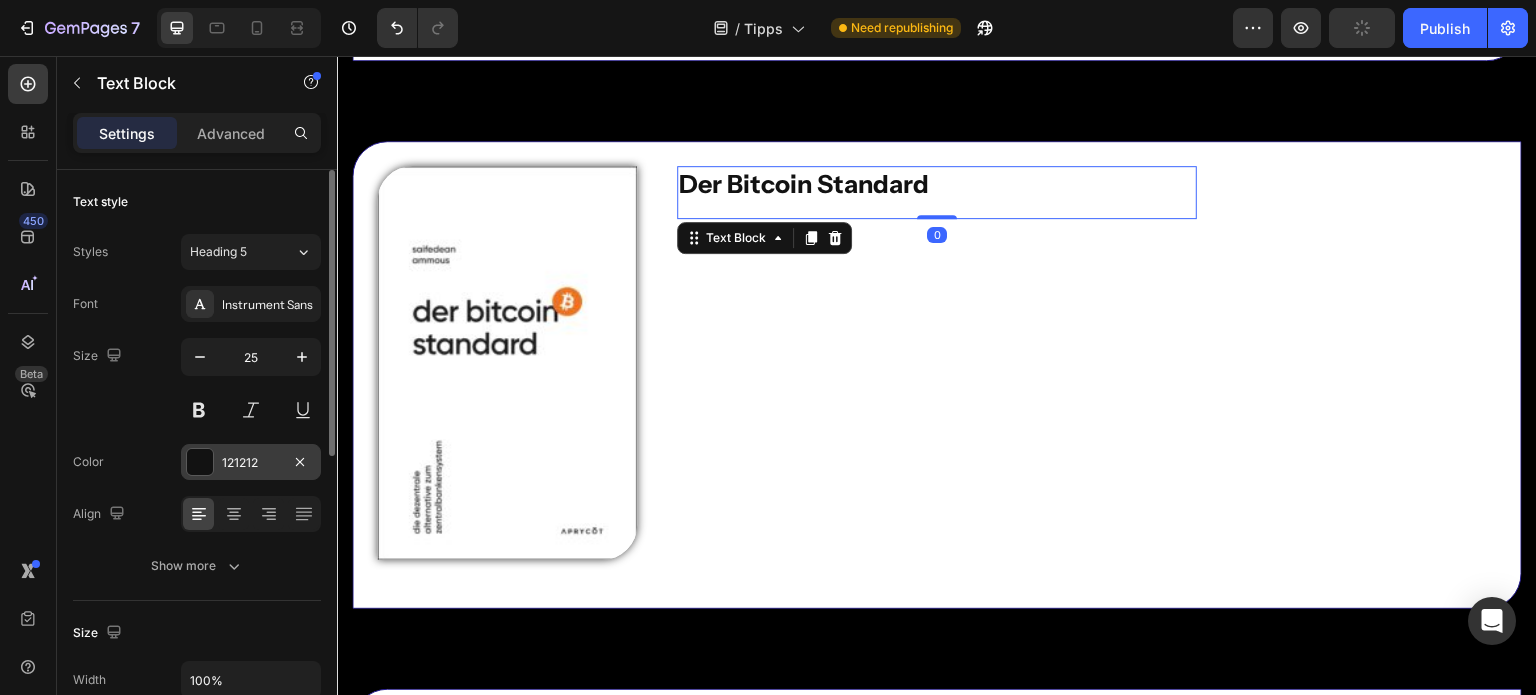 click at bounding box center (200, 462) 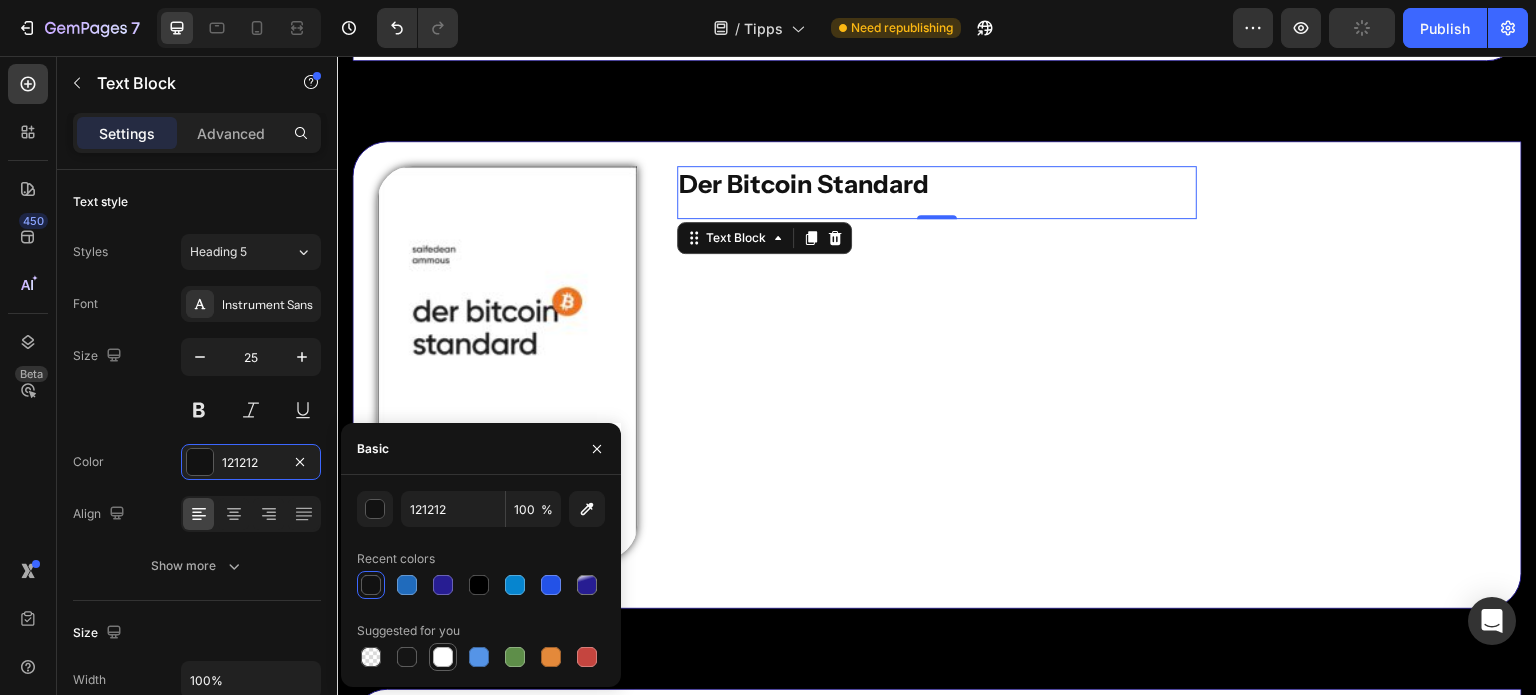 drag, startPoint x: 444, startPoint y: 653, endPoint x: 222, endPoint y: 249, distance: 460.97723 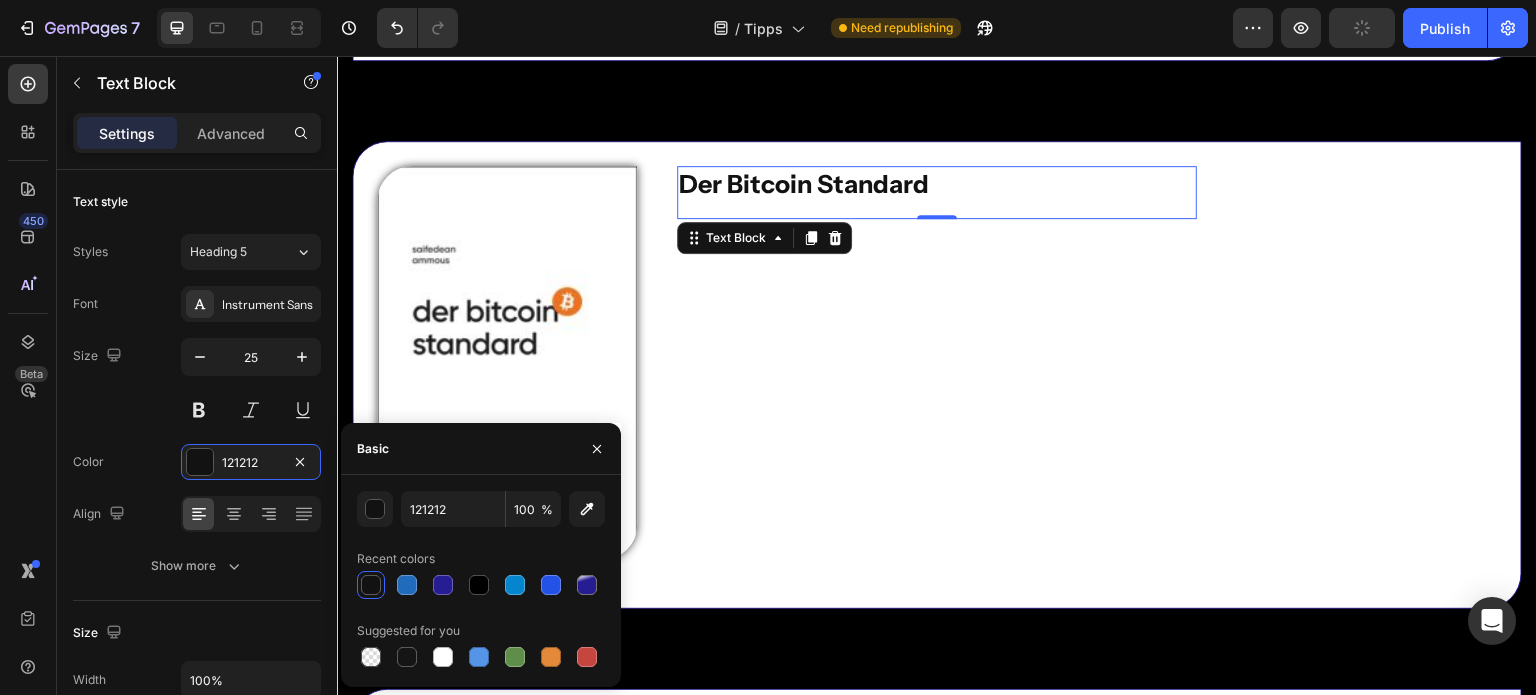 type on "FFFFFF" 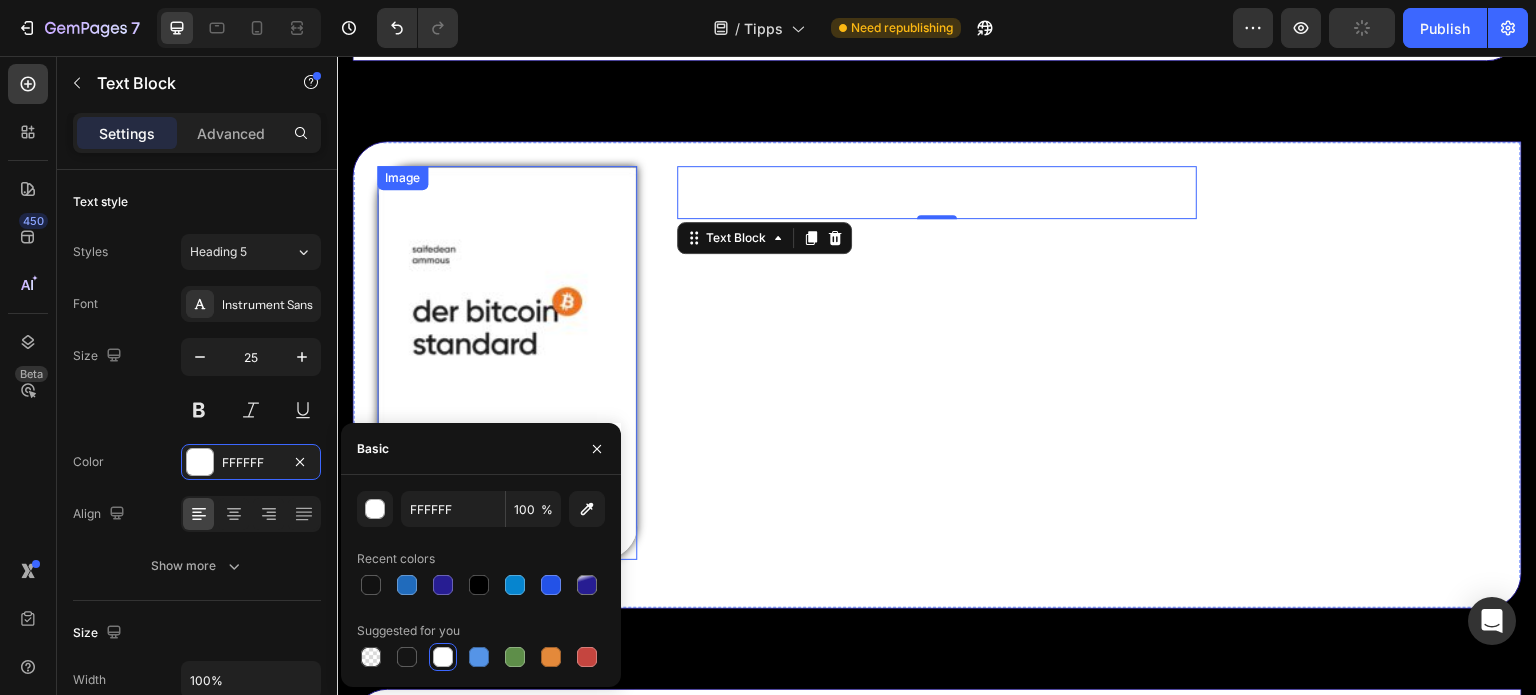 click at bounding box center [507, 363] 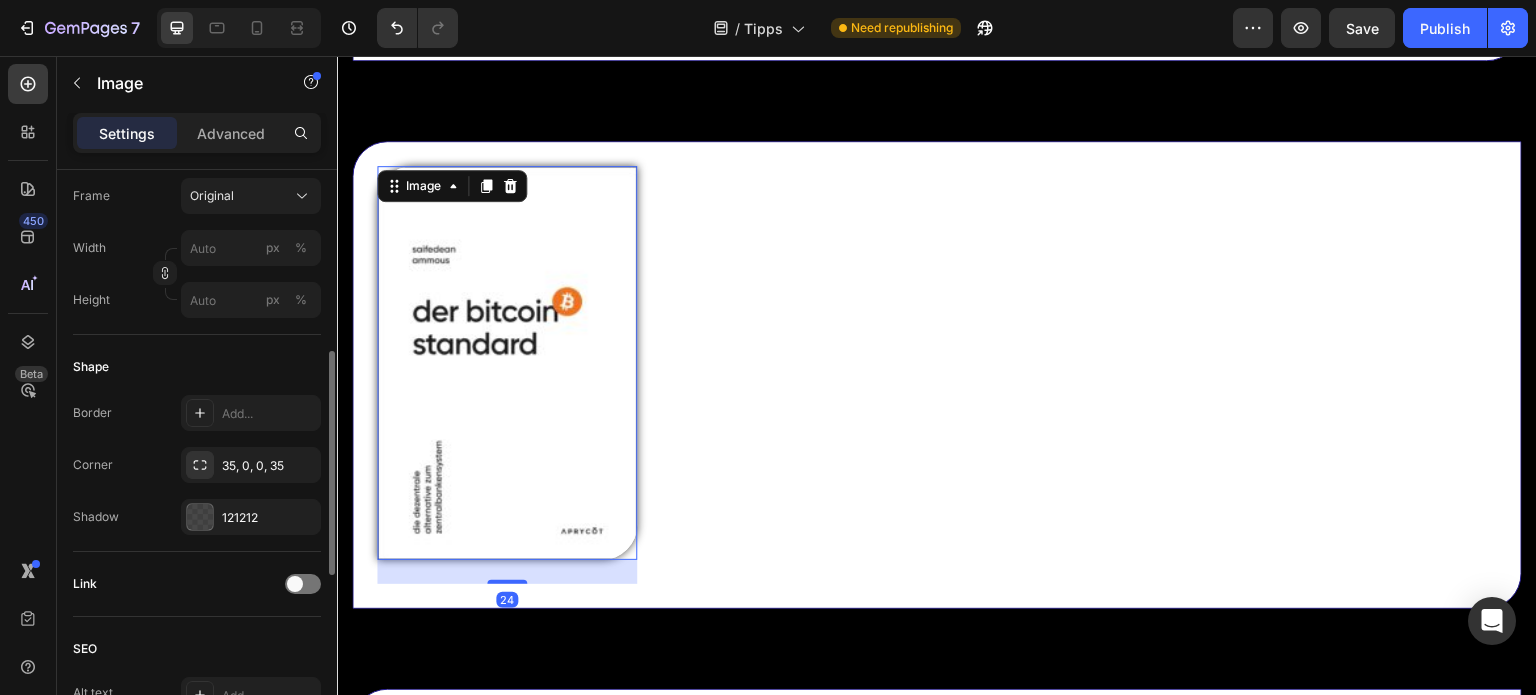 scroll, scrollTop: 533, scrollLeft: 0, axis: vertical 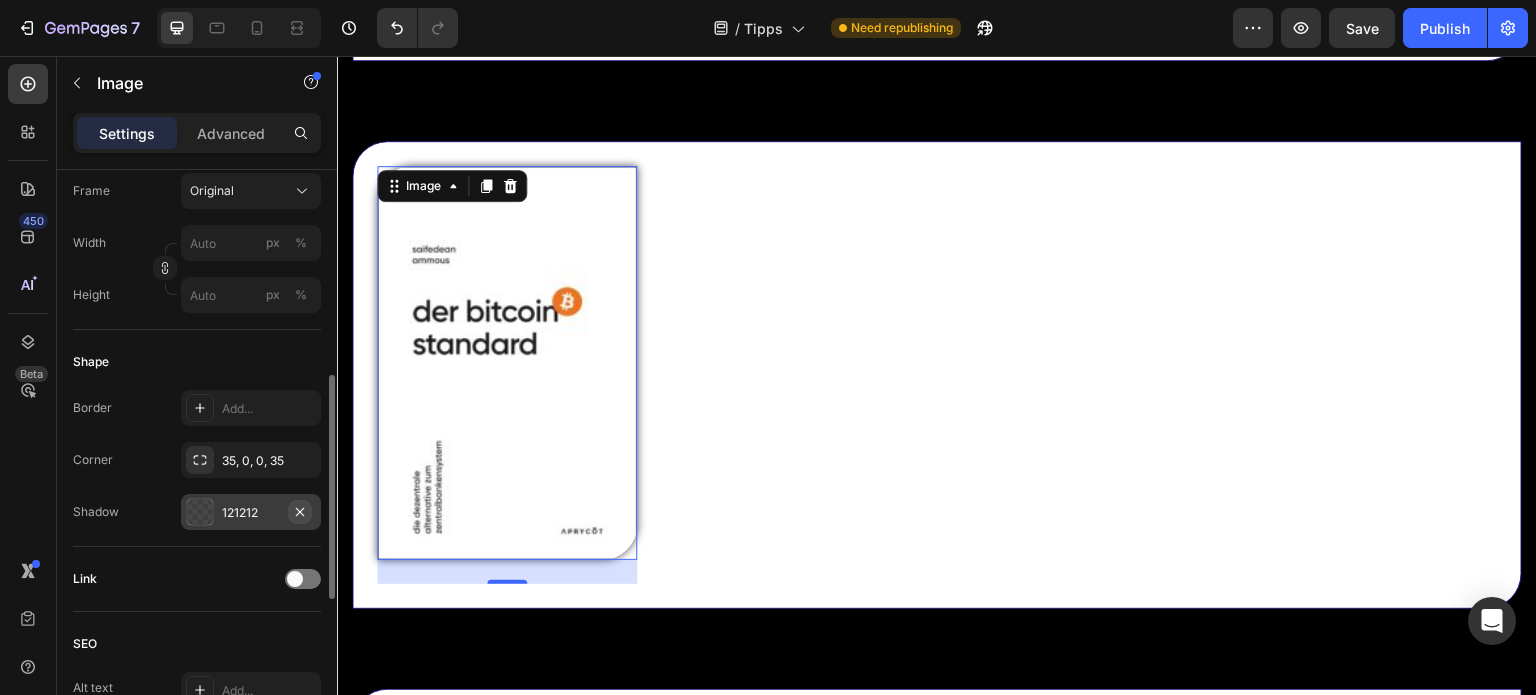 click 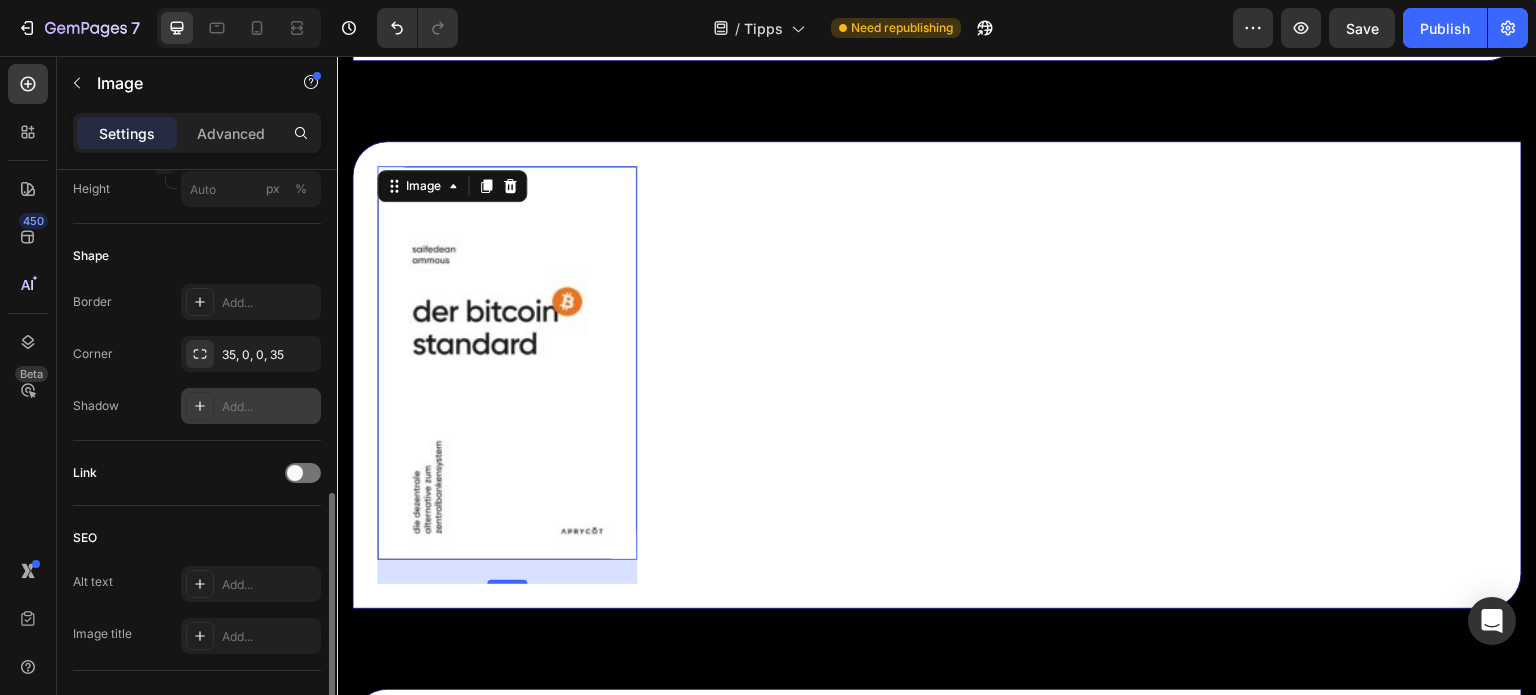 scroll, scrollTop: 696, scrollLeft: 0, axis: vertical 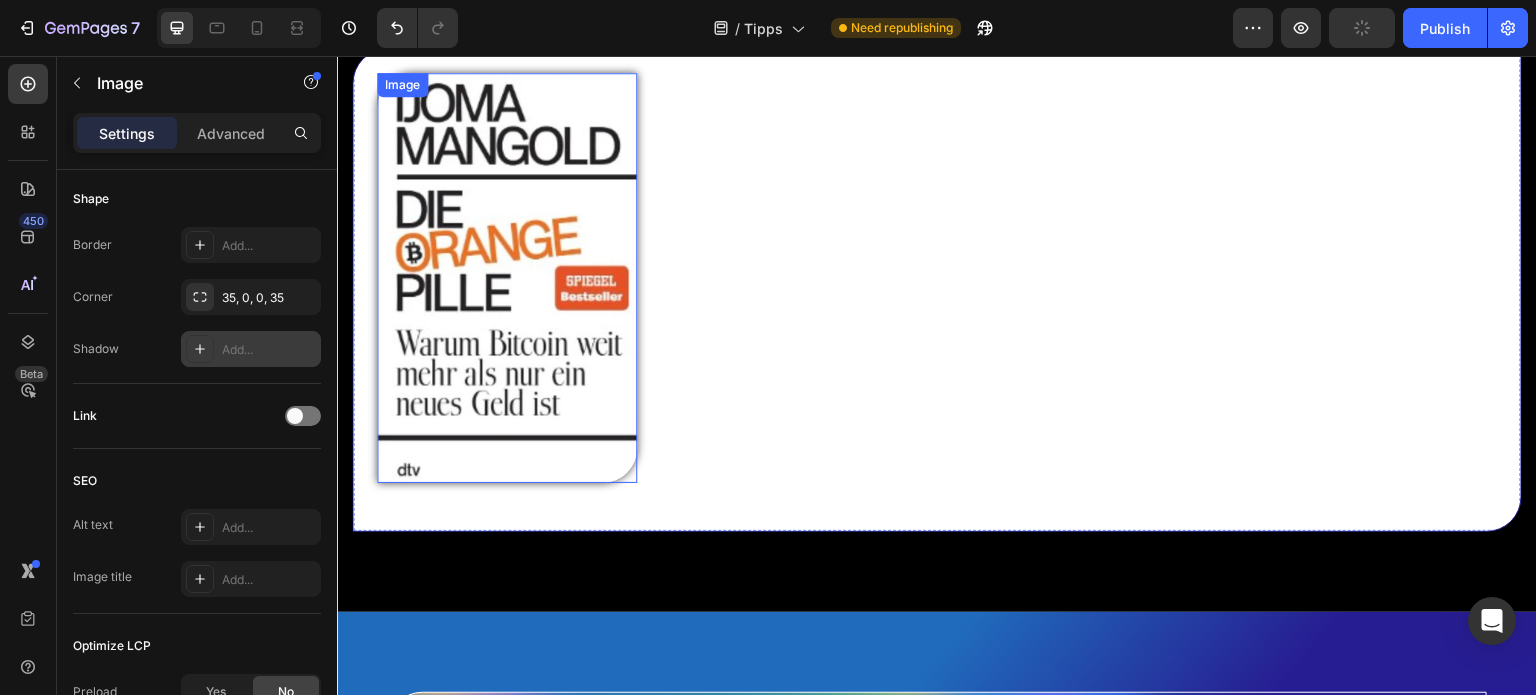 click at bounding box center [507, 278] 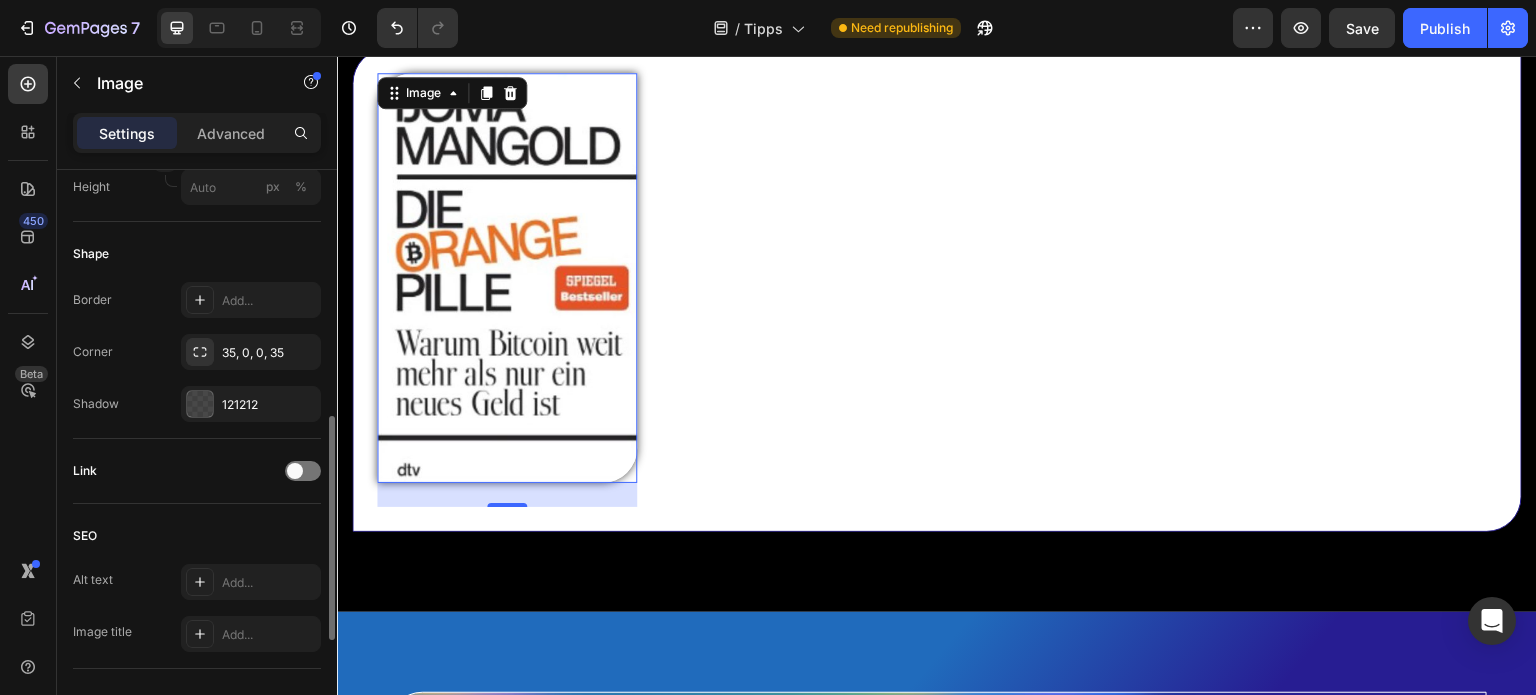 scroll, scrollTop: 640, scrollLeft: 0, axis: vertical 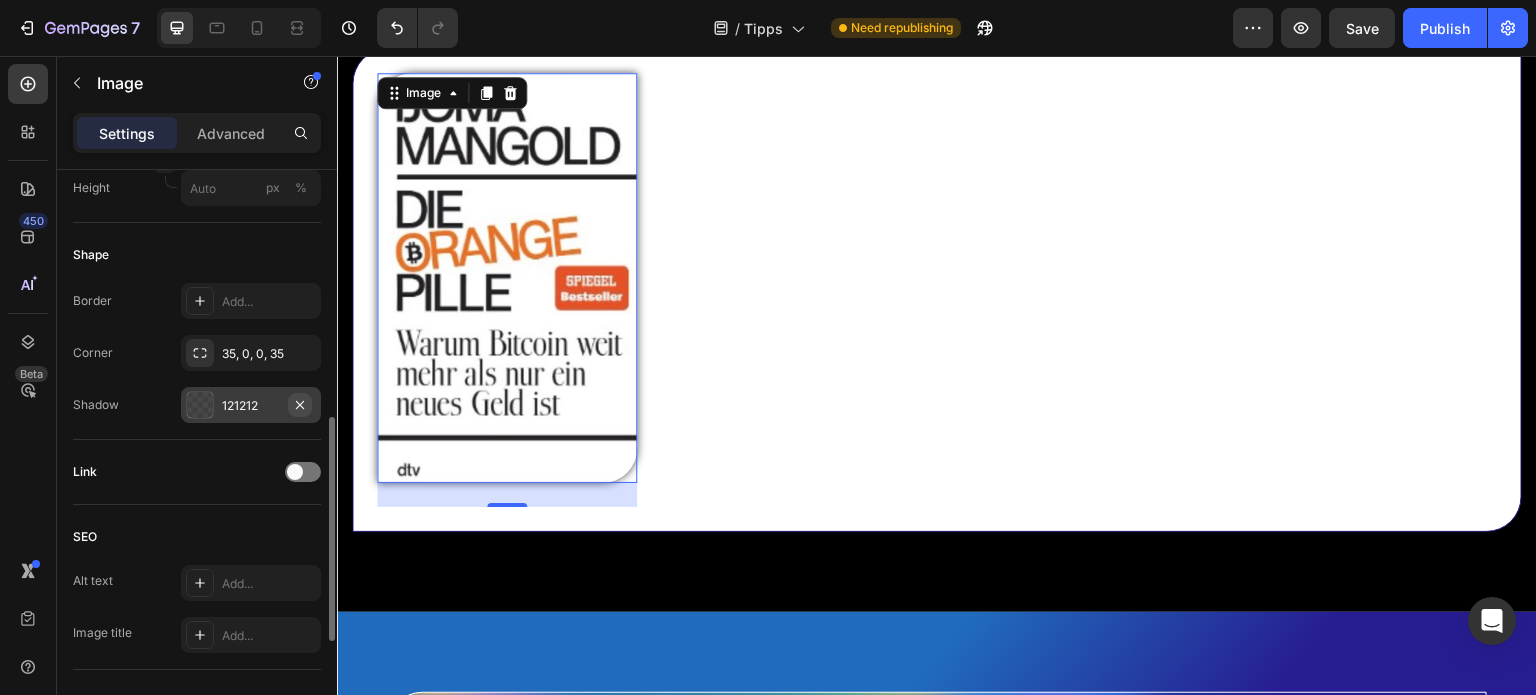 drag, startPoint x: 297, startPoint y: 404, endPoint x: 593, endPoint y: 77, distance: 441.07257 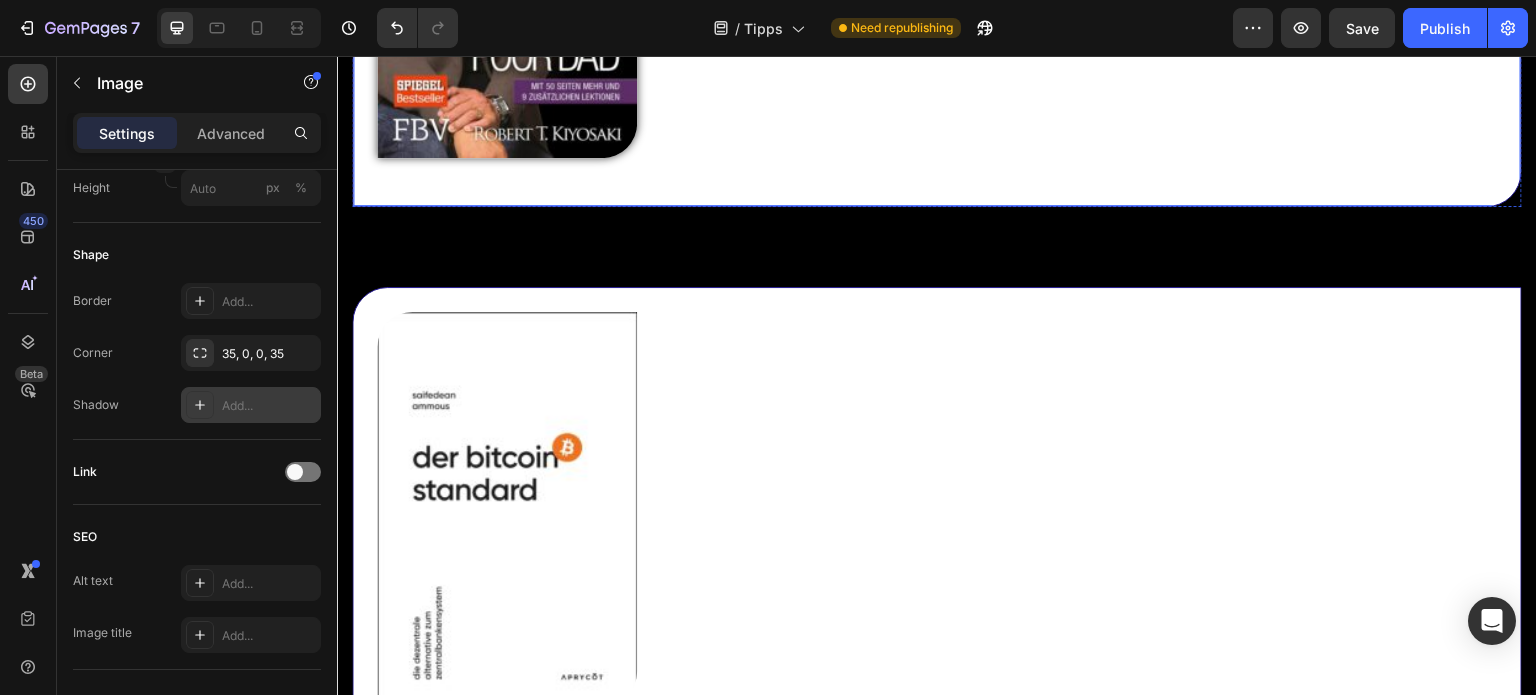 scroll, scrollTop: 12446, scrollLeft: 0, axis: vertical 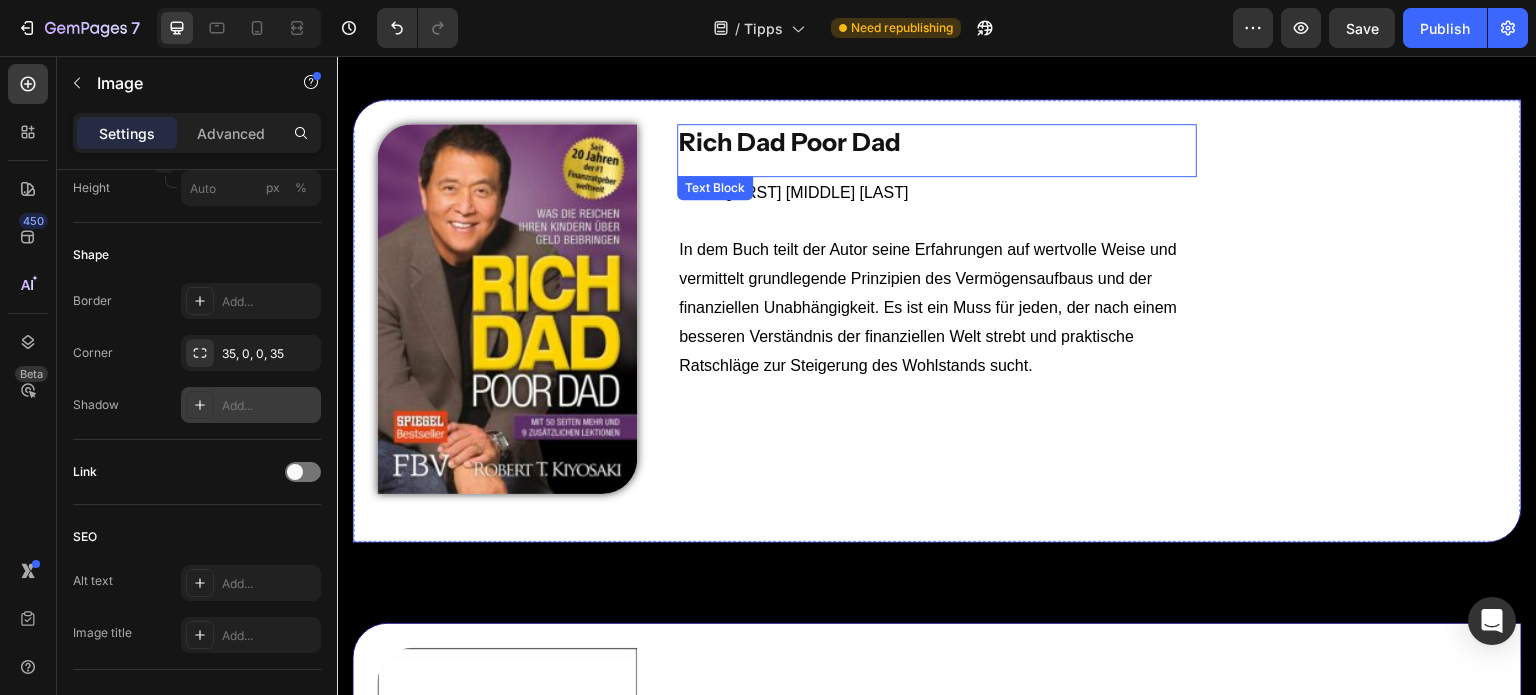 click on "Rich Dad Poor Dad" at bounding box center (790, 142) 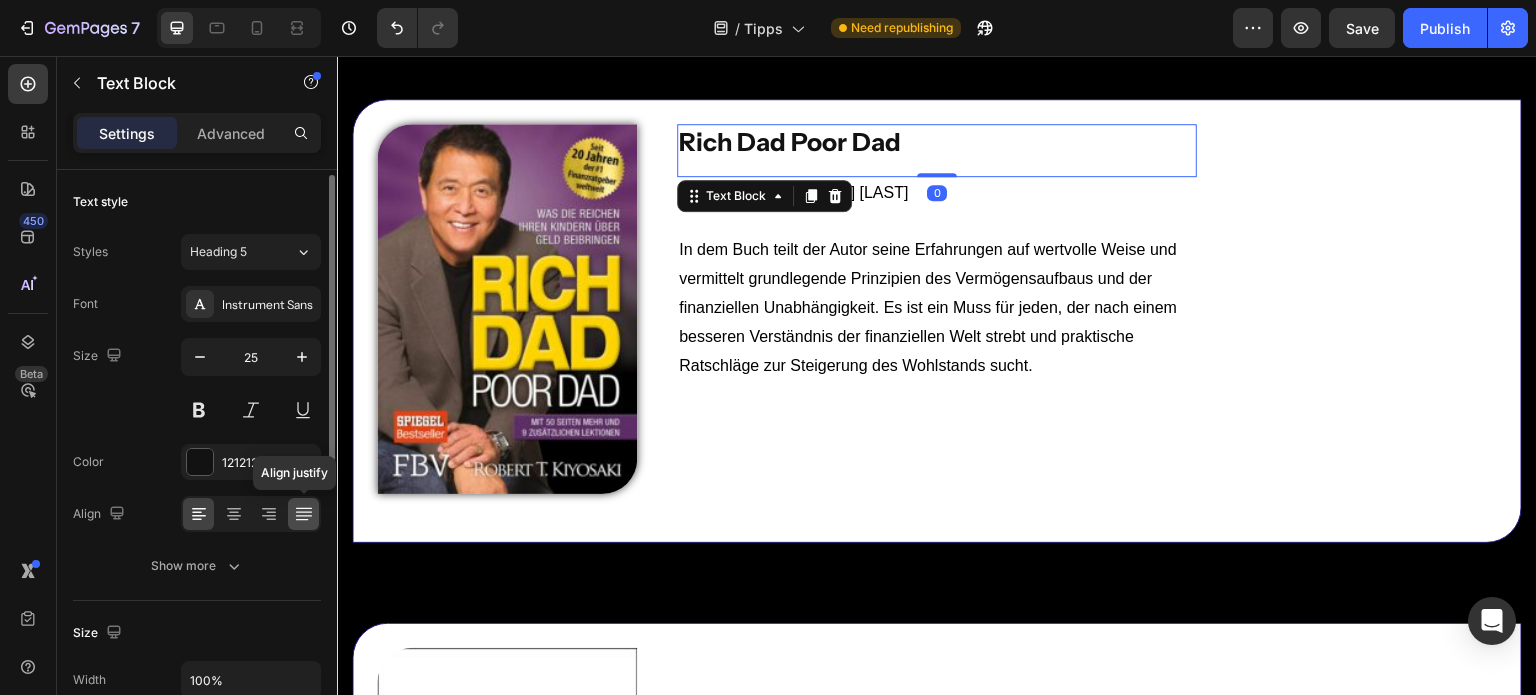 scroll, scrollTop: 118, scrollLeft: 0, axis: vertical 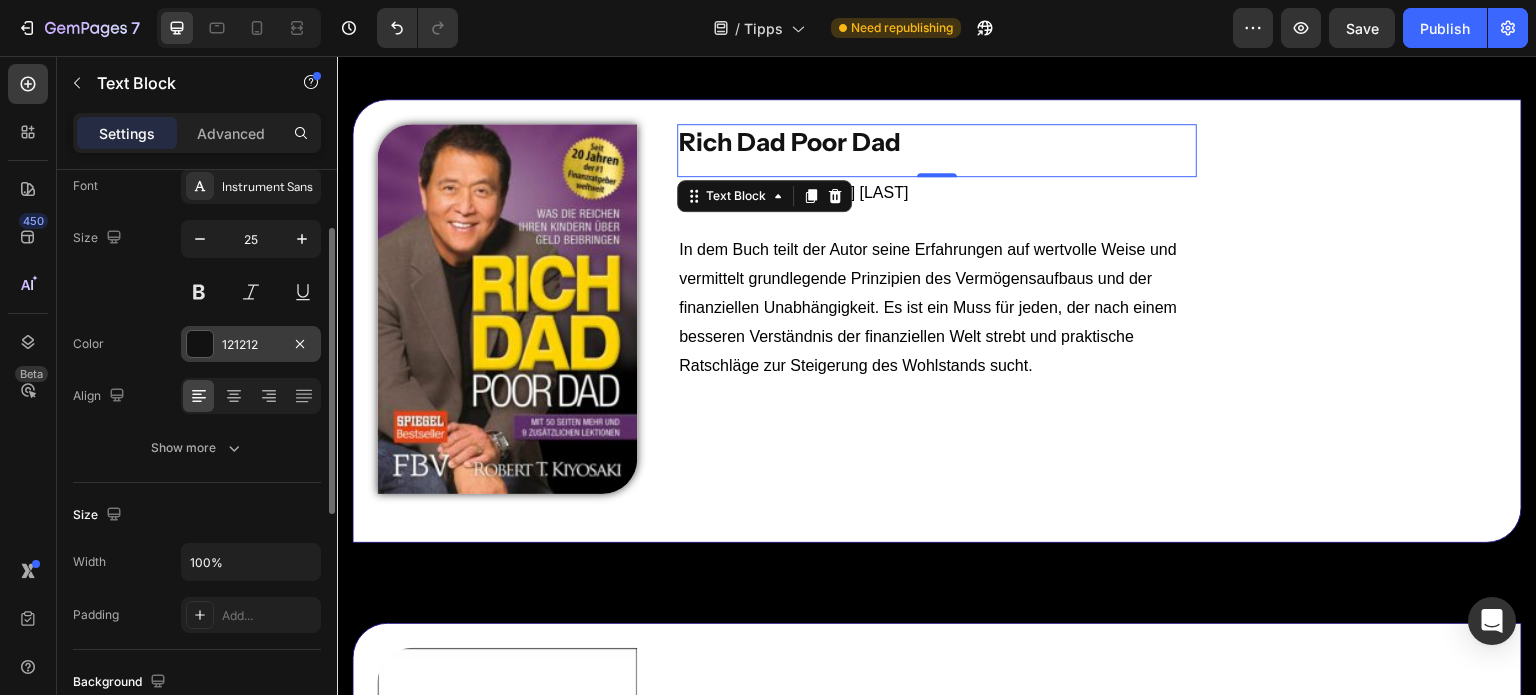 click at bounding box center (200, 344) 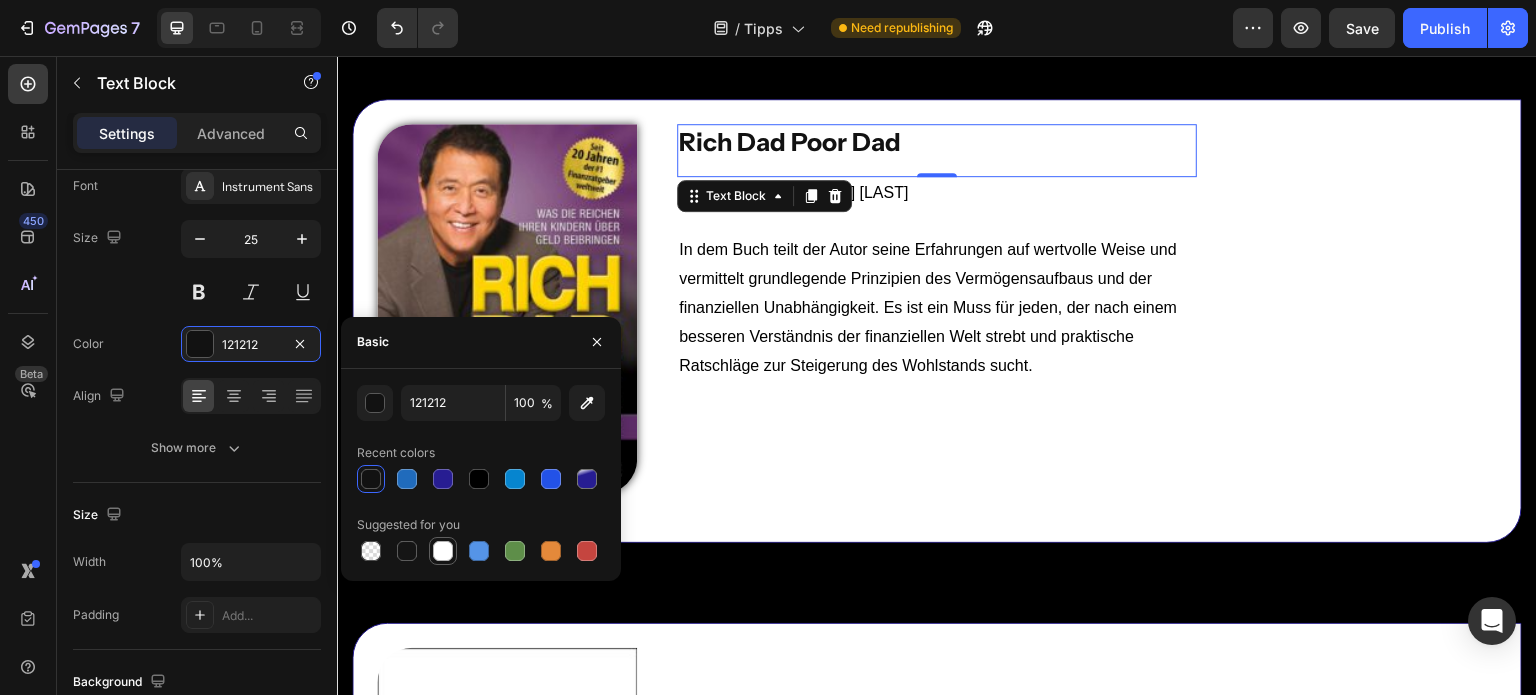 click at bounding box center (443, 551) 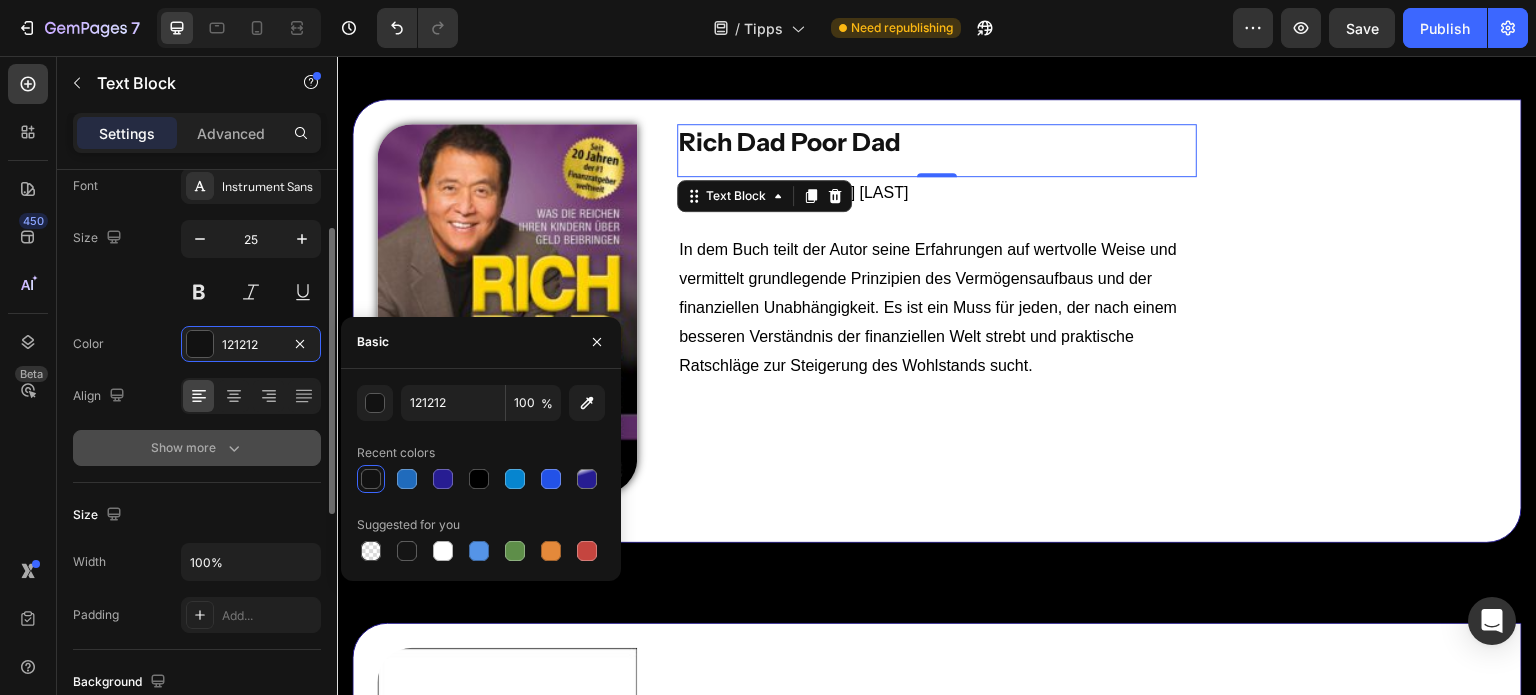 type on "FFFFFF" 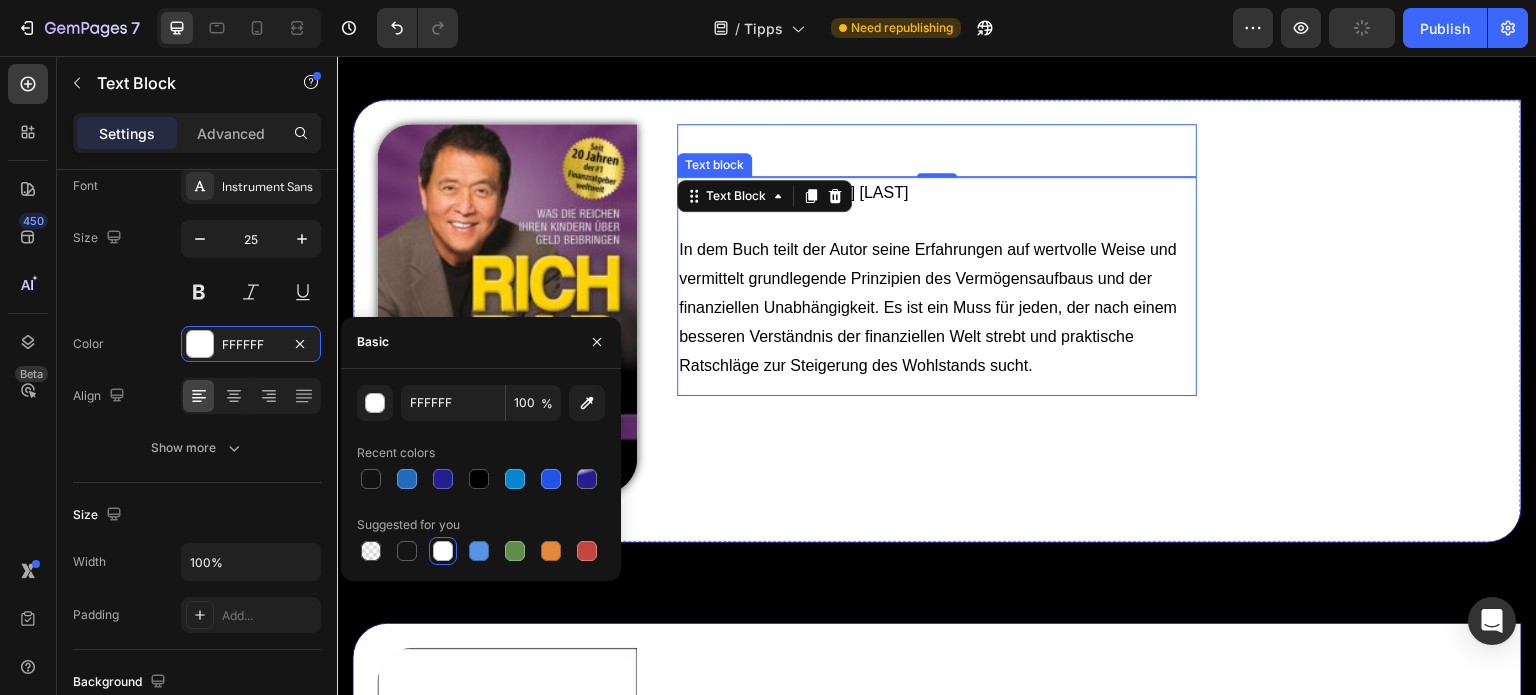 click on "In dem Buch teilt der Autor seine Erfahrungen auf wertvolle Weise und vermittelt grundlegende Prinzipien des Vermögensaufbaus und der finanziellen Unabhängigkeit. Es ist ein Muss für jeden, der nach einem besseren Verständnis der finanziellen Welt strebt und praktische Ratschläge zur Steigerung des Wohlstands sucht." at bounding box center (937, 308) 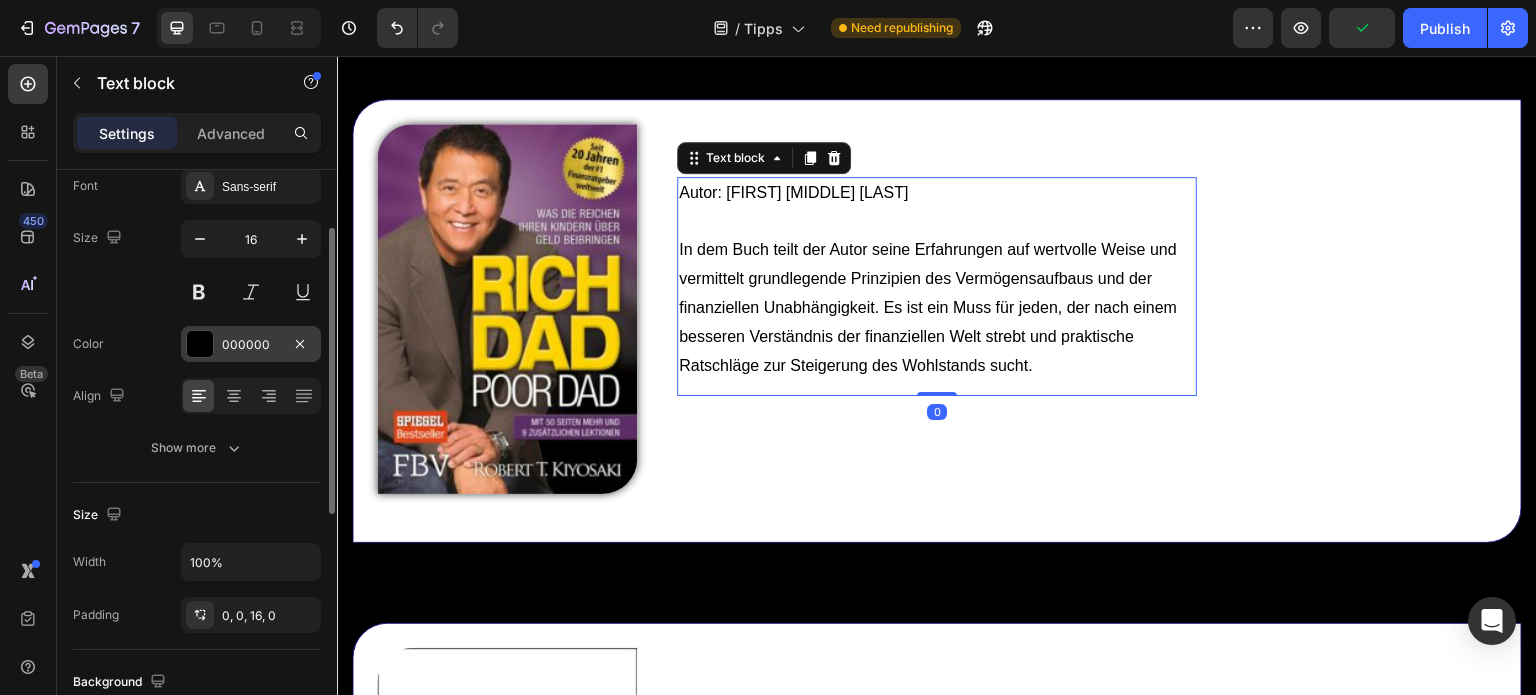 click on "000000" at bounding box center (251, 344) 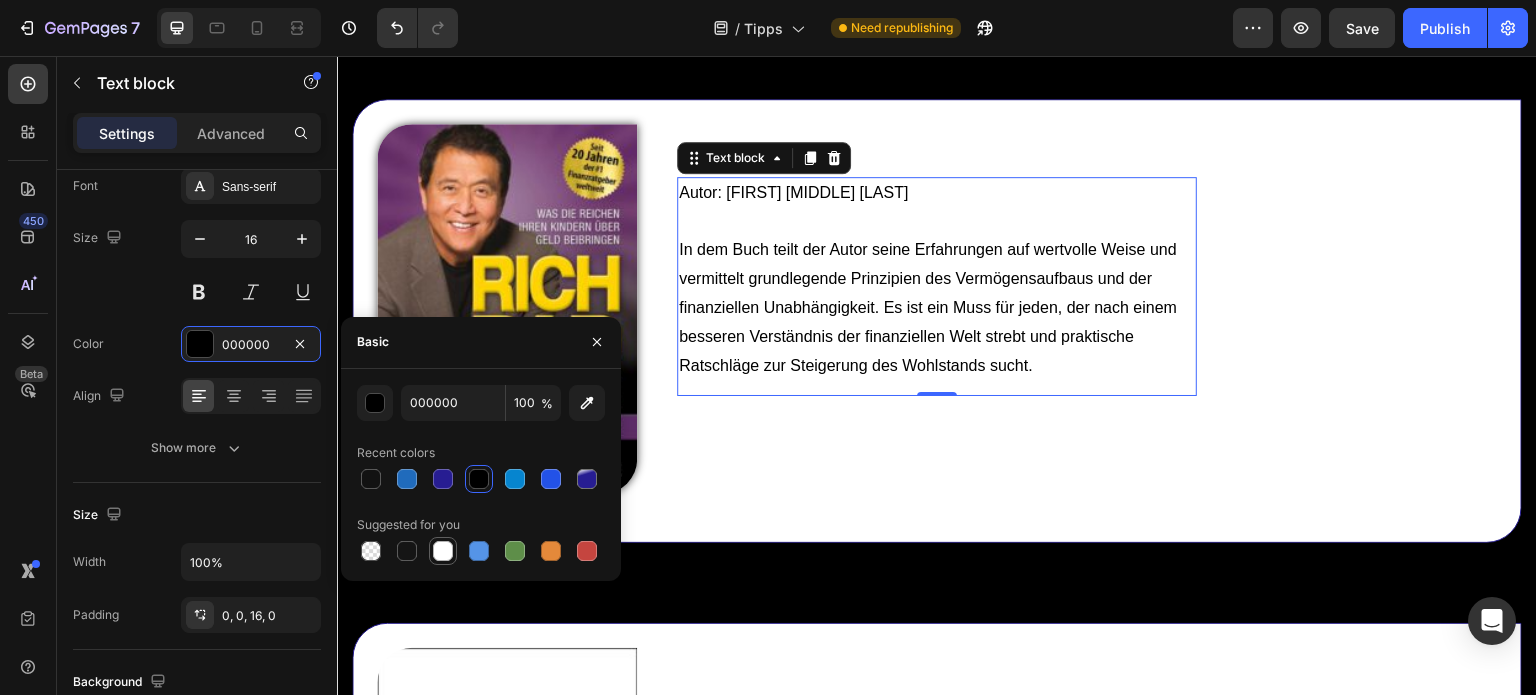 click at bounding box center (443, 551) 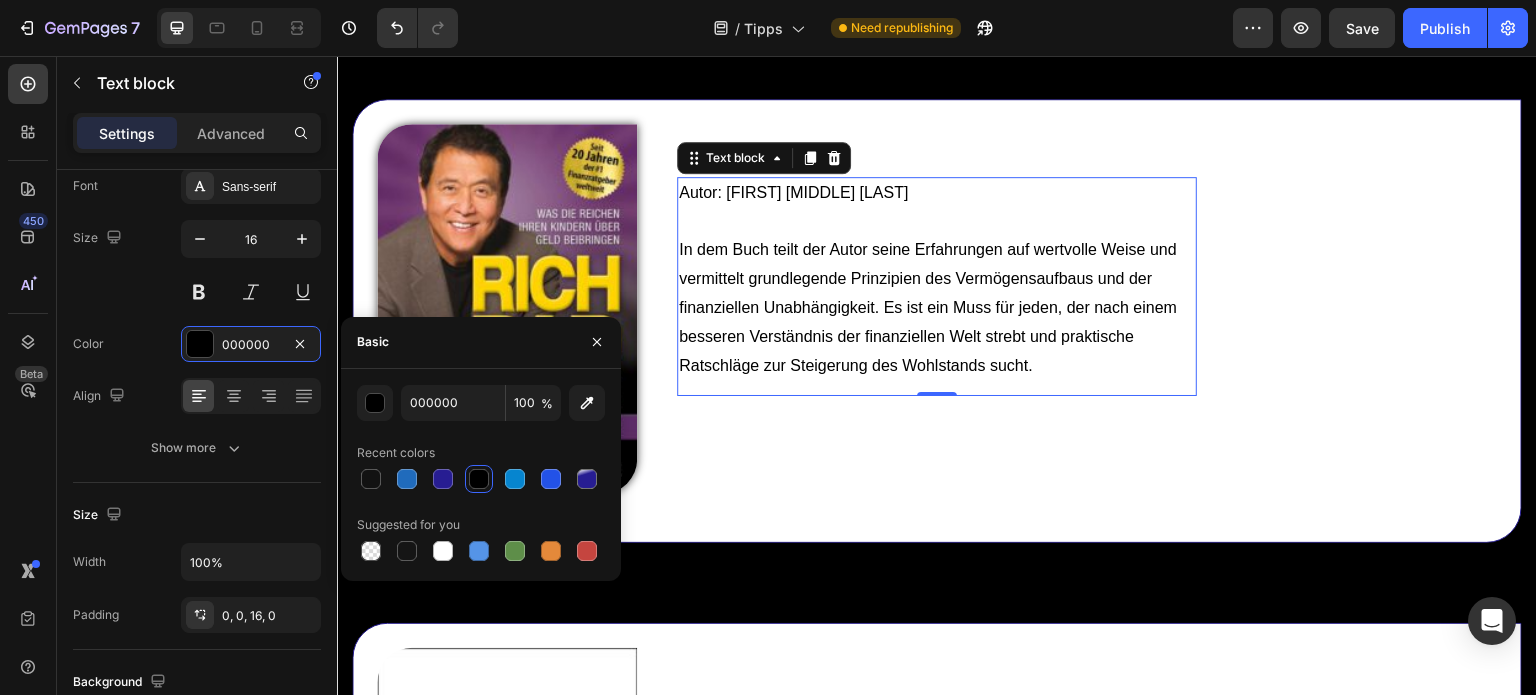 type on "FFFFFF" 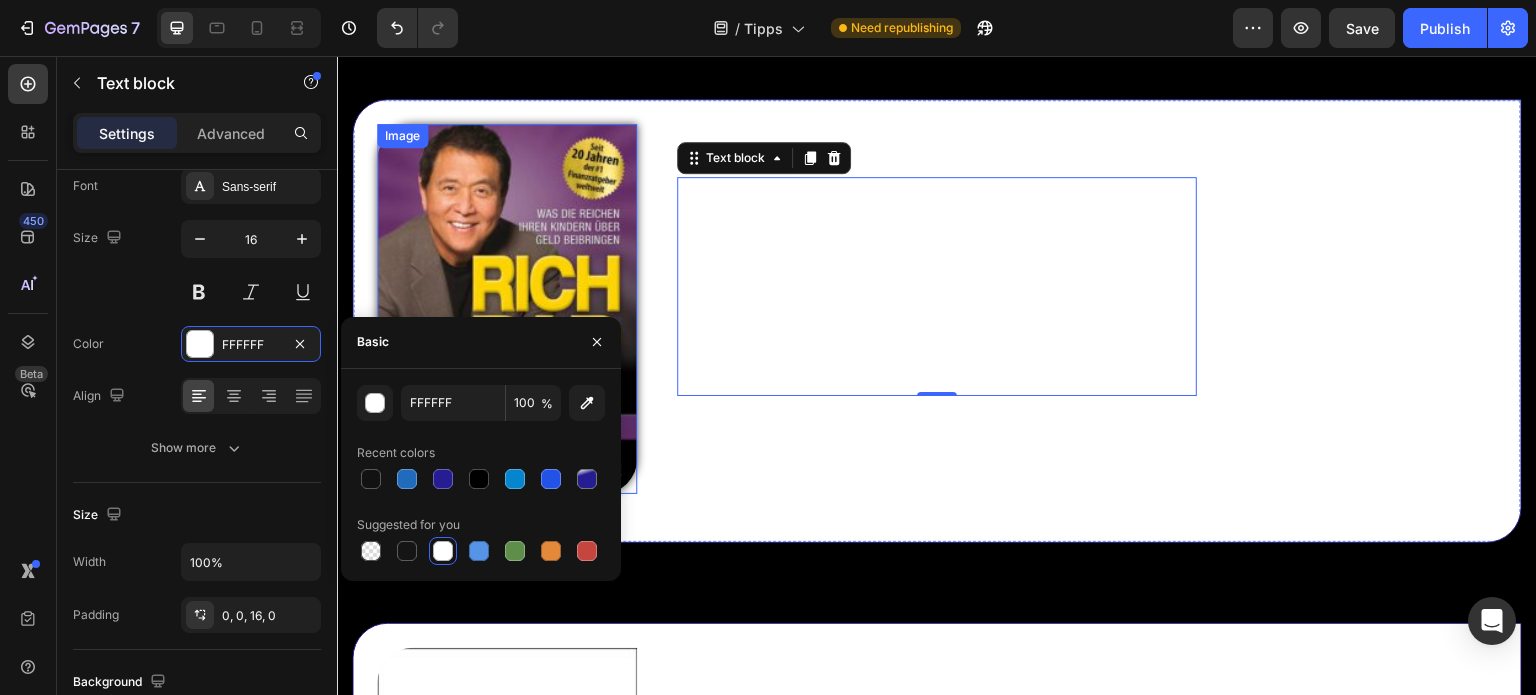 click at bounding box center (507, 309) 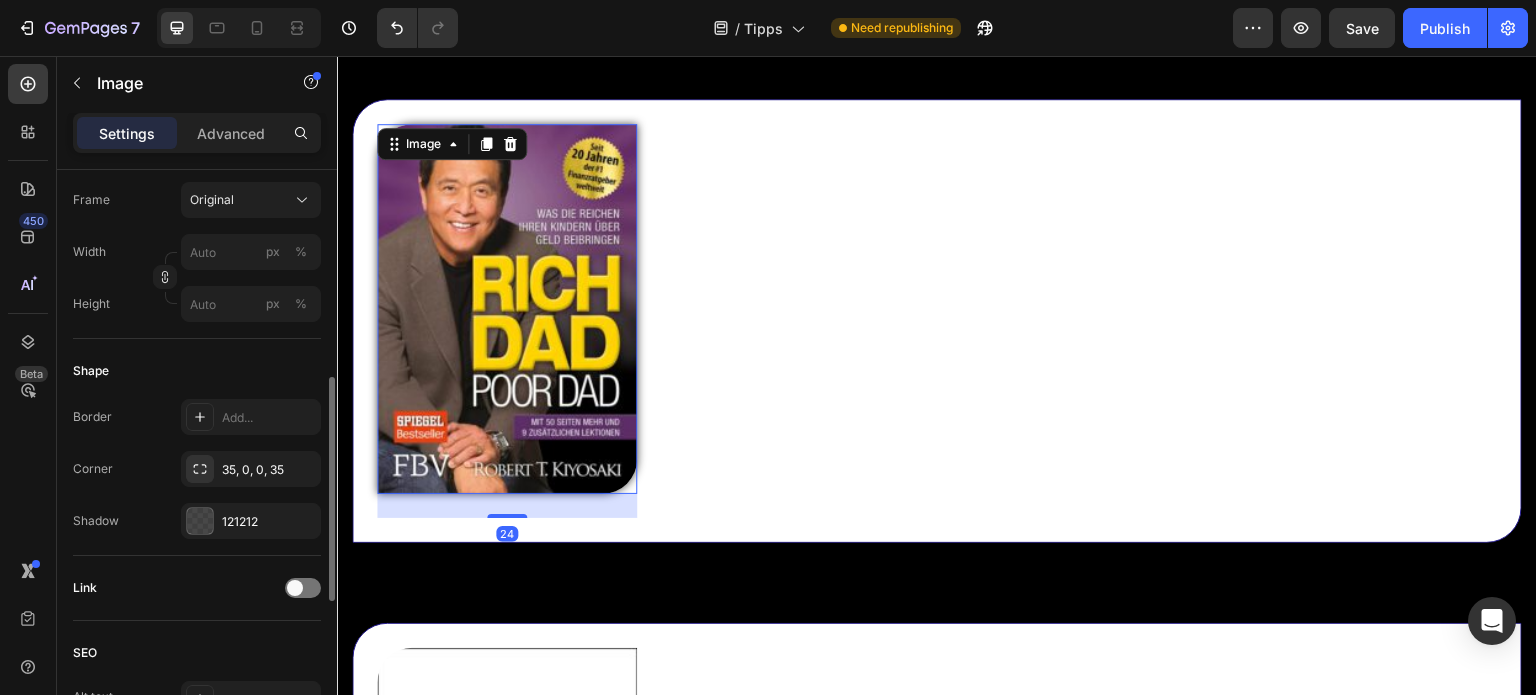 scroll, scrollTop: 534, scrollLeft: 0, axis: vertical 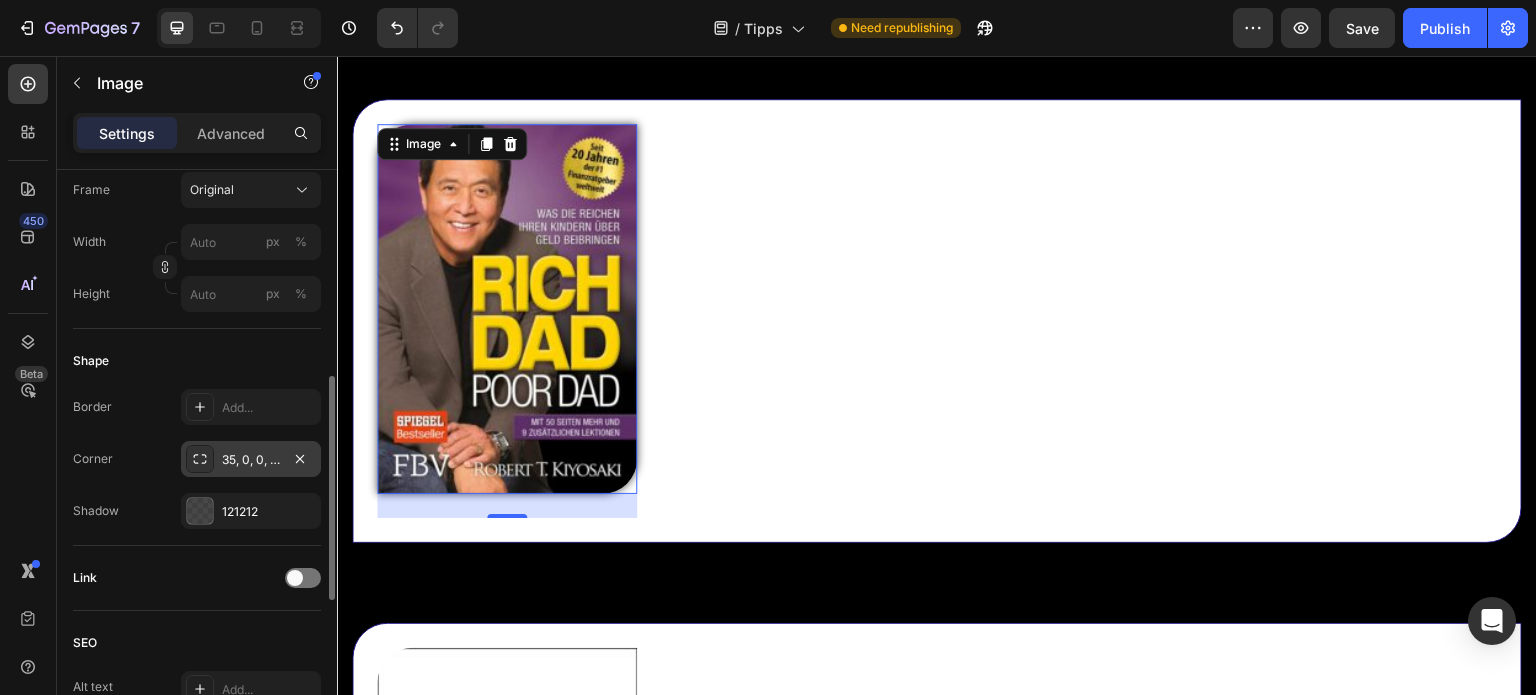 click at bounding box center (200, 459) 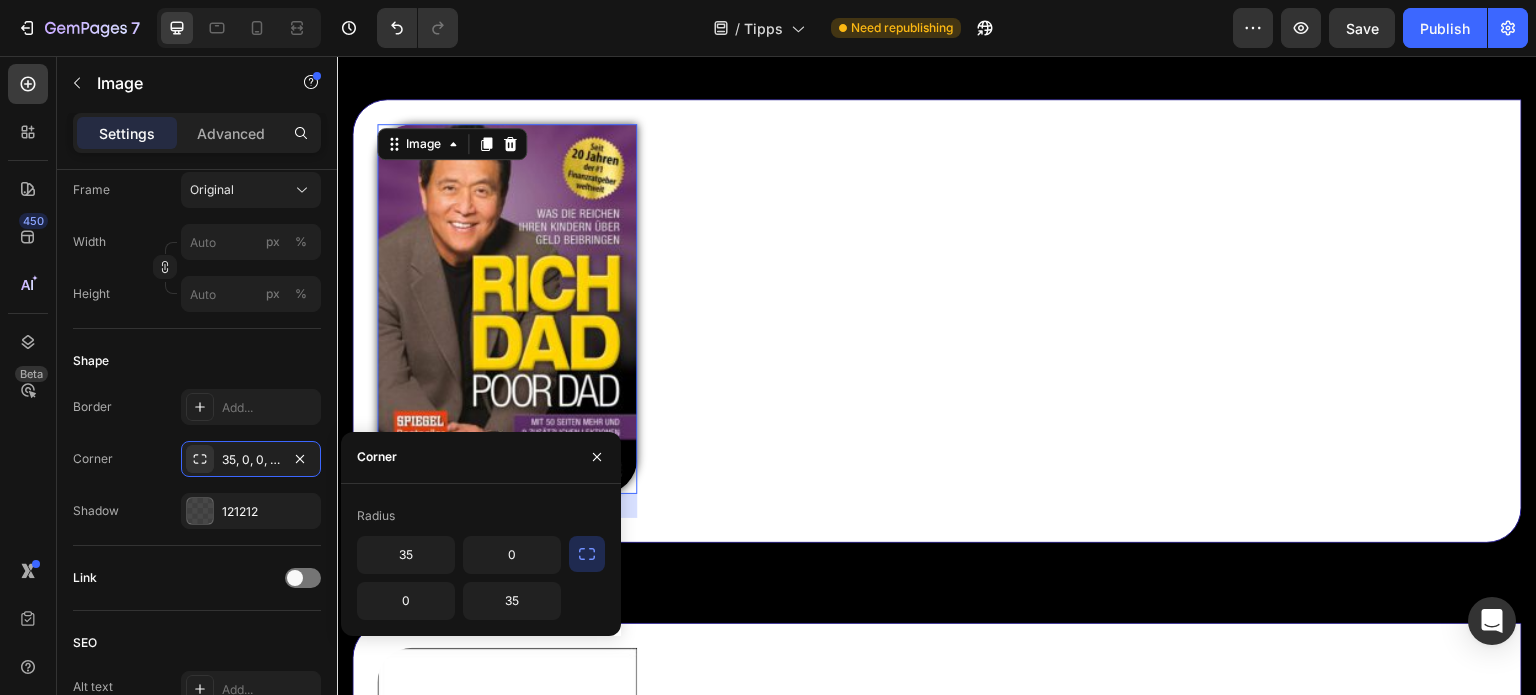 click 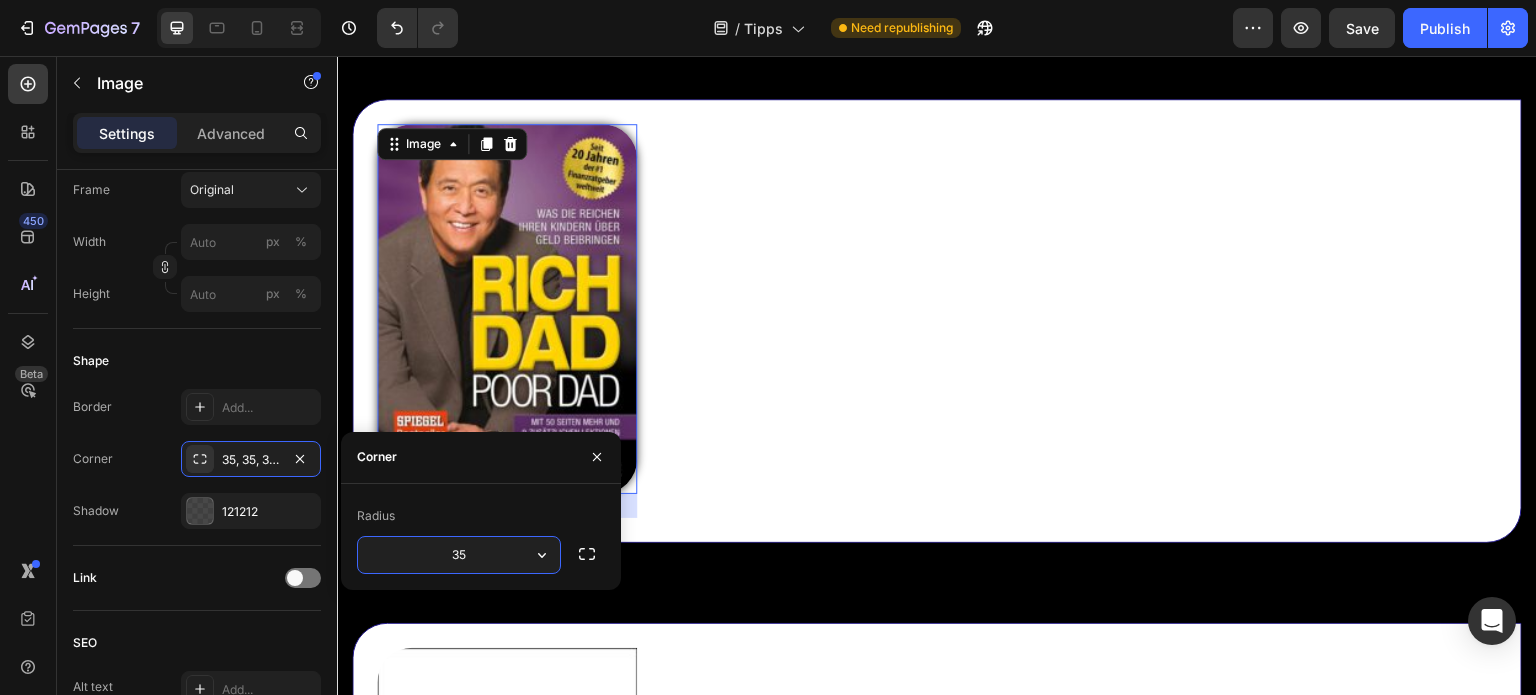 click on "35" at bounding box center [459, 555] 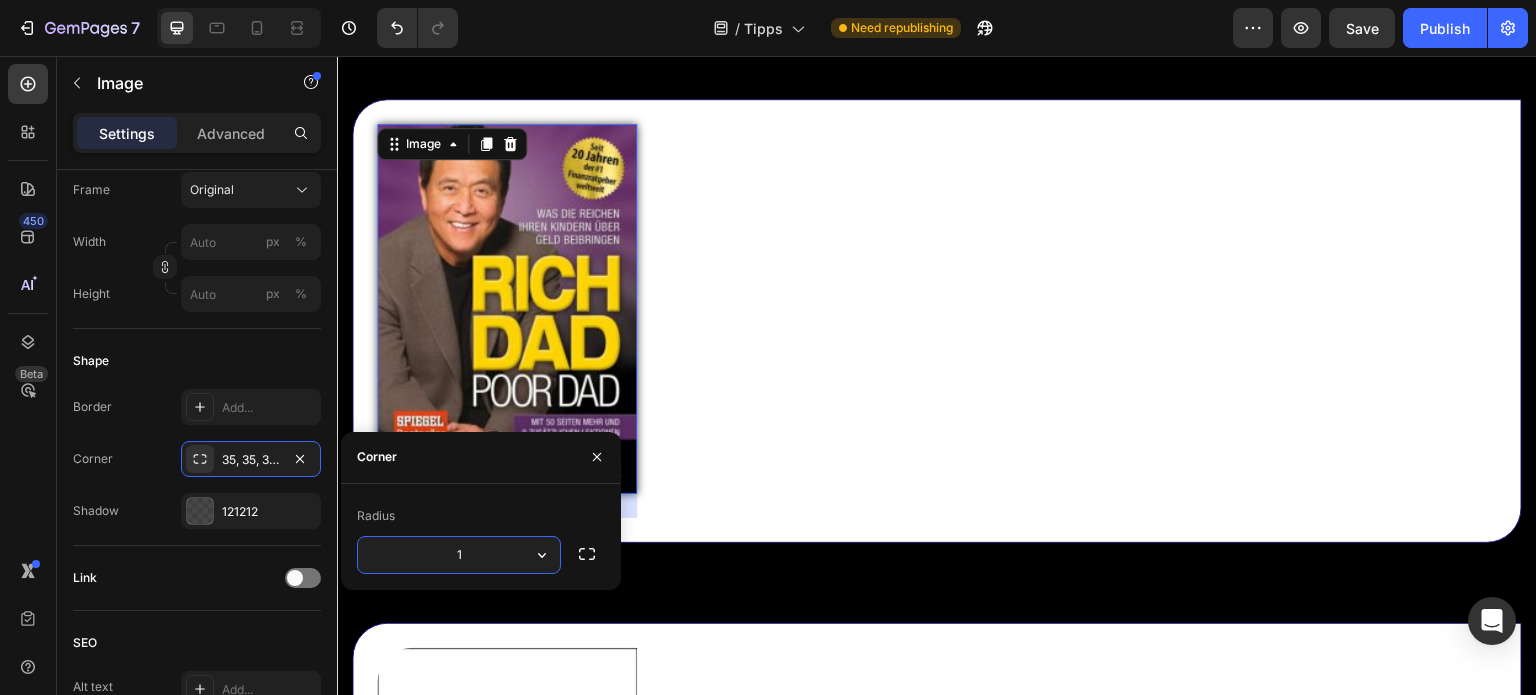 type on "12" 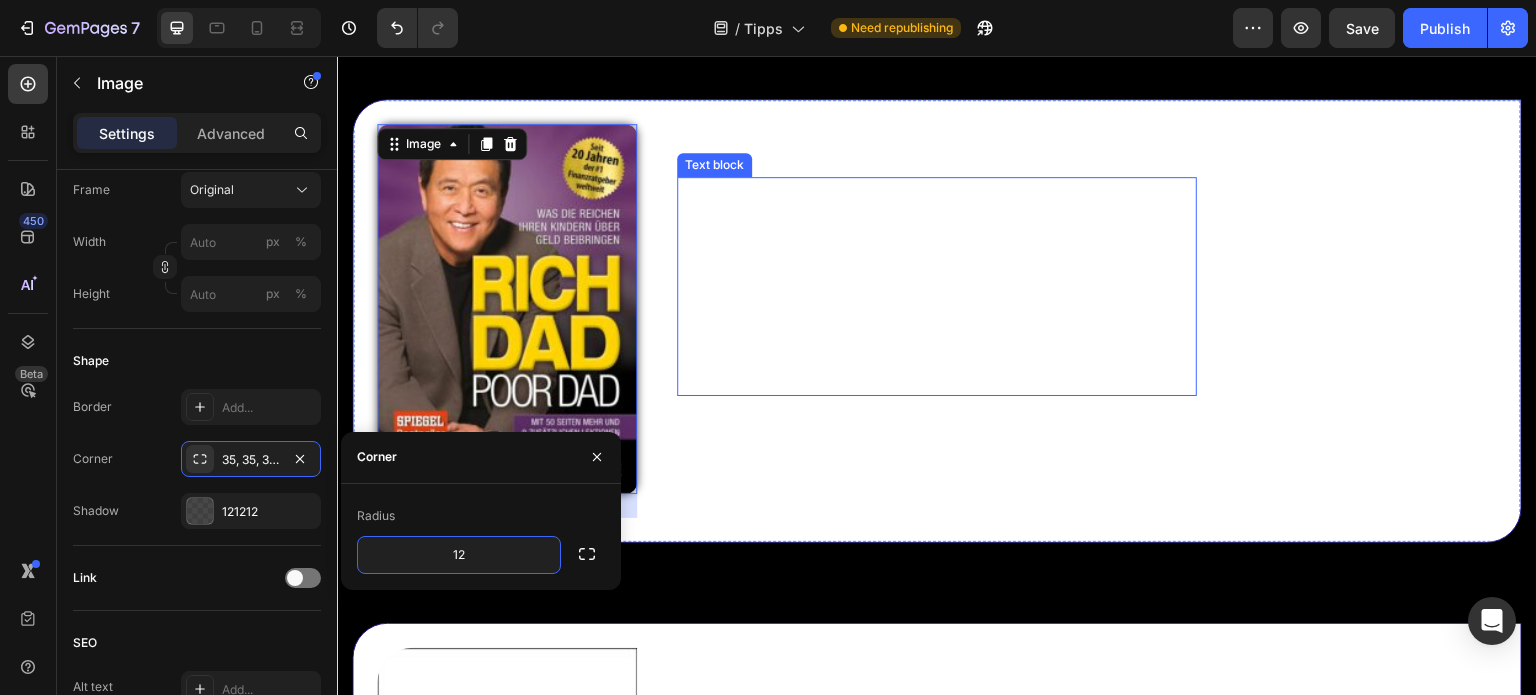 click on "Autor: Robert T. Kiyosaki   In dem Buch teilt der Autor seine Erfahrungen auf wertvolle Weise und vermittelt grundlegende Prinzipien des Vermögensaufbaus und der finanziellen Unabhängigkeit. Es ist ein Muss für jeden, der nach einem besseren Verständnis der finanziellen Welt strebt und praktische Ratschläge zur Steigerung des Wohlstands sucht." at bounding box center (937, 287) 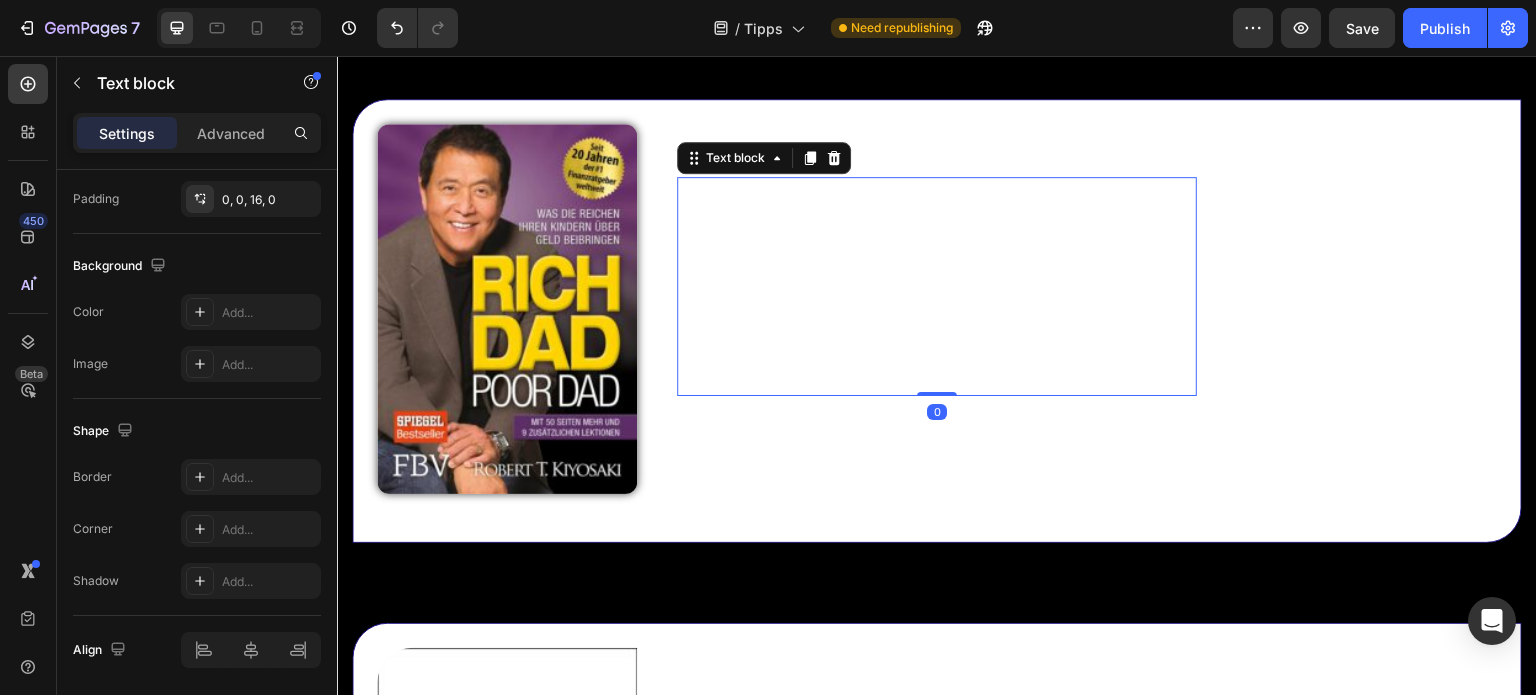 scroll, scrollTop: 0, scrollLeft: 0, axis: both 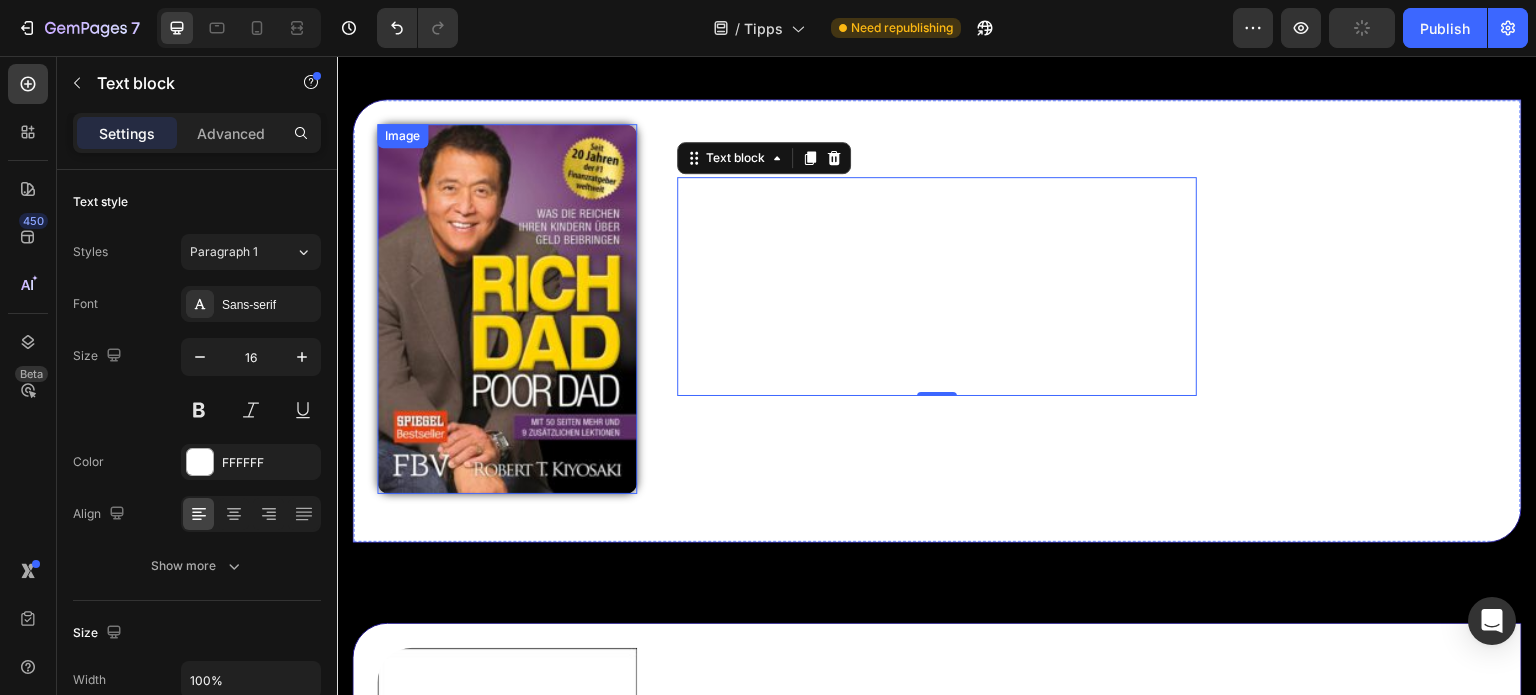 click at bounding box center (507, 309) 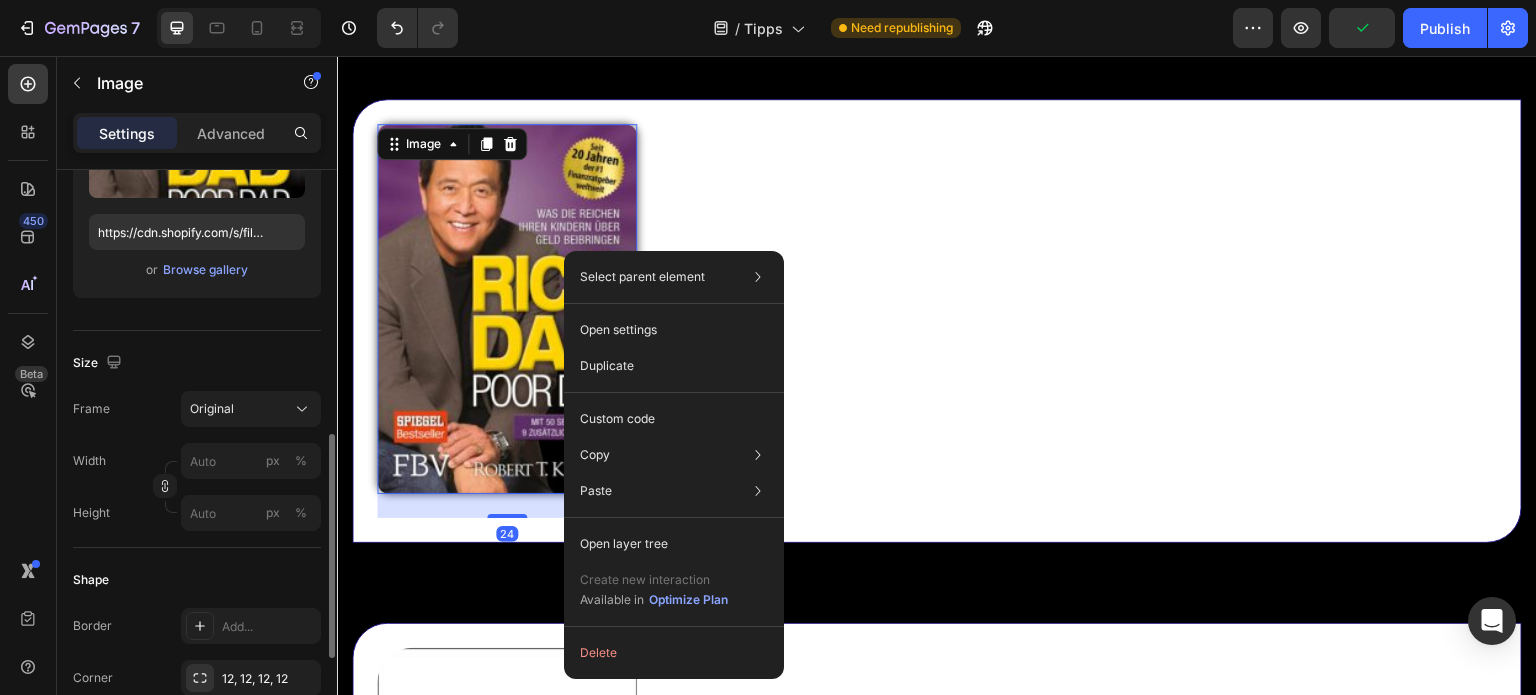 scroll, scrollTop: 418, scrollLeft: 0, axis: vertical 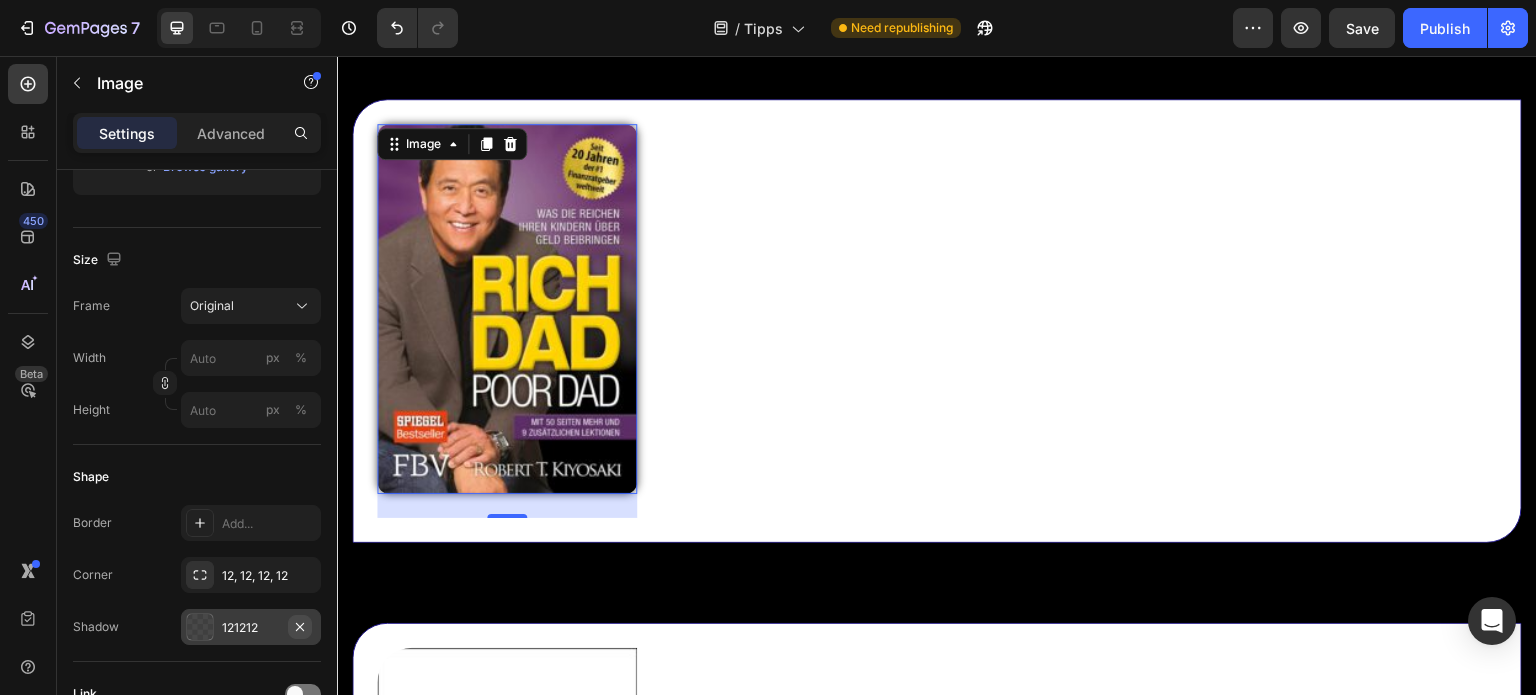click 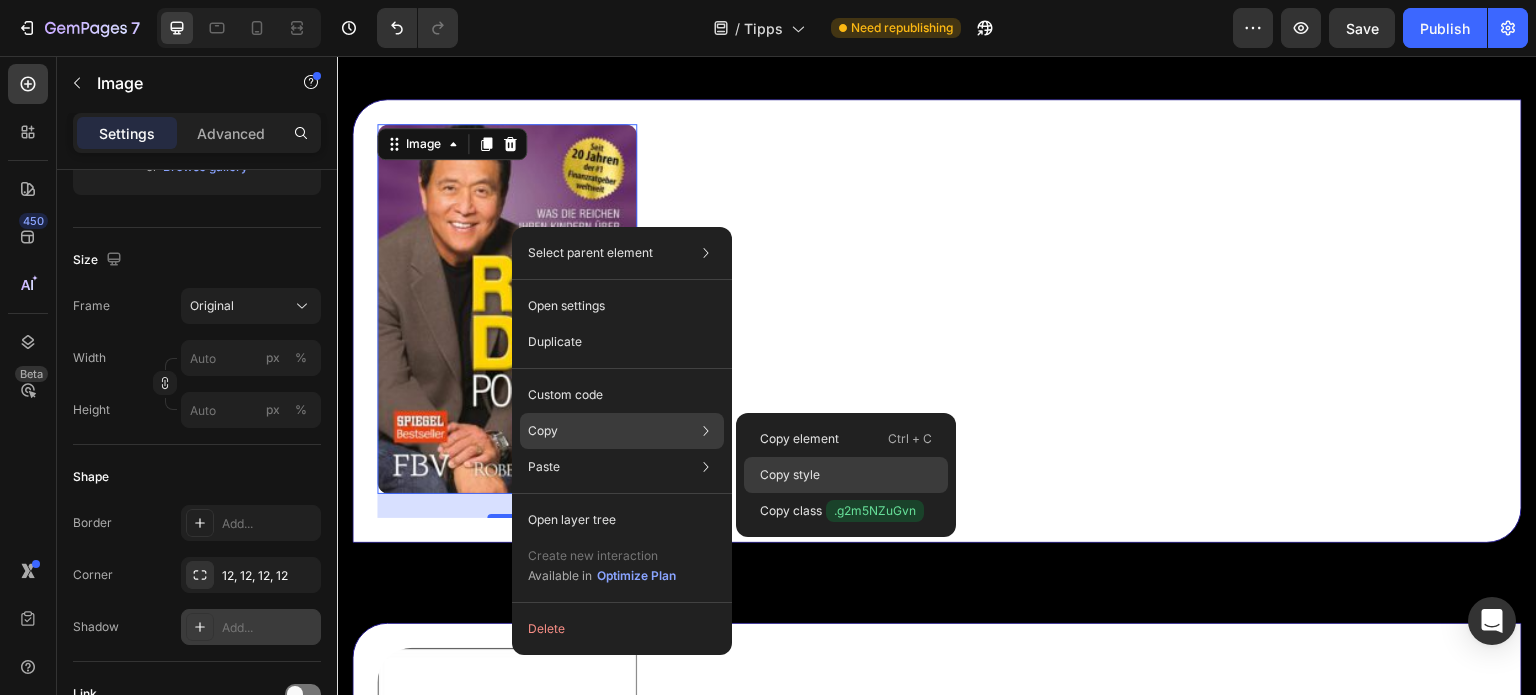 click on "Copy style" at bounding box center (790, 475) 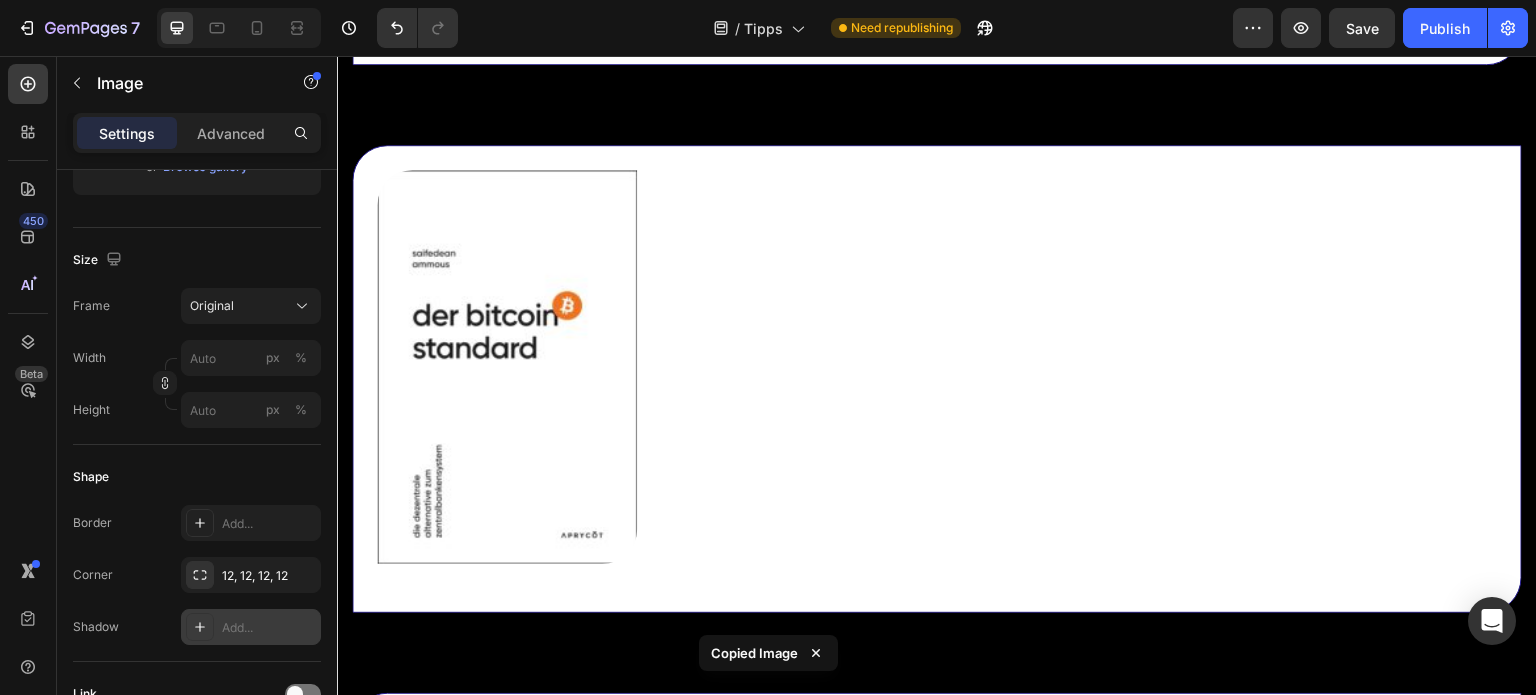 scroll, scrollTop: 12930, scrollLeft: 0, axis: vertical 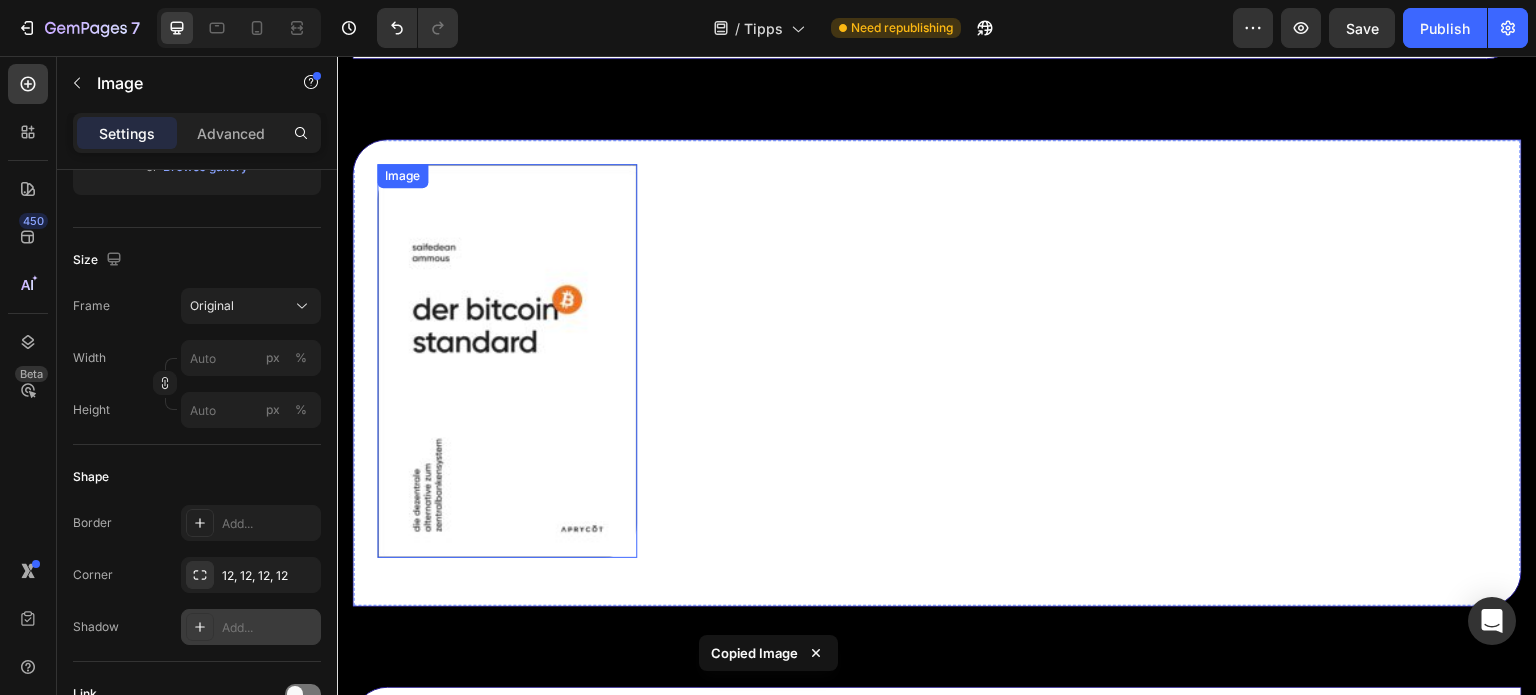 click at bounding box center (507, 361) 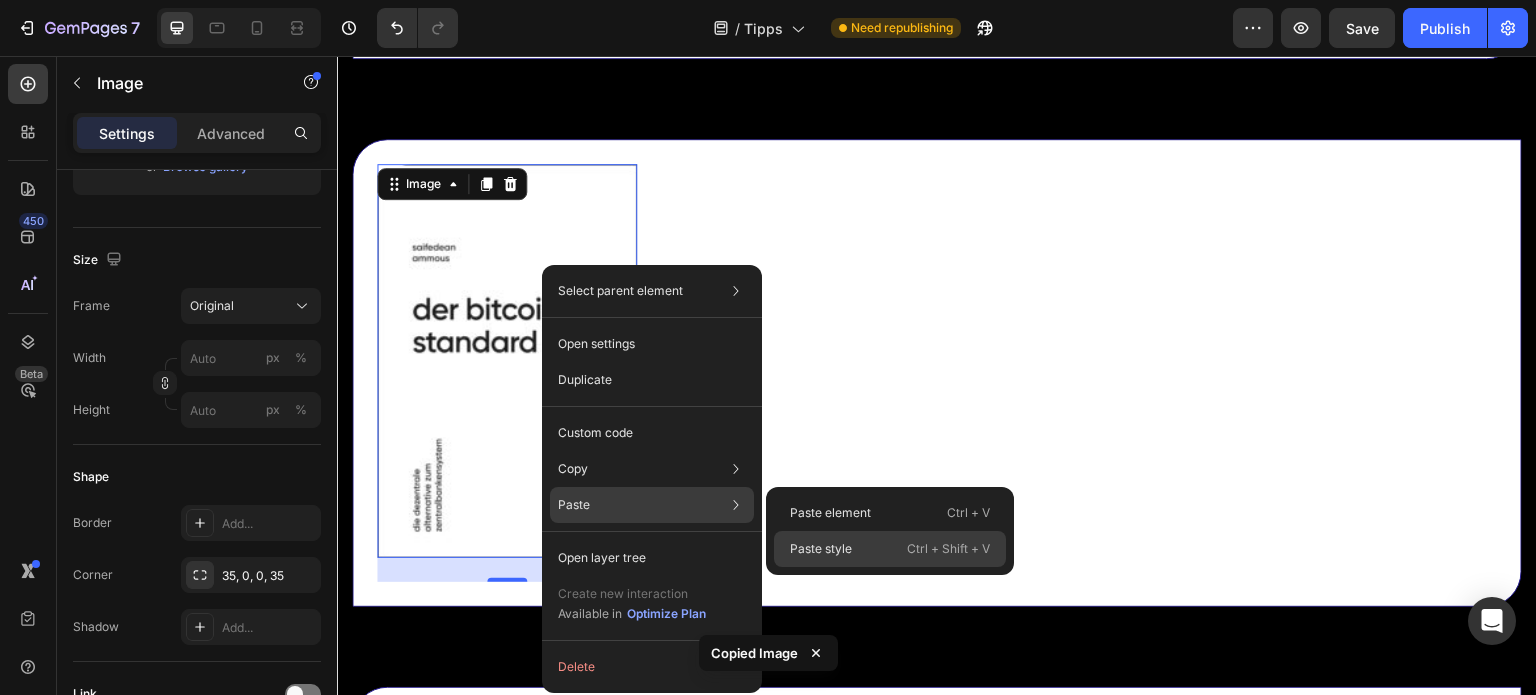 drag, startPoint x: 807, startPoint y: 557, endPoint x: 376, endPoint y: 453, distance: 443.37006 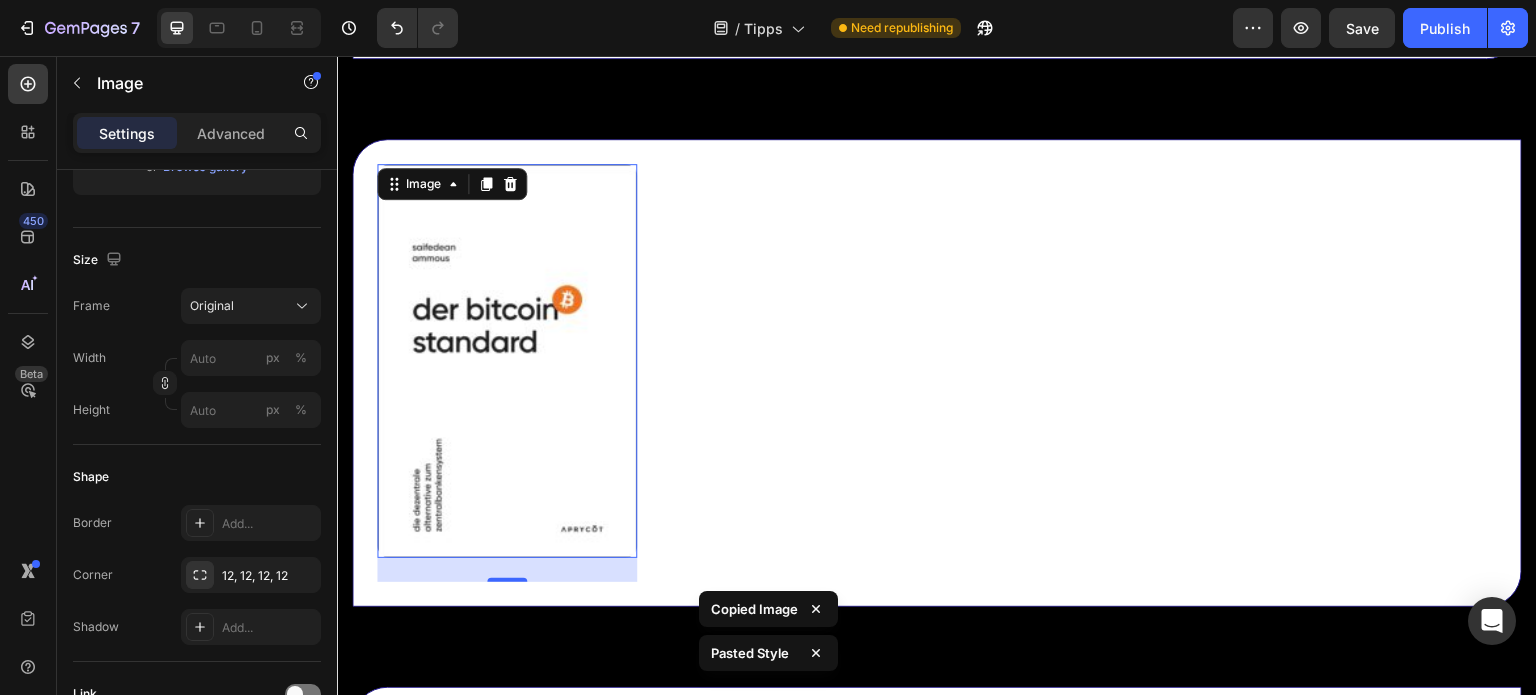scroll, scrollTop: 13290, scrollLeft: 0, axis: vertical 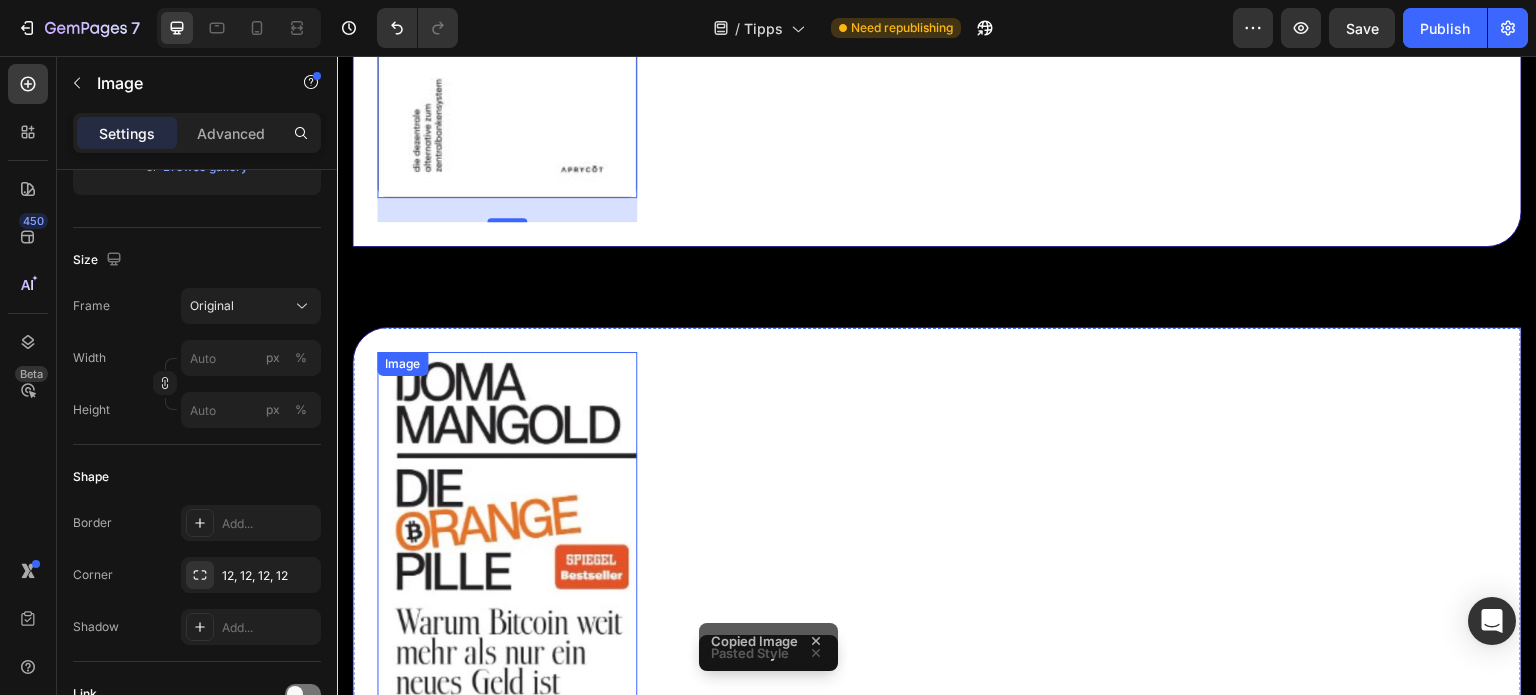 click at bounding box center (507, 557) 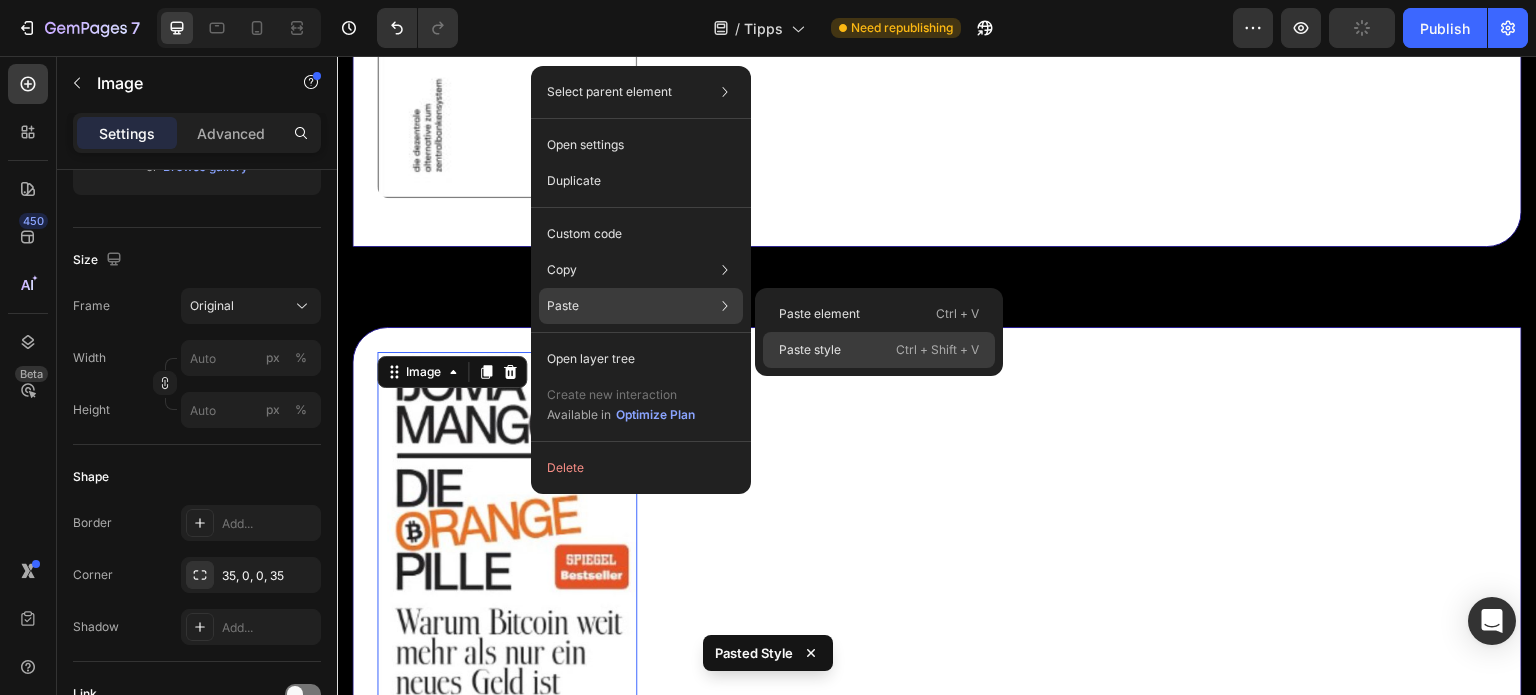 click on "Paste style" at bounding box center [810, 350] 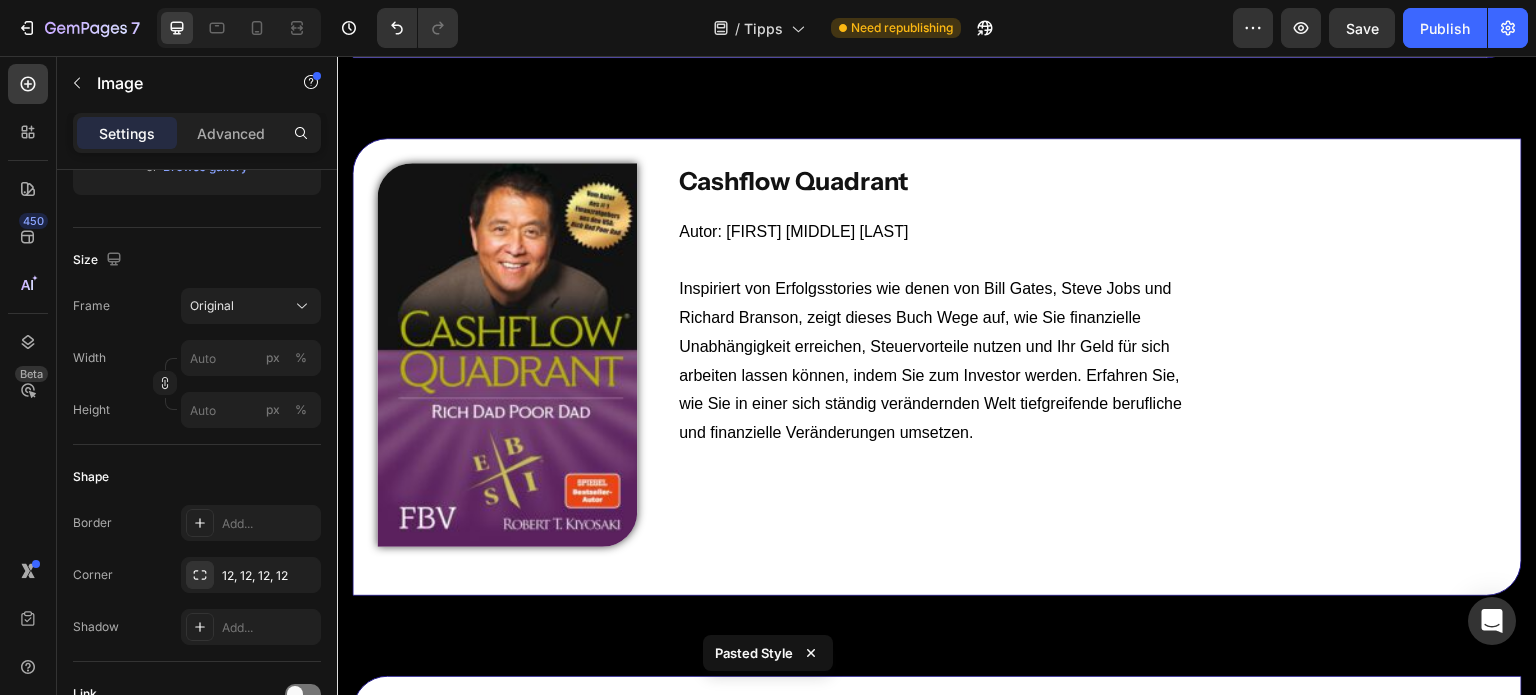 scroll, scrollTop: 11828, scrollLeft: 0, axis: vertical 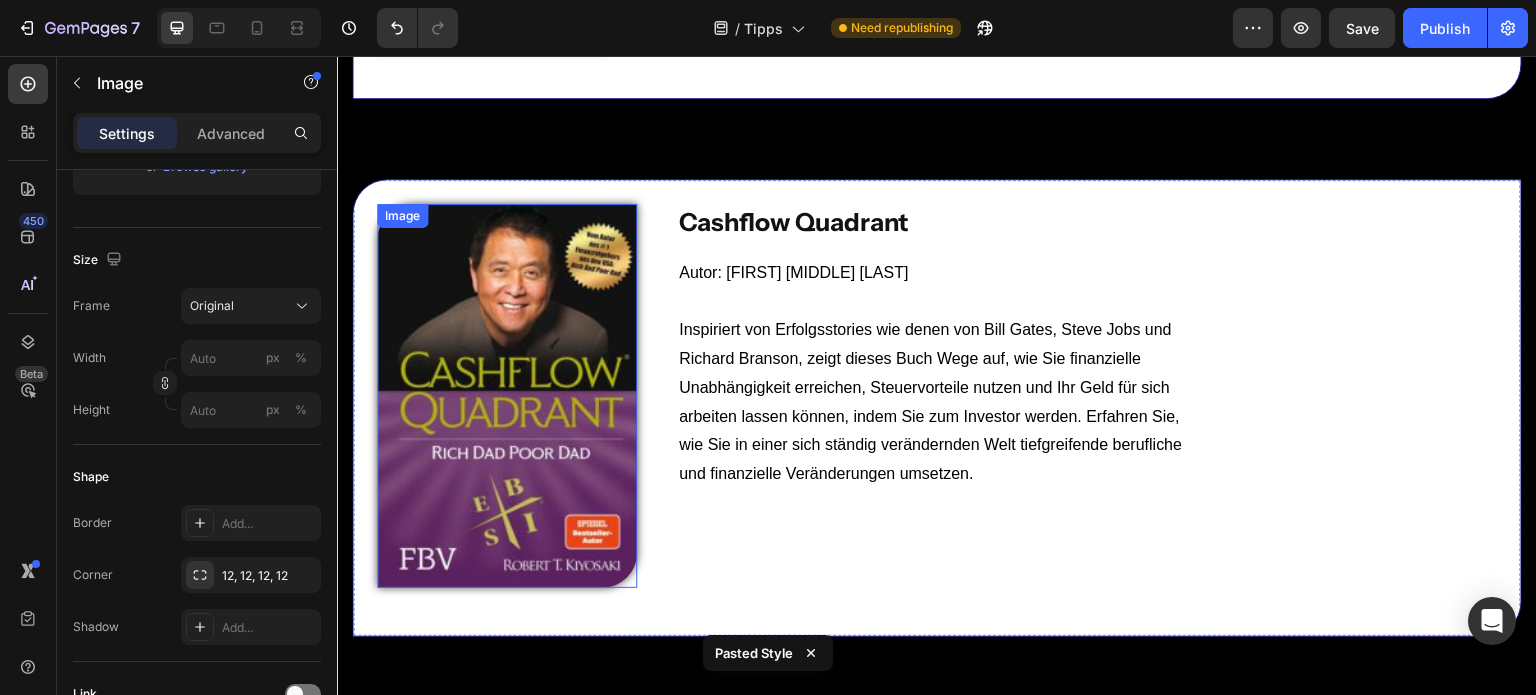 click at bounding box center (507, 396) 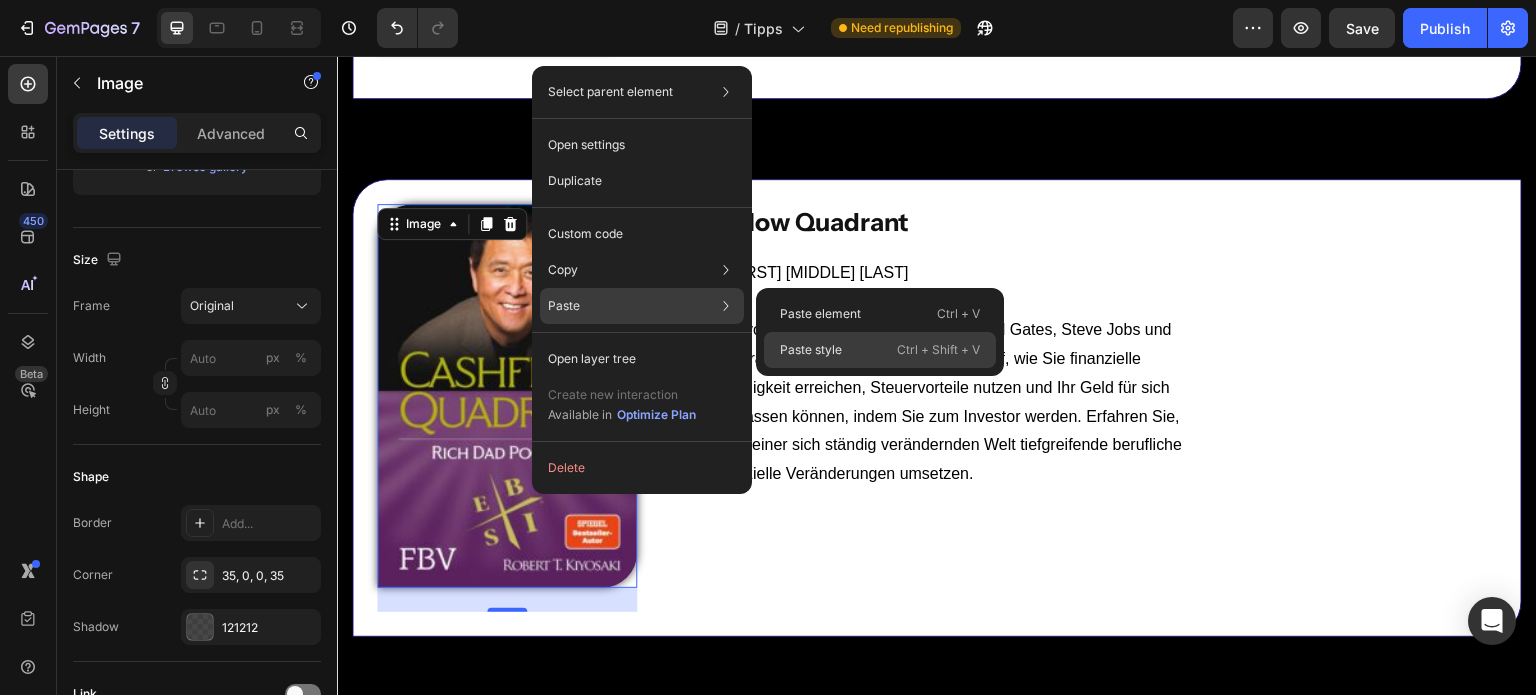 click on "Paste style" at bounding box center (811, 350) 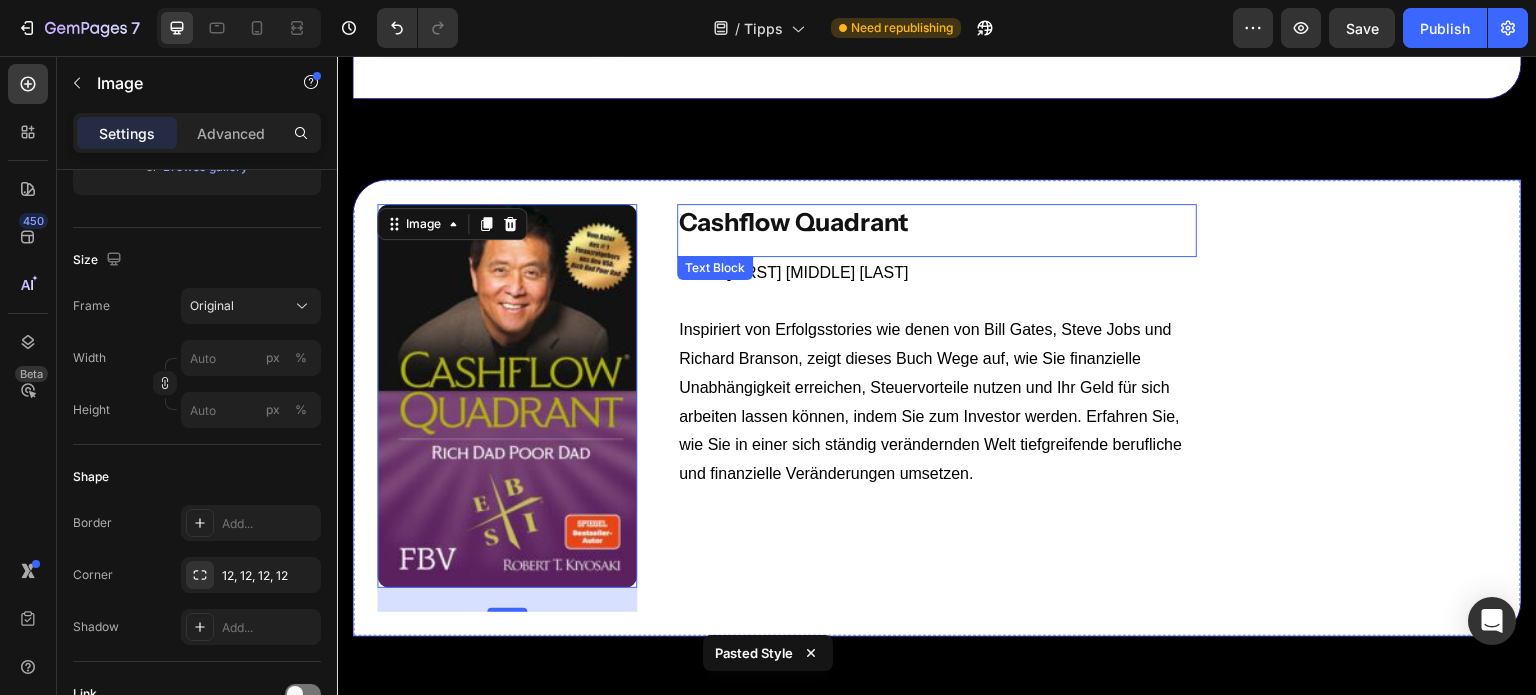 click on "Cashflow Quadrant" at bounding box center [794, 222] 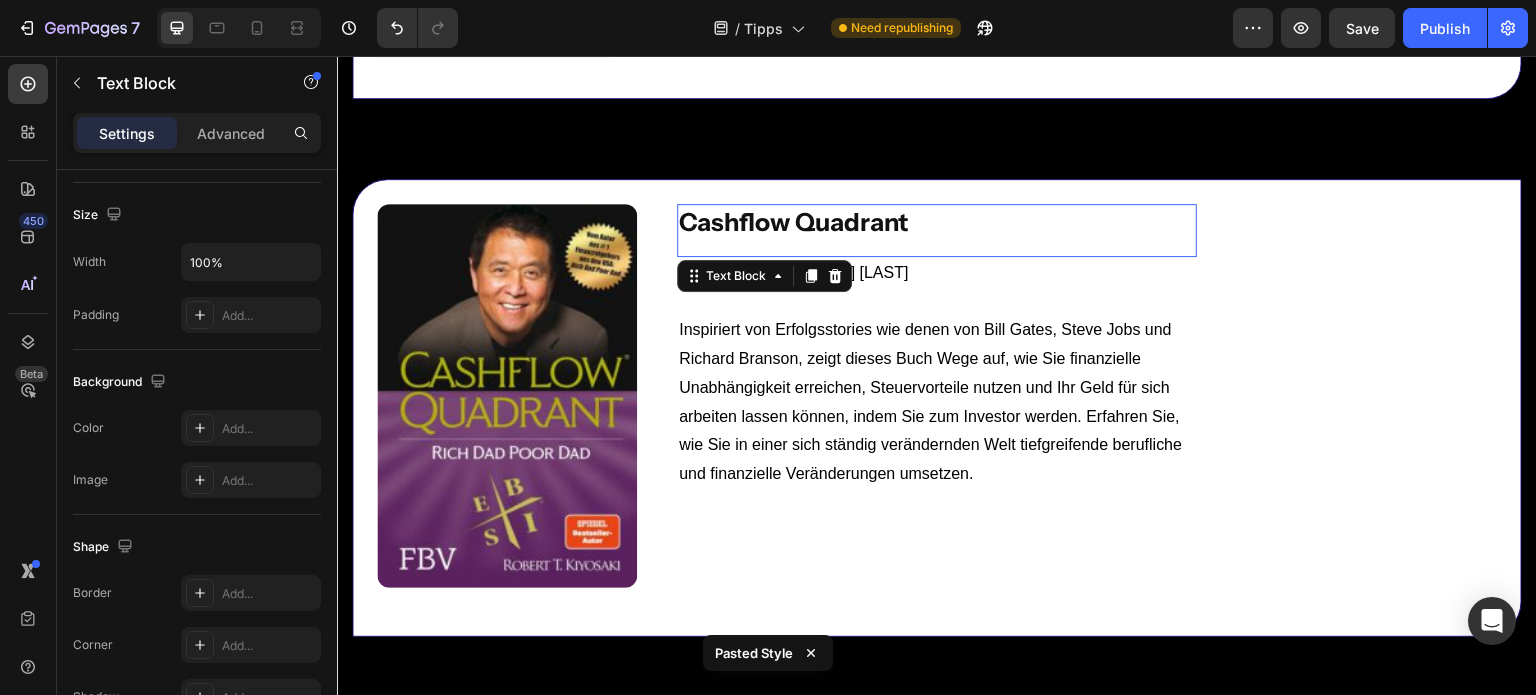 scroll, scrollTop: 0, scrollLeft: 0, axis: both 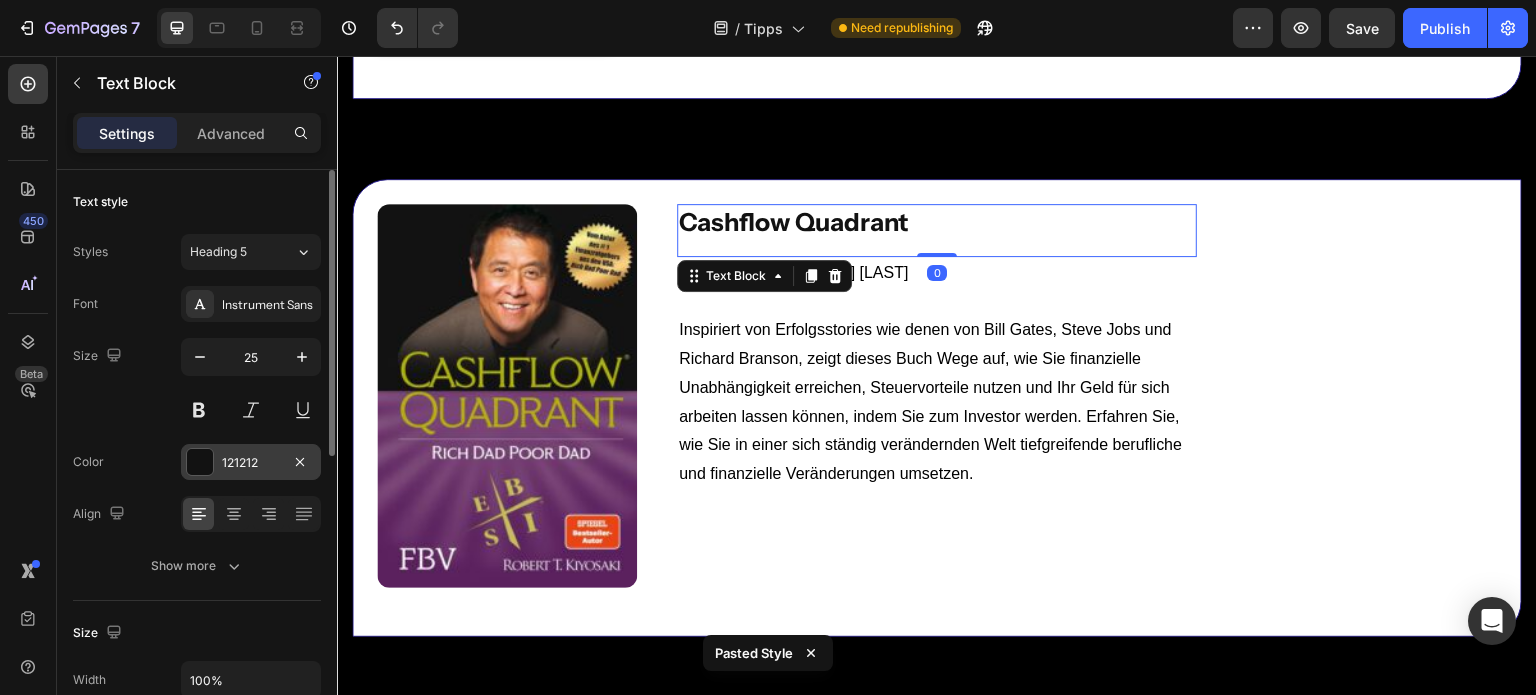 click at bounding box center [200, 462] 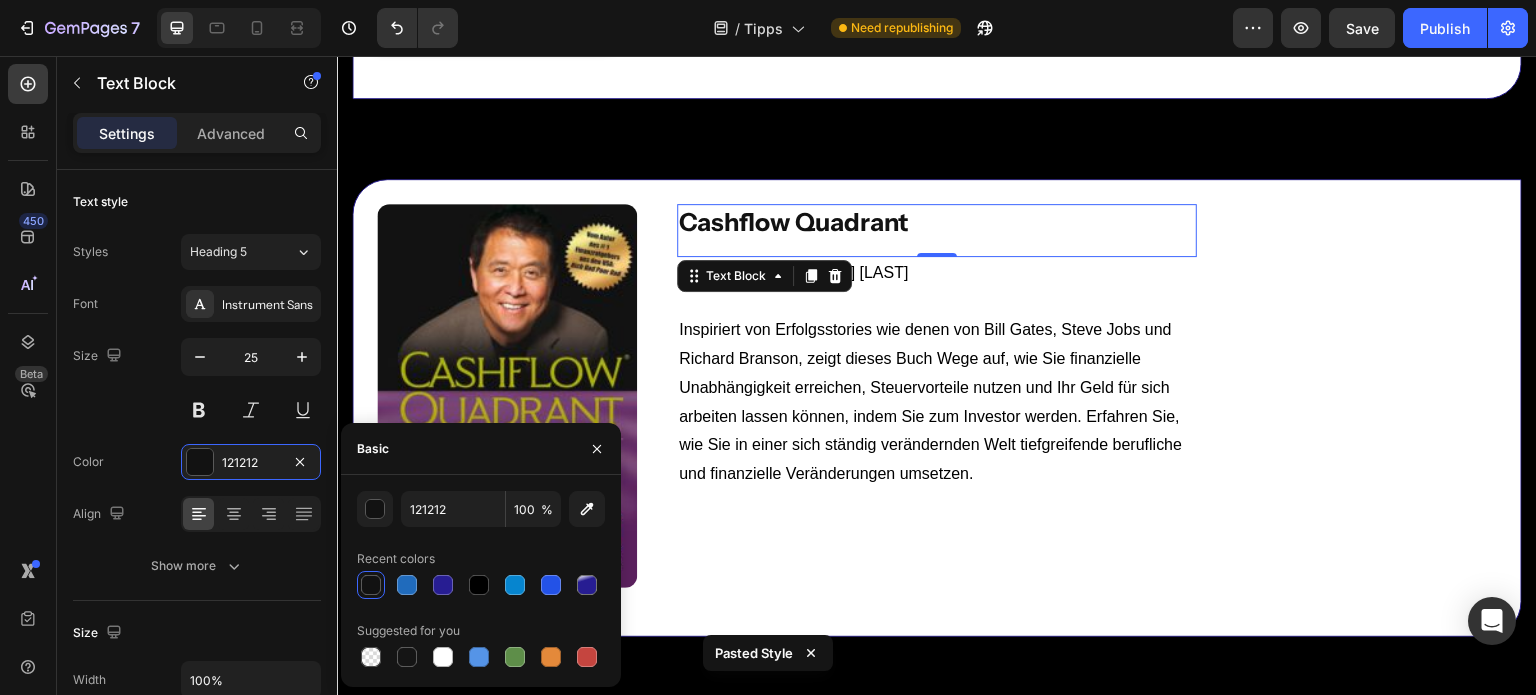click at bounding box center [443, 657] 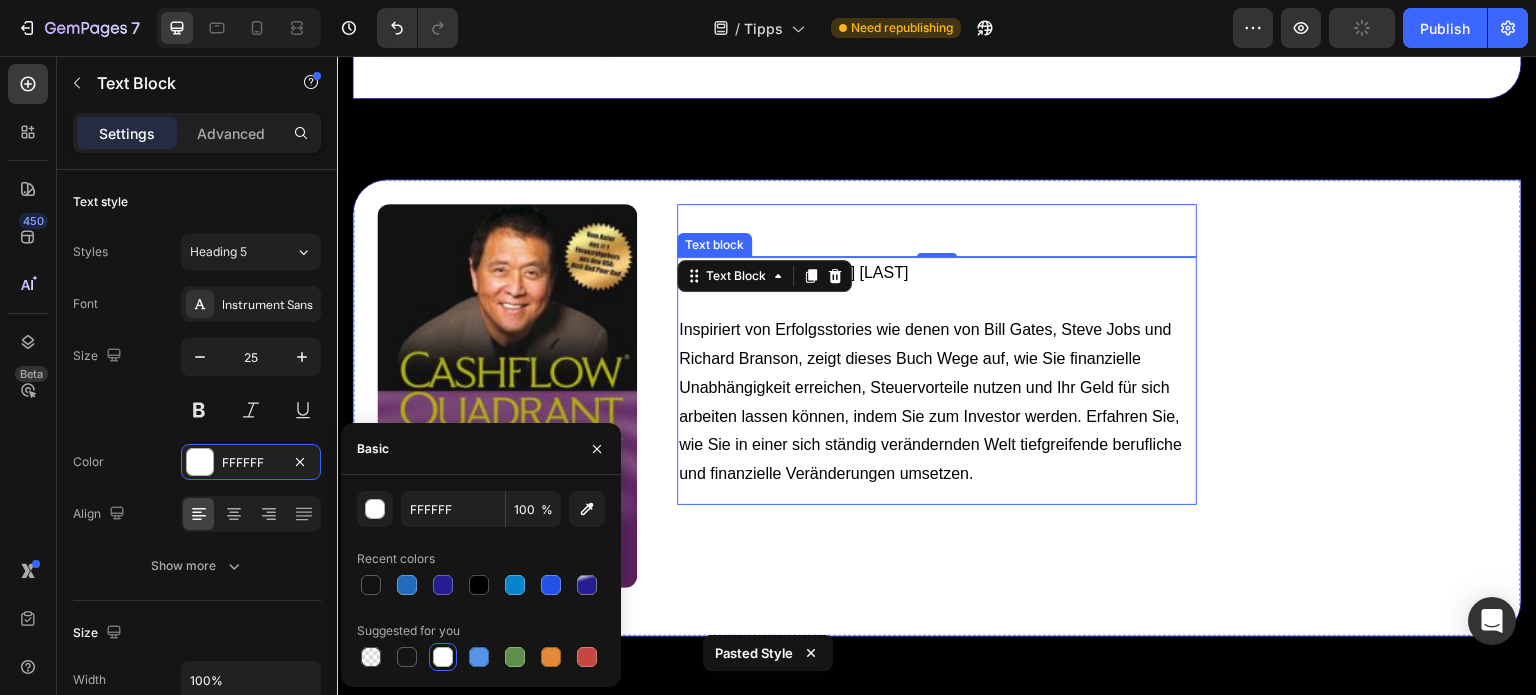 click on "Inspiriert von Erfolgsstories wie denen von Bill Gates, Steve Jobs und Richard Branson, zeigt dieses Buch Wege auf, wie Sie finanzielle Unabhängigkeit erreichen, Steuervorteile nutzen und Ihr Geld für sich arbeiten lassen können, indem Sie zum Investor werden. Erfahren Sie, wie Sie in einer sich ständig verändernden Welt tiefgreifende berufliche und finanzielle Veränderungen umsetzen." at bounding box center (937, 402) 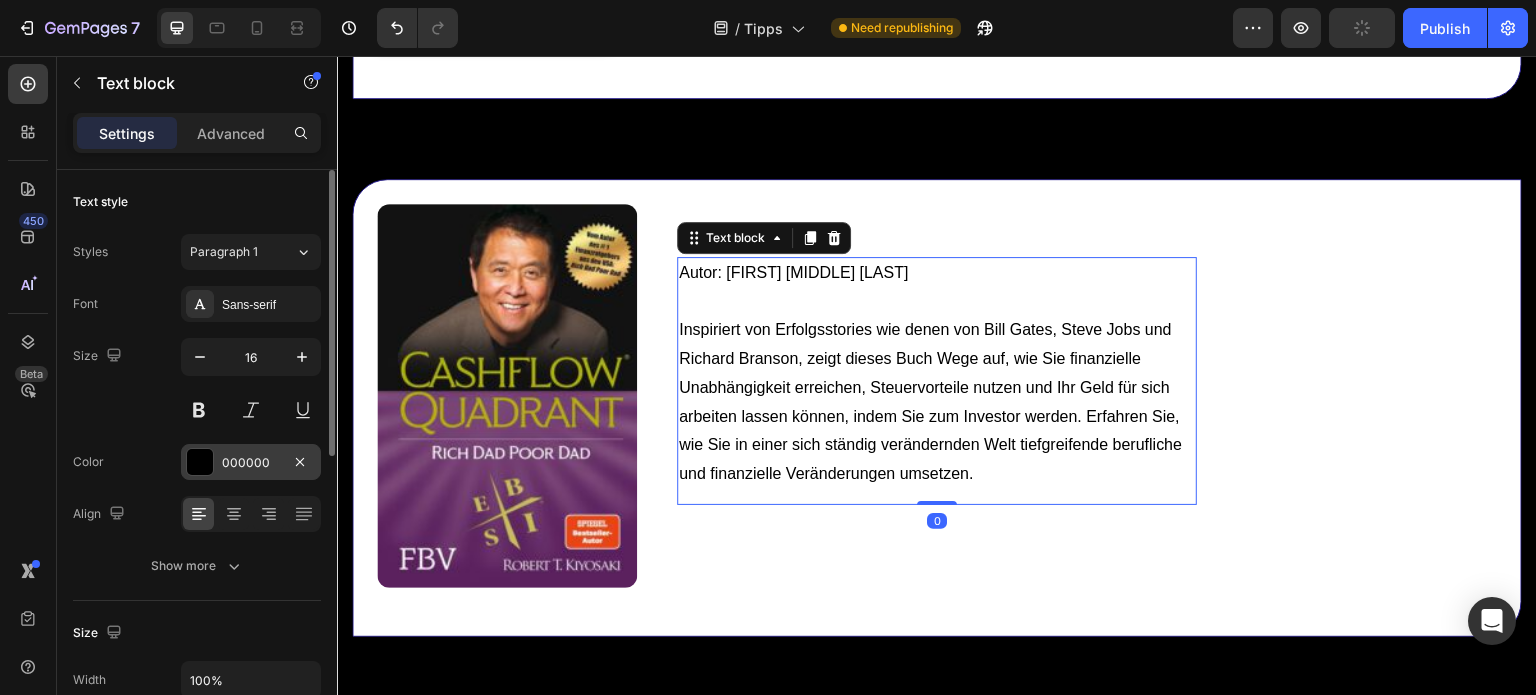 click at bounding box center (200, 462) 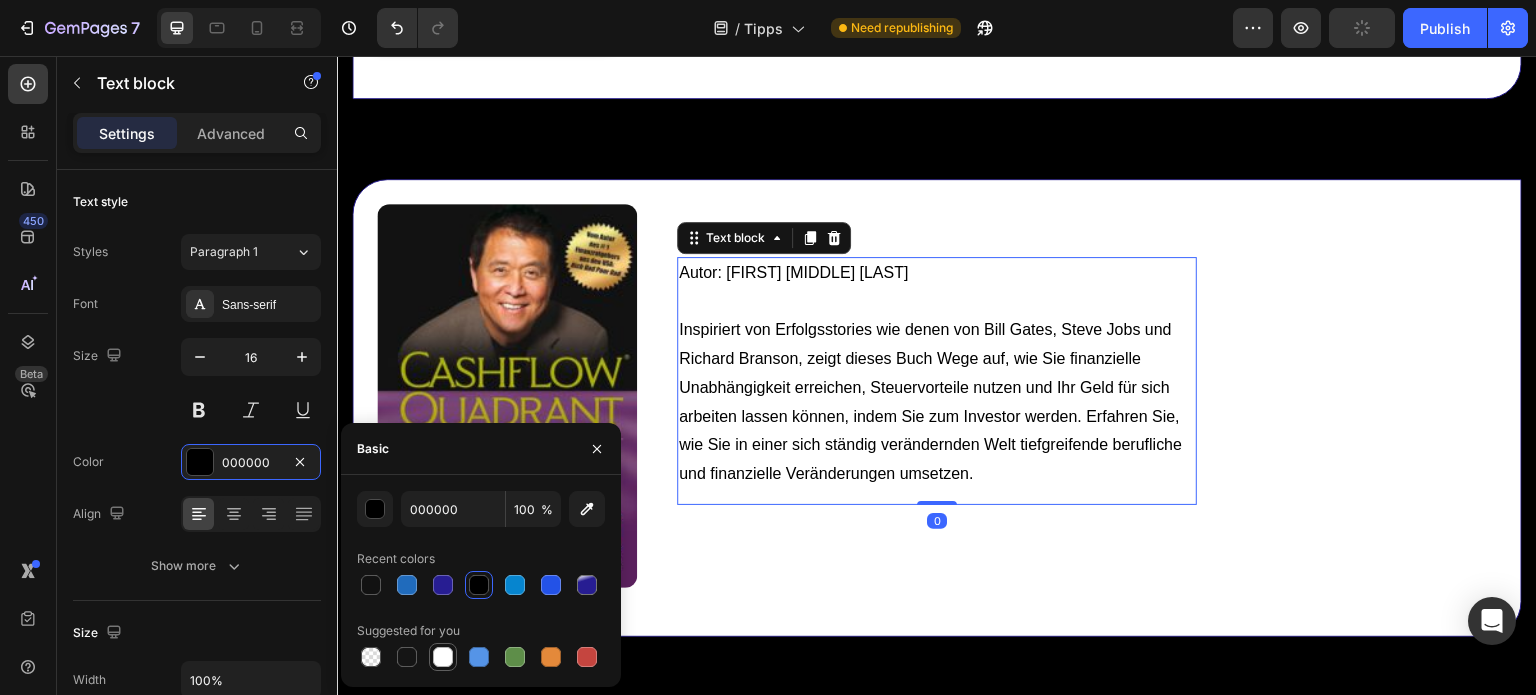 drag, startPoint x: 447, startPoint y: 660, endPoint x: 481, endPoint y: 298, distance: 363.59317 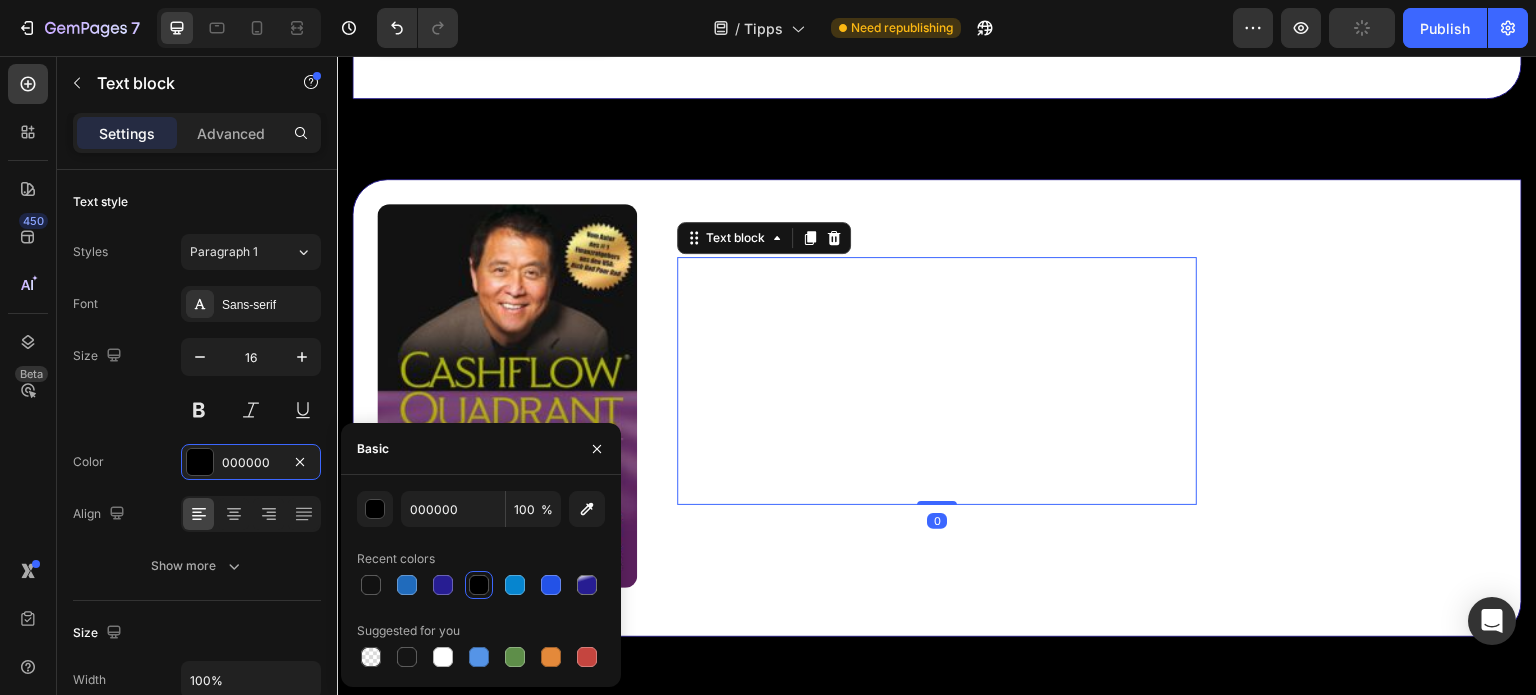 type on "FFFFFF" 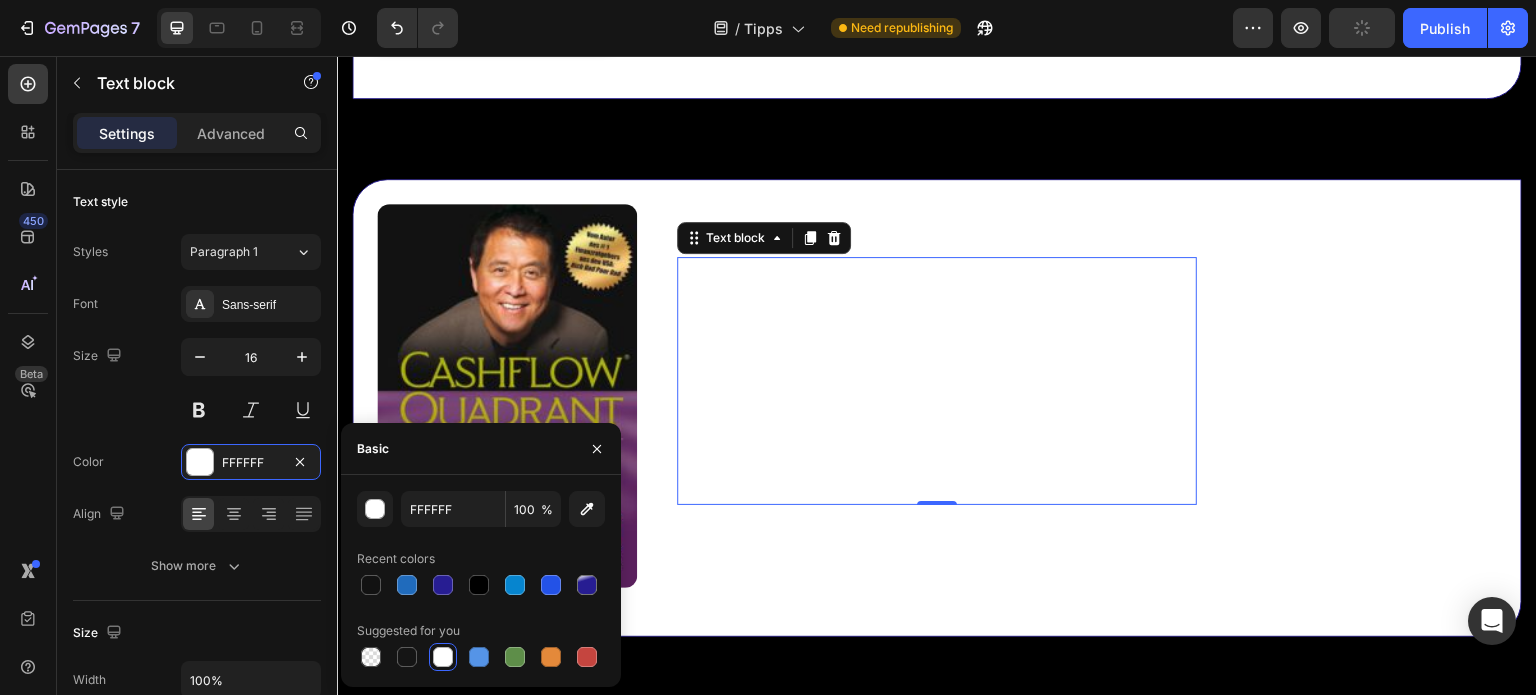 scroll, scrollTop: 11425, scrollLeft: 0, axis: vertical 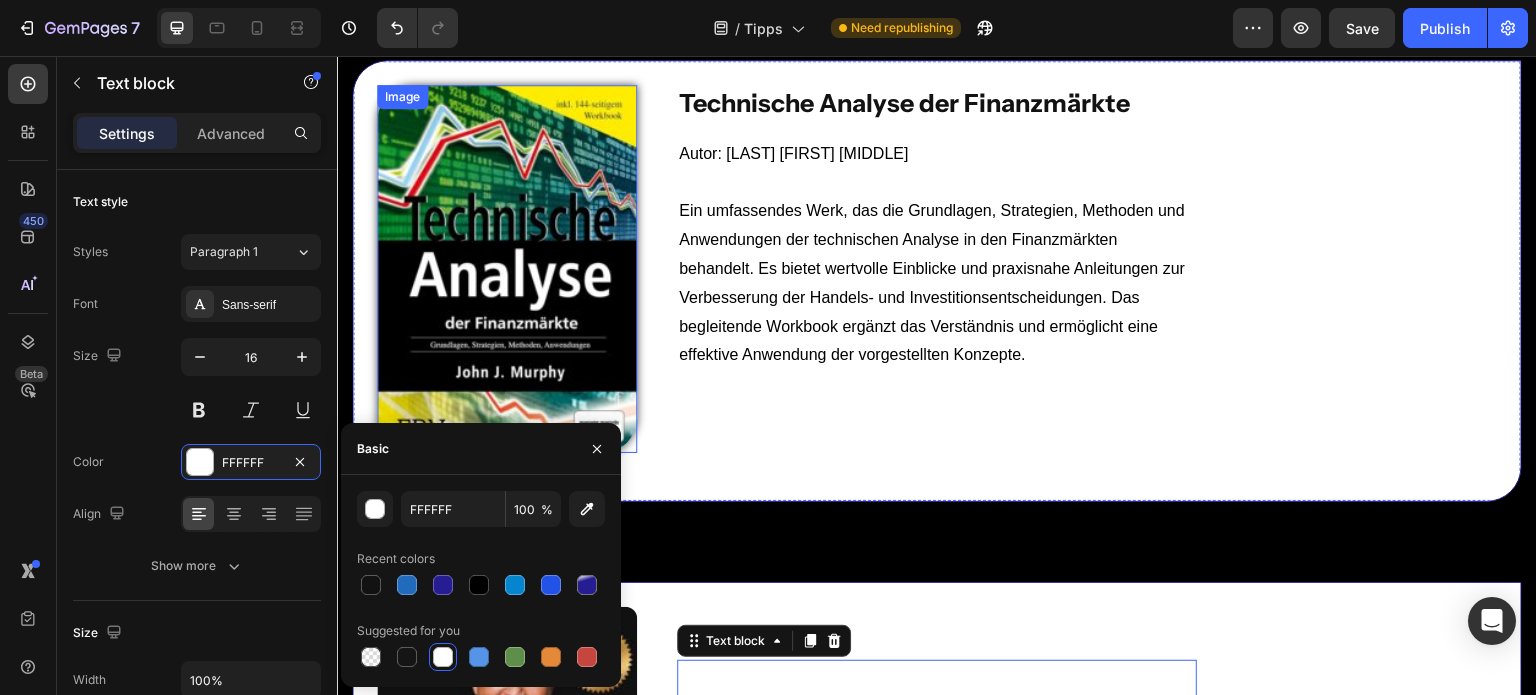 click at bounding box center [507, 269] 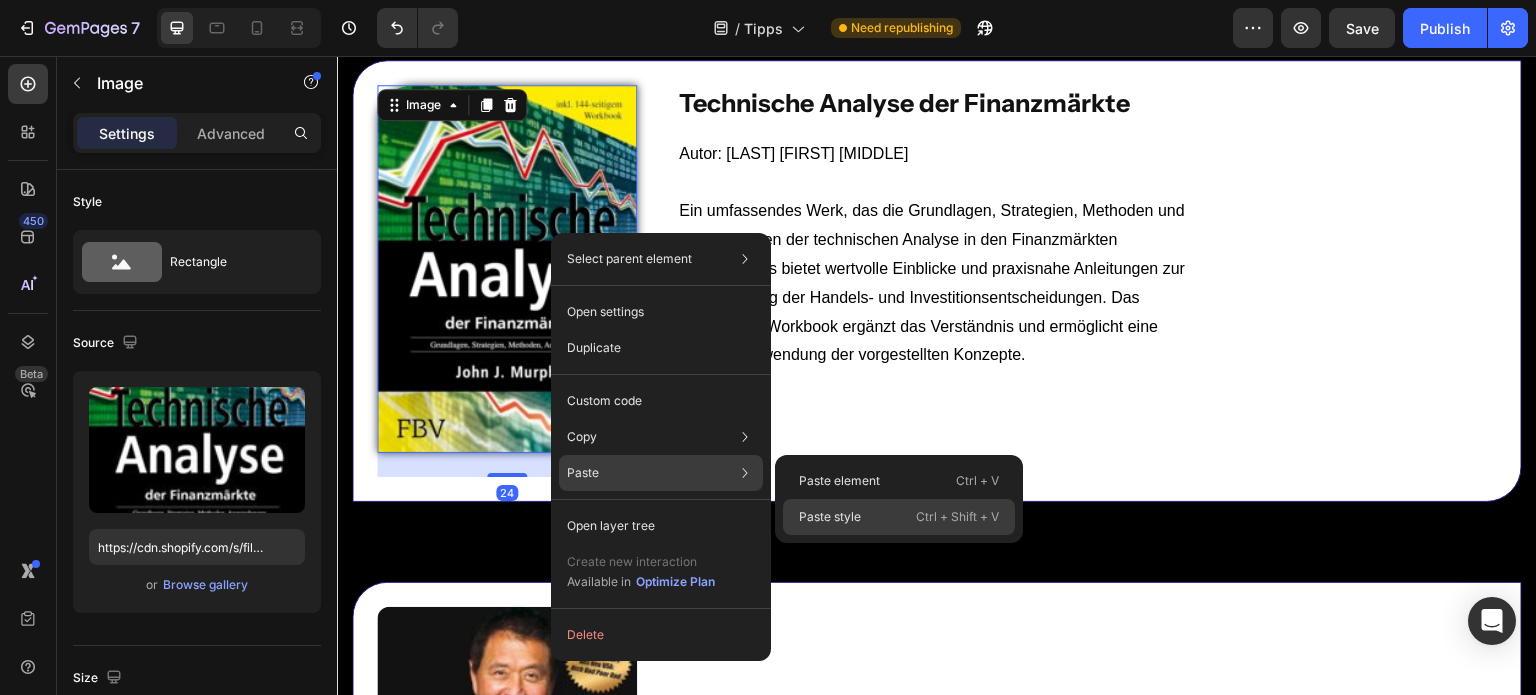 drag, startPoint x: 812, startPoint y: 515, endPoint x: 531, endPoint y: 200, distance: 422.12085 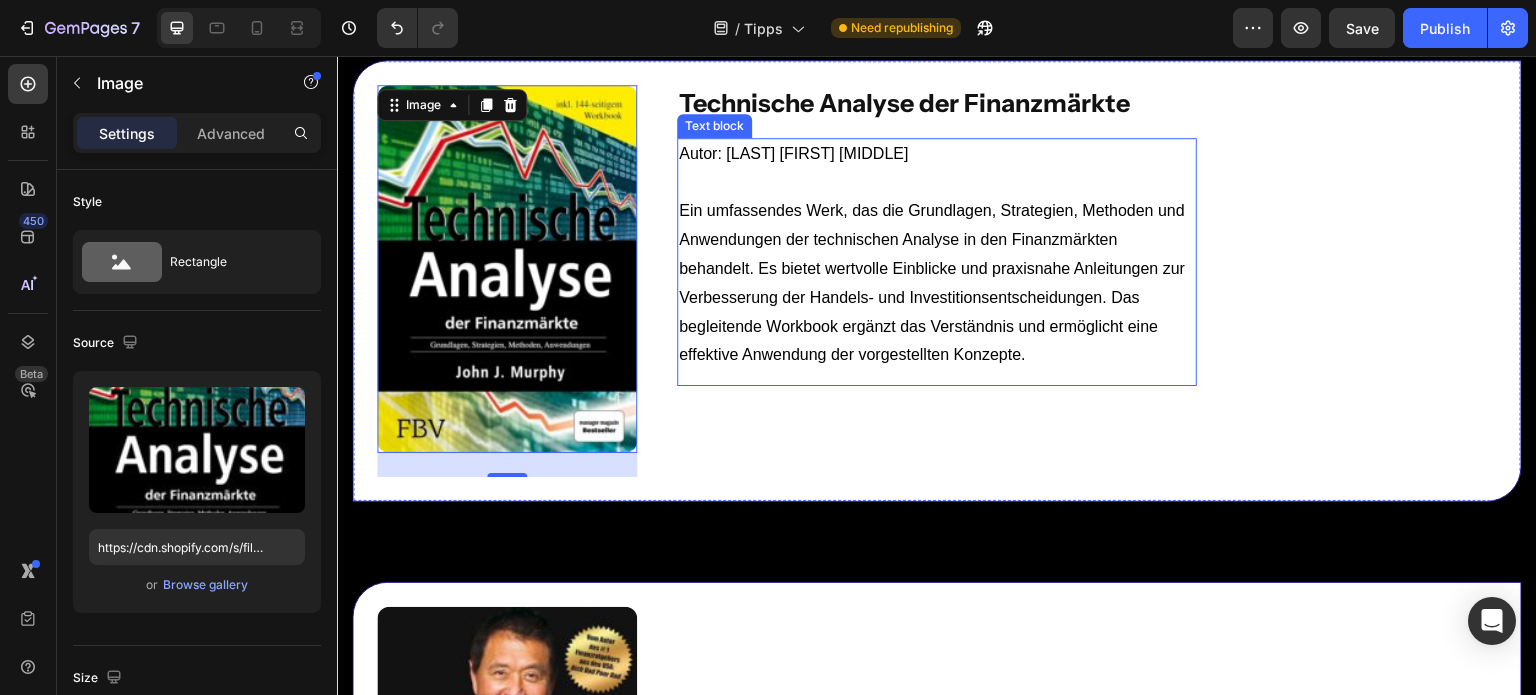 click on "Ein umfassendes Werk, das die Grundlagen, Strategien, Methoden und Anwendungen der technischen Analyse in den Finanzmärkten behandelt. Es bietet wertvolle Einblicke und praxisnahe Anleitungen zur Verbesserung der Handels- und Investitionsentscheidungen. Das begleitende Workbook ergänzt das Verständnis und ermöglicht eine effektive Anwendung der vorgestellten Konzepte." at bounding box center (937, 283) 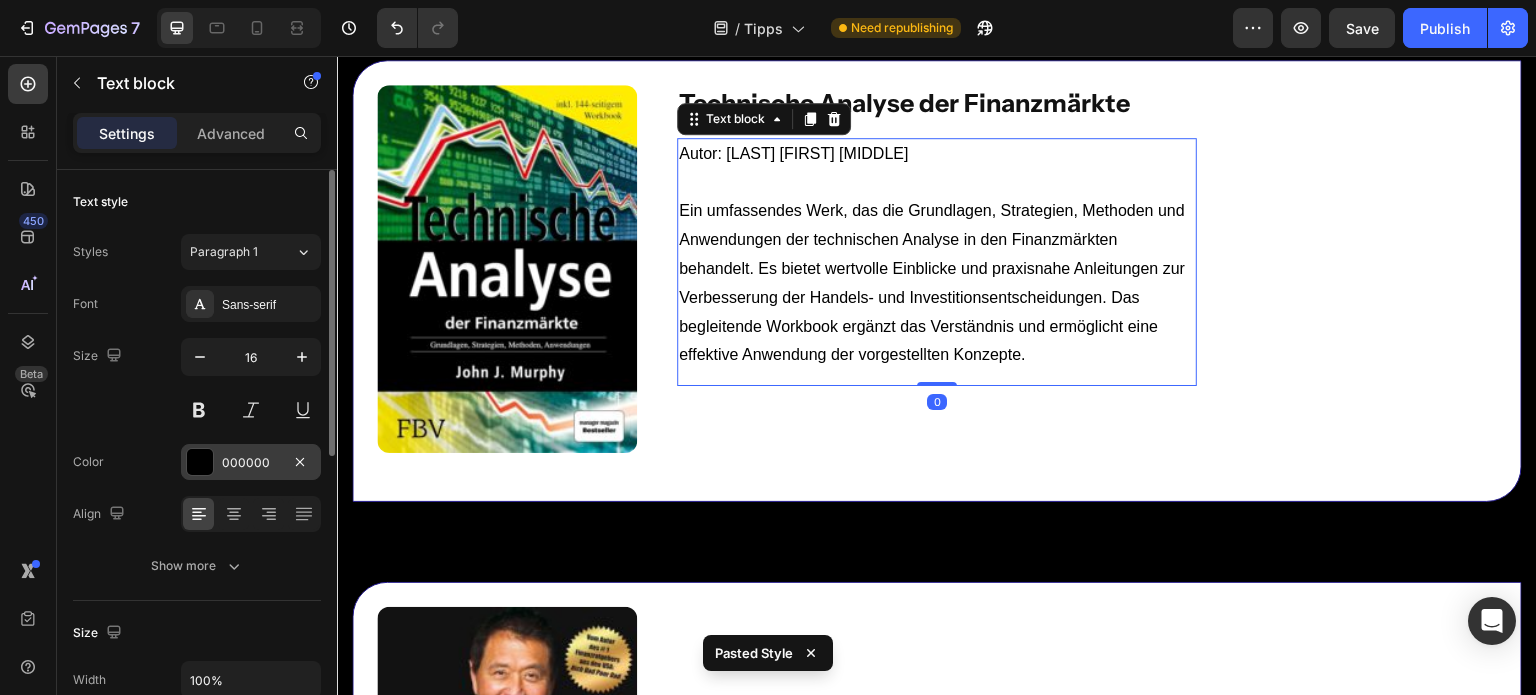 click at bounding box center (200, 462) 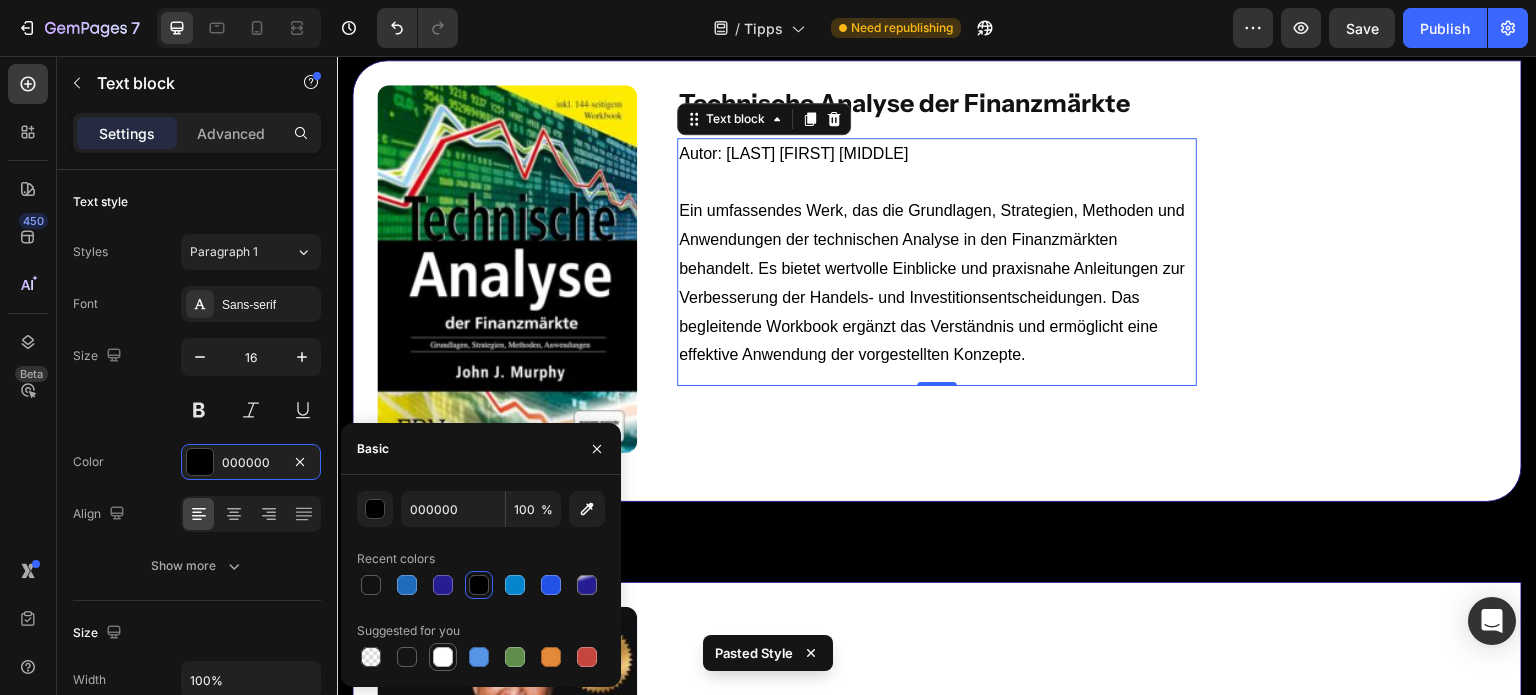 click at bounding box center (443, 657) 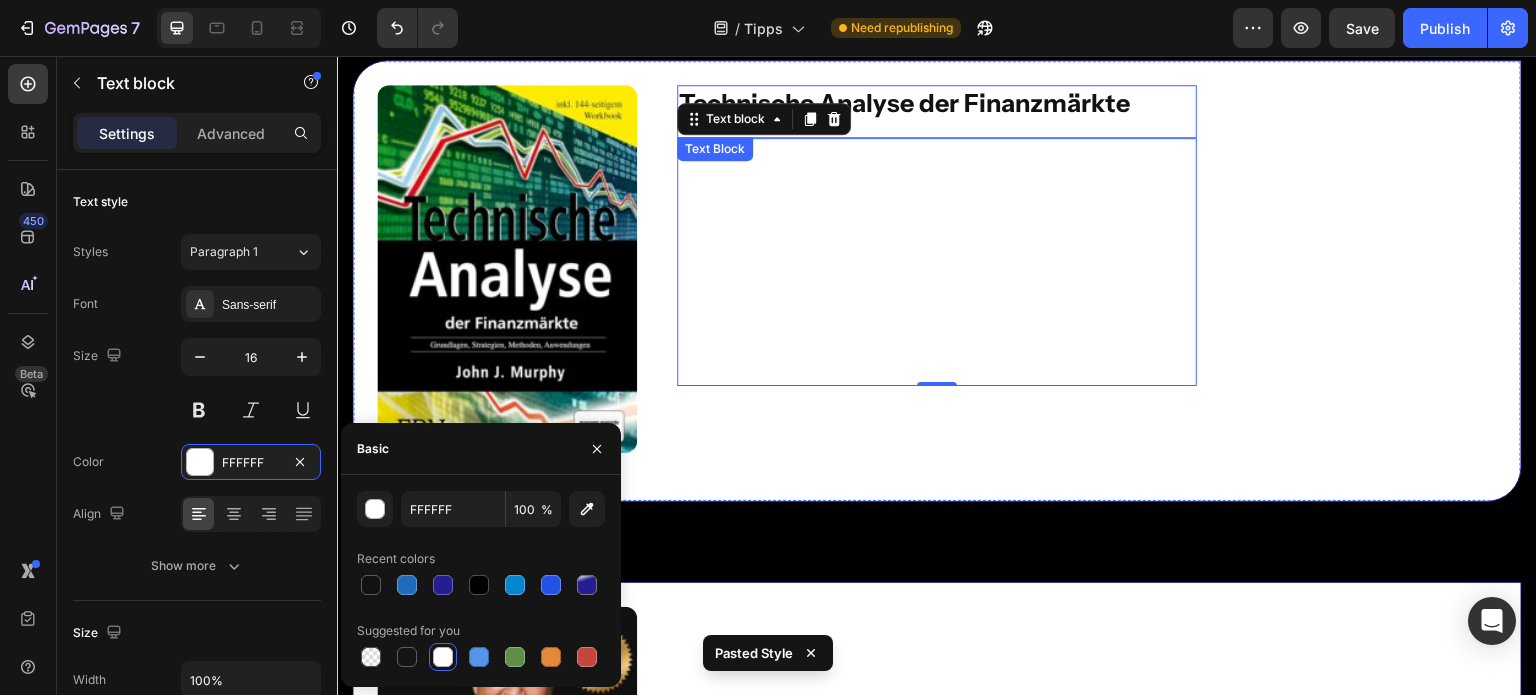 click on "Technische Analyse der Finanzmärkte" at bounding box center [904, 103] 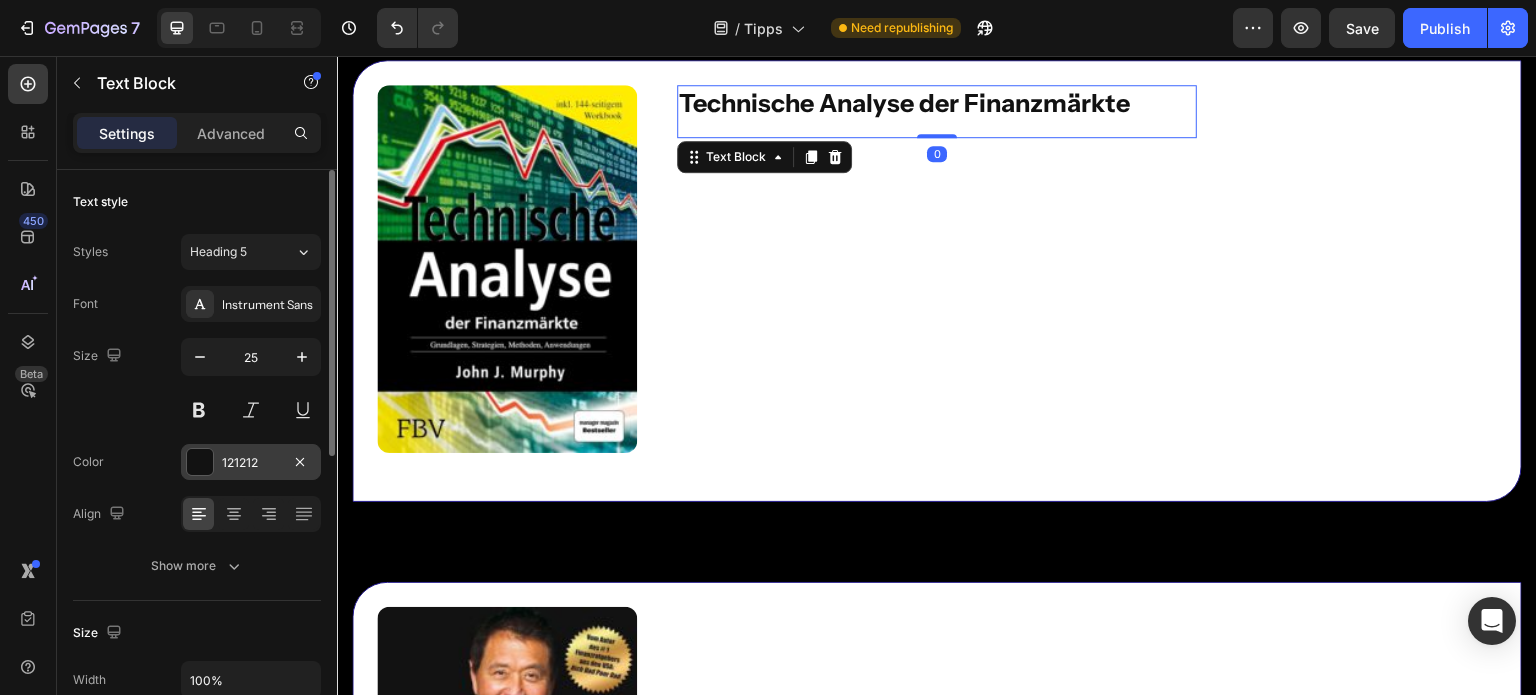 click at bounding box center [200, 462] 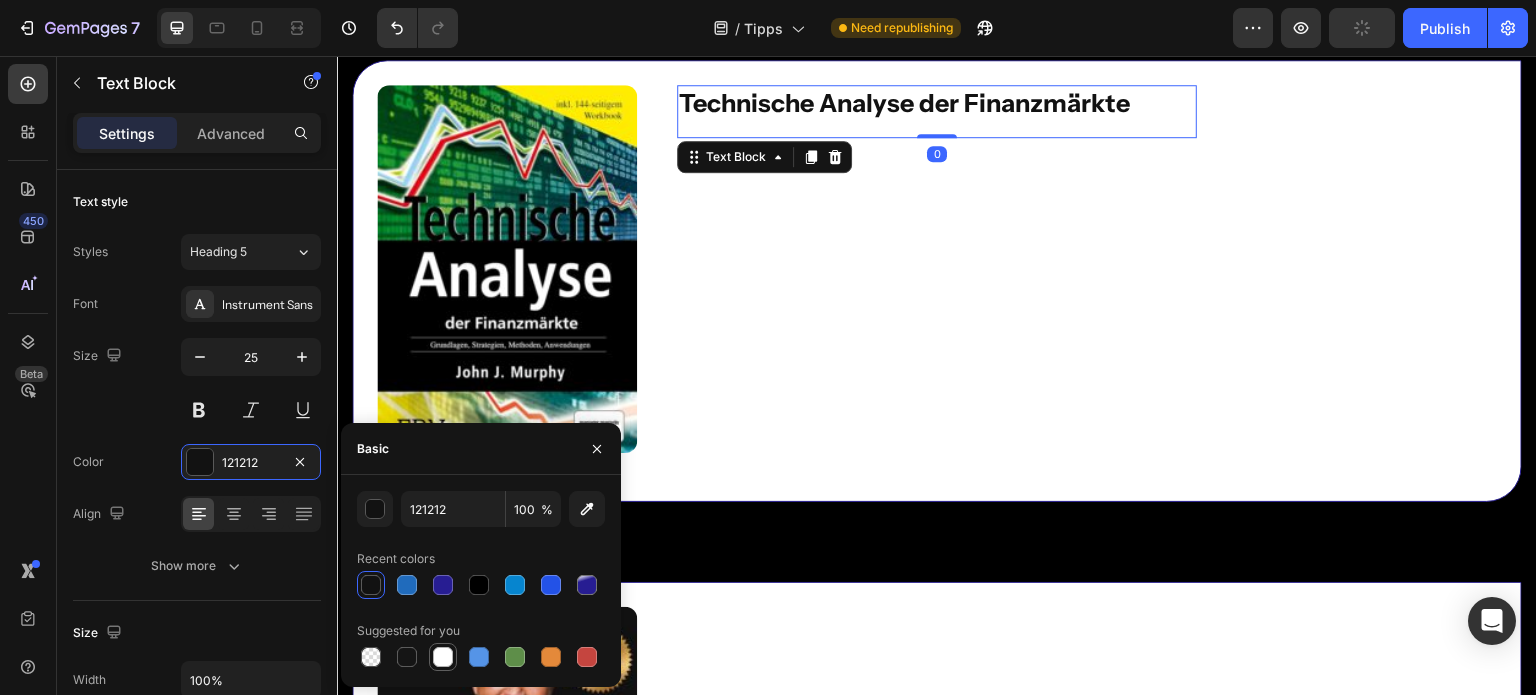 drag, startPoint x: 439, startPoint y: 663, endPoint x: 572, endPoint y: 287, distance: 398.82953 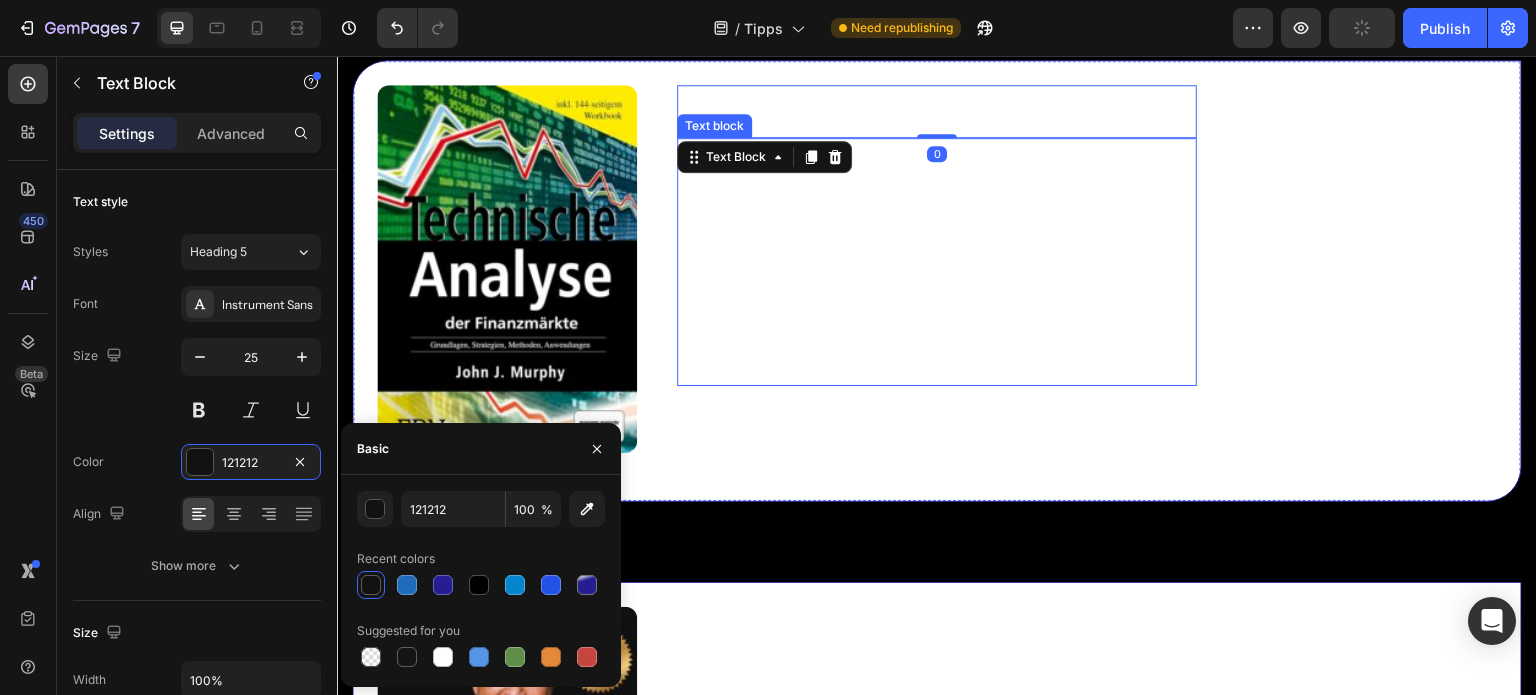 type on "FFFFFF" 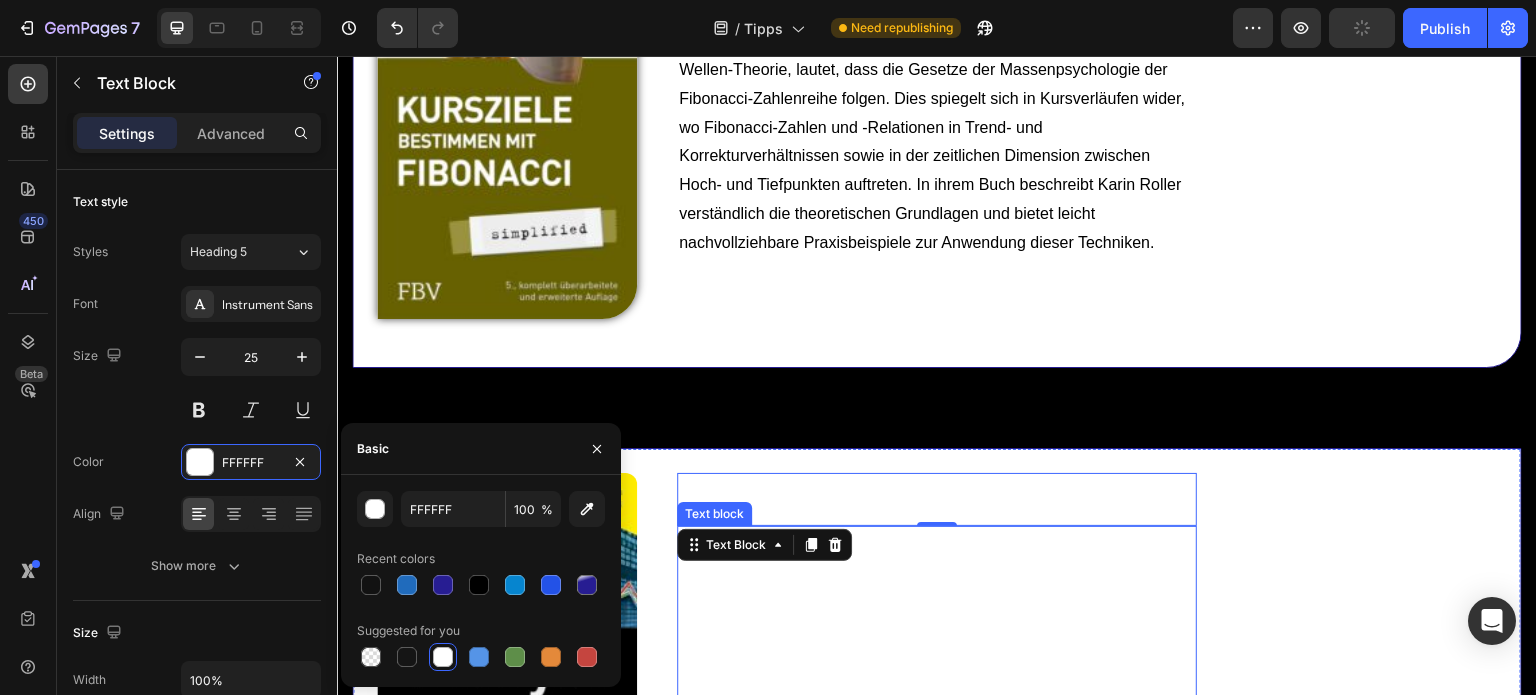 scroll, scrollTop: 11020, scrollLeft: 0, axis: vertical 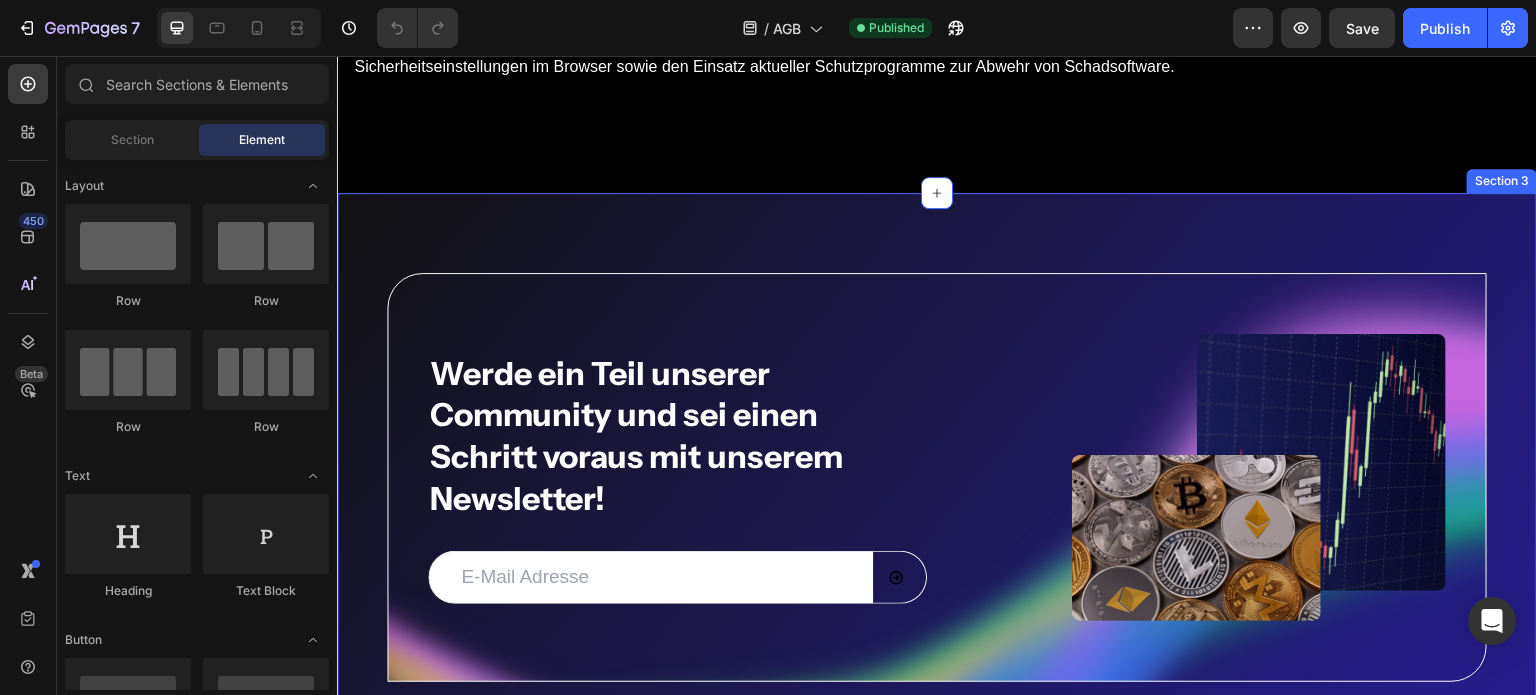 click on "Werde ein Teil unserer Community und sei einen Schritt voraus mit unserem Newsletter! Heading Email Field
Submit Button Row Newsletter Image Image Row Row Section 3" at bounding box center [937, 478] 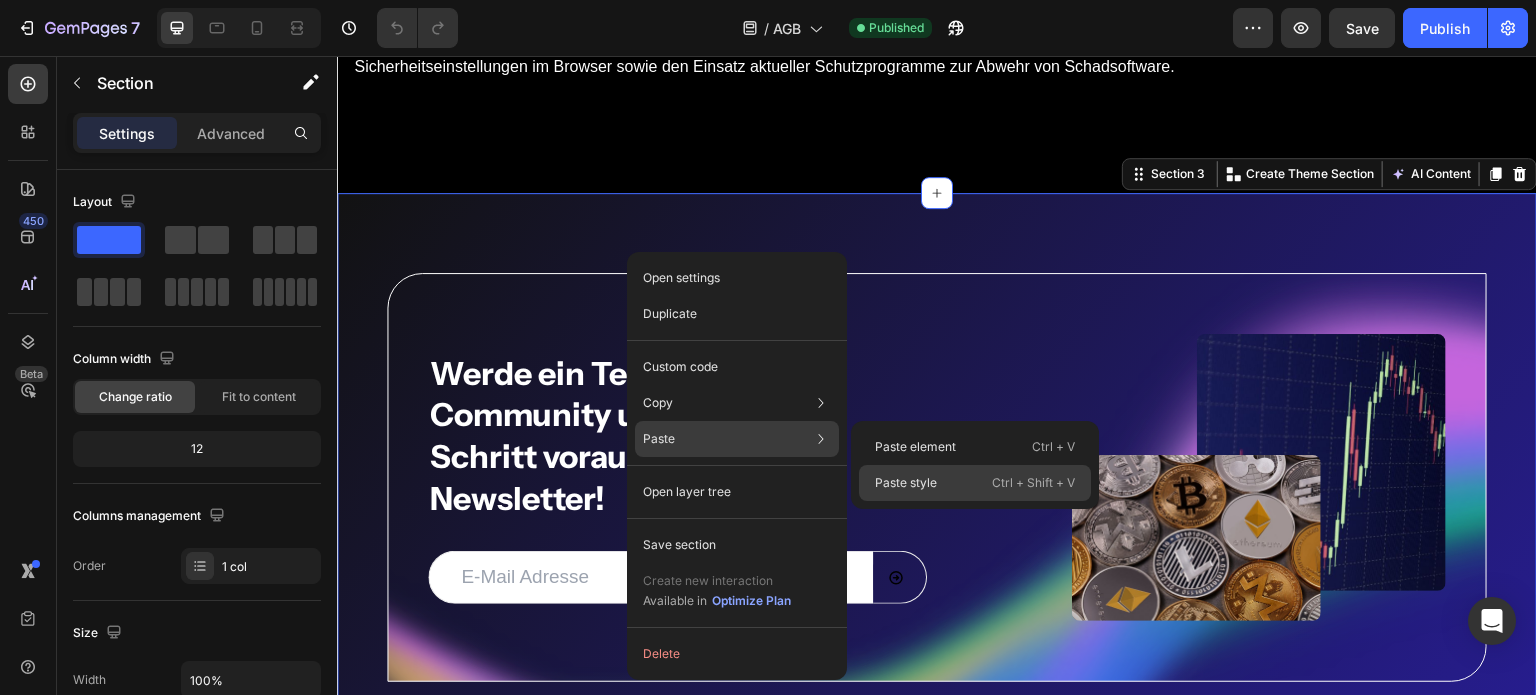 click on "Paste style  Ctrl + Shift + V" 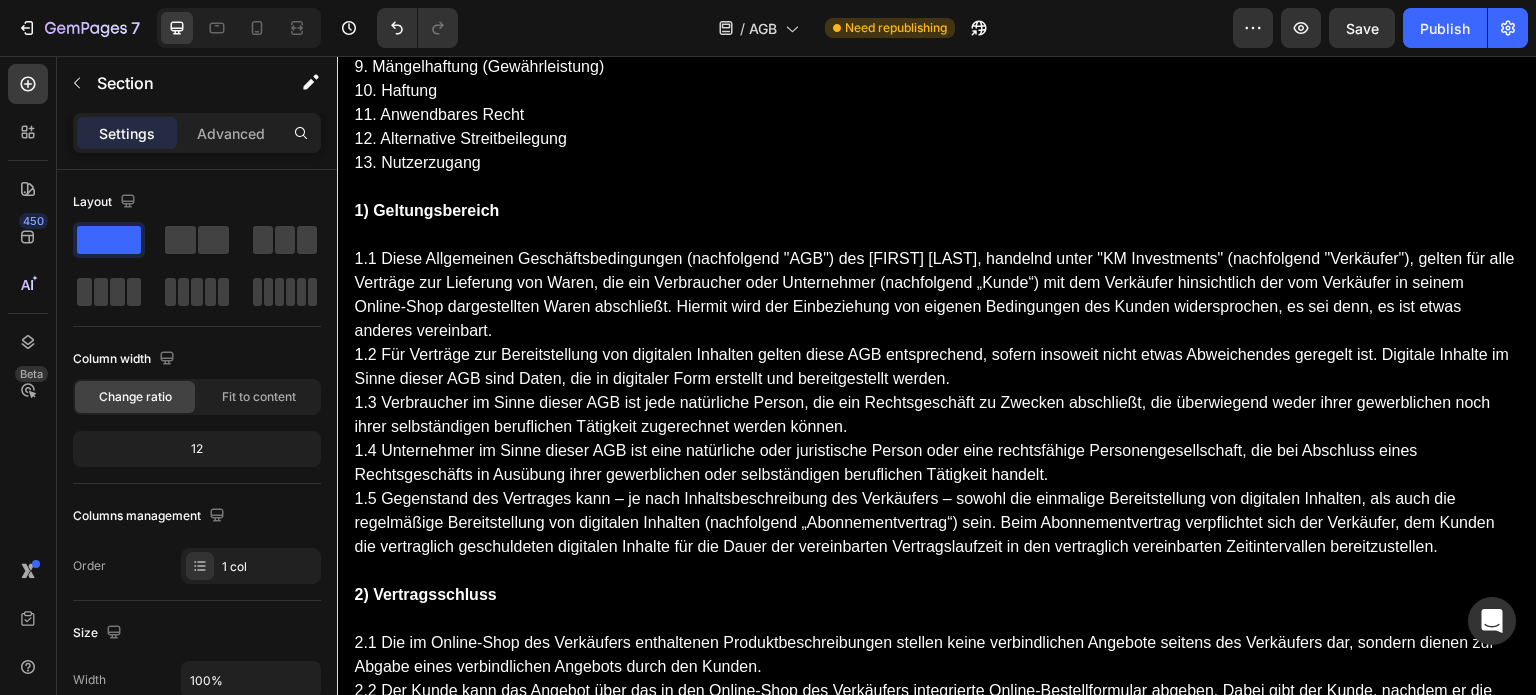 scroll, scrollTop: 0, scrollLeft: 0, axis: both 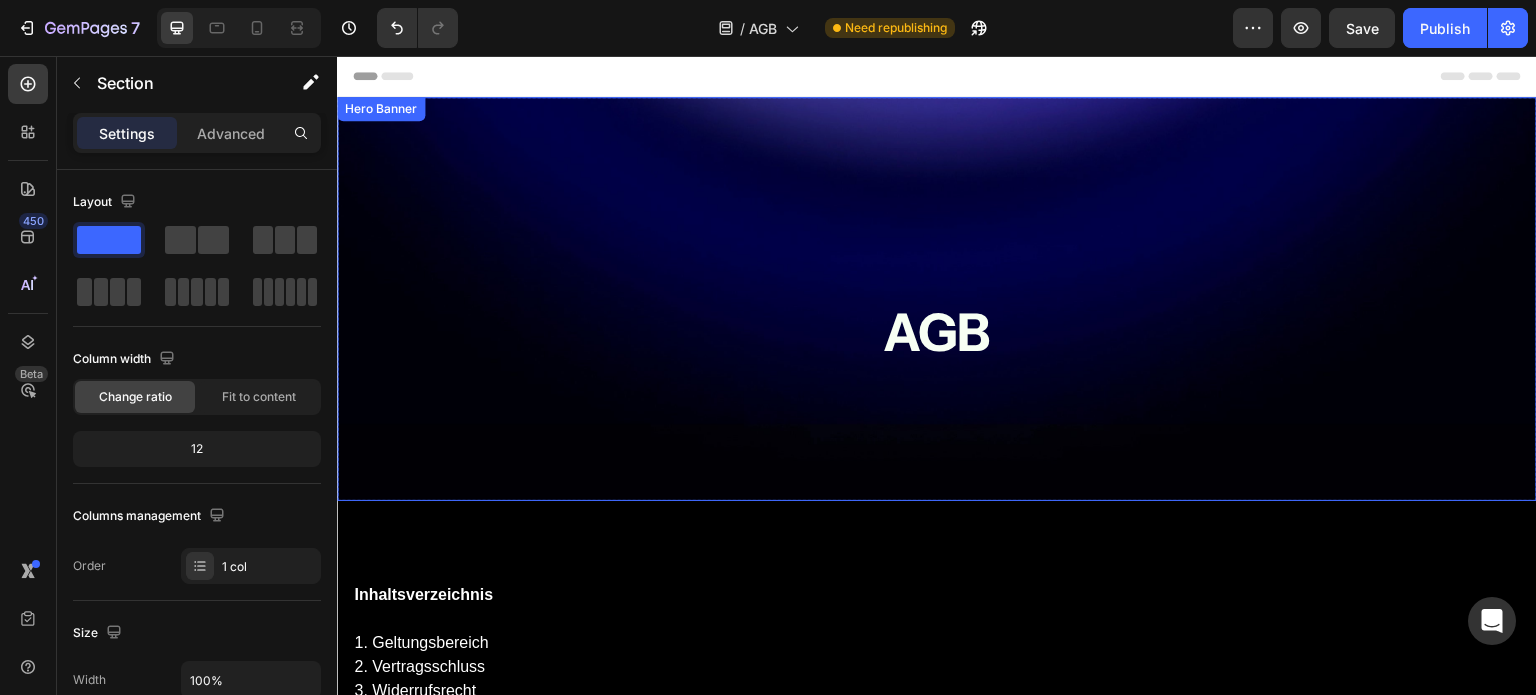 click on "AGB Heading Row" at bounding box center [937, 299] 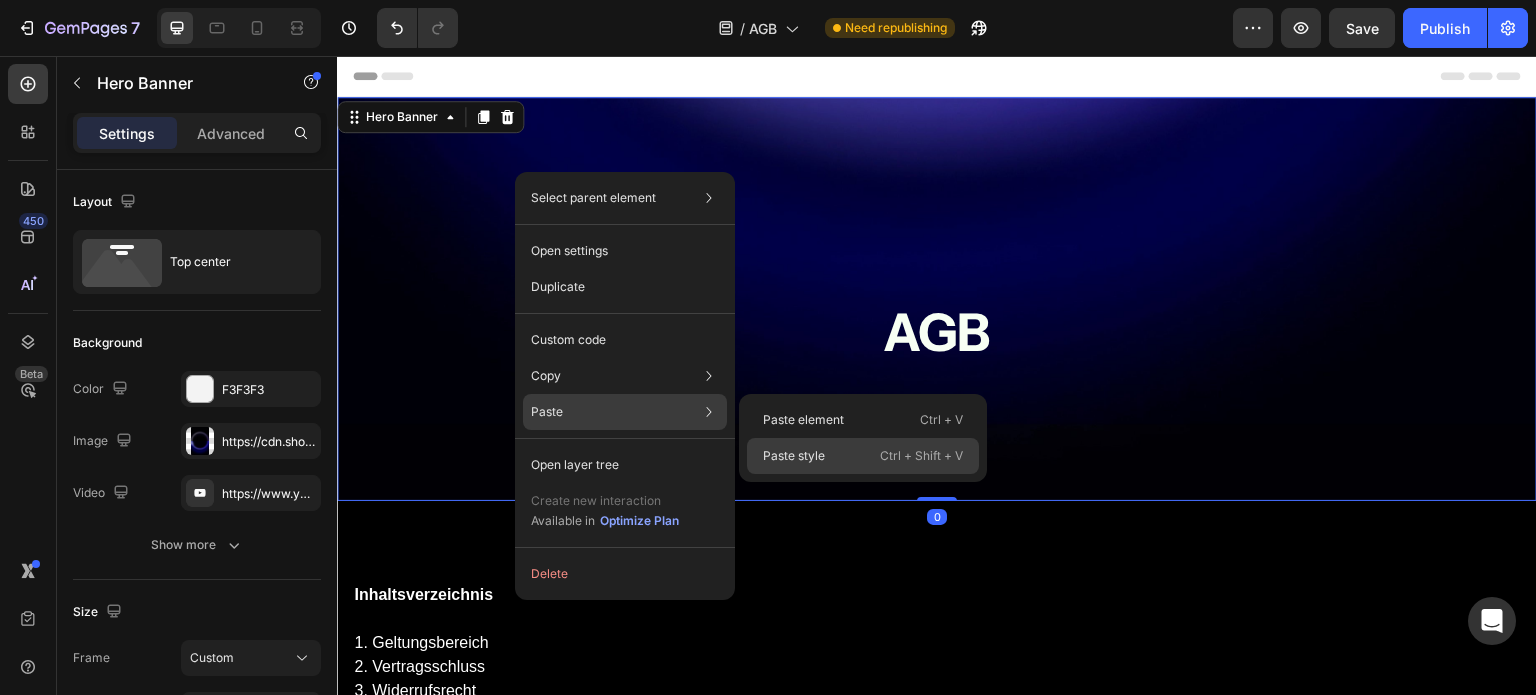 click on "Paste style  Ctrl + Shift + V" 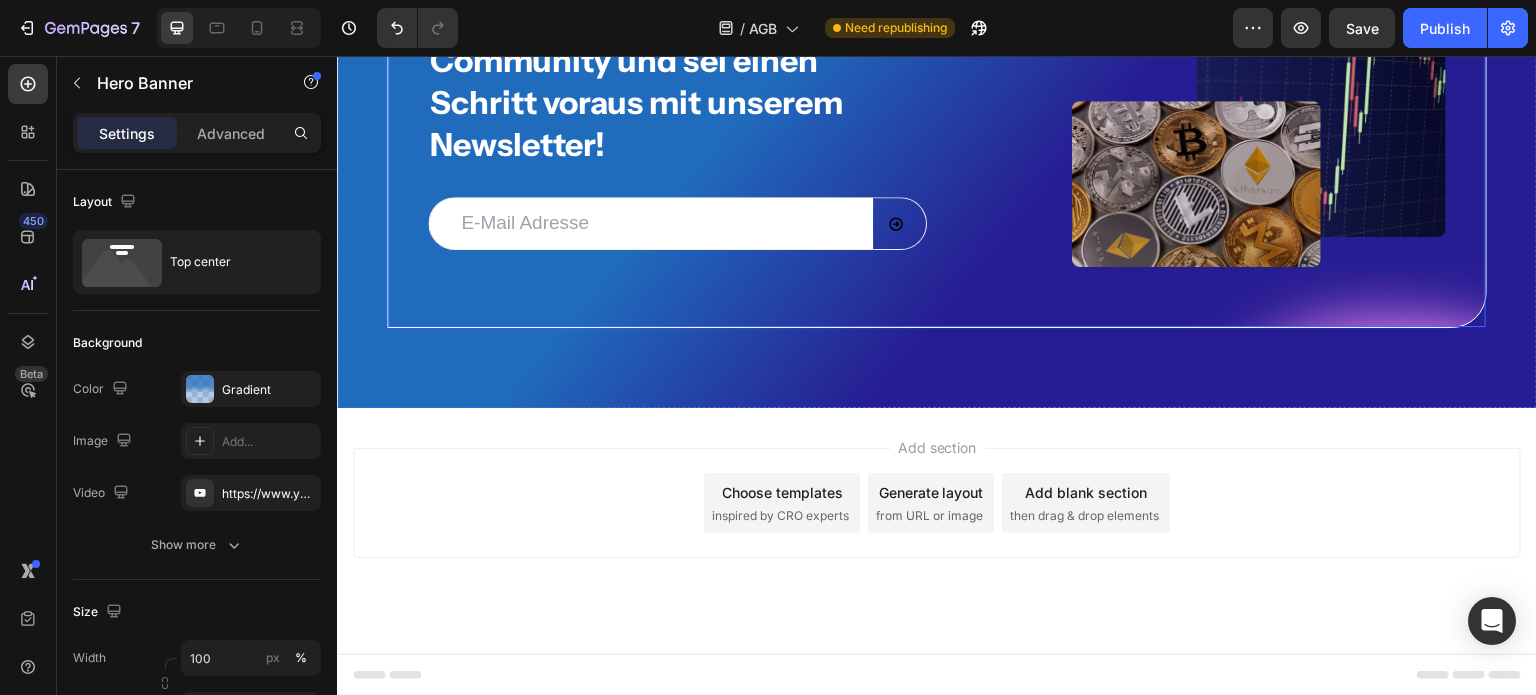 scroll, scrollTop: 5568, scrollLeft: 0, axis: vertical 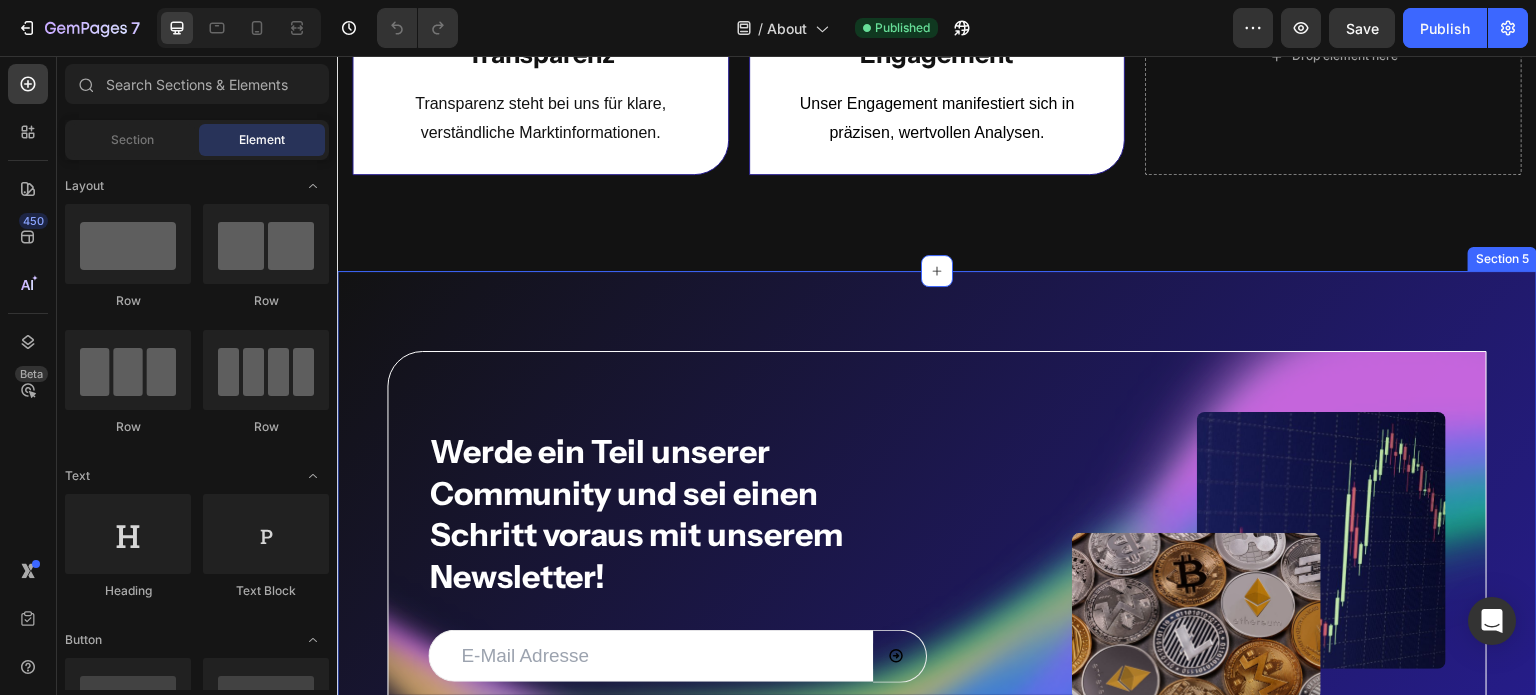 click on "Werde ein Teil unserer Community und sei einen Schritt voraus mit unserem Newsletter! Heading Email Field
Submit Button Row Newsletter Image Image Row Row Section 5" at bounding box center (937, 556) 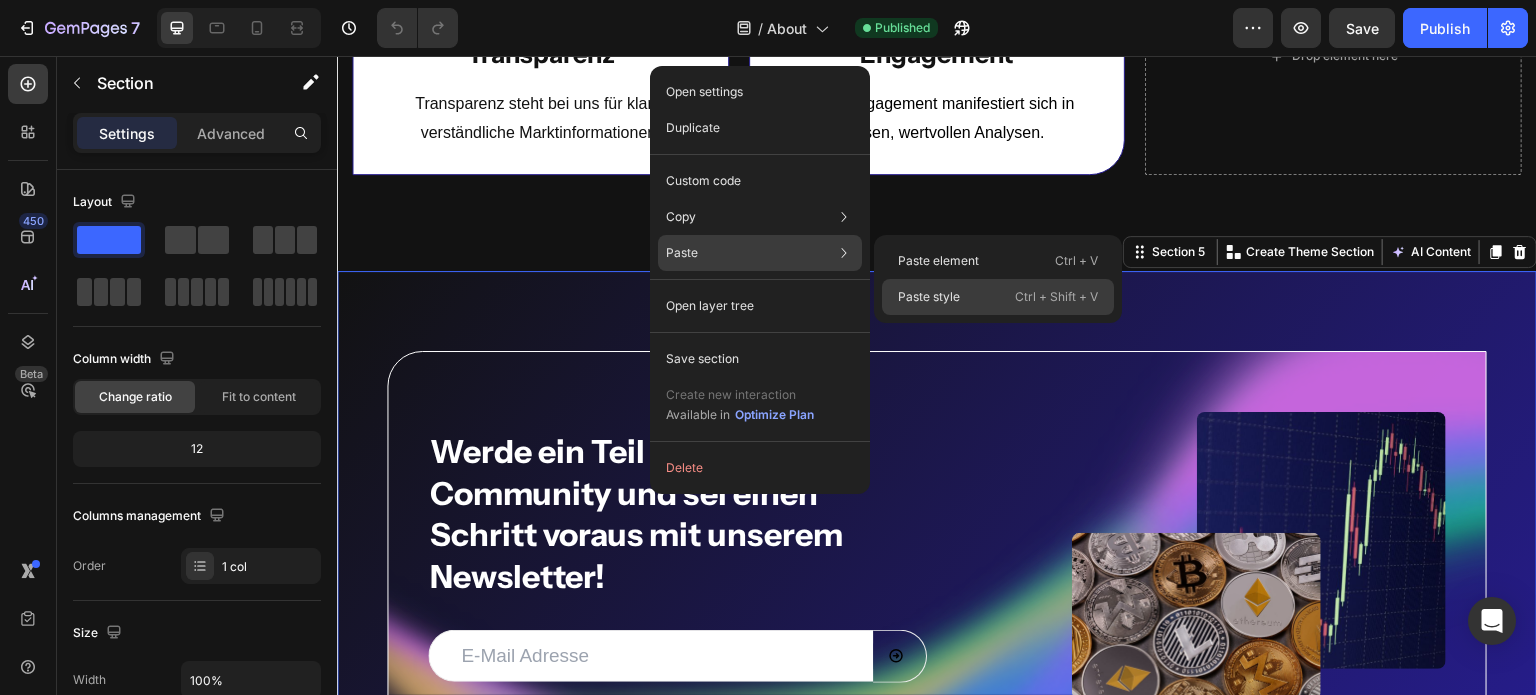 click on "Paste style  Ctrl + Shift + V" 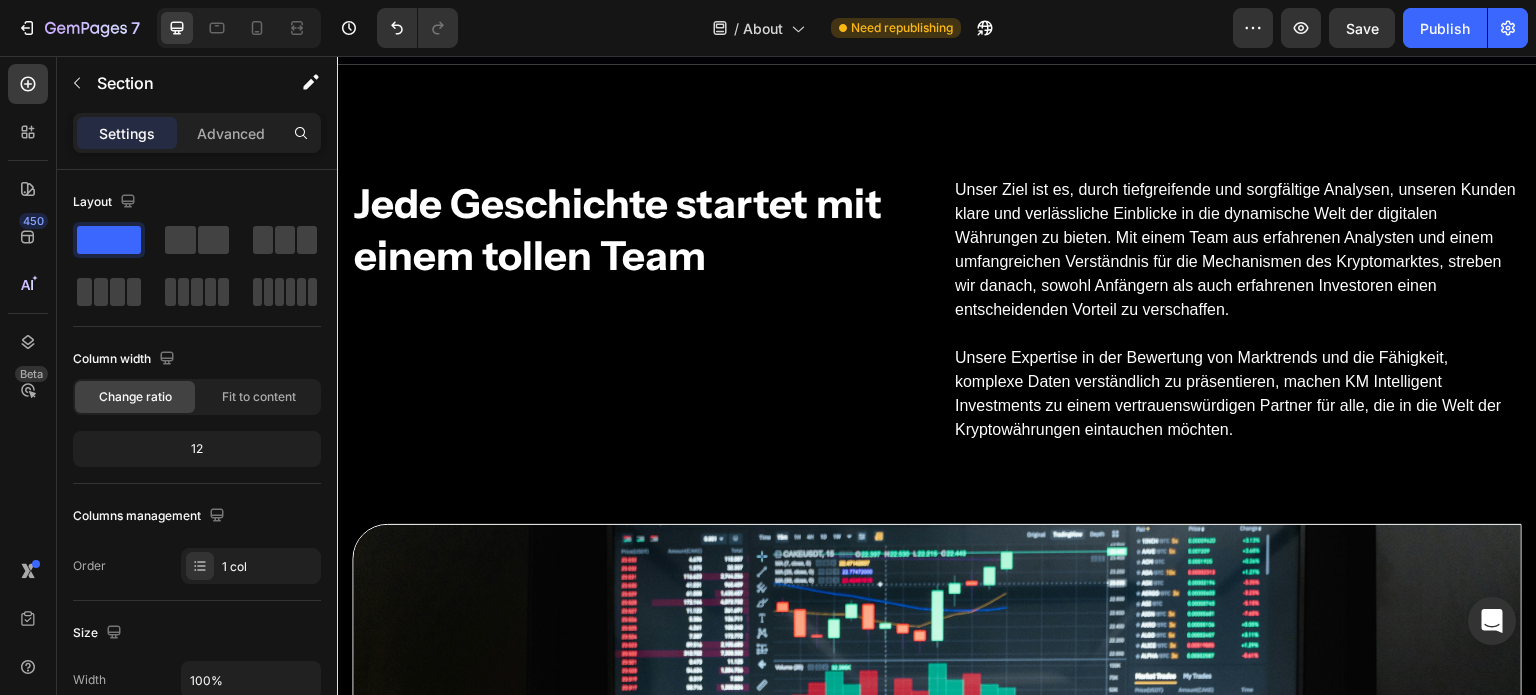 scroll, scrollTop: 0, scrollLeft: 0, axis: both 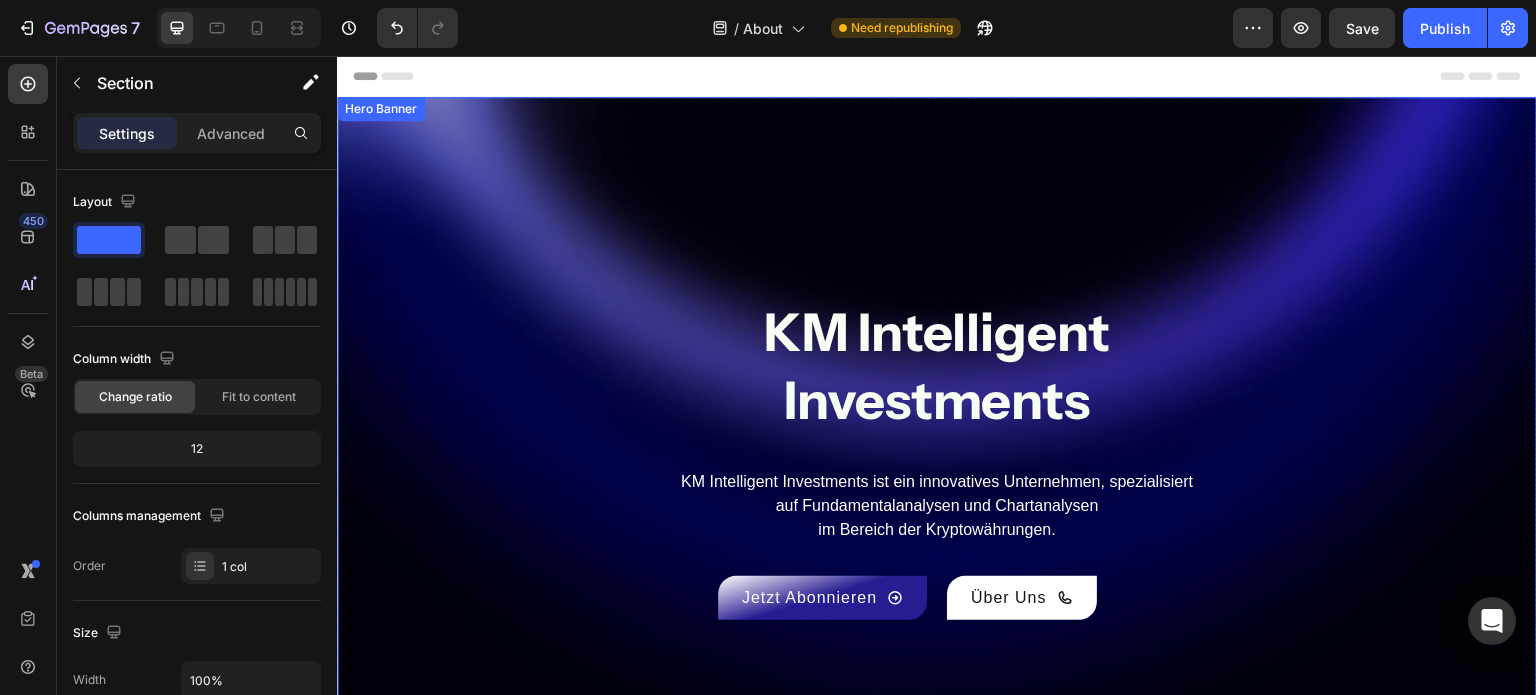 click on "KM Intelligent Investments Heading KM Intelligent Investments ist ein innovatives Unternehmen, spezialisiert  auf Fundamentalanalysen und Chartanalysen  im Bereich der Kryptowährungen. Text Block
Jetzt Abonnieren Button
Über Uns Button Row Row" at bounding box center (937, 358) 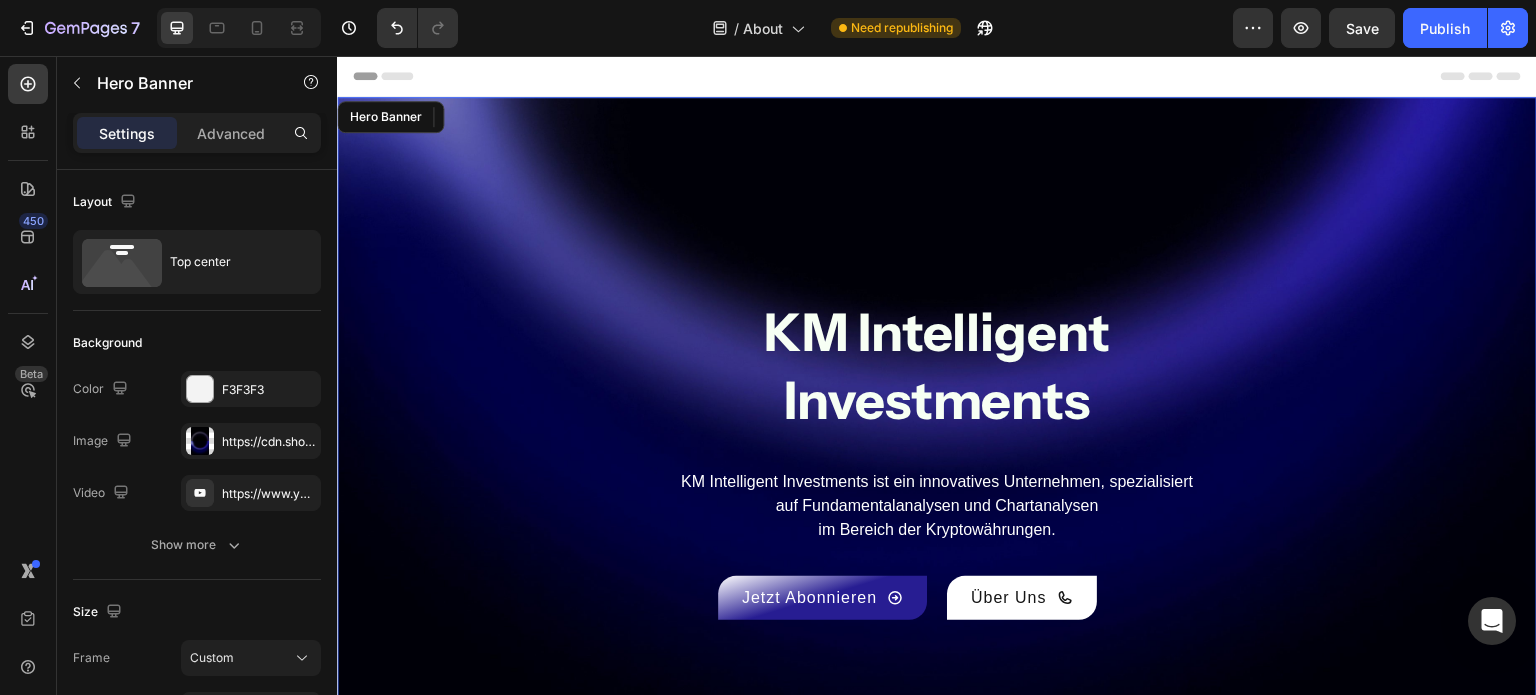 click on "KM Intelligent Investments Heading KM Intelligent Investments ist ein innovatives Unternehmen, spezialisiert  auf Fundamentalanalysen und Chartanalysen  im Bereich der Kryptowährungen. Text Block
Jetzt Abonnieren Button
Über Uns Button Row Row" at bounding box center (937, 358) 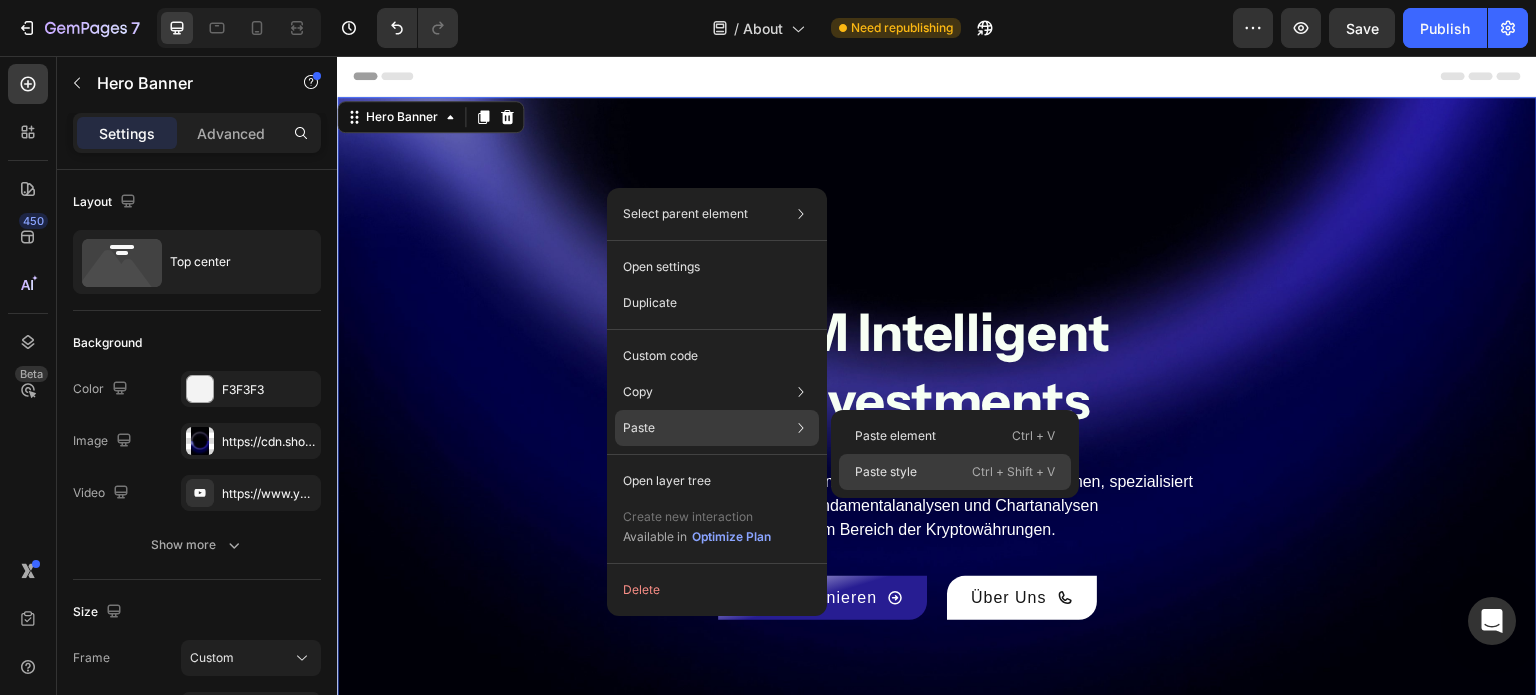 click on "Paste style" at bounding box center [886, 472] 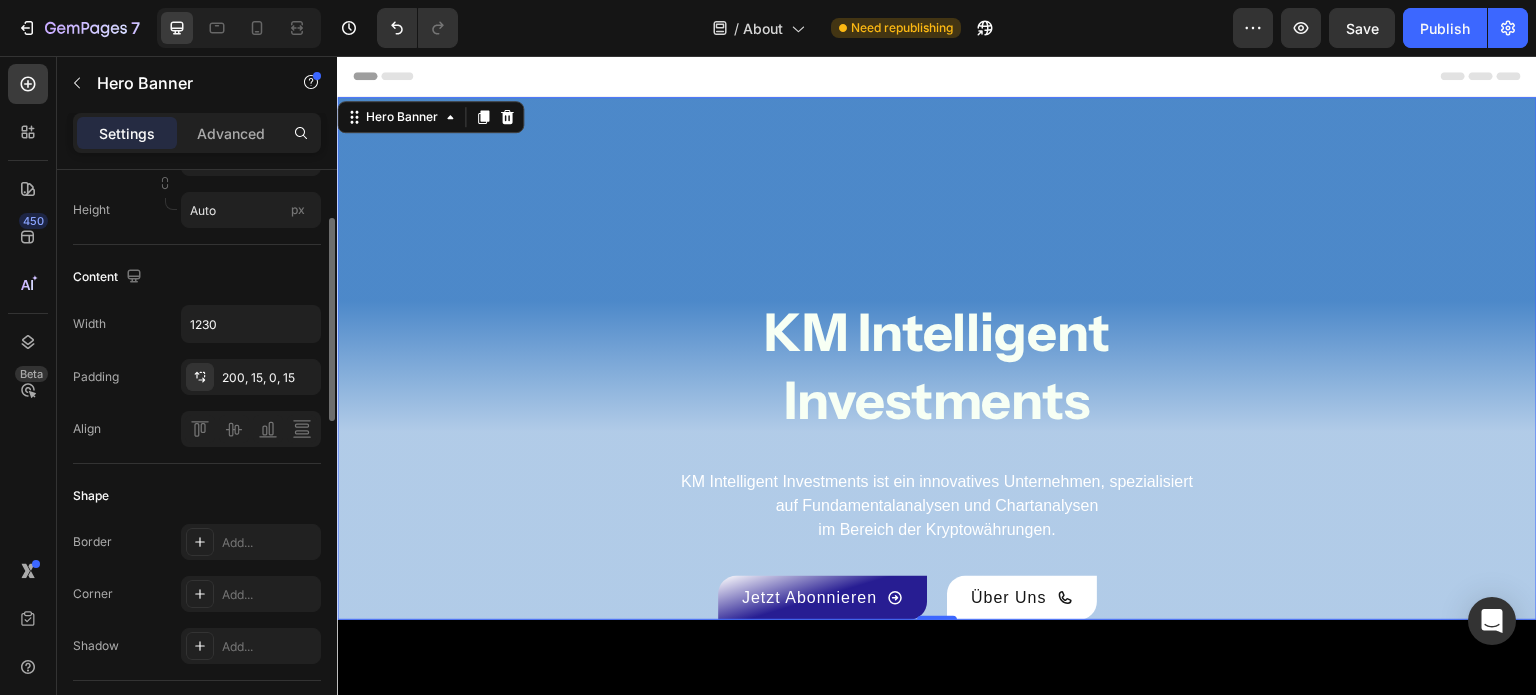 scroll, scrollTop: 365, scrollLeft: 0, axis: vertical 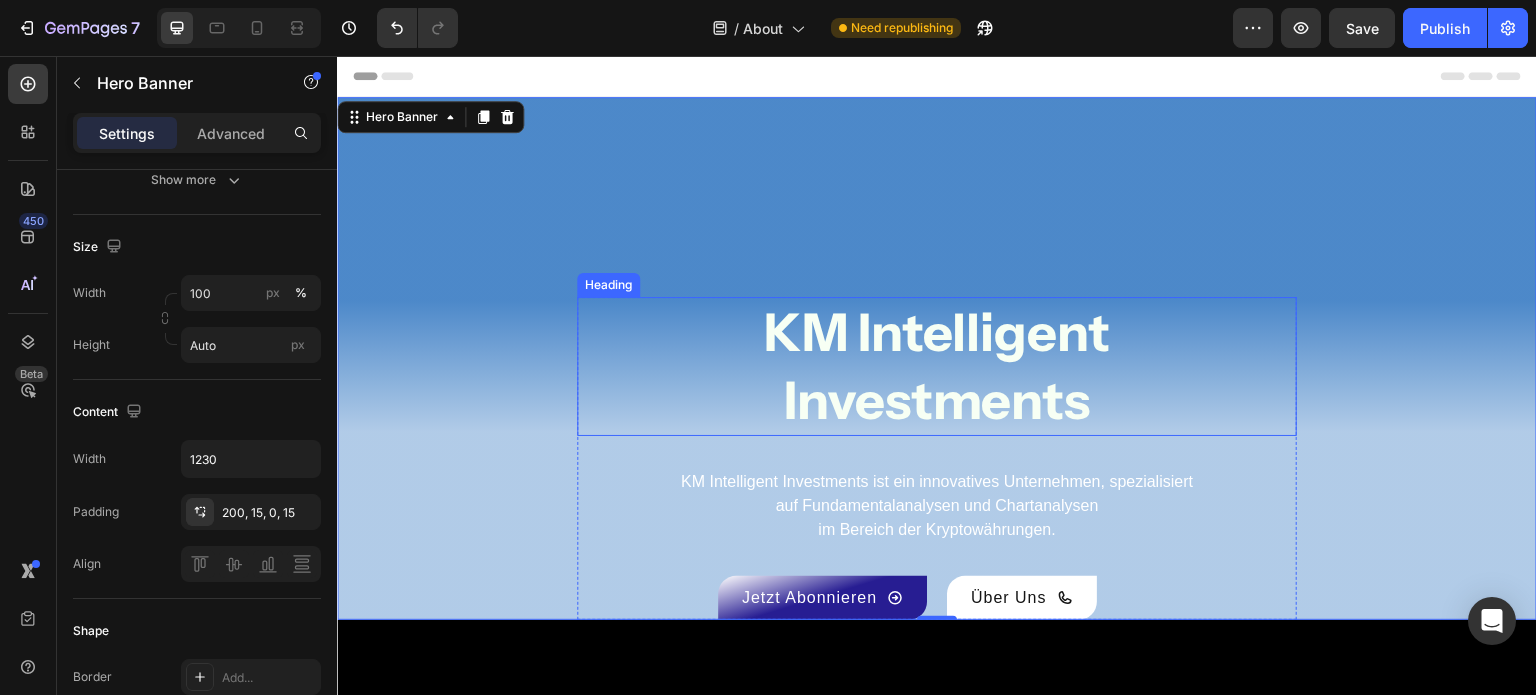 type on "700" 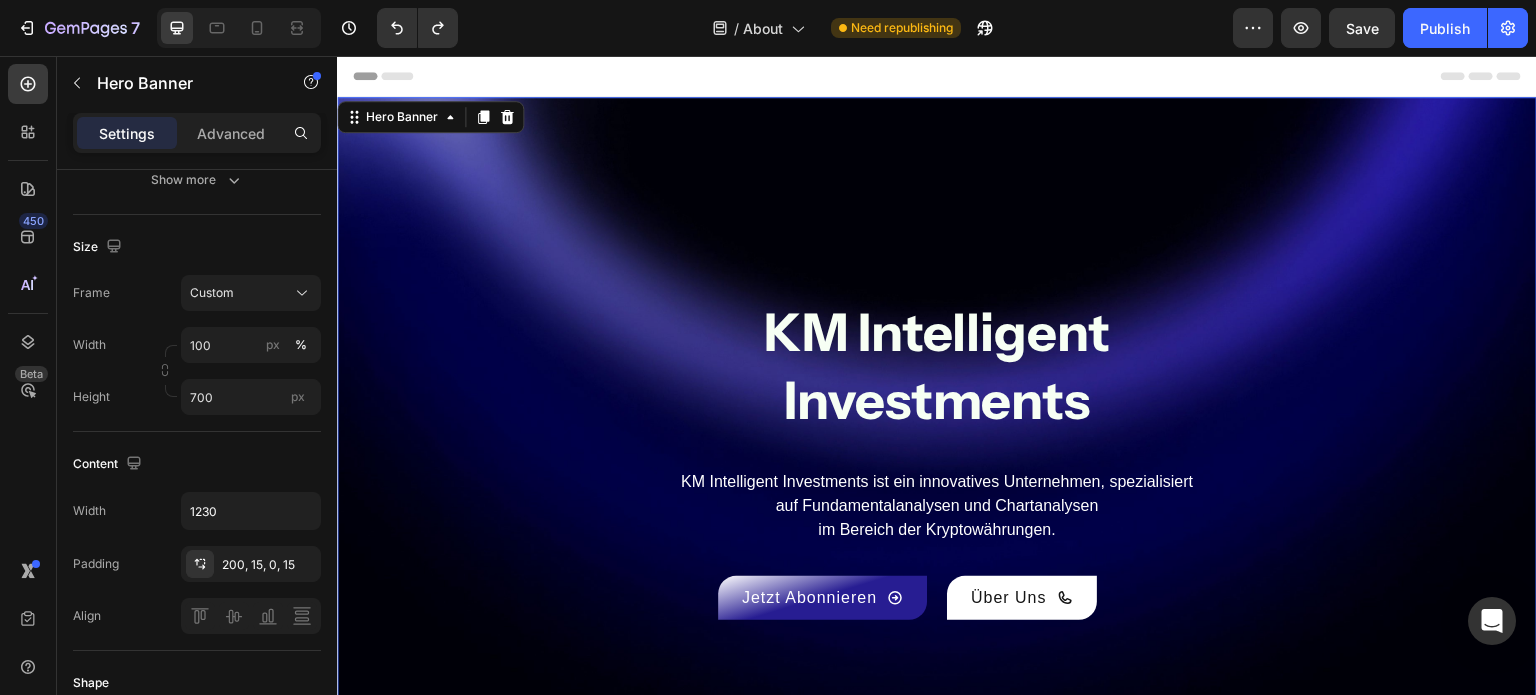 click on "KM Intelligent Investments Heading KM Intelligent Investments ist ein innovatives Unternehmen, spezialisiert  auf Fundamentalanalysen und Chartanalysen  im Bereich der Kryptowährungen. Text Block
Jetzt Abonnieren Button
Über Uns Button Row Row" at bounding box center (937, 358) 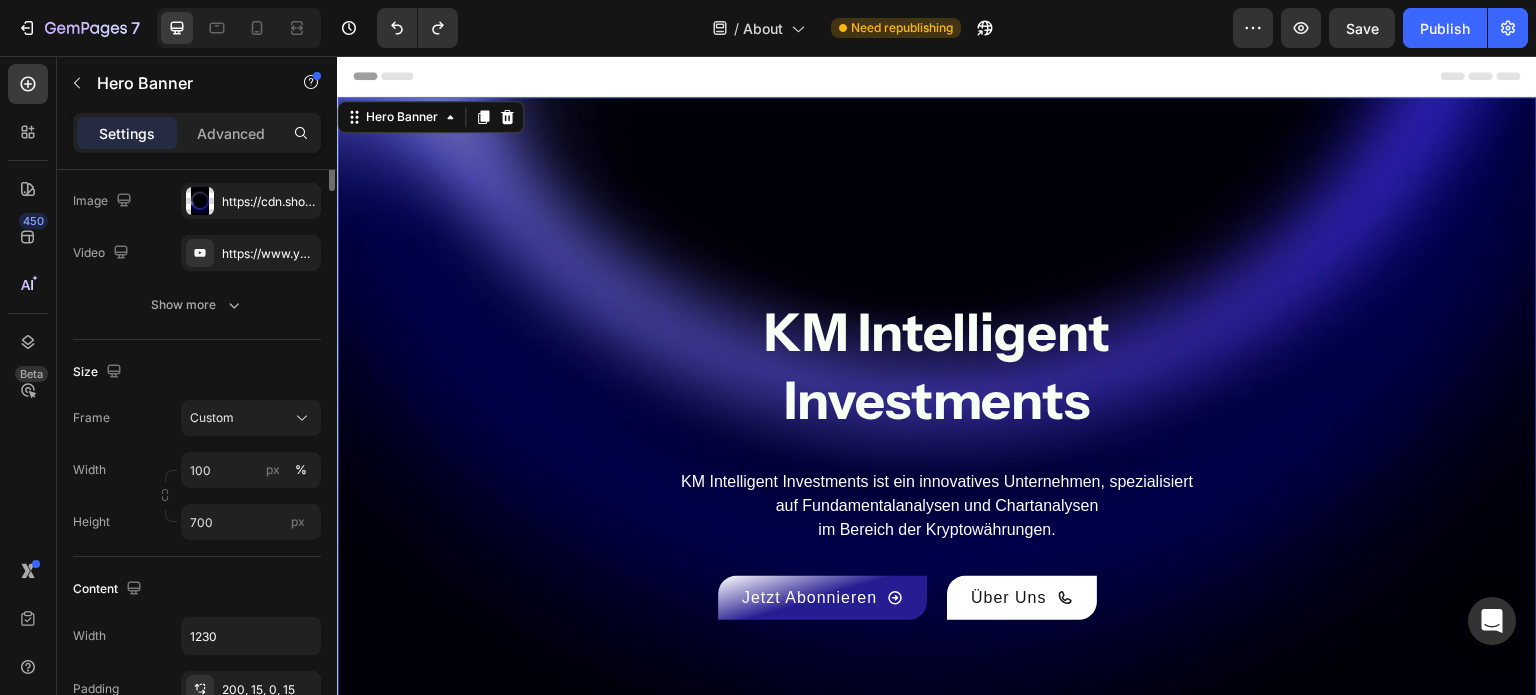 scroll, scrollTop: 52, scrollLeft: 0, axis: vertical 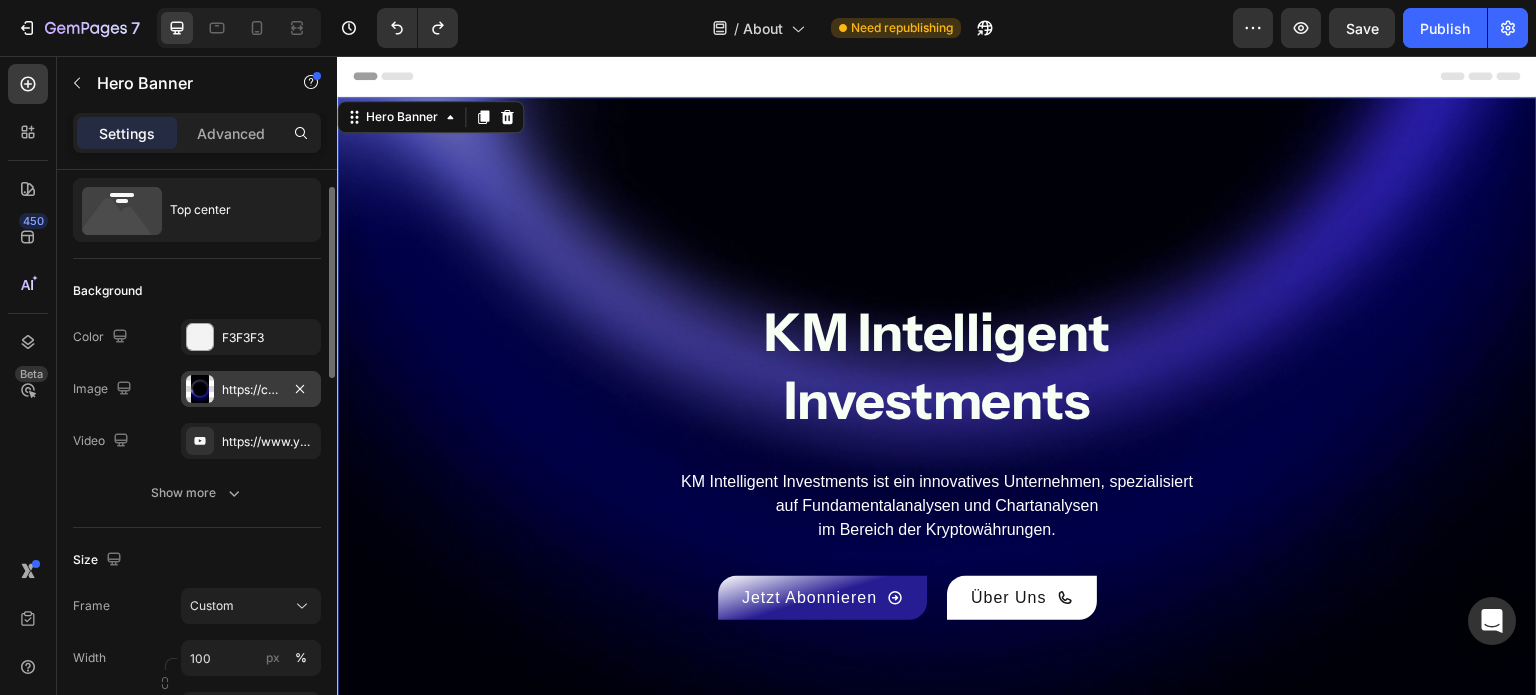 click at bounding box center (200, 389) 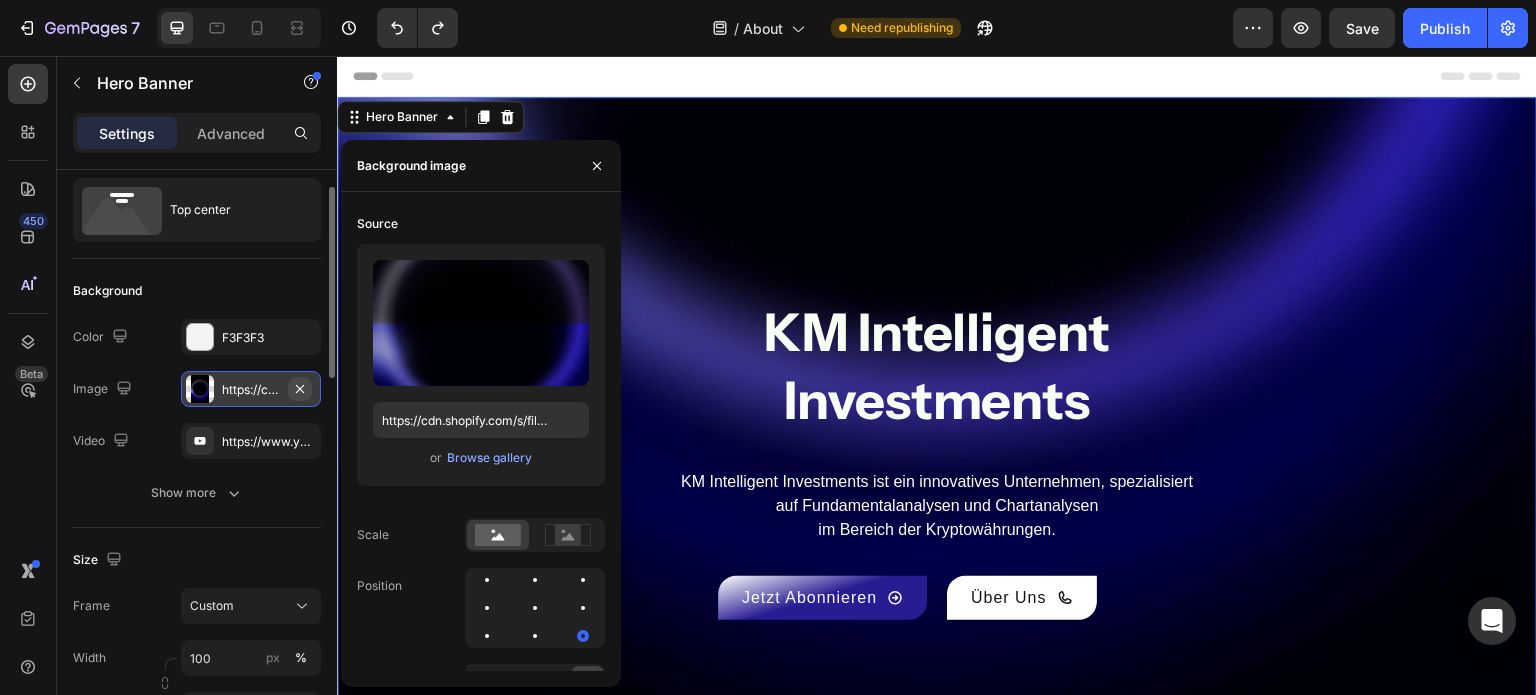 click 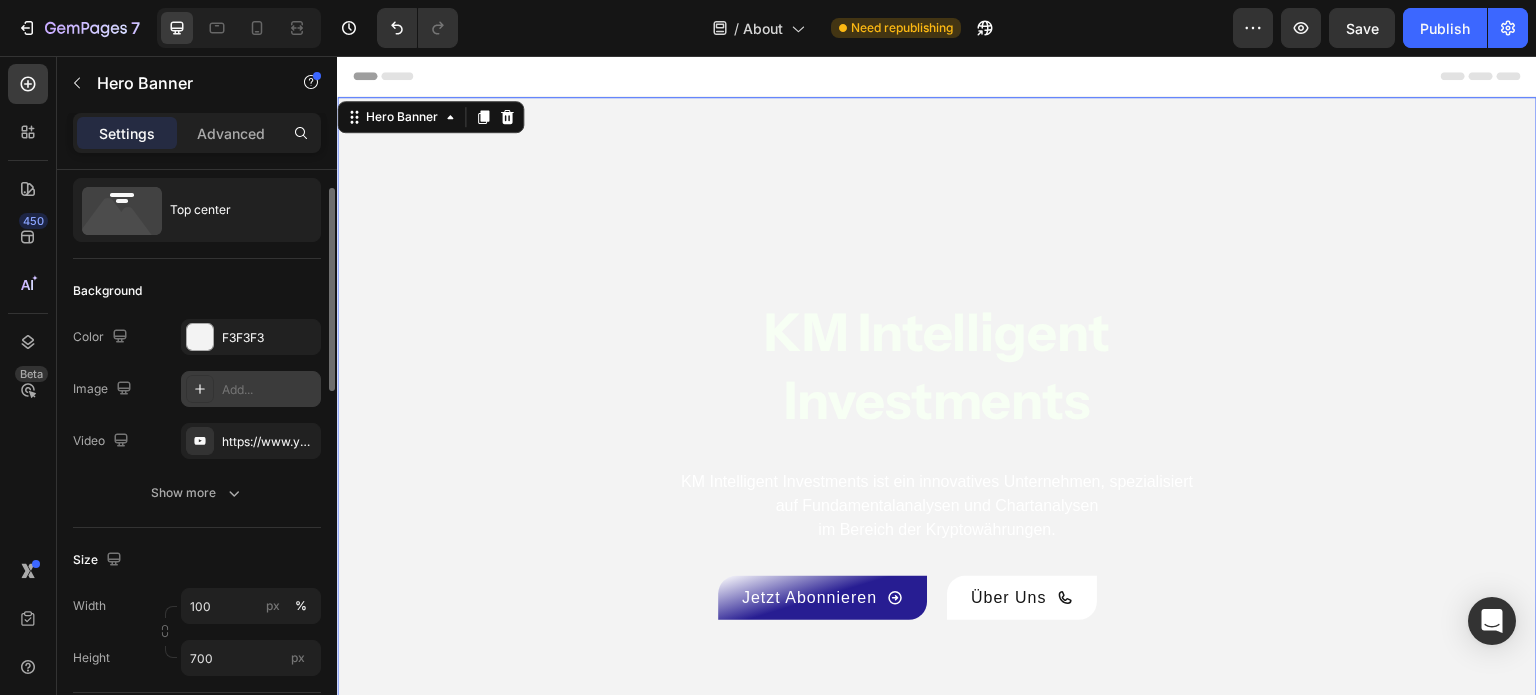 click on "Add..." at bounding box center (269, 390) 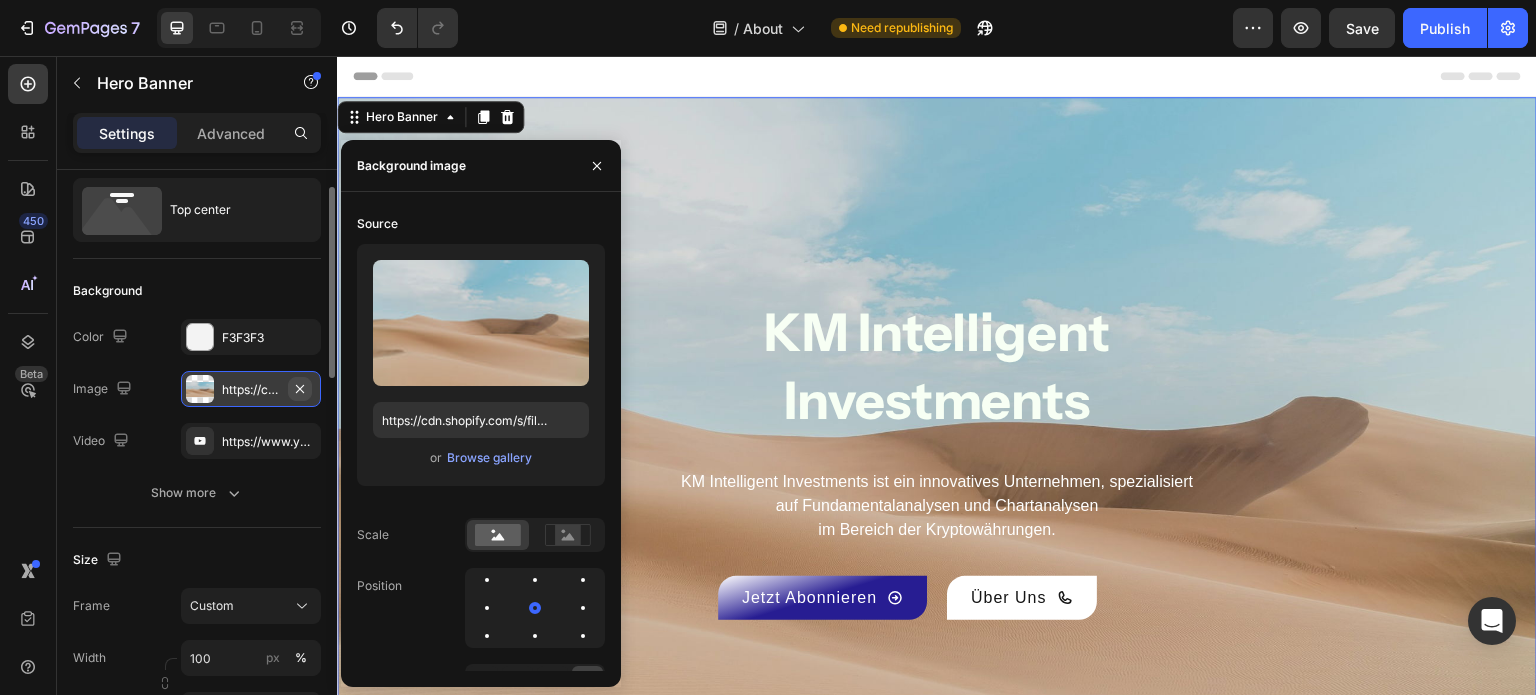 click 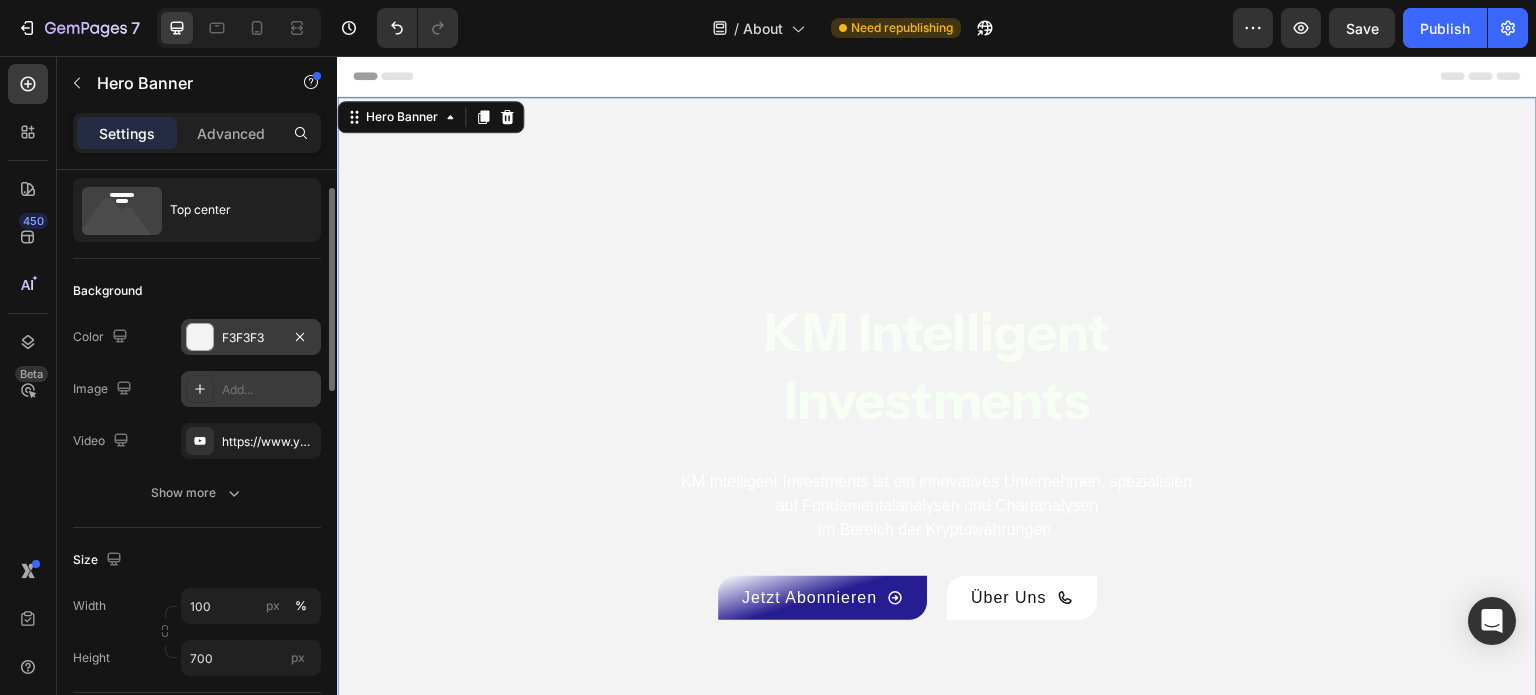 click at bounding box center [200, 337] 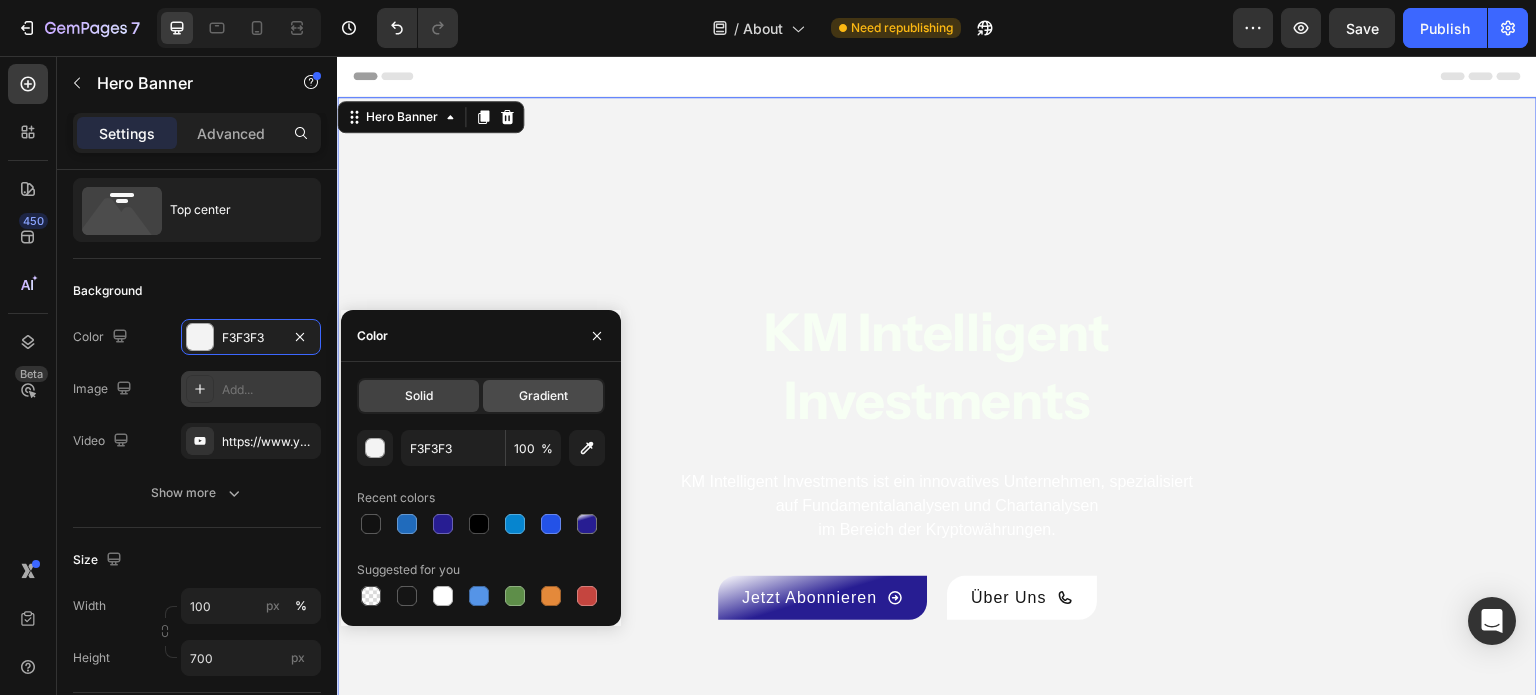 click on "Gradient" 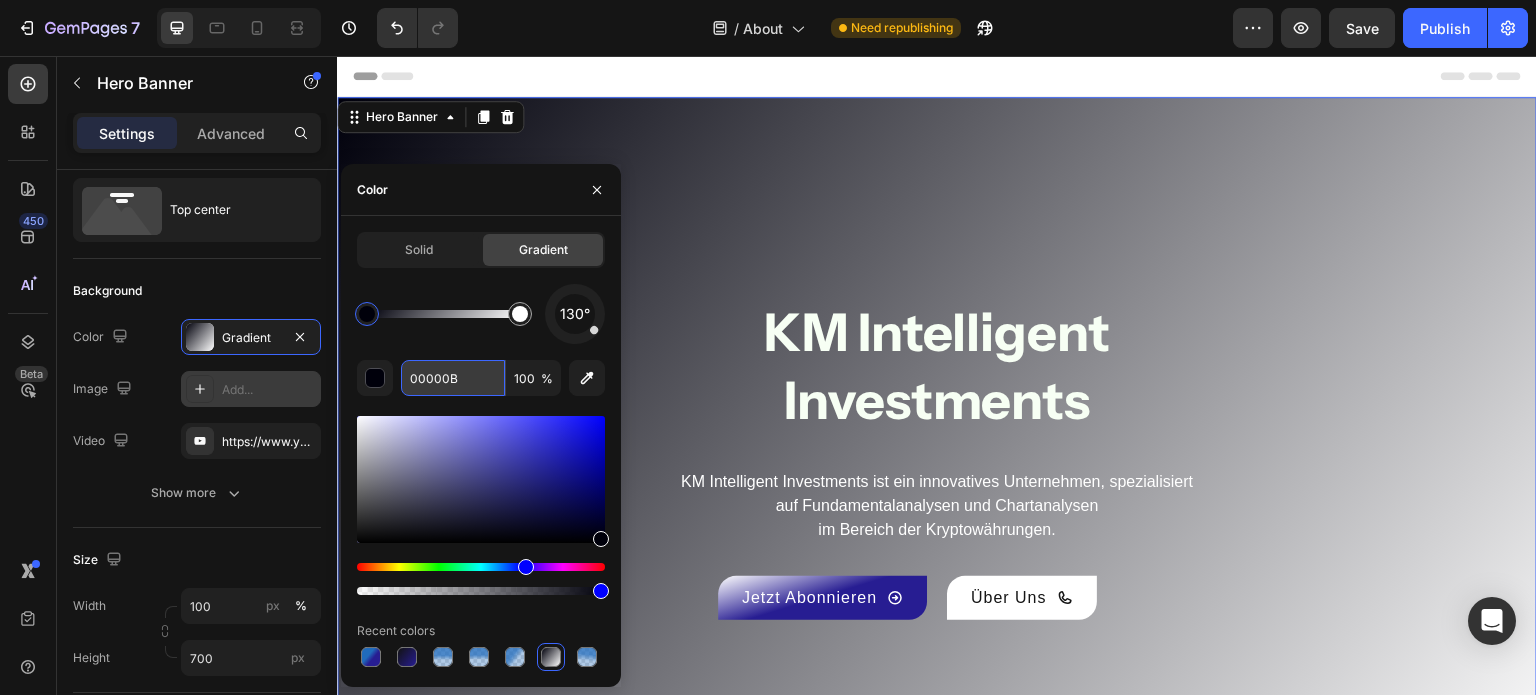 click on "00000B" at bounding box center [453, 378] 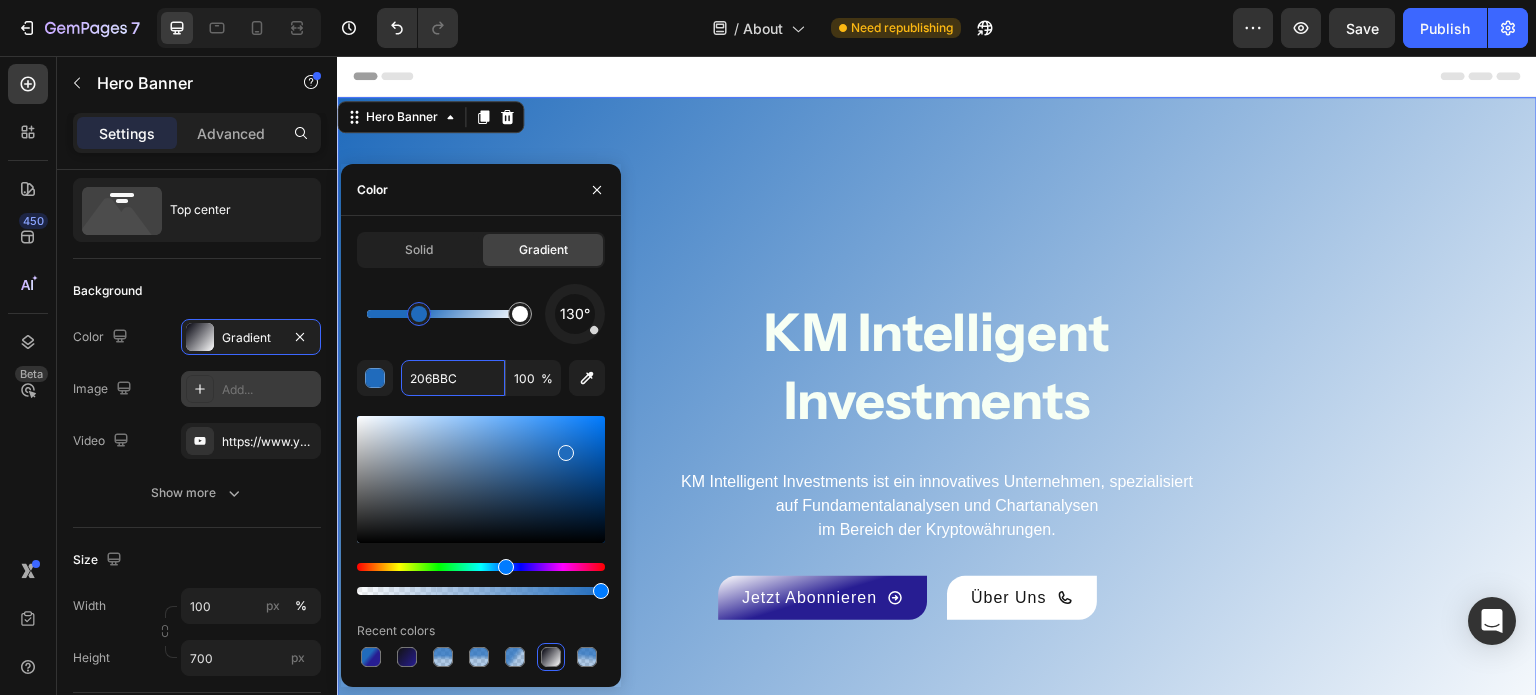 drag, startPoint x: 364, startPoint y: 314, endPoint x: 428, endPoint y: 322, distance: 64.49806 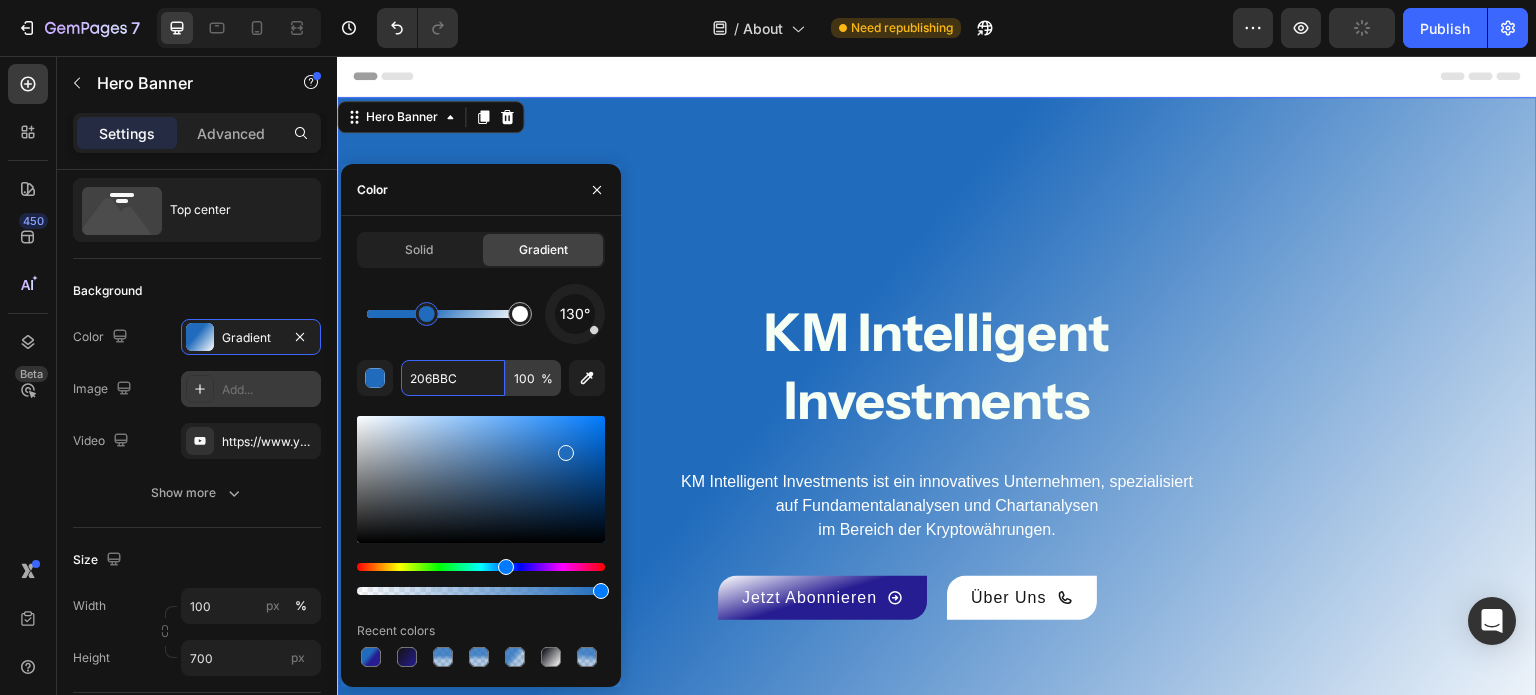 type on "206BBC" 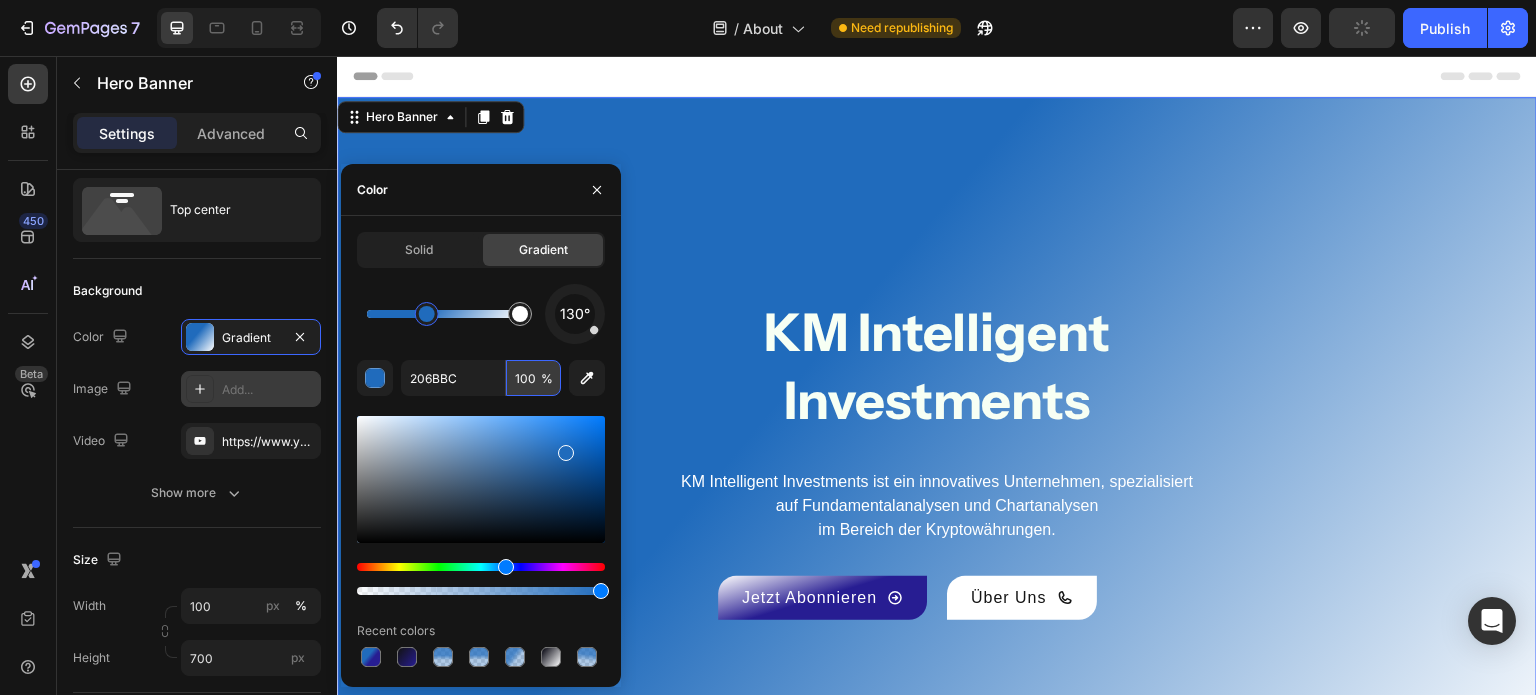 click on "100" at bounding box center (533, 378) 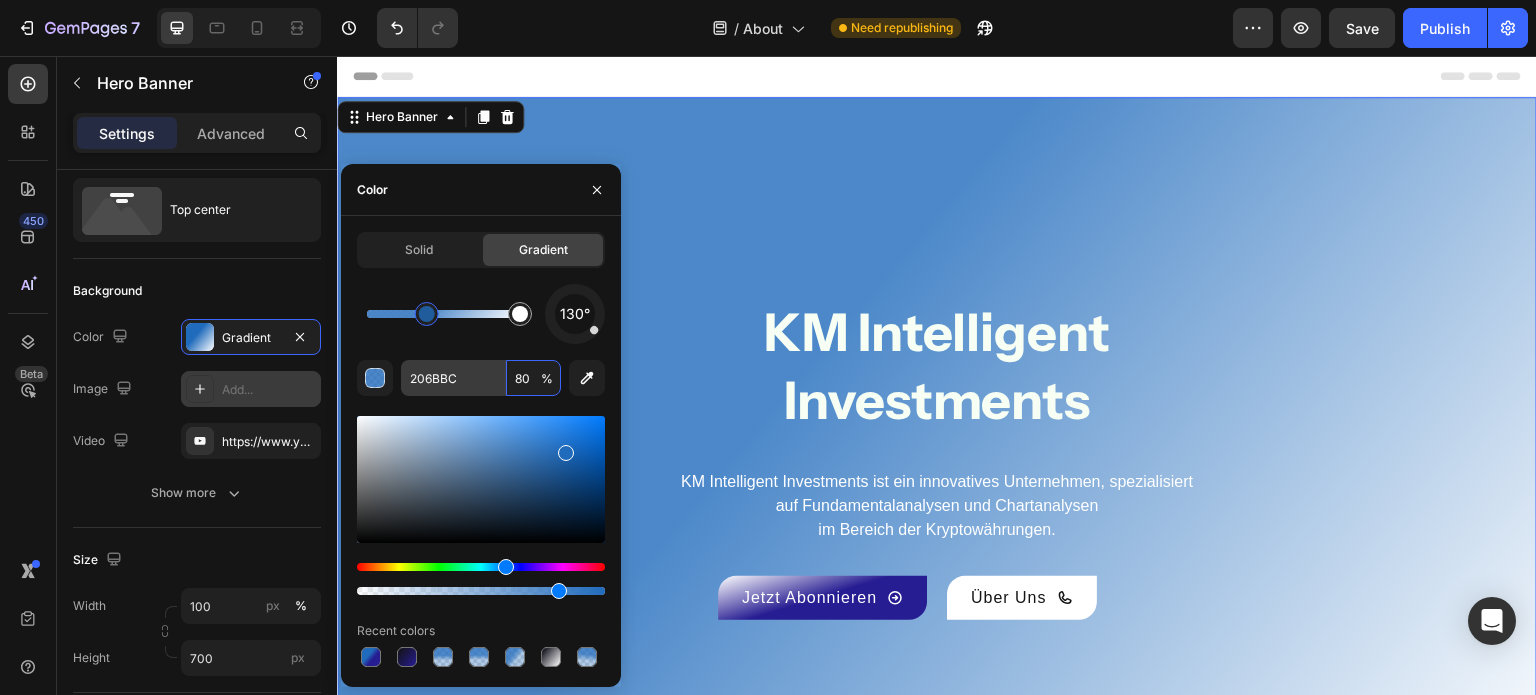 type on "80" 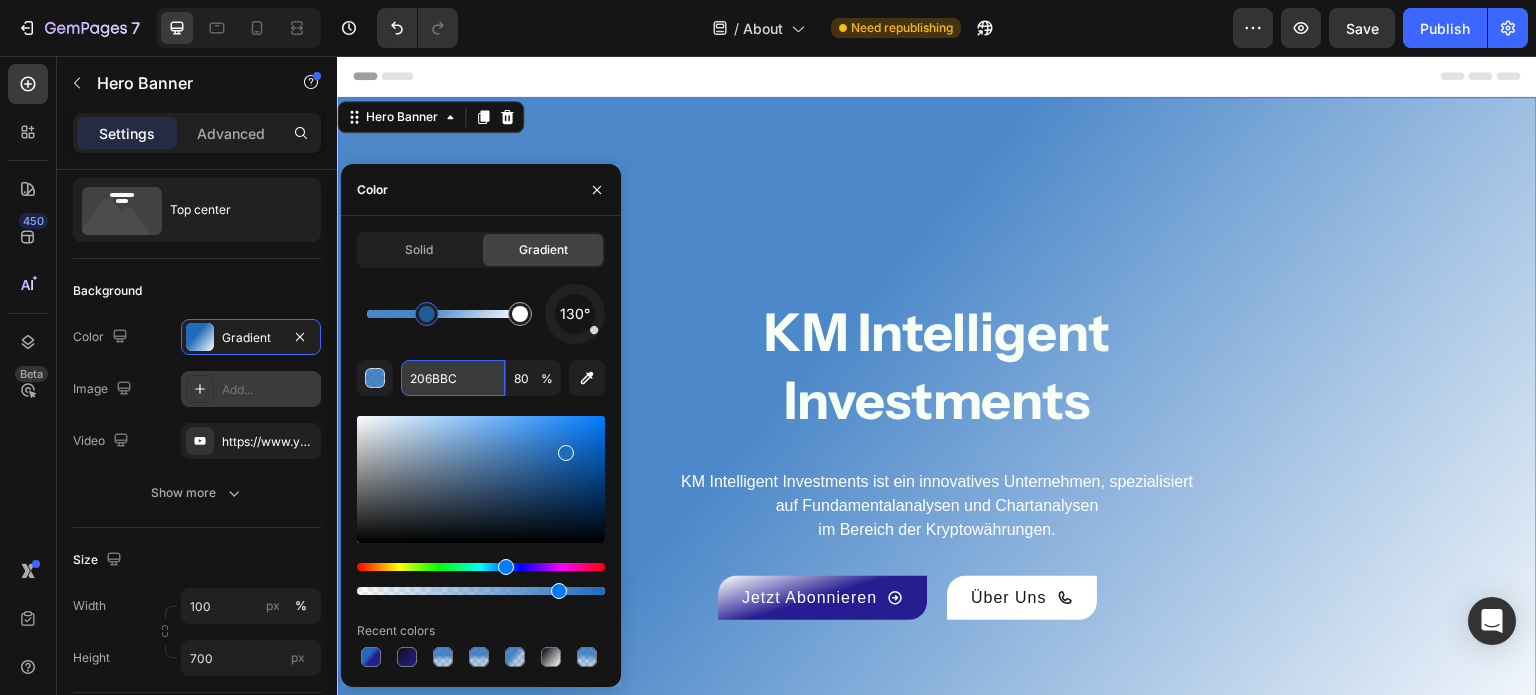 click on "206BBC" at bounding box center [453, 378] 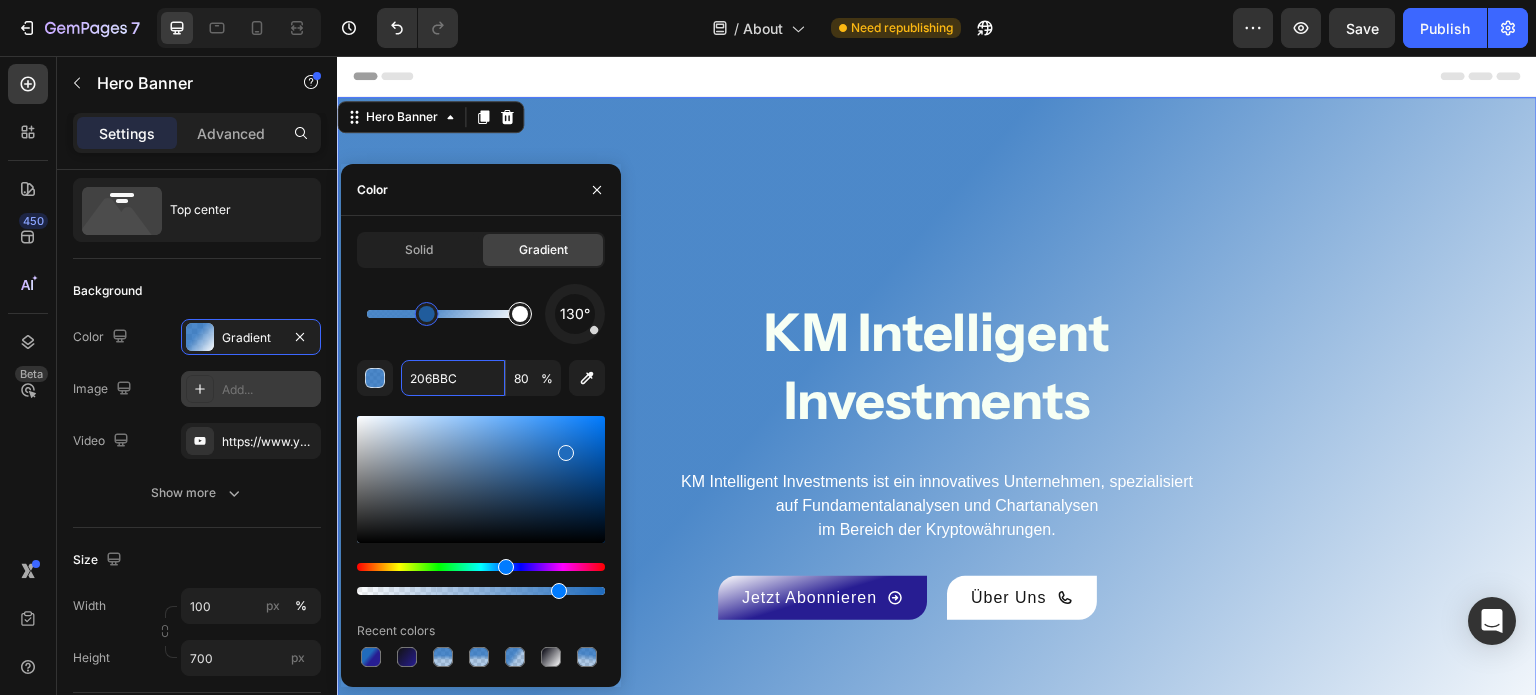 type on "FFFFFF" 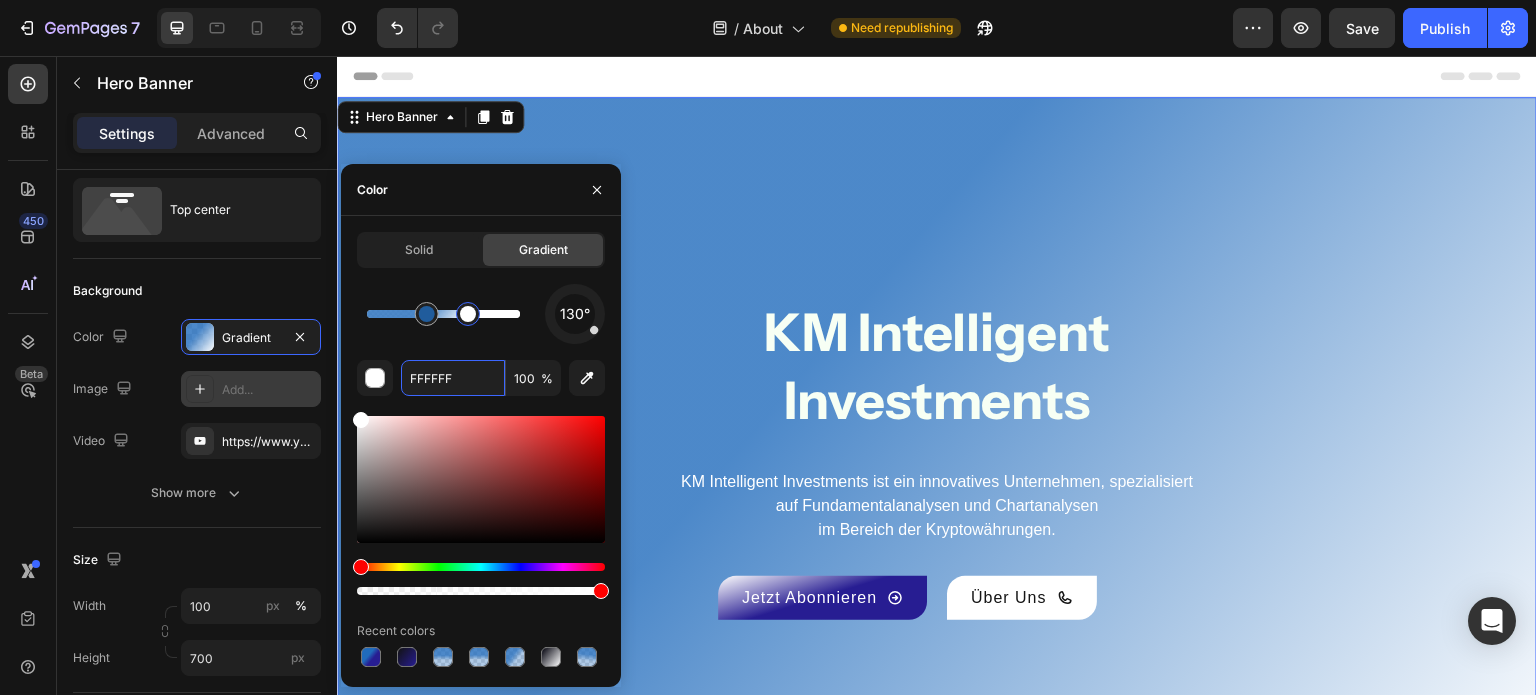 drag, startPoint x: 526, startPoint y: 319, endPoint x: 469, endPoint y: 315, distance: 57.14018 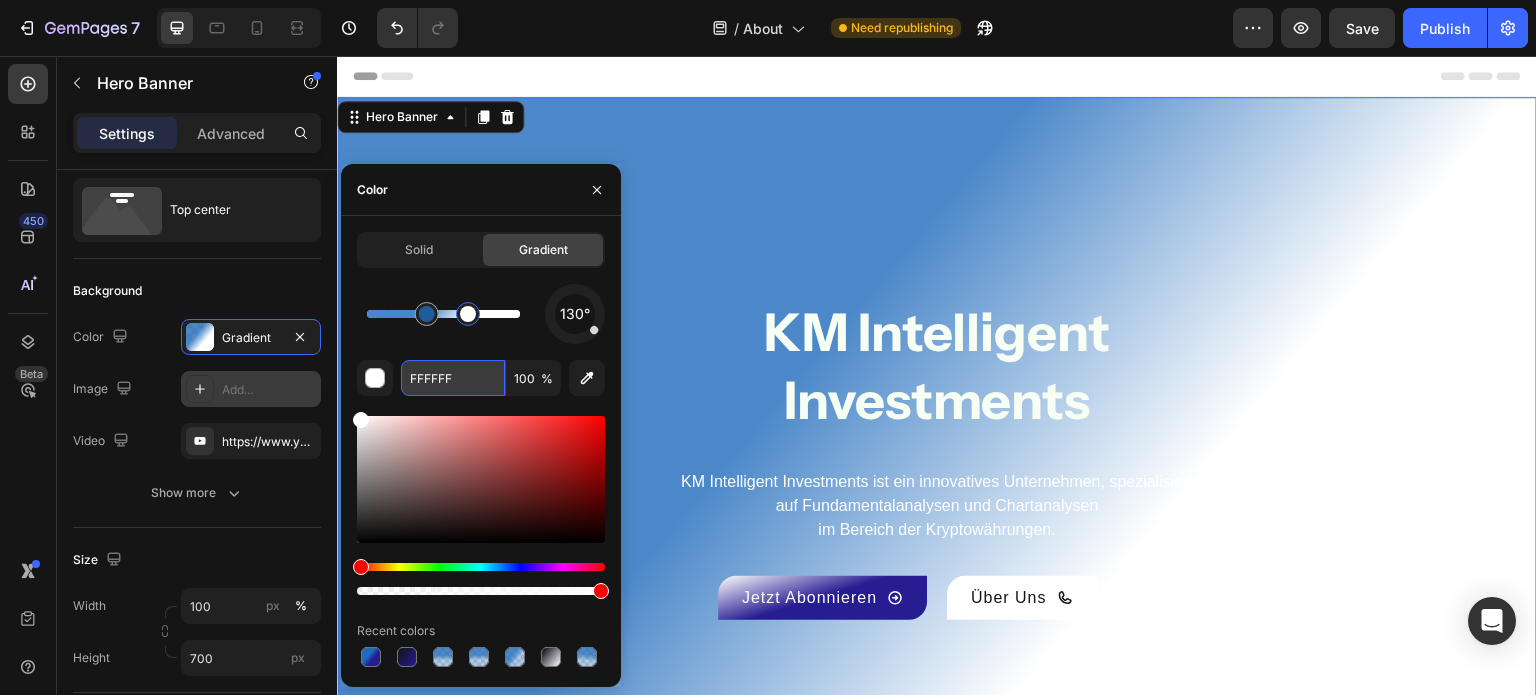 click on "FFFFFF" at bounding box center (453, 378) 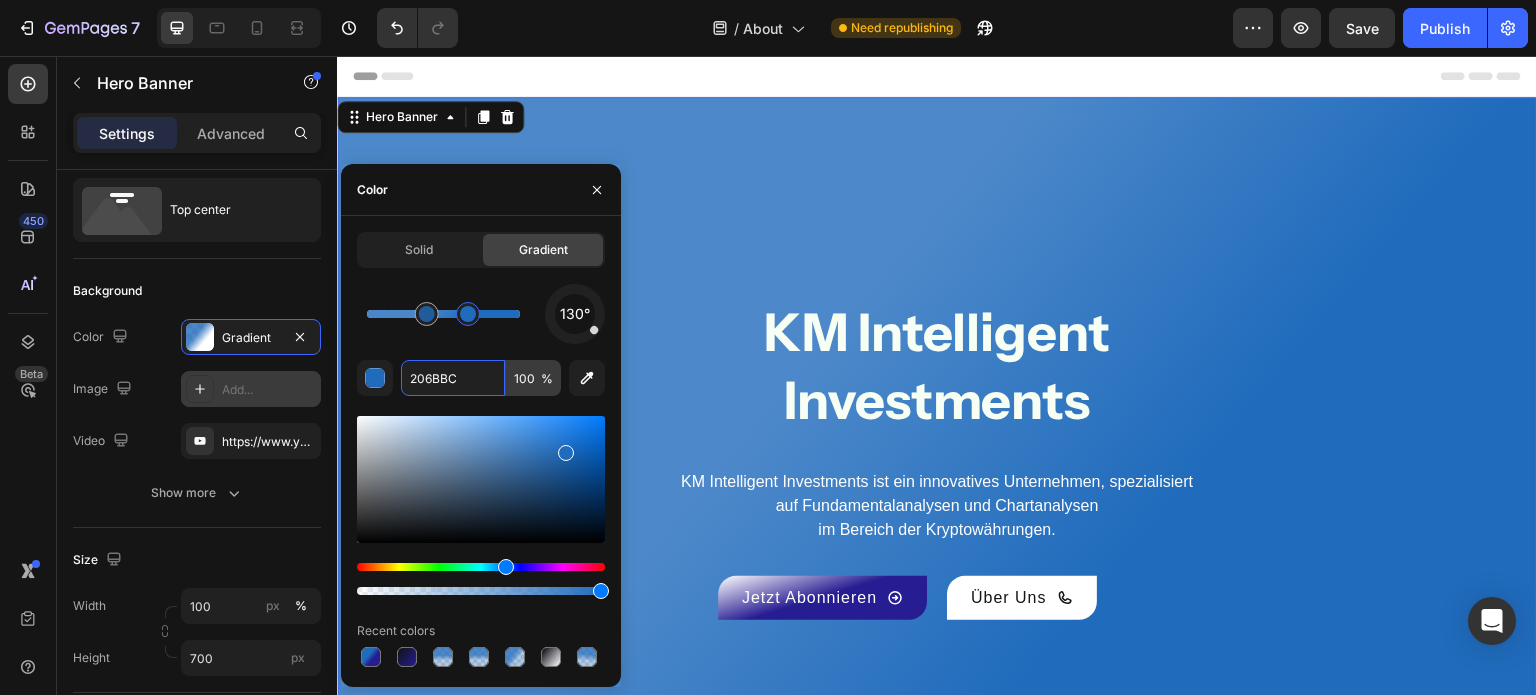 type on "206BBC" 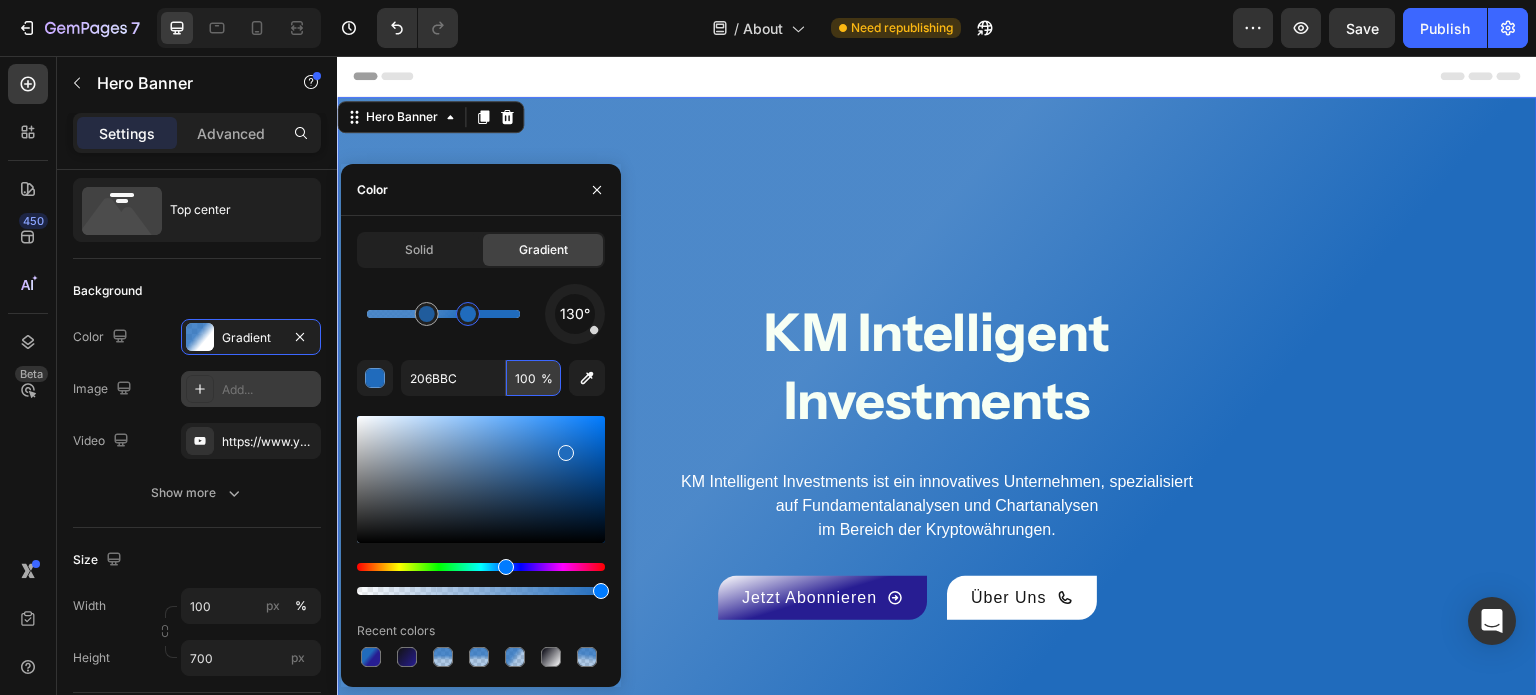 click on "100" at bounding box center [533, 378] 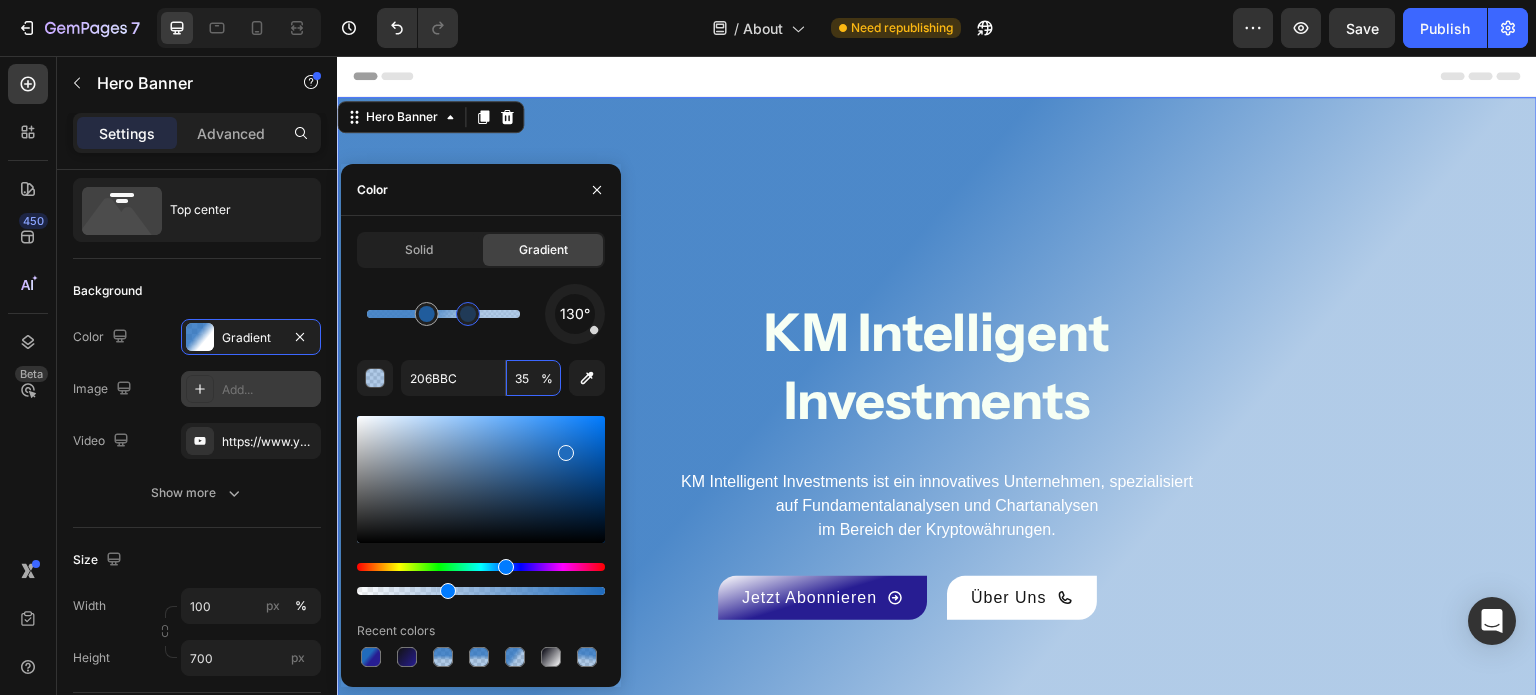 type on "35" 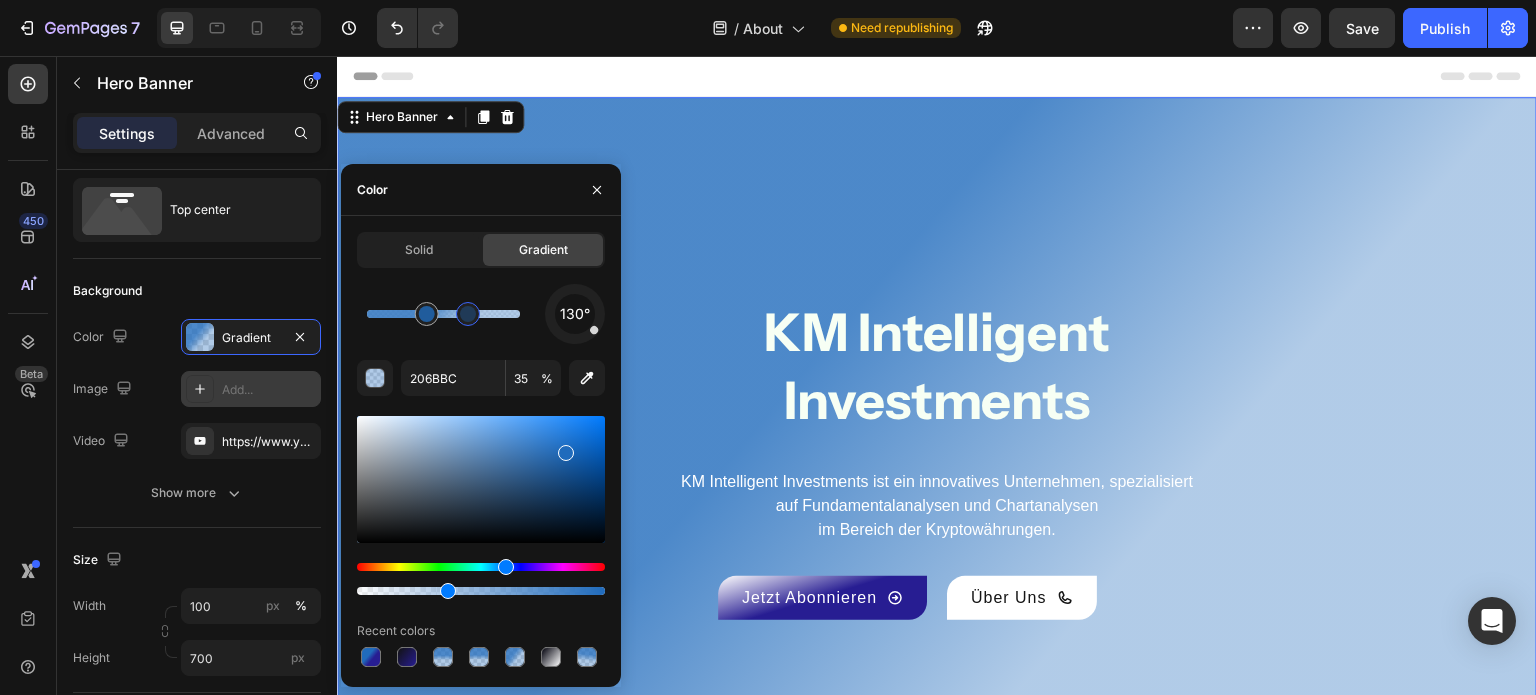 click on "130°" at bounding box center [575, 314] 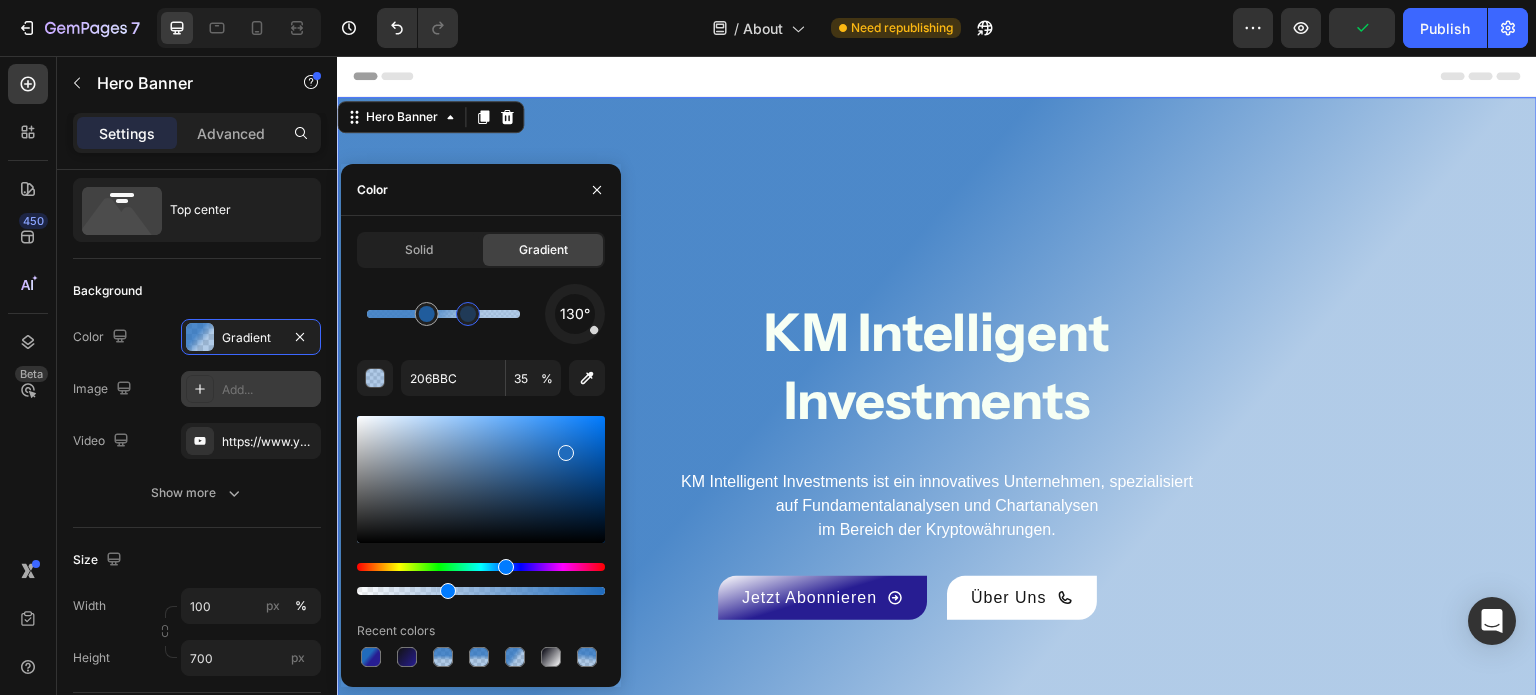drag, startPoint x: 592, startPoint y: 338, endPoint x: 572, endPoint y: 339, distance: 20.024984 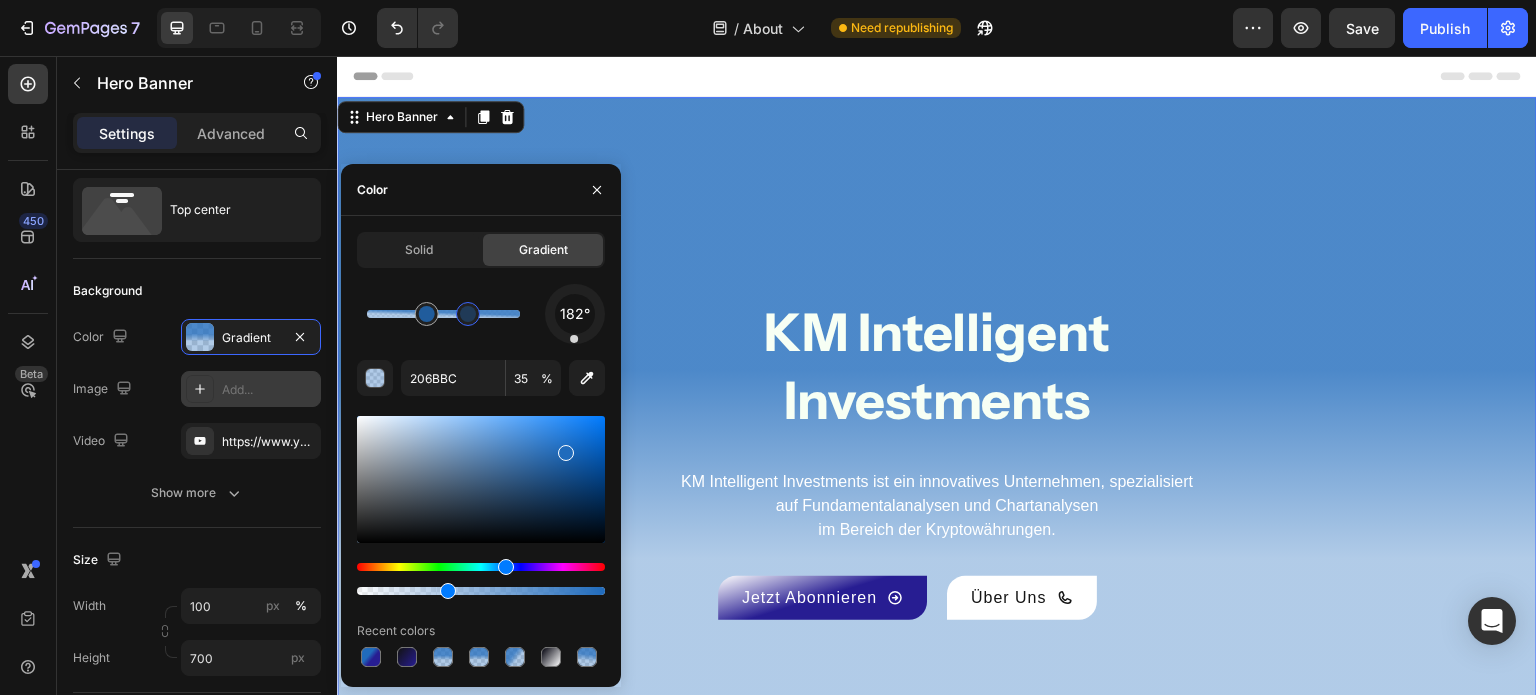 drag, startPoint x: 592, startPoint y: 332, endPoint x: 573, endPoint y: 340, distance: 20.615528 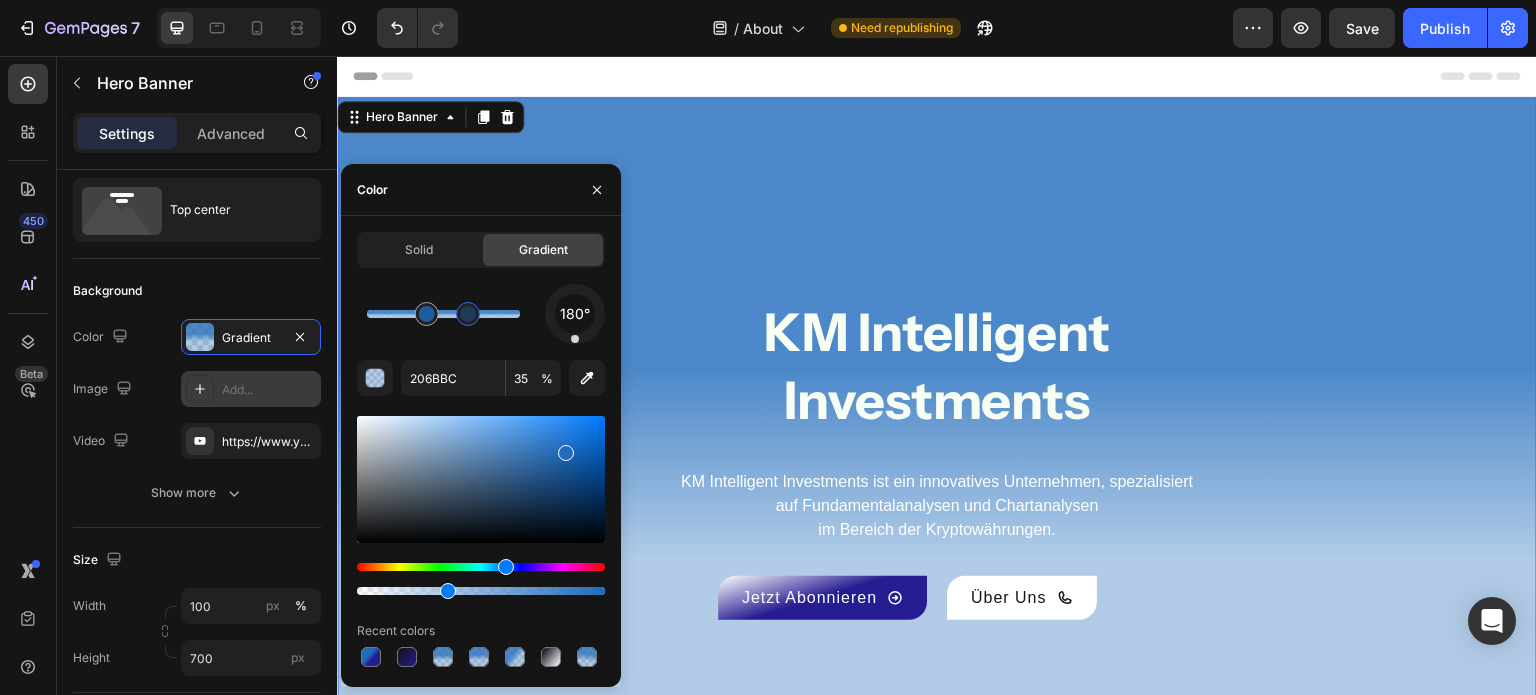 click on "180° 206BBC 35 % Recent colors" at bounding box center (481, 477) 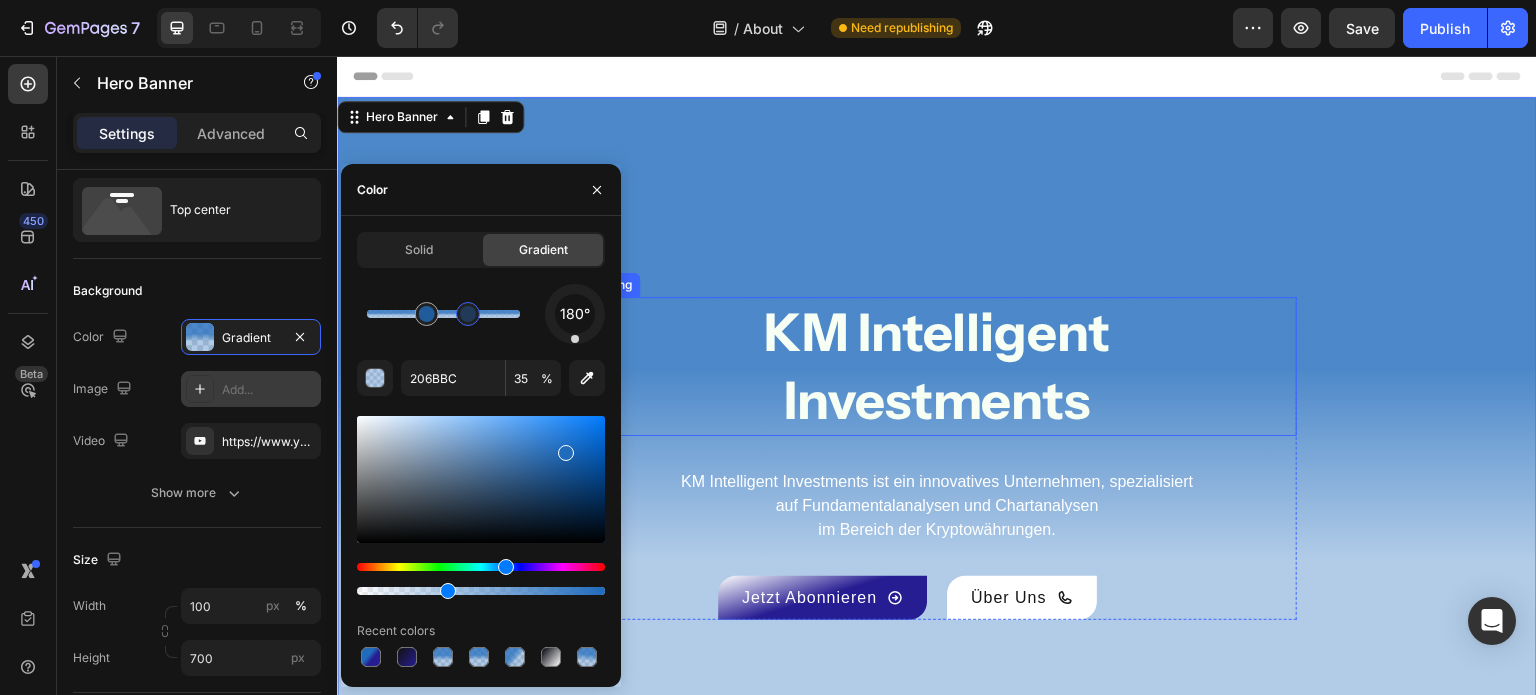click on "KM Intelligent Investments" at bounding box center [937, 366] 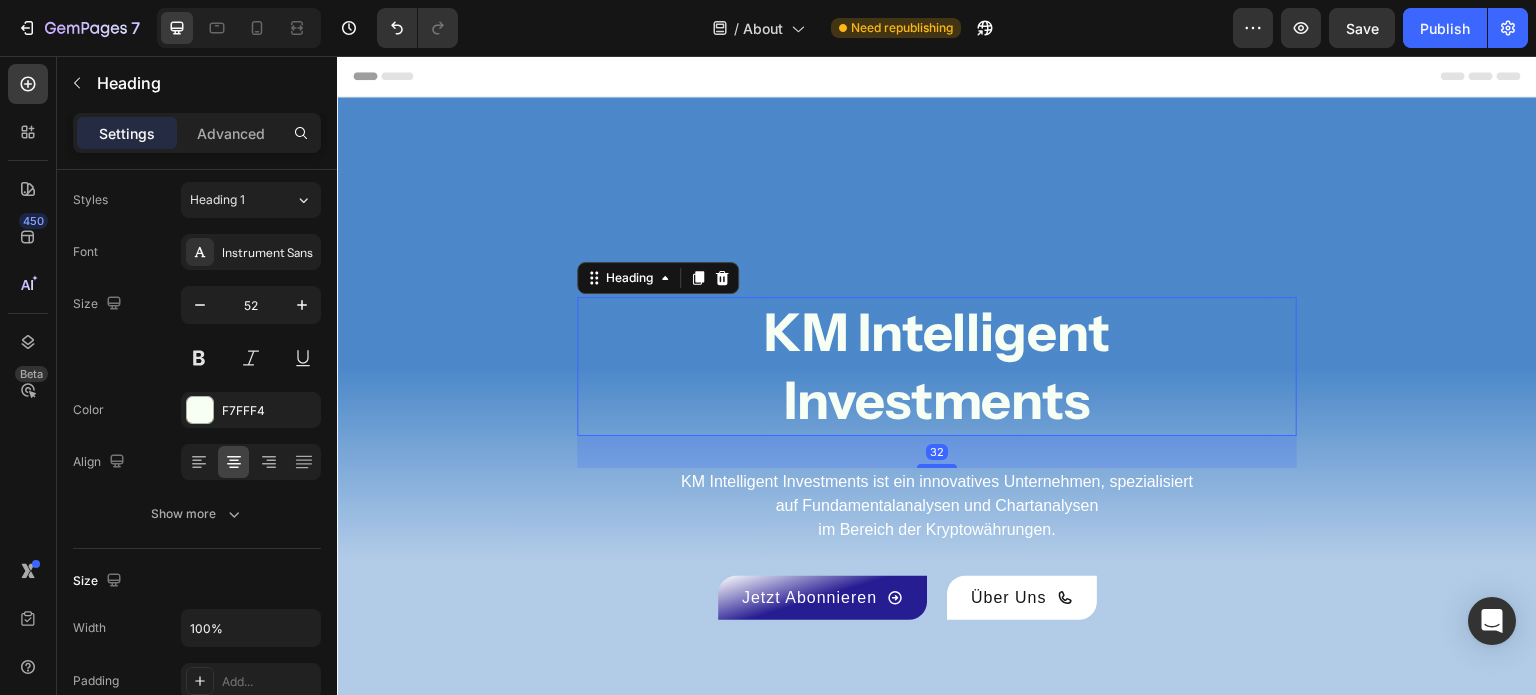 scroll, scrollTop: 0, scrollLeft: 0, axis: both 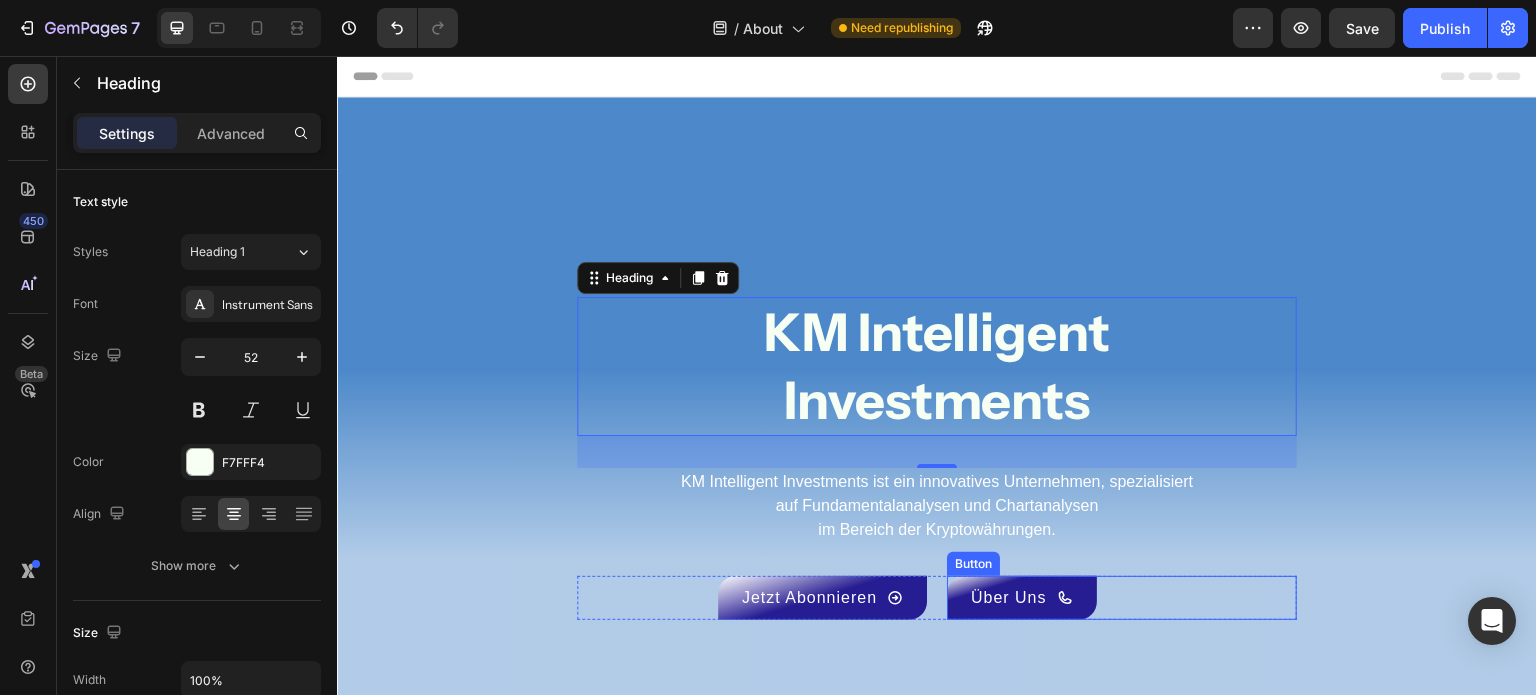 click on "Über Uns" at bounding box center [1022, 598] 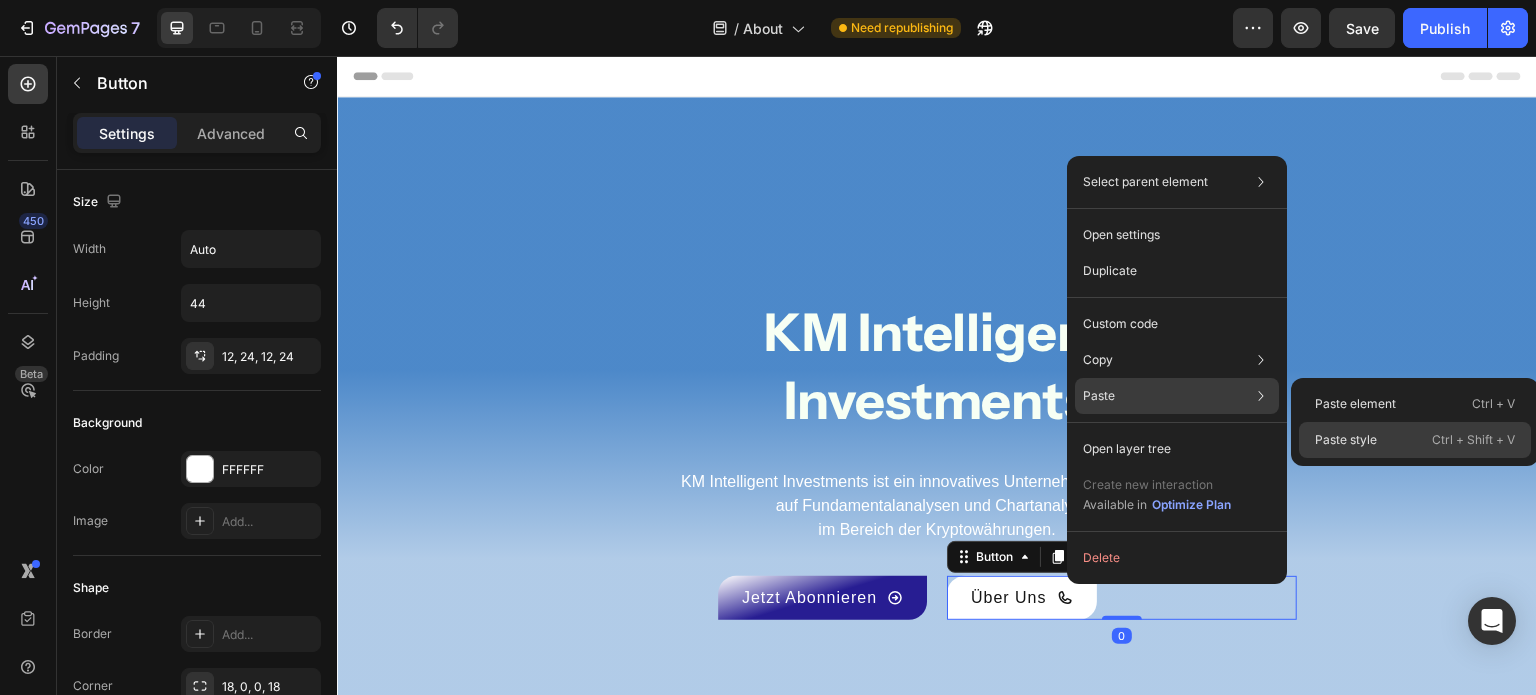 click on "Paste style" at bounding box center [1346, 440] 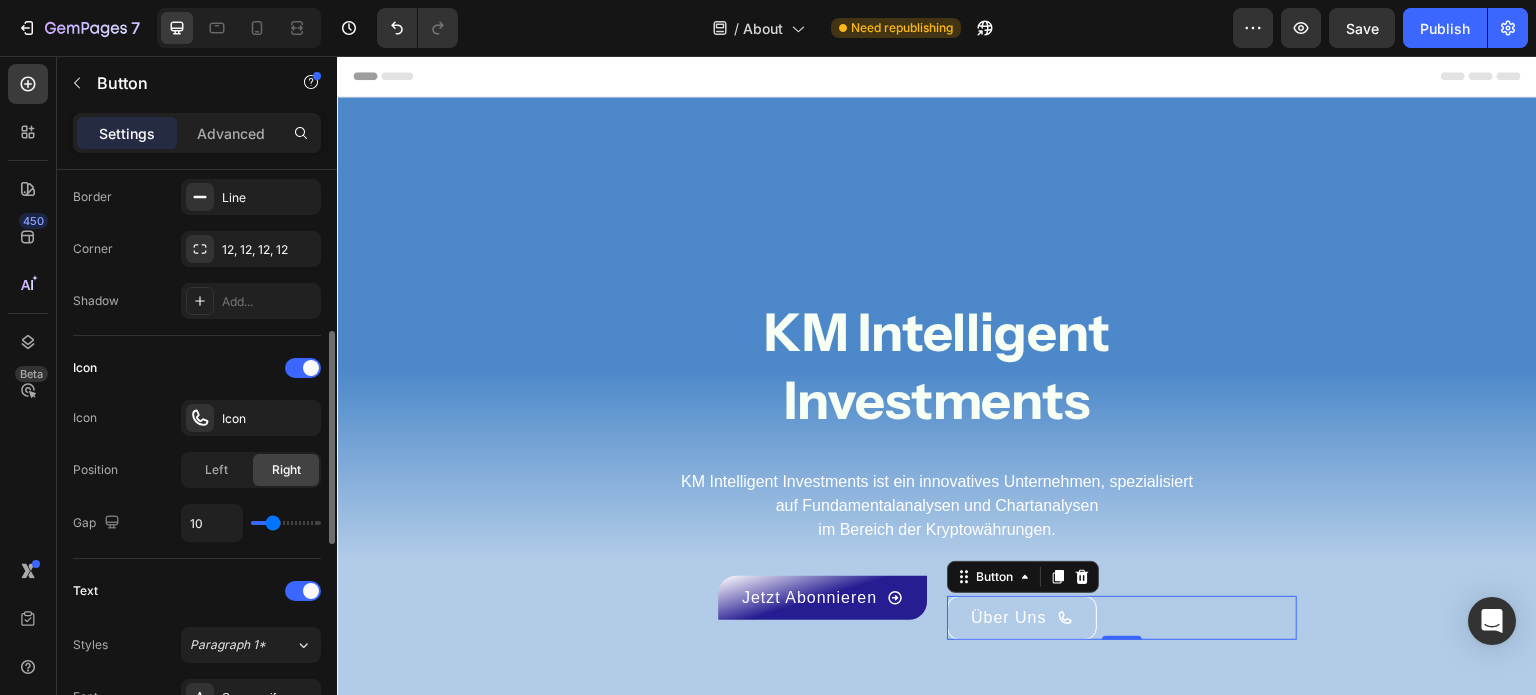scroll, scrollTop: 438, scrollLeft: 0, axis: vertical 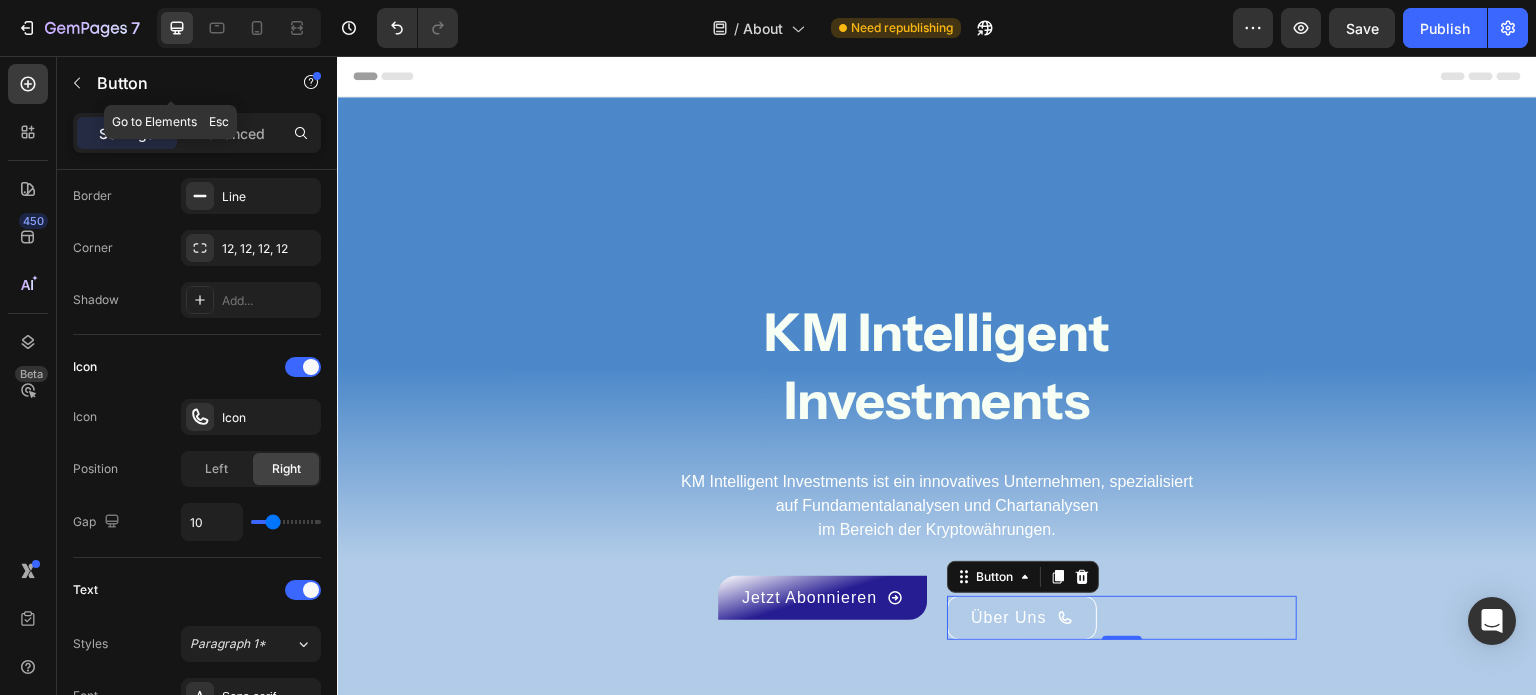 click on "Button" 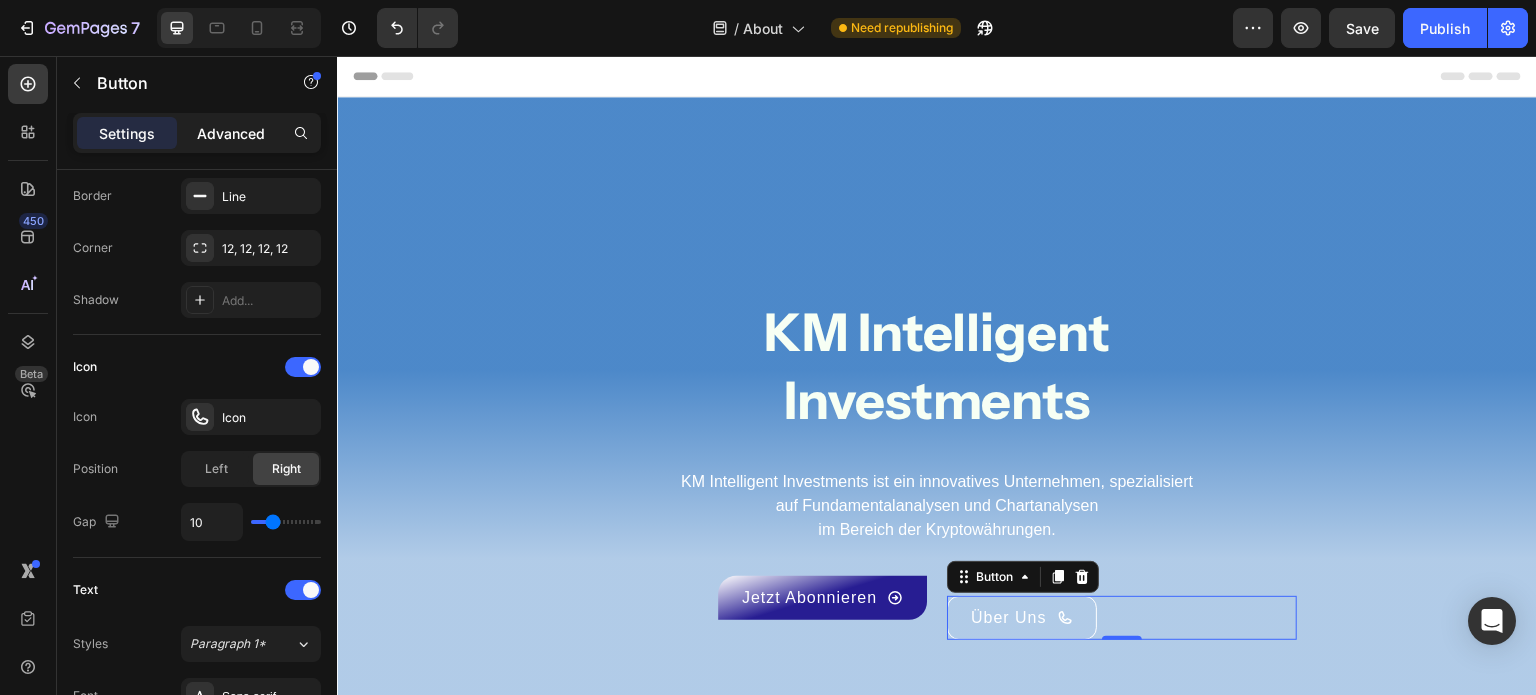 click on "Advanced" at bounding box center [231, 133] 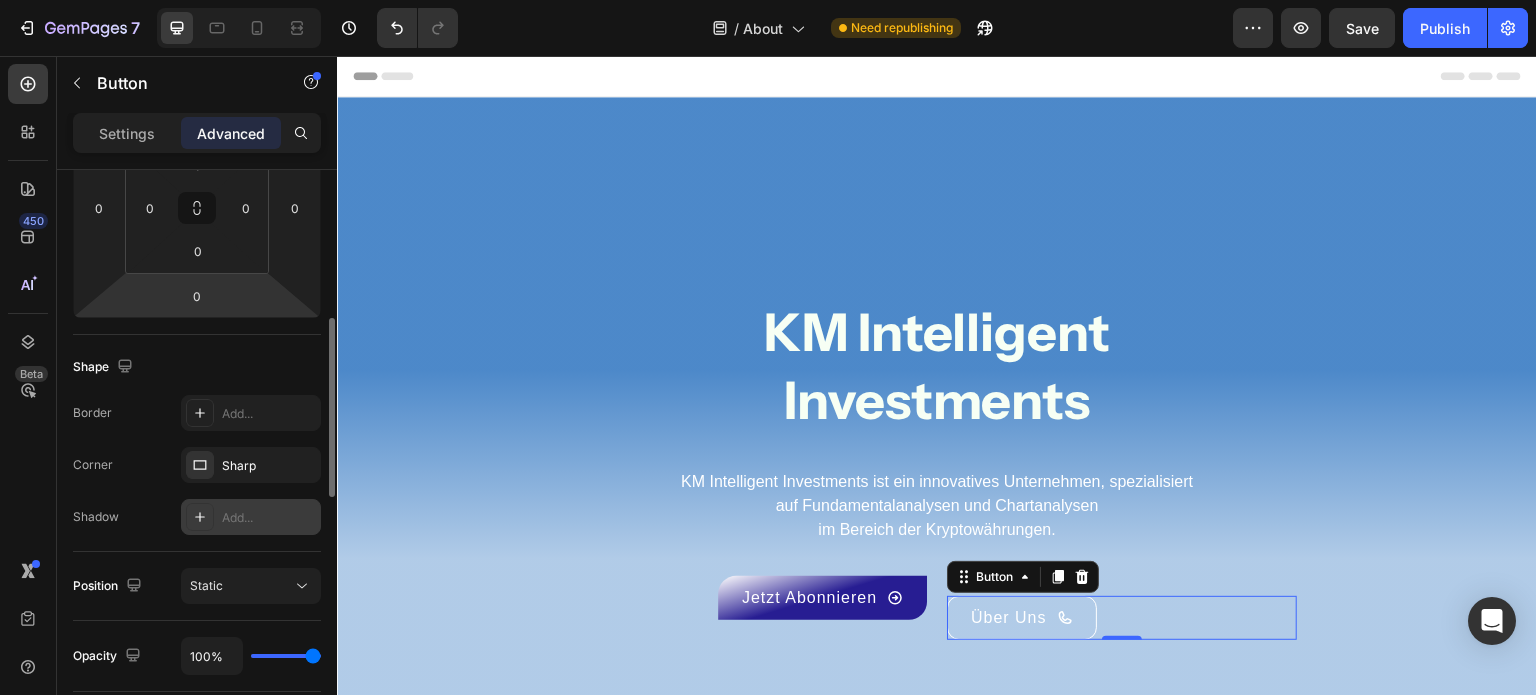 scroll, scrollTop: 0, scrollLeft: 0, axis: both 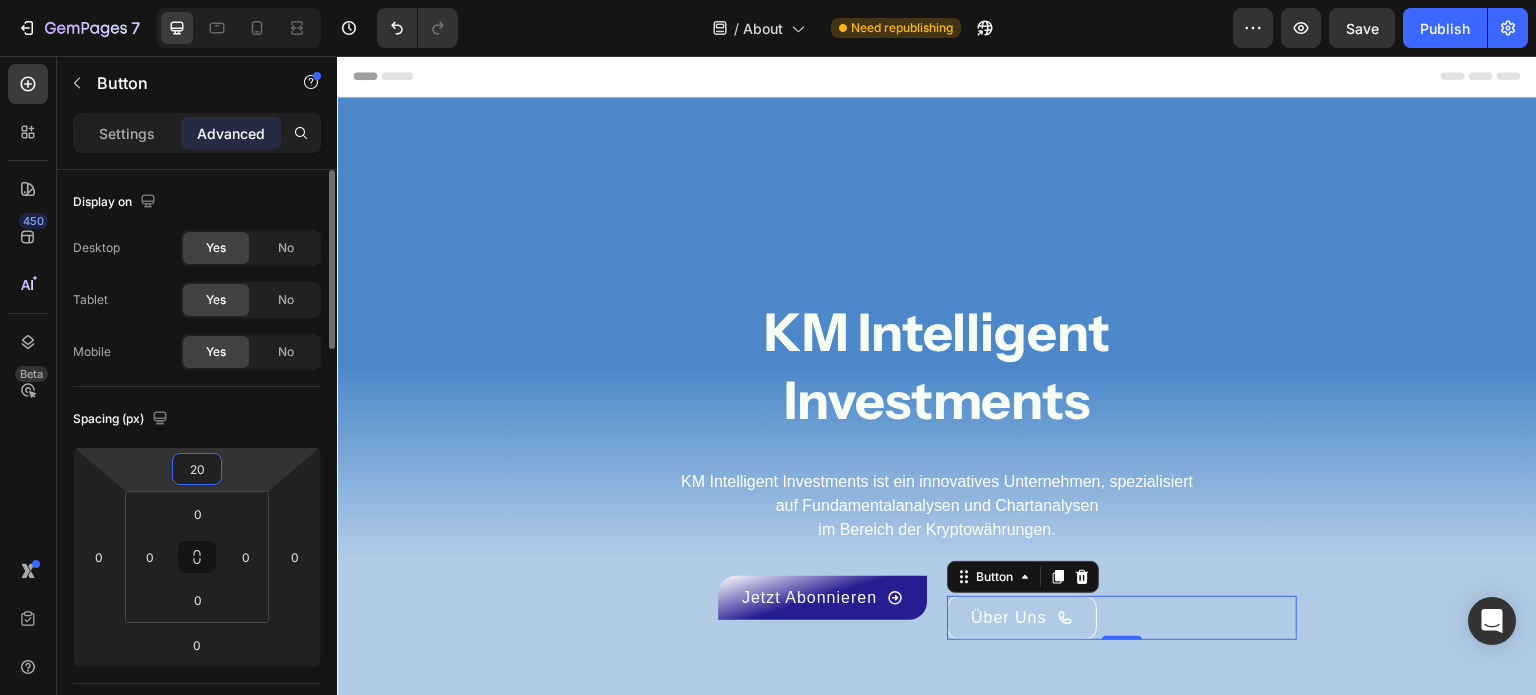click on "20" at bounding box center (197, 469) 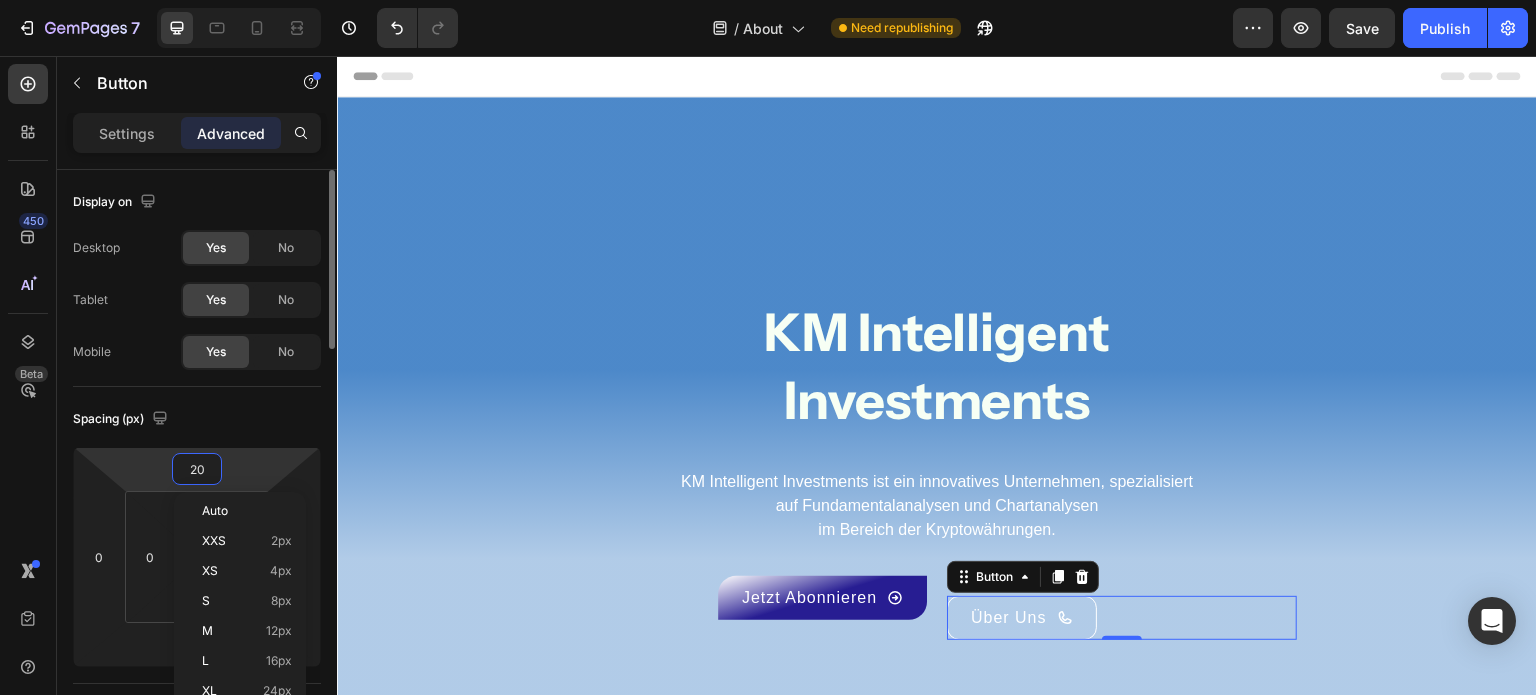 type on "0" 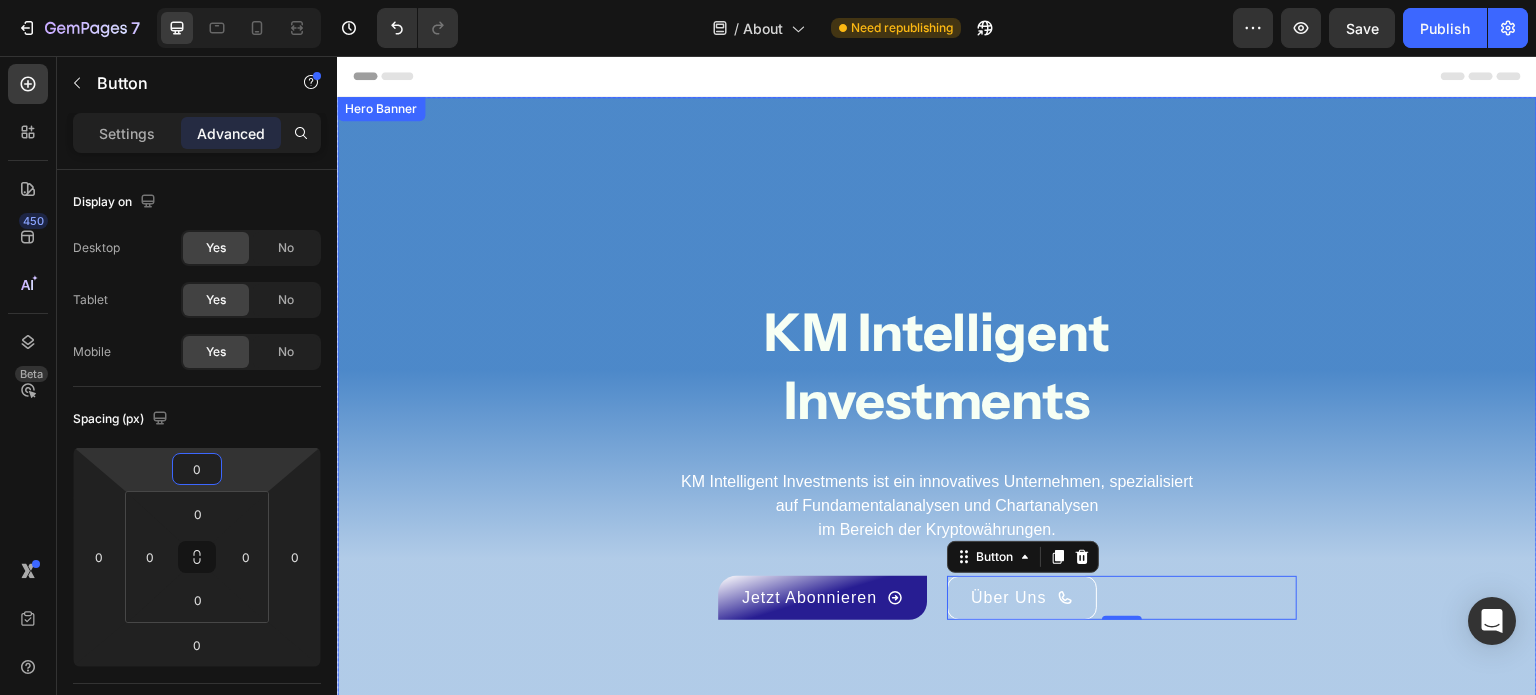 click on "KM Intelligent Investments Heading KM Intelligent Investments ist ein innovatives Unternehmen, spezialisiert  auf Fundamentalanalysen und Chartanalysen  im Bereich der Kryptowährungen. Text Block
Jetzt Abonnieren Button
Über Uns Button   0 Row Row" at bounding box center [937, 458] 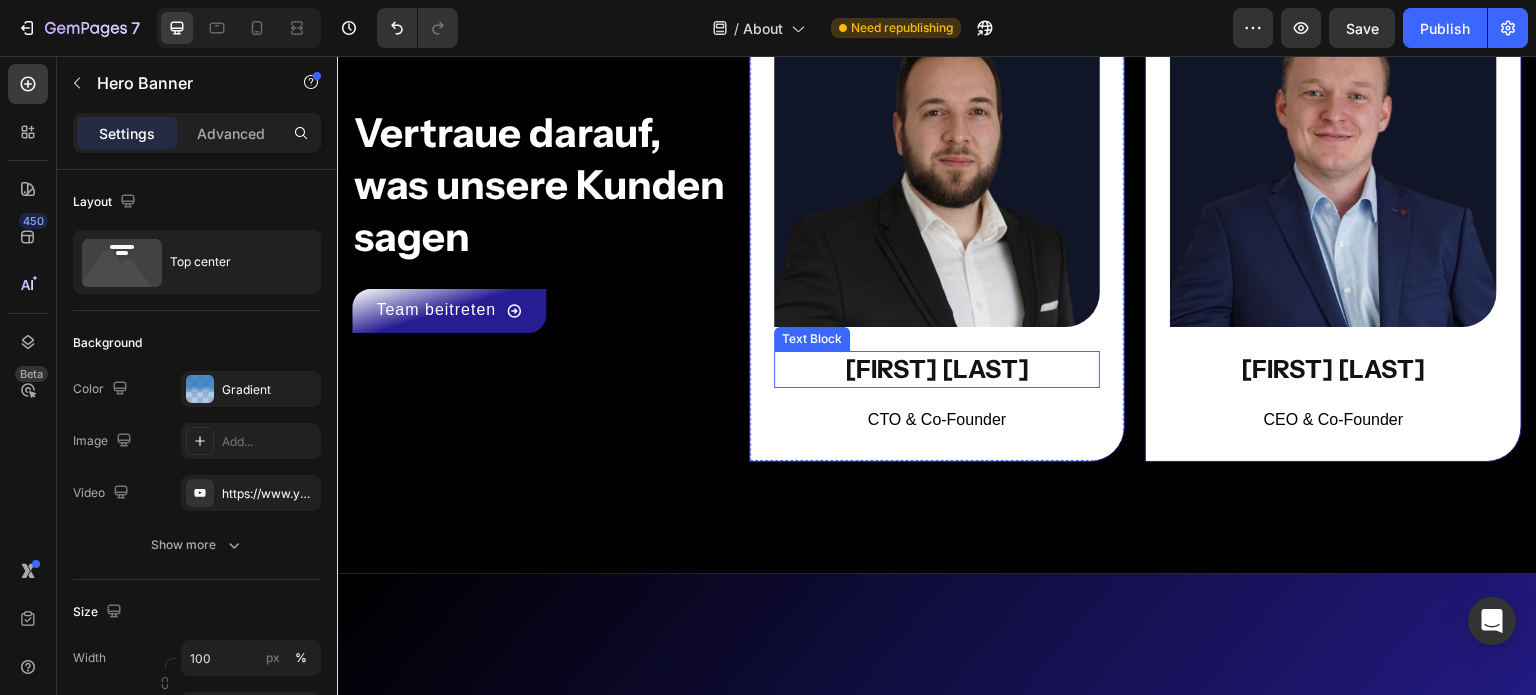scroll, scrollTop: 2482, scrollLeft: 0, axis: vertical 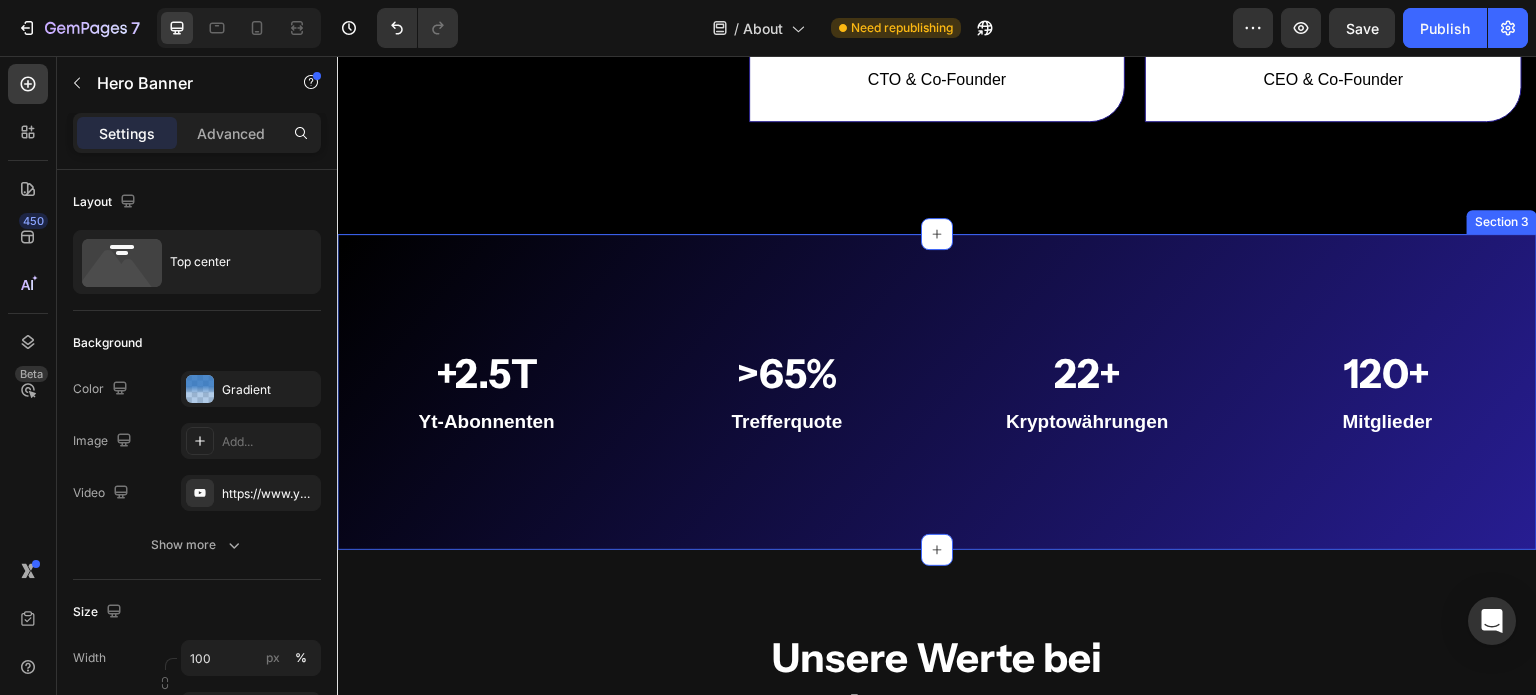 click on "+2.5T Heading yt-abonnenten Text block >65% Heading trefferquote Text block 22+ Heading kryptowährungen Text block 120+ Heading mitglieder Text block Row Section 3" at bounding box center [937, 392] 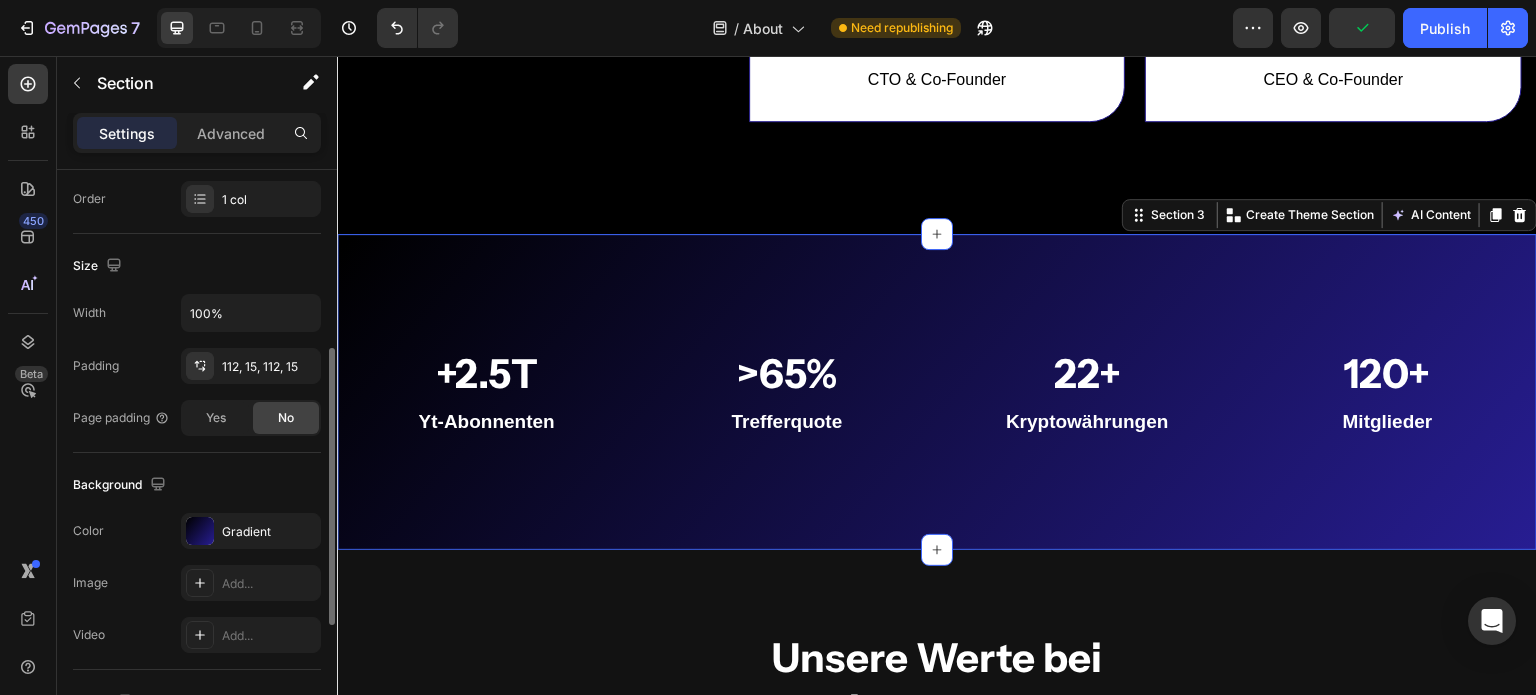 scroll, scrollTop: 378, scrollLeft: 0, axis: vertical 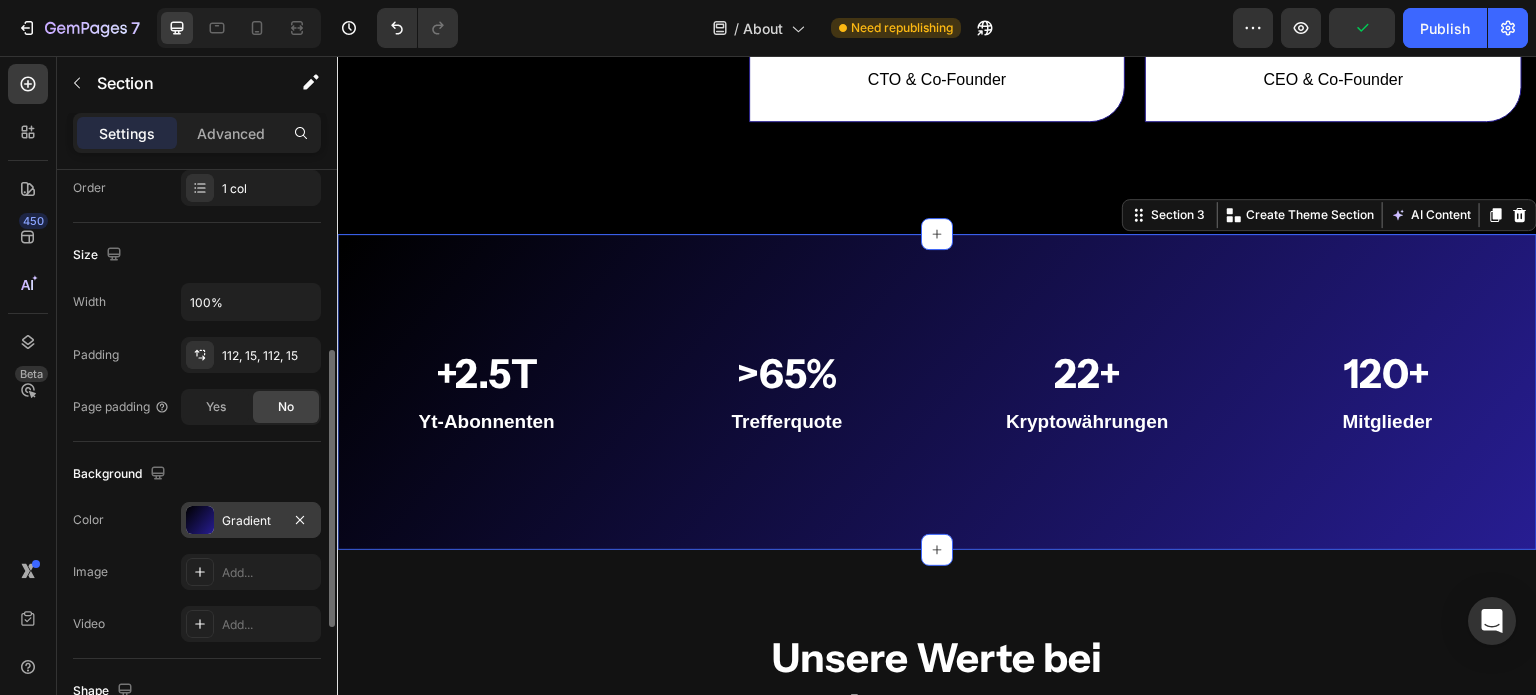 click at bounding box center (200, 520) 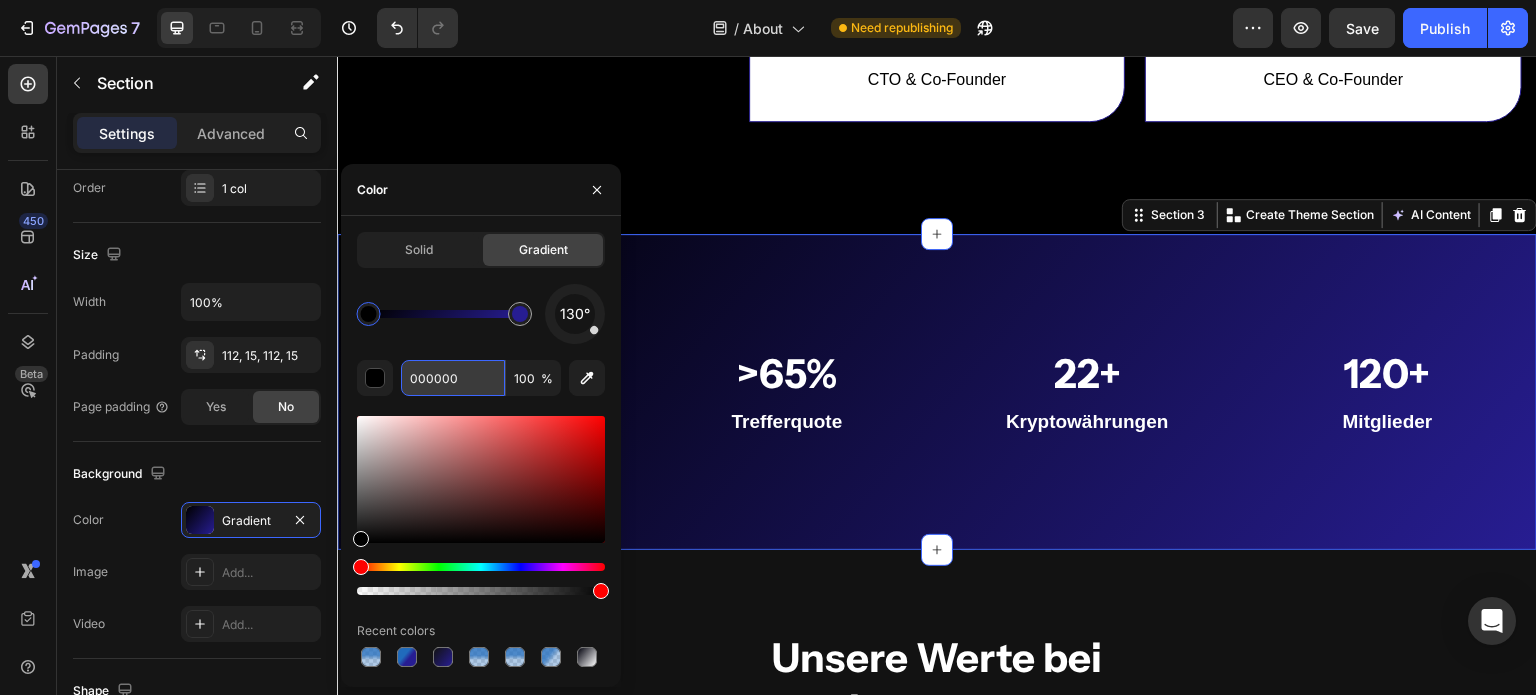 click on "000000" at bounding box center (453, 378) 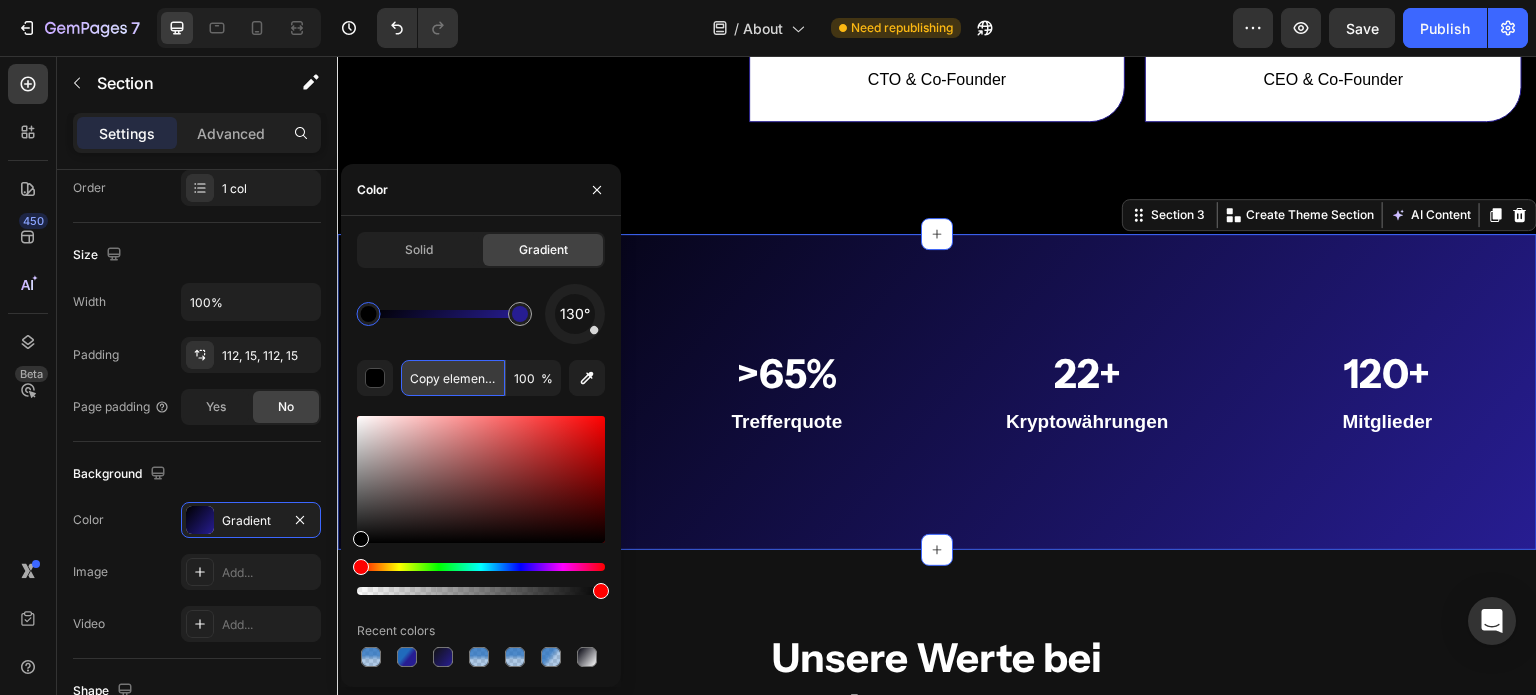 scroll, scrollTop: 0, scrollLeft: 90, axis: horizontal 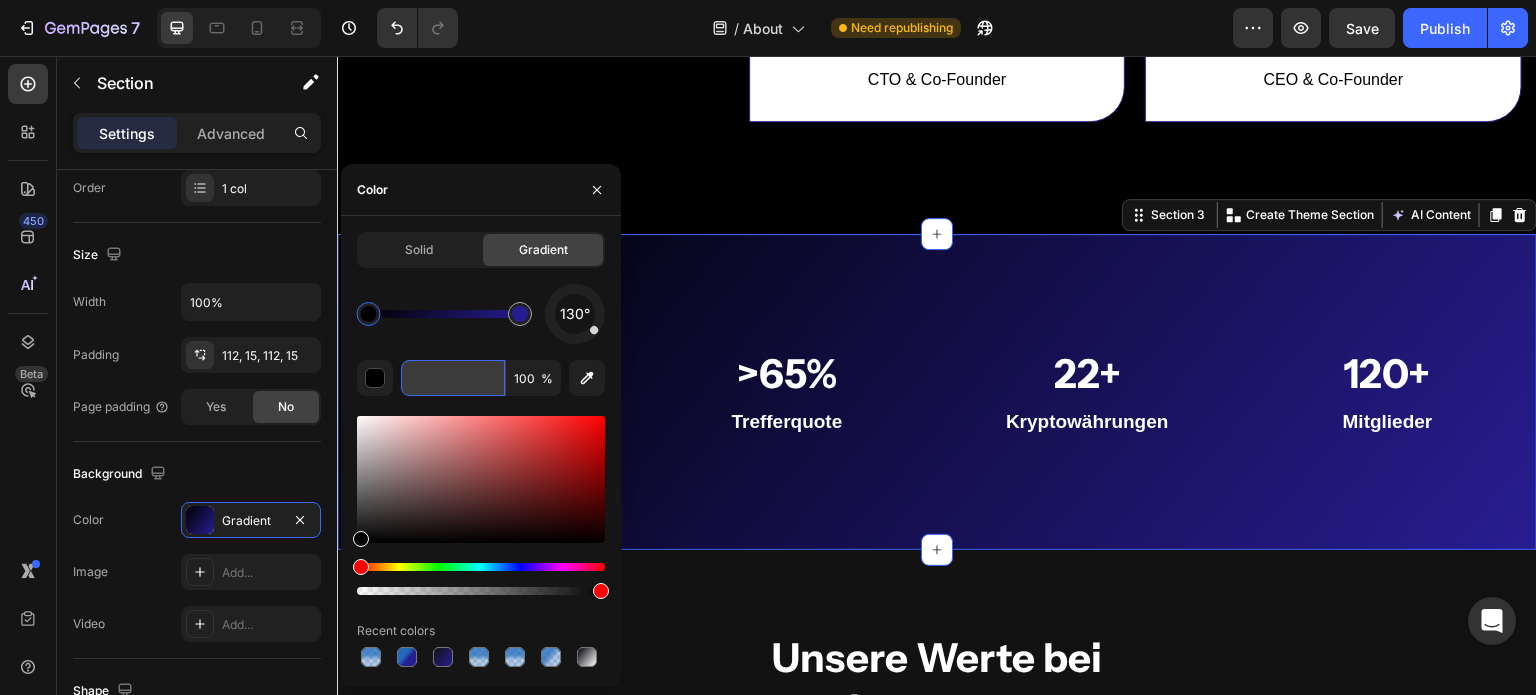 type on "000000" 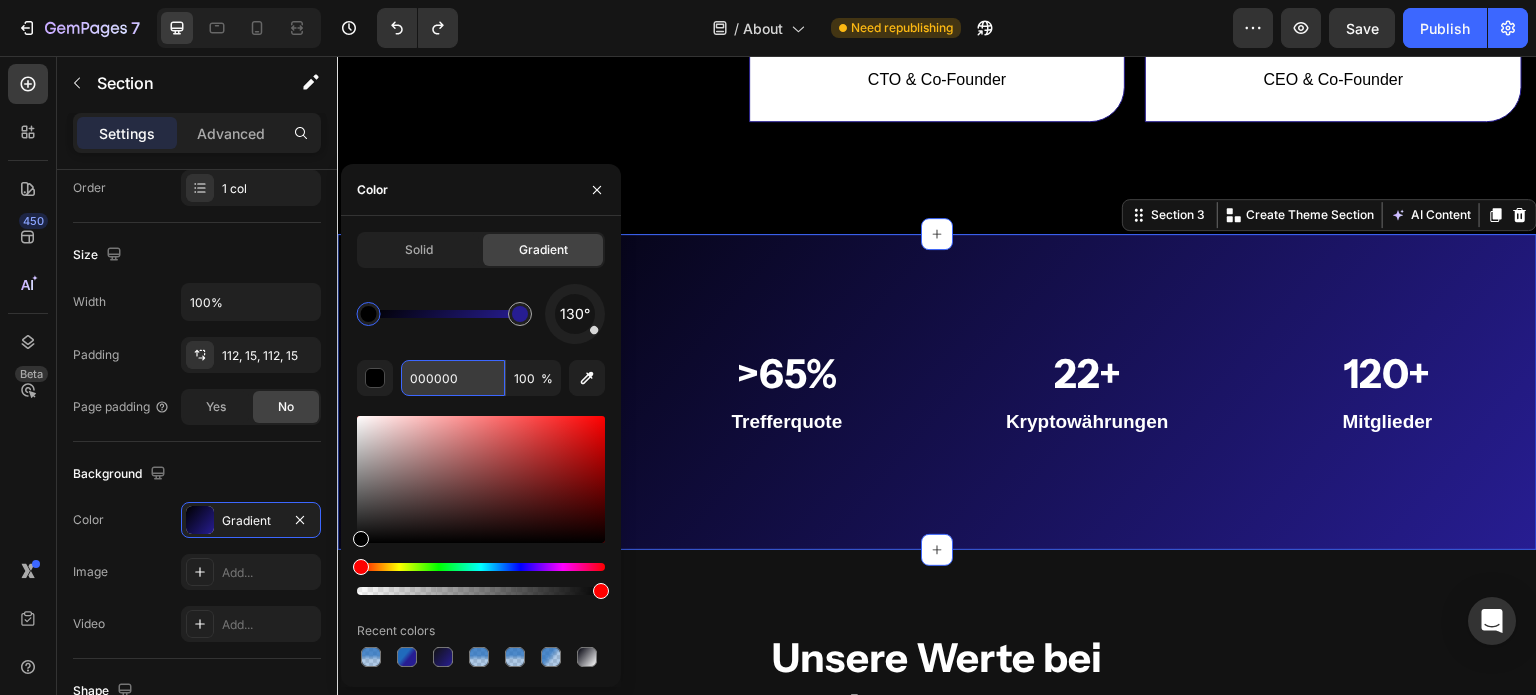 scroll, scrollTop: 0, scrollLeft: 0, axis: both 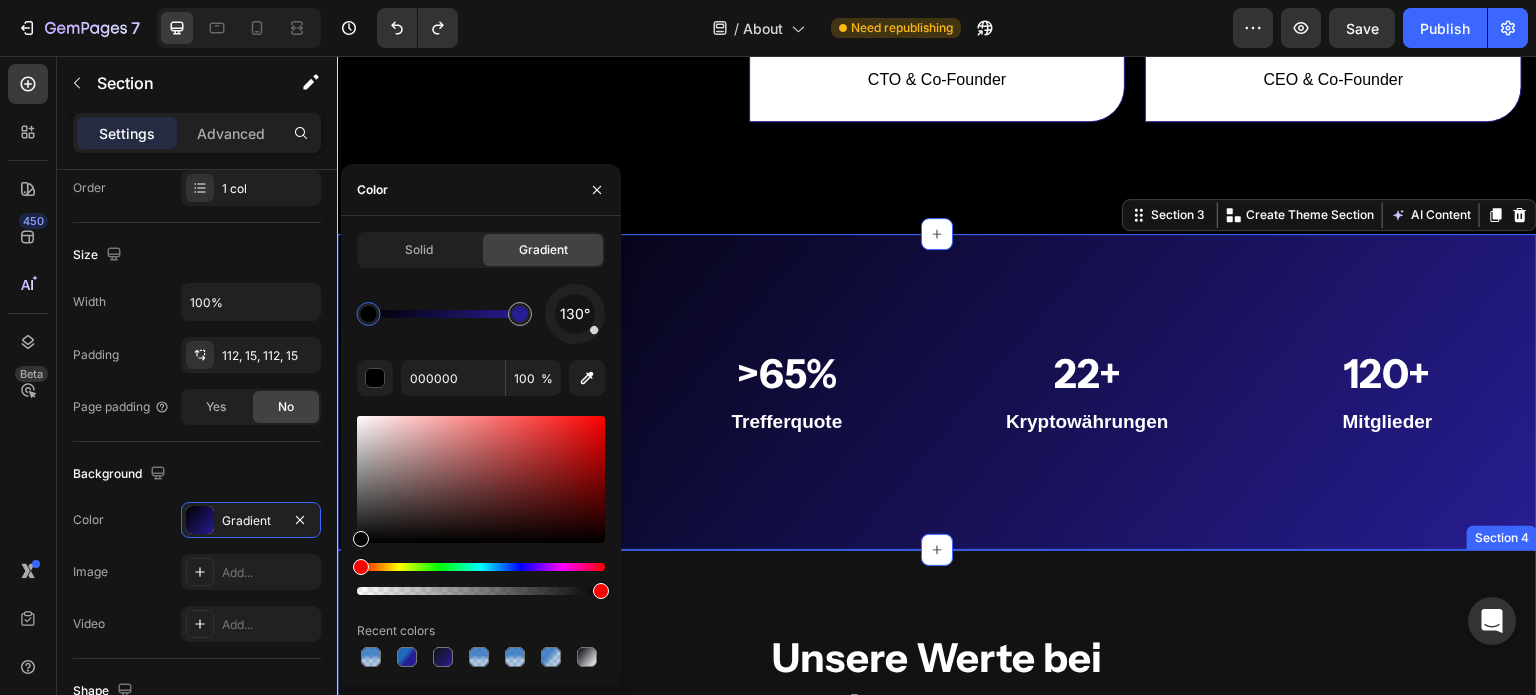 click on "Unsere Werte bei KM Intelligent Investments   Heading Row
Icon Innovation Text Block Wir treiben Innovation voran, um den Kryptomarkt tiefgreifend zu erschließen. Text block Row
Icon Rechenschaftspflicht Text Block Wir stehen für ethische Standards und Qualität in unseren Analysen. Text block Row
Icon Team Work Text Block KM Intelligent Investments vereint Expertise im Team für erstklassige Krypto-Analysen. Text block Row Row
Icon Transparenz Text Block Transparenz steht bei uns für klare, verständliche Marktinformationen. Text block Row
Icon Engagement Text Block Unser Engagement manifestiert sich in präzisen, wertvollen Analysen. Text block Row
Drop element here Row Image Free Shipping Text Block Free shipping on any order of $150  or more. Text block Row Image Full Refund Text Block If your product aren’t perfect, return them for a full refund Text block Row Image Secure Online Payment Text Block" at bounding box center (937, 980) 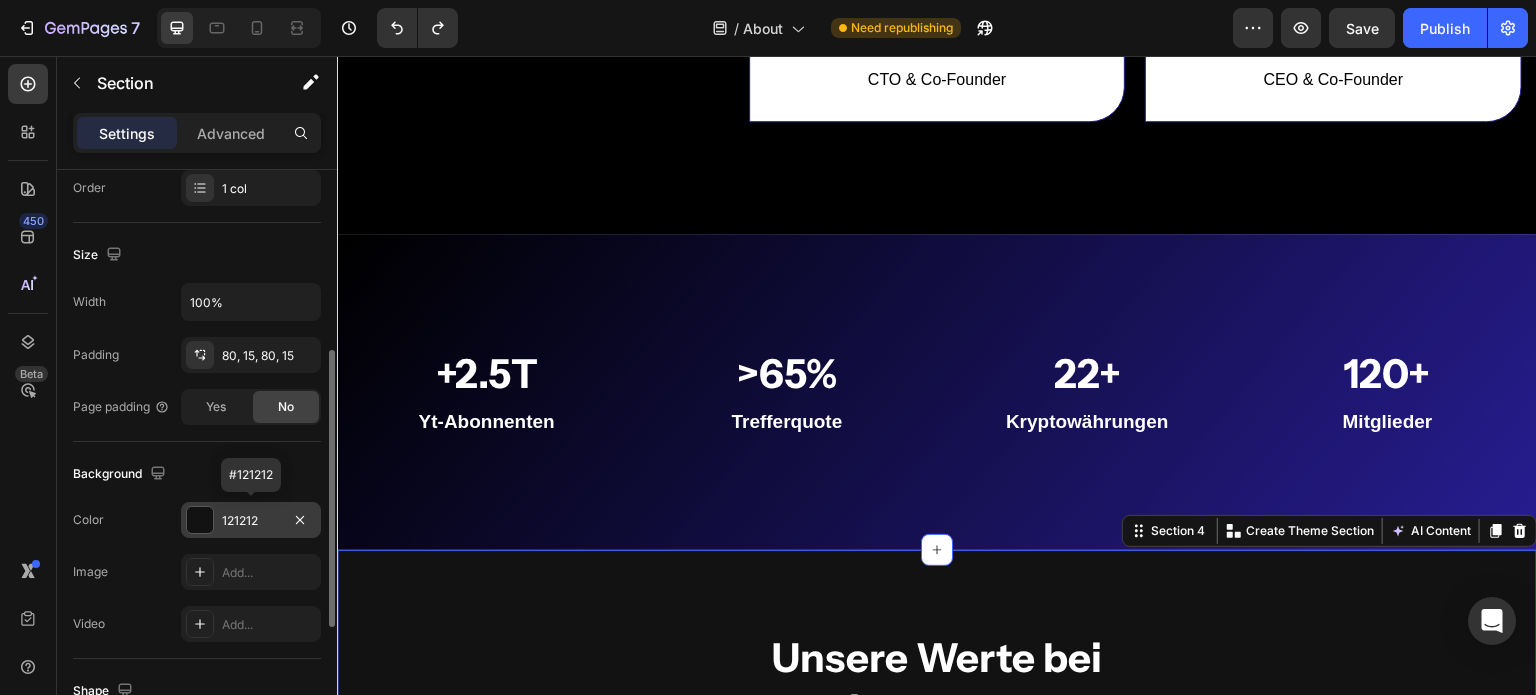 click at bounding box center (200, 520) 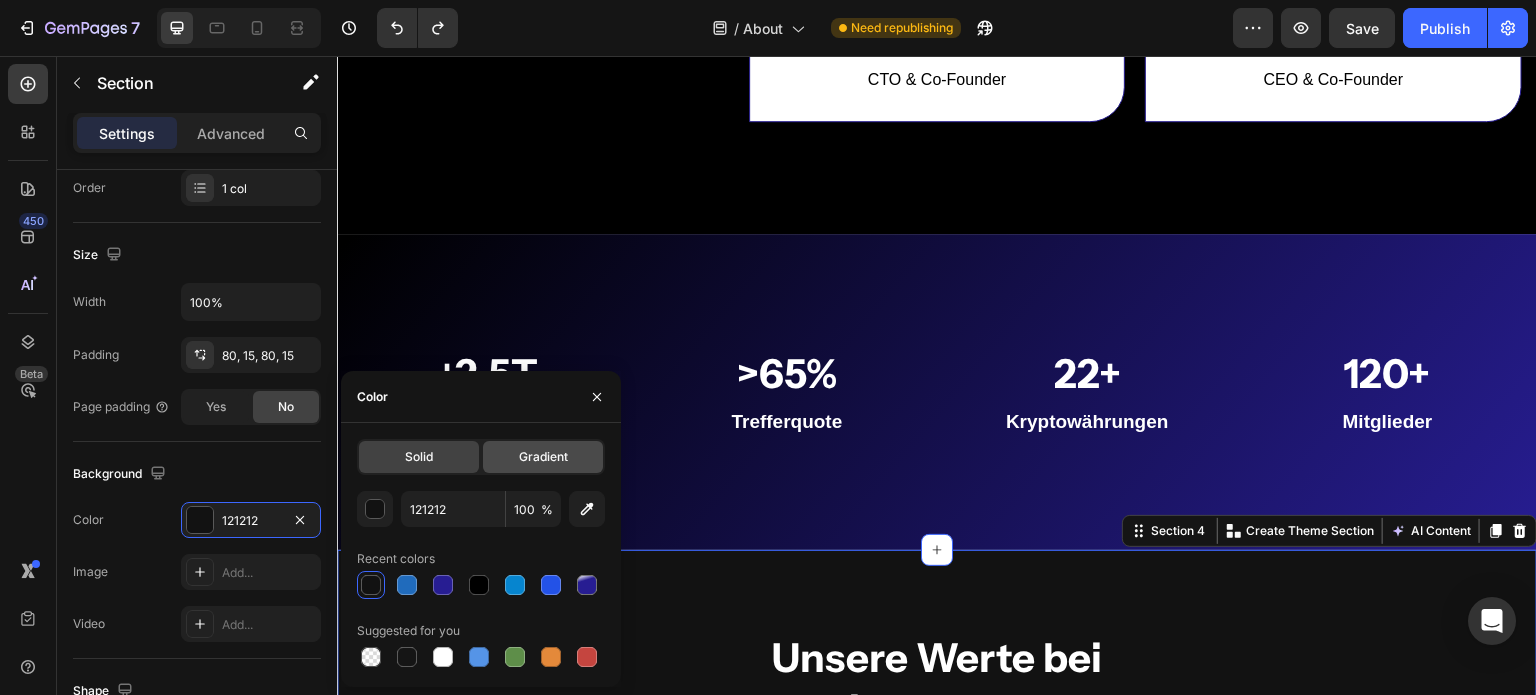 click on "Gradient" 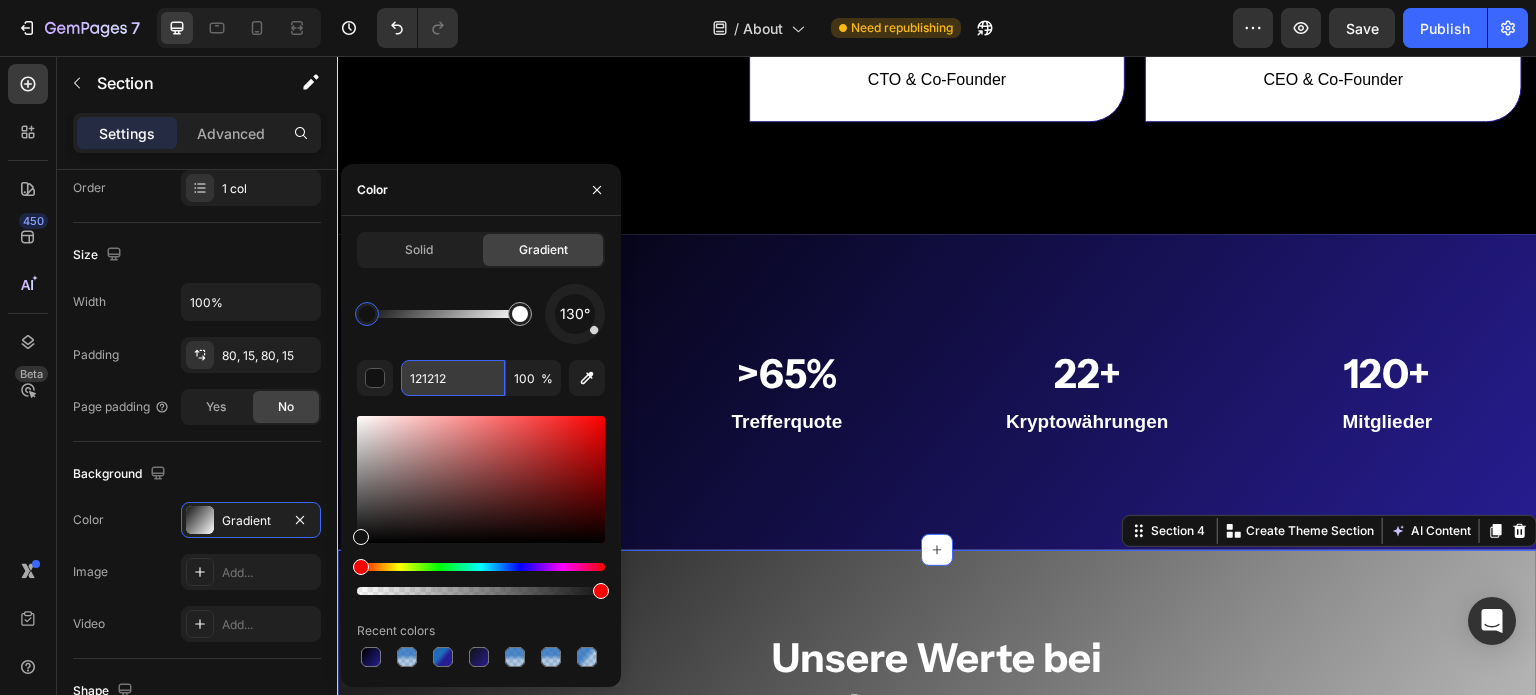 click on "121212" at bounding box center [453, 378] 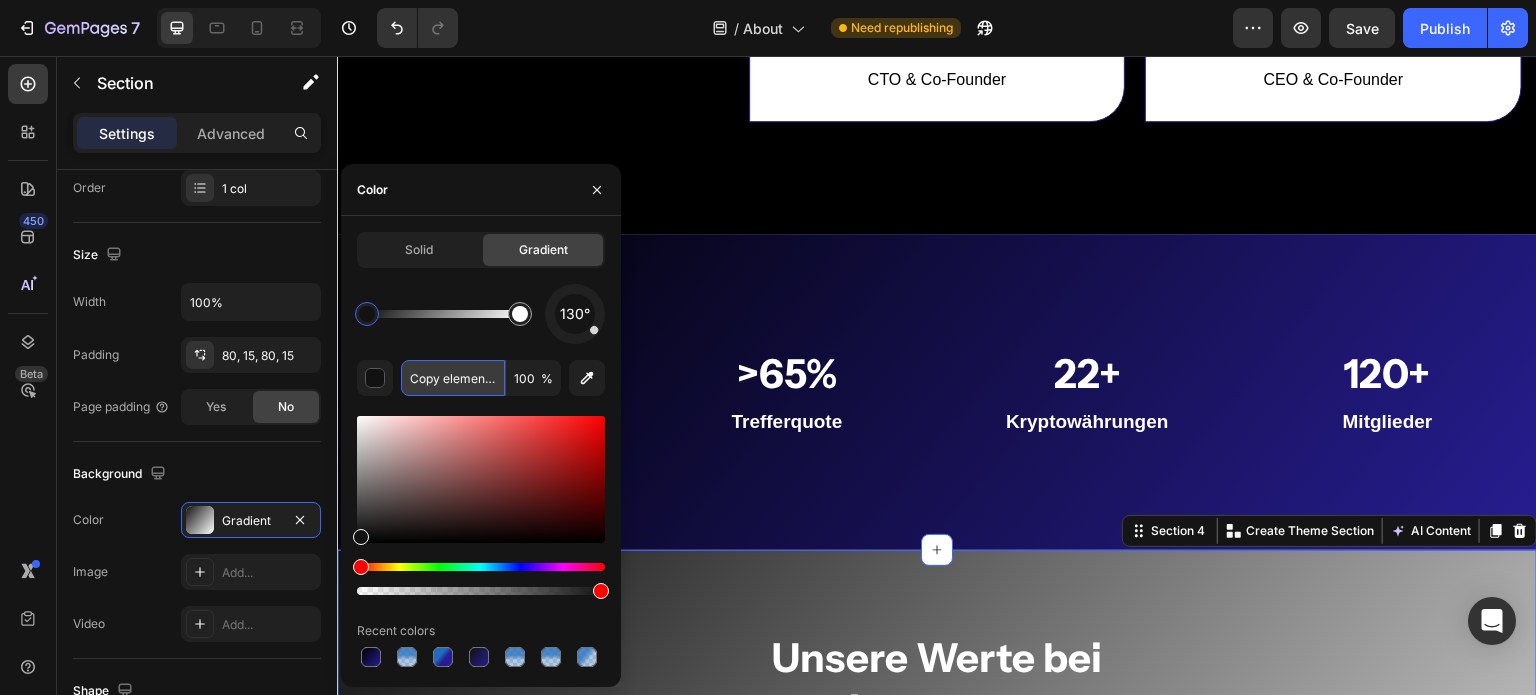scroll, scrollTop: 0, scrollLeft: 90, axis: horizontal 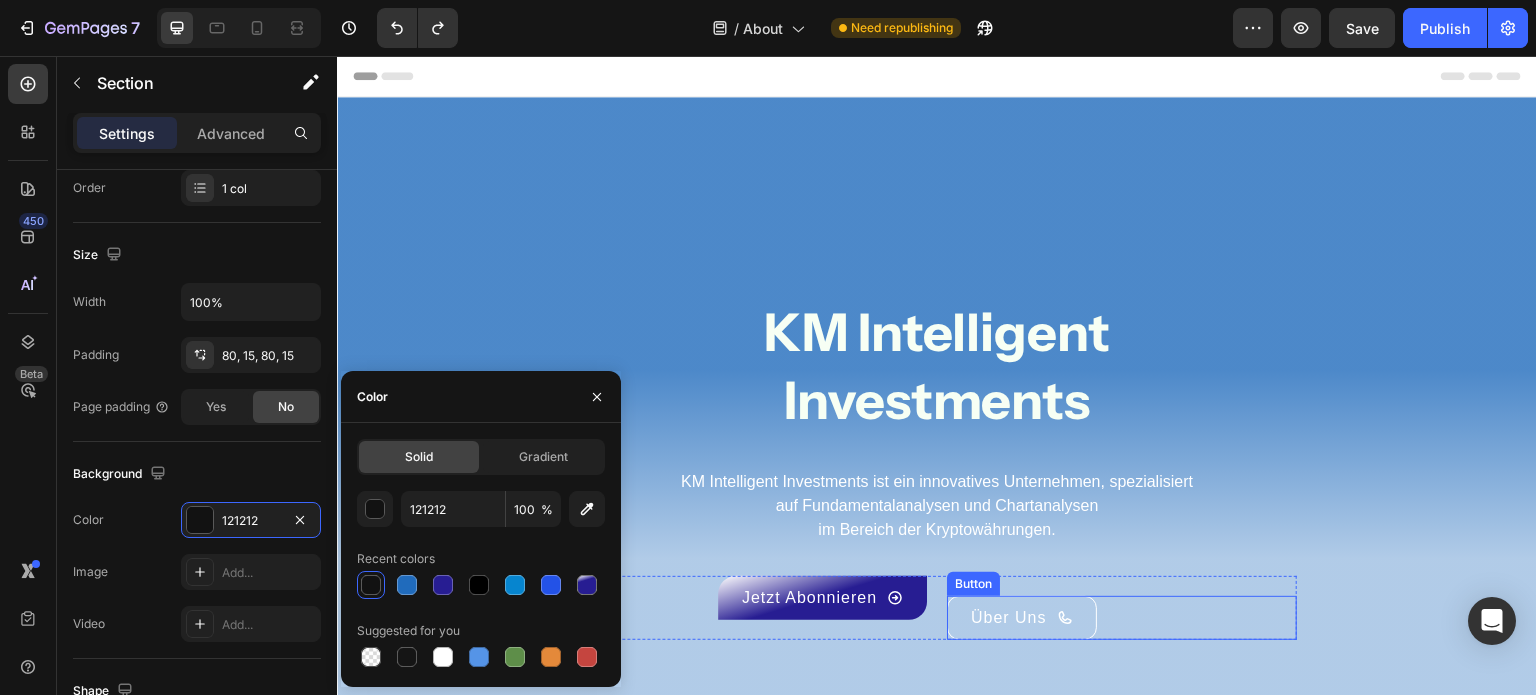 click on "Über Uns Button" at bounding box center (1122, 618) 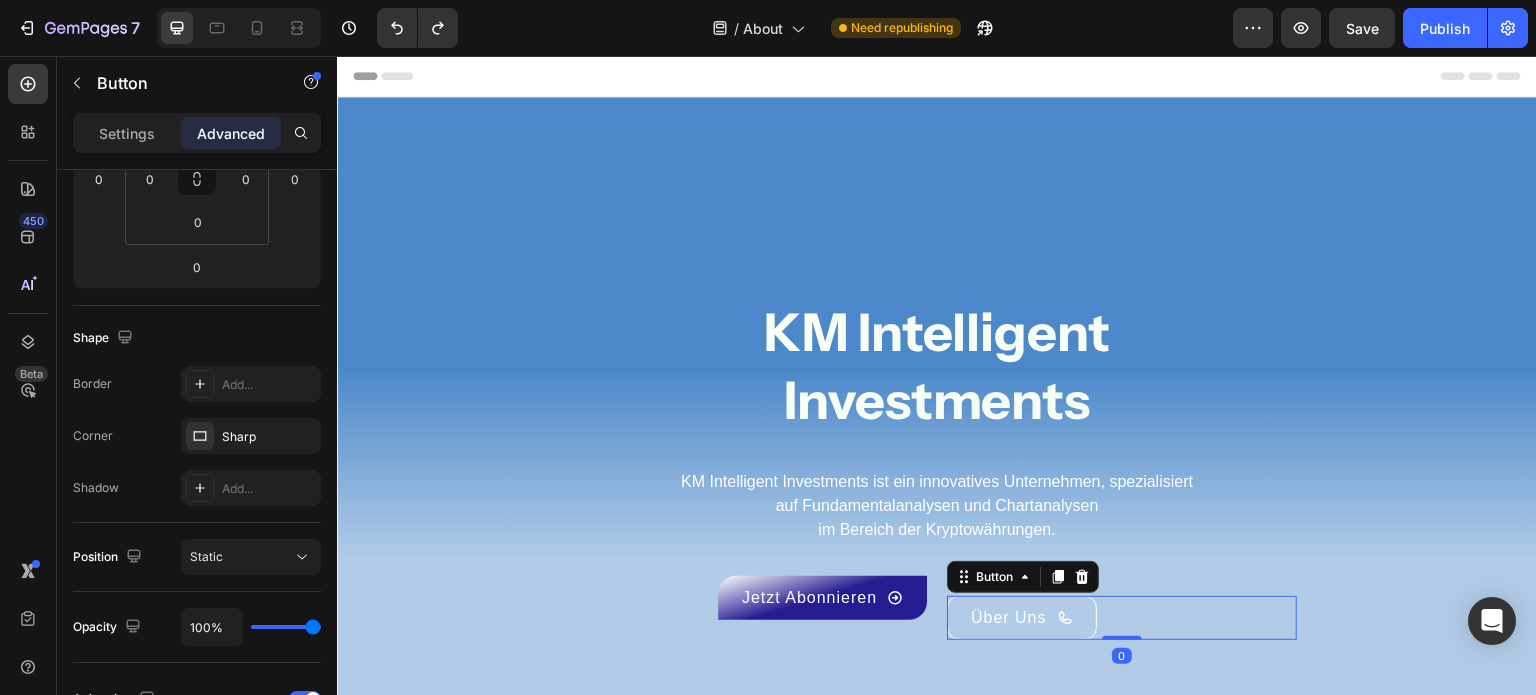 scroll, scrollTop: 0, scrollLeft: 0, axis: both 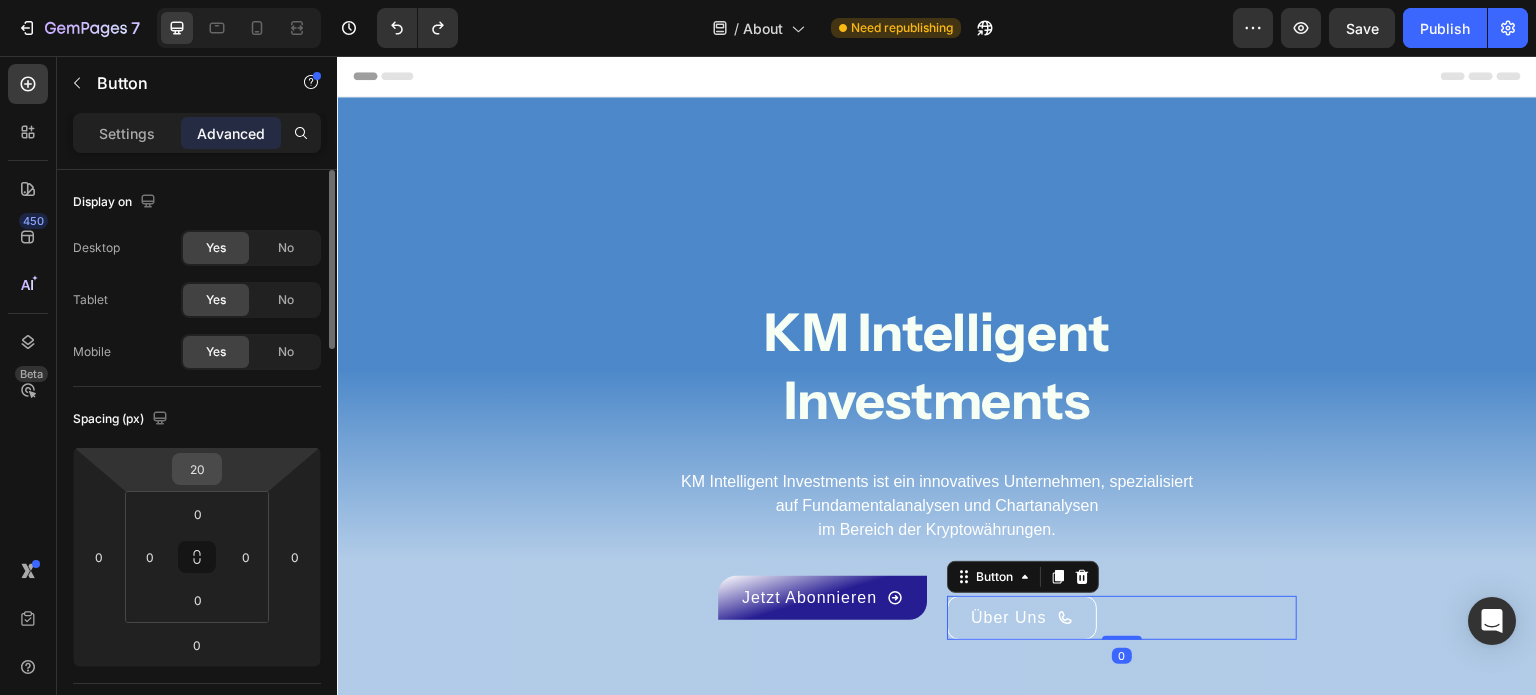 click on "20" at bounding box center [197, 469] 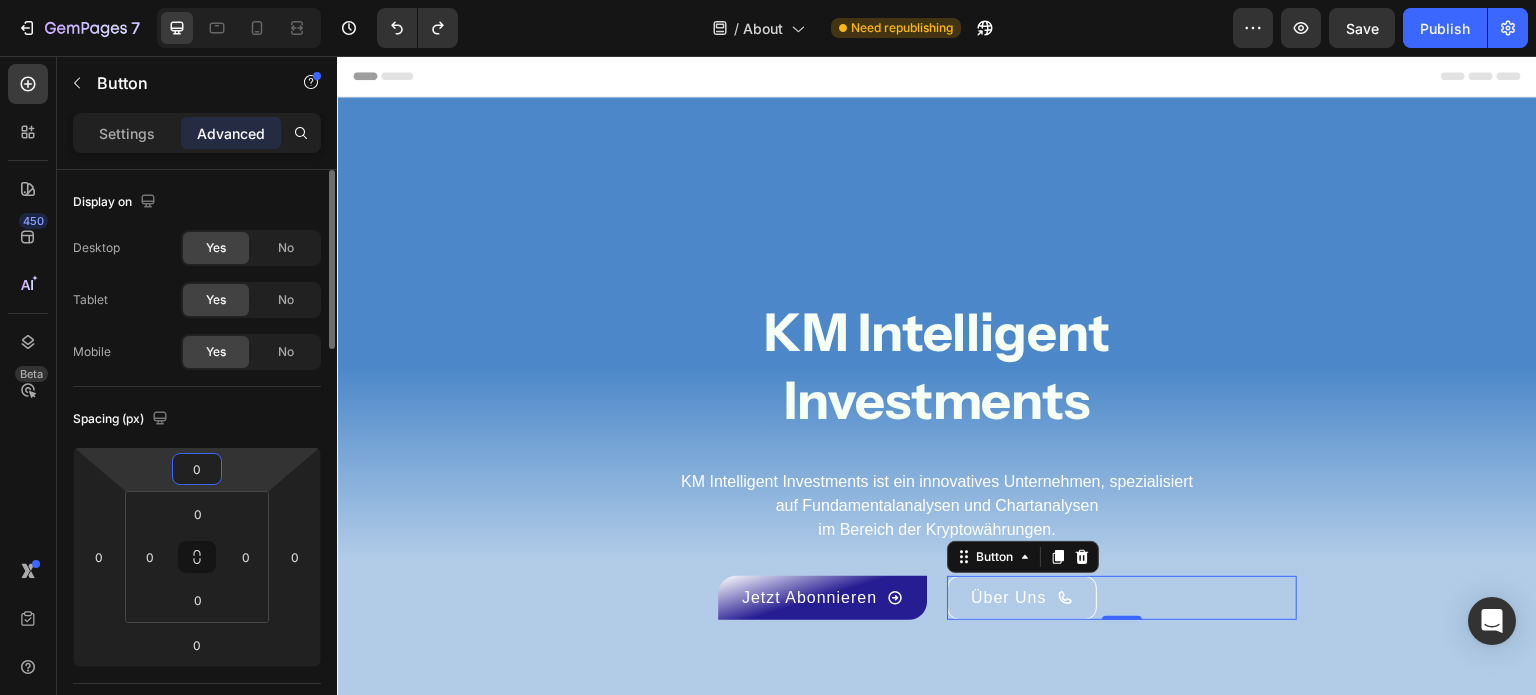type on "0" 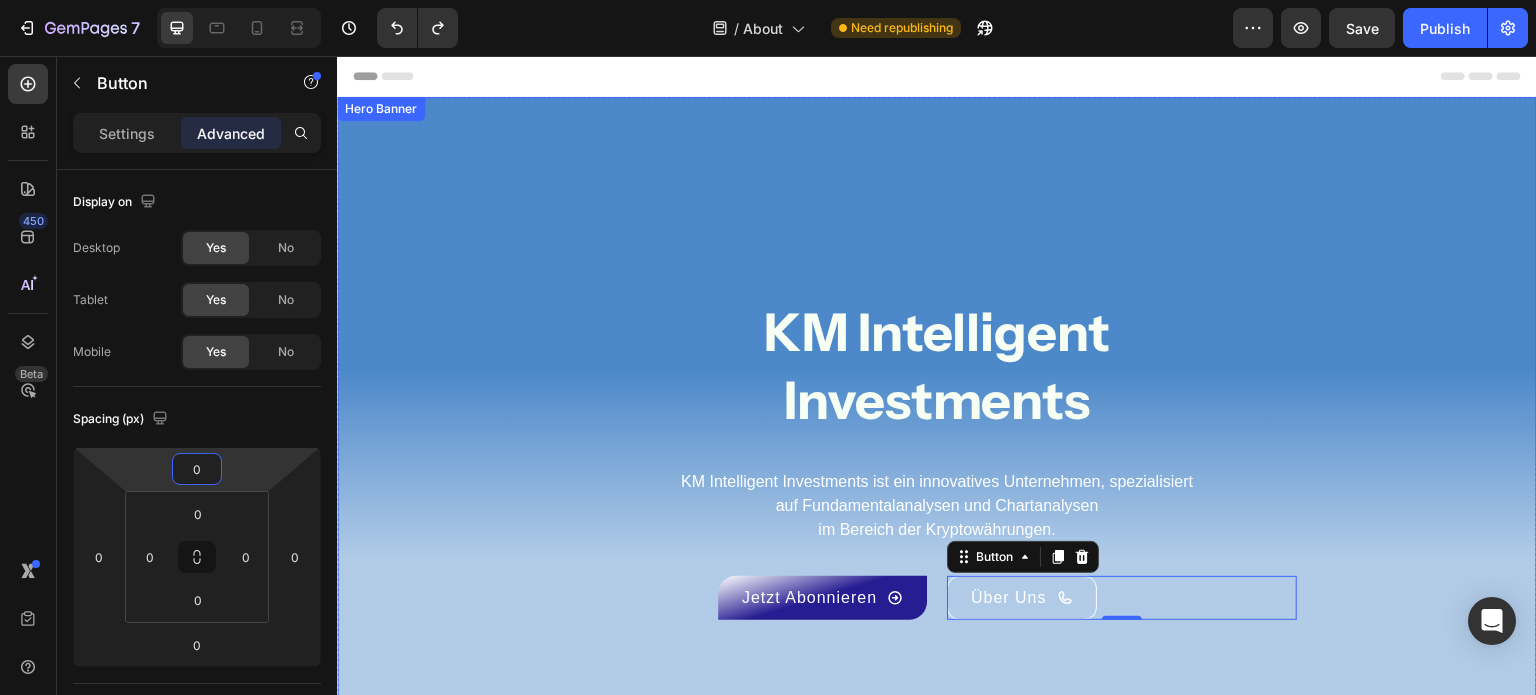 click on "KM Intelligent Investments Heading KM Intelligent Investments ist ein innovatives Unternehmen, spezialisiert  auf Fundamentalanalysen und Chartanalysen  im Bereich der Kryptowährungen. Text Block
Jetzt Abonnieren Button
Über Uns Button   0 Row Row" at bounding box center (937, 458) 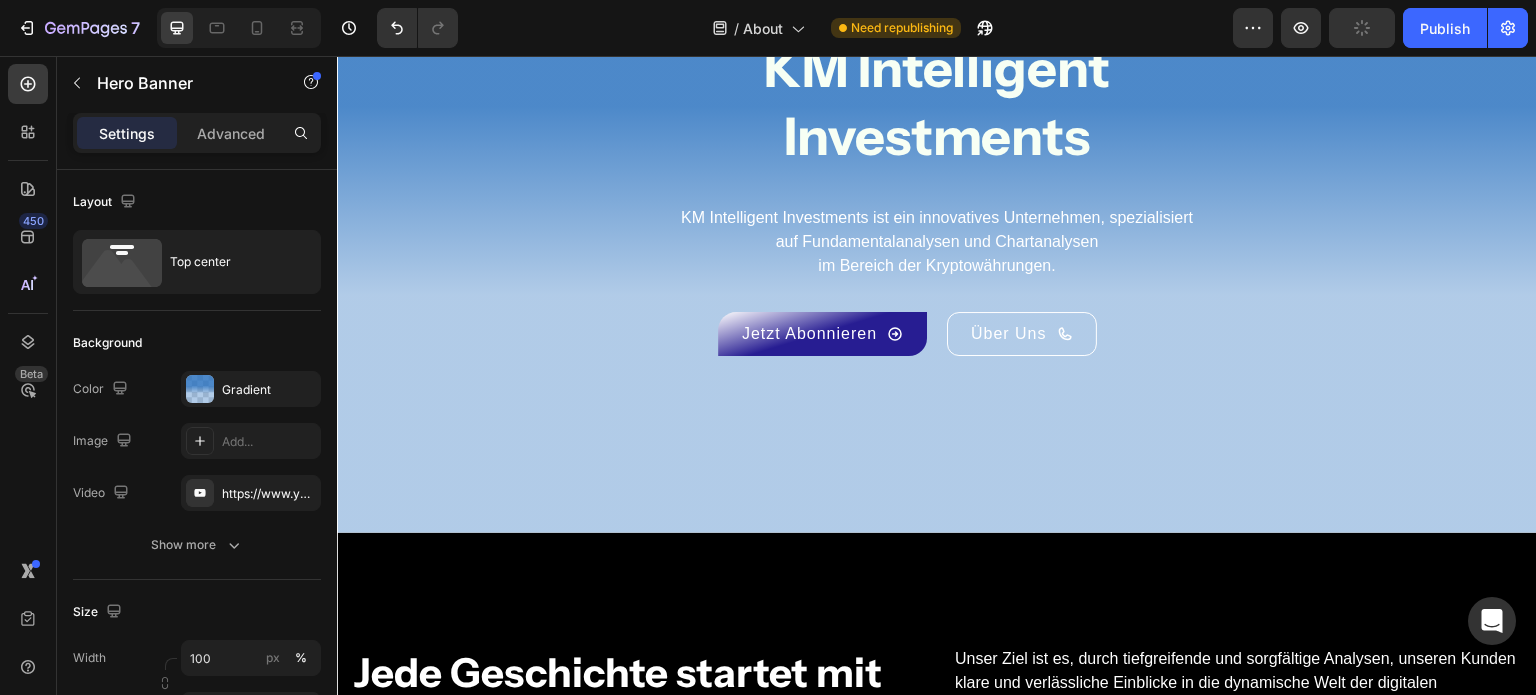 scroll, scrollTop: 0, scrollLeft: 0, axis: both 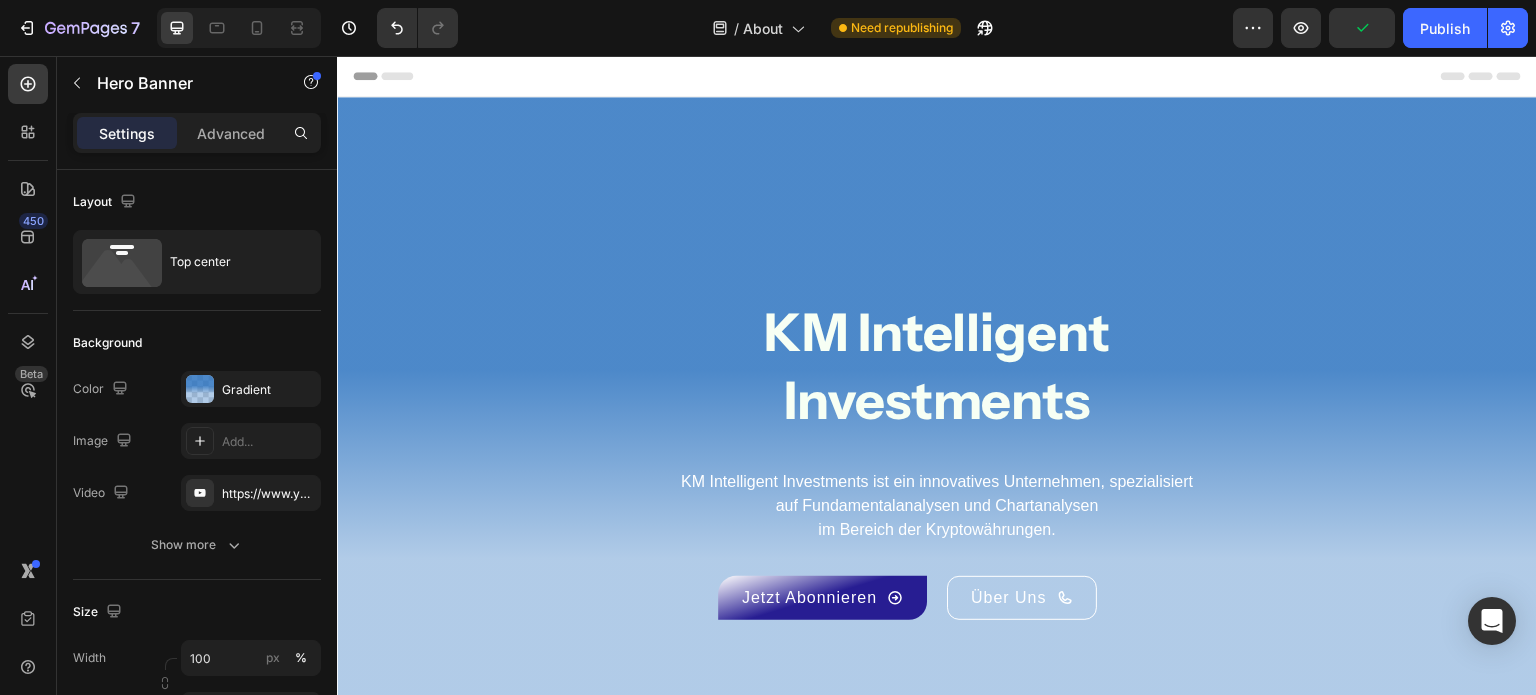 click on "KM Intelligent Investments Heading KM Intelligent Investments ist ein innovatives Unternehmen, spezialisiert  auf Fundamentalanalysen und Chartanalysen  im Bereich der Kryptowährungen. Text Block
Jetzt Abonnieren Button
Über Uns Button Row Row" at bounding box center [937, 358] 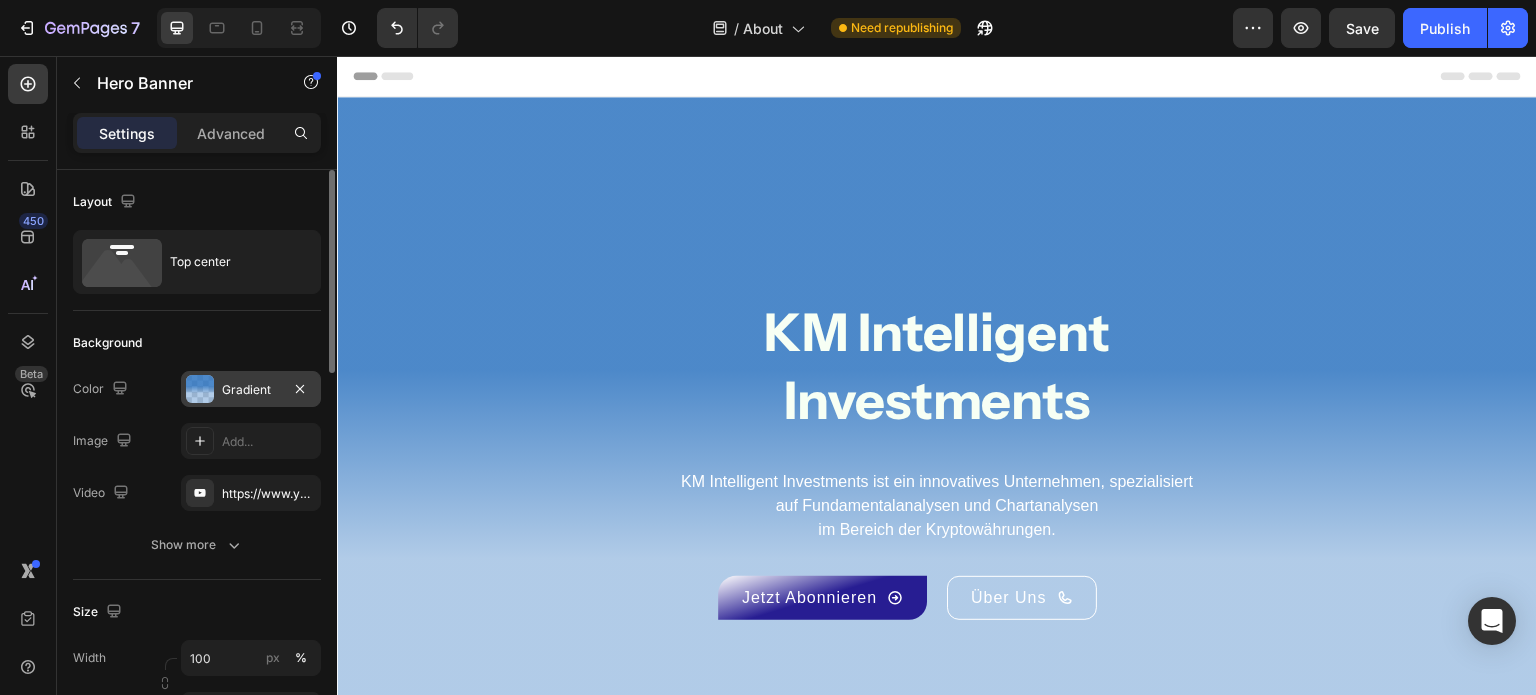 click at bounding box center [200, 389] 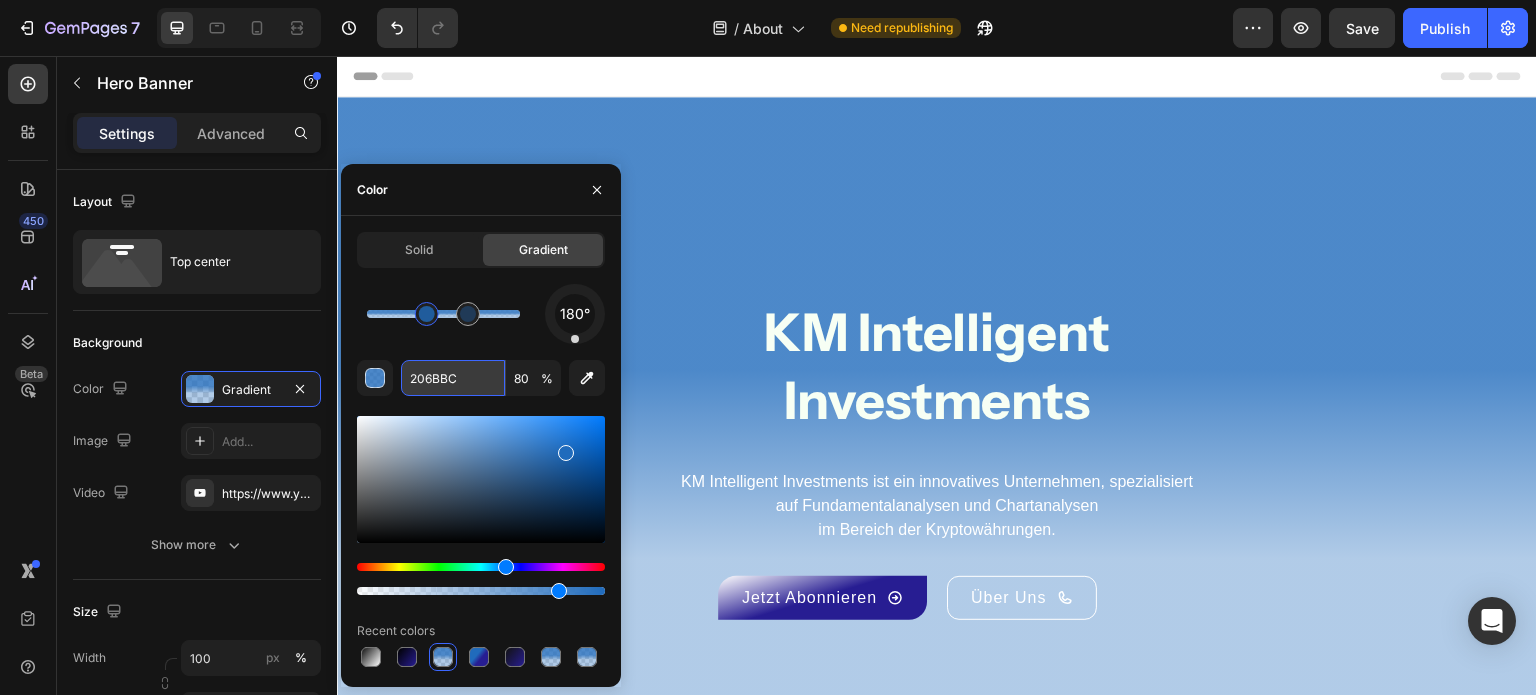 click on "206BBC" at bounding box center (453, 378) 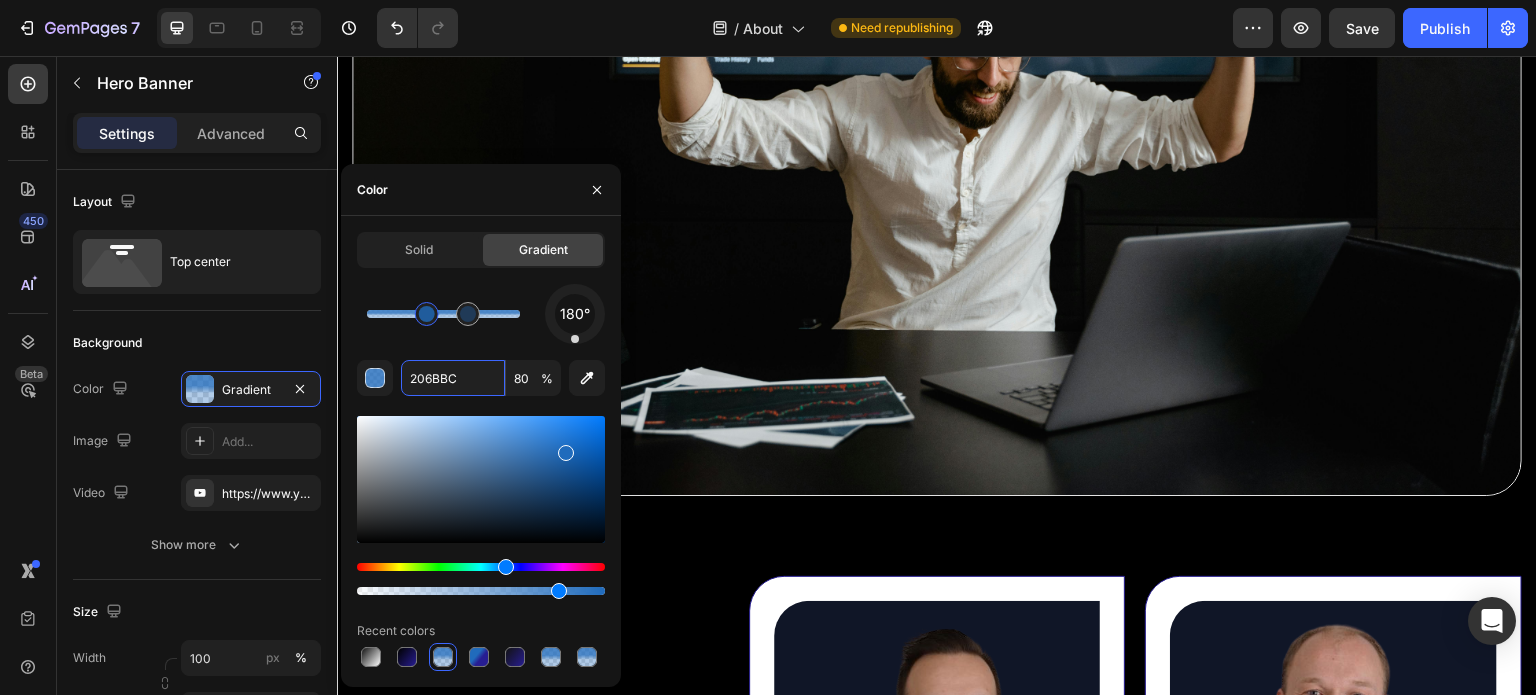 scroll, scrollTop: 1818, scrollLeft: 0, axis: vertical 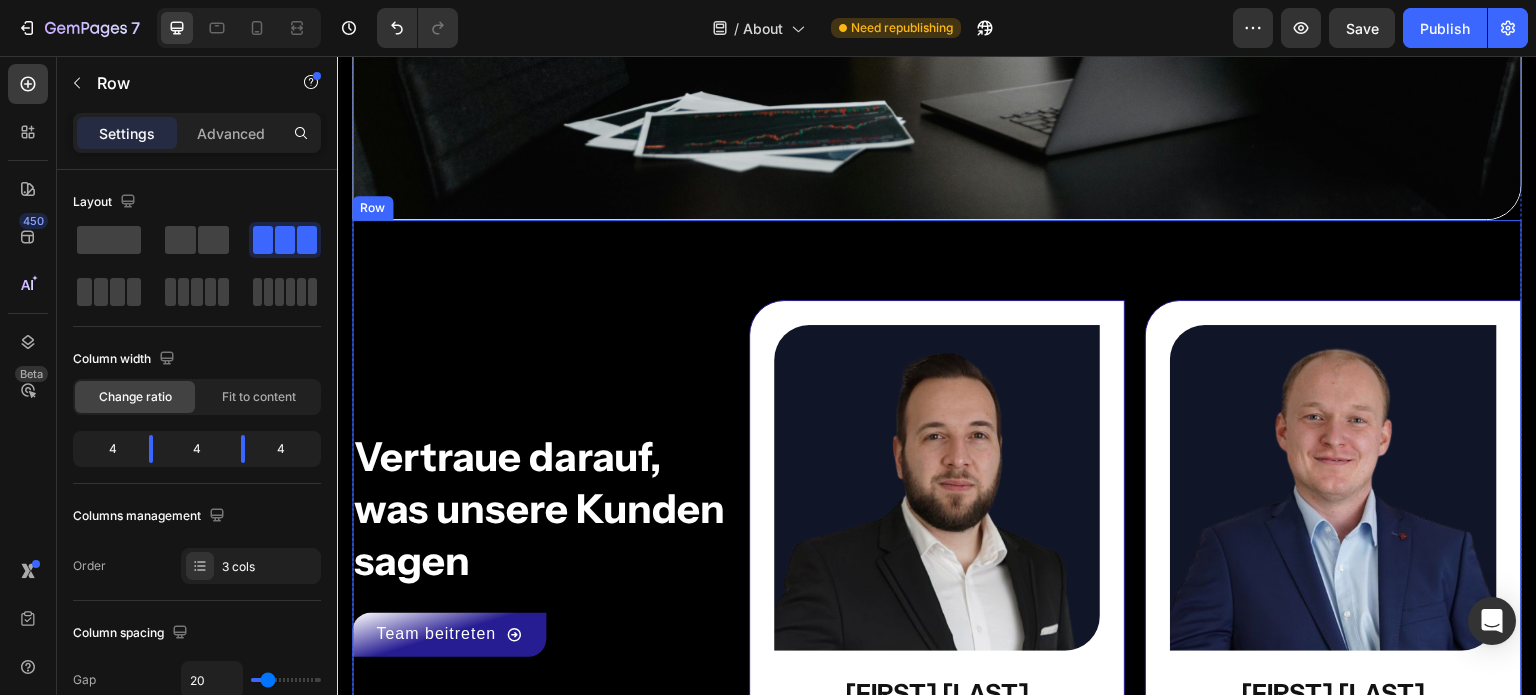 click on "Vertraue darauf, was unsere Kunden sagen Heading Row
Team beitreten Button Image Thomas Meßthaler Text Block CTO & Co-Founder Text block Row Image Kevin Krippner Text Block CEO & Co-Founder Text block Row Row" at bounding box center (937, 503) 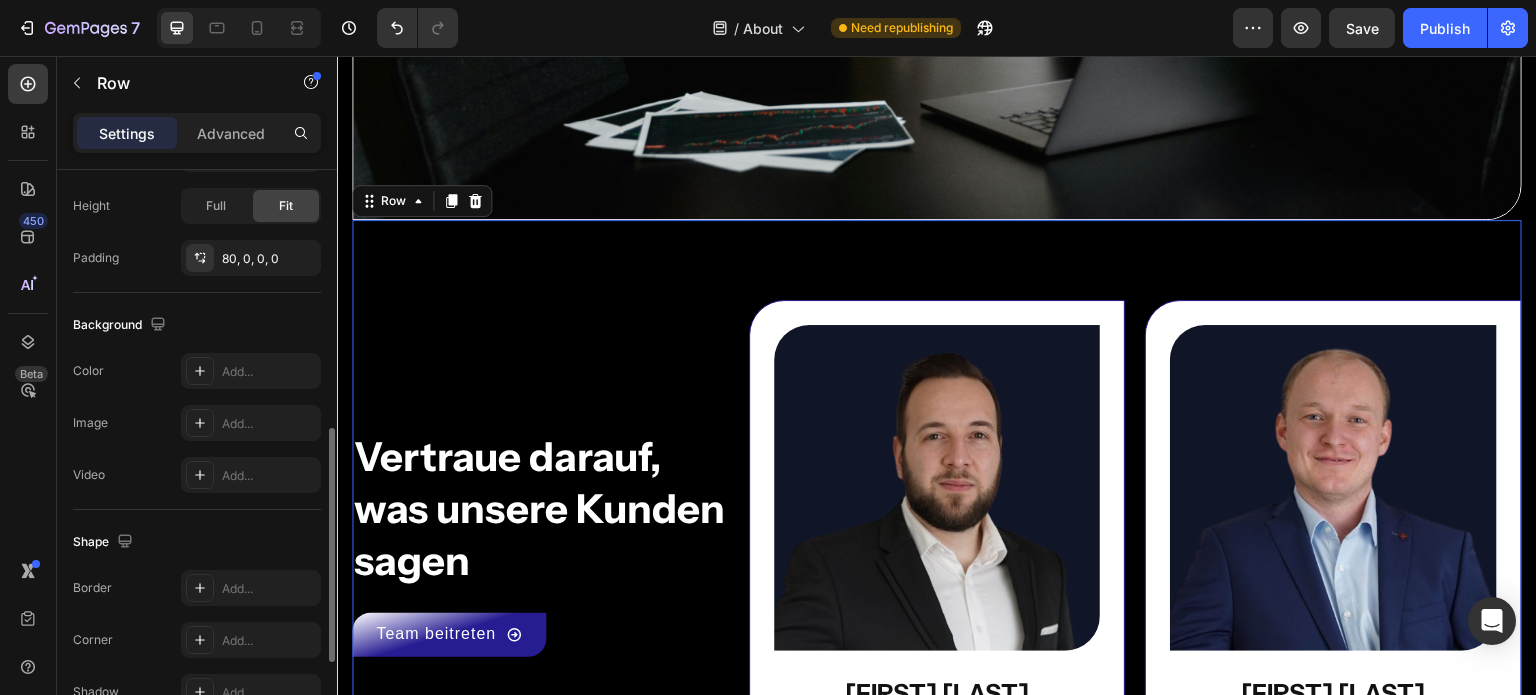 scroll, scrollTop: 643, scrollLeft: 0, axis: vertical 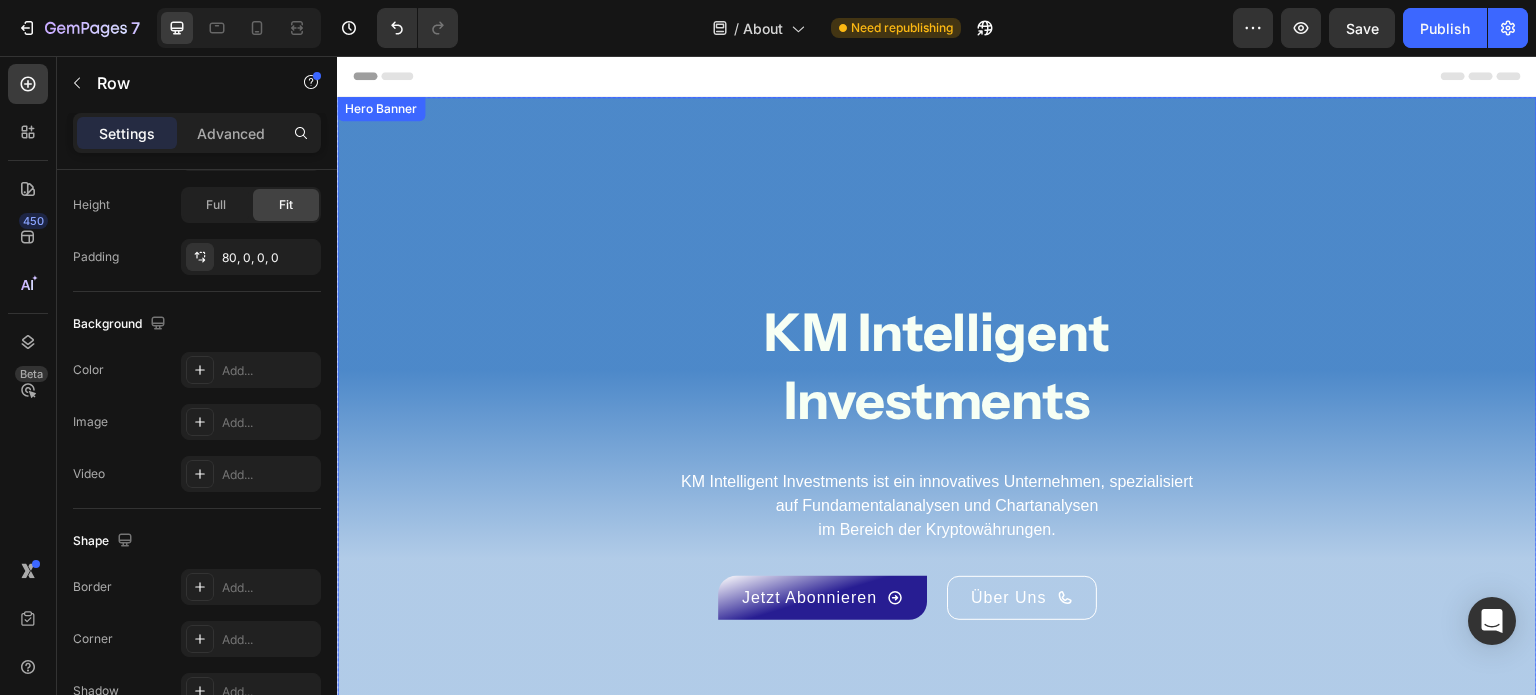 click on "KM Intelligent Investments Heading KM Intelligent Investments ist ein innovatives Unternehmen, spezialisiert  auf Fundamentalanalysen und Chartanalysen  im Bereich der Kryptowährungen. Text Block
Jetzt Abonnieren Button
Über Uns Button Row Row" at bounding box center (937, 358) 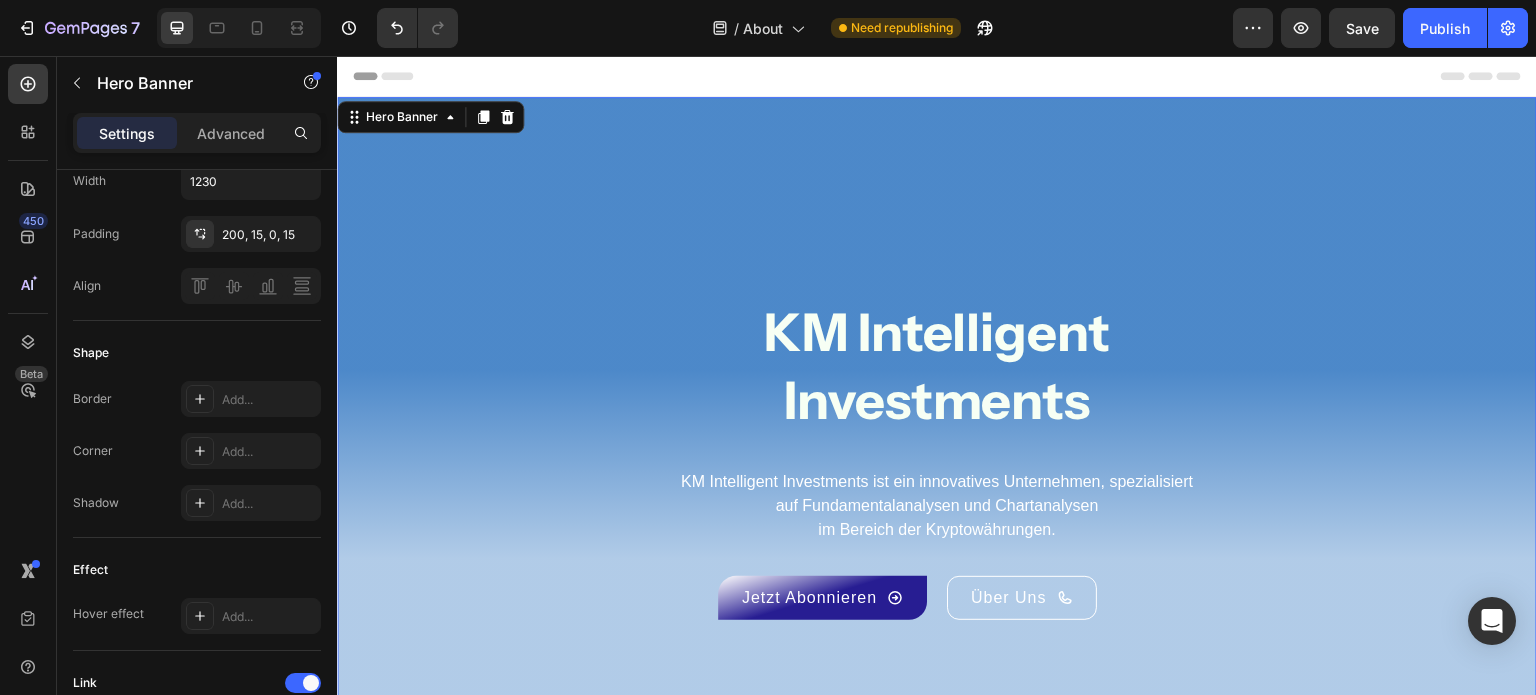 scroll, scrollTop: 0, scrollLeft: 0, axis: both 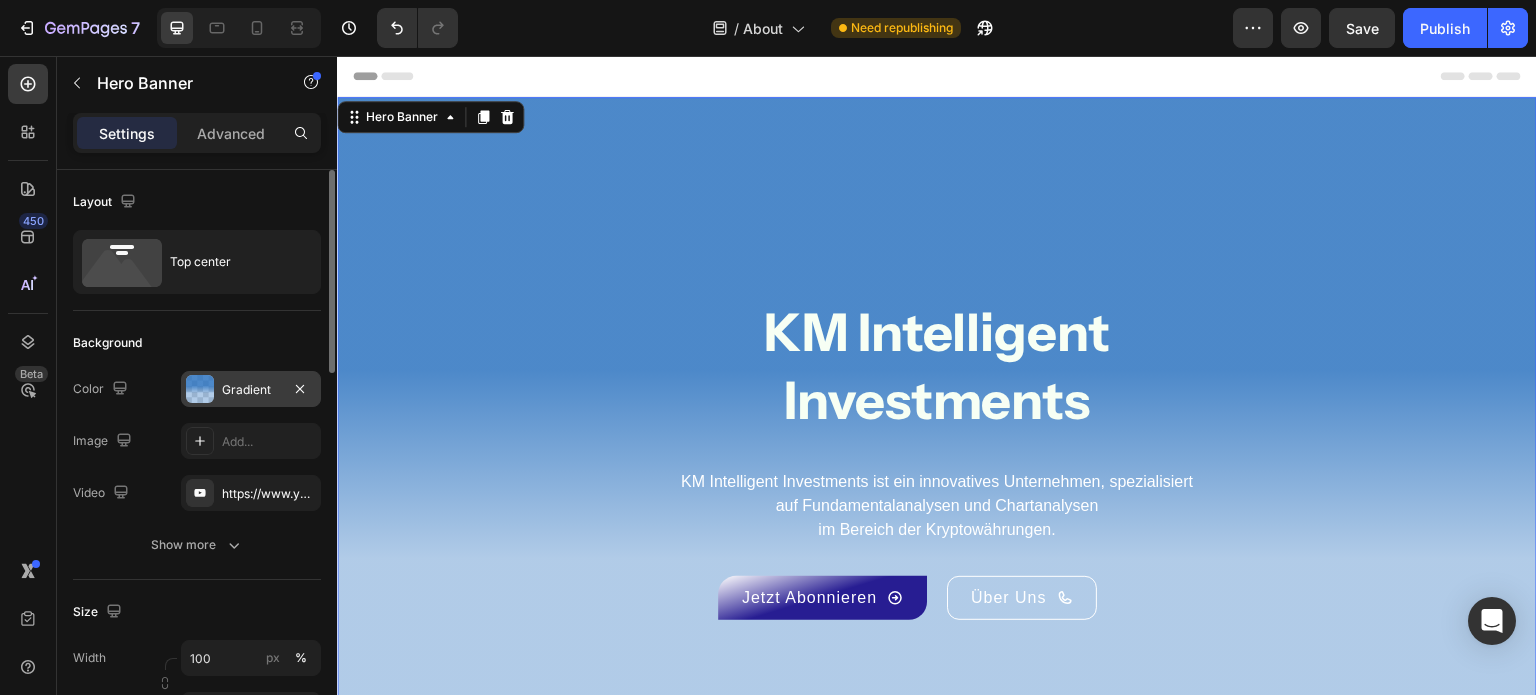 click at bounding box center [200, 389] 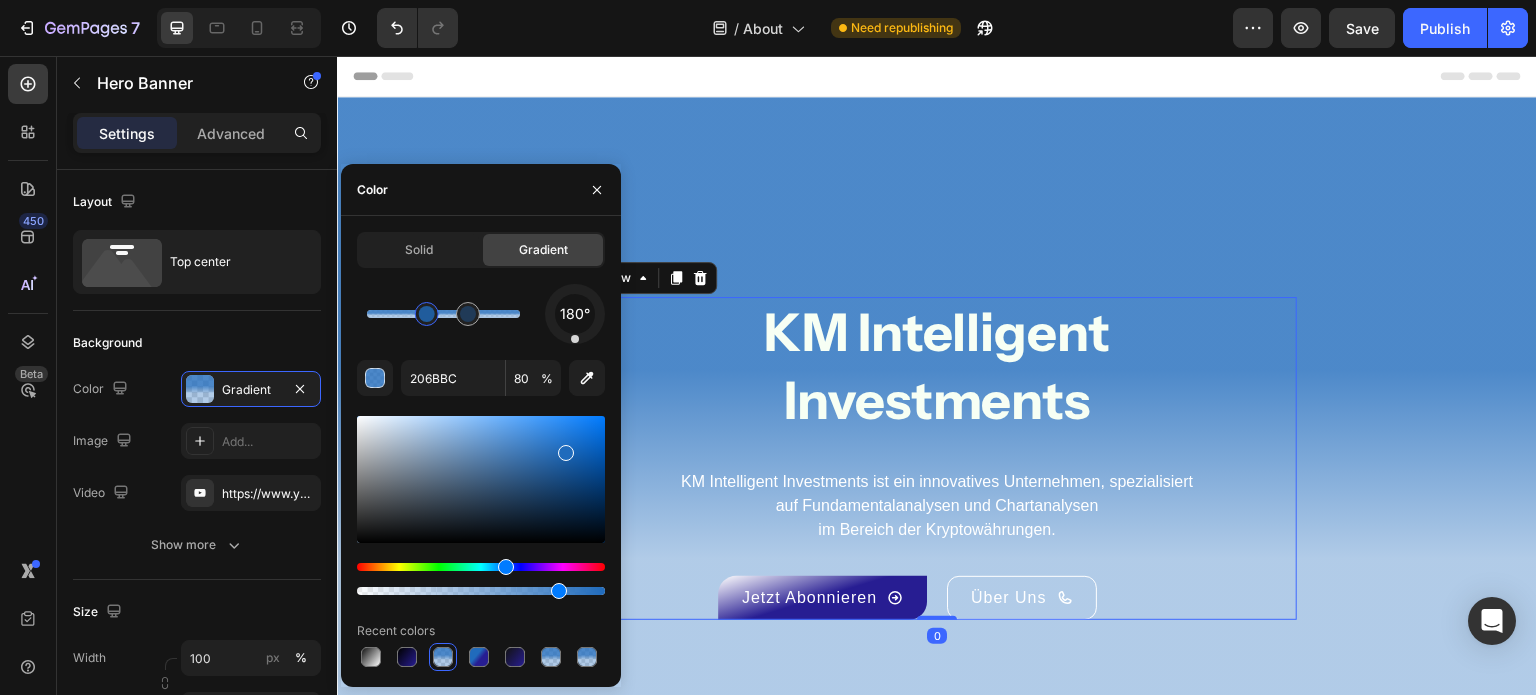 click on "KM Intelligent Investments Heading KM Intelligent Investments ist ein innovatives Unternehmen, spezialisiert  auf Fundamentalanalysen und Chartanalysen  im Bereich der Kryptowährungen. Text Block
Jetzt Abonnieren Button
Über Uns Button Row" at bounding box center (937, 458) 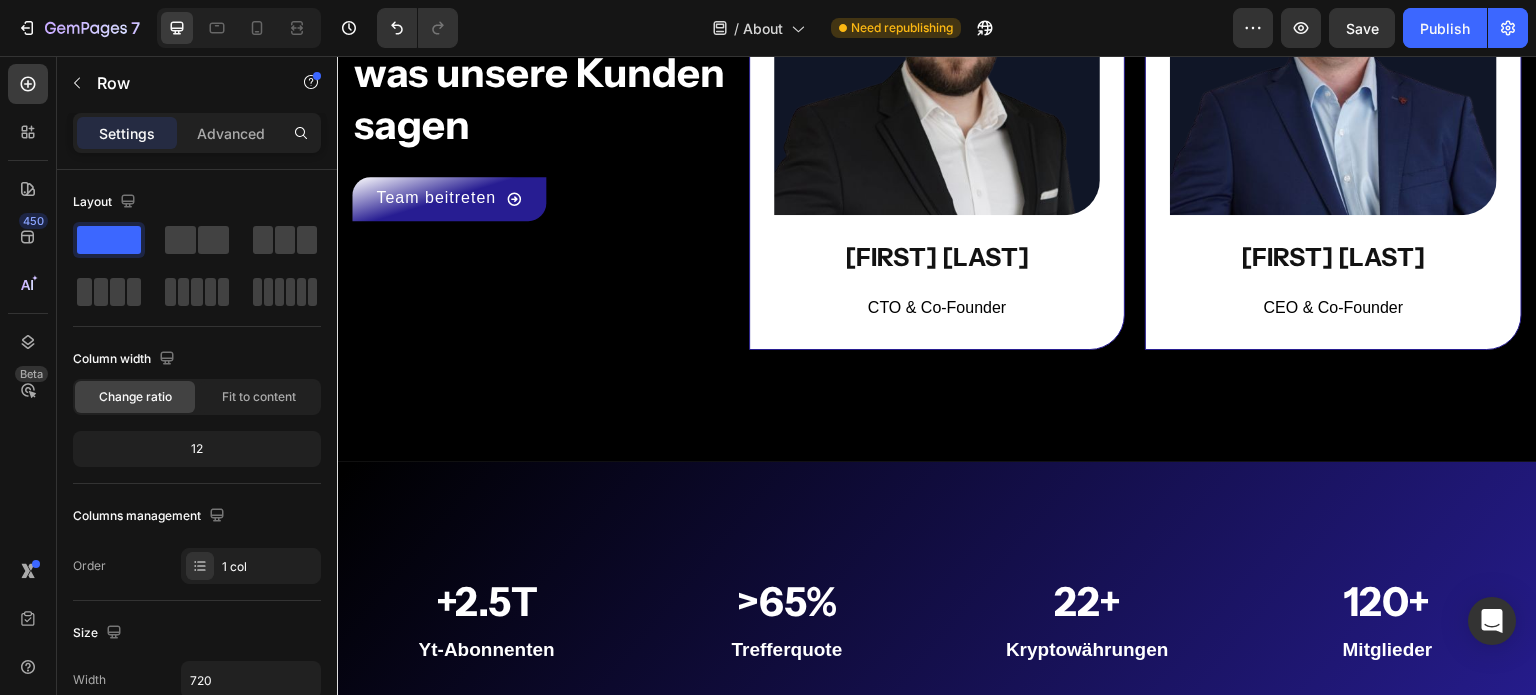 scroll, scrollTop: 2508, scrollLeft: 0, axis: vertical 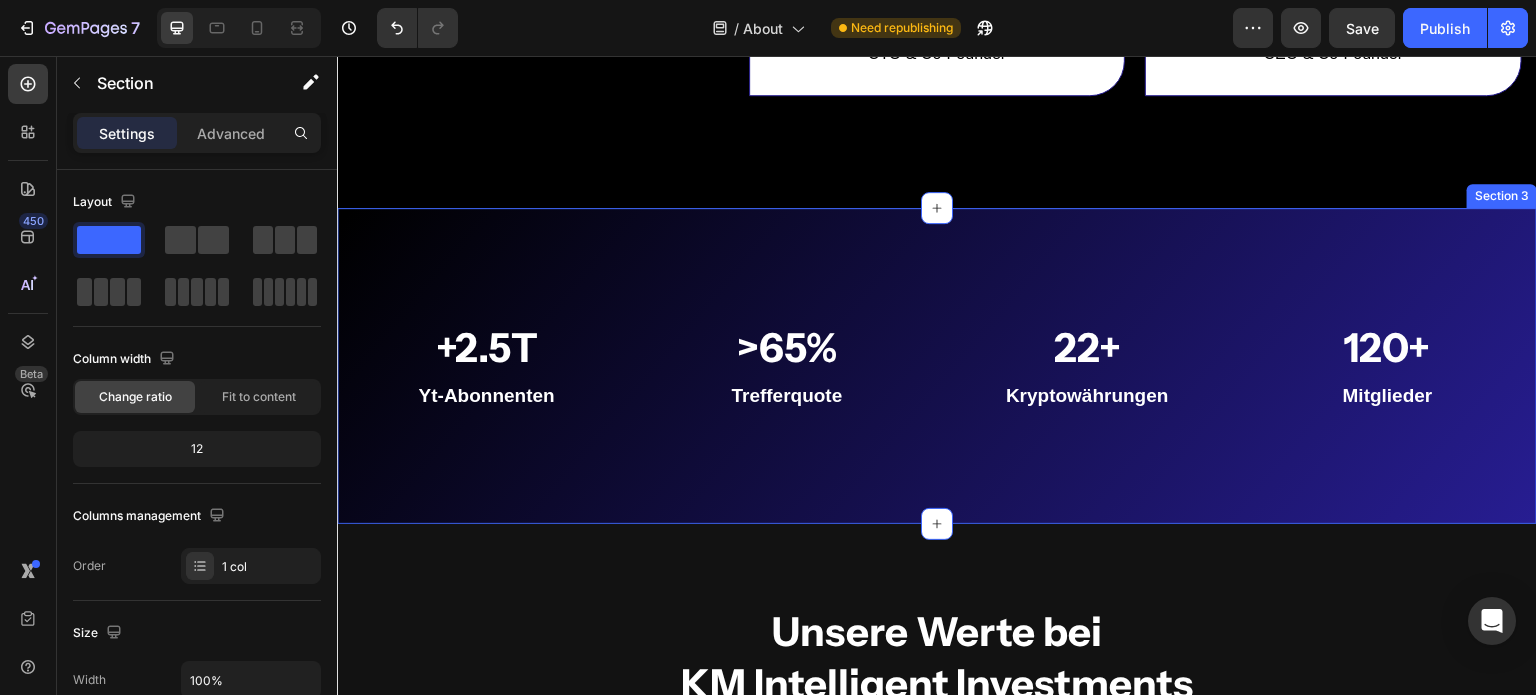 click on "+2.5T Heading yt-abonnenten Text block >65% Heading trefferquote Text block 22+ Heading kryptowährungen Text block 120+ Heading mitglieder Text block Row Section 3" at bounding box center [937, 366] 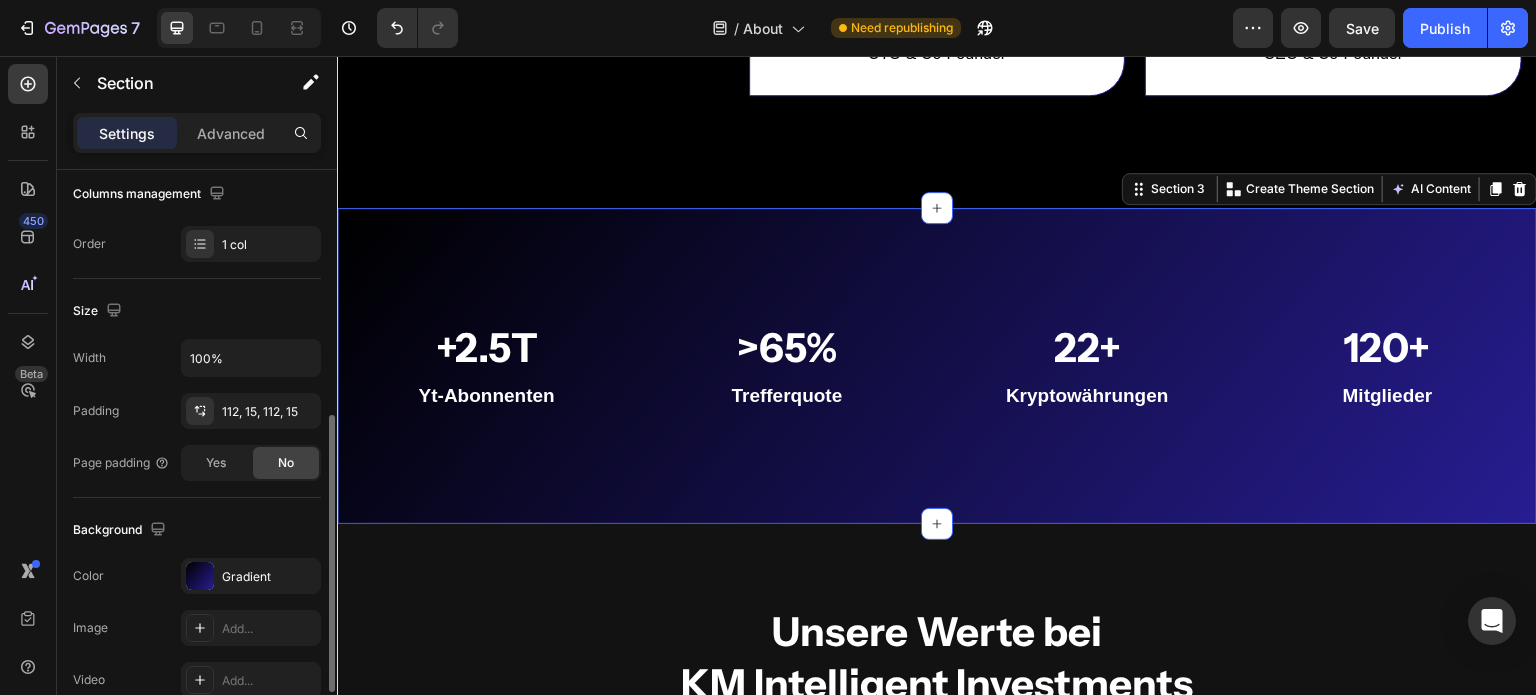 scroll, scrollTop: 384, scrollLeft: 0, axis: vertical 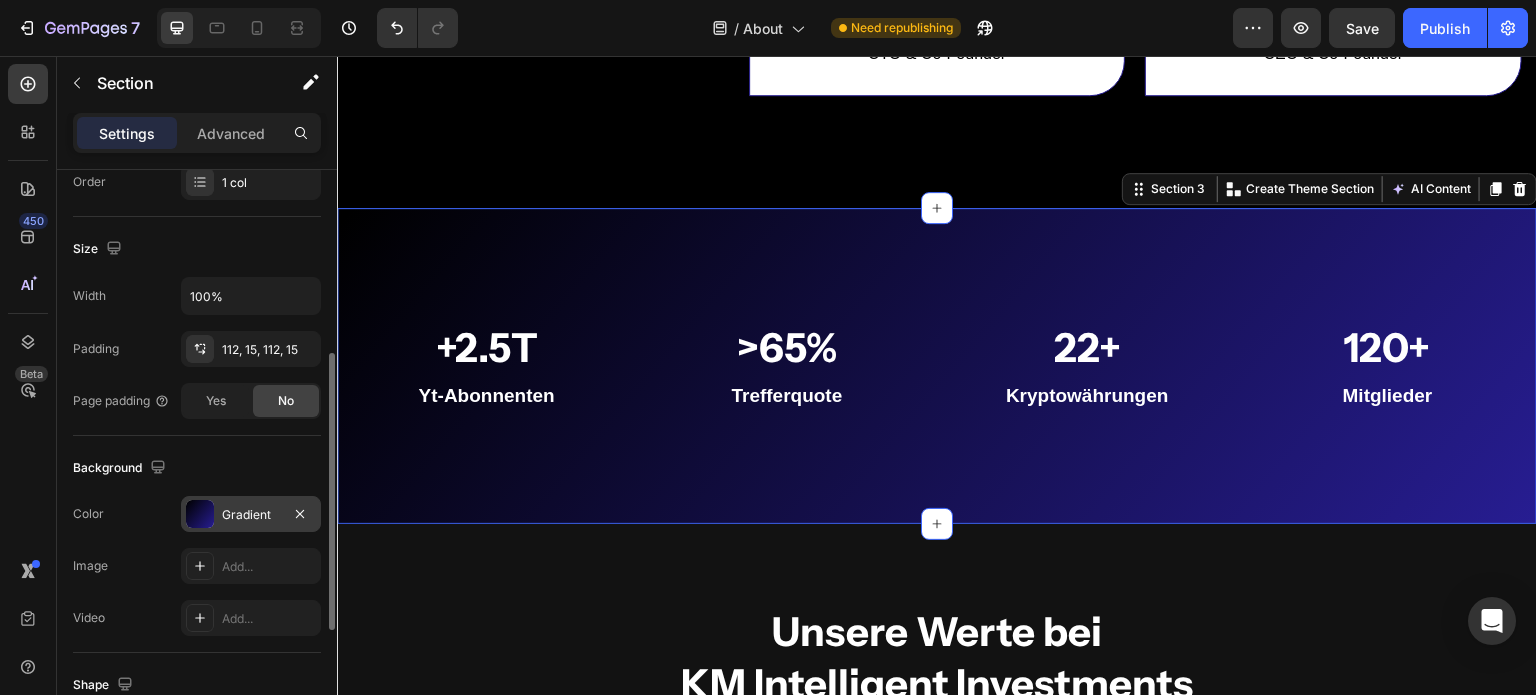 click at bounding box center [200, 514] 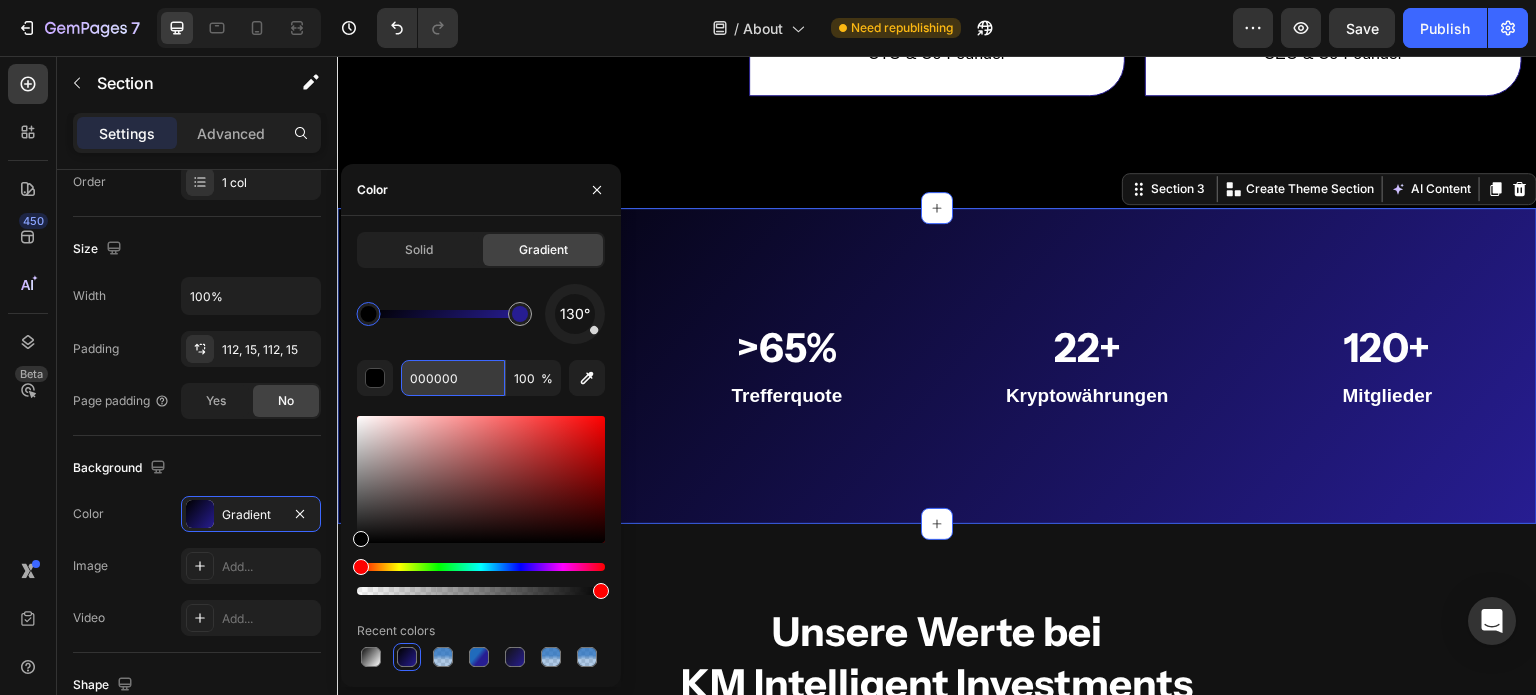 click on "000000" at bounding box center (453, 378) 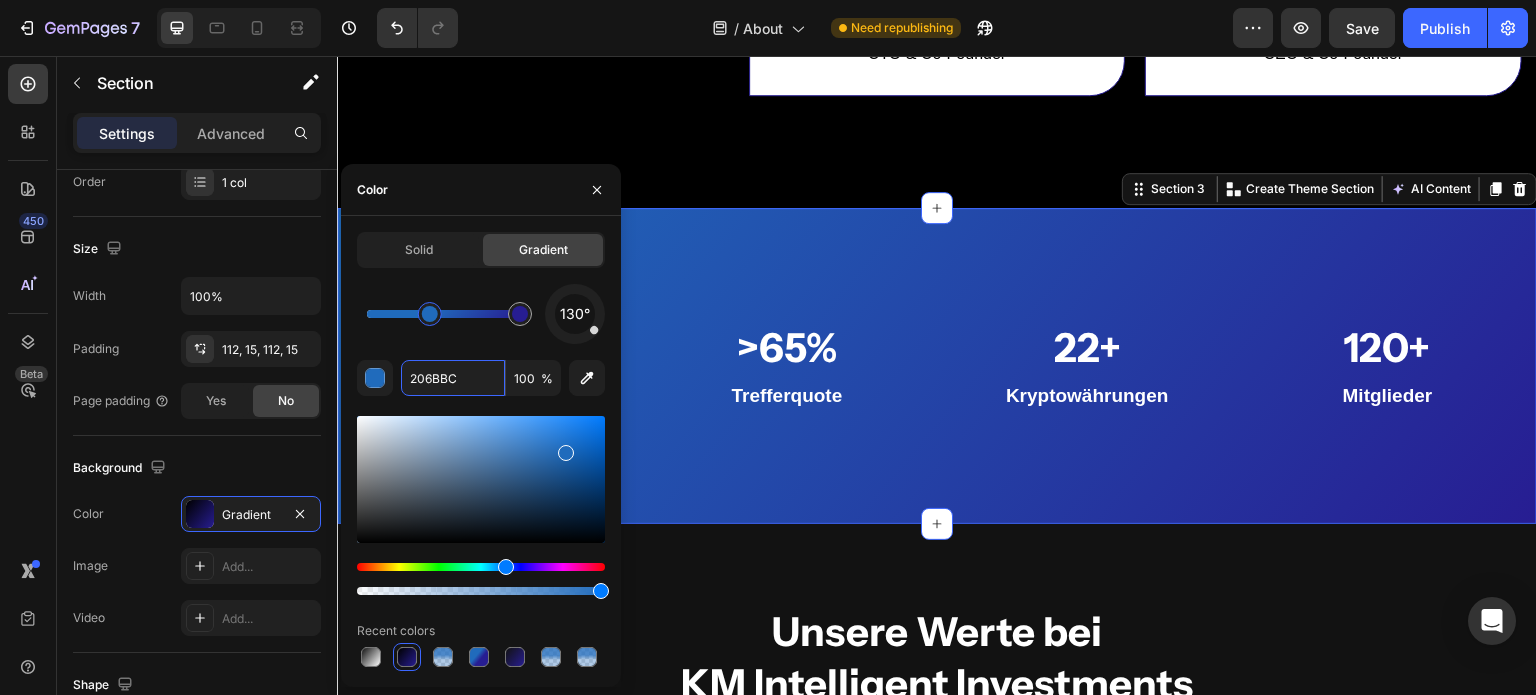drag, startPoint x: 371, startPoint y: 315, endPoint x: 431, endPoint y: 328, distance: 61.39218 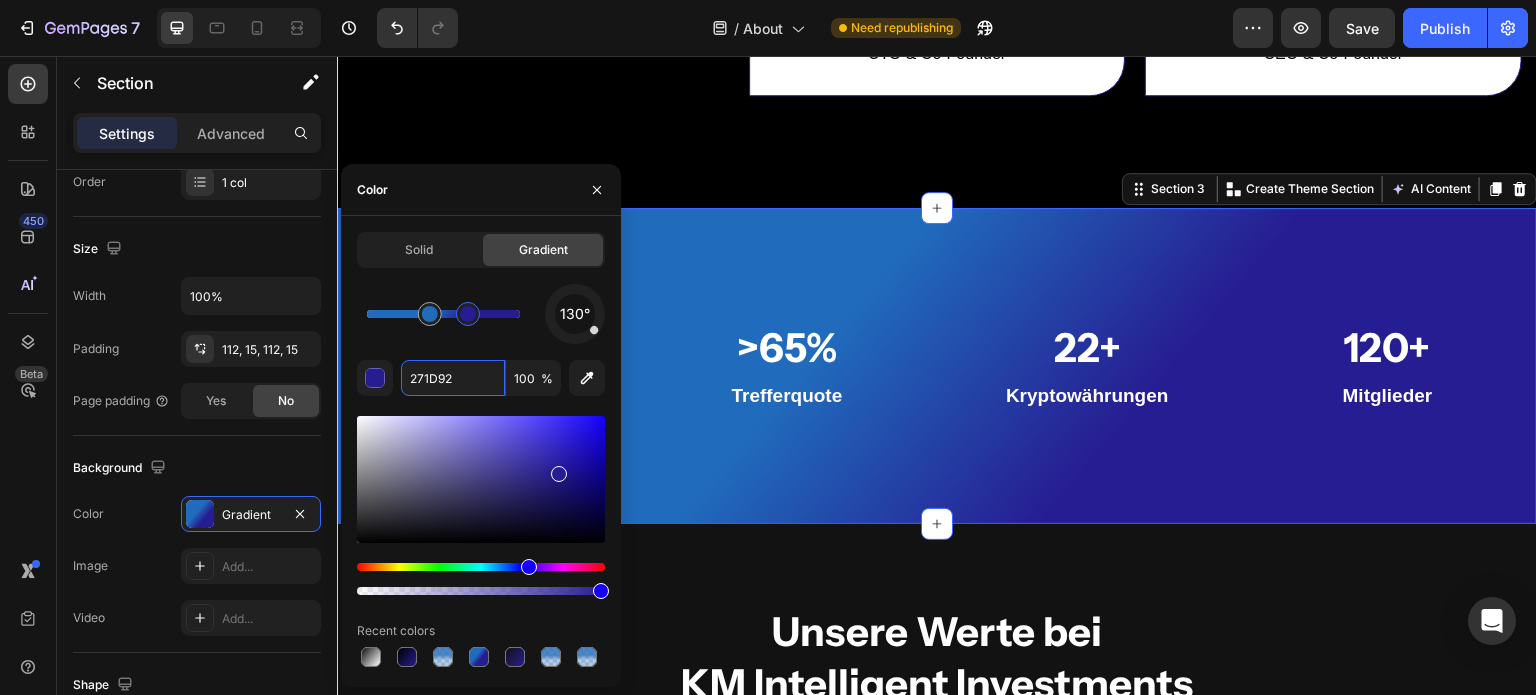 drag, startPoint x: 518, startPoint y: 321, endPoint x: 463, endPoint y: 322, distance: 55.00909 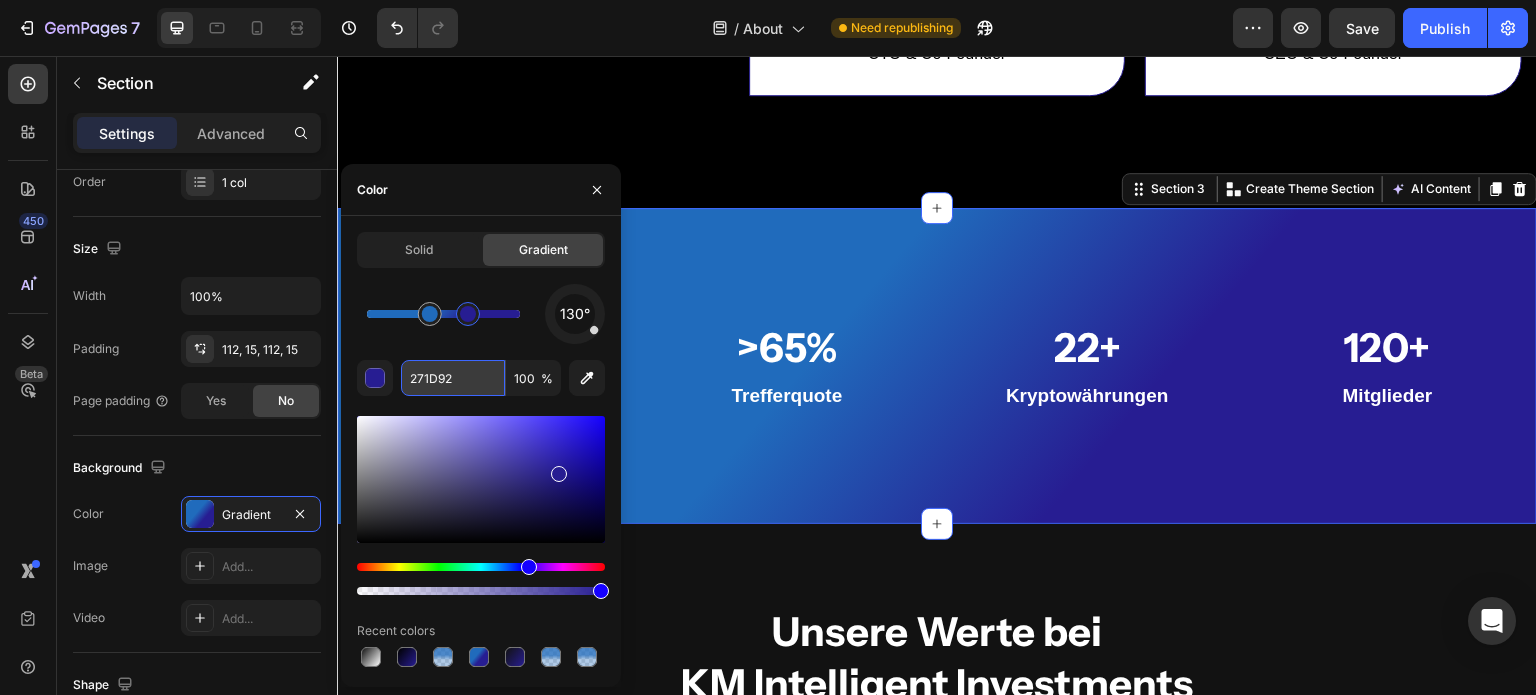click on "271D92" at bounding box center [453, 378] 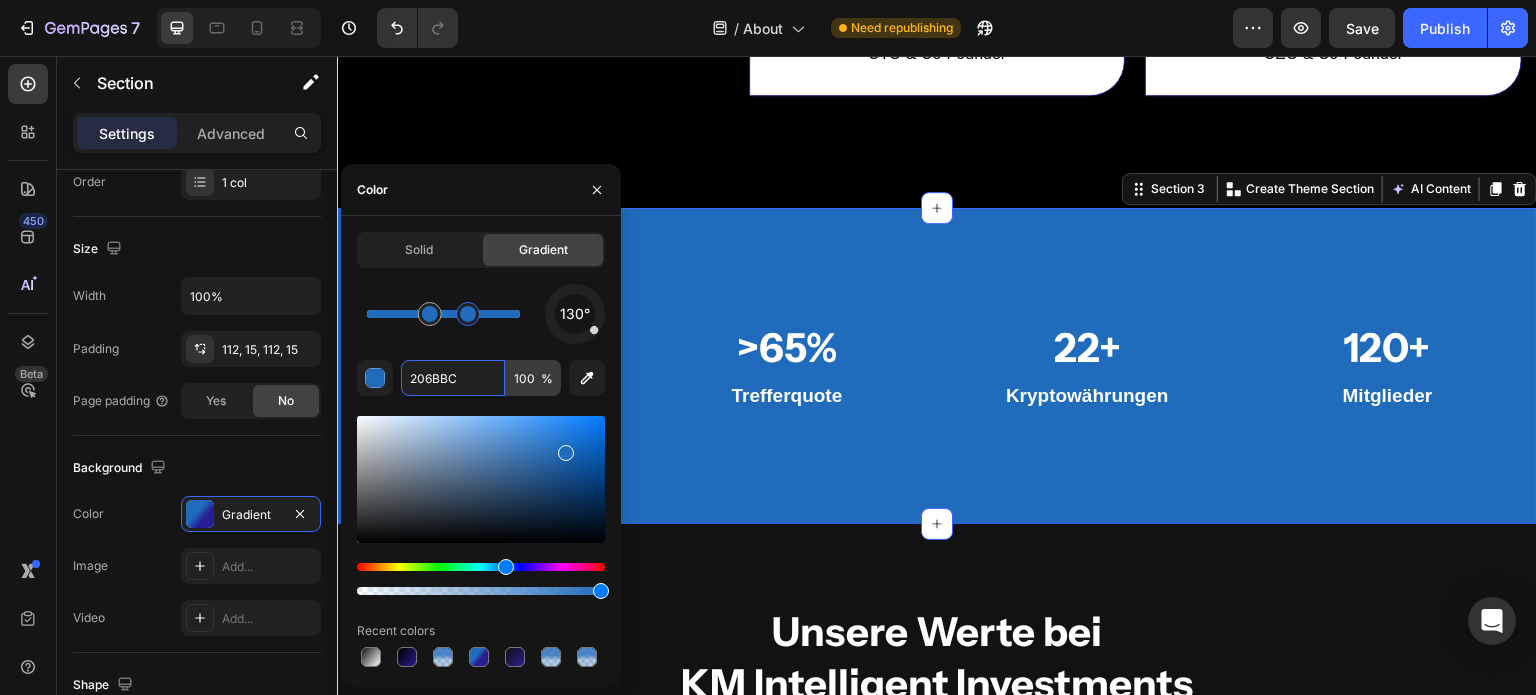 type on "206BBC" 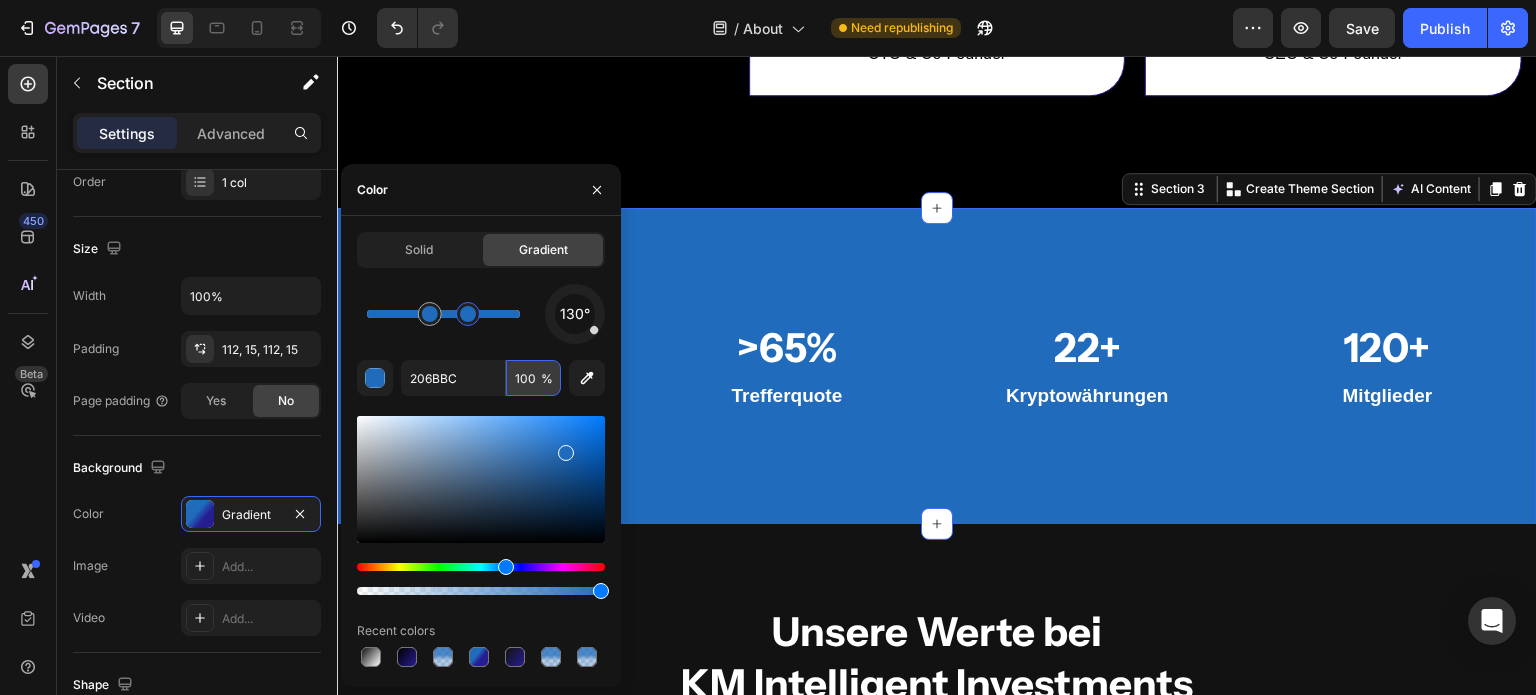 click on "100" at bounding box center (533, 378) 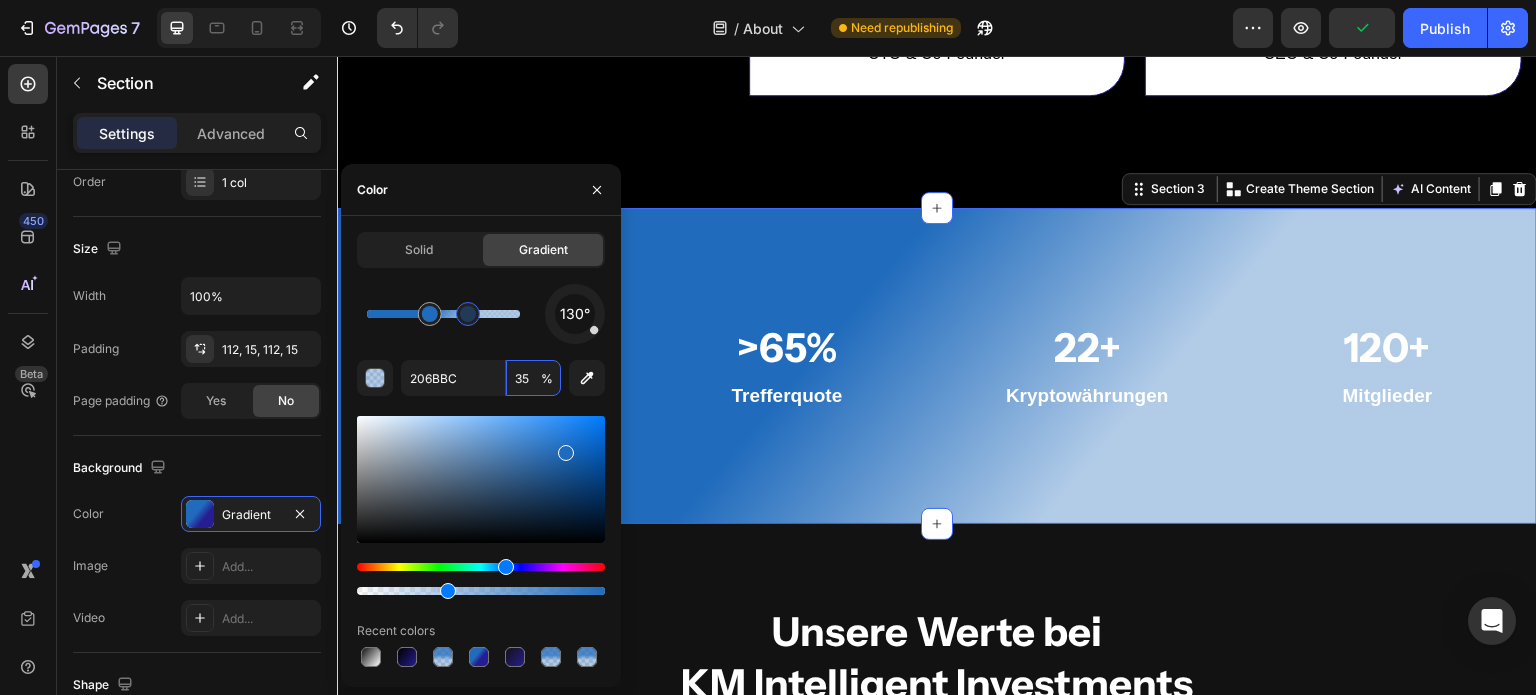 type on "35" 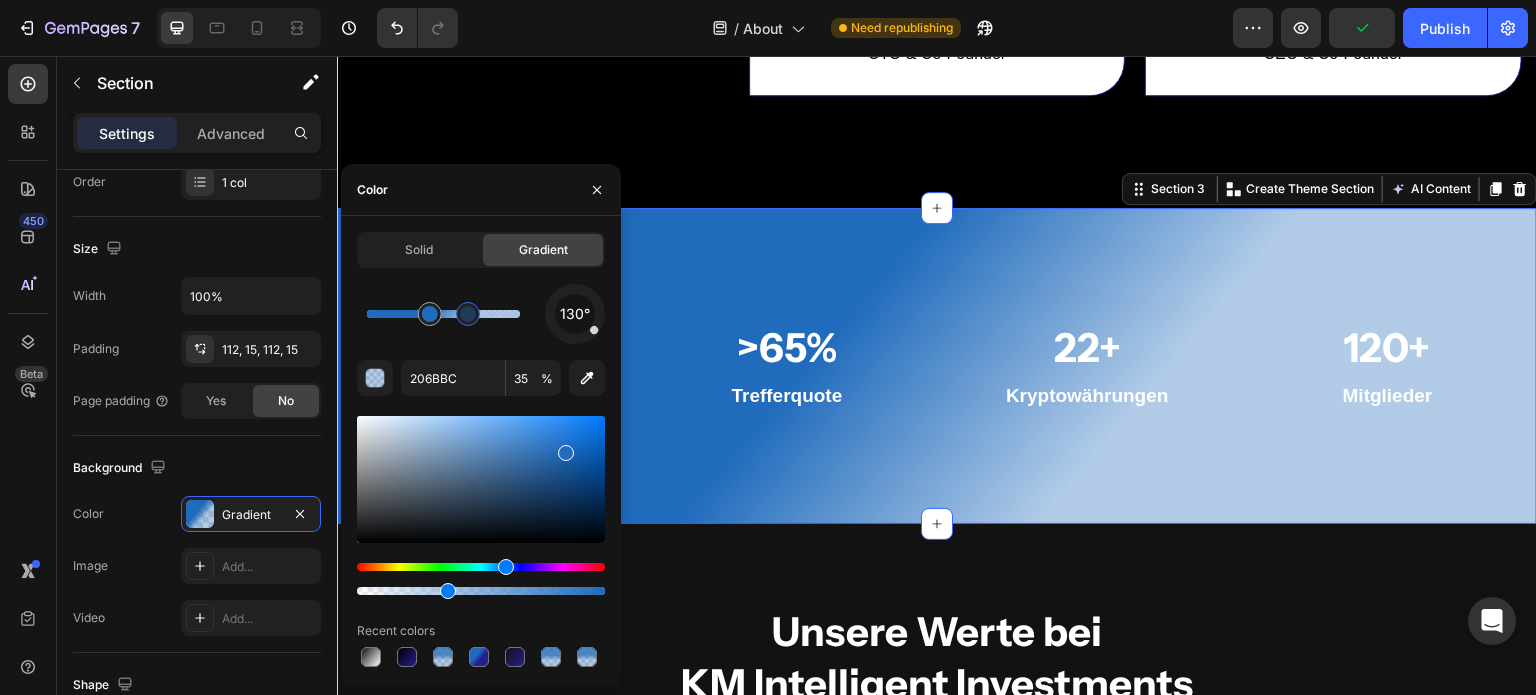 drag, startPoint x: 596, startPoint y: 337, endPoint x: 565, endPoint y: 350, distance: 33.61547 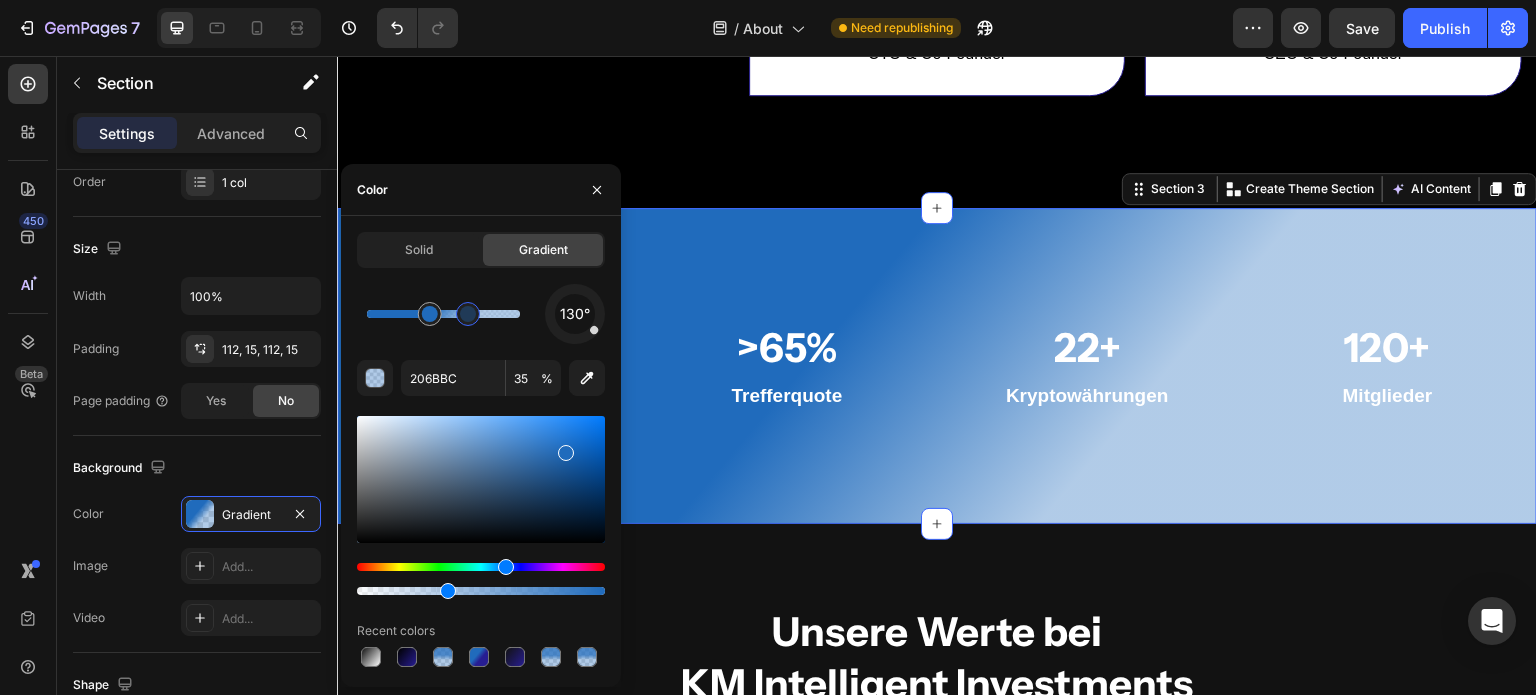 drag, startPoint x: 595, startPoint y: 336, endPoint x: 559, endPoint y: 327, distance: 37.107952 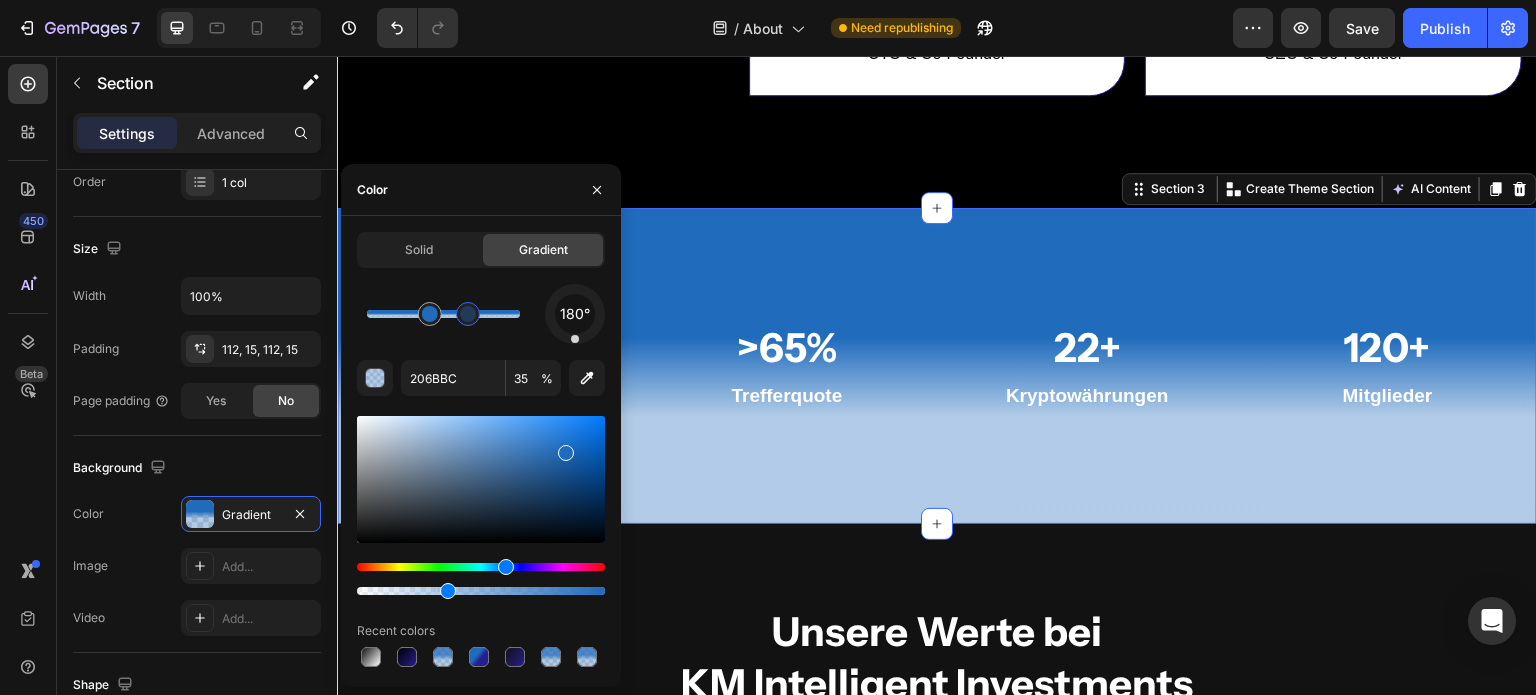 drag, startPoint x: 596, startPoint y: 334, endPoint x: 575, endPoint y: 341, distance: 22.135944 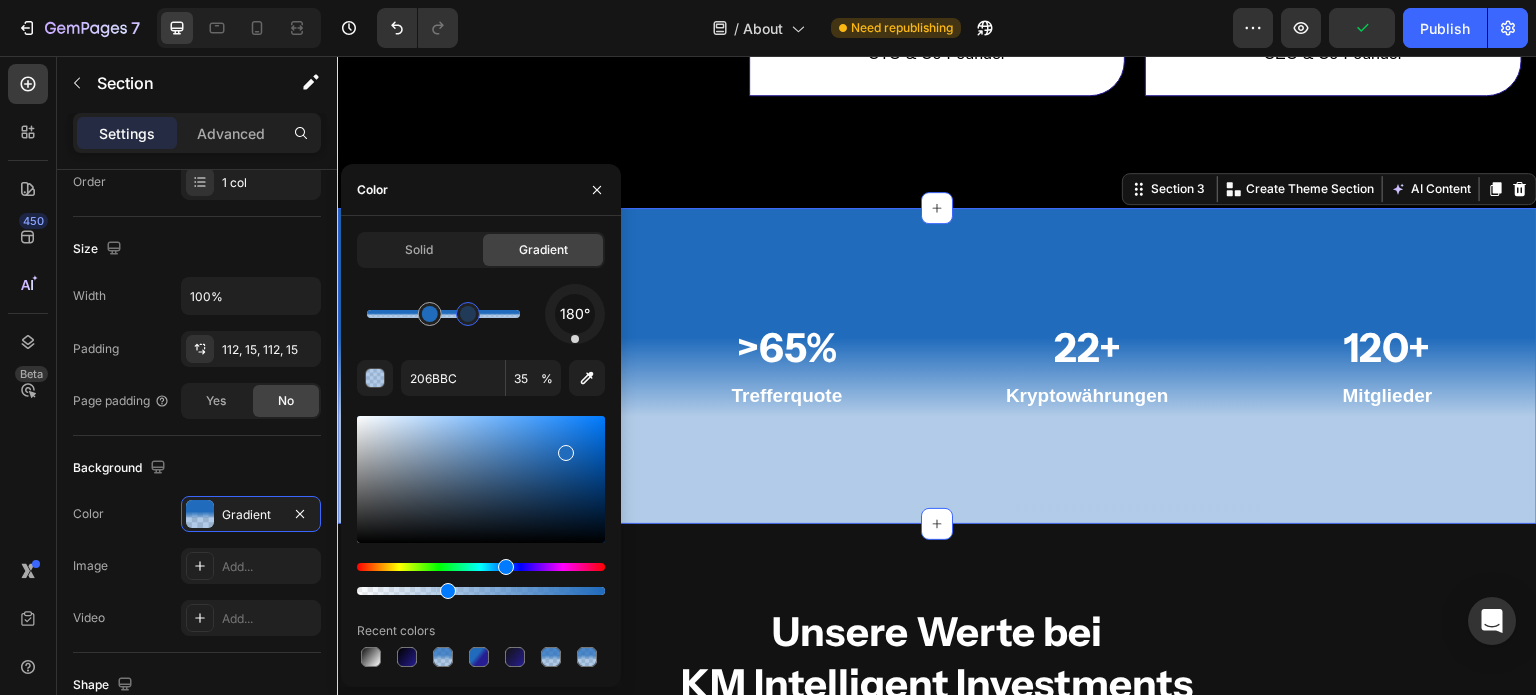 click on "+2.5T Heading yt-abonnenten Text block >65% Heading trefferquote Text block 22+ Heading kryptowährungen Text block 120+ Heading mitglieder Text block Row Section 3   You can create reusable sections Create Theme Section AI Content Write with GemAI What would you like to describe here? Tone and Voice Persuasive Product XRP Fundamentalanalyse Show more Generate" at bounding box center (937, 366) 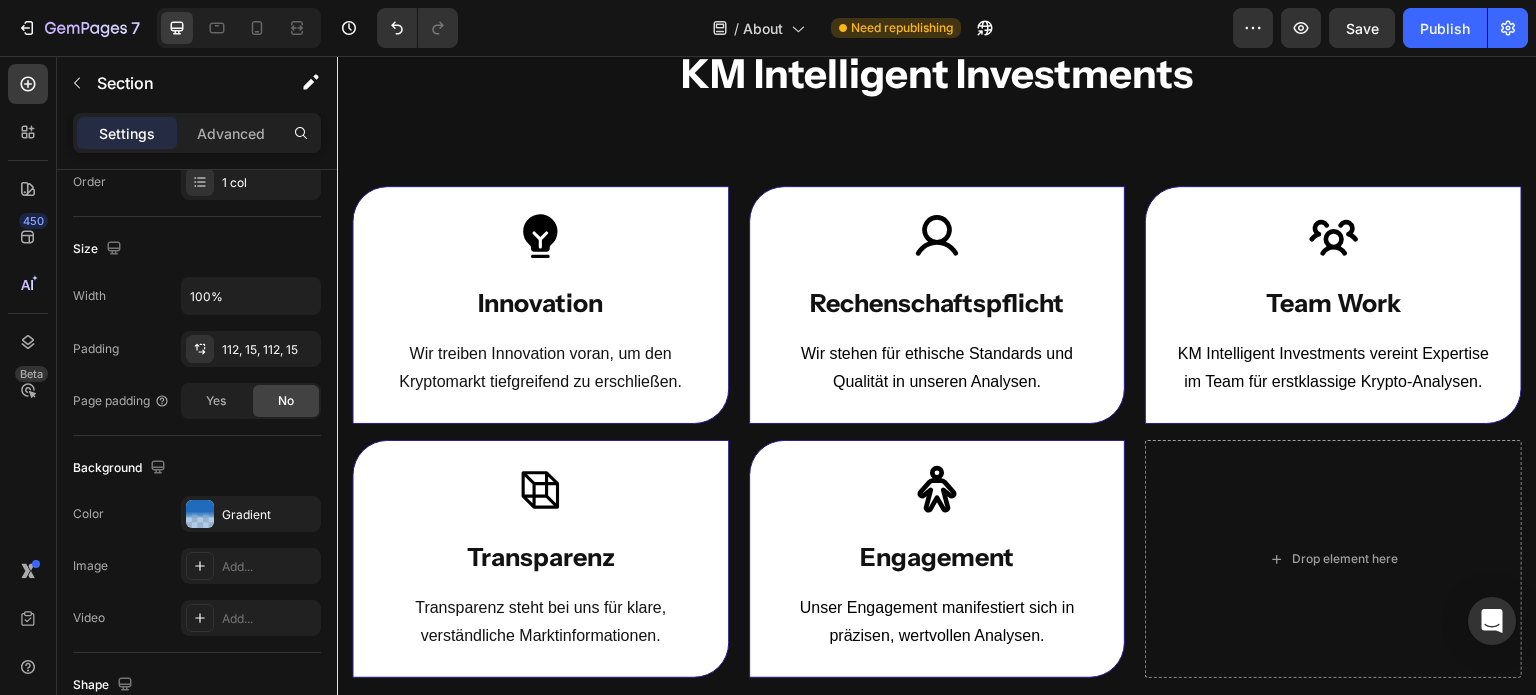 scroll, scrollTop: 2080, scrollLeft: 0, axis: vertical 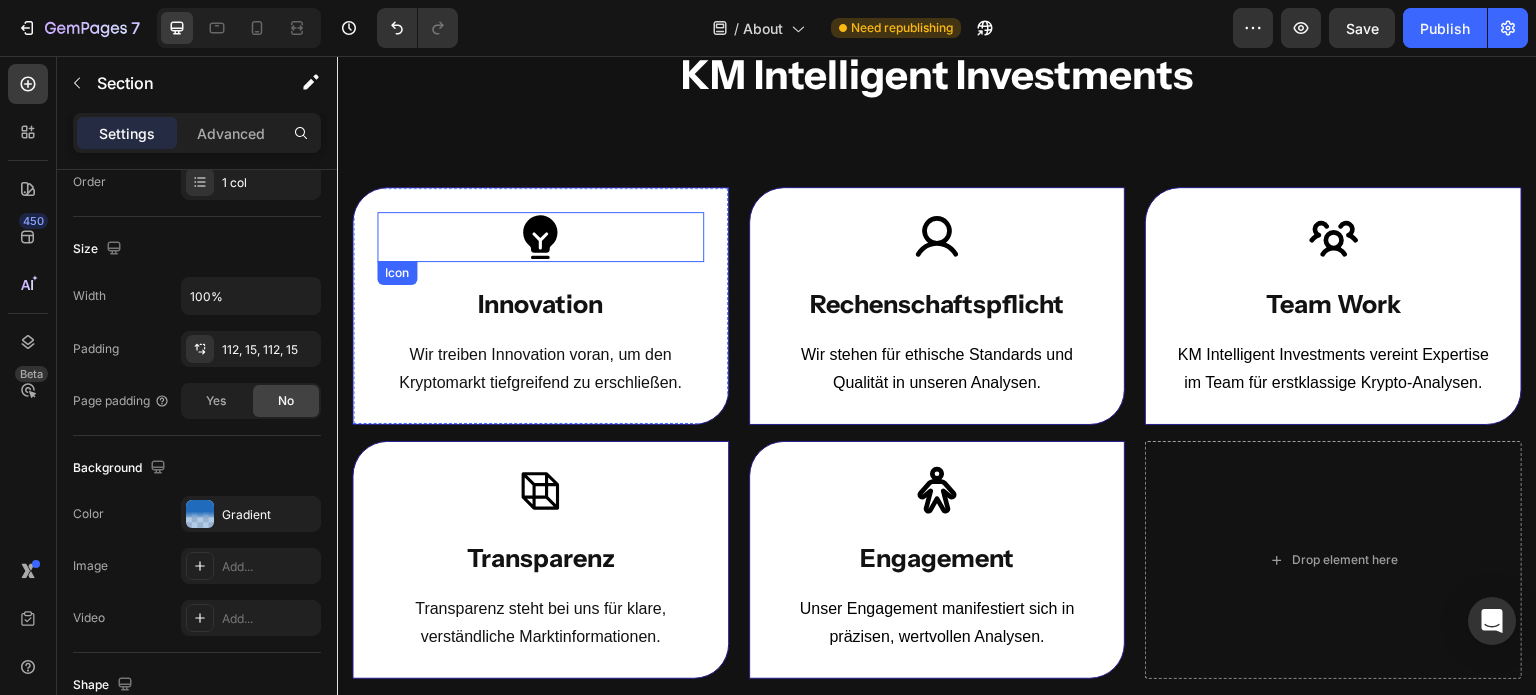 click on "Icon" at bounding box center [540, 237] 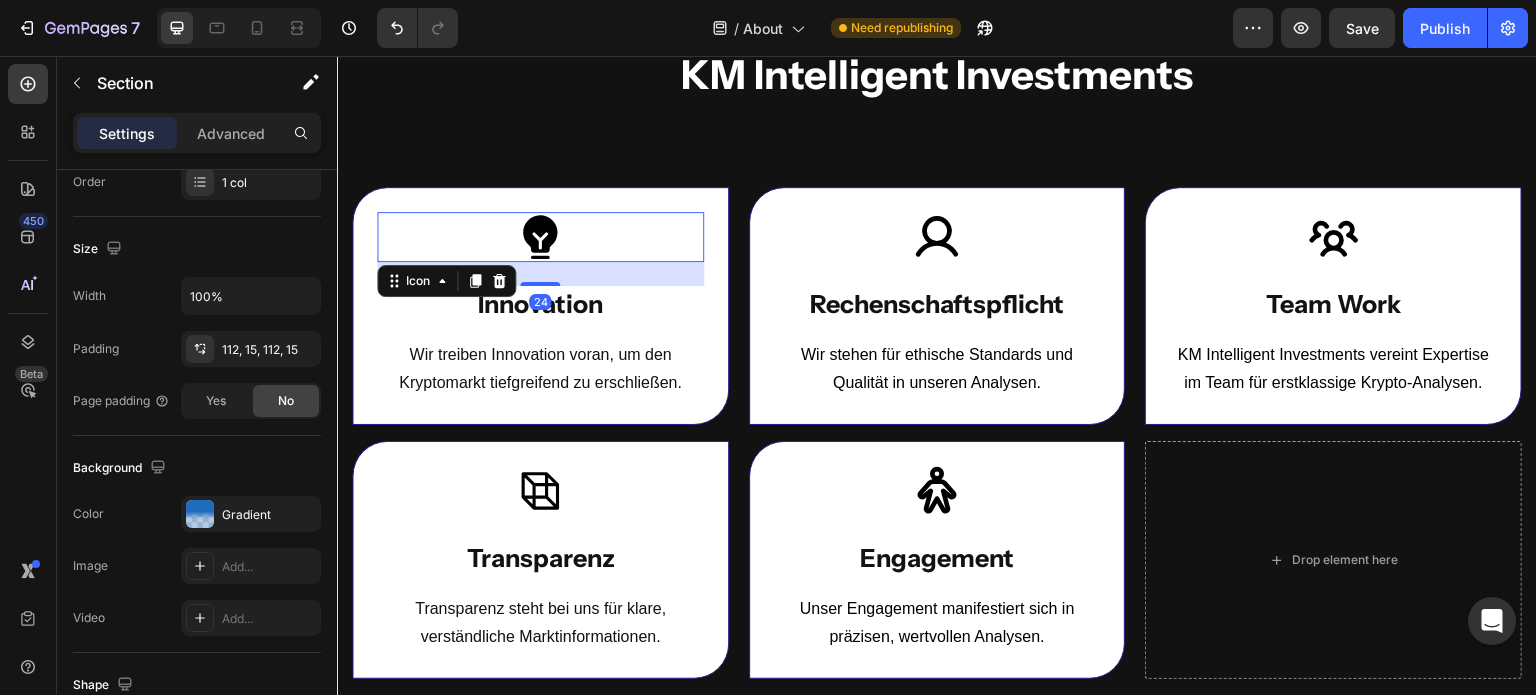 scroll, scrollTop: 0, scrollLeft: 0, axis: both 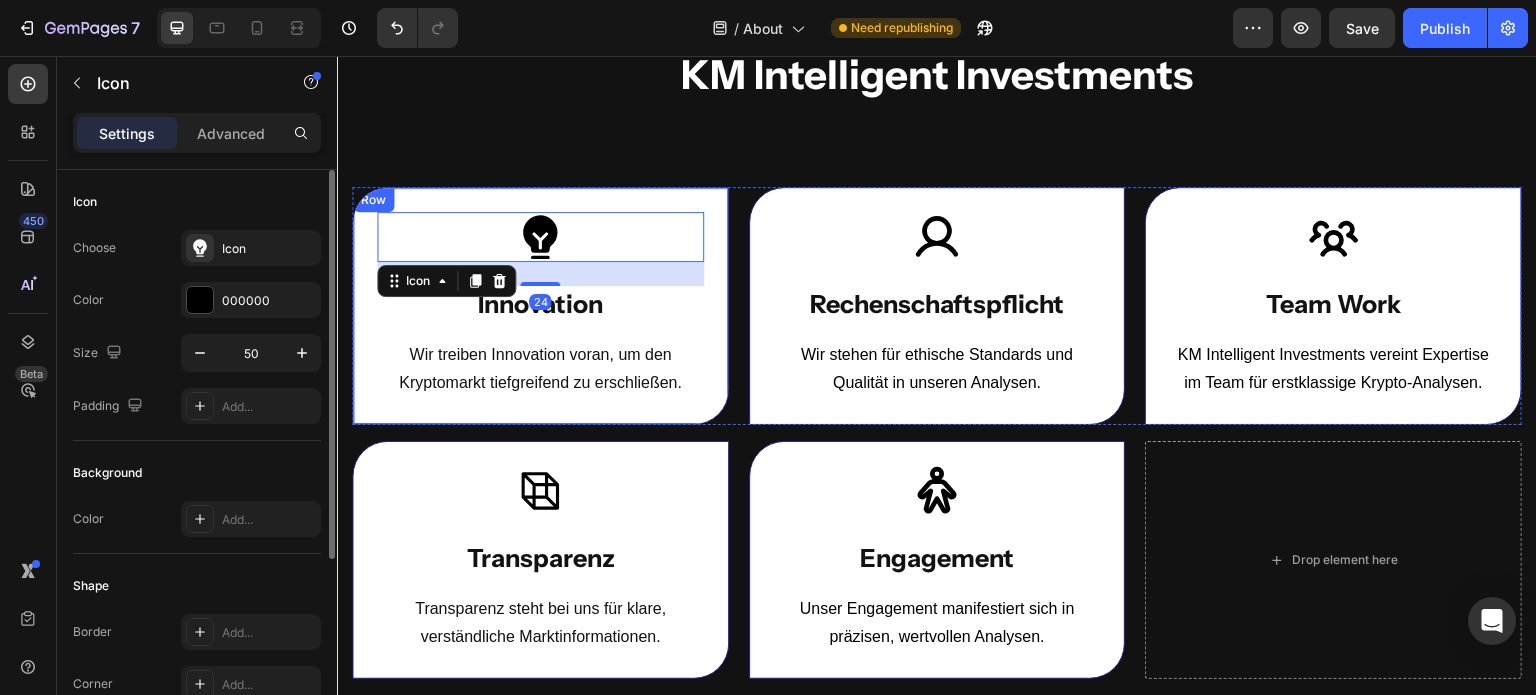click on "Icon   24 Innovation Text Block Wir treiben Innovation voran, um den Kryptomarkt tiefgreifend zu erschließen. Text block Row" at bounding box center (540, 306) 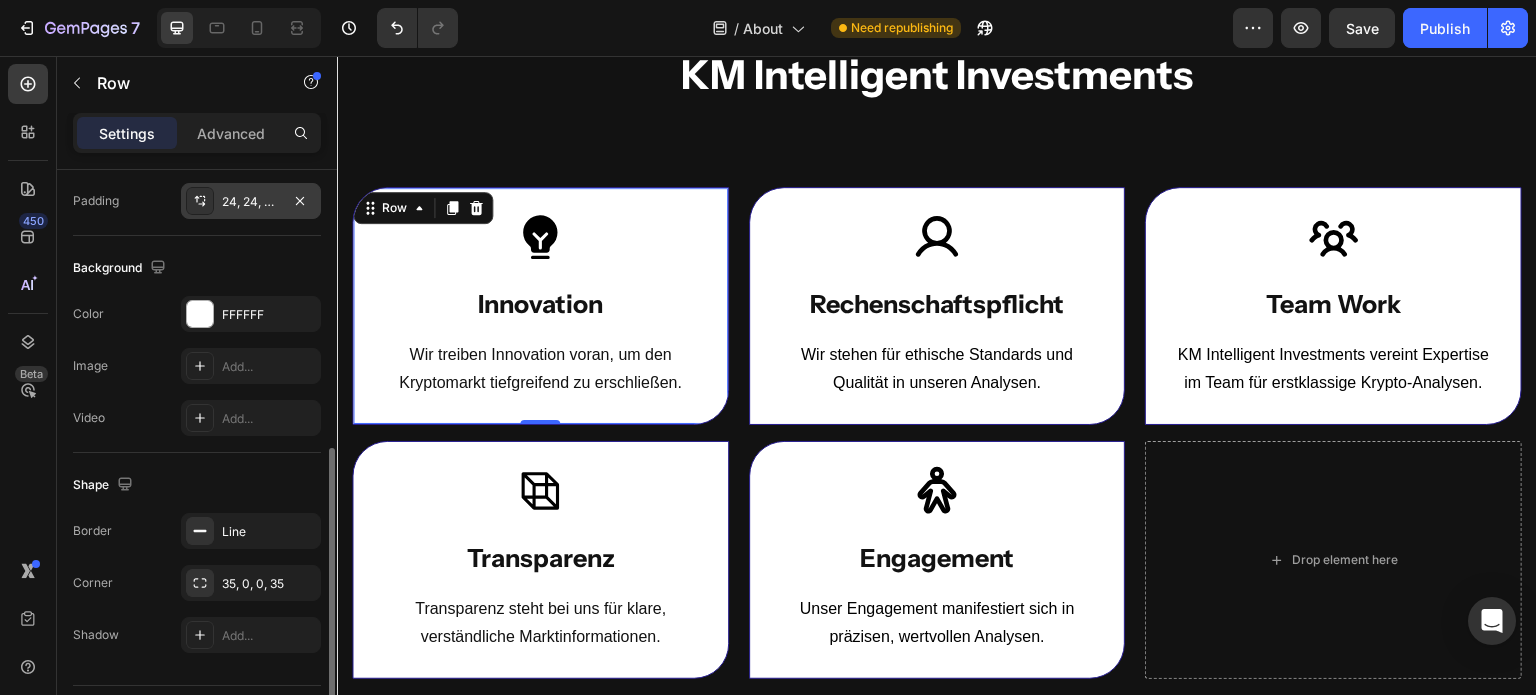 scroll, scrollTop: 584, scrollLeft: 0, axis: vertical 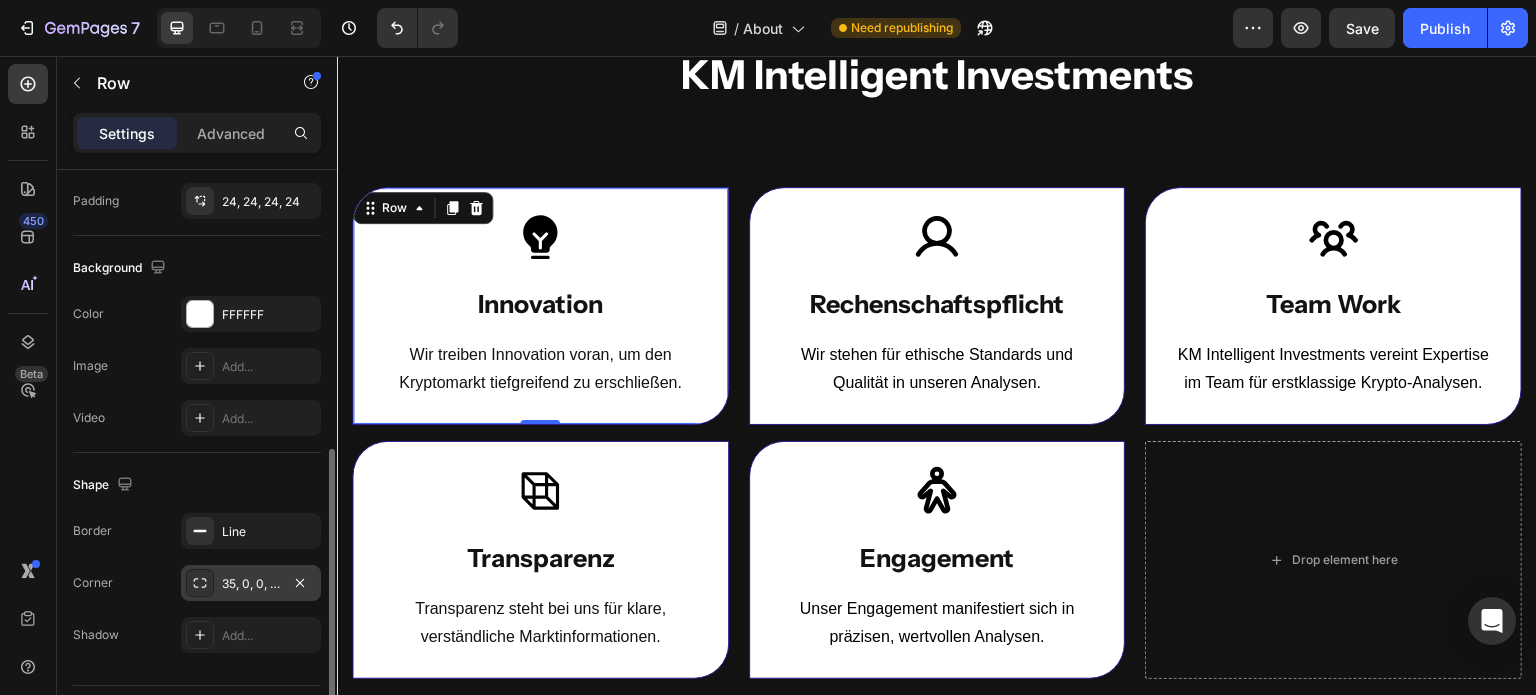 click 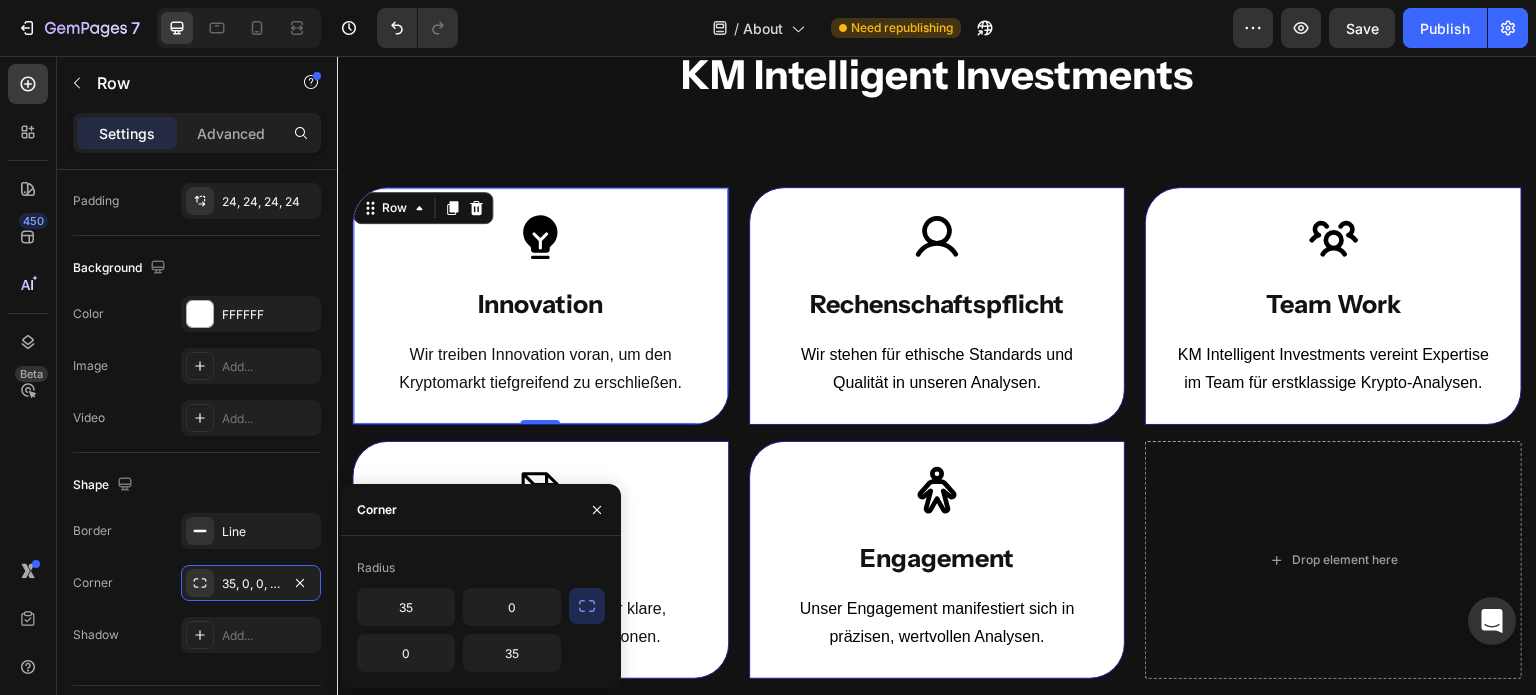click 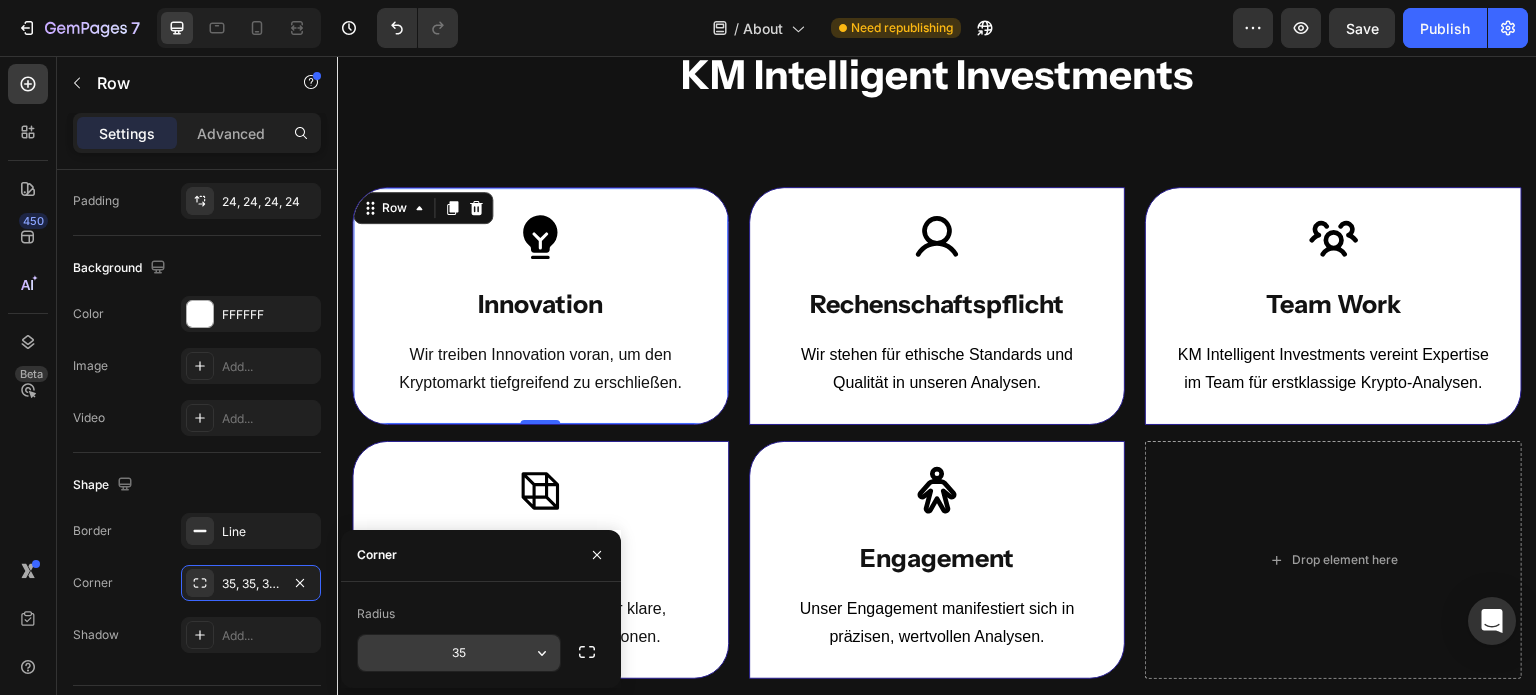 drag, startPoint x: 586, startPoint y: 613, endPoint x: 456, endPoint y: 655, distance: 136.61626 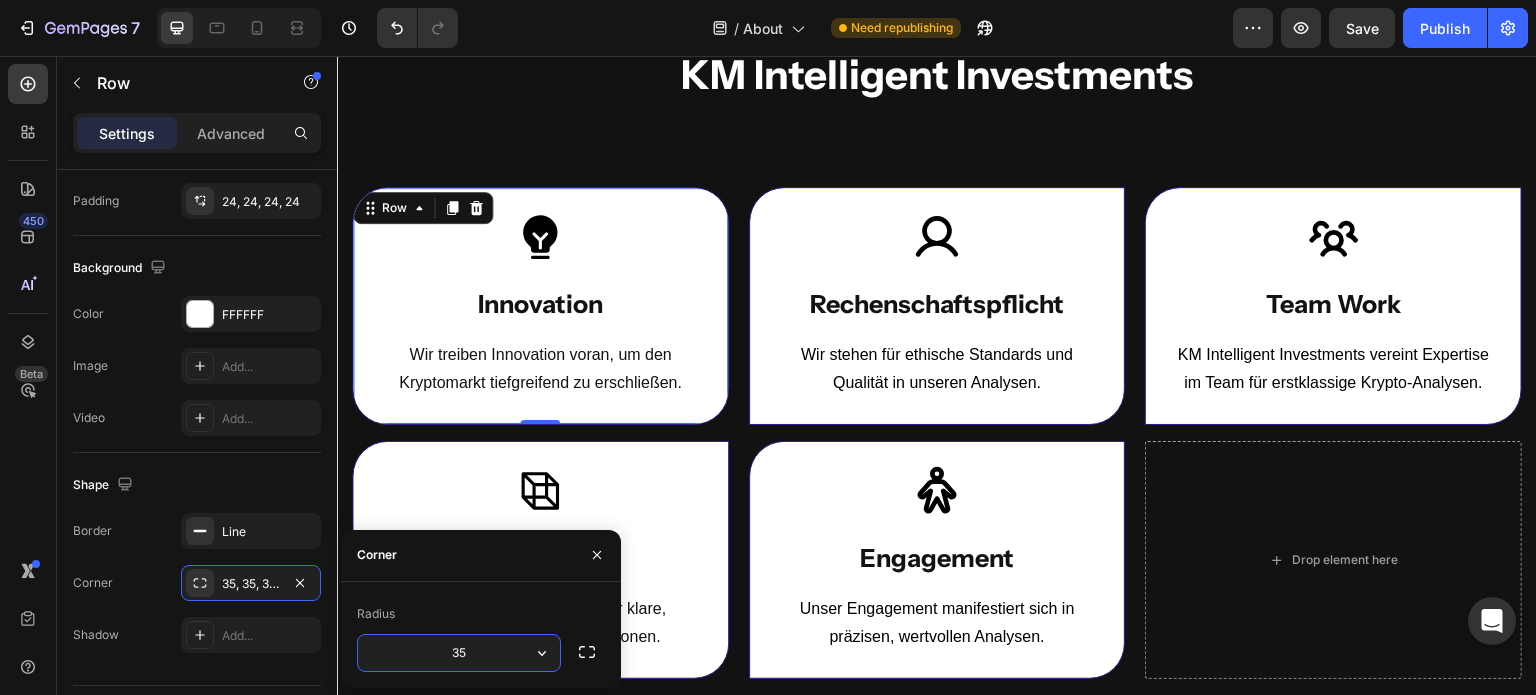 click on "35" at bounding box center [459, 653] 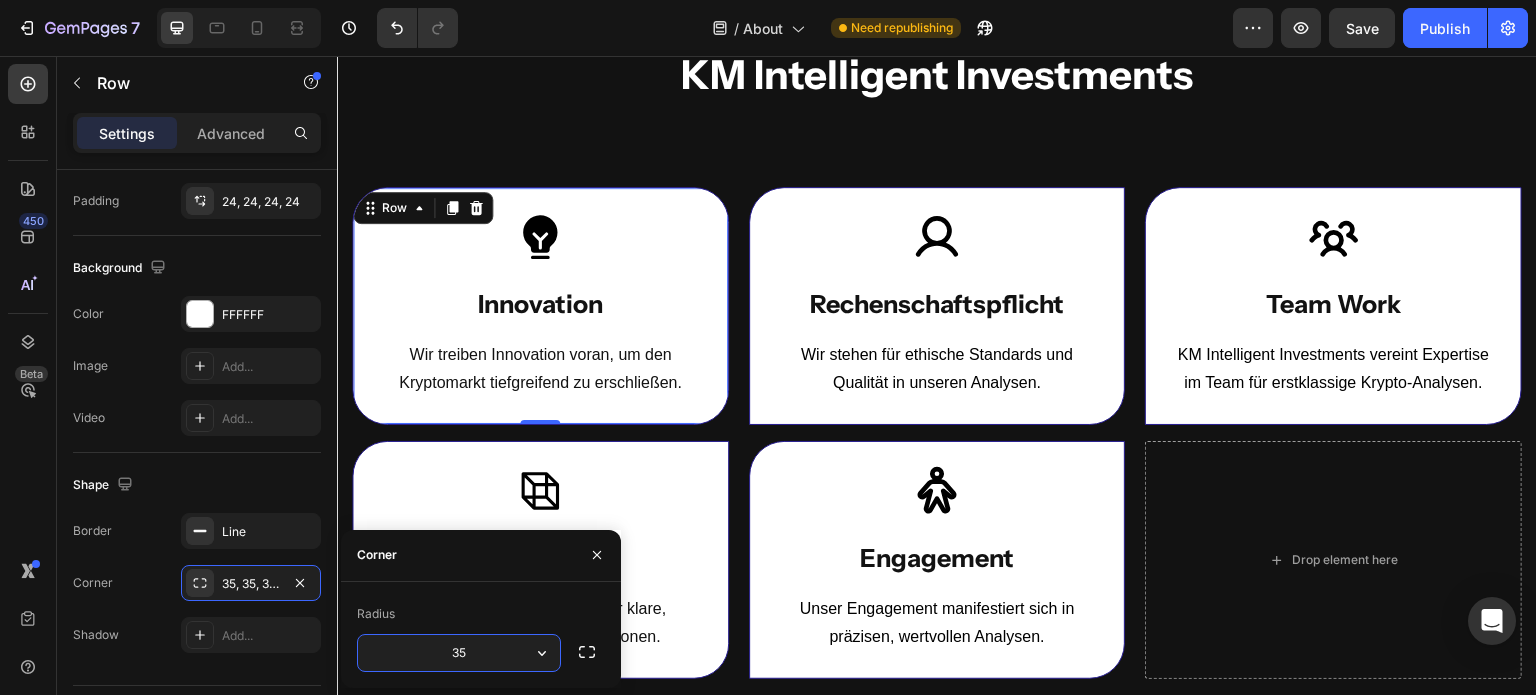 click on "35" at bounding box center (459, 653) 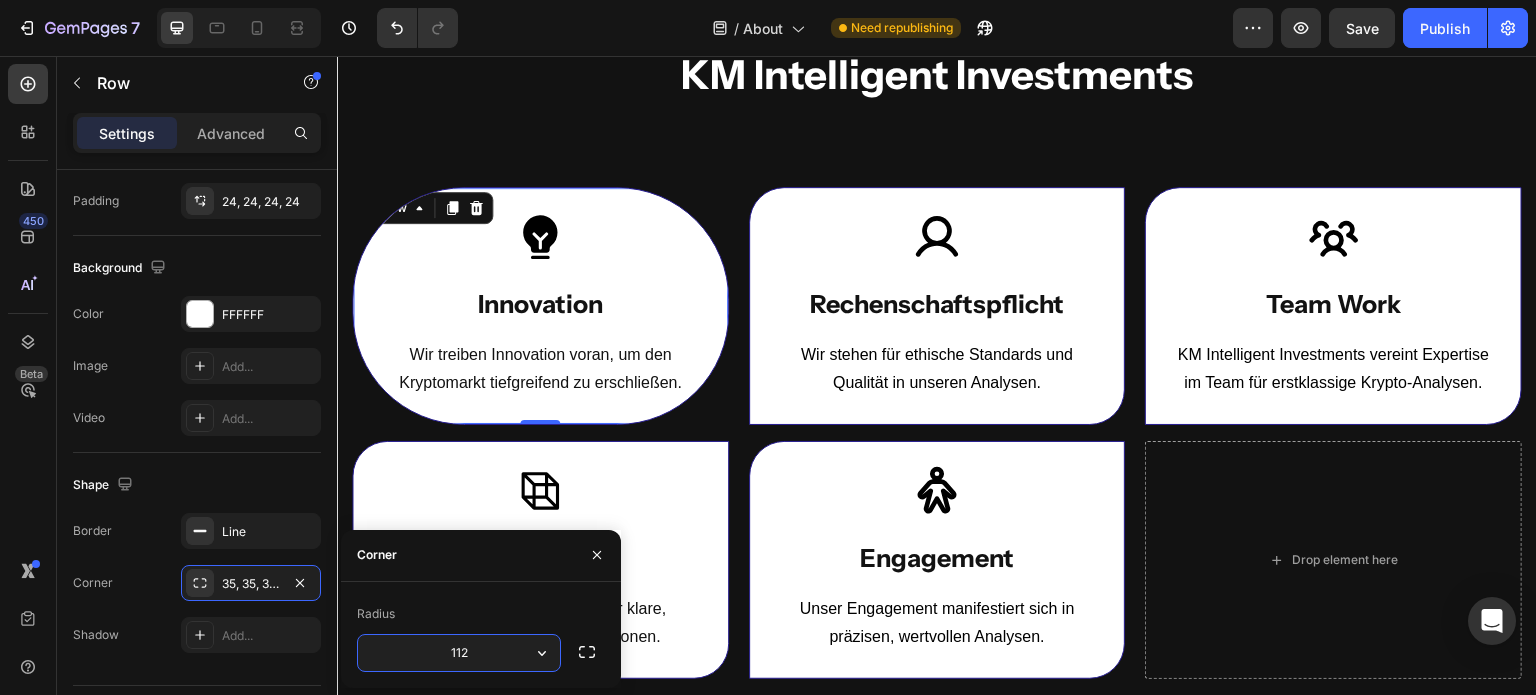 type on "12" 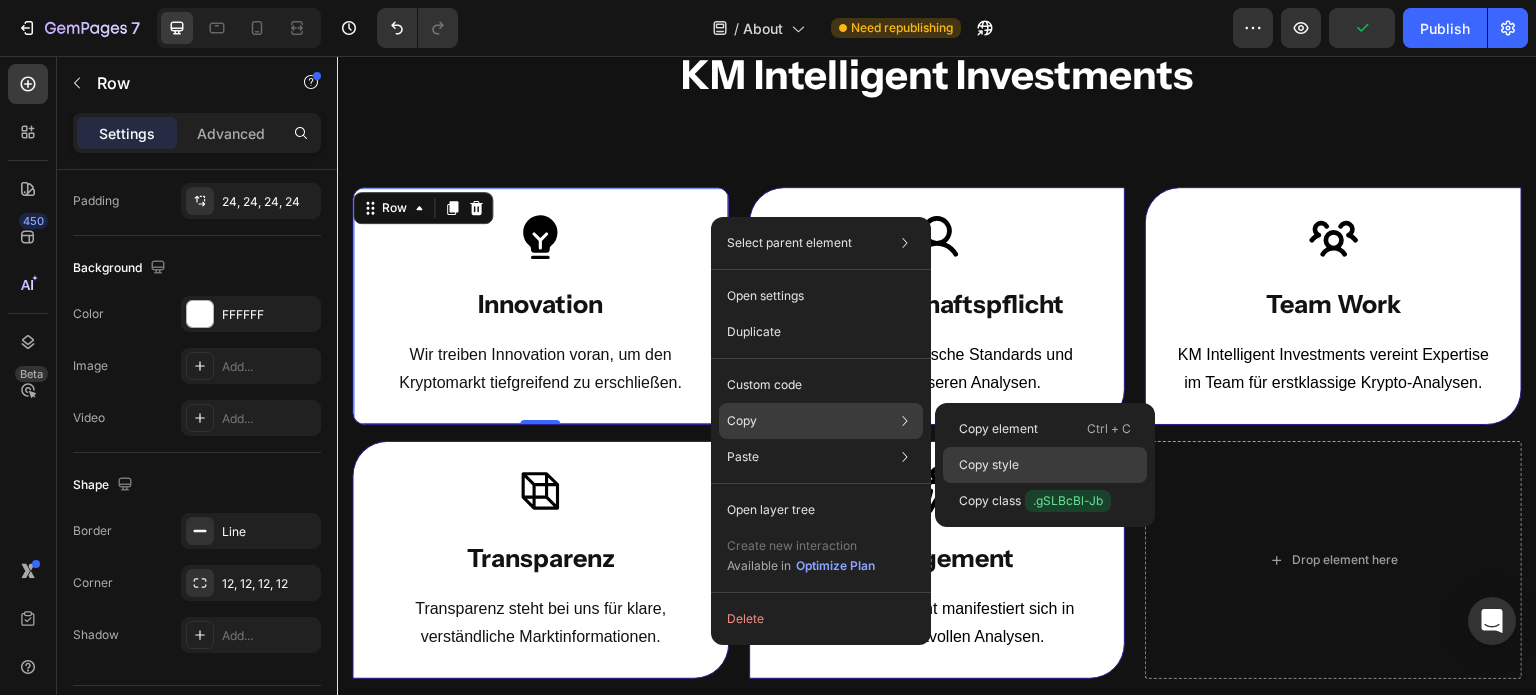 click on "Copy style" at bounding box center (989, 465) 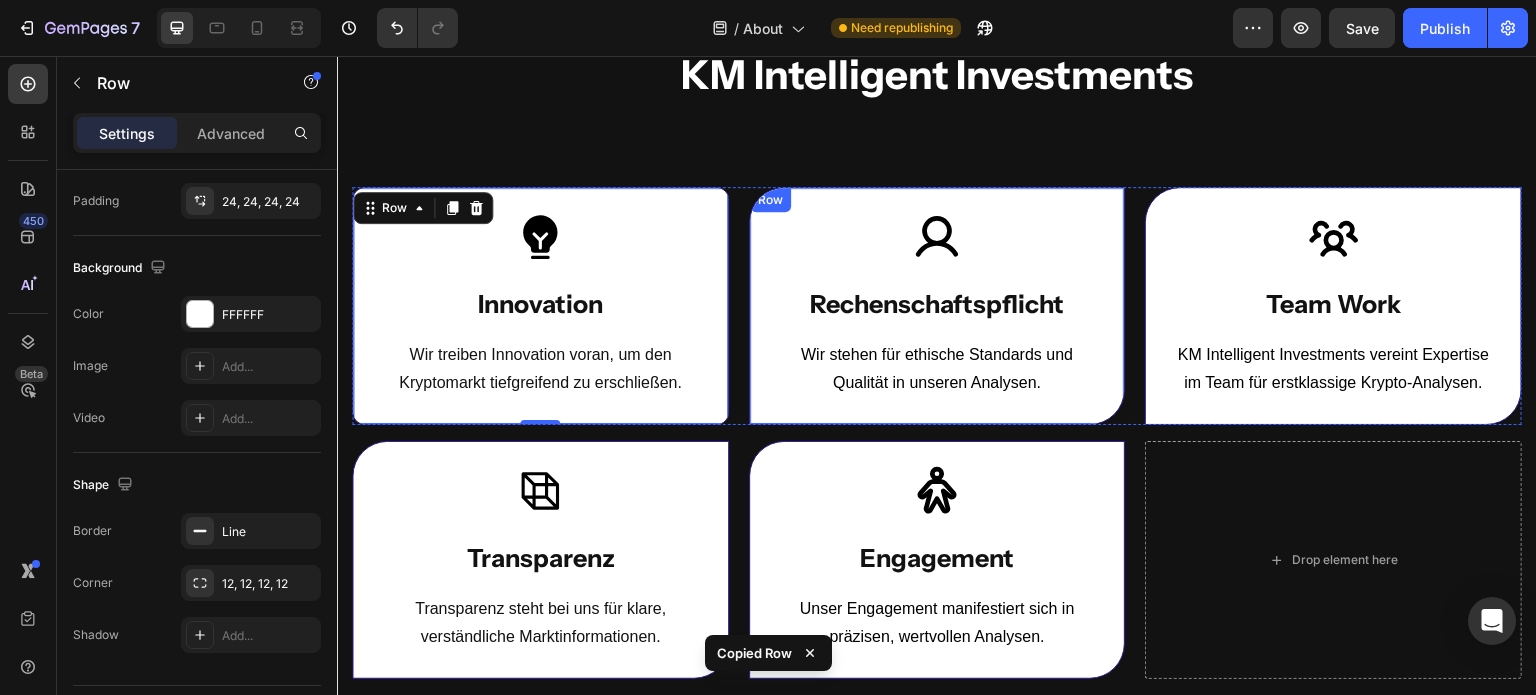 click on "Icon Rechenschaftspflicht Text Block Wir stehen für ethische Standards und Qualität in unseren Analysen. Text block Row" at bounding box center (937, 306) 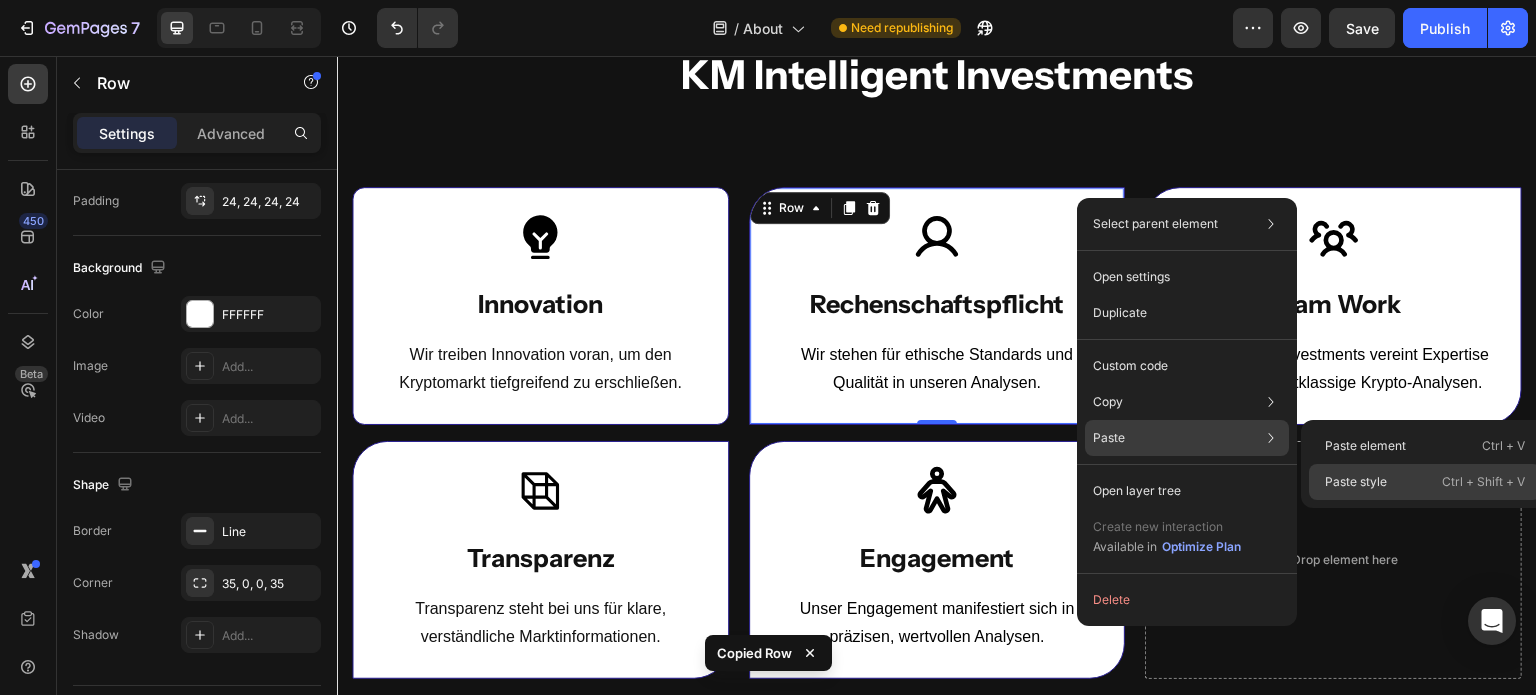 drag, startPoint x: 1348, startPoint y: 481, endPoint x: 1011, endPoint y: 421, distance: 342.2996 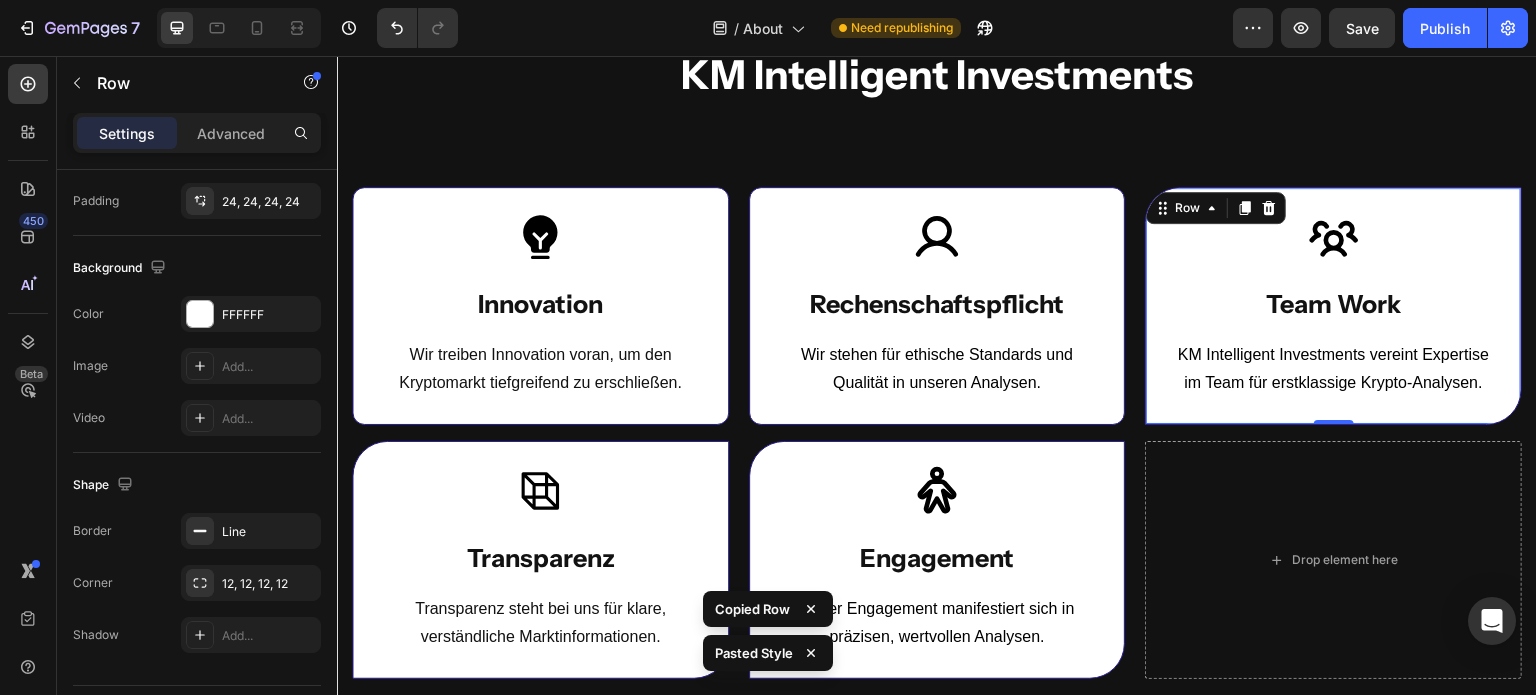 click on "Icon Team Work Text Block KM Intelligent Investments vereint Expertise im Team für erstklassige Krypto-Analysen. Text block Row   0" at bounding box center (1333, 306) 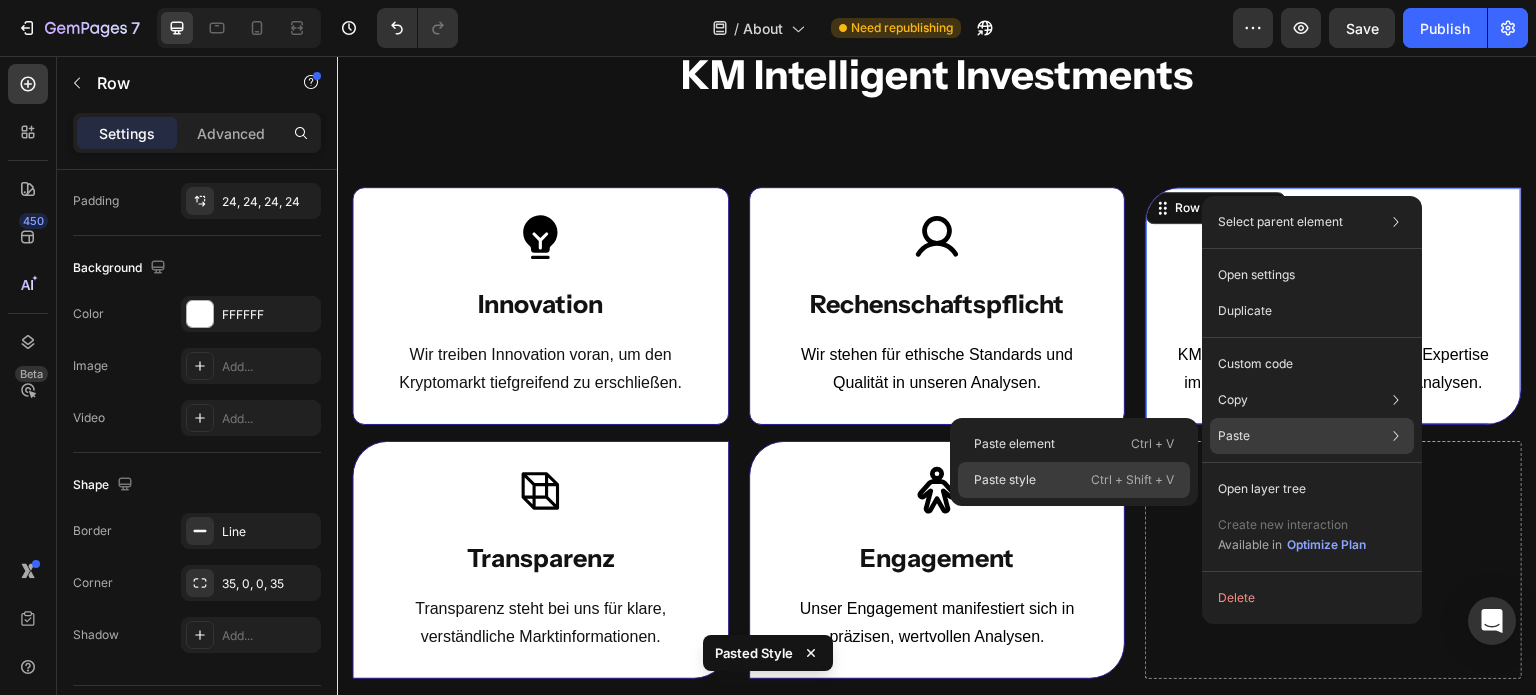 click on "Ctrl + Shift + V" at bounding box center [1132, 480] 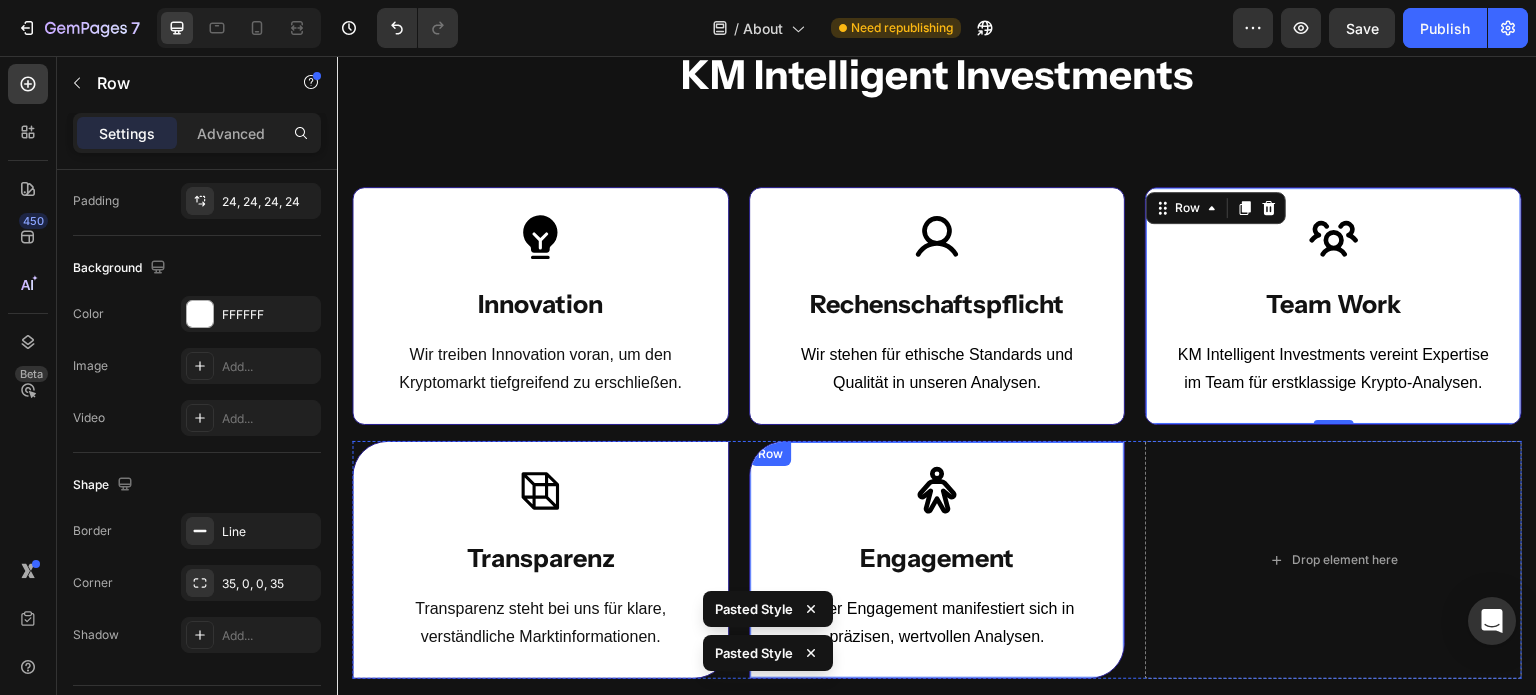 click on "Icon Engagement Text Block Unser Engagement manifestiert sich in präzisen, wertvollen Analysen. Text block Row" at bounding box center (937, 560) 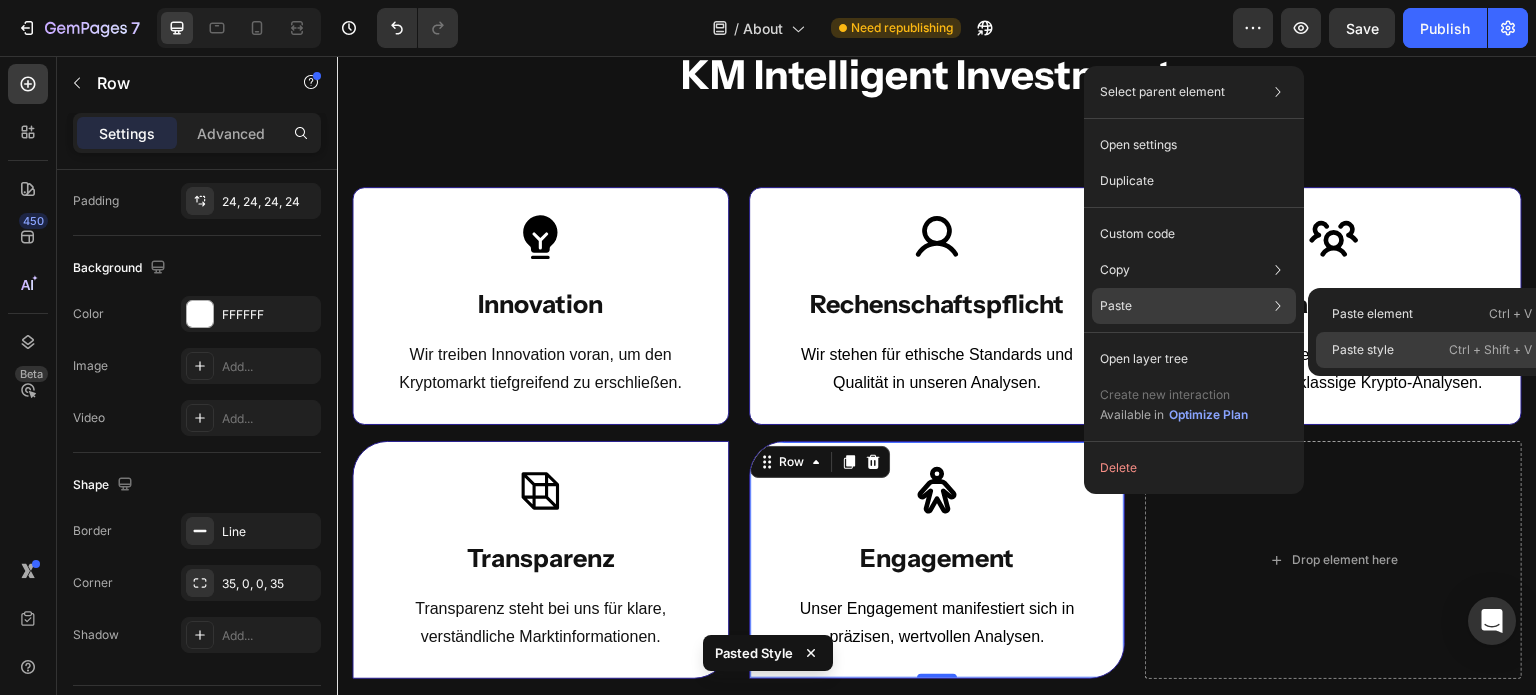 click on "Paste style  Ctrl + Shift + V" 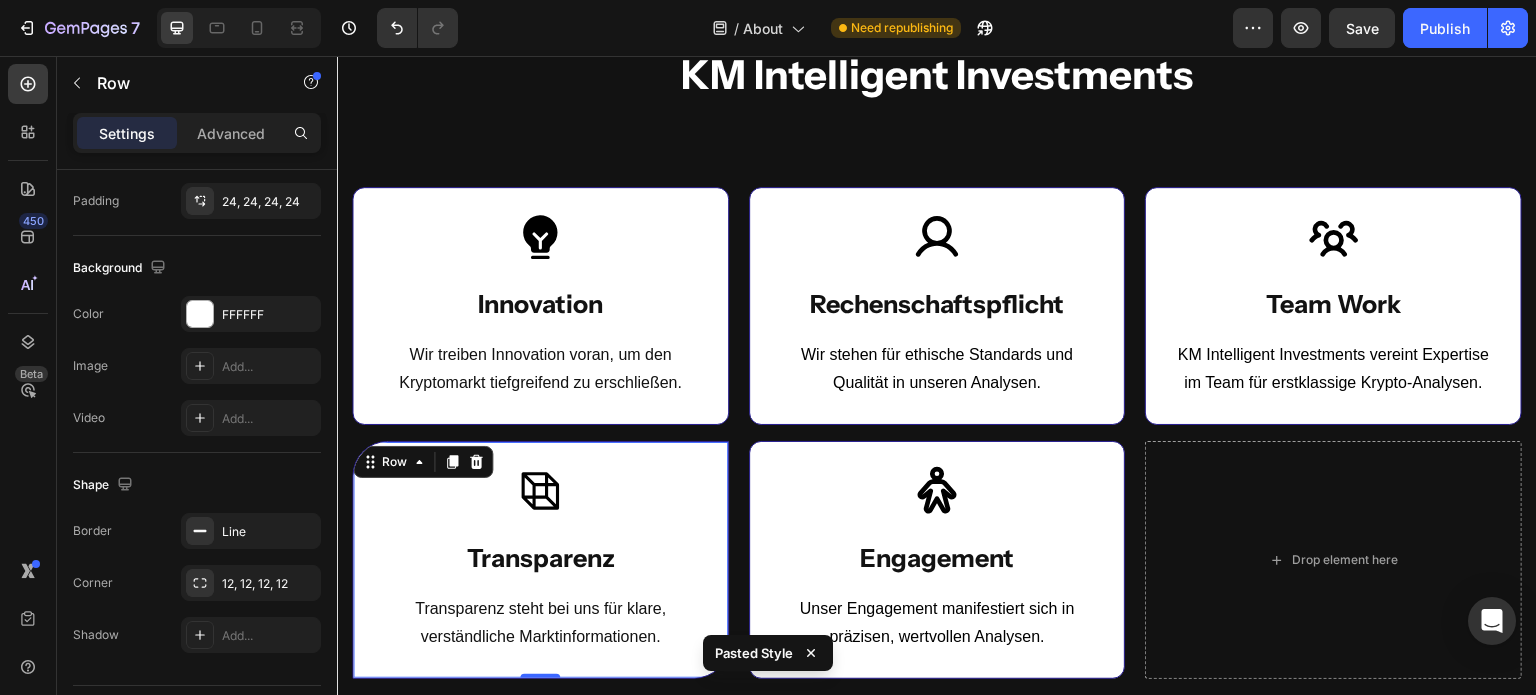 click on "Icon Transparenz Text Block Transparenz steht bei uns für klare, verständliche Marktinformationen. Text block Row   0" at bounding box center (540, 560) 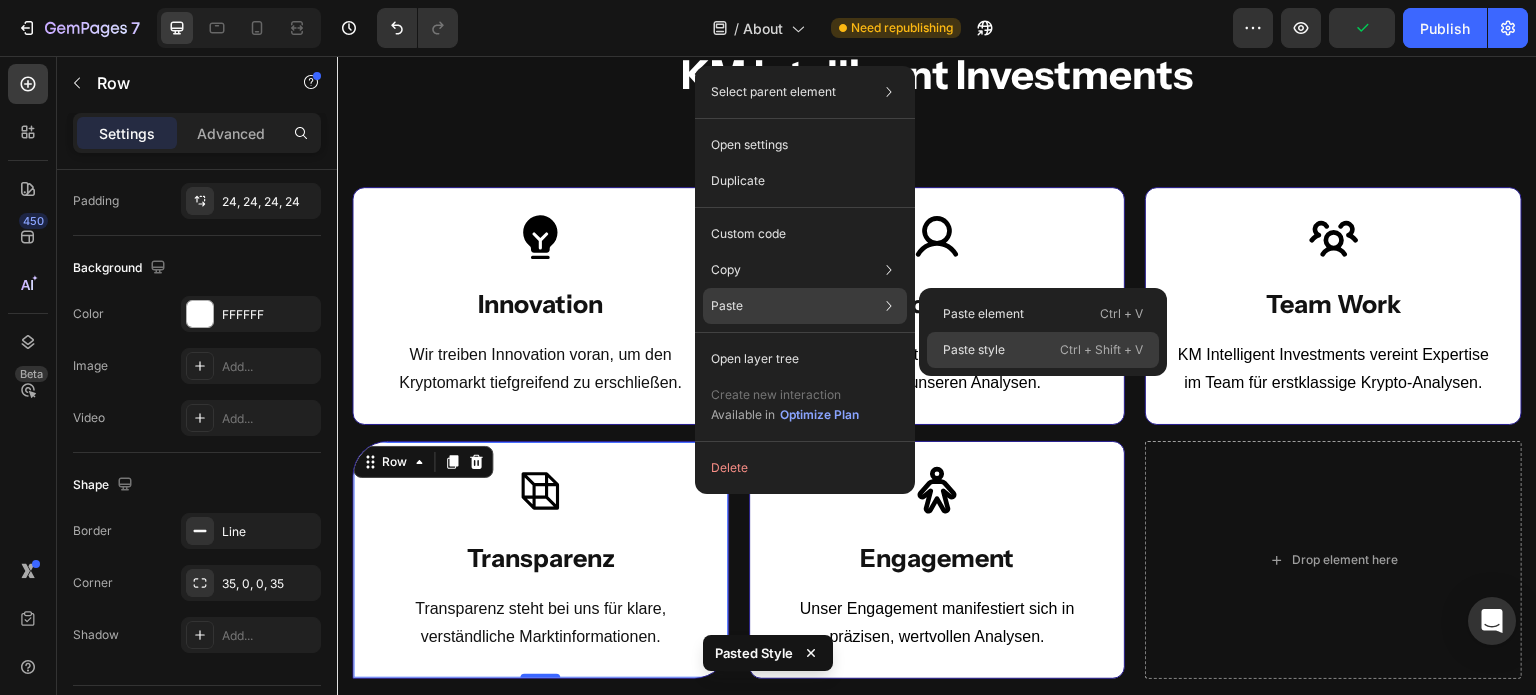 click on "Paste style" at bounding box center (974, 350) 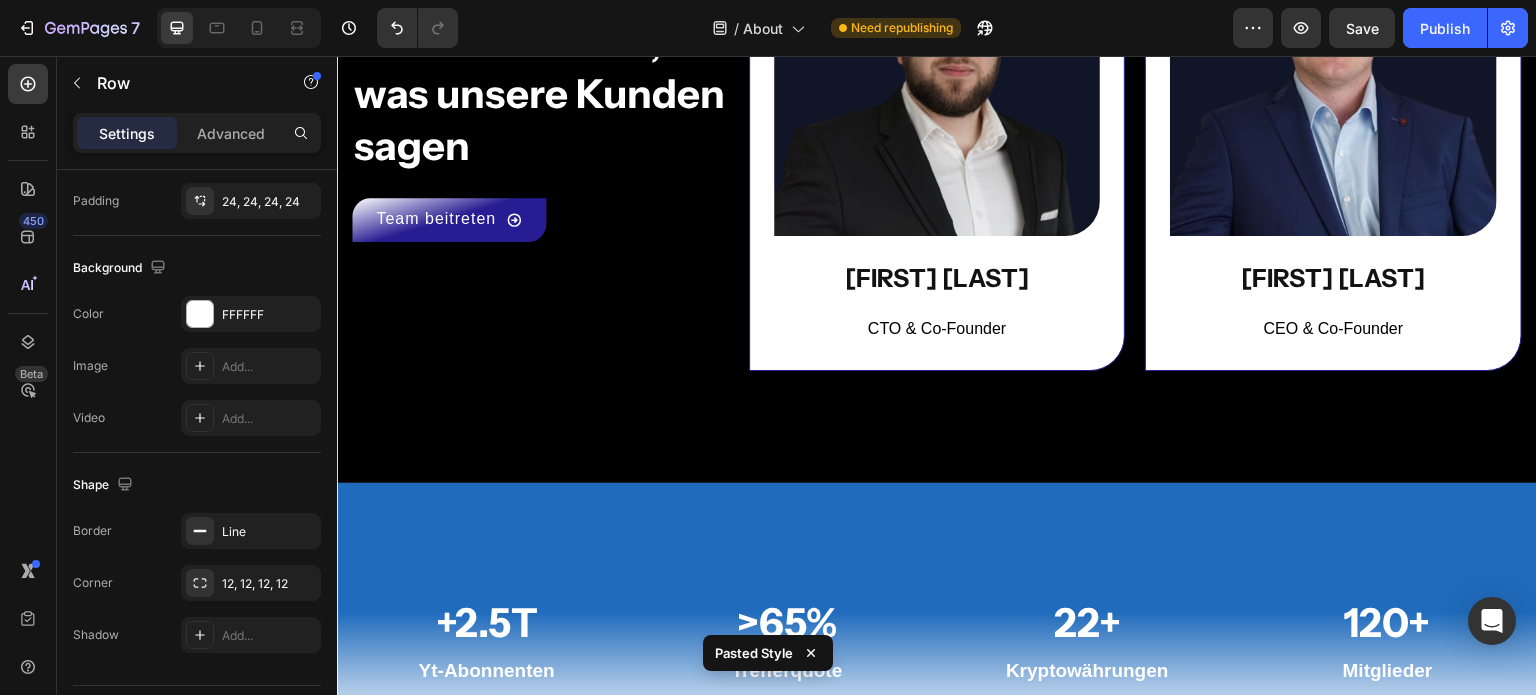 scroll, scrollTop: 2080, scrollLeft: 0, axis: vertical 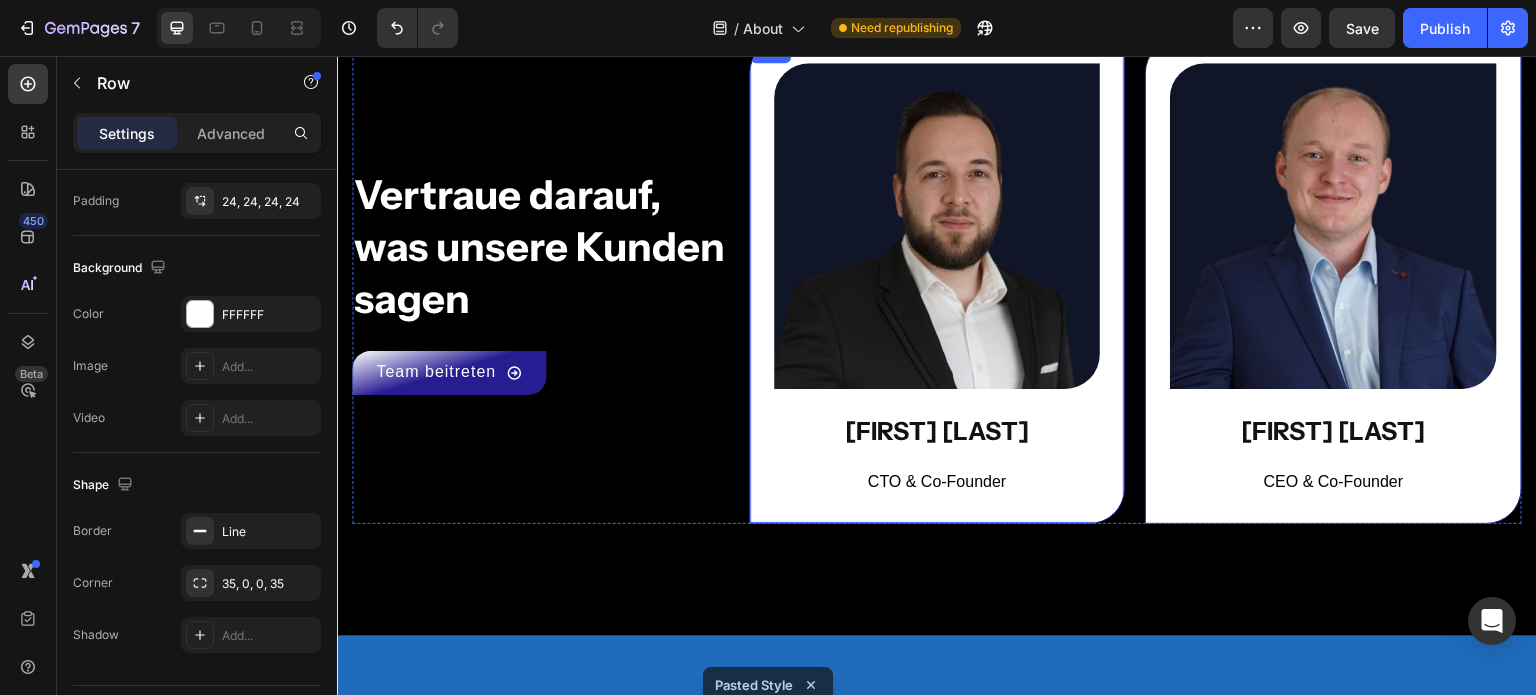 click on "Image Thomas Meßthaler Text Block CTO & Co-Founder Text block Row" at bounding box center (937, 281) 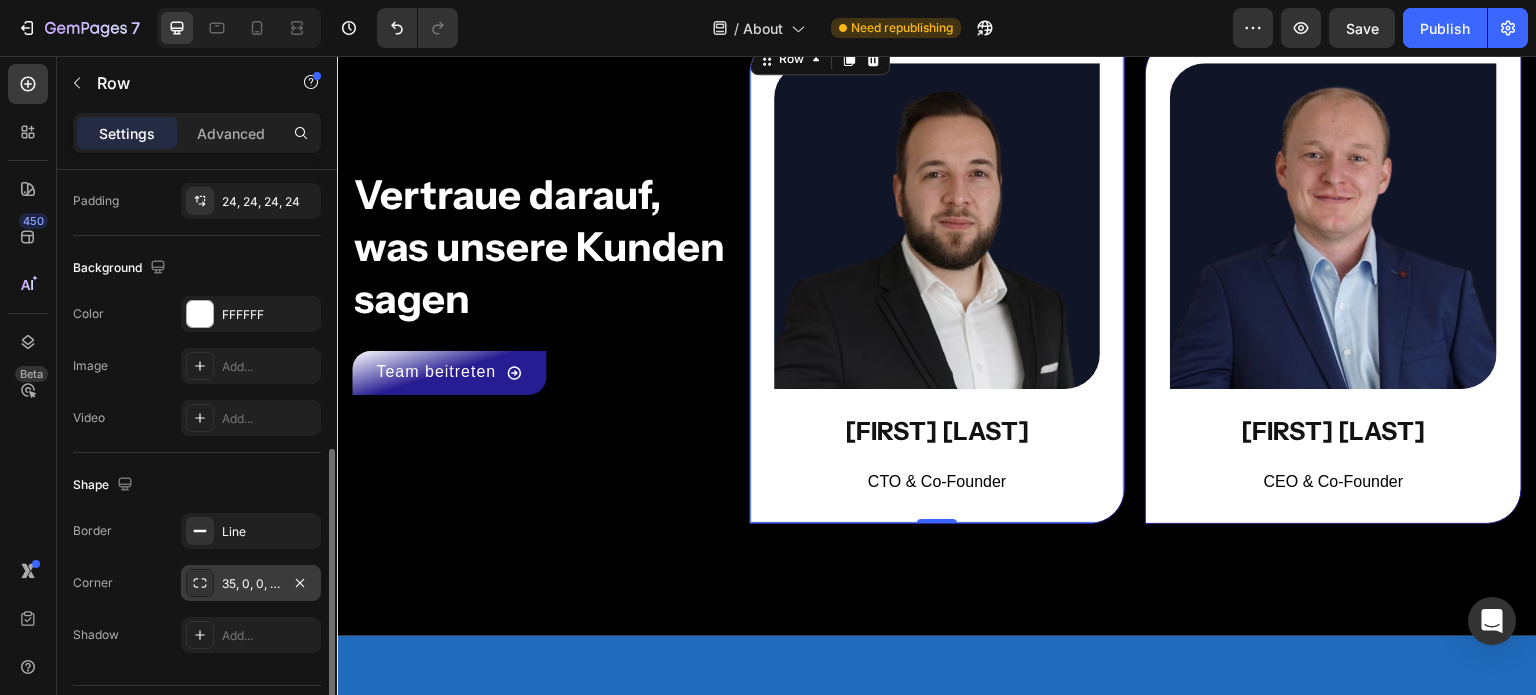 click 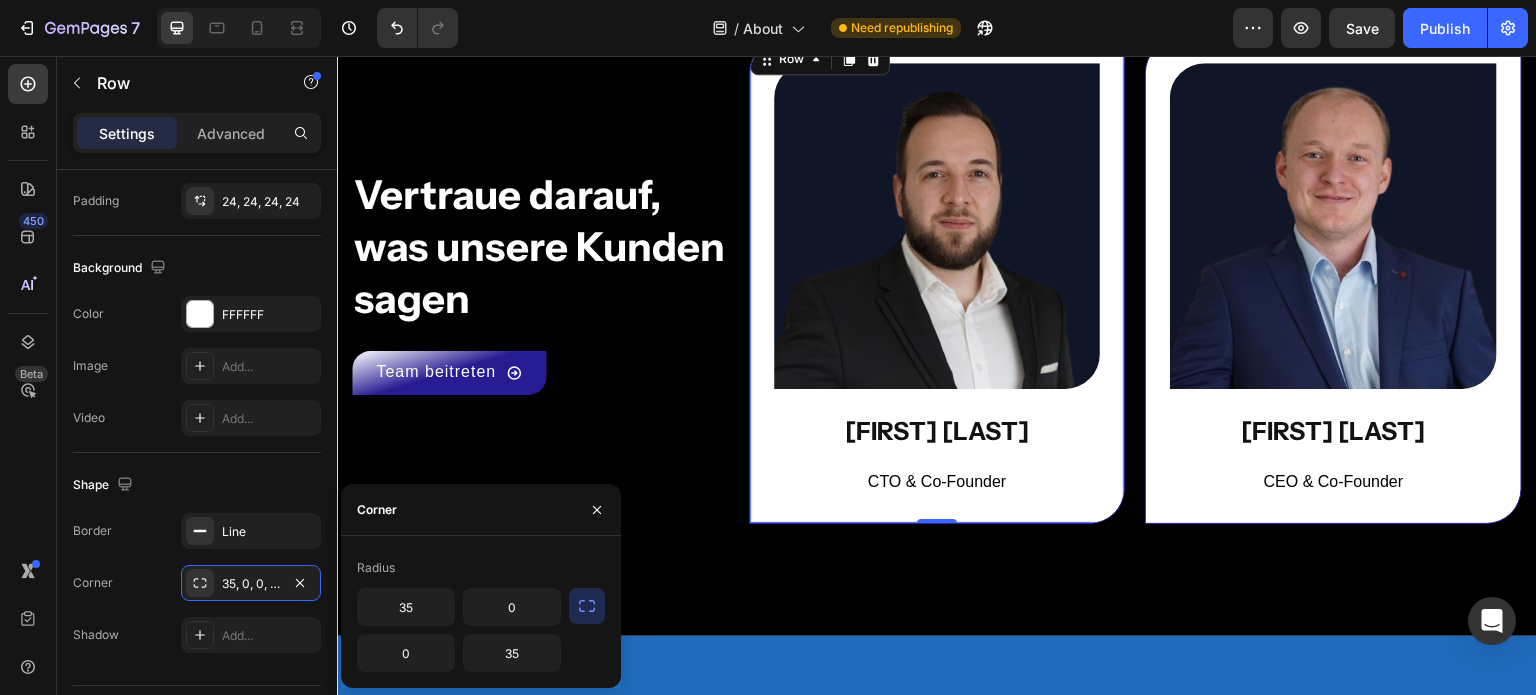 click 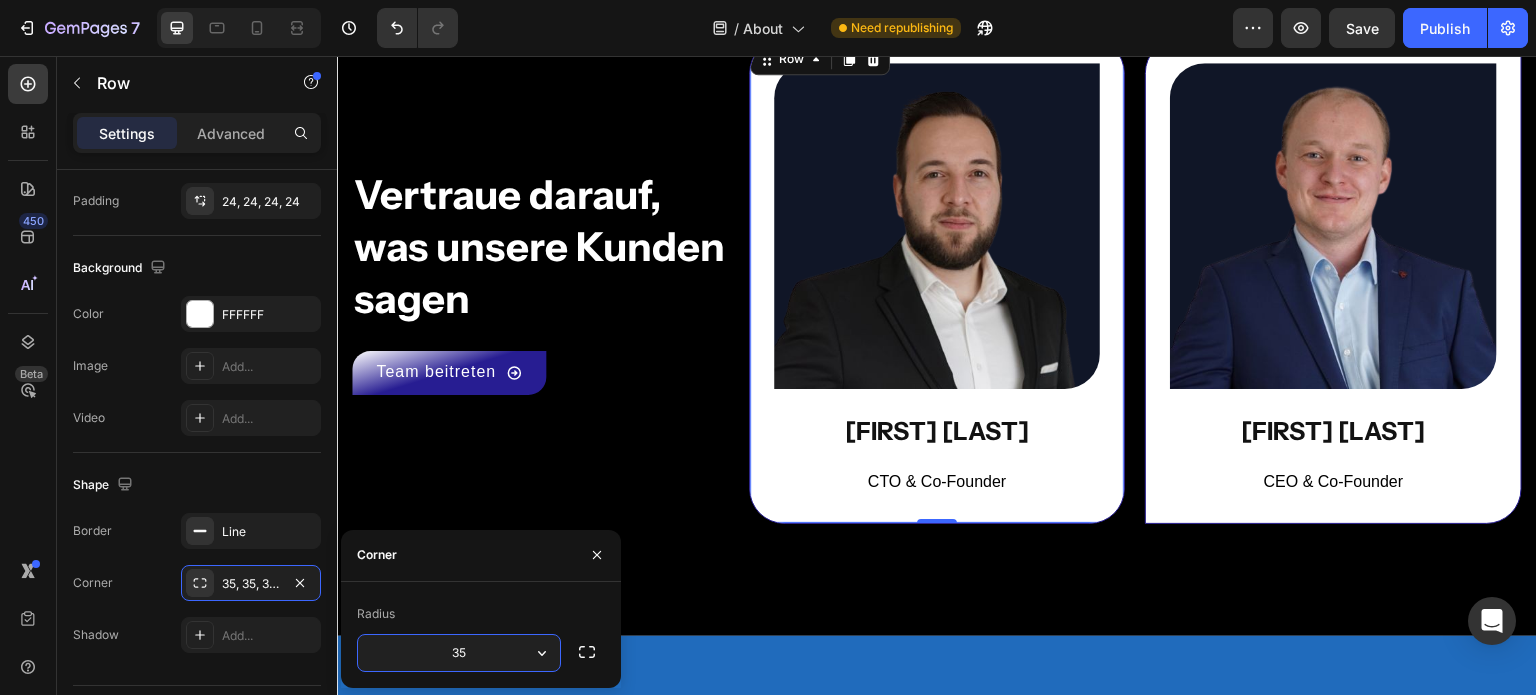 click on "35" at bounding box center [459, 653] 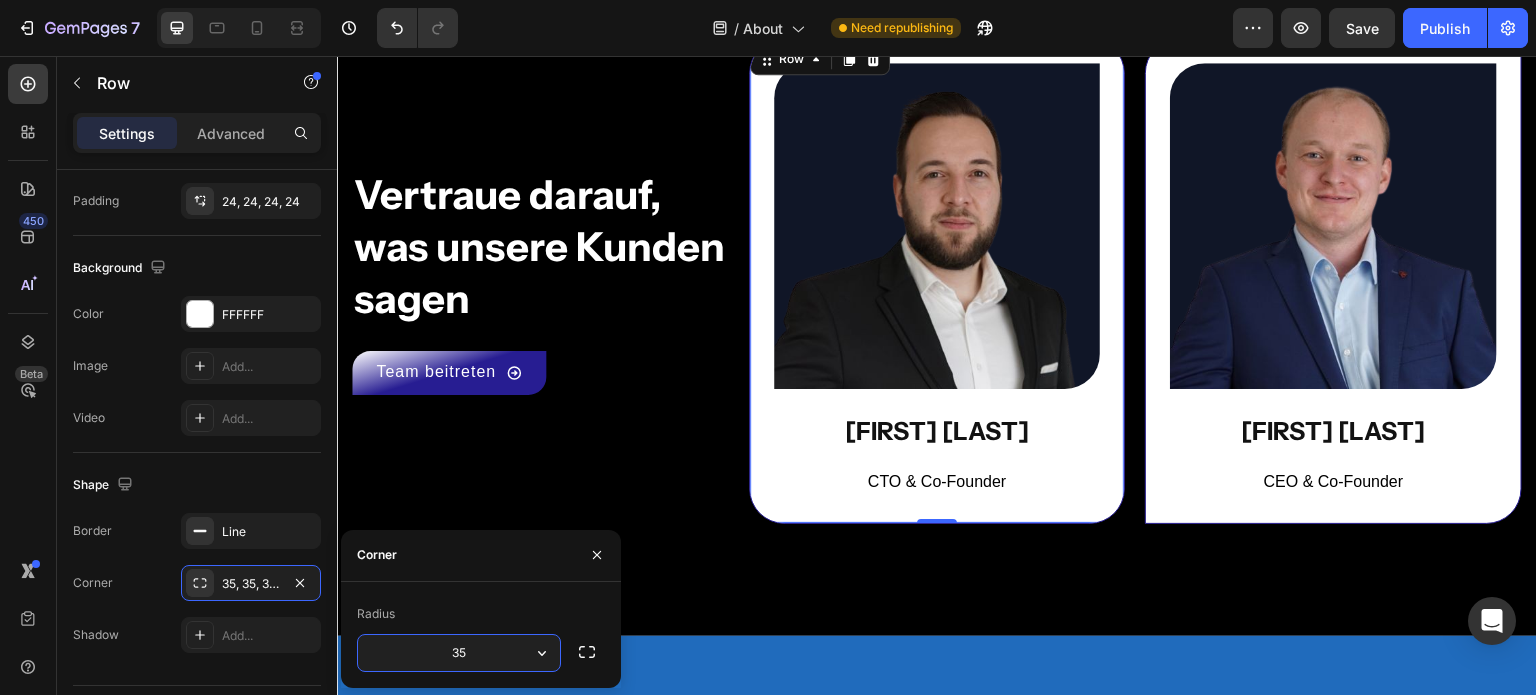 click on "35" at bounding box center [459, 653] 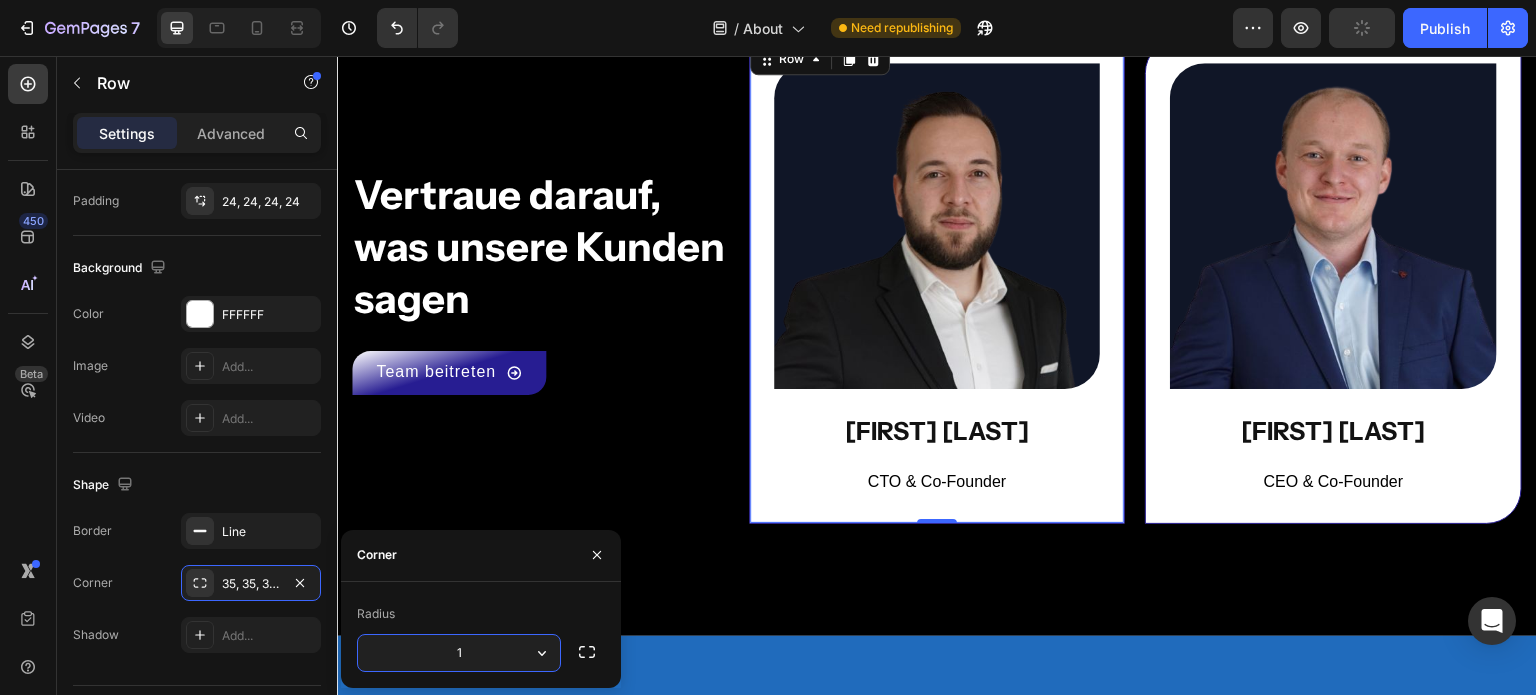 type on "12" 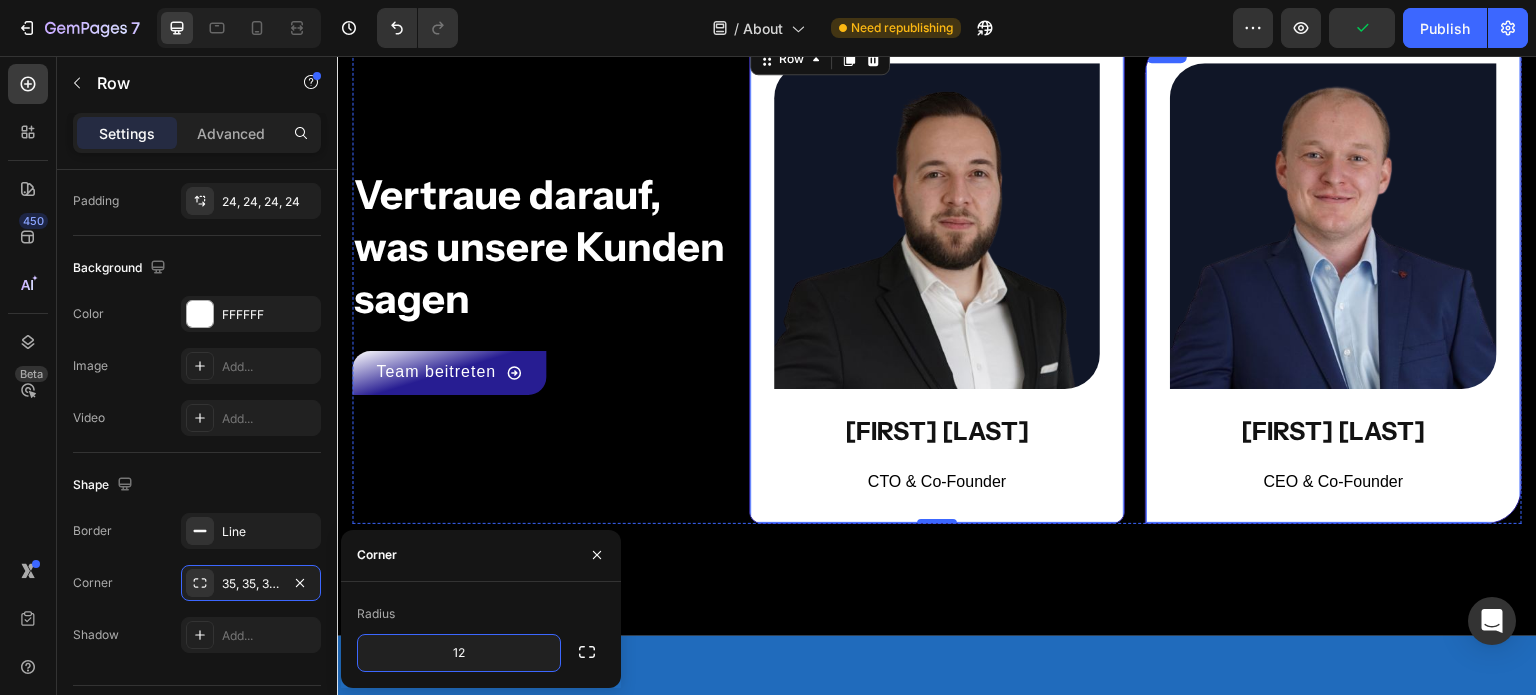 click on "Image Kevin Krippner Text Block CEO & Co-Founder Text block Row" at bounding box center (1333, 281) 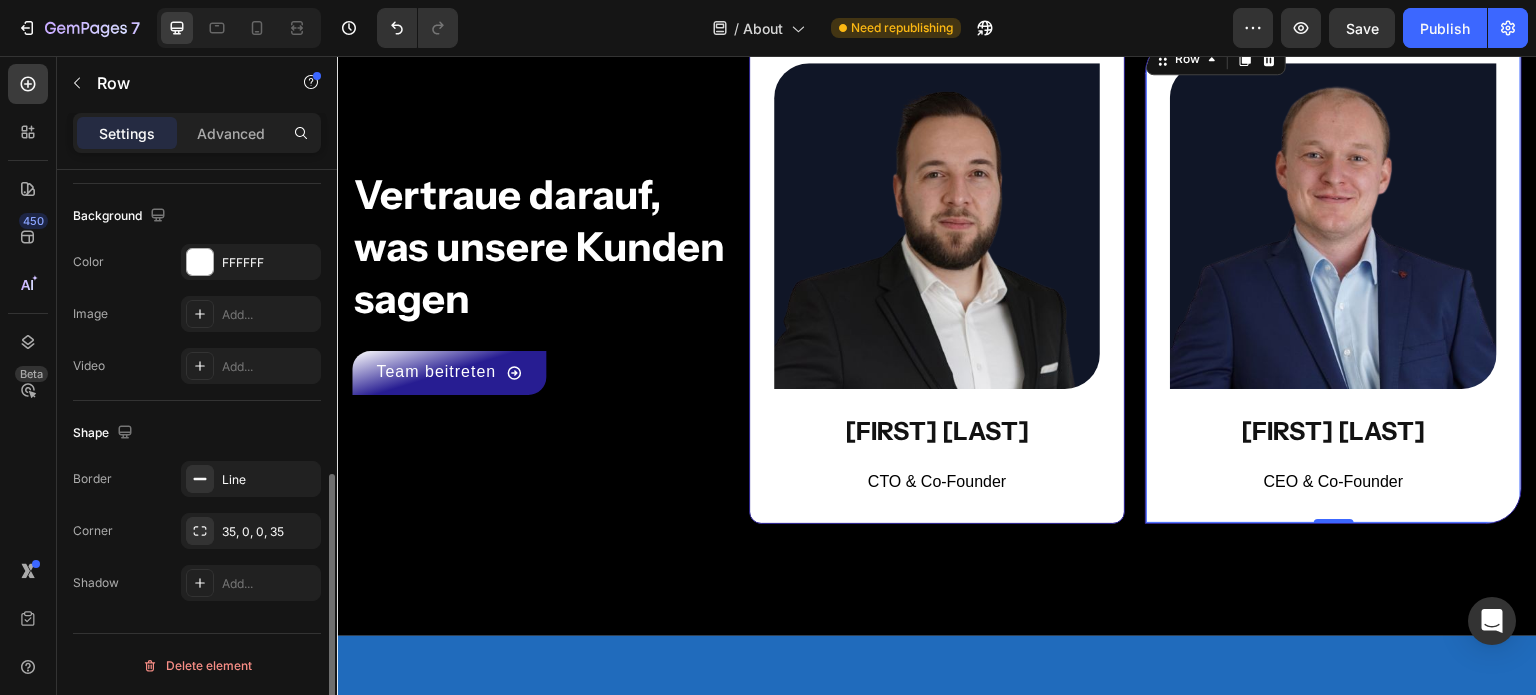 scroll, scrollTop: 636, scrollLeft: 0, axis: vertical 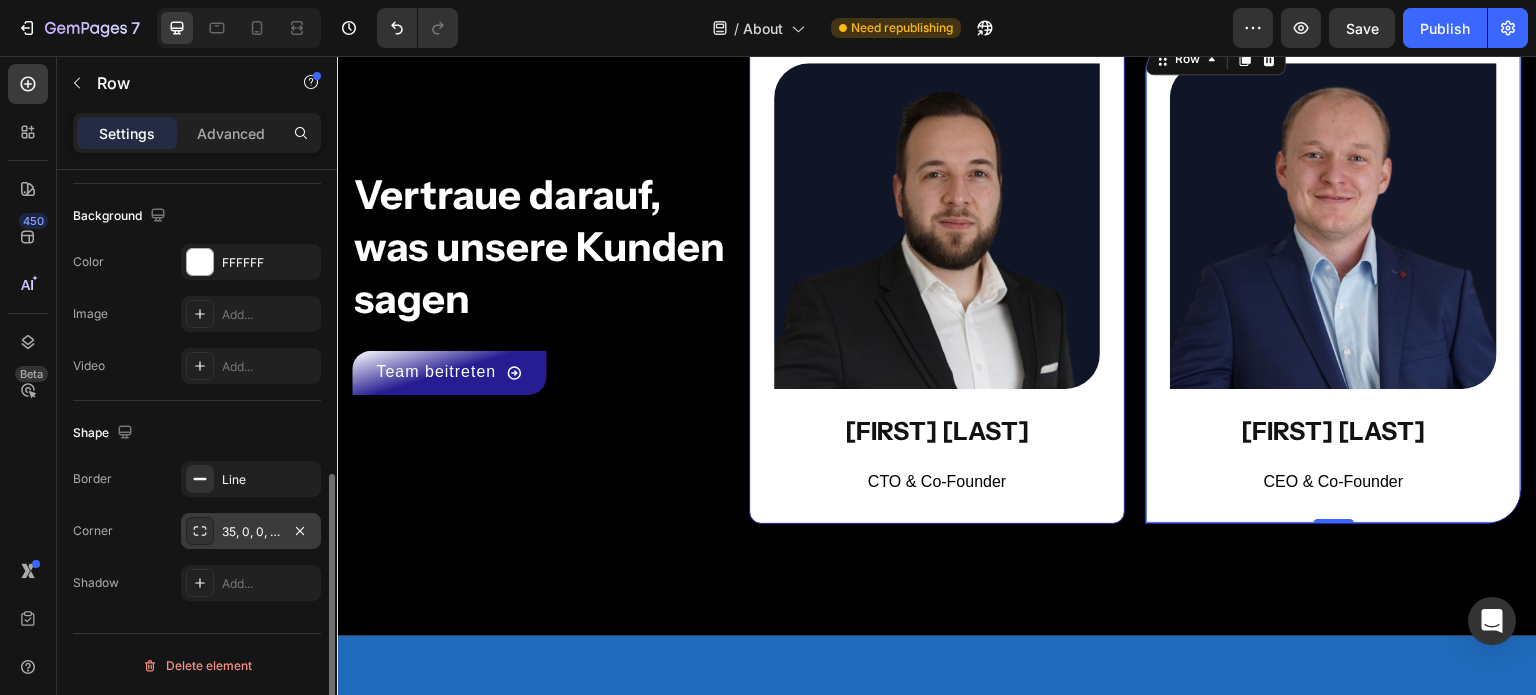 click 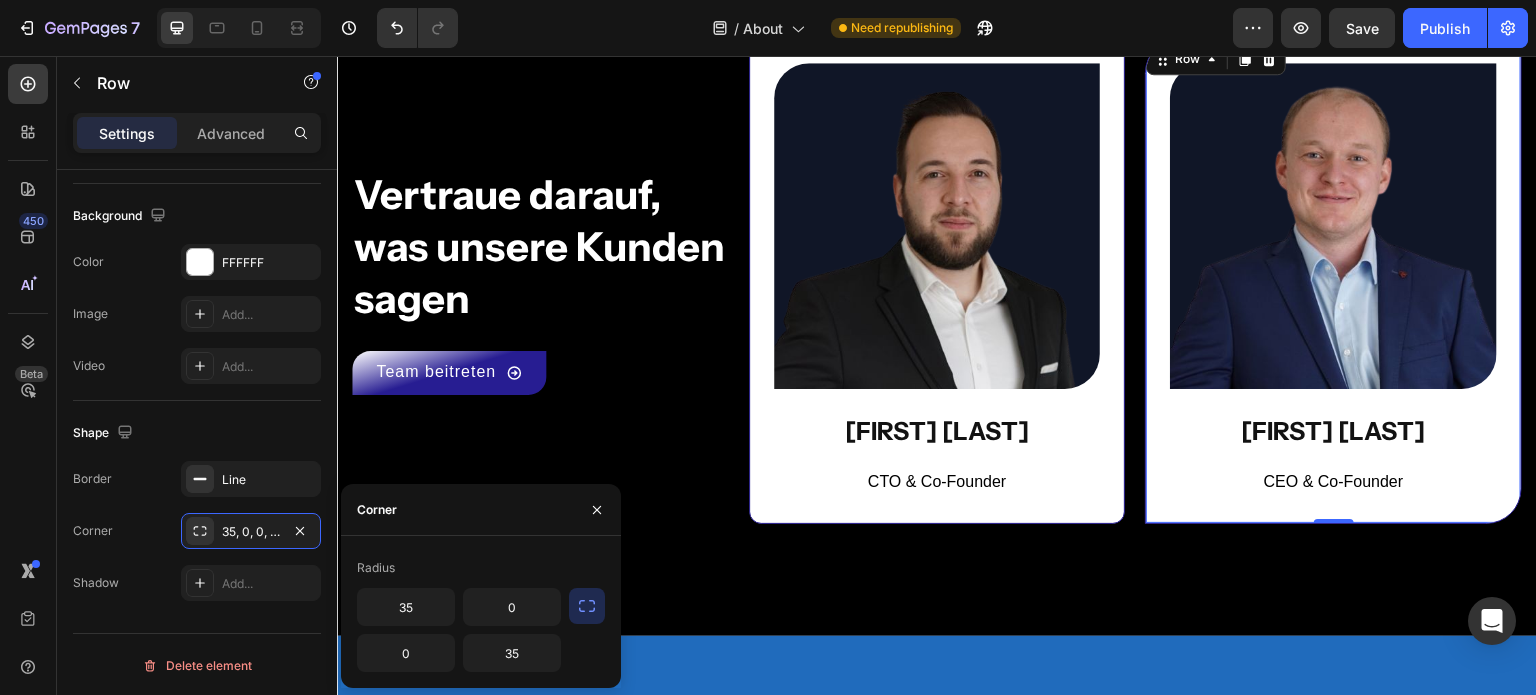 click 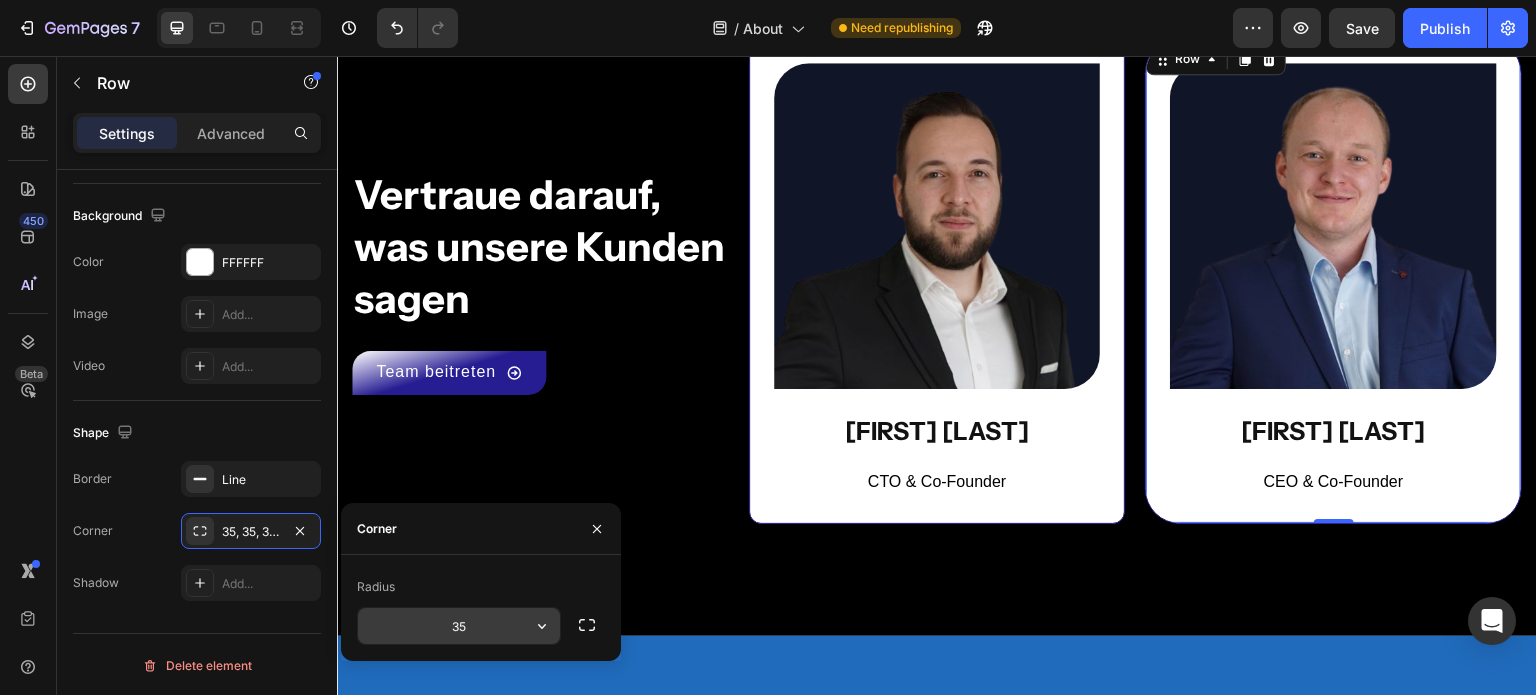 click on "35" at bounding box center (459, 626) 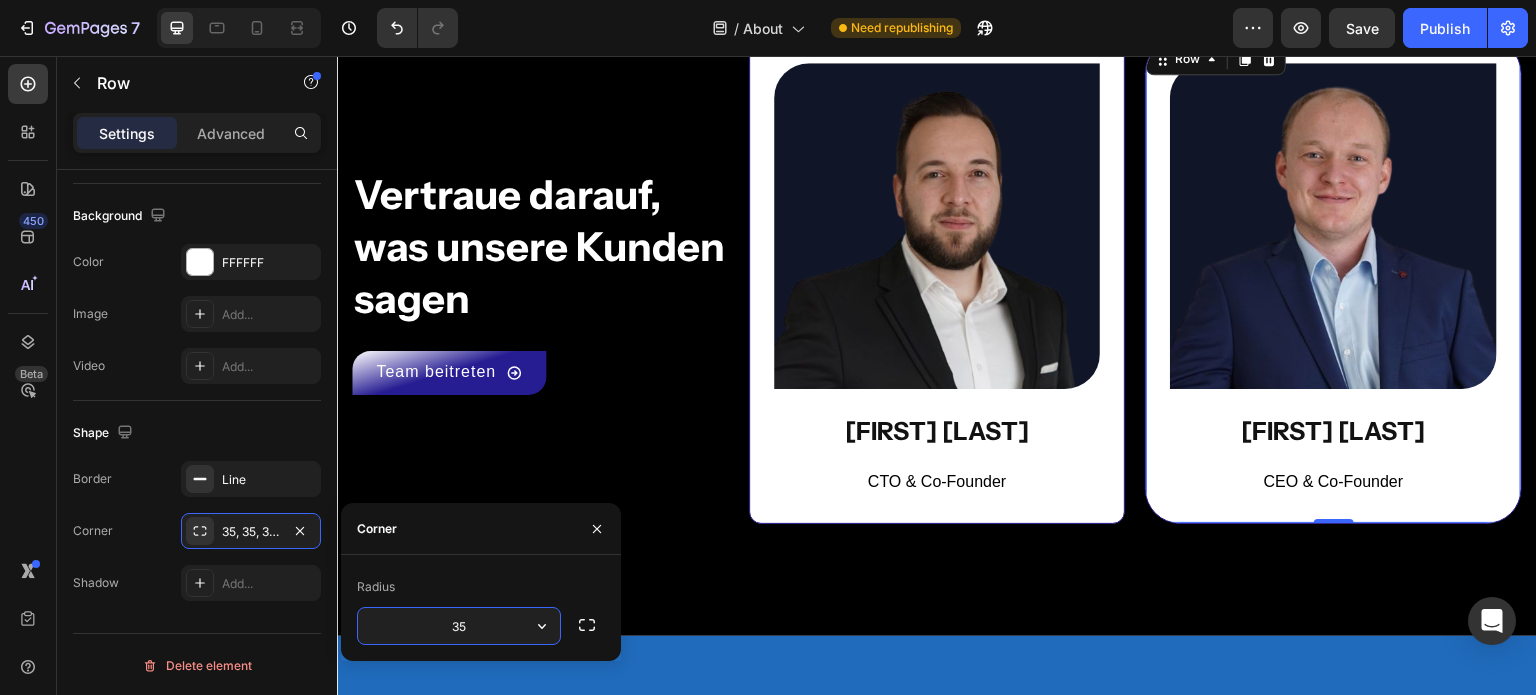 click on "35" at bounding box center (459, 626) 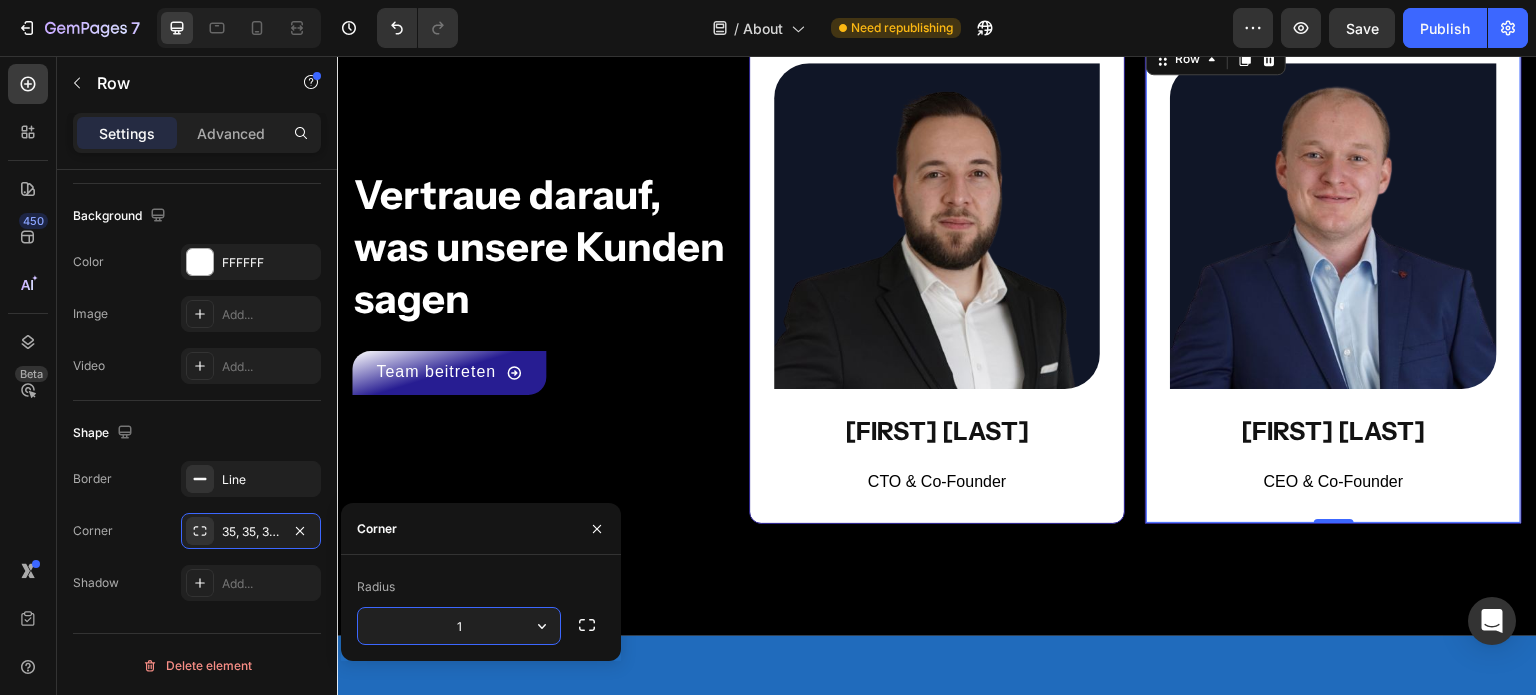 type on "12" 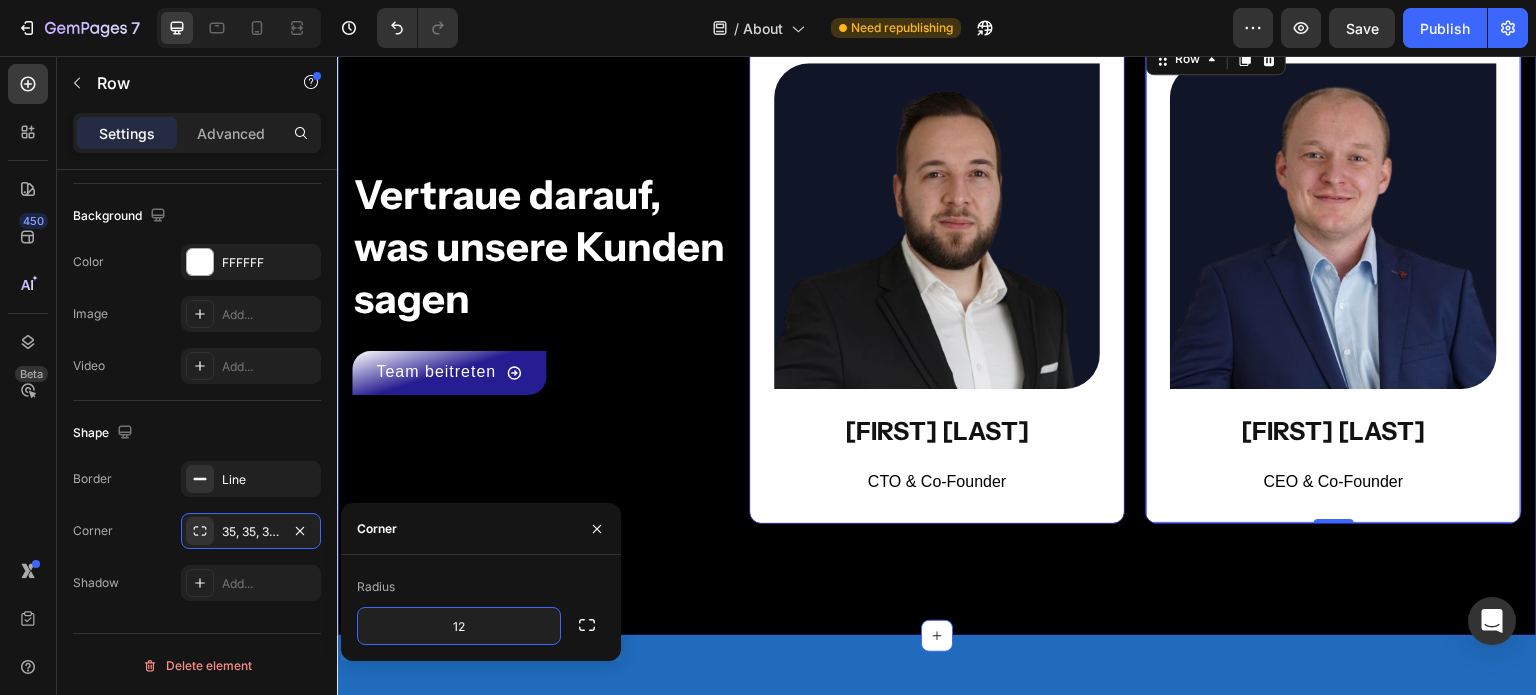 click on "Jede Geschichte startet mit einem tollen Team Heading Unser Ziel ist es, durch tiefgreifende und sorgfältige Analysen, unseren Kunden klare und verlässliche Einblicke in die dynamische Welt der digitalen Währungen zu bieten. Mit einem Team aus erfahrenen Analysten und einem umfangreichen Verständnis für die Mechanismen des Kryptomarktes, streben wir danach, sowohl Anfängern als auch erfahrenen Investoren einen entscheidenden Vorteil zu verschaffen.   Unsere Expertise in der Bewertung von Marktrends und die Fähigkeit, komplexe Daten verständlich zu präsentieren, machen KM Intelligent Investments zu einem vertrauenswürdigen Partner für alle, die in die Welt der Kryptowährungen eintauchen möchten. Text block Row Image Vertraue darauf, was unsere Kunden sagen Heading Row
Team beitreten Button Image Thomas Meßthaler Text Block CTO & Co-Founder Text block Row Image Kevin Krippner Text Block CEO & Co-Founder Text block Row   0 Row Row Section 2" at bounding box center [937, -324] 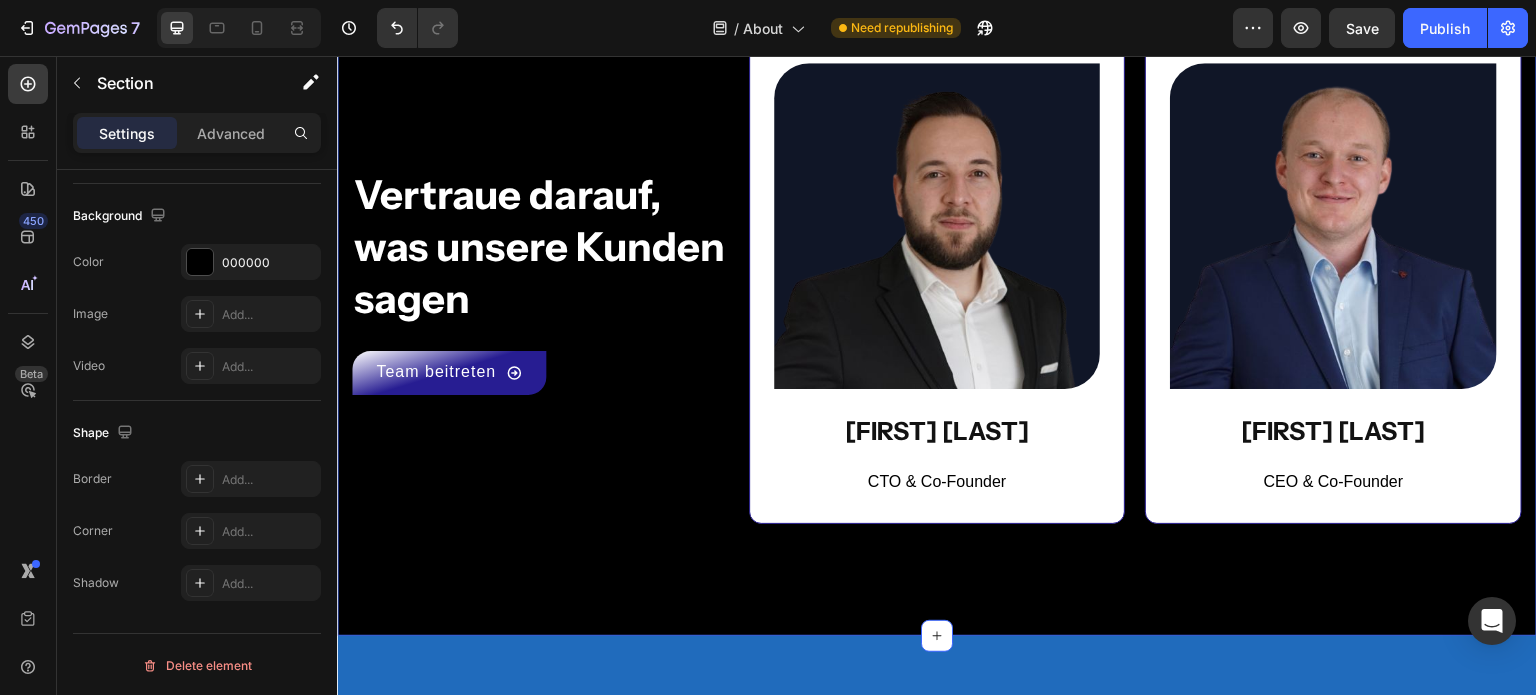 scroll, scrollTop: 0, scrollLeft: 0, axis: both 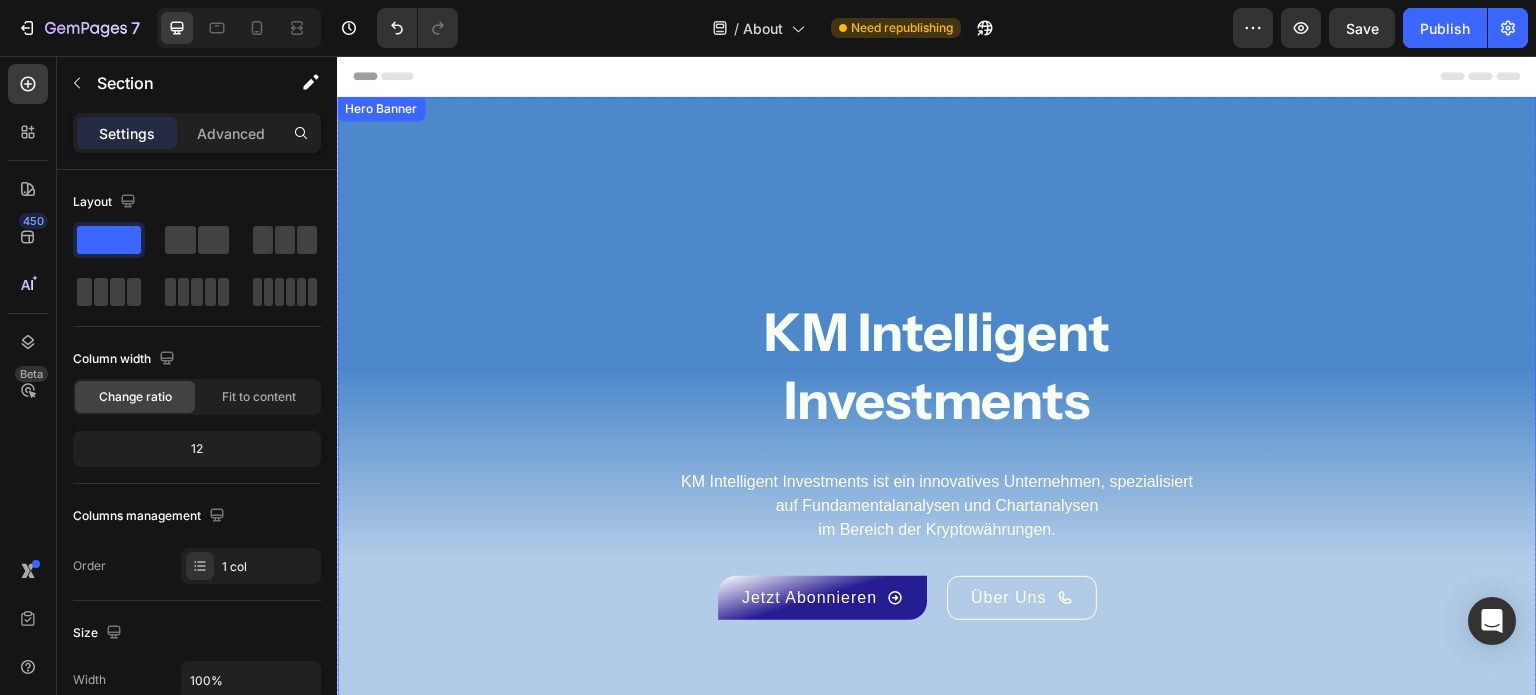 click on "KM Intelligent Investments Heading KM Intelligent Investments ist ein innovatives Unternehmen, spezialisiert  auf Fundamentalanalysen und Chartanalysen  im Bereich der Kryptowährungen. Text Block
Jetzt Abonnieren Button
Über Uns Button Row Row" at bounding box center [937, 358] 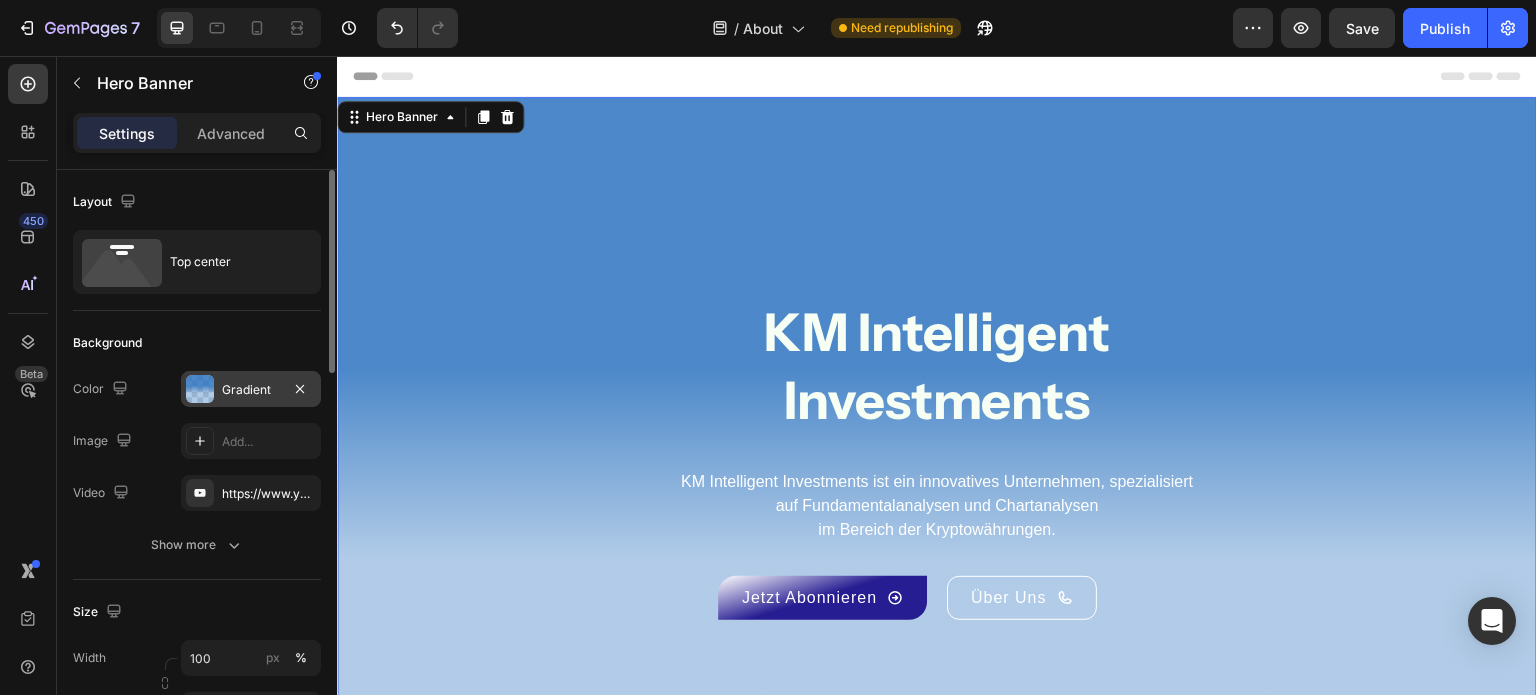 click at bounding box center (200, 389) 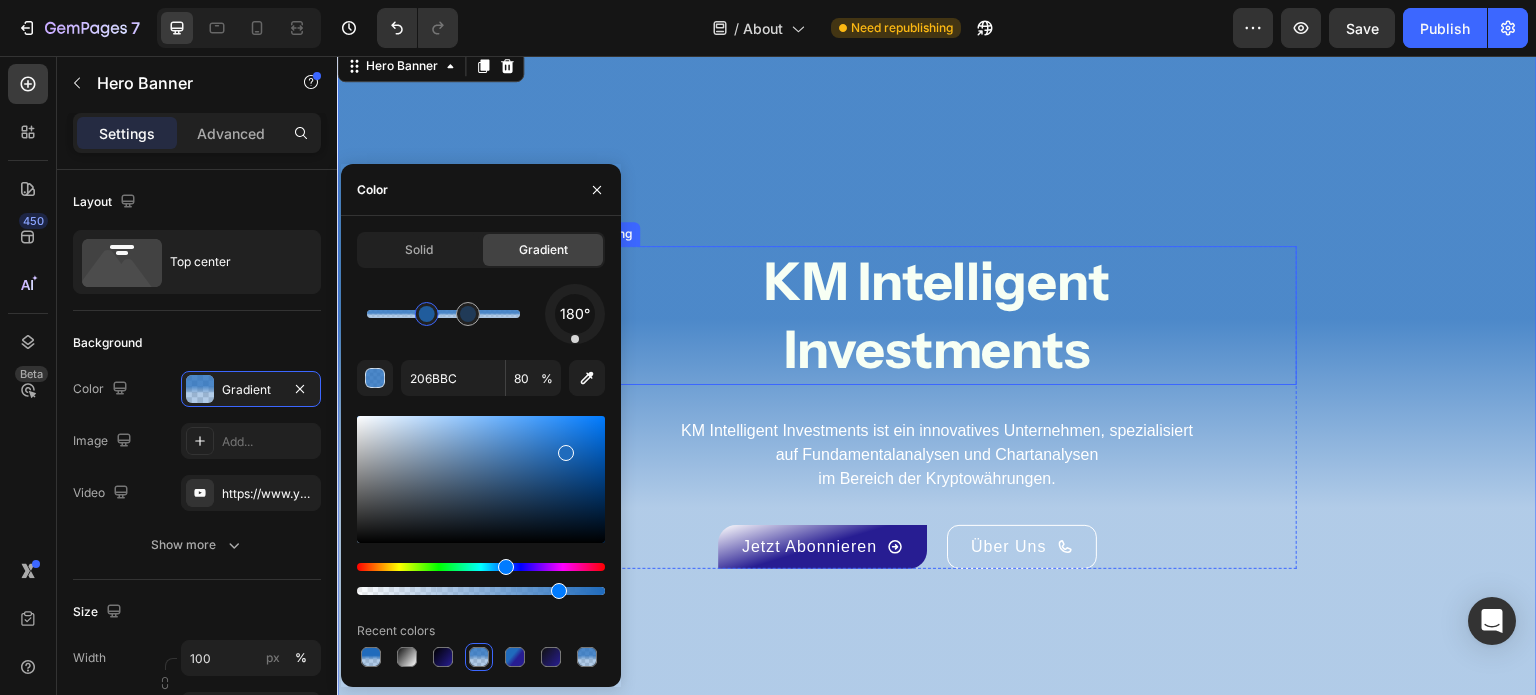 scroll, scrollTop: 52, scrollLeft: 0, axis: vertical 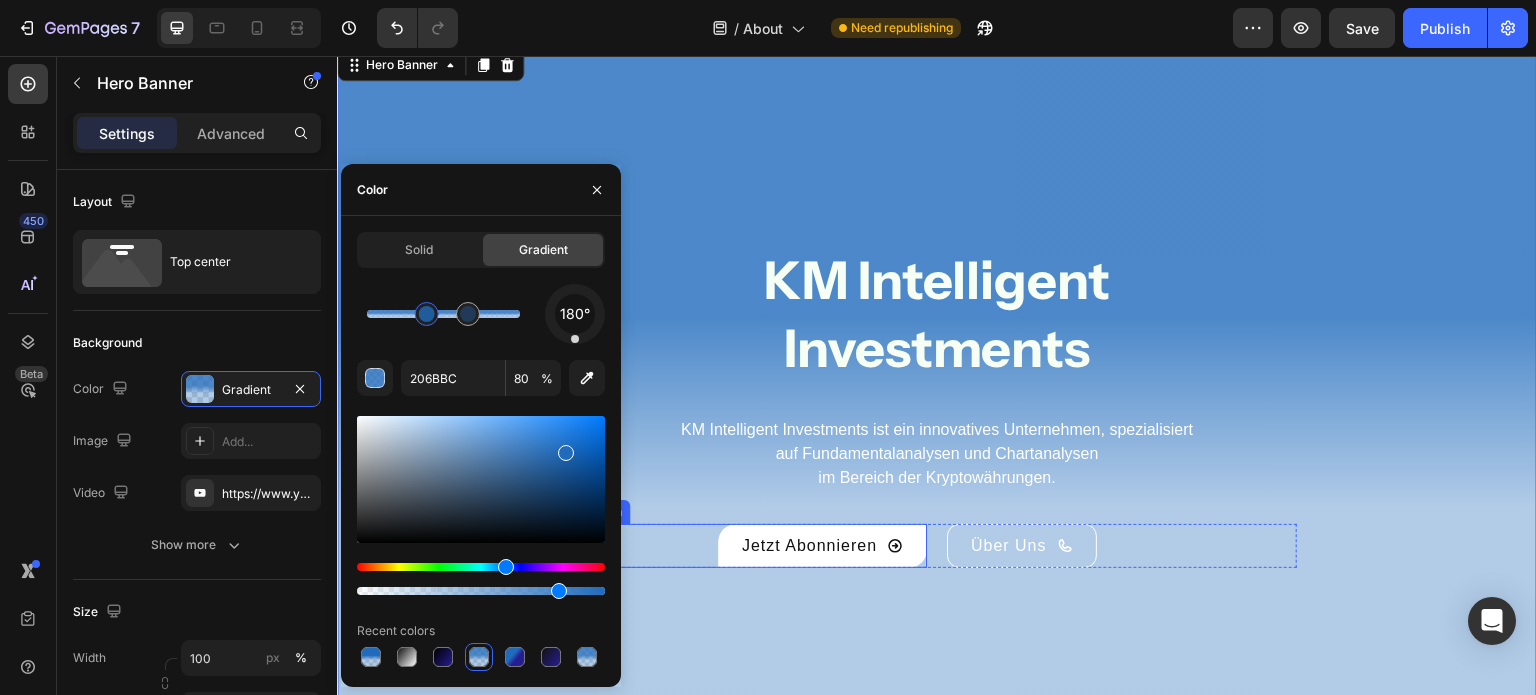 click on "Jetzt Abonnieren" at bounding box center (822, 546) 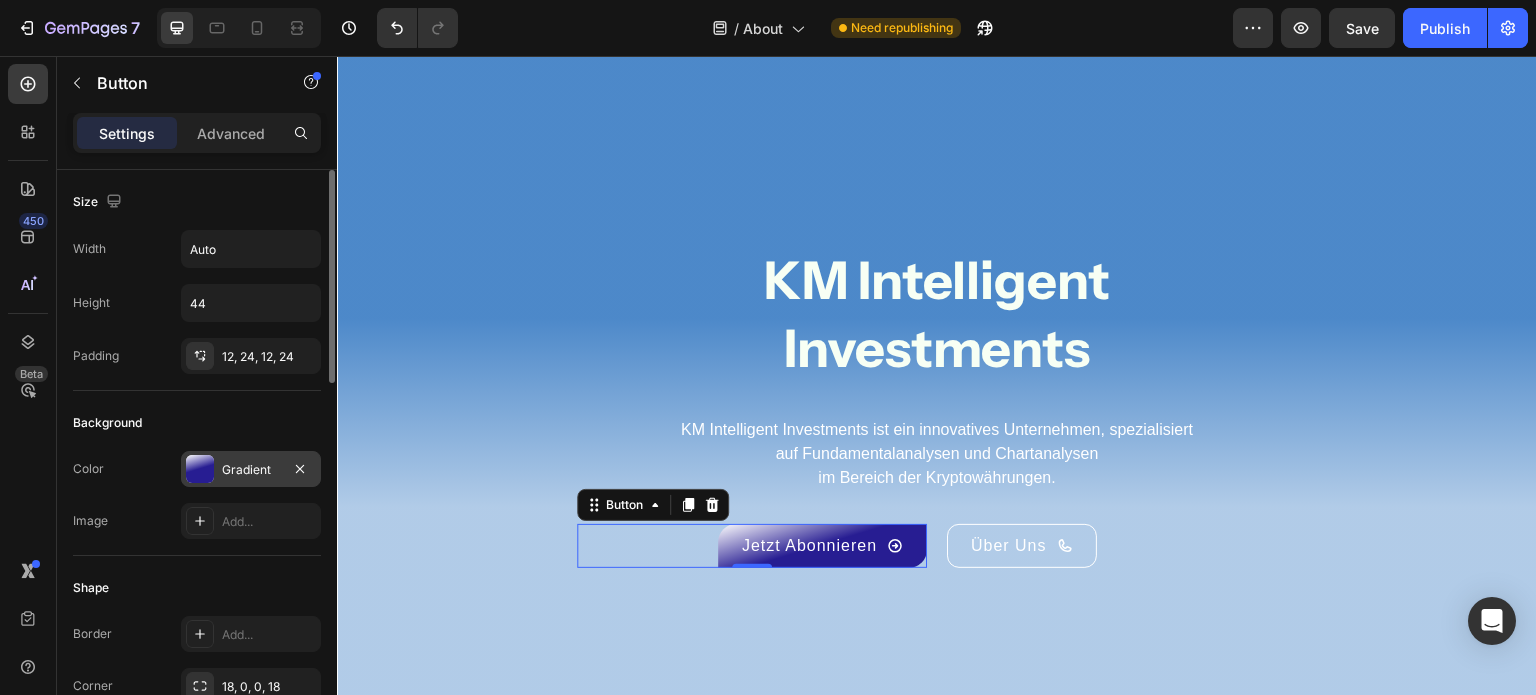 click at bounding box center (200, 469) 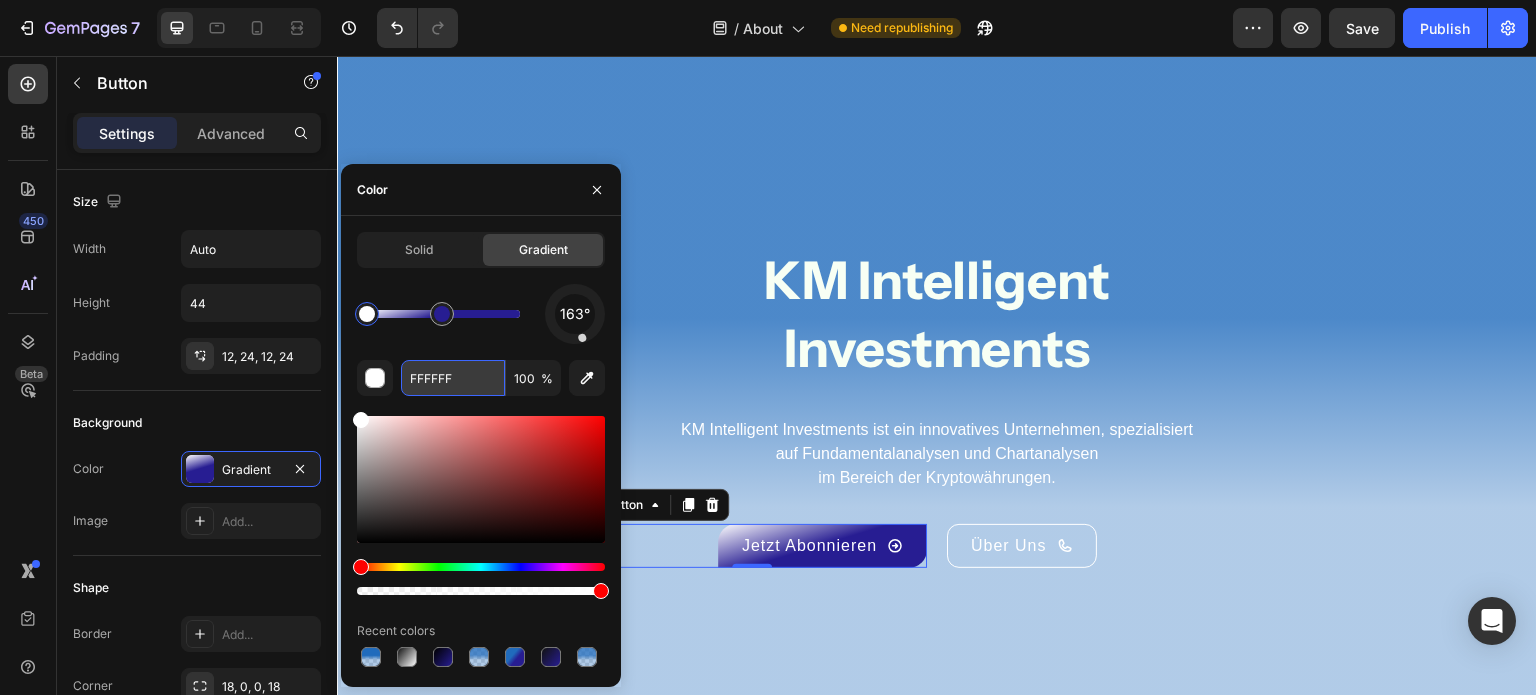 click on "FFFFFF" at bounding box center [453, 378] 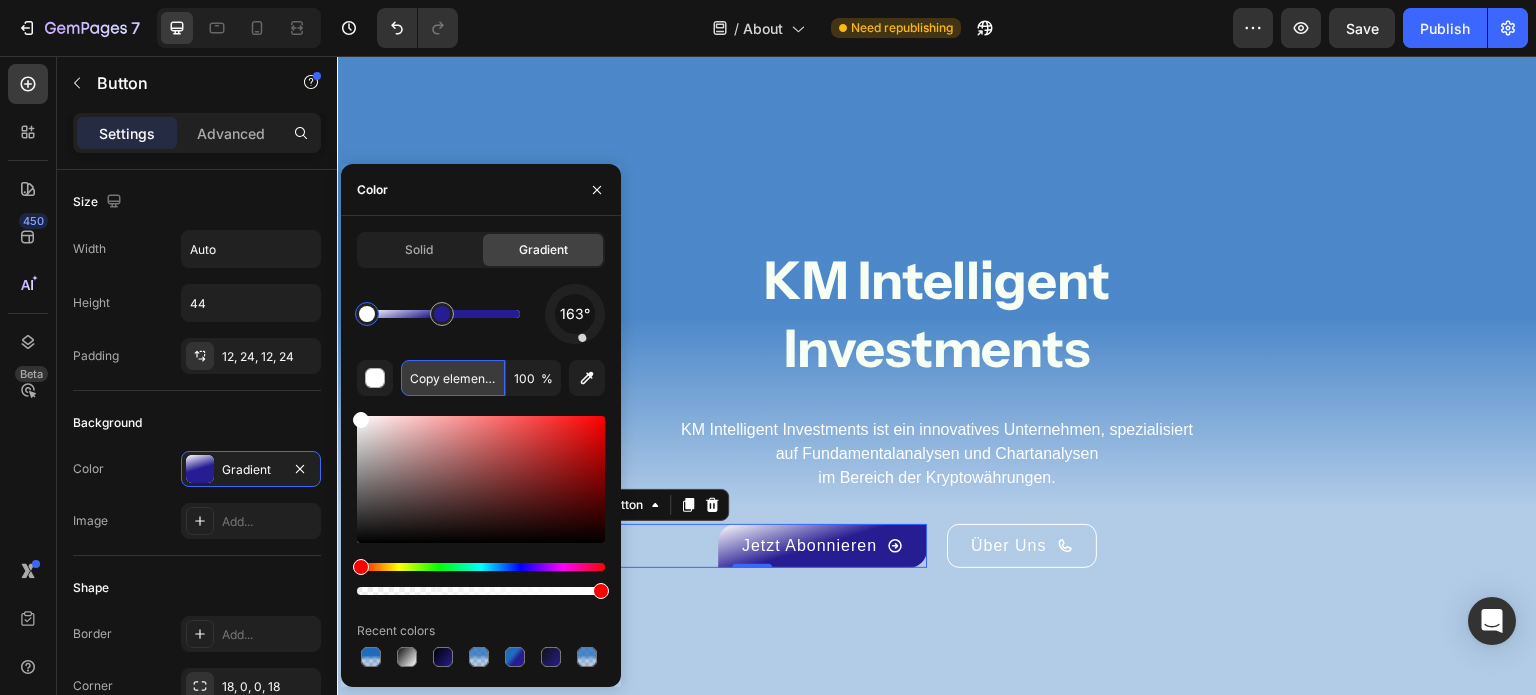 scroll, scrollTop: 0, scrollLeft: 90, axis: horizontal 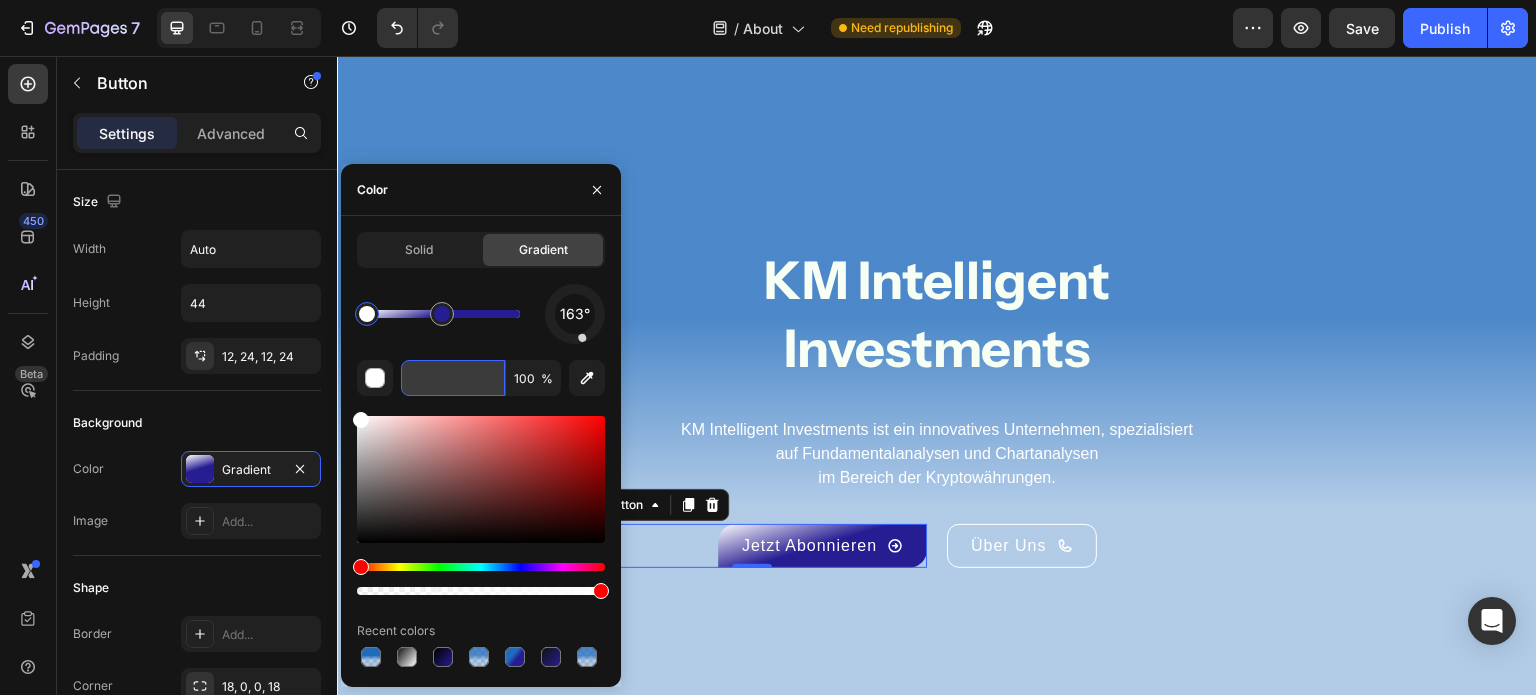type on "FFFFFF" 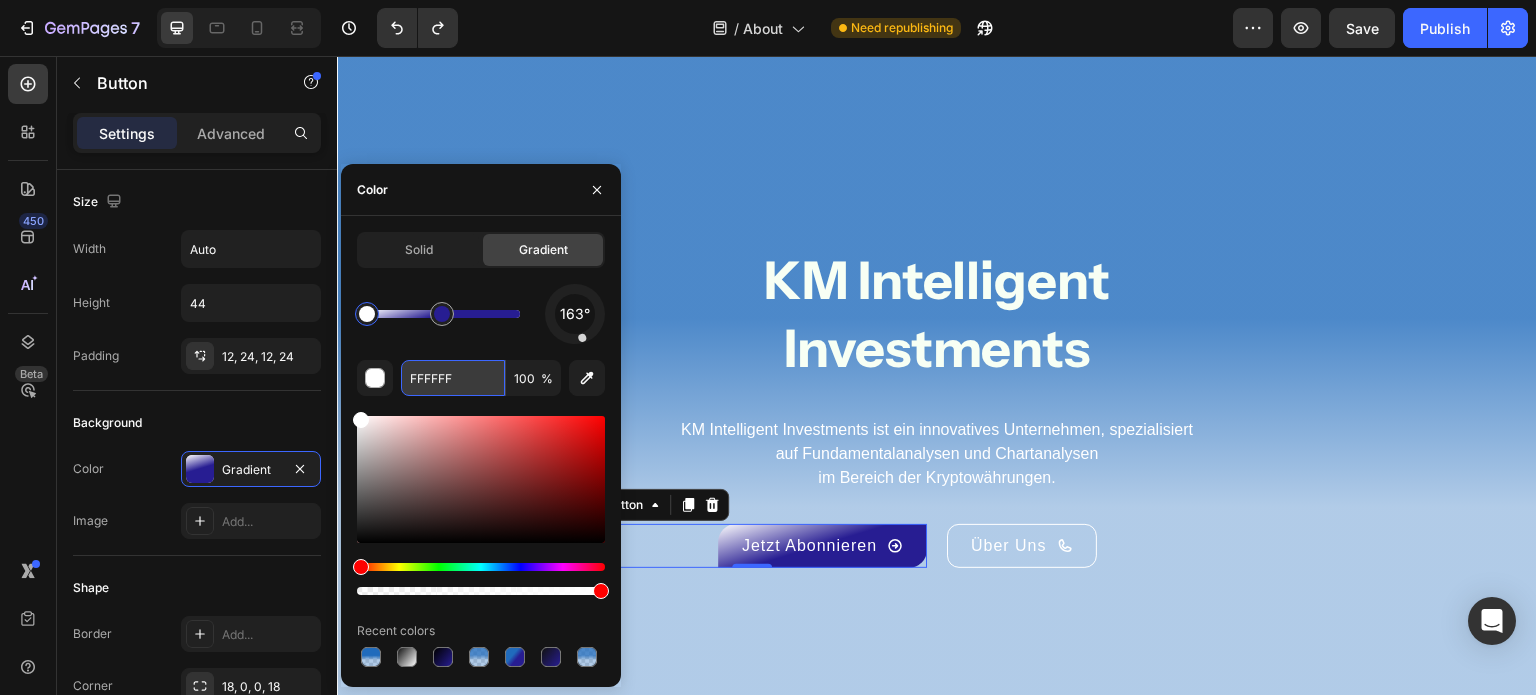 scroll, scrollTop: 0, scrollLeft: 0, axis: both 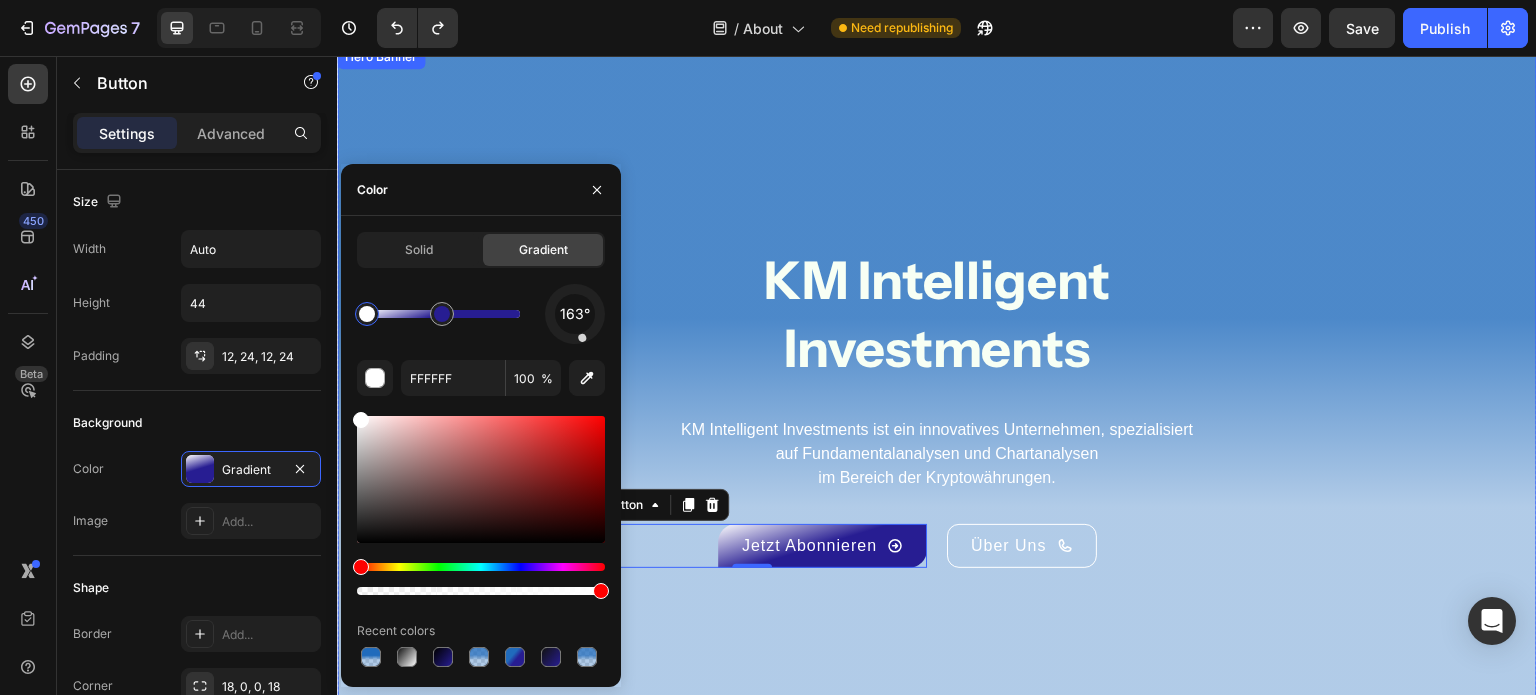 click on "KM Intelligent Investments Heading KM Intelligent Investments ist ein innovatives Unternehmen, spezialisiert  auf Fundamentalanalysen und Chartanalysen  im Bereich der Kryptowährungen. Text Block
Jetzt Abonnieren Button   0
Über Uns Button Row Row" at bounding box center [937, 306] 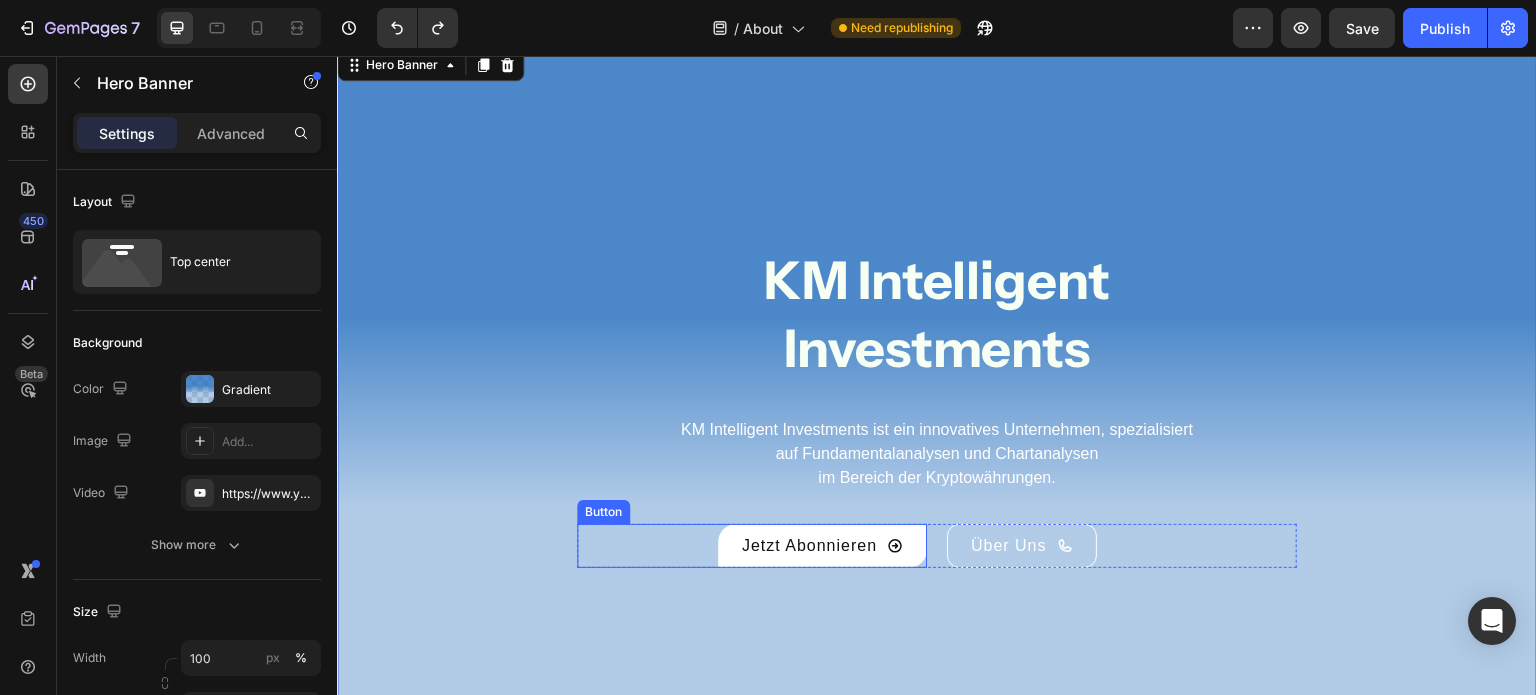 click on "Jetzt Abonnieren" at bounding box center (822, 546) 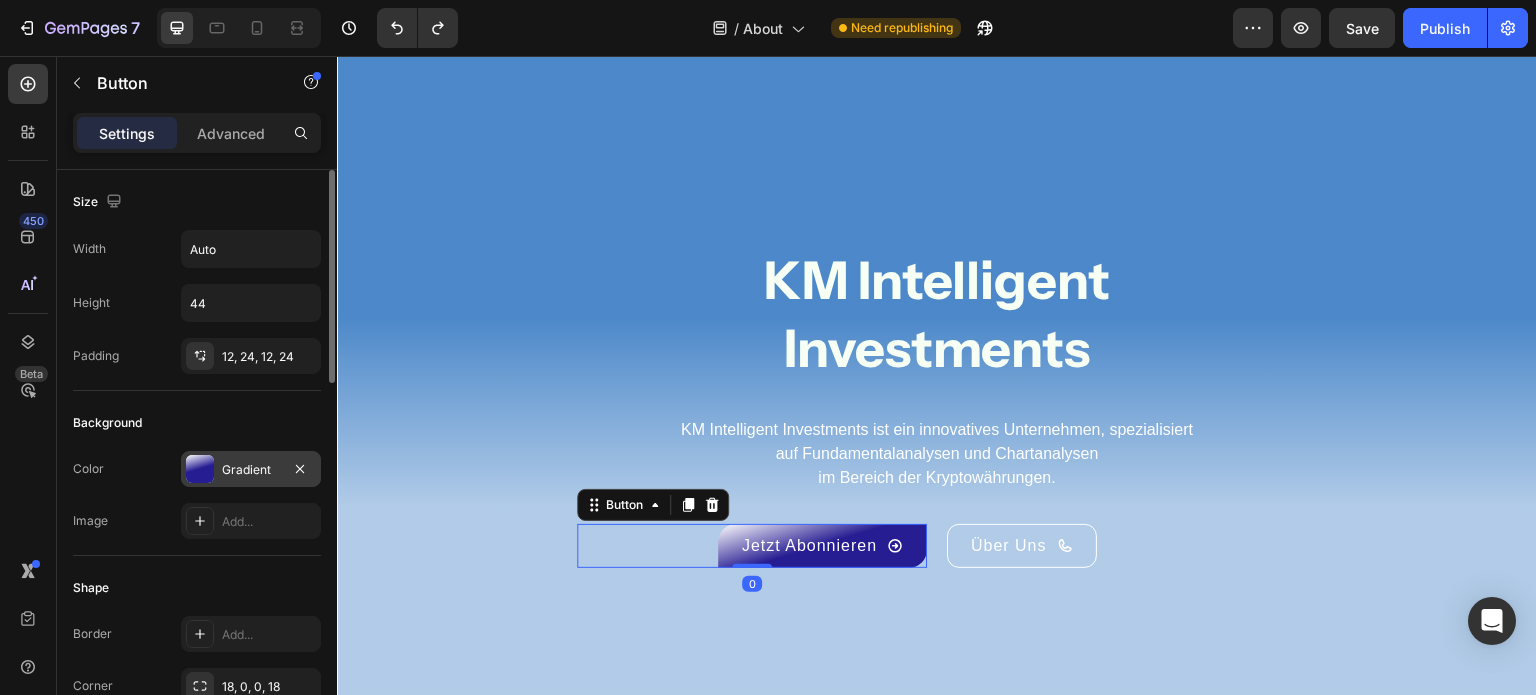 click at bounding box center (200, 469) 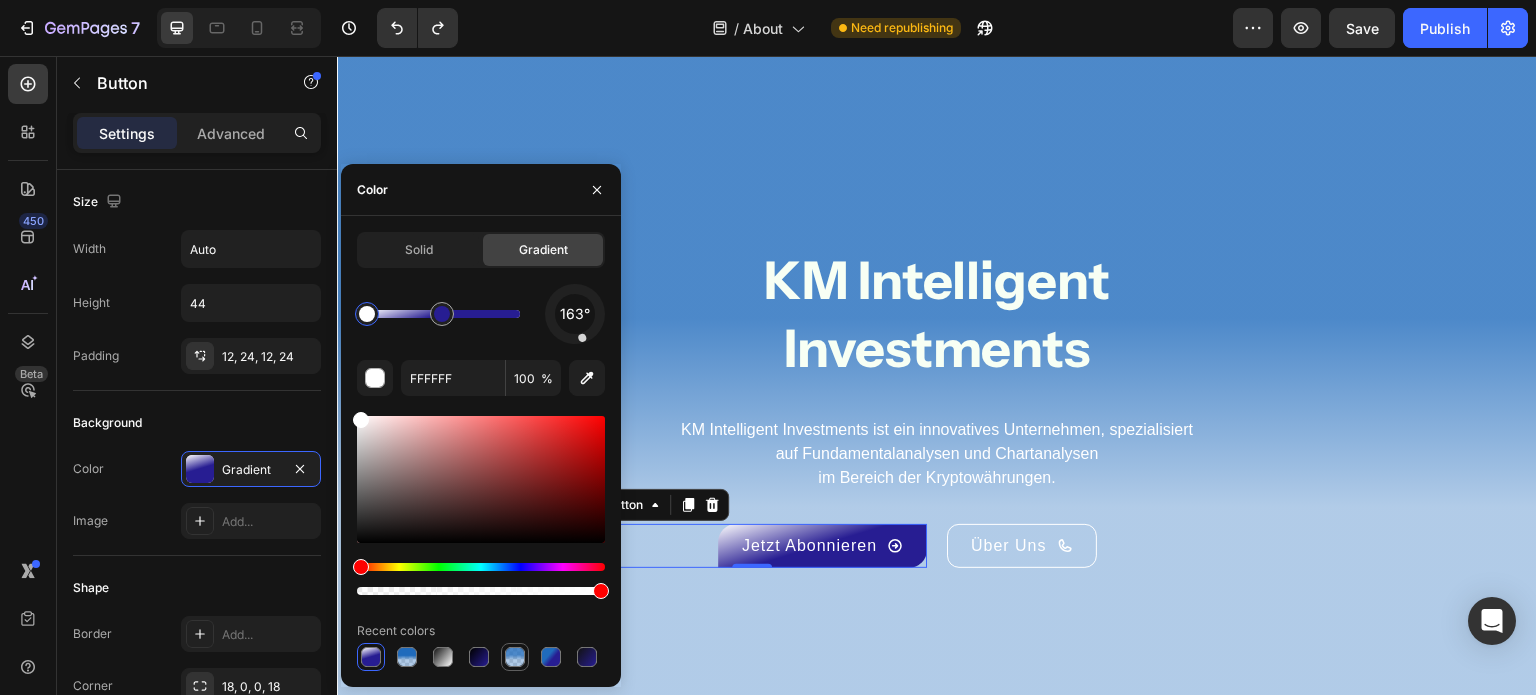 click at bounding box center [515, 657] 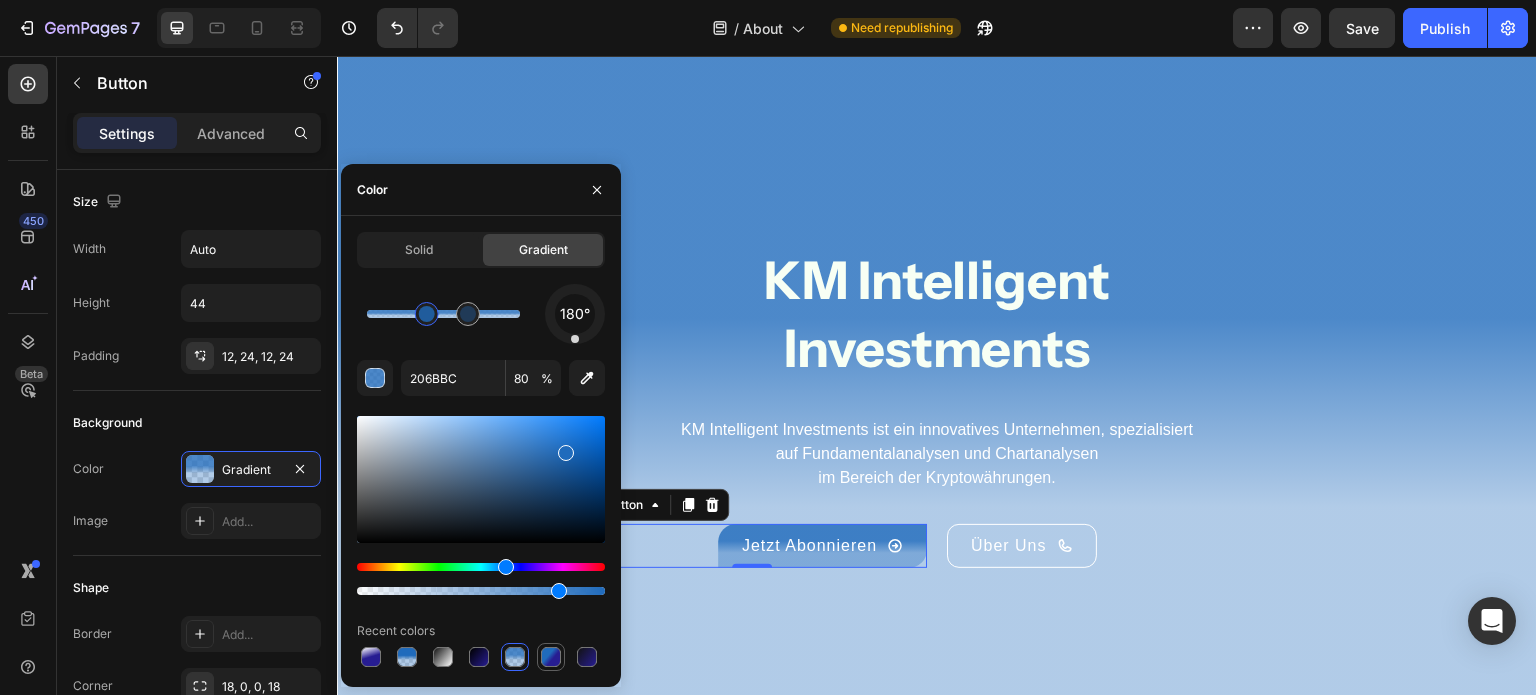 click at bounding box center (551, 657) 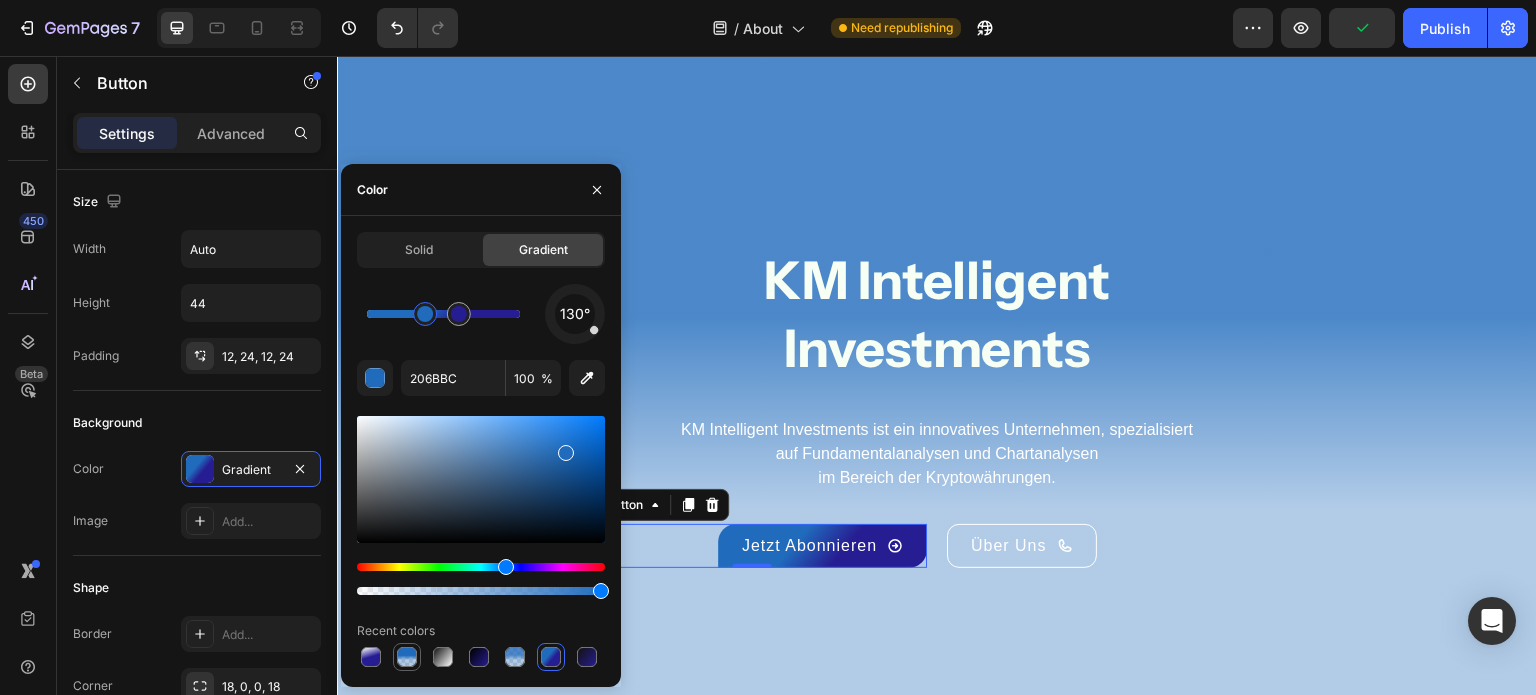 click at bounding box center (407, 657) 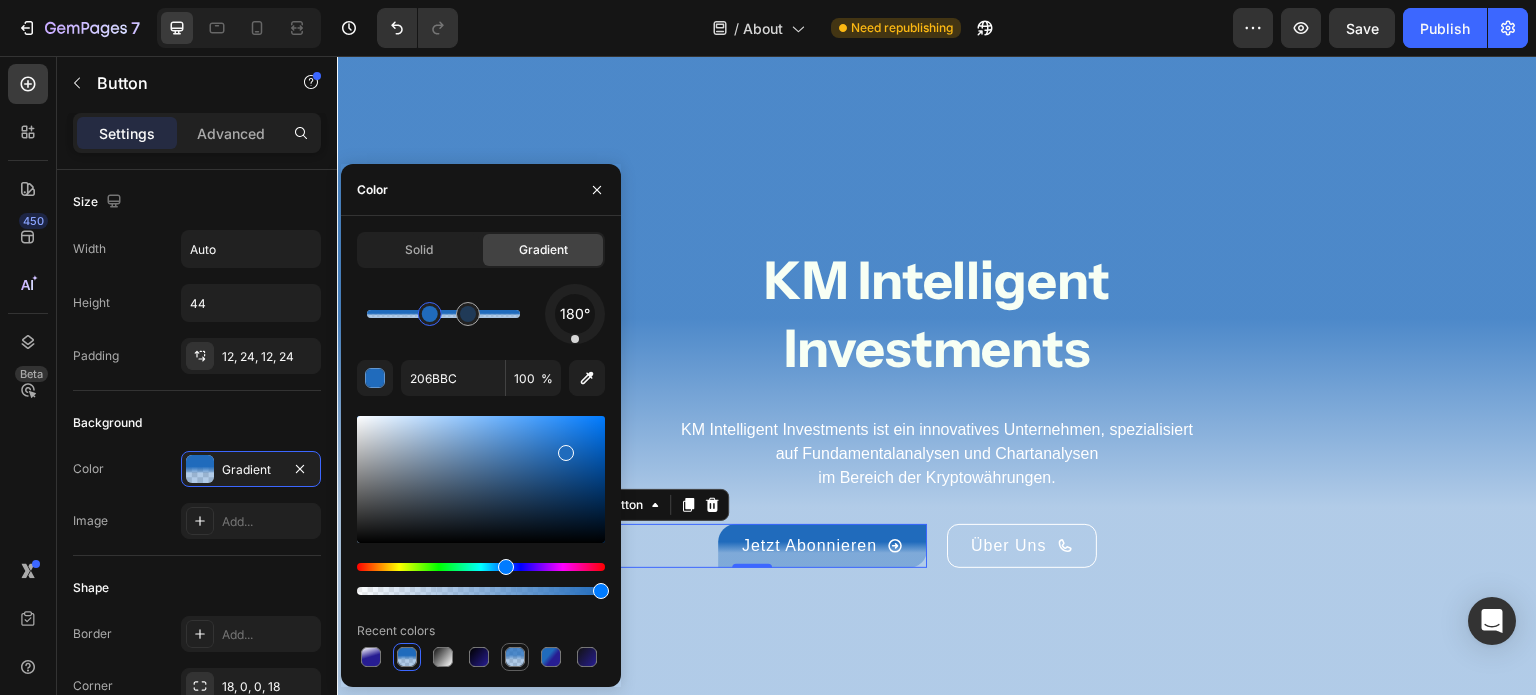 click at bounding box center [515, 657] 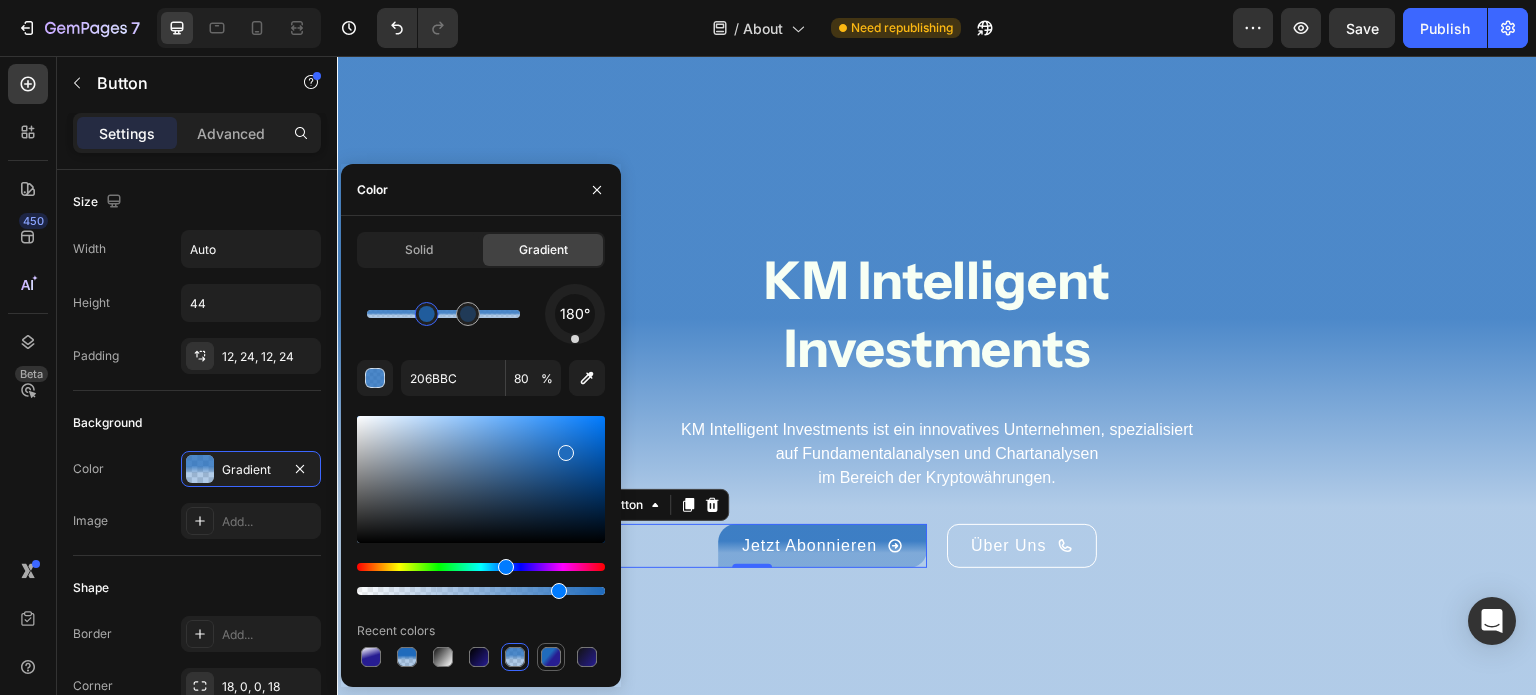 click 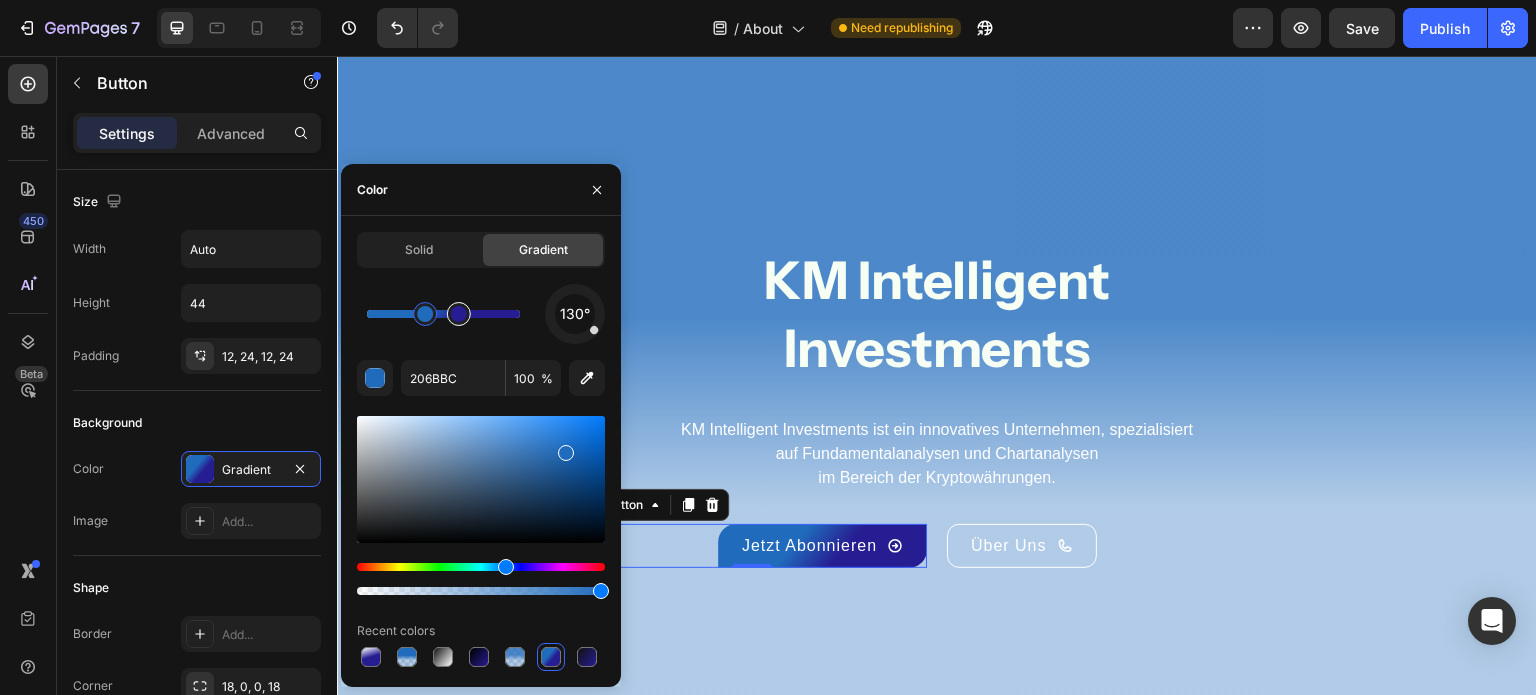 type on "271D92" 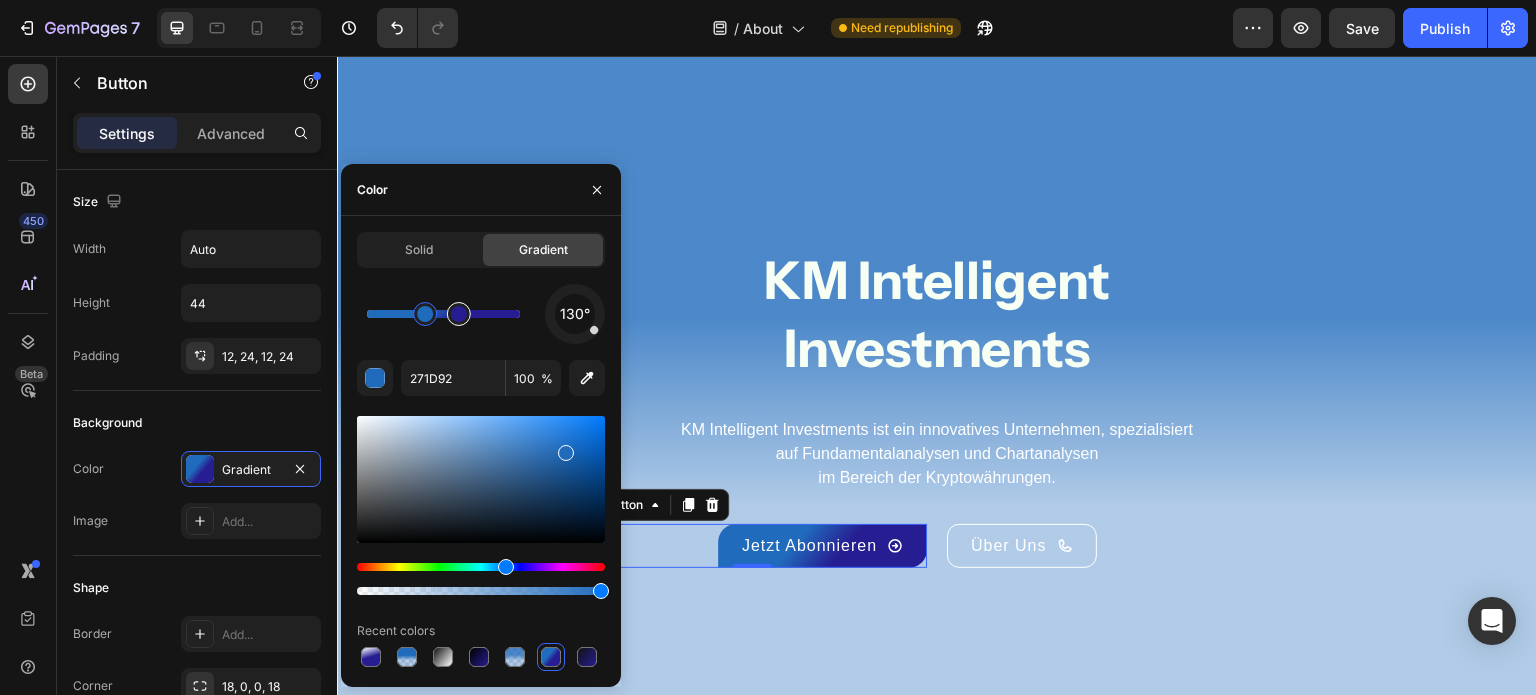 click 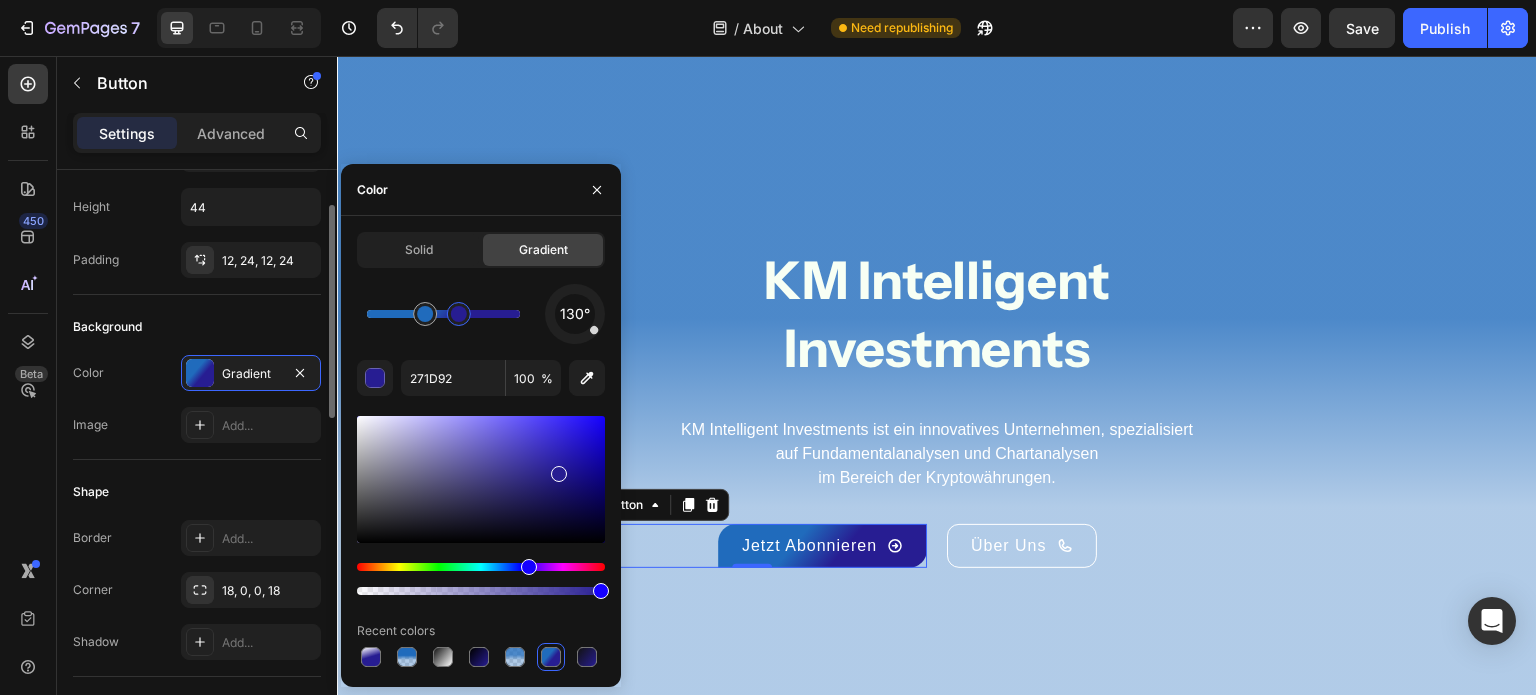 scroll, scrollTop: 96, scrollLeft: 0, axis: vertical 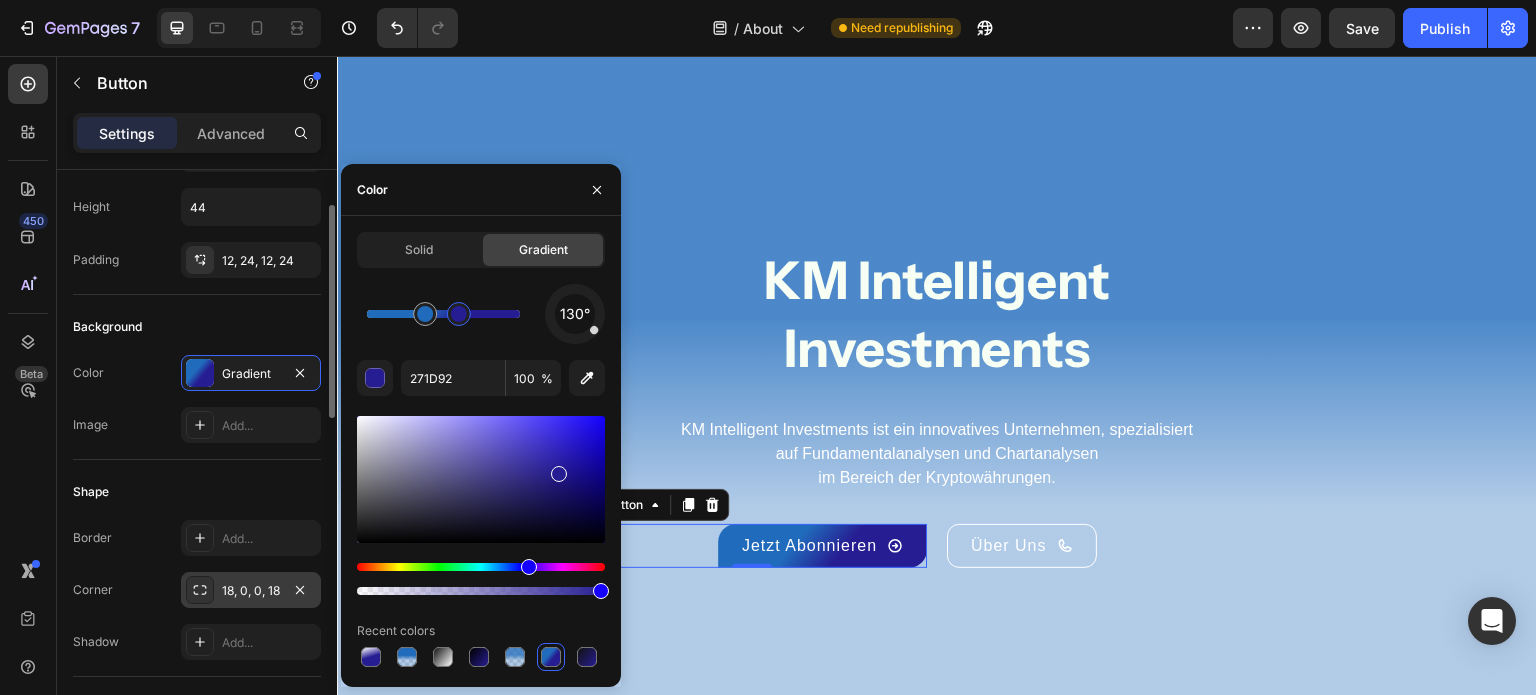 click 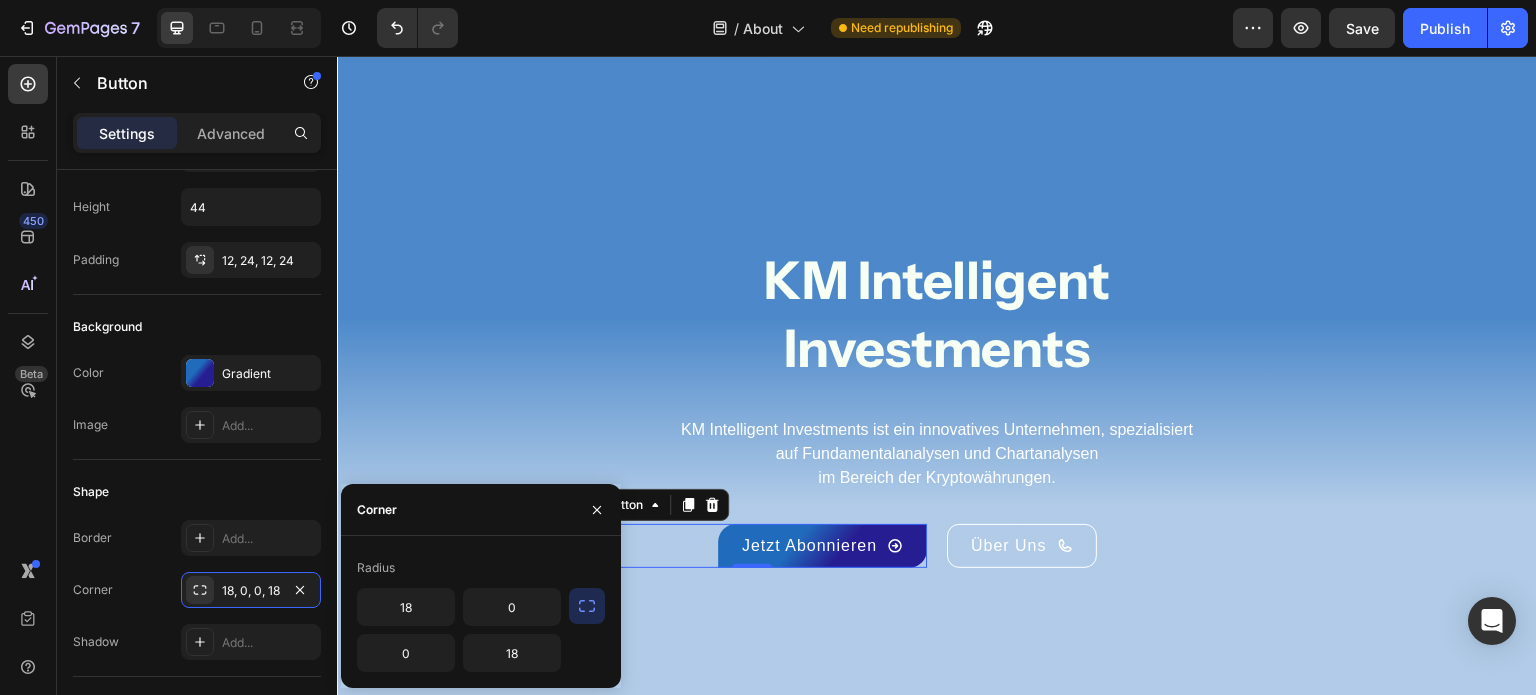 click 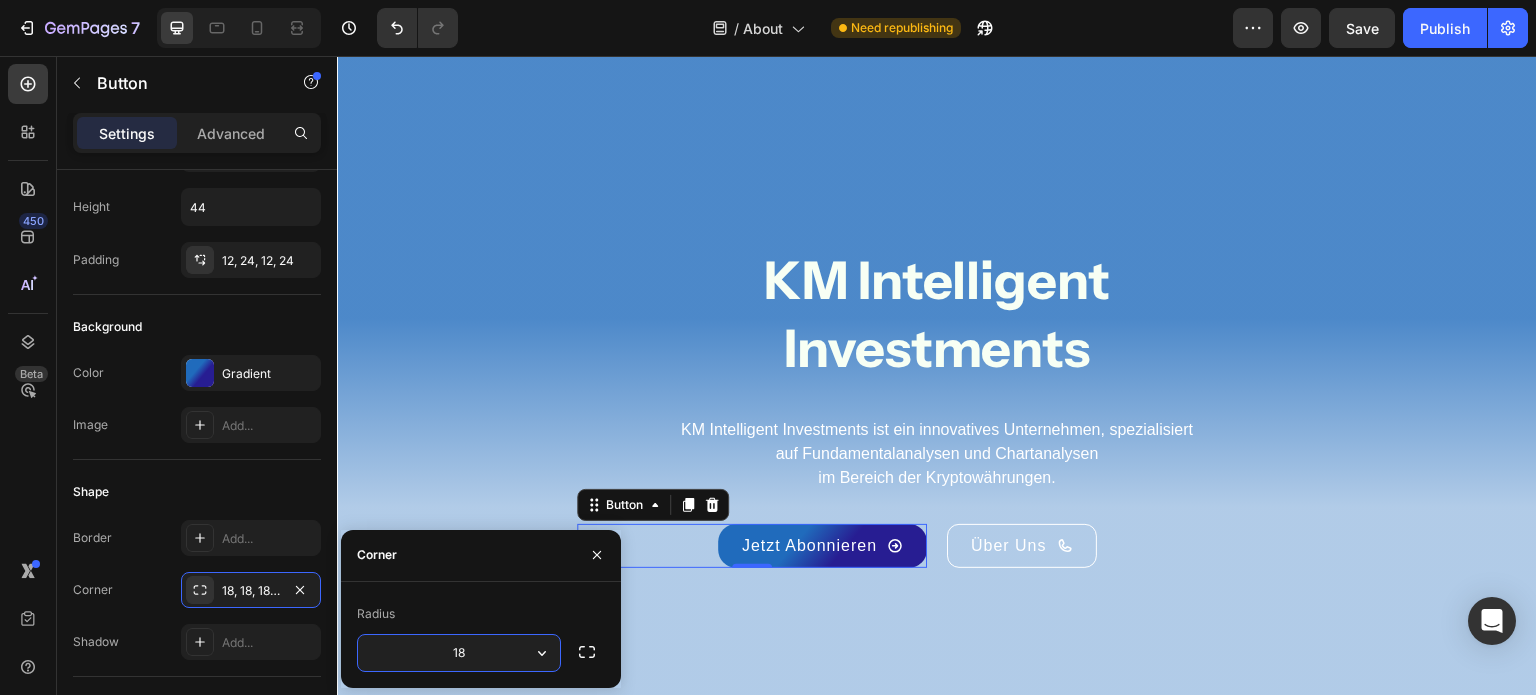 click on "18" 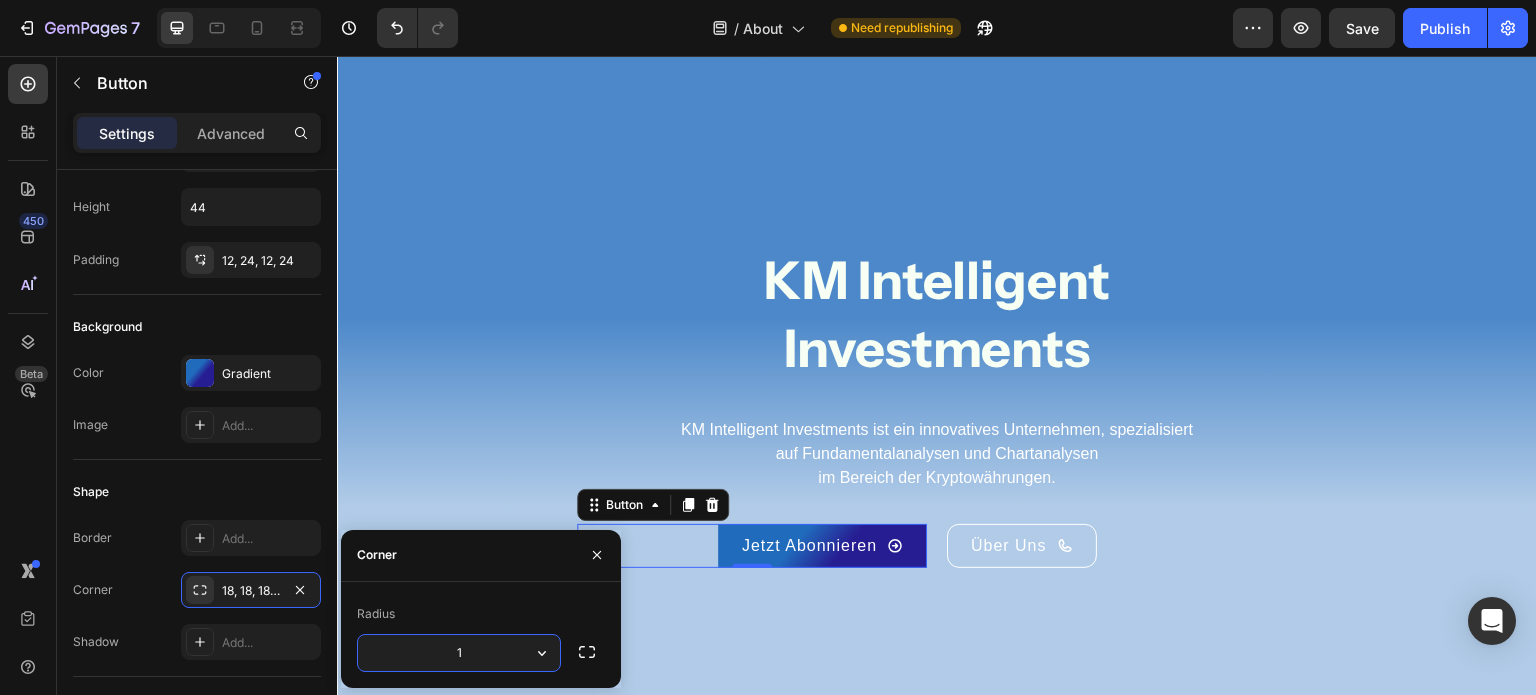 type on "12" 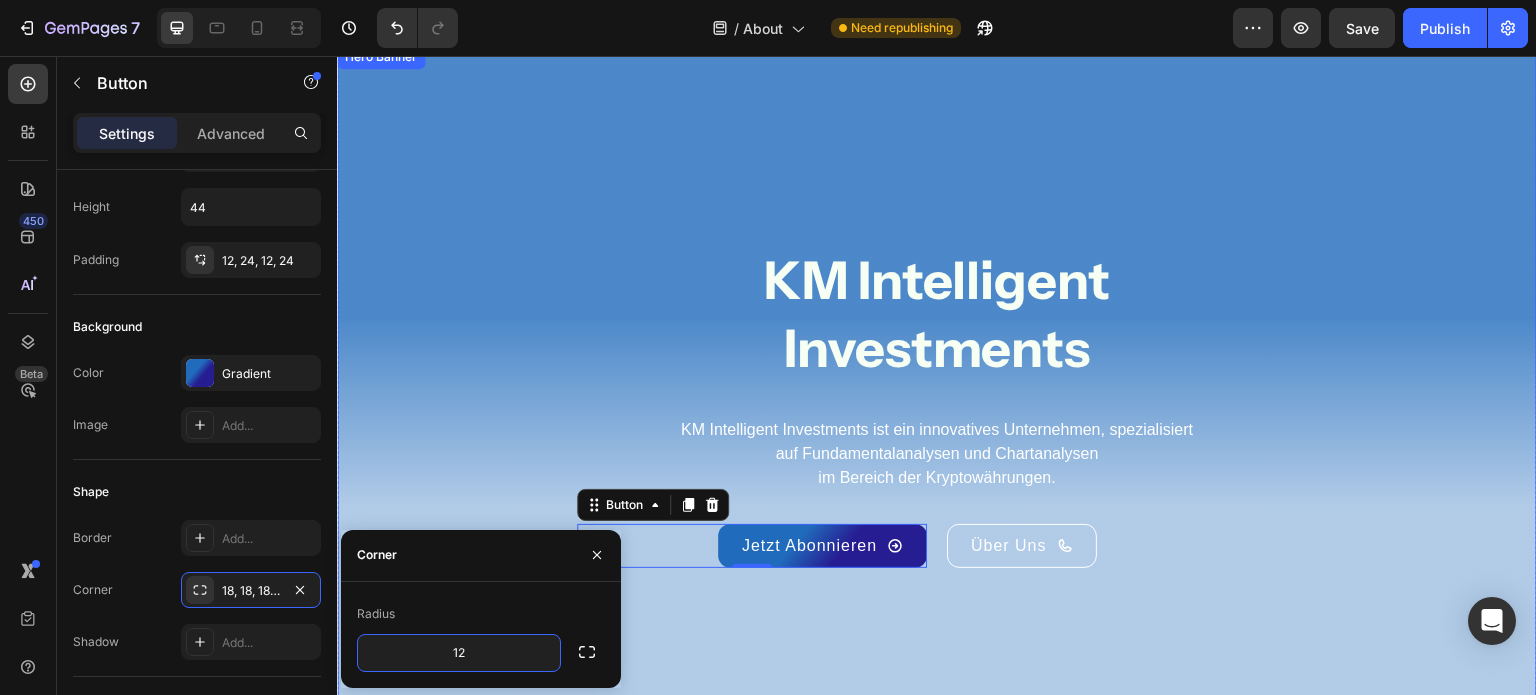 click 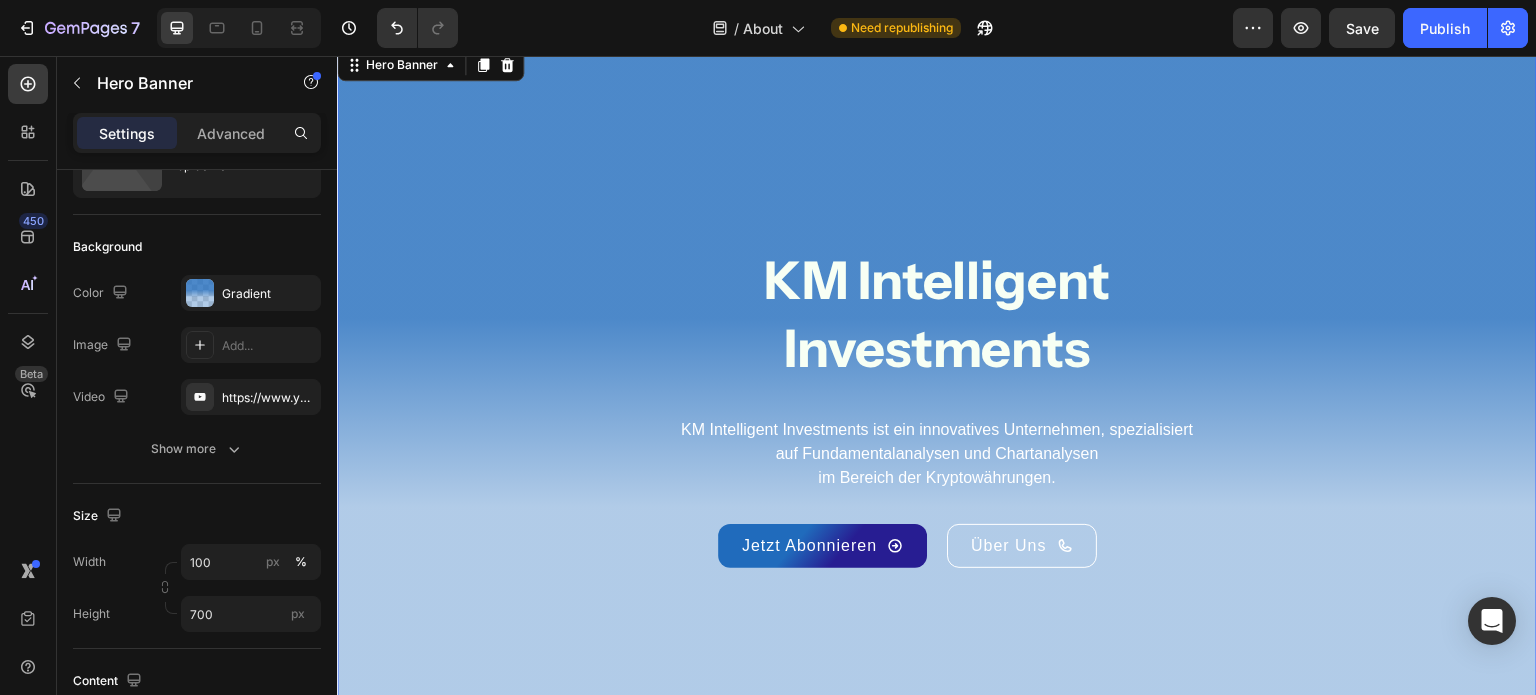 scroll, scrollTop: 0, scrollLeft: 0, axis: both 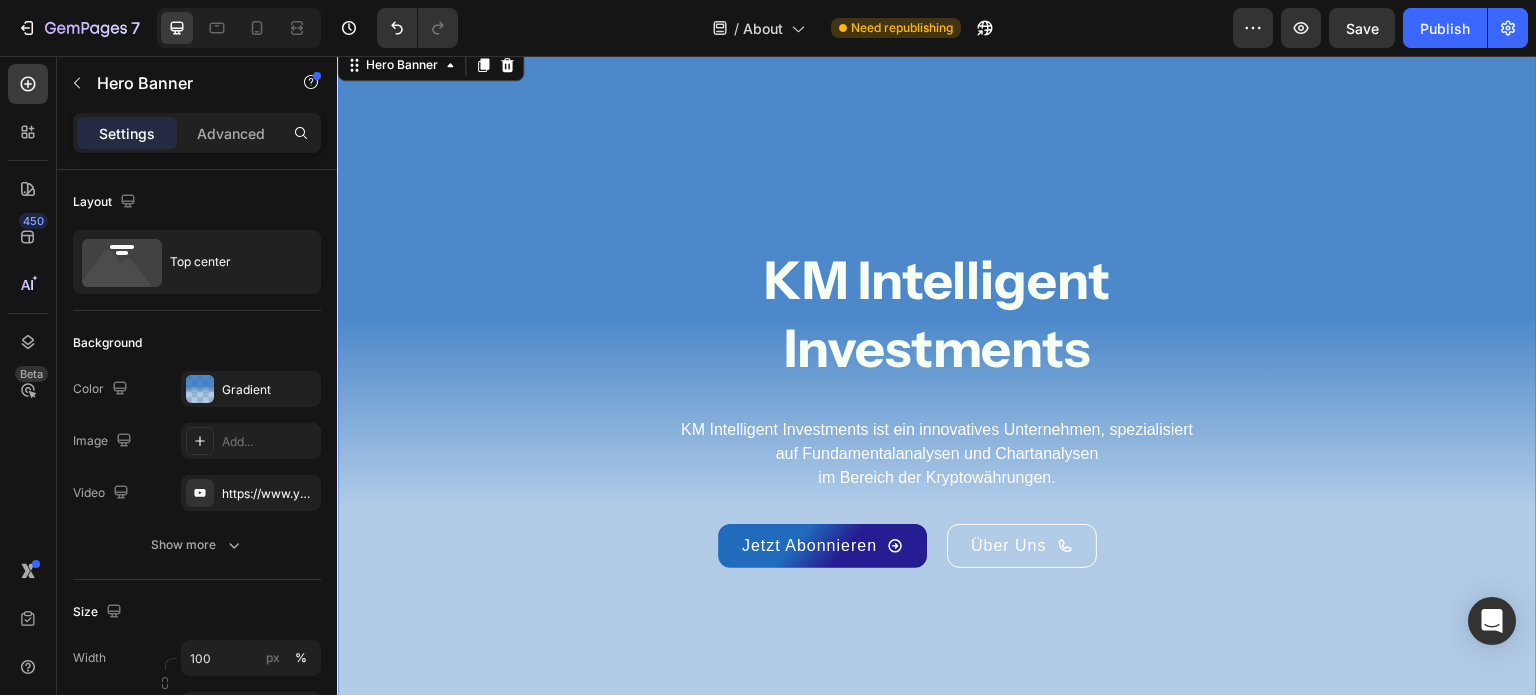 click on "KM Intelligent Investments Heading KM Intelligent Investments ist ein innovatives Unternehmen, spezialisiert  auf Fundamentalanalysen und Chartanalysen  im Bereich der Kryptowährungen. Text Block
Jetzt Abonnieren Button
Über Uns Button Row Row" 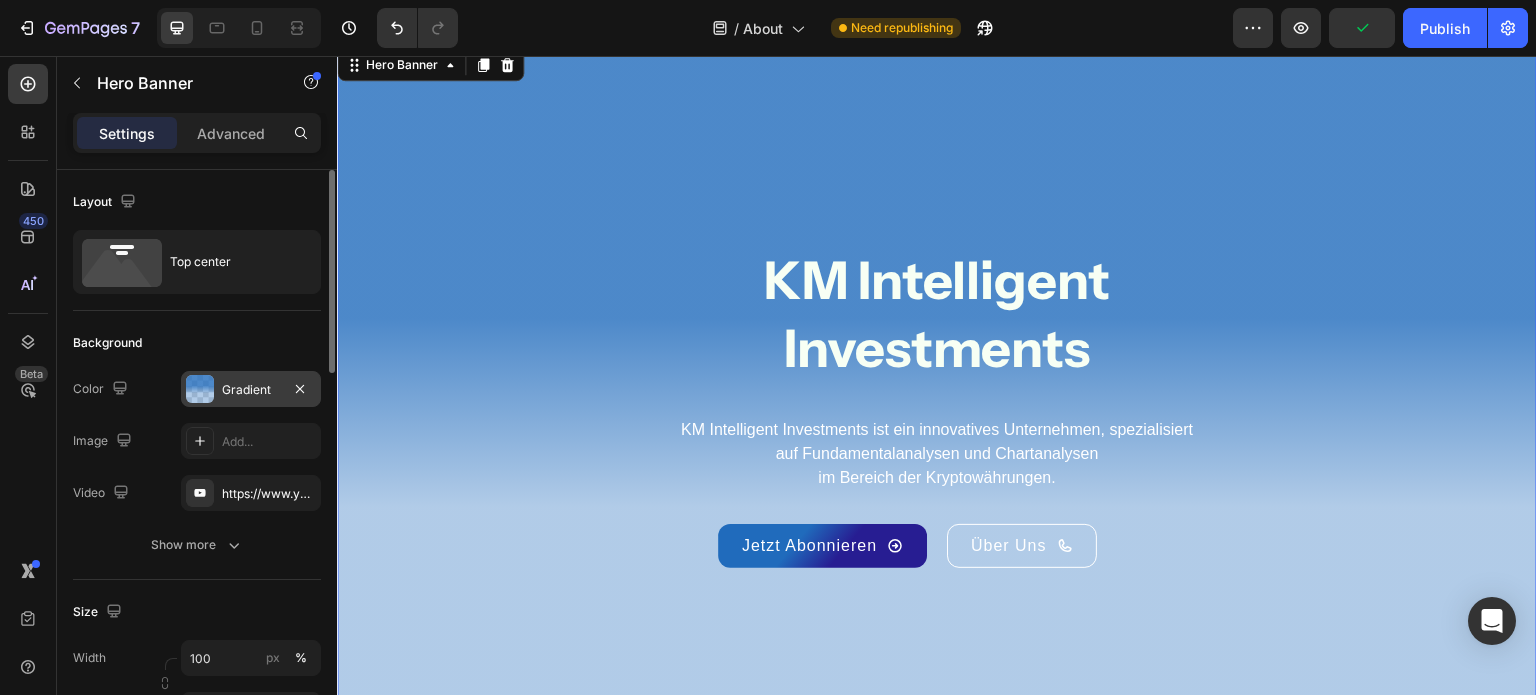 click 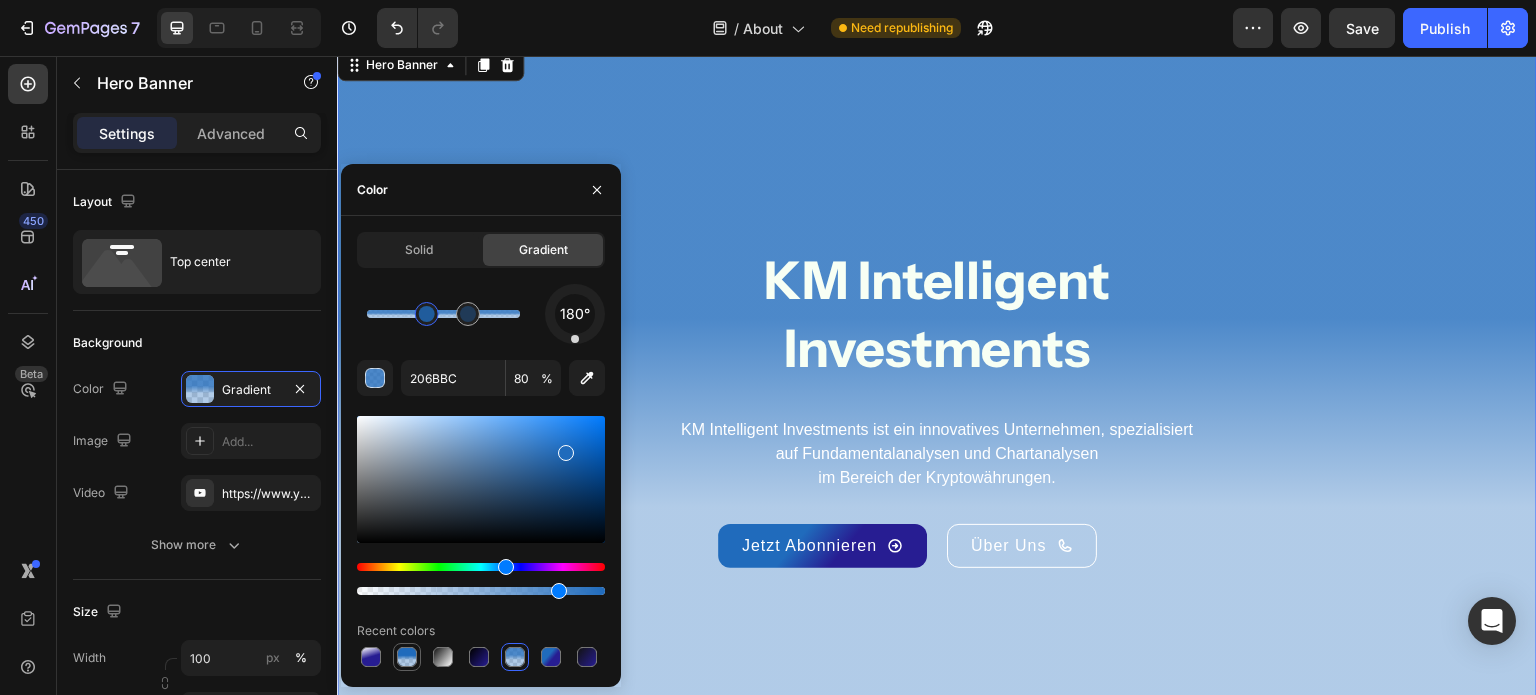 click 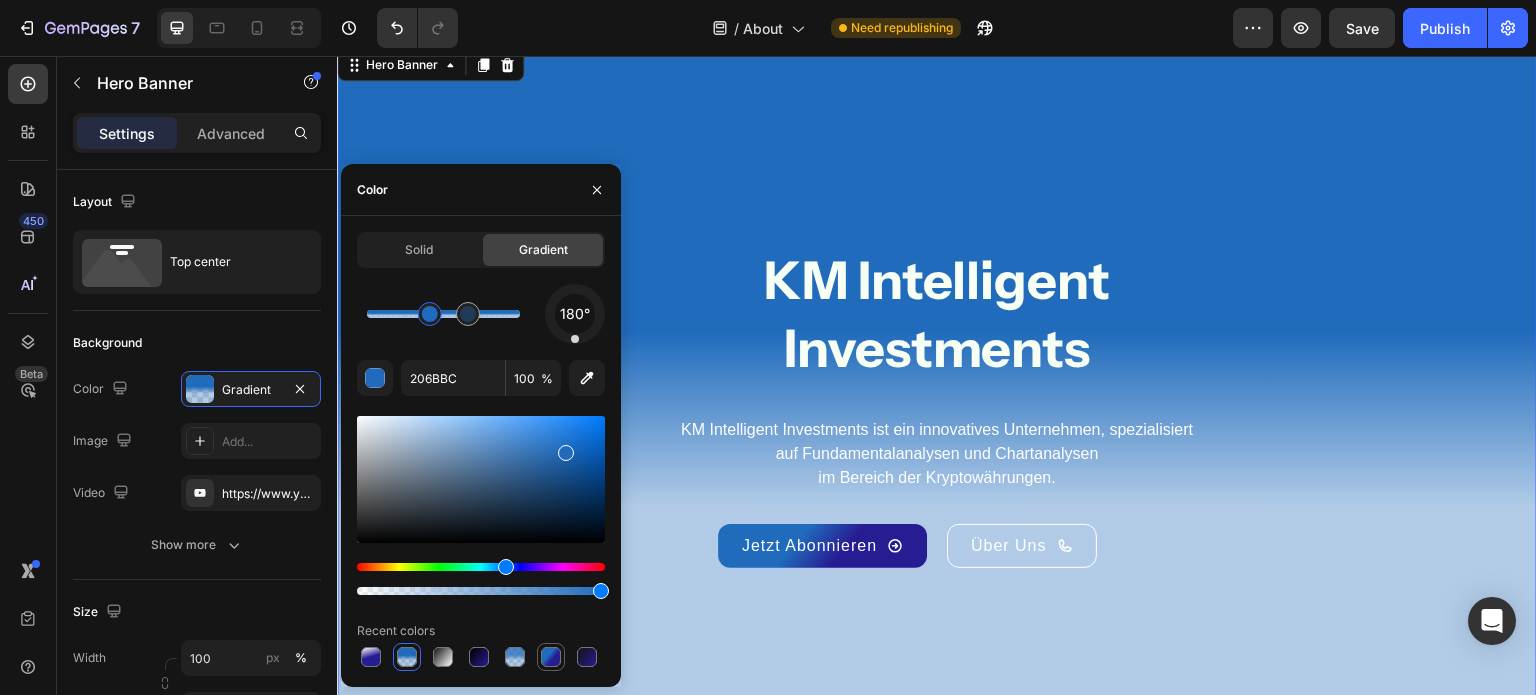 click 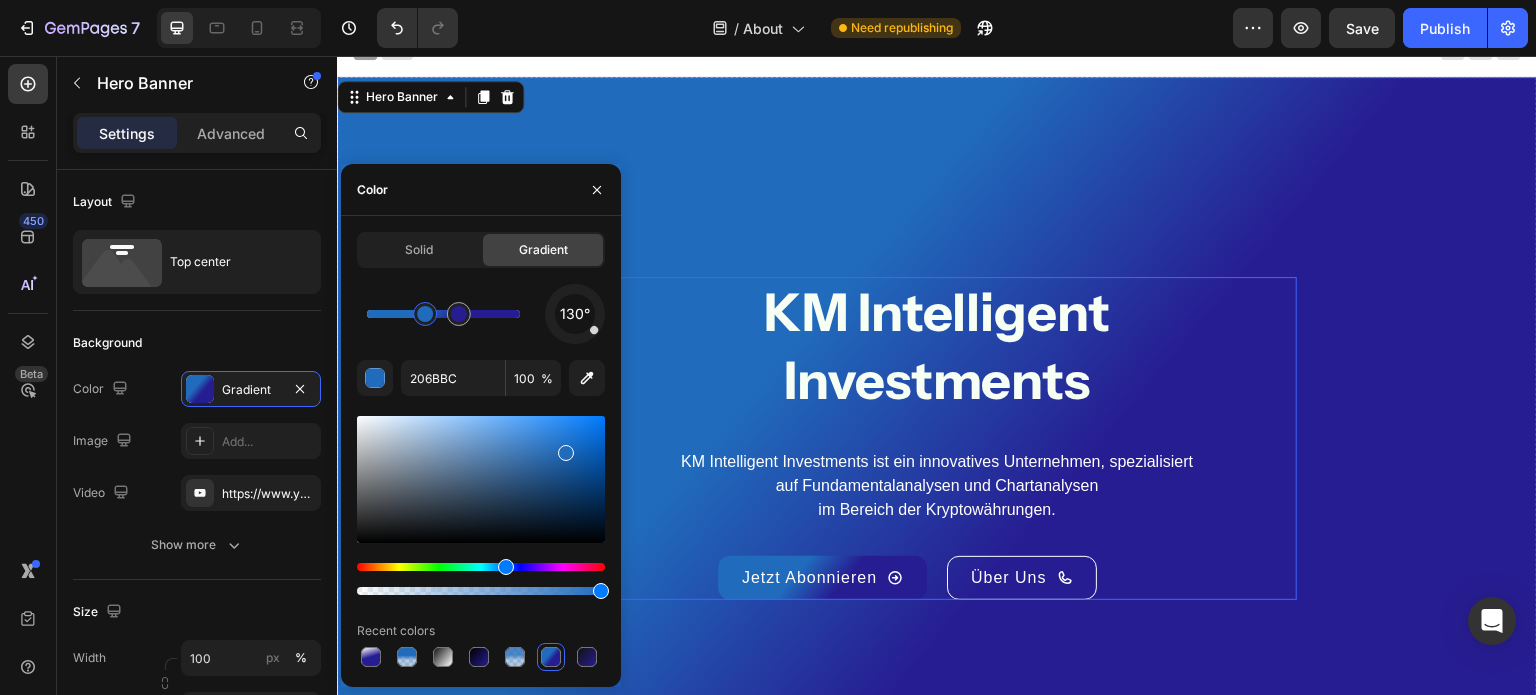 scroll, scrollTop: 19, scrollLeft: 0, axis: vertical 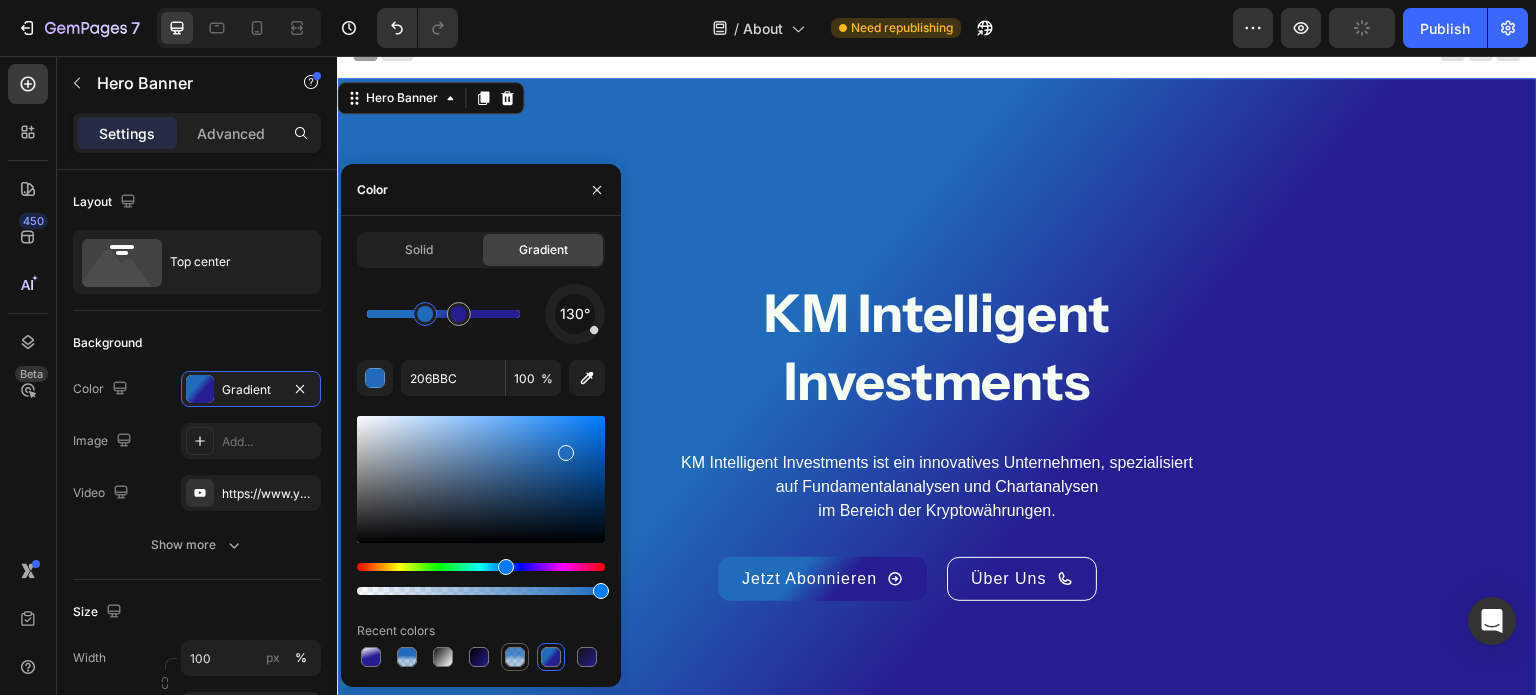 click 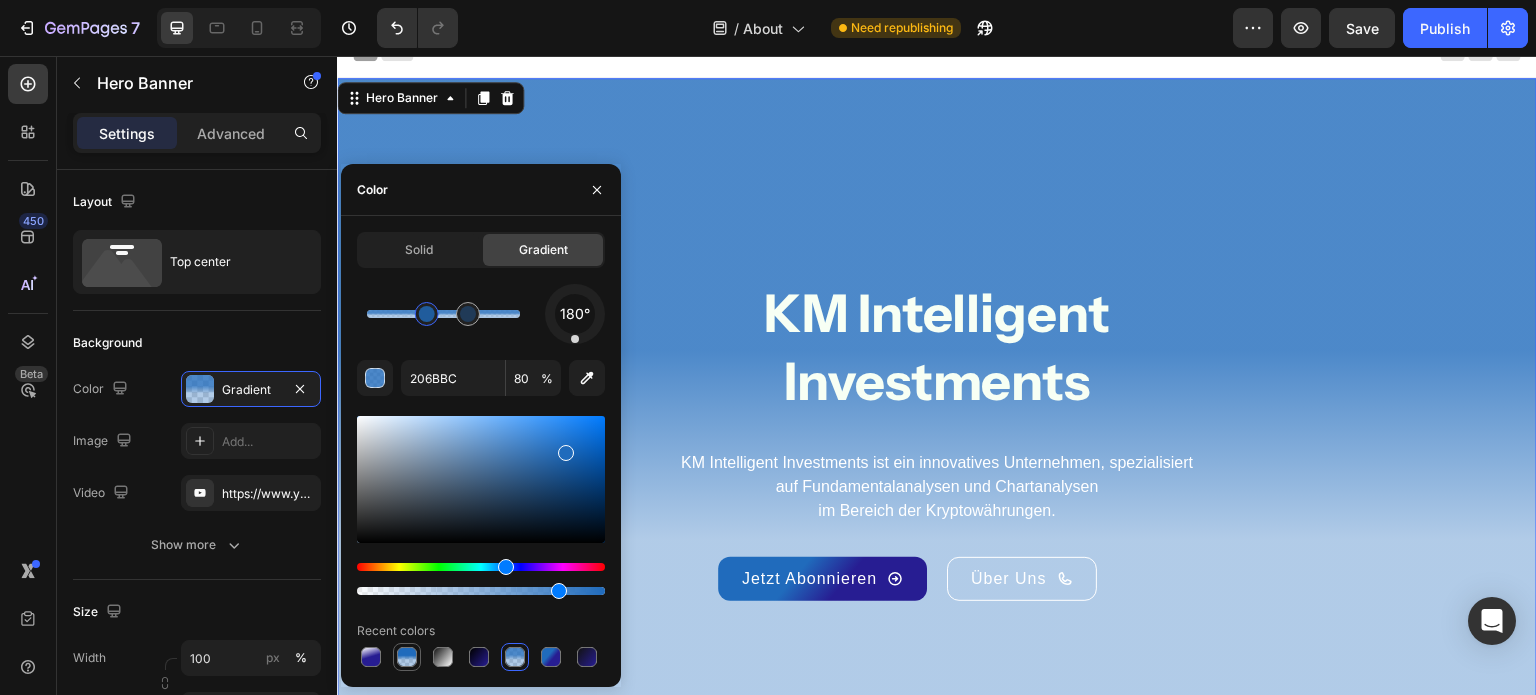 click 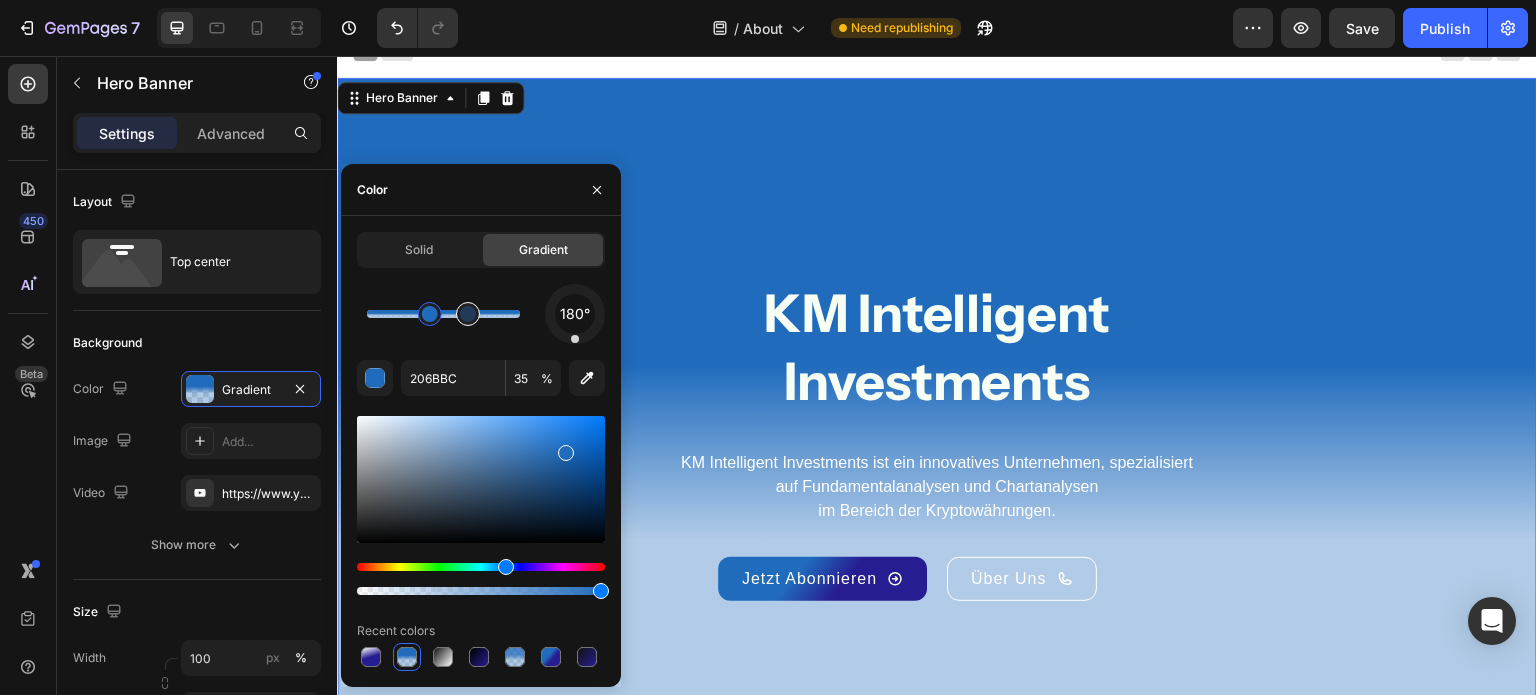 click 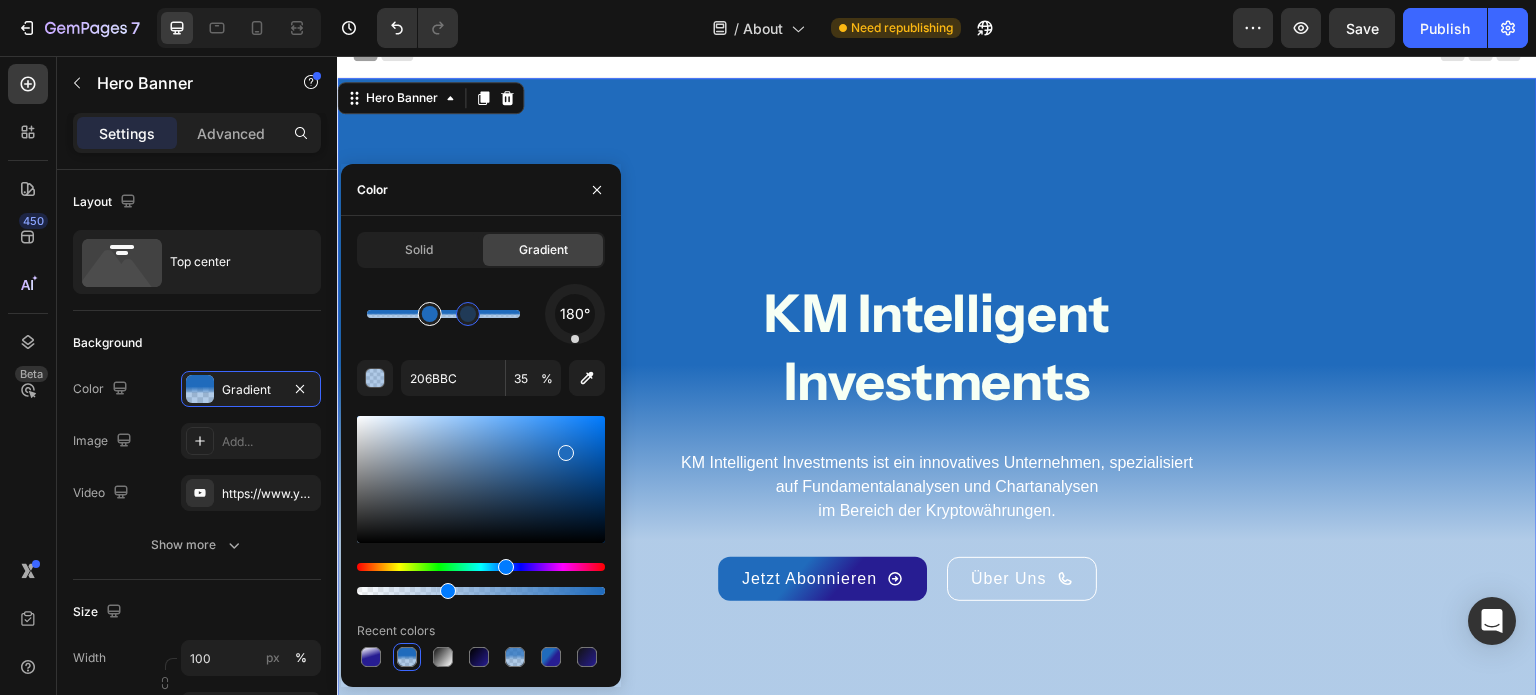 type on "100" 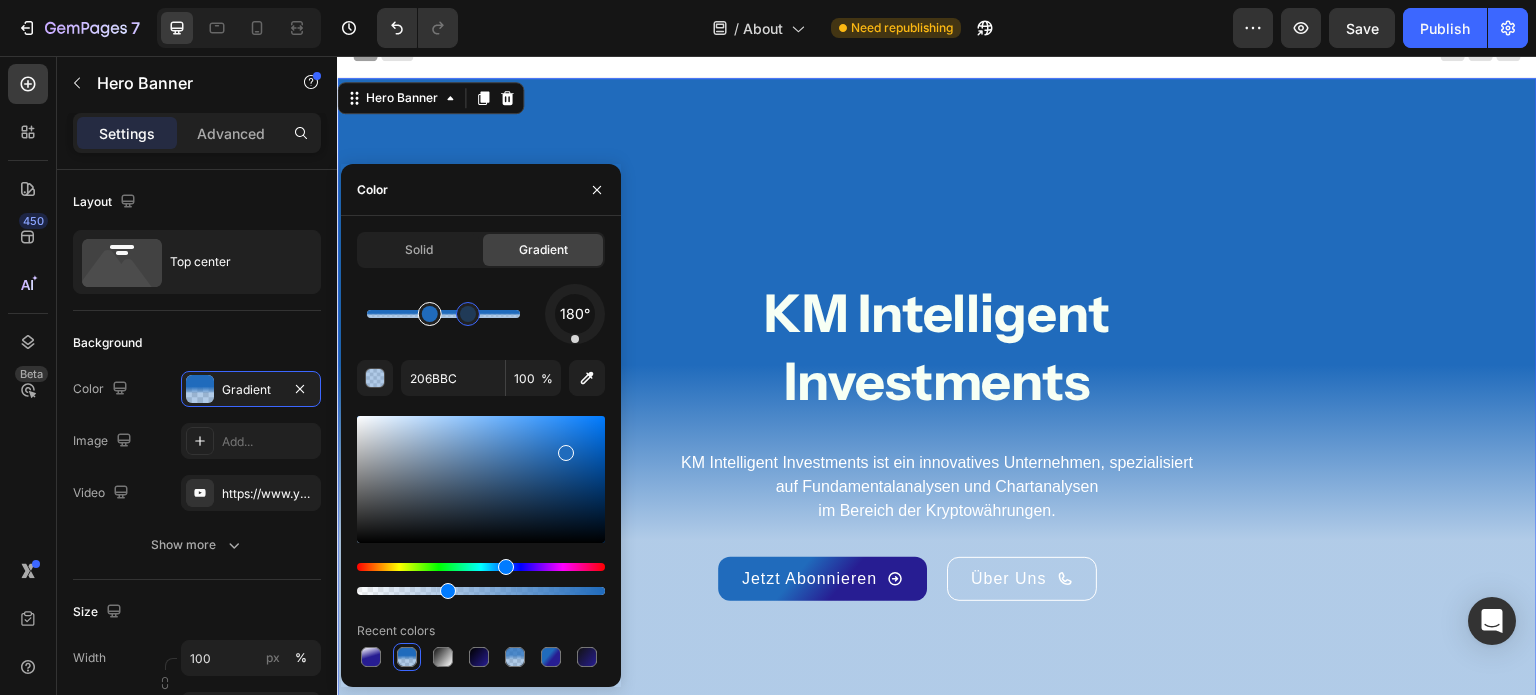 click 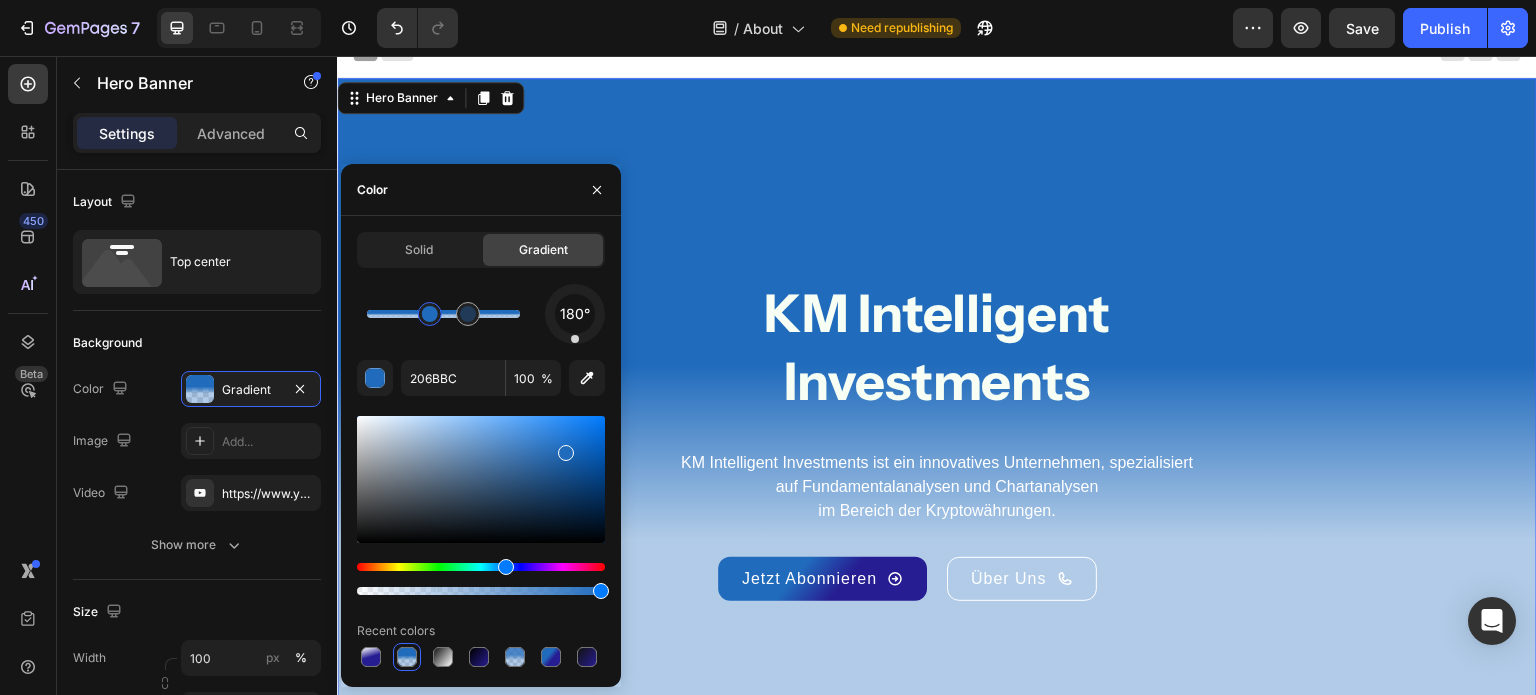 click on "KM Intelligent Investments Heading KM Intelligent Investments ist ein innovatives Unternehmen, spezialisiert  auf Fundamentalanalysen und Chartanalysen  im Bereich der Kryptowährungen. Text Block
Jetzt Abonnieren Button
Über Uns Button Row Row" 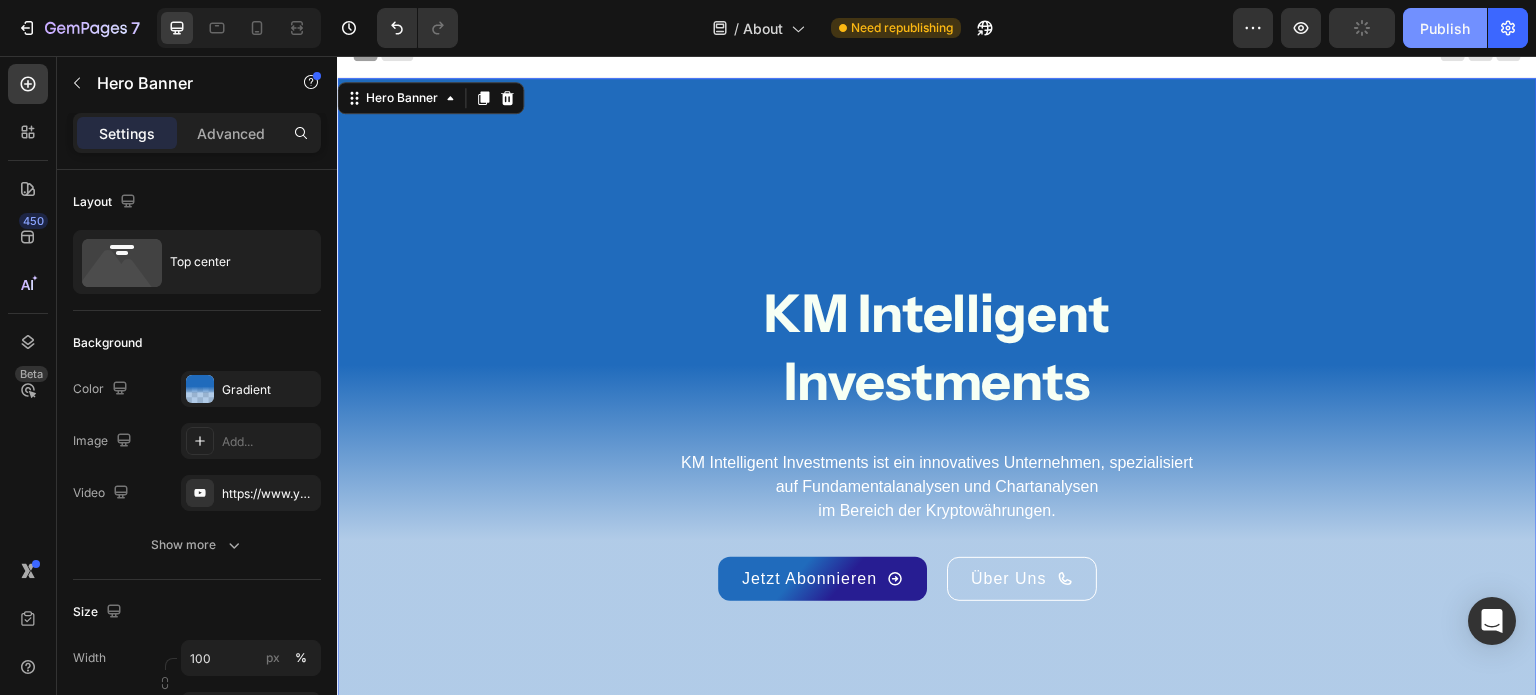click on "Publish" 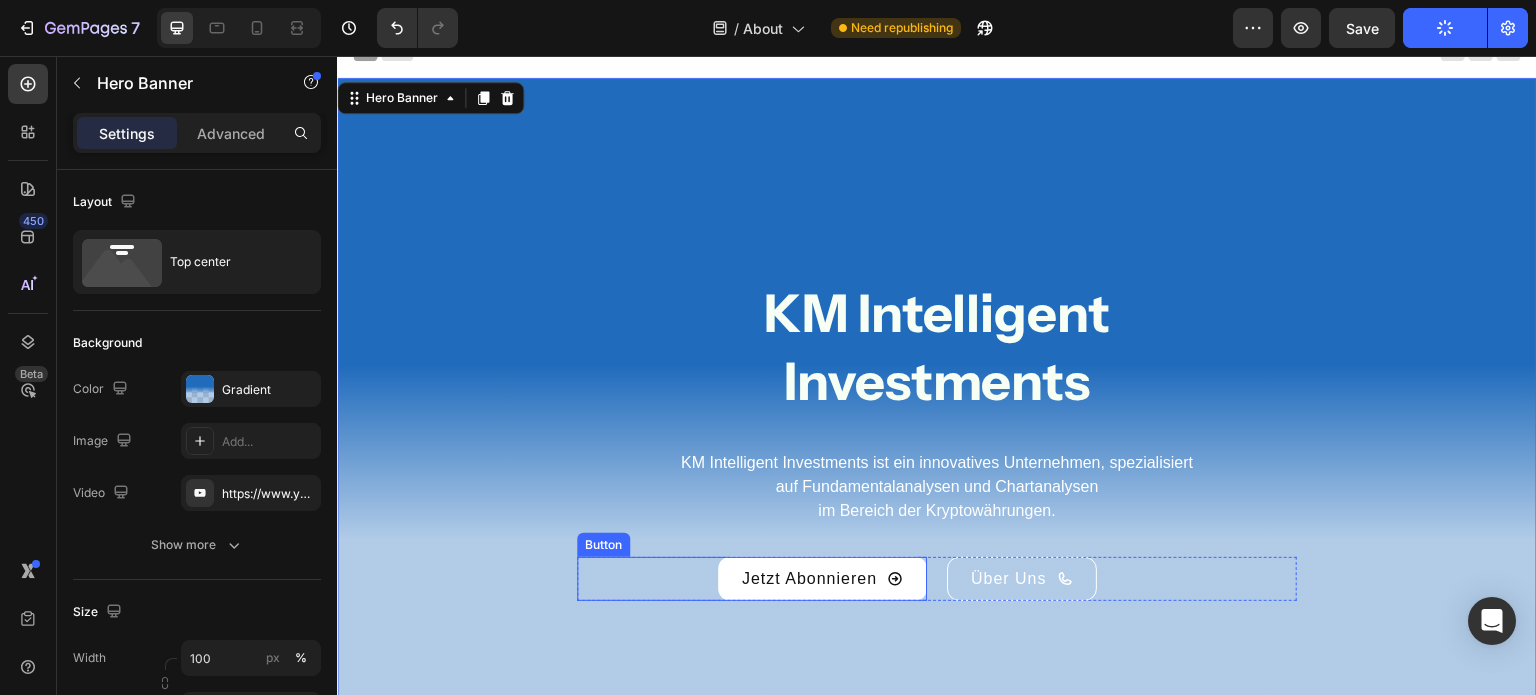click on "Jetzt Abonnieren" 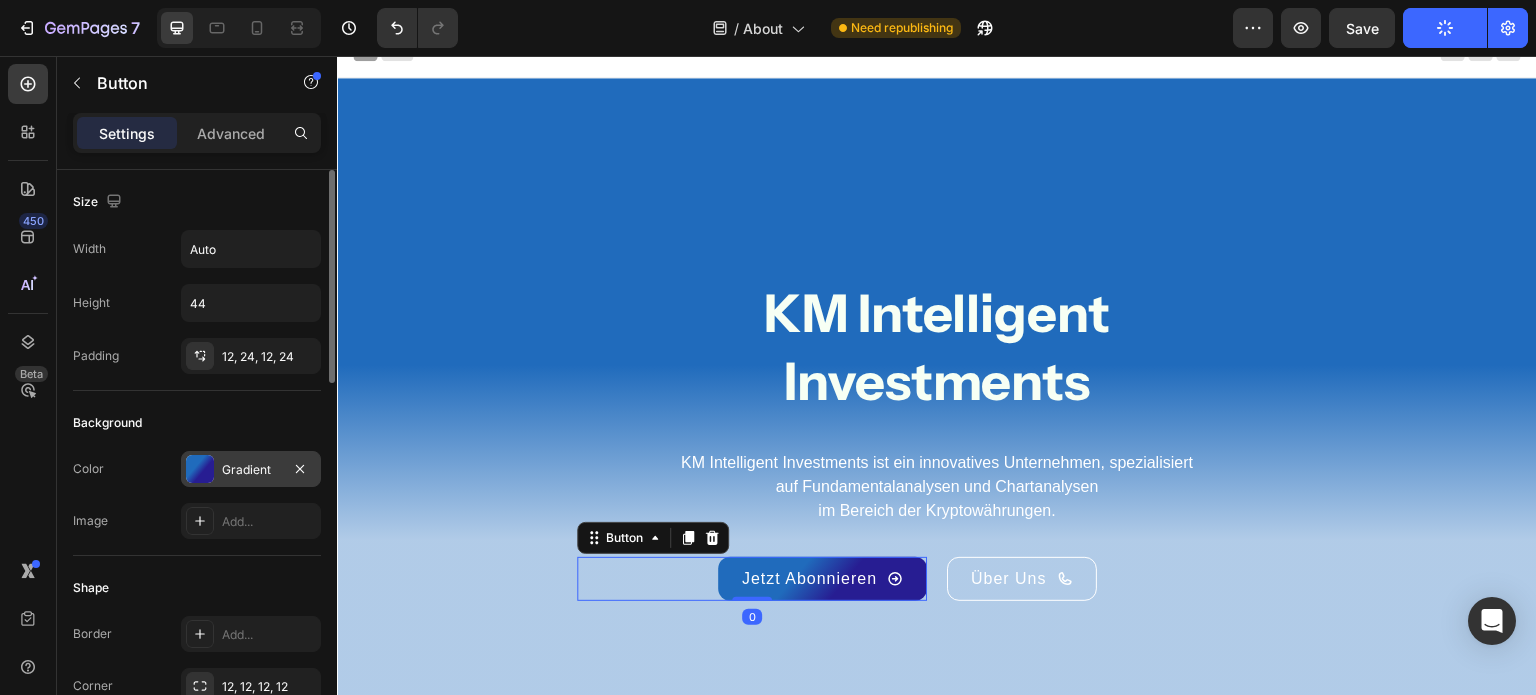 click 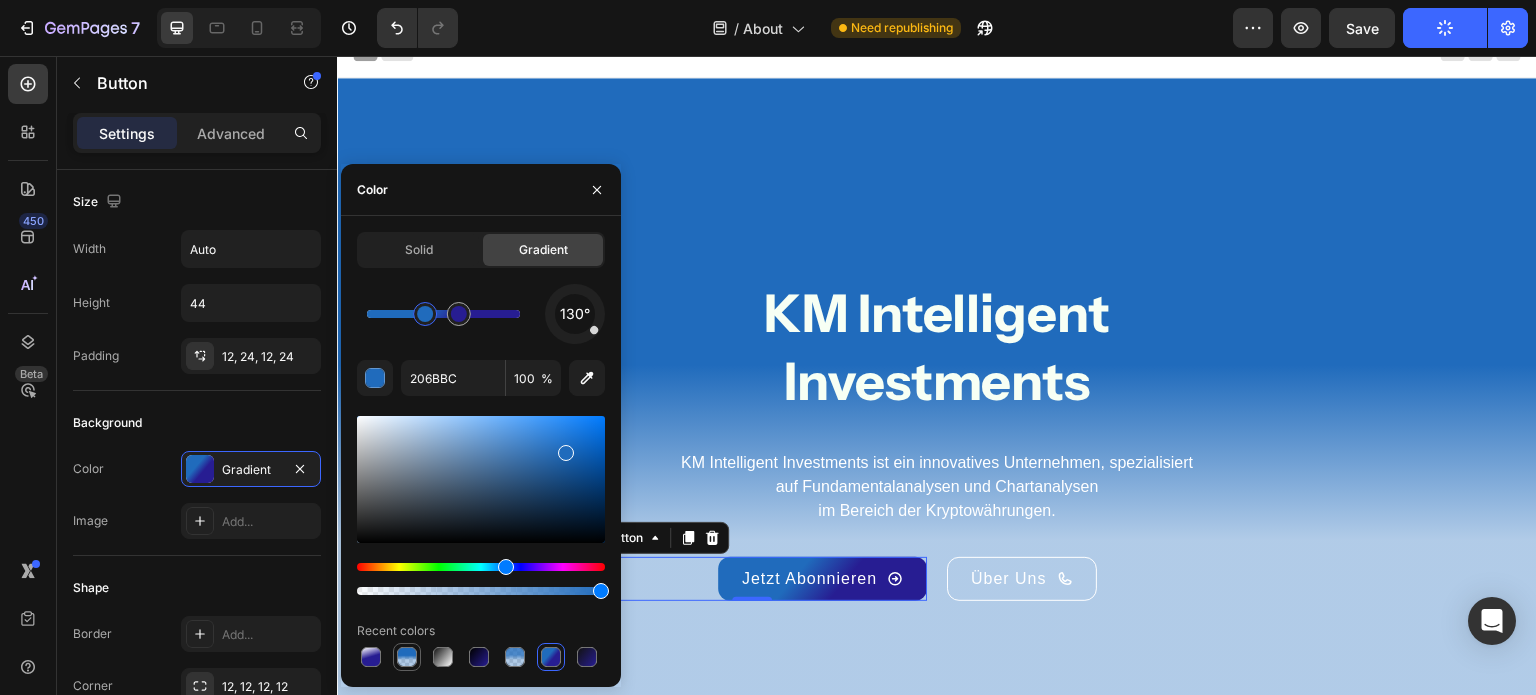 click 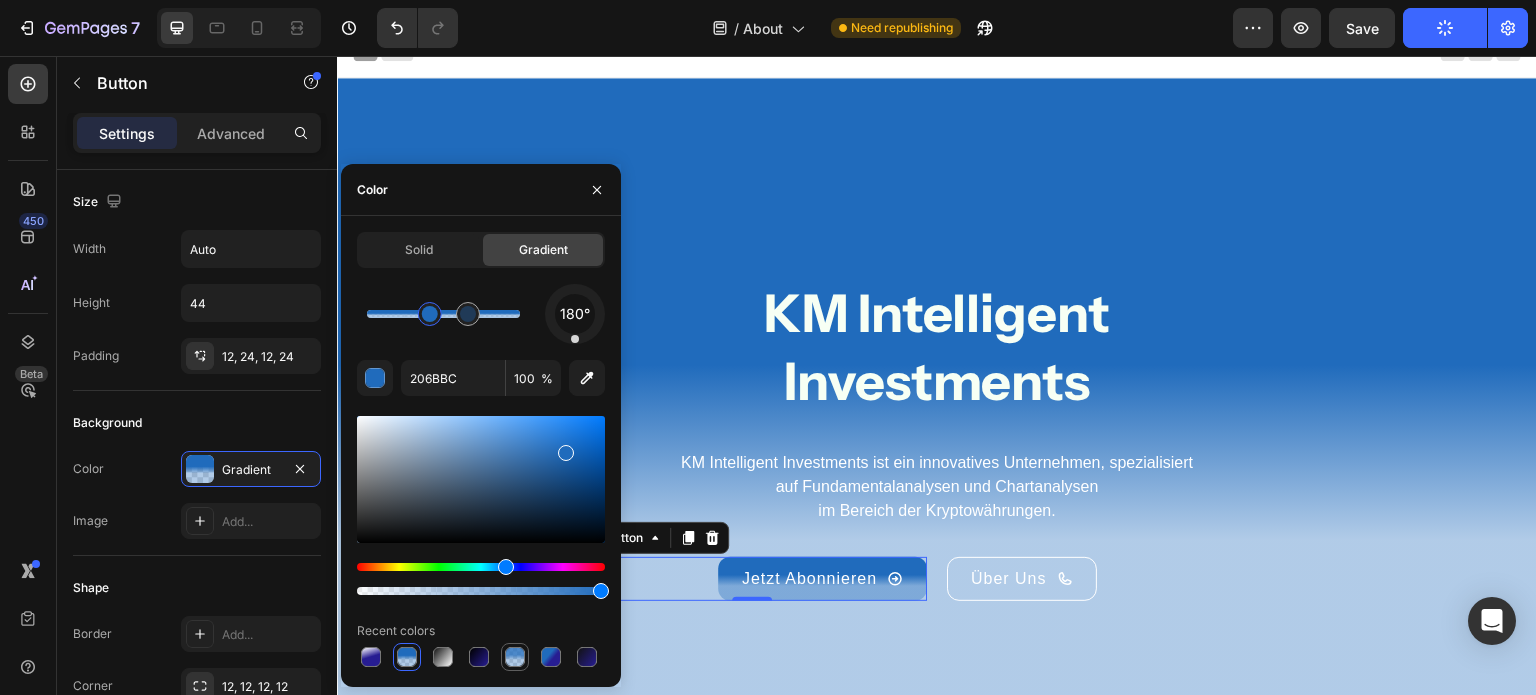 click 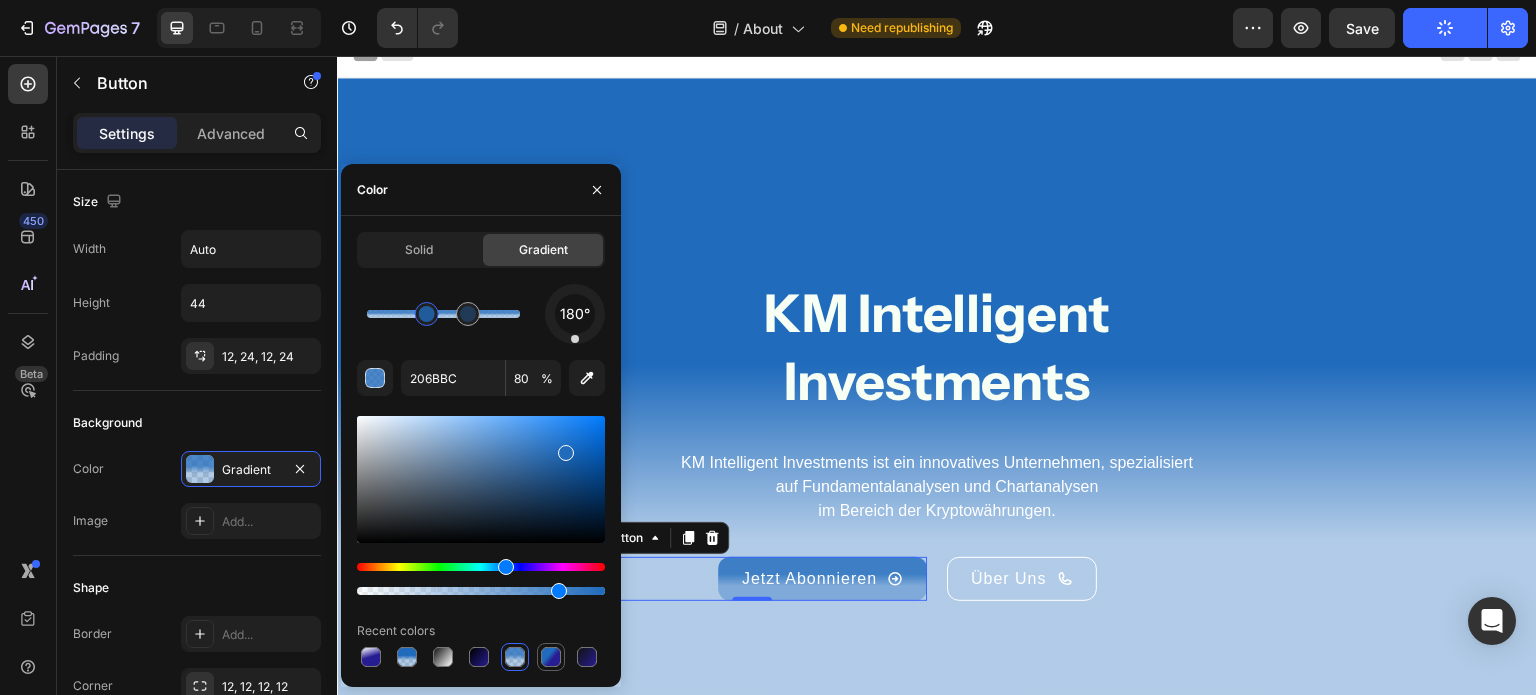 click 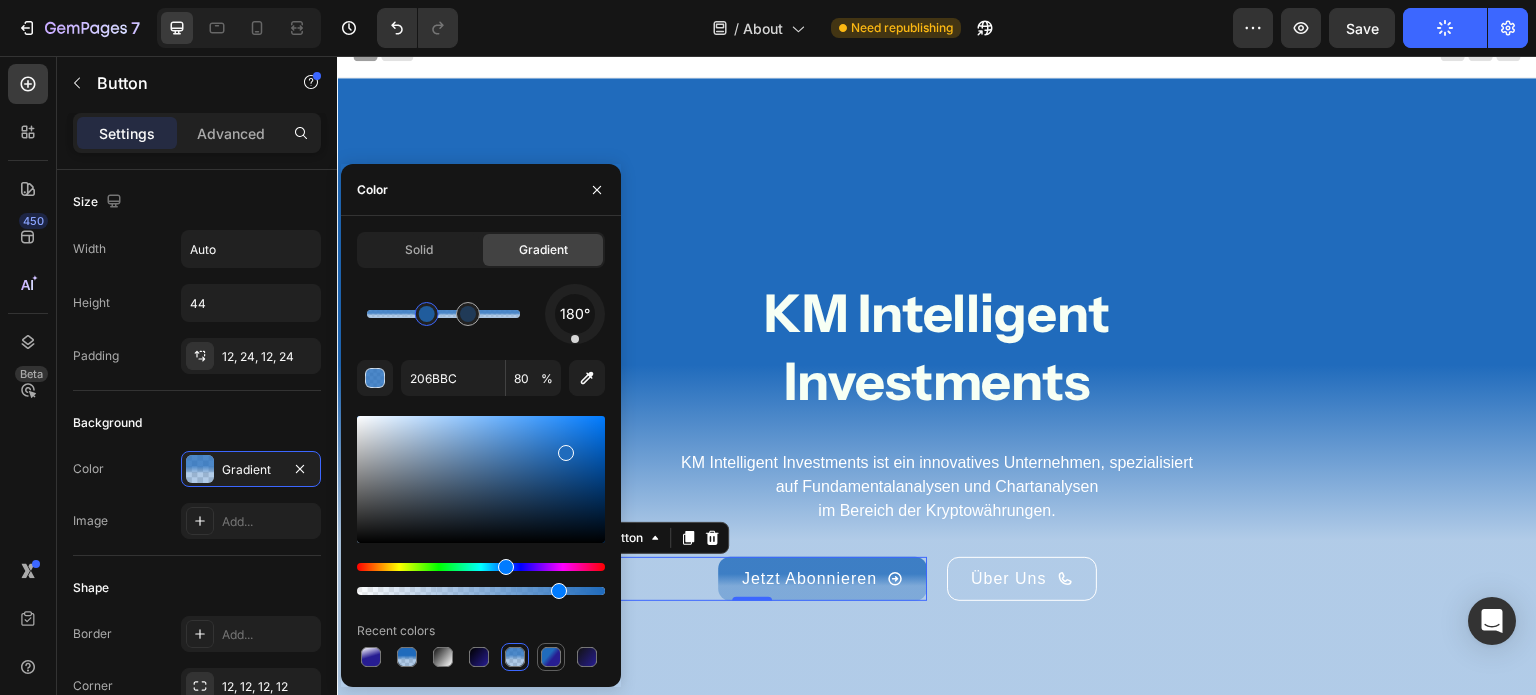 type on "100" 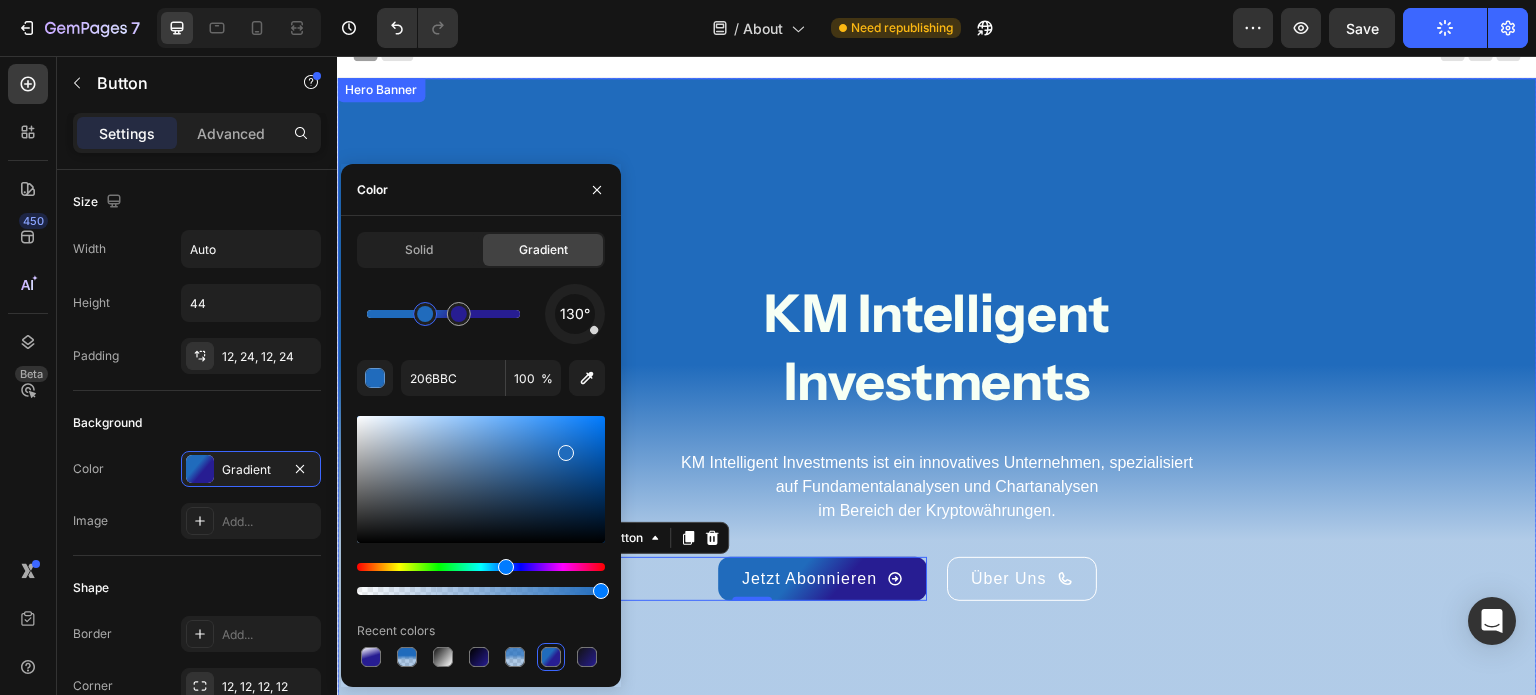 click 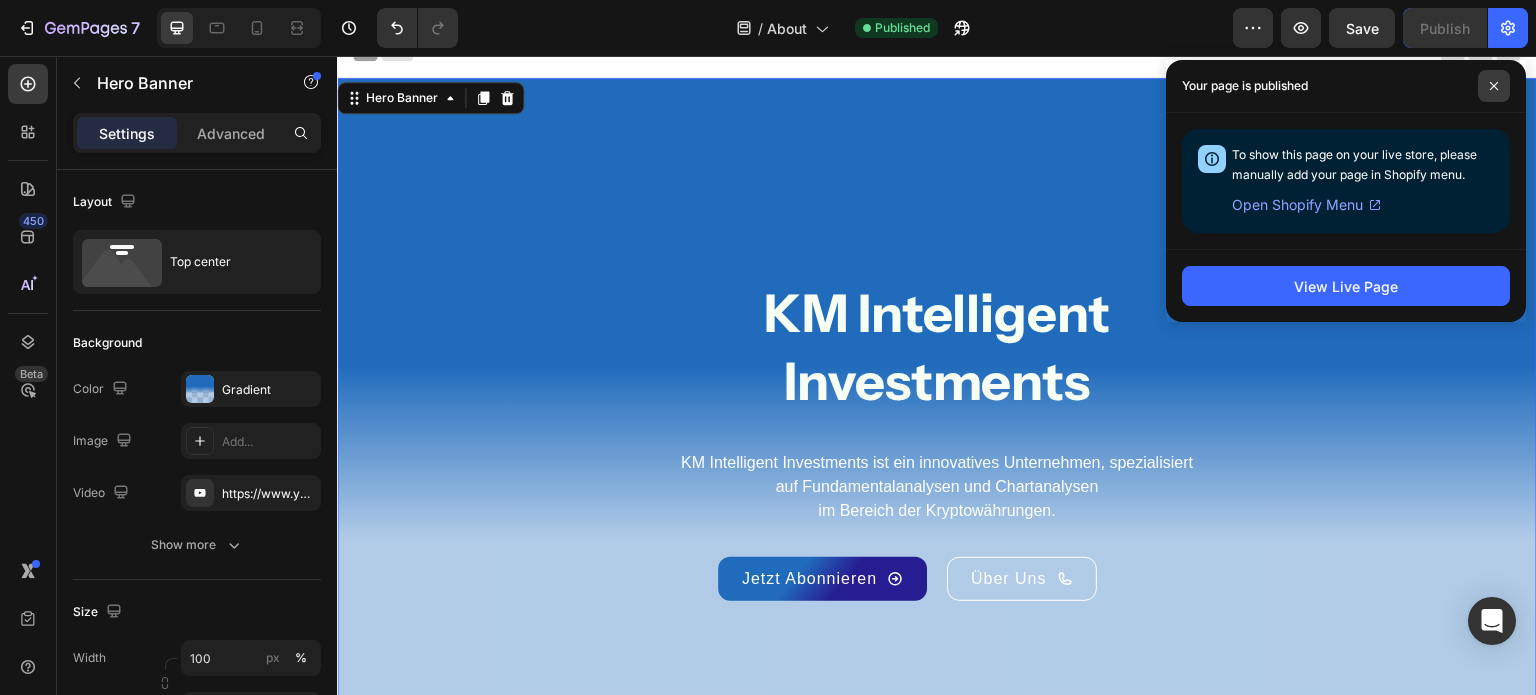 click 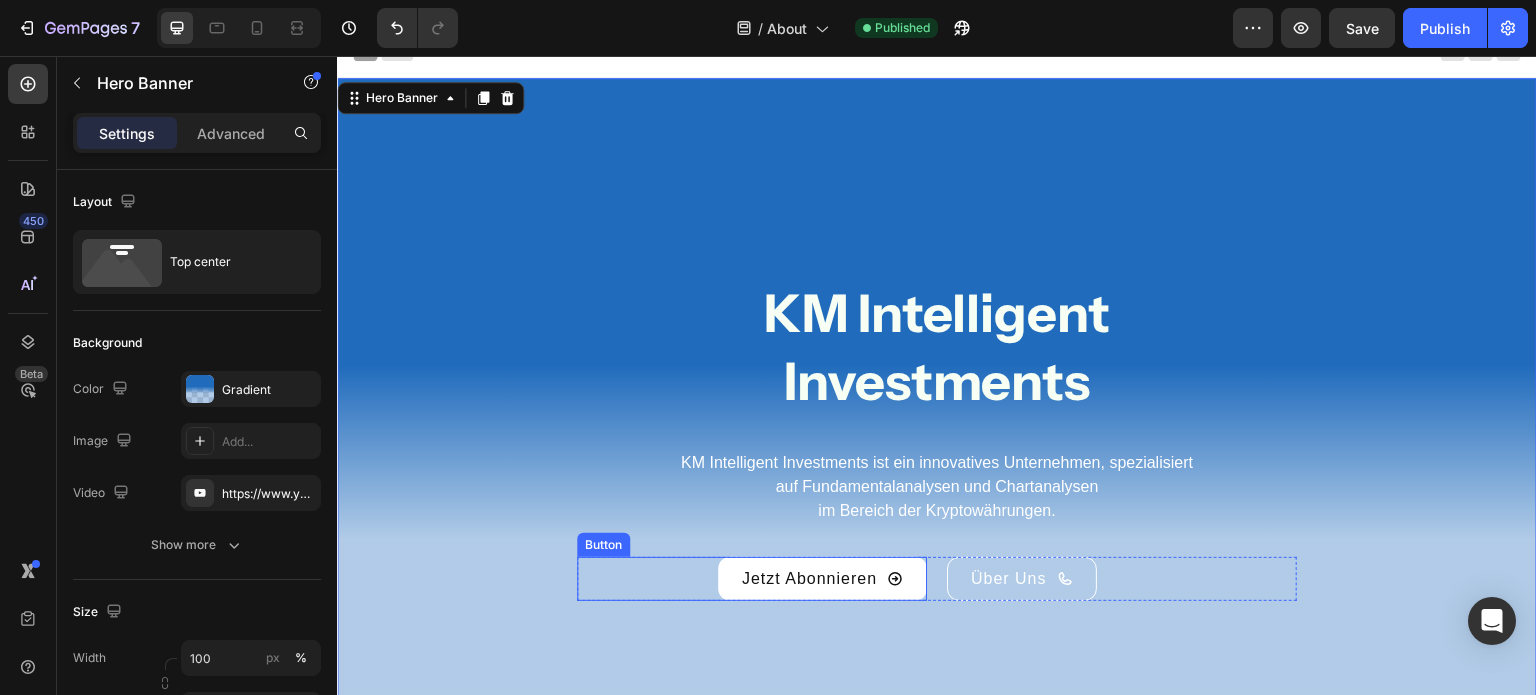 click 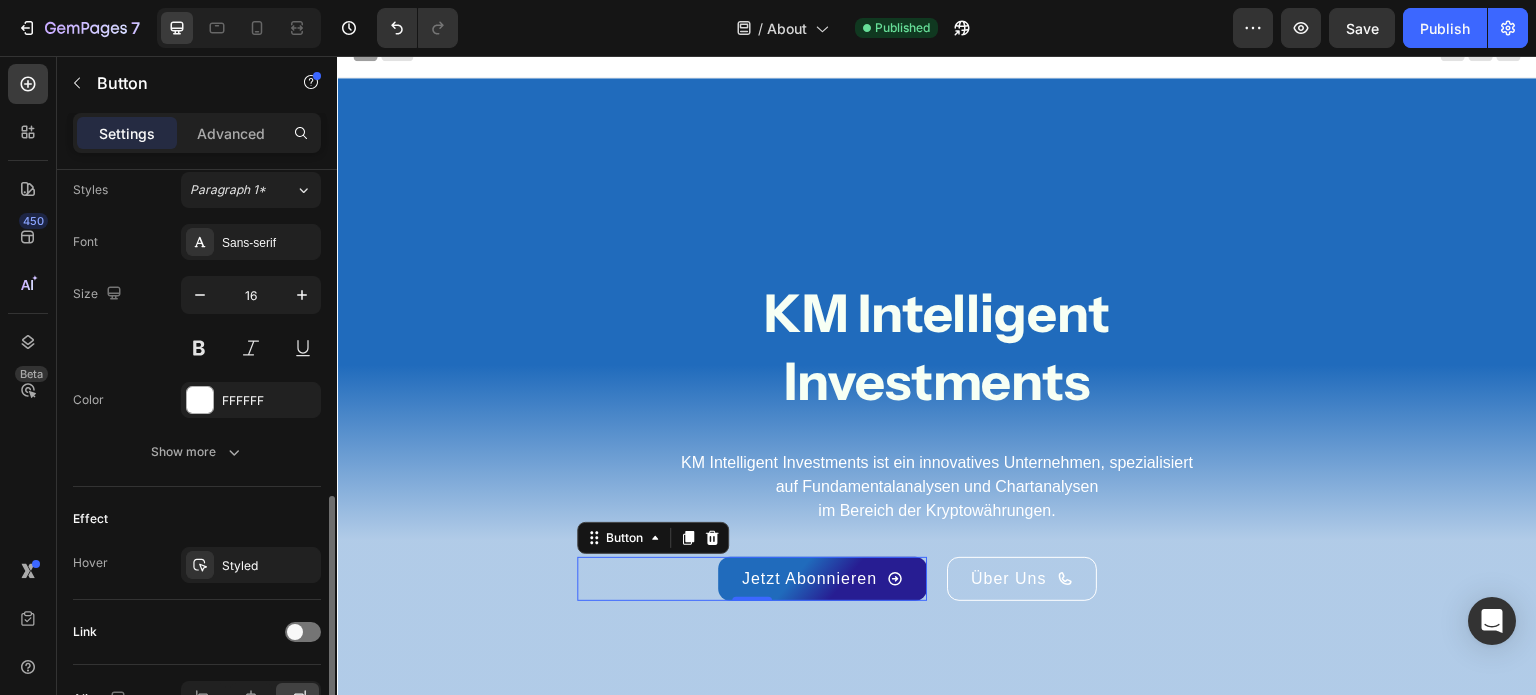scroll, scrollTop: 1006, scrollLeft: 0, axis: vertical 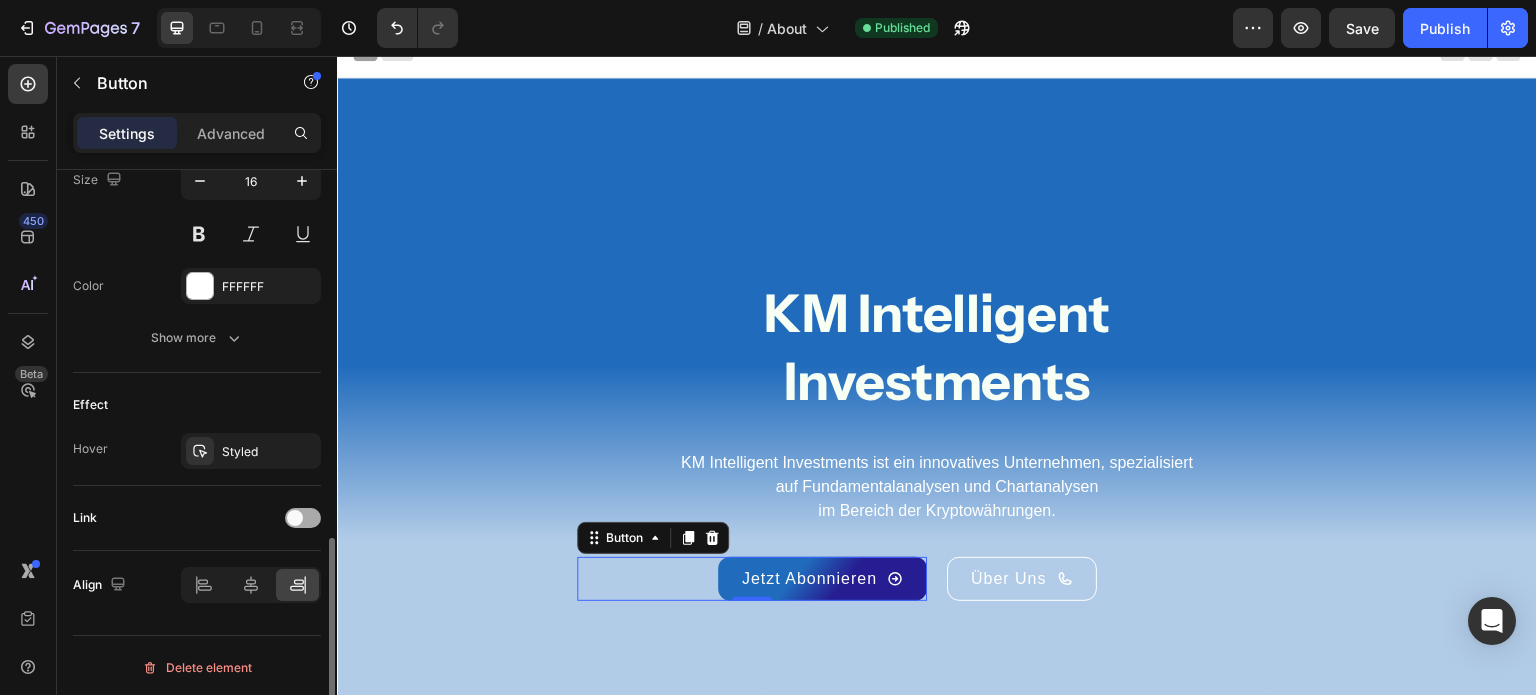 click 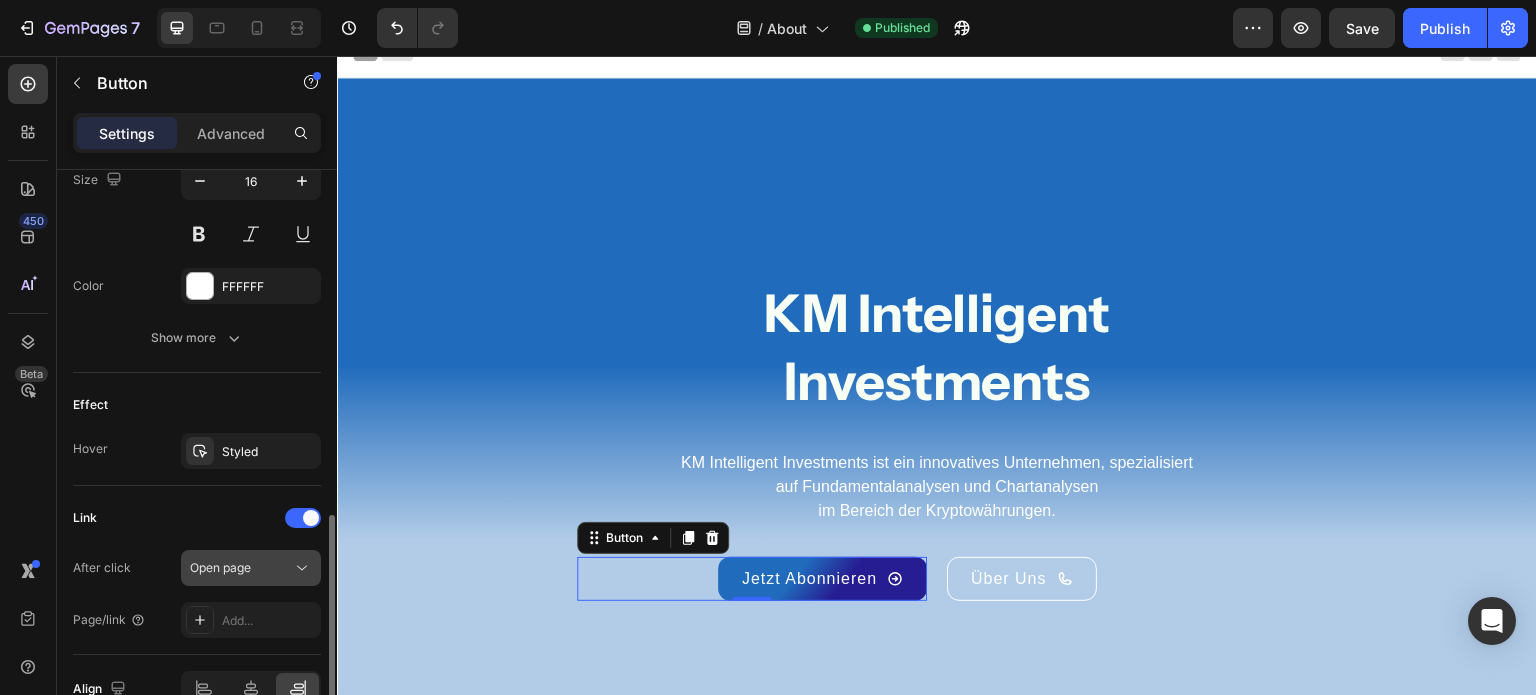click on "Open page" 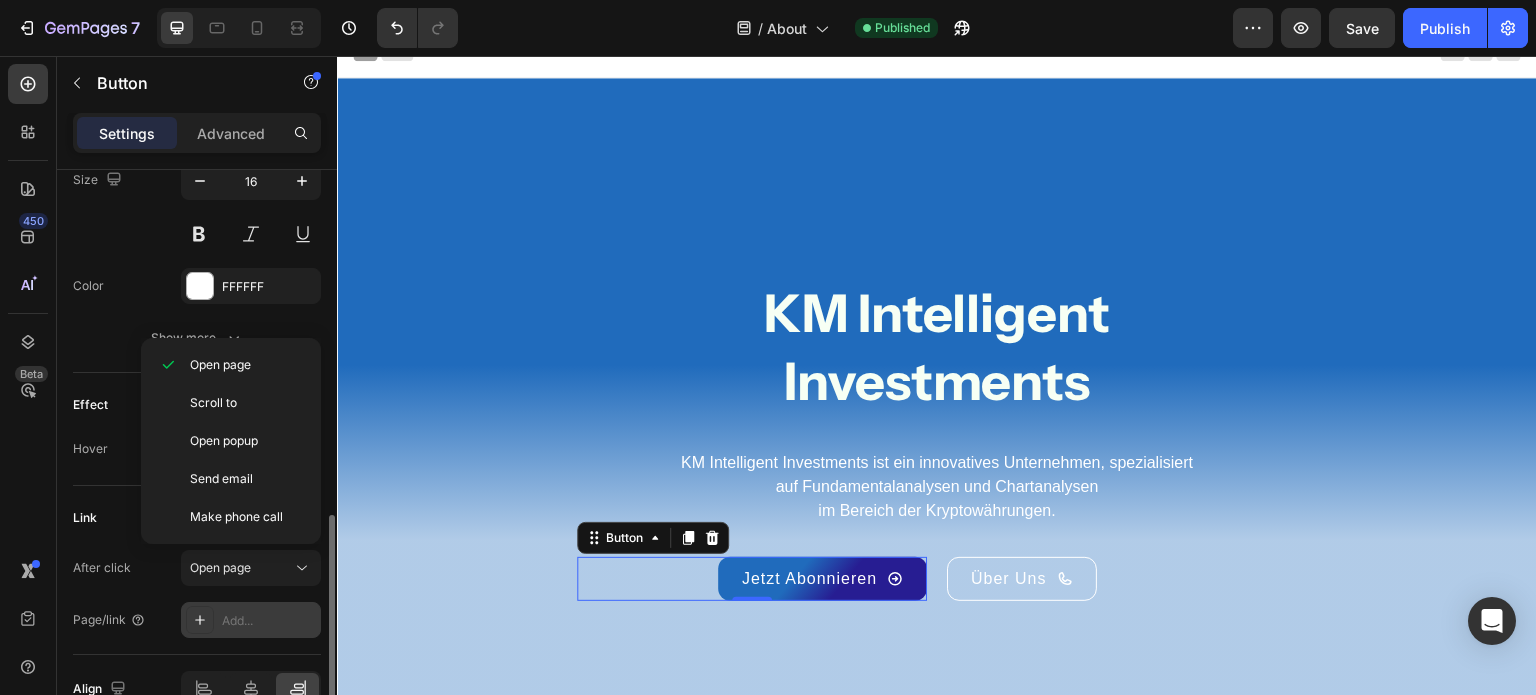 click on "Add..." 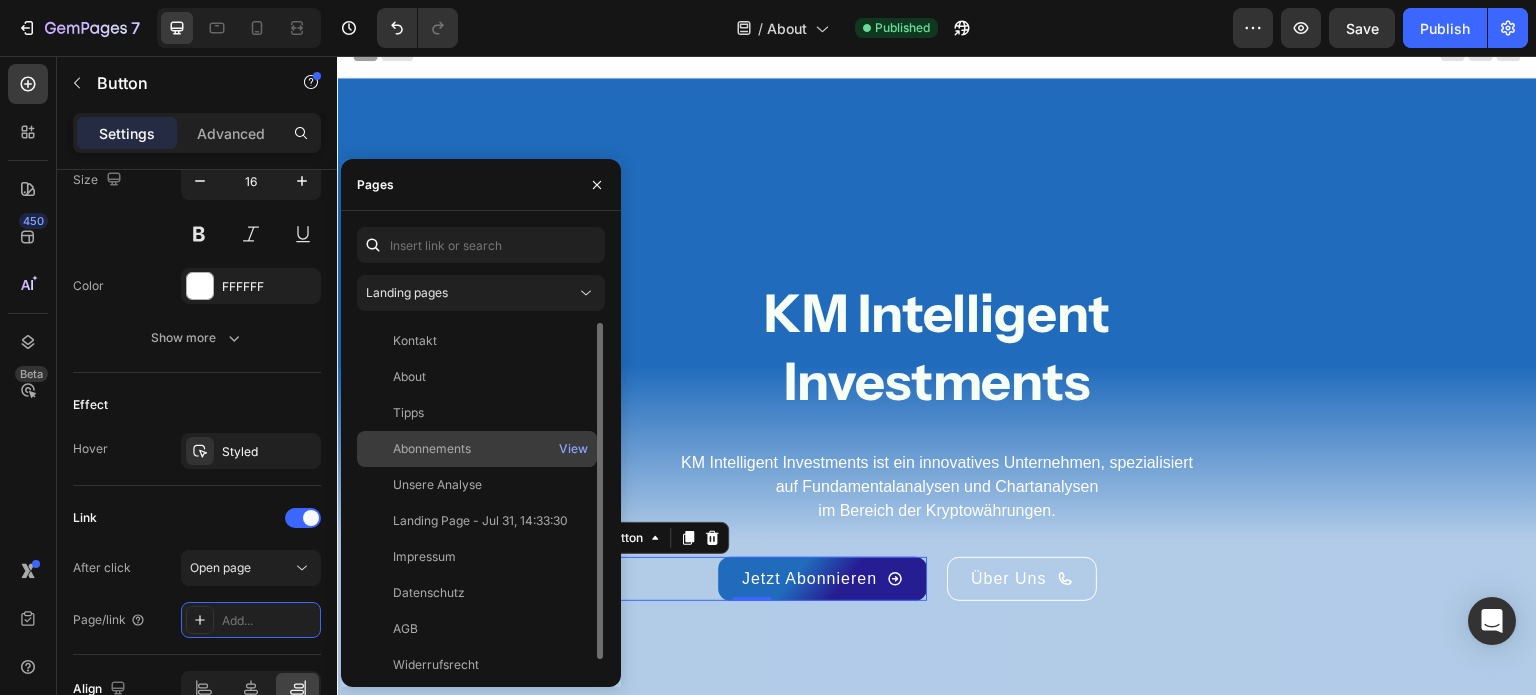 click on "Abonnements" 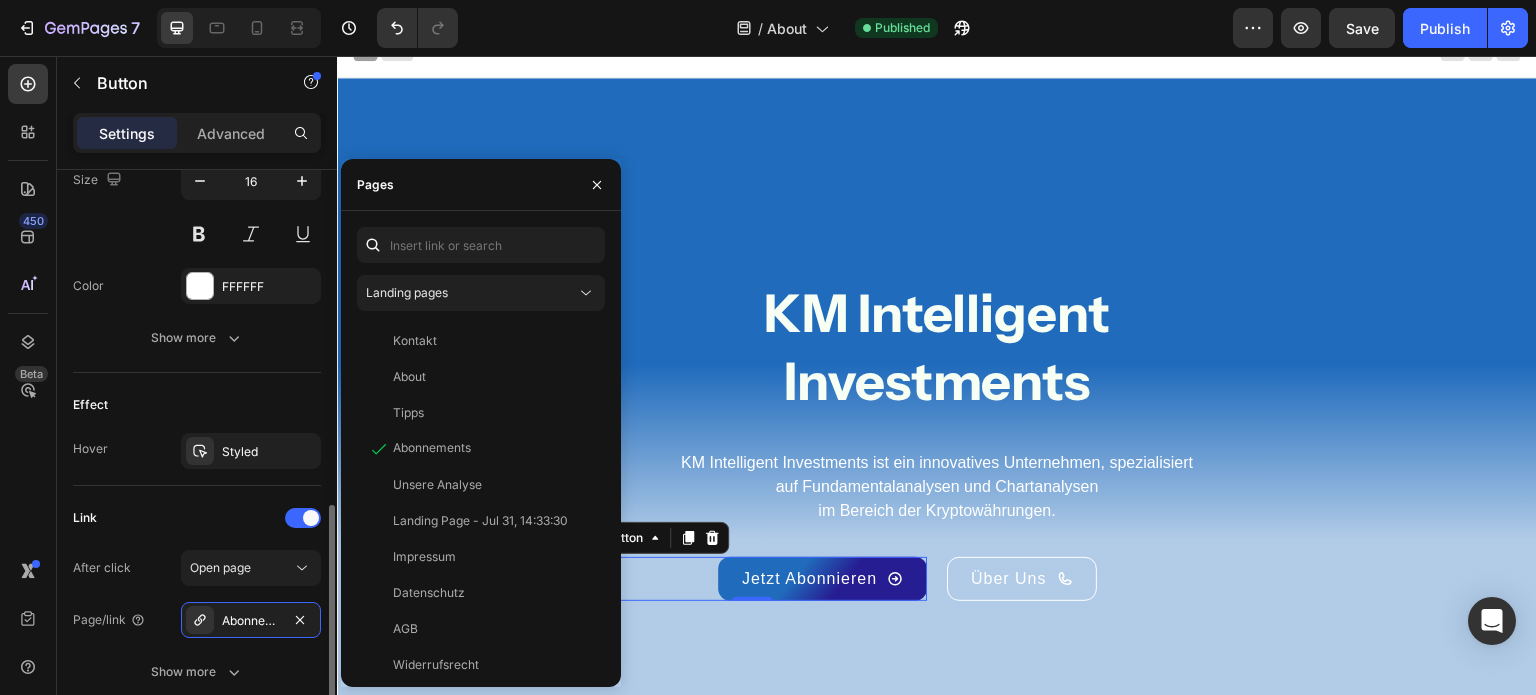 click on "Link" 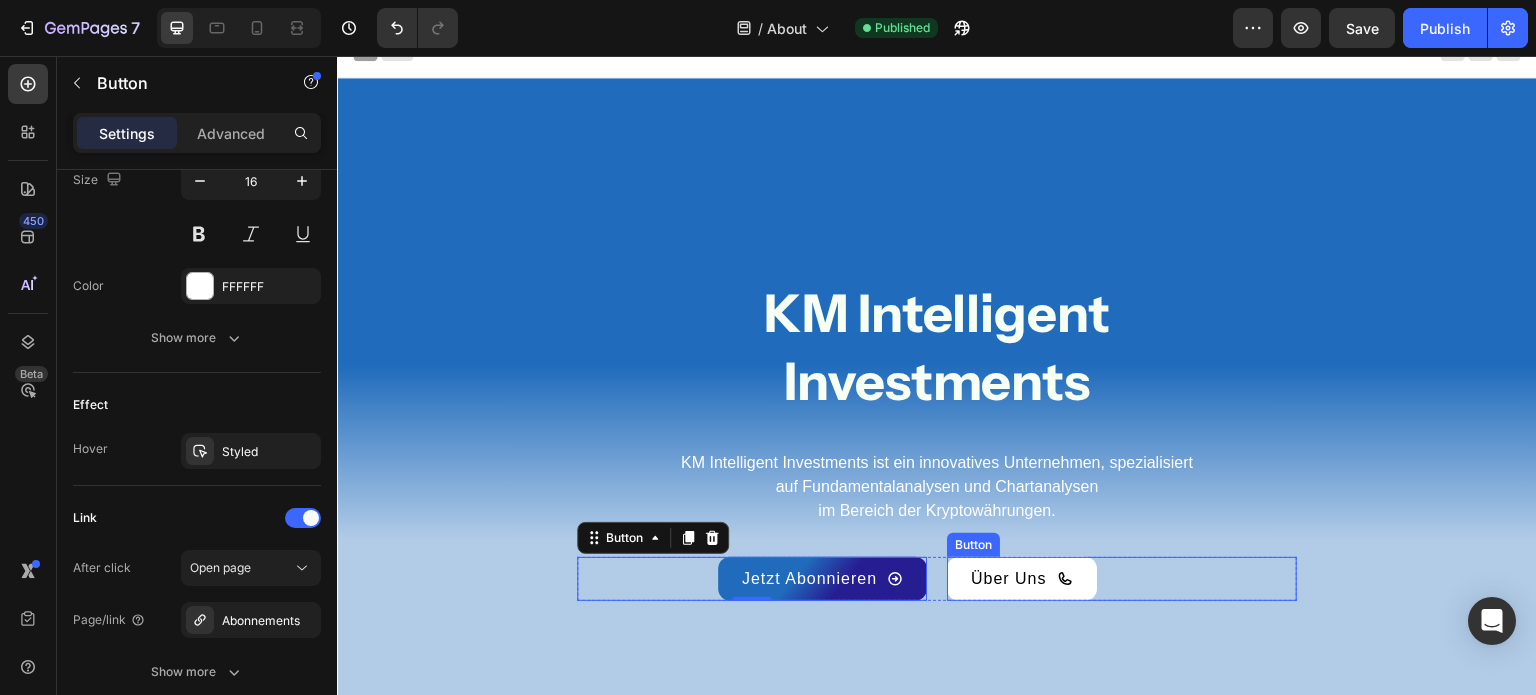 click on "Über Uns" 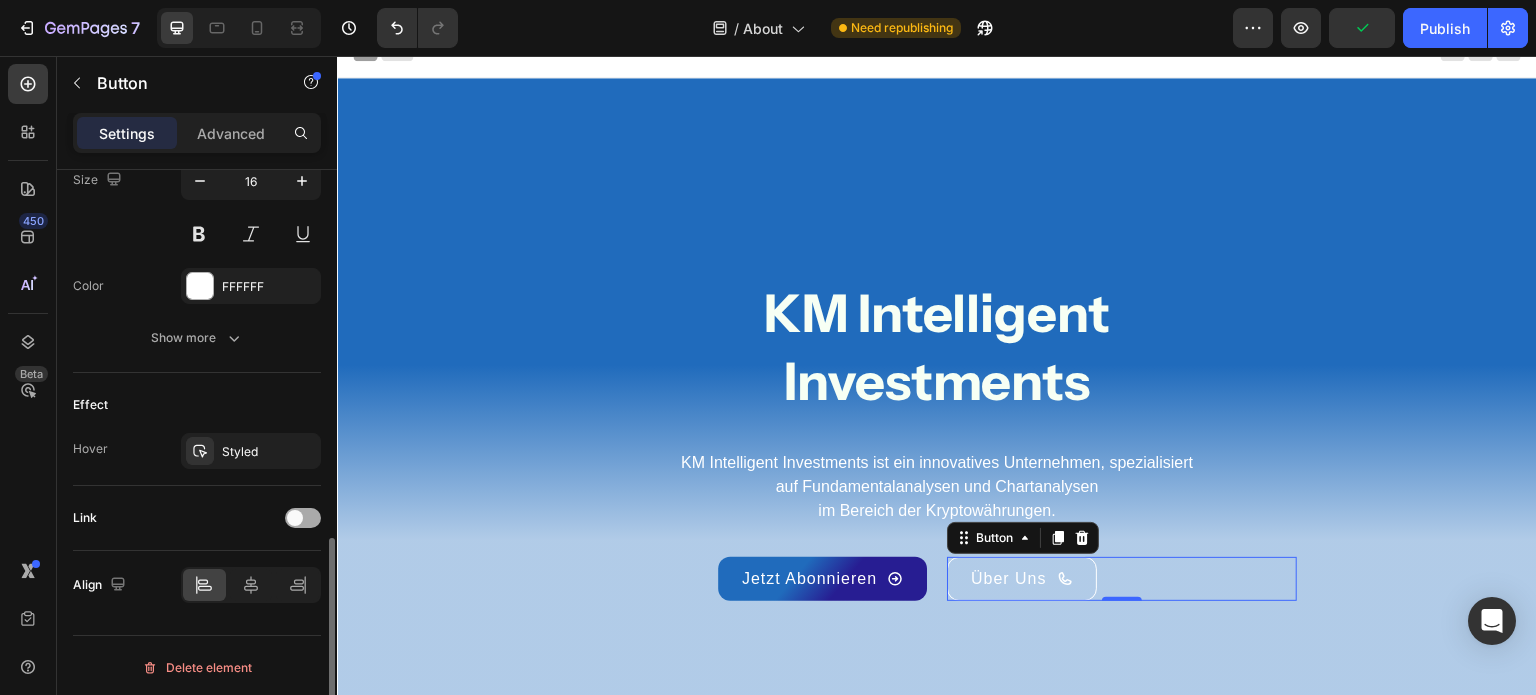 click 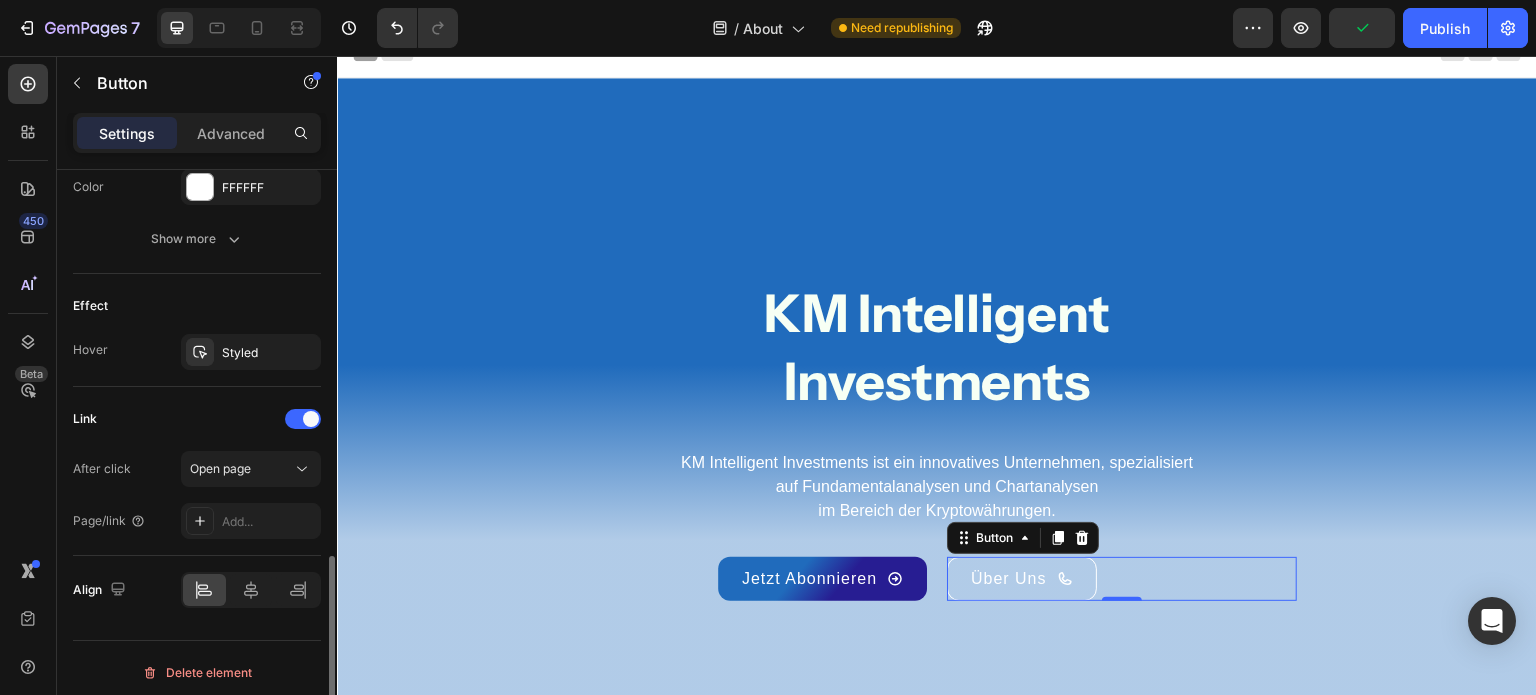 scroll, scrollTop: 1110, scrollLeft: 0, axis: vertical 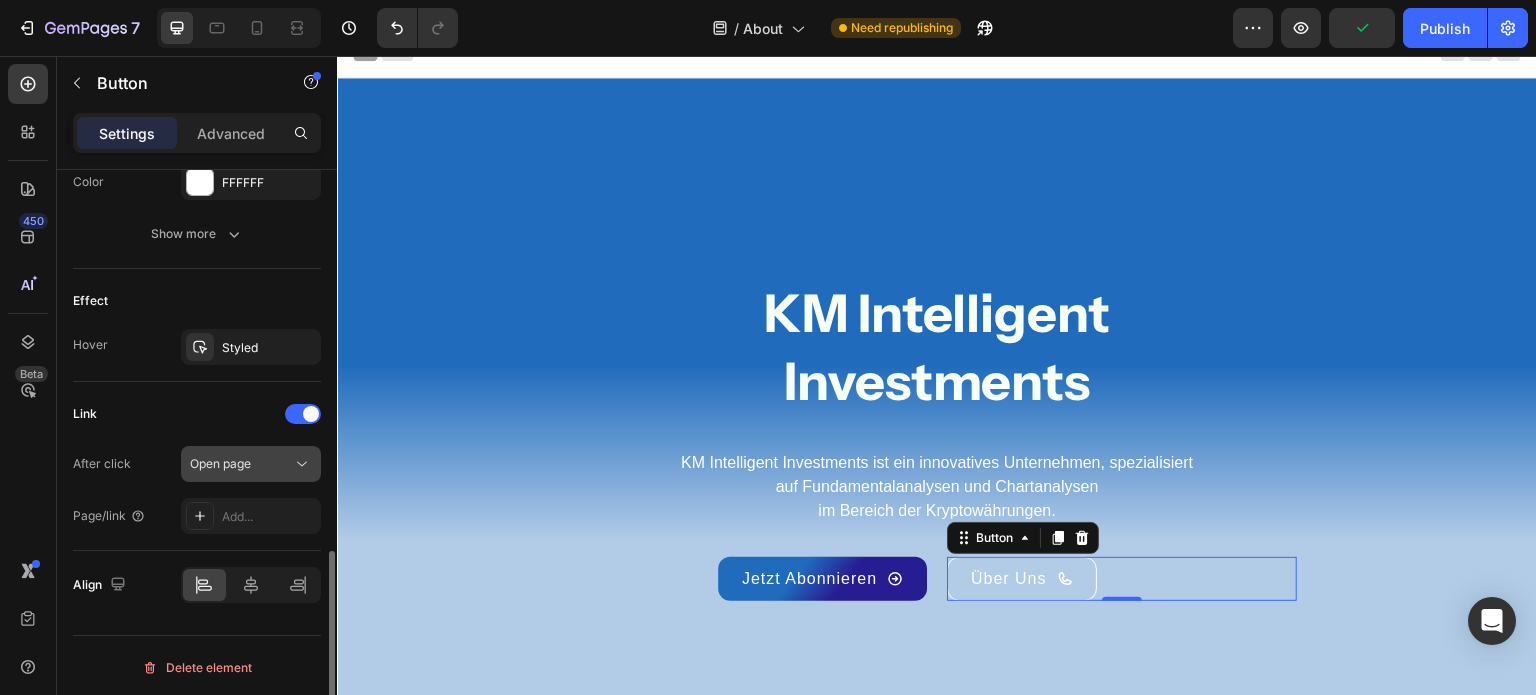 click on "Open page" 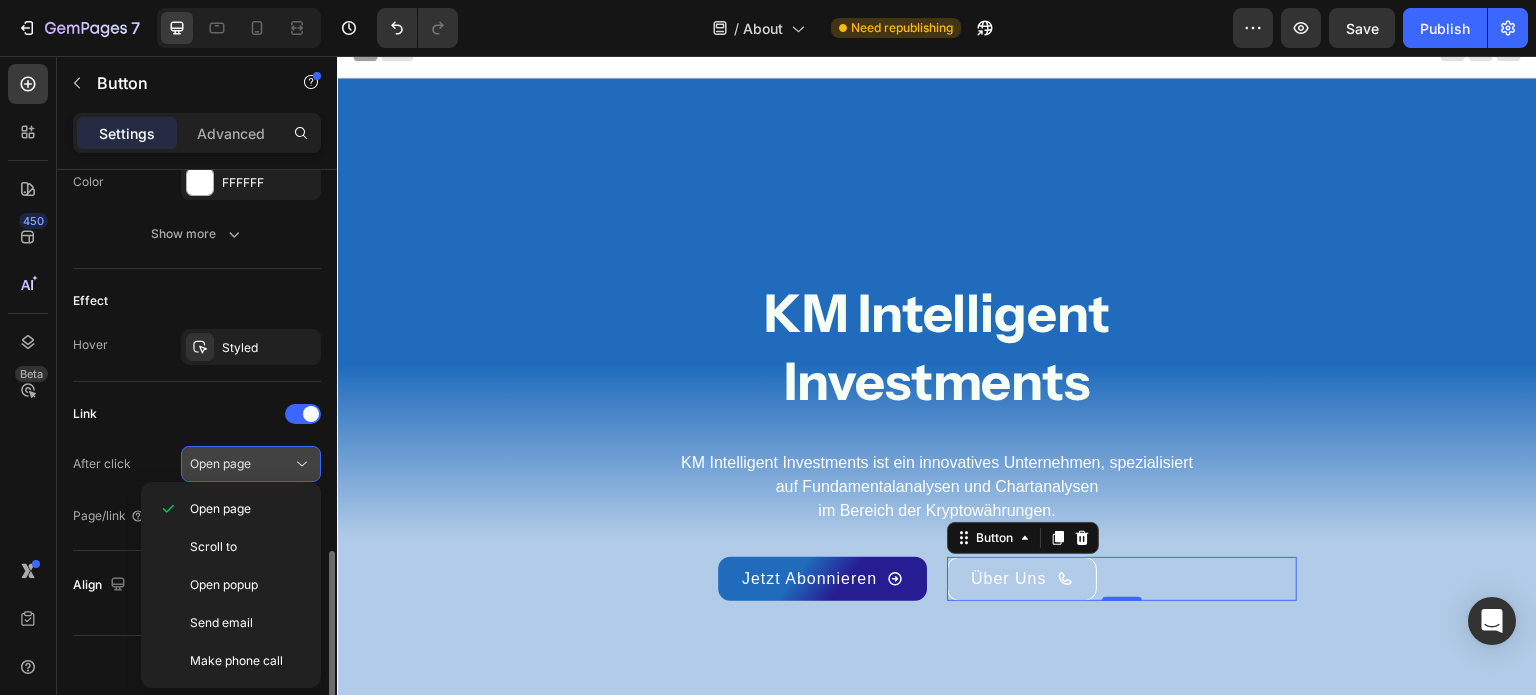 click on "Open page" 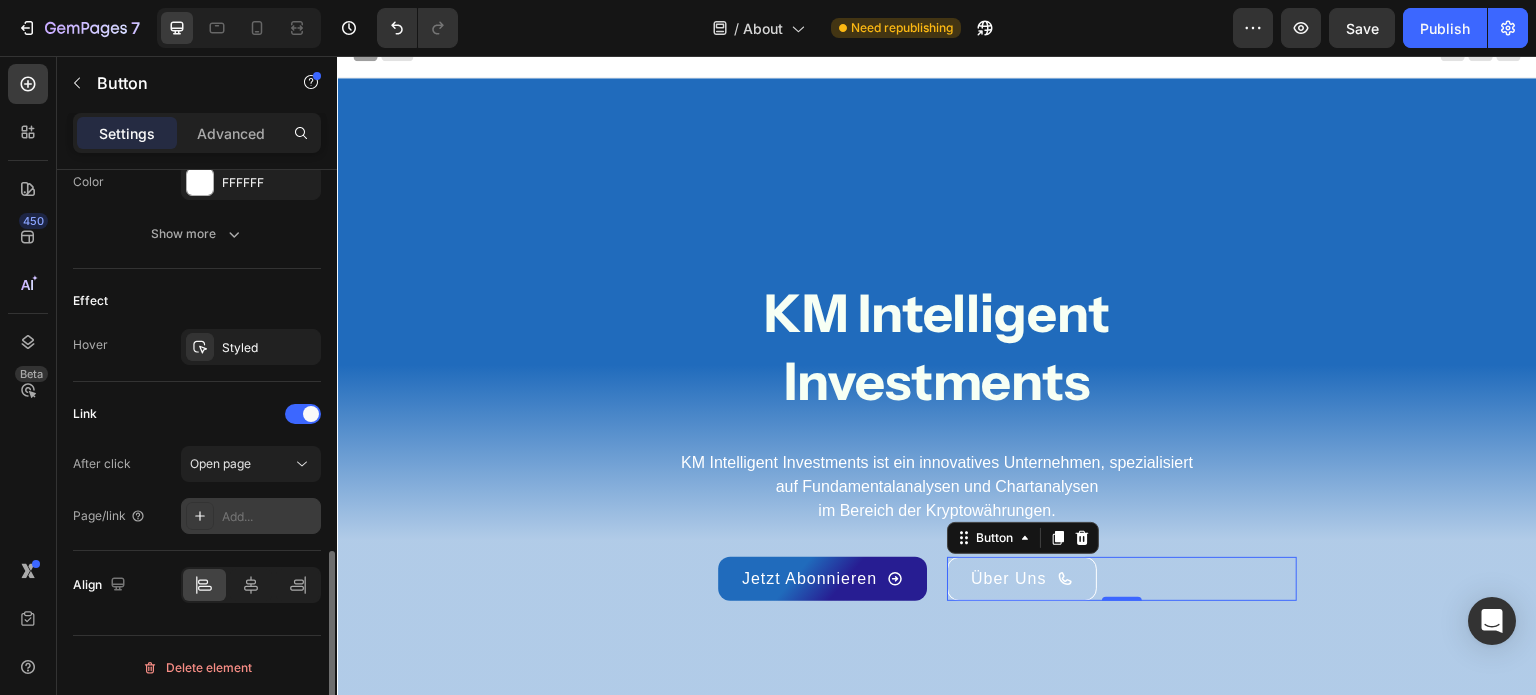click on "Add..." 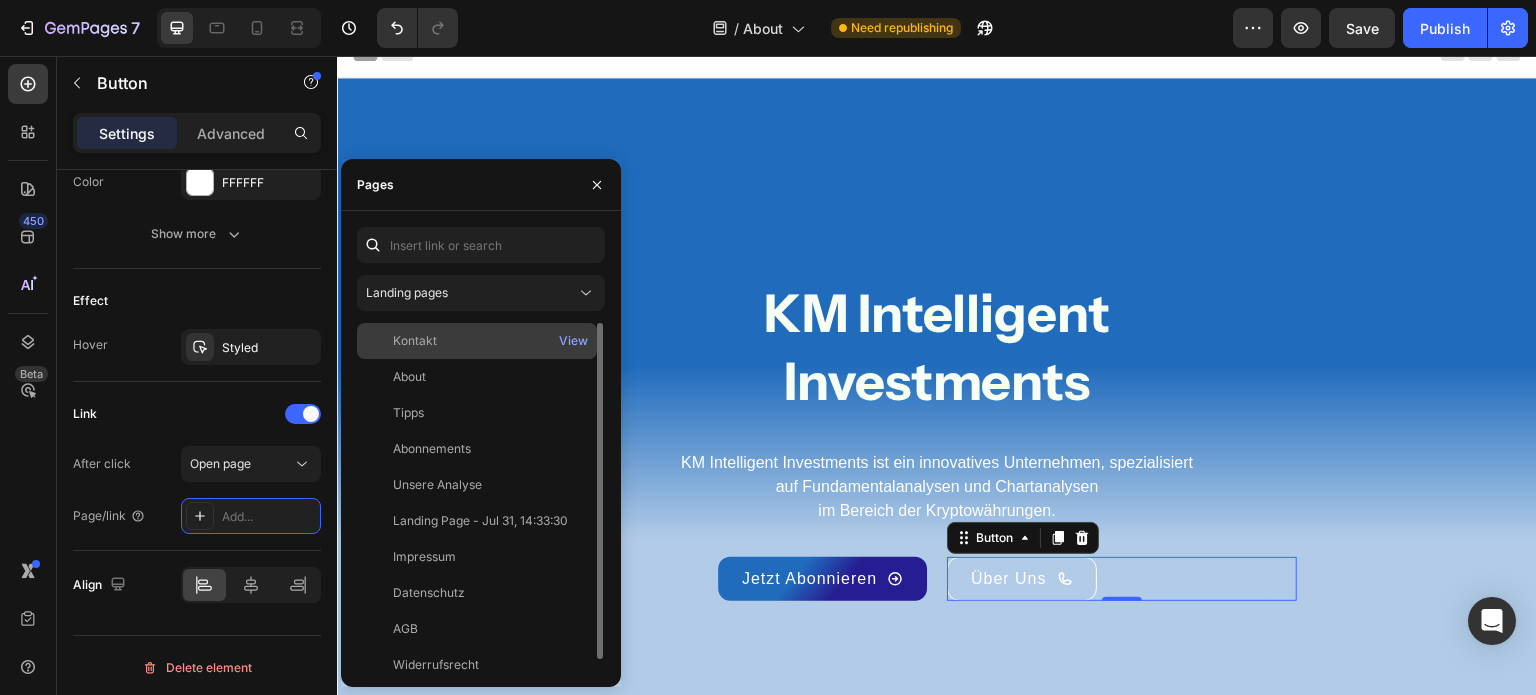 click on "Kontakt   View" 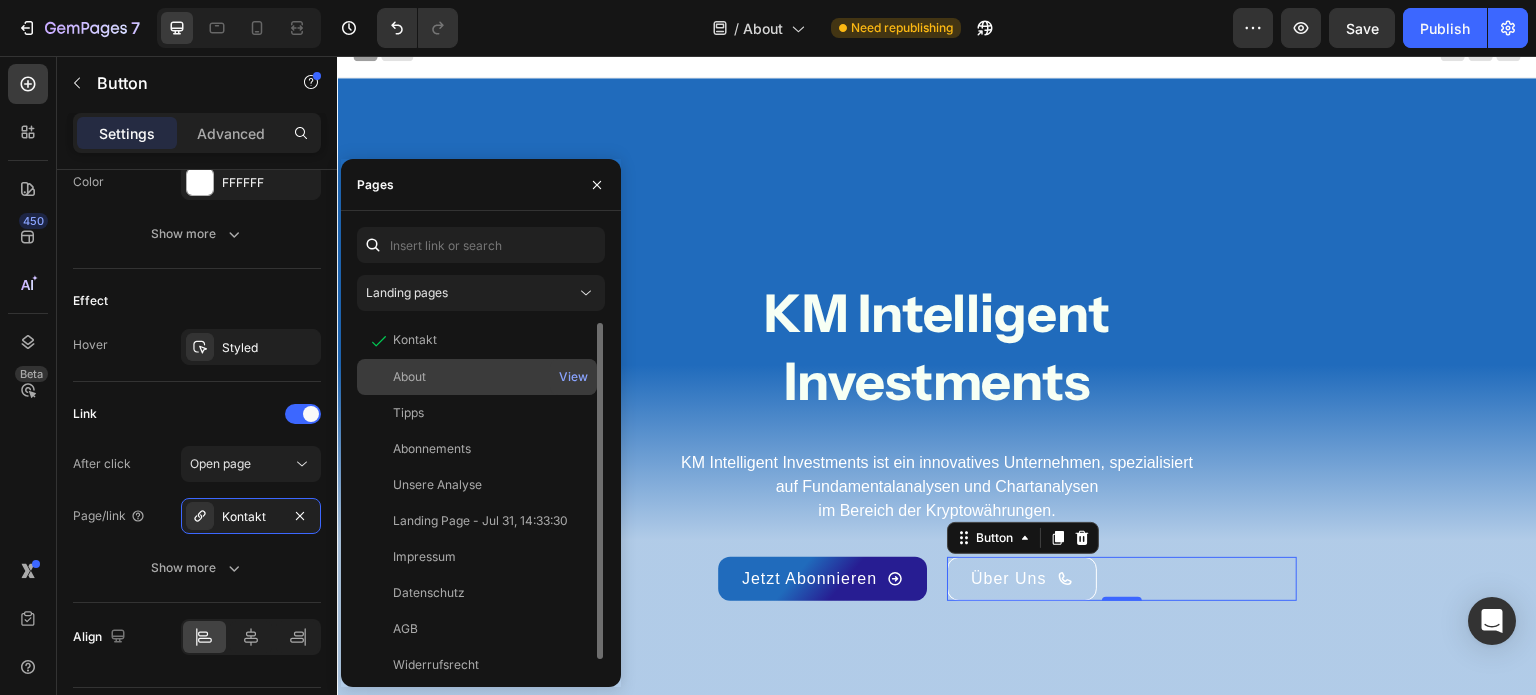 click on "About" 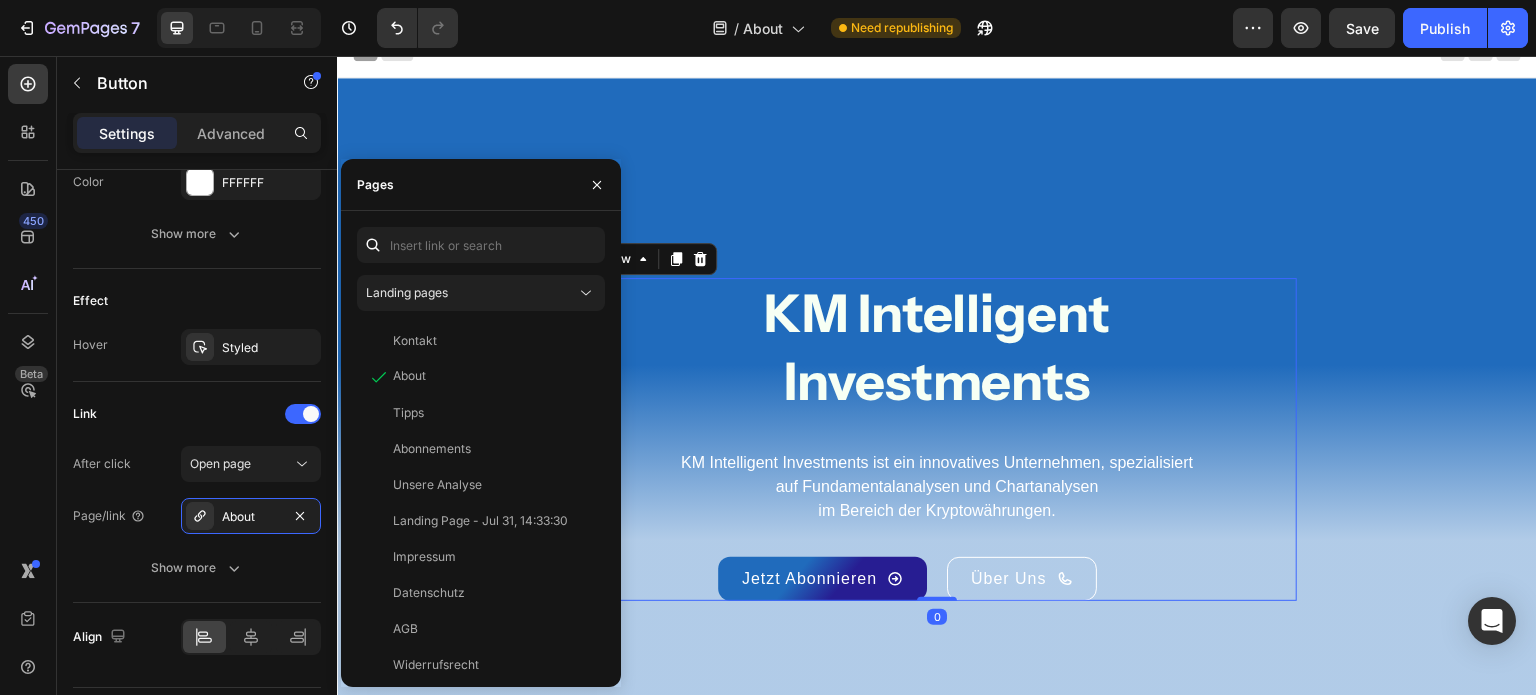 click on "KM Intelligent Investments Heading KM Intelligent Investments ist ein innovatives Unternehmen, spezialisiert  auf Fundamentalanalysen und Chartanalysen  im Bereich der Kryptowährungen. Text Block
Jetzt Abonnieren Button
Über Uns Button Row" 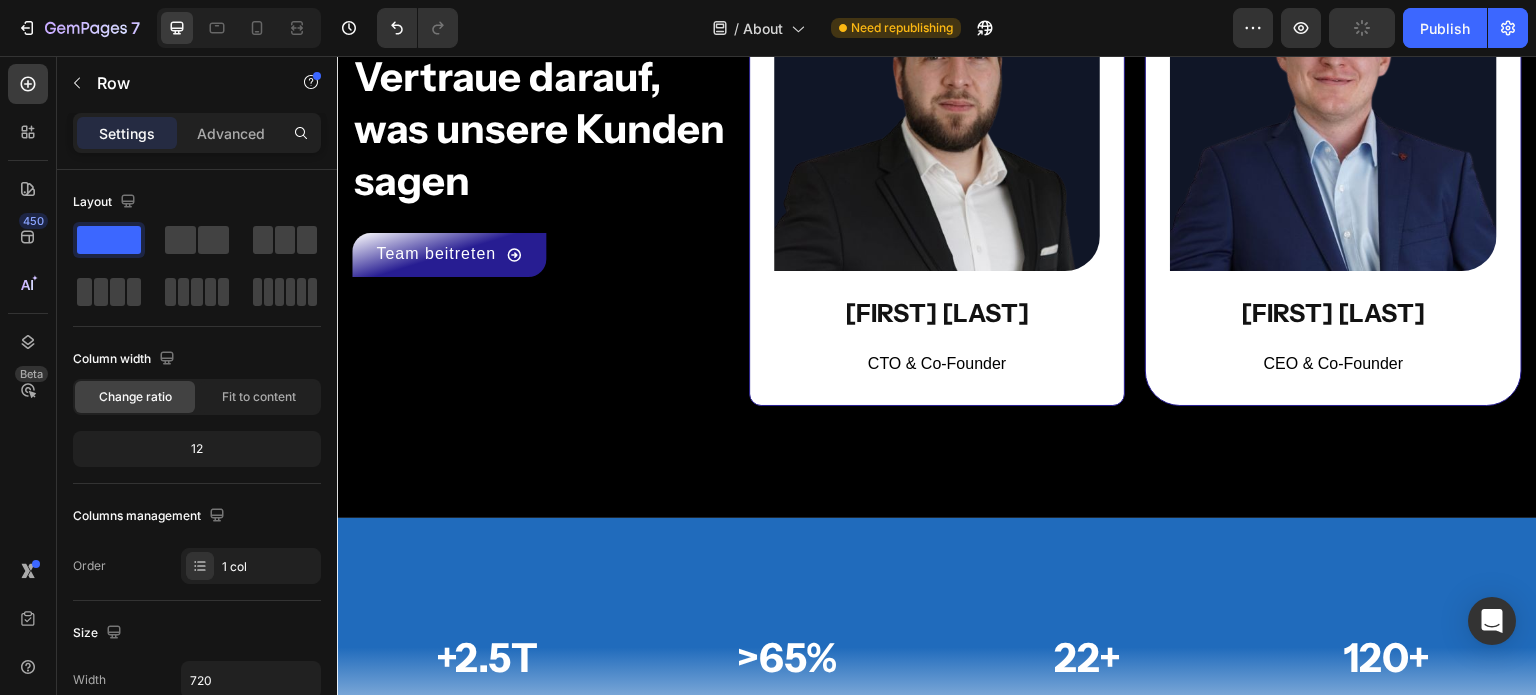 scroll, scrollTop: 2196, scrollLeft: 0, axis: vertical 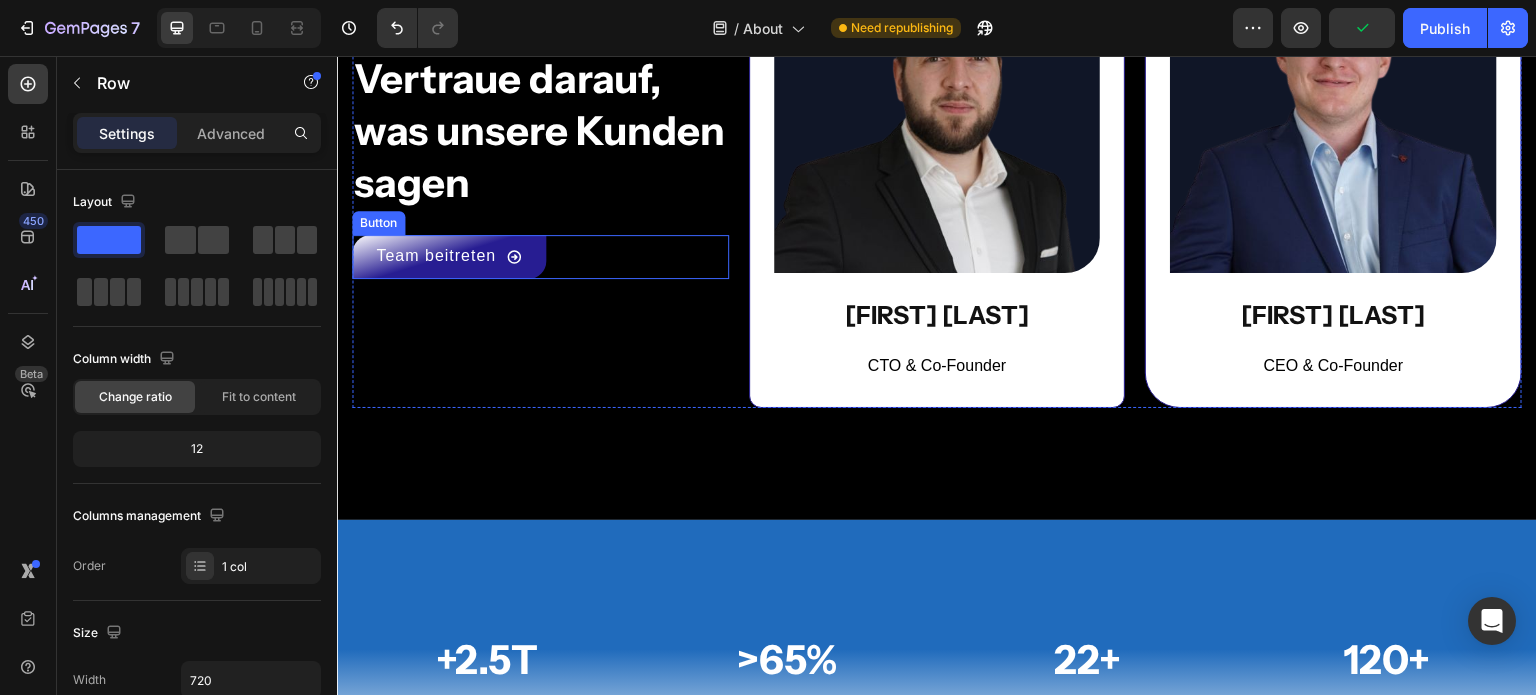 click on "Team beitreten Button" 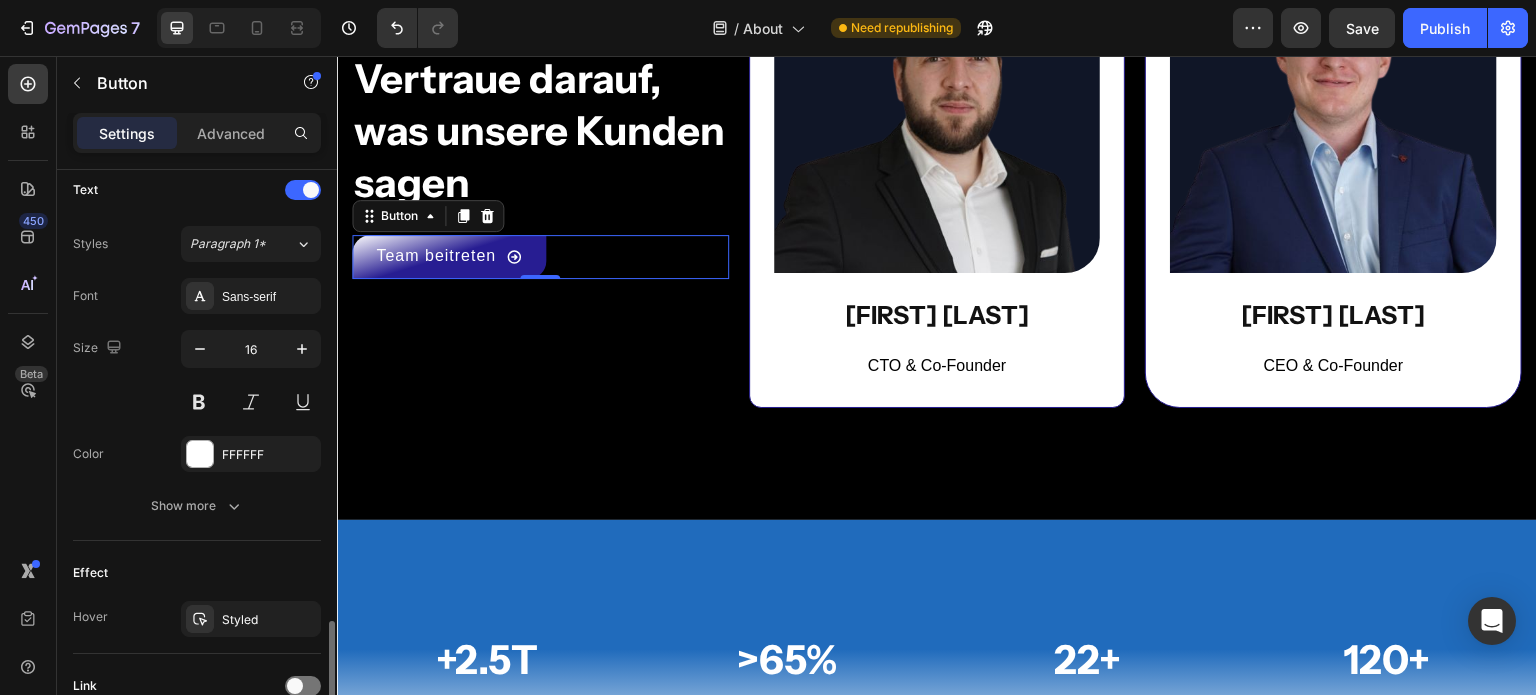 scroll, scrollTop: 1006, scrollLeft: 0, axis: vertical 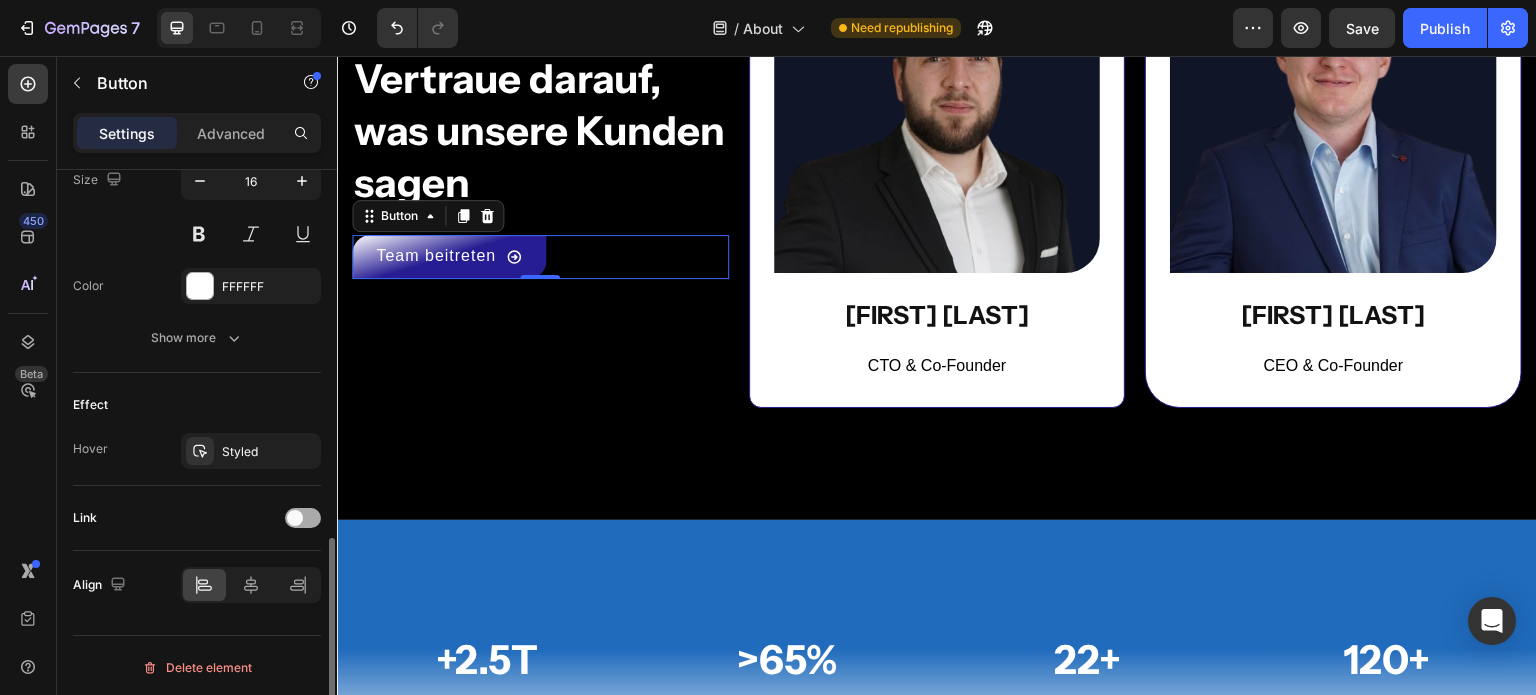 click 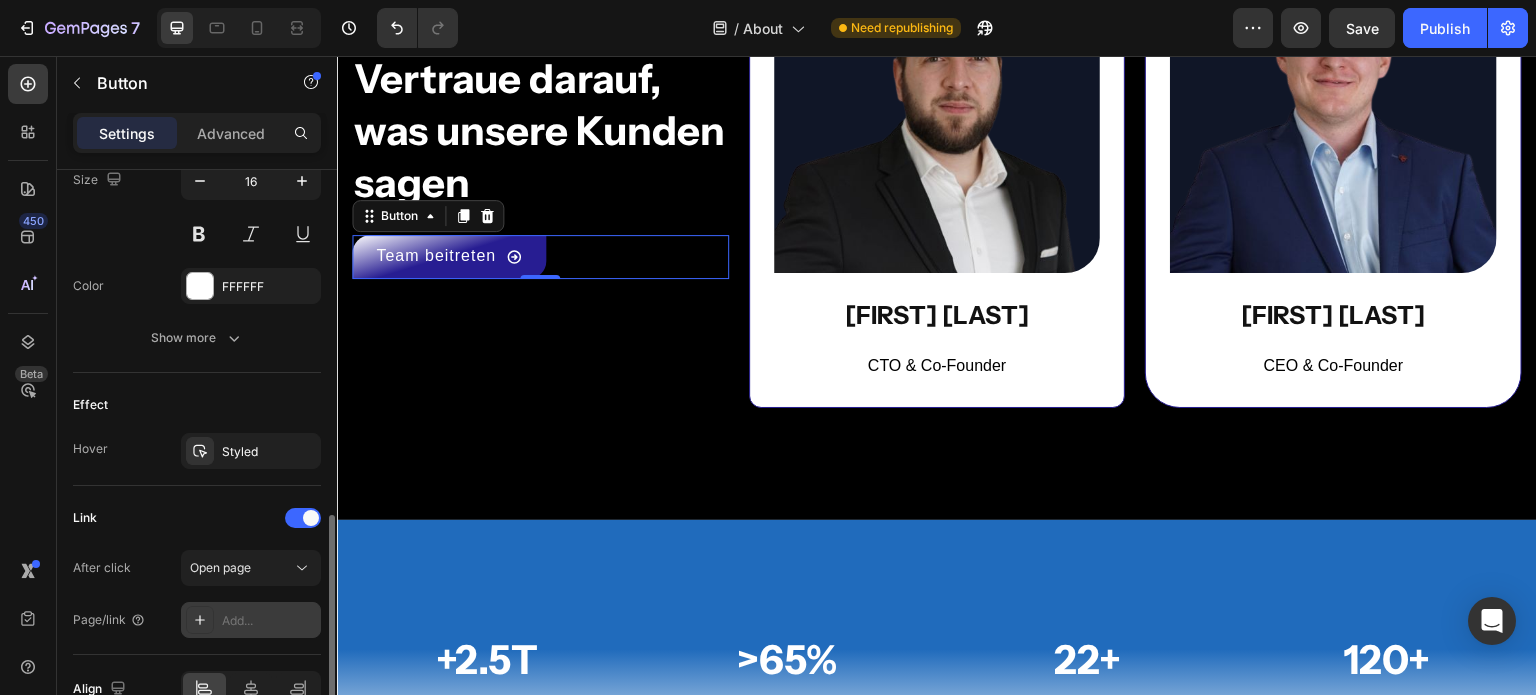 click on "Add..." 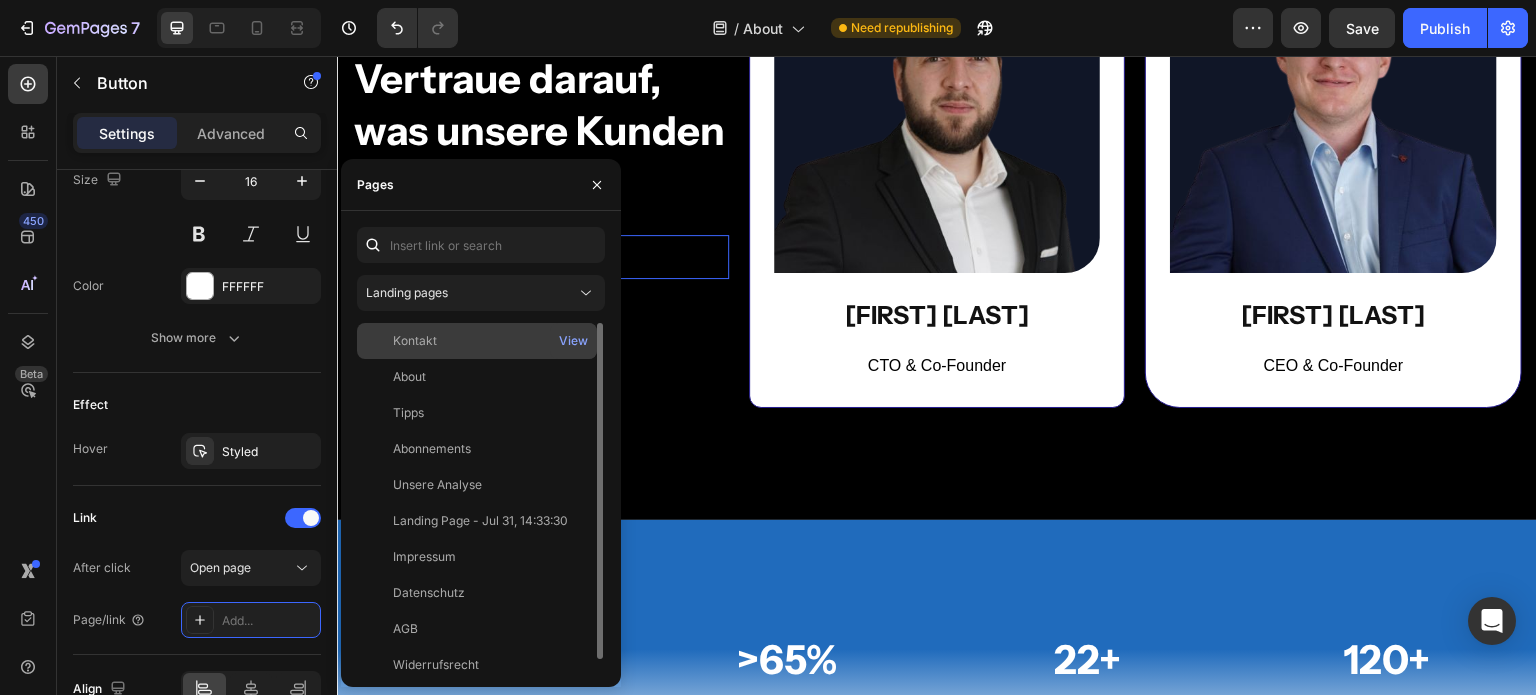click on "Kontakt" 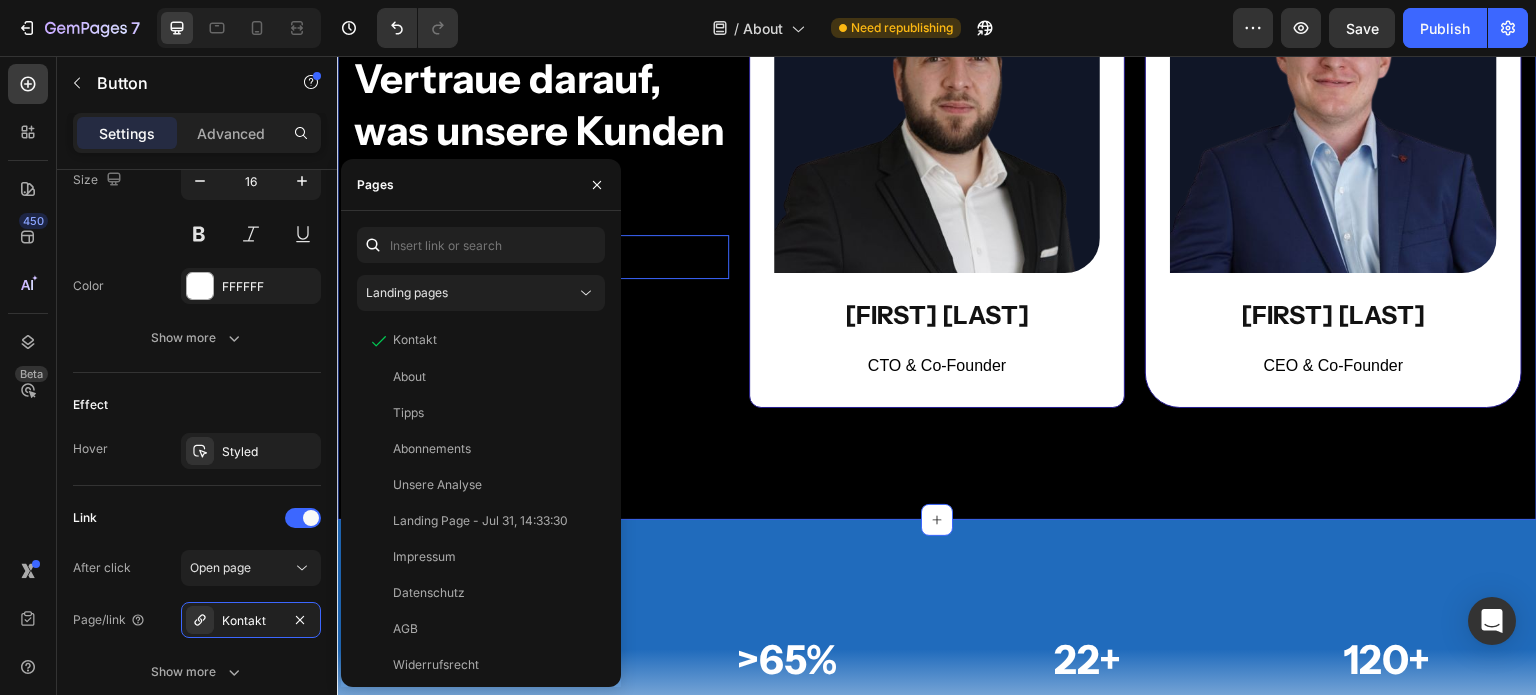 click on "Jede Geschichte startet mit einem tollen Team Heading Unser Ziel ist es, durch tiefgreifende und sorgfältige Analysen, unseren Kunden klare und verlässliche Einblicke in die dynamische Welt der digitalen Währungen zu bieten. Mit einem Team aus erfahrenen Analysten und einem umfangreichen Verständnis für die Mechanismen des Kryptomarktes, streben wir danach, sowohl Anfängern als auch erfahrenen Investoren einen entscheidenden Vorteil zu verschaffen.   Unsere Expertise in der Bewertung von Marktrends und die Fähigkeit, komplexe Daten verständlich zu präsentieren, machen KM Intelligent Investments zu einem vertrauenswürdigen Partner für alle, die in die Welt der Kryptowährungen eintauchen möchten. Text block Row Image Vertraue darauf, was unsere Kunden sagen Heading Row
Team beitreten Button   0 Image Thomas Meßthaler Text Block CTO & Co-Founder Text block Row Image Kevin Krippner Text Block CEO & Co-Founder Text block Row Row Row Section 2" 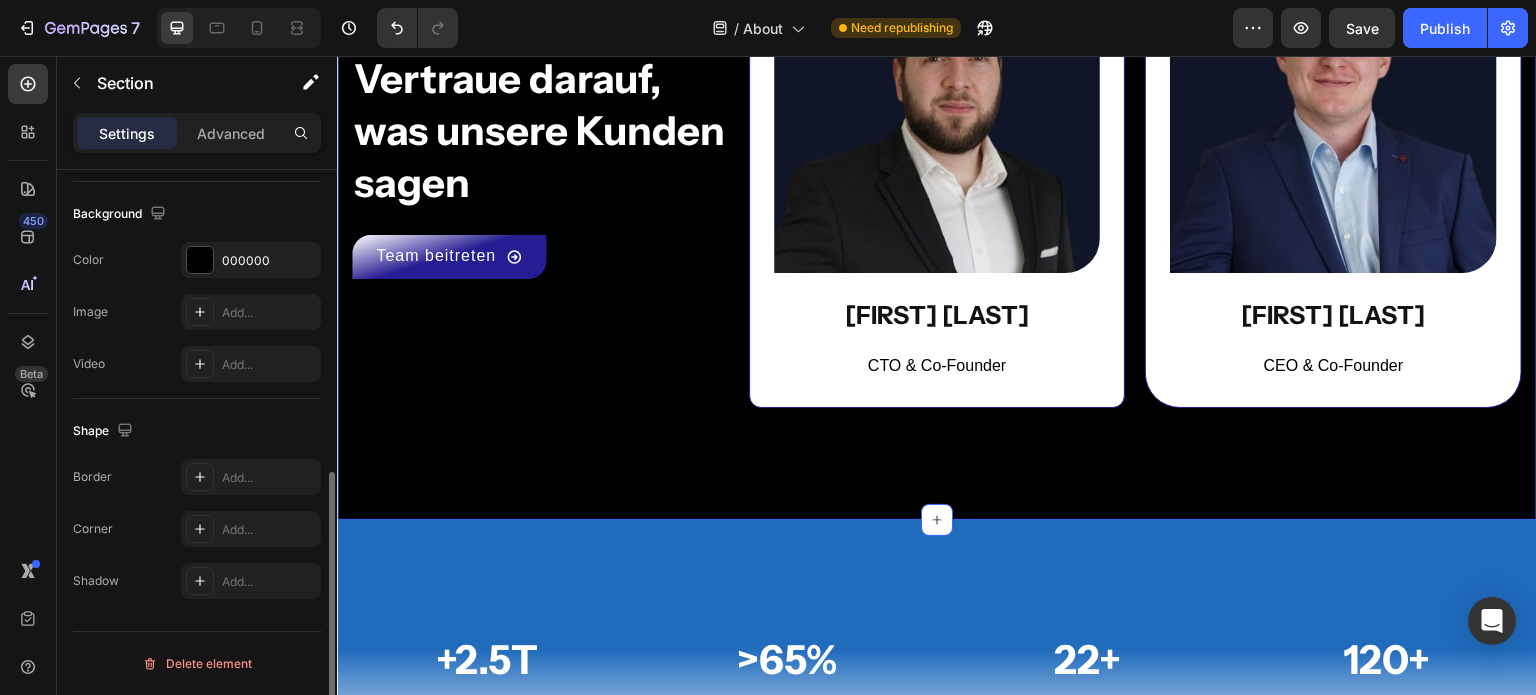 scroll, scrollTop: 0, scrollLeft: 0, axis: both 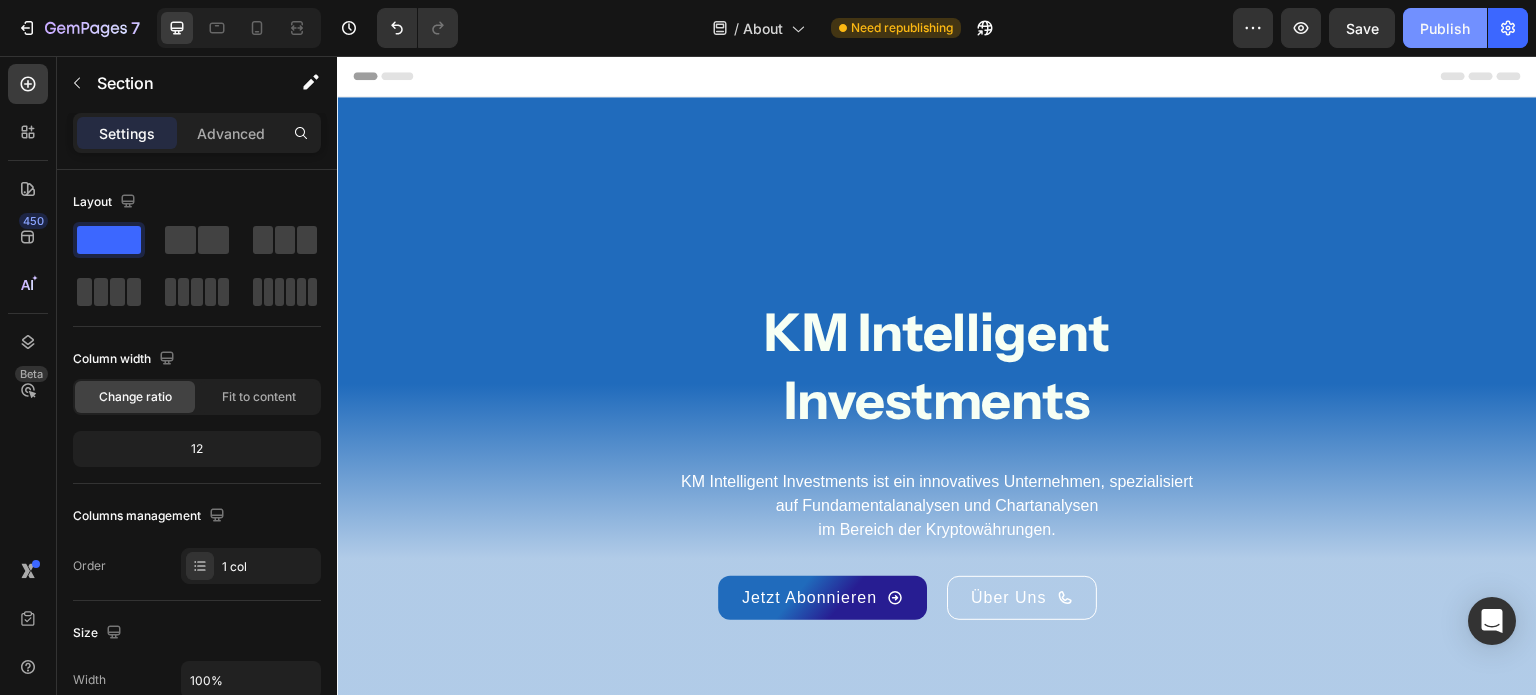 click on "Publish" 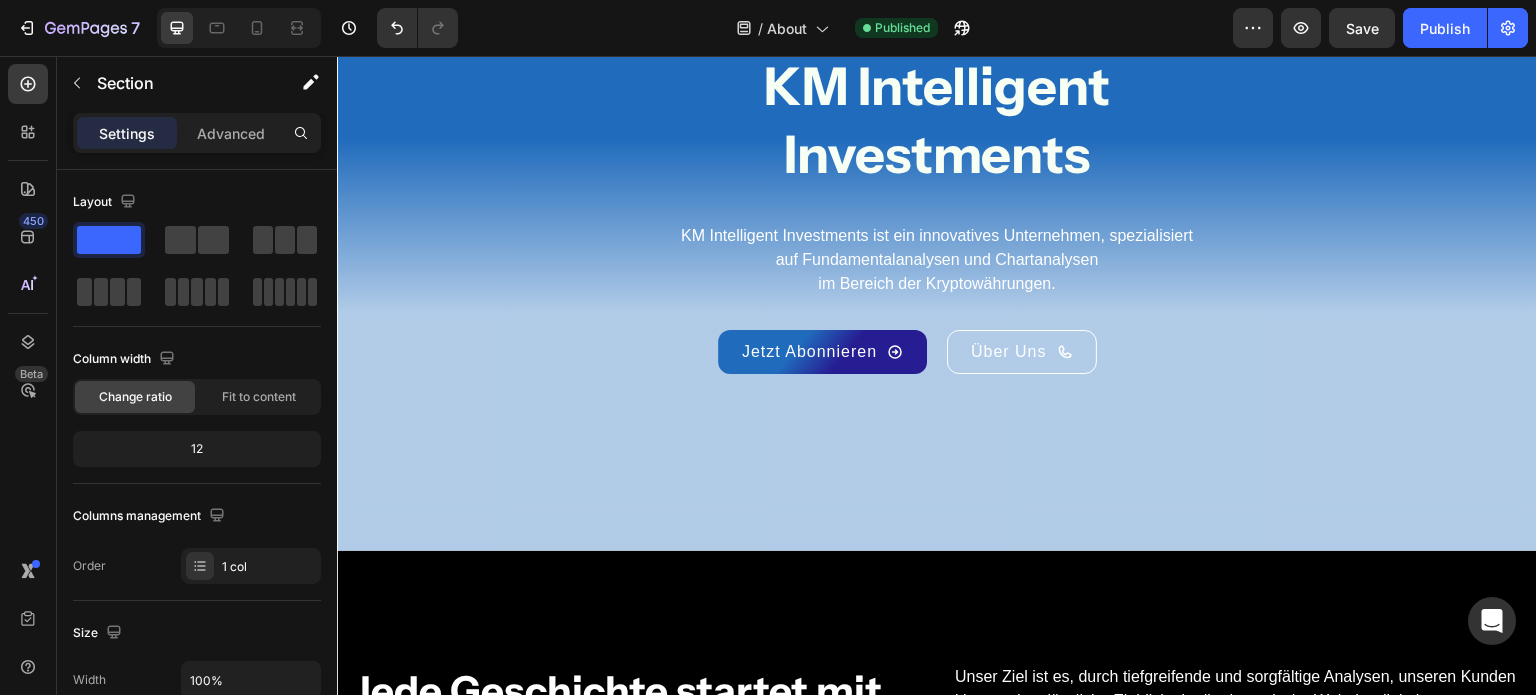 scroll, scrollTop: 247, scrollLeft: 0, axis: vertical 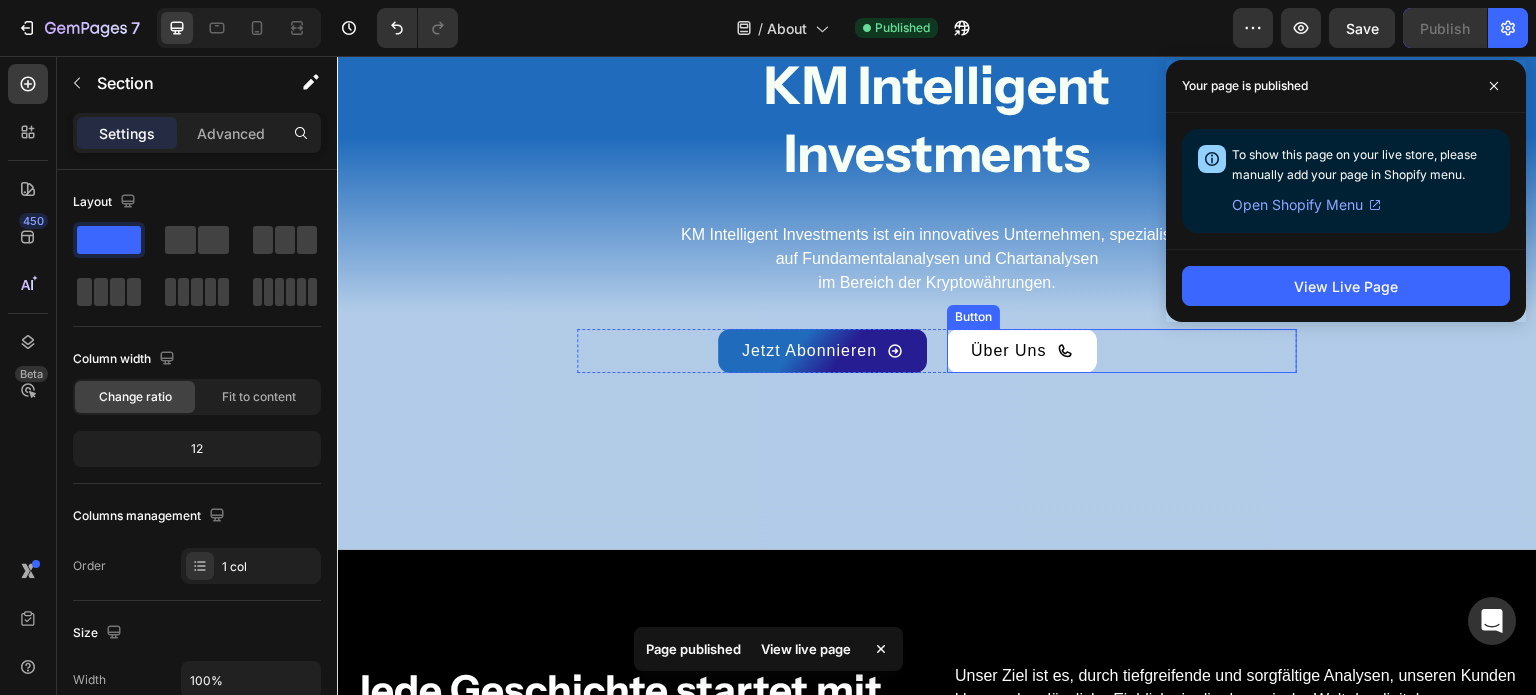 click on "Über Uns" 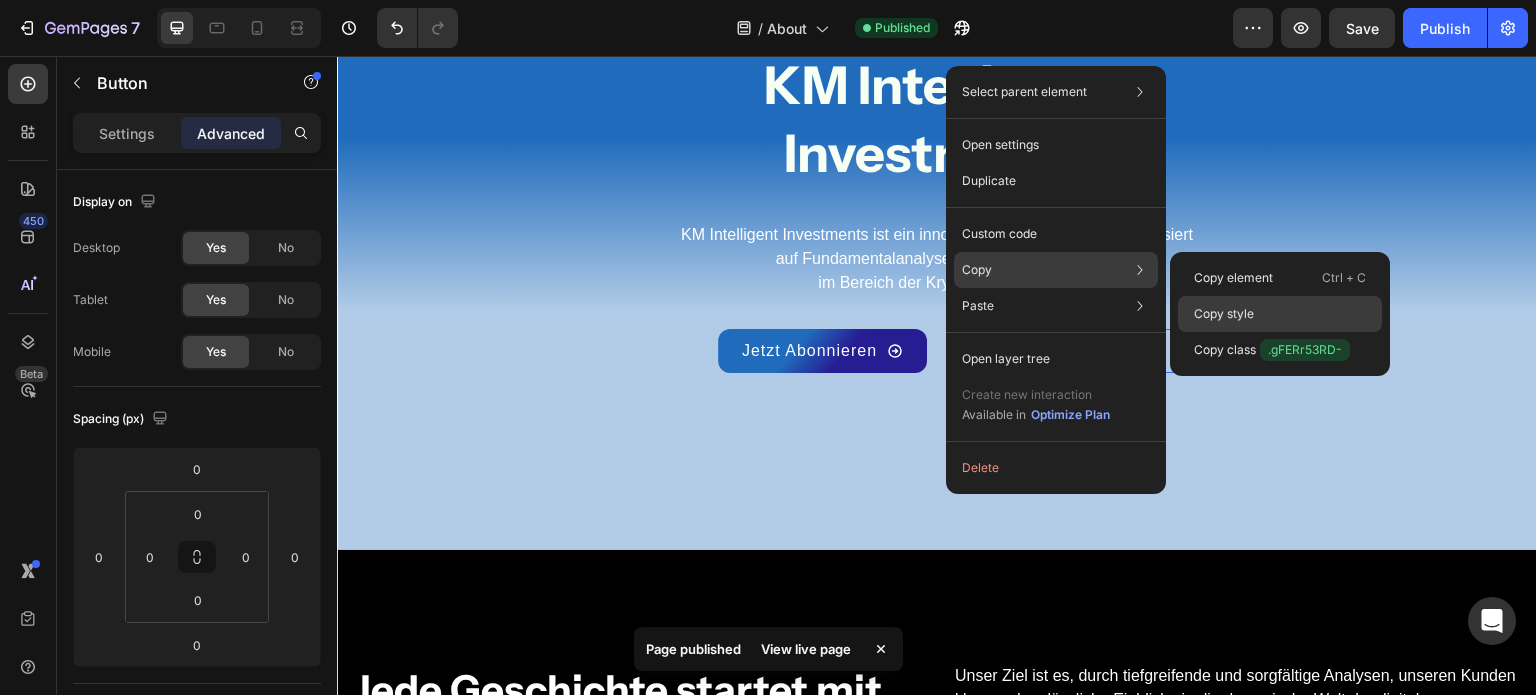 click on "Copy style" 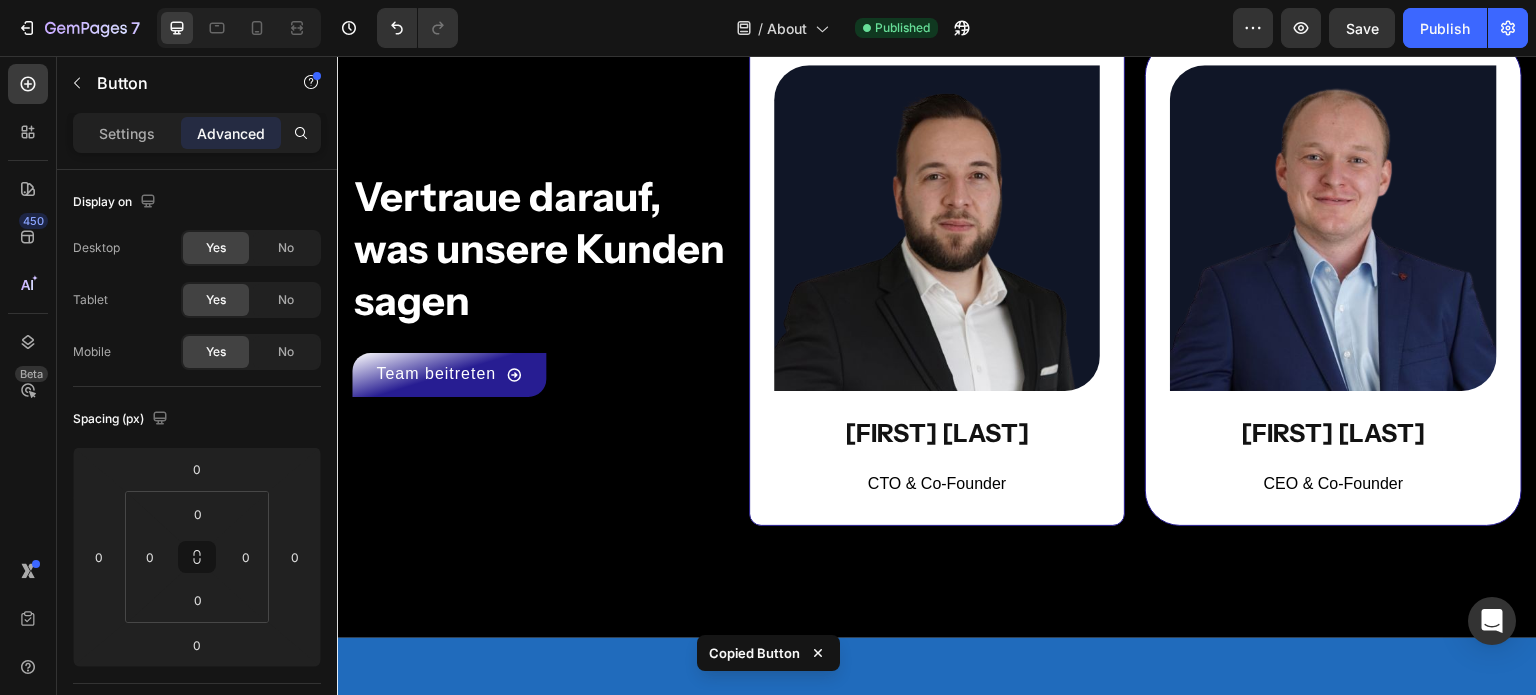 scroll, scrollTop: 2079, scrollLeft: 0, axis: vertical 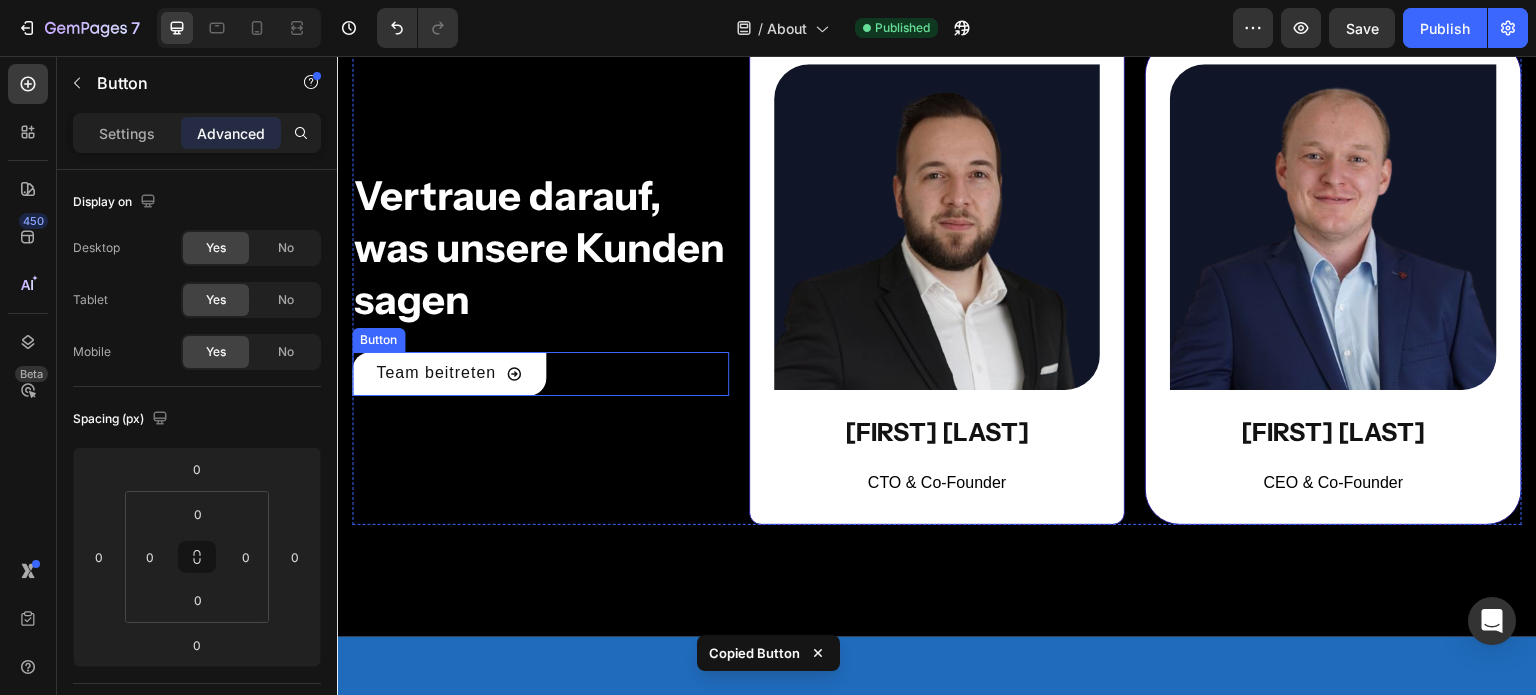 click on "Team beitreten" 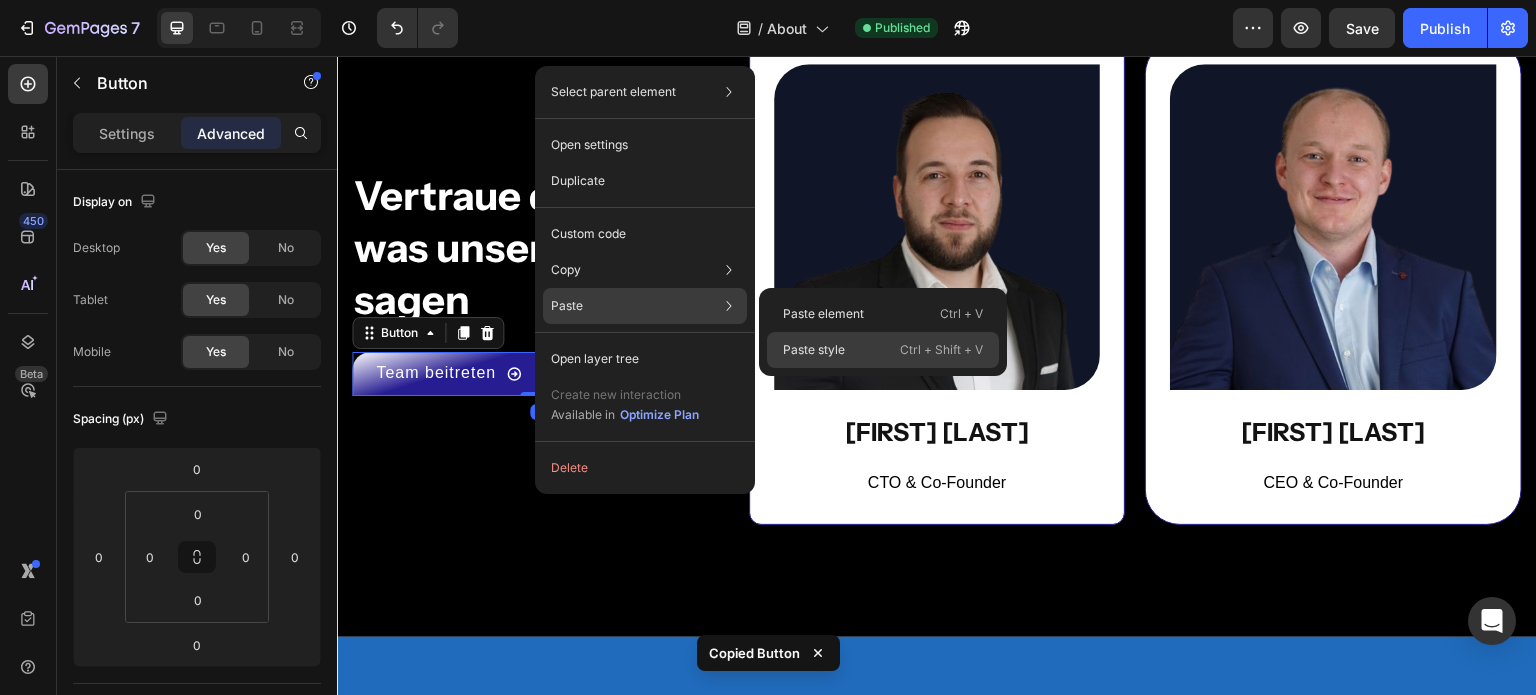 click on "Paste style" 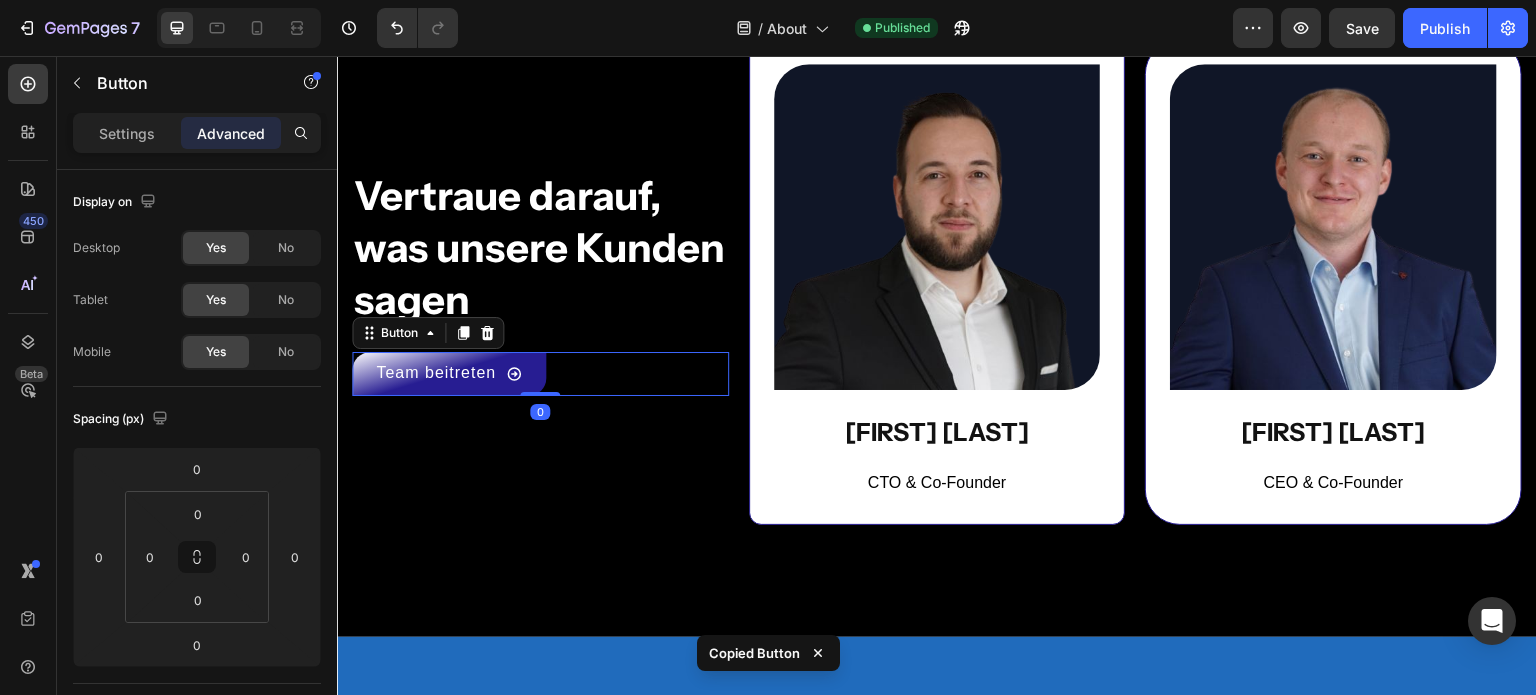 type on "100" 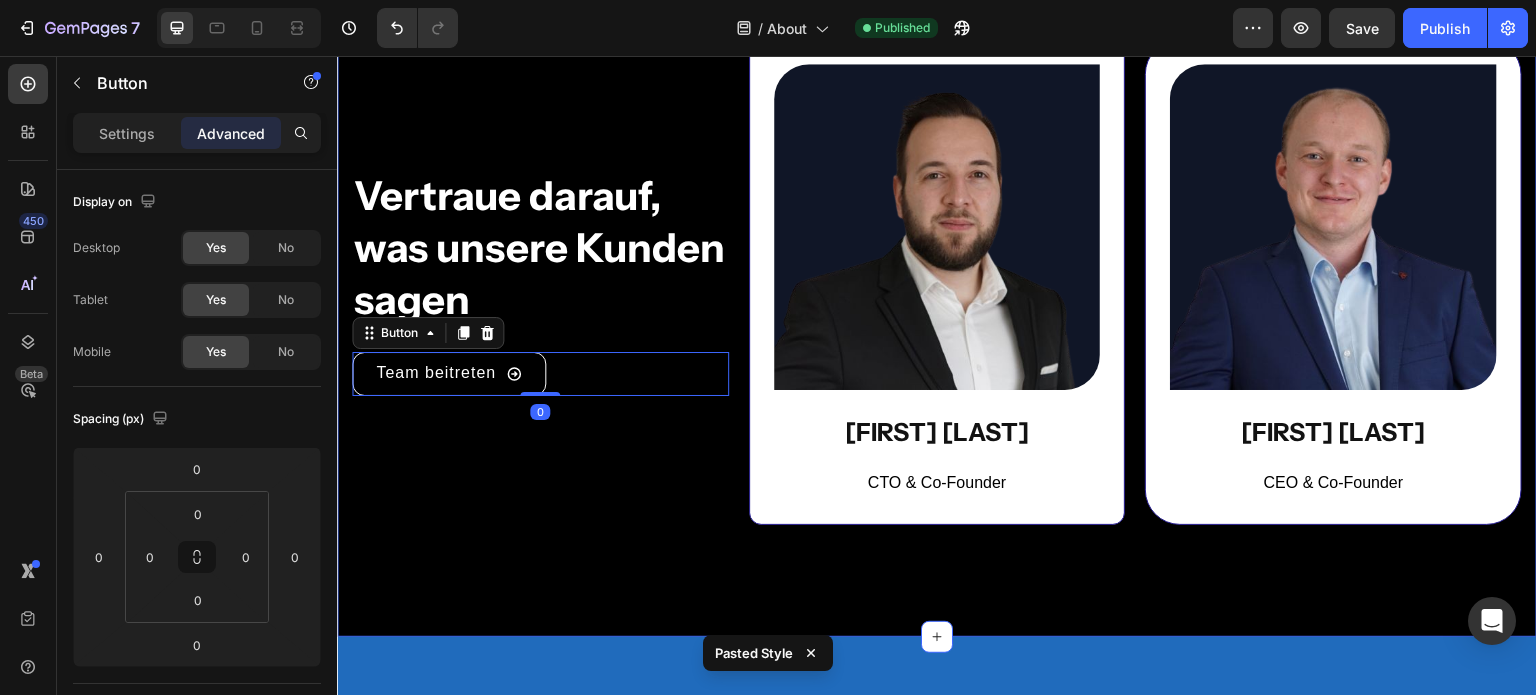 click on "Jede Geschichte startet mit einem tollen Team Heading Unser Ziel ist es, durch tiefgreifende und sorgfältige Analysen, unseren Kunden klare und verlässliche Einblicke in die dynamische Welt der digitalen Währungen zu bieten. Mit einem Team aus erfahrenen Analysten und einem umfangreichen Verständnis für die Mechanismen des Kryptomarktes, streben wir danach, sowohl Anfängern als auch erfahrenen Investoren einen entscheidenden Vorteil zu verschaffen.   Unsere Expertise in der Bewertung von Marktrends und die Fähigkeit, komplexe Daten verständlich zu präsentieren, machen KM Intelligent Investments zu einem vertrauenswürdigen Partner für alle, die in die Welt der Kryptowährungen eintauchen möchten. Text block Row Image Vertraue darauf, was unsere Kunden sagen Heading Row
Team beitreten Button   0 Image Thomas Meßthaler Text Block CTO & Co-Founder Text block Row Image Kevin Krippner Text Block CEO & Co-Founder Text block Row Row Row Section 2" 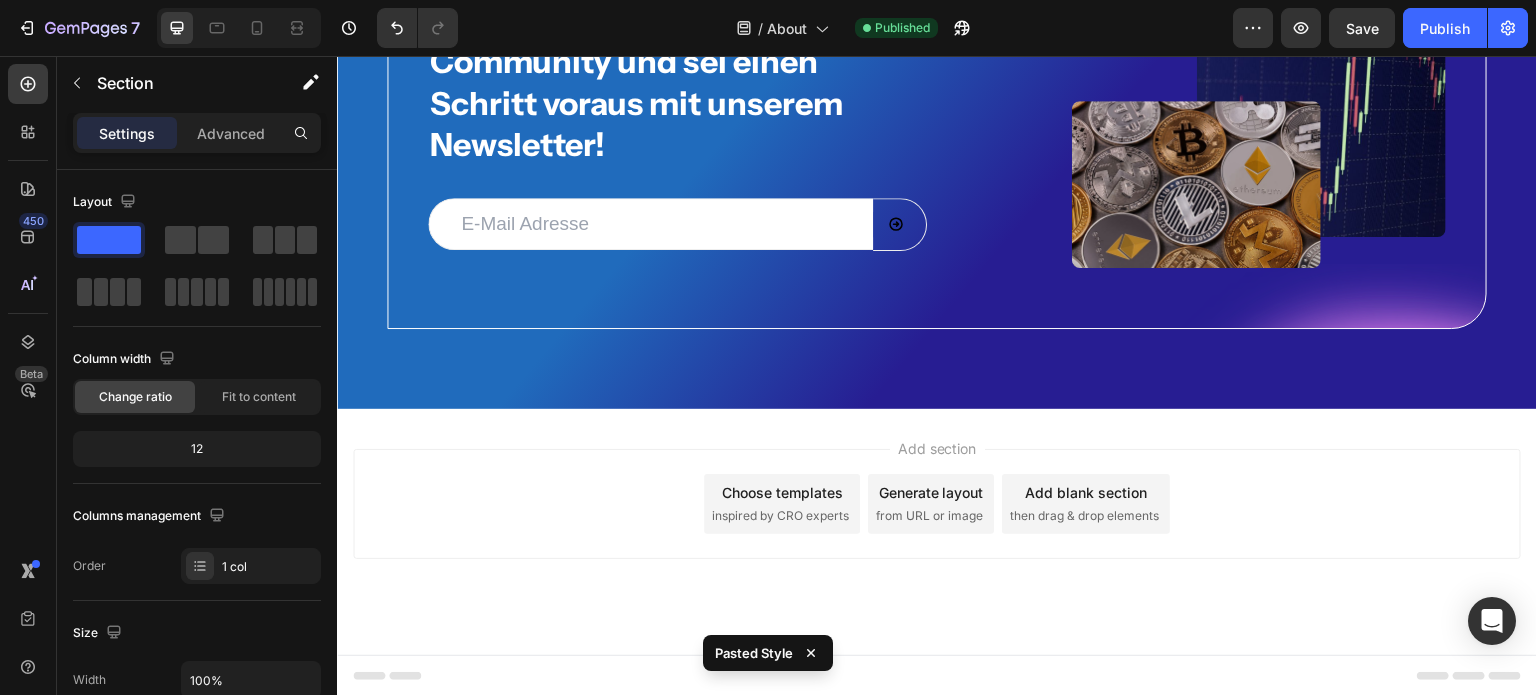 scroll, scrollTop: 4036, scrollLeft: 0, axis: vertical 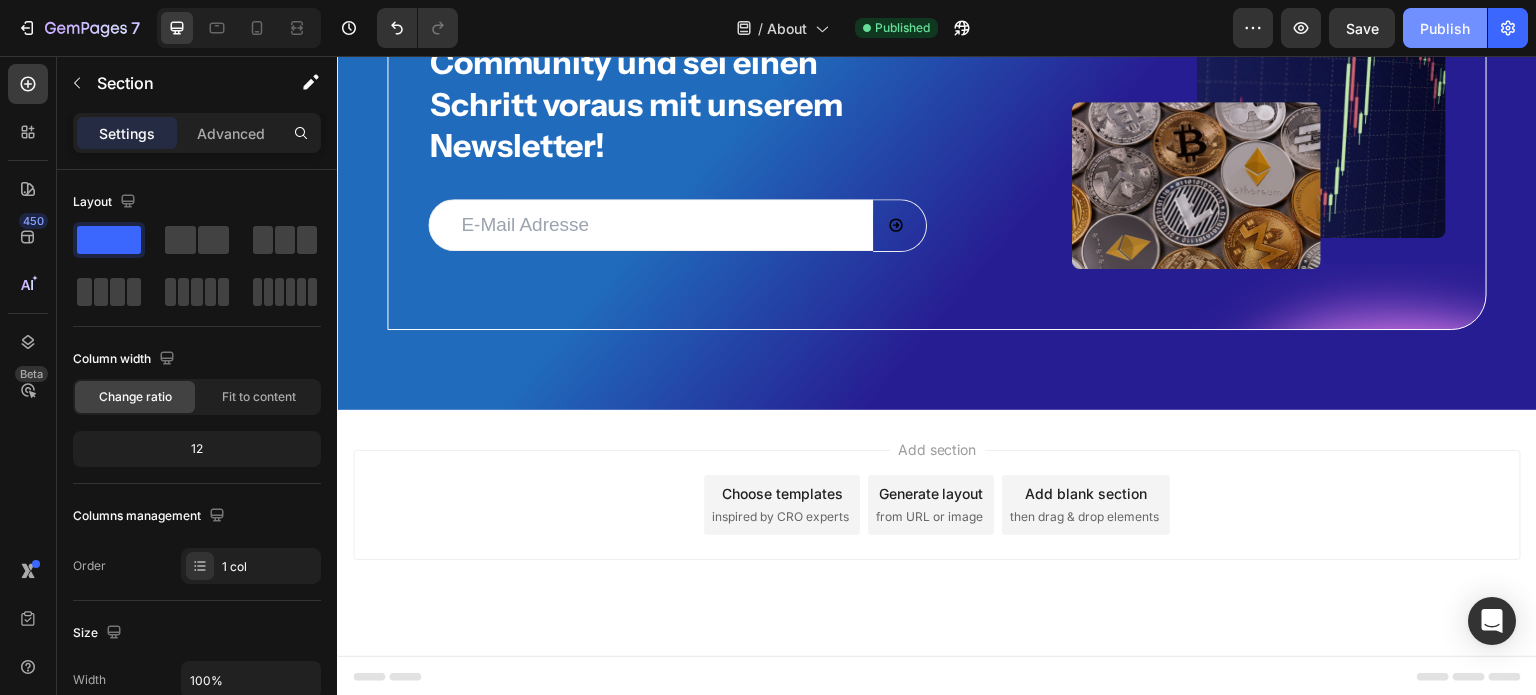 click on "Publish" 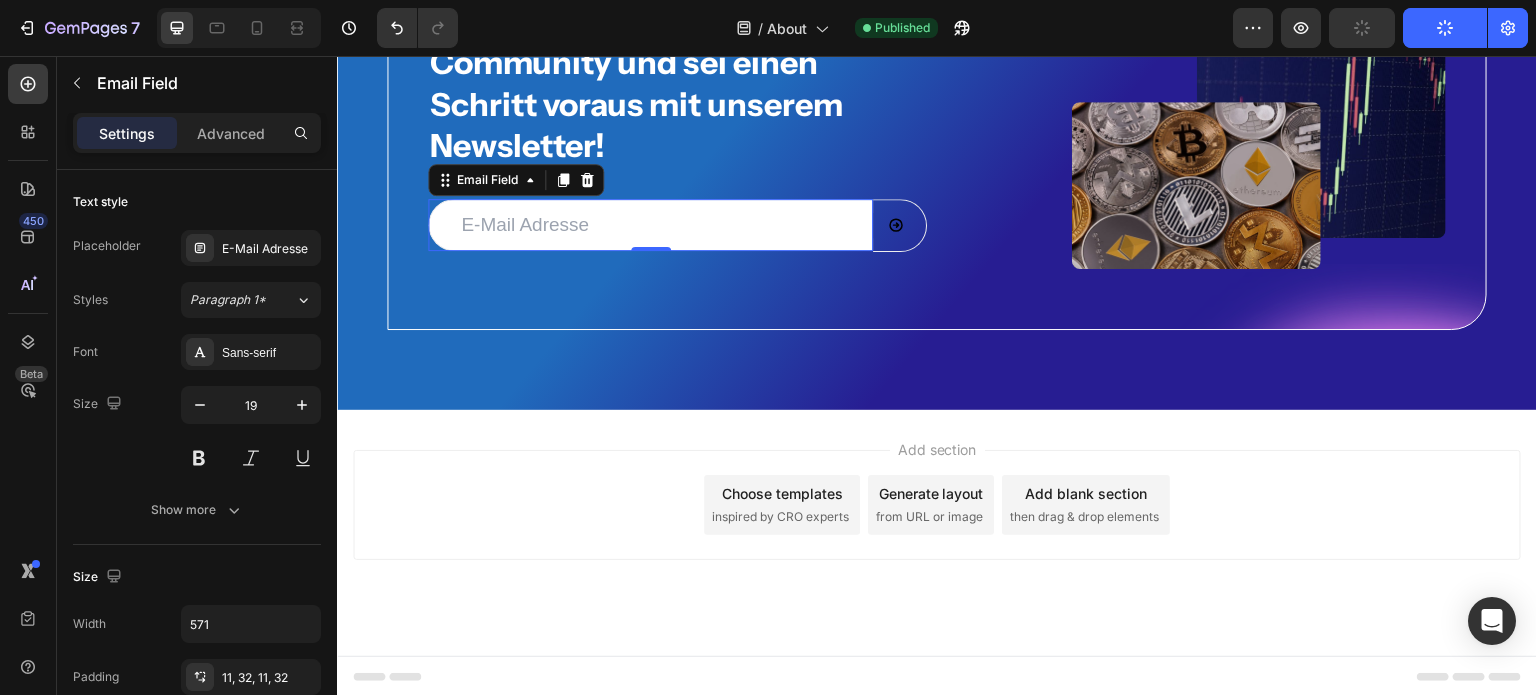 click 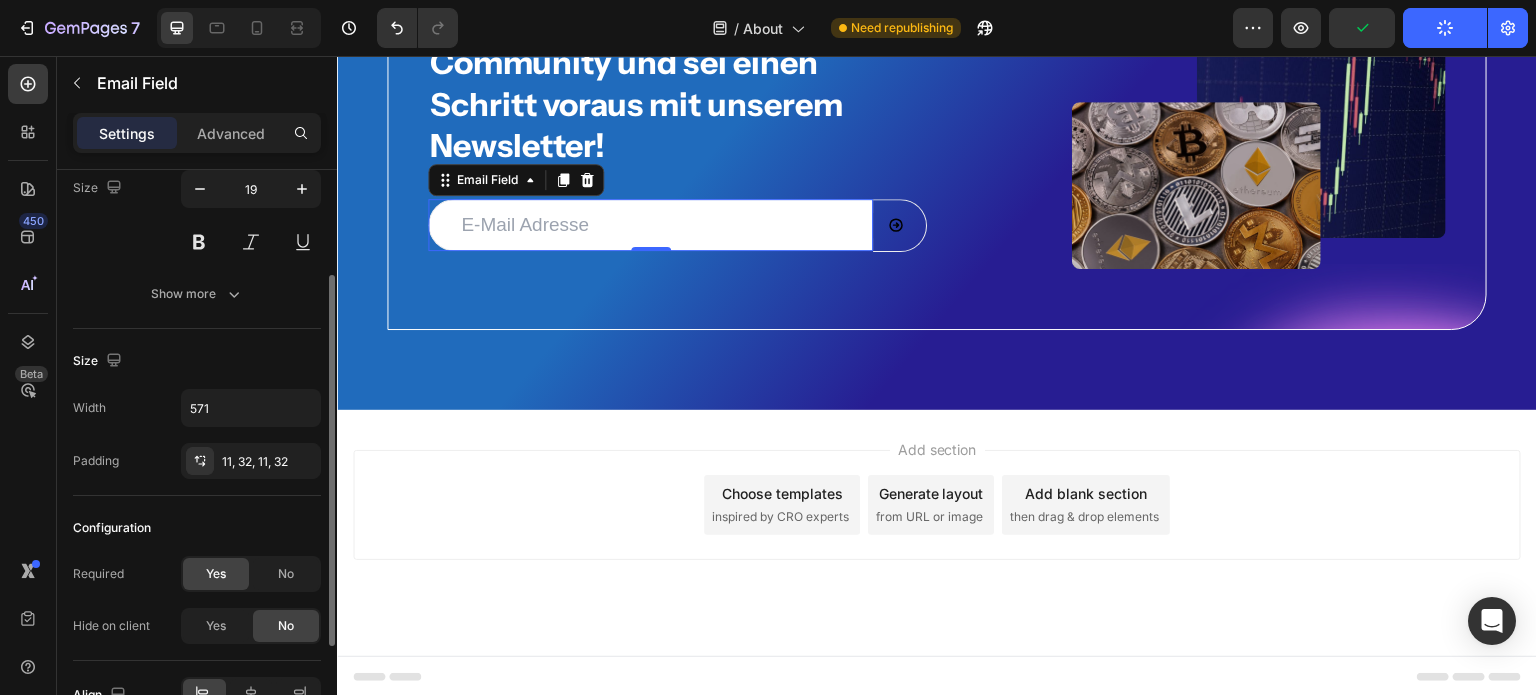 scroll, scrollTop: 238, scrollLeft: 0, axis: vertical 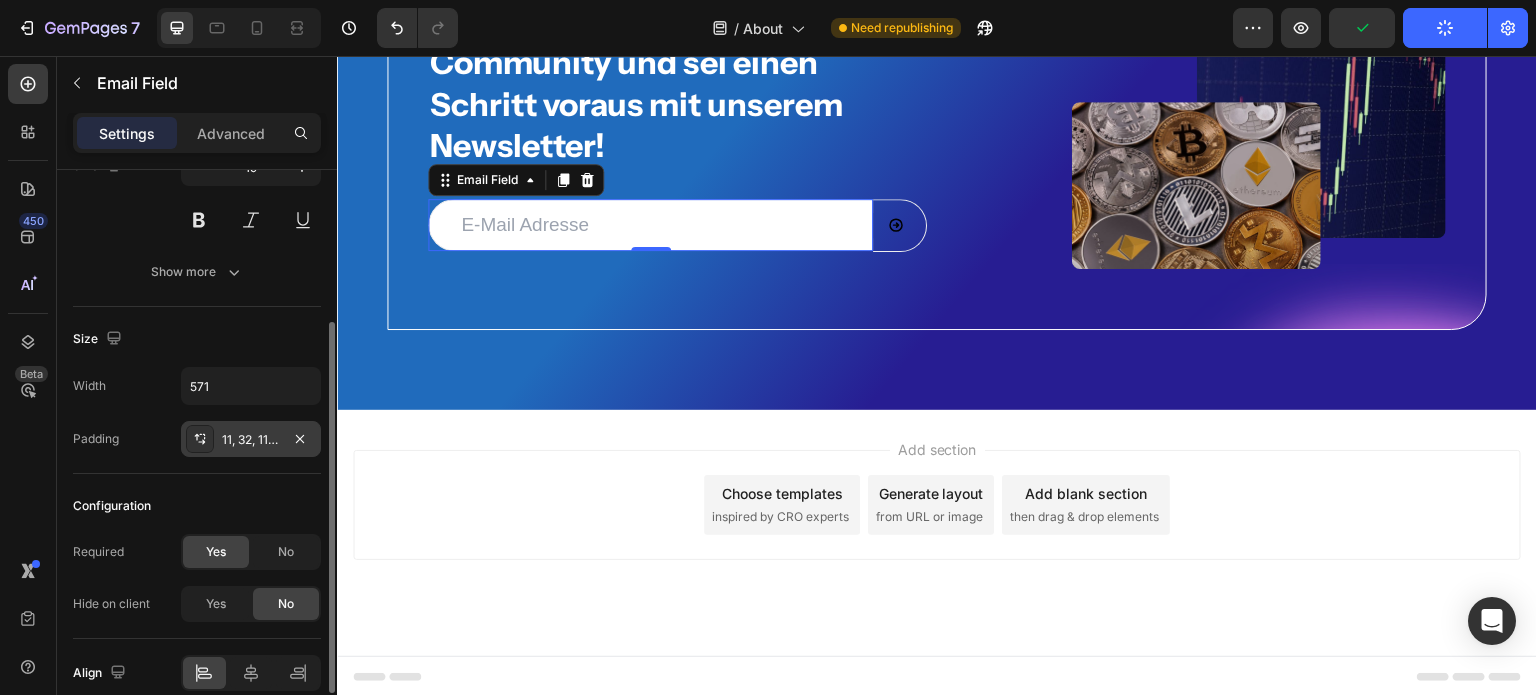 click 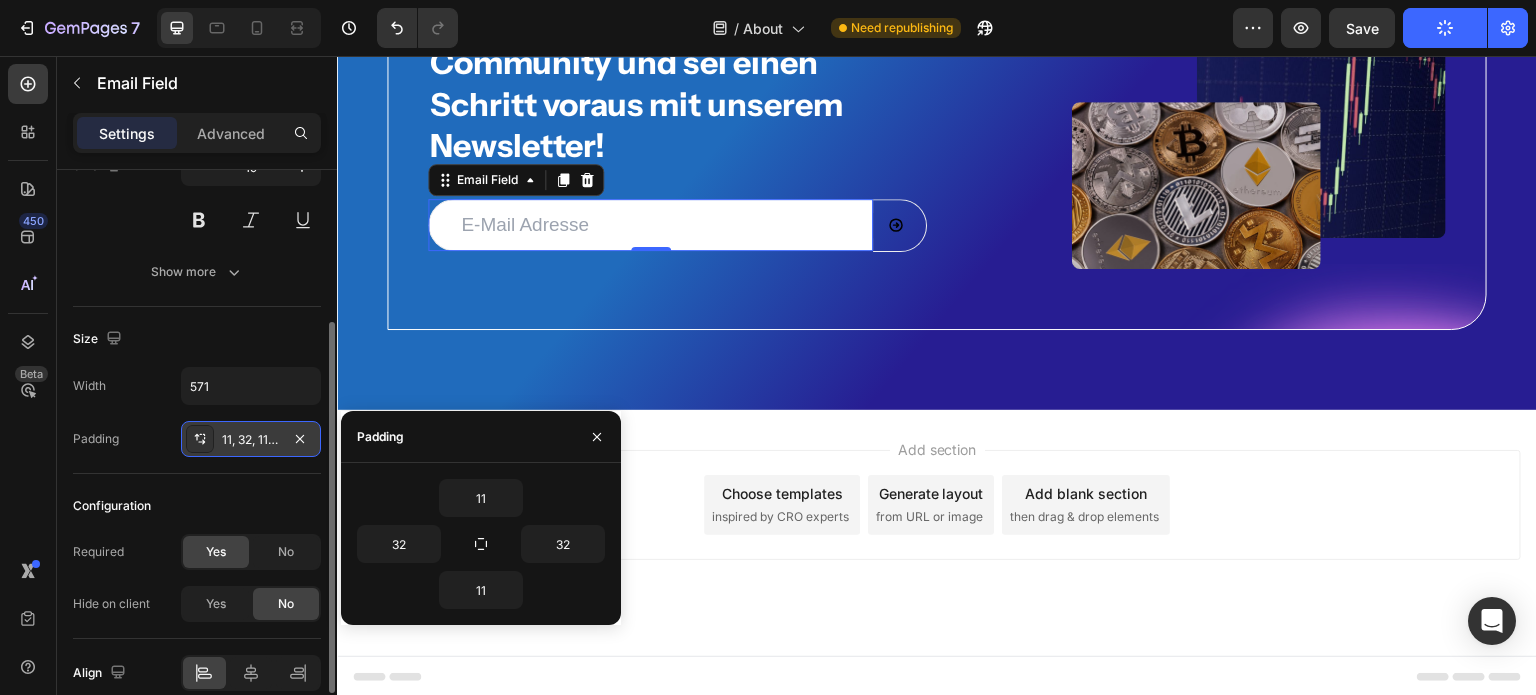 click 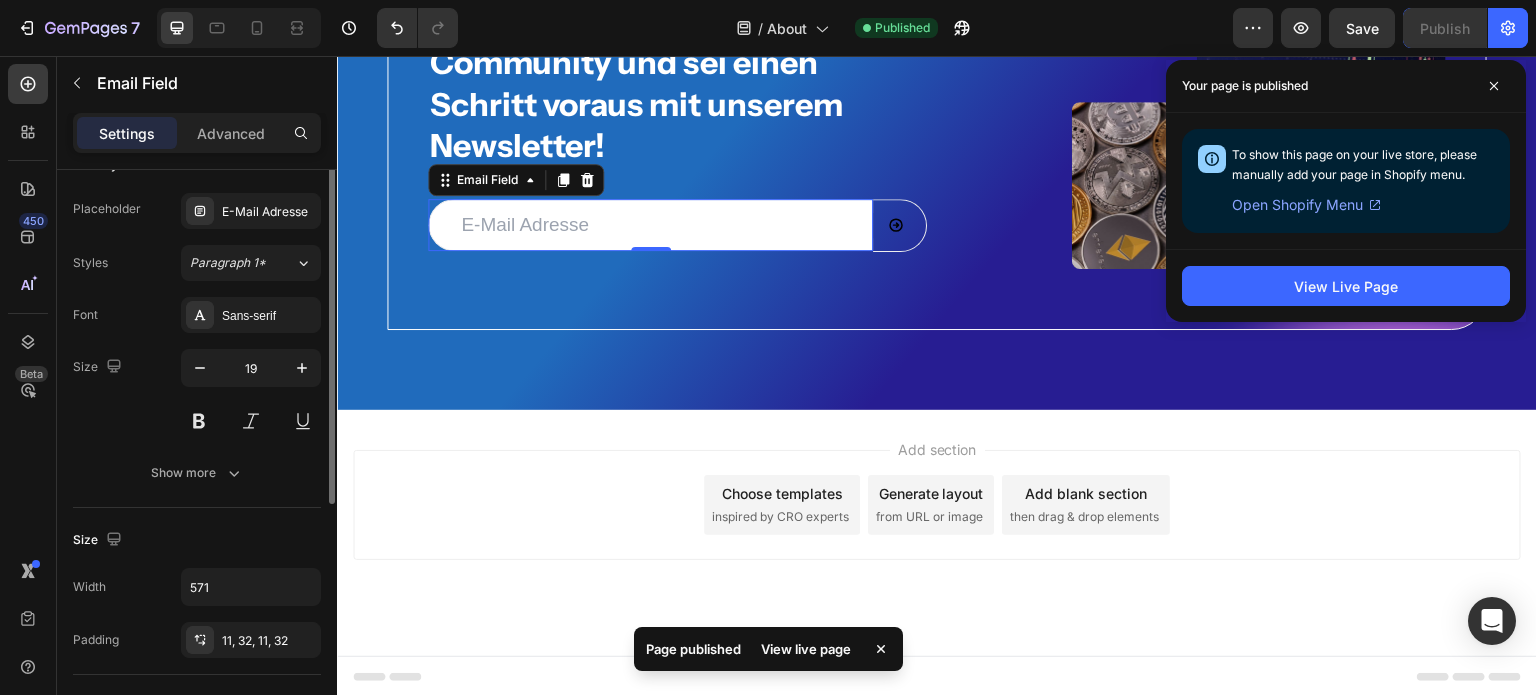 scroll, scrollTop: 0, scrollLeft: 0, axis: both 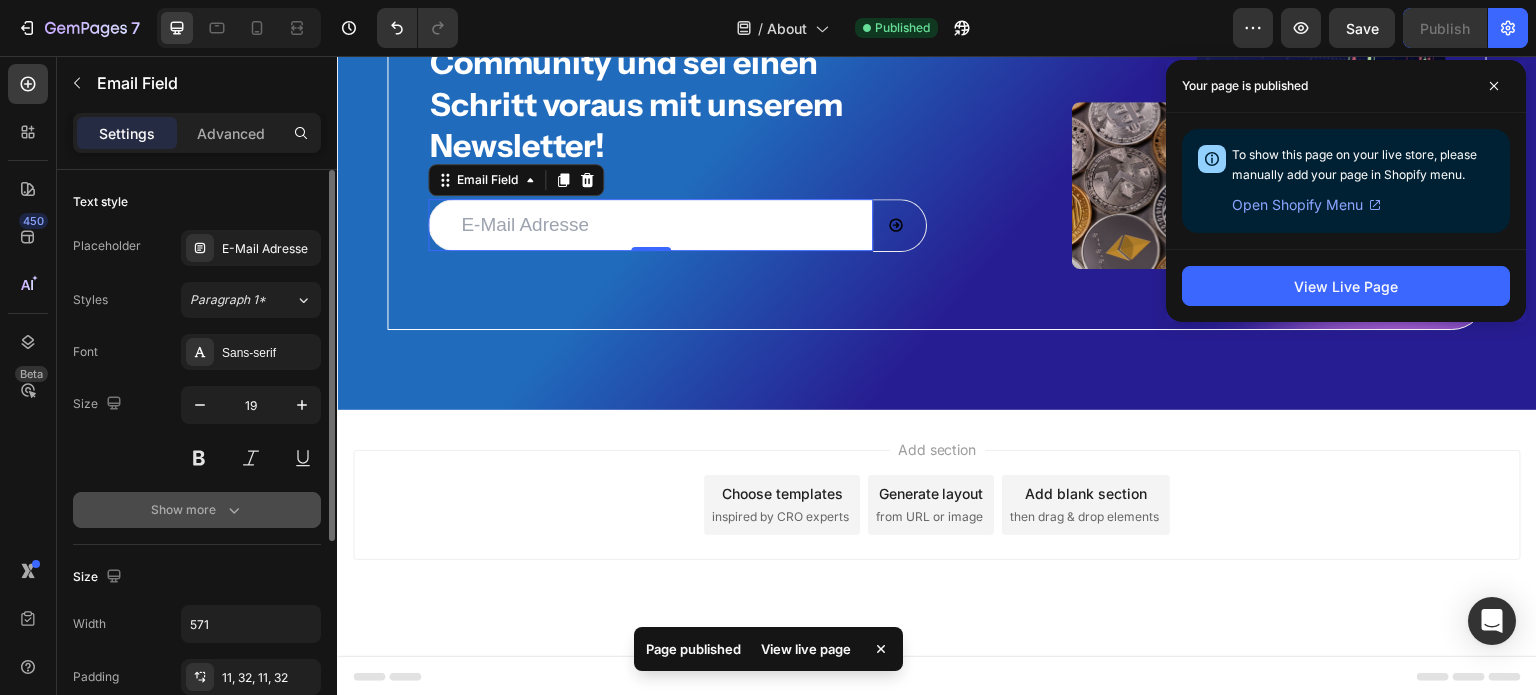 click on "Show more" 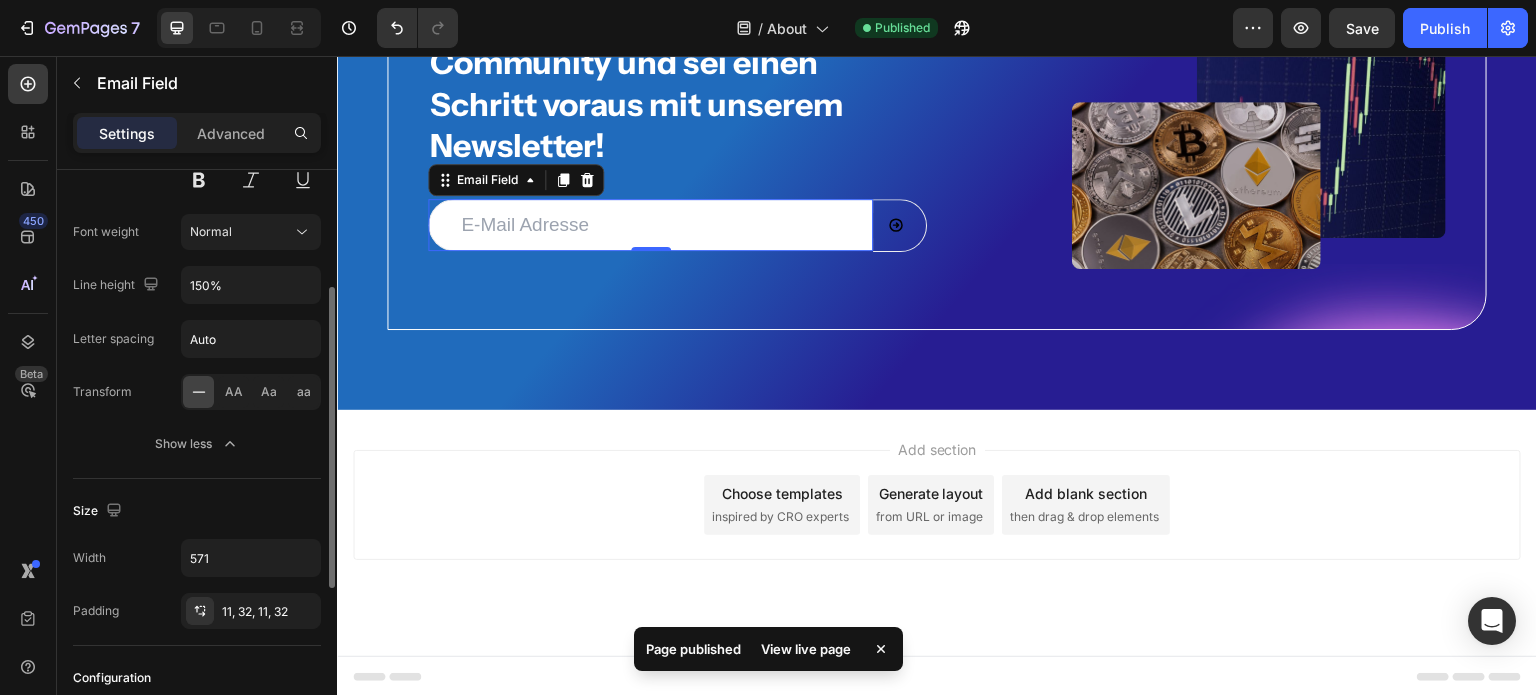 scroll, scrollTop: 0, scrollLeft: 0, axis: both 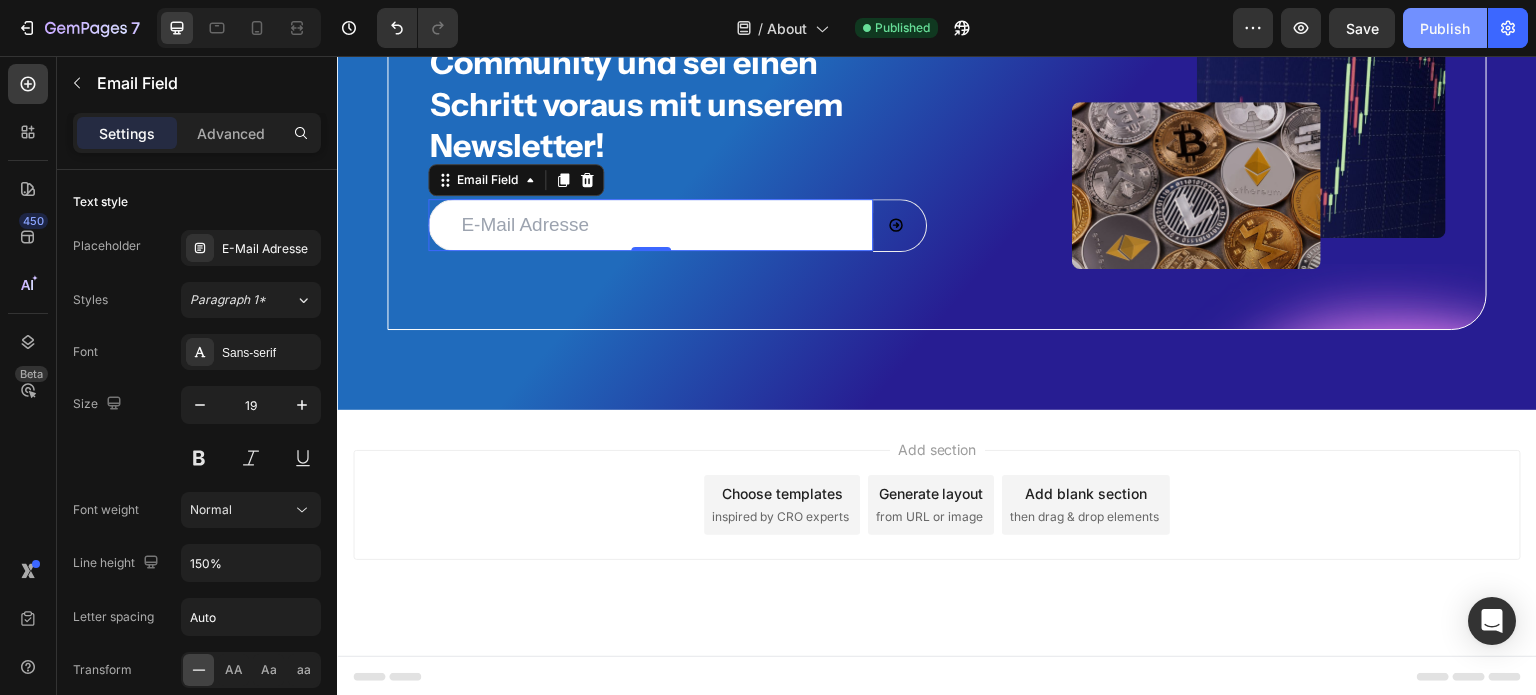 click on "Publish" 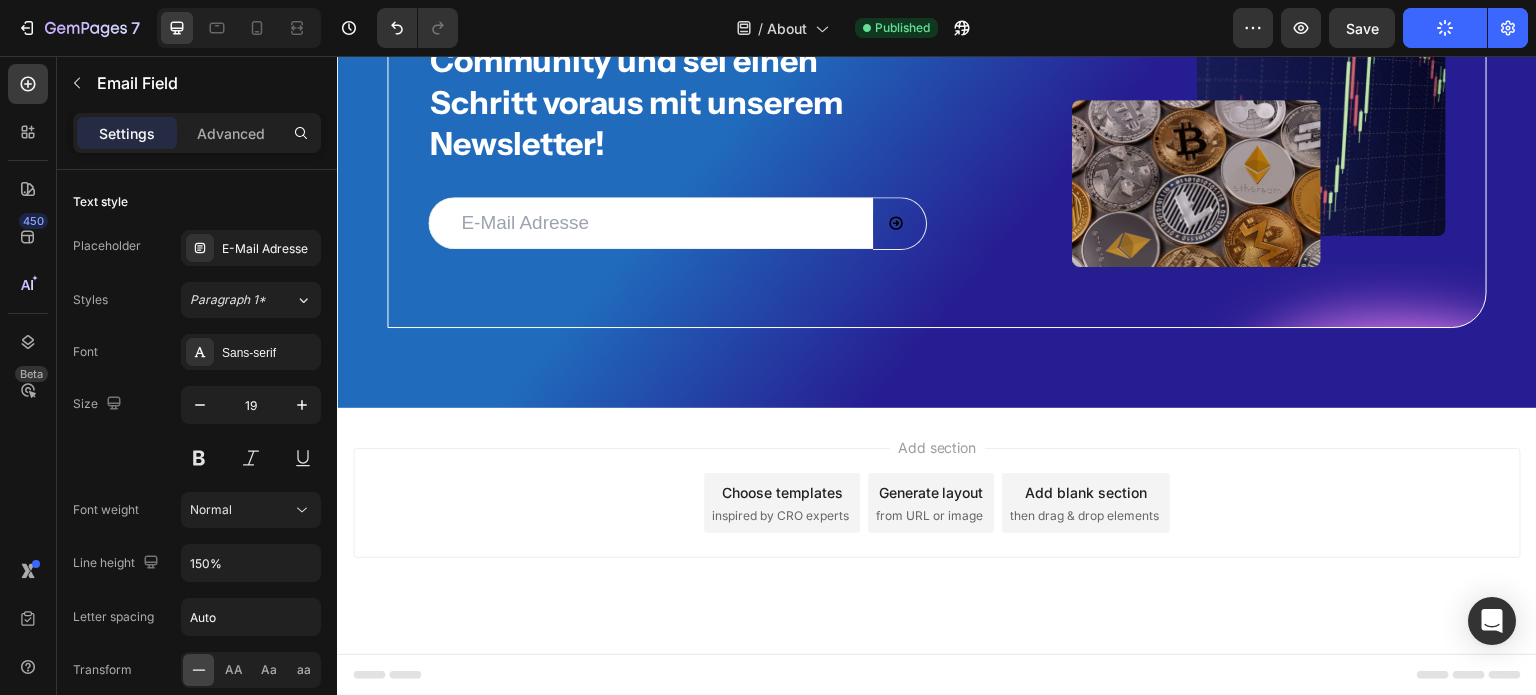 scroll, scrollTop: 0, scrollLeft: 0, axis: both 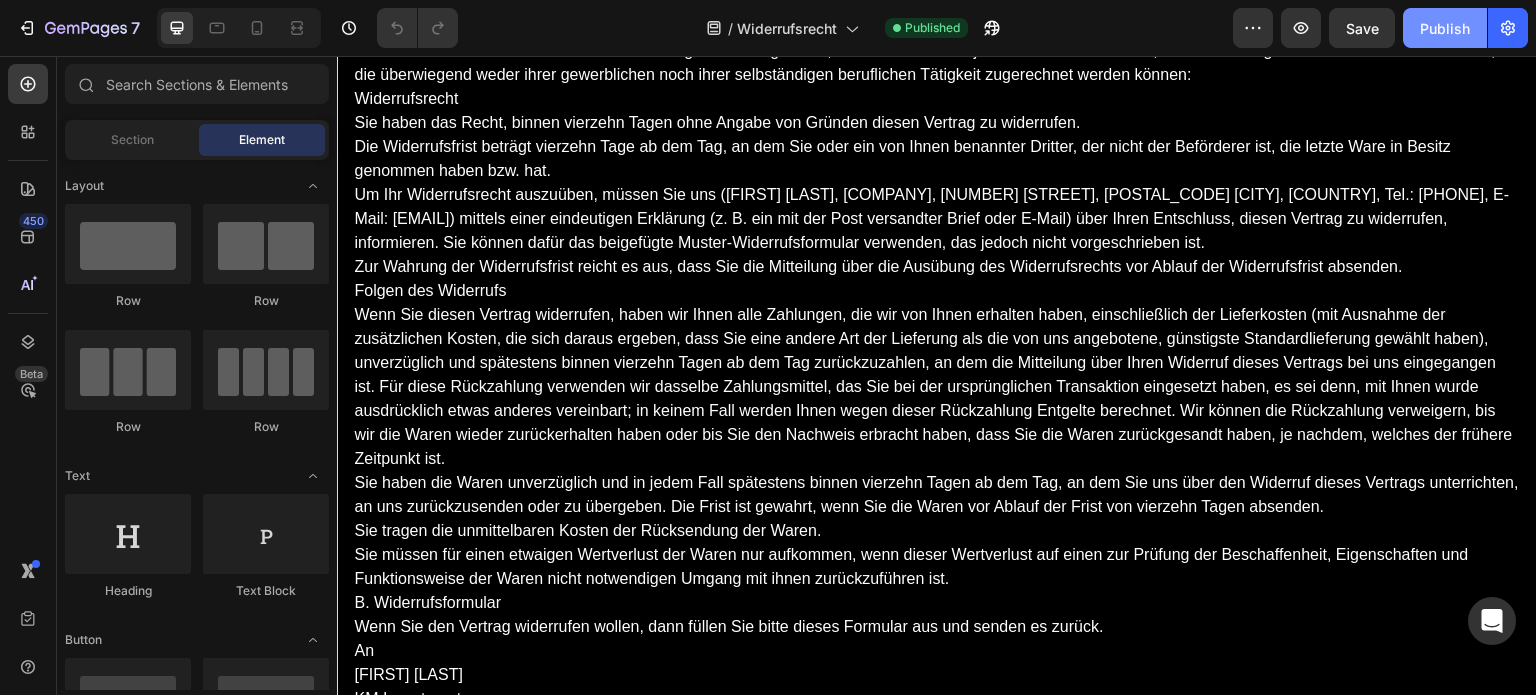 click on "Publish" at bounding box center (1445, 28) 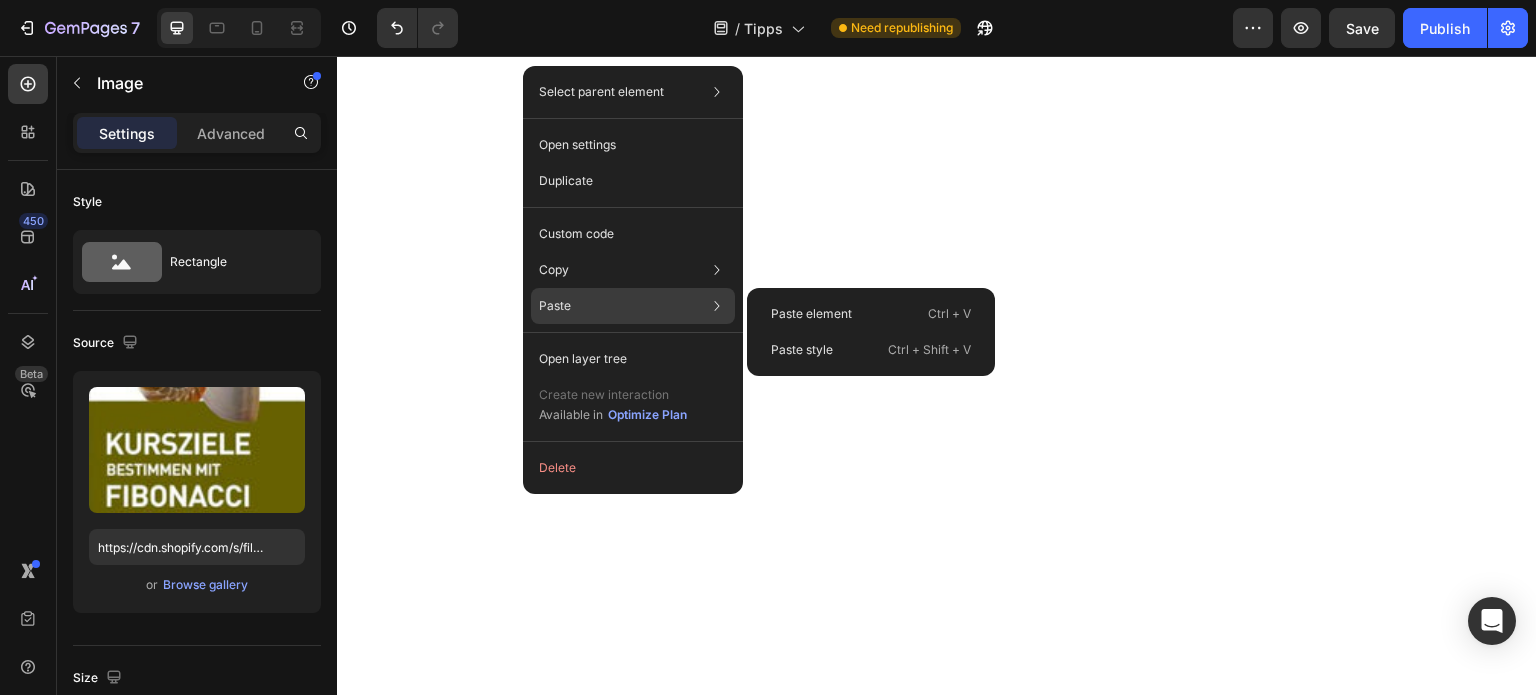 scroll, scrollTop: 0, scrollLeft: 0, axis: both 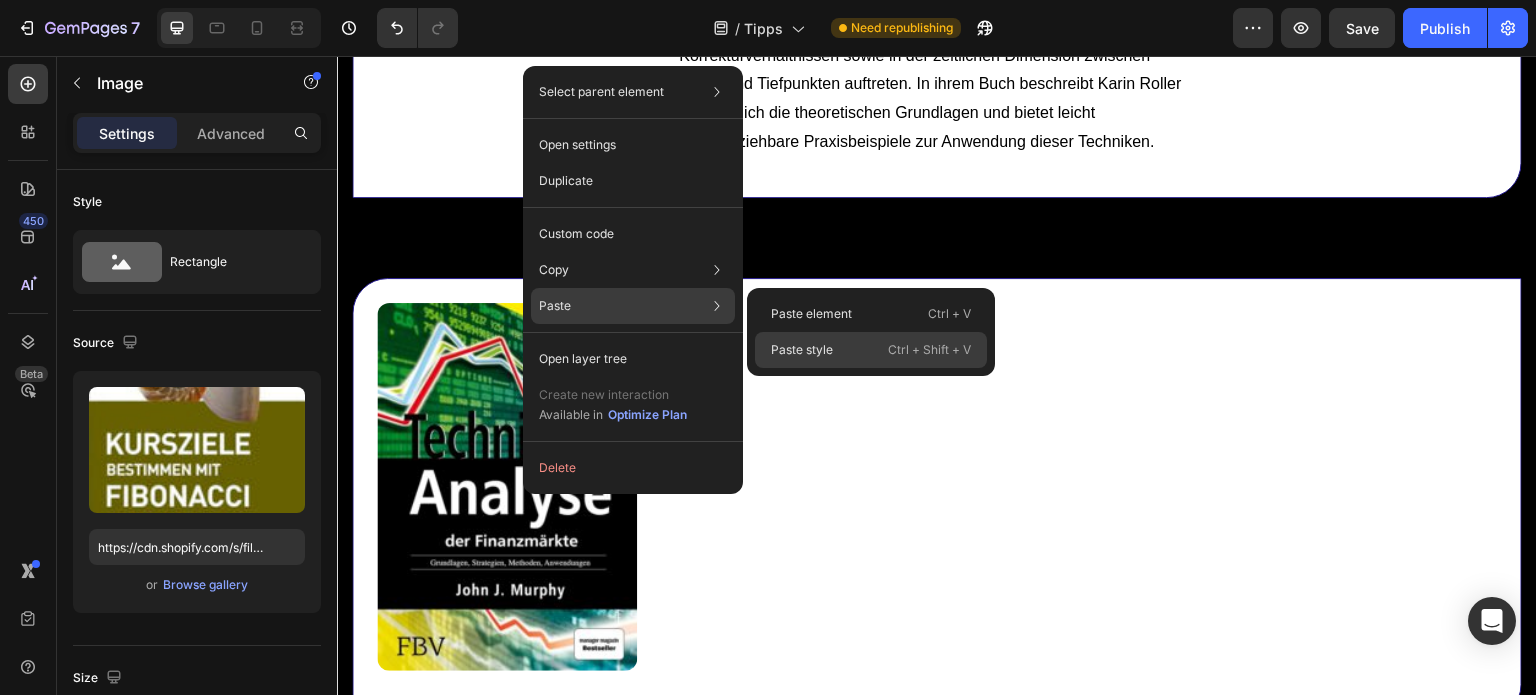 click on "Paste style" at bounding box center [802, 350] 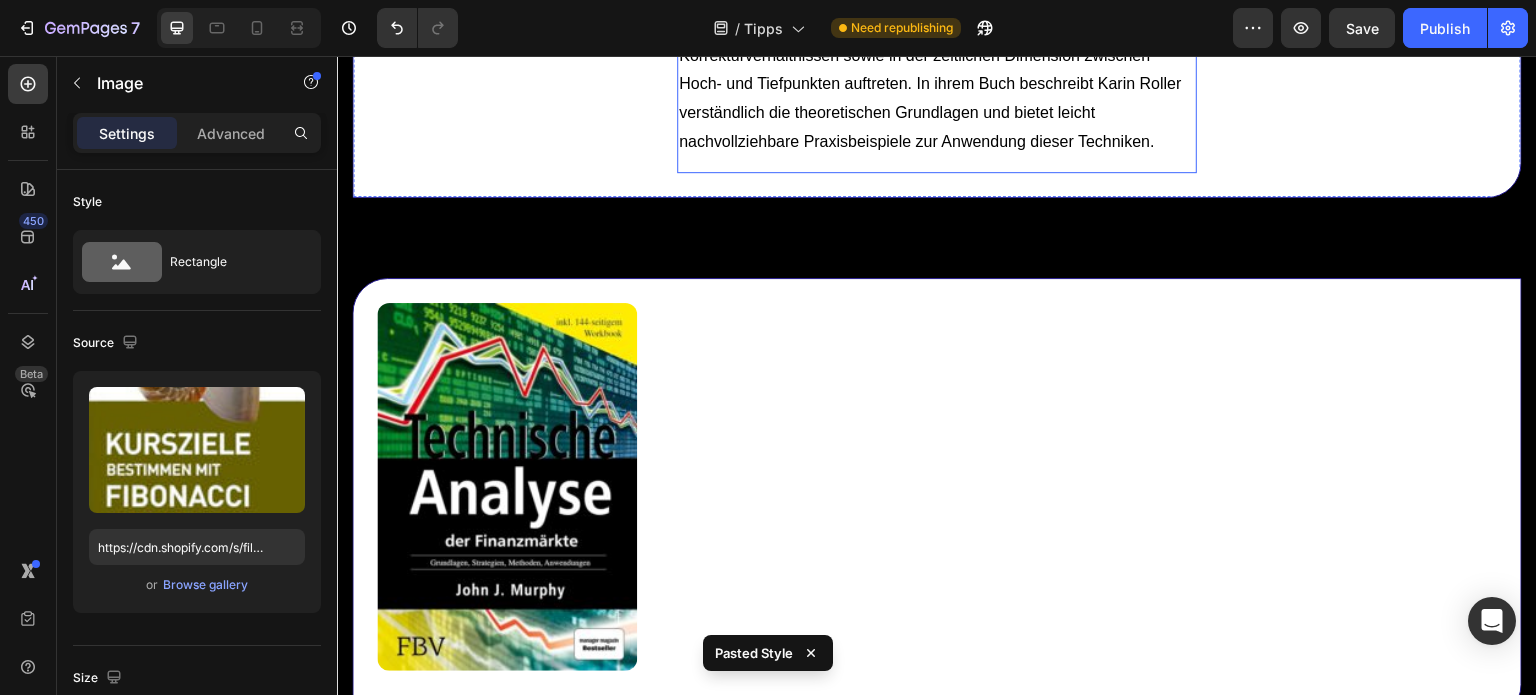 click on "Die zentrale These der Fibonacci-Techniken, insbesondere der Elliott-Wellen-Theorie, lautet, dass die Gesetze der Massenpsychologie der Fibonacci-Zahlenreihe folgen. Dies spiegelt sich in Kursverläufen wider, wo Fibonacci-Zahlen und -Relationen in Trend- und Korrekturverhältnissen sowie in der zeitlichen Dimension zwischen Hoch- und Tiefpunkten auftreten. In ihrem Buch beschreibt Karin Roller verständlich die theoretischen Grundlagen und bietet leicht nachvollziehbare Praxisbeispiele zur Anwendung dieser Techniken." at bounding box center [937, 41] 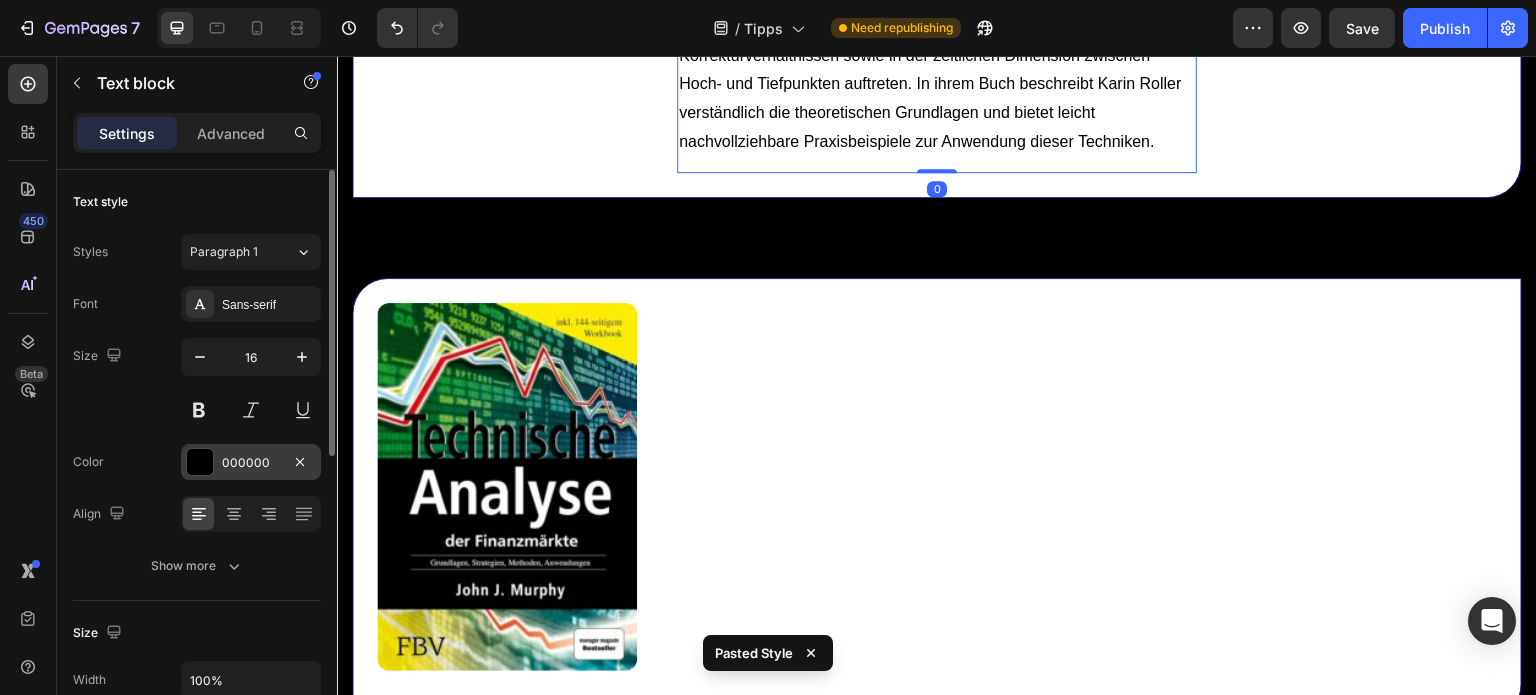 click at bounding box center (200, 462) 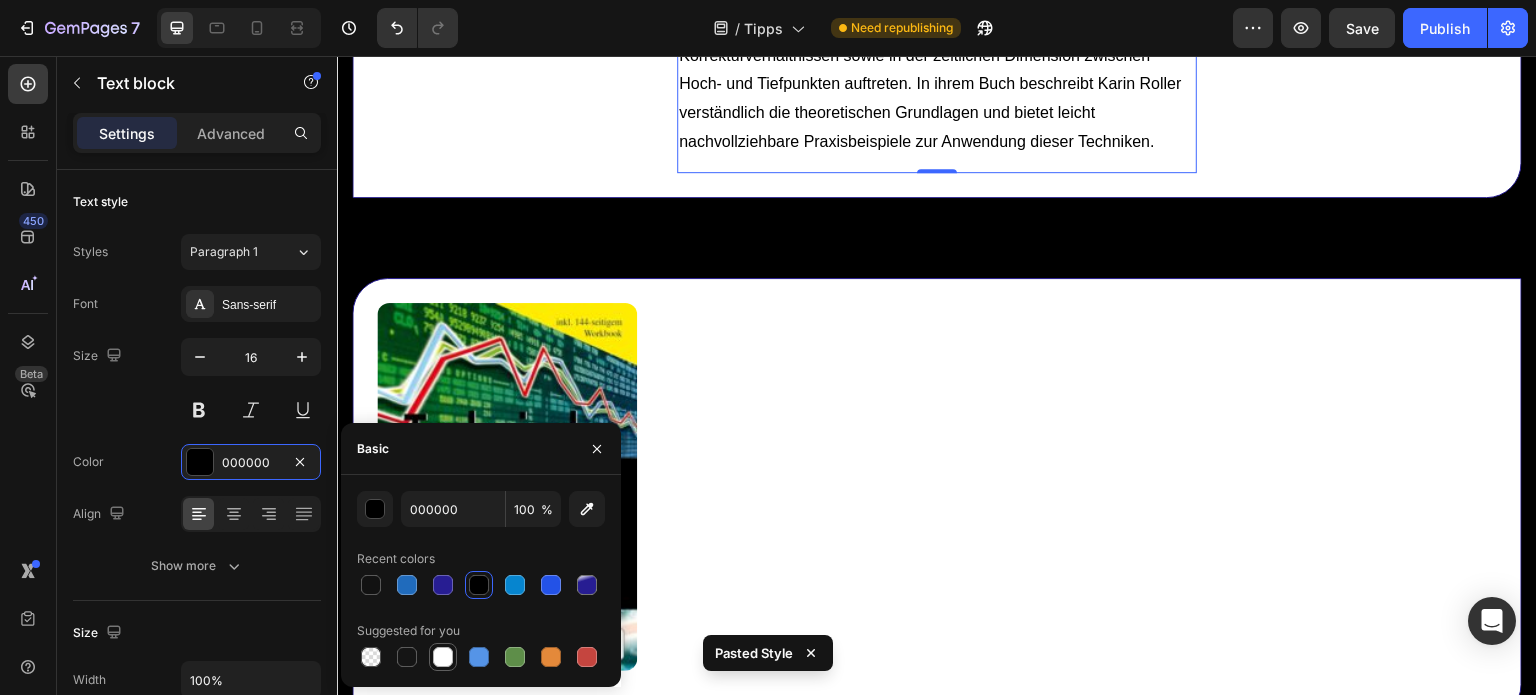 click at bounding box center [443, 657] 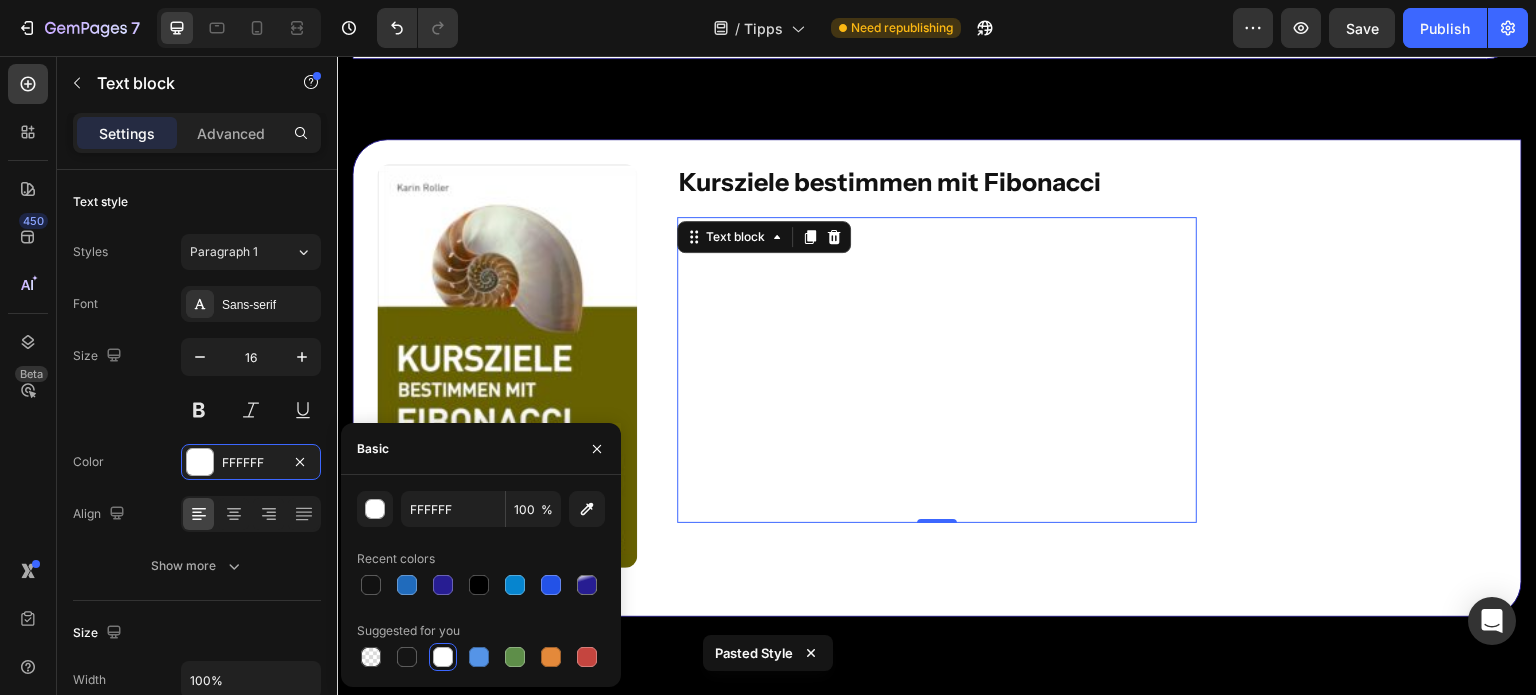 scroll, scrollTop: 10662, scrollLeft: 0, axis: vertical 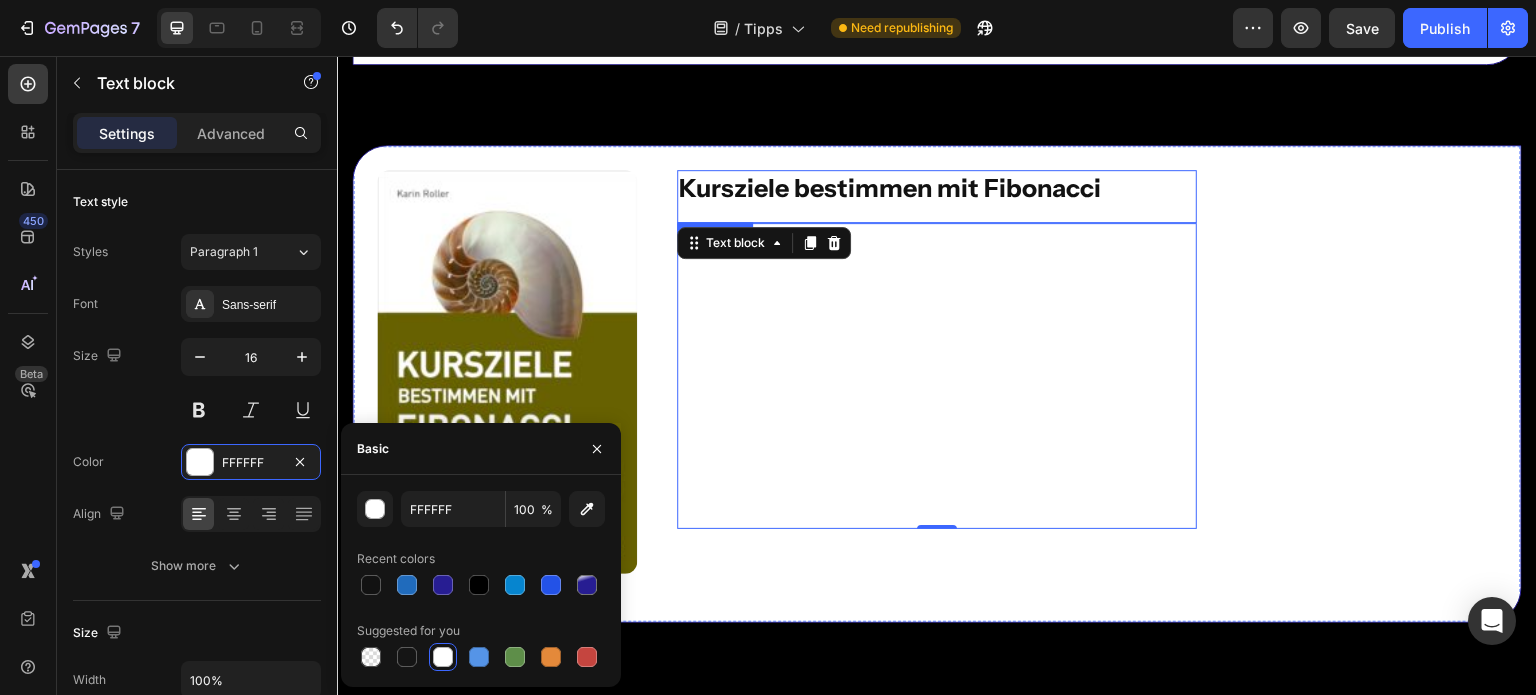 click on "Kursziele bestimmen mit Fibonacci" at bounding box center (890, 188) 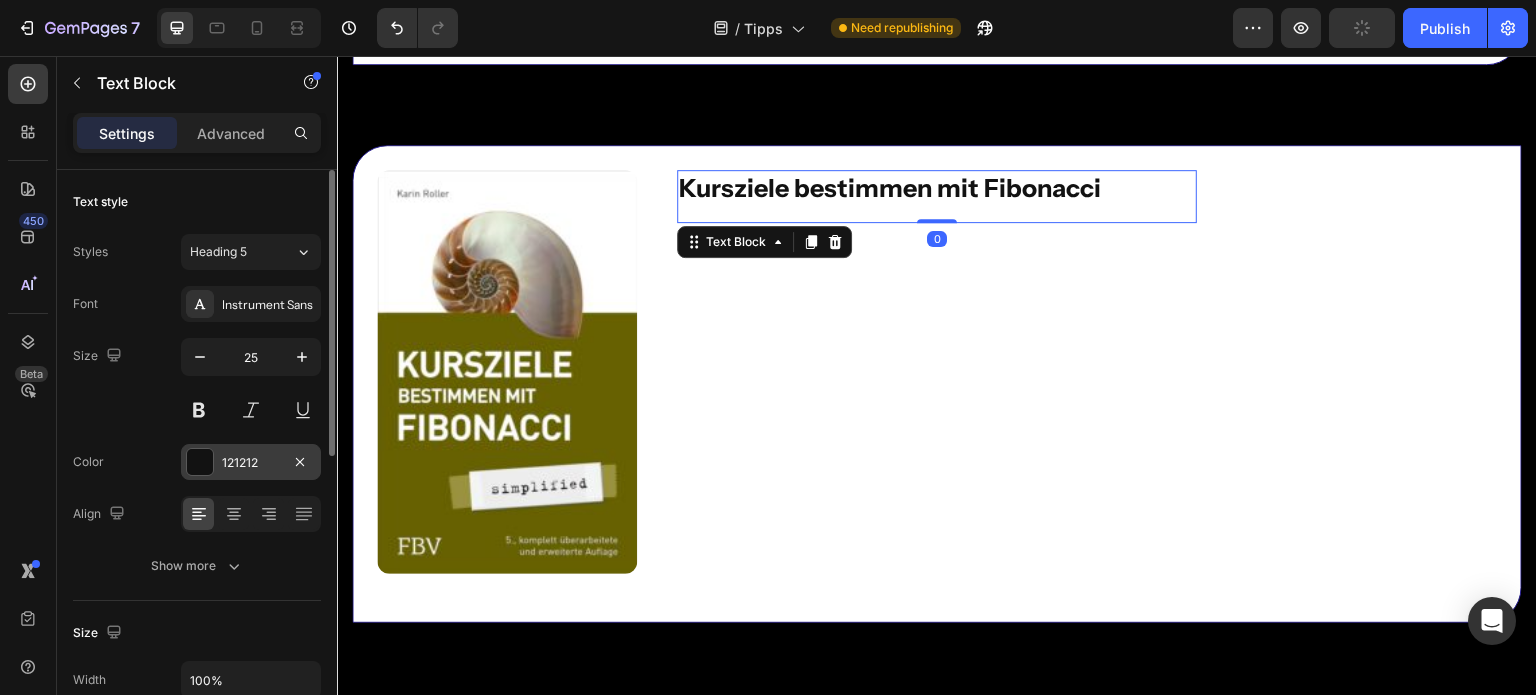 click at bounding box center [200, 462] 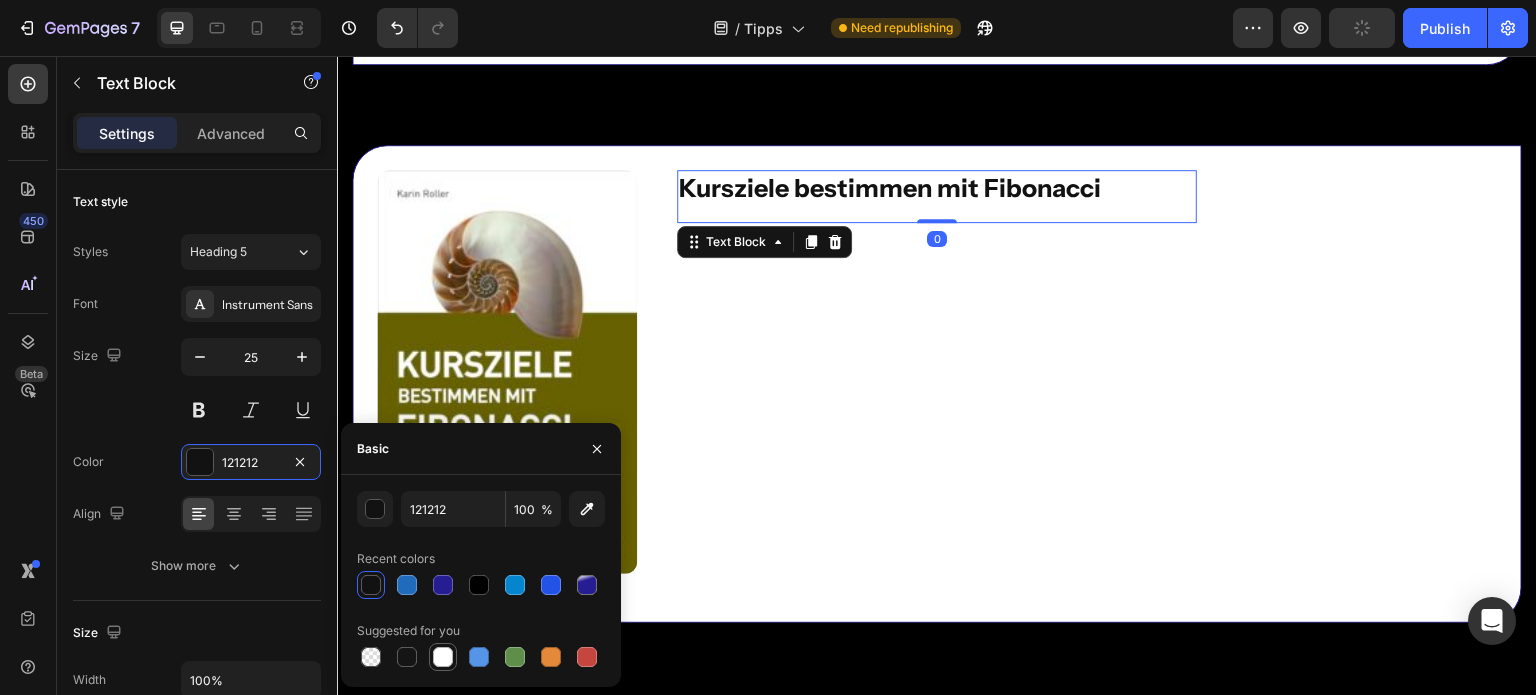 drag, startPoint x: 444, startPoint y: 649, endPoint x: 513, endPoint y: 296, distance: 359.68042 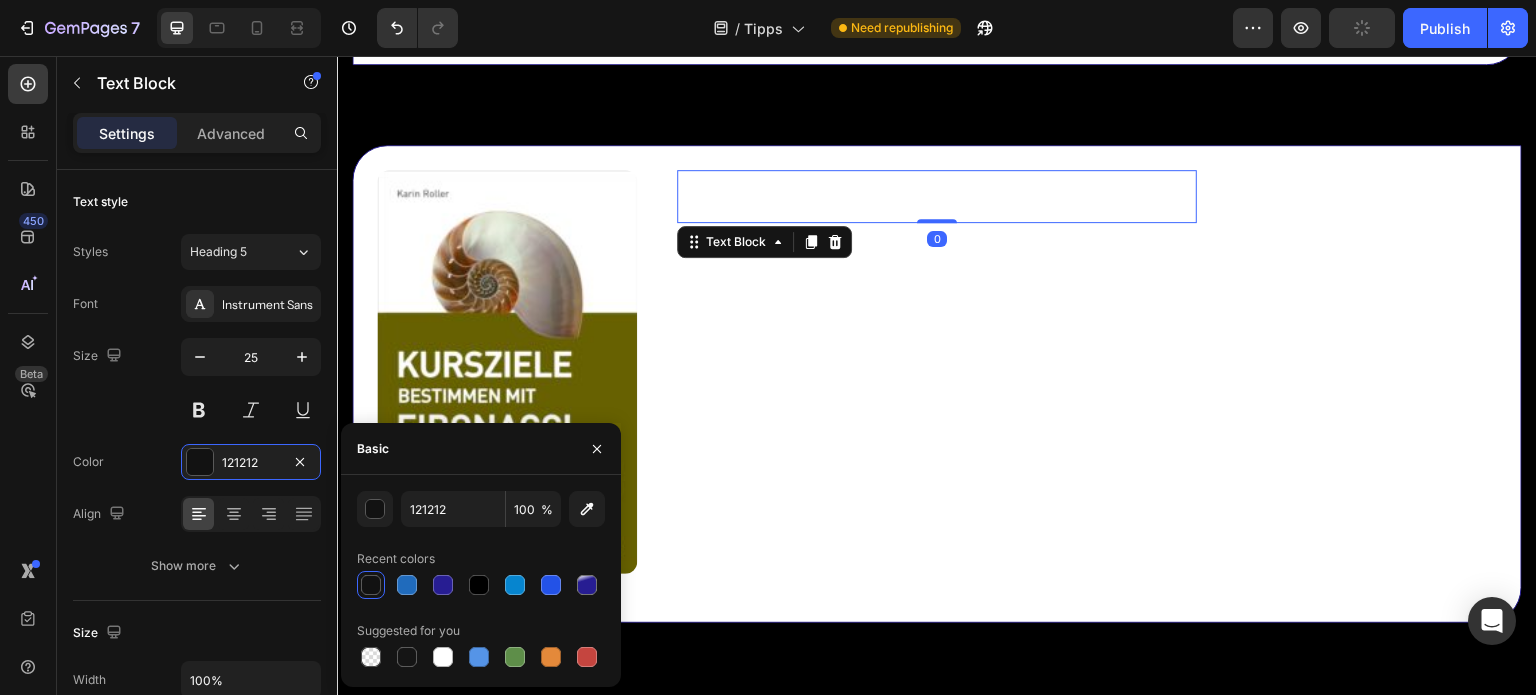 type on "FFFFFF" 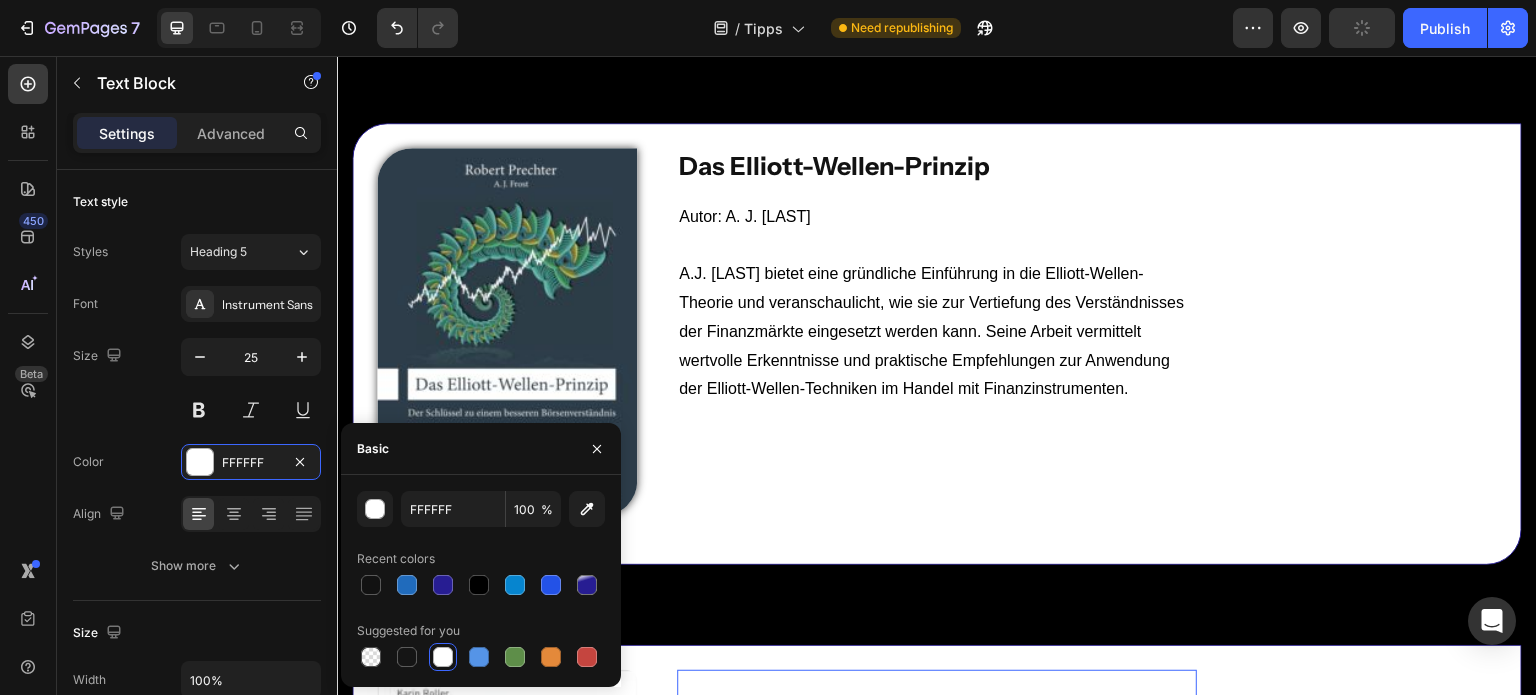 scroll, scrollTop: 10258, scrollLeft: 0, axis: vertical 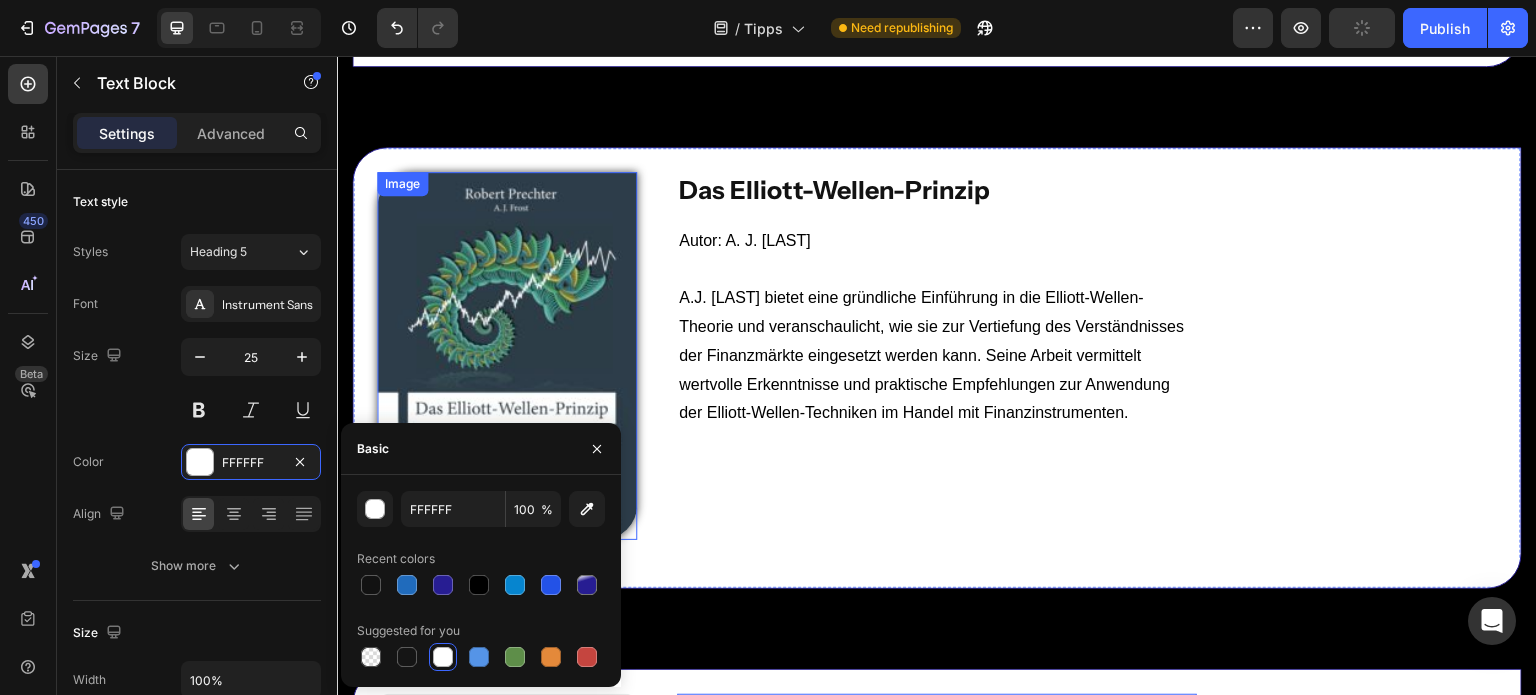 click at bounding box center [507, 356] 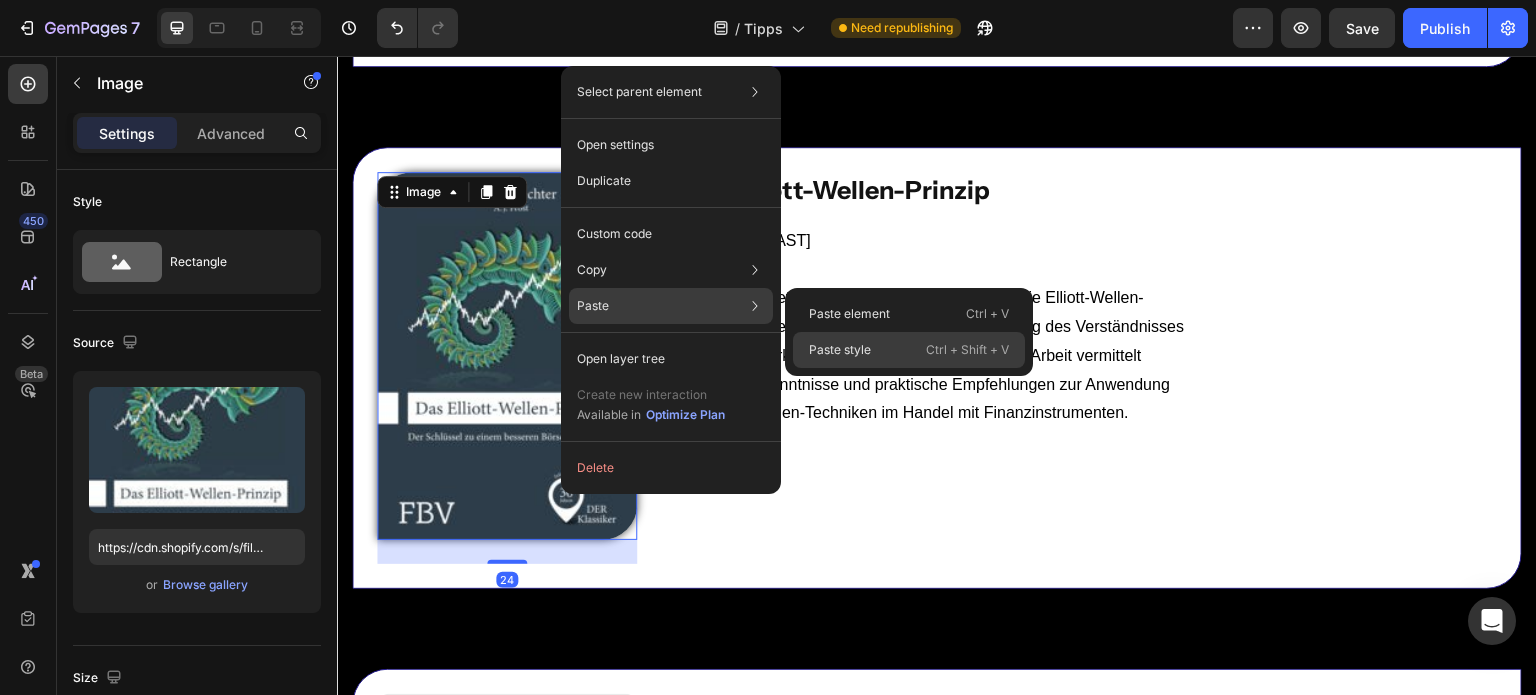 click on "Paste style" at bounding box center [840, 350] 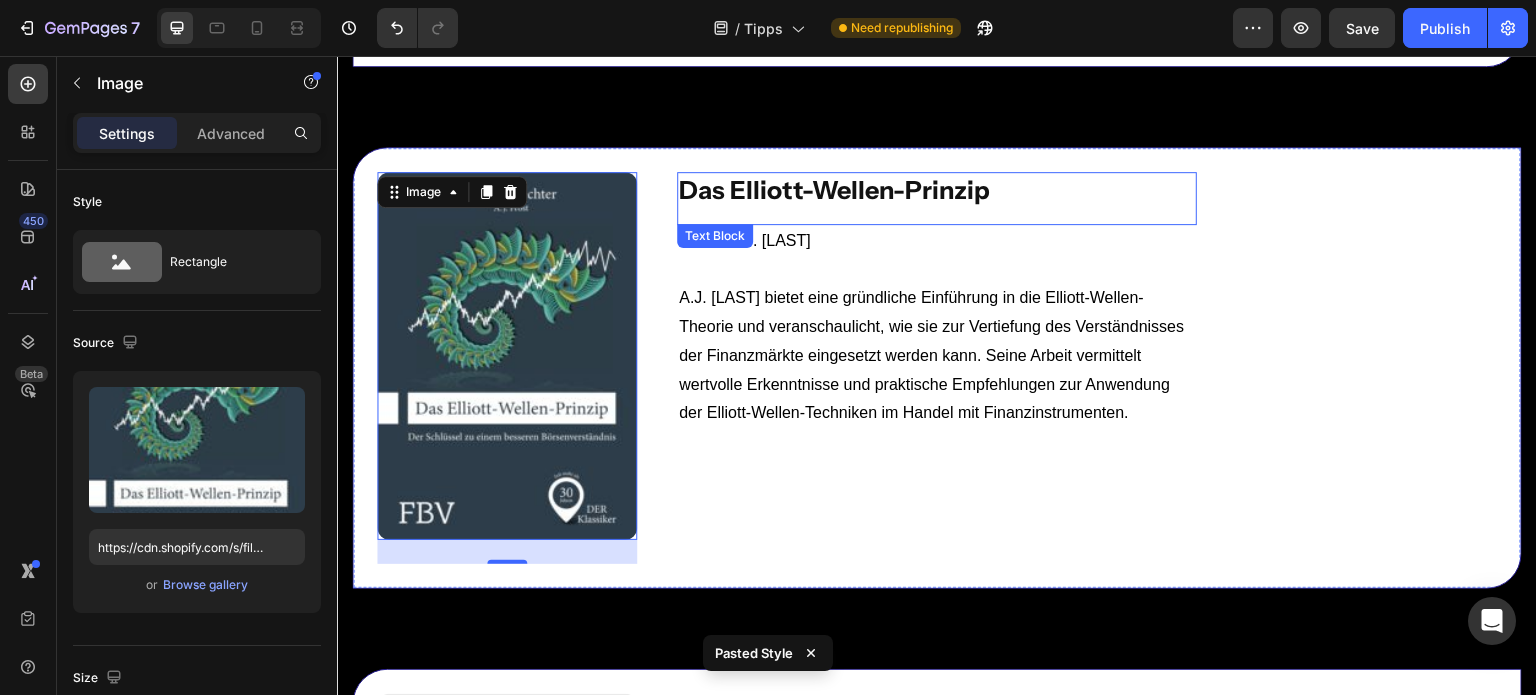 click on "Das Elliott-Wellen-Prinzip" at bounding box center (834, 190) 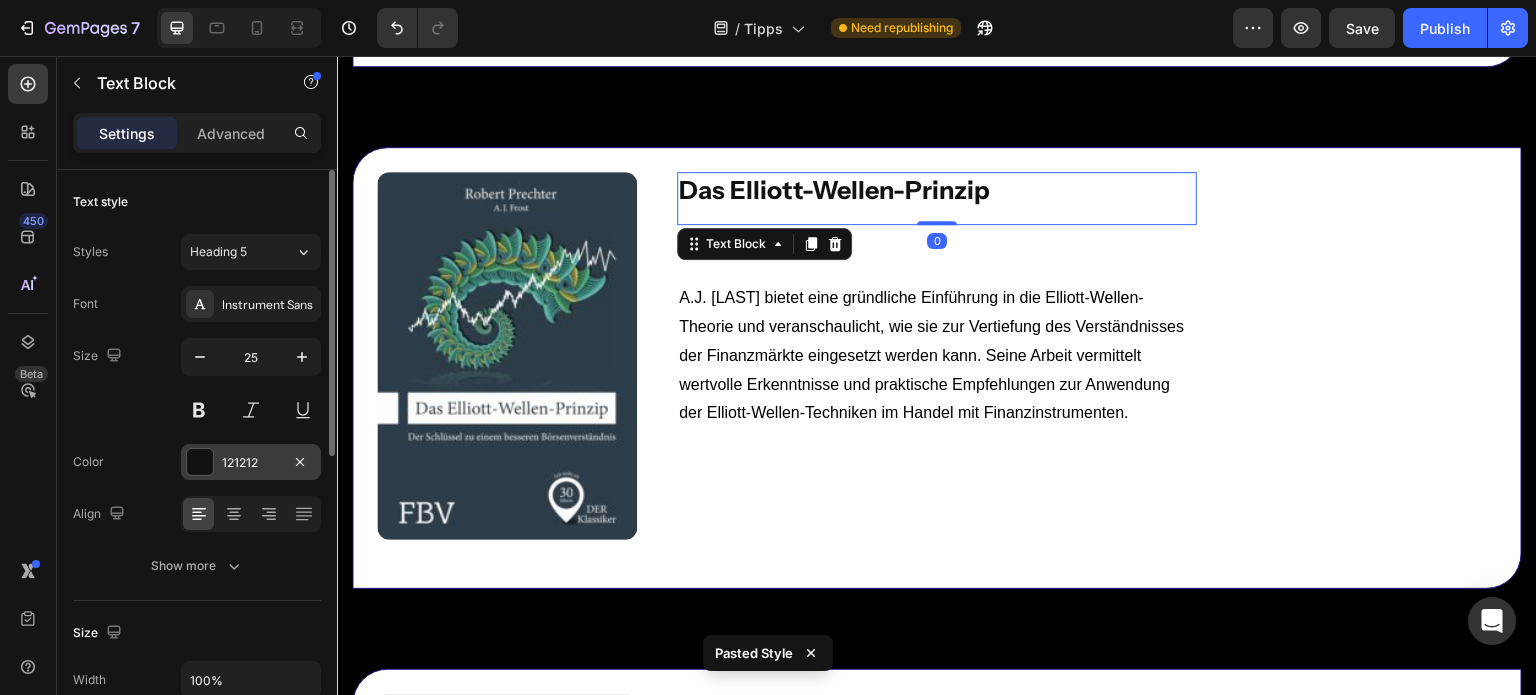 click at bounding box center (200, 462) 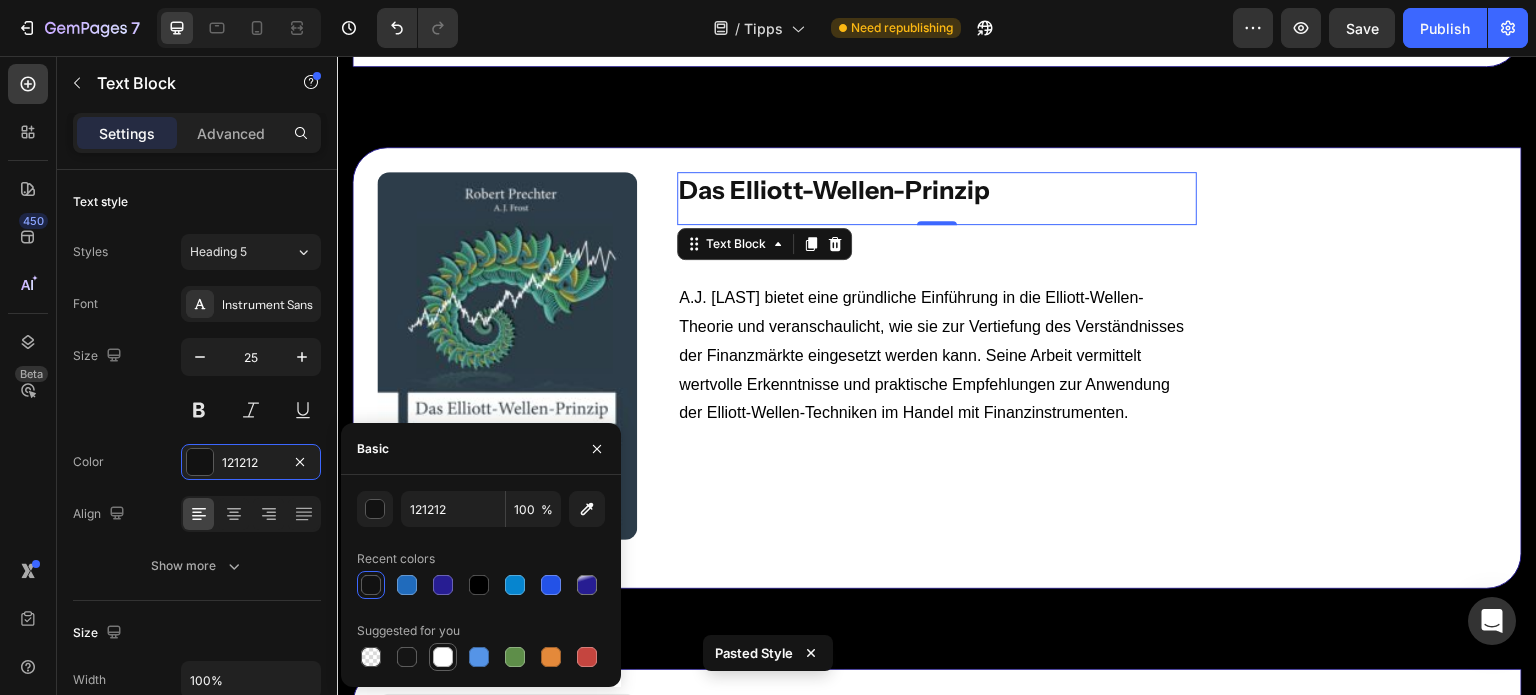 click at bounding box center (443, 657) 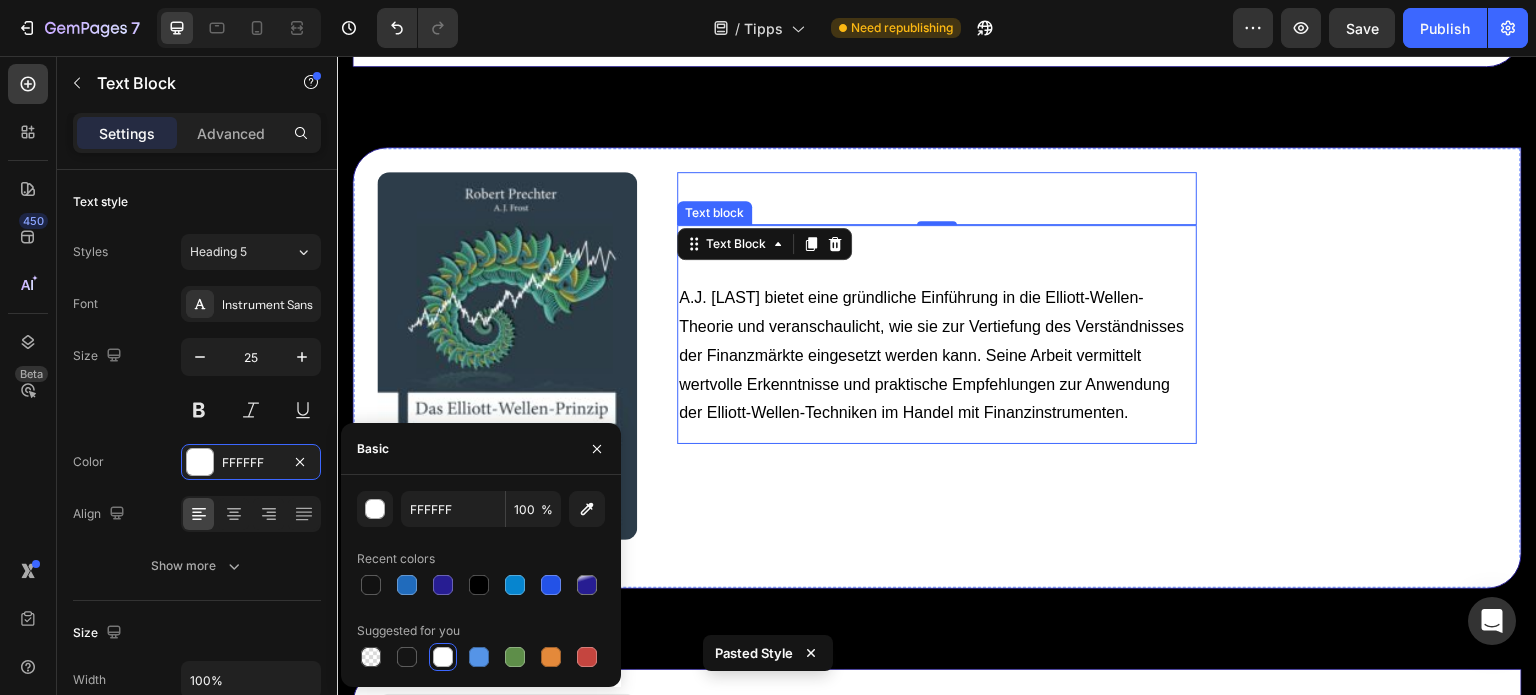 click on "A.J. Forst bietet eine gründliche Einführung in die Elliott-Wellen-Theorie und veranschaulicht, wie sie zur Vertiefung des Verständnisses der Finanzmärkte eingesetzt werden kann. Seine Arbeit vermittelt wertvolle Erkenntnisse und praktische Empfehlungen zur Anwendung der Elliott-Wellen-Techniken im Handel mit Finanzinstrumenten." at bounding box center (937, 356) 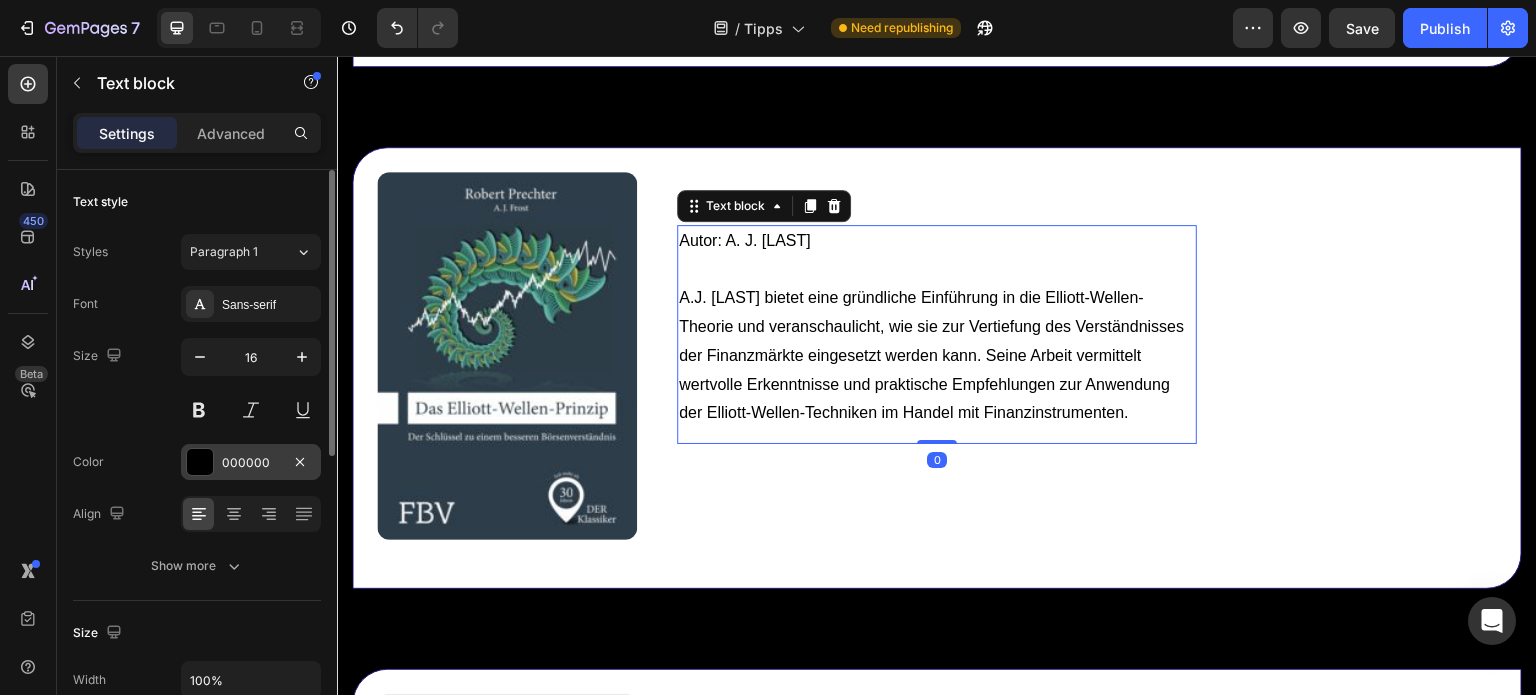 click at bounding box center (200, 462) 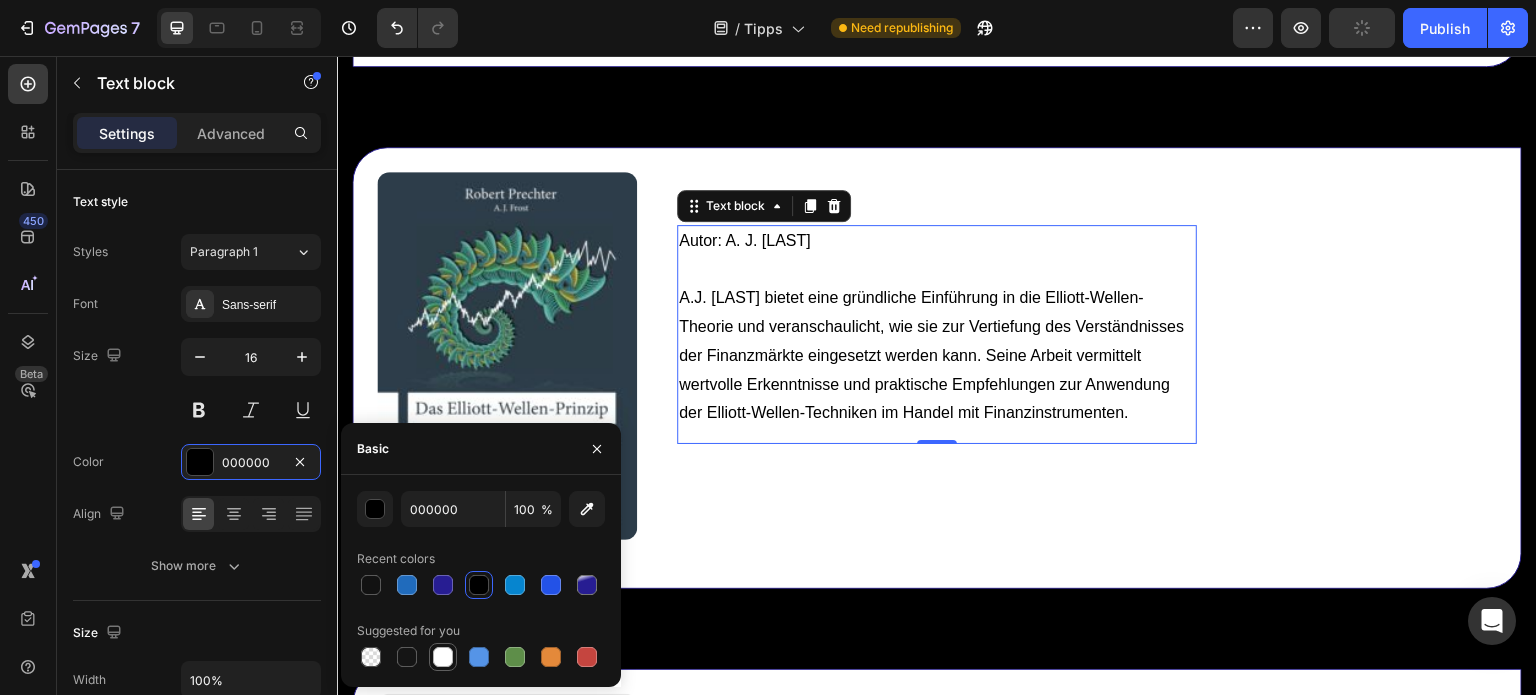 drag, startPoint x: 452, startPoint y: 652, endPoint x: 483, endPoint y: 372, distance: 281.71085 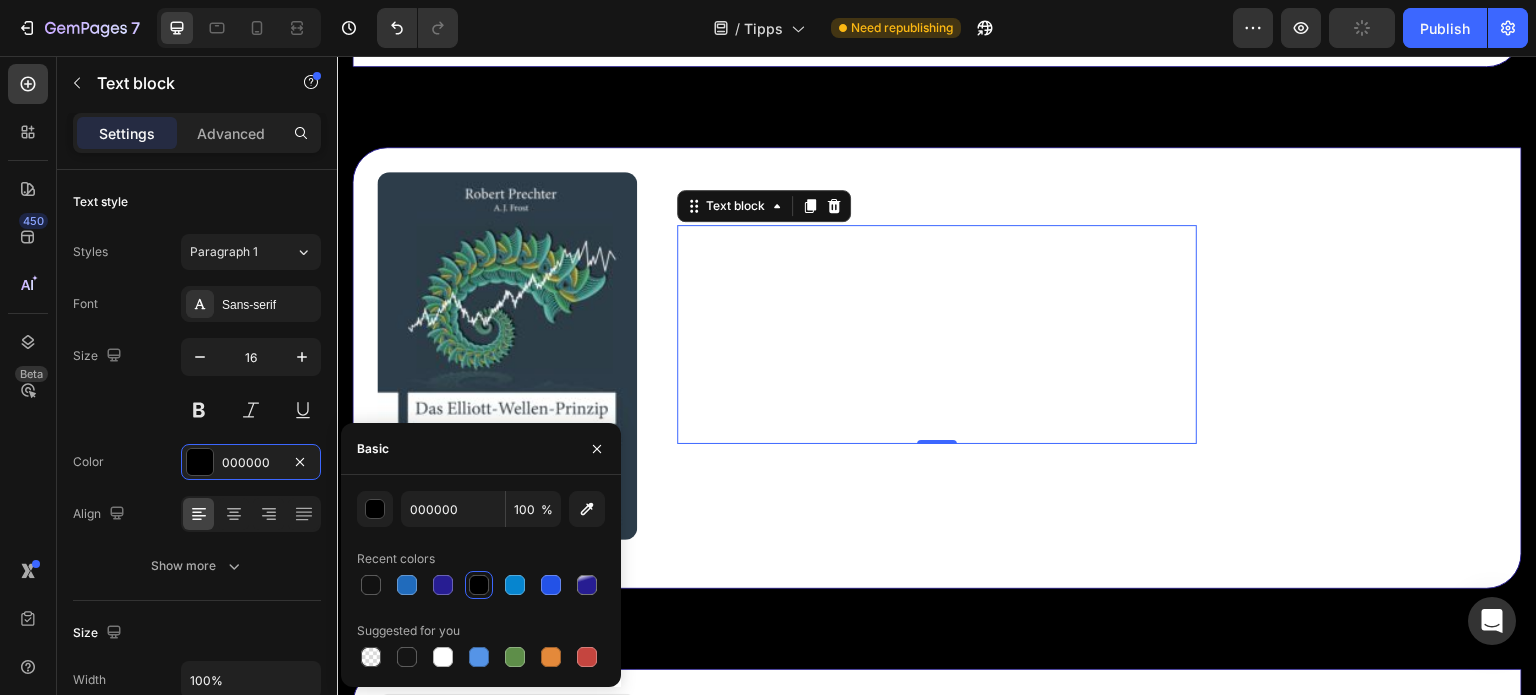 type on "FFFFFF" 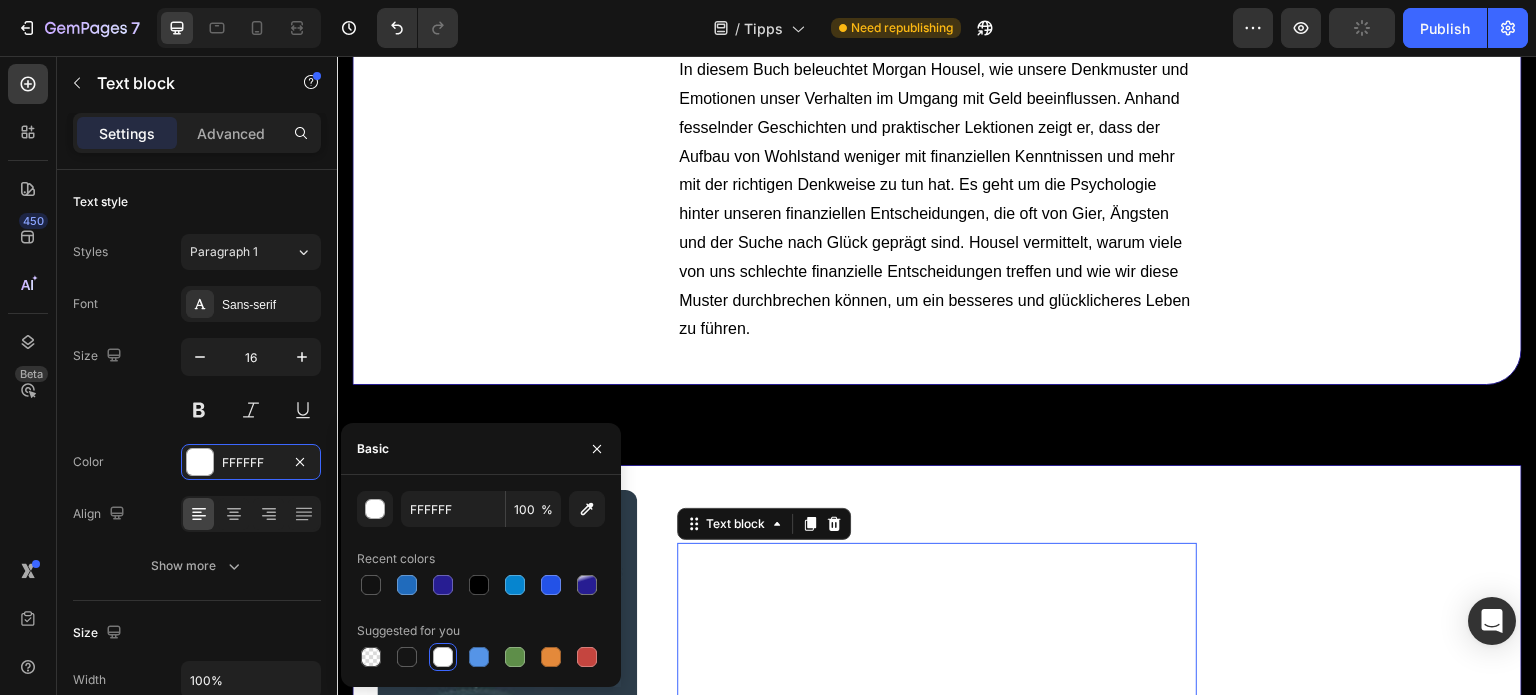 scroll, scrollTop: 9929, scrollLeft: 0, axis: vertical 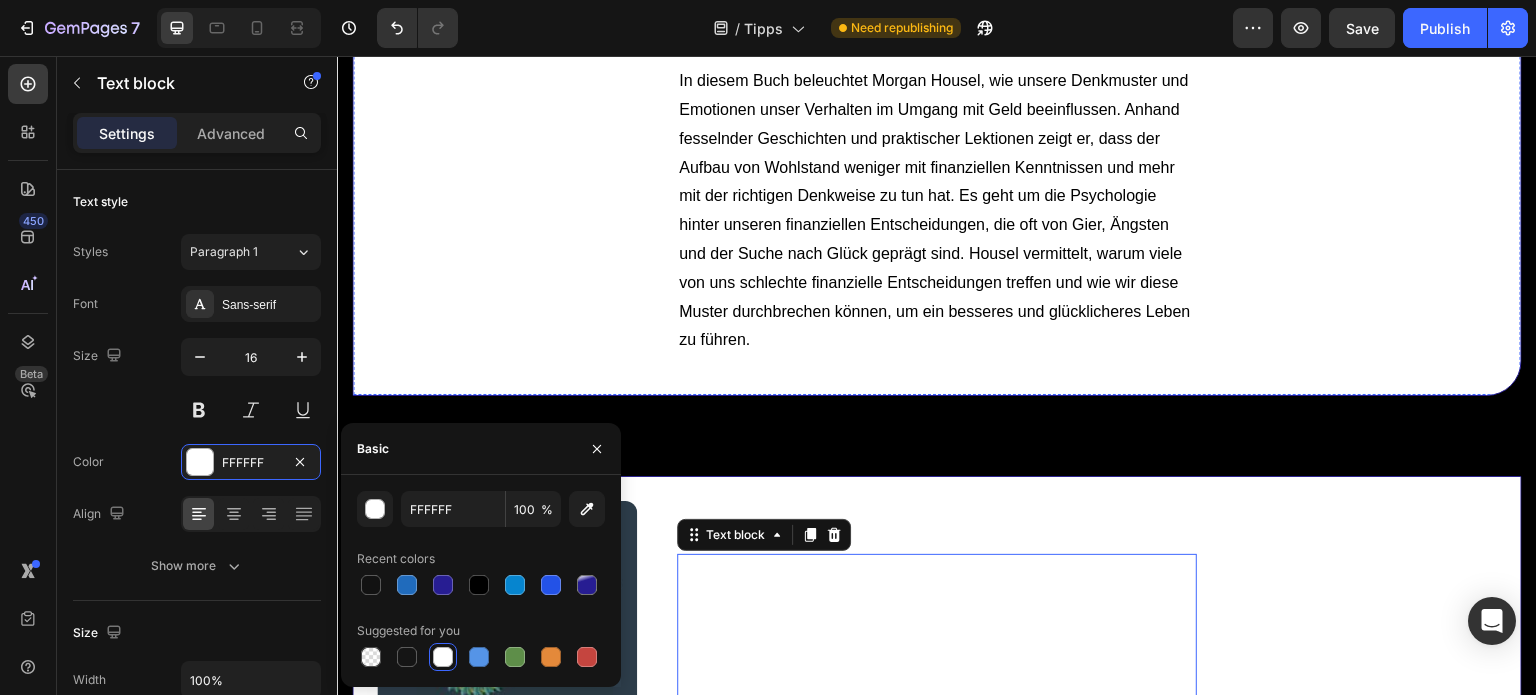 click at bounding box center [507, -45] 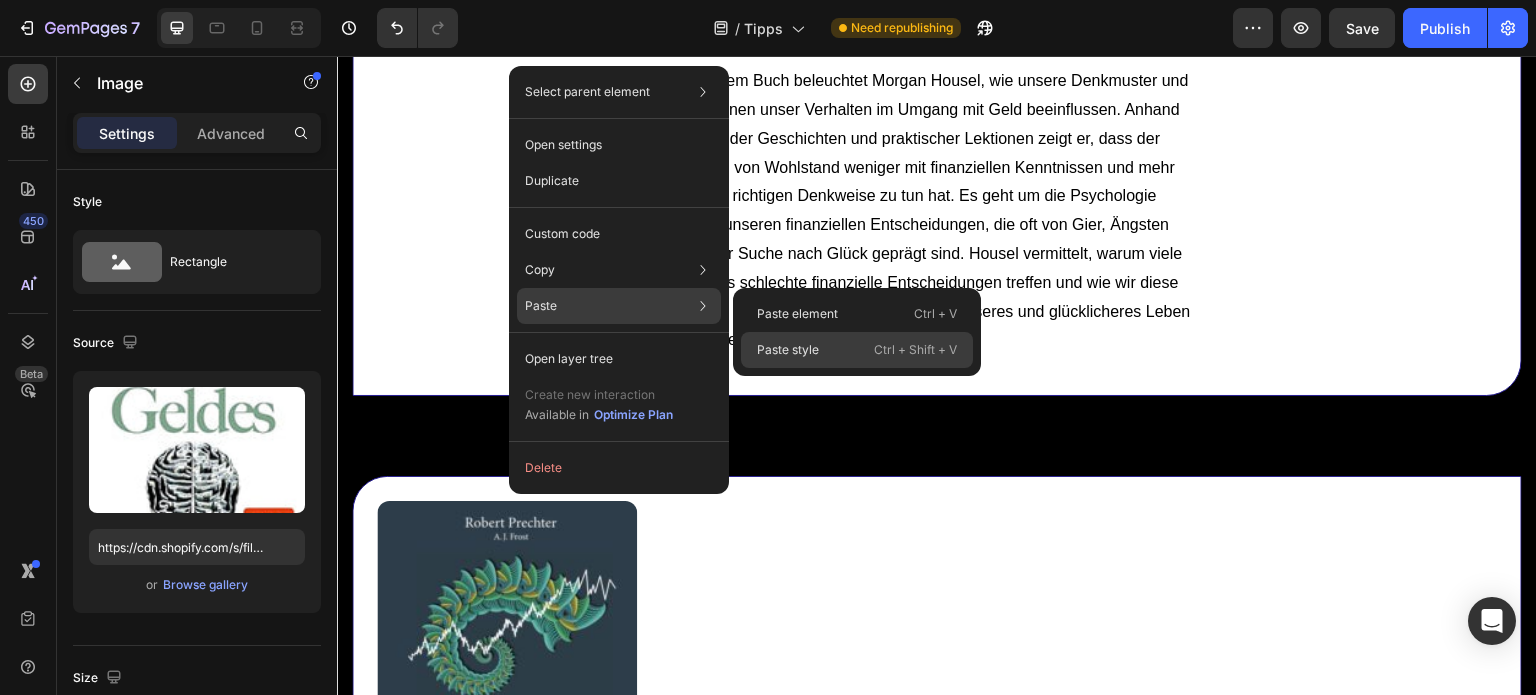 click on "Paste style" at bounding box center (788, 350) 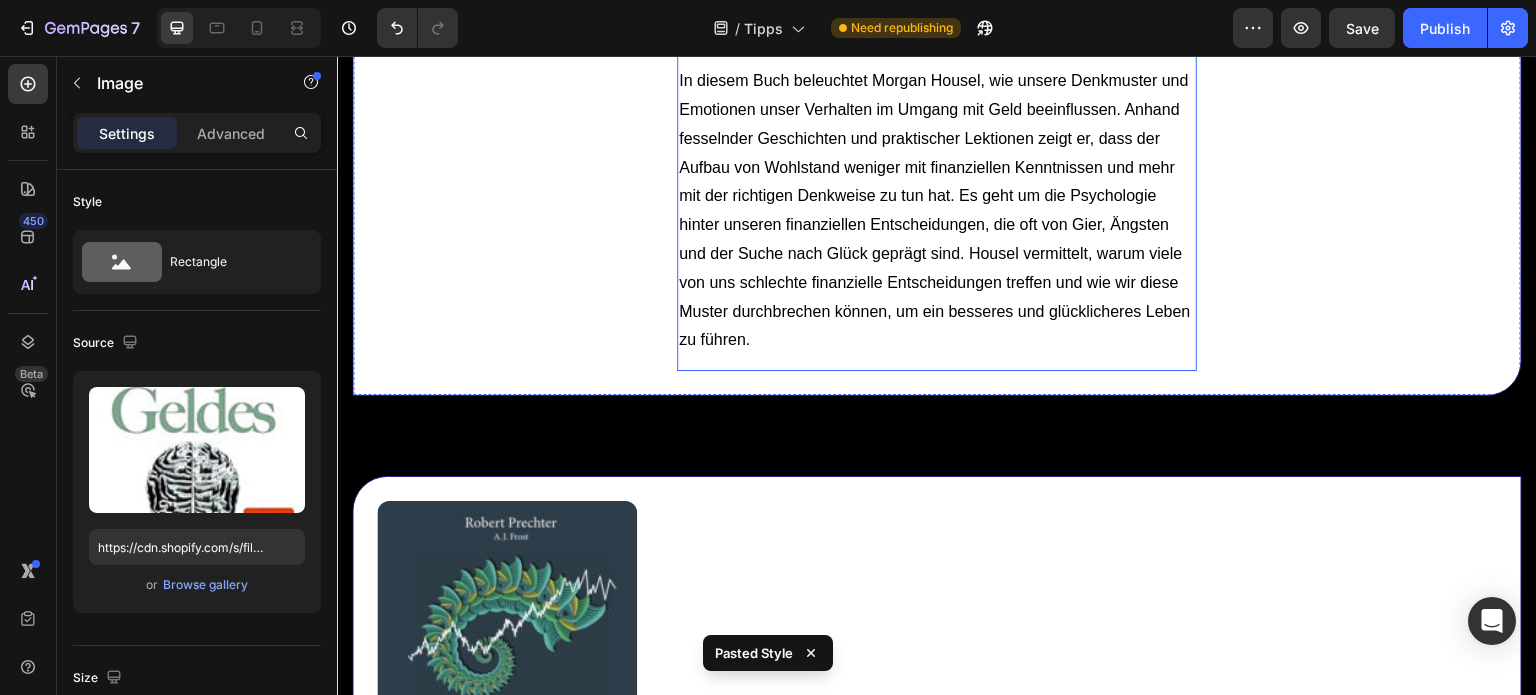 click on "In diesem Buch beleuchtet Morgan Housel, wie unsere Denkmuster und Emotionen unser Verhalten im Umgang mit Geld beeinflussen. Anhand fesselnder Geschichten und praktischer Lektionen zeigt er, dass der Aufbau von Wohlstand weniger mit finanziellen Kenntnissen und mehr mit der richtigen Denkweise zu tun hat. Es geht um die Psychologie hinter unseren finanziellen Entscheidungen, die oft von Gier, Ängsten und der Suche nach Glück geprägt sind. Housel vermittelt, warum viele von uns schlechte finanzielle Entscheidungen treffen und wie wir diese Muster durchbrechen können, um ein besseres und glücklicheres Leben zu führen." at bounding box center (937, 211) 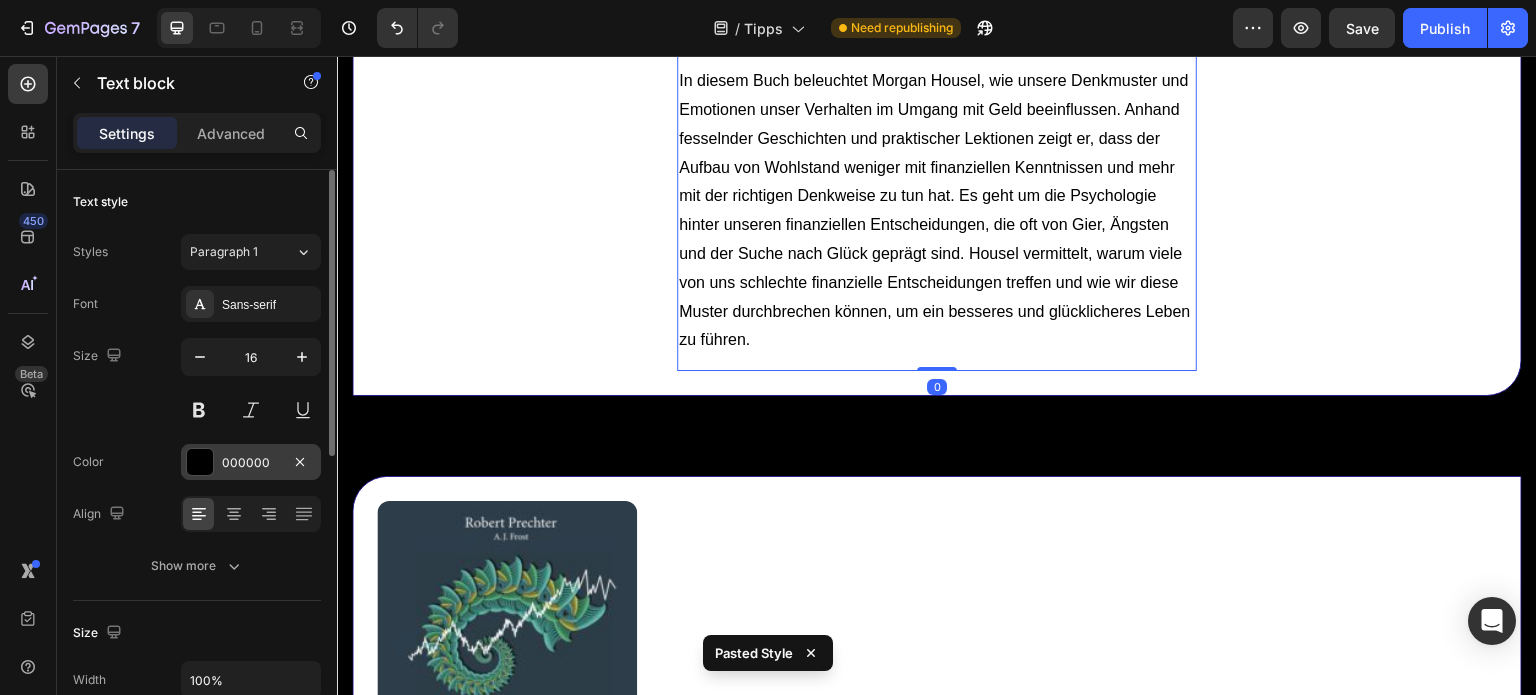 click at bounding box center [200, 462] 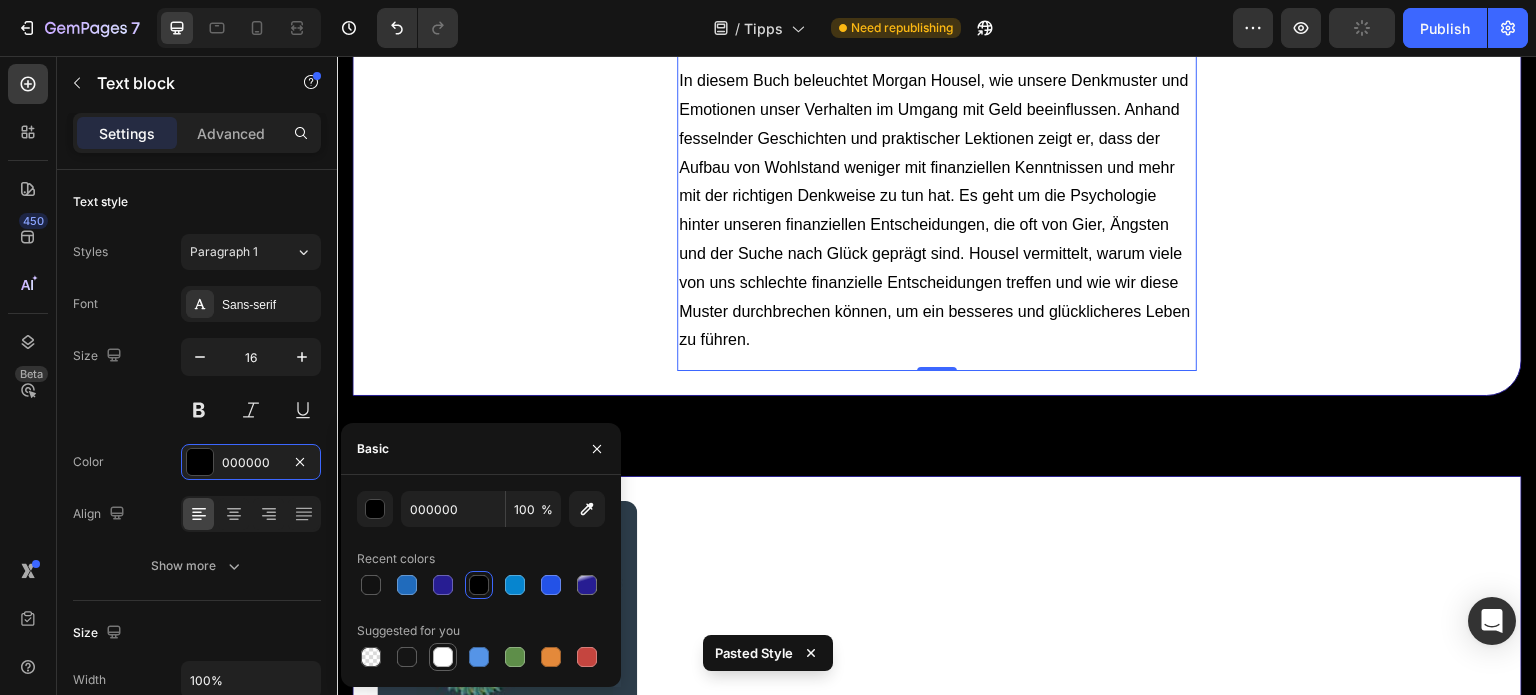 drag, startPoint x: 451, startPoint y: 656, endPoint x: 489, endPoint y: 337, distance: 321.25534 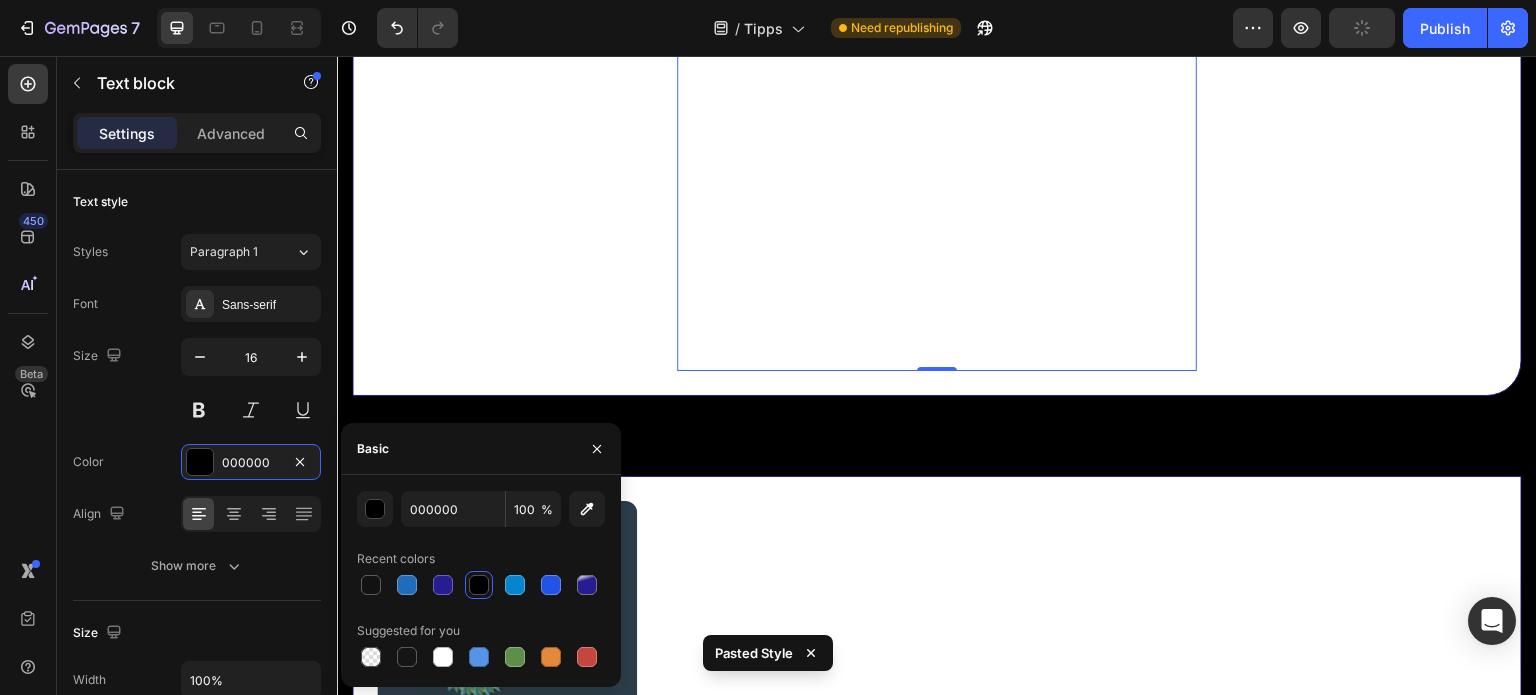 type on "FFFFFF" 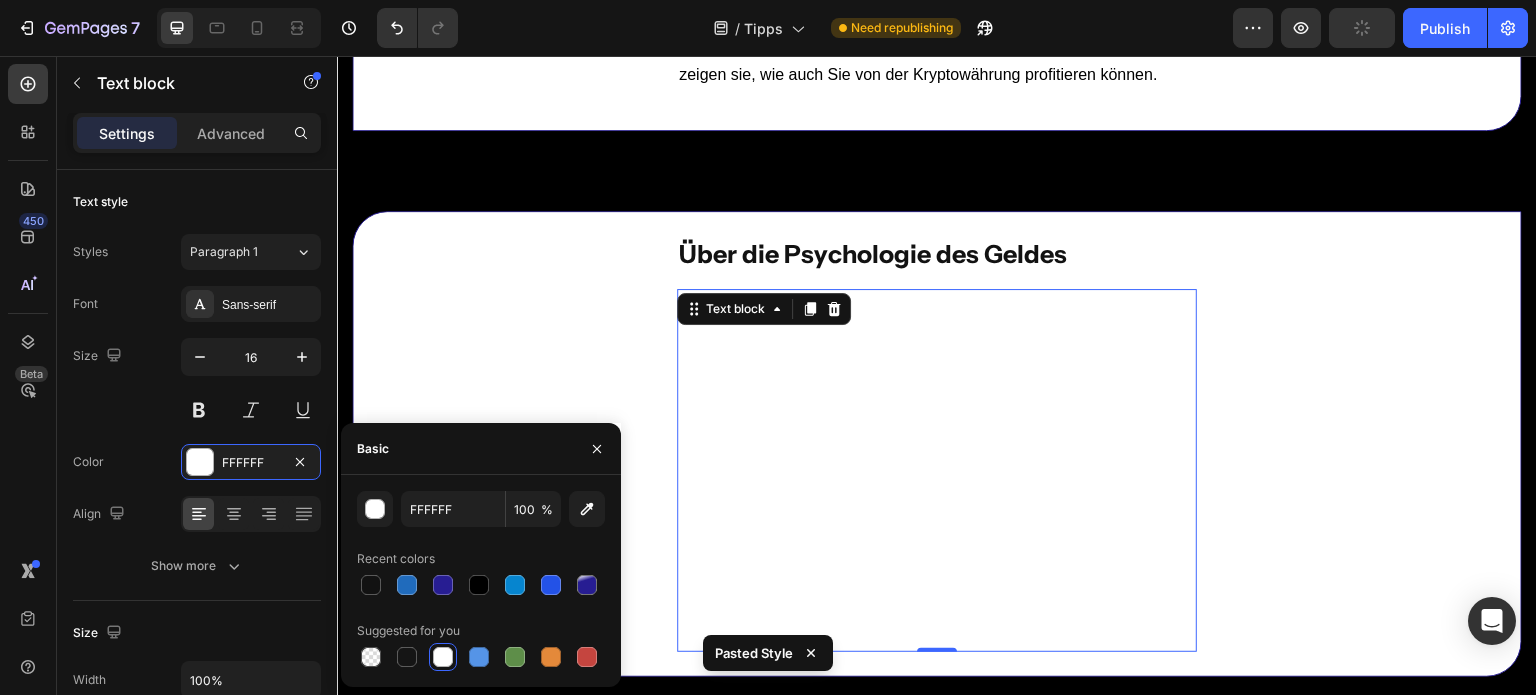 scroll, scrollTop: 9646, scrollLeft: 0, axis: vertical 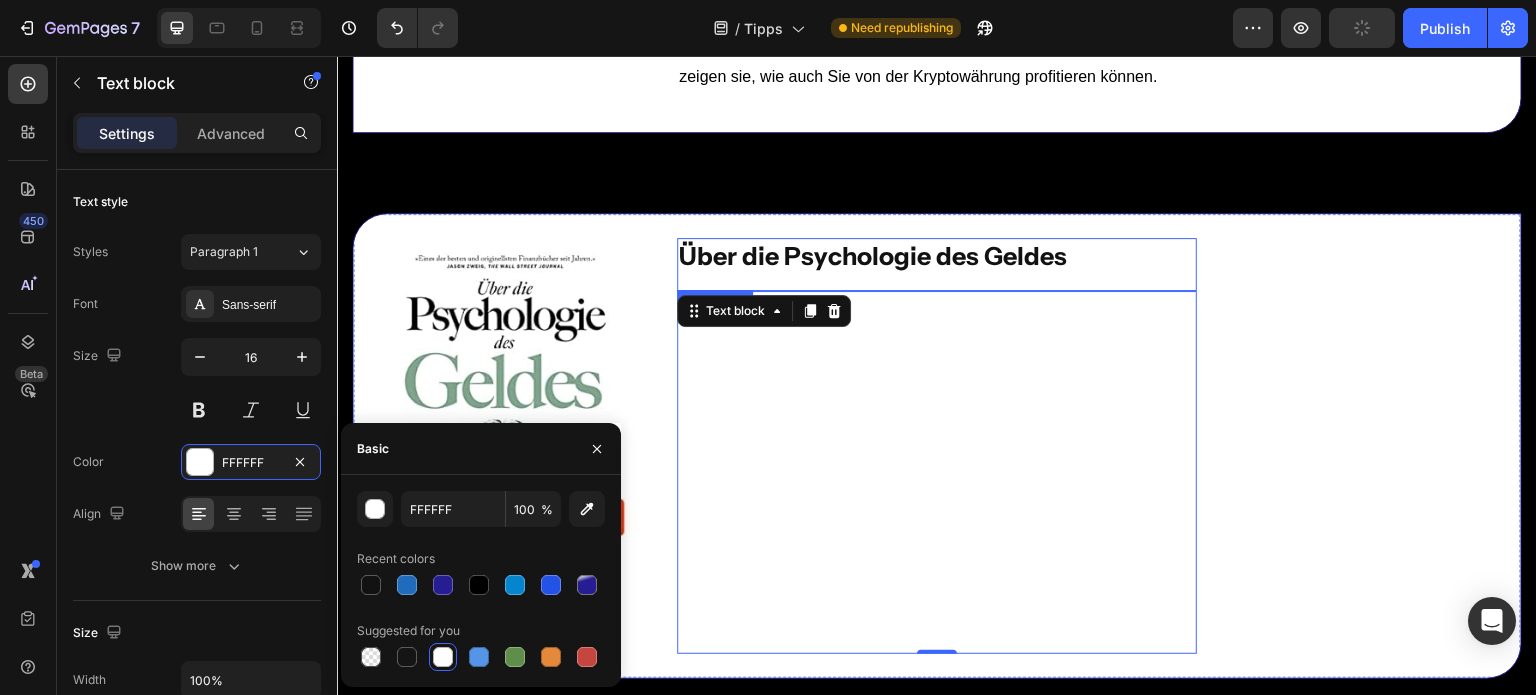 click on "Über die Psychologie des Geldes" at bounding box center (873, 256) 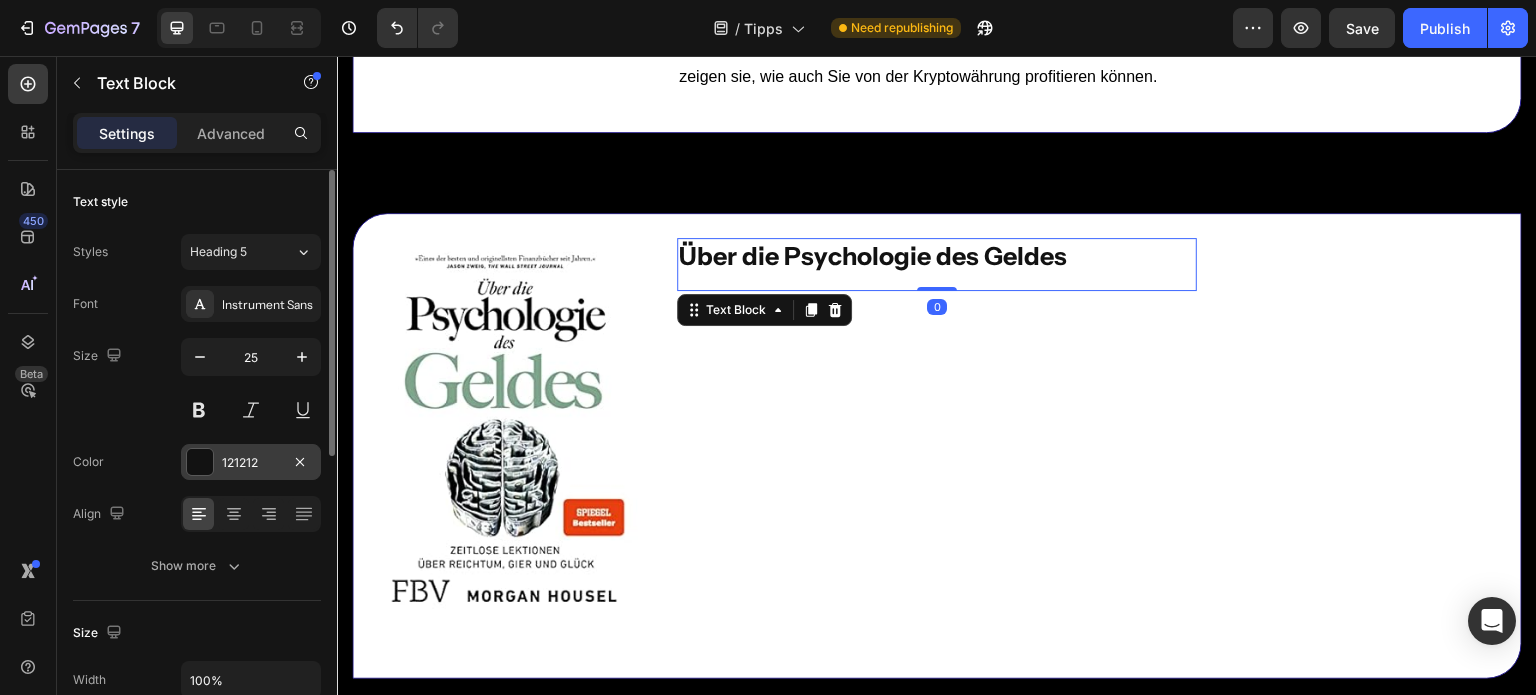 click at bounding box center [200, 462] 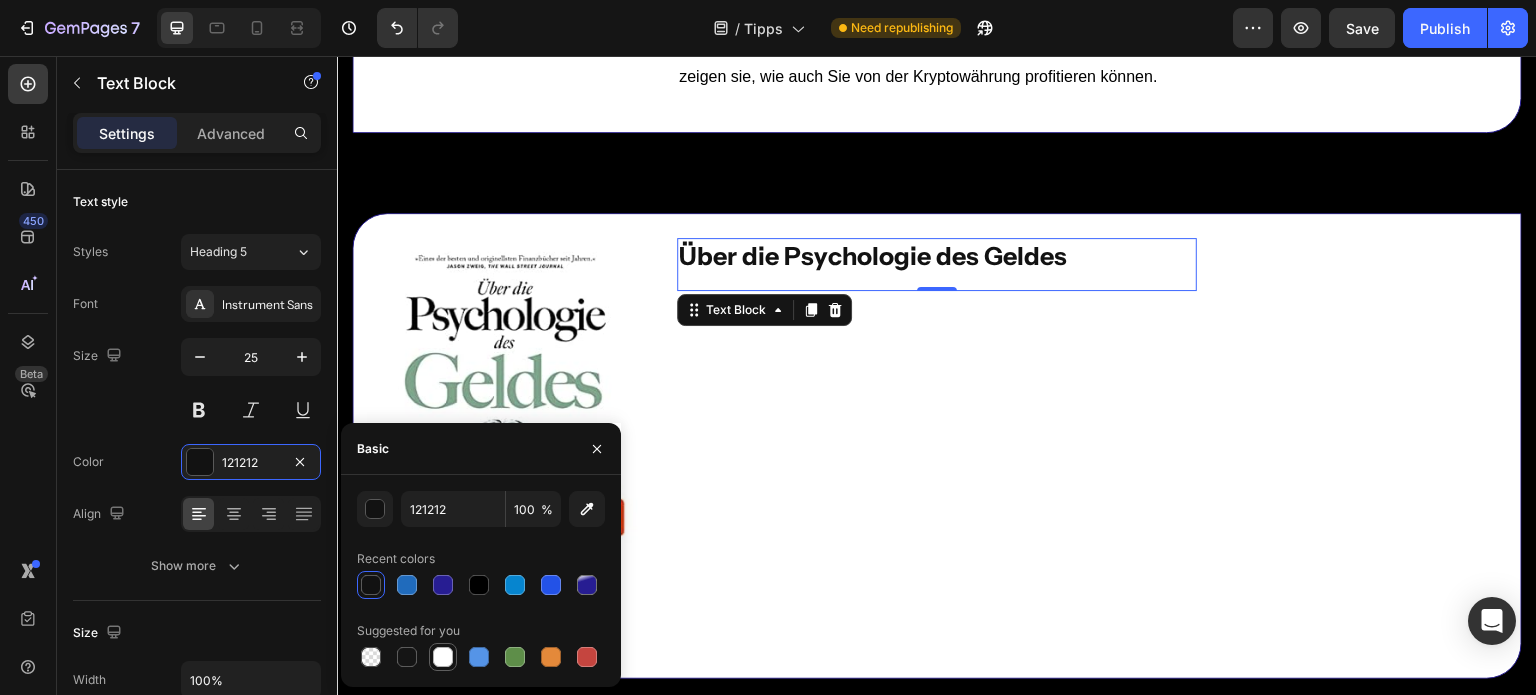 click at bounding box center (443, 657) 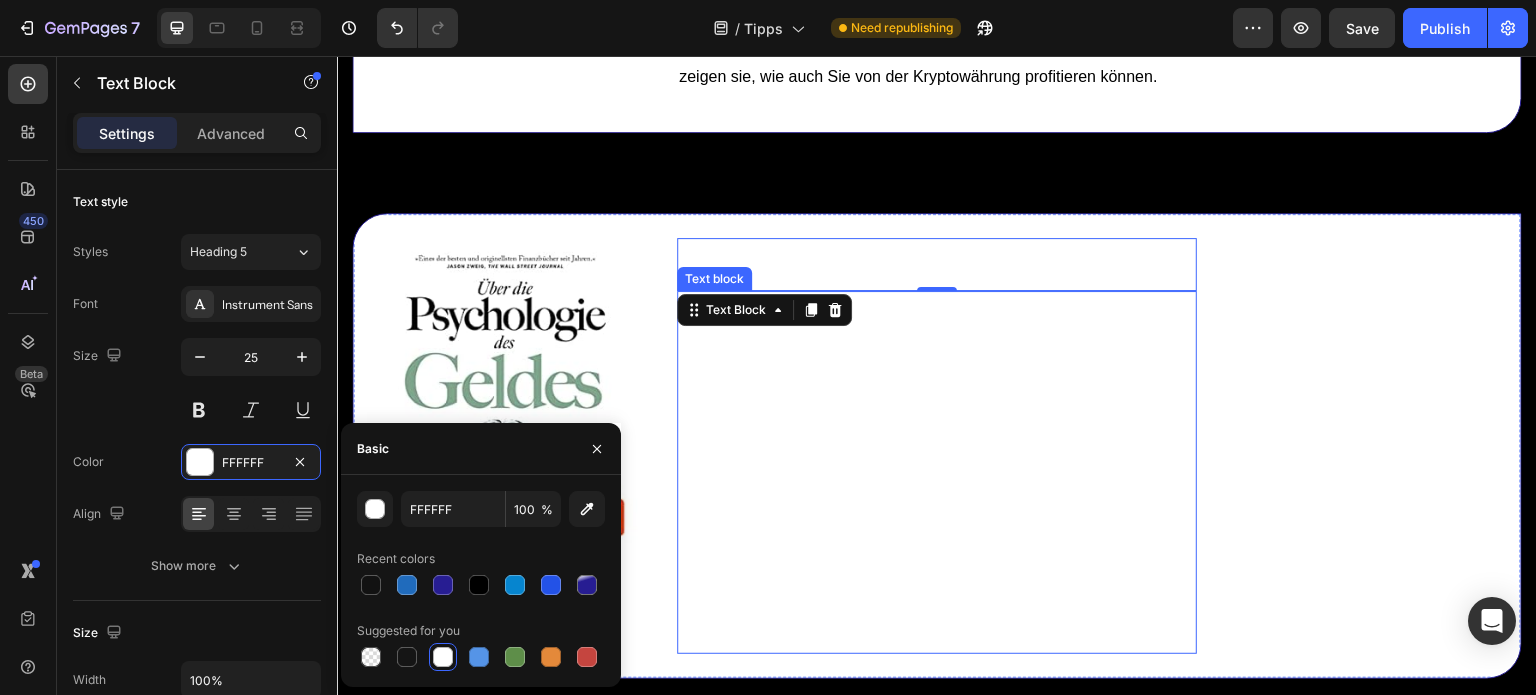 scroll, scrollTop: 9346, scrollLeft: 0, axis: vertical 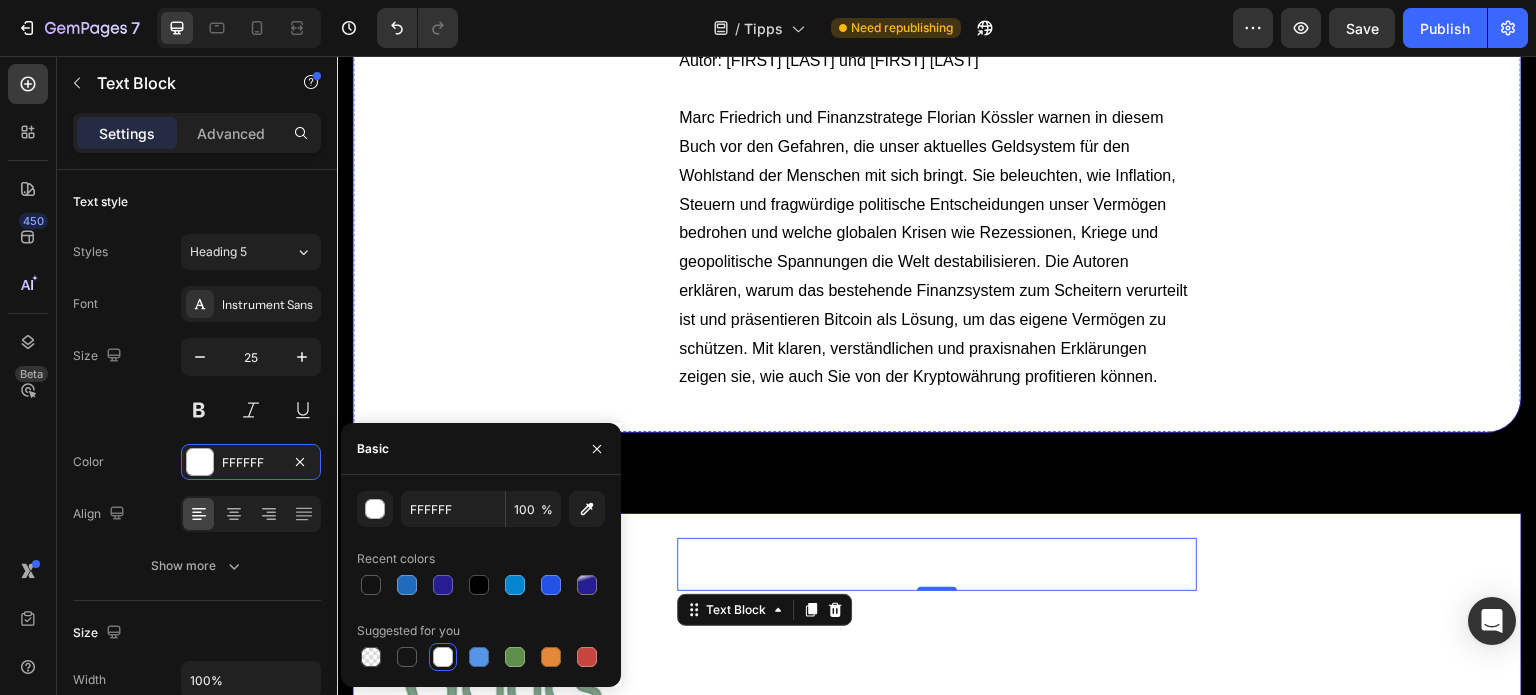click at bounding box center (507, -8) 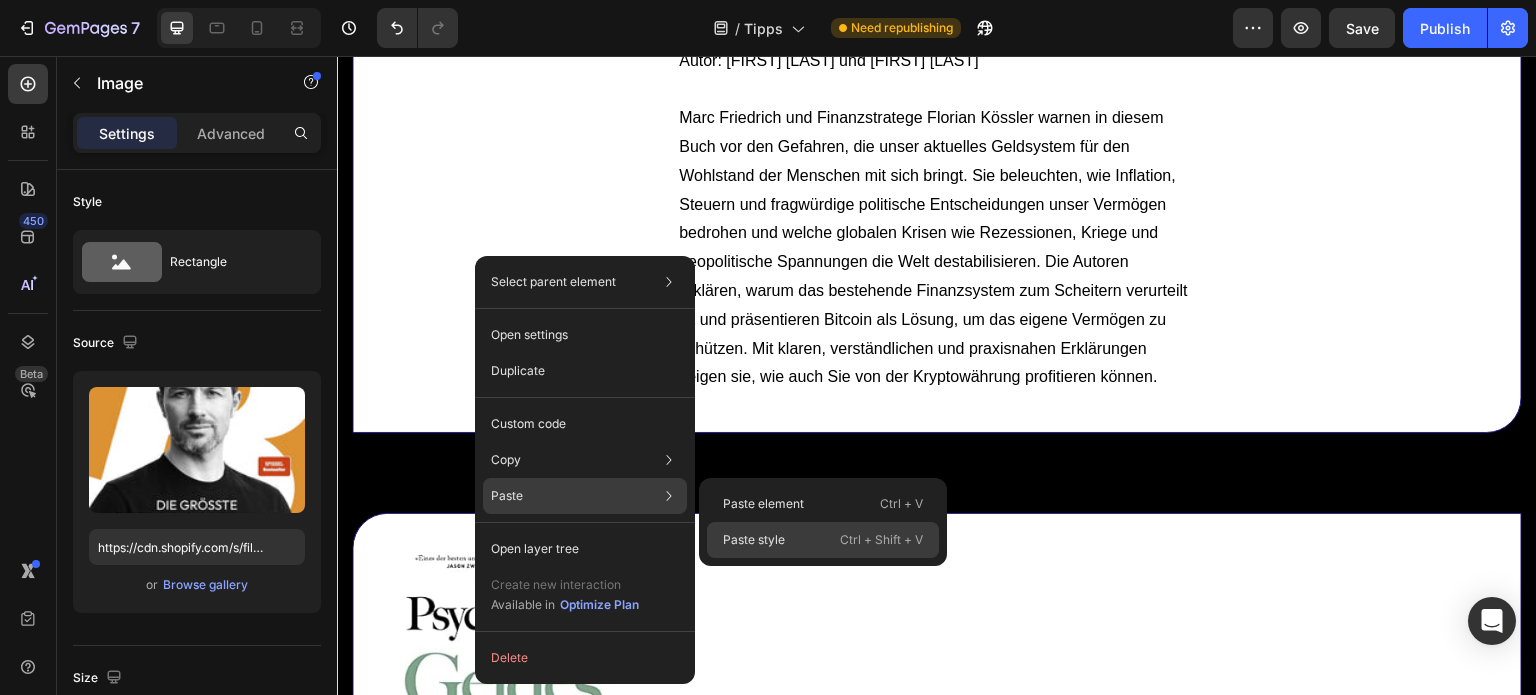 click on "Paste style" at bounding box center [754, 540] 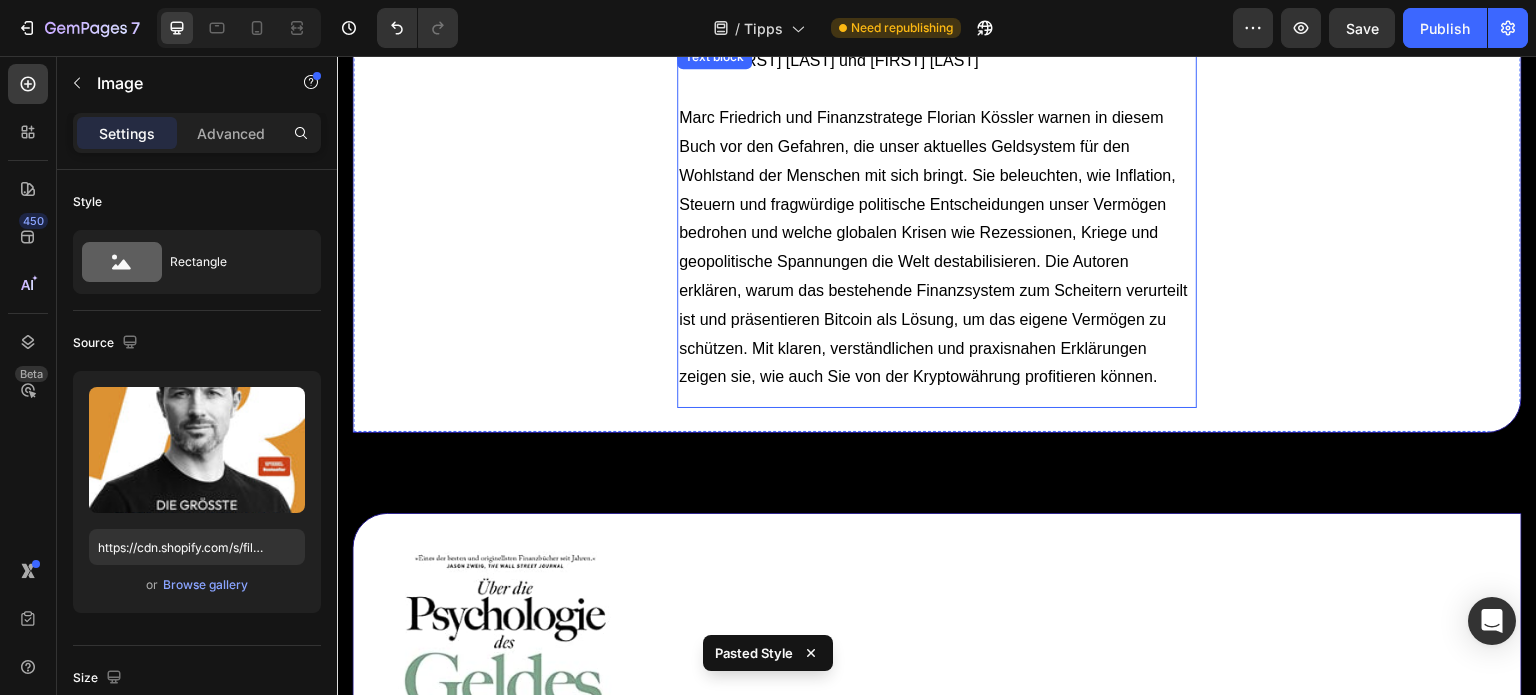 click on "Marc Friedrich und Finanzstratege Florian Kössler warnen in diesem Buch vor den Gefahren, die unser aktuelles Geldsystem für den Wohlstand der Menschen mit sich bringt. Sie beleuchten, wie Inflation, Steuern und fragwürdige politische Entscheidungen unser Vermögen bedrohen und welche globalen Krisen wie Rezessionen, Kriege und geopolitische Spannungen die Welt destabilisieren. Die Autoren erklären, warum das bestehende Finanzsystem zum Scheitern verurteilt ist und präsentieren Bitcoin als Lösung, um das eigene Vermögen zu schützen. Mit klaren, verständlichen und praxisnahen Erklärungen zeigen sie, wie auch Sie von der Kryptowährung profitieren können." at bounding box center [937, 248] 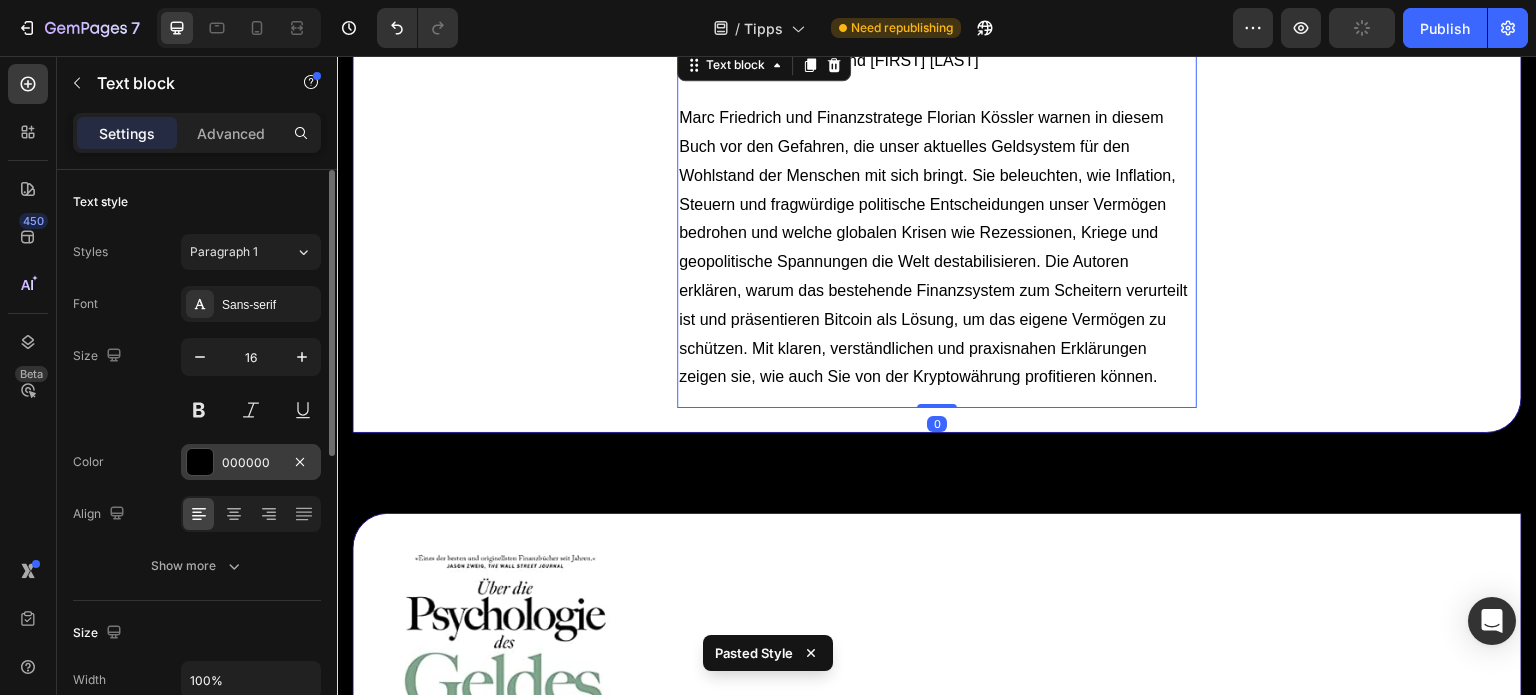 click at bounding box center (200, 462) 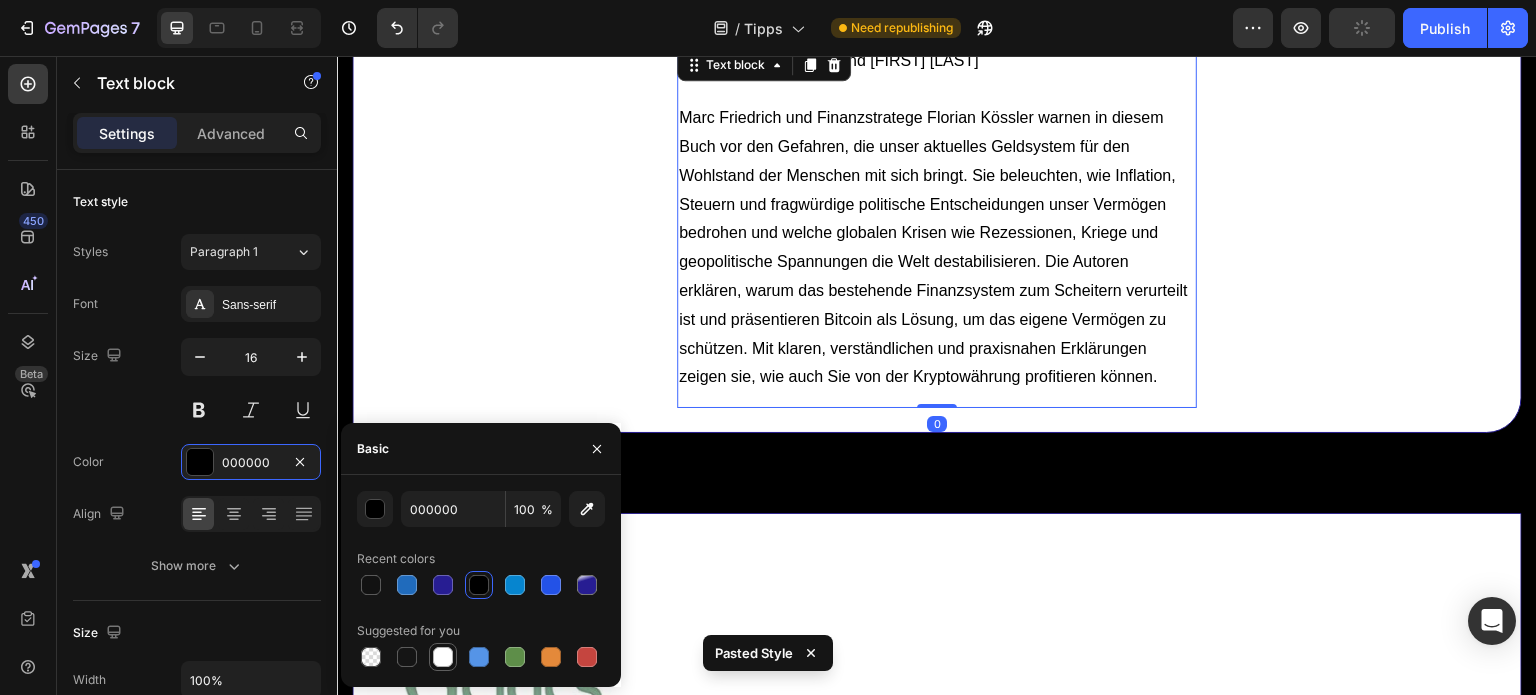 click at bounding box center (443, 657) 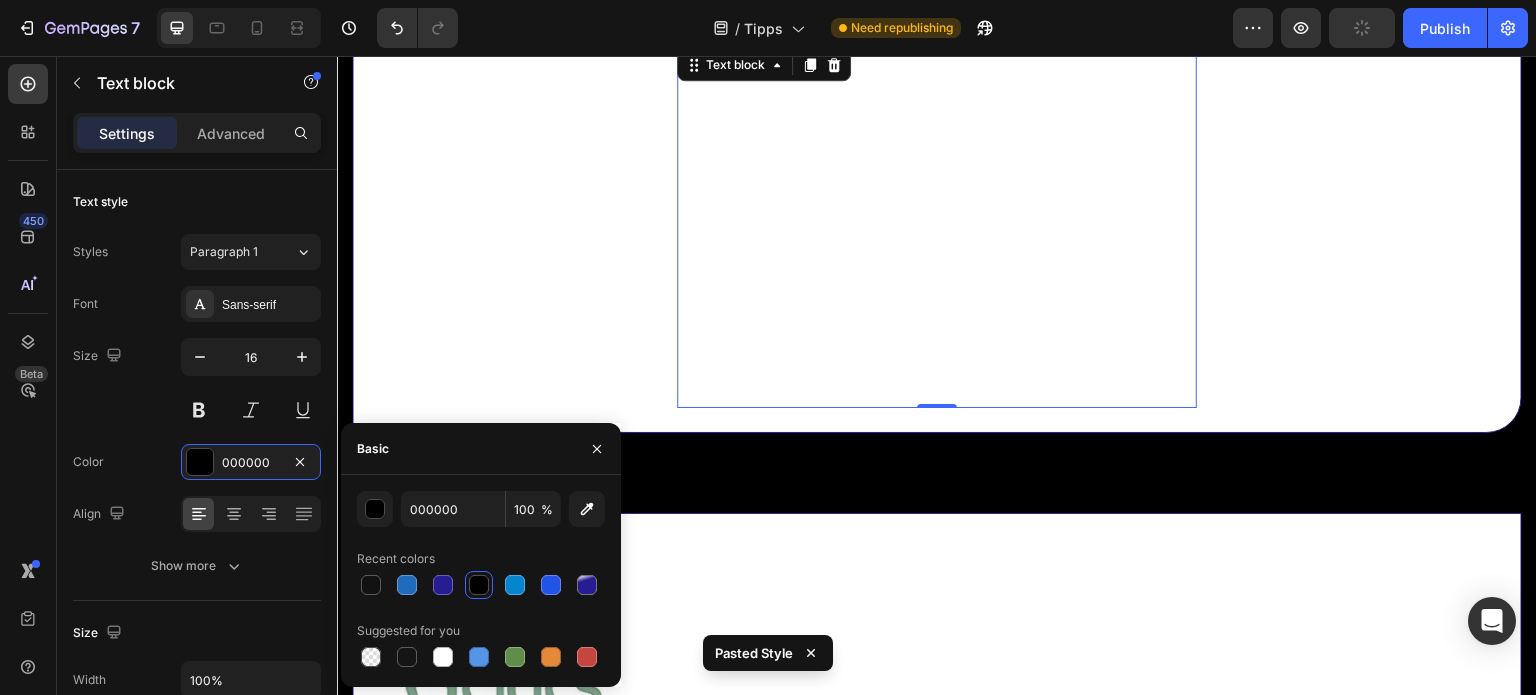 type on "FFFFFF" 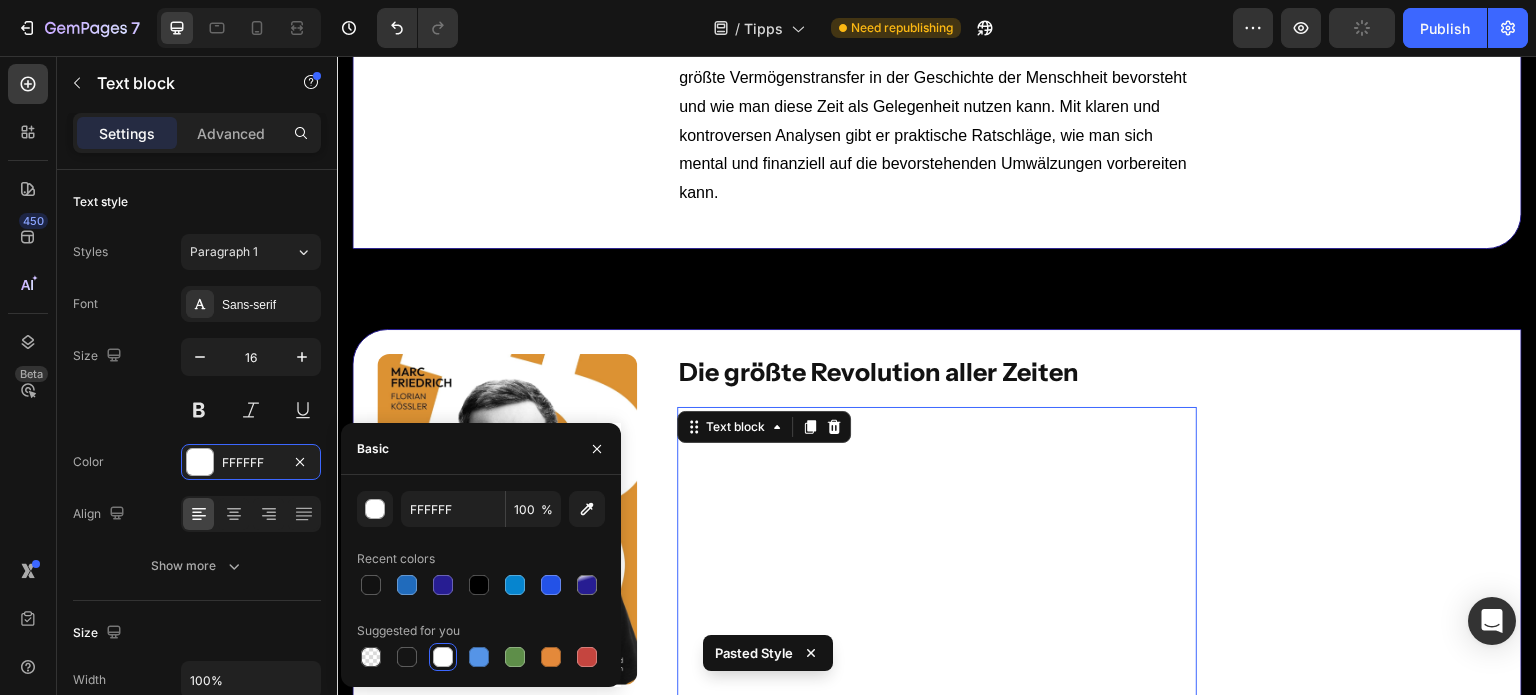 scroll, scrollTop: 8982, scrollLeft: 0, axis: vertical 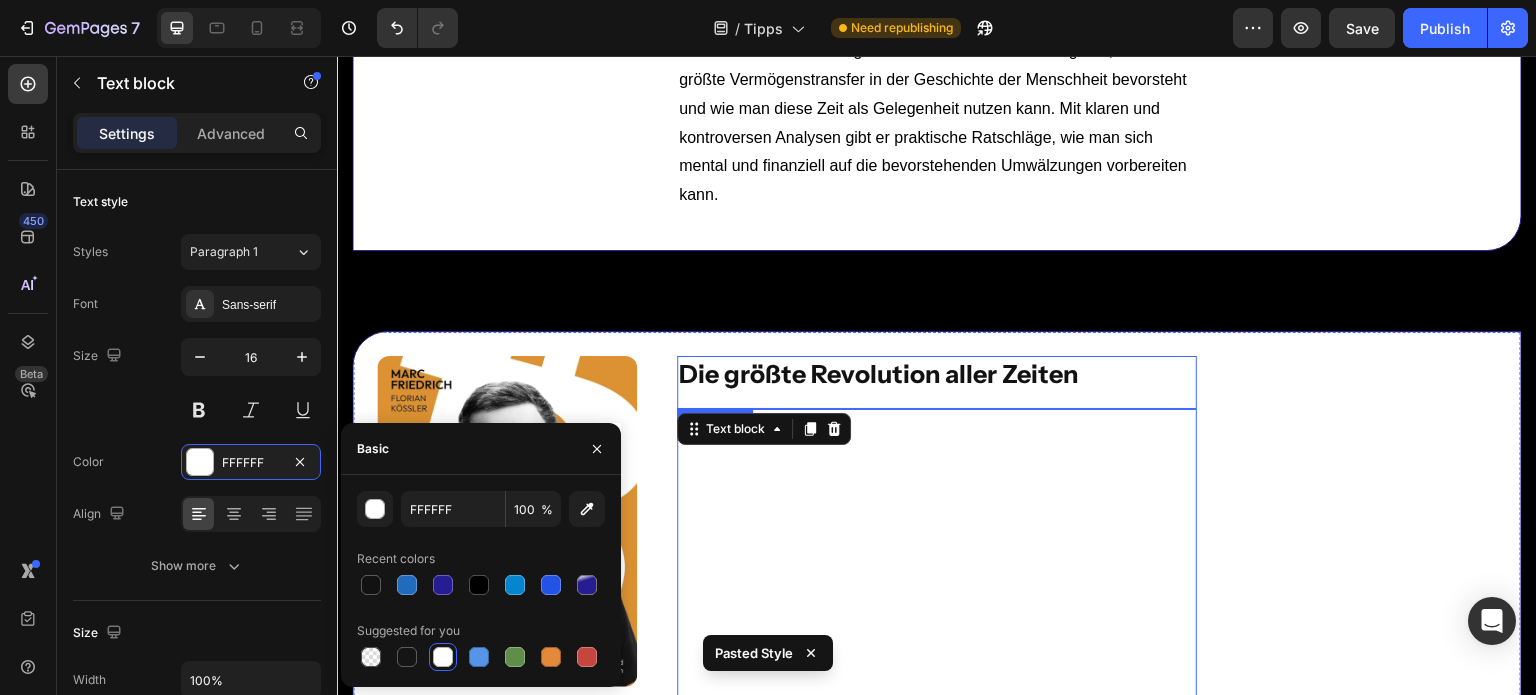 click on "Die größte Revolution aller Zeiten" at bounding box center (878, 374) 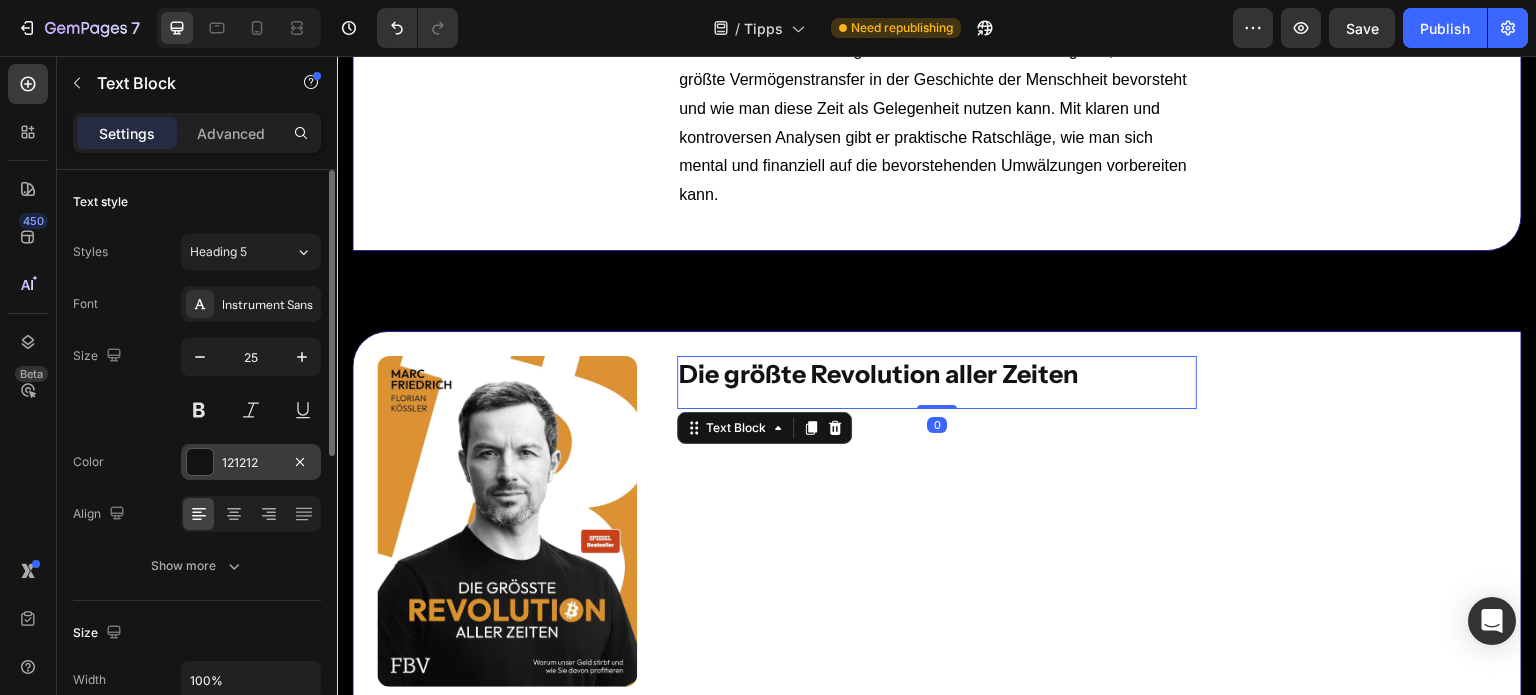 click at bounding box center [200, 462] 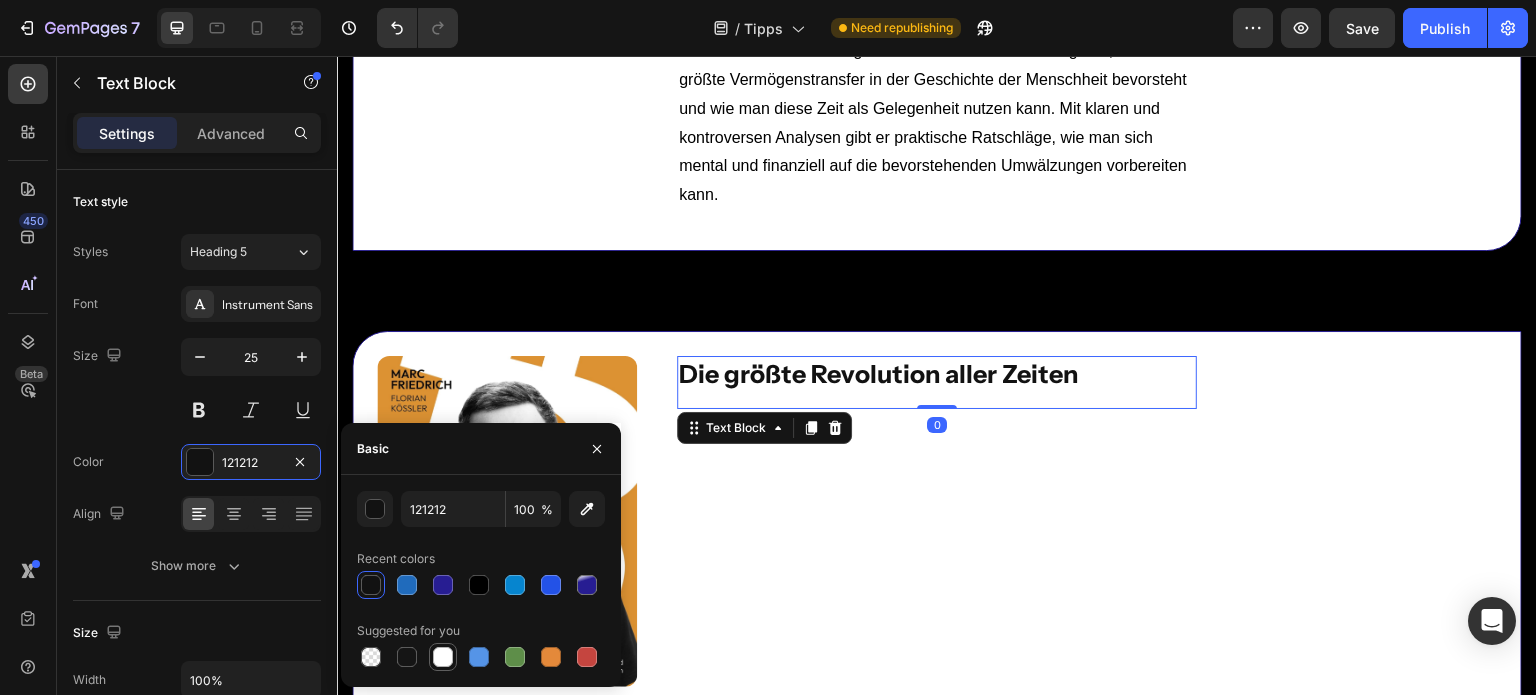 drag, startPoint x: 432, startPoint y: 662, endPoint x: 444, endPoint y: 392, distance: 270.26654 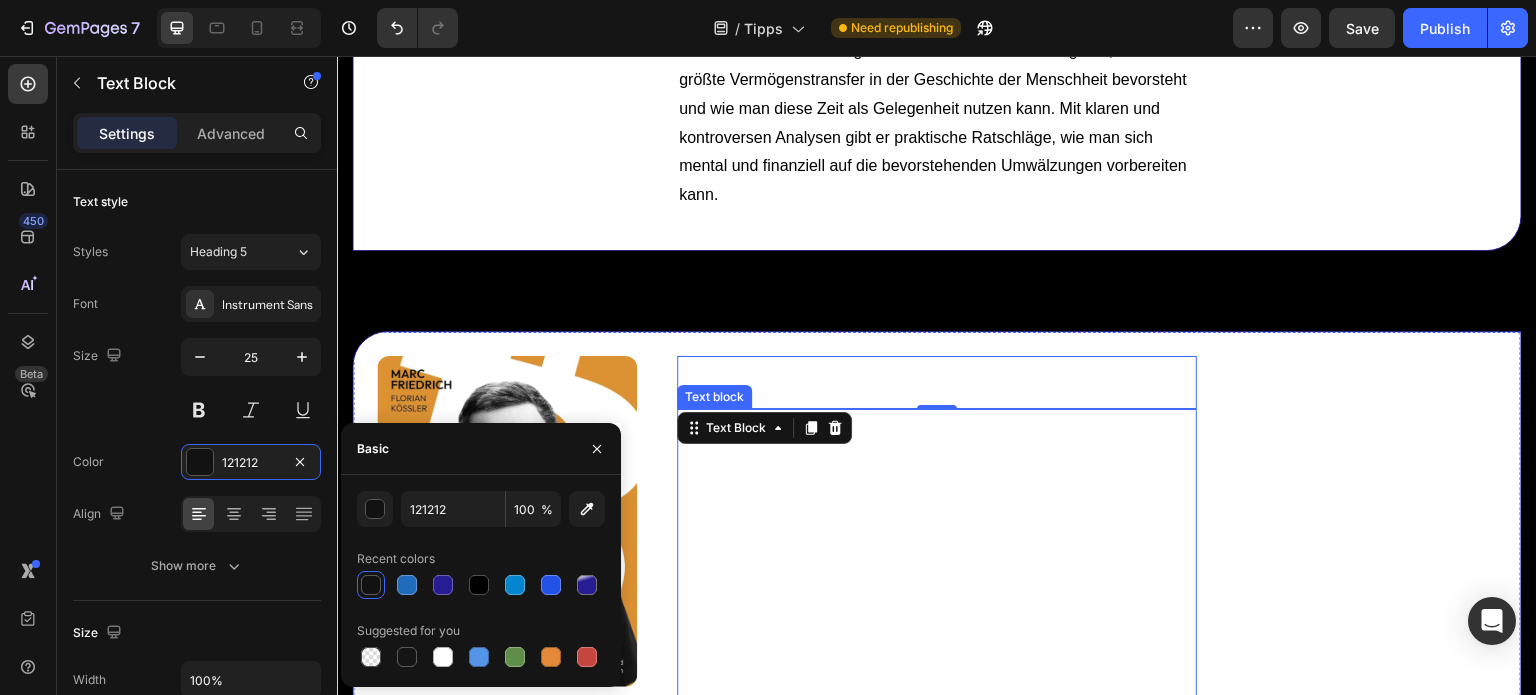 type on "FFFFFF" 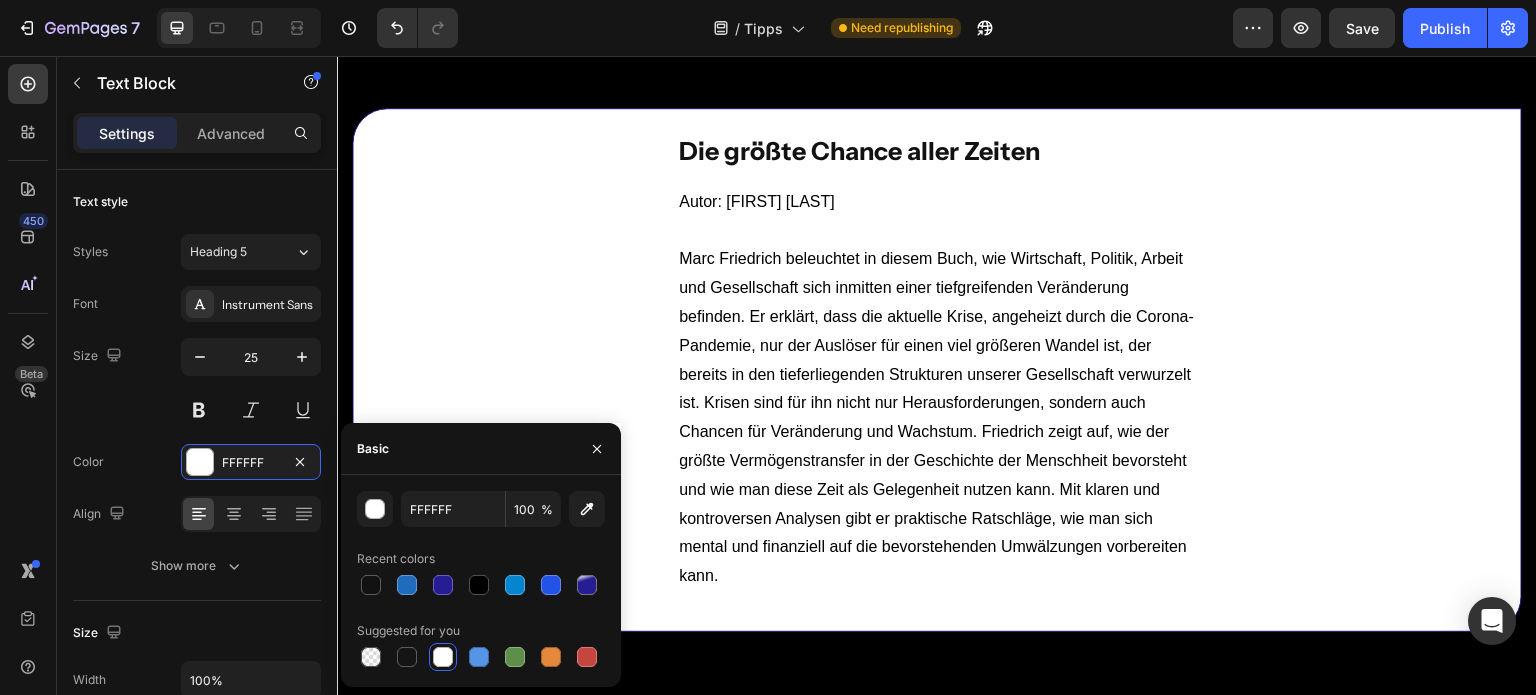 scroll, scrollTop: 8600, scrollLeft: 0, axis: vertical 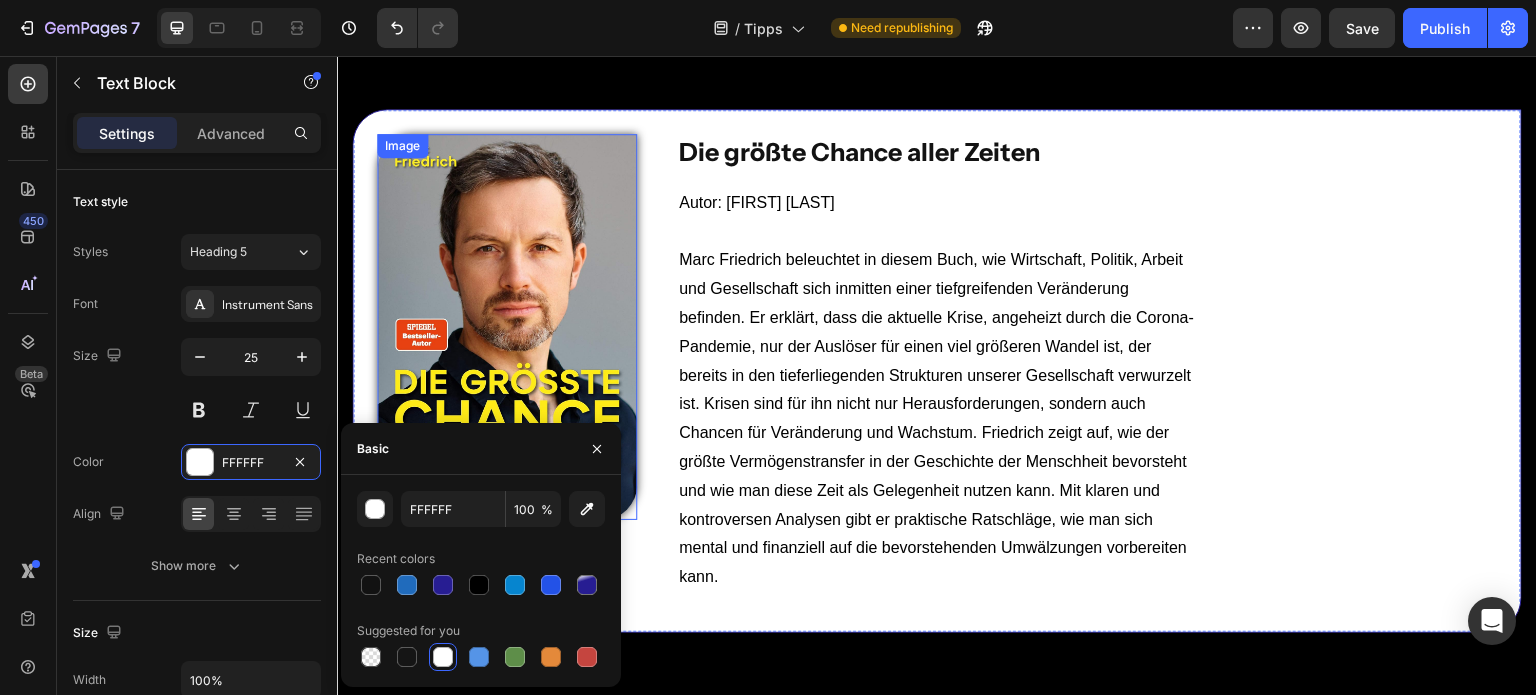 click at bounding box center [507, 326] 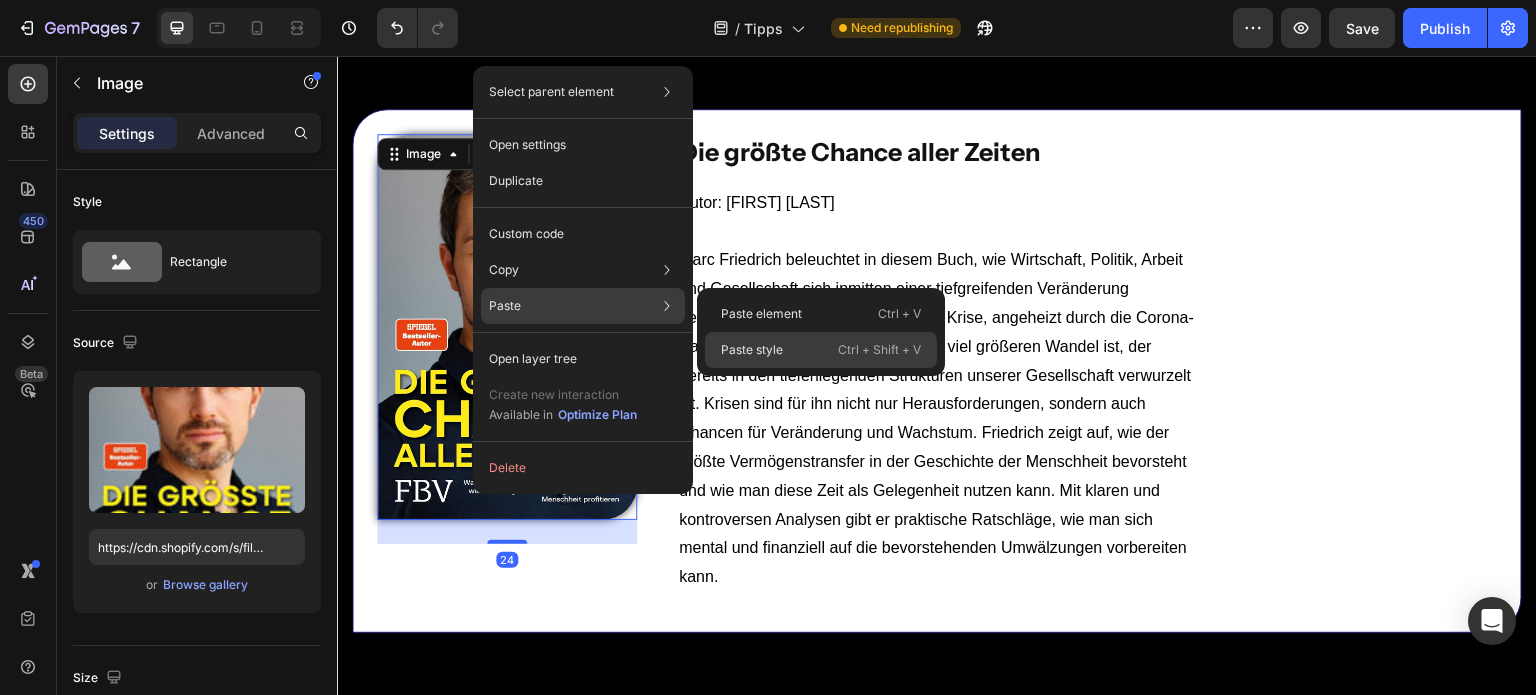 click on "Paste style" at bounding box center (752, 350) 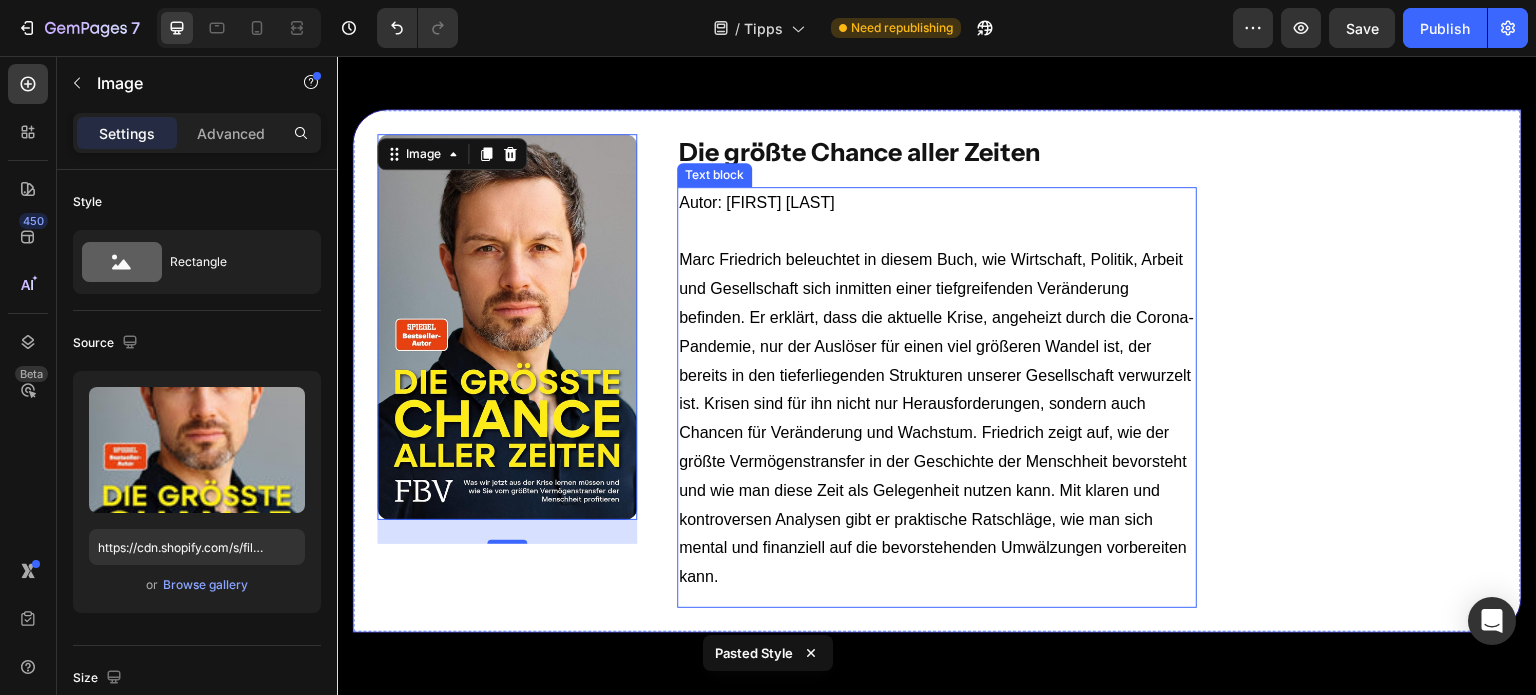 click on "Marc Friedrich beleuchtet in diesem Buch, wie Wirtschaft, Politik, Arbeit und Gesellschaft sich inmitten einer tiefgreifenden Veränderung befinden. Er erklärt, dass die aktuelle Krise, angeheizt durch die Corona-Pandemie, nur der Auslöser für einen viel größeren Wandel ist, der bereits in den tieferliegenden Strukturen unserer Gesellschaft verwurzelt ist. Krisen sind für ihn nicht nur Herausforderungen, sondern auch Chancen für Veränderung und Wachstum. Friedrich zeigt auf, wie der größte Vermögenstransfer in der Geschichte der Menschheit bevorsteht und wie man diese Zeit als Gelegenheit nutzen kann. Mit klaren und kontroversen Analysen gibt er praktische Ratschläge, wie man sich mental und finanziell auf die bevorstehenden Umwälzungen vorbereiten kann." at bounding box center [937, 419] 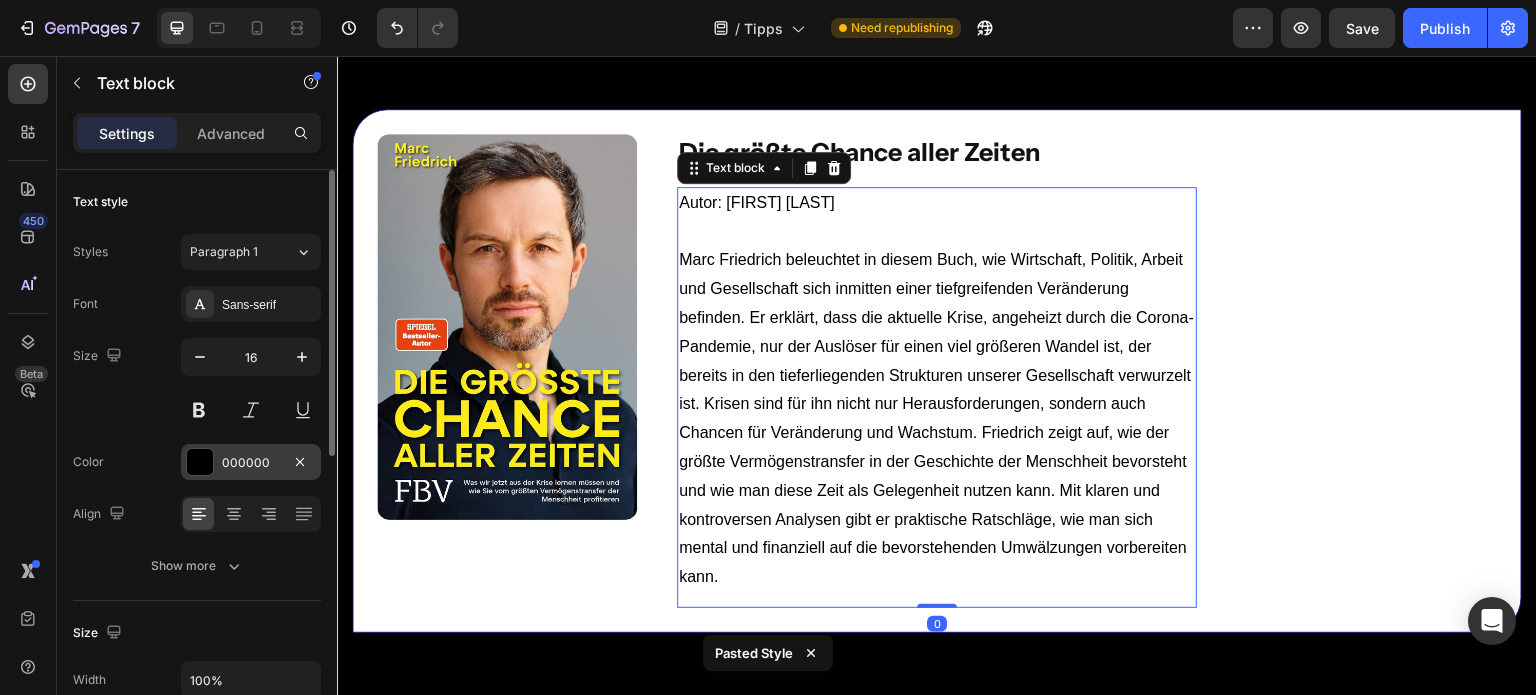 click at bounding box center (200, 462) 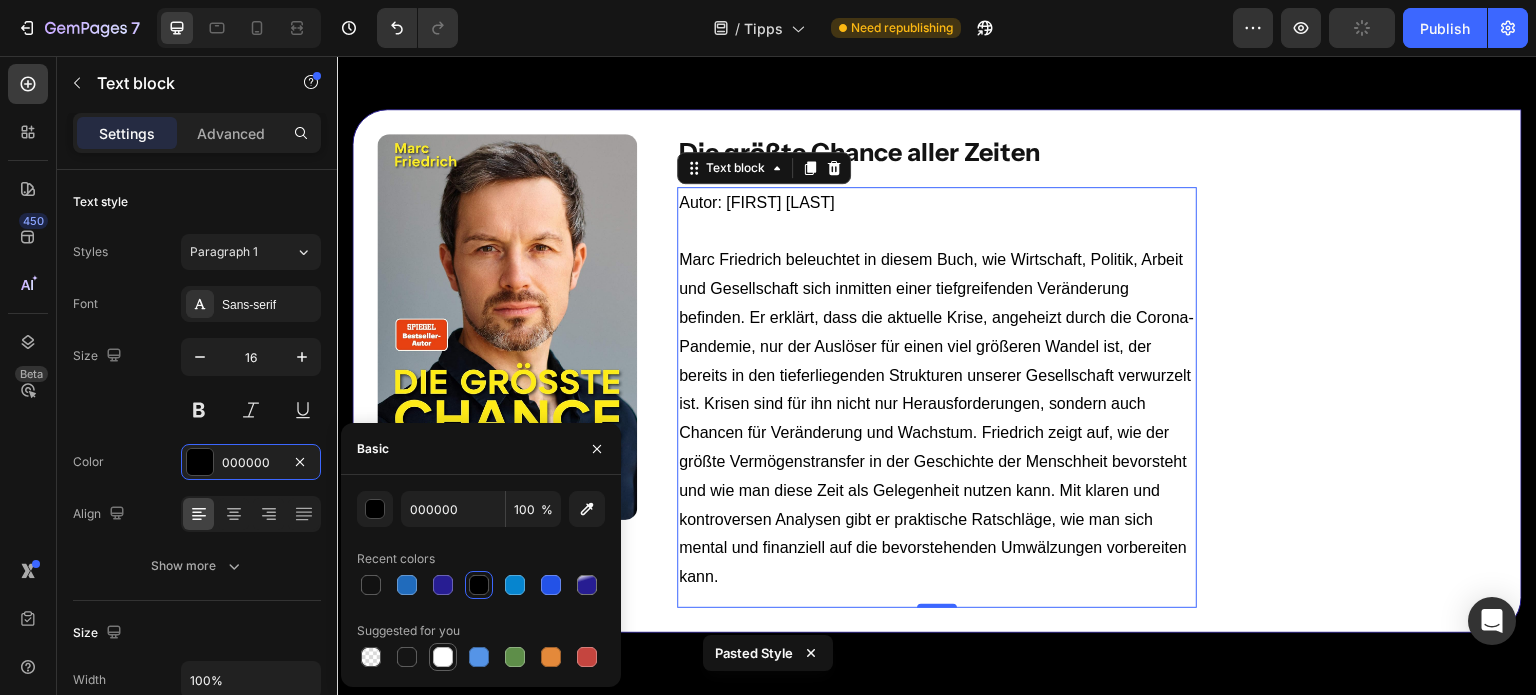 drag, startPoint x: 444, startPoint y: 655, endPoint x: 401, endPoint y: 174, distance: 482.9182 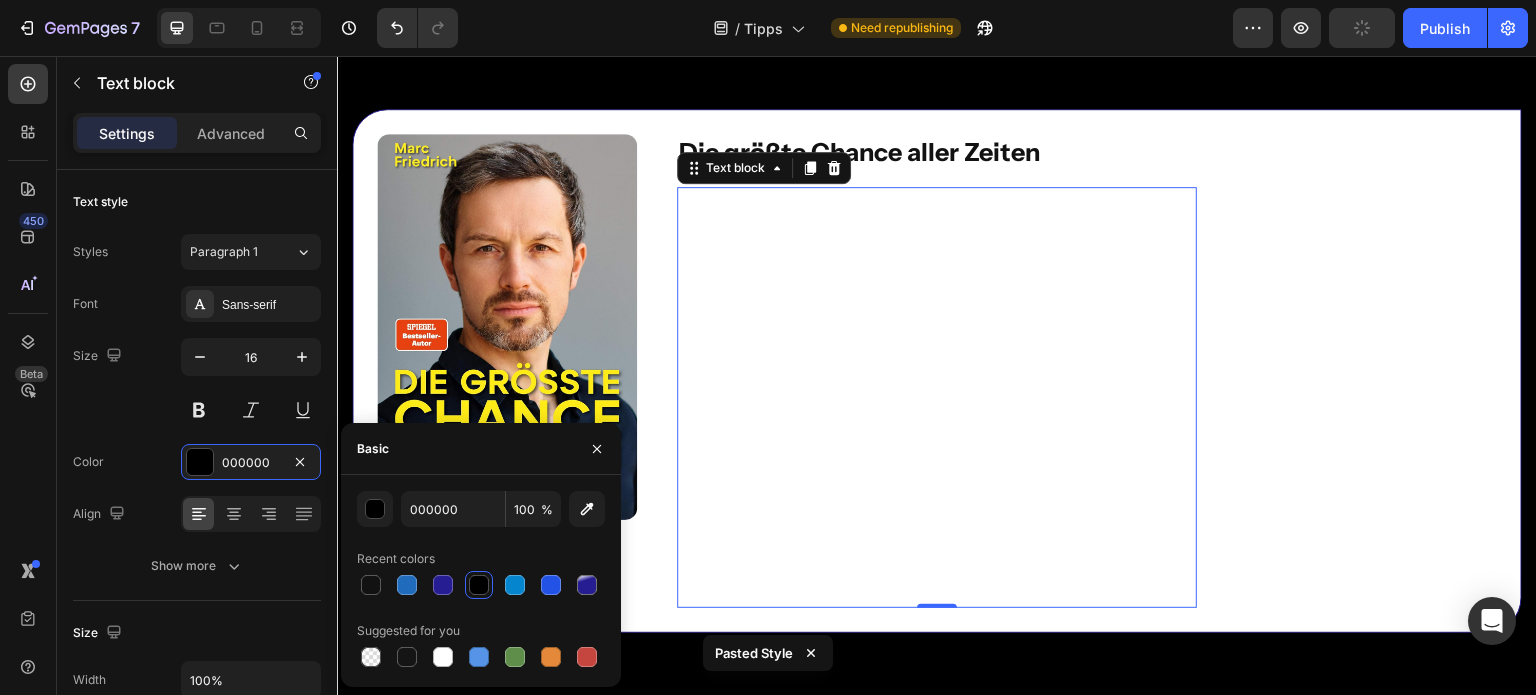 type on "FFFFFF" 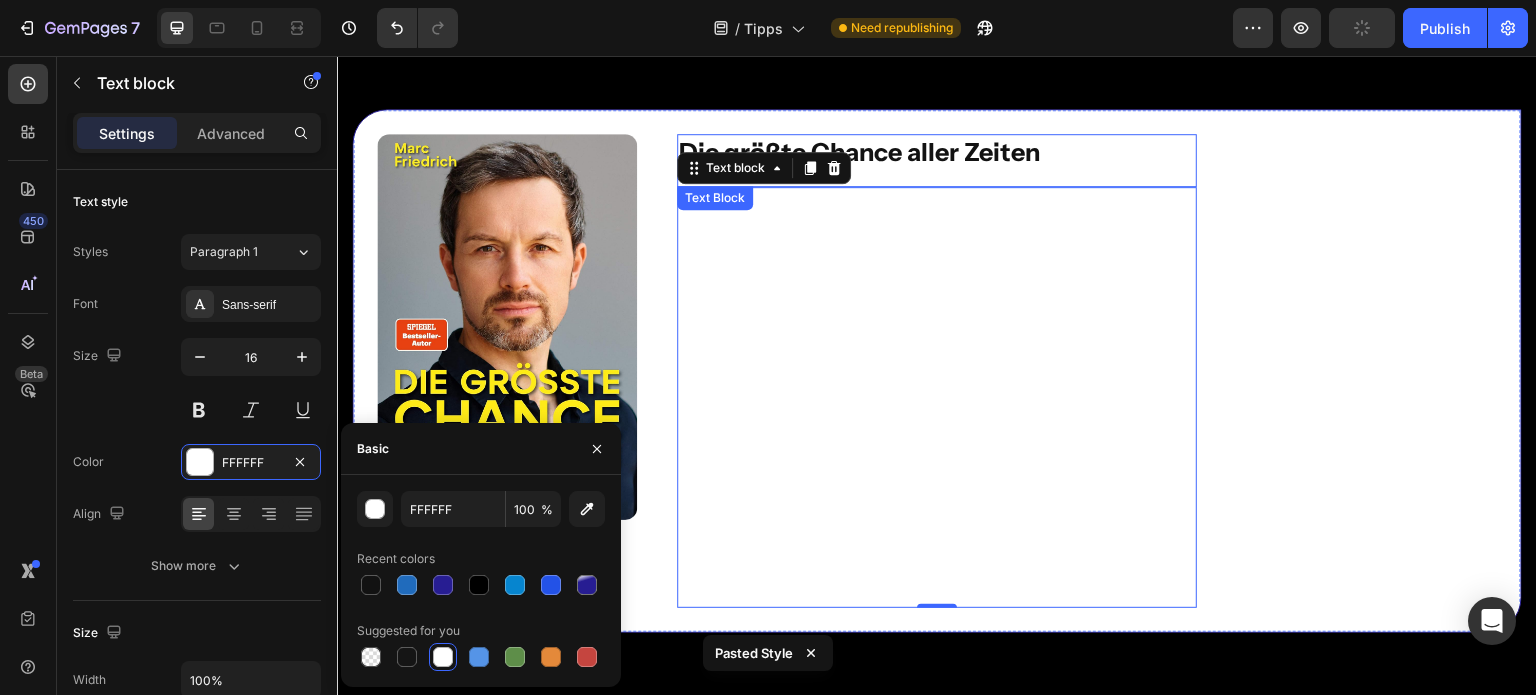 click on "Die größte Chance aller Zeiten" at bounding box center (859, 152) 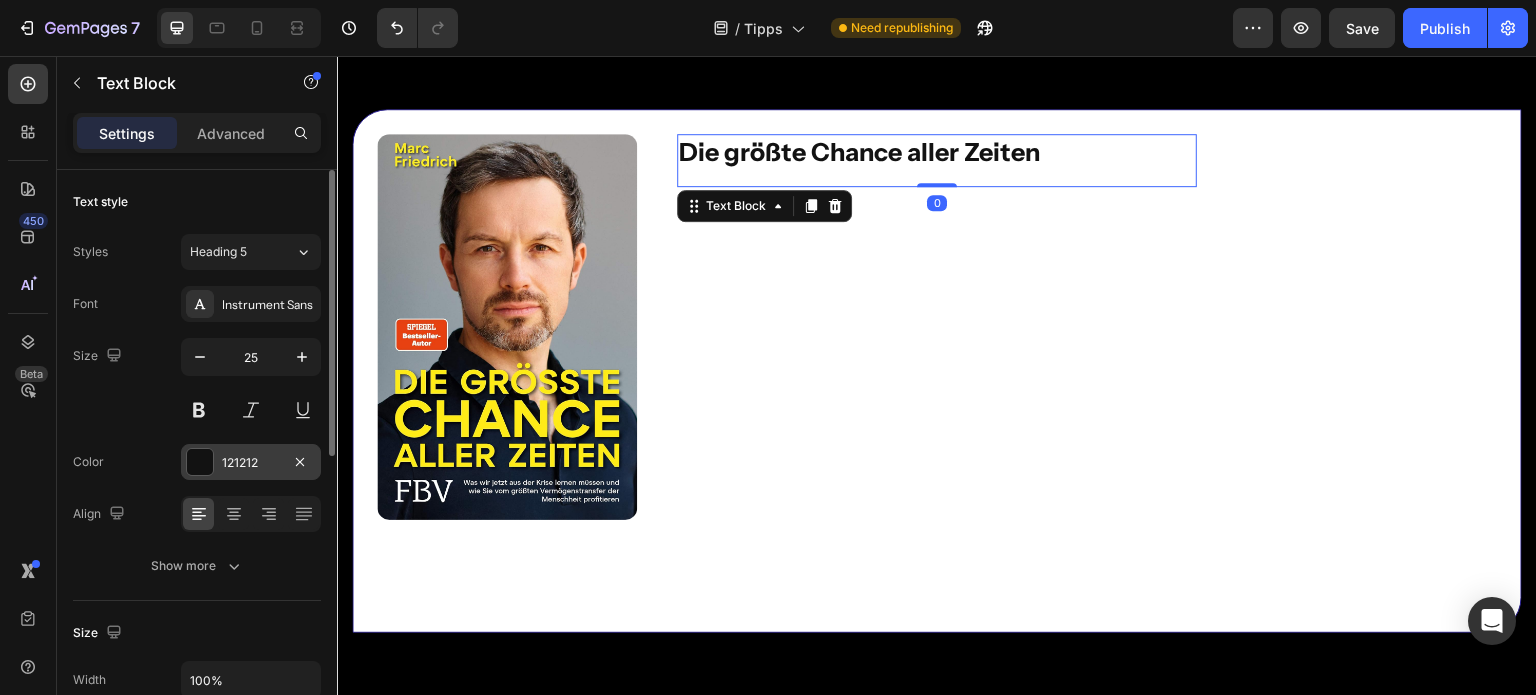 click at bounding box center [200, 462] 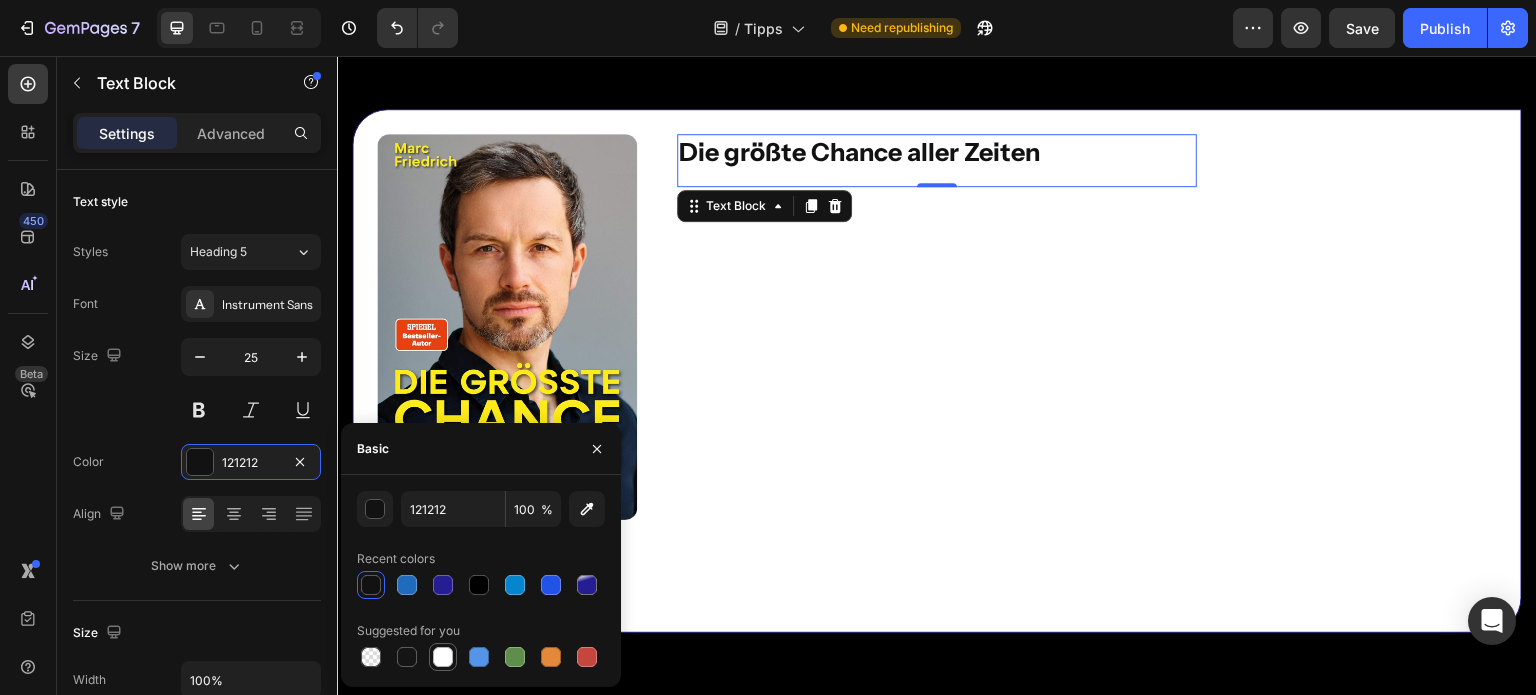 click at bounding box center [443, 657] 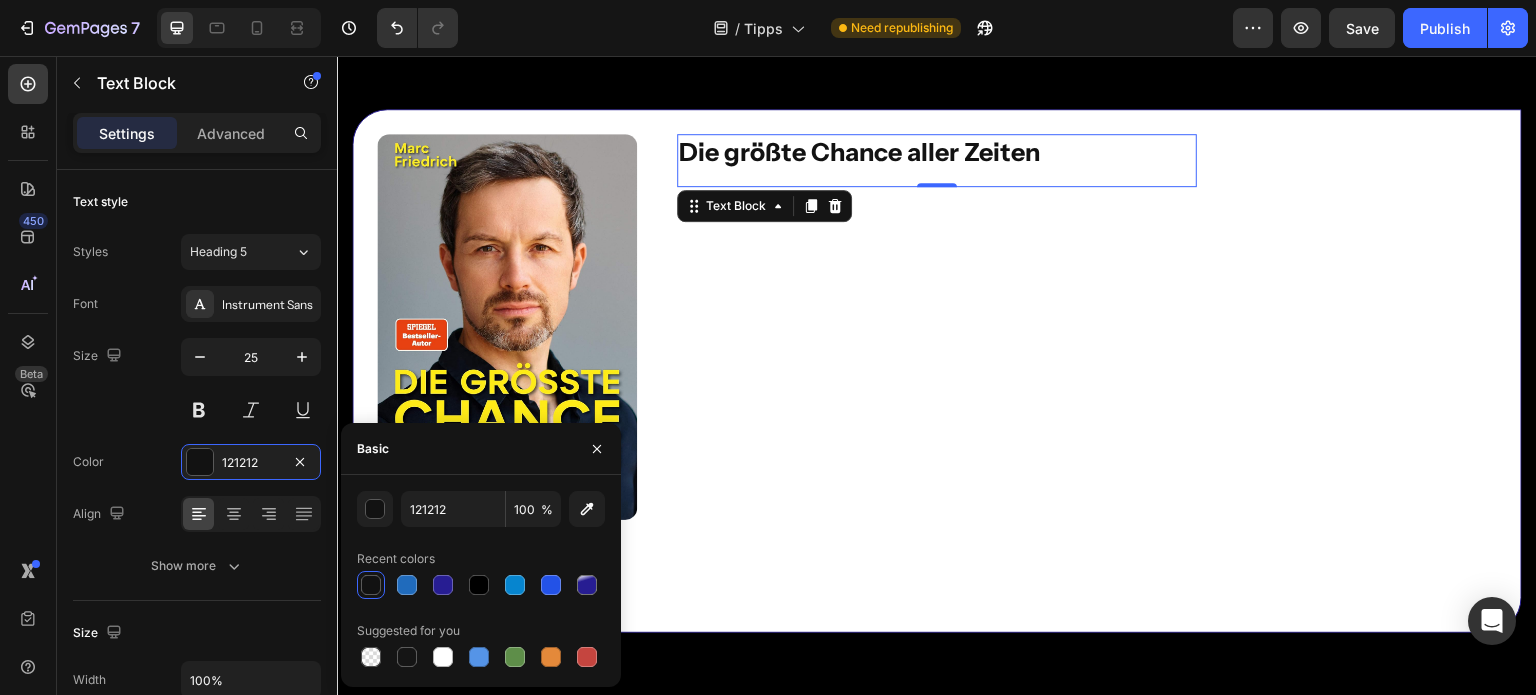 type on "FFFFFF" 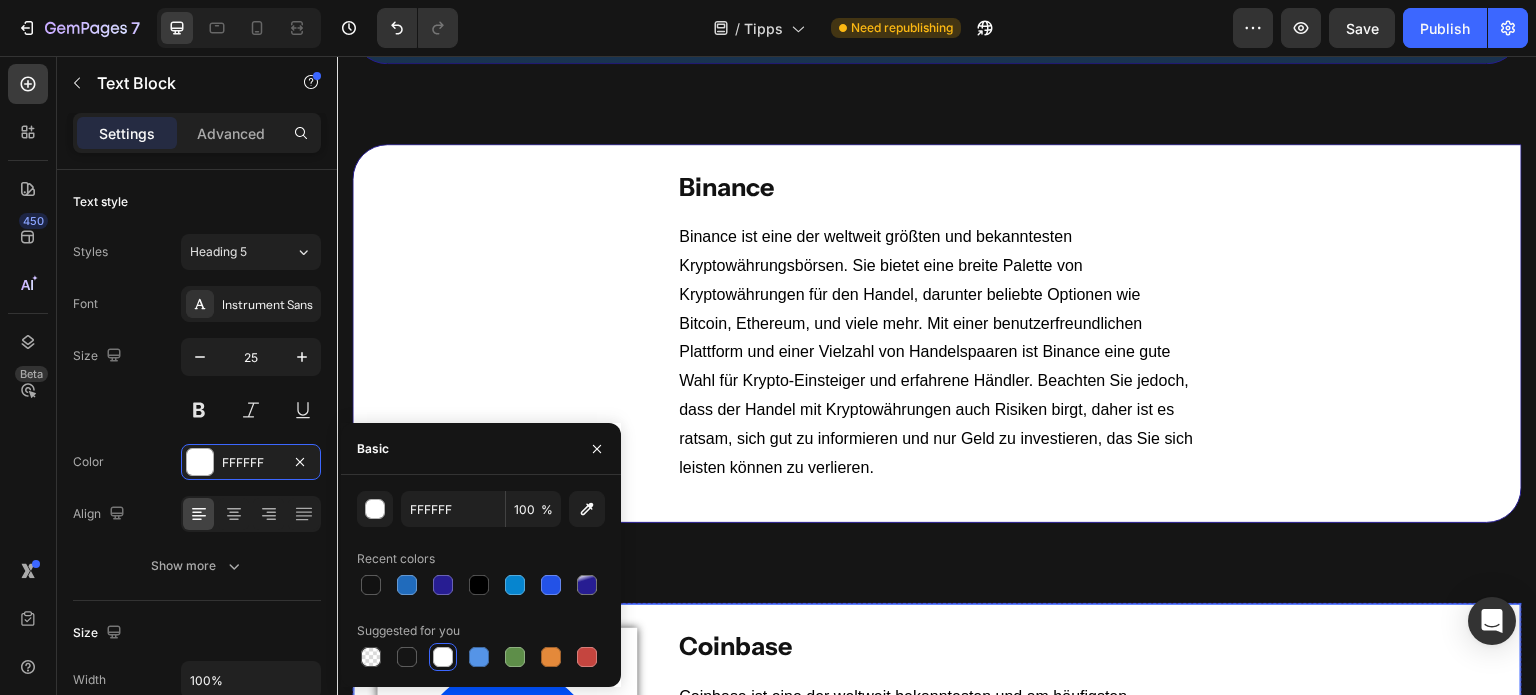 scroll, scrollTop: 7562, scrollLeft: 0, axis: vertical 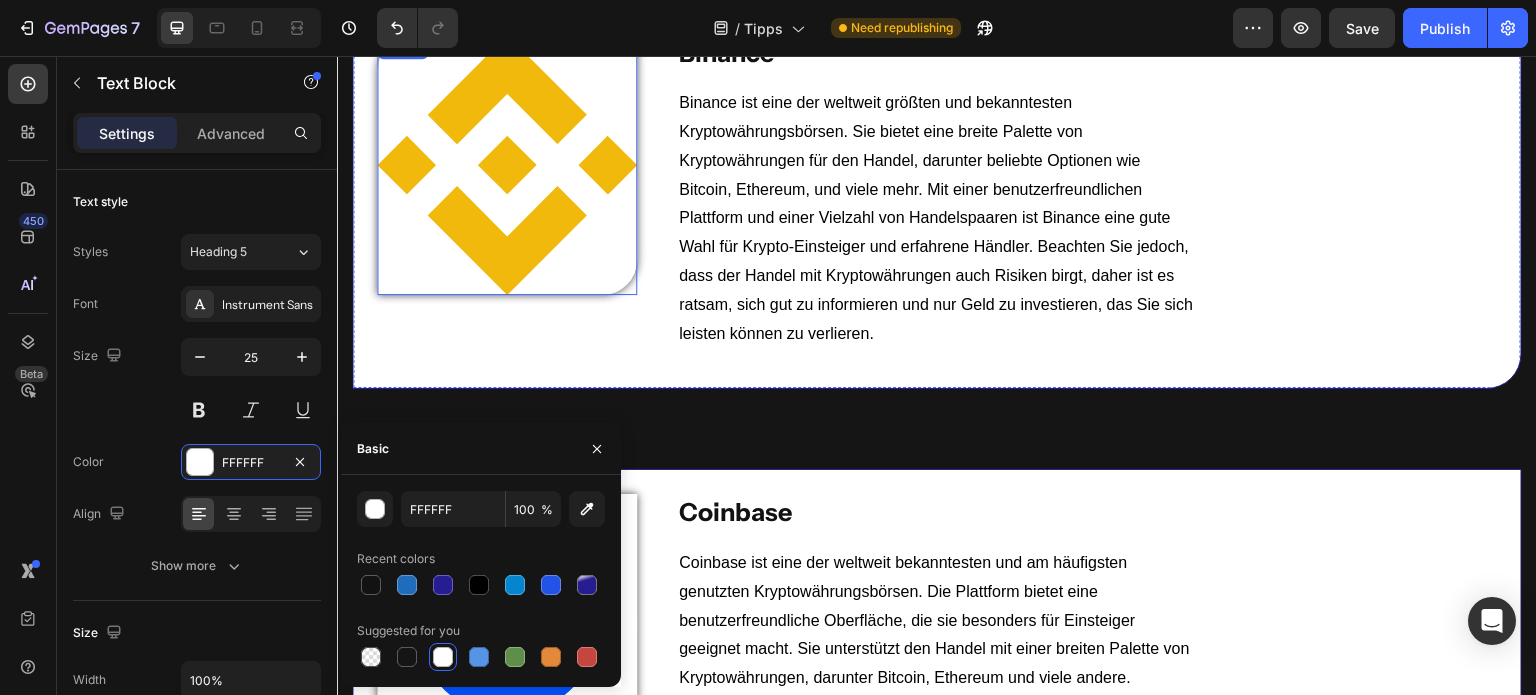 click at bounding box center [507, 165] 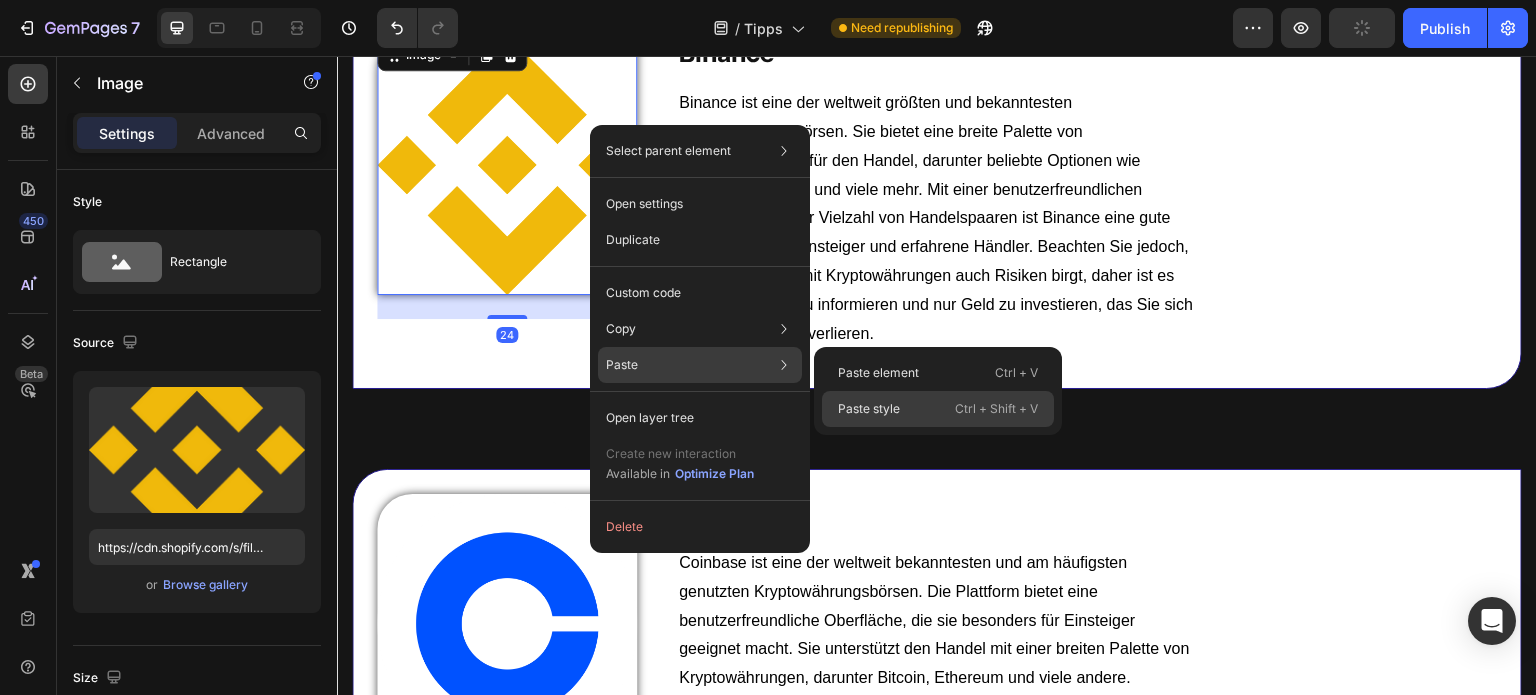 click on "Paste style" at bounding box center [869, 409] 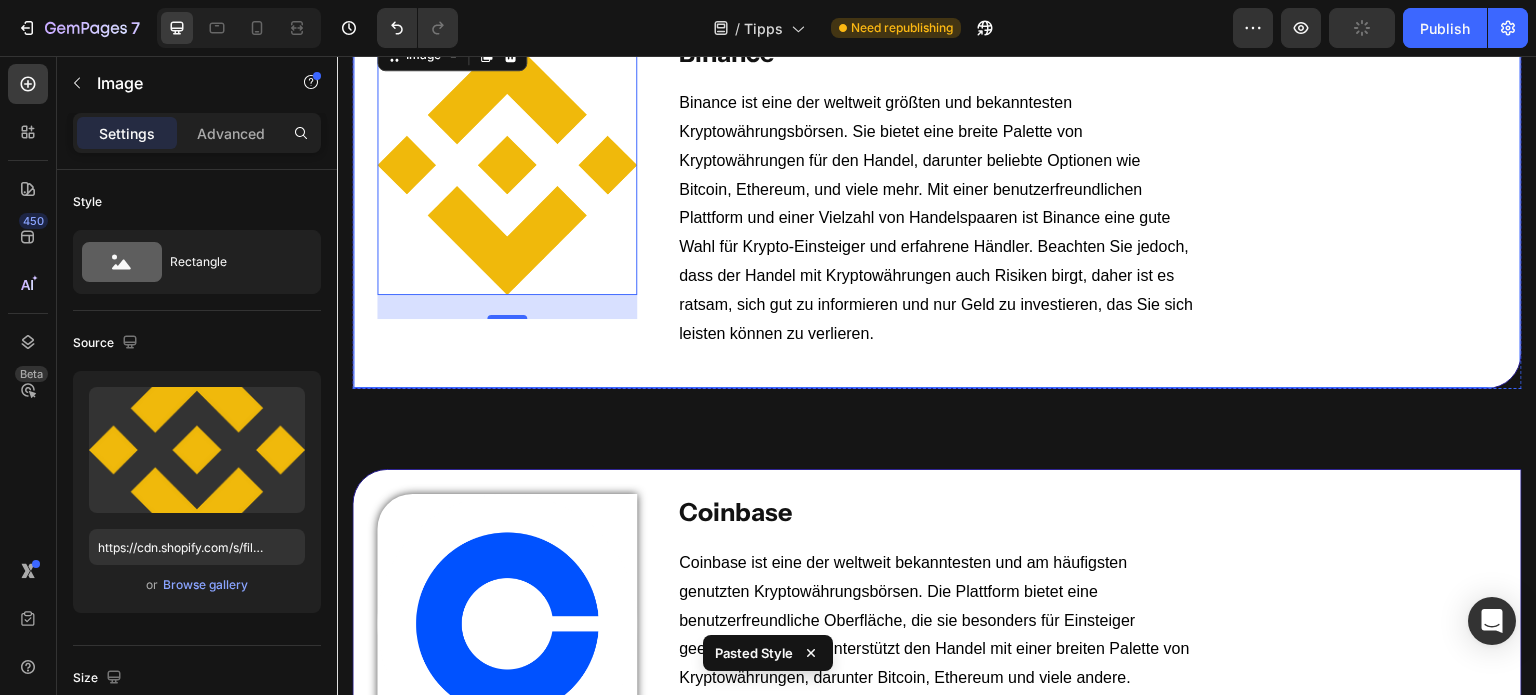 click at bounding box center [507, 624] 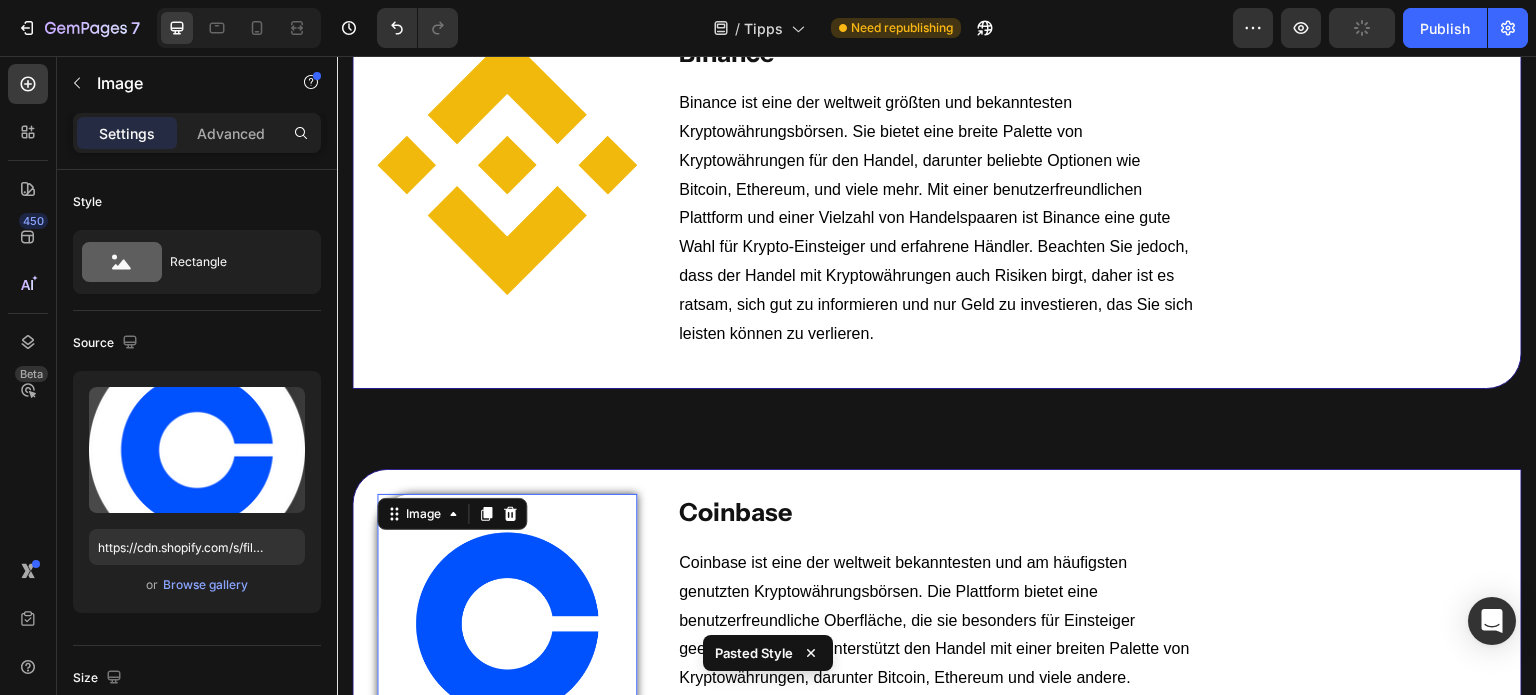 scroll, scrollTop: 7810, scrollLeft: 0, axis: vertical 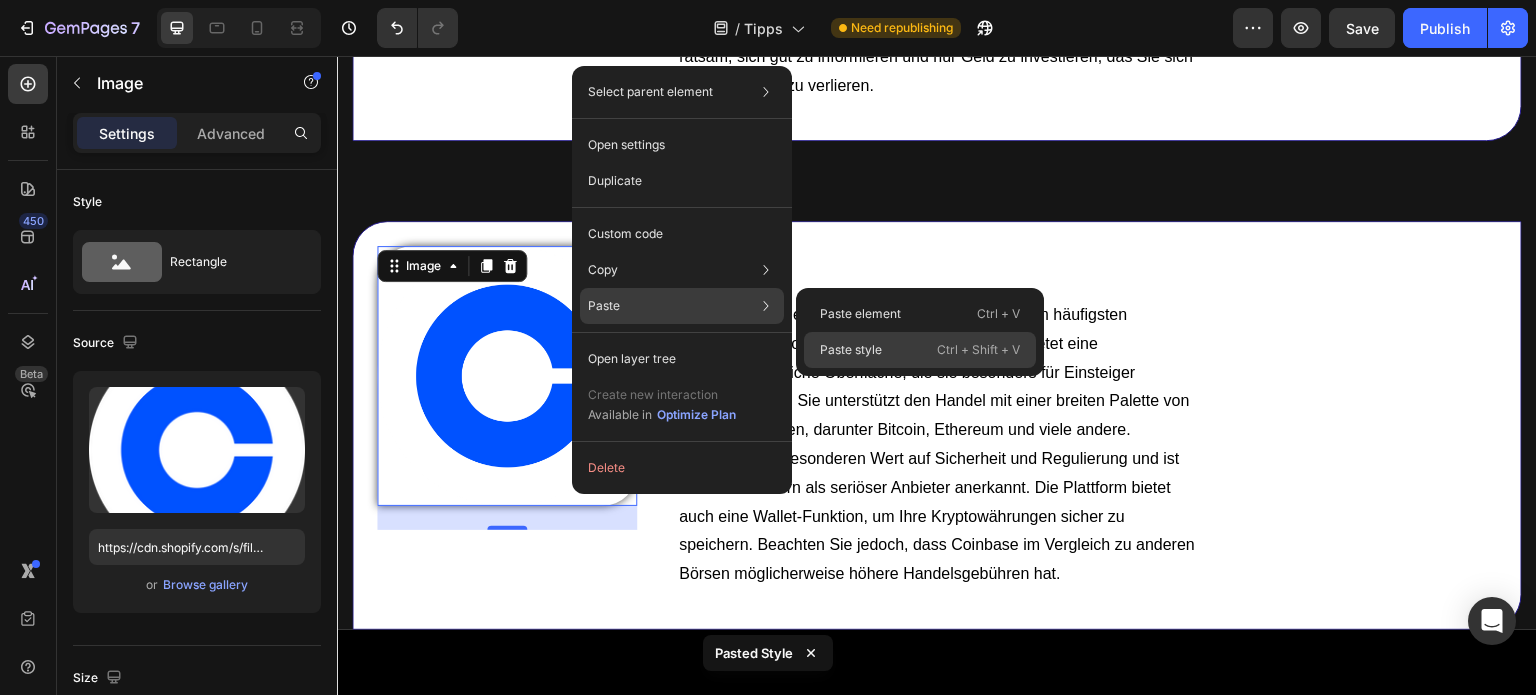 click on "Paste style" at bounding box center [851, 350] 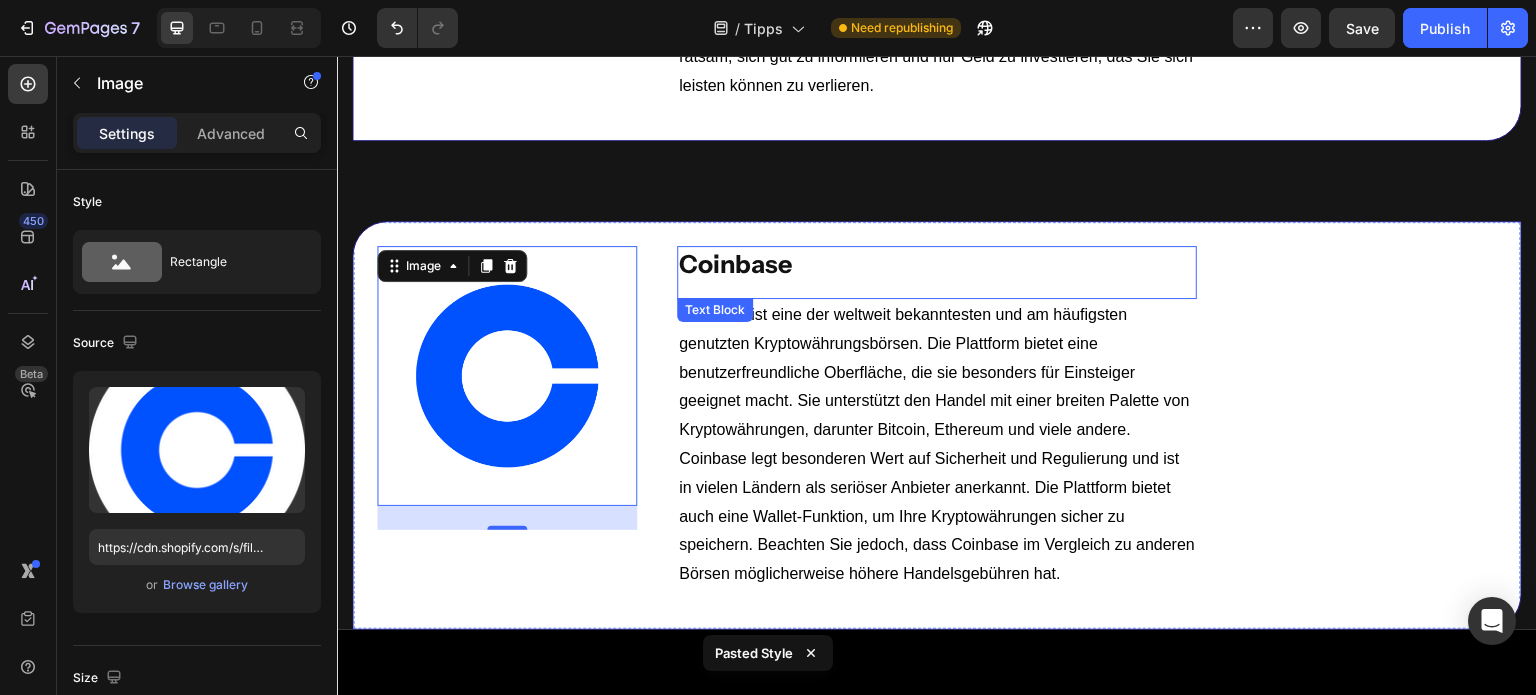 click on "Coinbase" at bounding box center [735, 264] 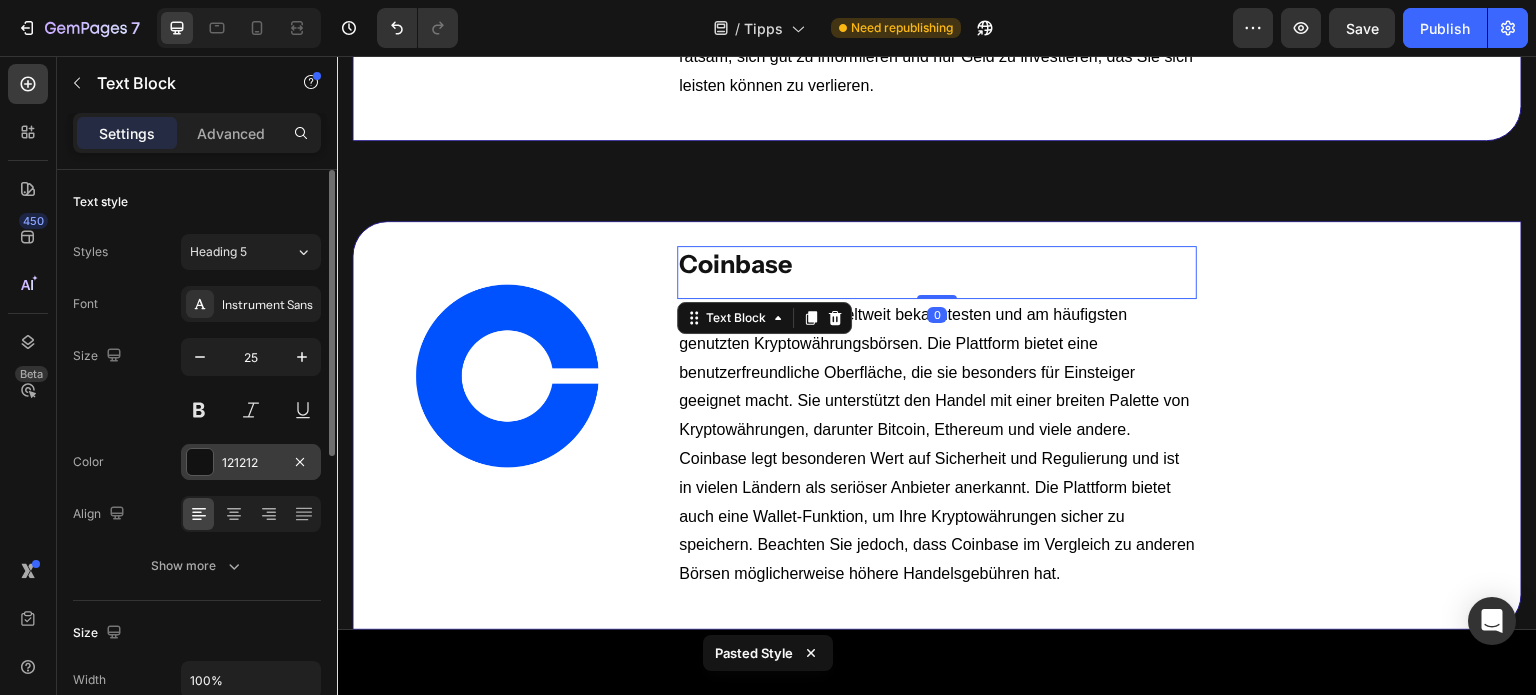 click at bounding box center [200, 462] 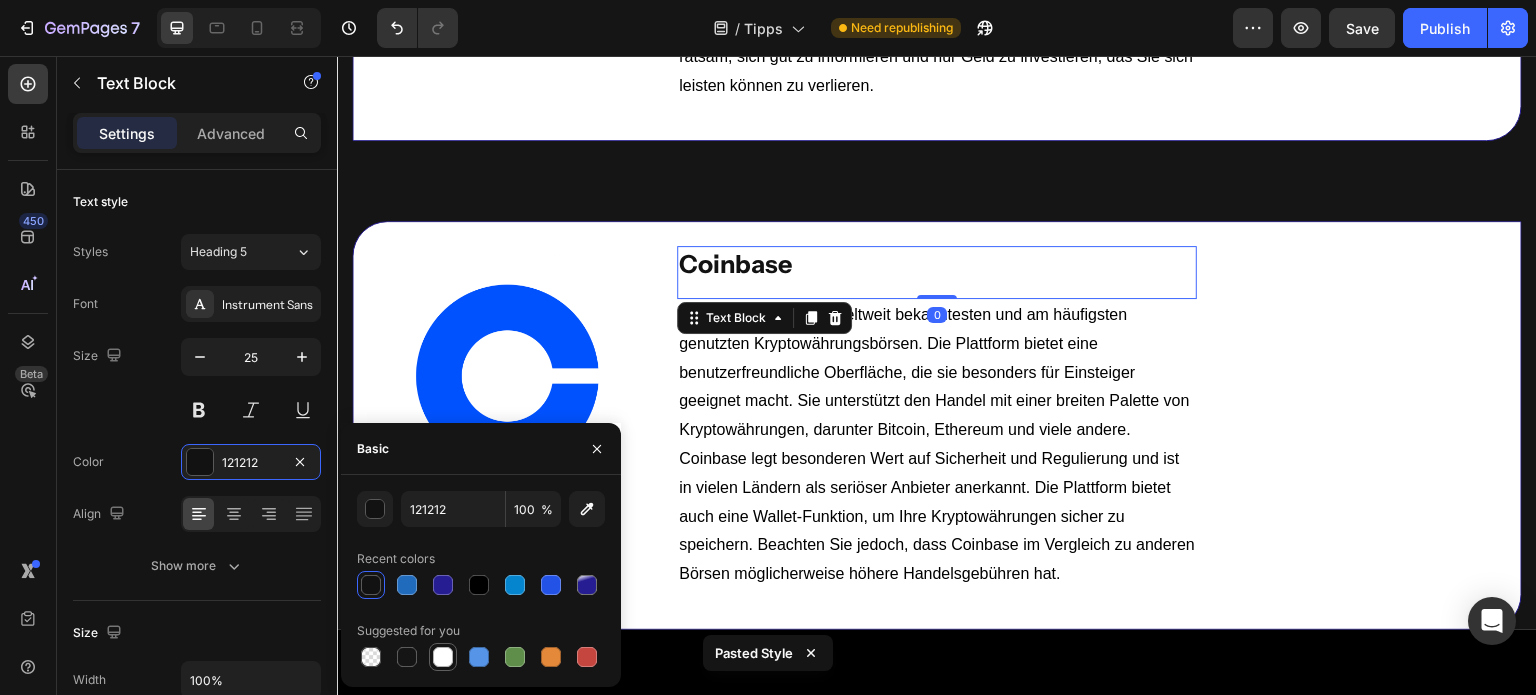 click at bounding box center [443, 657] 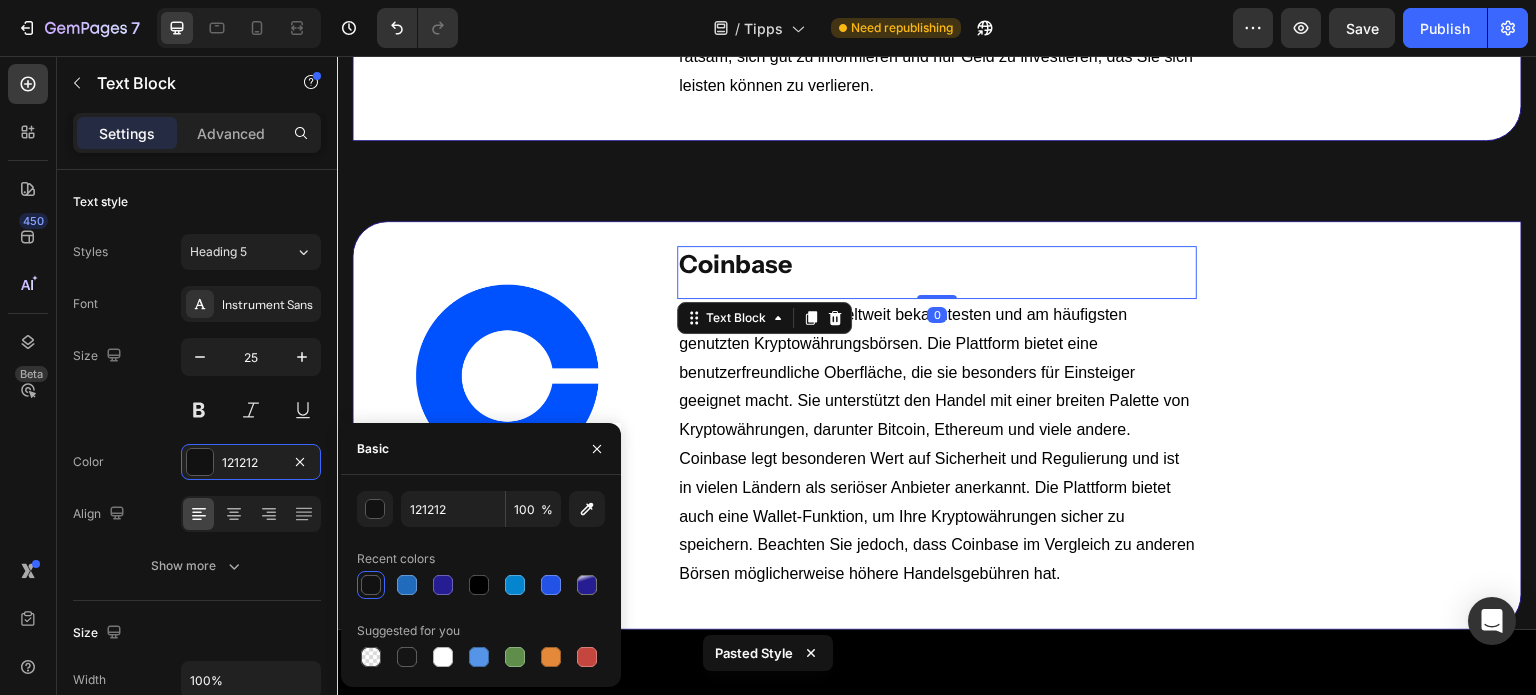 type on "FFFFFF" 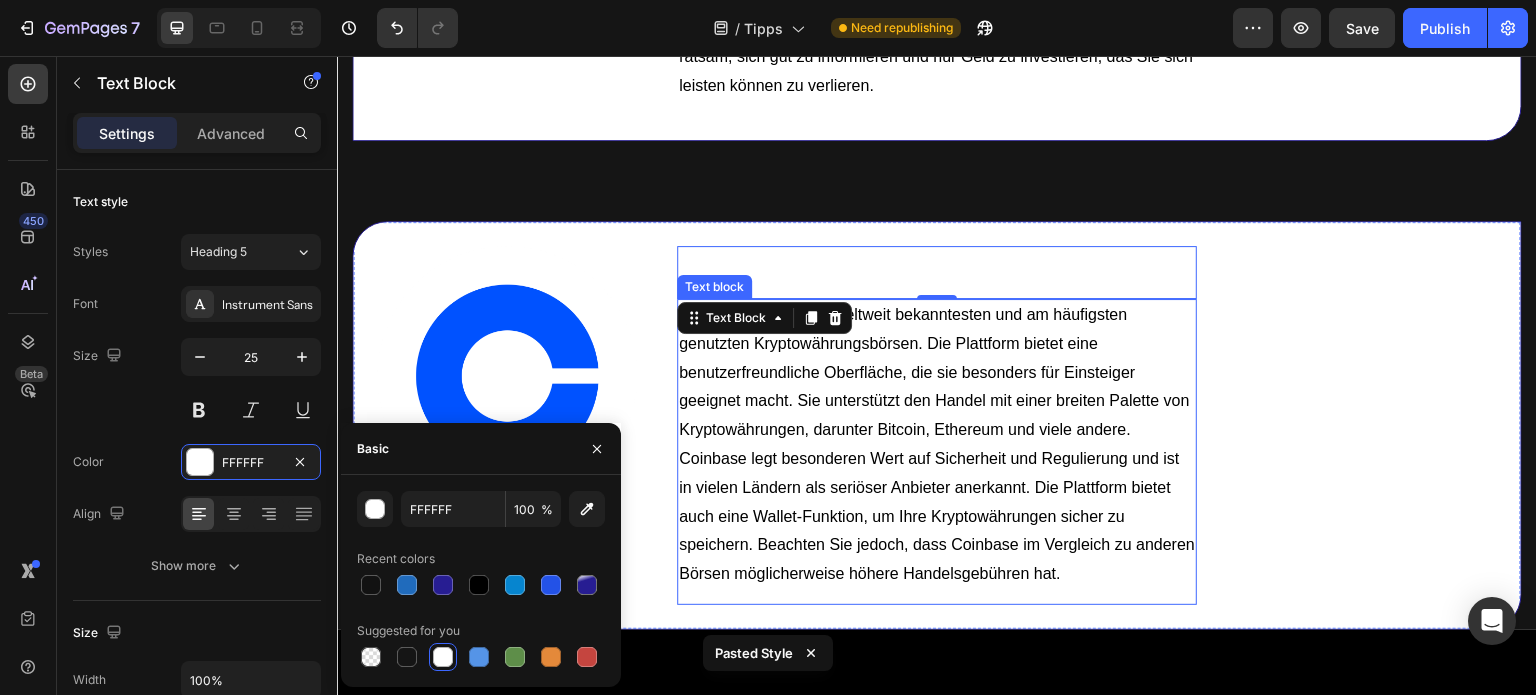 click on "Coinbase ist eine der weltweit bekanntesten und am häufigsten genutzten Kryptowährungsbörsen. Die Plattform bietet eine benutzerfreundliche Oberfläche, die sie besonders für Einsteiger geeignet macht. Sie unterstützt den Handel mit einer breiten Palette von Kryptowährungen, darunter Bitcoin, Ethereum und viele andere. Coinbase legt besonderen Wert auf Sicherheit und Regulierung und ist in vielen Ländern als seriöser Anbieter anerkannt. Die Plattform bietet auch eine Wallet-Funktion, um Ihre Kryptowährungen sicher zu speichern. Beachten Sie jedoch, dass Coinbase im Vergleich zu anderen Börsen möglicherweise höhere Handelsgebühren hat." at bounding box center (937, 445) 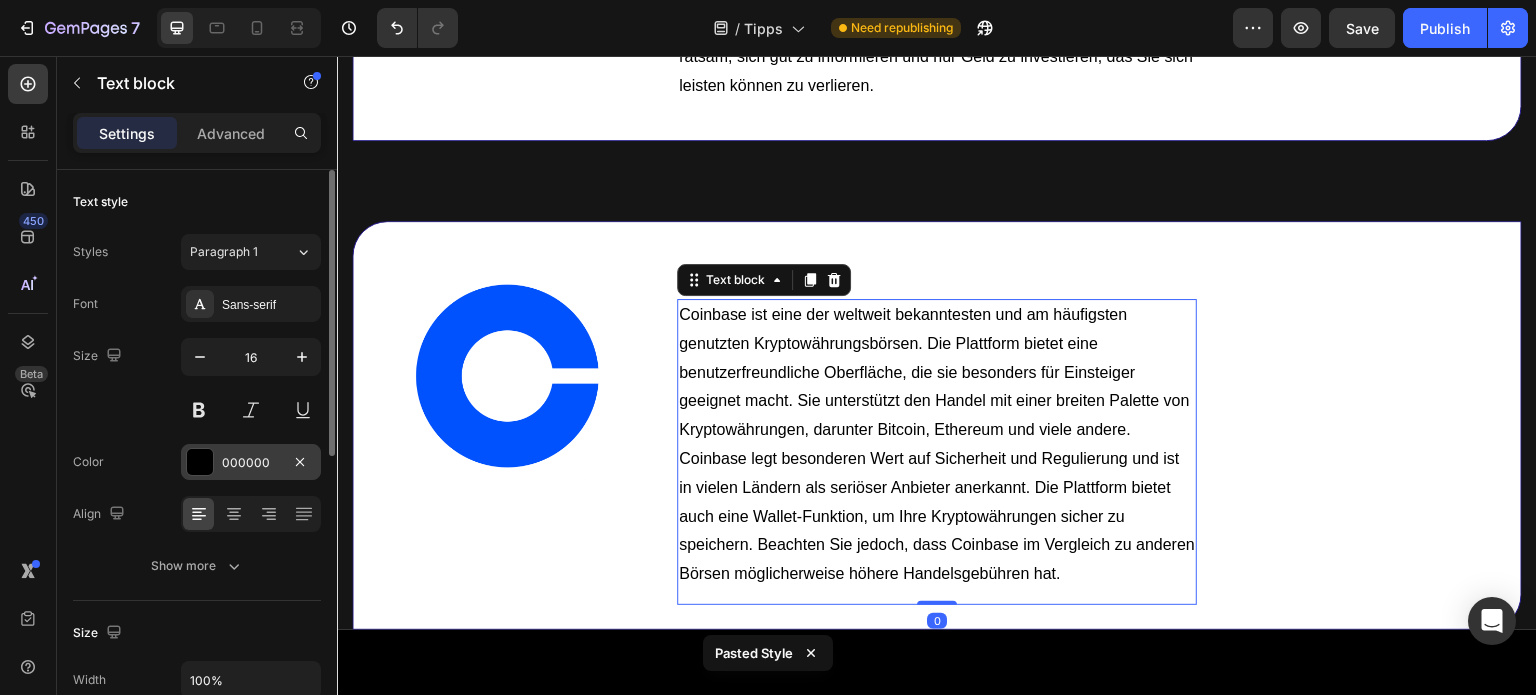 click at bounding box center [200, 462] 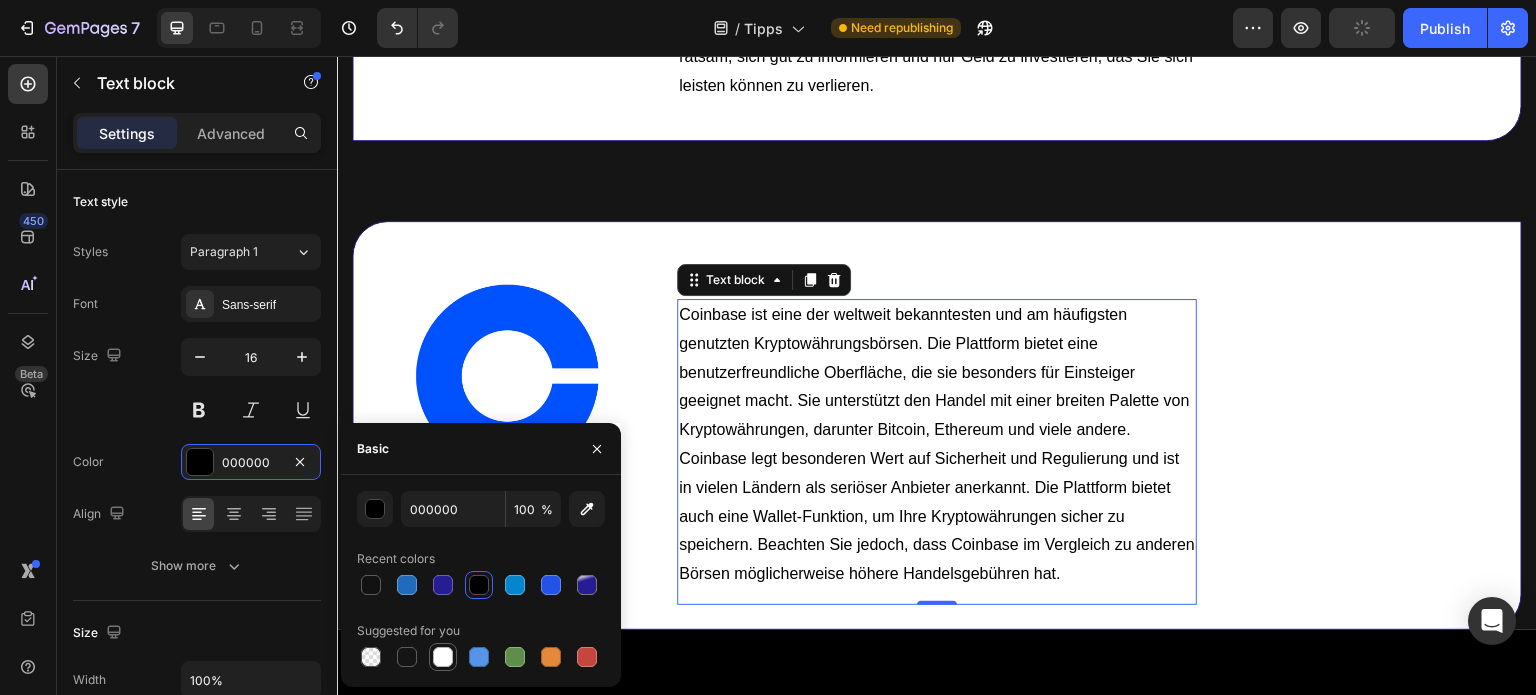 click at bounding box center (443, 657) 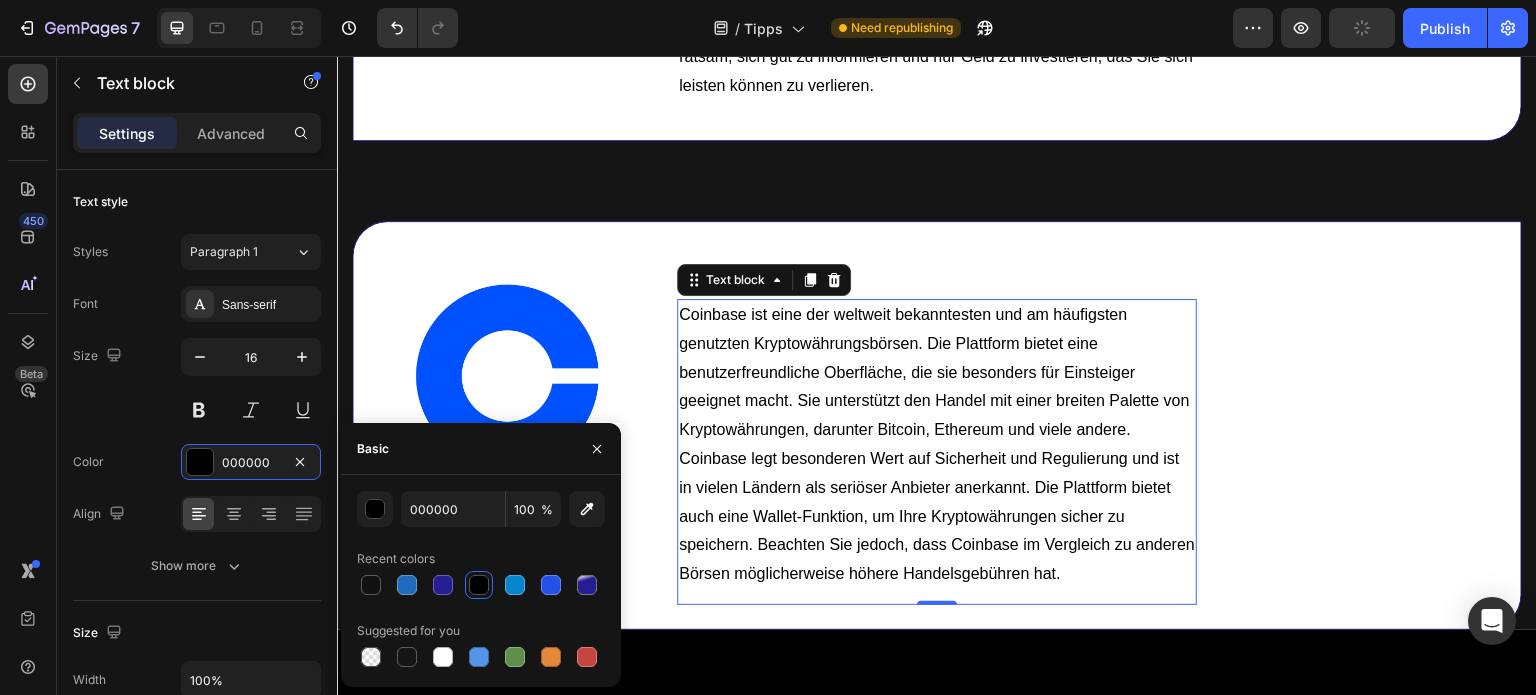 type on "FFFFFF" 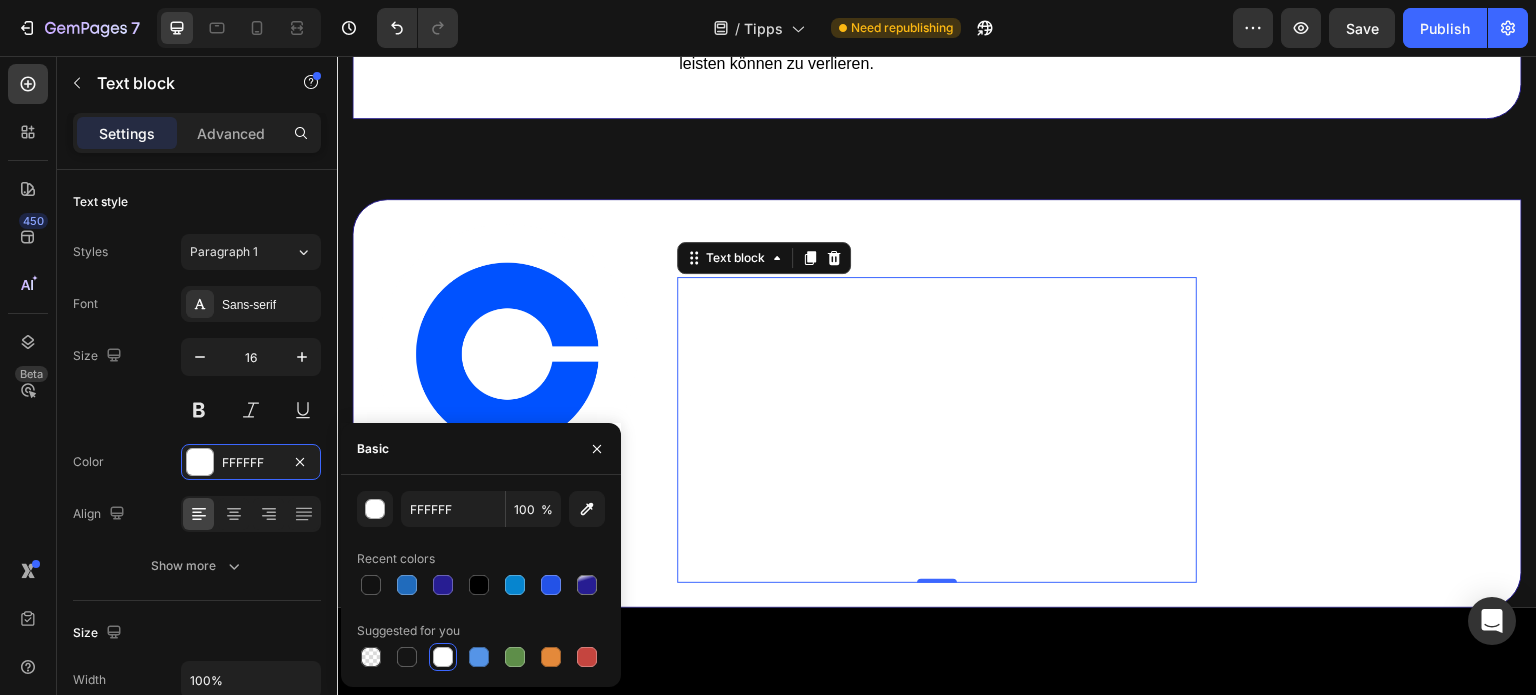 scroll, scrollTop: 7592, scrollLeft: 0, axis: vertical 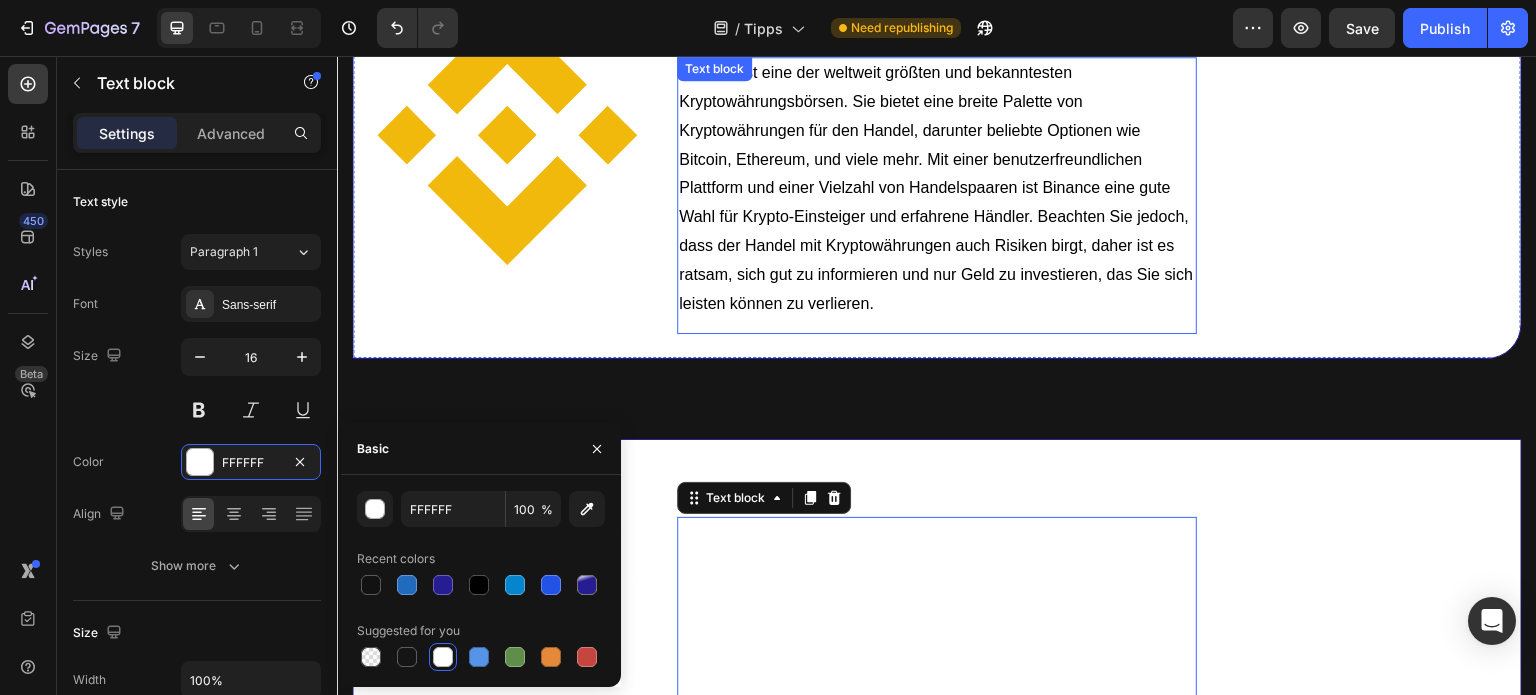 click on "Binance ist eine der weltweit größten und bekanntesten Kryptowährungsbörsen. Sie bietet eine breite Palette von Kryptowährungen für den Handel, darunter beliebte Optionen wie Bitcoin, Ethereum, und viele mehr. Mit einer benutzerfreundlichen Plattform und einer Vielzahl von Handelspaaren ist Binance eine gute Wahl für Krypto-Einsteiger und erfahrene Händler. Beachten Sie jedoch, dass der Handel mit Kryptowährungen auch Risiken birgt, daher ist es ratsam, sich gut zu informieren und nur Geld zu investieren, das Sie sich leisten können zu verlieren." at bounding box center [937, 188] 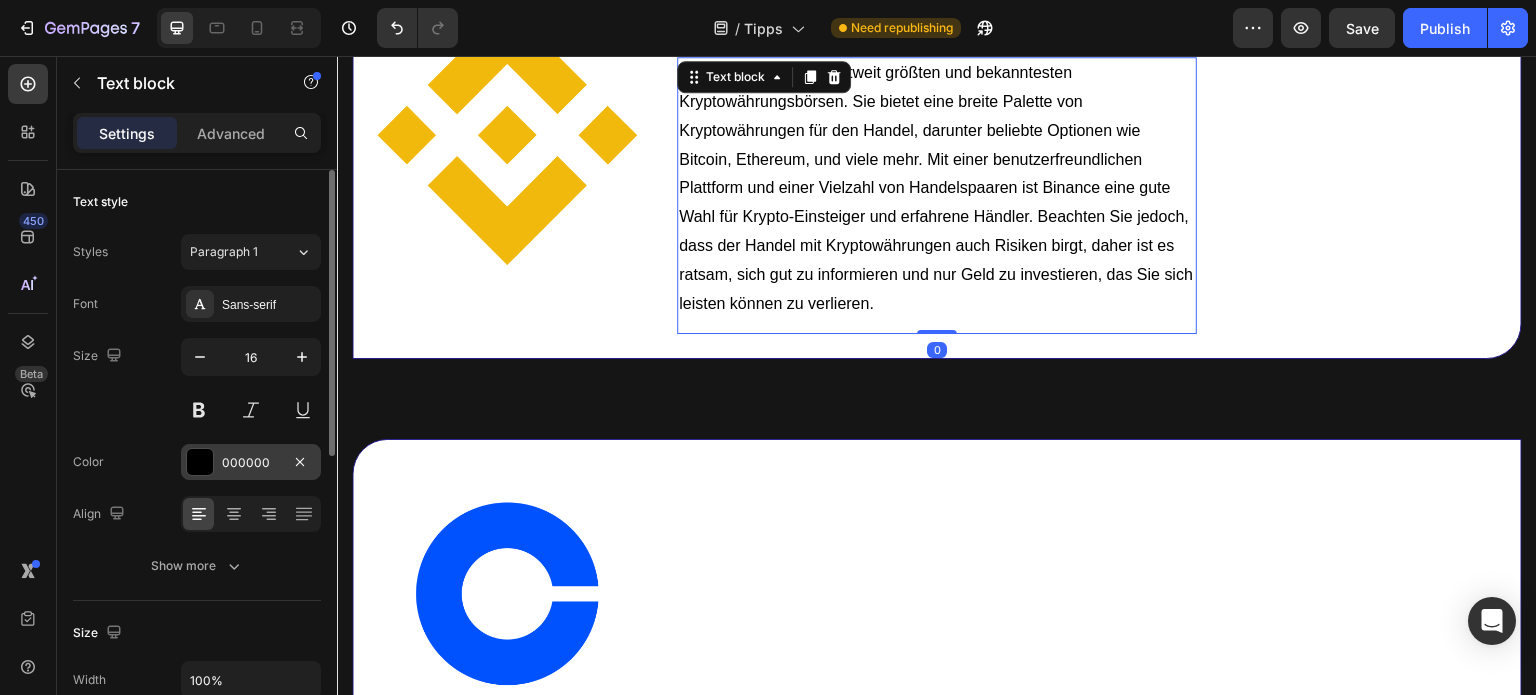 click at bounding box center [200, 462] 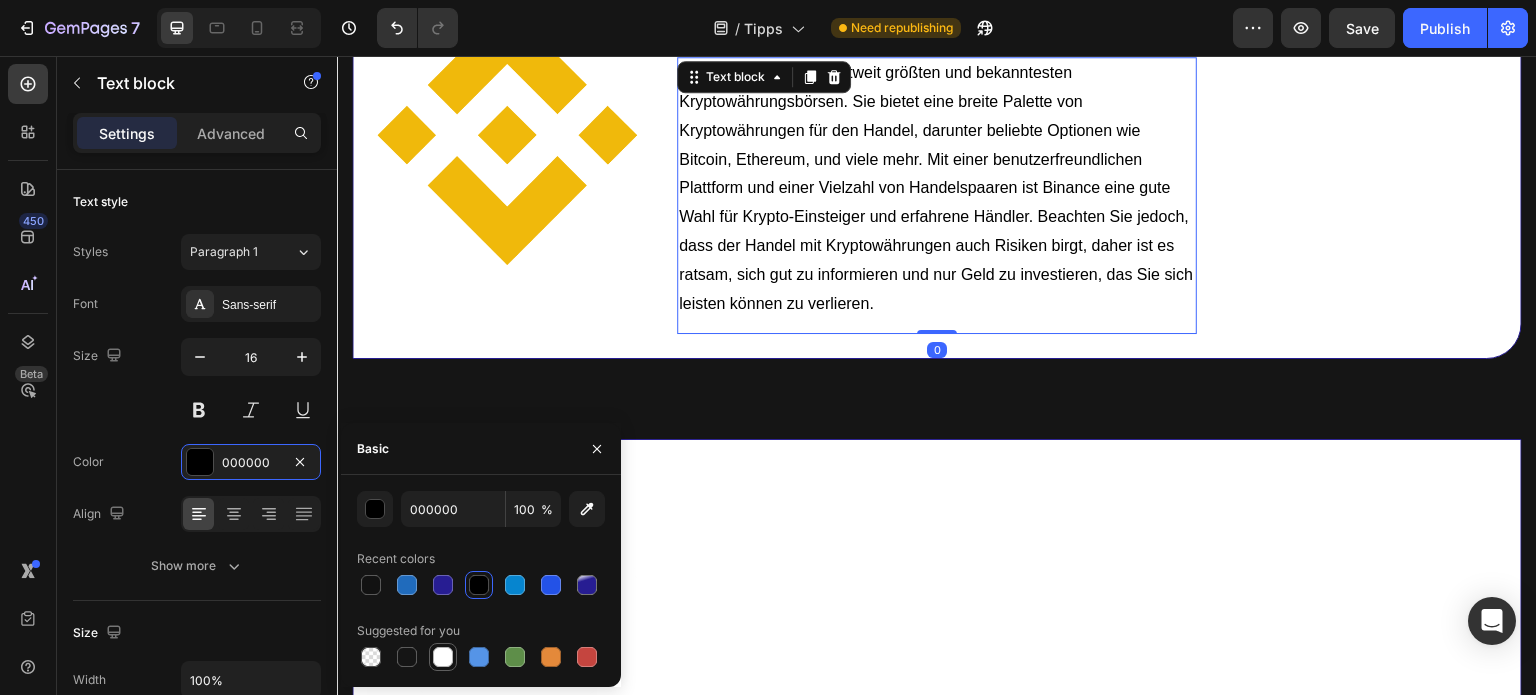 click at bounding box center (443, 657) 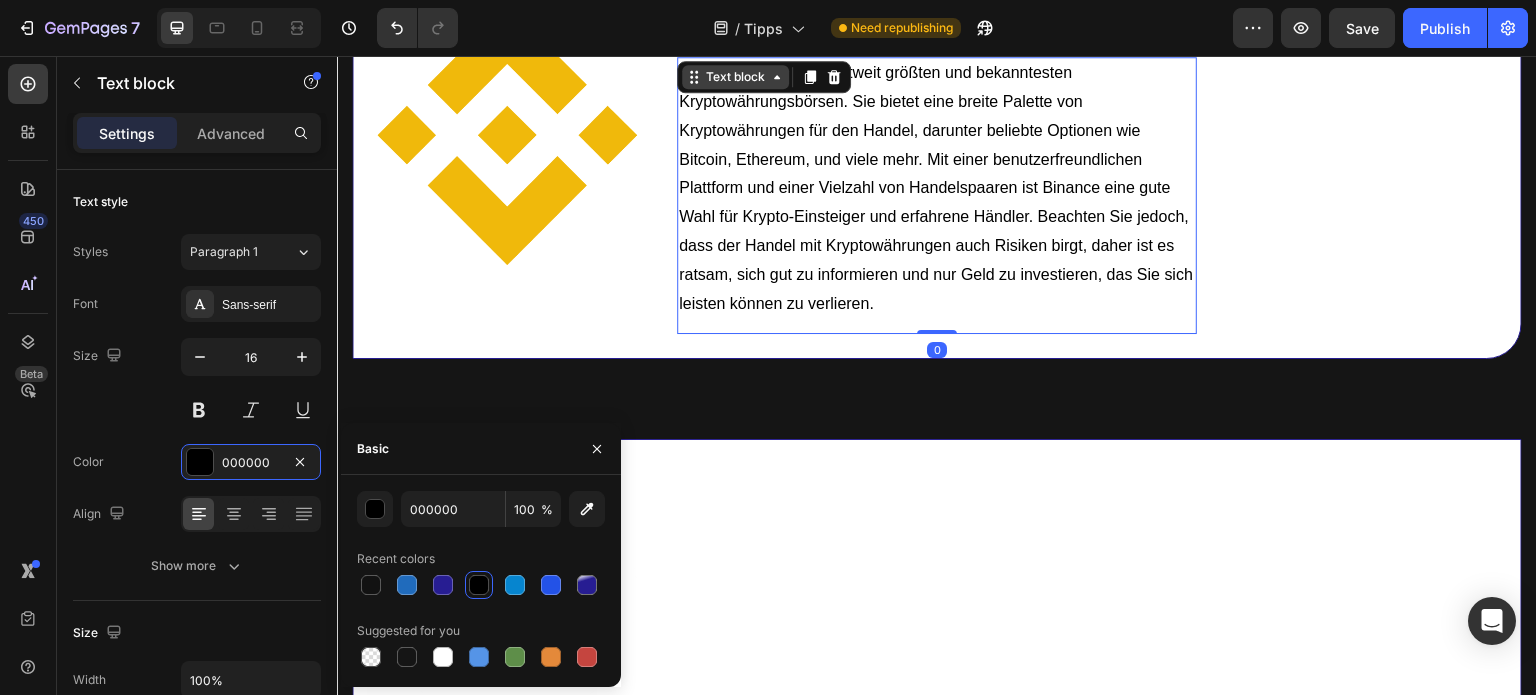 type on "FFFFFF" 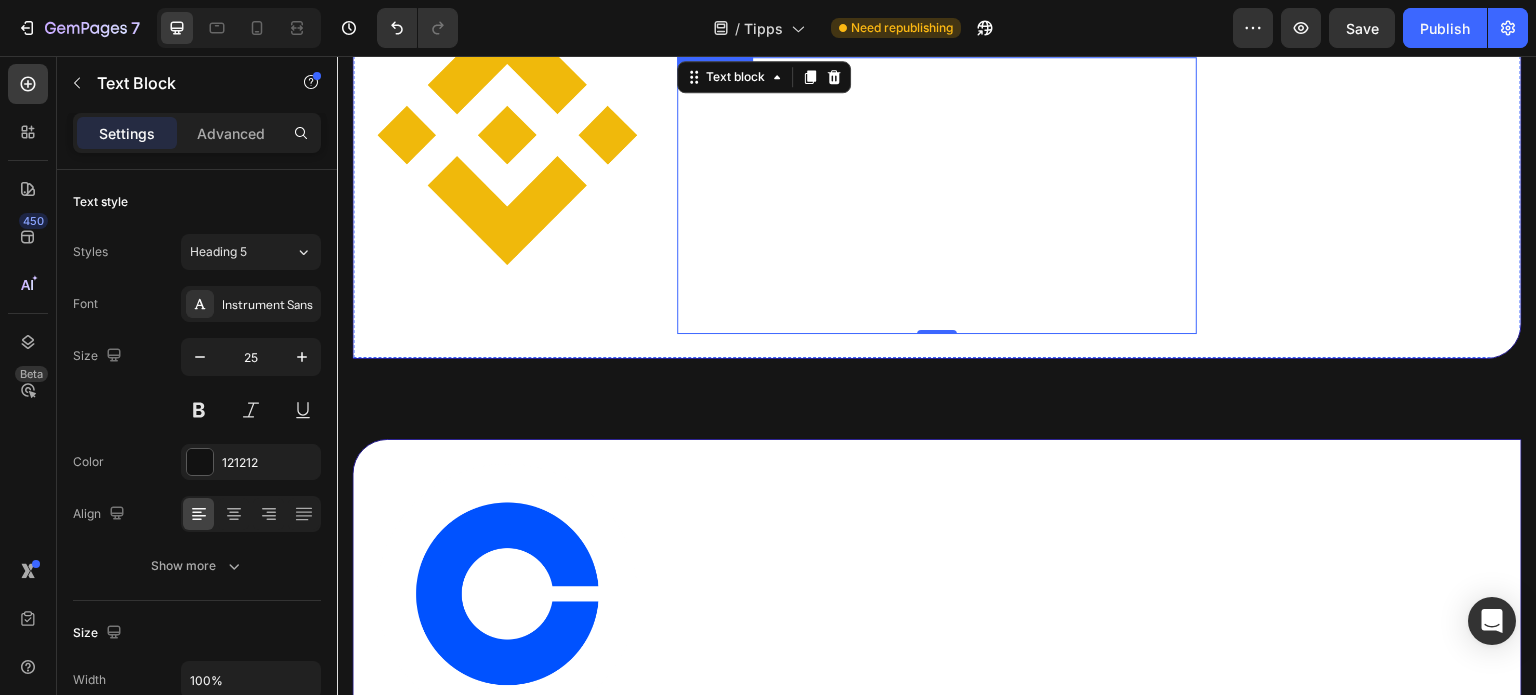 click on "Binance" at bounding box center [726, 23] 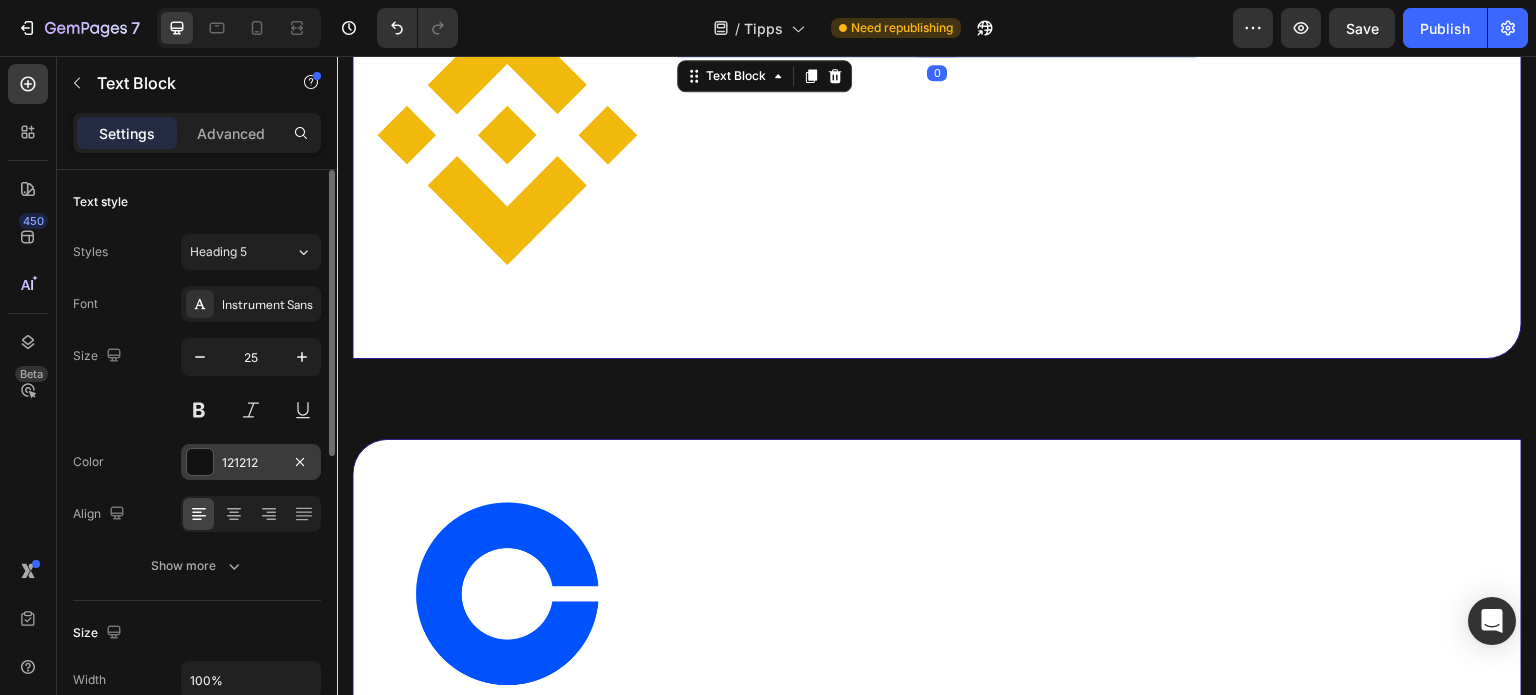 click at bounding box center [200, 462] 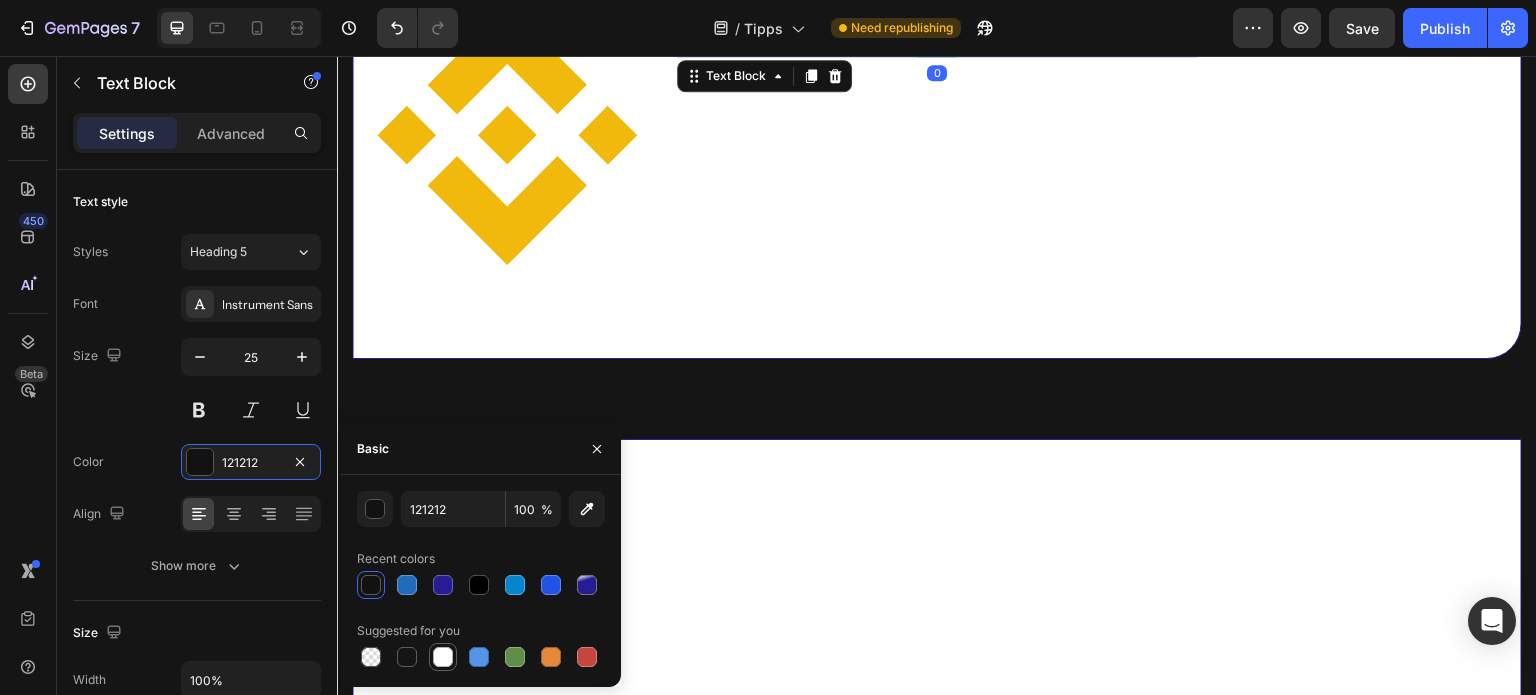 click at bounding box center (443, 657) 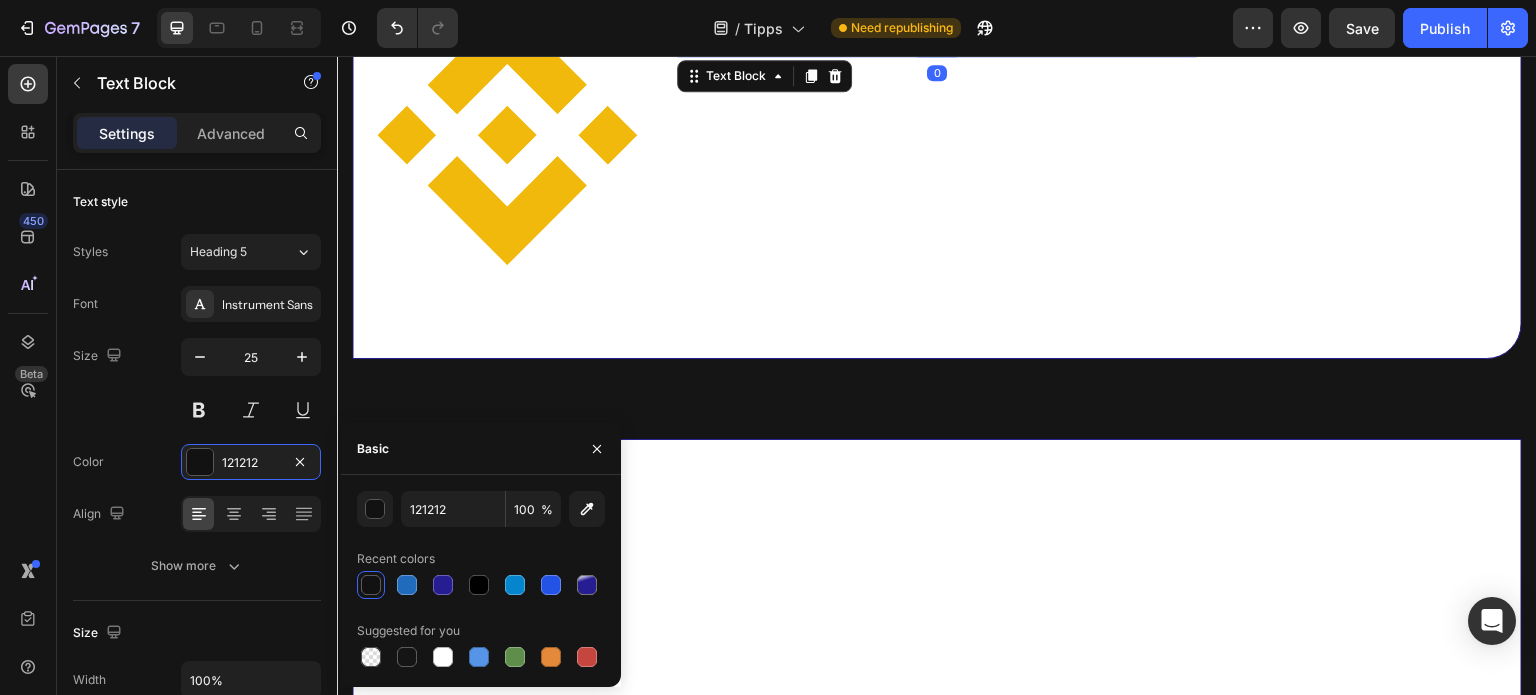 type on "FFFFFF" 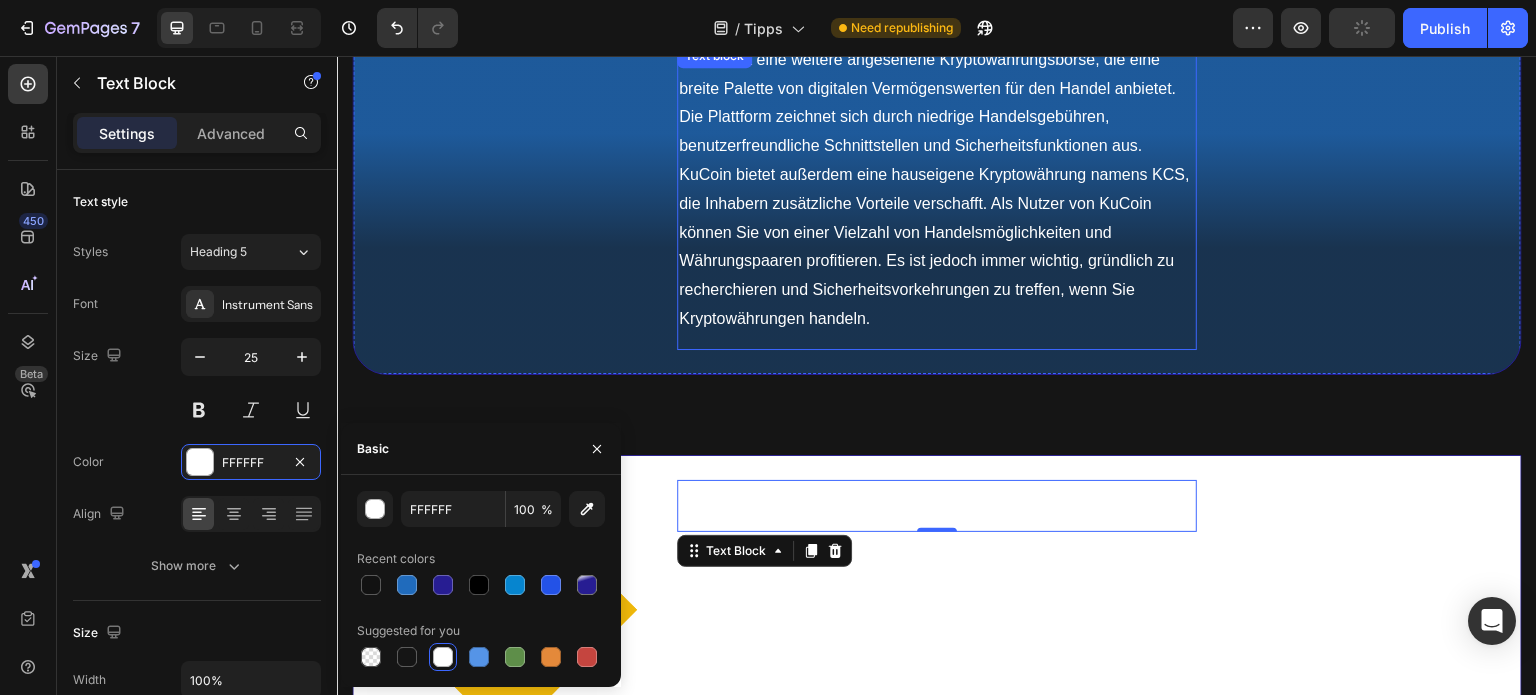 scroll, scrollTop: 7116, scrollLeft: 0, axis: vertical 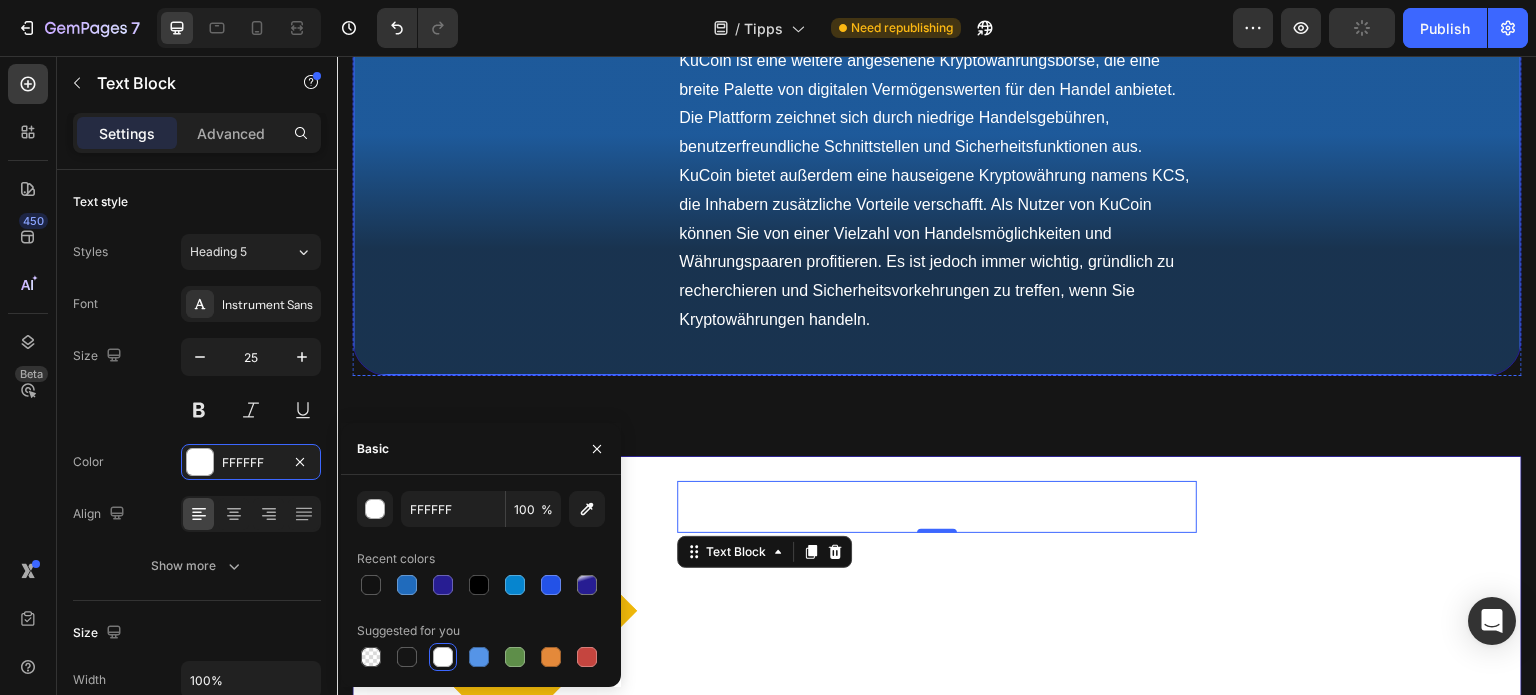 click on "Image KuCoin Text Block KuCoin ist eine weitere angesehene Kryptowährungsbörse, die eine breite Palette von digitalen Vermögenswerten für den Handel anbietet. Die Plattform zeichnet sich durch niedrige Handelsgebühren, benutzerfreundliche Schnittstellen und Sicherheitsfunktionen aus. KuCoin bietet außerdem eine hauseigene Kryptowährung namens KCS, die Inhabern zusätzliche Vorteile verschafft. Als Nutzer von KuCoin können Sie von einer Vielzahl von Handelsmöglichkeiten und Währungspaaren profitieren. Es ist jedoch immer wichtig, gründlich zu recherchieren und Sicherheitsvorkehrungen zu treffen, wenn Sie Kryptowährungen handeln. Text block
Zum Produkt Button Row" at bounding box center [937, 171] 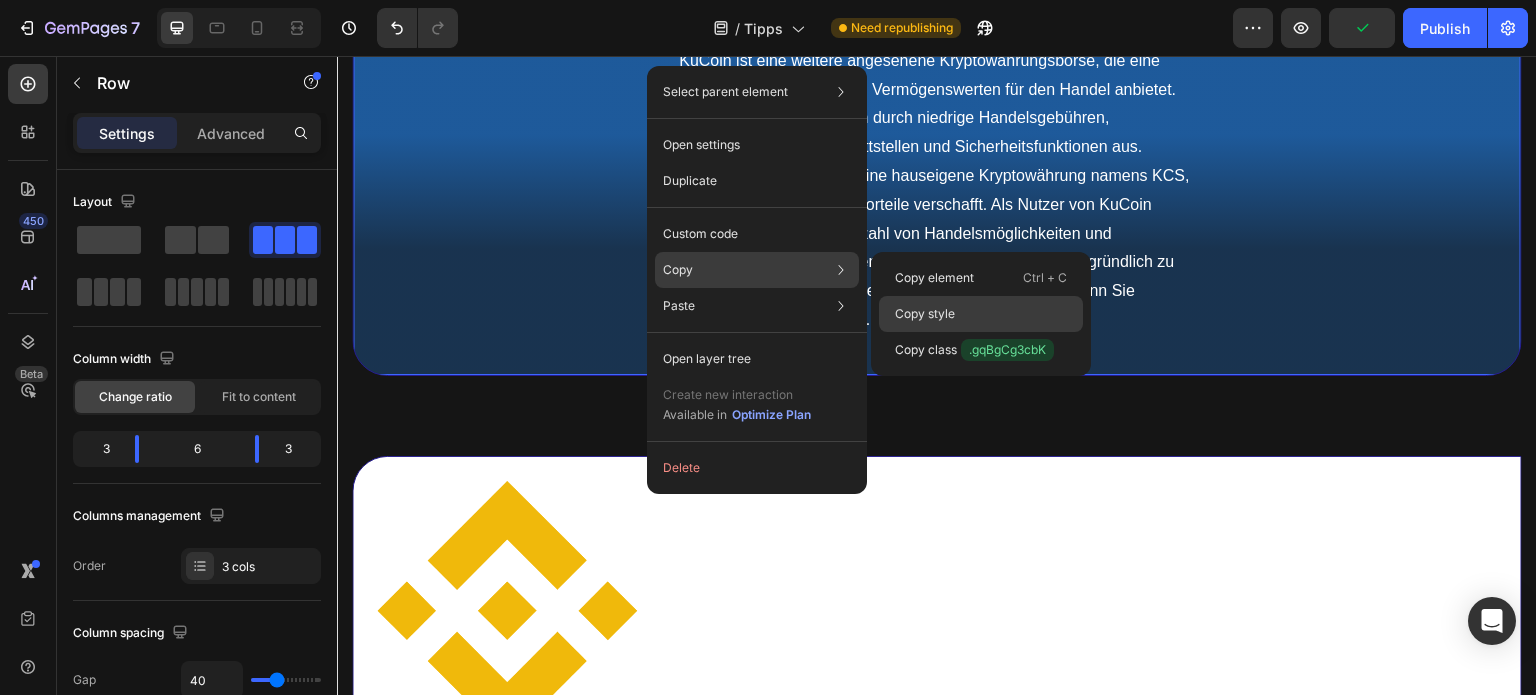 click on "Copy style" 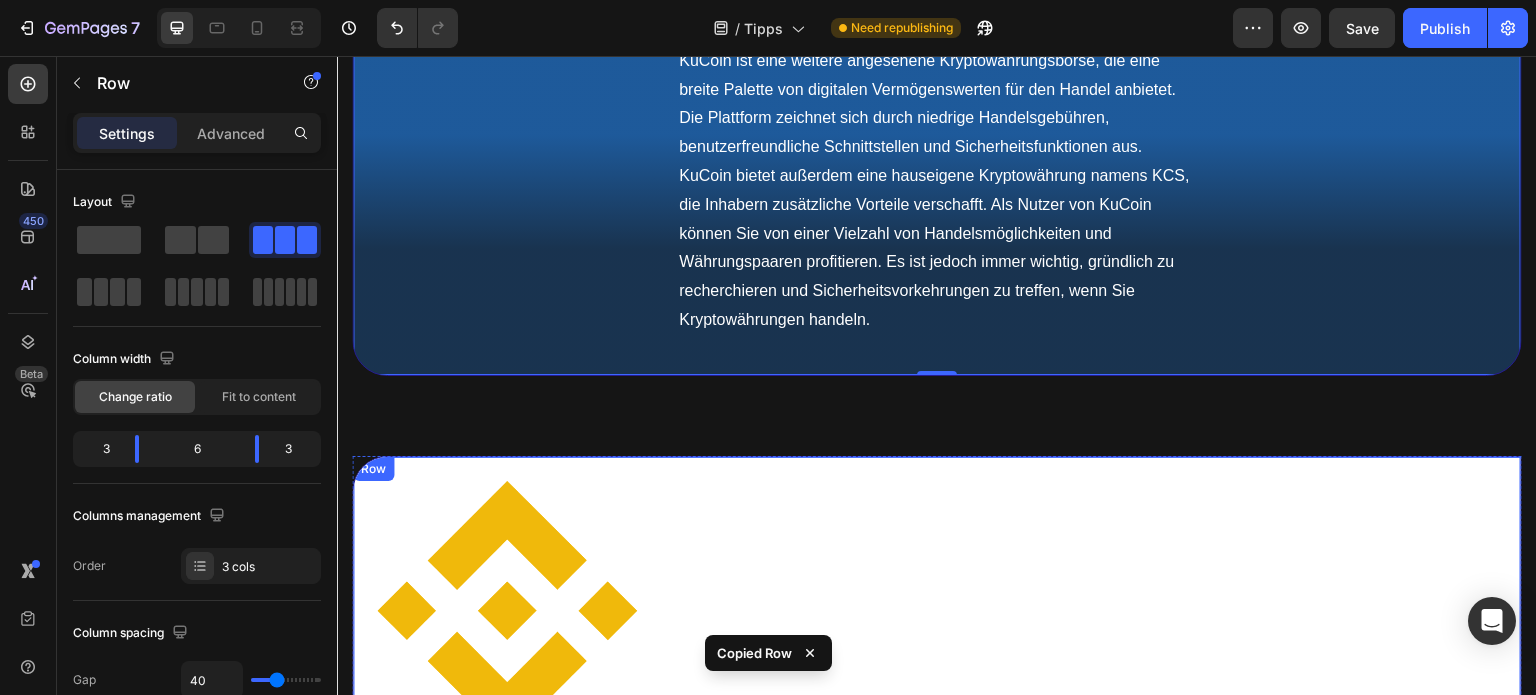 click on "Image Binance Text Block Binance ist eine der weltweit größten und bekanntesten Kryptowährungsbörsen. Sie bietet eine breite Palette von Kryptowährungen für den Handel, darunter beliebte Optionen wie Bitcoin, Ethereum, und viele mehr. Mit einer benutzerfreundlichen Plattform und einer Vielzahl von Handelspaaren ist Binance eine gute Wahl für Krypto-Einsteiger und erfahrene Händler. Beachten Sie jedoch, dass der Handel mit Kryptowährungen auch Risiken birgt, daher ist es ratsam, sich gut zu informieren und nur Geld zu investieren, das Sie sich leisten können zu verlieren. Text block
Zum Produkt Button Row" at bounding box center [937, 646] 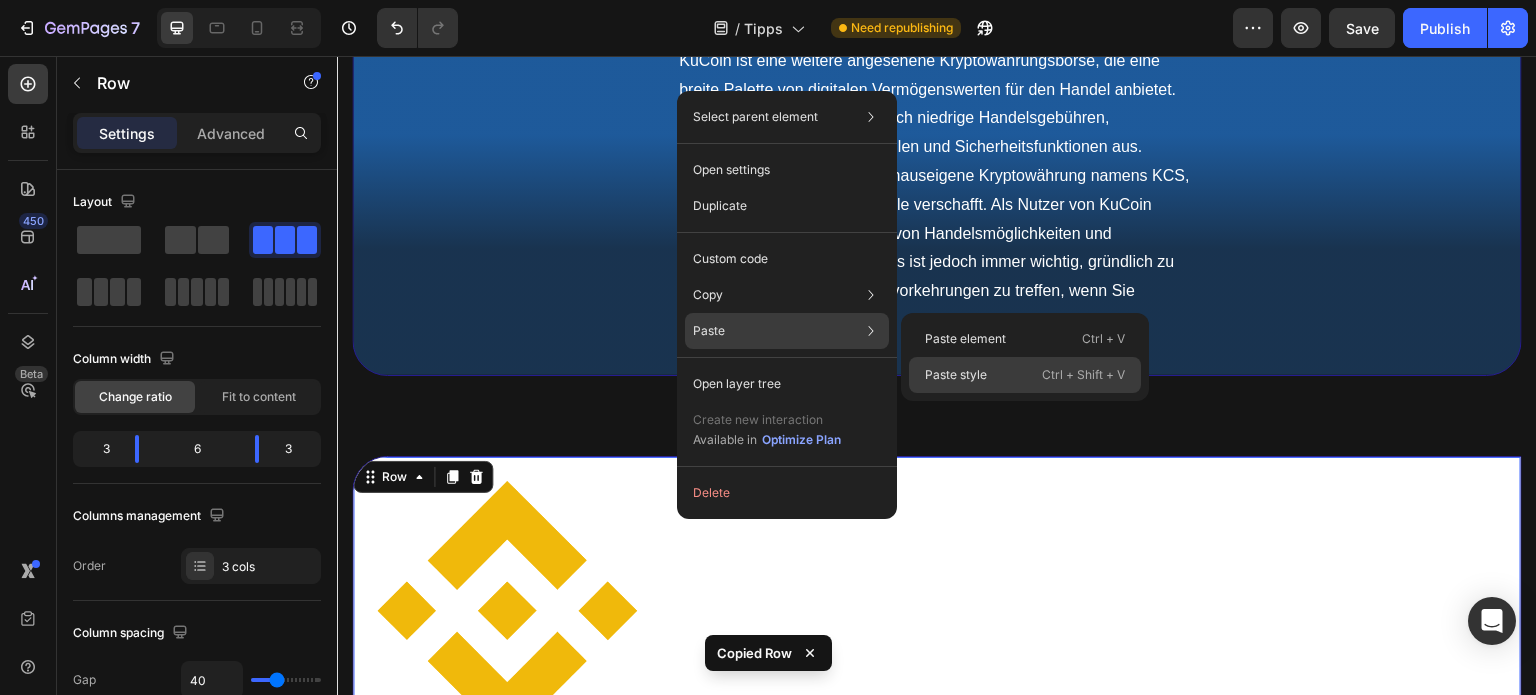 click on "Paste style" at bounding box center (956, 375) 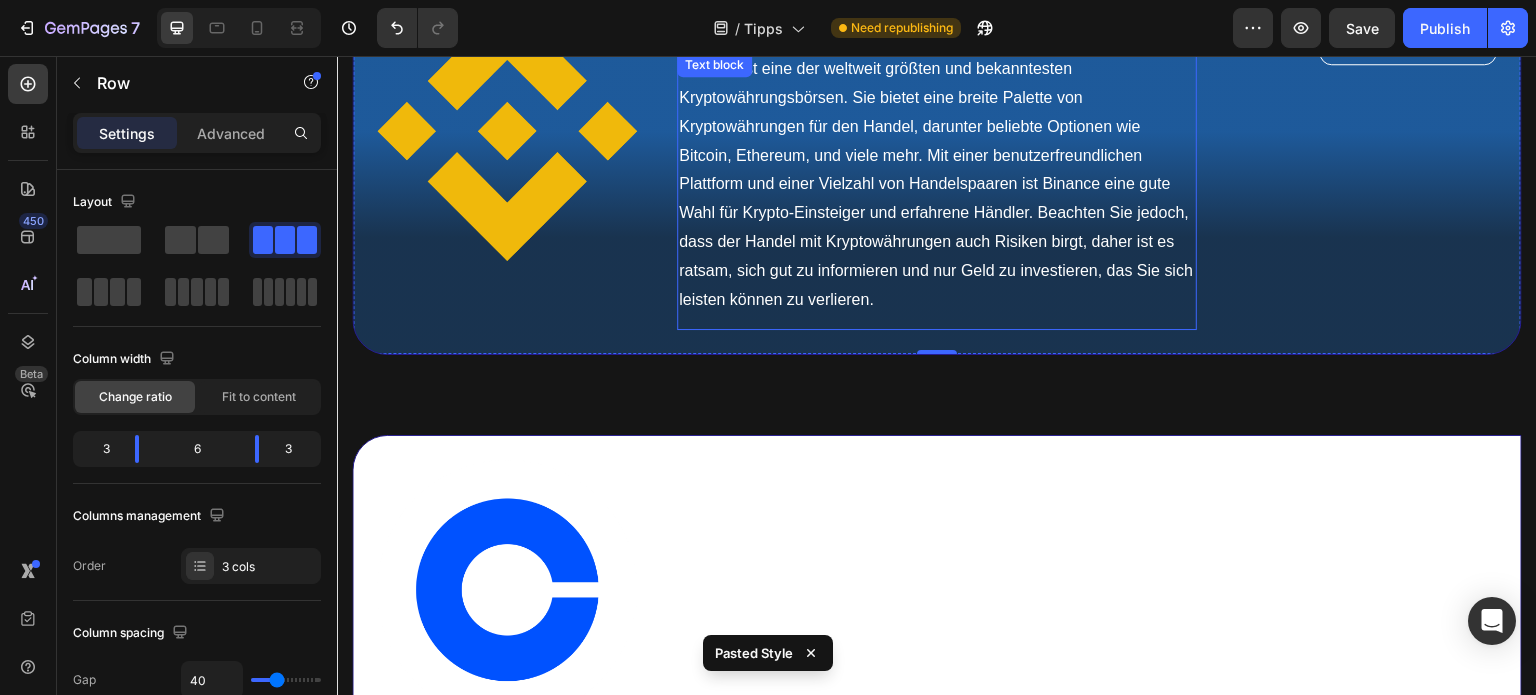 scroll, scrollTop: 7792, scrollLeft: 0, axis: vertical 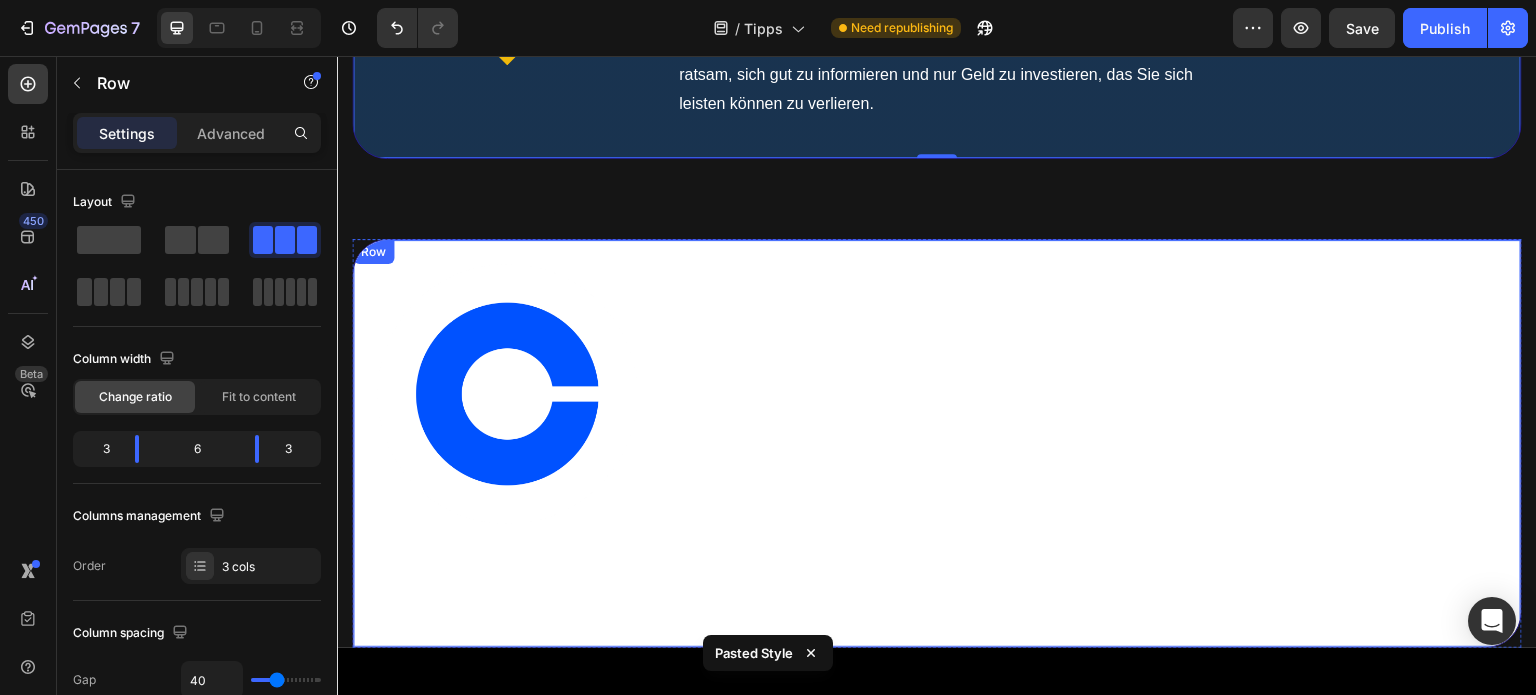 click on "Image Coinbase Text Block Coinbase ist eine der weltweit bekanntesten und am häufigsten genutzten Kryptowährungsbörsen. Die Plattform bietet eine benutzerfreundliche Oberfläche, die sie besonders für Einsteiger geeignet macht. Sie unterstützt den Handel mit einer breiten Palette von Kryptowährungen, darunter Bitcoin, Ethereum und viele andere. Coinbase legt besonderen Wert auf Sicherheit und Regulierung und ist in vielen Ländern als seriöser Anbieter anerkannt. Die Plattform bietet auch eine Wallet-Funktion, um Ihre Kryptowährungen sicher zu speichern. Beachten Sie jedoch, dass Coinbase im Vergleich zu anderen Börsen möglicherweise höhere Handelsgebühren hat. Text block
Zum Produkt Button Row" at bounding box center (937, 443) 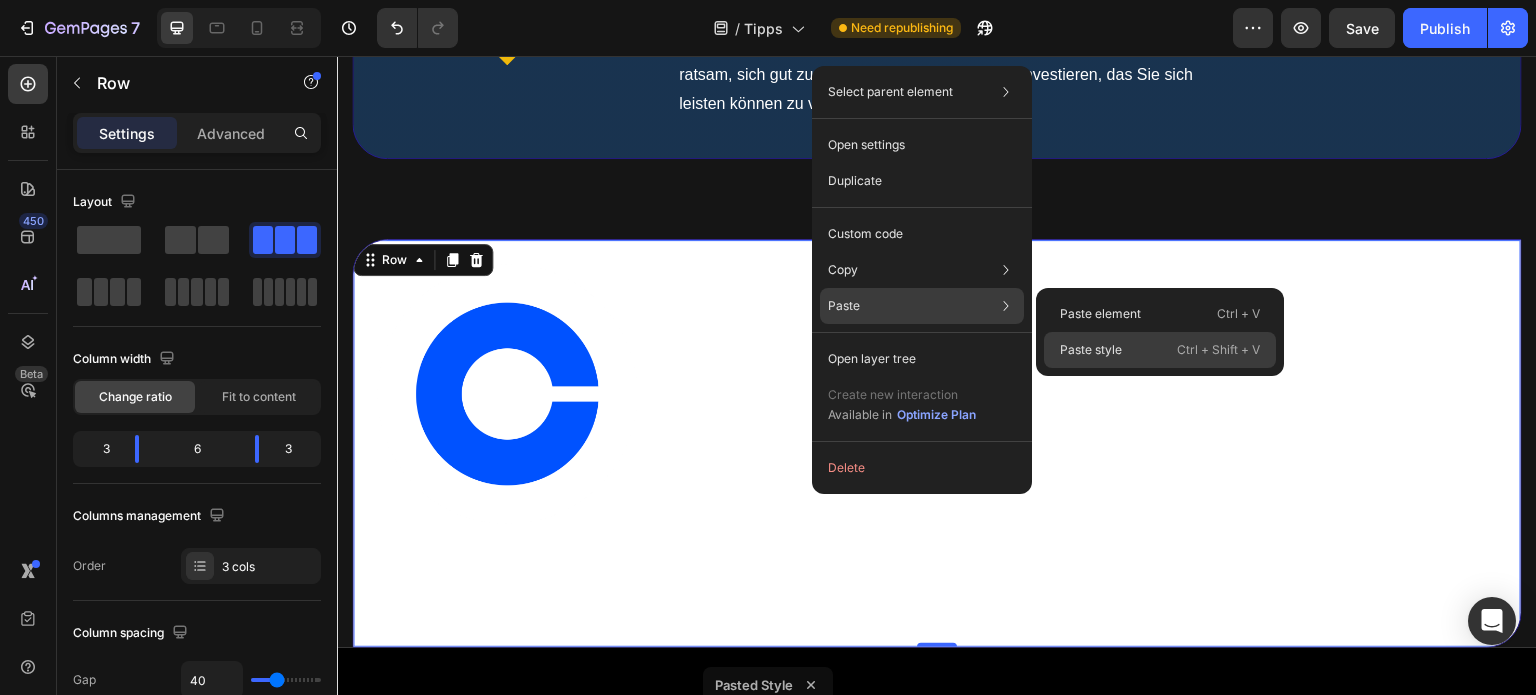 click on "Paste style" at bounding box center [1091, 350] 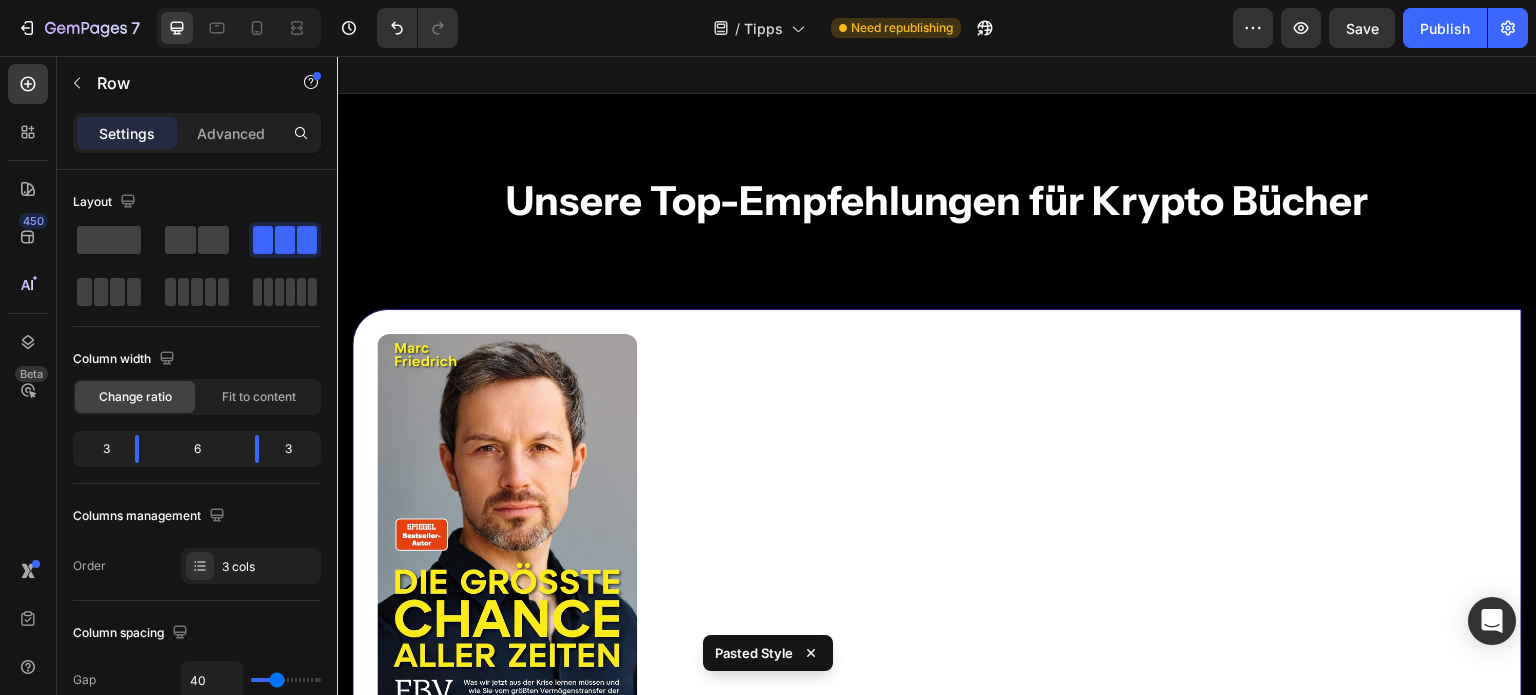 scroll, scrollTop: 8506, scrollLeft: 0, axis: vertical 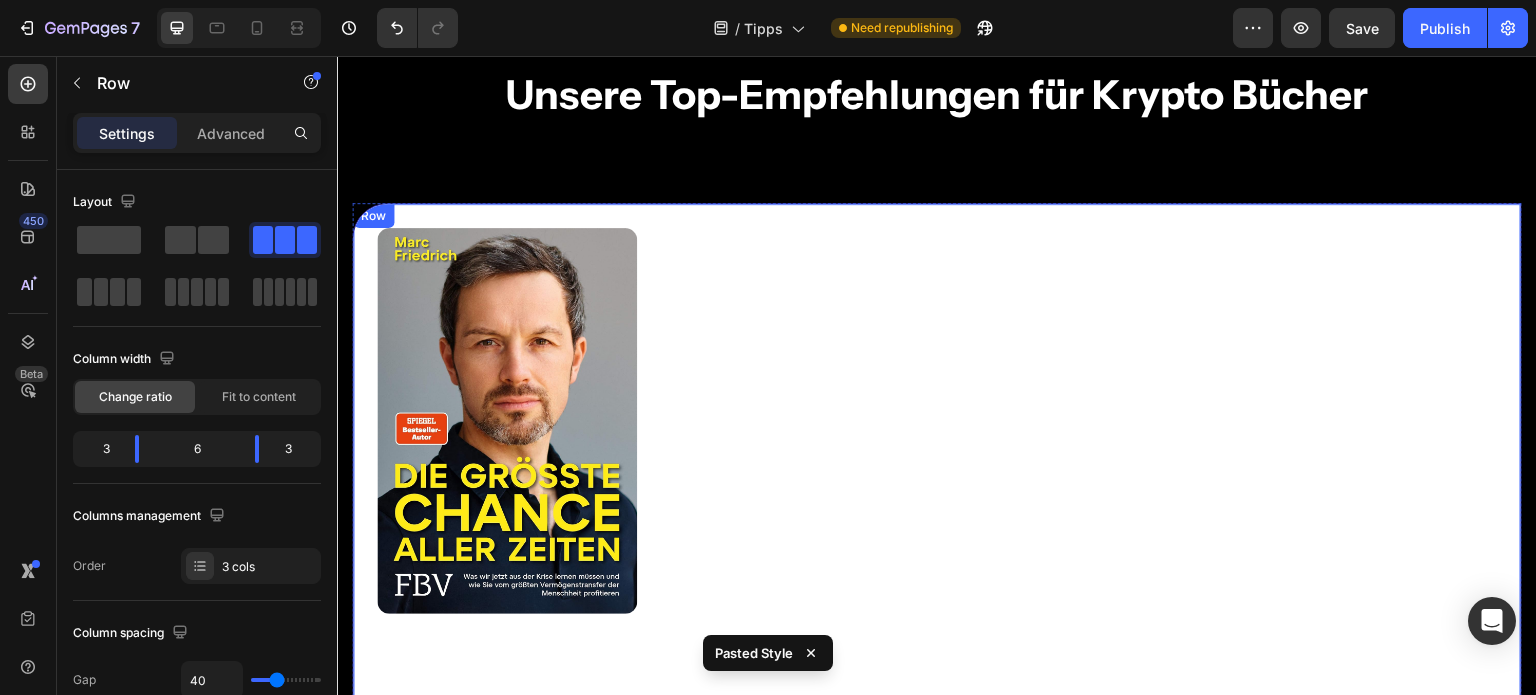 click on "Image Die größte Chance aller Zeiten Text Block Autor: Marc Friedrich   Marc Friedrich beleuchtet in diesem Buch, wie Wirtschaft, Politik, Arbeit und Gesellschaft sich inmitten einer tiefgreifenden Veränderung befinden. Er erklärt, dass die aktuelle Krise, angeheizt durch die Corona-Pandemie, nur der Auslöser für einen viel größeren Wandel ist, der bereits in den tieferliegenden Strukturen unserer Gesellschaft verwurzelt ist. Krisen sind für ihn nicht nur Herausforderungen, sondern auch Chancen für Veränderung und Wachstum. Friedrich zeigt auf, wie der größte Vermögenstransfer in der Geschichte der Menschheit bevorsteht und wie man diese Zeit als Gelegenheit nutzen kann. Mit klaren und kontroversen Analysen gibt er praktische Ratschläge, wie man sich mental und finanziell auf die bevorstehenden Umwälzungen vorbereiten kann. Text block
Zum Produkt Button Row" at bounding box center (937, 465) 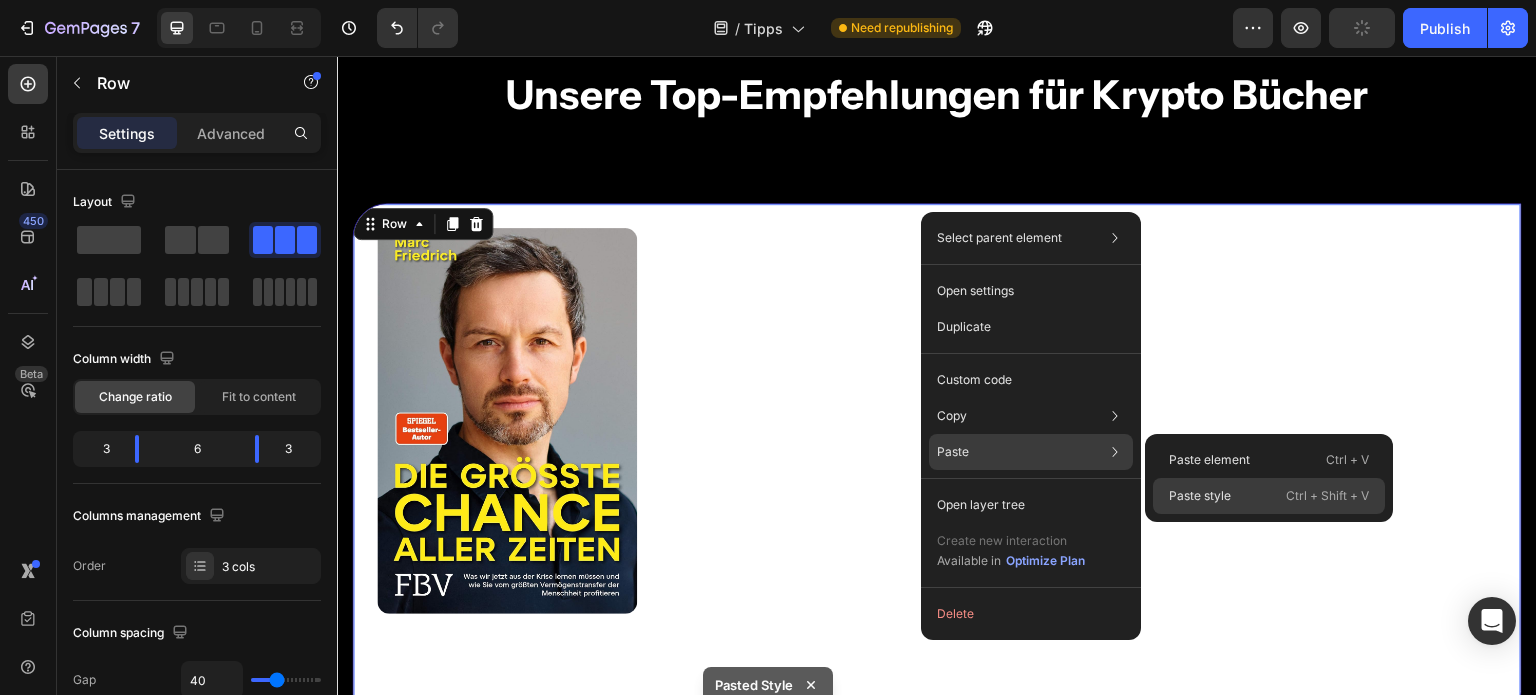 click on "Paste style" at bounding box center [1200, 496] 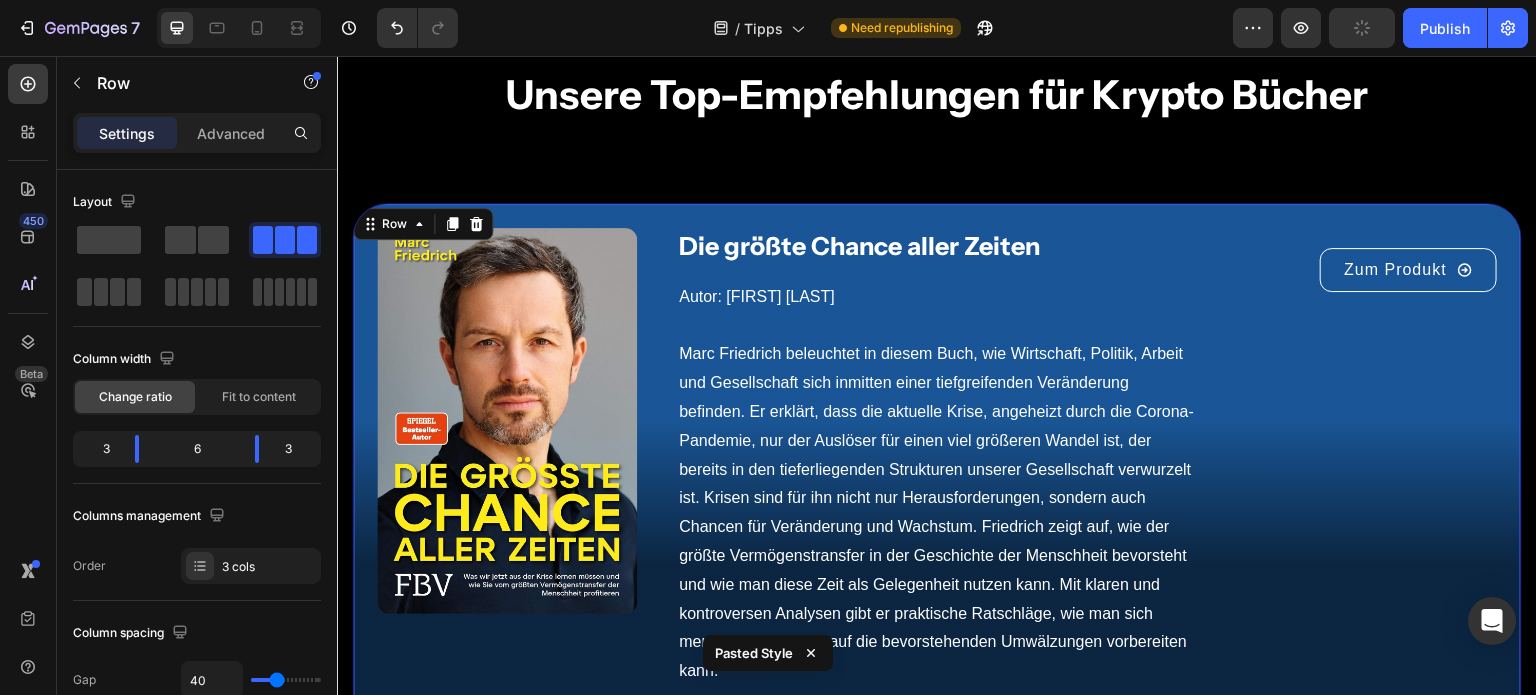 scroll, scrollTop: 8964, scrollLeft: 0, axis: vertical 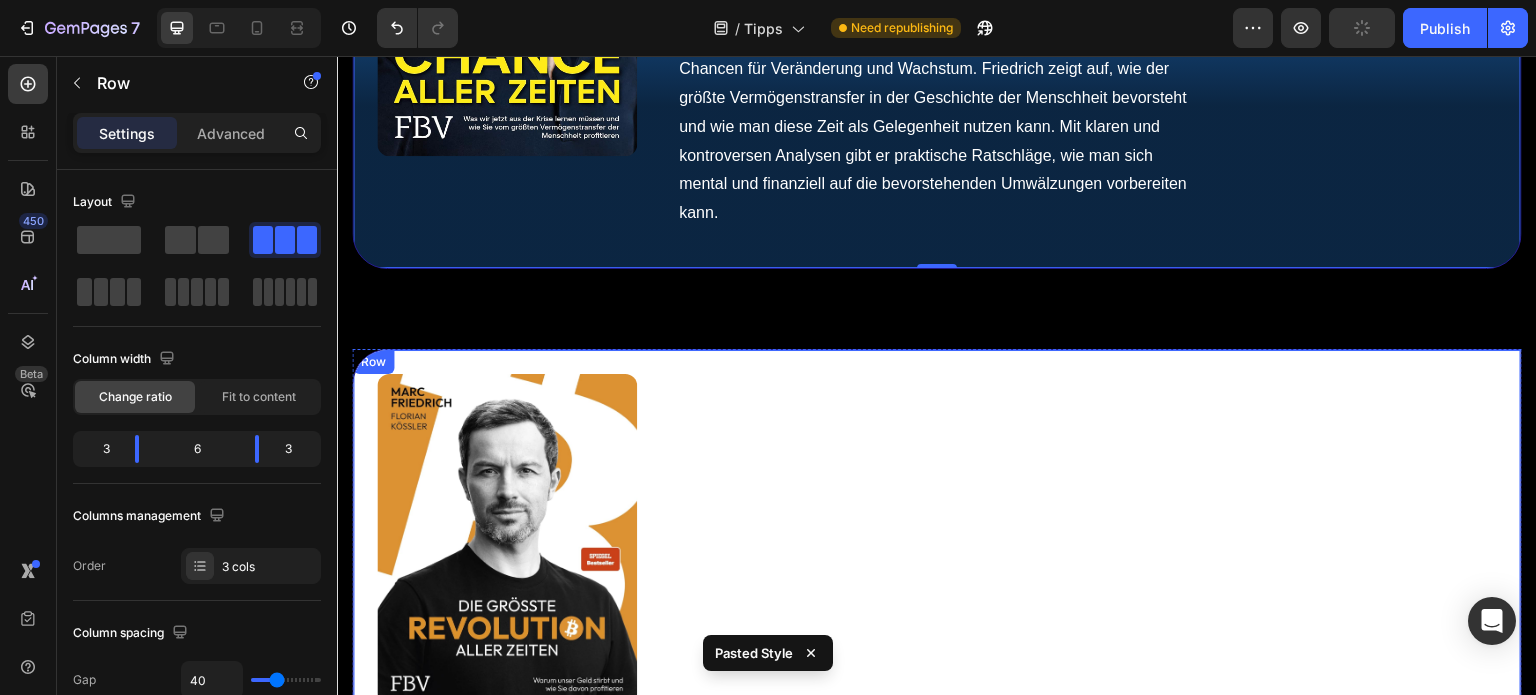 click on "Image Die größte Revolution aller Zeiten Text Block Autor: Marc Friedrich und Florian Kössler   Marc Friedrich und Finanzstratege Florian Kössler warnen in diesem Buch vor den Gefahren, die unser aktuelles Geldsystem für den Wohlstand der Menschen mit sich bringt. Sie beleuchten, wie Inflation, Steuern und fragwürdige politische Entscheidungen unser Vermögen bedrohen und welche globalen Krisen wie Rezessionen, Kriege und geopolitische Spannungen die Welt destabilisieren. Die Autoren erklären, warum das bestehende Finanzsystem zum Scheitern verurteilt ist und präsentieren Bitcoin als Lösung, um das eigene Vermögen zu schützen. Mit klaren, verständlichen und praxisnahen Erklärungen zeigen sie, wie auch Sie von der Kryptowährung profitieren können. Text block
Zum Produkt Button Row" at bounding box center [937, 582] 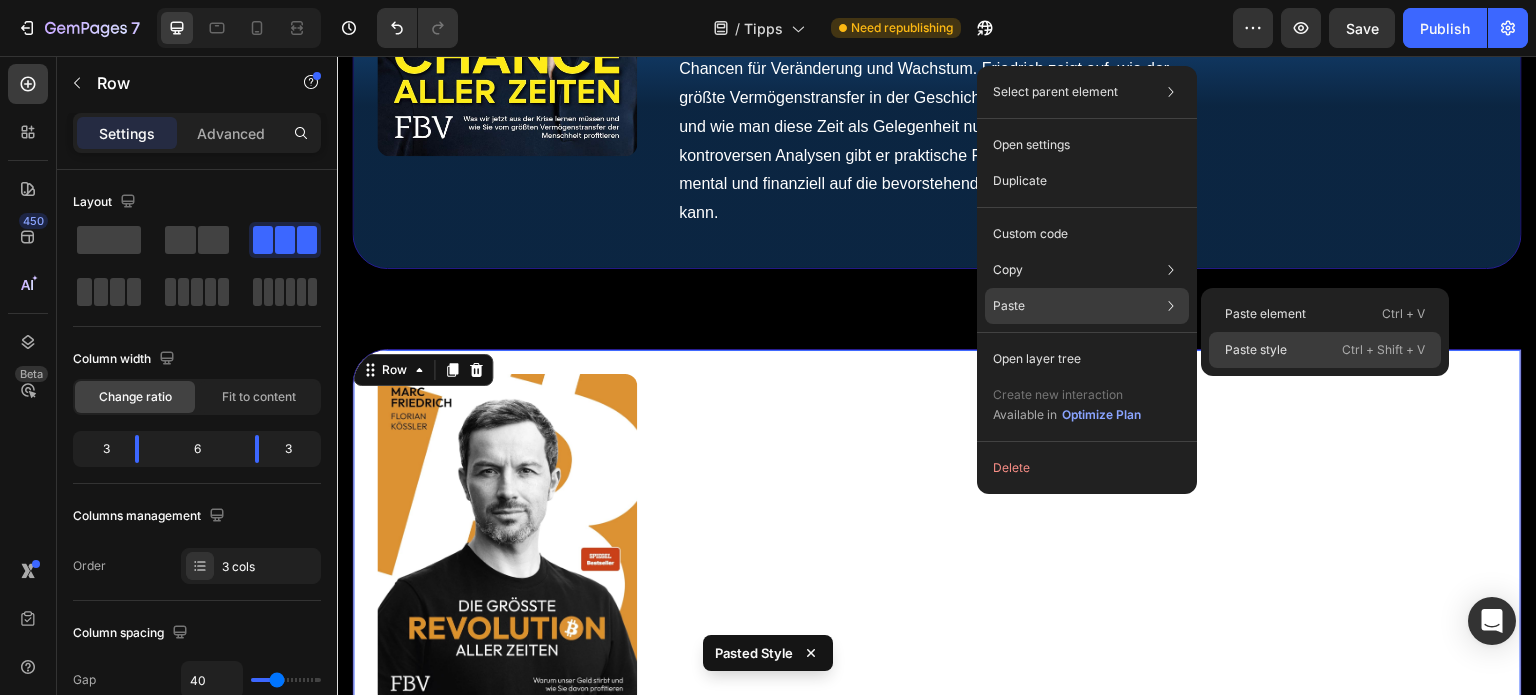 click on "Paste style" at bounding box center [1256, 350] 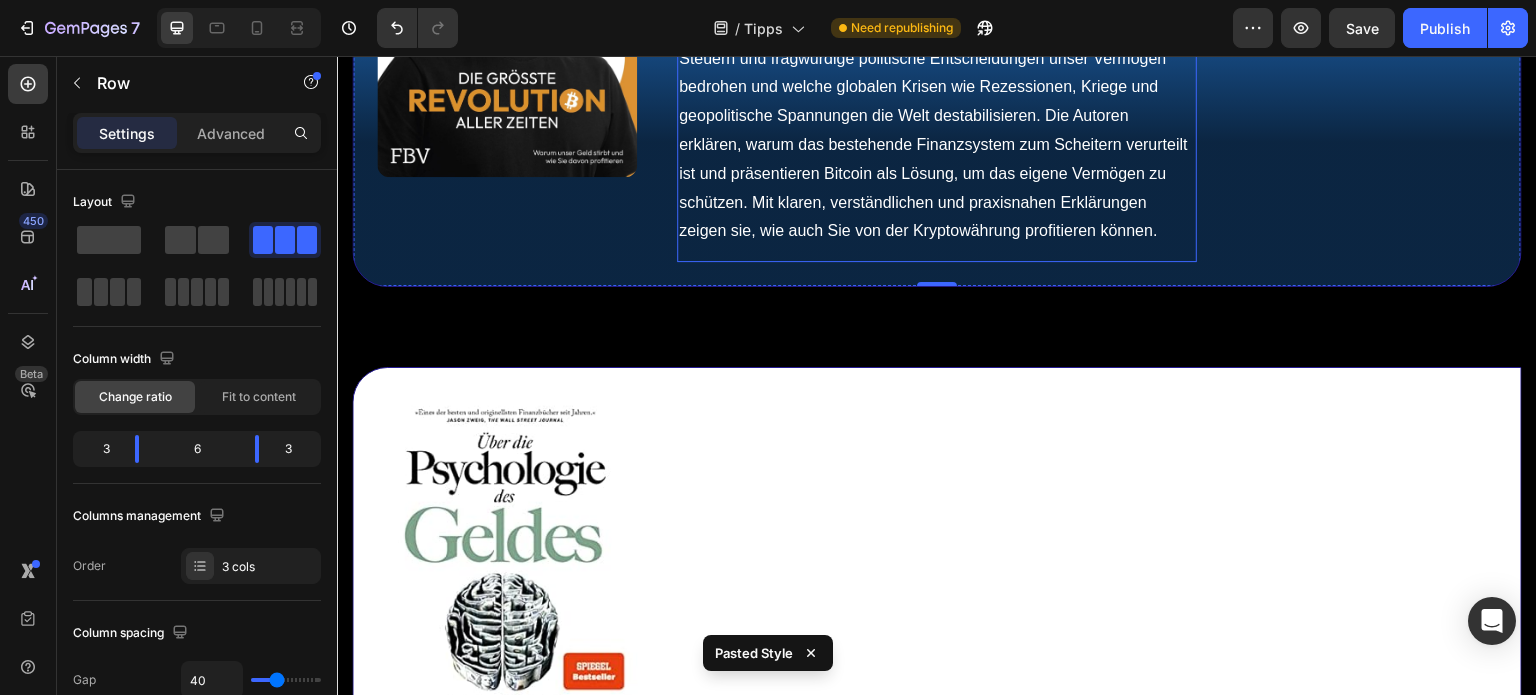 scroll, scrollTop: 9492, scrollLeft: 0, axis: vertical 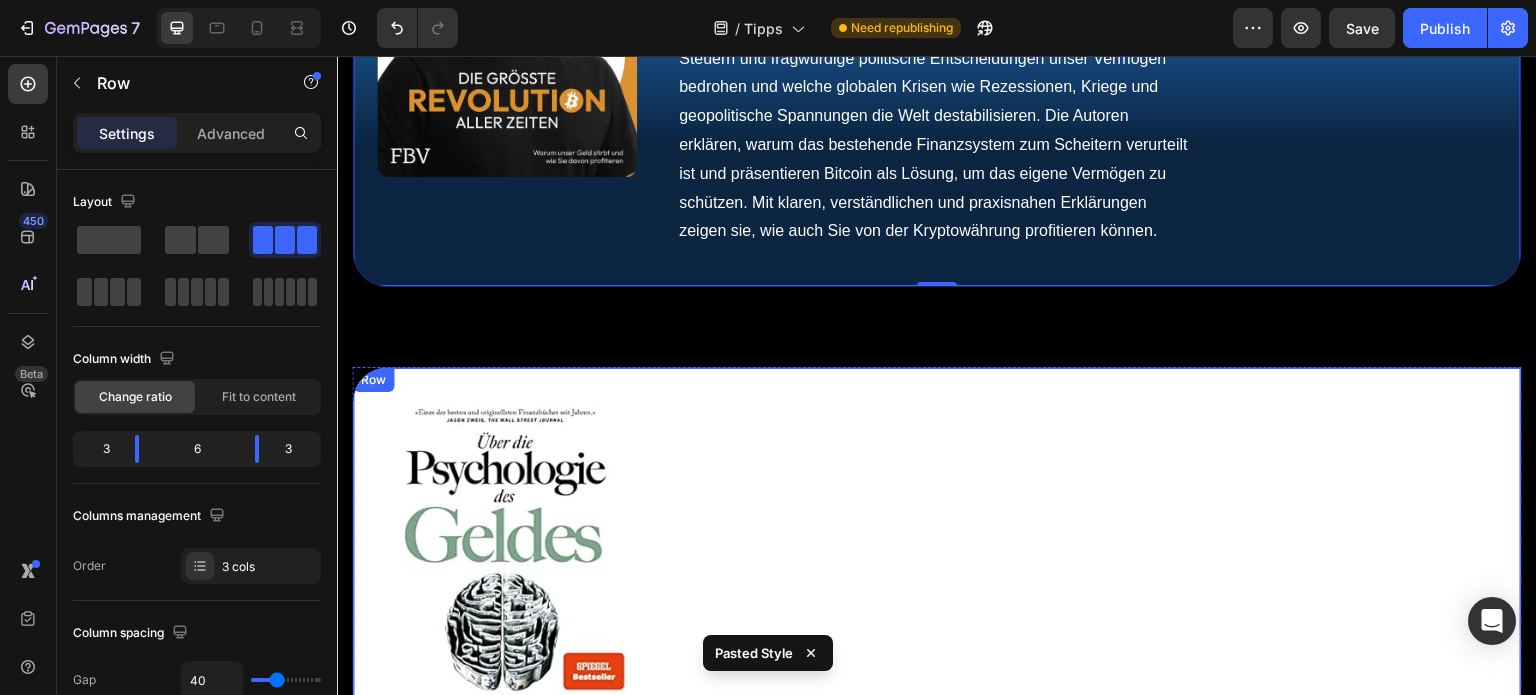 click on "Image Über die Psychologie des Geldes Text Block Autor: Morgan Housel   In diesem Buch beleuchtet Morgan Housel, wie unsere Denkmuster und Emotionen unser Verhalten im Umgang mit Geld beeinflussen. Anhand fesselnder Geschichten und praktischer Lektionen zeigt er, dass der Aufbau von Wohlstand weniger mit finanziellen Kenntnissen und mehr mit der richtigen Denkweise zu tun hat. Es geht um die Psychologie hinter unseren finanziellen Entscheidungen, die oft von Gier, Ängsten und der Suche nach Glück geprägt sind. Housel vermittelt, warum viele von uns schlechte finanzielle Entscheidungen treffen und wie wir diese Muster durchbrechen können, um ein besseres und glücklicheres Leben zu führen. Text block
Zum Produkt Button Row" at bounding box center [937, 600] 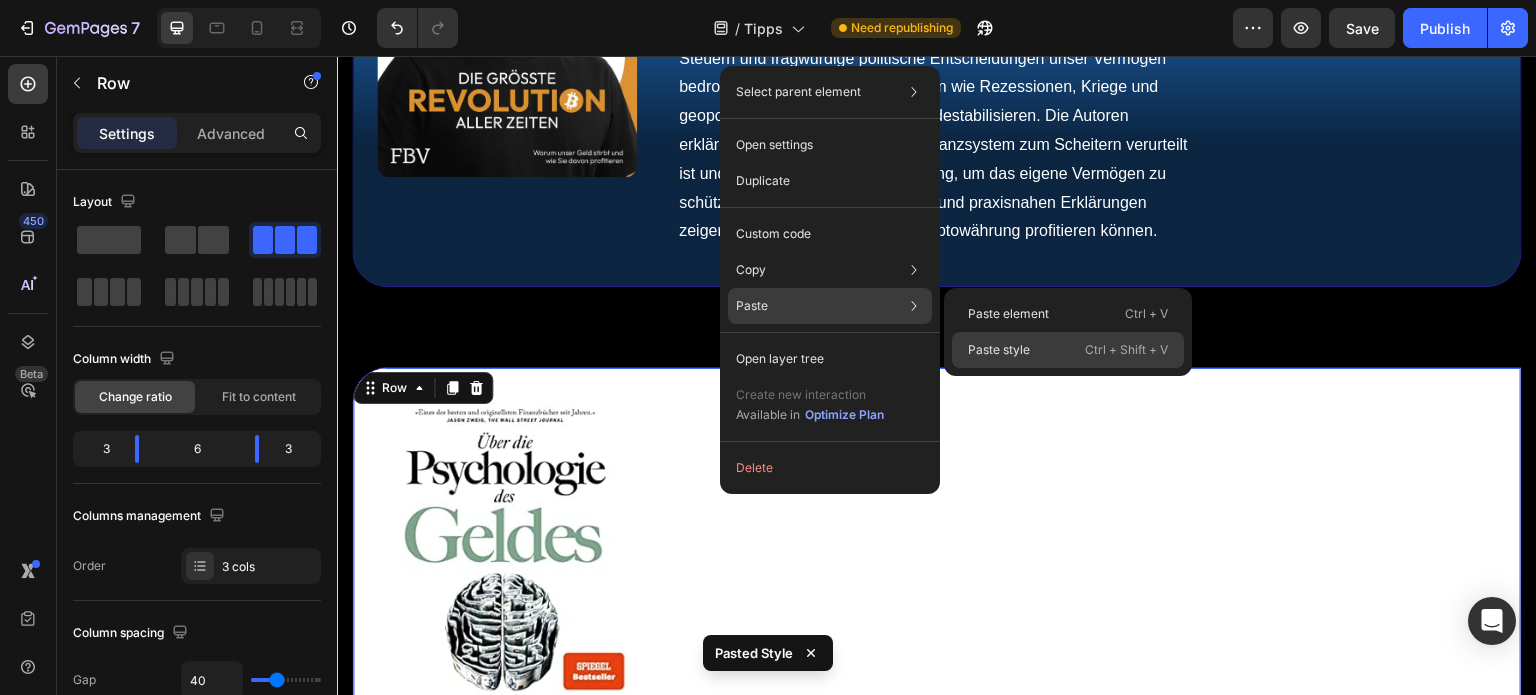 click on "Paste style  Ctrl + Shift + V" 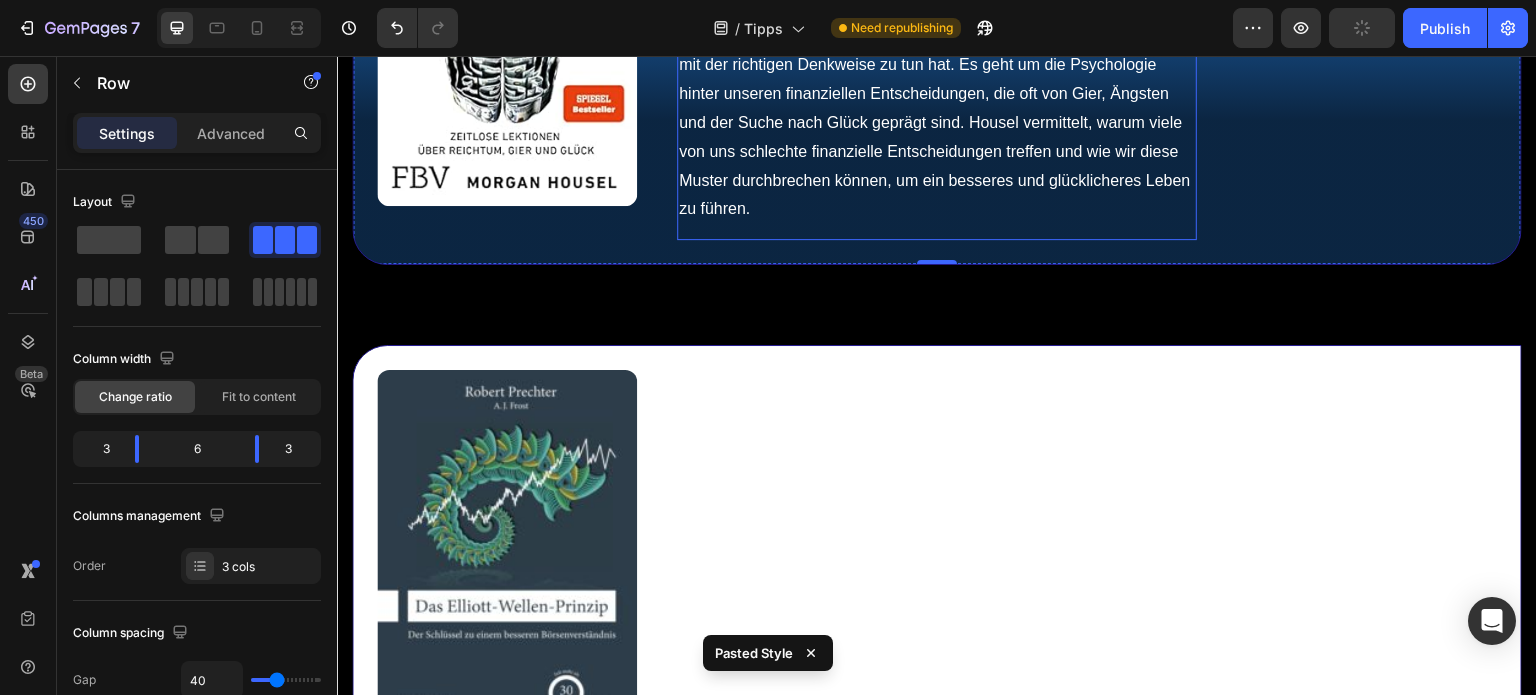 scroll, scrollTop: 10060, scrollLeft: 0, axis: vertical 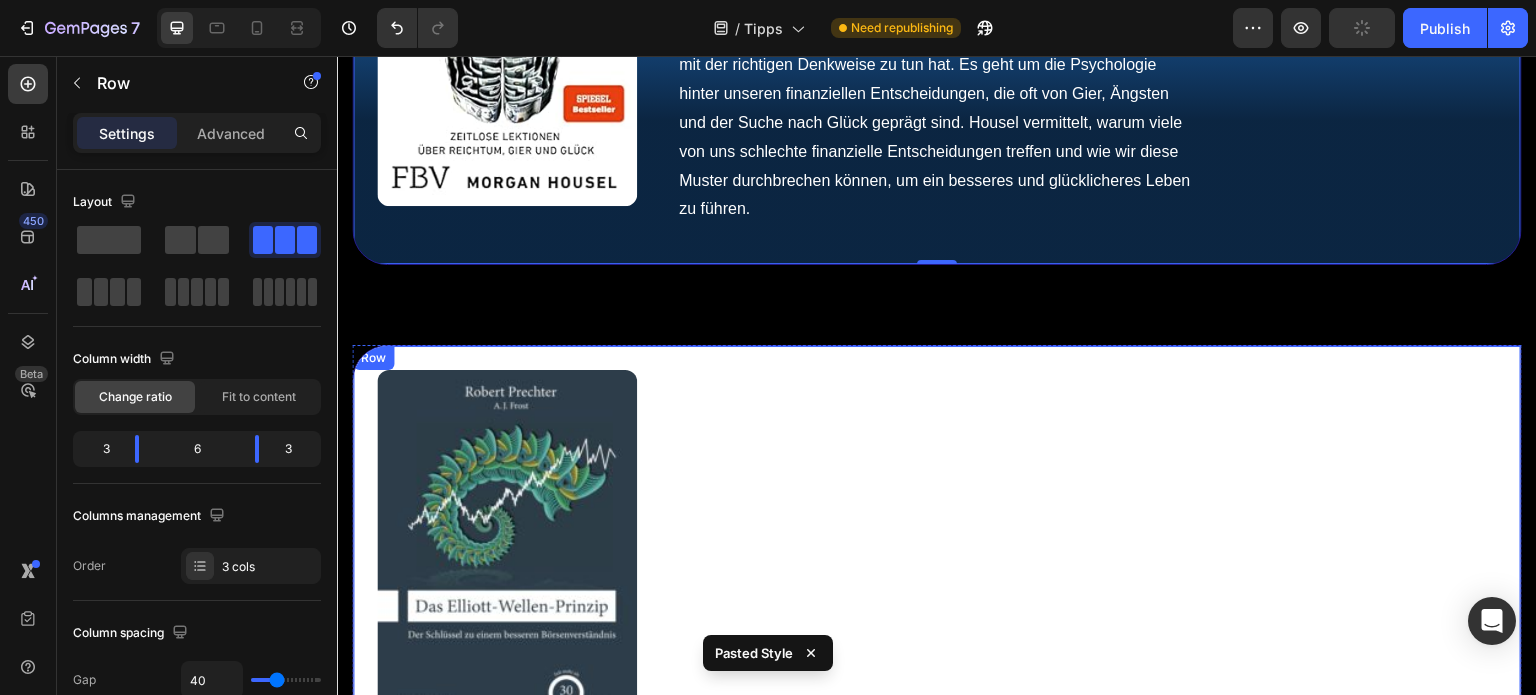 click on "Image Das Elliott-Wellen-Prinzip Text Block Autor: A. J. Frost   A.J. Forst bietet eine gründliche Einführung in die Elliott-Wellen-Theorie und veranschaulicht, wie sie zur Vertiefung des Verständnisses der Finanzmärkte eingesetzt werden kann. Seine Arbeit vermittelt wertvolle Erkenntnisse und praktische Empfehlungen zur Anwendung der Elliott-Wellen-Techniken im Handel mit Finanzinstrumenten. Text block
Zum Produkt Button Row" at bounding box center (937, 566) 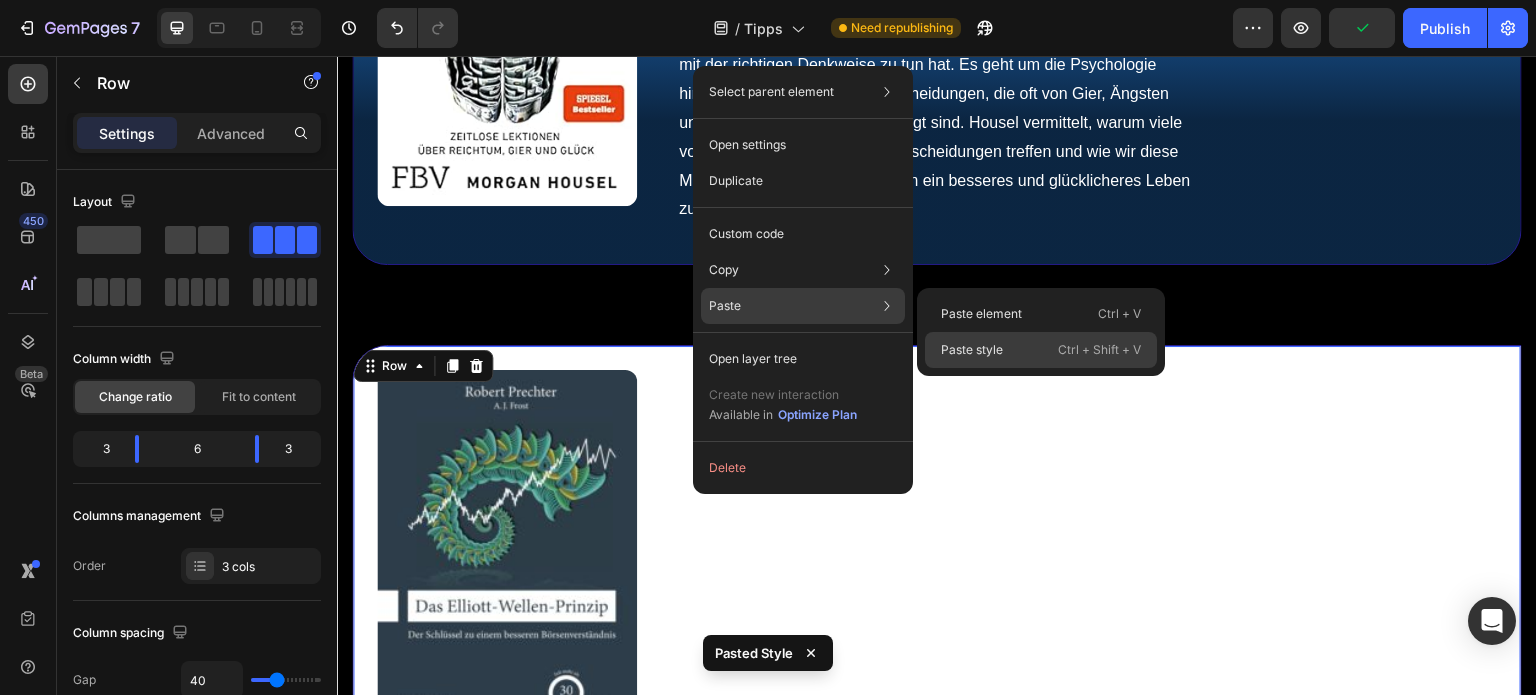 click on "Paste style" at bounding box center (972, 350) 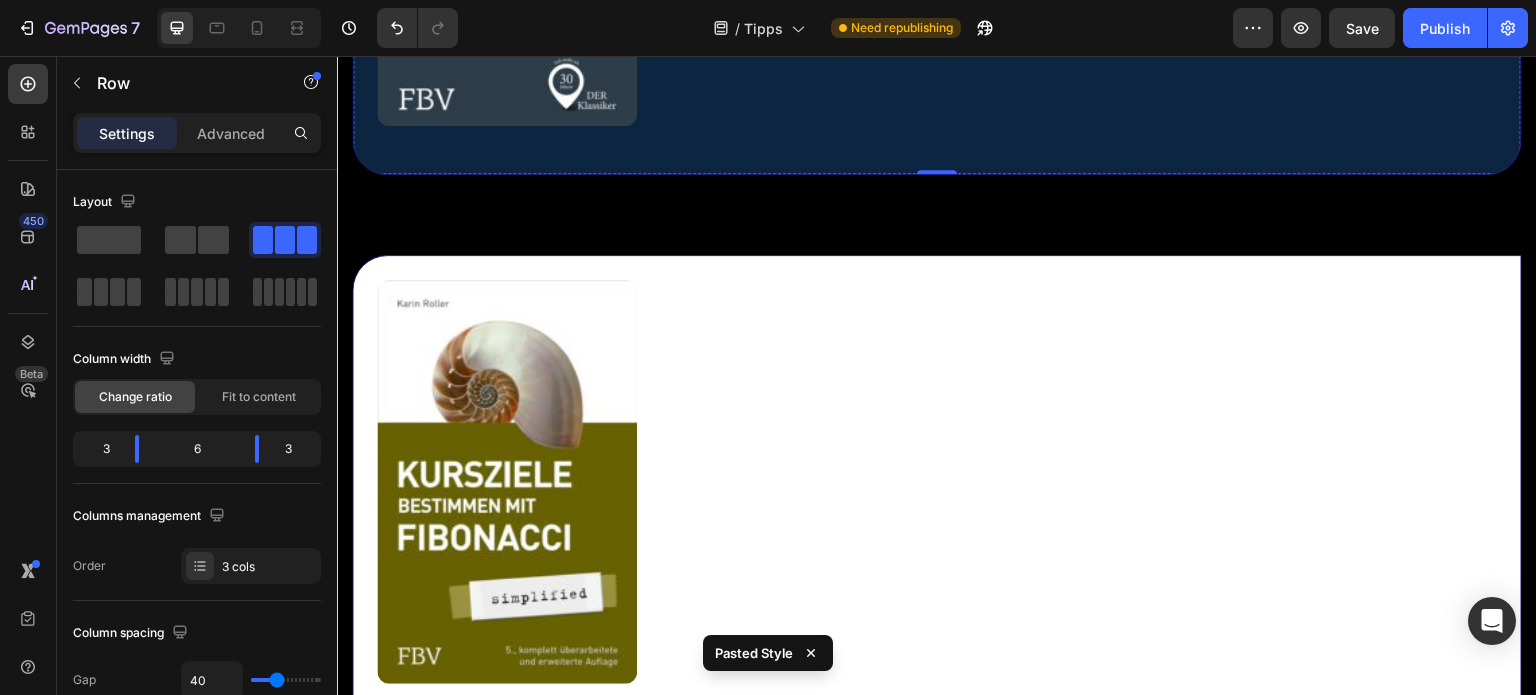 scroll, scrollTop: 10673, scrollLeft: 0, axis: vertical 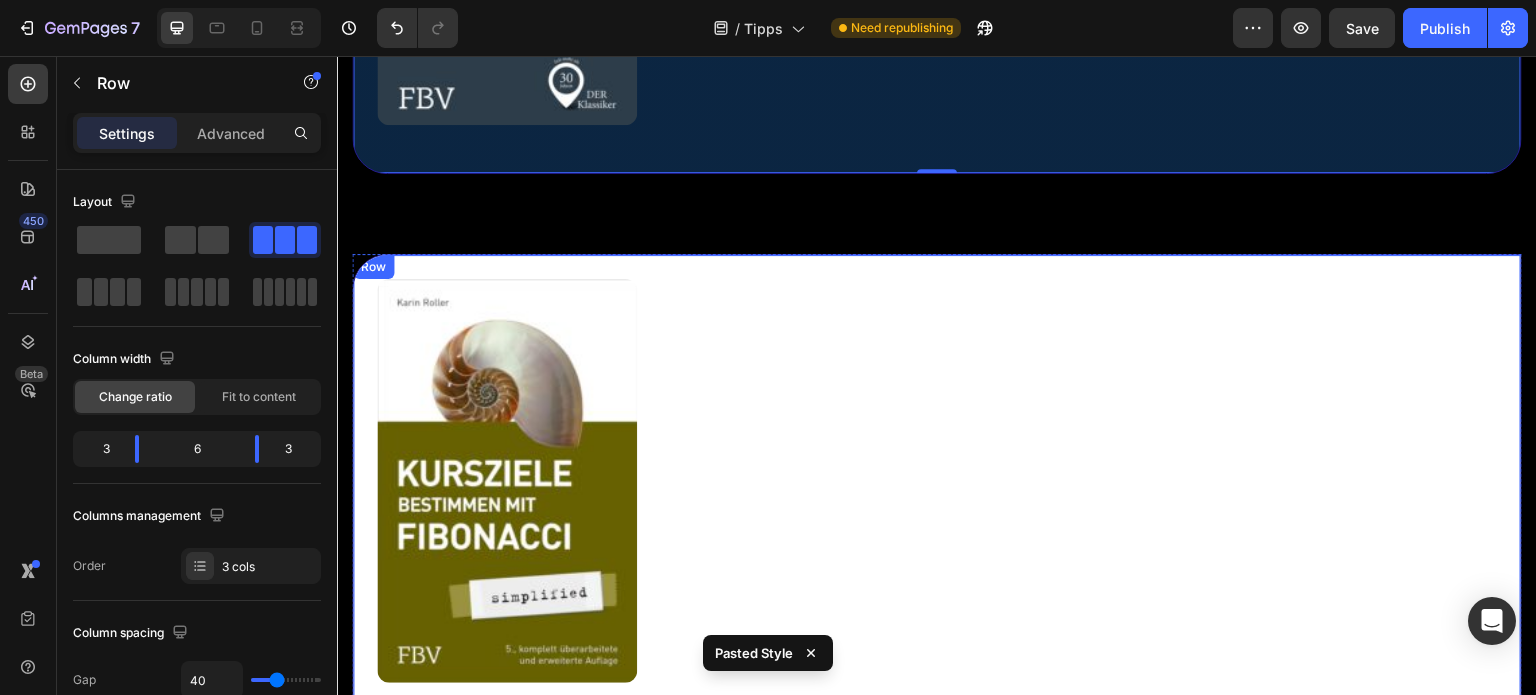 click on "Image Kursziele bestimmen mit Fibonacci Text Block Autor: Karin Roller   Die zentrale These der Fibonacci-Techniken, insbesondere der Elliott-Wellen-Theorie, lautet, dass die Gesetze der Massenpsychologie der Fibonacci-Zahlenreihe folgen. Dies spiegelt sich in Kursverläufen wider, wo Fibonacci-Zahlen und -Relationen in Trend- und Korrekturverhältnissen sowie in der zeitlichen Dimension zwischen Hoch- und Tiefpunkten auftreten. In ihrem Buch beschreibt Karin Roller verständlich die theoretischen Grundlagen und bietet leicht nachvollziehbare Praxisbeispiele zur Anwendung dieser Techniken. Text block
Zum Produkt Button Row" at bounding box center (937, 493) 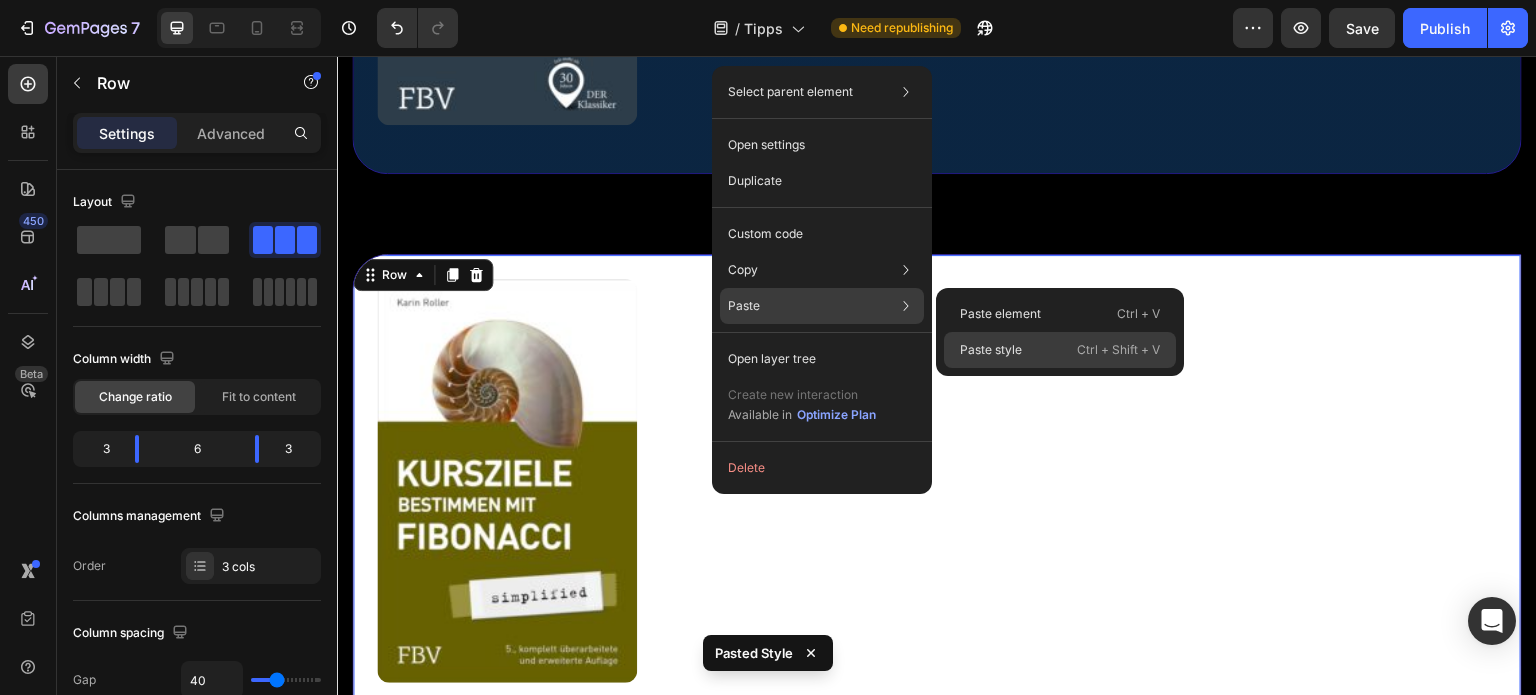 click on "Paste style" at bounding box center (991, 350) 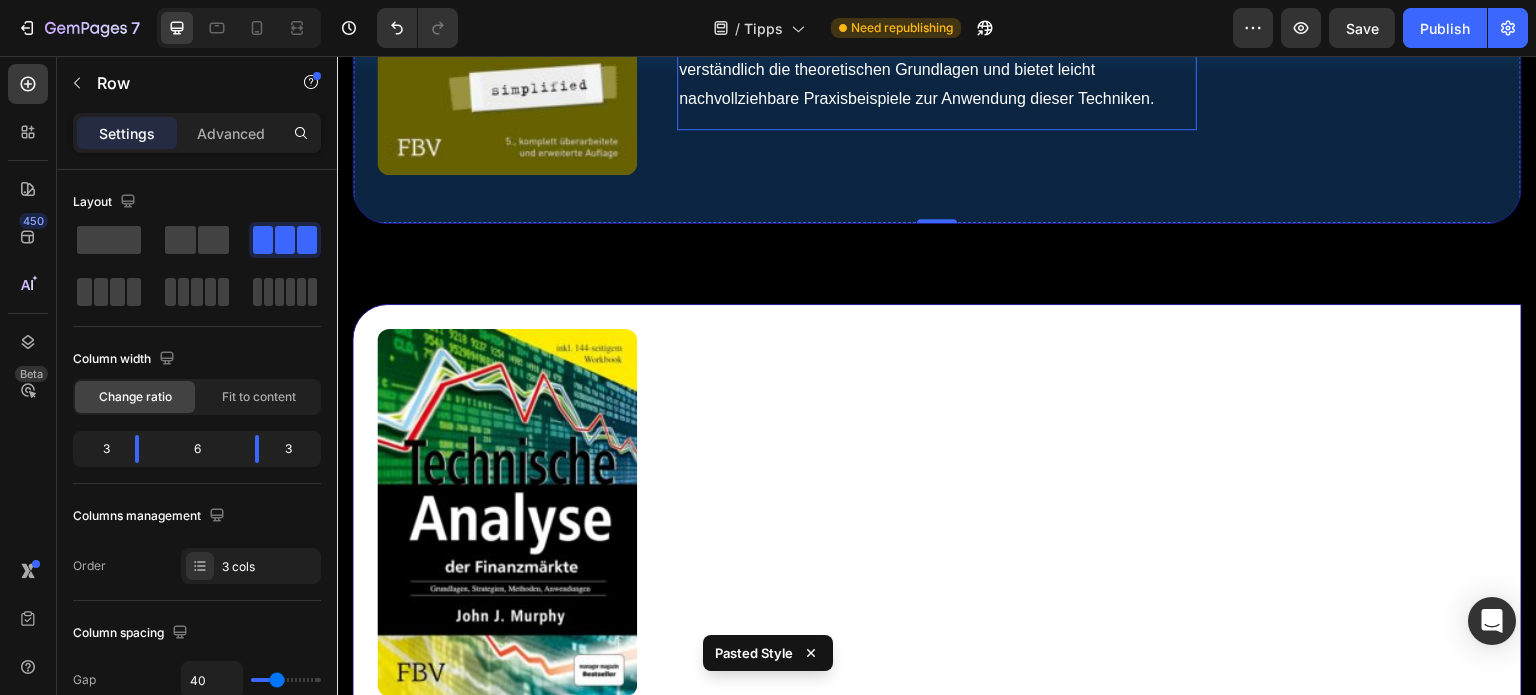 scroll, scrollTop: 11182, scrollLeft: 0, axis: vertical 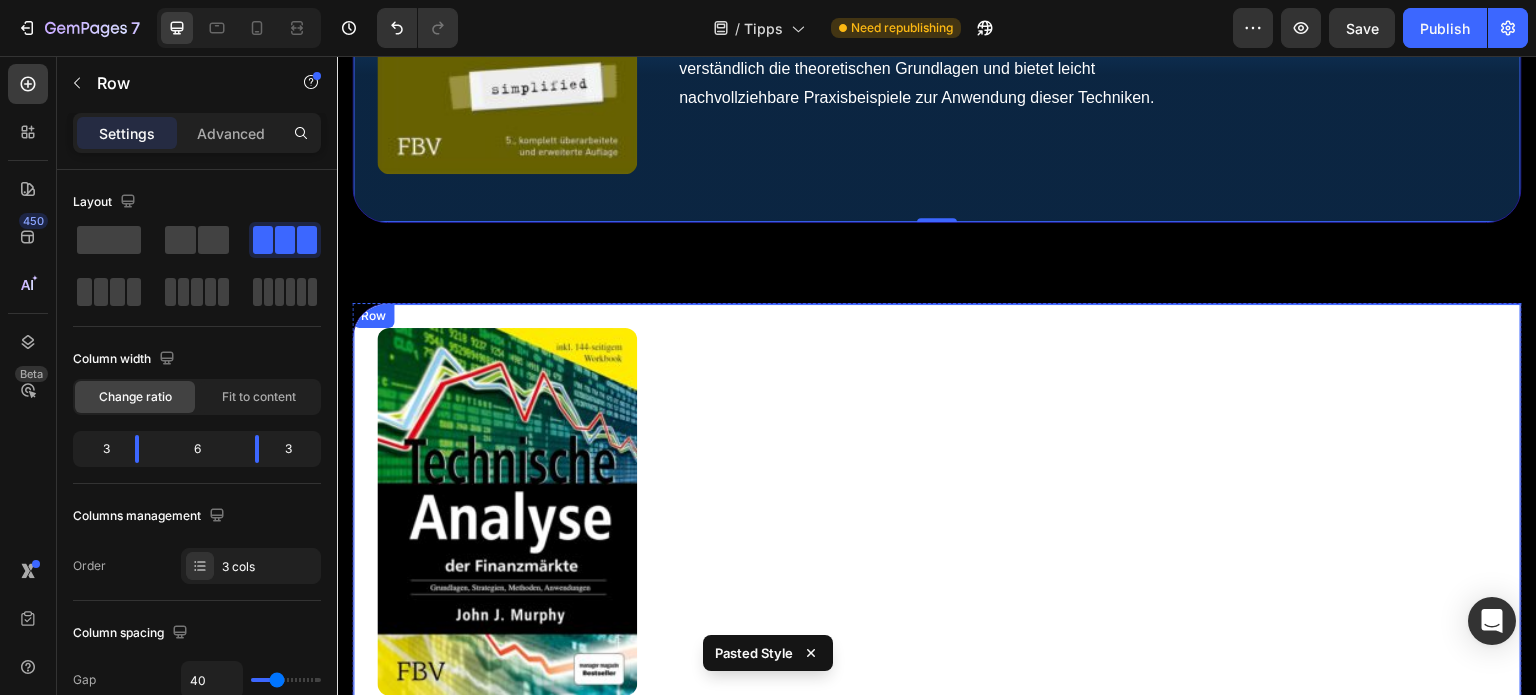 click on "Image Technische Analyse der Finanzmärkte Text Block Autor: Murphy John J.   Ein umfassendes Werk, das die Grundlagen, Strategien, Methoden und Anwendungen der technischen Analyse in den Finanzmärkten behandelt. Es bietet wertvolle Einblicke und praxisnahe Anleitungen zur Verbesserung der Handels- und Investitionsentscheidungen. Das begleitende Workbook ergänzt das Verständnis und ermöglicht eine effektive Anwendung der vorgestellten Konzepte. Text block
Zum Produkt Button Row" at bounding box center [937, 524] 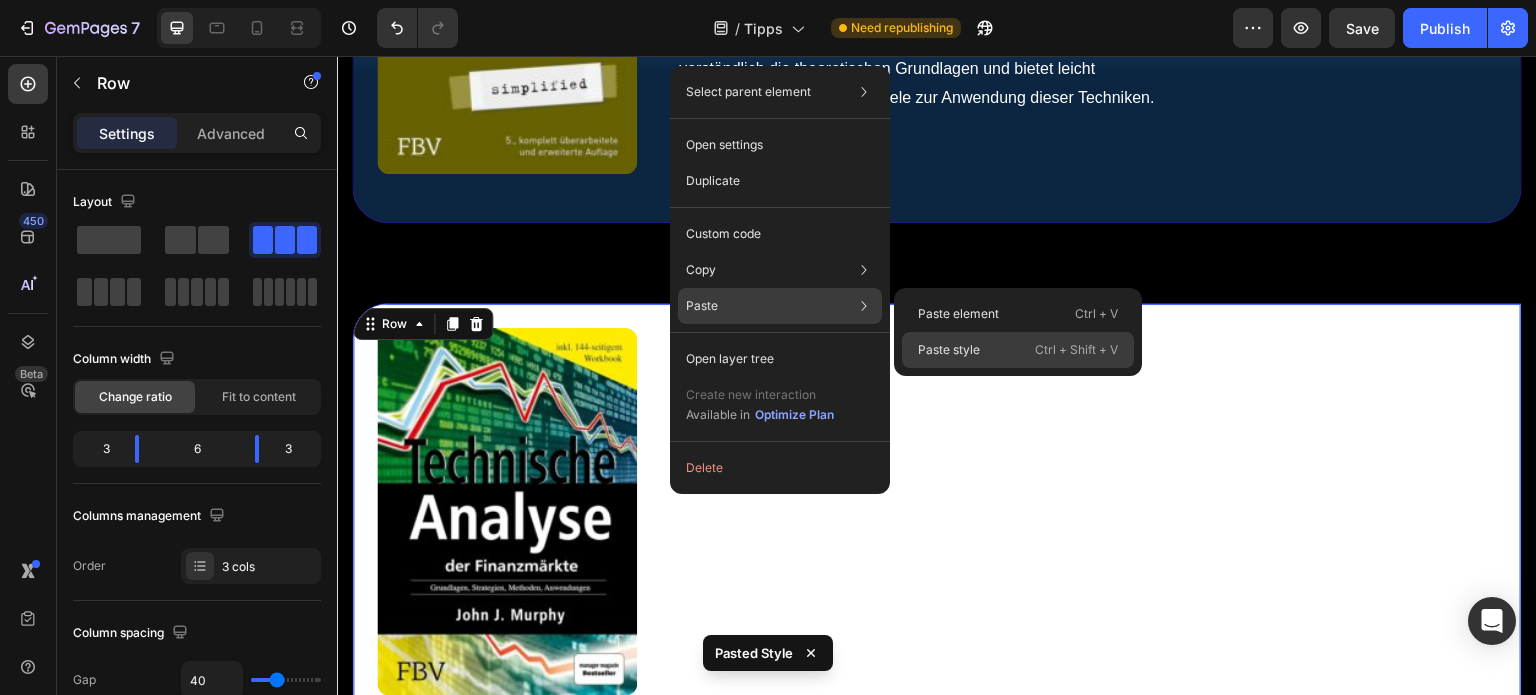 click on "Paste style  Ctrl + Shift + V" 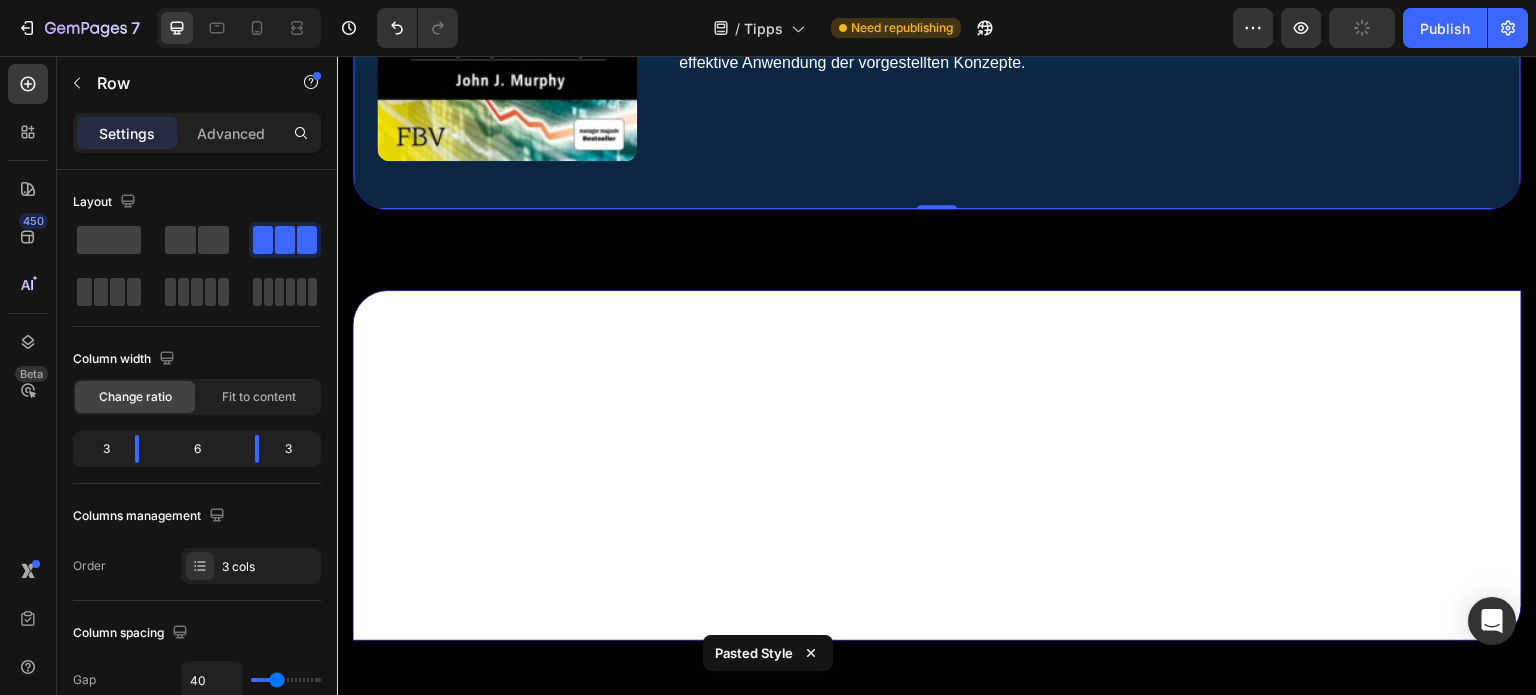 scroll, scrollTop: 11718, scrollLeft: 0, axis: vertical 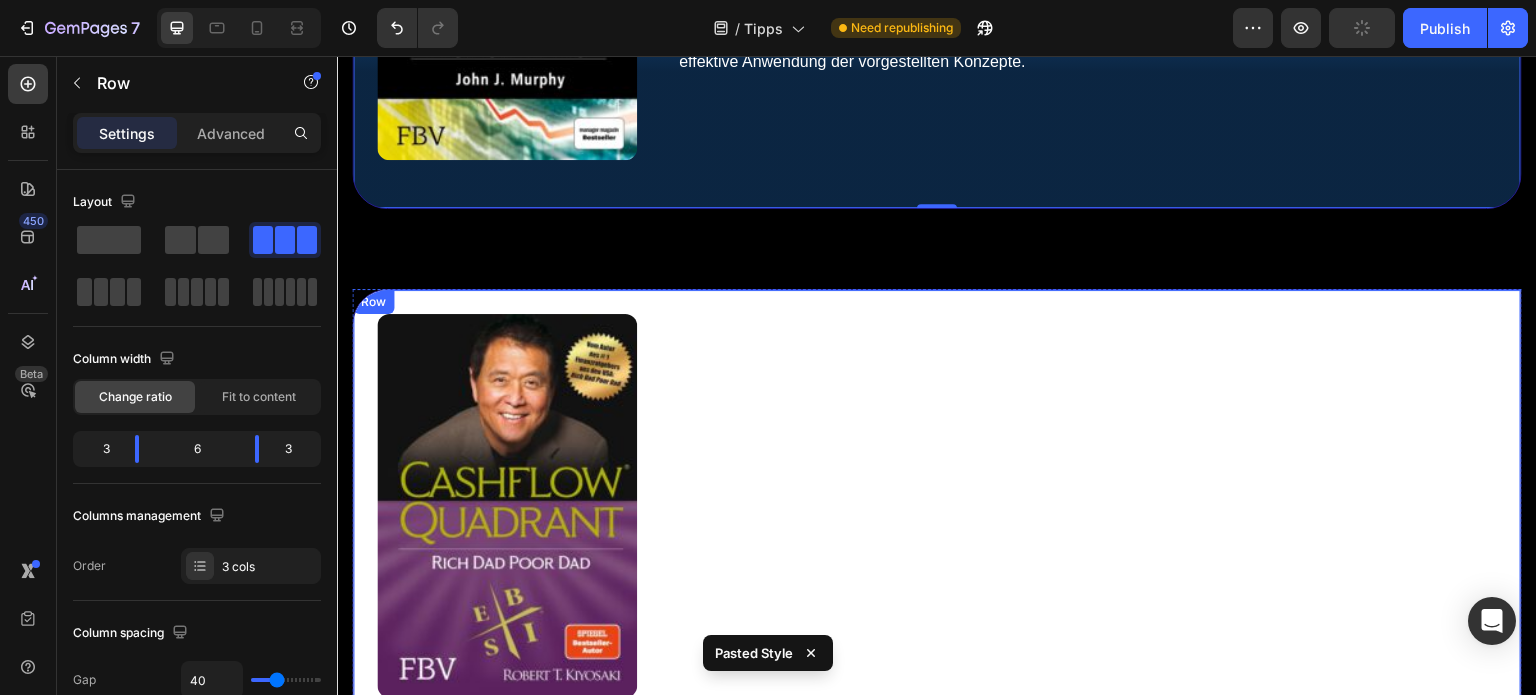 click on "Image Cashflow Quadrant Text Block Autor: Robert T. Kiyosaki   Inspiriert von Erfolgsstories wie denen von Bill Gates, Steve Jobs und Richard Branson, zeigt dieses Buch Wege auf, wie Sie finanzielle Unabhängigkeit erreichen, Steuervorteile nutzen und Ihr Geld für sich arbeiten lassen können, indem Sie zum Investor werden. Erfahren Sie, wie Sie in einer sich ständig verändernden Welt tiefgreifende berufliche und finanzielle Veränderungen umsetzen. Text block
Zum Produkt Button Row" at bounding box center [937, 518] 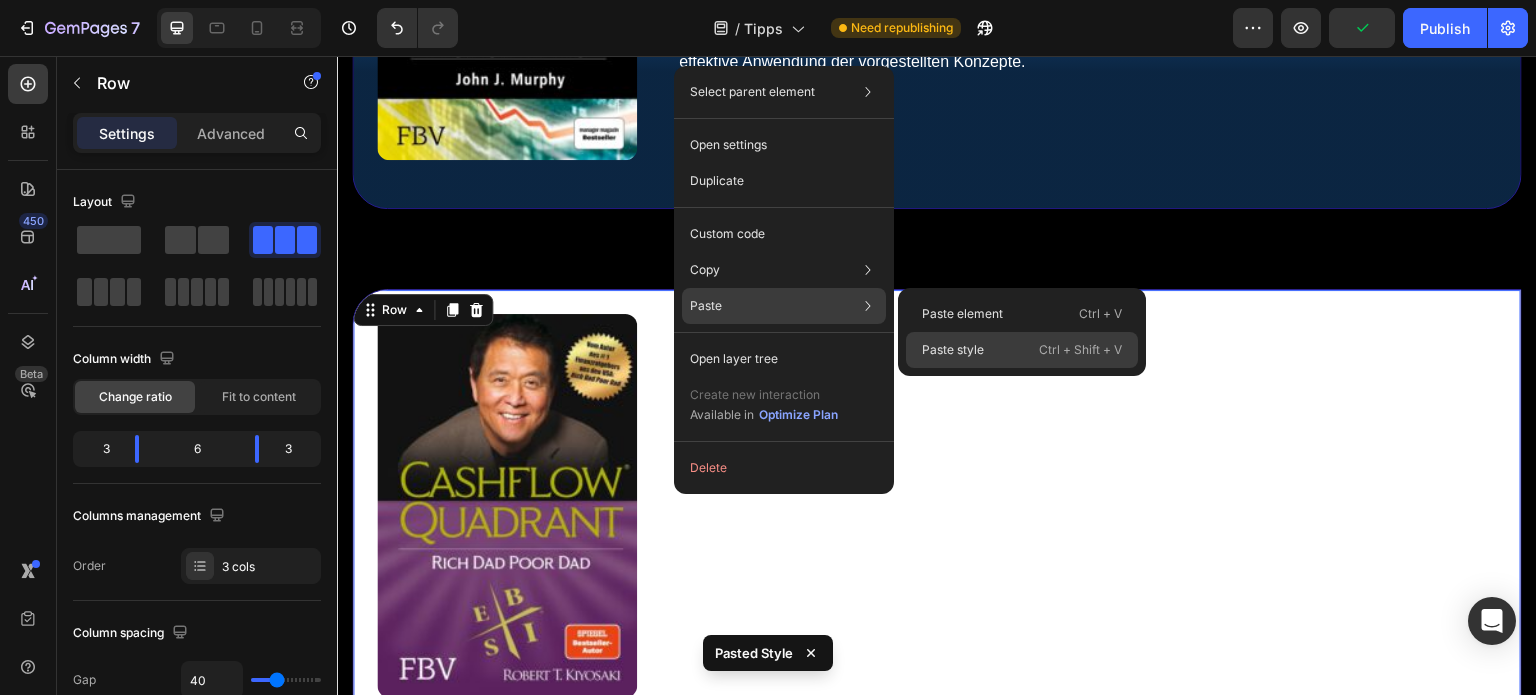 click on "Paste style" at bounding box center (953, 350) 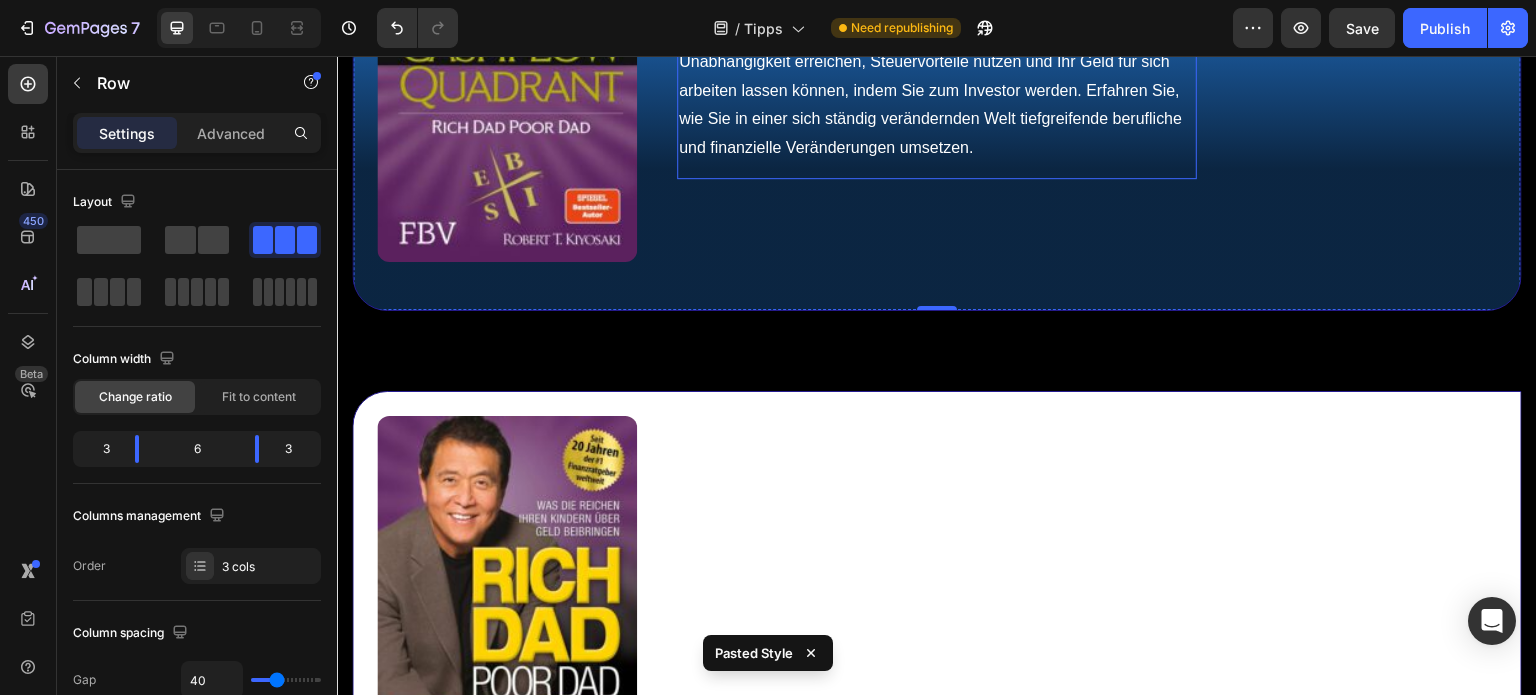 scroll, scrollTop: 12156, scrollLeft: 0, axis: vertical 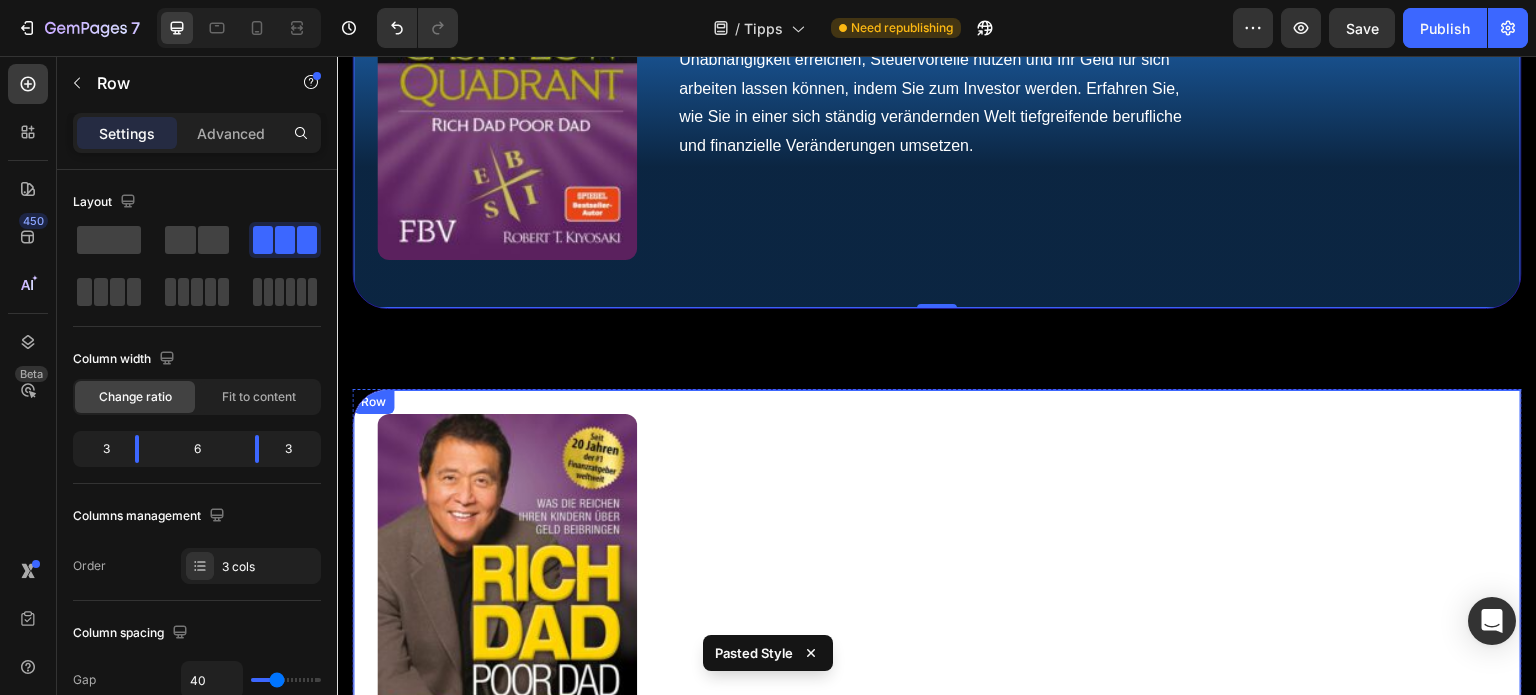 click on "Image Rich Dad Poor Dad Text Block Autor: Robert T. Kiyosaki   In dem Buch teilt der Autor seine Erfahrungen auf wertvolle Weise und vermittelt grundlegende Prinzipien des Vermögensaufbaus und der finanziellen Unabhängigkeit. Es ist ein Muss für jeden, der nach einem besseren Verständnis der finanziellen Welt strebt und praktische Ratschläge zur Steigerung des Wohlstands sucht. Text block
Zum Produkt Button Row" at bounding box center (937, 611) 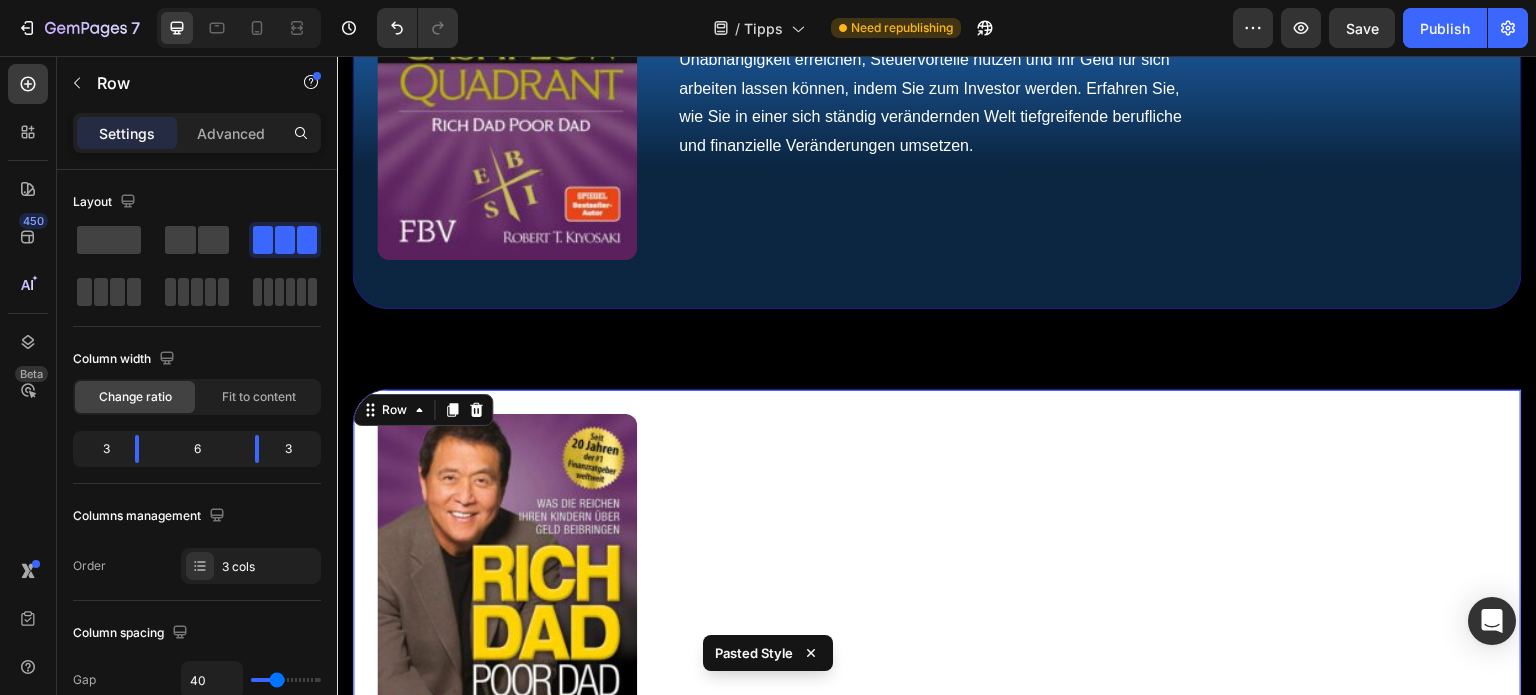 click on "Image Rich Dad Poor Dad Text Block Autor: Robert T. Kiyosaki   In dem Buch teilt der Autor seine Erfahrungen auf wertvolle Weise und vermittelt grundlegende Prinzipien des Vermögensaufbaus und der finanziellen Unabhängigkeit. Es ist ein Muss für jeden, der nach einem besseren Verständnis der finanziellen Welt strebt und praktische Ratschläge zur Steigerung des Wohlstands sucht. Text block
Zum Produkt Button Row   0" at bounding box center (937, 611) 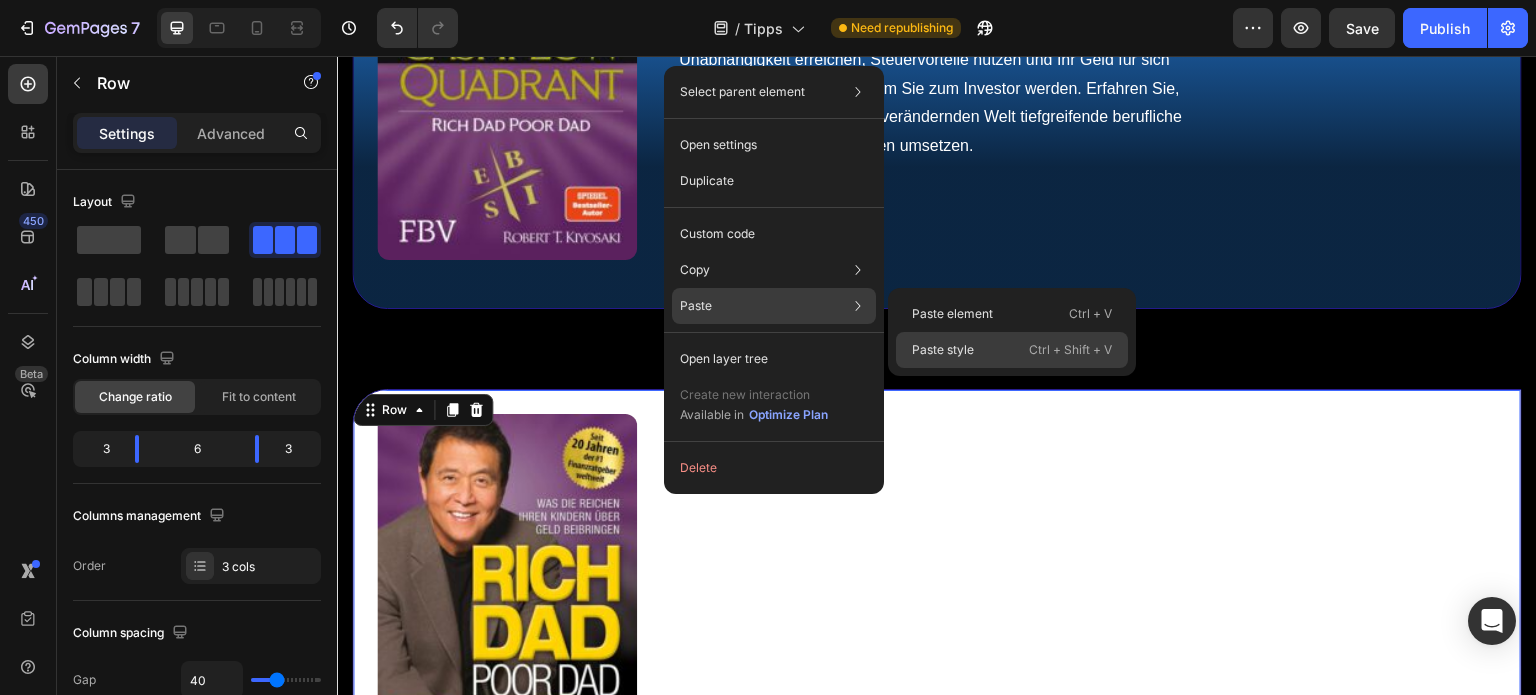 click on "Paste style" at bounding box center [943, 350] 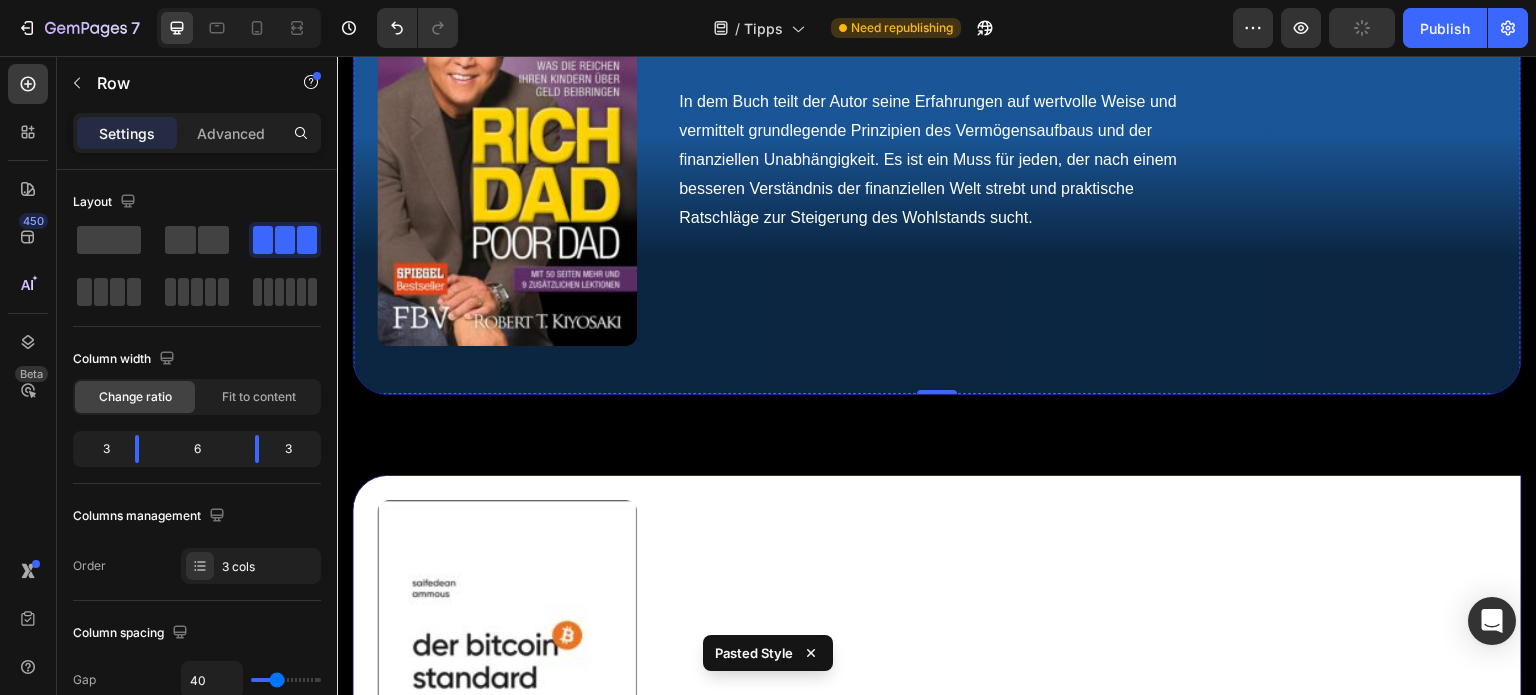 scroll, scrollTop: 12657, scrollLeft: 0, axis: vertical 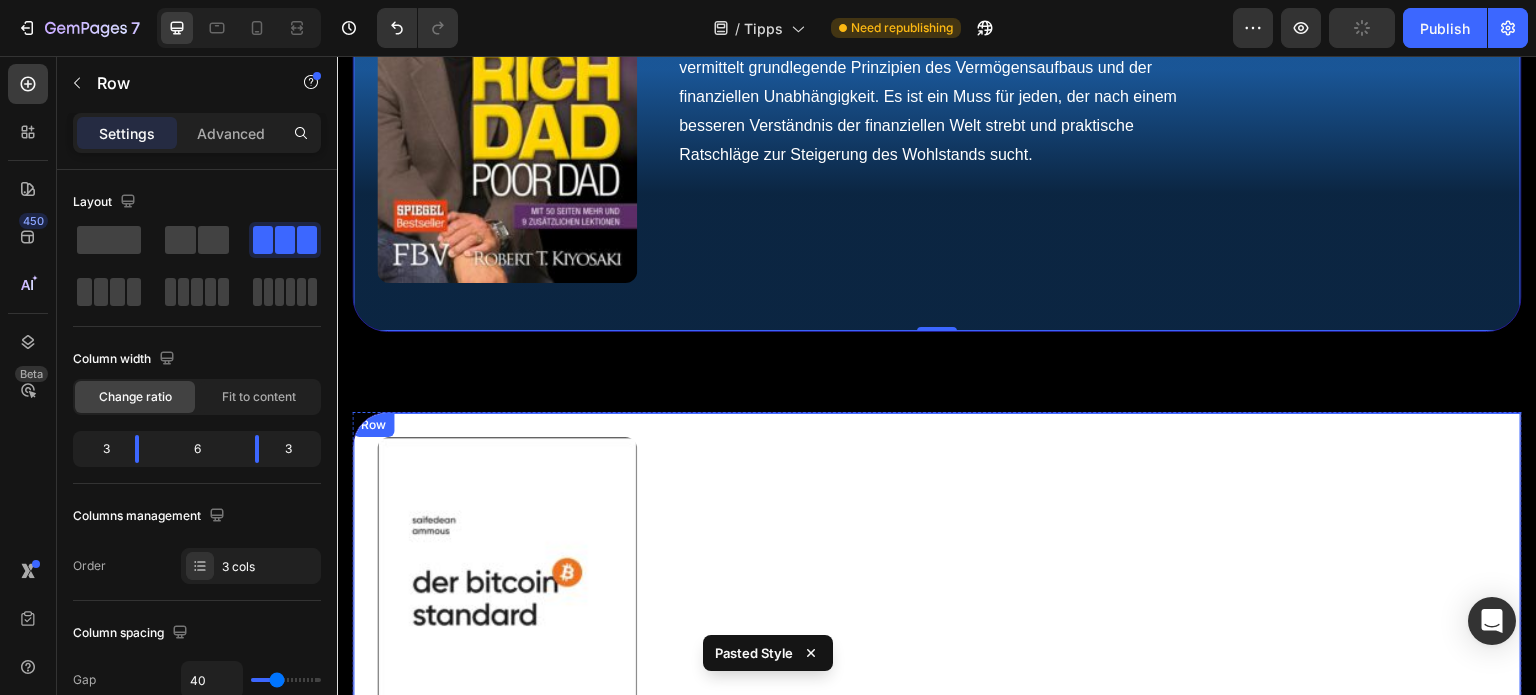 click on "Image Der Bitcoin Standard Text Block Autor :  Saifedean Ammous   Der Bitcoin-Standard” ist ein unverzichtbares Buch, das die Geschichte des Geldsystems beleuchtet, Bitcoin als vielversprechende Alternative erörtert und die Auswirkungen auf individuelle Freiheit und Wohlstand erklärt. Ein Must-Read, um die Zukunft des Geldes zu verstehen. Text block
Zum Produkt Button Row" at bounding box center [937, 646] 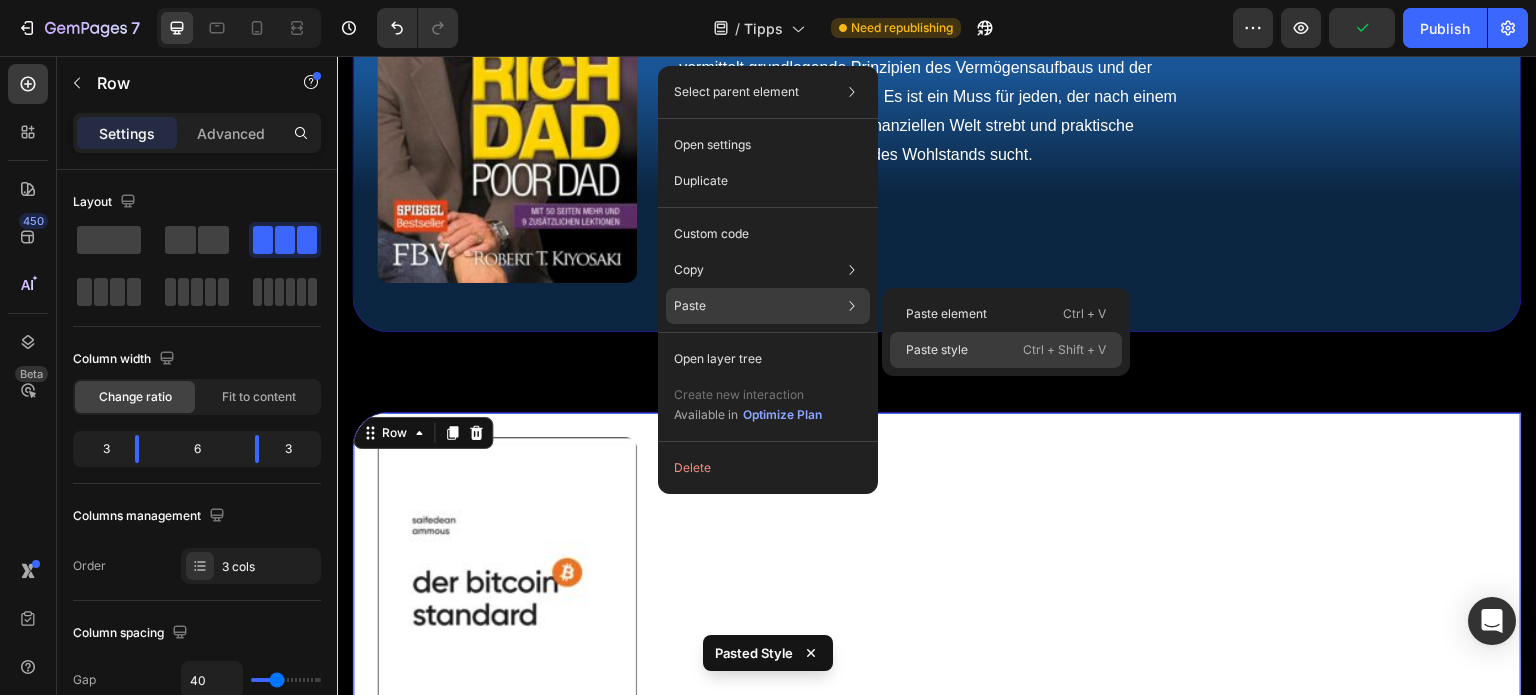 click on "Paste style" at bounding box center [937, 350] 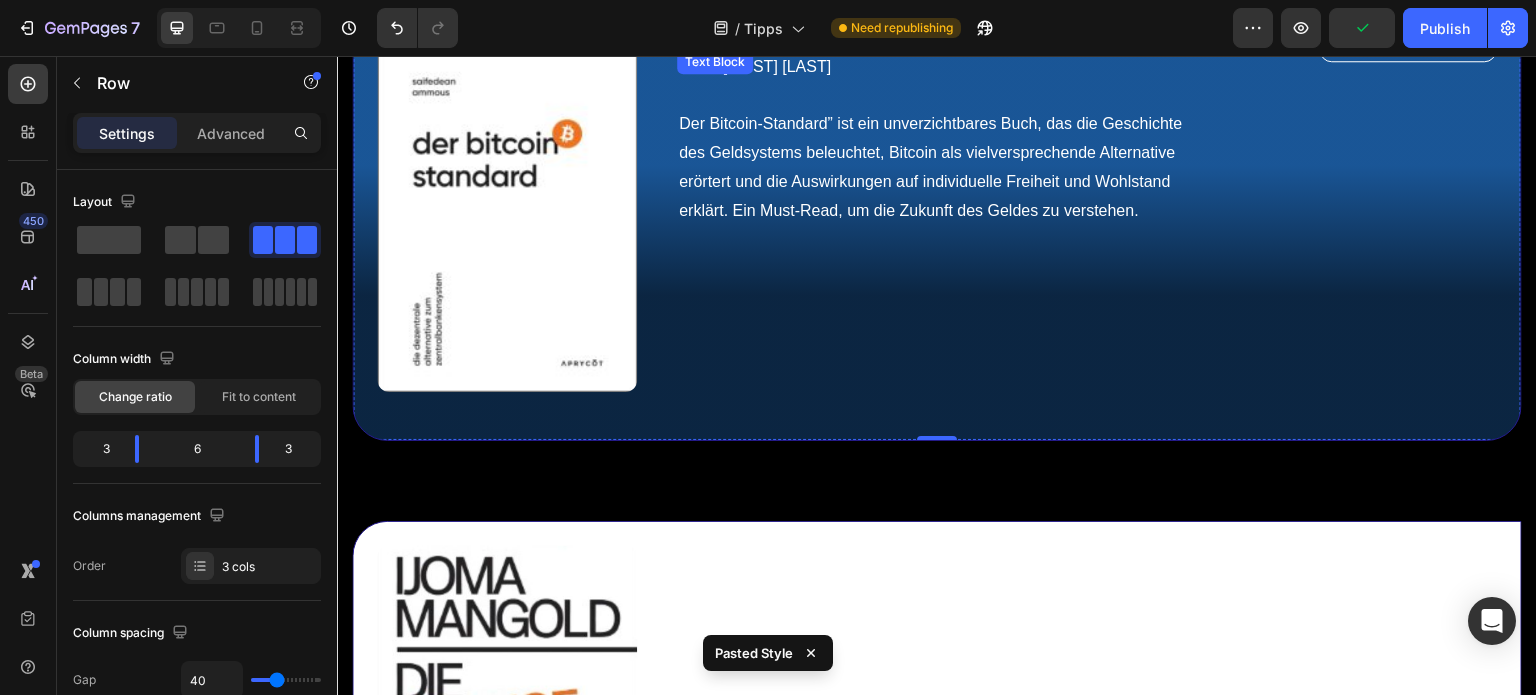 scroll, scrollTop: 13212, scrollLeft: 0, axis: vertical 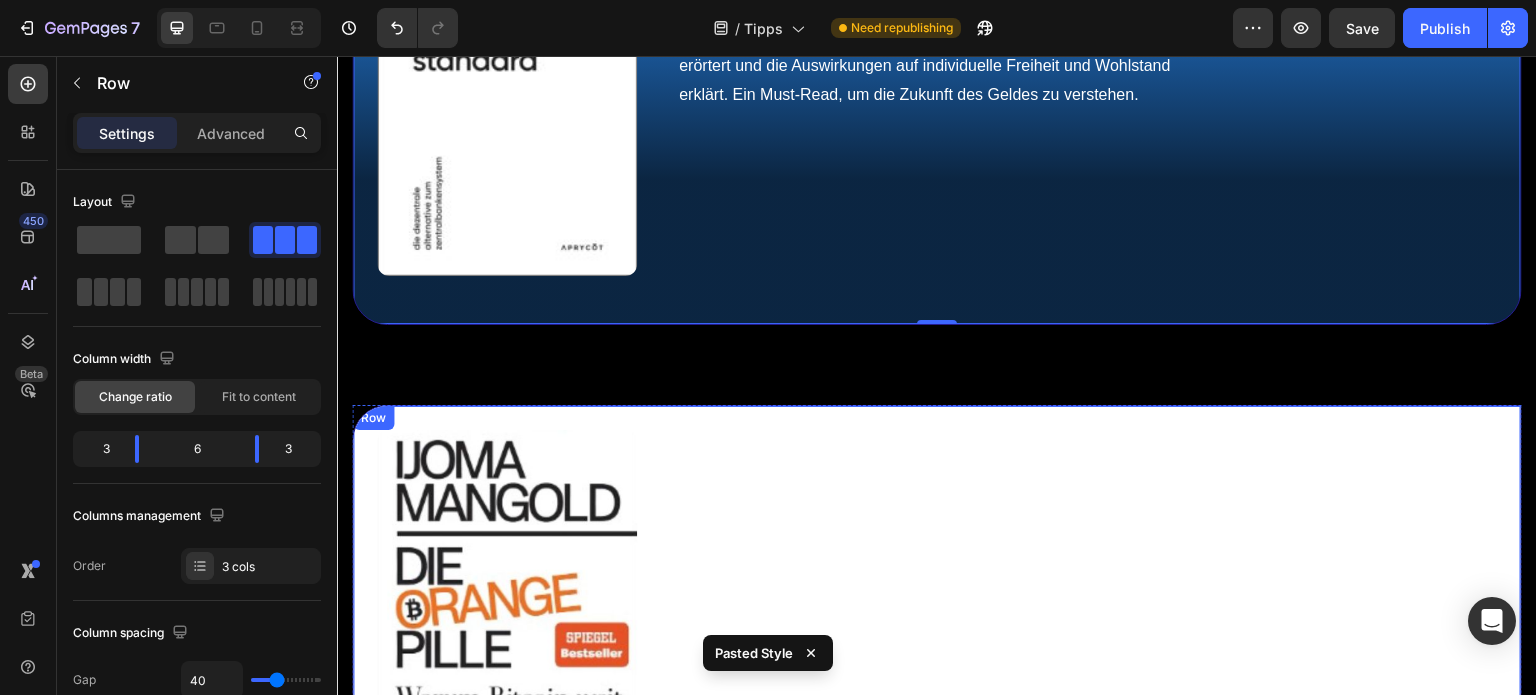 click on "Image Die Orange Pille Text Block Autor :  Ijoma Mangold   "Die Orange Pille" beleuchtet Bitcoin nicht nur als digitales Geld, sondern als revolutionäres Konzept mit gesellschaftlicher und philosophischer Tragweite. Mit einer Mischung aus persönlicher Reflexion und fundierter Analyse bietet das Buch spannende Einblicke für Einsteiger und Kenner gleichermaßen. Text block
Zum Produkt Button Row" at bounding box center (937, 647) 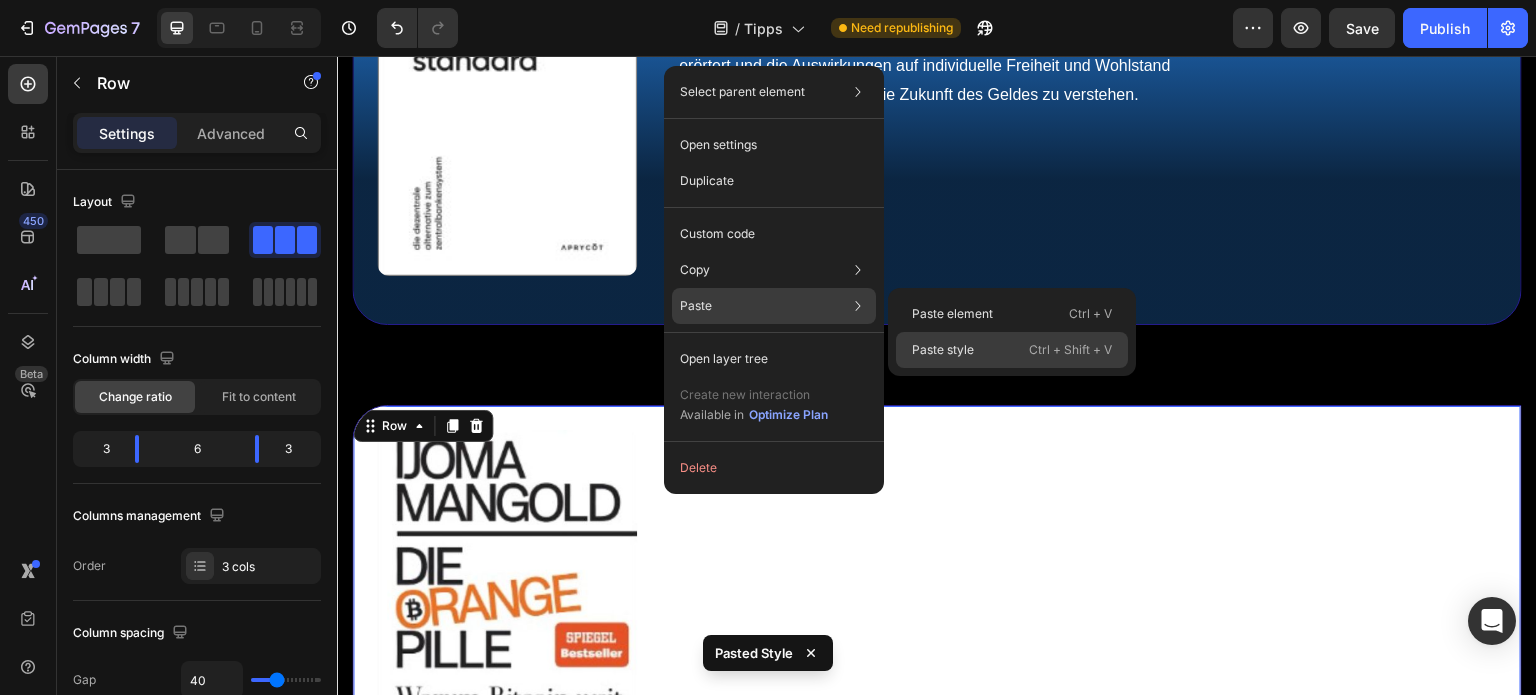 click on "Paste style" at bounding box center (943, 350) 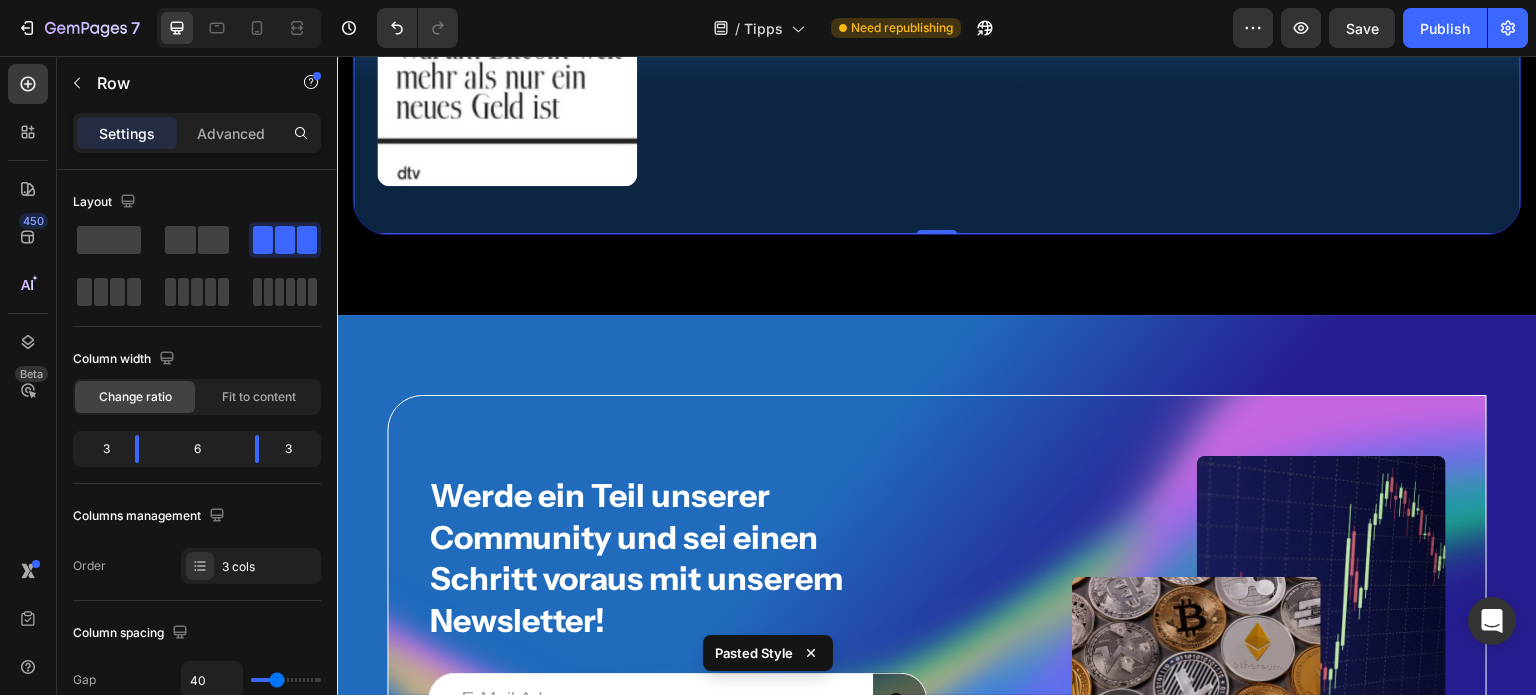 scroll, scrollTop: 13868, scrollLeft: 0, axis: vertical 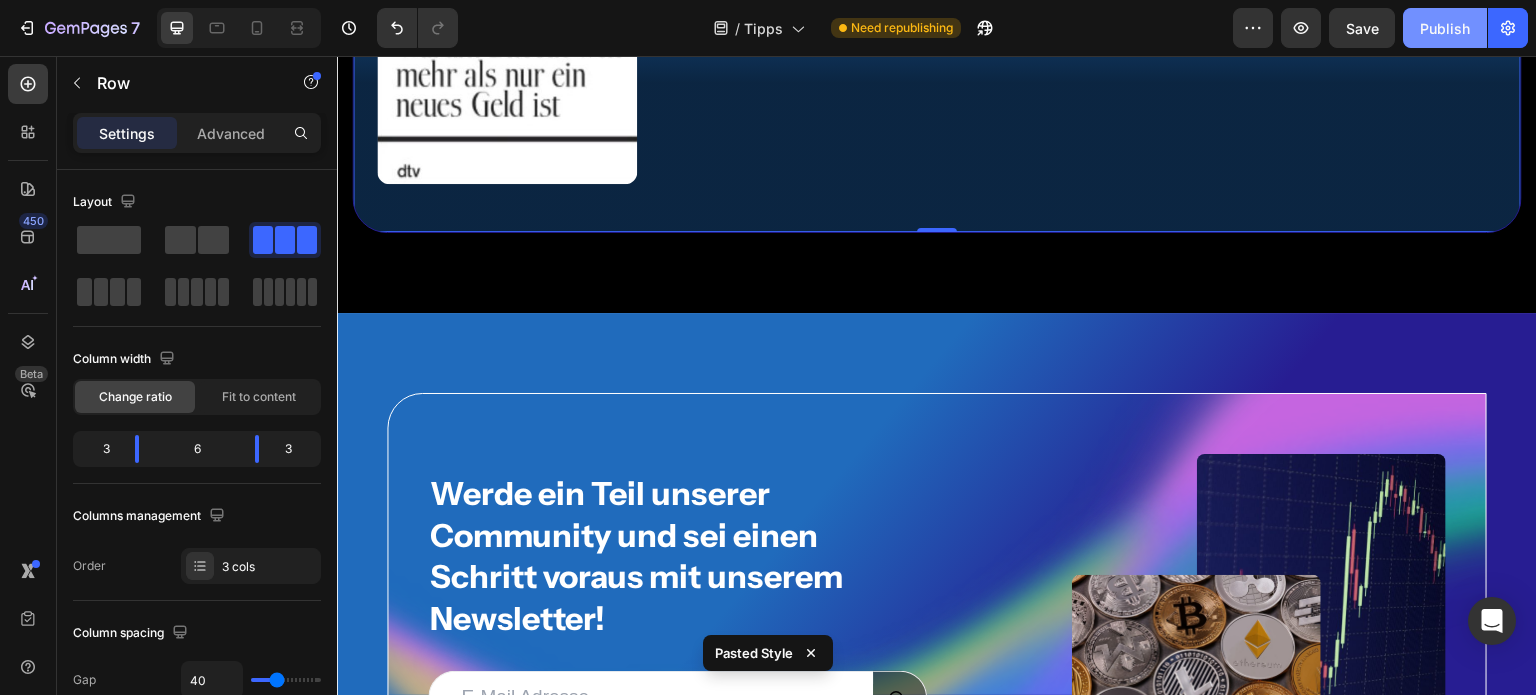 click on "Publish" 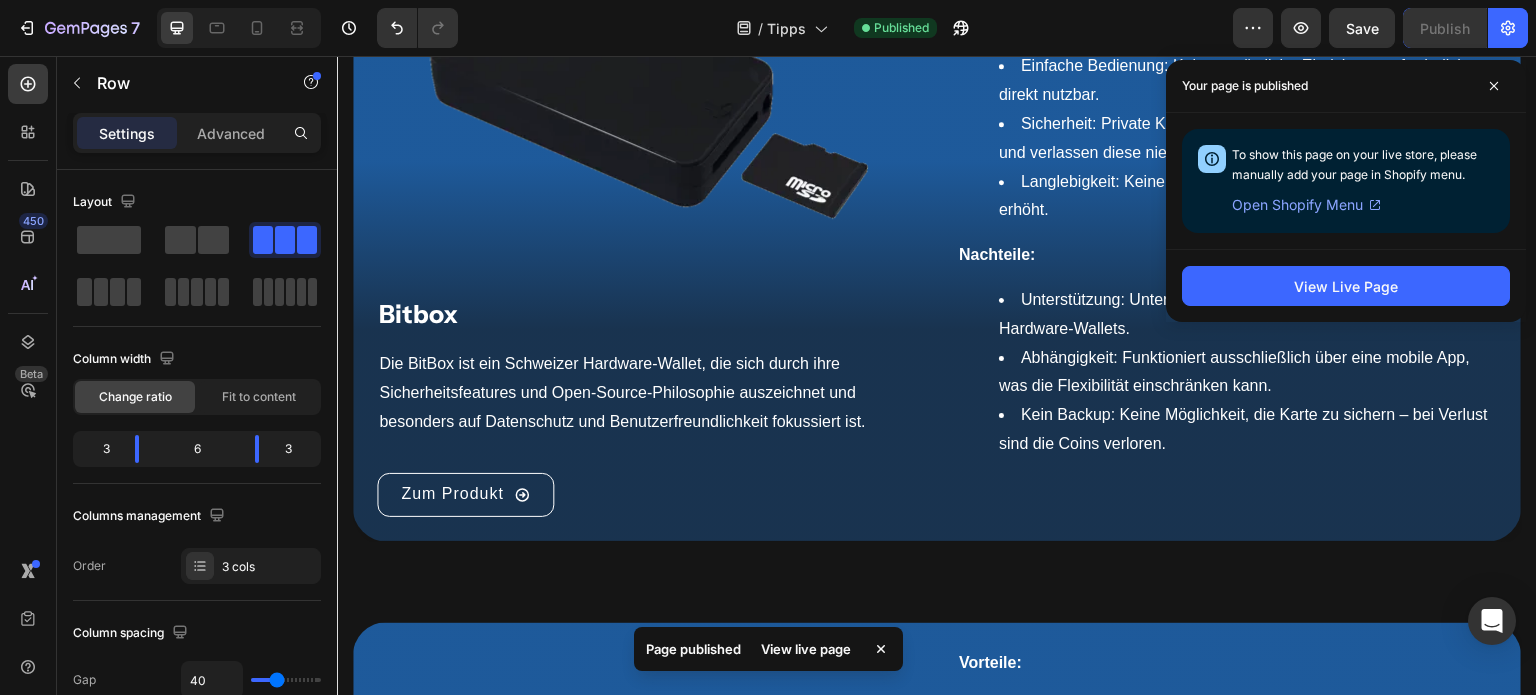 scroll, scrollTop: 0, scrollLeft: 0, axis: both 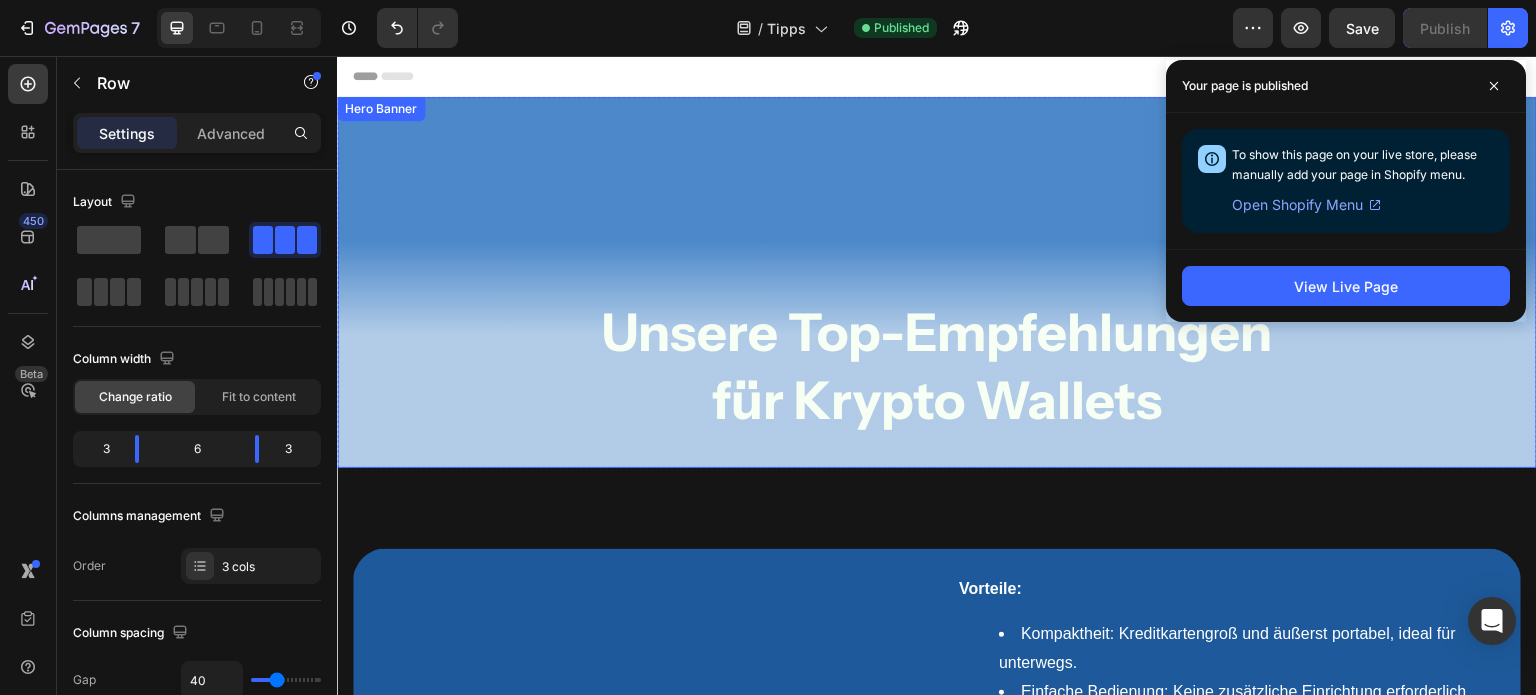 click on "Unsere Top-Empfehlungen für Krypto Wallets Heading Row" at bounding box center [937, 282] 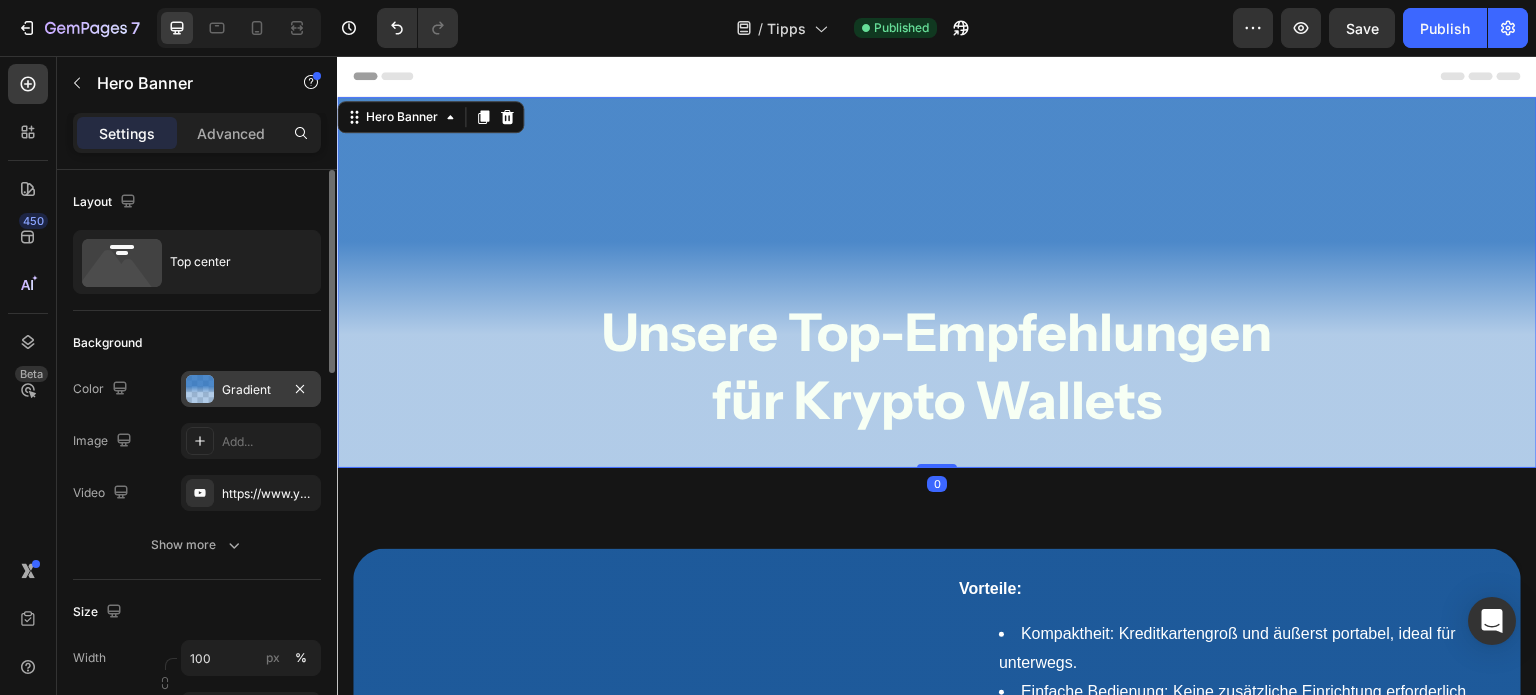 click at bounding box center (200, 389) 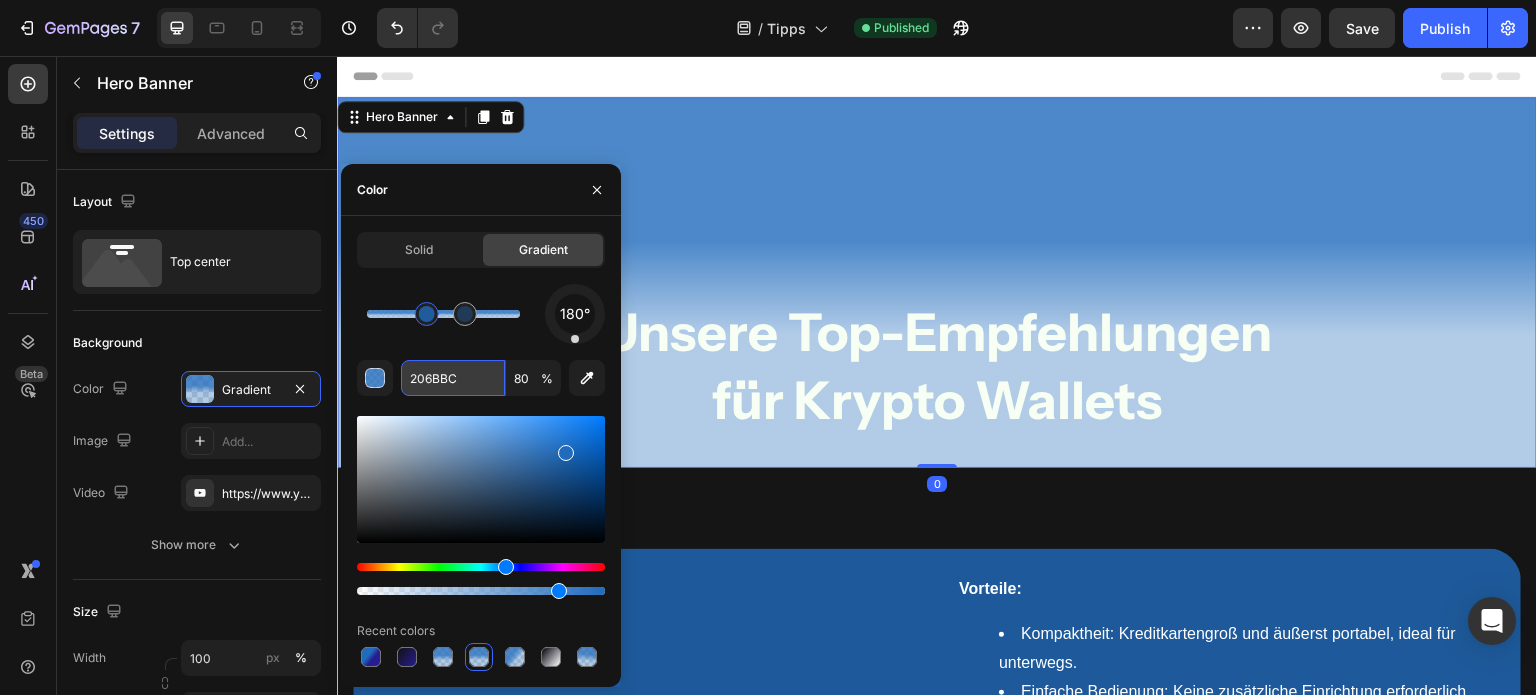 click on "206BBC" at bounding box center [453, 378] 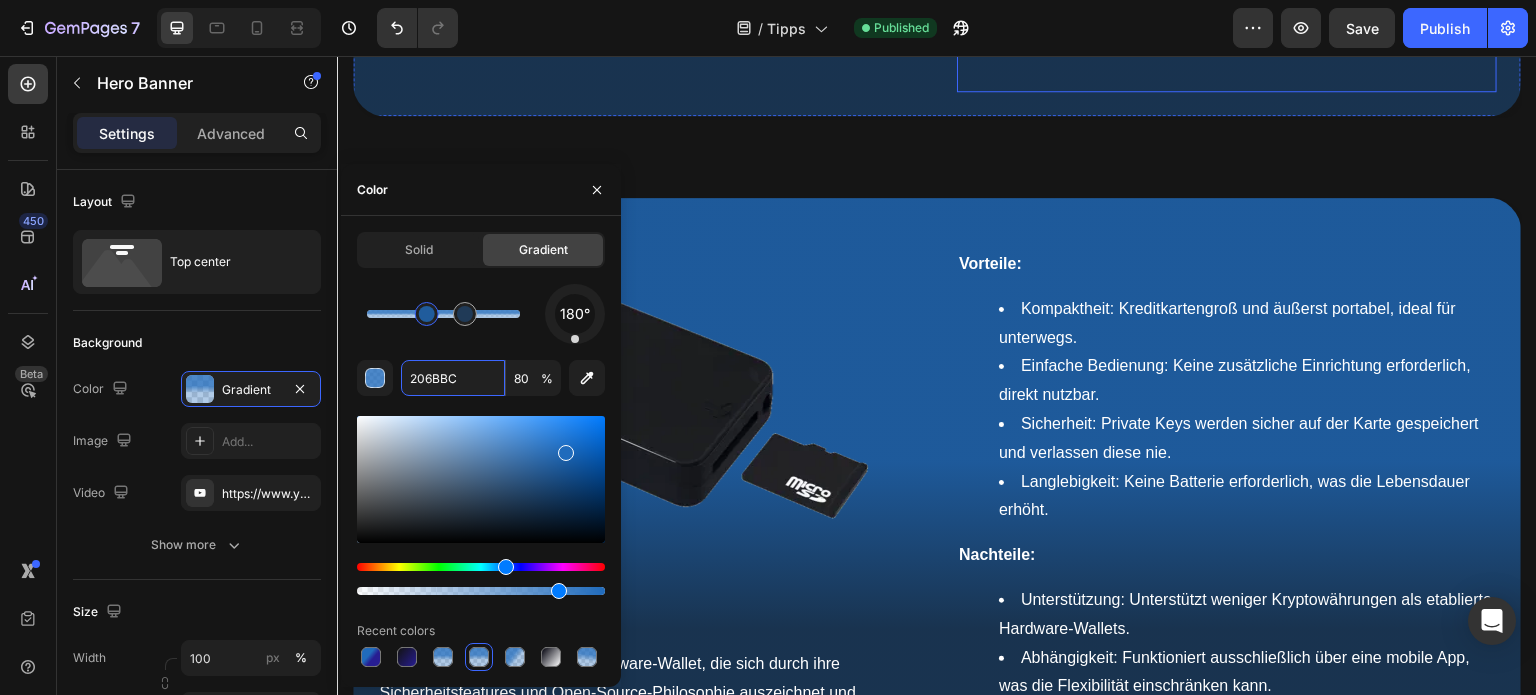 scroll, scrollTop: 1616, scrollLeft: 0, axis: vertical 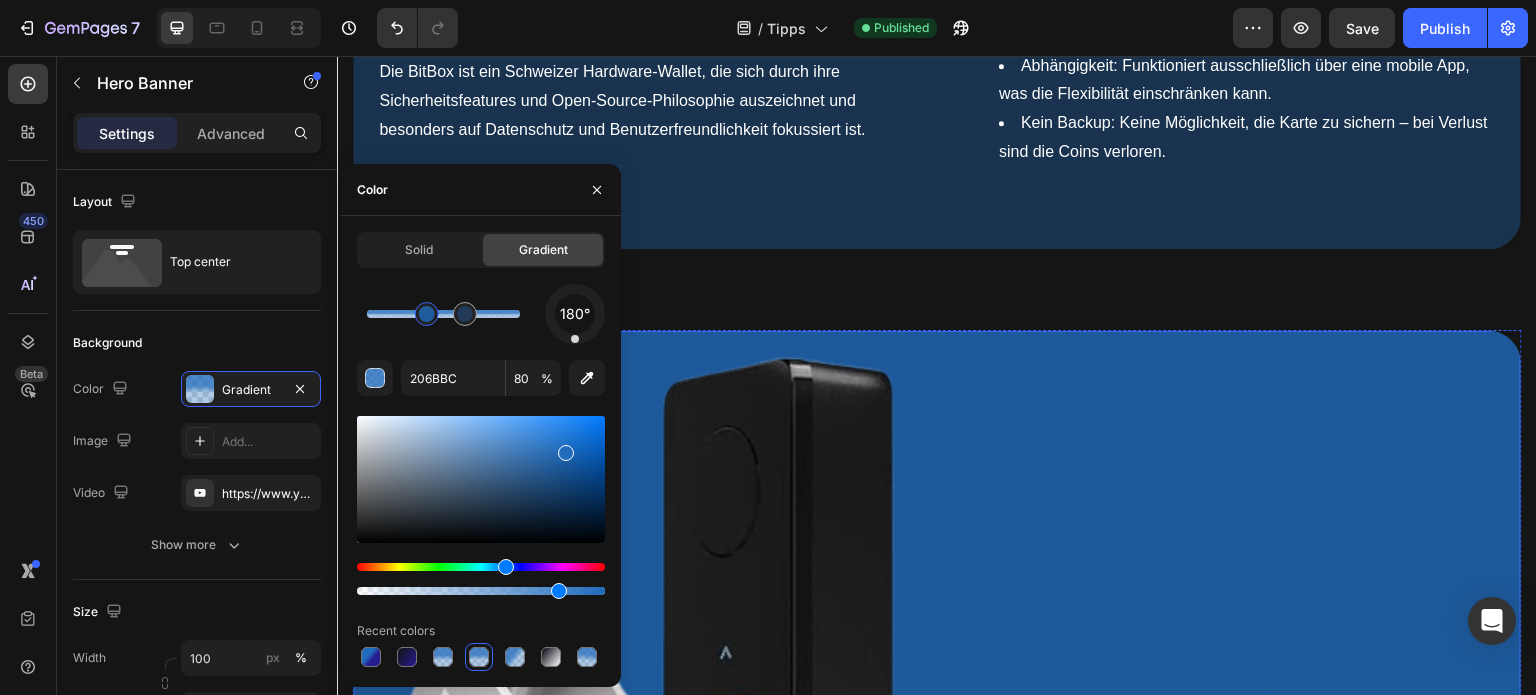 click on "Vorteile: Benutzerfreundlichkeit: Einfache Bedienung, auch für Einsteiger geeignet. Unterstützung: Kompatibel mit einer Vielzahl von Kryptowährungen. Sicherheit: Verwendung eines Secure Elements für maximale Sicherheit. Flexibilität: Verbindung per USB oder Bluetooth, auch mit Smartphones nutzbar. Nachteile: Open Source: Firmware ist nur teilweise Open Source, was bei einigen Nutzern für Skepsis sorgt. Ledger Recover: Umstrittene Funktion zur Wiederherstellung, die Sicherheitsbedenken ausgelöst hat. Datensicherheitsvorfall: Kundendaten wurden in der Vergangenheit bei einem Hack entwendet (die Hardware selbst blieb jedoch sicher). Text block" at bounding box center (1227, 978) 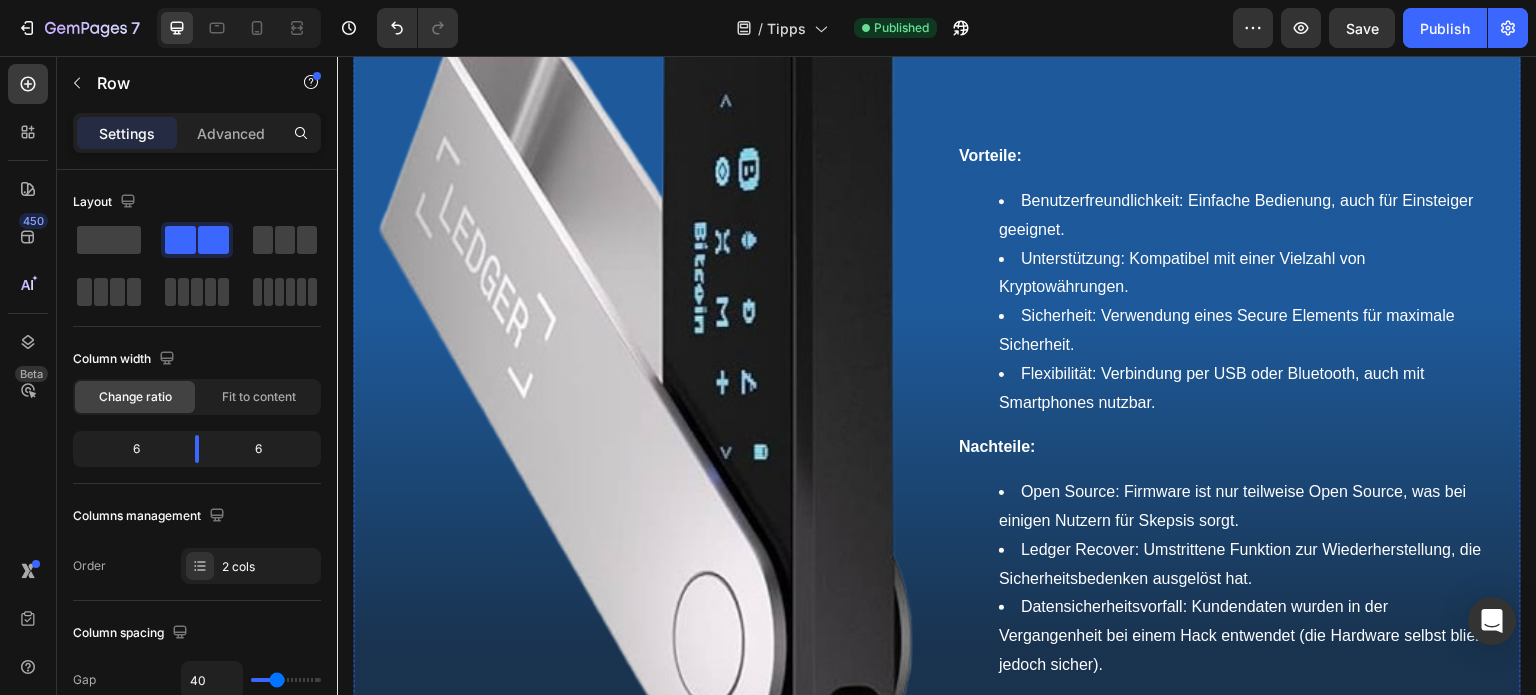 scroll, scrollTop: 2766, scrollLeft: 0, axis: vertical 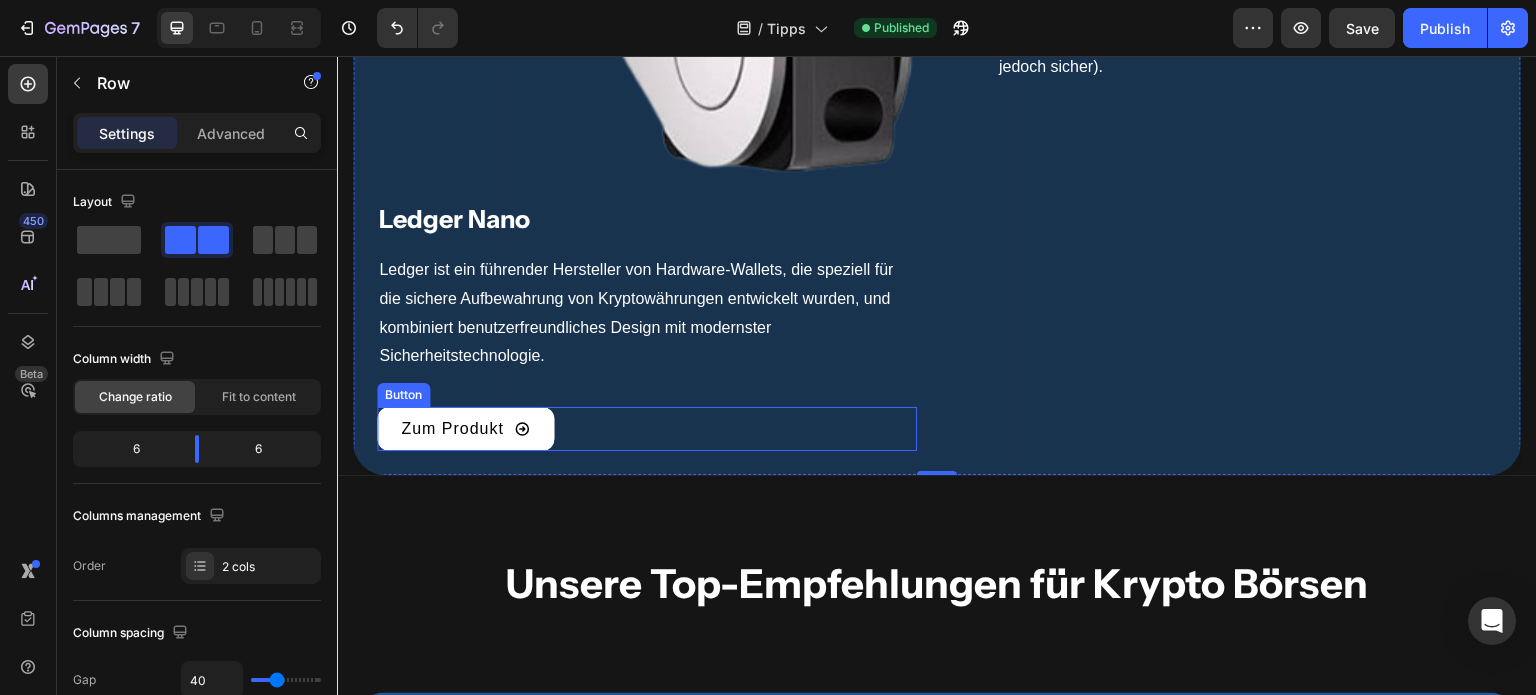 click on "Zum Produkt" at bounding box center (465, 429) 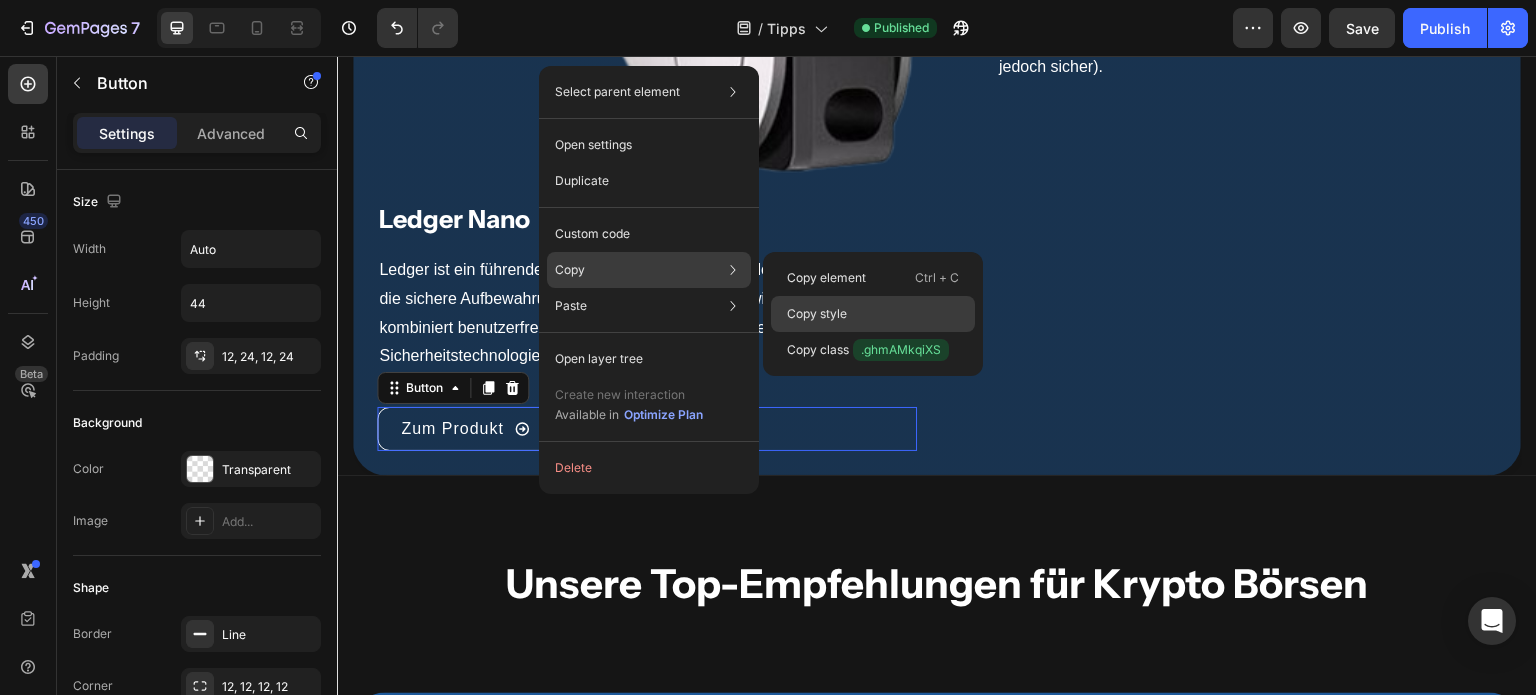 click on "Copy style" at bounding box center (817, 314) 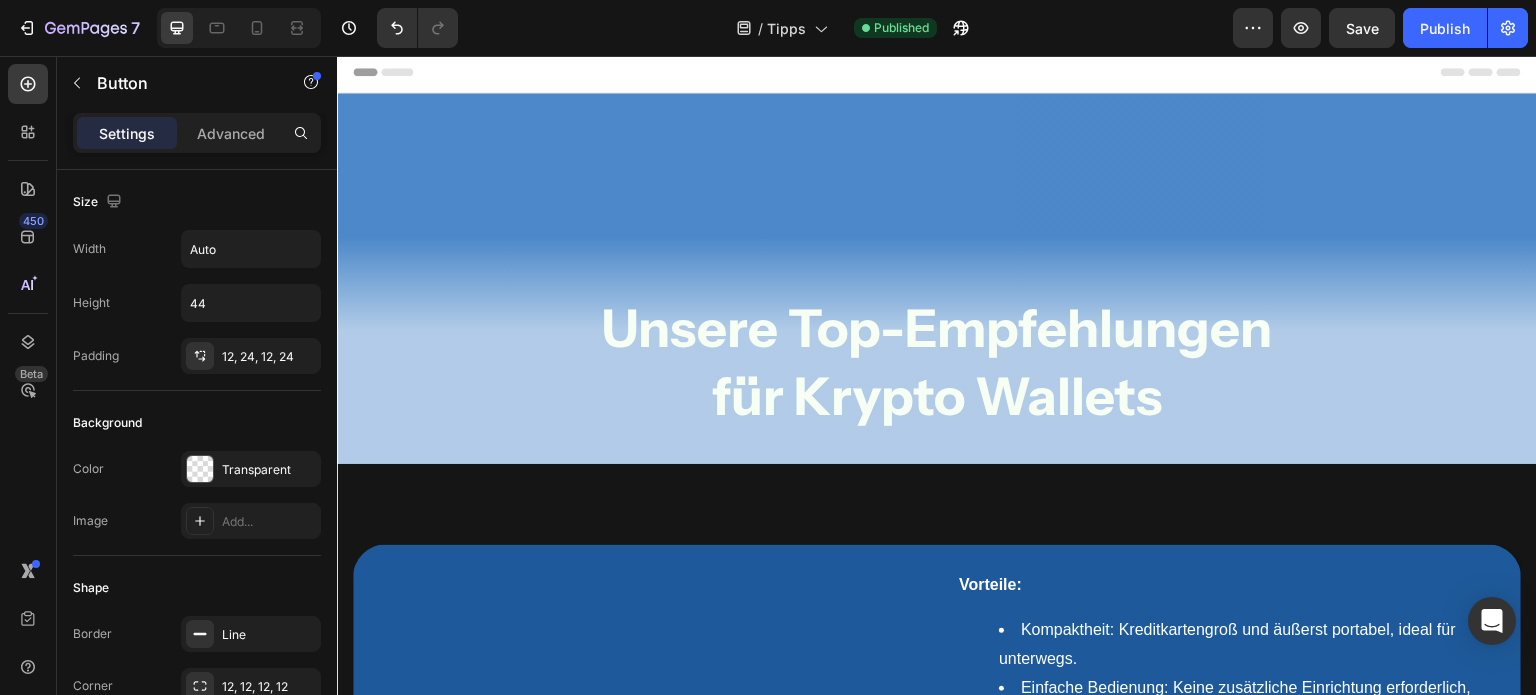 scroll, scrollTop: 0, scrollLeft: 0, axis: both 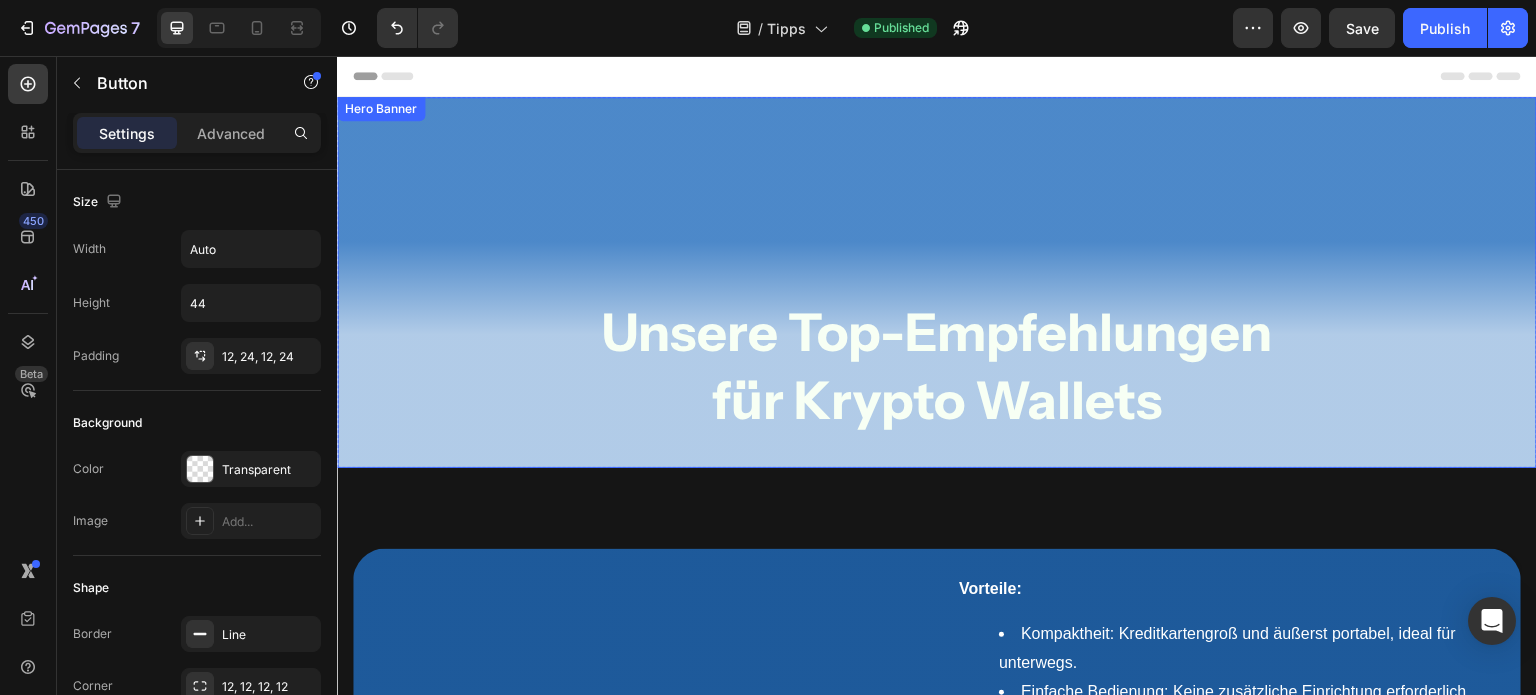 click on "Unsere Top-Empfehlungen für Krypto Wallets Heading Row" at bounding box center (937, 282) 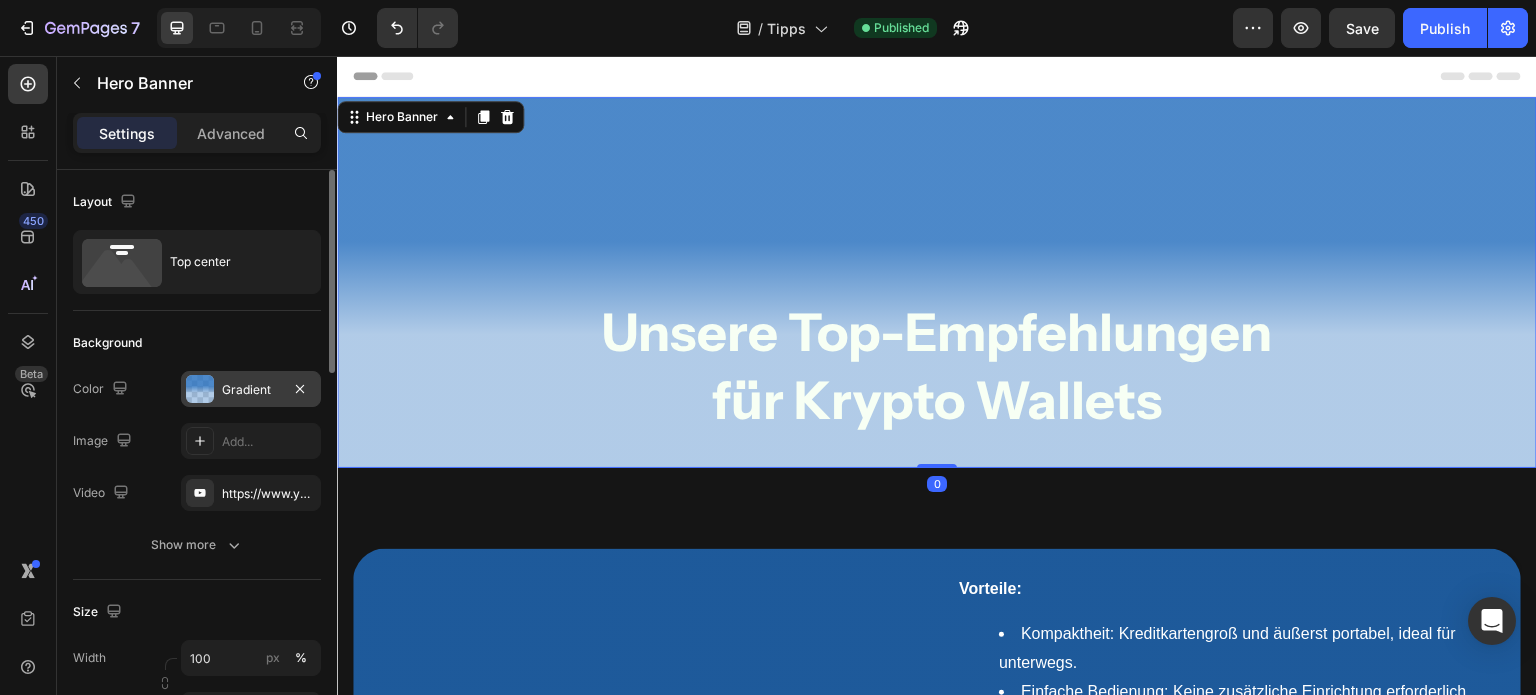 click at bounding box center (200, 389) 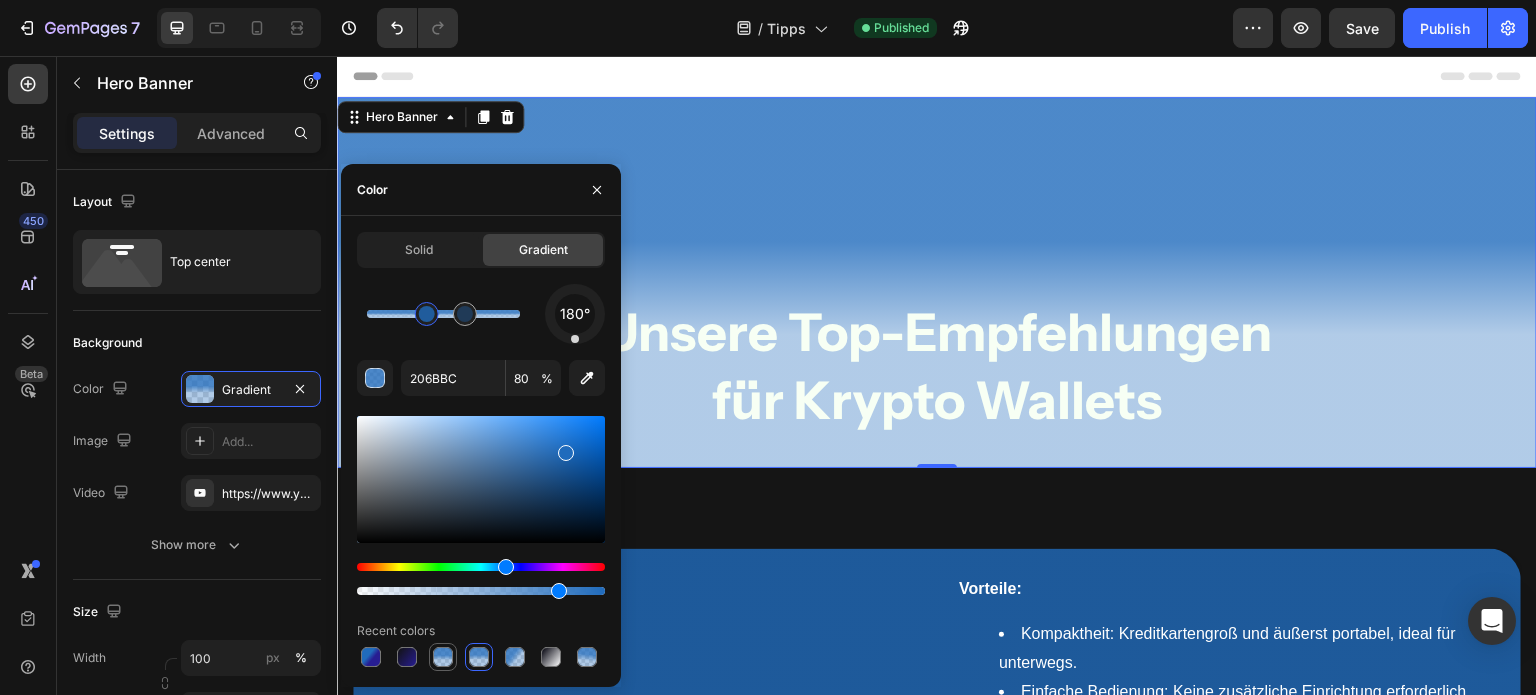 click at bounding box center (443, 657) 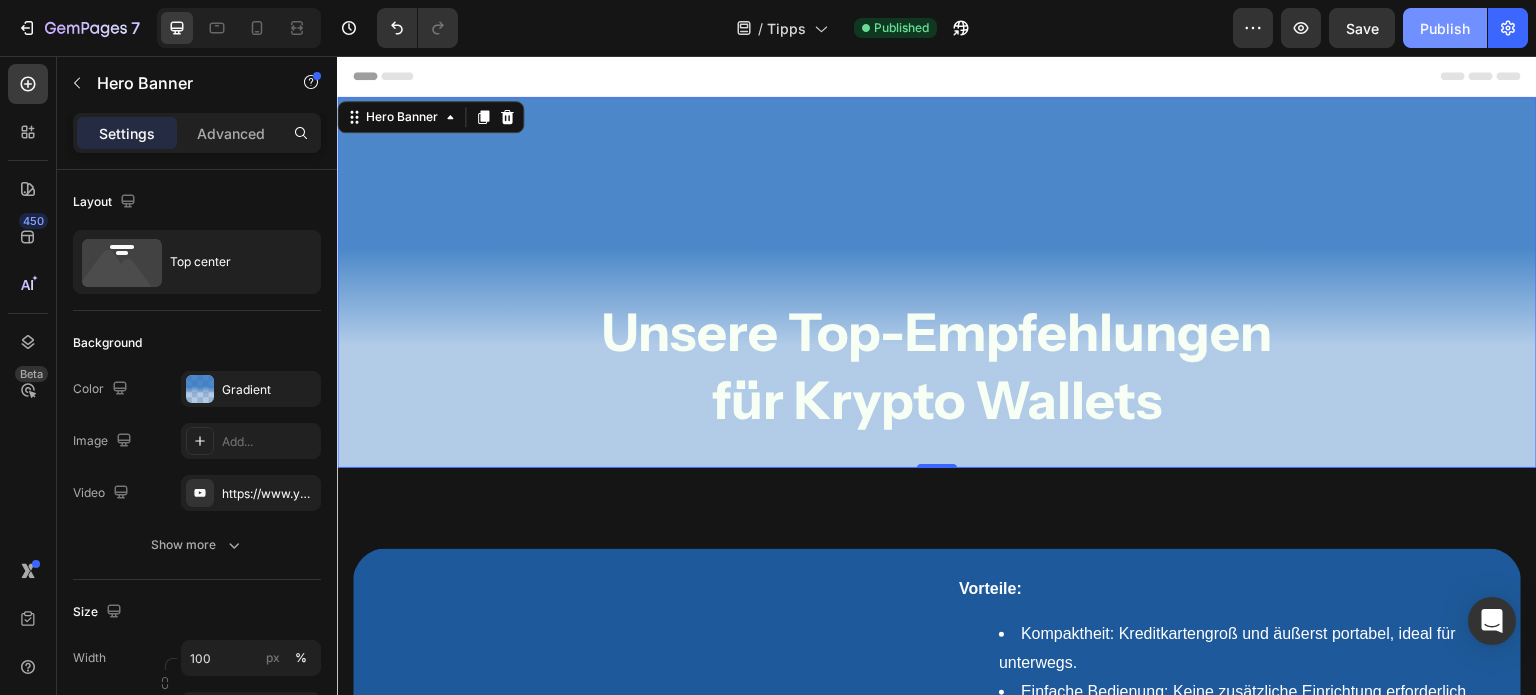 click on "Publish" at bounding box center [1445, 28] 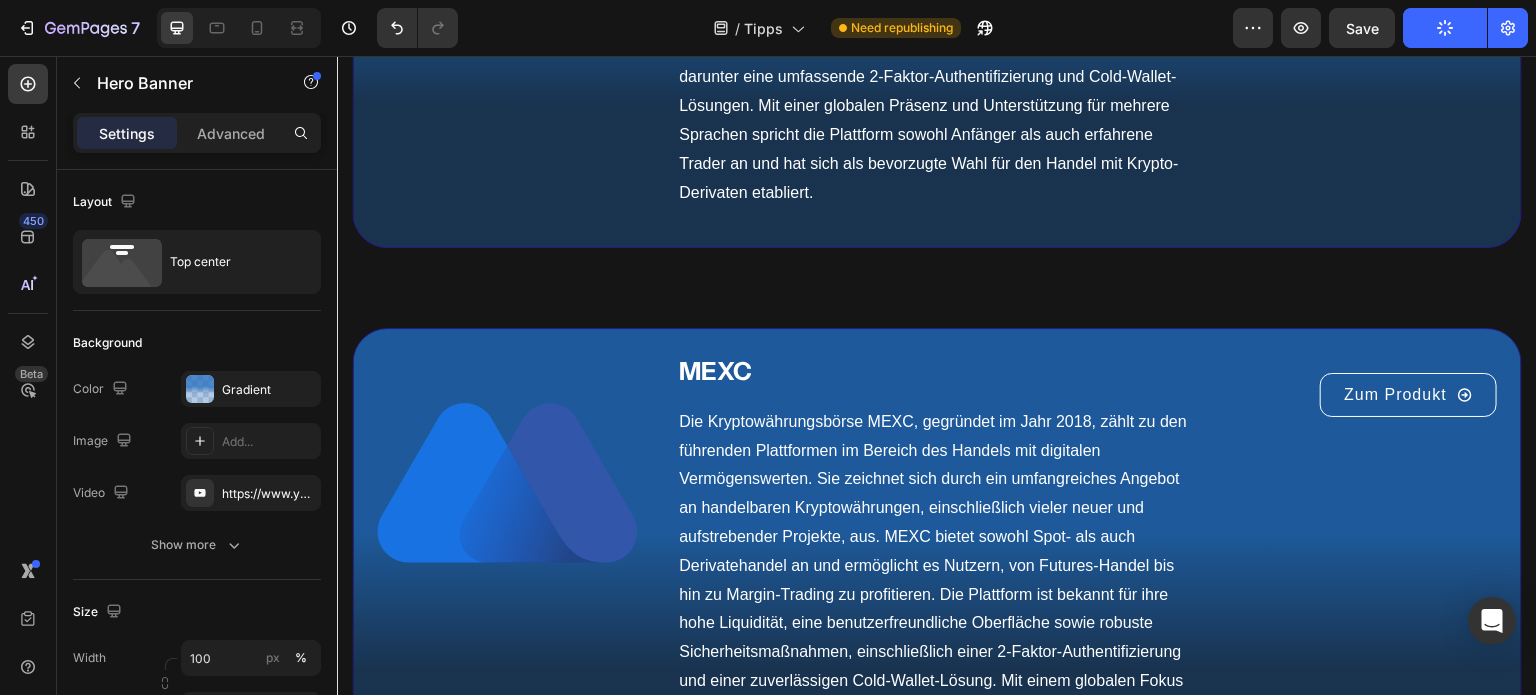 scroll, scrollTop: 5088, scrollLeft: 0, axis: vertical 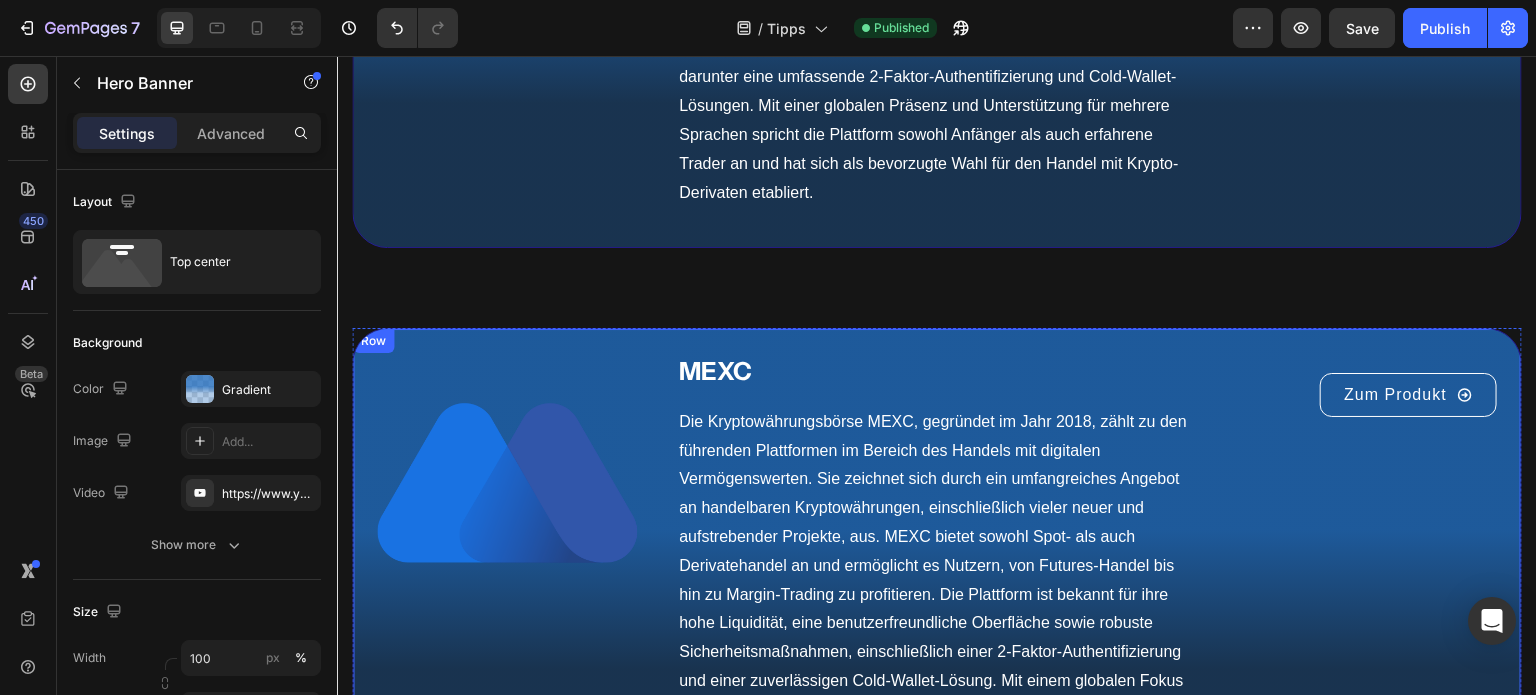 click on "Image MEXC Text Block Die Kryptowährungsbörse MEXC, gegründet im Jahr 2018, zählt zu den führenden Plattformen im Bereich des Handels mit digitalen Vermögenswerten. Sie zeichnet sich durch ein umfangreiches Angebot an handelbaren Kryptowährungen, einschließlich vieler neuer und aufstrebender Projekte, aus. MEXC bietet sowohl Spot- als auch Derivatehandel an und ermöglicht es Nutzern, von Futures-Handel bis hin zu Margin-Trading zu profitieren. Die Plattform ist bekannt für ihre hohe Liquidität, eine benutzerfreundliche Oberfläche sowie robuste Sicherheitsmaßnahmen, einschließlich einer 2-Faktor-Authentifizierung und einer zuverlässigen Cold-Wallet-Lösung. Mit einem globalen Fokus und einer breiten Unterstützung mehrerer Sprachen hat sich MEXC als attraktive Wahl für Anfänger und professionelle Trader gleichermaßen etabliert. Text block
Zum Produkt Button Row" at bounding box center (937, 575) 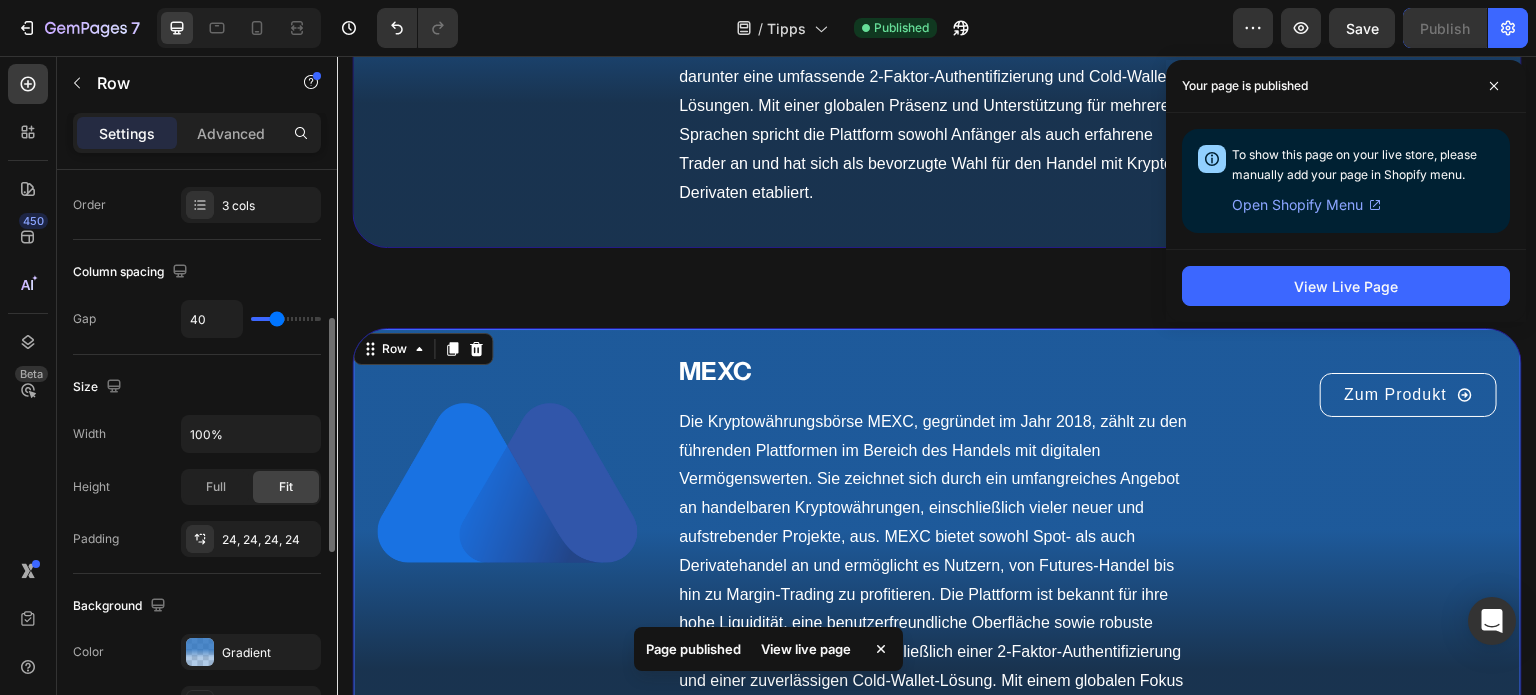 scroll, scrollTop: 363, scrollLeft: 0, axis: vertical 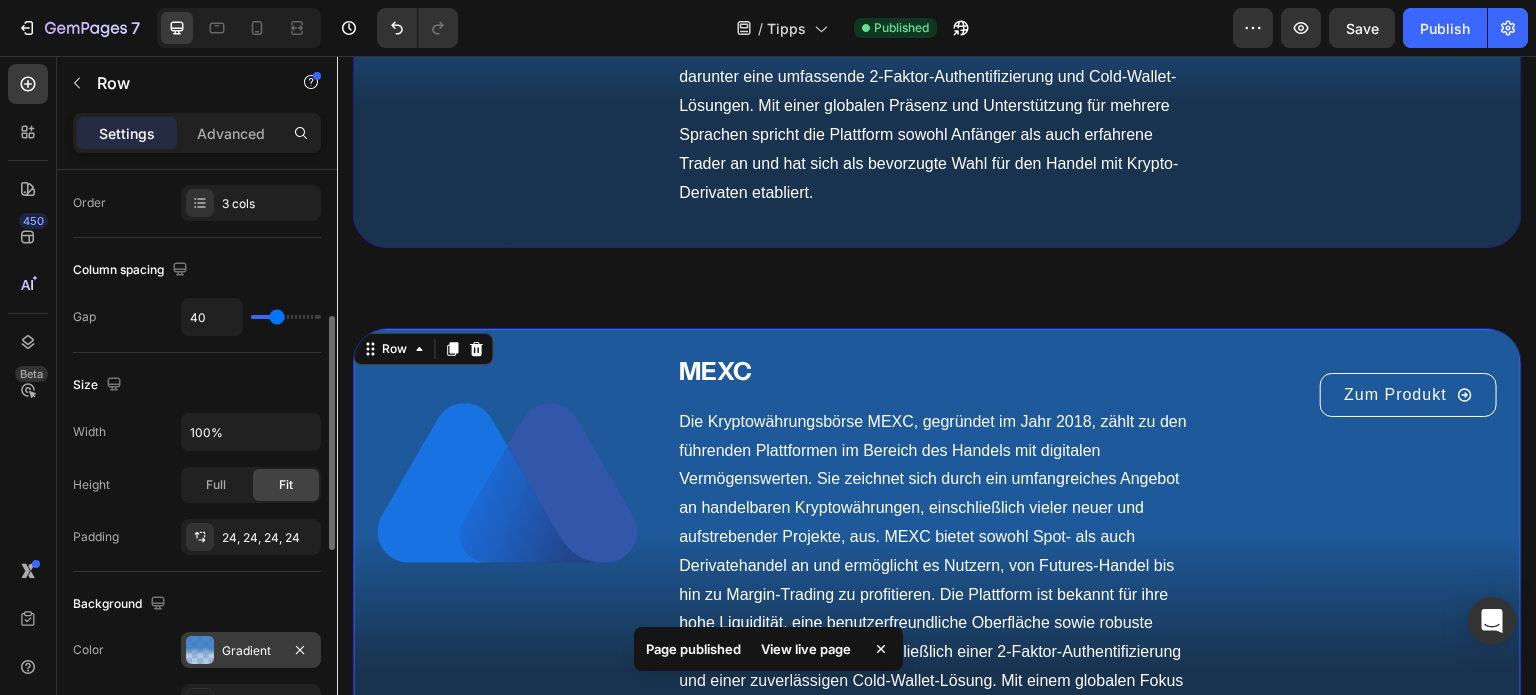 click on "Gradient" at bounding box center (251, 650) 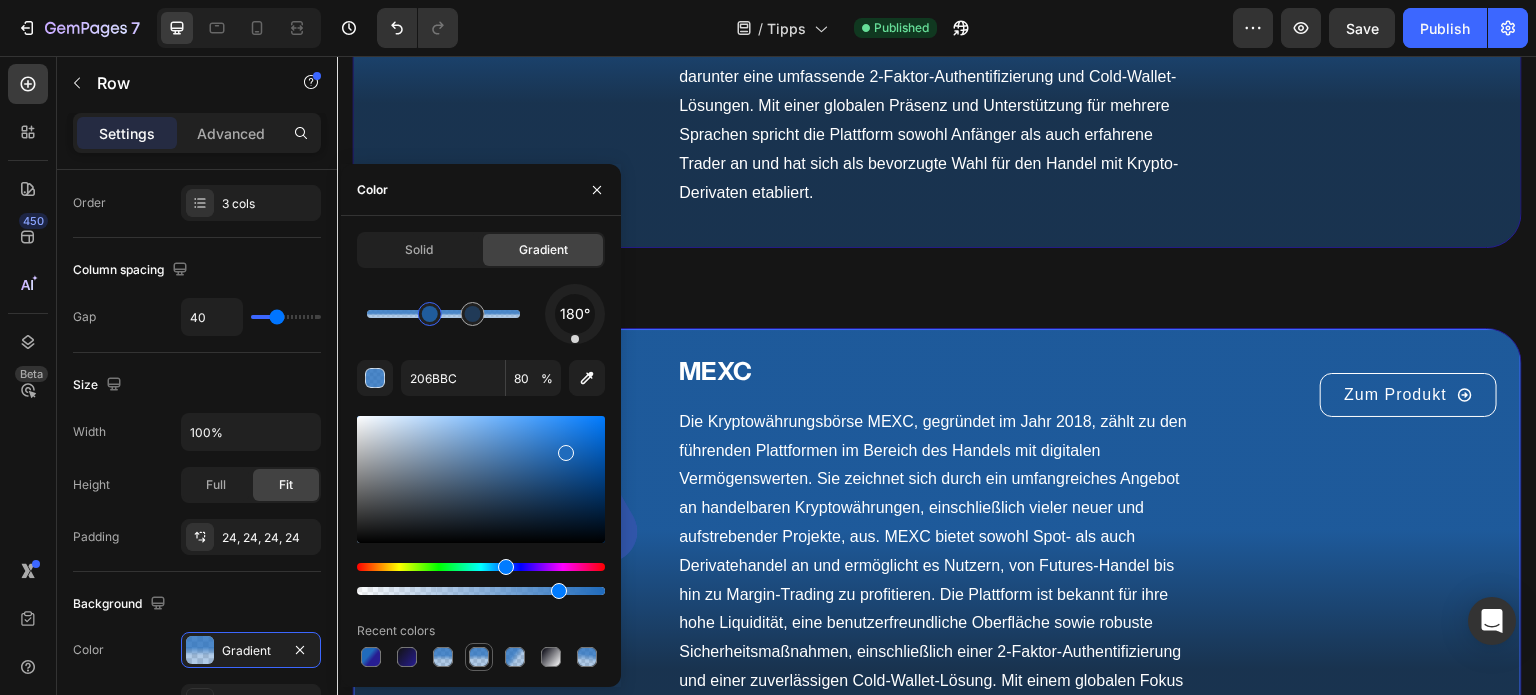 click at bounding box center (479, 657) 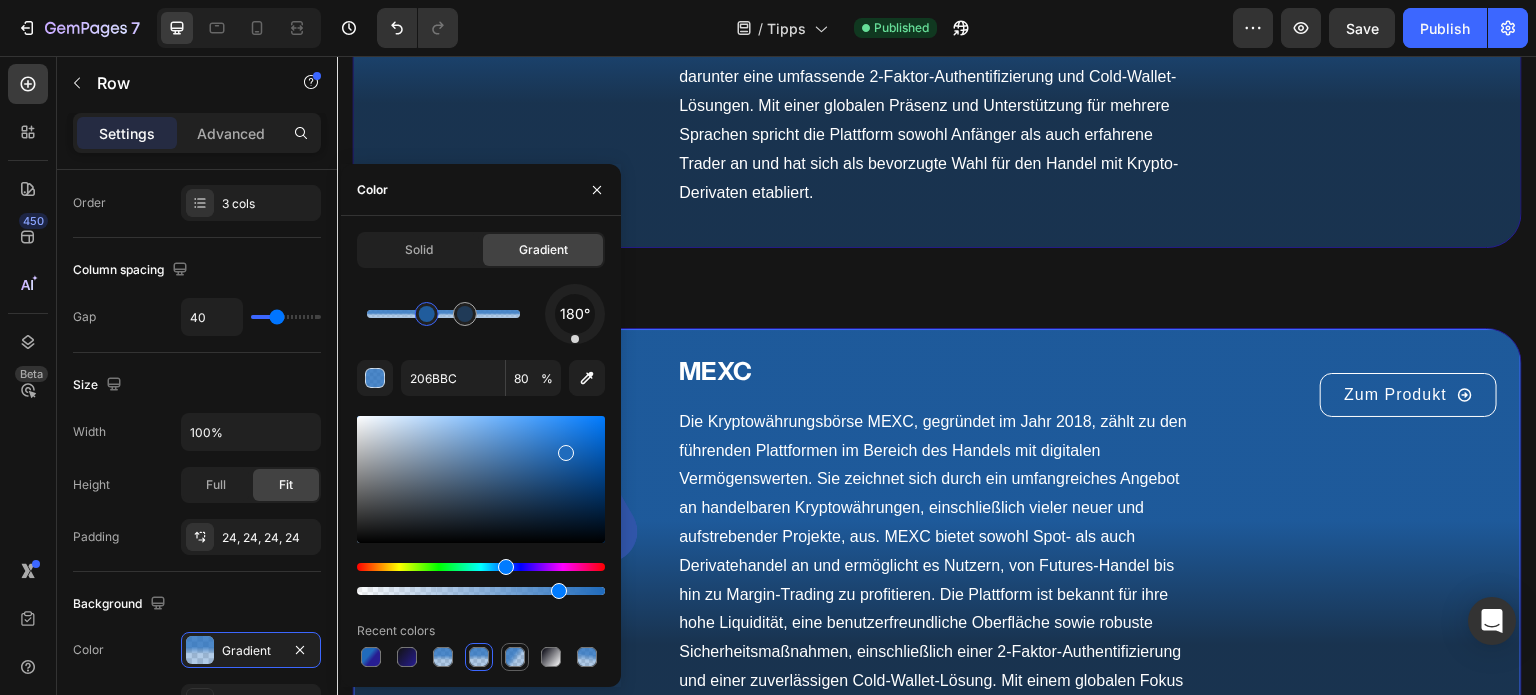 click at bounding box center [515, 657] 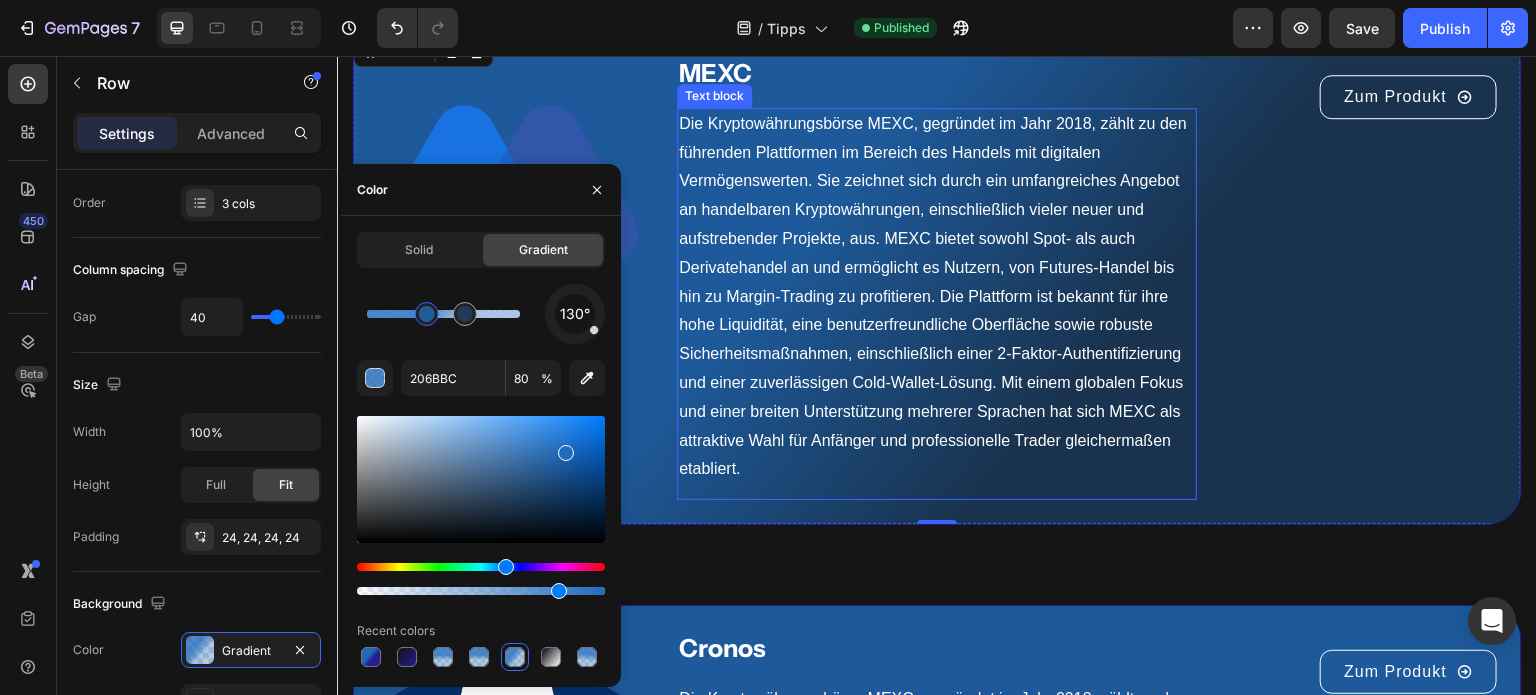 scroll, scrollTop: 5498, scrollLeft: 0, axis: vertical 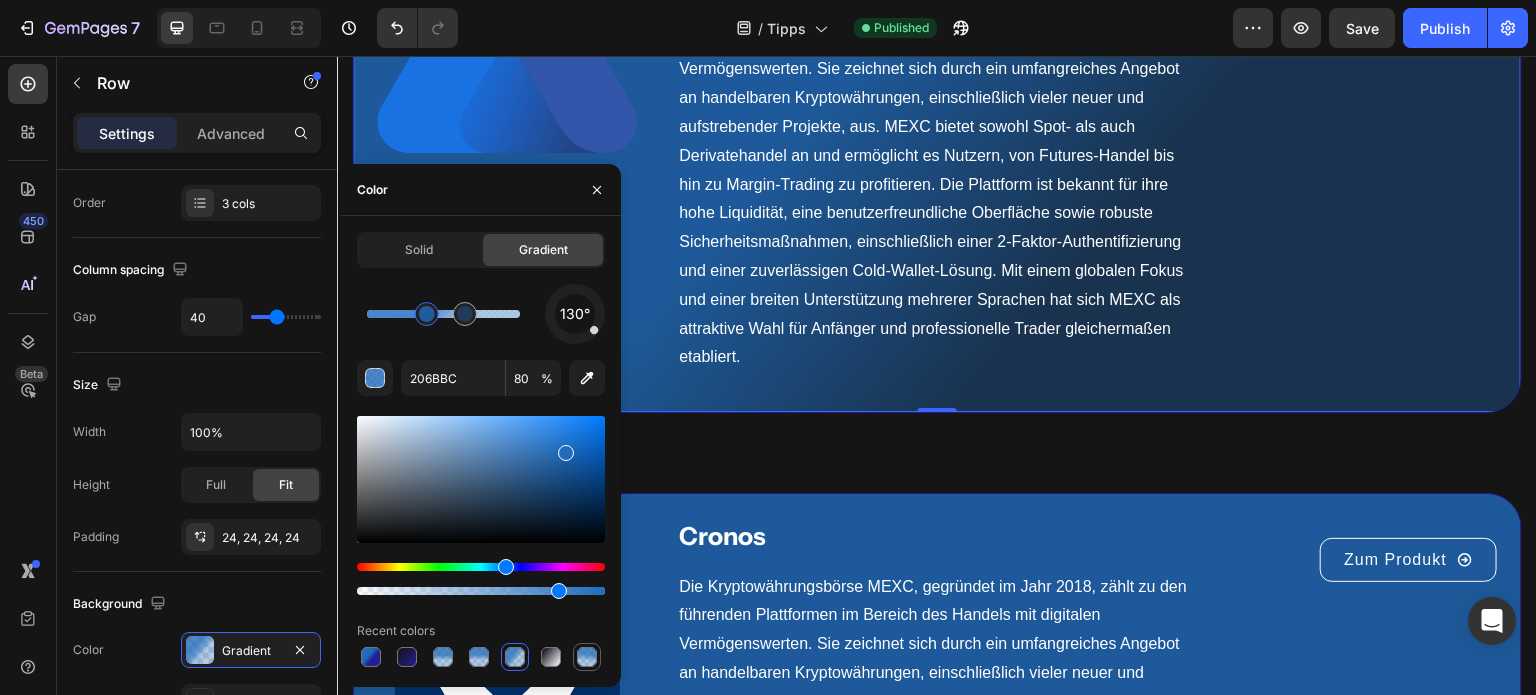 click at bounding box center (587, 657) 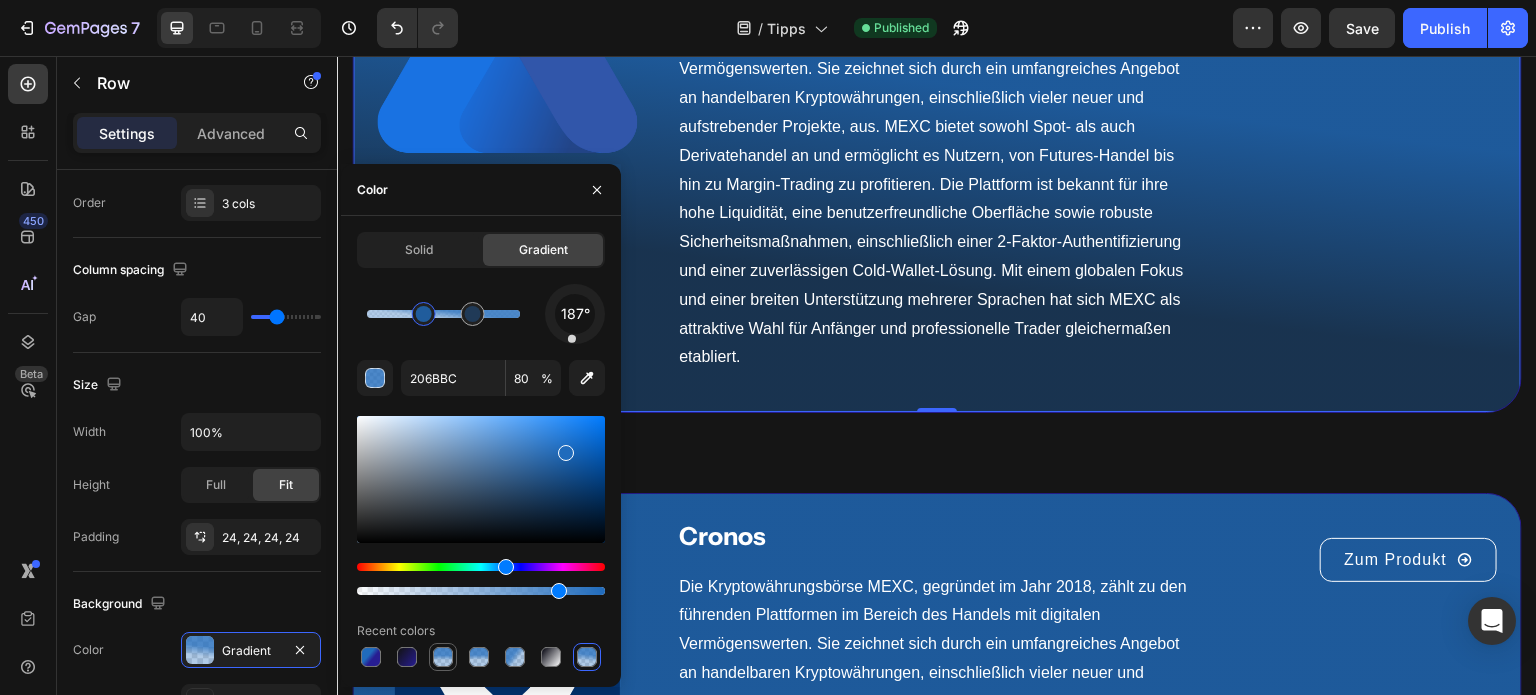 click at bounding box center (443, 657) 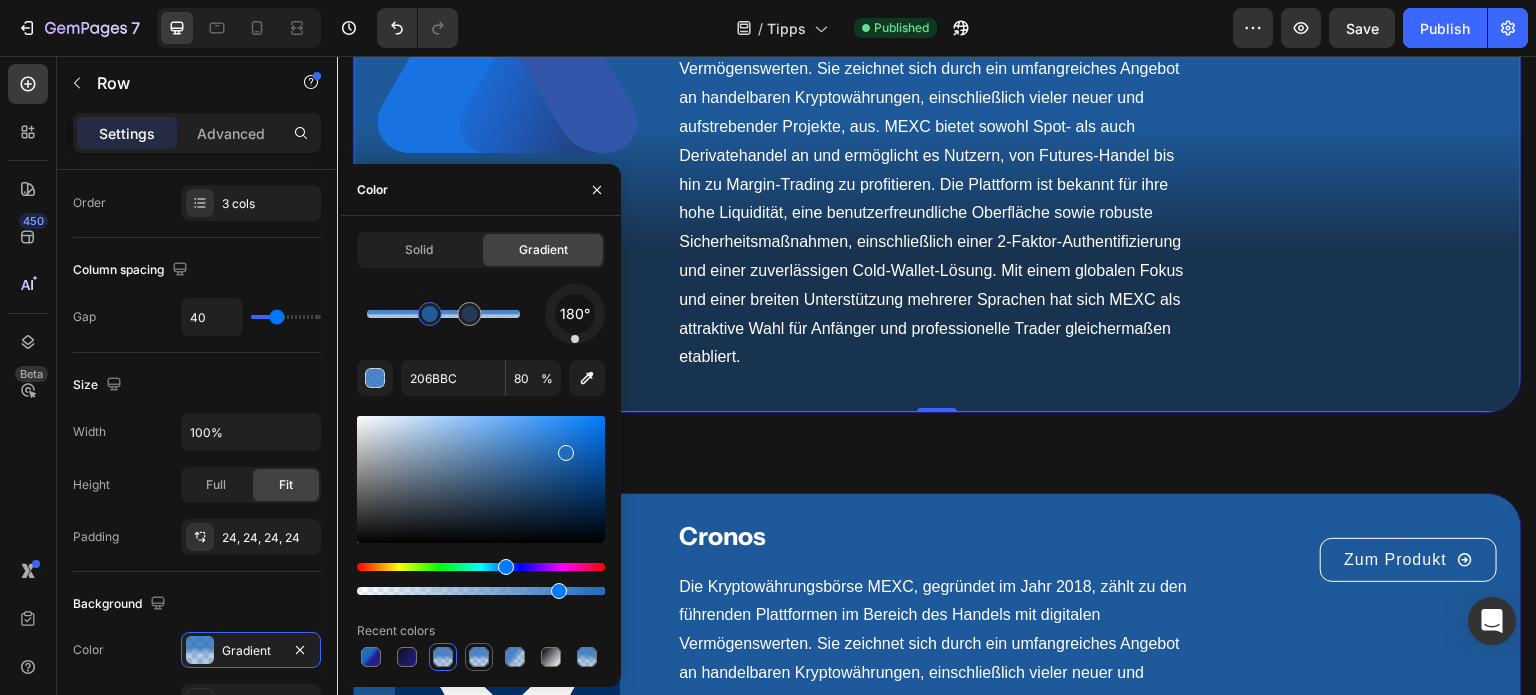 click at bounding box center [479, 657] 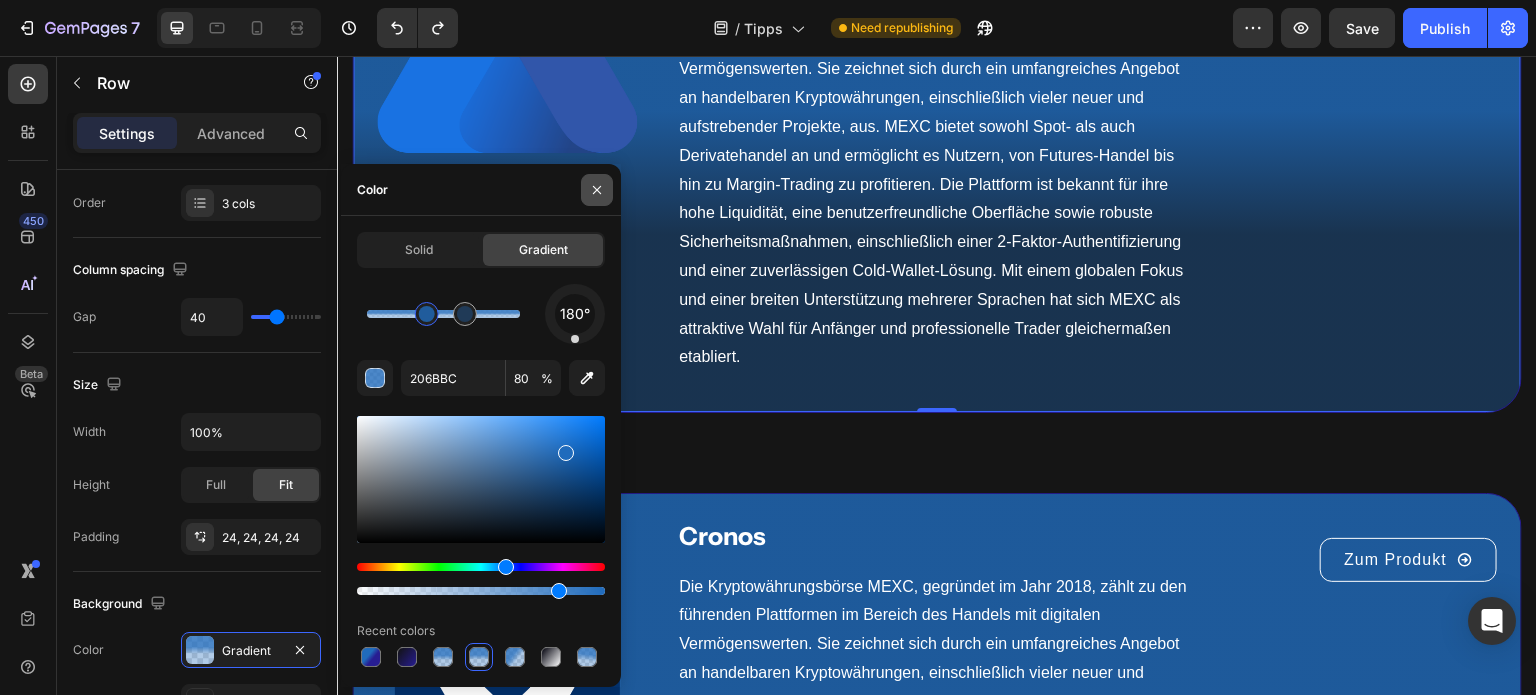 click 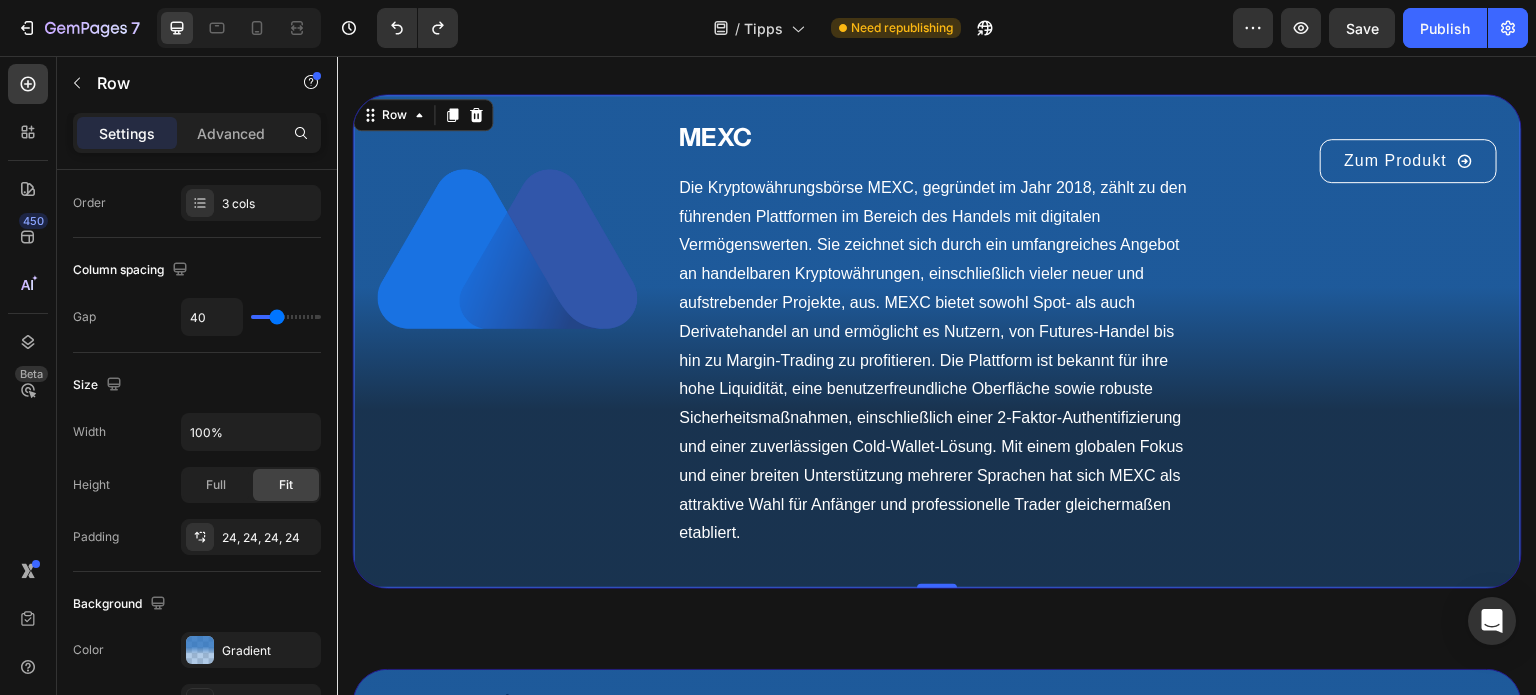 scroll, scrollTop: 5615, scrollLeft: 0, axis: vertical 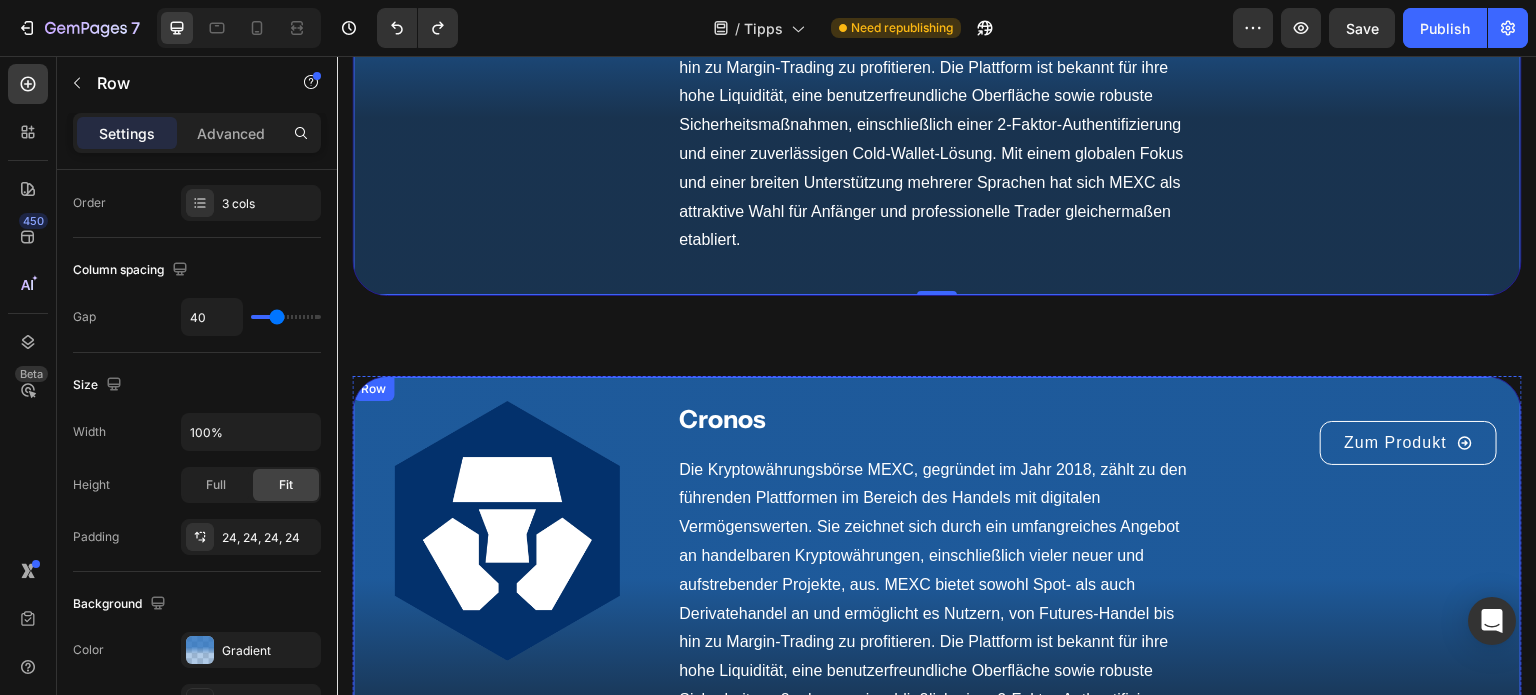 click on "Image Cronos Text Block Die Kryptowährungsbörse MEXC, gegründet im Jahr 2018, zählt zu den führenden Plattformen im Bereich des Handels mit digitalen Vermögenswerten. Sie zeichnet sich durch ein umfangreiches Angebot an handelbaren Kryptowährungen, einschließlich vieler neuer und aufstrebender Projekte, aus. MEXC bietet sowohl Spot- als auch Derivatehandel an und ermöglicht es Nutzern, von Futures-Handel bis hin zu Margin-Trading zu profitieren. Die Plattform ist bekannt für ihre hohe Liquidität, eine benutzerfreundliche Oberfläche sowie robuste Sicherheitsmaßnahmen, einschließlich einer 2-Faktor-Authentifizierung und einer zuverlässigen Cold-Wallet-Lösung. Mit einem globalen Fokus und einer breiten Unterstützung mehrerer Sprachen hat sich MEXC als attraktive Wahl für Anfänger und professionelle Trader gleichermaßen etabliert. Text block
Zum Produkt Button Row" at bounding box center [937, 623] 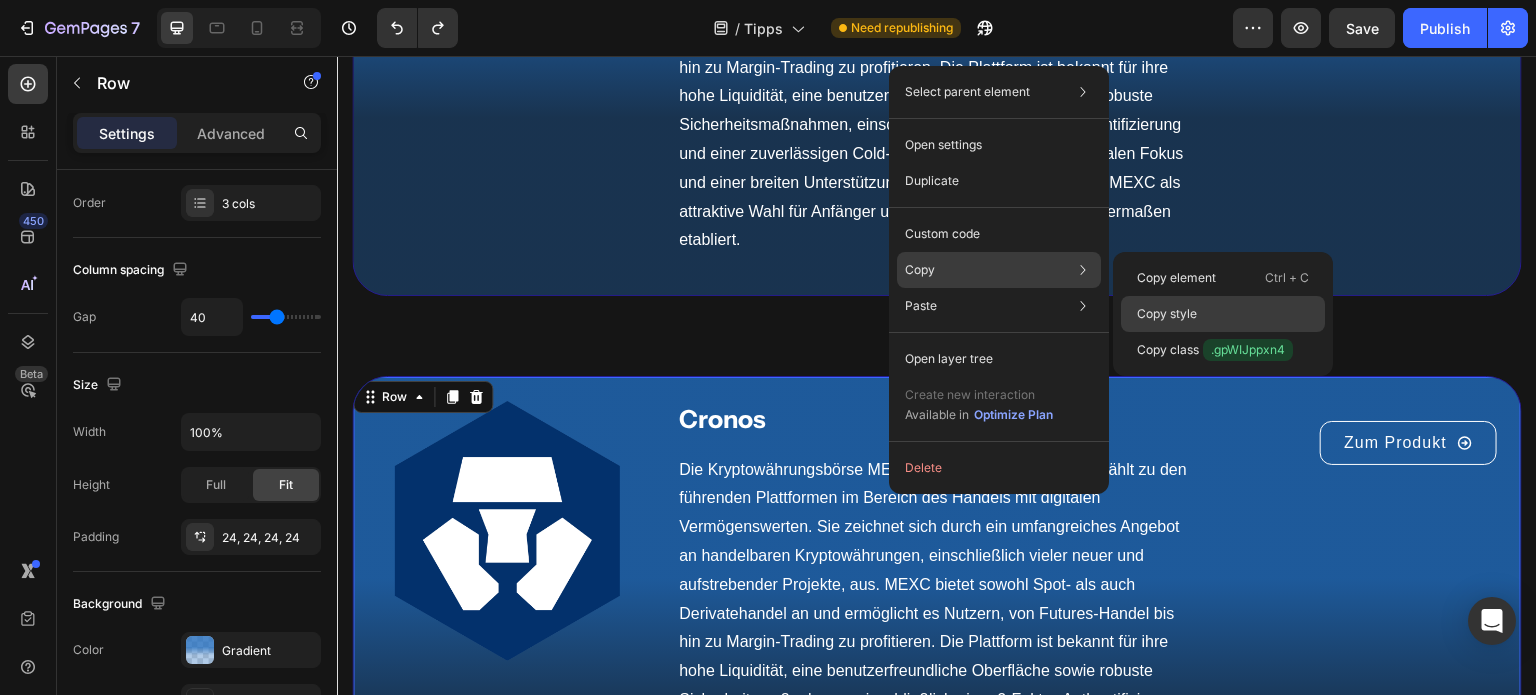 click on "Copy style" 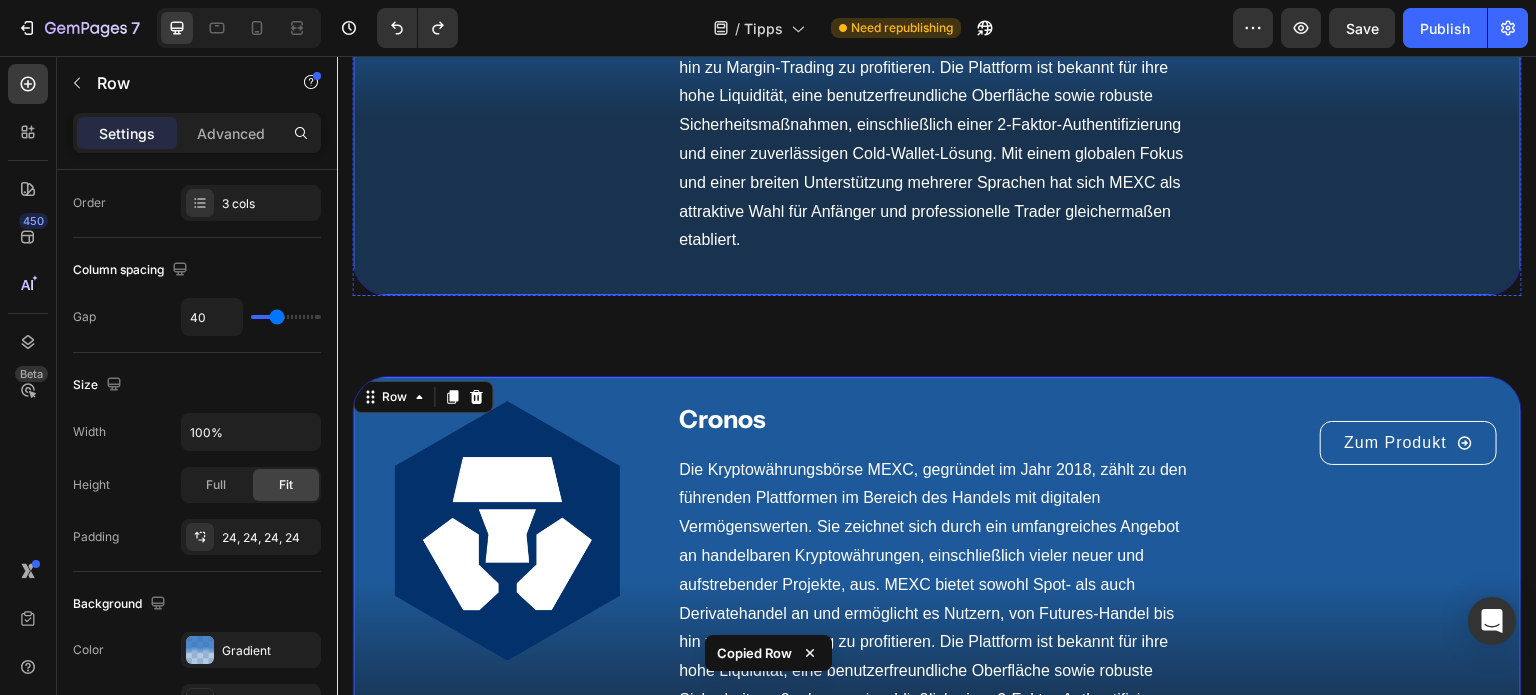 click on "Image MEXC Text Block Die Kryptowährungsbörse MEXC, gegründet im Jahr 2018, zählt zu den führenden Plattformen im Bereich des Handels mit digitalen Vermögenswerten. Sie zeichnet sich durch ein umfangreiches Angebot an handelbaren Kryptowährungen, einschließlich vieler neuer und aufstrebender Projekte, aus. MEXC bietet sowohl Spot- als auch Derivatehandel an und ermöglicht es Nutzern, von Futures-Handel bis hin zu Margin-Trading zu profitieren. Die Plattform ist bekannt für ihre hohe Liquidität, eine benutzerfreundliche Oberfläche sowie robuste Sicherheitsmaßnahmen, einschließlich einer 2-Faktor-Authentifizierung und einer zuverlässigen Cold-Wallet-Lösung. Mit einem globalen Fokus und einer breiten Unterstützung mehrerer Sprachen hat sich MEXC als attraktive Wahl für Anfänger und professionelle Trader gleichermaßen etabliert. Text block
Zum Produkt Button Row" at bounding box center (937, 48) 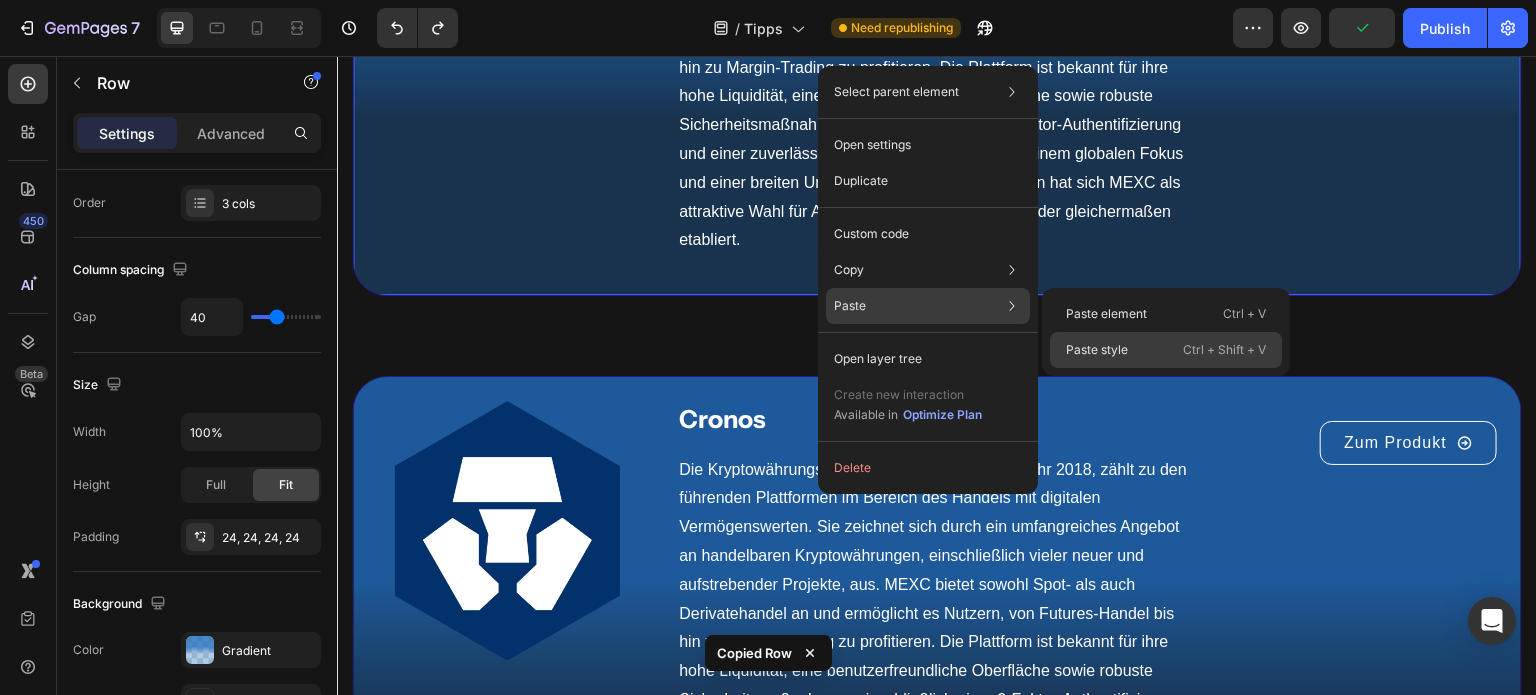 click on "Paste style" at bounding box center [1097, 350] 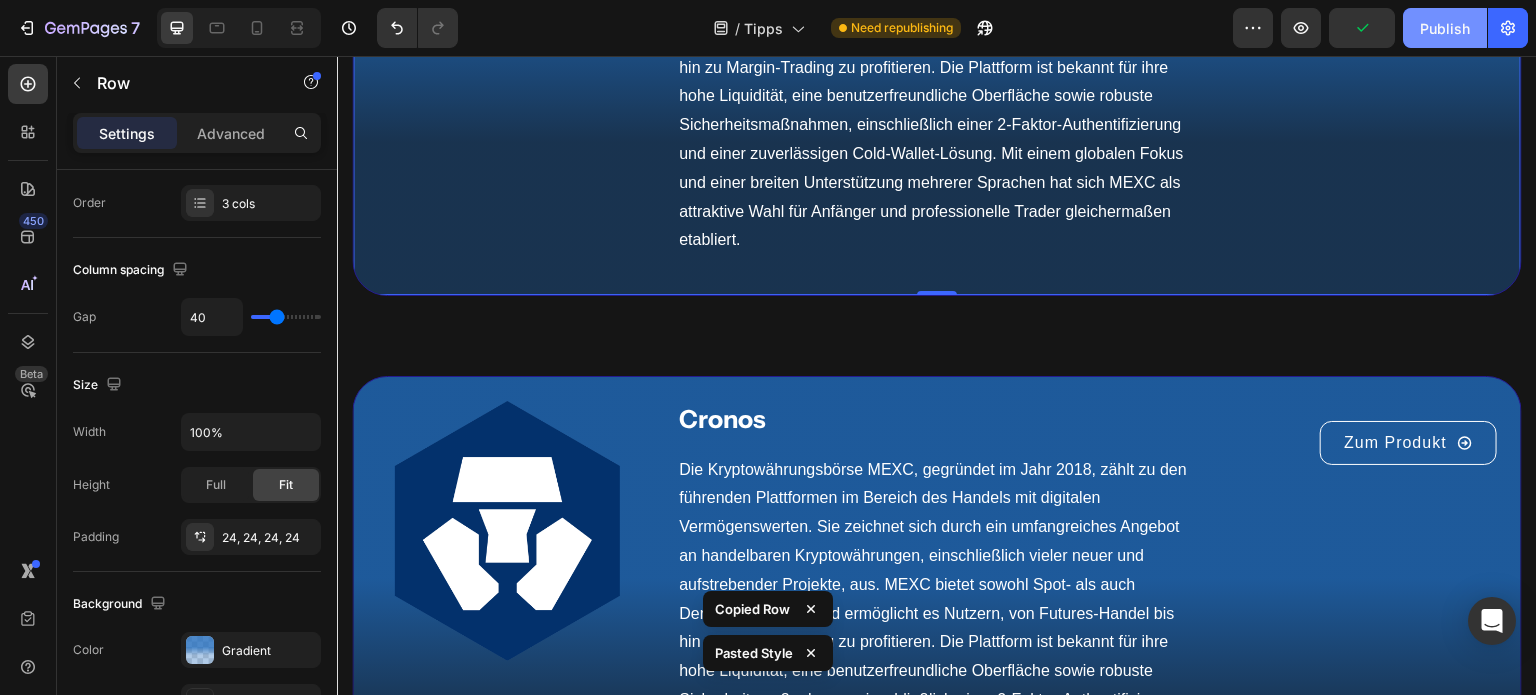 click on "Publish" at bounding box center (1445, 28) 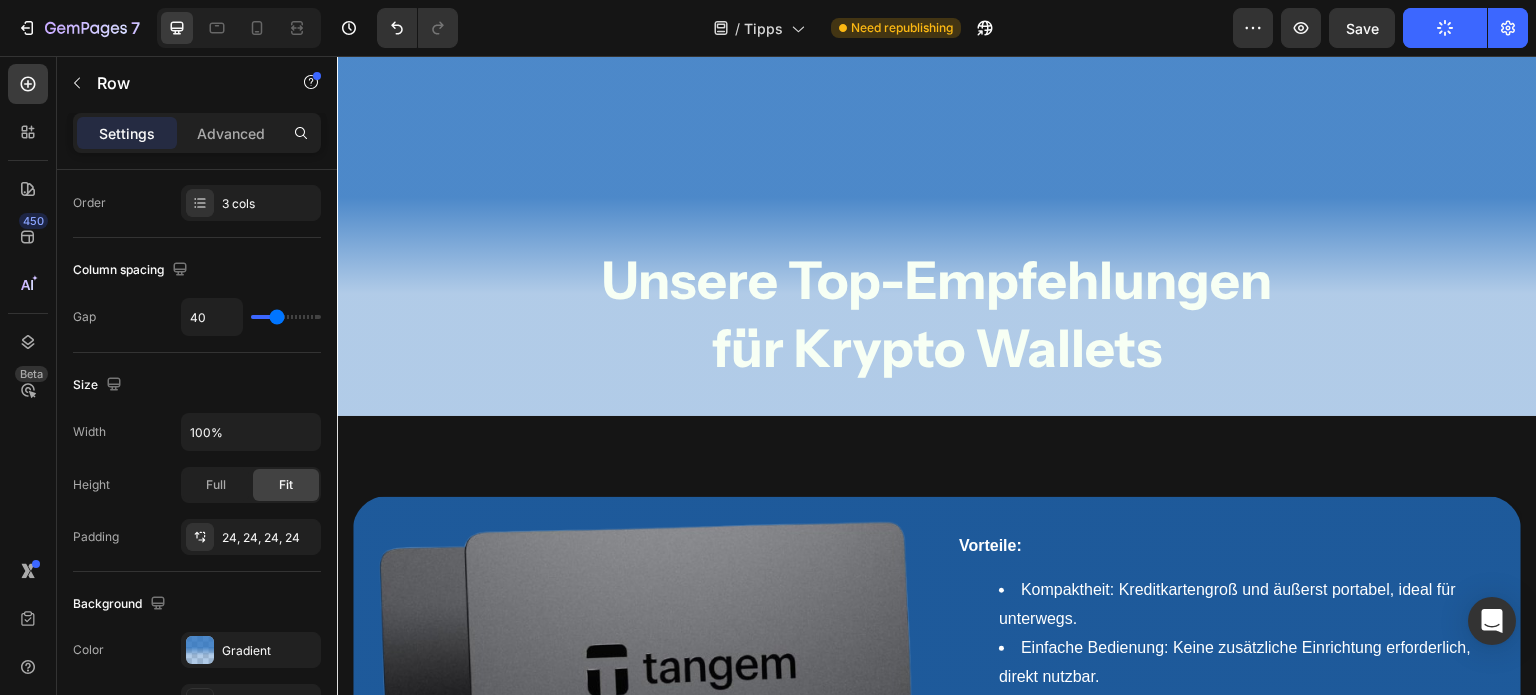 scroll, scrollTop: 0, scrollLeft: 0, axis: both 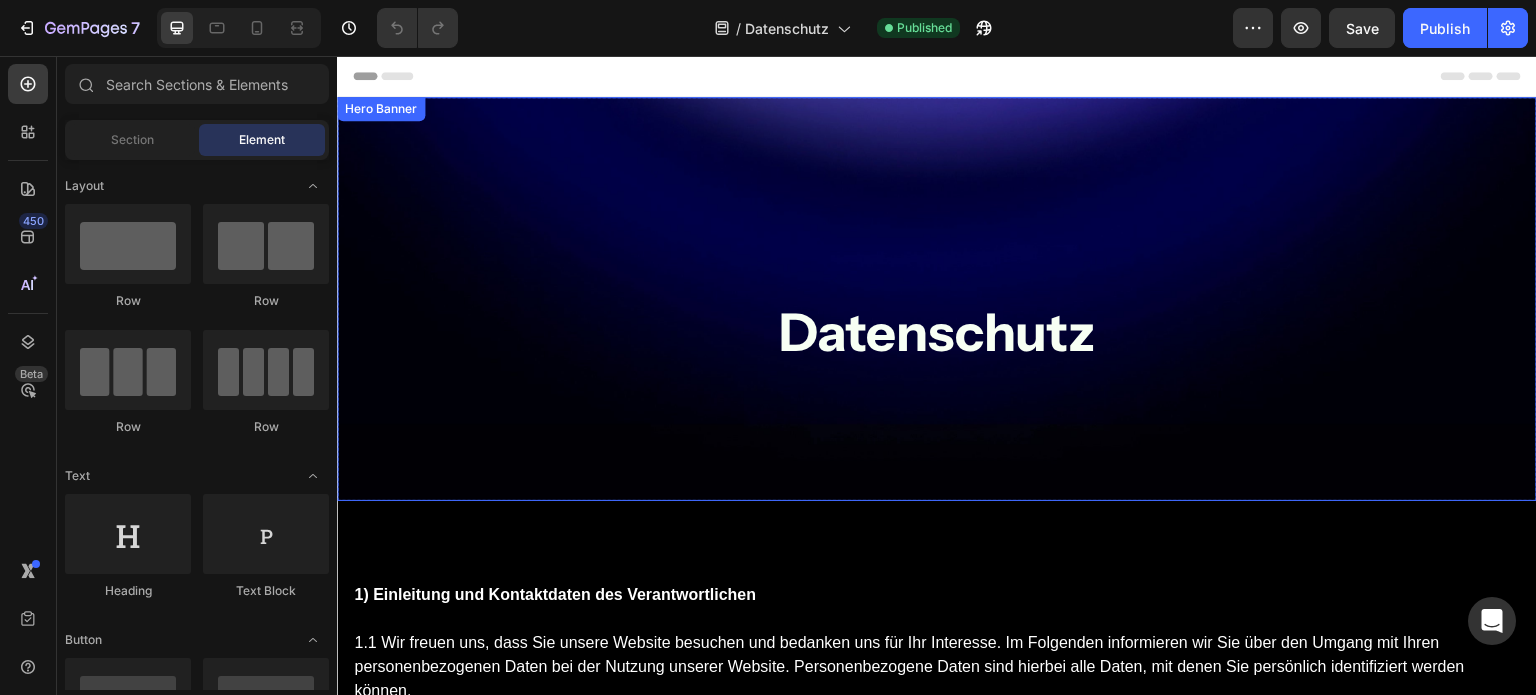 click on "Datenschutz Heading Row" at bounding box center [937, 299] 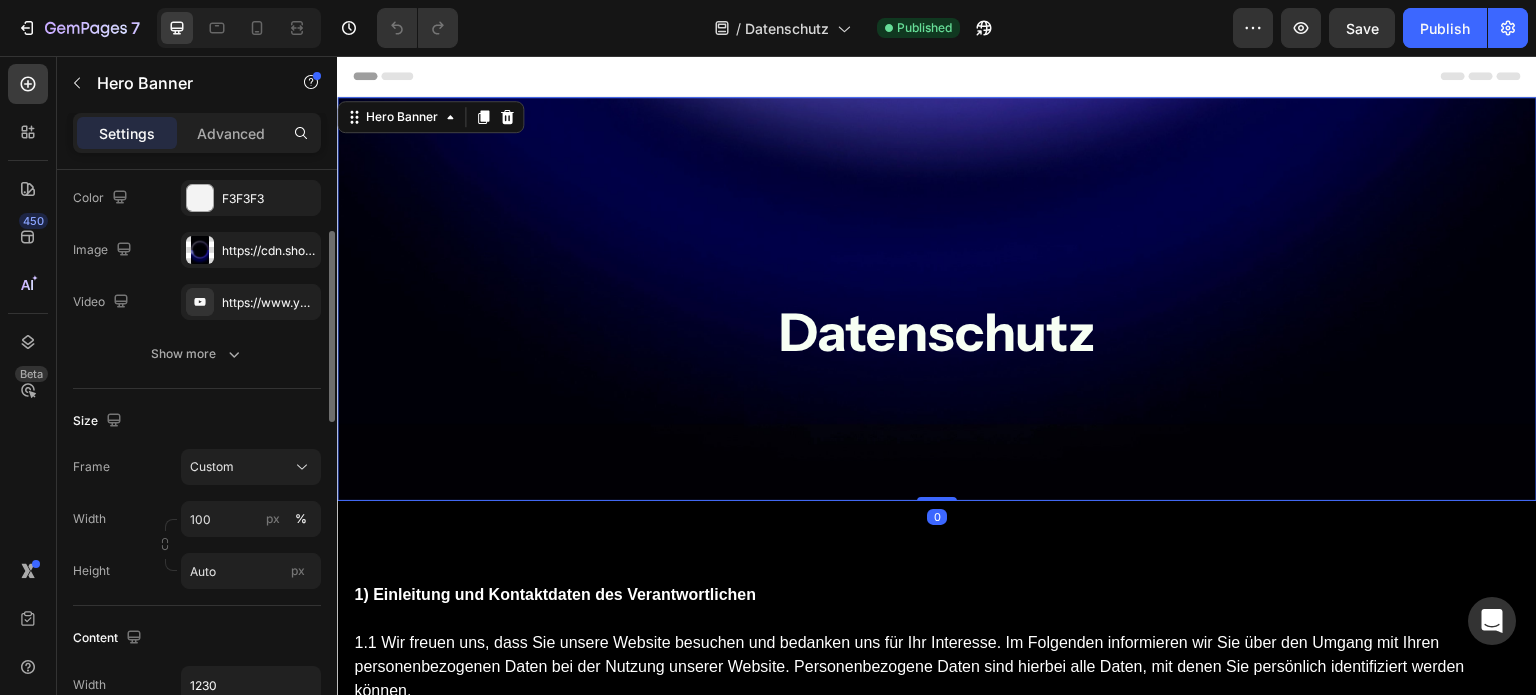 scroll, scrollTop: 190, scrollLeft: 0, axis: vertical 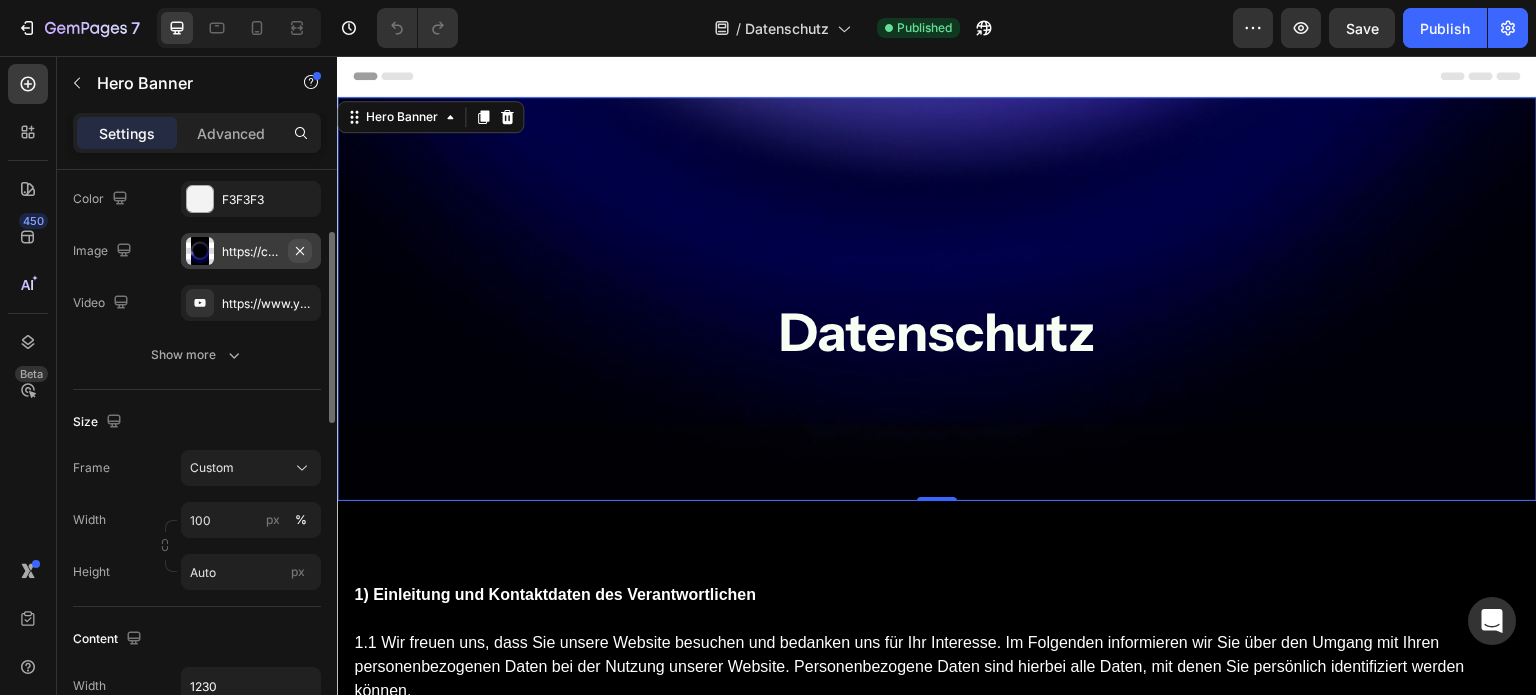 click 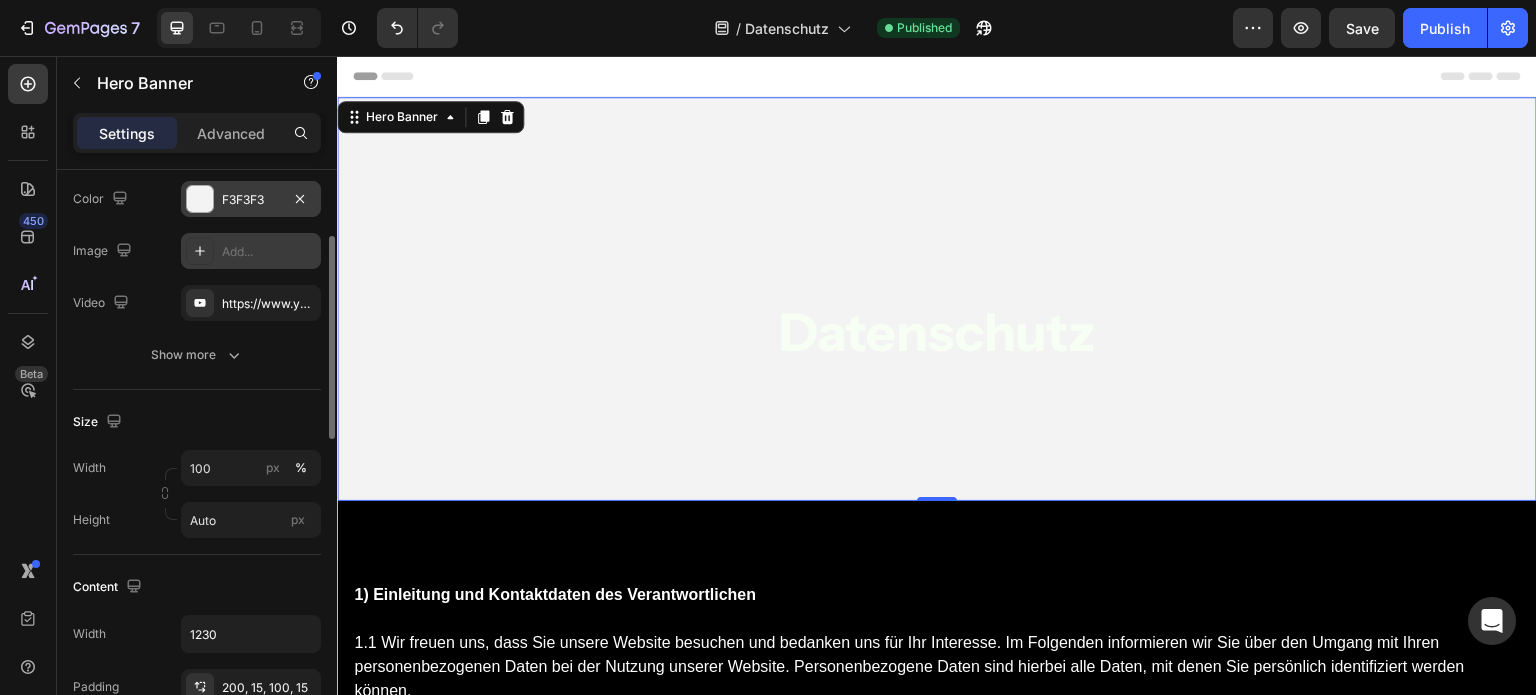 click at bounding box center (200, 199) 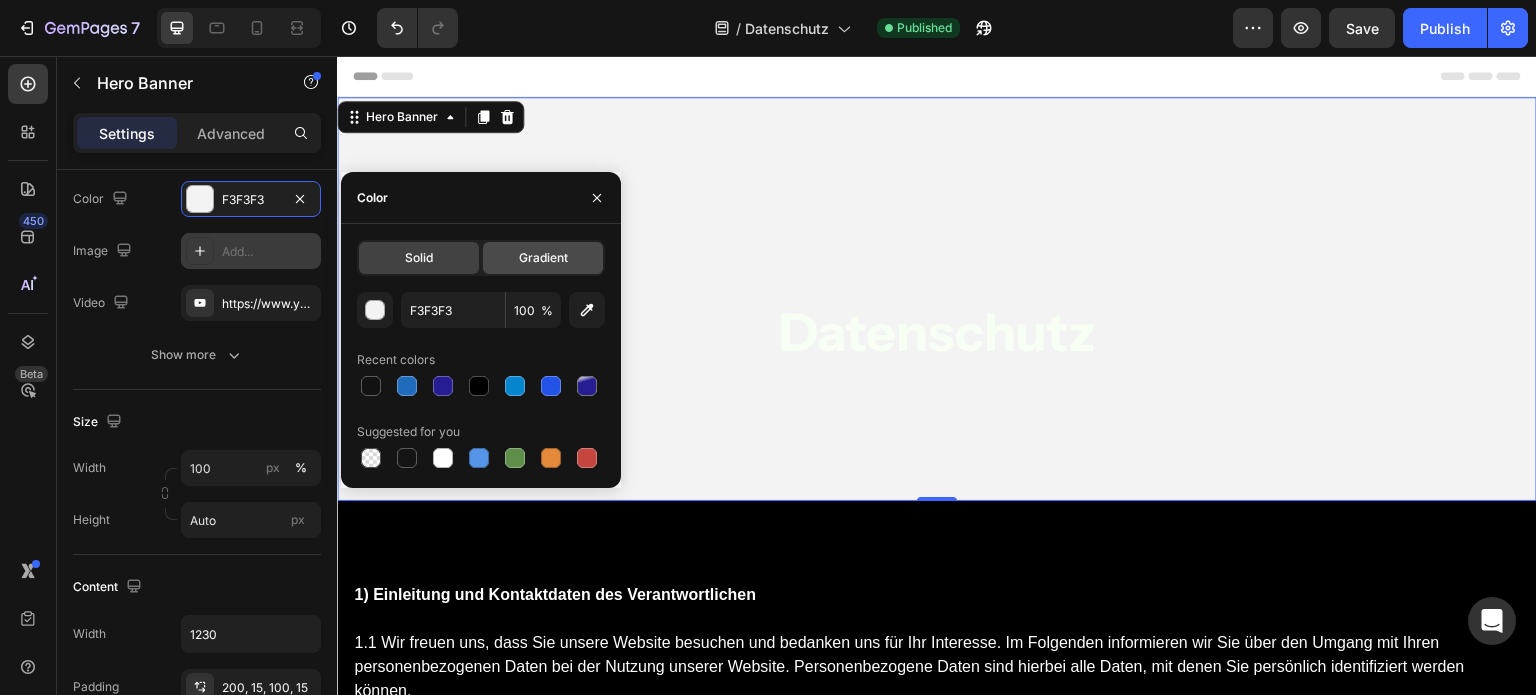 click on "Gradient" 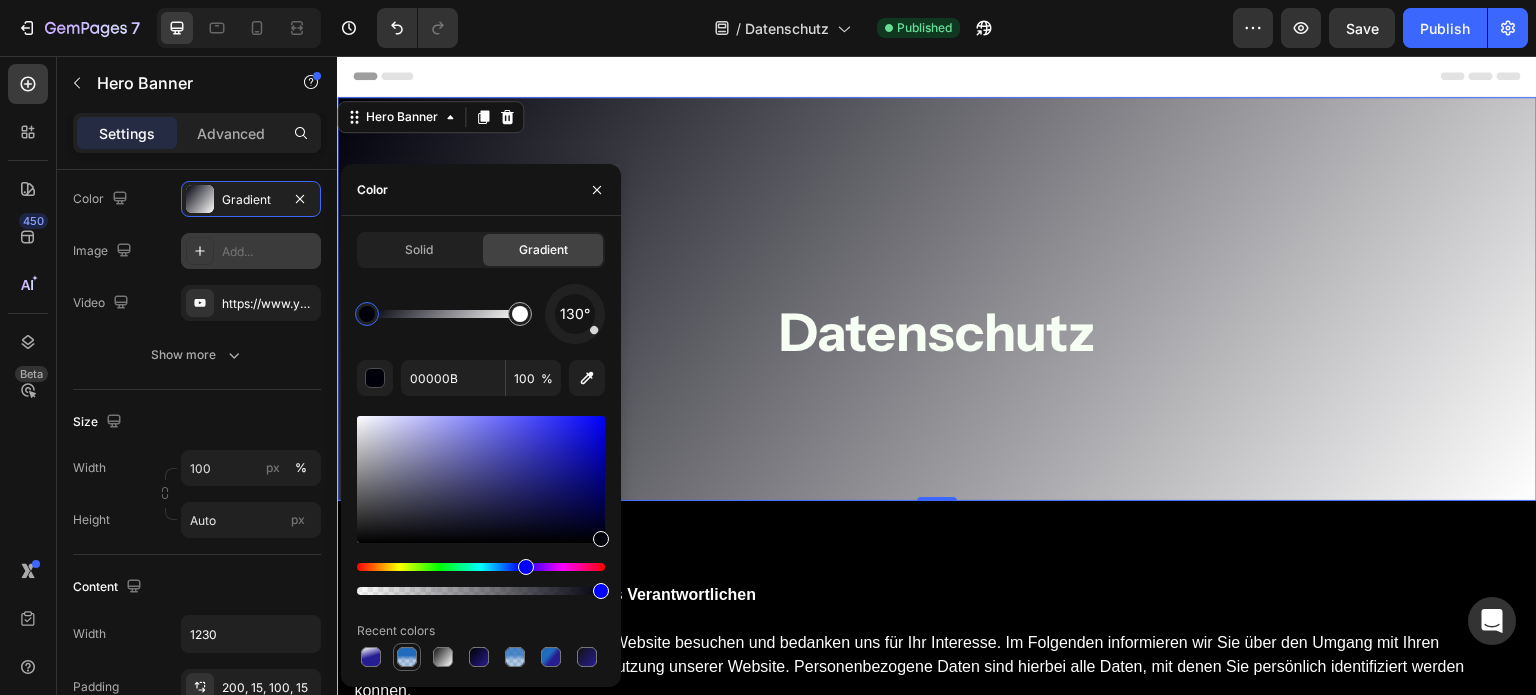 click at bounding box center (407, 657) 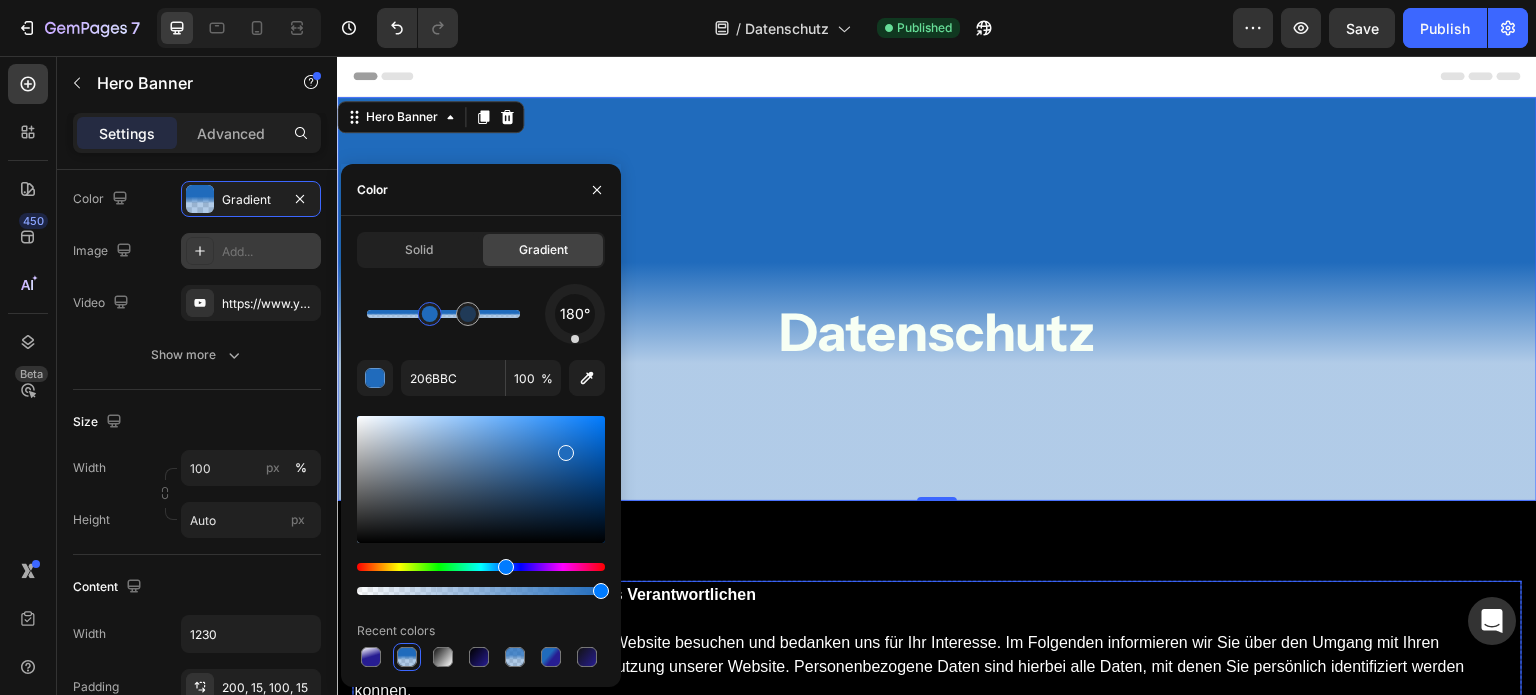 click on "1) Einleitung und Kontaktdaten des Verantwortlichen" at bounding box center (937, 595) 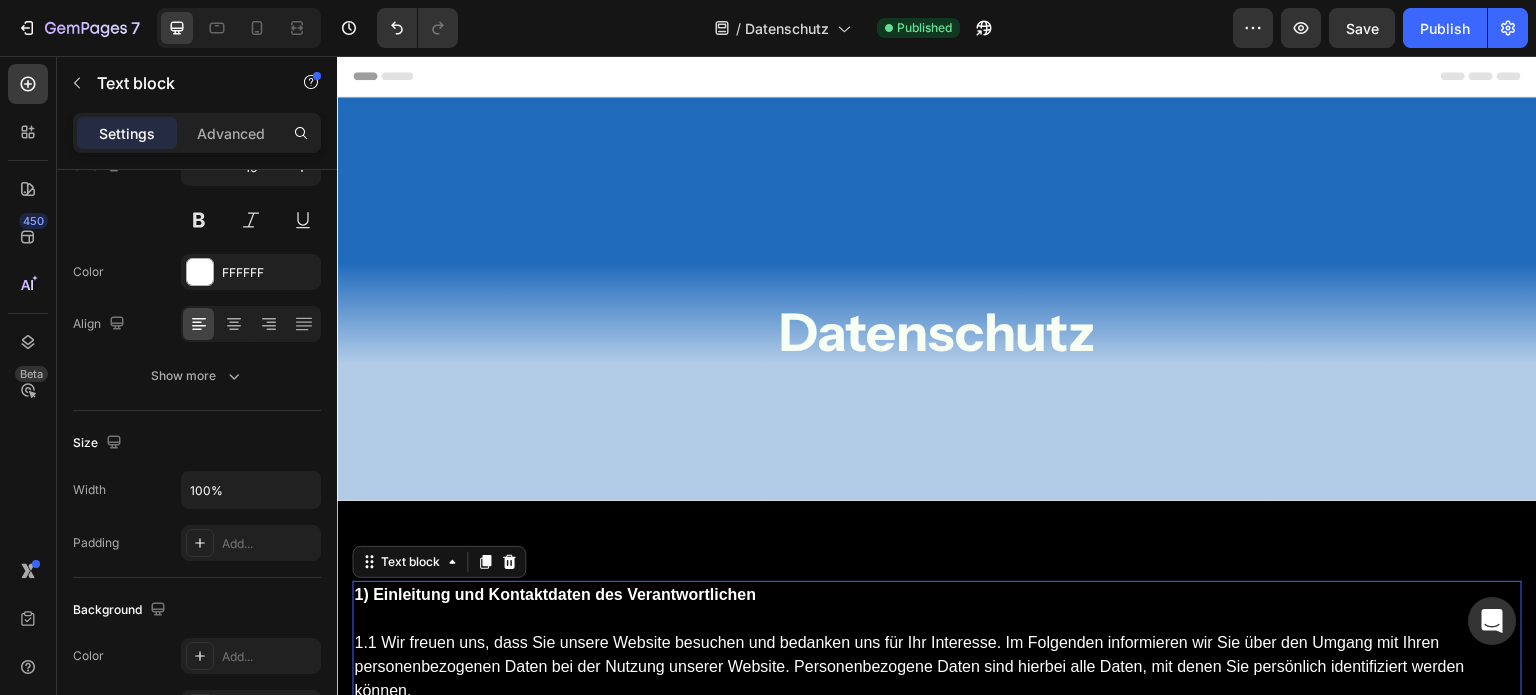 scroll, scrollTop: 0, scrollLeft: 0, axis: both 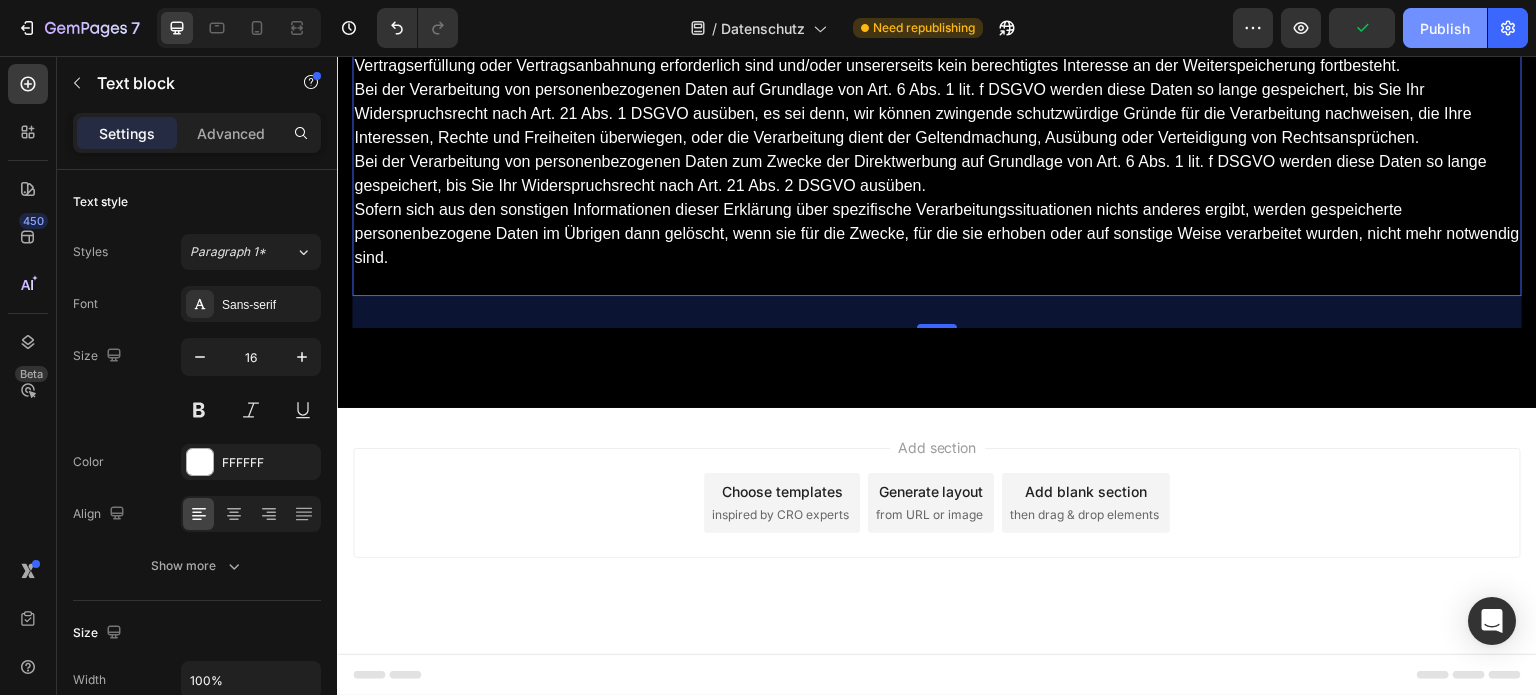 click on "Publish" 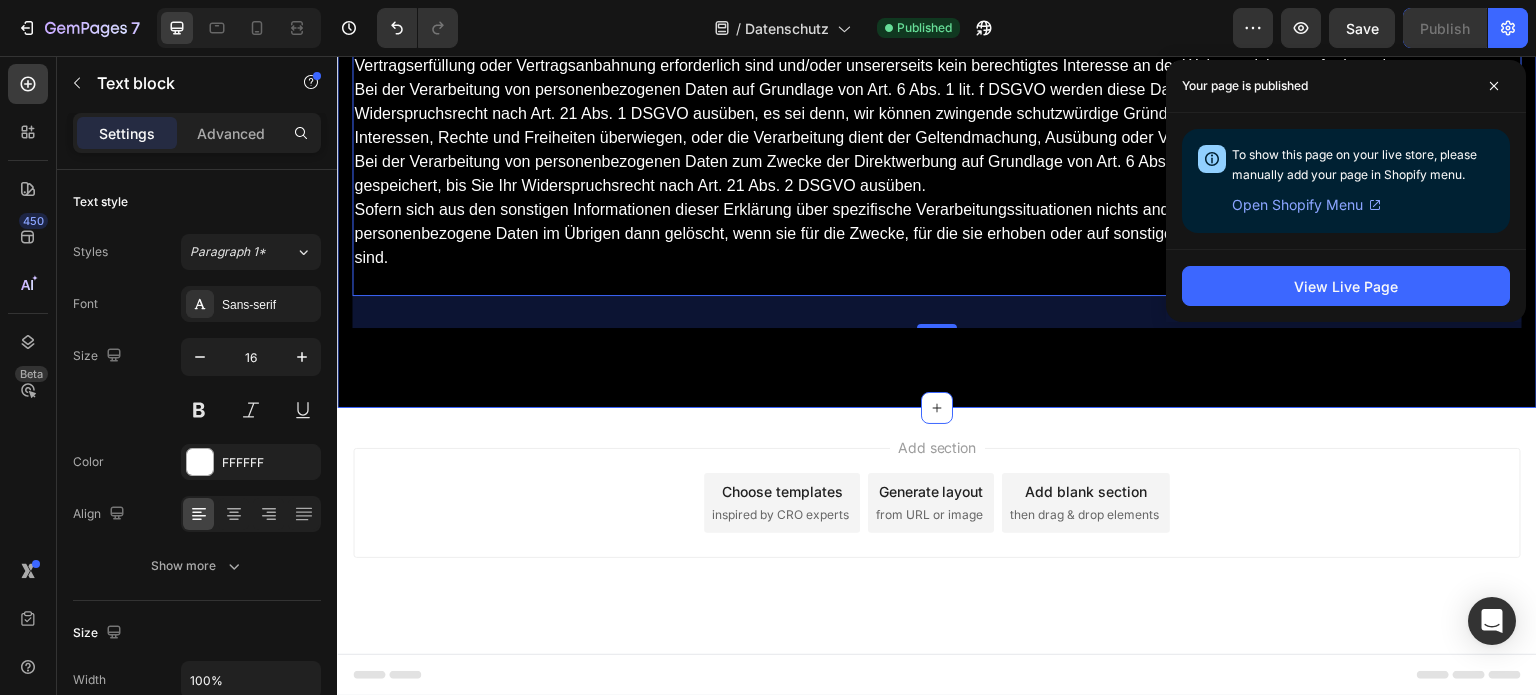 click on "1) Einleitung und Kontaktdaten des Verantwortlichen 1.1 Wir freuen uns, dass Sie unsere Website besuchen und bedanken uns für Ihr Interesse. Im Folgenden informieren wir Sie über den Umgang mit Ihren personenbezogenen Daten bei der Nutzung unserer Website. Personenbezogene Daten sind hierbei alle Daten, mit denen Sie persönlich identifiziert werden können. 1.2 Verantwortlicher für die Datenverarbeitung auf dieser Website im Sinne der Datenschutz-Grundverordnung (DSGVO) ist [FIRST] [LAST], KM Investments, [STREET], [POSTAL_CODE] [CITY], [COUNTRY], Tel.: [PHONE], E-Mail: [EMAIL]. Der für die Verarbeitung von personenbezogenen Daten Verantwortliche ist diejenige natürliche oder juristische Person, die allein oder gemeinsam mit anderen über die Zwecke und Mittel der Verarbeitung von personenbezogenen Daten entscheidet.   2) Datenerfassung beim Besuch unserer Website Unsere besuchte Website Datum und Uhrzeit zum Zeitpunkt des Zugriffes Menge der gesendeten Daten in Byte" at bounding box center [937, -1898] 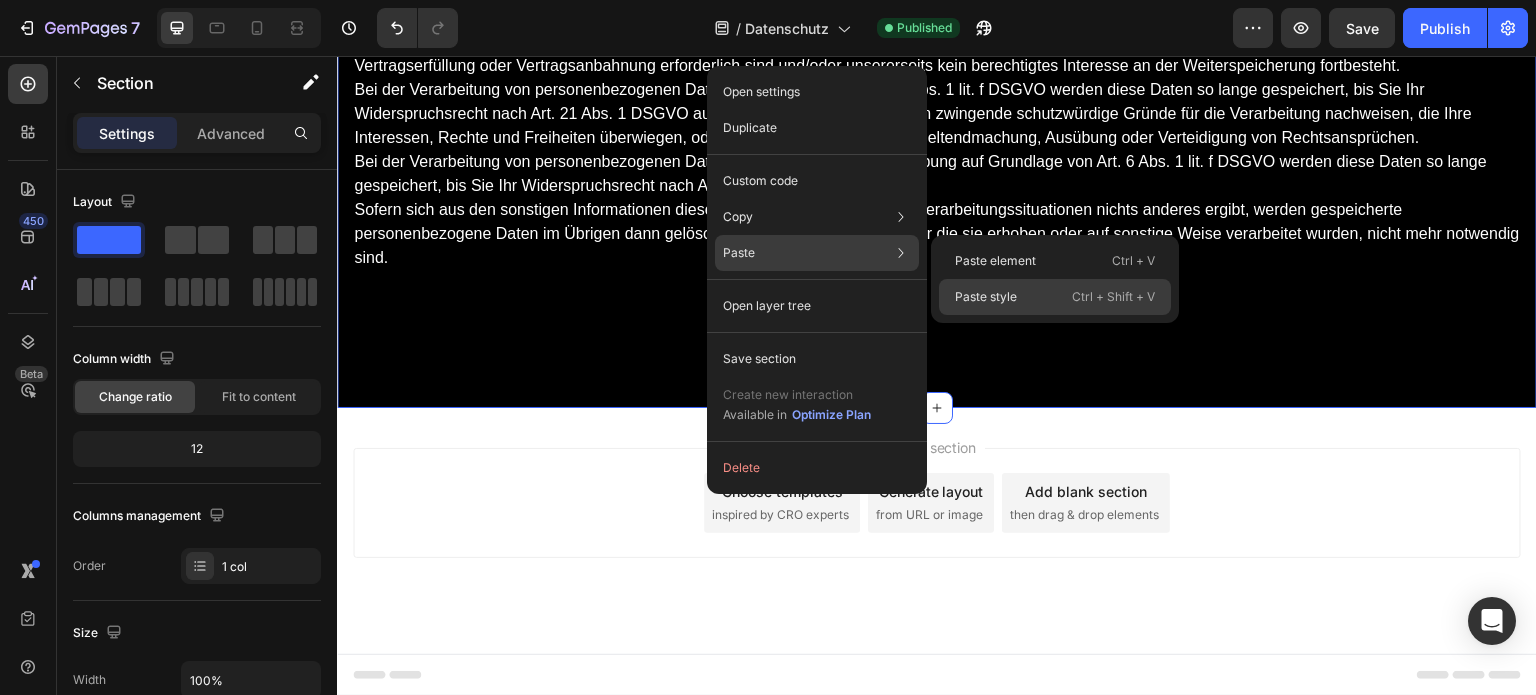 click on "Paste style" at bounding box center (986, 297) 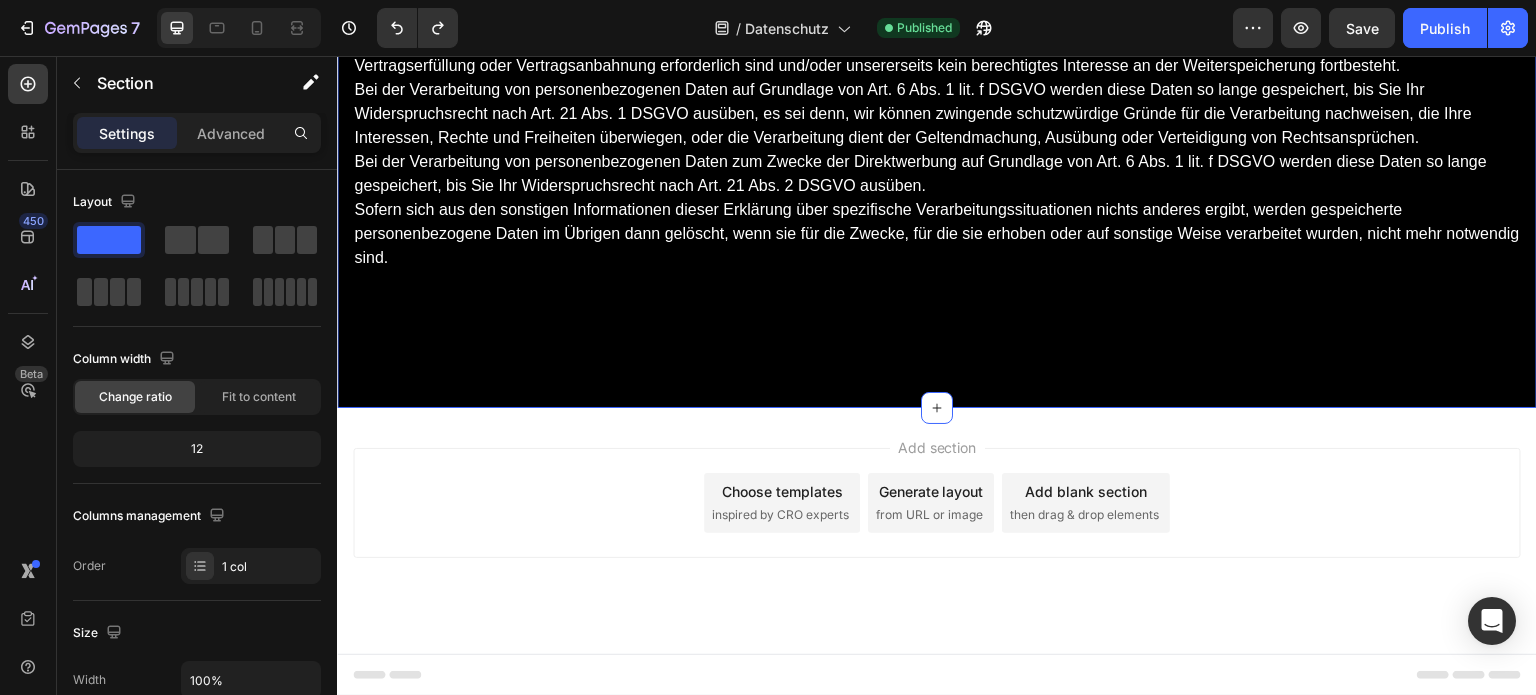 click on "1) Einleitung und Kontaktdaten des Verantwortlichen 1.1 Wir freuen uns, dass Sie unsere Website besuchen und bedanken uns für Ihr Interesse. Im Folgenden informieren wir Sie über den Umgang mit Ihren personenbezogenen Daten bei der Nutzung unserer Website. Personenbezogene Daten sind hierbei alle Daten, mit denen Sie persönlich identifiziert werden können. 1.2 Verantwortlicher für die Datenverarbeitung auf dieser Website im Sinne der Datenschutz-Grundverordnung (DSGVO) ist [FIRST] [LAST], KM Investments, [STREET], [POSTAL_CODE] [CITY], [COUNTRY], Tel.: [PHONE], E-Mail: [EMAIL]. Der für die Verarbeitung von personenbezogenen Daten Verantwortliche ist diejenige natürliche oder juristische Person, die allein oder gemeinsam mit anderen über die Zwecke und Mittel der Verarbeitung von personenbezogenen Daten entscheidet.   2) Datenerfassung beim Besuch unserer Website Unsere besuchte Website Datum und Uhrzeit zum Zeitpunkt des Zugriffes Menge der gesendeten Daten in Byte" at bounding box center (937, -1898) 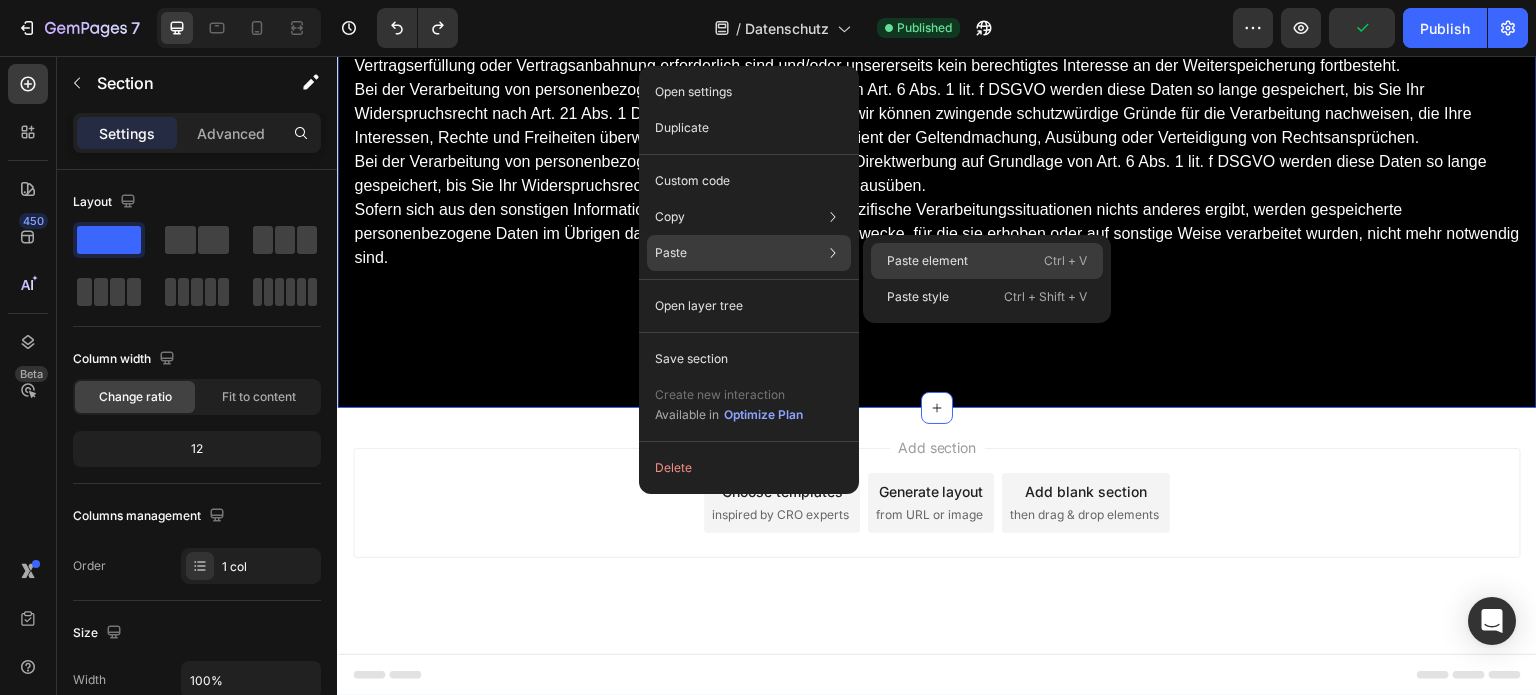 click on "Paste element  Ctrl + V" 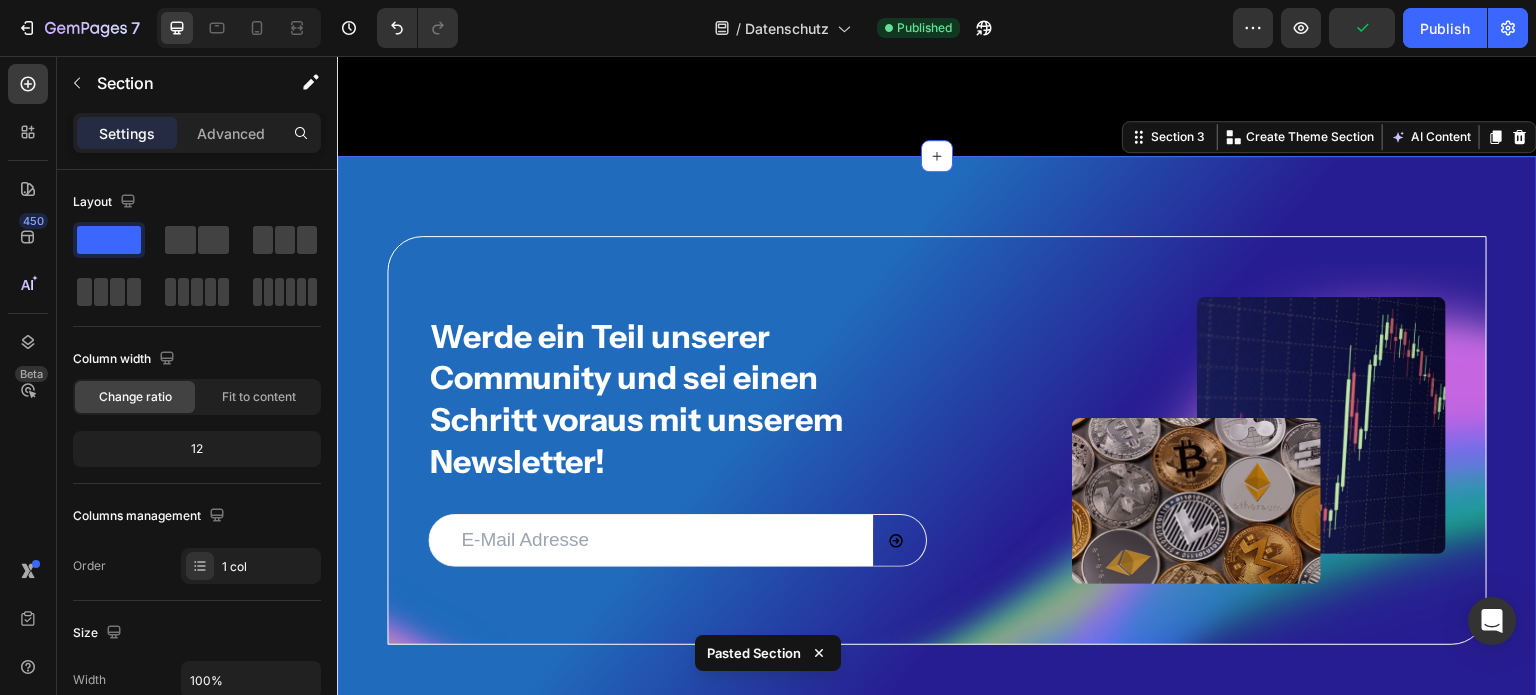 scroll, scrollTop: 5034, scrollLeft: 0, axis: vertical 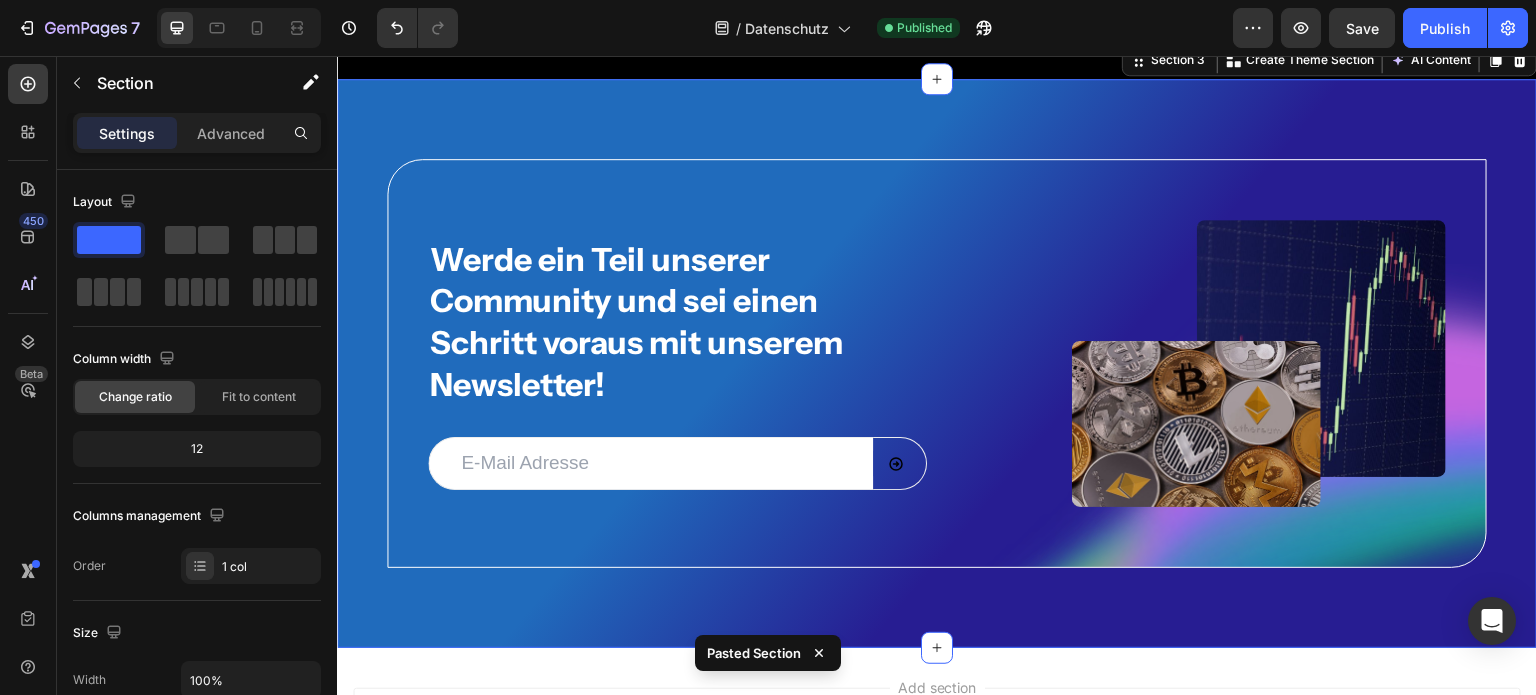 click on "7  Version history  /  Datenschutz Published Preview  Save   Publish" 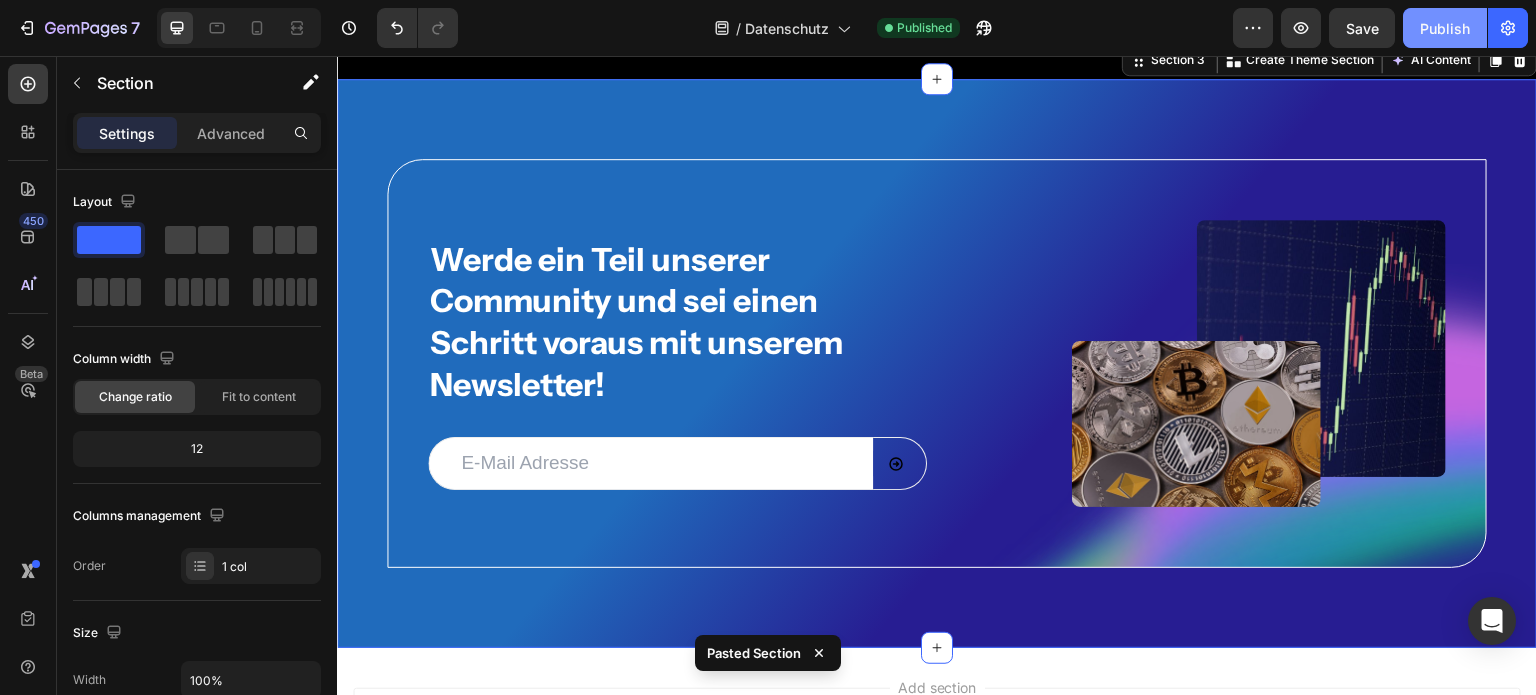 click on "Publish" at bounding box center [1445, 28] 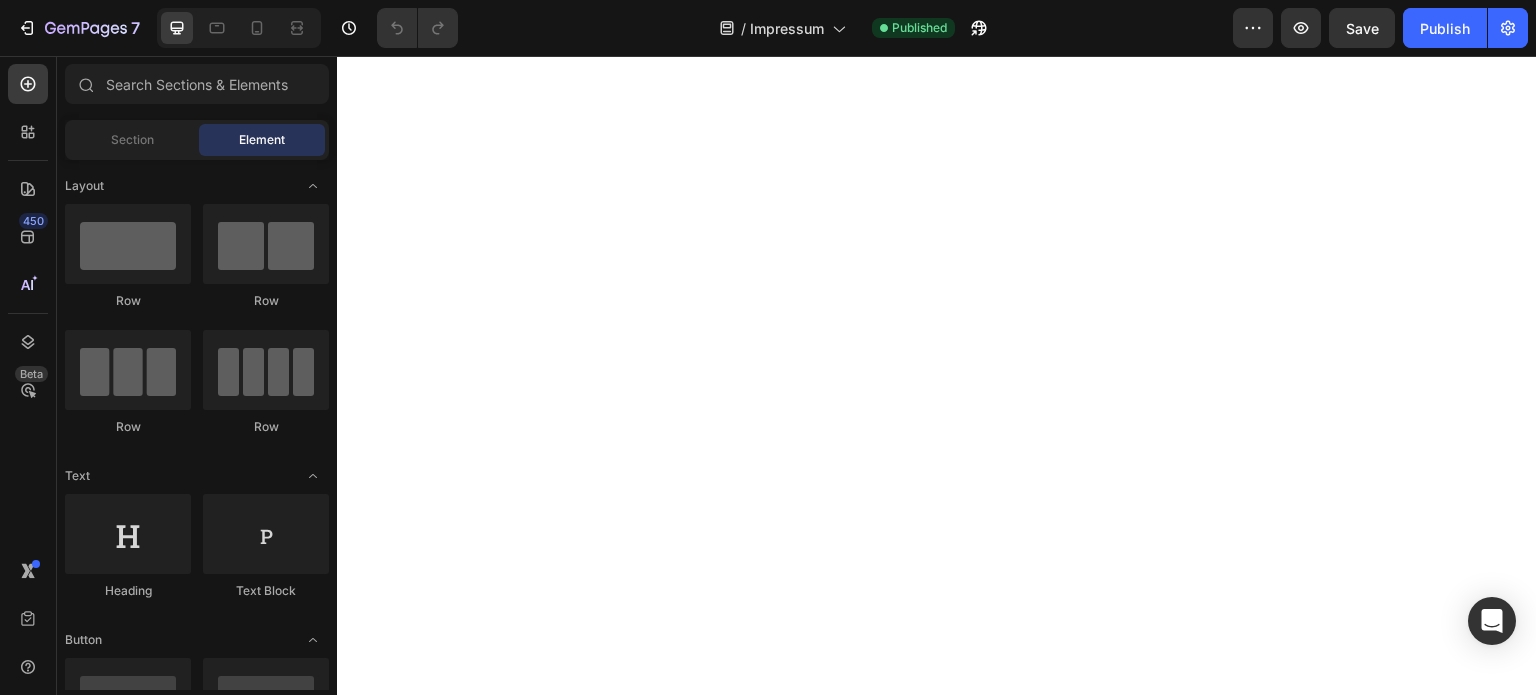 scroll, scrollTop: 0, scrollLeft: 0, axis: both 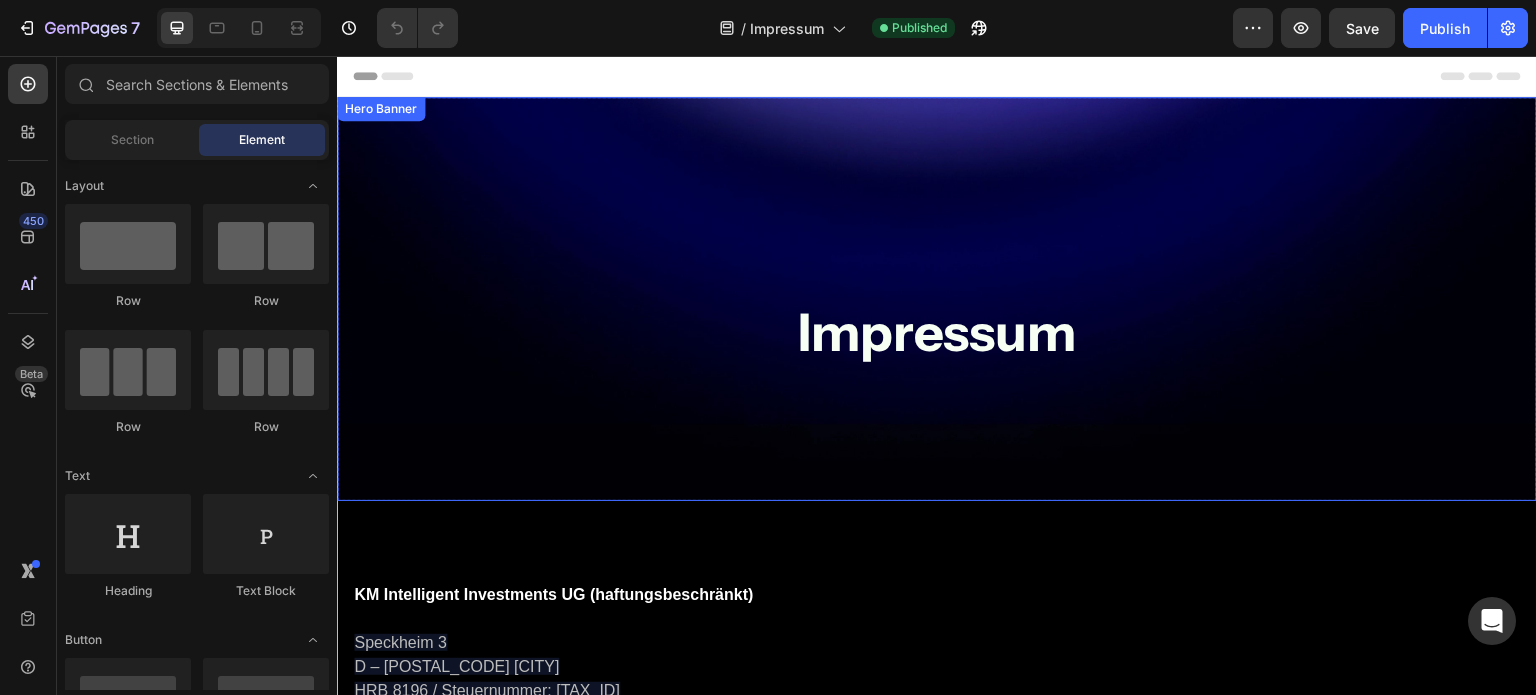 click on "Impressum Heading Row" at bounding box center (937, 299) 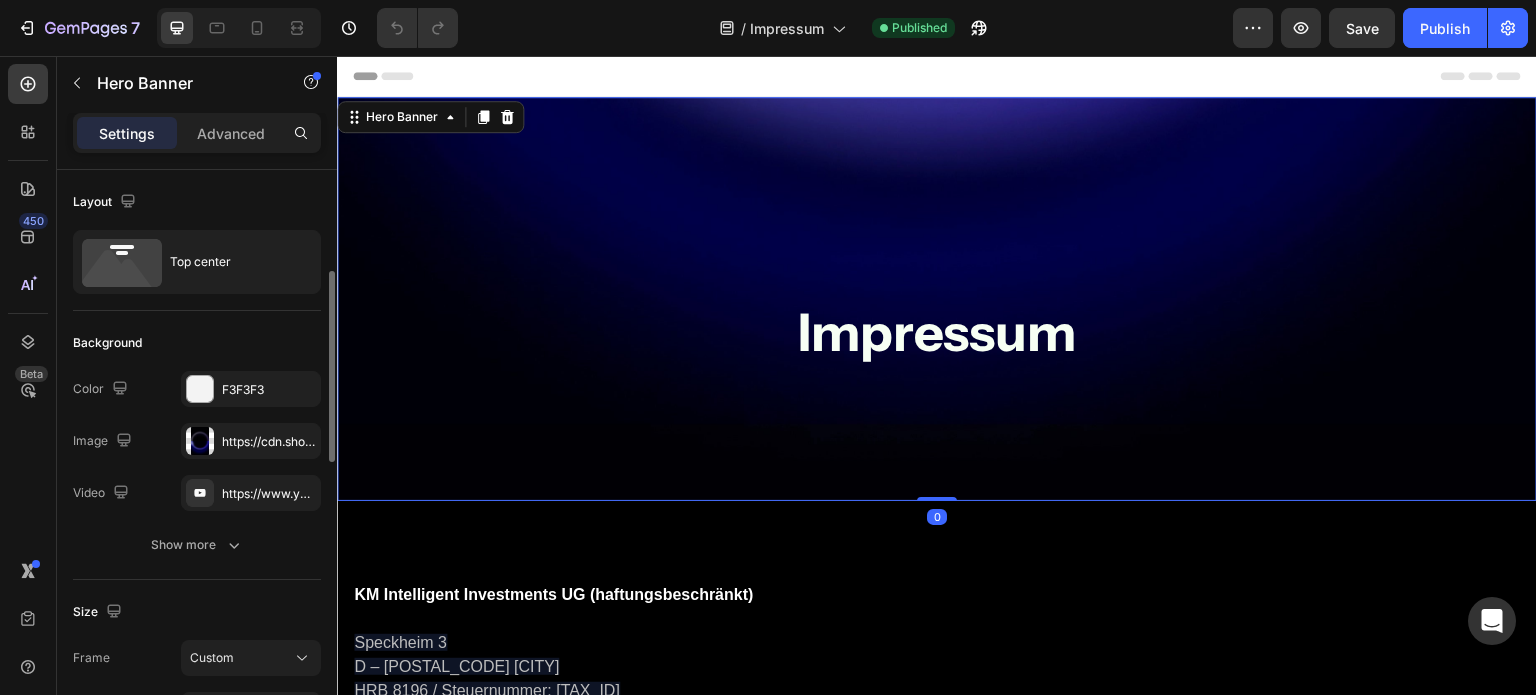 scroll, scrollTop: 161, scrollLeft: 0, axis: vertical 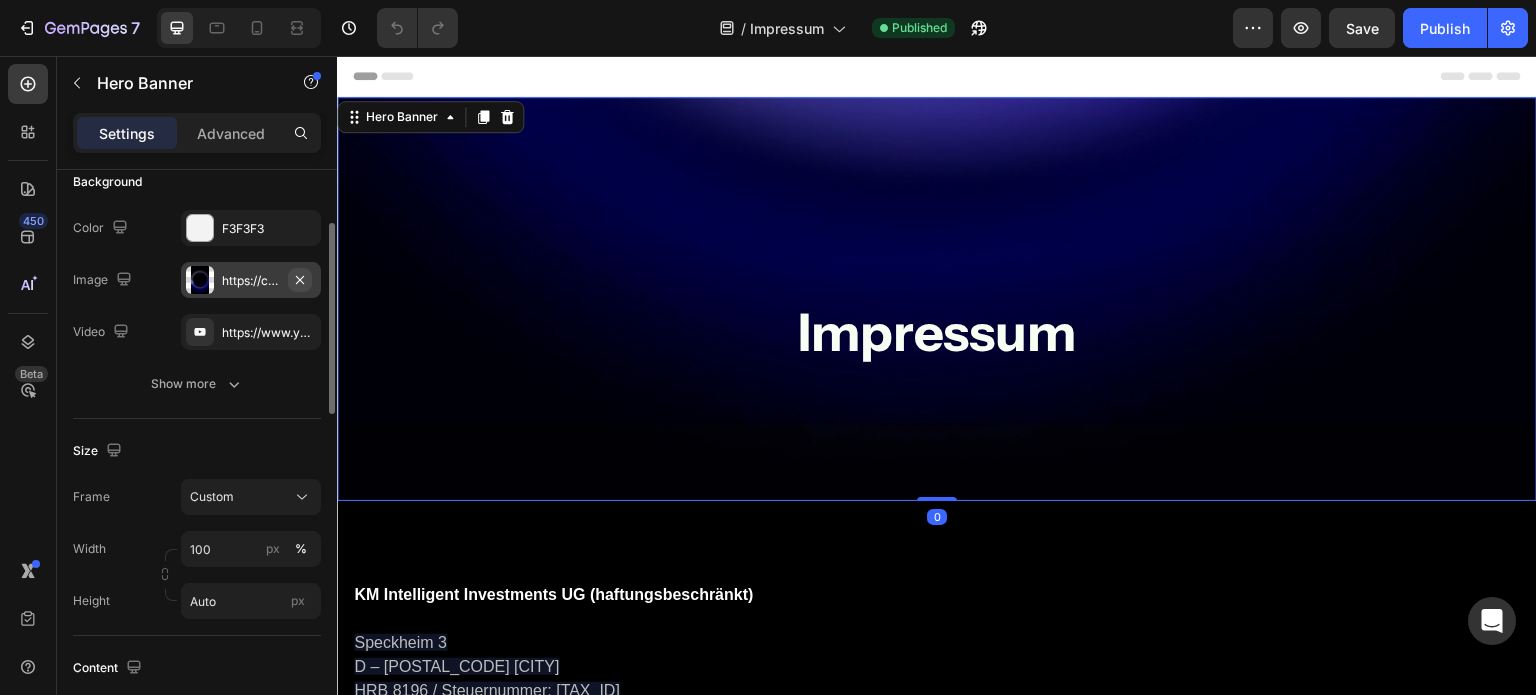 click 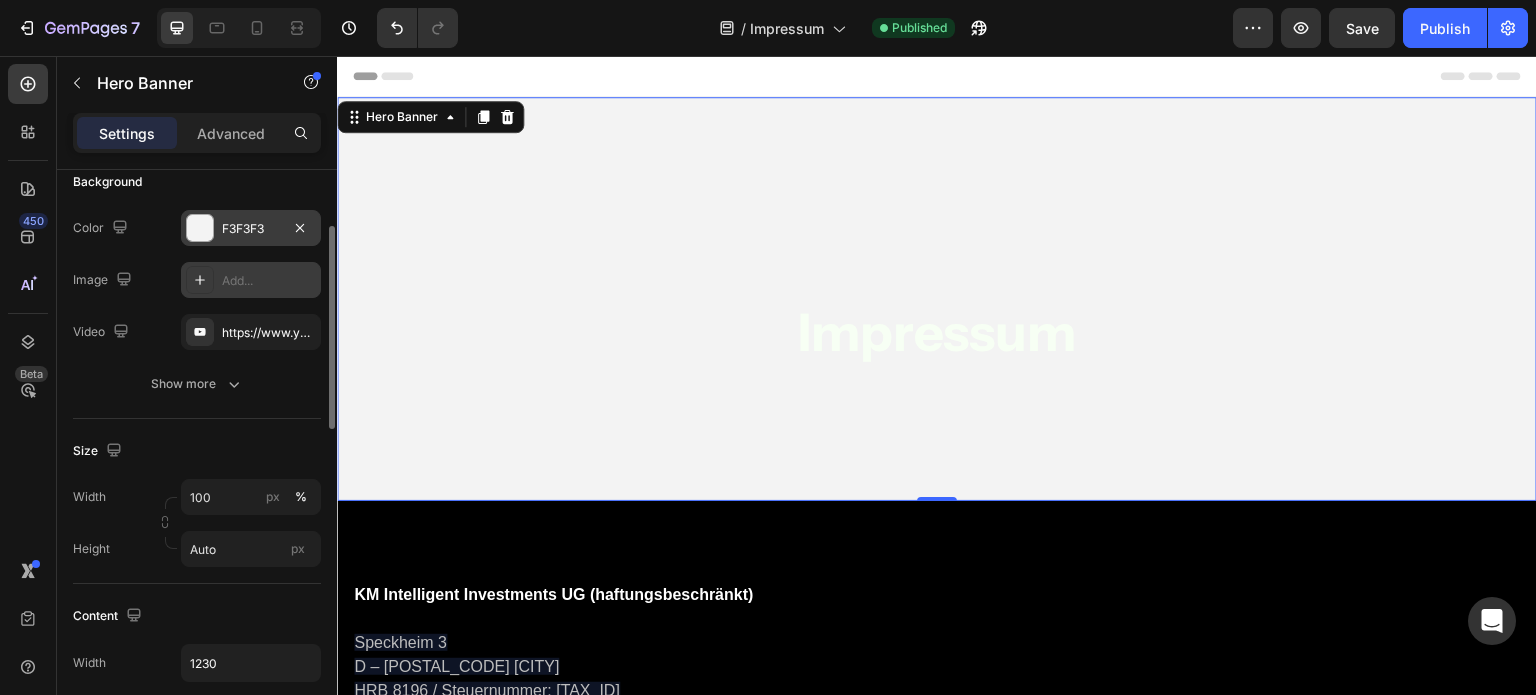 click at bounding box center (200, 228) 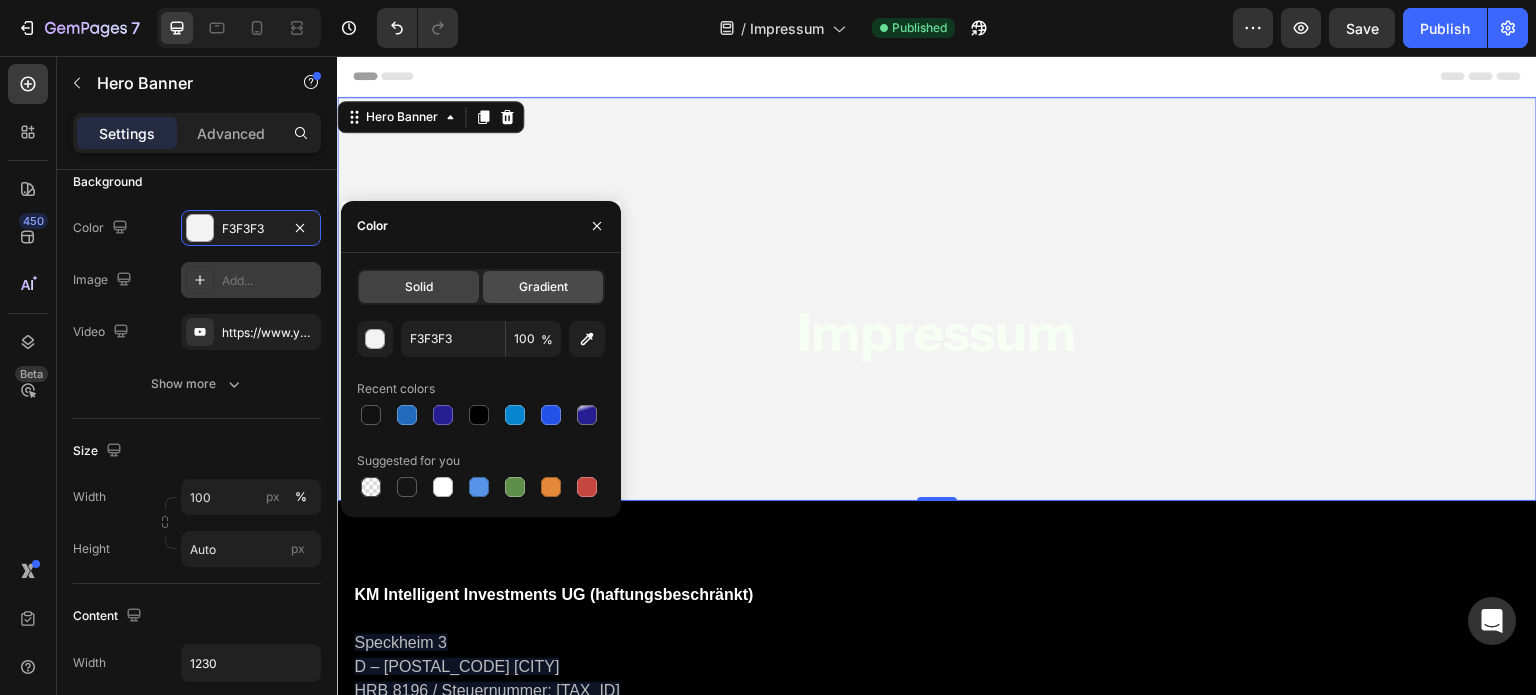 click on "Gradient" 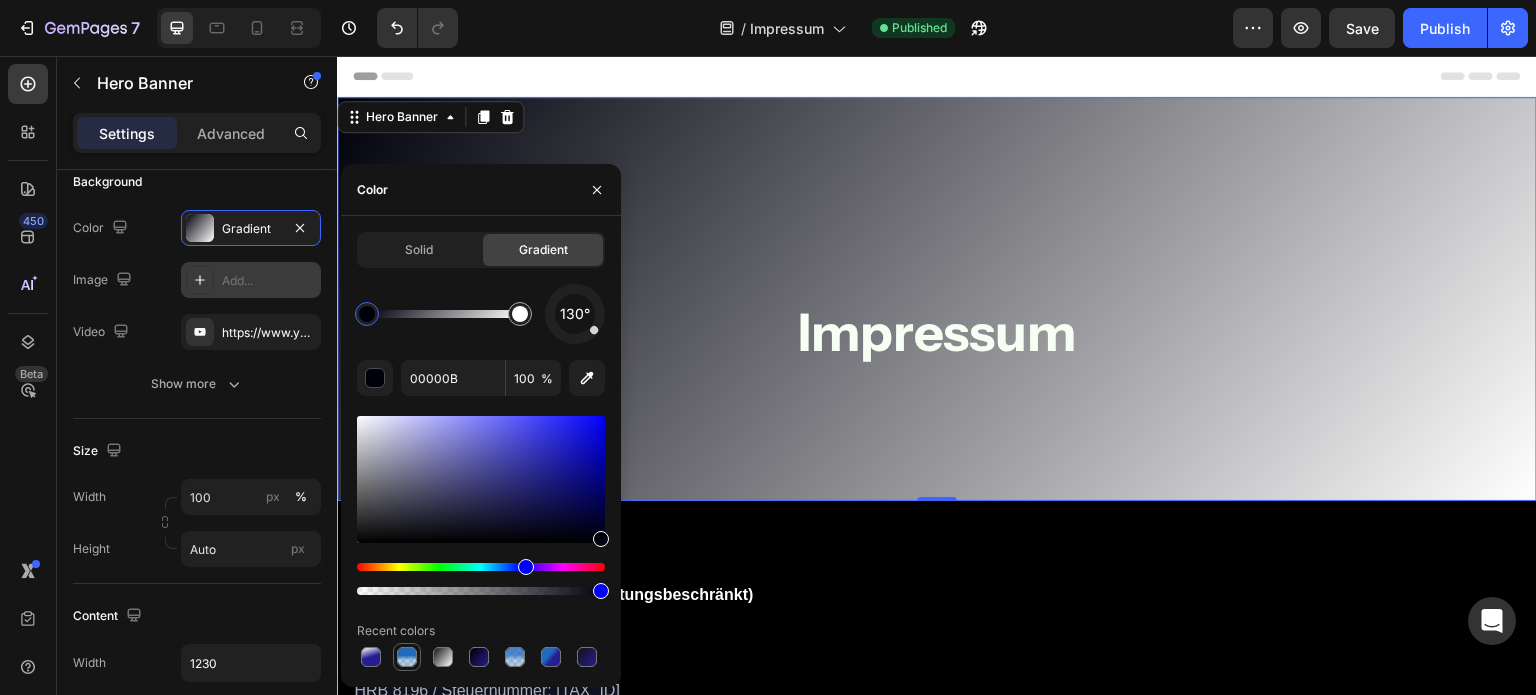 click at bounding box center [407, 657] 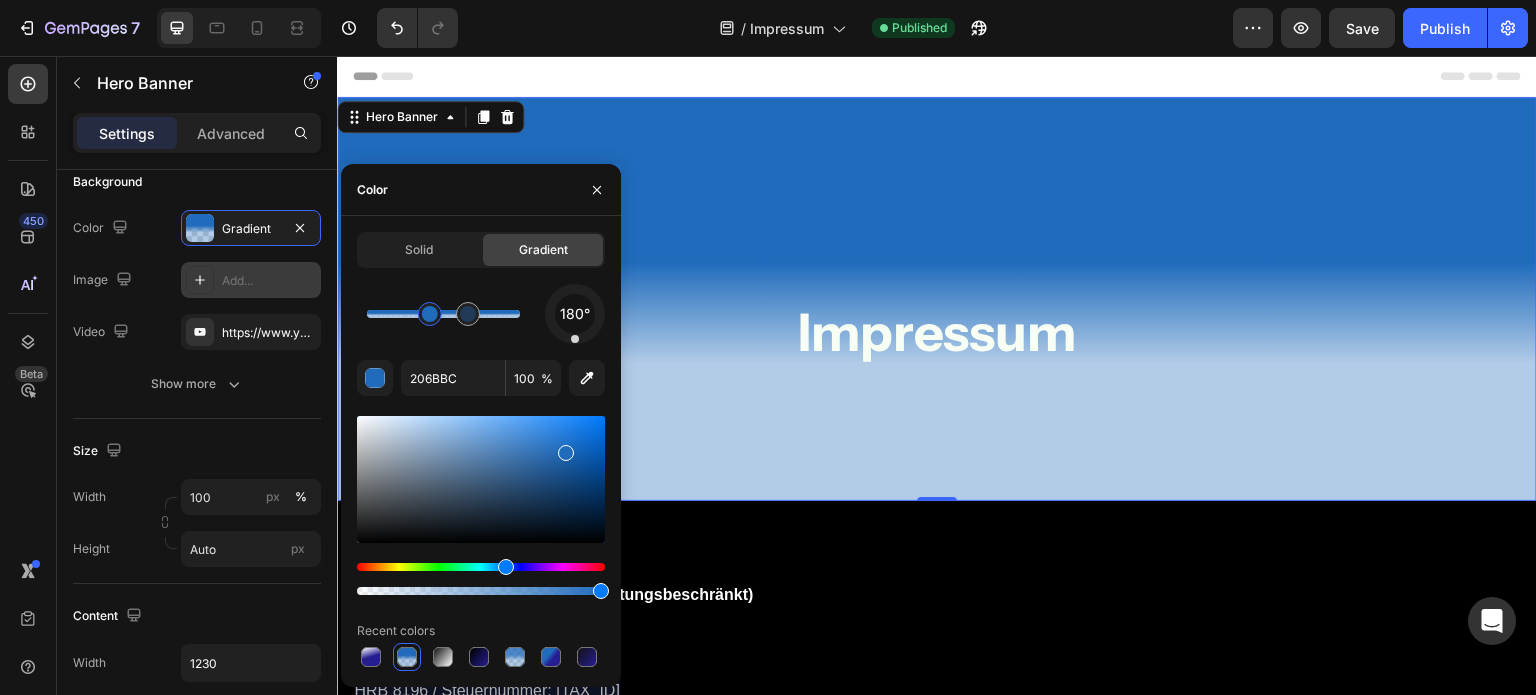 click on "KM Intelligent Investments UG (haftungsbeschränkt) Speckheim 3 D – [POSTAL_CODE] [CITY] HRB 8196 / Steuernummer: [TAX_ID]   Kontakt Tel: [PHONE] Email: [EMAIL]   buchhaltung@[EMAIL]   support@[EMAIL] ‍ Geschäftsführer:  [FIRST] [LAST] / [FIRST] [LAST]   Hinweis Haftungsausschluss Die KM Intelligent Investments UG (haftungsbeschränkt) übernimmt keinerlei Haftung für die bereitgestellten Analysen, Berichte, Handelsanregungen und Informationen. Diese stellen in keiner Weise einen Aufruf oder Aufforderung zur individuellen oder allgemeinen Nachbildung, auch nicht stillschweigend, dar. Analysen, oder anderweitige Informationen, stellen keine Aufforderung zum Kauf oder Verkauf von Wertpapieren oder derivativen Finanzprodukten dar. Eine Haftung für mittelbare und unmittelbare Folgen der vermittelten und bereitgestellten Inhalte, ist somit ausgeschlossen.       (nachfolgend „ Datenschutzhinweise “)" at bounding box center [937, 5951] 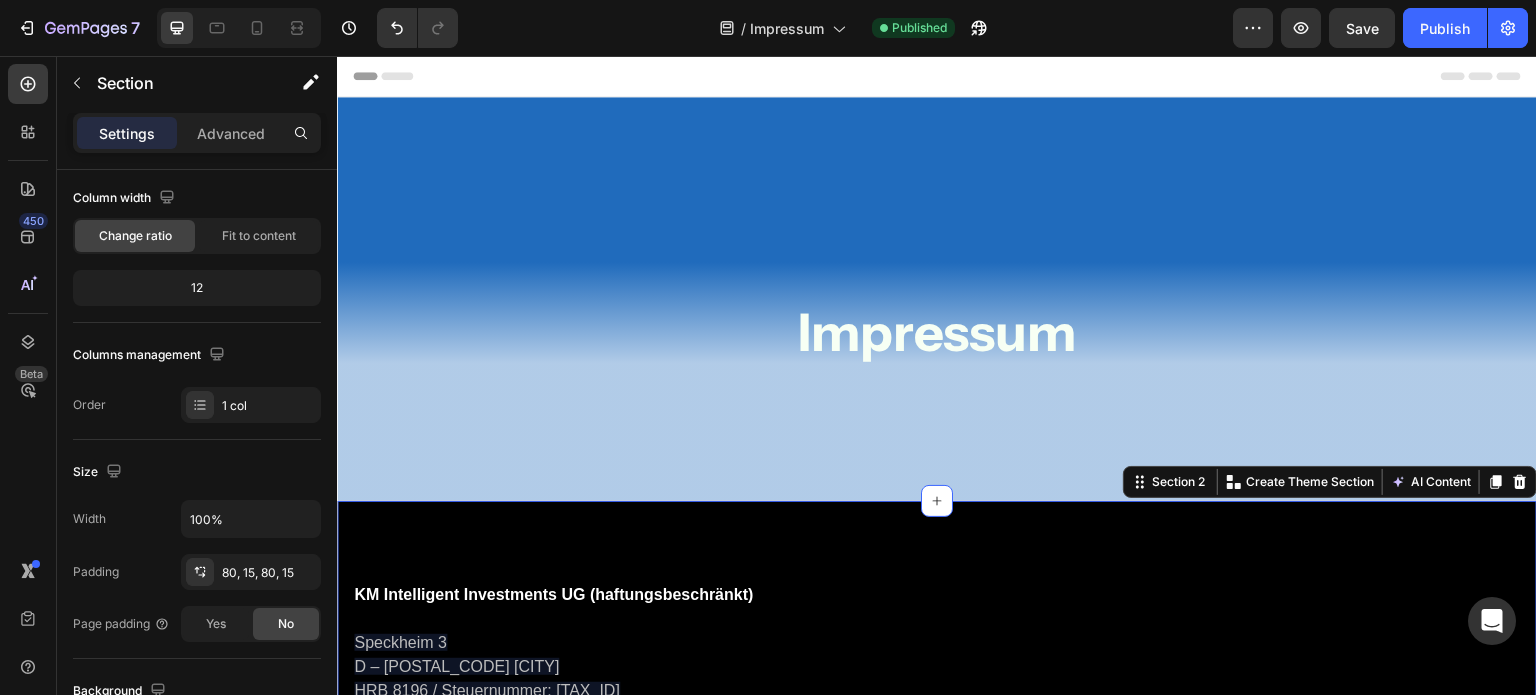 scroll, scrollTop: 0, scrollLeft: 0, axis: both 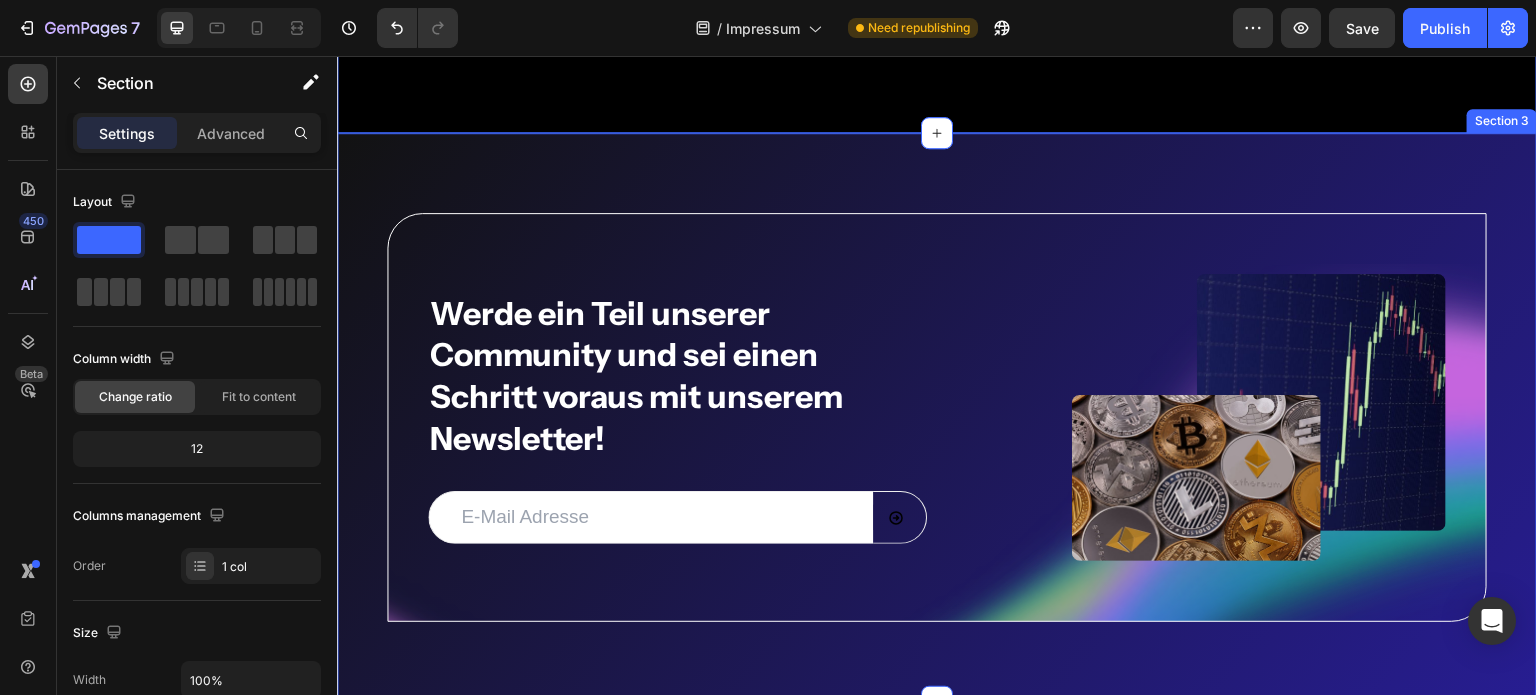 click on "Werde ein Teil unserer Community und sei einen Schritt voraus mit unserem Newsletter! Heading Email Field
Submit Button Row Newsletter Image Image Row Row Section 3" at bounding box center [937, 418] 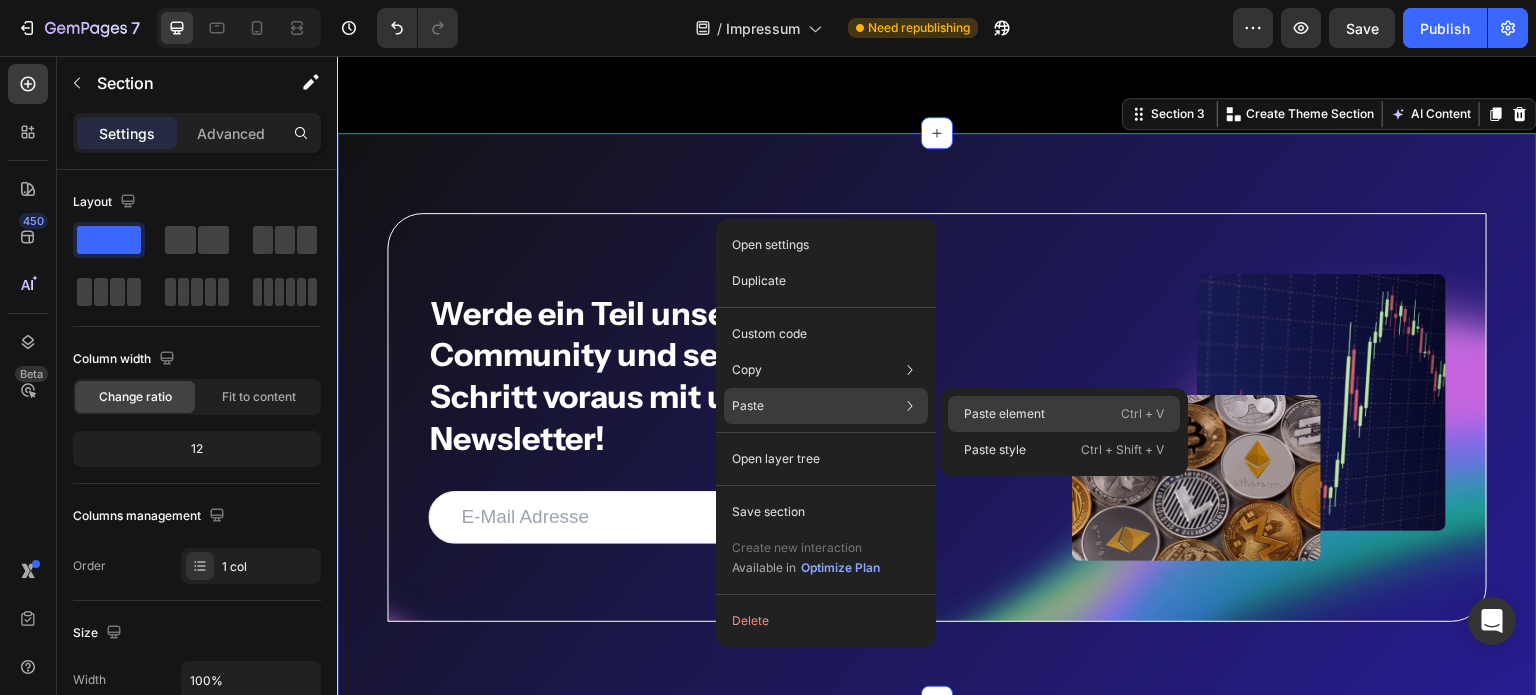click on "Paste element" at bounding box center (1004, 414) 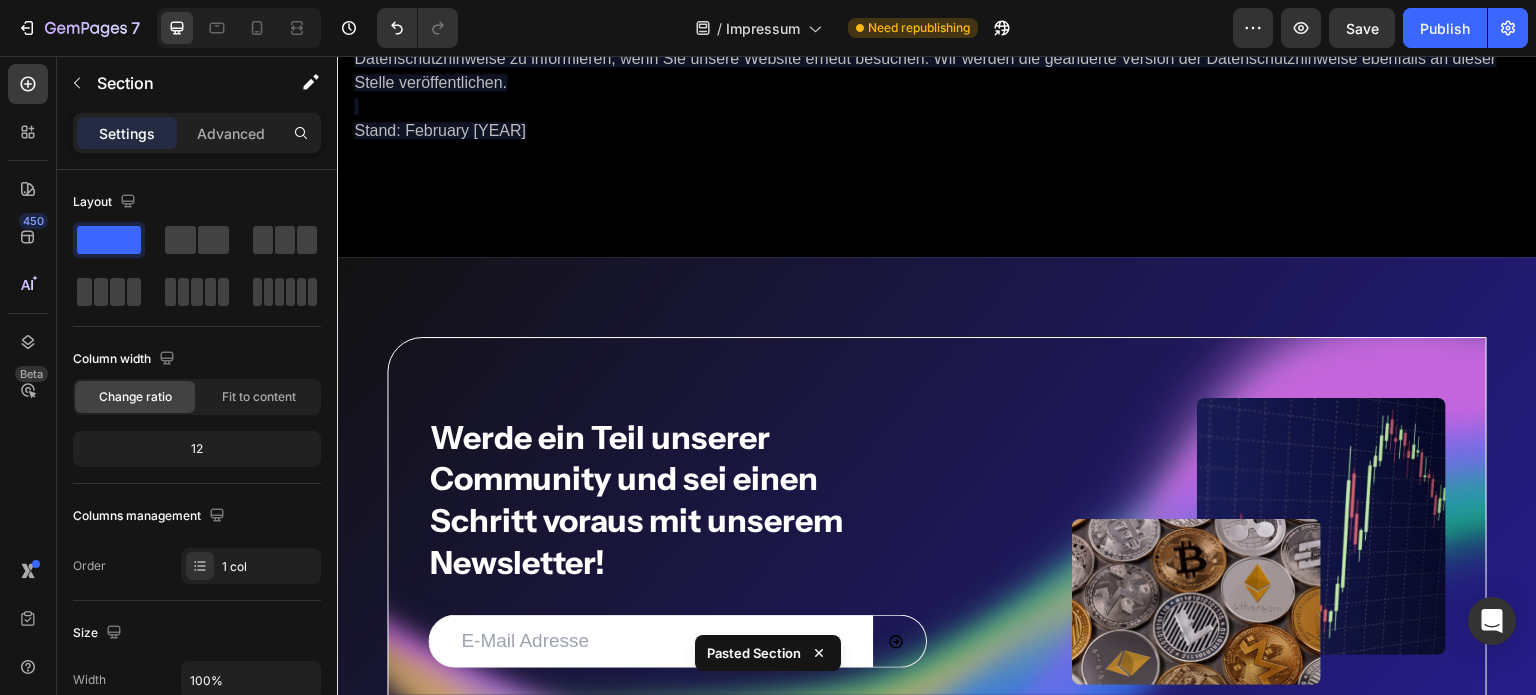 scroll, scrollTop: 11143, scrollLeft: 0, axis: vertical 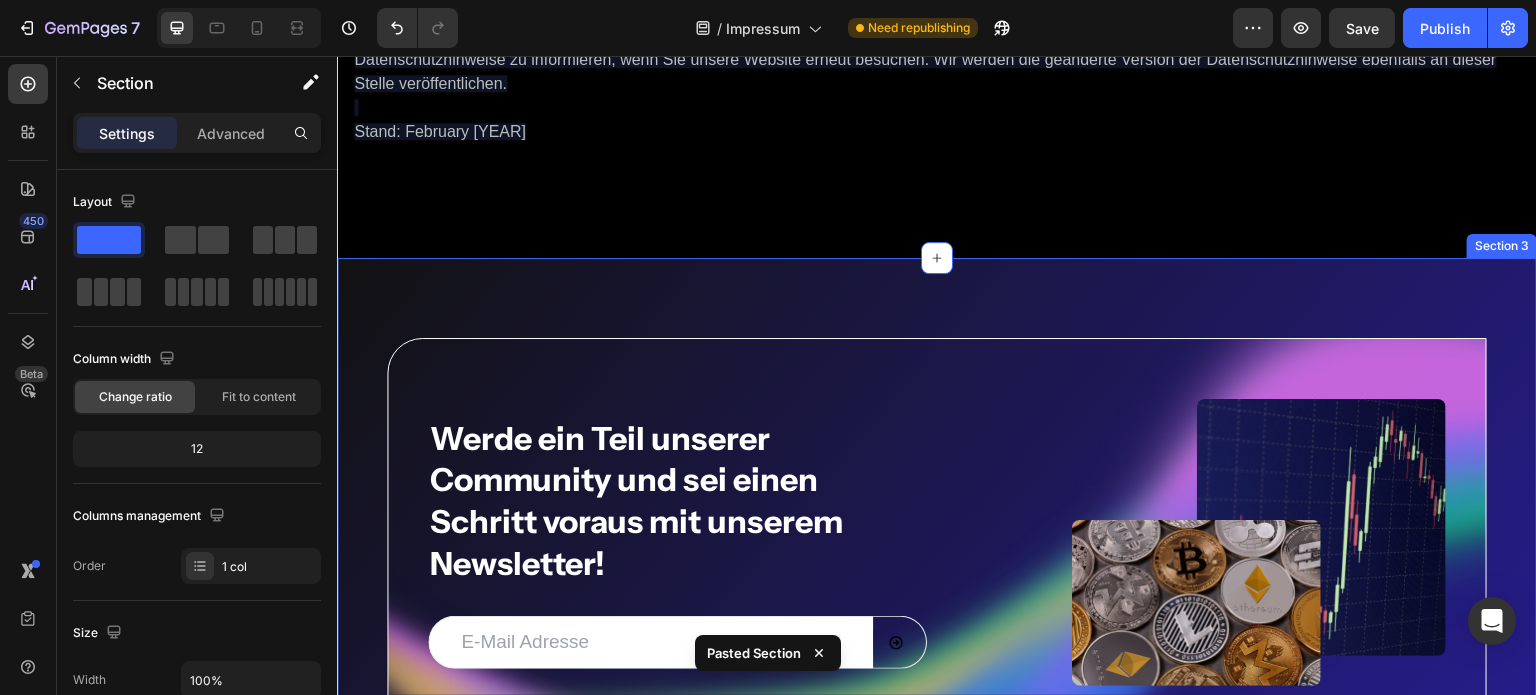 click on "Werde ein Teil unserer Community und sei einen Schritt voraus mit unserem Newsletter! Heading Email Field
Submit Button Row Newsletter Image Image Row Row Section 3" at bounding box center [937, 543] 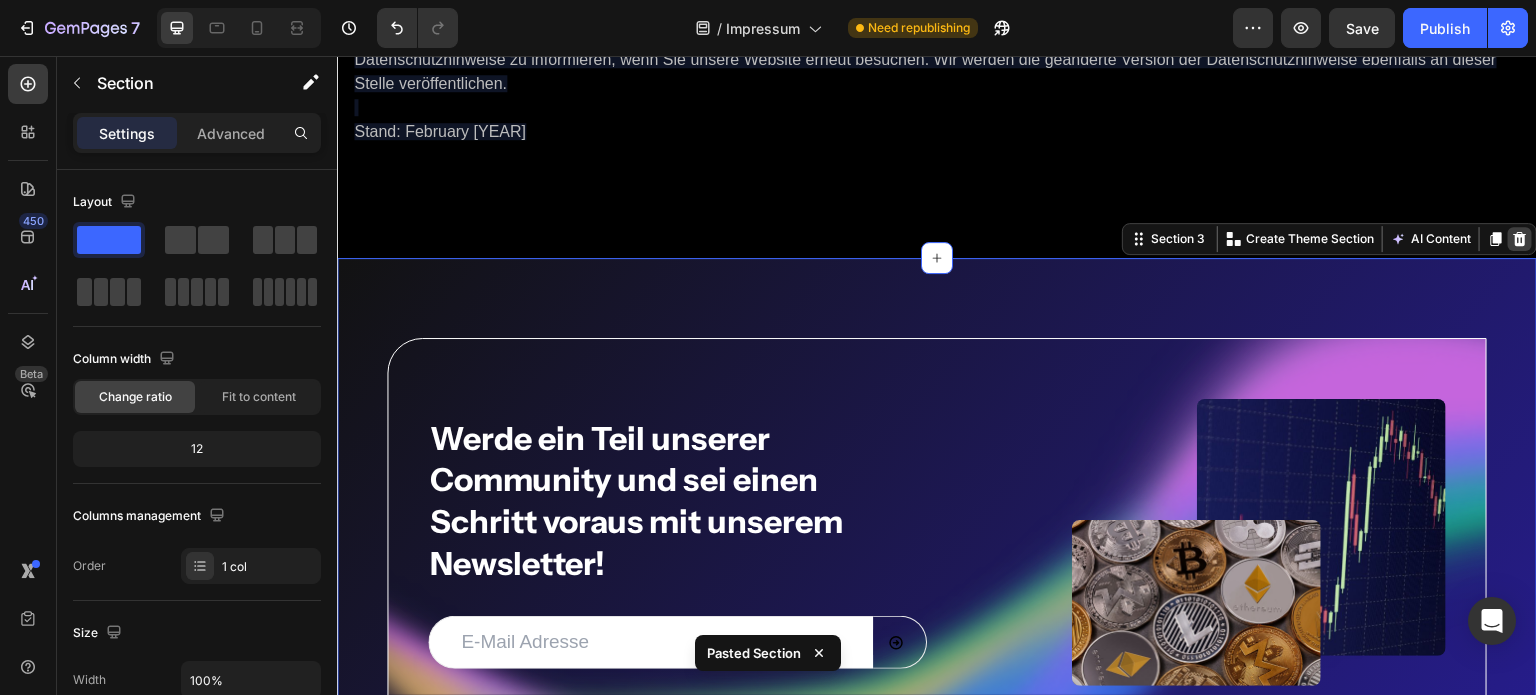 click 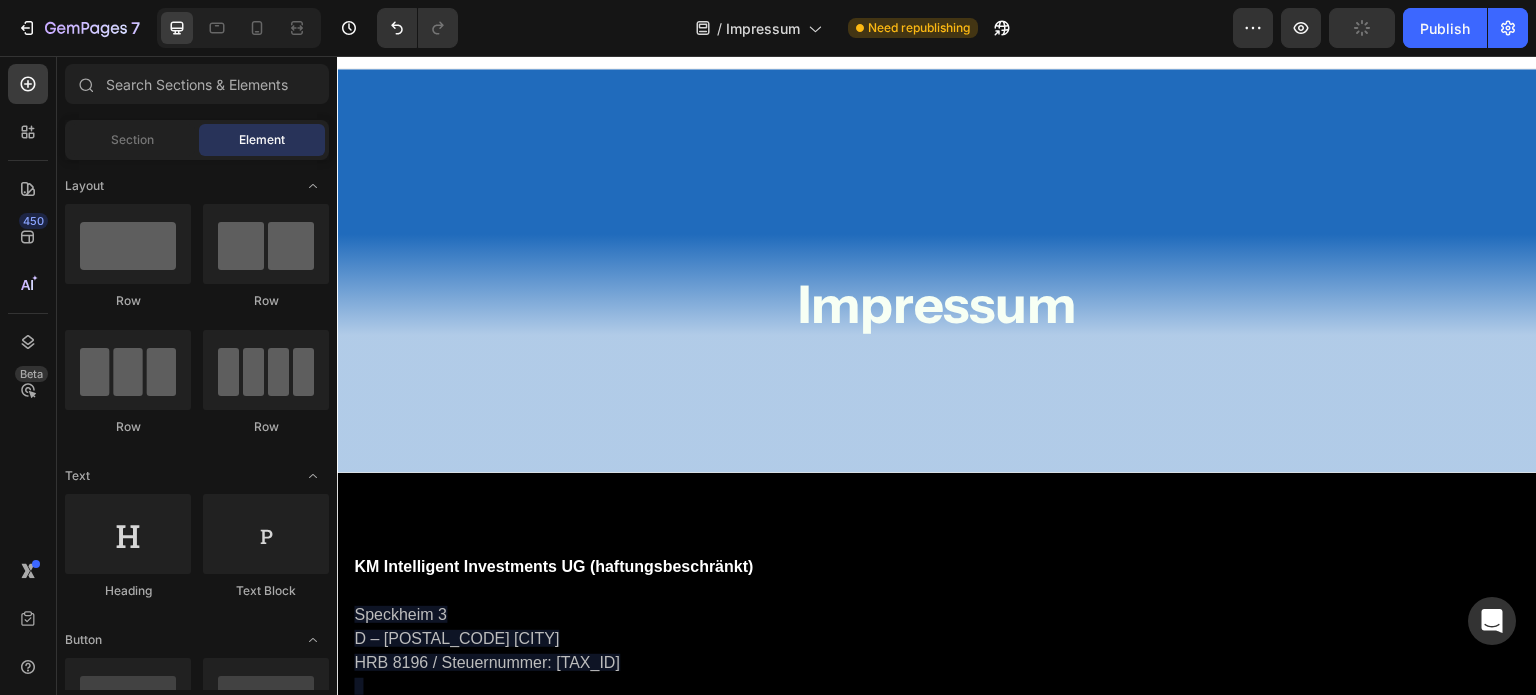 scroll, scrollTop: 0, scrollLeft: 0, axis: both 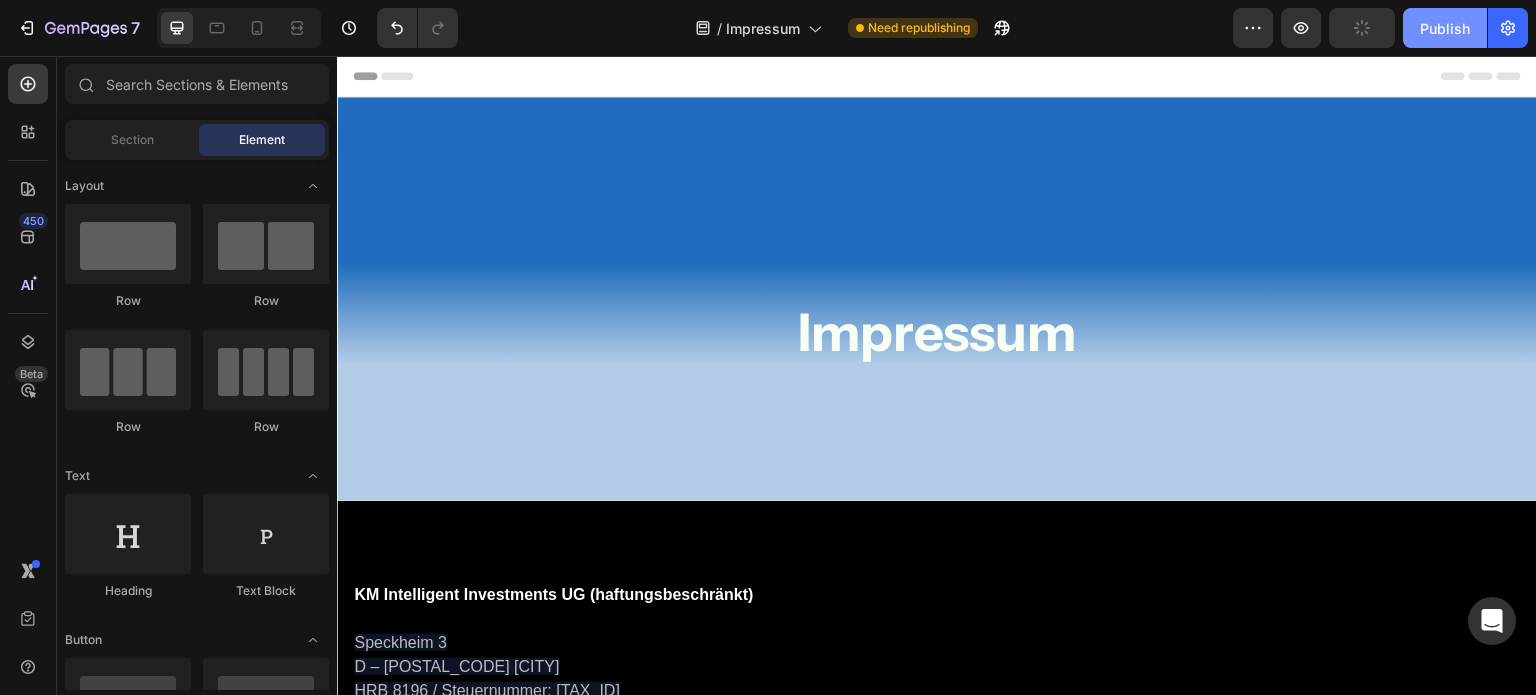 click on "Publish" at bounding box center (1445, 28) 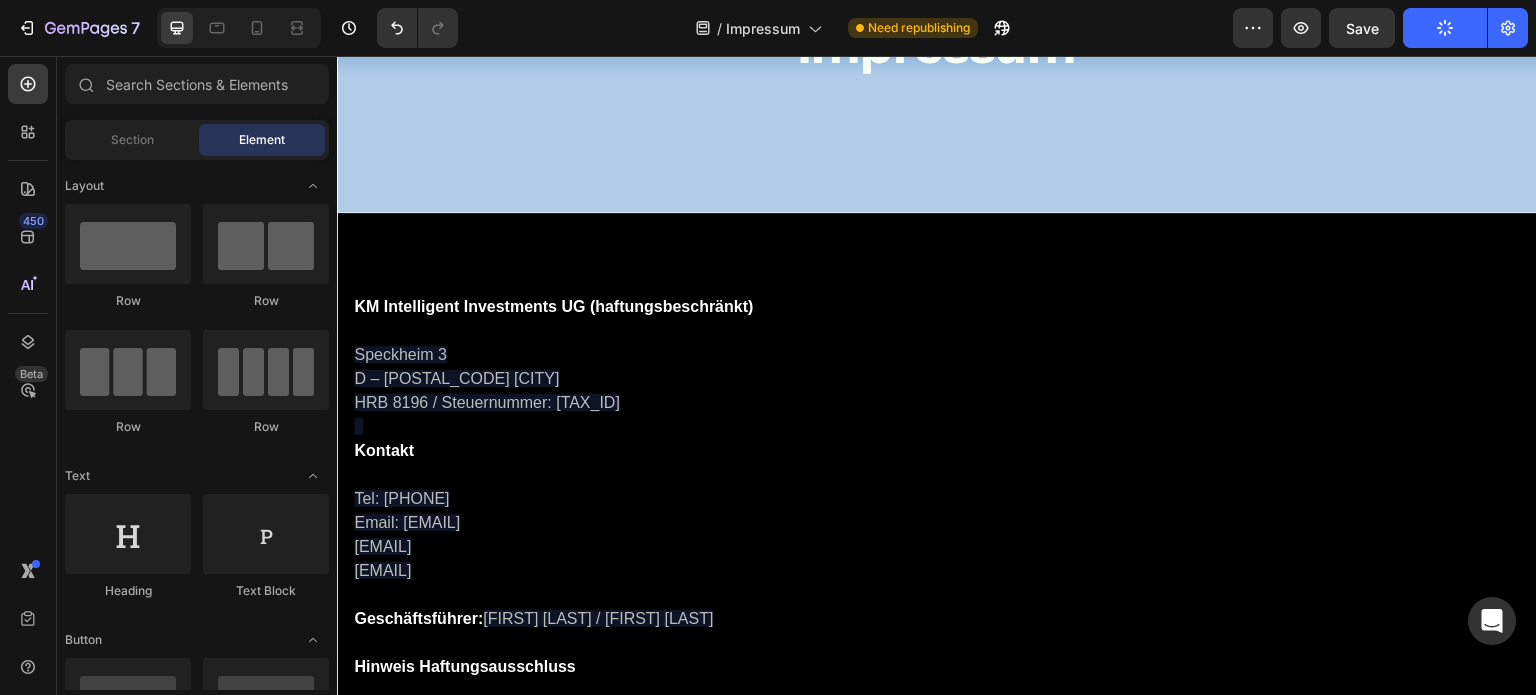 scroll, scrollTop: 0, scrollLeft: 0, axis: both 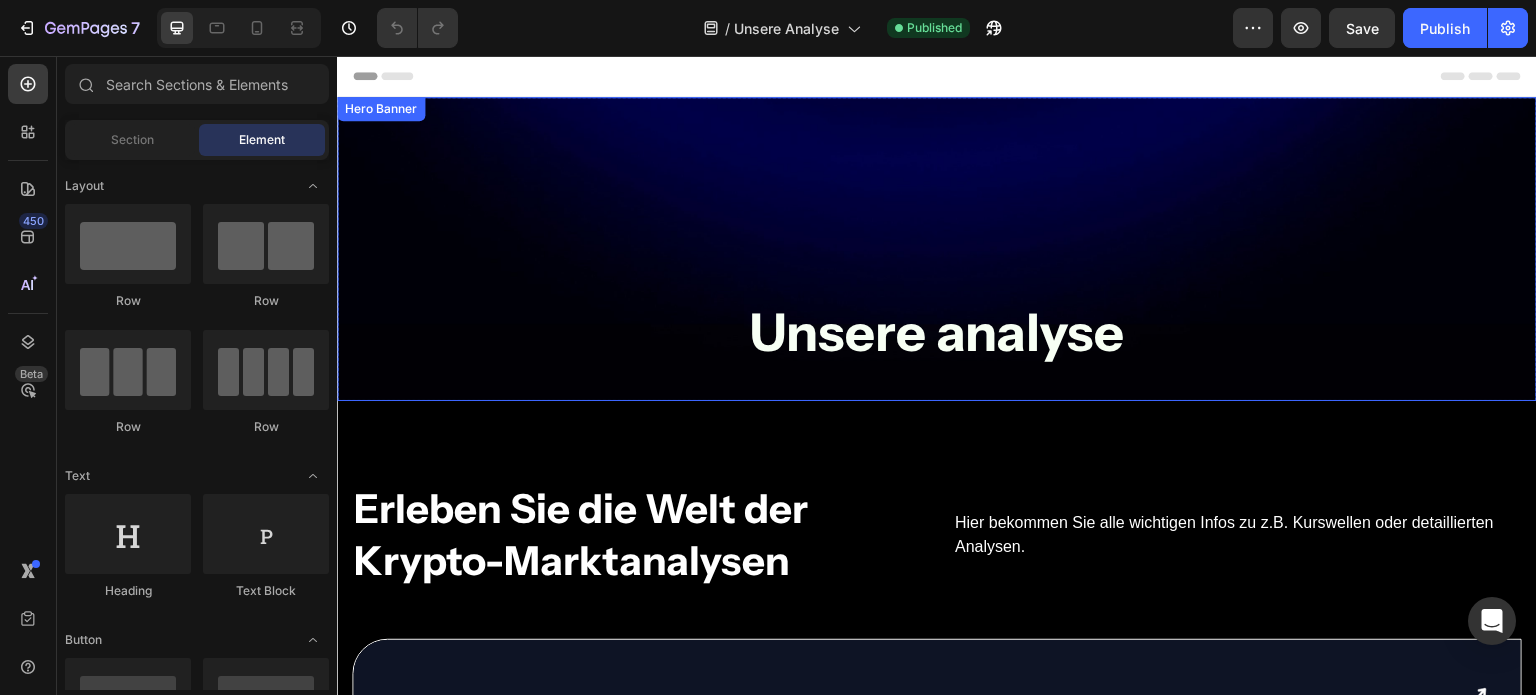 click on "Unsere analyse Heading Row" at bounding box center (937, 249) 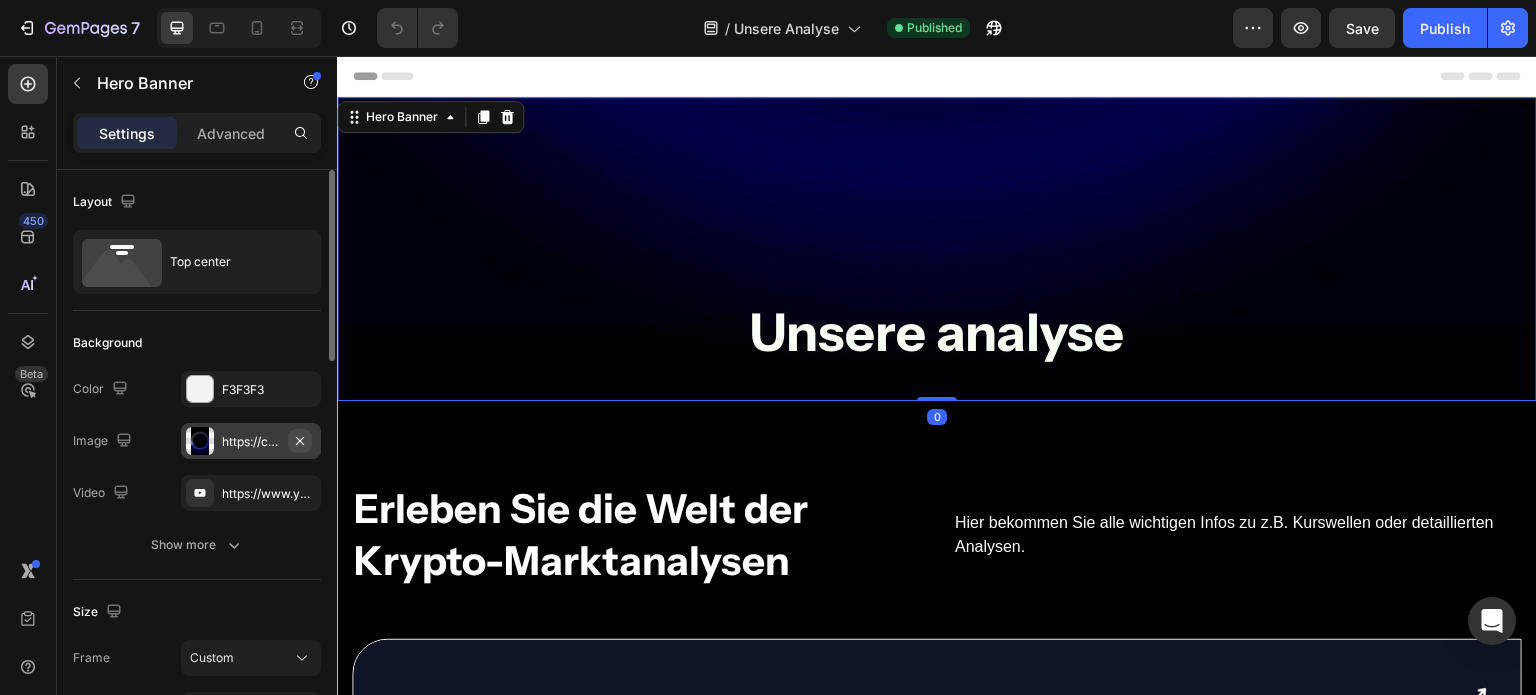 click 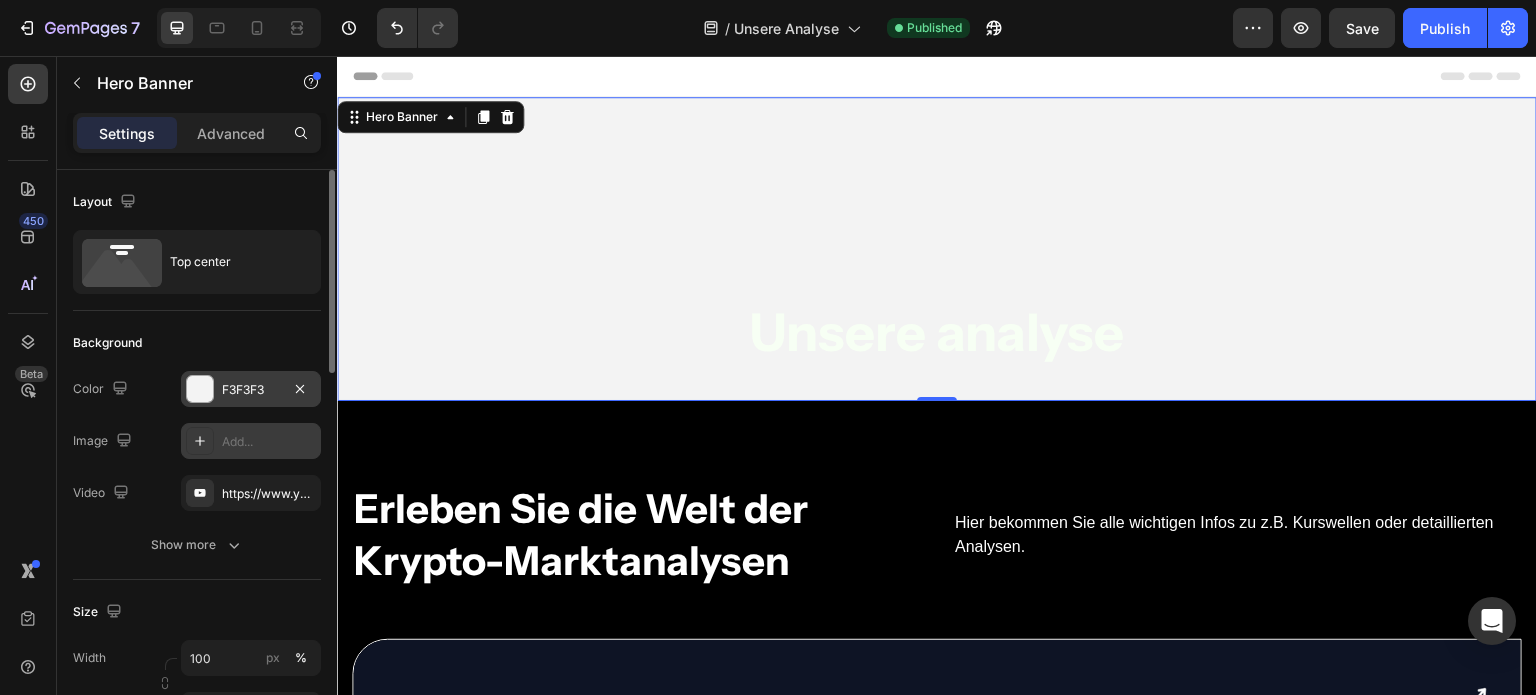 click at bounding box center [200, 389] 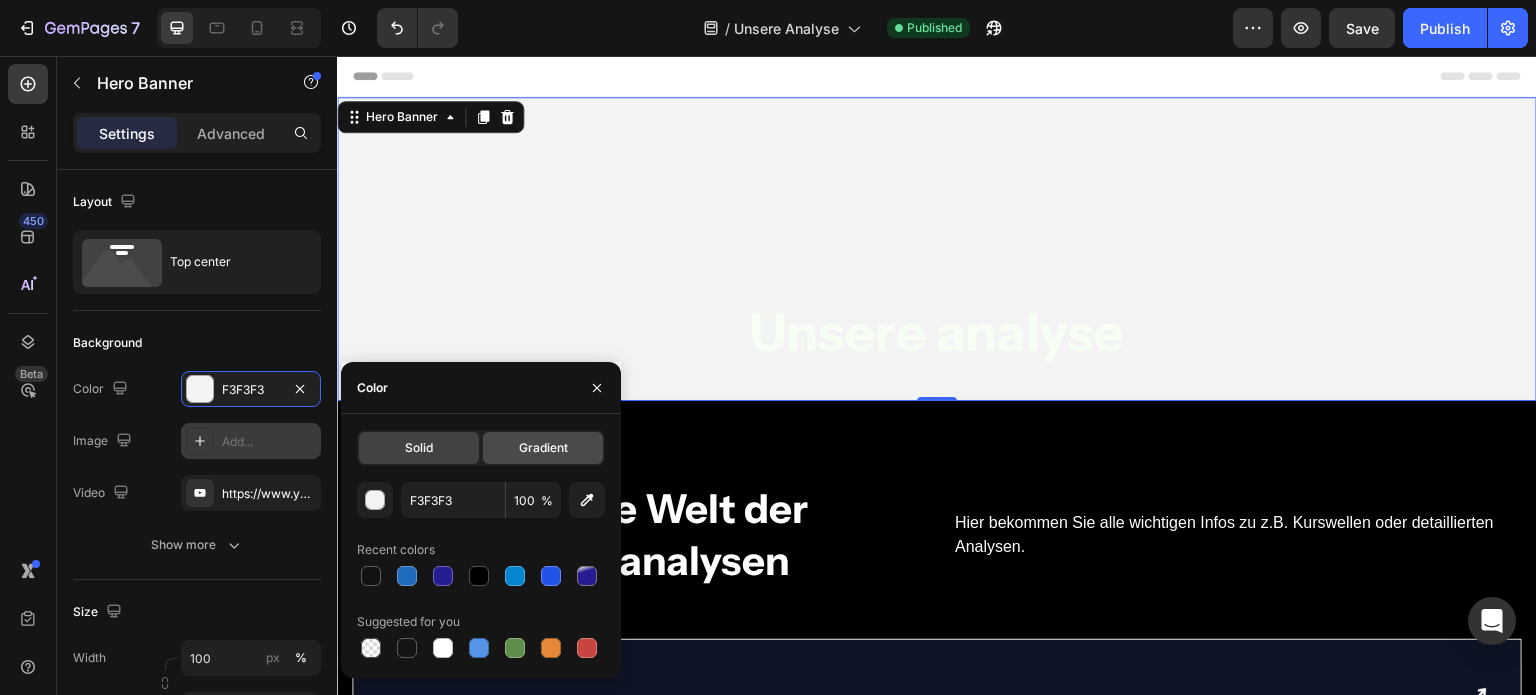 click on "Gradient" 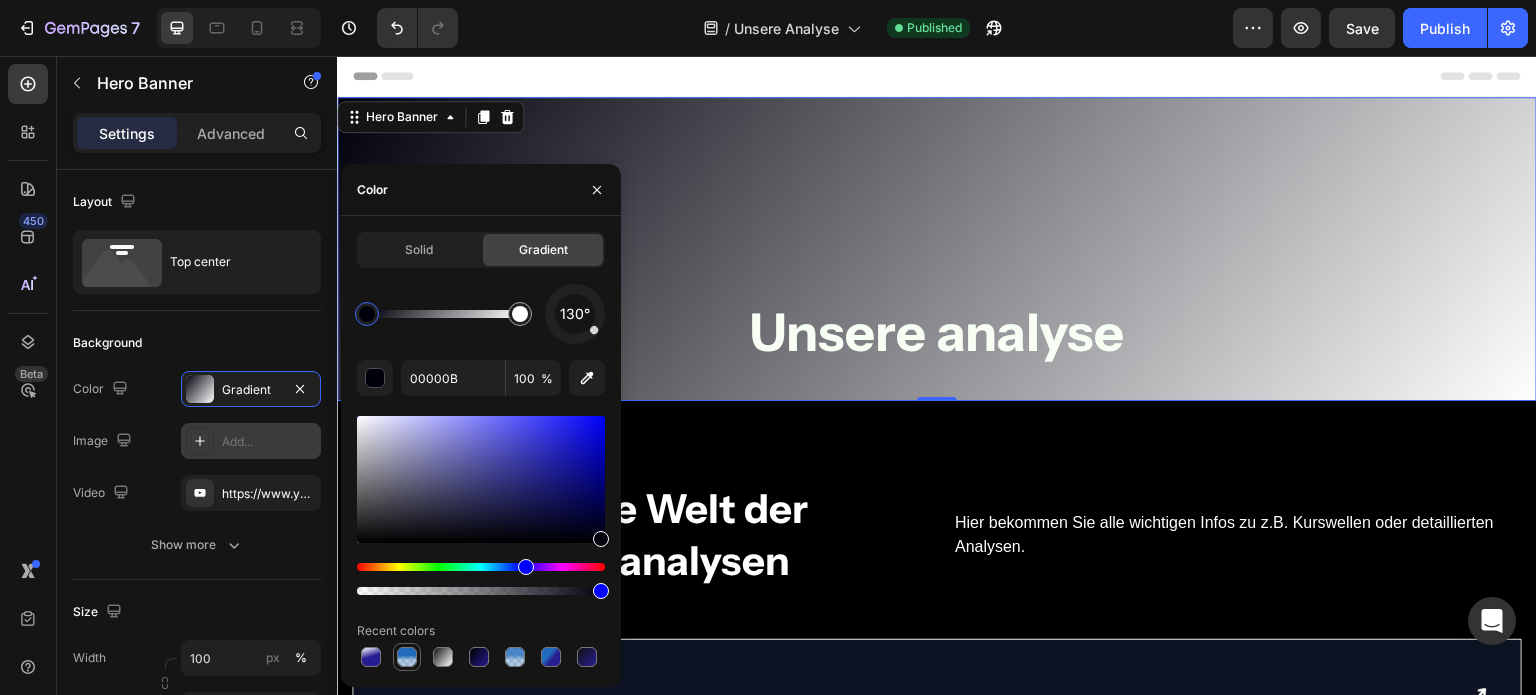click at bounding box center (407, 657) 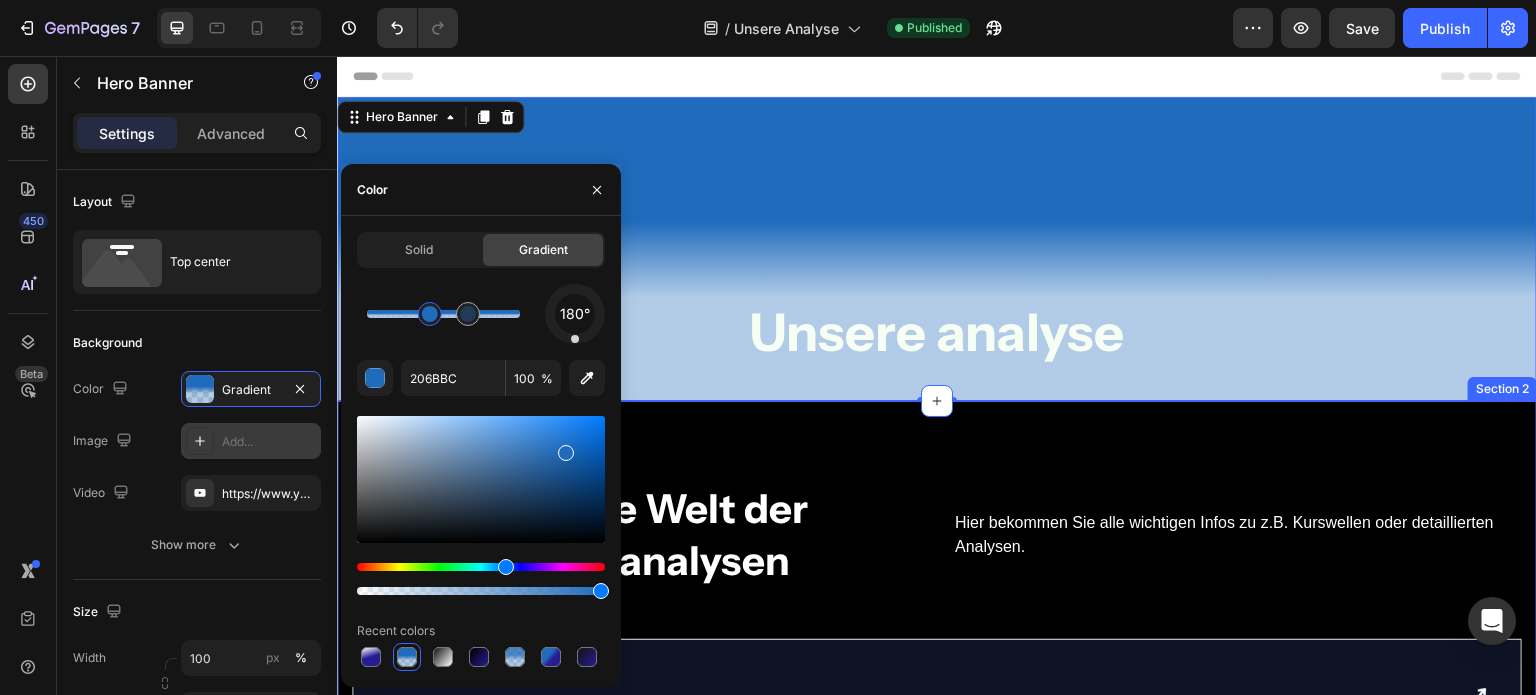 click on "Erleben Sie die Welt der Krypto-Marktanalysen Heading Hier bekommen Sie alle wichtigen Infos zu z.B. Kurswellen oder detaillierten Analysen. Text block Row Image Unsere Chartanalyse Heading Kurswellen Primärszenarien Zielzonen Unterstützung- und Widerstandszonen Alternativszenarien Accordion Unsere Fundamentalanalyse Heading Image Allgemeine Informationen Anwendung Tokenomics Ecosystem und Entwicklung Social Media Entwicklerteam Sicherheit Accordion Row Section 2" at bounding box center [937, 1583] 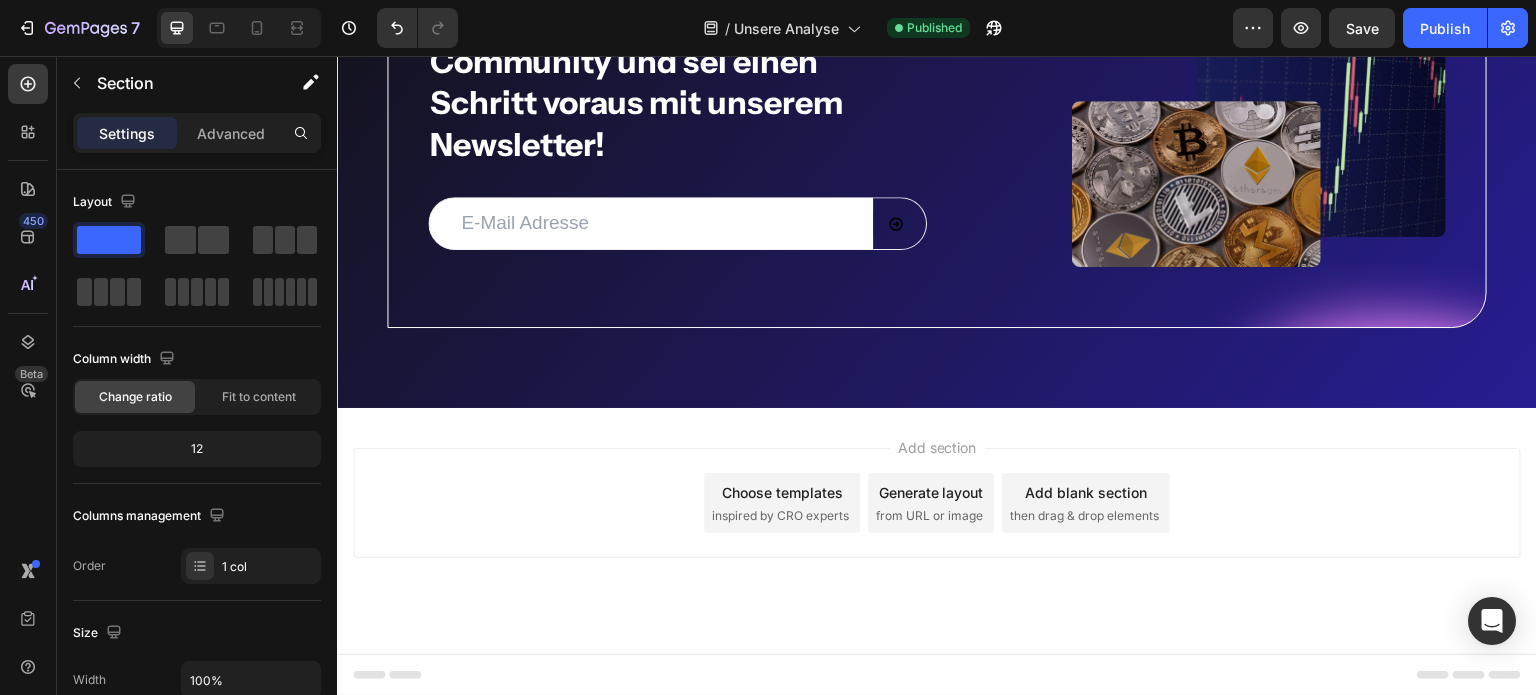 scroll, scrollTop: 3500, scrollLeft: 0, axis: vertical 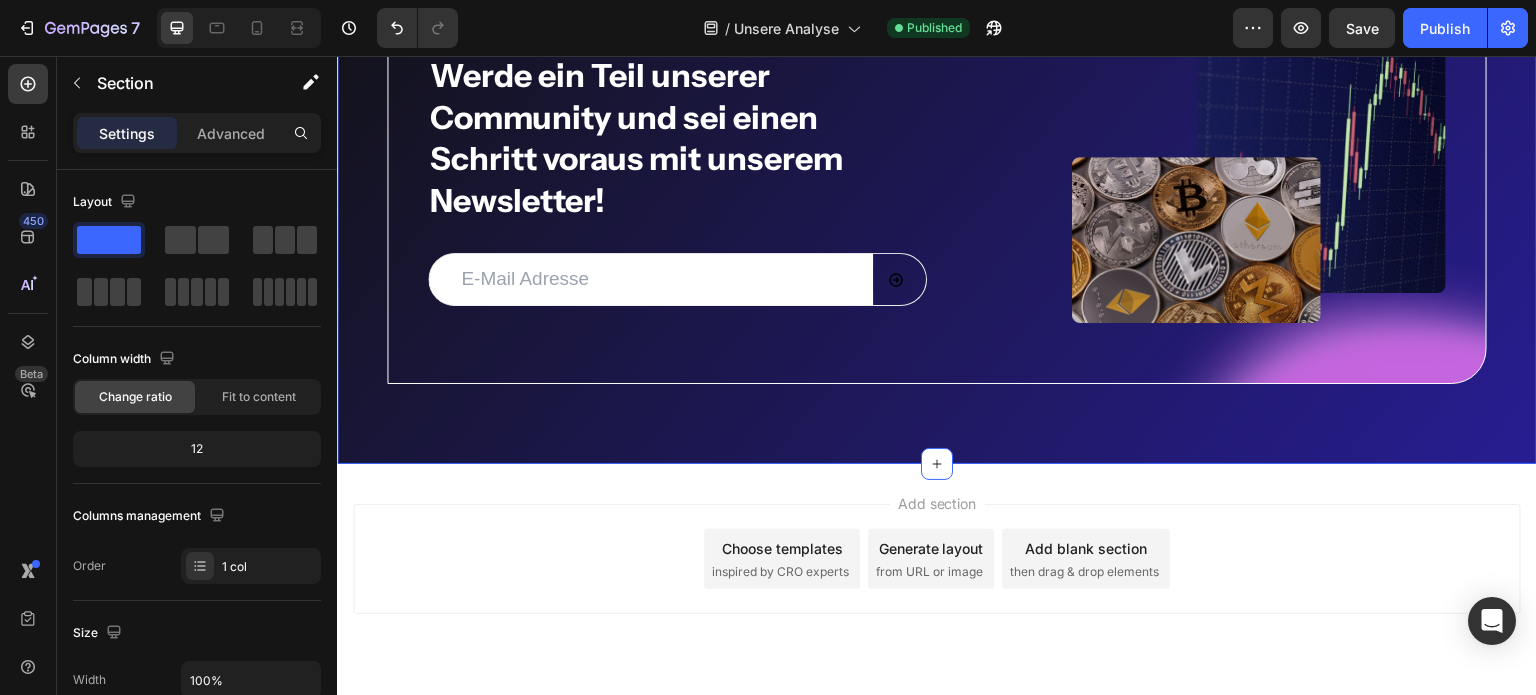 click on "Werde ein Teil unserer Community und sei einen Schritt voraus mit unserem Newsletter! Heading Email Field
Submit Button Row Newsletter Image Image Row Row Section 3" at bounding box center [937, 180] 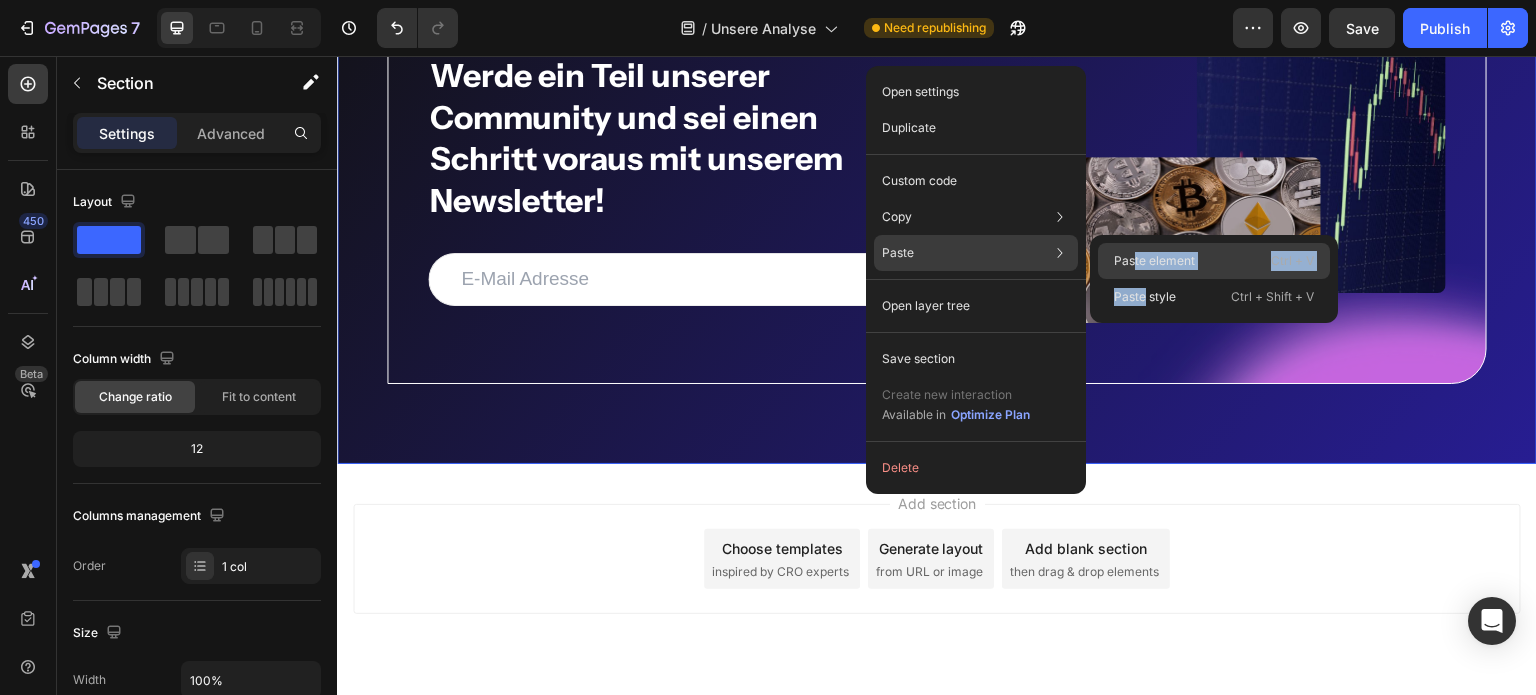 drag, startPoint x: 1144, startPoint y: 299, endPoint x: 1134, endPoint y: 268, distance: 32.572994 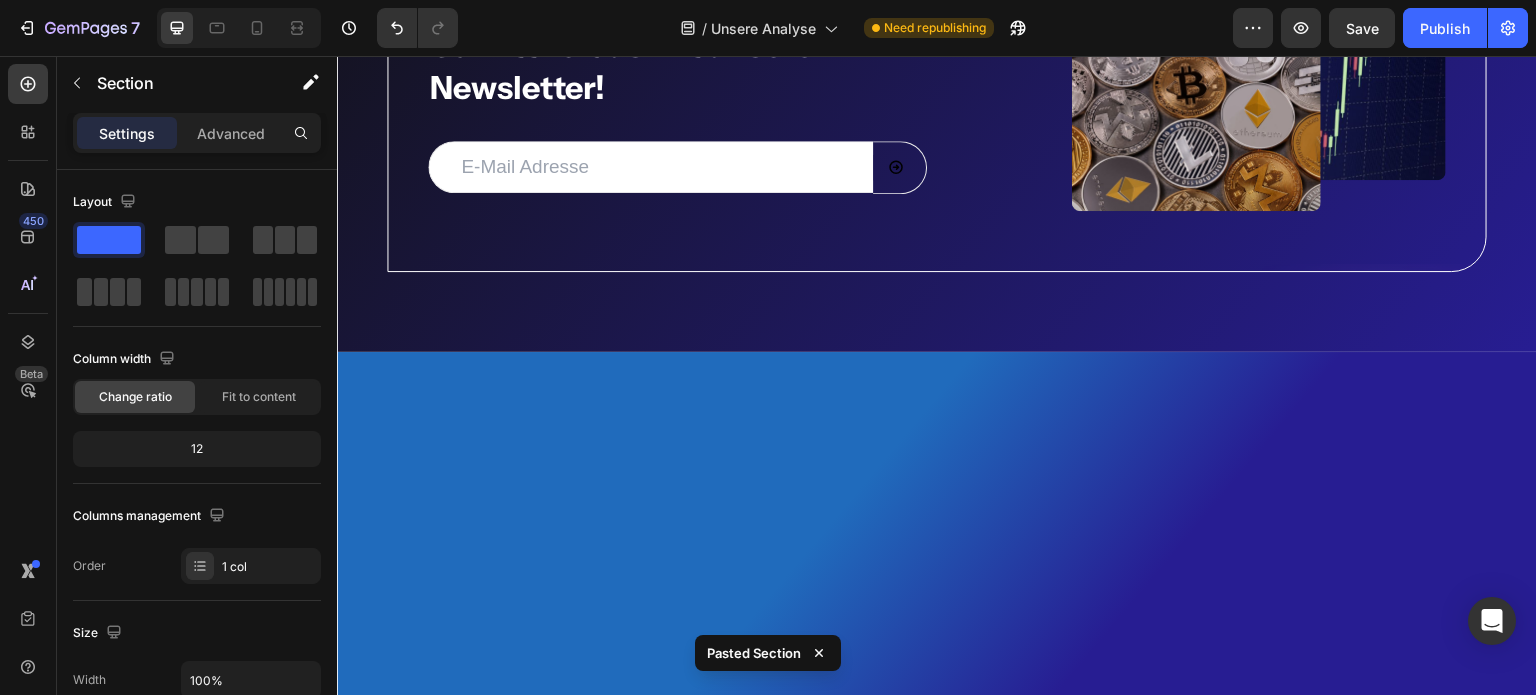 scroll, scrollTop: 2901, scrollLeft: 0, axis: vertical 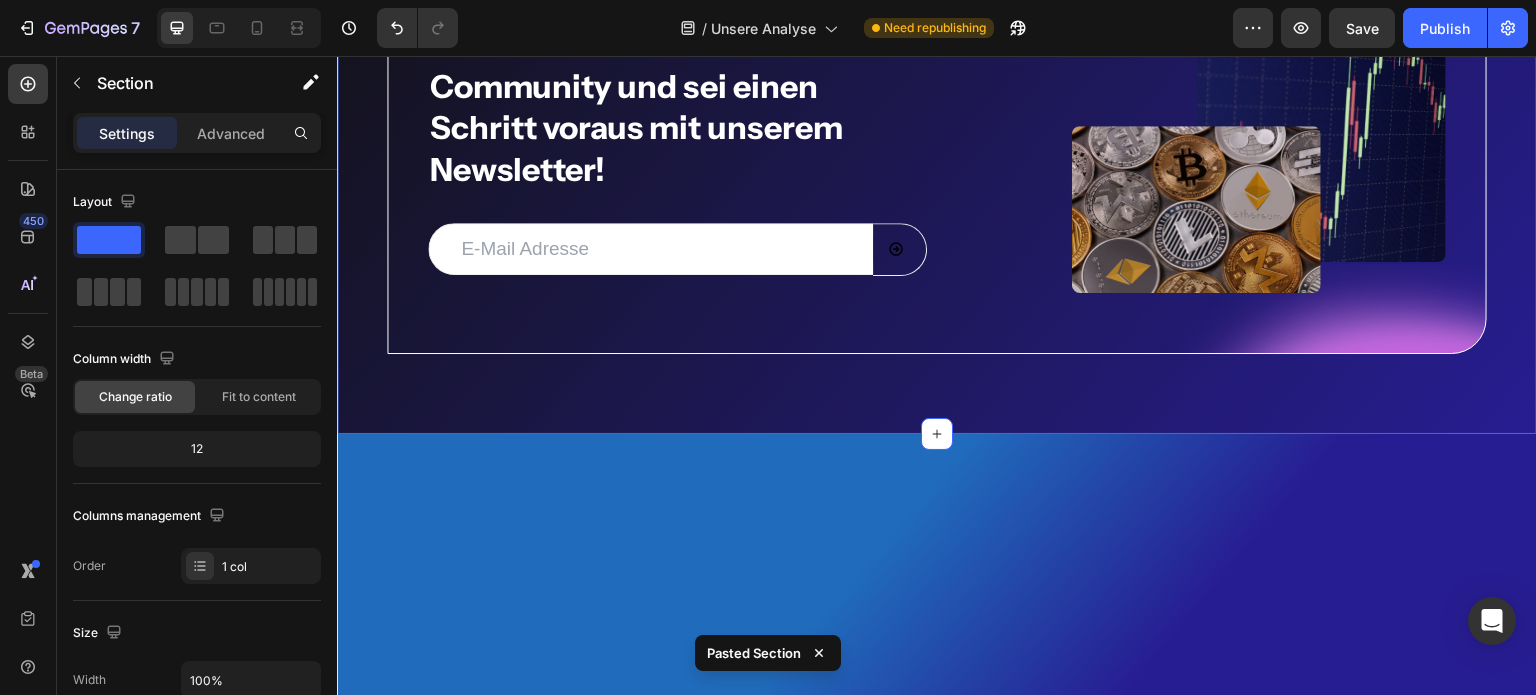 click 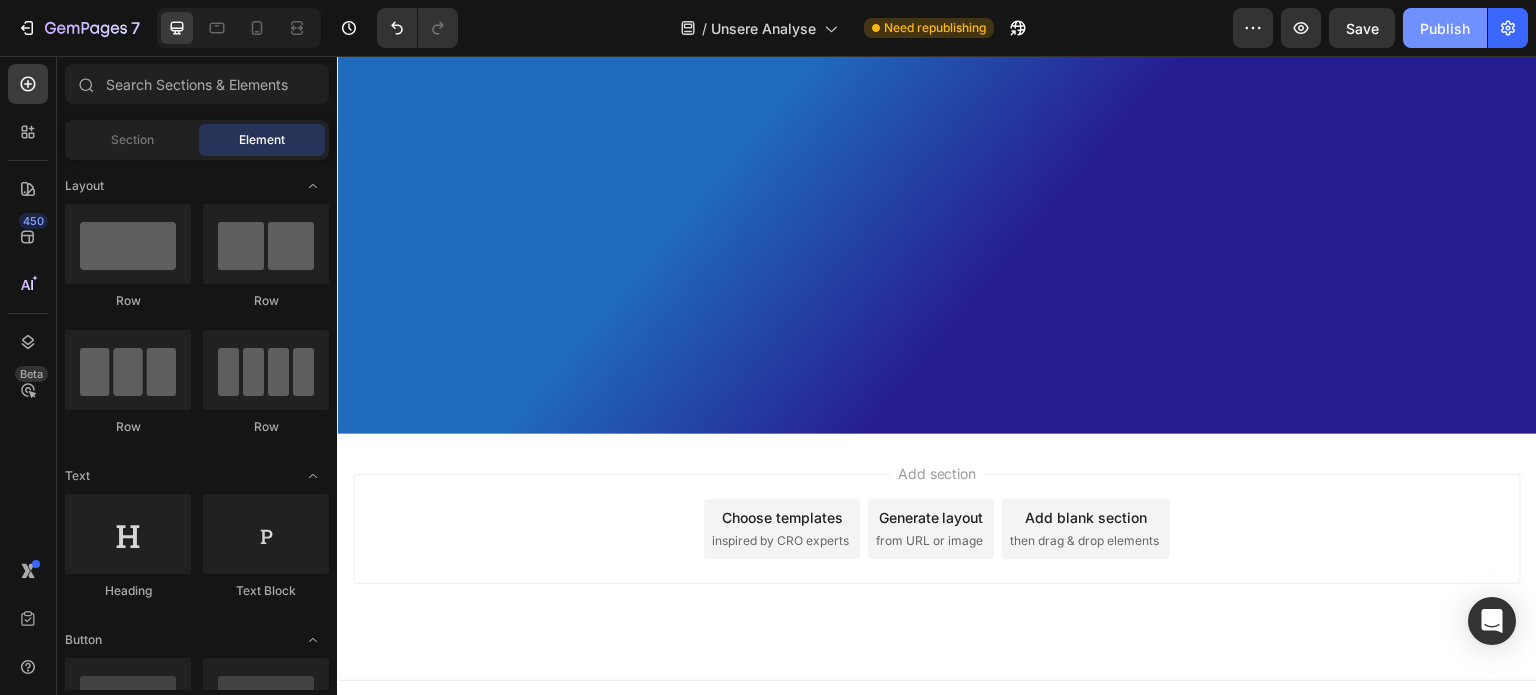 click on "Publish" at bounding box center (1445, 28) 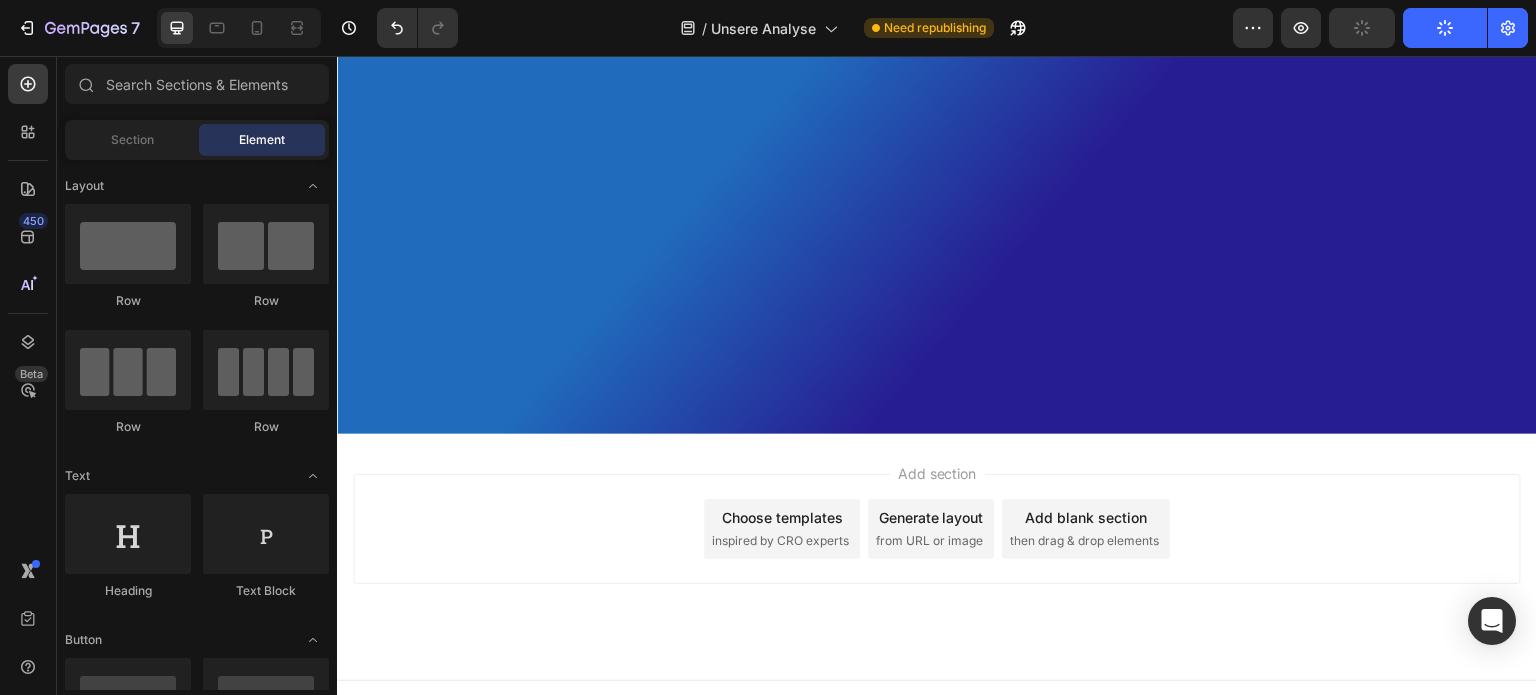 click on "Sicherheit" at bounding box center [937, -299] 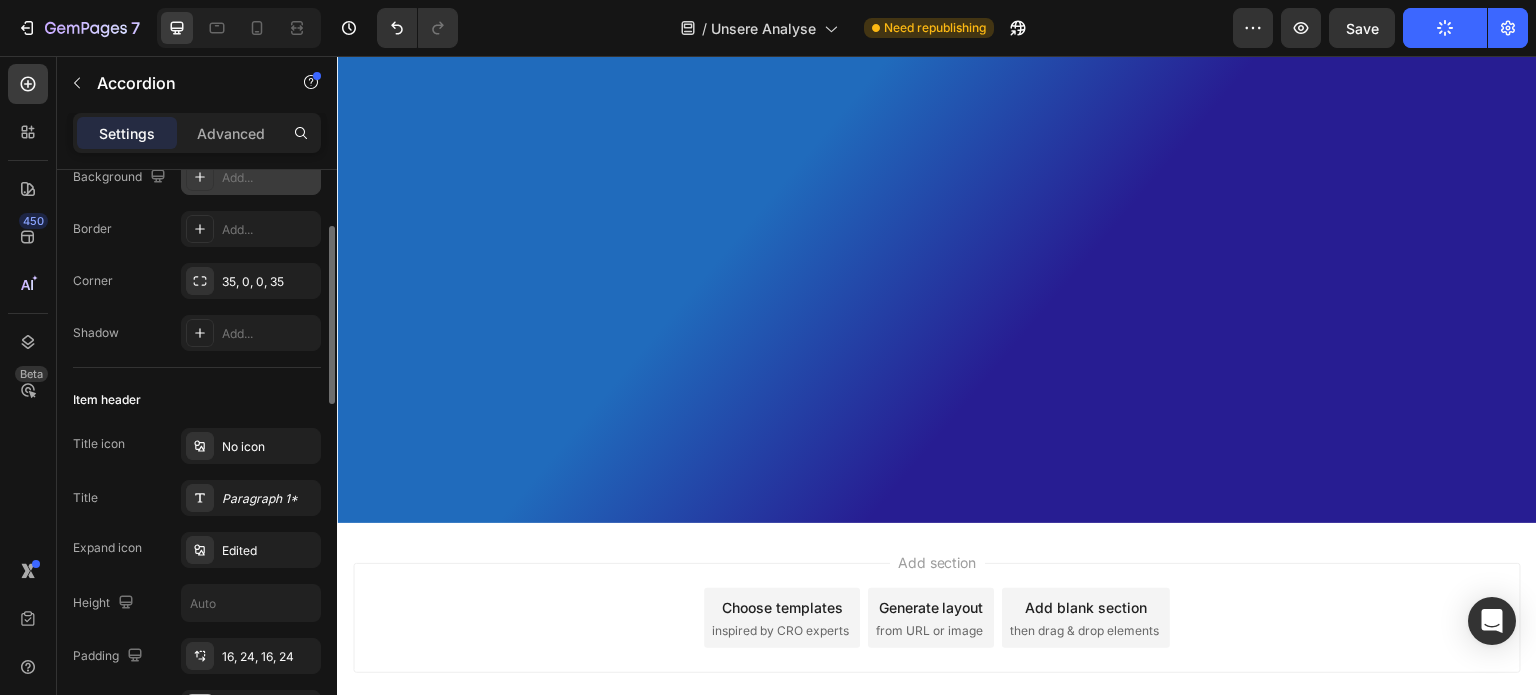 scroll, scrollTop: 184, scrollLeft: 0, axis: vertical 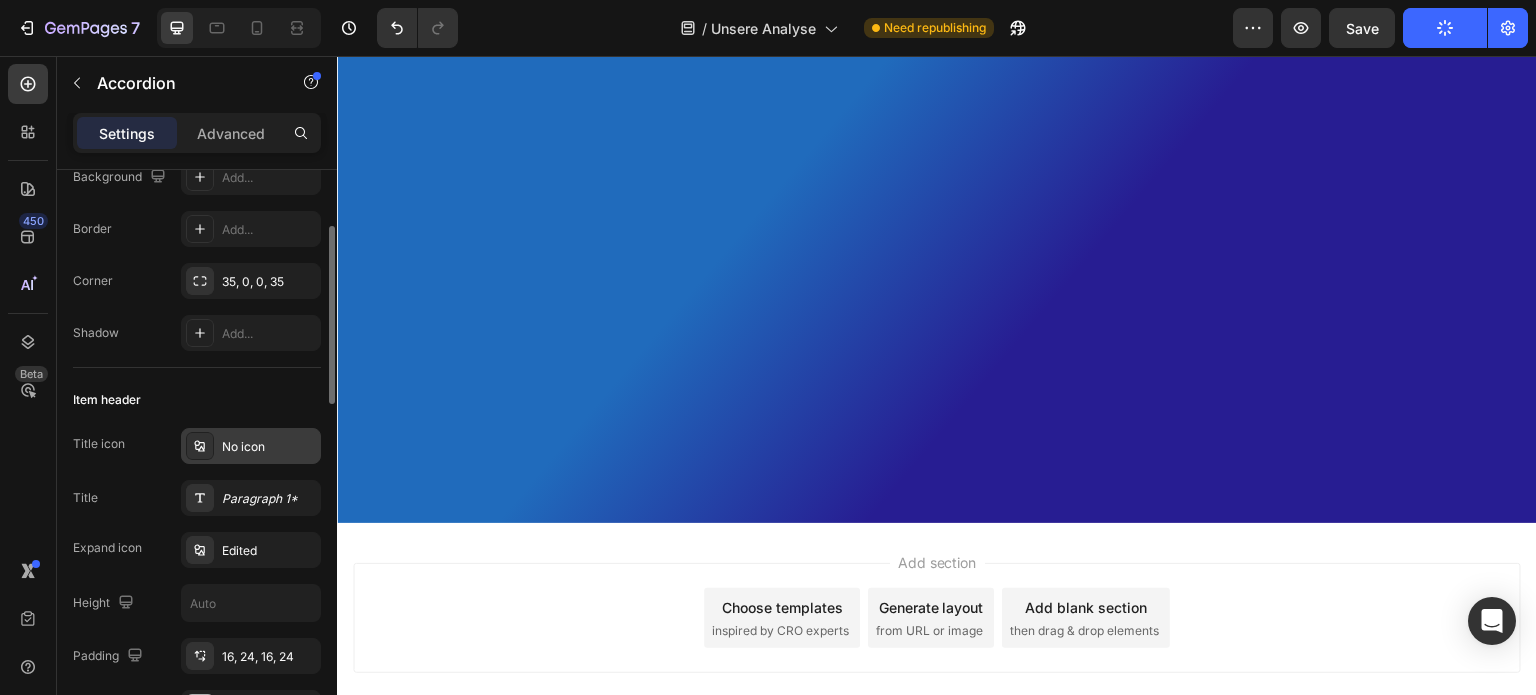 click 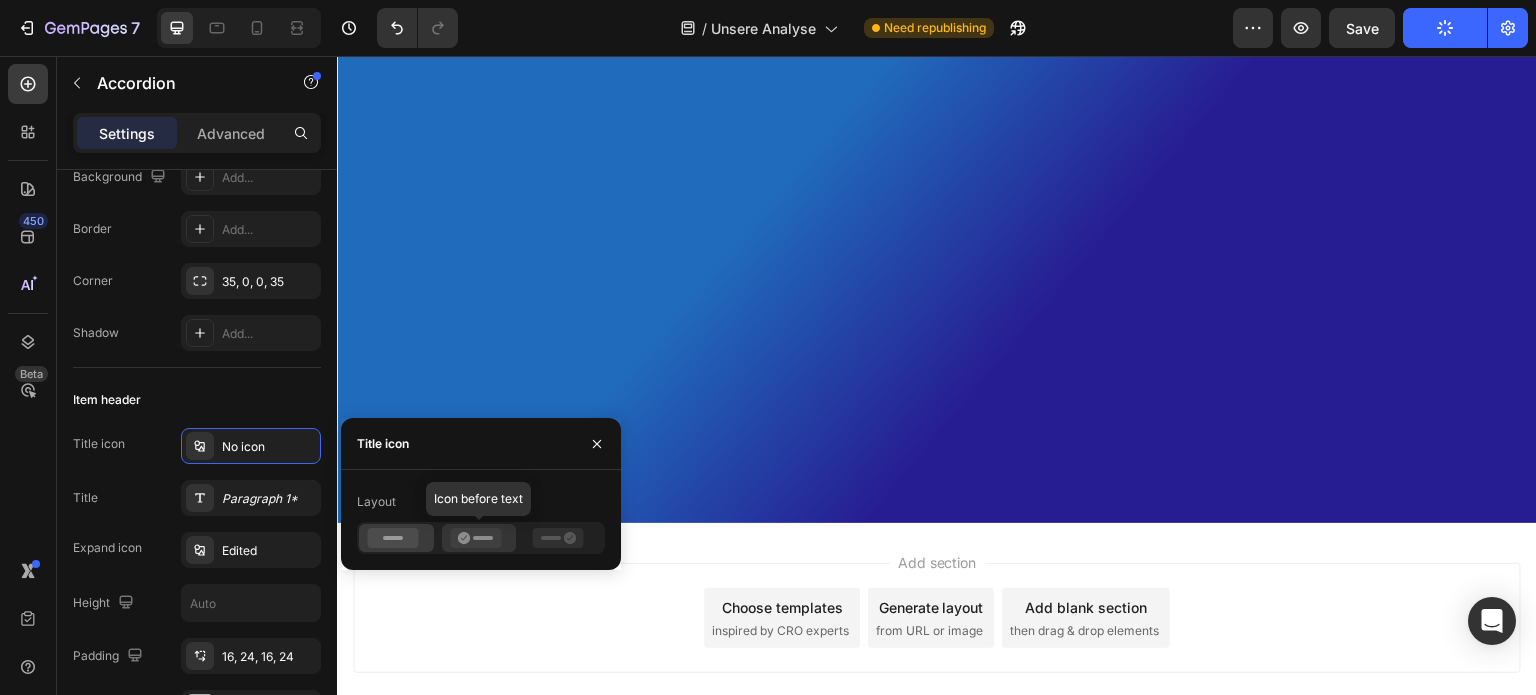 click 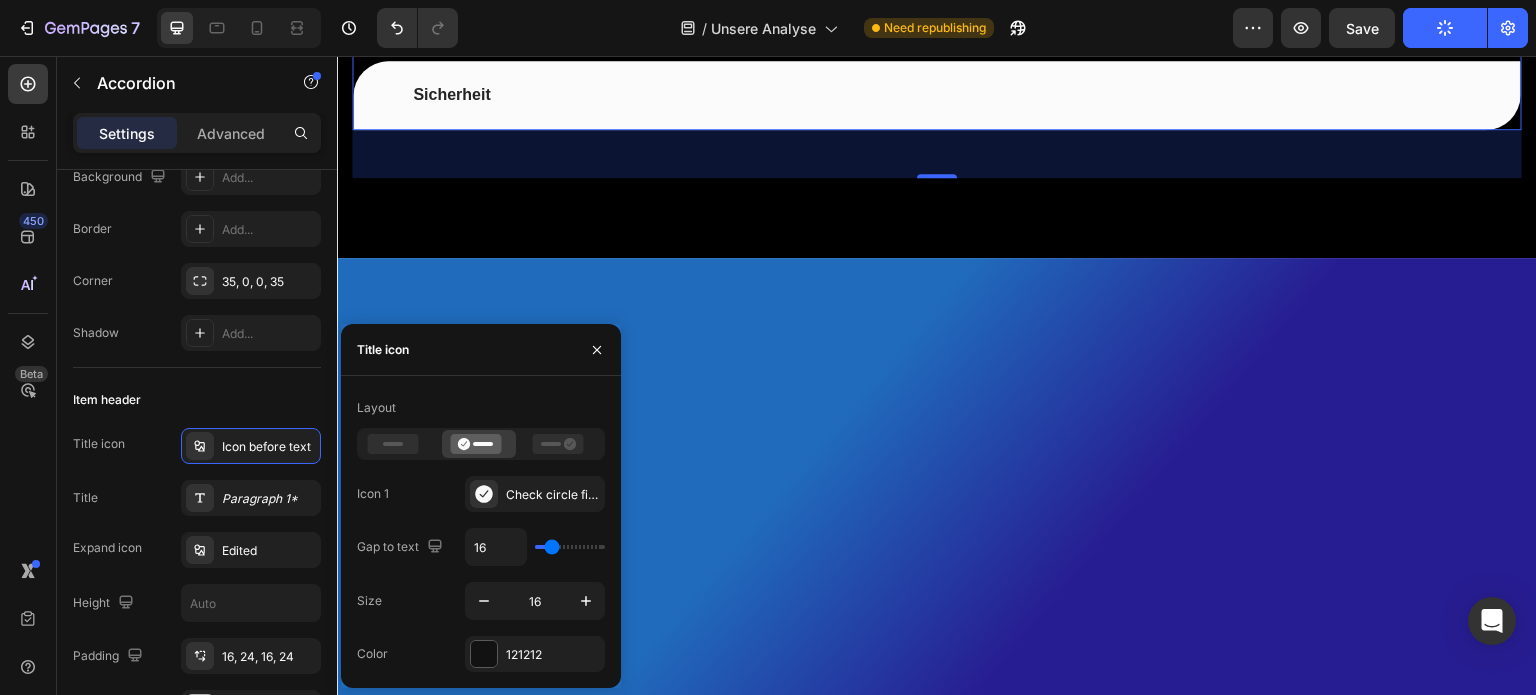 scroll, scrollTop: 2510, scrollLeft: 0, axis: vertical 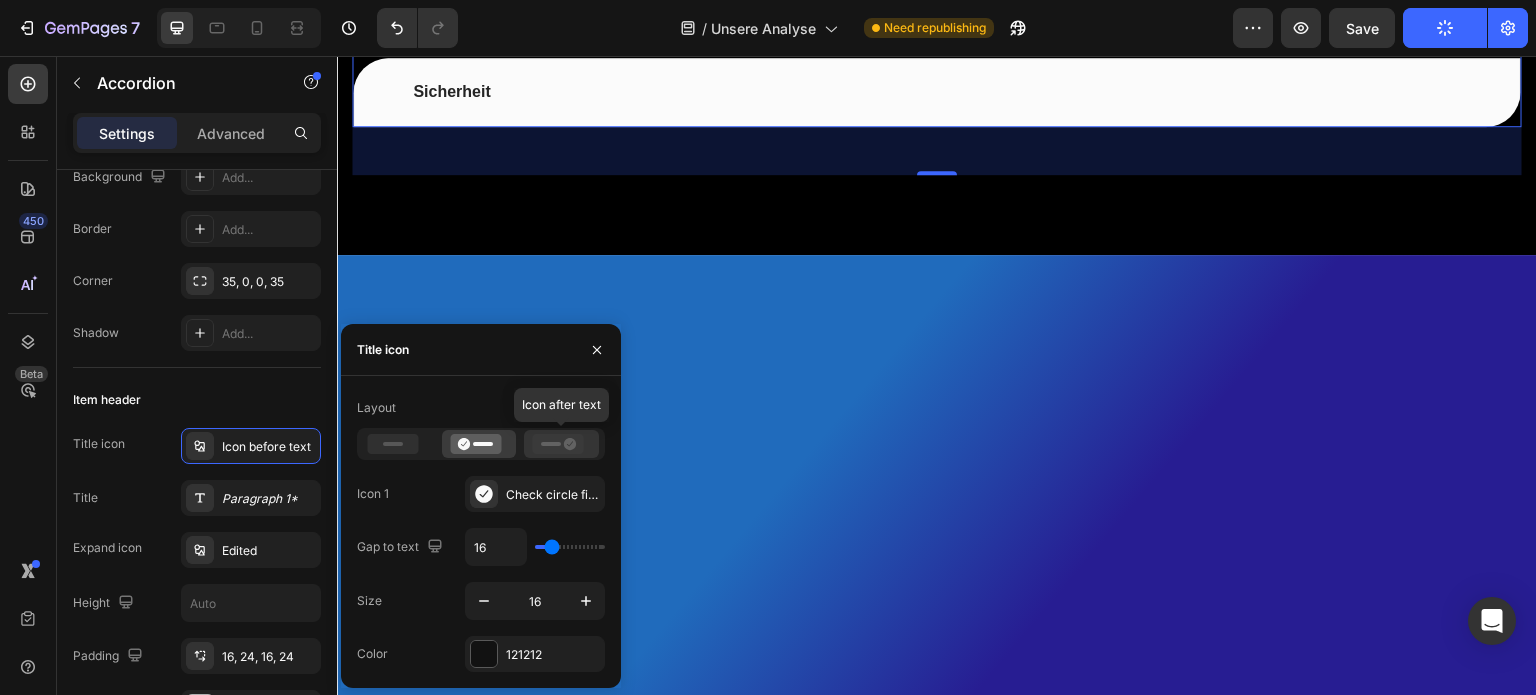 click 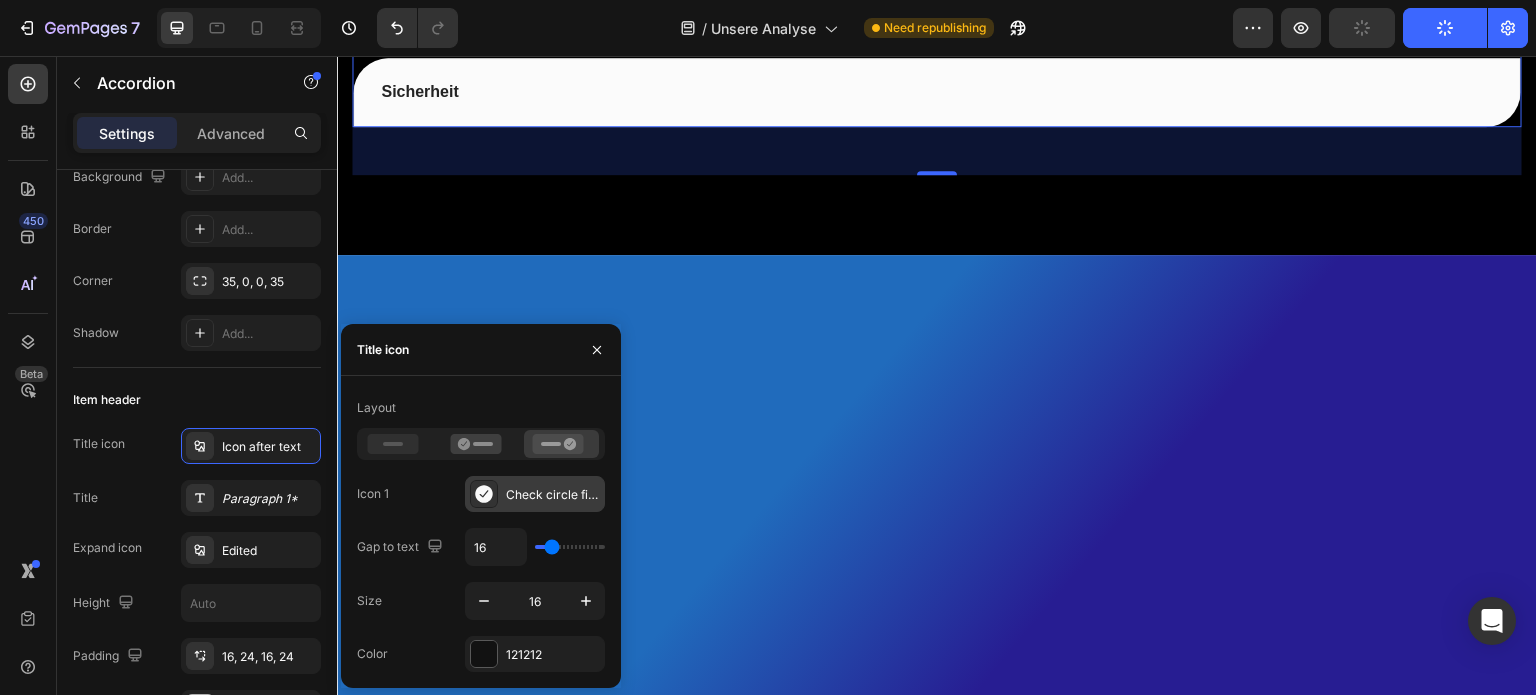 click 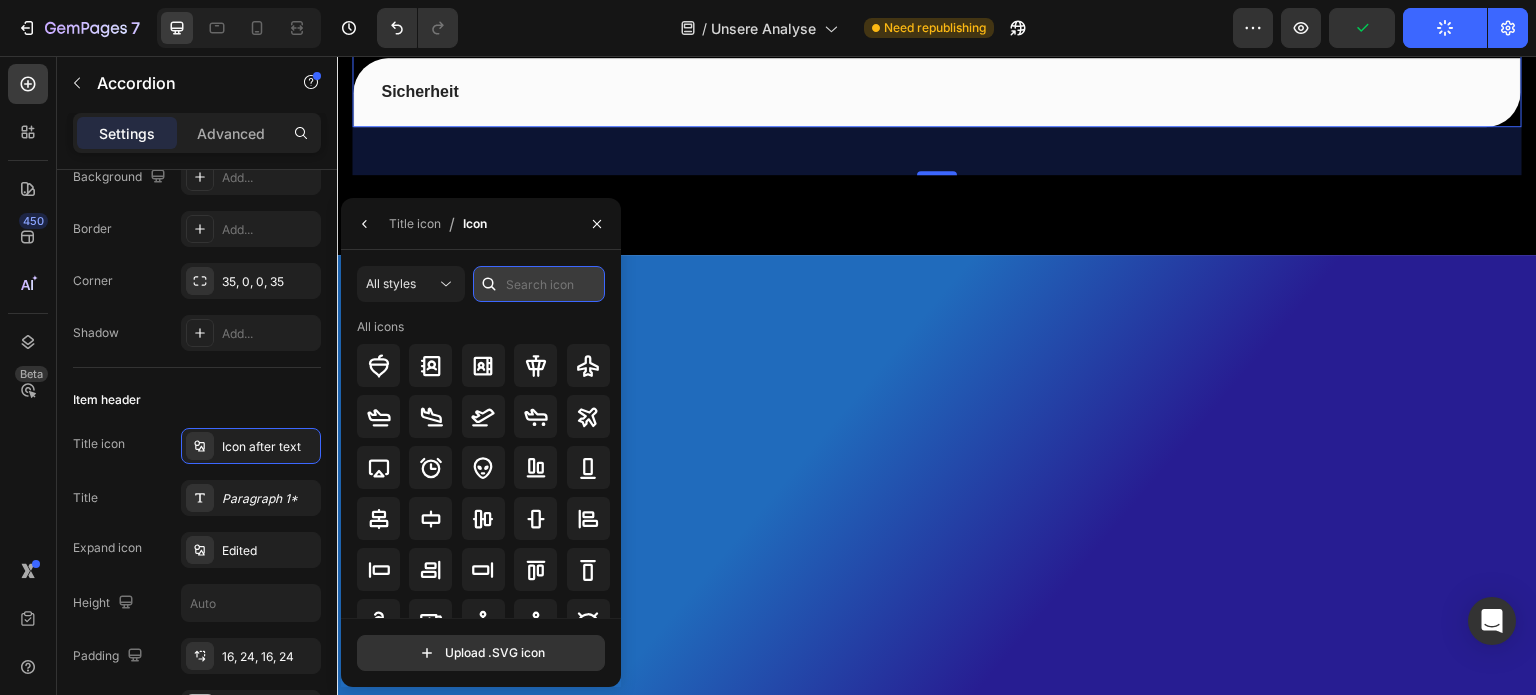click at bounding box center (539, 284) 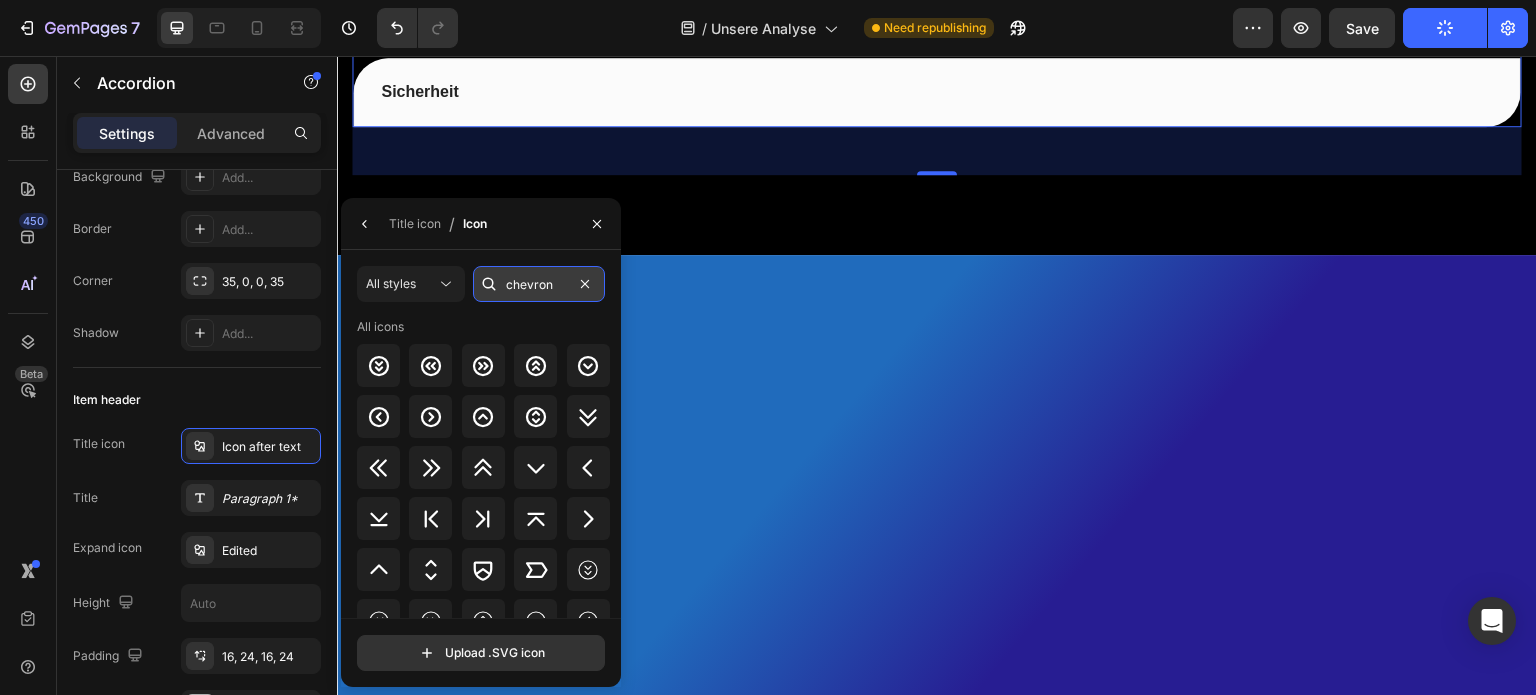 type on "chevron" 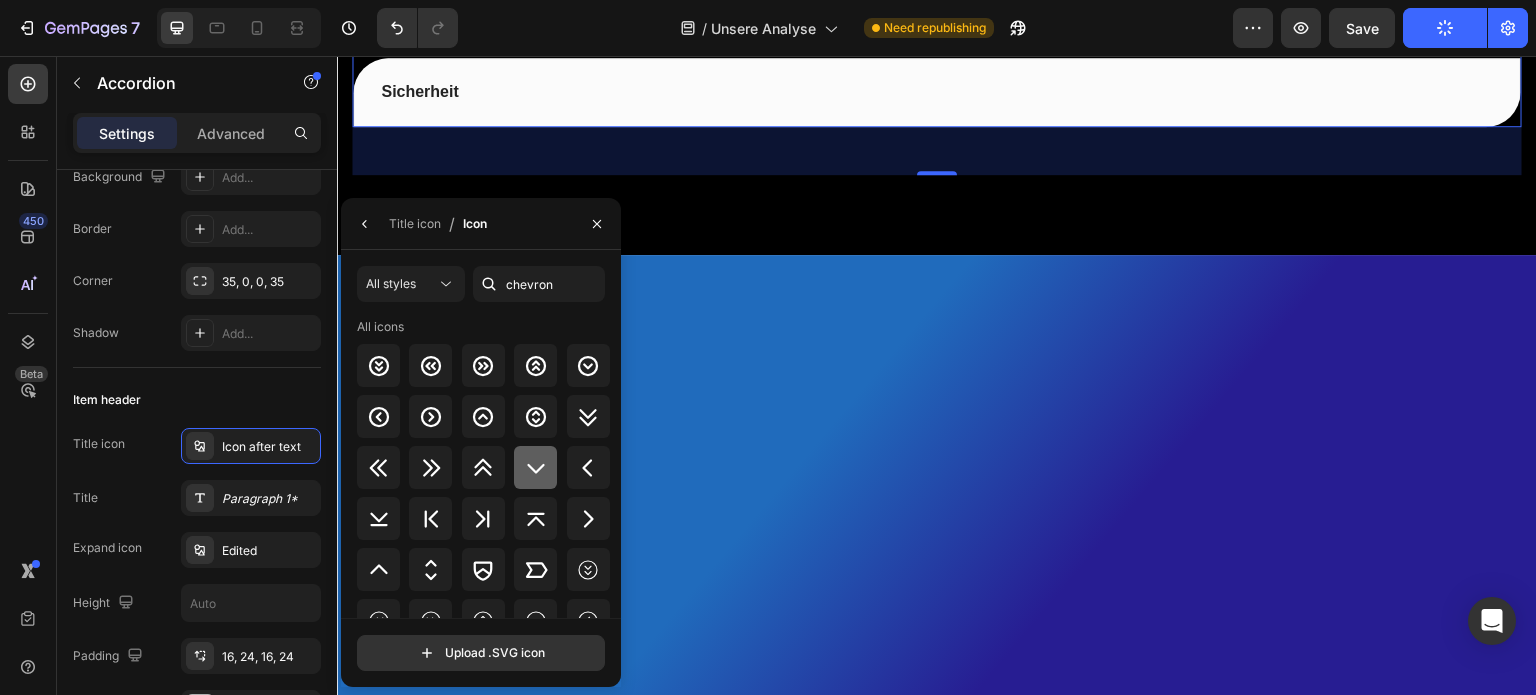 click 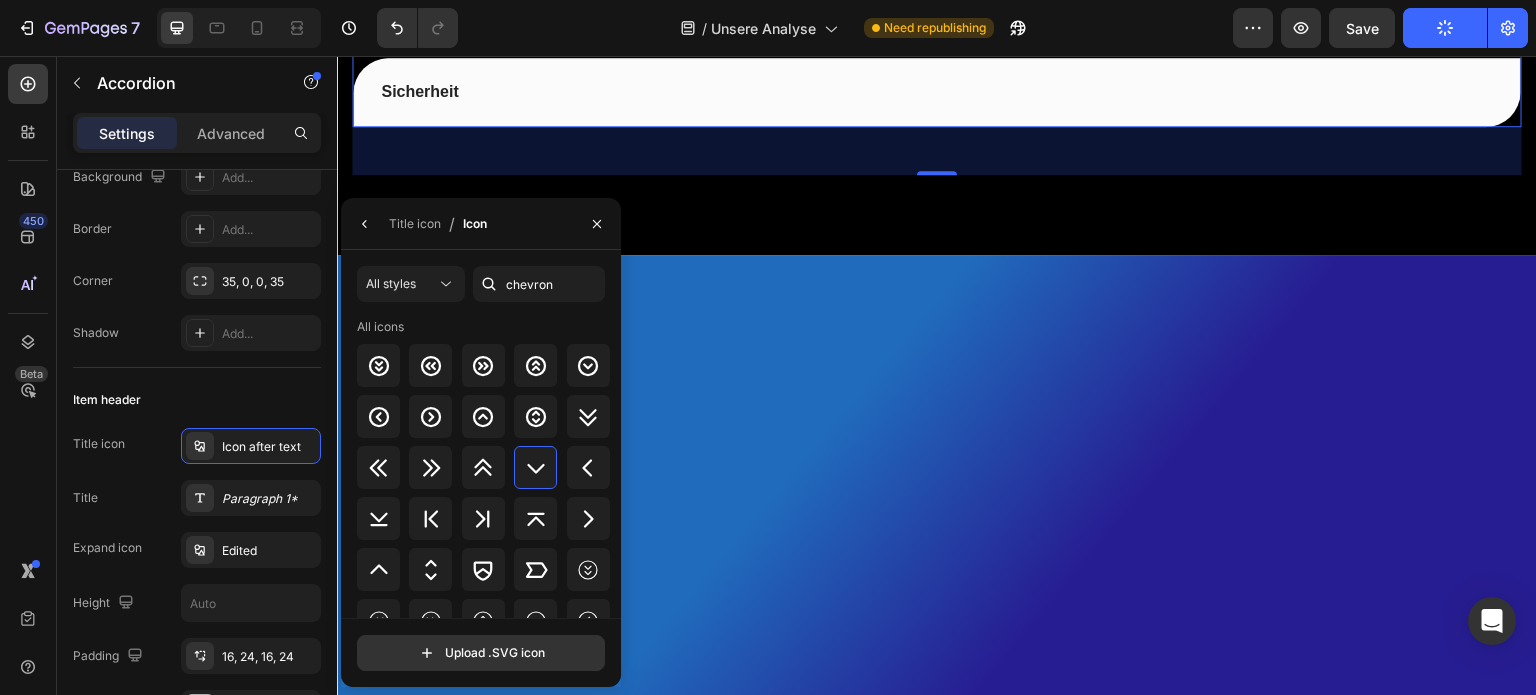 click 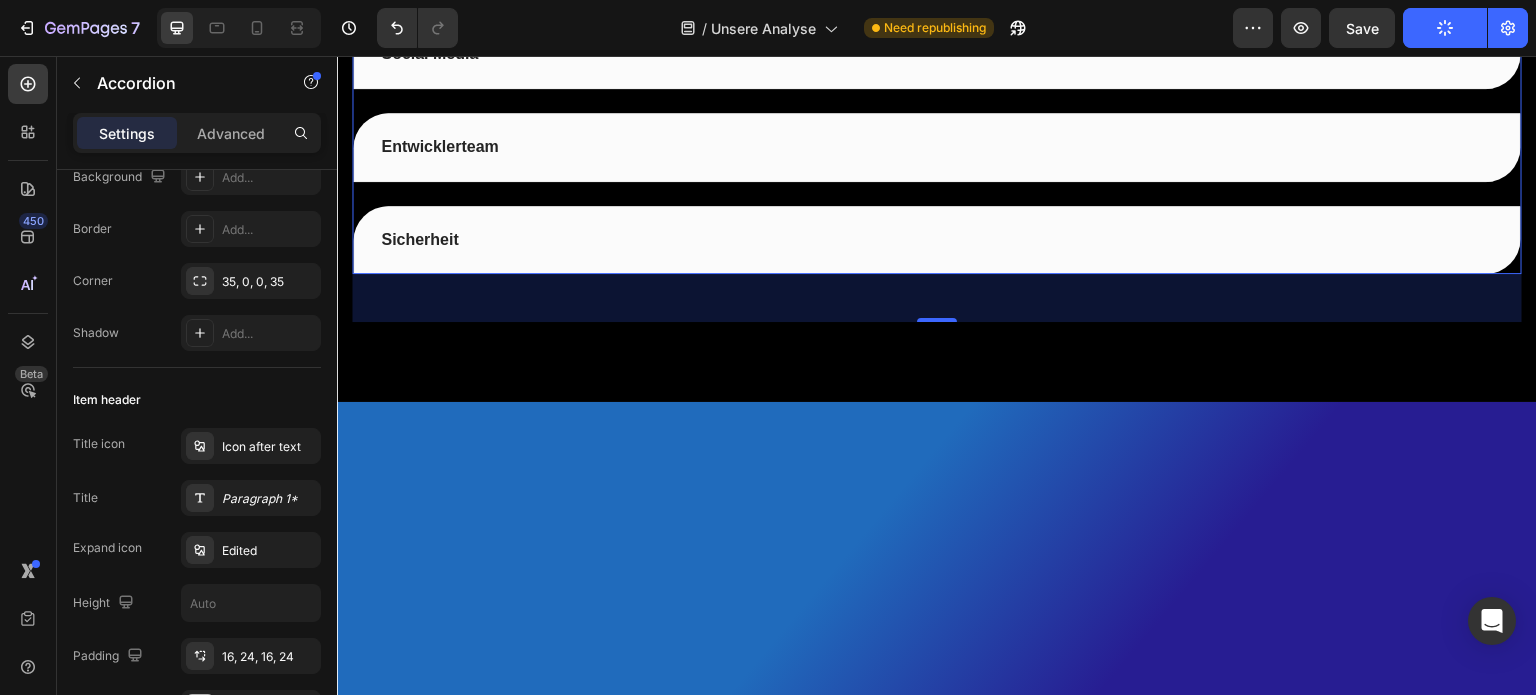 click 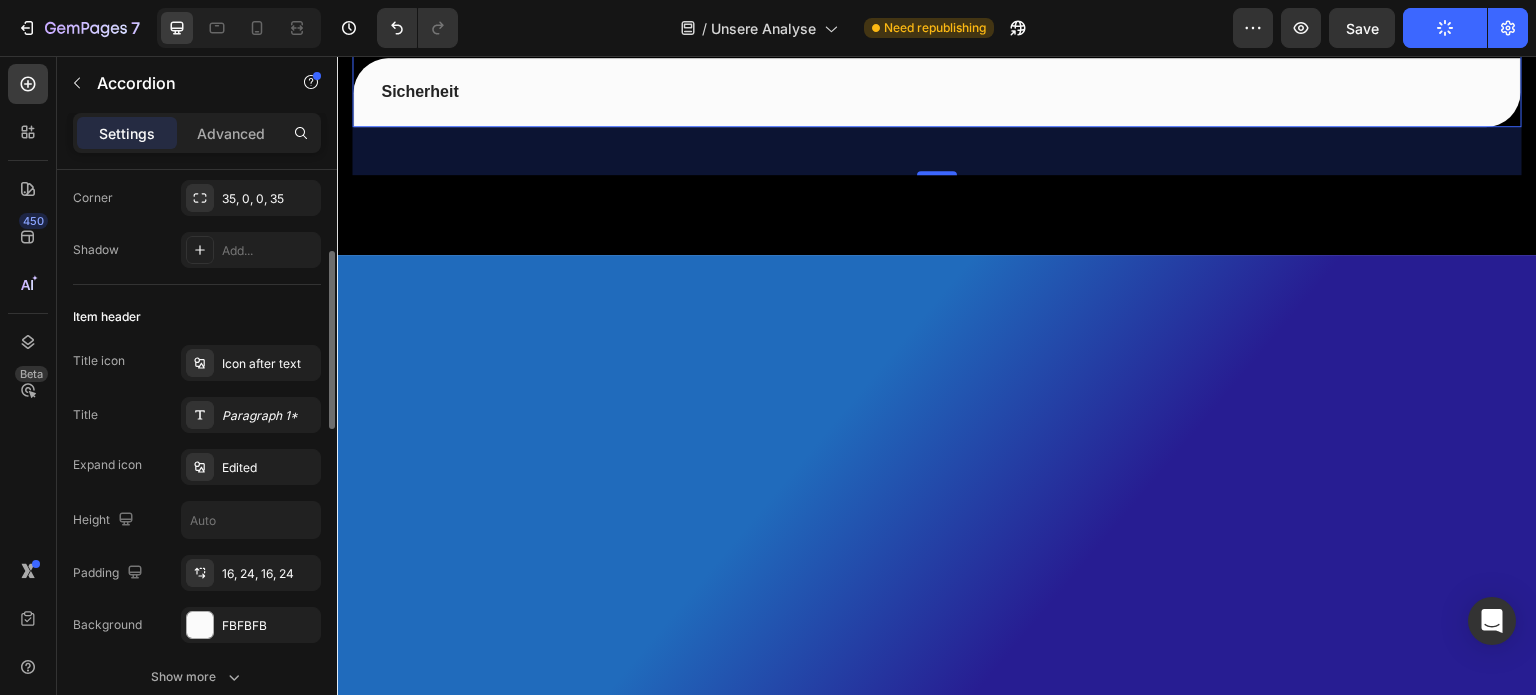 scroll, scrollTop: 283, scrollLeft: 0, axis: vertical 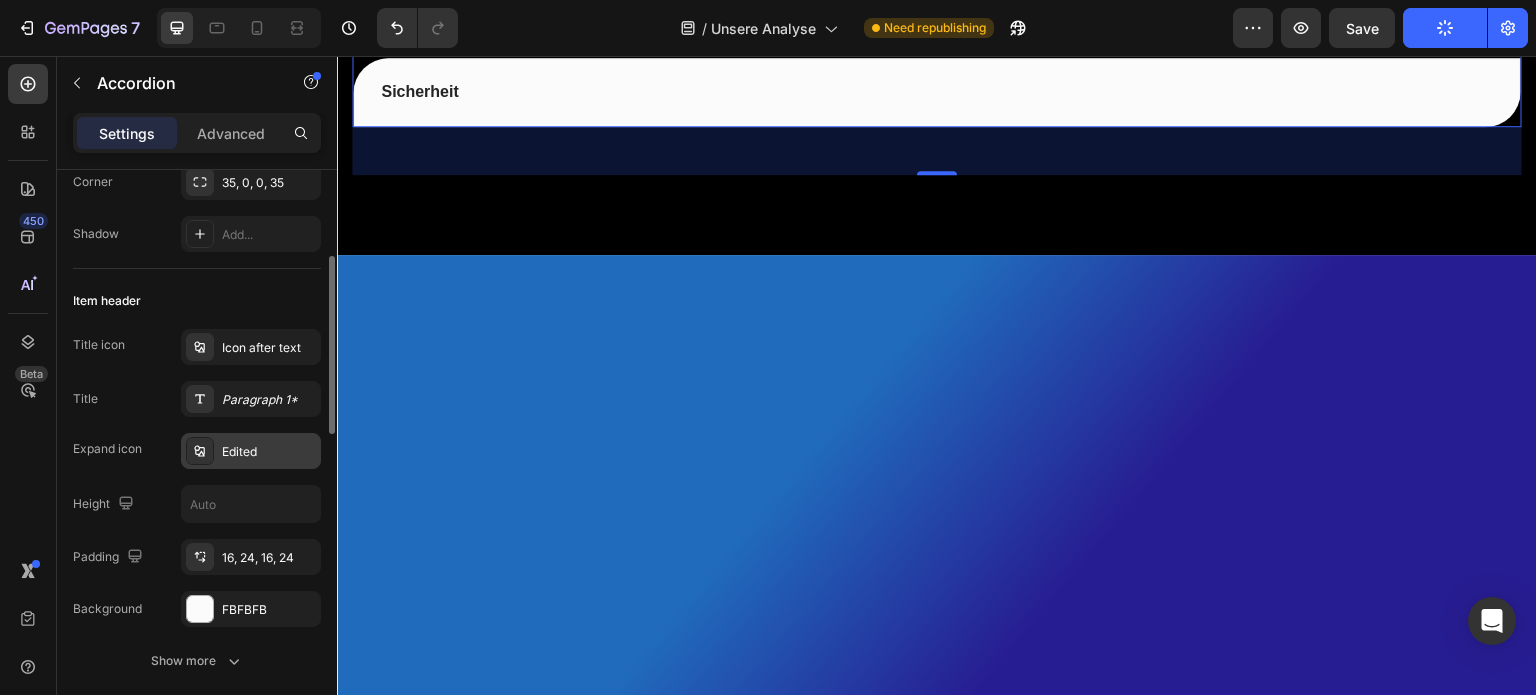 click 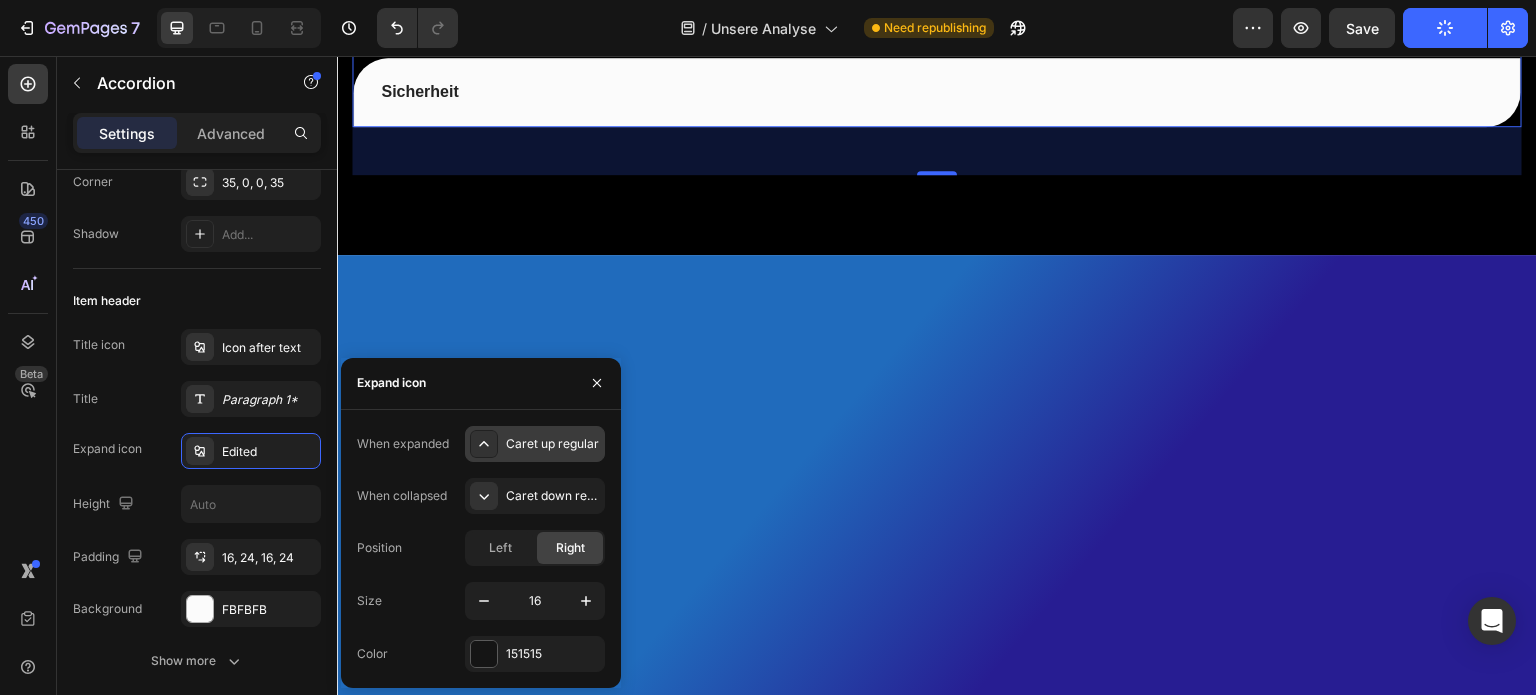 click 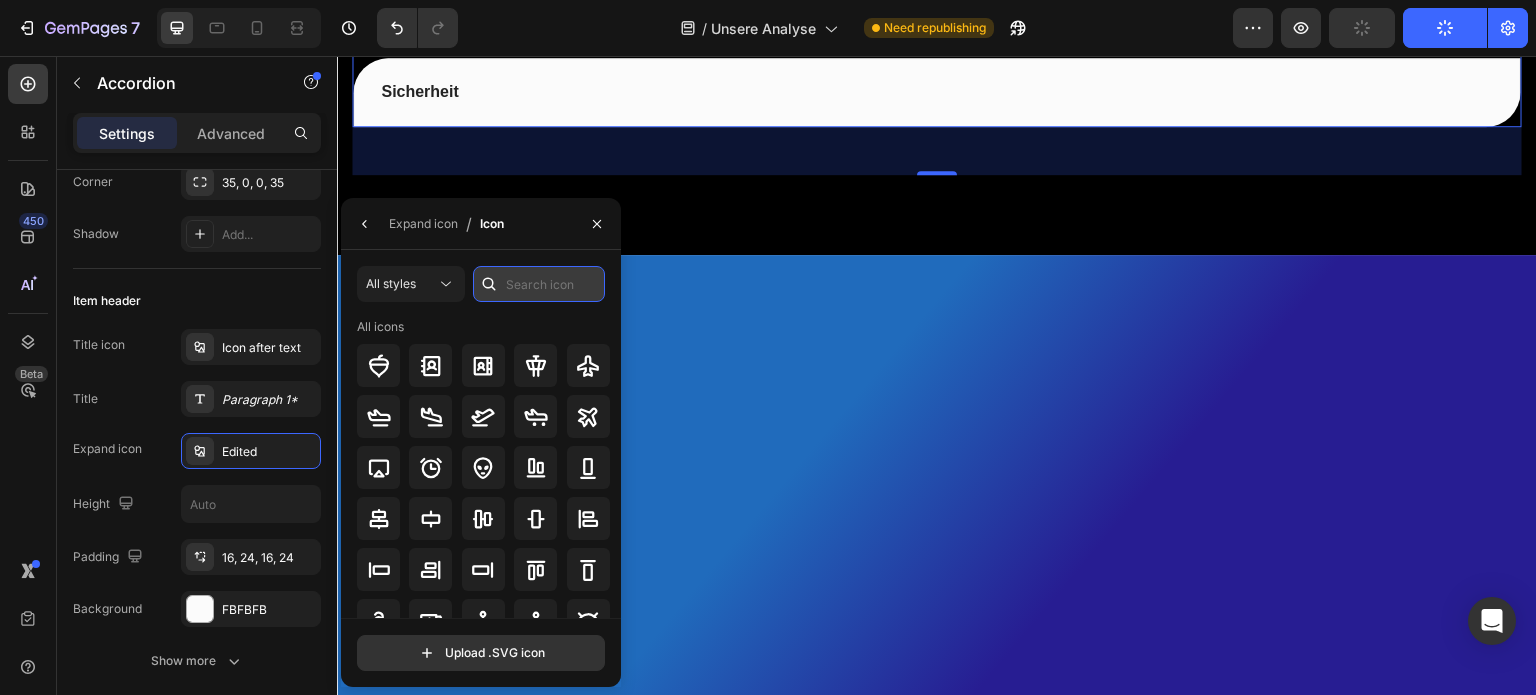 click at bounding box center (539, 284) 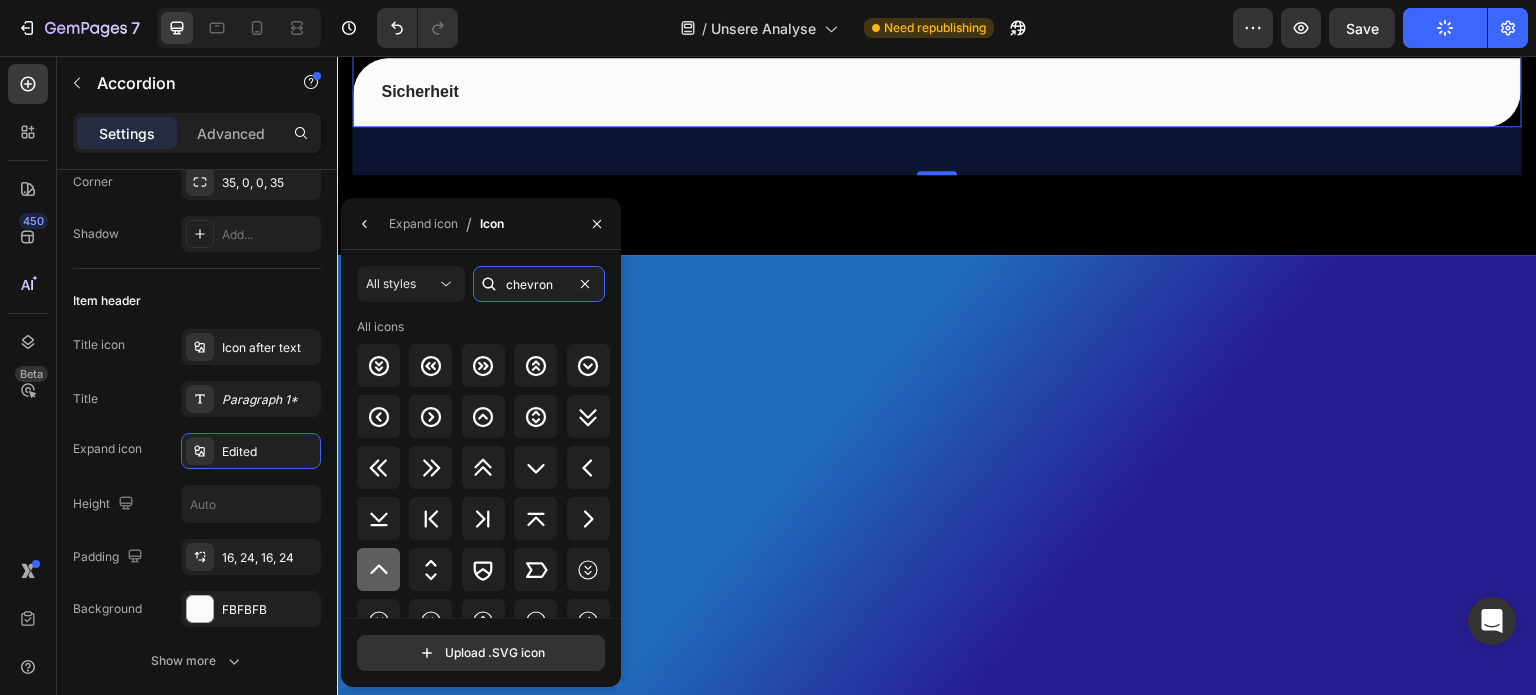 type on "chevron" 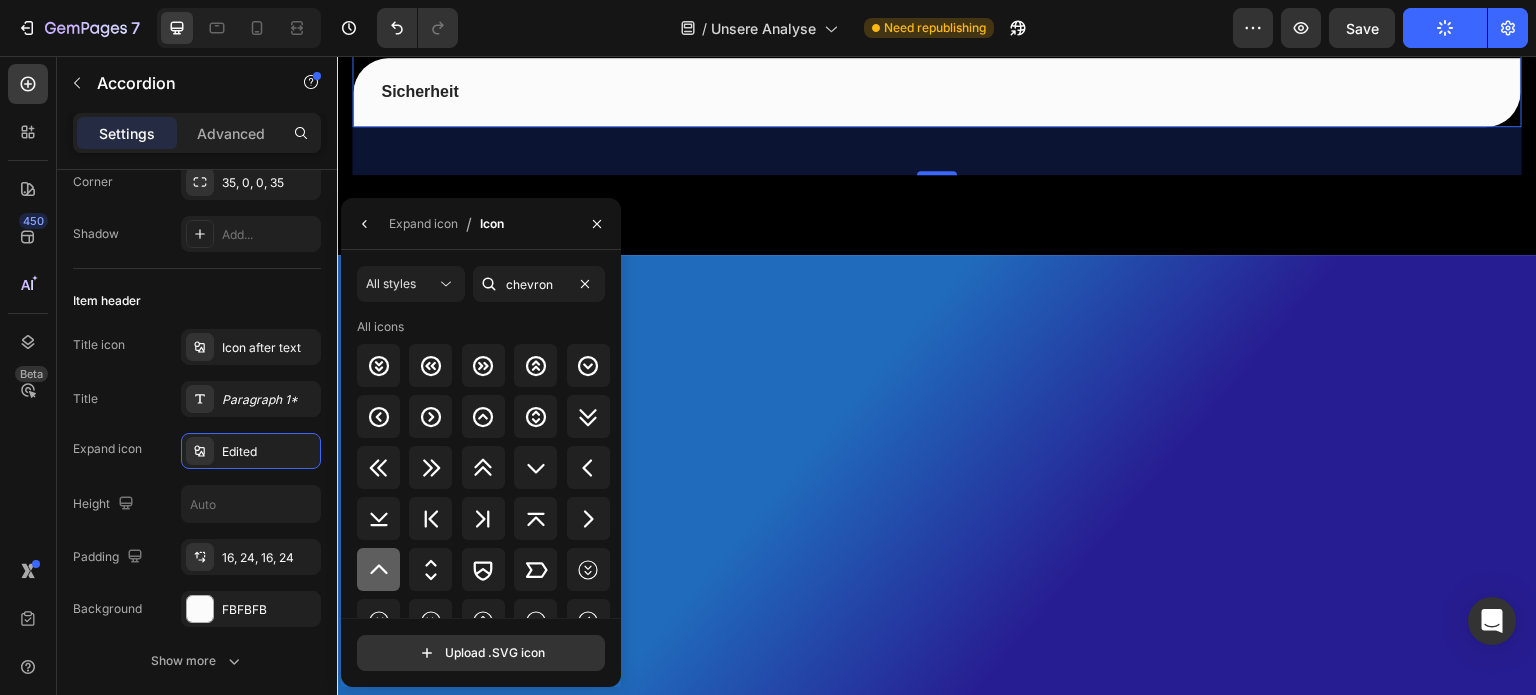 click 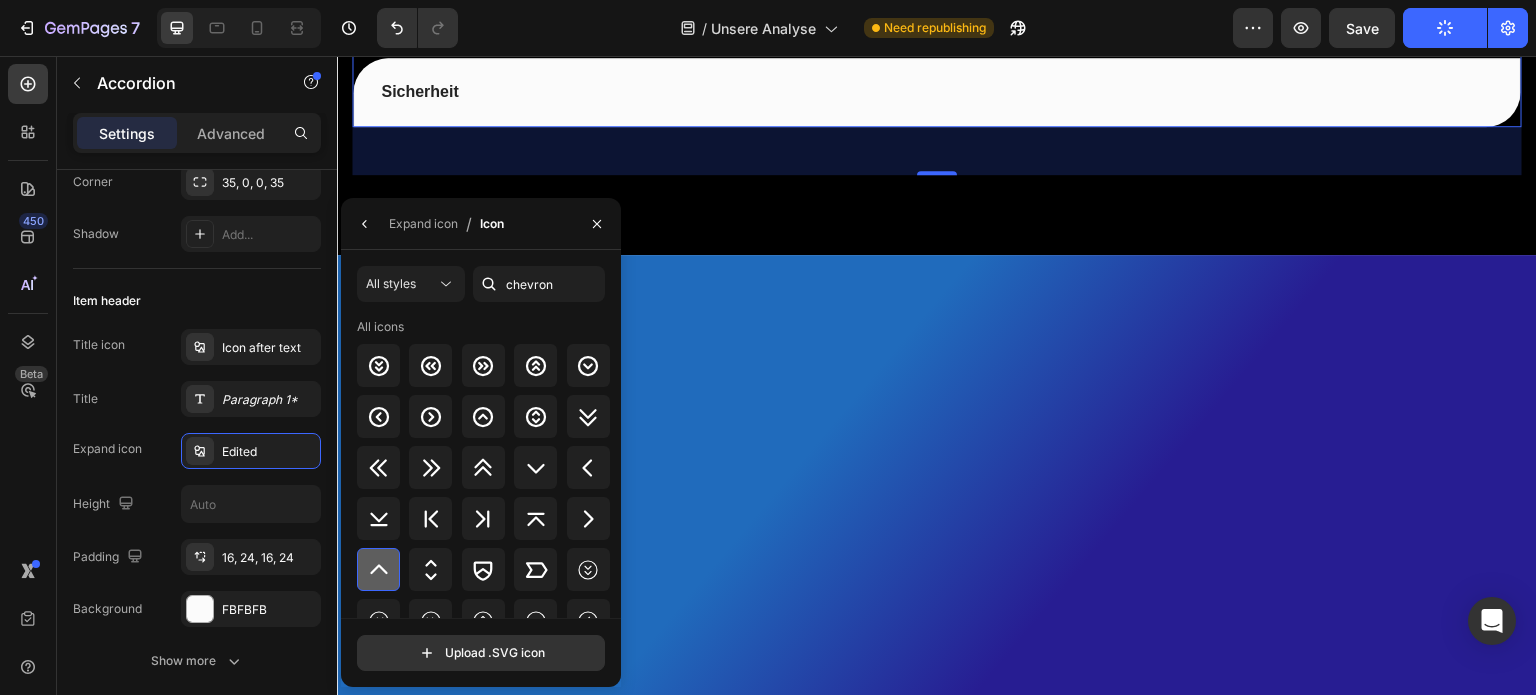 drag, startPoint x: 380, startPoint y: 579, endPoint x: 367, endPoint y: 575, distance: 13.601471 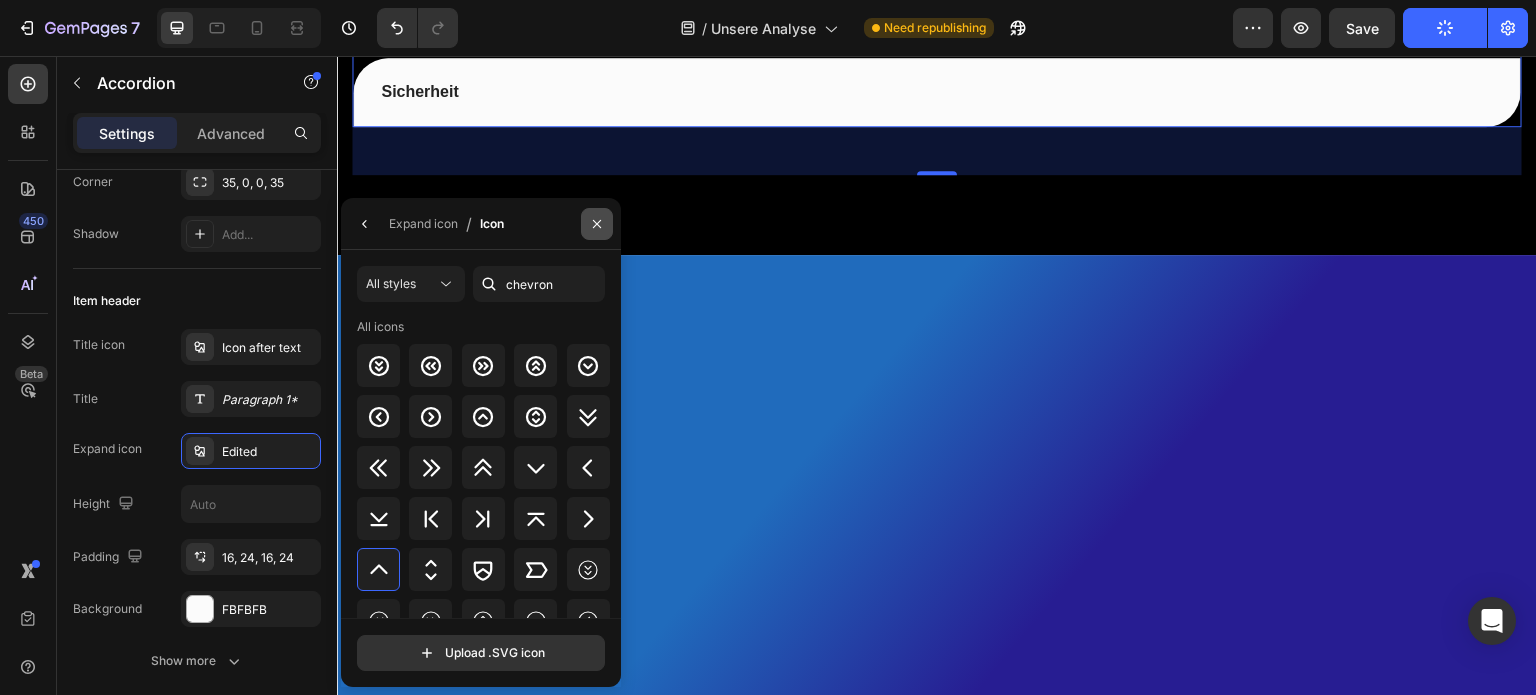 click 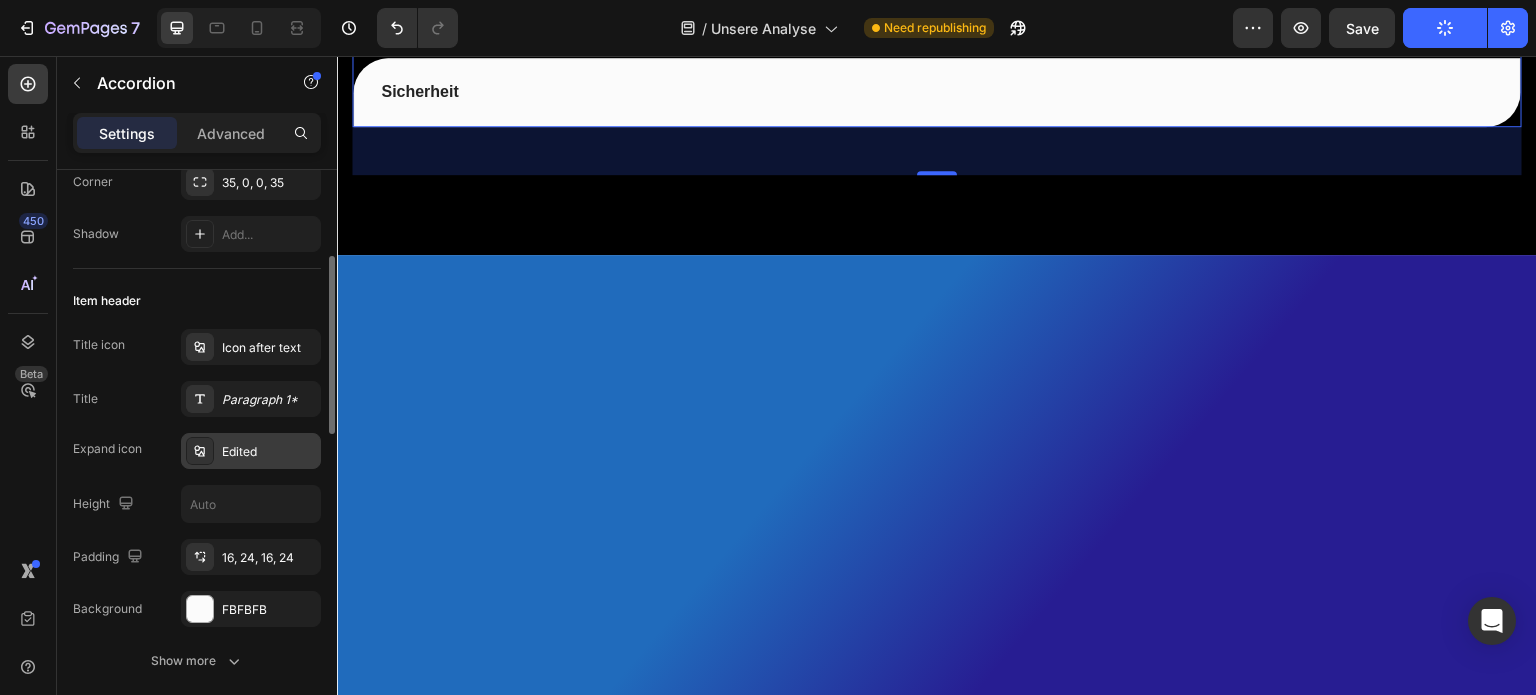 click on "Edited" at bounding box center [269, 452] 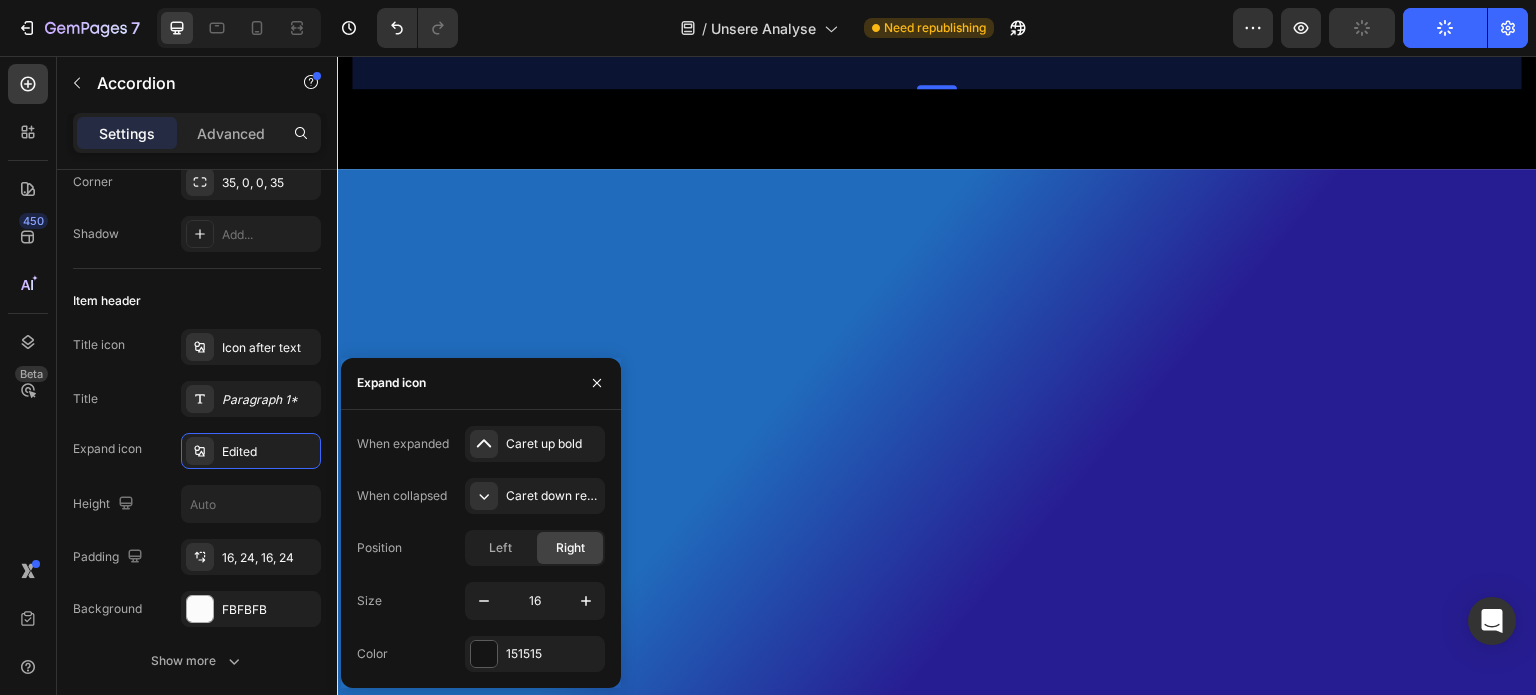 scroll, scrollTop: 2542, scrollLeft: 0, axis: vertical 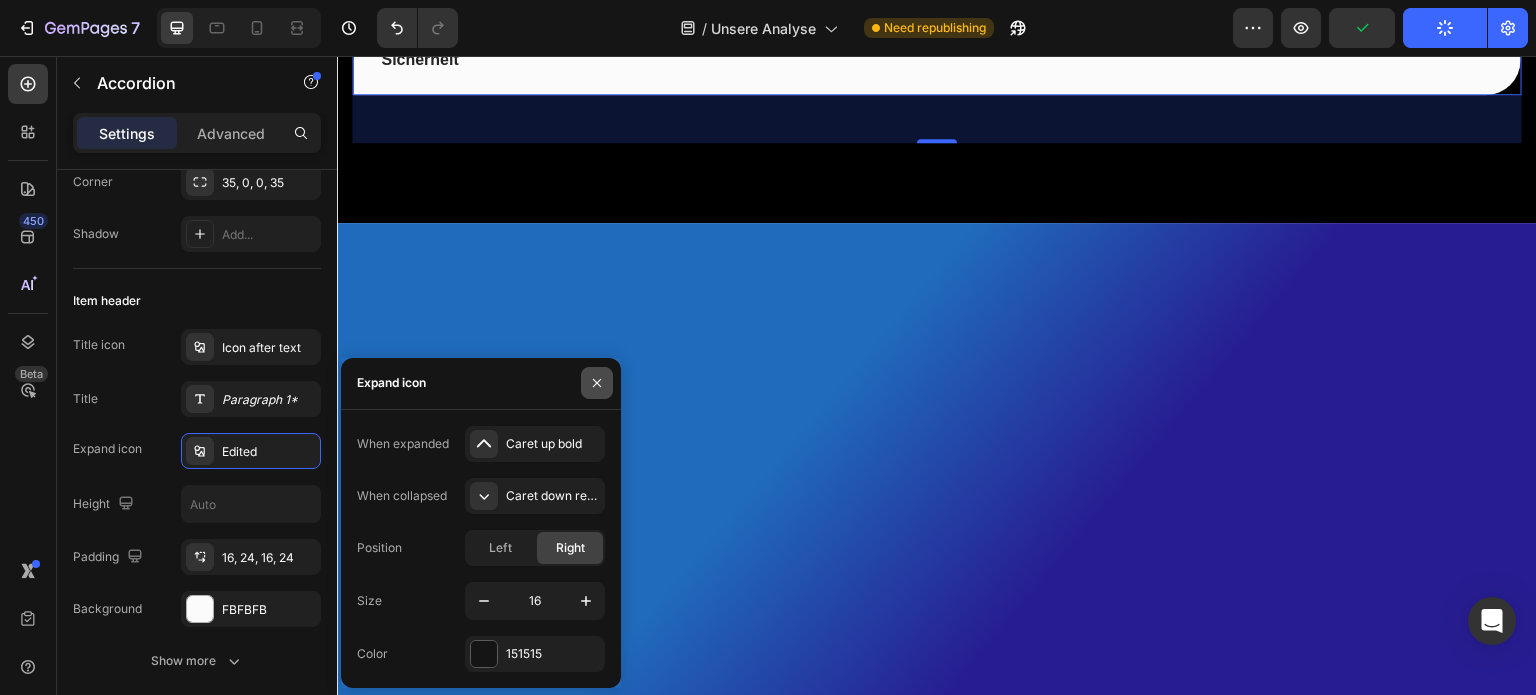 click 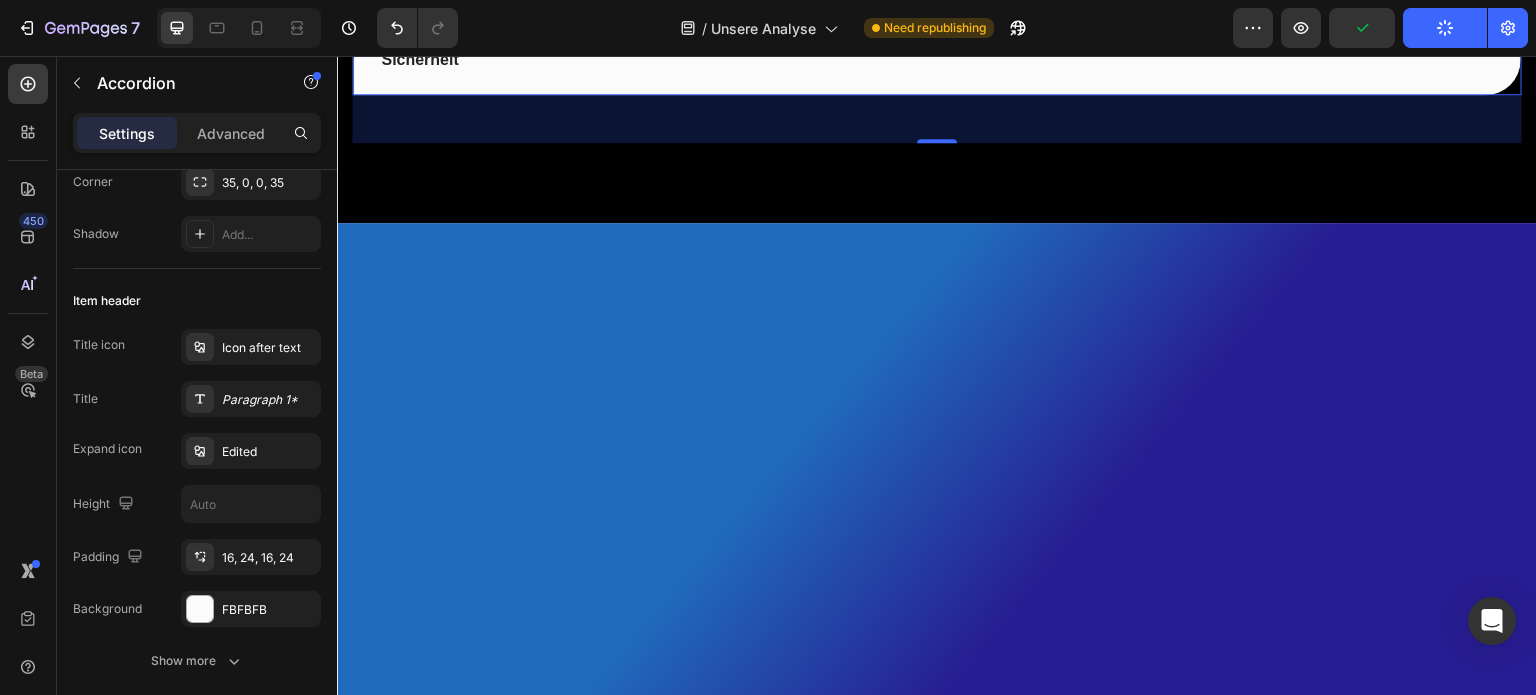 click 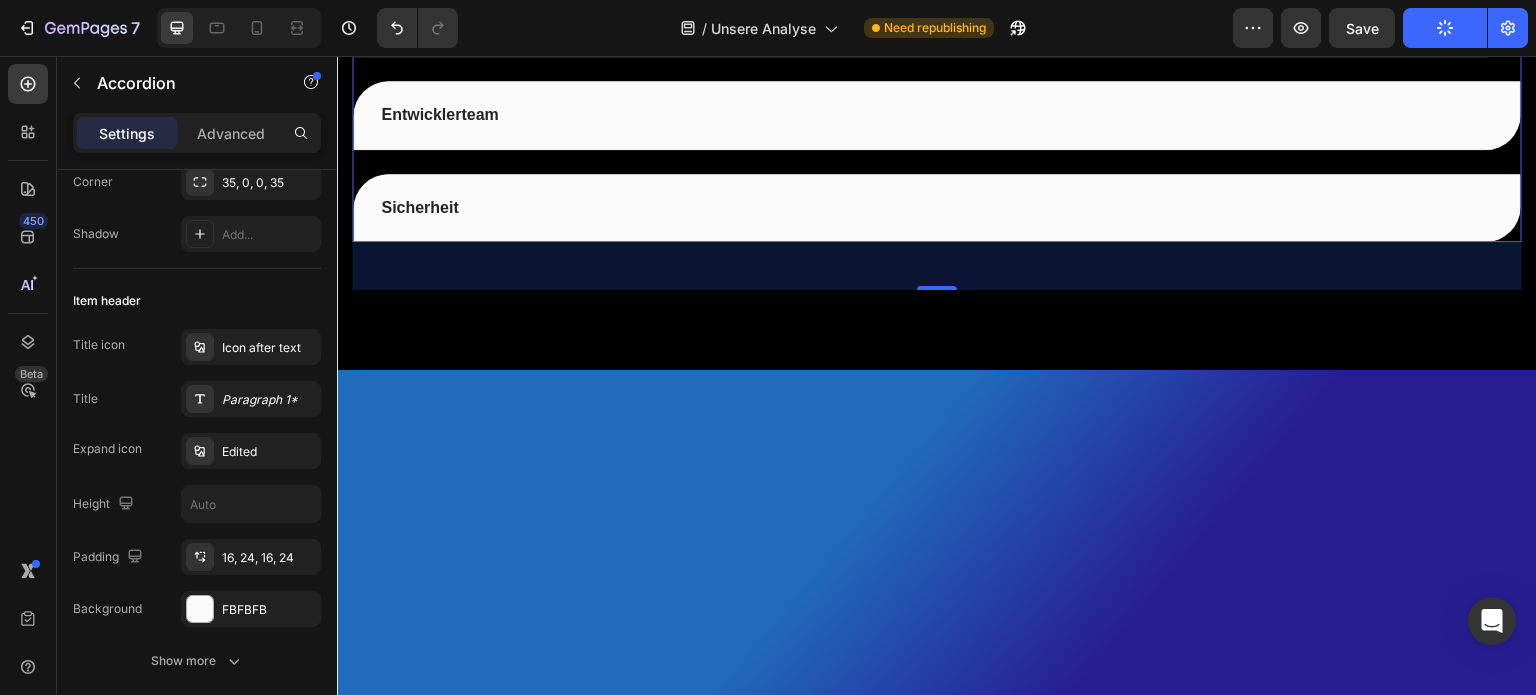click 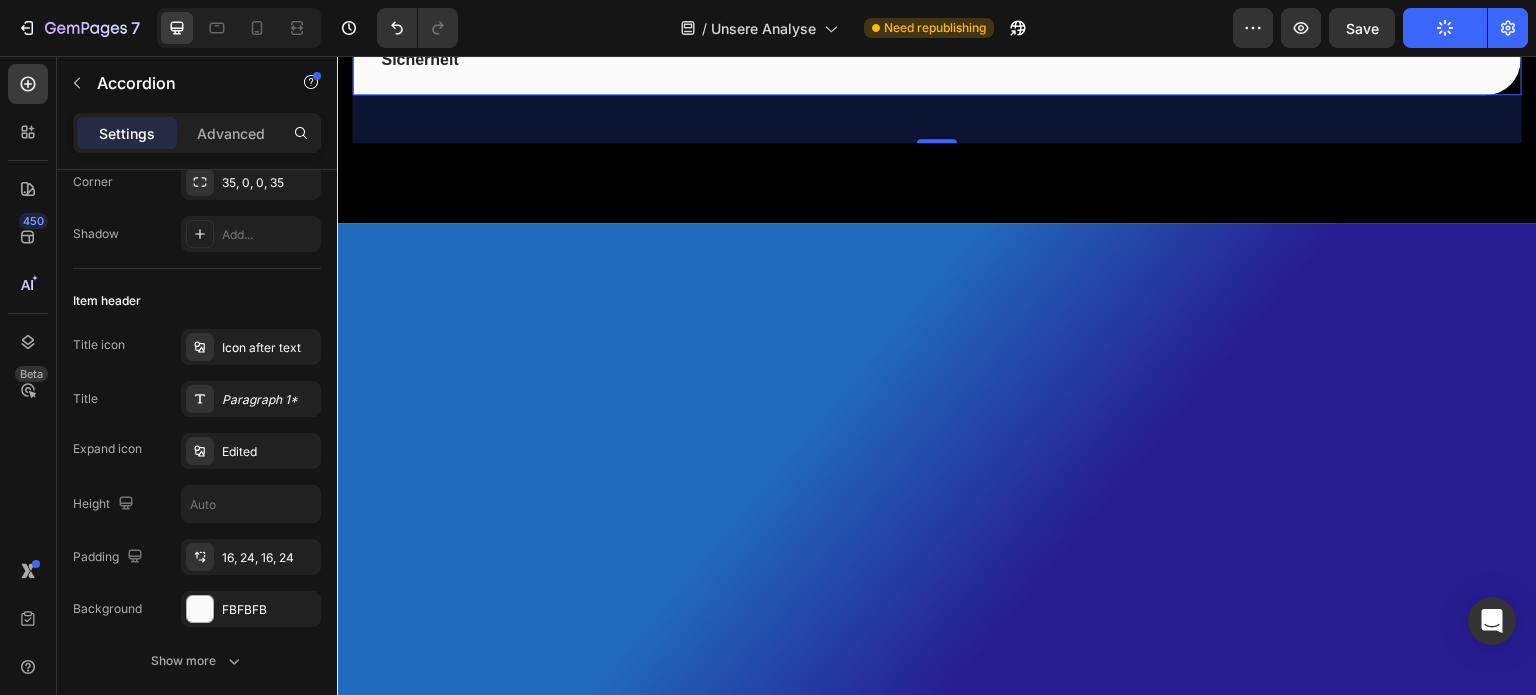 click 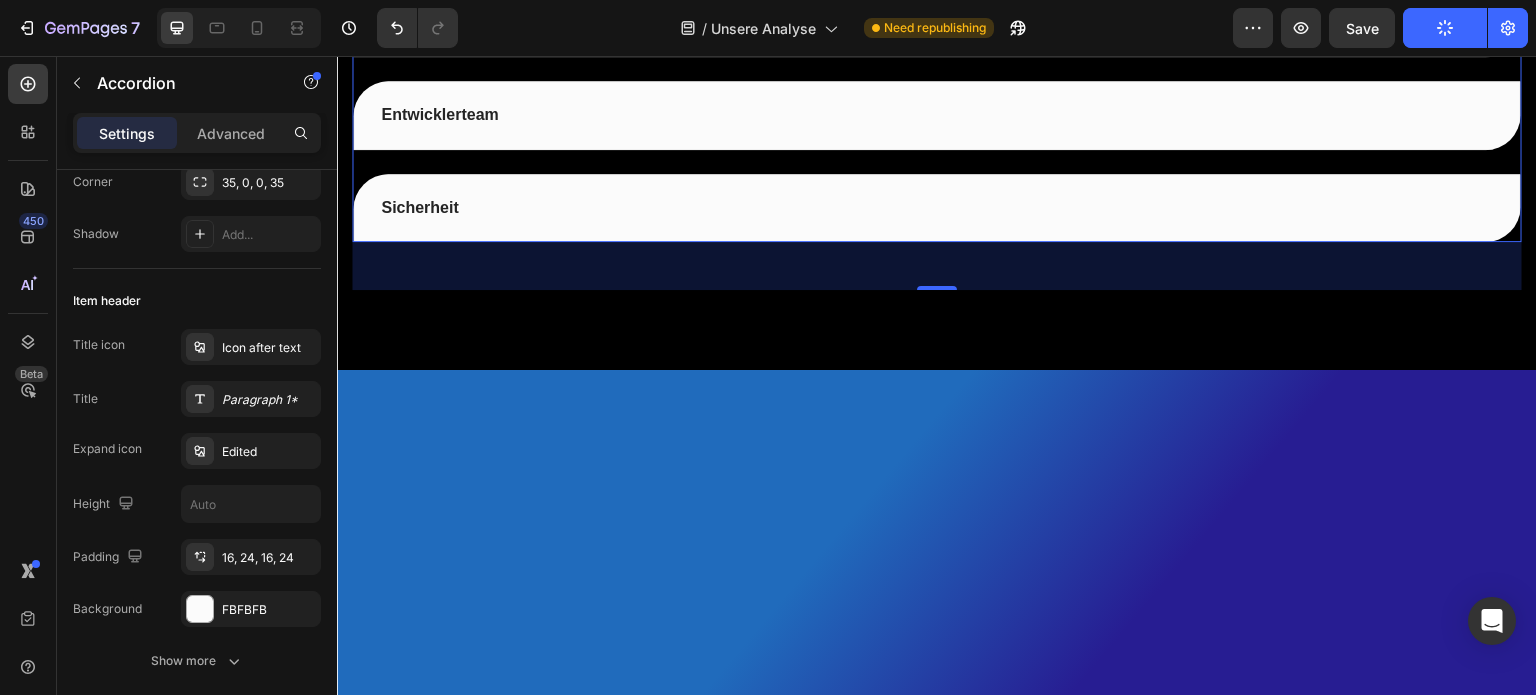 click 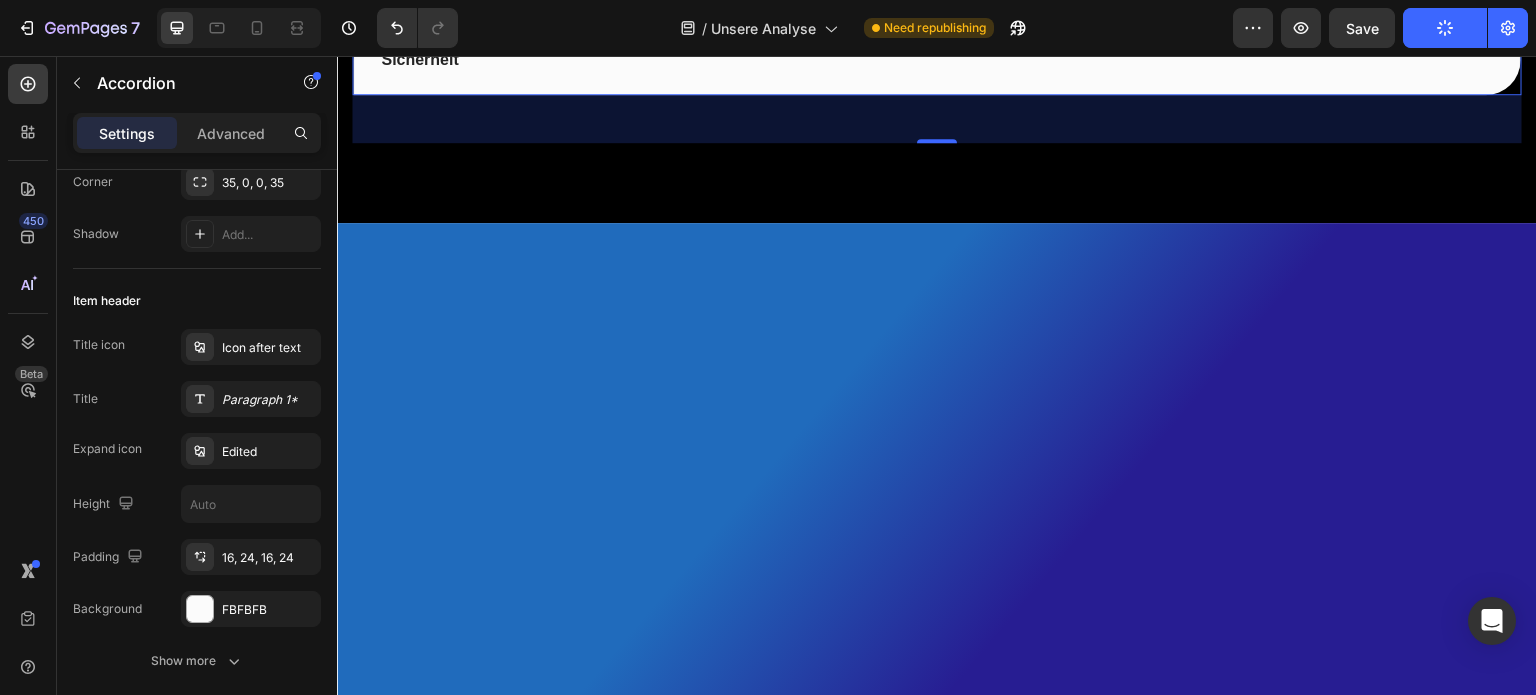 click 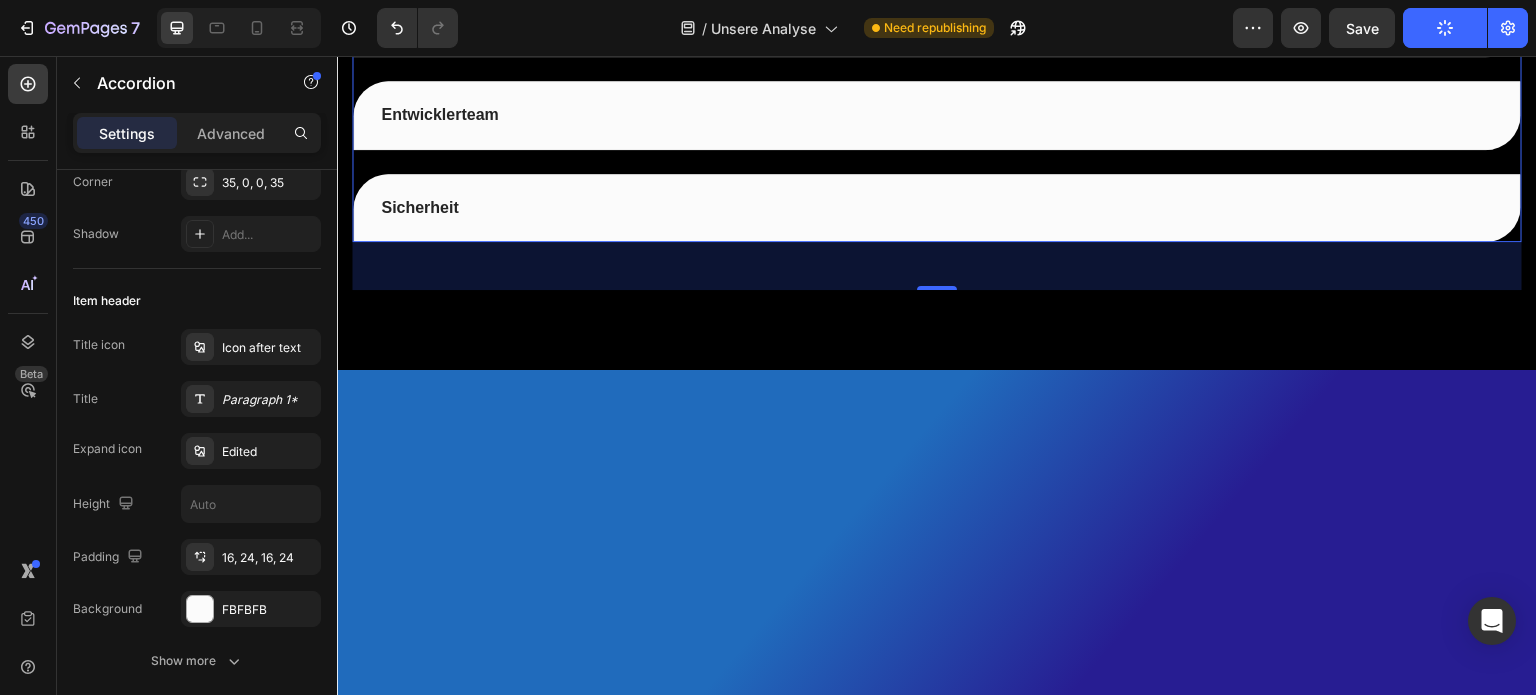 click 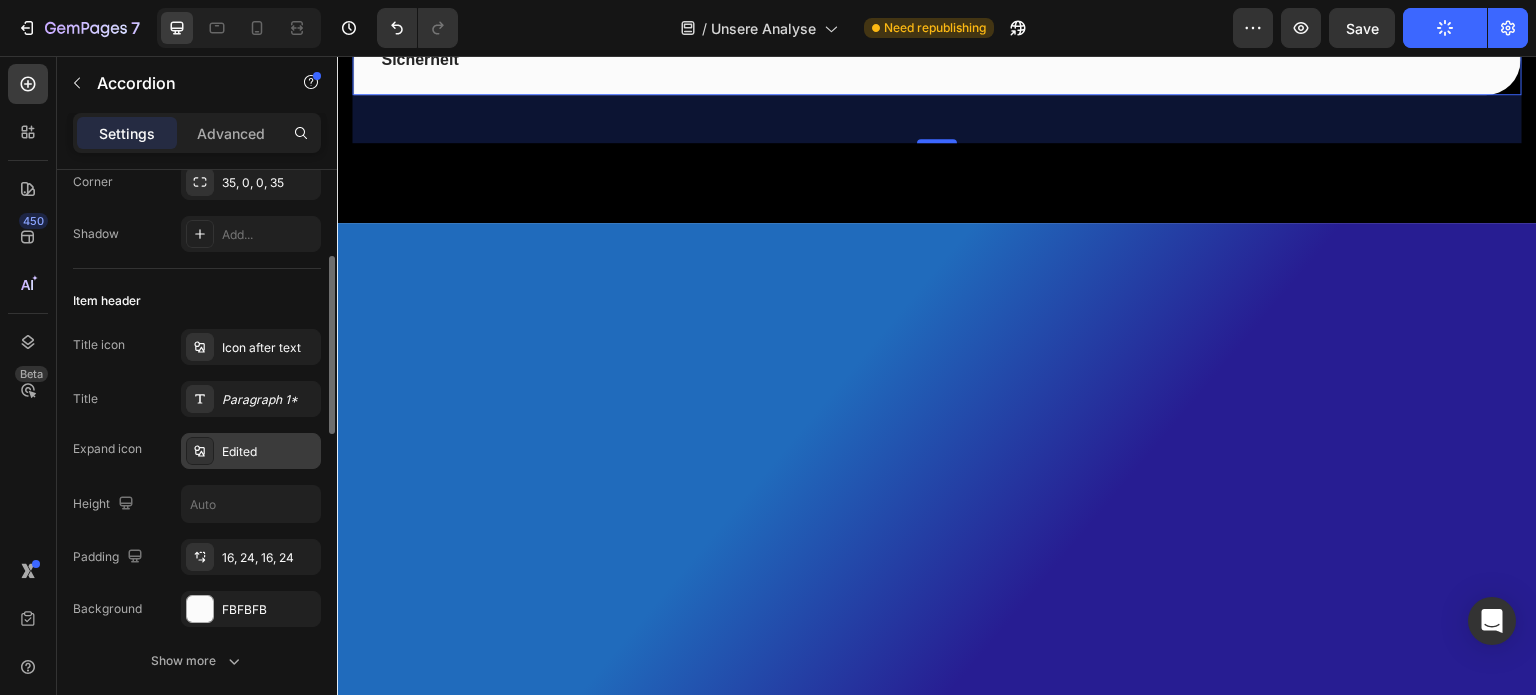 click 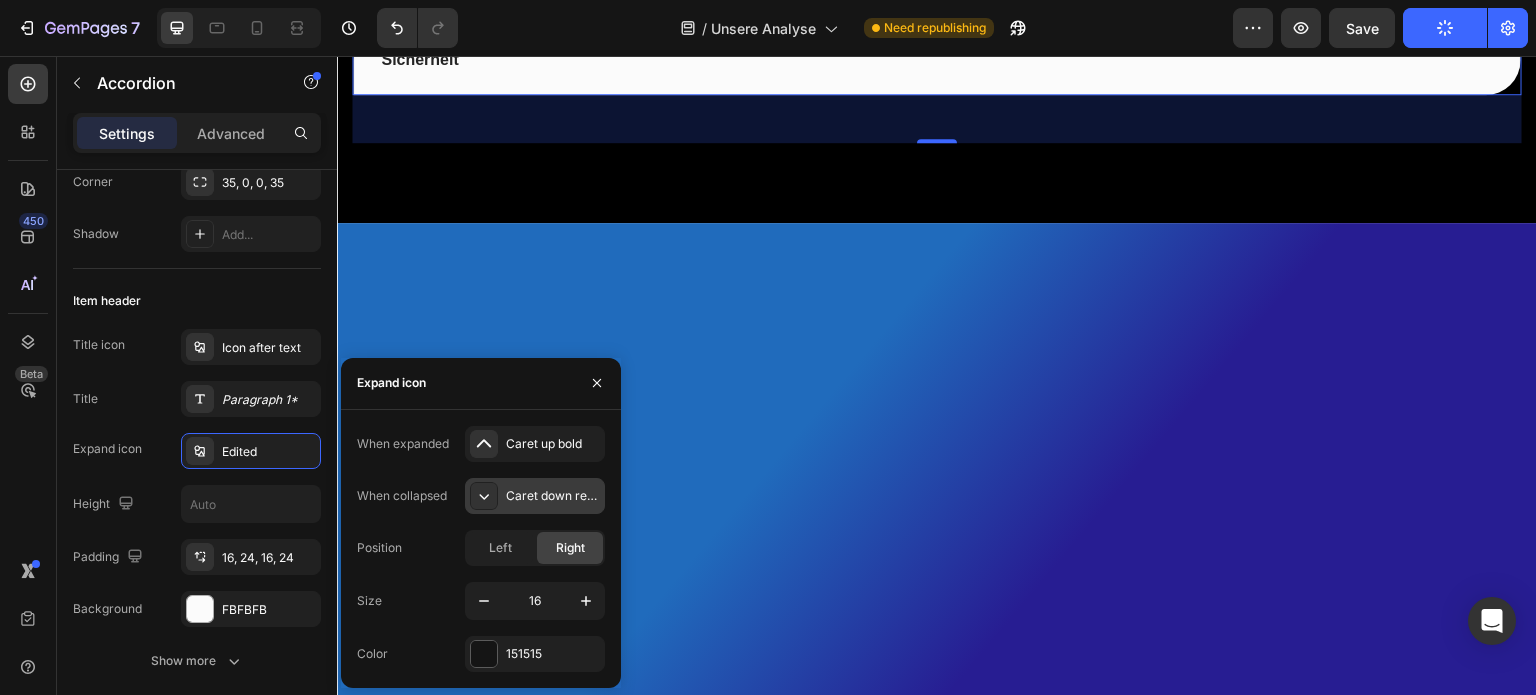 click 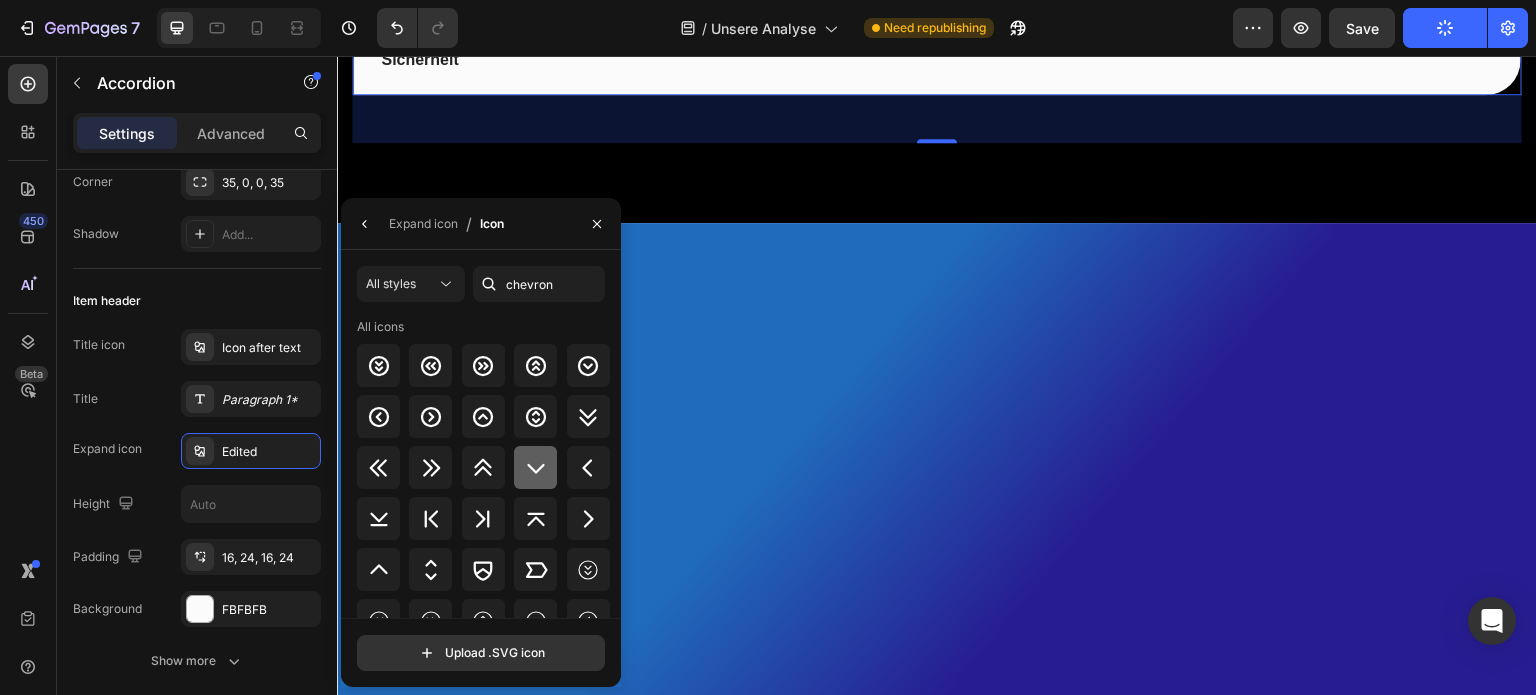 click 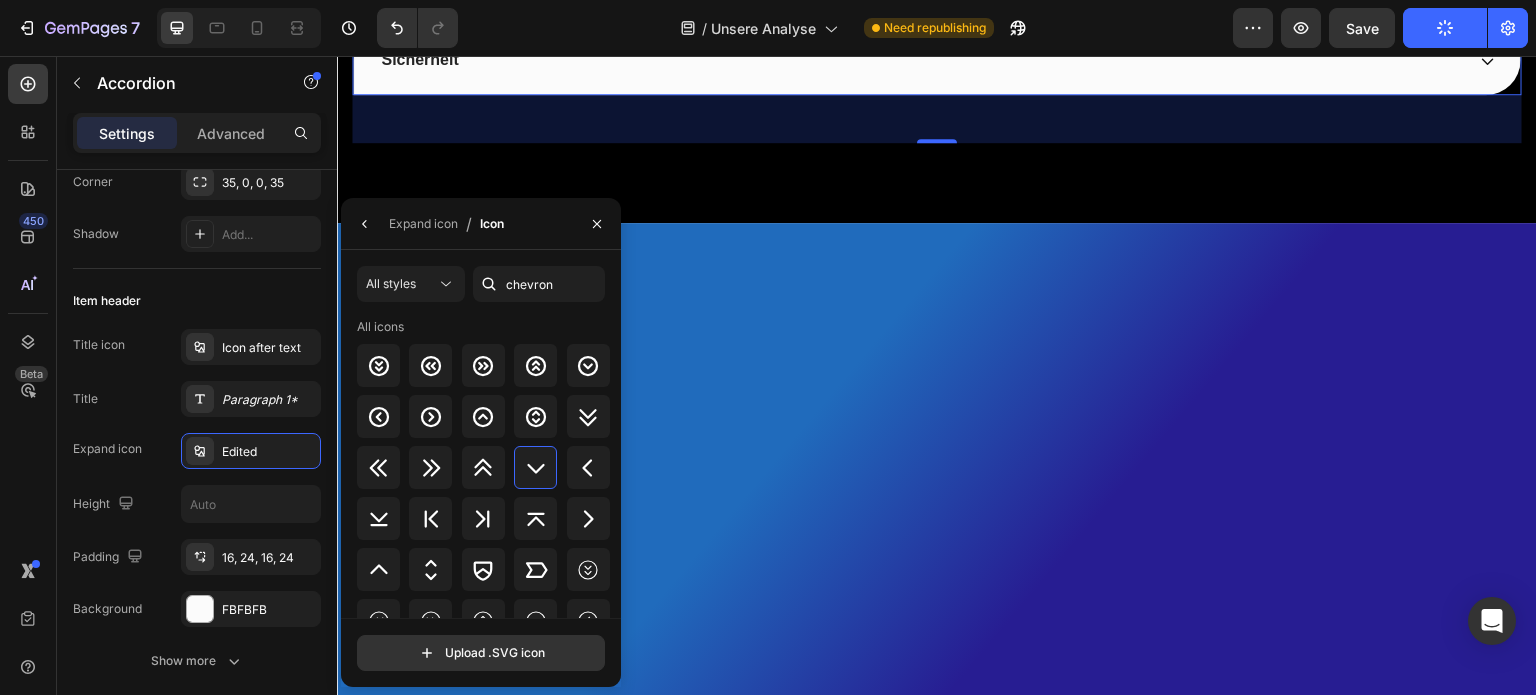click 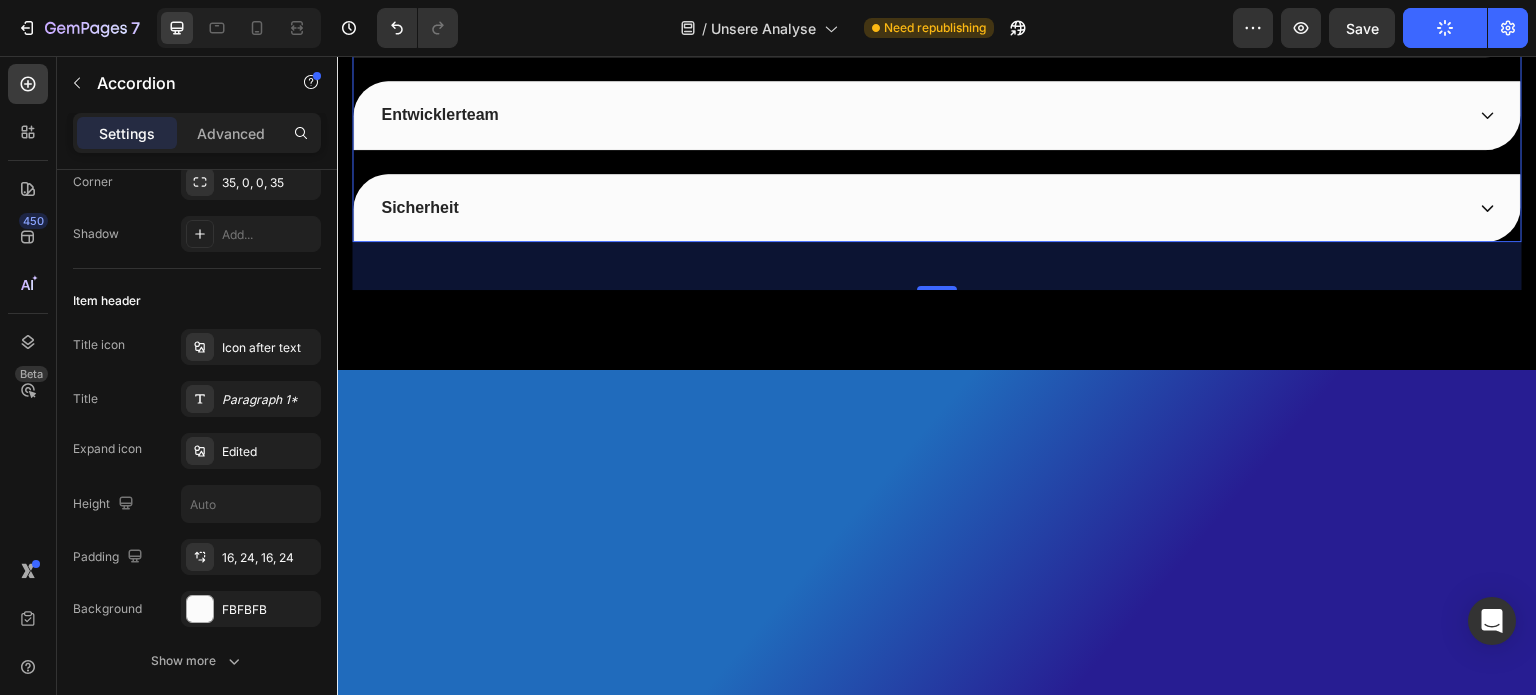 click 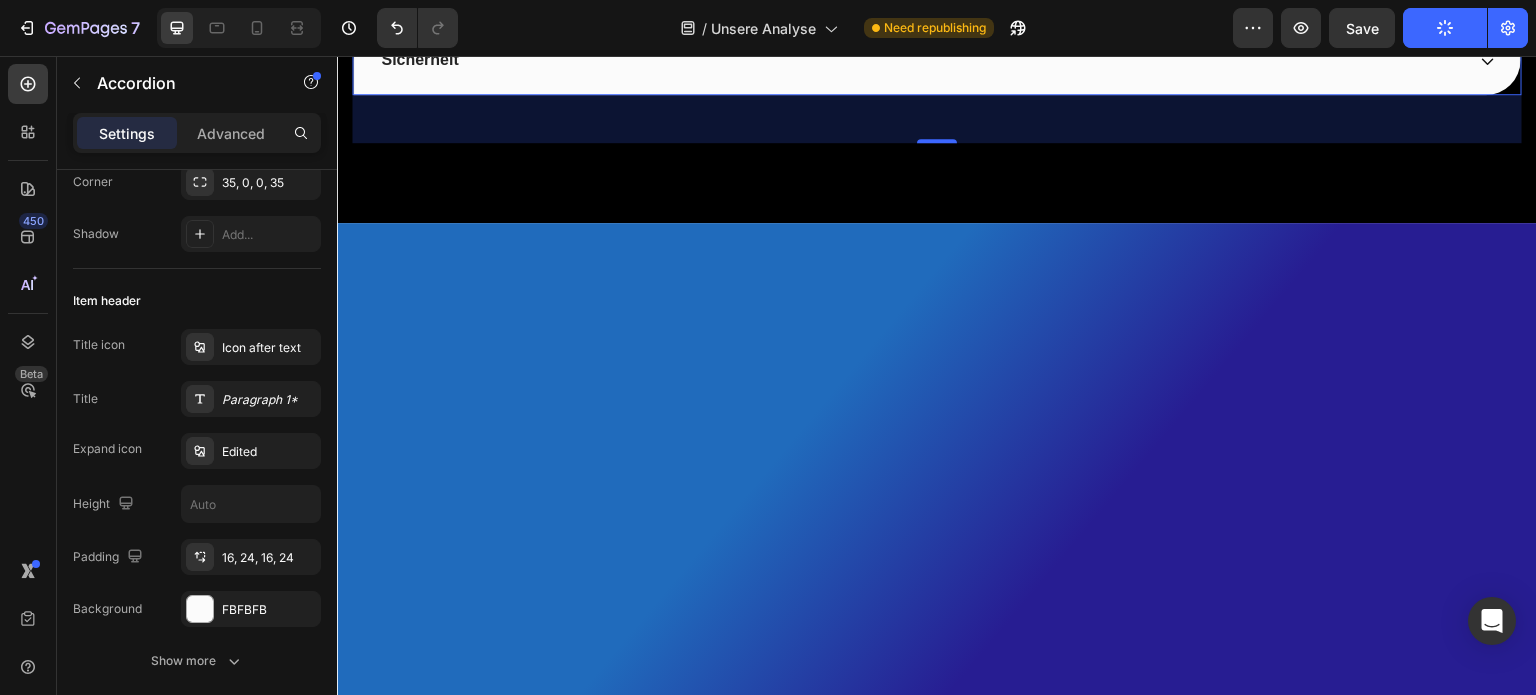 click on "Allgemeine Informationen" at bounding box center (921, -496) 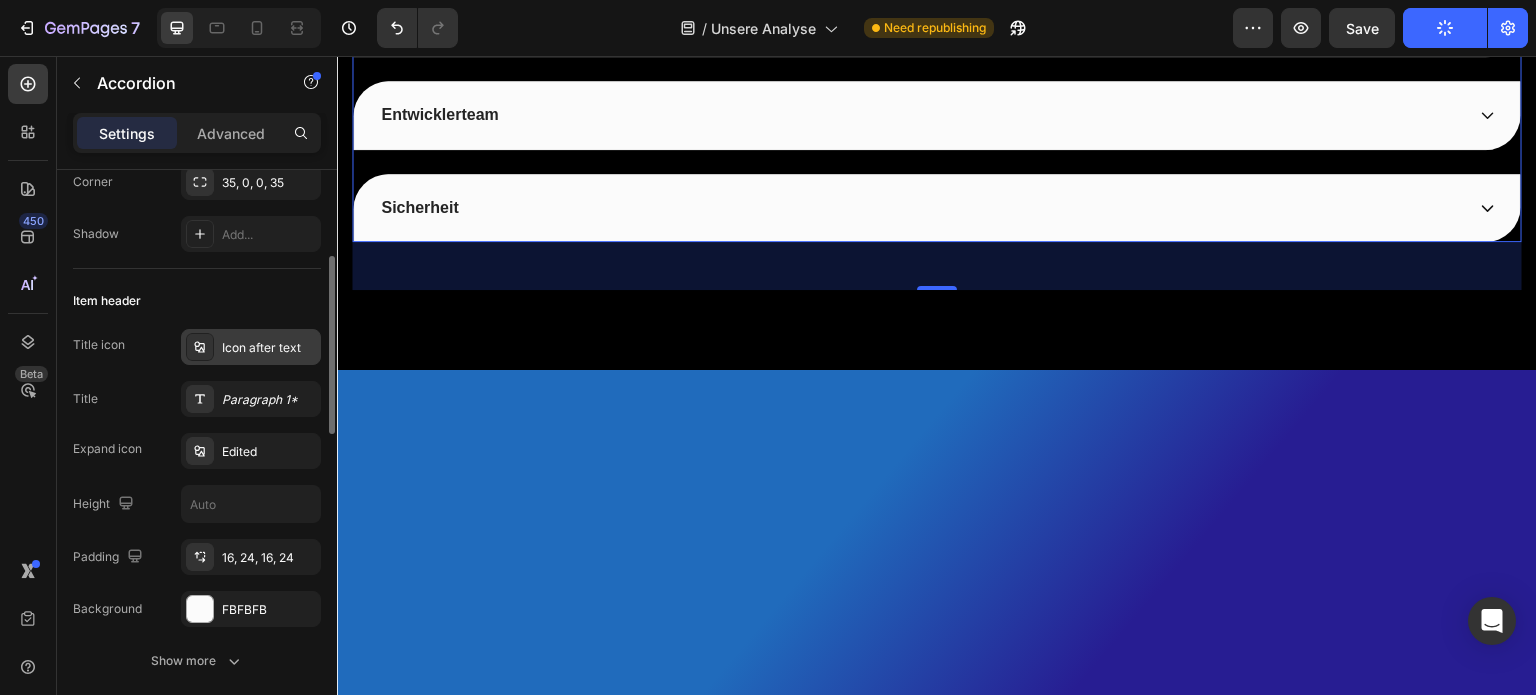click 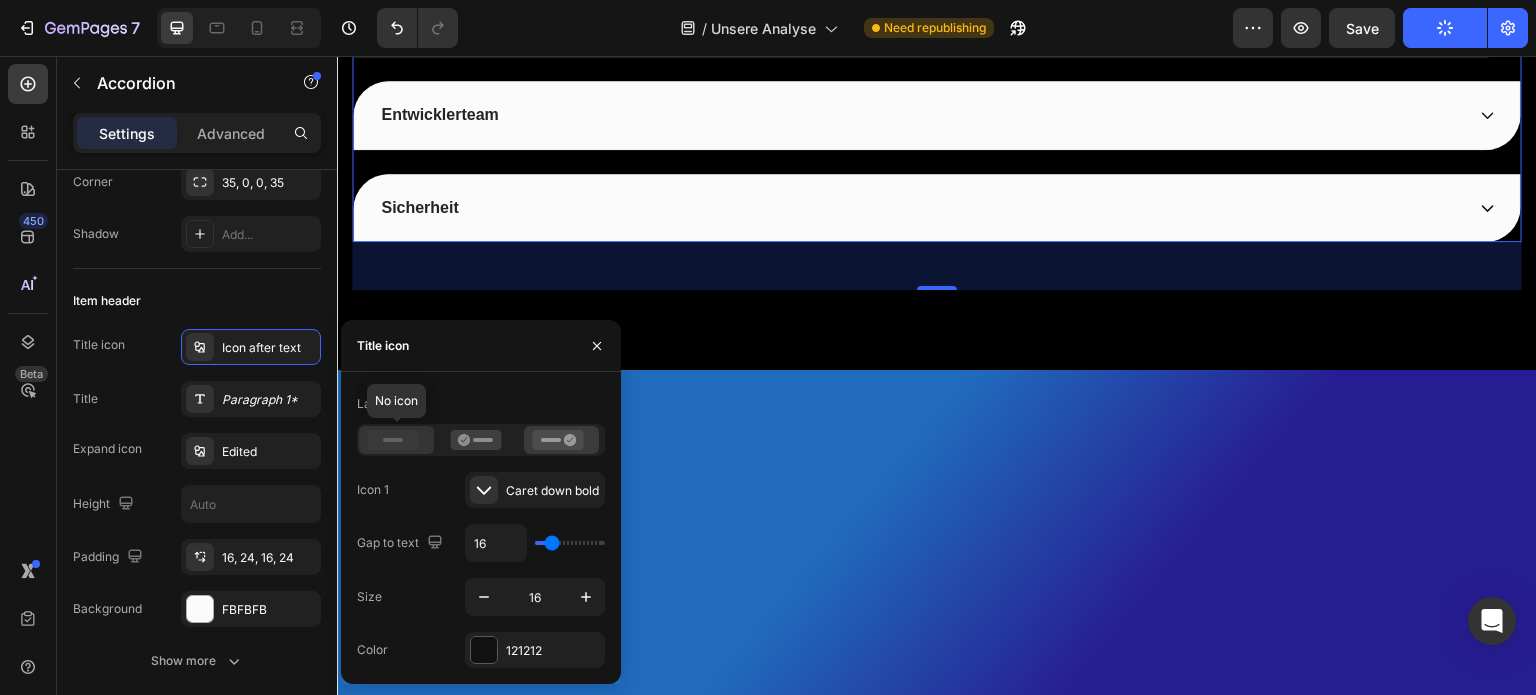 click 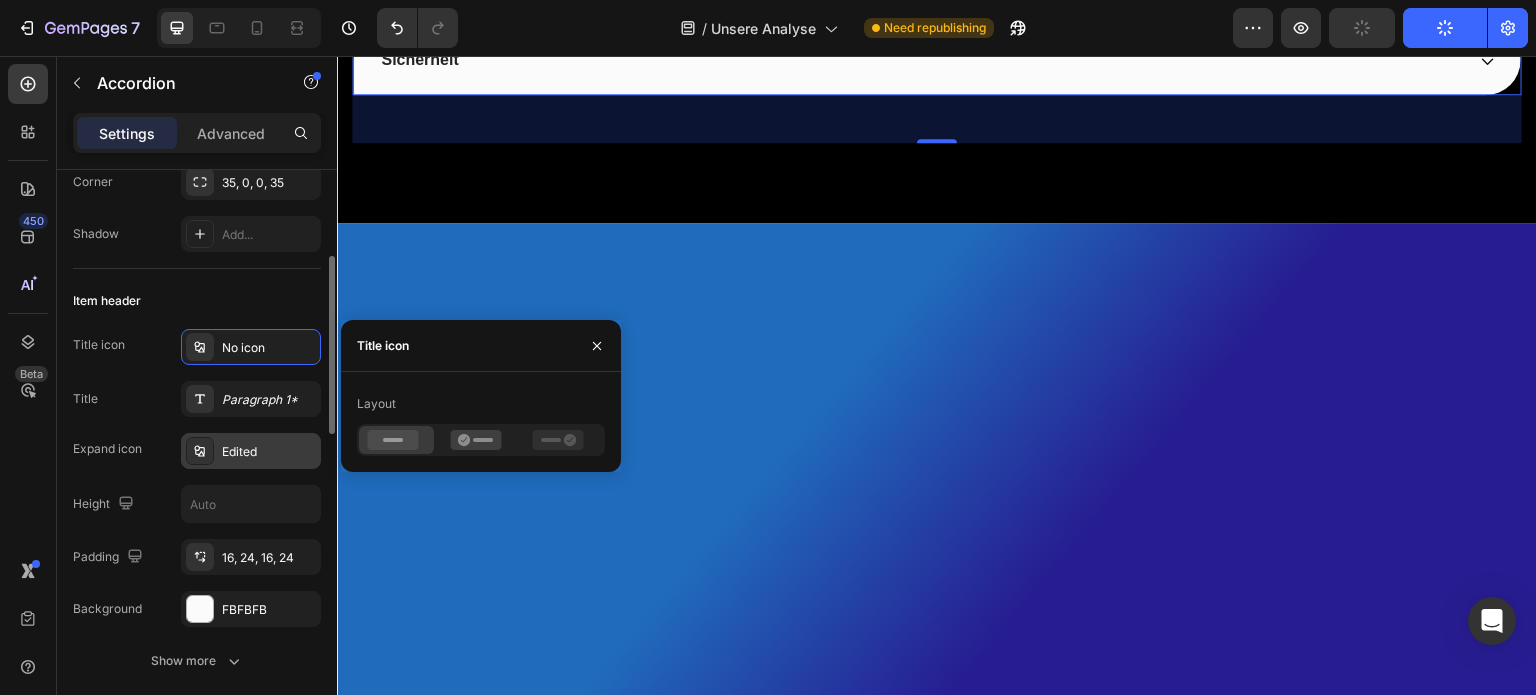 click on "Edited" at bounding box center (251, 451) 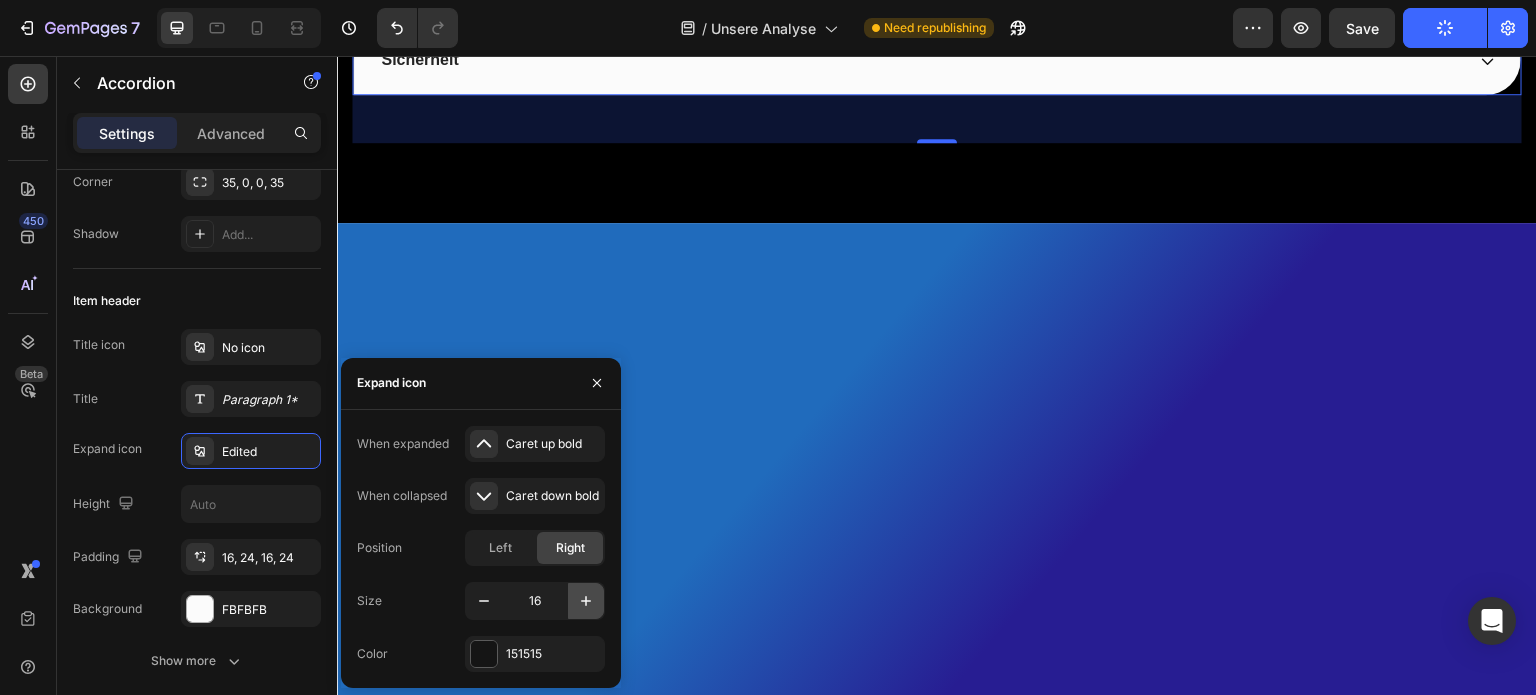 click 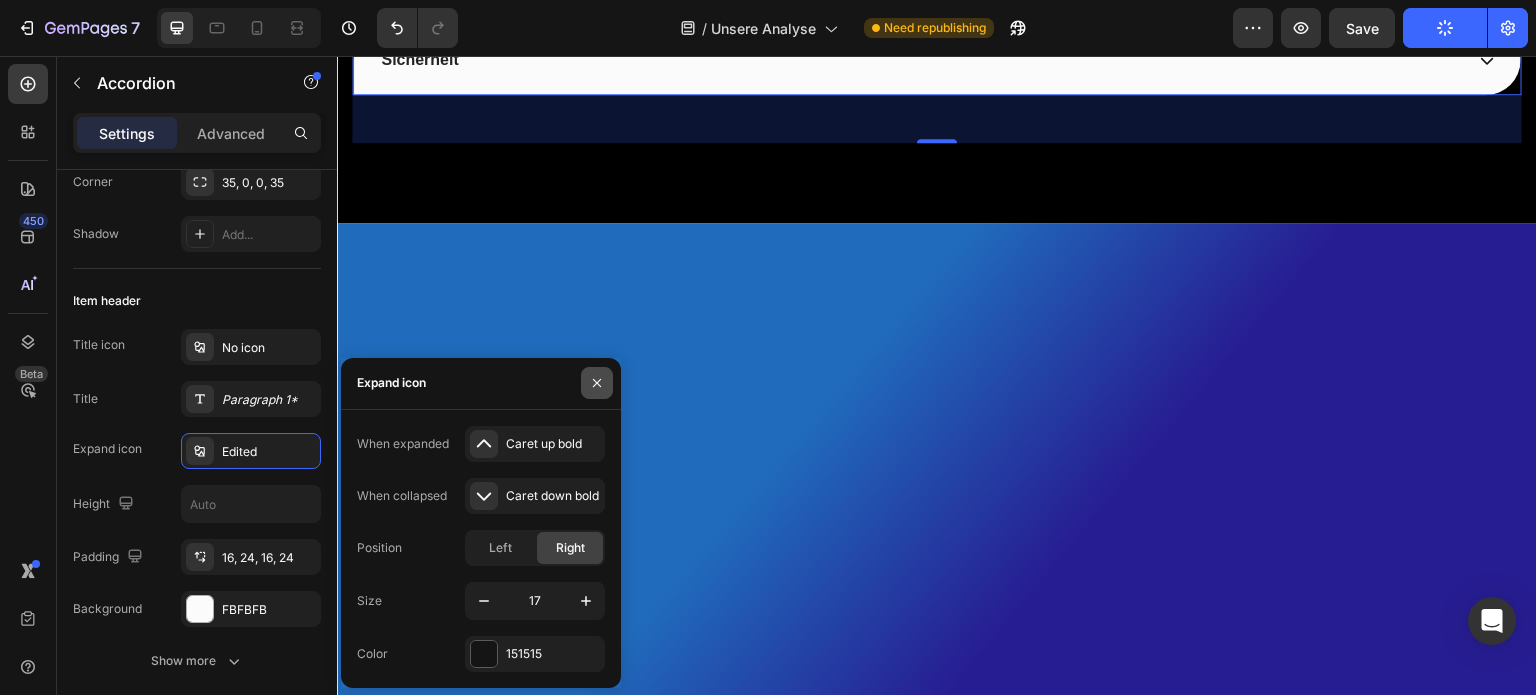 click 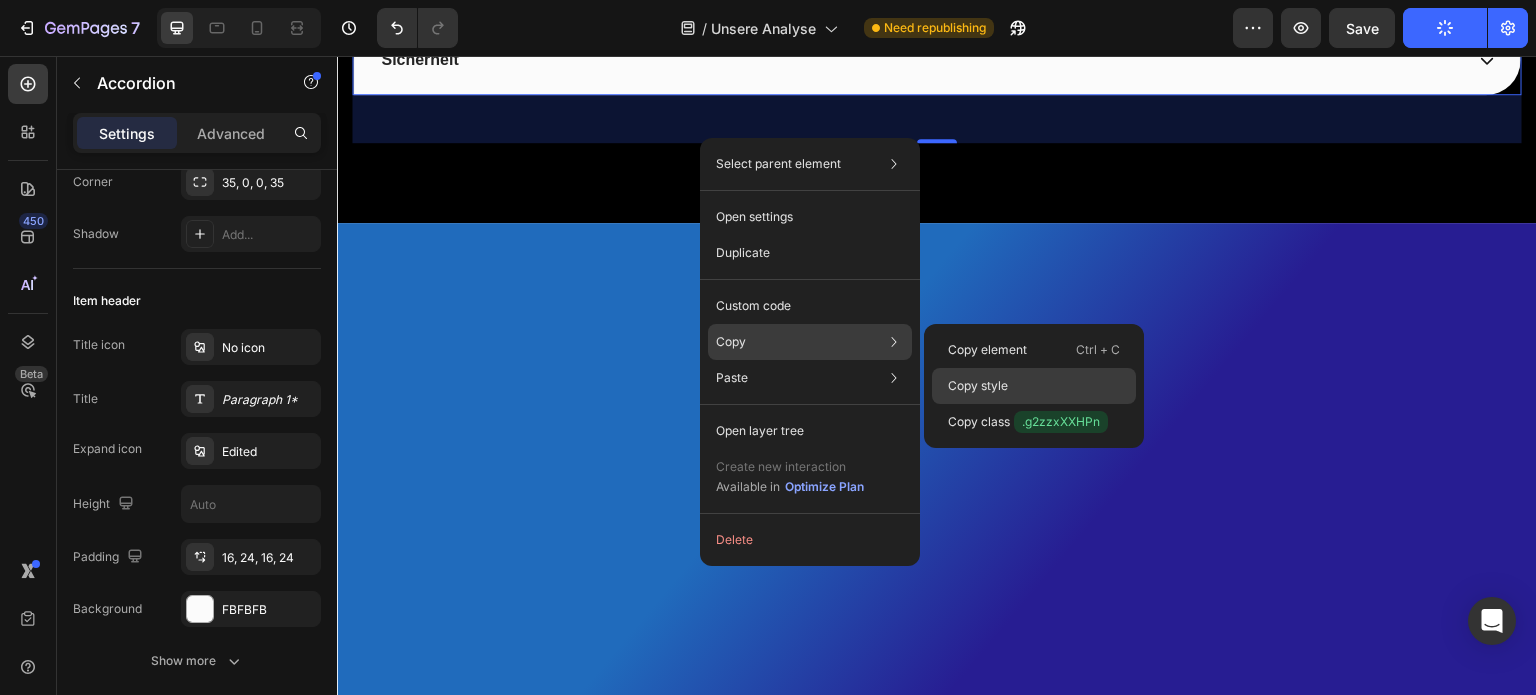 click on "Copy style" 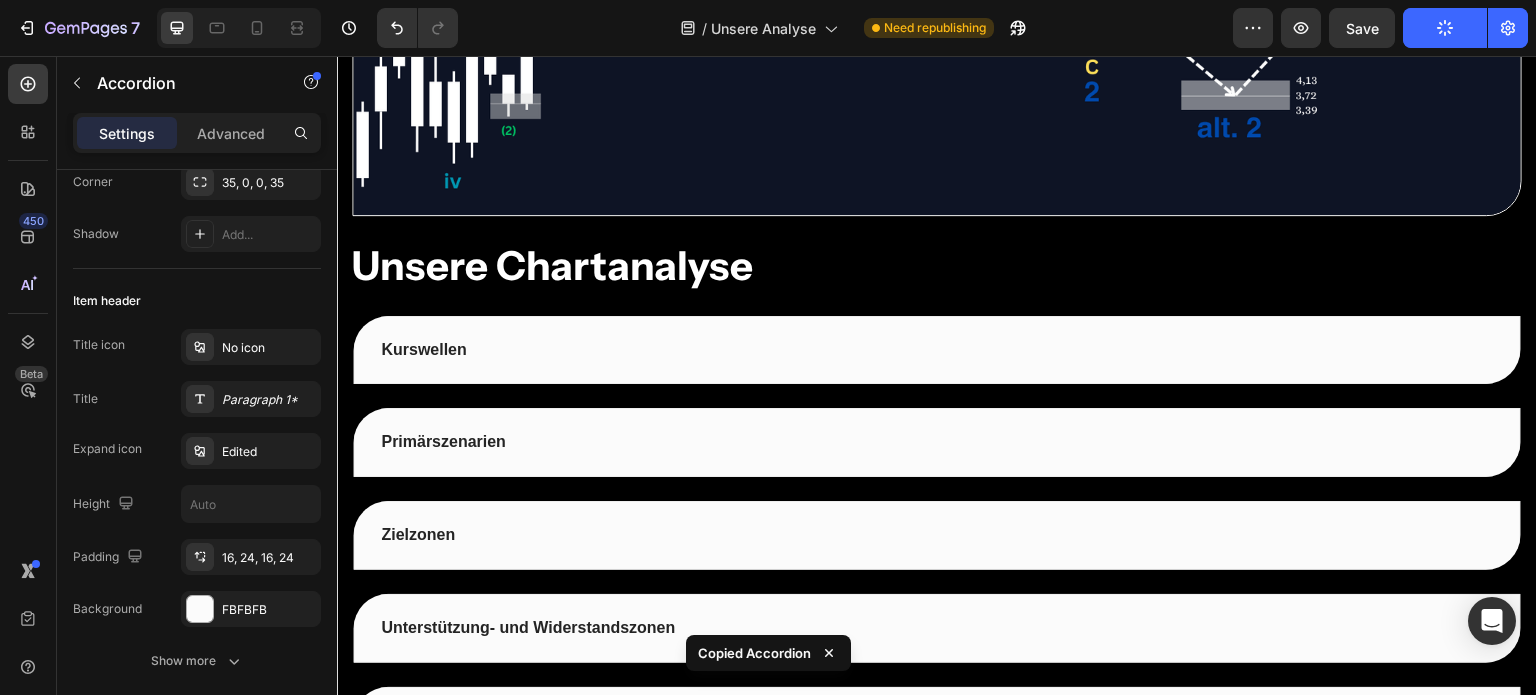 scroll, scrollTop: 1032, scrollLeft: 0, axis: vertical 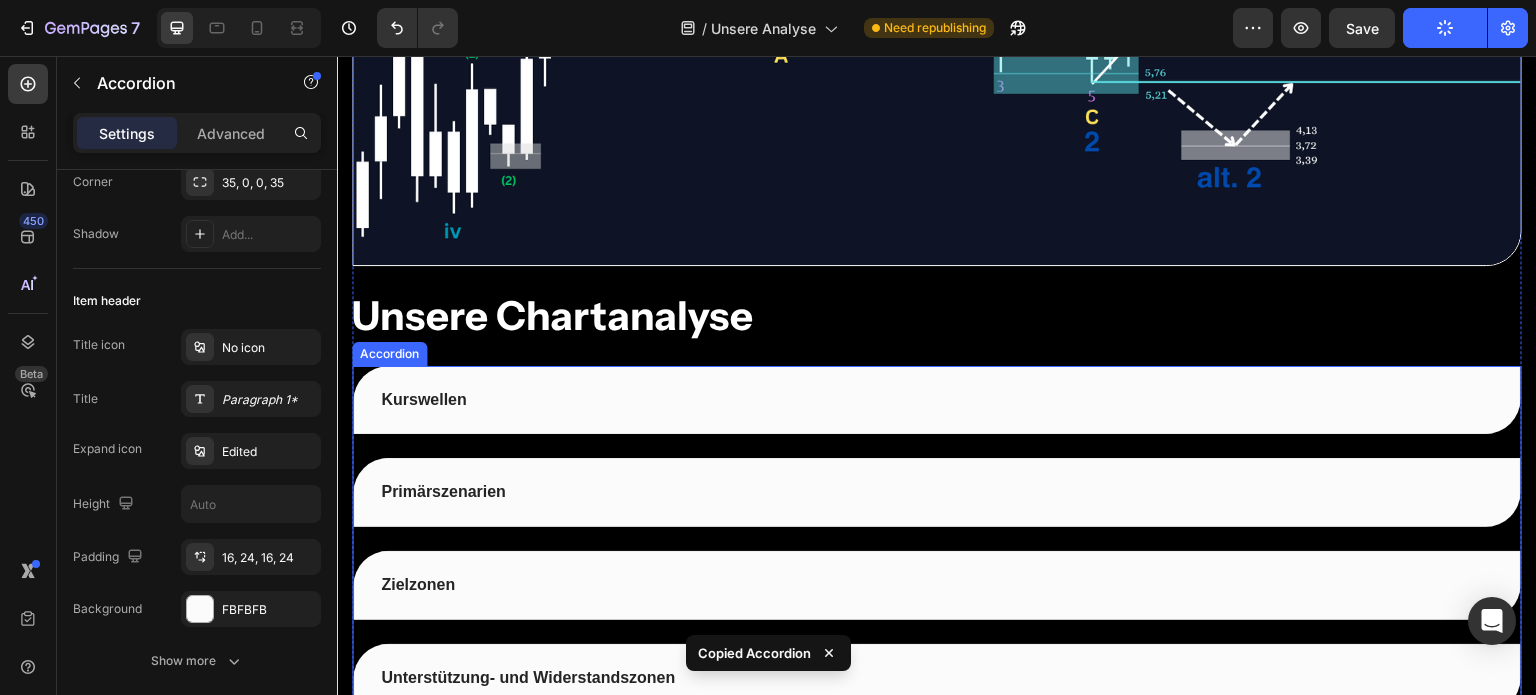 click on "Kurswellen" at bounding box center (937, 400) 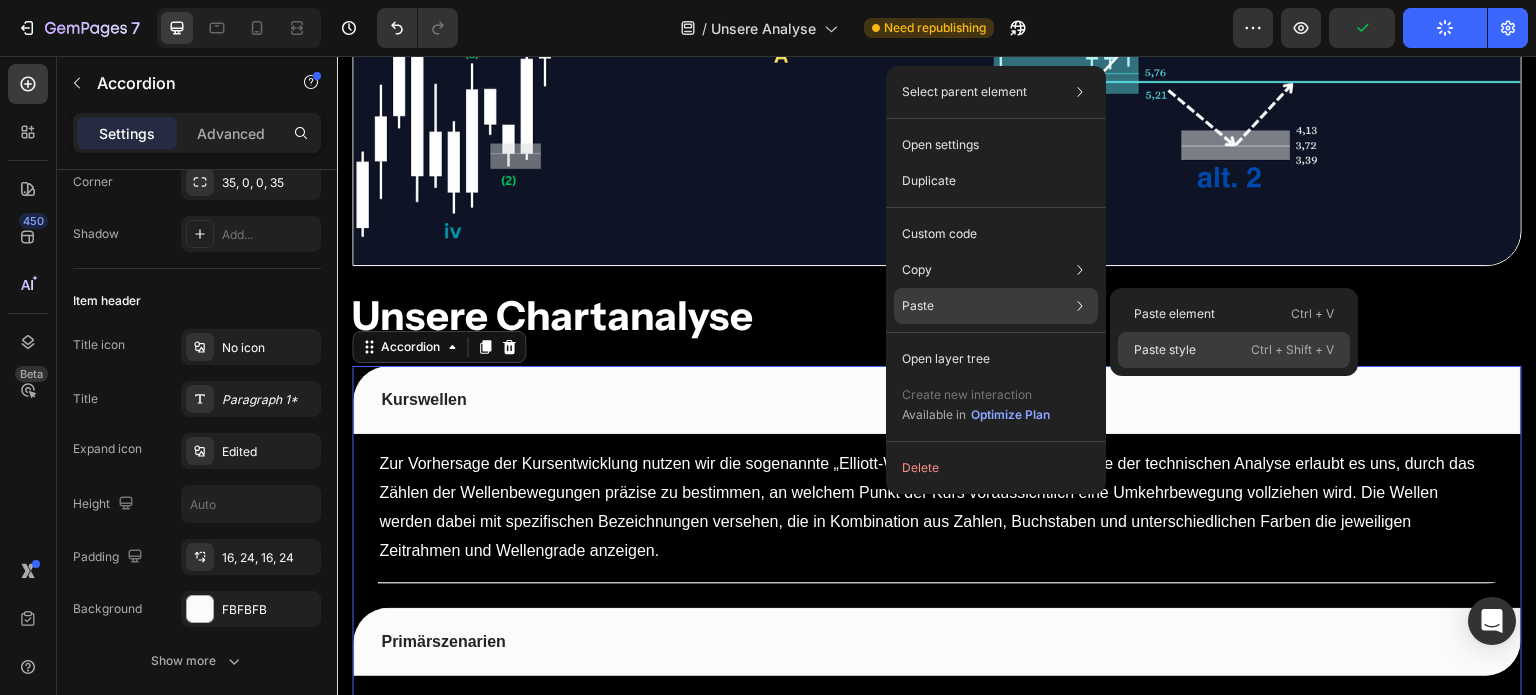click on "Paste style" at bounding box center (1165, 350) 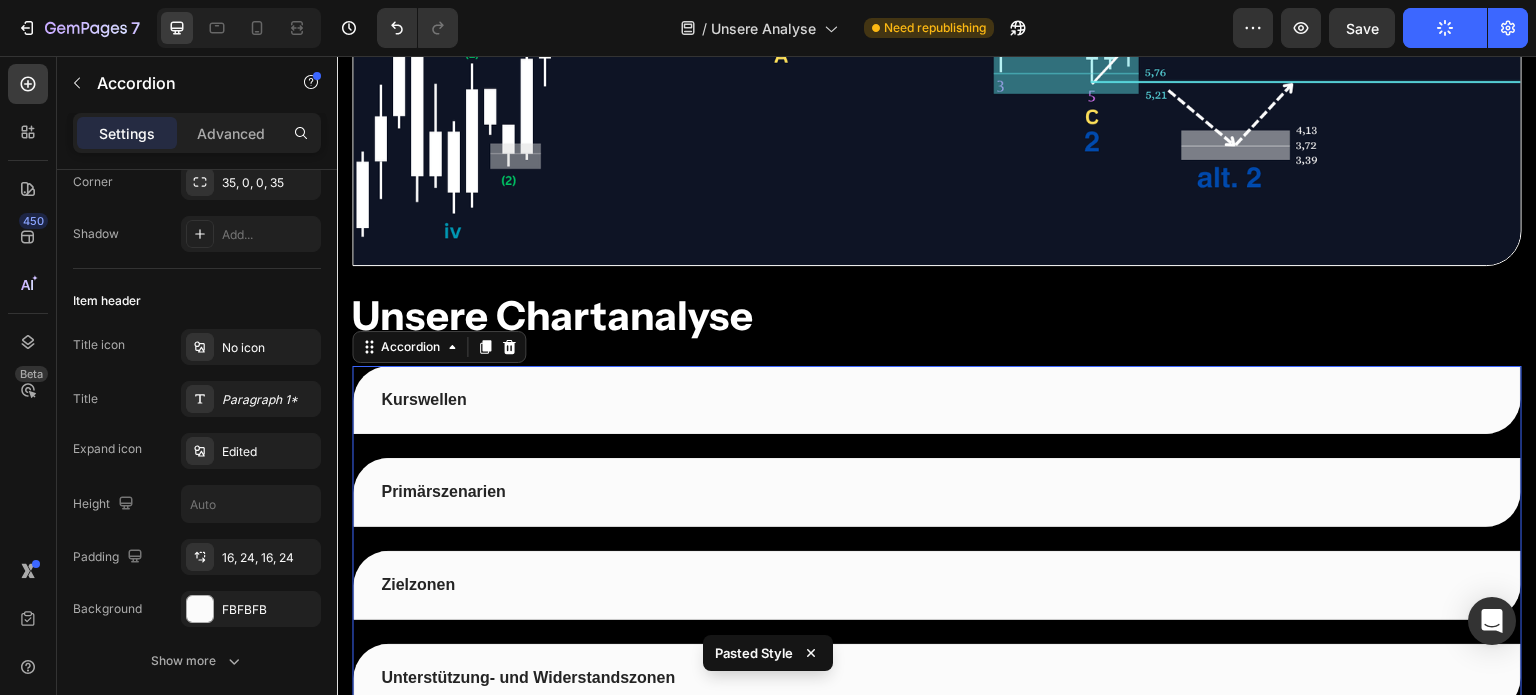 click on "Kurswellen" at bounding box center [937, 400] 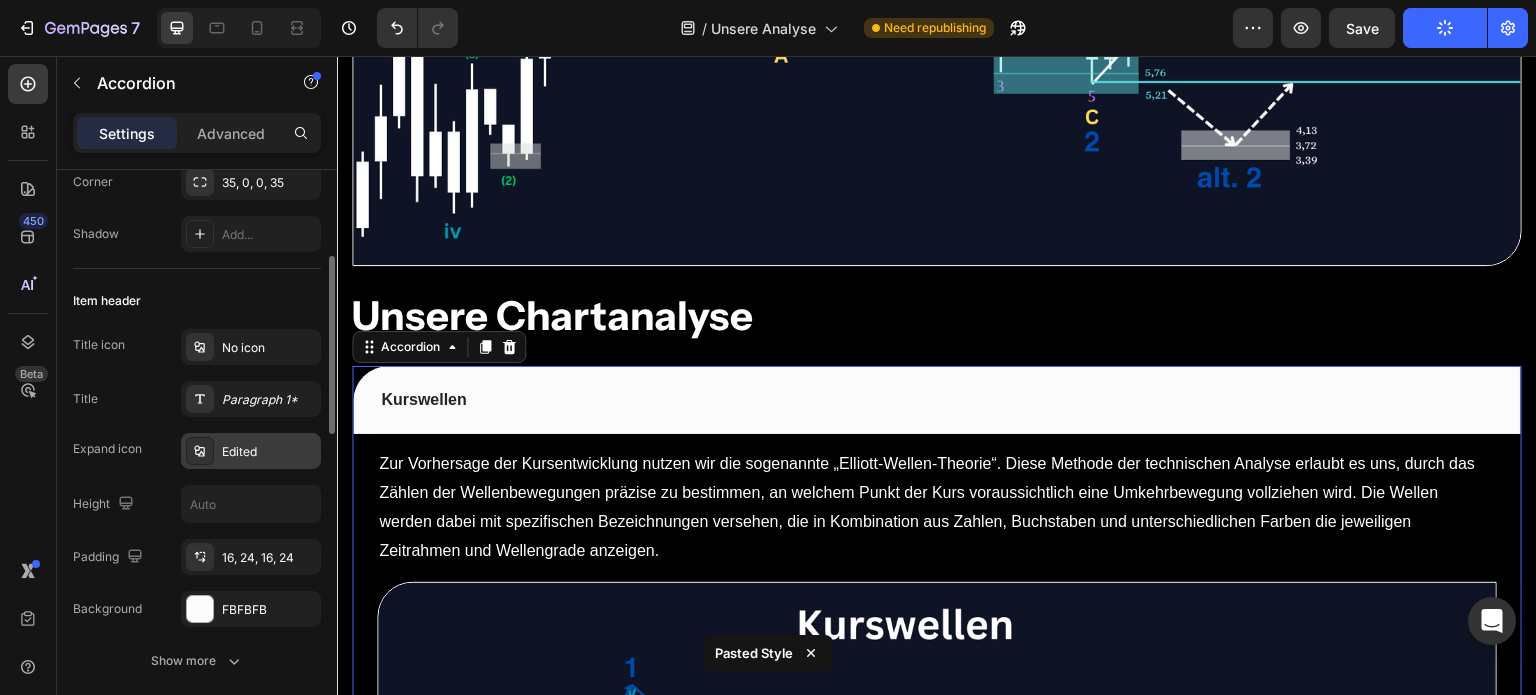 click on "Edited" at bounding box center [269, 452] 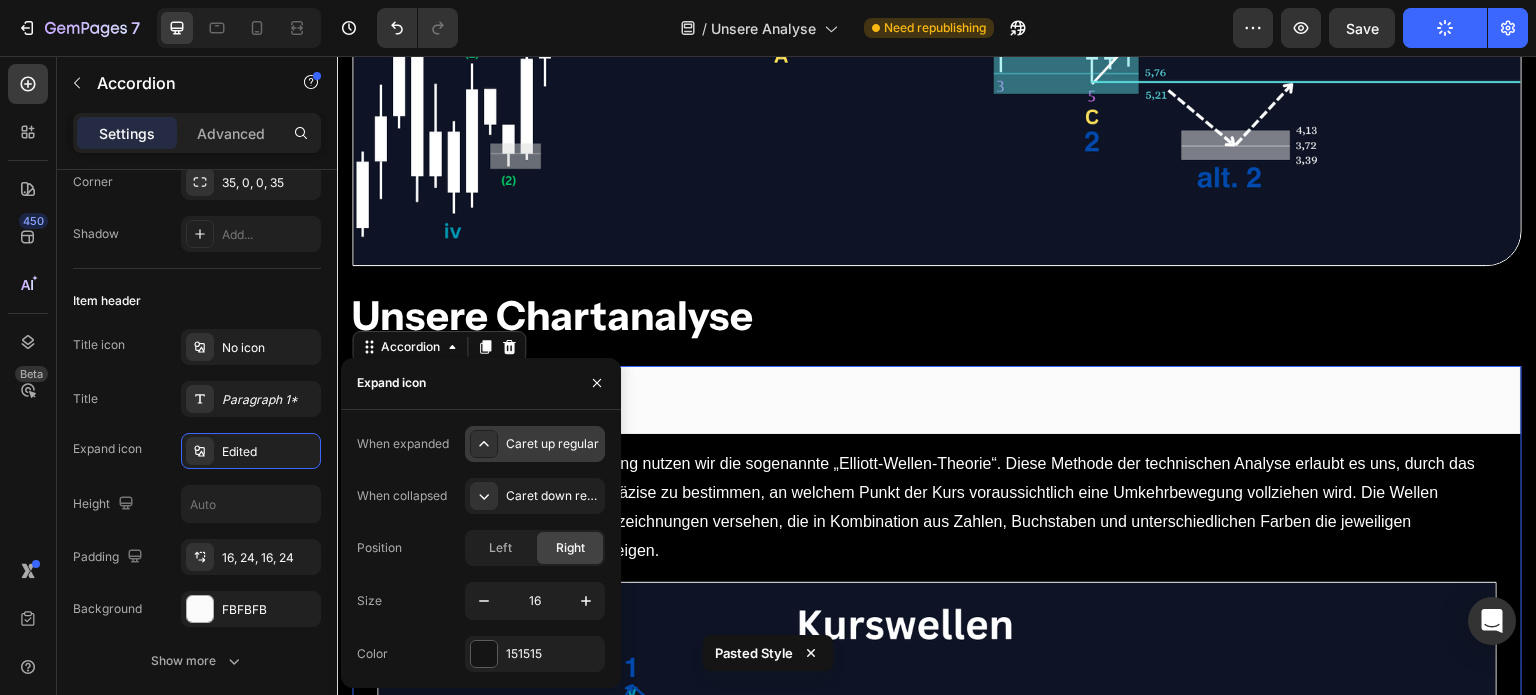 click on "Caret up regular" at bounding box center [553, 444] 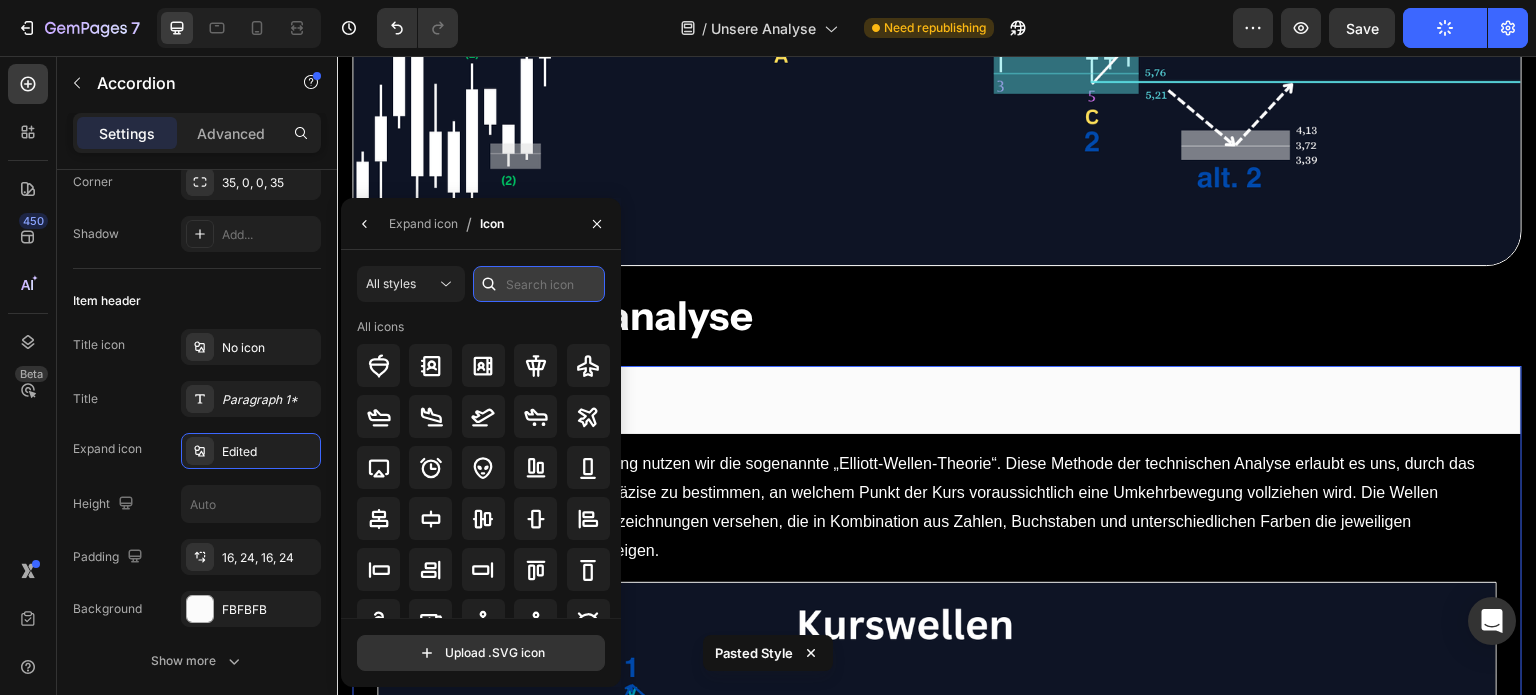 click at bounding box center [539, 284] 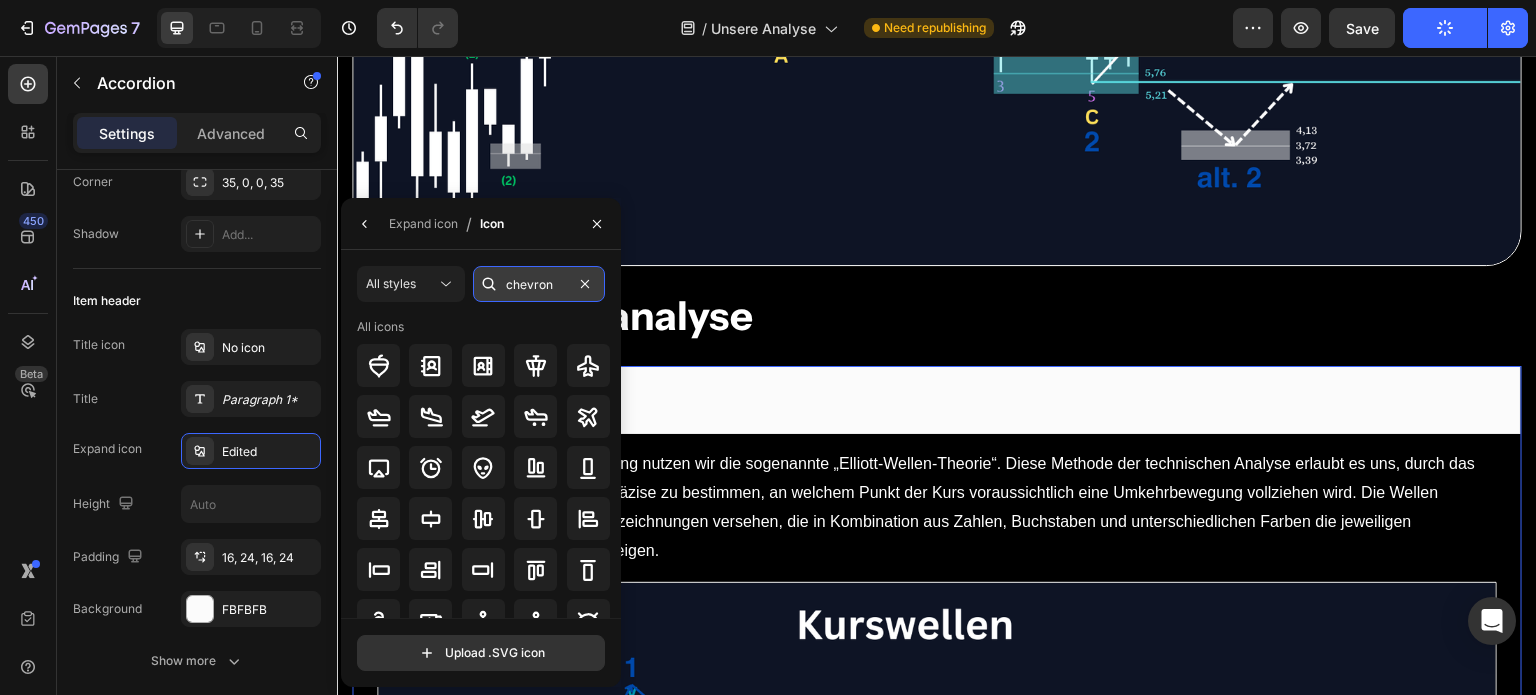 type on "chevron" 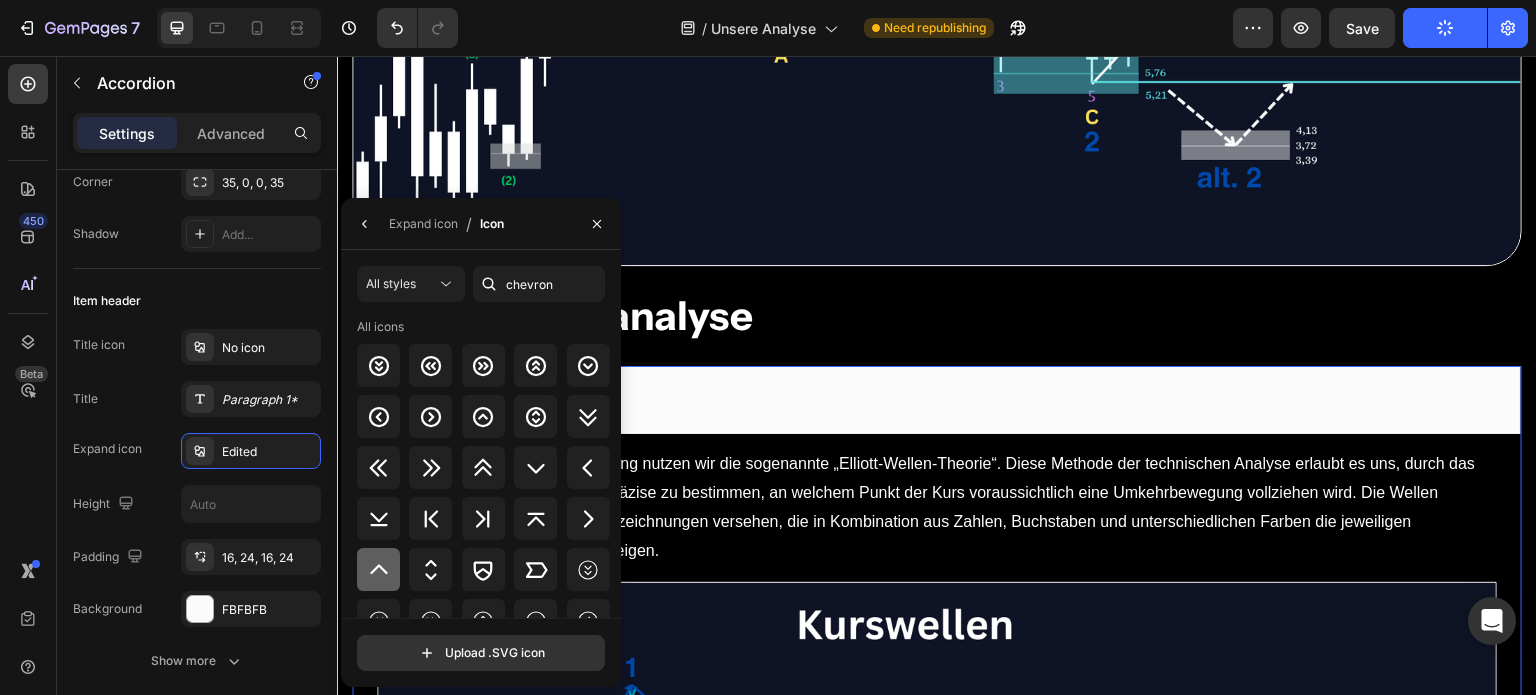 click 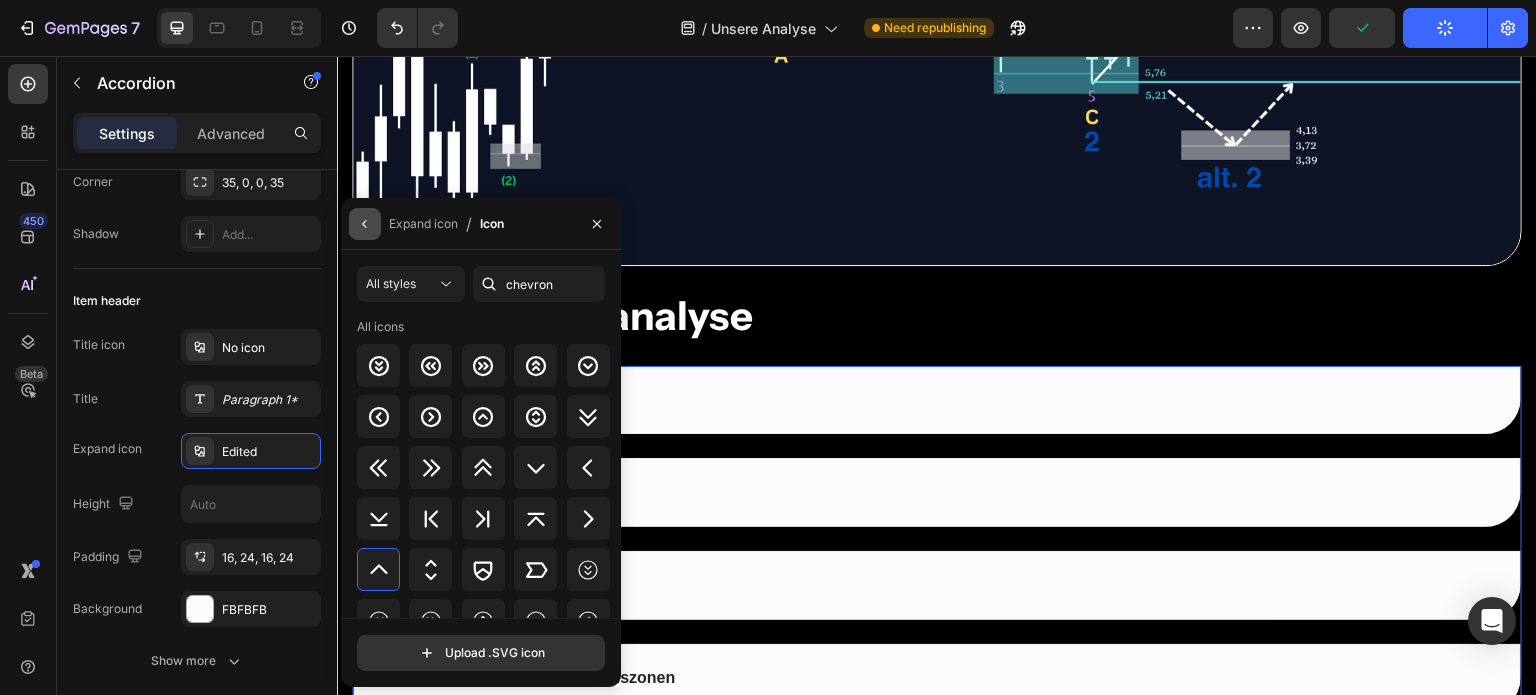 click 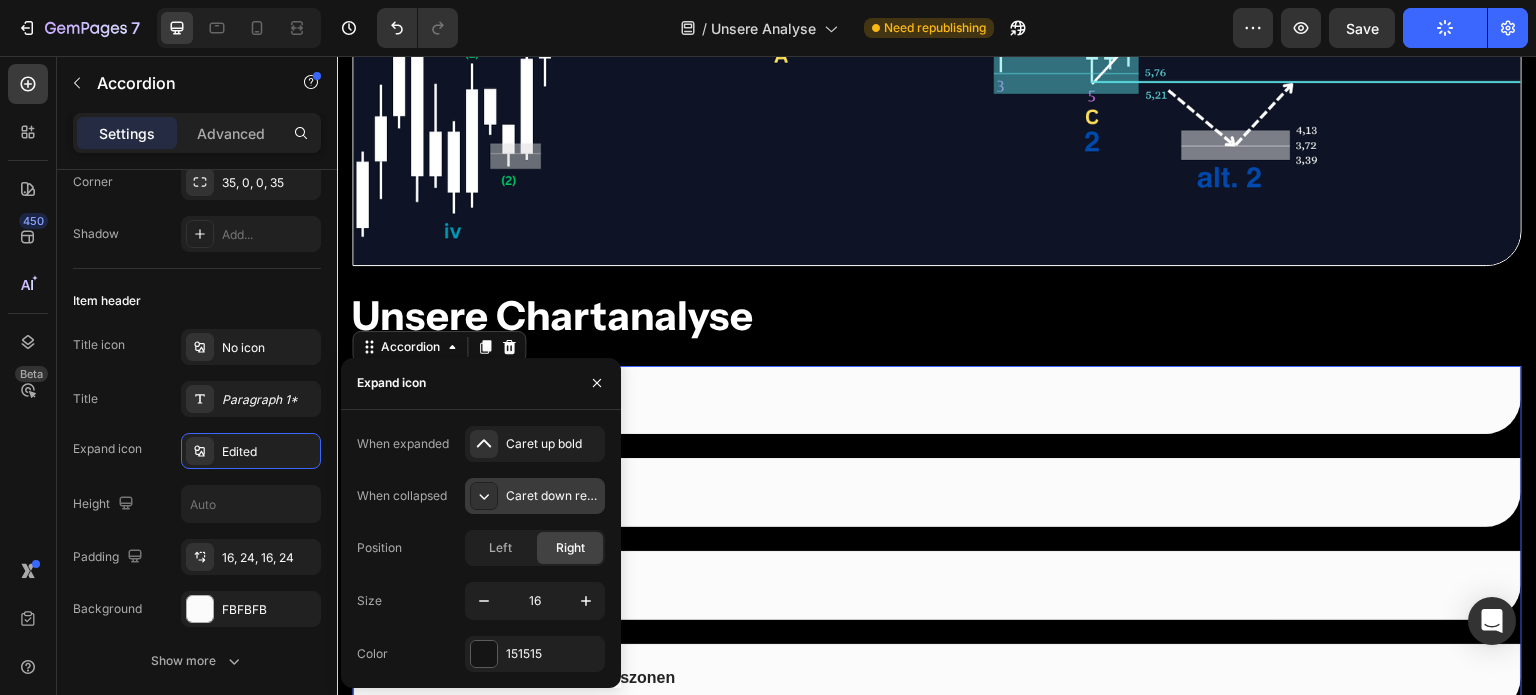 click on "Caret down regular" at bounding box center [535, 496] 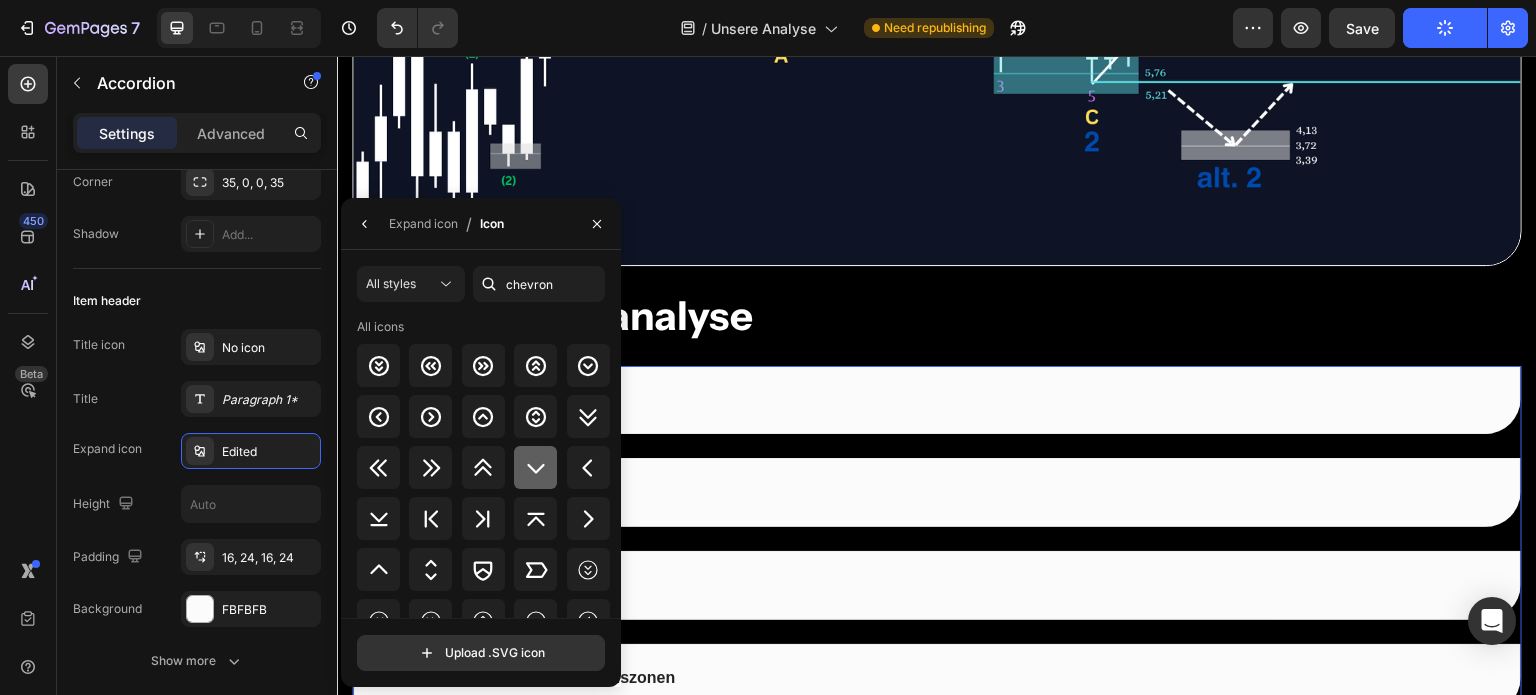 click 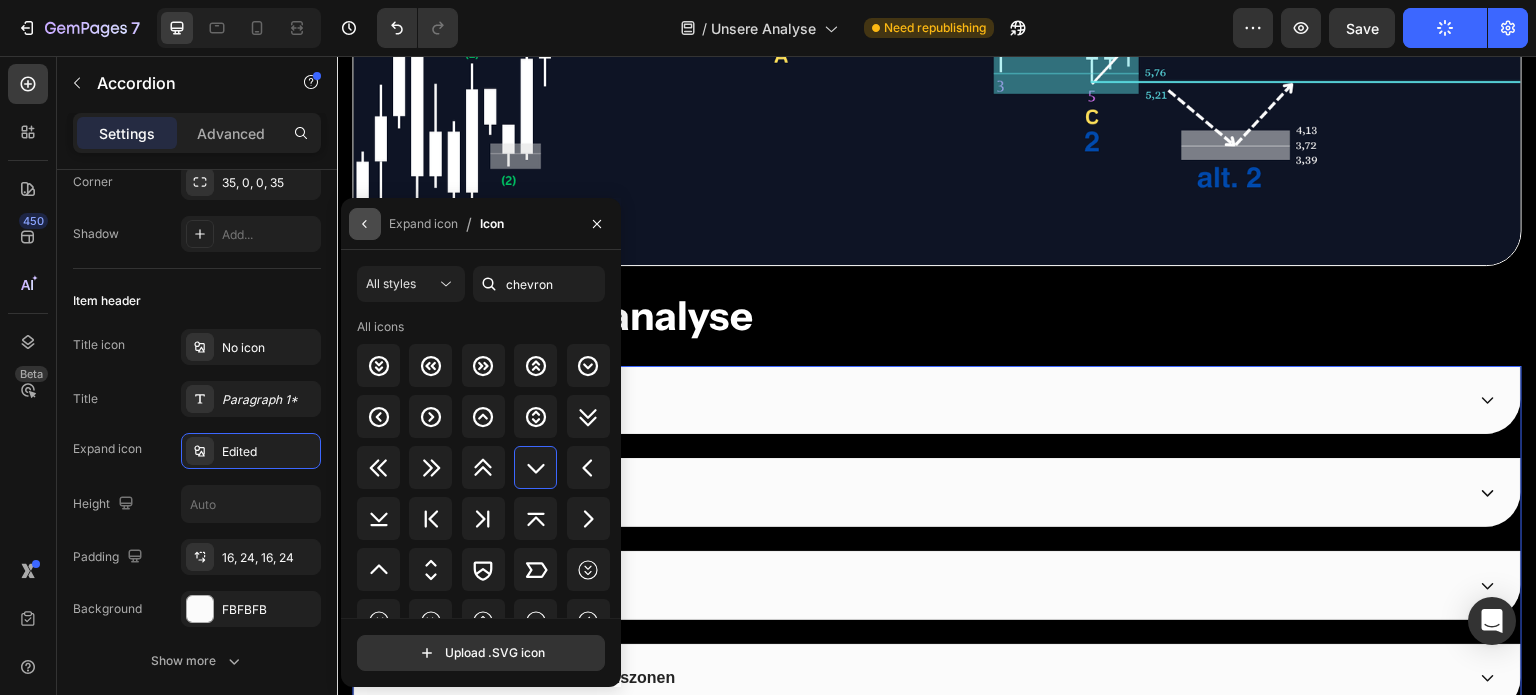 click 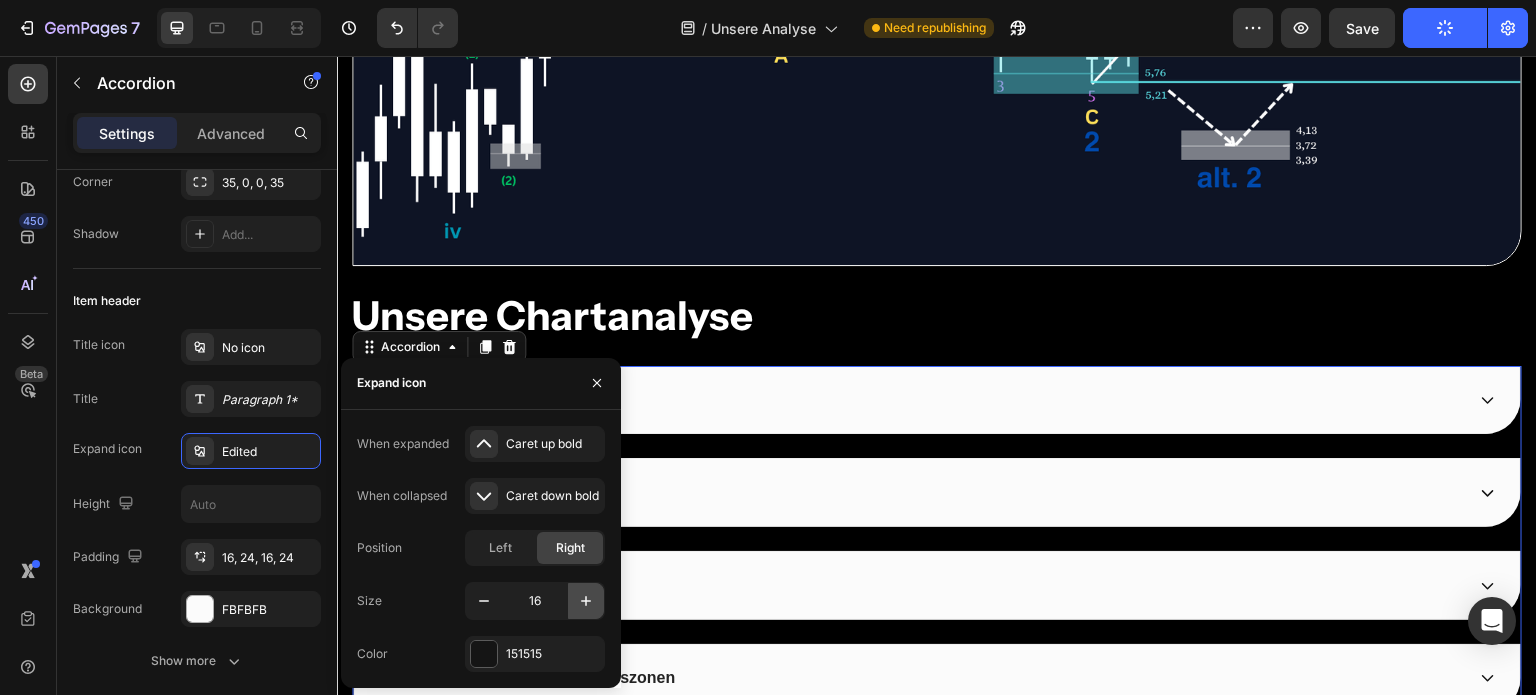 click 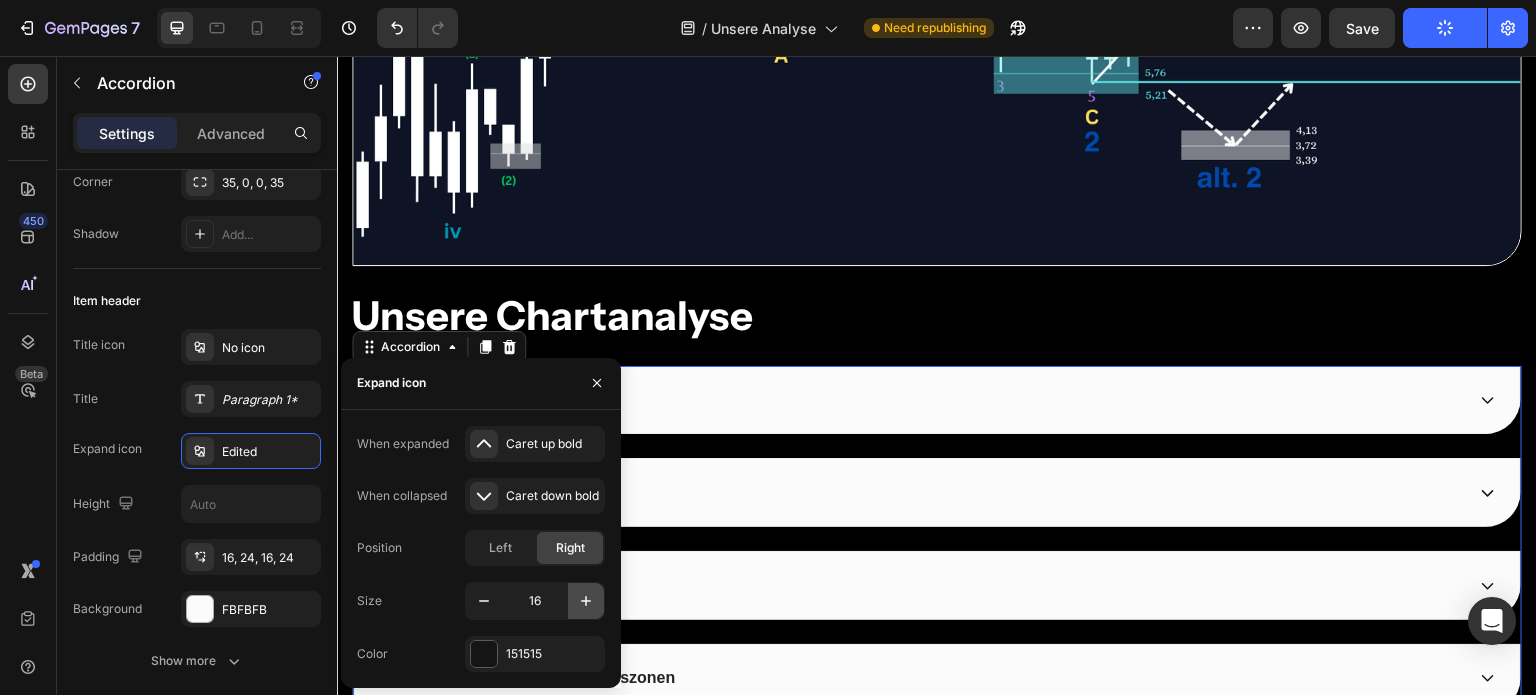 type on "17" 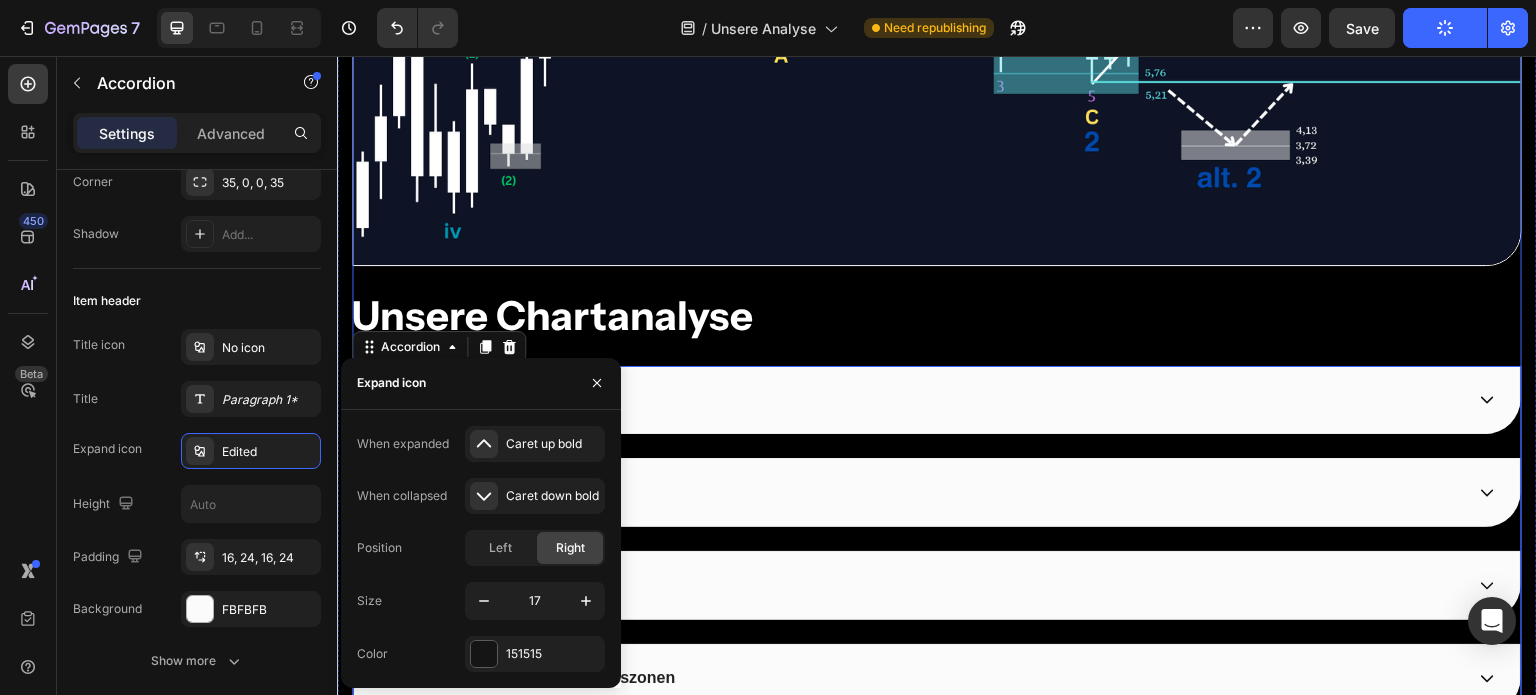 click on "Image Unsere Chartanalyse Heading
Kurswellen
Primärszenarien
Zielzonen
Unterstützung- und Widerstandszonen
Alternativszenarien Accordion   48 Unsere Fundamentalanalyse Heading Image
Allgemeine Informationen
Anwendung
Tokenomics
Ecosystem und Entwicklung
Social Media
Entwicklerteam
Sicherheit Accordion" at bounding box center (937, 630) 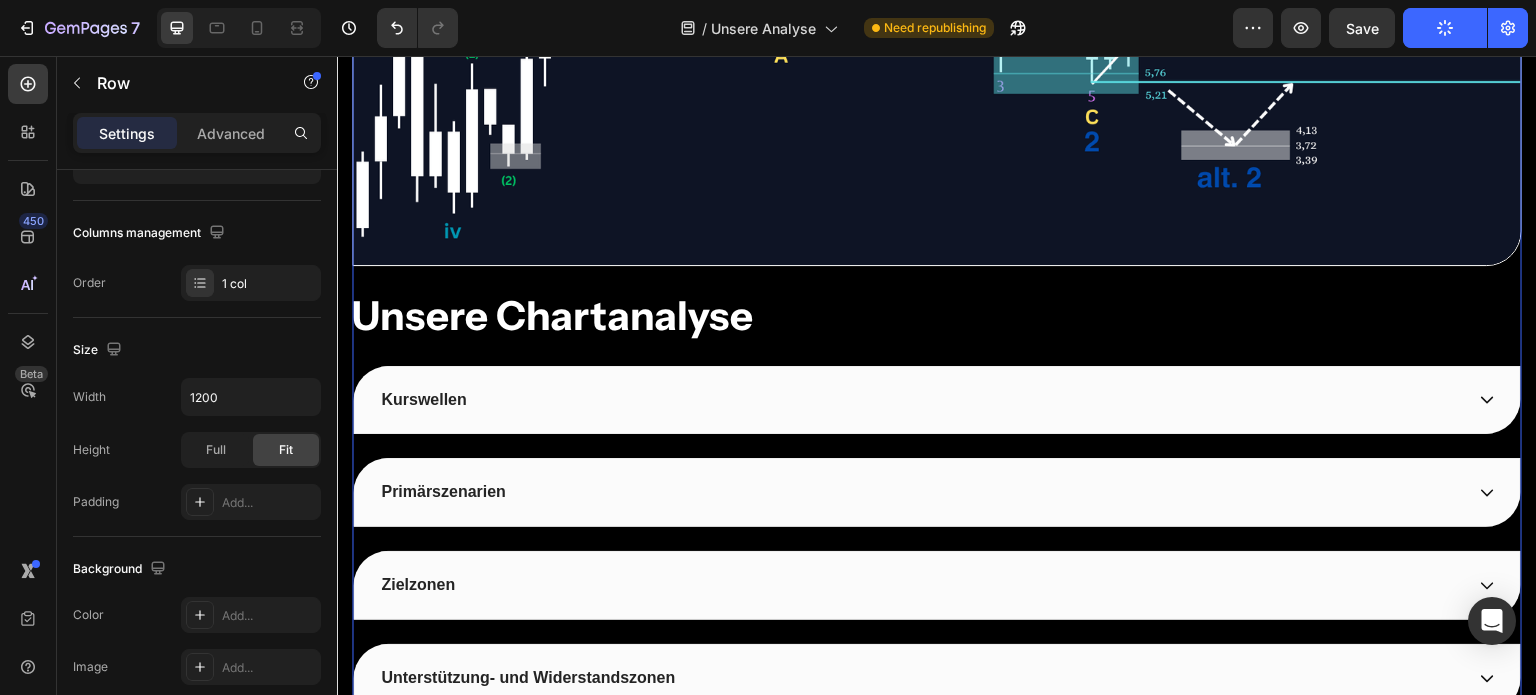 scroll, scrollTop: 0, scrollLeft: 0, axis: both 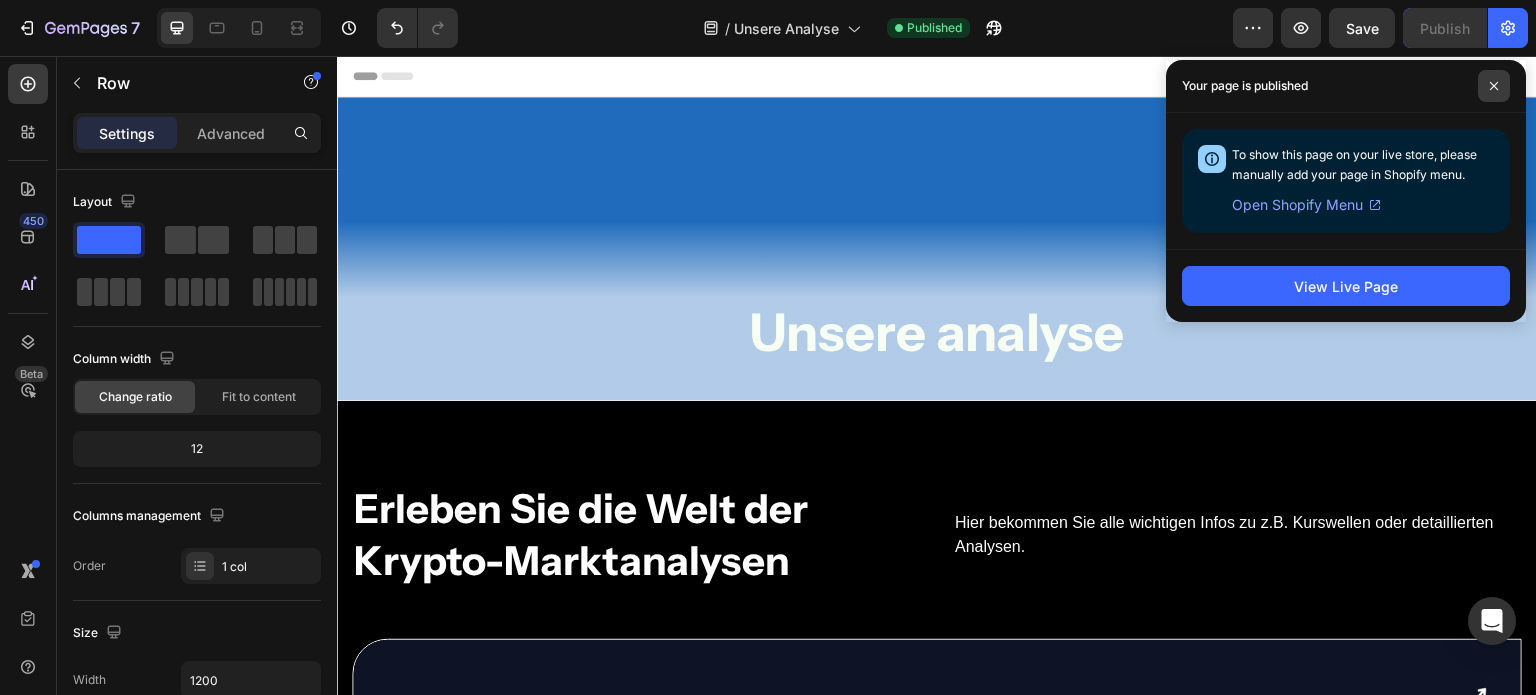 click 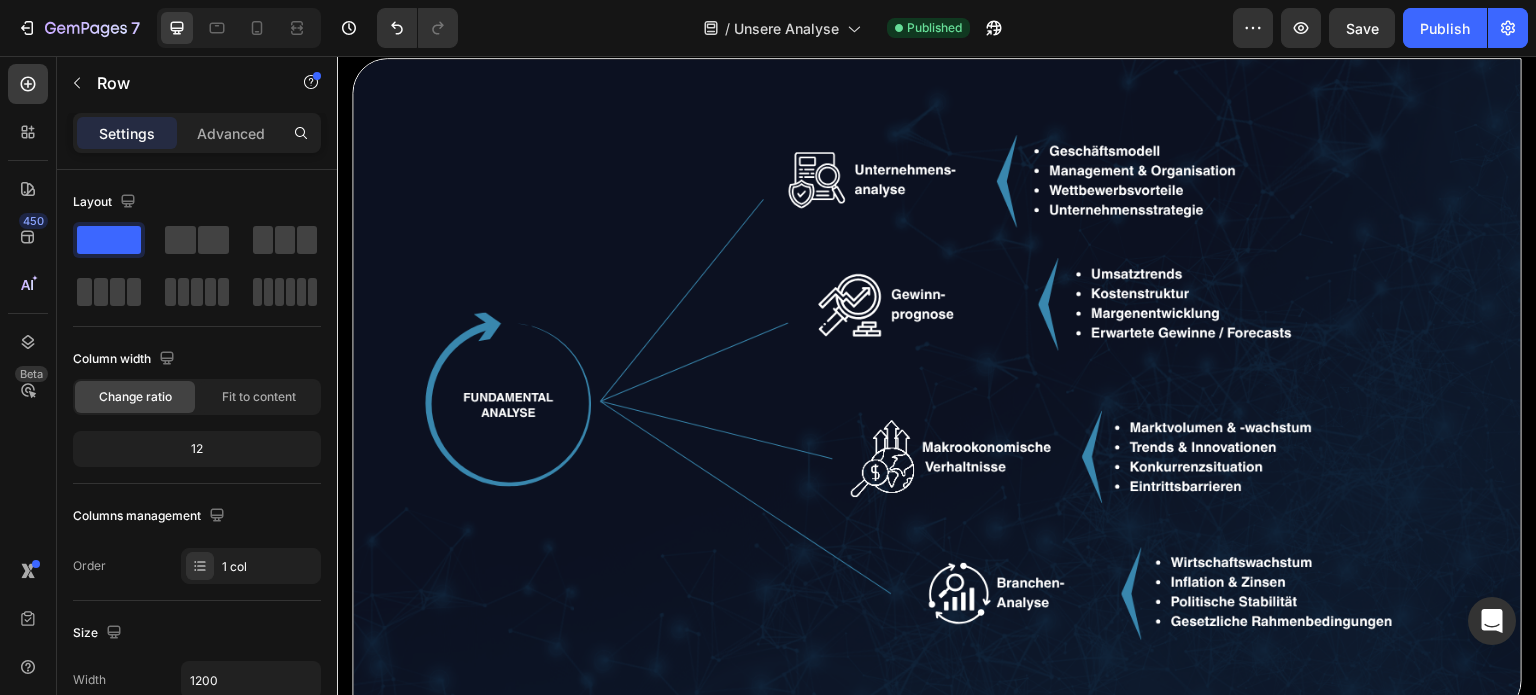 scroll, scrollTop: 1928, scrollLeft: 0, axis: vertical 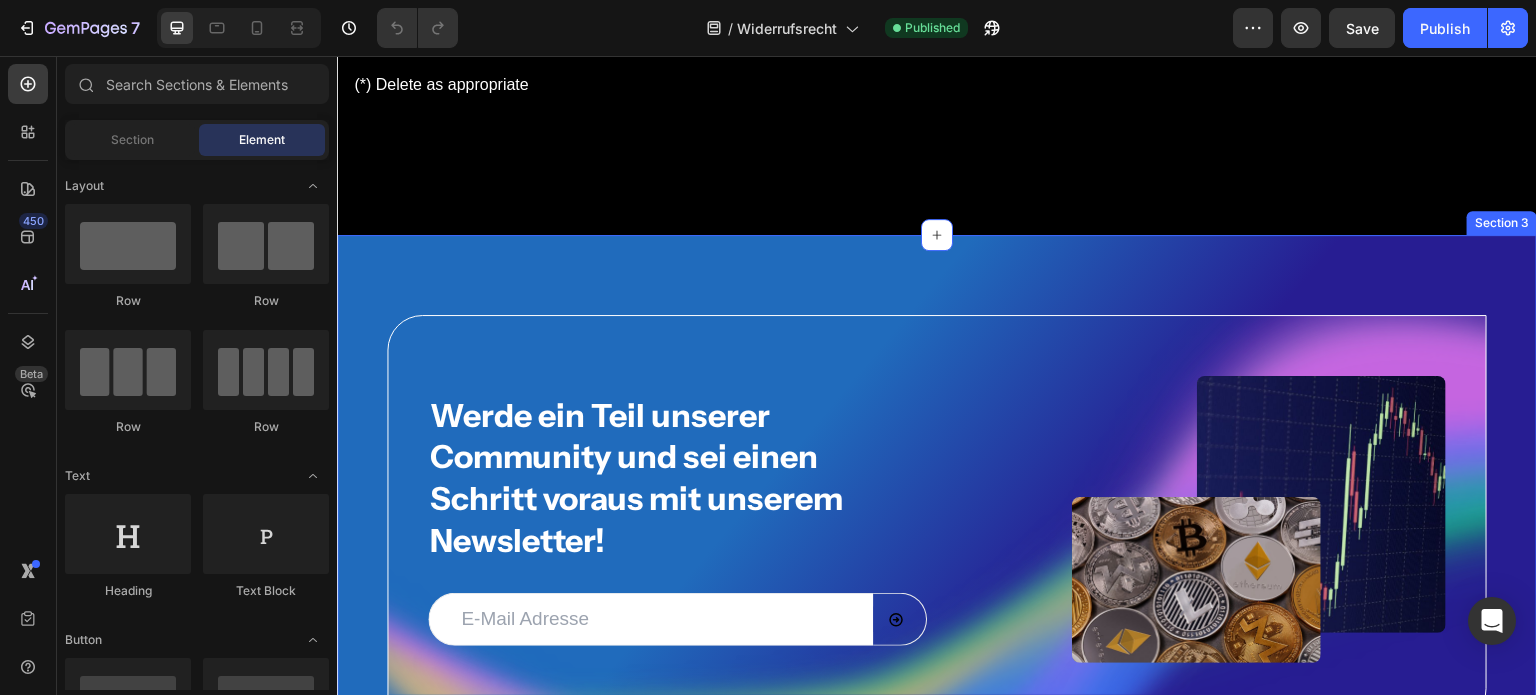 click on "Werde ein Teil unserer Community und sei einen Schritt voraus mit unserem Newsletter! Heading Email Field
Submit Button Row Newsletter Image Image Row Row Section 3" at bounding box center (937, 520) 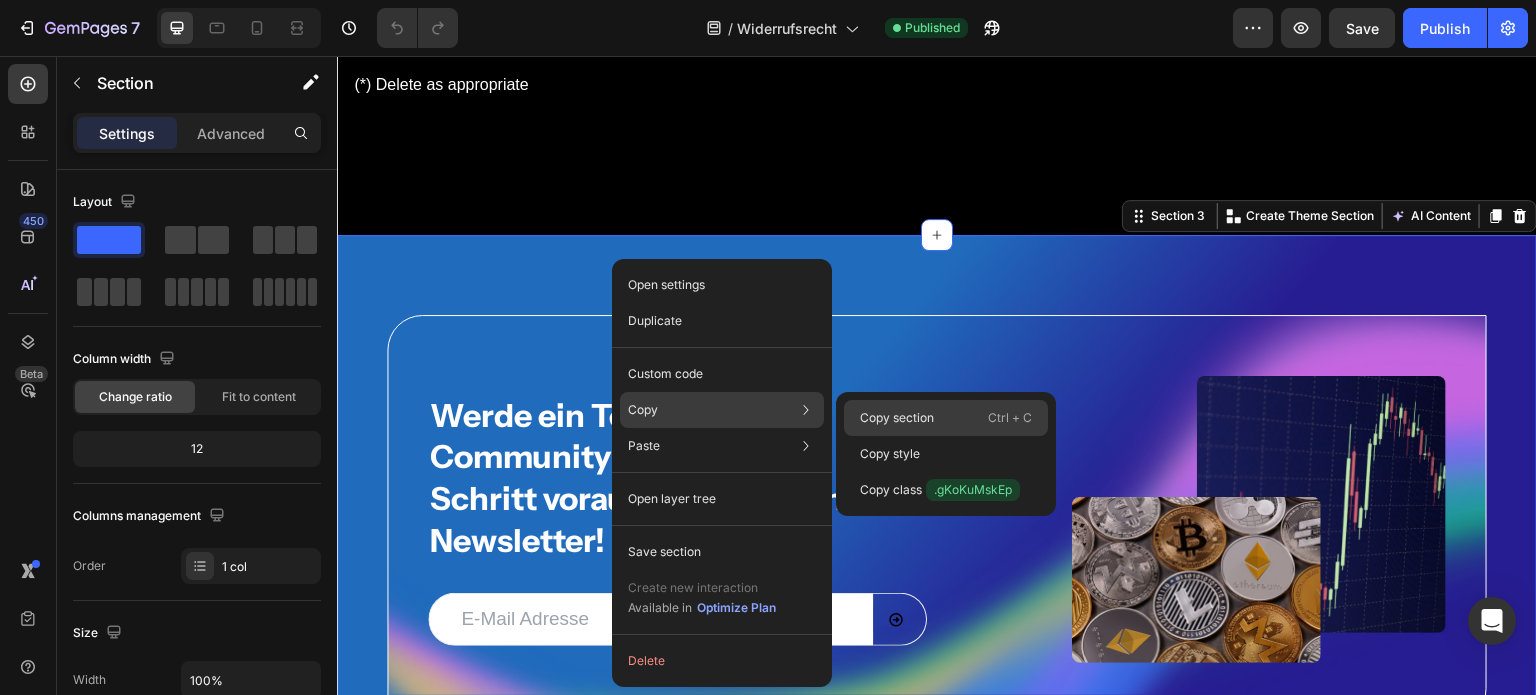 click on "Copy section  Ctrl + C" 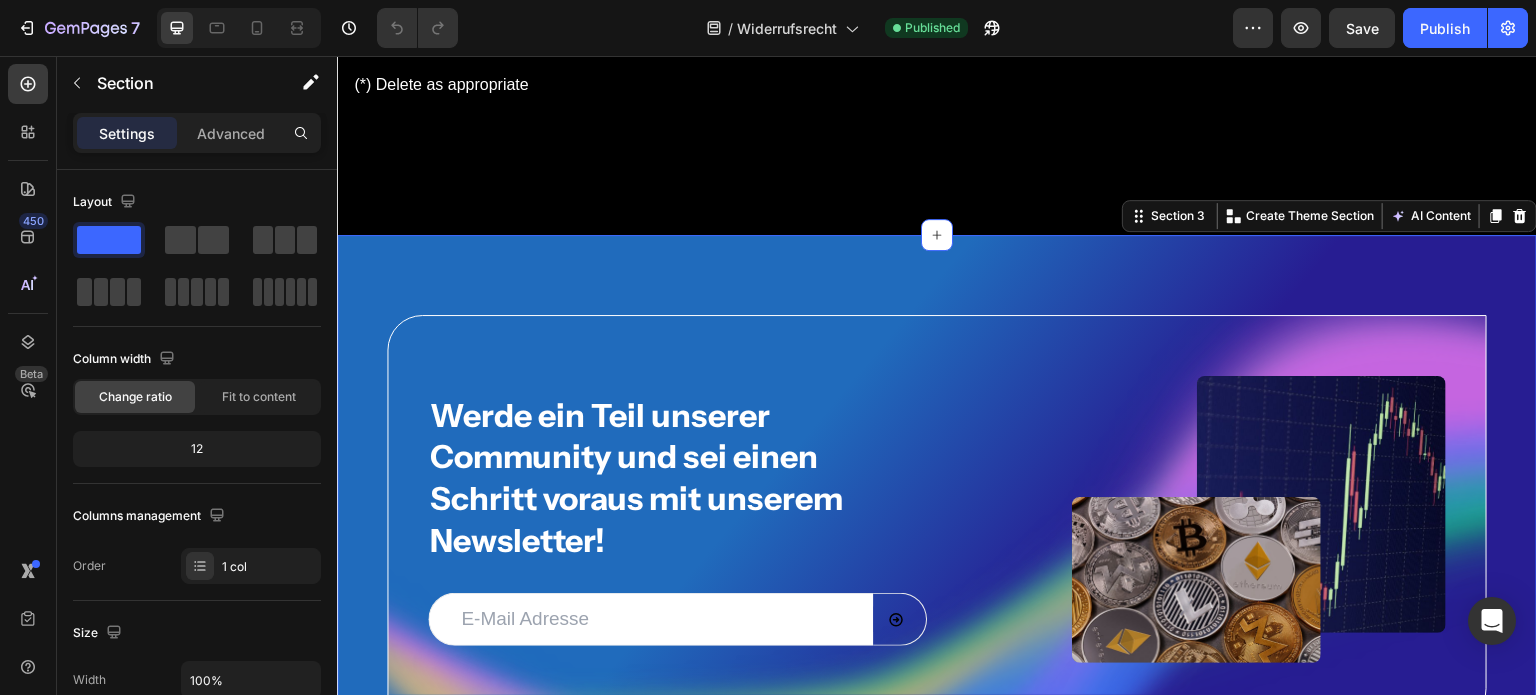 click on "Werde ein Teil unserer Community und sei einen Schritt voraus mit unserem Newsletter! Heading Email Field
Submit Button Row Newsletter Image Image Row Row Section 3   You can create reusable sections Create Theme Section AI Content Write with GemAI What would you like to describe here? Tone and Voice Persuasive Product XRP Fundamentalanalyse Show more Generate" at bounding box center (937, 520) 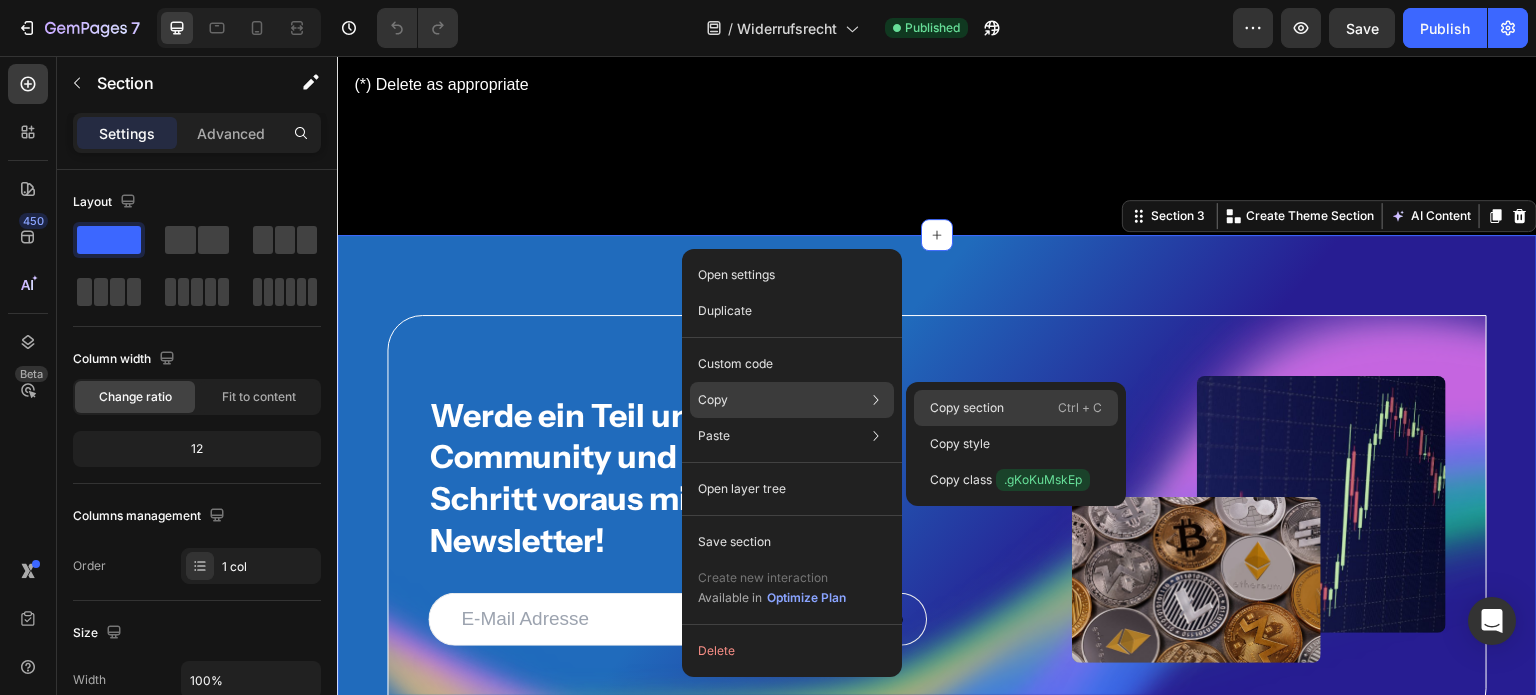 click on "Copy section" at bounding box center [967, 408] 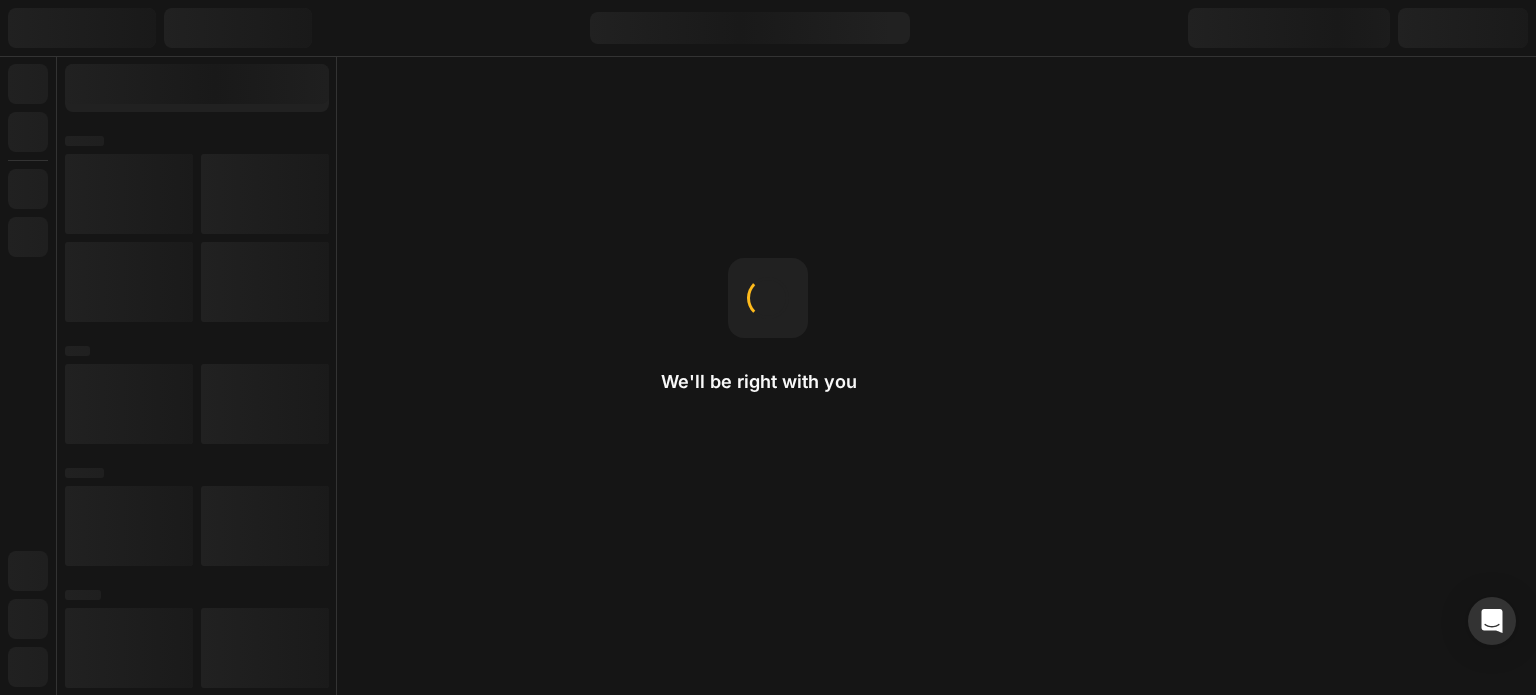 scroll, scrollTop: 0, scrollLeft: 0, axis: both 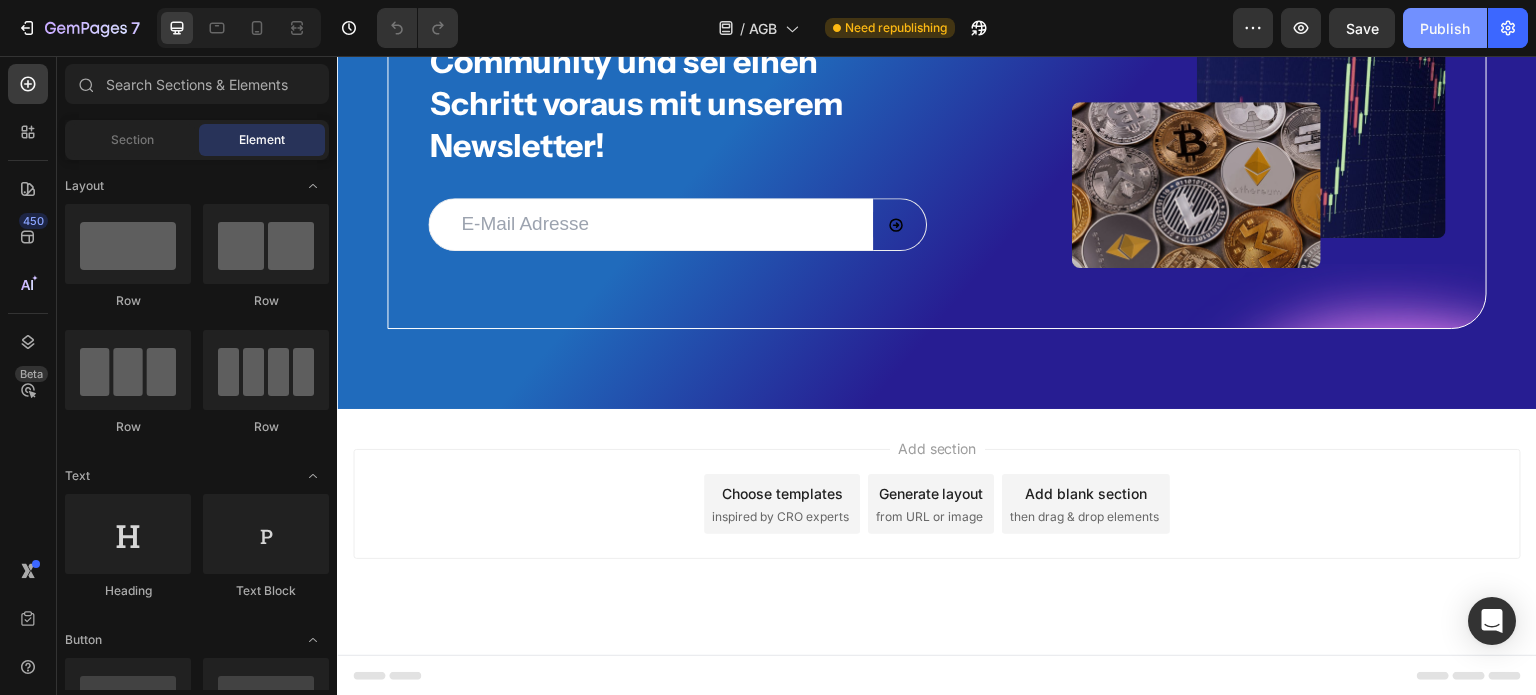 click on "Publish" at bounding box center (1445, 28) 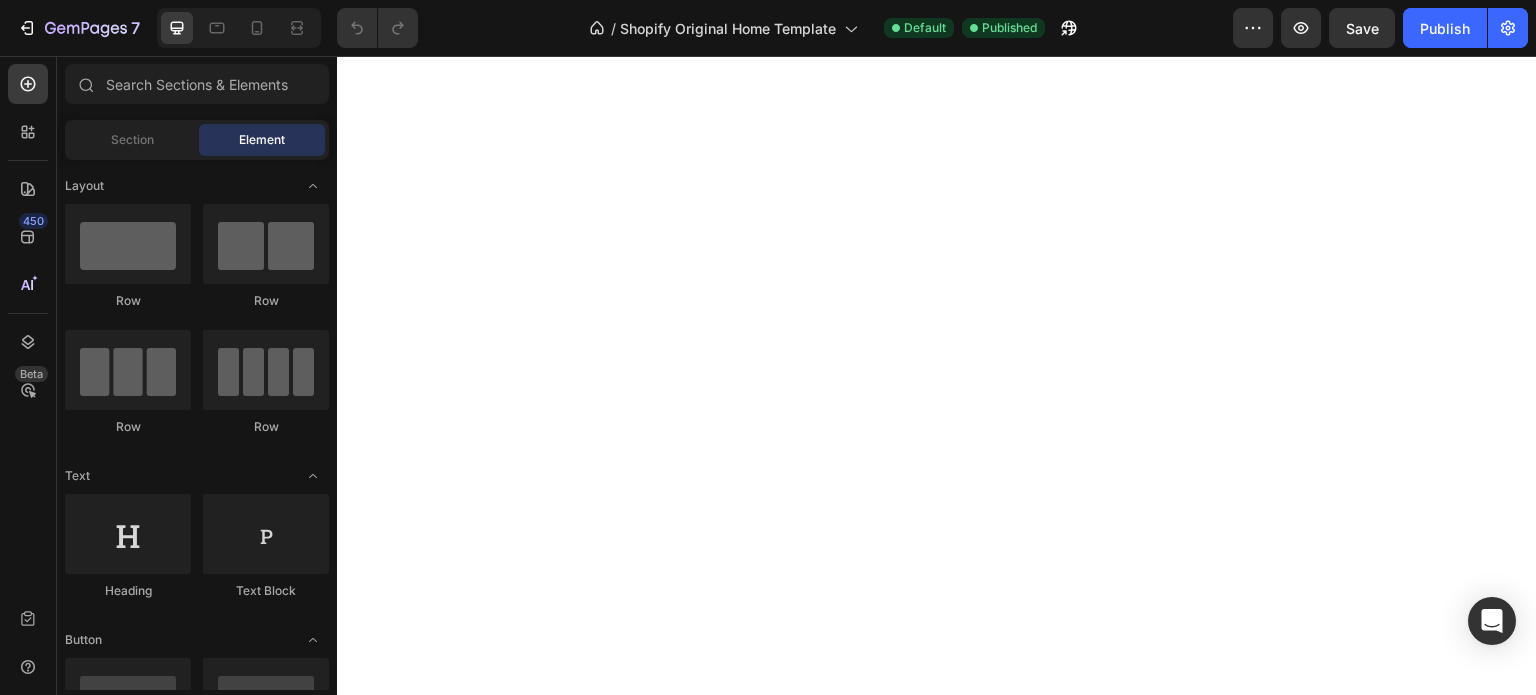 scroll, scrollTop: 0, scrollLeft: 0, axis: both 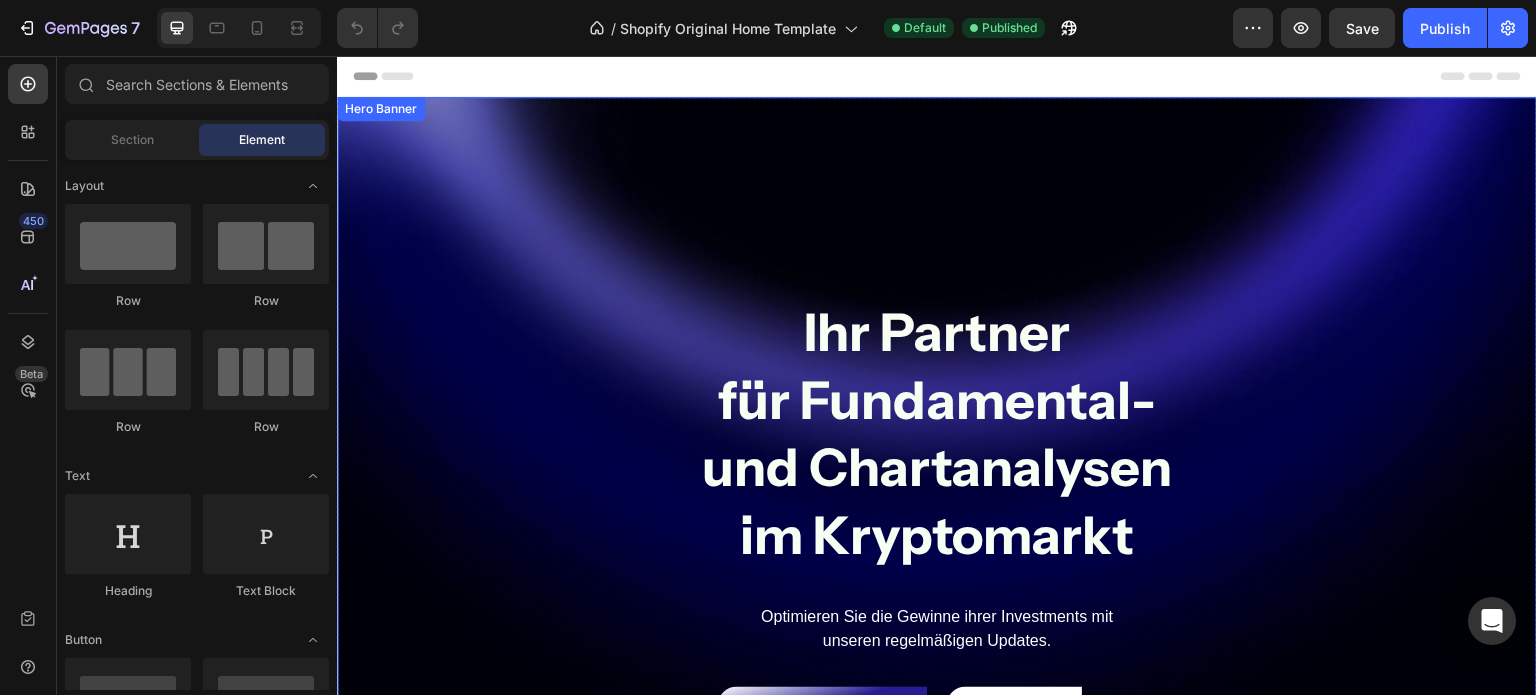 click on "Ihr Partner für Fundamental- und Chartanalysen im Kryptomarkt Heading Optimieren Sie die Gewinne ihrer Investments mit unseren regelmäßigen Updates. Text Block
Jetzt Abonnieren Button
Kontakt Button Row Row" at bounding box center [937, 414] 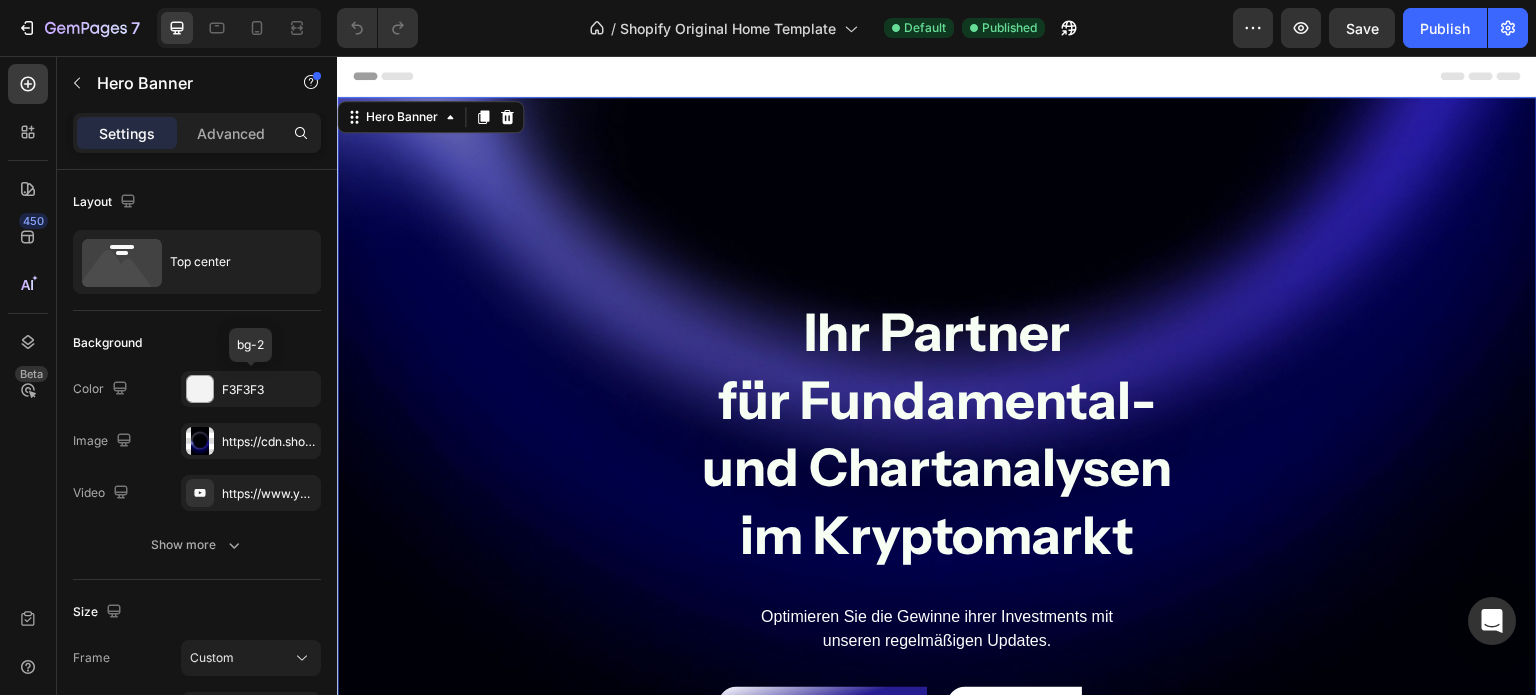 scroll, scrollTop: 72, scrollLeft: 0, axis: vertical 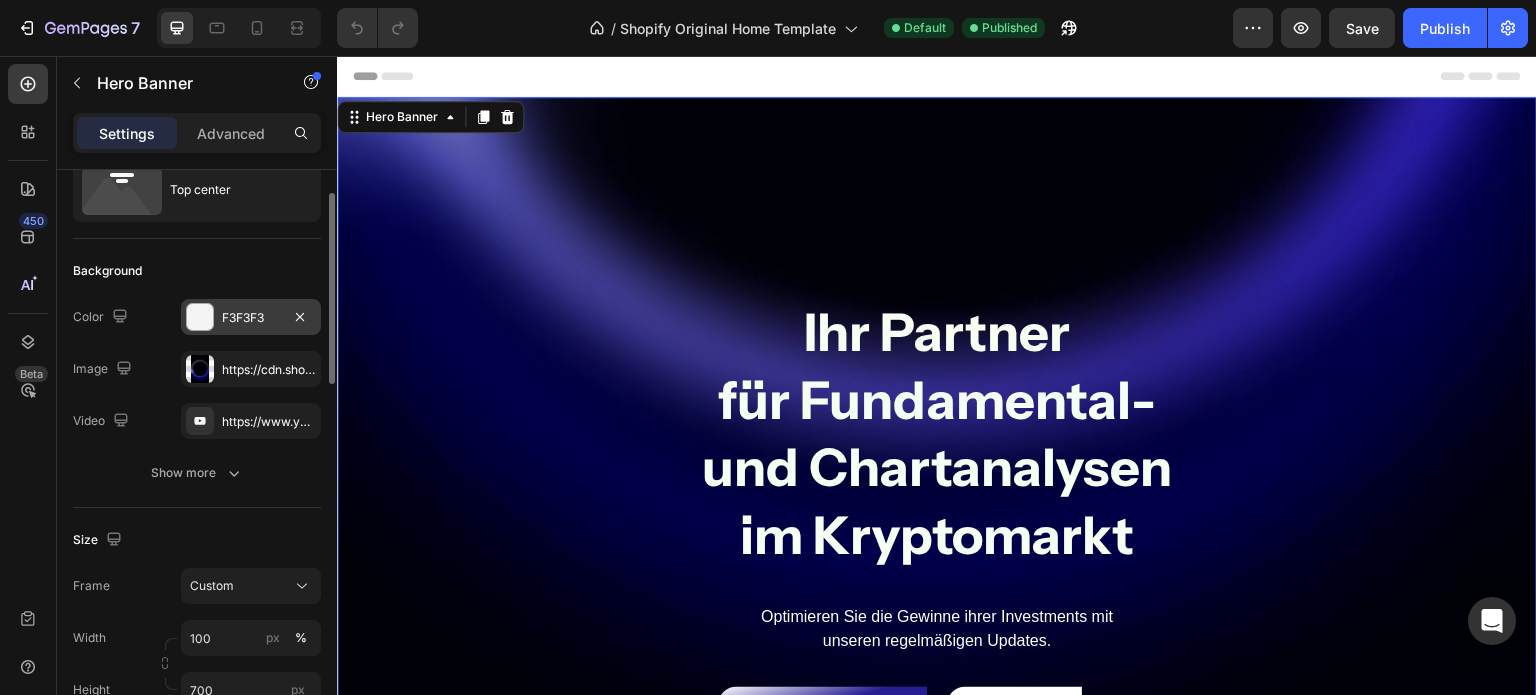 click 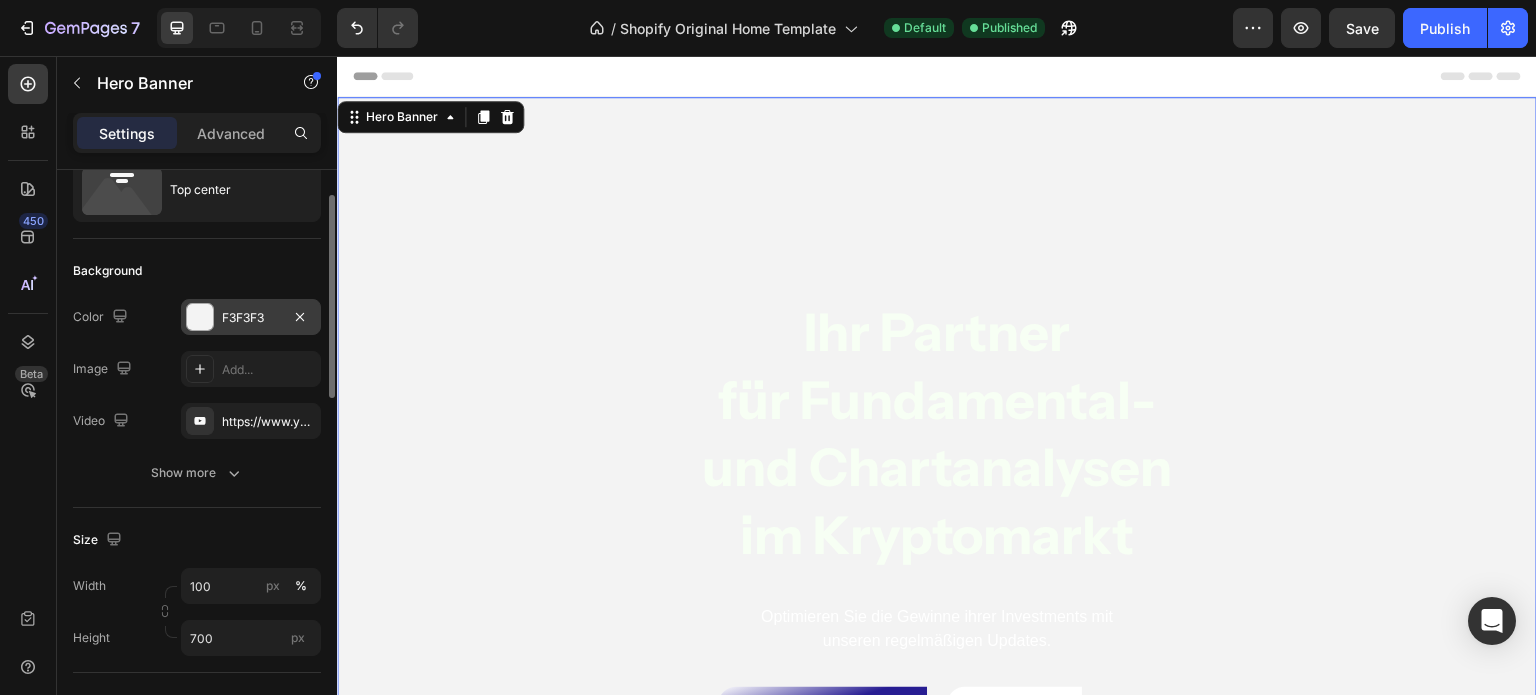 click at bounding box center (200, 317) 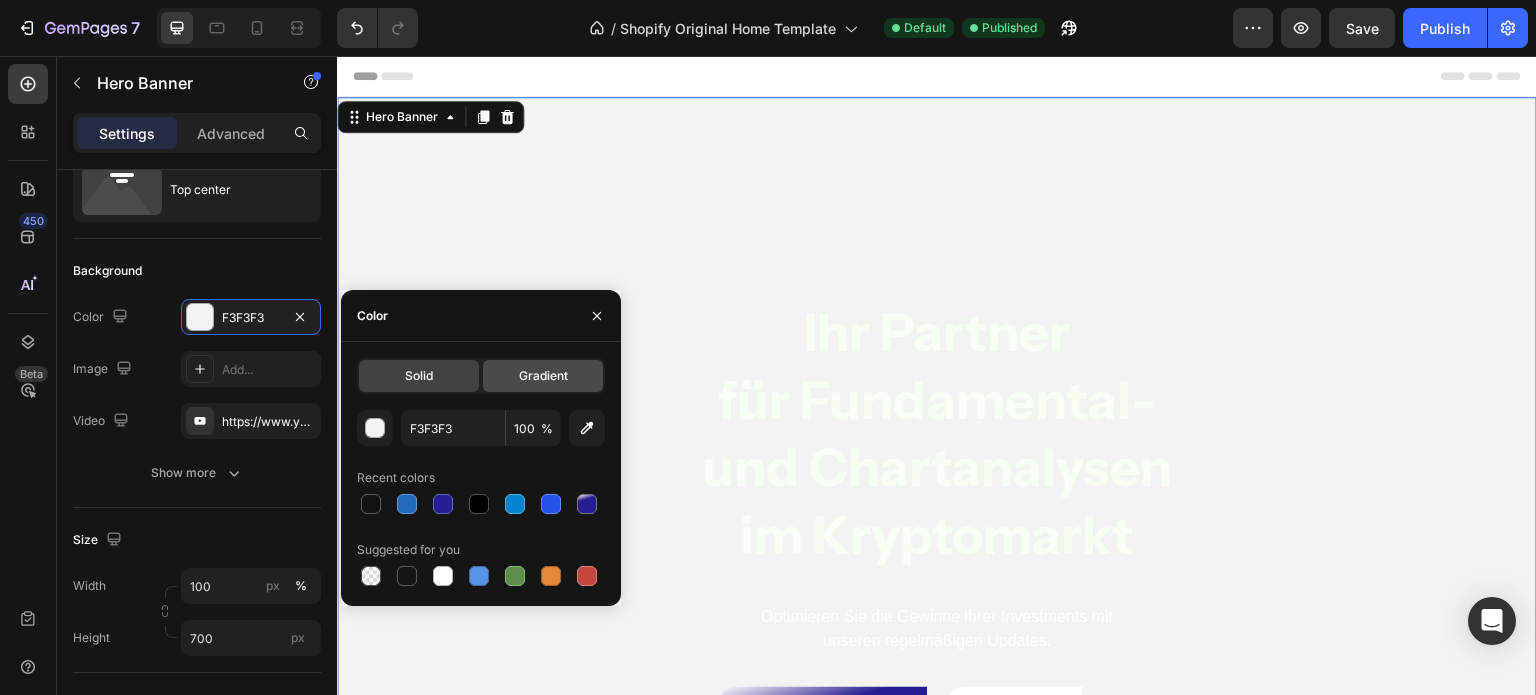 click on "Gradient" 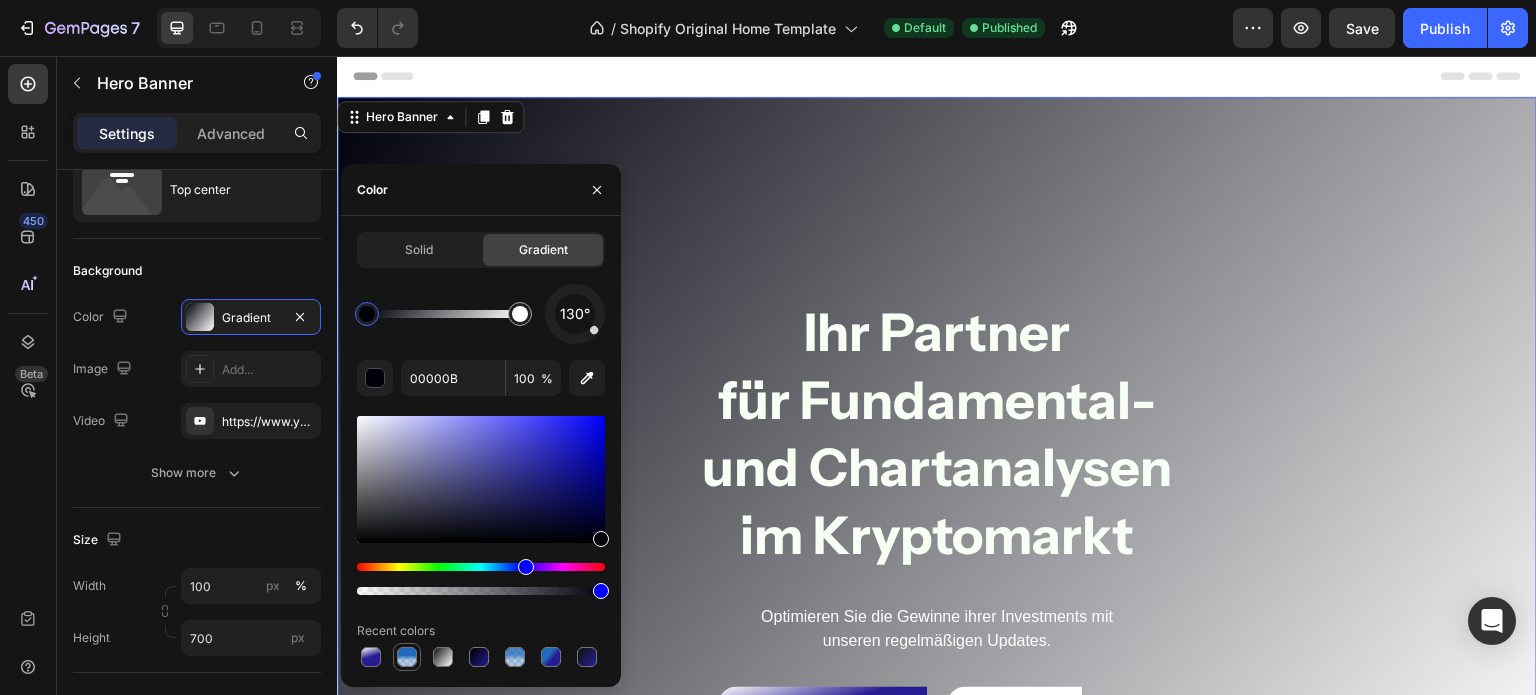 click at bounding box center [407, 657] 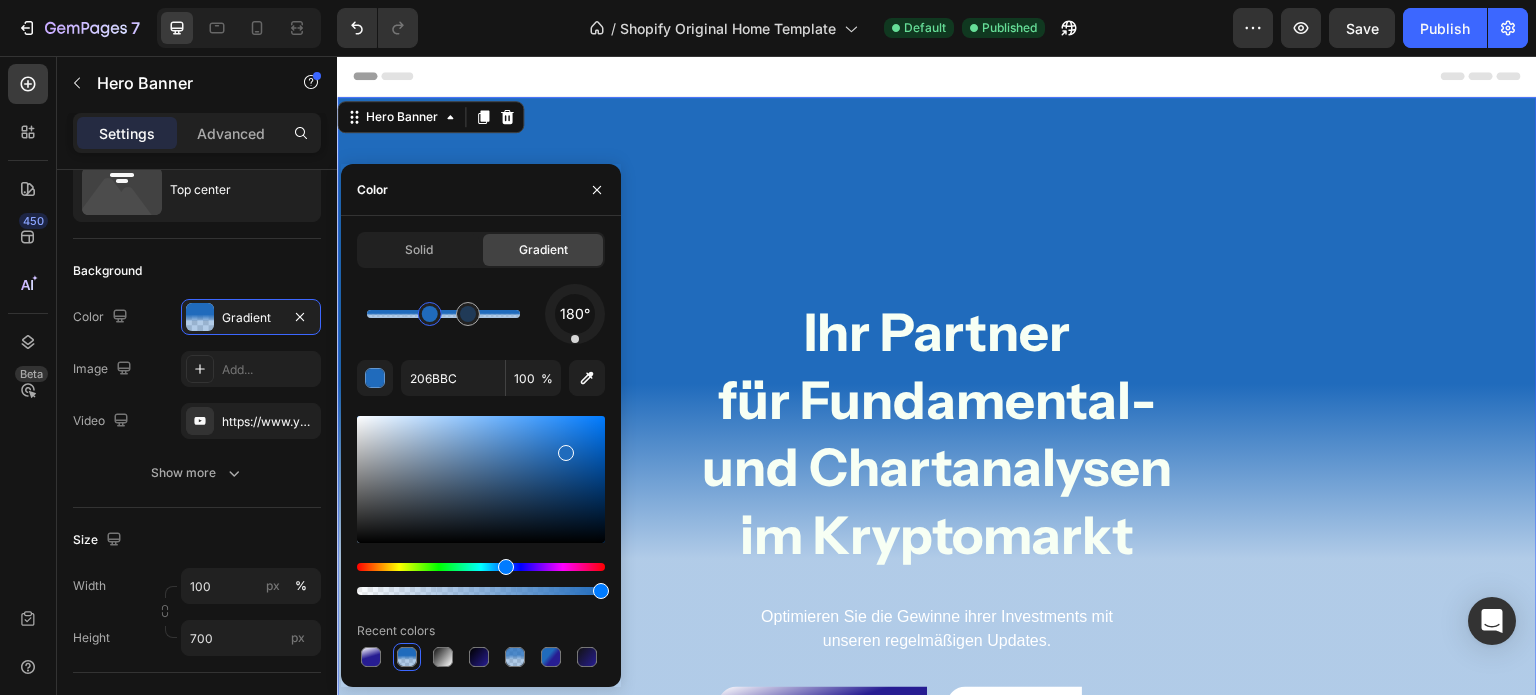 click on "Ihr Partner für Fundamental- und Chartanalysen im Kryptomarkt Heading Optimieren Sie die Gewinne ihrer Investments mit unseren regelmäßigen Updates. Text Block
Jetzt Abonnieren Button
Kontakt Button Row Row" at bounding box center [937, 414] 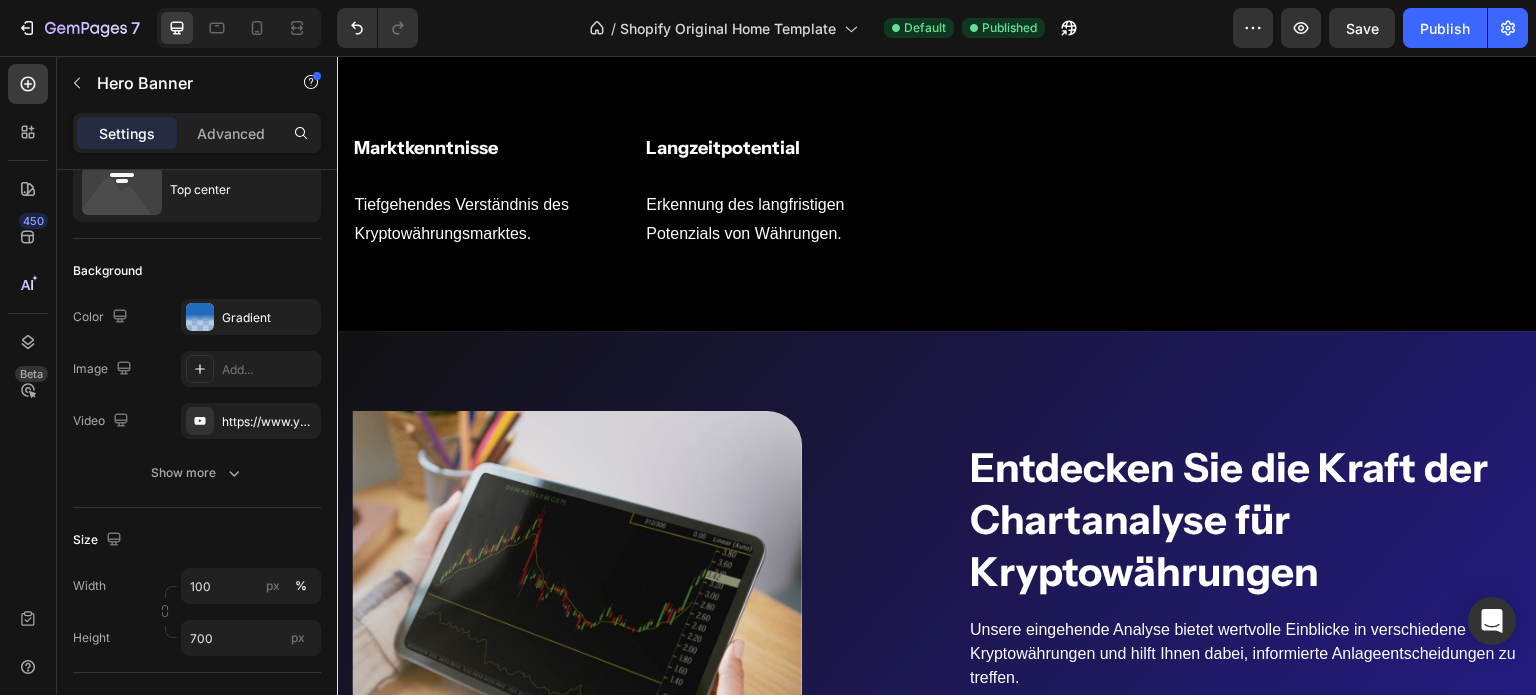 scroll, scrollTop: 2360, scrollLeft: 0, axis: vertical 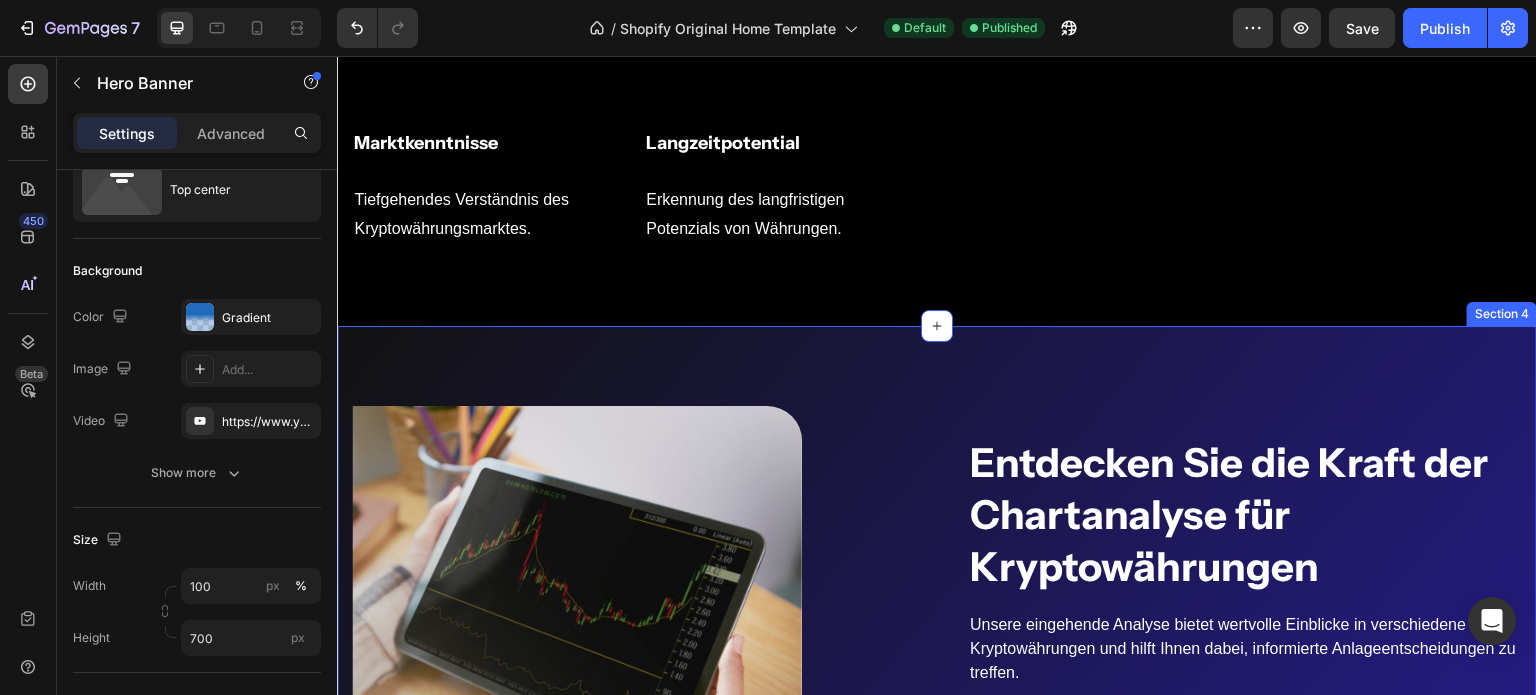 click on "Entdecken Sie die Kraft der Chartanalyse für Kryptowährungen Heading Unsere eingehende Analyse bietet wertvolle Einblicke in verschiedene Kryptowährungen und hilft Ihnen dabei, informierte Anlageentscheidungen zu treffen. Text block 61.8% Heading Ein wichtiger Schlüsselwert der Fibonacci-Retracements Text block 71% Heading Präziseres Timing für Ein- und Ausstiege Text block Row Image Image Row Row Section 4" at bounding box center (937, 657) 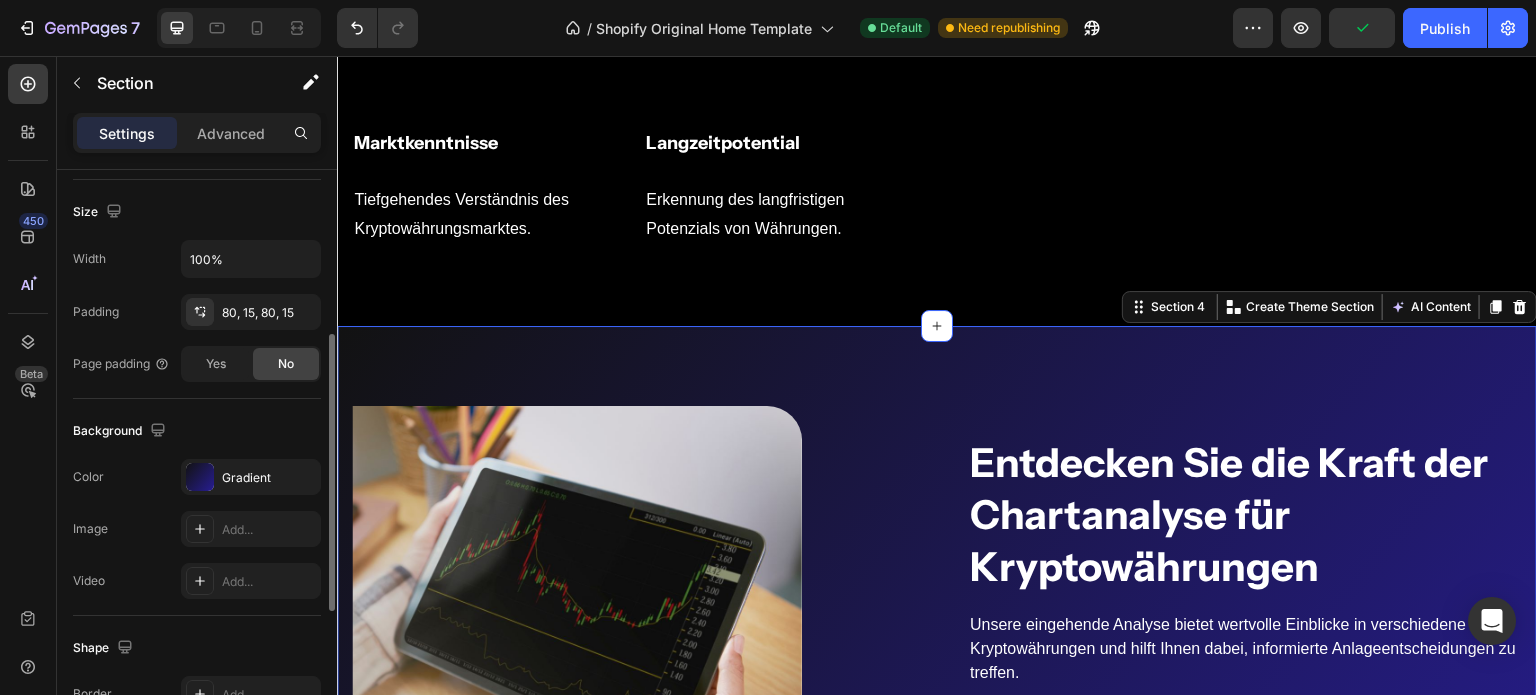 scroll, scrollTop: 525, scrollLeft: 0, axis: vertical 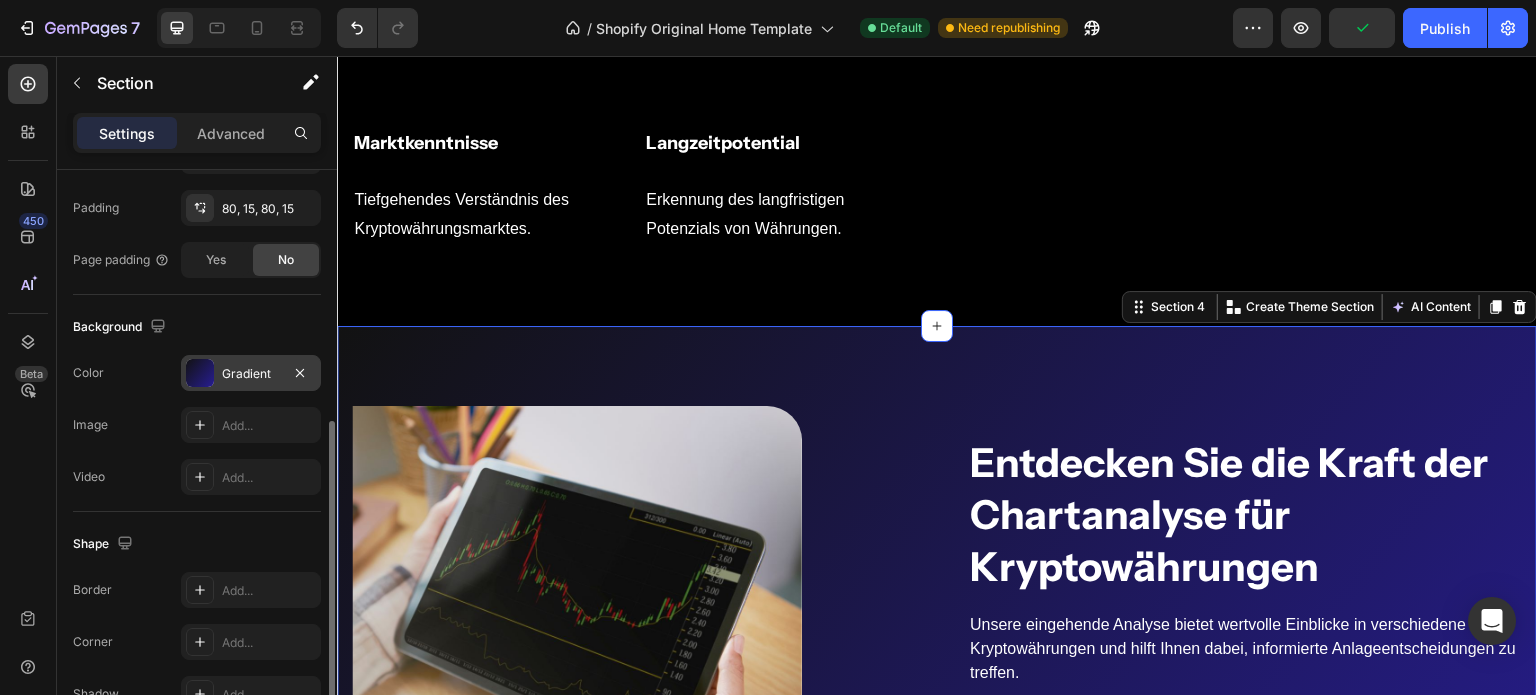 click at bounding box center (200, 373) 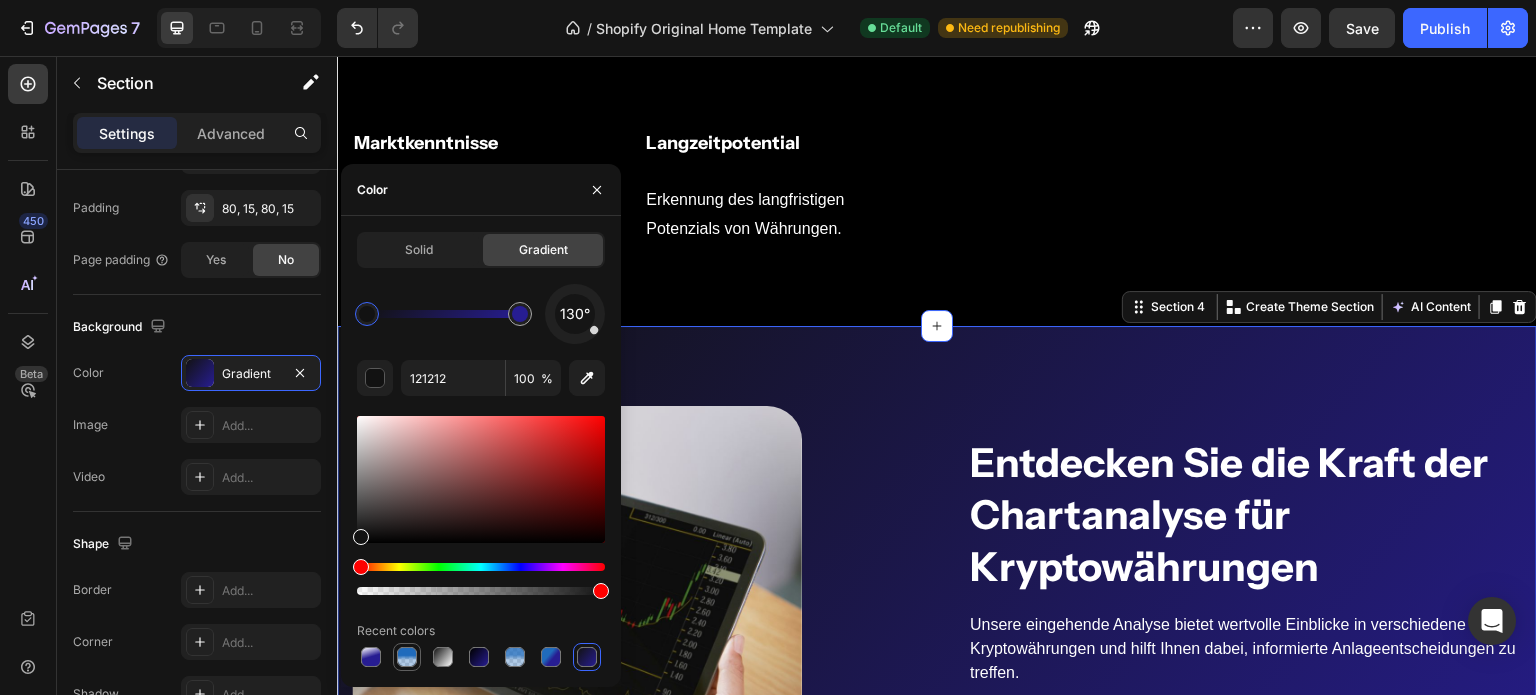 click at bounding box center [407, 657] 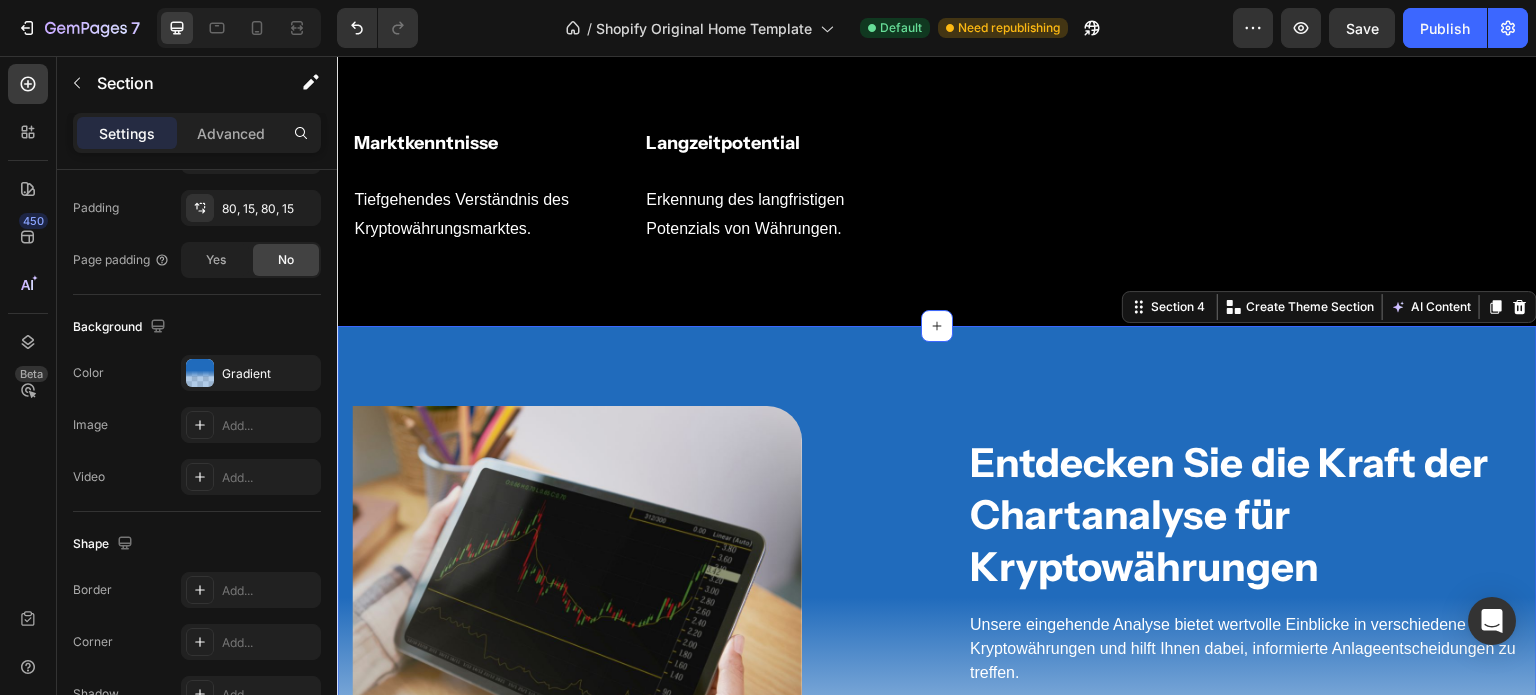 click on "Entdecken Sie die Kraft der Chartanalyse für Kryptowährungen Heading Unsere eingehende Analyse bietet wertvolle Einblicke in verschiedene Kryptowährungen und hilft Ihnen dabei, informierte Anlageentscheidungen zu treffen. Text block 61.8% Heading Ein wichtiger Schlüsselwert der Fibonacci-Retracements Text block 71% Heading Präziseres Timing für Ein- und Ausstiege Text block Row Image Image Row Row Section 4   You can create reusable sections Create Theme Section AI Content Write with GemAI What would you like to describe here? Tone and Voice Persuasive Product XRP Fundamentalanalyse Show more Generate" at bounding box center (937, 657) 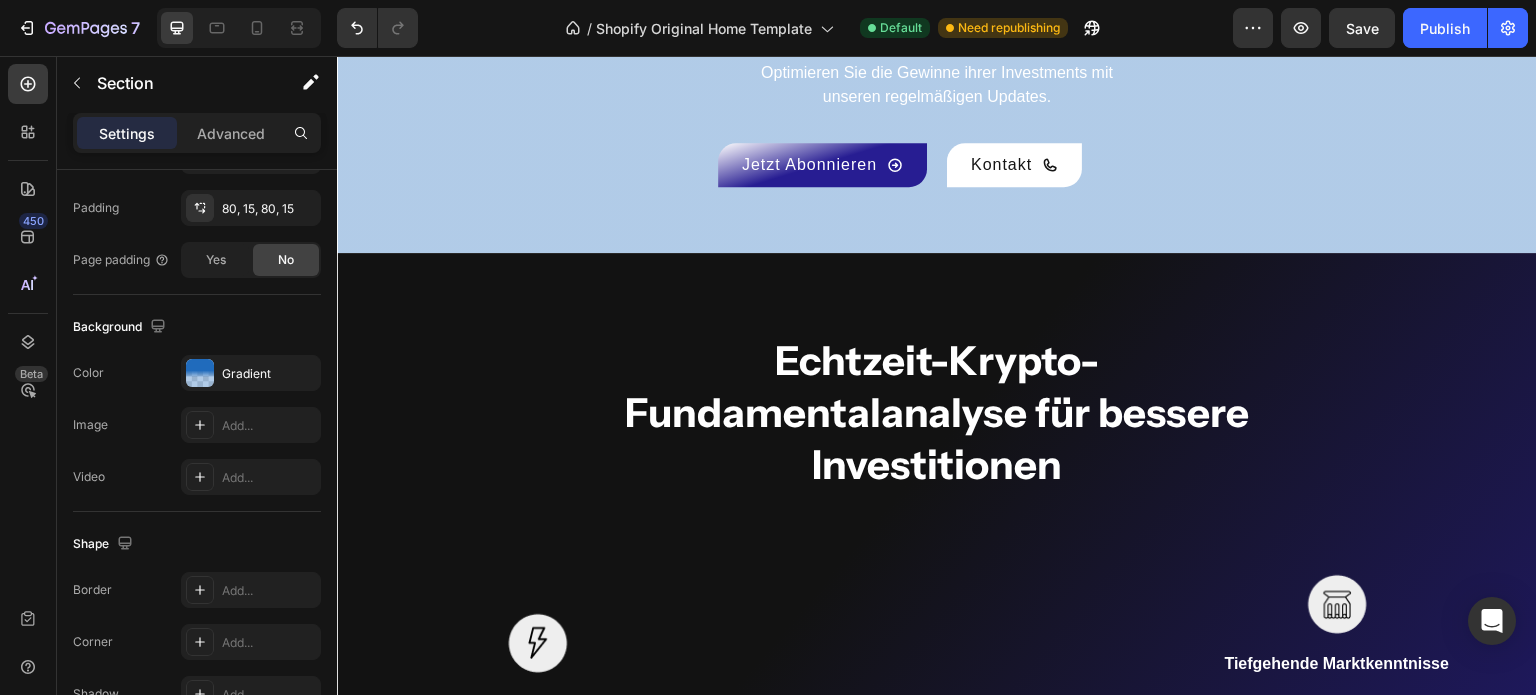 scroll, scrollTop: 544, scrollLeft: 0, axis: vertical 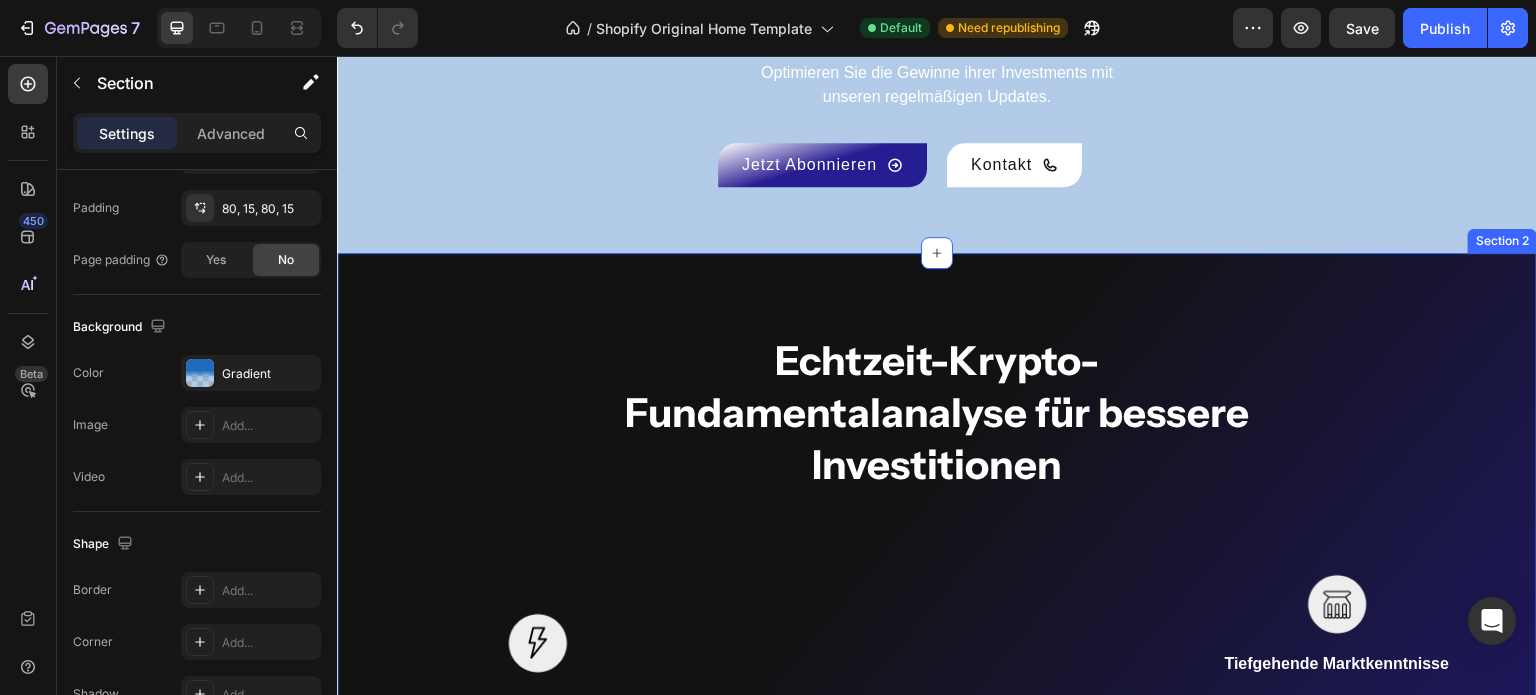 click on "Echtzeit-Krypto- Fundamentalanalyse für bessere Investitionen Heading Row Image Echtzeitanalysen Text block Echtzeitanalysen ermöglichen es, sofort auf Marktveränderungen zu reagieren und damit die Chancen für profitable Entscheidungen zu erhöhen. Text block Row Image Anpassungsfähigkeit Text block In einem sich schnell ändernden Markt ermöglicht es Ihnen die Kombination aus beiden Analysen, flexibel auf Marktveränderungen zu reagieren. Text block Row Image Verbesserte Timing-Strategien Text block Chartanalyse ermöglicht es Ihnen, Kauf- und Verkaufszeitpunkte präziser zu bestimmen, was besonders im volatilen Krypto-Markt  von Vorteil ist. Text block Row Image Image Tiefgehende Marktkenntnisse Text block Durch unsere Fundamentalanalysen erlangt Ihre Investmentstrategie ein tiefgreifendes Verständnis für den Kryptowährungsmarkt. Text block Row Image Differenzierung von Trends Text block Text block Row Image Risikomanagement Text block verstehen. Text block Row Row Section 2" at bounding box center [937, 837] 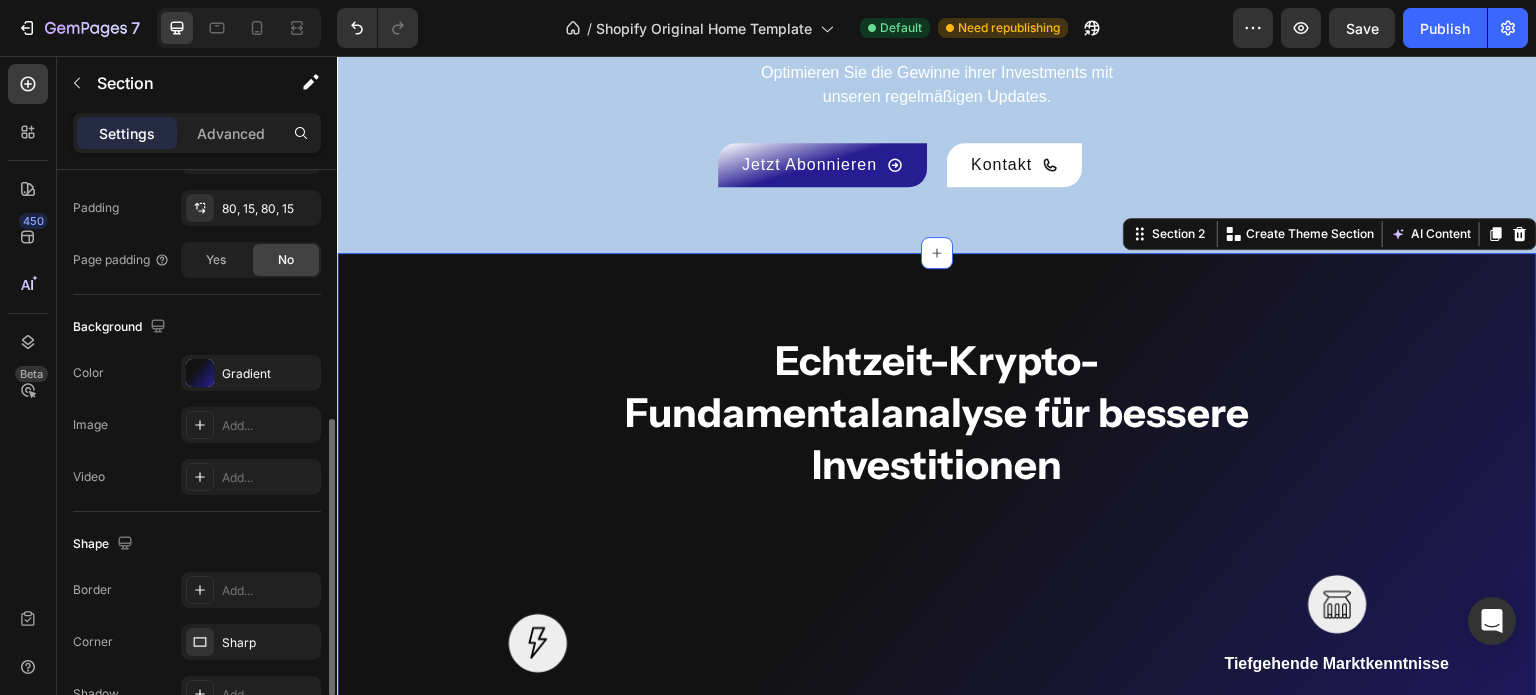 scroll, scrollTop: 524, scrollLeft: 0, axis: vertical 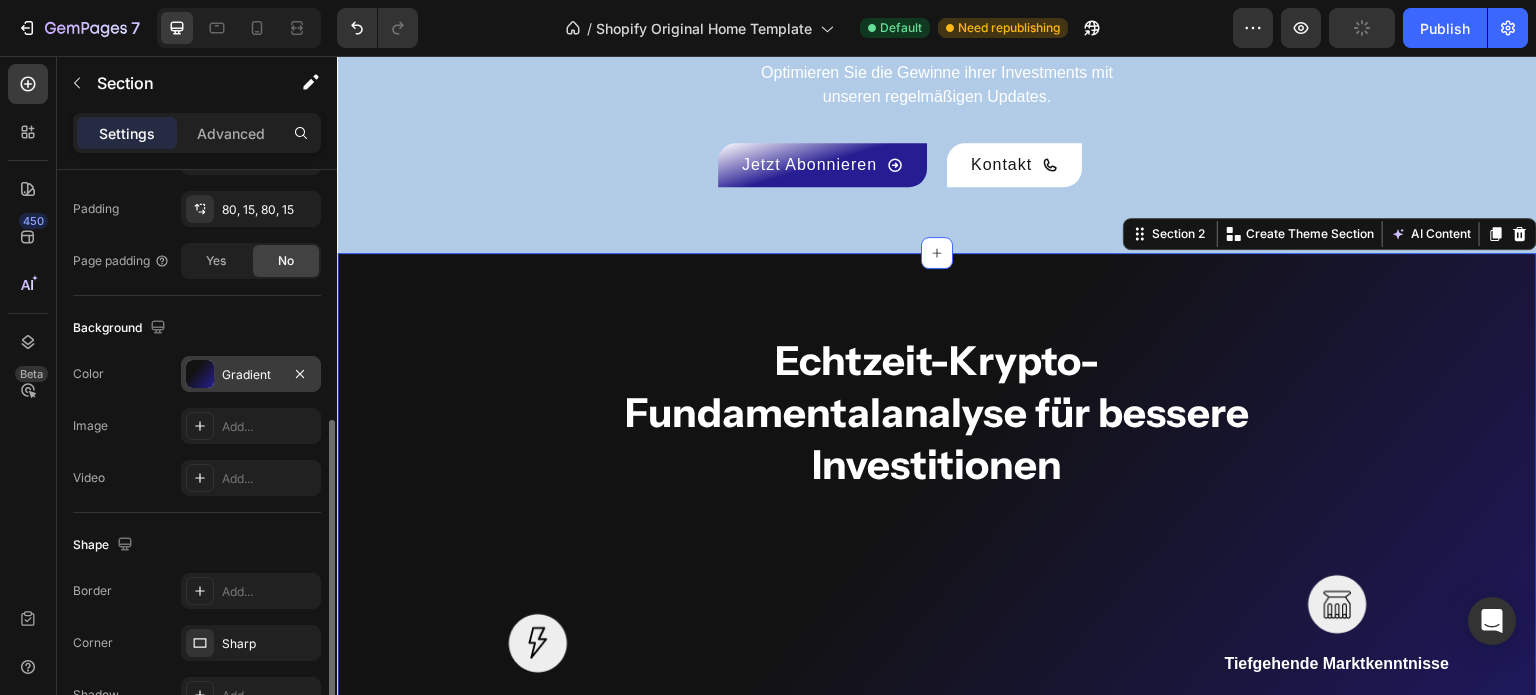 click at bounding box center [200, 374] 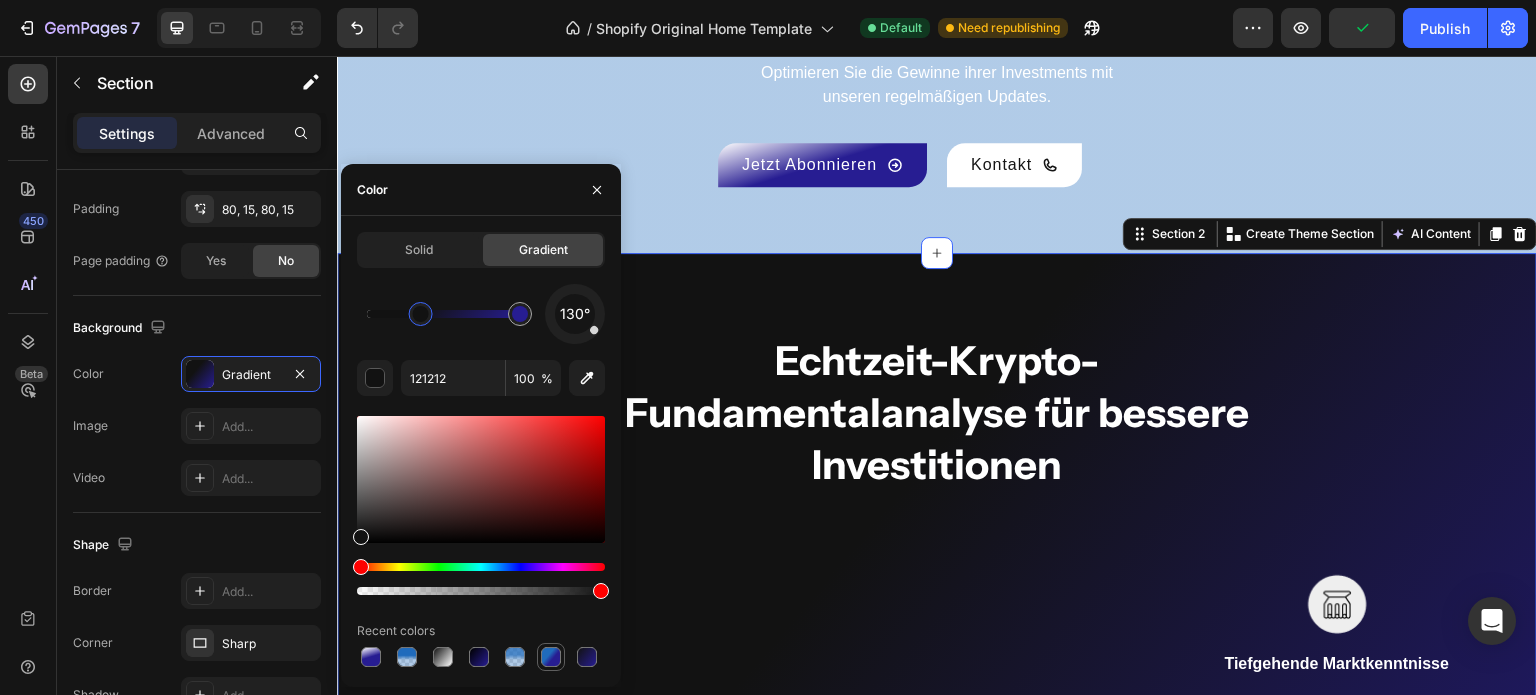 click at bounding box center (551, 657) 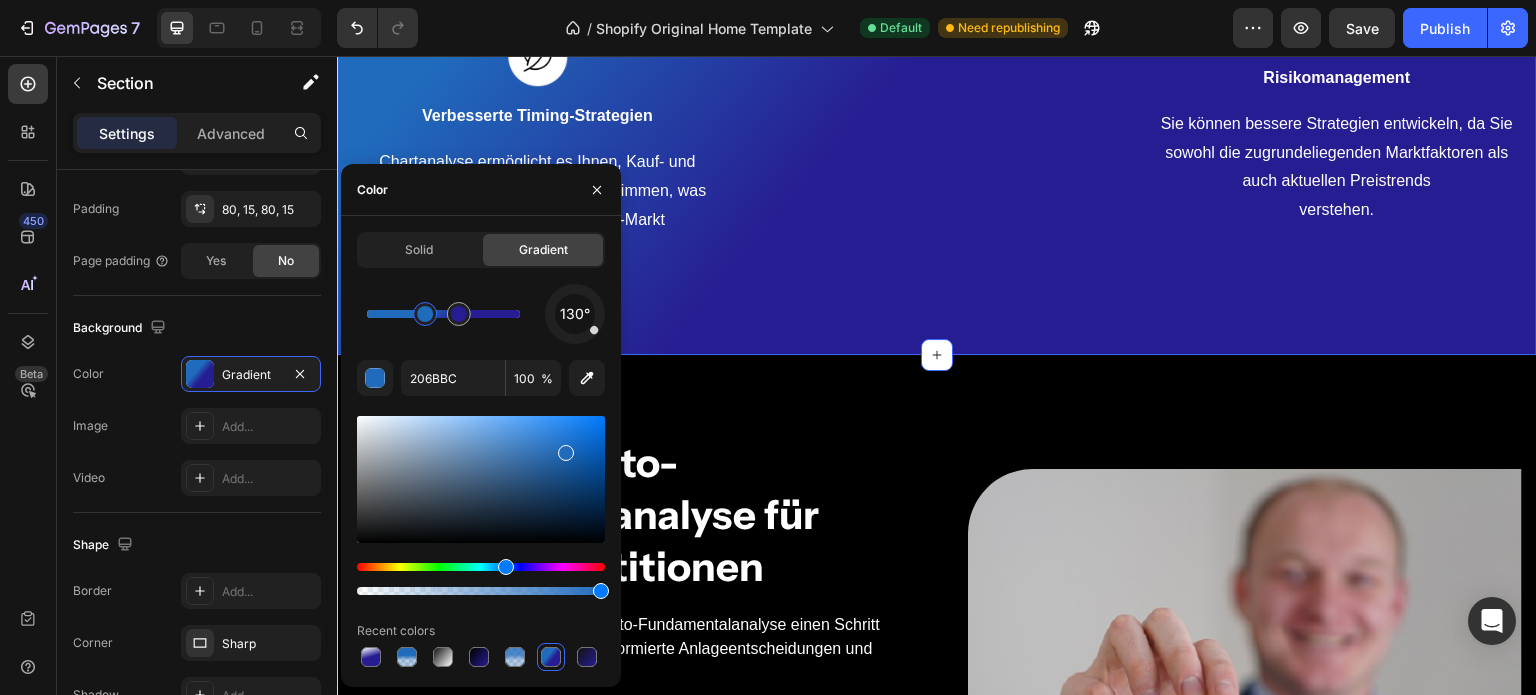 scroll, scrollTop: 1609, scrollLeft: 0, axis: vertical 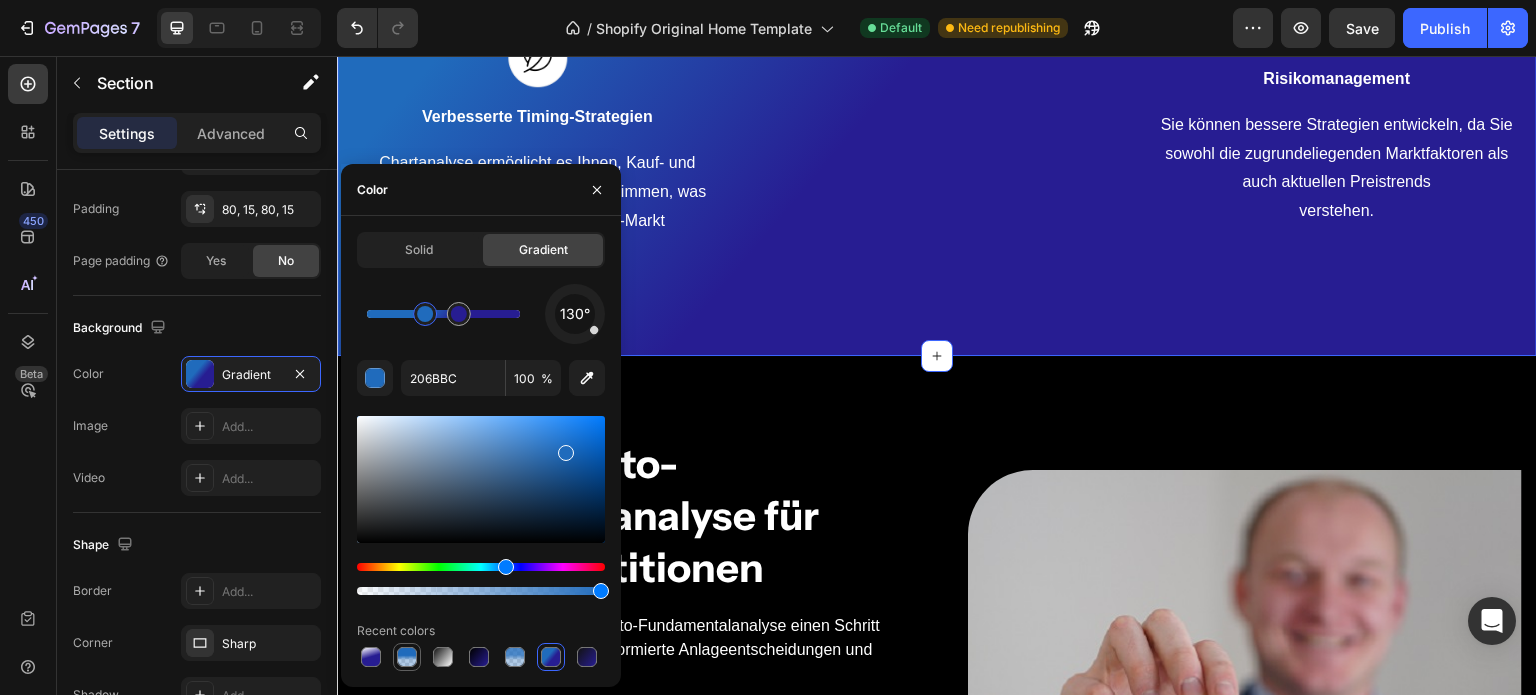click at bounding box center (407, 657) 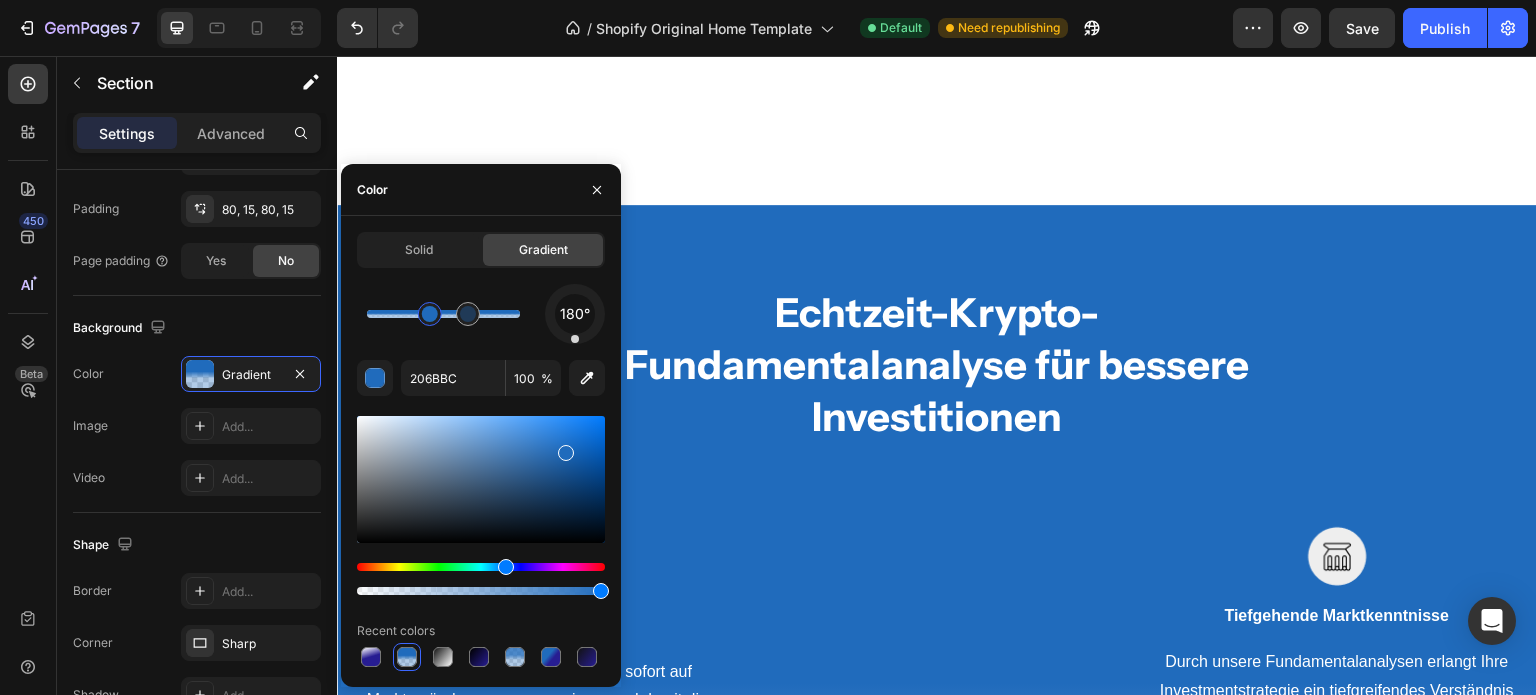 scroll, scrollTop: 811, scrollLeft: 0, axis: vertical 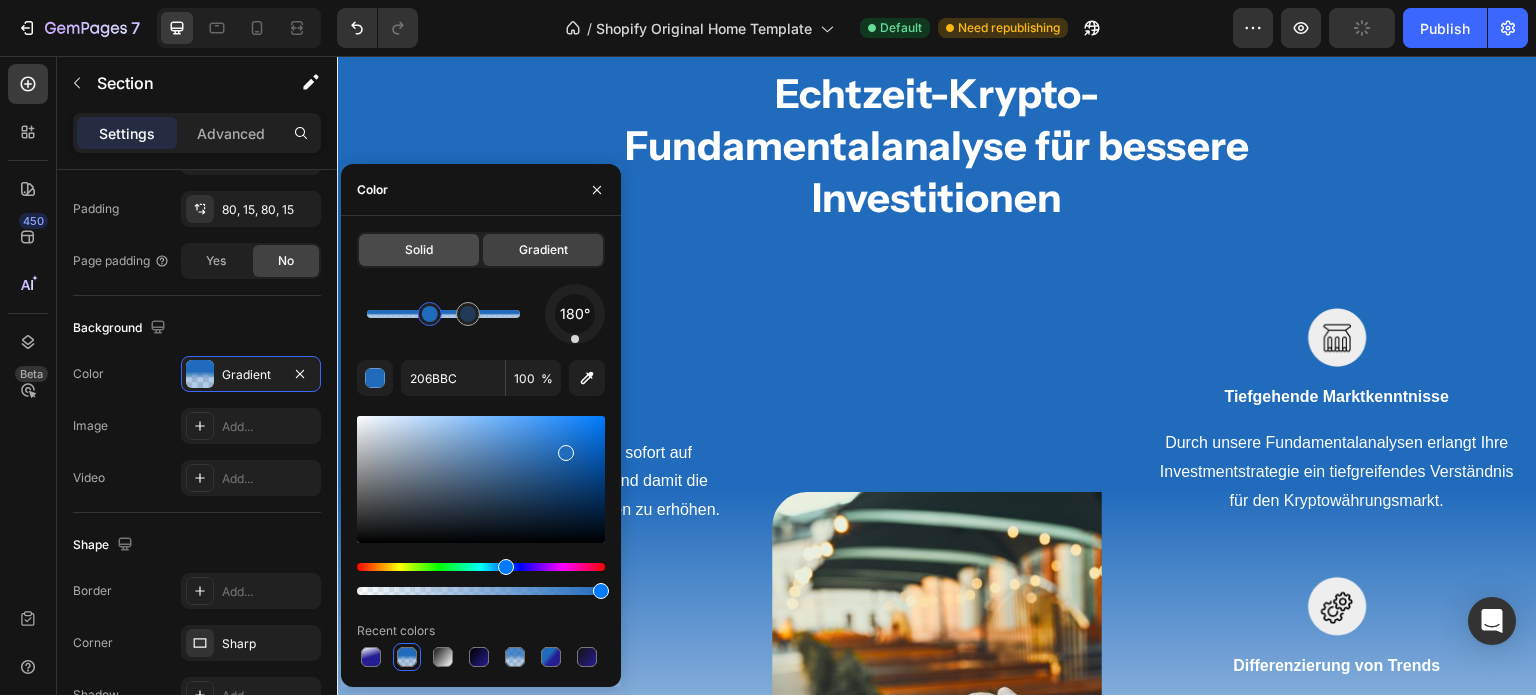 click on "Solid" 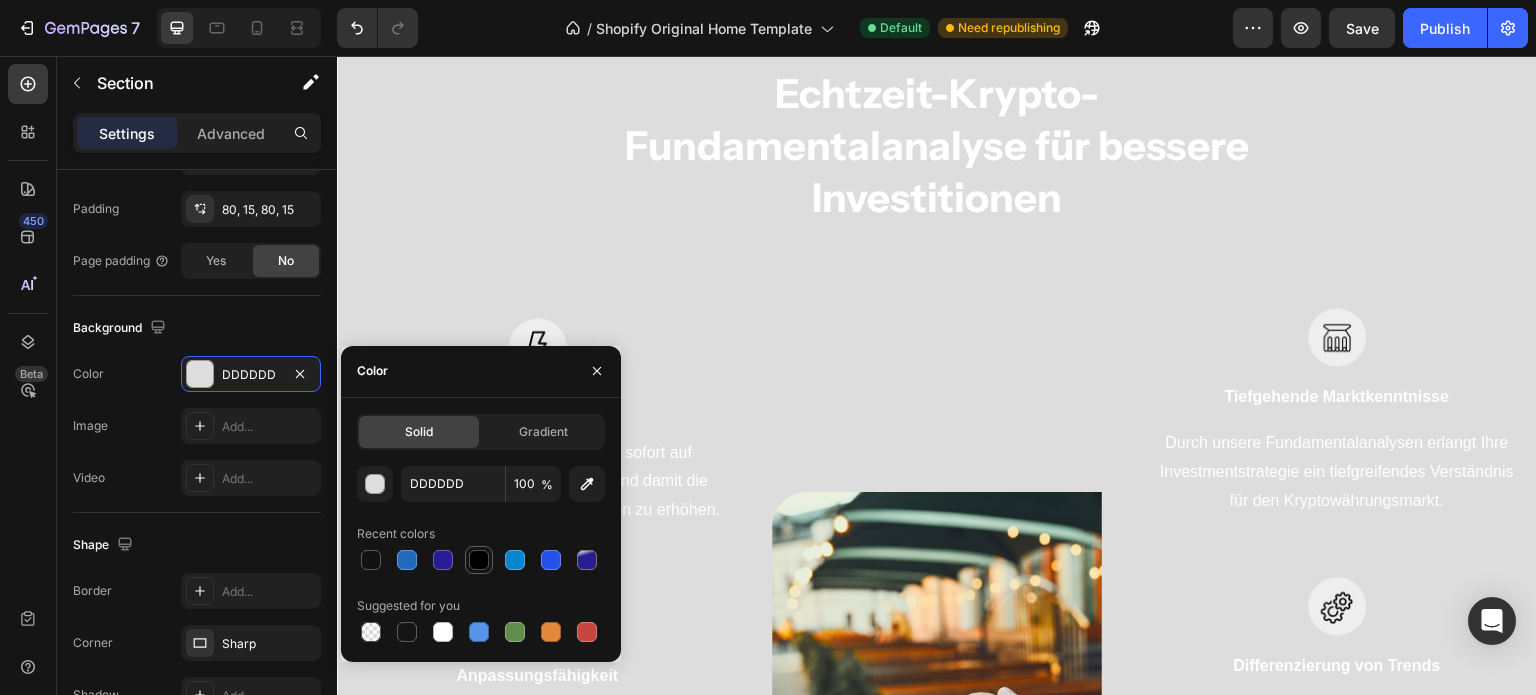 click at bounding box center [479, 560] 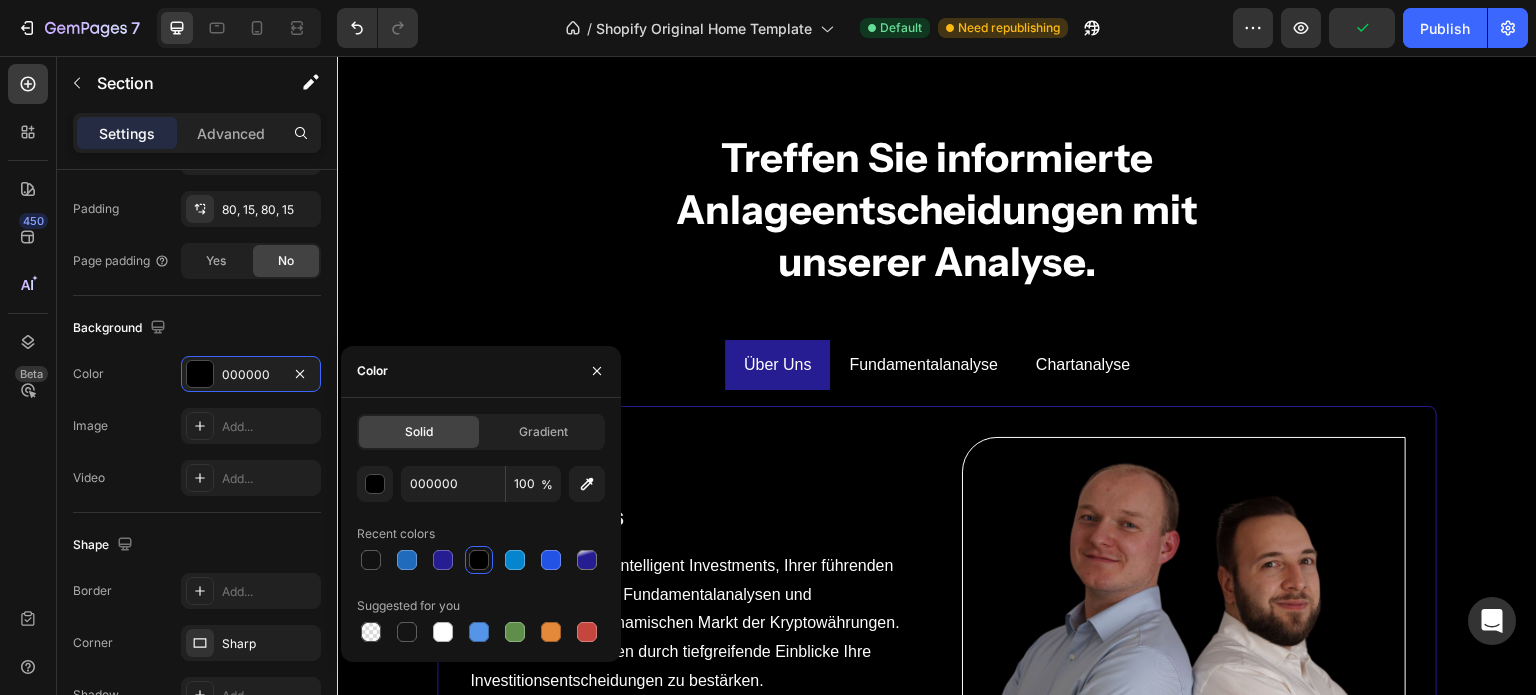 scroll, scrollTop: 3298, scrollLeft: 0, axis: vertical 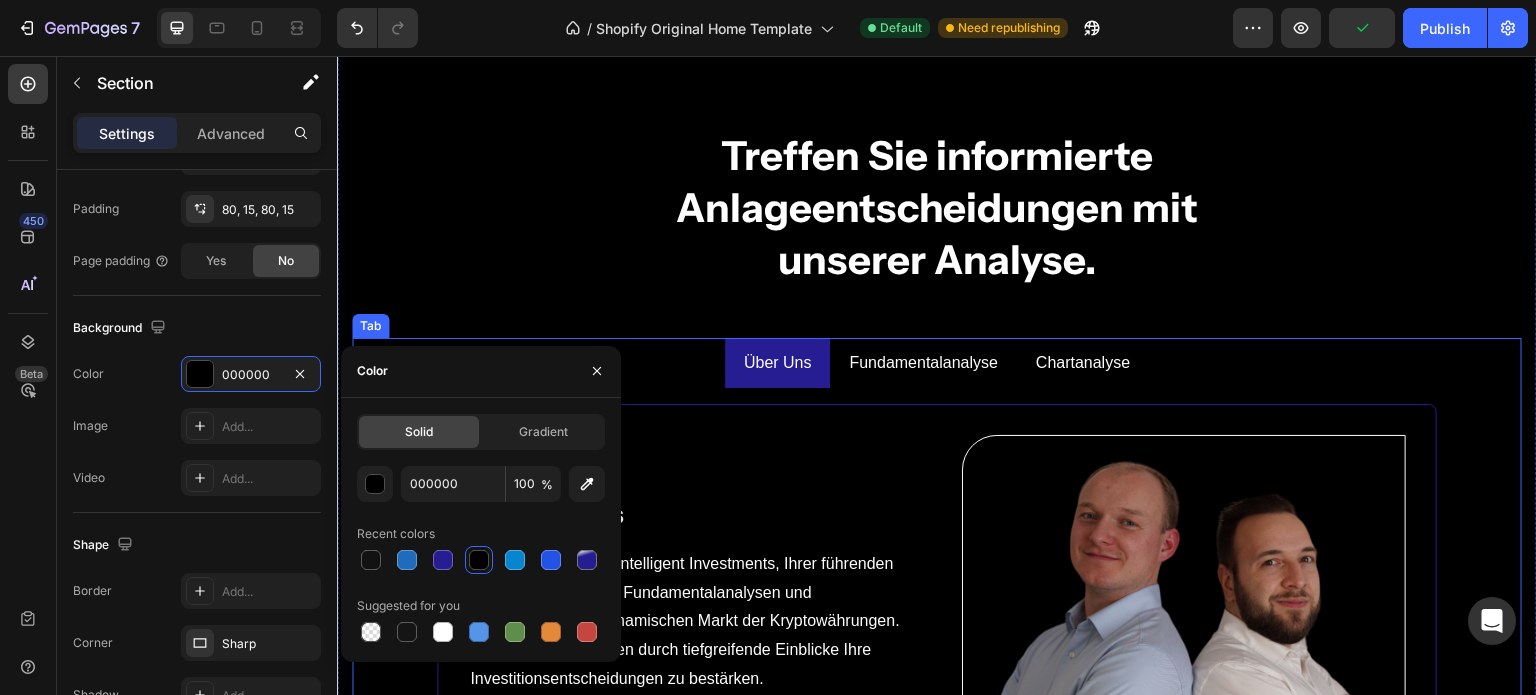 click on "Über Uns" at bounding box center [778, 363] 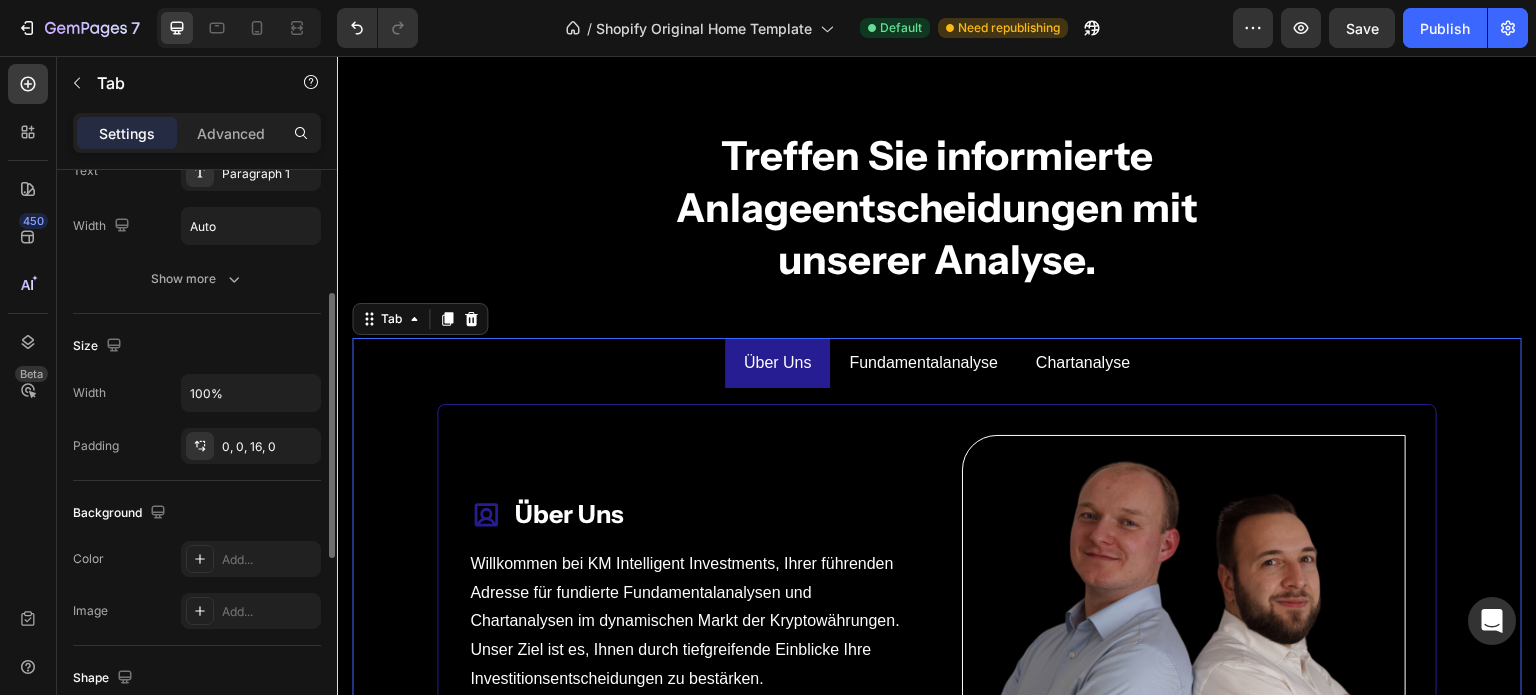scroll, scrollTop: 269, scrollLeft: 0, axis: vertical 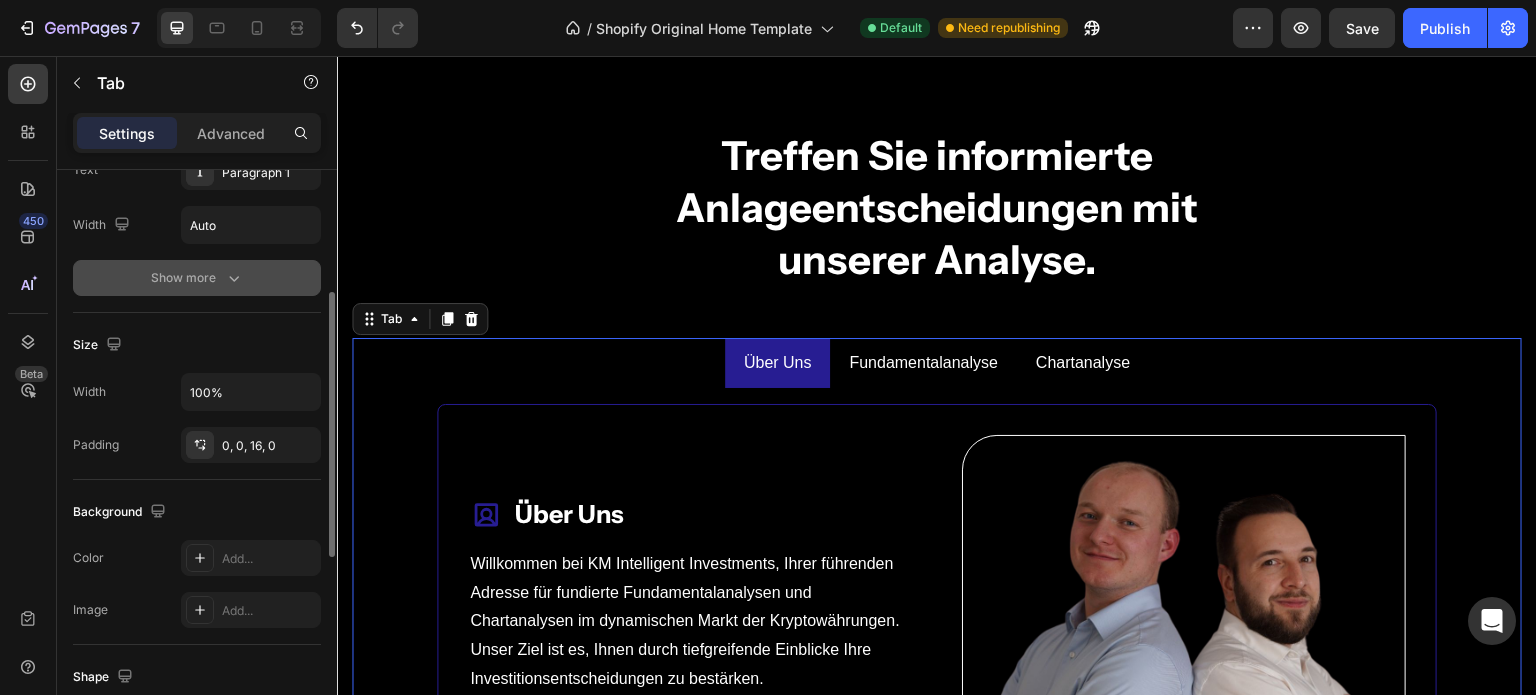 click on "Show more" at bounding box center [197, 278] 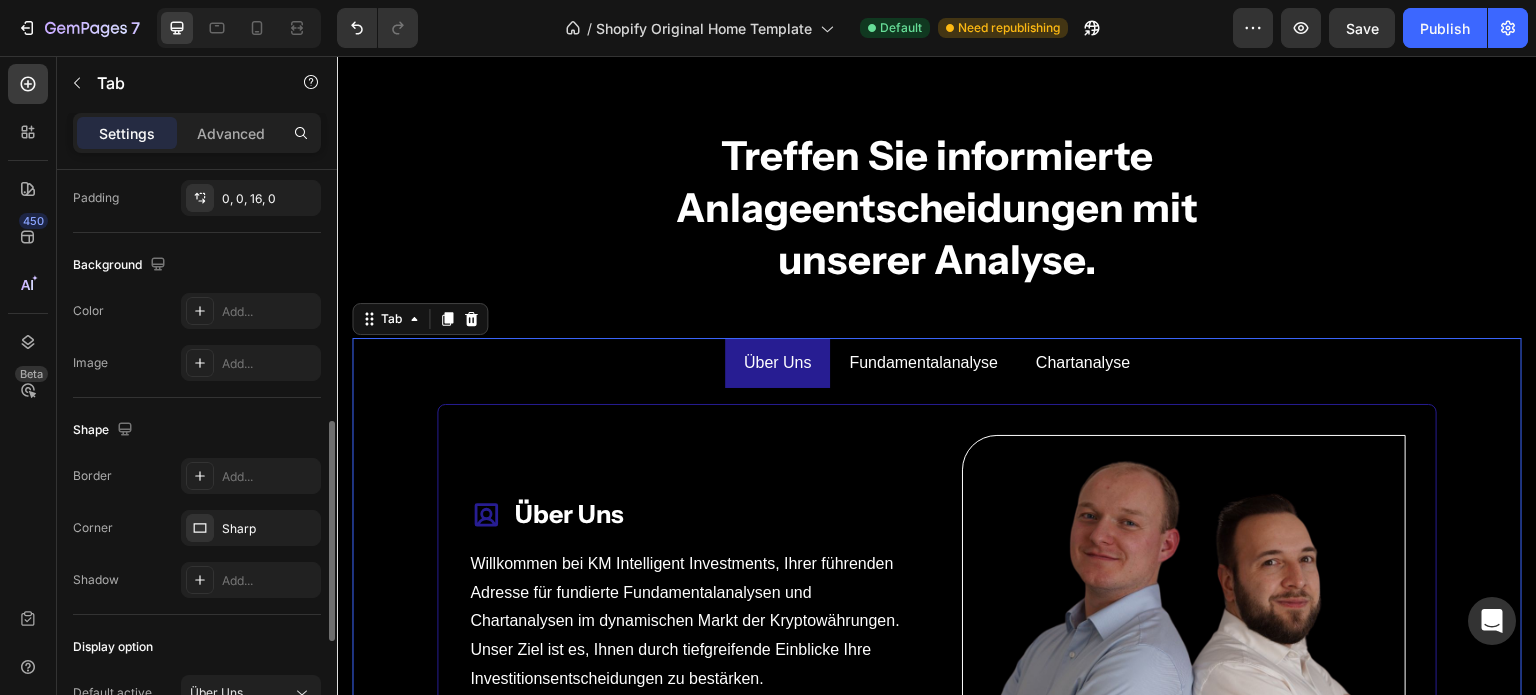scroll, scrollTop: 780, scrollLeft: 0, axis: vertical 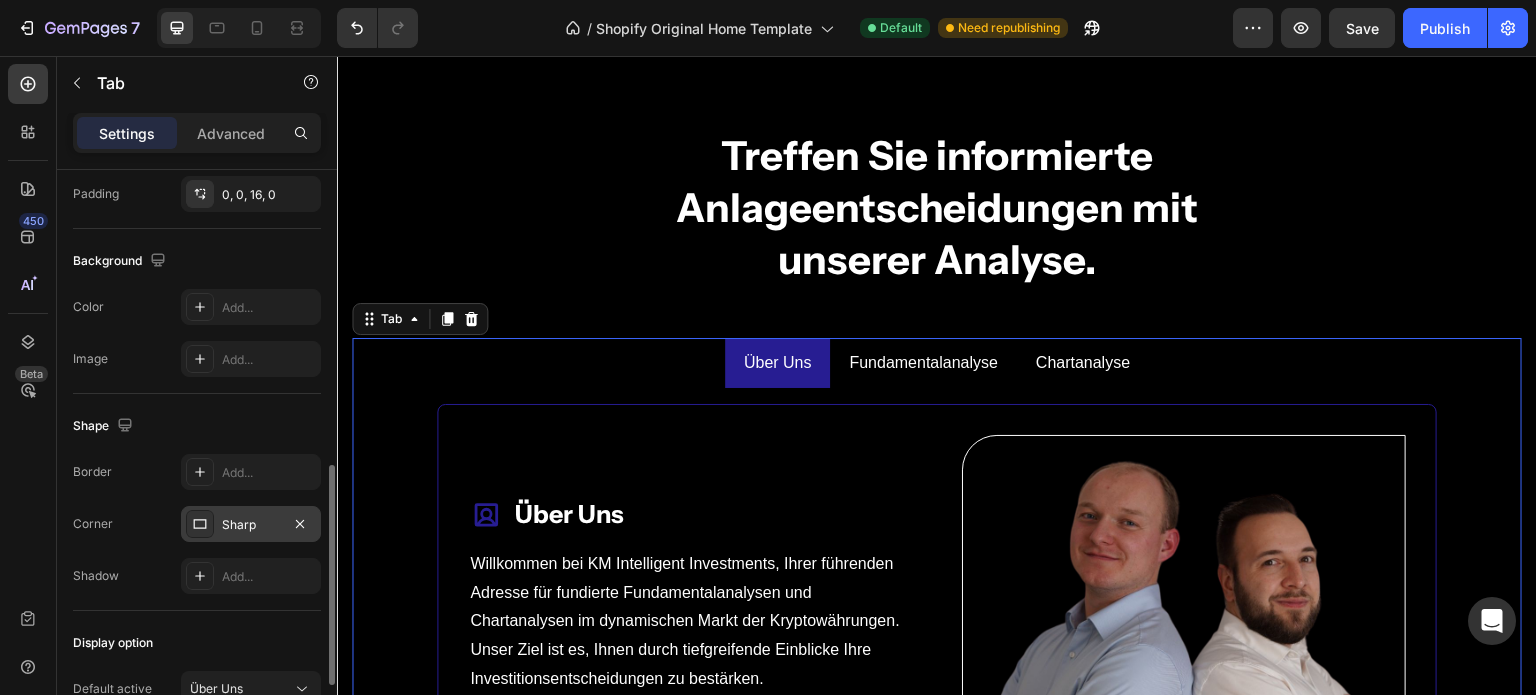 click on "Sharp" at bounding box center (251, 524) 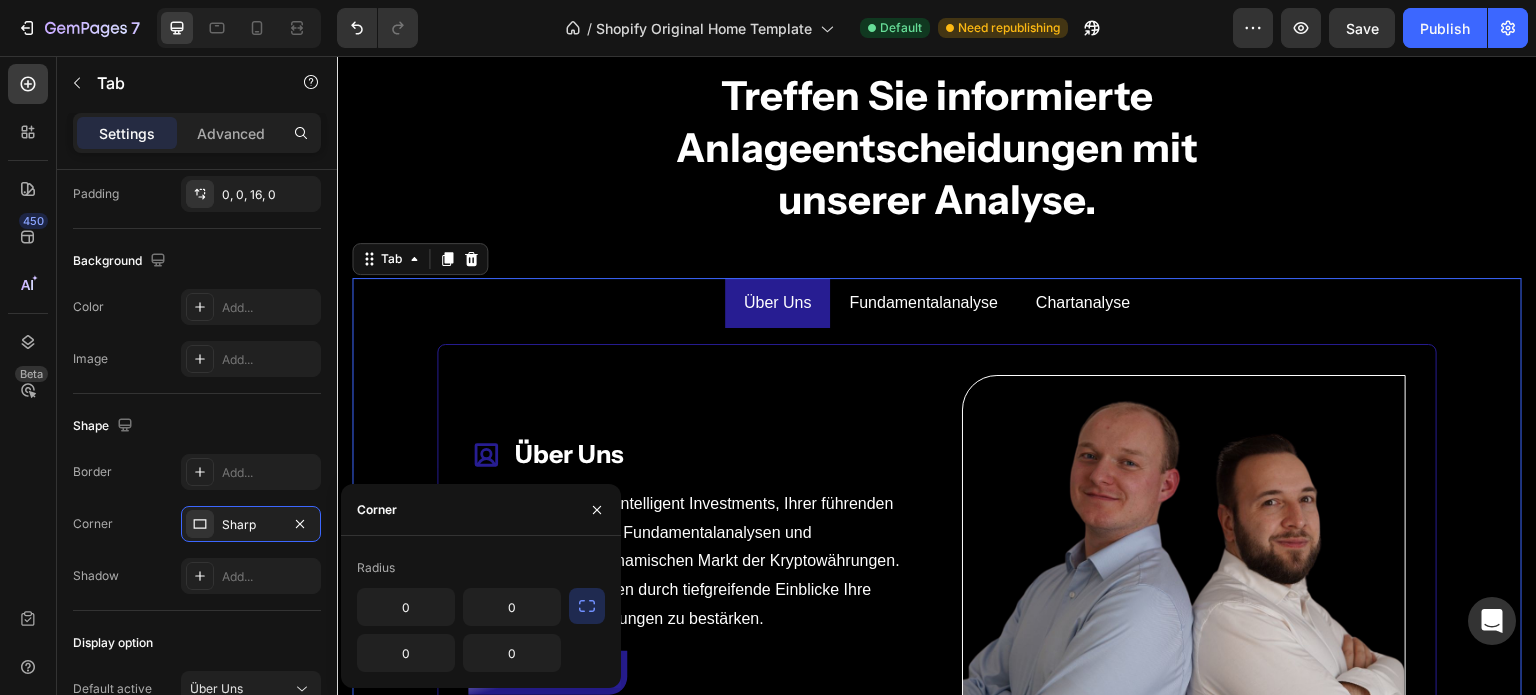 scroll, scrollTop: 3360, scrollLeft: 0, axis: vertical 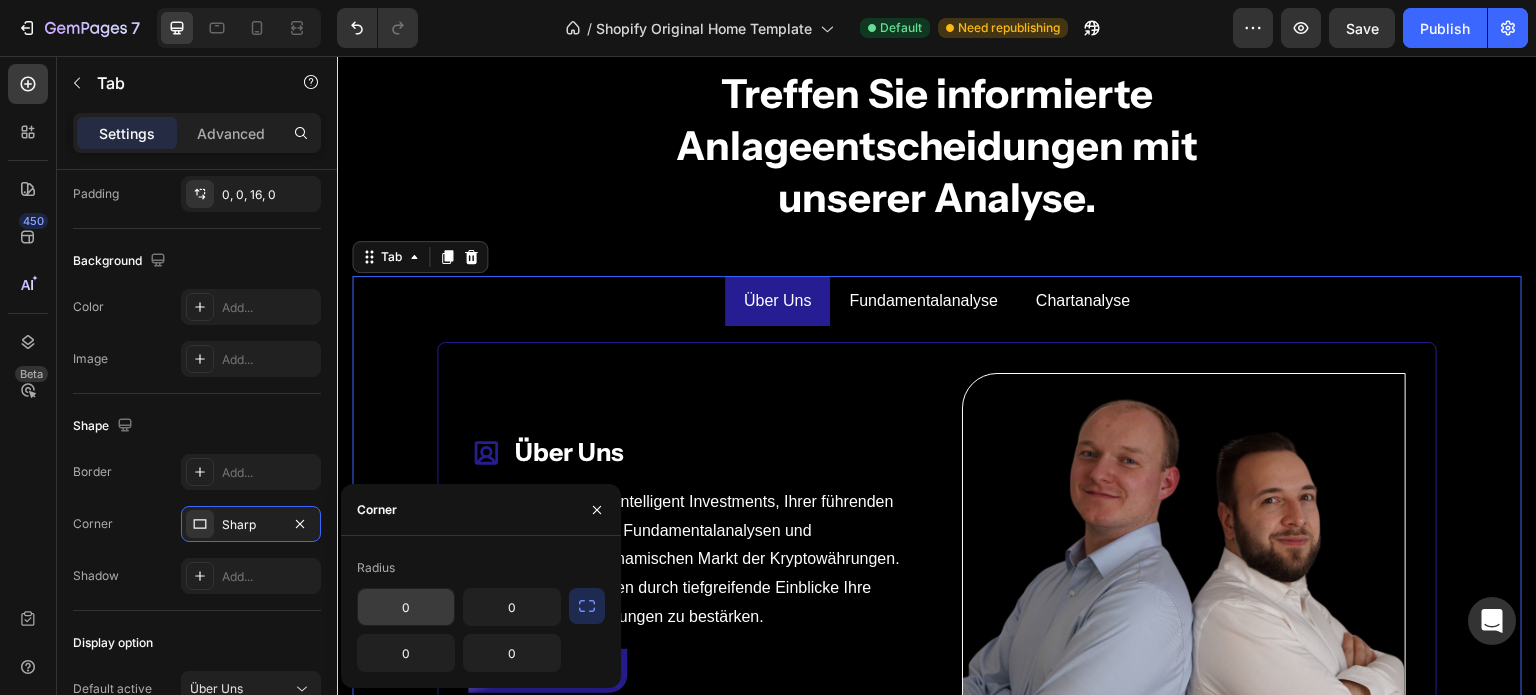click on "0" at bounding box center [406, 607] 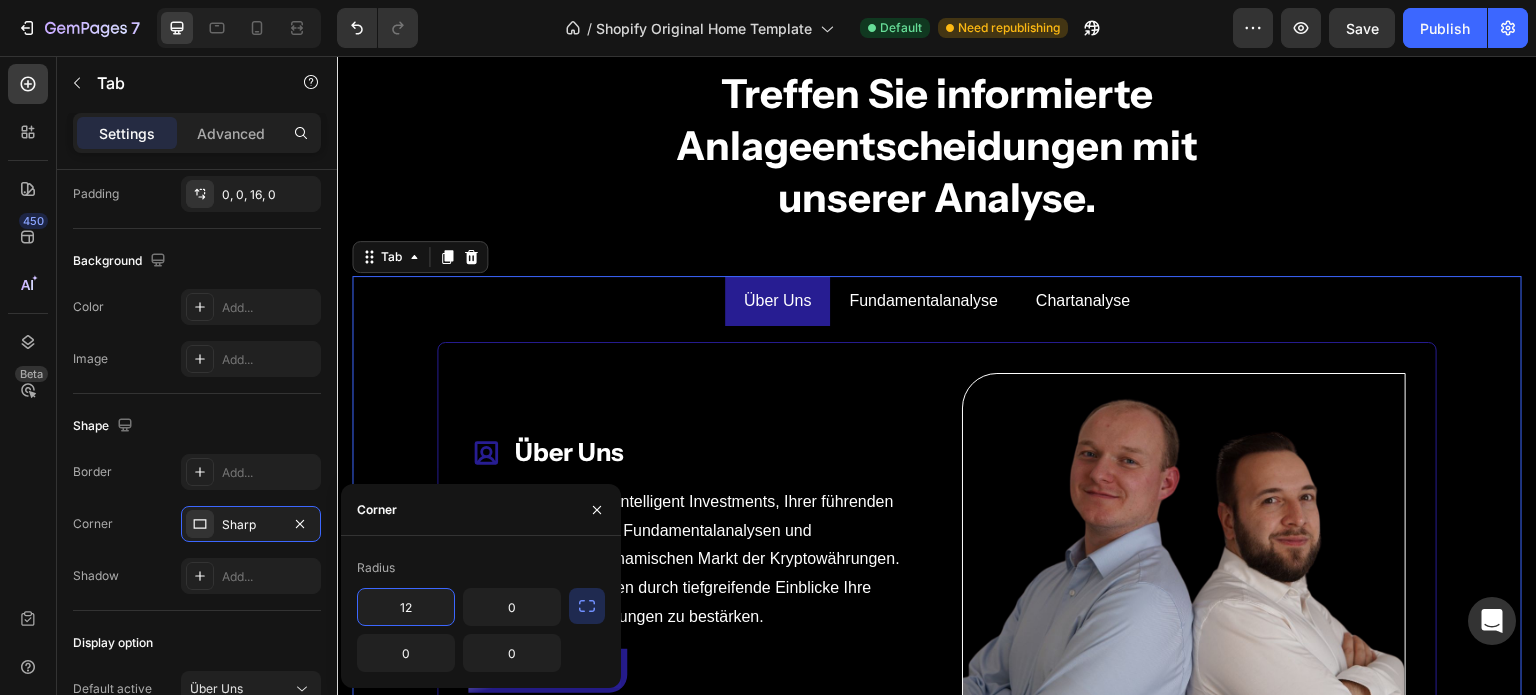 type on "12" 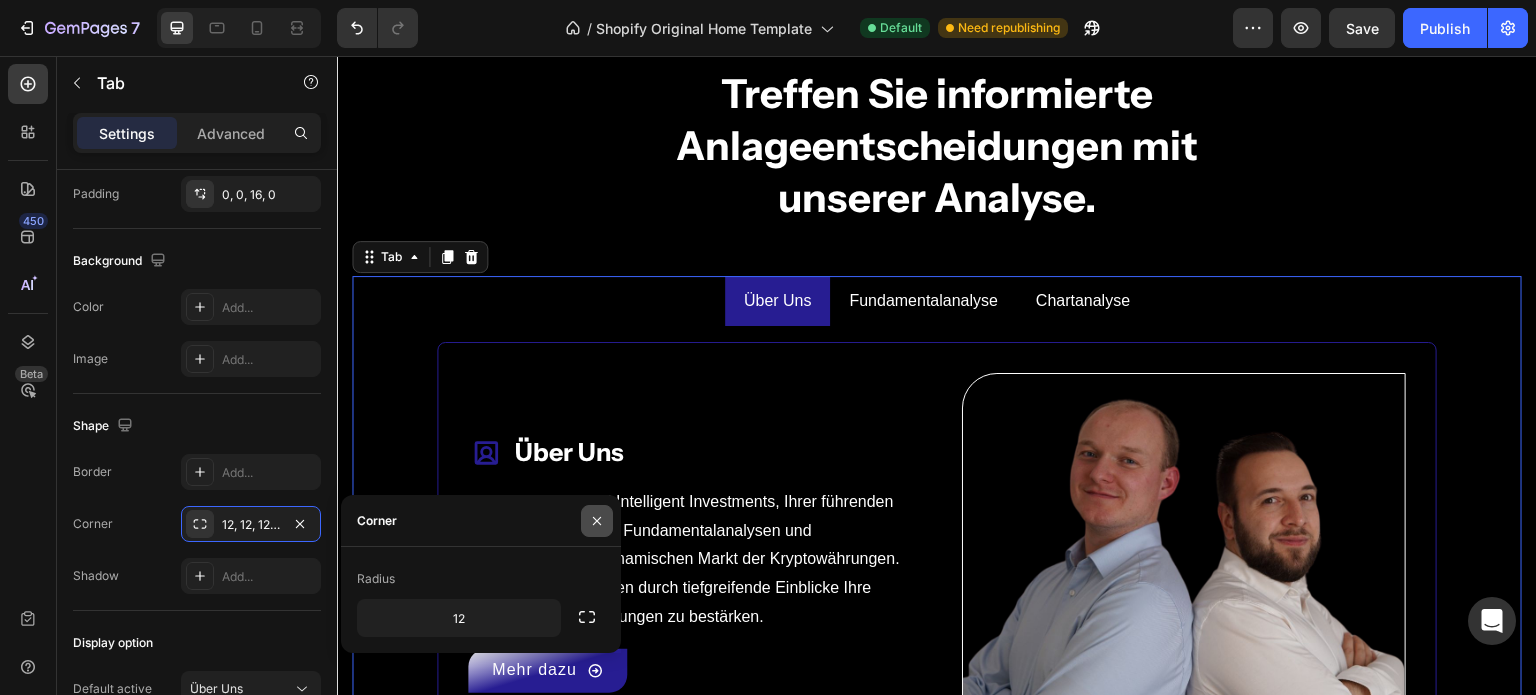 click 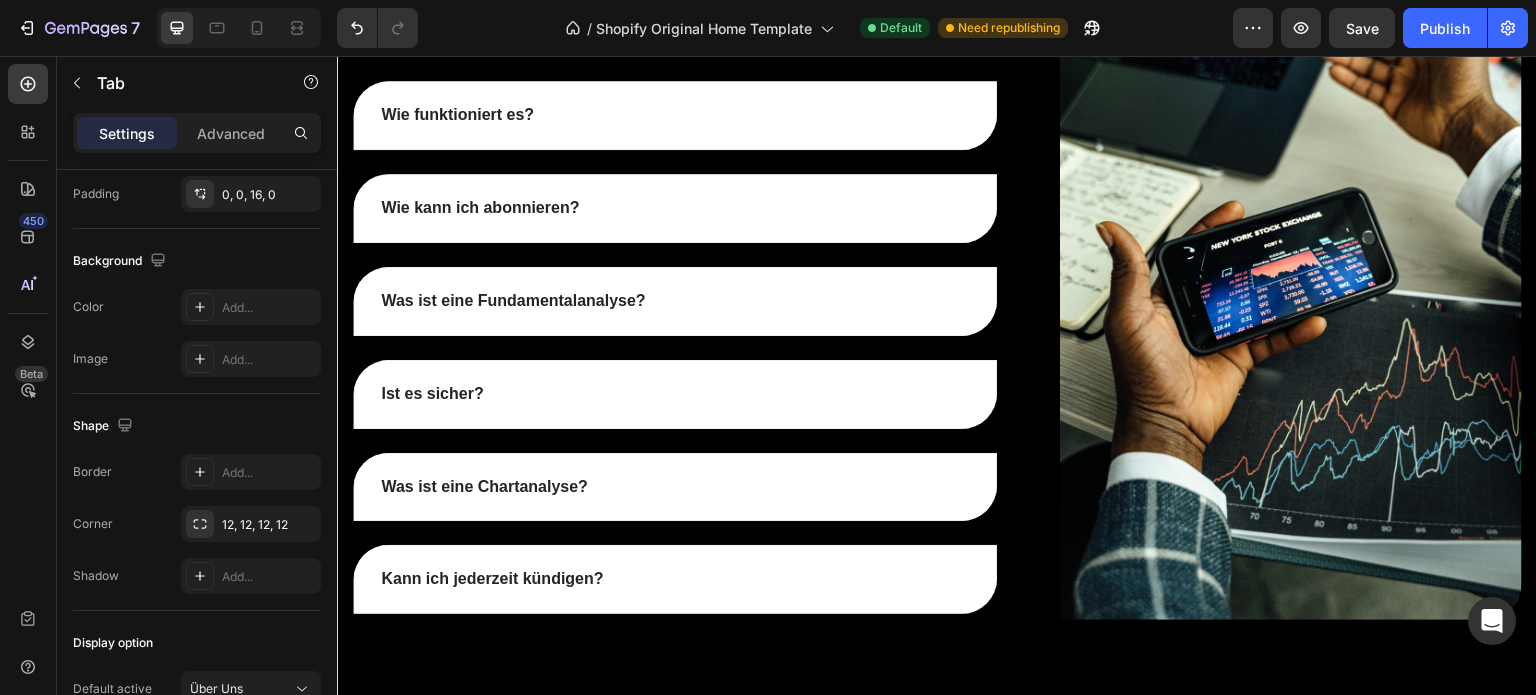 scroll, scrollTop: 8490, scrollLeft: 0, axis: vertical 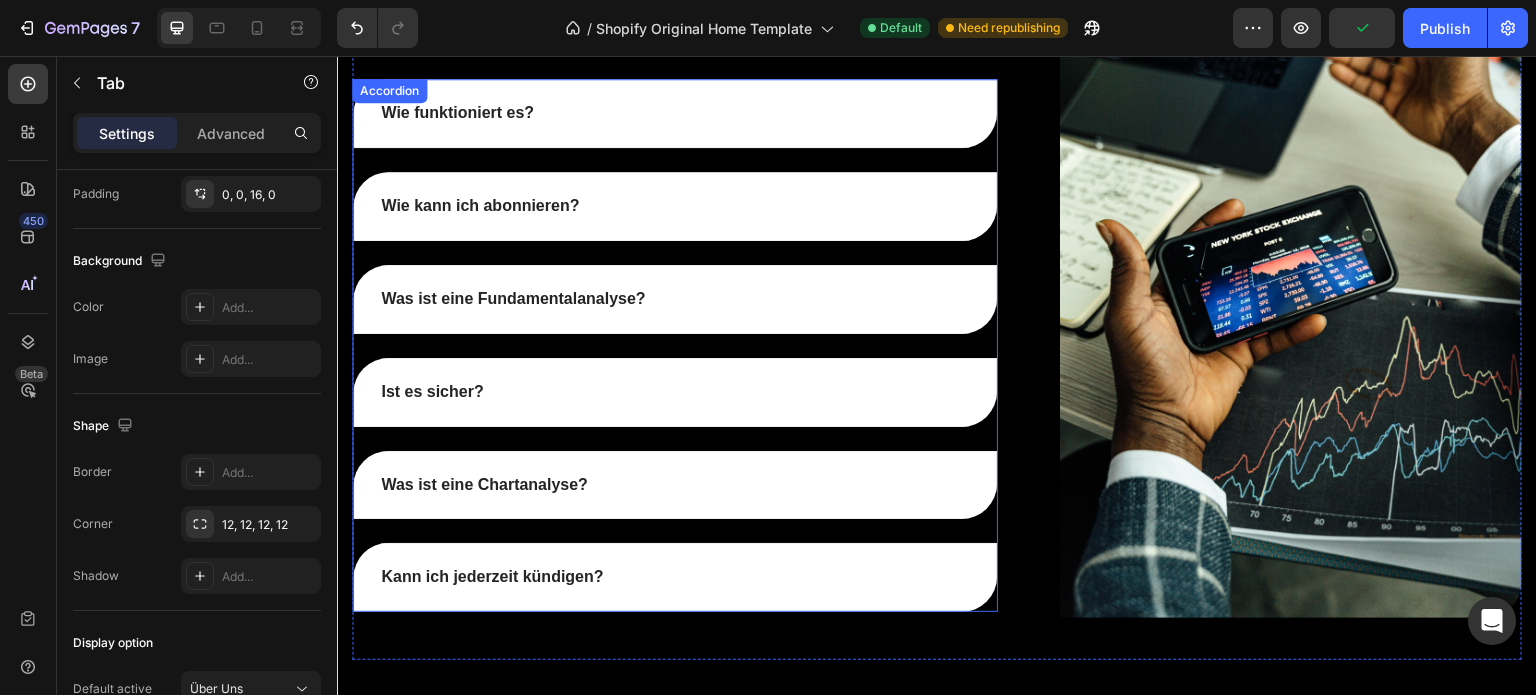 click on "Wie funktioniert es?" at bounding box center (675, 113) 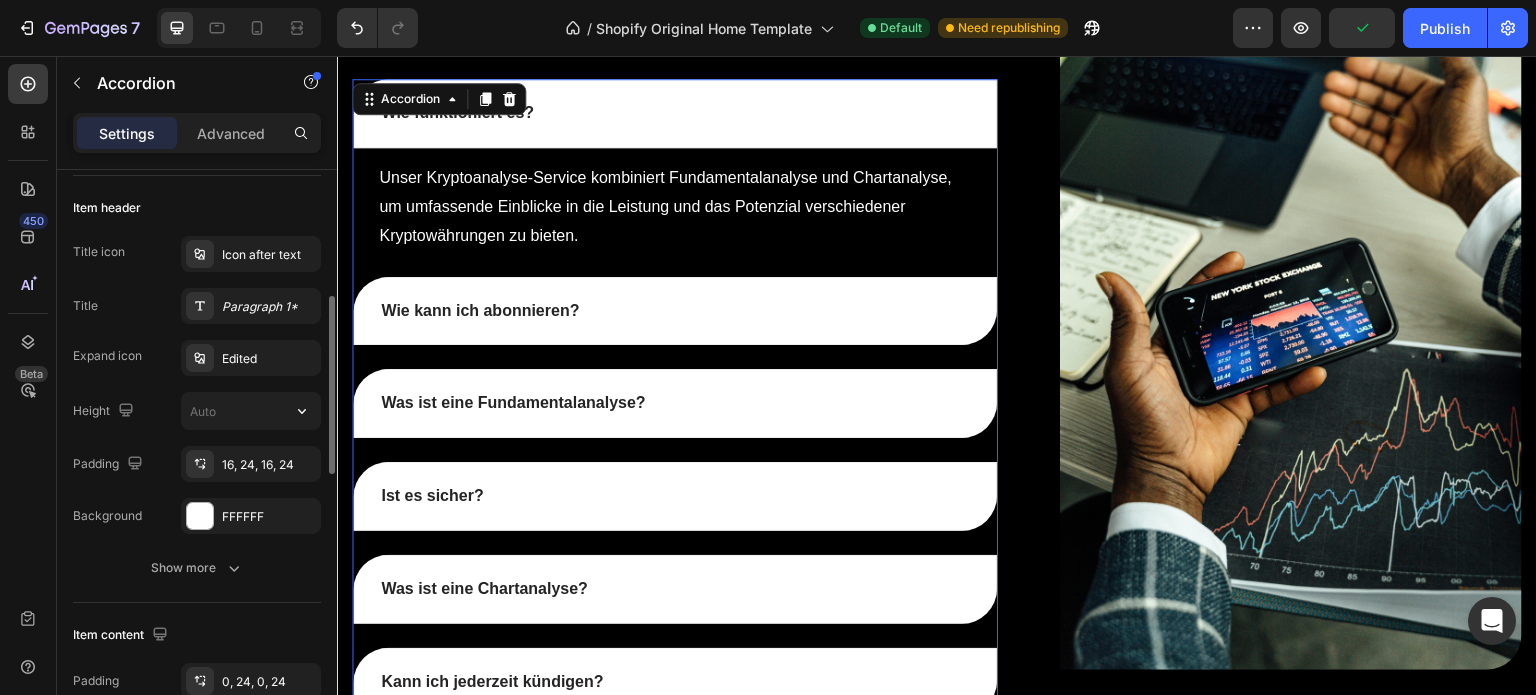 scroll, scrollTop: 385, scrollLeft: 0, axis: vertical 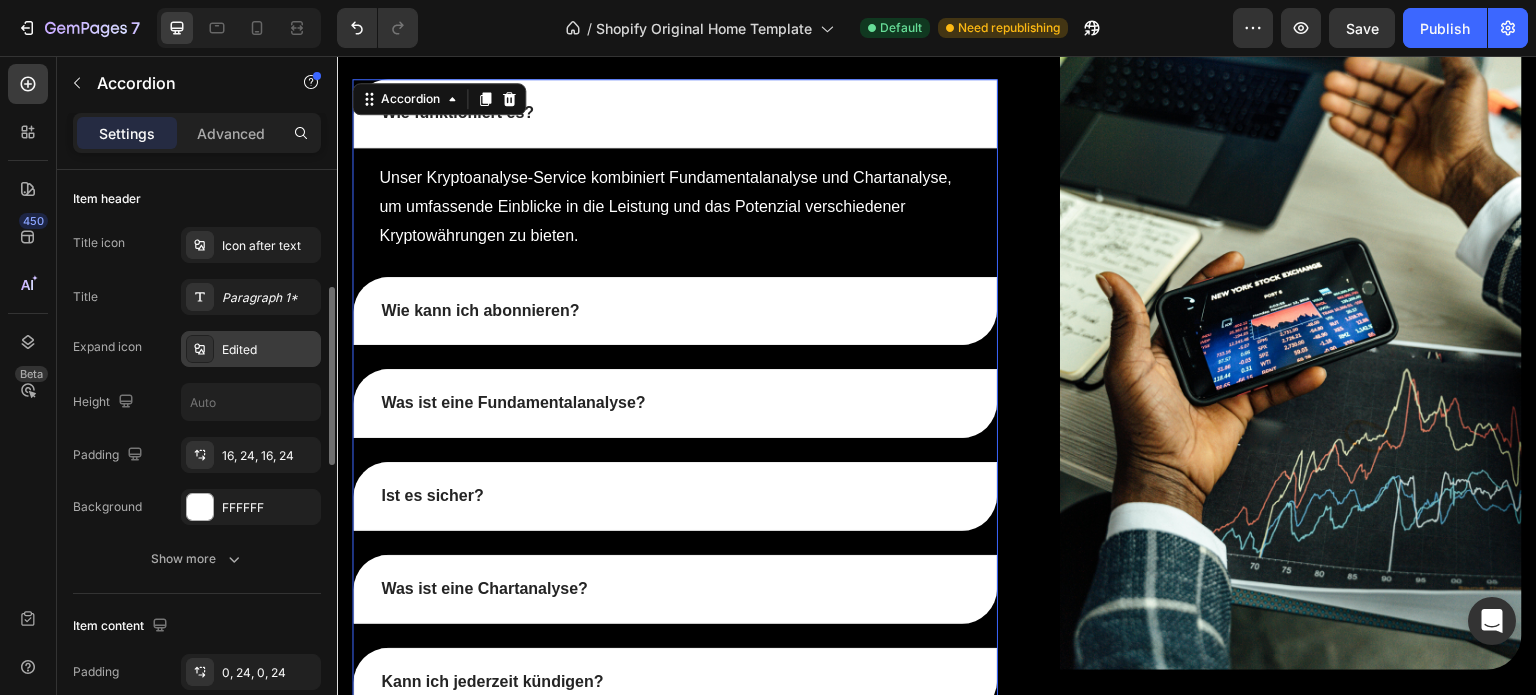 click 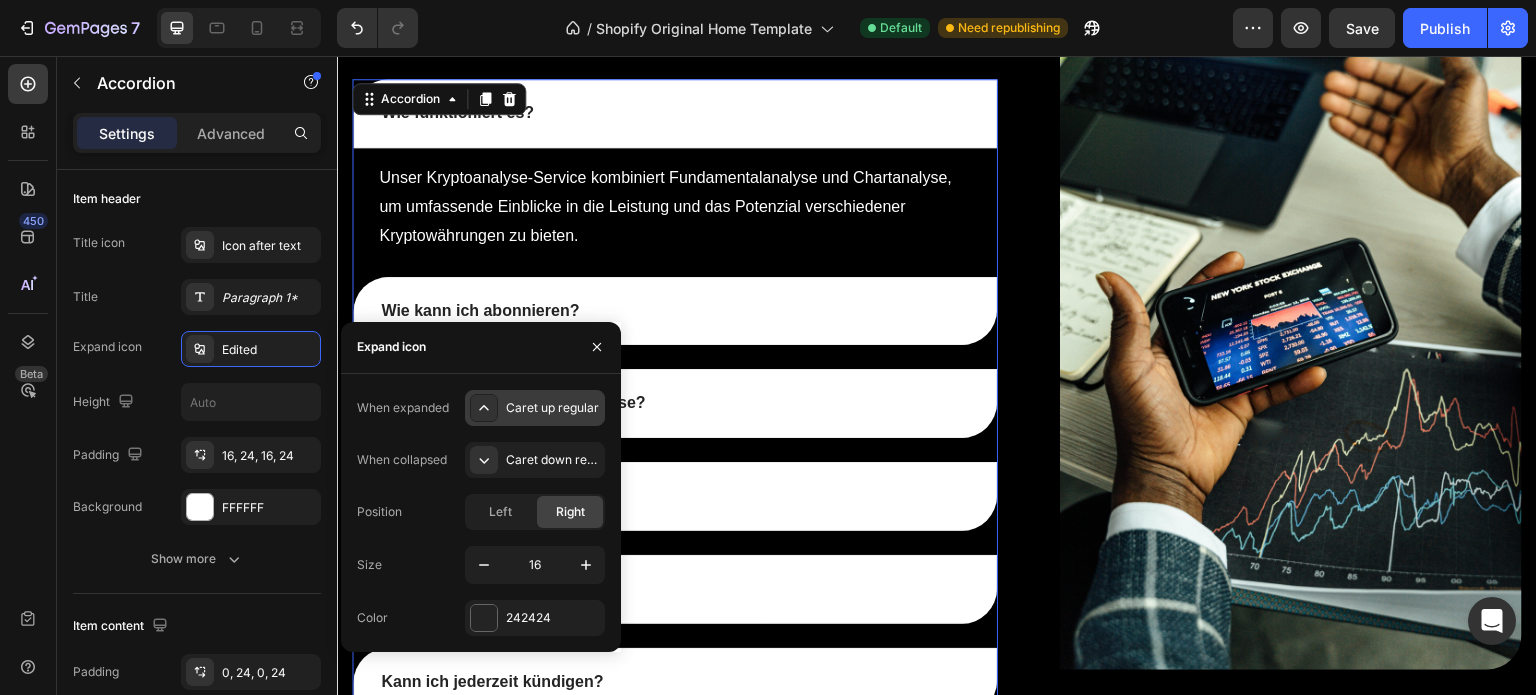 click on "Caret up regular" at bounding box center [553, 408] 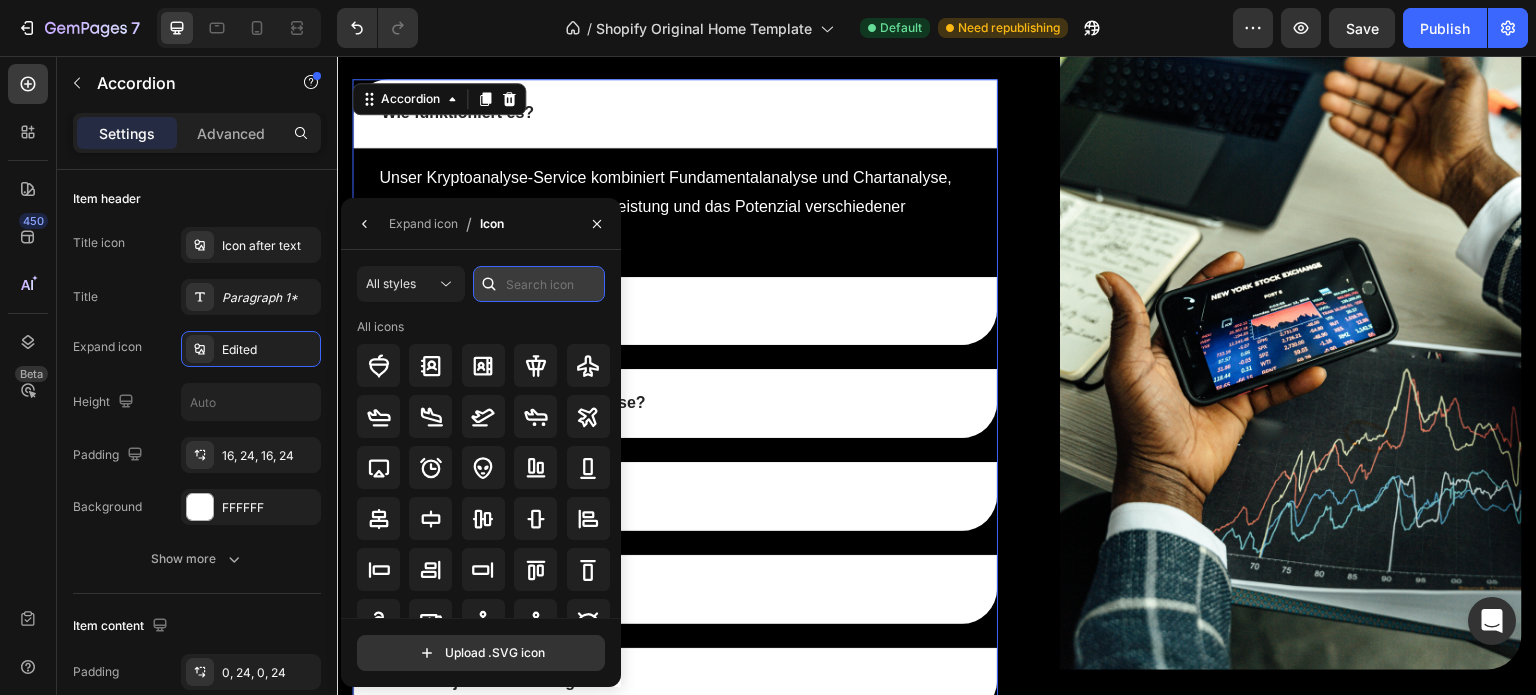 click at bounding box center [539, 284] 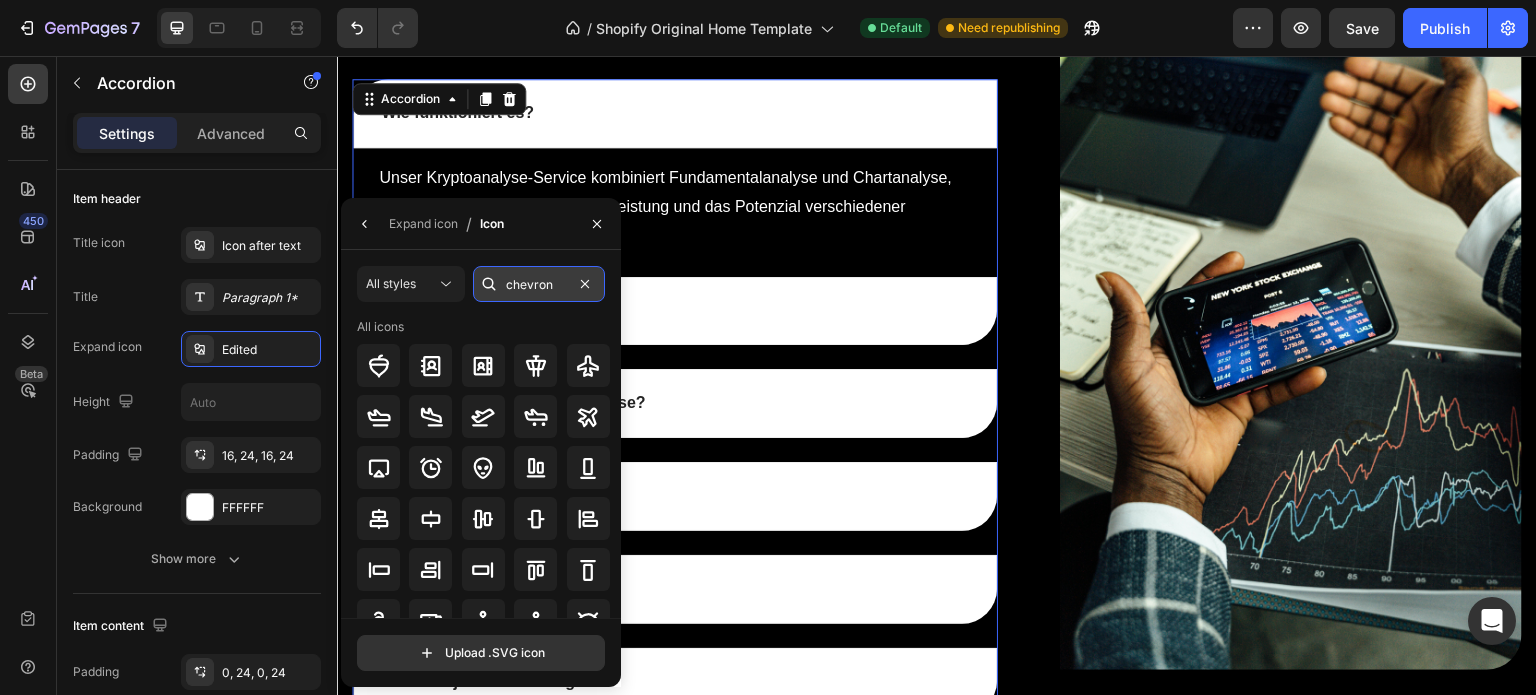 type on "chevron" 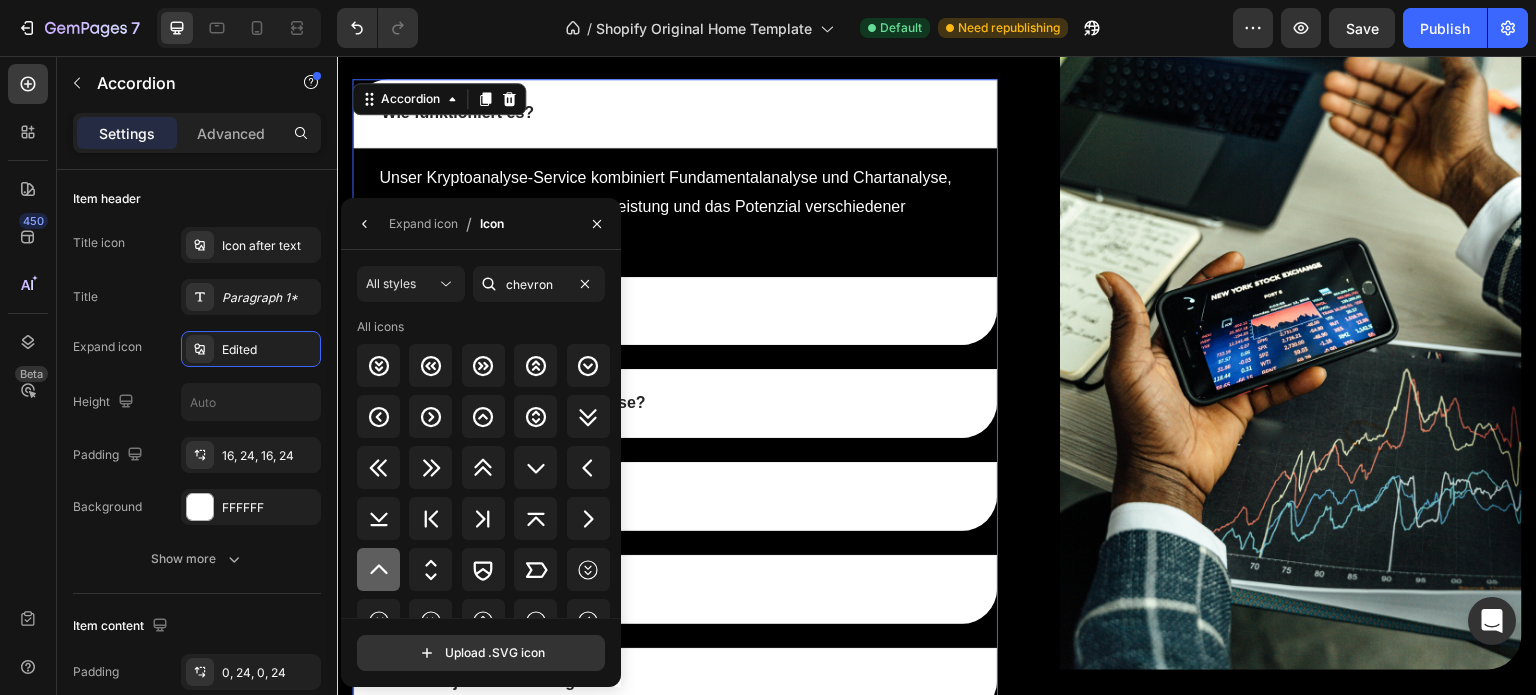 click 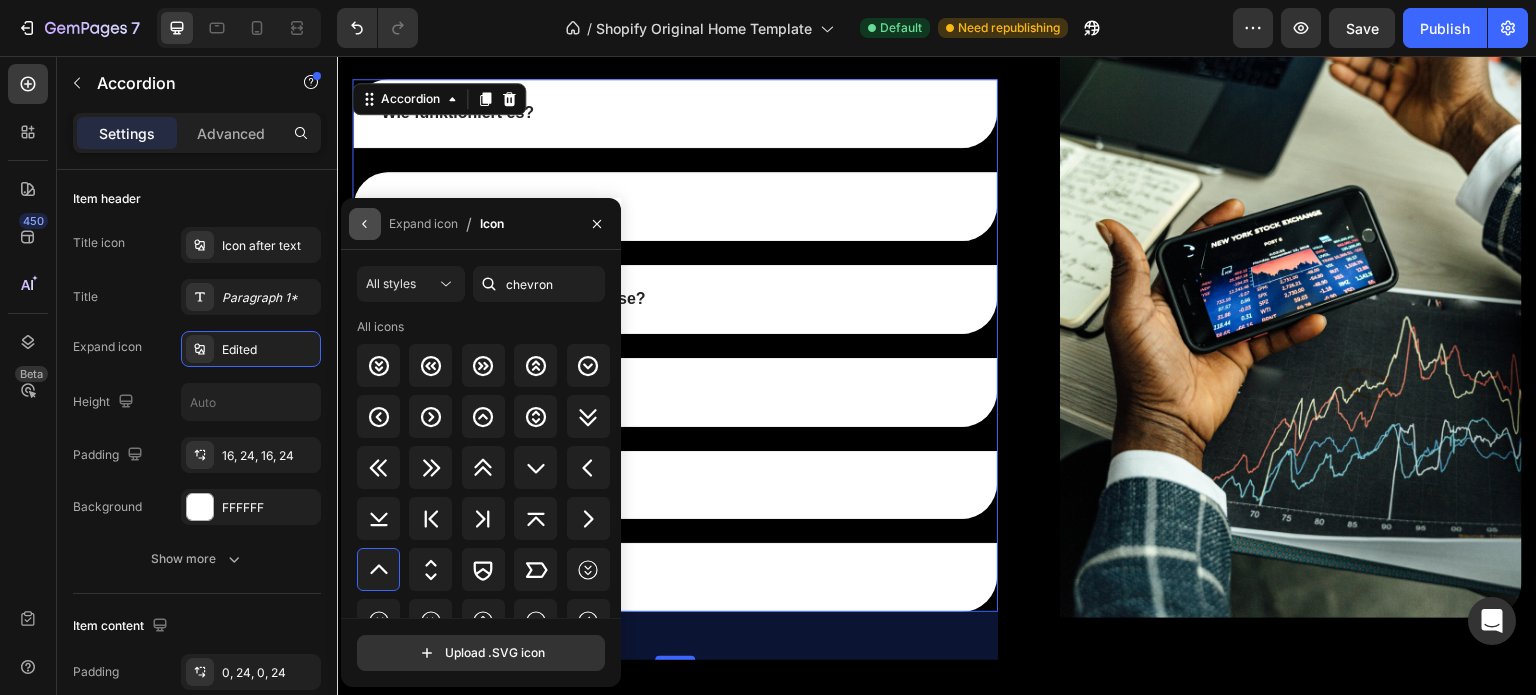 click 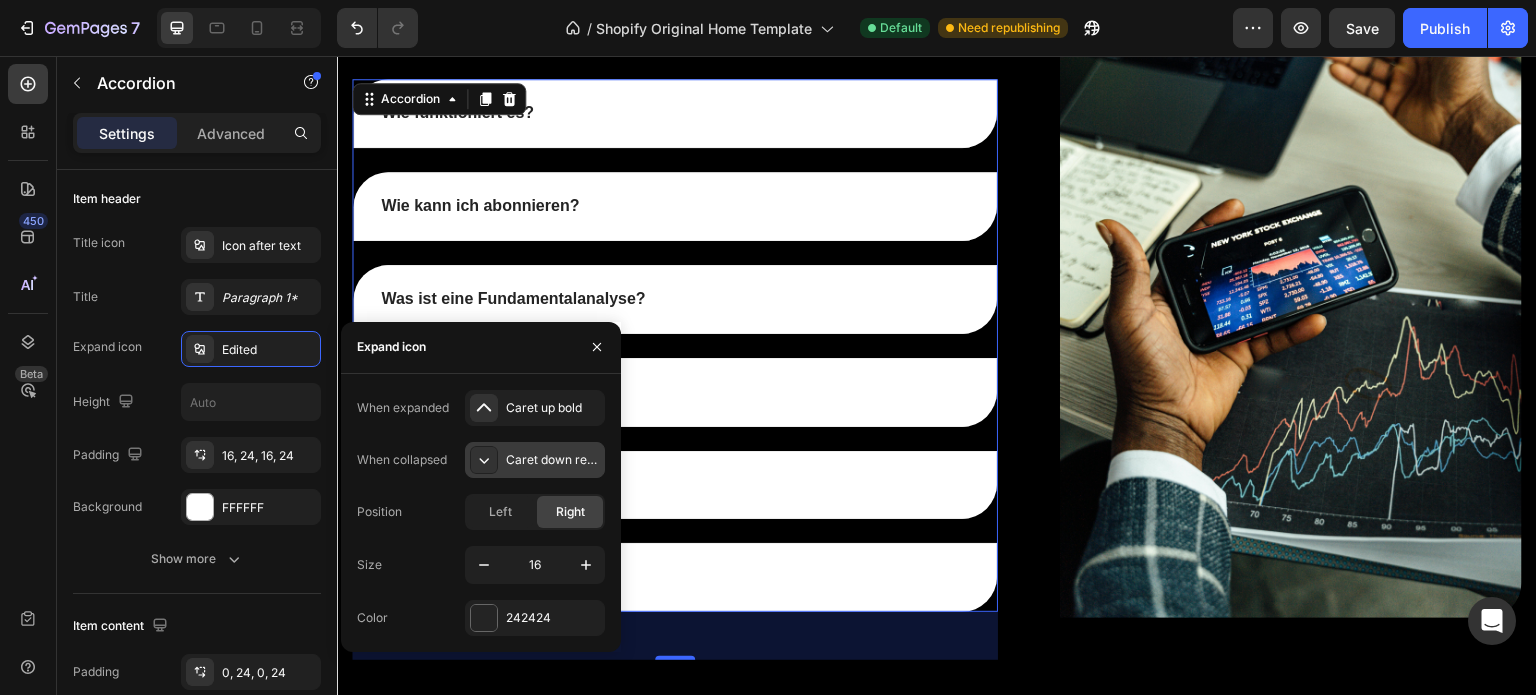 click 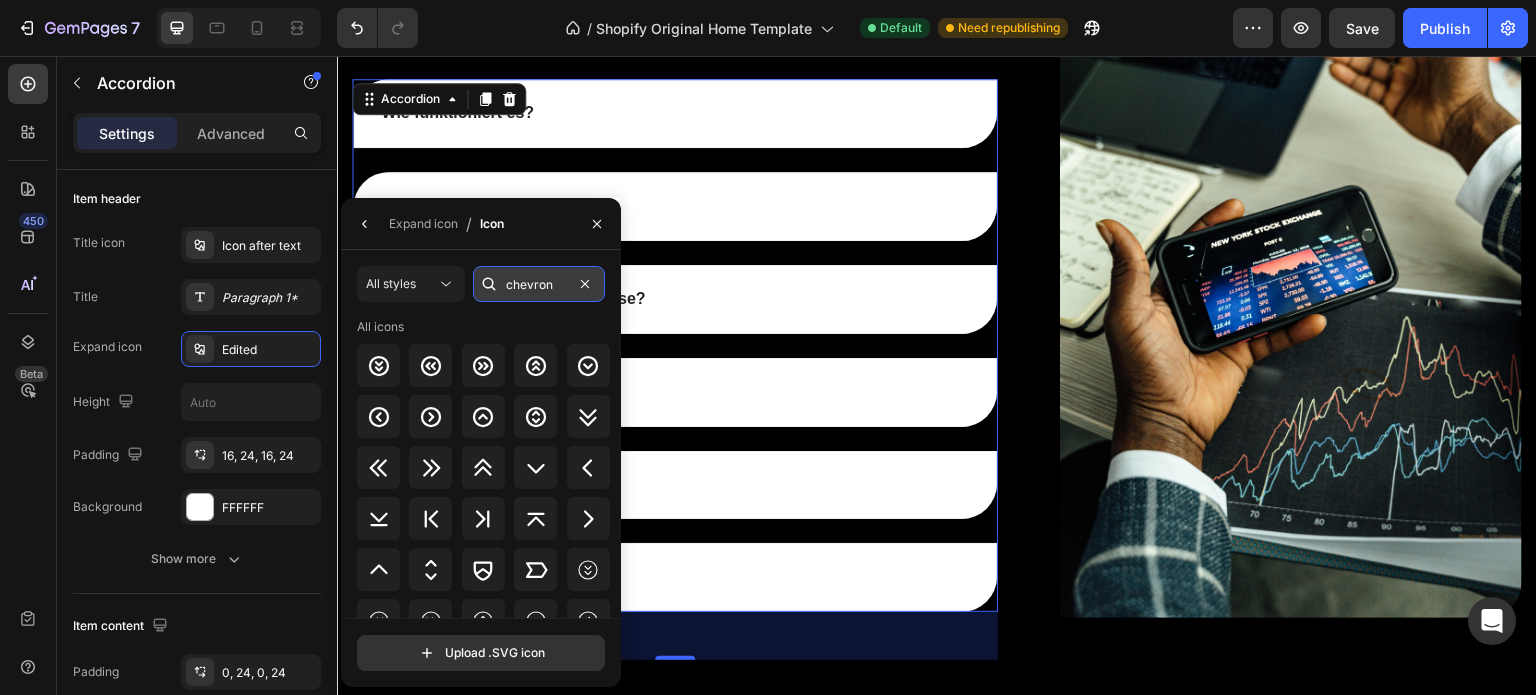 click on "chevron" at bounding box center [539, 284] 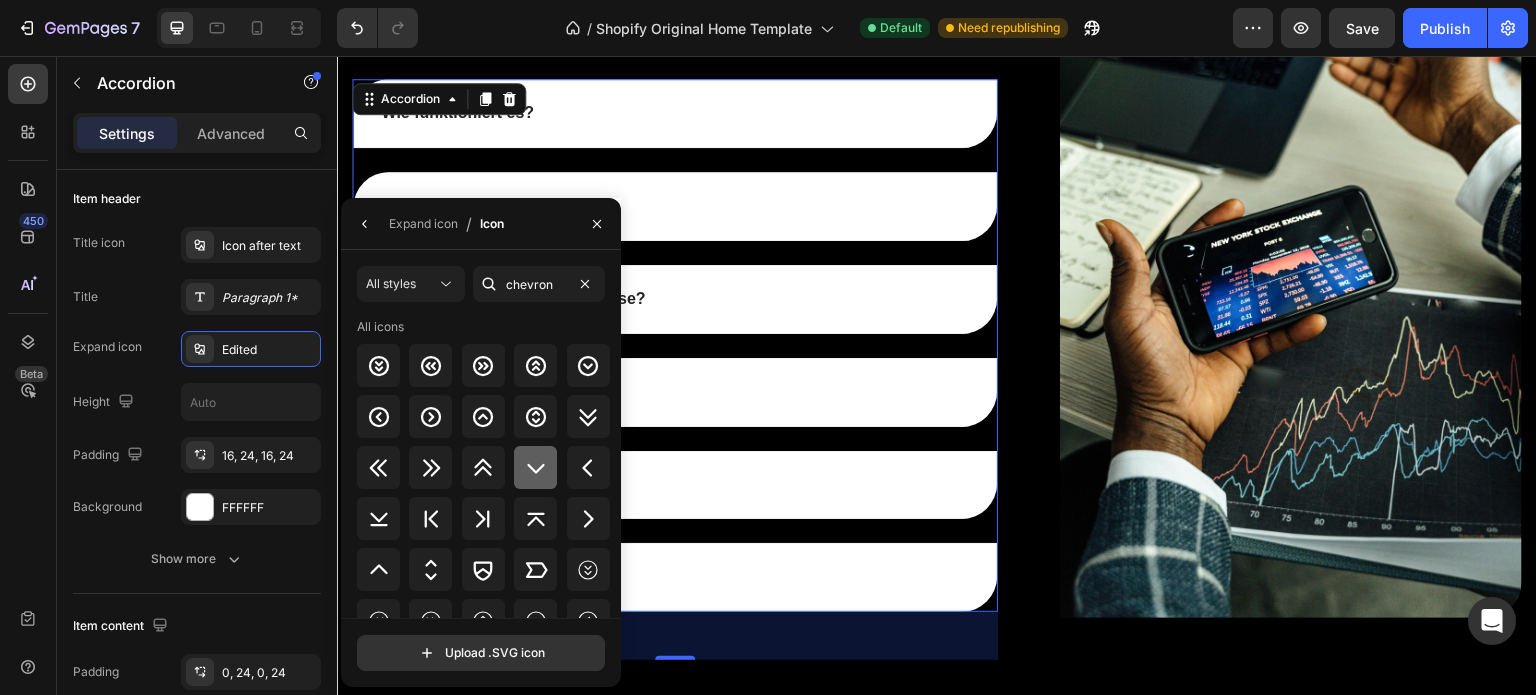 click 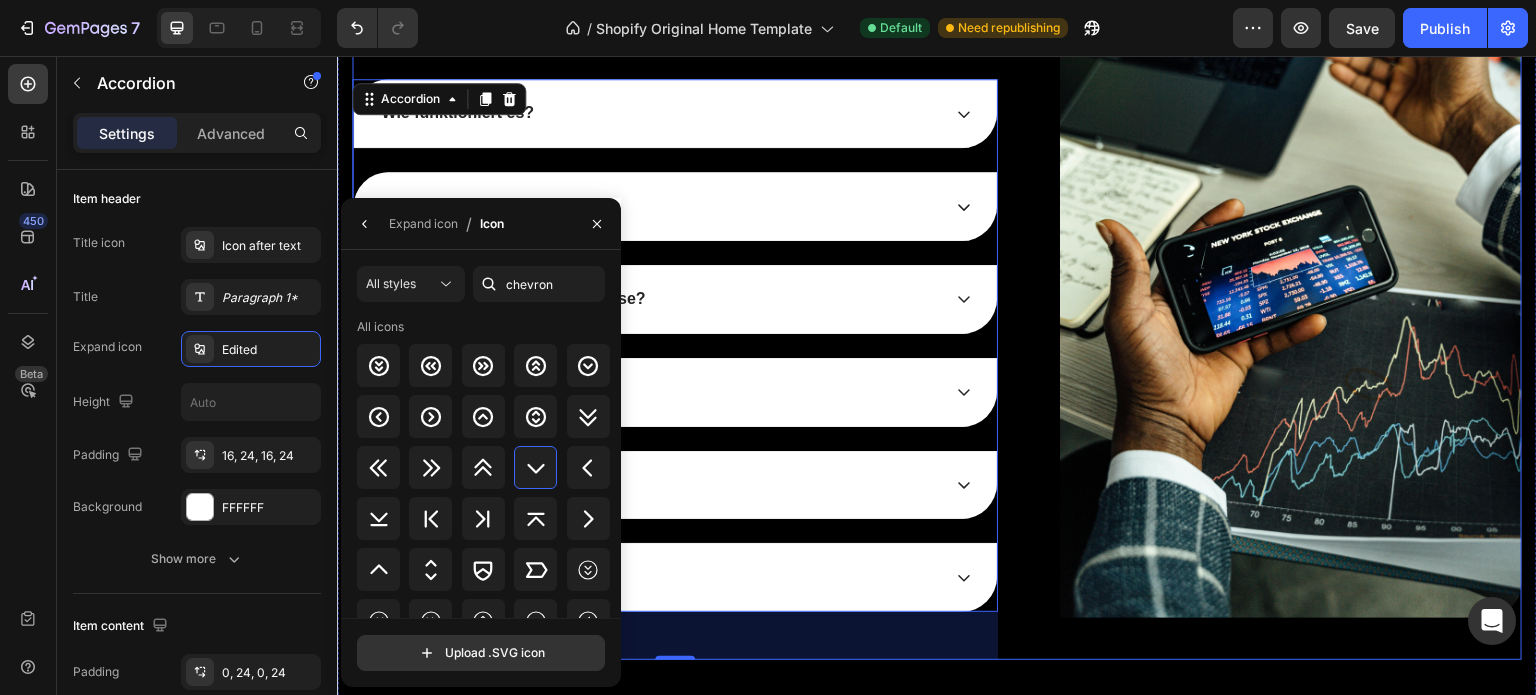 click on "Häufig gestellte Fragen Heading Finden Sie Antworten auf häufig gestellte Fragen zu unseren Kryptoanalysediensten.   Text block
Wie funktioniert es?
Wie kann ich abonnieren?
Was ist eine Fundamentalanalyse?
Ist es sicher?
Was ist eine Chartanalyse?
Kann ich jederzeit kündigen? Accordion   48 Image Row" at bounding box center (937, 271) 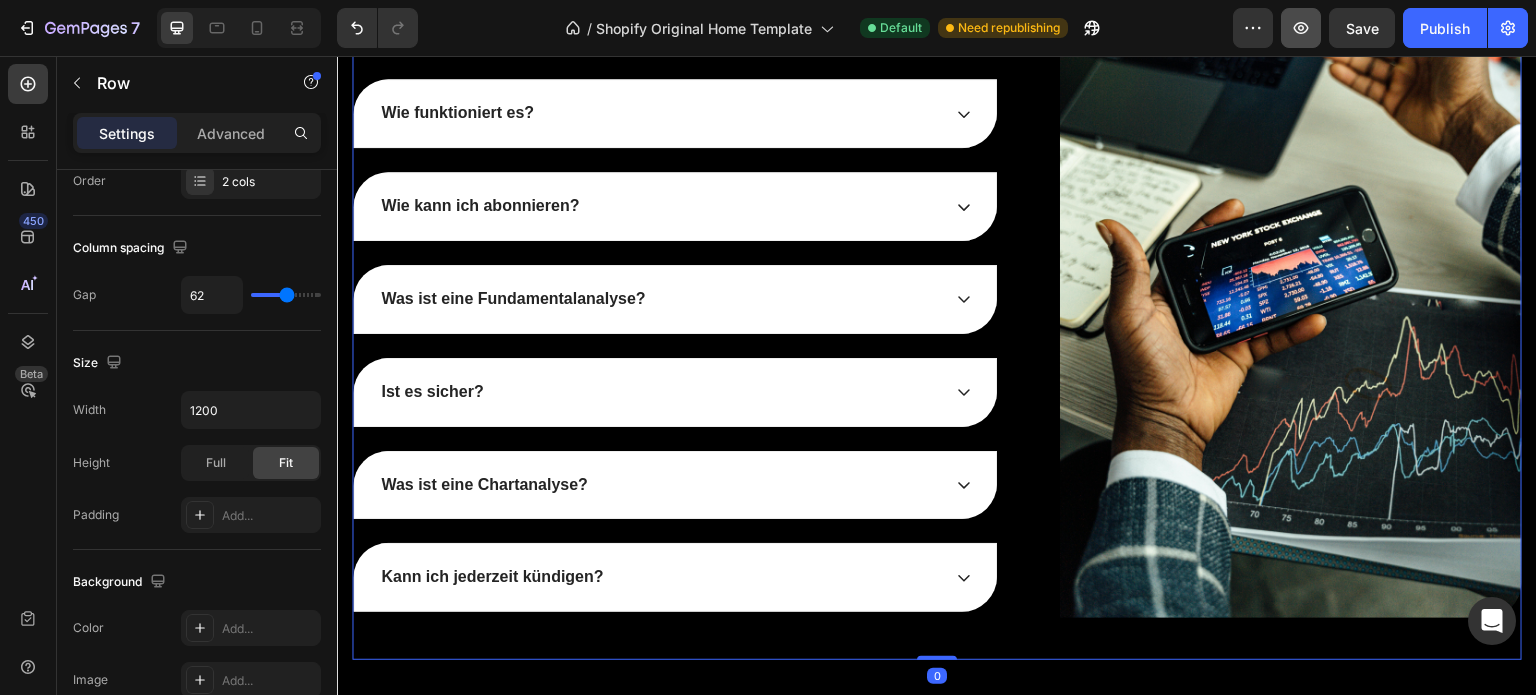 scroll, scrollTop: 0, scrollLeft: 0, axis: both 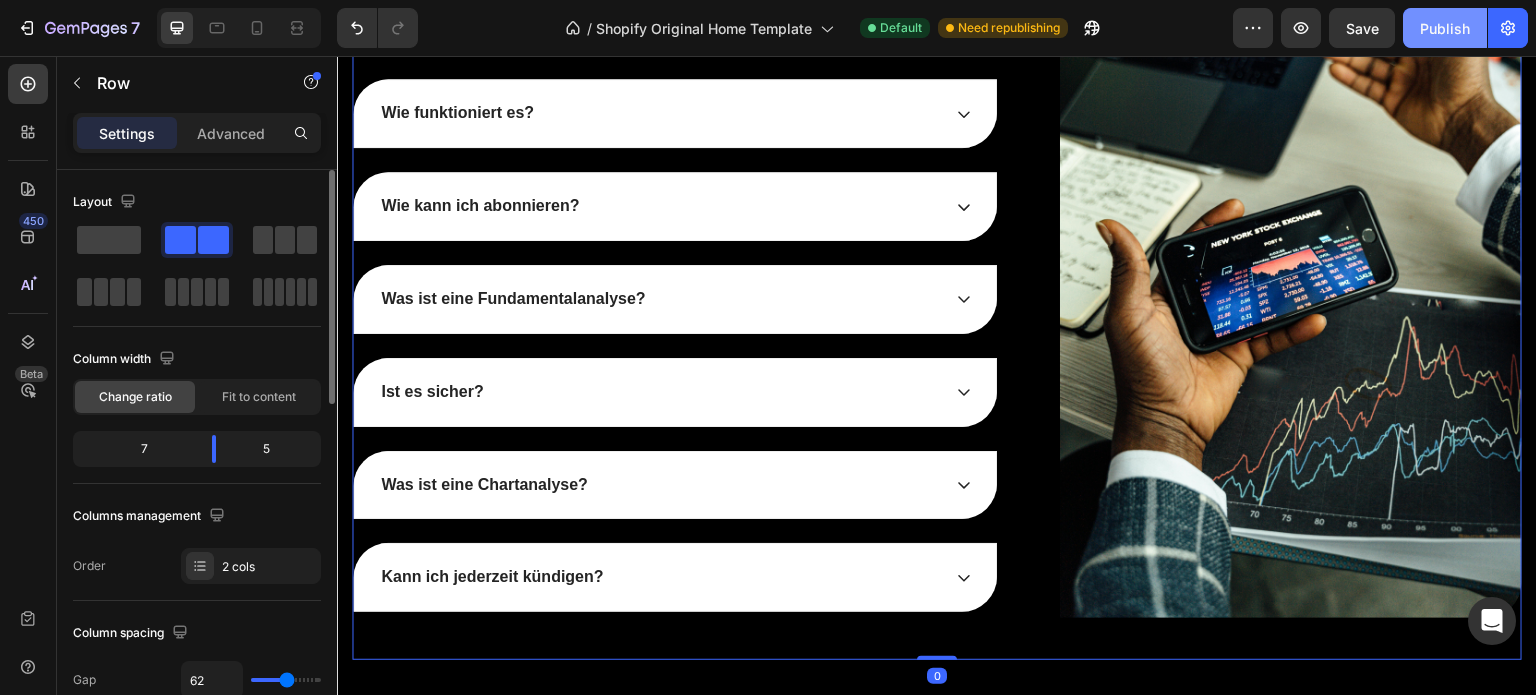 click on "Publish" at bounding box center (1445, 28) 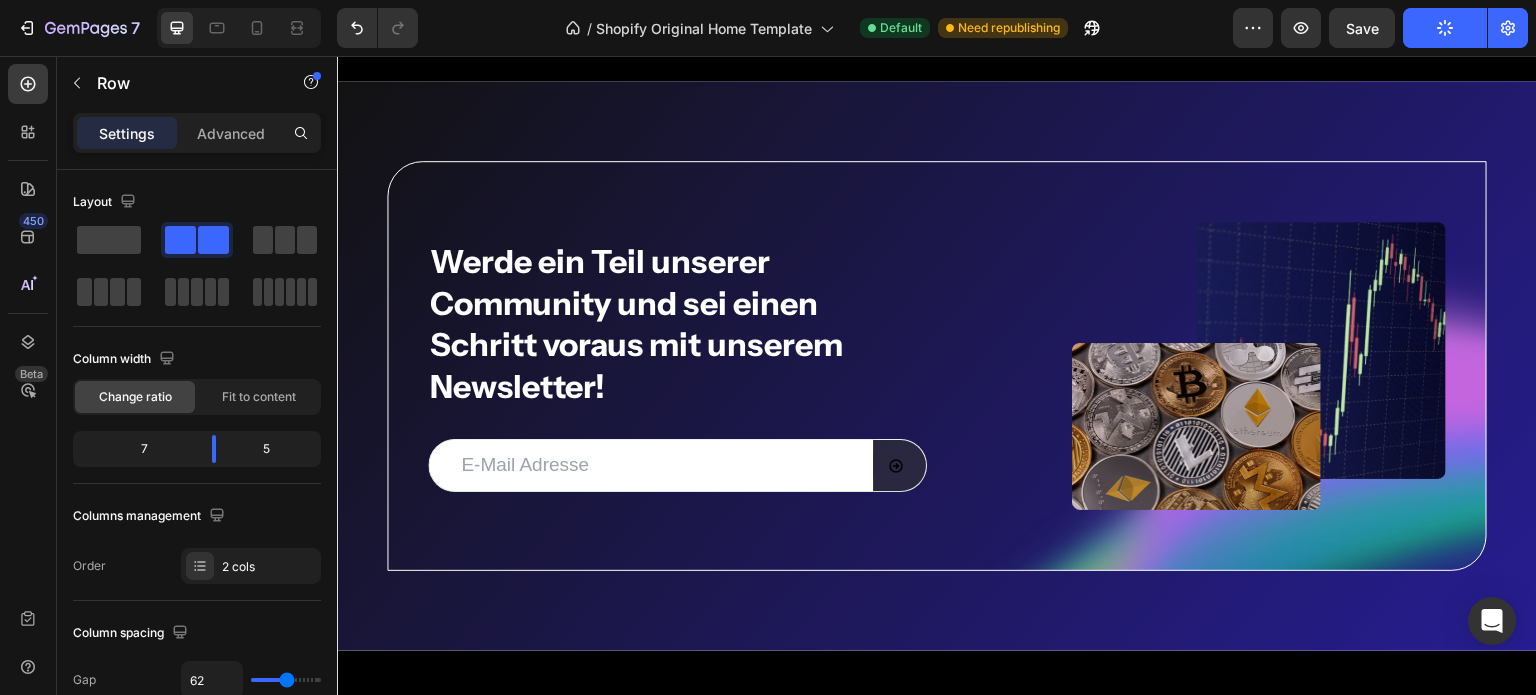 scroll, scrollTop: 7496, scrollLeft: 0, axis: vertical 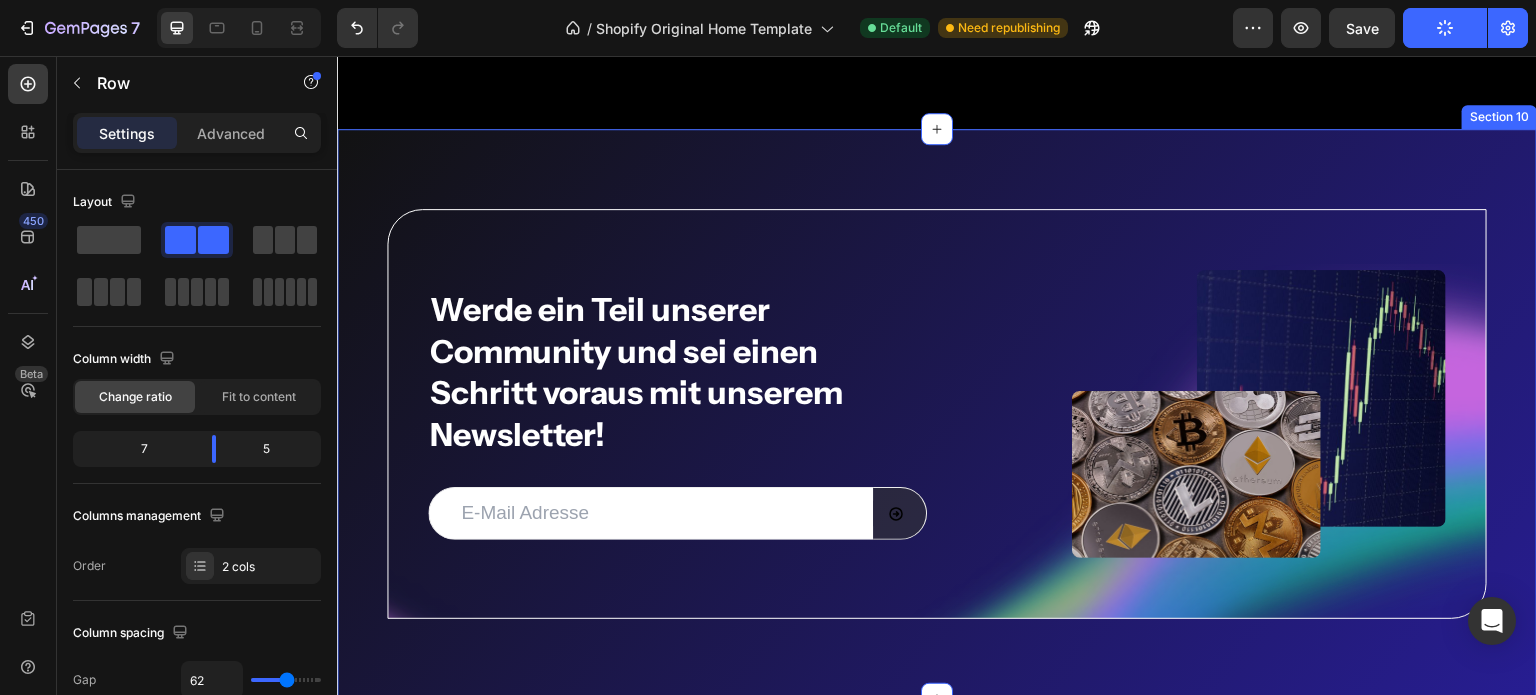 click on "Werde ein Teil unserer Community und sei einen Schritt voraus mit unserem Newsletter! Heading Email Field
Submit Button Row Newsletter Image Image Row Row Section 10" at bounding box center (937, 414) 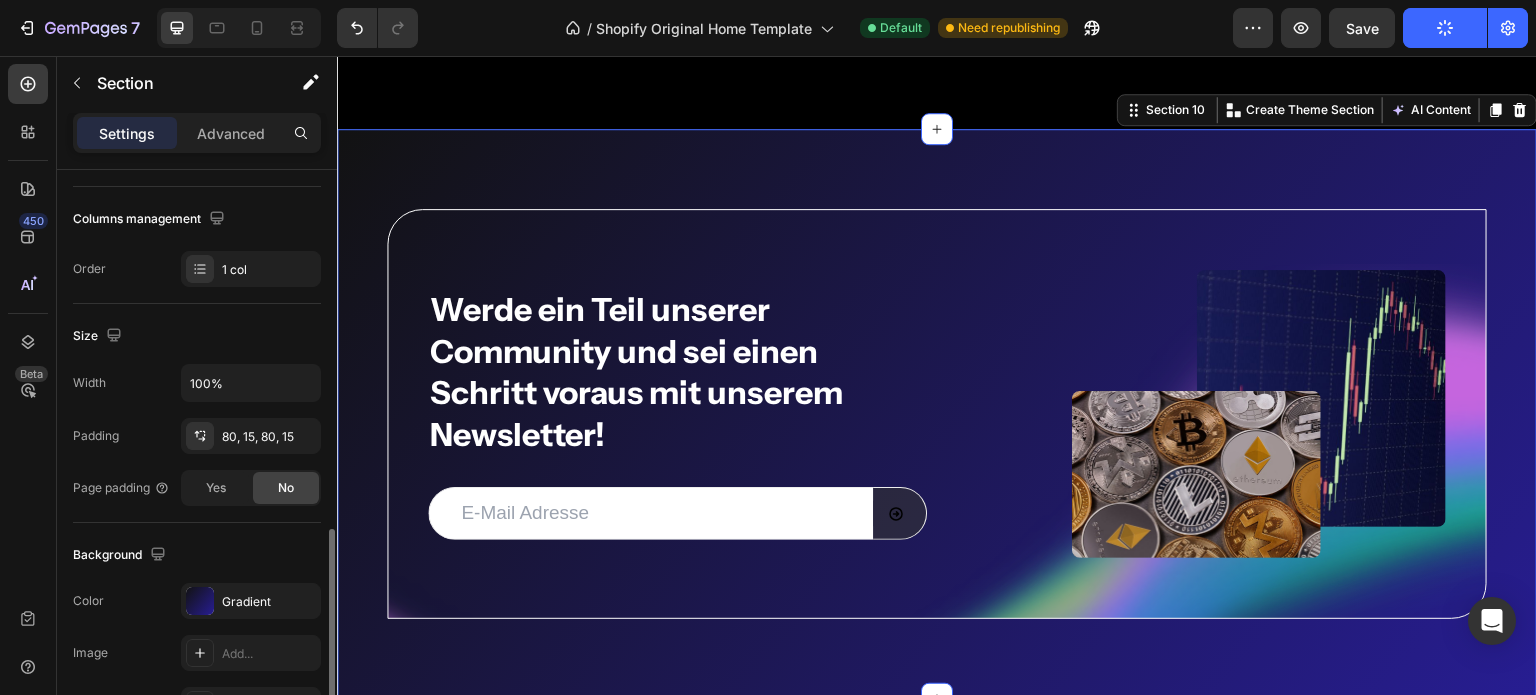 scroll, scrollTop: 474, scrollLeft: 0, axis: vertical 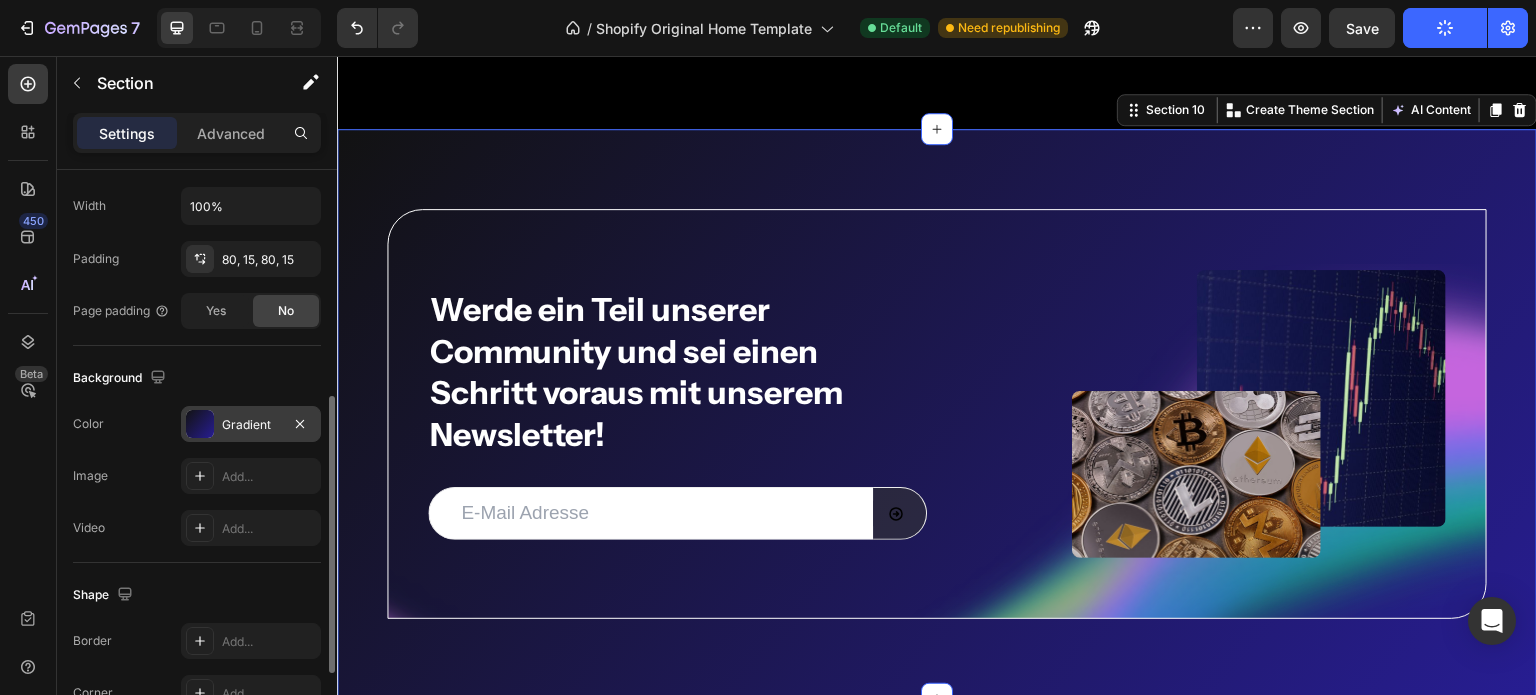 click at bounding box center [200, 424] 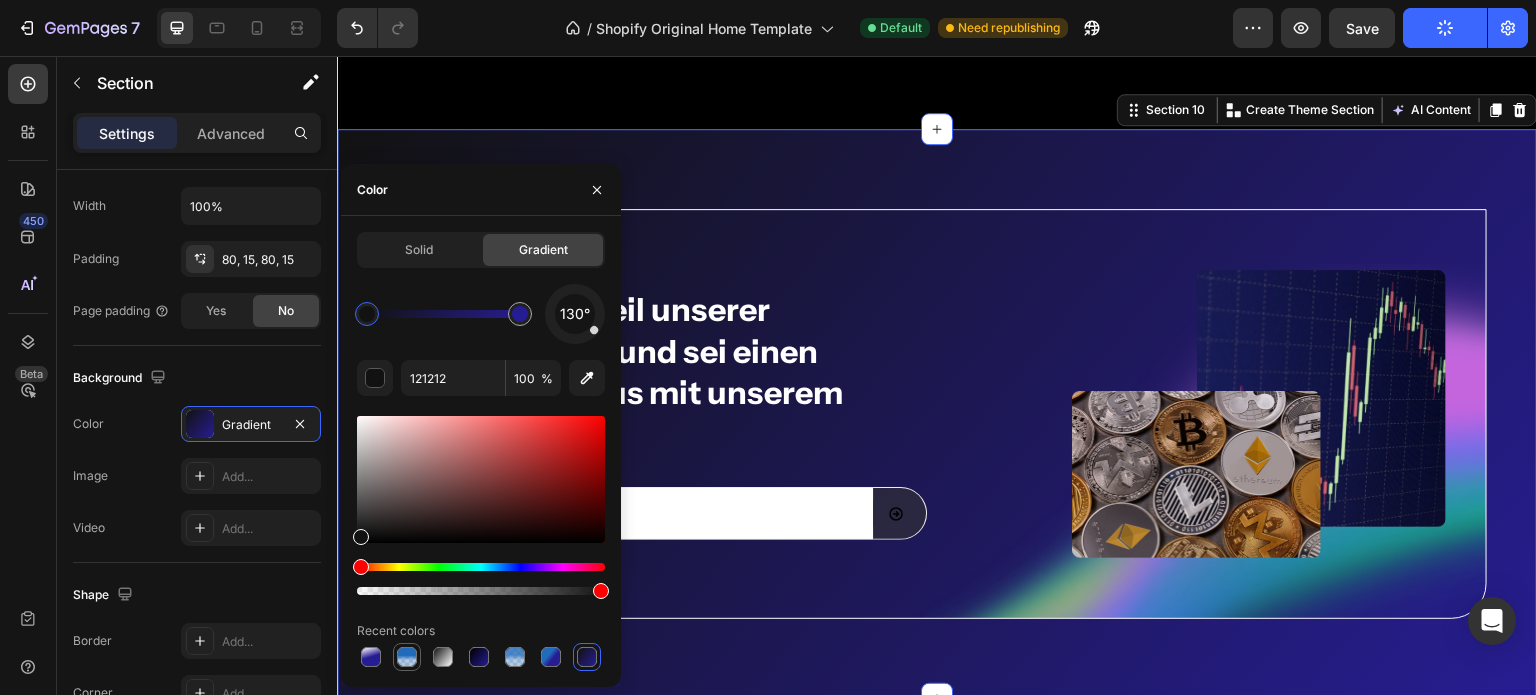 click at bounding box center (407, 657) 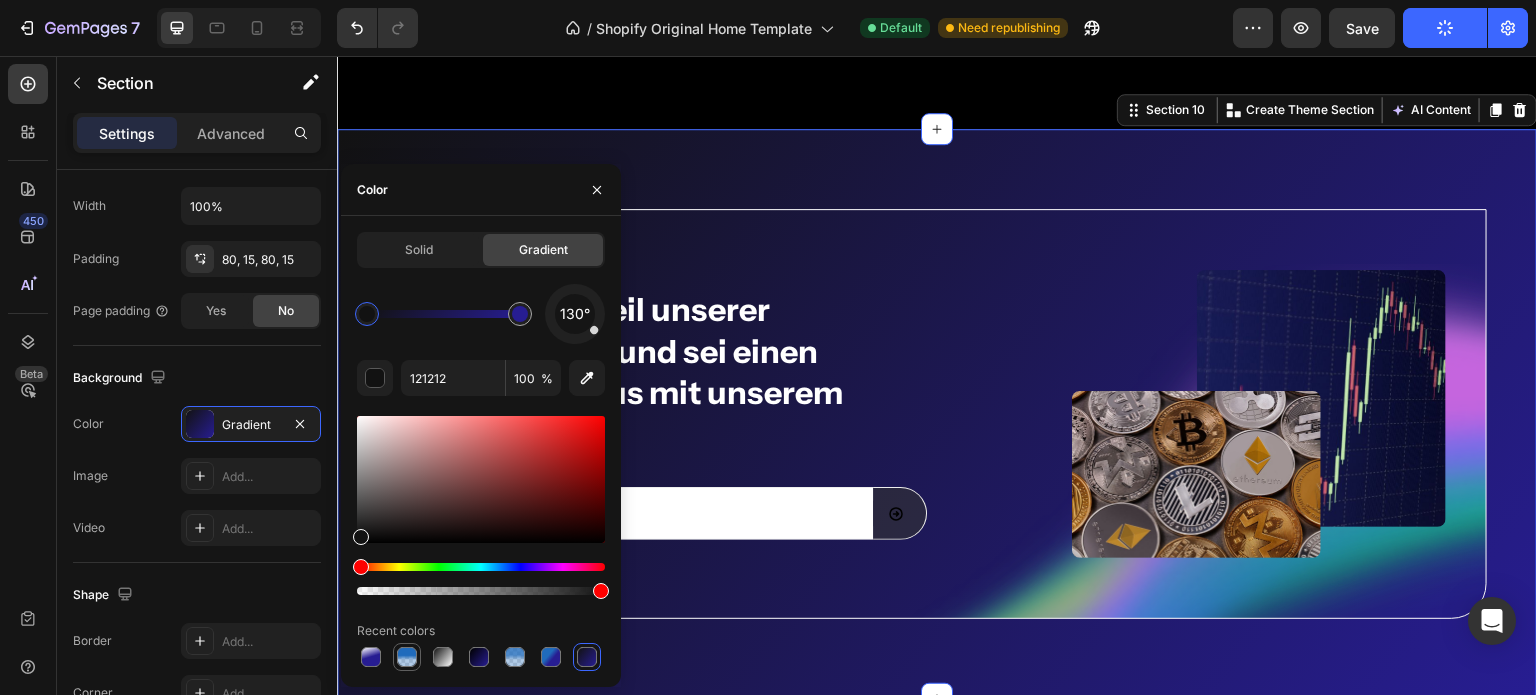 type on "206BBC" 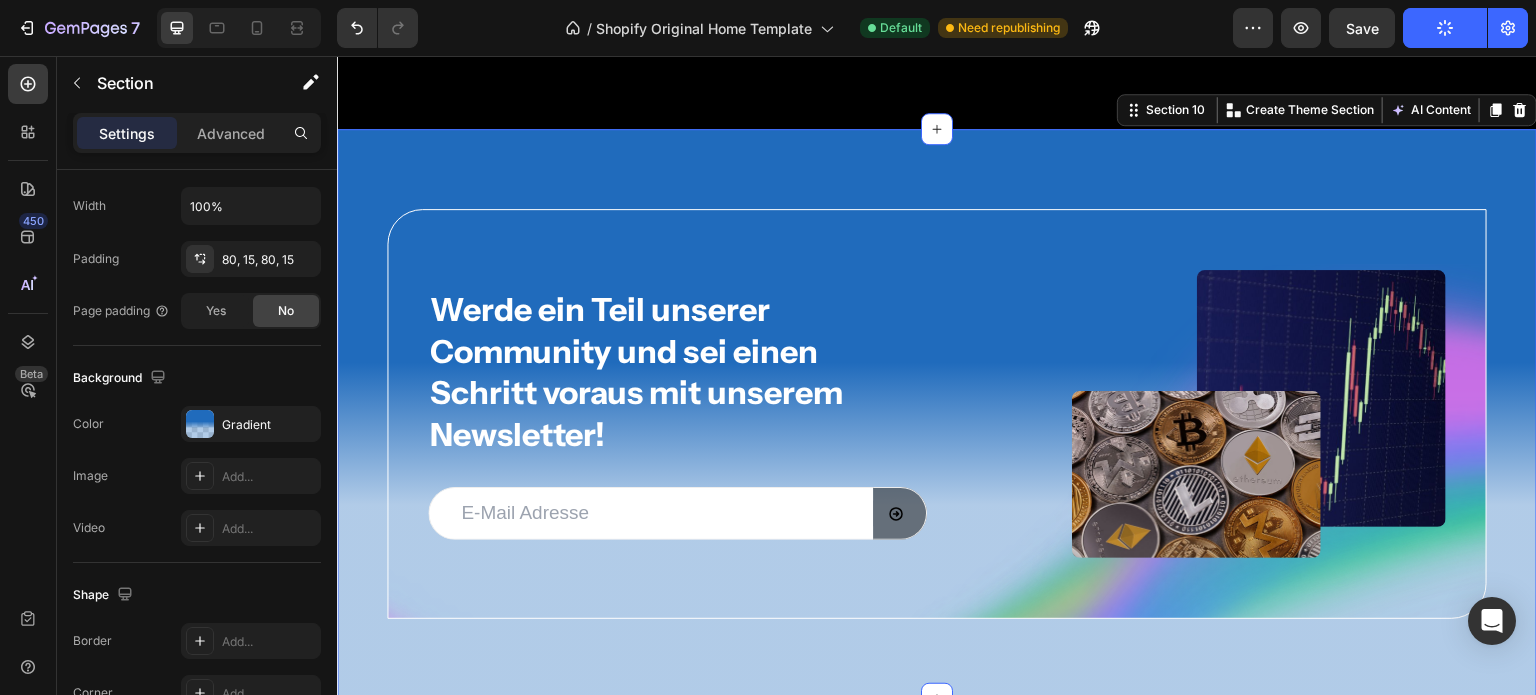 click on "Werde ein Teil unserer Community und sei einen Schritt voraus mit unserem Newsletter! Heading Email Field
Submit Button Row Newsletter Image Image Row Row Section 10   You can create reusable sections Create Theme Section AI Content Write with GemAI What would you like to describe here? Tone and Voice Persuasive Product XRP Fundamentalanalyse Show more Generate" at bounding box center [937, 414] 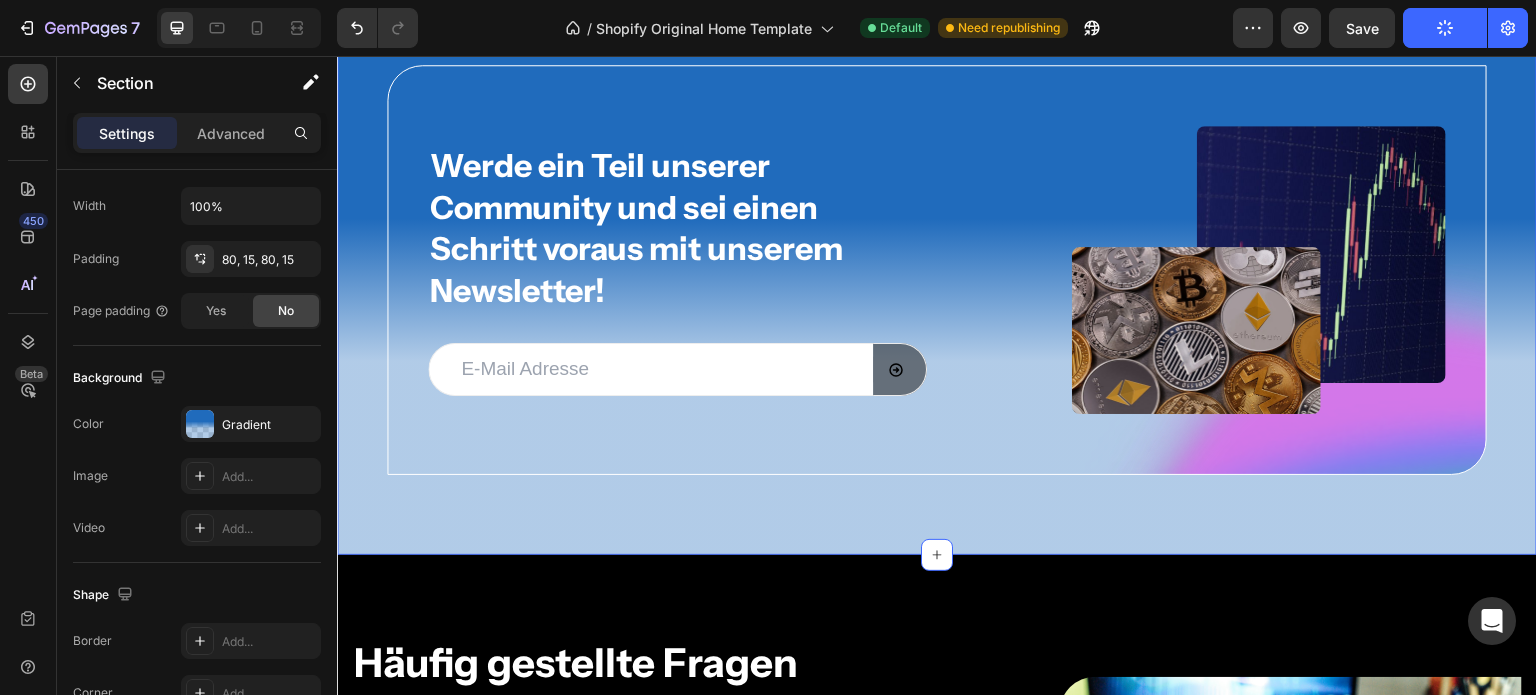 scroll, scrollTop: 7640, scrollLeft: 0, axis: vertical 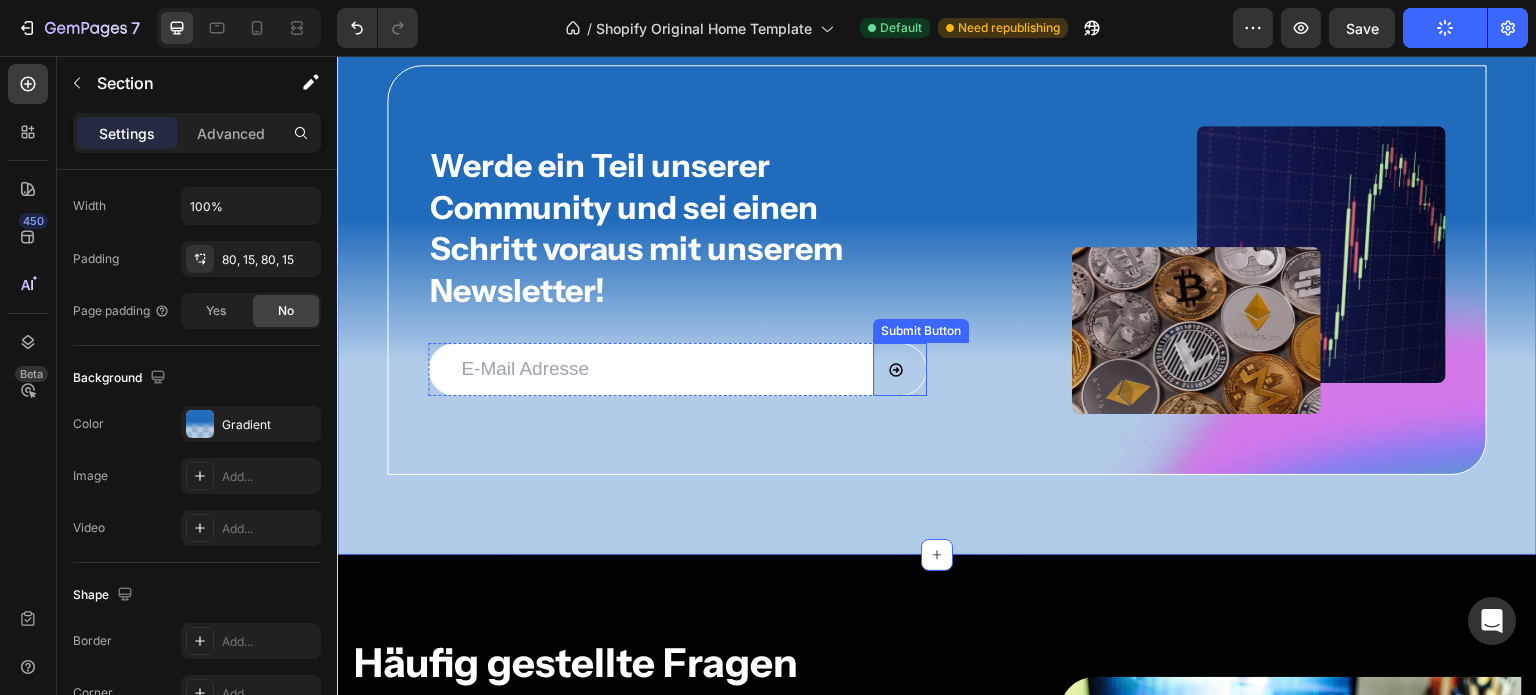 click at bounding box center [900, 369] 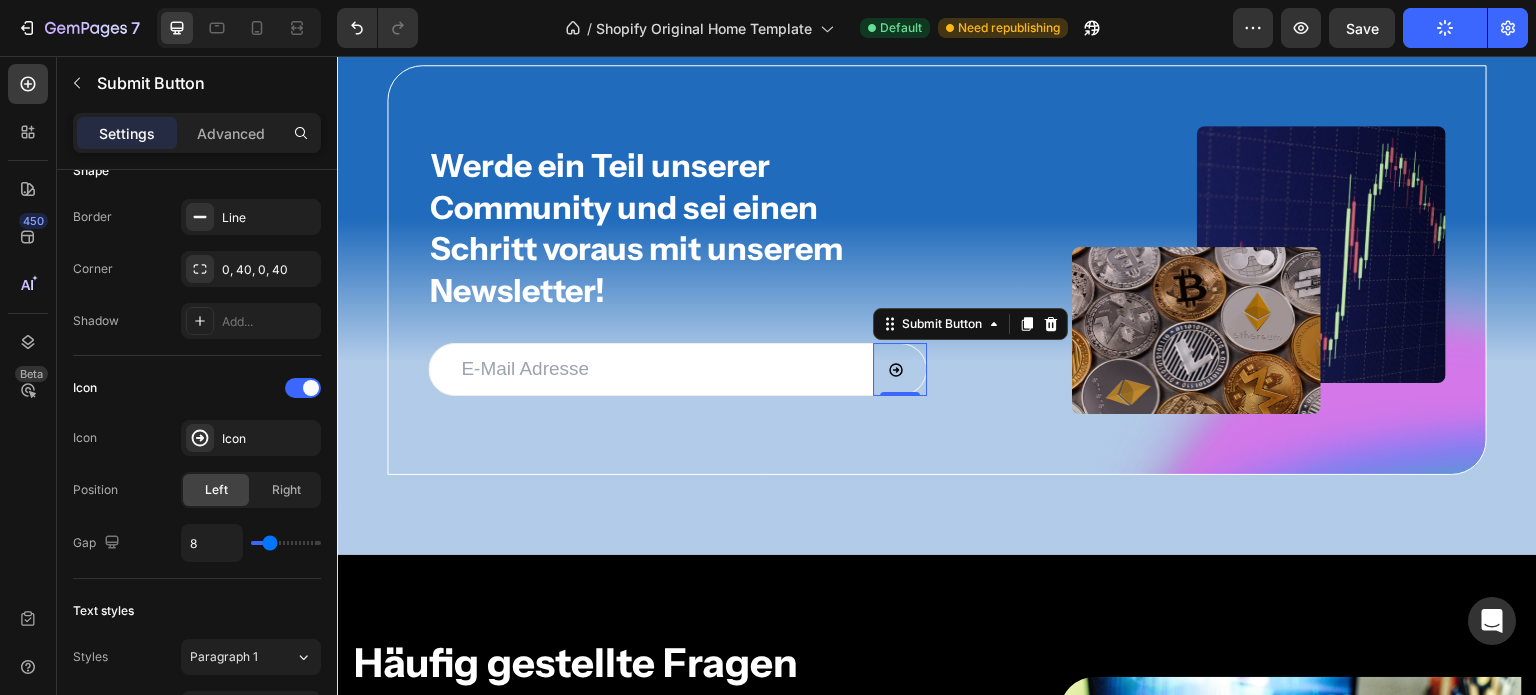 scroll, scrollTop: 0, scrollLeft: 0, axis: both 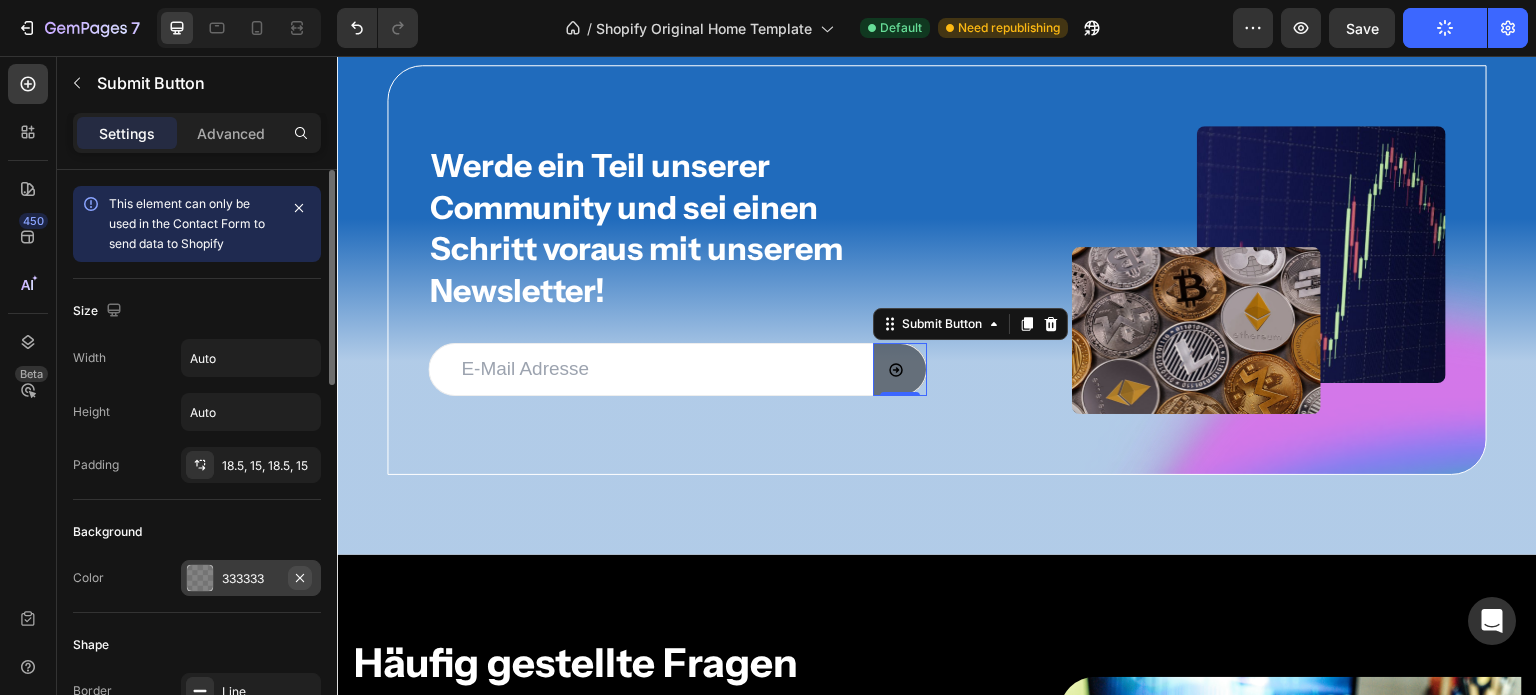 click 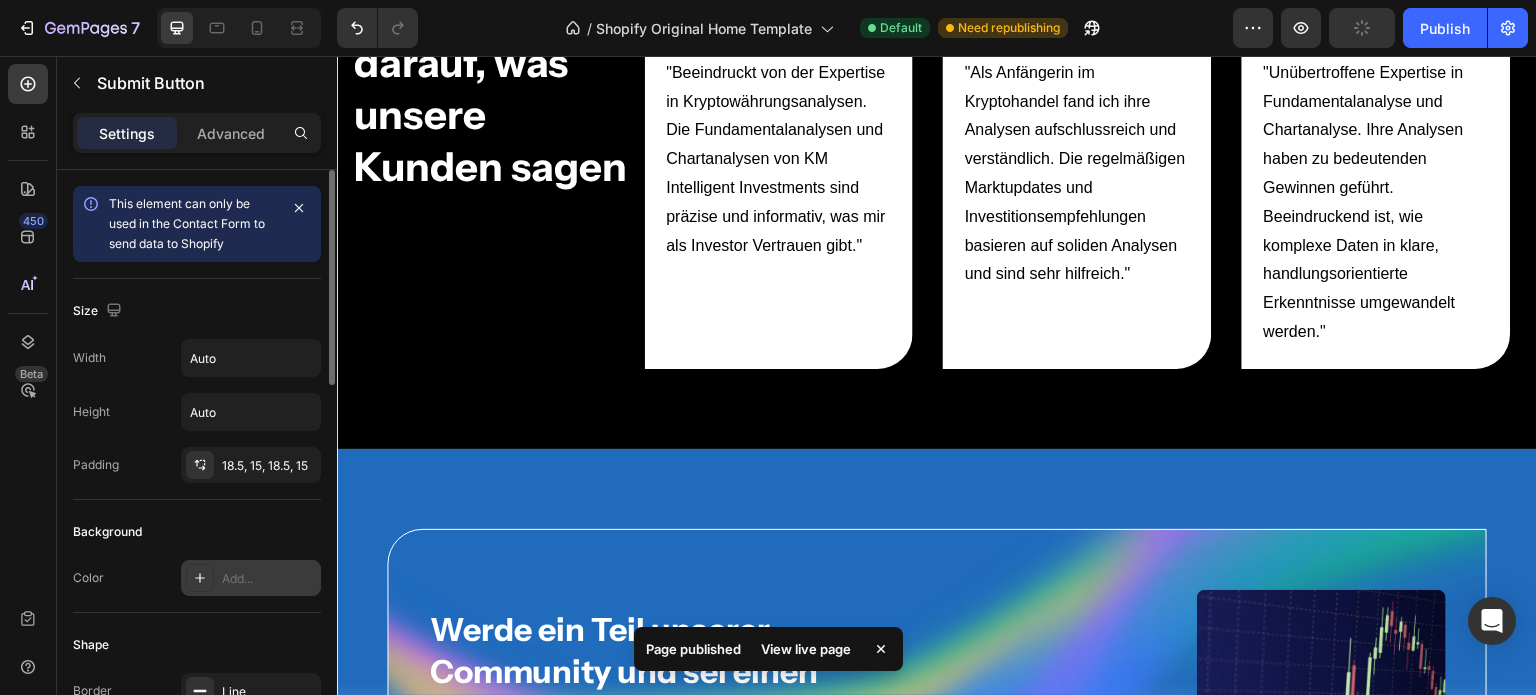 scroll, scrollTop: 6899, scrollLeft: 0, axis: vertical 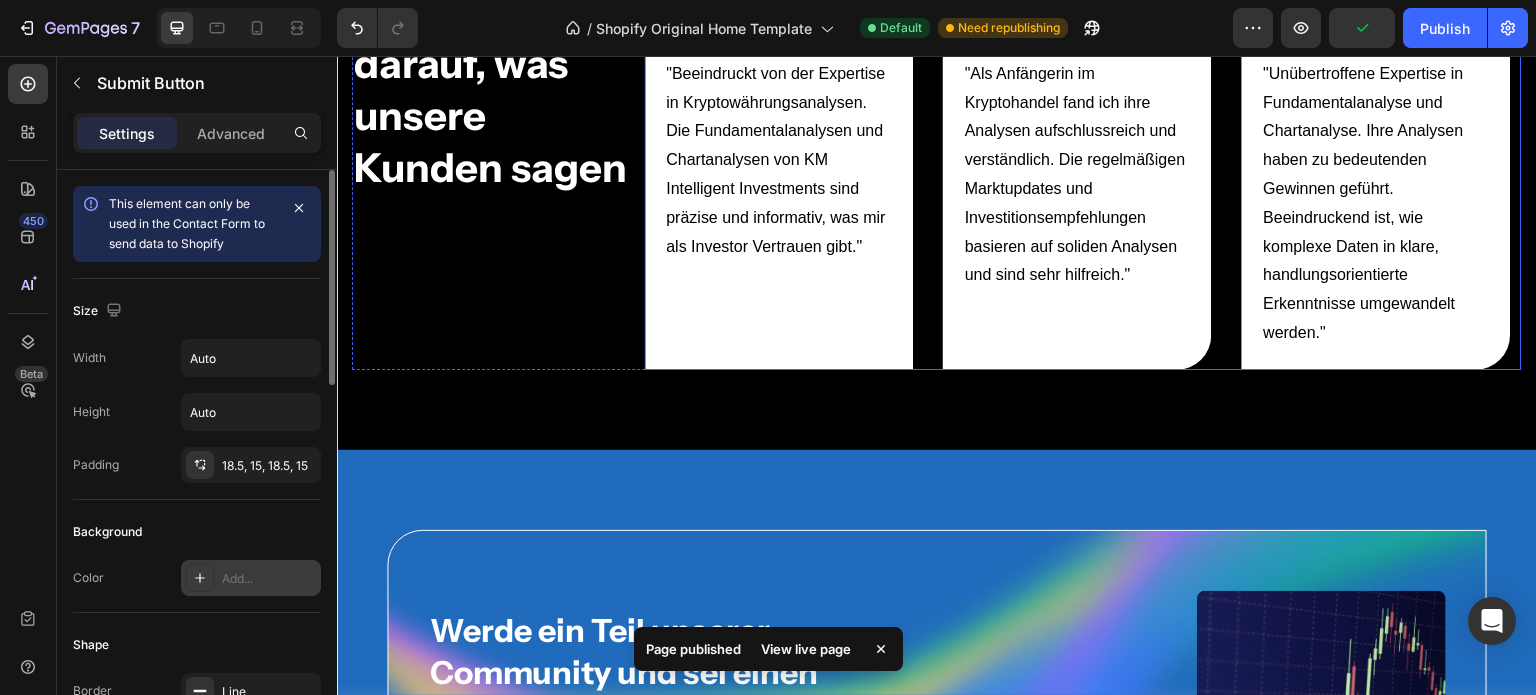 click on "Image [FIRST] [LAST]. Text block "Beeindruckt von der Expertise in Kryptowährungsanalysen. Die Fundamentalanalysen und Chartanalysen von KM Intelligent Investments sind präzise und informativ, was mir als Investor Vertrauen gibt." Text block" at bounding box center (779, 166) 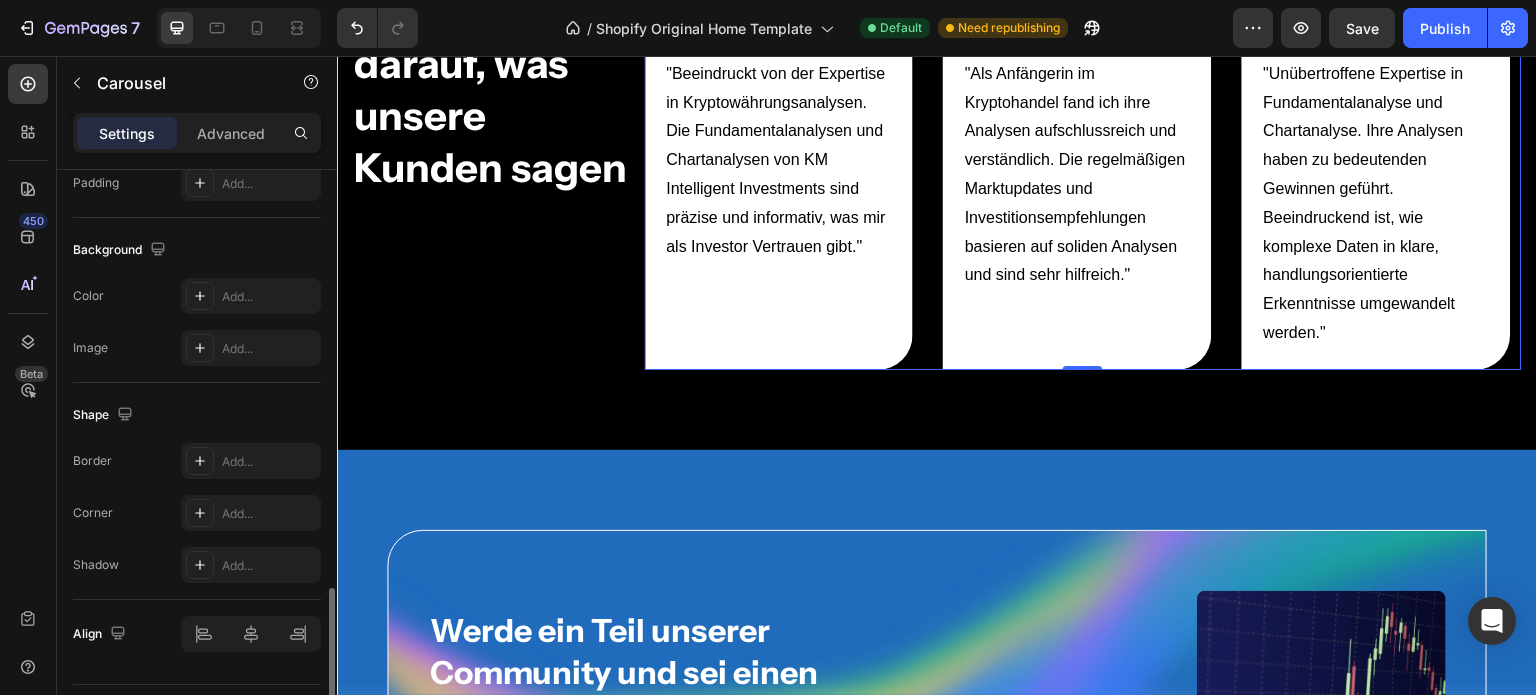 scroll, scrollTop: 1351, scrollLeft: 0, axis: vertical 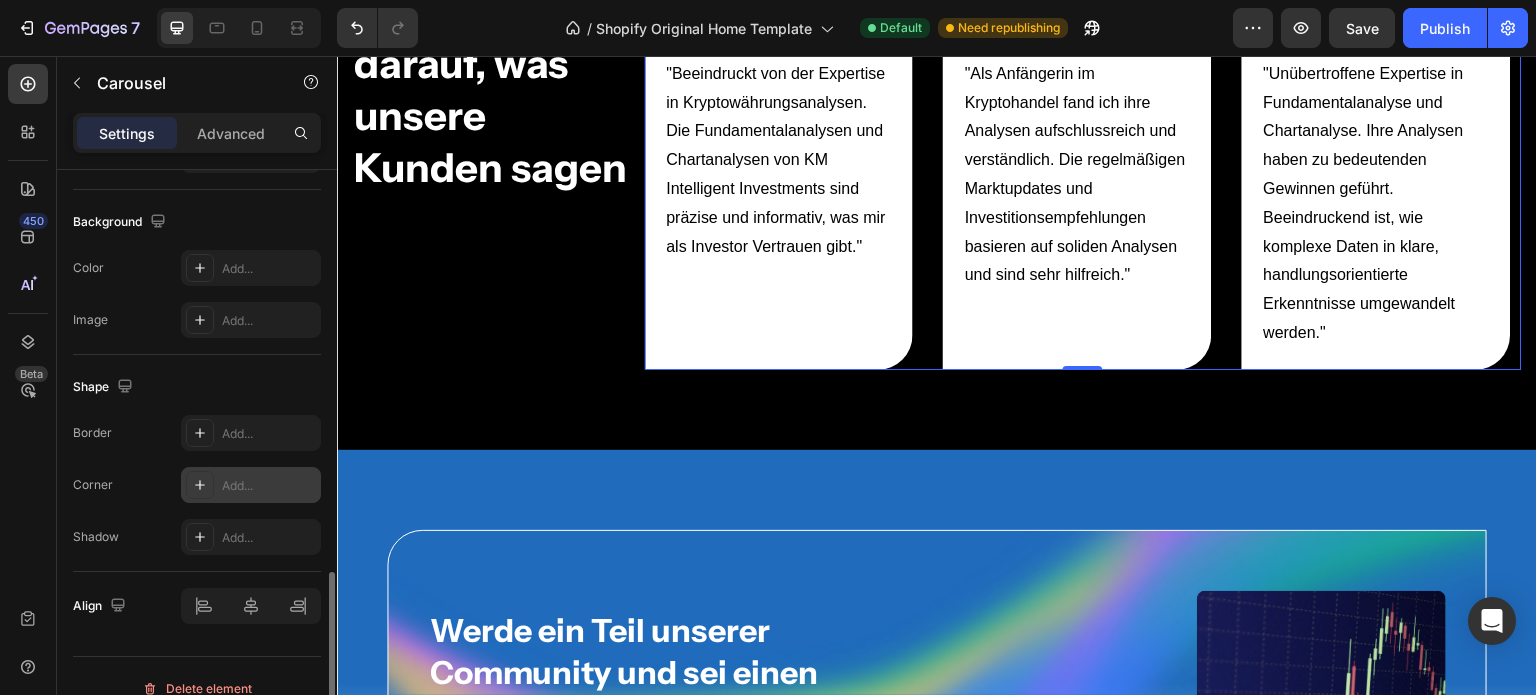 click at bounding box center [200, 485] 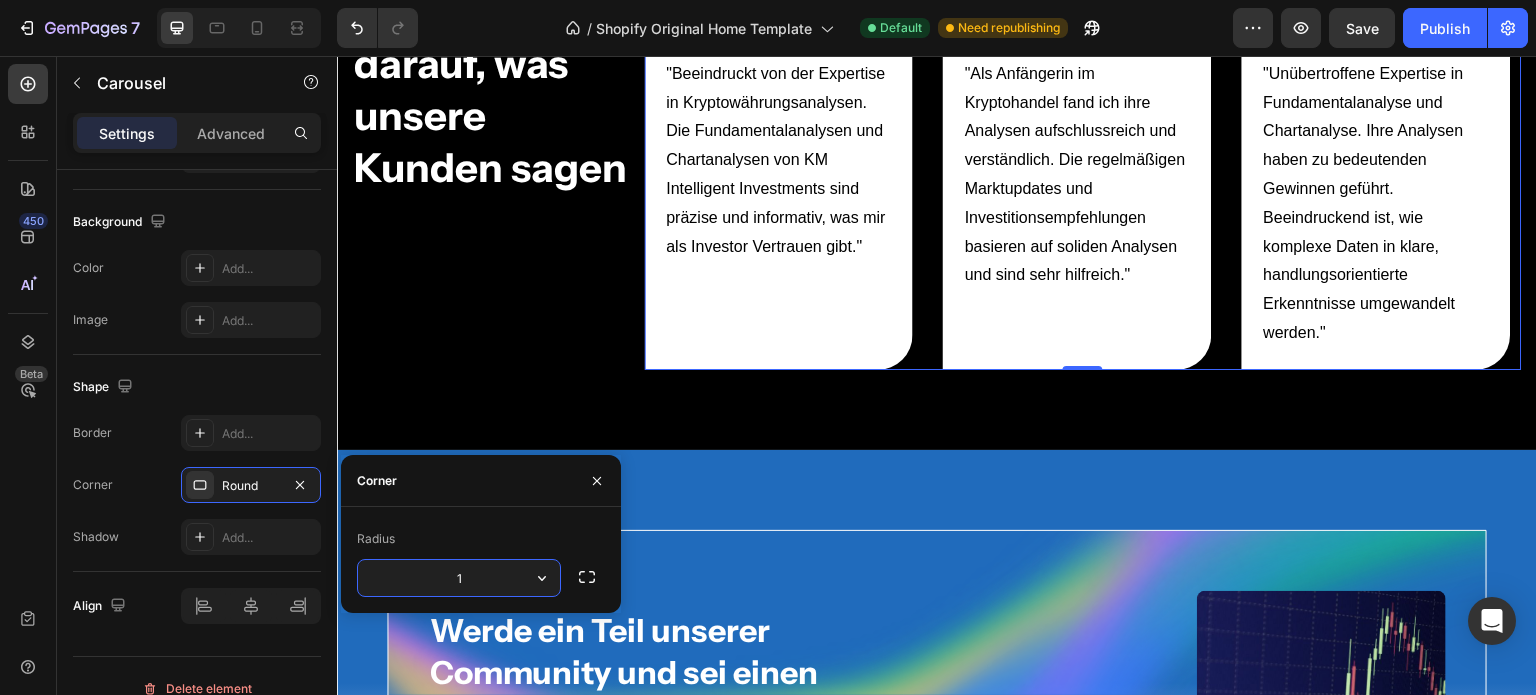 type on "12" 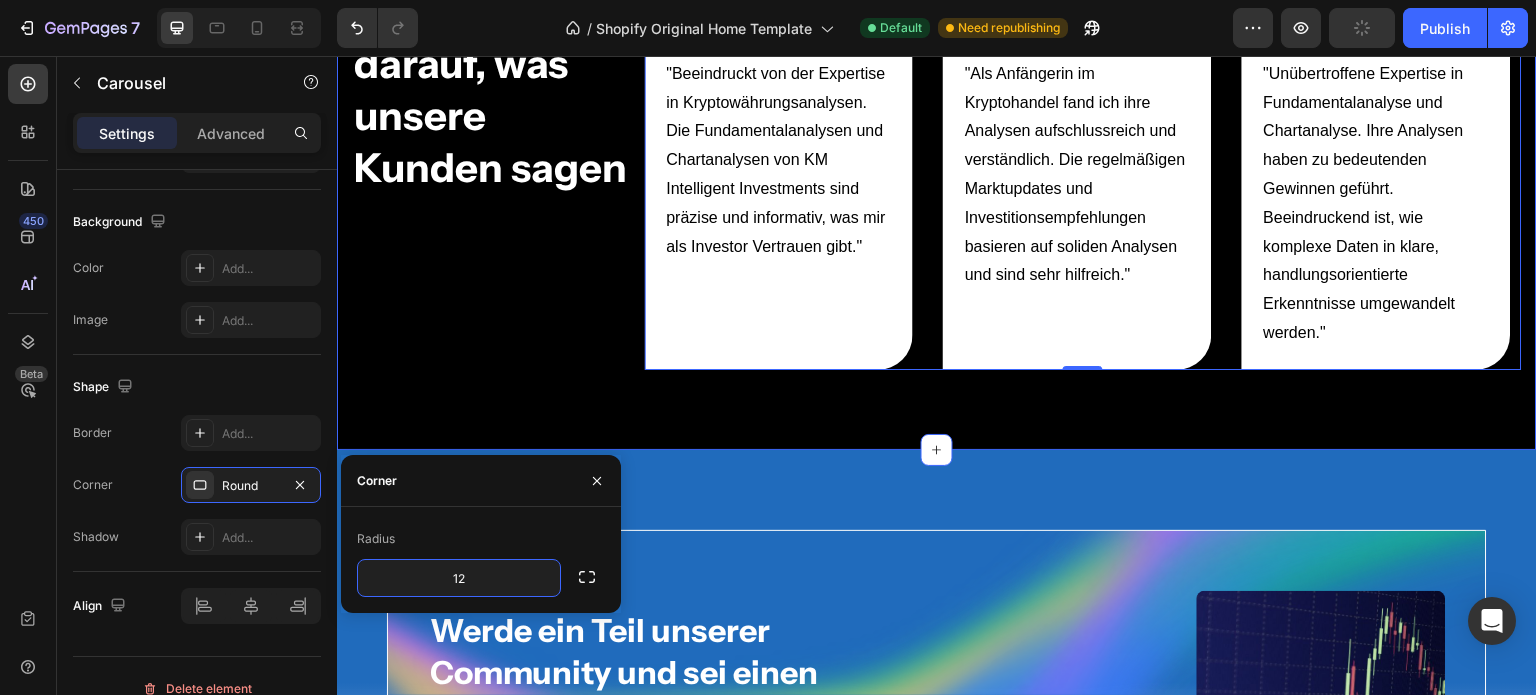 click on "Icon                Icon                Icon                Icon
Icon Icon List Hoz Vertraue darauf, was unsere Kunden sagen Heading Image Alex M. Text block "Beeindruckt von der Expertise in Kryptowährungsanalysen. Die Fundamentalanalysen und Chartanalysen von KM Intelligent Investments sind präzise und informativ, was mir als Investor Vertrauen gibt." Text block Image Sarah J Text block "Als Anfängerin im Kryptohandel fand ich ihre Analysen aufschlussreich und verständlich. Die regelmäßigen Marktupdates und Investitionsempfehlungen basieren auf soliden Analysen und sind sehr hilfreich." Text block Image Michael K. Text block "Unübertroffene Expertise in Fundamentalanalyse und Chartanalyse. Ihre Analysen haben zu bedeutenden Gewinnen geführt. Beeindruckend ist, wie komplexe Daten in klare, handlungsorientierte Erkenntnisse umgewandelt werden." Text block Image Michael K. Text block Text block Carousel   0 Row Section 9" at bounding box center (937, 166) 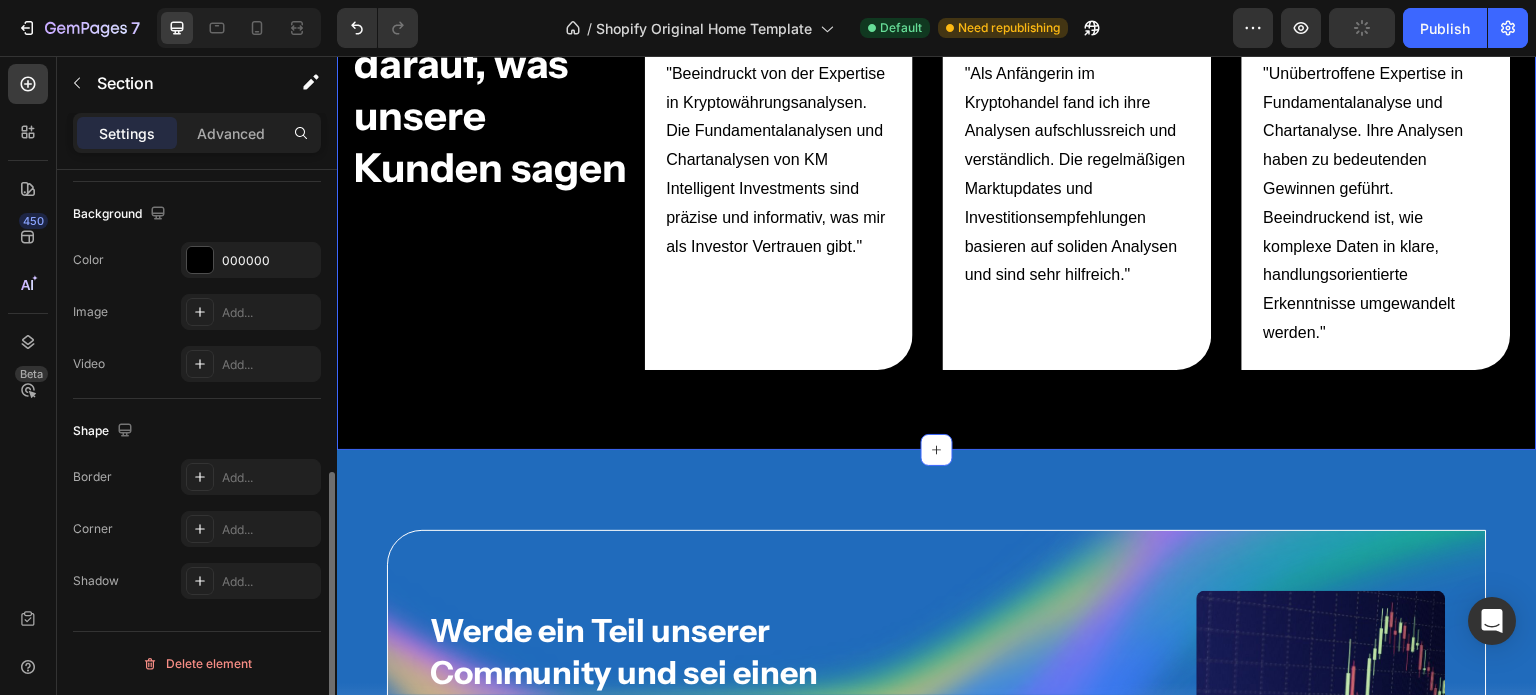 scroll, scrollTop: 0, scrollLeft: 0, axis: both 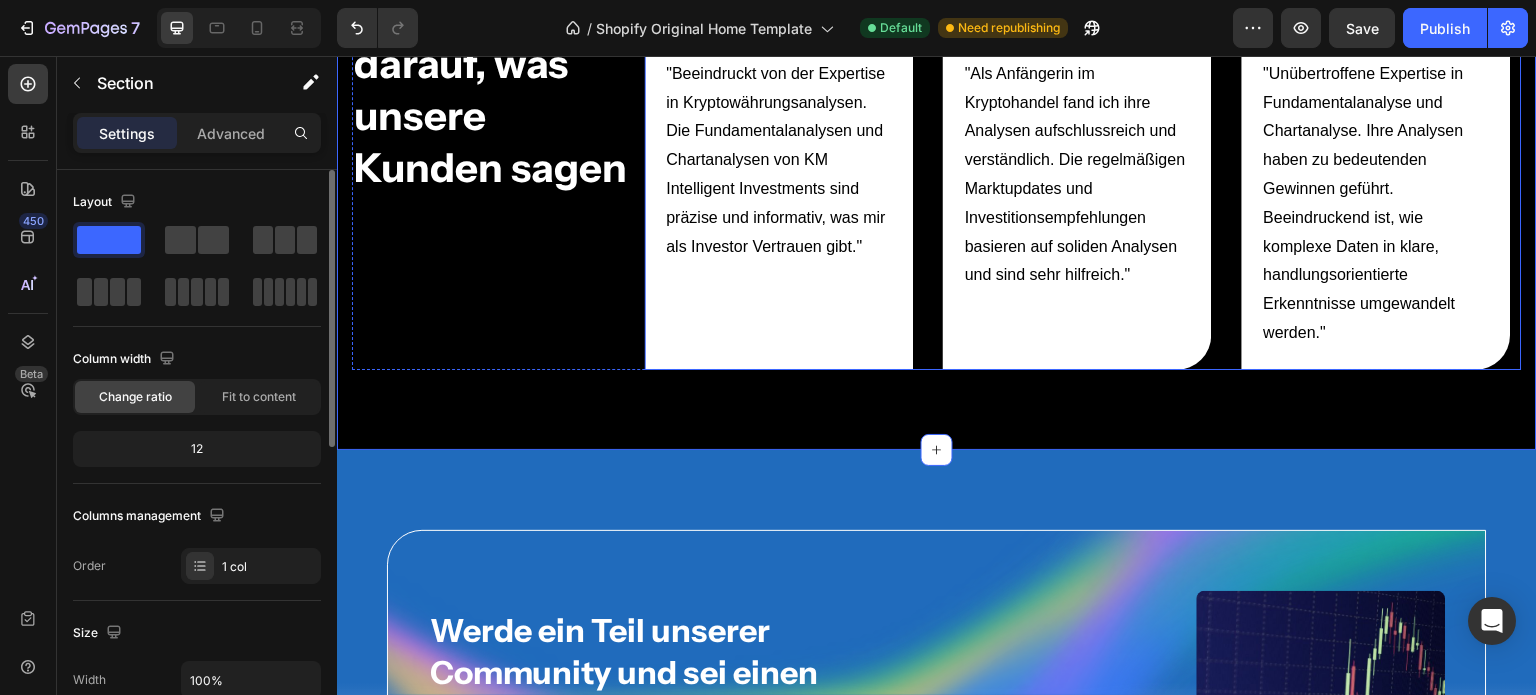 click on "Image [FIRST] [LAST]. Text block "Beeindruckt von der Expertise in Kryptowährungsanalysen. Die Fundamentalanalysen und Chartanalysen von KM Intelligent Investments sind präzise und informativ, was mir als Investor Vertrauen gibt." Text block" at bounding box center [779, 166] 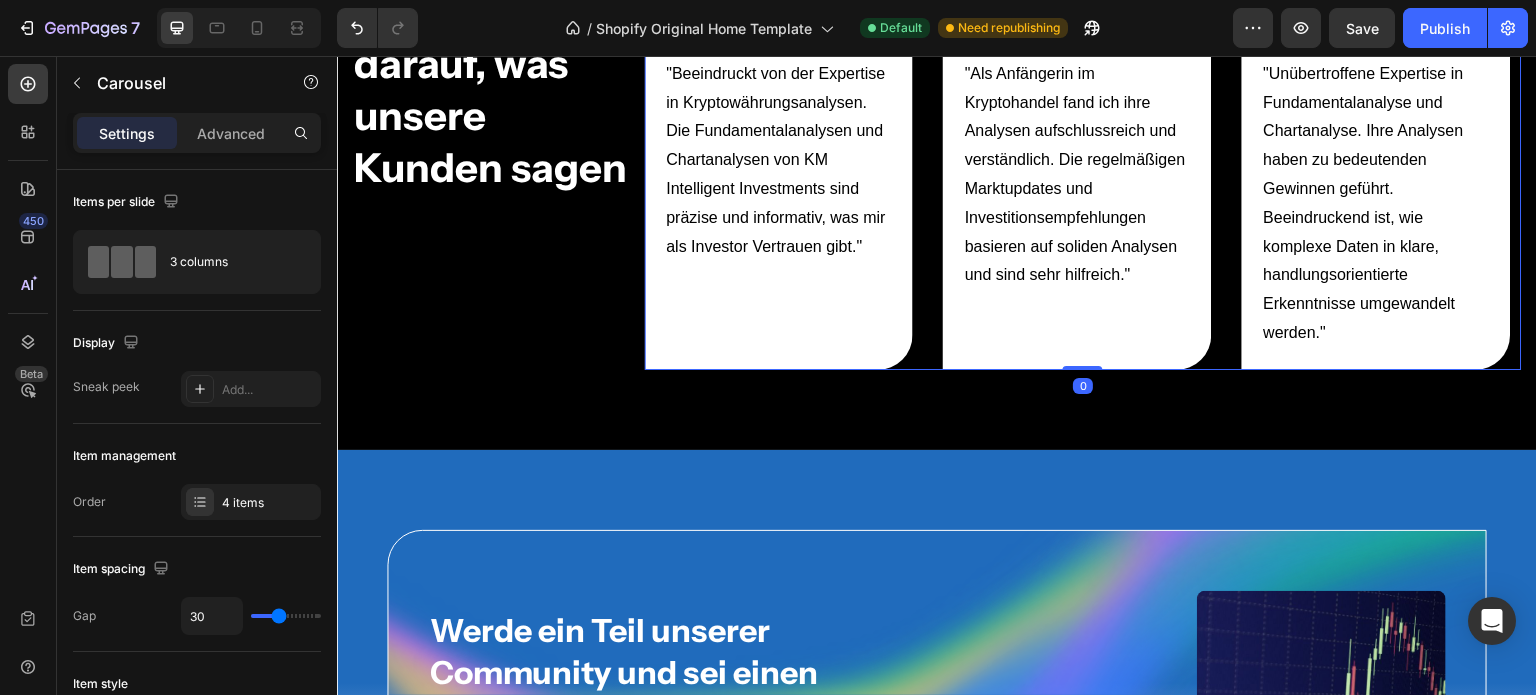 click on "Werde ein Teil unserer Community und sei einen Schritt voraus mit unserem Newsletter! Heading Email Field
Submit Button Row Newsletter Image Image Row Row" at bounding box center (937, 735) 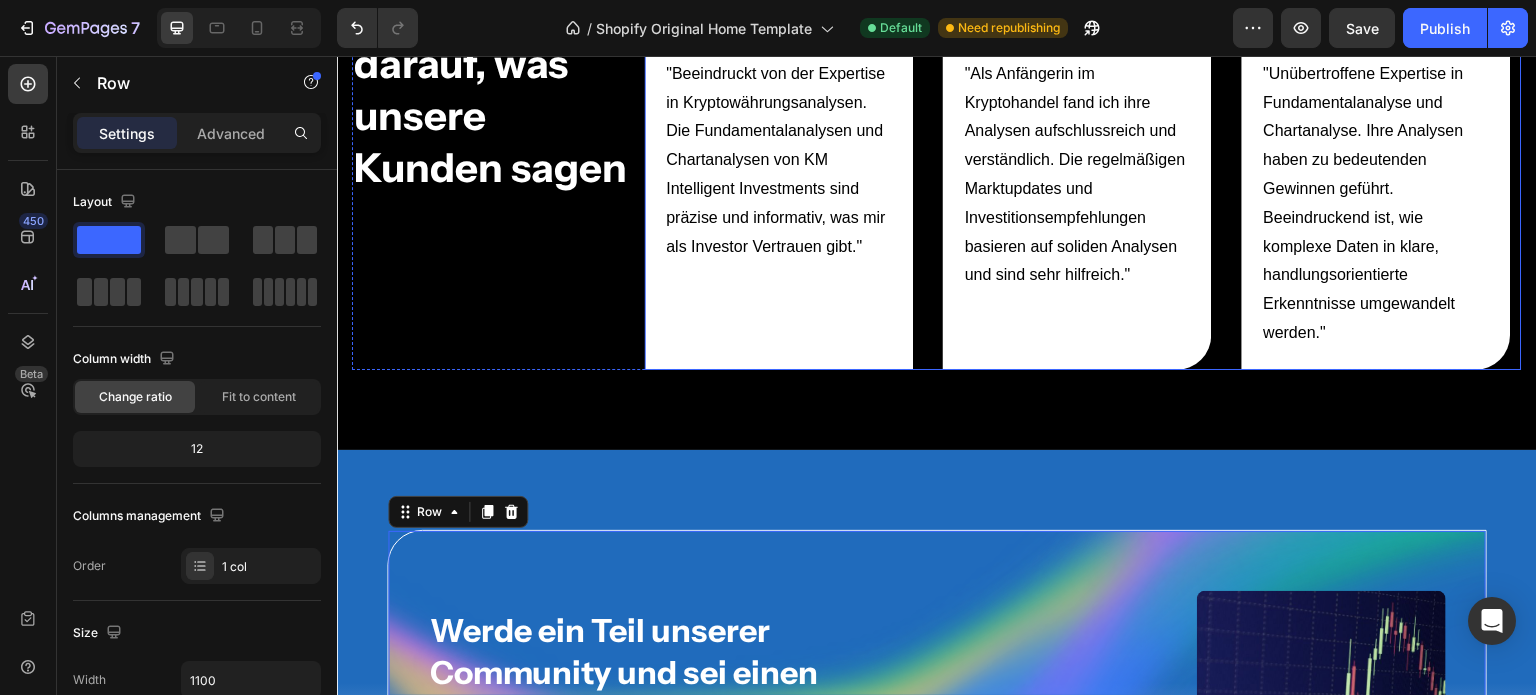 click on "Image [FIRST] [LAST]. Text block "Beeindruckt von der Expertise in Kryptowährungsanalysen. Die Fundamentalanalysen und Chartanalysen von KM Intelligent Investments sind präzise und informativ, was mir als Investor Vertrauen gibt." Text block" at bounding box center (779, 166) 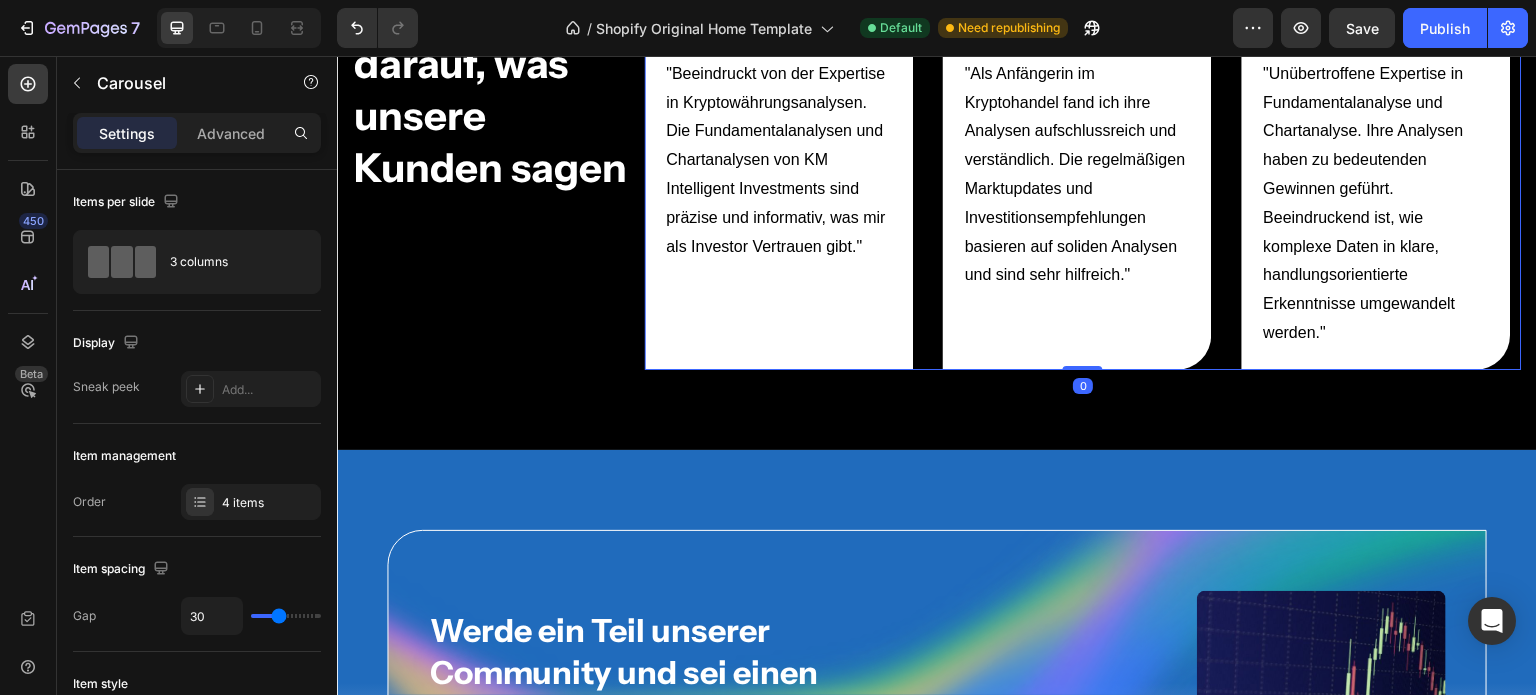 scroll, scrollTop: 6691, scrollLeft: 0, axis: vertical 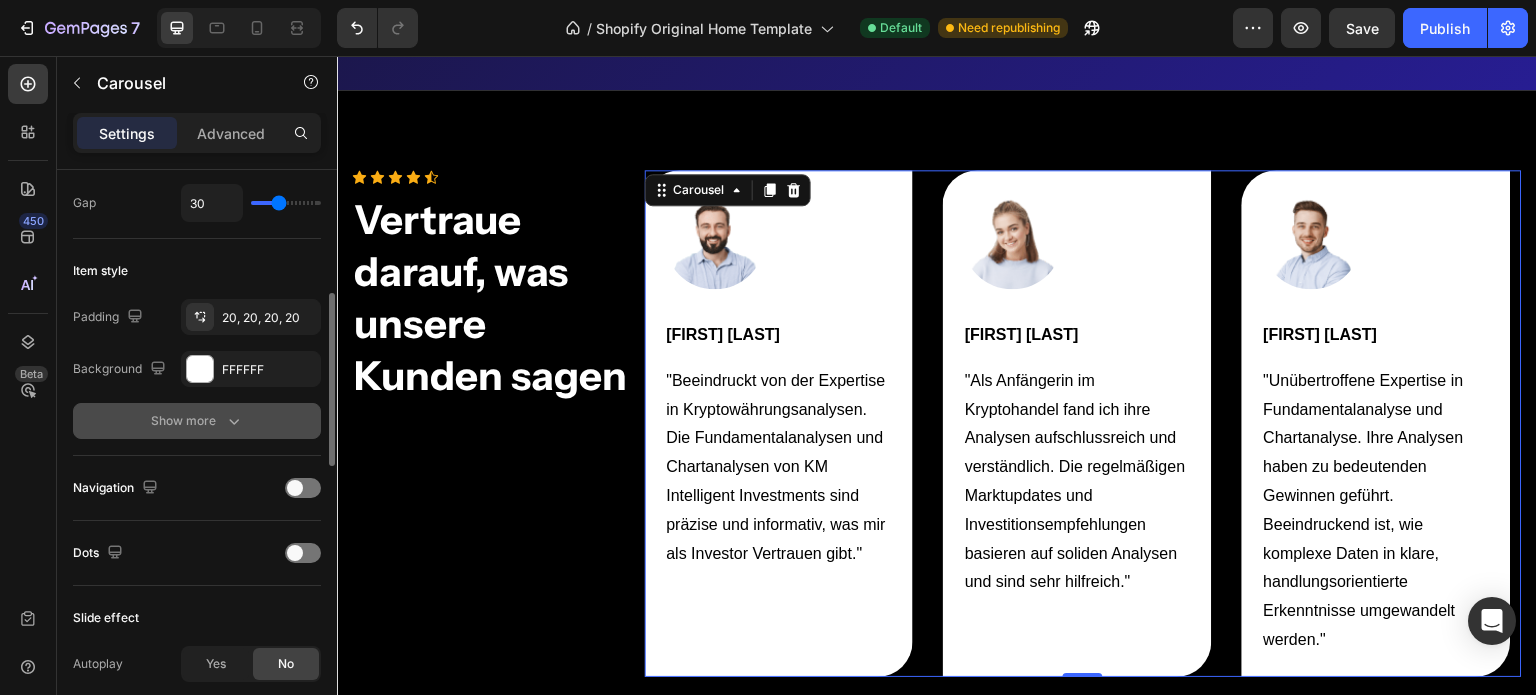 click on "Show more" at bounding box center [197, 421] 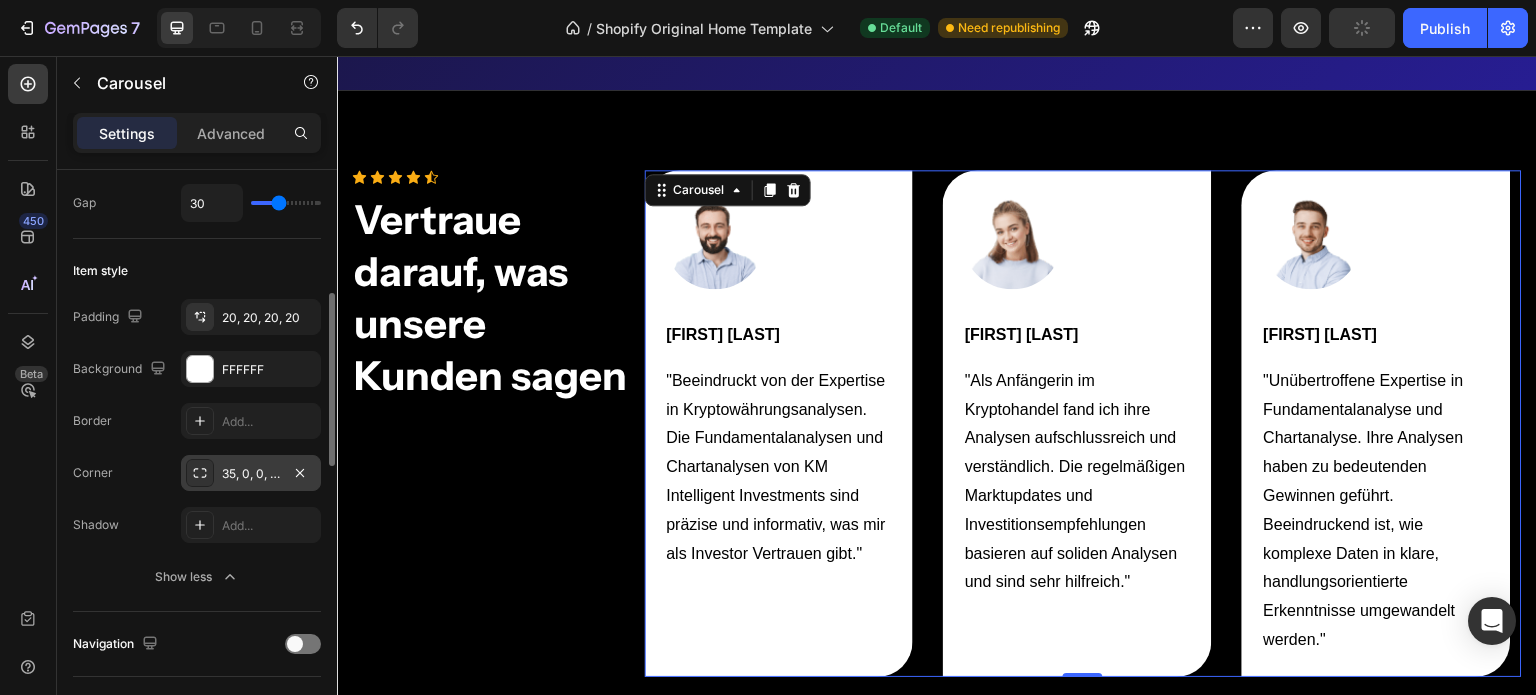click 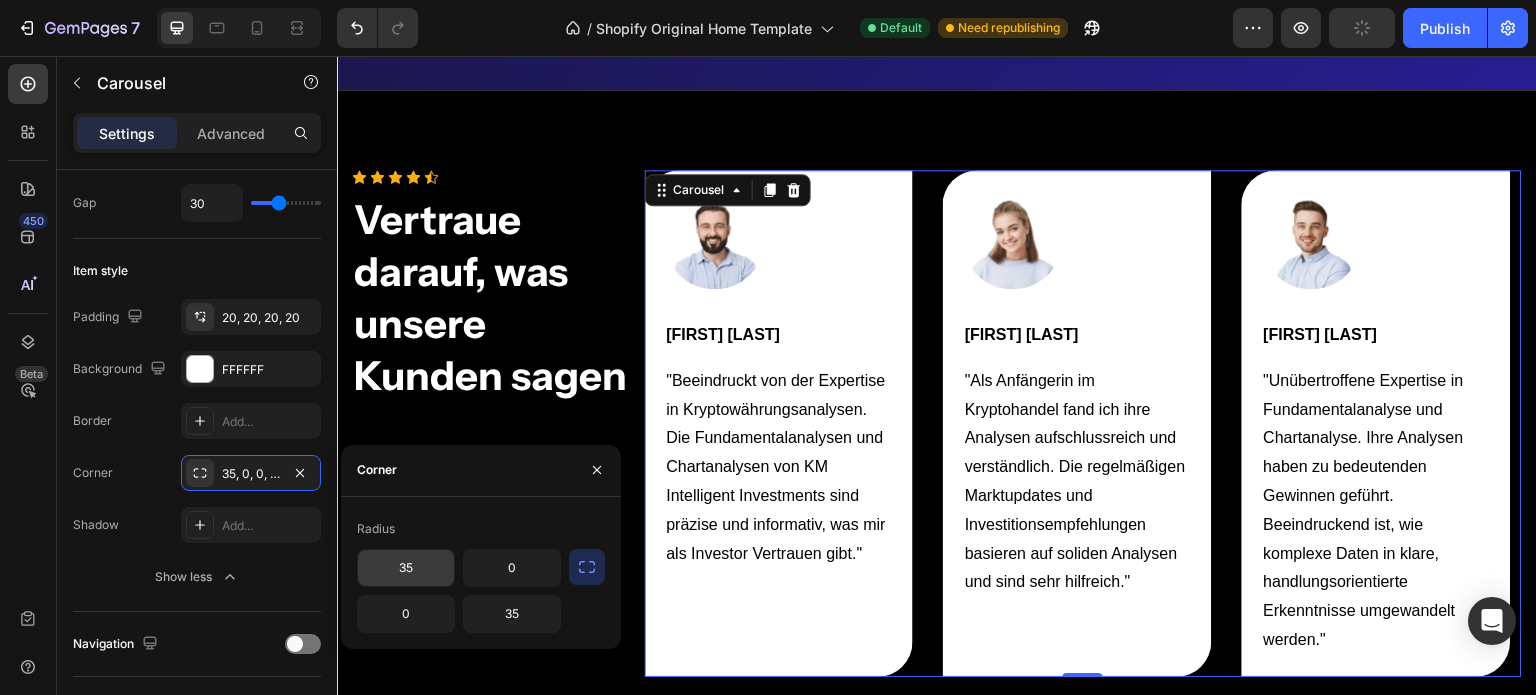 click on "35" at bounding box center (406, 568) 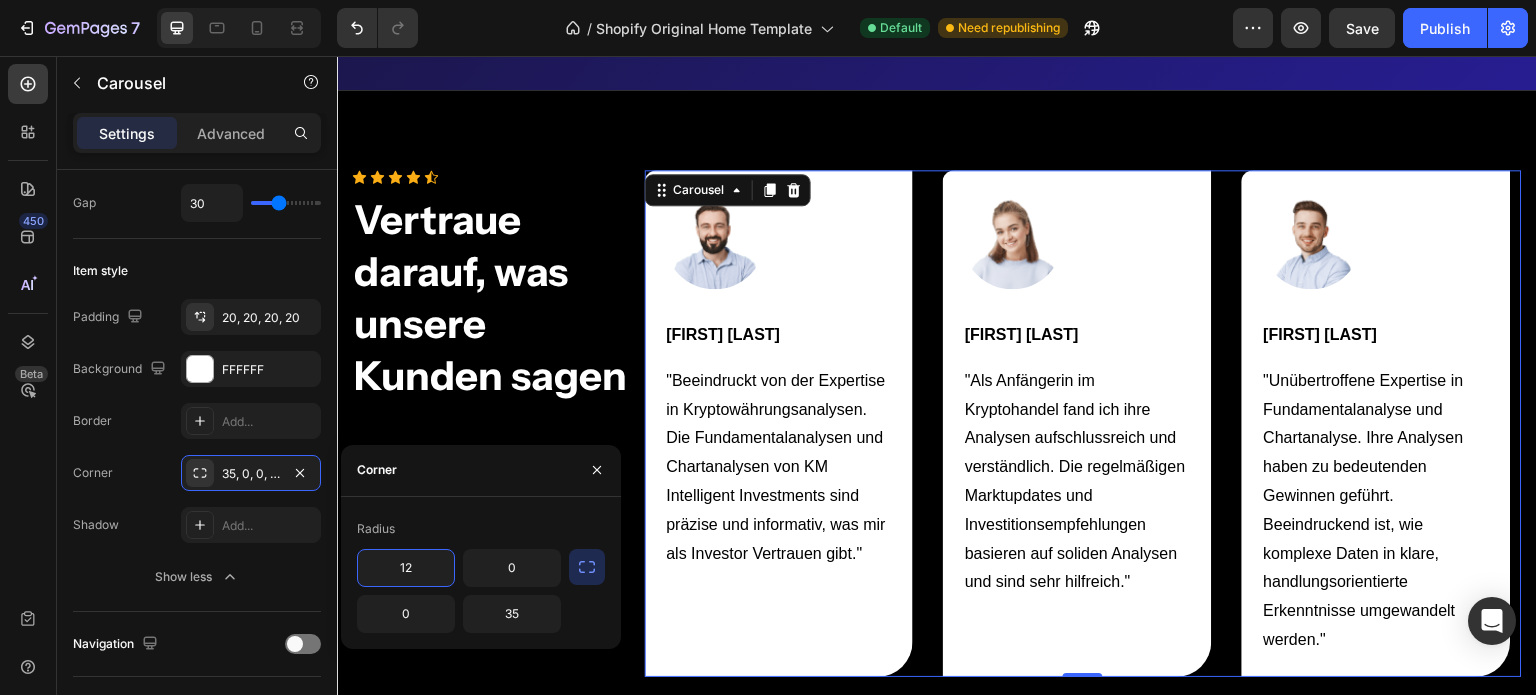 type on "12" 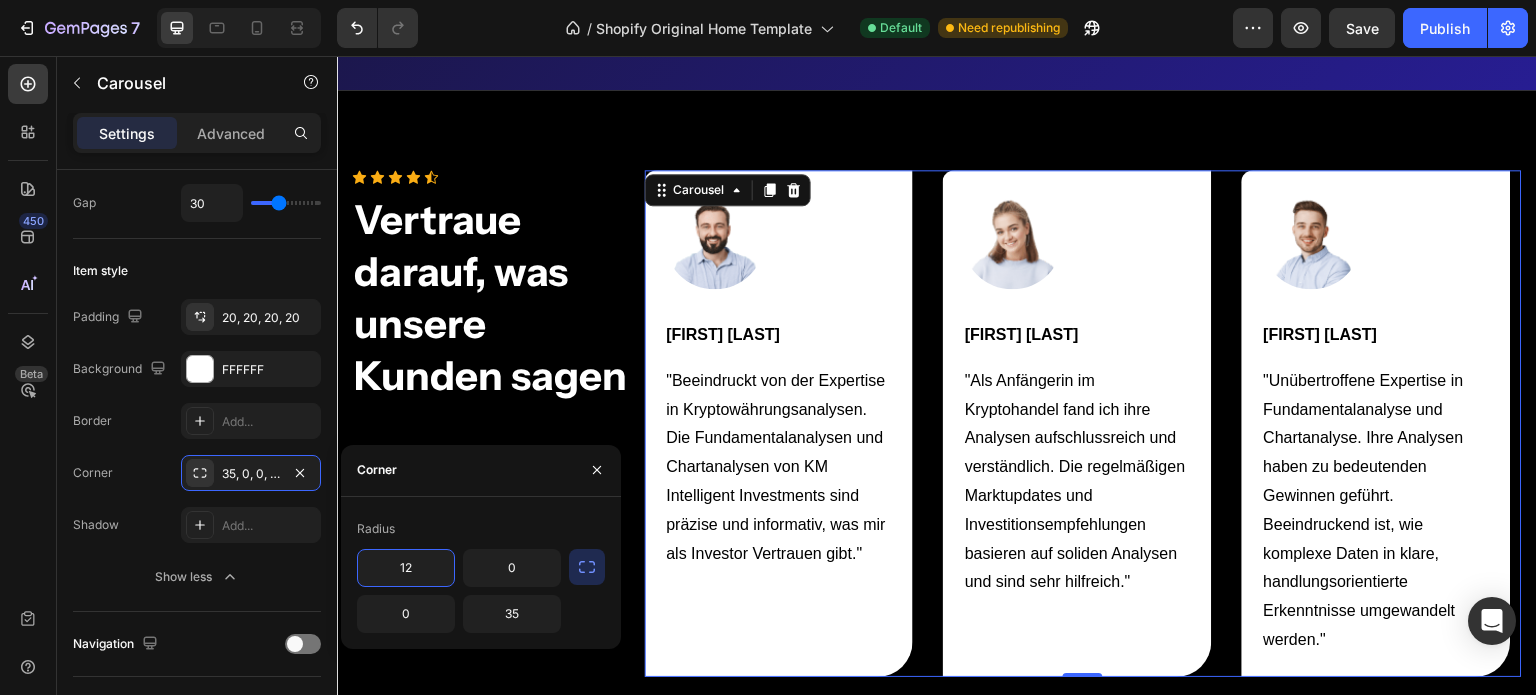 click 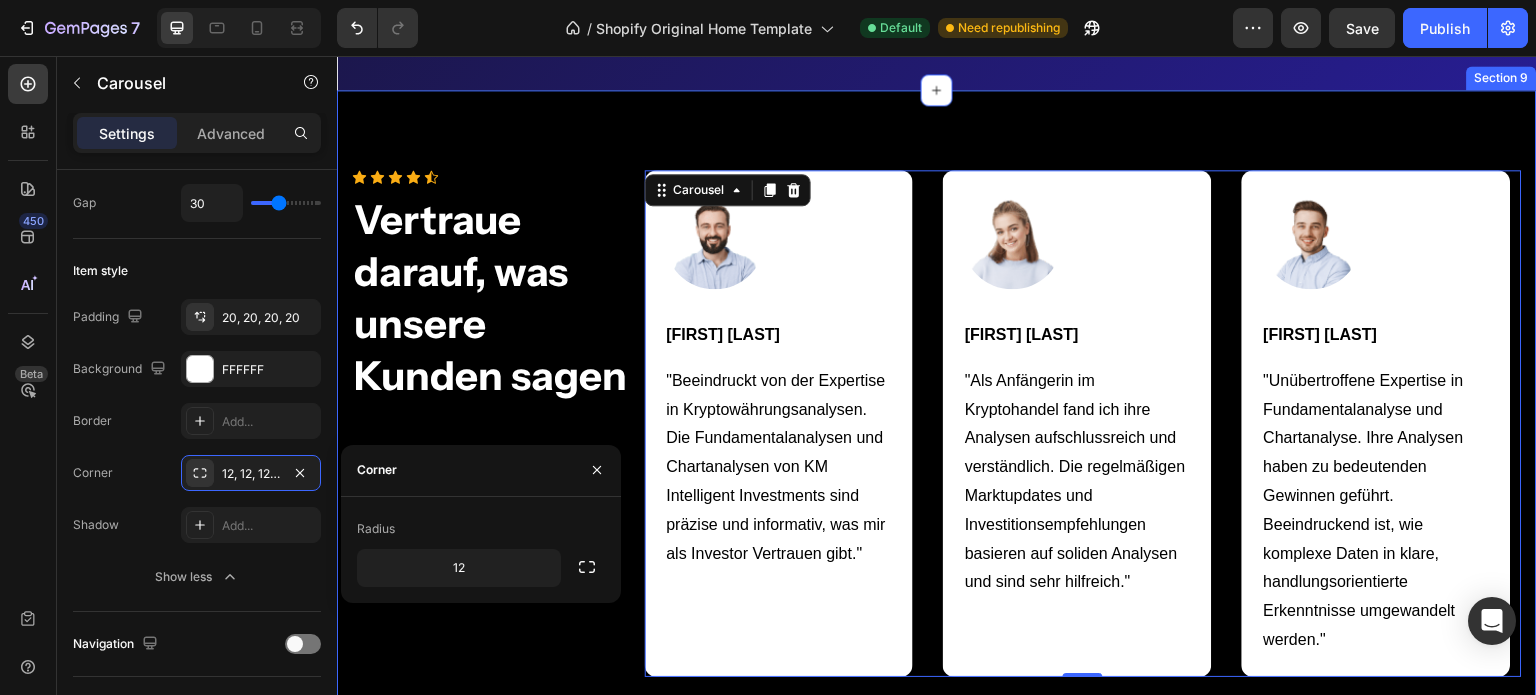 click on "Icon                Icon                Icon                Icon
Icon Icon List Hoz Vertraue darauf, was unsere Kunden sagen Heading Image Alex M. Text block "Beeindruckt von der Expertise in Kryptowährungsanalysen. Die Fundamentalanalysen und Chartanalysen von KM Intelligent Investments sind präzise und informativ, was mir als Investor Vertrauen gibt." Text block Image Sarah J Text block "Als Anfängerin im Kryptohandel fand ich ihre Analysen aufschlussreich und verständlich. Die regelmäßigen Marktupdates und Investitionsempfehlungen basieren auf soliden Analysen und sind sehr hilfreich." Text block Image Michael K. Text block "Unübertroffene Expertise in Fundamentalanalyse und Chartanalyse. Ihre Analysen haben zu bedeutenden Gewinnen geführt. Beeindruckend ist, wie komplexe Daten in klare, handlungsorientierte Erkenntnisse umgewandelt werden." Text block Image Michael K. Text block Text block Carousel   0 Row Section 9" at bounding box center (937, 423) 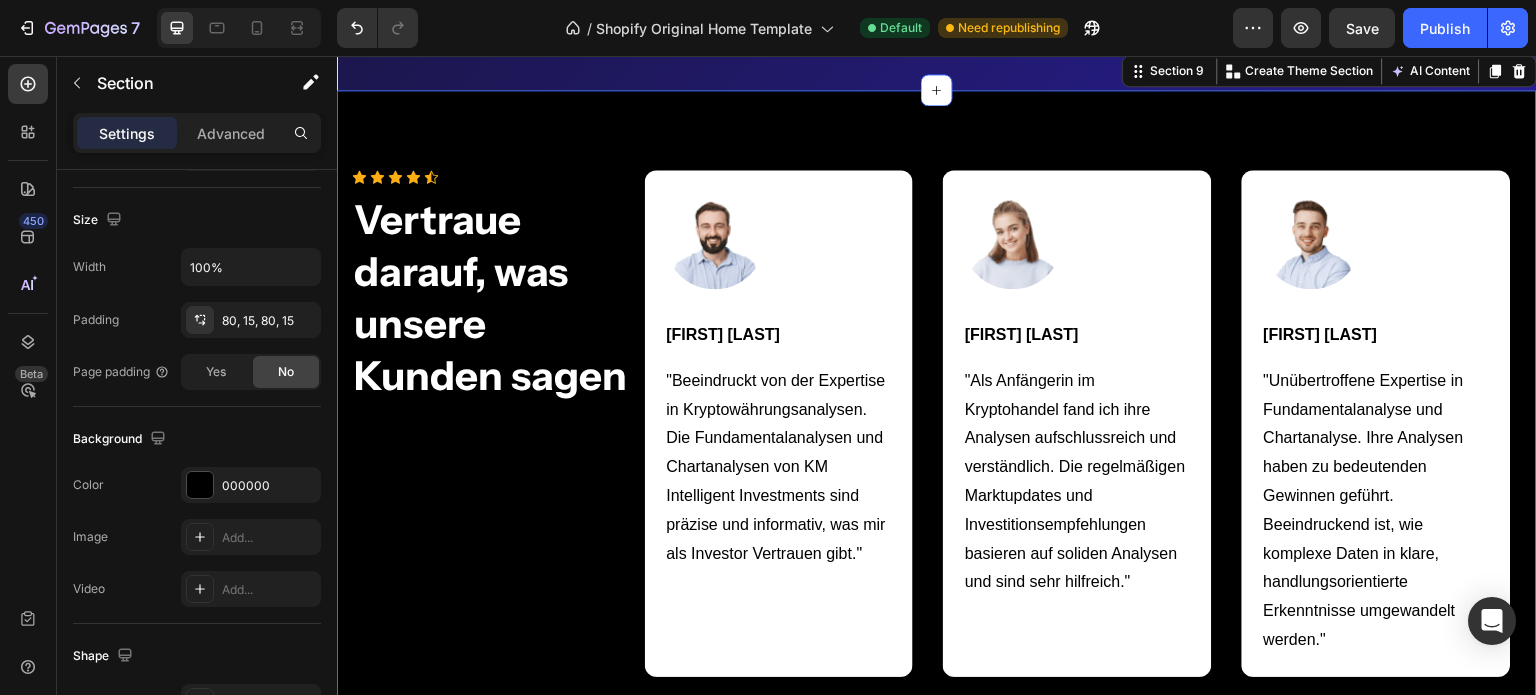 scroll, scrollTop: 0, scrollLeft: 0, axis: both 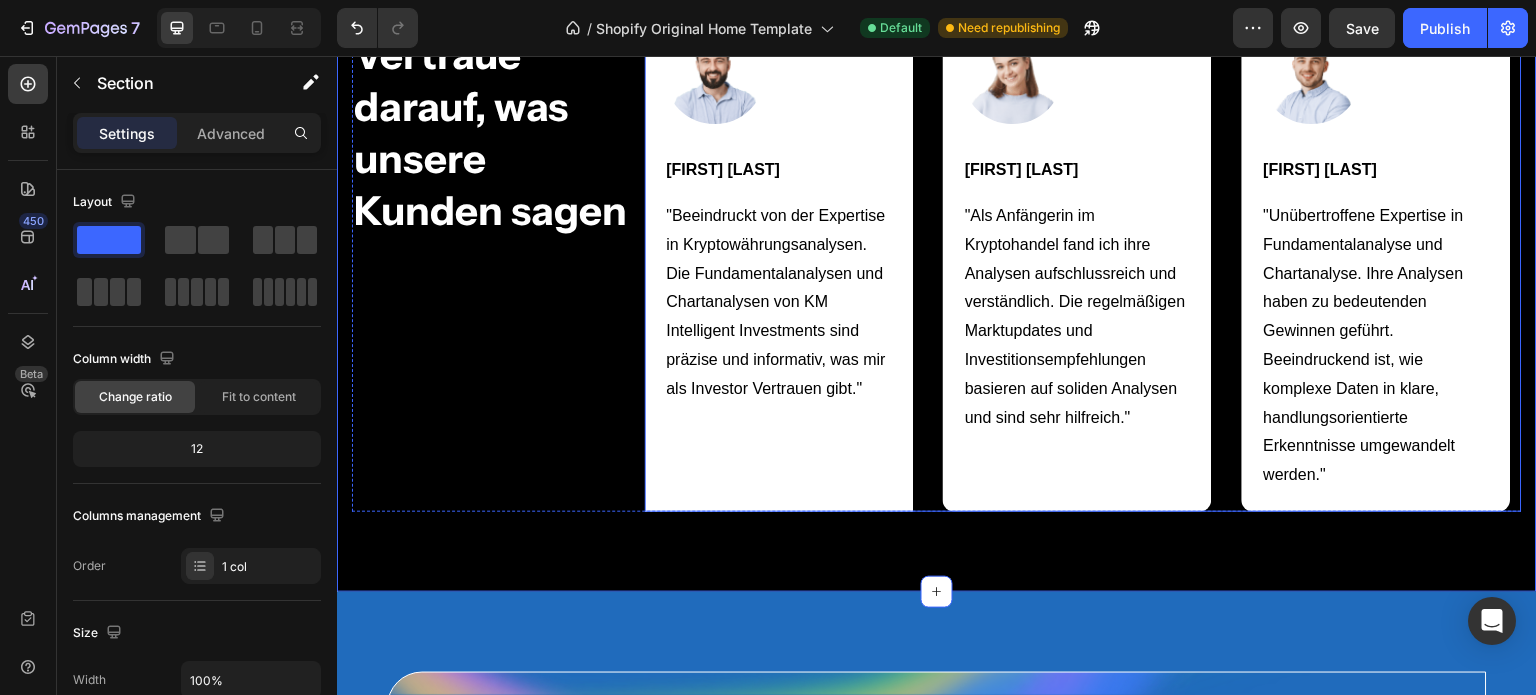 click on "Image [FIRST] [LAST]. Text block "Beeindruckt von der Expertise in Kryptowährungsanalysen. Die Fundamentalanalysen und Chartanalysen von KM Intelligent Investments sind präzise und informativ, was mir als Investor Vertrauen gibt." Text block" at bounding box center [779, 258] 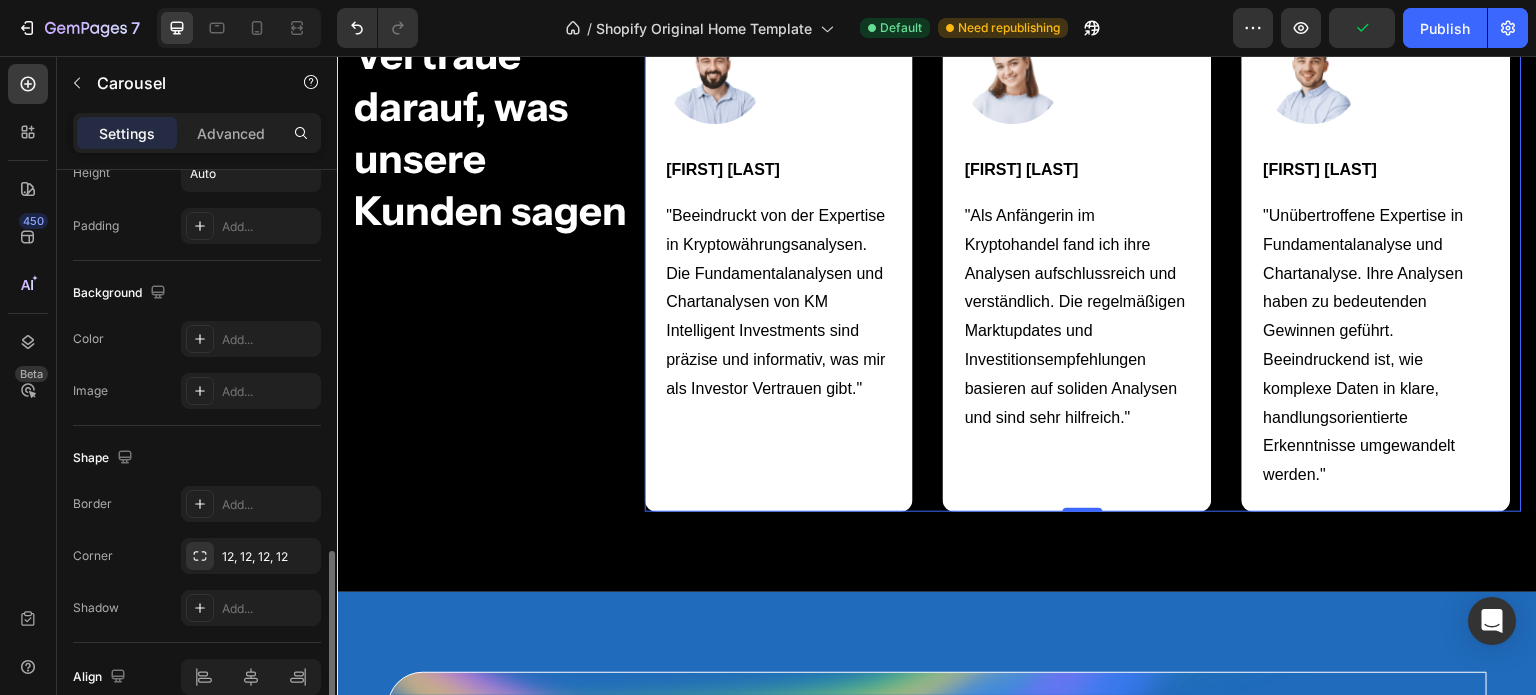 scroll, scrollTop: 1372, scrollLeft: 0, axis: vertical 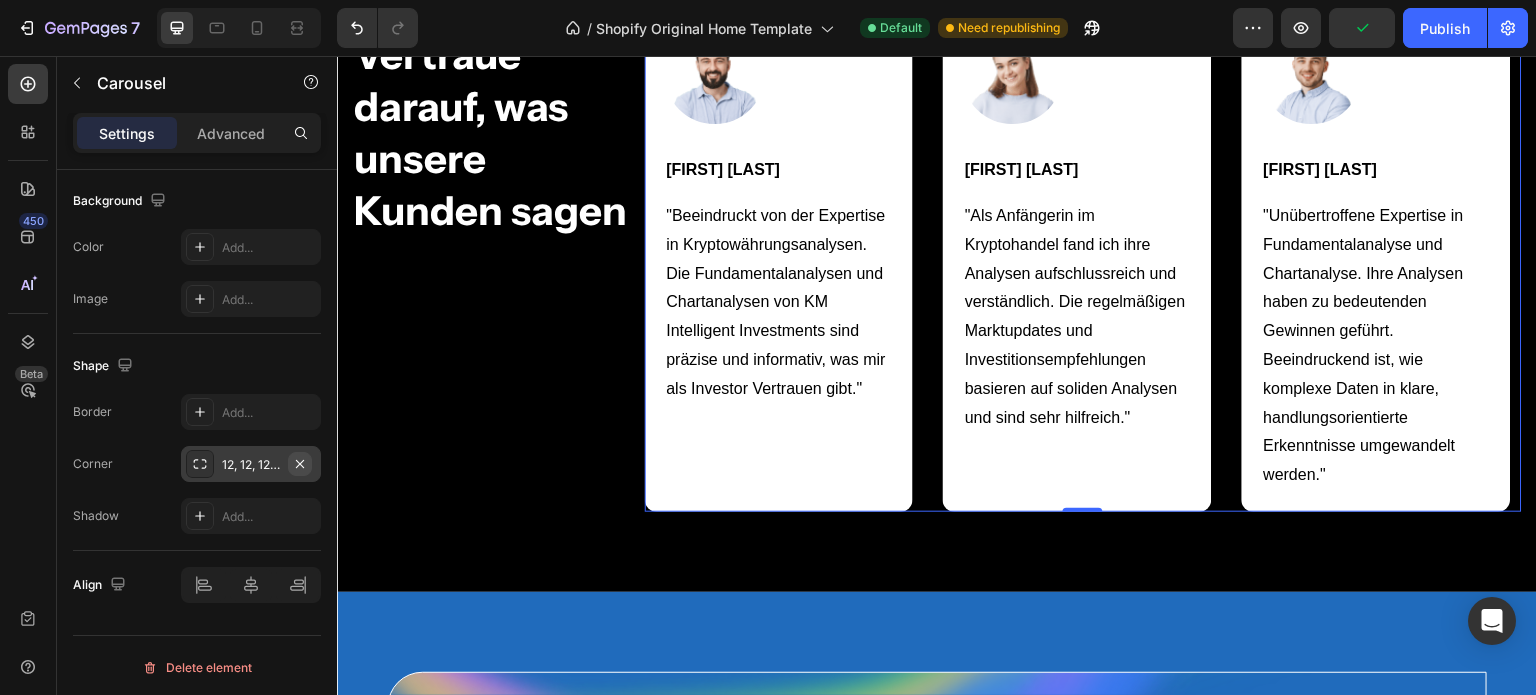 click 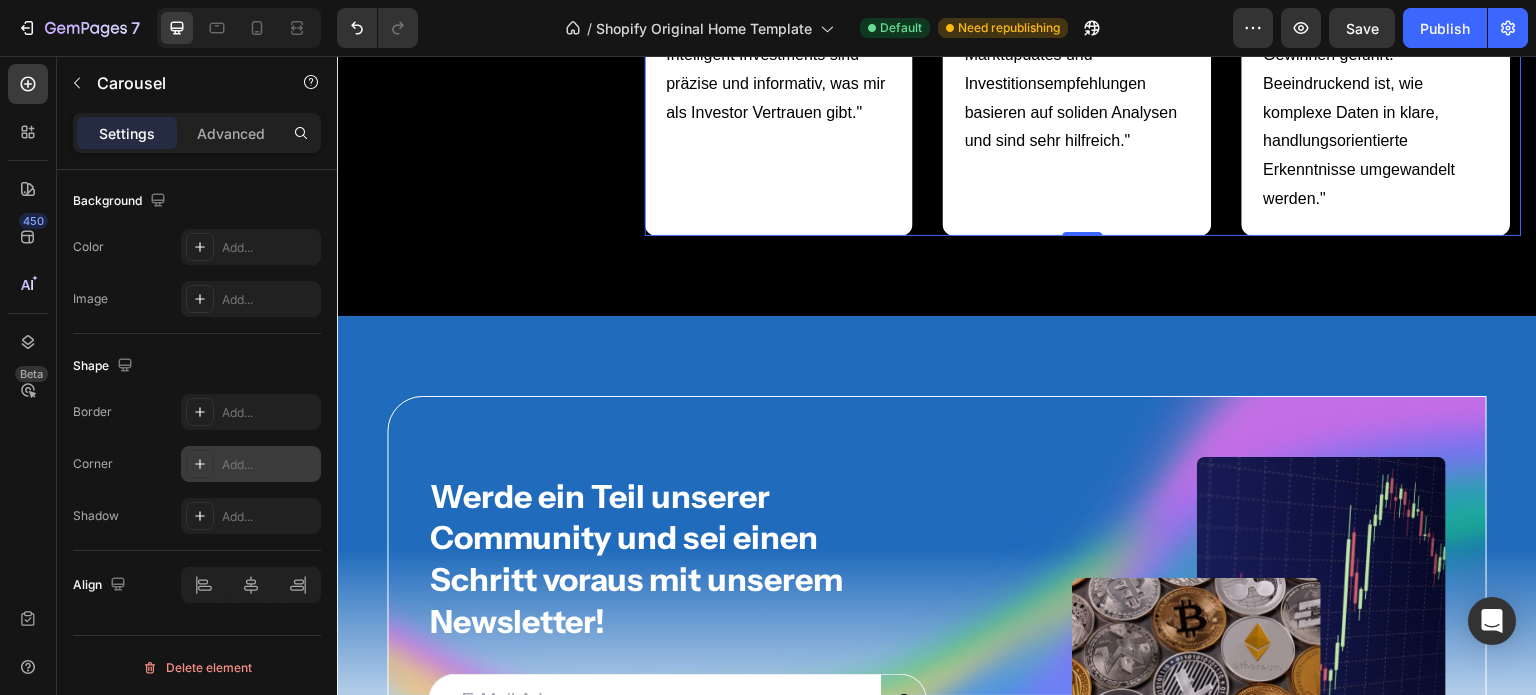 scroll, scrollTop: 6965, scrollLeft: 0, axis: vertical 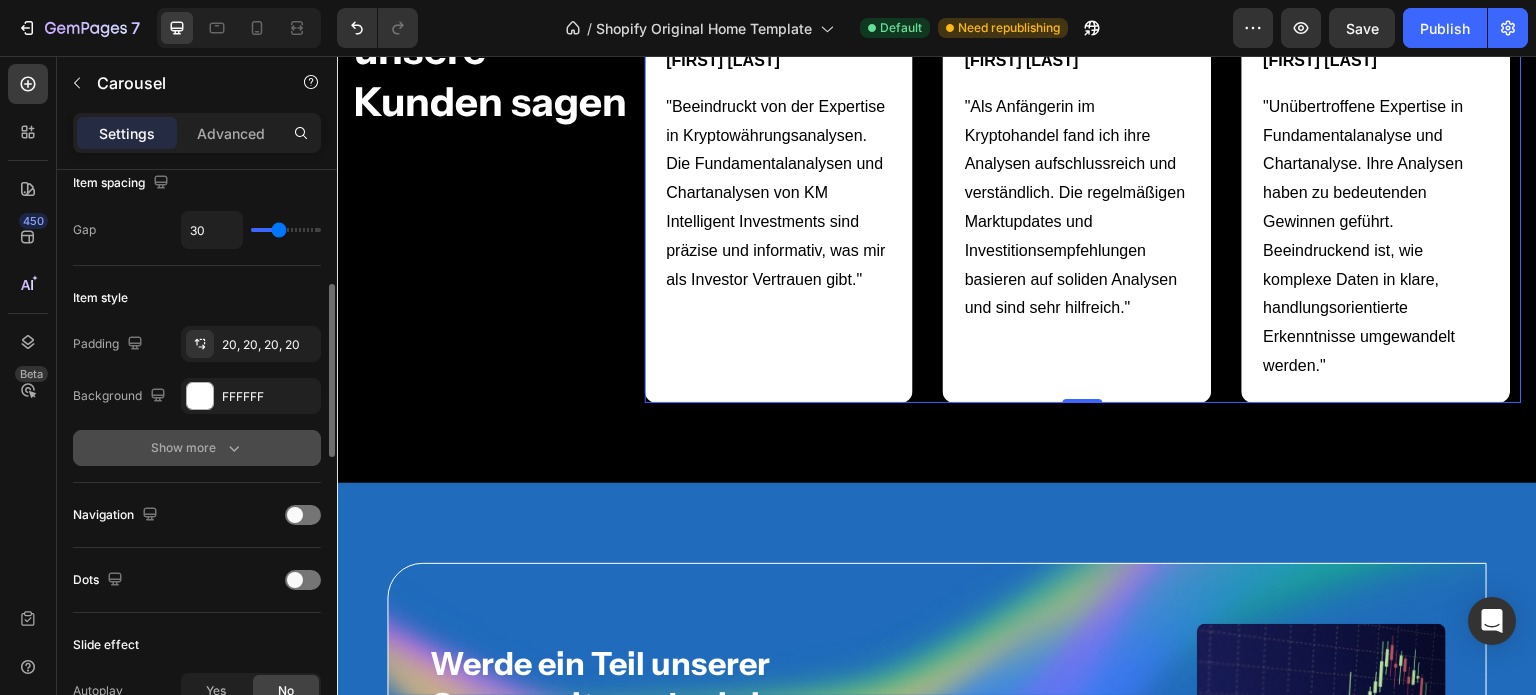 click on "Show more" at bounding box center [197, 448] 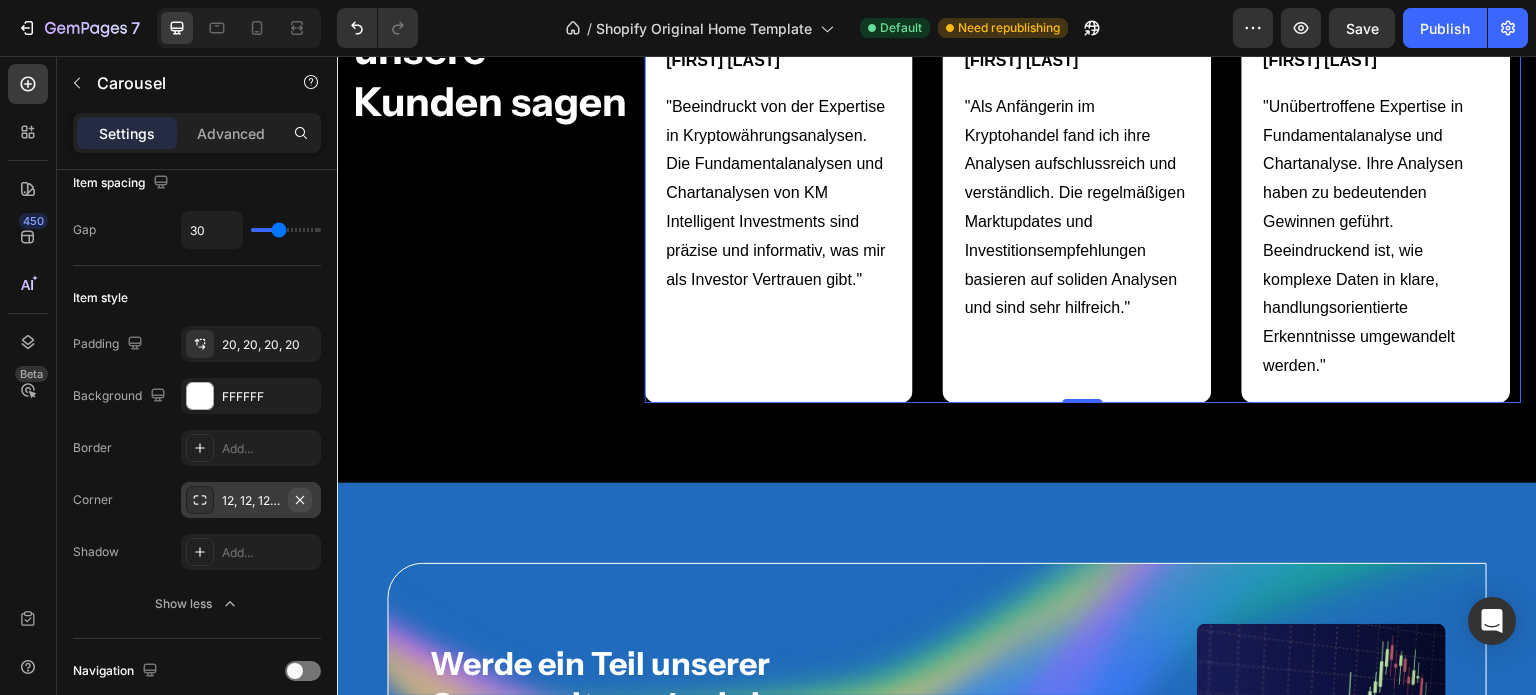 click 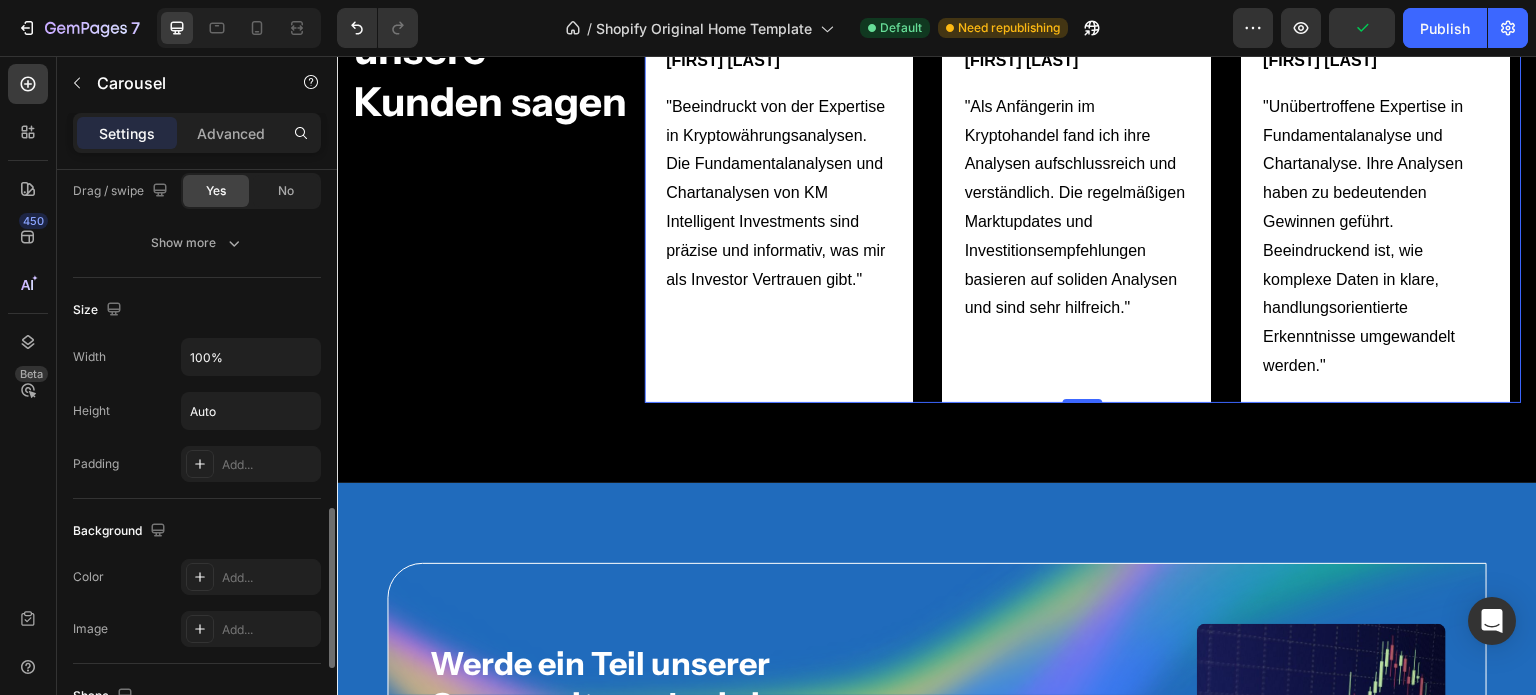 scroll, scrollTop: 1528, scrollLeft: 0, axis: vertical 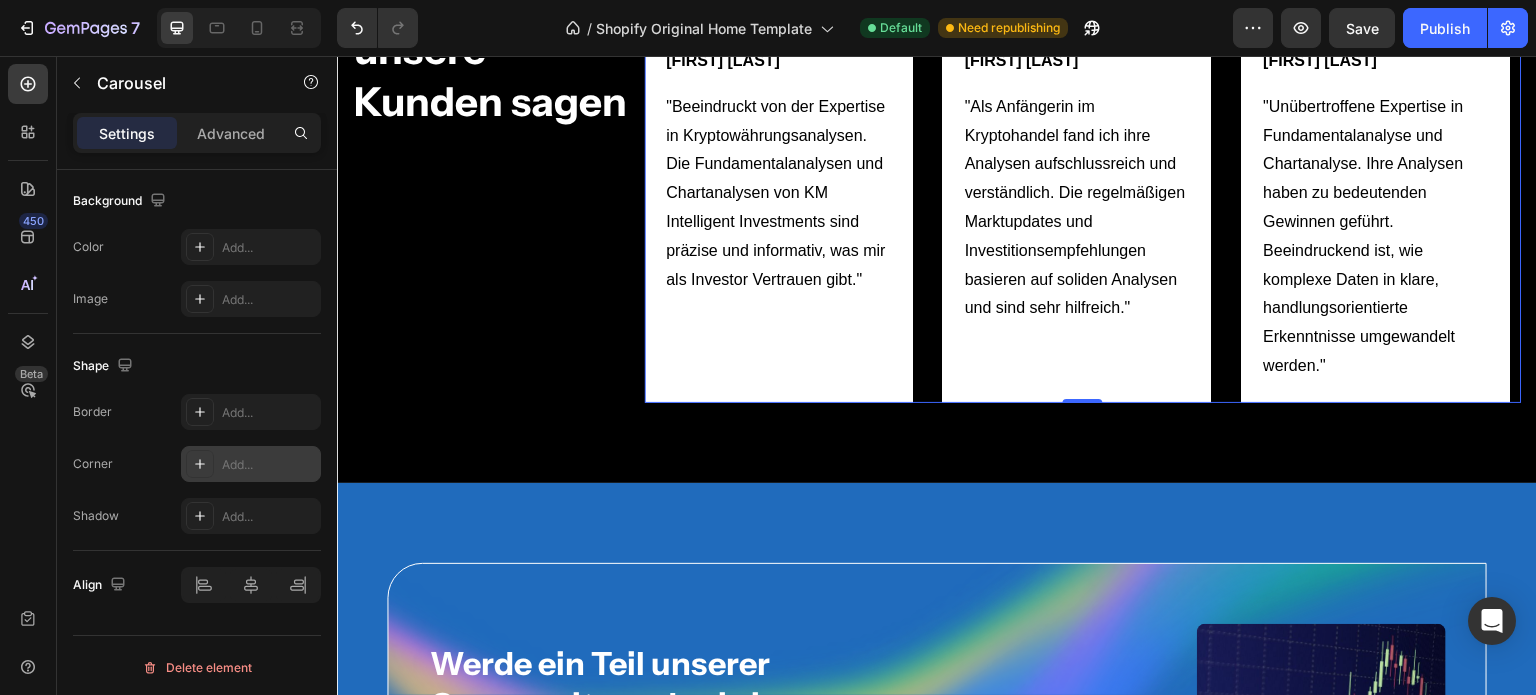 click 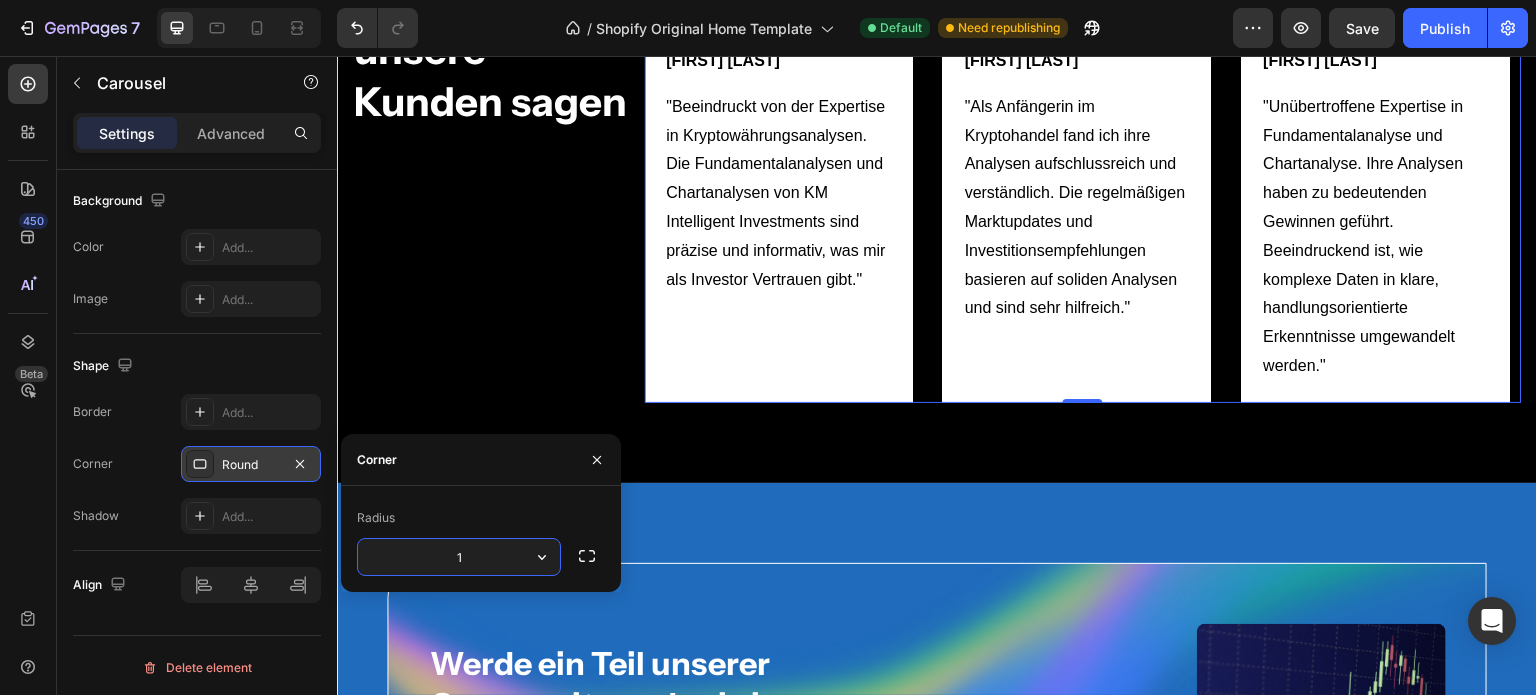type on "12" 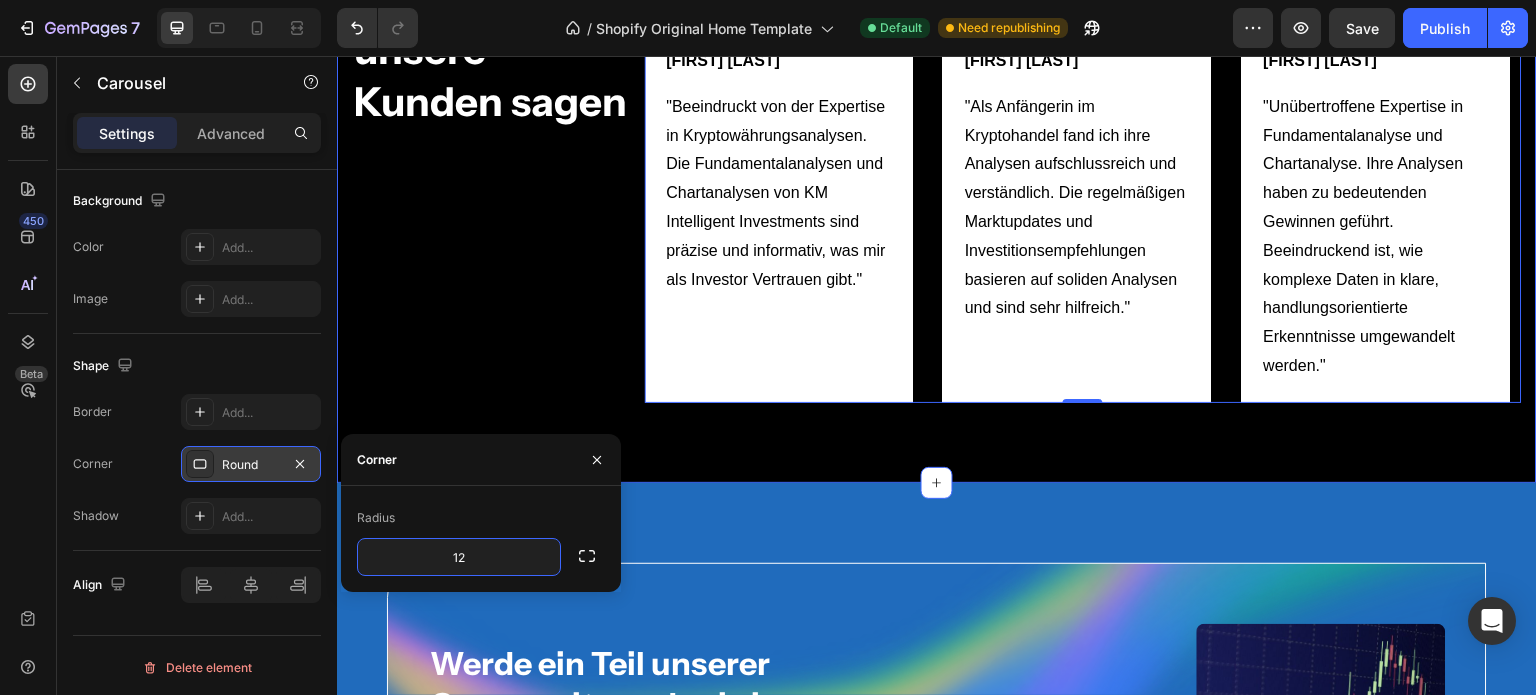click on "Icon                Icon                Icon                Icon
Icon Icon List Hoz Vertraue darauf, was unsere Kunden sagen Heading Image Alex M. Text block "Beeindruckt von der Expertise in Kryptowährungsanalysen. Die Fundamentalanalysen und Chartanalysen von KM Intelligent Investments sind präzise und informativ, was mir als Investor Vertrauen gibt." Text block Image Sarah J Text block "Als Anfängerin im Kryptohandel fand ich ihre Analysen aufschlussreich und verständlich. Die regelmäßigen Marktupdates und Investitionsempfehlungen basieren auf soliden Analysen und sind sehr hilfreich." Text block Image Michael K. Text block "Unübertroffene Expertise in Fundamentalanalyse und Chartanalyse. Ihre Analysen haben zu bedeutenden Gewinnen geführt. Beeindruckend ist, wie komplexe Daten in klare, handlungsorientierte Erkenntnisse umgewandelt werden." Text block Image Michael K. Text block Text block Carousel   0 Row Section 9" at bounding box center [937, 149] 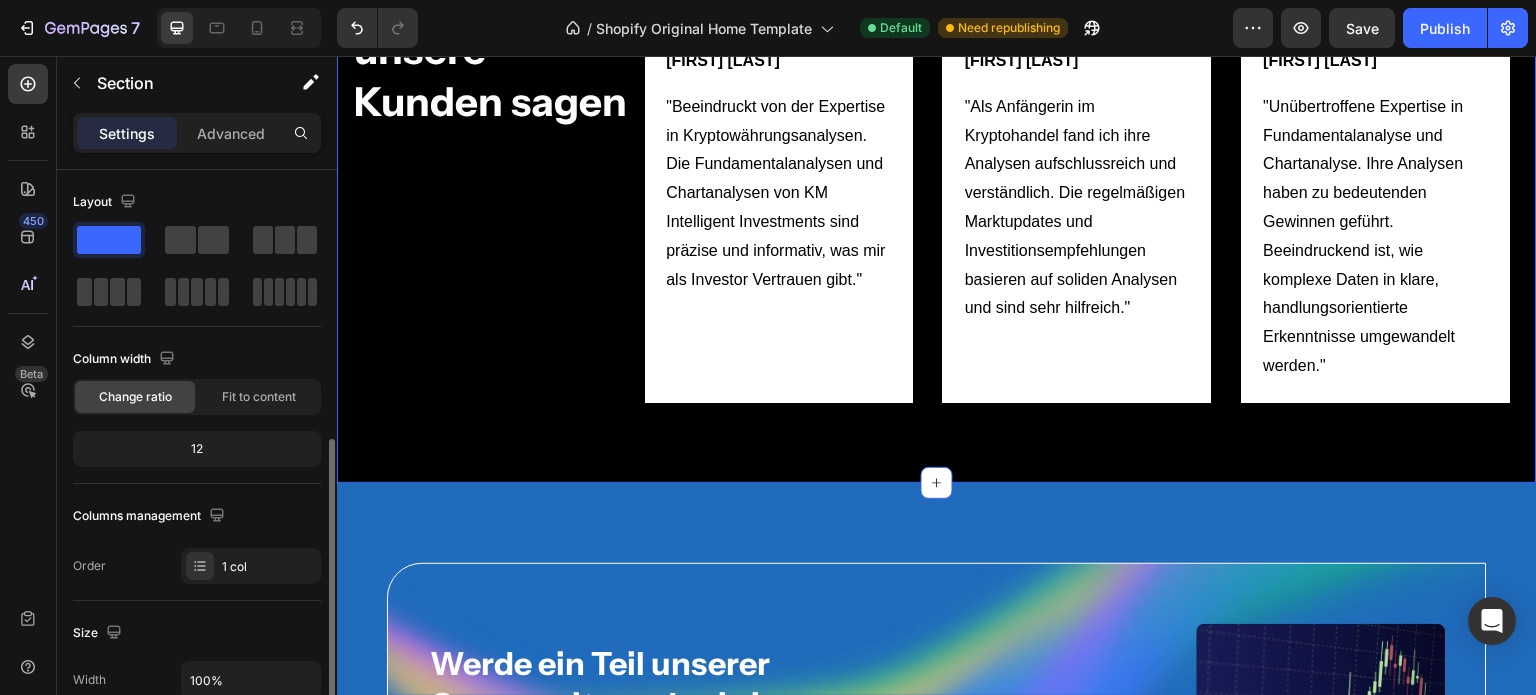 scroll, scrollTop: 636, scrollLeft: 0, axis: vertical 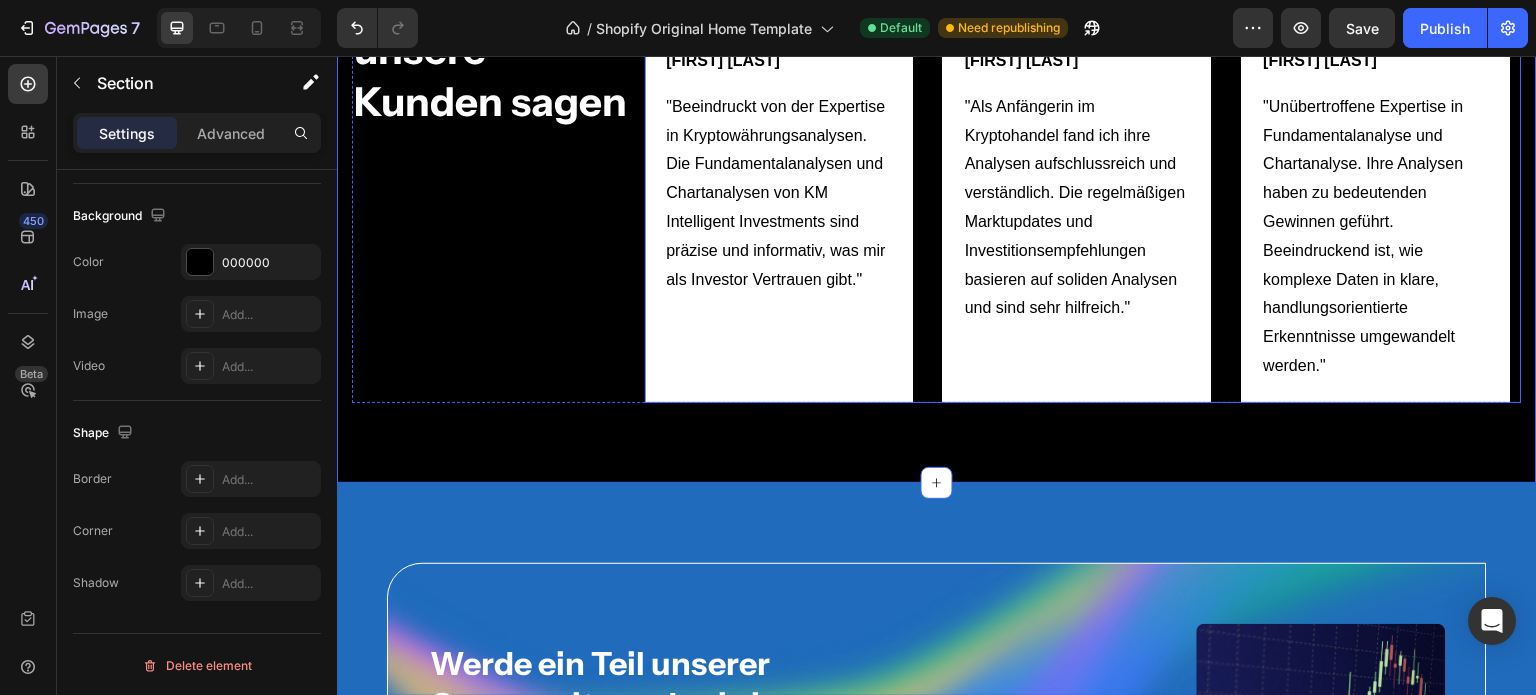click on "Image [FIRST] [LAST]. Text block "Beeindruckt von der Expertise in Kryptowährungsanalysen. Die Fundamentalanalysen und Chartanalysen von KM Intelligent Investments sind präzise und informativ, was mir als Investor Vertrauen gibt." Text block" at bounding box center (779, 149) 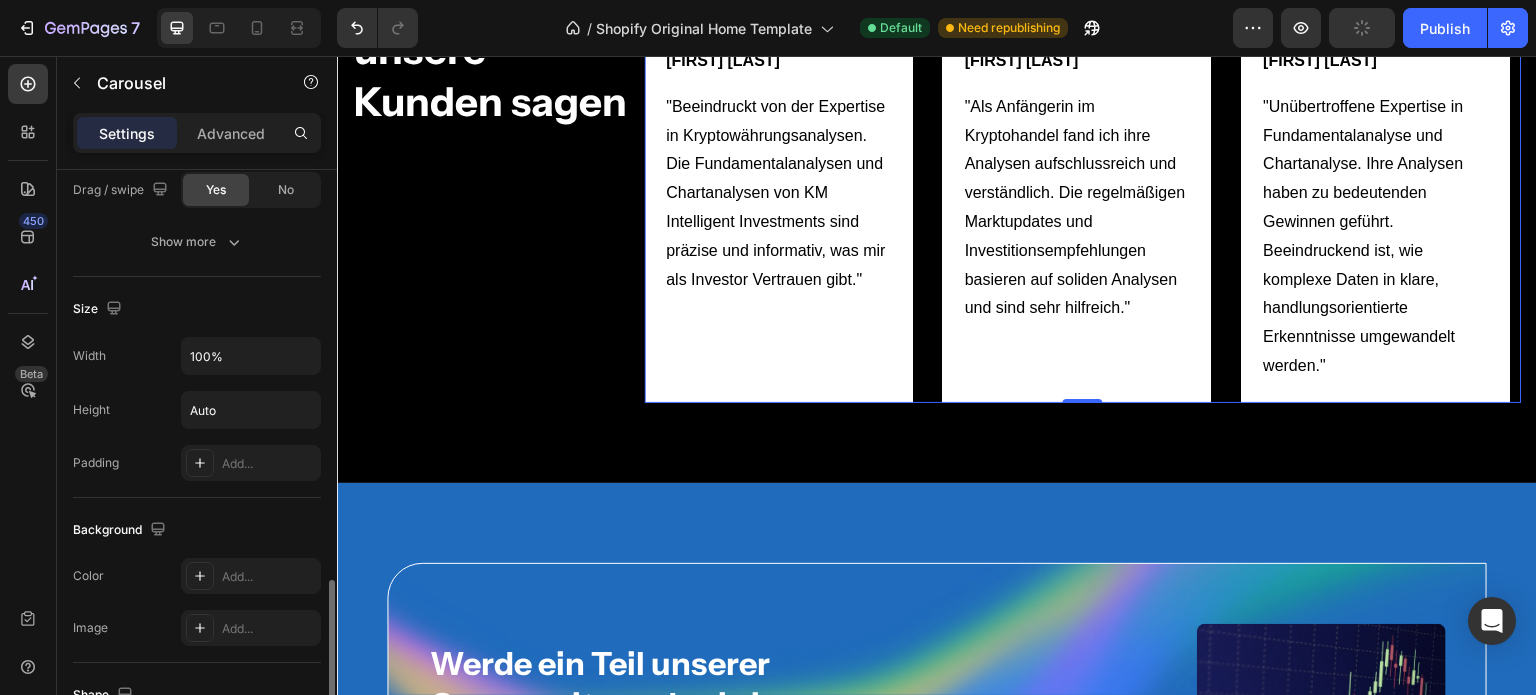 scroll, scrollTop: 1372, scrollLeft: 0, axis: vertical 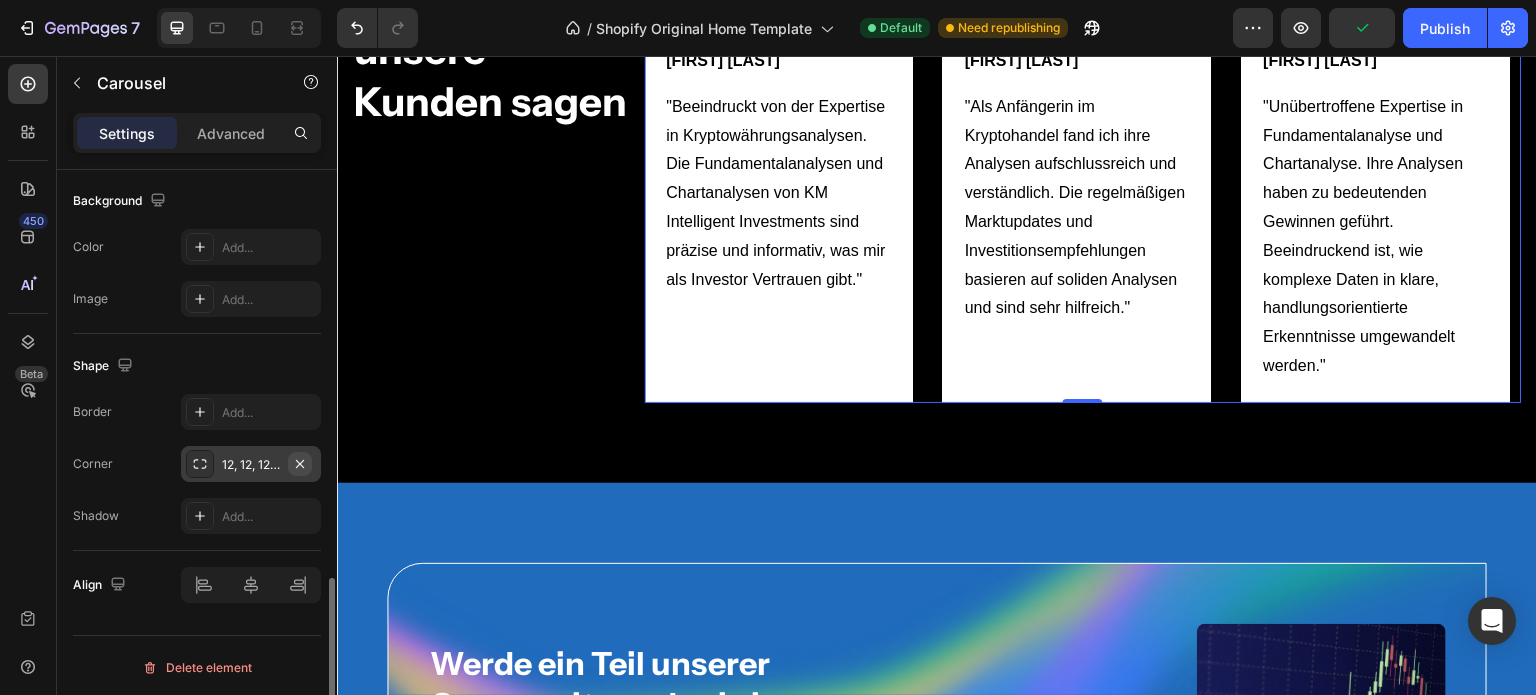 click 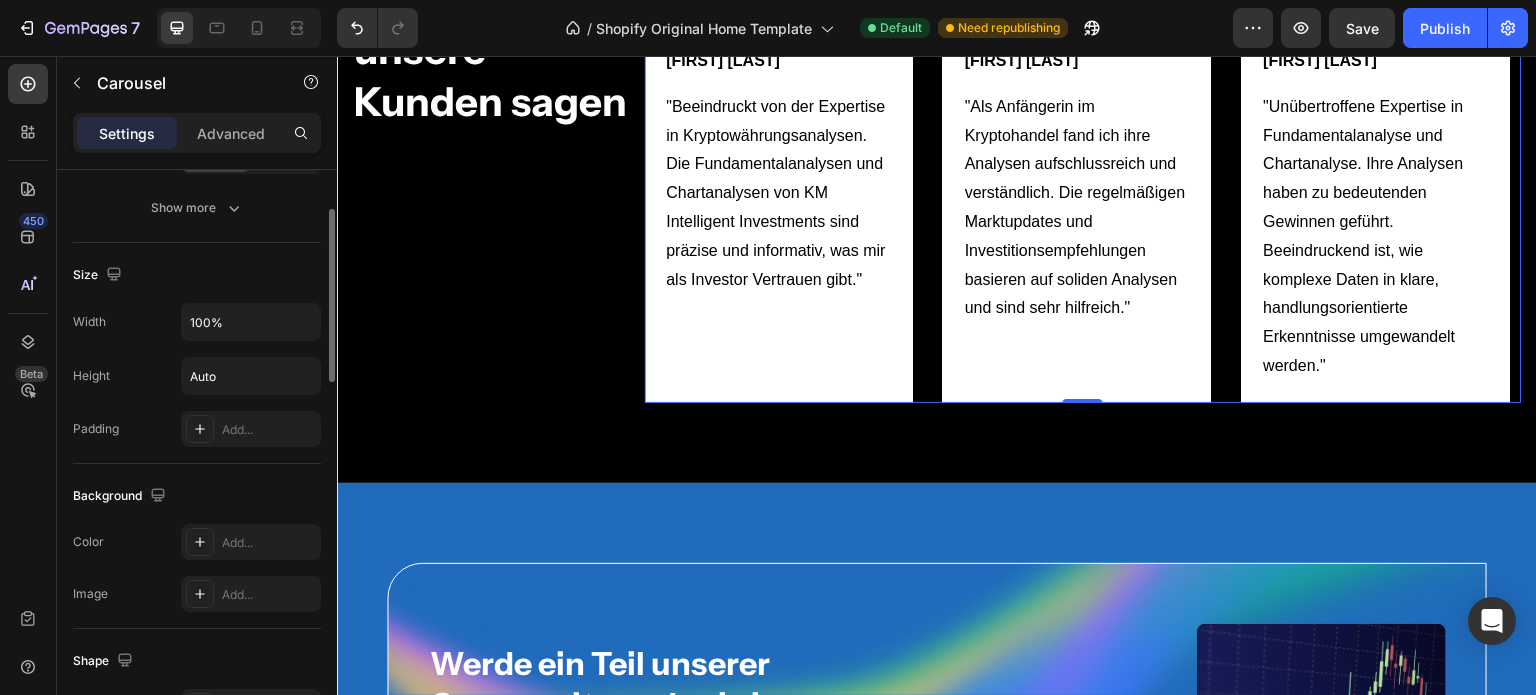 scroll, scrollTop: 780, scrollLeft: 0, axis: vertical 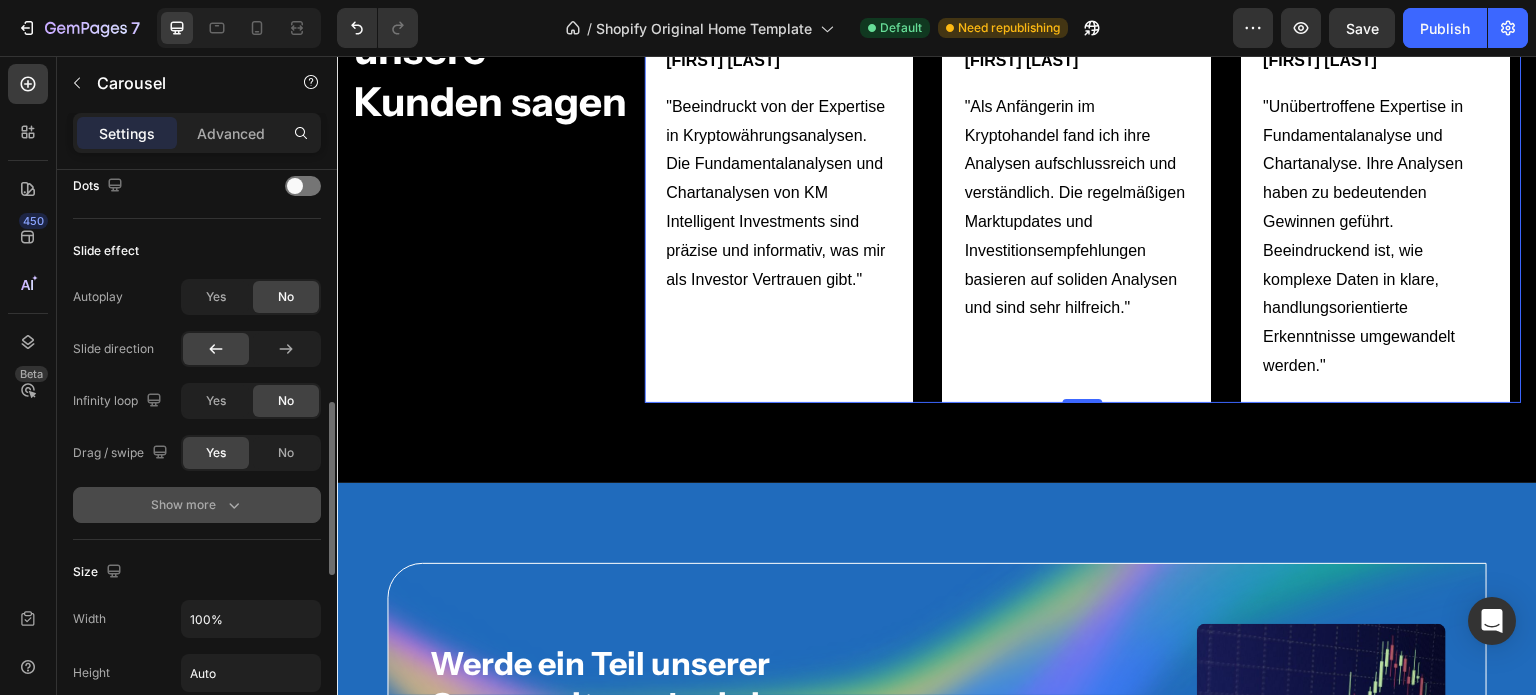 click on "Show more" at bounding box center [197, 505] 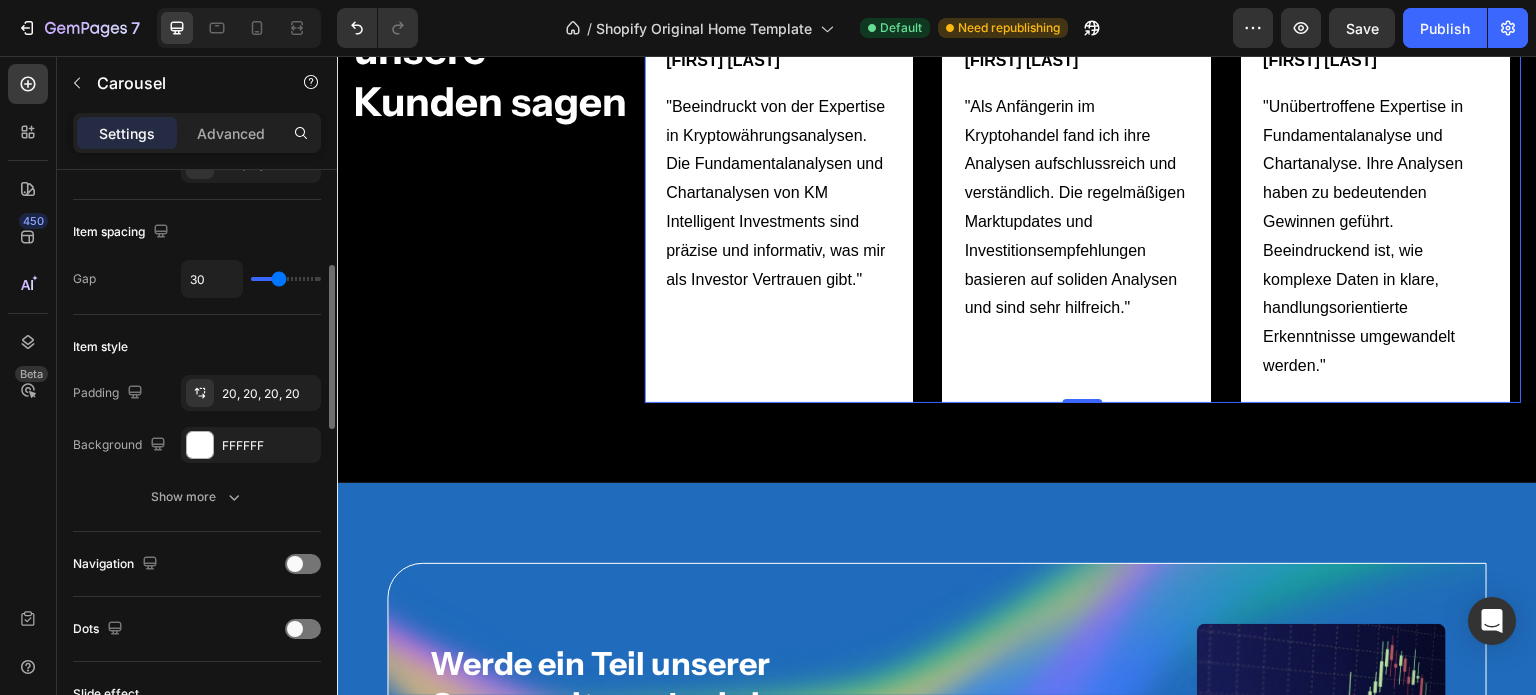 scroll, scrollTop: 331, scrollLeft: 0, axis: vertical 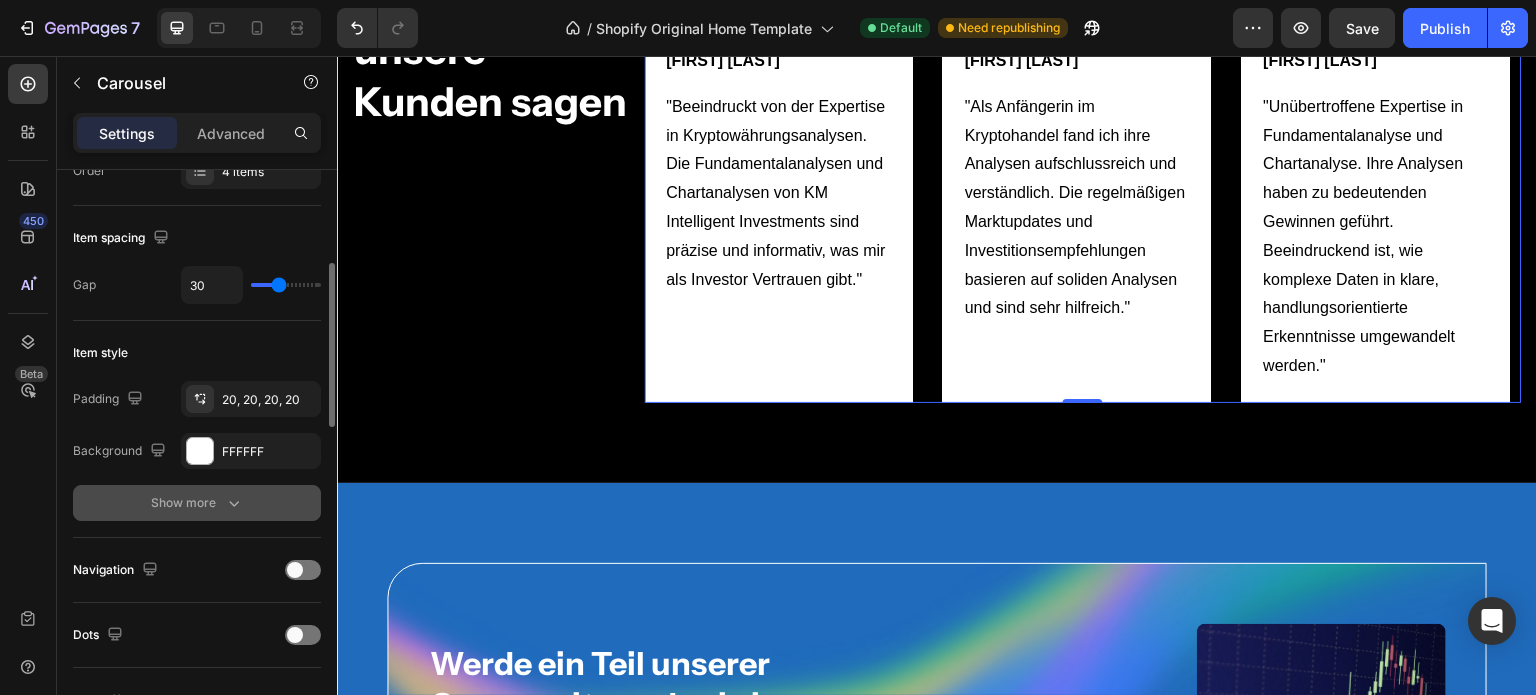 click on "Show more" at bounding box center [197, 503] 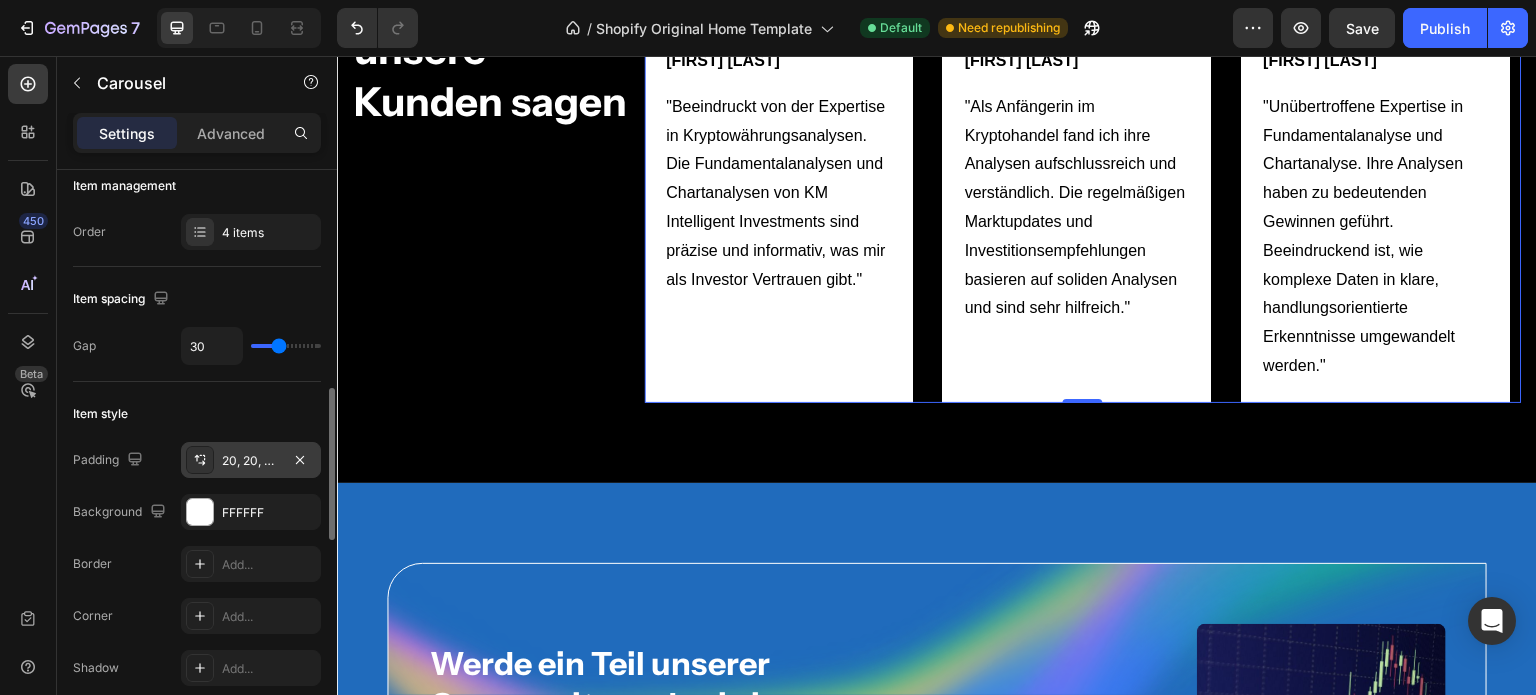 scroll, scrollTop: 392, scrollLeft: 0, axis: vertical 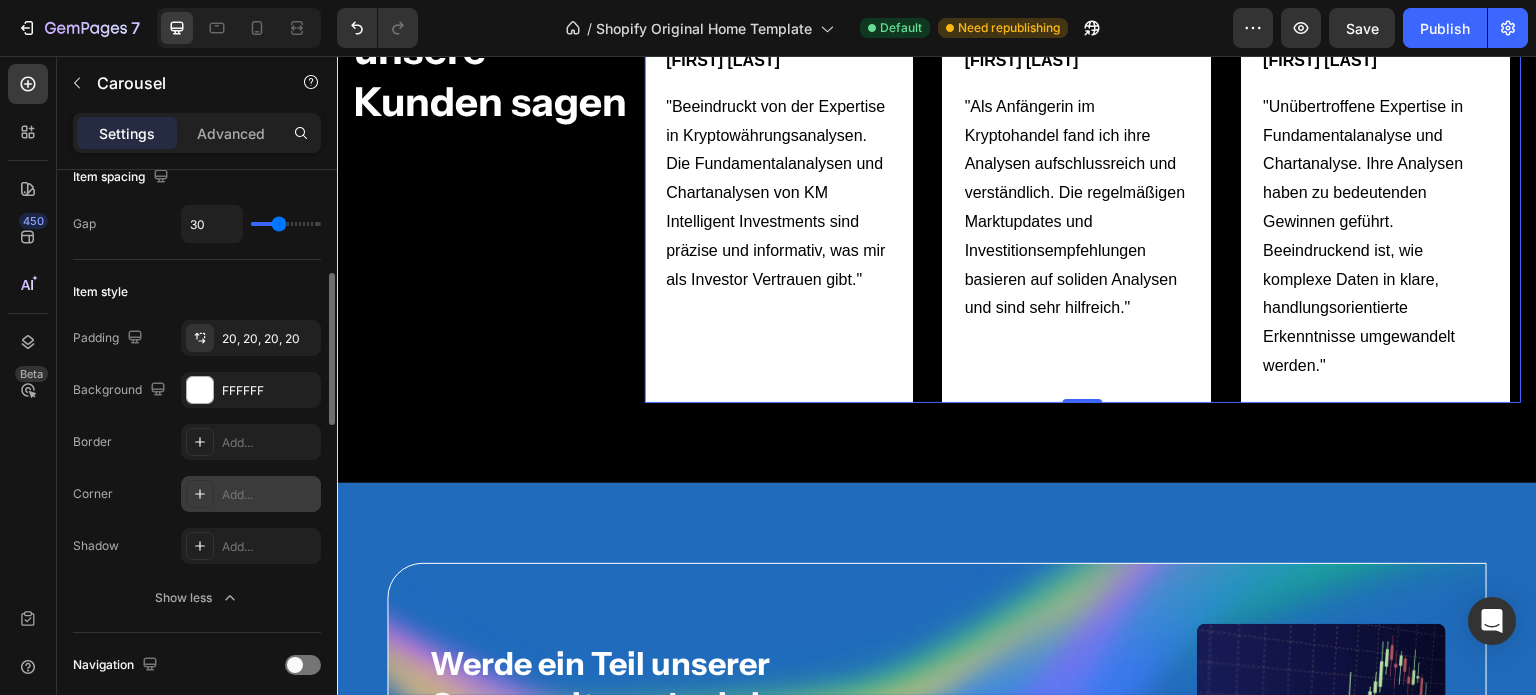 click 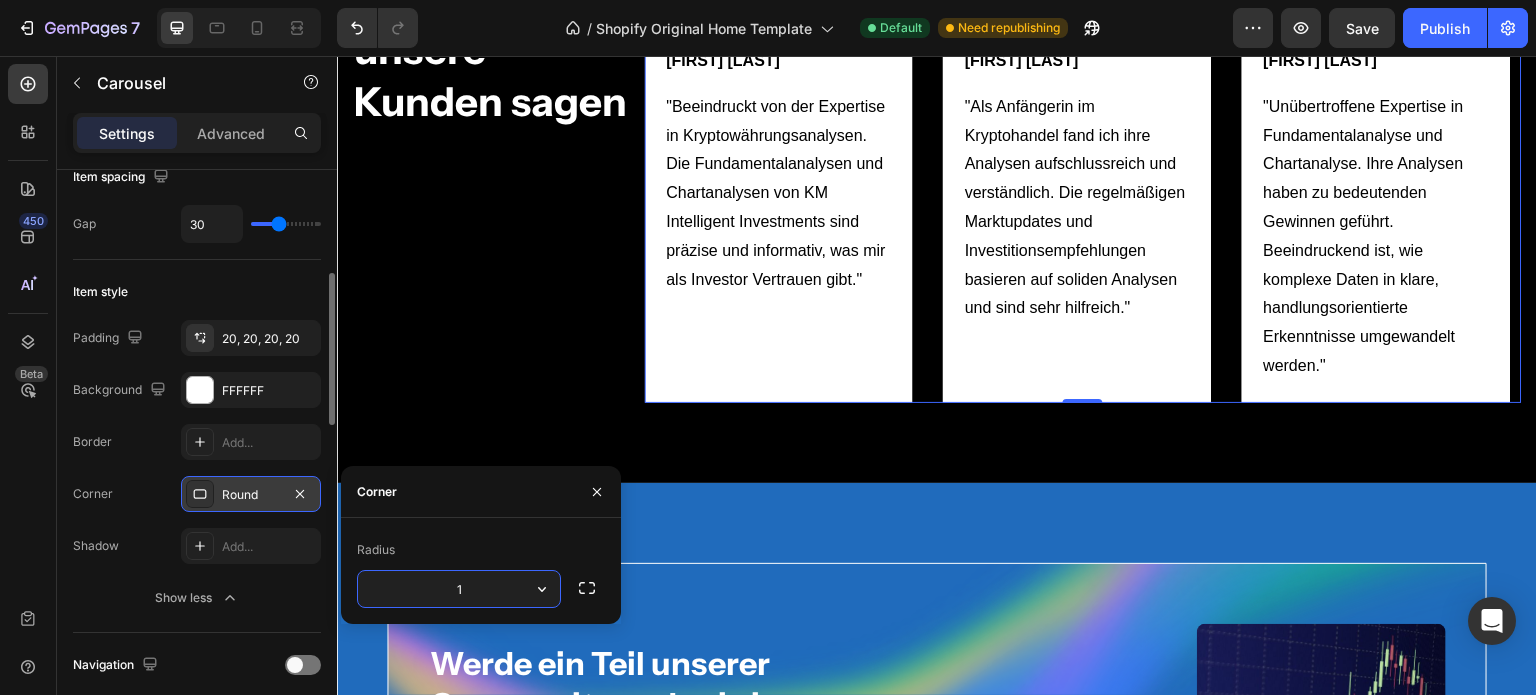 type on "12" 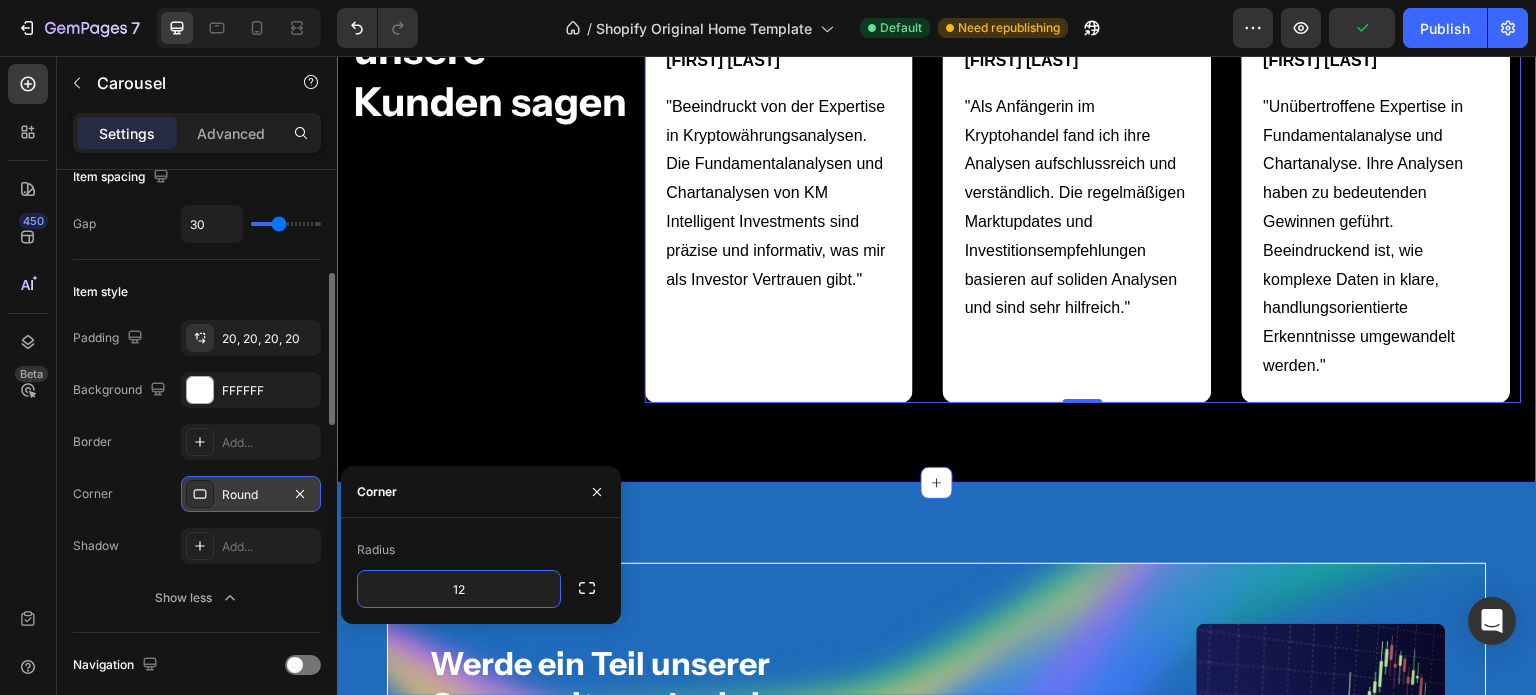 click on "Icon                Icon                Icon                Icon
Icon Icon List Hoz Vertraue darauf, was unsere Kunden sagen Heading Image Alex M. Text block "Beeindruckt von der Expertise in Kryptowährungsanalysen. Die Fundamentalanalysen und Chartanalysen von KM Intelligent Investments sind präzise und informativ, was mir als Investor Vertrauen gibt." Text block Image Sarah J Text block "Als Anfängerin im Kryptohandel fand ich ihre Analysen aufschlussreich und verständlich. Die regelmäßigen Marktupdates und Investitionsempfehlungen basieren auf soliden Analysen und sind sehr hilfreich." Text block Image Michael K. Text block "Unübertroffene Expertise in Fundamentalanalyse und Chartanalyse. Ihre Analysen haben zu bedeutenden Gewinnen geführt. Beeindruckend ist, wie komplexe Daten in klare, handlungsorientierte Erkenntnisse umgewandelt werden." Text block Image Michael K. Text block Text block Carousel   0 Row Section 9" at bounding box center (937, 149) 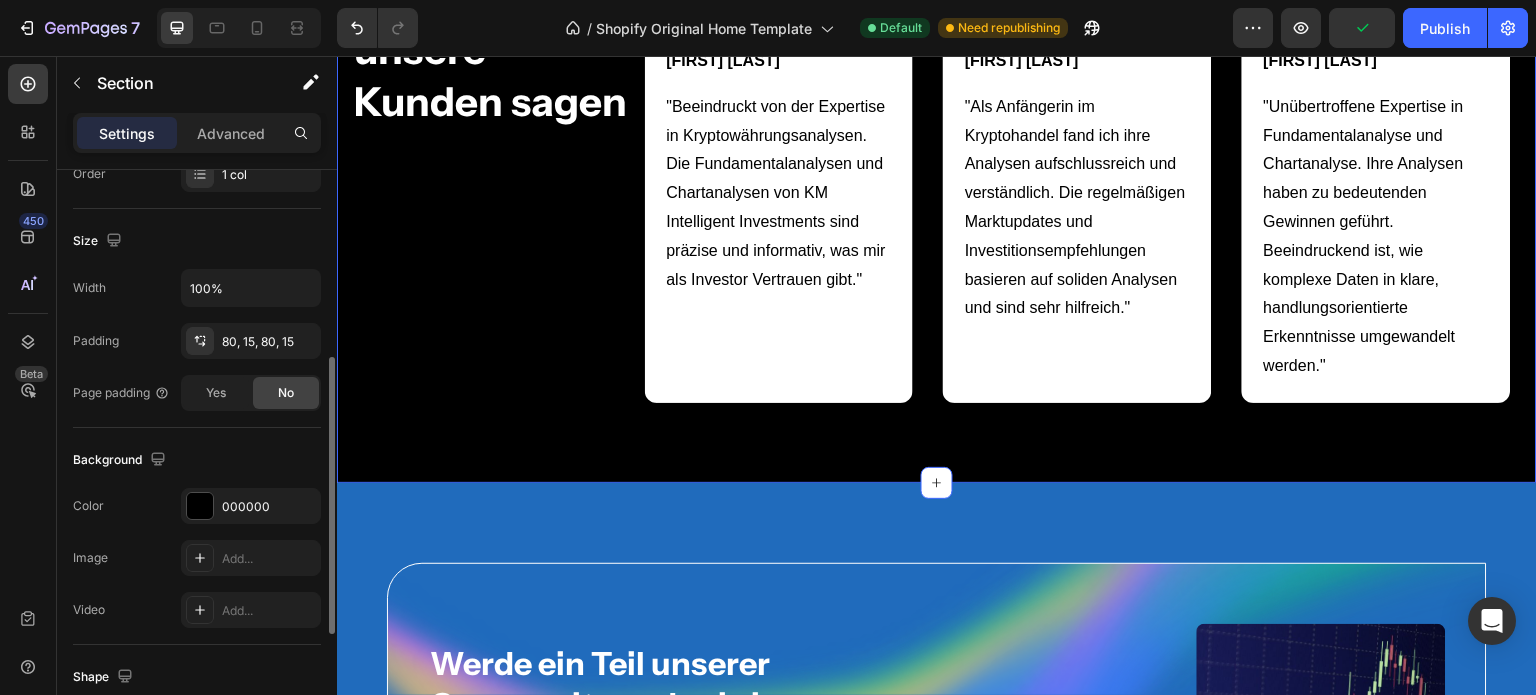scroll, scrollTop: 0, scrollLeft: 0, axis: both 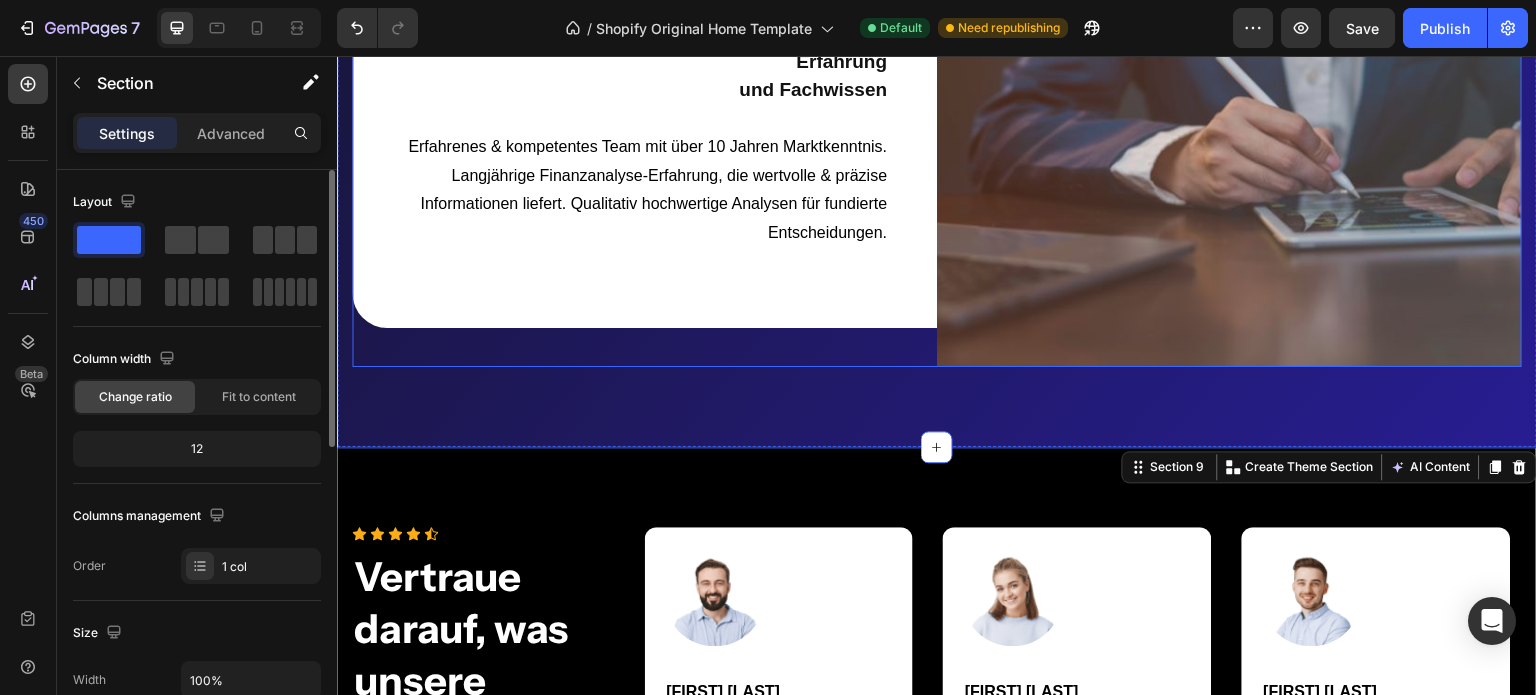 click on "Warum KM Intelligent Investments? Heading Markteinblicke und Investmentchancen Text block Exklusiver Zugang zu aktuellen Marktinformationen. Einblicke in potenzielle Investmentchancen. Regelmäßige Updates zu den neuesten Entwicklungen in der Kryptobranche. Text block Row Image Row Image Analysen für fundierte Entscheidungen Text block Finden des richtigen Einstiegs- und Ausstiegspunktes. Aktuelle Entwicklungen und Trends im Blick behalten. Versierte Entscheidungen für Ihre finanziellen Ziele. Text block Row Row Erfahrung und Fachwissen Text block Erfahrenes & kompetentes Team mit über 10 Jahren Marktkenntnis. Langjährige Finanzanalyse-Erfahrung, die wertvolle & präzise Informationen liefert. Qualitativ hochwertige Analysen für fundierte Entscheidungen. Text block Row Image Row Section 8" at bounding box center (937, -236) 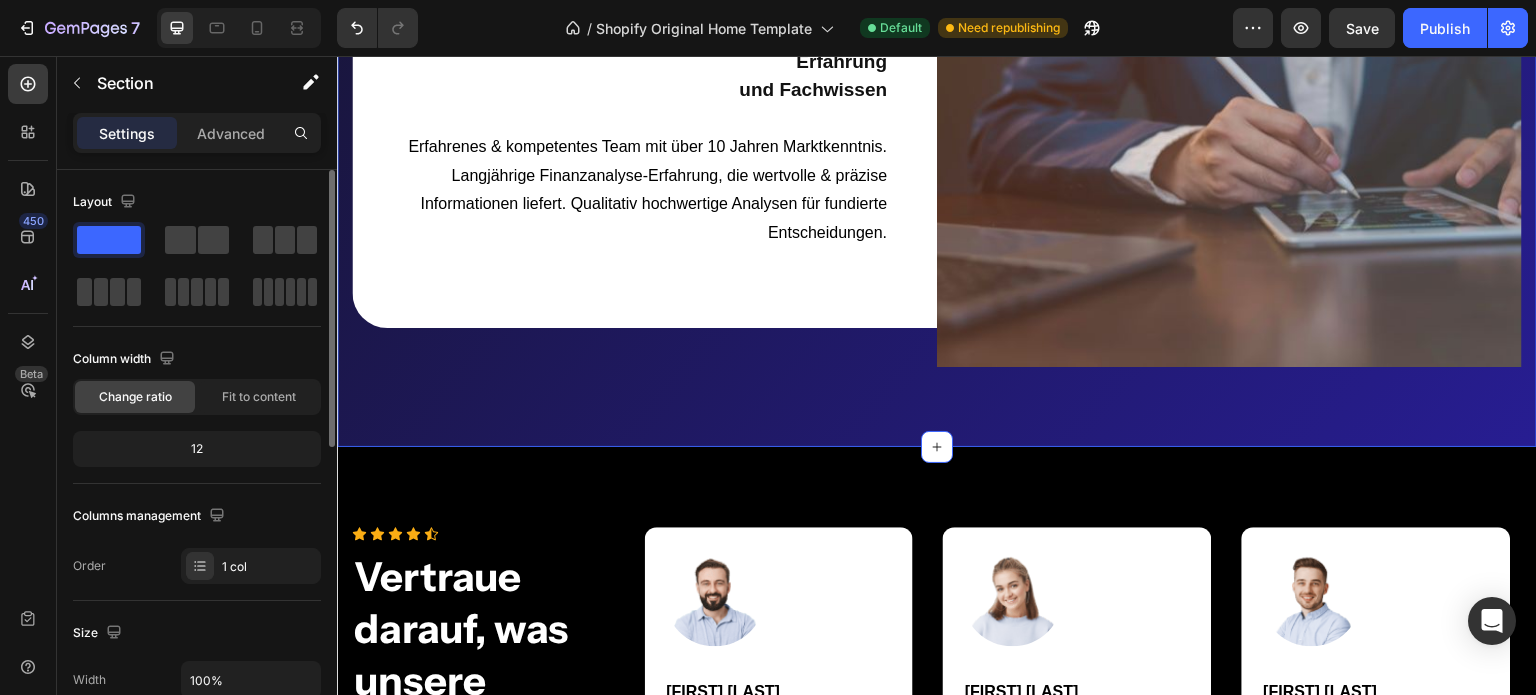 click on "Warum KM Intelligent Investments? Heading Markteinblicke und Investmentchancen Text block Exklusiver Zugang zu aktuellen Marktinformationen. Einblicke in potenzielle Investmentchancen. Regelmäßige Updates zu den neuesten Entwicklungen in der Kryptobranche. Text block Row Image Row Image Analysen für fundierte Entscheidungen Text block Finden des richtigen Einstiegs- und Ausstiegspunktes. Aktuelle Entwicklungen und Trends im Blick behalten. Versierte Entscheidungen für Ihre finanziellen Ziele. Text block Row Row Erfahrung und Fachwissen Text block Erfahrenes & kompetentes Team mit über 10 Jahren Marktkenntnis. Langjährige Finanzanalyse-Erfahrung, die wertvolle & präzise Informationen liefert. Qualitativ hochwertige Analysen für fundierte Entscheidungen. Text block Row Image Row Section 8   You can create reusable sections Create Theme Section AI Content Write with GemAI What would you like to describe here? Tone and Voice Persuasive Product XRP Fundamentalanalyse Show more Generate" at bounding box center [937, -236] 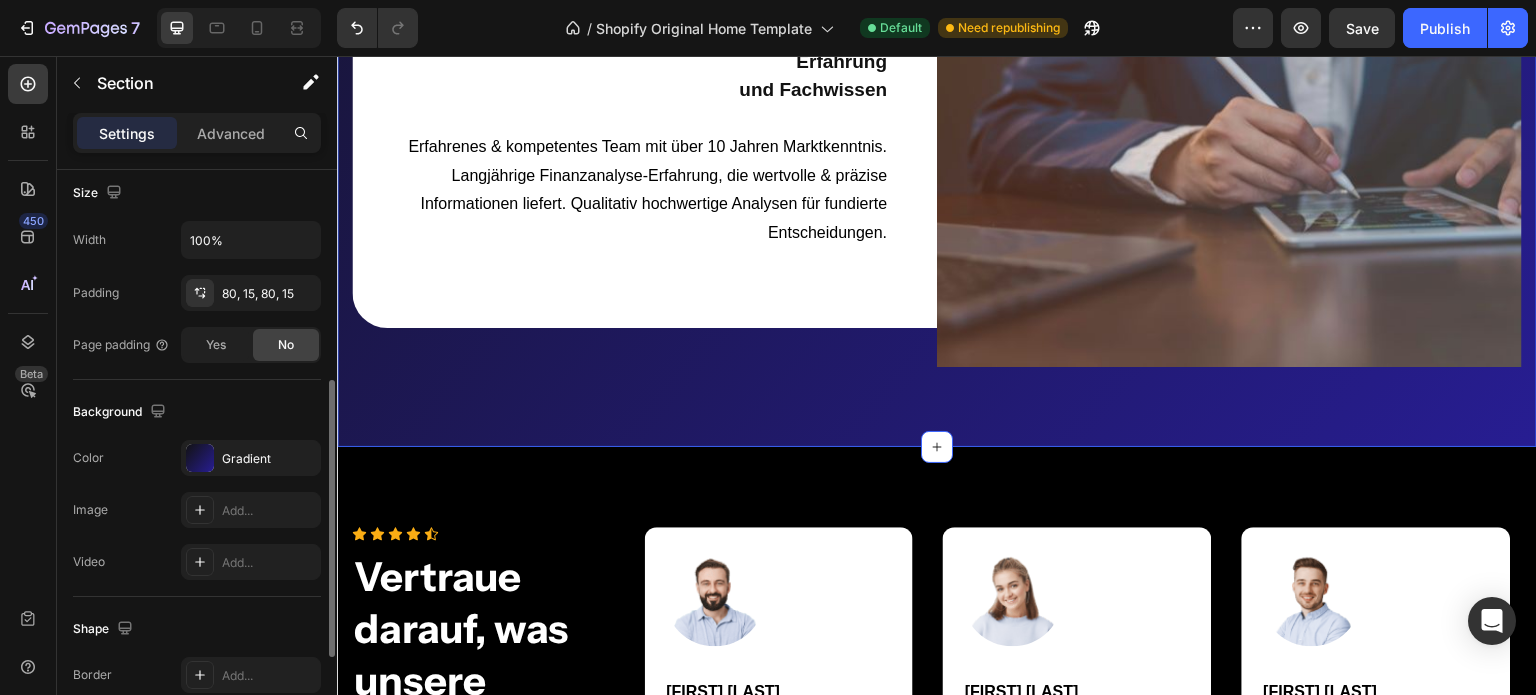 scroll, scrollTop: 444, scrollLeft: 0, axis: vertical 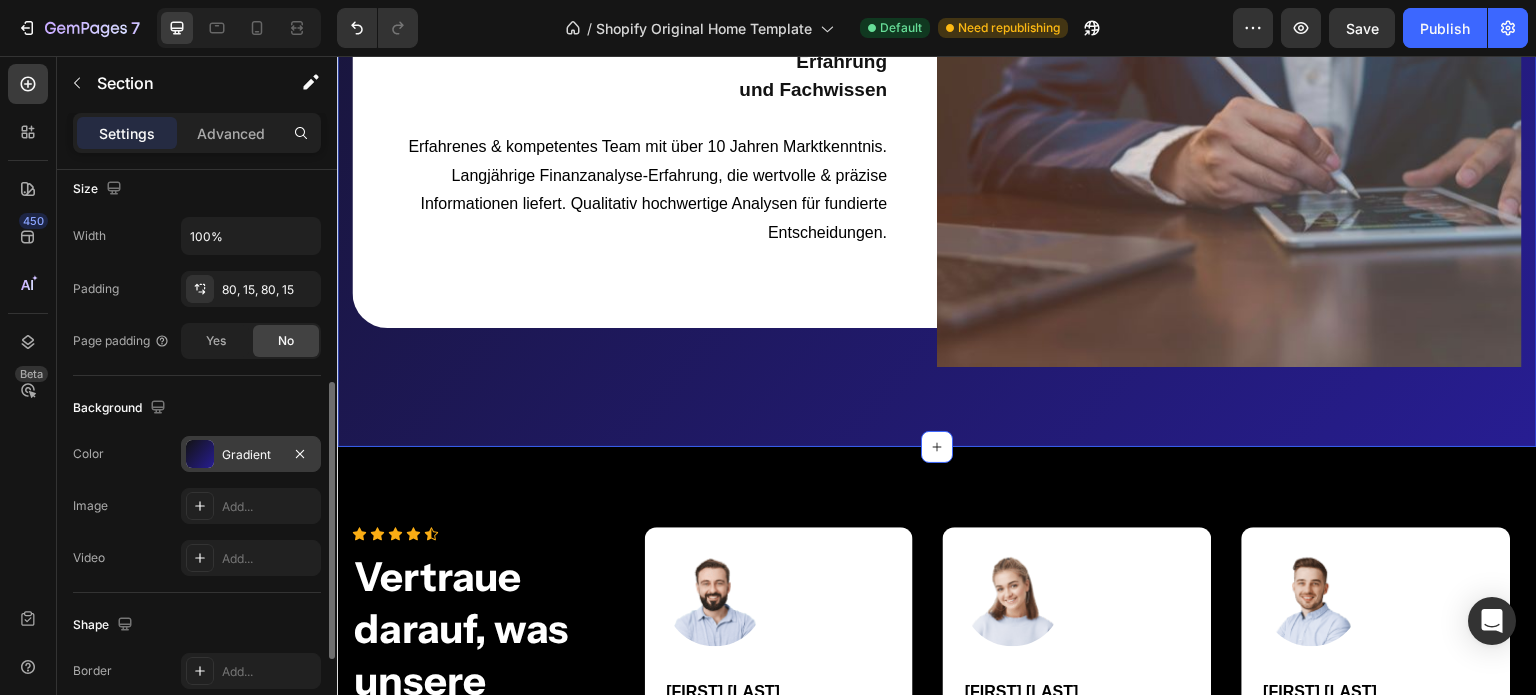click at bounding box center [200, 454] 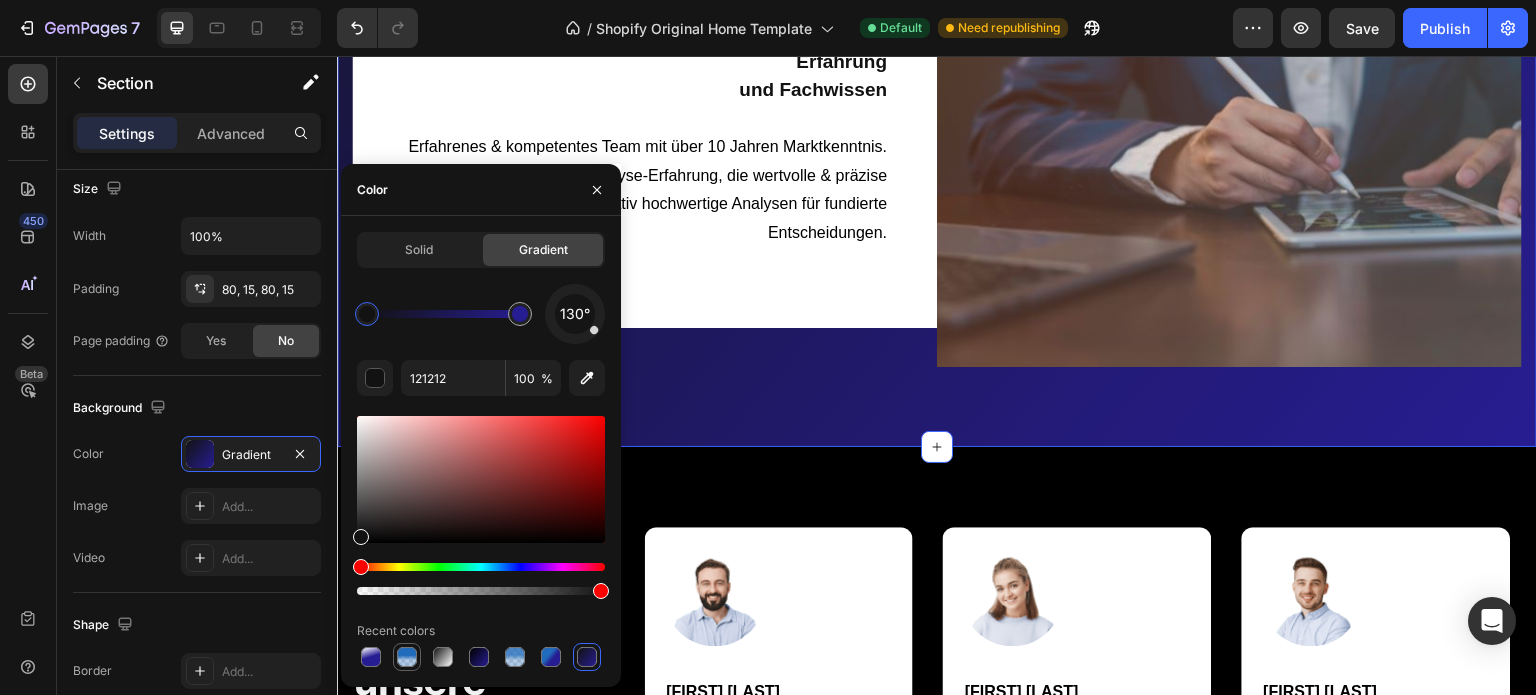 click at bounding box center [407, 657] 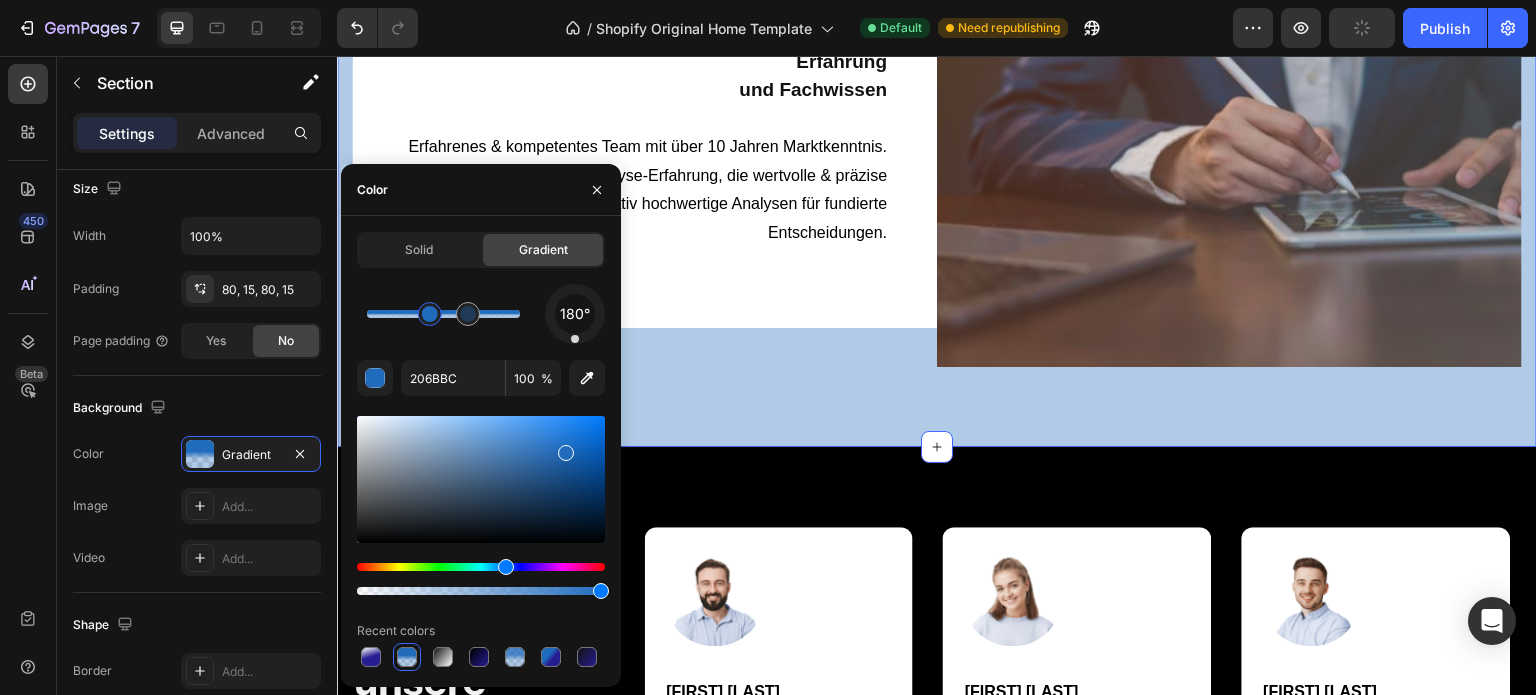 click on "Warum KM Intelligent Investments? Heading Markteinblicke und Investmentchancen Text block Exklusiver Zugang zu aktuellen Marktinformationen. Einblicke in potenzielle Investmentchancen. Regelmäßige Updates zu den neuesten Entwicklungen in der Kryptobranche. Text block Row Image Row Image Analysen für fundierte Entscheidungen Text block Finden des richtigen Einstiegs- und Ausstiegspunktes. Aktuelle Entwicklungen und Trends im Blick behalten. Versierte Entscheidungen für Ihre finanziellen Ziele. Text block Row Row Erfahrung und Fachwissen Text block Erfahrenes & kompetentes Team mit über 10 Jahren Marktkenntnis. Langjährige Finanzanalyse-Erfahrung, die wertvolle & präzise Informationen liefert. Qualitativ hochwertige Analysen für fundierte Entscheidungen. Text block Row Image Row Section 8   You can create reusable sections Create Theme Section AI Content Write with GemAI What would you like to describe here? Tone and Voice Persuasive Product XRP Fundamentalanalyse Show more Generate" at bounding box center (937, -236) 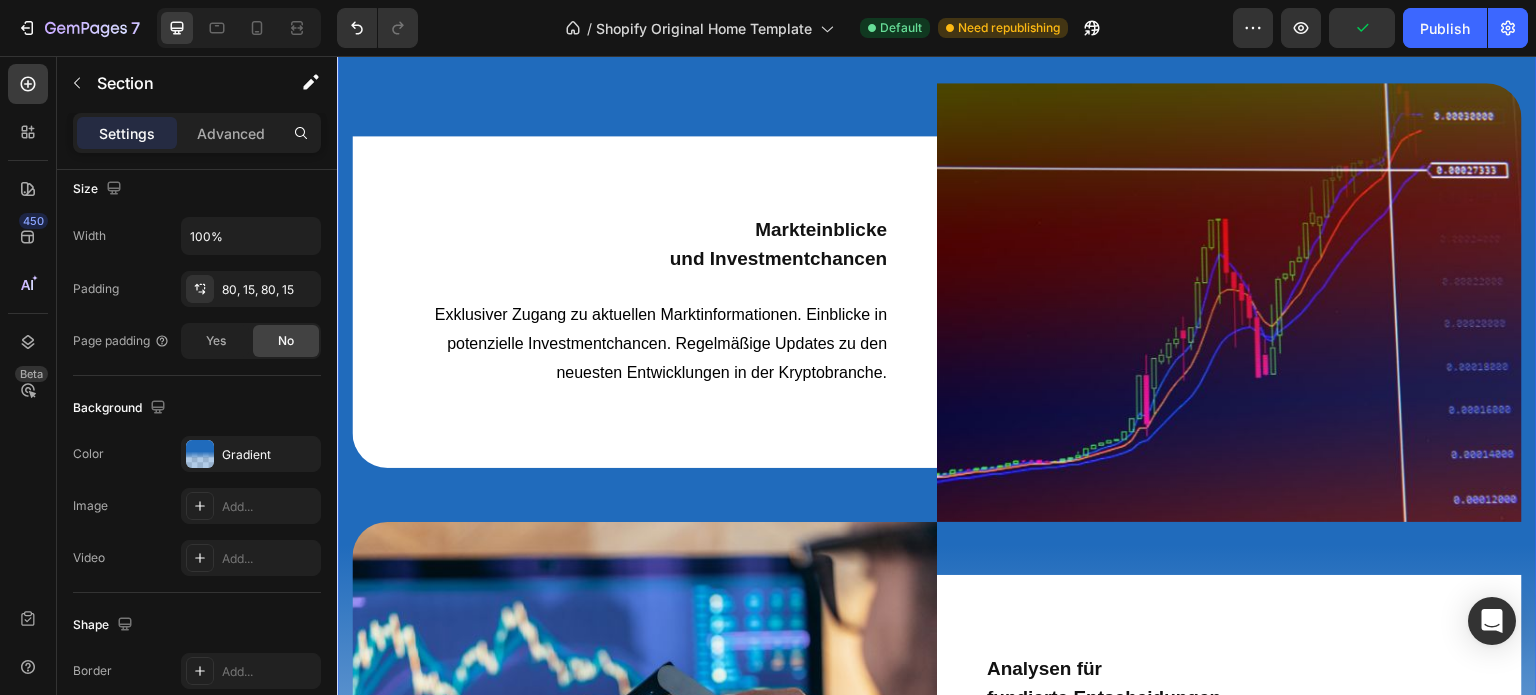 scroll, scrollTop: 5584, scrollLeft: 0, axis: vertical 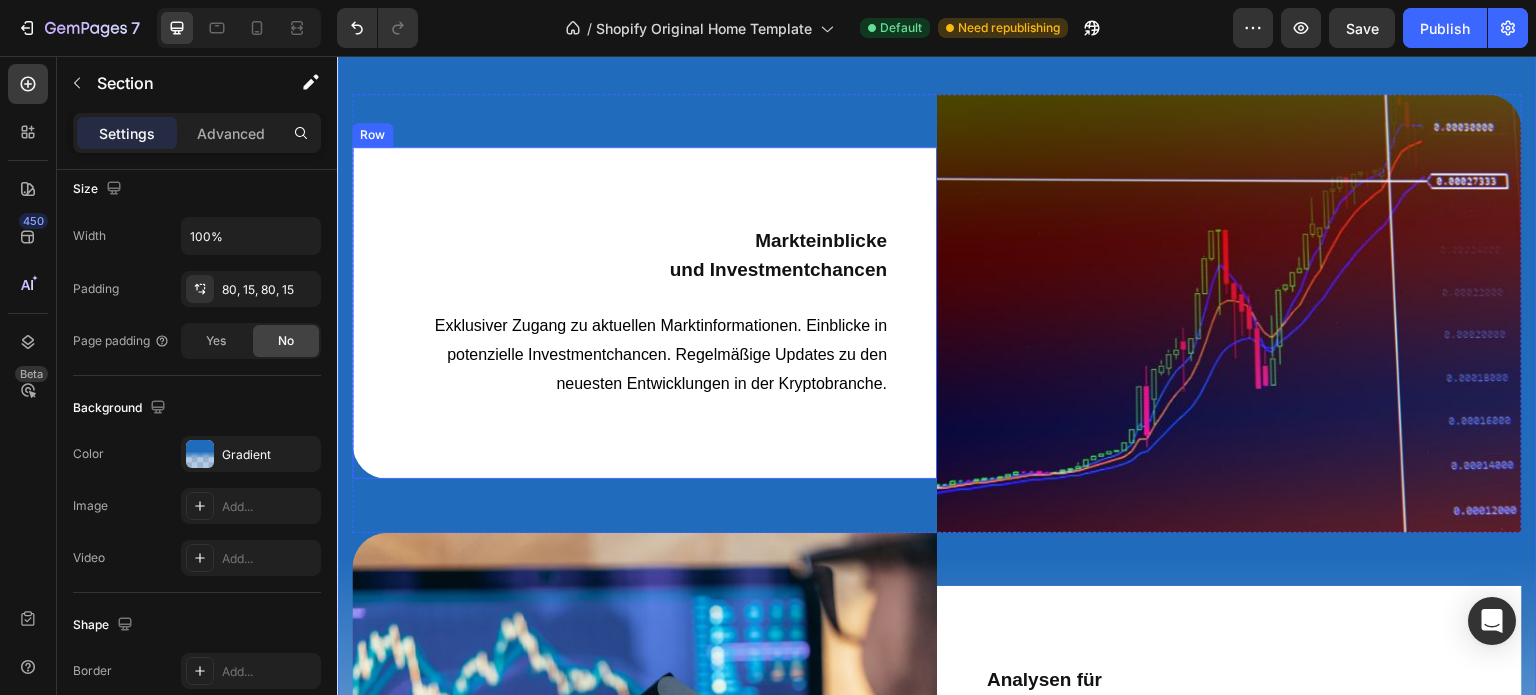 click on "Markteinblicke und Investmentchancen Text block Exklusiver Zugang zu aktuellen Marktinformationen. Einblicke in potenzielle Investmentchancen. Regelmäßige Updates zu den neuesten Entwicklungen in der Kryptobranche. Text block Row" at bounding box center (644, 312) 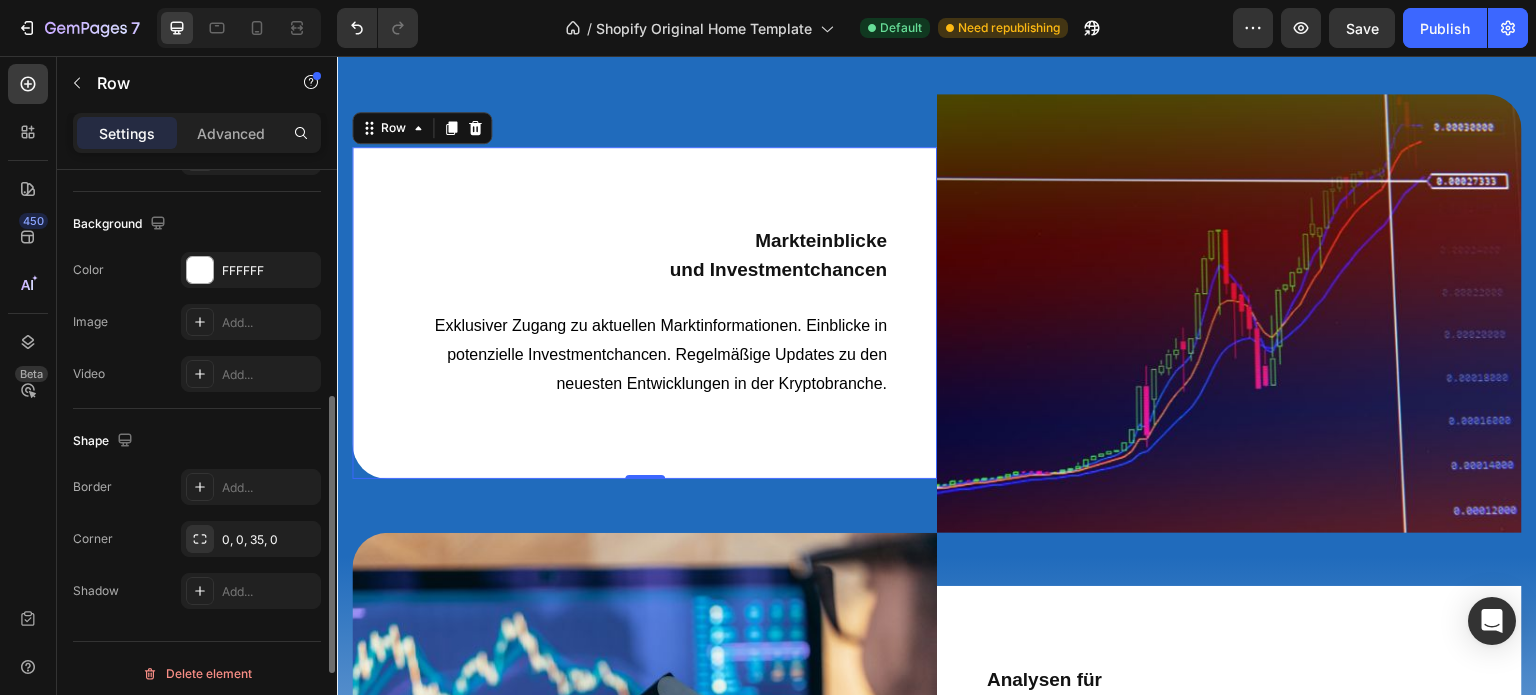 scroll, scrollTop: 631, scrollLeft: 0, axis: vertical 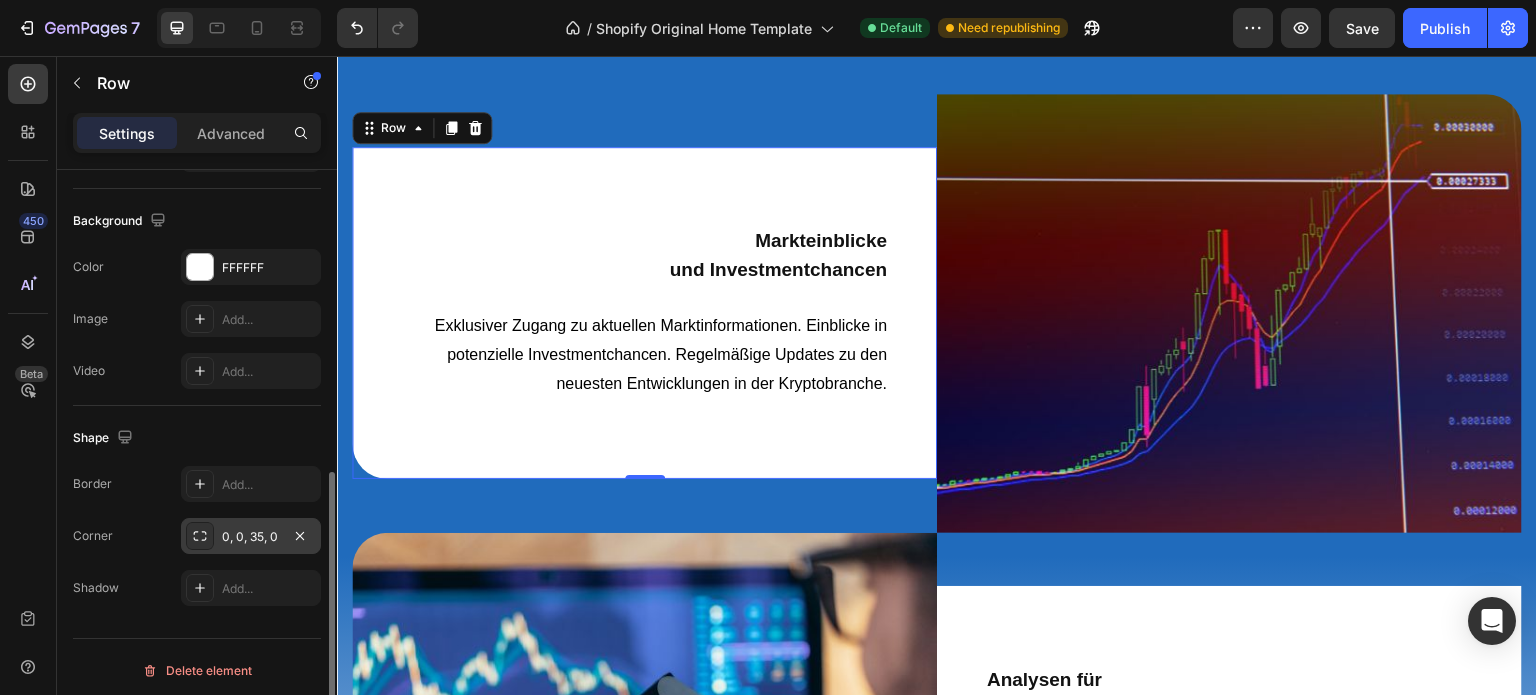 click at bounding box center (200, 536) 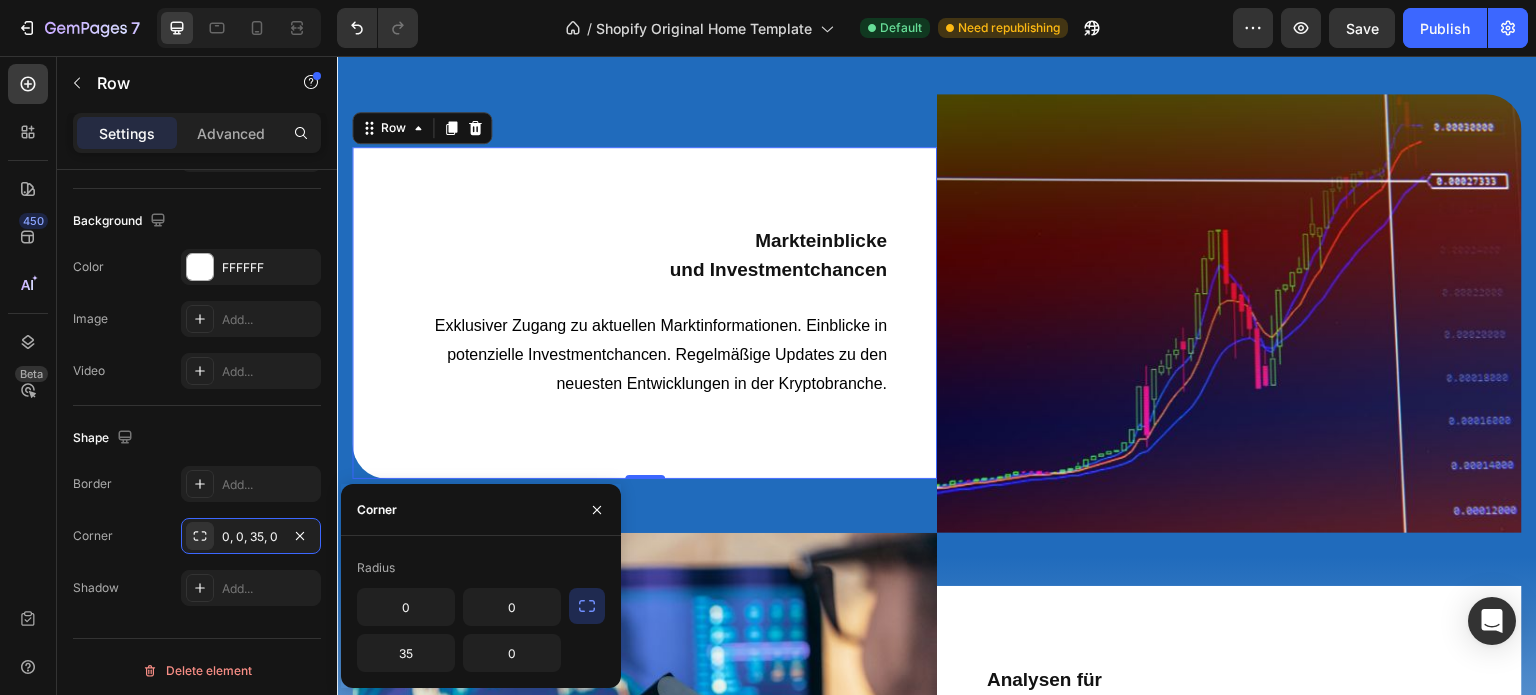 click at bounding box center (587, 606) 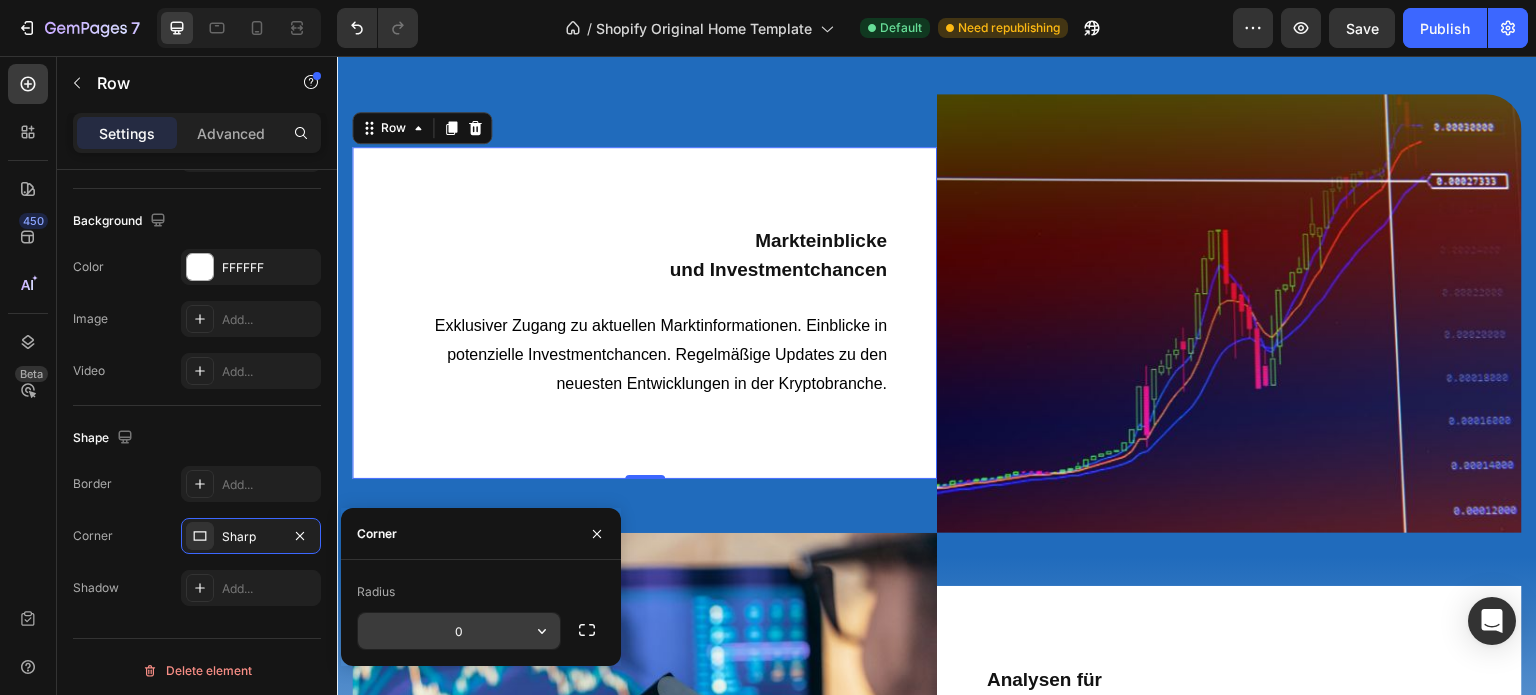 click on "0" at bounding box center (459, 631) 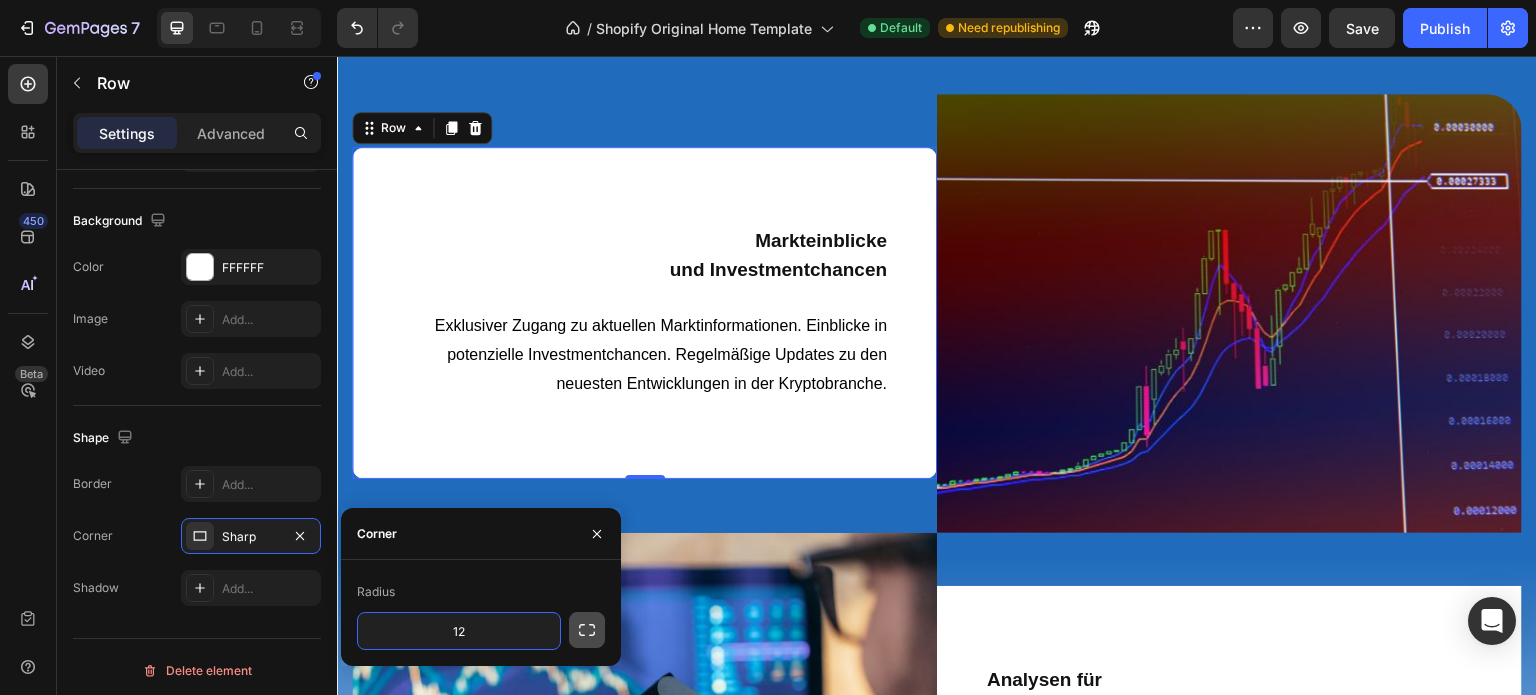 type on "12" 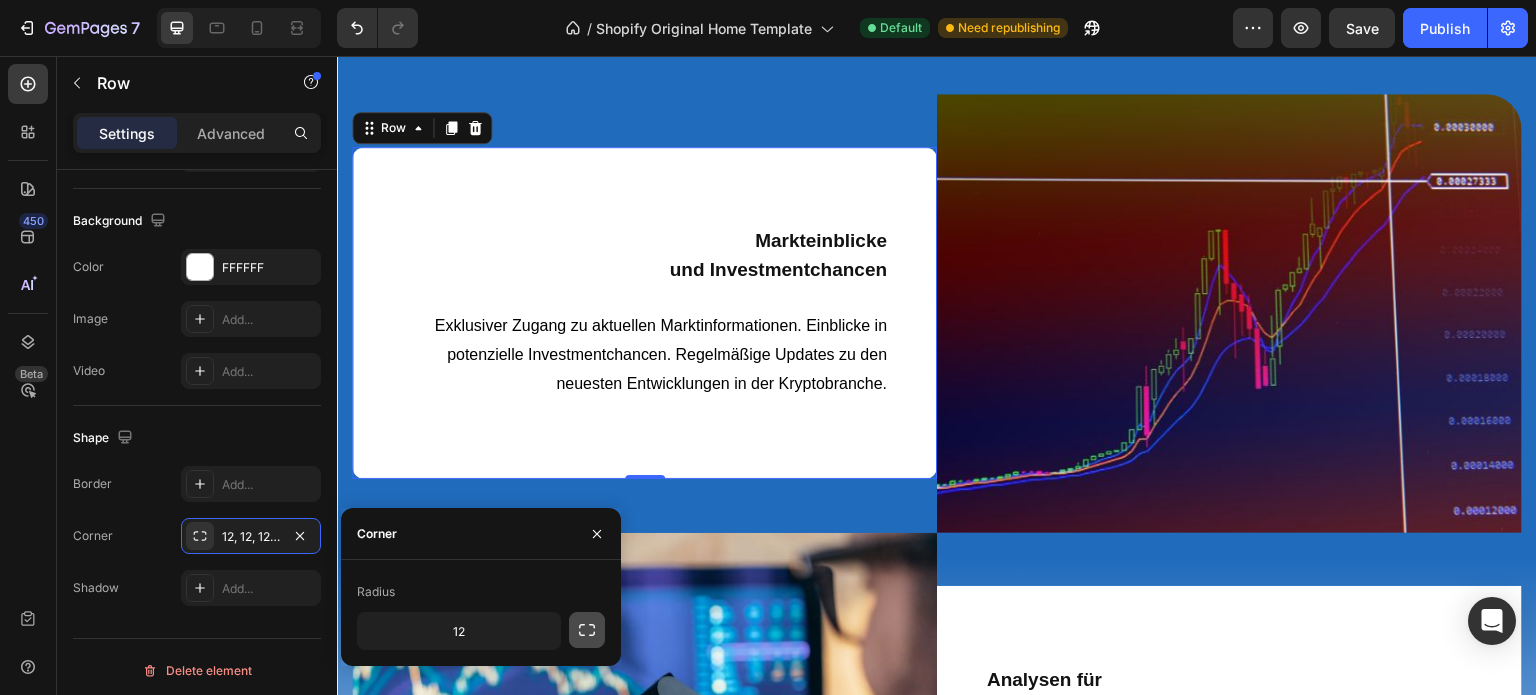 click 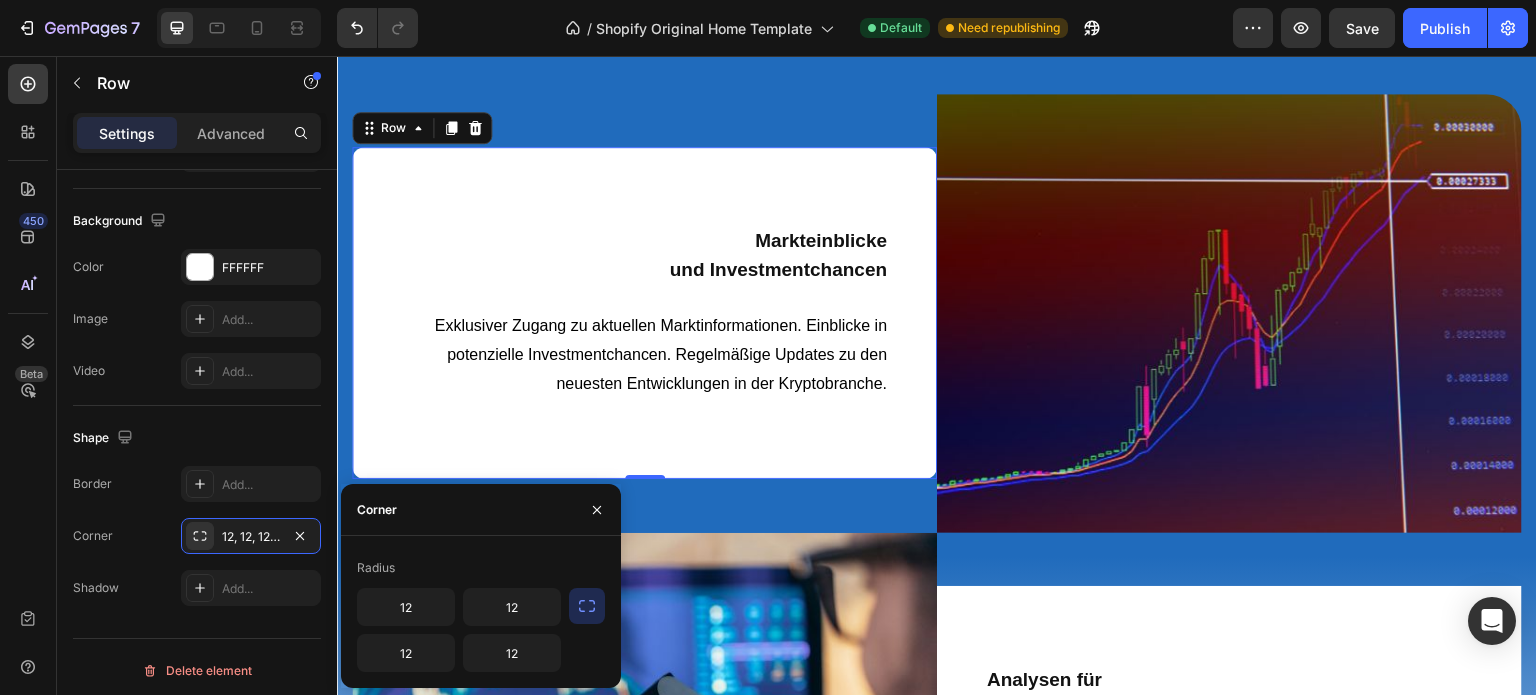 click 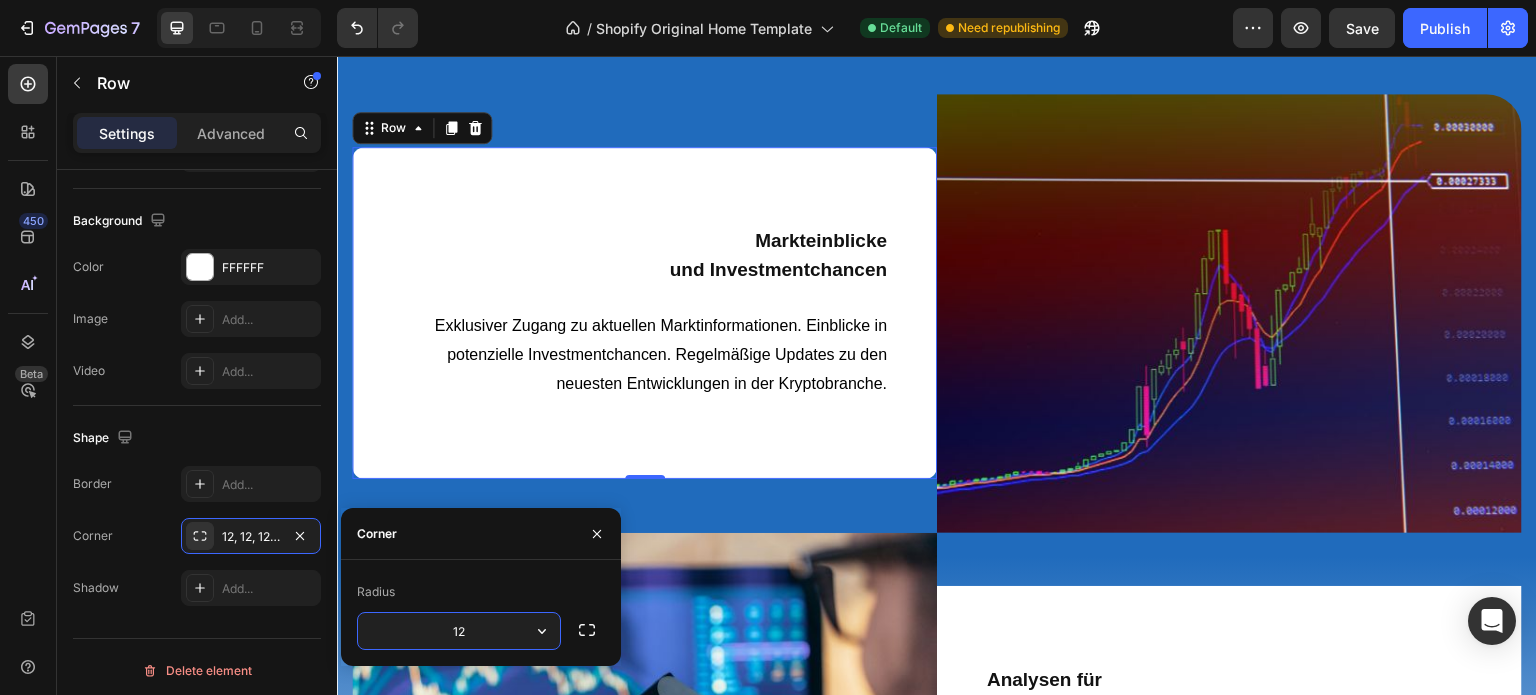 click on "12" at bounding box center [459, 631] 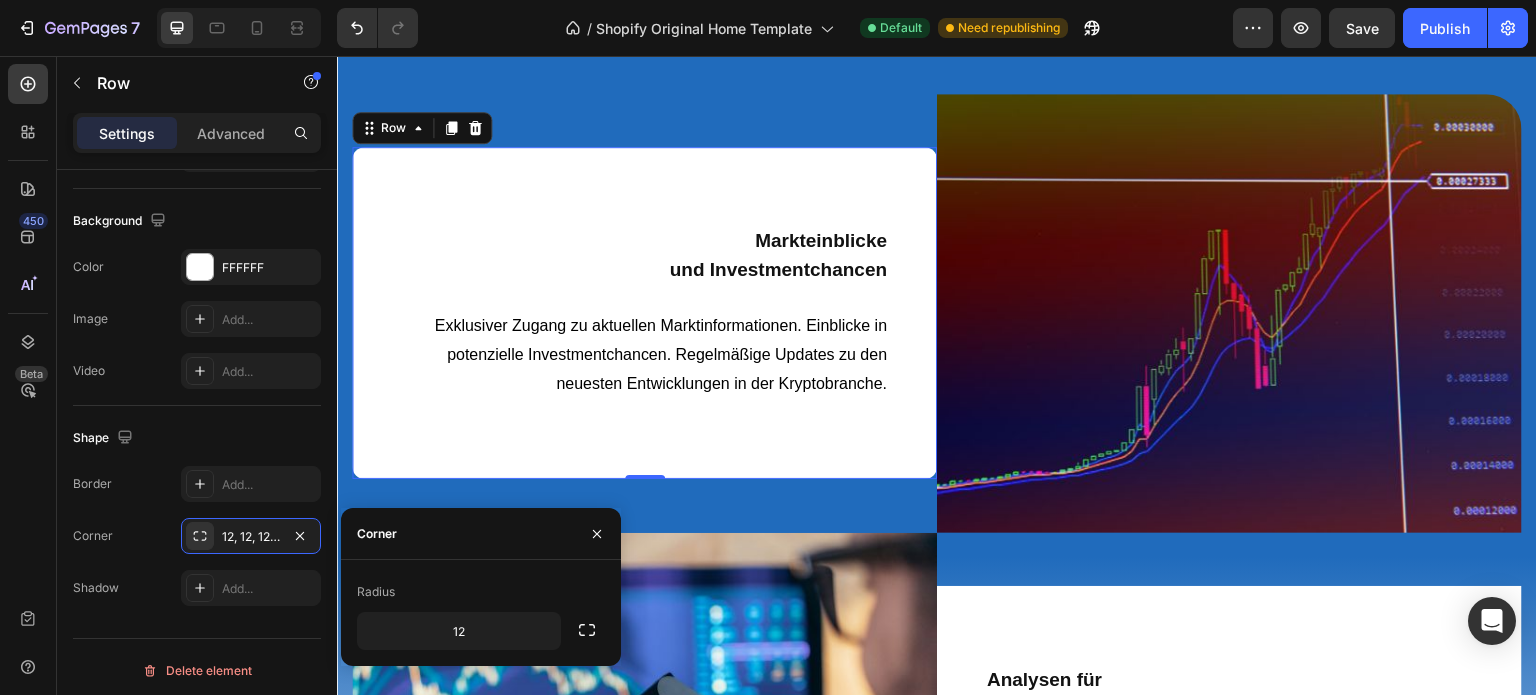 click at bounding box center (587, 630) 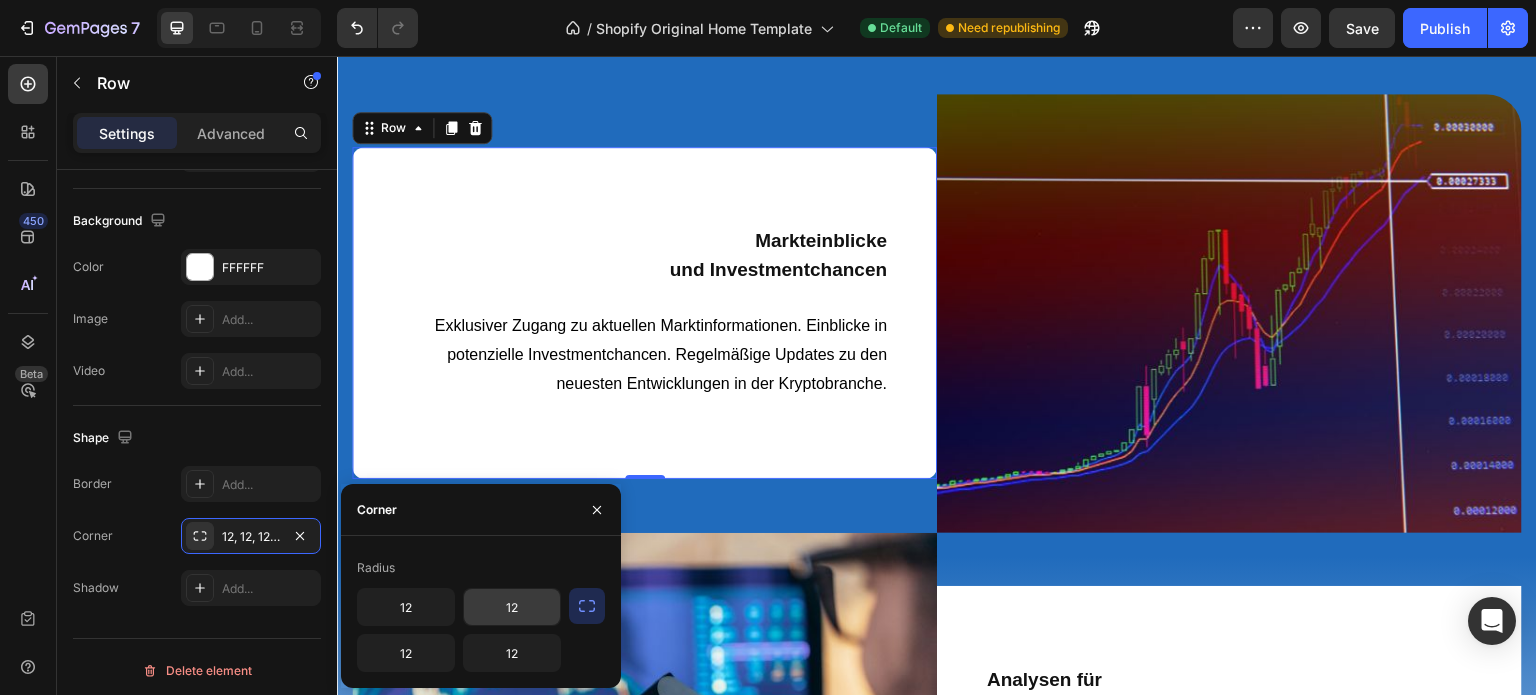 click on "12" at bounding box center (512, 607) 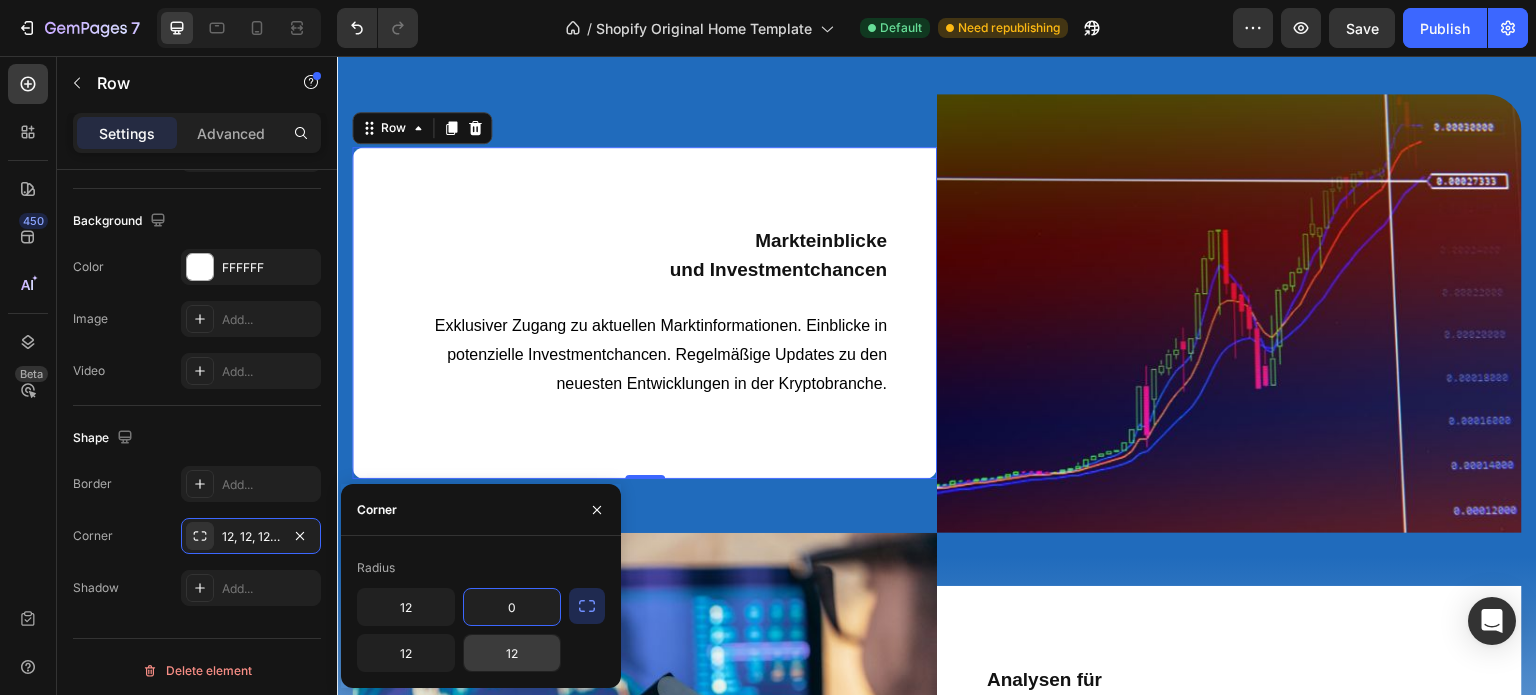 type on "0" 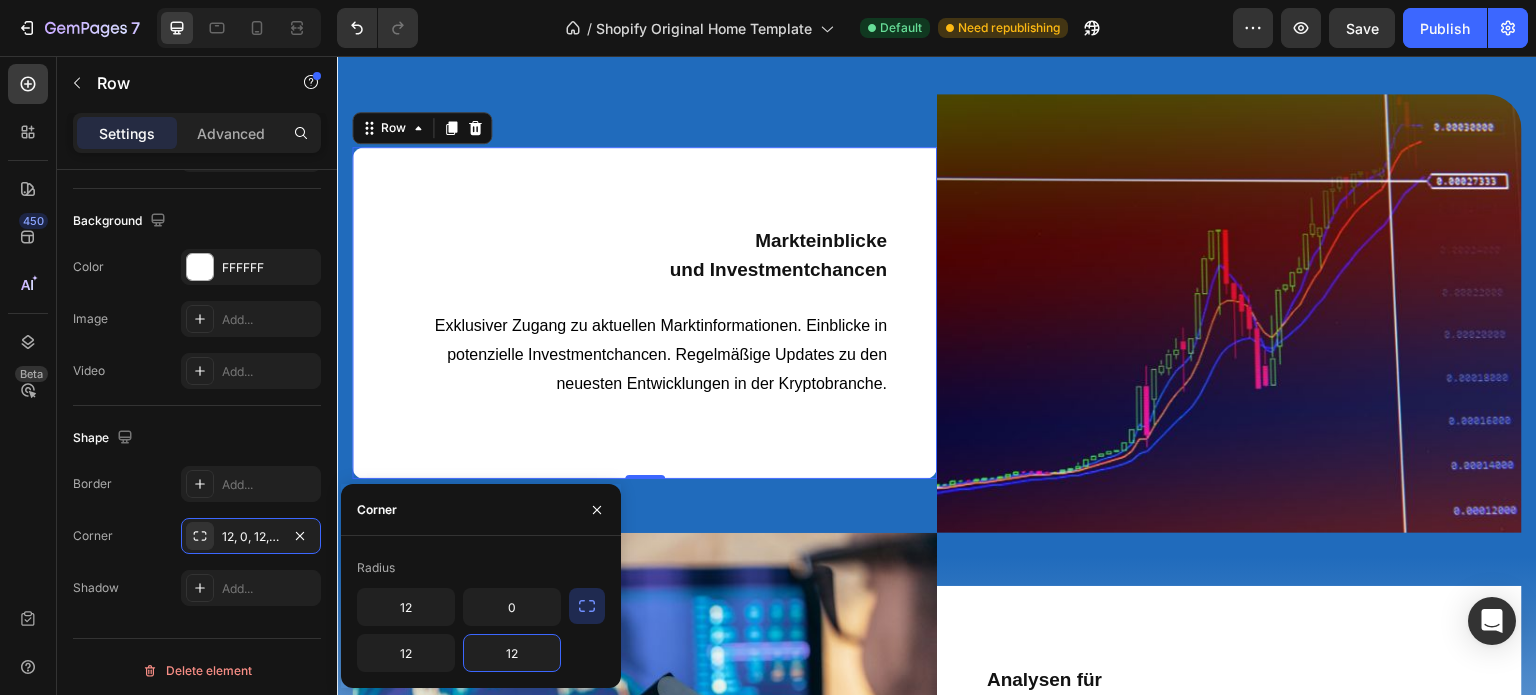 click on "12" at bounding box center [512, 653] 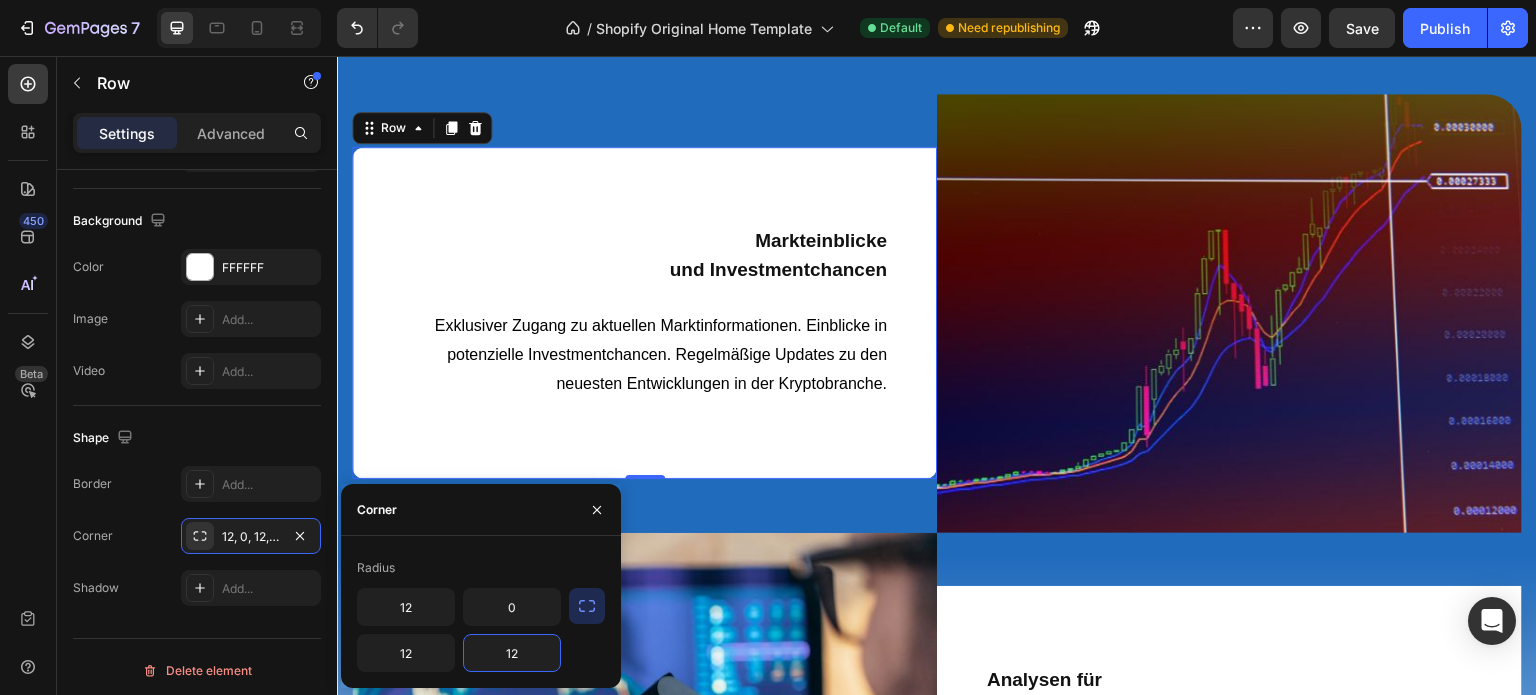 type on "0" 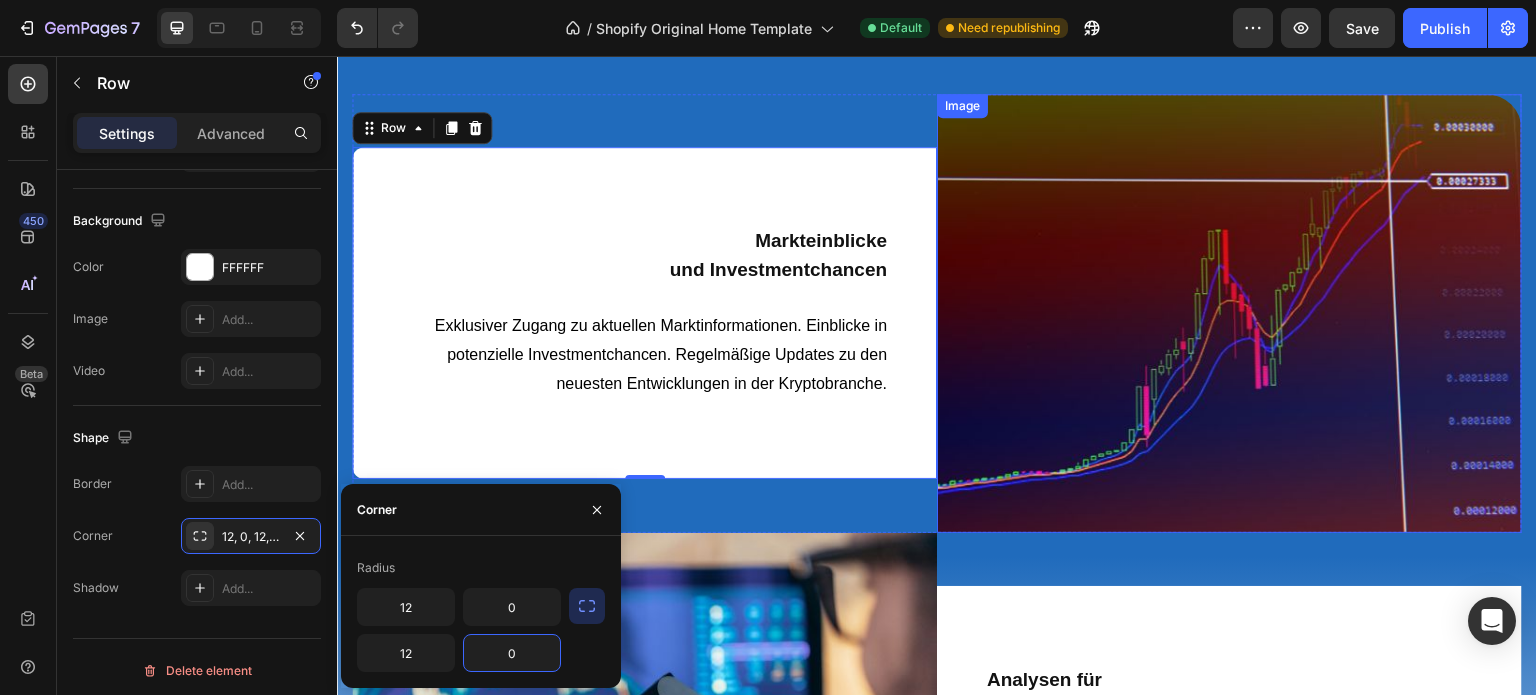 click at bounding box center (1229, 313) 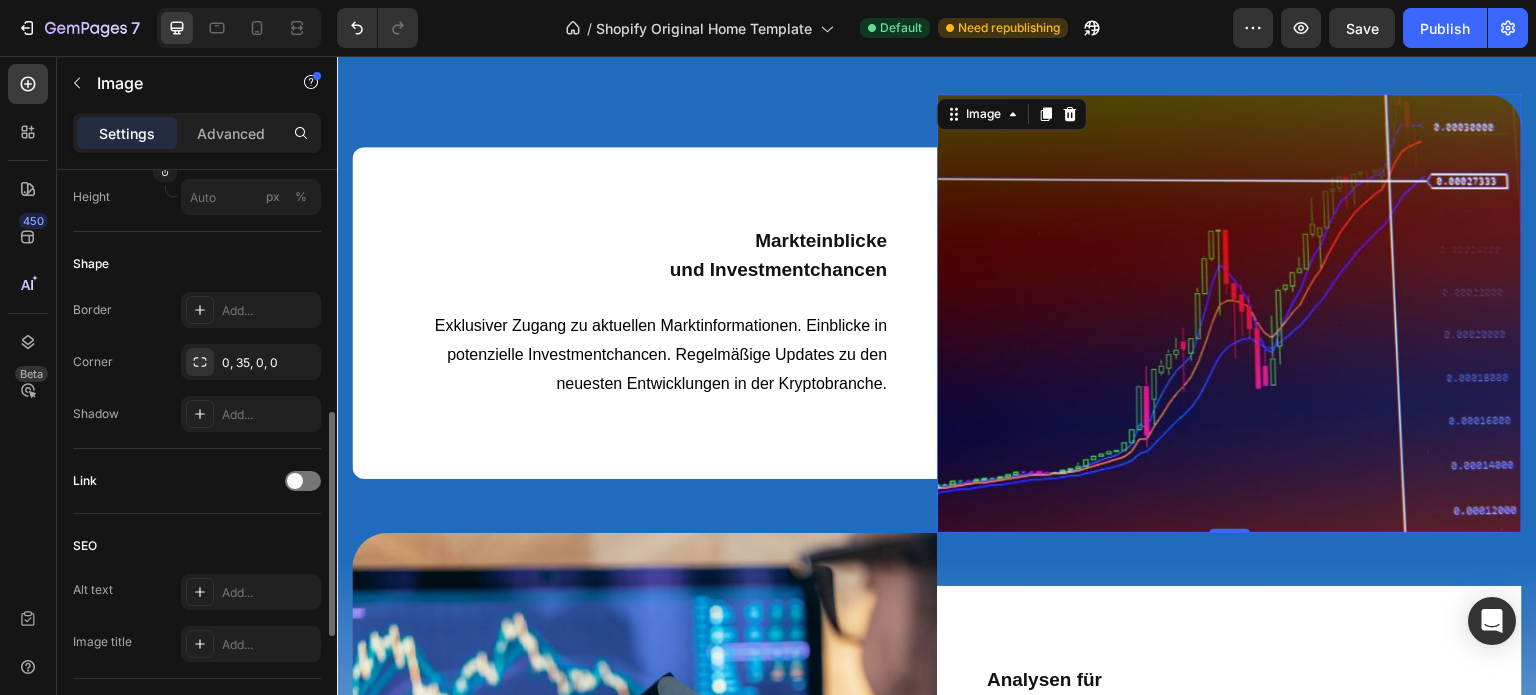 scroll, scrollTop: 0, scrollLeft: 0, axis: both 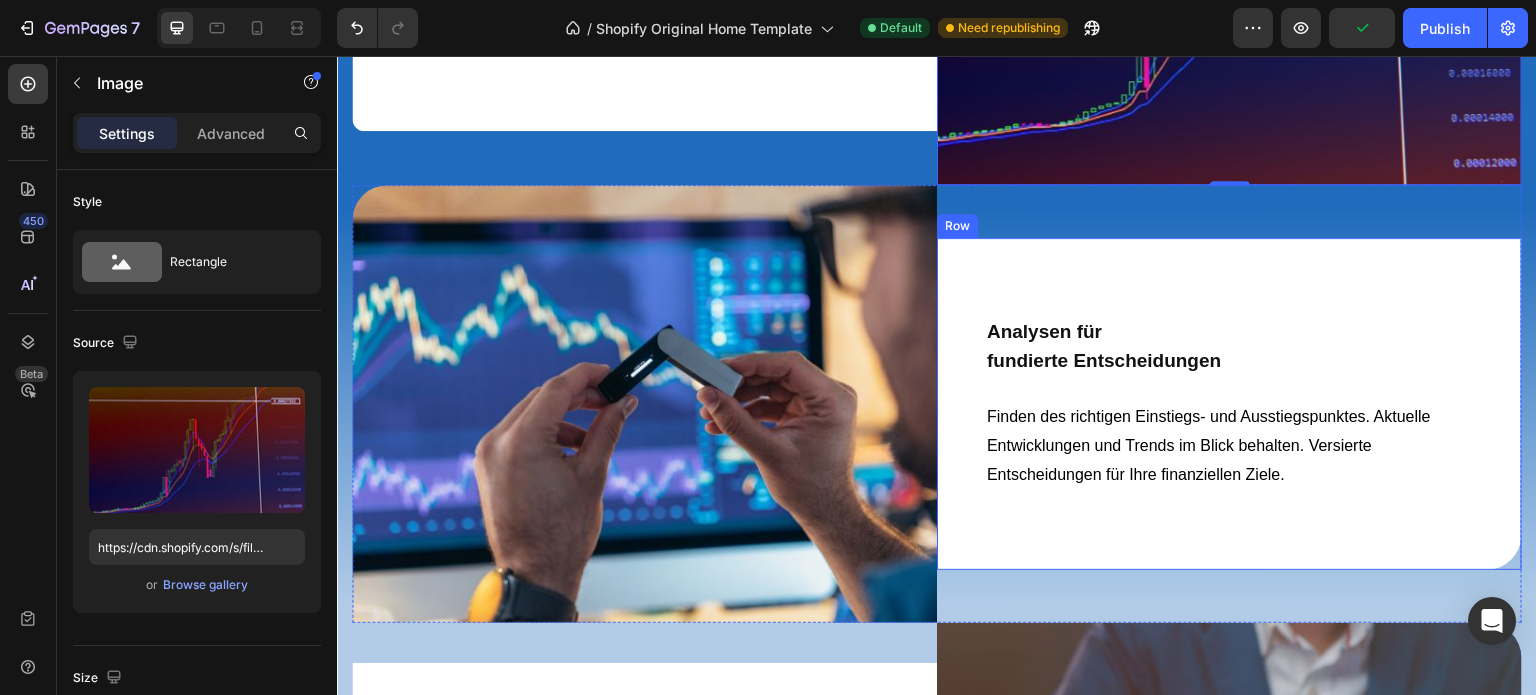 click on "Analysen für fundierte Entscheidungen Text block Finden des richtigen Einstiegs- und Ausstiegspunktes. Aktuelle Entwicklungen und Trends im Blick behalten. Versierte Entscheidungen für Ihre finanziellen Ziele. Text block Row" at bounding box center (1229, 403) 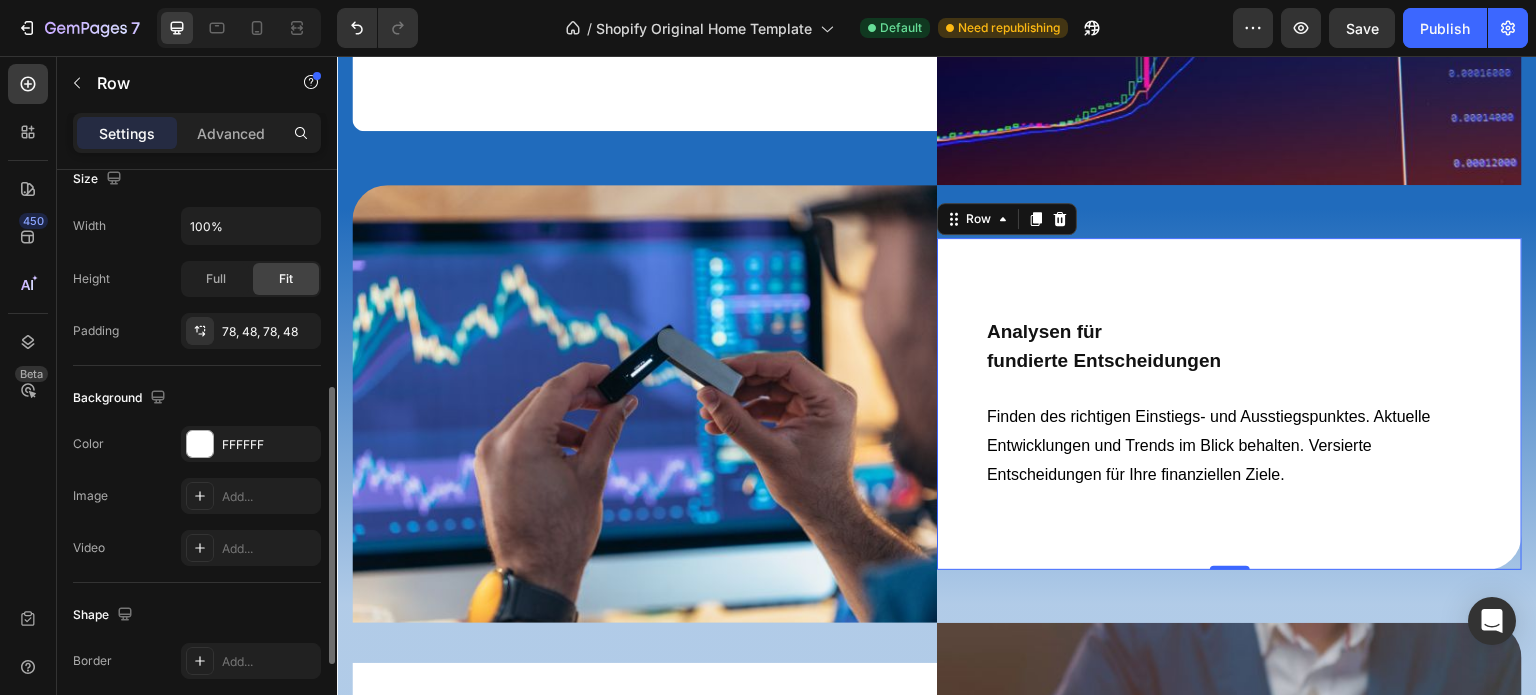 scroll, scrollTop: 636, scrollLeft: 0, axis: vertical 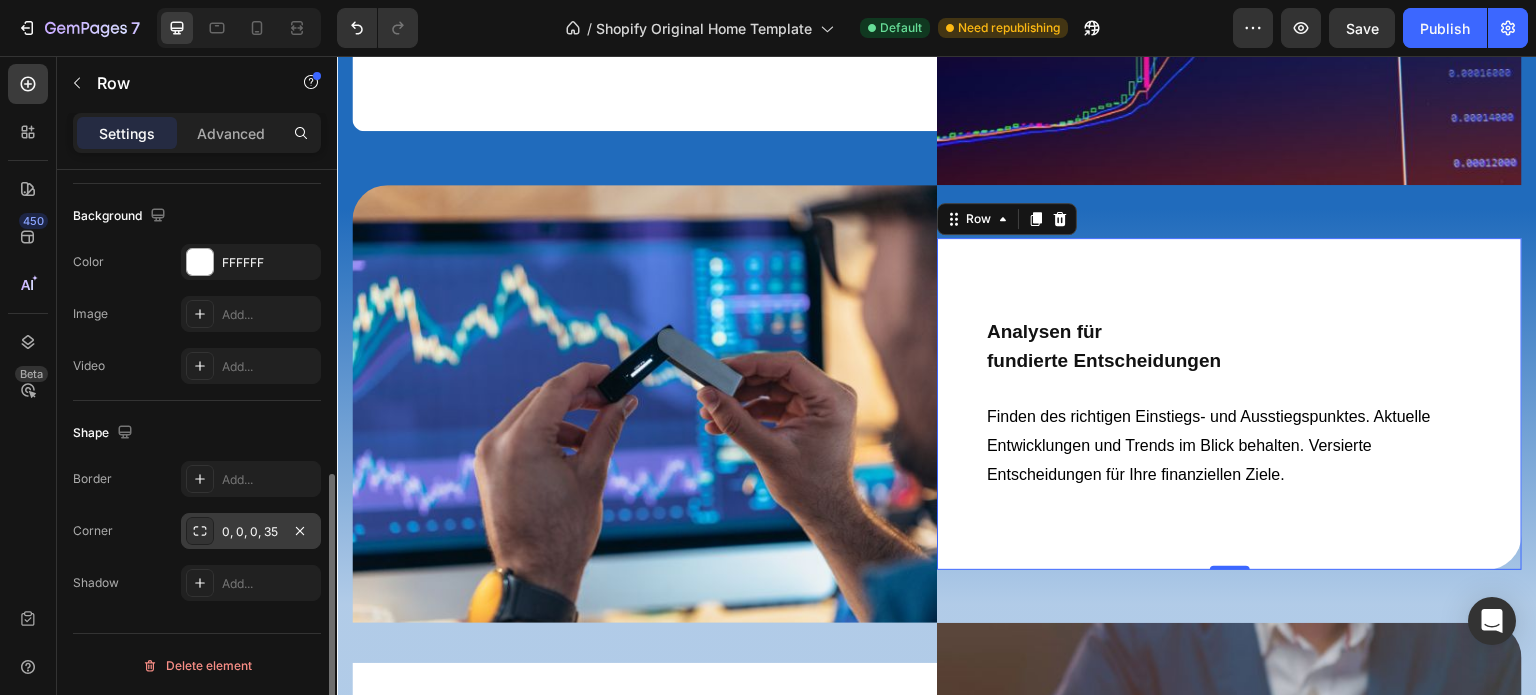 click 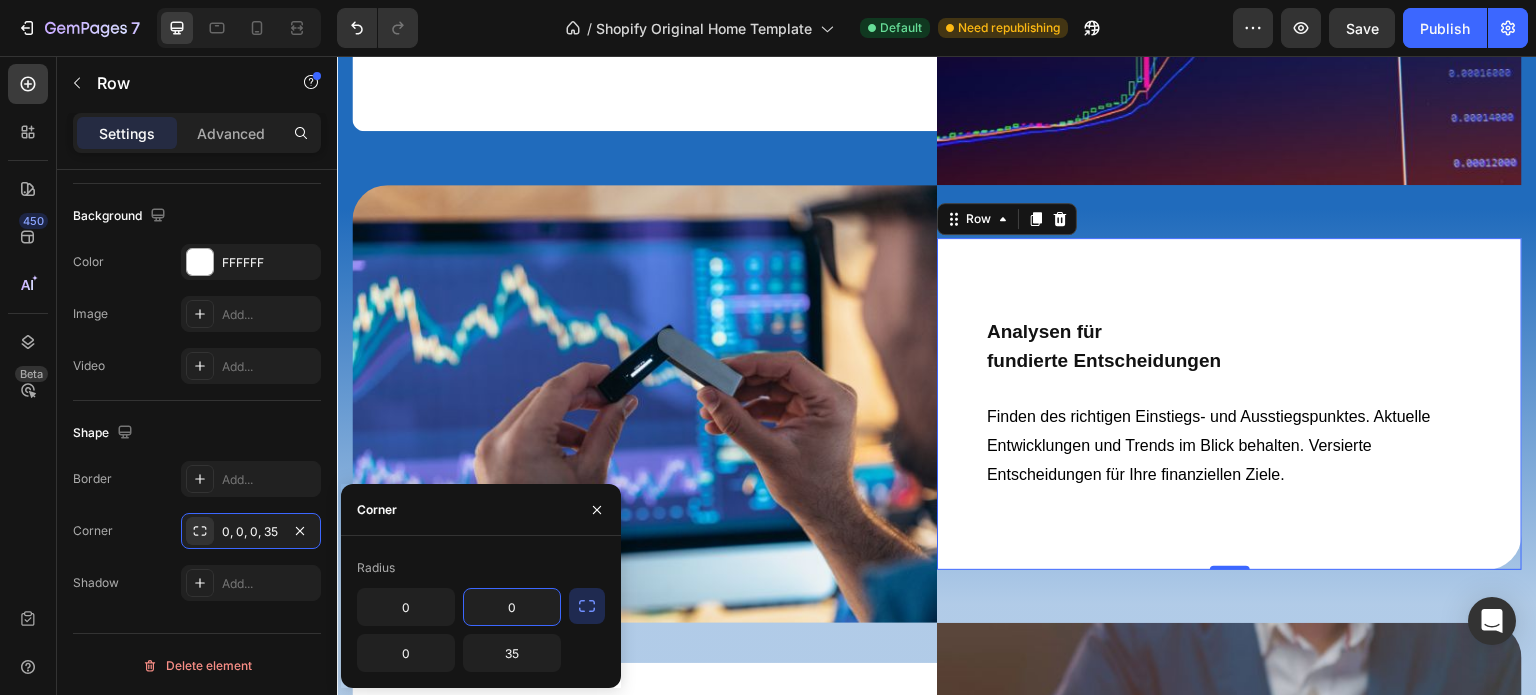 click on "0" at bounding box center [512, 607] 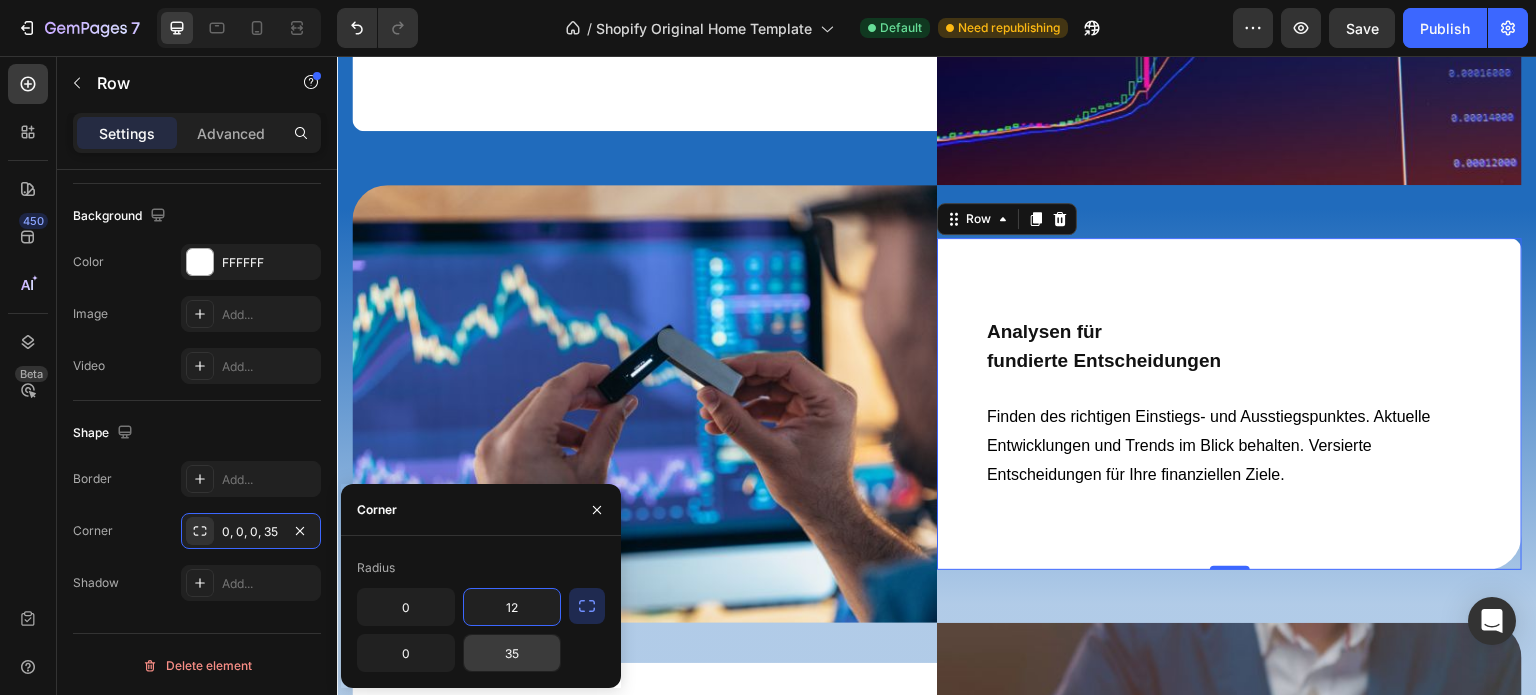 type on "12" 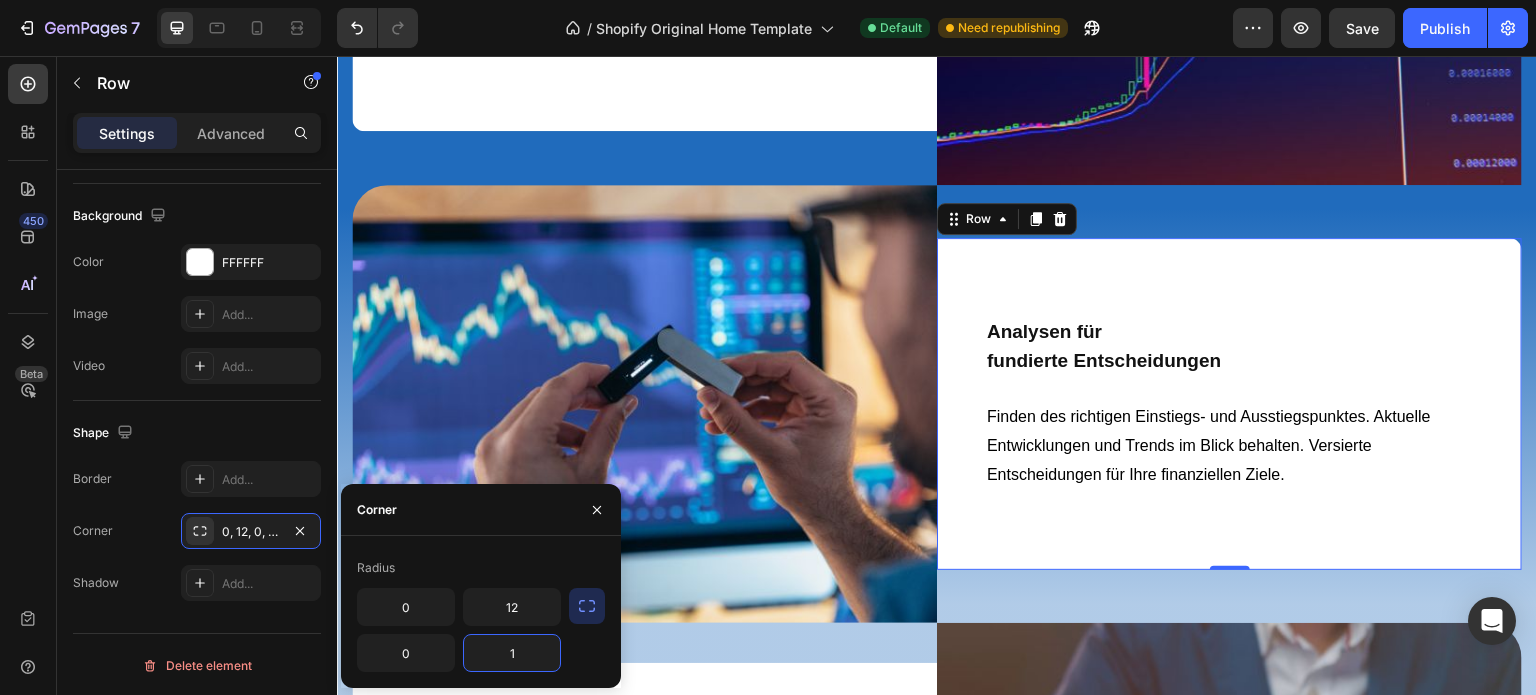 type on "12" 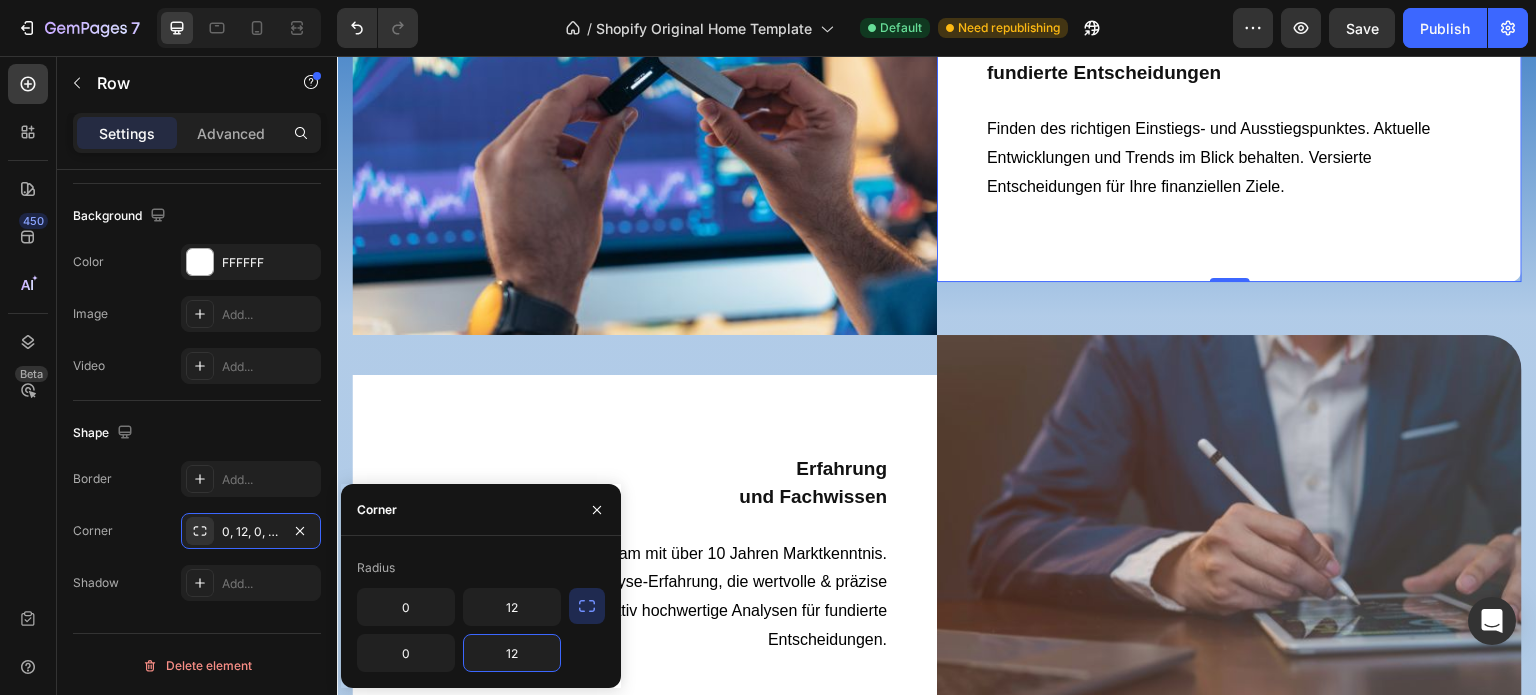 scroll, scrollTop: 6366, scrollLeft: 0, axis: vertical 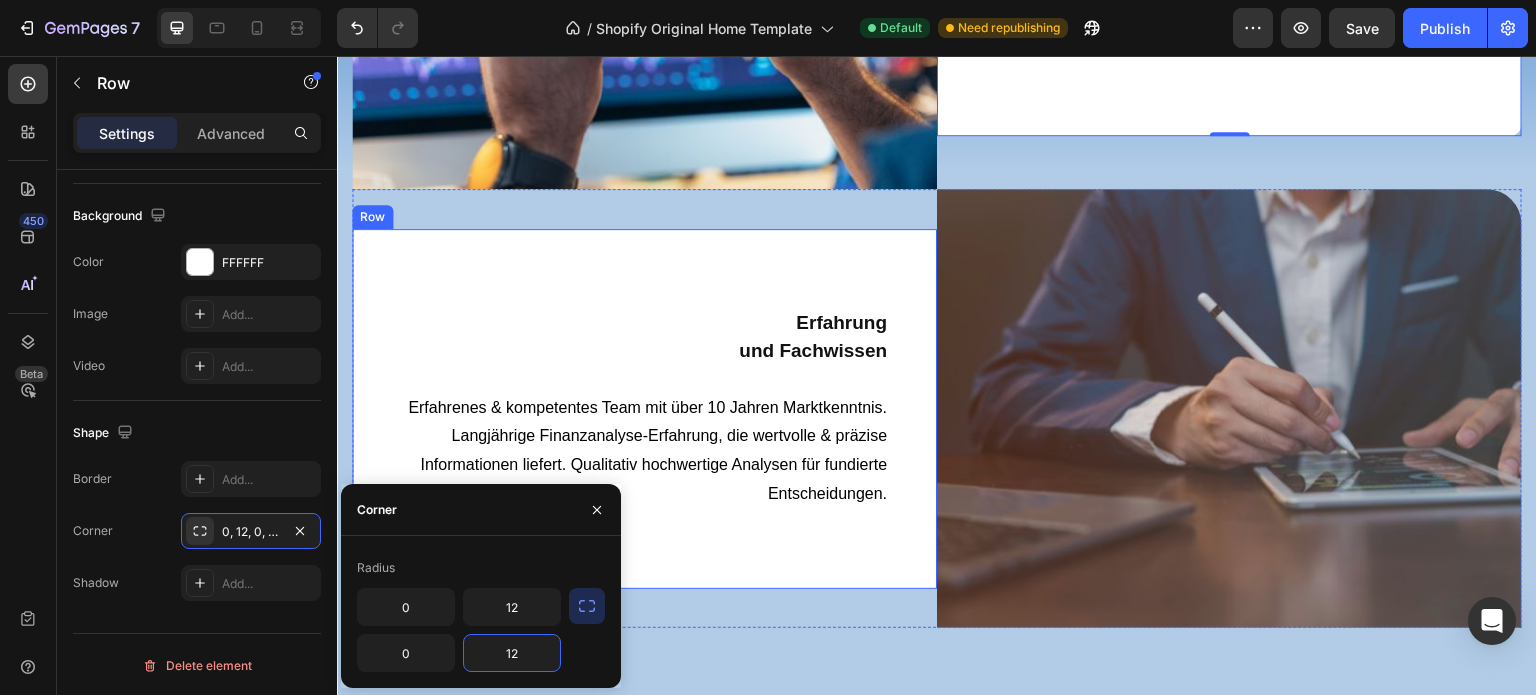 click on "Erfahrung und Fachwissen Text block Erfahrenes & kompetentes Team mit über 10 Jahren Marktkenntnis. Langjährige Finanzanalyse-Erfahrung, die wertvolle & präzise Informationen liefert. Qualitativ hochwertige Analysen für fundierte Entscheidungen. Text block Row" at bounding box center [644, 409] 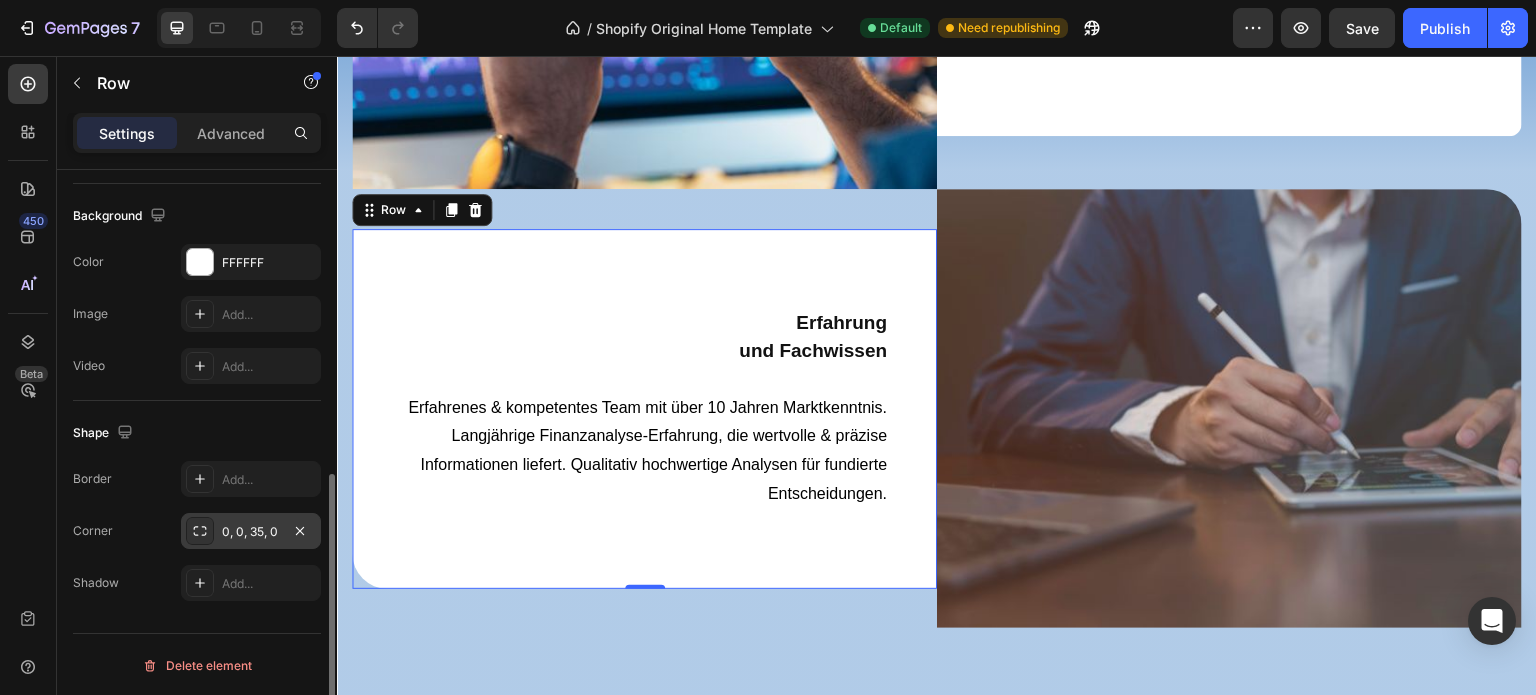 click on "0, 0, 35, 0" at bounding box center [251, 532] 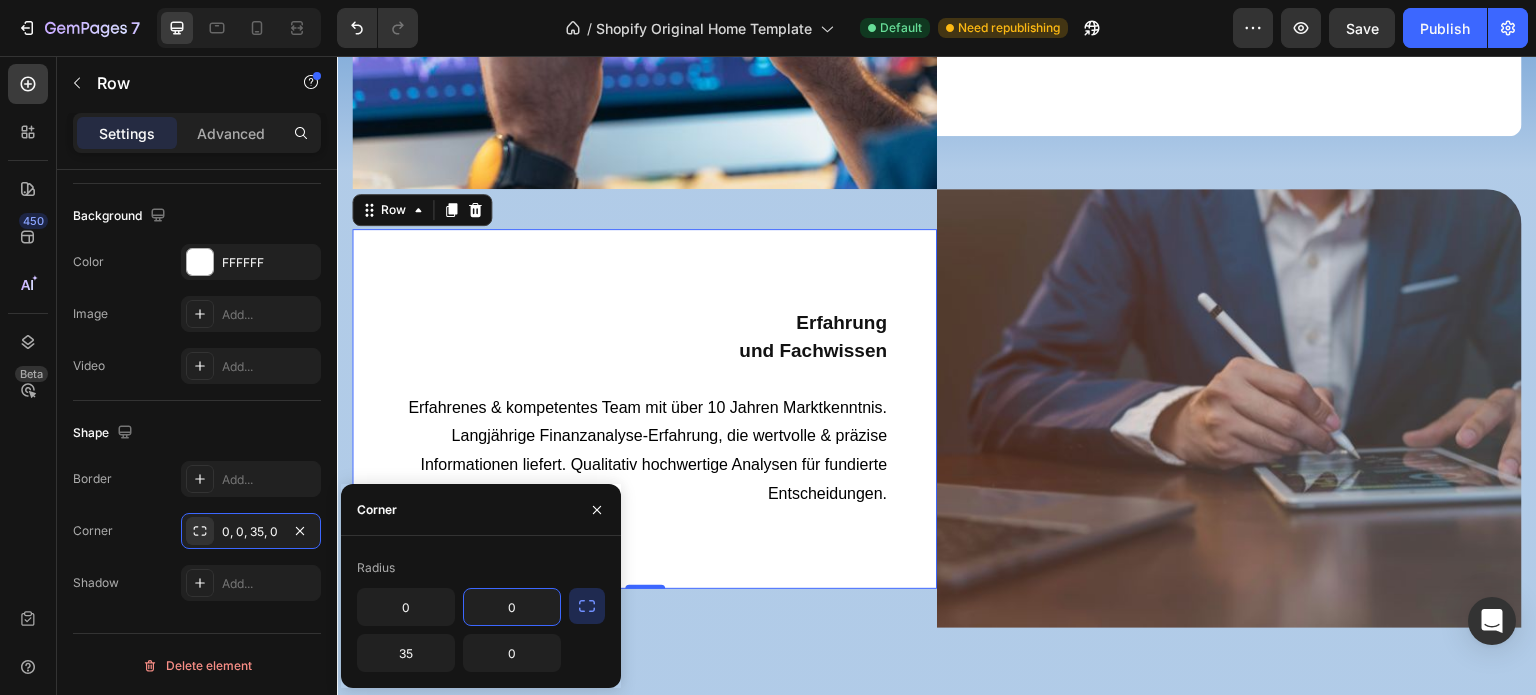 click on "0" at bounding box center [512, 607] 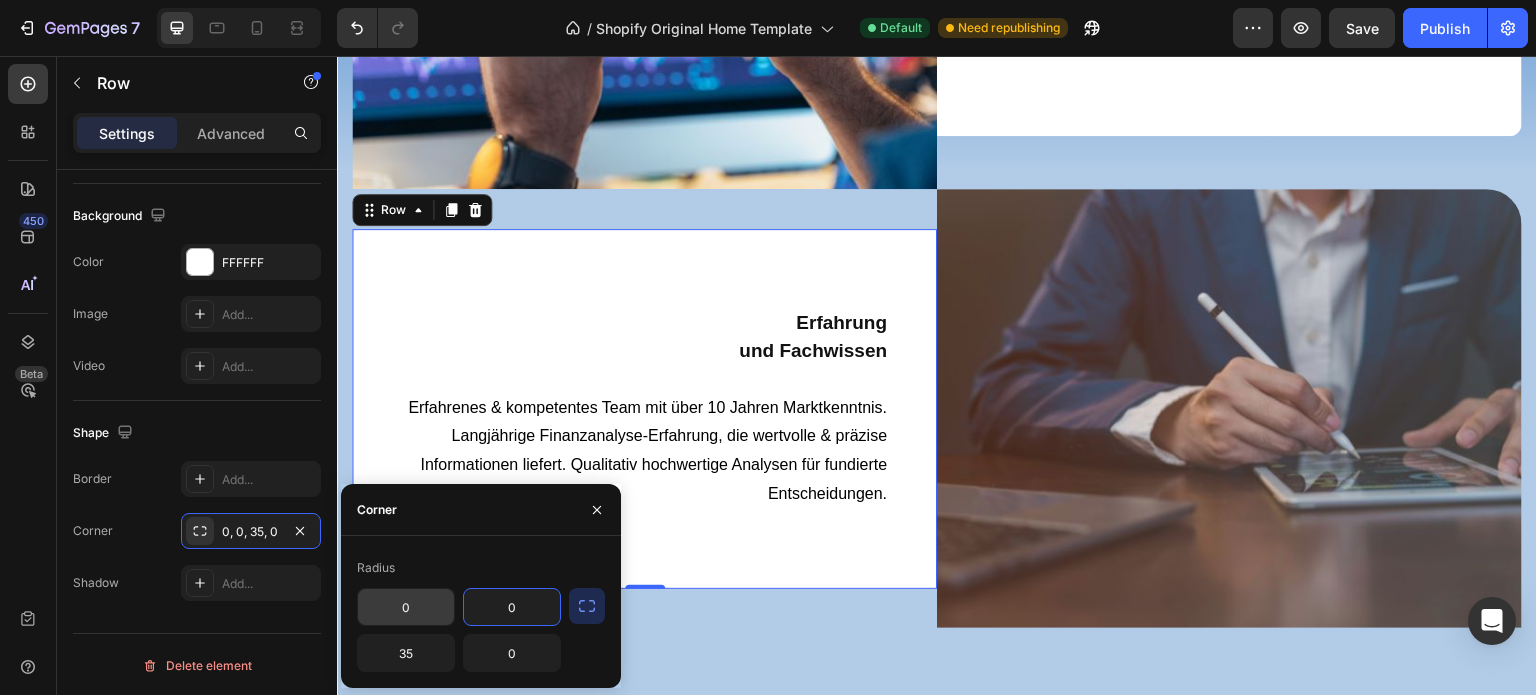 click on "0" at bounding box center [406, 607] 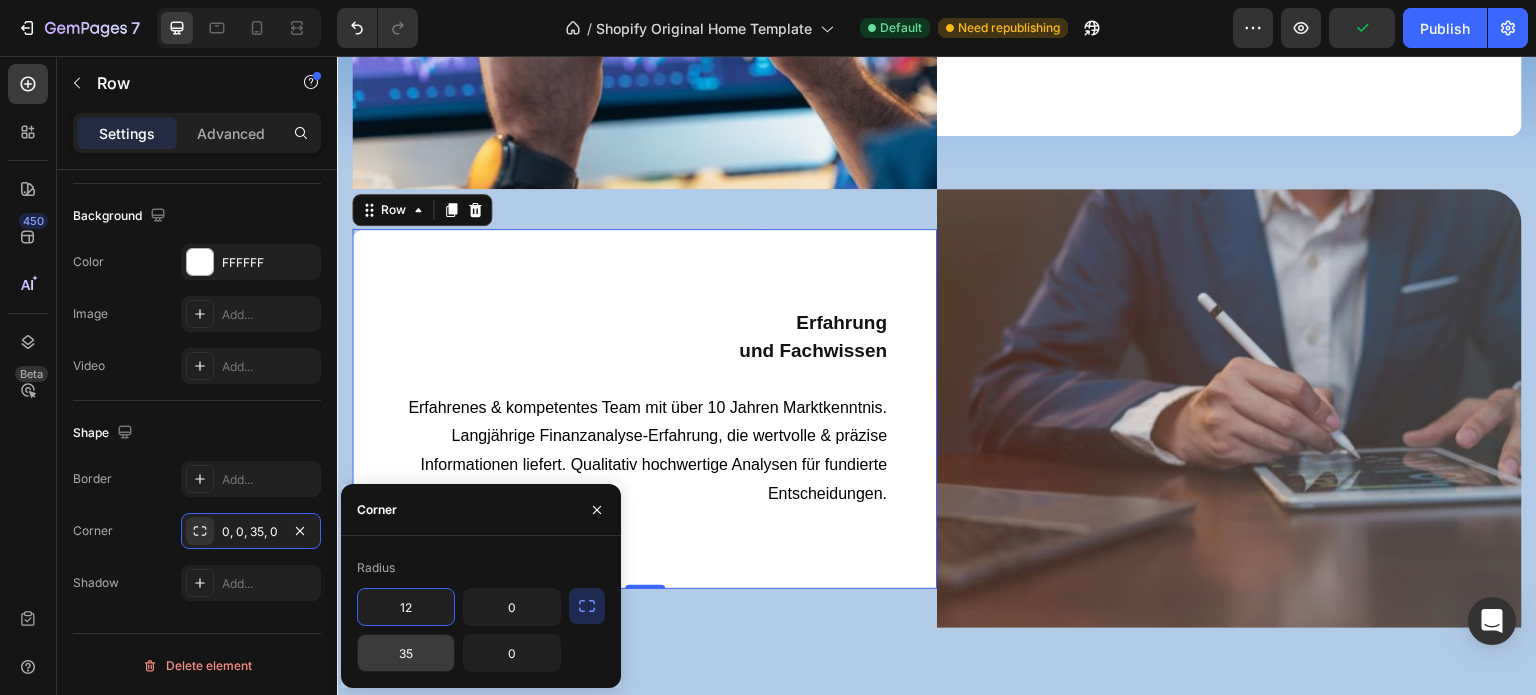 type on "12" 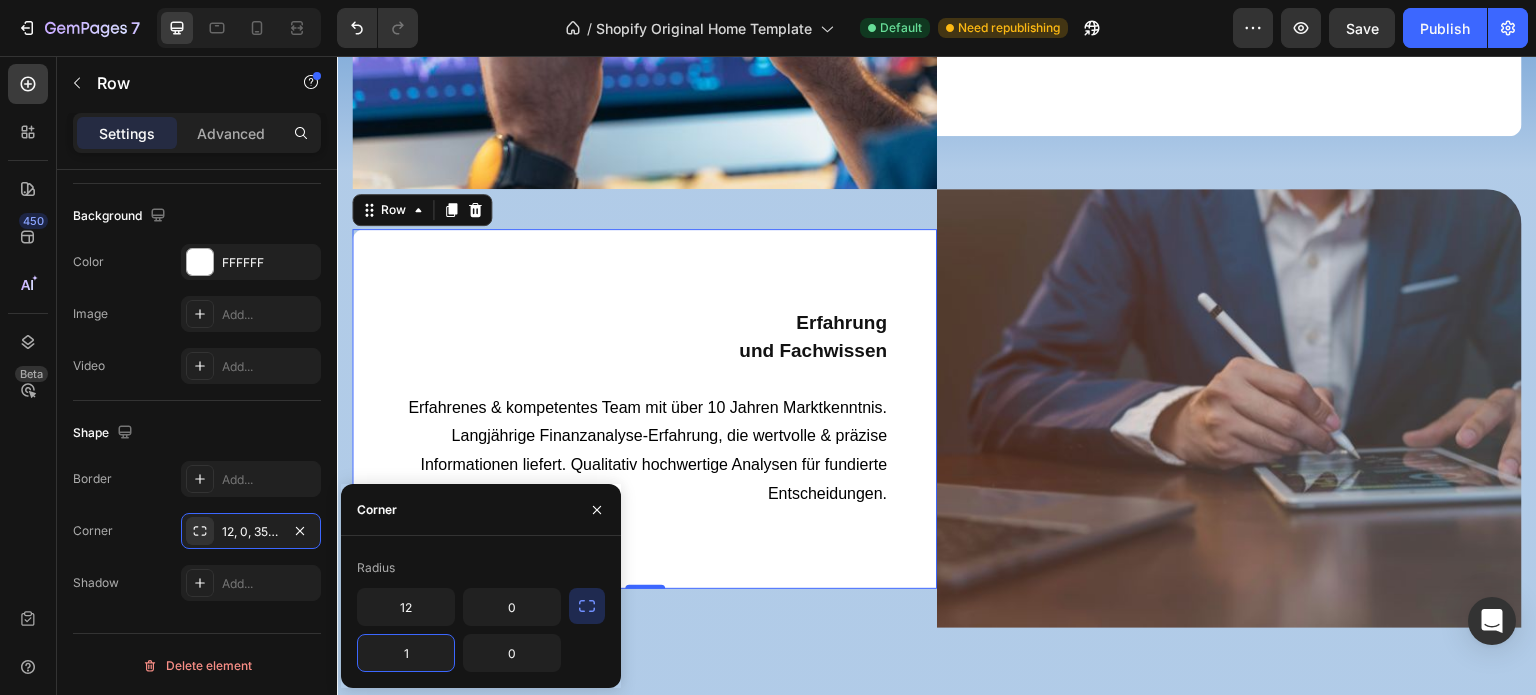 type on "12" 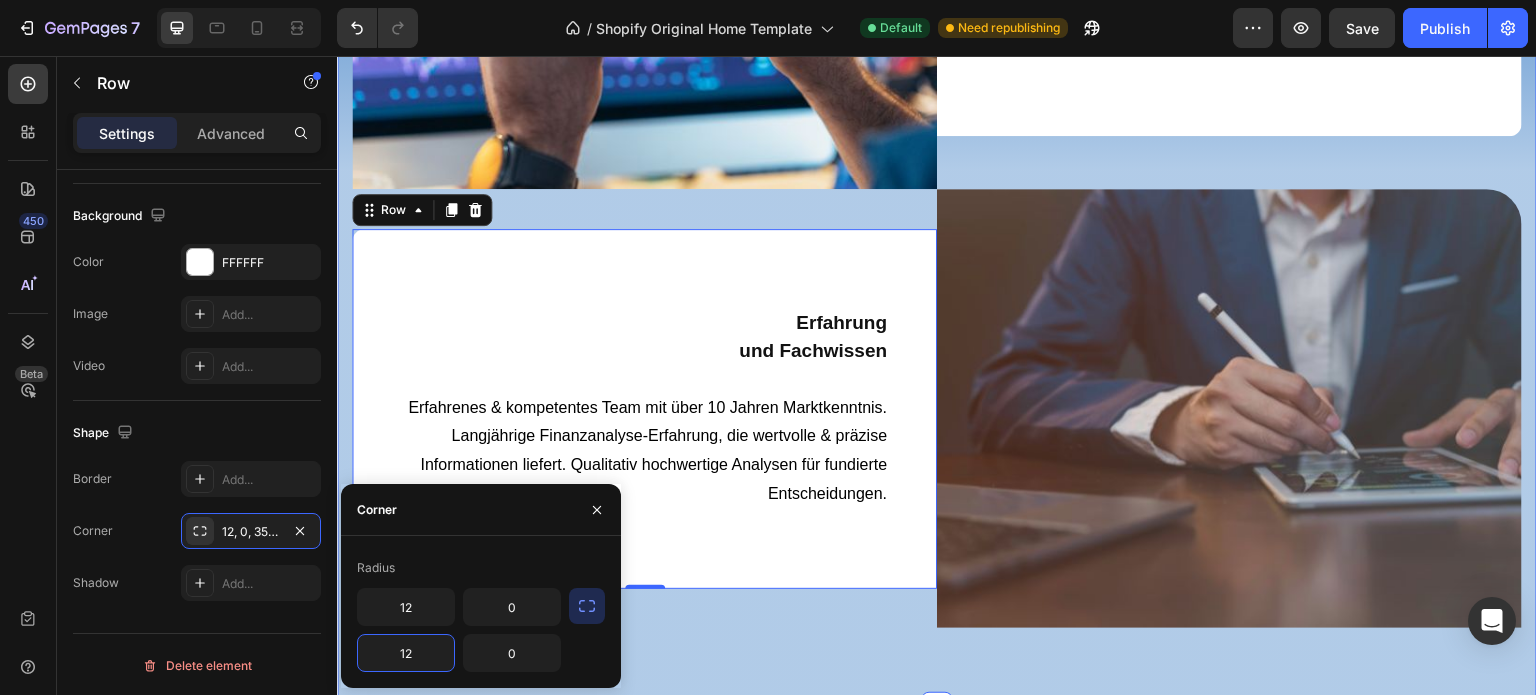 click on "Warum KM Intelligent Investments? Heading Markteinblicke und Investmentchancen Text block Exklusiver Zugang zu aktuellen Marktinformationen. Einblicke in potenzielle Investmentchancen. Regelmäßige Updates zu den neuesten Entwicklungen in der Kryptobranche. Text block Row Image Row Image Analysen für fundierte Entscheidungen Text block Finden des richtigen Einstiegs- und Ausstiegspunktes. Aktuelle Entwicklungen und Trends im Blick behalten. Versierte Entscheidungen für Ihre finanziellen Ziele. Text block Row Row Erfahrung und Fachwissen Text block Erfahrenes & kompetentes Team mit über 10 Jahren Marktkenntnis. Langjährige Finanzanalyse-Erfahrung, die wertvolle & präzise Informationen liefert. Qualitativ hochwertige Analysen für fundierte Entscheidungen. Text block Row   0 Image Row Section 8" at bounding box center [937, -83] 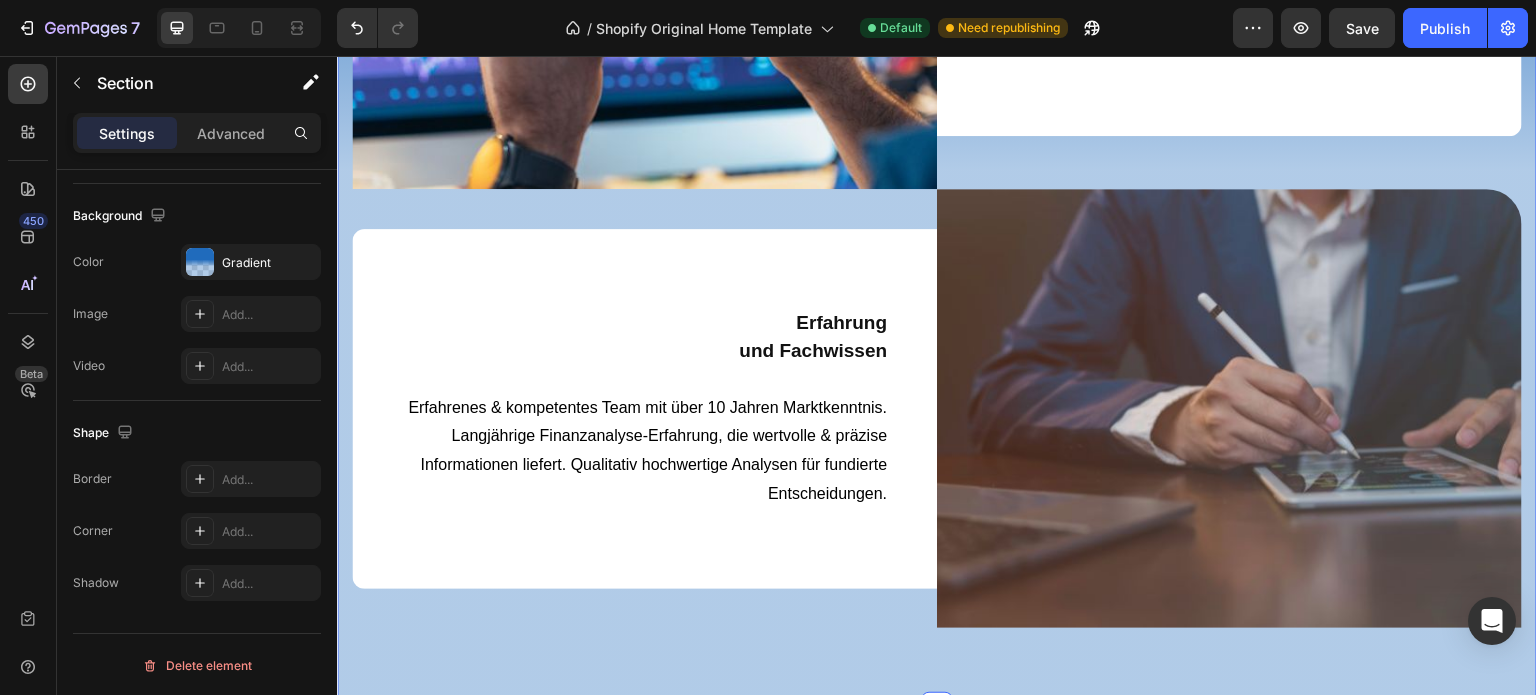 scroll, scrollTop: 0, scrollLeft: 0, axis: both 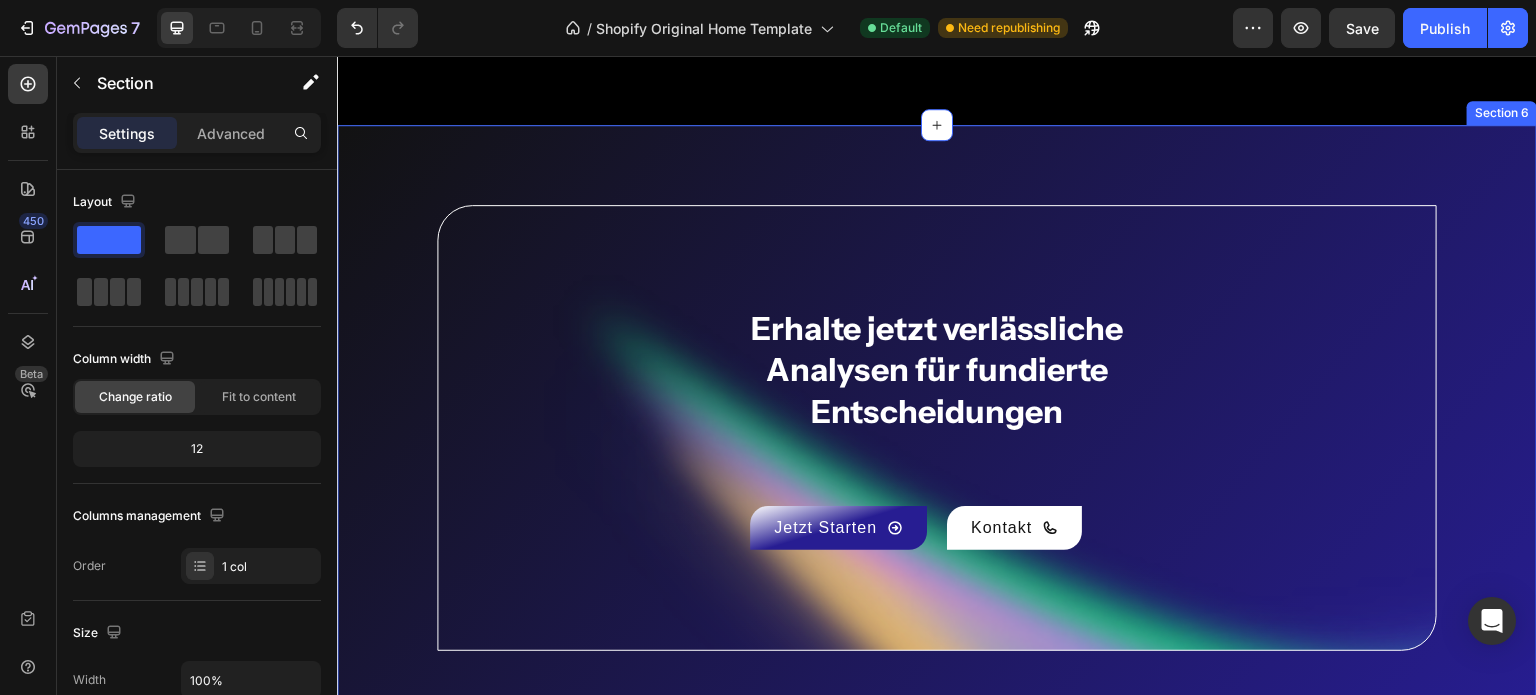 click on "Erhalte jetzt verlässliche  Analysen für fundierte Entscheidungen   Heading
Jetzt Starten Button
Kontakt Button Row Row Section 6" at bounding box center (937, 428) 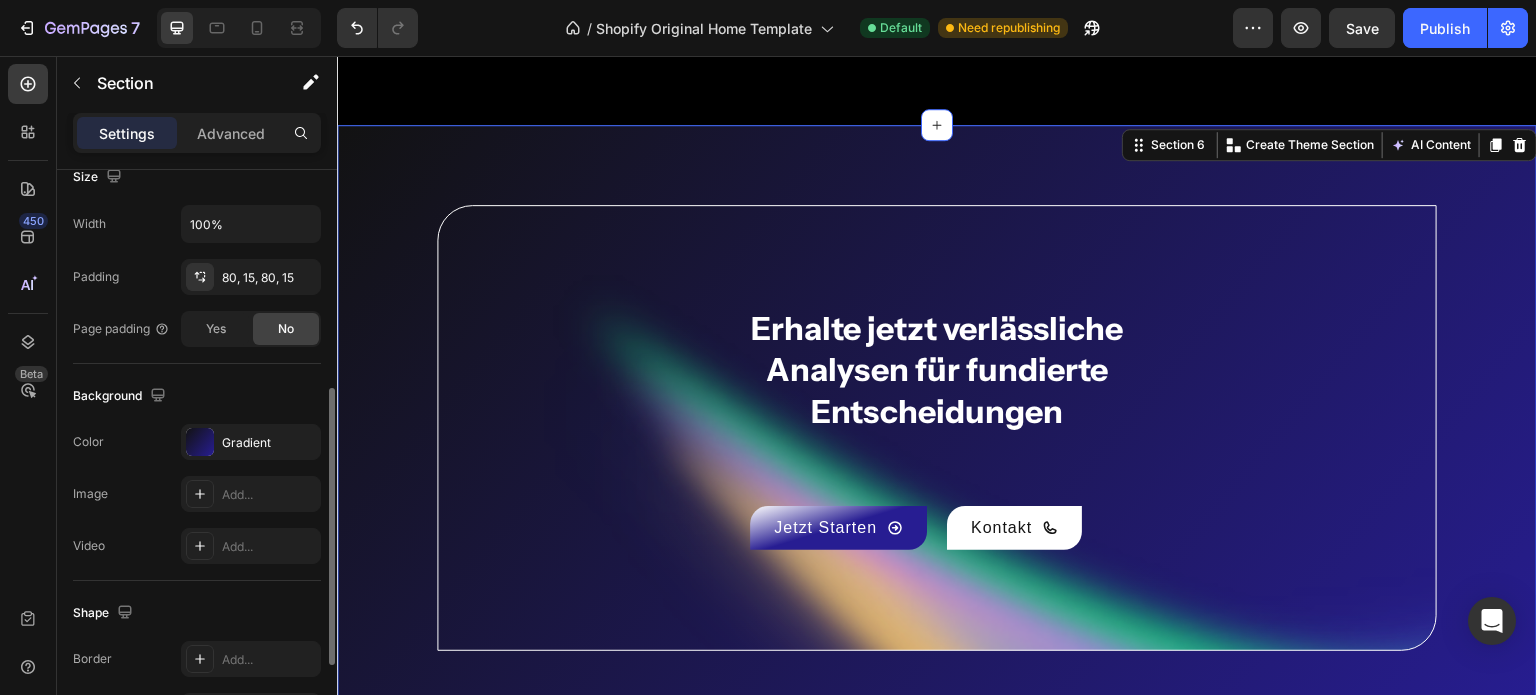scroll, scrollTop: 456, scrollLeft: 0, axis: vertical 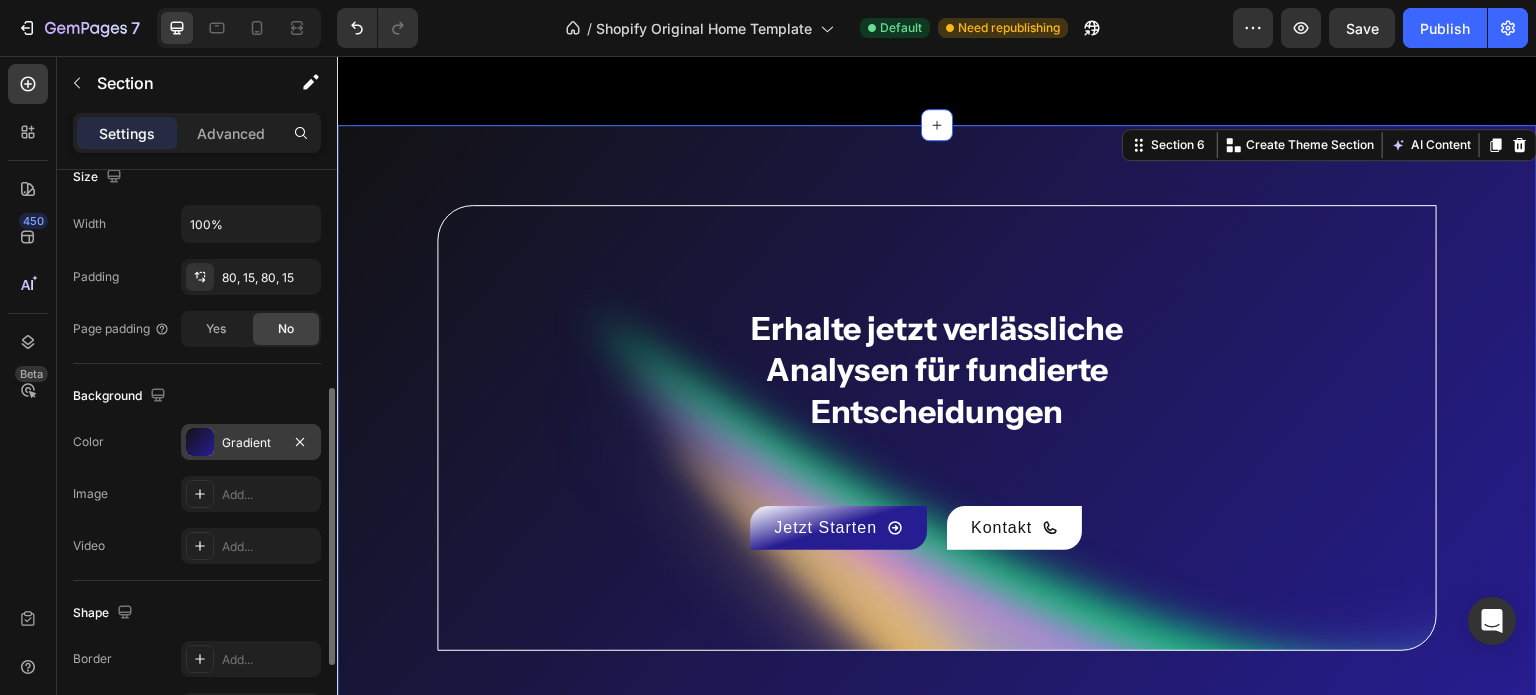 click at bounding box center [200, 442] 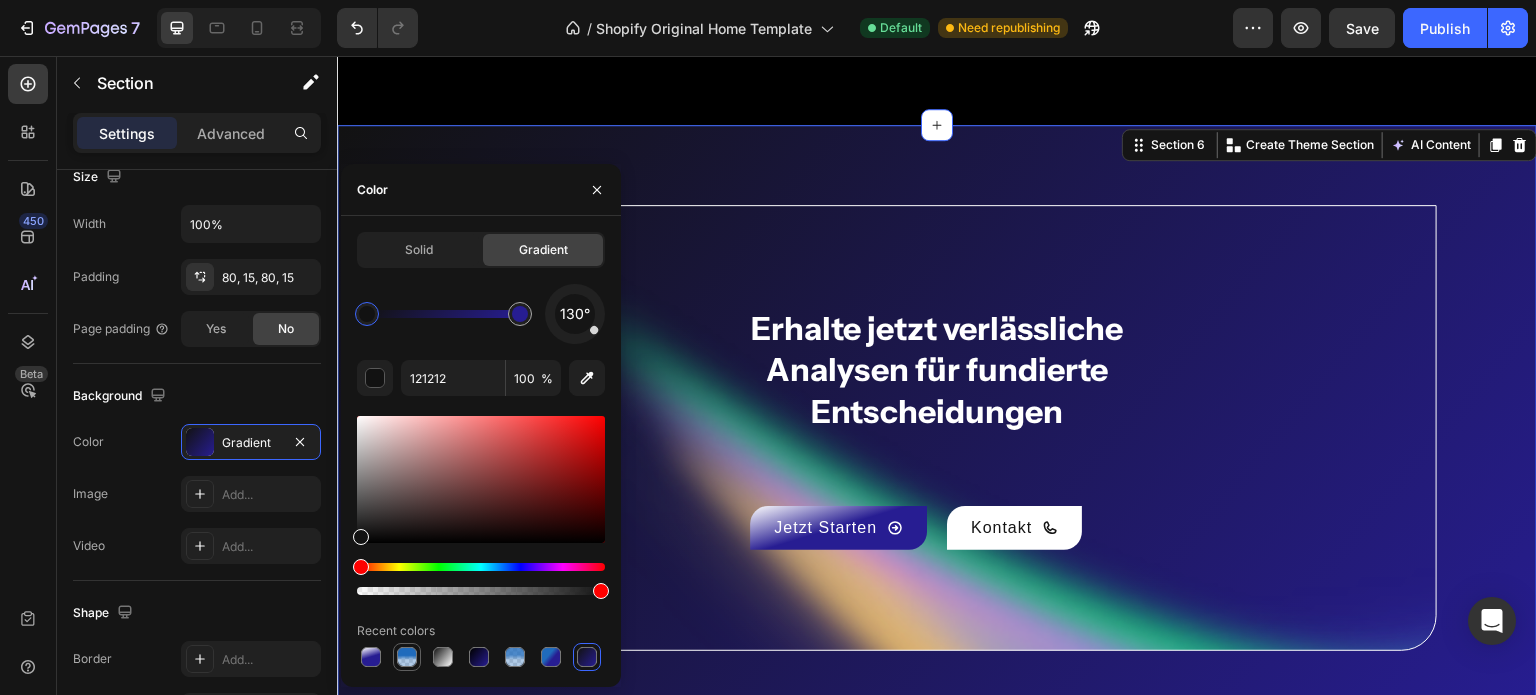 click at bounding box center [407, 657] 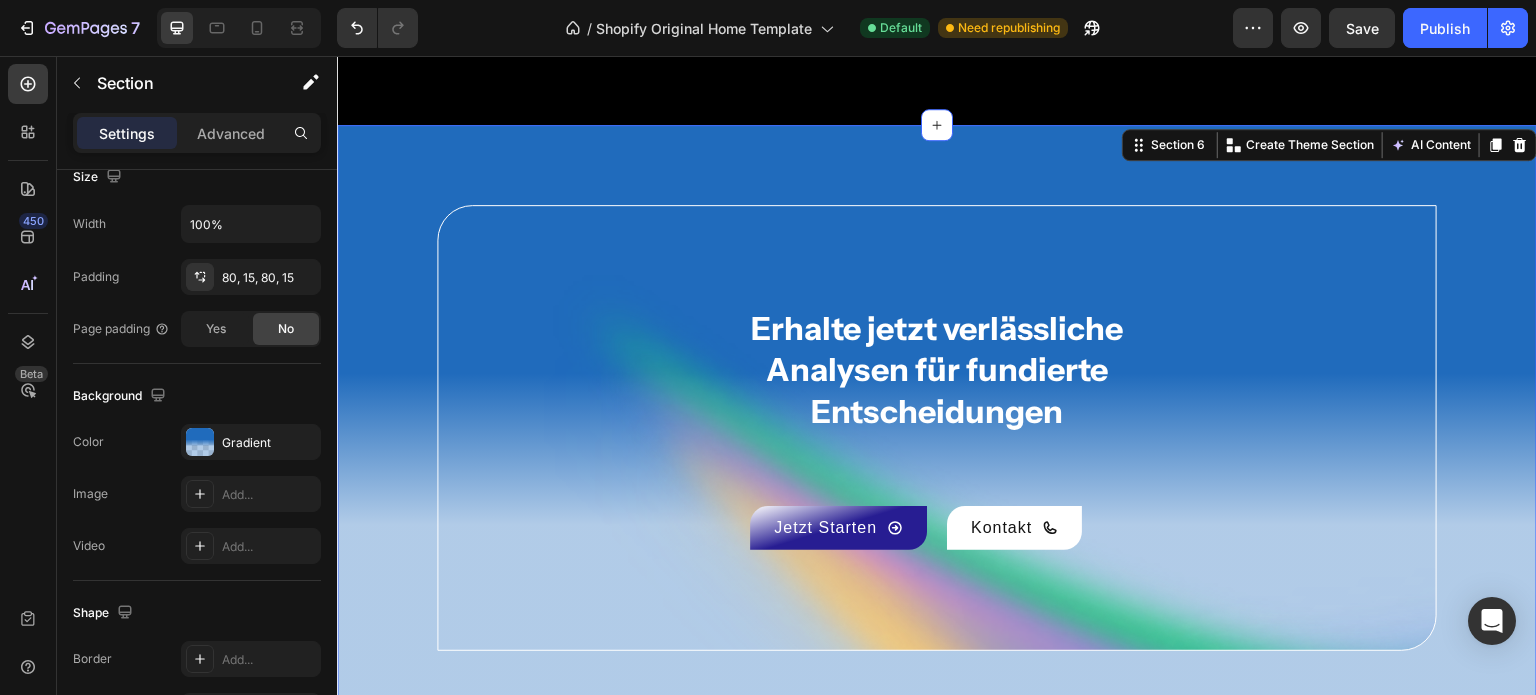 click on "Erhalte jetzt verlässliche  Analysen für fundierte Entscheidungen   Heading
Jetzt Starten Button
Kontakt Button Row Row" at bounding box center [937, 428] 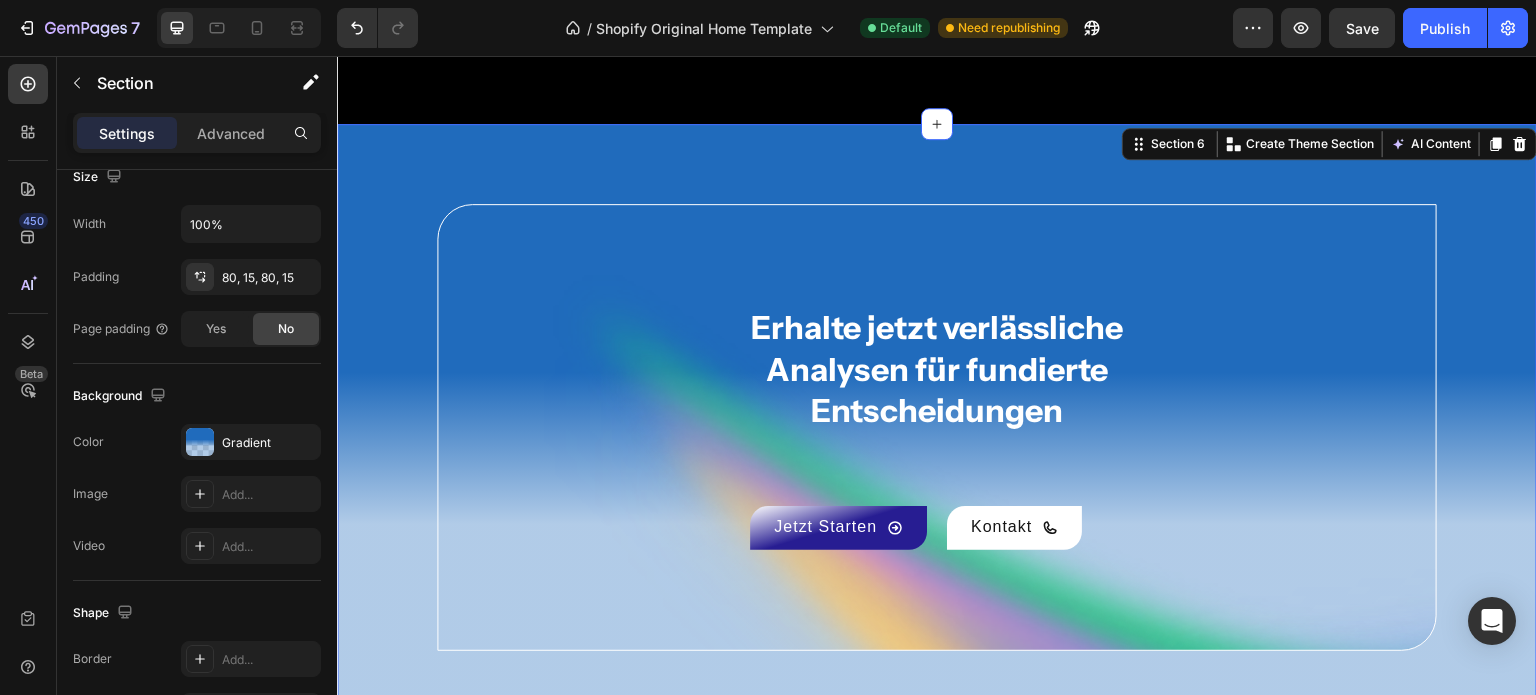 scroll, scrollTop: 4212, scrollLeft: 0, axis: vertical 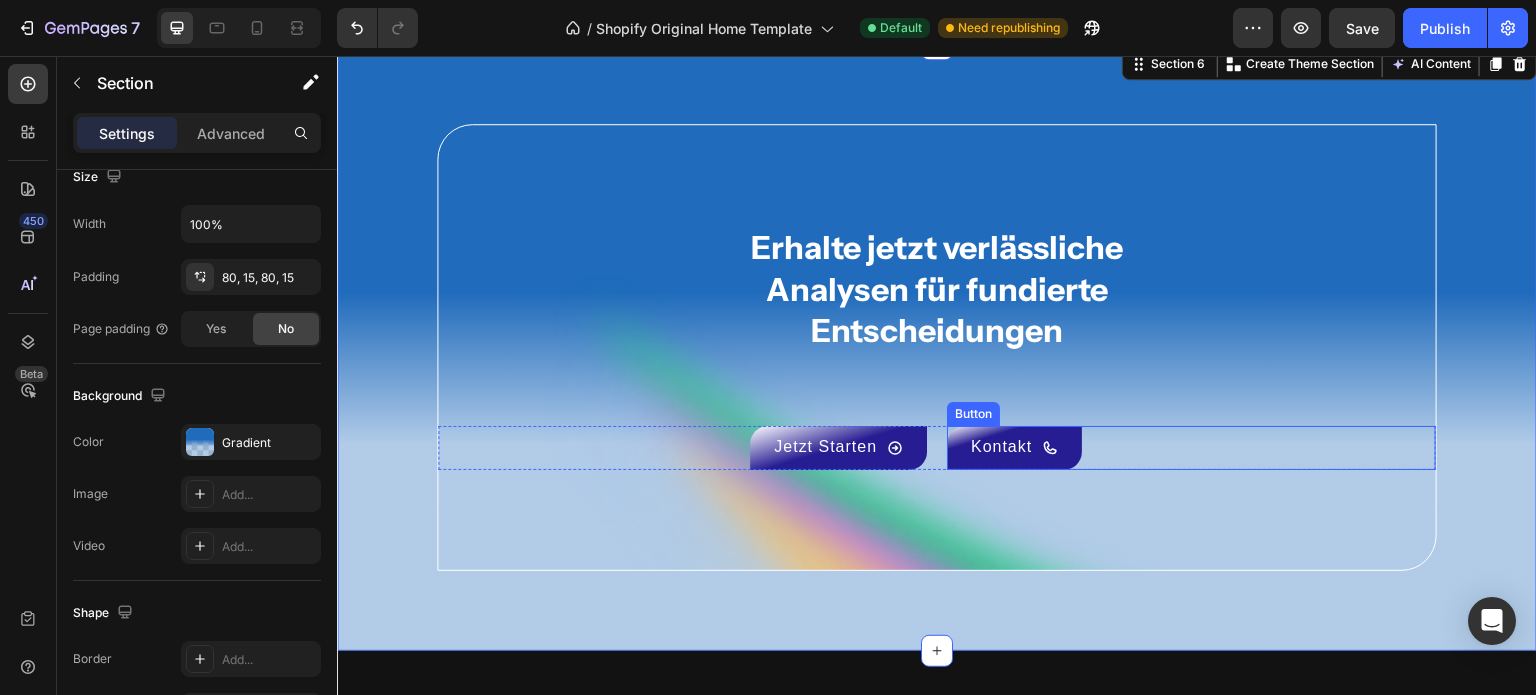 click on "Kontakt" at bounding box center [1014, 448] 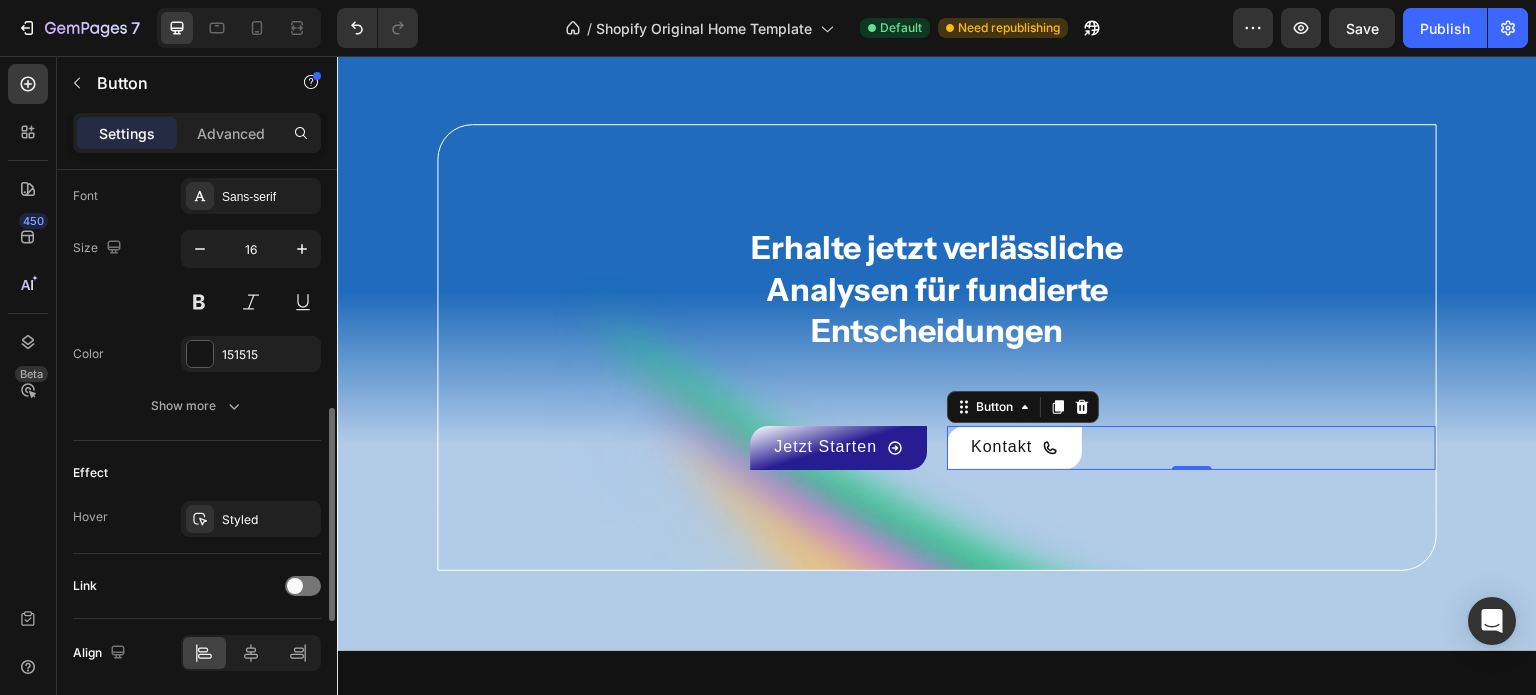 scroll, scrollTop: 1006, scrollLeft: 0, axis: vertical 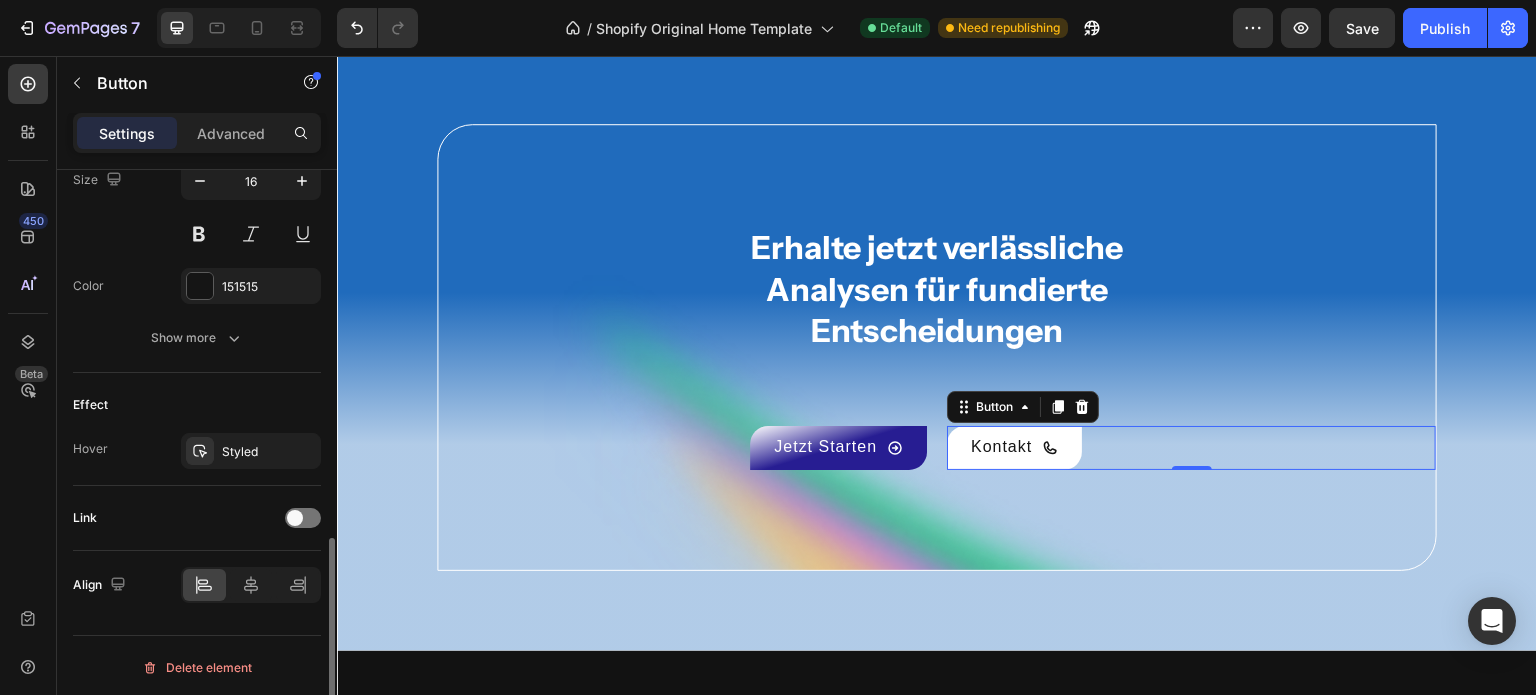 click on "Link" at bounding box center [197, 518] 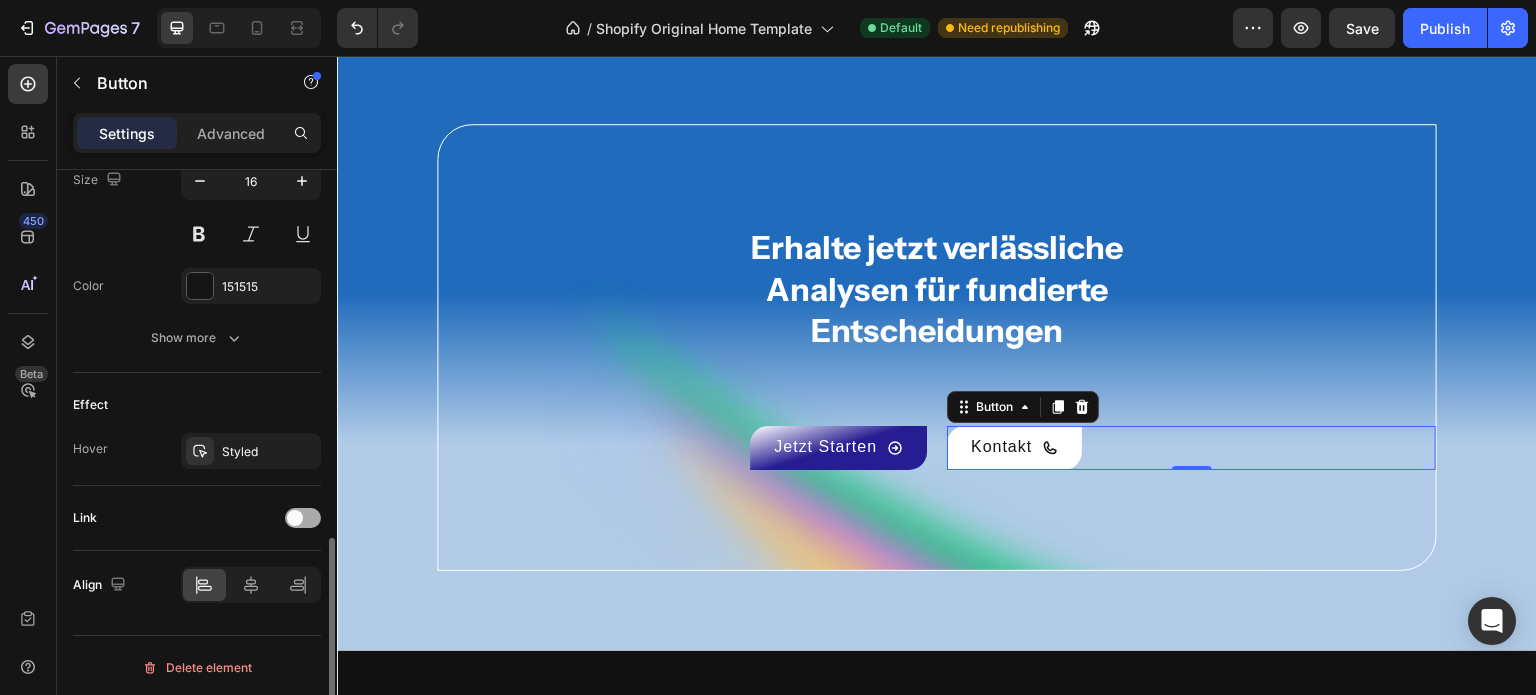 click at bounding box center [303, 518] 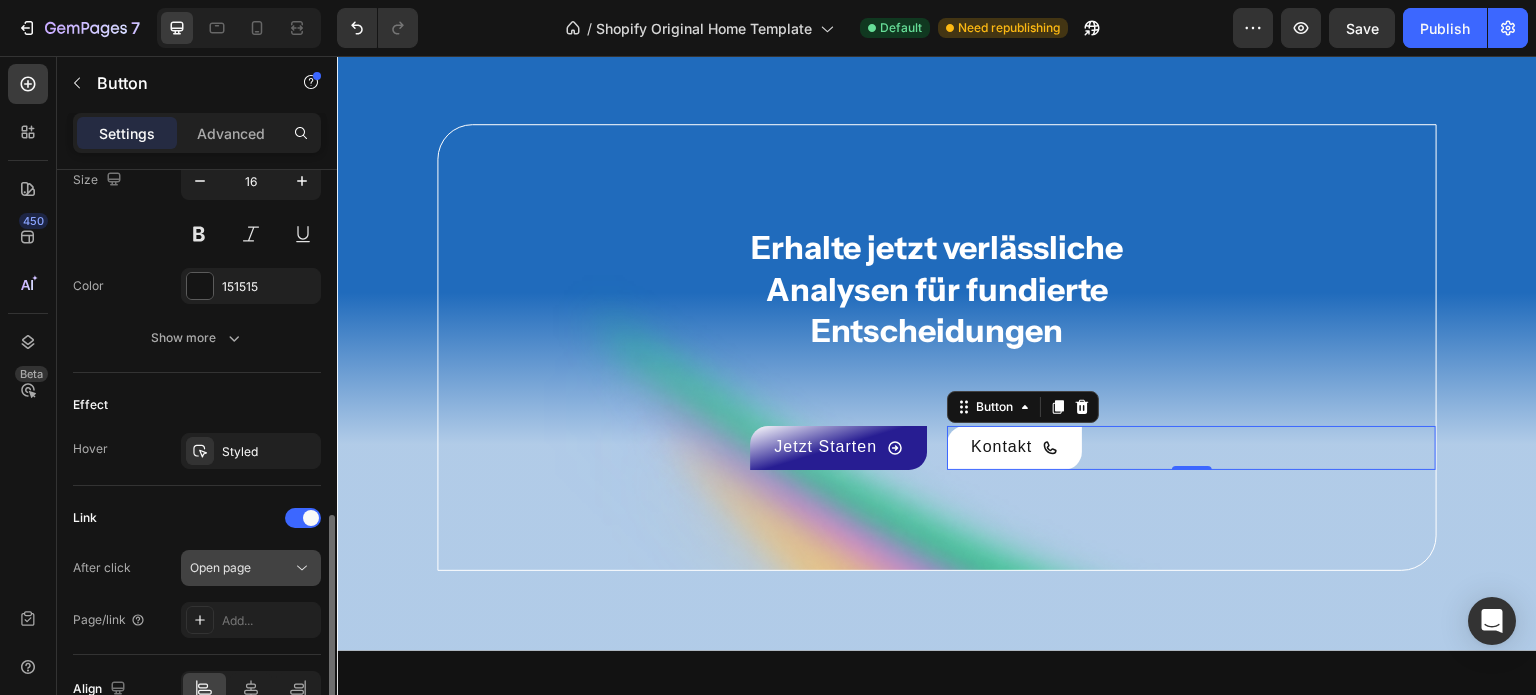 click on "Open page" at bounding box center [241, 568] 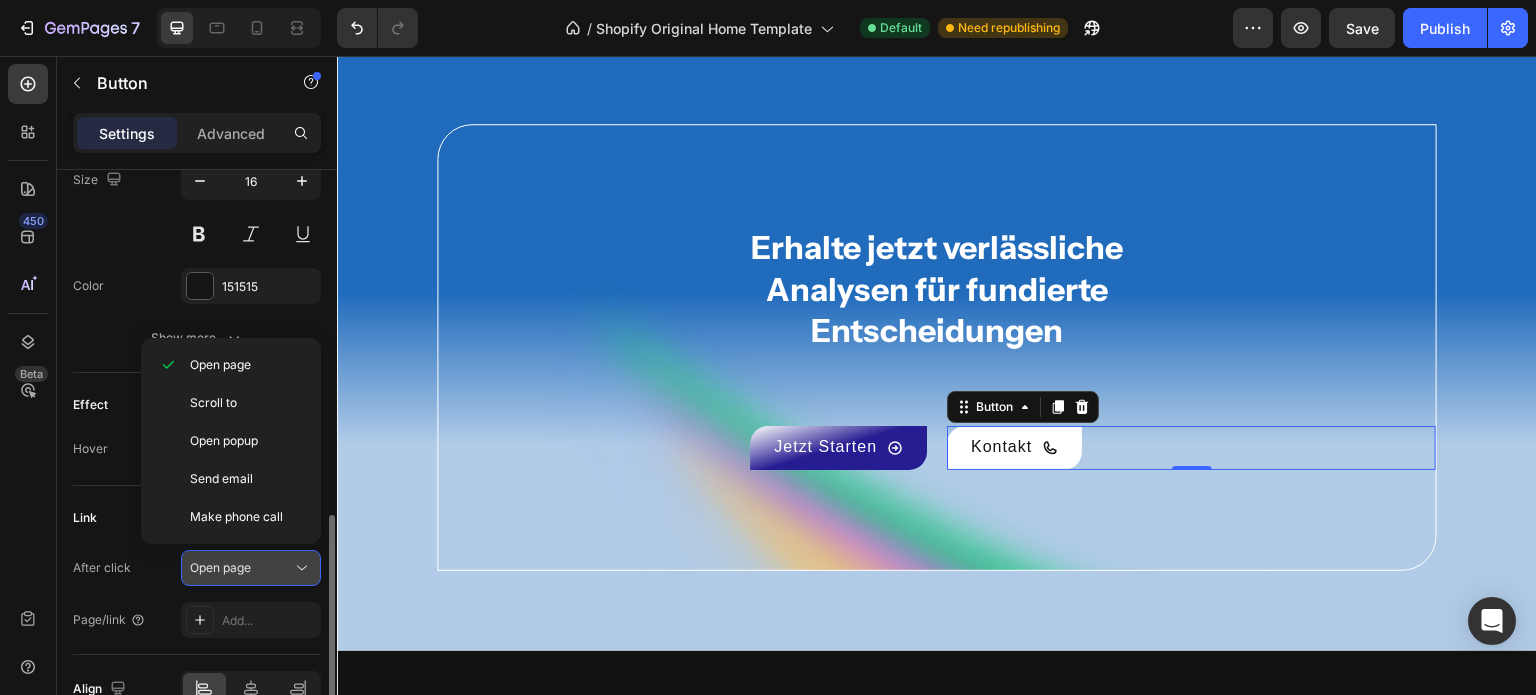 click on "Open page" at bounding box center (241, 568) 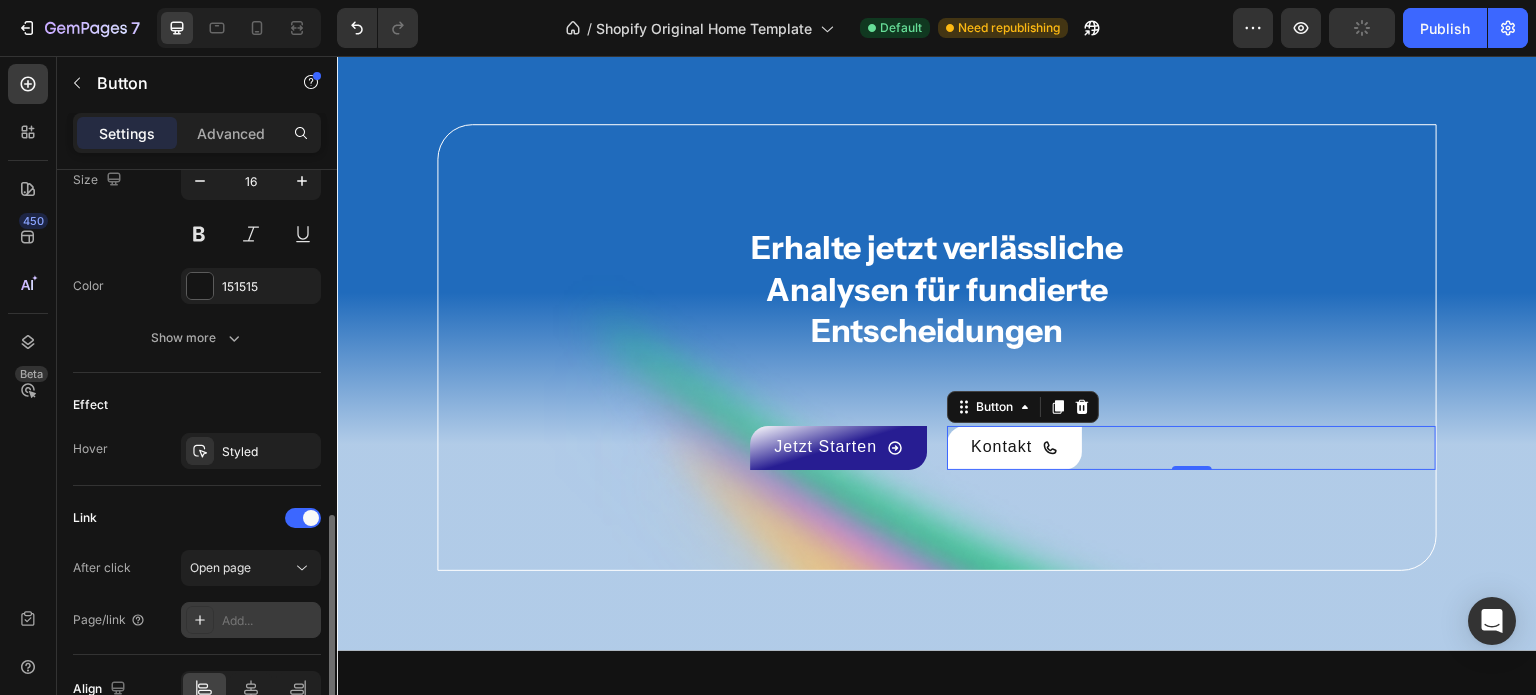 click on "Add..." at bounding box center (269, 621) 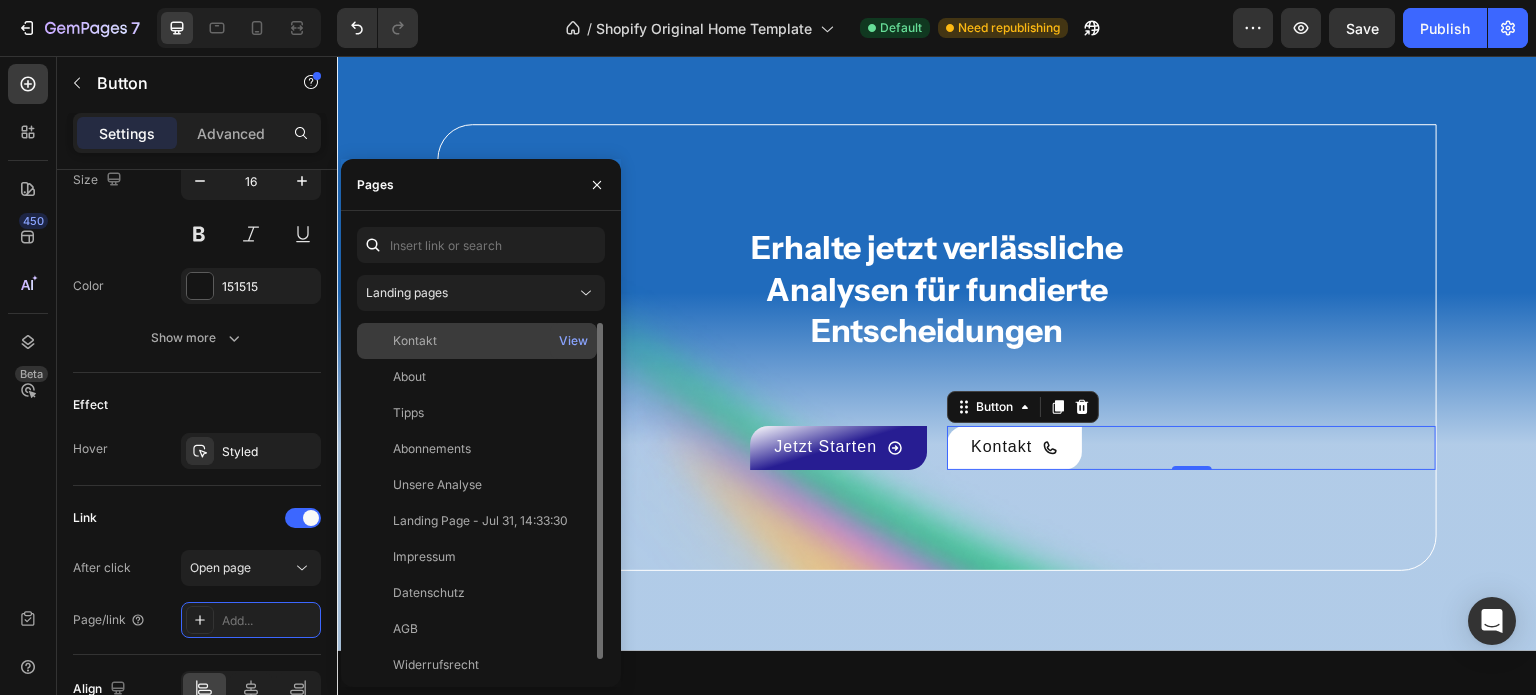 click on "Kontakt" 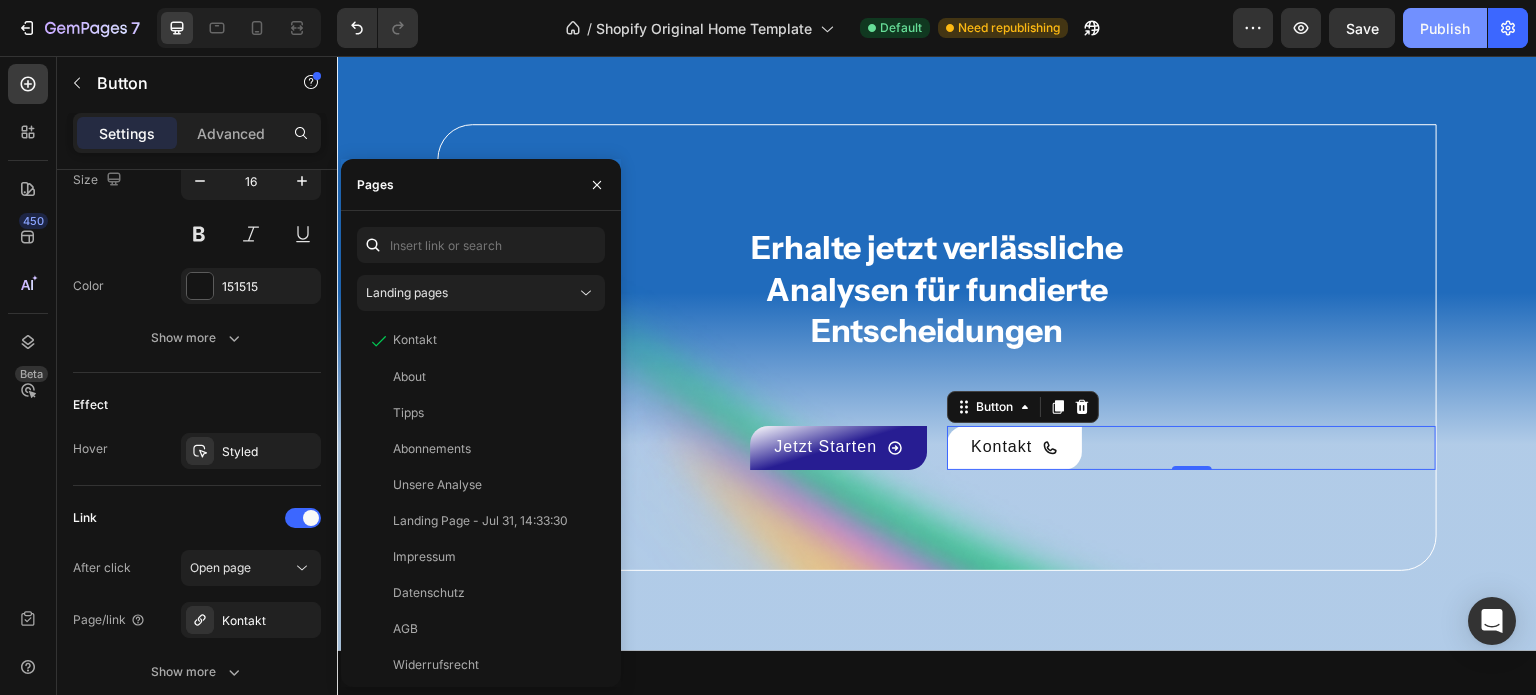 click on "Publish" 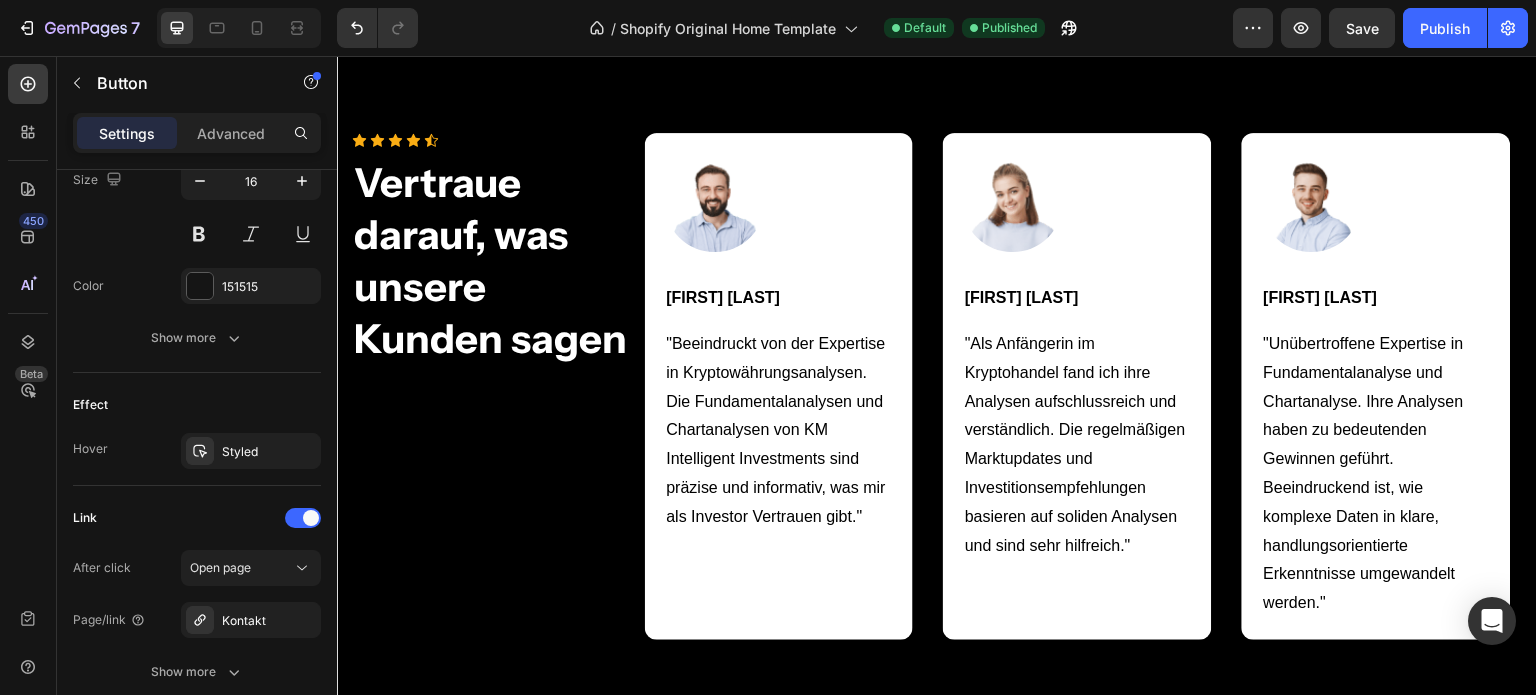 scroll, scrollTop: 7004, scrollLeft: 0, axis: vertical 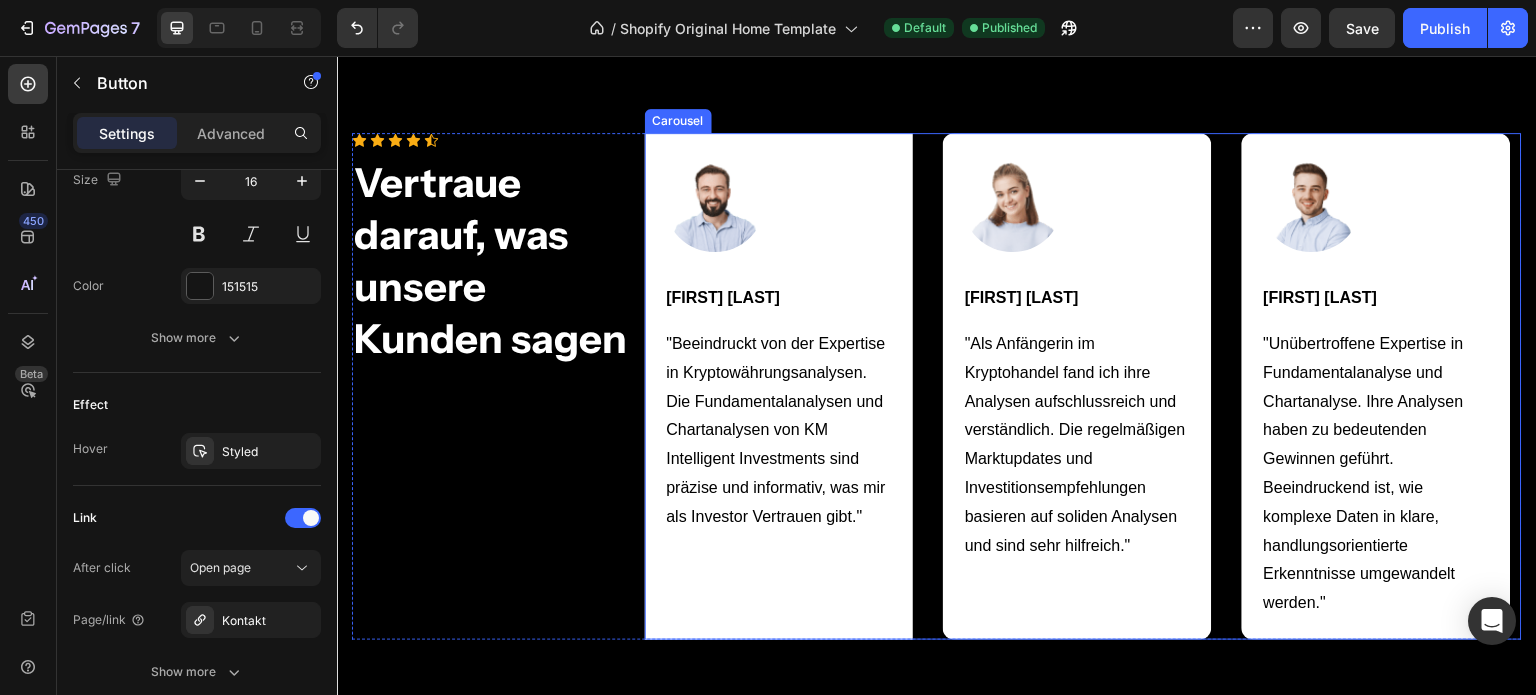 click on "Image [FIRST] [LAST]. Text block "Beeindruckt von der Expertise in Kryptowährungsanalysen. Die Fundamentalanalysen und Chartanalysen von KM Intelligent Investments sind präzise und informativ, was mir als Investor Vertrauen gibt." Text block" at bounding box center [779, 386] 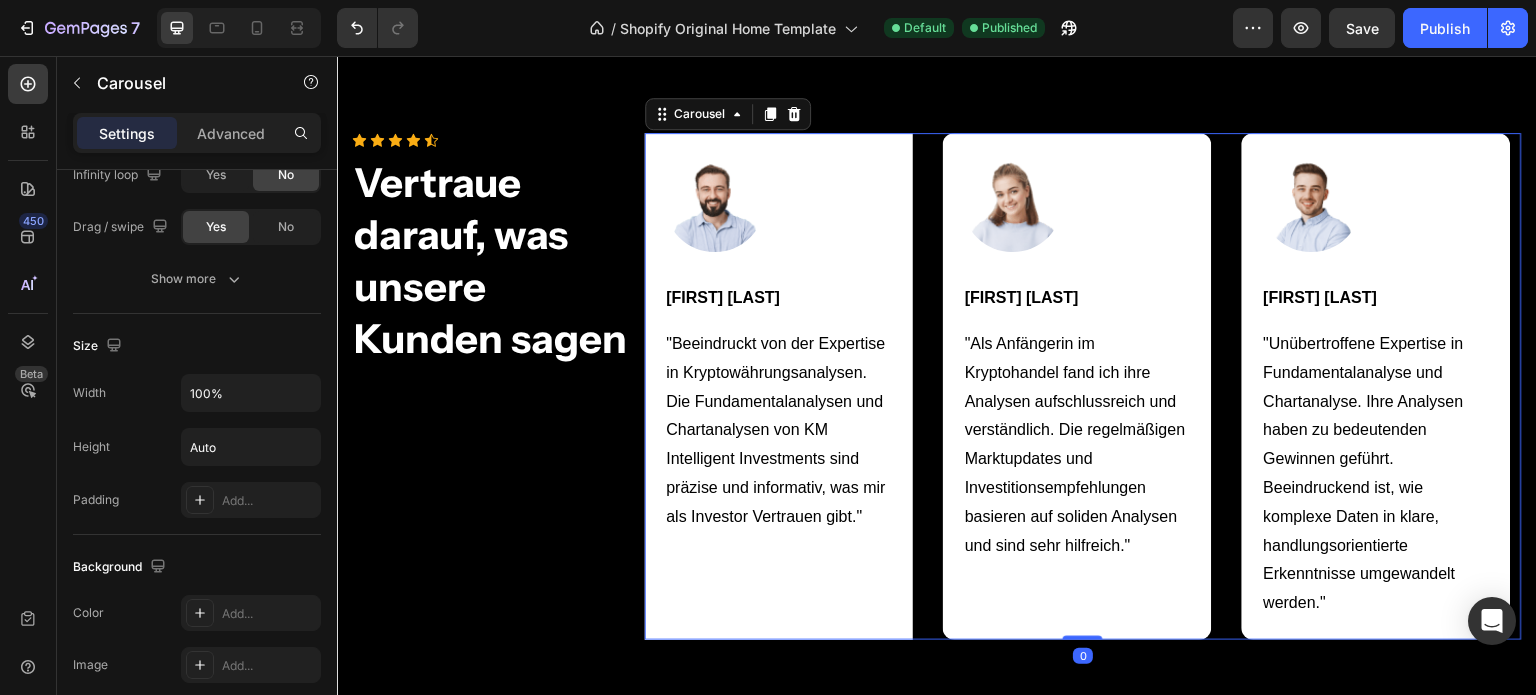 scroll, scrollTop: 0, scrollLeft: 0, axis: both 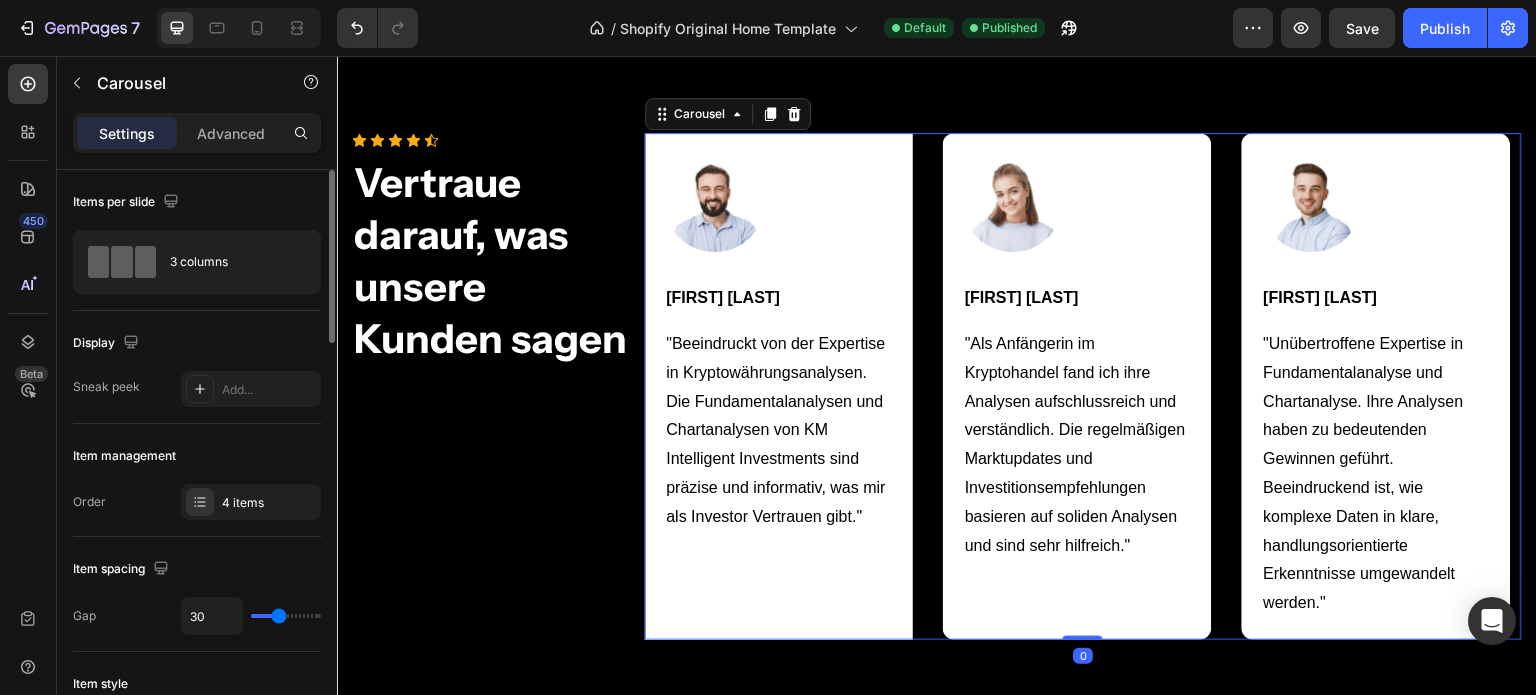 click on "Image [FIRST] [LAST]. Text block "Beeindruckt von der Expertise in Kryptowährungsanalysen. Die Fundamentalanalysen und Chartanalysen von KM Intelligent Investments sind präzise und informativ, was mir als Investor Vertrauen gibt." Text block" at bounding box center (779, 386) 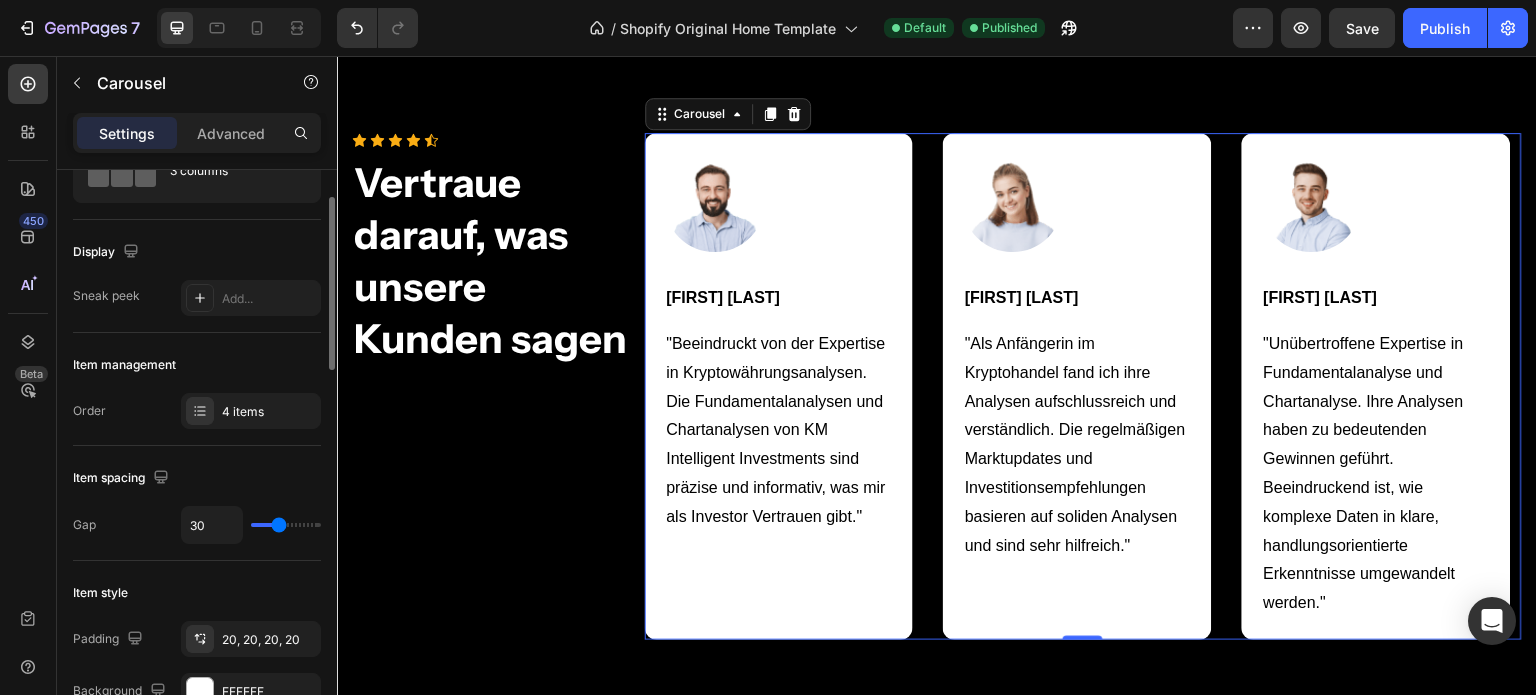 scroll, scrollTop: 90, scrollLeft: 0, axis: vertical 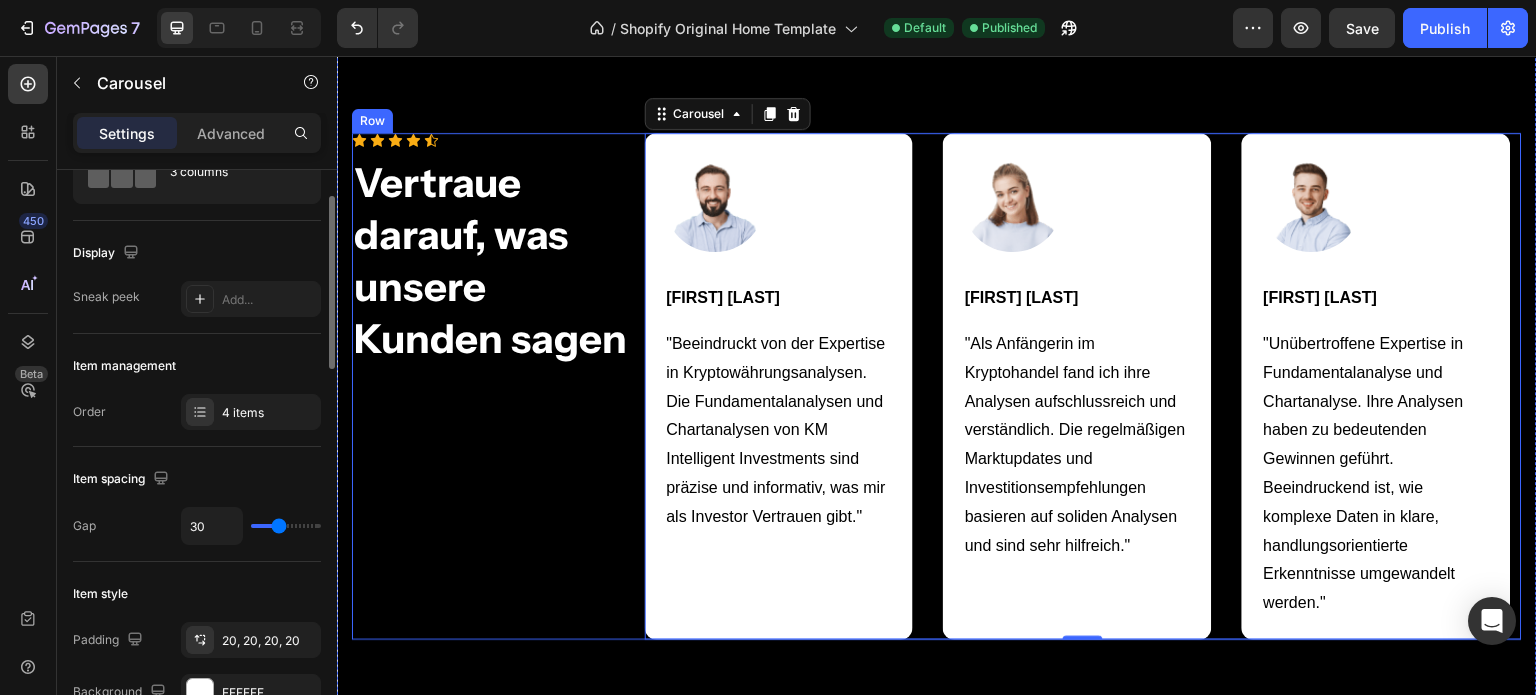click on "Icon                Icon                Icon                Icon
Icon Icon List Hoz Vertraue darauf, was unsere Kunden sagen Heading" at bounding box center [498, 386] 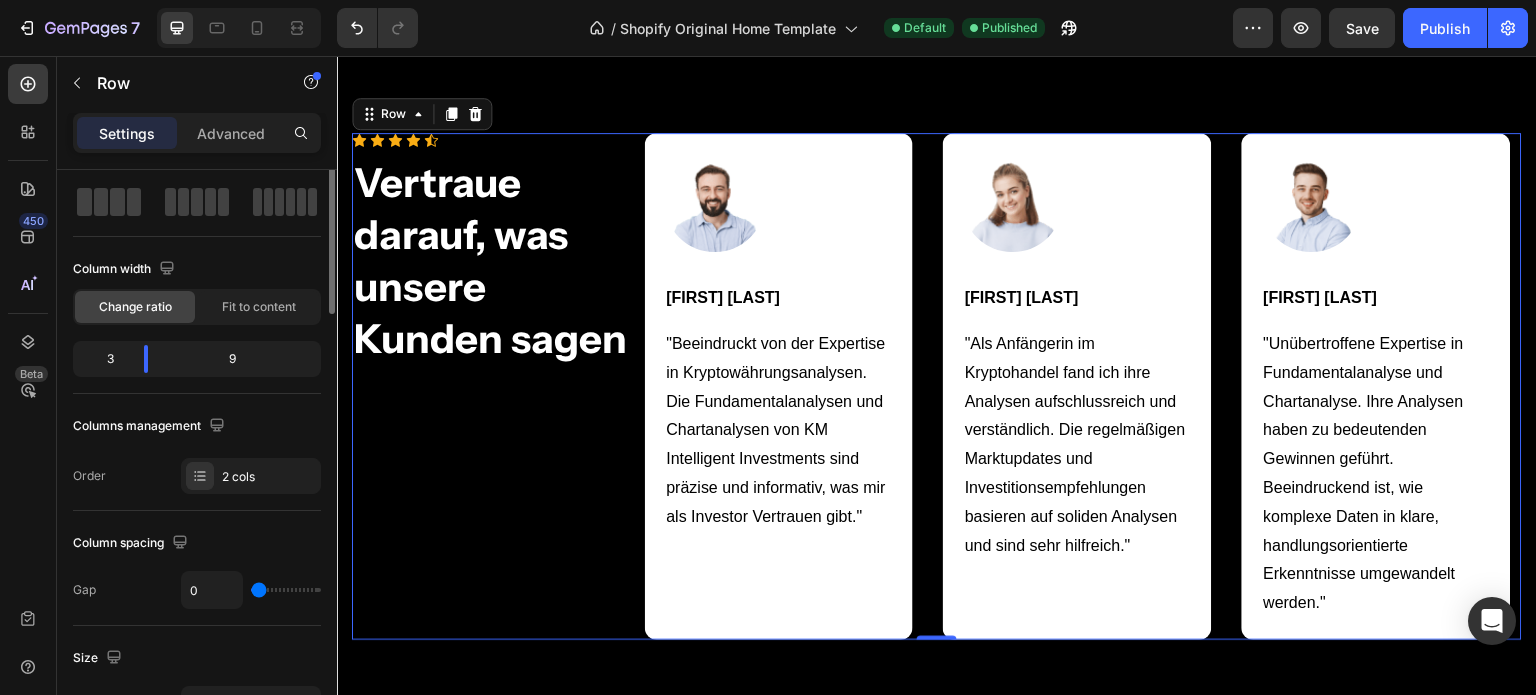 scroll, scrollTop: 0, scrollLeft: 0, axis: both 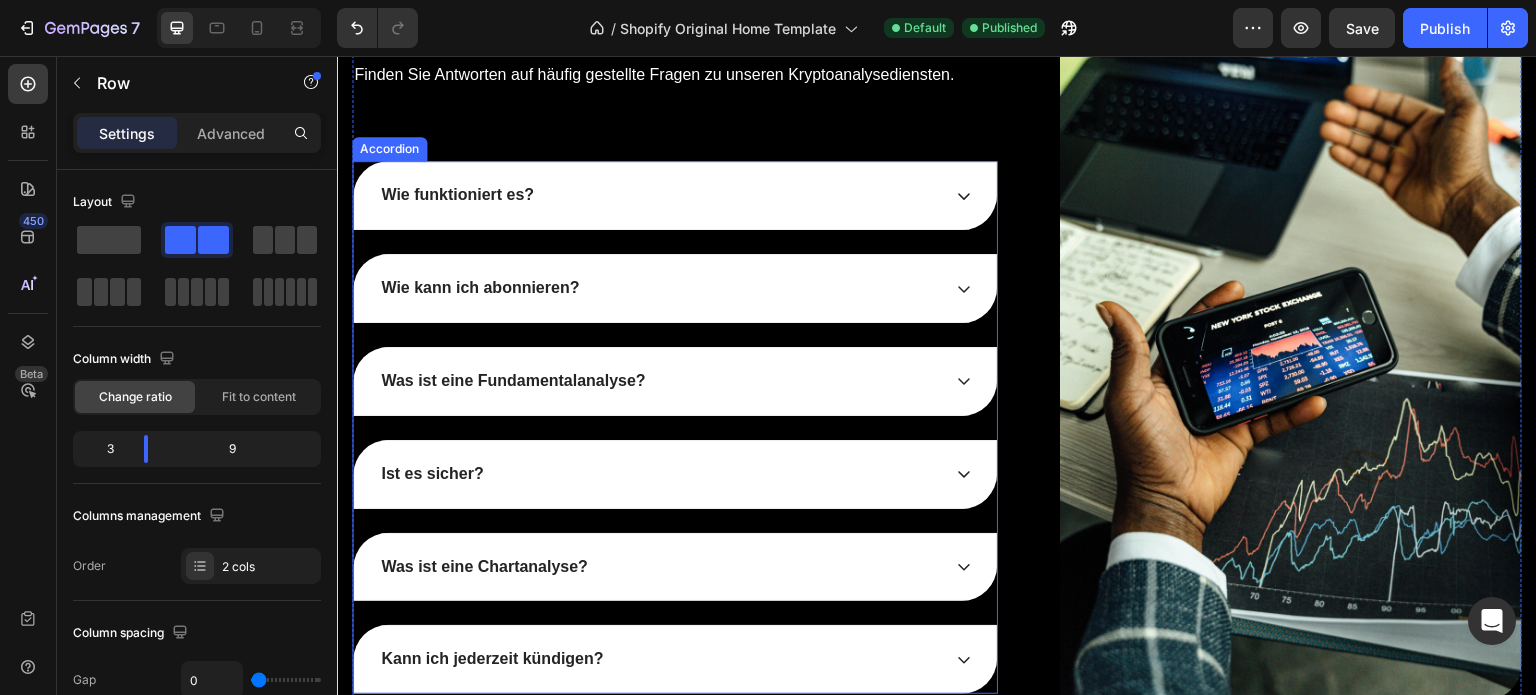 click on "Wie funktioniert es?" at bounding box center (659, 195) 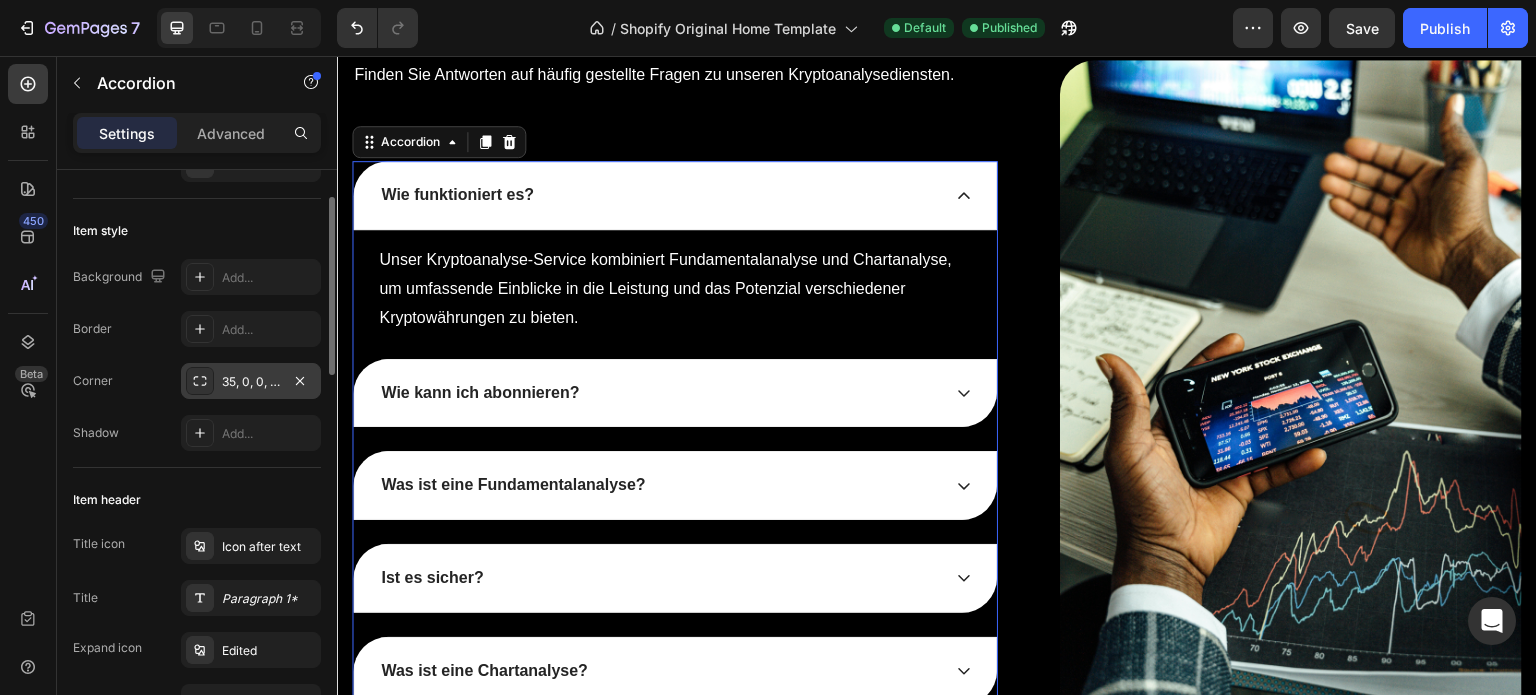 scroll, scrollTop: 85, scrollLeft: 0, axis: vertical 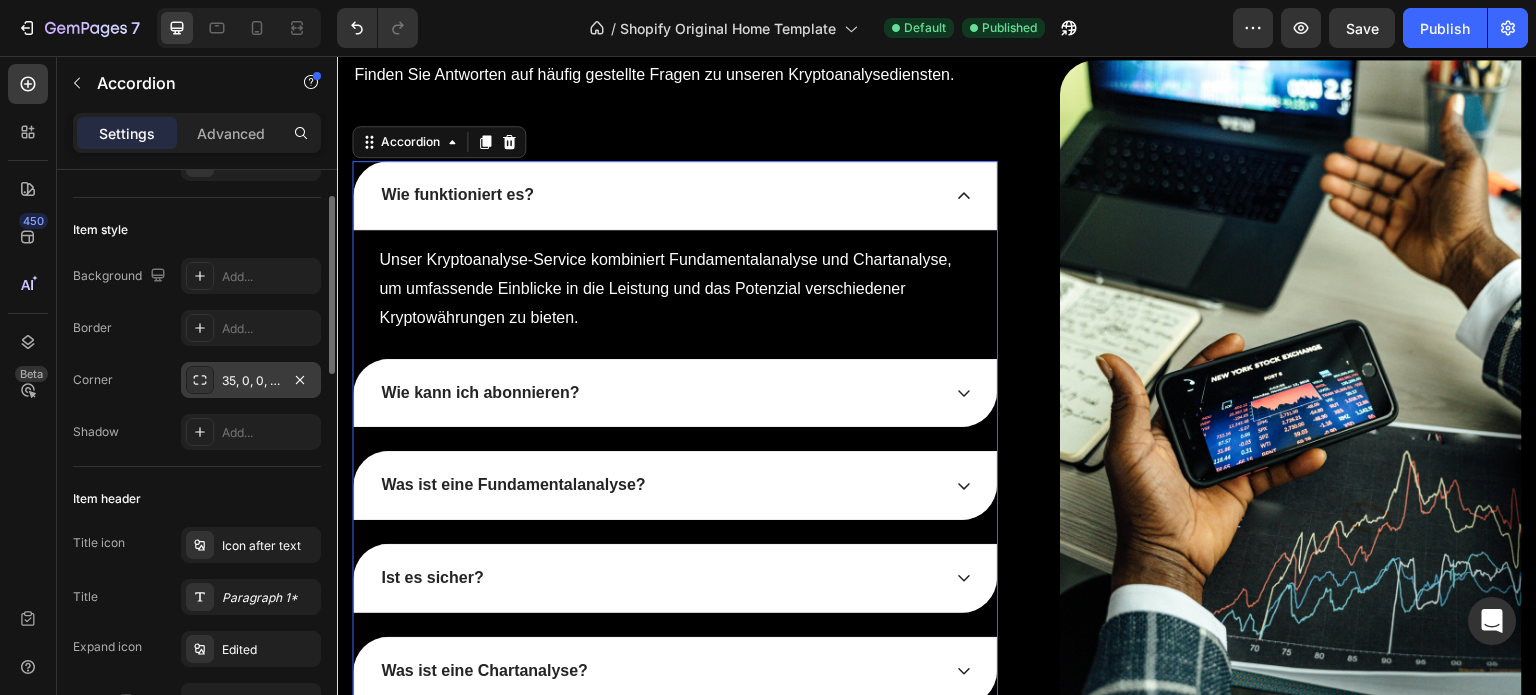 click at bounding box center [200, 380] 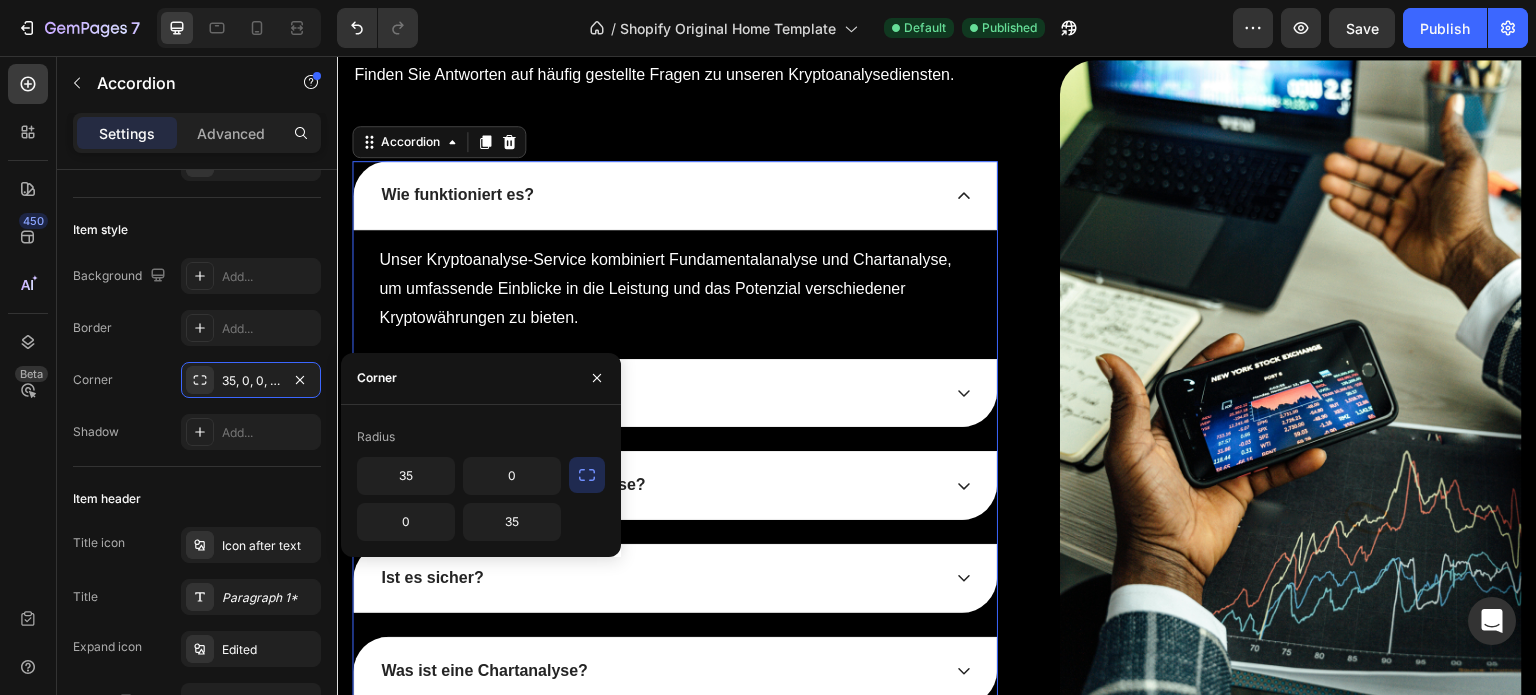 click at bounding box center (587, 475) 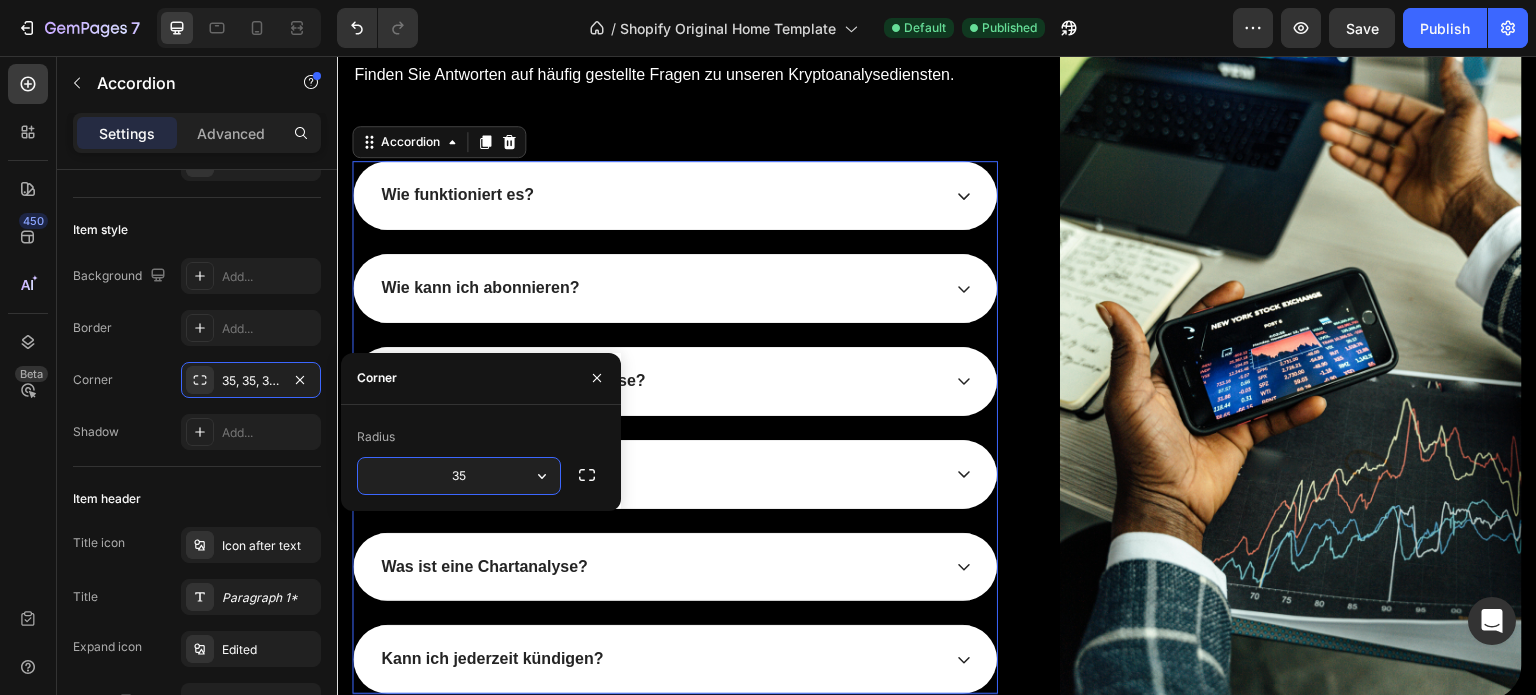 click on "35" at bounding box center [459, 476] 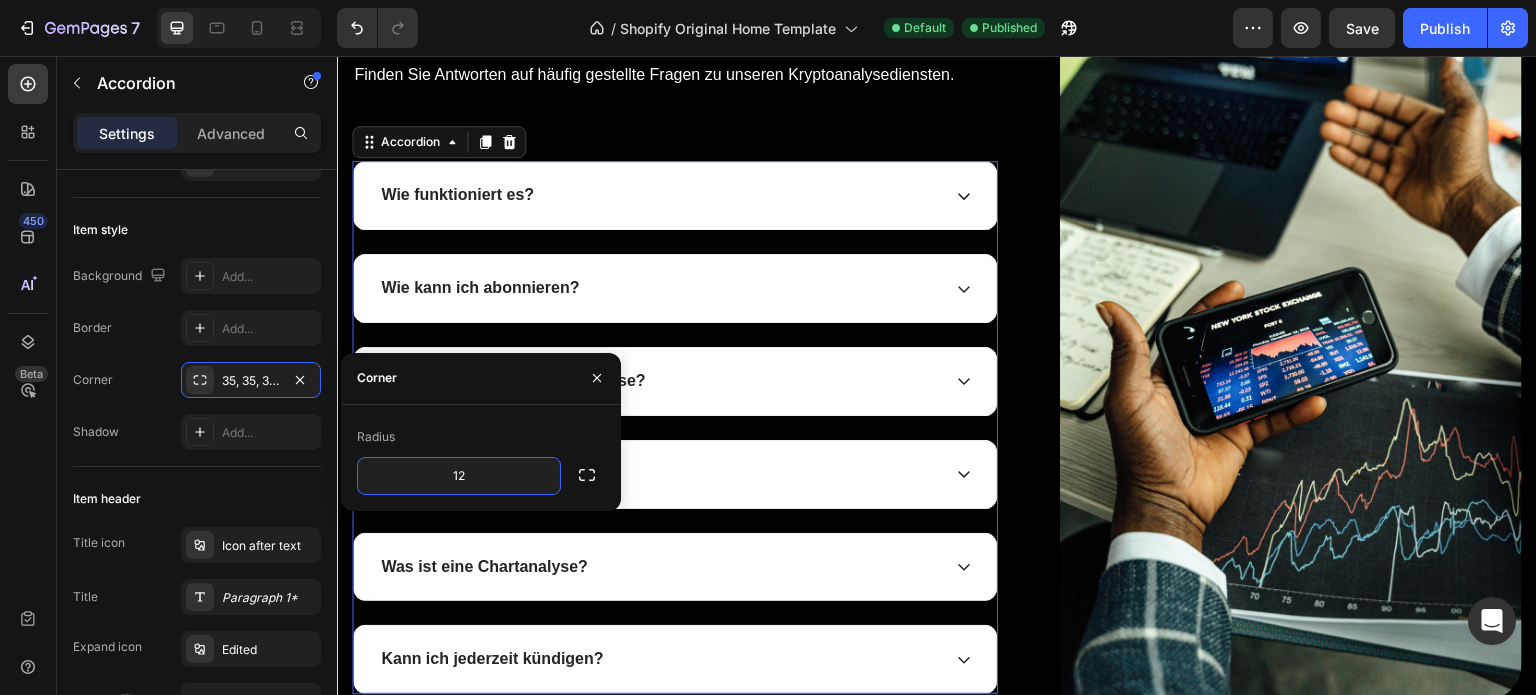 type on "12" 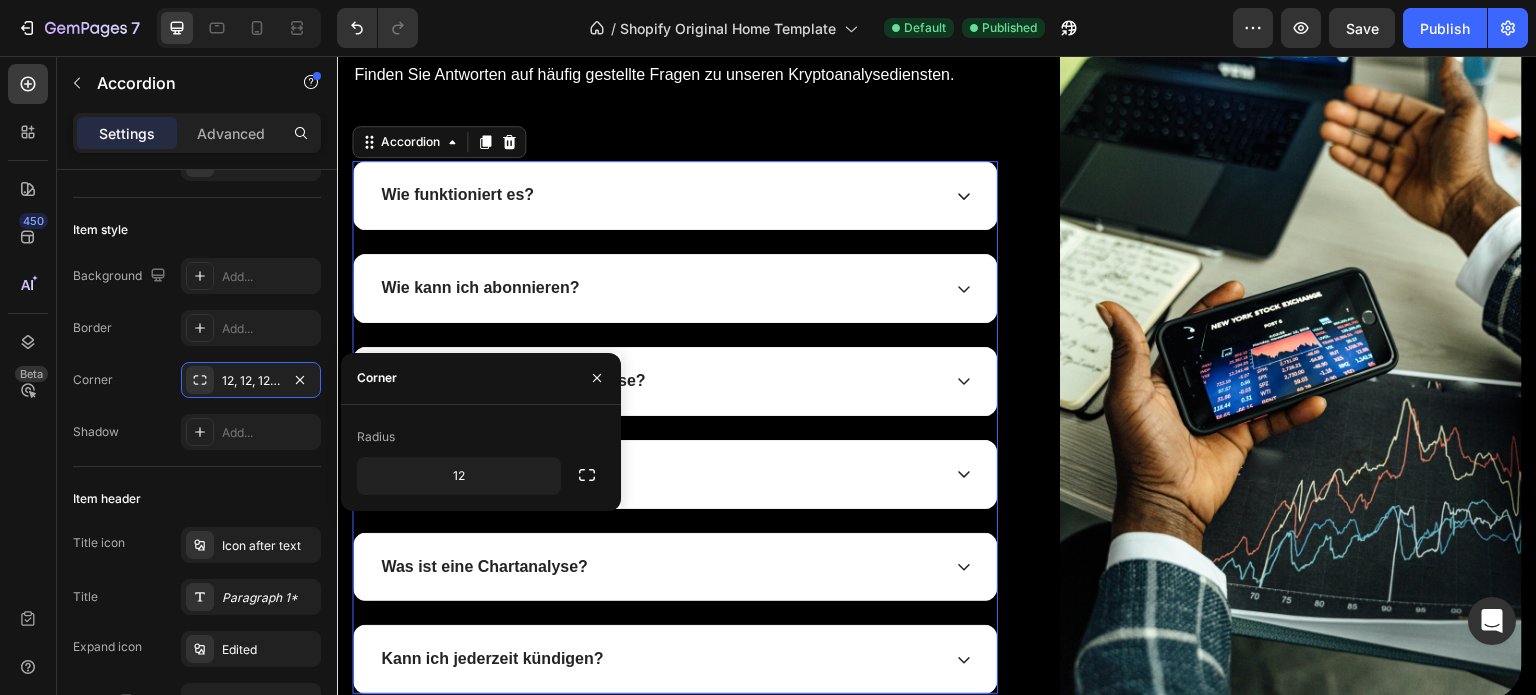 click on "Radius 12" at bounding box center [481, 458] 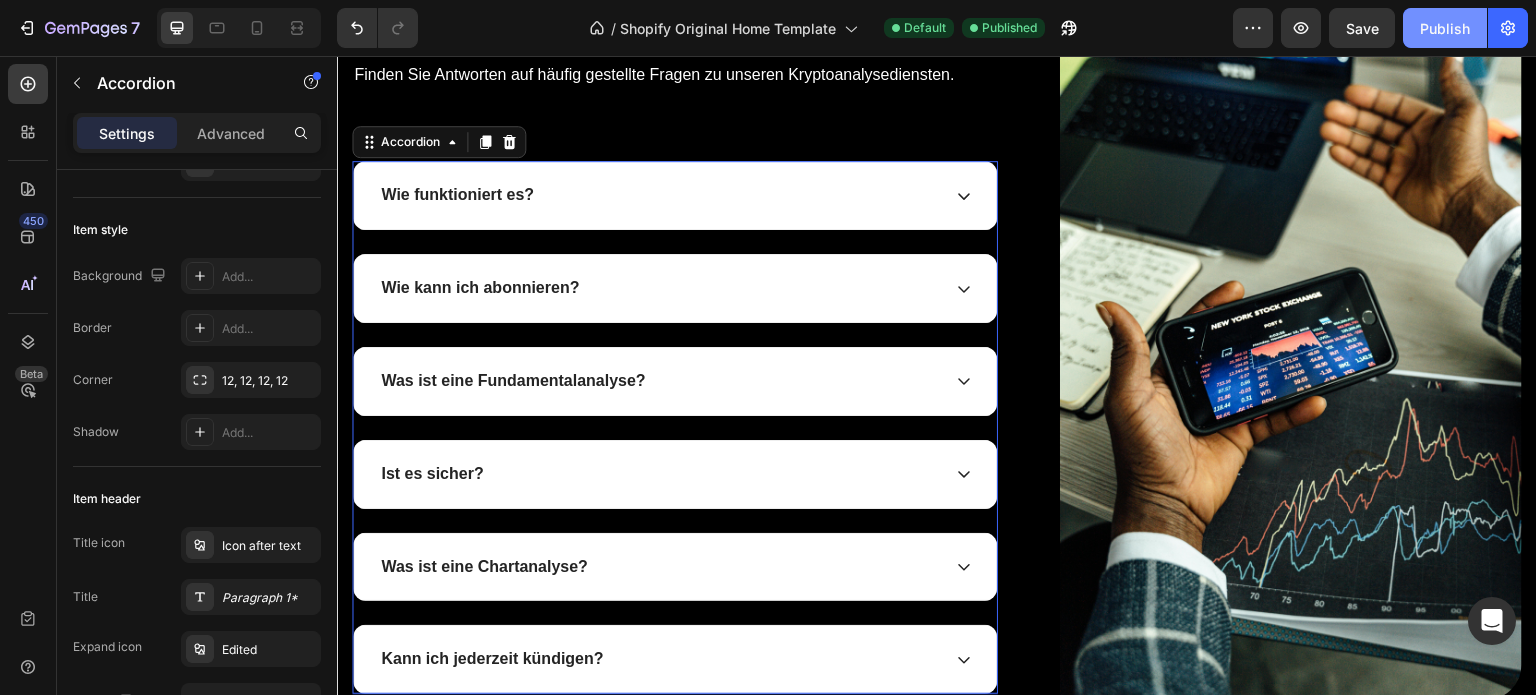 click on "Publish" at bounding box center (1445, 28) 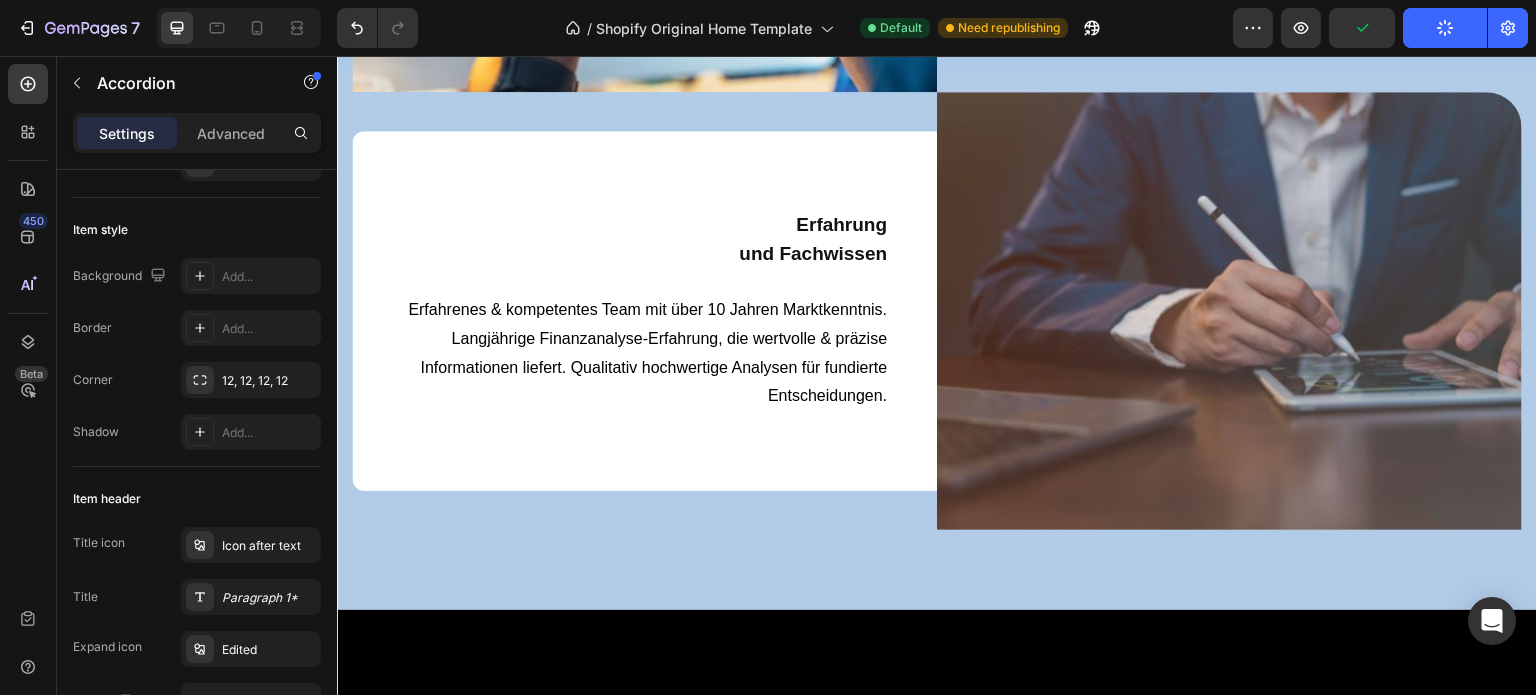 scroll, scrollTop: 4660, scrollLeft: 0, axis: vertical 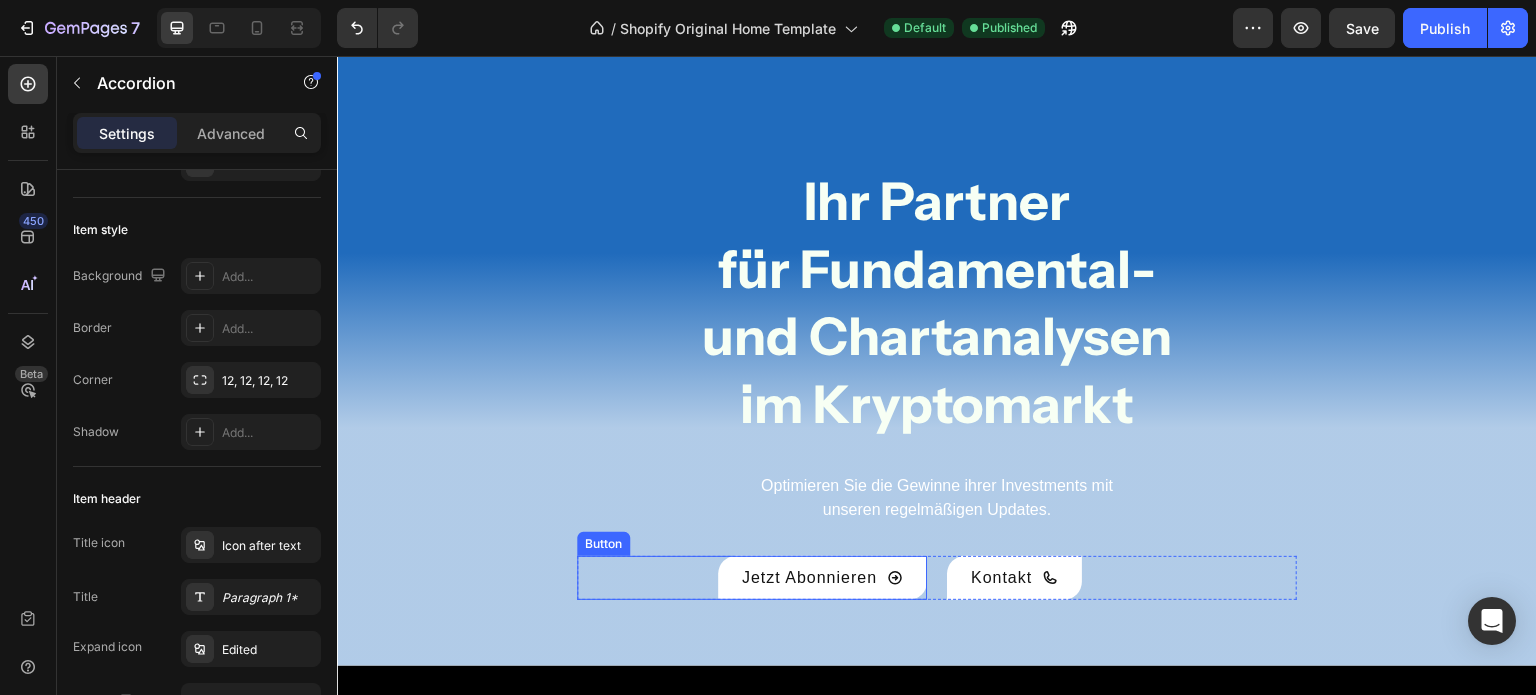 click on "Jetzt Abonnieren" at bounding box center [822, 578] 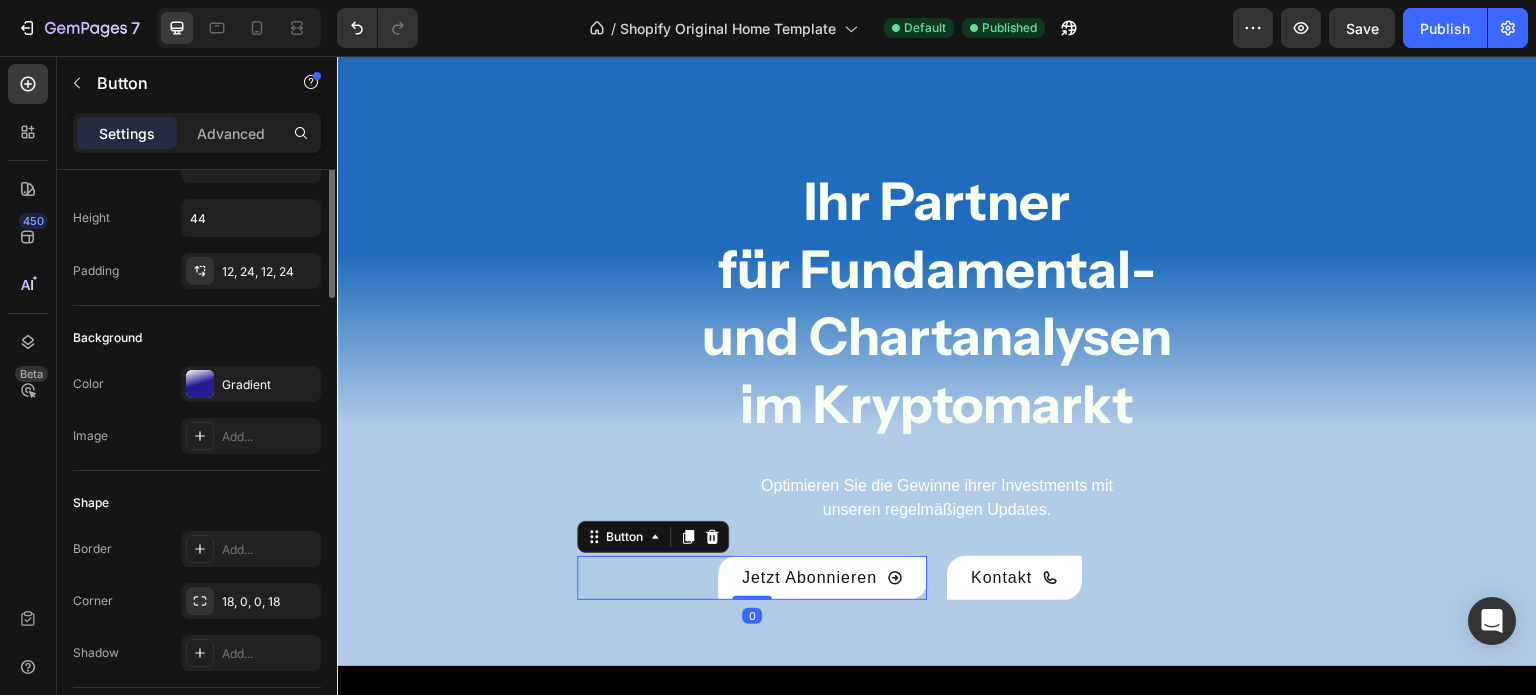 scroll, scrollTop: 0, scrollLeft: 0, axis: both 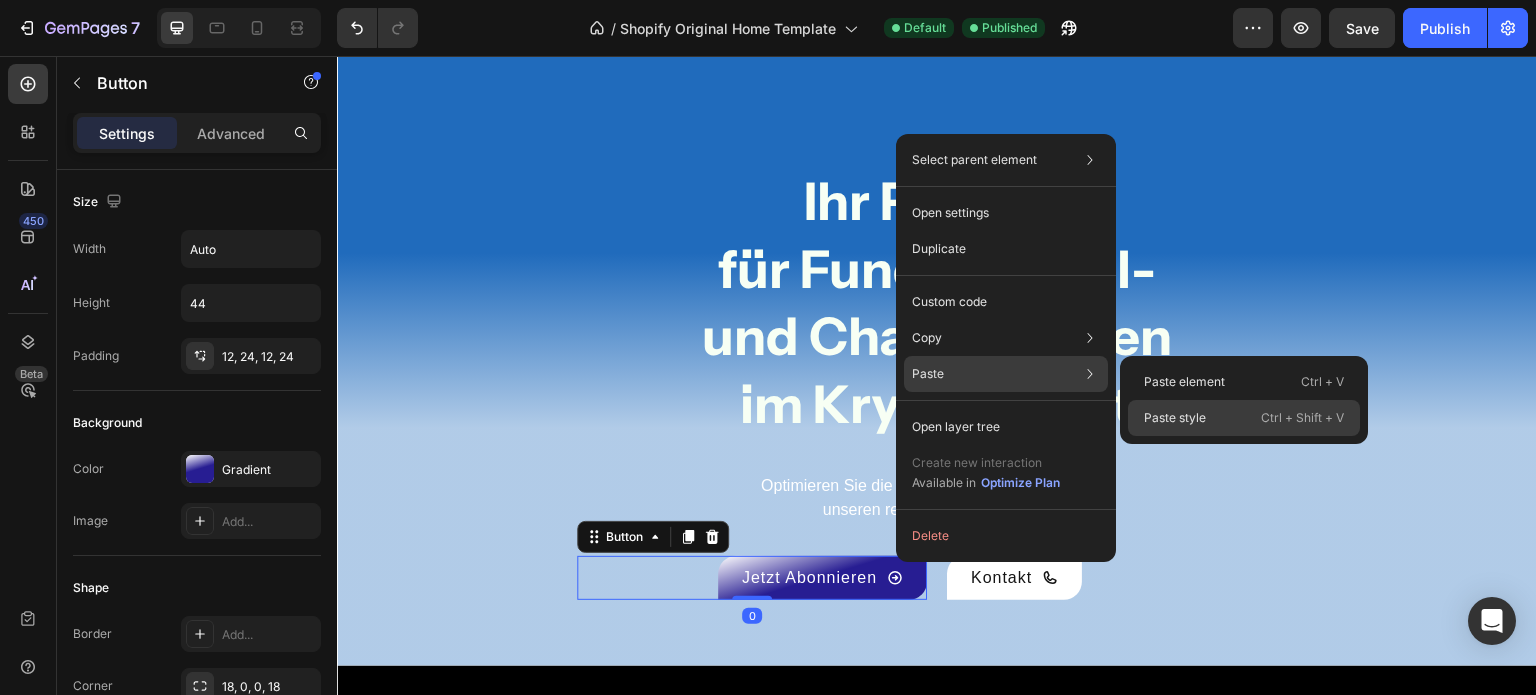 click on "Paste style" at bounding box center (1175, 418) 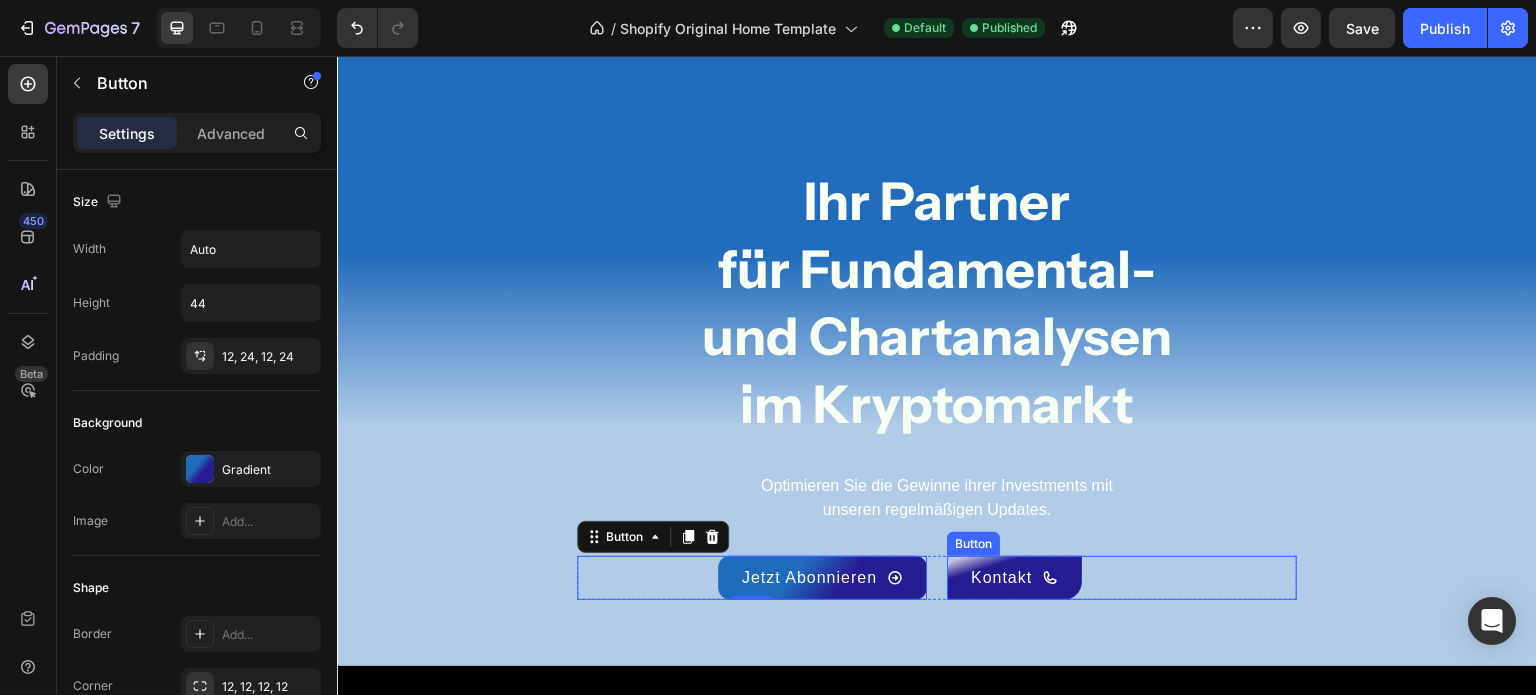 click on "Kontakt" at bounding box center (1014, 578) 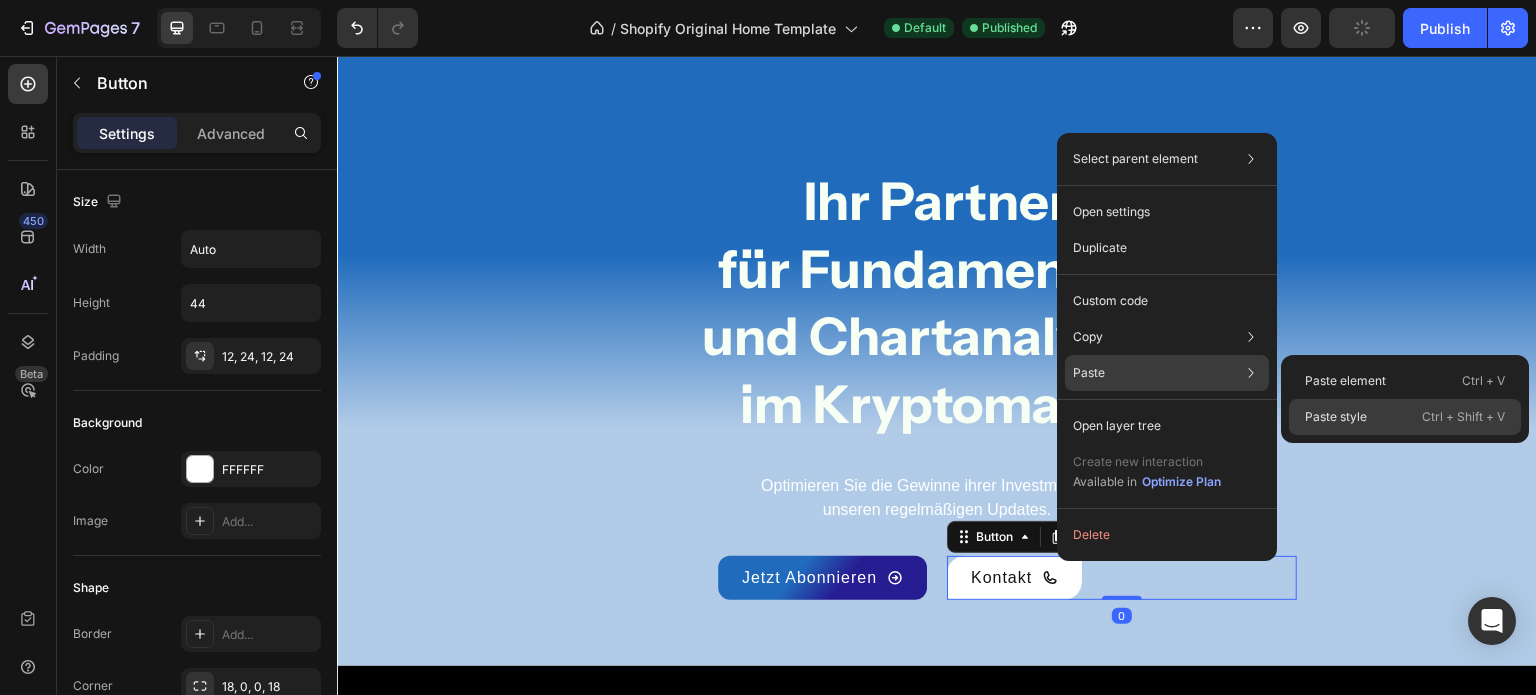 click on "Paste style" at bounding box center (1336, 417) 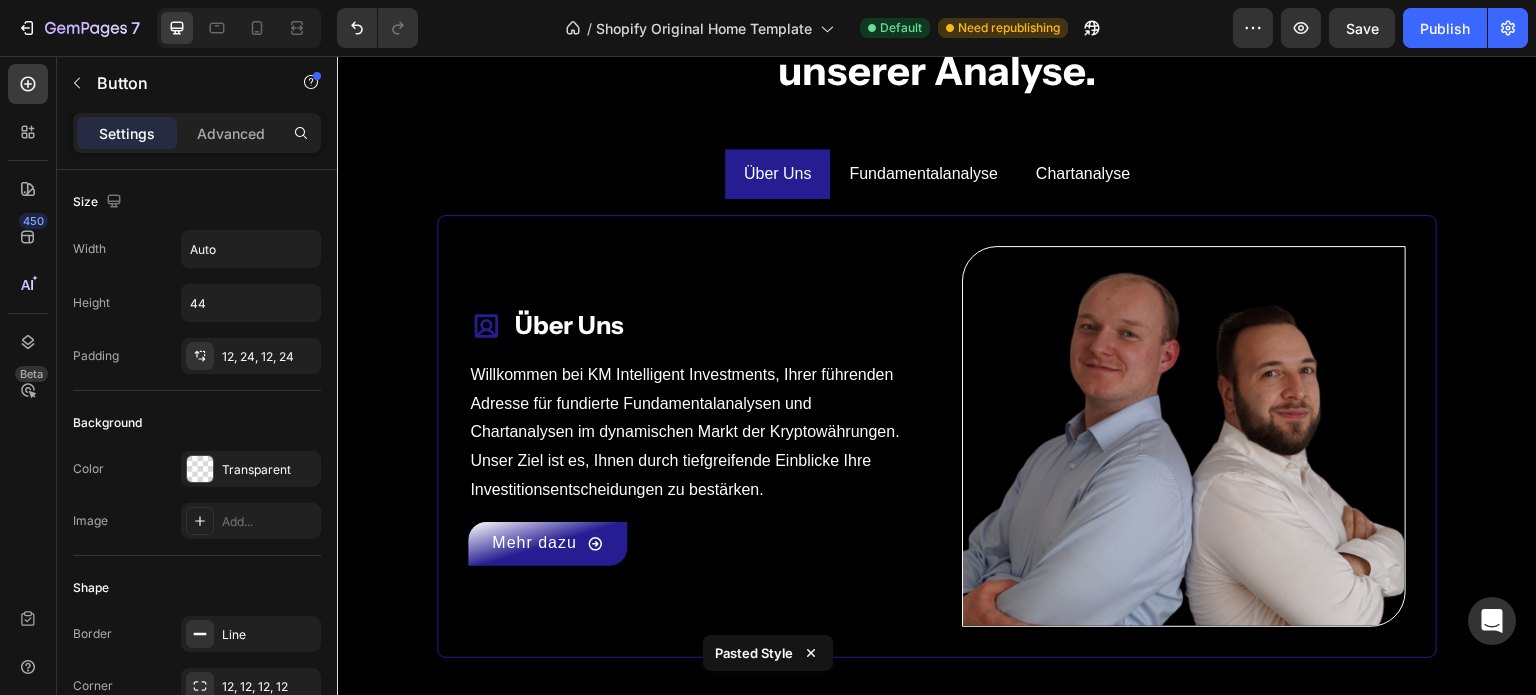 scroll, scrollTop: 3596, scrollLeft: 0, axis: vertical 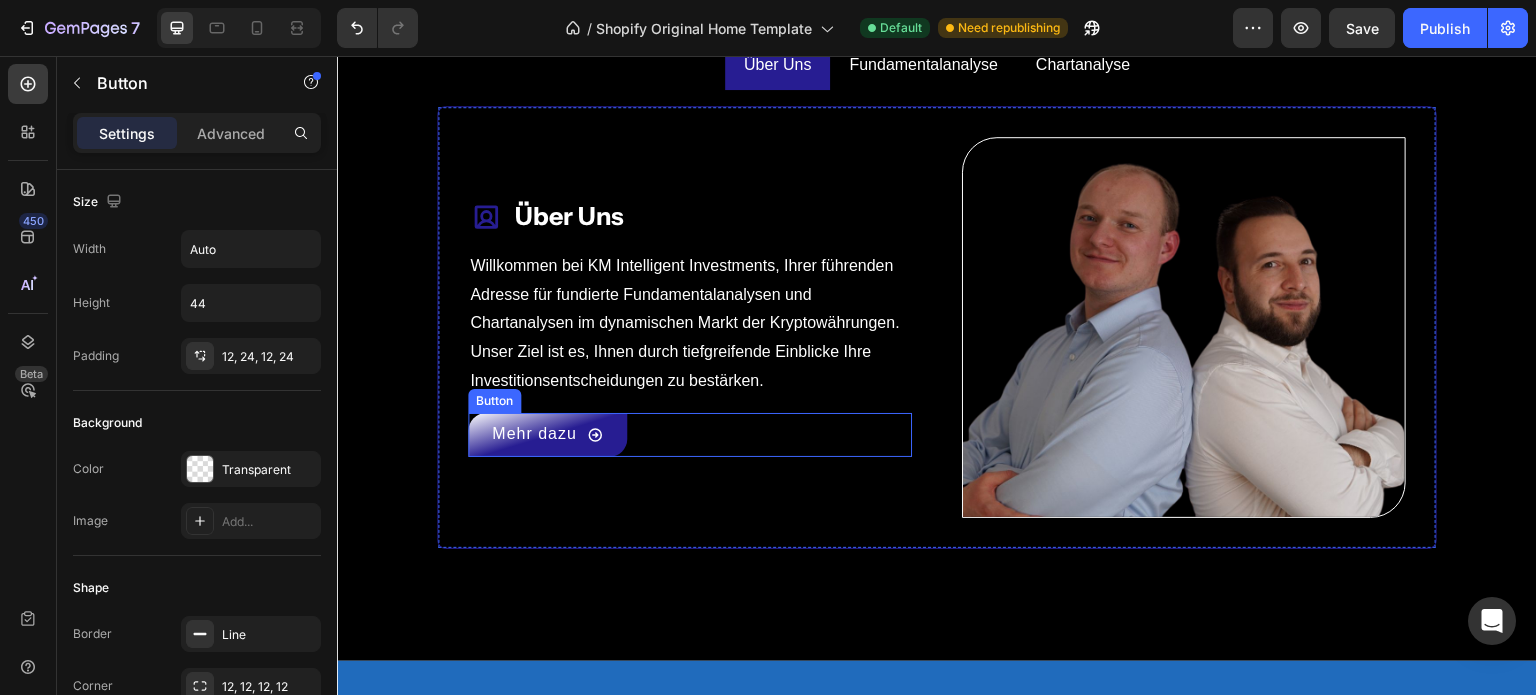 click on "Mehr dazu Button" at bounding box center (690, 435) 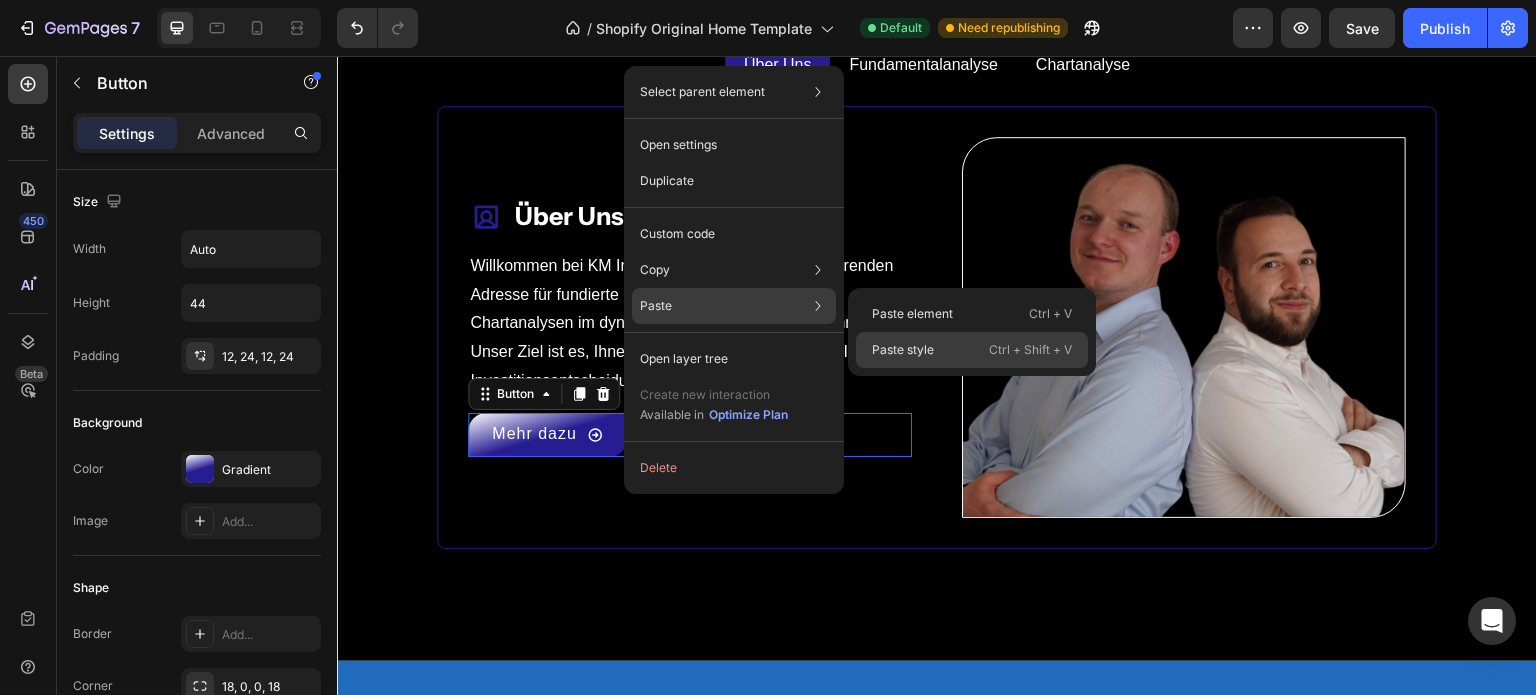 click on "Paste style" at bounding box center (903, 350) 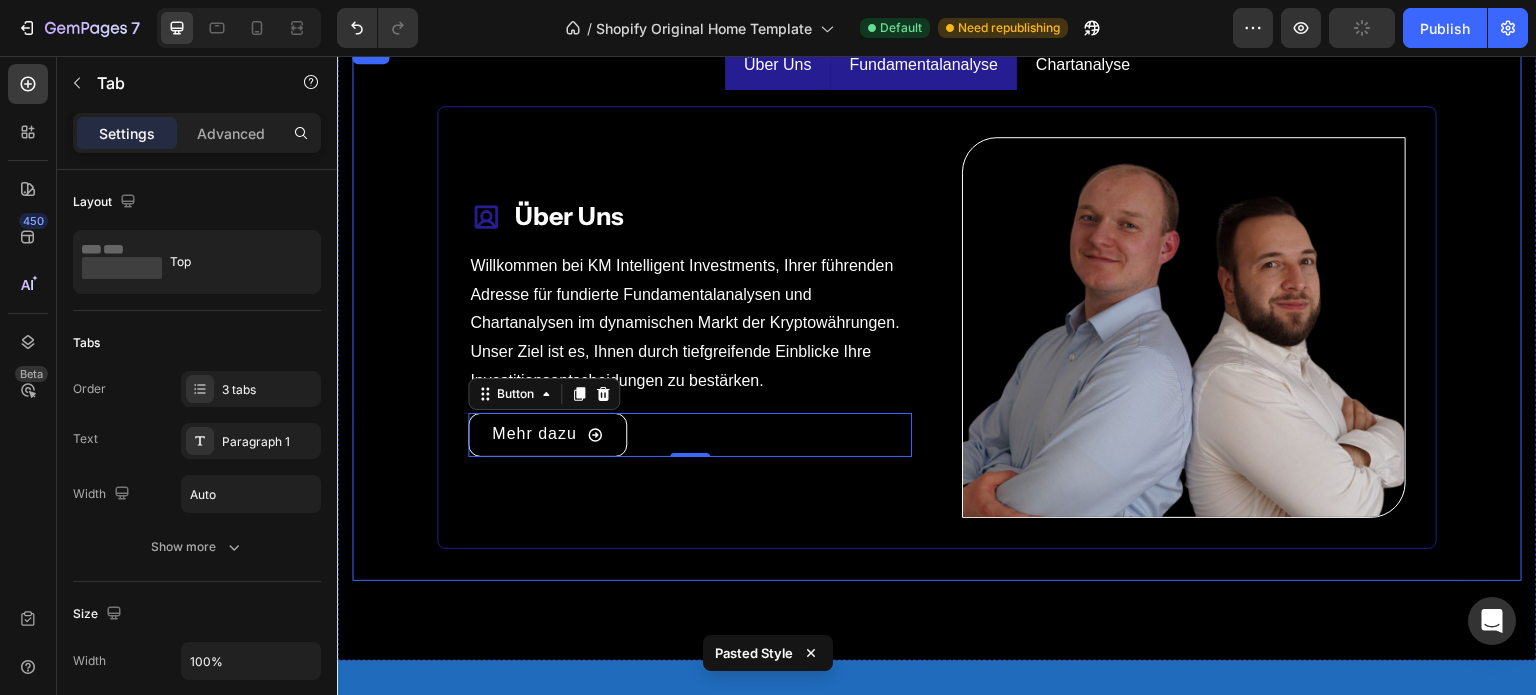 click on "Fundamentalanalyse" at bounding box center (923, 65) 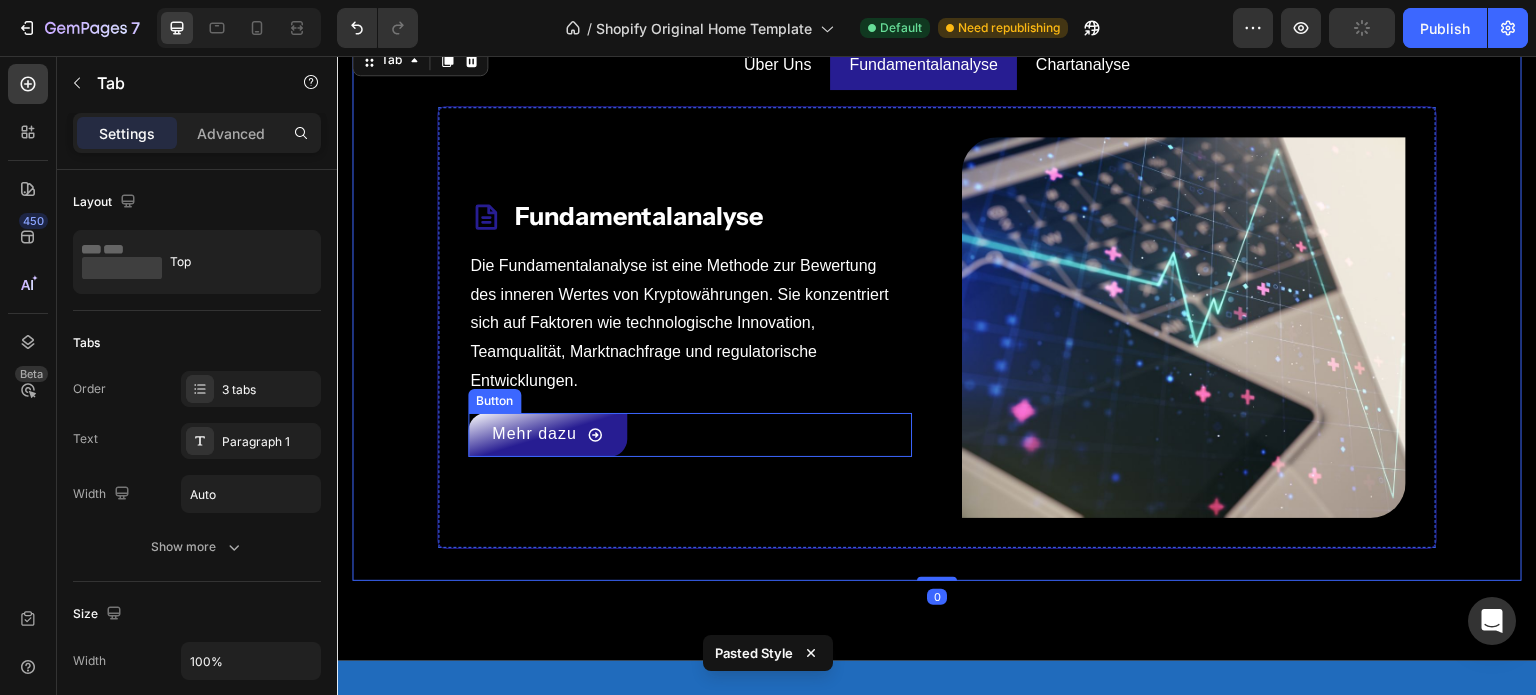 click on "Mehr dazu Button" at bounding box center [690, 435] 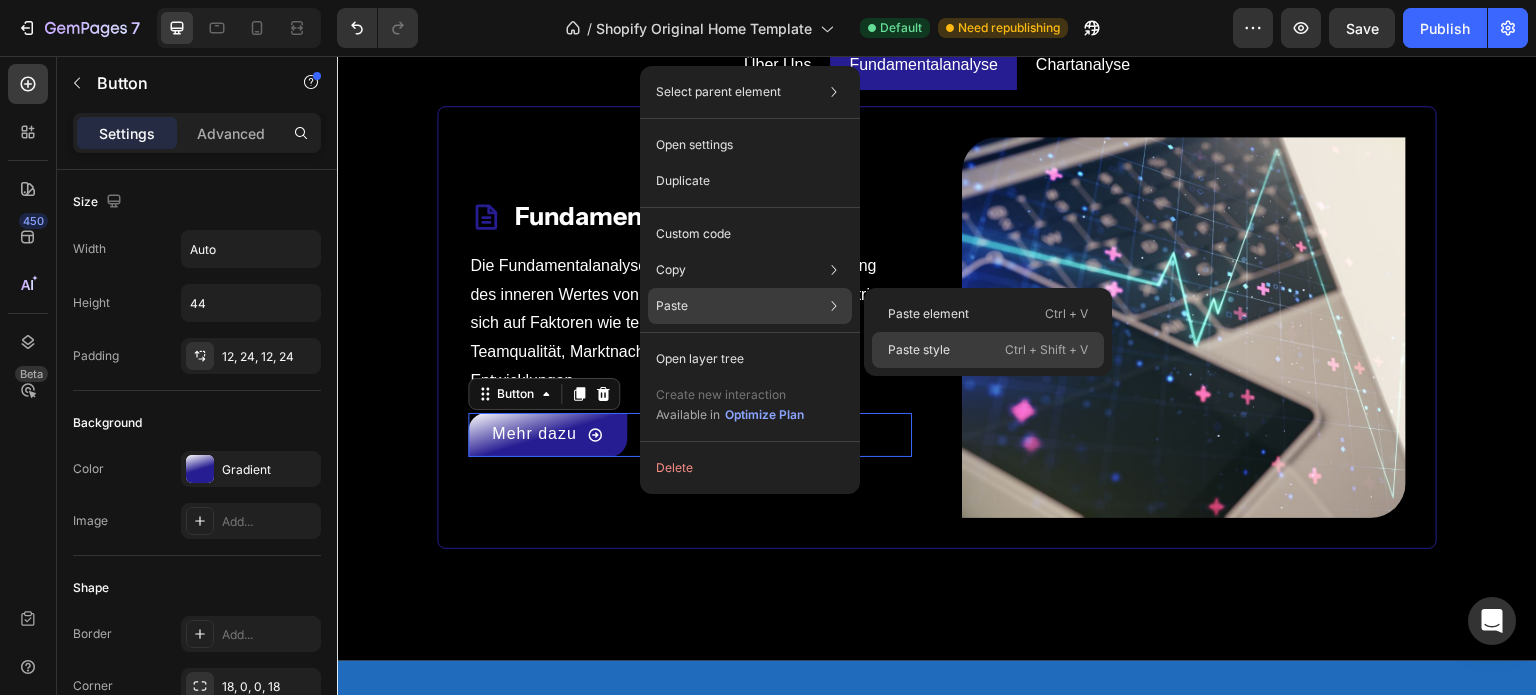 click on "Paste style" at bounding box center (919, 350) 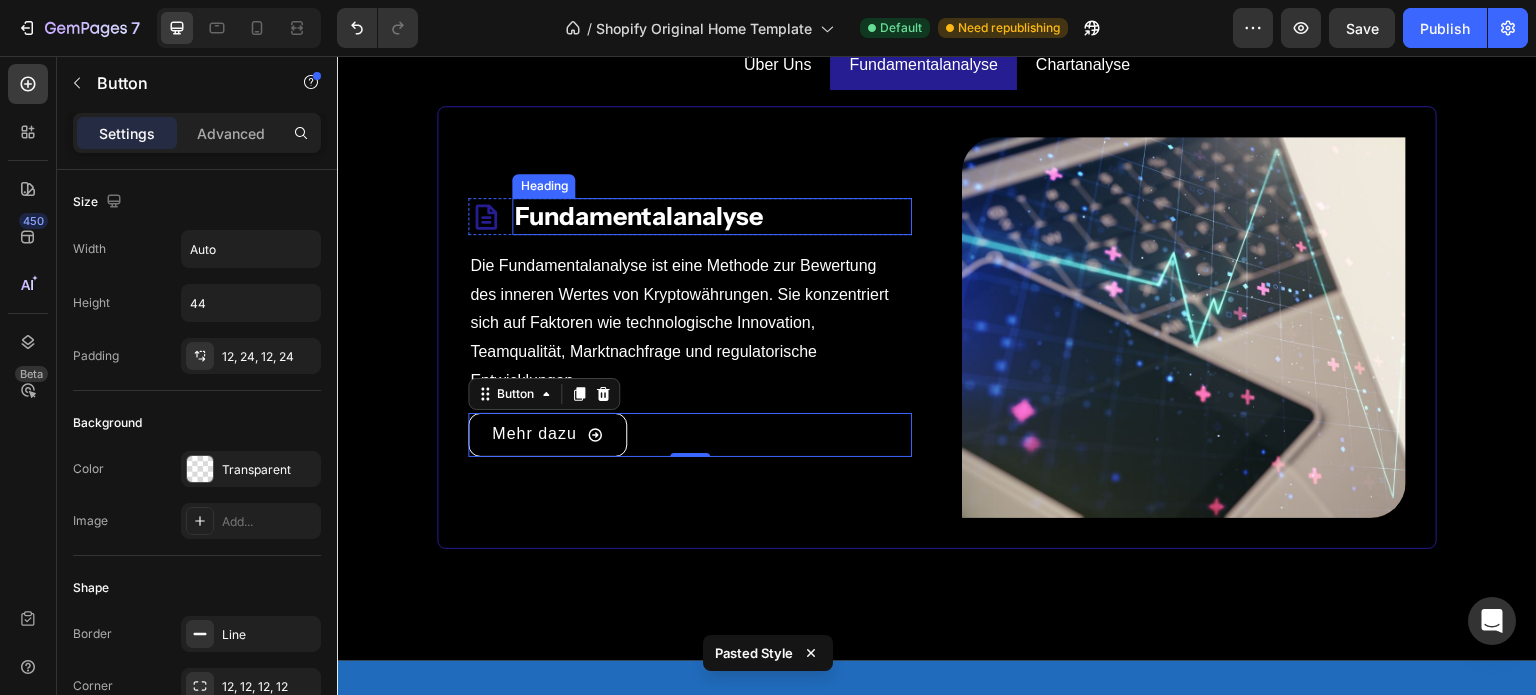 scroll, scrollTop: 3514, scrollLeft: 0, axis: vertical 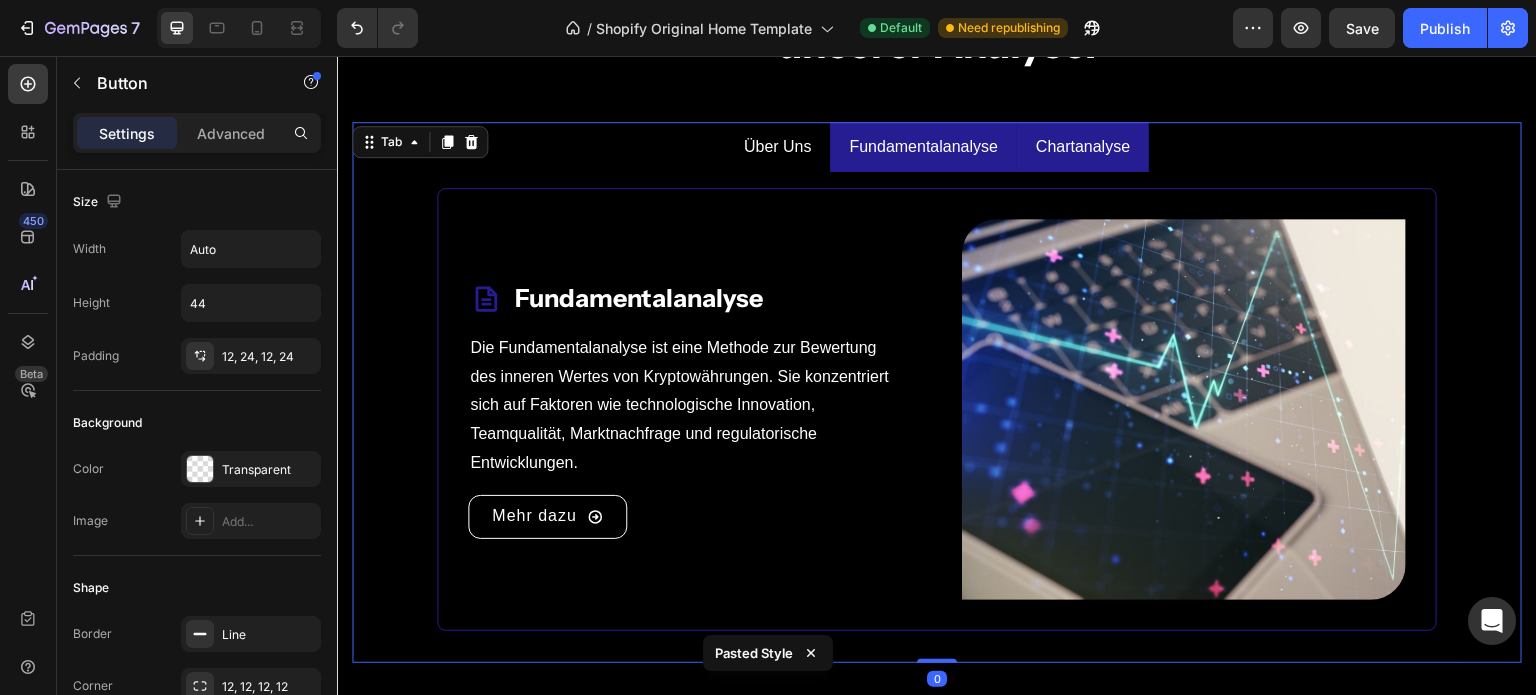 click on "Chartanalyse" at bounding box center [1083, 147] 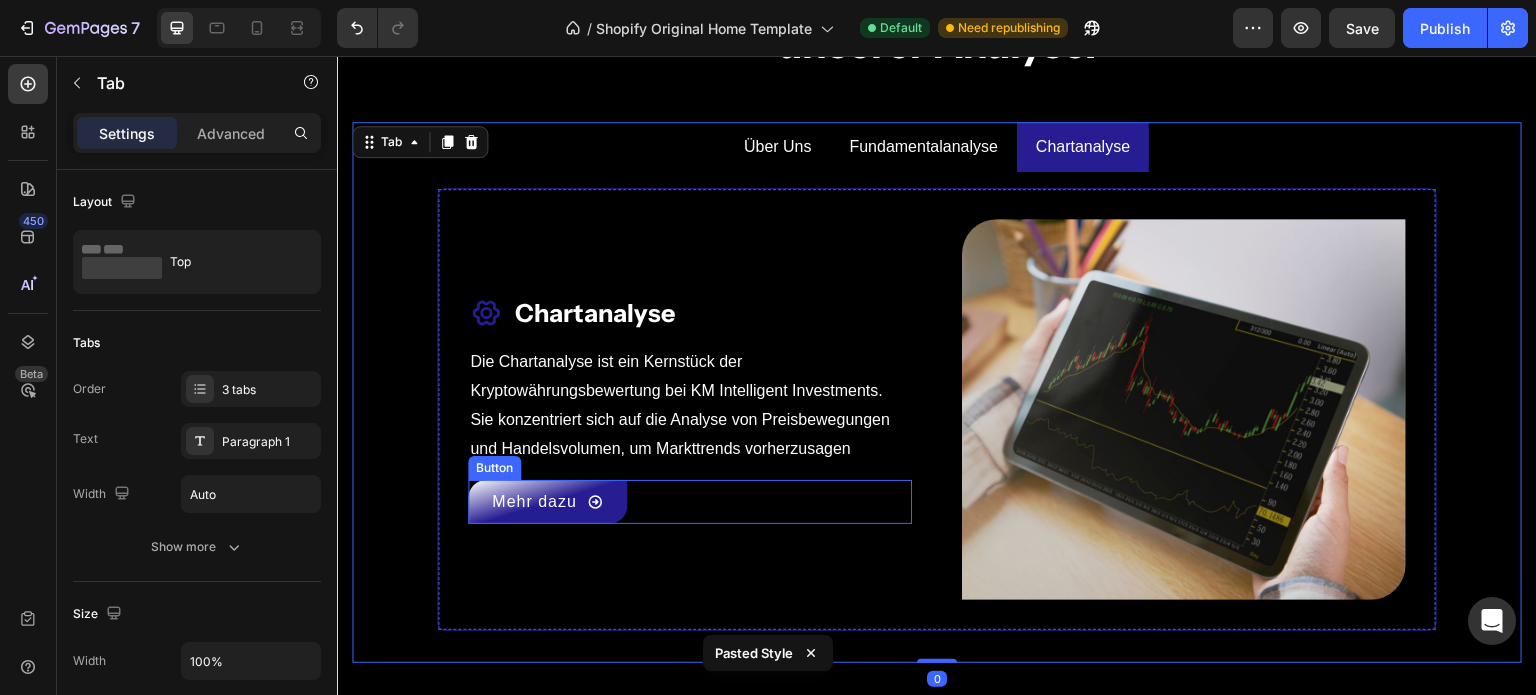 click on "Mehr dazu Button" at bounding box center (690, 502) 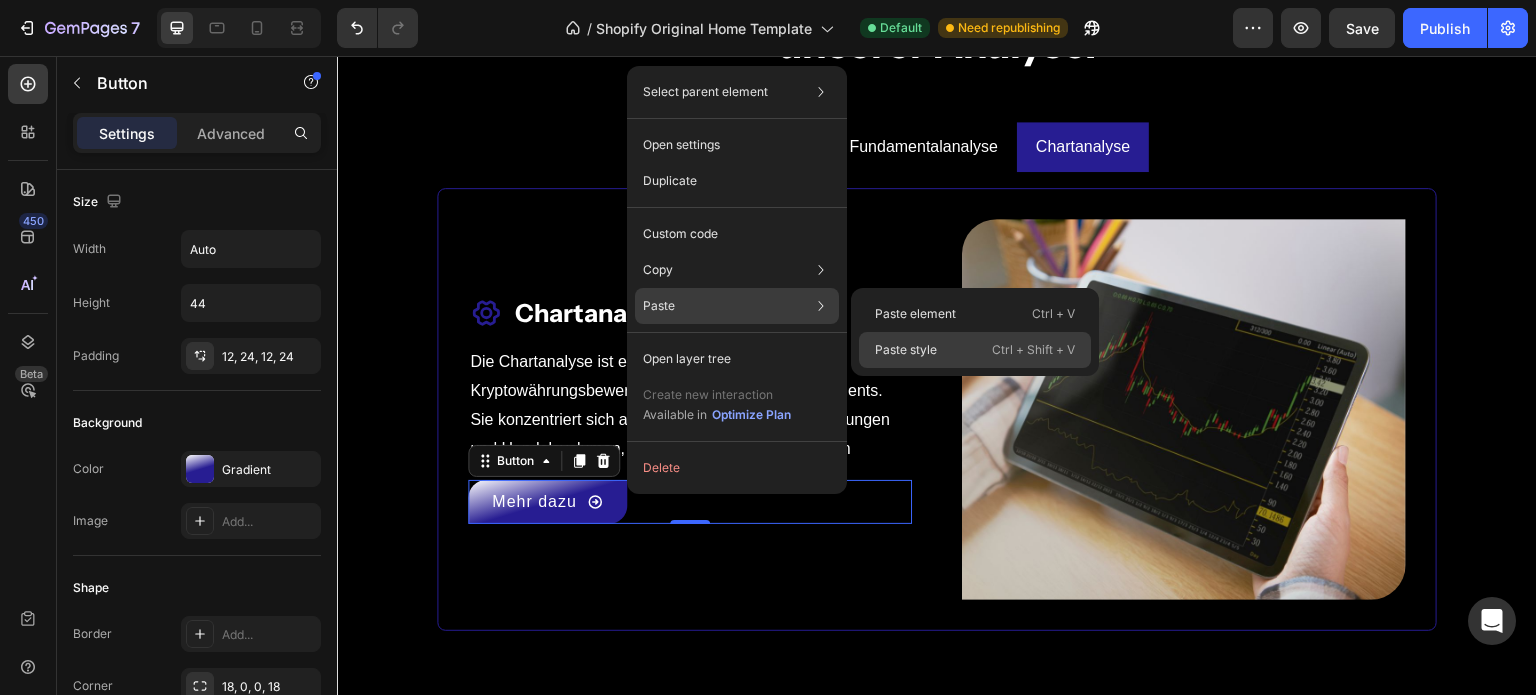 click on "Paste style  Ctrl + Shift + V" 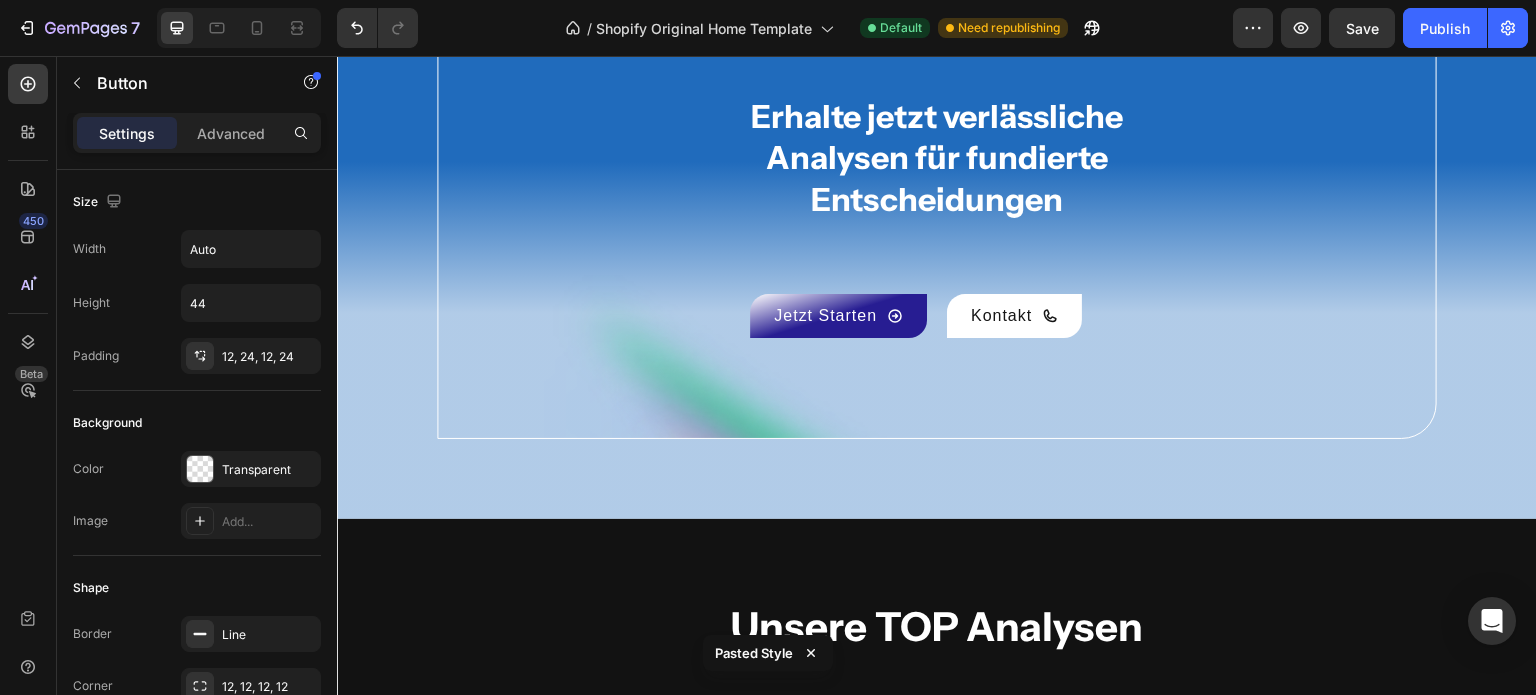 scroll, scrollTop: 4344, scrollLeft: 0, axis: vertical 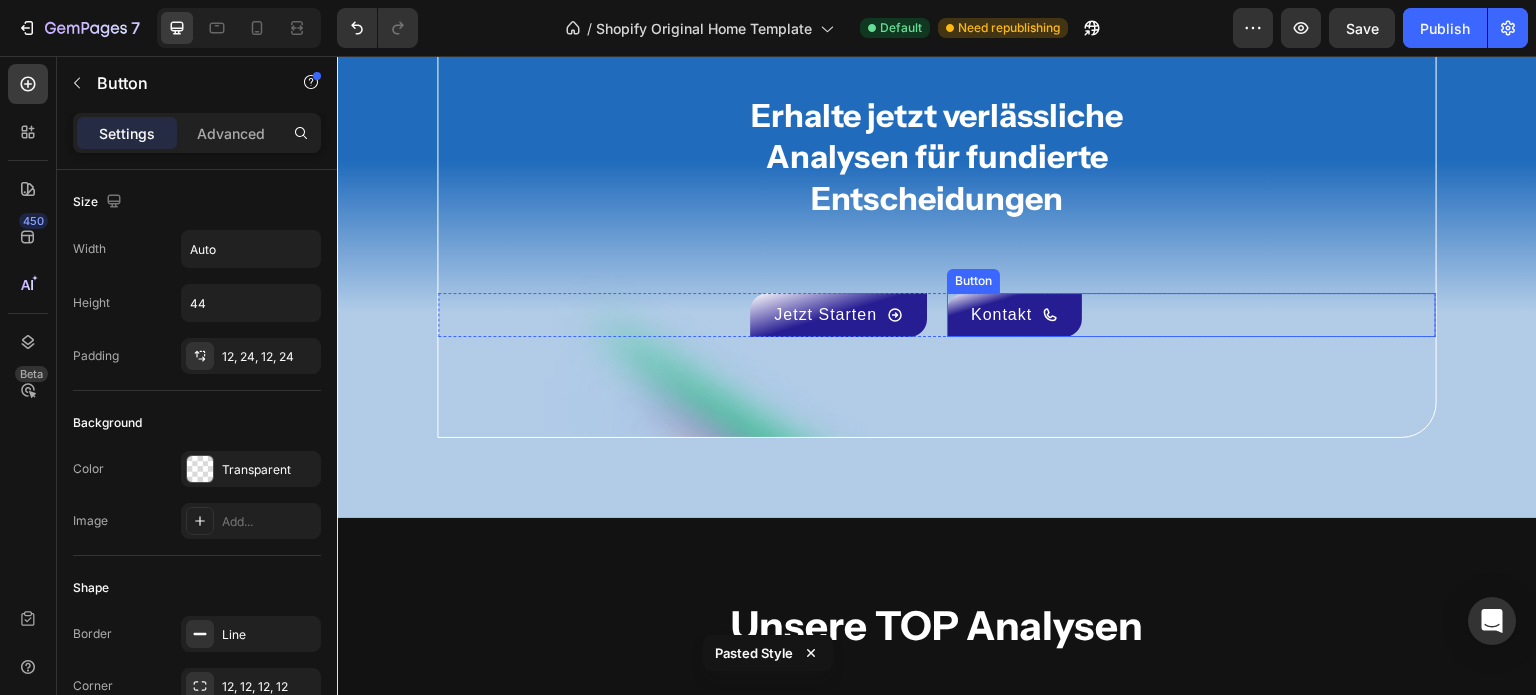 click on "Kontakt" at bounding box center [1014, 315] 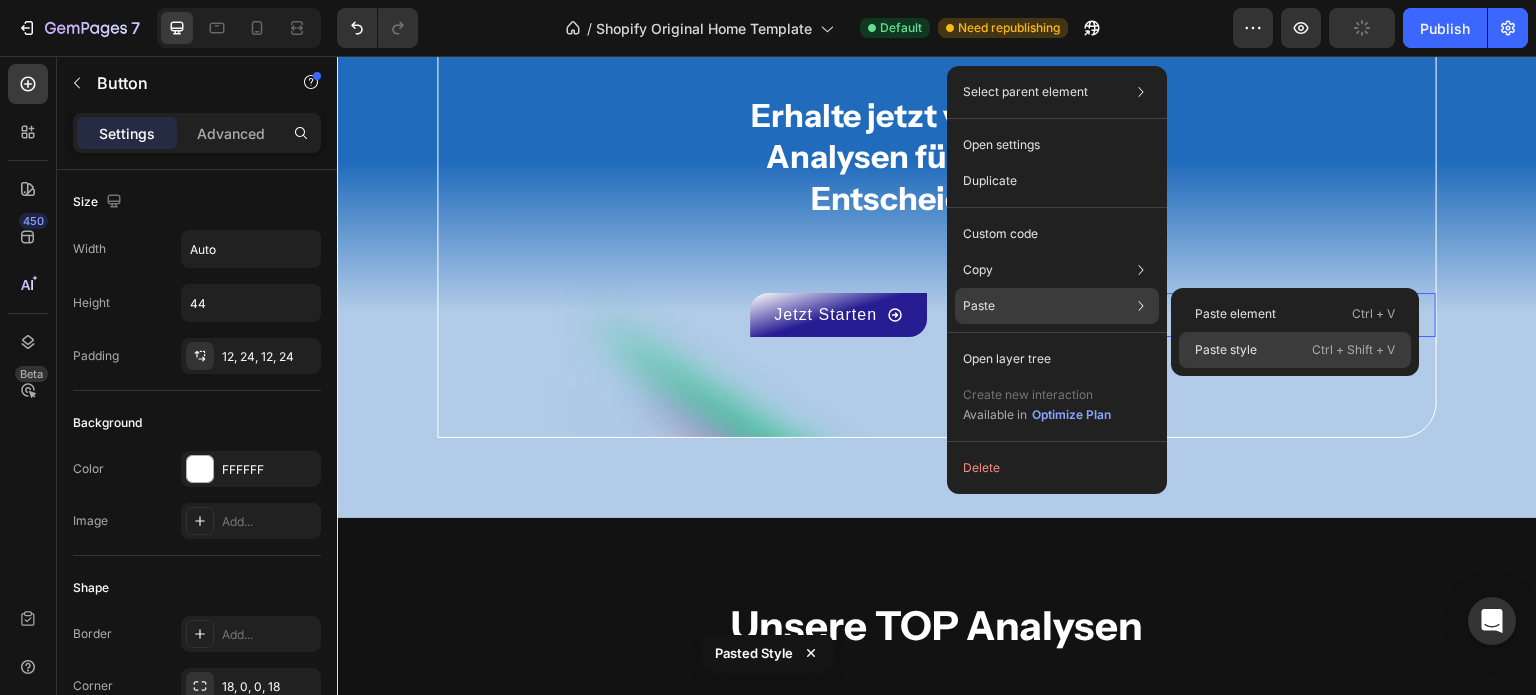 click on "Paste style" at bounding box center [1226, 350] 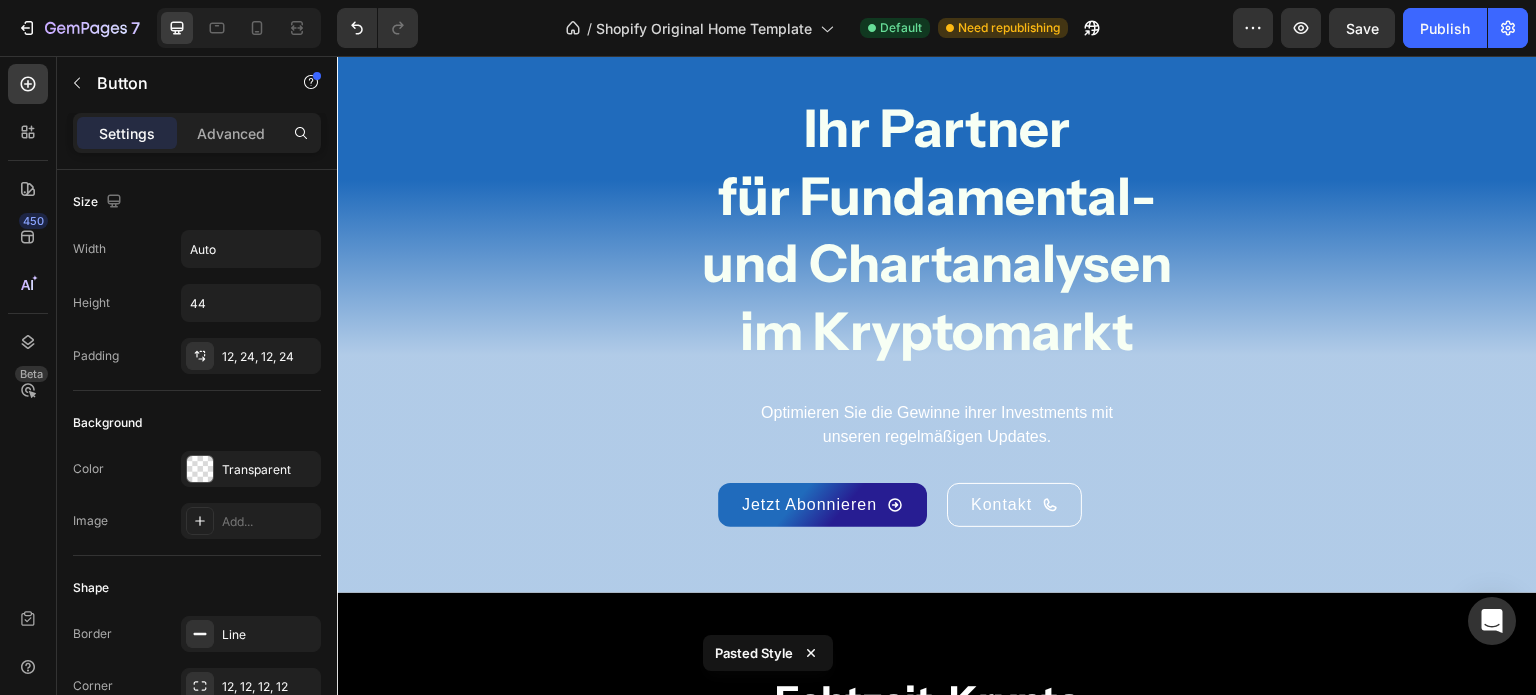 scroll, scrollTop: 203, scrollLeft: 0, axis: vertical 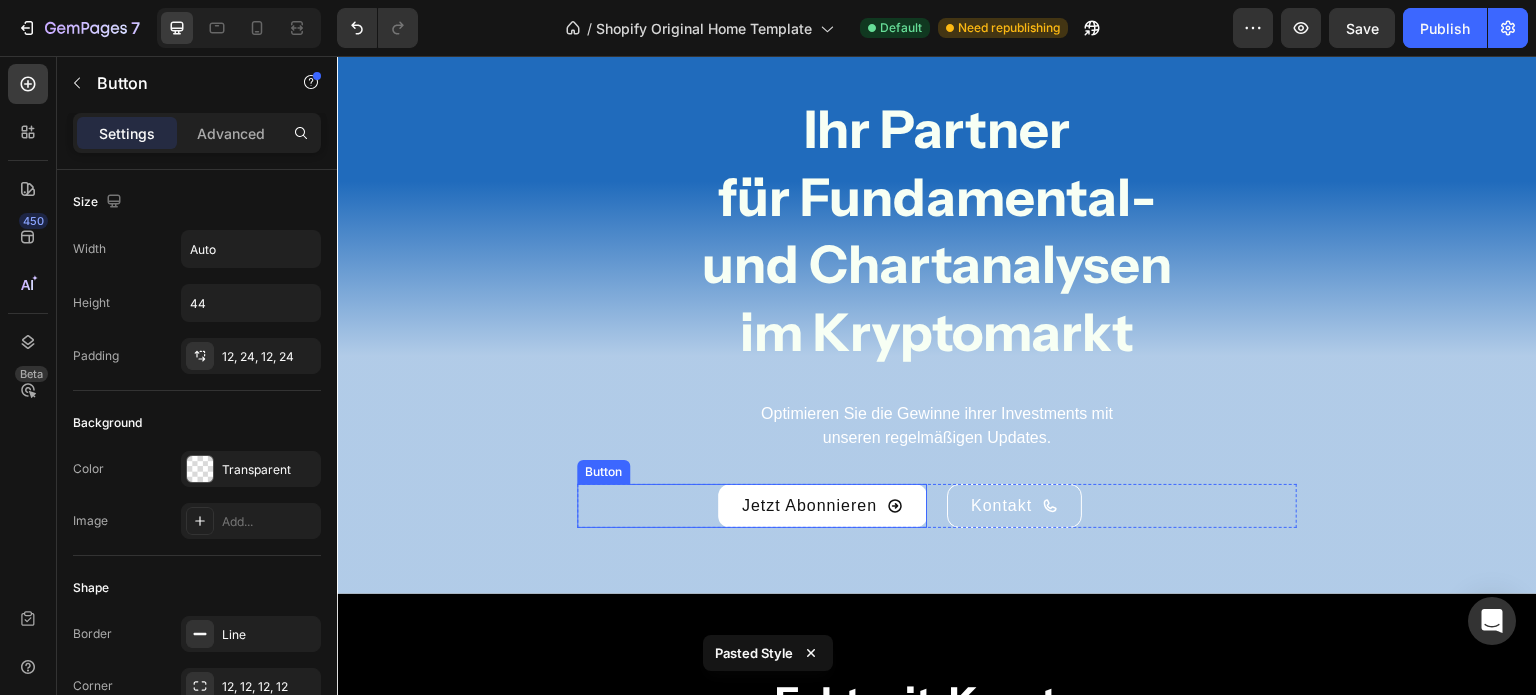 click on "Jetzt Abonnieren" at bounding box center (822, 506) 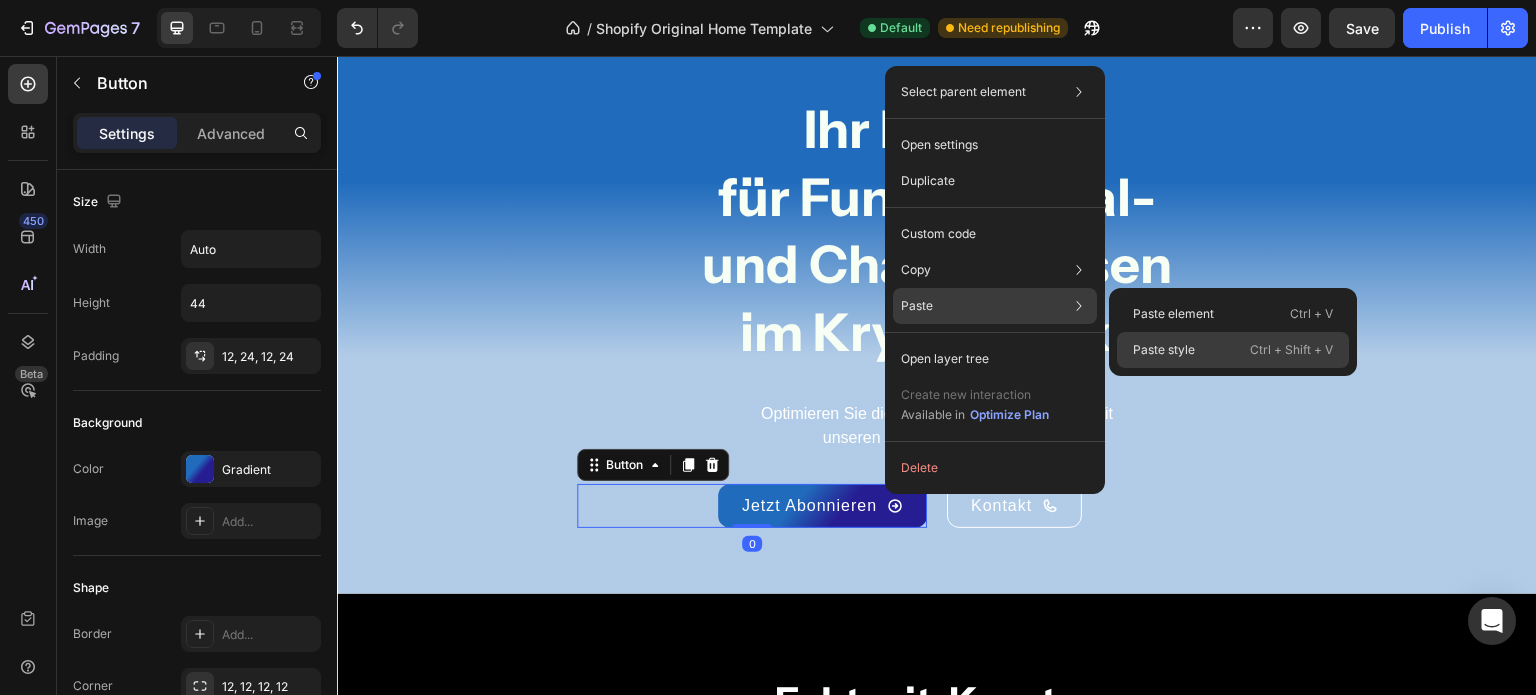 click on "Paste style" at bounding box center [1164, 350] 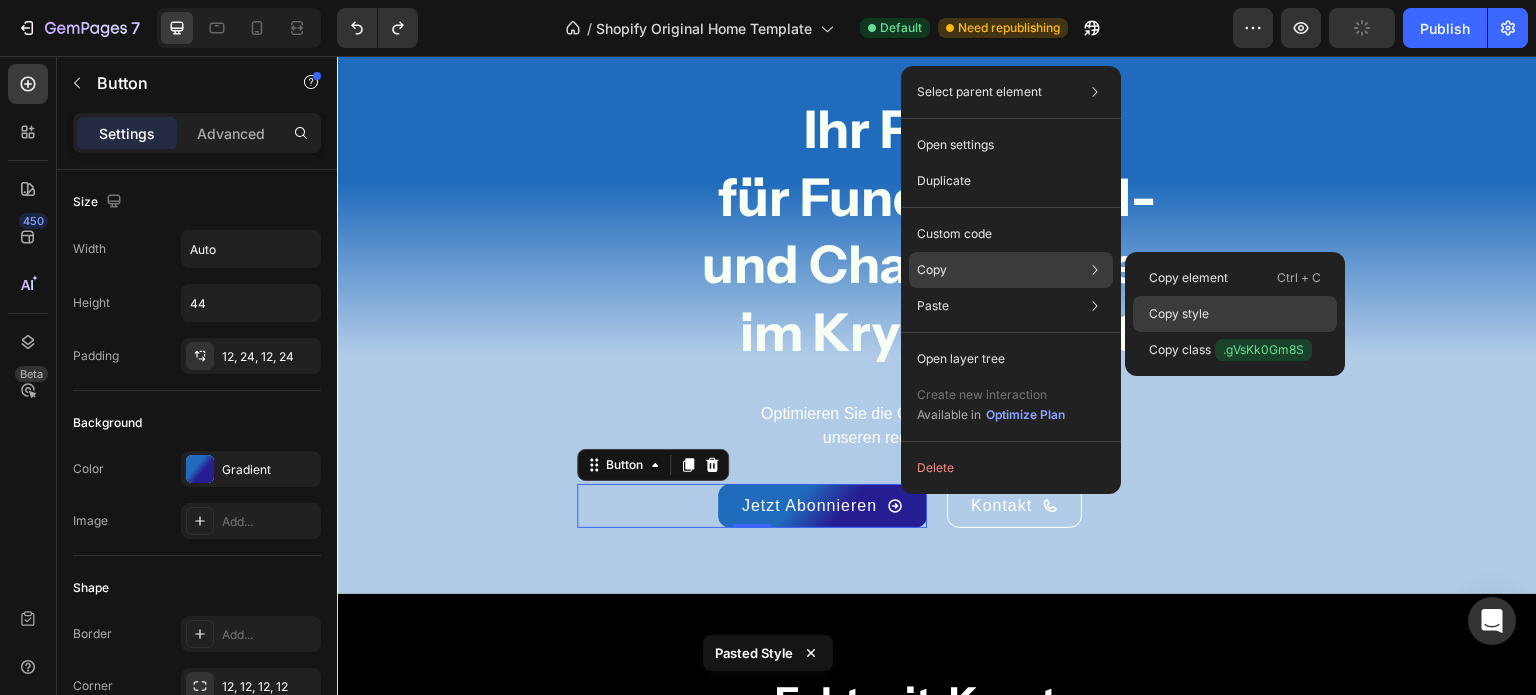 click on "Copy style" at bounding box center (1179, 314) 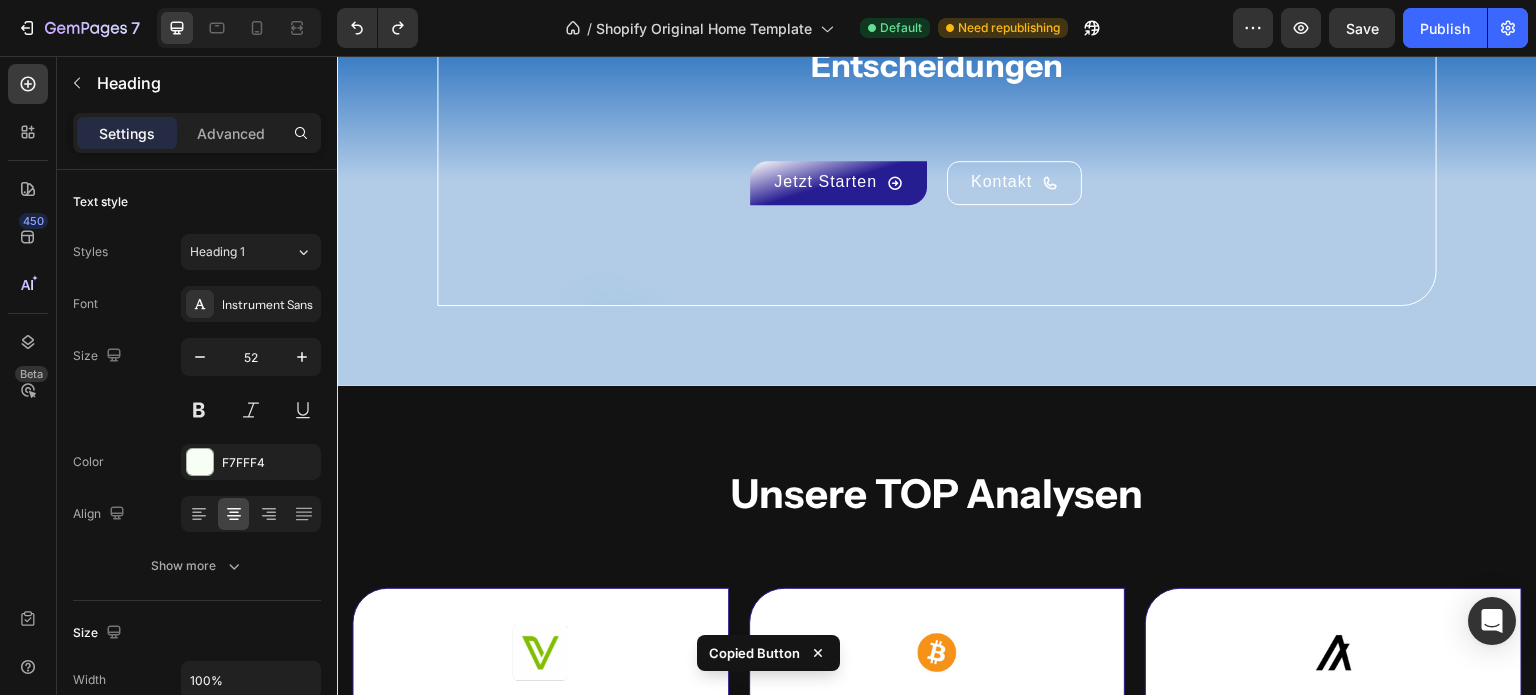 scroll, scrollTop: 4571, scrollLeft: 0, axis: vertical 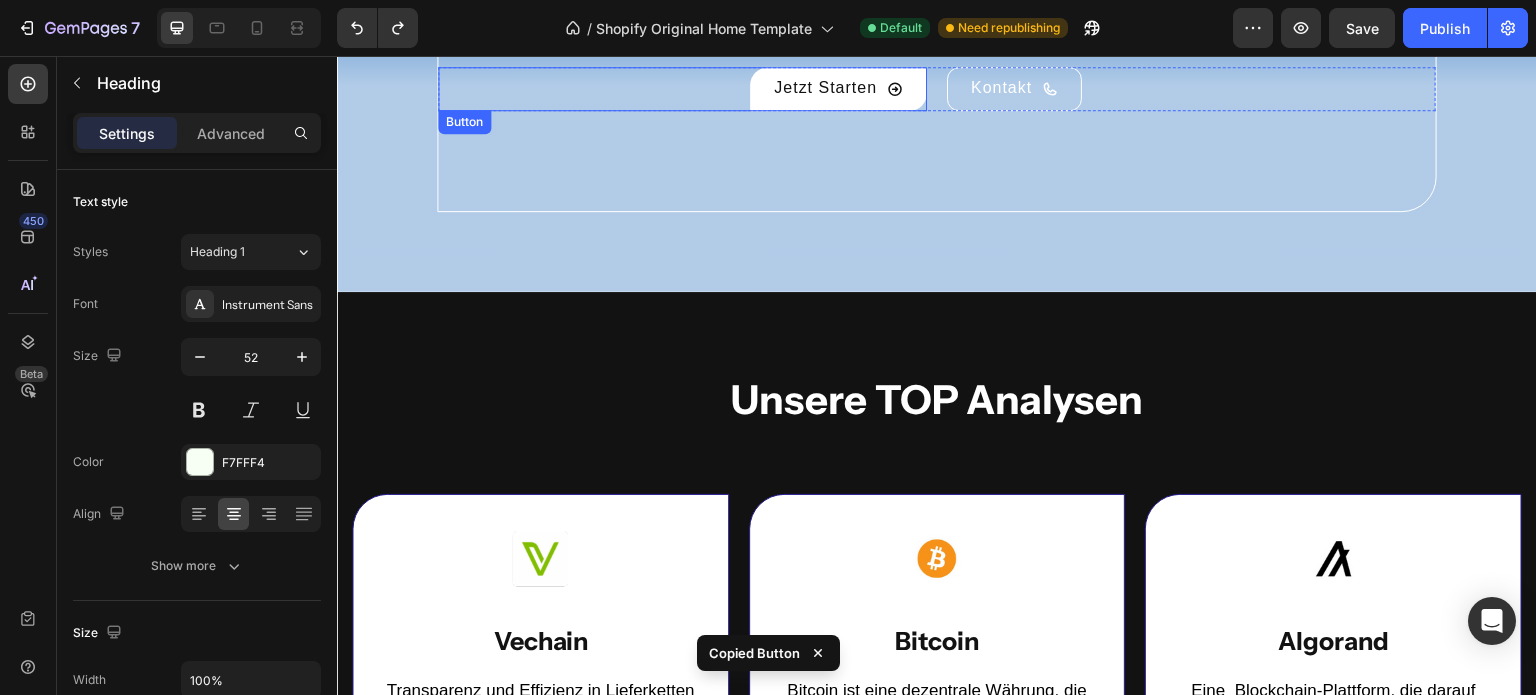 click on "Jetzt Starten" at bounding box center [838, 89] 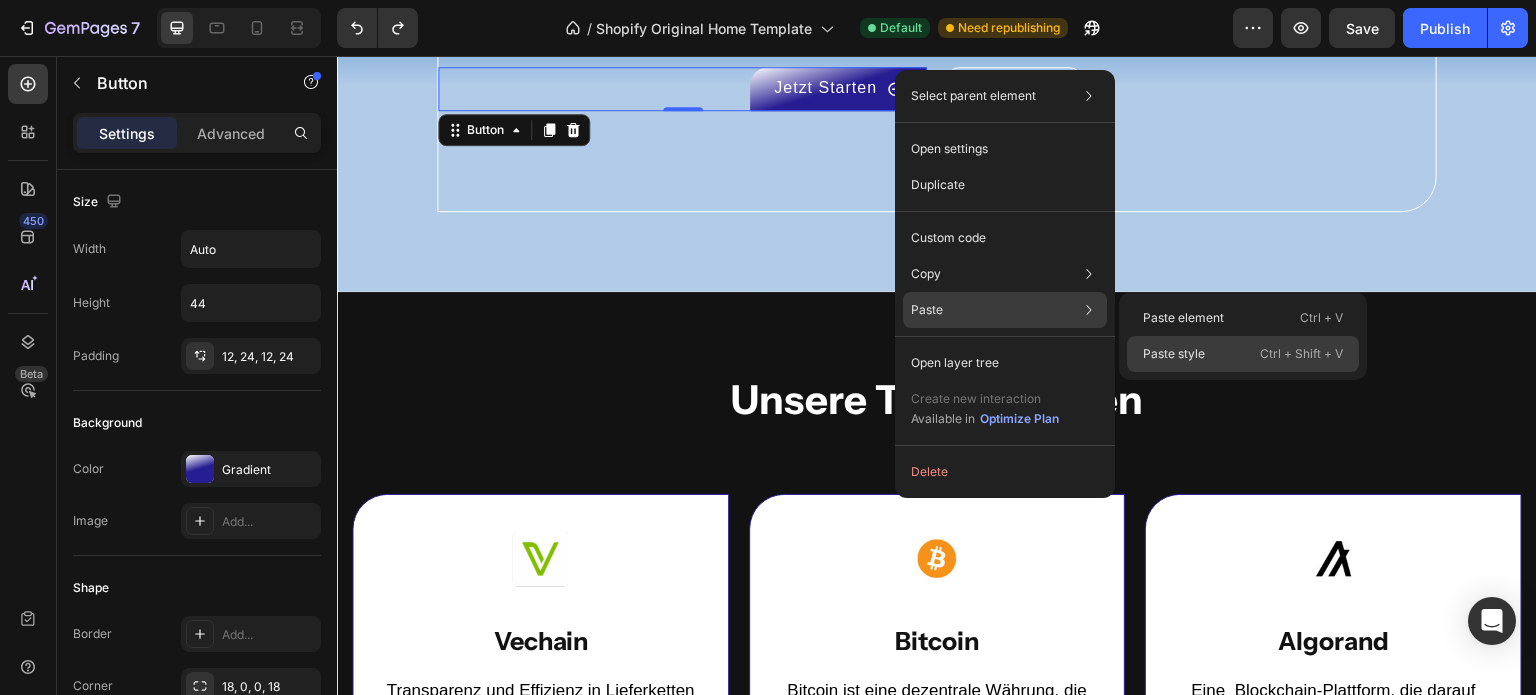 click on "Paste style" at bounding box center (1174, 354) 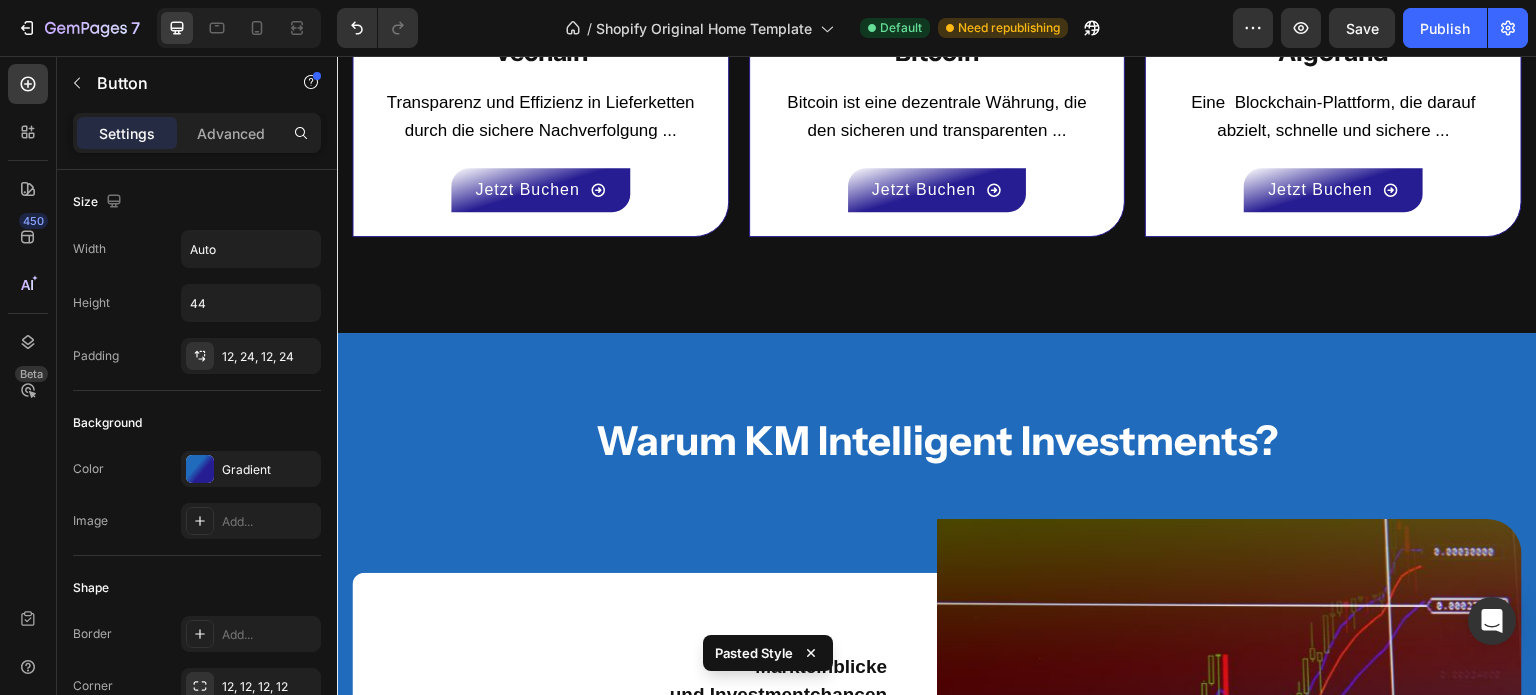 scroll, scrollTop: 5160, scrollLeft: 0, axis: vertical 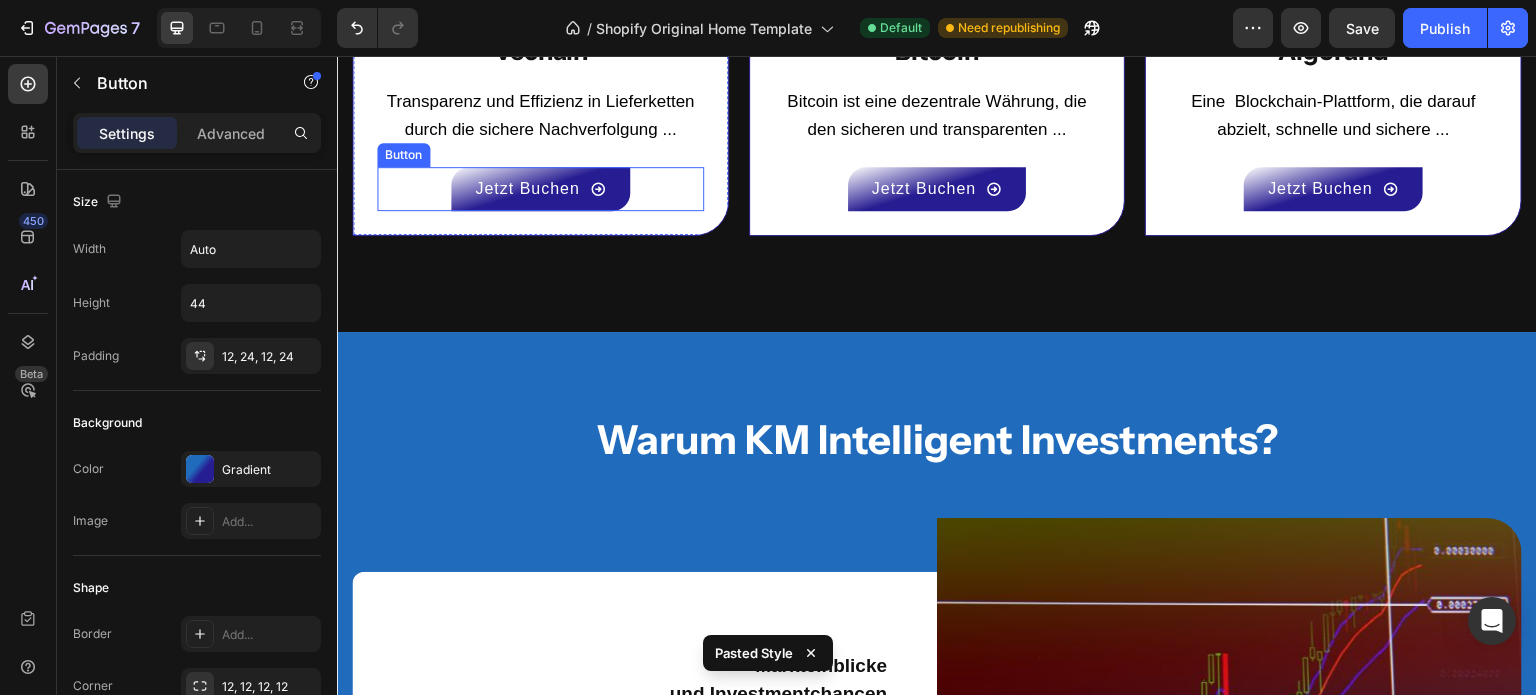 click on "Jetzt Buchen Button" at bounding box center [540, 189] 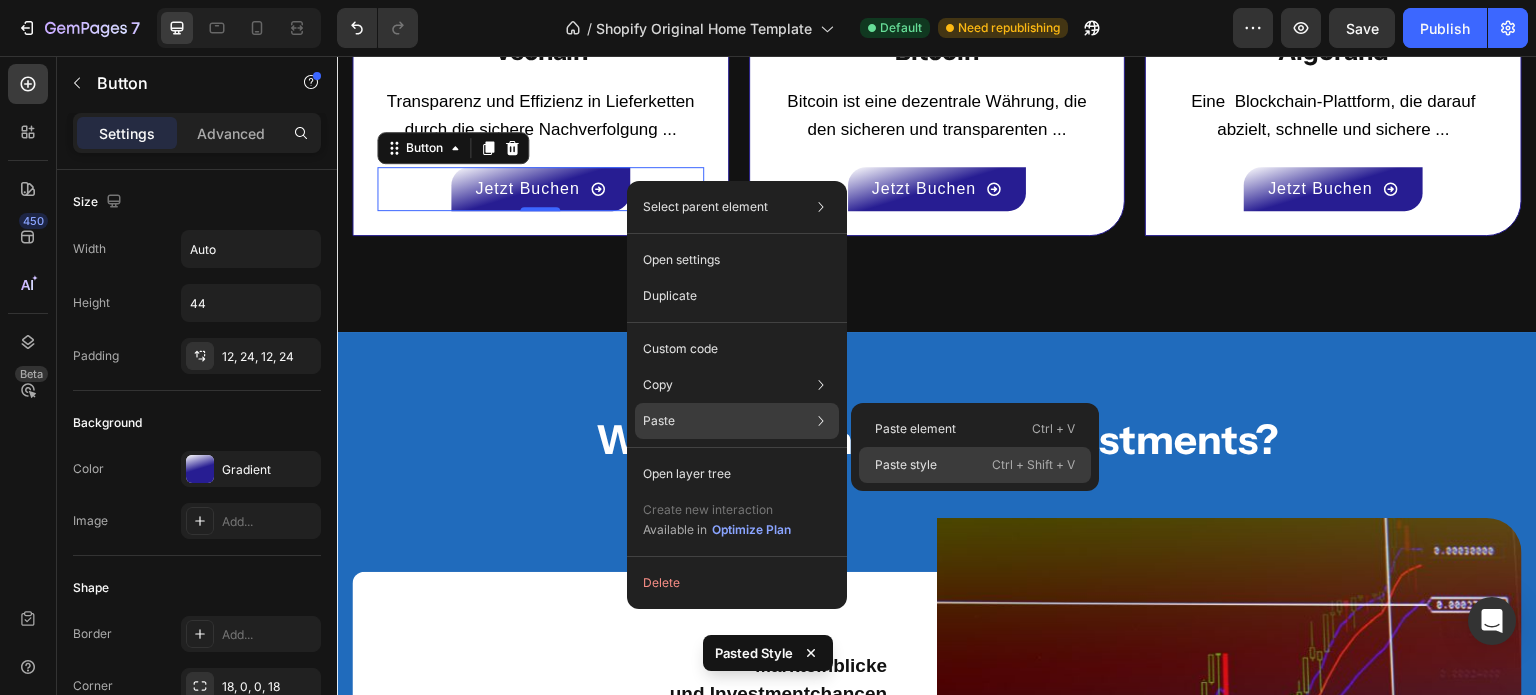 click on "Paste style" at bounding box center [906, 465] 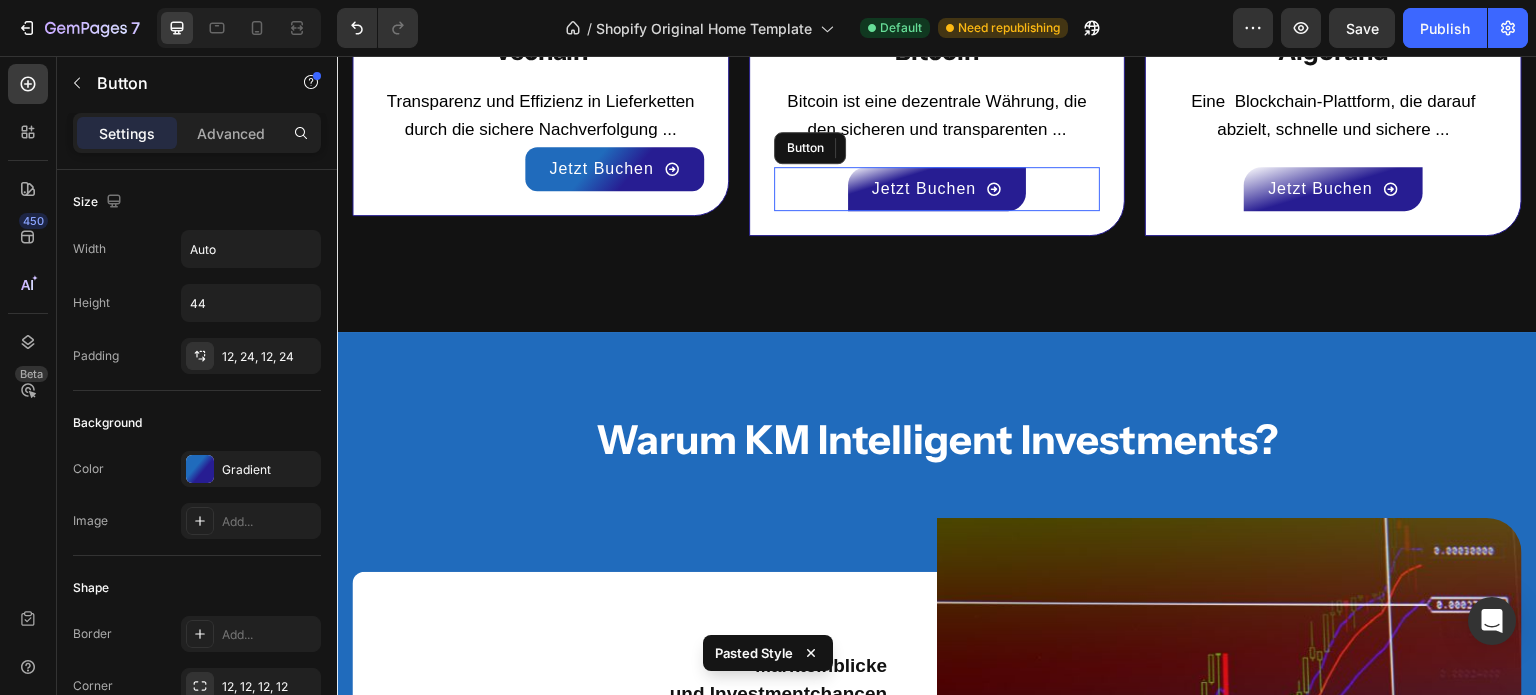 click on "Jetzt Buchen" at bounding box center [937, 189] 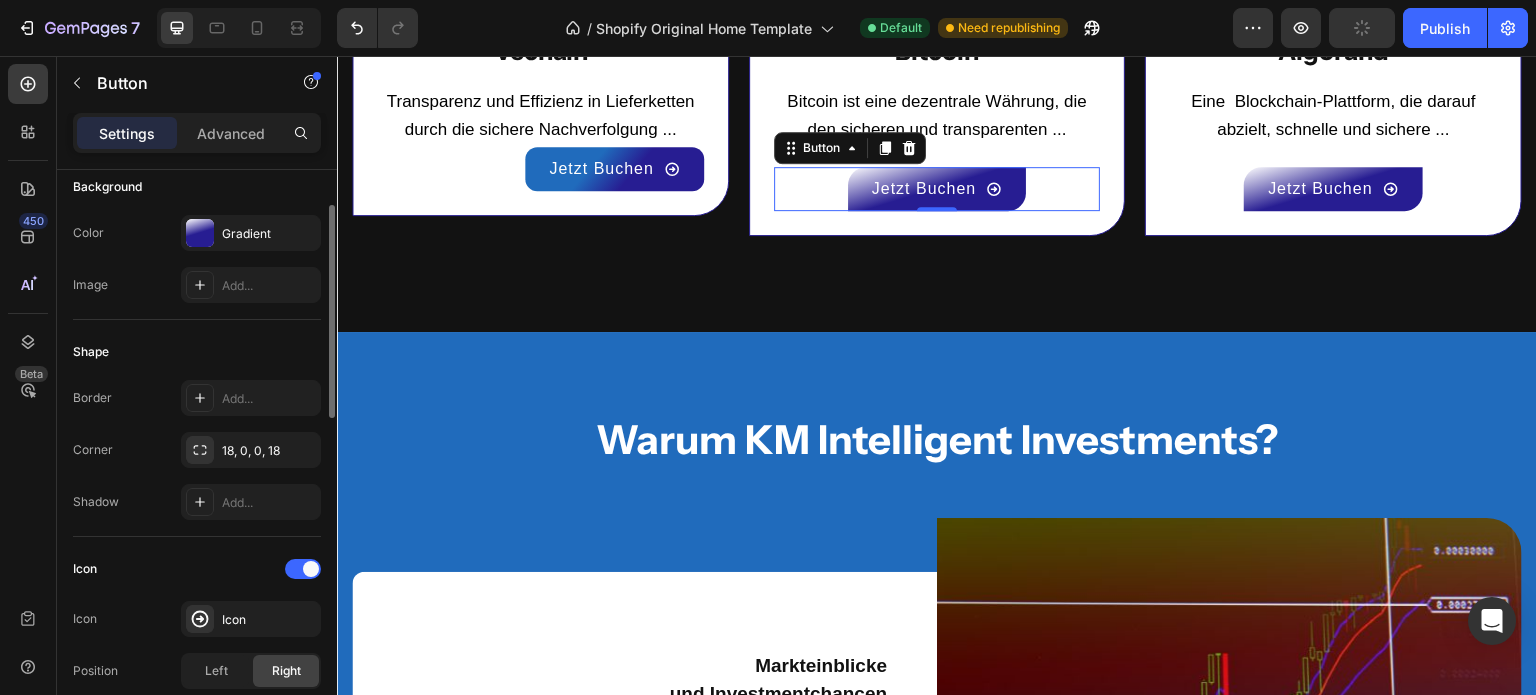 scroll, scrollTop: 0, scrollLeft: 0, axis: both 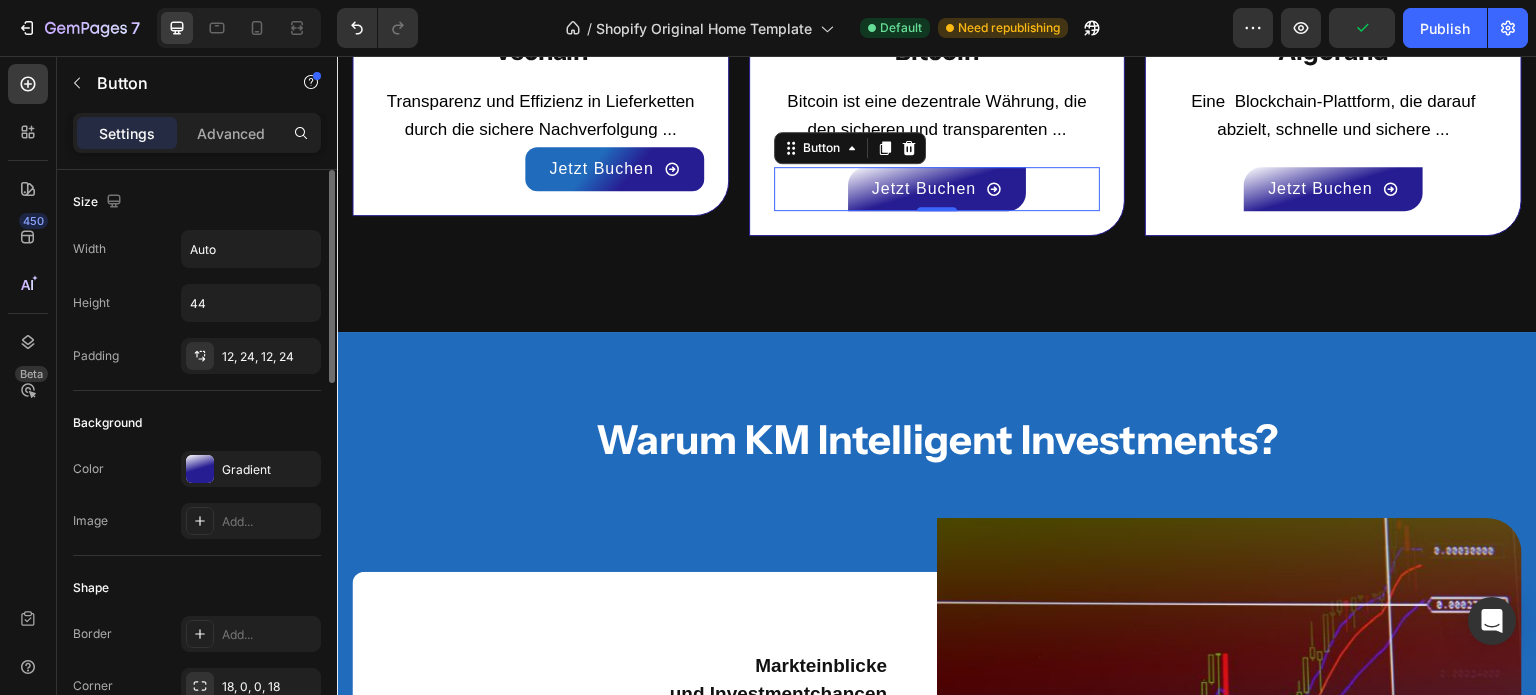 type 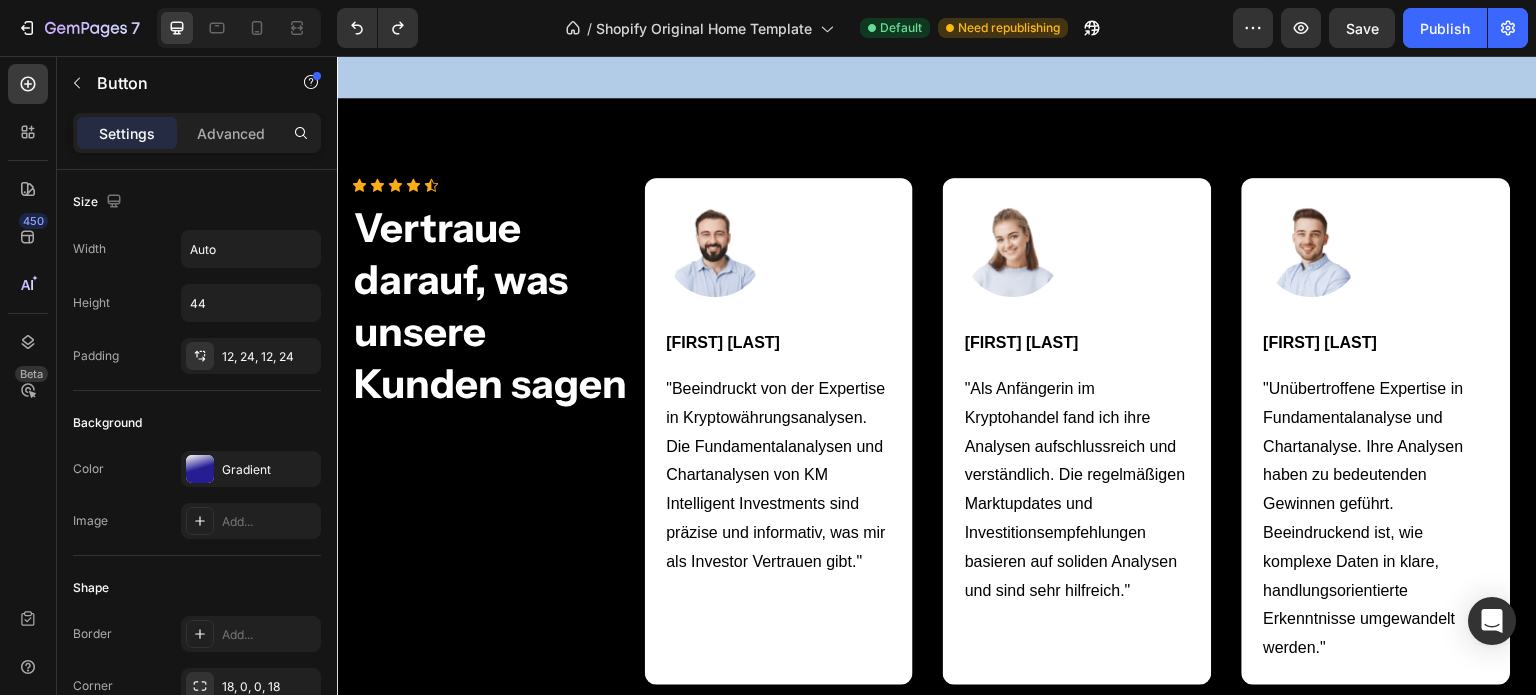 scroll, scrollTop: 6973, scrollLeft: 0, axis: vertical 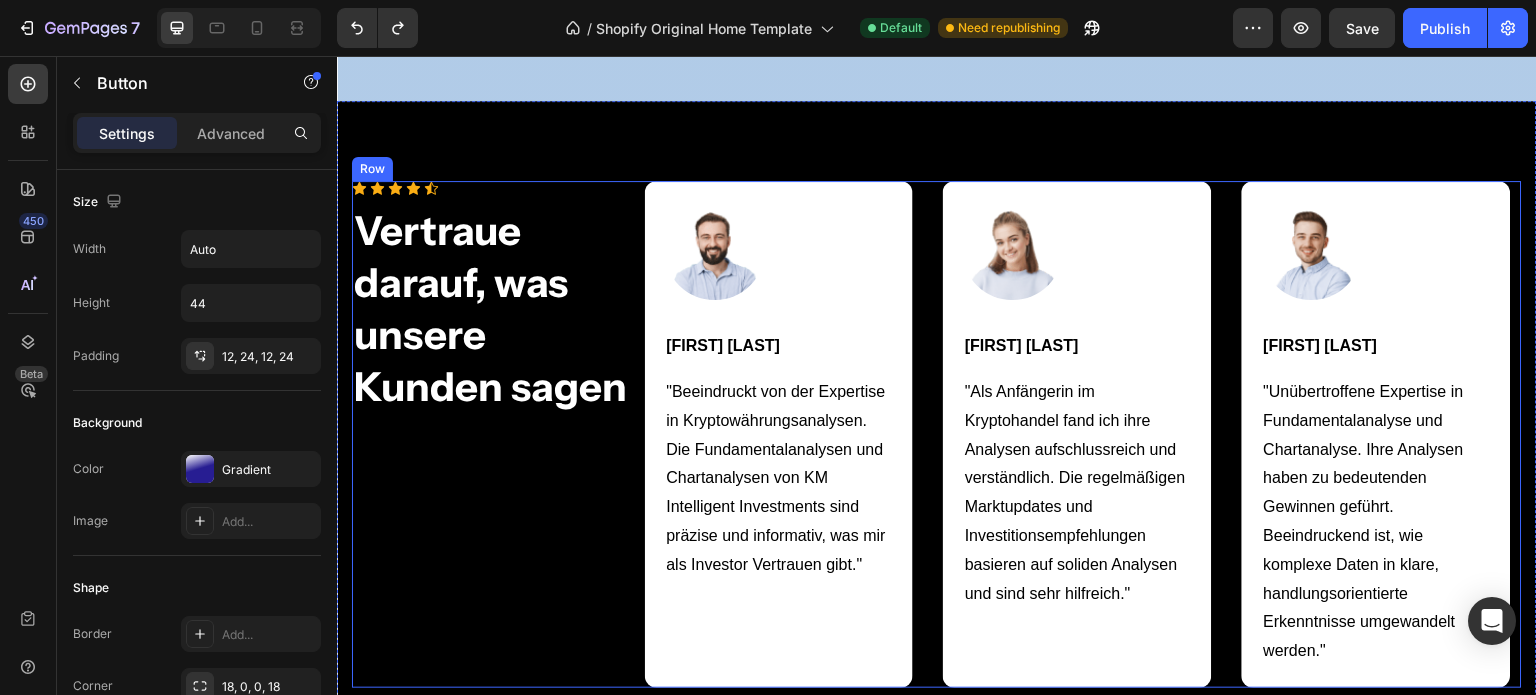 click on "Icon                Icon                Icon                Icon
Icon Icon List Hoz Vertraue darauf, was unsere Kunden sagen Heading" at bounding box center (498, 434) 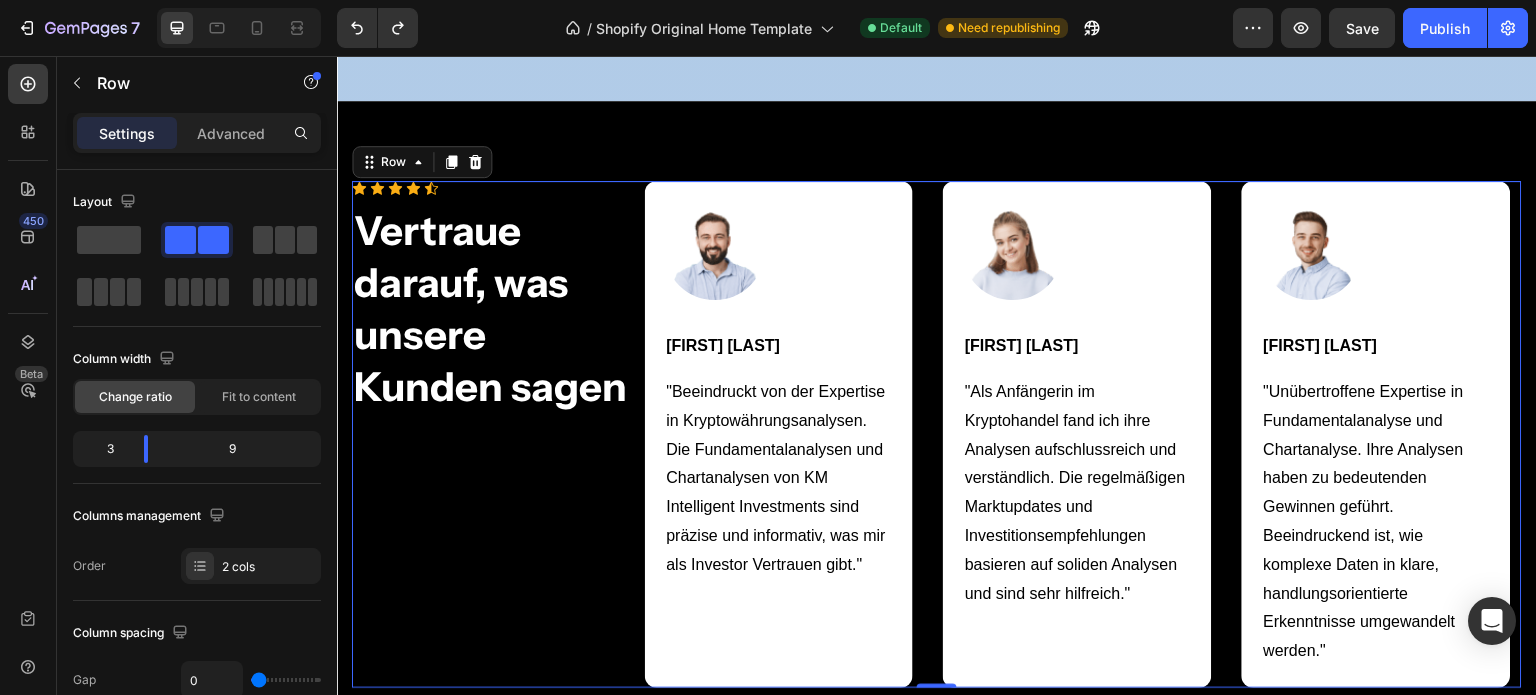 scroll, scrollTop: 0, scrollLeft: 0, axis: both 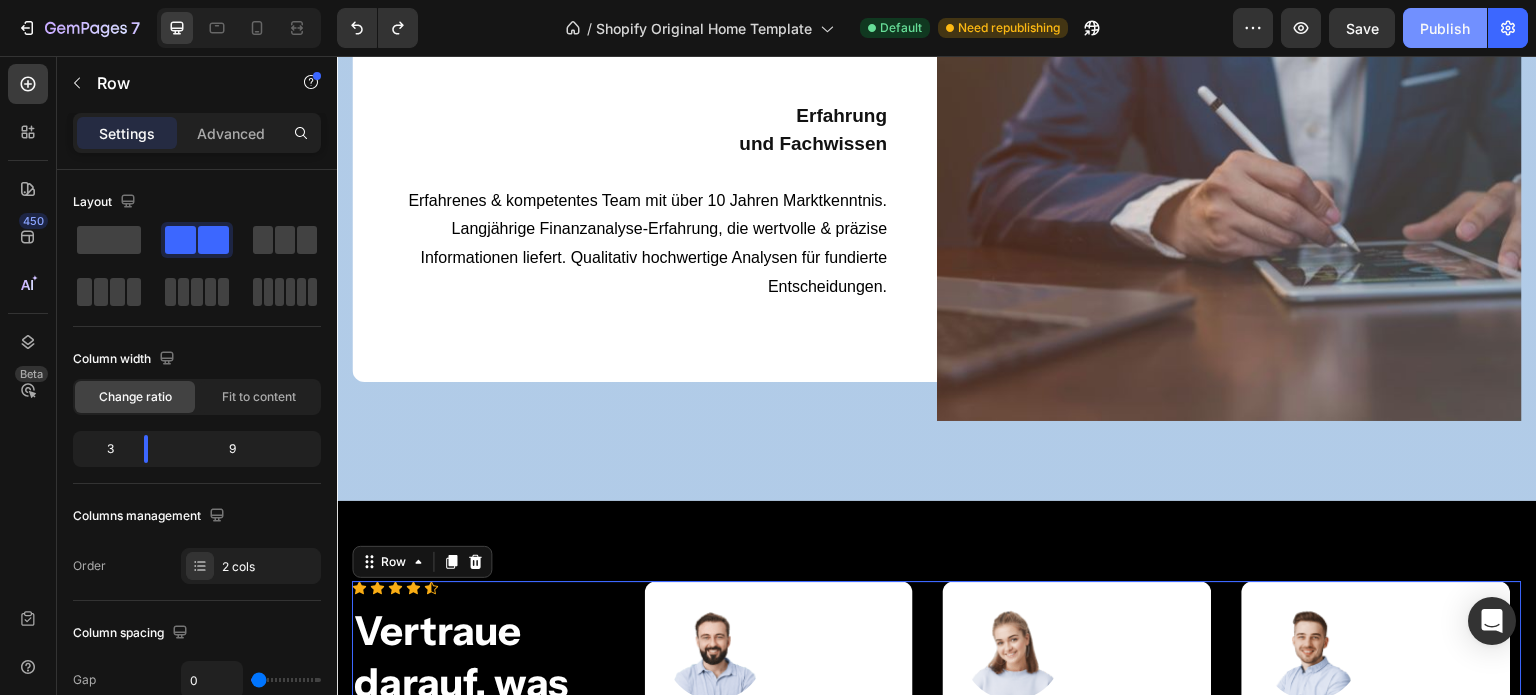 click on "Publish" 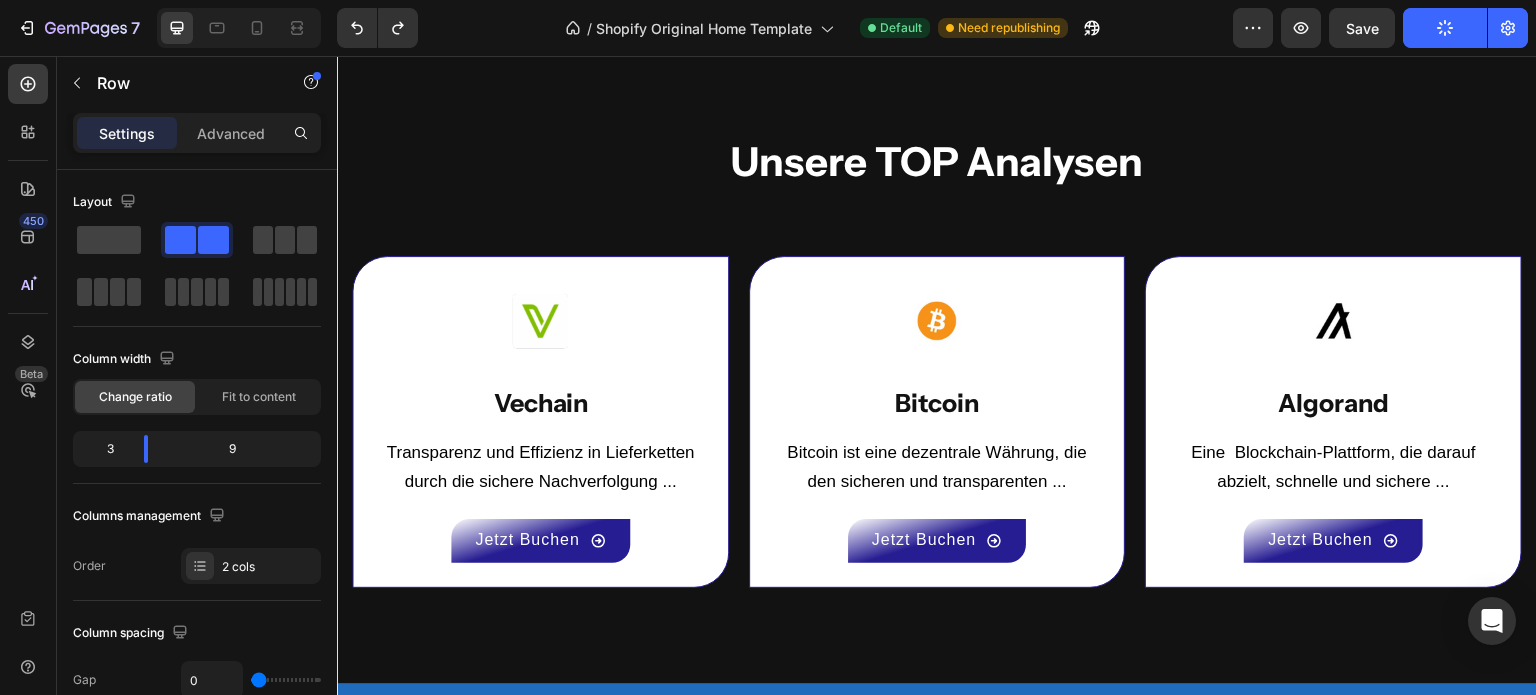 scroll, scrollTop: 4900, scrollLeft: 0, axis: vertical 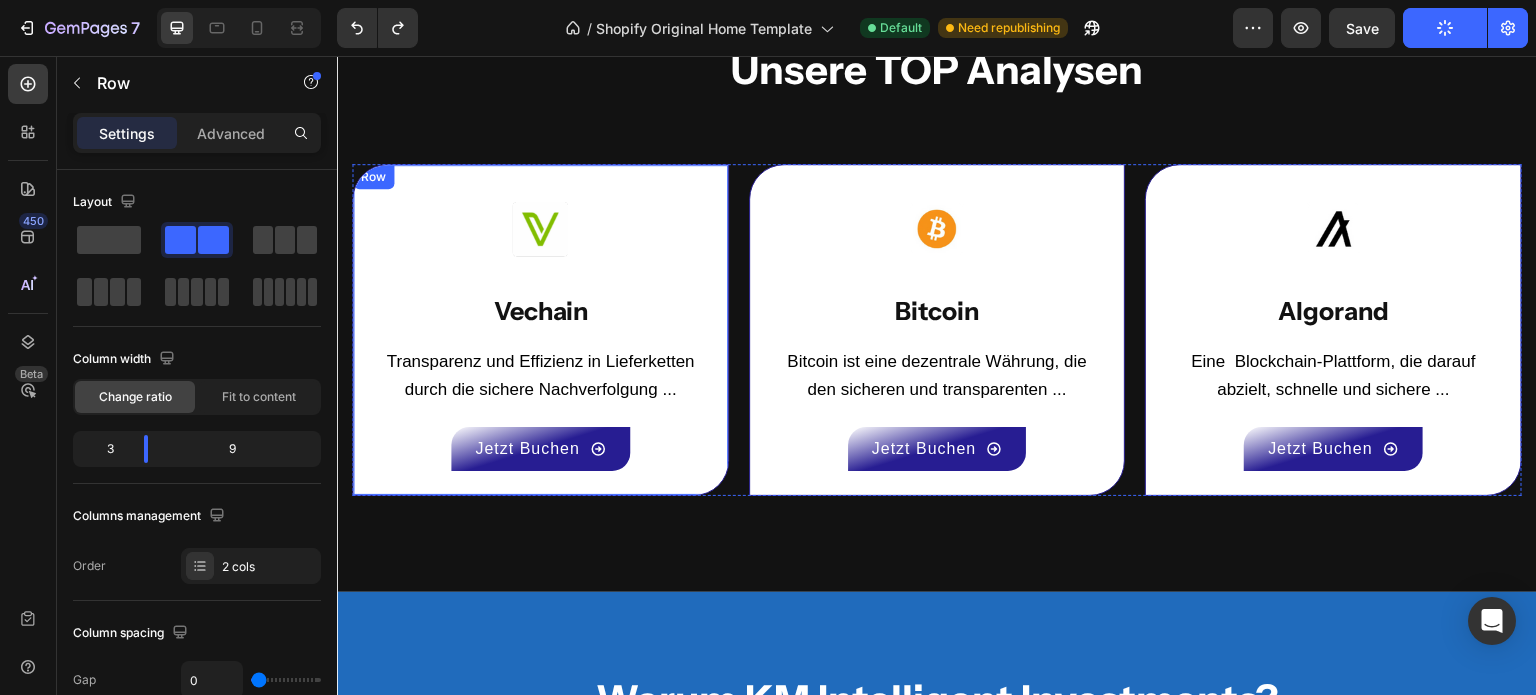 click on "Image Vechain Text Block Transparenz und Effizienz in Lieferketten durch die sichere Nachverfolgung ... Text block
Jetzt Buchen Button Row" at bounding box center [540, 330] 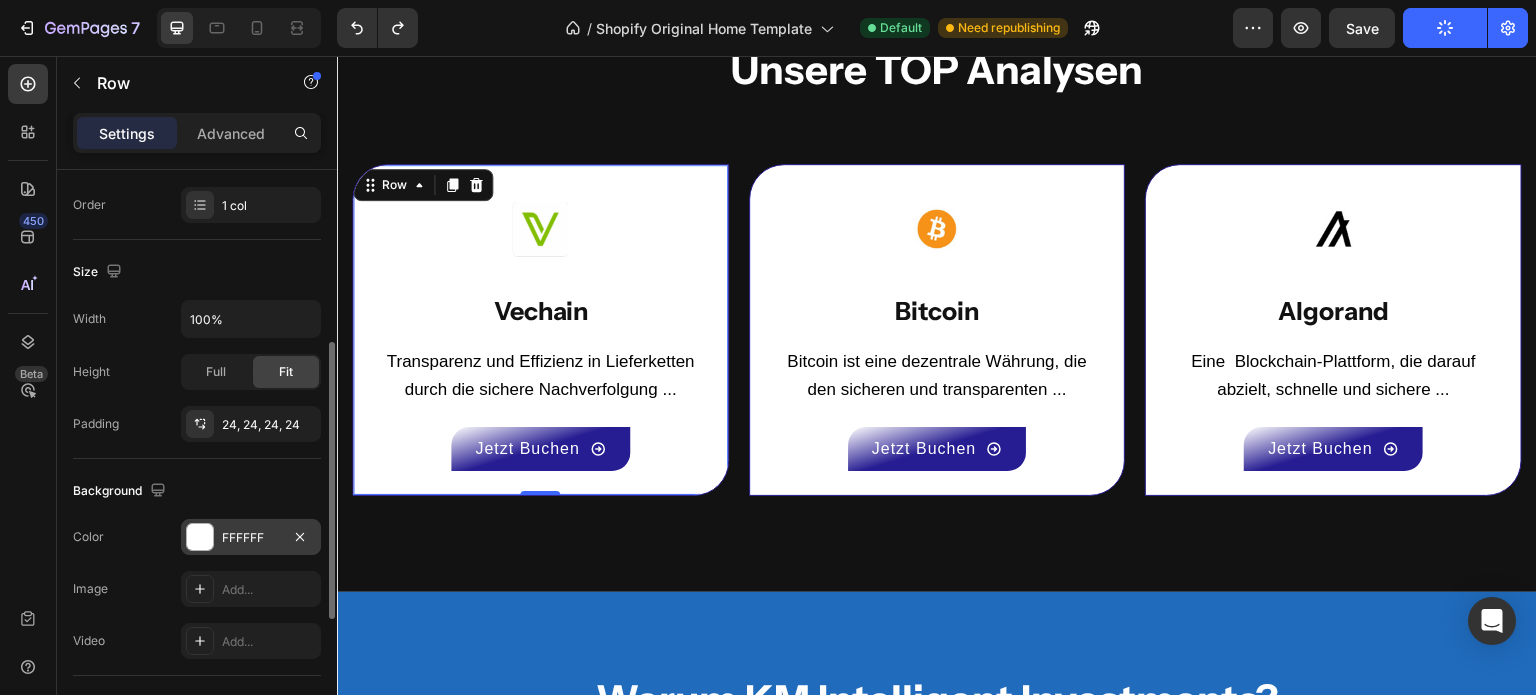scroll, scrollTop: 636, scrollLeft: 0, axis: vertical 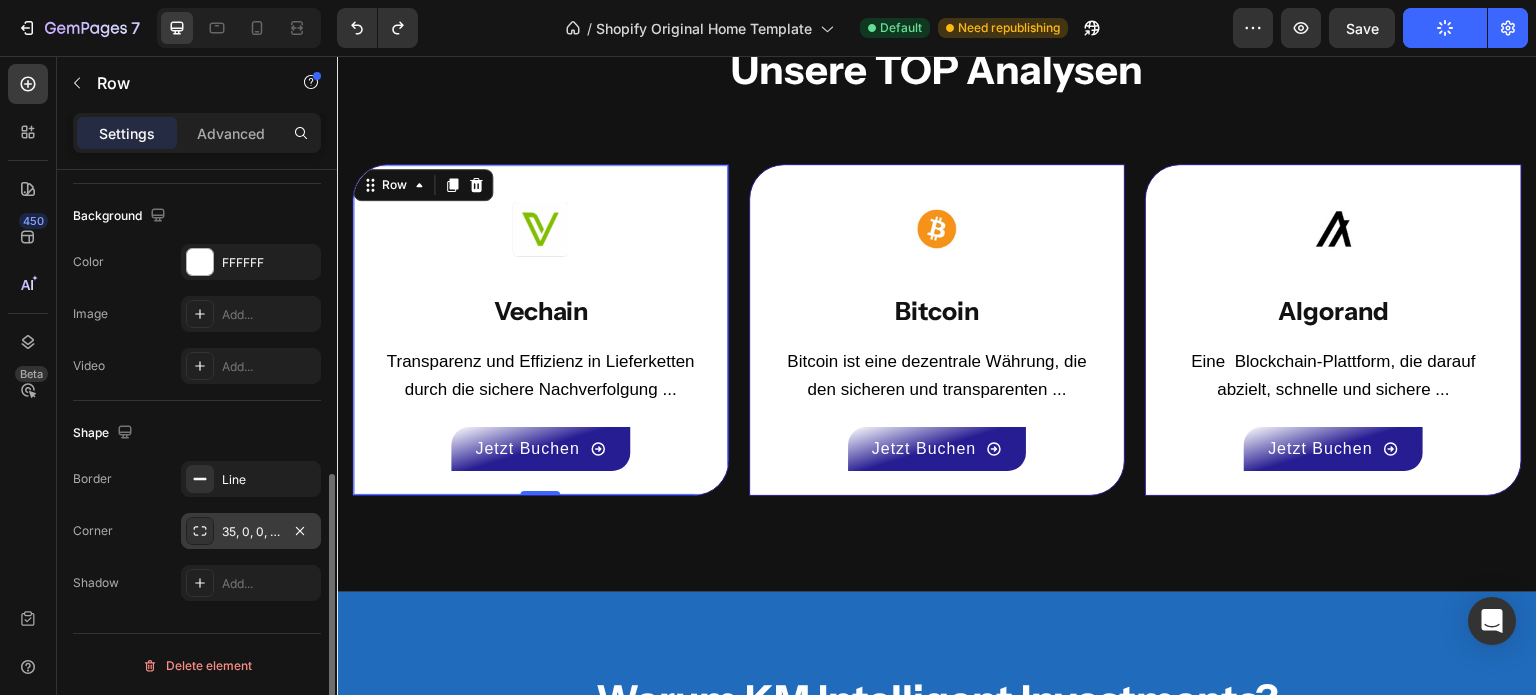 click 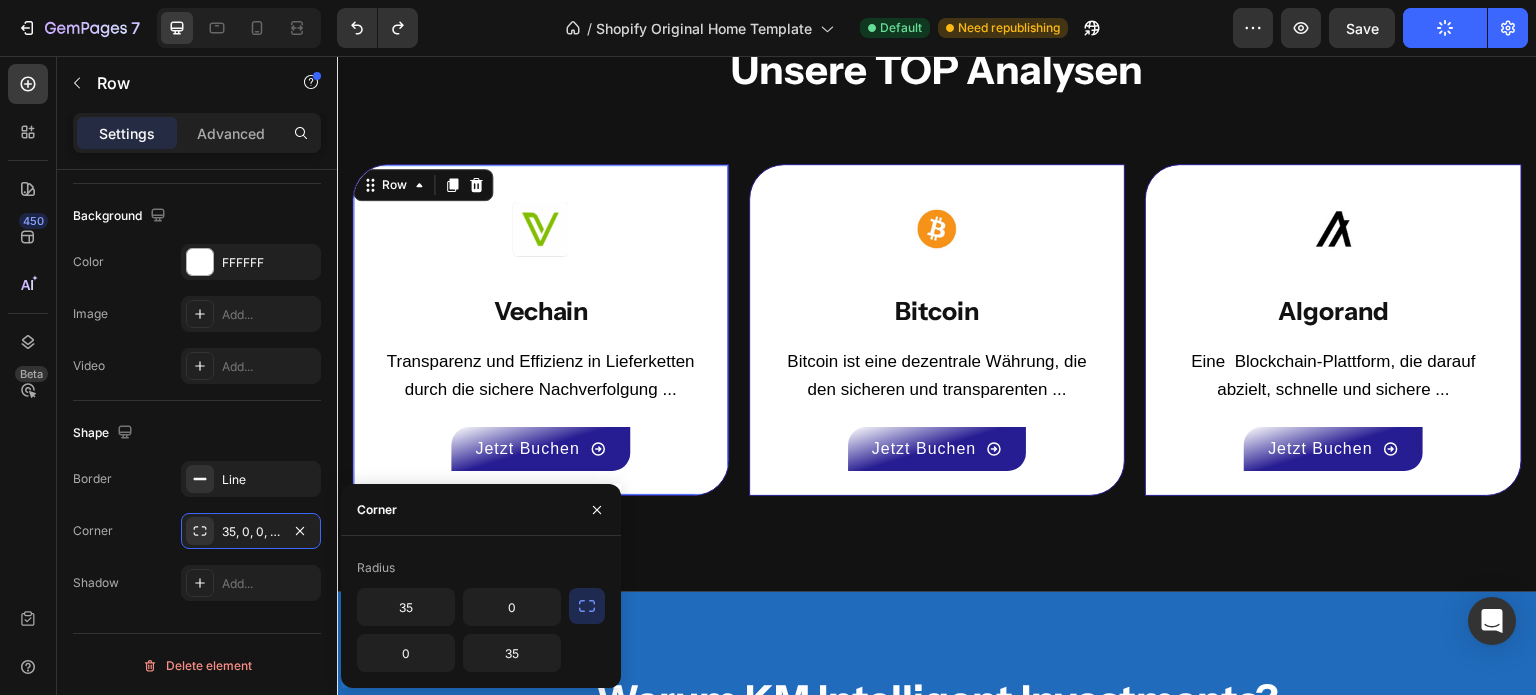 click at bounding box center [587, 606] 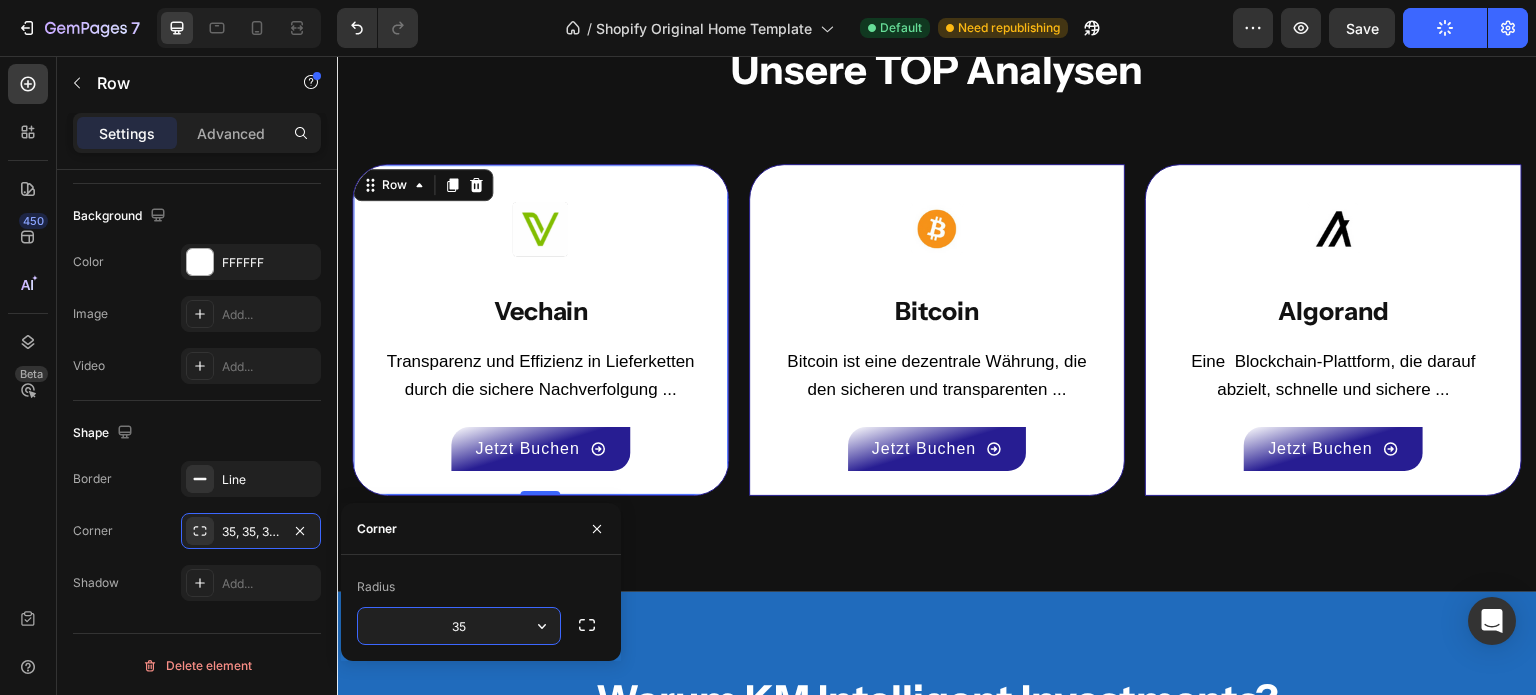 click on "35" at bounding box center (459, 626) 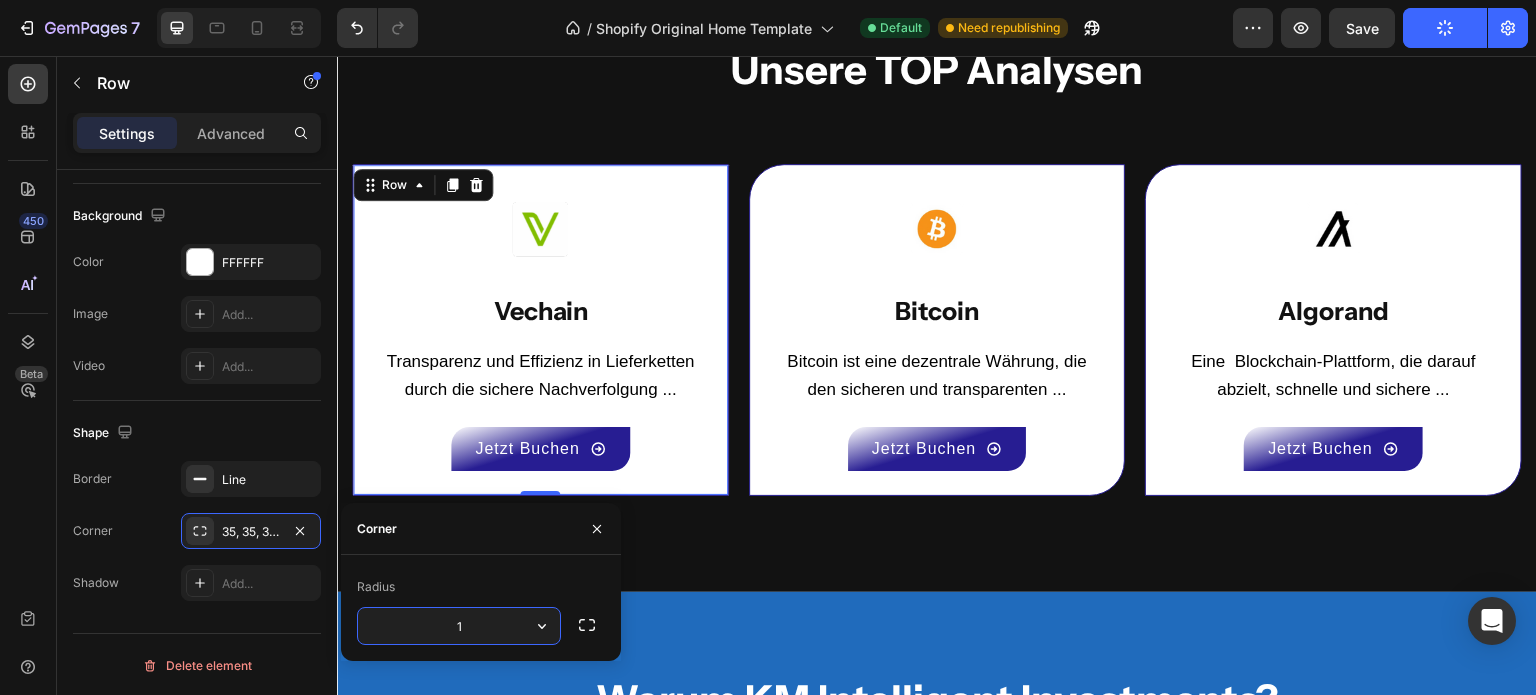 type on "12" 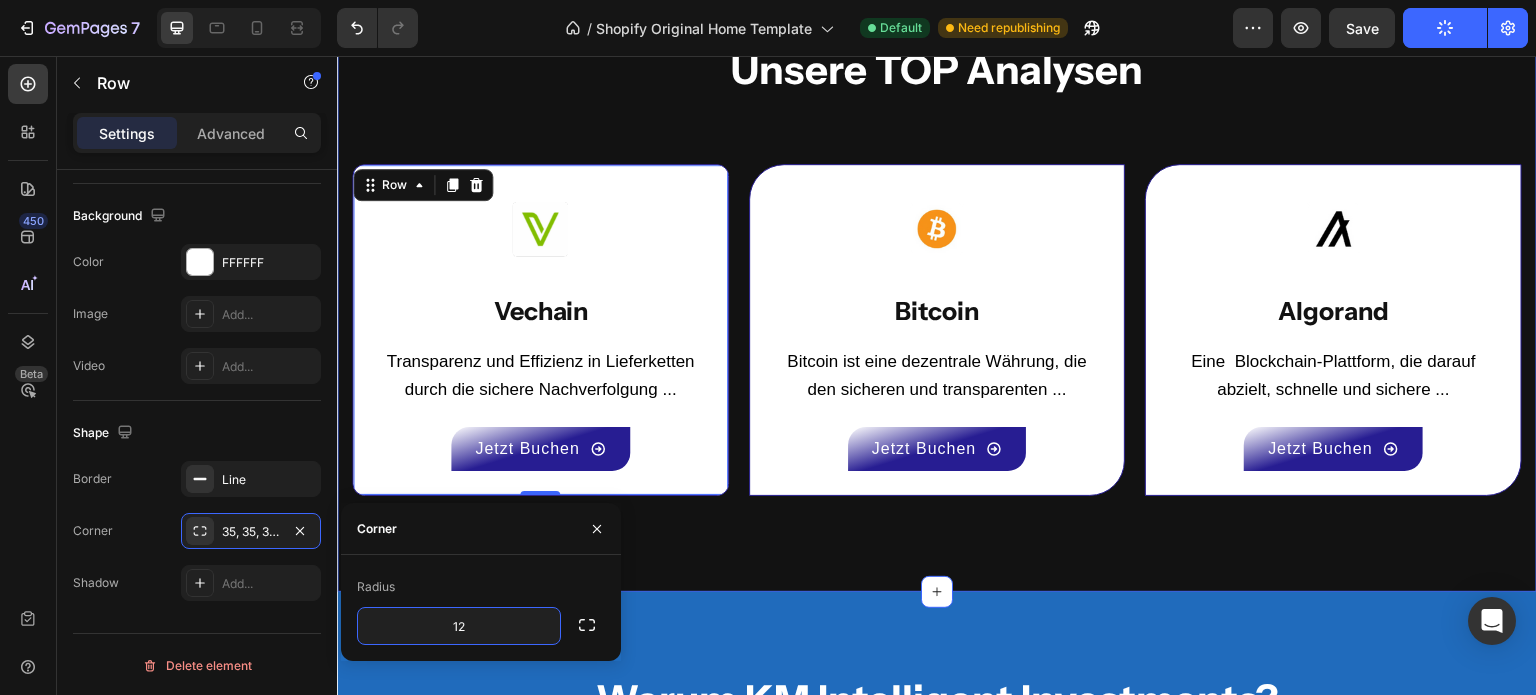 click on "Unsere TOP Analysen Heading Row Image Vechain Text Block Transparenz und Effizienz in Lieferketten durch die sichere Nachverfolgung ... Text block
Jetzt Buchen Button Row   0 Image Bitcoin Text Block Bitcoin ist eine dezentrale Währung, die den sicheren und transparenten ... Text block
Jetzt Buchen Button Row Image Algorand Text Block Eine  Blockchain-Plattform, die darauf abzielt, schnelle und sichere ... Text block
Jetzt Buchen Button Row Row Image Free Shipping Text Block Free shipping on any order of $150  or more. Text block Row Image Full Refund Text Block If your product aren’t perfect, return them for a full refund Text block Row Image Secure Online Payment Text Block secure payment worldwide Text block Row Row Section 7" at bounding box center (937, 277) 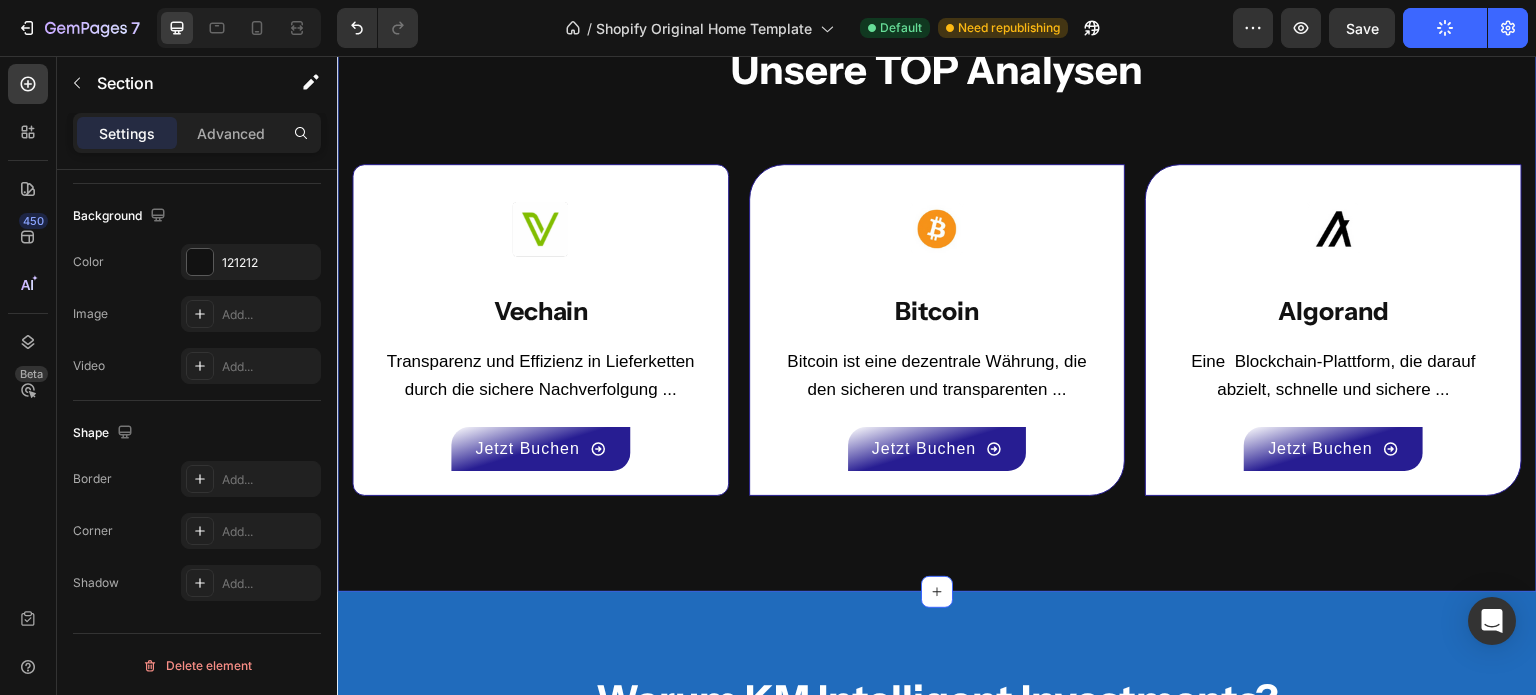 scroll, scrollTop: 0, scrollLeft: 0, axis: both 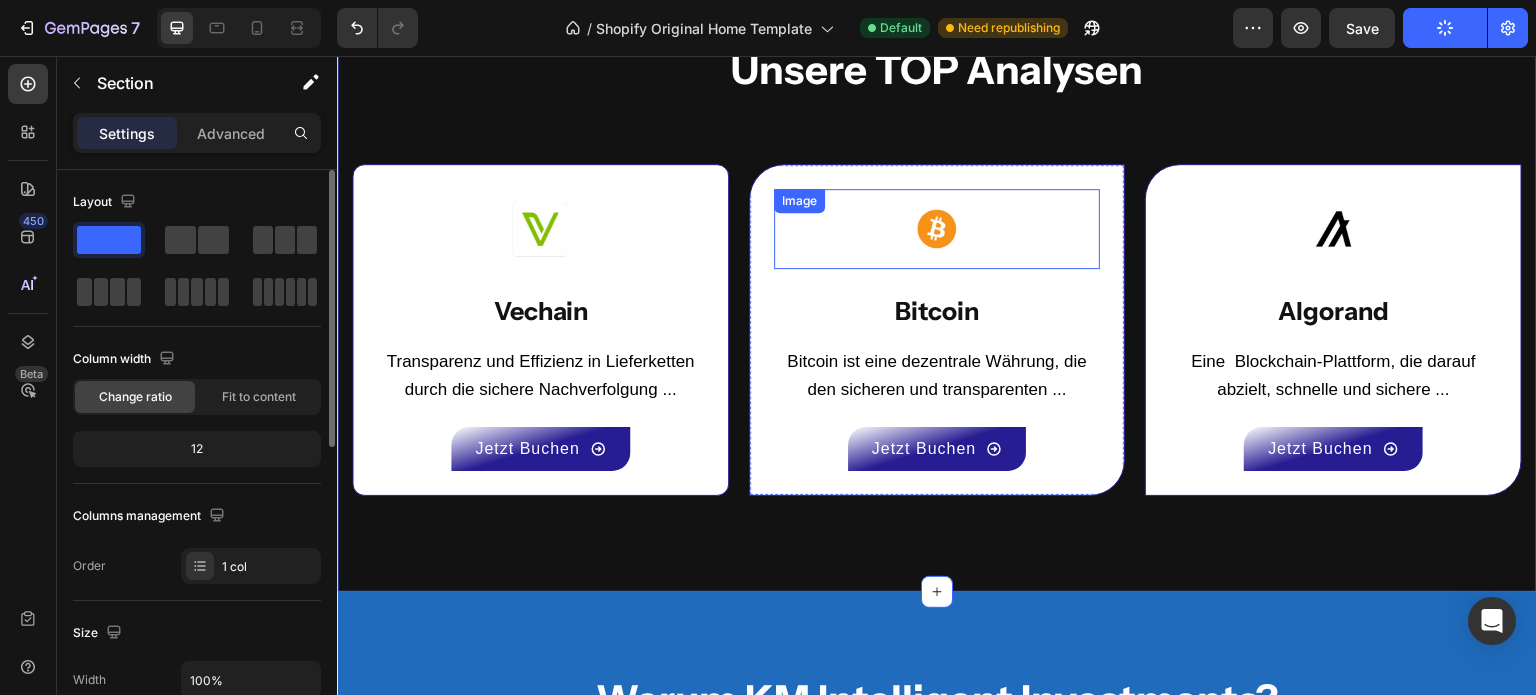 click at bounding box center (937, 229) 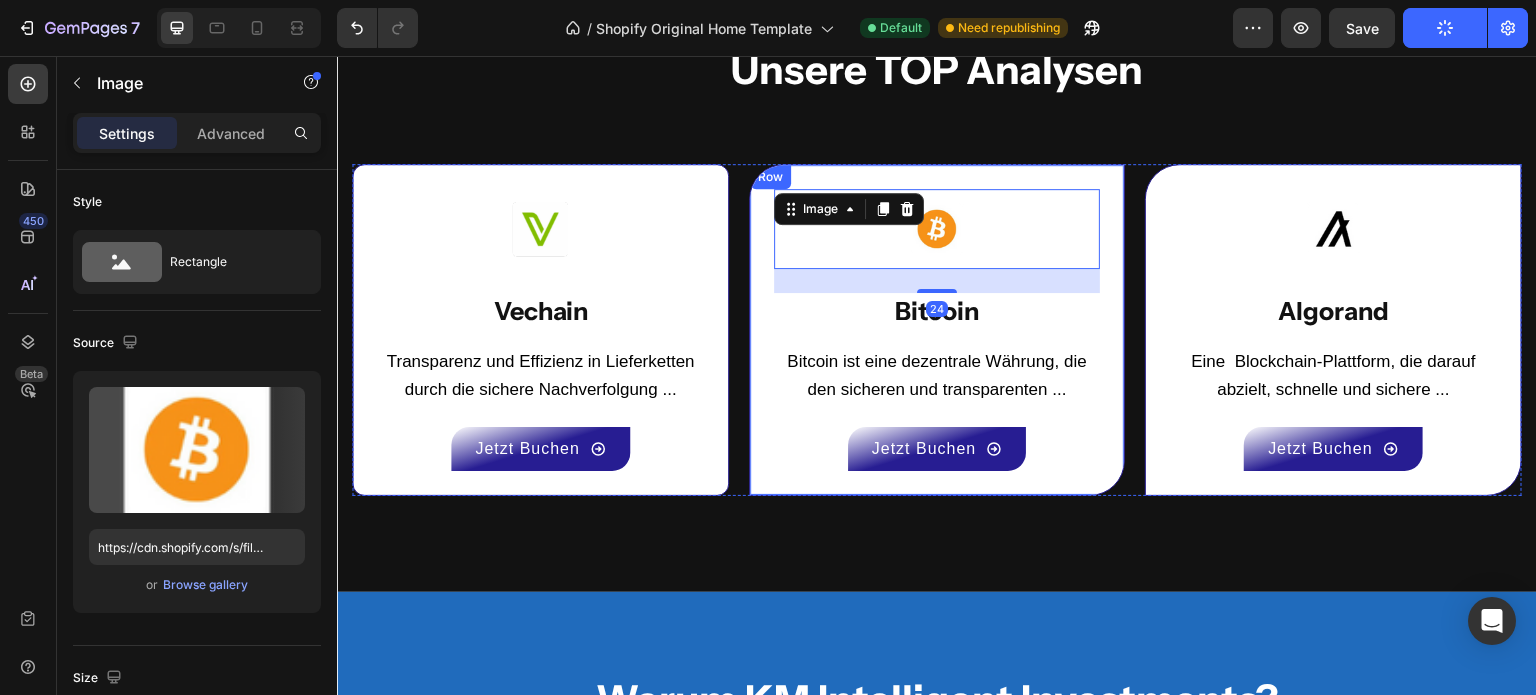 click on "Image   24 Bitcoin Text Block Bitcoin ist eine dezentrale Währung, die den sicheren und transparenten ... Text block
Jetzt Buchen Button Row" at bounding box center [937, 330] 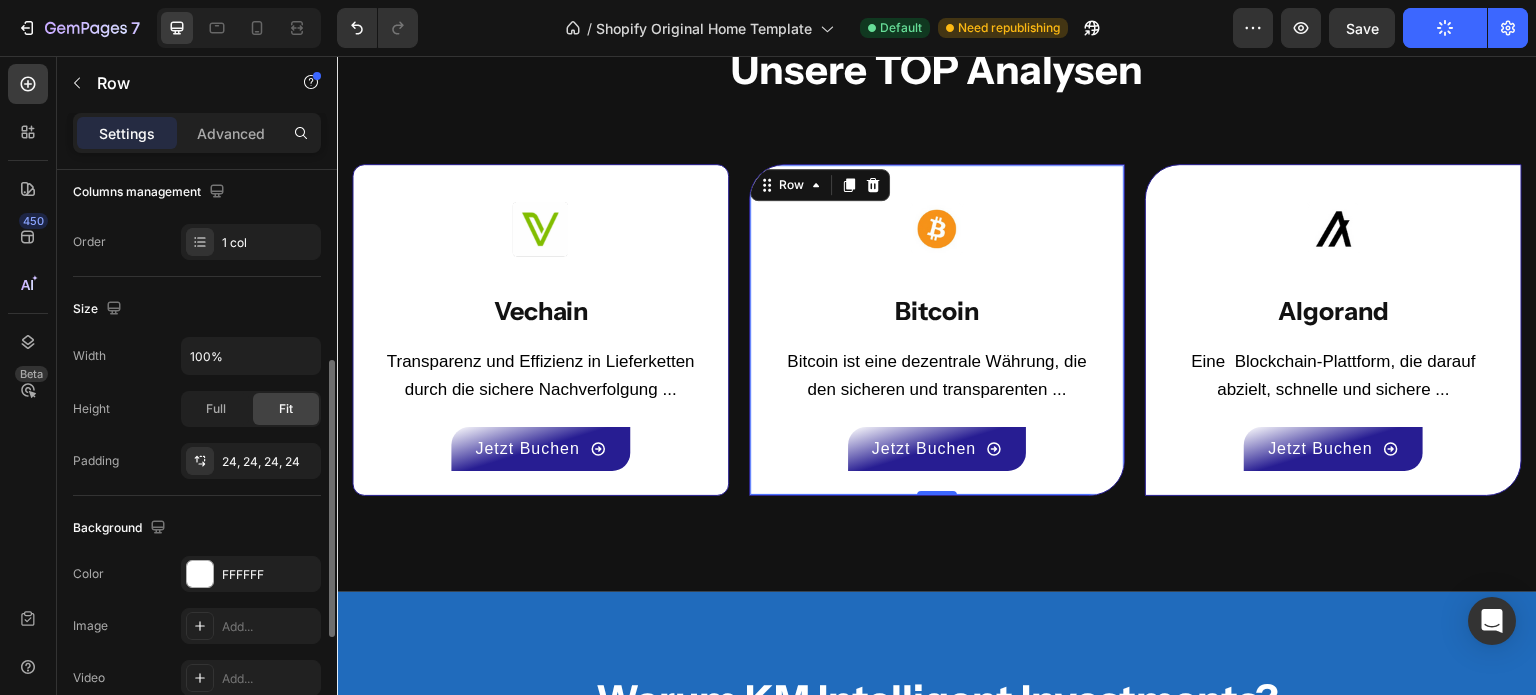 scroll, scrollTop: 360, scrollLeft: 0, axis: vertical 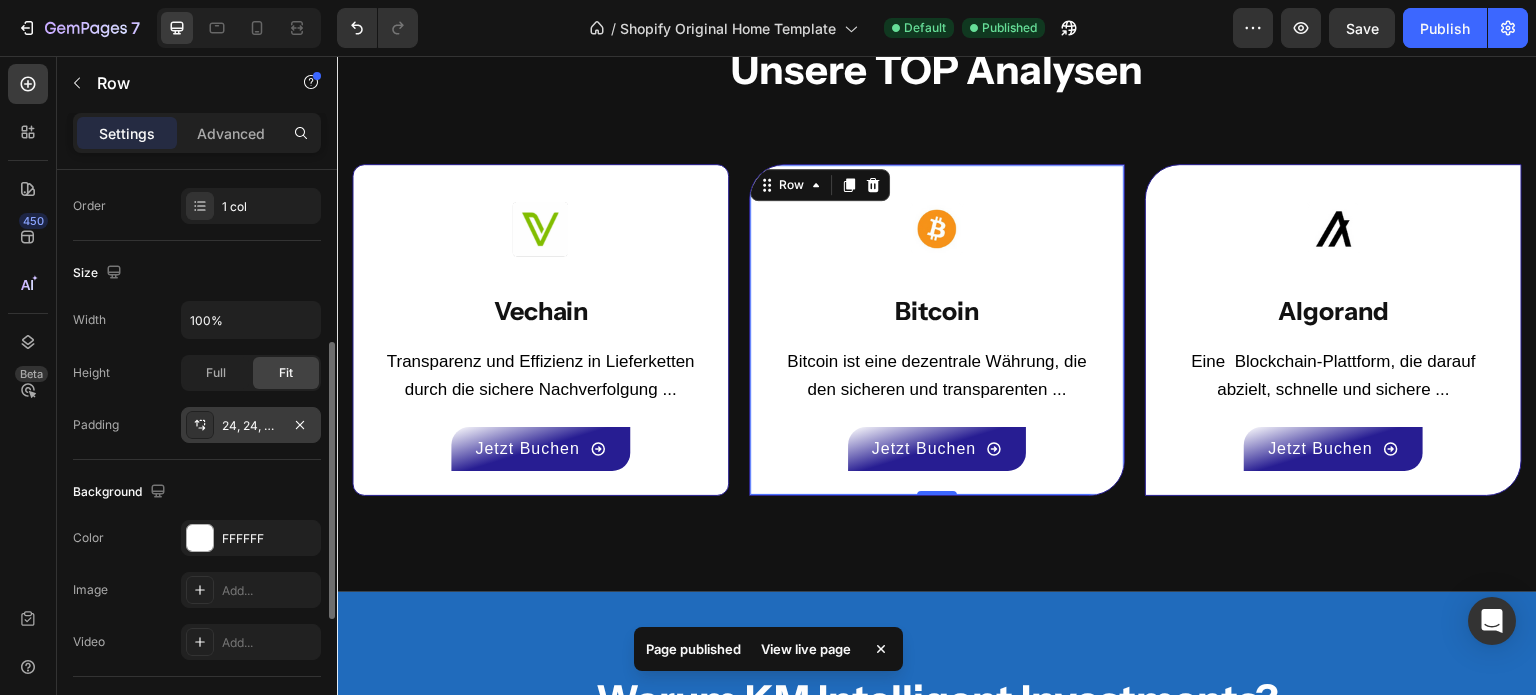 click at bounding box center [200, 425] 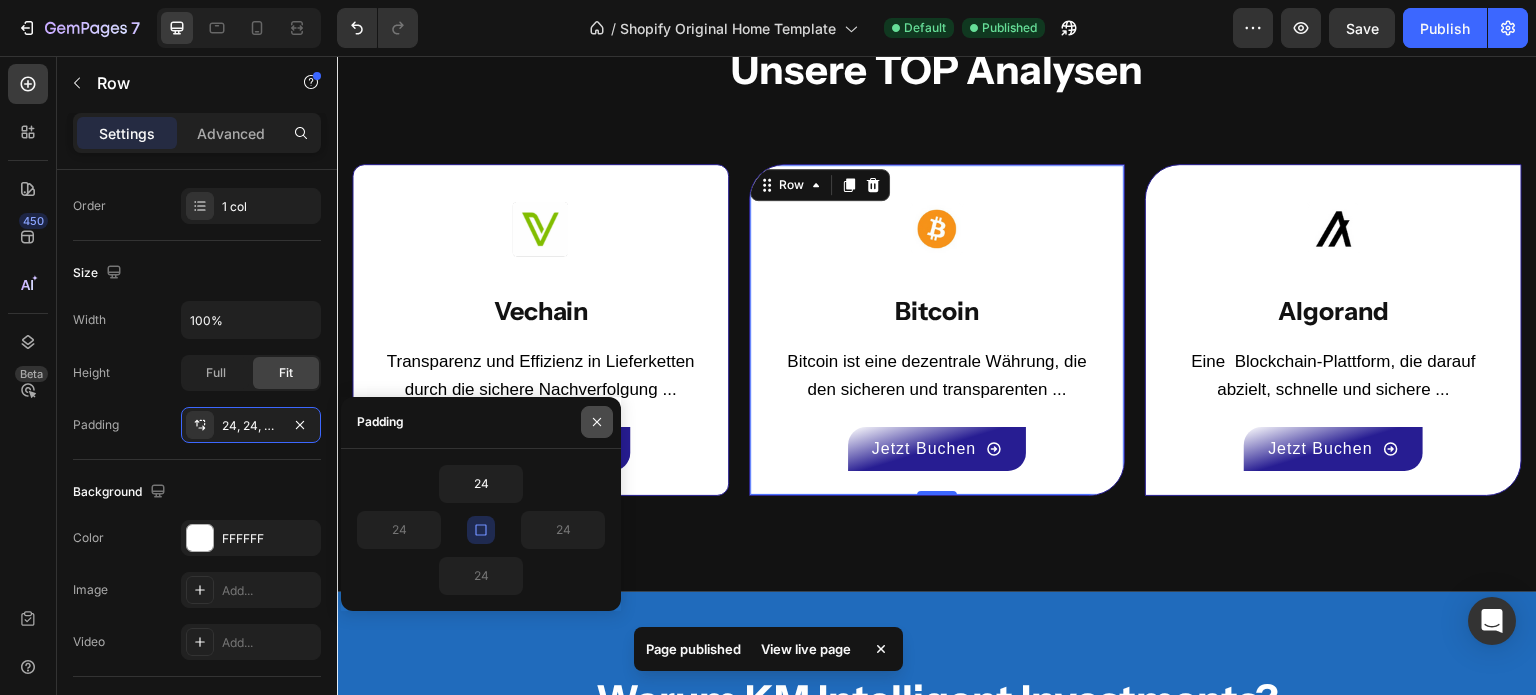 click 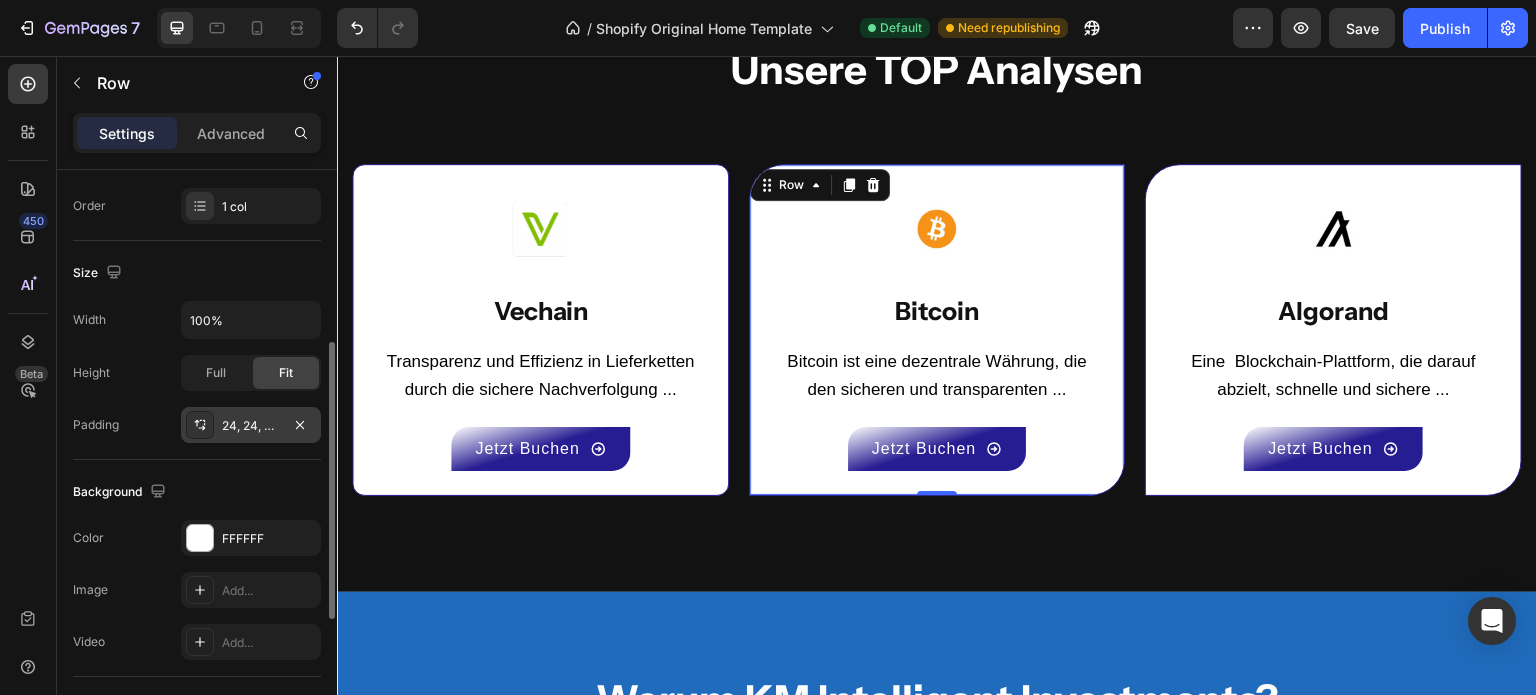 scroll, scrollTop: 636, scrollLeft: 0, axis: vertical 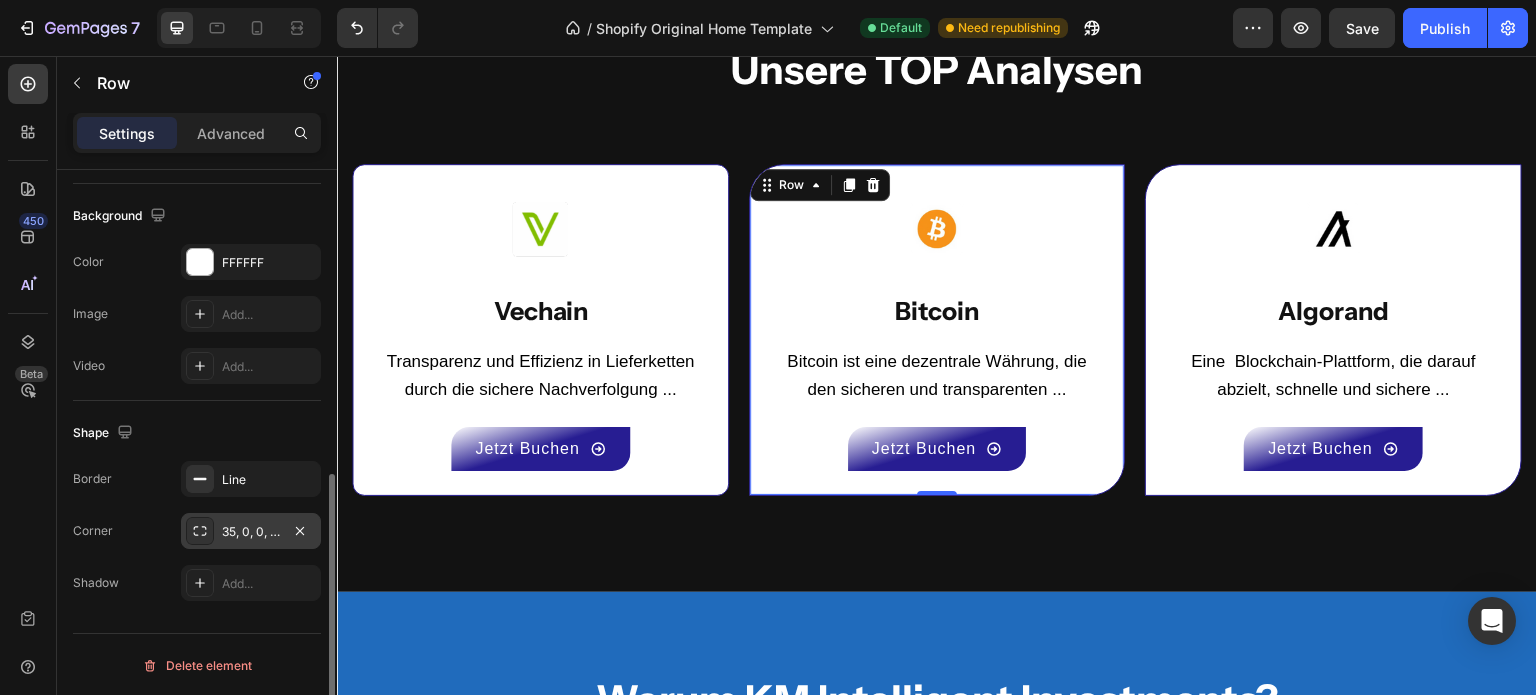 click at bounding box center [200, 531] 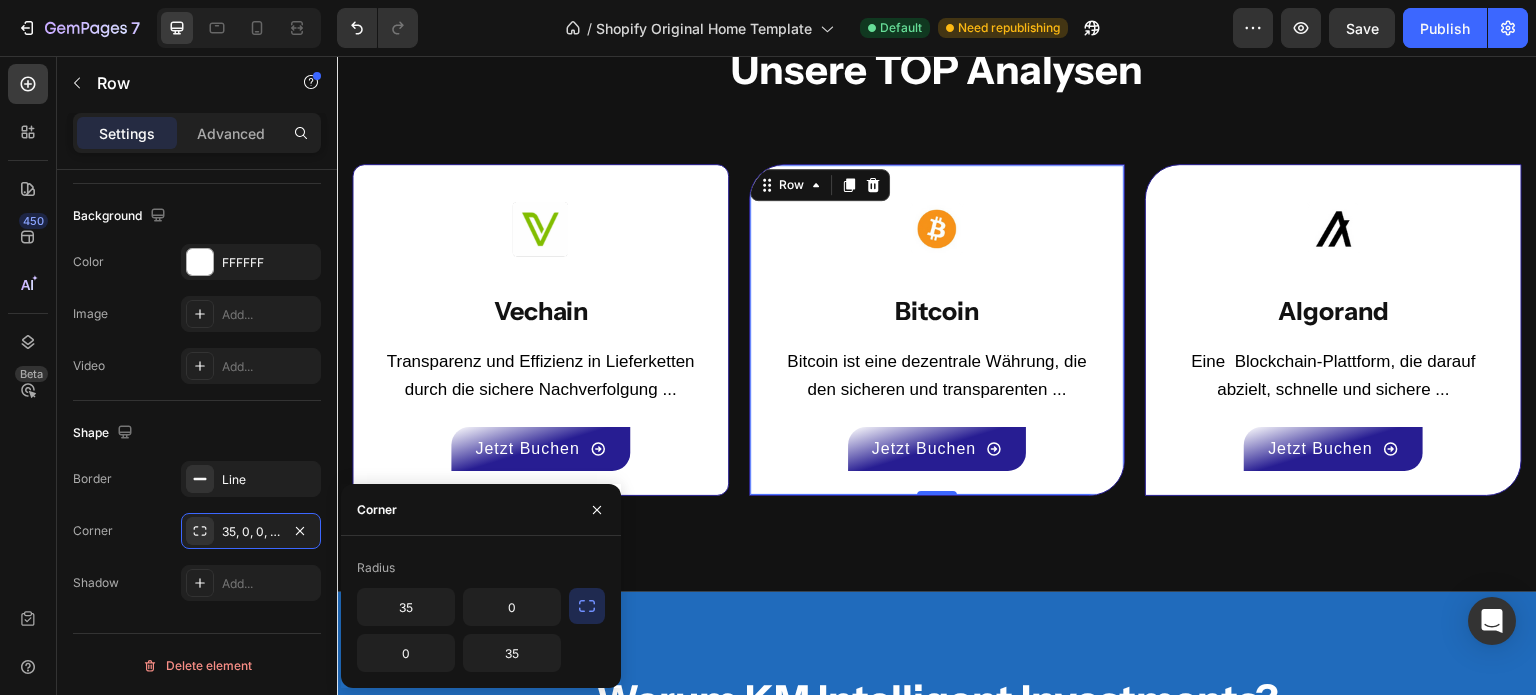 click 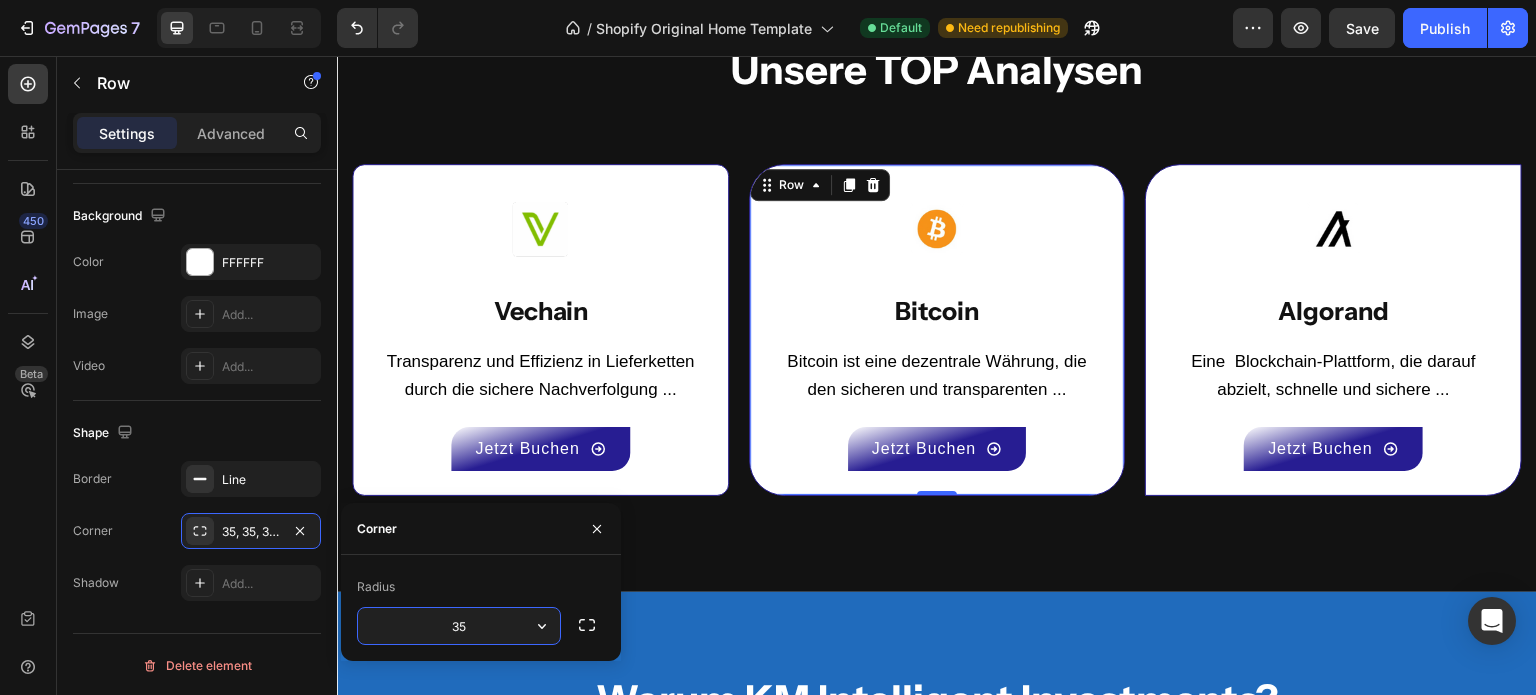 click on "35" at bounding box center (459, 626) 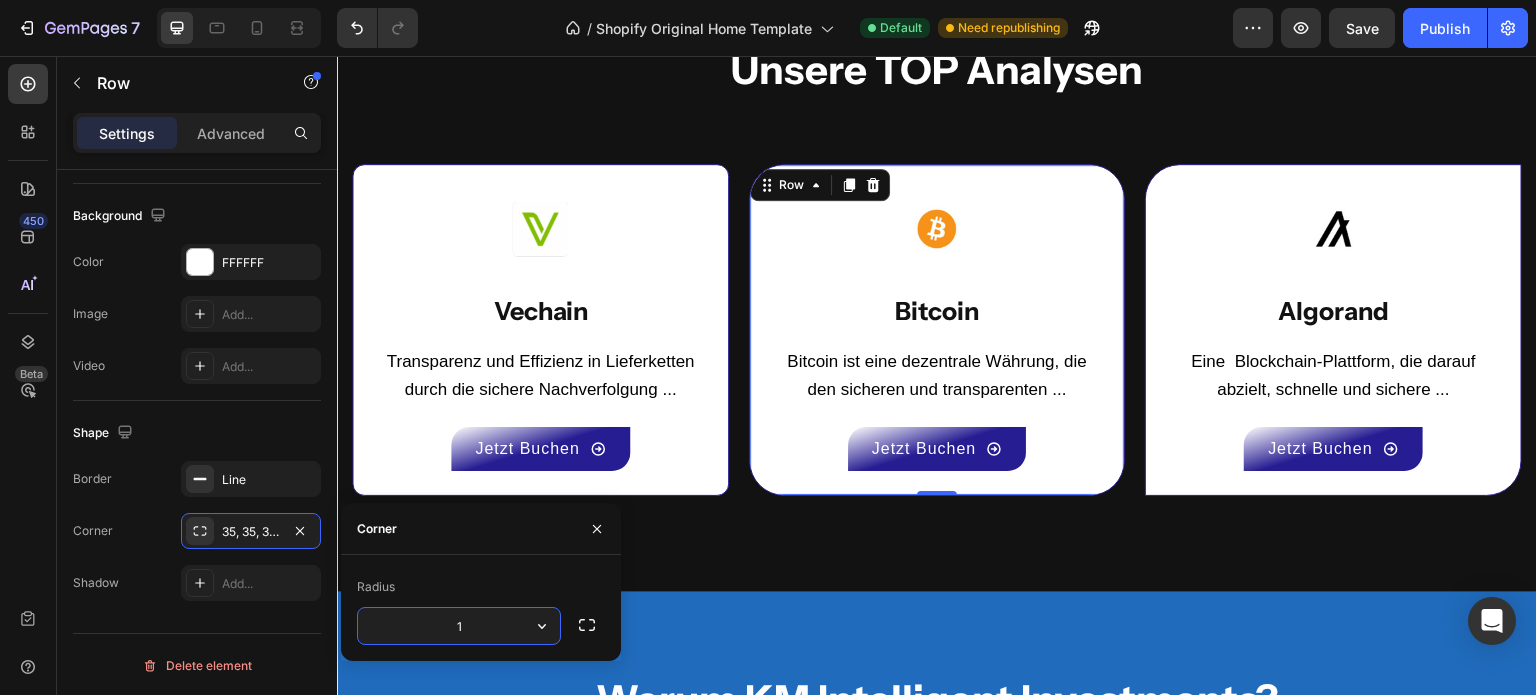 type on "12" 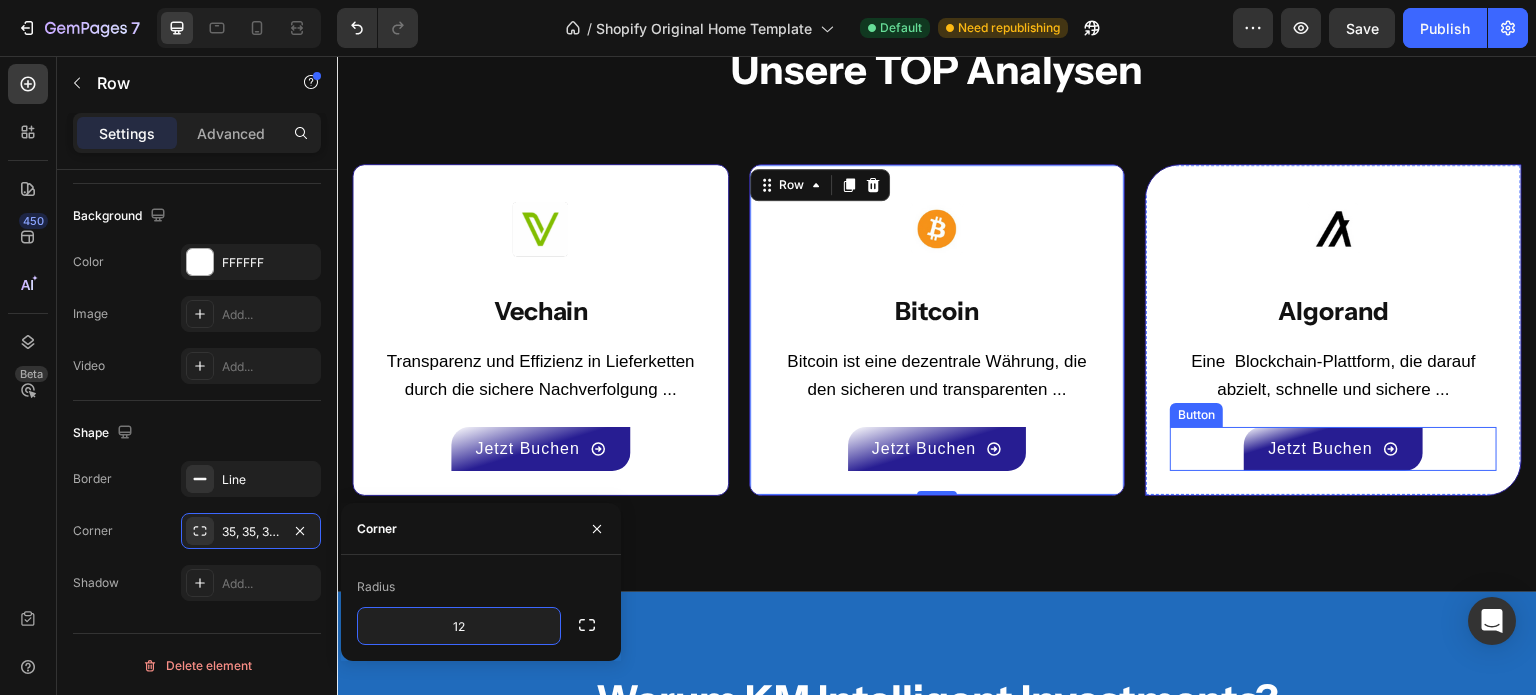 click on "Jetzt Buchen" at bounding box center (1333, 449) 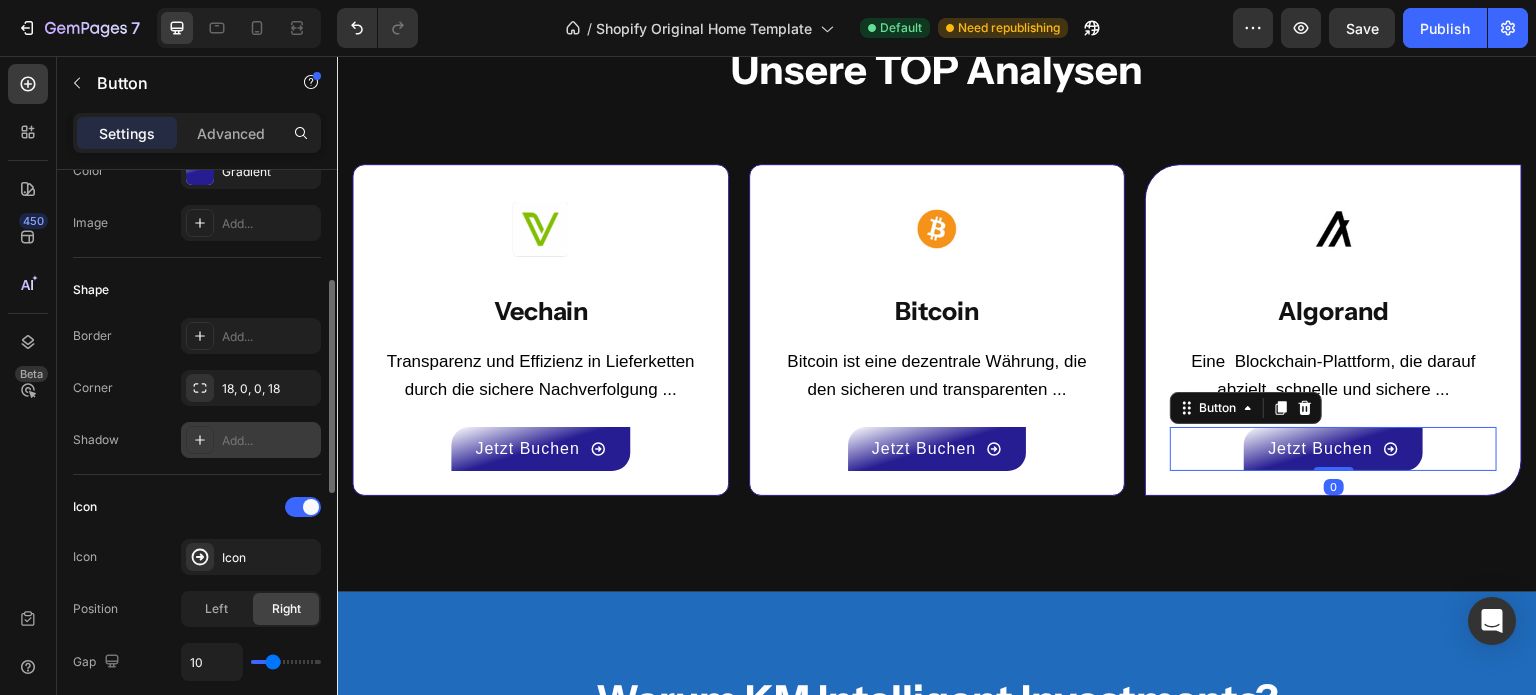 scroll, scrollTop: 299, scrollLeft: 0, axis: vertical 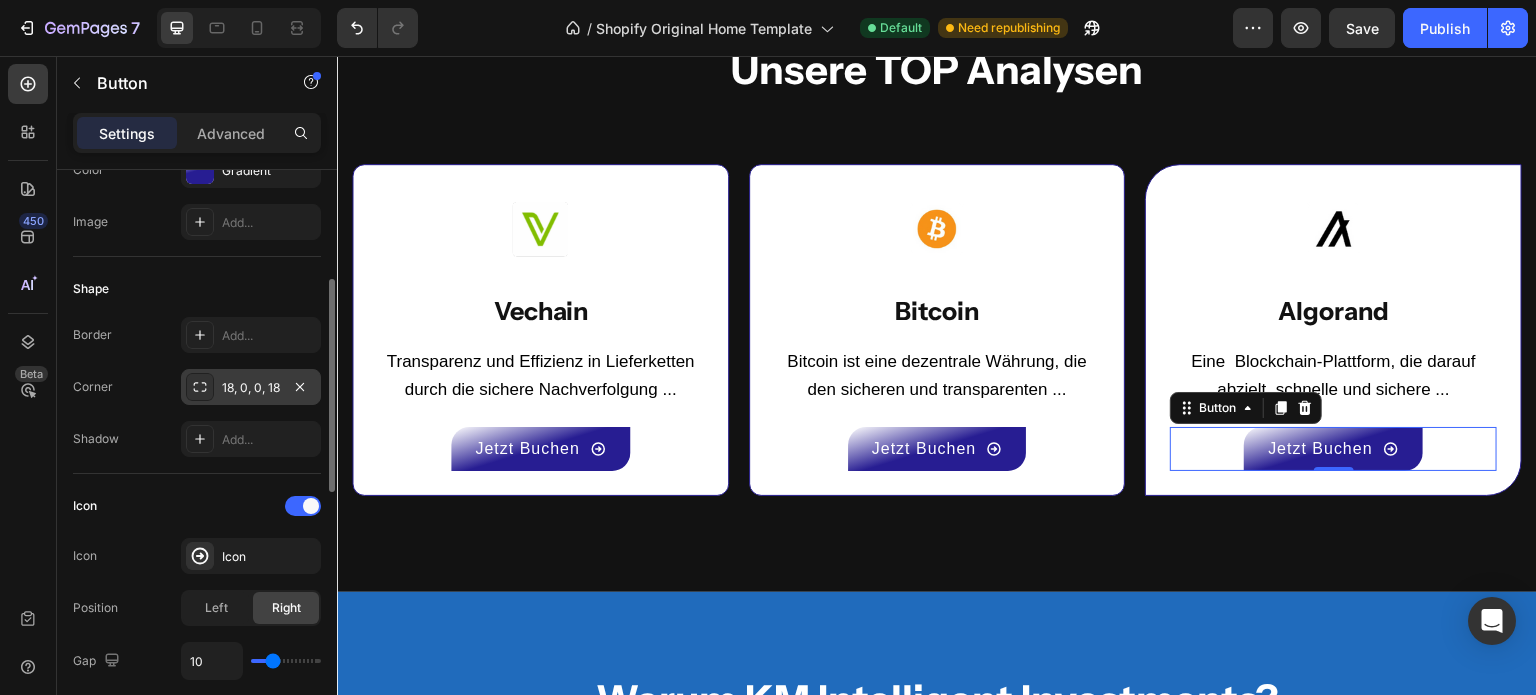 click 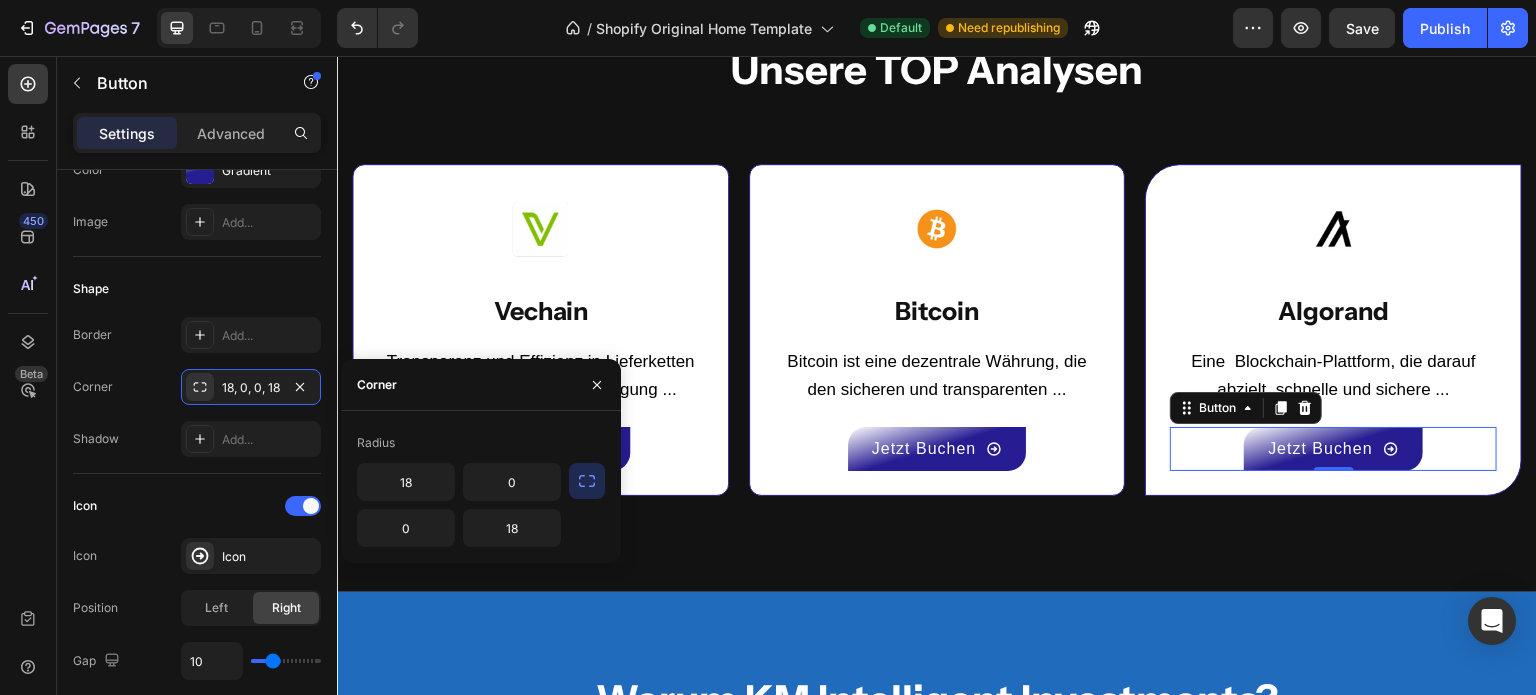 click on "18 0 0 18" 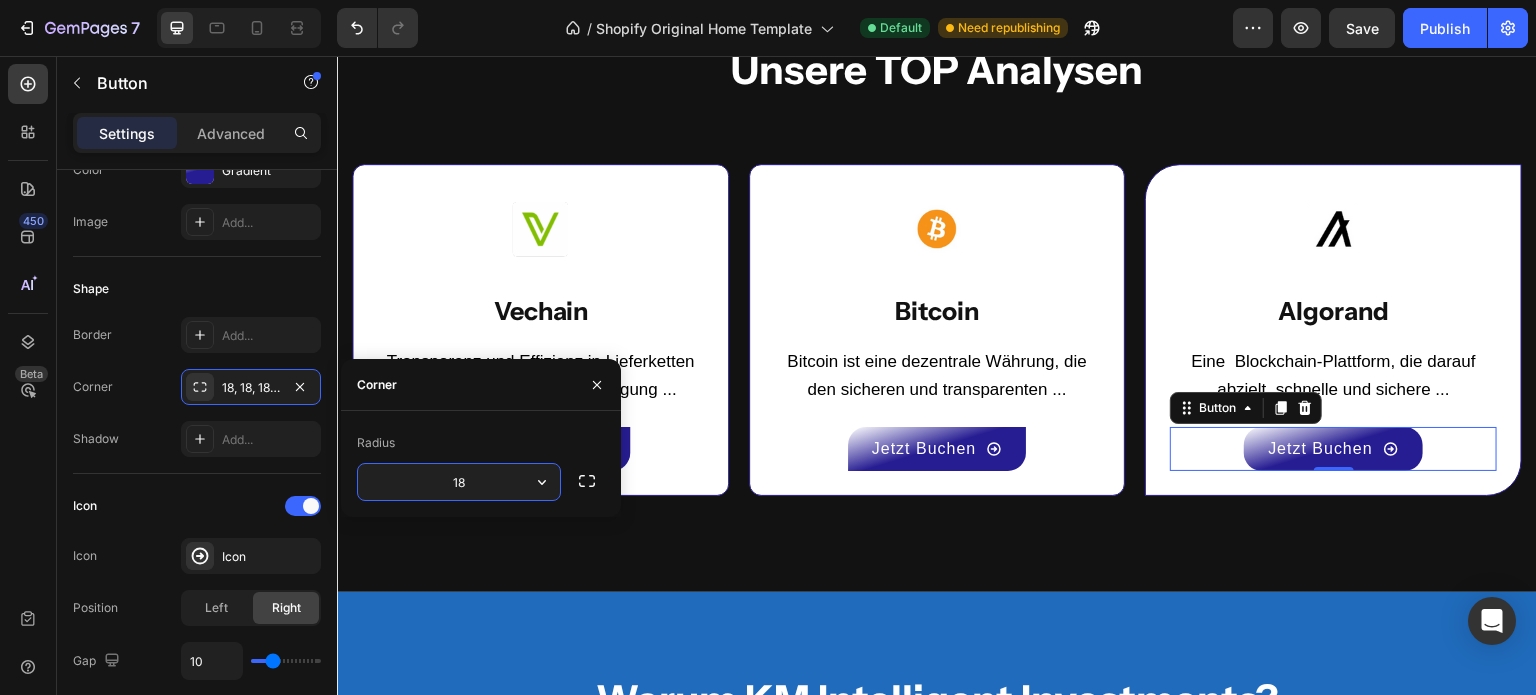 click on "18" at bounding box center [459, 482] 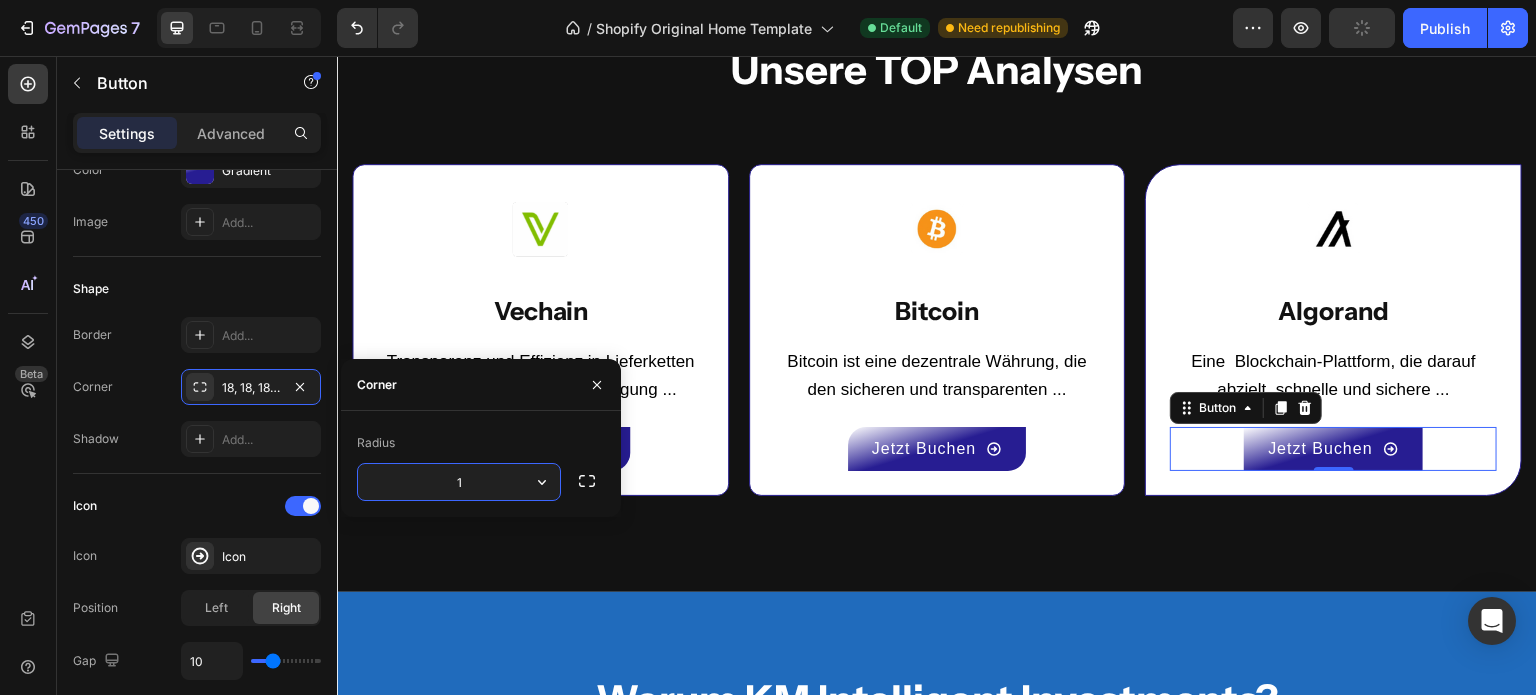 type on "12" 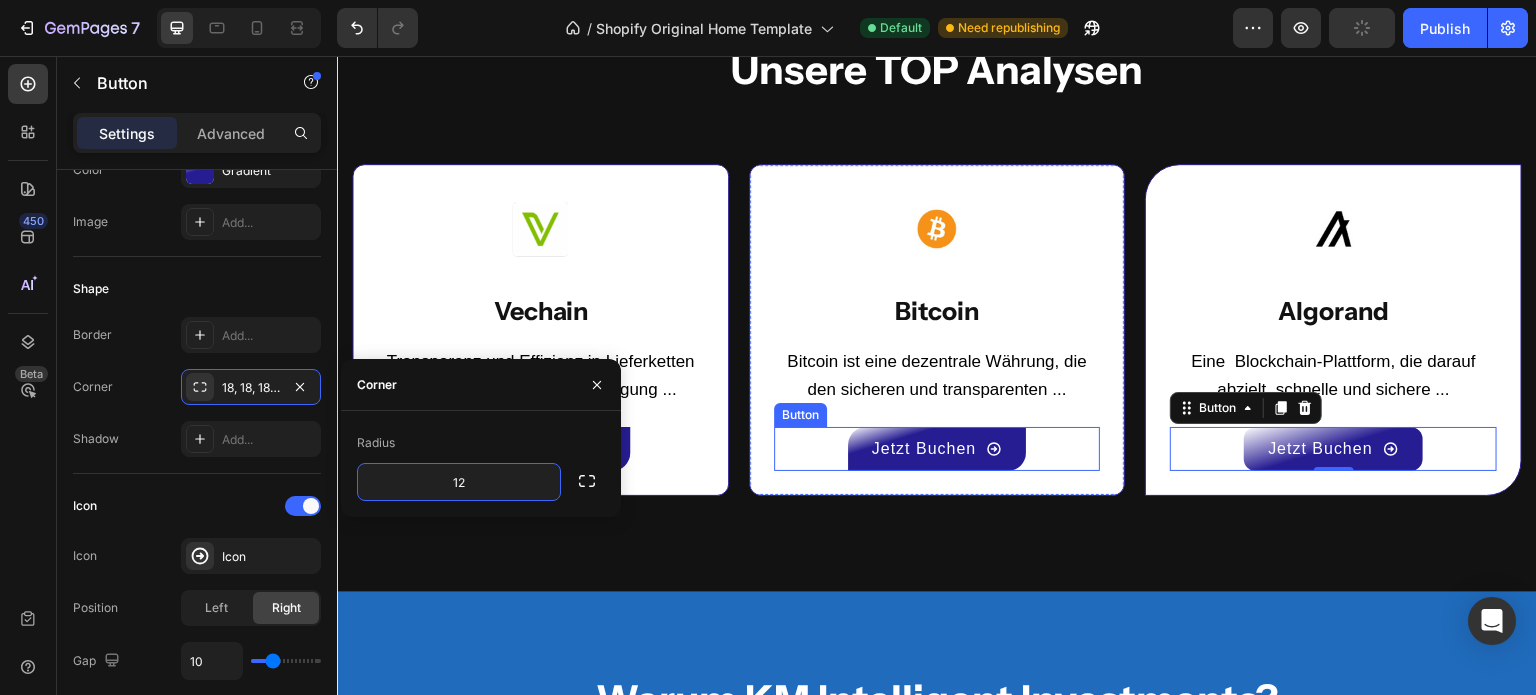 click on "Jetzt Buchen" at bounding box center (937, 449) 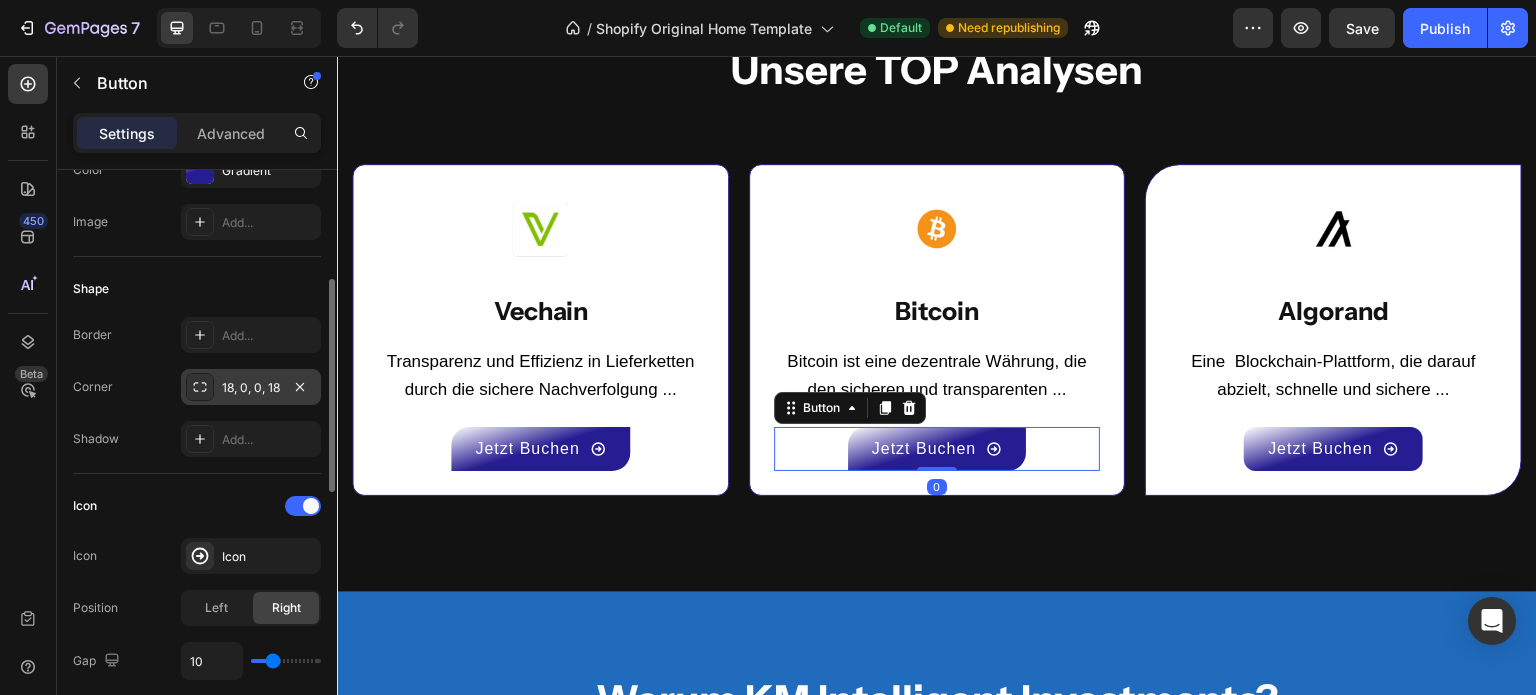 click at bounding box center (200, 387) 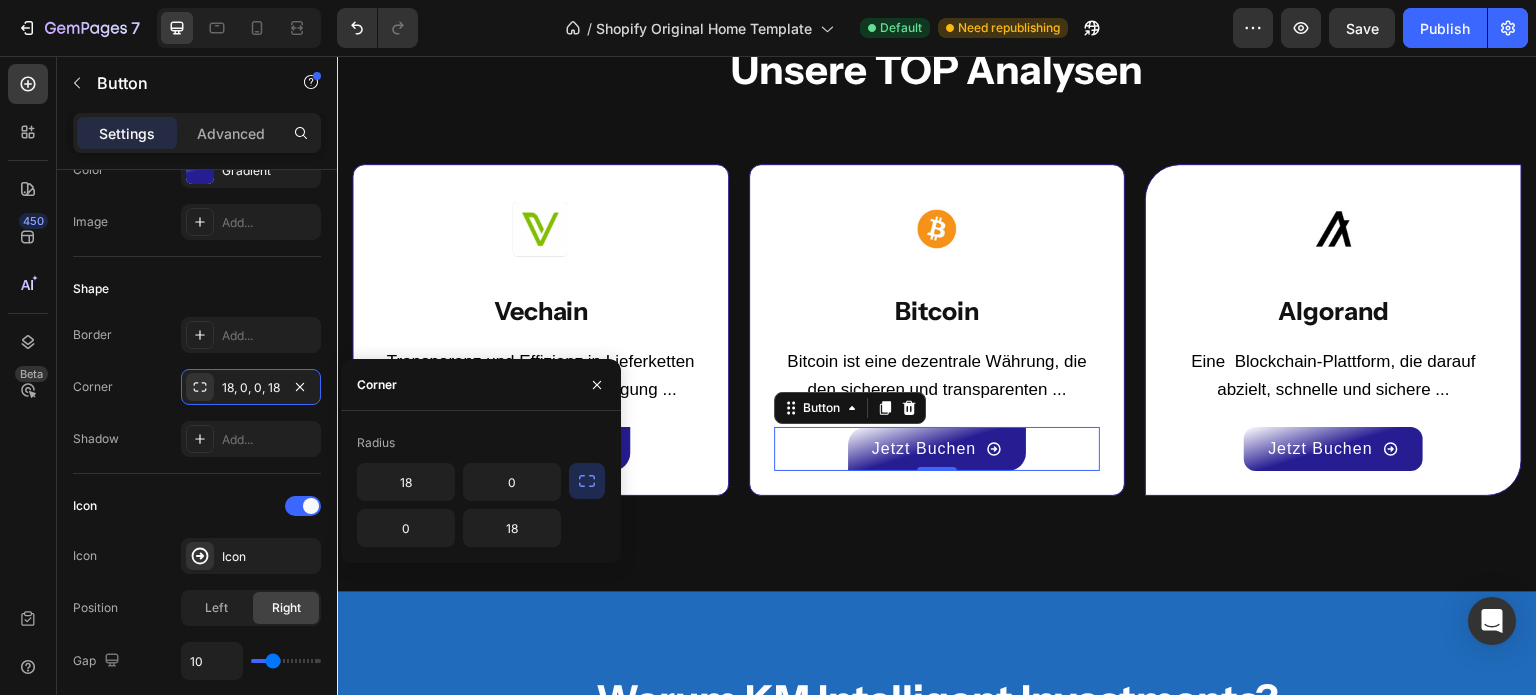 click 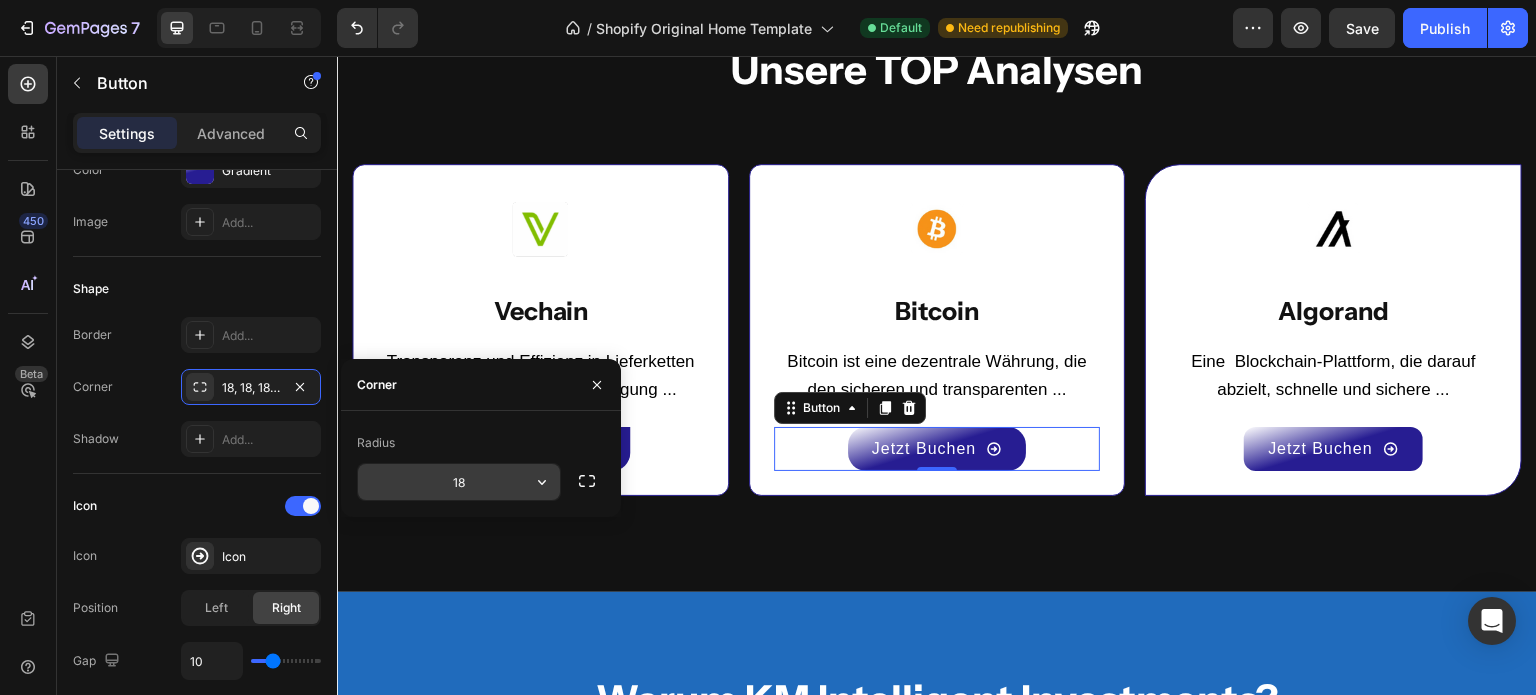 click on "18" at bounding box center (459, 482) 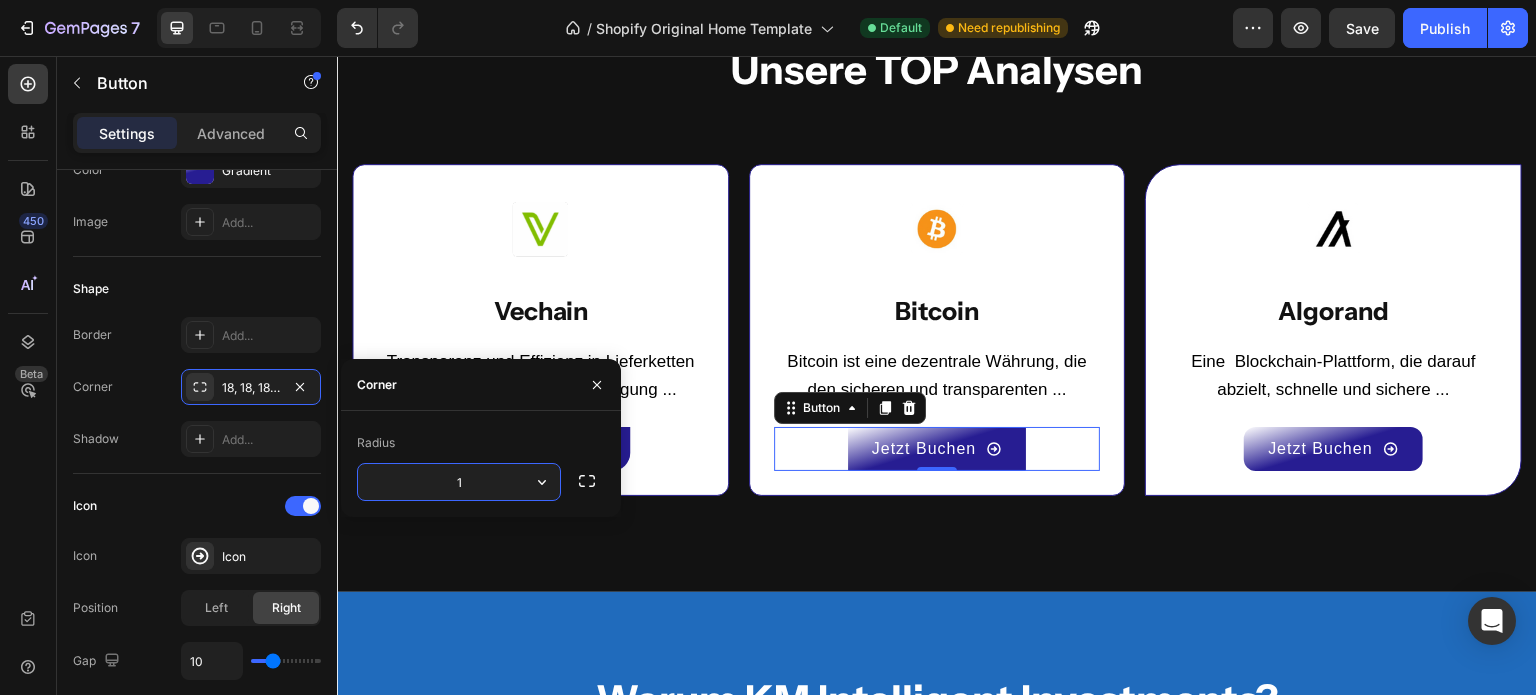 type on "12" 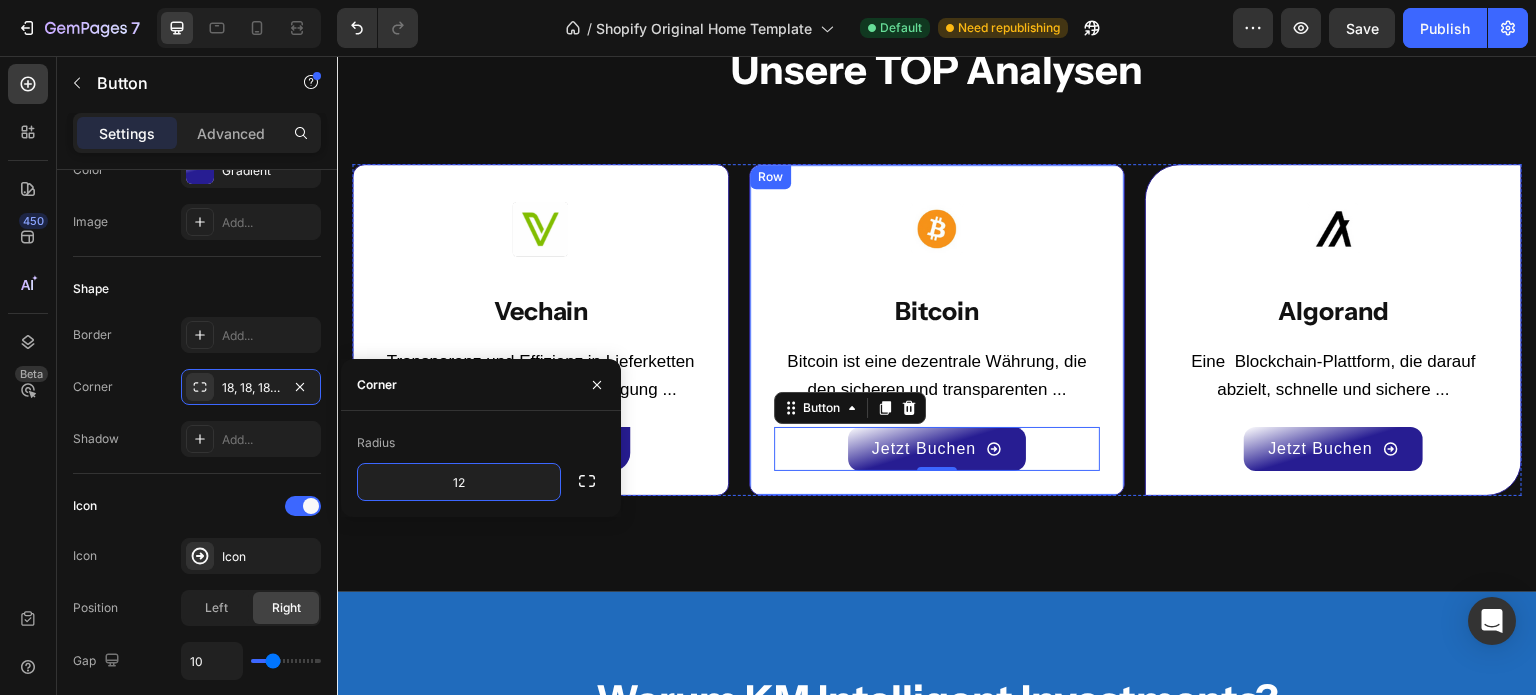 click on "Image Bitcoin Text Block Bitcoin ist eine dezentrale Währung, die den sicheren und transparenten ... Text block
Jetzt Buchen Button   0 Row" at bounding box center (937, 330) 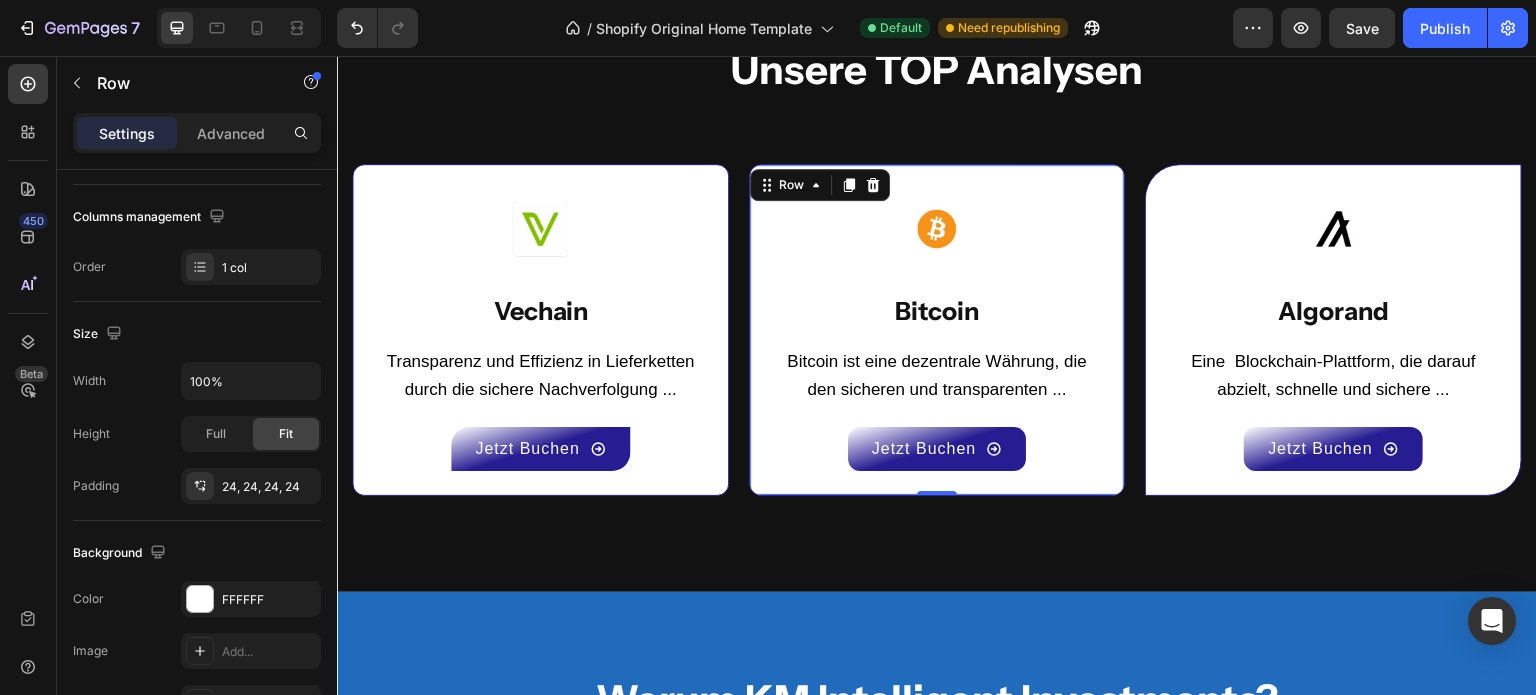 scroll, scrollTop: 0, scrollLeft: 0, axis: both 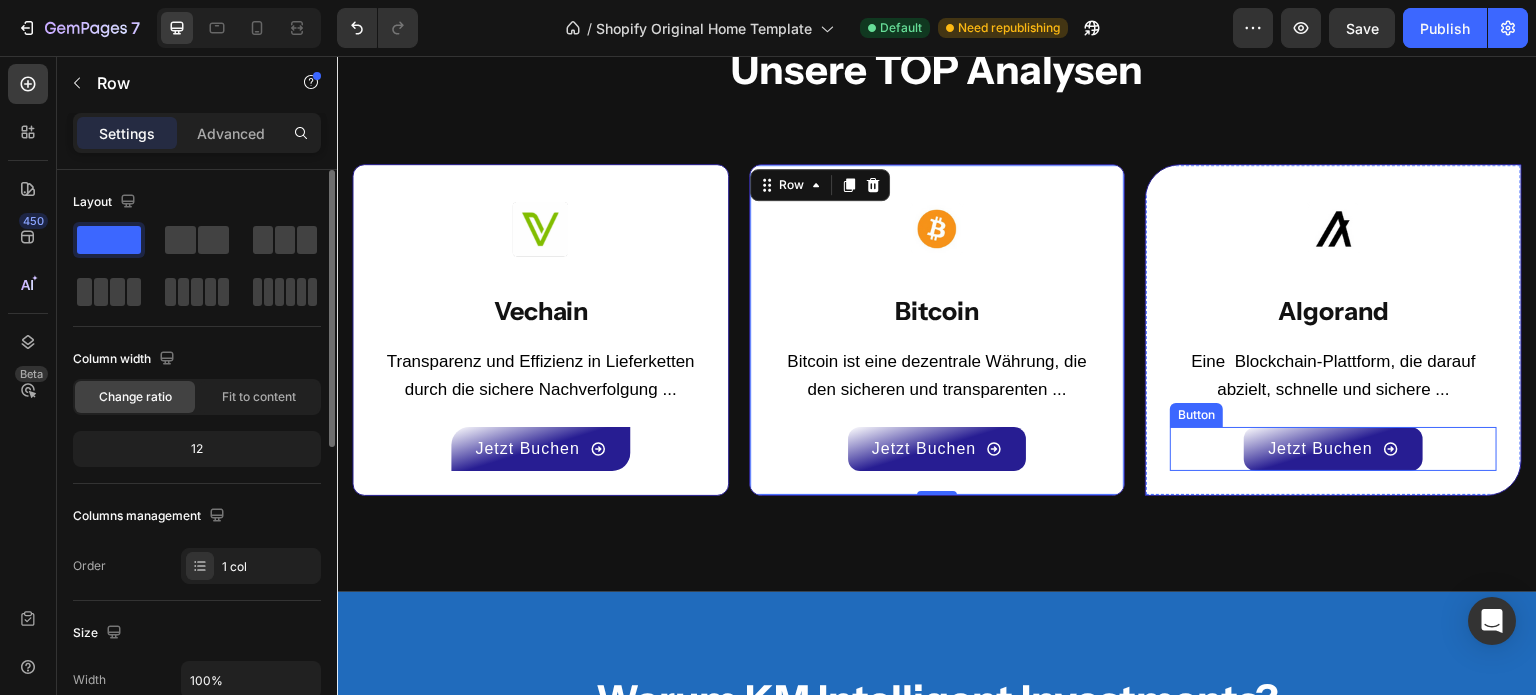 click on "Image Algorand Text Block Eine  Blockchain-Plattform, die darauf abzielt, schnelle und sichere ... Text block
Jetzt Buchen Button Row" at bounding box center (1333, 330) 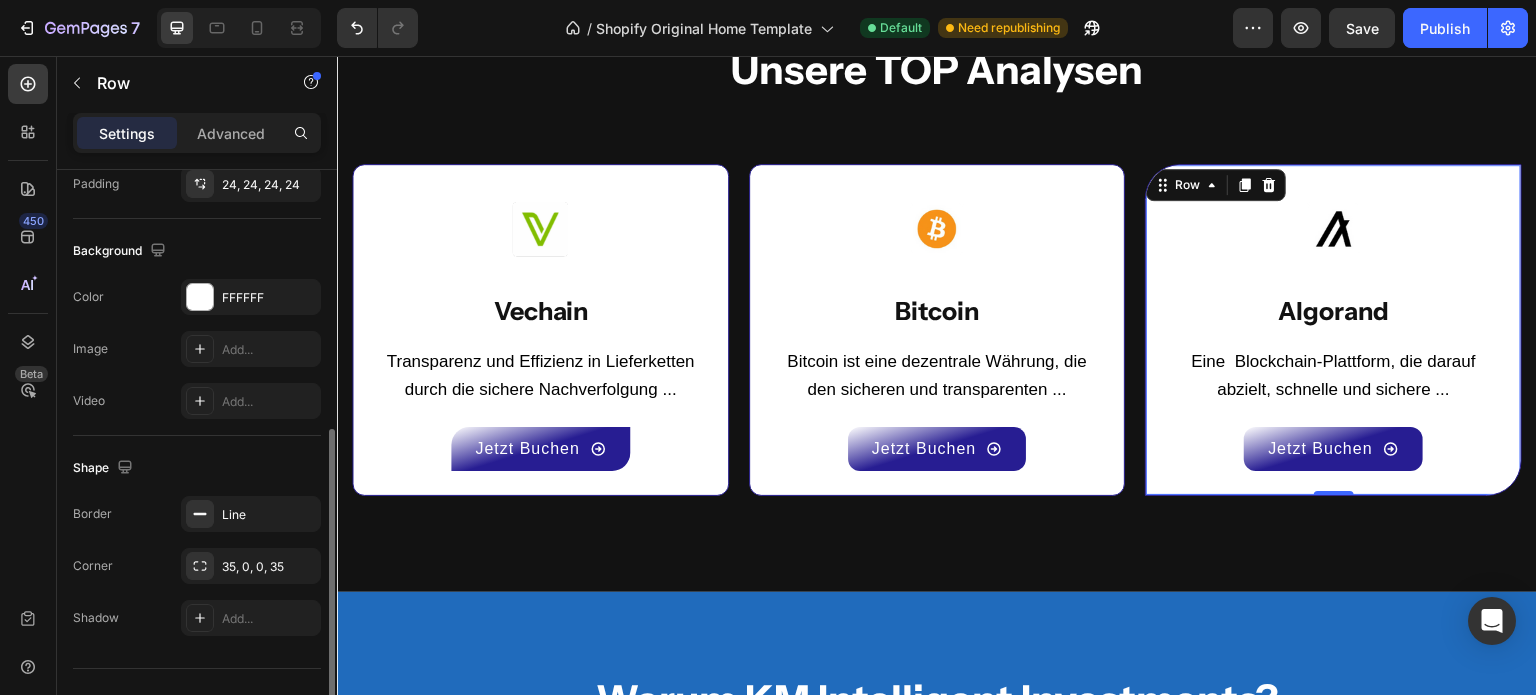 scroll, scrollTop: 636, scrollLeft: 0, axis: vertical 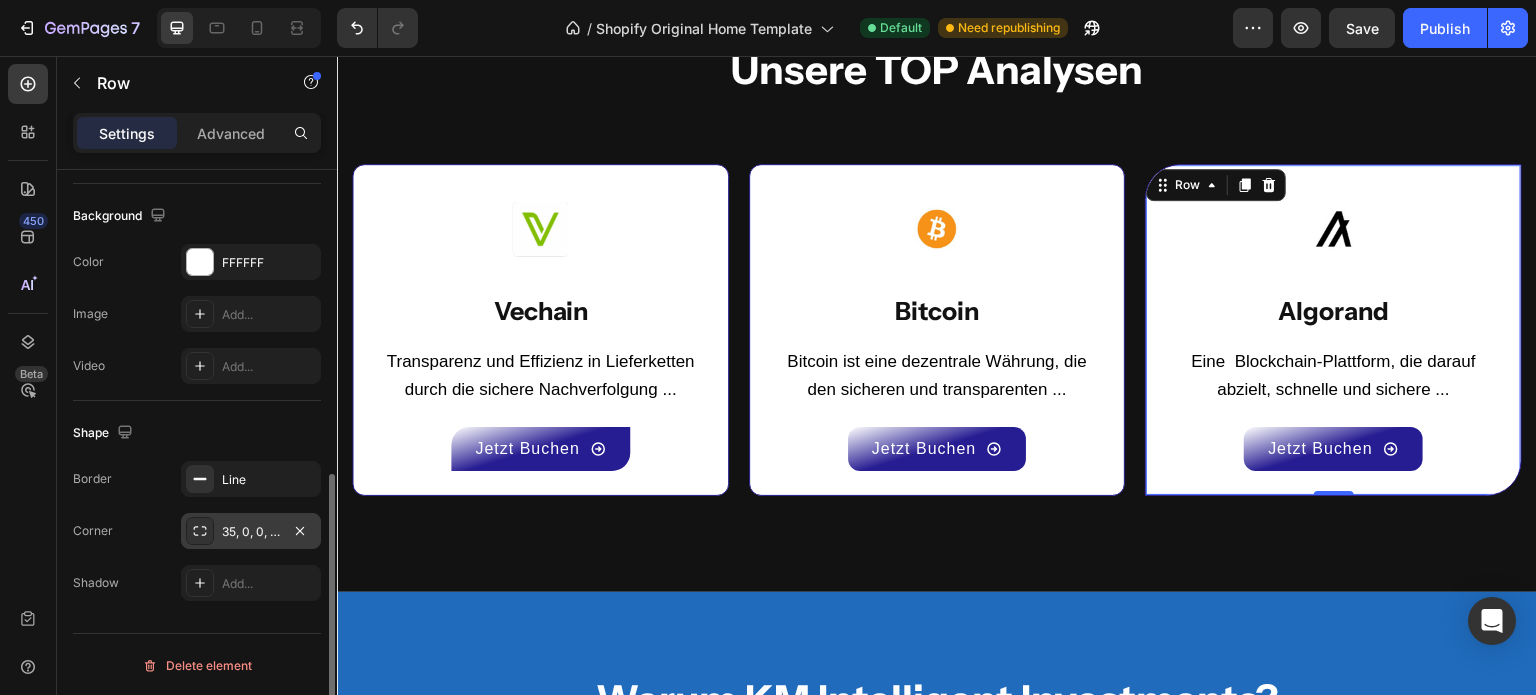 click 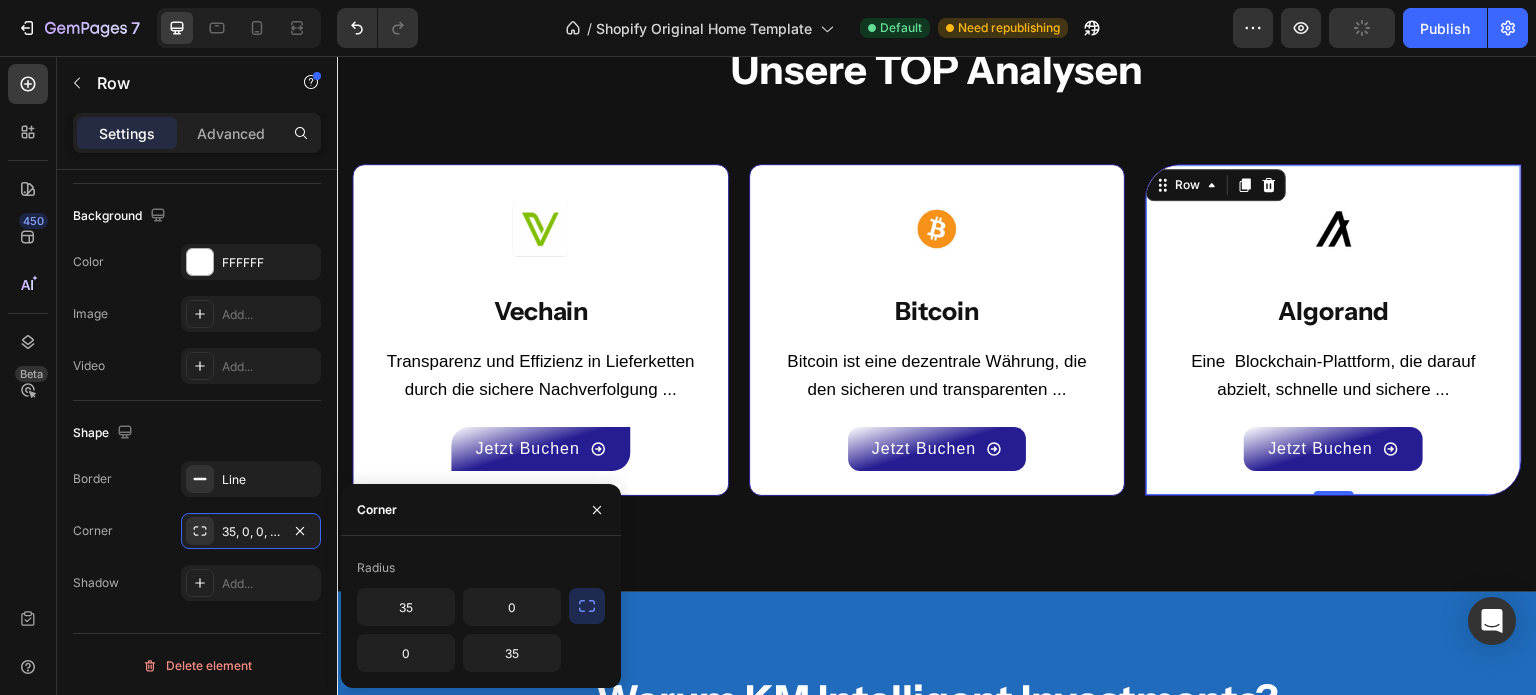 click 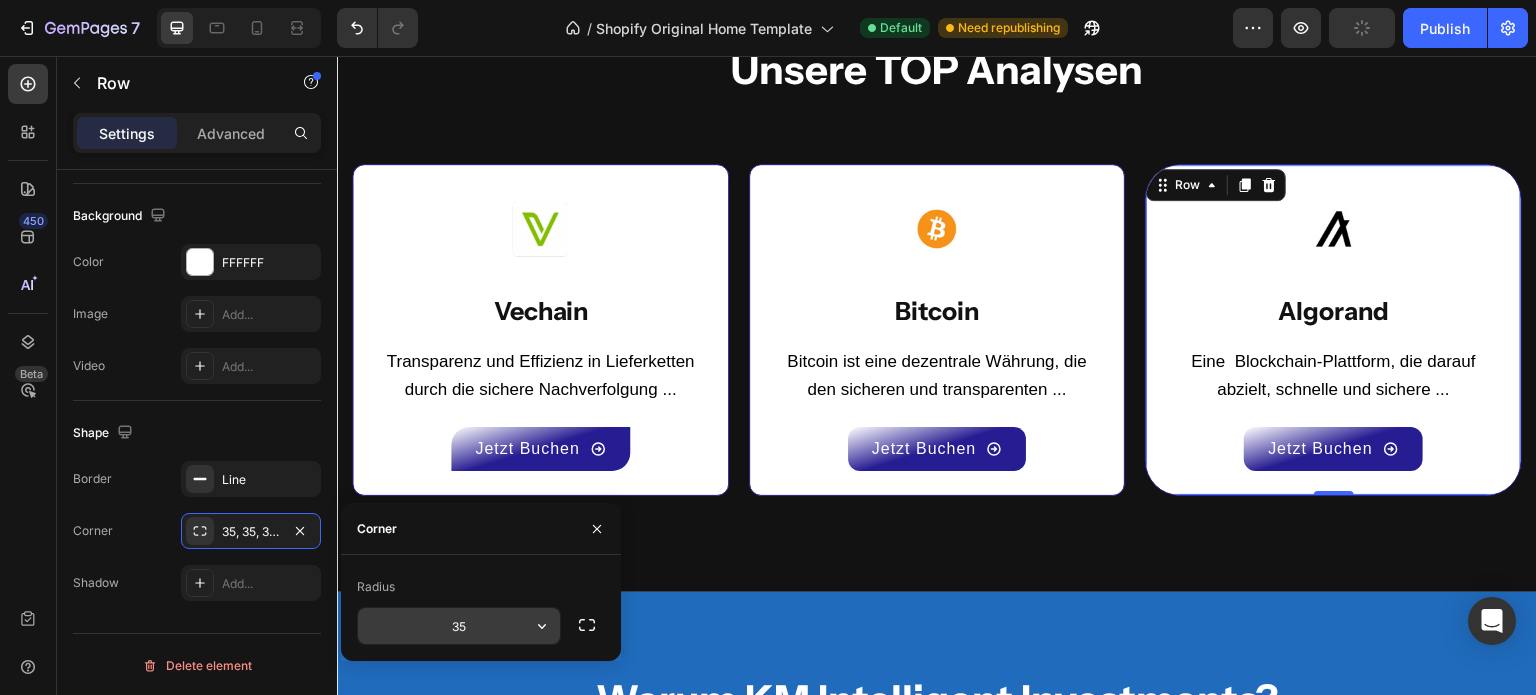 click on "35" at bounding box center [459, 626] 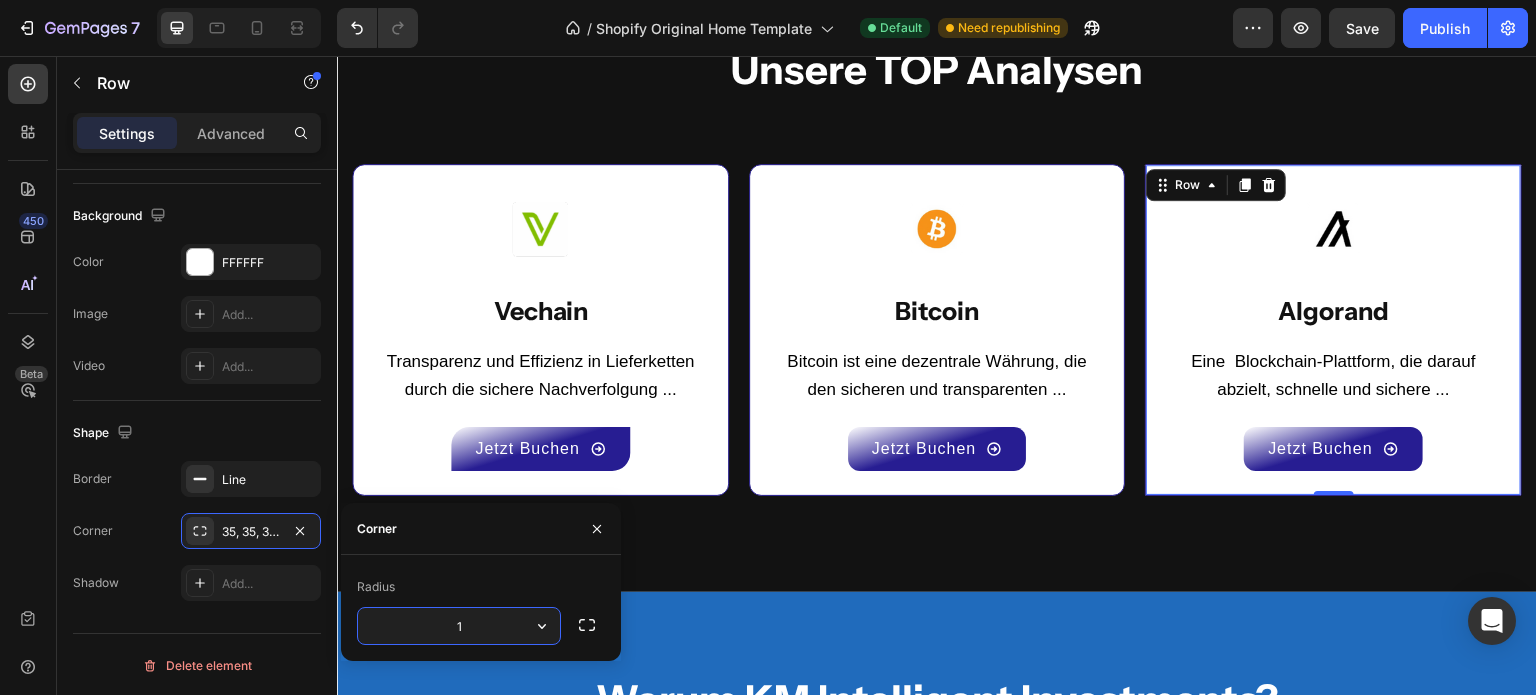 type on "12" 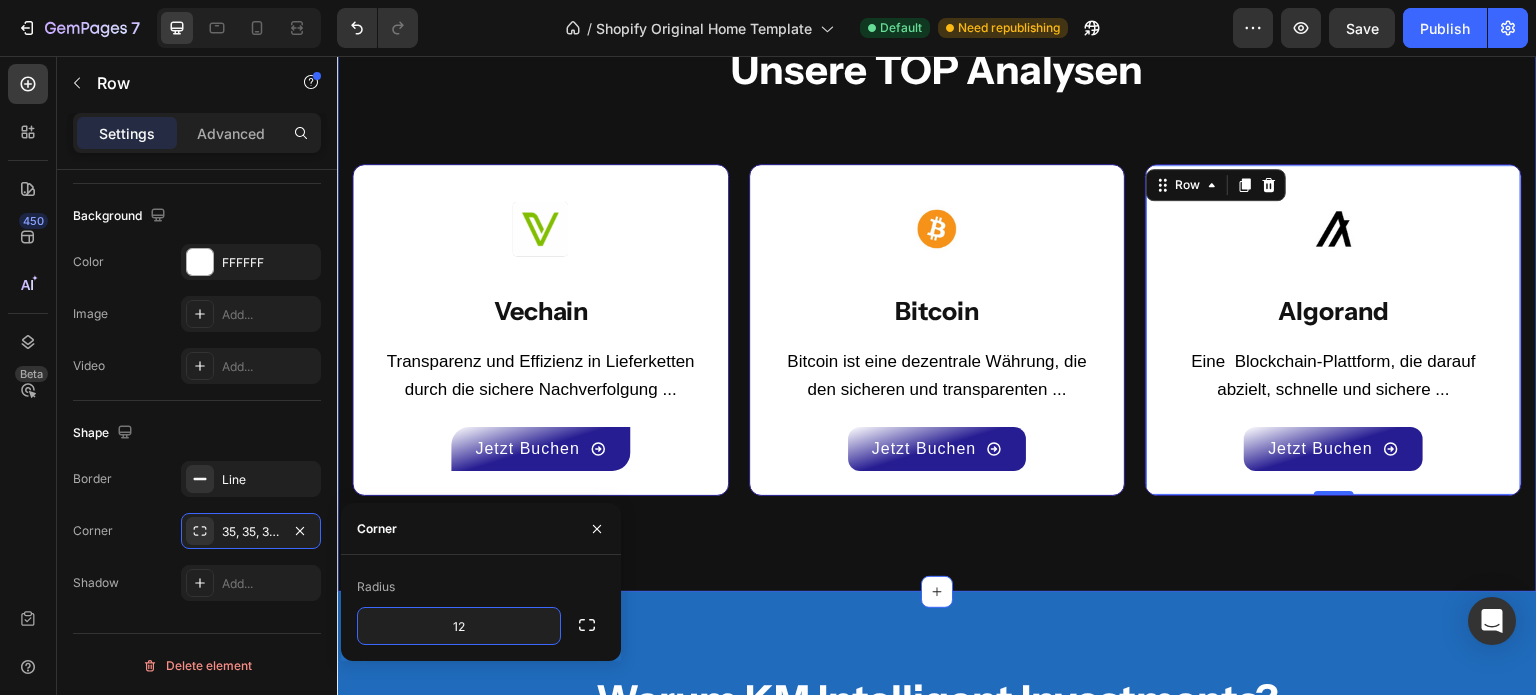 click on "Unsere TOP Analysen Heading Row Image Vechain Text Block Transparenz und Effizienz in Lieferketten durch die sichere Nachverfolgung ... Text block
Jetzt Buchen Button Row Image Bitcoin Text Block Bitcoin ist eine dezentrale Währung, die den sicheren und transparenten ... Text block
Jetzt Buchen Button Row Image Algorand Text Block Eine  Blockchain-Plattform, die darauf abzielt, schnelle und sichere ... Text block
Jetzt Buchen Button Row   0 Row Image Free Shipping Text Block Free shipping on any order of $150  or more. Text block Row Image Full Refund Text Block If your product aren’t perfect, return them for a full refund Text block Row Image Secure Online Payment Text Block secure payment worldwide Text block Row Row Section 7" at bounding box center [937, 277] 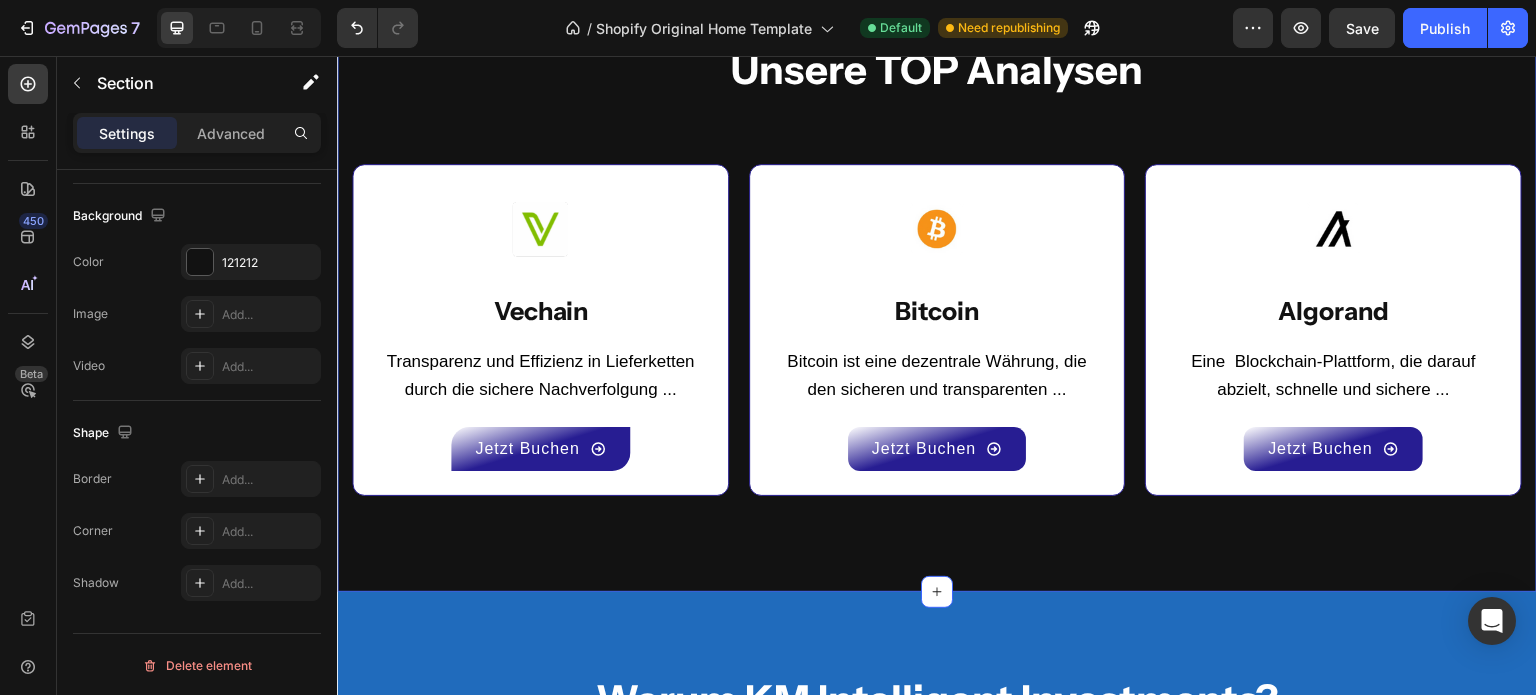 scroll, scrollTop: 0, scrollLeft: 0, axis: both 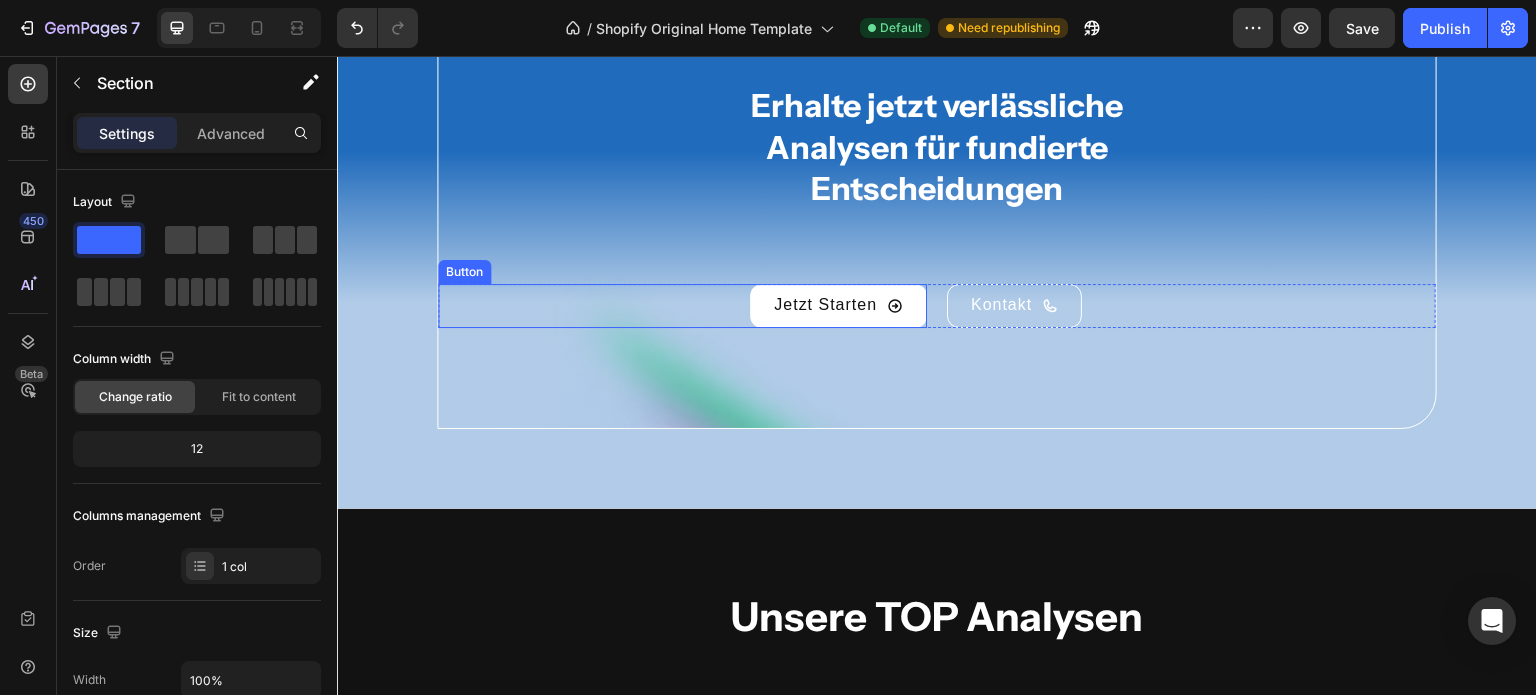 click on "Jetzt Starten" at bounding box center [838, 306] 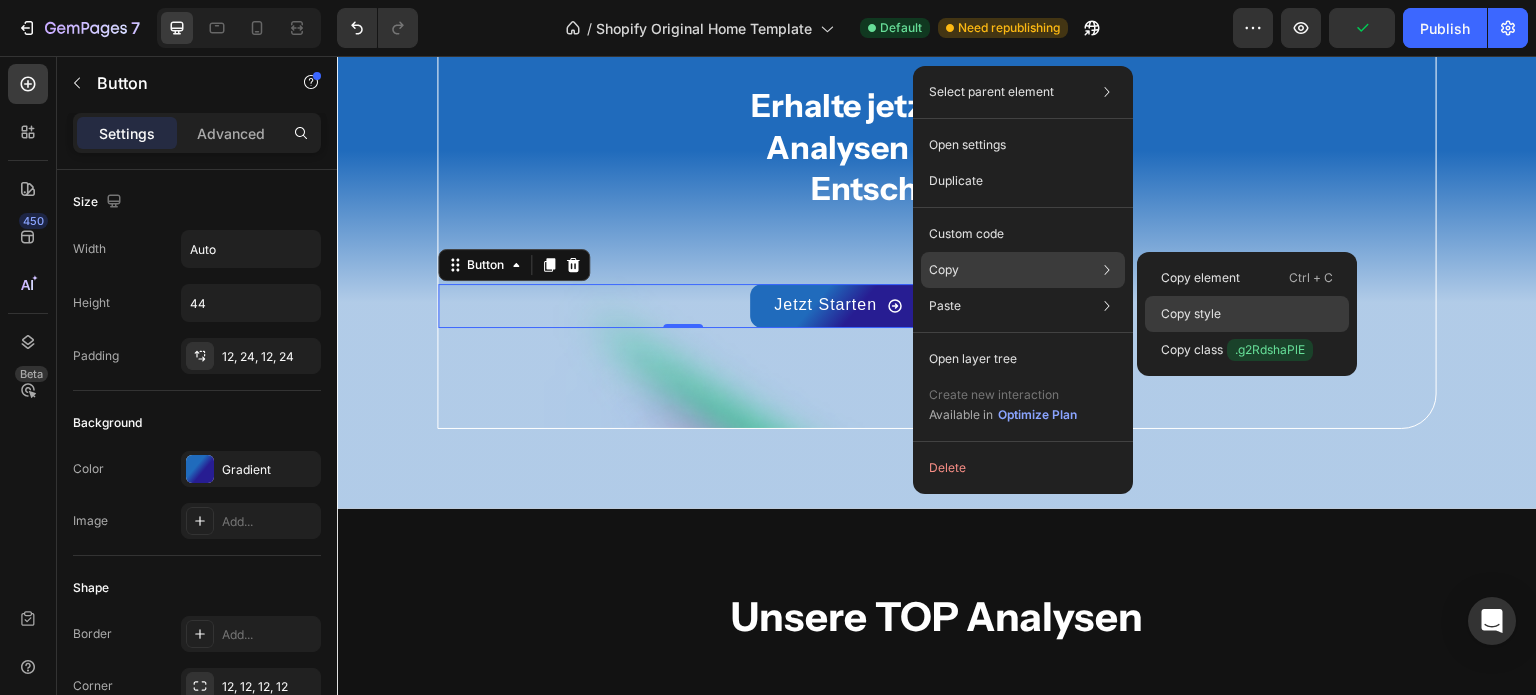 click on "Copy style" at bounding box center (1191, 314) 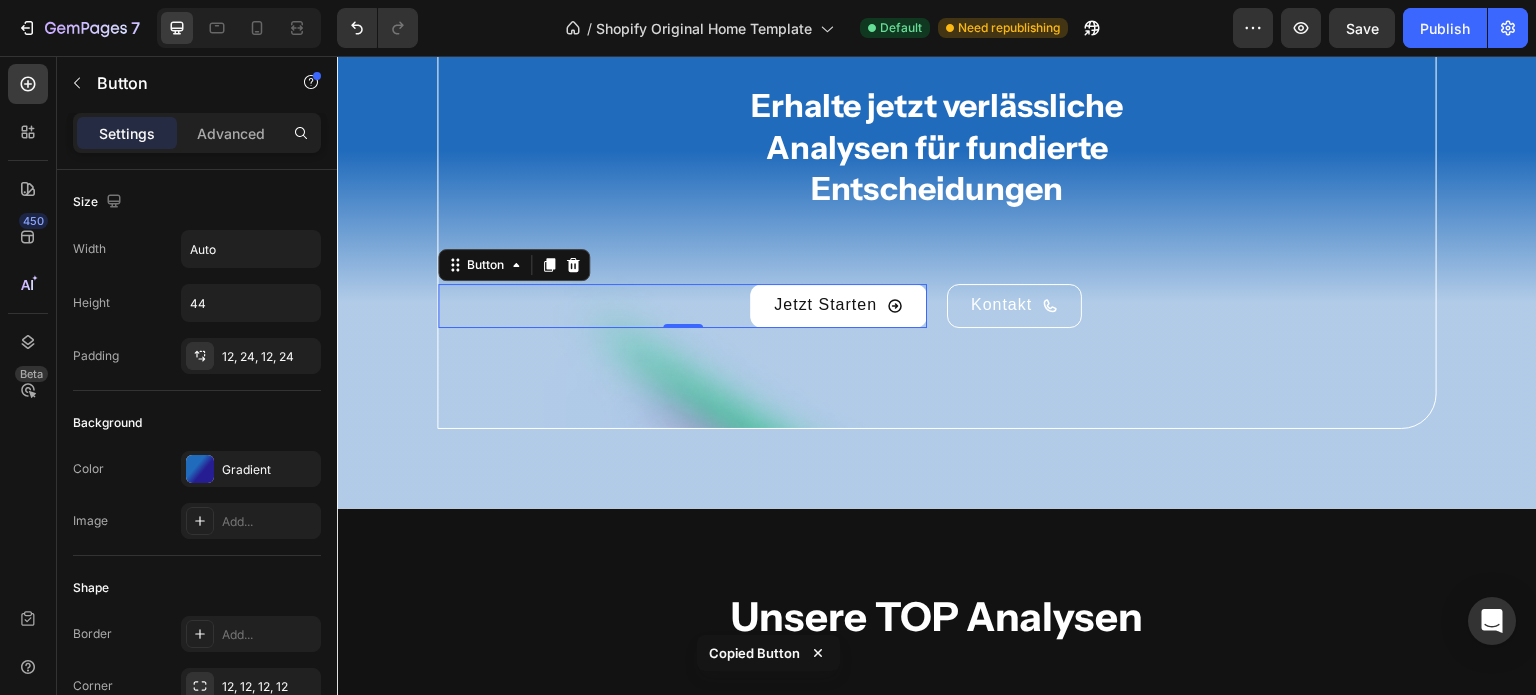 scroll, scrollTop: 5028, scrollLeft: 0, axis: vertical 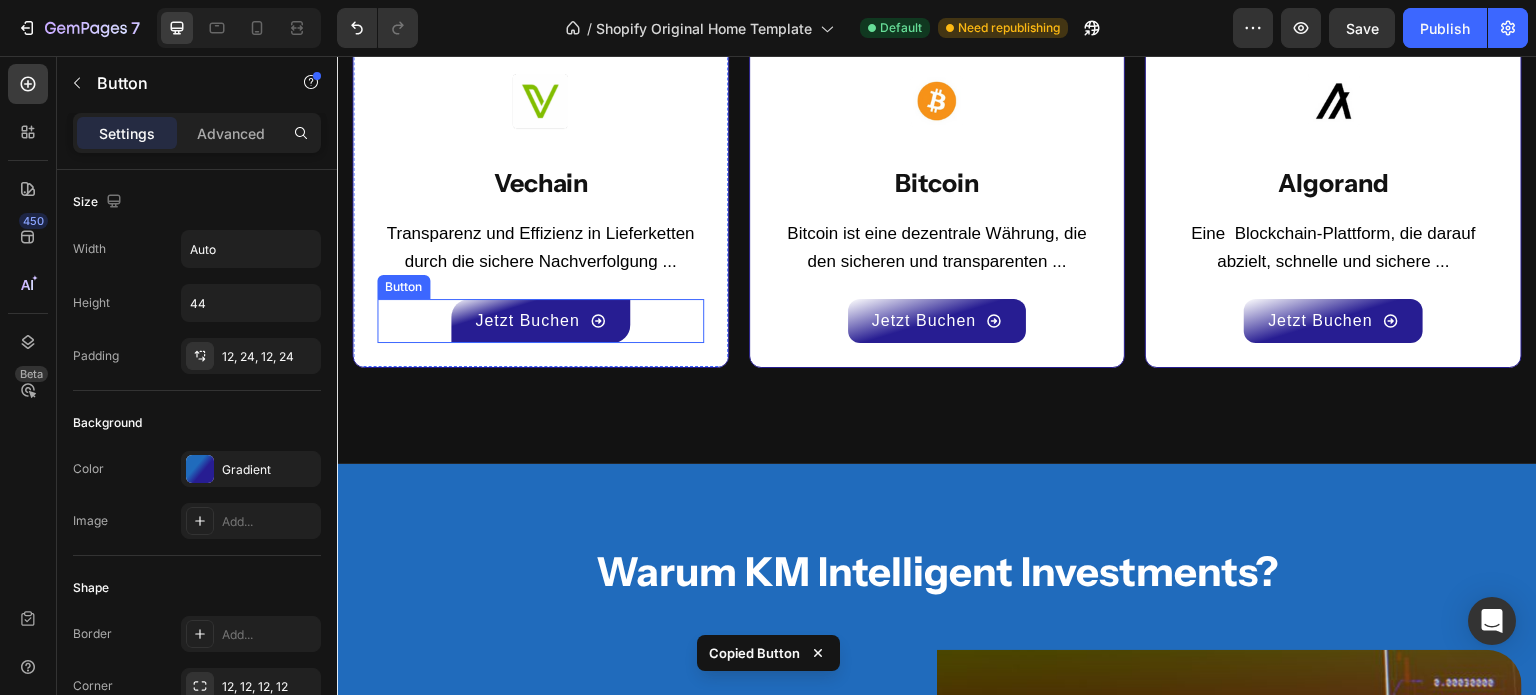 click on "Jetzt Buchen" at bounding box center [540, 321] 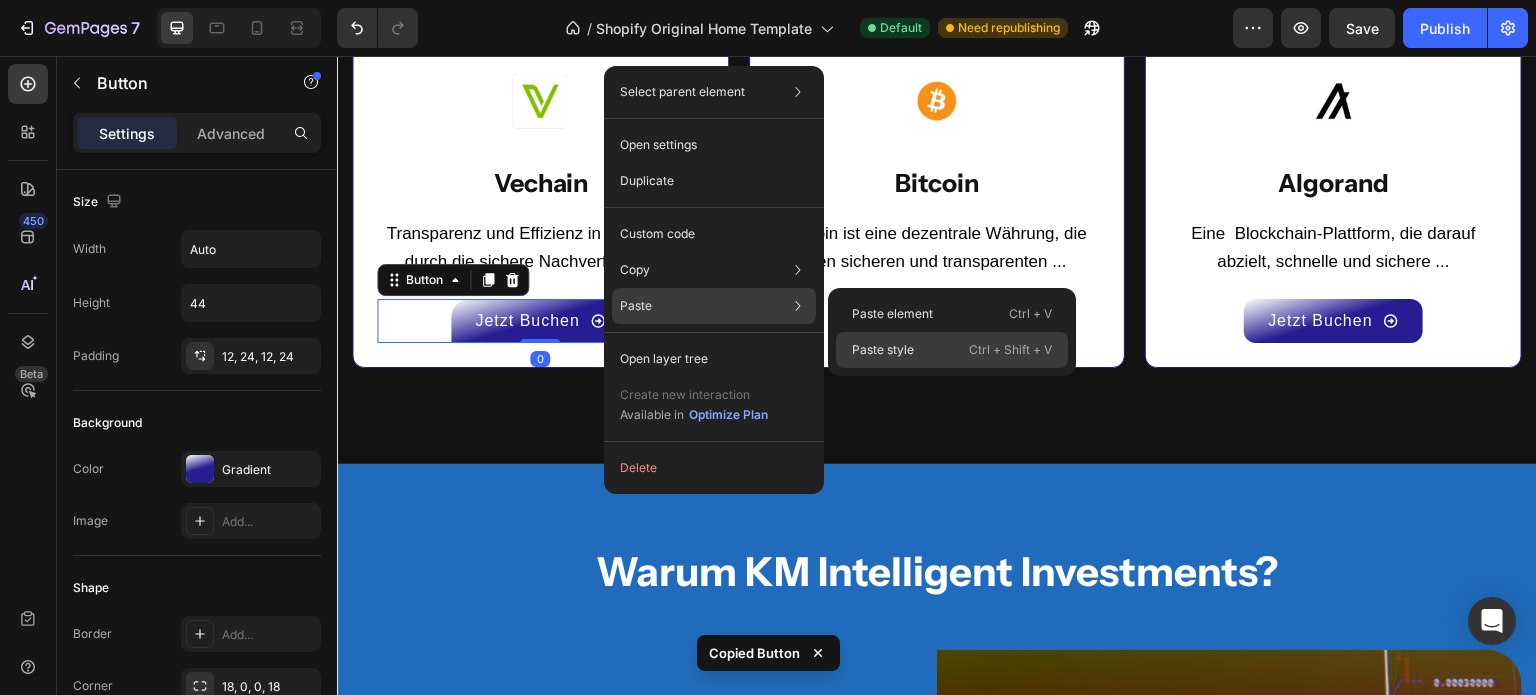 click on "Paste style  Ctrl + Shift + V" 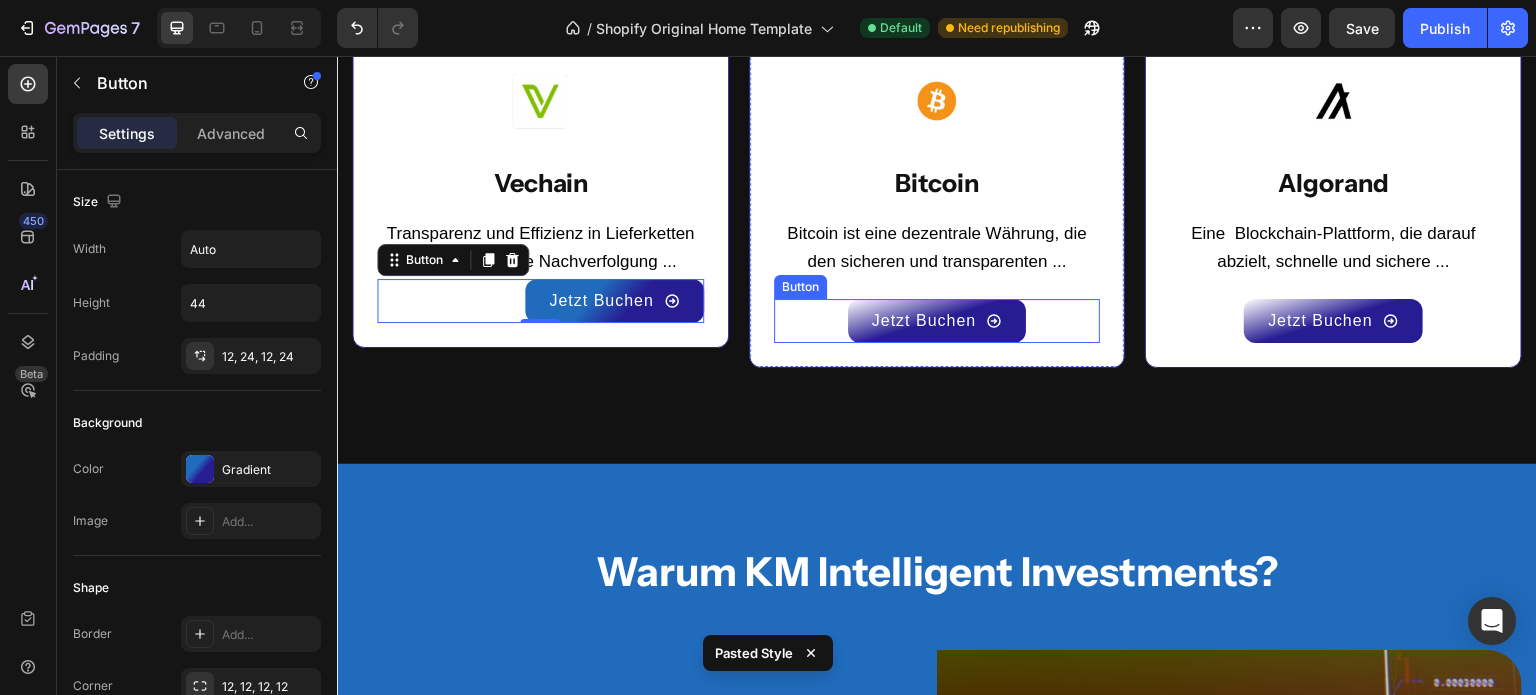 click on "Jetzt Buchen Button" at bounding box center (937, 321) 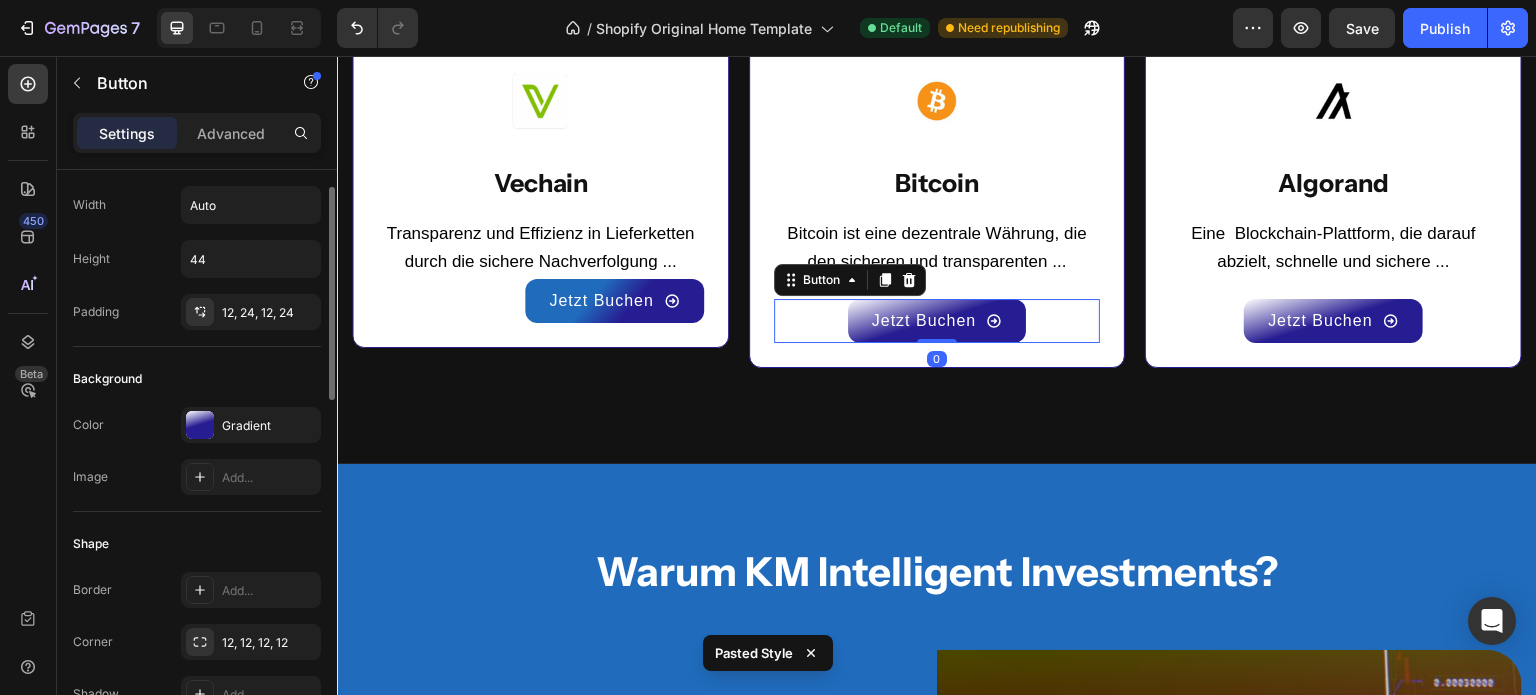 scroll, scrollTop: 45, scrollLeft: 0, axis: vertical 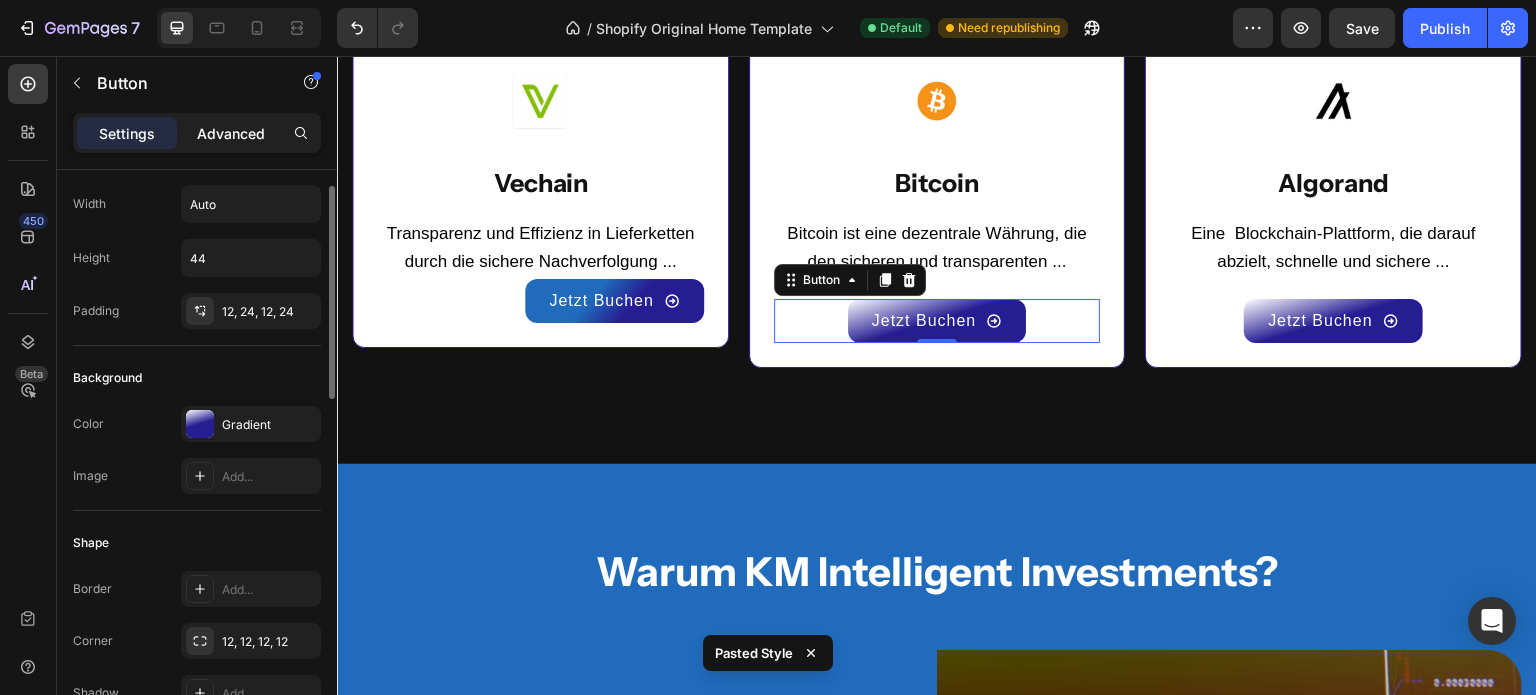 click on "Advanced" at bounding box center (231, 133) 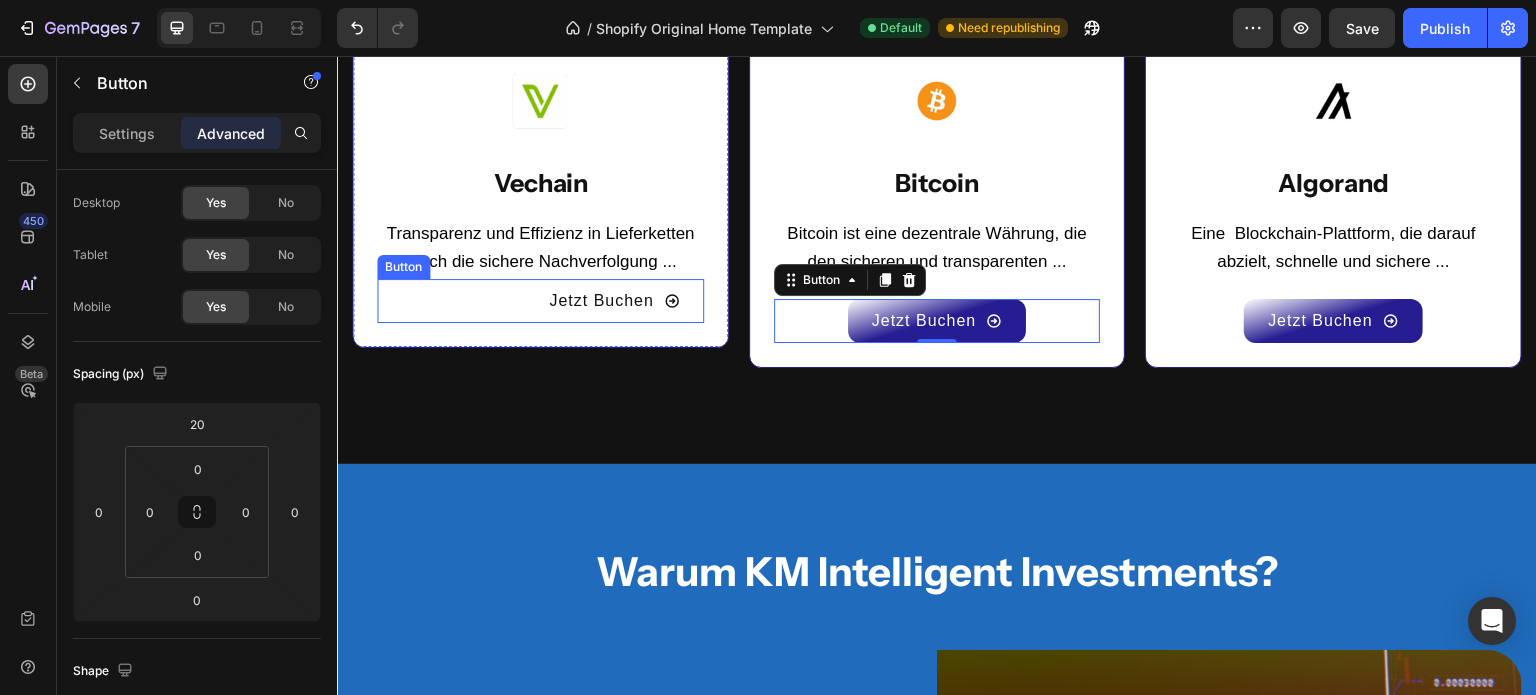 click on "Jetzt Buchen" at bounding box center [614, 301] 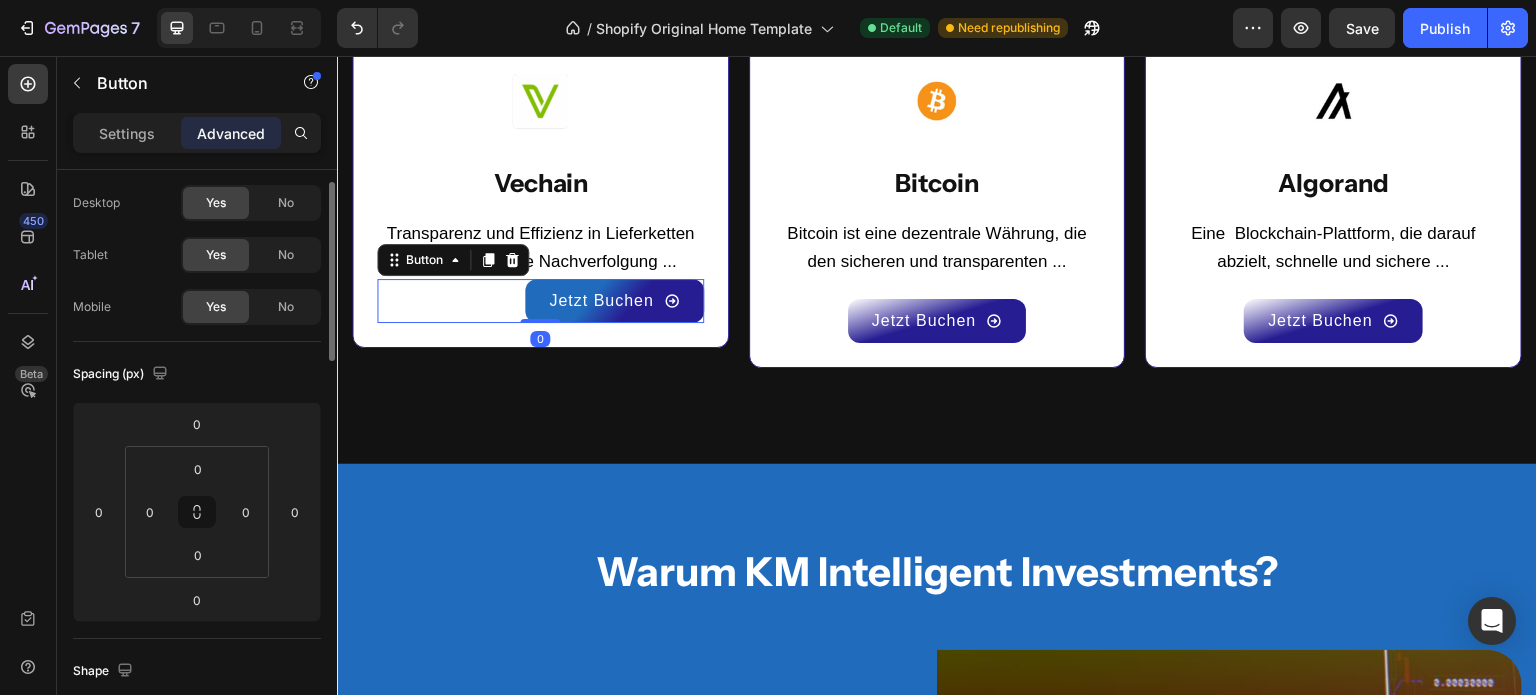 scroll, scrollTop: 44, scrollLeft: 0, axis: vertical 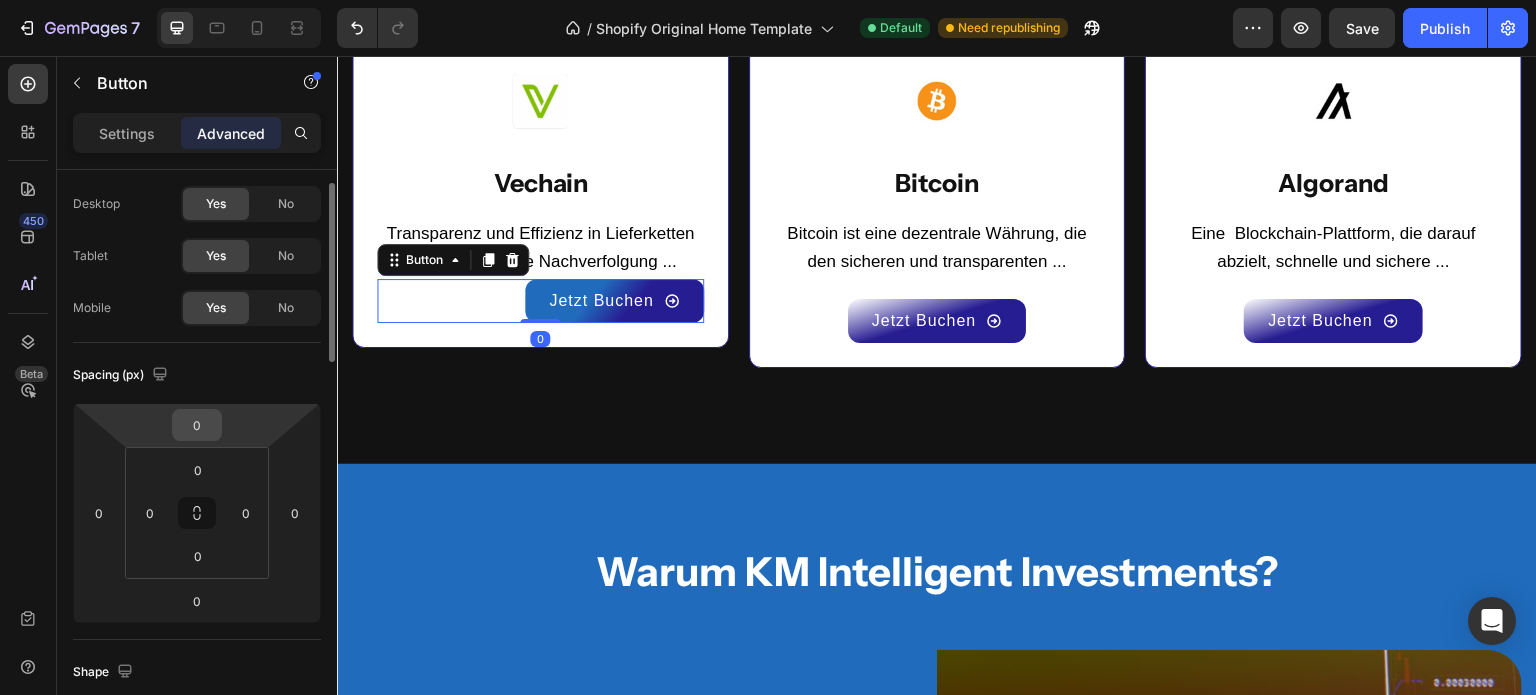 click on "0" at bounding box center (197, 425) 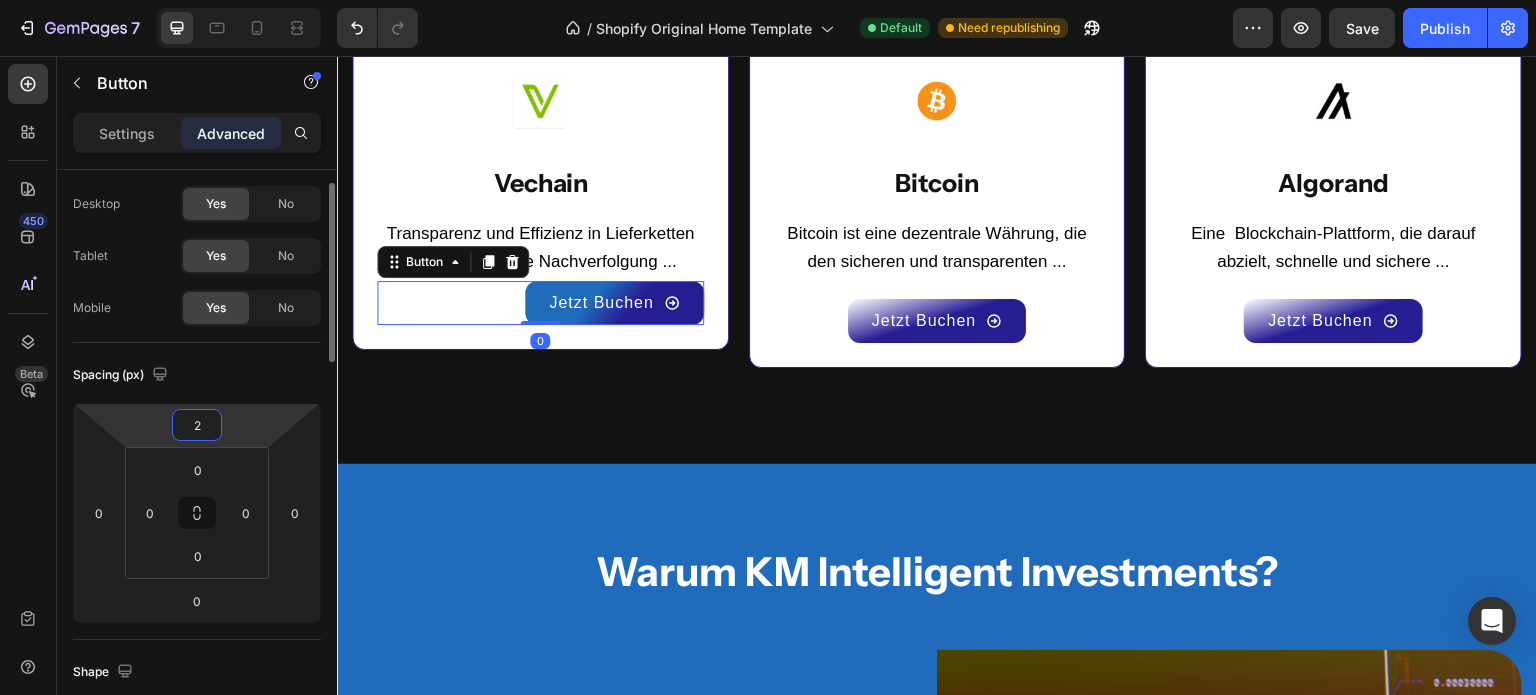 type on "20" 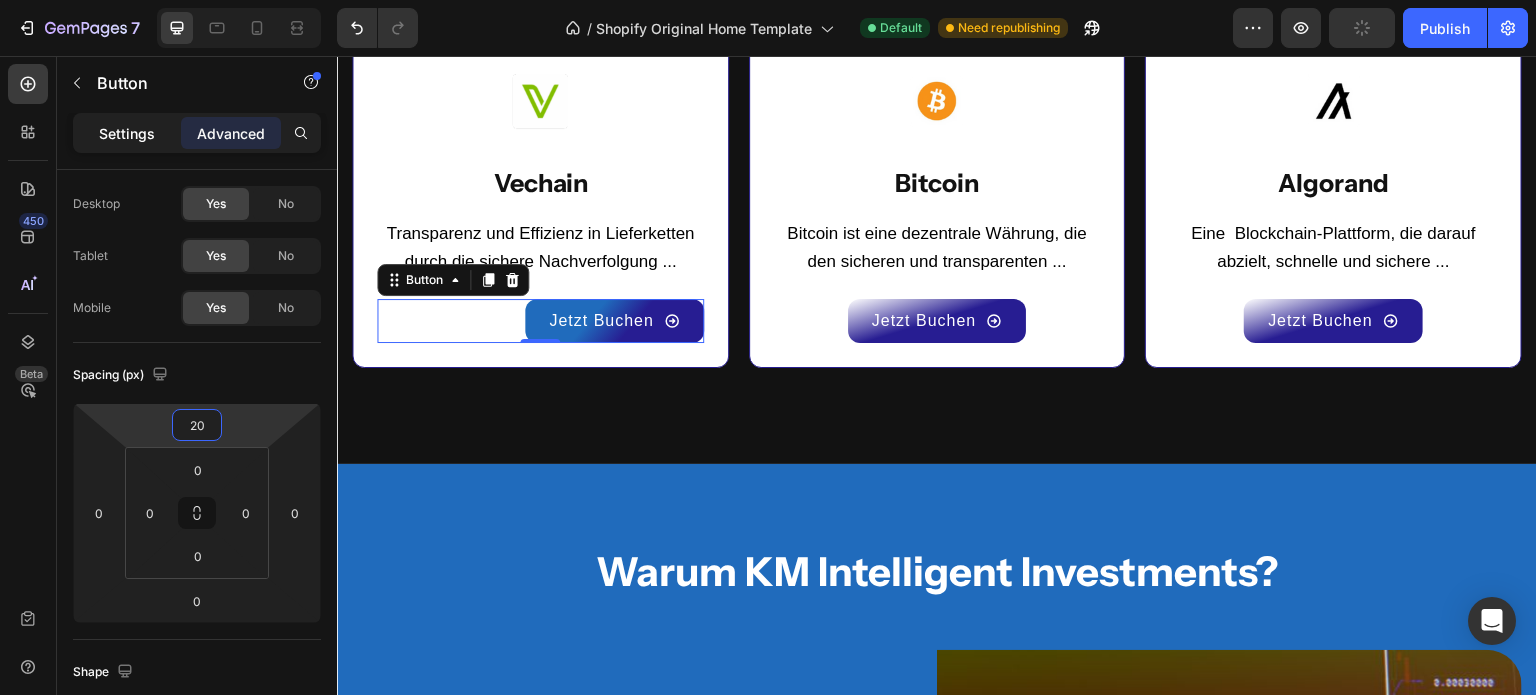 click on "Settings" at bounding box center [127, 133] 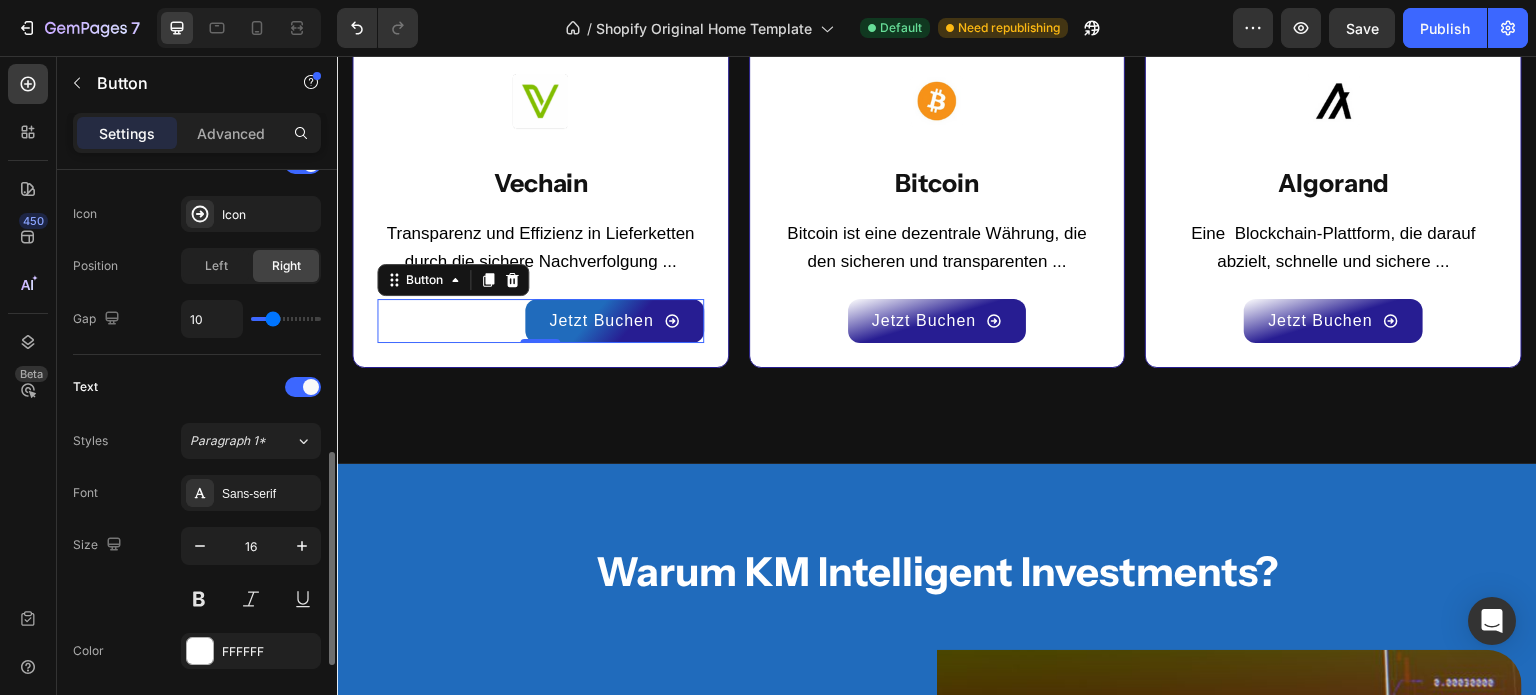 scroll, scrollTop: 1006, scrollLeft: 0, axis: vertical 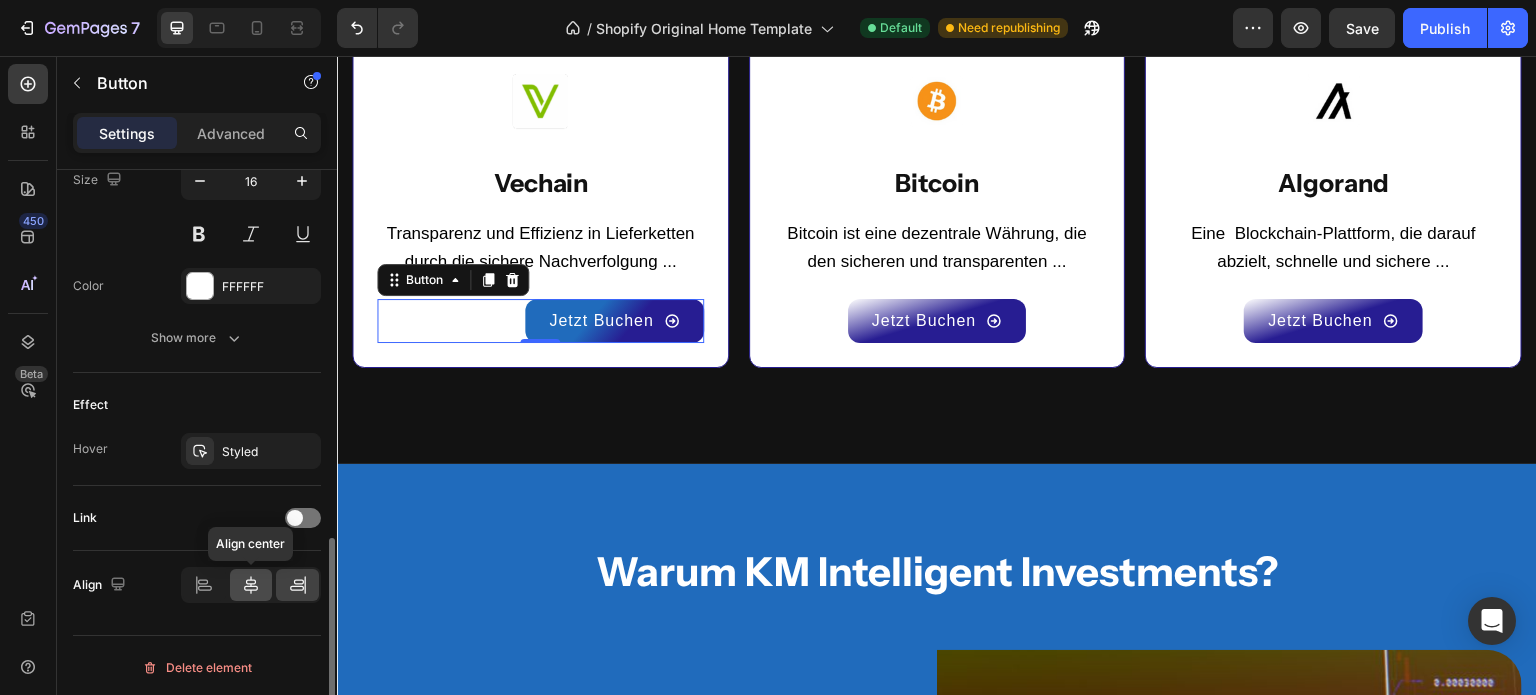 click 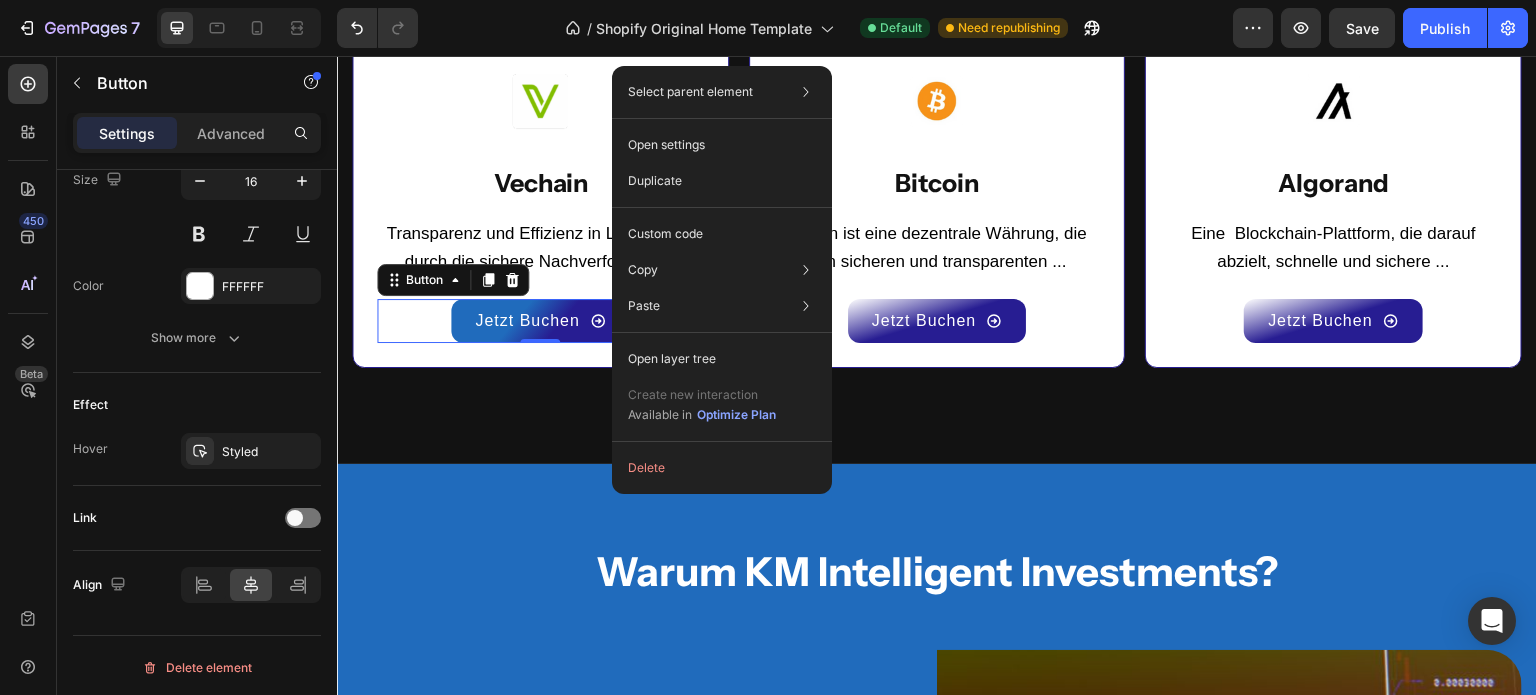 click on "Jetzt Buchen Button   0" at bounding box center [540, 321] 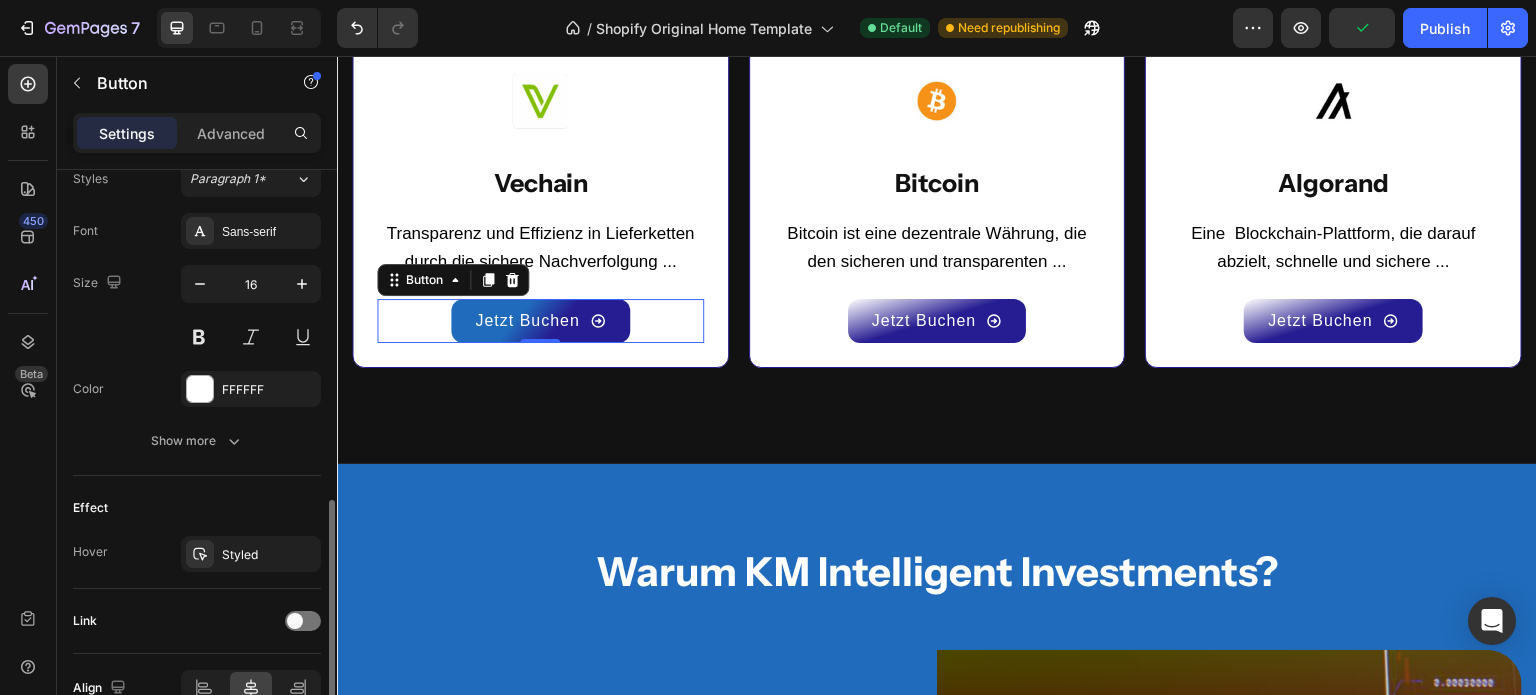 scroll, scrollTop: 1006, scrollLeft: 0, axis: vertical 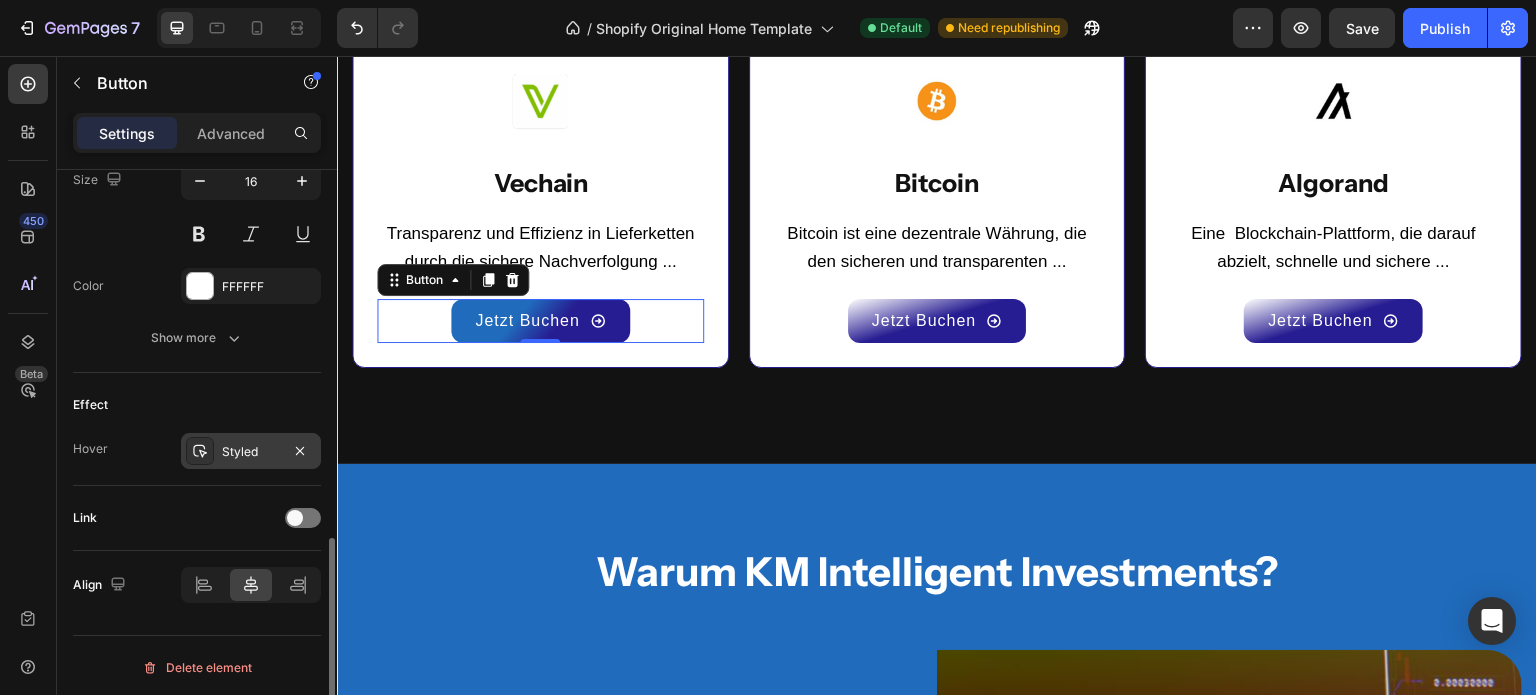 click on "Styled" at bounding box center [251, 452] 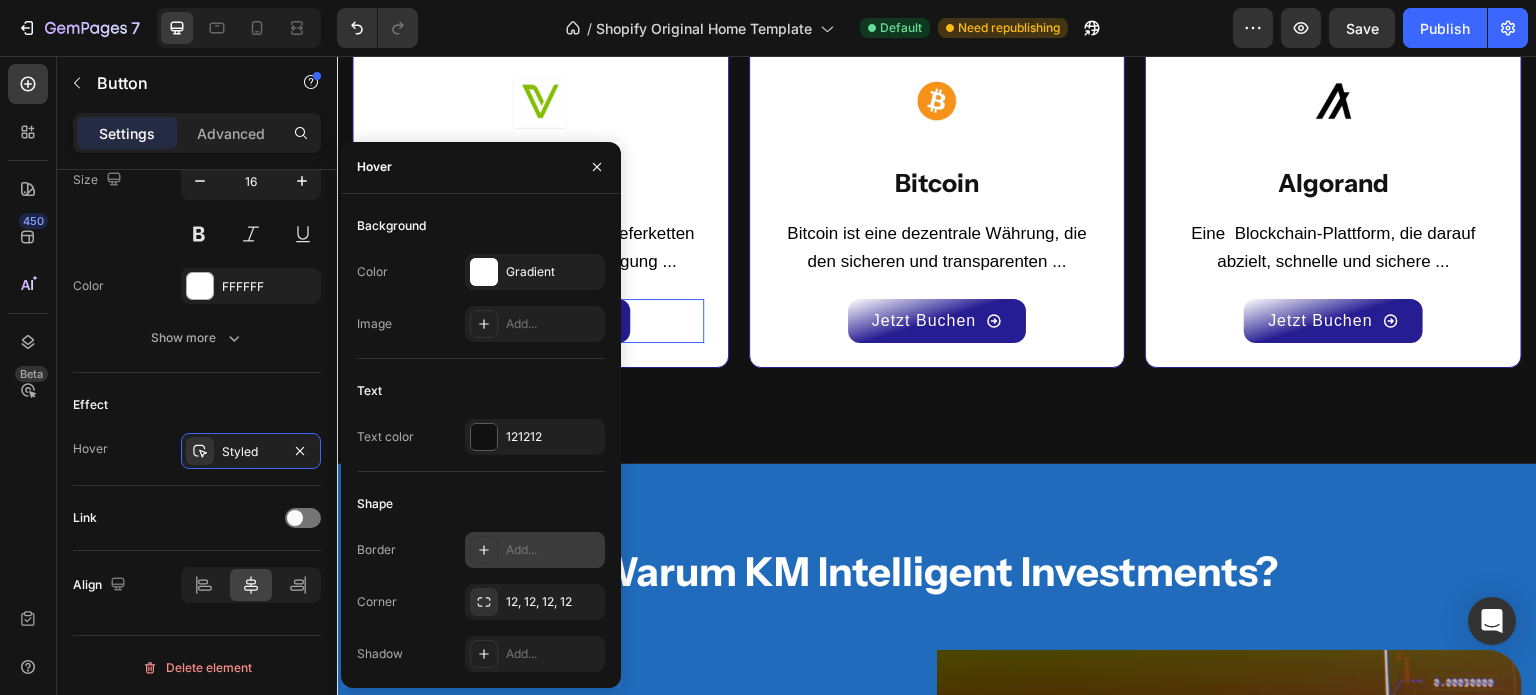 click on "Add..." at bounding box center (535, 550) 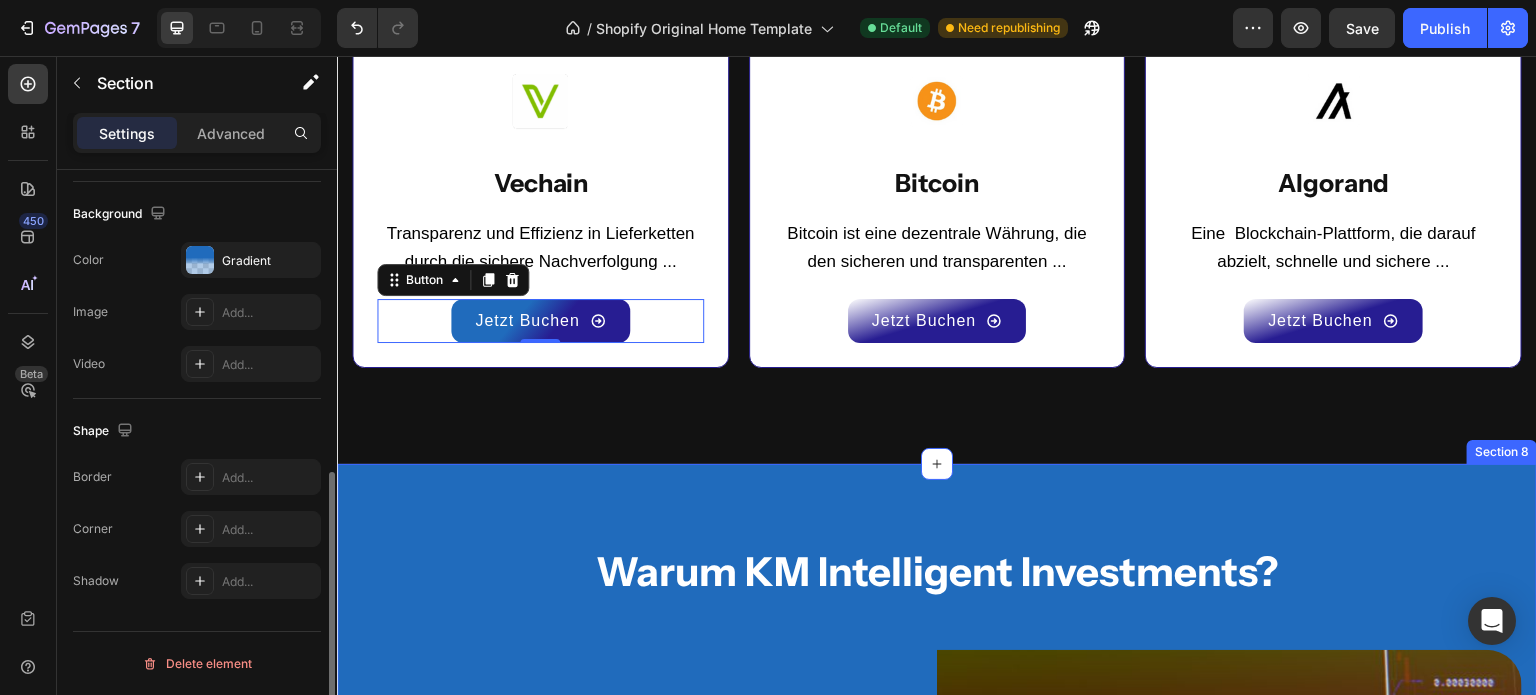 click on "Warum KM Intelligent Investments? Heading Markteinblicke und Investmentchancen Text block Exklusiver Zugang zu aktuellen Marktinformationen. Einblicke in potenzielle Investmentchancen. Regelmäßige Updates zu den neuesten Entwicklungen in der Kryptobranche. Text block Row Image Row Image Analysen für fundierte Entscheidungen Text block Finden des richtigen Einstiegs- und Ausstiegspunktes. Aktuelle Entwicklungen und Trends im Blick behalten. Versierte Entscheidungen für Ihre finanziellen Ziele. Text block Row Row Erfahrung und Fachwissen Text block Erfahrenes & kompetentes Team mit über 10 Jahren Marktkenntnis. Langjährige Finanzanalyse-Erfahrung, die wertvolle & präzise Informationen liefert. Qualitativ hochwertige Analysen für fundierte Entscheidungen. Text block Row Image Row Section 8" at bounding box center [937, 1255] 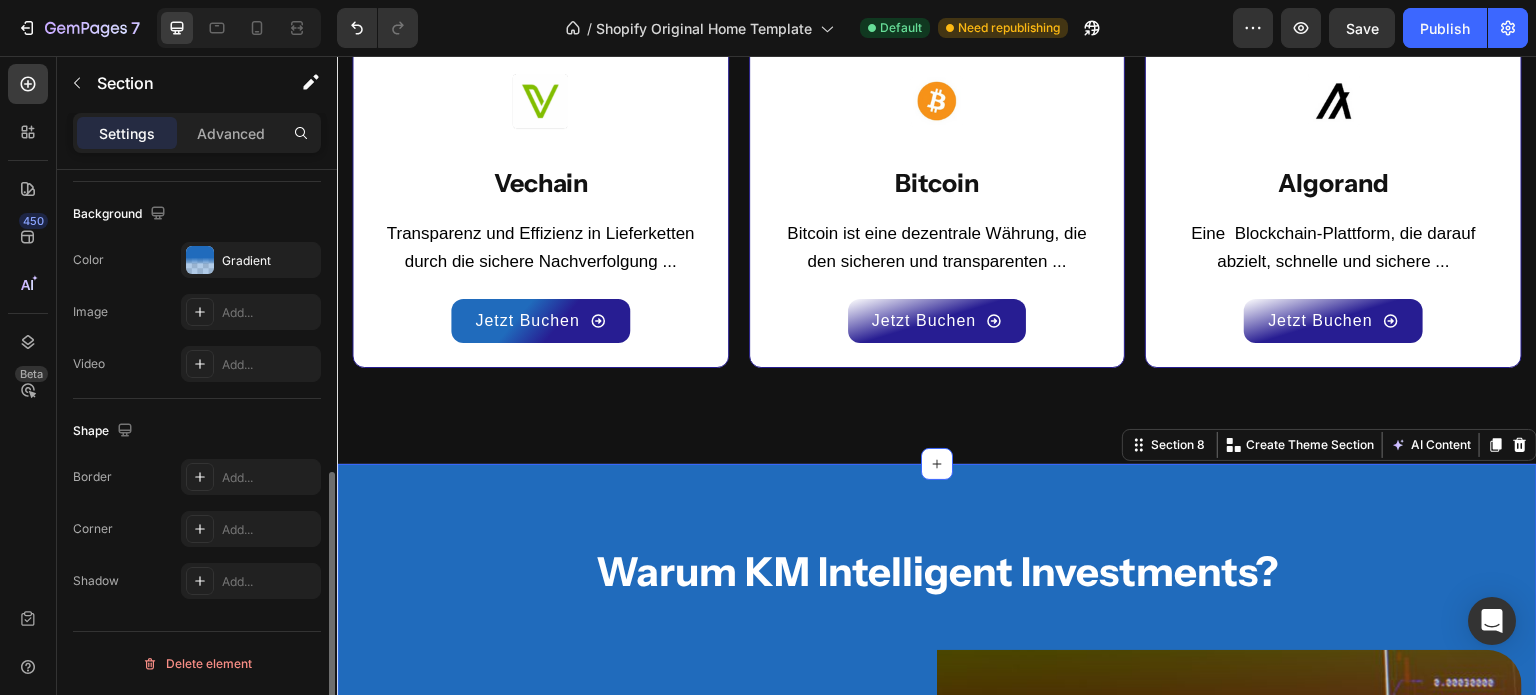 scroll, scrollTop: 0, scrollLeft: 0, axis: both 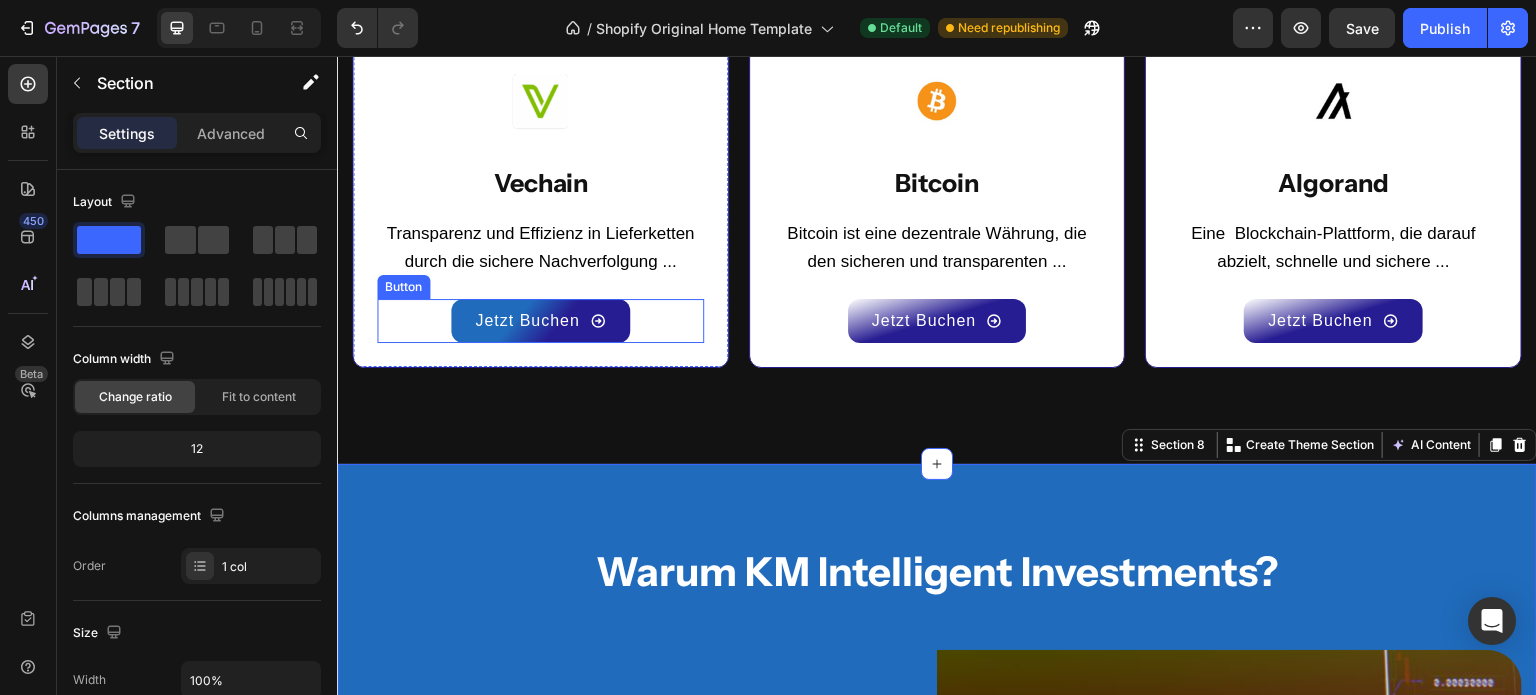 click on "Jetzt Buchen Button" at bounding box center (540, 321) 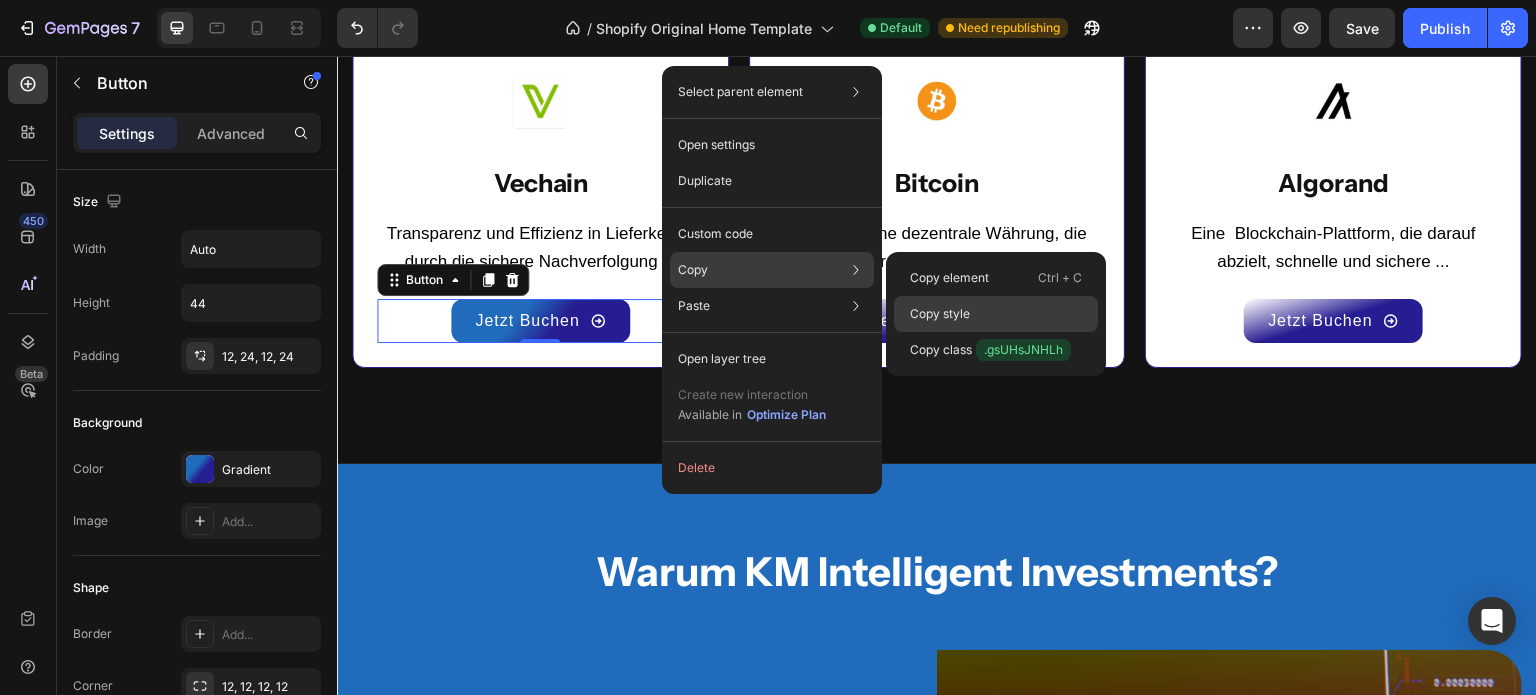 click on "Copy style" at bounding box center [940, 314] 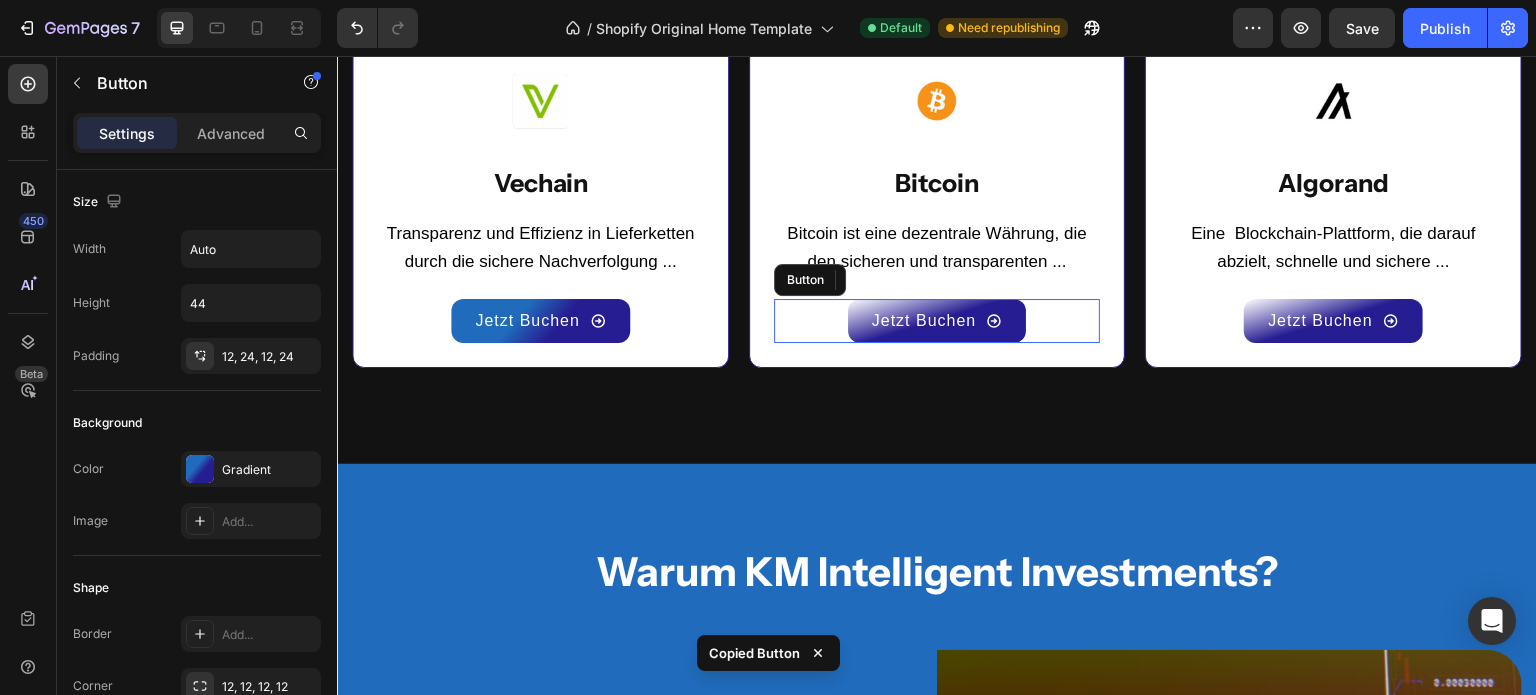 click on "Jetzt Buchen Button" at bounding box center [937, 321] 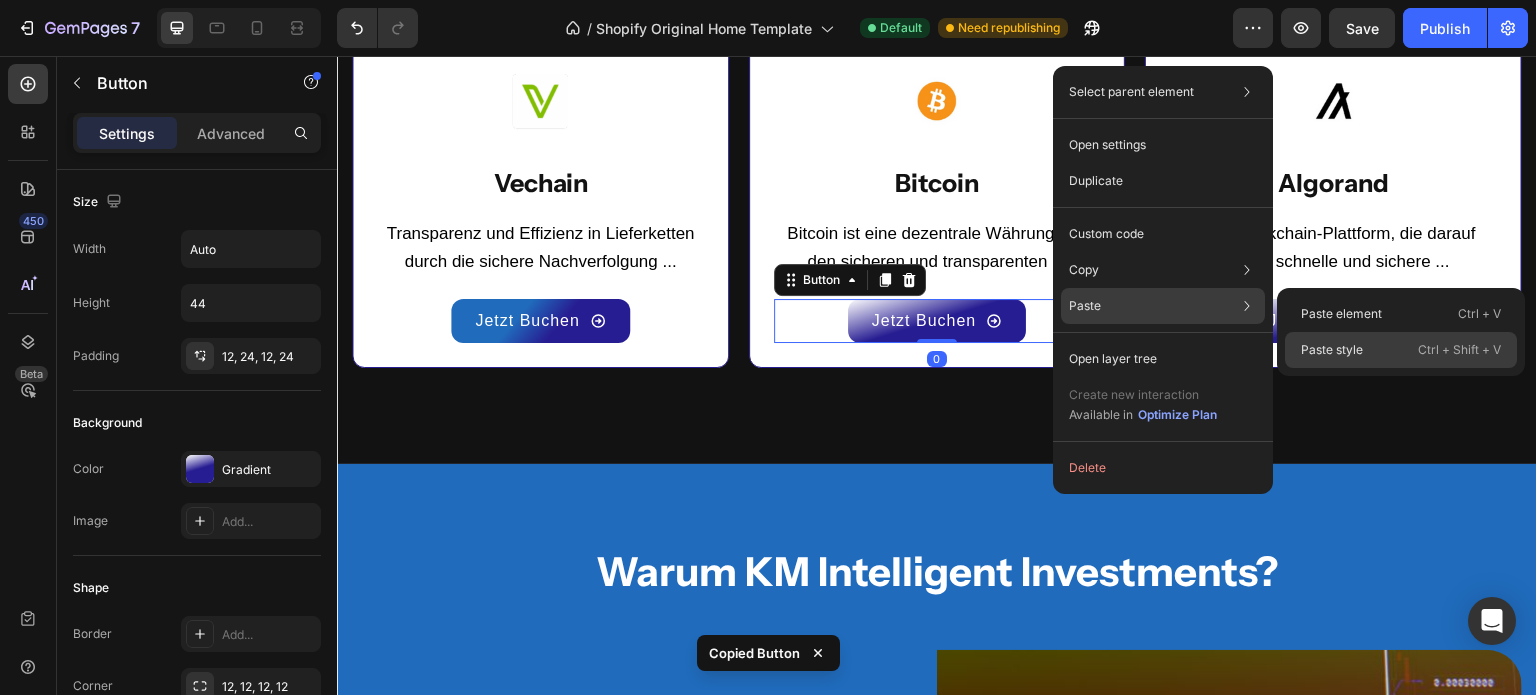 click on "Paste style" at bounding box center (1332, 350) 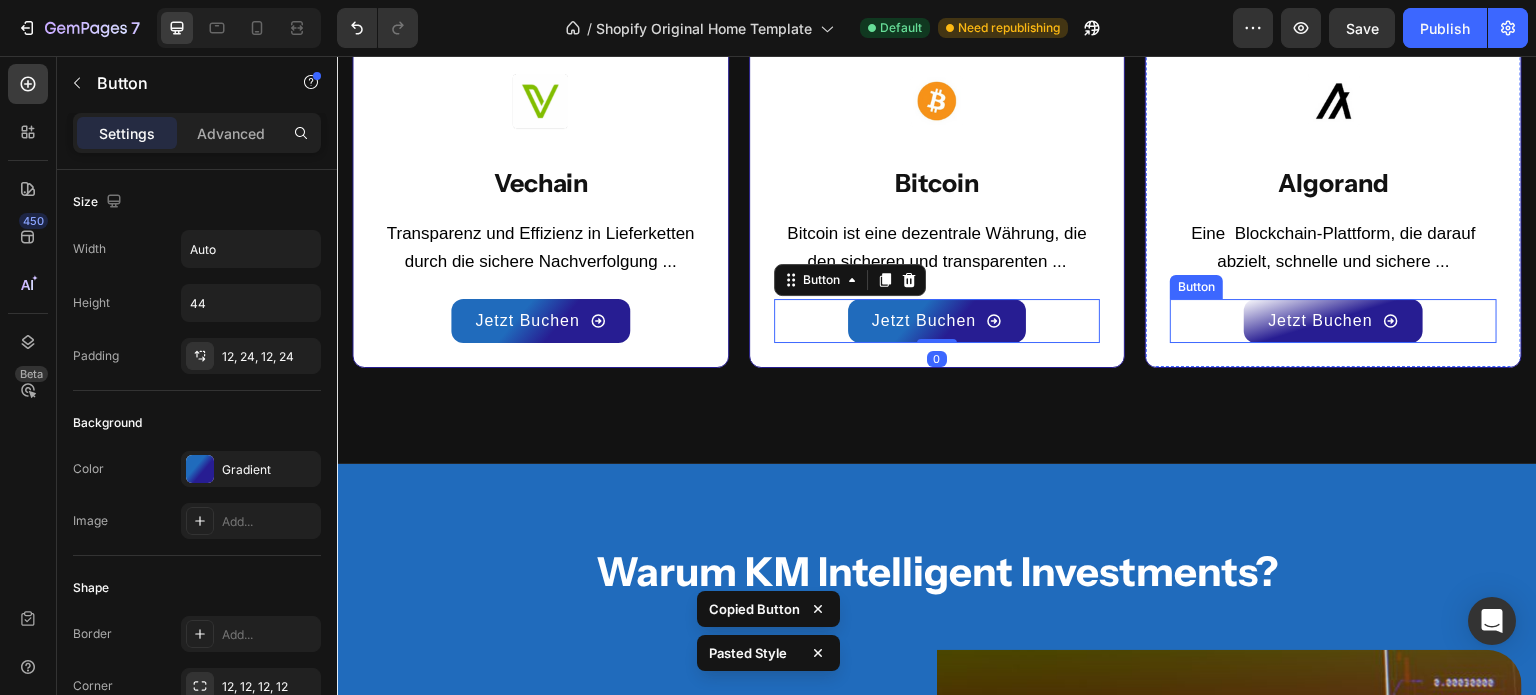 click on "Jetzt Buchen Button" at bounding box center (1333, 321) 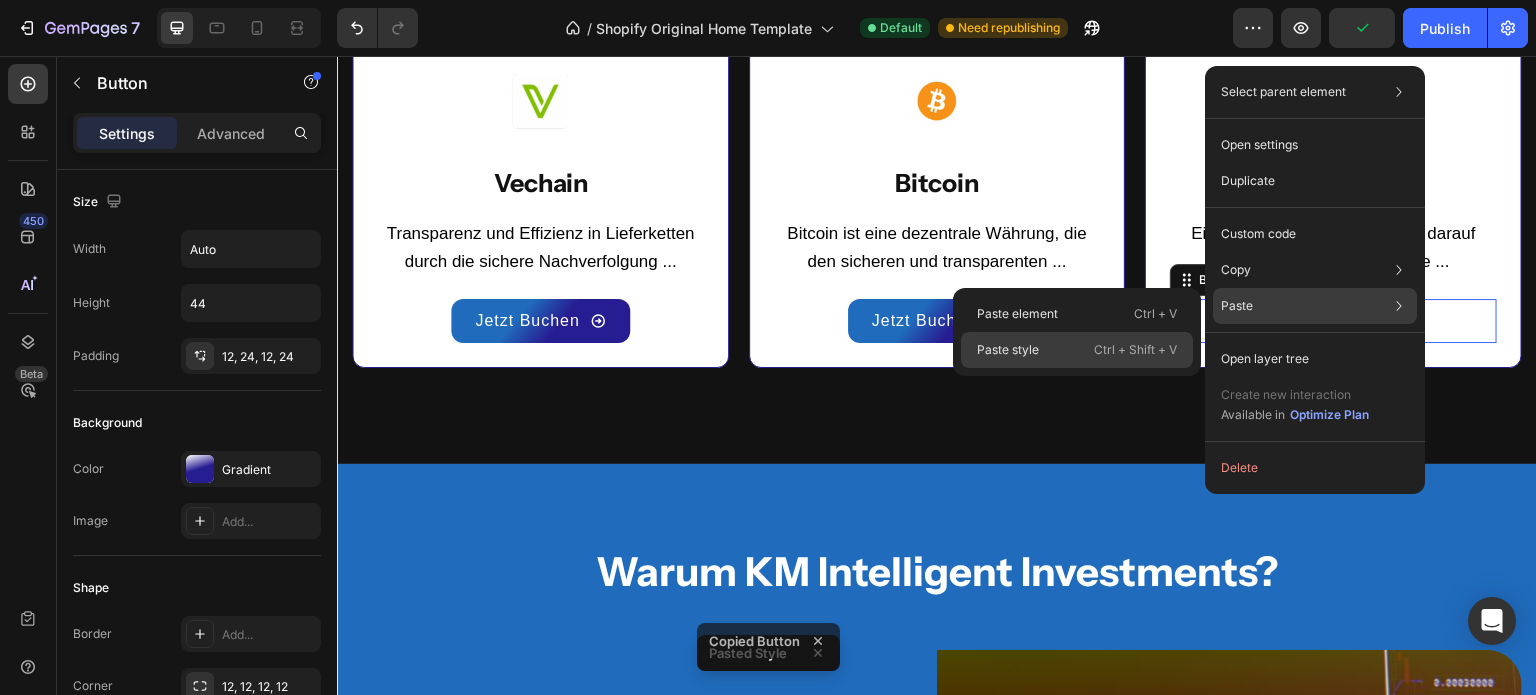 click on "Ctrl + Shift + V" at bounding box center (1135, 350) 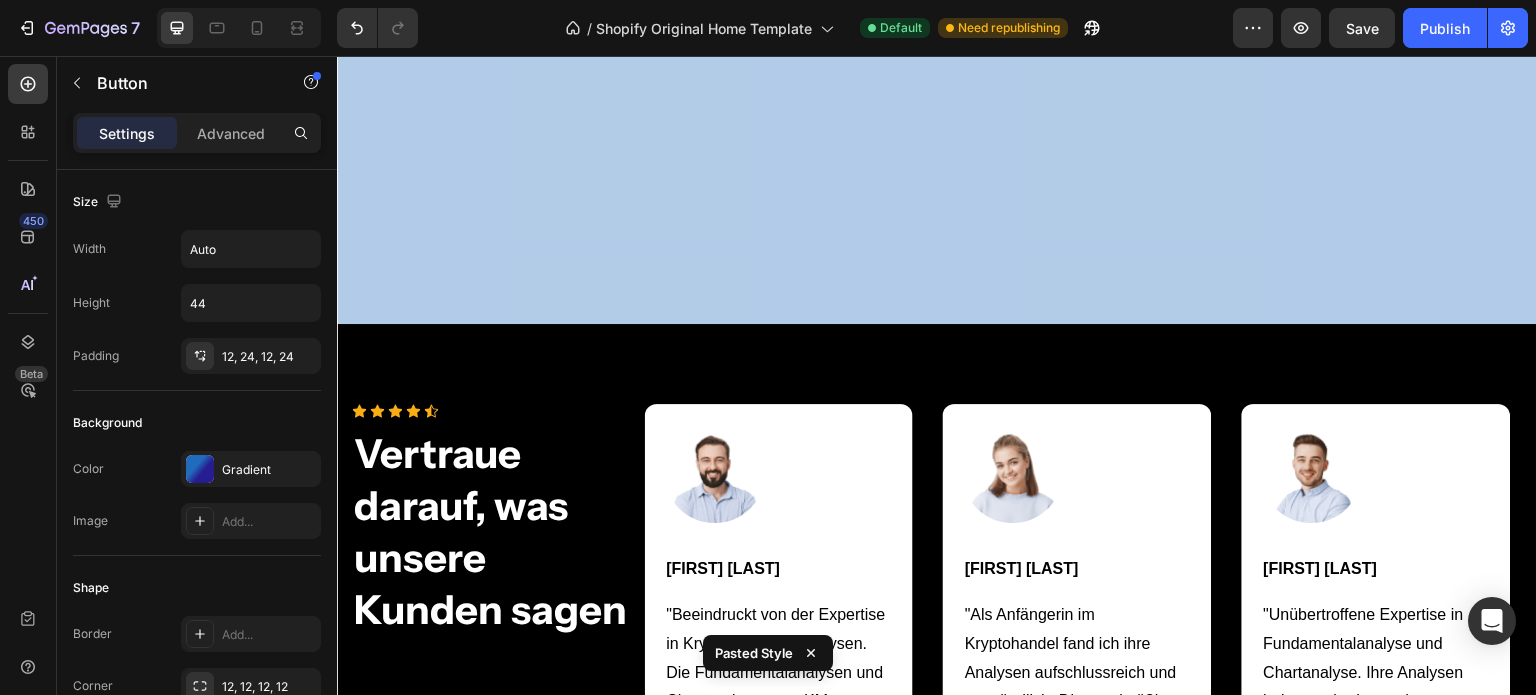 scroll, scrollTop: 7174, scrollLeft: 0, axis: vertical 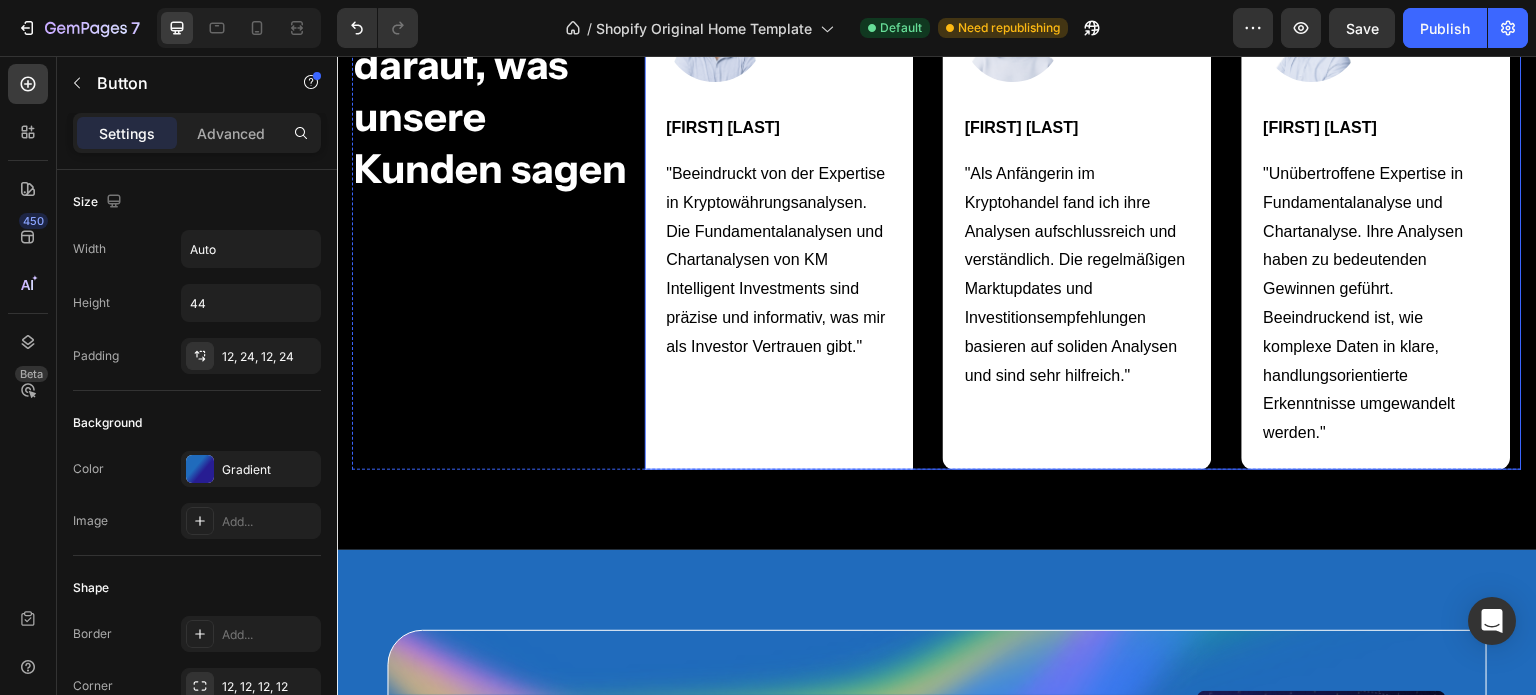 click on "Image [FIRST] [LAST]. Text block "Beeindruckt von der Expertise in Kryptowährungsanalysen. Die Fundamentalanalysen und Chartanalysen von KM Intelligent Investments sind präzise und informativ, was mir als Investor Vertrauen gibt." Text block" at bounding box center [779, 216] 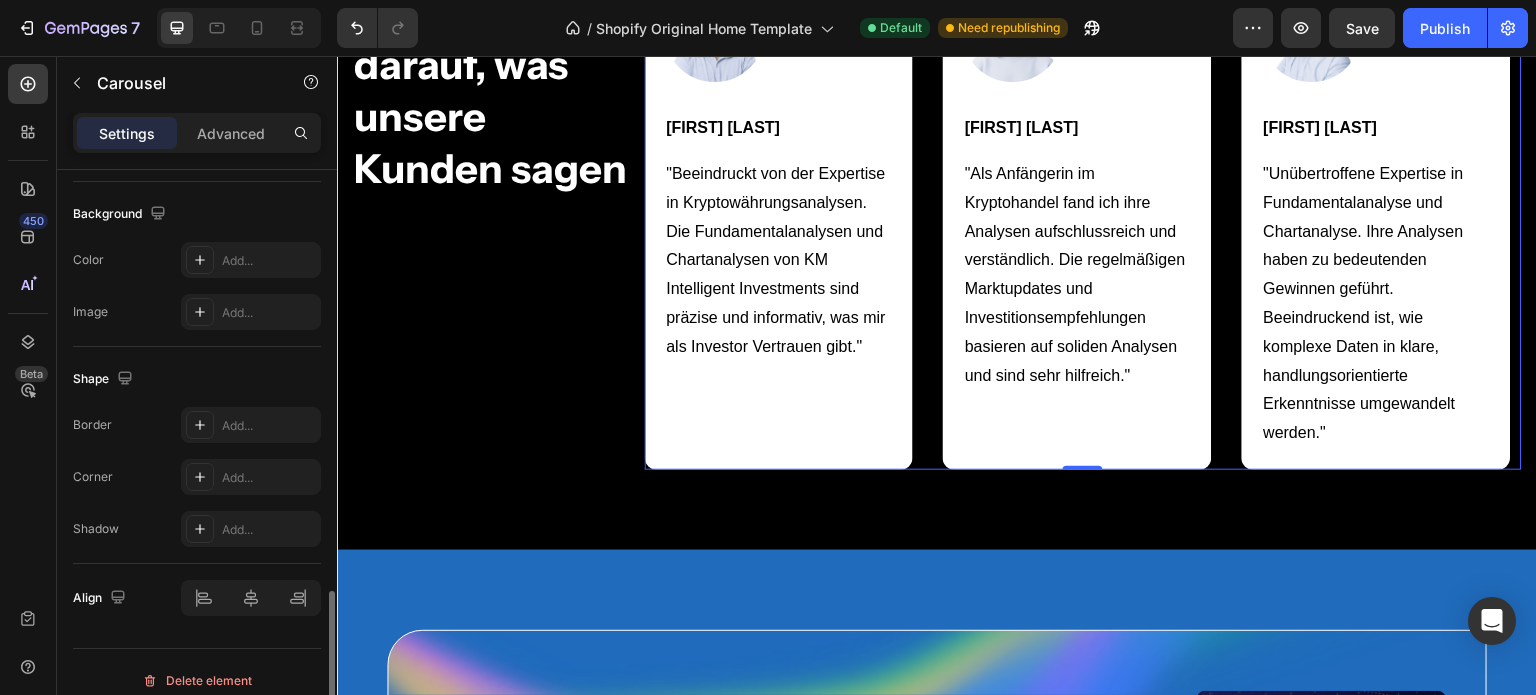 scroll, scrollTop: 1372, scrollLeft: 0, axis: vertical 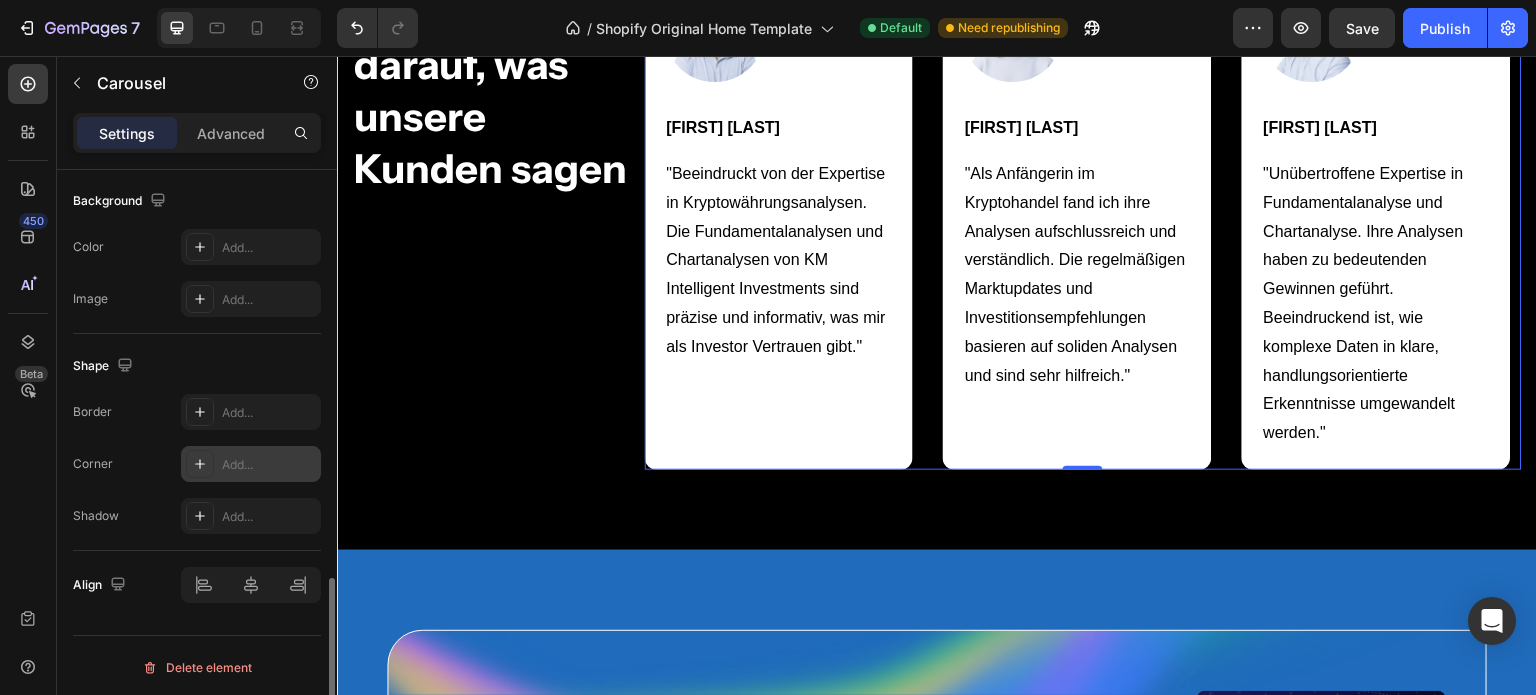 click on "Add..." at bounding box center [269, 465] 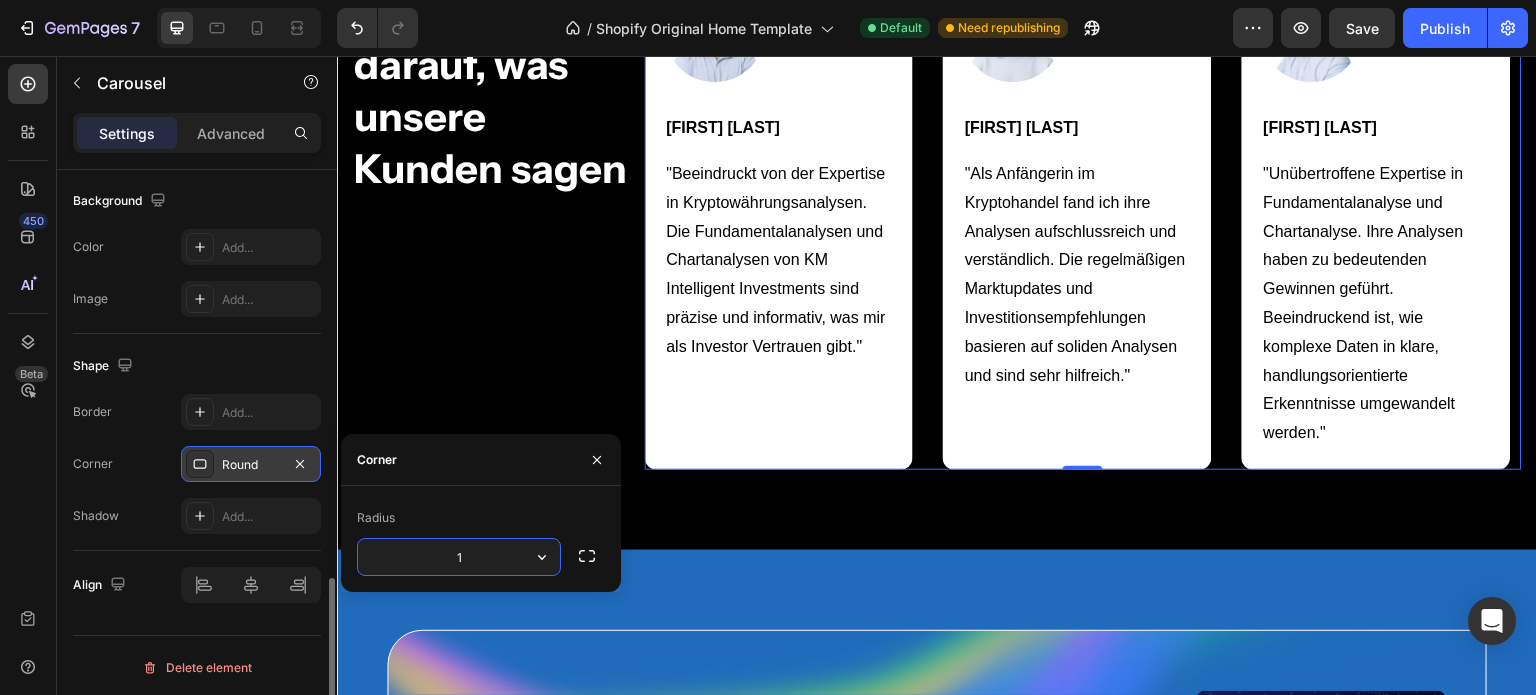 type on "12" 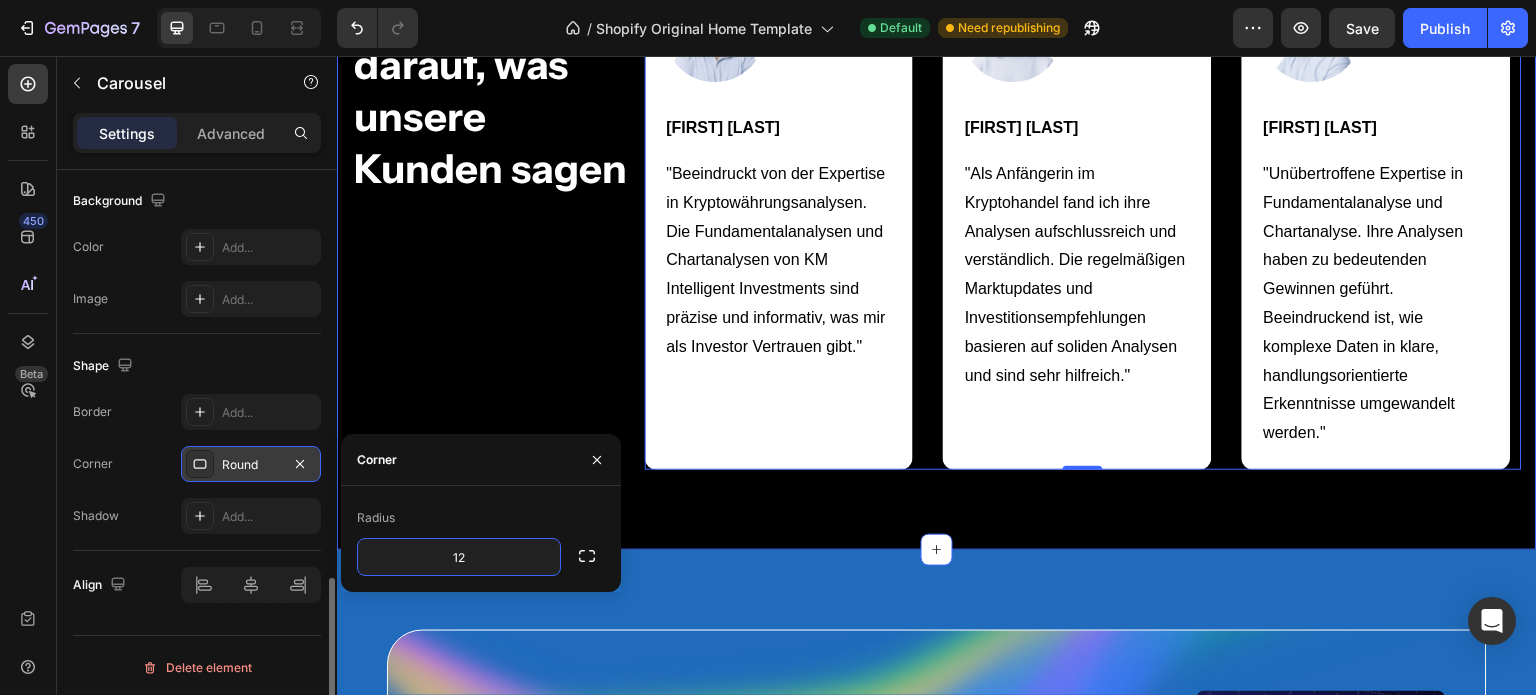click on "Icon                Icon                Icon                Icon
Icon Icon List Hoz Vertraue darauf, was unsere Kunden sagen Heading Image Alex M. Text block "Beeindruckt von der Expertise in Kryptowährungsanalysen. Die Fundamentalanalysen und Chartanalysen von KM Intelligent Investments sind präzise und informativ, was mir als Investor Vertrauen gibt." Text block Image Sarah J Text block "Als Anfängerin im Kryptohandel fand ich ihre Analysen aufschlussreich und verständlich. Die regelmäßigen Marktupdates und Investitionsempfehlungen basieren auf soliden Analysen und sind sehr hilfreich." Text block Image Michael K. Text block "Unübertroffene Expertise in Fundamentalanalyse und Chartanalyse. Ihre Analysen haben zu bedeutenden Gewinnen geführt. Beeindruckend ist, wie komplexe Daten in klare, handlungsorientierte Erkenntnisse umgewandelt werden." Text block Image Michael K. Text block Text block Carousel   0 Row Section 9" at bounding box center (937, 216) 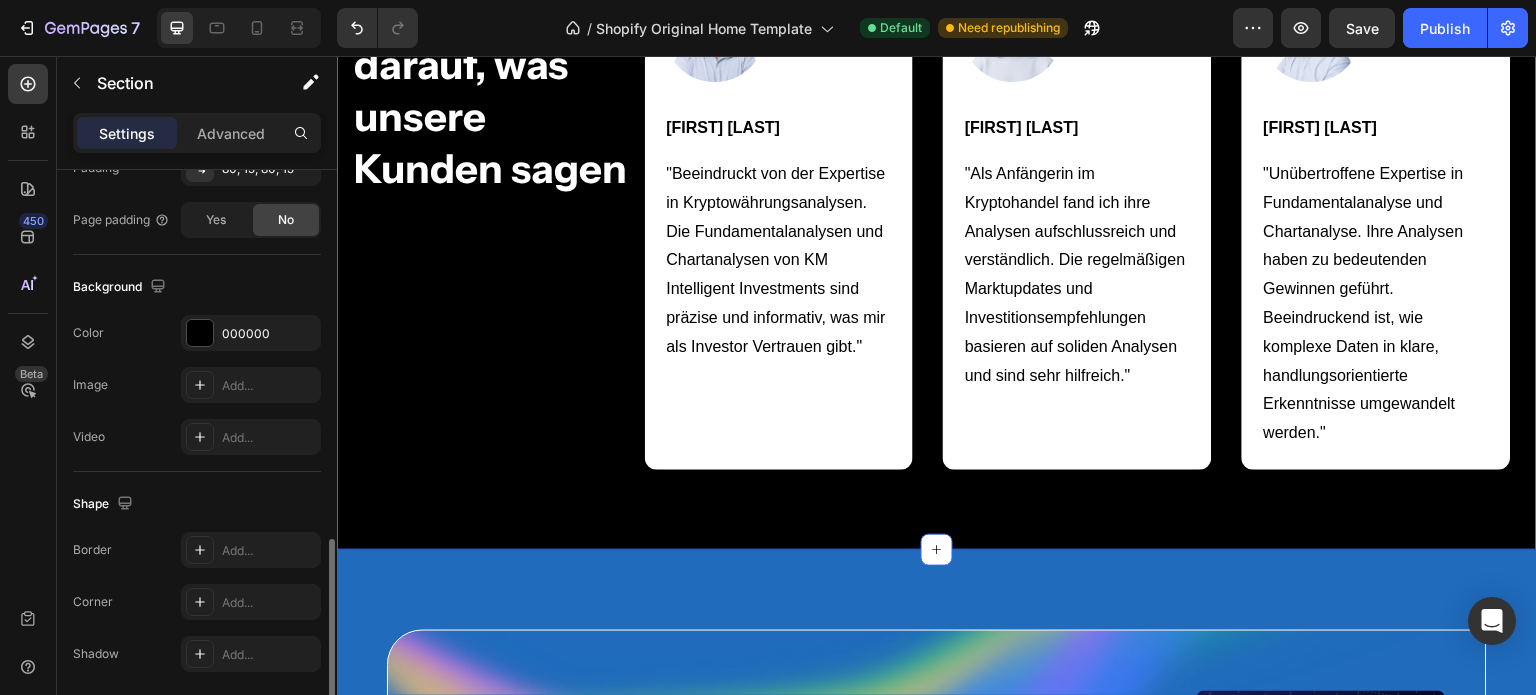 scroll, scrollTop: 636, scrollLeft: 0, axis: vertical 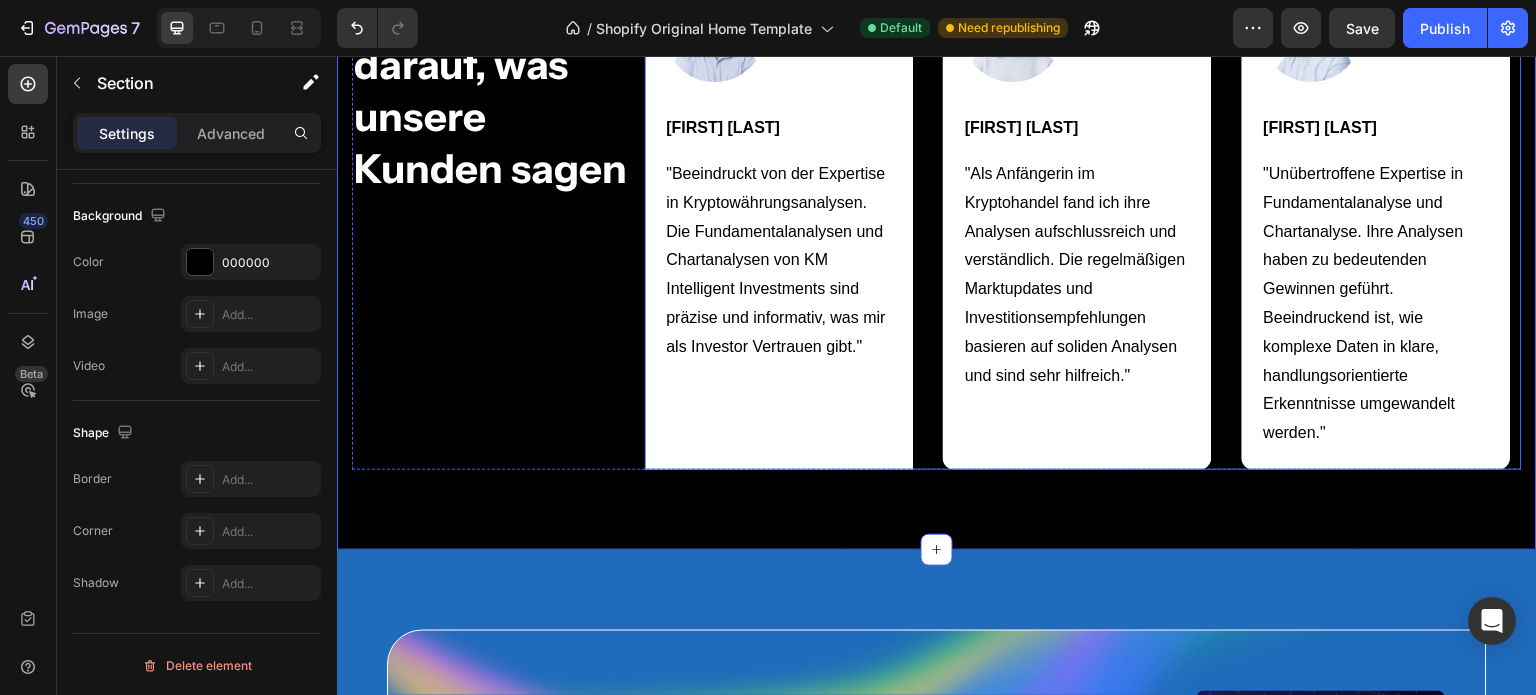 click on "Image [FIRST] [LAST]. Text block "Beeindruckt von der Expertise in Kryptowährungsanalysen. Die Fundamentalanalysen und Chartanalysen von KM Intelligent Investments sind präzise und informativ, was mir als Investor Vertrauen gibt." Text block" at bounding box center (779, 216) 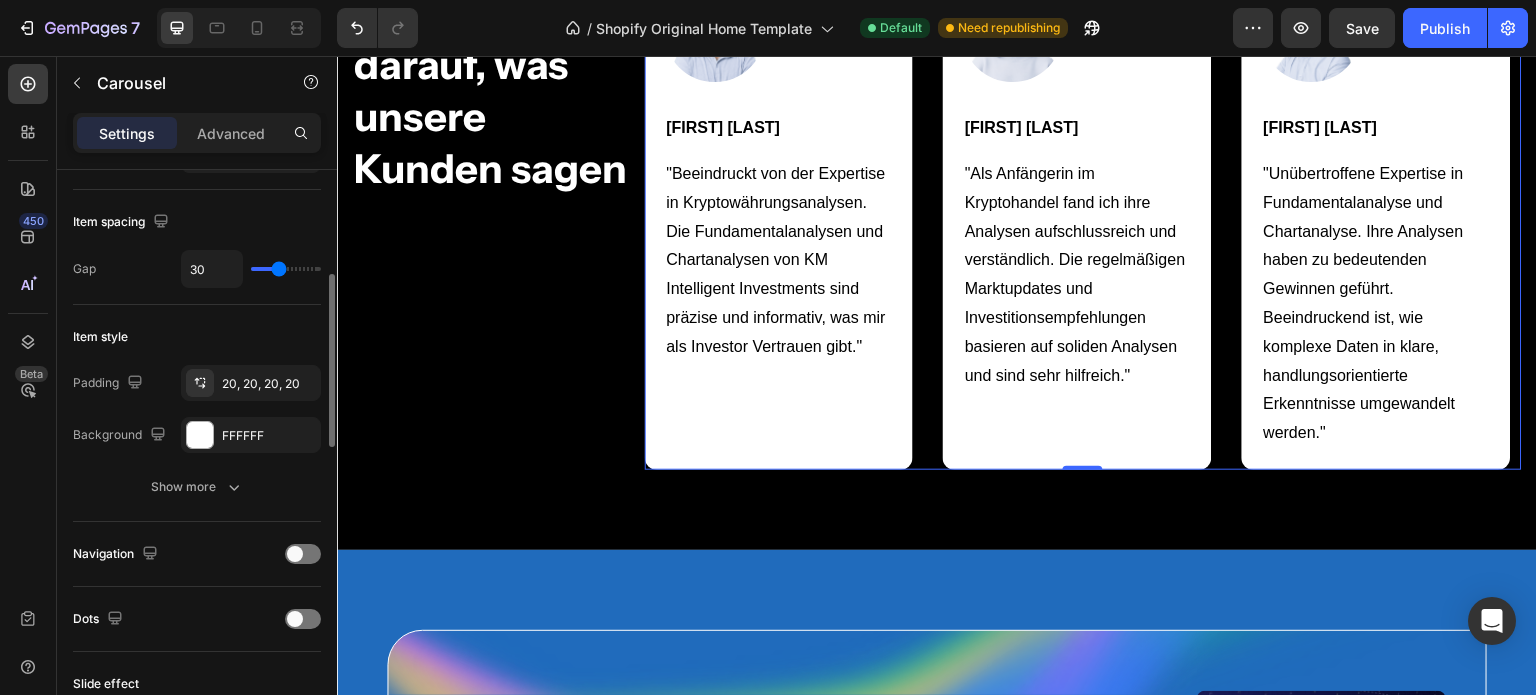 scroll, scrollTop: 348, scrollLeft: 0, axis: vertical 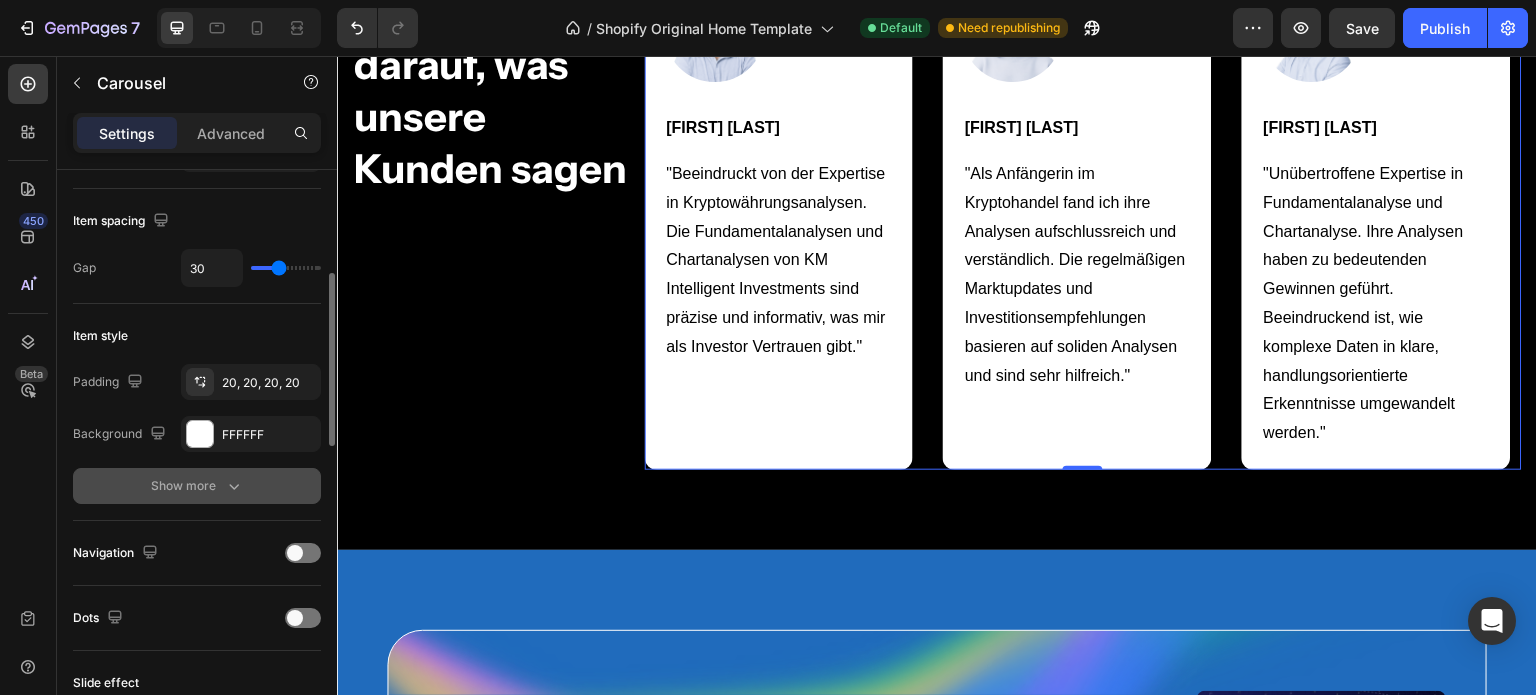 click on "Show more" at bounding box center [197, 486] 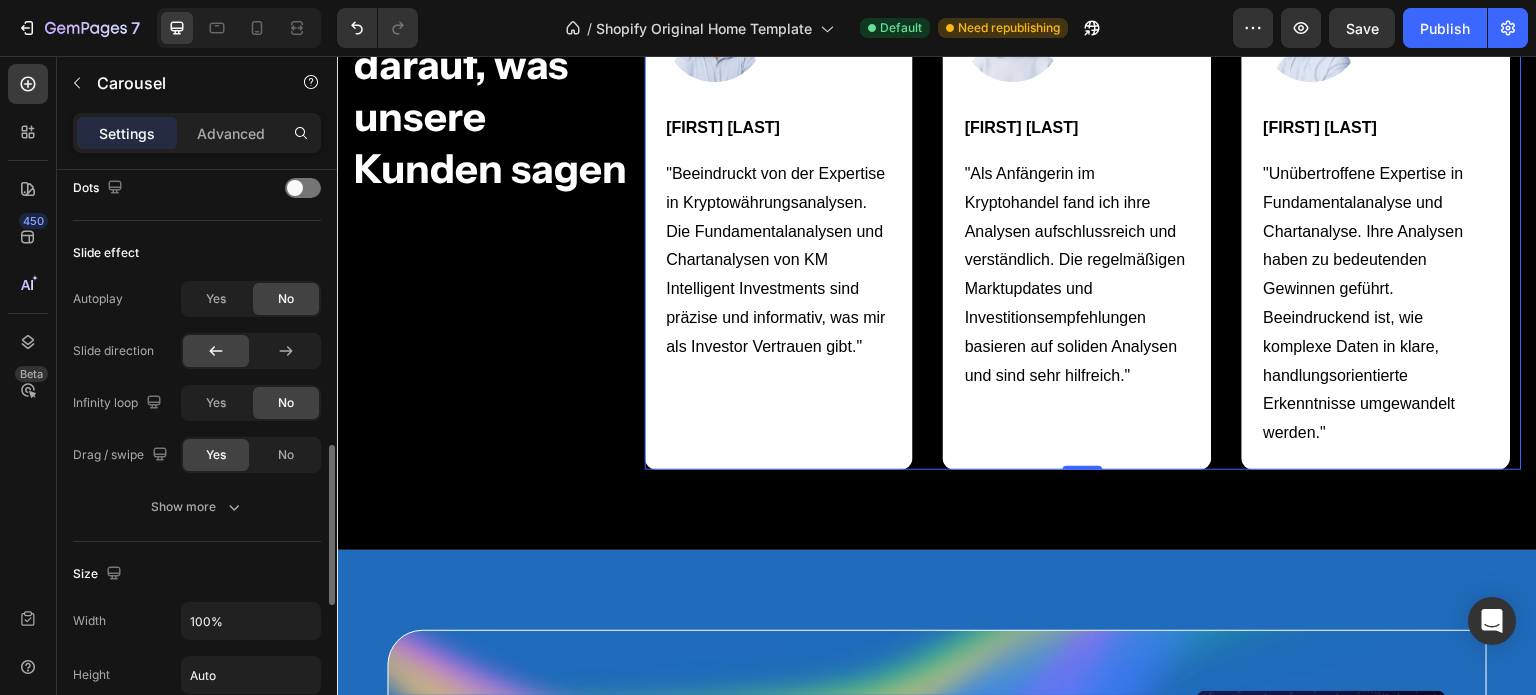 scroll, scrollTop: 948, scrollLeft: 0, axis: vertical 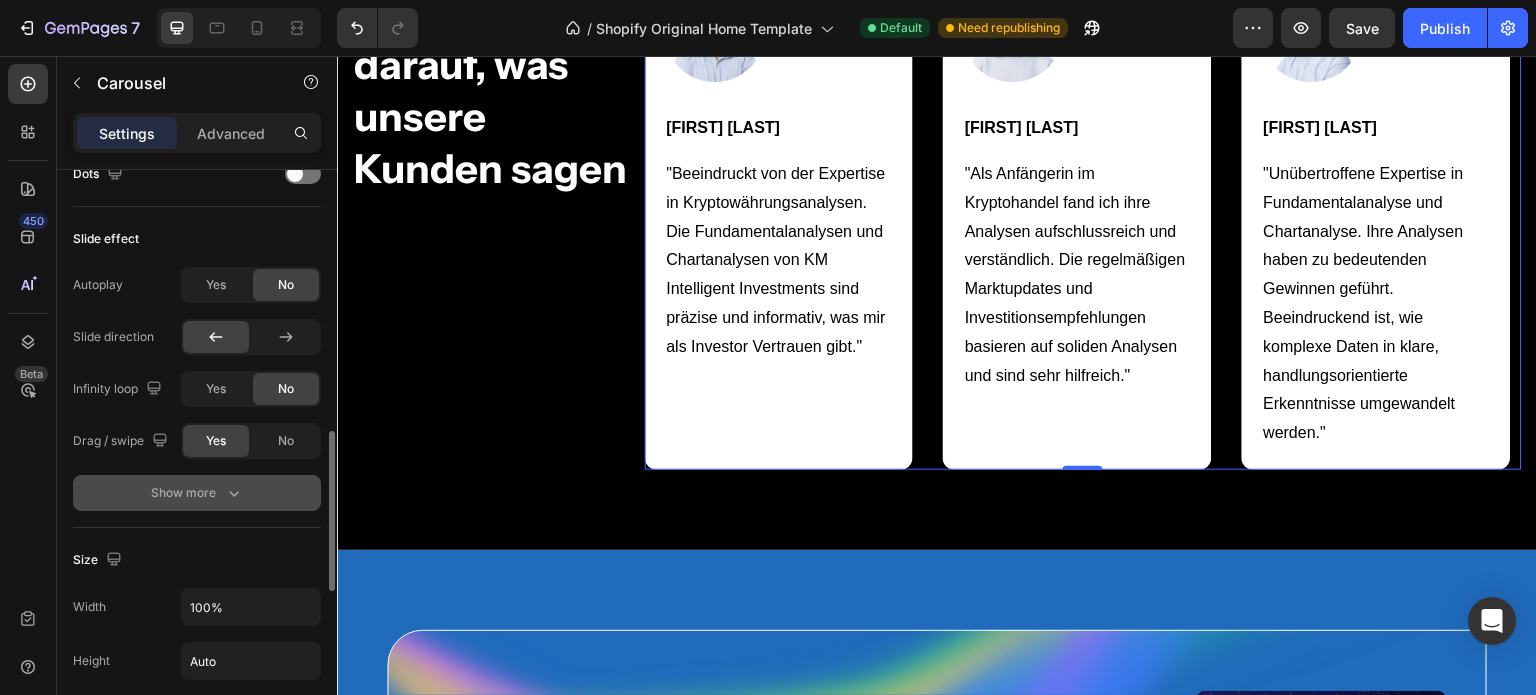 click on "Show more" at bounding box center (197, 493) 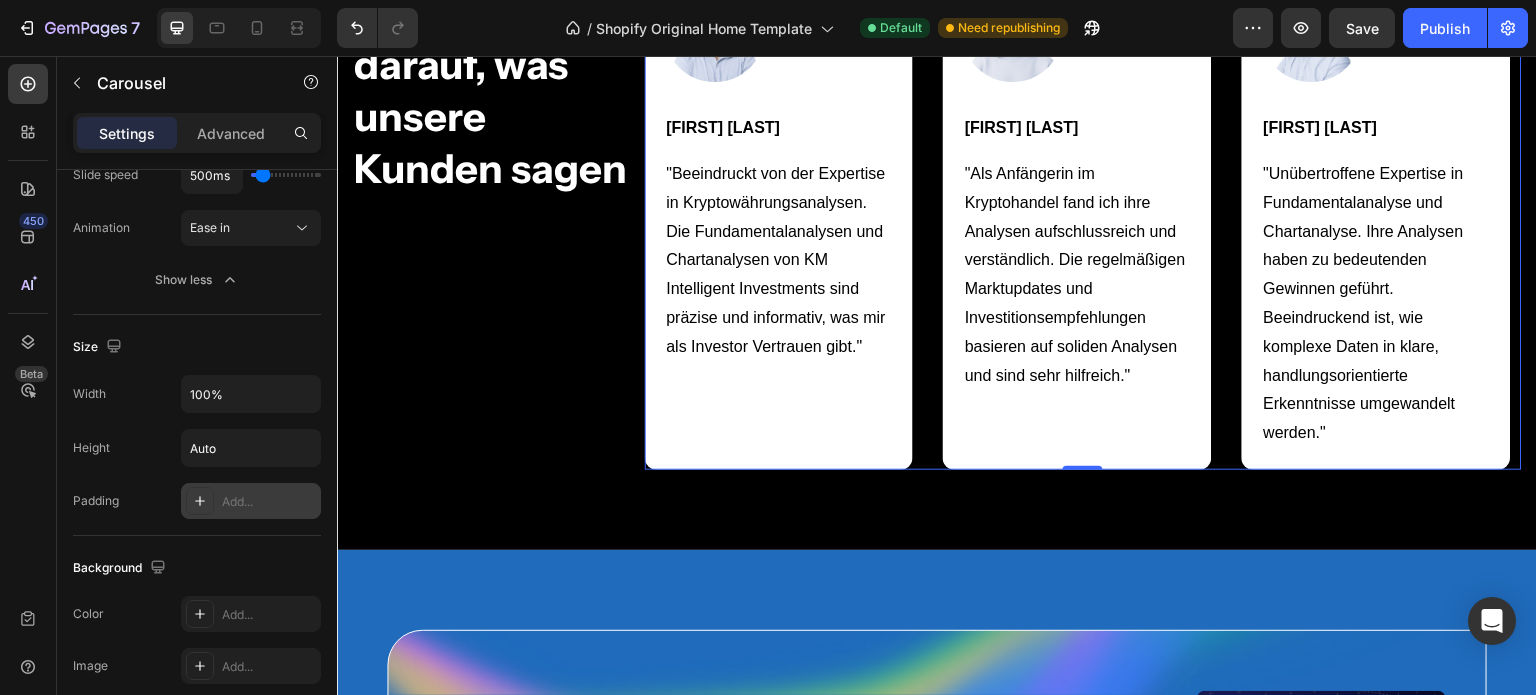 scroll, scrollTop: 1633, scrollLeft: 0, axis: vertical 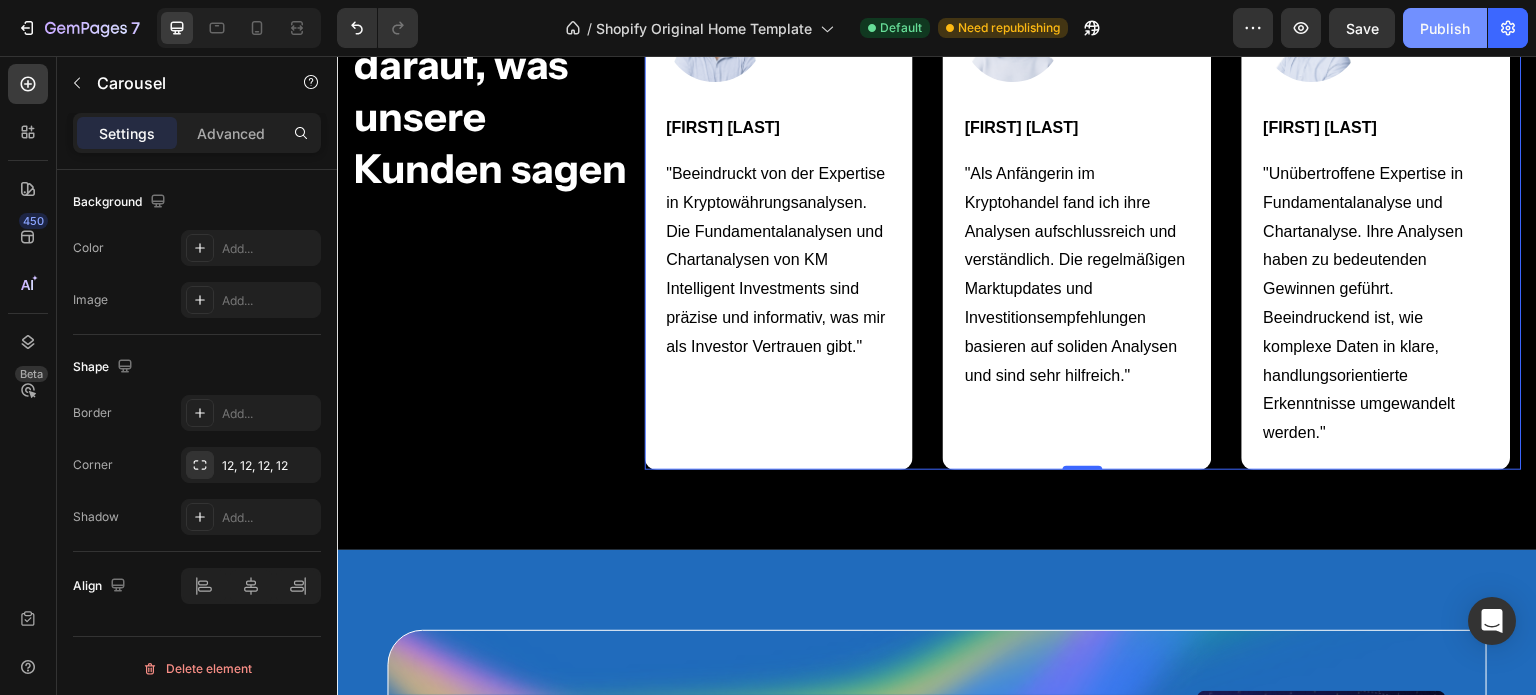 click on "Publish" at bounding box center (1445, 28) 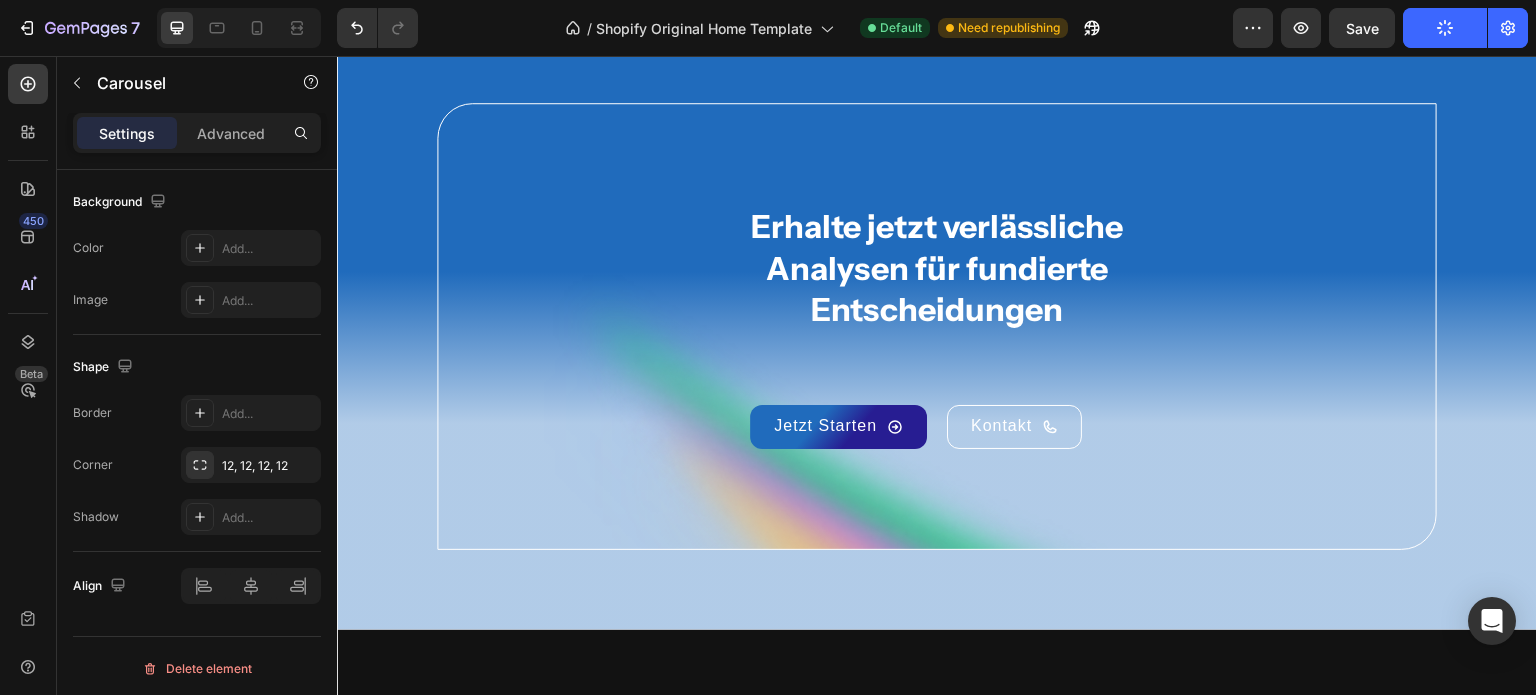 scroll, scrollTop: 4220, scrollLeft: 0, axis: vertical 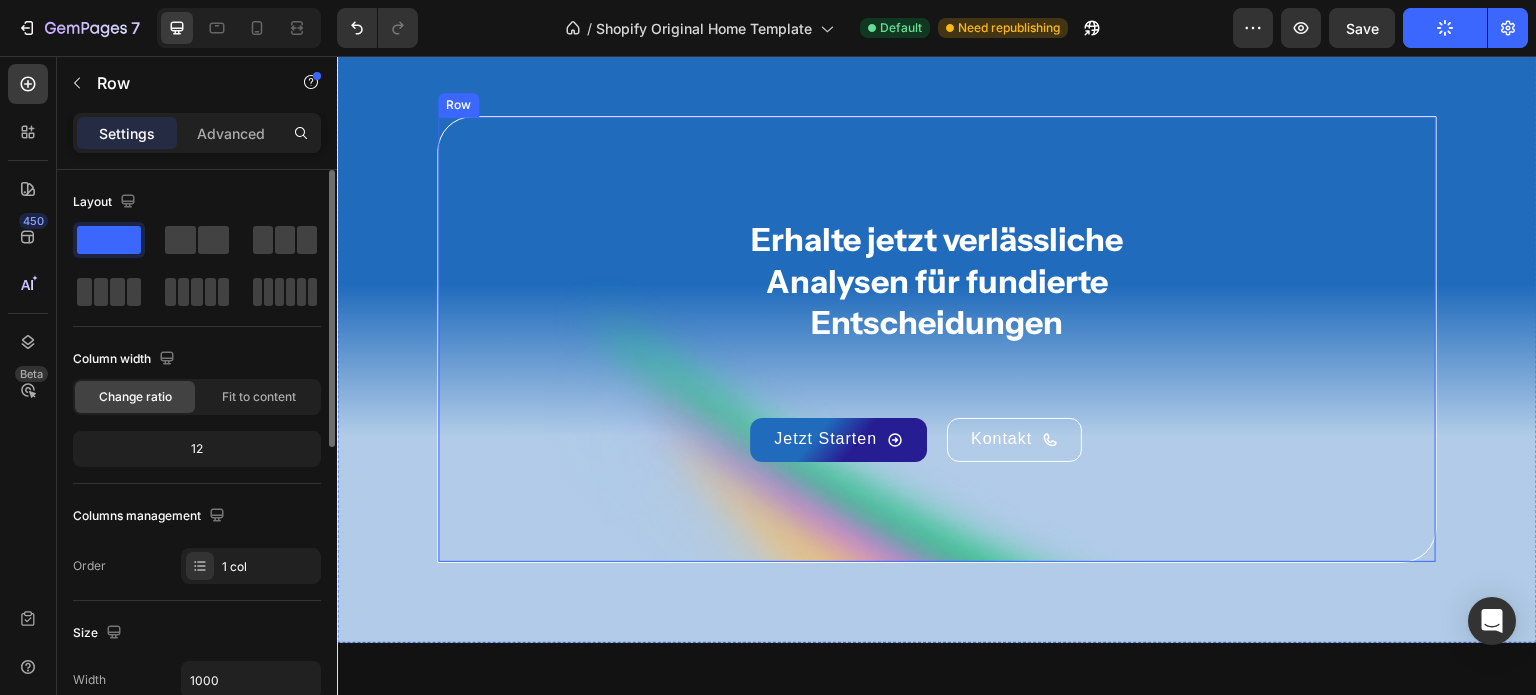 click on "Erhalte jetzt verlässliche  Analysen für fundierte Entscheidungen   Heading
Jetzt Starten Button
Kontakt Button Row" at bounding box center (937, 339) 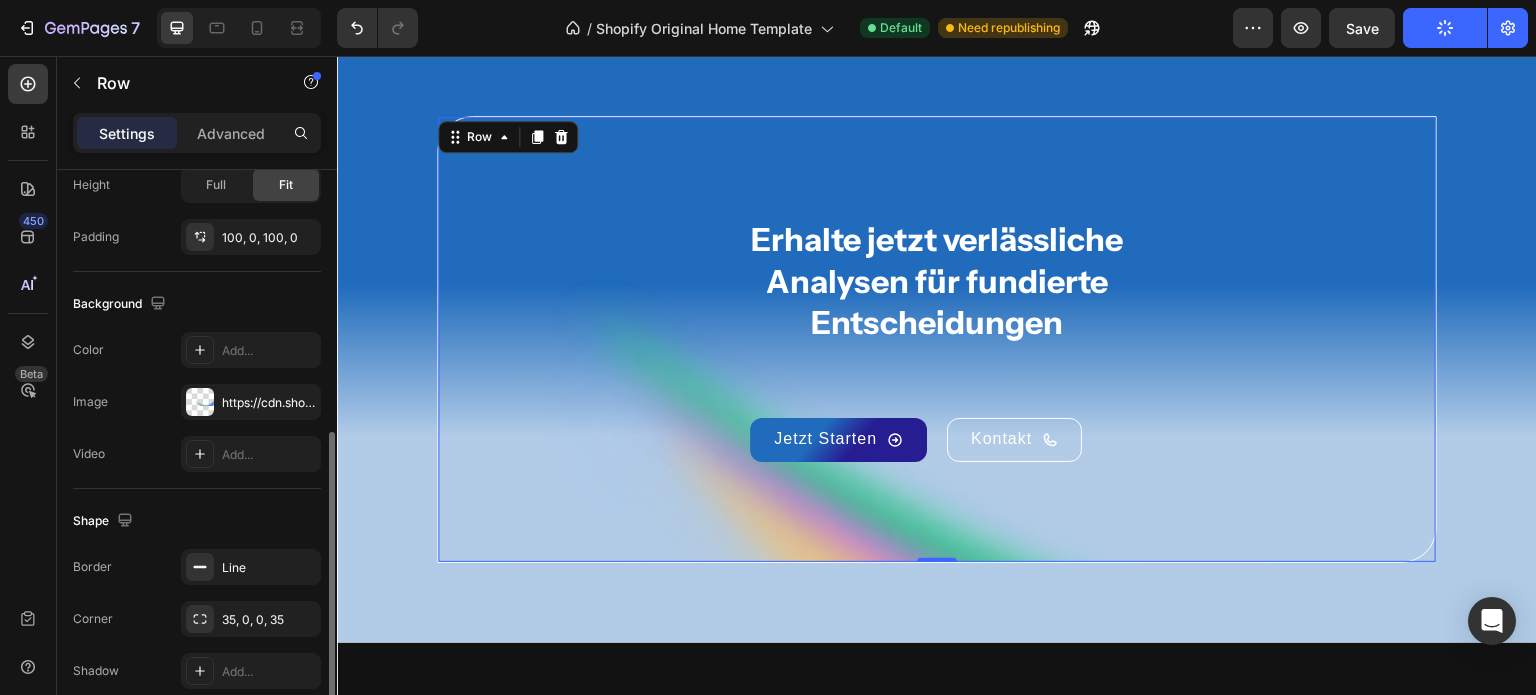 scroll, scrollTop: 636, scrollLeft: 0, axis: vertical 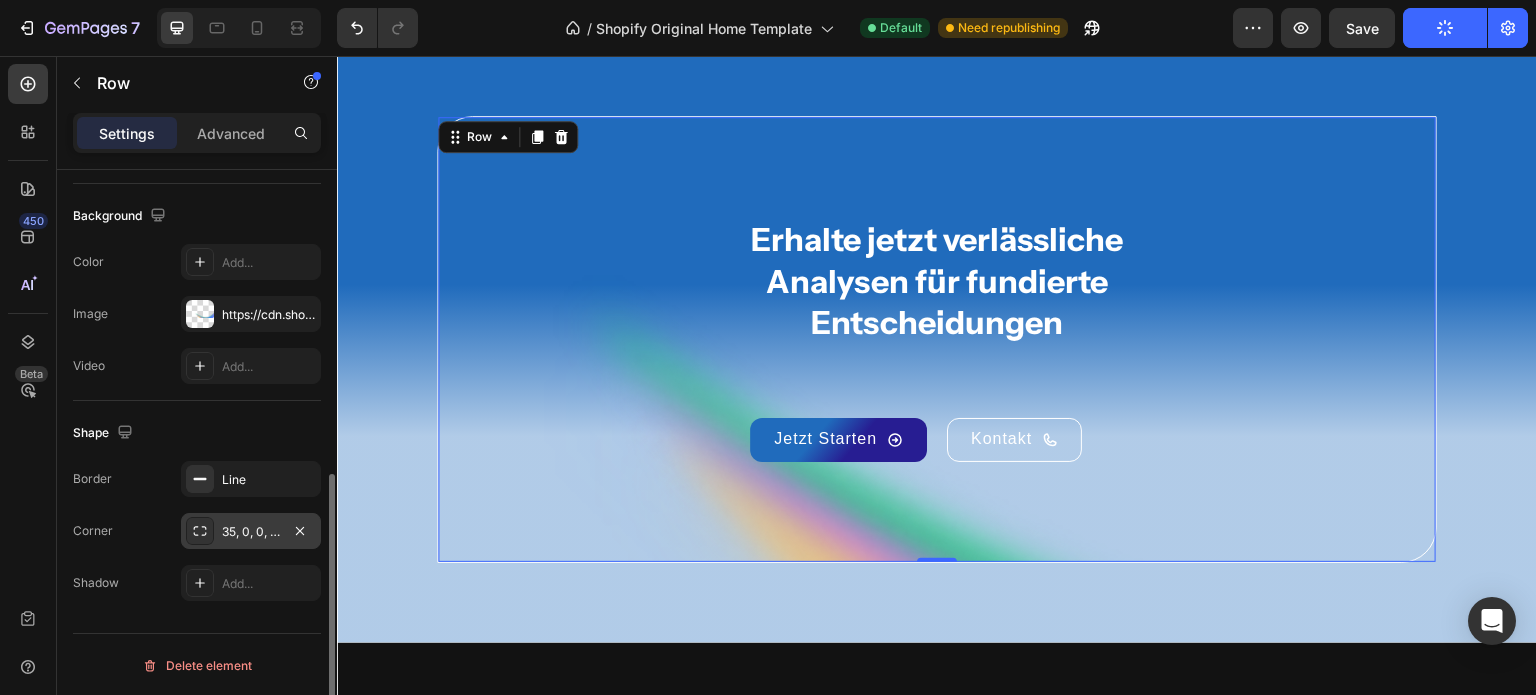 click on "35, 0, 0, 35" at bounding box center (251, 532) 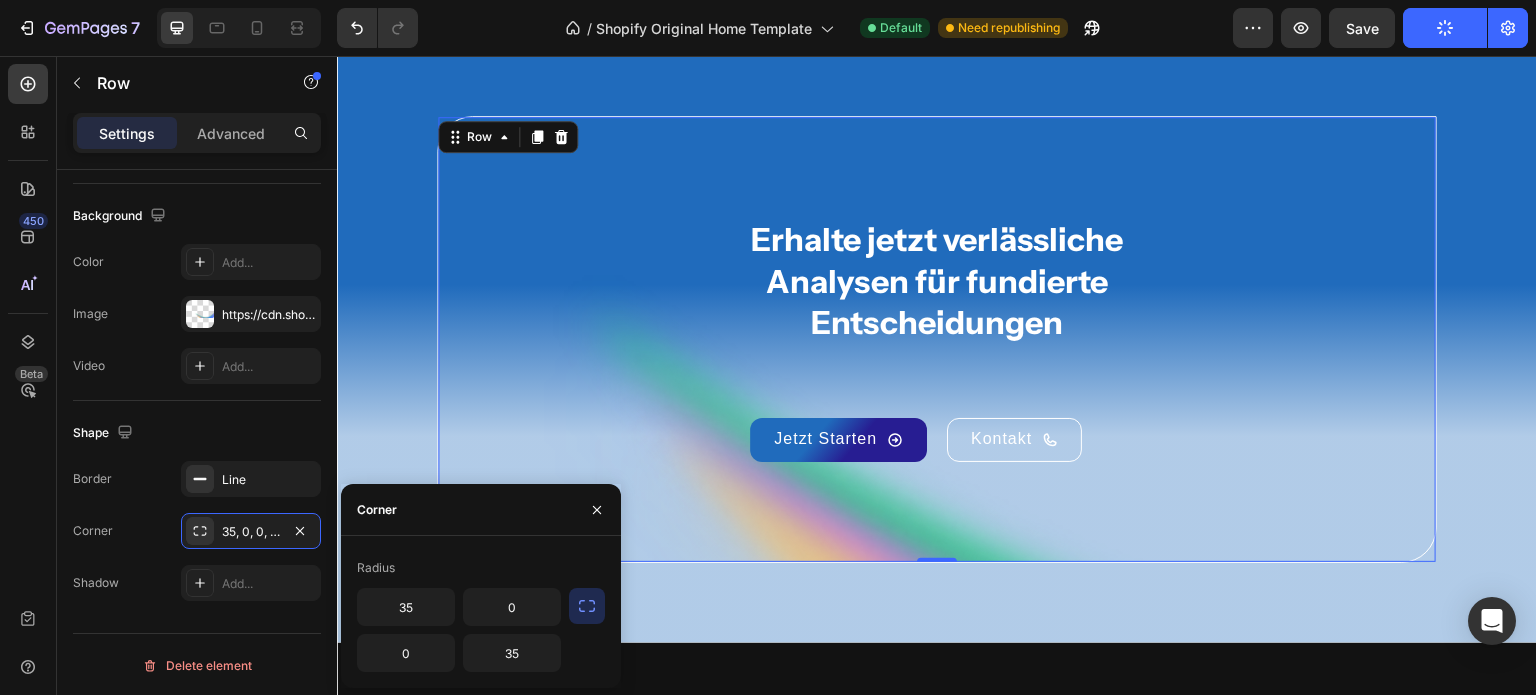 click 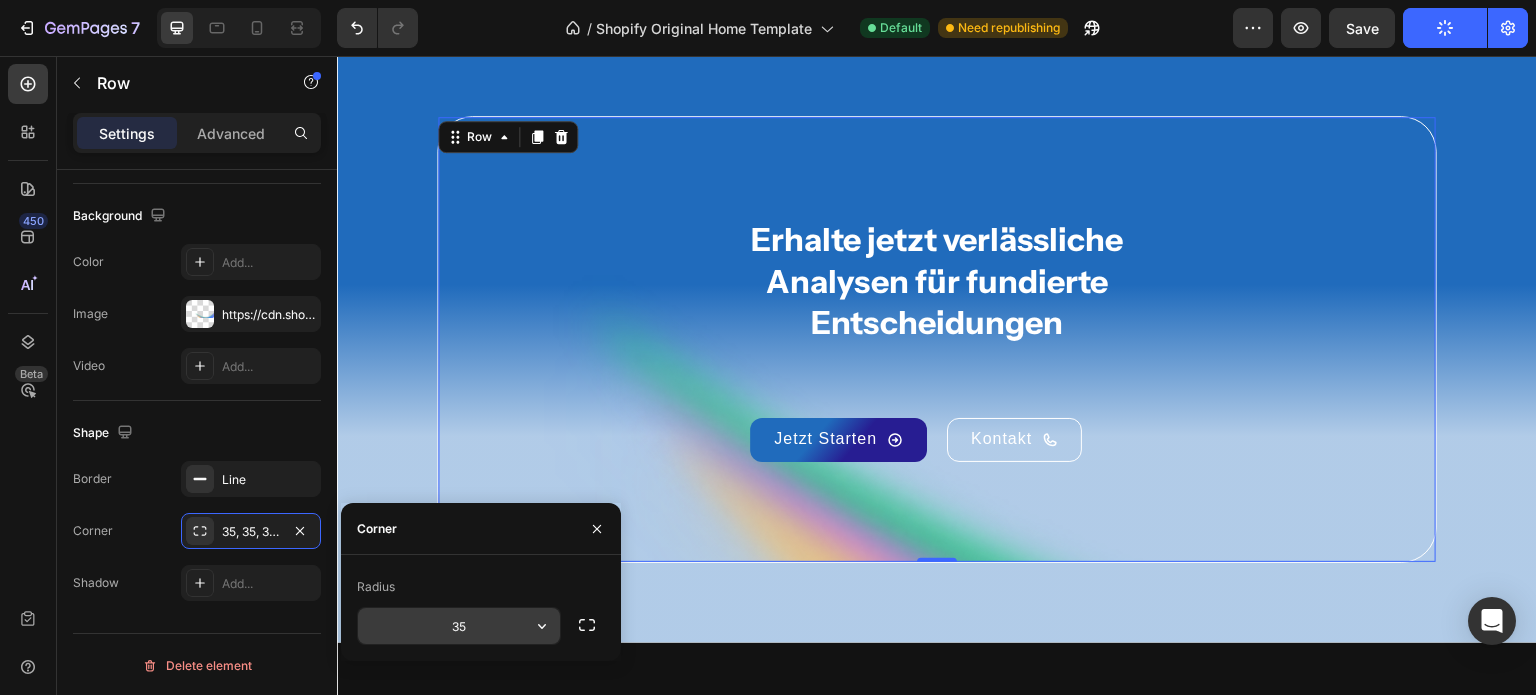 click on "35" at bounding box center (459, 626) 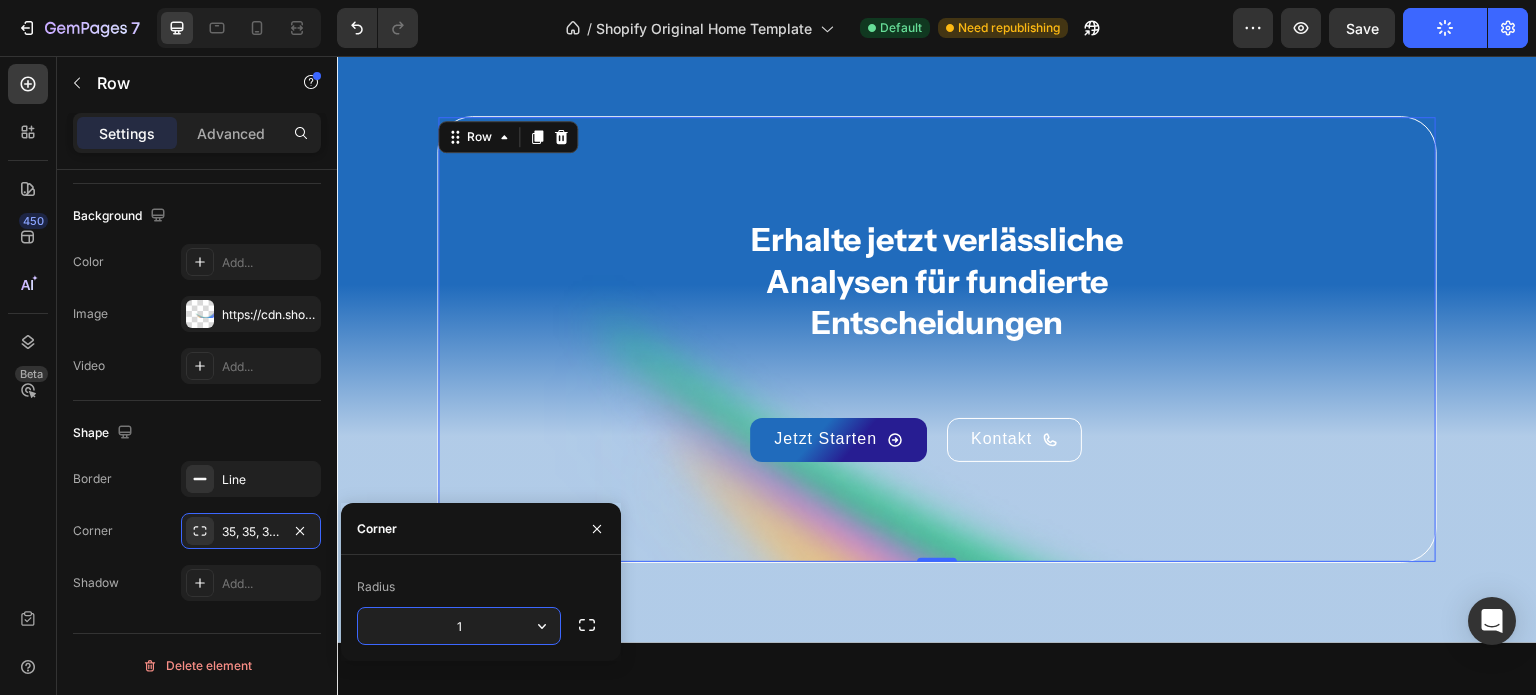 type on "12" 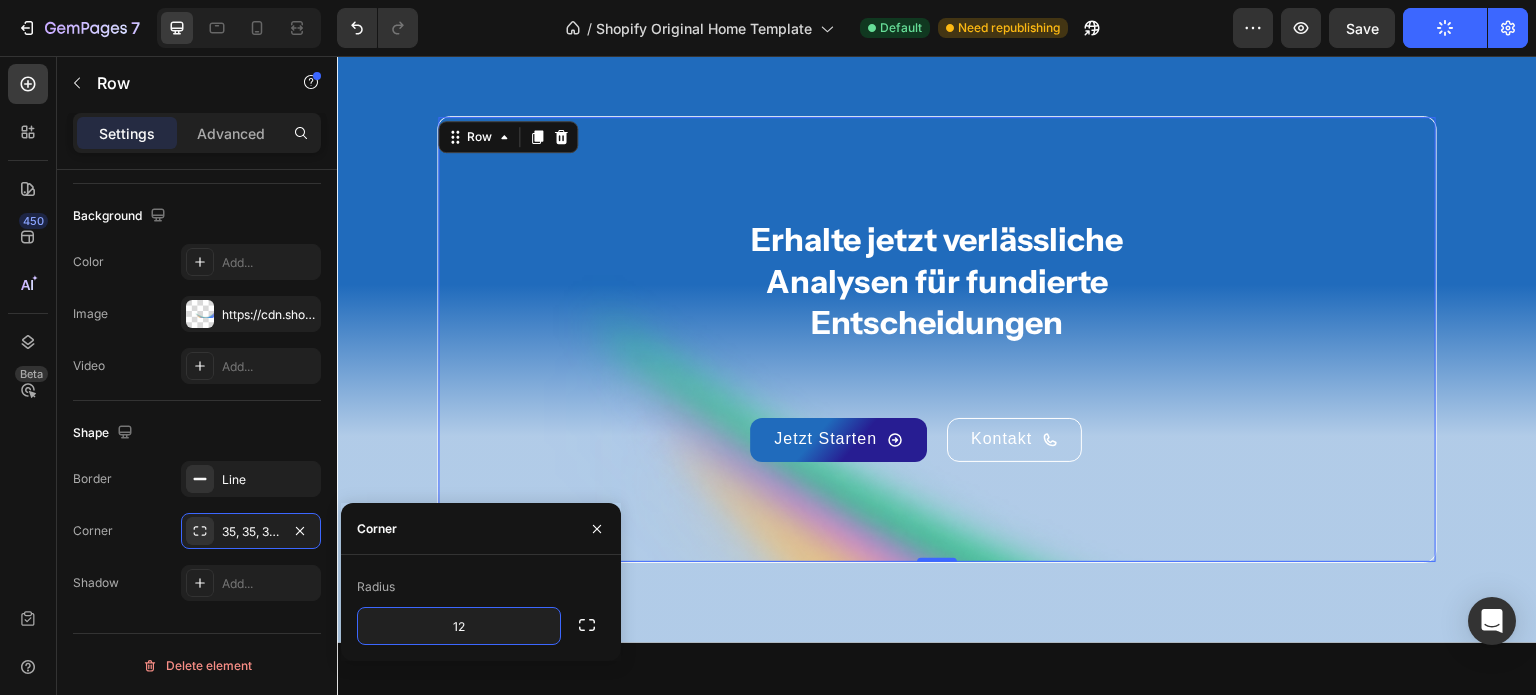 click on "Erhalte jetzt verlässliche  Analysen für fundierte Entscheidungen   Heading
Jetzt Starten Button
Kontakt Button Row Row   0" at bounding box center (937, 339) 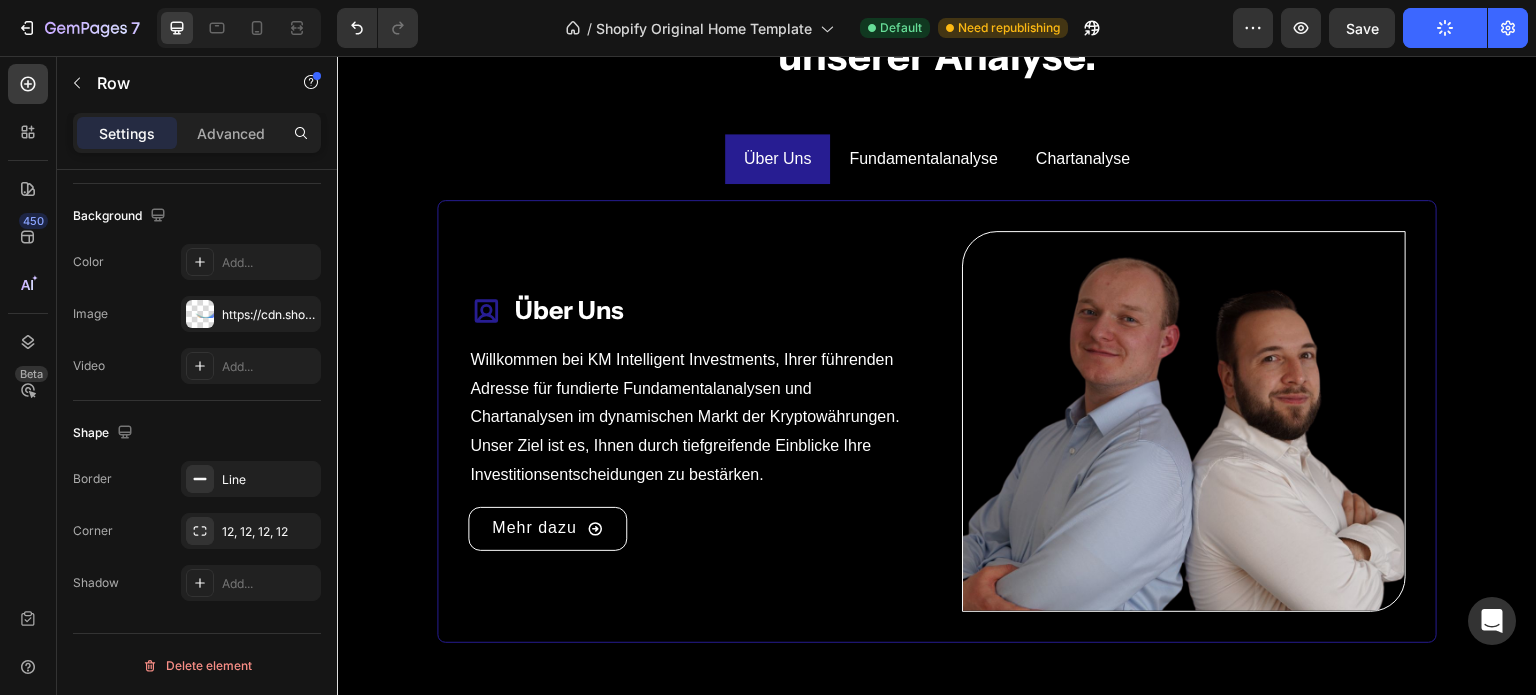 scroll, scrollTop: 3501, scrollLeft: 0, axis: vertical 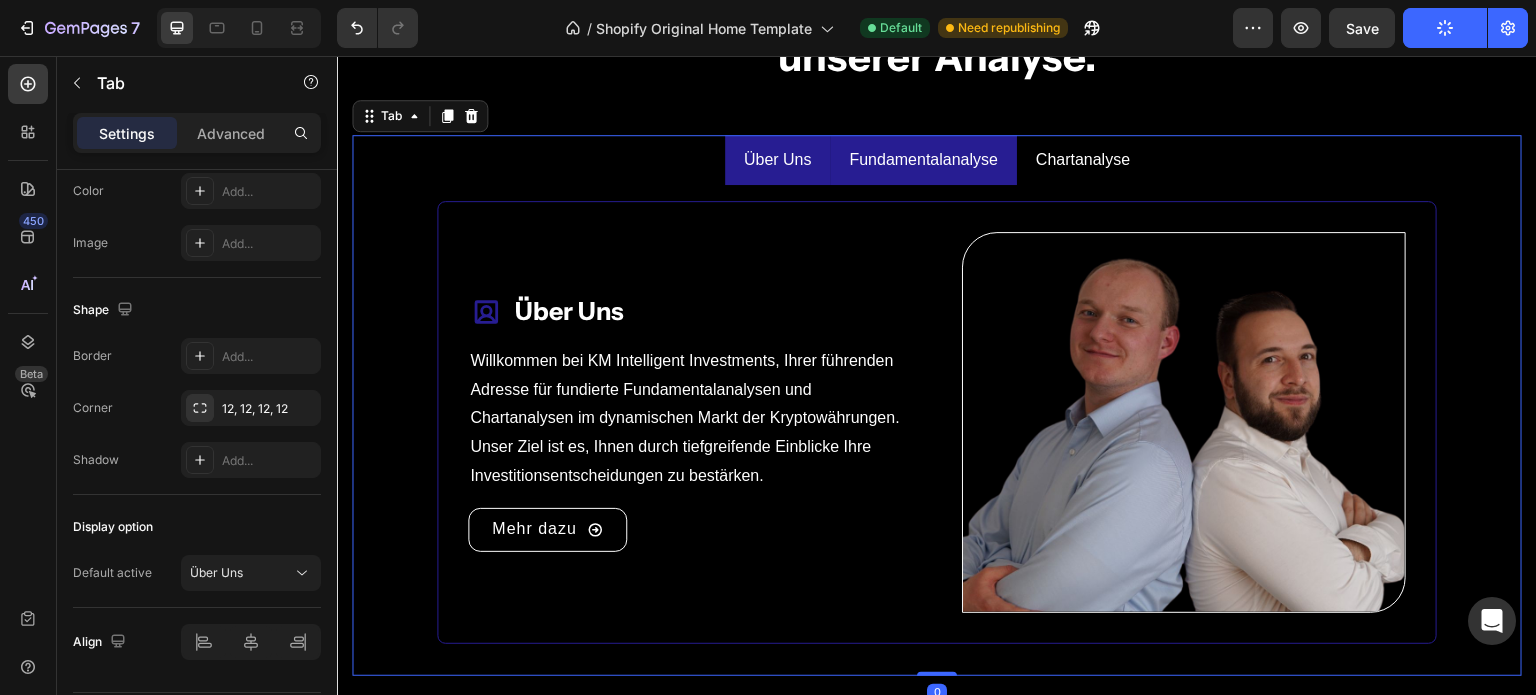 click on "Fundamentalanalyse" at bounding box center [923, 160] 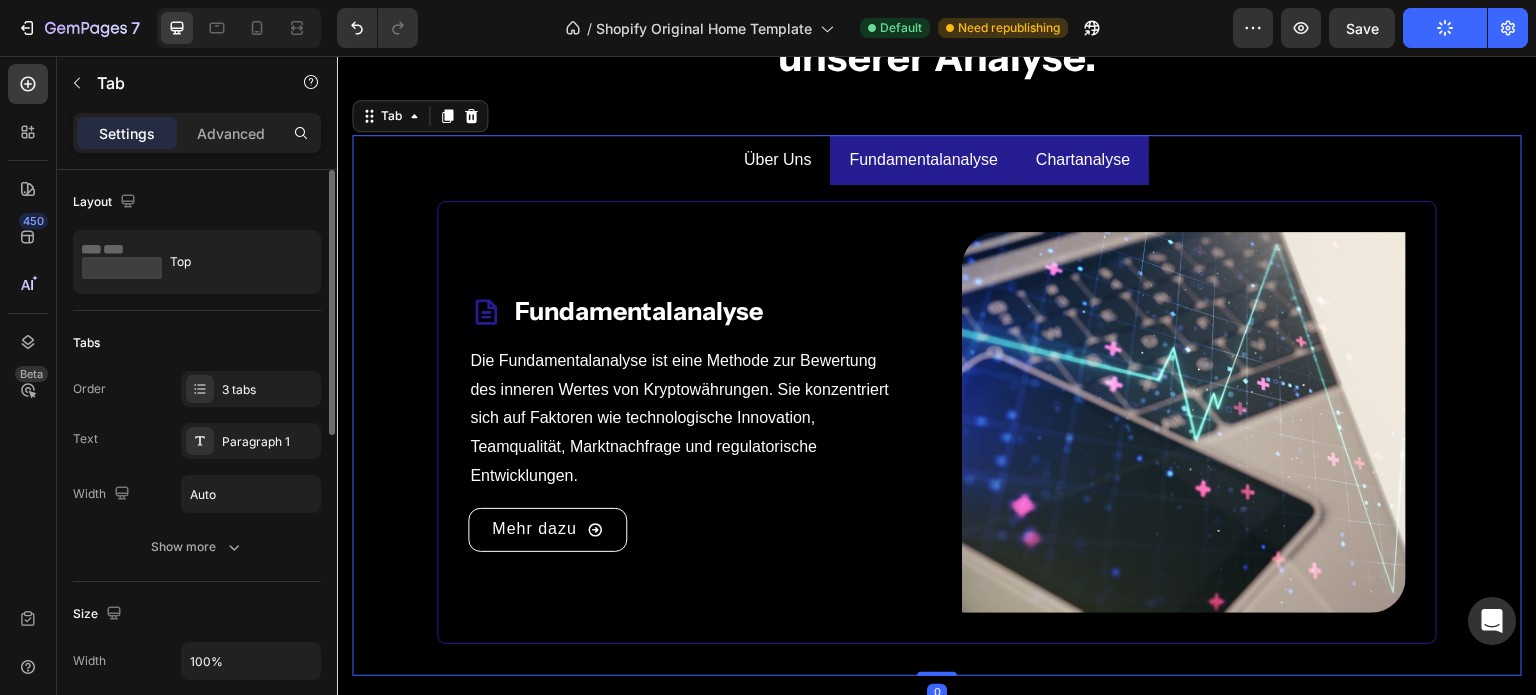 click on "Chartanalyse" at bounding box center (1083, 160) 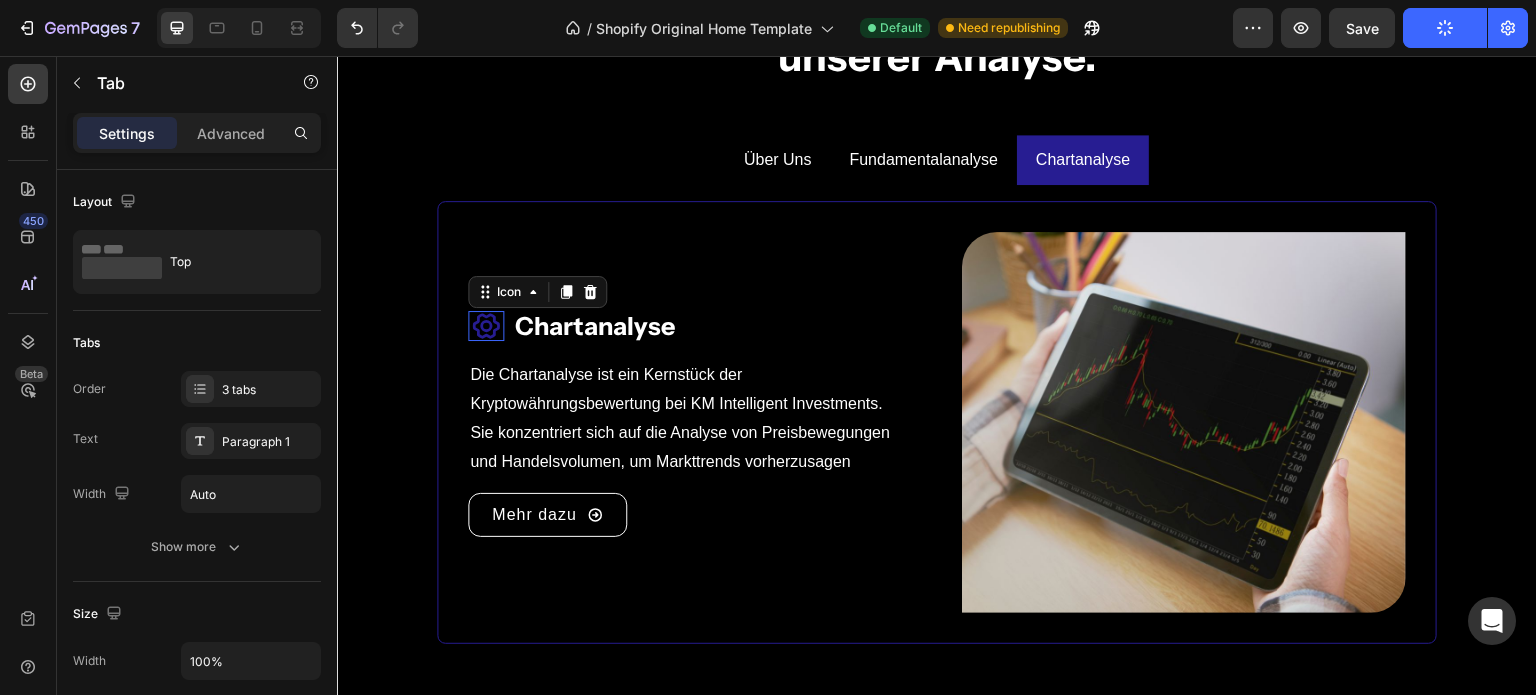 click 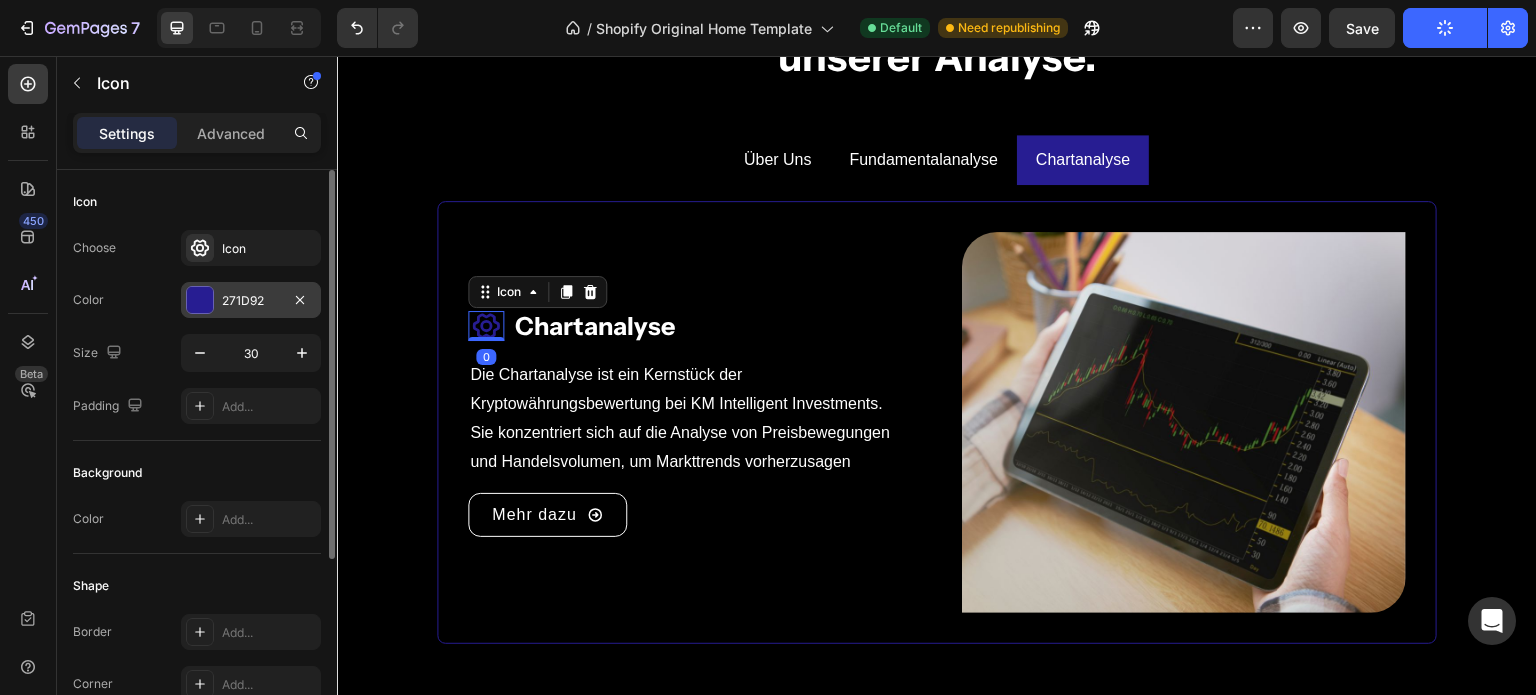click at bounding box center [200, 300] 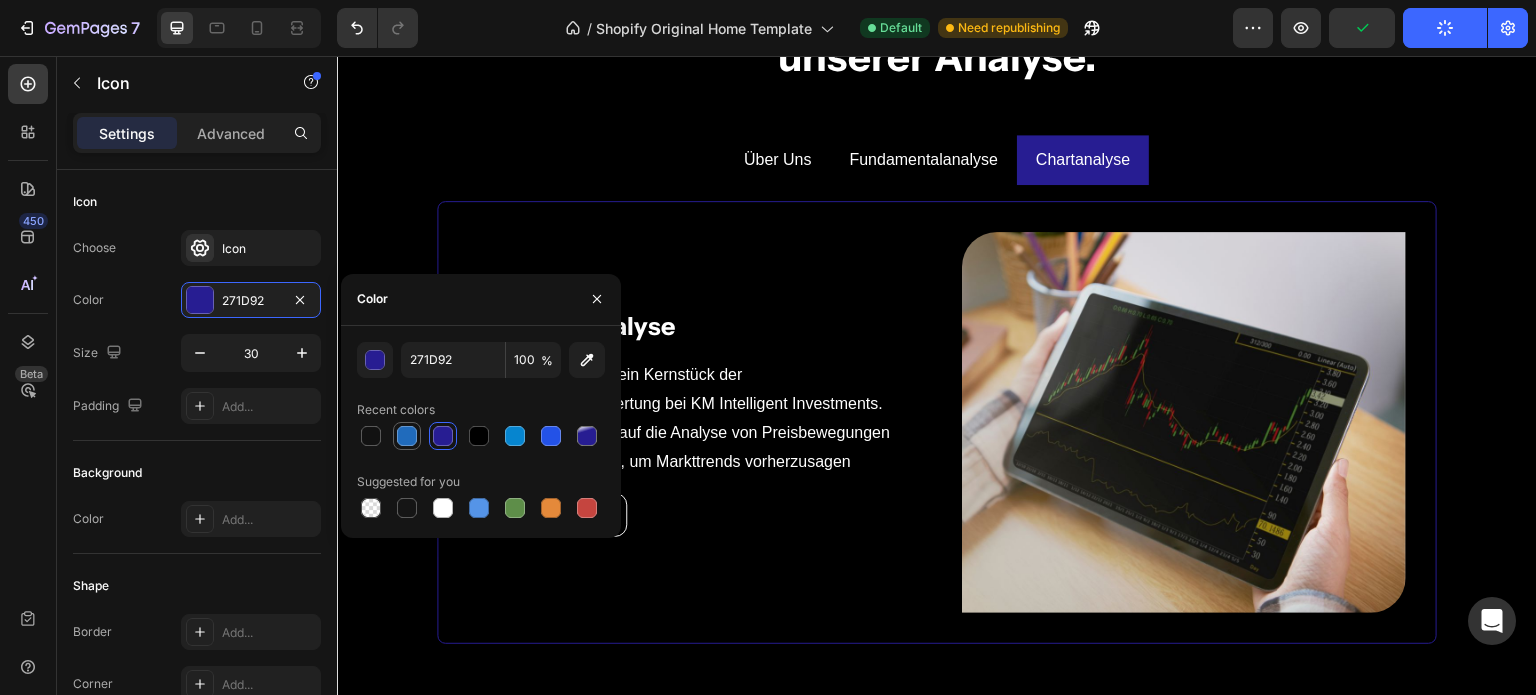 click at bounding box center (407, 436) 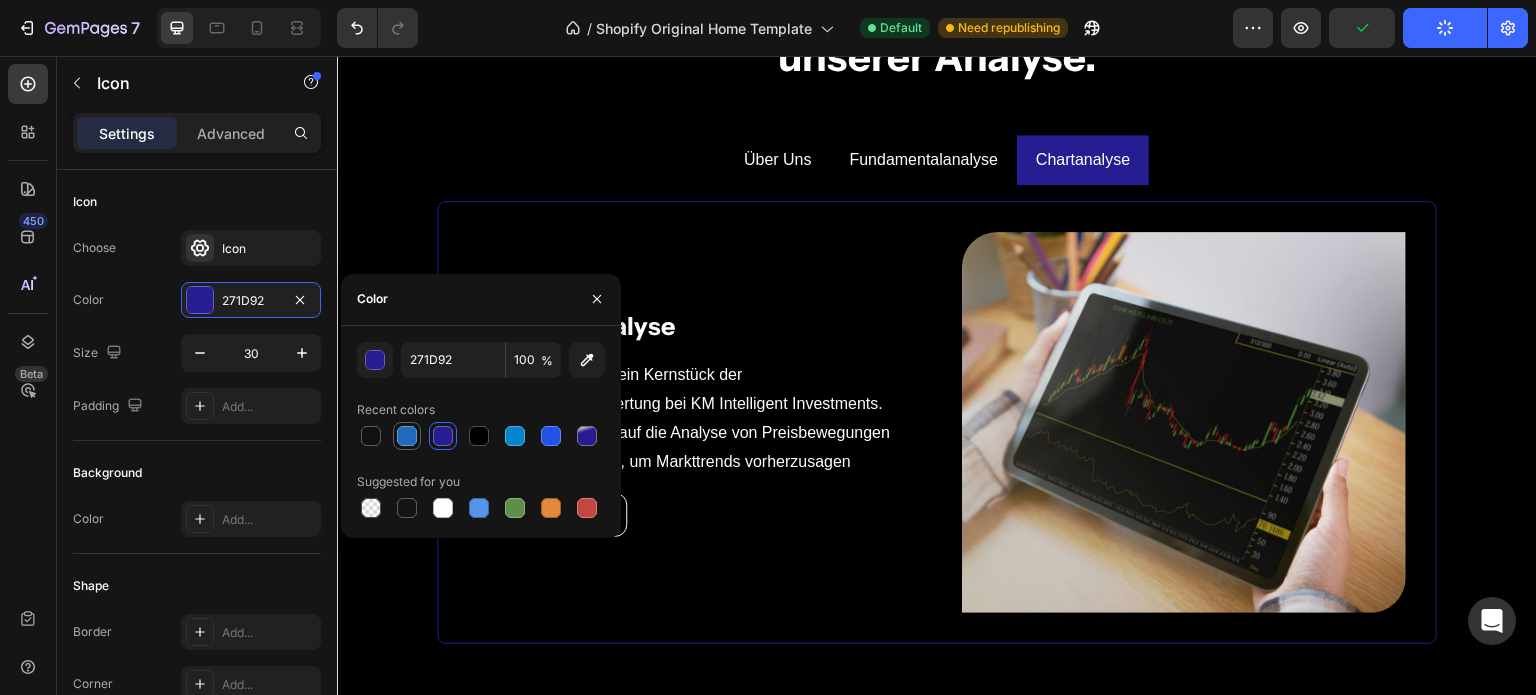 type on "206BBC" 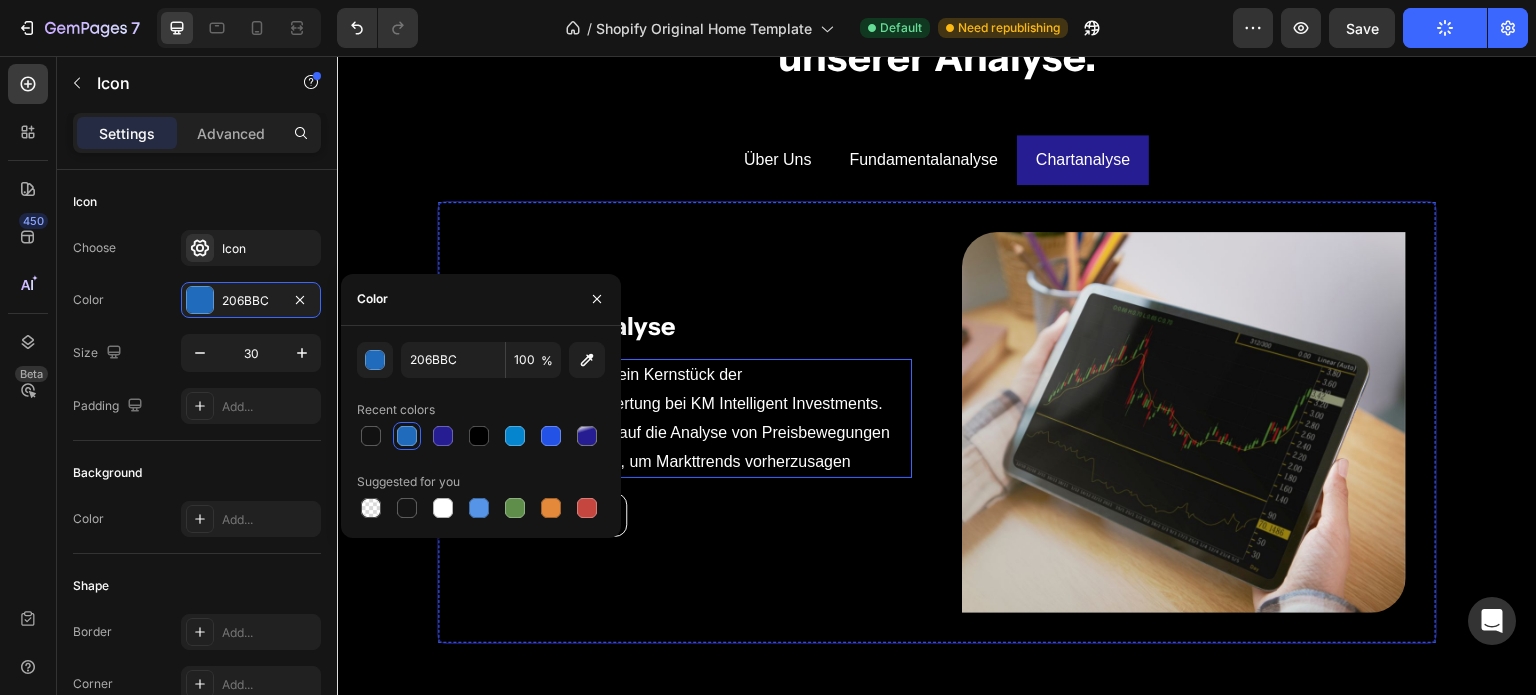 click on "Die Chartanalyse ist ein Kernstück der Kryptowährungsbewertung bei KM Intelligent Investments. Sie konzentriert sich auf die Analyse von Preisbewegungen und Handelsvolumen, um Markttrends vorherzusagen" at bounding box center [690, 418] 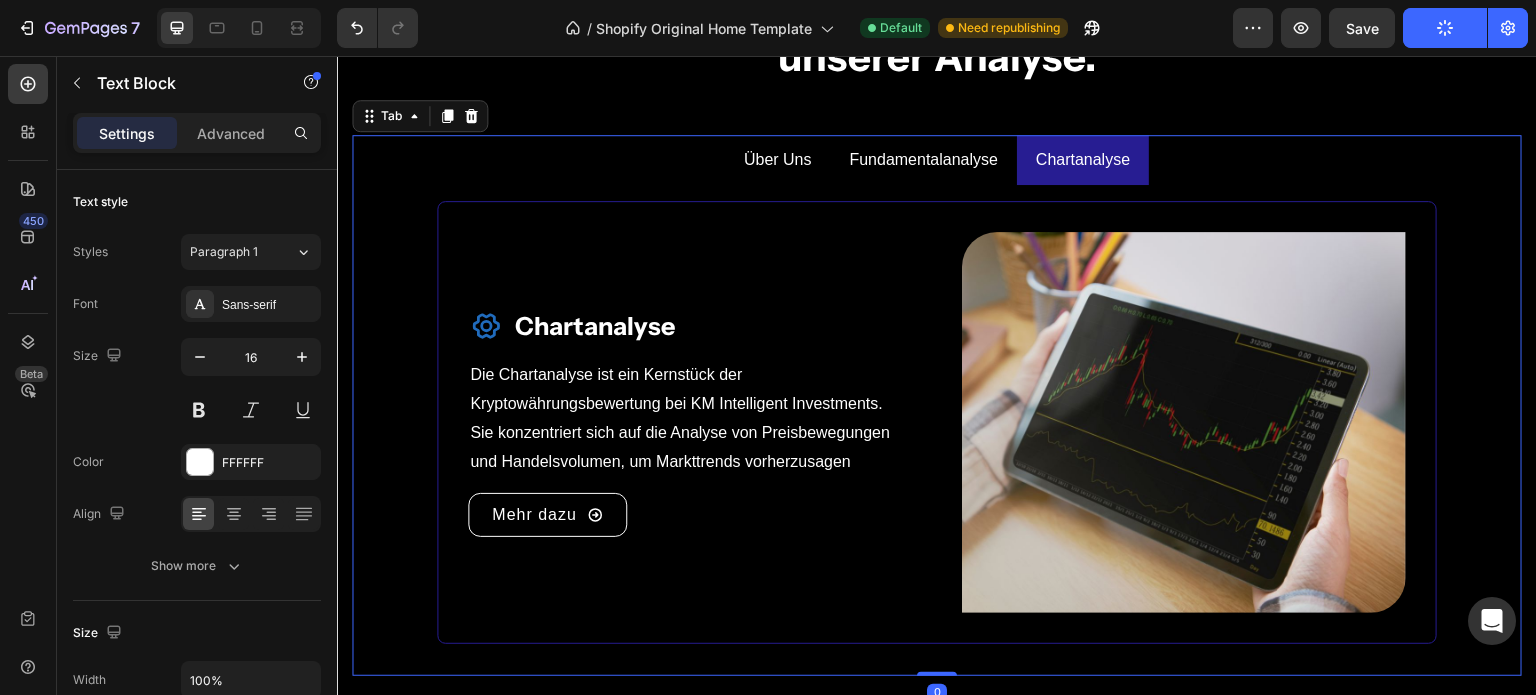click on "Chartanalyse" at bounding box center (1083, 160) 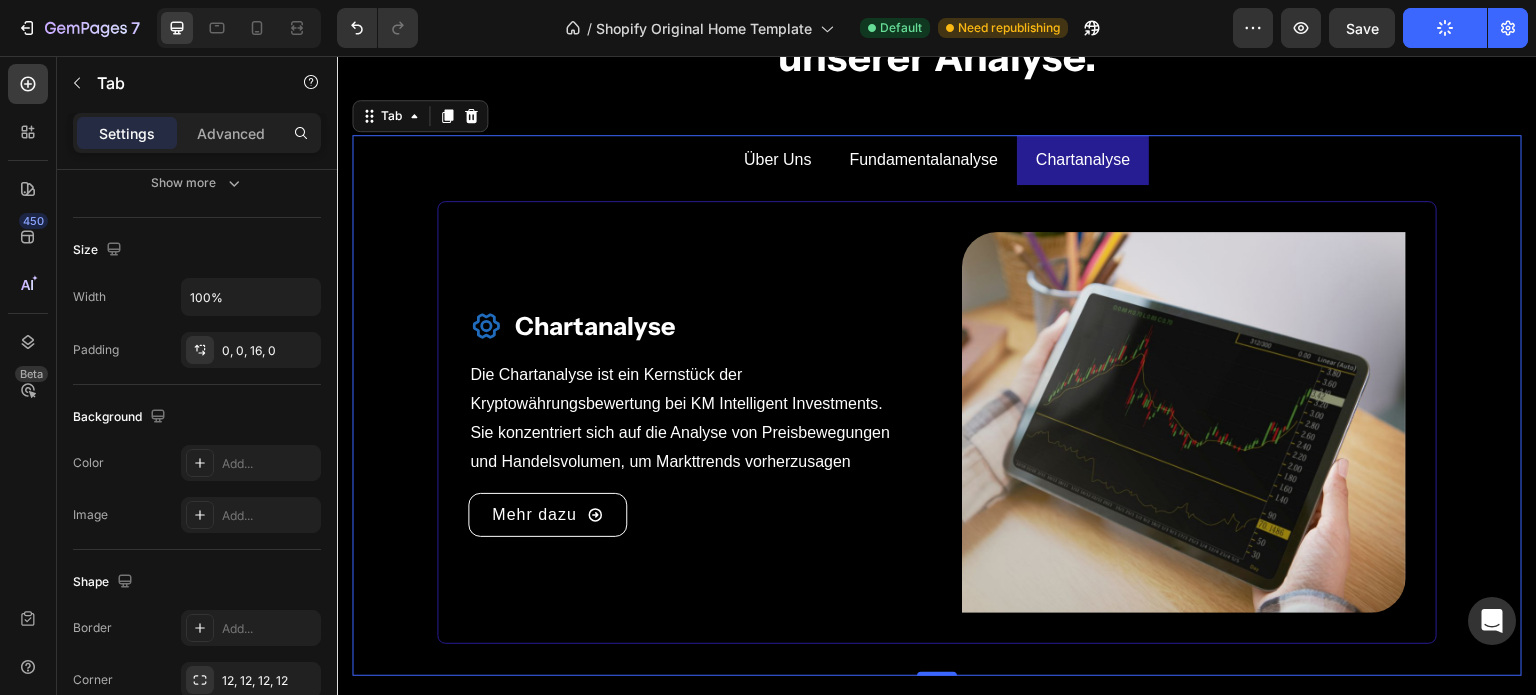 scroll, scrollTop: 0, scrollLeft: 0, axis: both 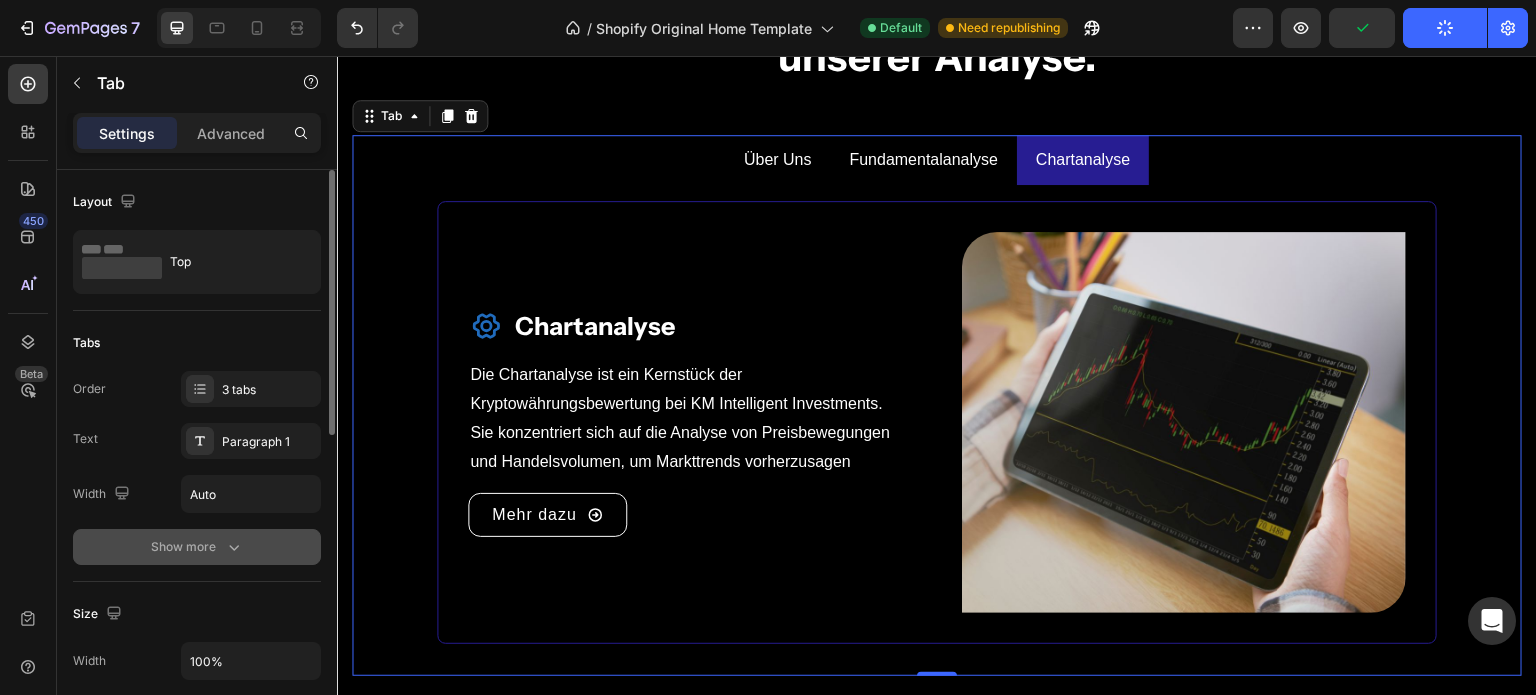 click on "Show more" at bounding box center [197, 547] 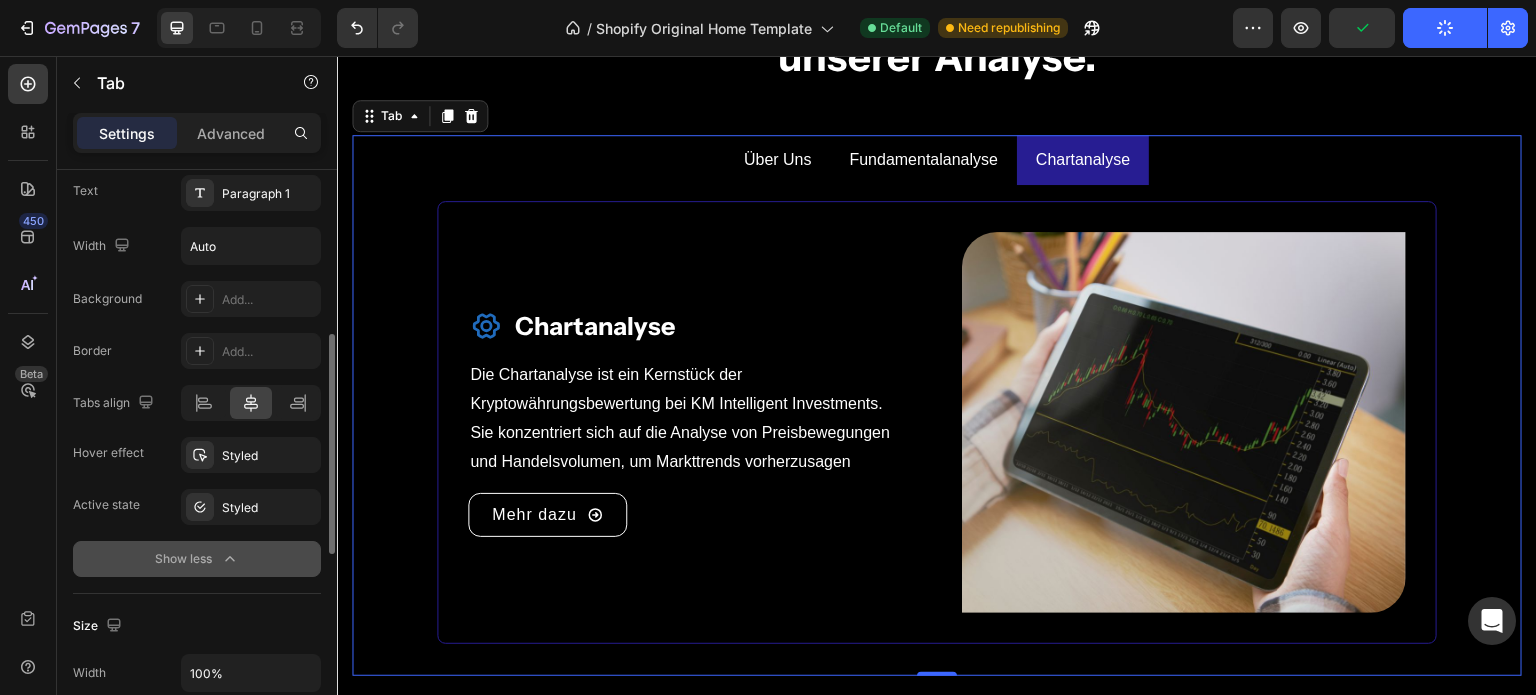 scroll, scrollTop: 302, scrollLeft: 0, axis: vertical 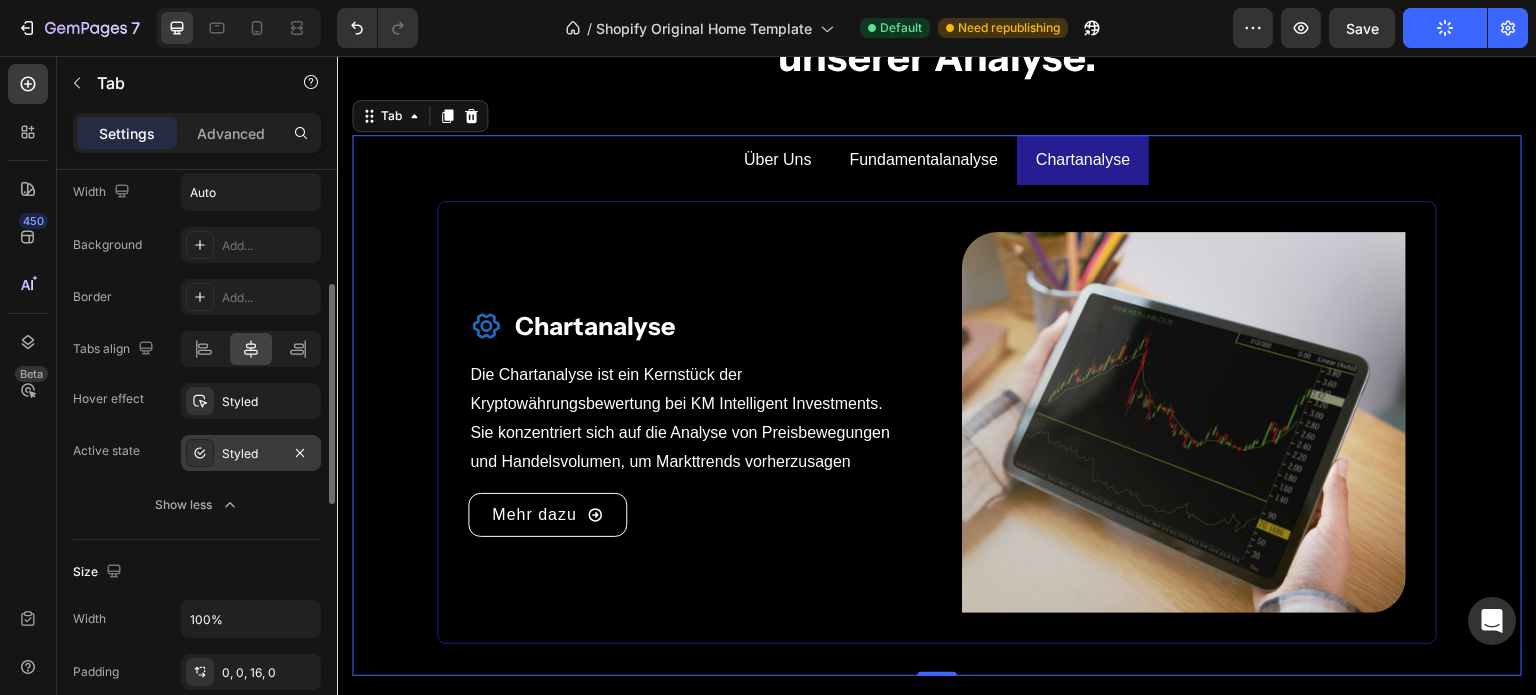 click 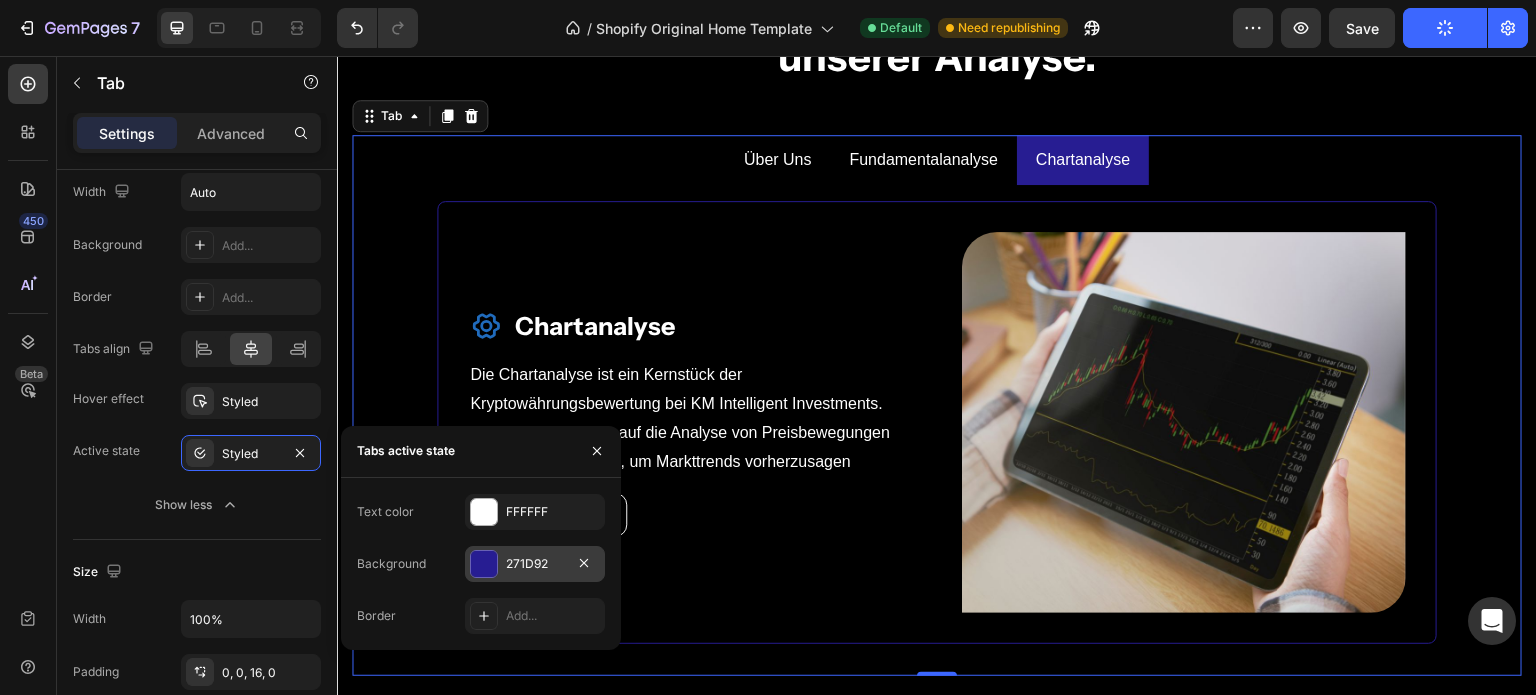 click at bounding box center (484, 564) 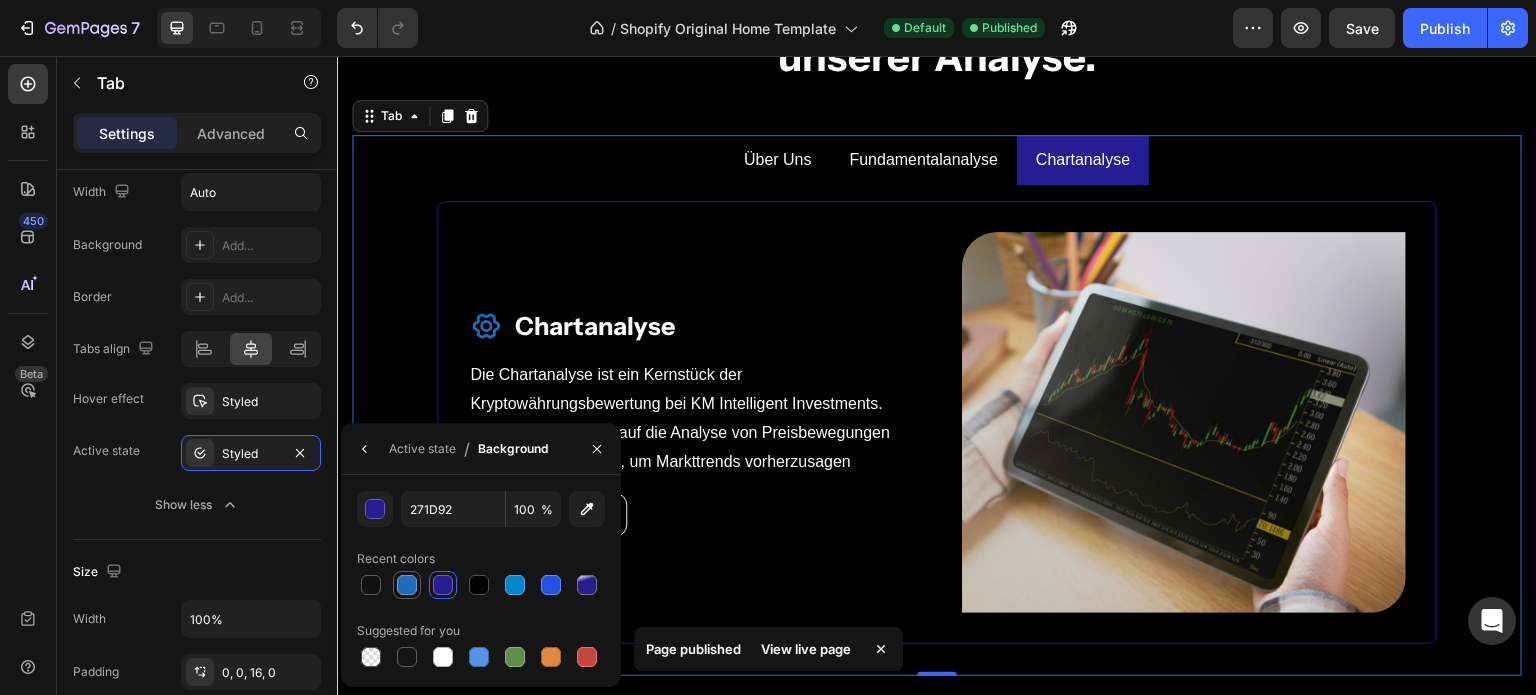 click at bounding box center (407, 585) 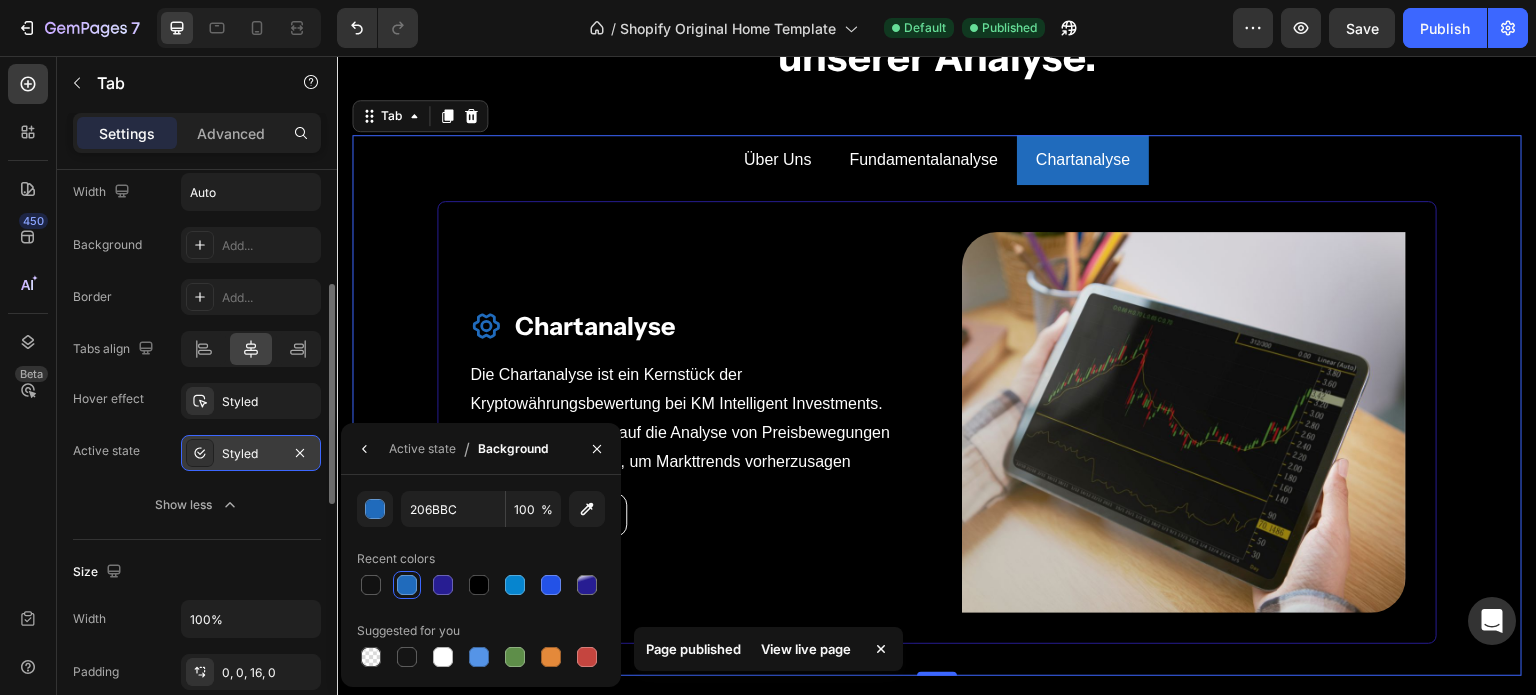 click on "Styled" at bounding box center [251, 454] 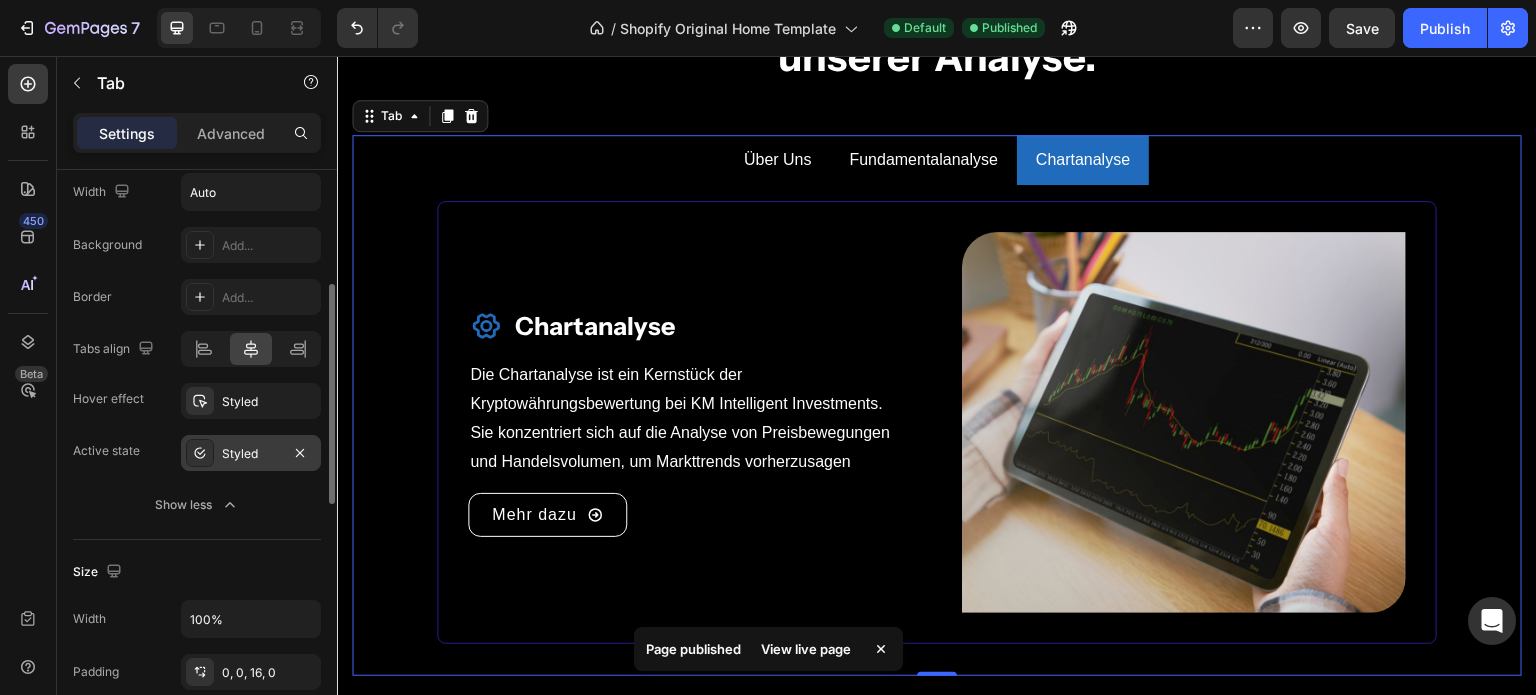 click on "Styled" at bounding box center [251, 454] 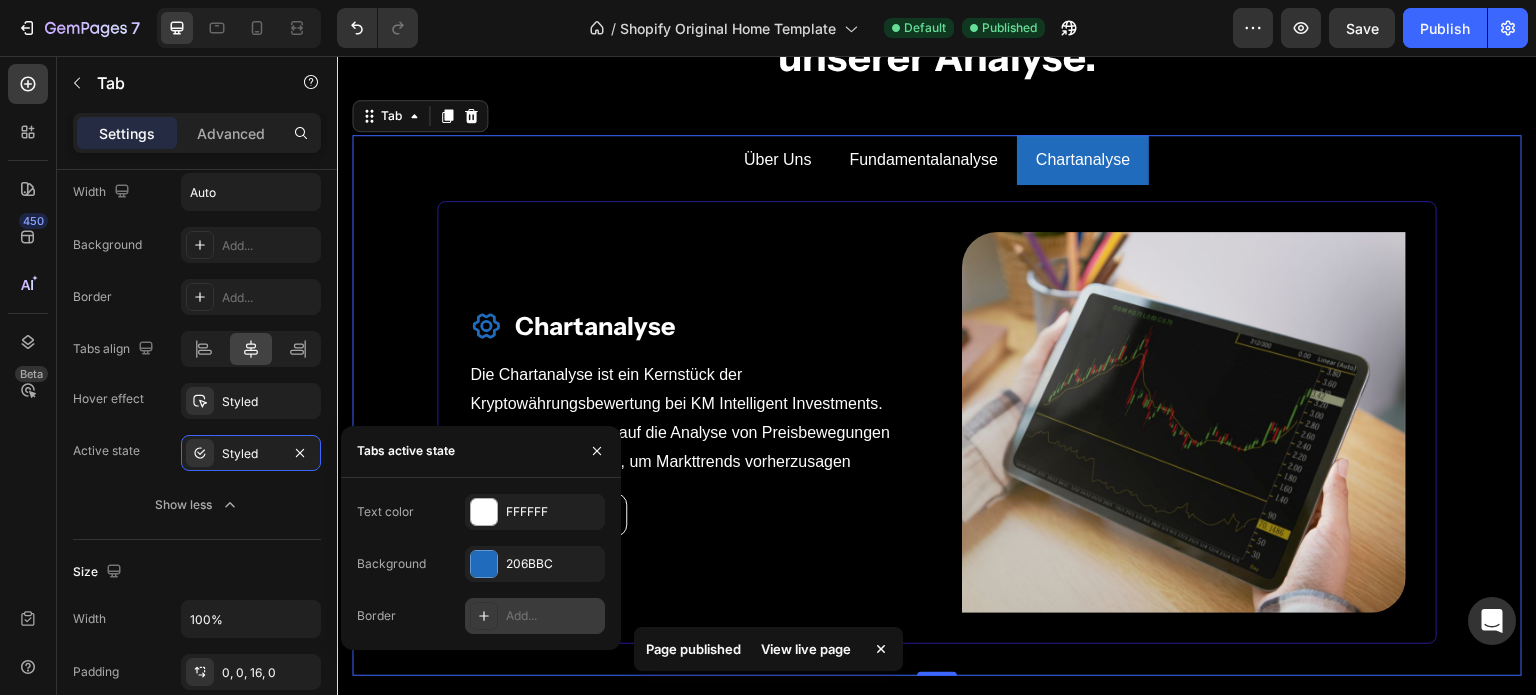 click 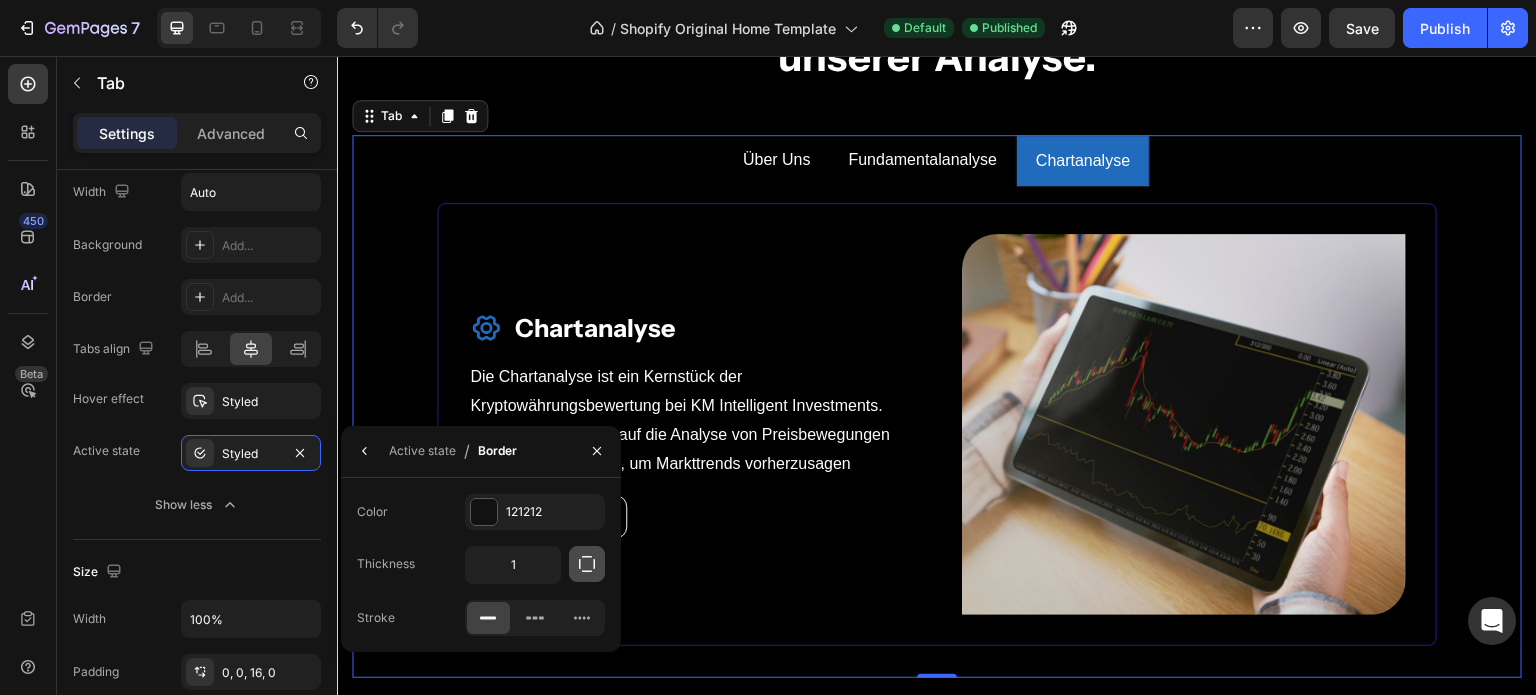 click 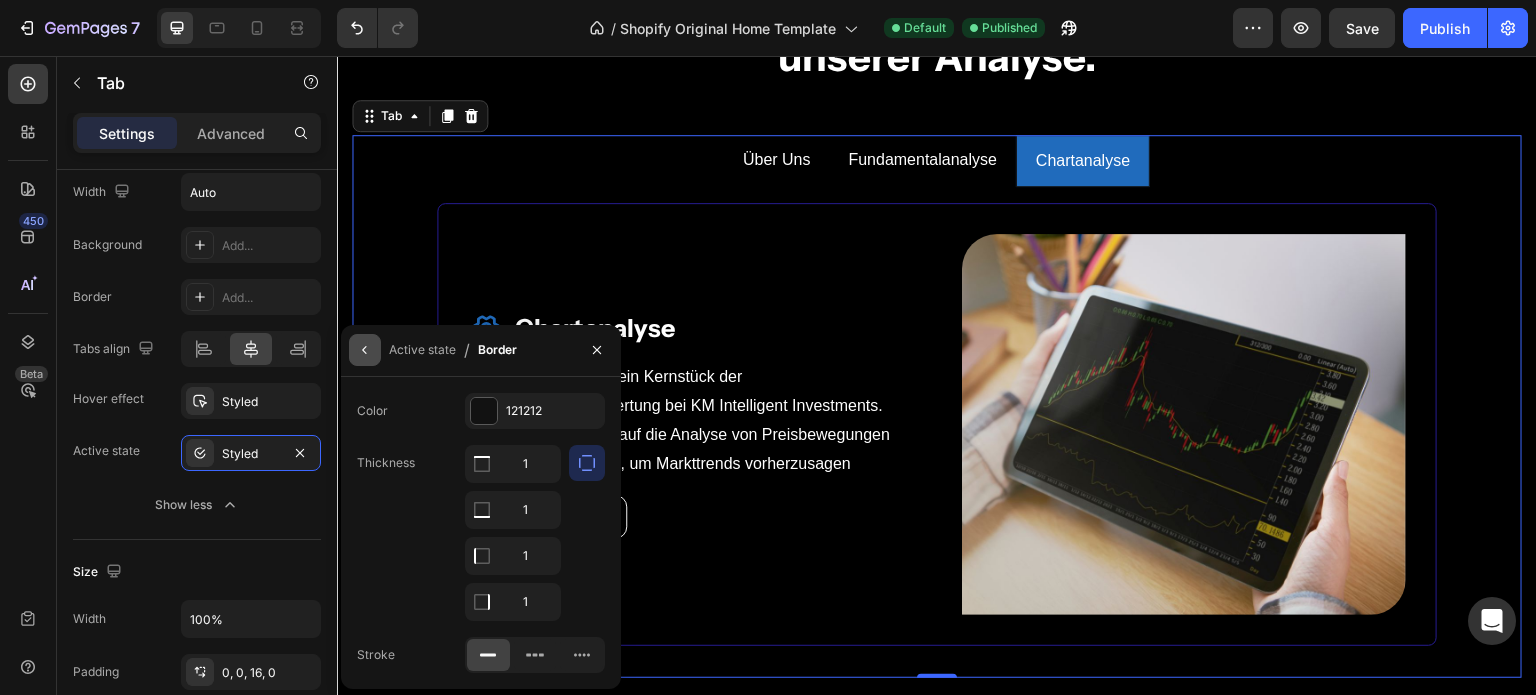 click 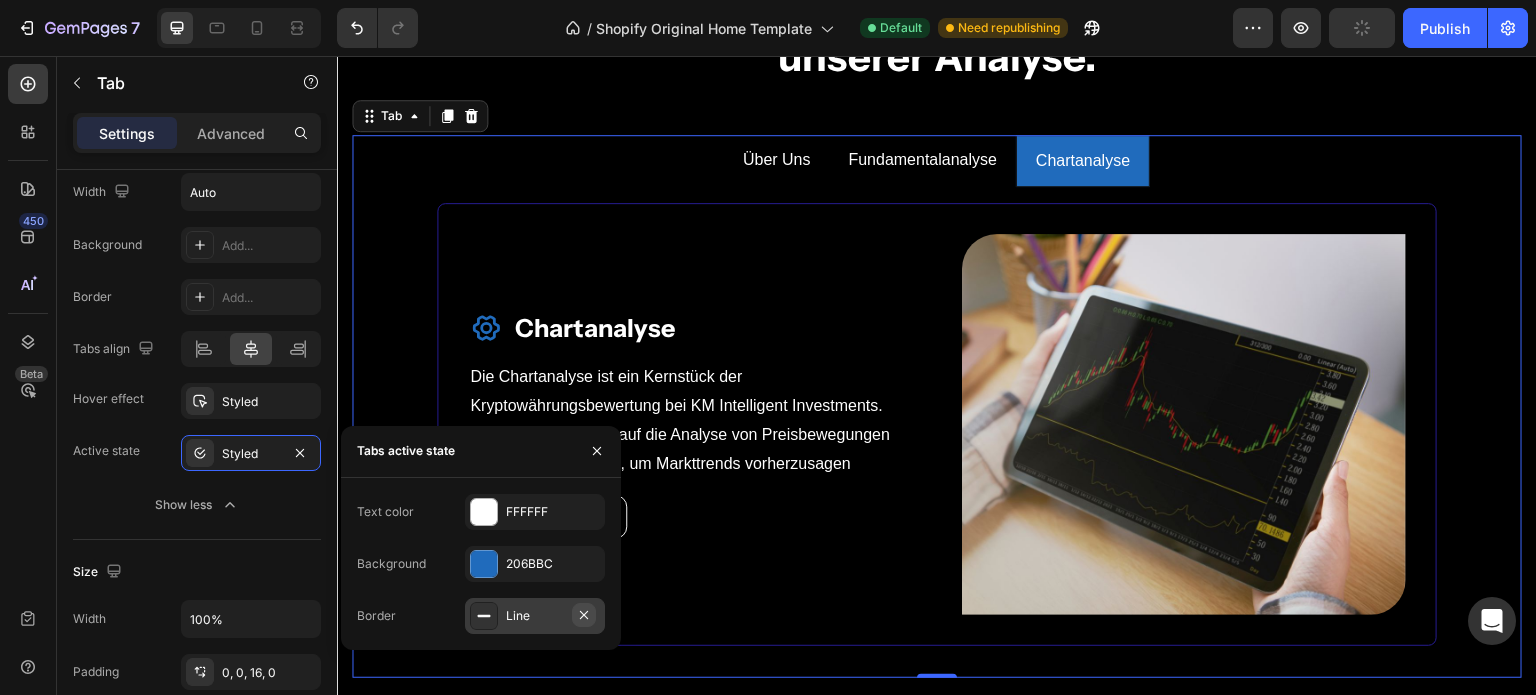 click 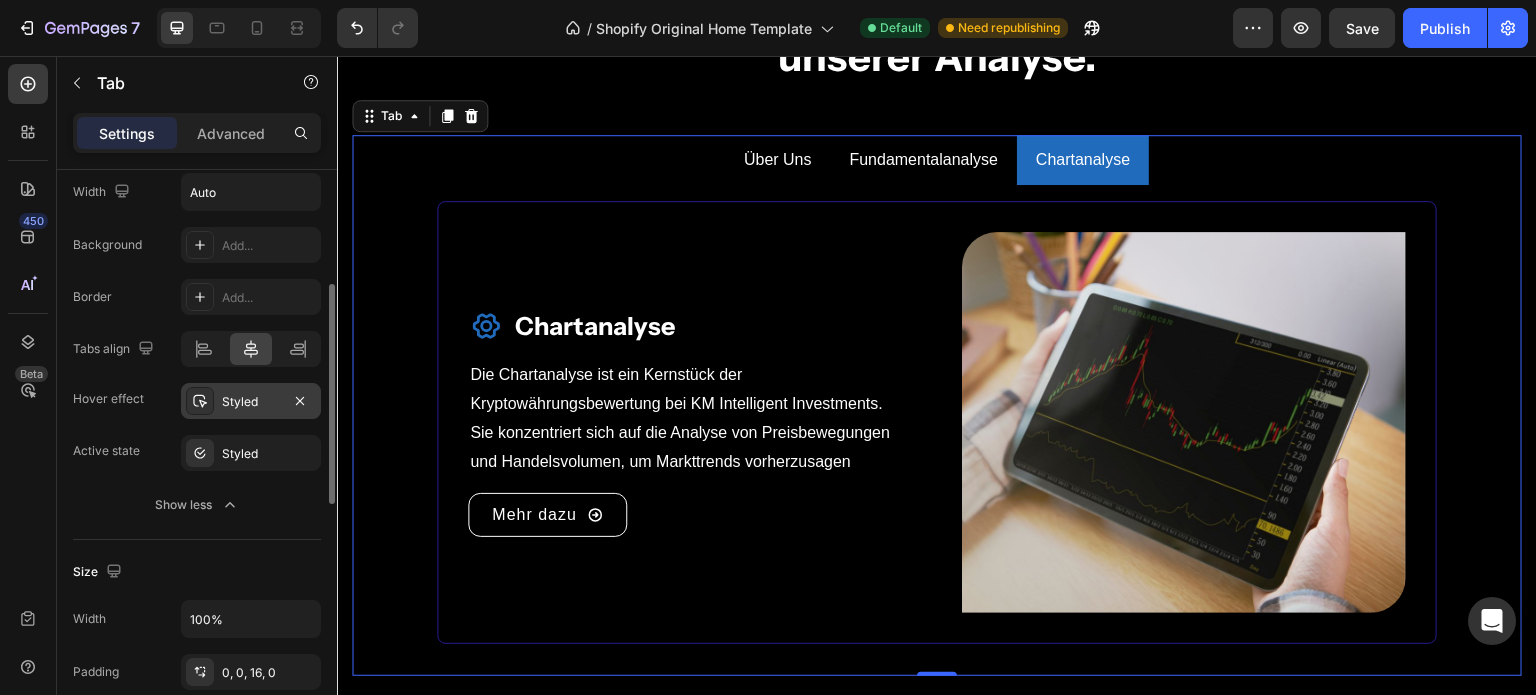 click at bounding box center (200, 401) 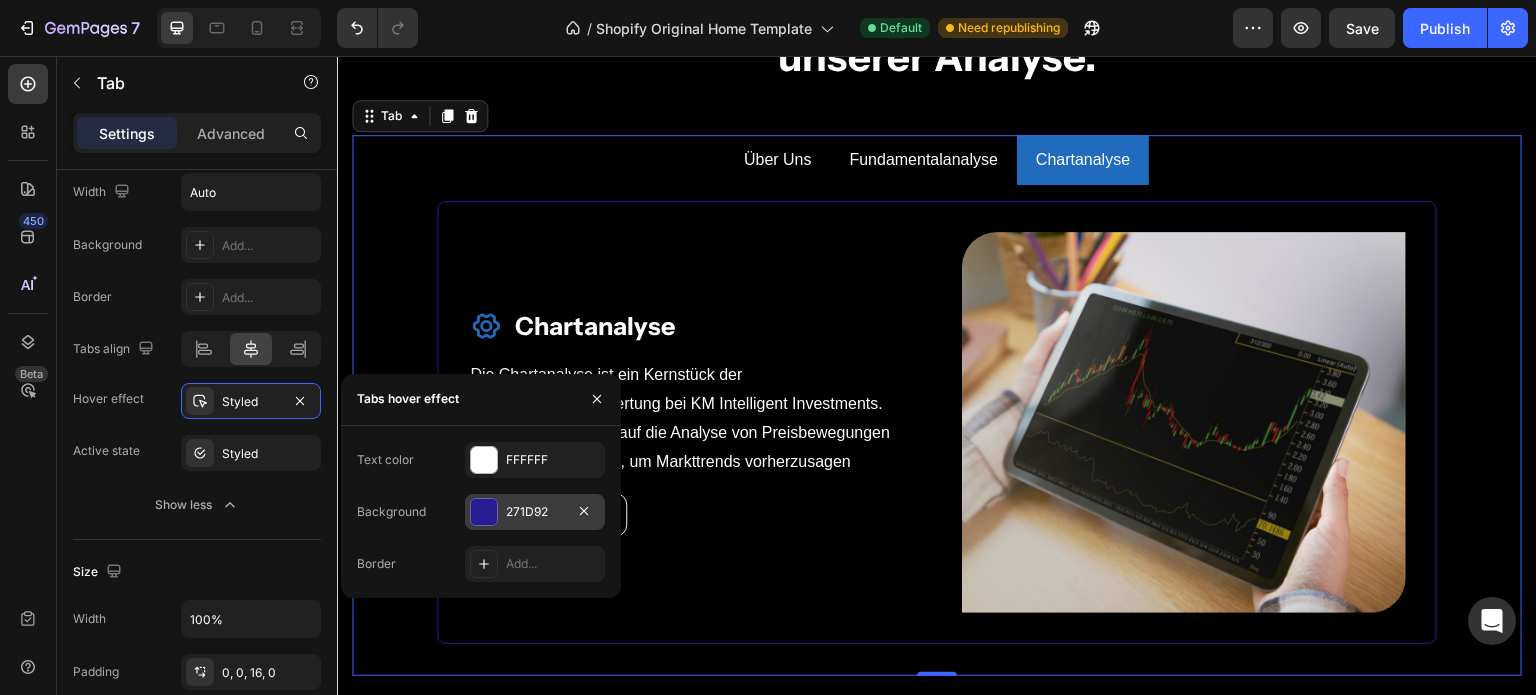 click on "271D92" at bounding box center (535, 512) 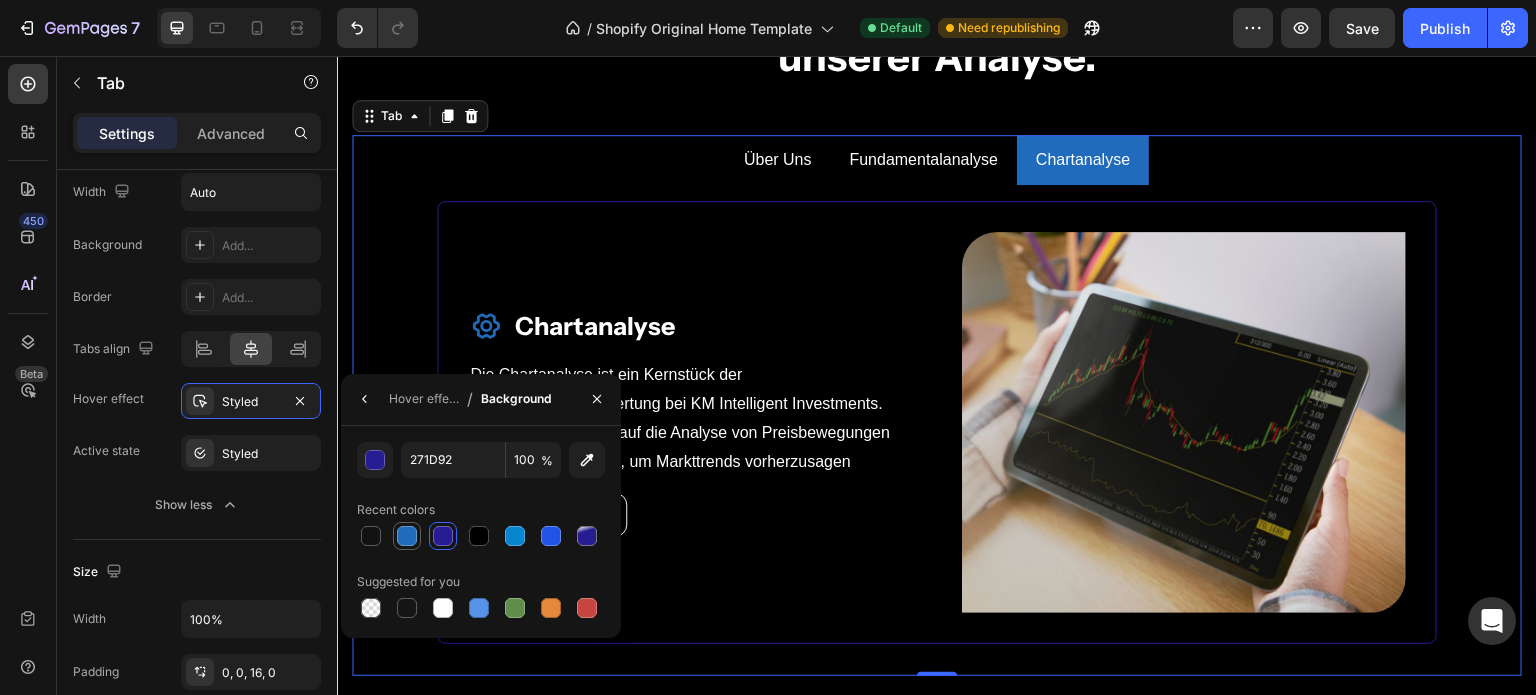 click at bounding box center [407, 536] 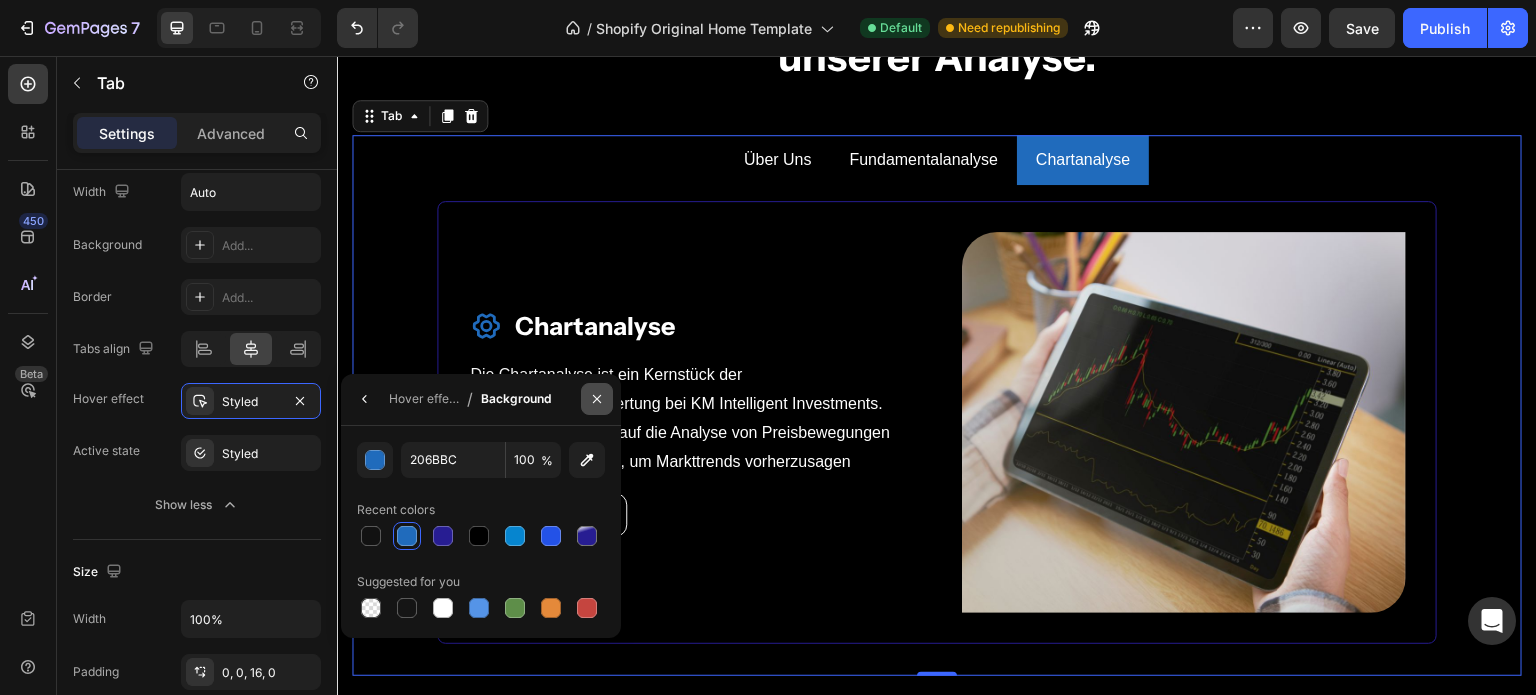 click at bounding box center (597, 399) 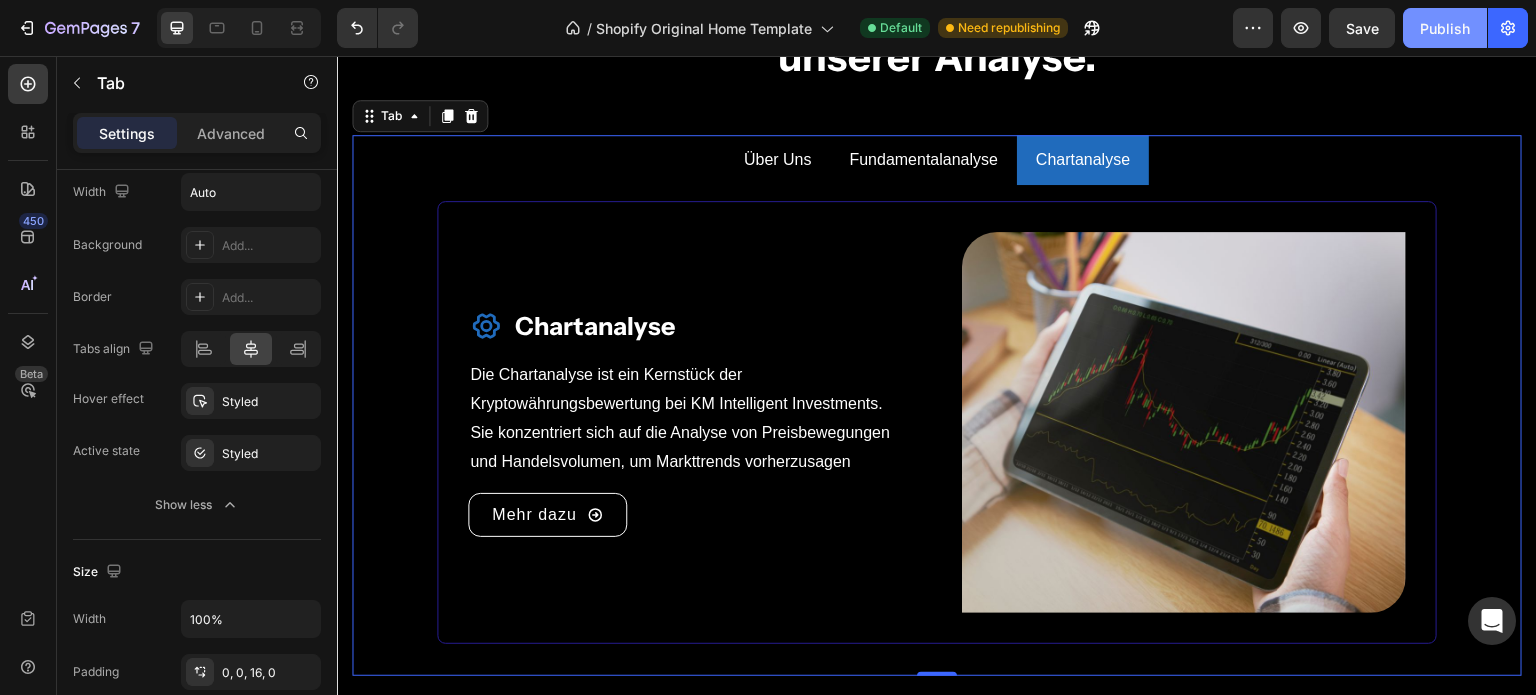 click on "Publish" at bounding box center (1445, 28) 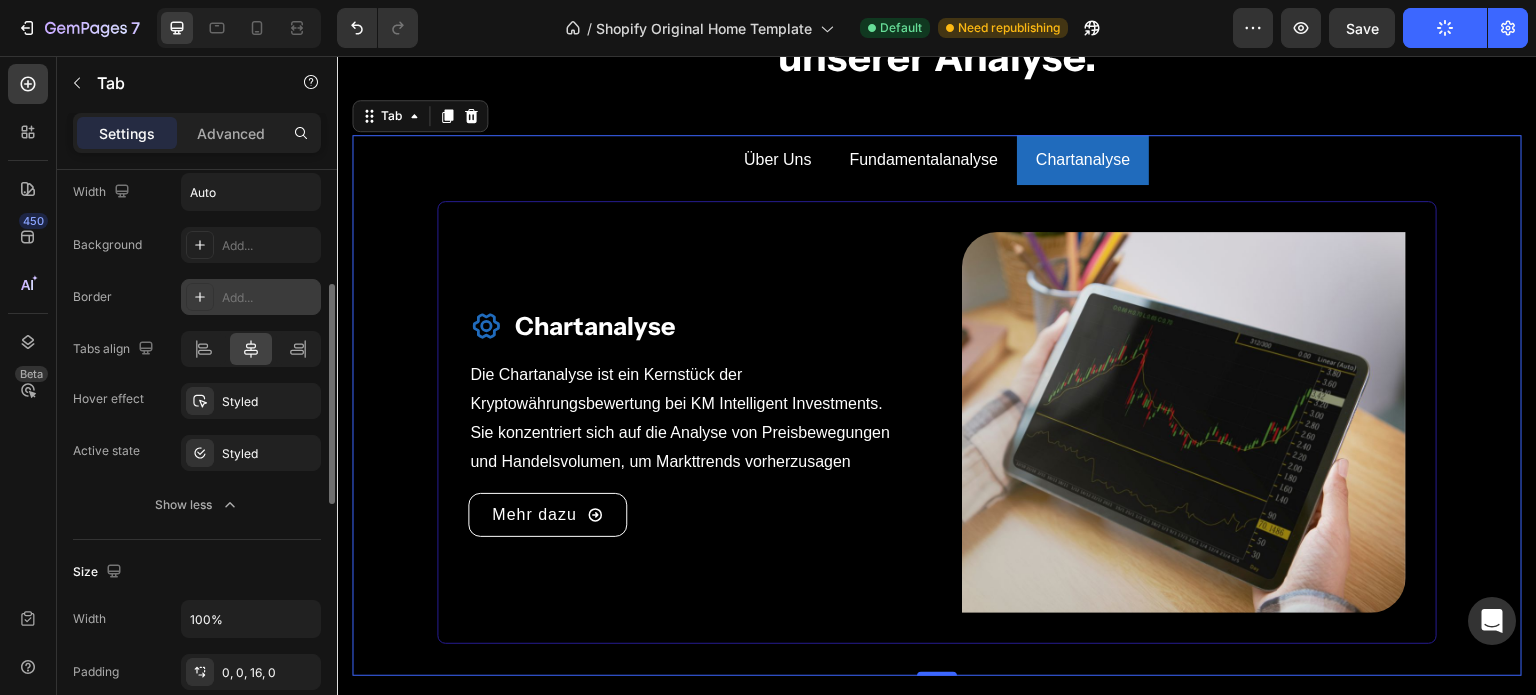 click 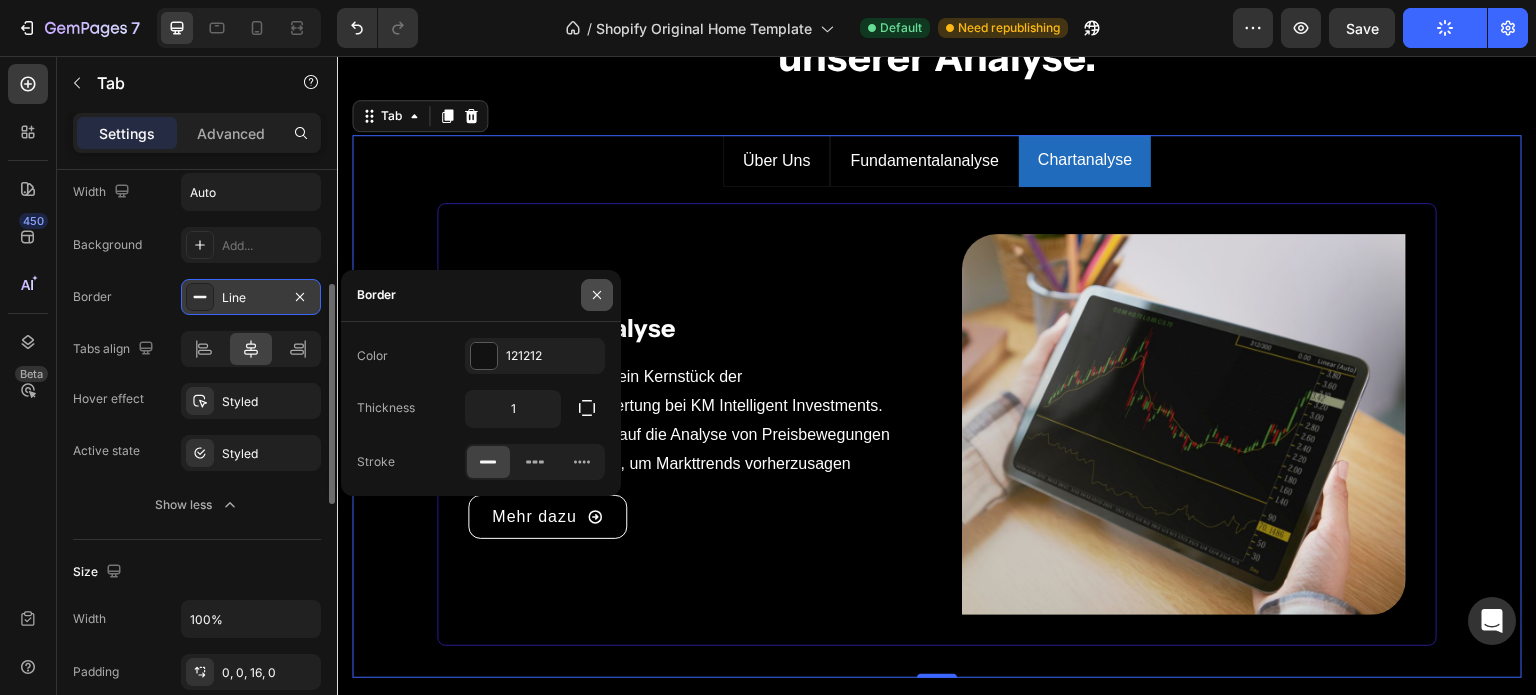 click 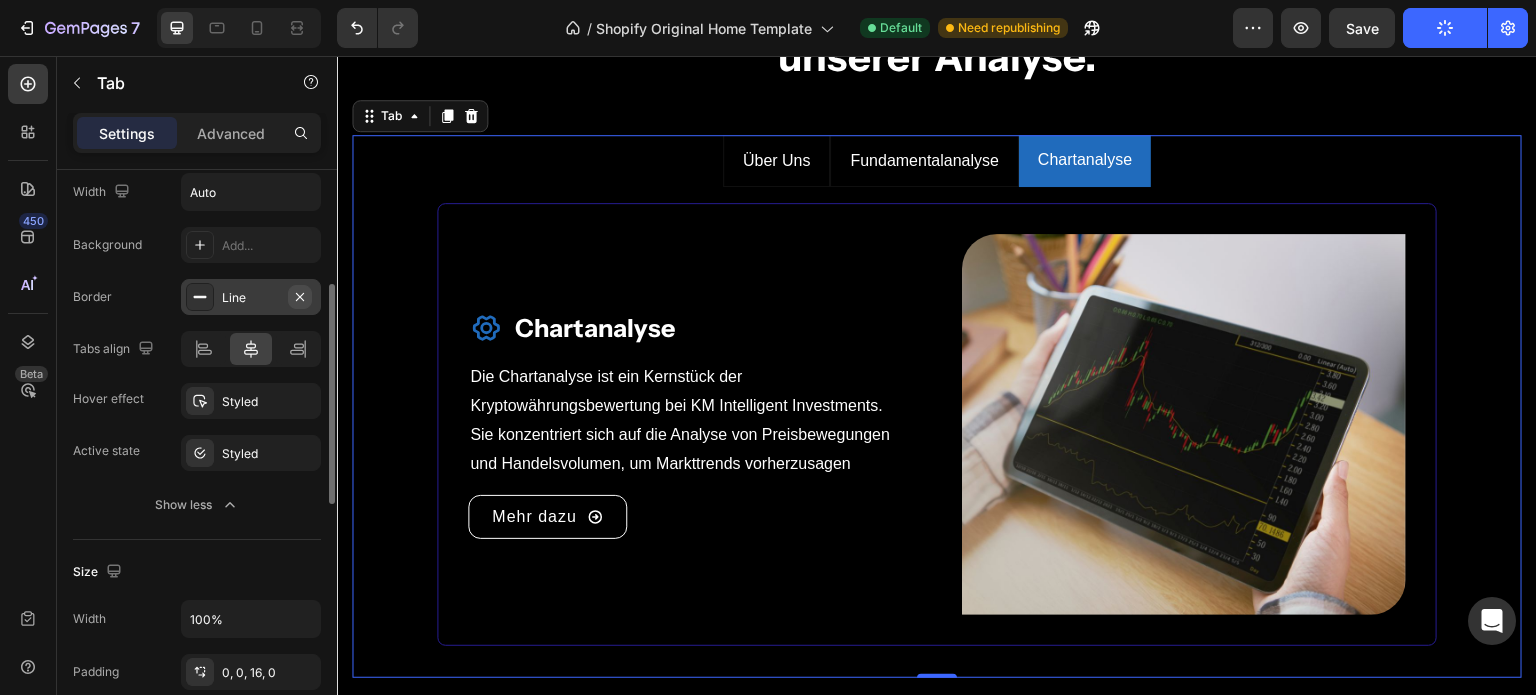 click 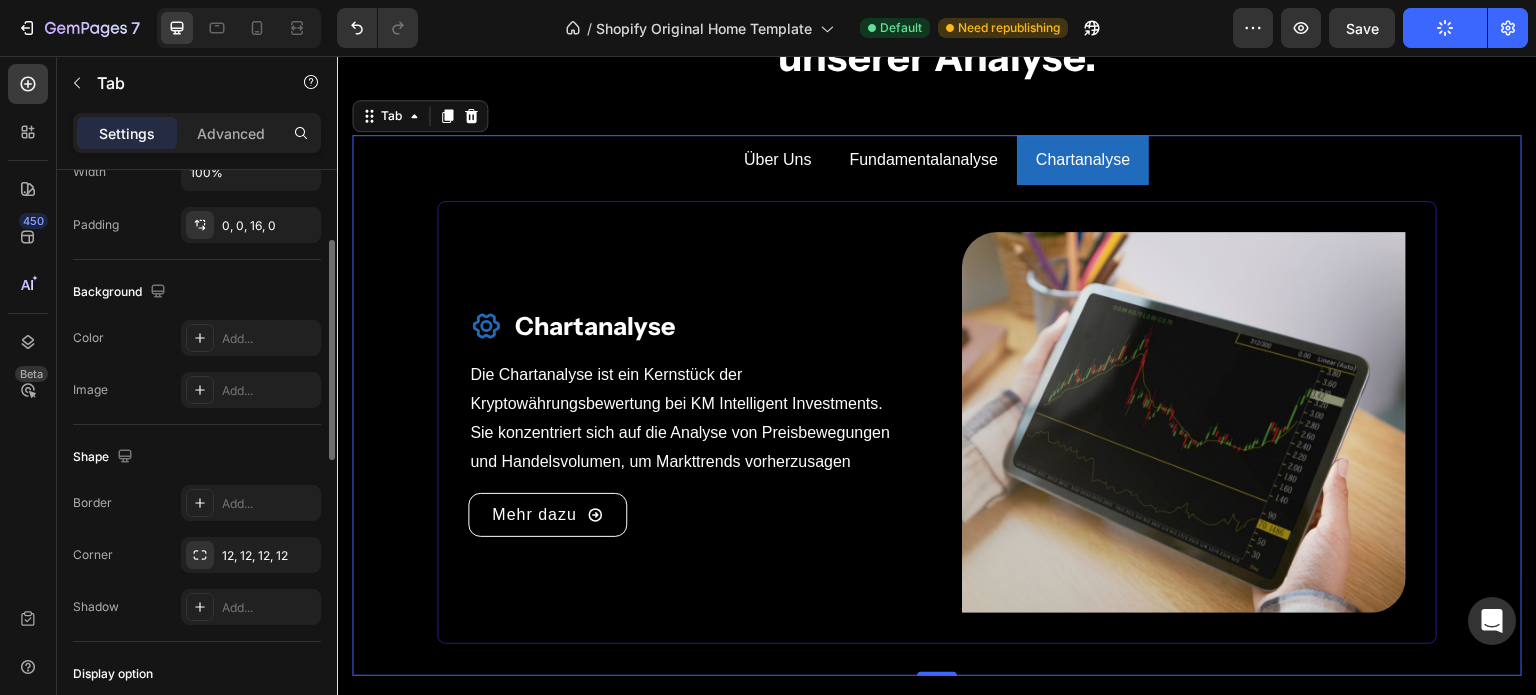 scroll, scrollTop: 756, scrollLeft: 0, axis: vertical 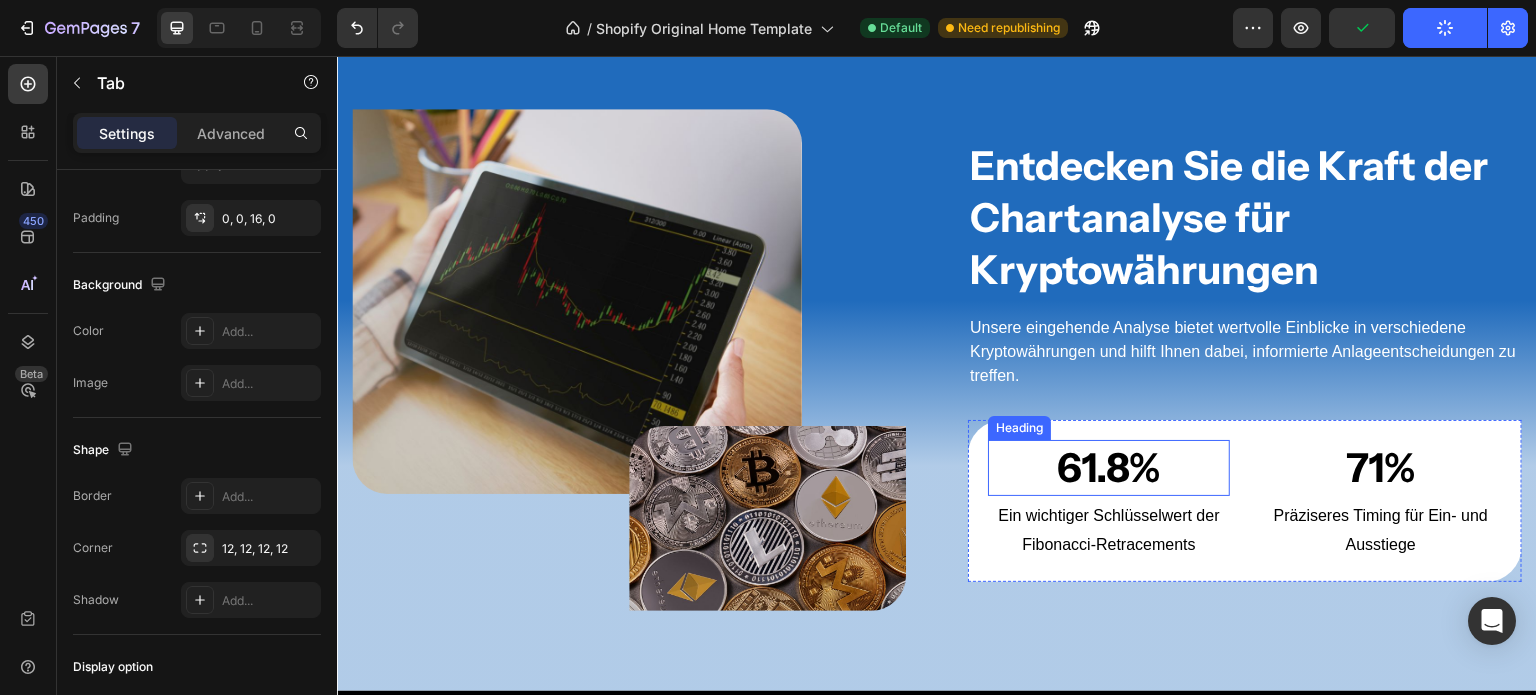 click on "61.8%" at bounding box center [1109, 468] 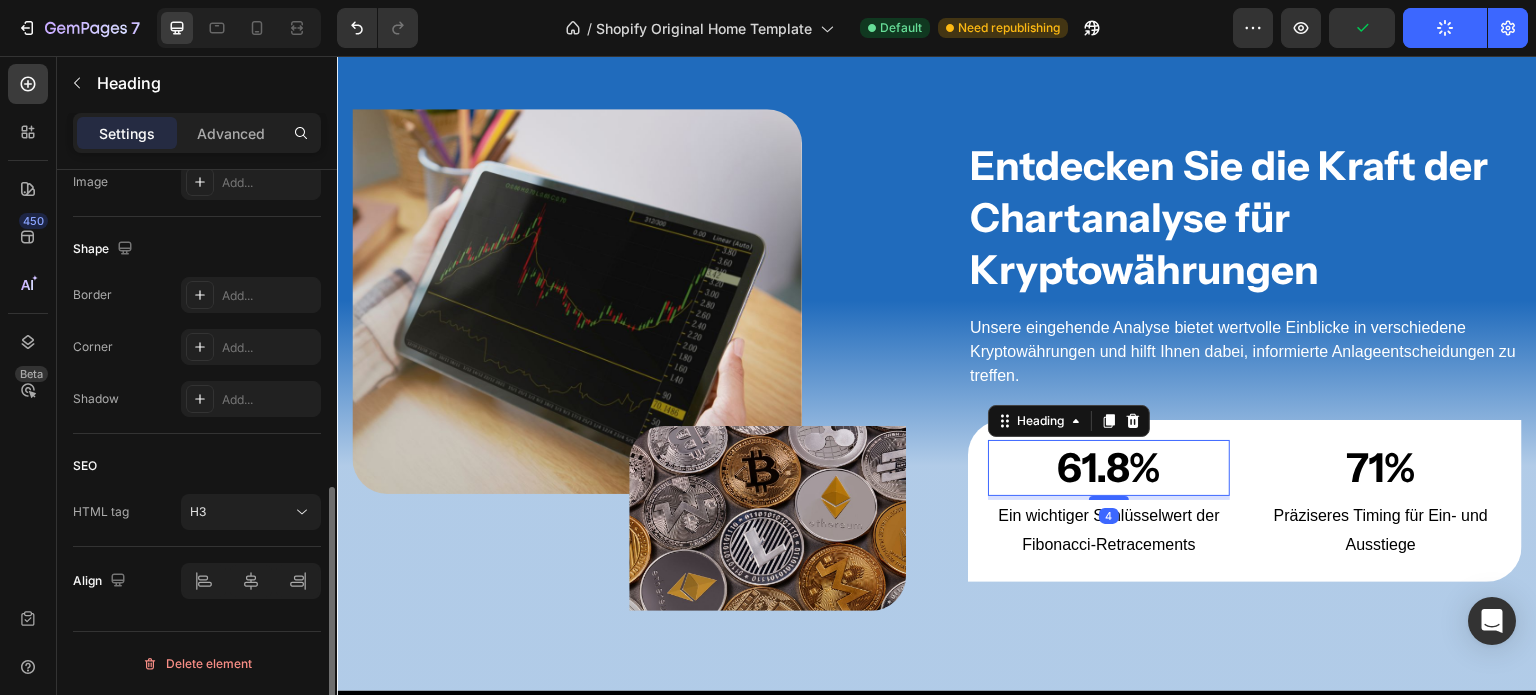 scroll, scrollTop: 0, scrollLeft: 0, axis: both 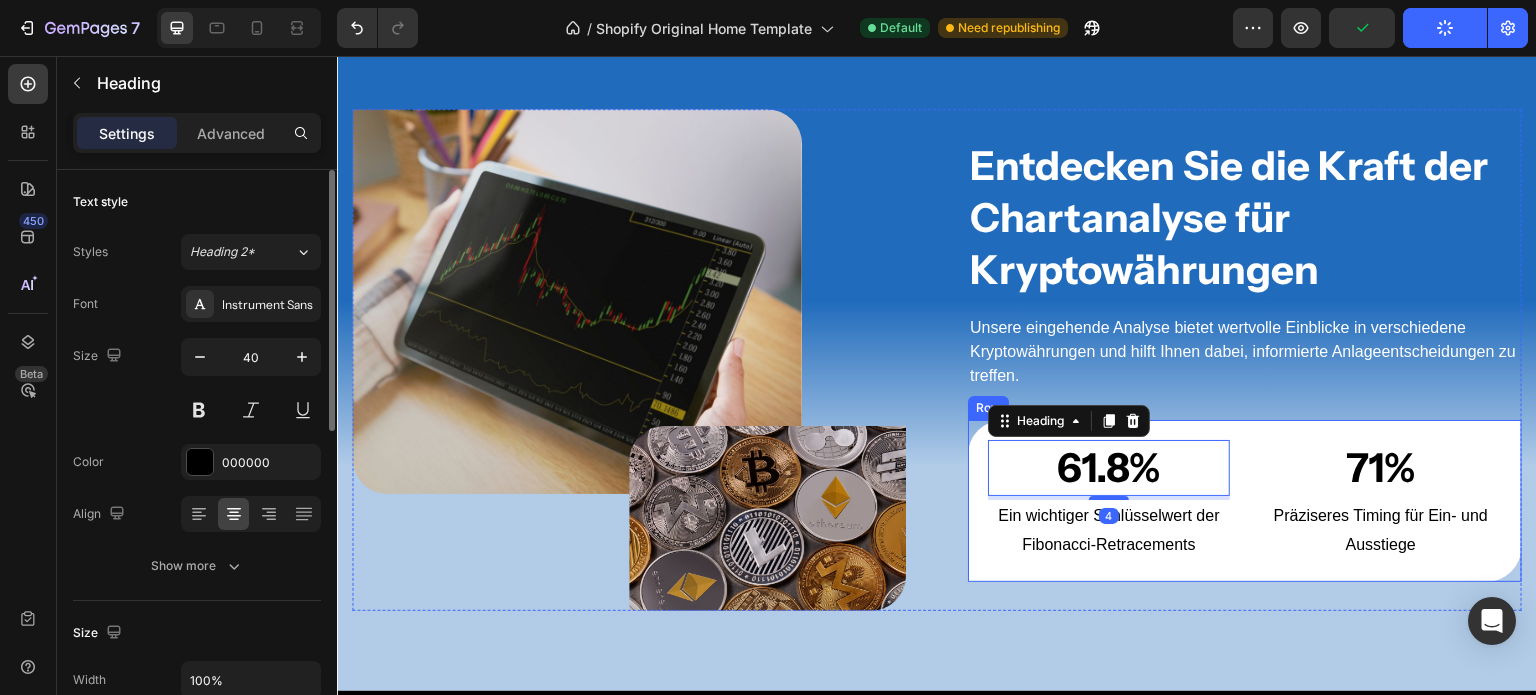 click on "61.8% Heading   4 Ein wichtiger Schlüsselwert der Fibonacci-Retracements Text block 71% Heading Präziseres Timing für Ein- und Ausstiege Text block Row" at bounding box center (1245, 501) 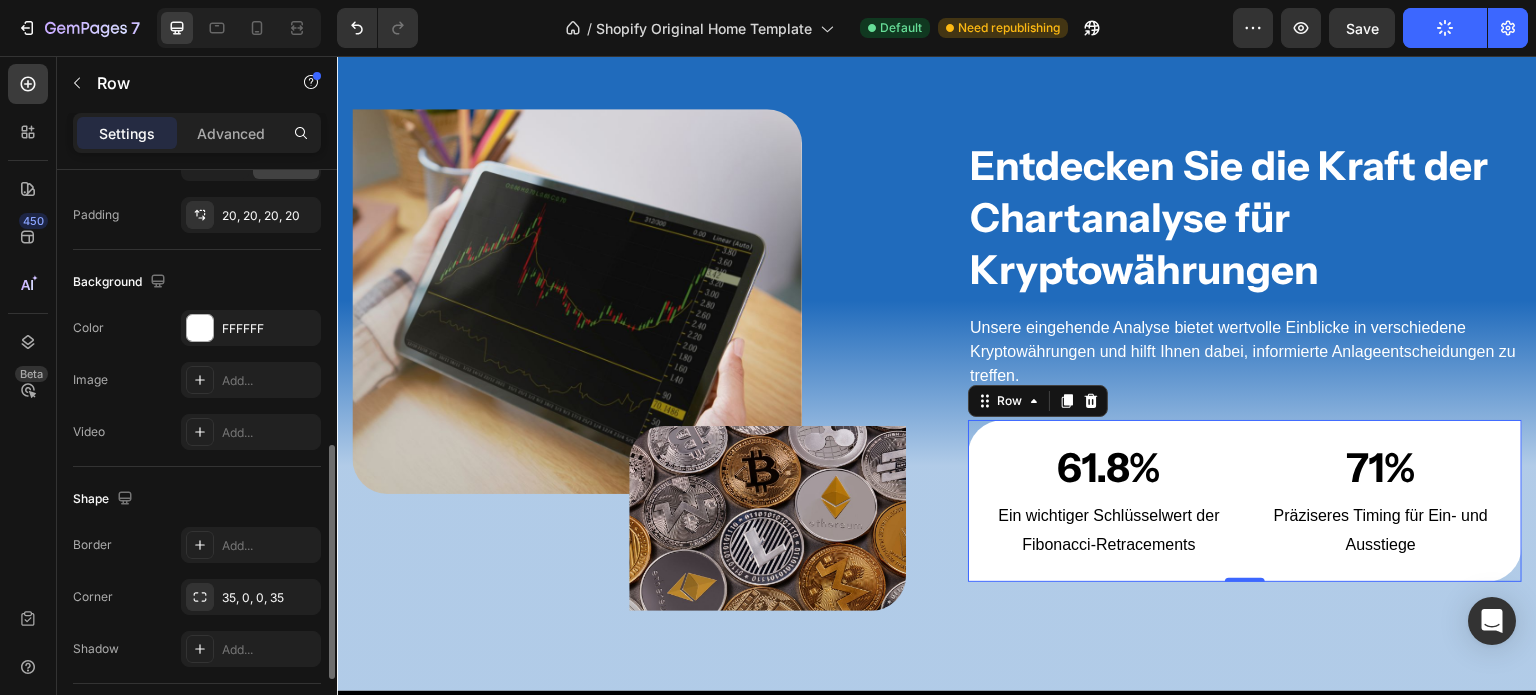 scroll, scrollTop: 863, scrollLeft: 0, axis: vertical 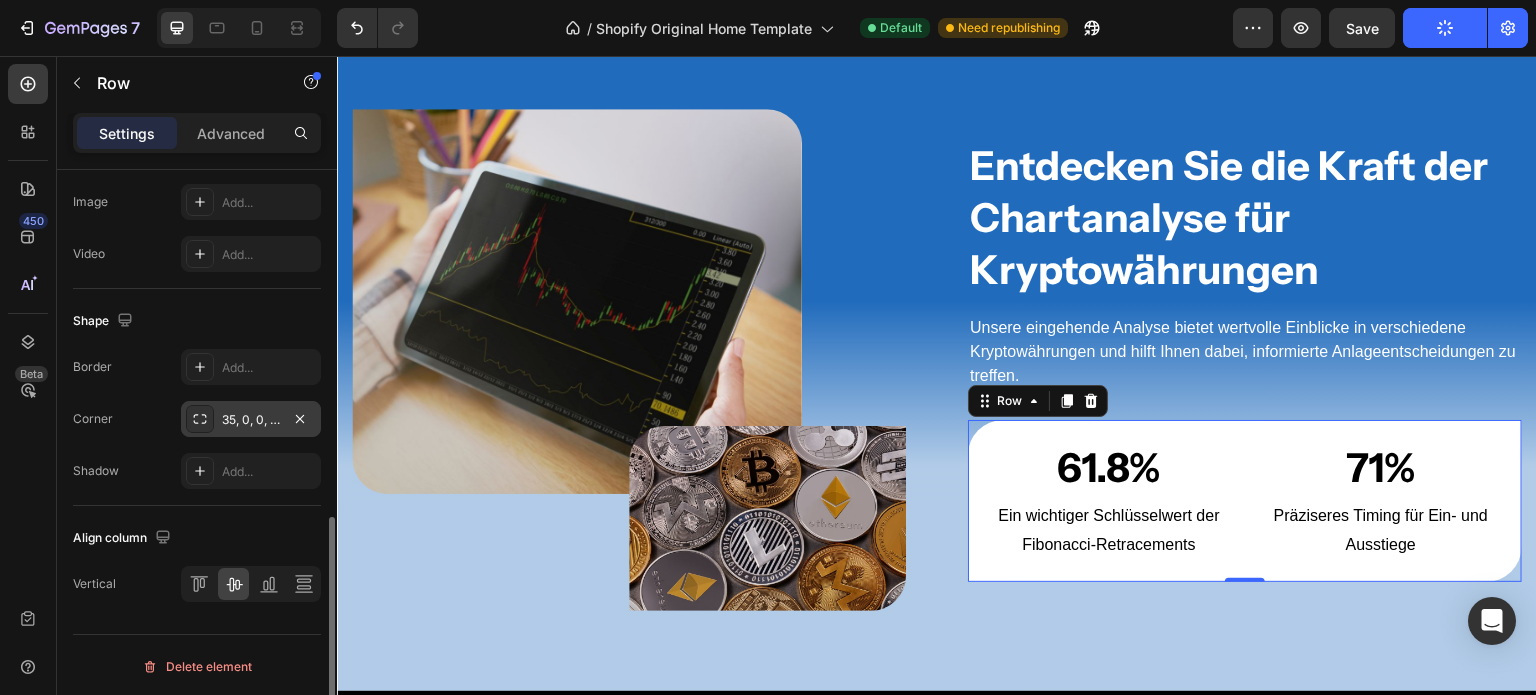 click on "35, 0, 0, 35" at bounding box center [251, 420] 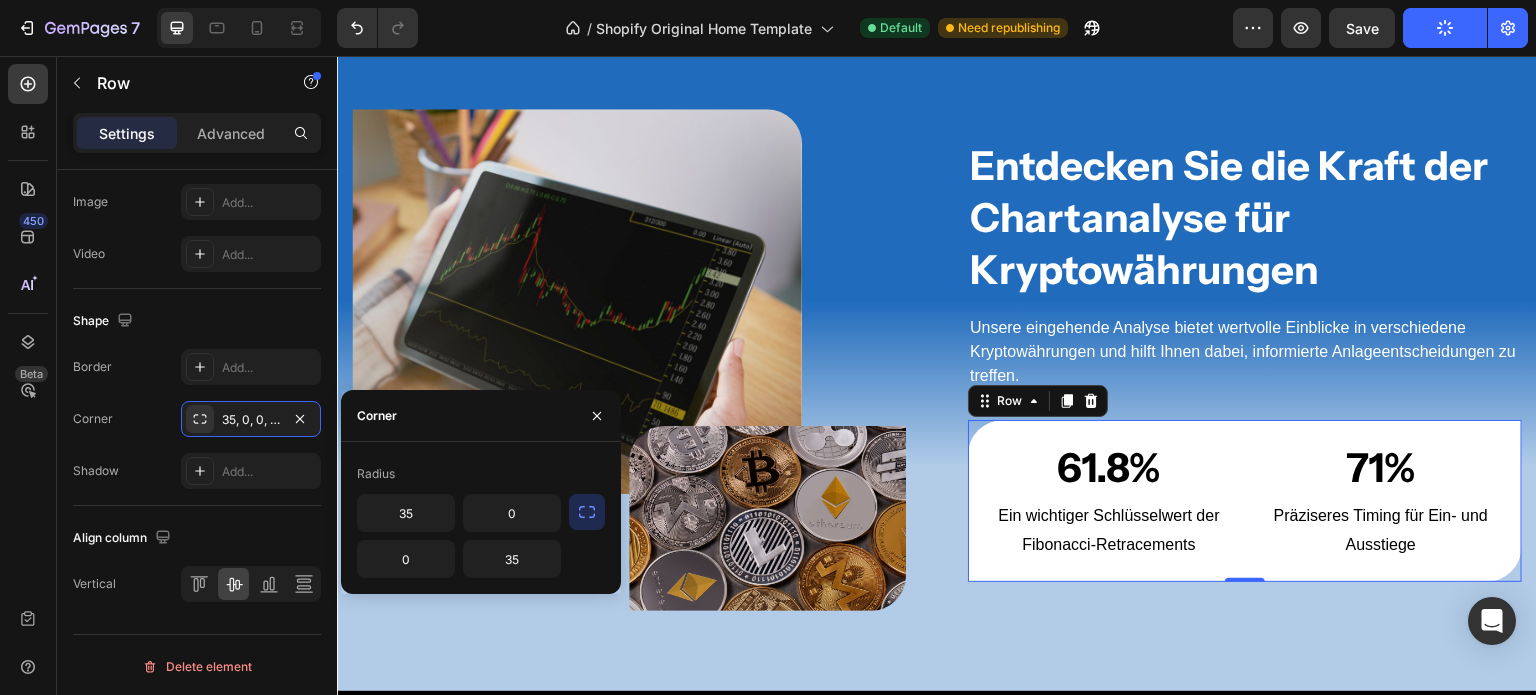 click at bounding box center [587, 512] 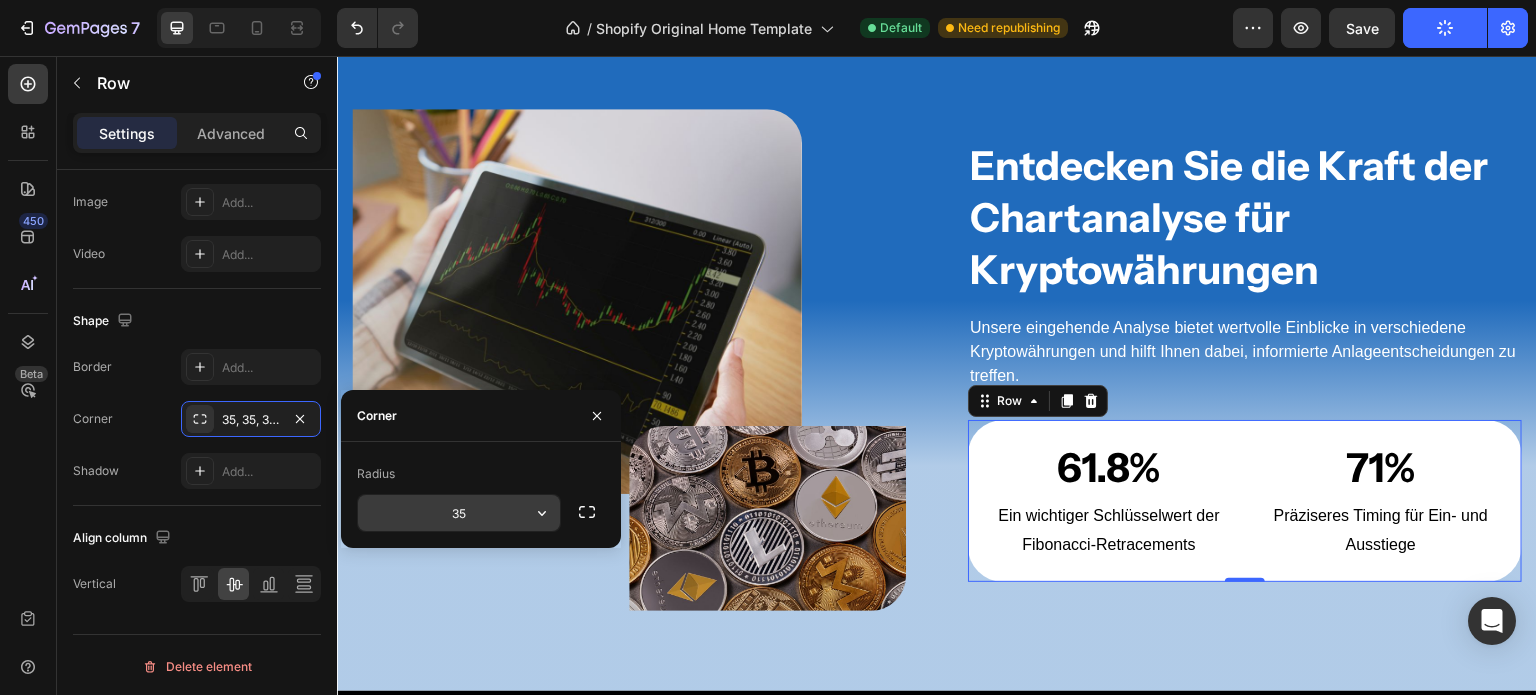 click on "35" at bounding box center [459, 513] 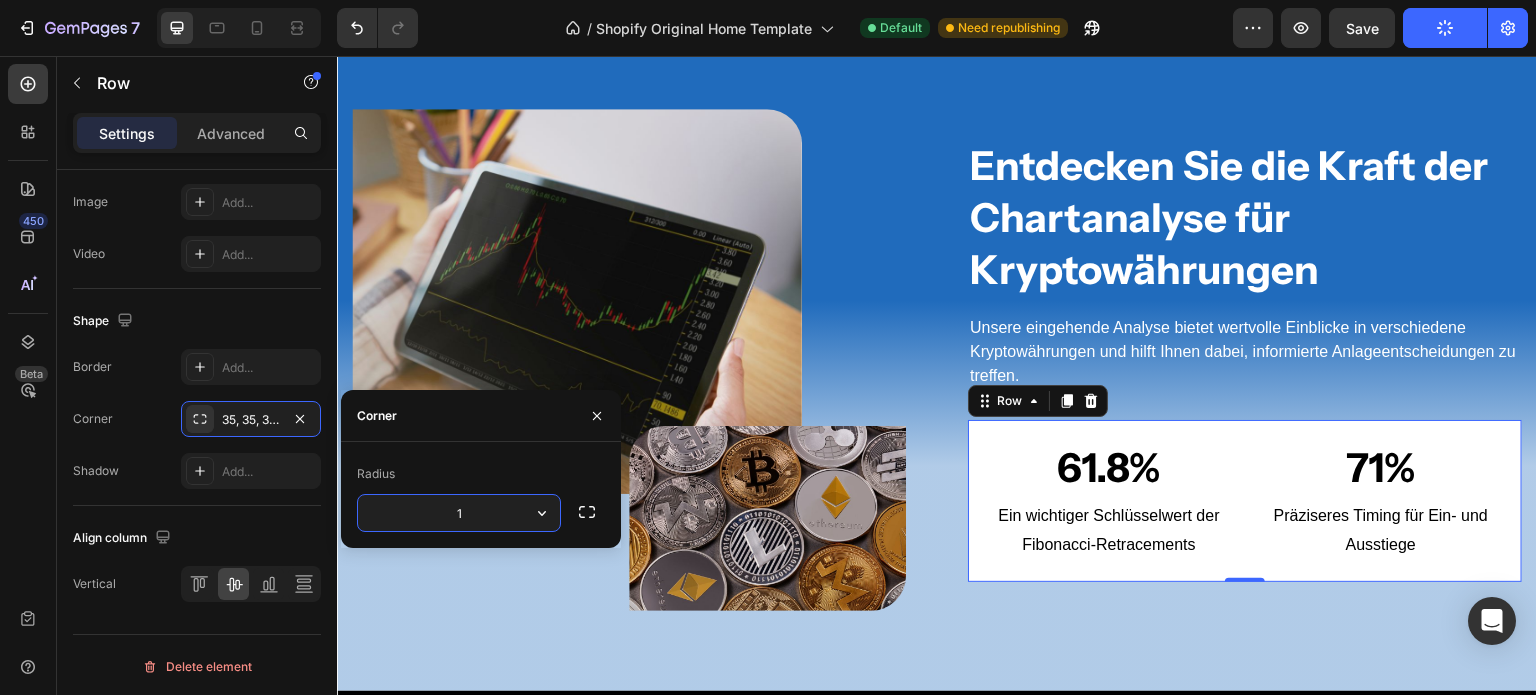 type on "12" 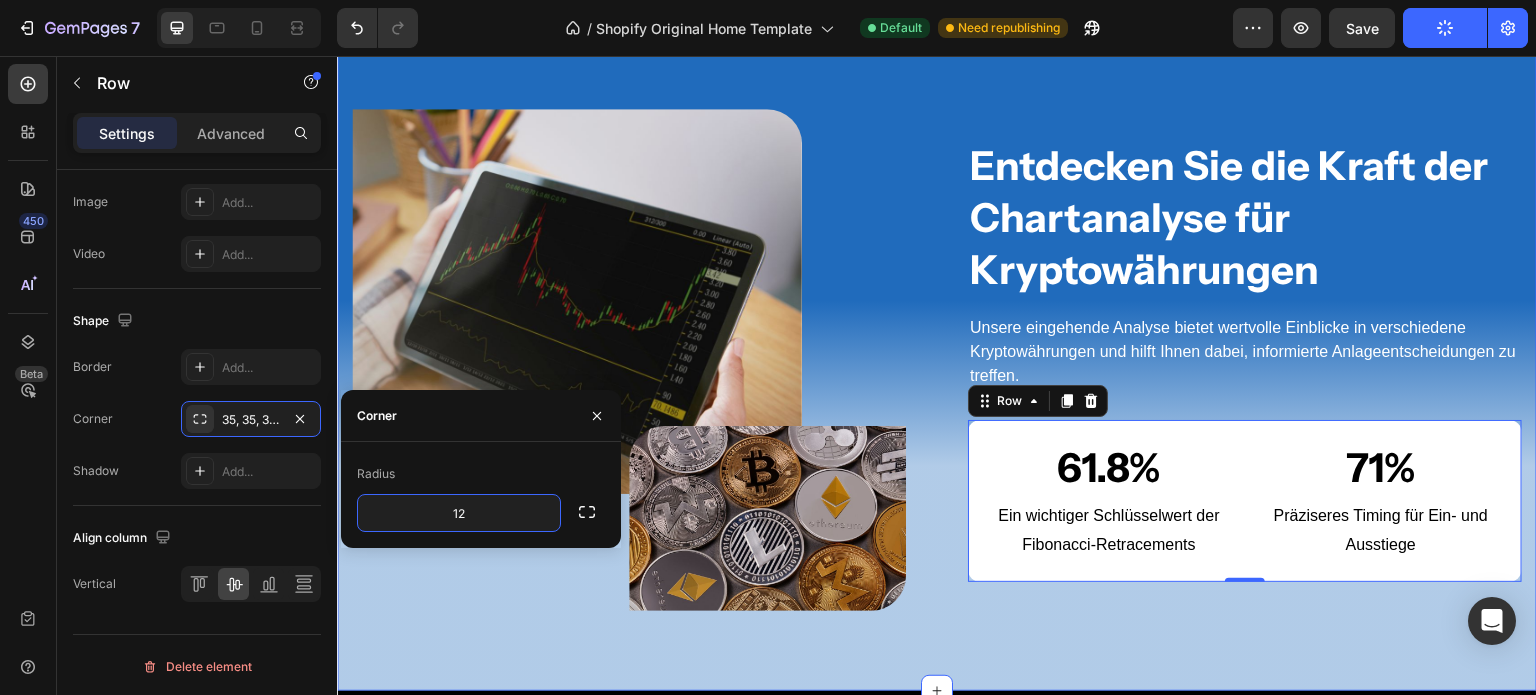 click on "Entdecken Sie die Kraft der Chartanalyse für Kryptowährungen Heading Unsere eingehende Analyse bietet wertvolle Einblicke in verschiedene Kryptowährungen und hilft Ihnen dabei, informierte Anlageentscheidungen zu treffen. Text block 61.8% Heading Ein wichtiger Schlüsselwert der Fibonacci-Retracements Text block 71% Heading Präziseres Timing für Ein- und Ausstiege Text block Row   0 Image Image Row Row Section 4" at bounding box center (937, 360) 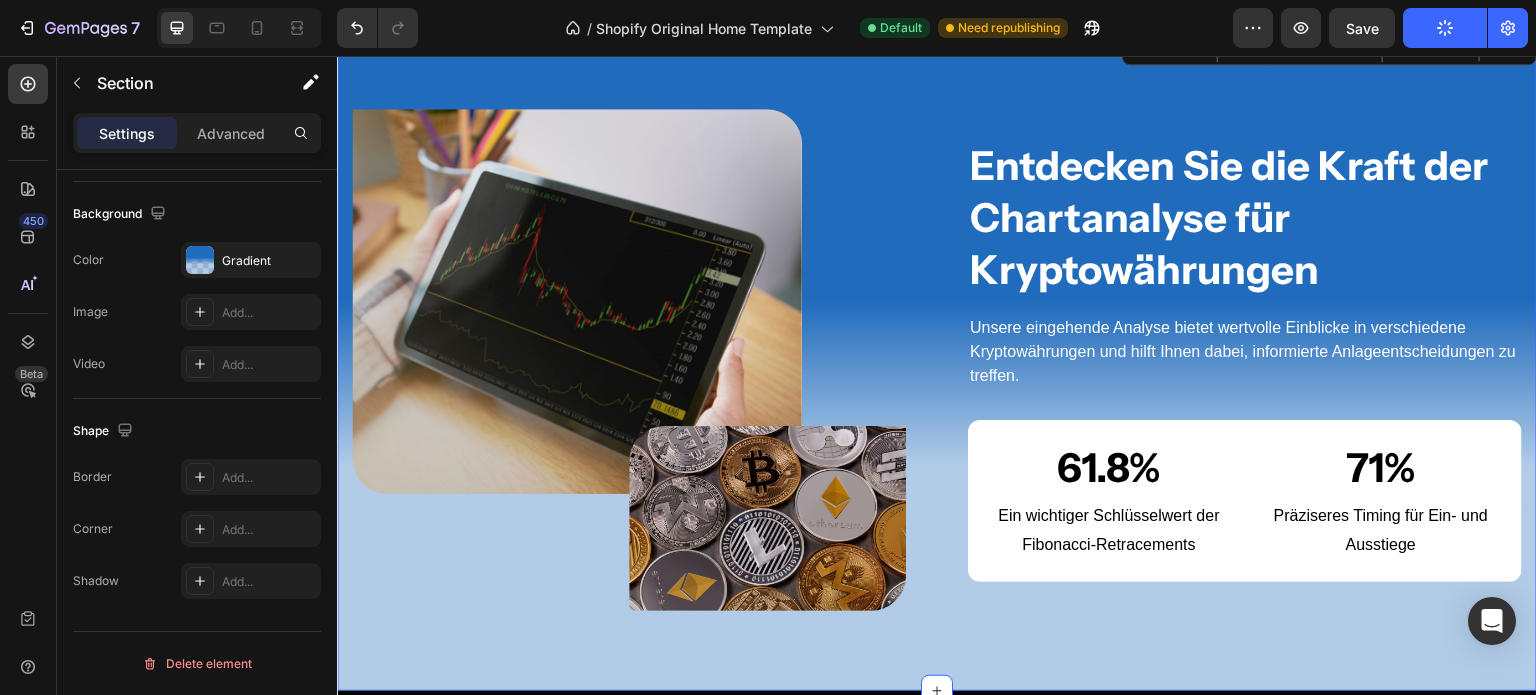 scroll, scrollTop: 0, scrollLeft: 0, axis: both 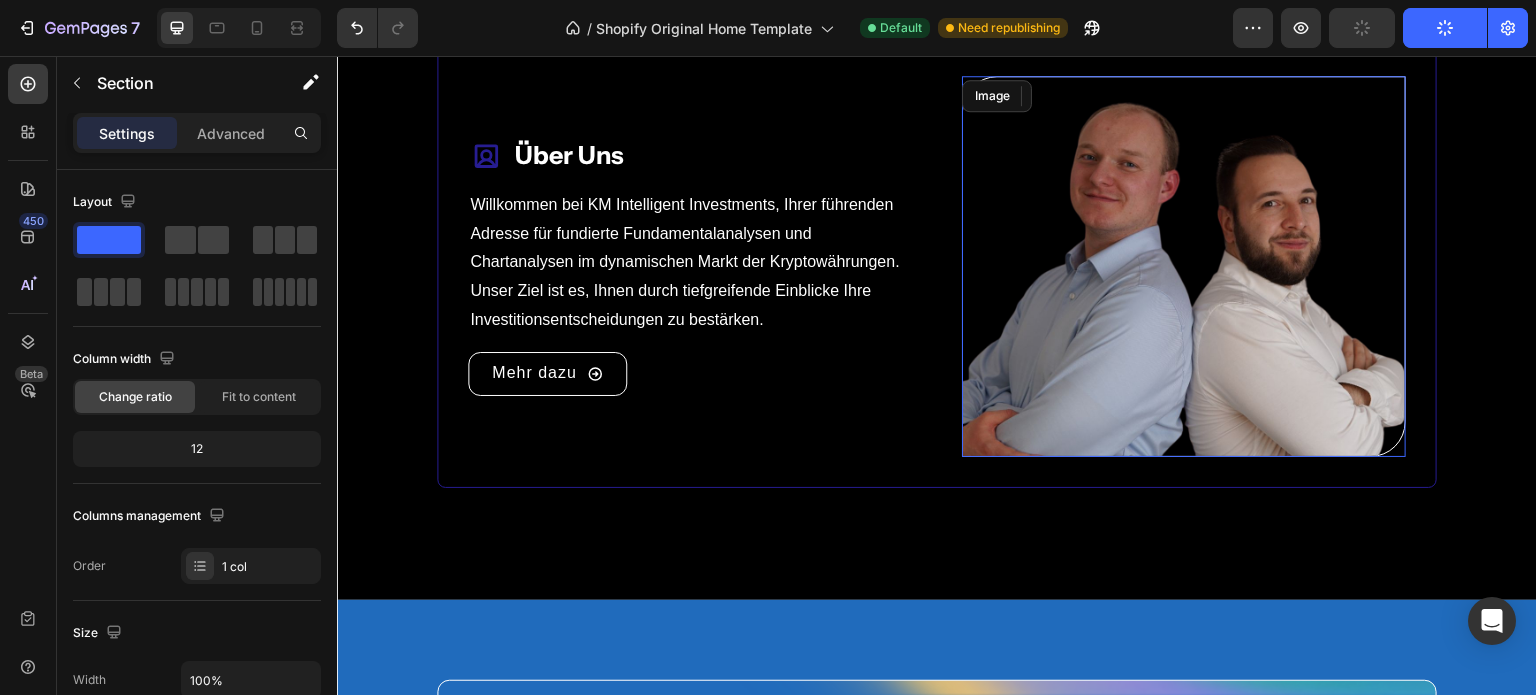 click at bounding box center (1184, 266) 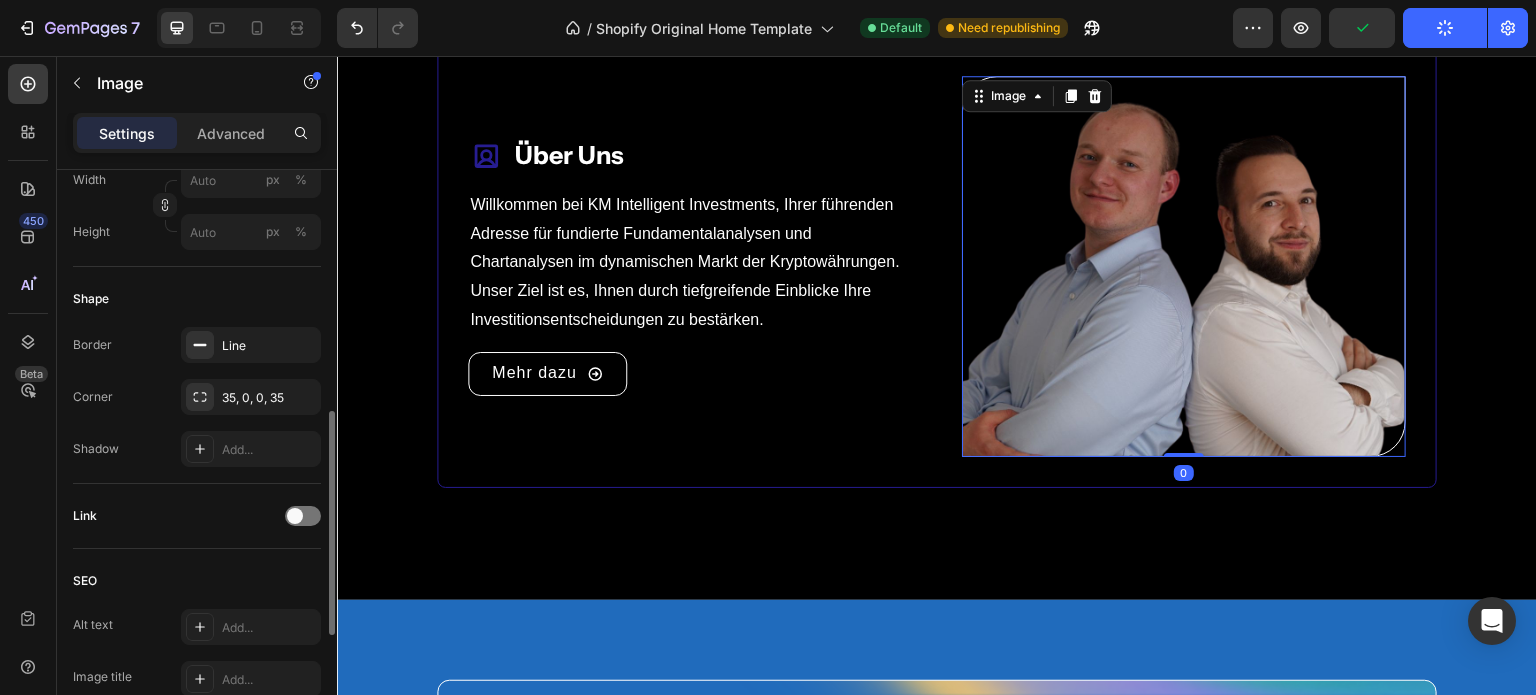 scroll, scrollTop: 604, scrollLeft: 0, axis: vertical 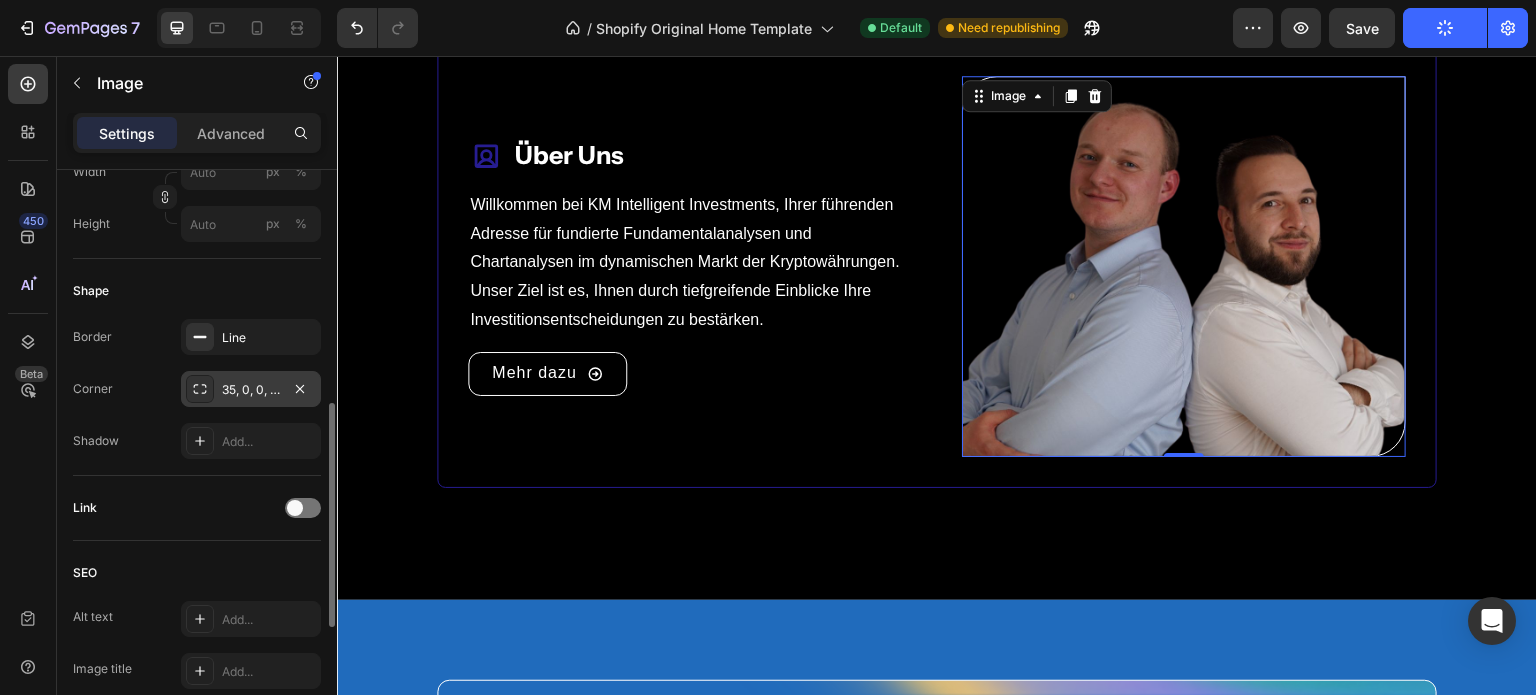 click on "35, 0, 0, 35" at bounding box center [251, 390] 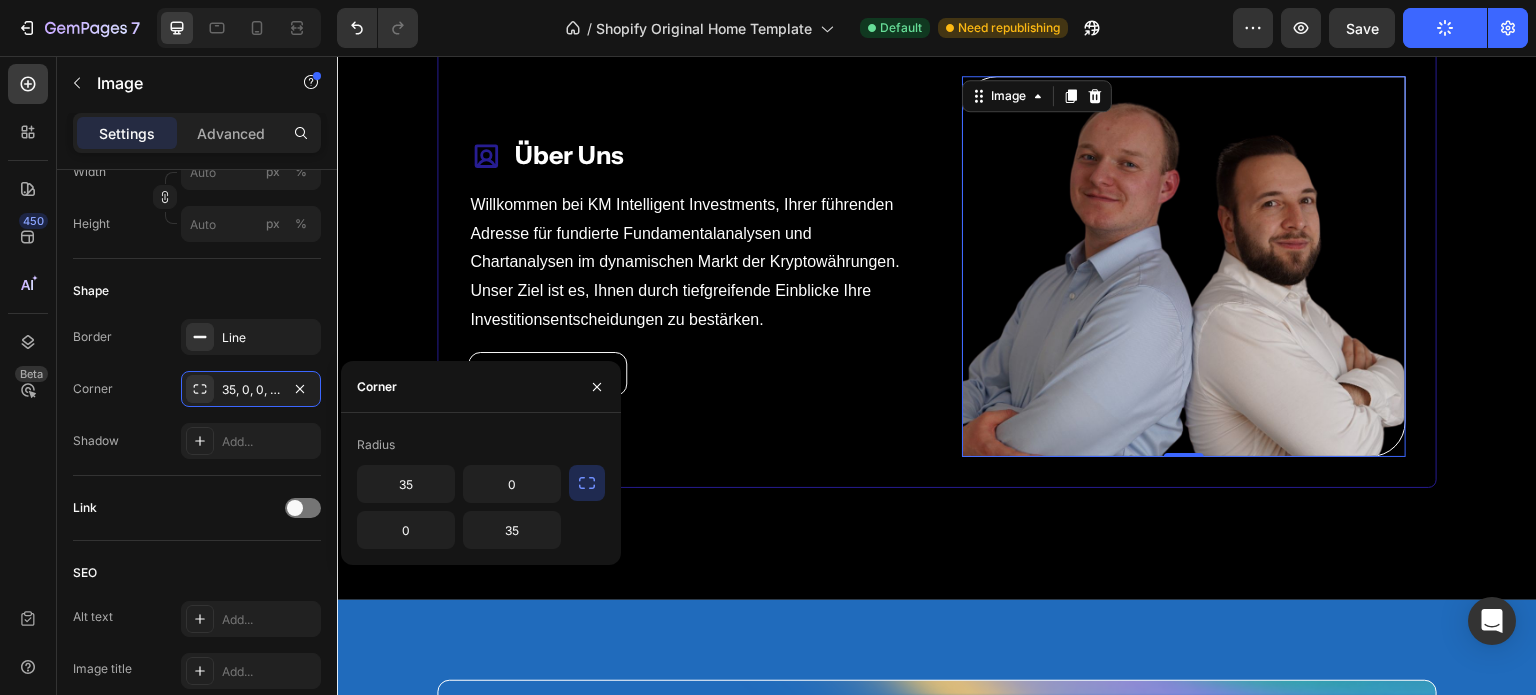 click at bounding box center [587, 483] 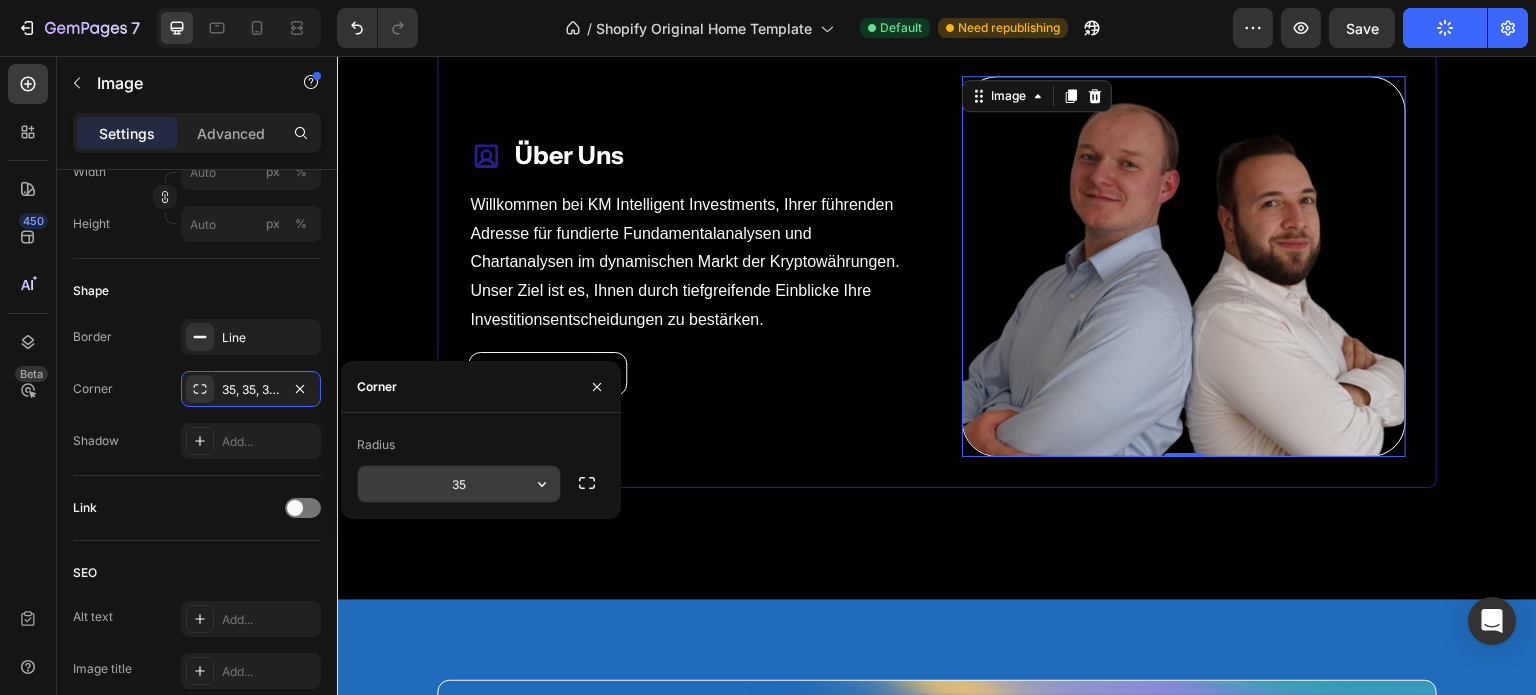click on "35" at bounding box center [459, 484] 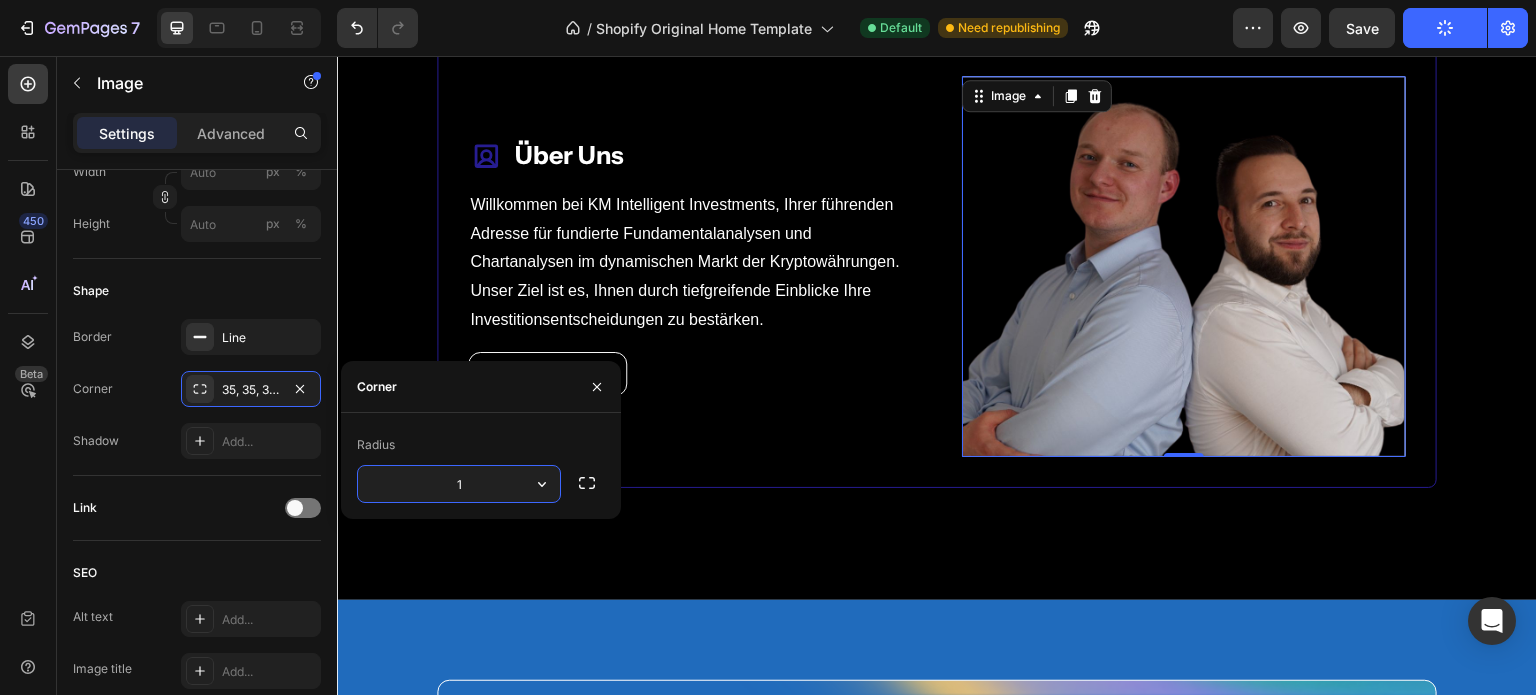 type on "12" 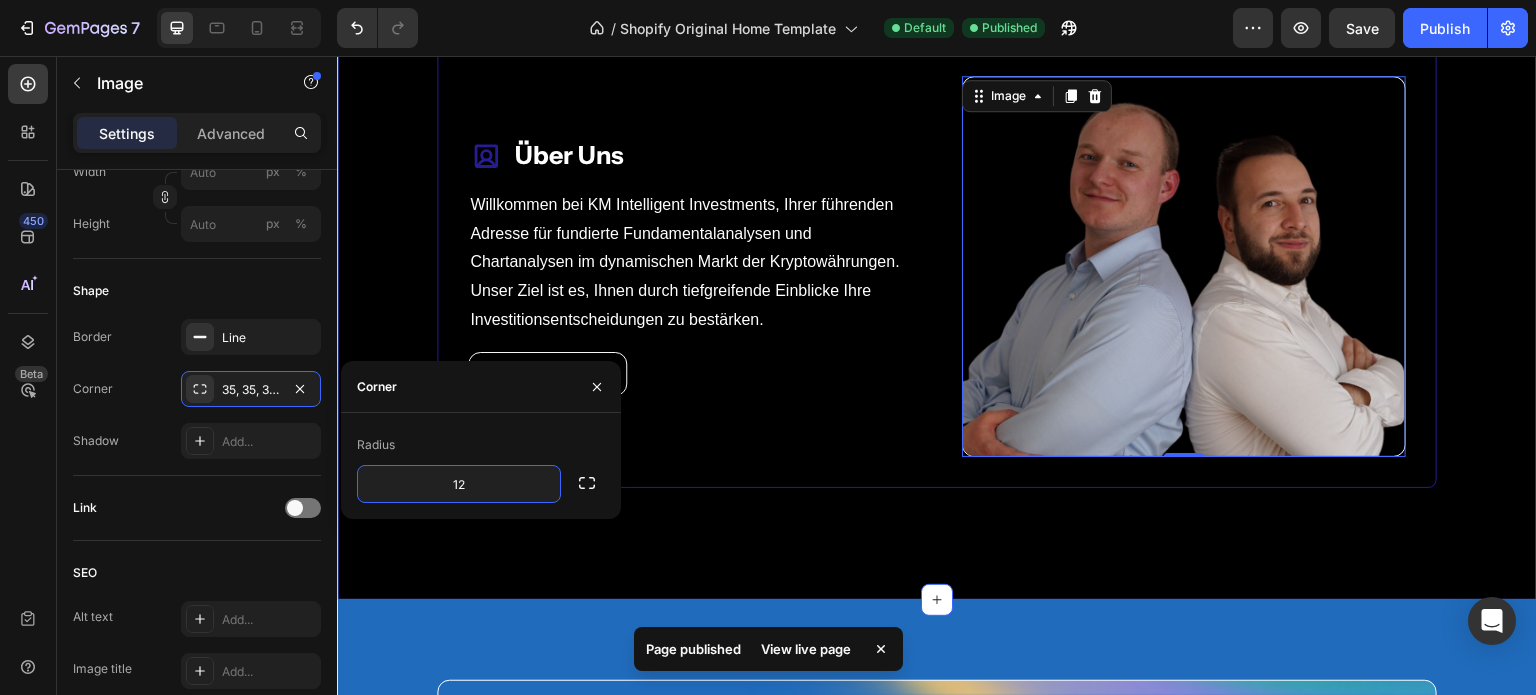 click on "Treffen Sie informierte  Anlageentscheidungen mit  unserer Analyse. Heading Über Uns Fundamentalanalyse Chartanalyse
Icon Über Uns Heading Row Willkommen bei KM Intelligent Investments, Ihrer führenden Adresse für fundierte Fundamentalanalysen und Chartanalysen im dynamischen Markt der Kryptowährungen. Unser Ziel ist es, Ihnen durch tiefgreifende Einblicke Ihre Investitionsentscheidungen zu bestärken. Text Block
Mehr dazu Button Image   0 Row
Icon Fundamentalanalyse Heading Row Die Fundamentalanalyse ist eine Methode zur Bewertung des inneren Wertes von Kryptowährungen. Sie konzentriert sich auf Faktoren wie technologische Innovation, Teamqualität, Marktnachfrage und regulatorische Entwicklungen. Text Block
Mehr dazu Button Image Row
Icon Chartanalyse Heading Row Text Block
Mehr dazu Button Image Row Tab Section 5" at bounding box center (937, 144) 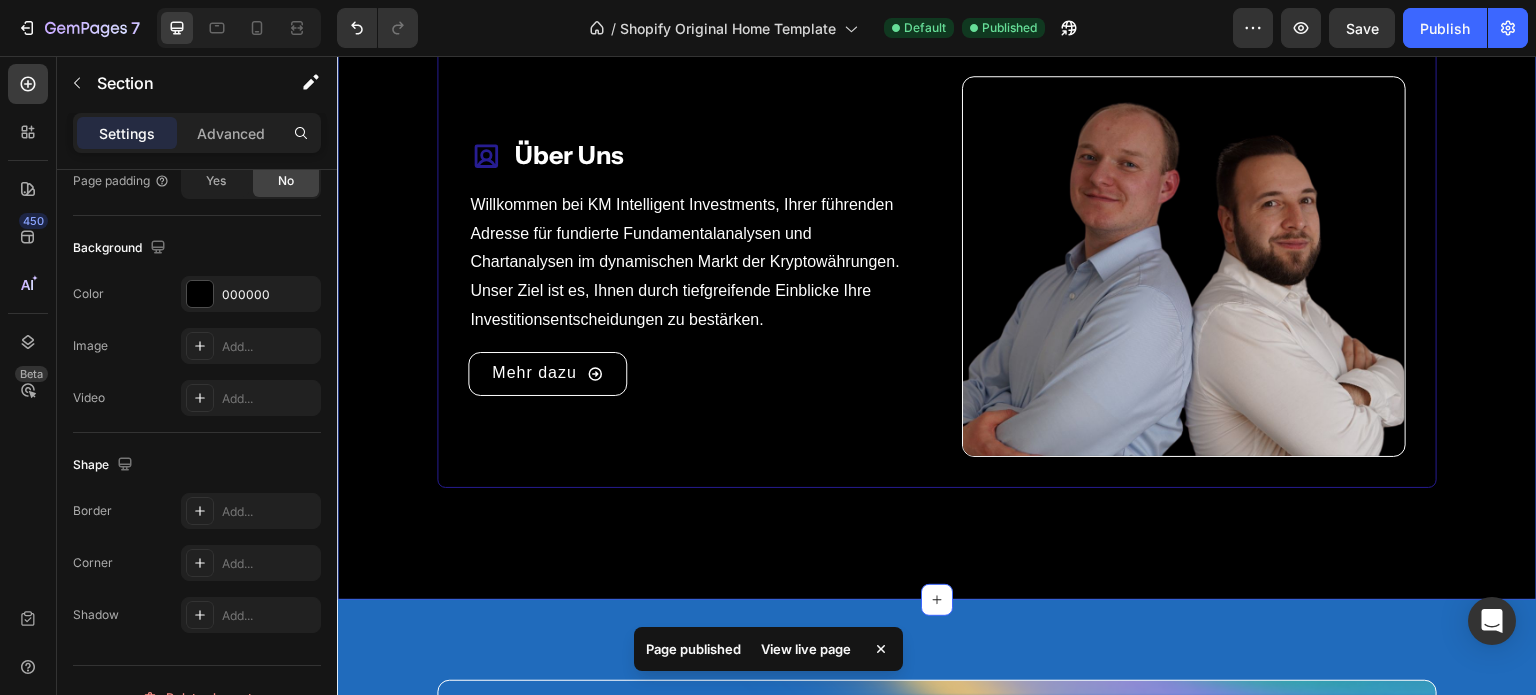 scroll, scrollTop: 0, scrollLeft: 0, axis: both 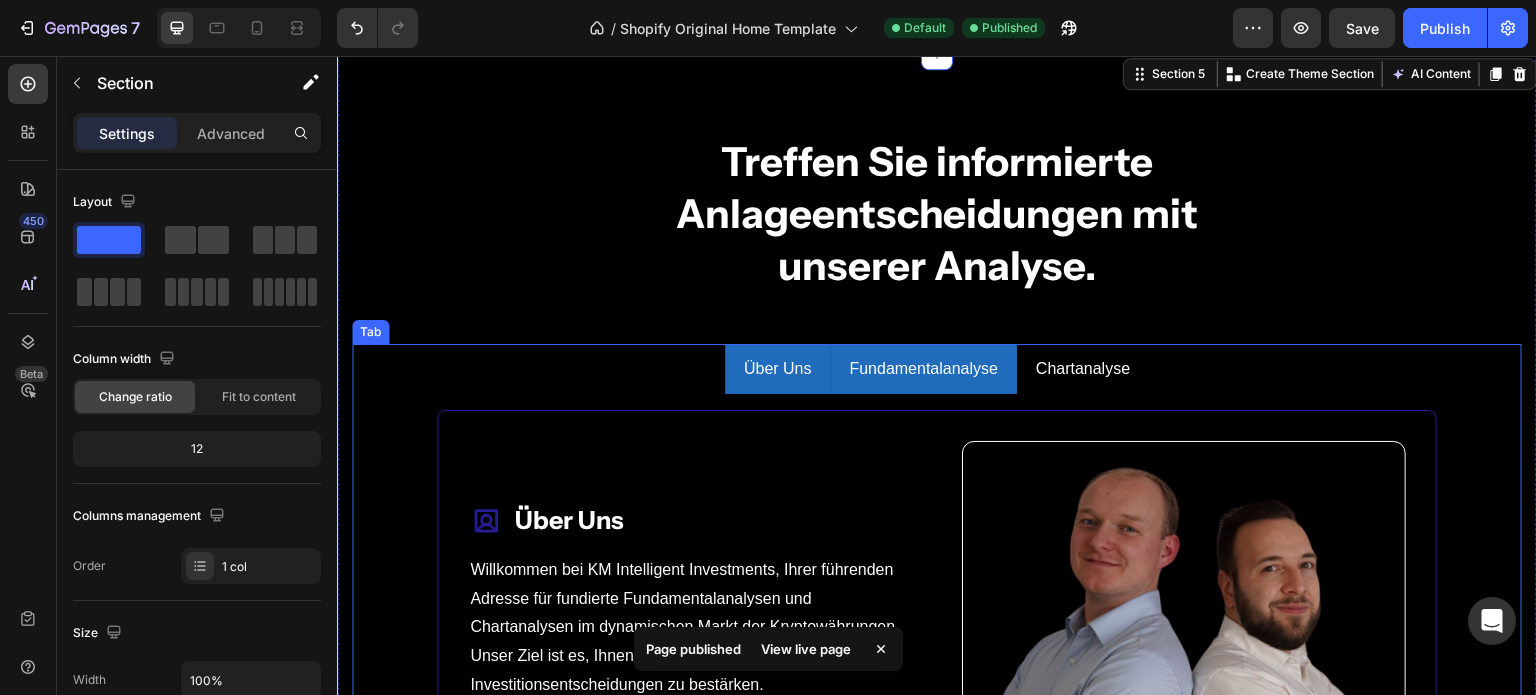click on "Fundamentalanalyse" at bounding box center (923, 369) 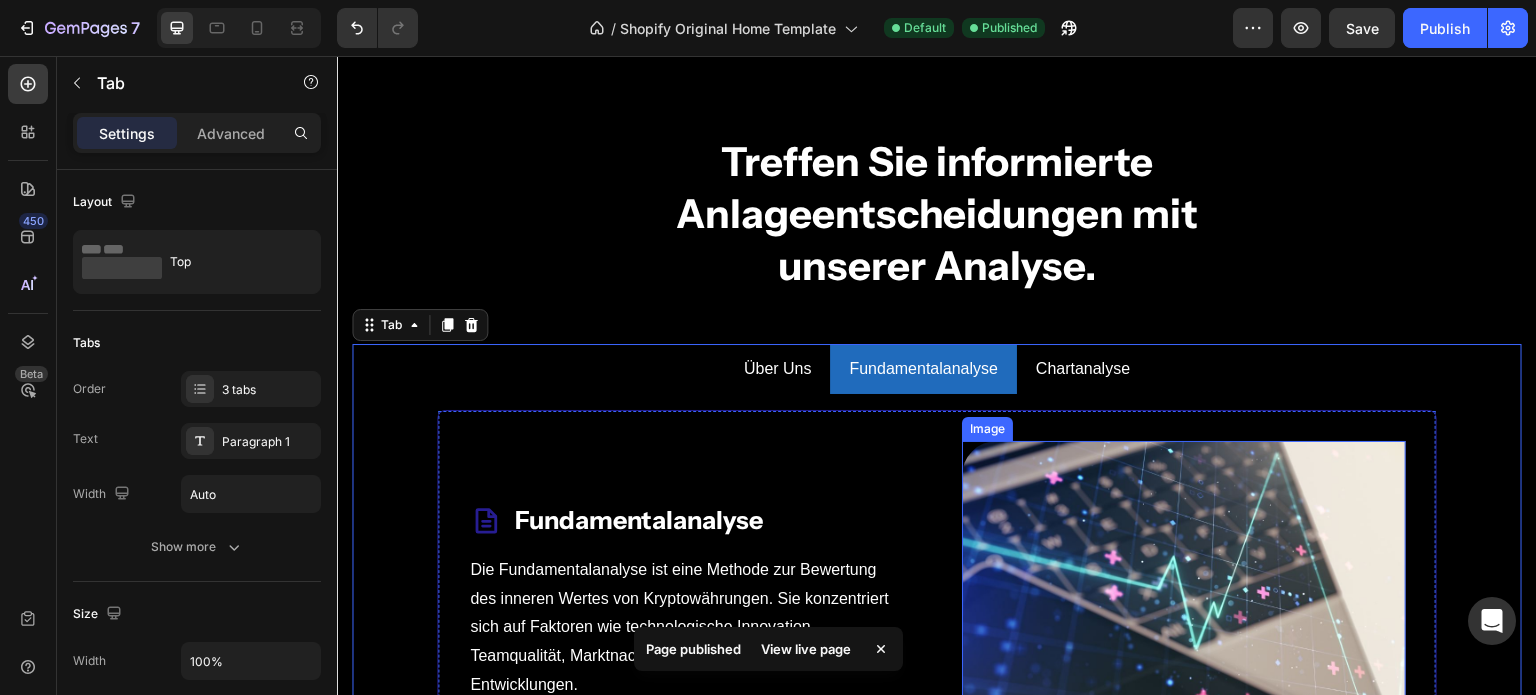 click at bounding box center (1184, 631) 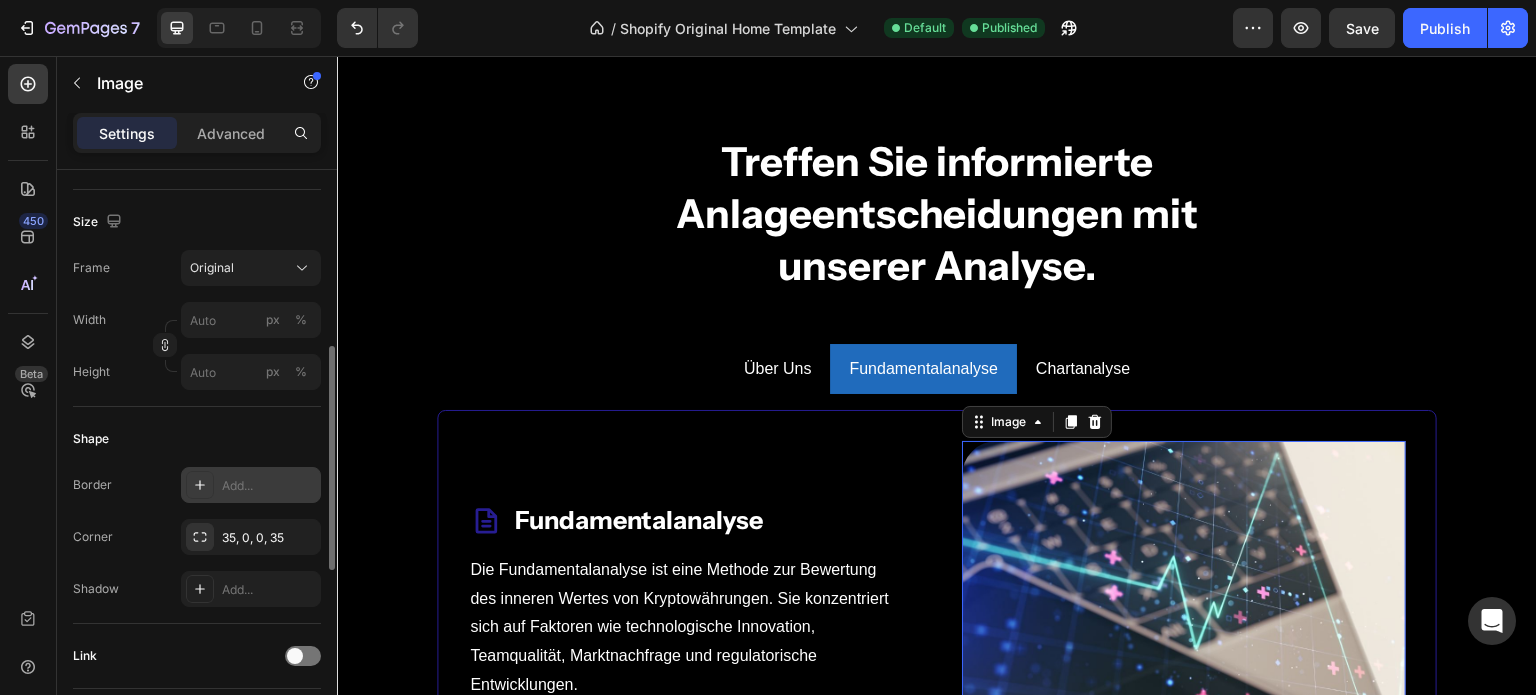 scroll, scrollTop: 456, scrollLeft: 0, axis: vertical 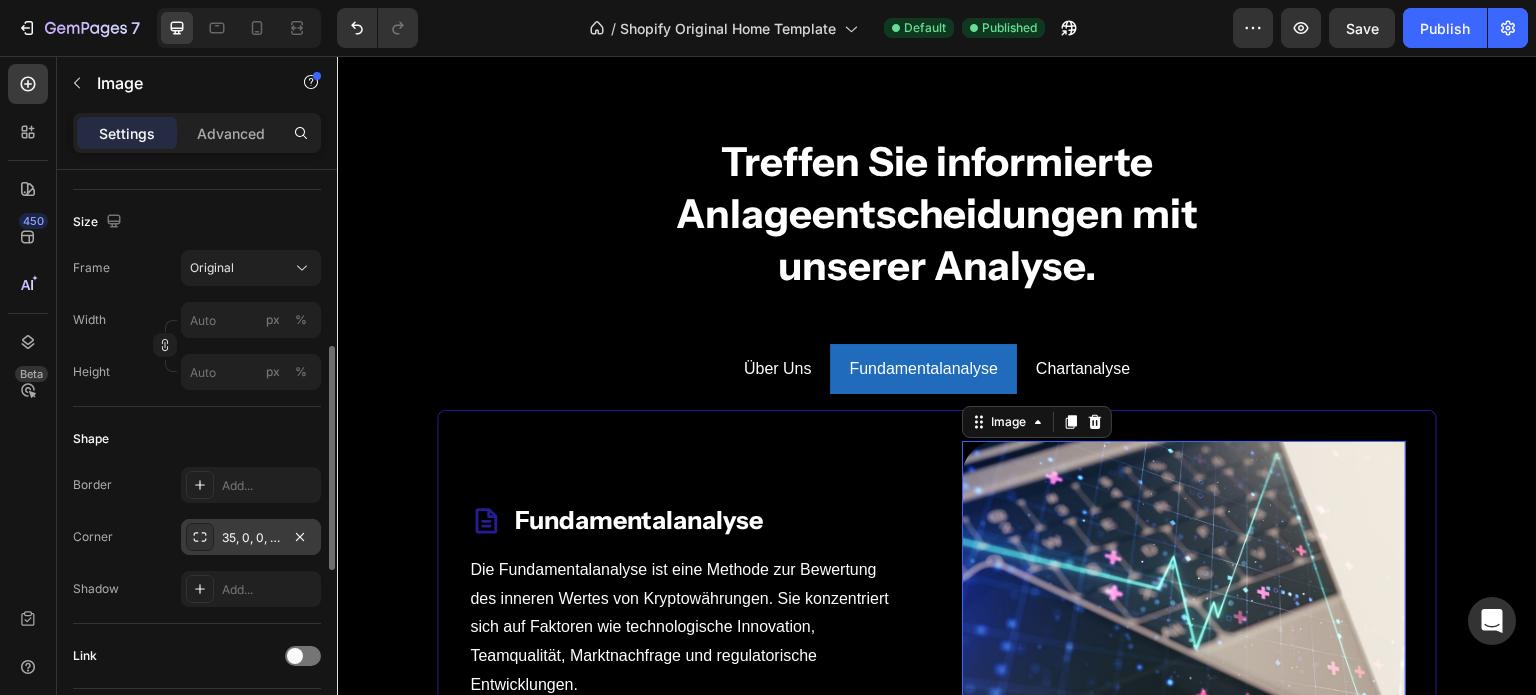 click on "35, 0, 0, 35" at bounding box center (251, 538) 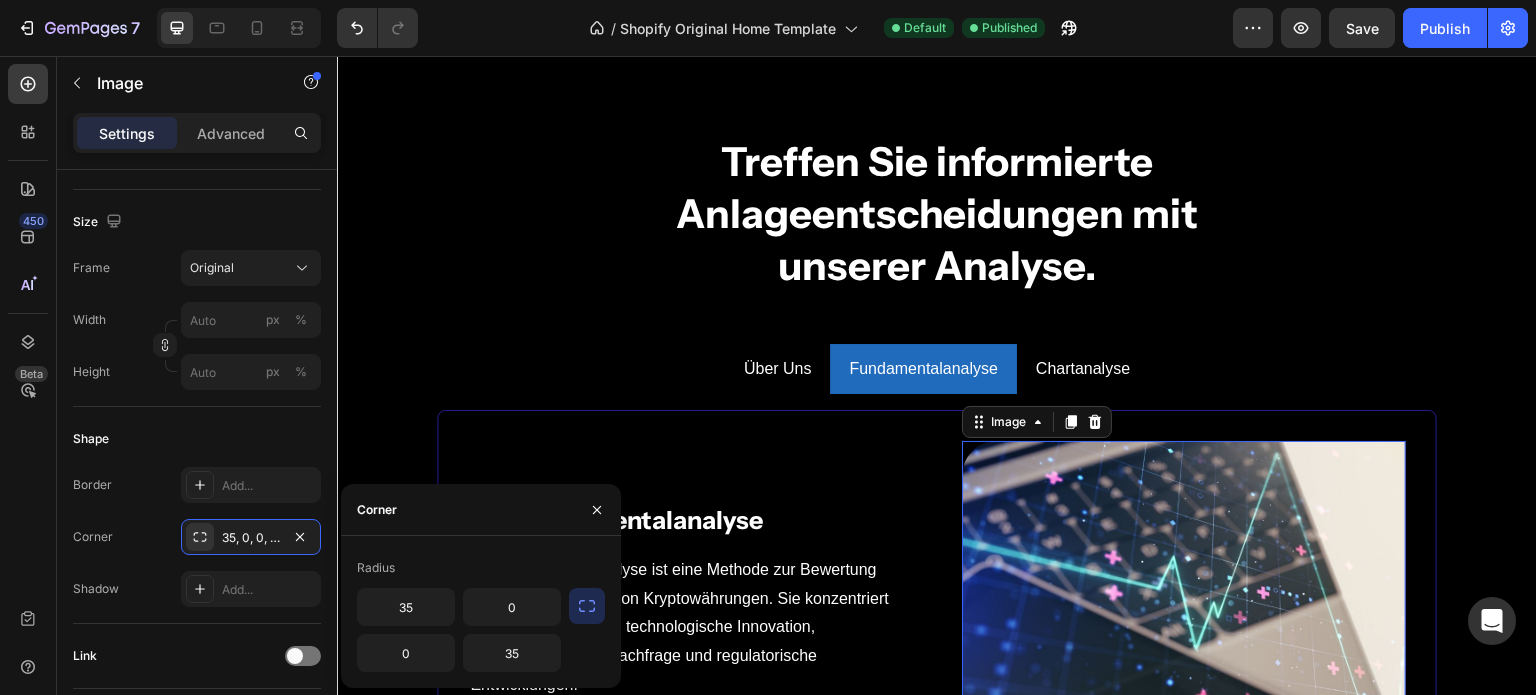 click 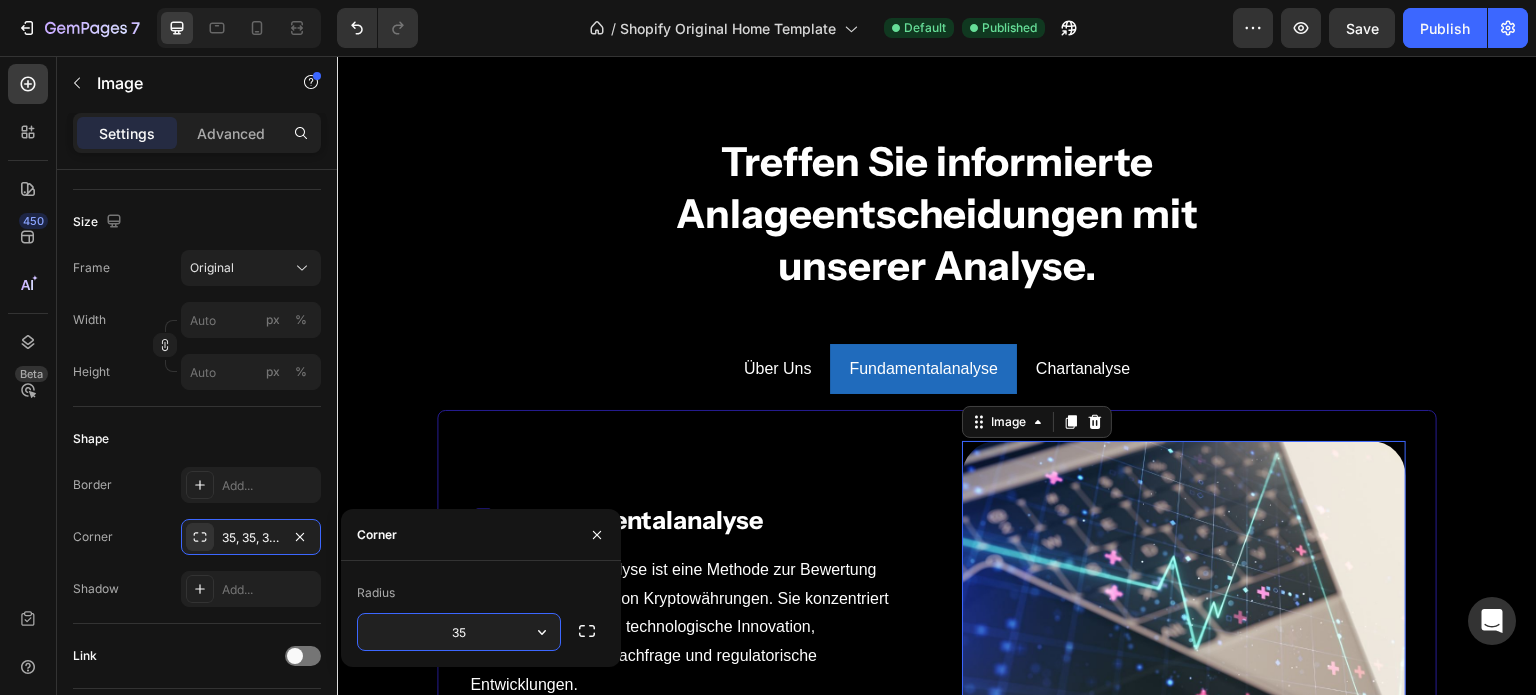 click on "35" at bounding box center (459, 632) 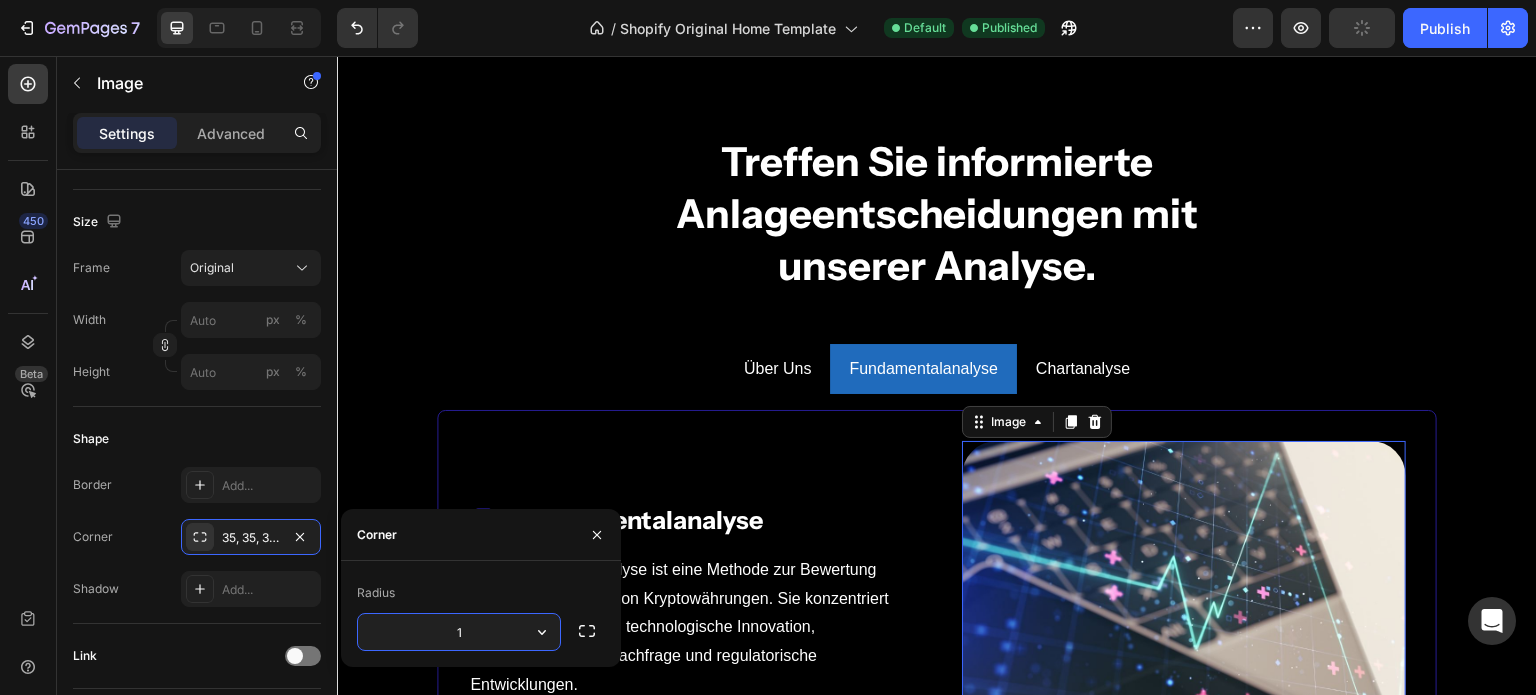 type on "12" 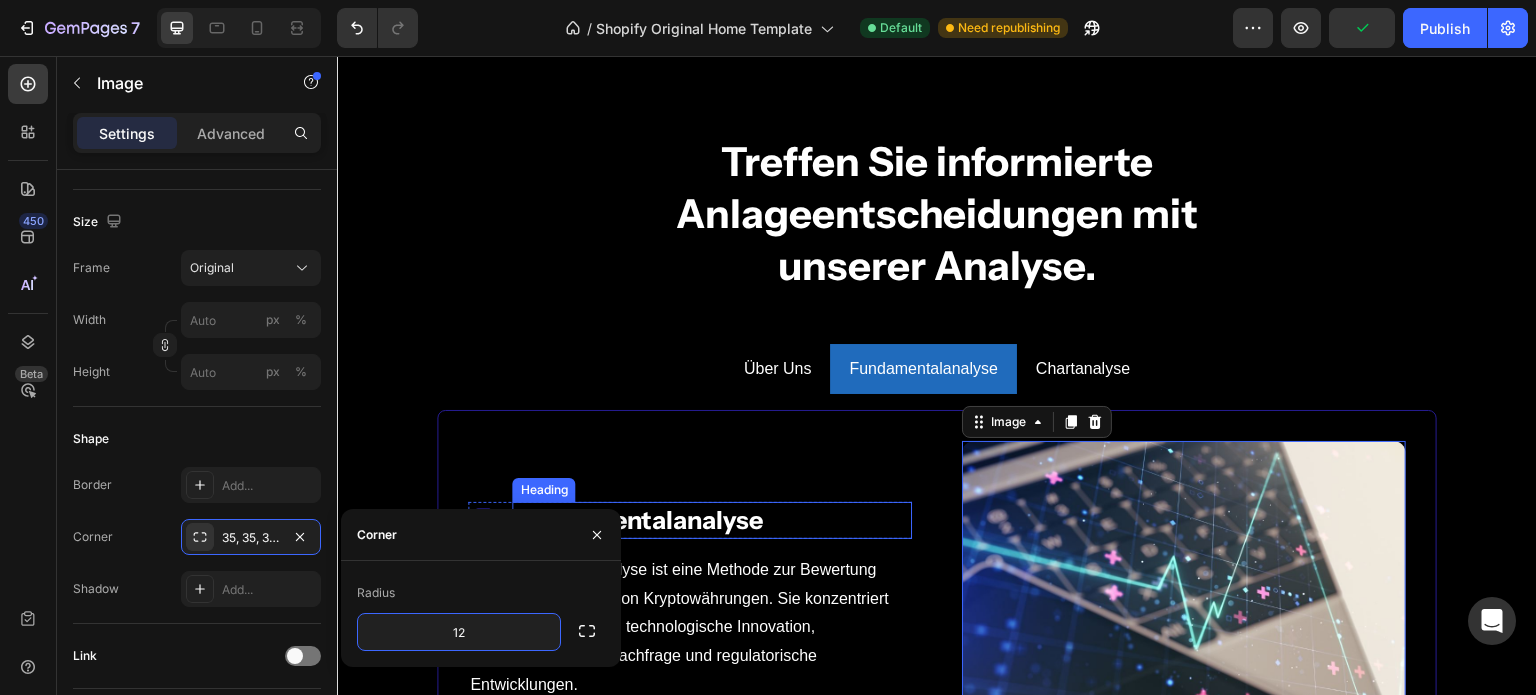 click on "Icon Fundamentalanalyse Heading Row Die Fundamentalanalyse ist eine Methode zur Bewertung des inneren Wertes von Kryptowährungen. Sie konzentriert sich auf Faktoren wie technologische Innovation, Teamqualität, Marktnachfrage und regulatorische Entwicklungen. Text Block
Mehr dazu Button Image   0 Row" at bounding box center (937, 631) 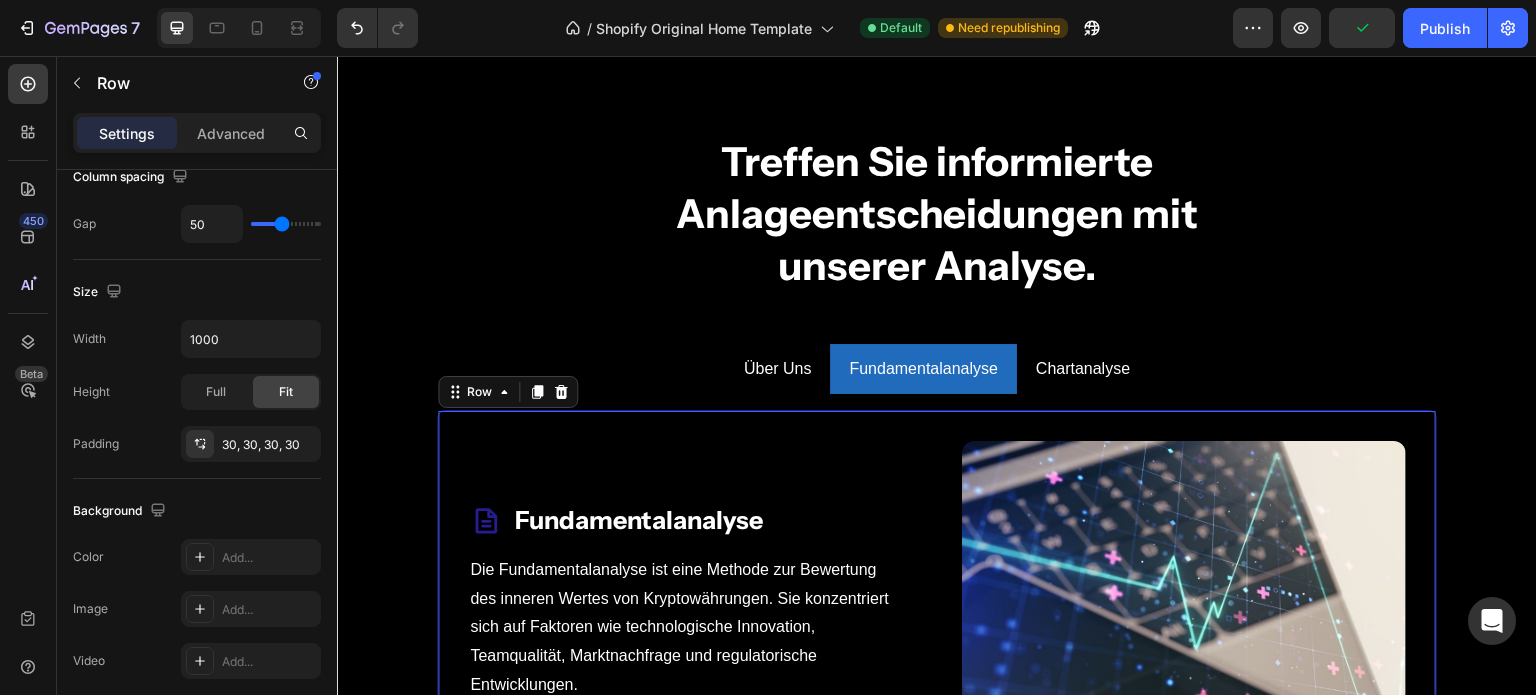scroll, scrollTop: 0, scrollLeft: 0, axis: both 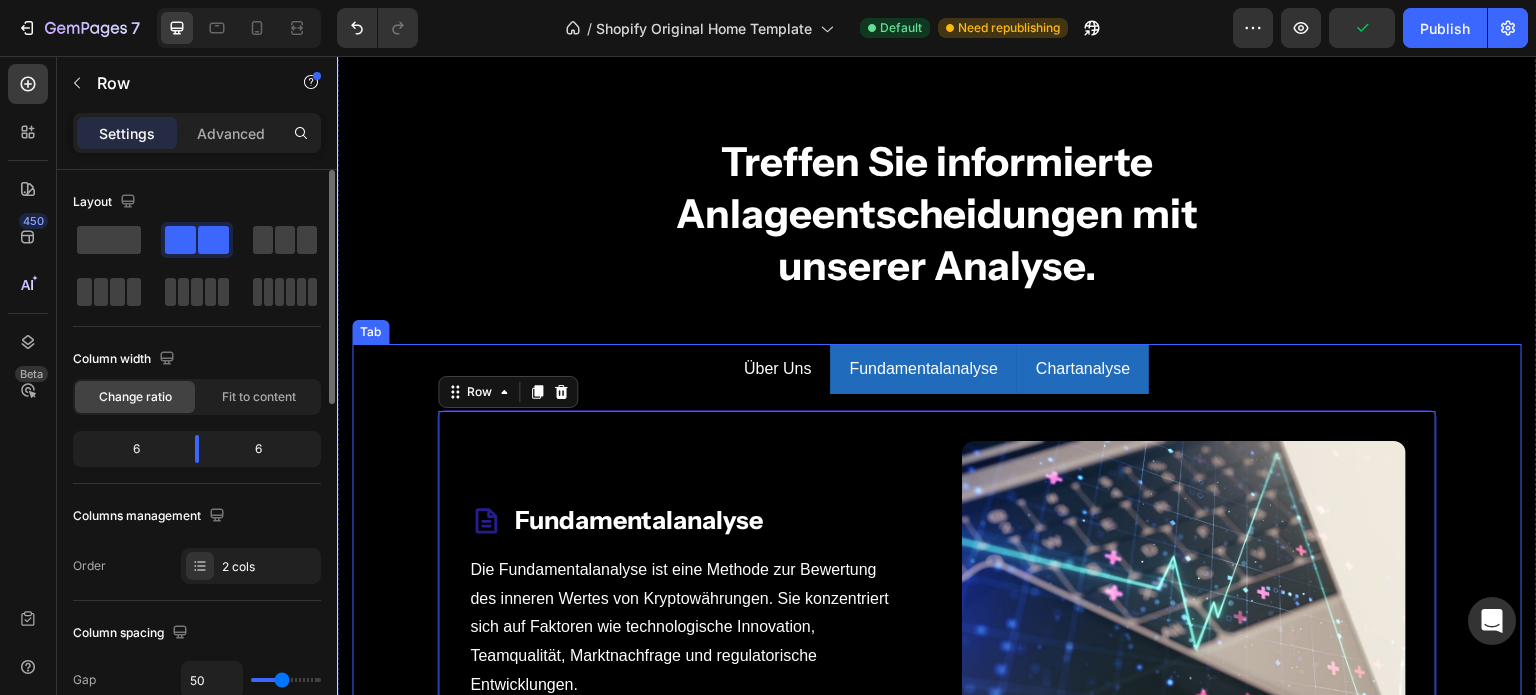 click on "Chartanalyse" at bounding box center (1083, 369) 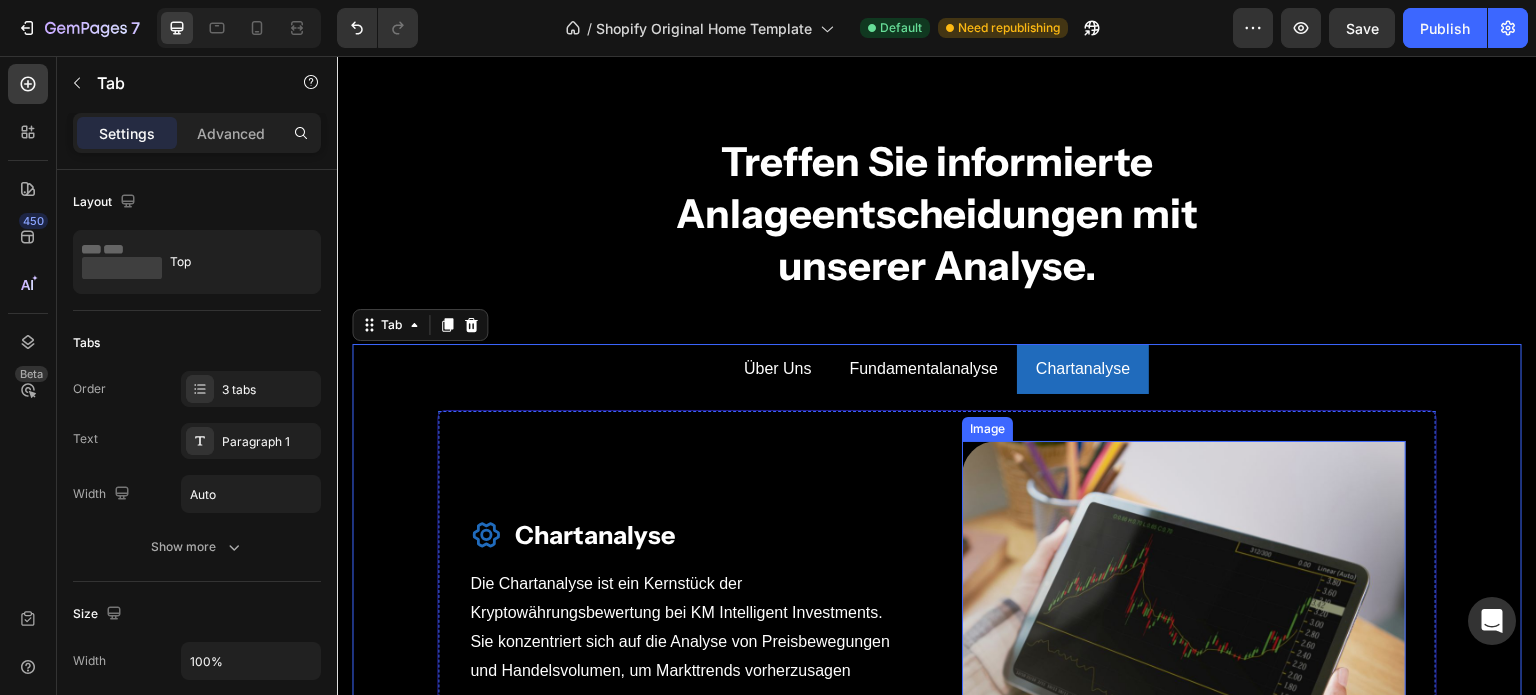 click at bounding box center (1184, 631) 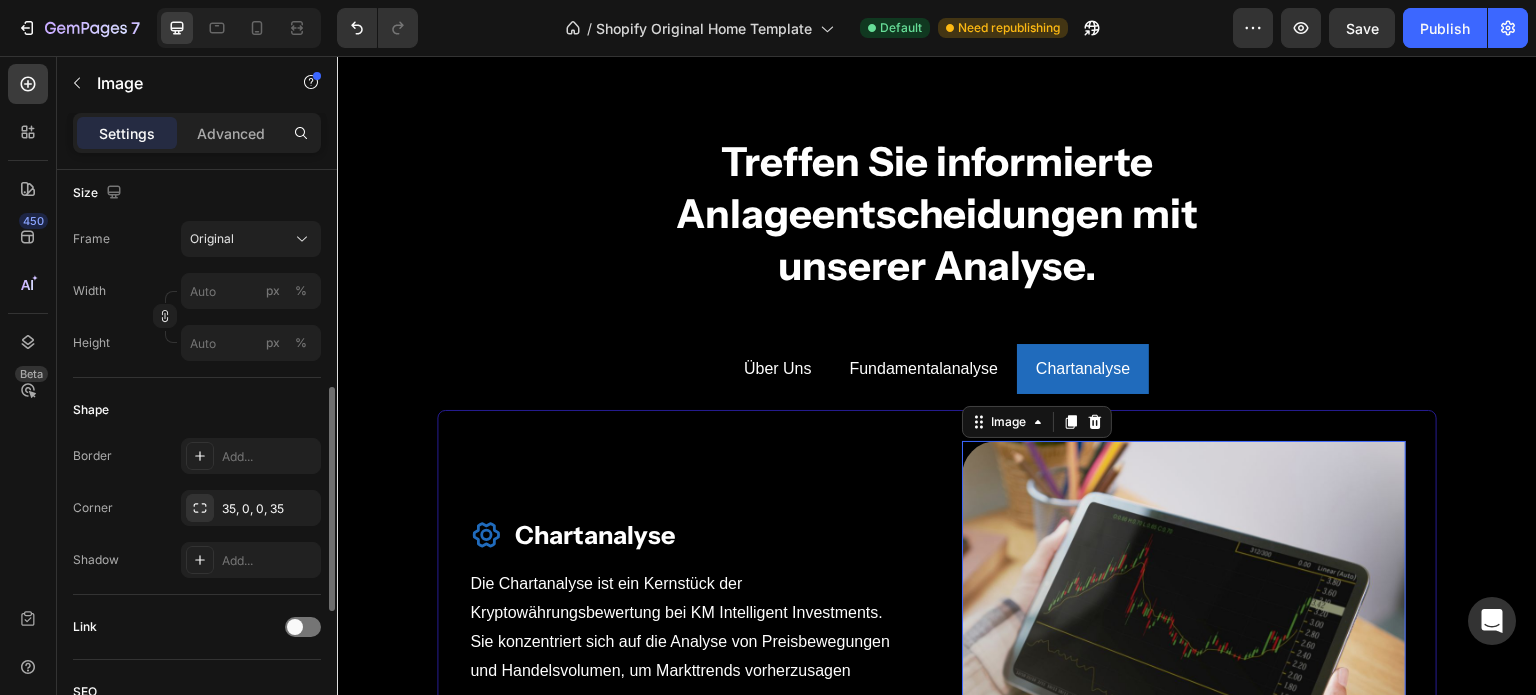 scroll, scrollTop: 512, scrollLeft: 0, axis: vertical 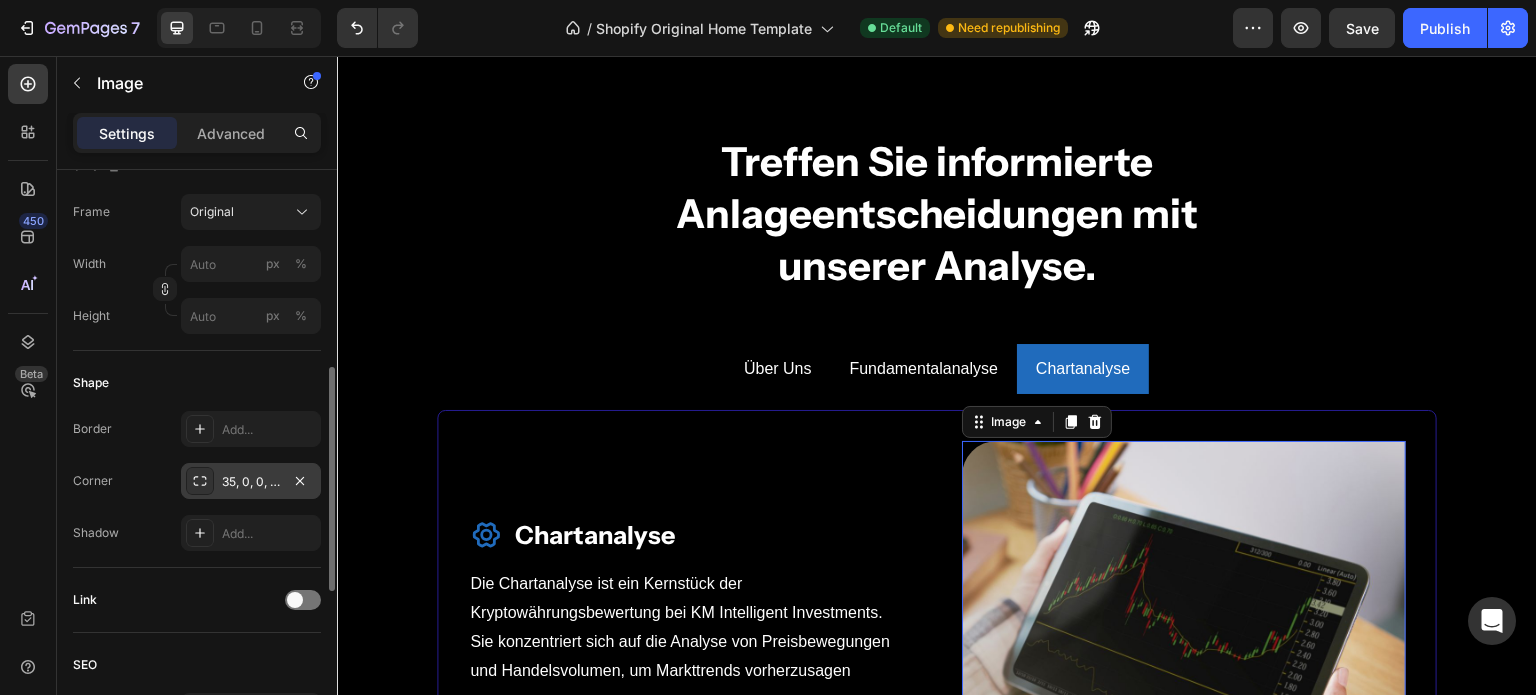 click on "35, 0, 0, 35" at bounding box center [251, 482] 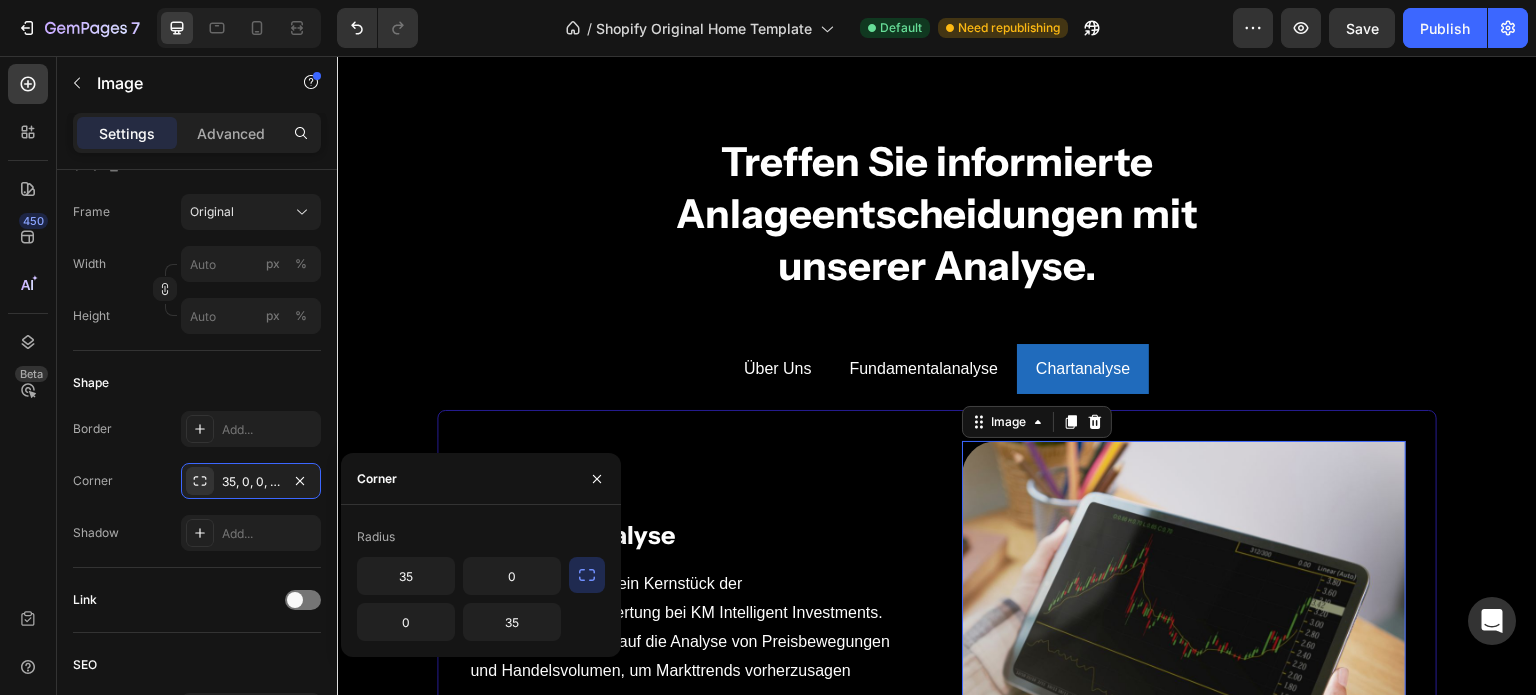click 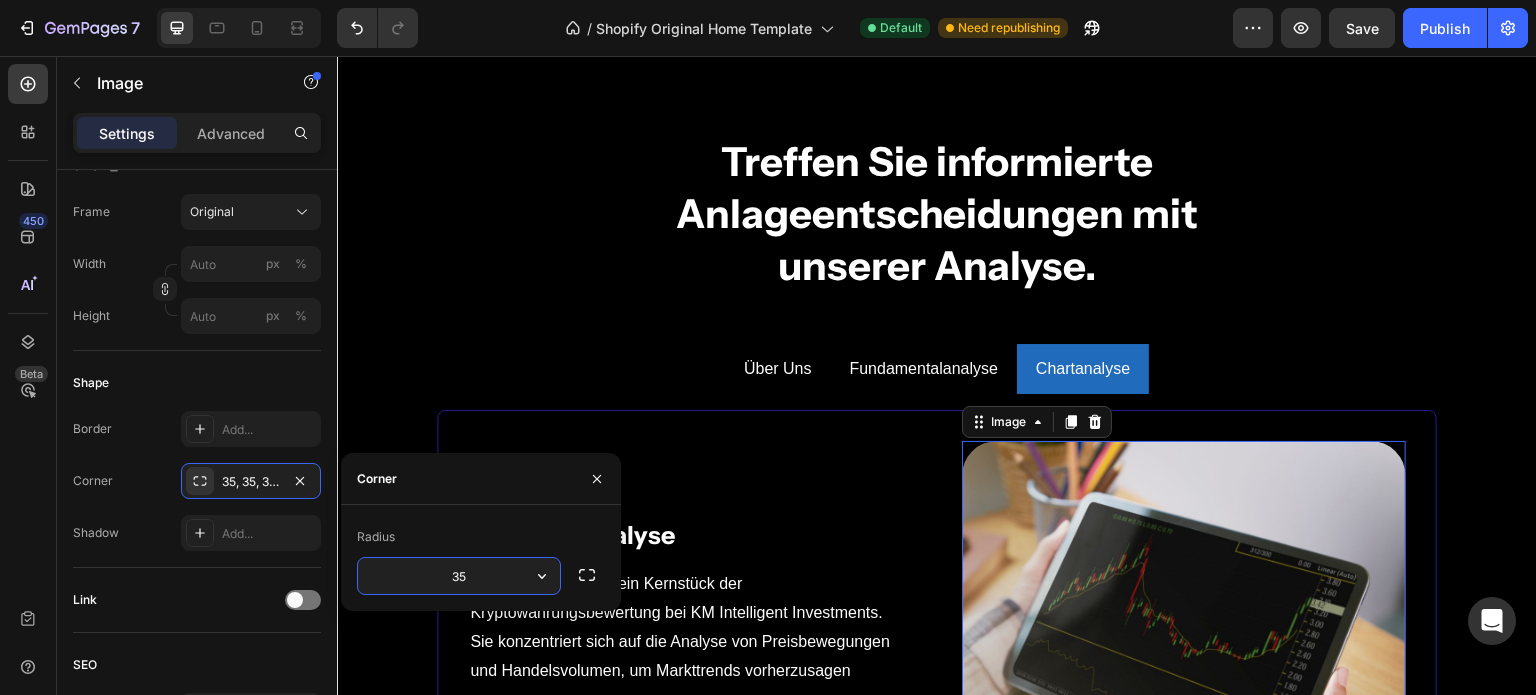 click on "35" at bounding box center [459, 576] 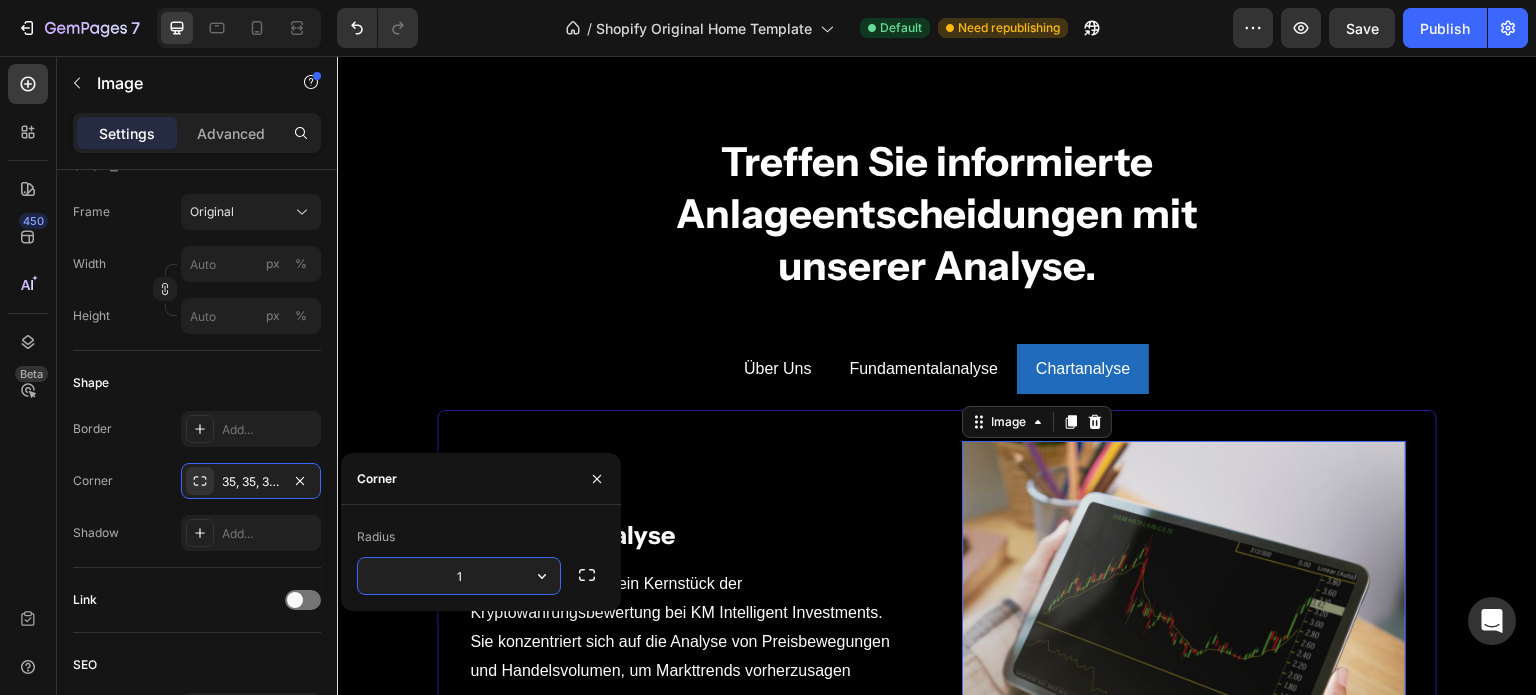 type on "12" 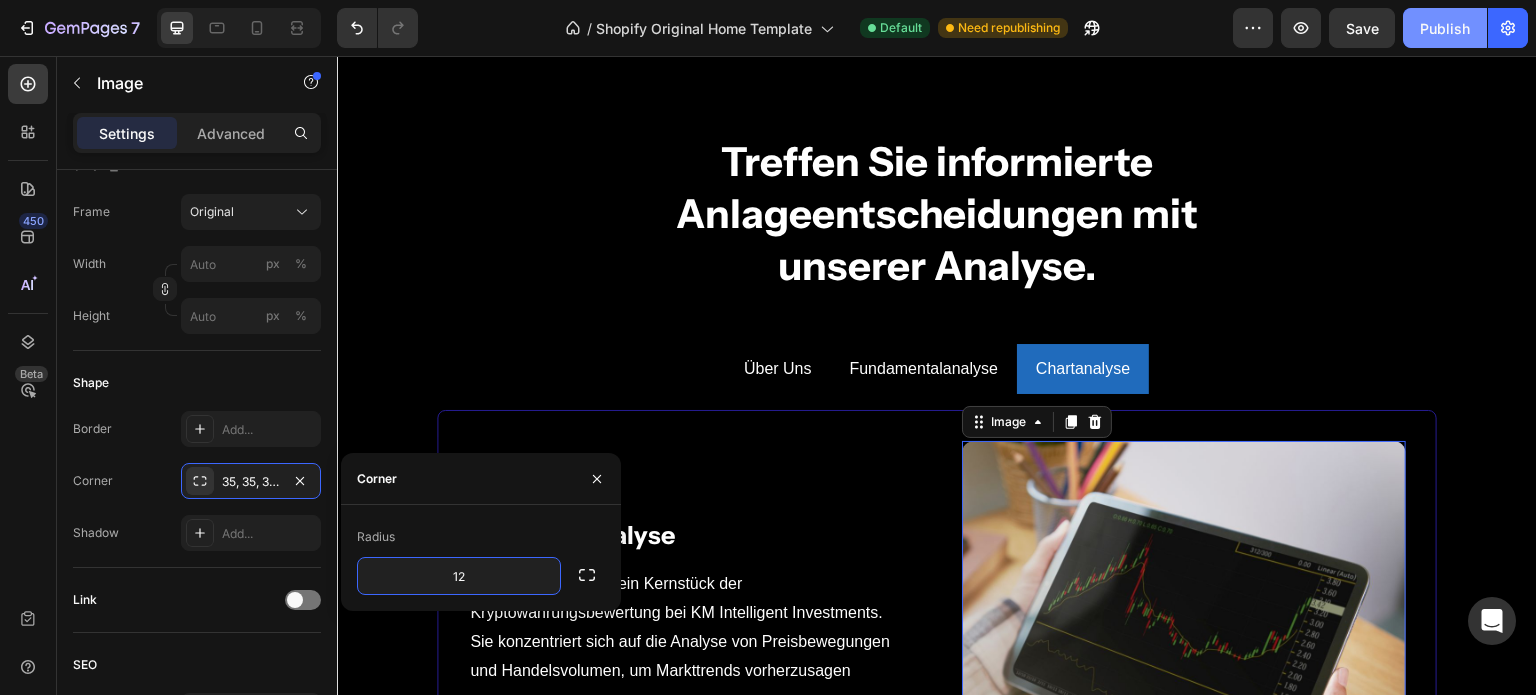 click on "Publish" at bounding box center (1445, 28) 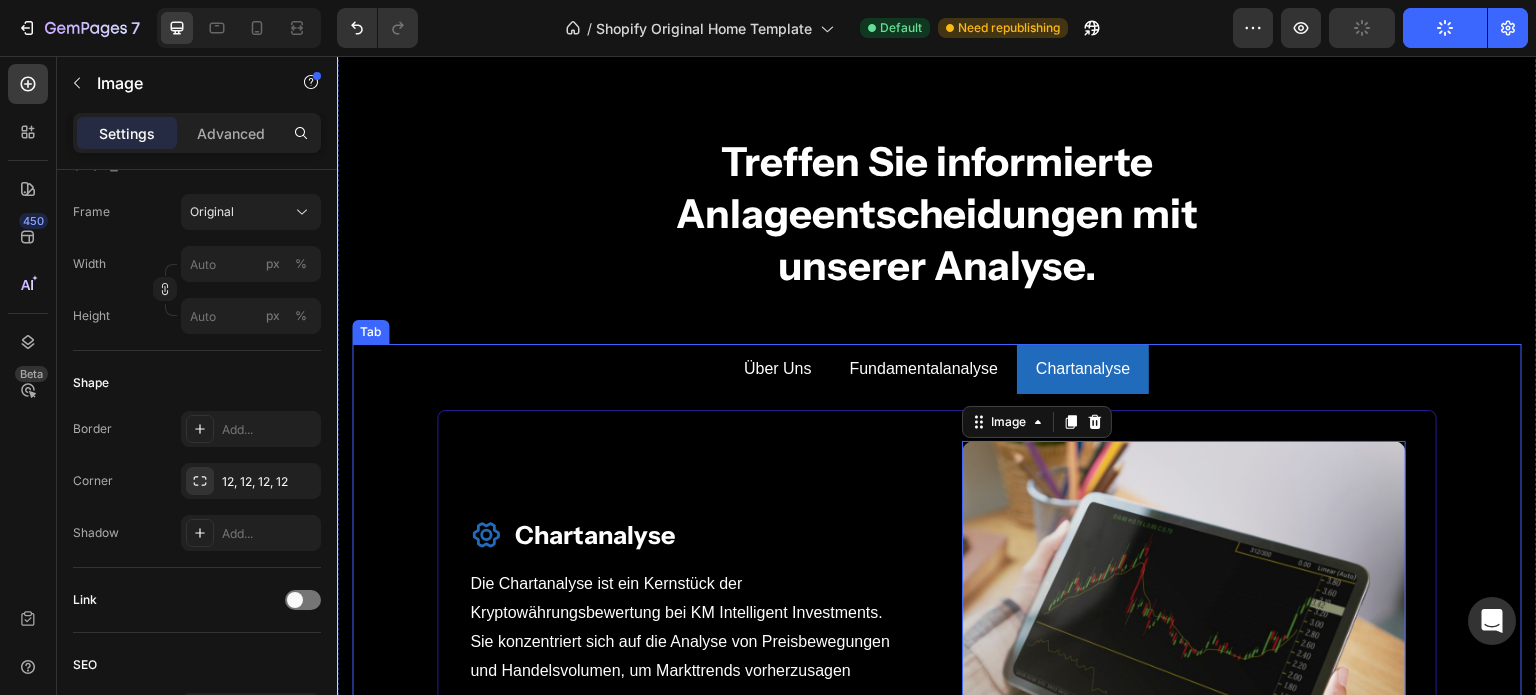 click on "Über Uns Fundamentalanalyse Chartanalyse" at bounding box center [937, 369] 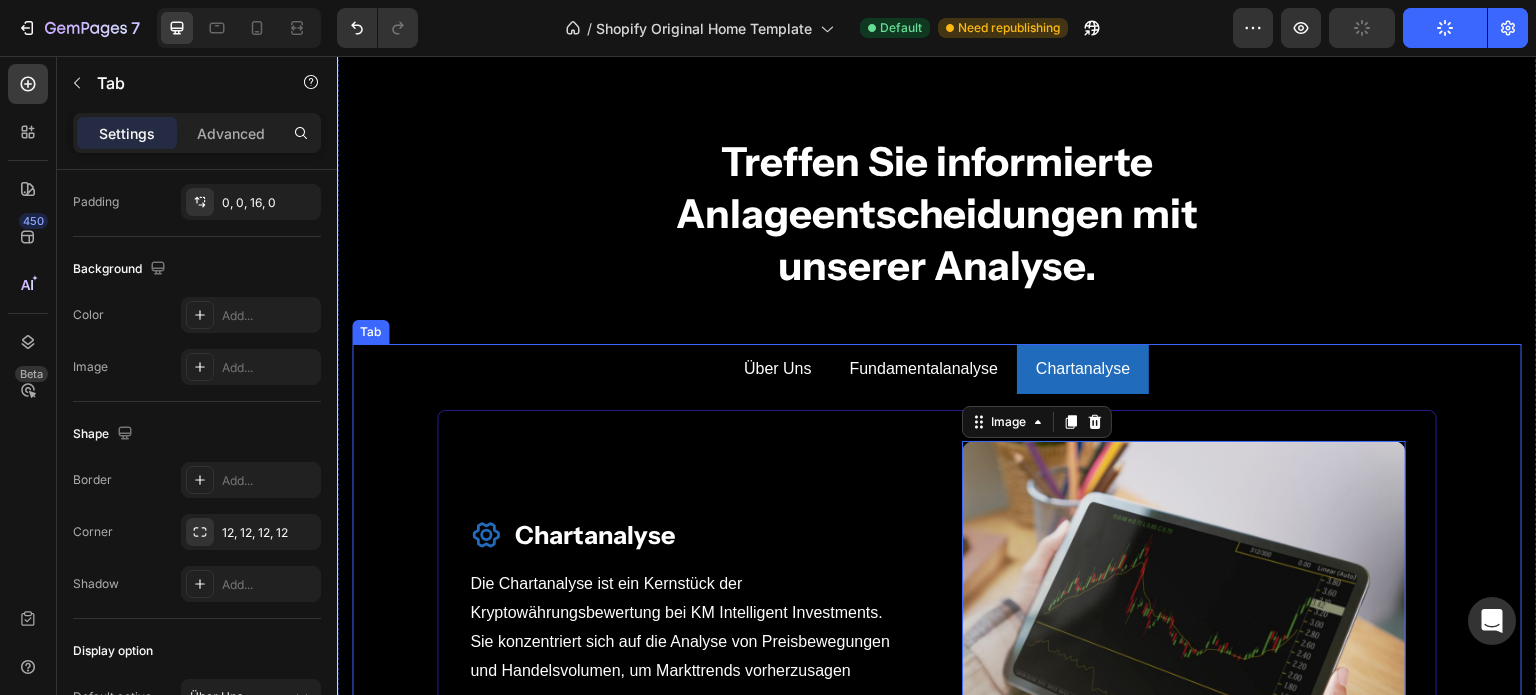 scroll, scrollTop: 0, scrollLeft: 0, axis: both 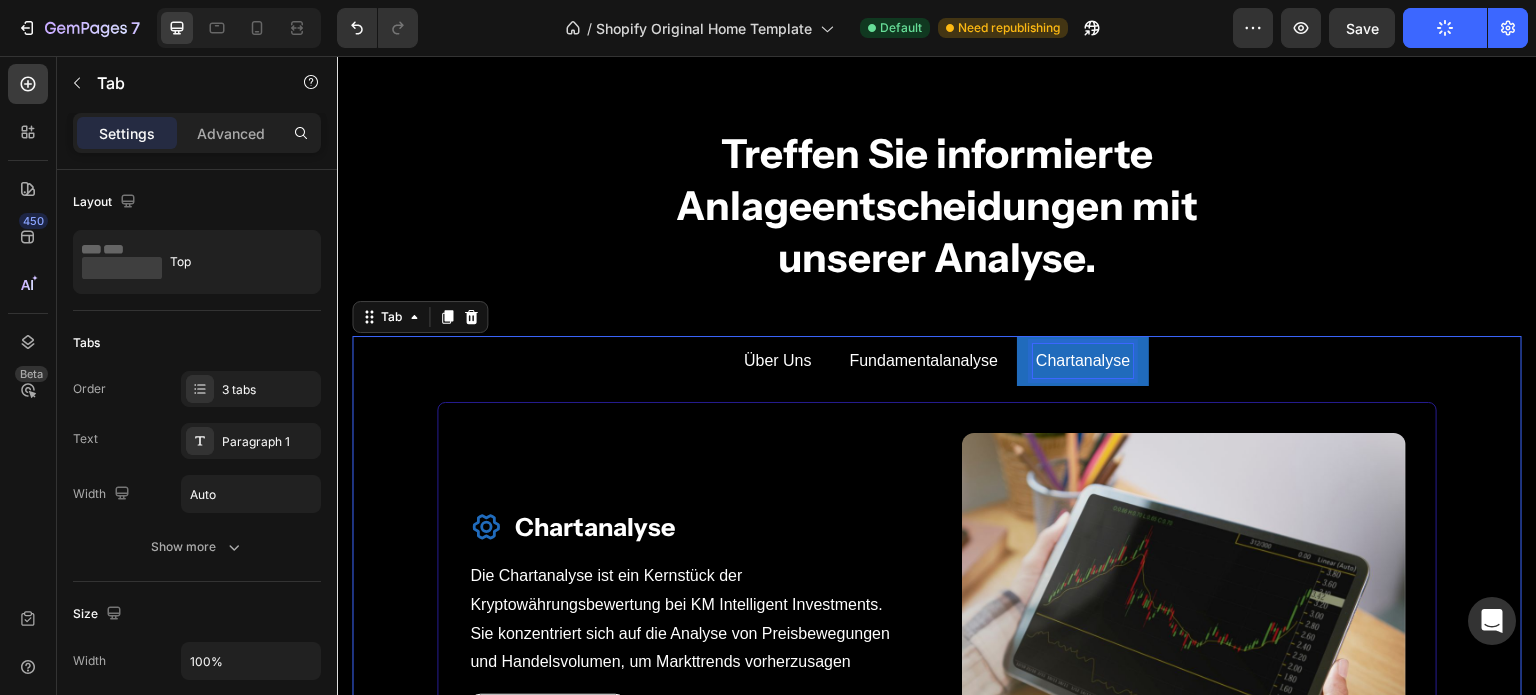 click on "Chartanalyse" at bounding box center [1083, 361] 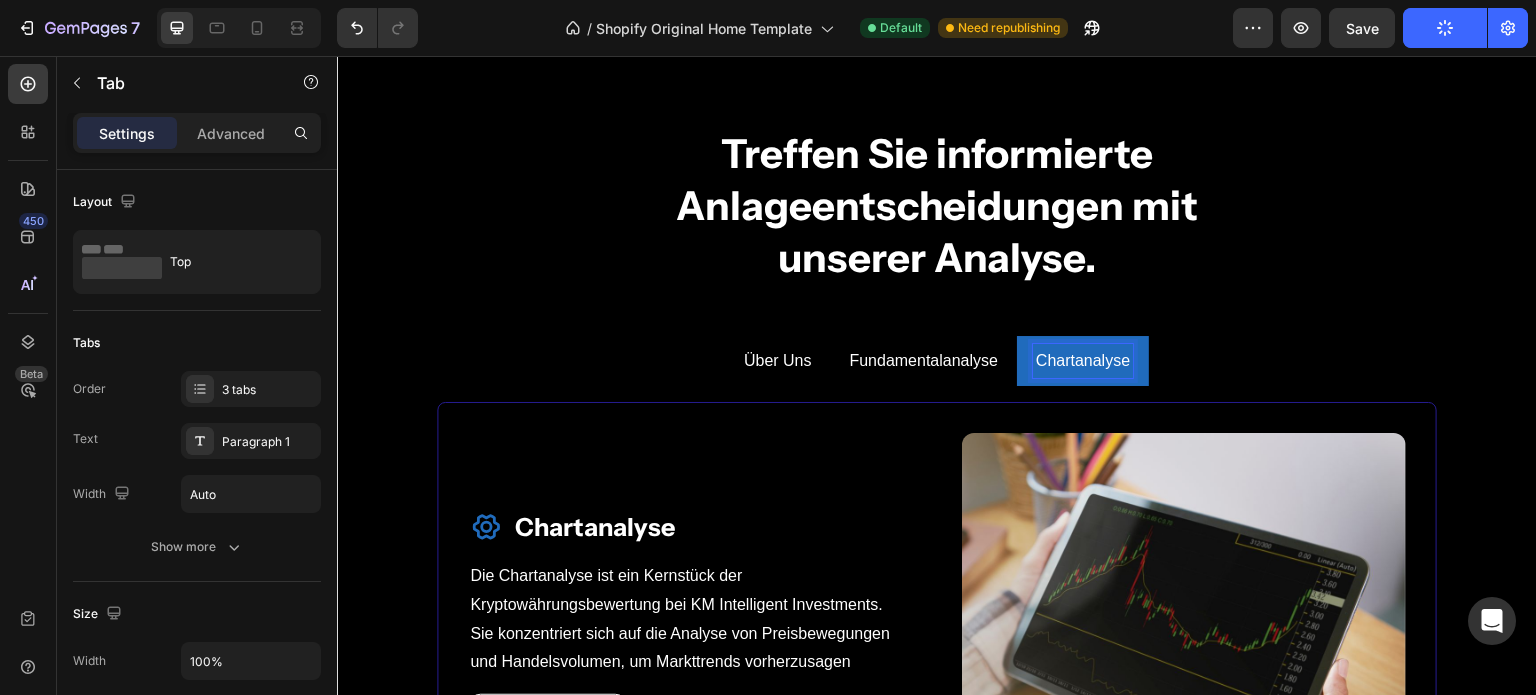 click on "Chartanalyse" at bounding box center (1083, 361) 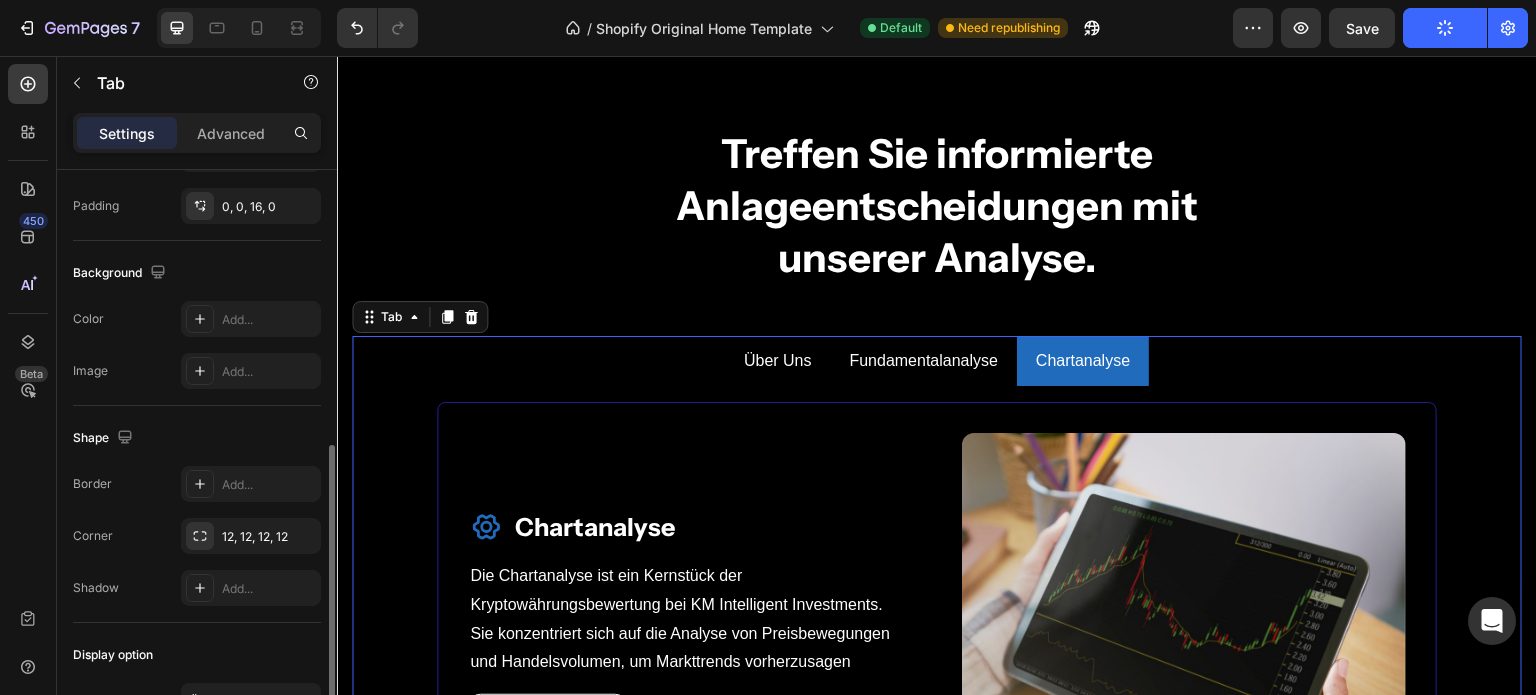 scroll, scrollTop: 539, scrollLeft: 0, axis: vertical 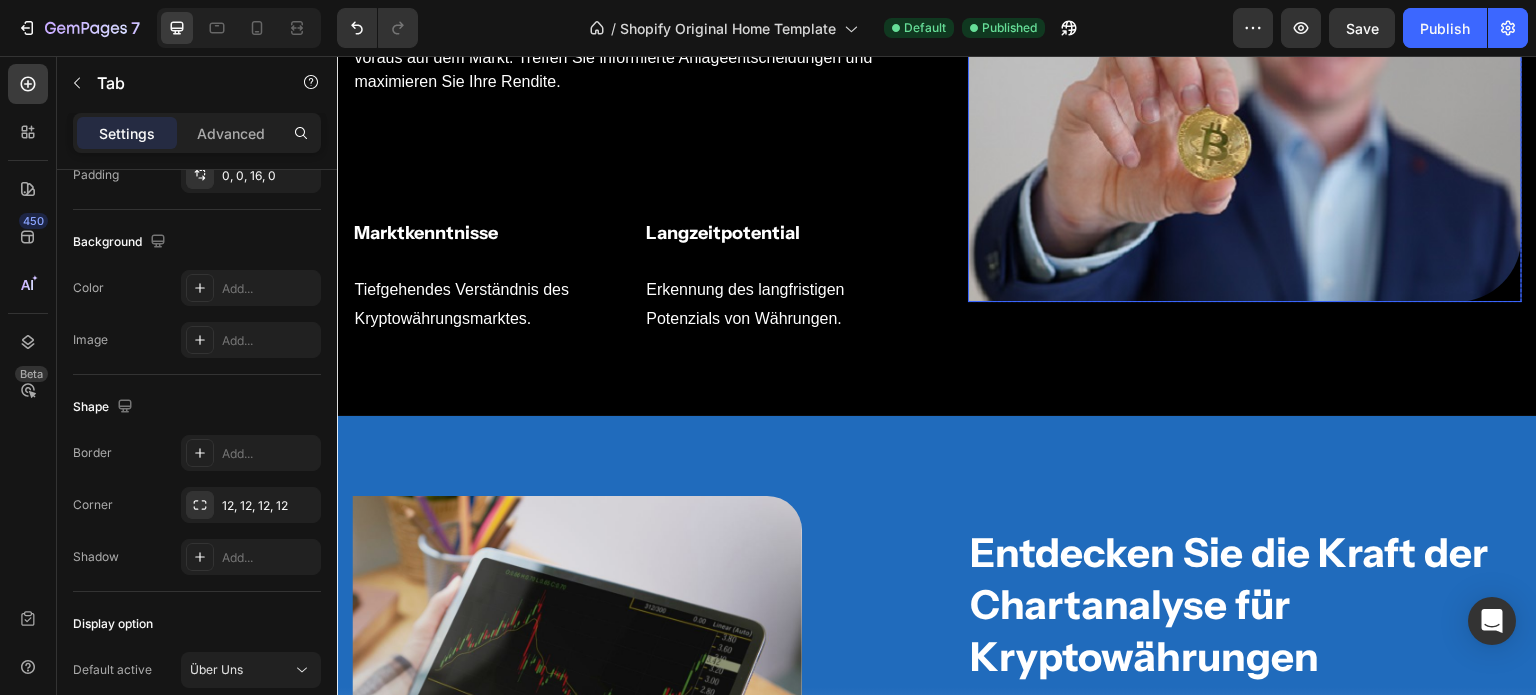 click at bounding box center (1245, 89) 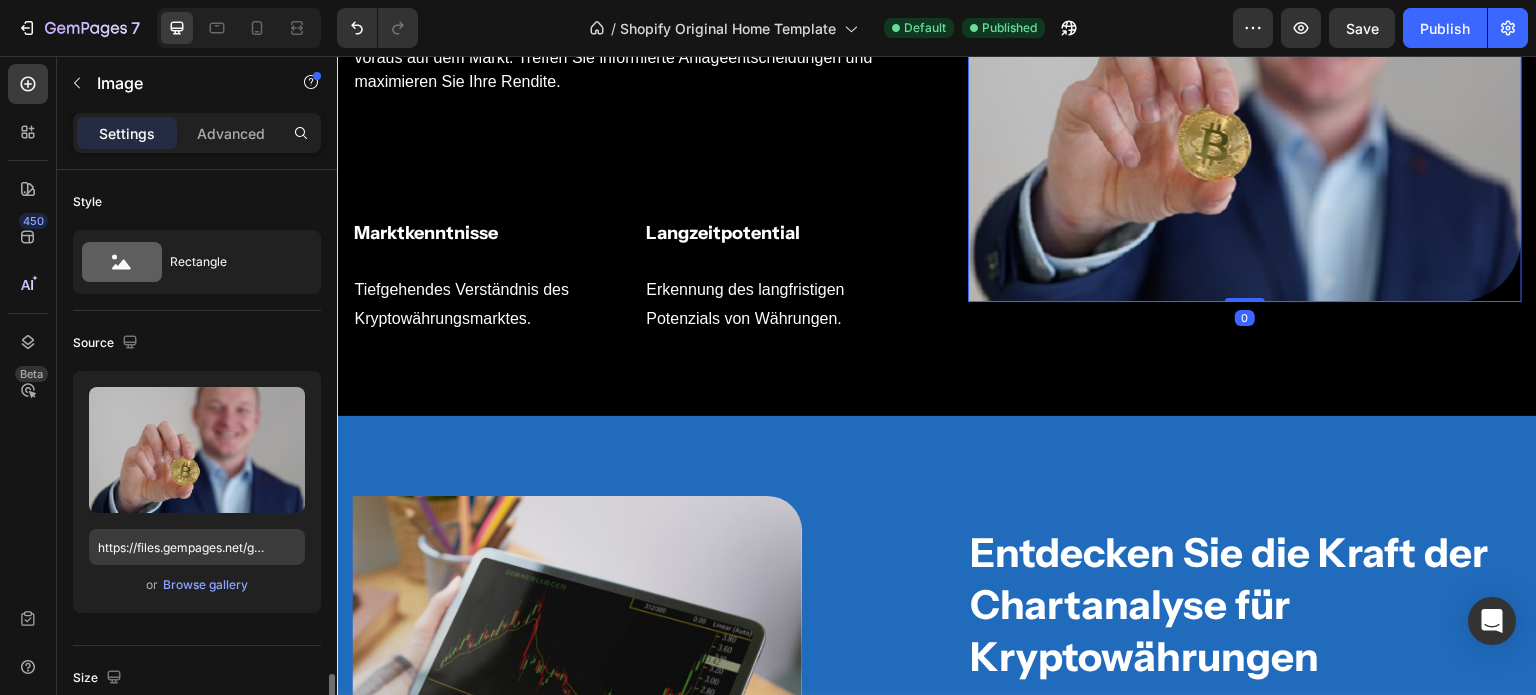 scroll, scrollTop: 583, scrollLeft: 0, axis: vertical 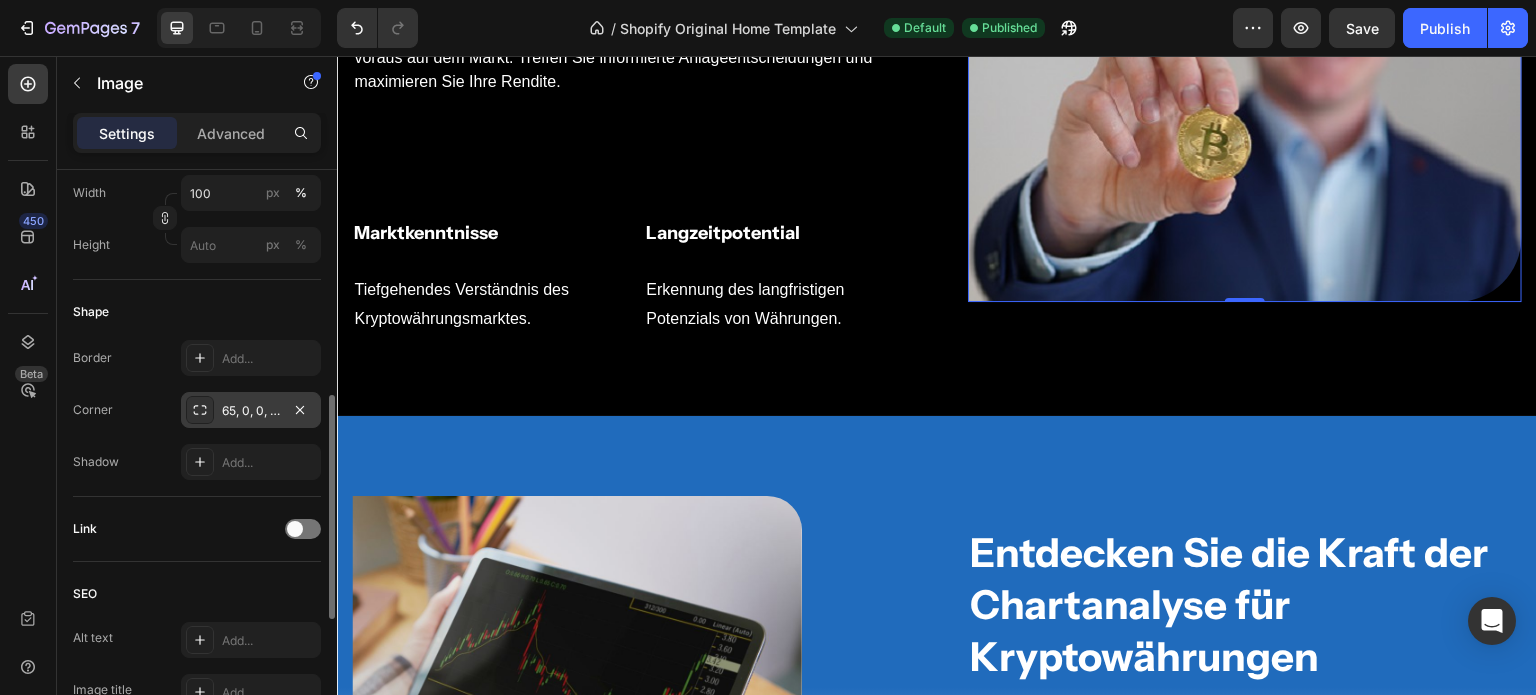 click on "65, 0, 0, 65" at bounding box center [251, 410] 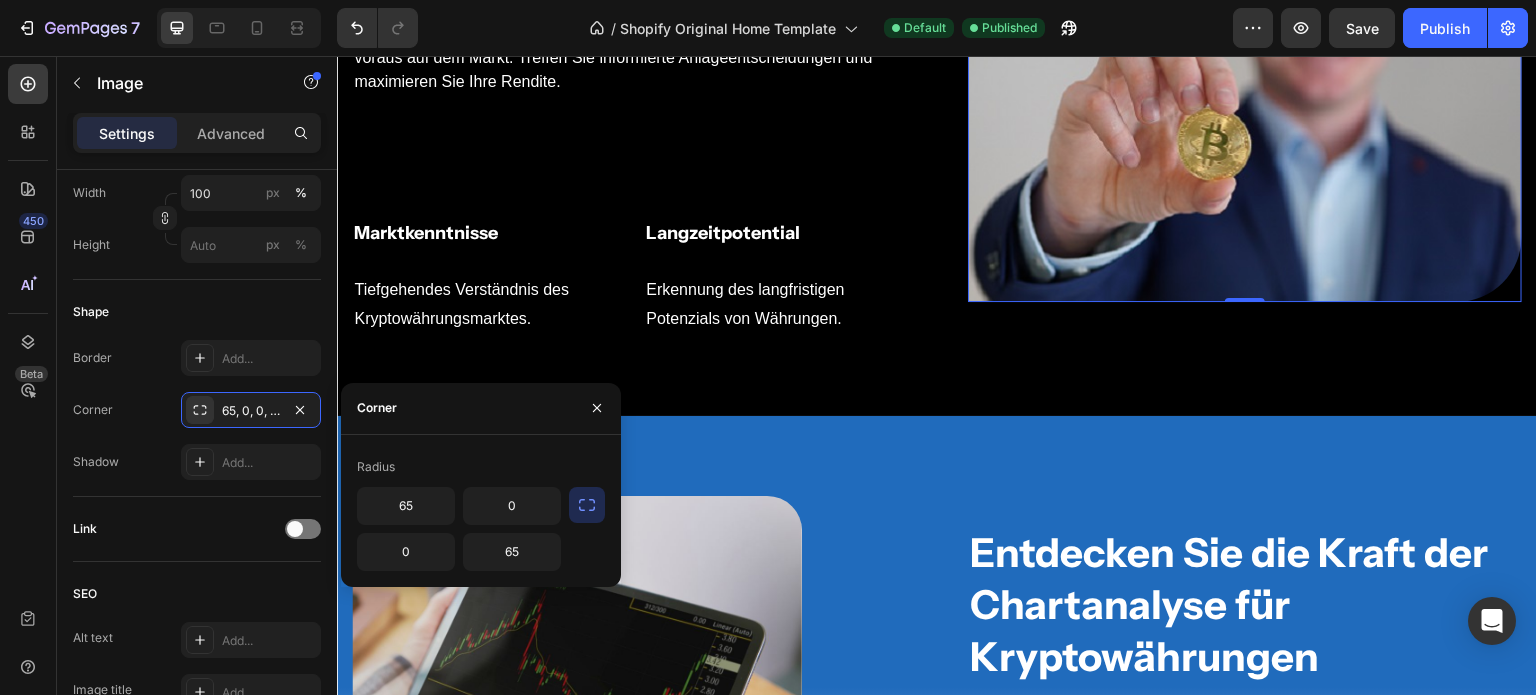 click 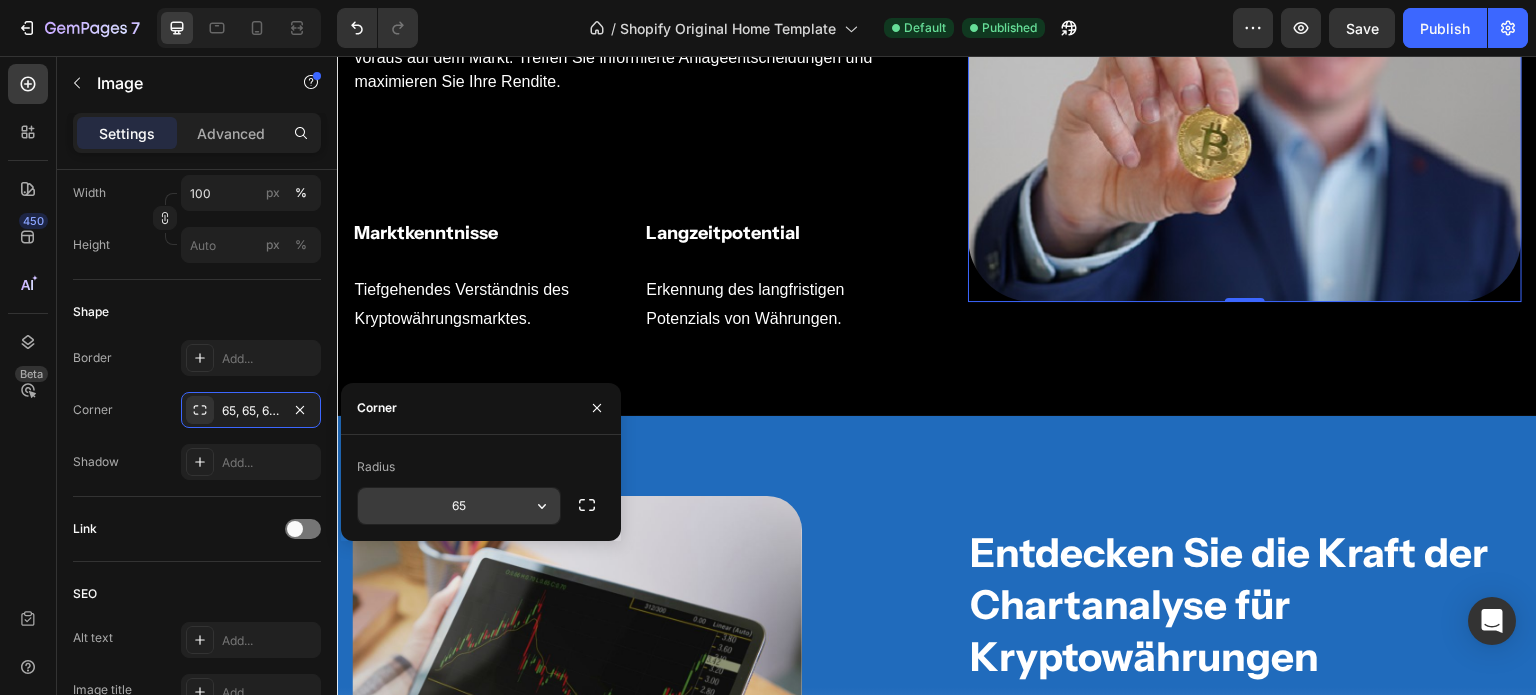 click on "65" at bounding box center [459, 506] 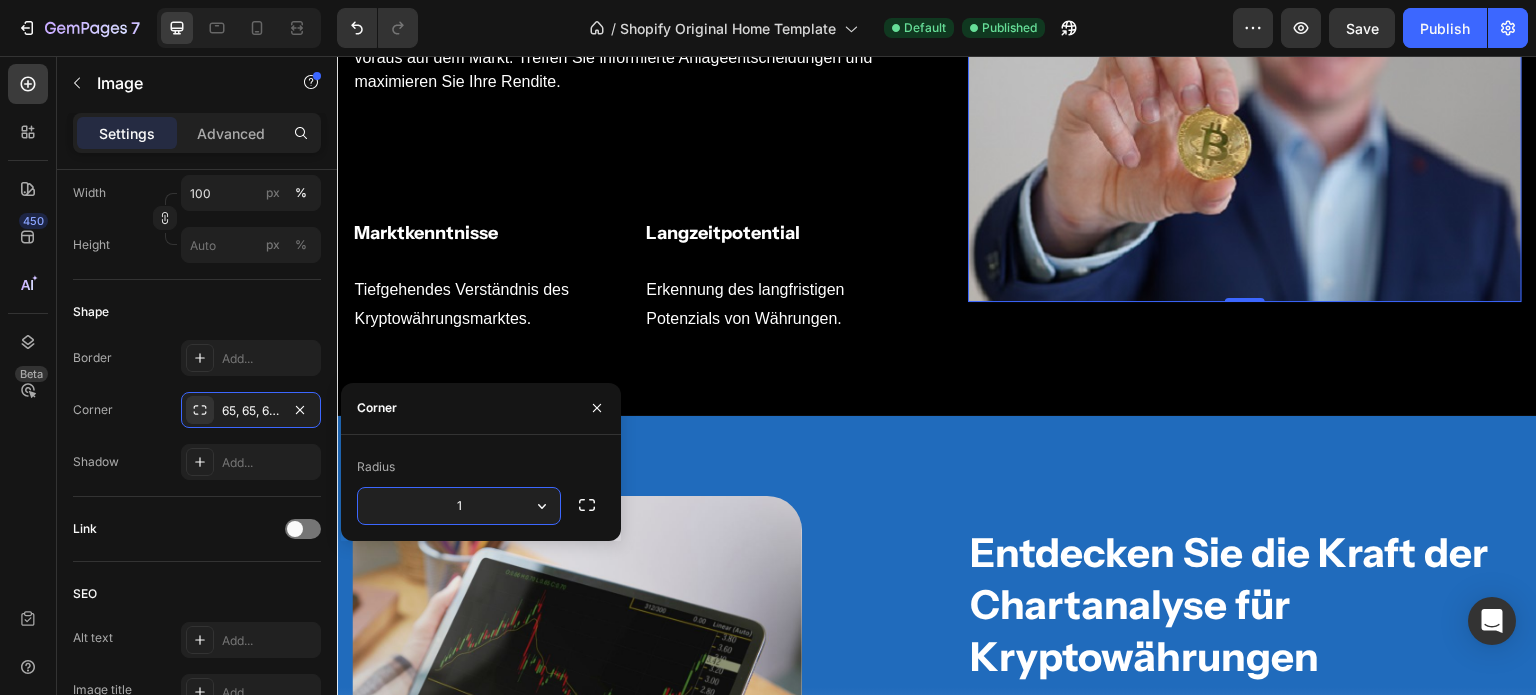 type on "12" 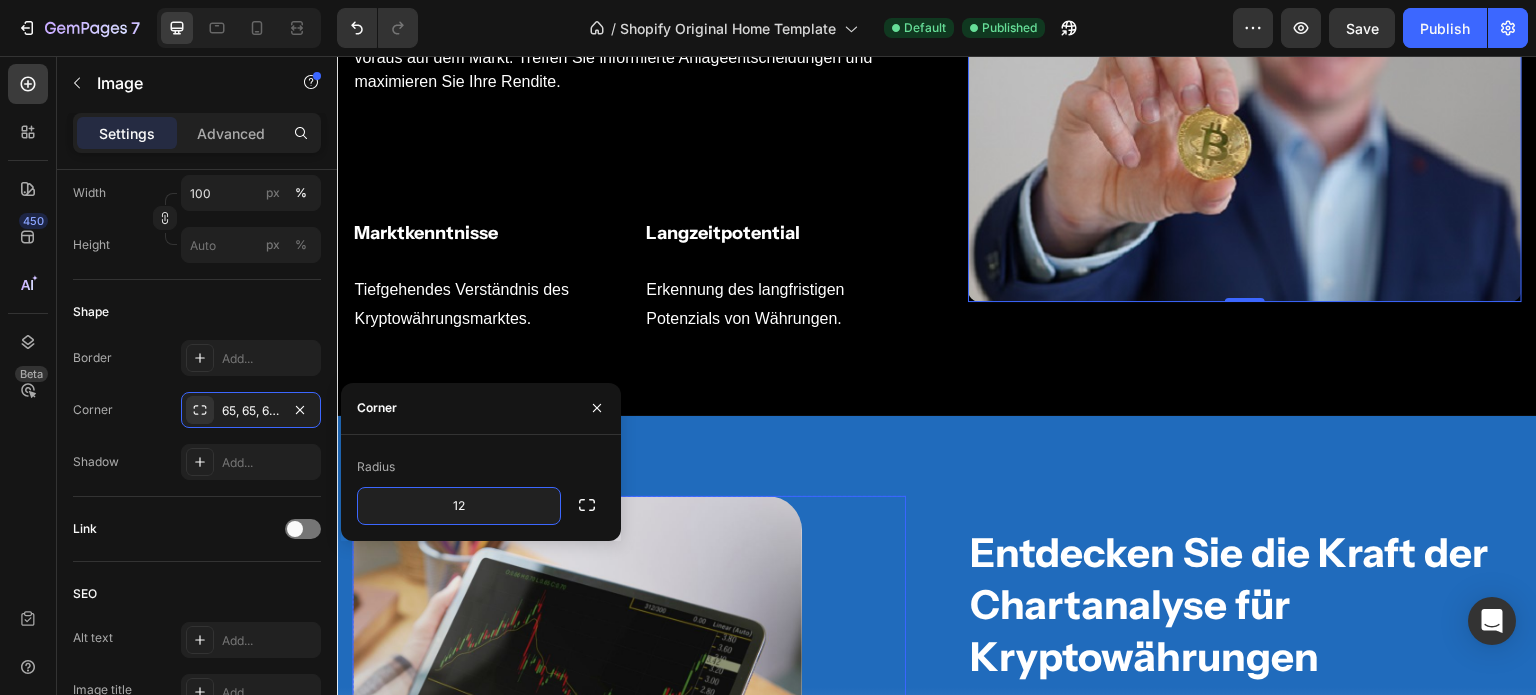 click at bounding box center [629, 688] 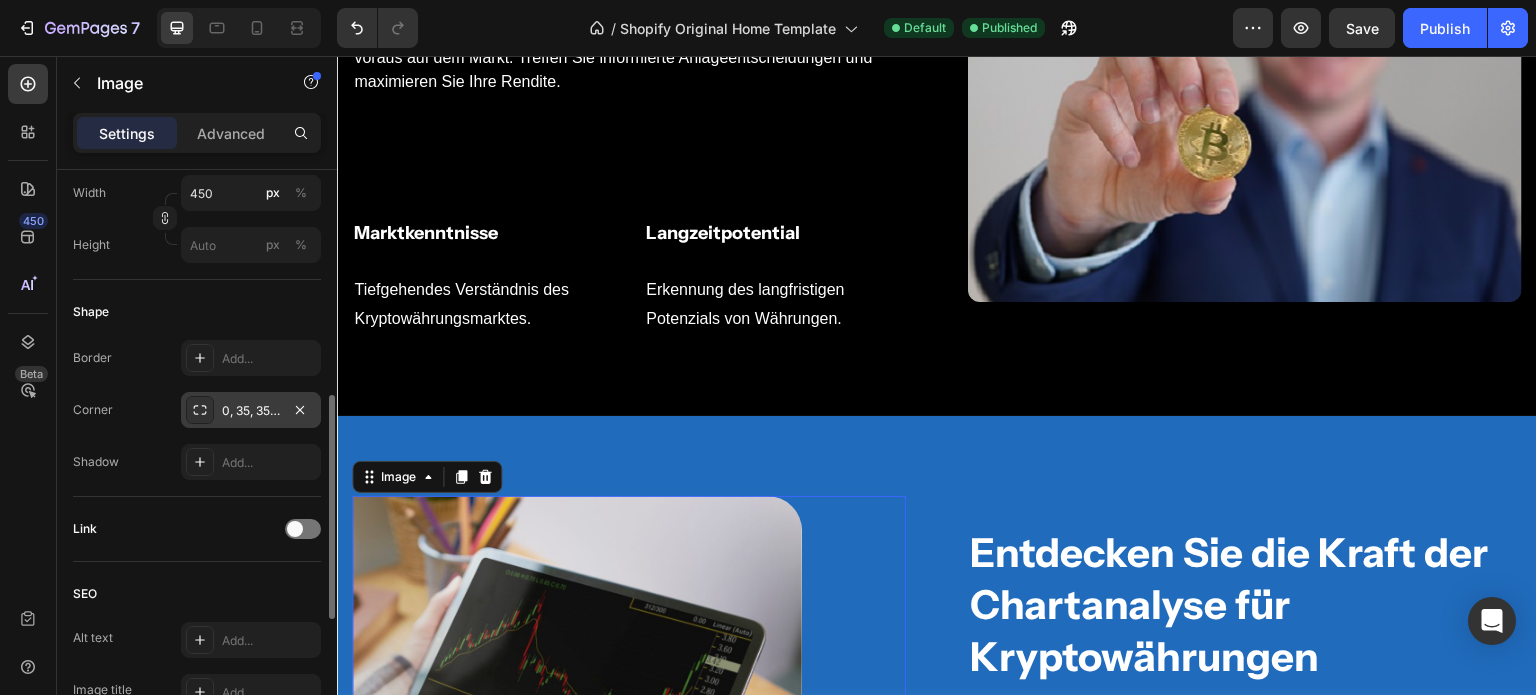 click on "0, 35, 35, 0" at bounding box center (251, 411) 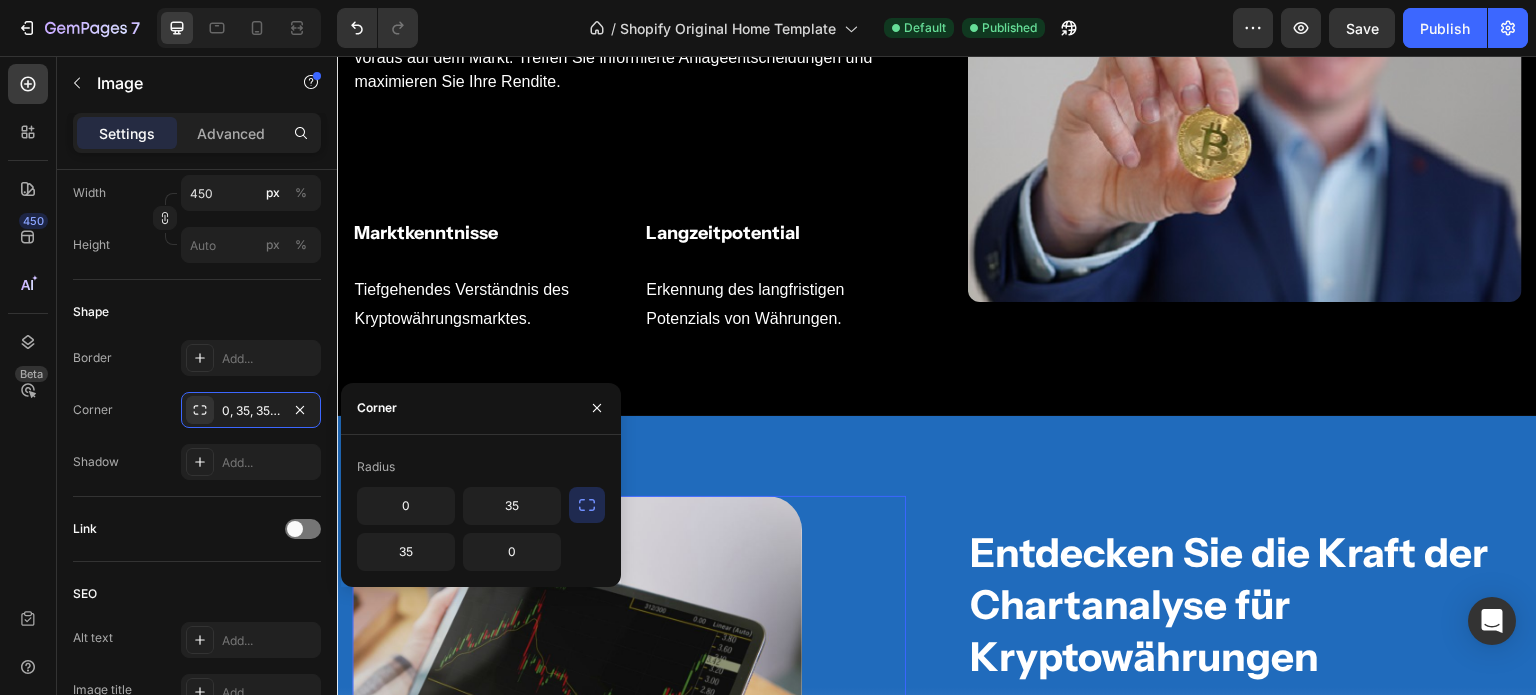 click 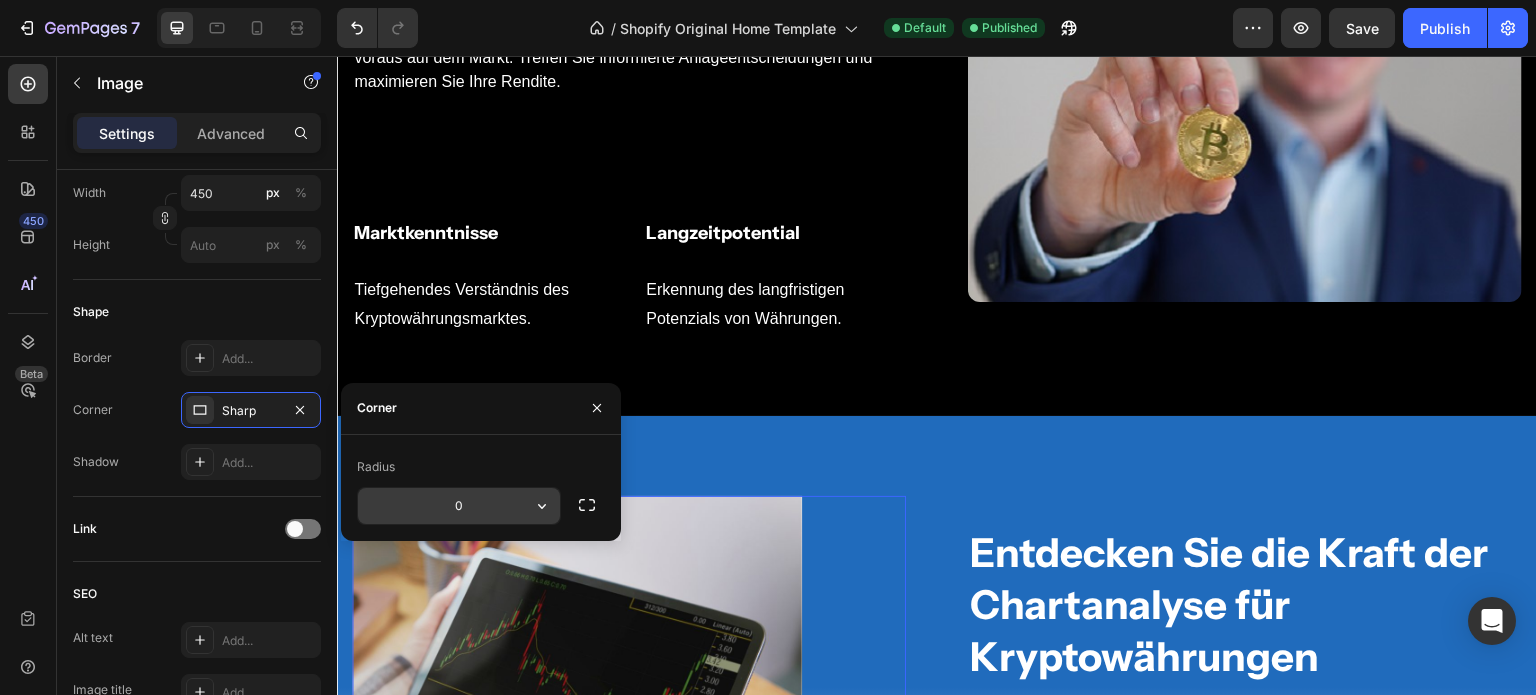 click on "0" at bounding box center (459, 506) 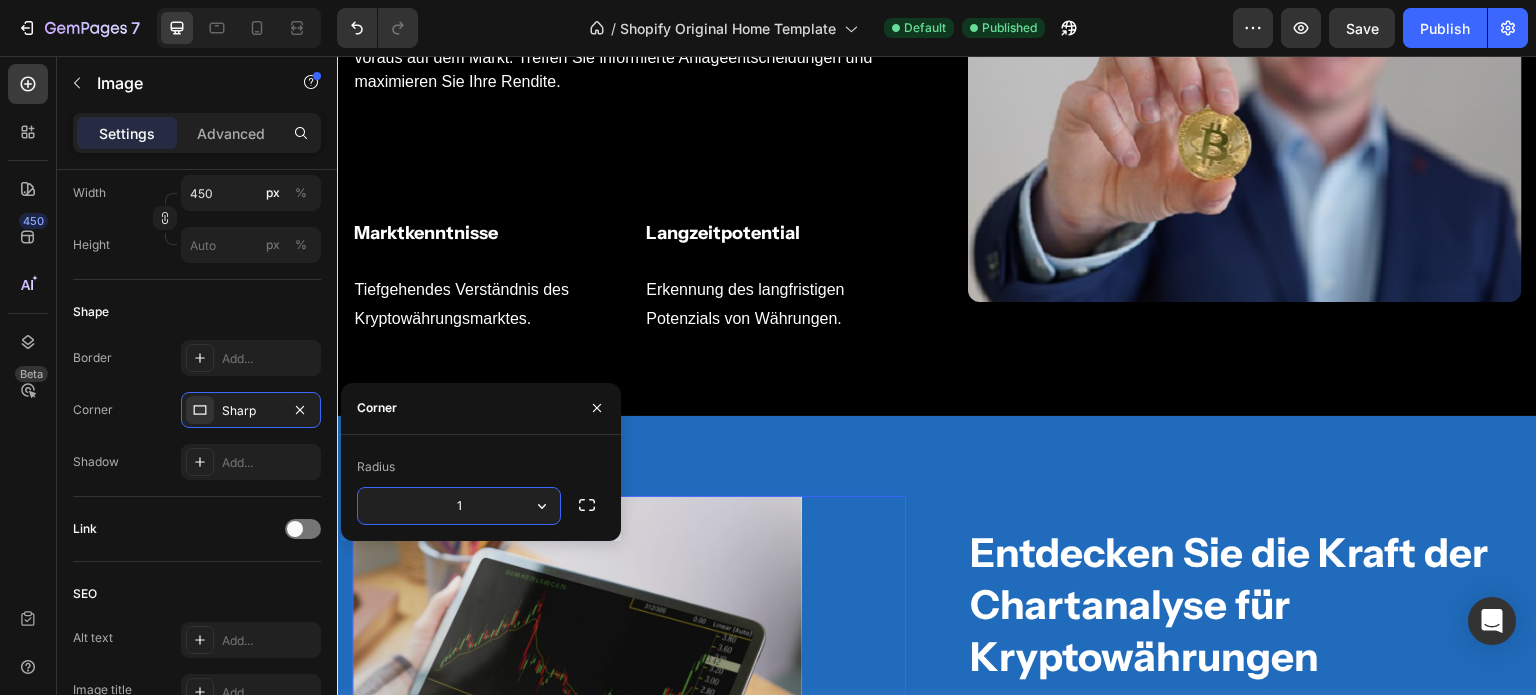 type on "12" 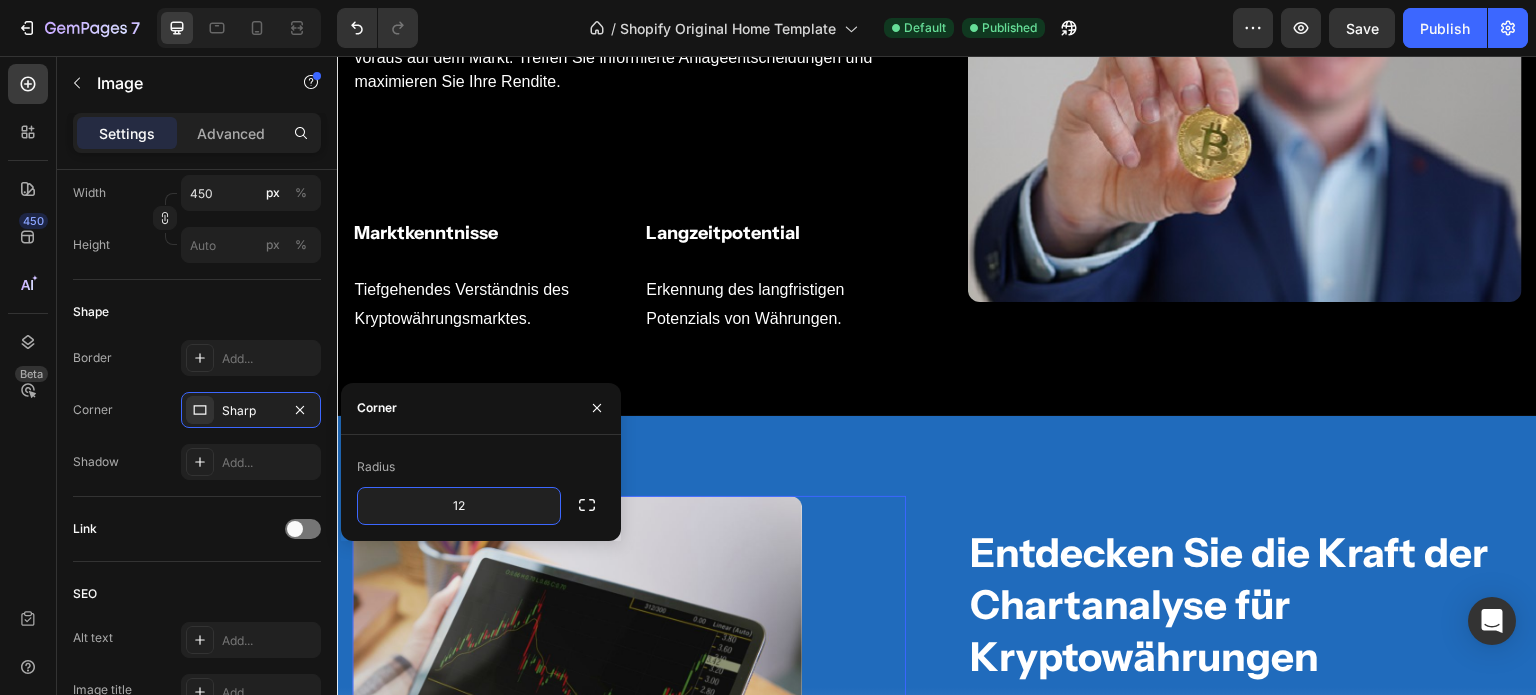 click on "Entdecken Sie die Kraft der Chartanalyse für Kryptowährungen Heading Unsere eingehende Analyse bietet wertvolle Einblicke in verschiedene Kryptowährungen und hilft Ihnen dabei, informierte Anlageentscheidungen zu treffen. Text block 61.8% Heading Ein wichtiger Schlüsselwert der Fibonacci-Retracements Text block 71% Heading Präziseres Timing für Ein- und Ausstiege Text block Row Image   0 Image Row Row" at bounding box center [937, 747] 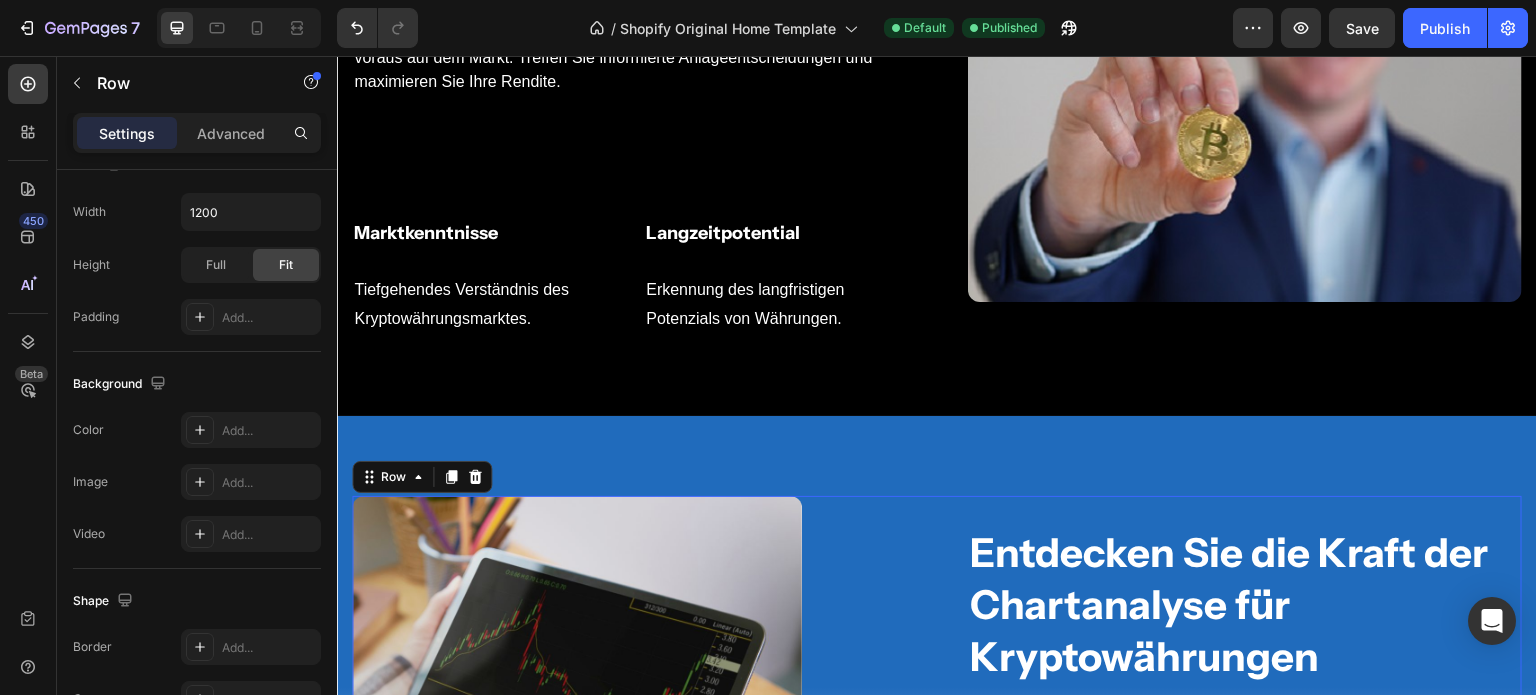 scroll, scrollTop: 0, scrollLeft: 0, axis: both 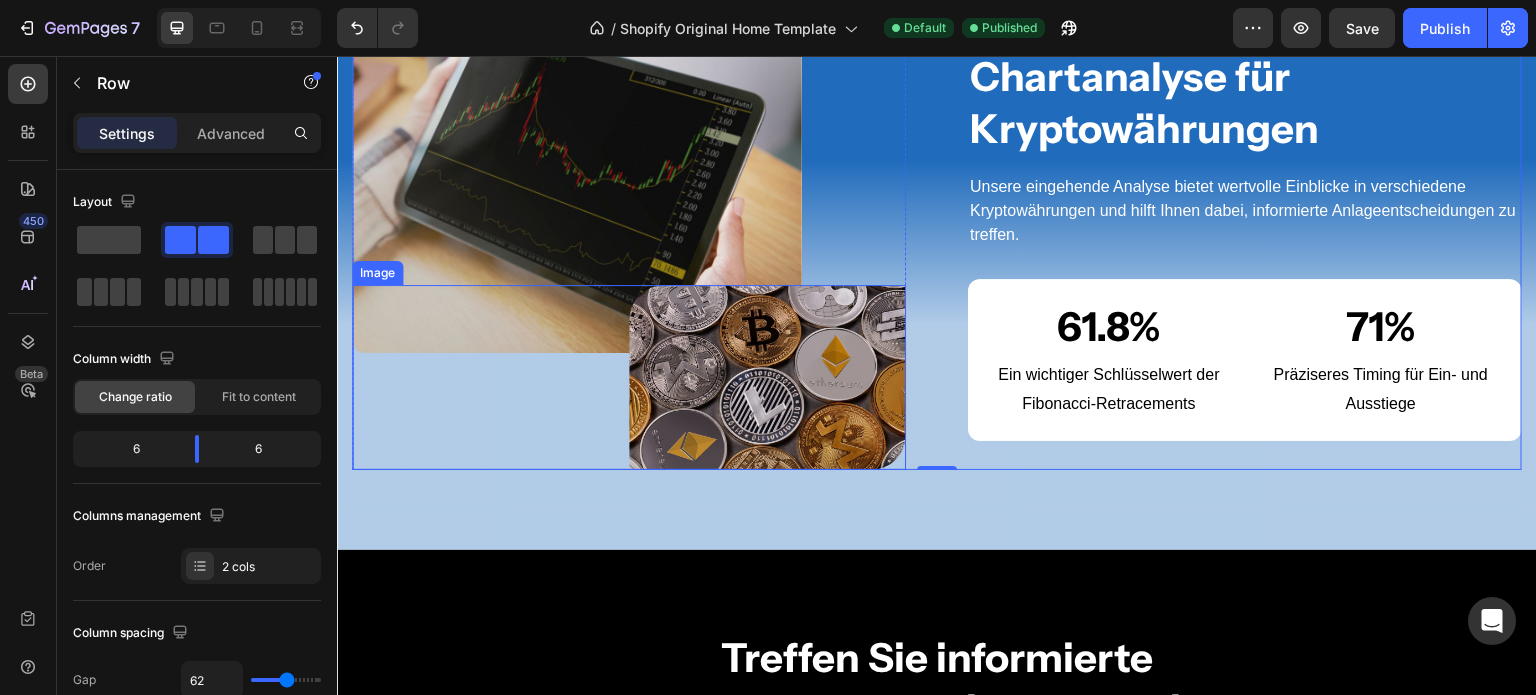 click at bounding box center [767, 377] 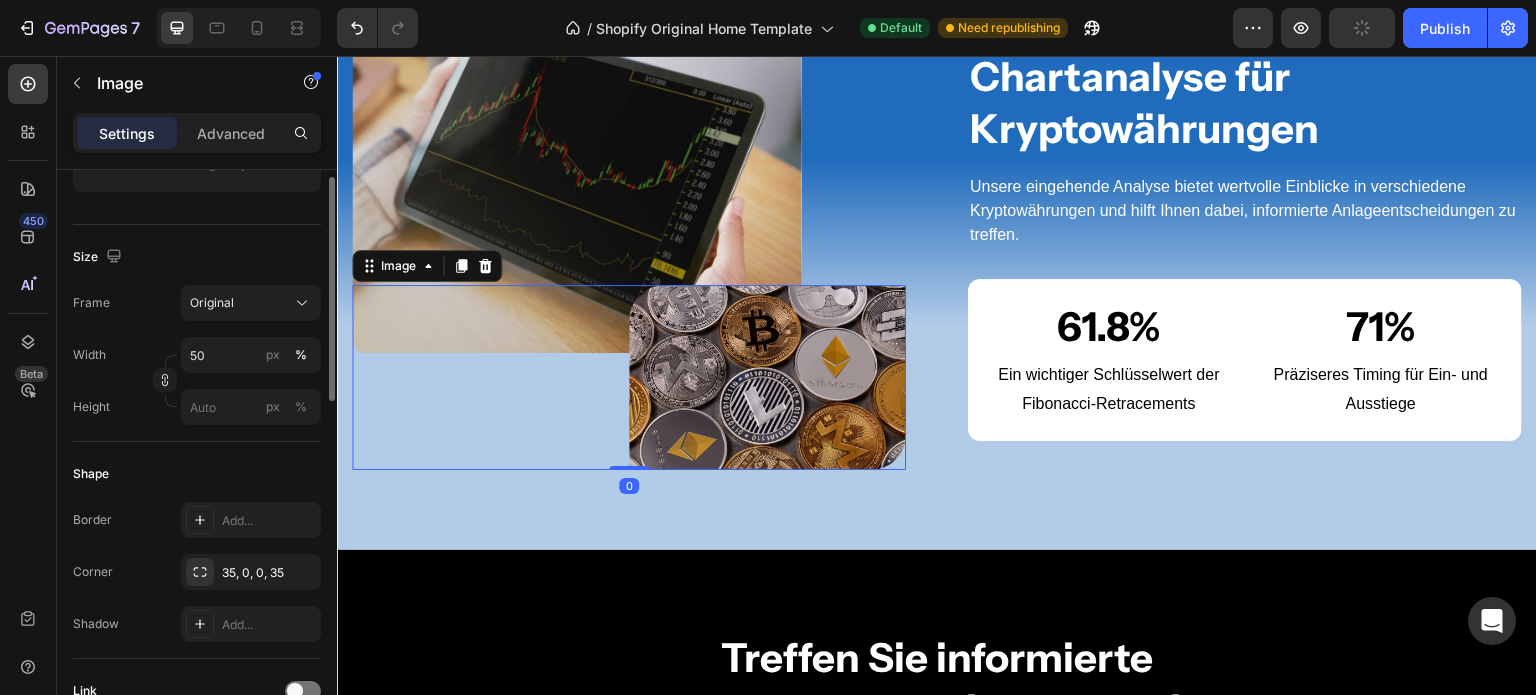 scroll, scrollTop: 433, scrollLeft: 0, axis: vertical 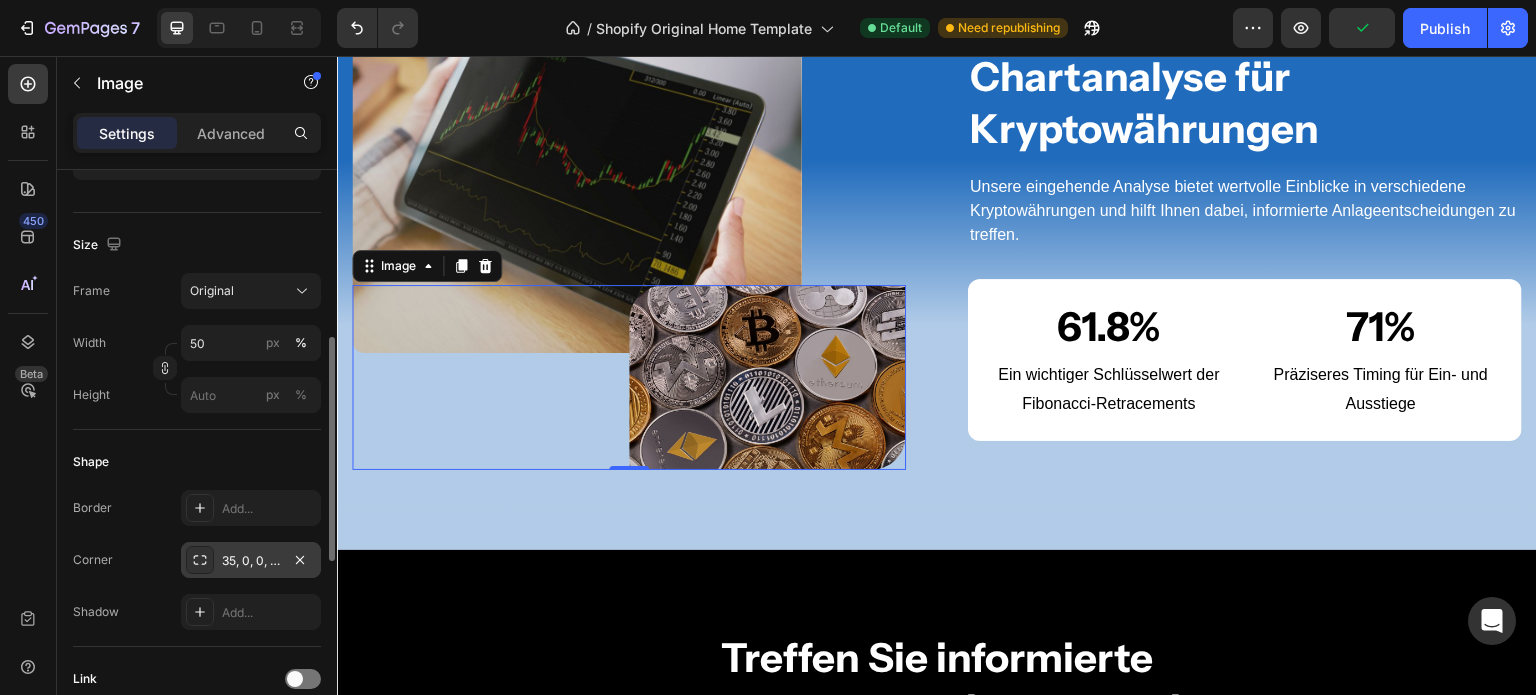 click 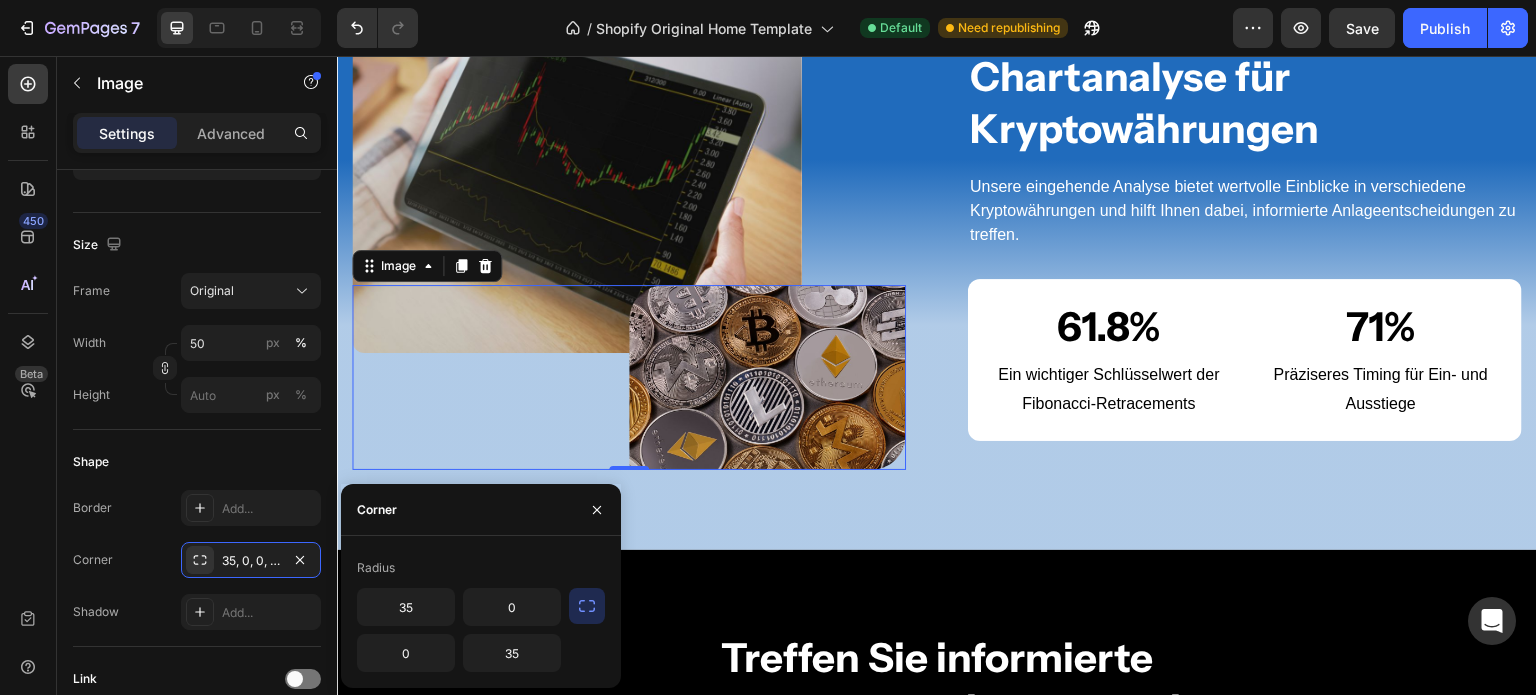 click at bounding box center (587, 606) 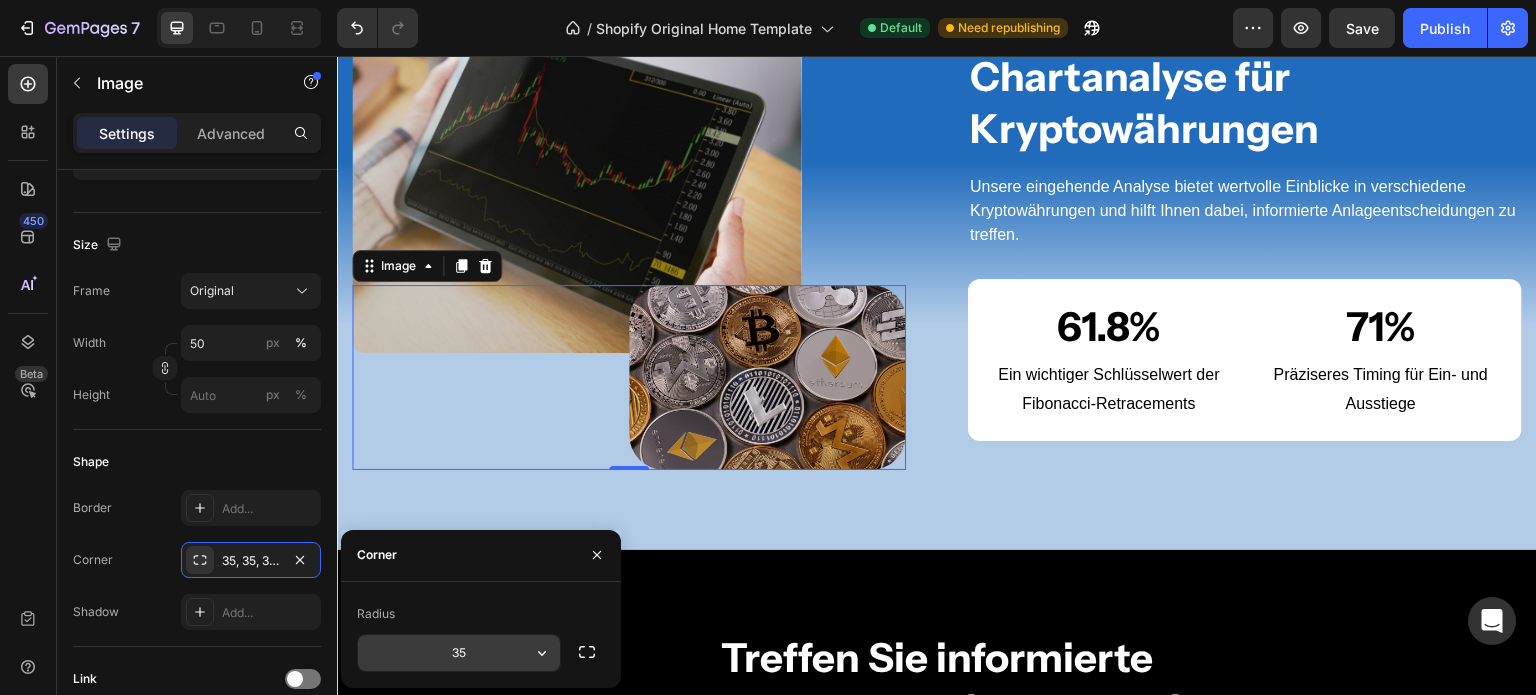 click on "35" at bounding box center [459, 653] 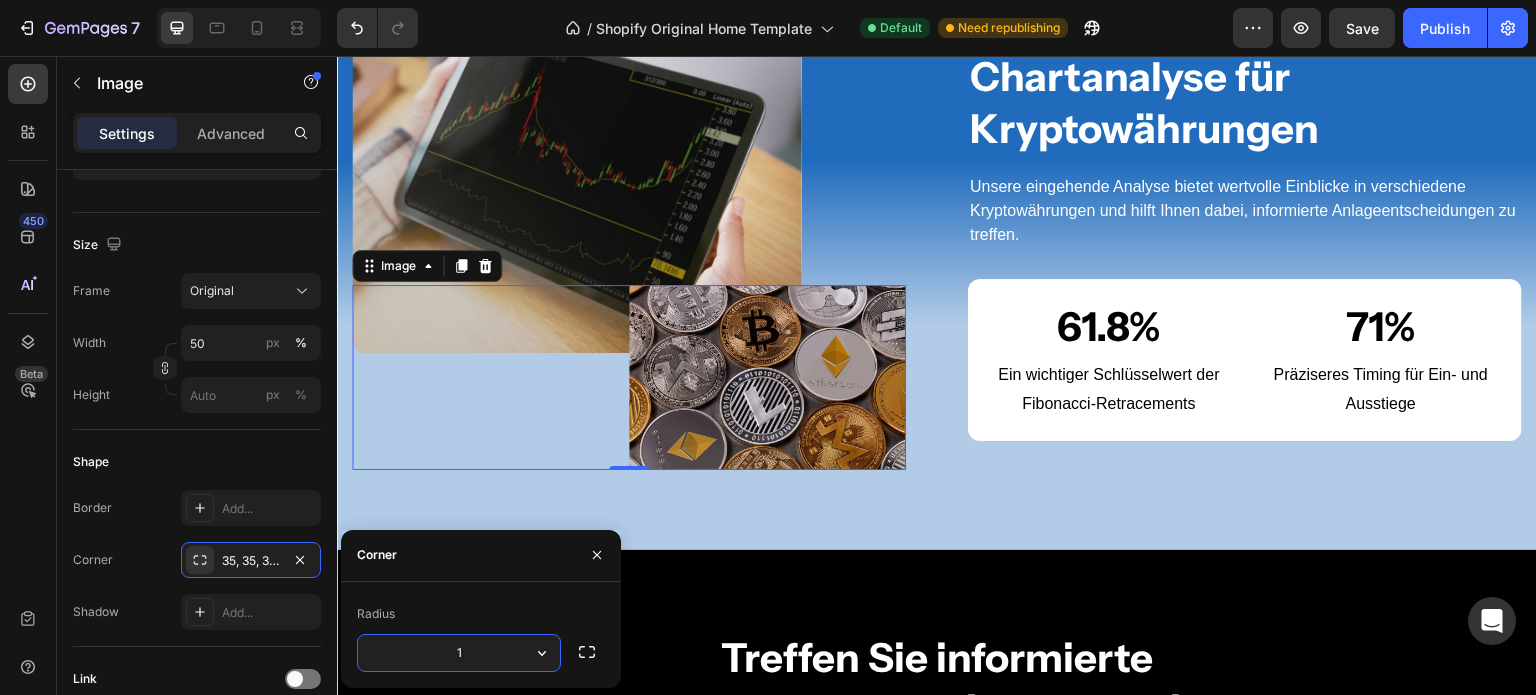 type on "12" 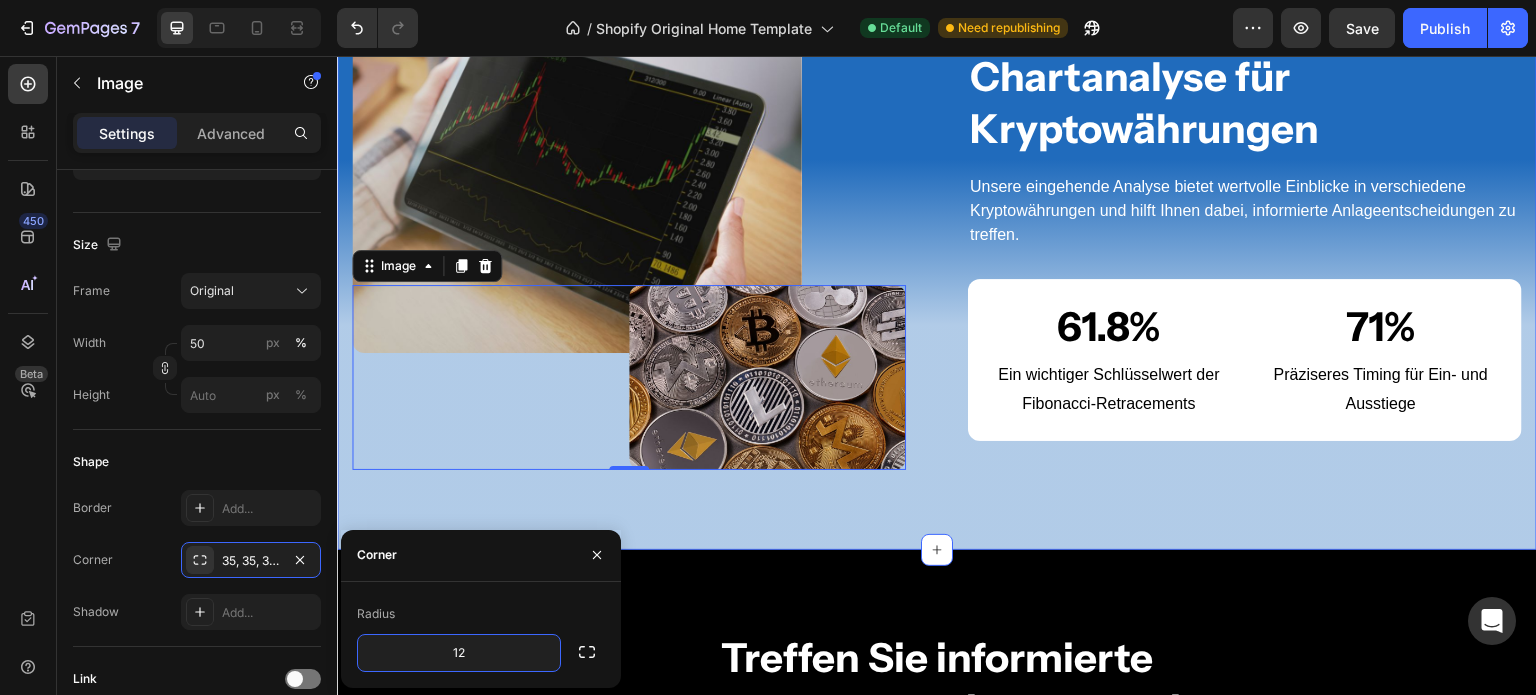 click on "Entdecken Sie die Kraft der Chartanalyse für Kryptowährungen Heading Unsere eingehende Analyse bietet wertvolle Einblicke in verschiedene Kryptowährungen und hilft Ihnen dabei, informierte Anlageentscheidungen zu treffen. Text block 61.8% Heading Ein wichtiger Schlüsselwert der Fibonacci-Retracements Text block 71% Heading Präziseres Timing für Ein- und Ausstiege Text block Row Image Image   0 Row Row Section 4" at bounding box center (937, 219) 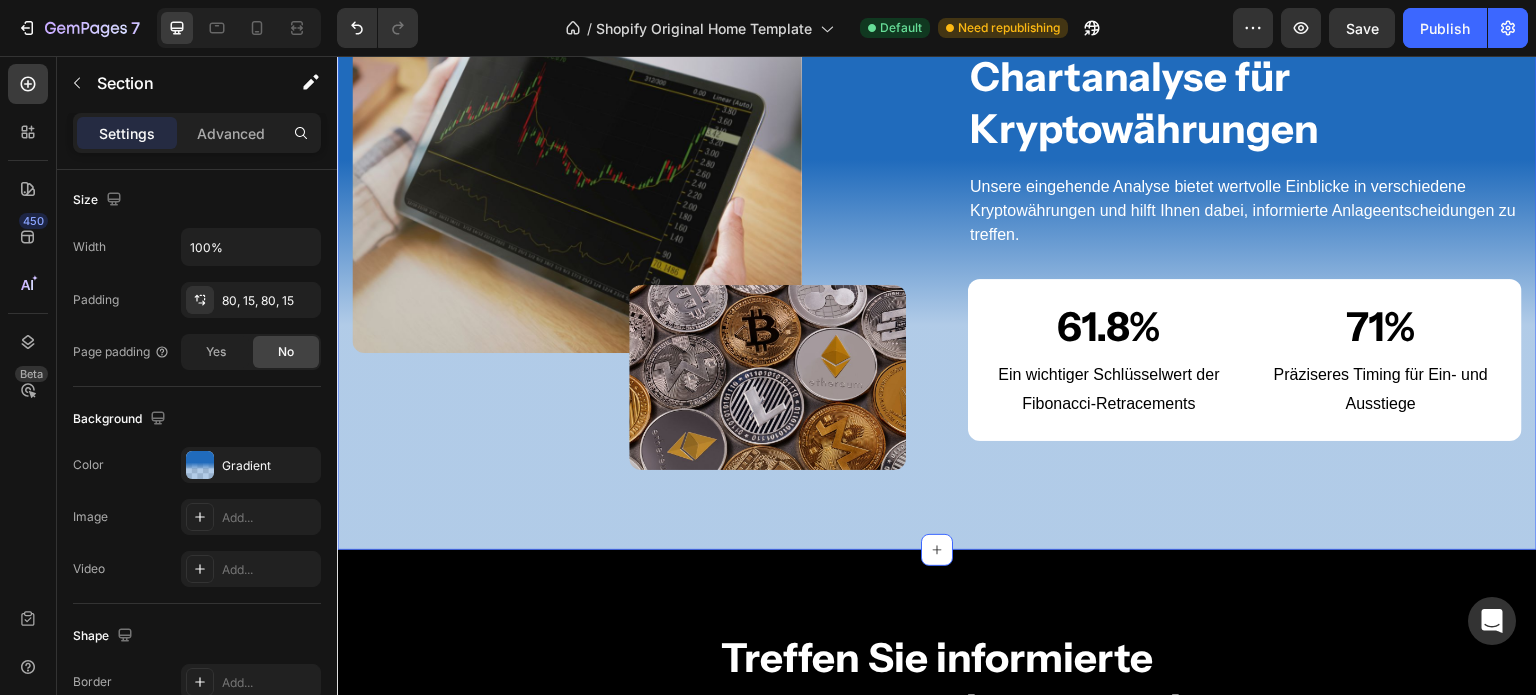 scroll, scrollTop: 0, scrollLeft: 0, axis: both 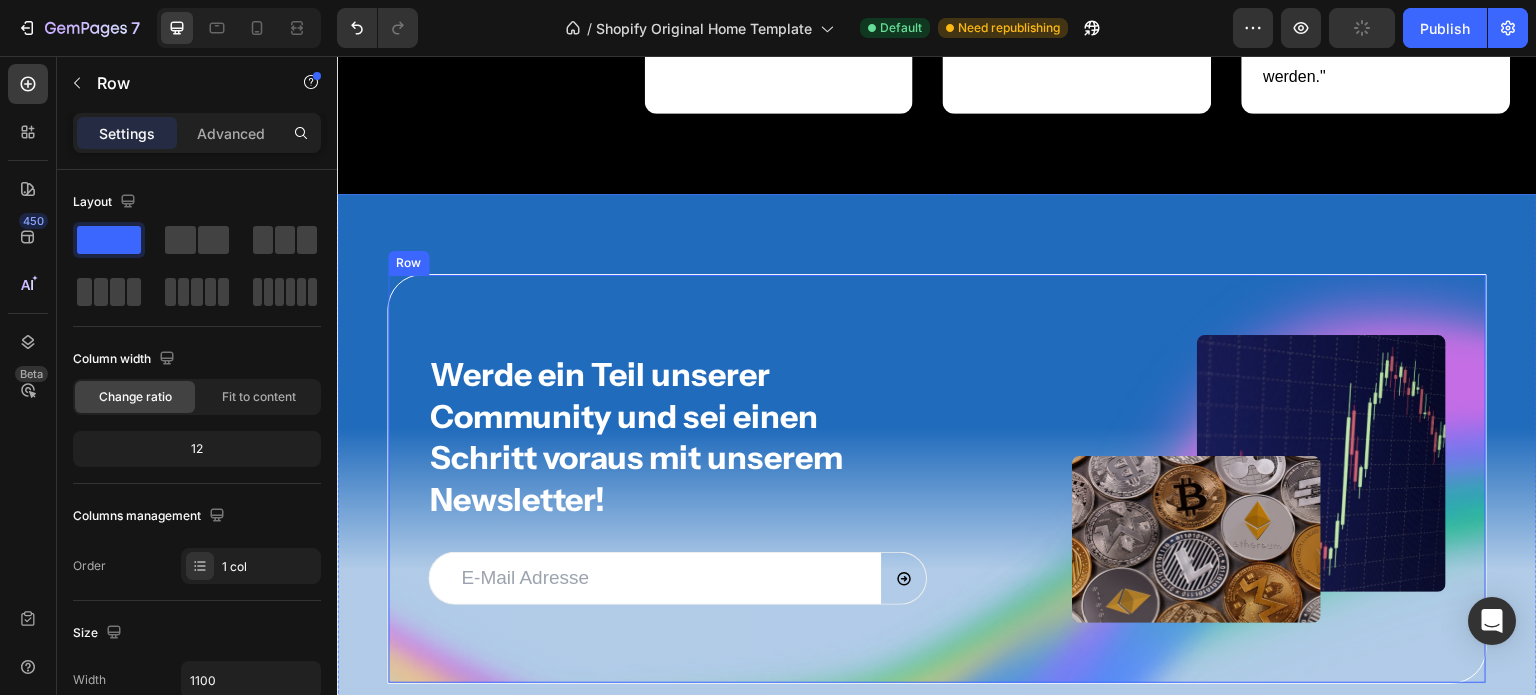 click on "Werde ein Teil unserer Community und sei einen Schritt voraus mit unserem Newsletter! Heading Email Field
Submit Button Row Newsletter Image Image Row Row" at bounding box center [937, 479] 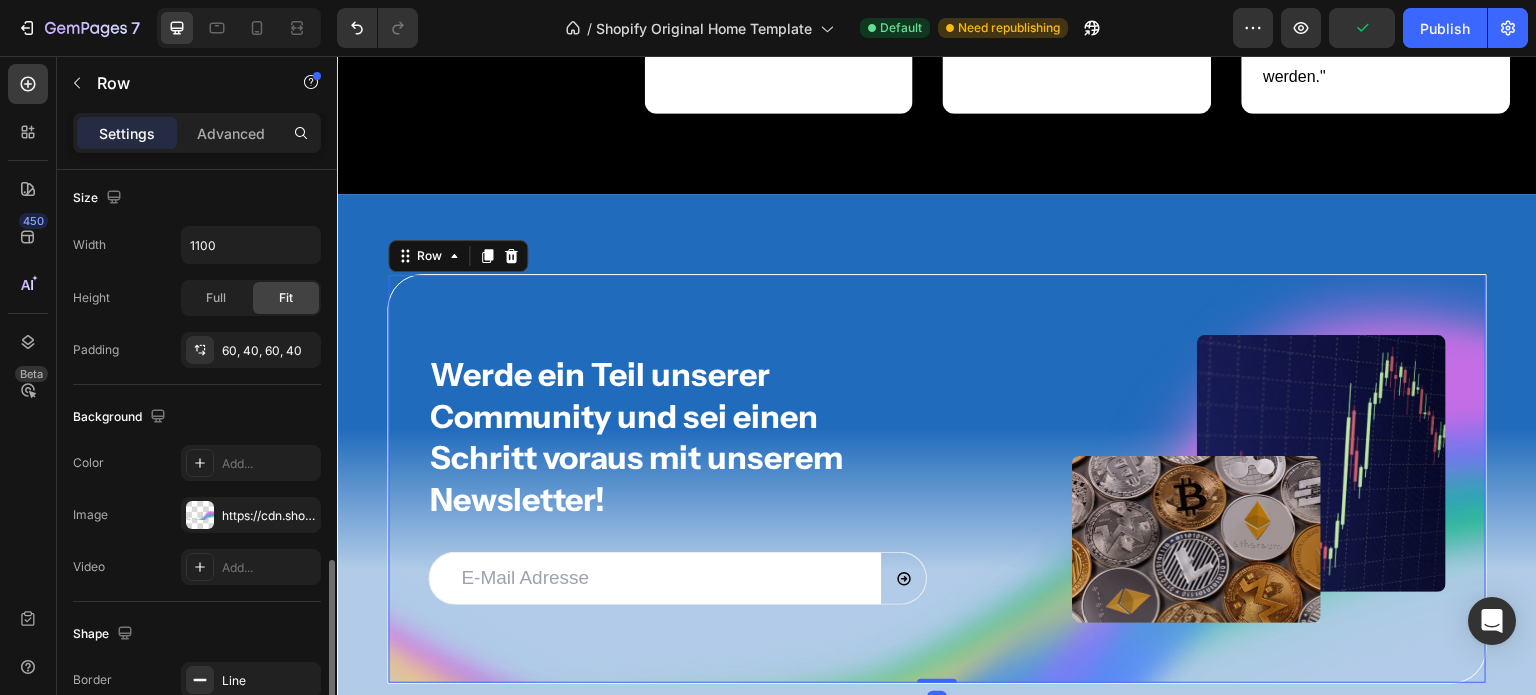 scroll, scrollTop: 636, scrollLeft: 0, axis: vertical 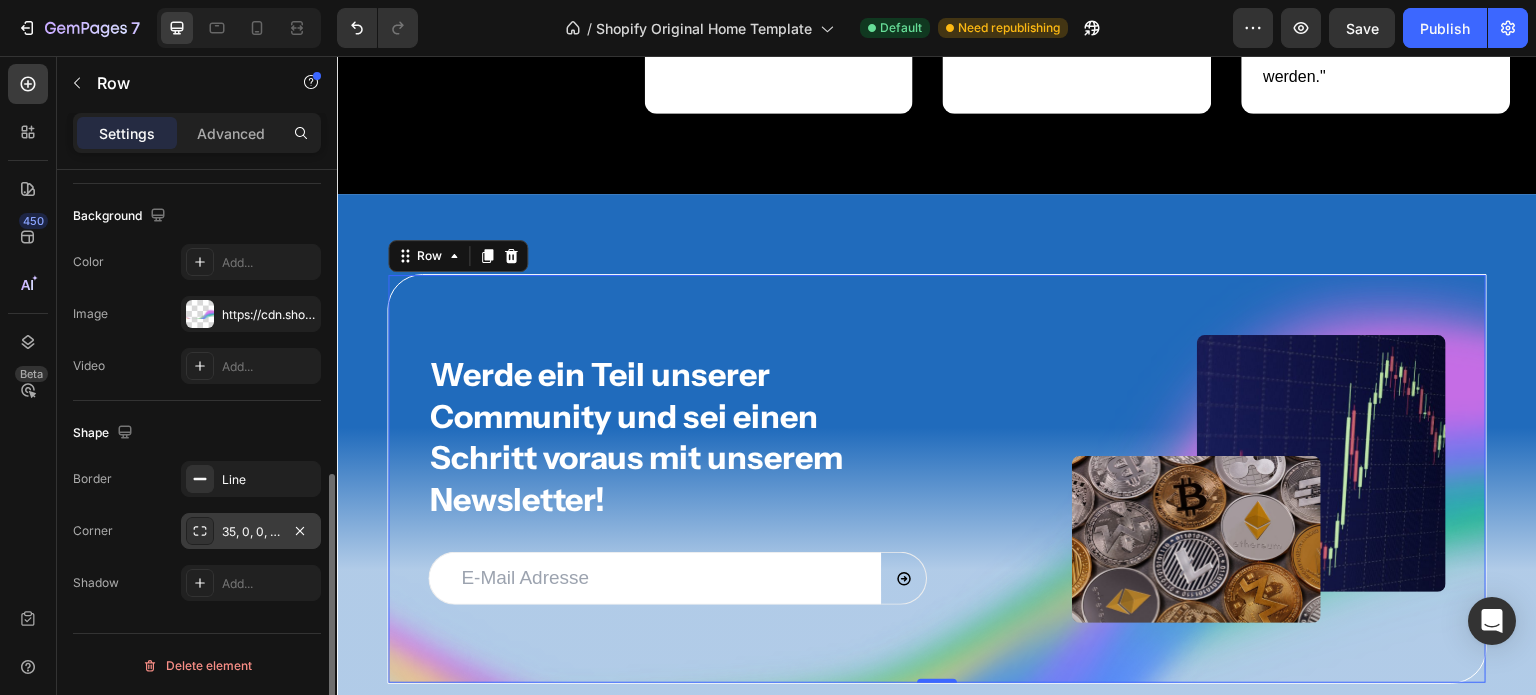 click on "35, 0, 0, 35" at bounding box center [251, 531] 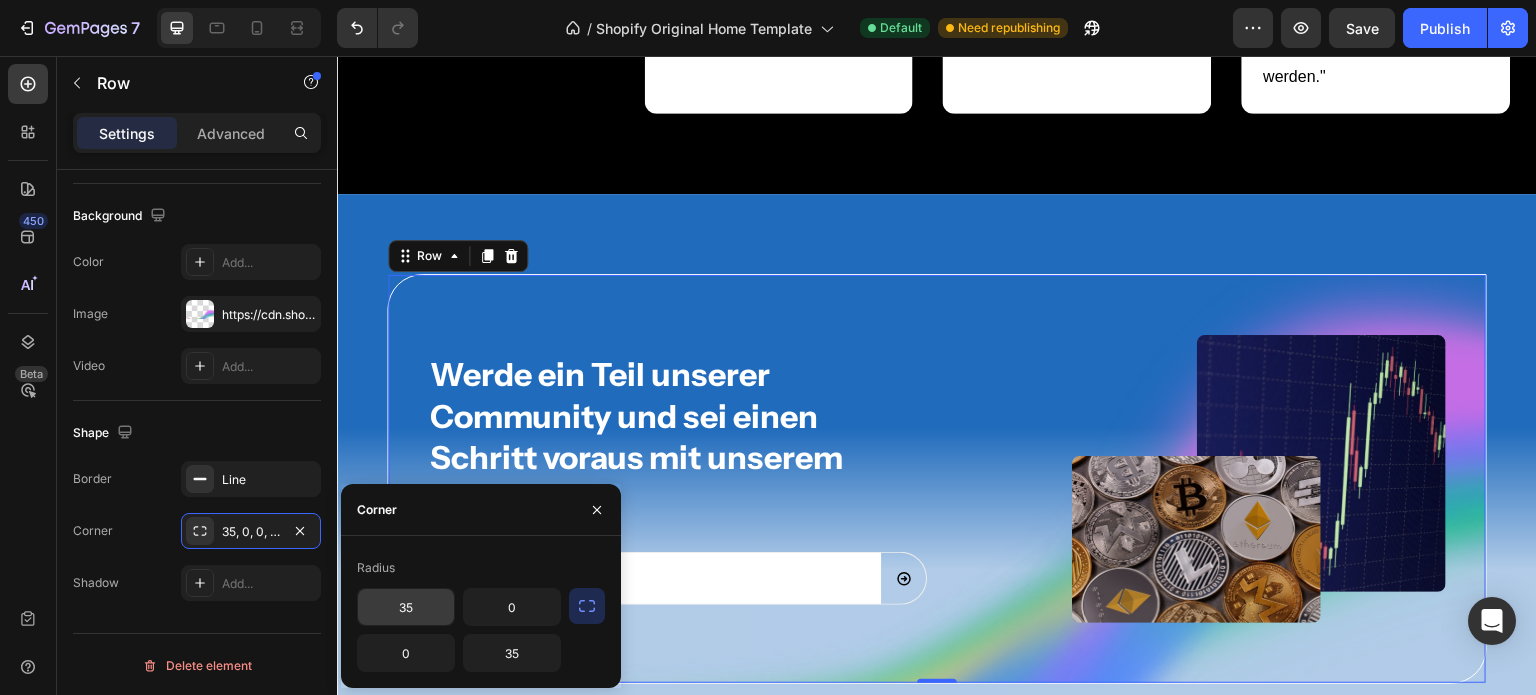 click 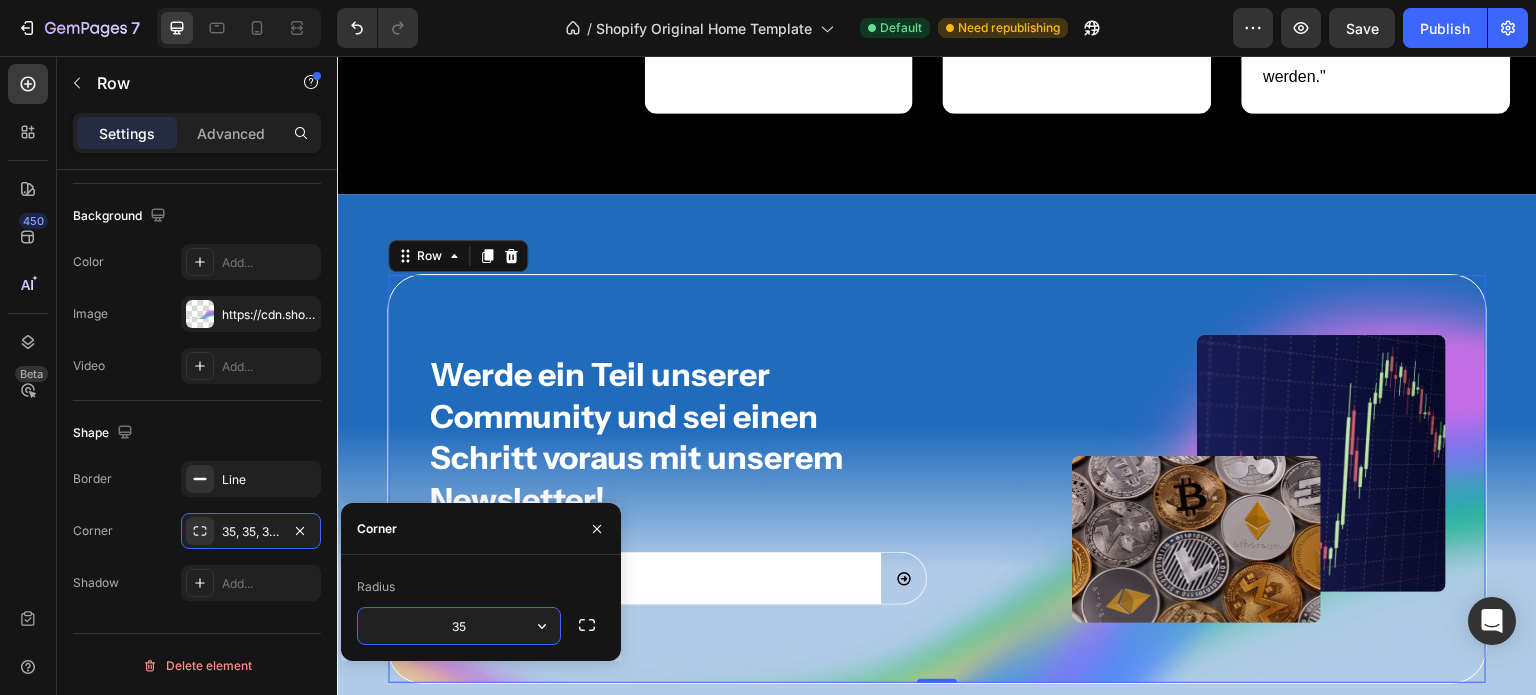 click on "35" at bounding box center (459, 626) 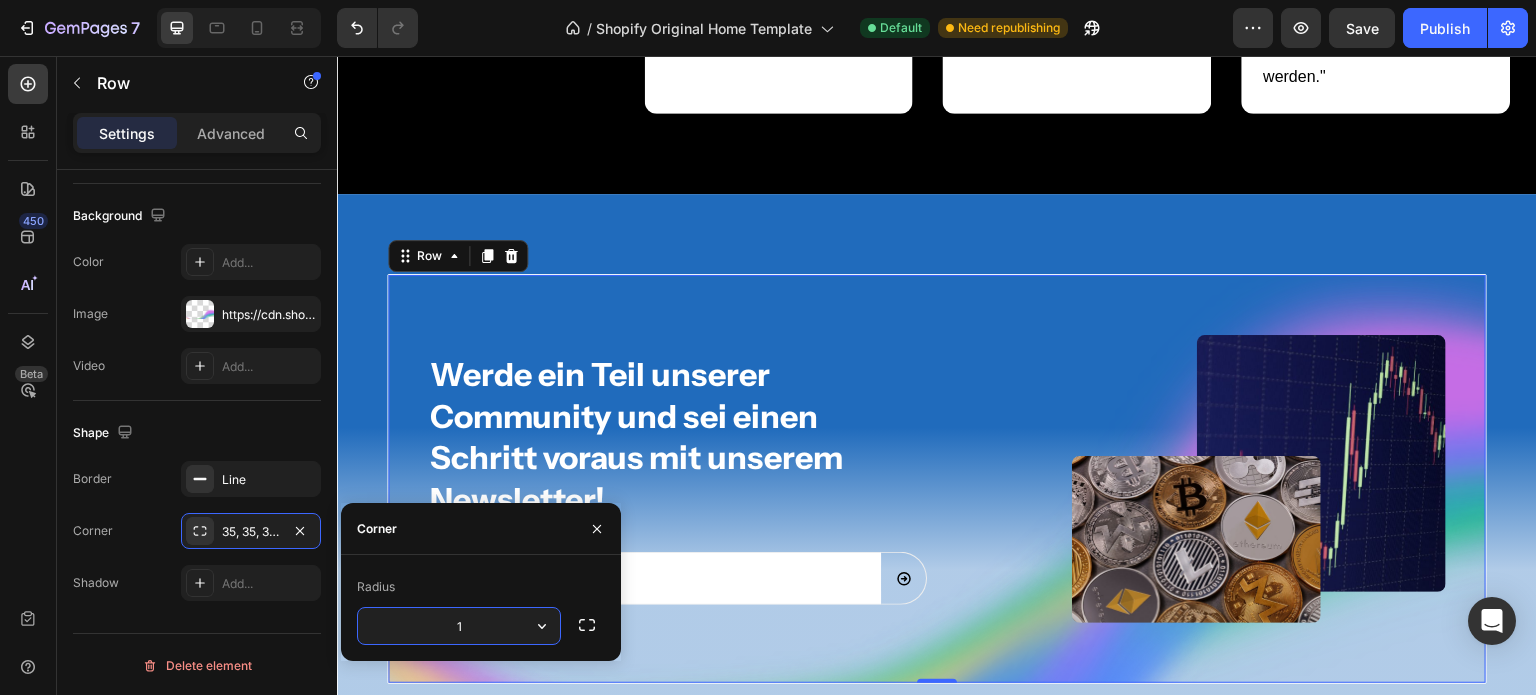 type on "12" 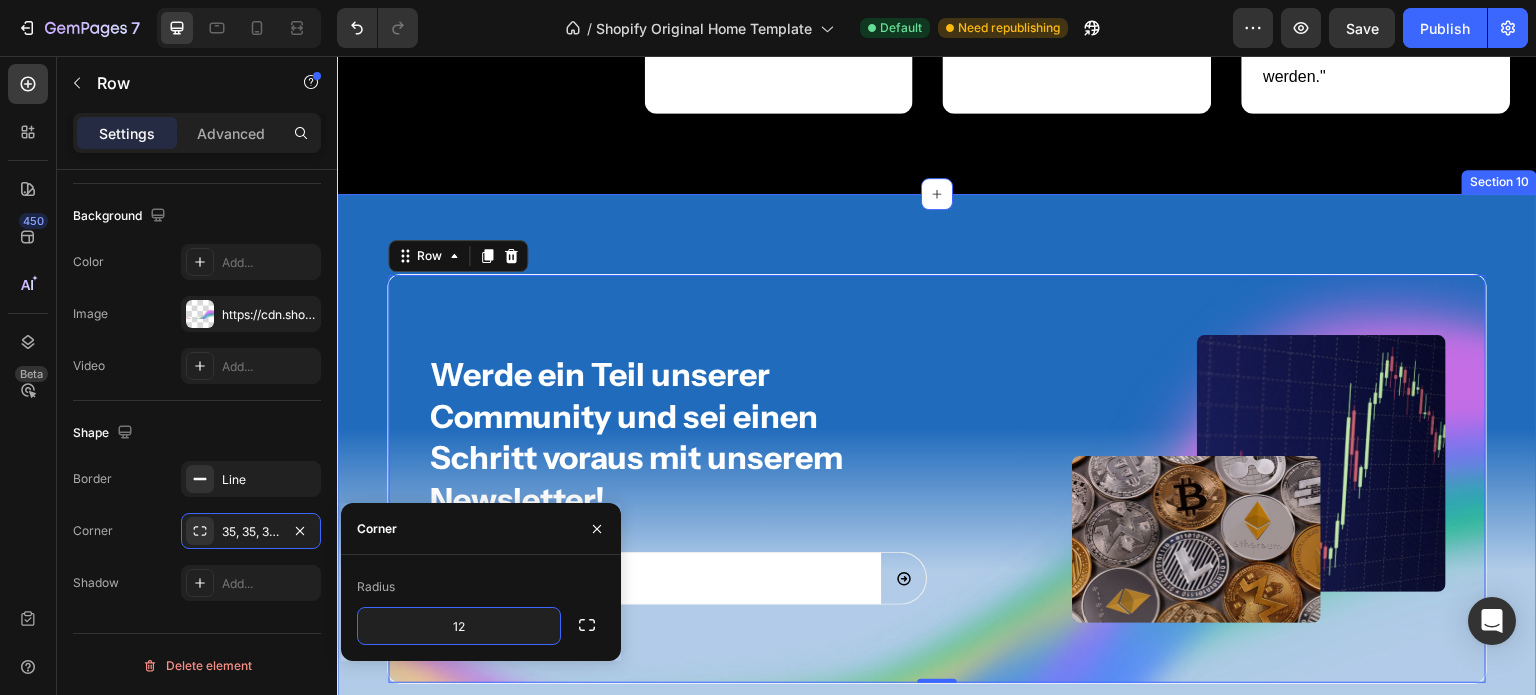 click on "Werde ein Teil unserer Community und sei einen Schritt voraus mit unserem Newsletter! Heading Email Field
Submit Button Row Newsletter Image Image Row Row   0 Section 10" at bounding box center [937, 479] 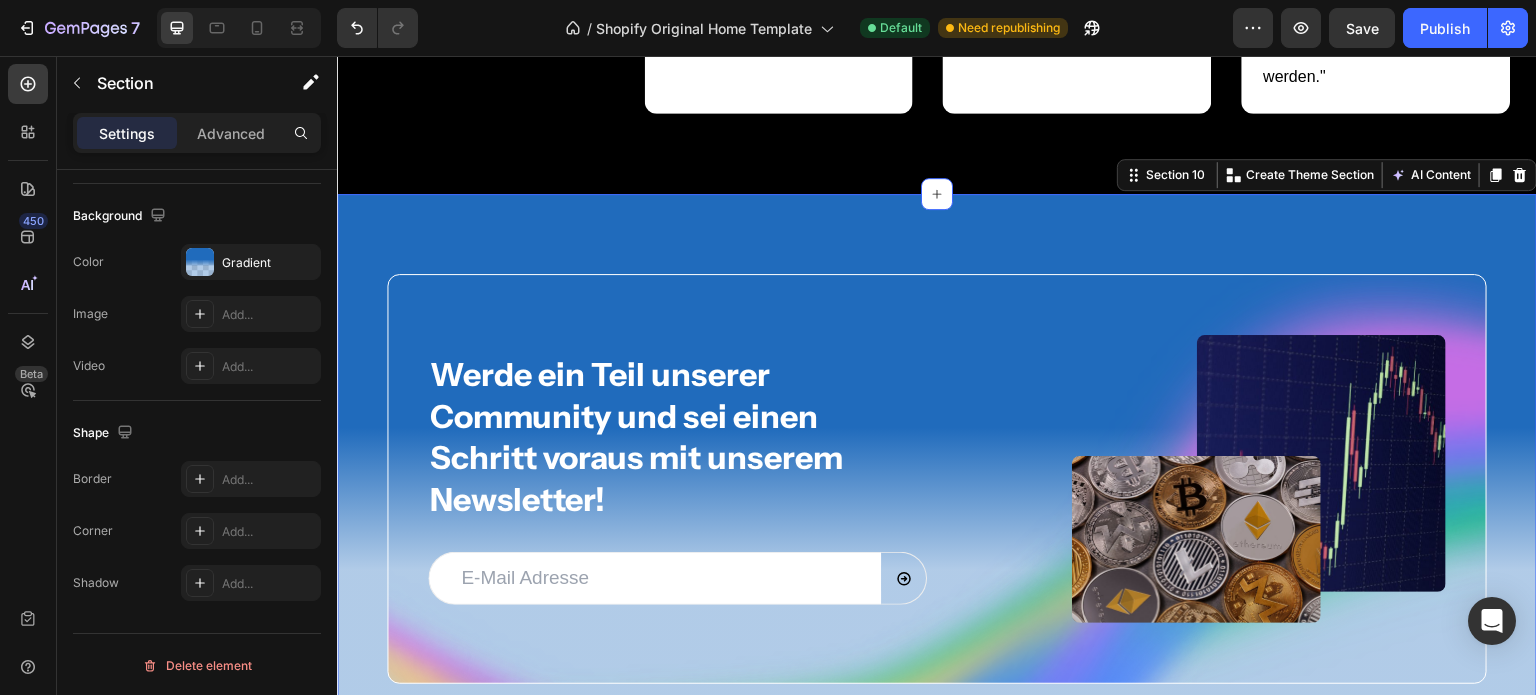 scroll, scrollTop: 0, scrollLeft: 0, axis: both 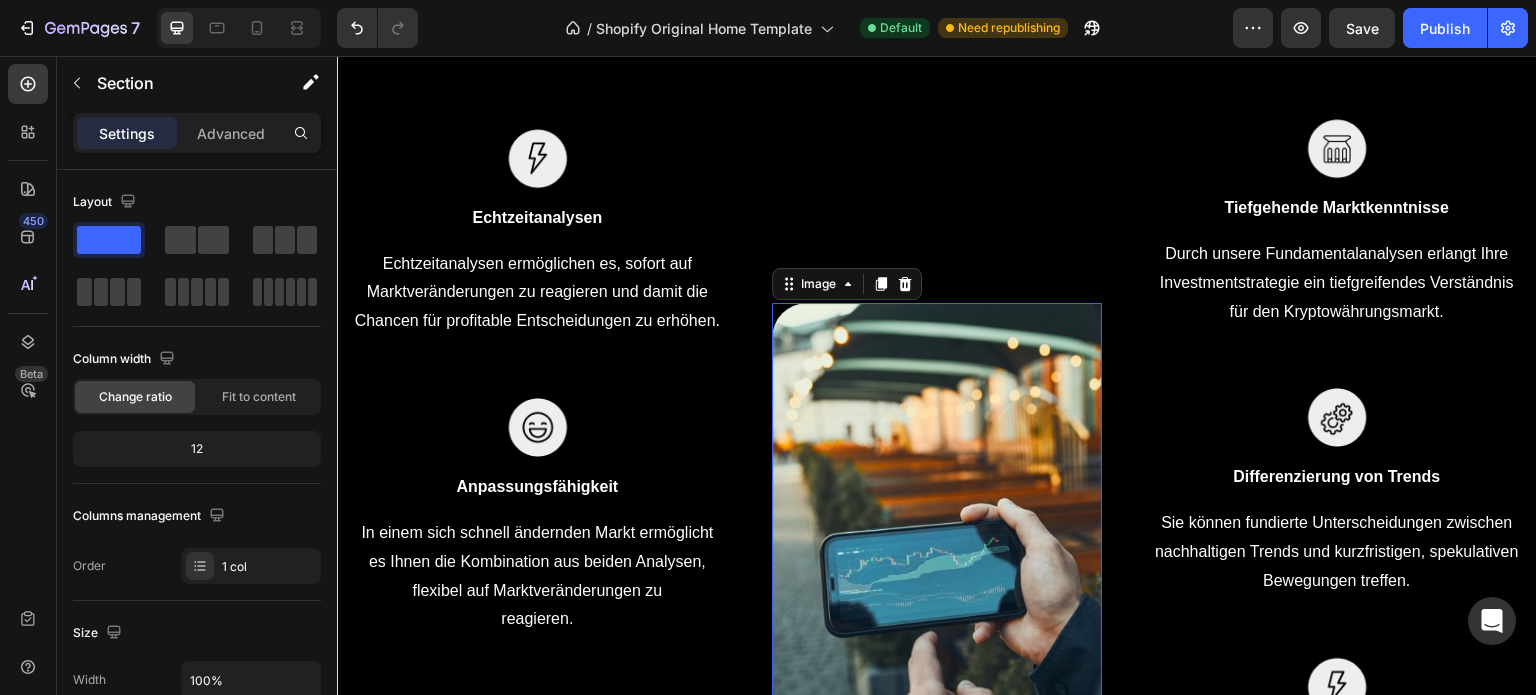 click at bounding box center (937, 532) 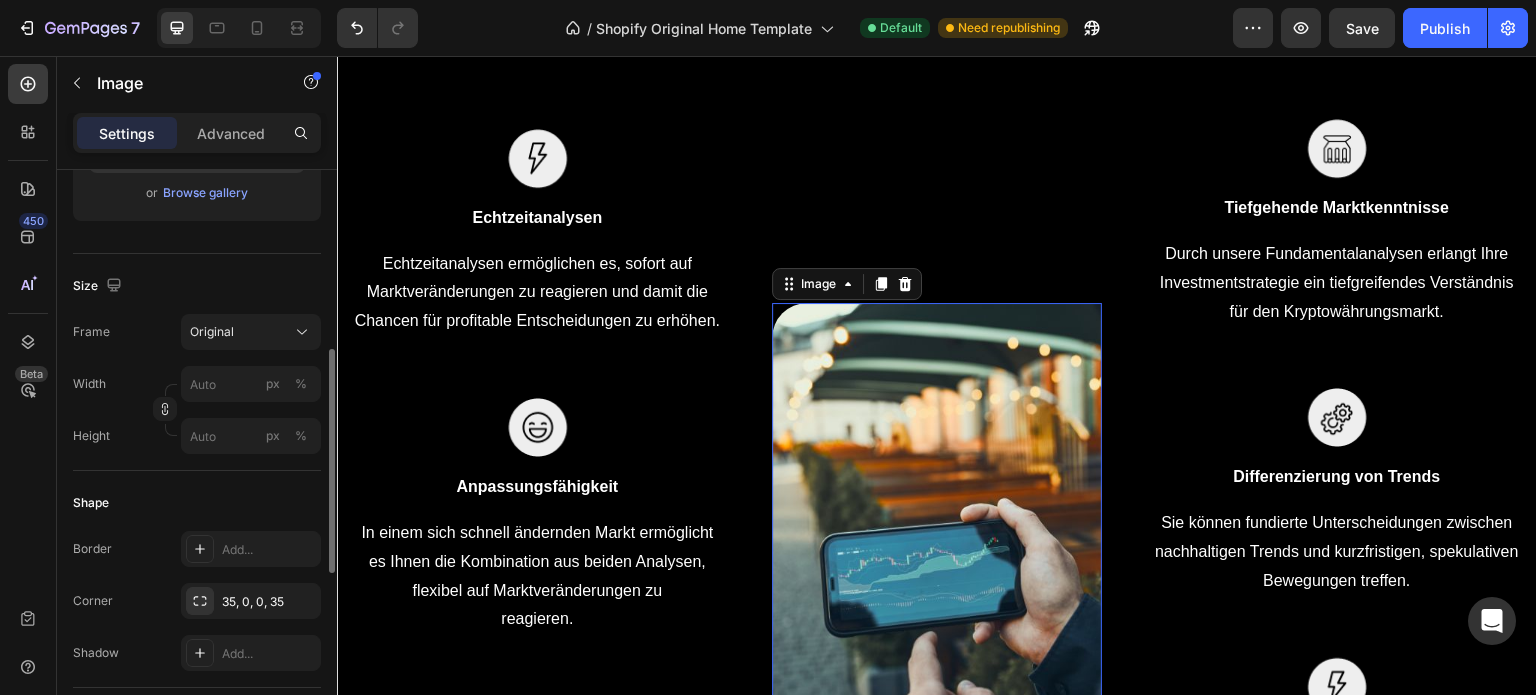 scroll, scrollTop: 444, scrollLeft: 0, axis: vertical 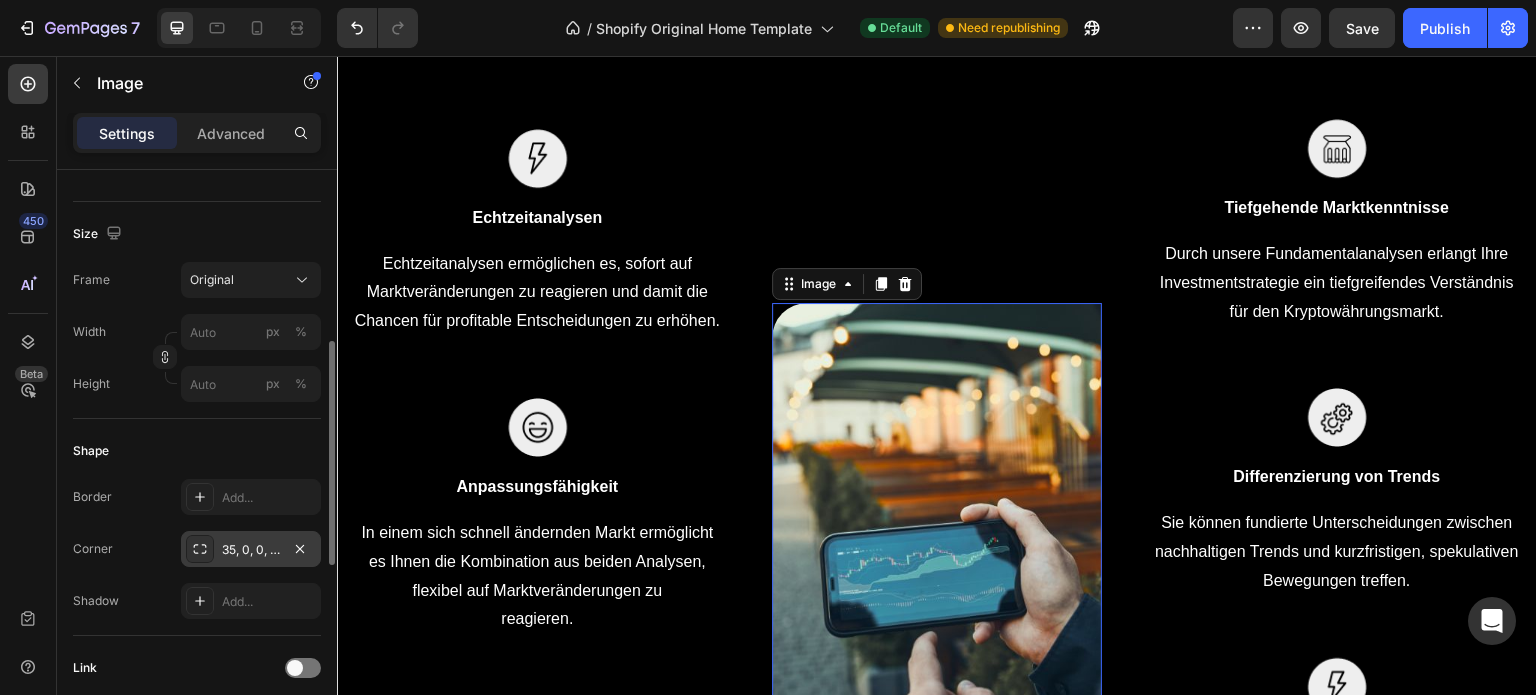 click on "35, 0, 0, 35" at bounding box center (251, 549) 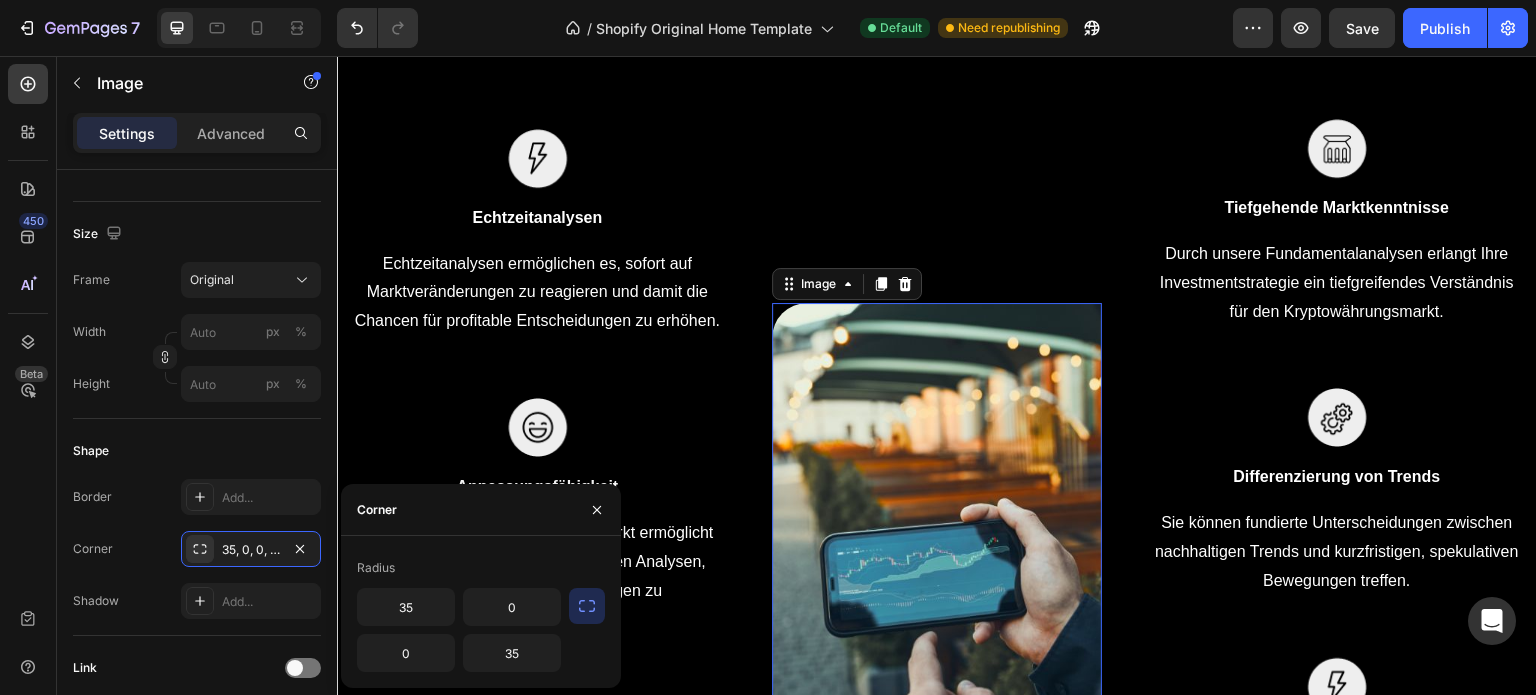 click at bounding box center (587, 606) 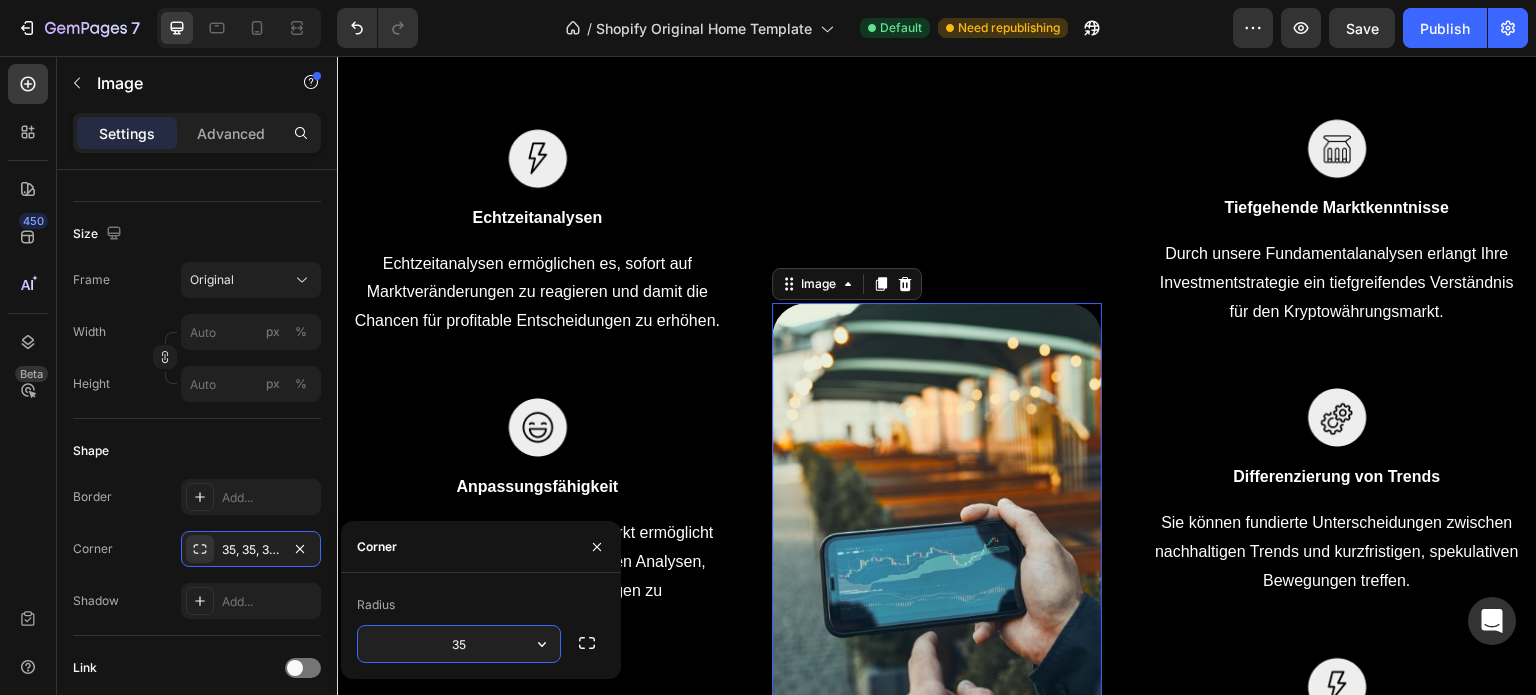 click on "35" at bounding box center [459, 644] 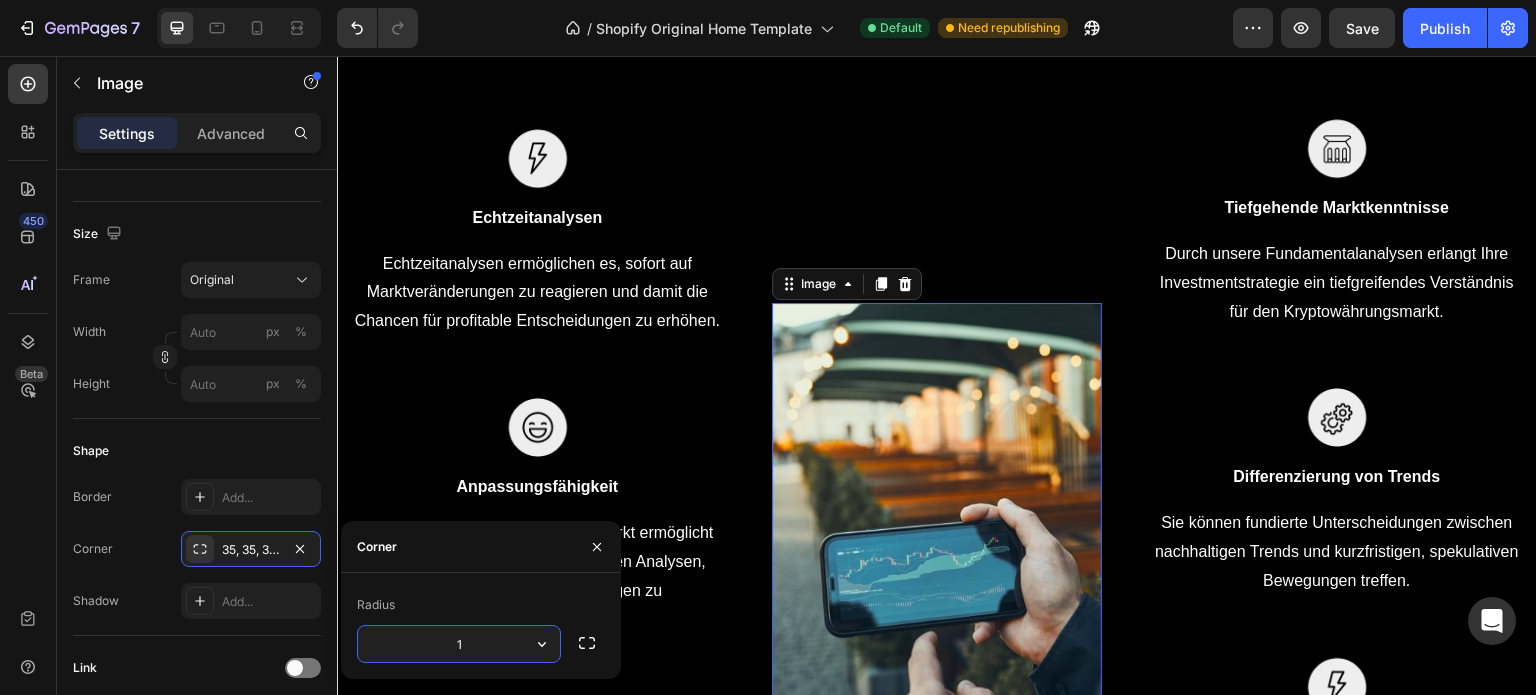 type on "12" 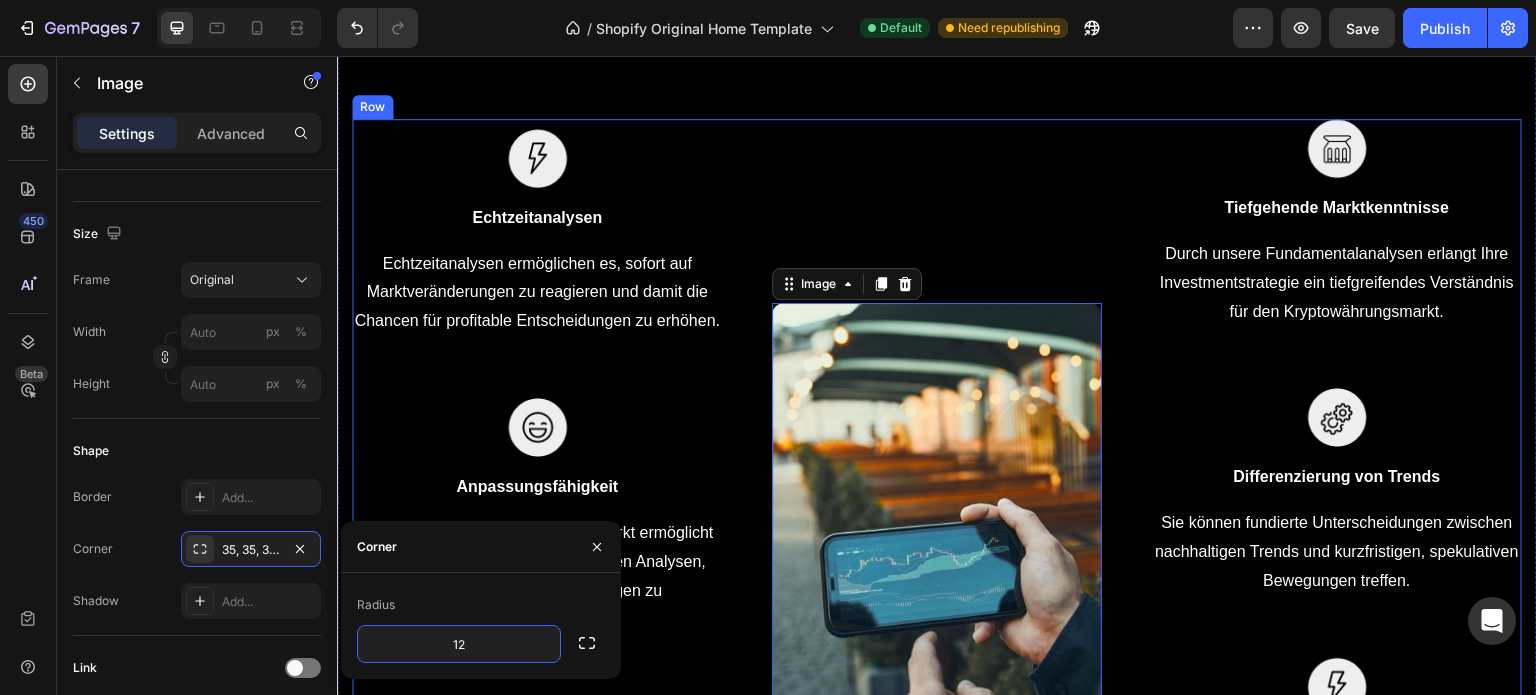 click on "Image   0" at bounding box center (937, 531) 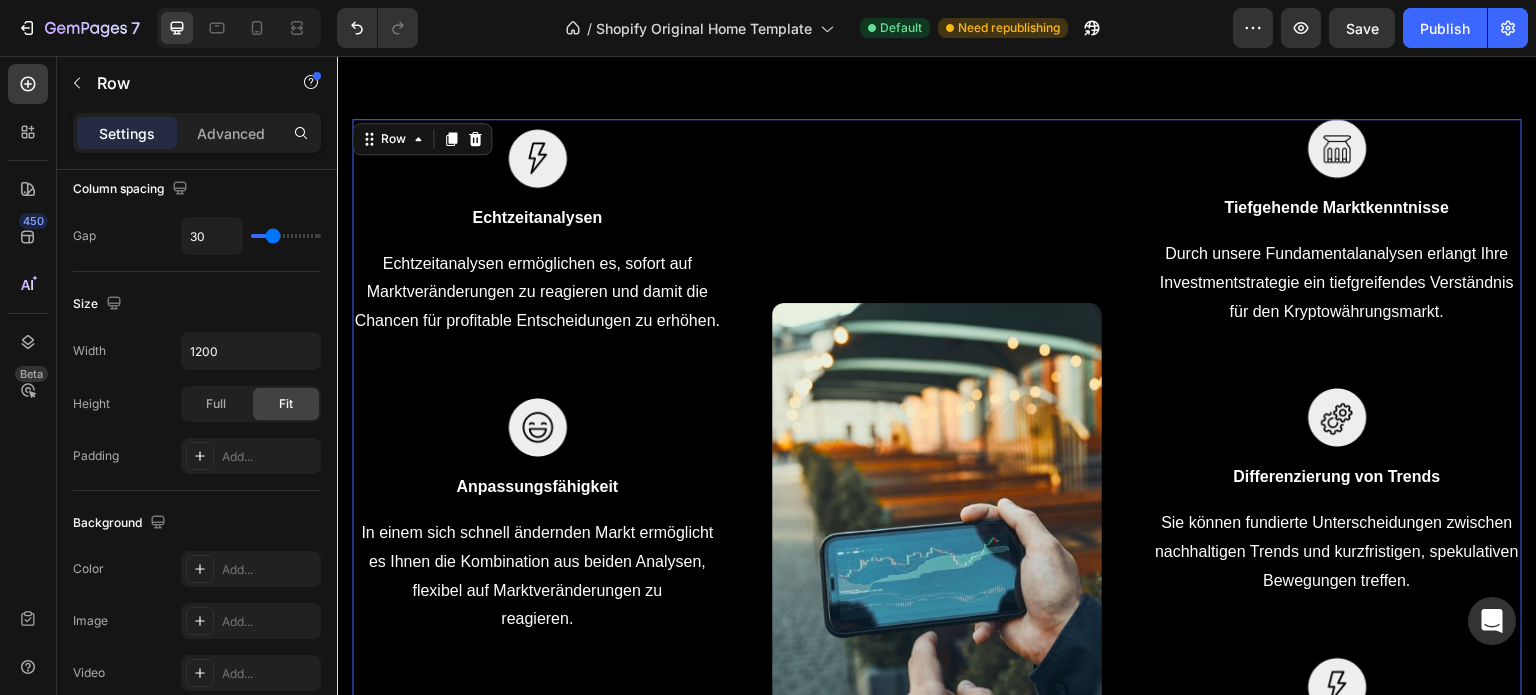 scroll, scrollTop: 0, scrollLeft: 0, axis: both 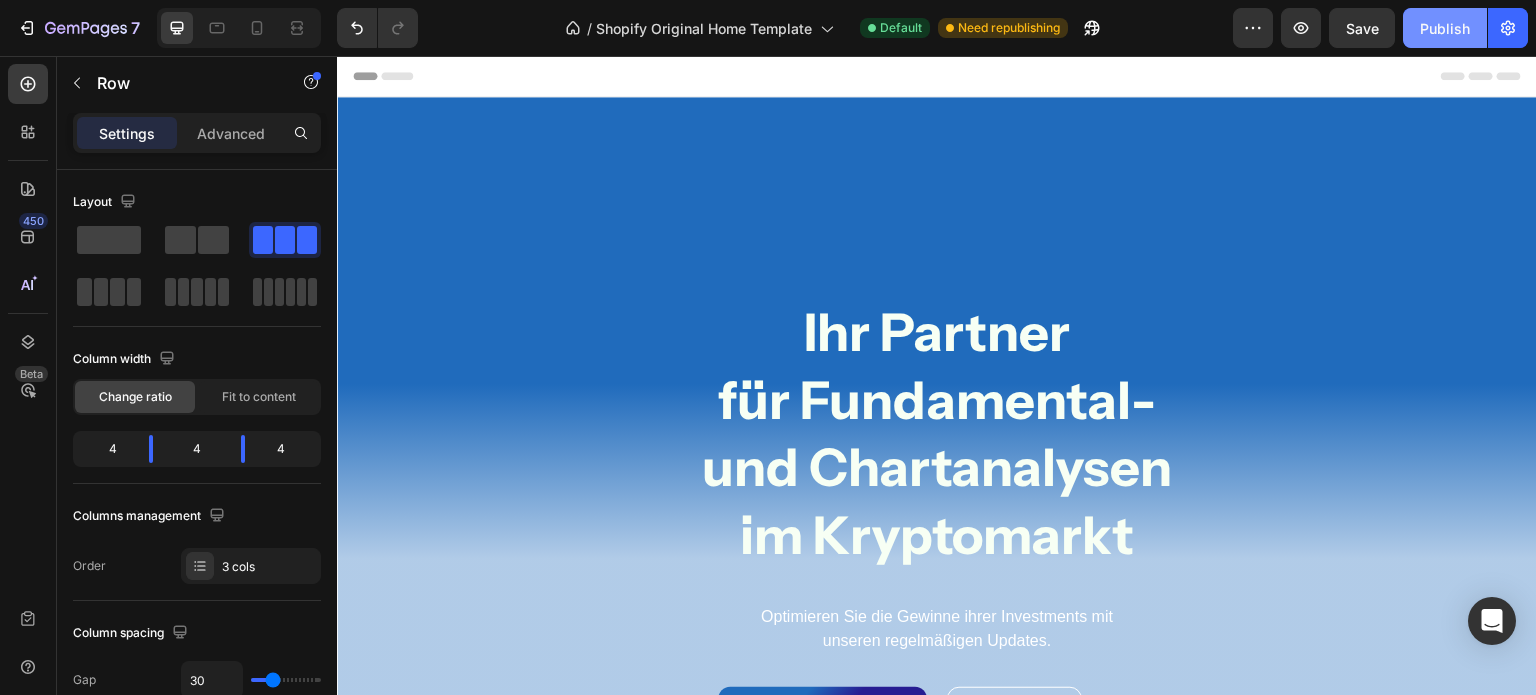click on "Publish" at bounding box center [1445, 28] 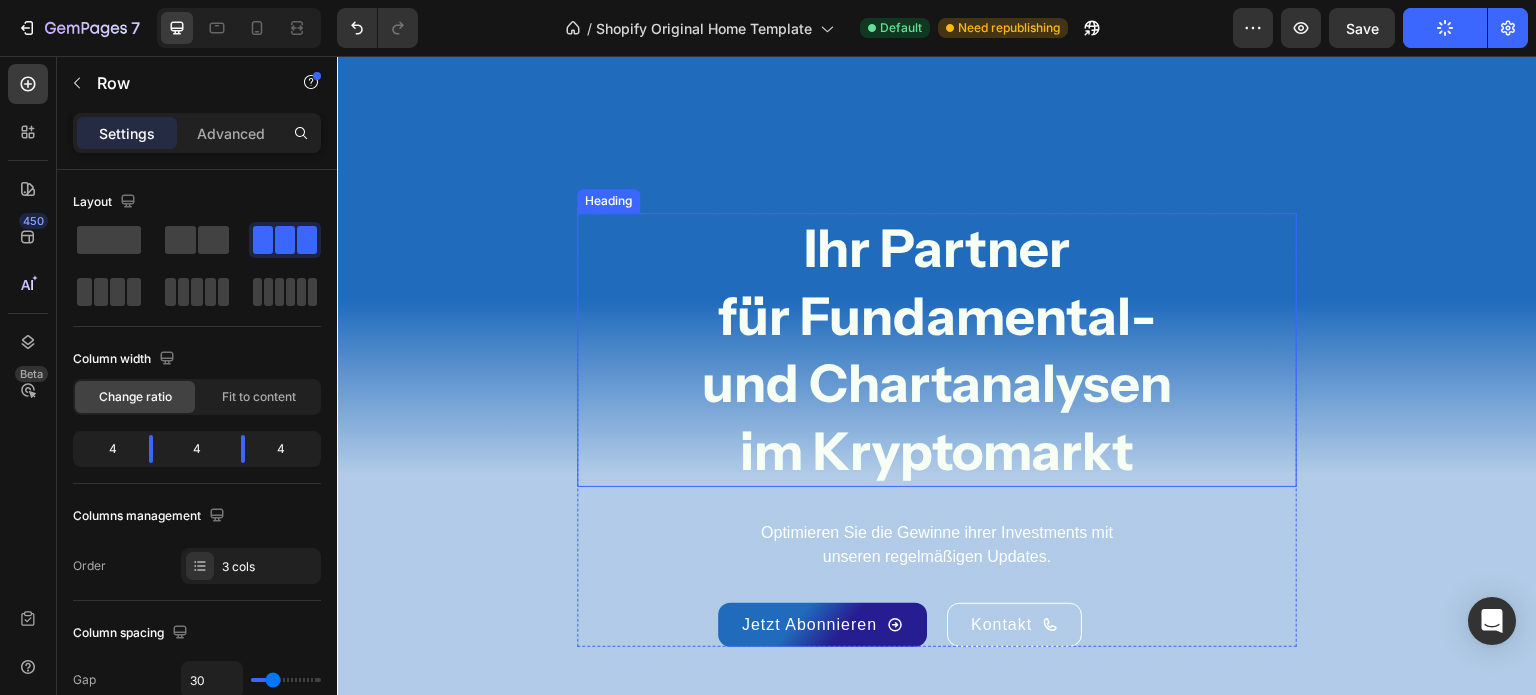 scroll, scrollTop: 360, scrollLeft: 0, axis: vertical 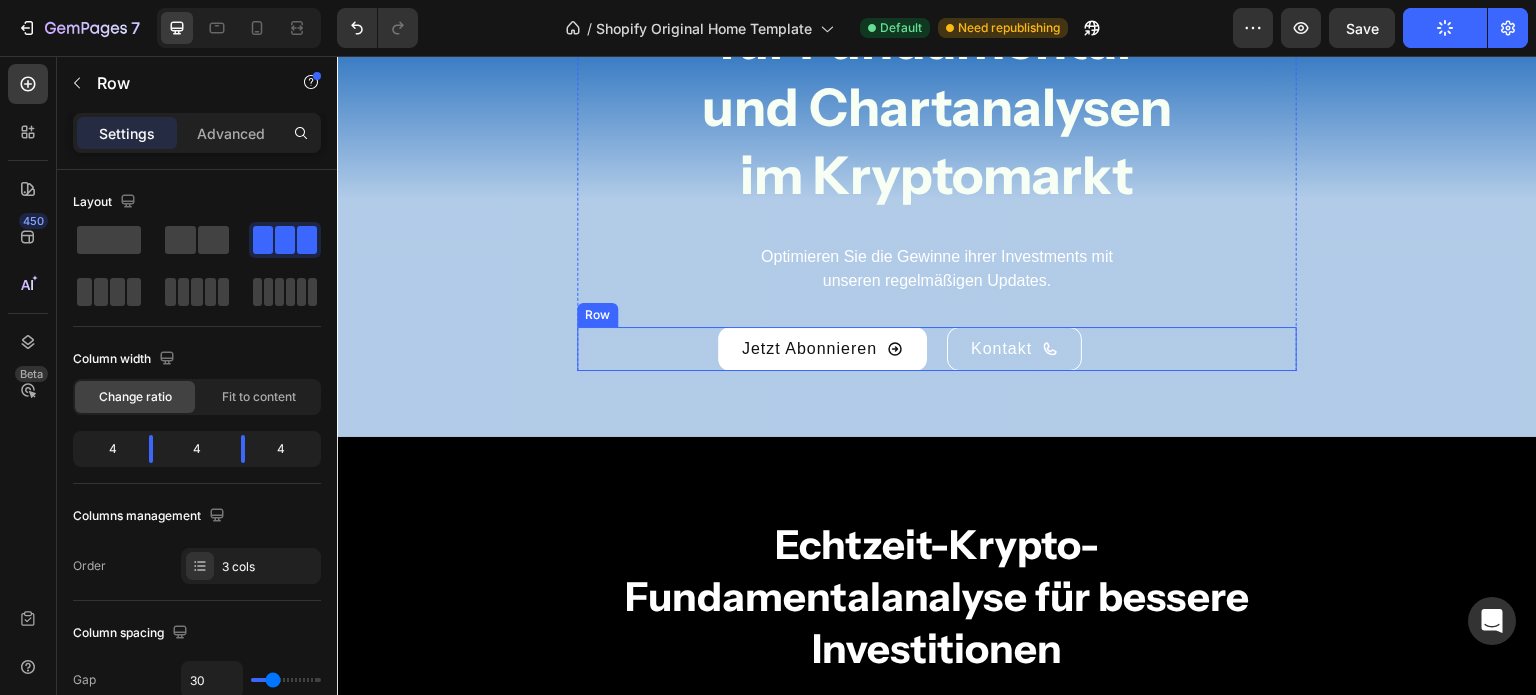 click on "Jetzt Abonnieren" at bounding box center (822, 349) 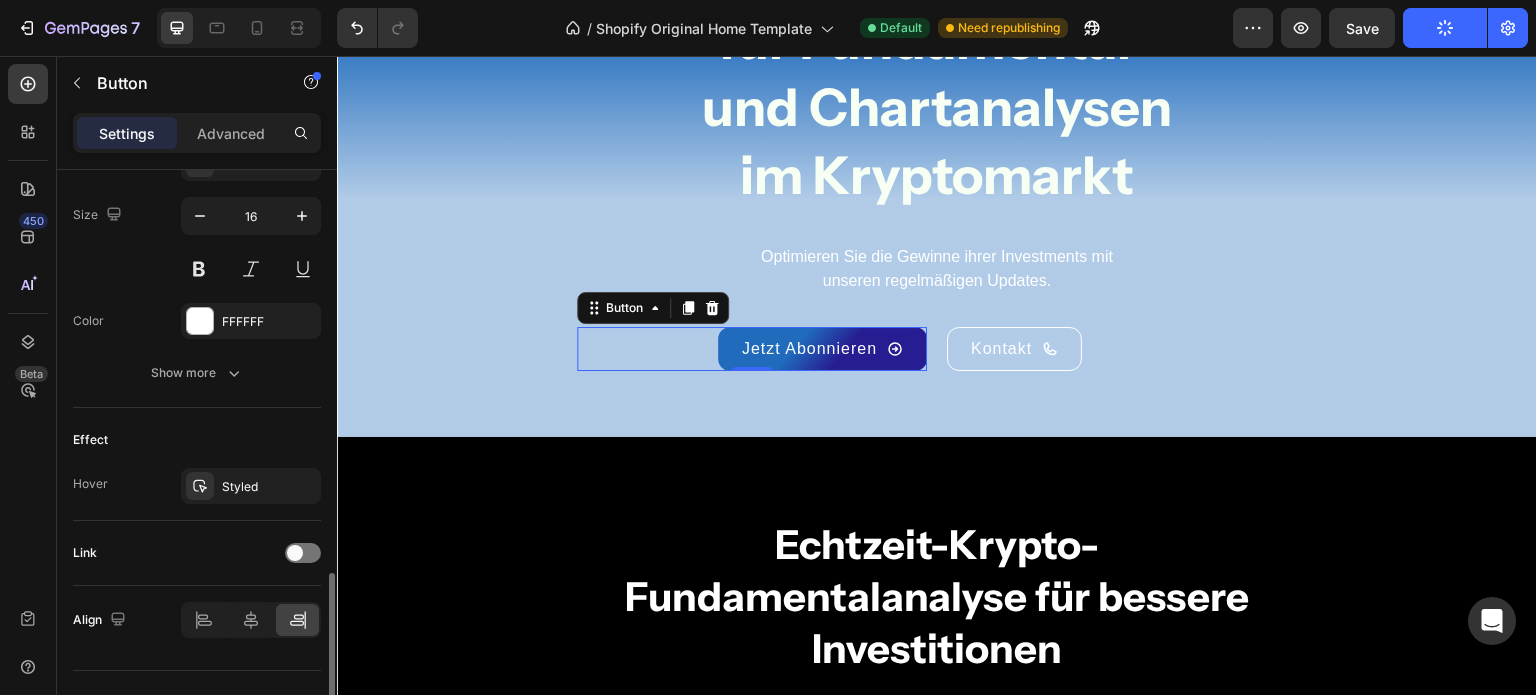 scroll, scrollTop: 1006, scrollLeft: 0, axis: vertical 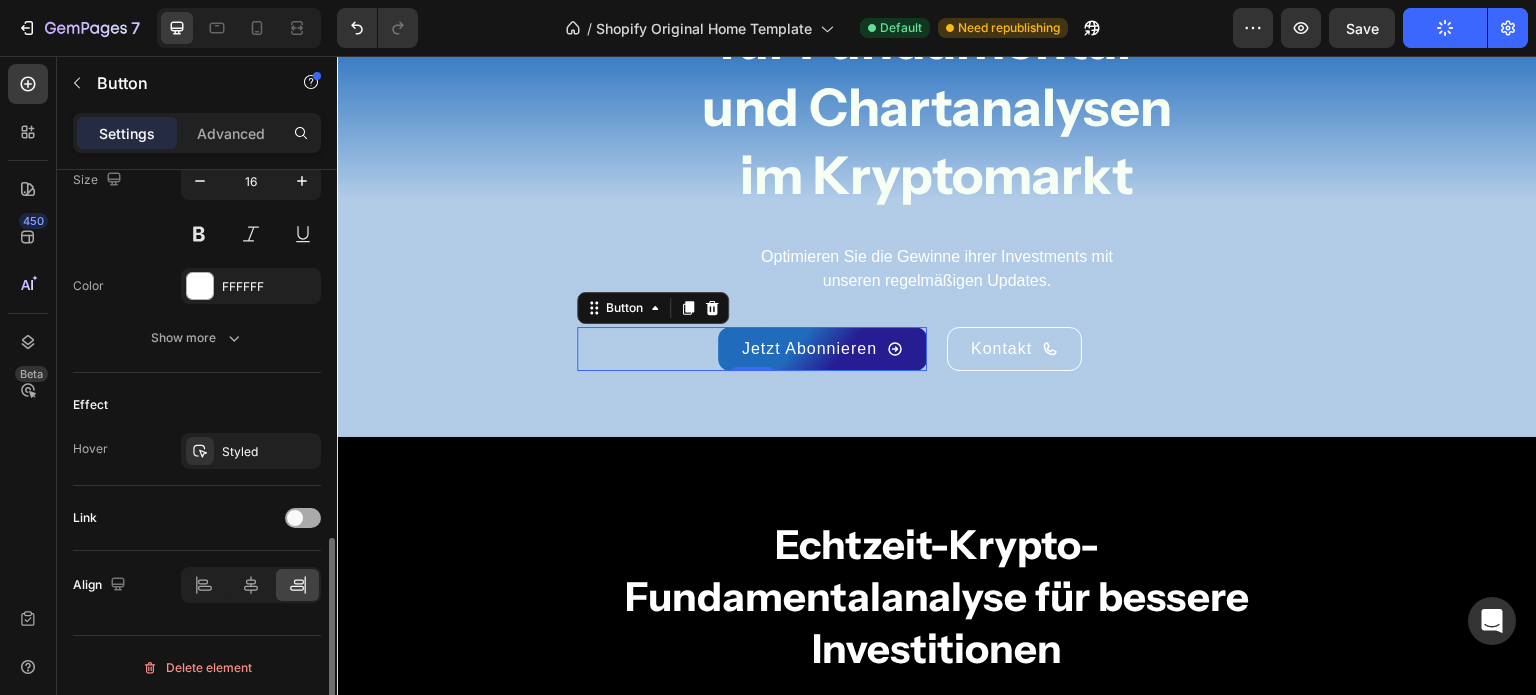 click at bounding box center (303, 518) 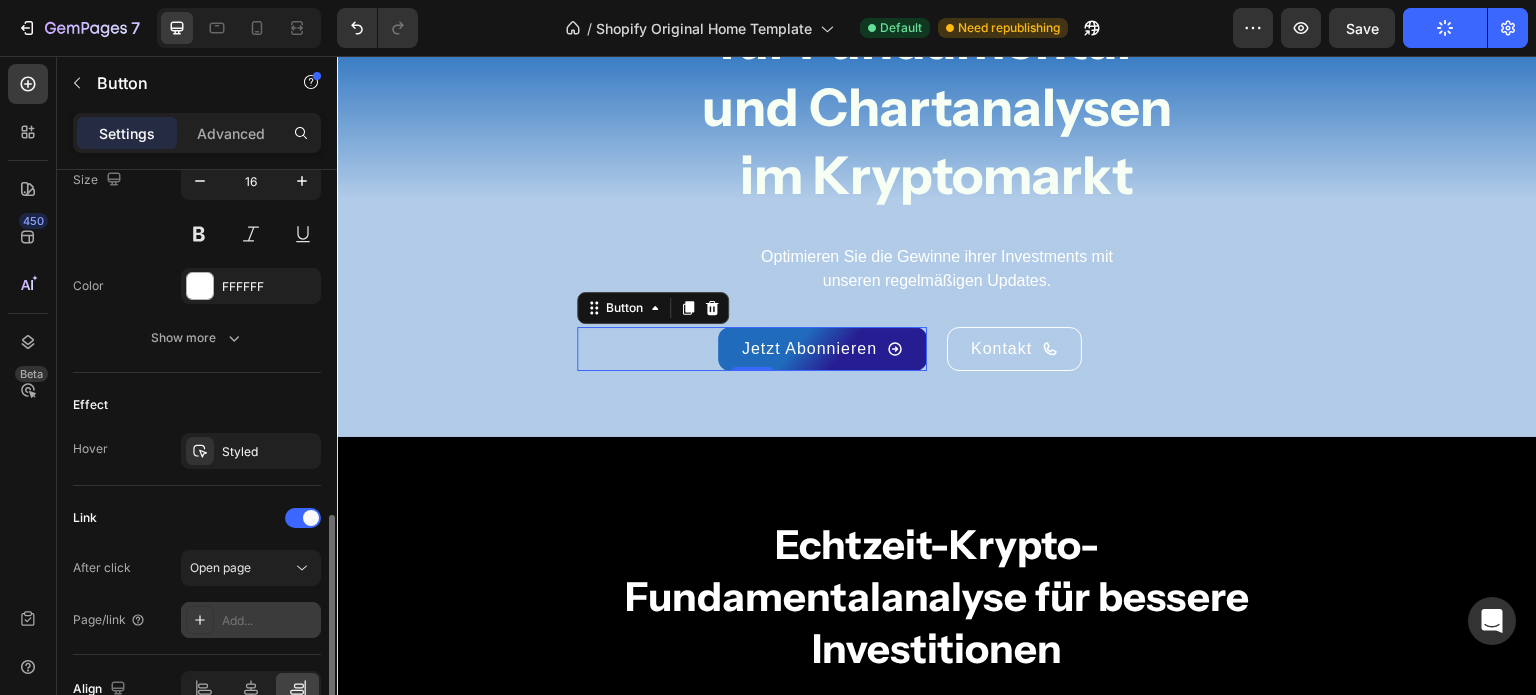 click on "Add..." at bounding box center (251, 620) 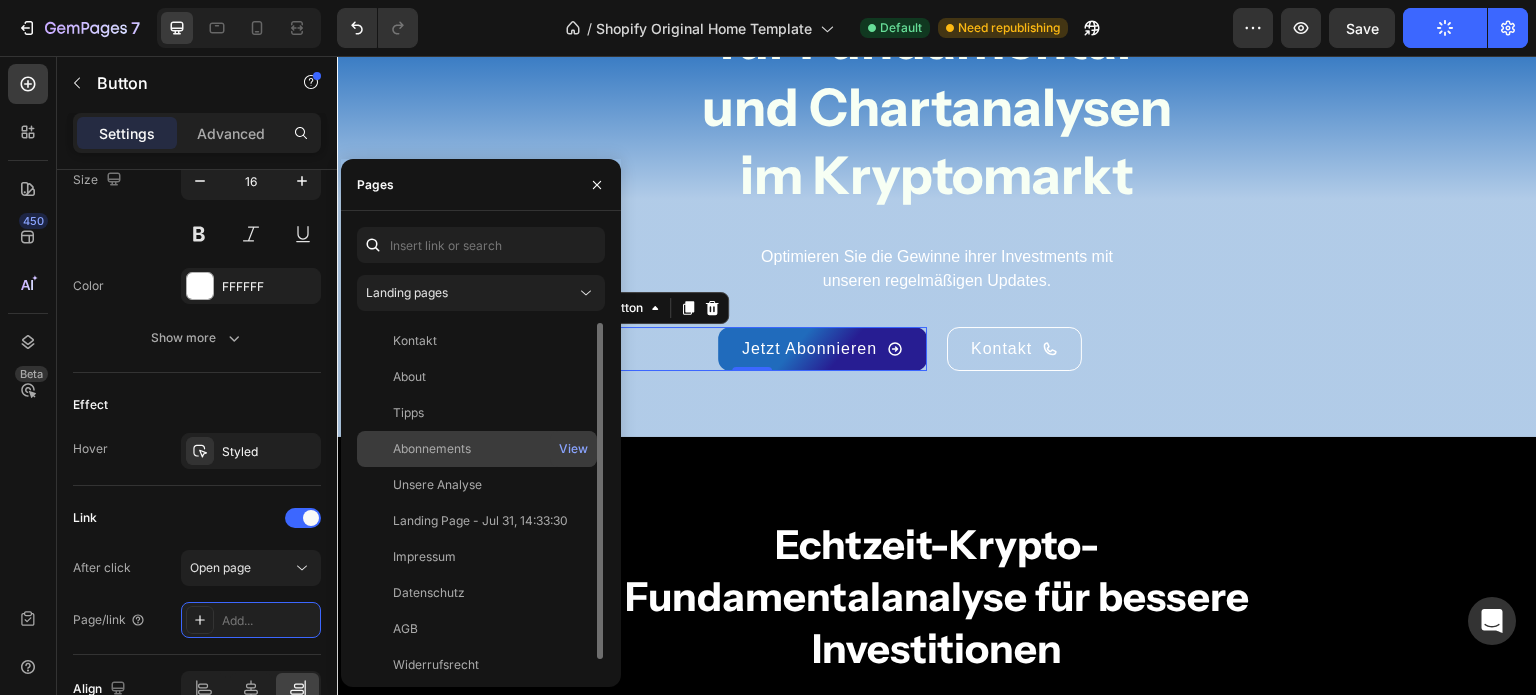 click on "Abonnements" 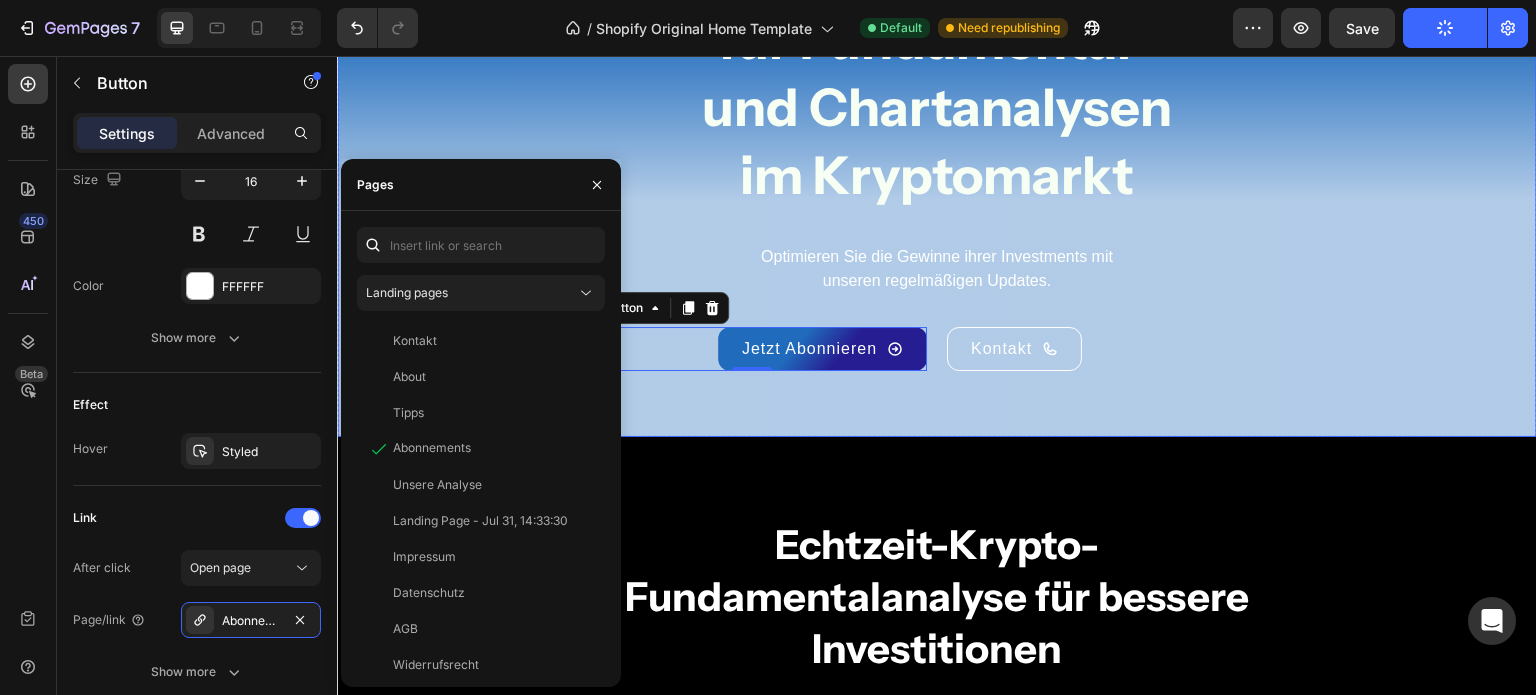 click on "Ihr Partner für Fundamental- und Chartanalysen im Kryptomarkt Heading Optimieren Sie die Gewinne ihrer Investments mit unseren regelmäßigen Updates. Text Block
Jetzt Abonnieren Button   0
Kontakt Button Row Row" at bounding box center (937, 154) 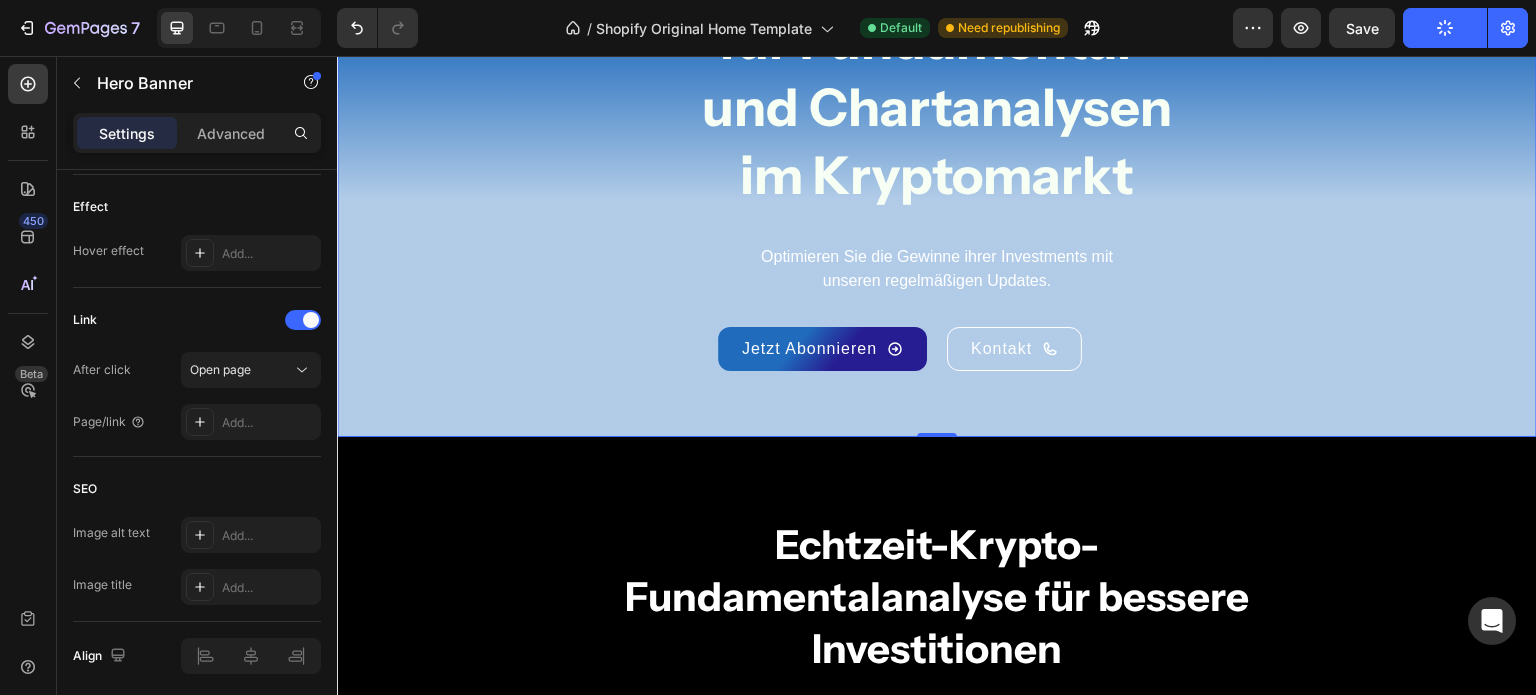 scroll, scrollTop: 0, scrollLeft: 0, axis: both 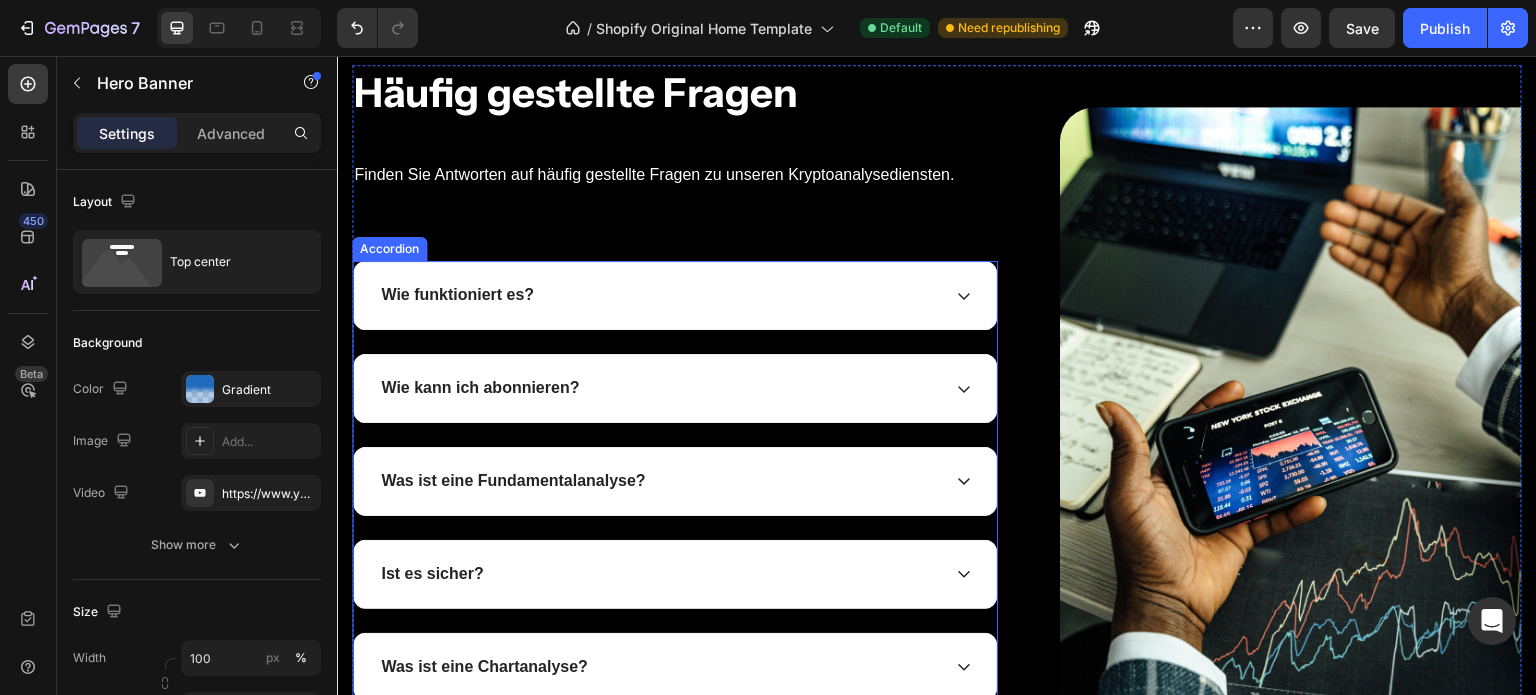 click on "Wie kann ich abonnieren?" at bounding box center [675, 388] 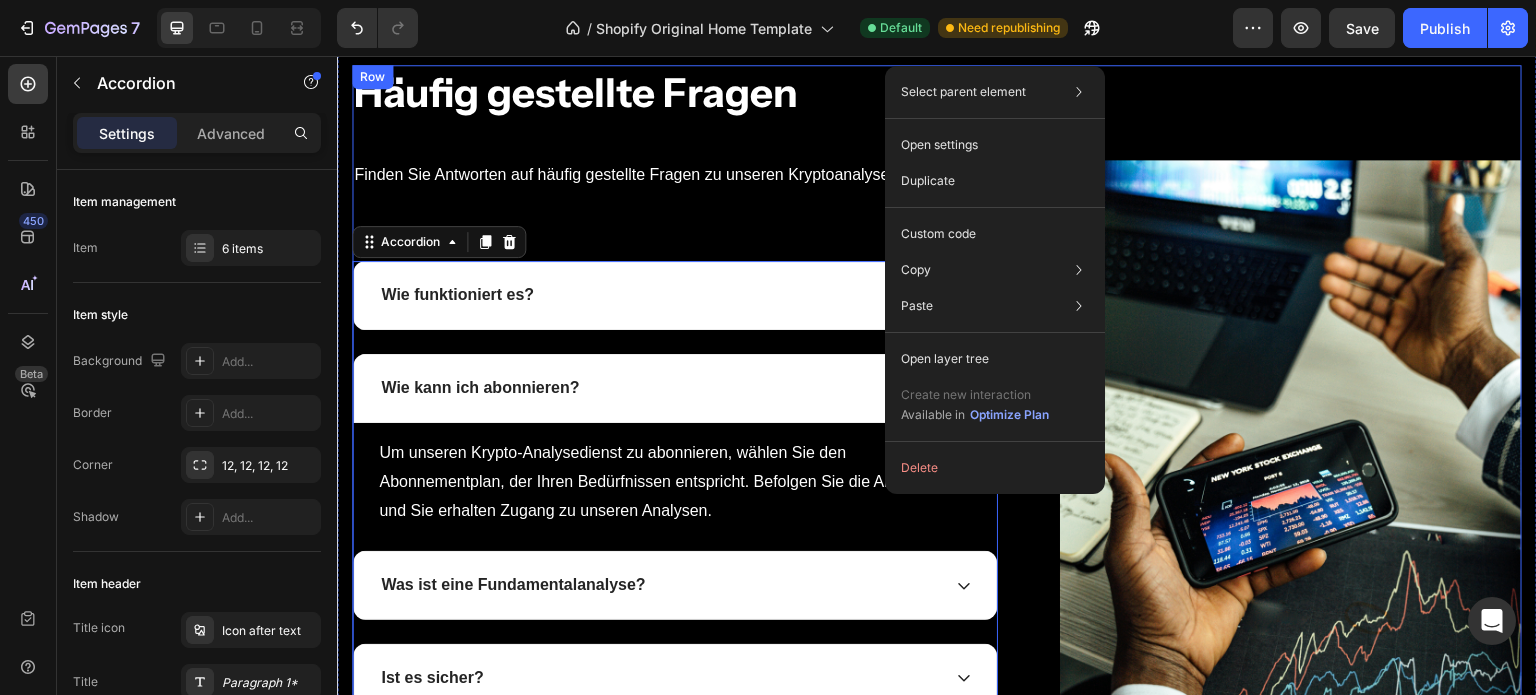 click on "Häufig gestellte Fragen Heading Finden Sie Antworten auf häufig gestellte Fragen zu unseren Kryptoanalysediensten.   Text block
Wie funktioniert es?
Wie kann ich abonnieren? Um unseren Krypto-Analysedienst zu abonnieren, wählen Sie den Abonnementplan, der Ihren Bedürfnissen entspricht. Befolgen Sie die Anweisungen und Sie erhalten Zugang zu unseren Analysen. Text block
Was ist eine Fundamentalanalyse?
Ist es sicher?
Was ist eine Chartanalyse?
Kann ich jederzeit kündigen? Accordion   48" at bounding box center [675, 505] 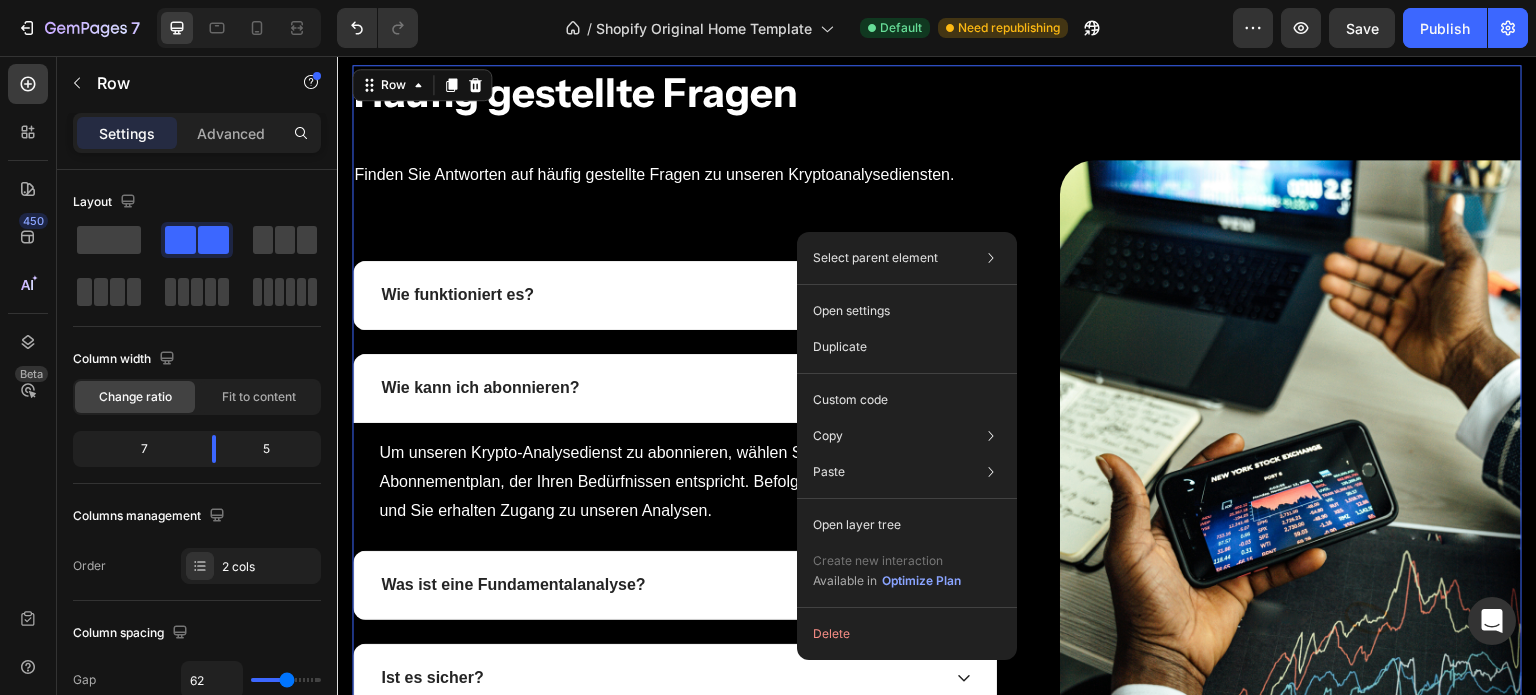 scroll, scrollTop: 8069, scrollLeft: 0, axis: vertical 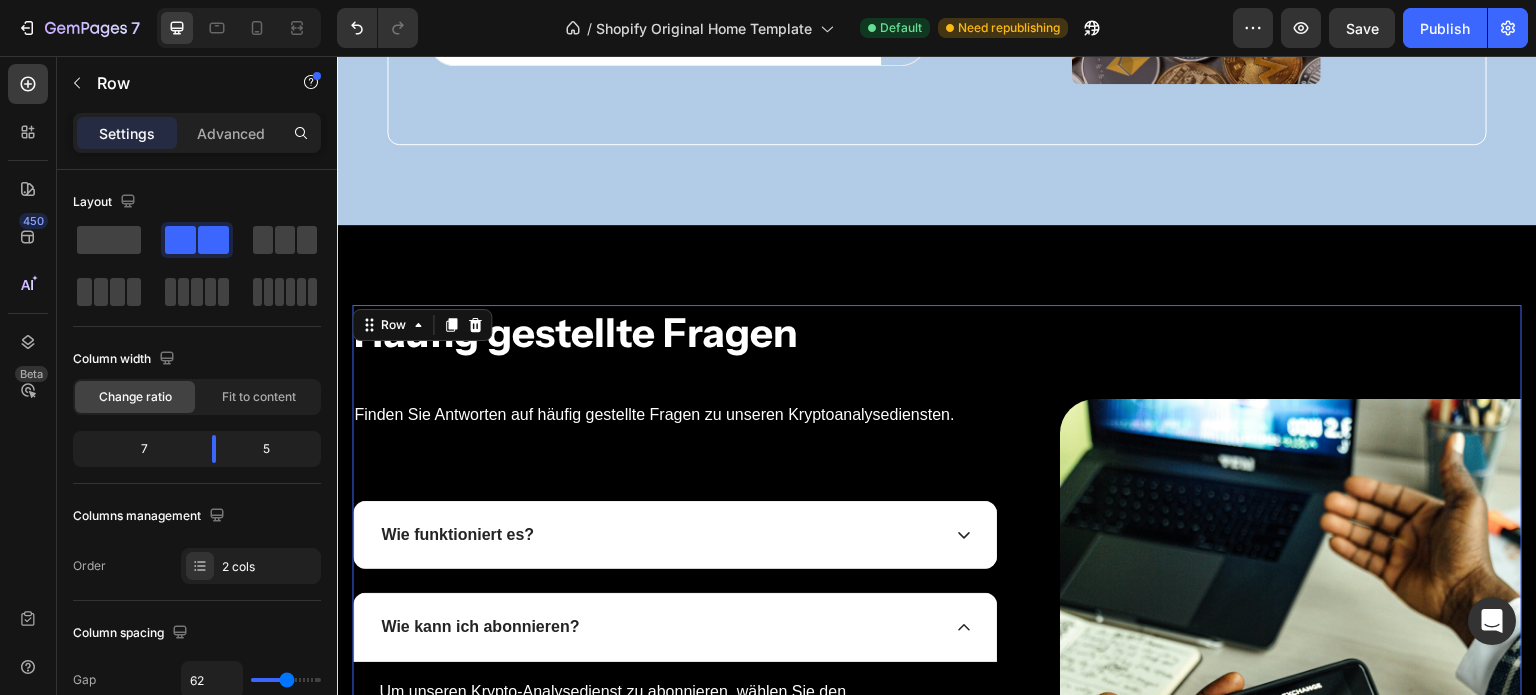 click on "Häufig gestellte Fragen Heading Finden Sie Antworten auf häufig gestellte Fragen zu unseren Kryptoanalysediensten.   Text block
Wie funktioniert es?
Wie kann ich abonnieren? Um unseren Krypto-Analysedienst zu abonnieren, wählen Sie den Abonnementplan, der Ihren Bedürfnissen entspricht. Befolgen Sie die Anweisungen und Sie erhalten Zugang zu unseren Analysen. Text block
Was ist eine Fundamentalanalyse?
Ist es sicher?
Was ist eine Chartanalyse?
Kann ich jederzeit kündigen? Accordion Image Row   0 Section 11" at bounding box center [937, 745] 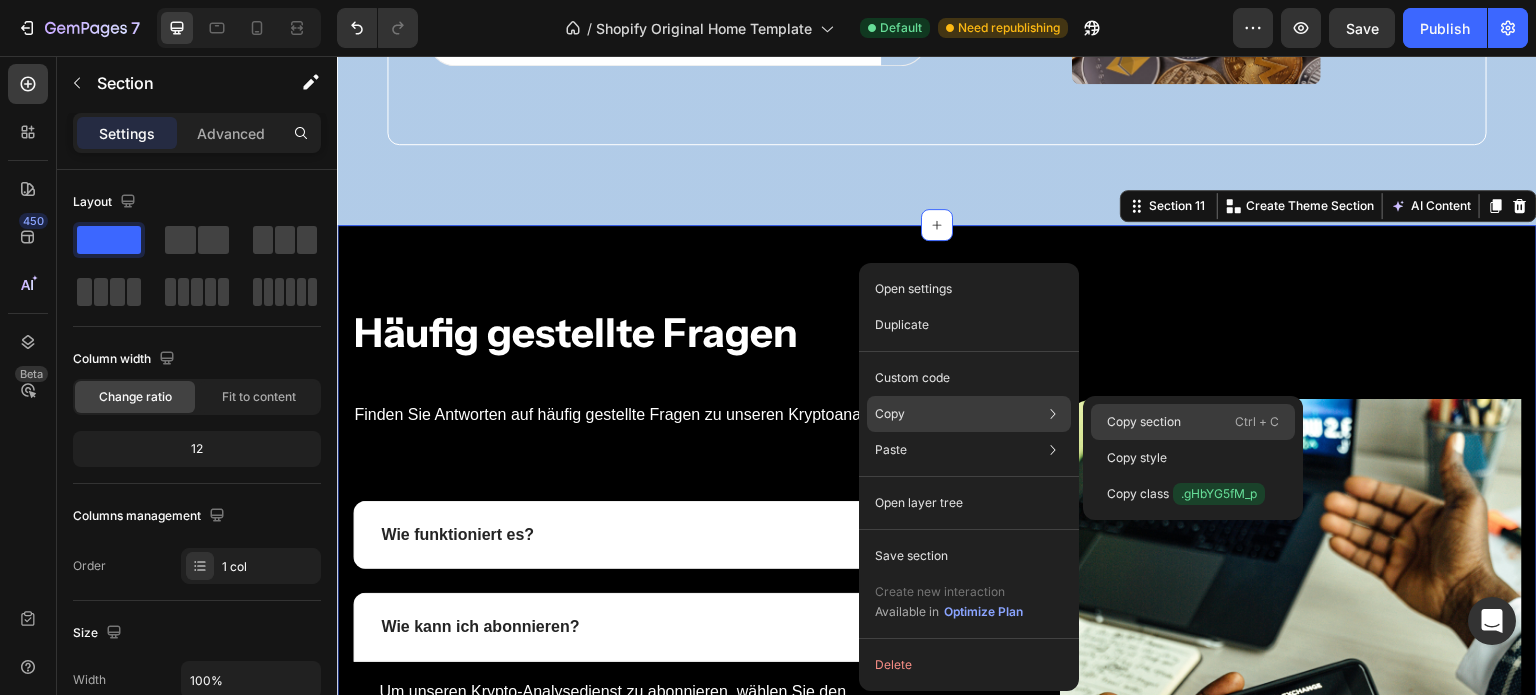 click on "Copy section" at bounding box center (1144, 422) 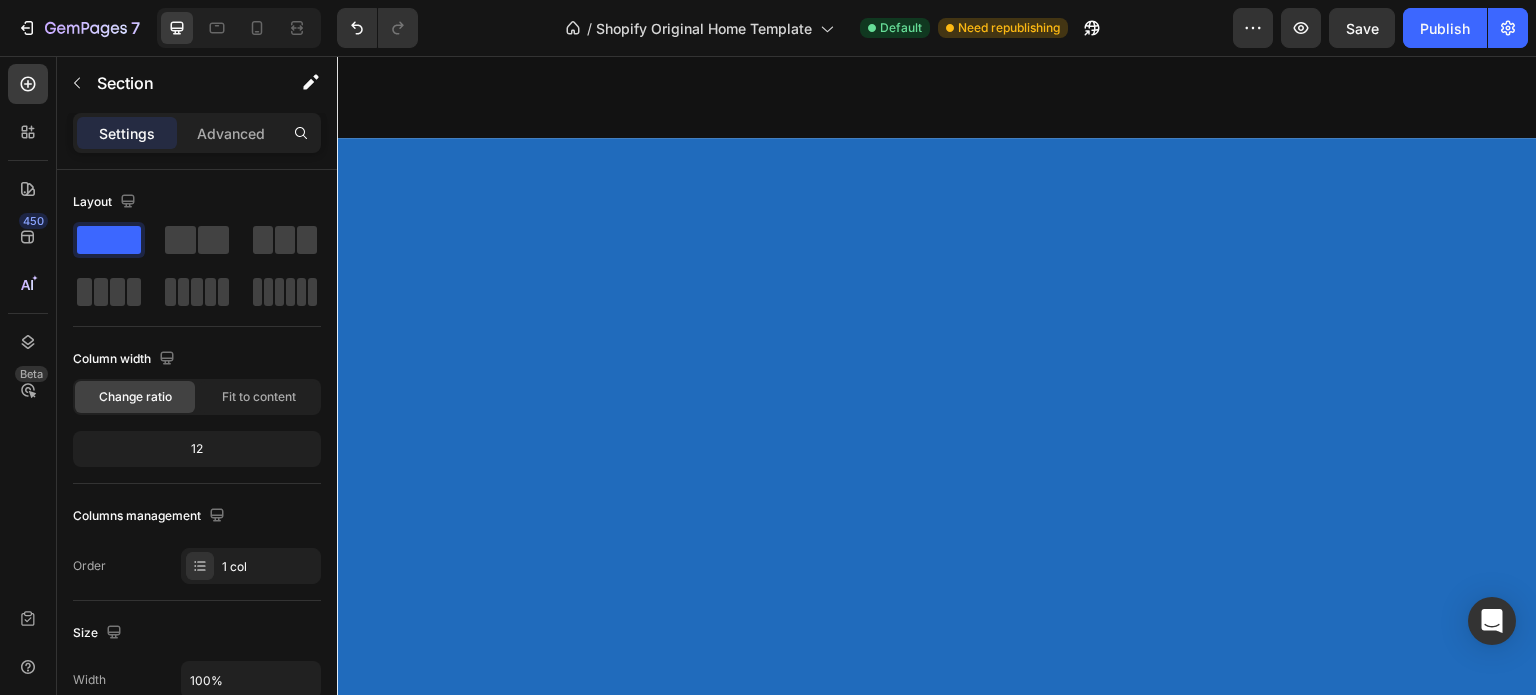 scroll, scrollTop: 2108, scrollLeft: 0, axis: vertical 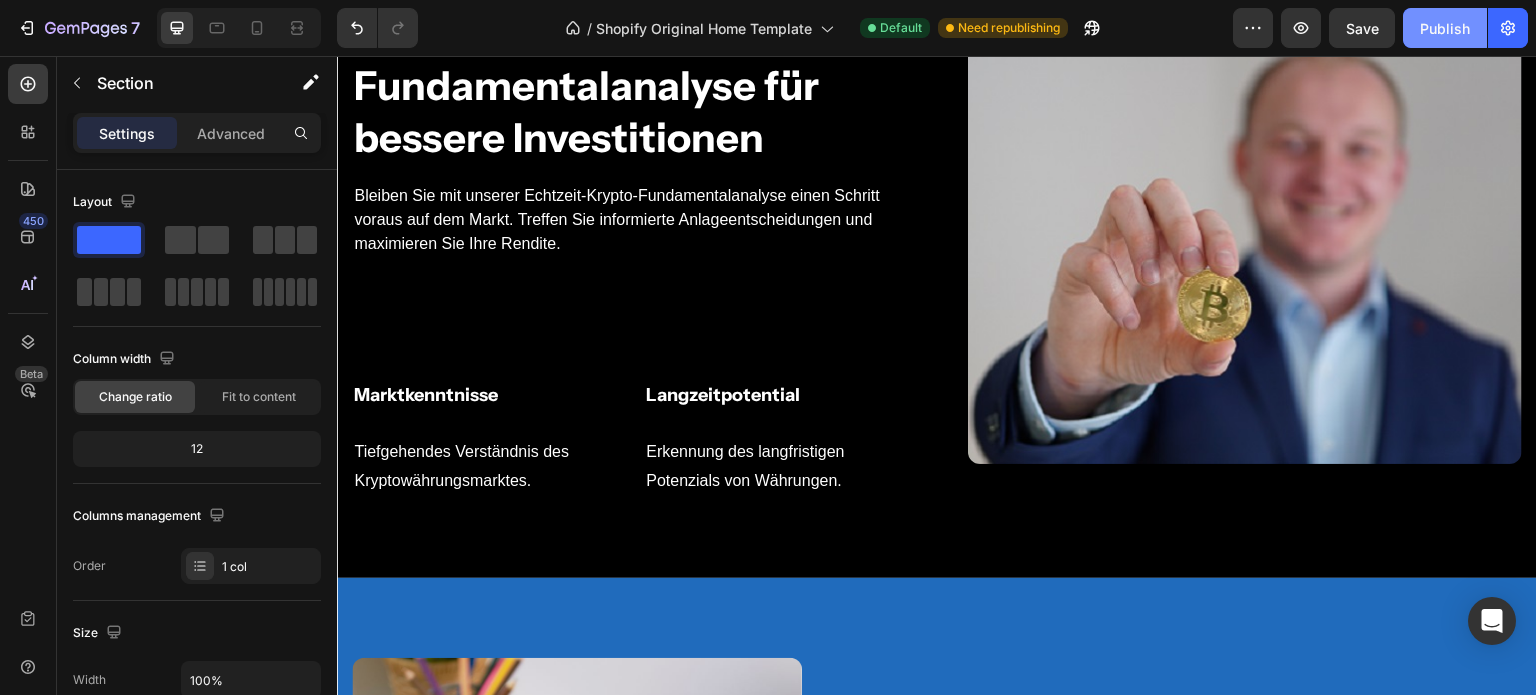 click on "Publish" 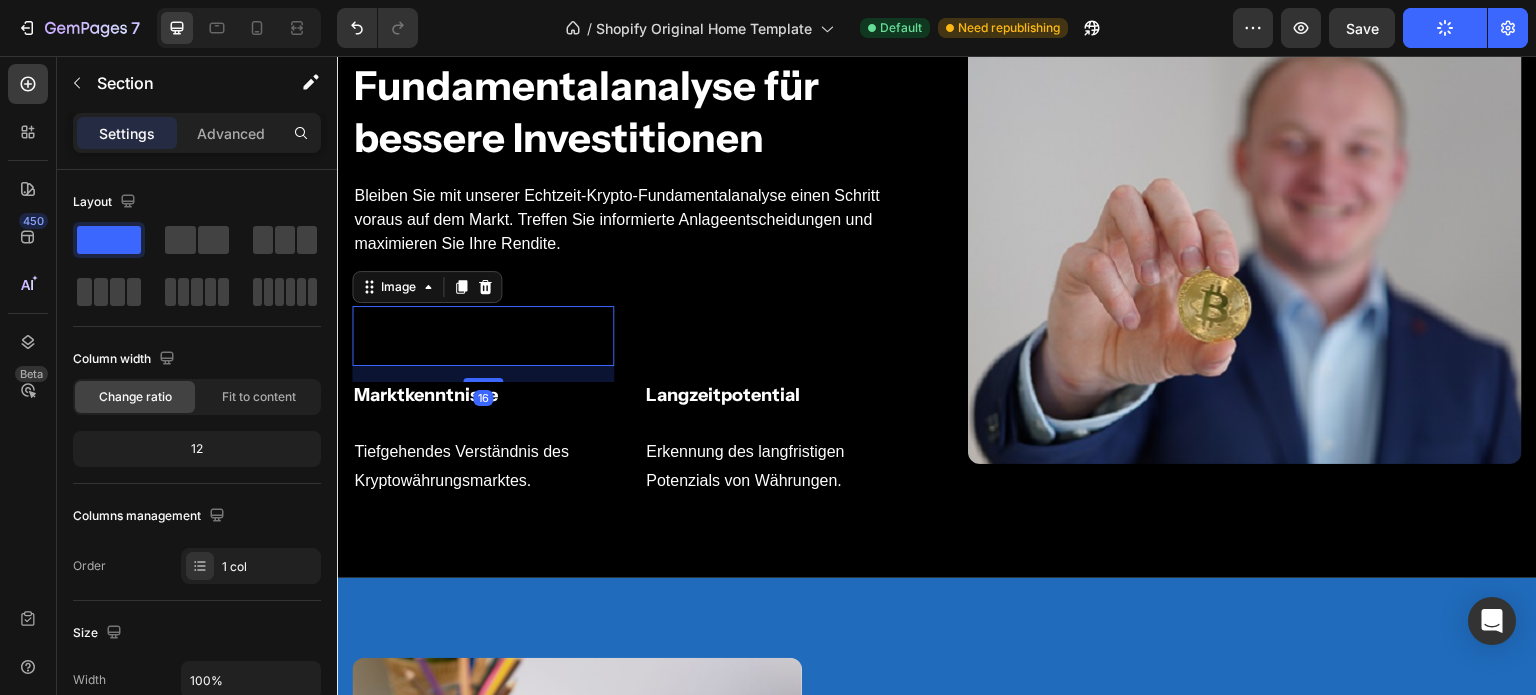 click at bounding box center (483, 336) 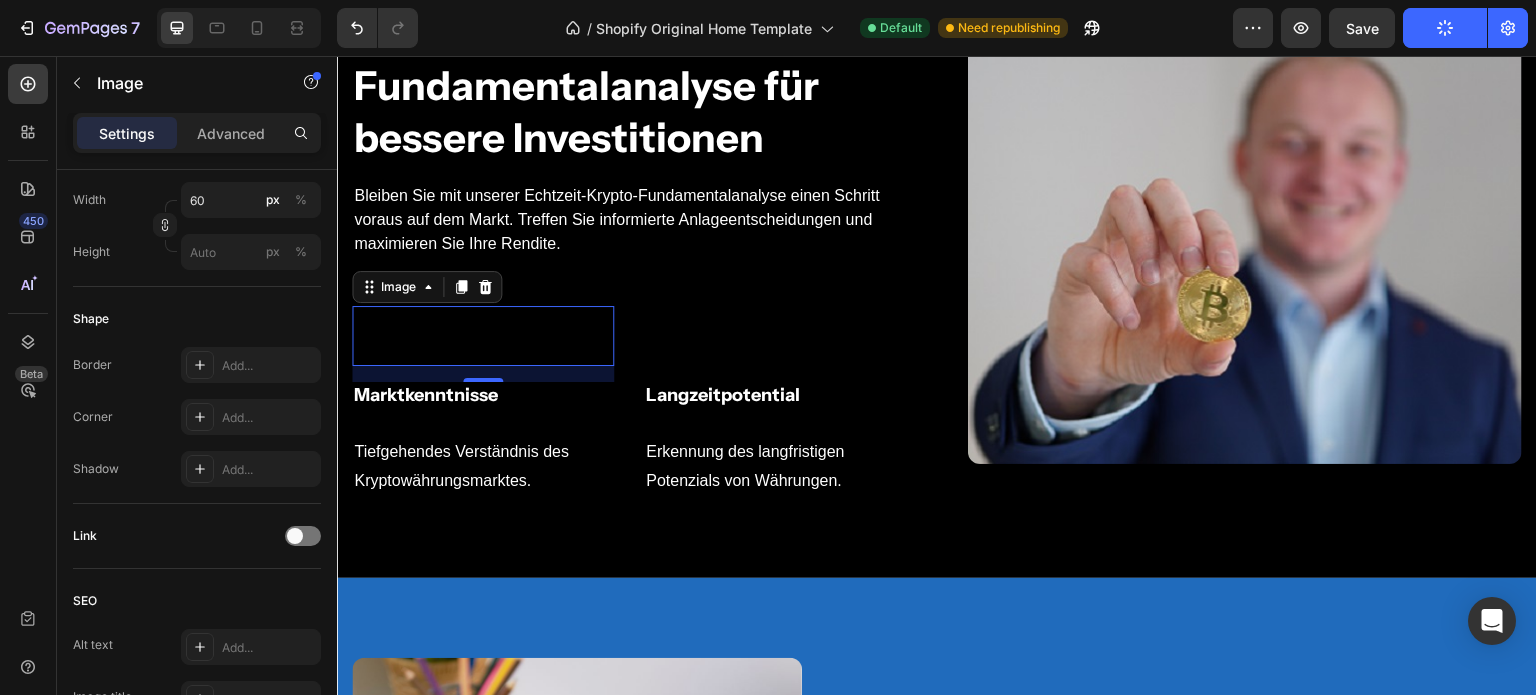 scroll, scrollTop: 926, scrollLeft: 0, axis: vertical 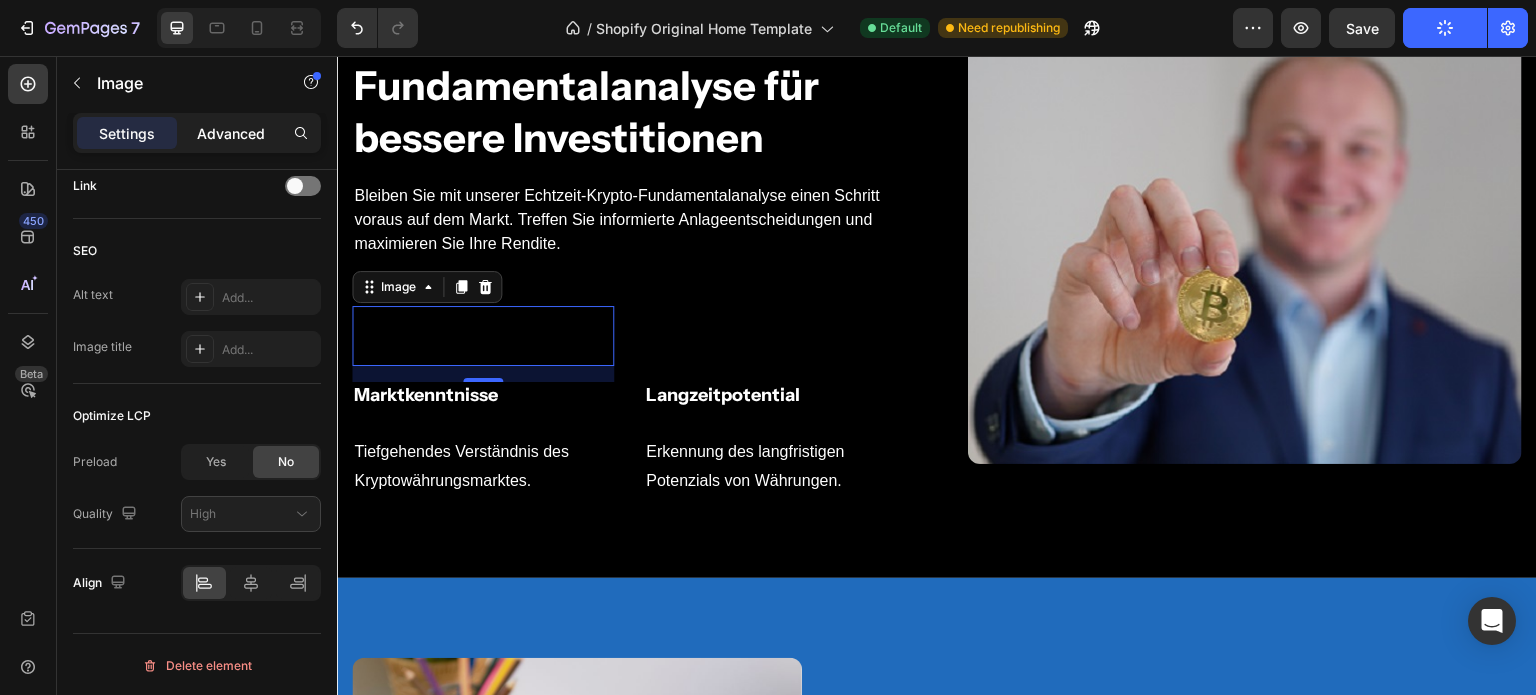 click on "Advanced" at bounding box center (231, 133) 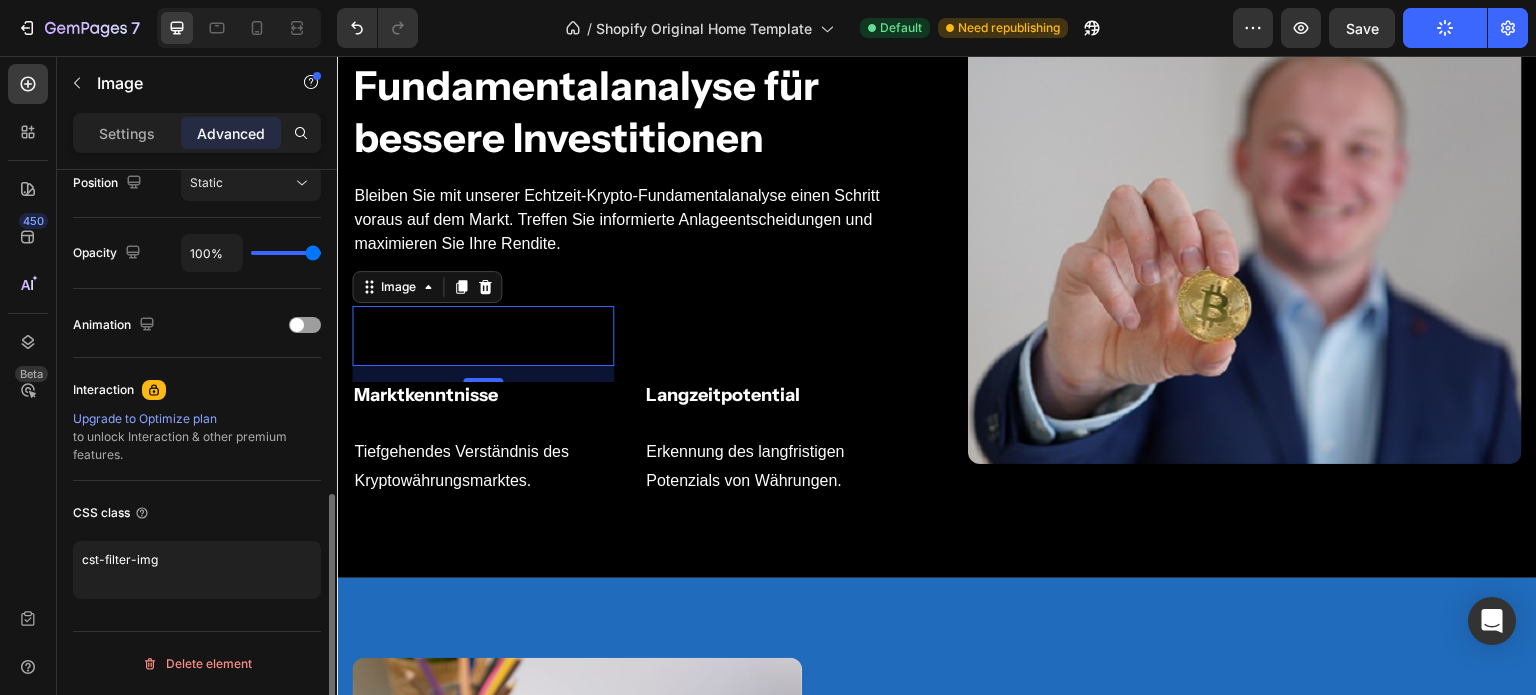 scroll, scrollTop: 749, scrollLeft: 0, axis: vertical 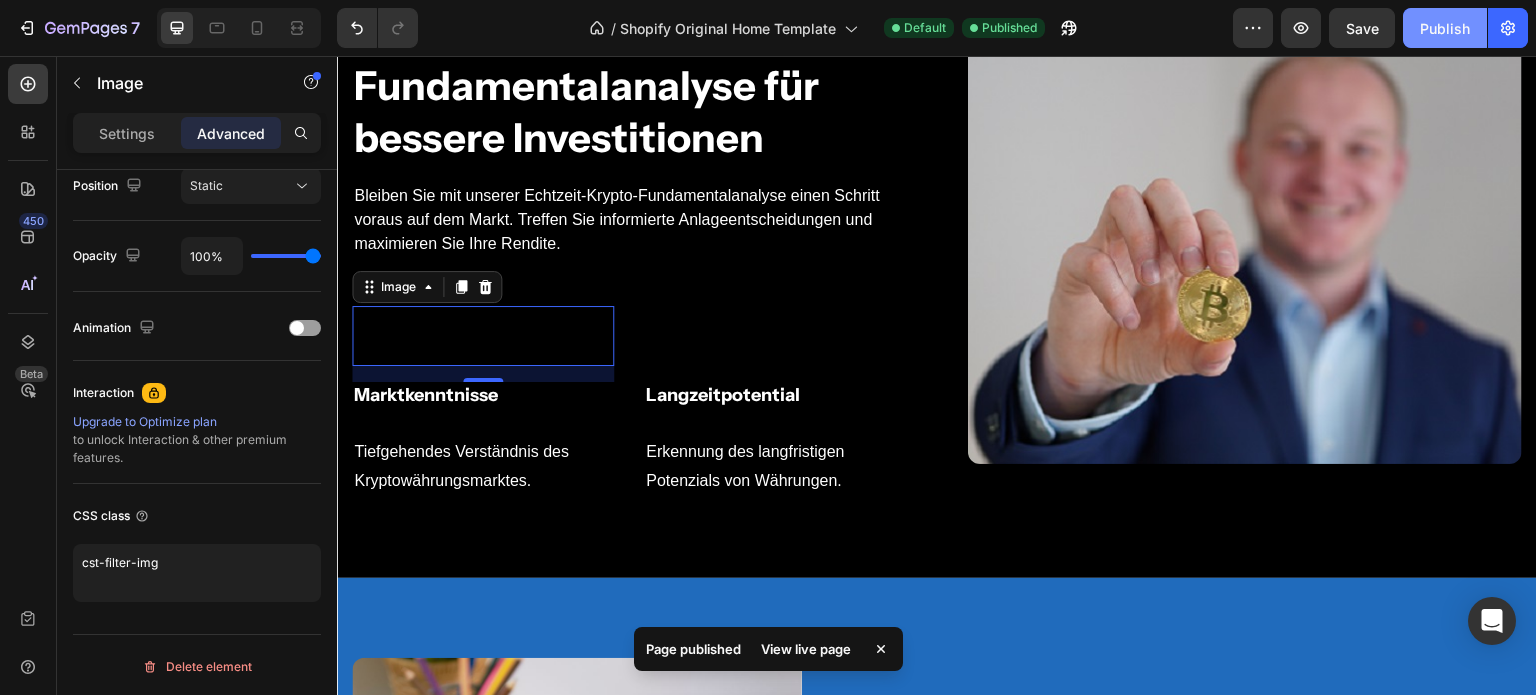 click on "Publish" at bounding box center [1445, 28] 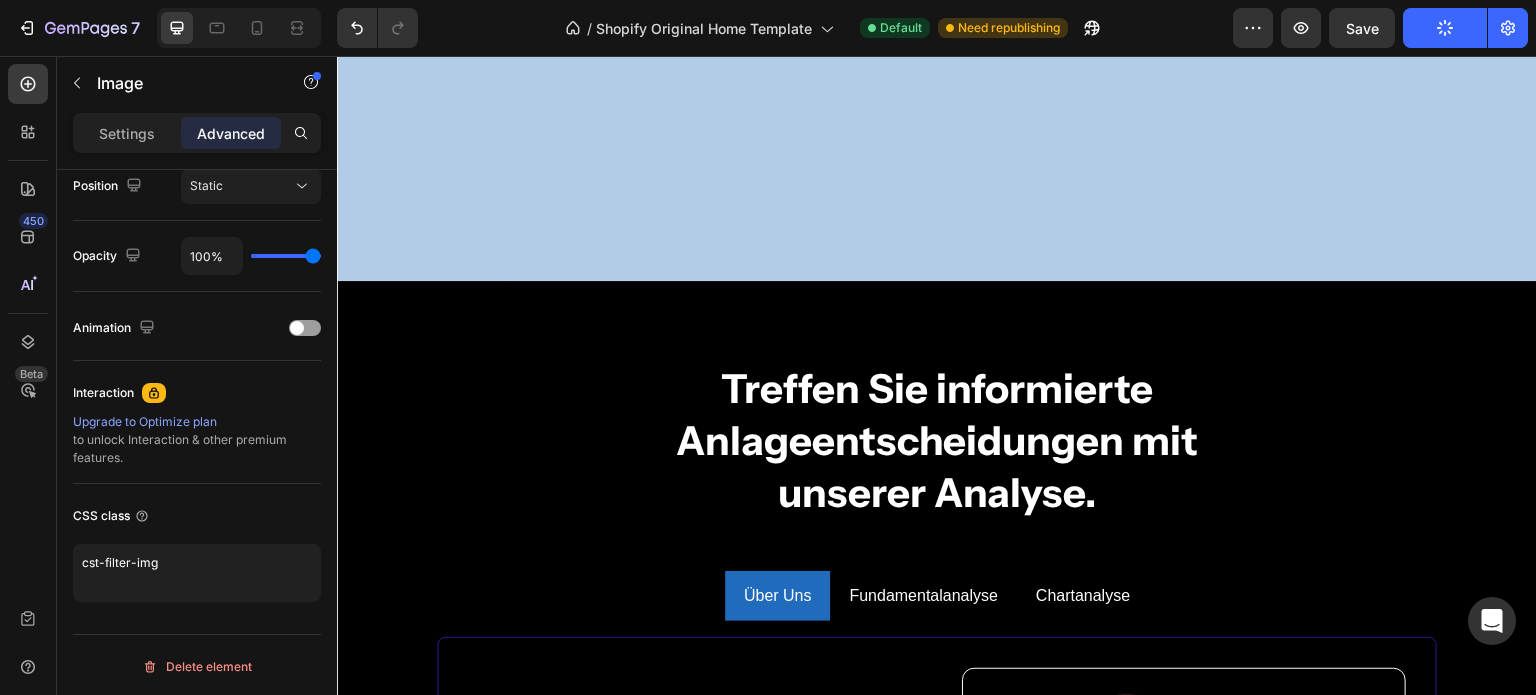 scroll, scrollTop: 3553, scrollLeft: 0, axis: vertical 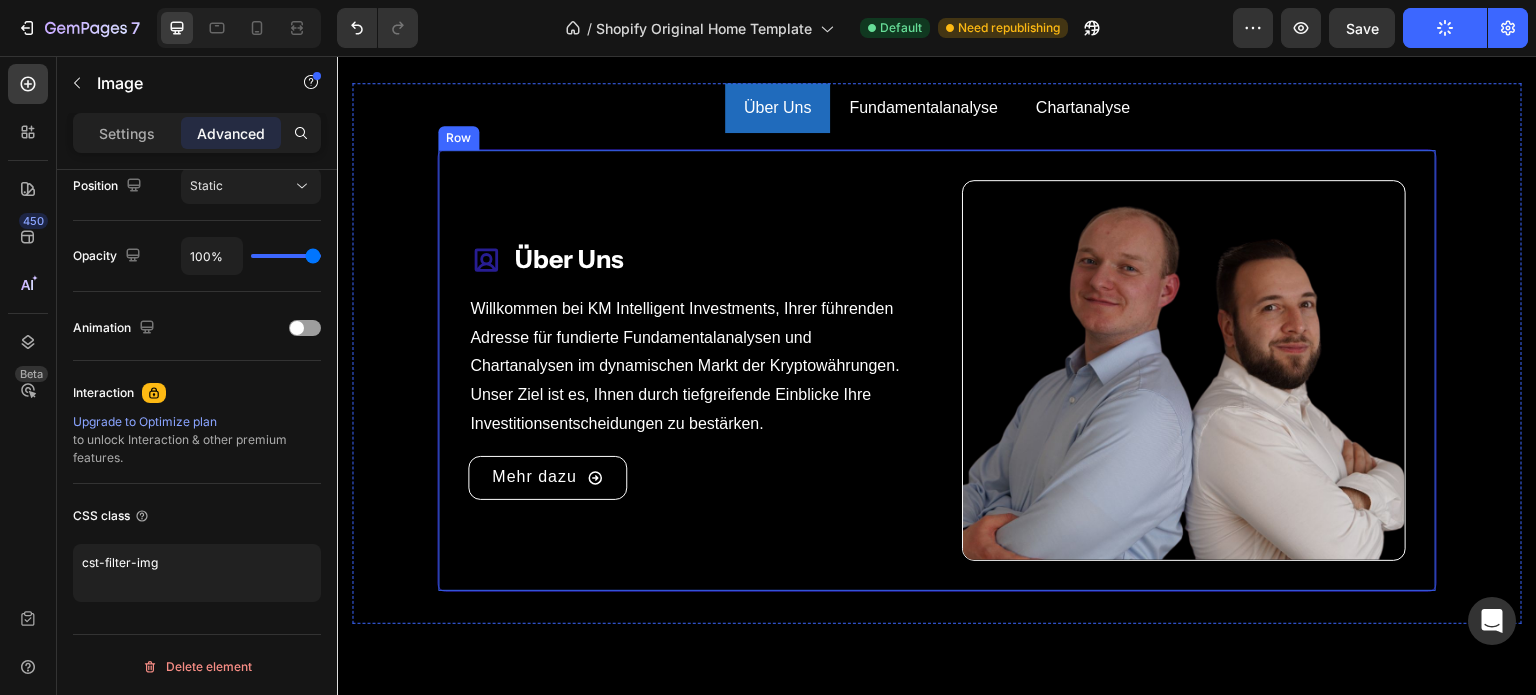 click on "Icon Über Uns Heading Row Willkommen bei KM Intelligent Investments, Ihrer führenden Adresse für fundierte Fundamentalanalysen und Chartanalysen im dynamischen Markt der Kryptowährungen. Unser Ziel ist es, Ihnen durch tiefgreifende Einblicke Ihre Investitionsentscheidungen zu bestärken. Text Block
Mehr dazu Button Image Row" at bounding box center (937, 370) 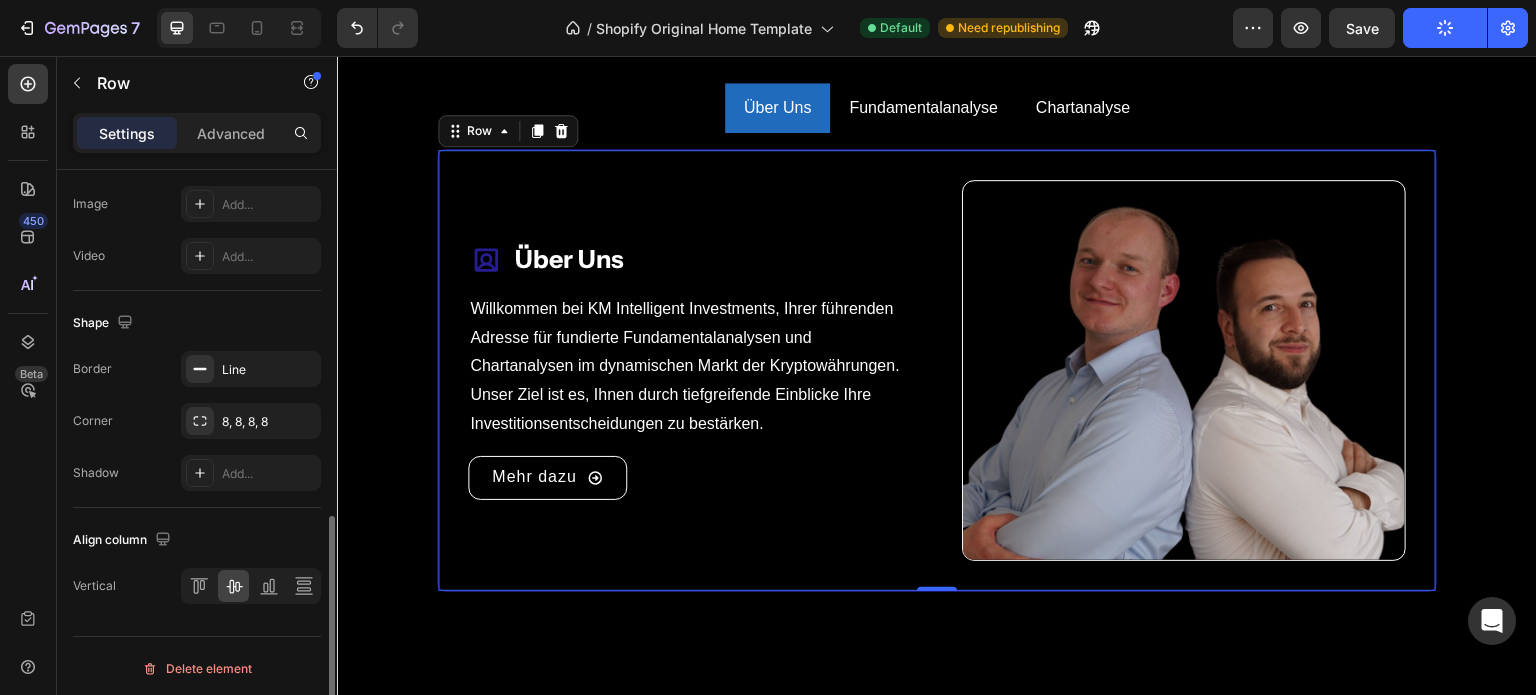 scroll, scrollTop: 863, scrollLeft: 0, axis: vertical 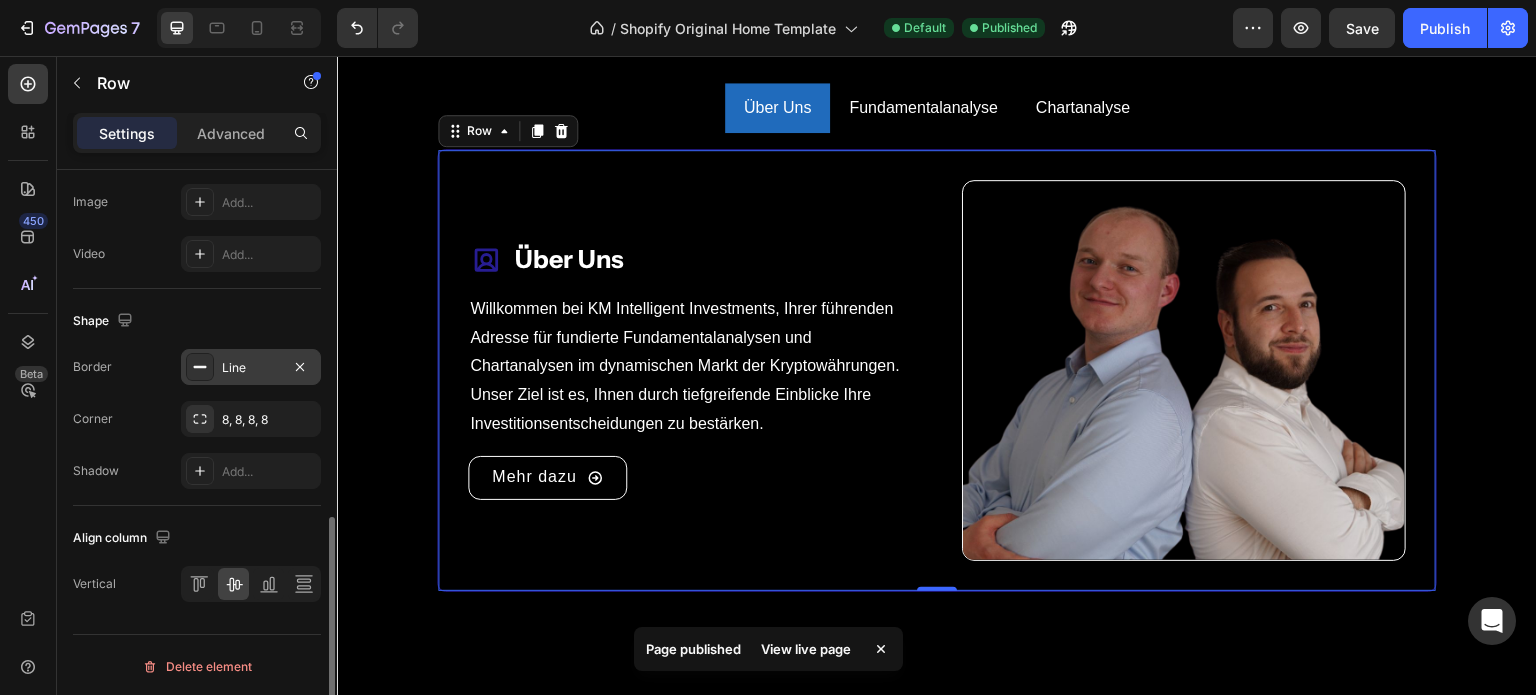 click on "Line" at bounding box center [251, 368] 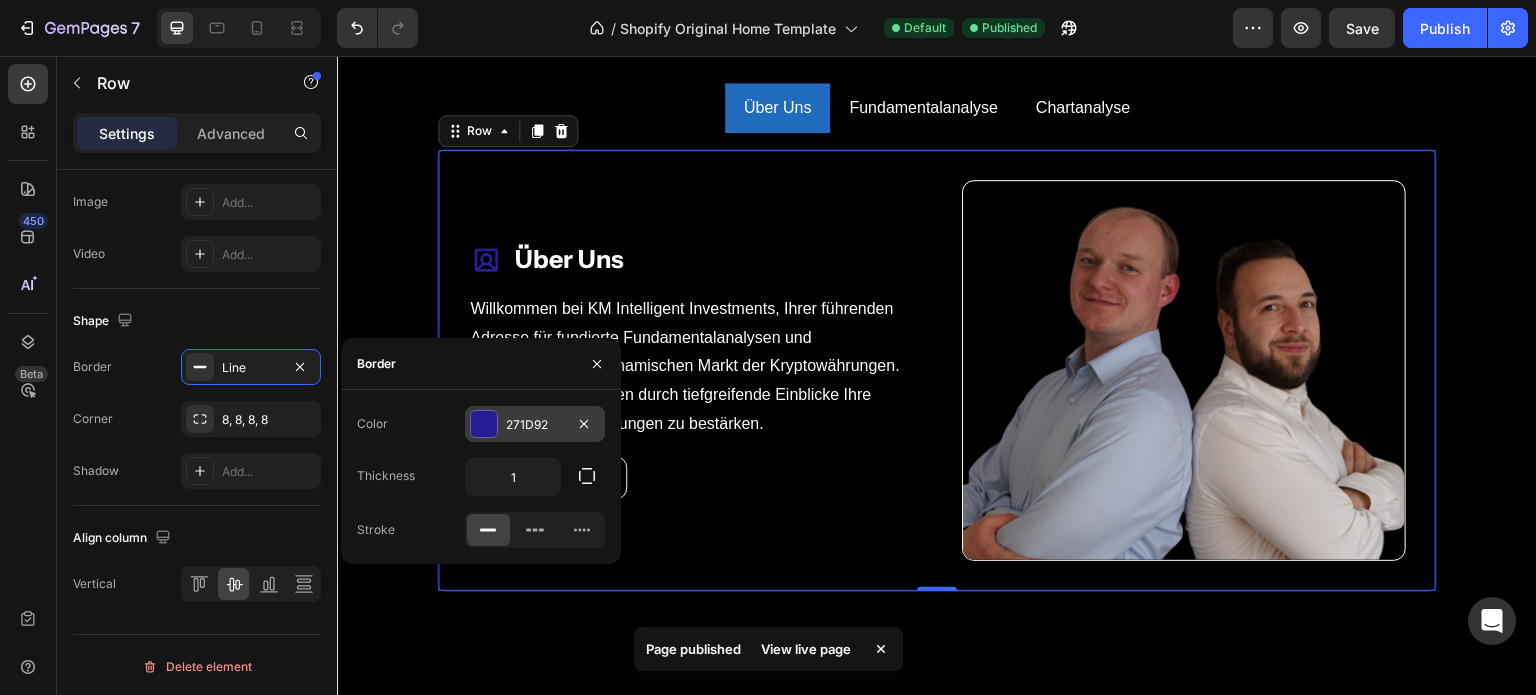 click at bounding box center (484, 424) 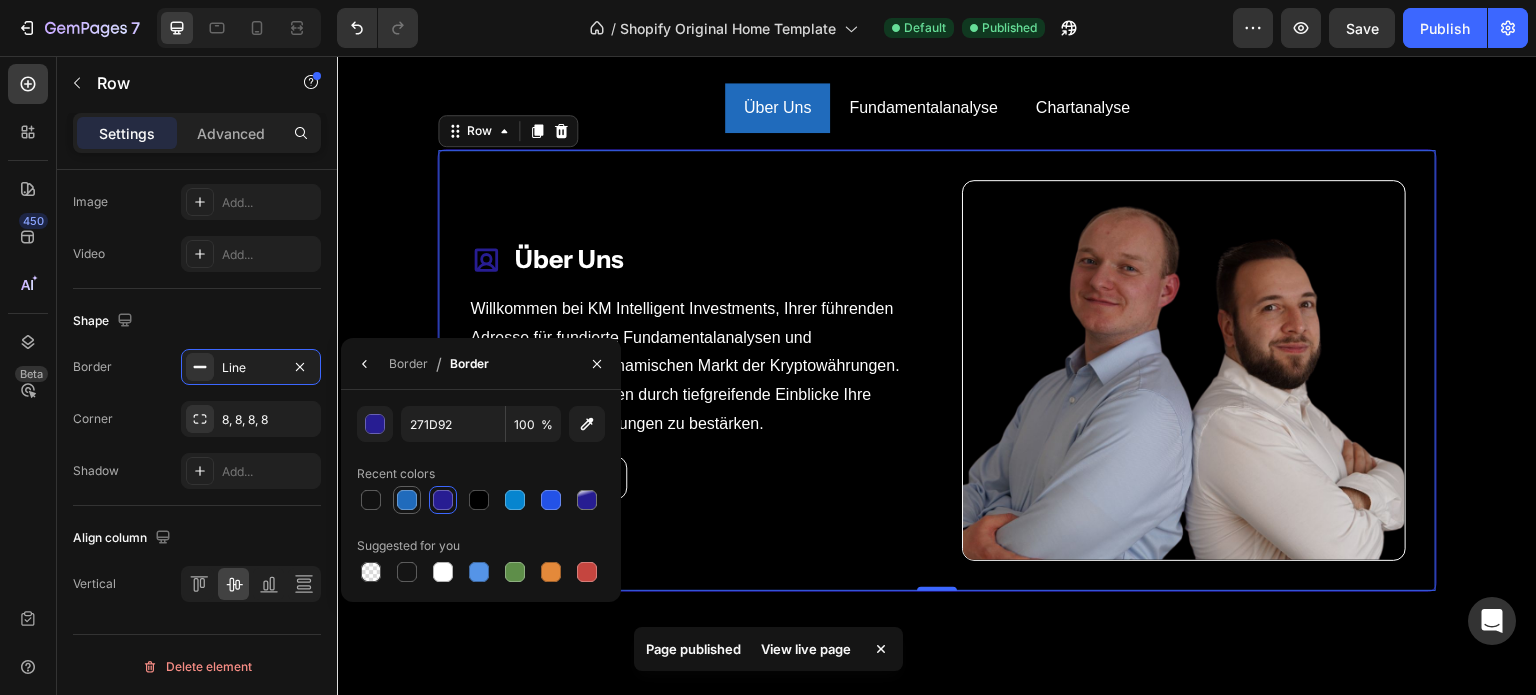 click at bounding box center [407, 500] 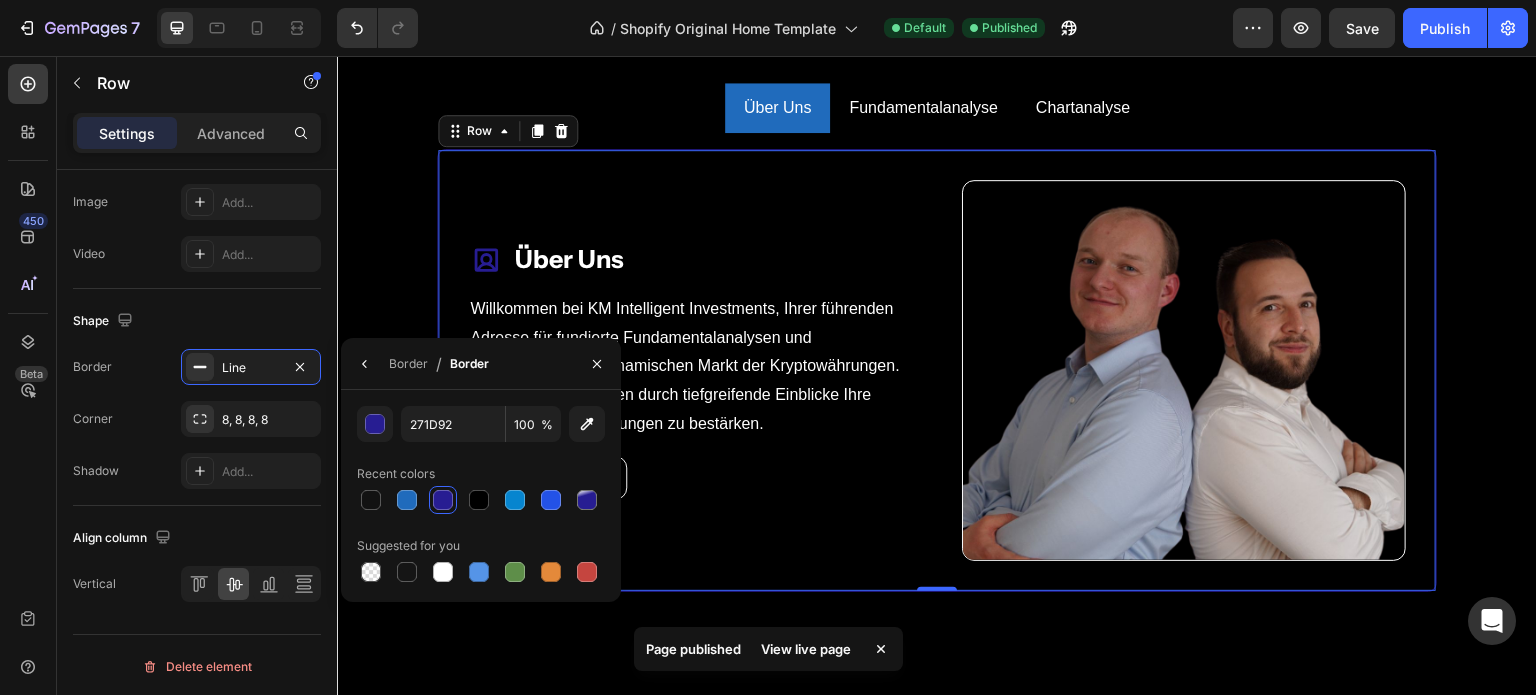 type on "206BBC" 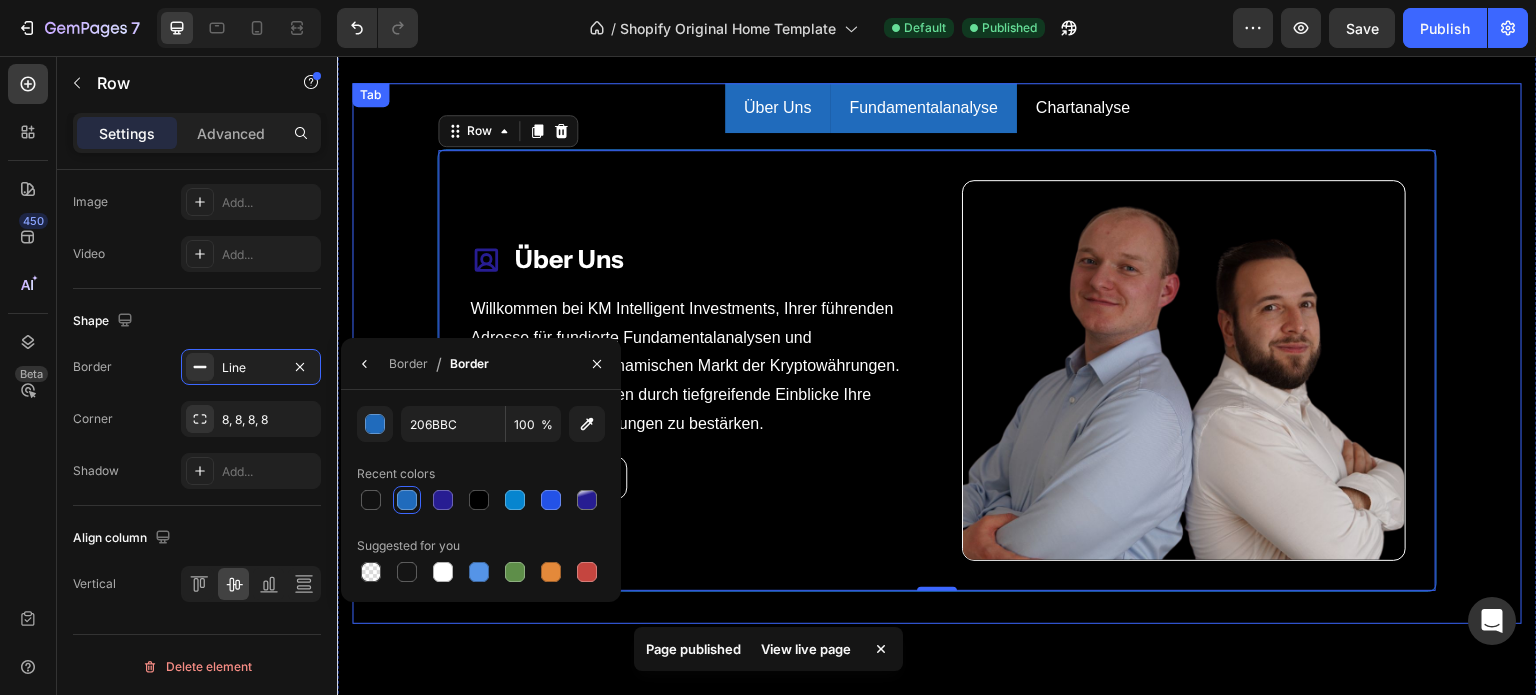 click on "Fundamentalanalyse" at bounding box center [923, 108] 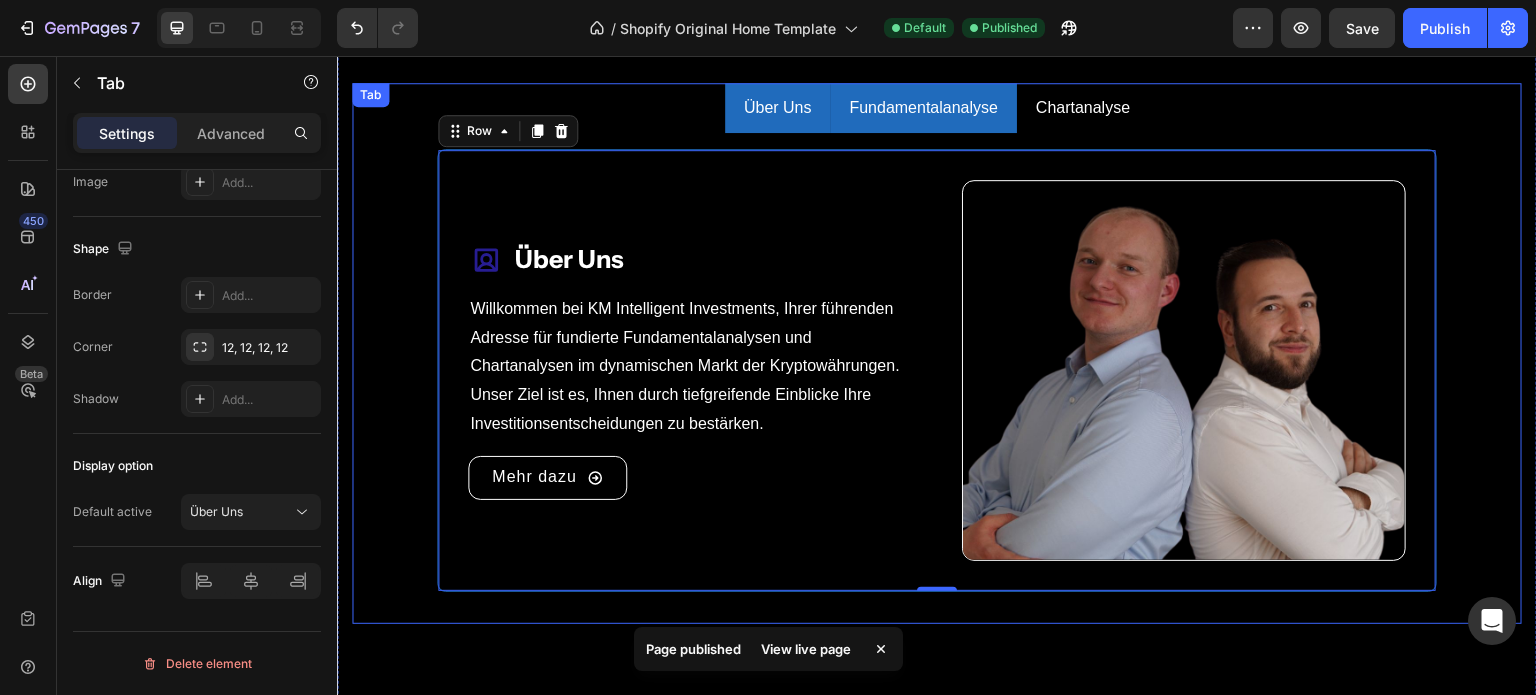 scroll, scrollTop: 0, scrollLeft: 0, axis: both 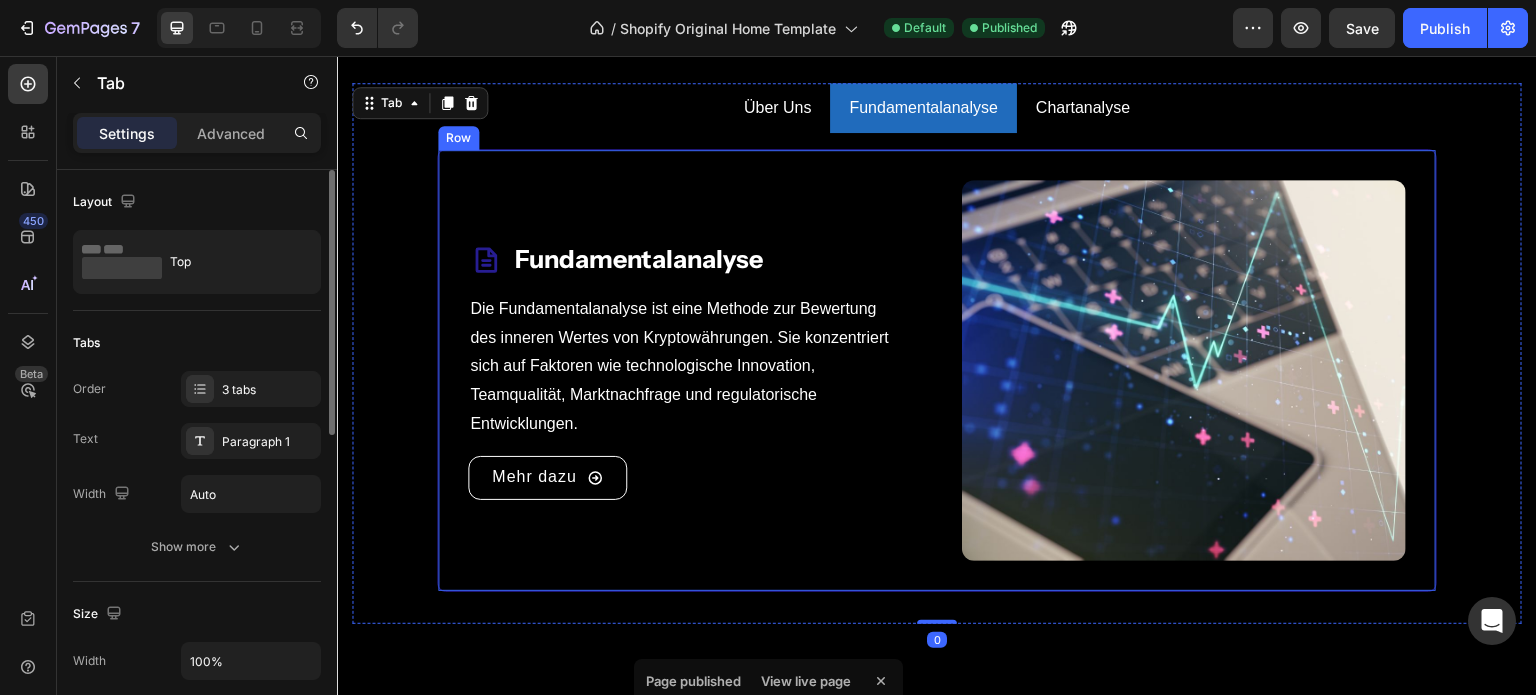 click on "Icon Fundamentalanalyse Heading Row Die Fundamentalanalyse ist eine Methode zur Bewertung des inneren Wertes von Kryptowährungen. Sie konzentriert sich auf Faktoren wie technologische Innovation, Teamqualität, Marktnachfrage und regulatorische Entwicklungen. Text Block
Mehr dazu Button Image Row" at bounding box center (937, 370) 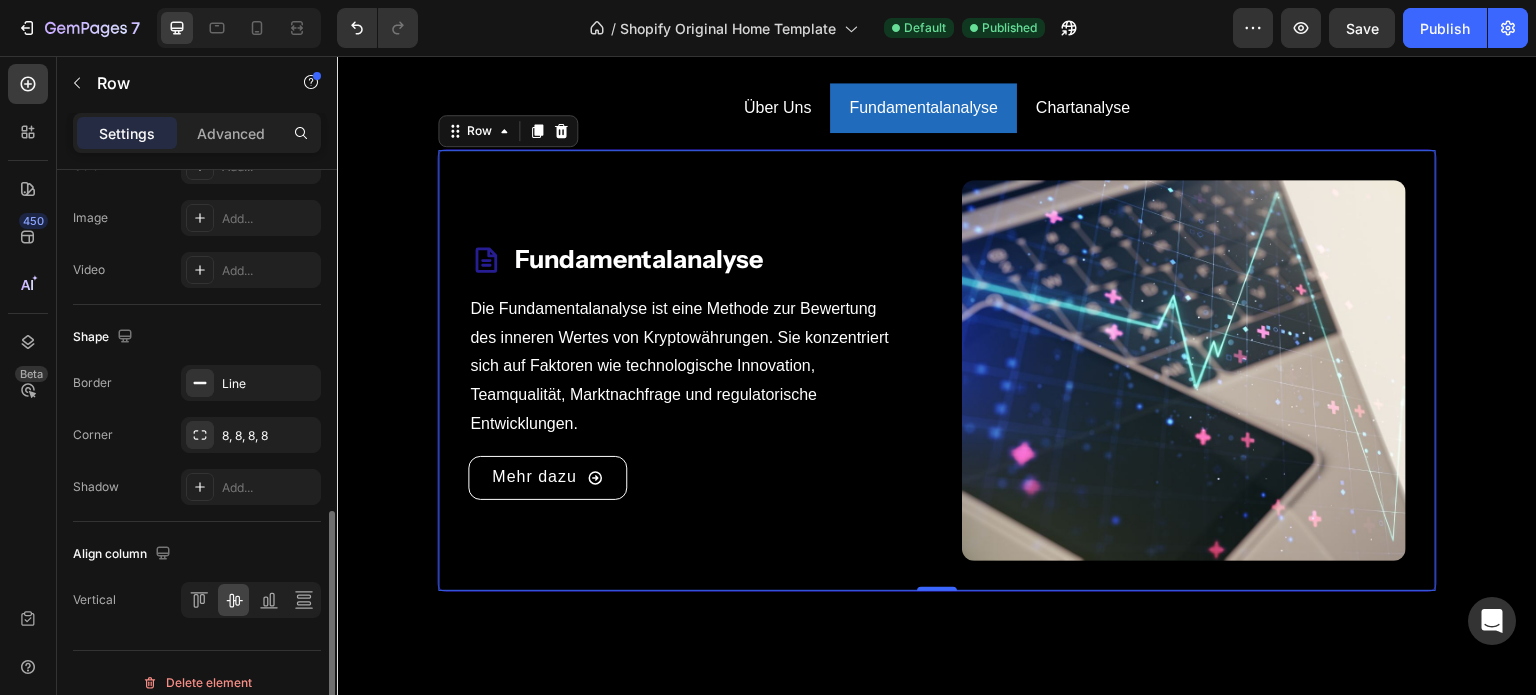 scroll, scrollTop: 847, scrollLeft: 0, axis: vertical 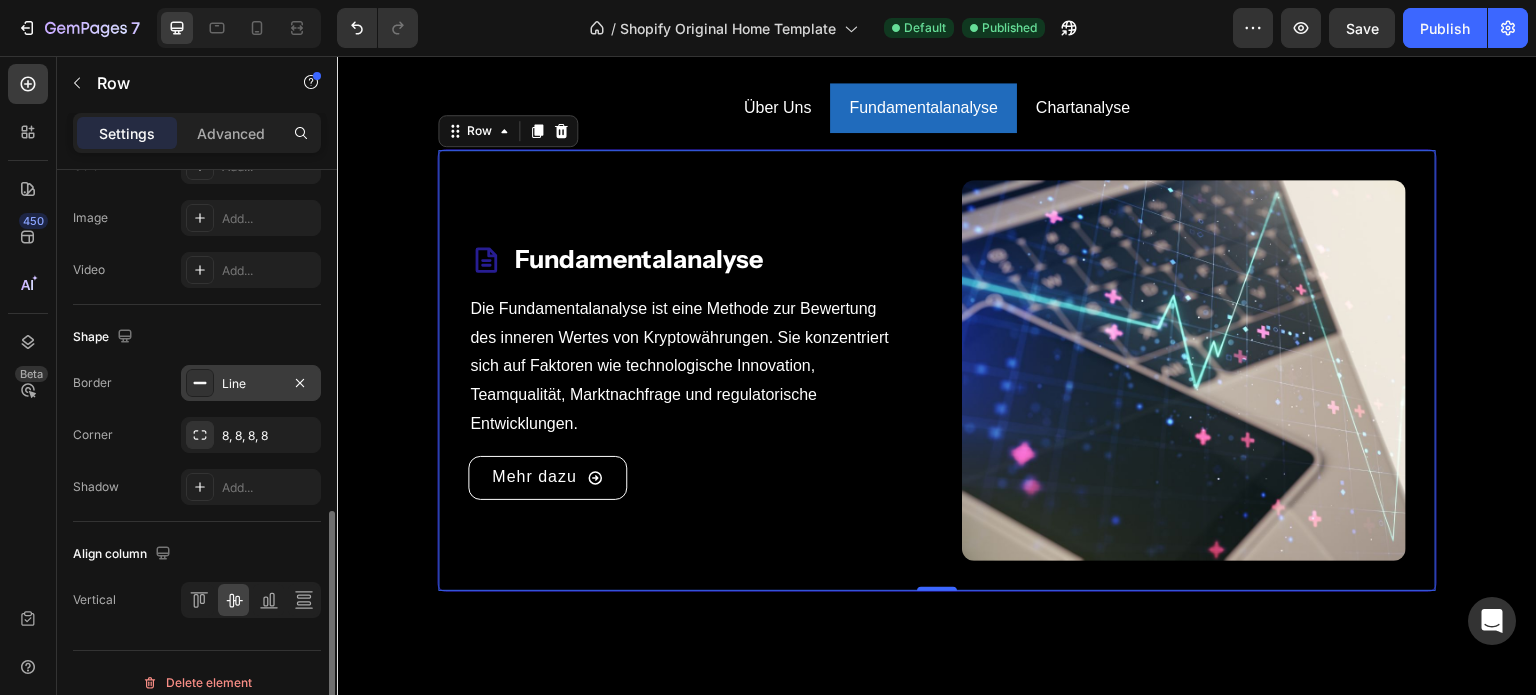 click on "Line" at bounding box center [251, 384] 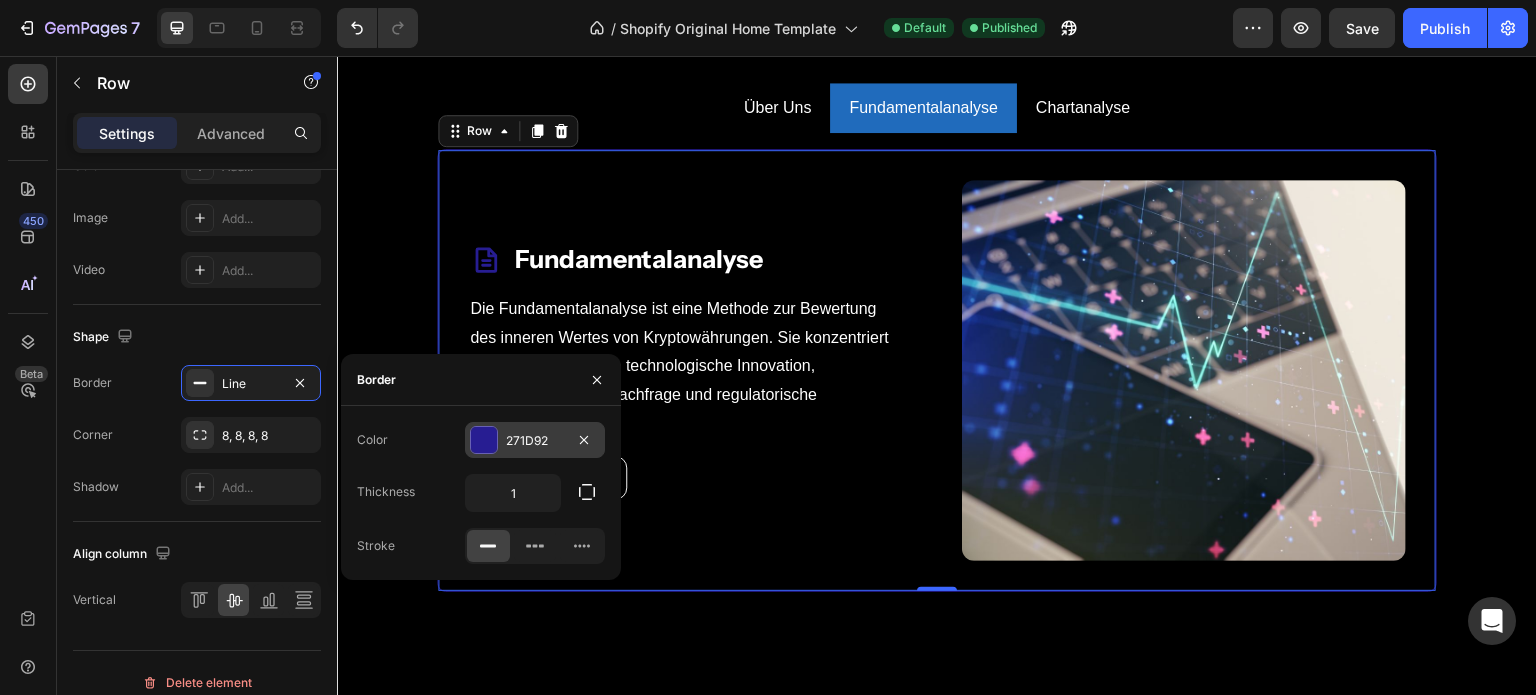 click at bounding box center [484, 440] 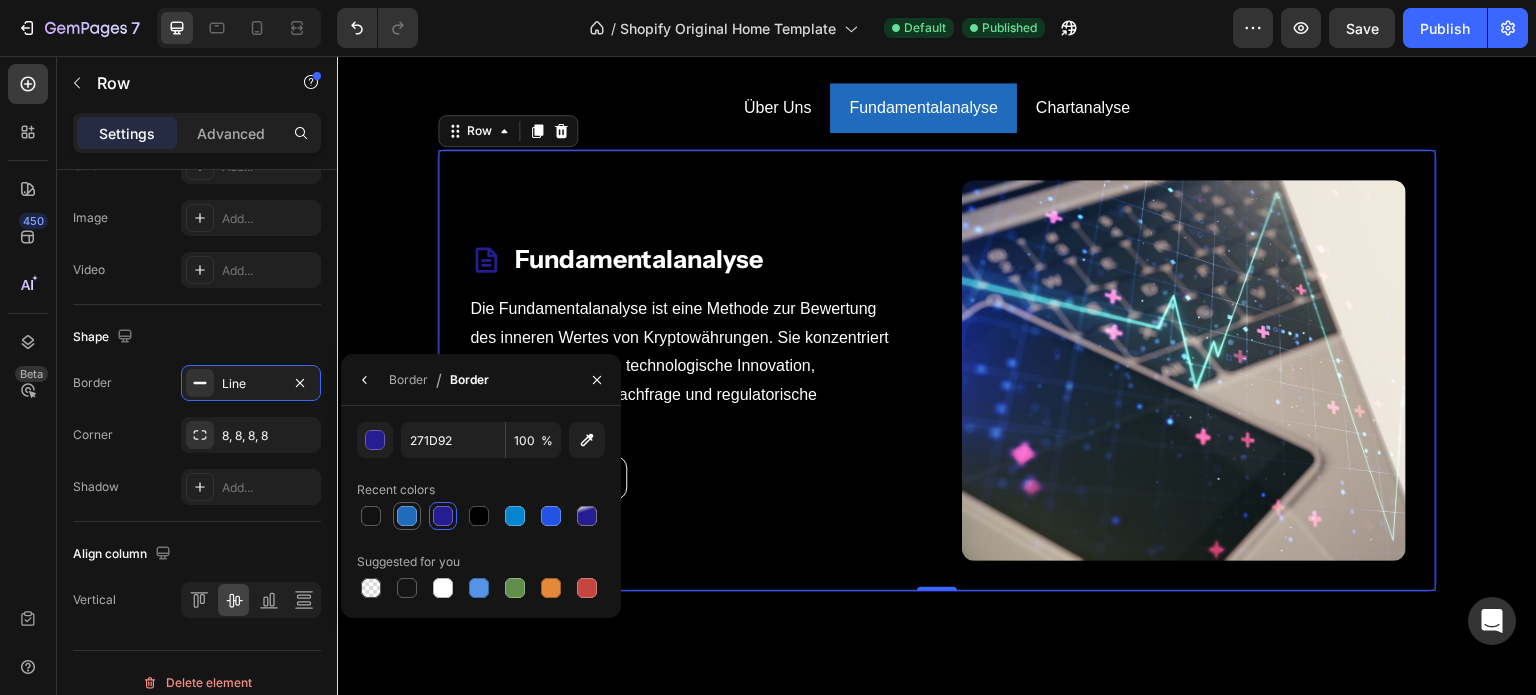 click at bounding box center (407, 516) 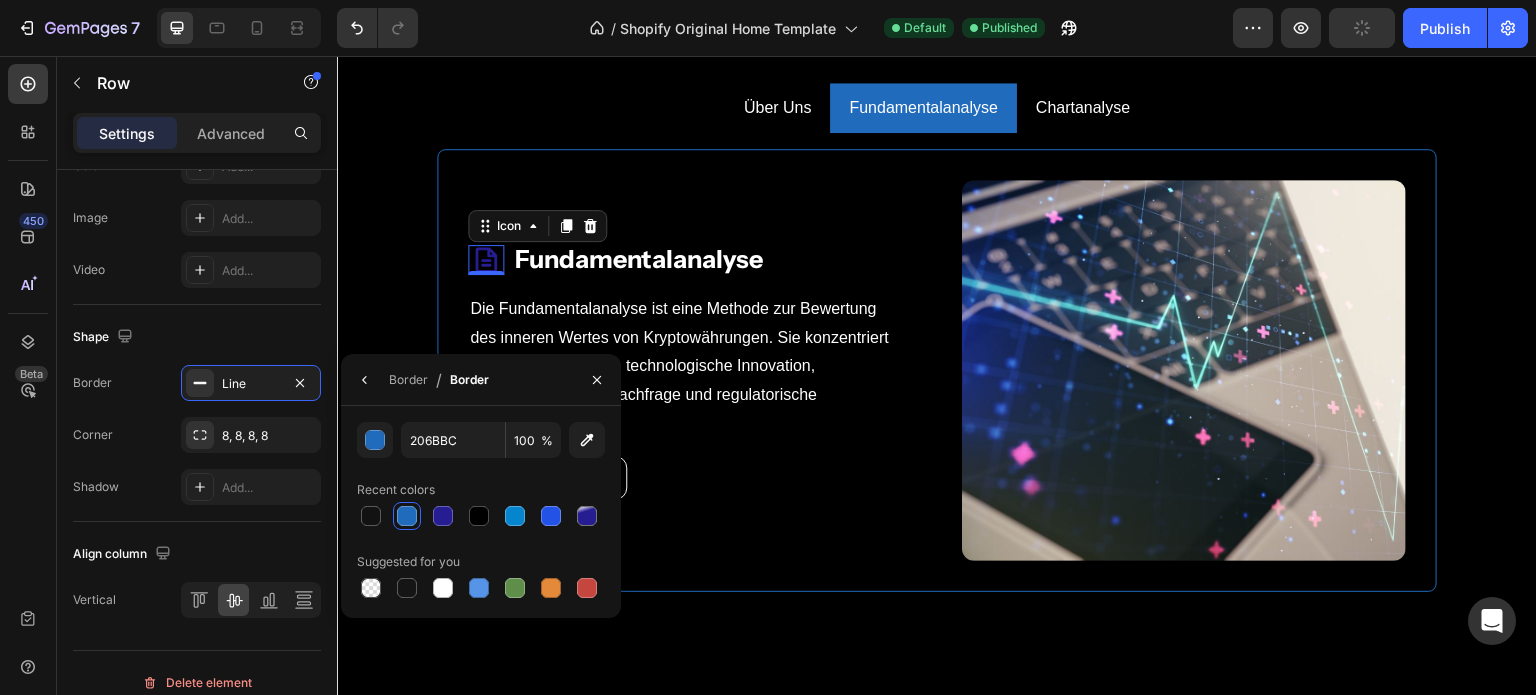 click 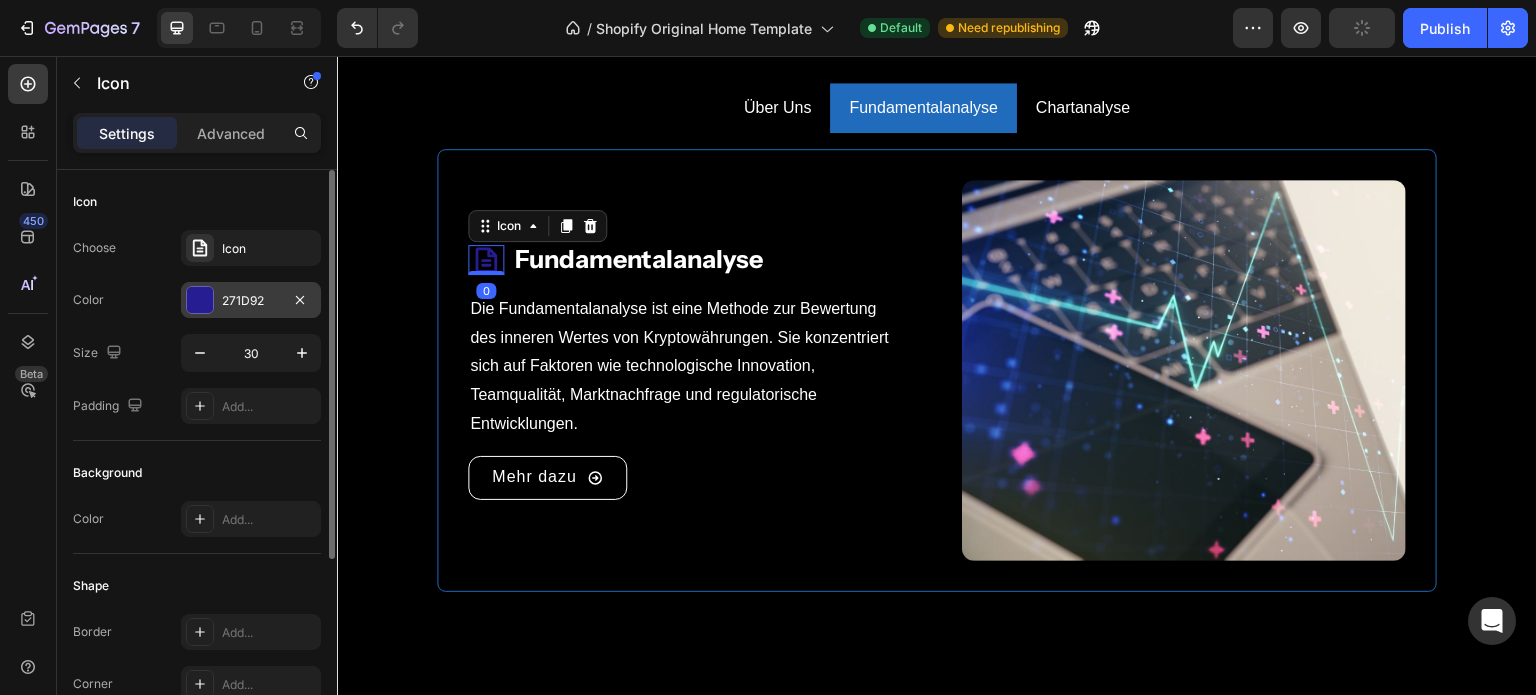 click at bounding box center (200, 300) 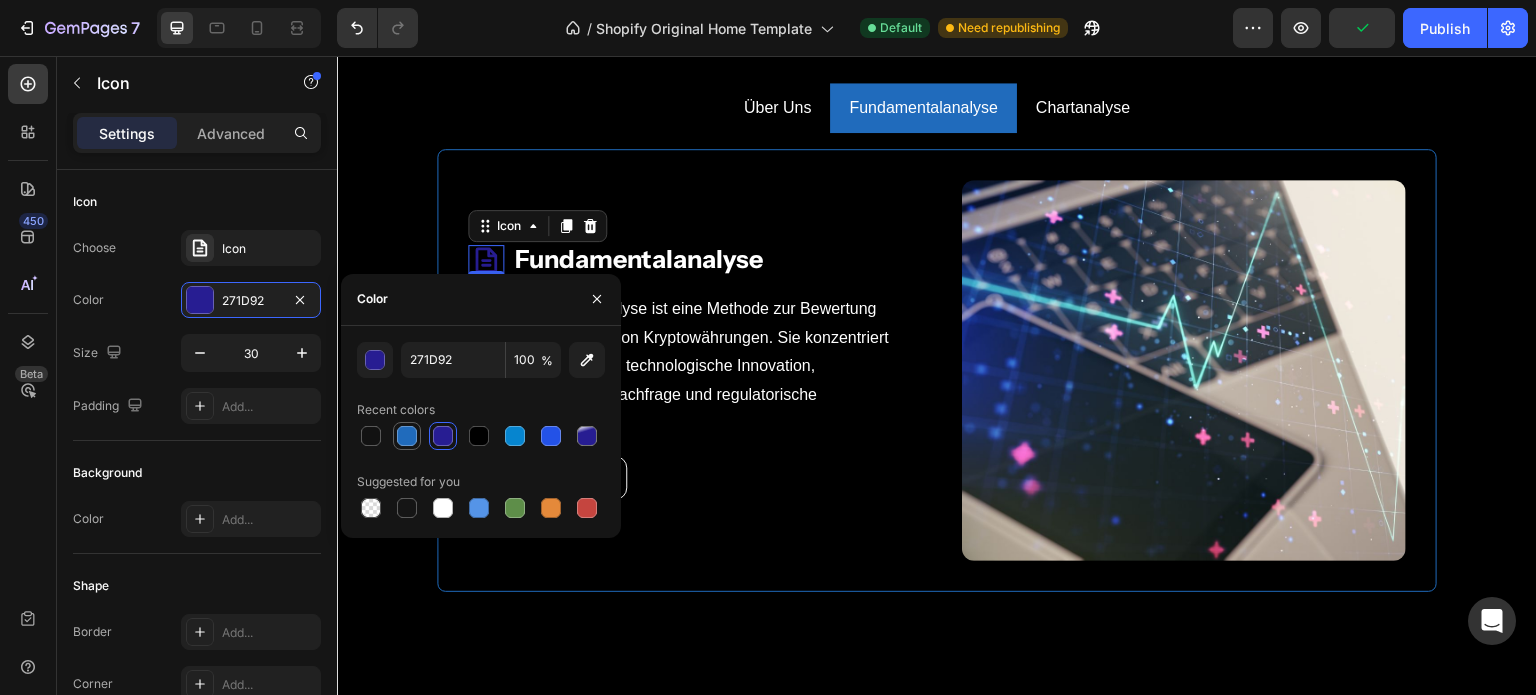 click at bounding box center [407, 436] 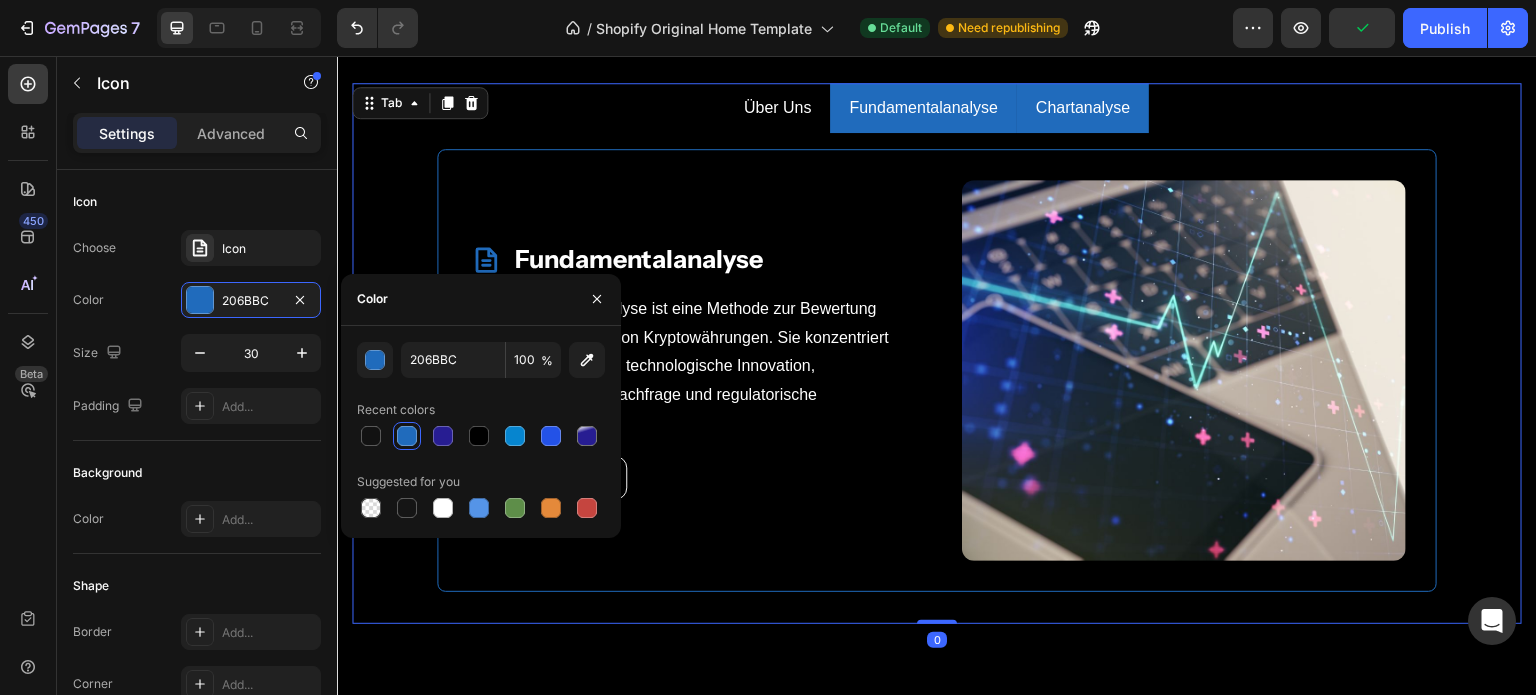 click on "Chartanalyse" at bounding box center (1083, 108) 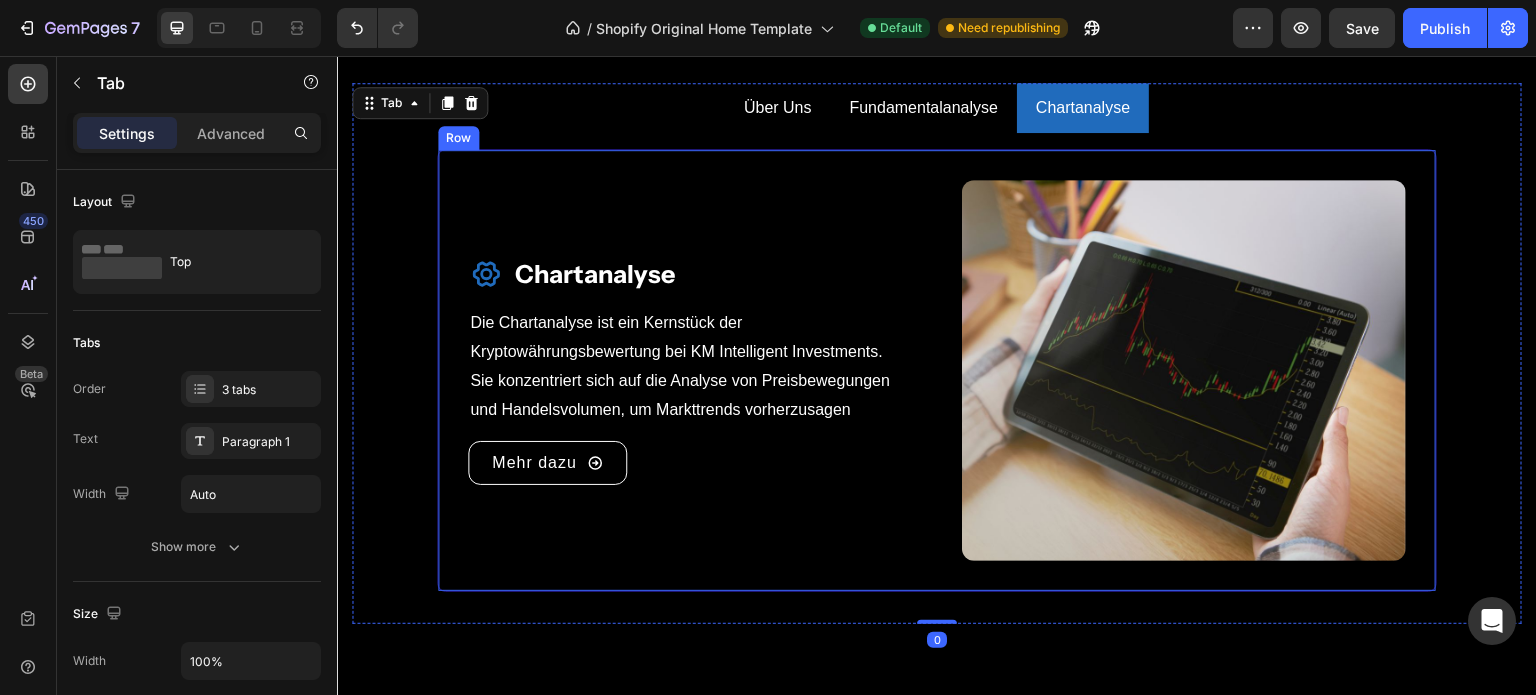 click on "Icon Chartanalyse Heading Row Die Chartanalyse ist ein Kernstück der Kryptowährungsbewertung bei KM Intelligent Investments. Sie konzentriert sich auf die Analyse von Preisbewegungen und Handelsvolumen, um Markttrends vorherzusagen Text Block
Mehr dazu Button" at bounding box center (690, 370) 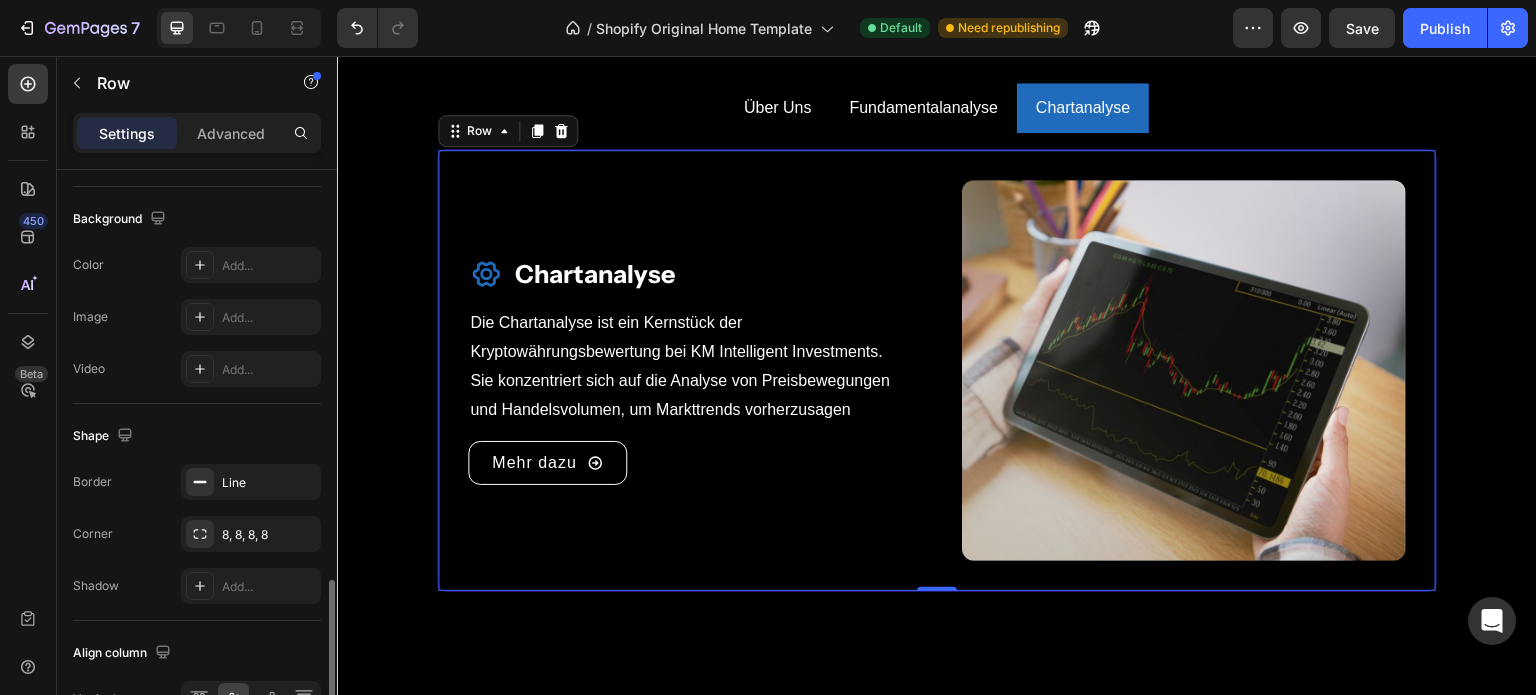 scroll, scrollTop: 831, scrollLeft: 0, axis: vertical 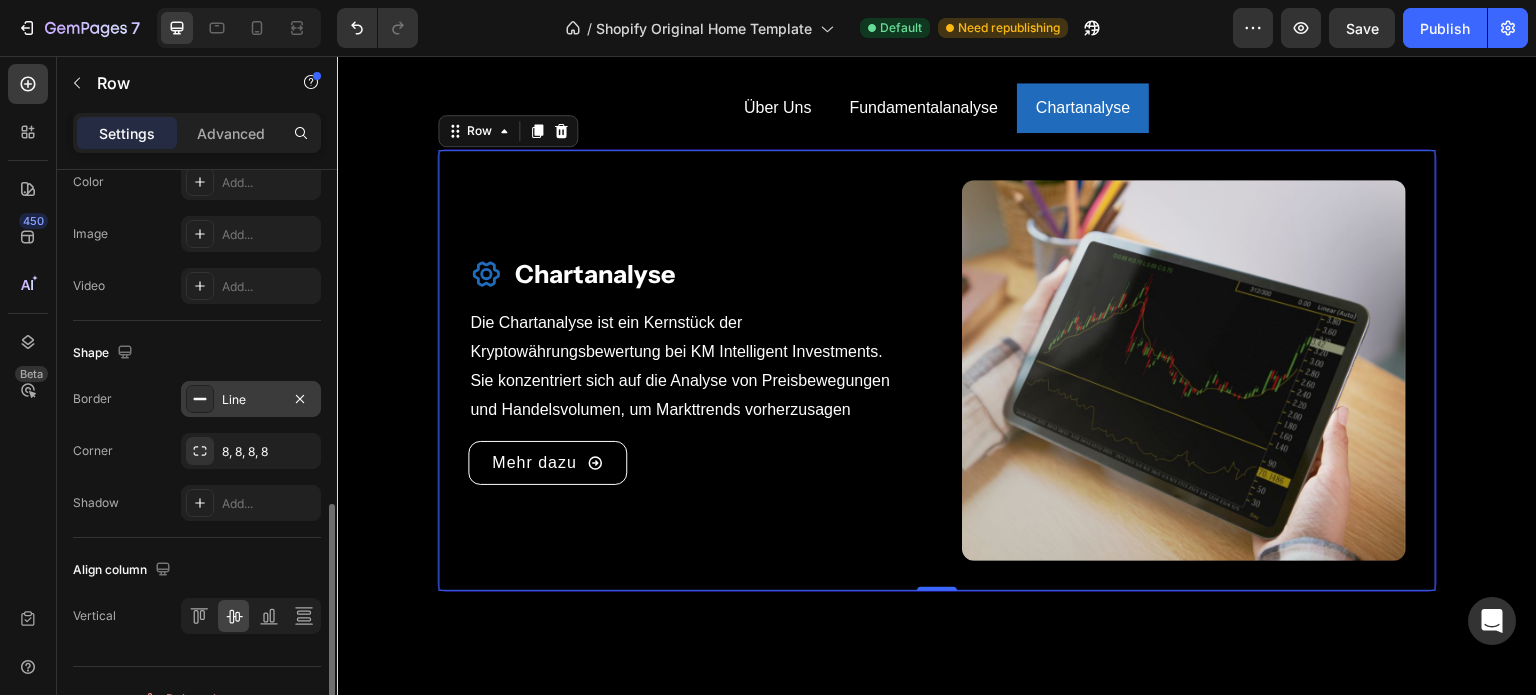 click on "Line" at bounding box center [251, 400] 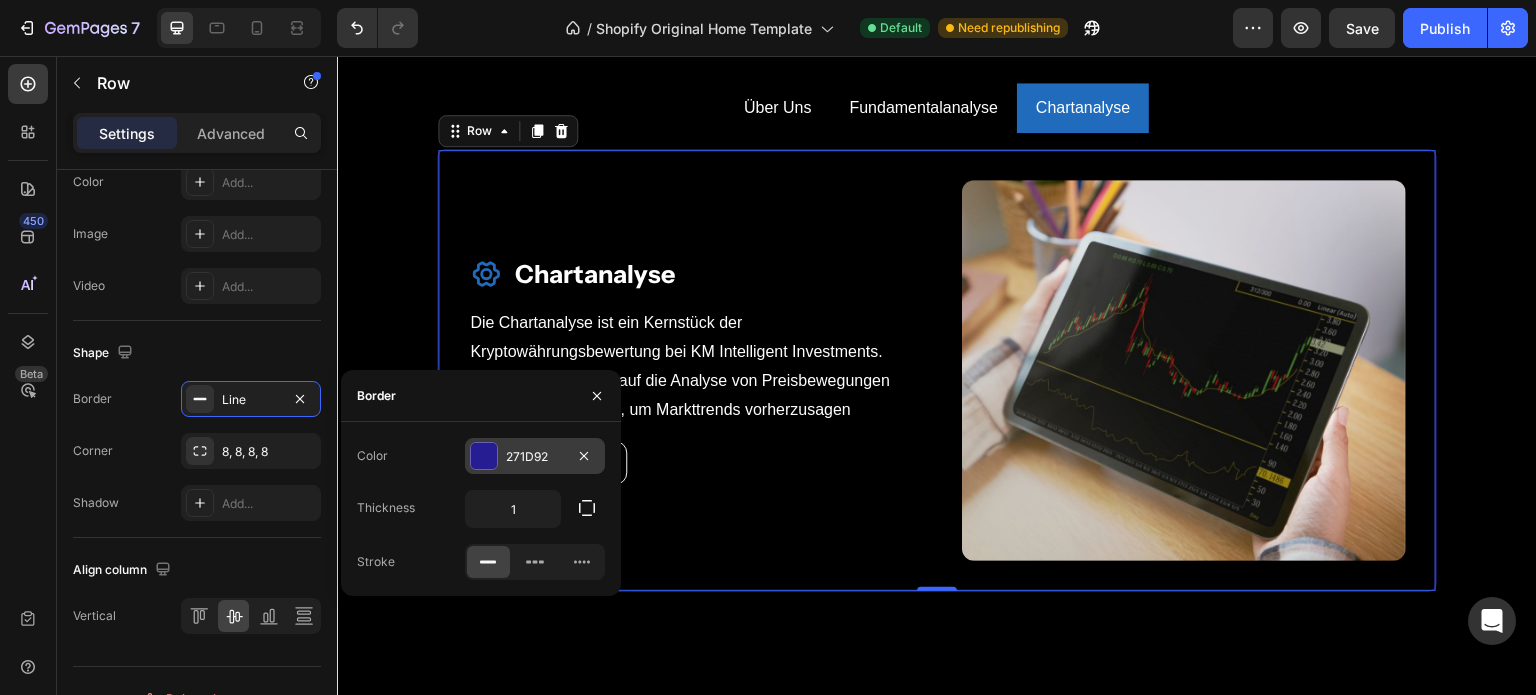 click at bounding box center (484, 456) 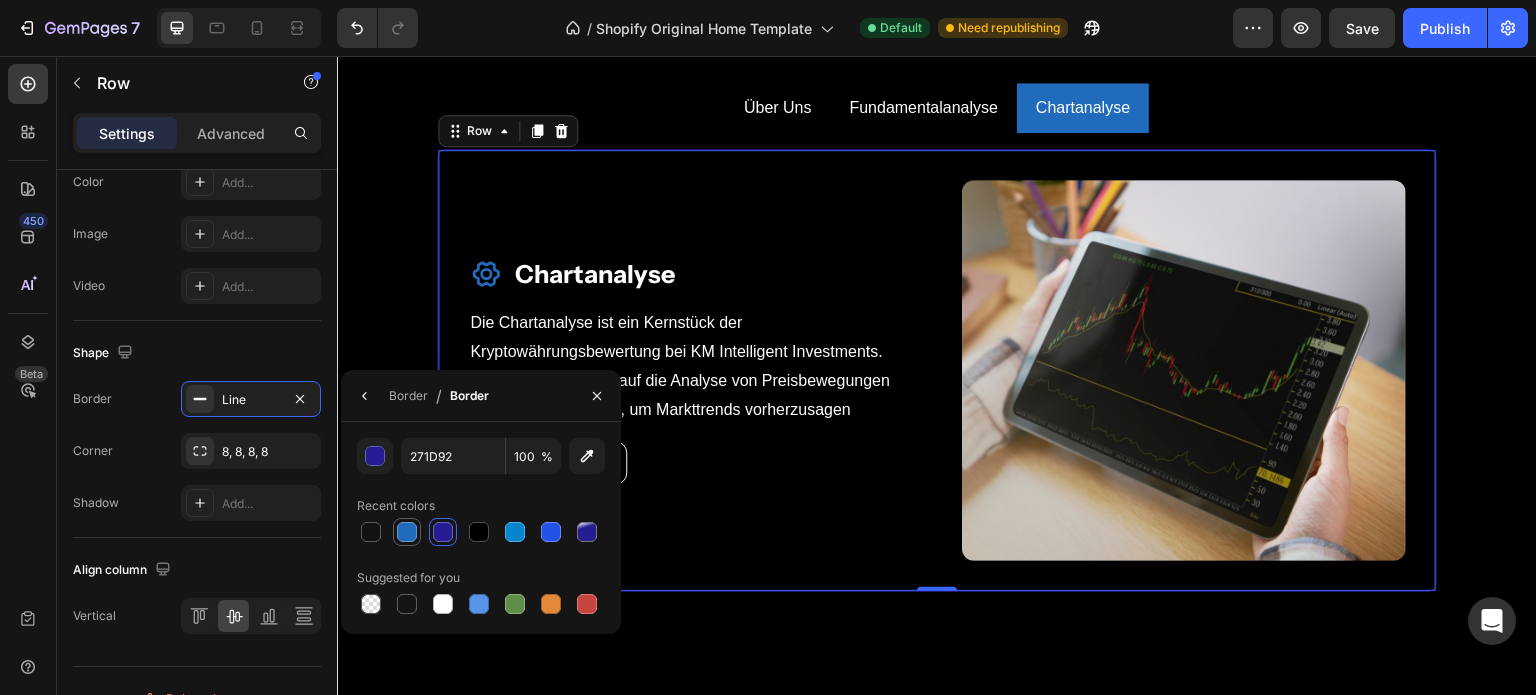 click at bounding box center (407, 532) 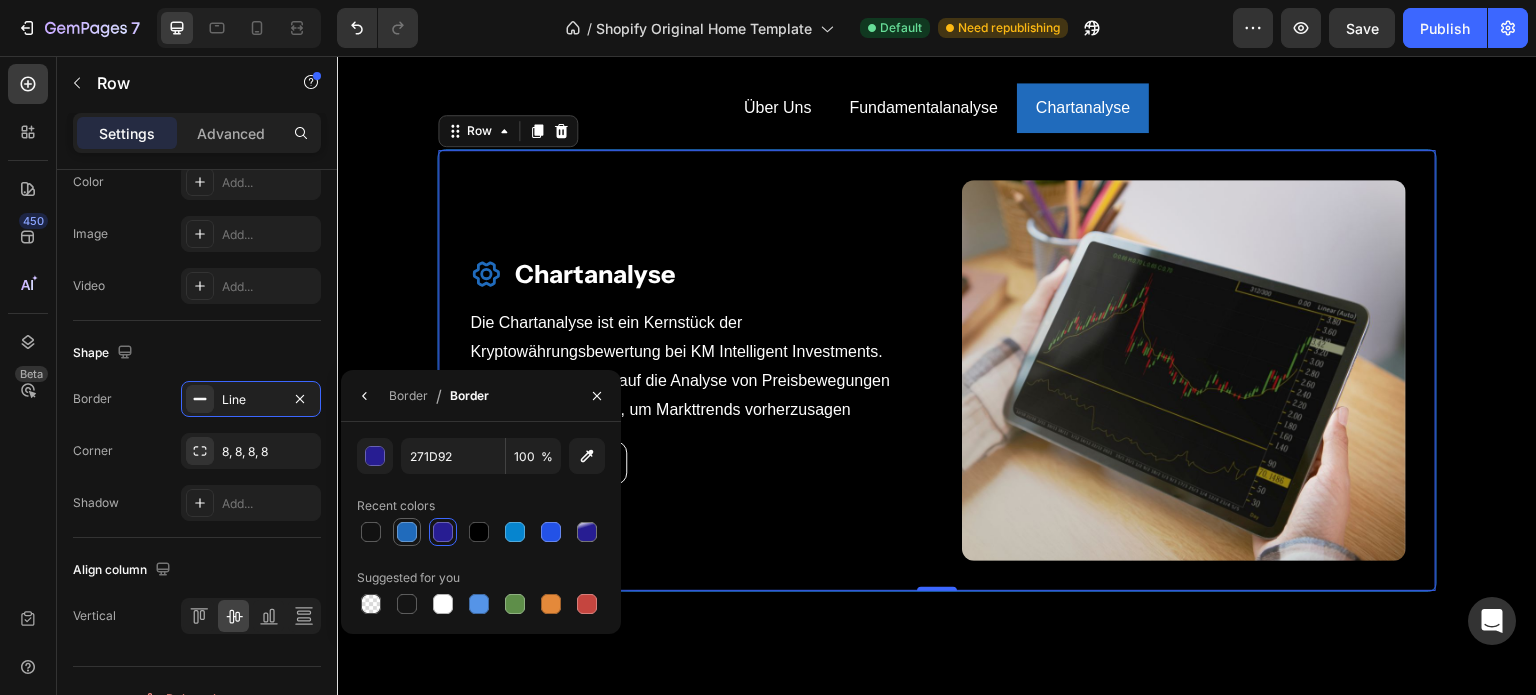 type on "206BBC" 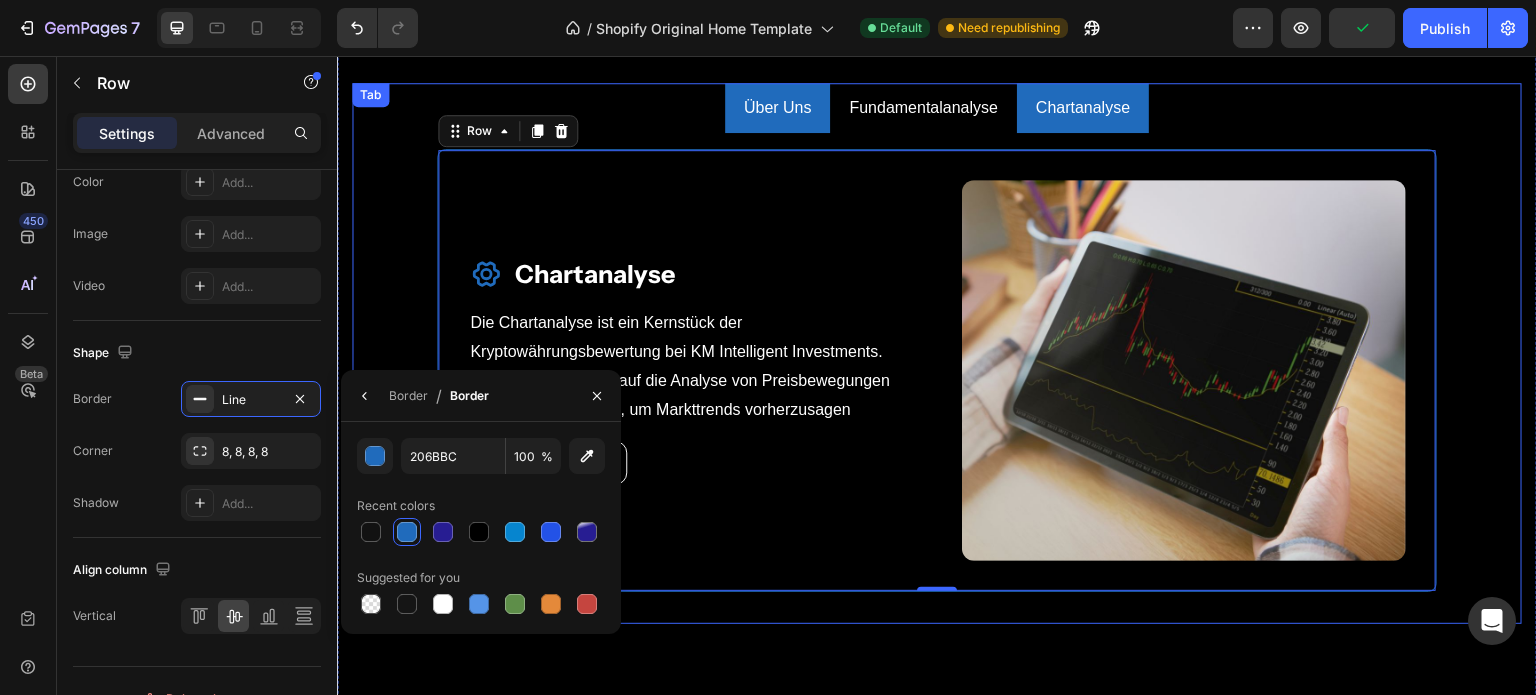 click on "Über Uns" at bounding box center (778, 108) 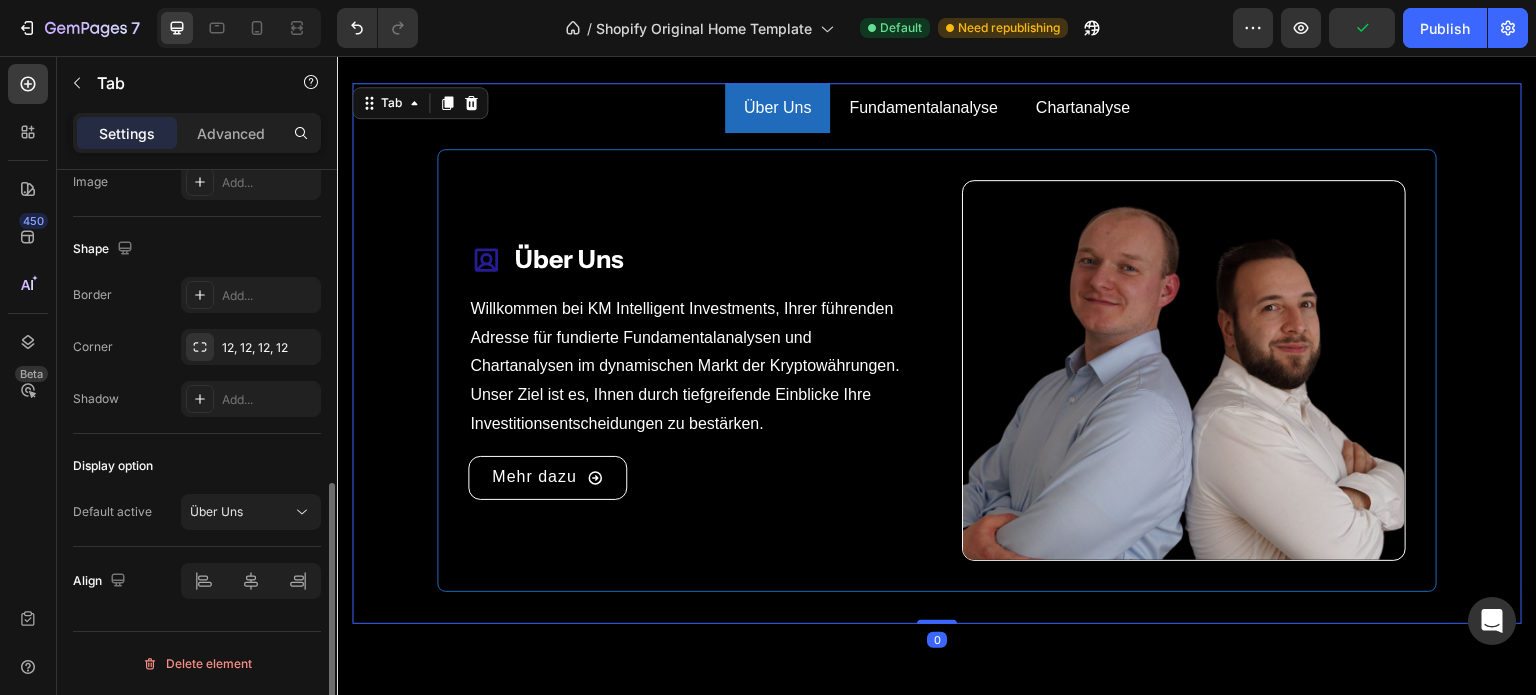 scroll, scrollTop: 0, scrollLeft: 0, axis: both 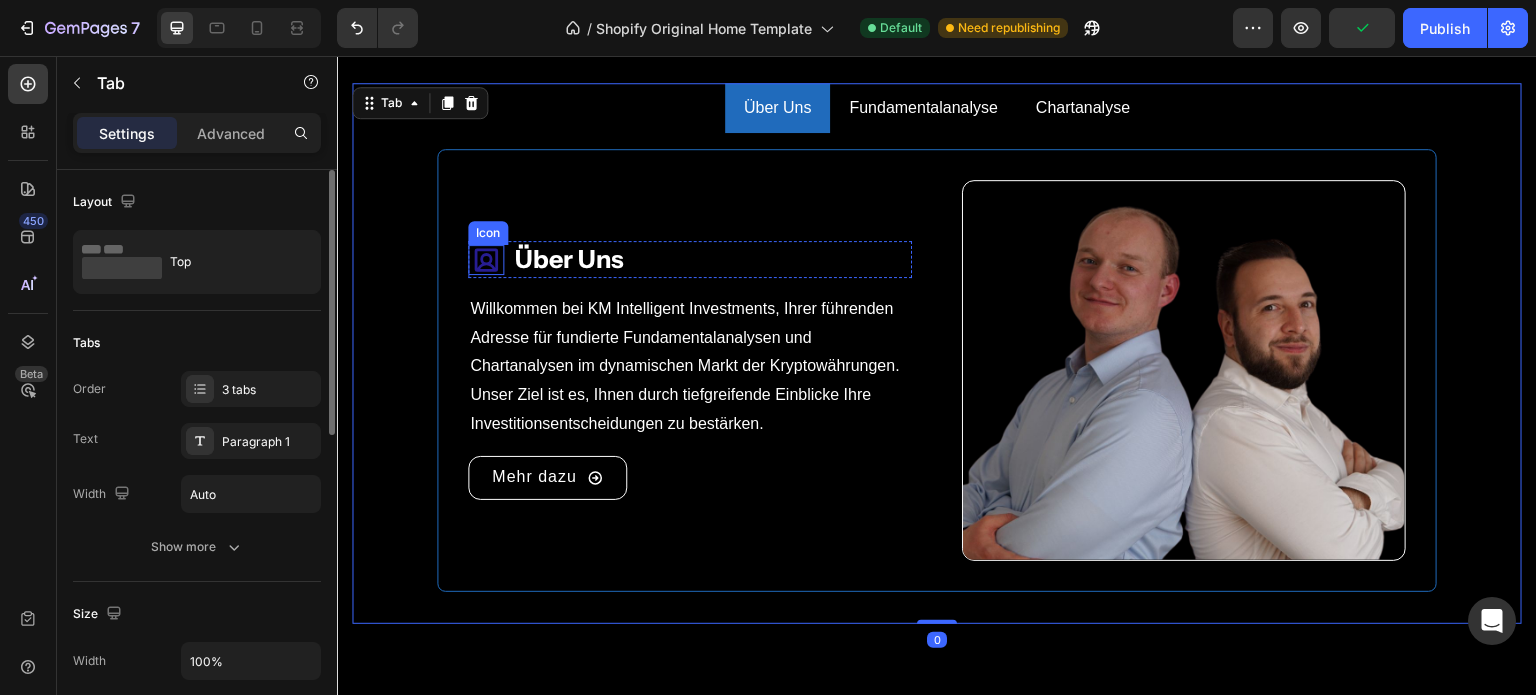 click 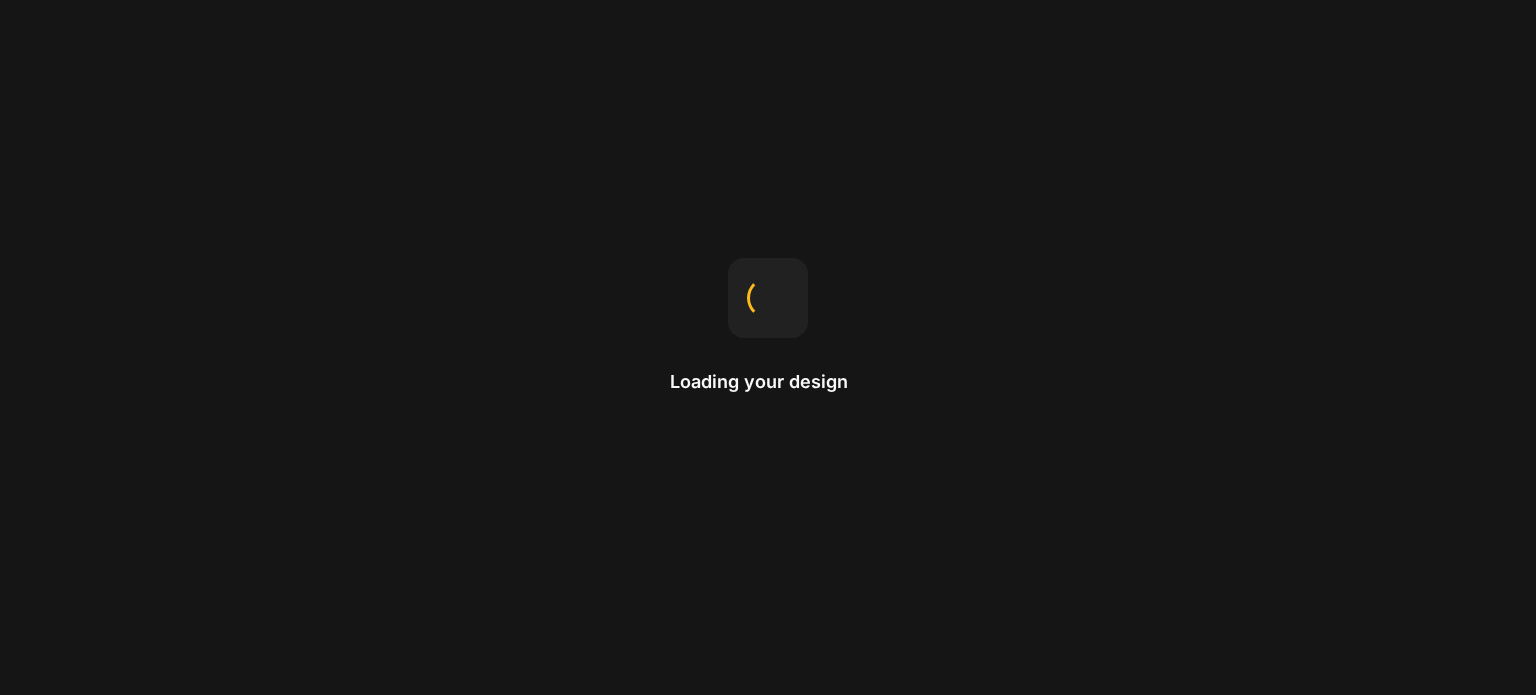 scroll, scrollTop: 0, scrollLeft: 0, axis: both 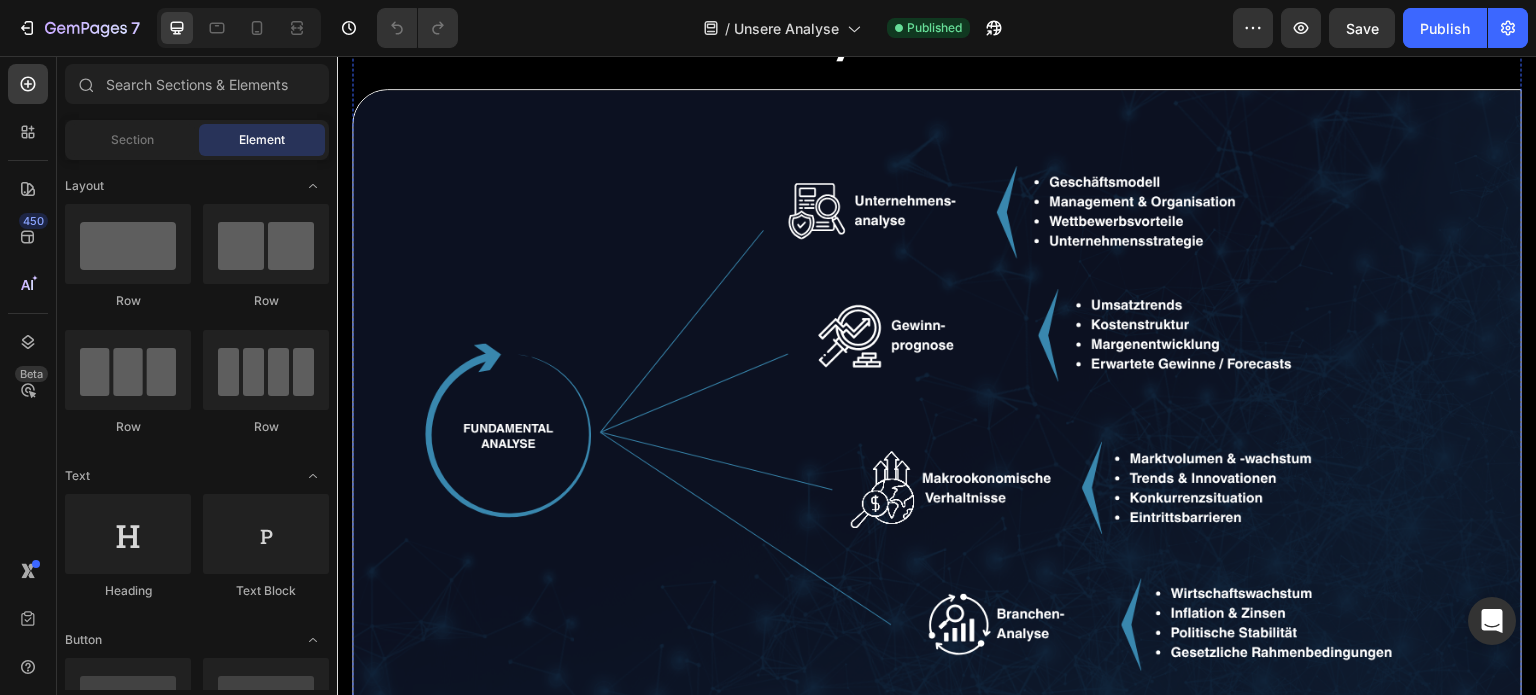 click on "Kurswellen" at bounding box center (920, -465) 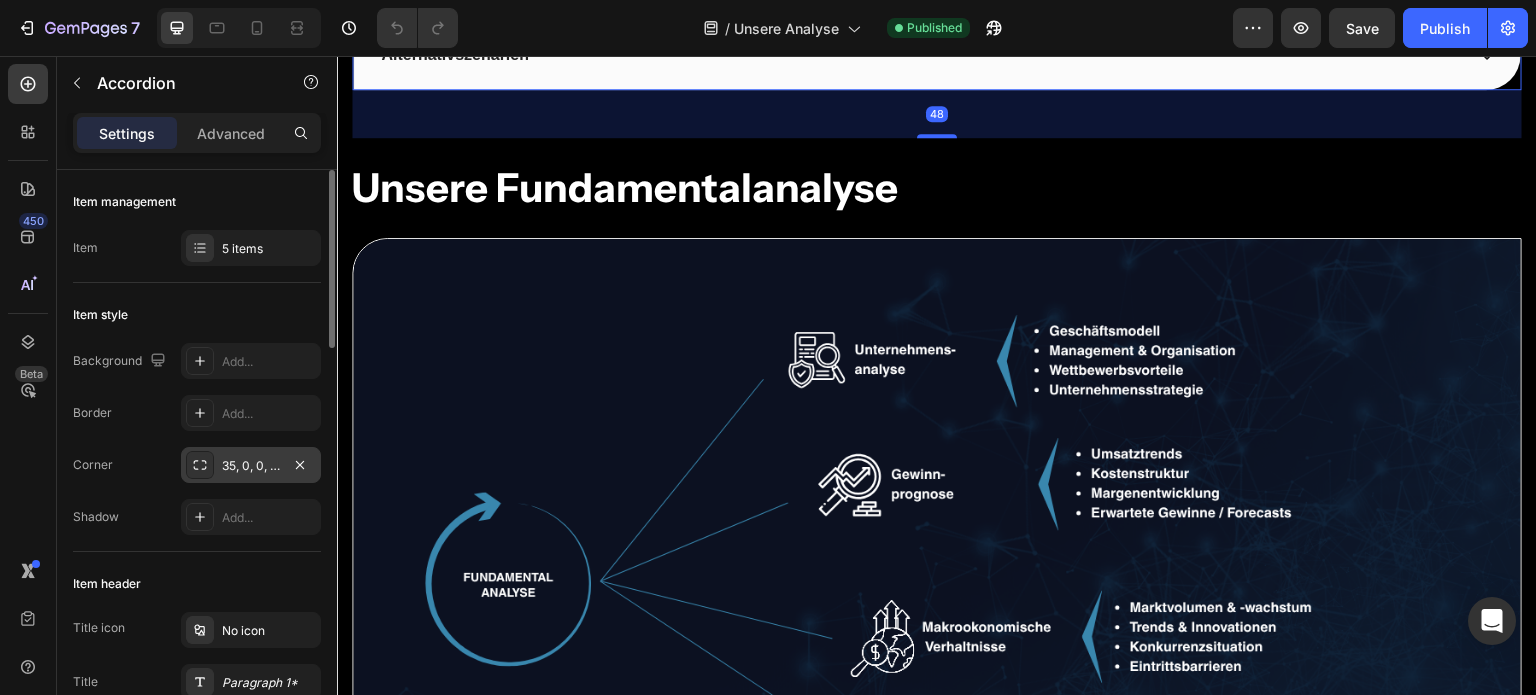 click on "35, 0, 0, 35" at bounding box center [251, 465] 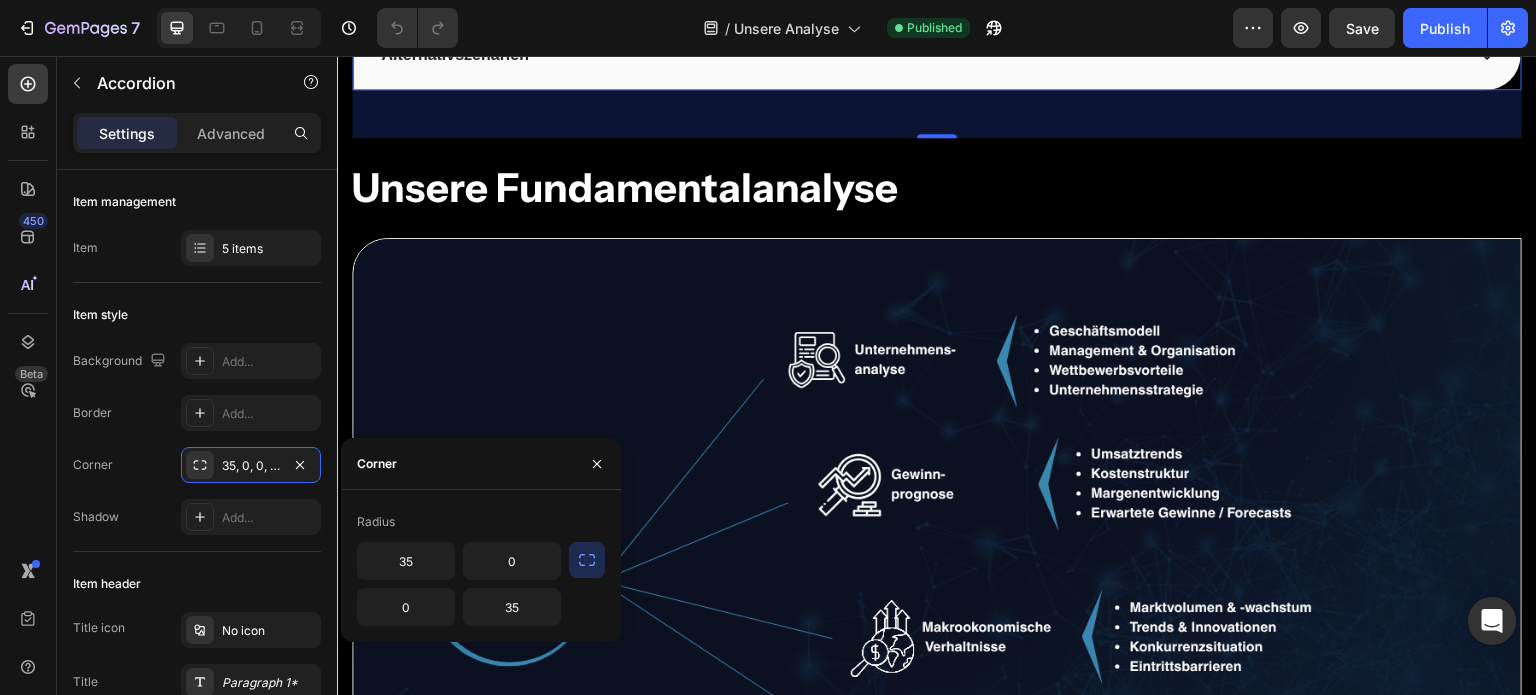 click 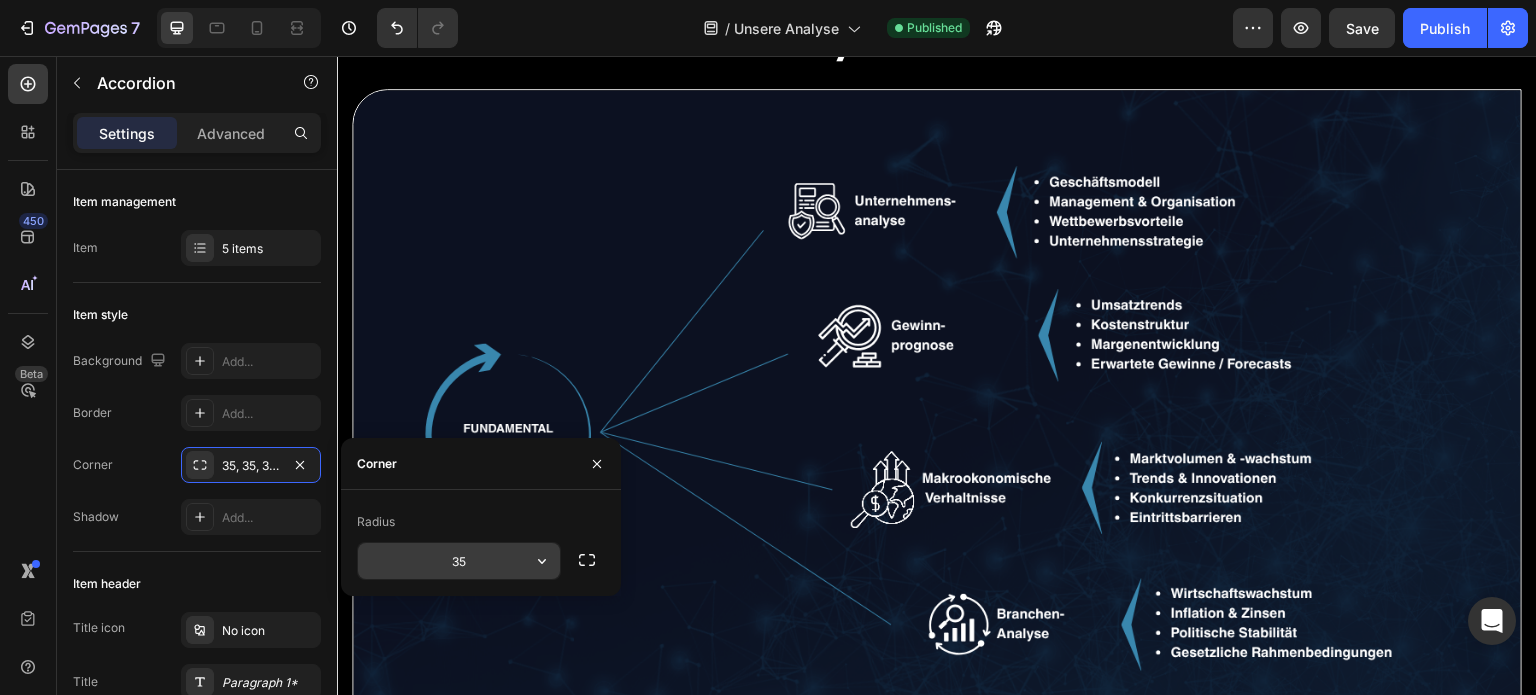 click on "35" at bounding box center [459, 561] 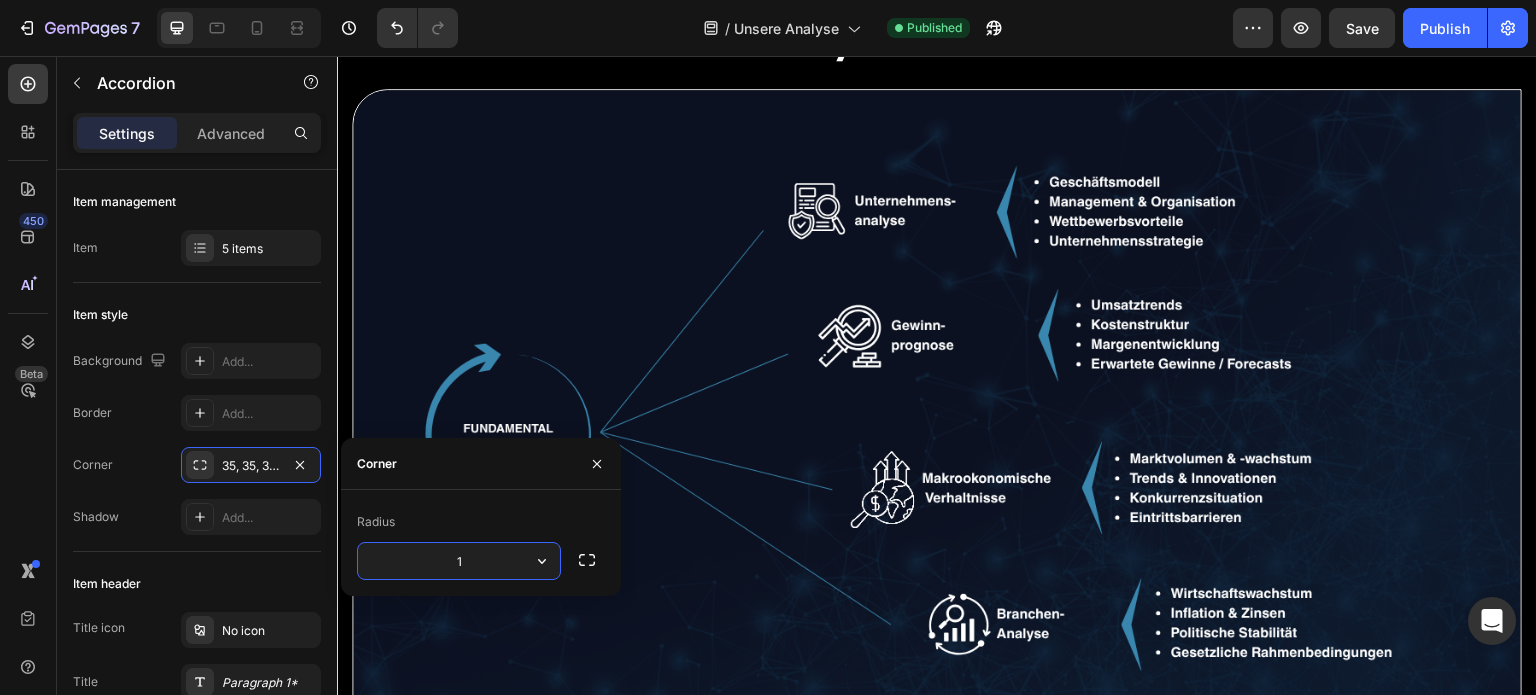 type on "12" 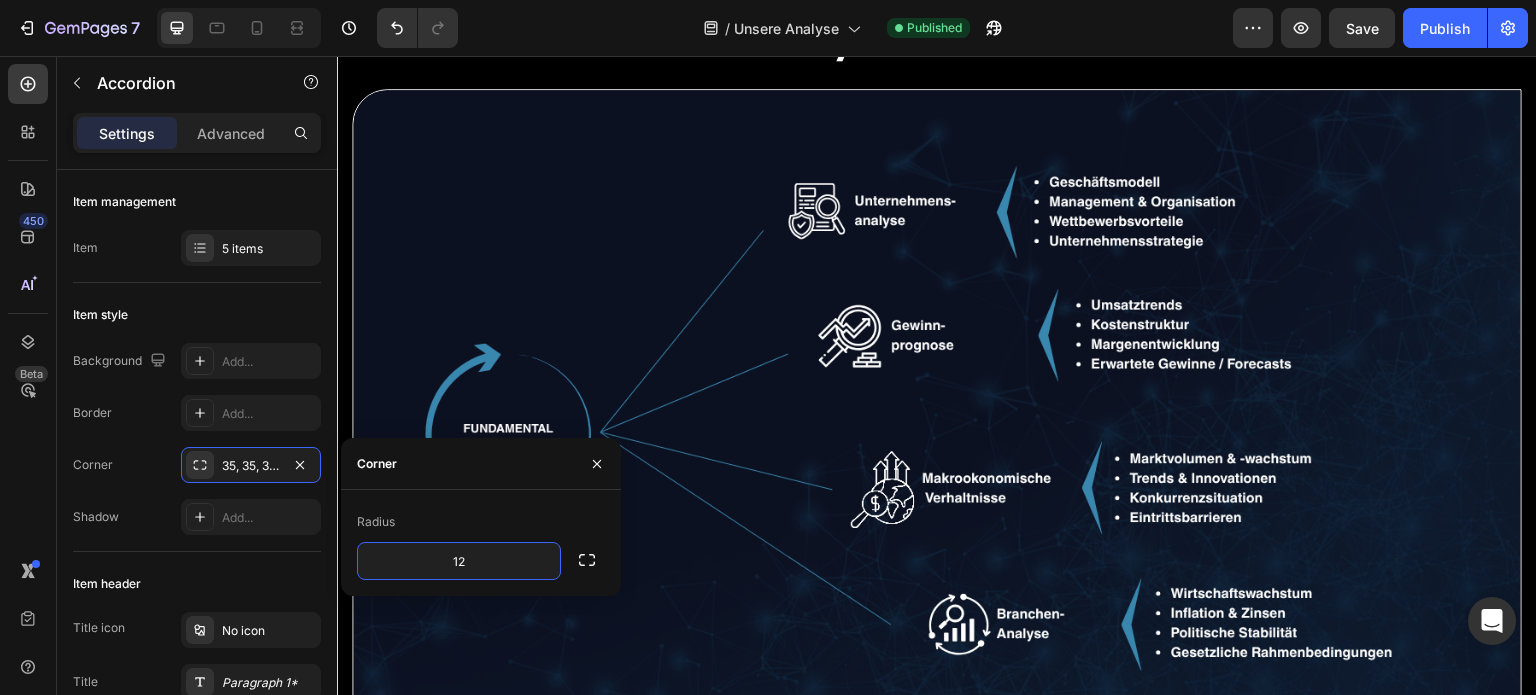 click on "Alternativszenarien" at bounding box center (920, -94) 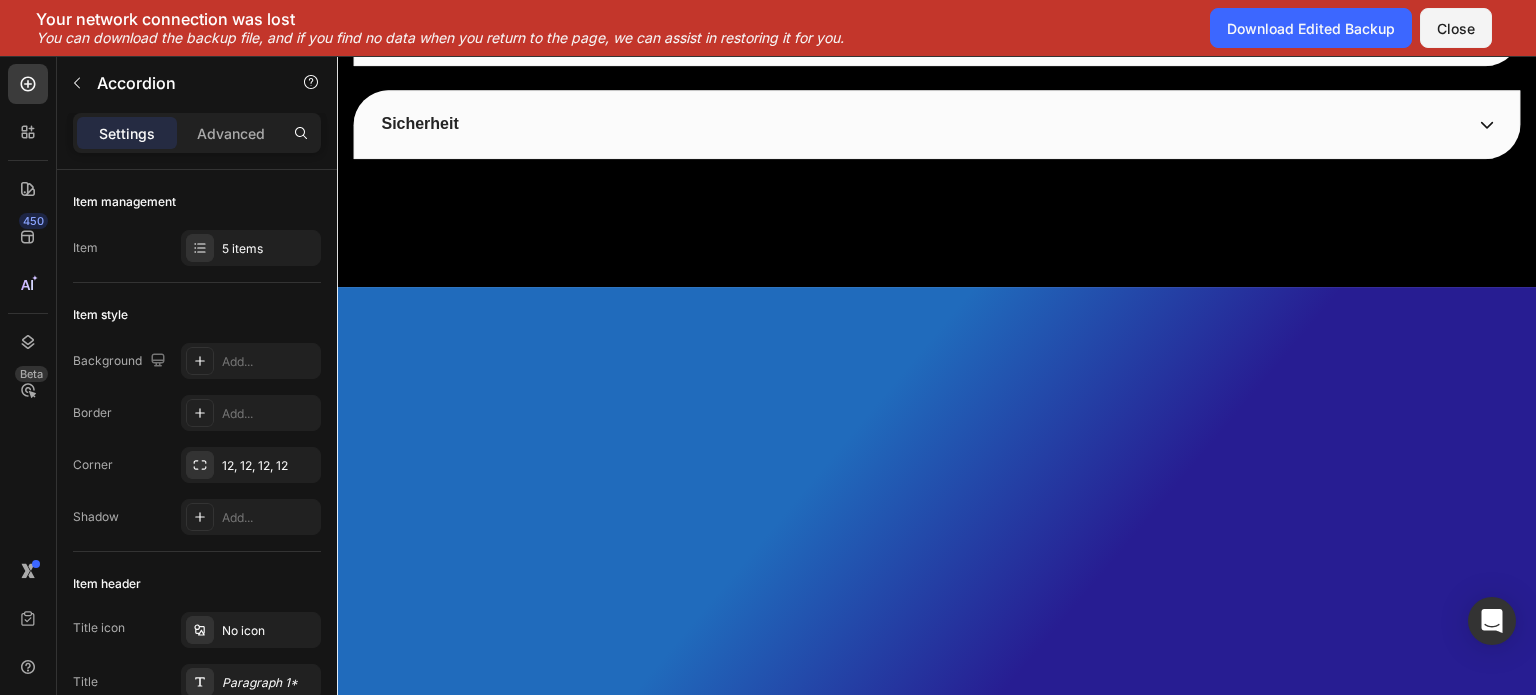 scroll, scrollTop: 2627, scrollLeft: 0, axis: vertical 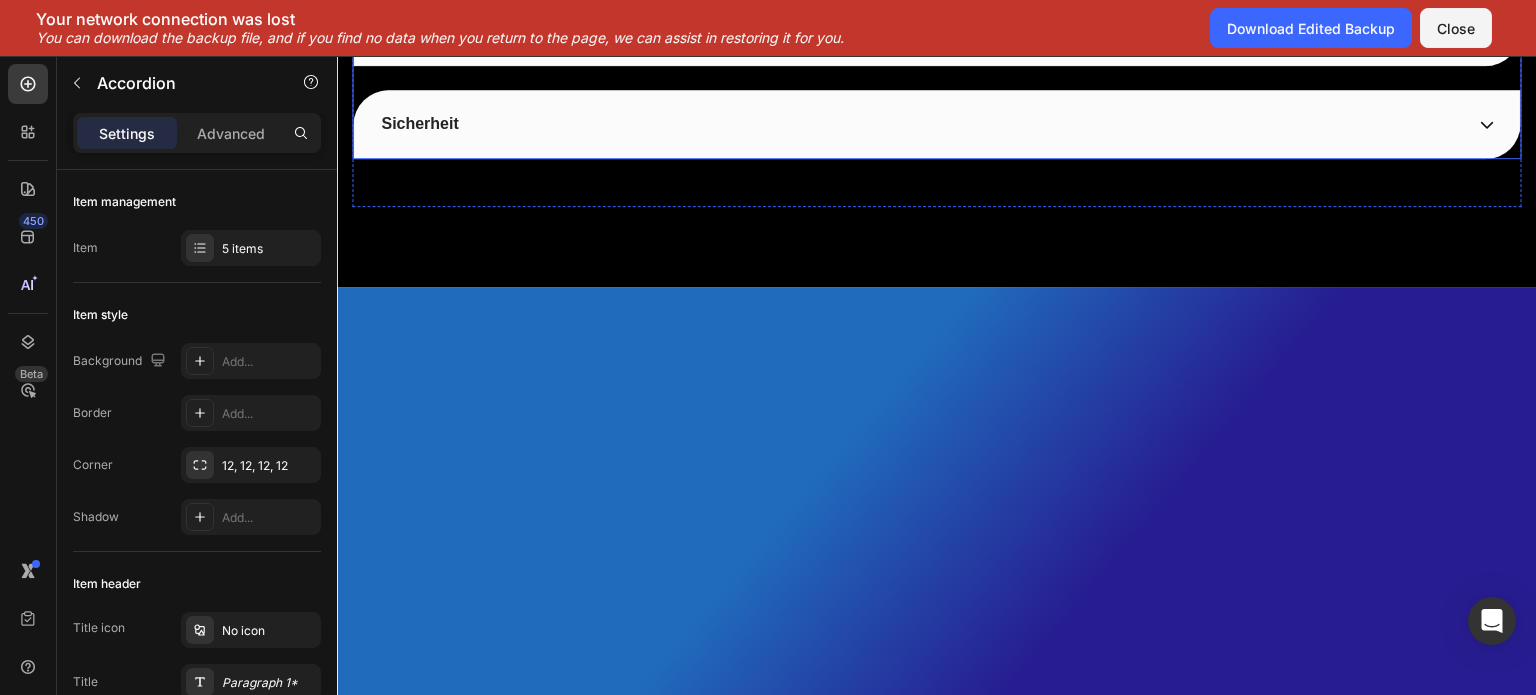 click on "Allgemeine Informationen" at bounding box center (920, -433) 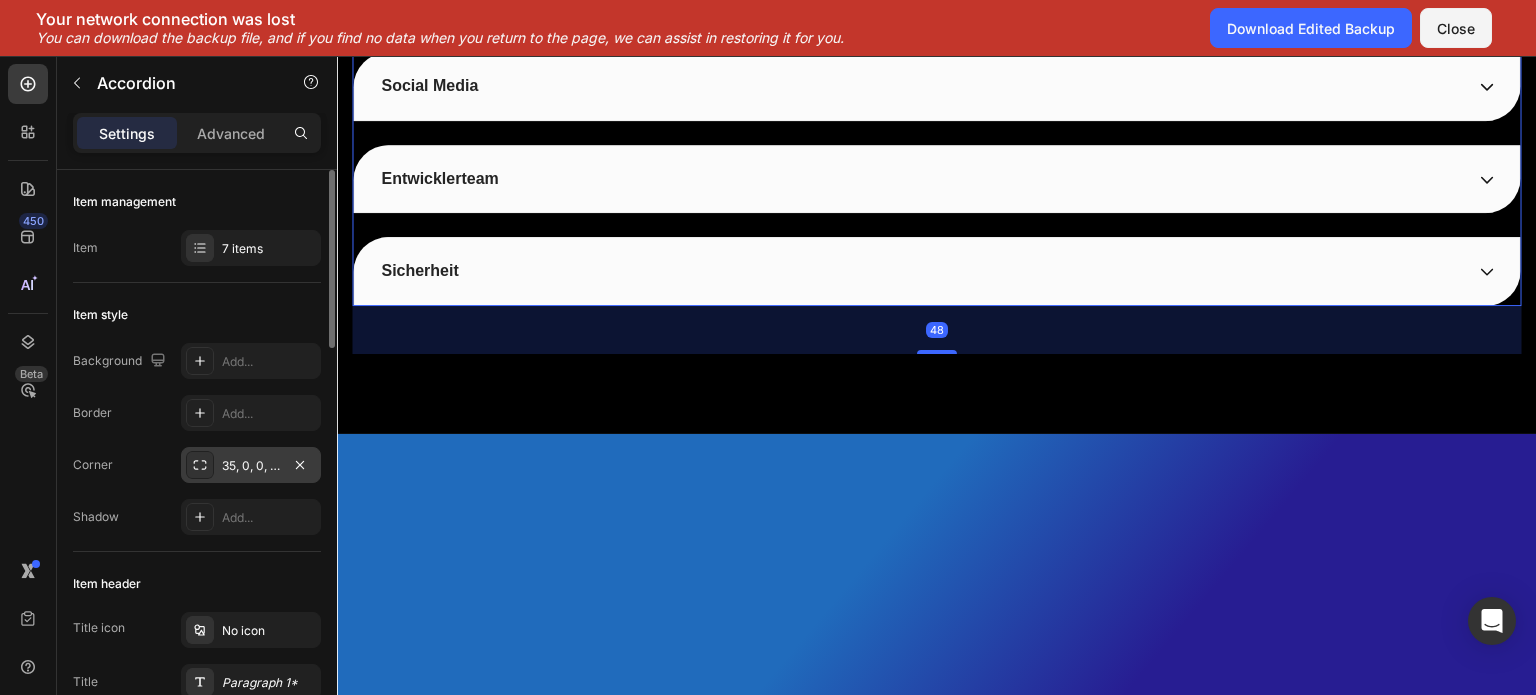 click on "35, 0, 0, 35" at bounding box center [251, 466] 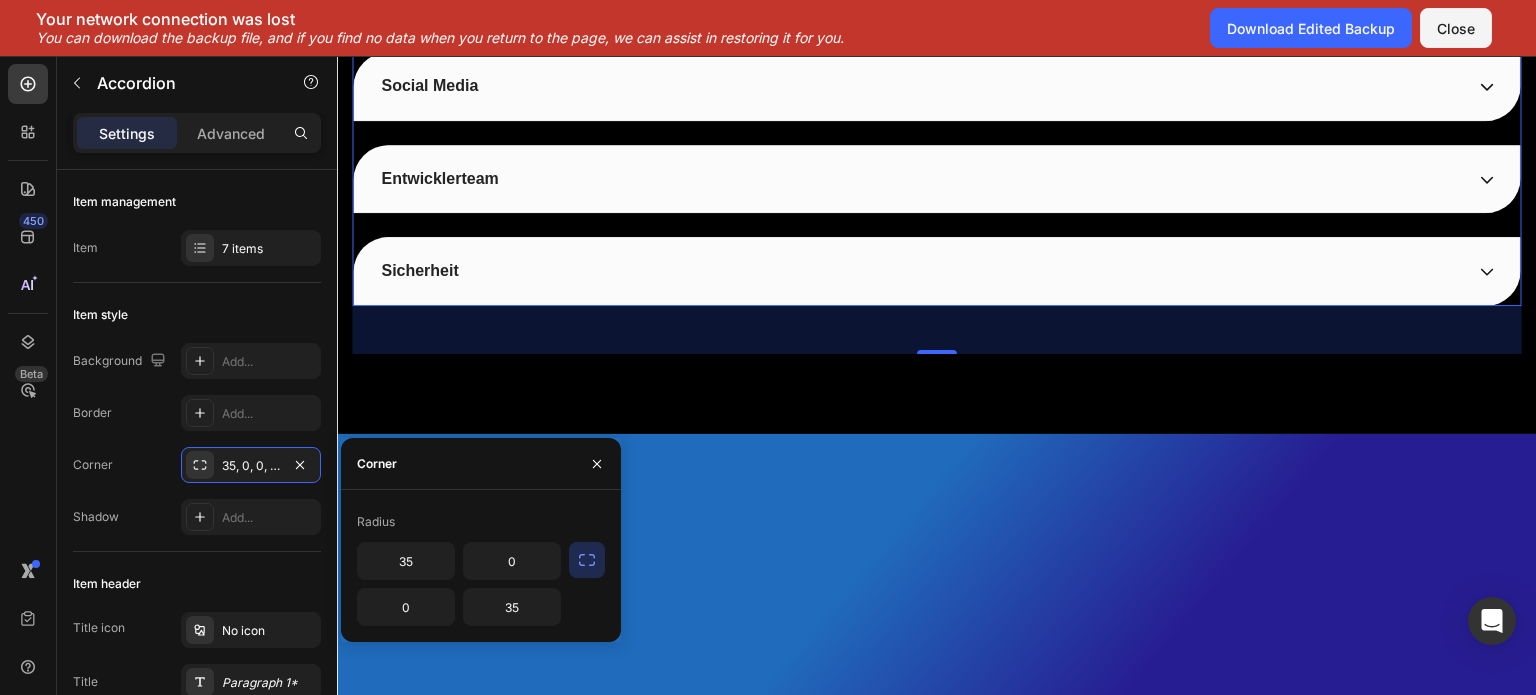 click 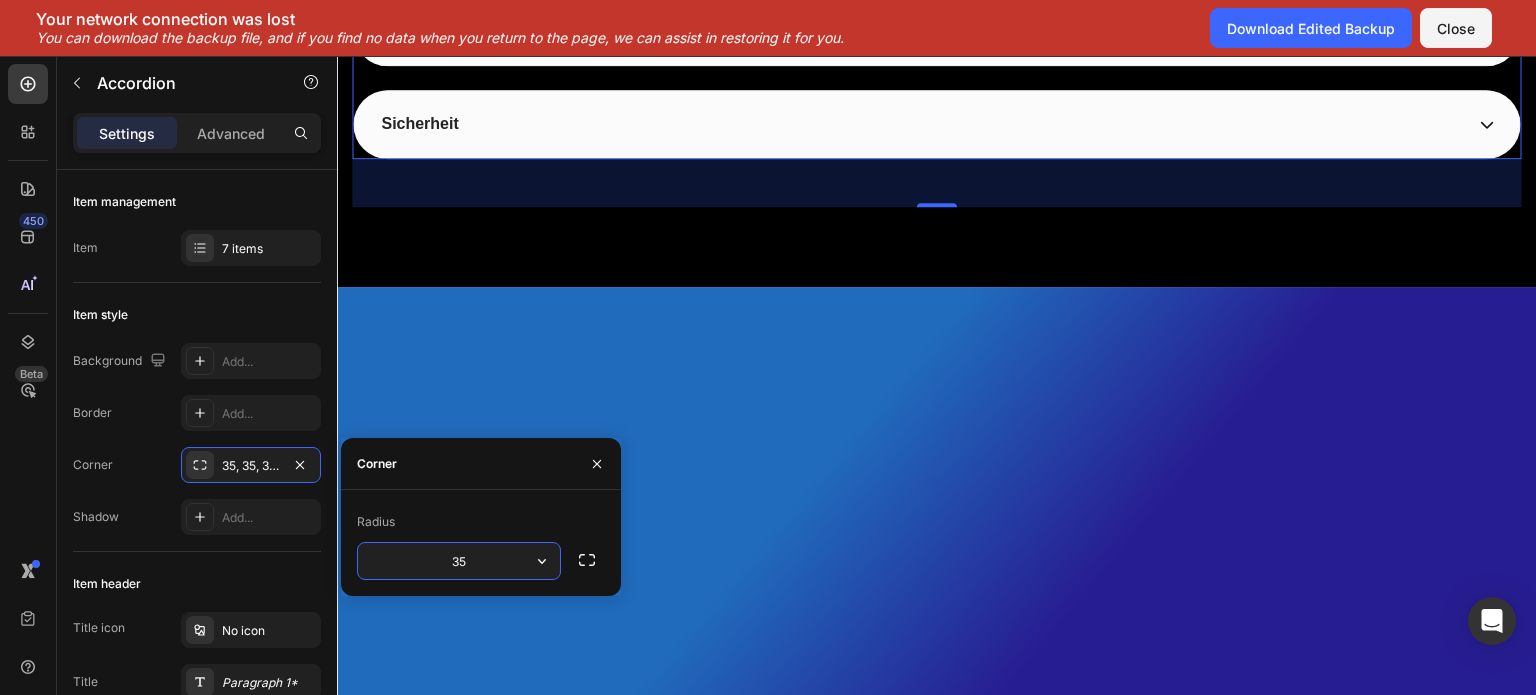 click on "35" at bounding box center (459, 561) 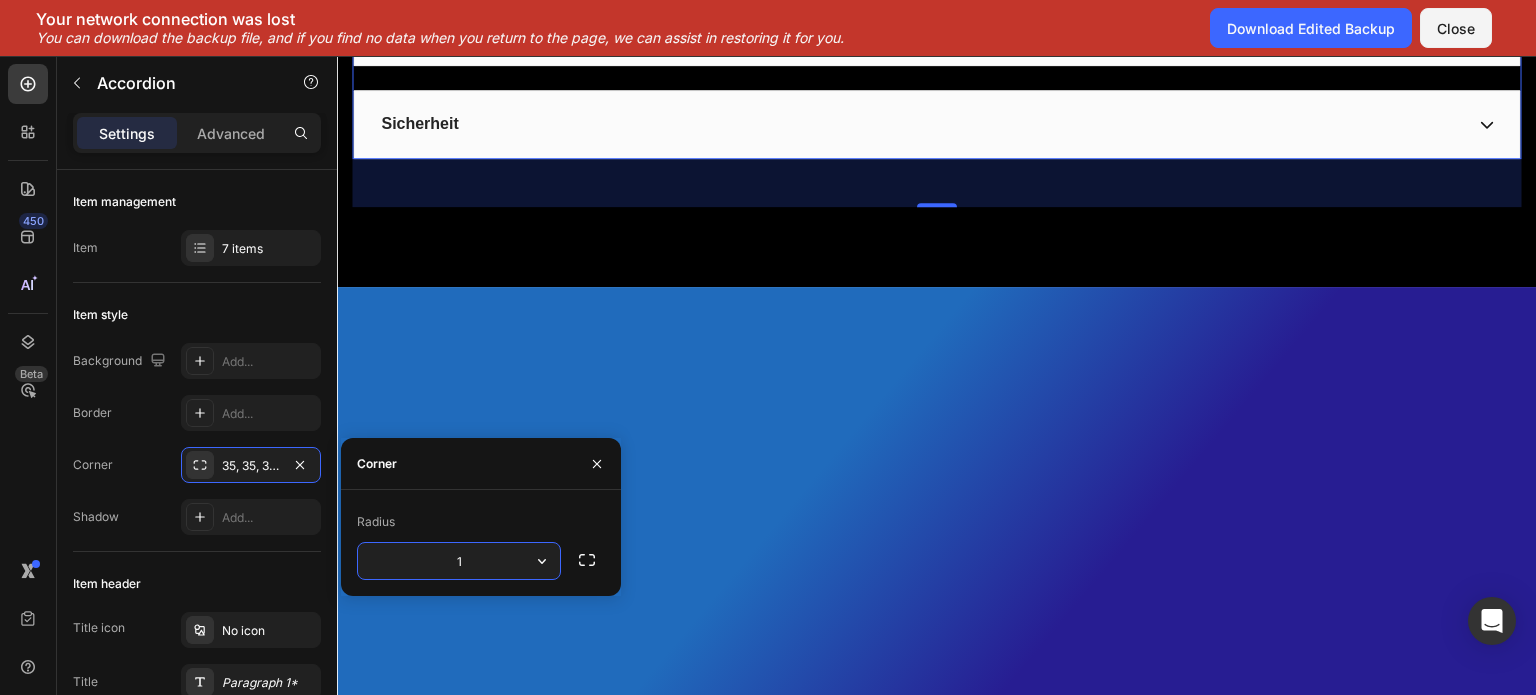 type on "12" 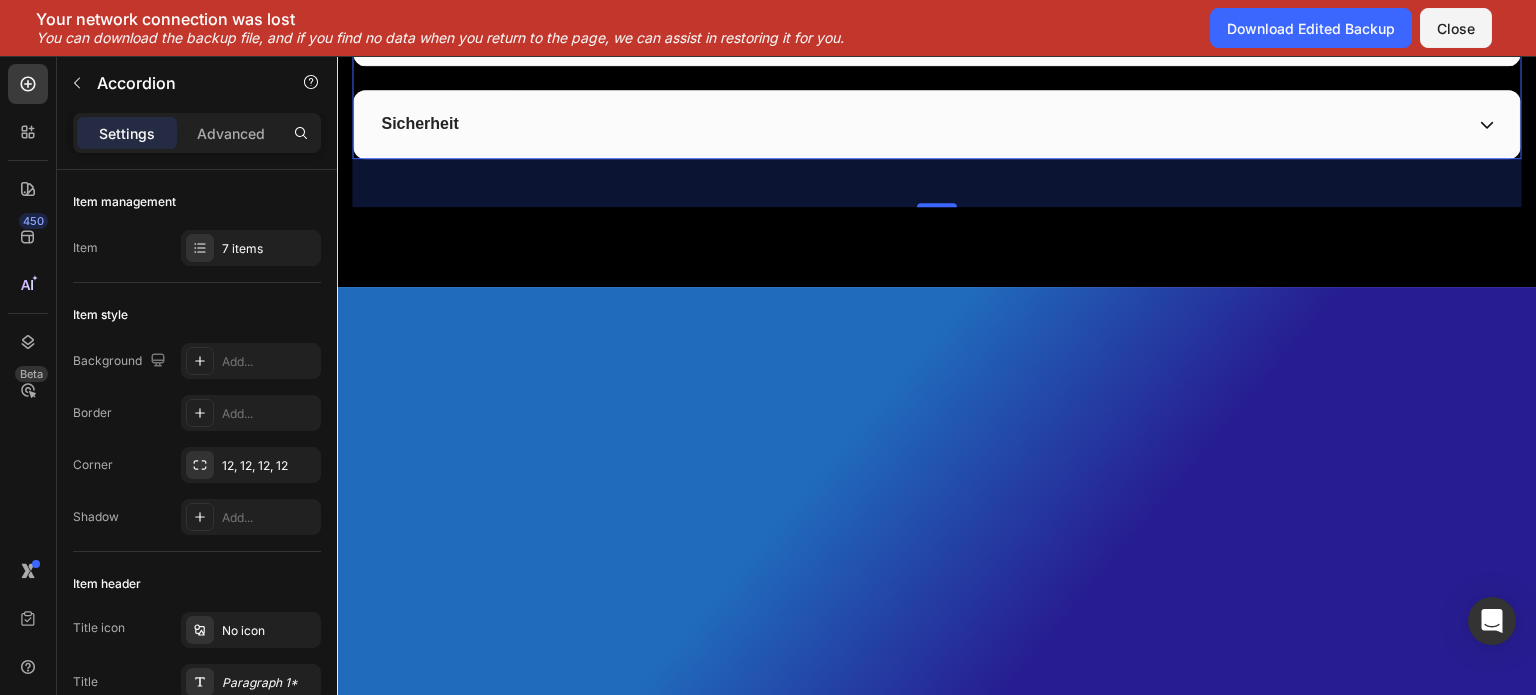 click on "Allgemeine Informationen
Anwendung
Tokenomics
Ecosystem und Entwicklung
Social Media
Entwicklerteam
Sicherheit" at bounding box center (937, -154) 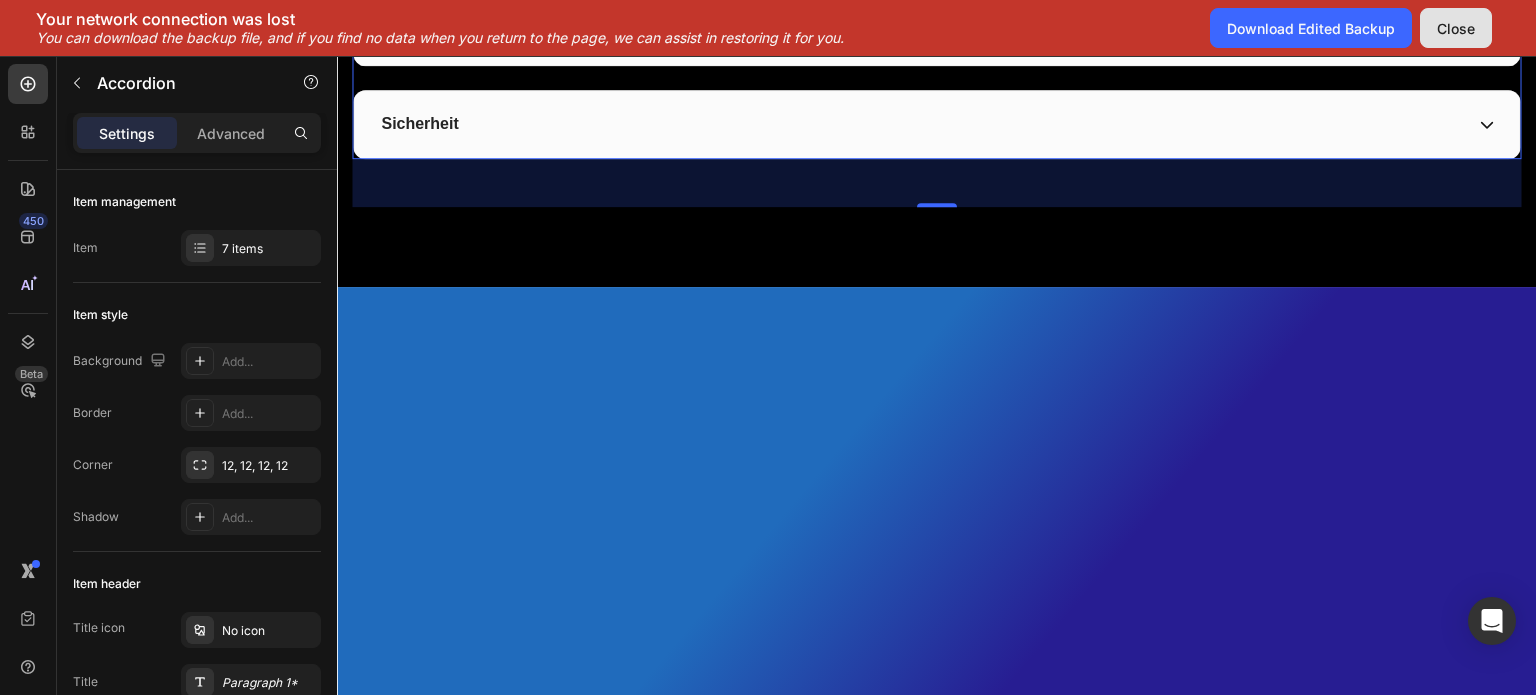 click on "Close" at bounding box center (1456, 28) 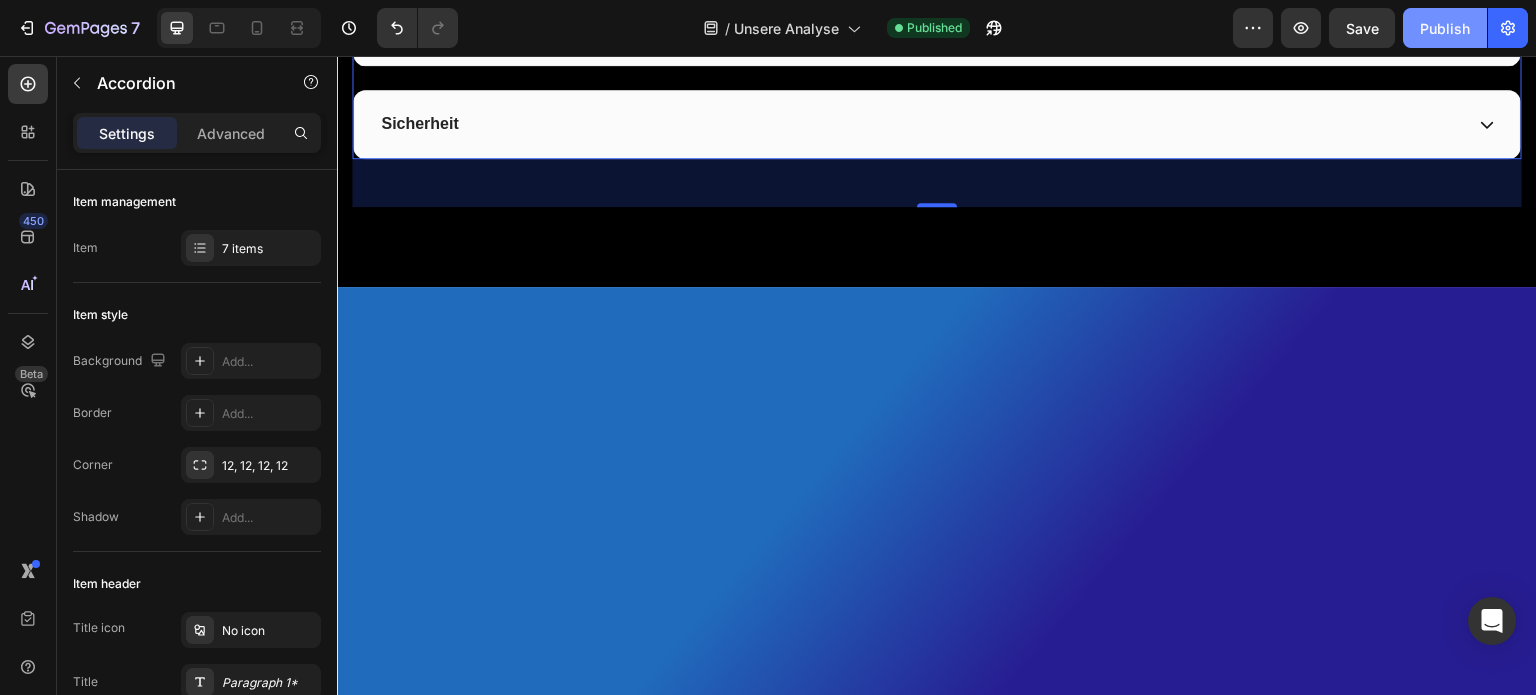 click on "Publish" at bounding box center [1445, 28] 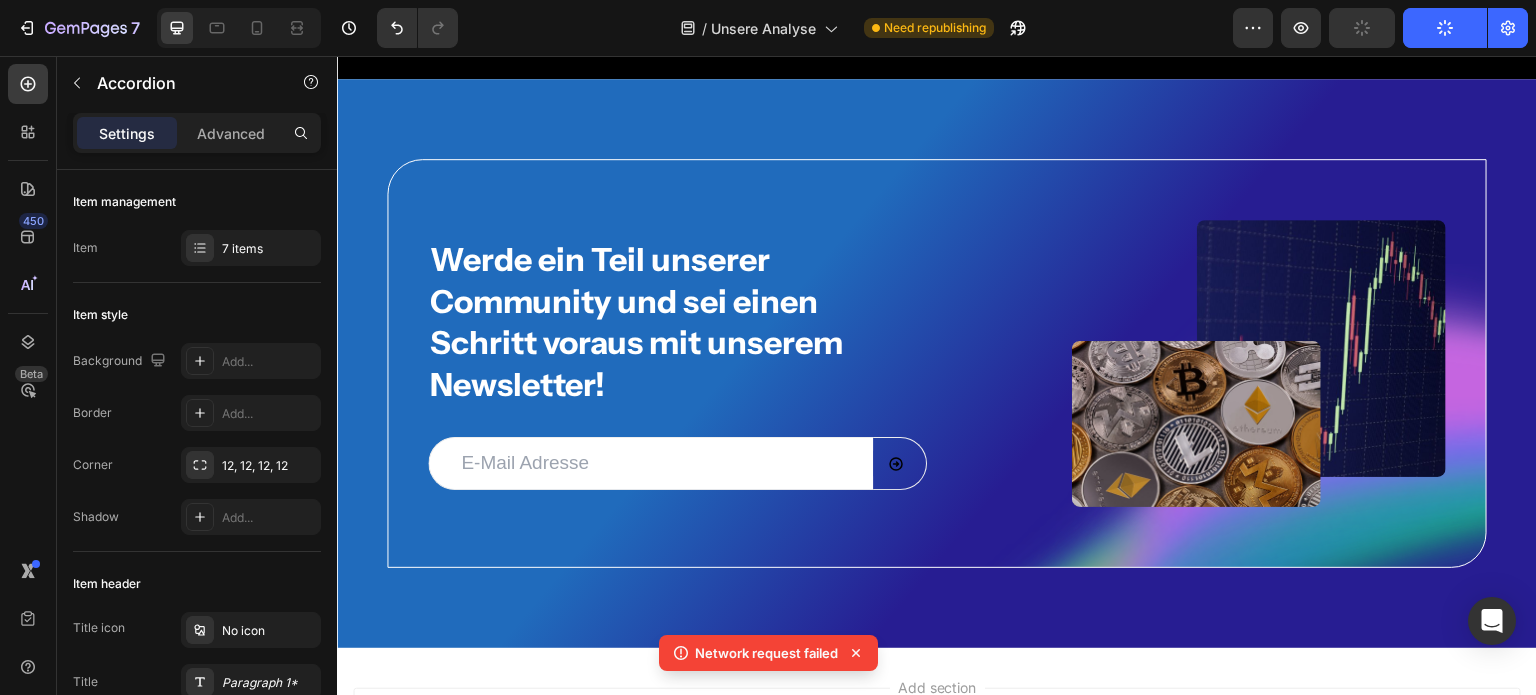 scroll, scrollTop: 3444, scrollLeft: 0, axis: vertical 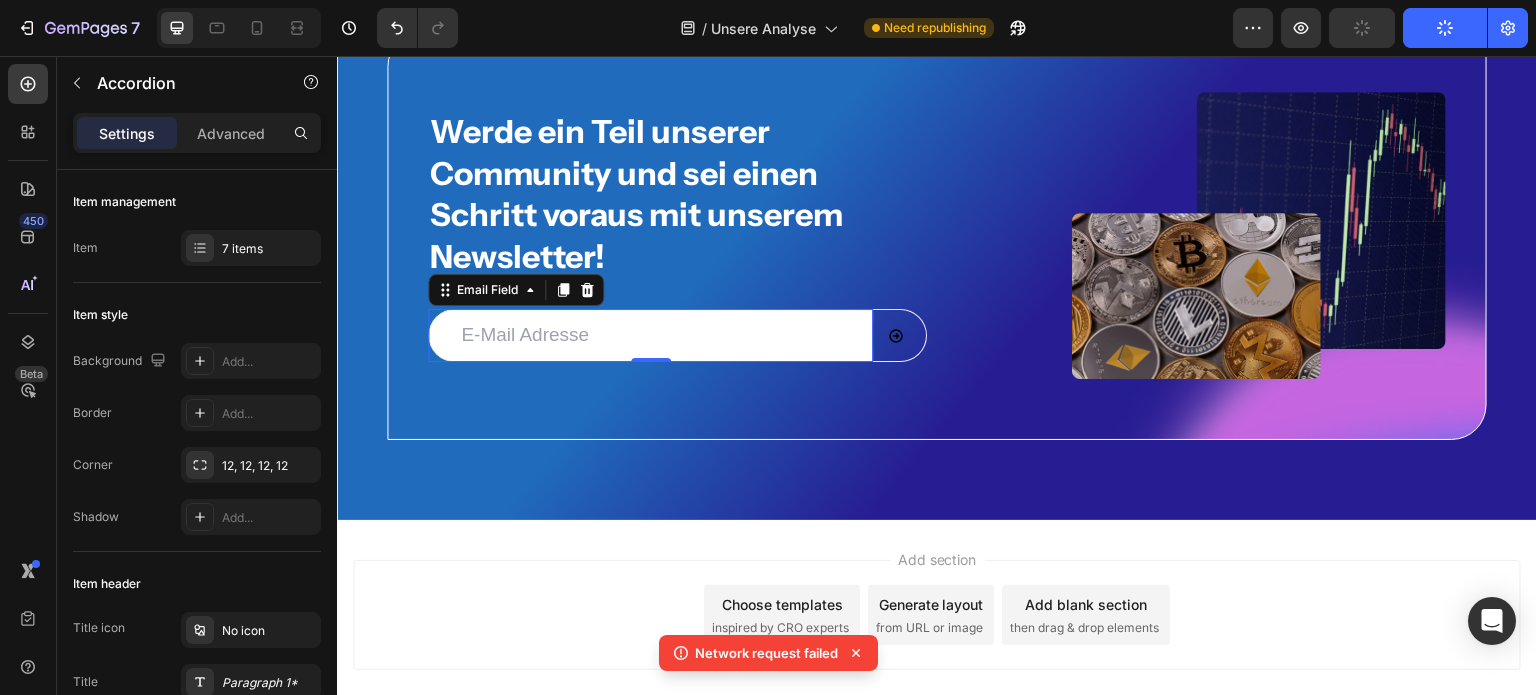 click at bounding box center [650, 335] 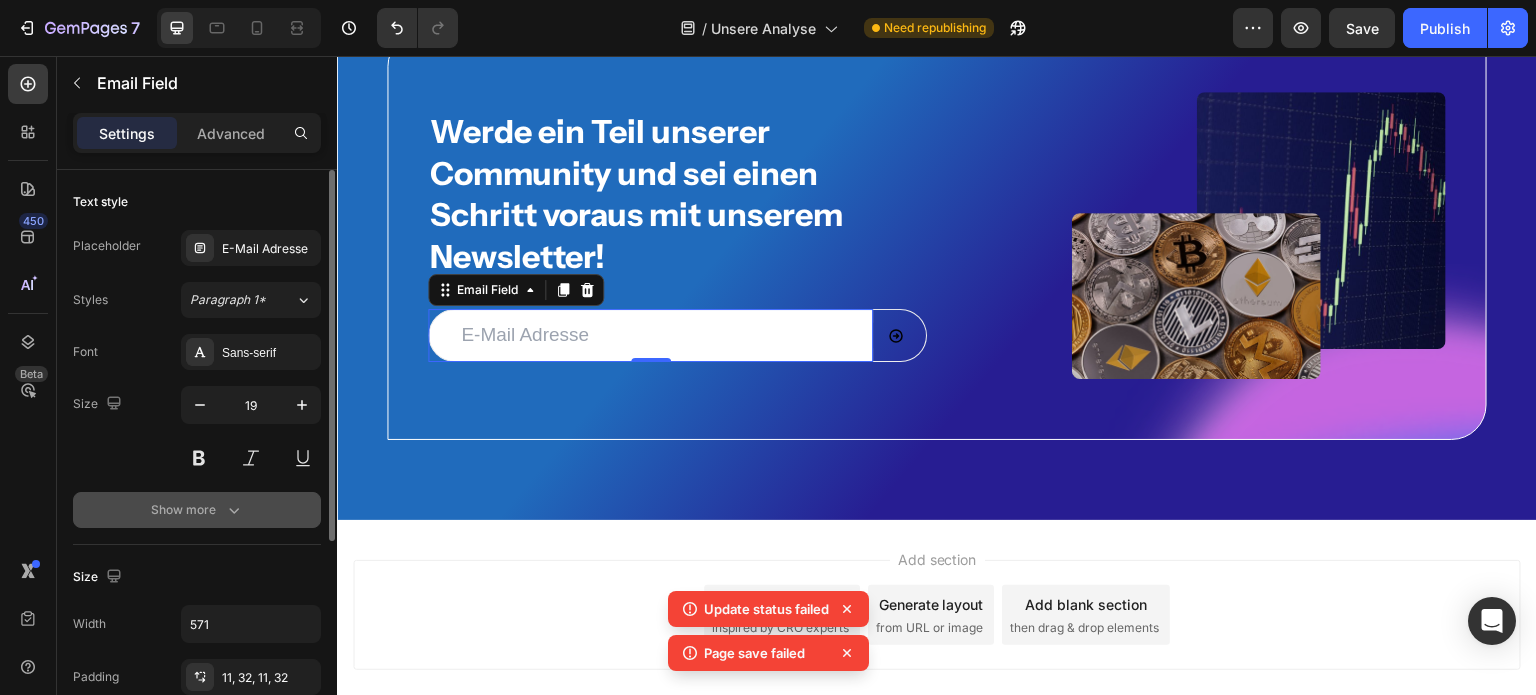 click 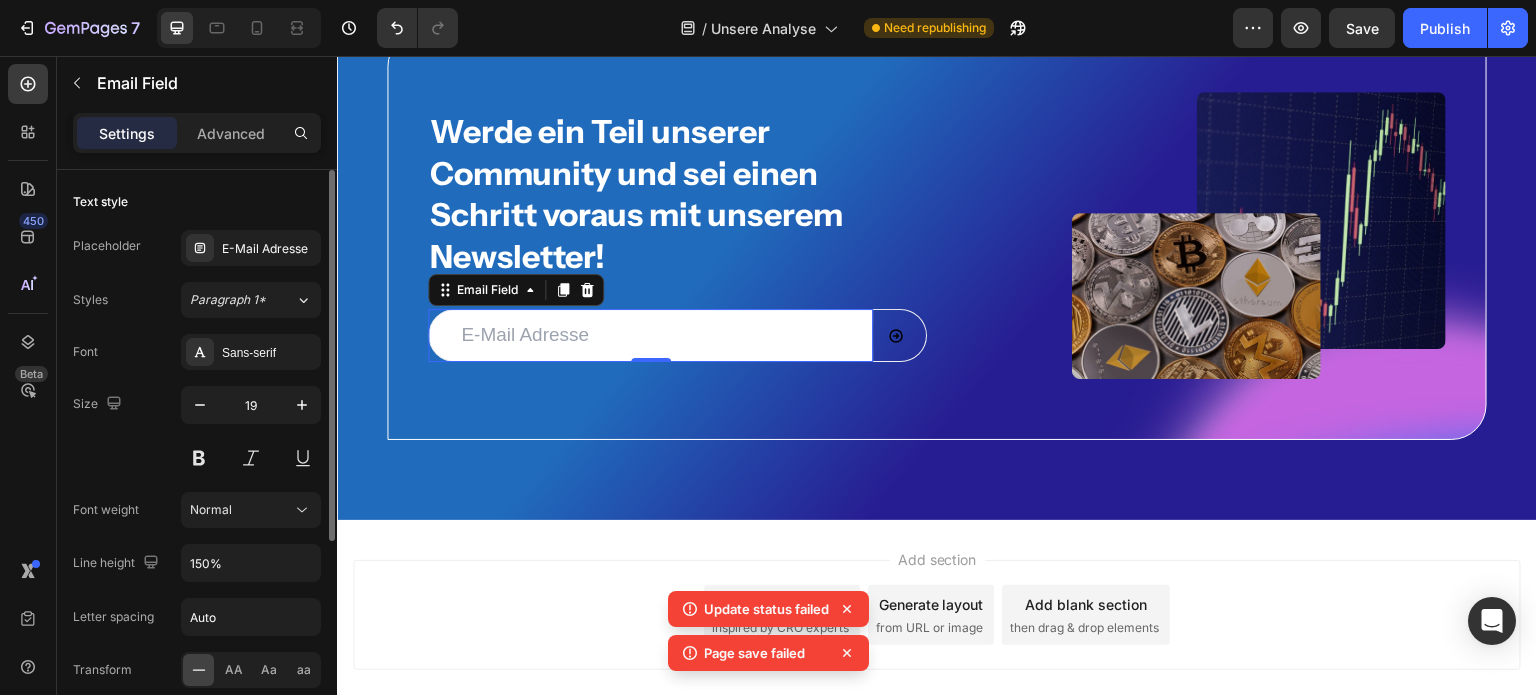 click on "Normal" at bounding box center [241, 510] 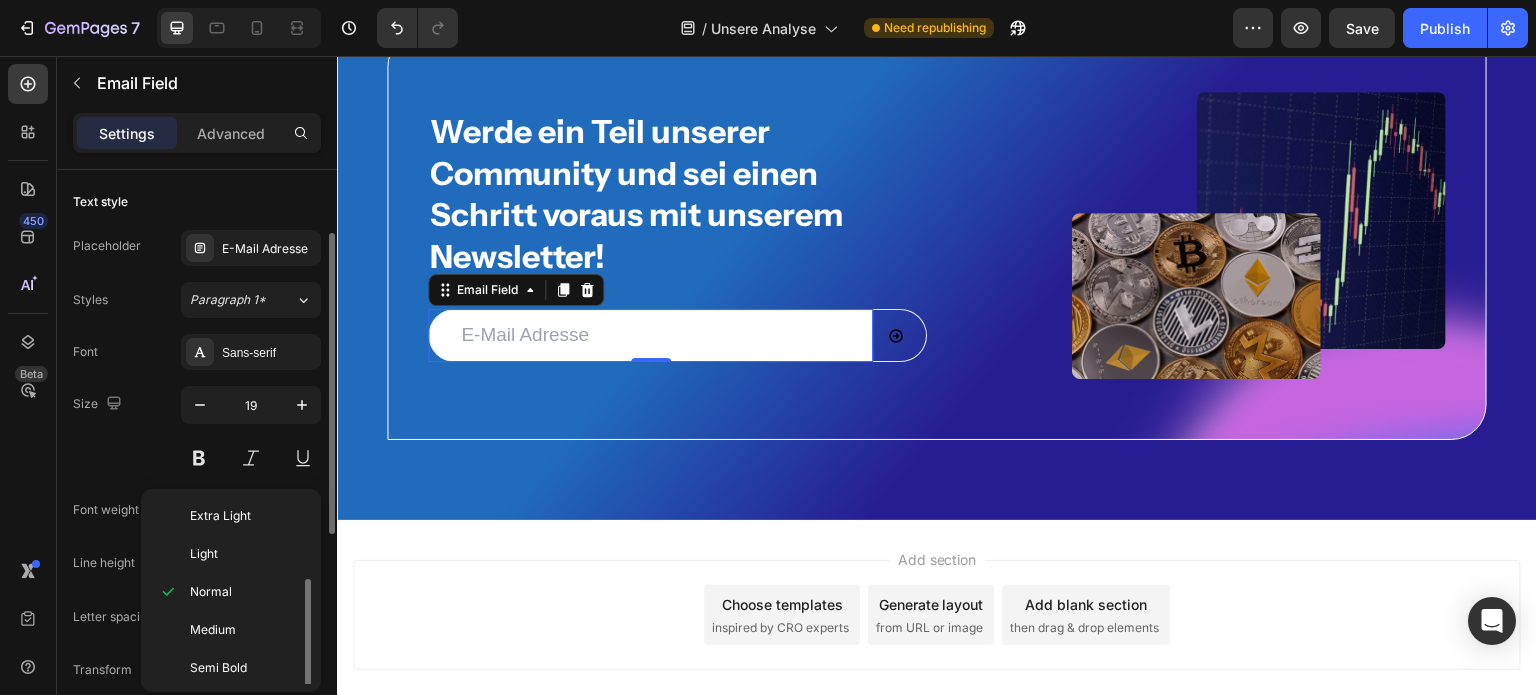 scroll, scrollTop: 42, scrollLeft: 0, axis: vertical 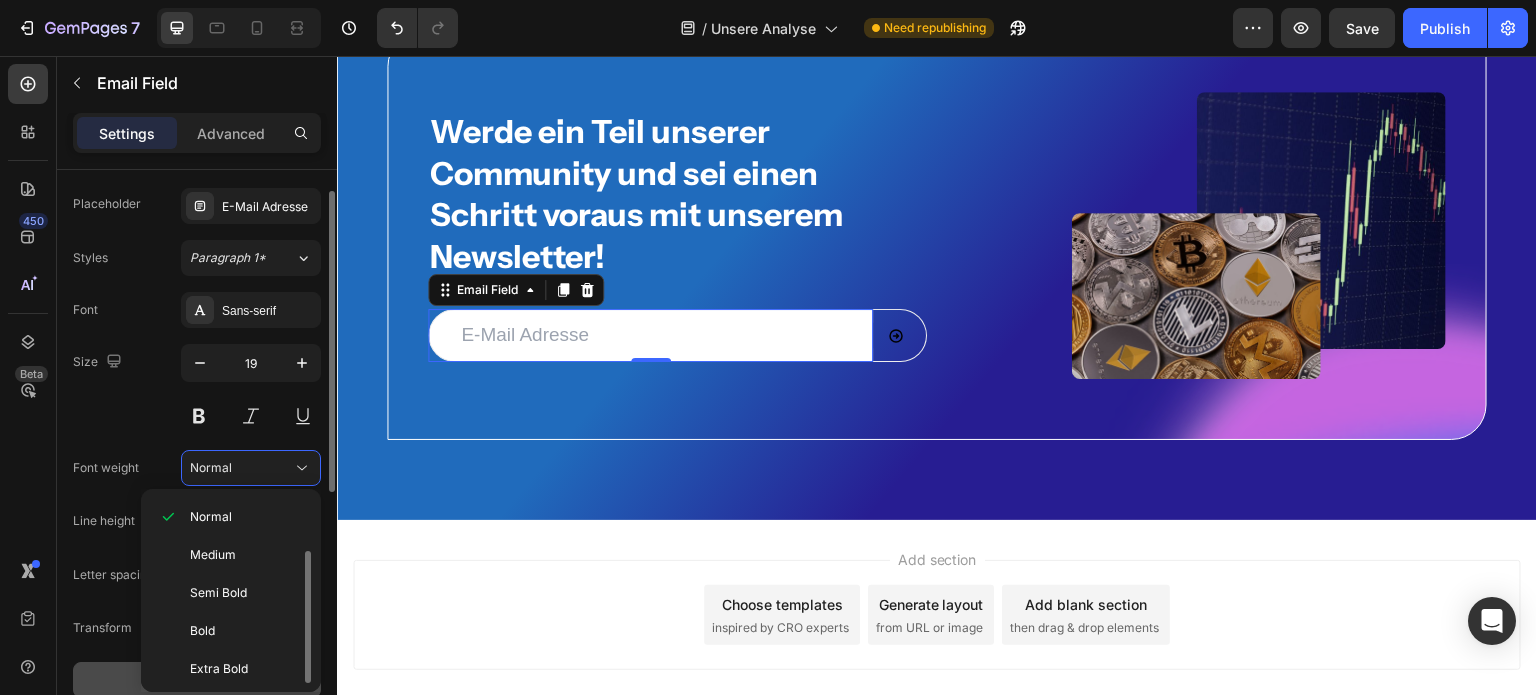 click on "Font Sans-serif Size 19 Font weight Normal Line height 150% Letter spacing Auto Transform AA Aa aa Show less" at bounding box center [197, 495] 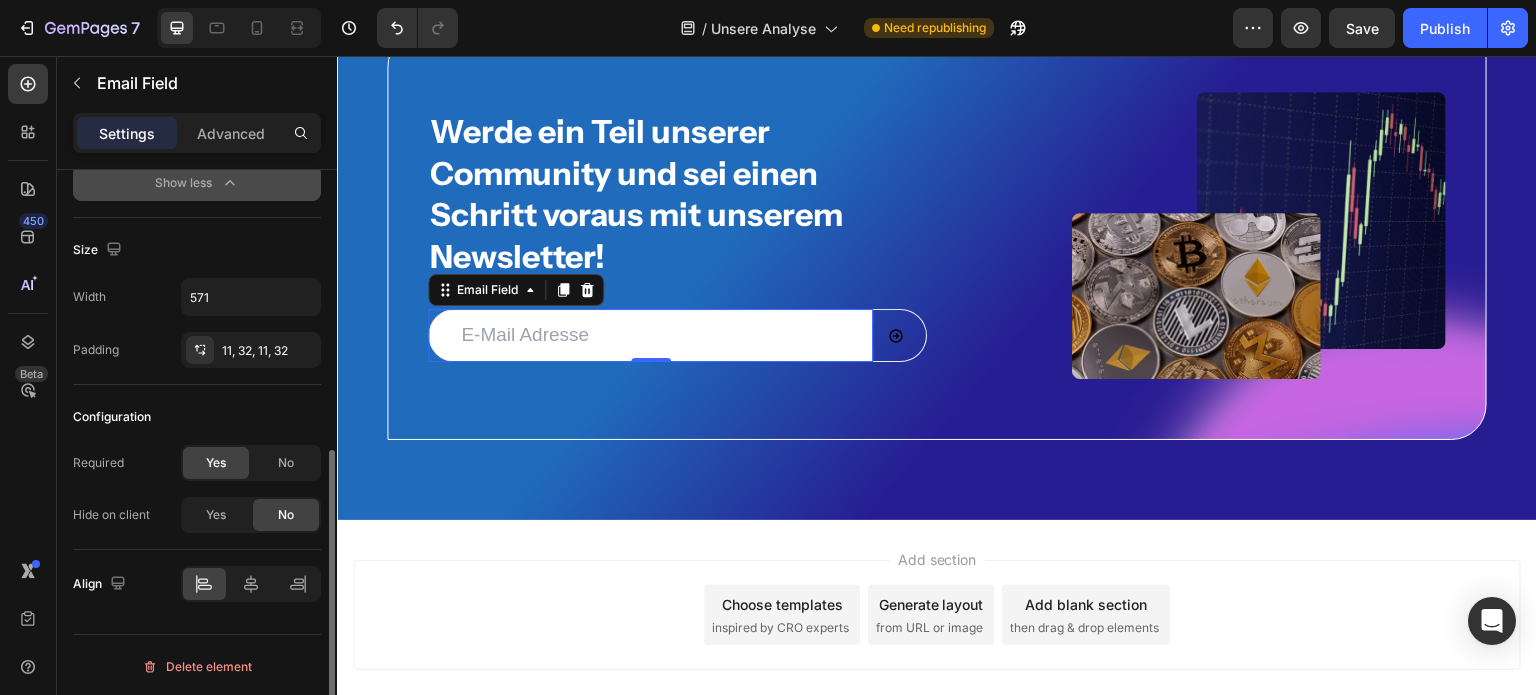 scroll, scrollTop: 0, scrollLeft: 0, axis: both 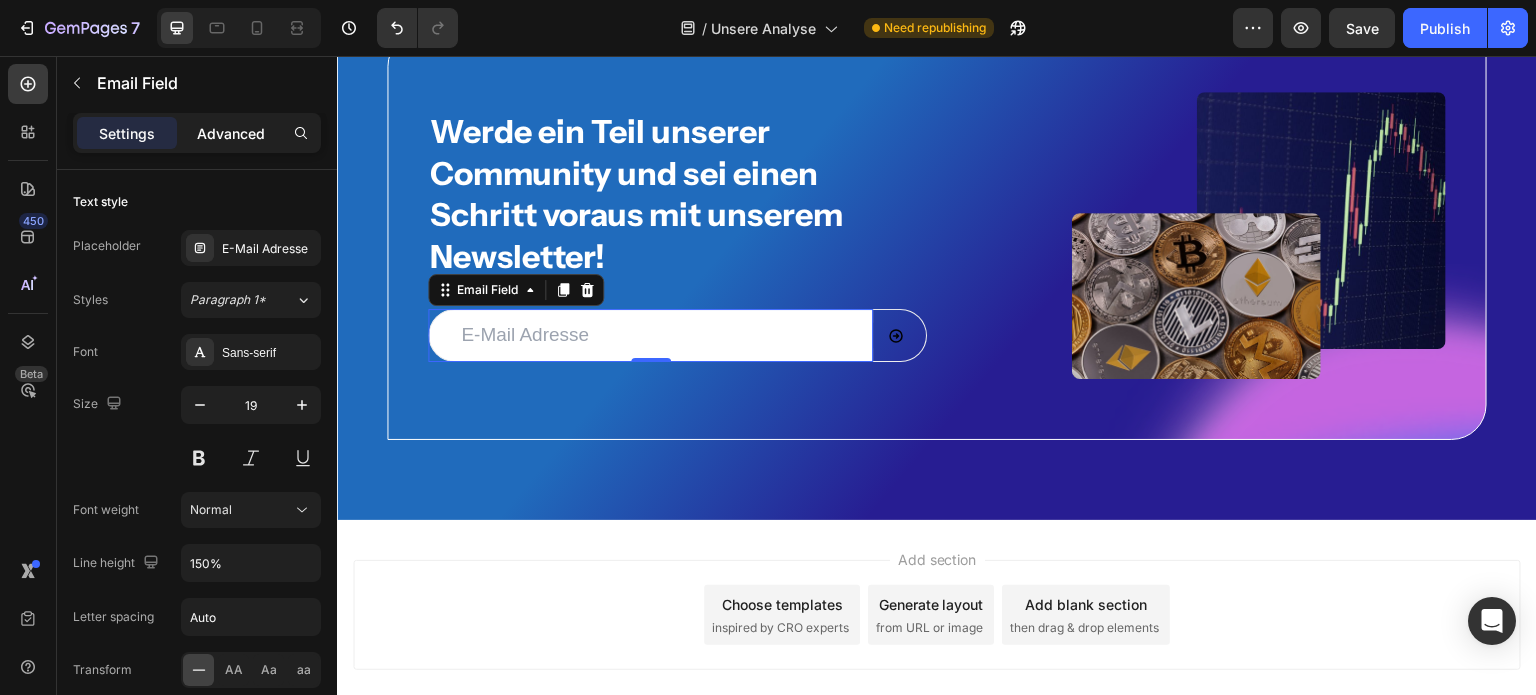 click on "Advanced" at bounding box center [231, 133] 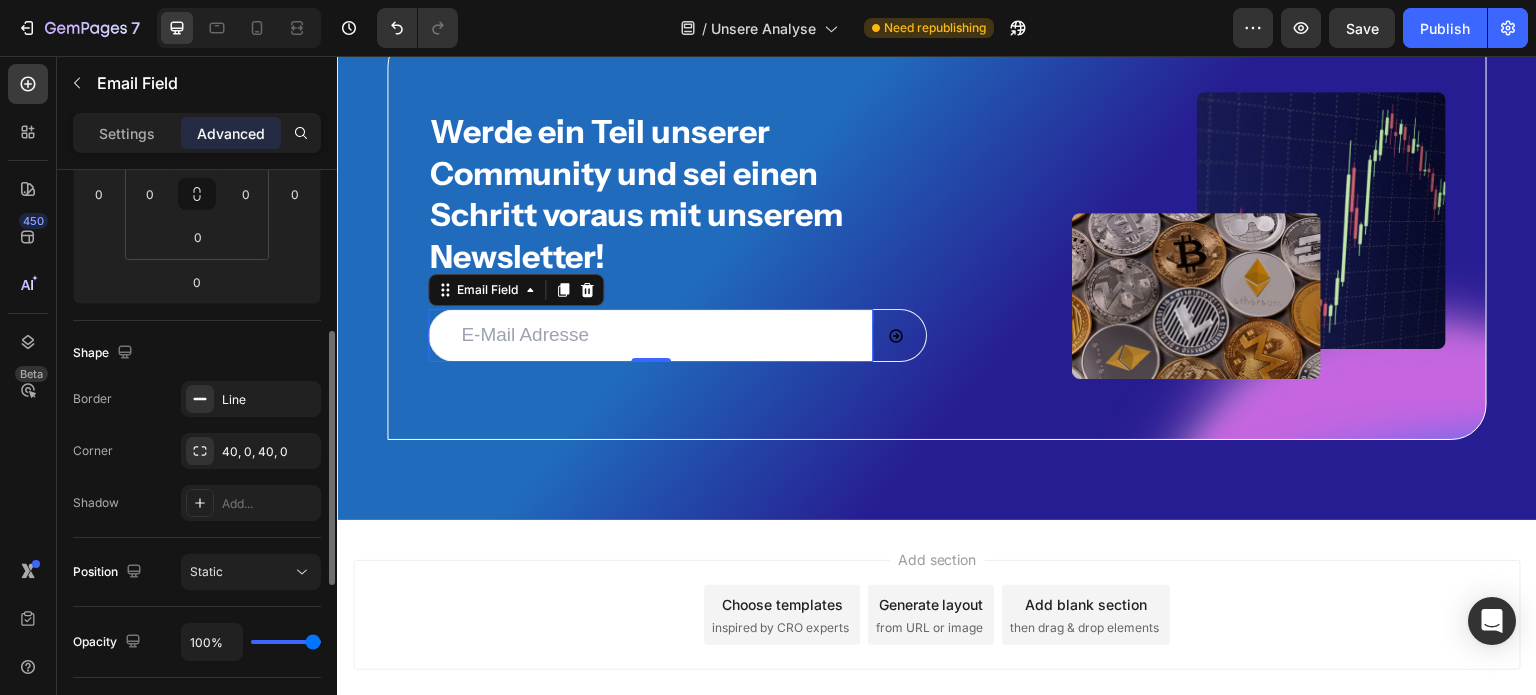 scroll, scrollTop: 365, scrollLeft: 0, axis: vertical 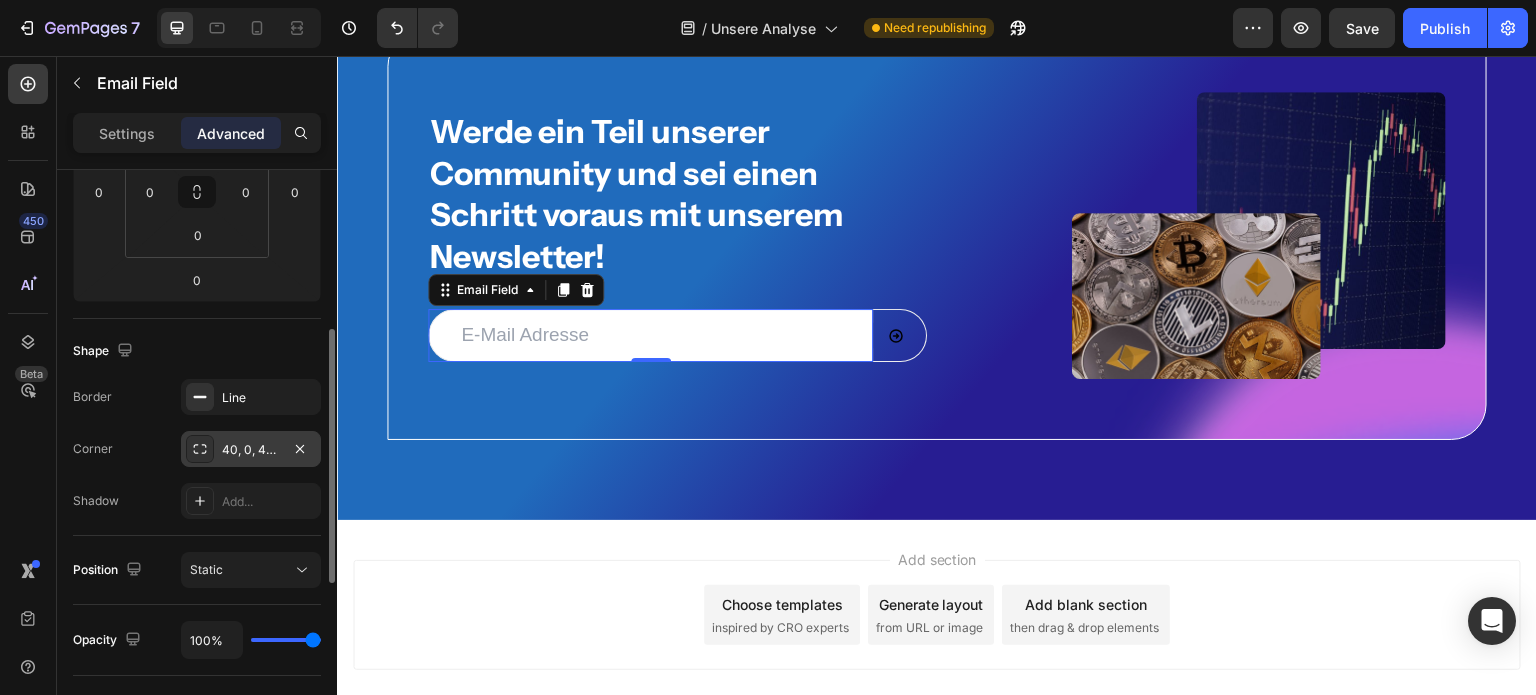 click on "40, 0, 40, 0" at bounding box center (251, 449) 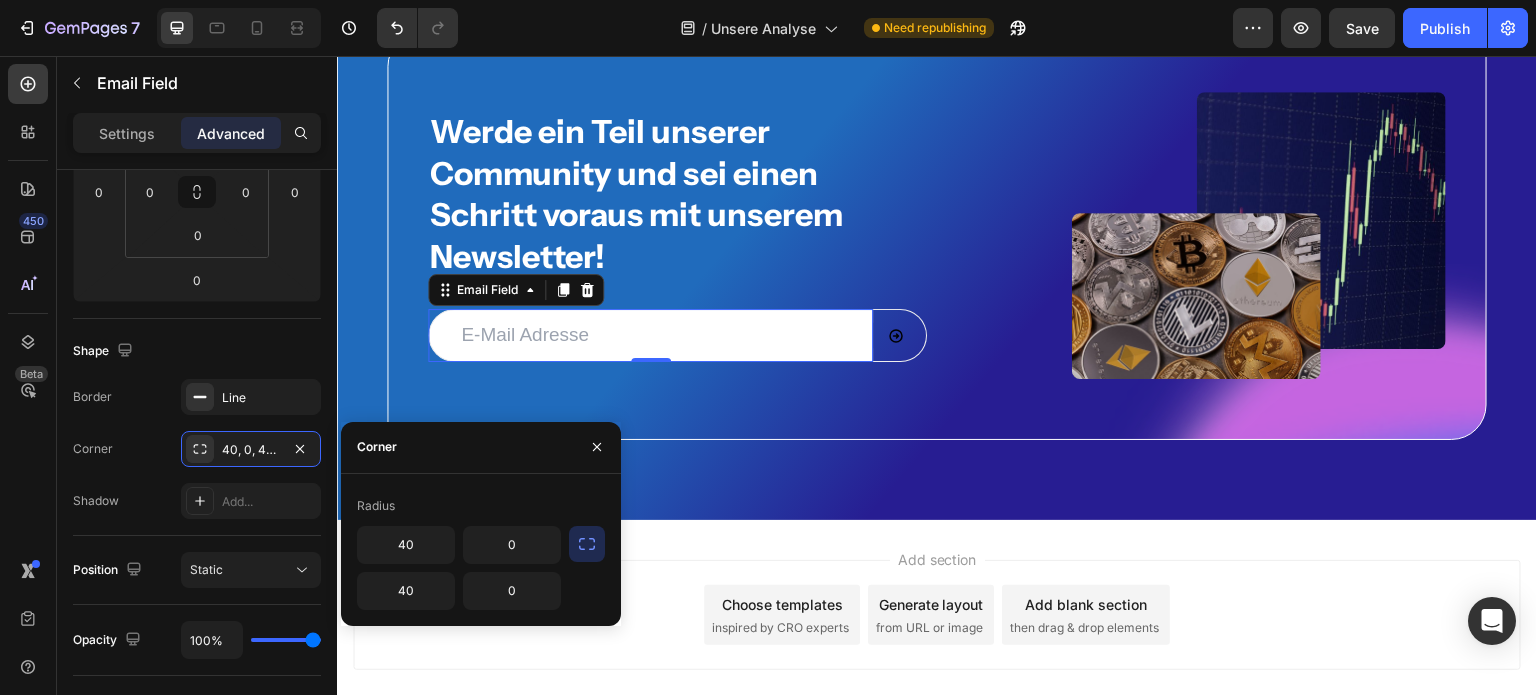 click 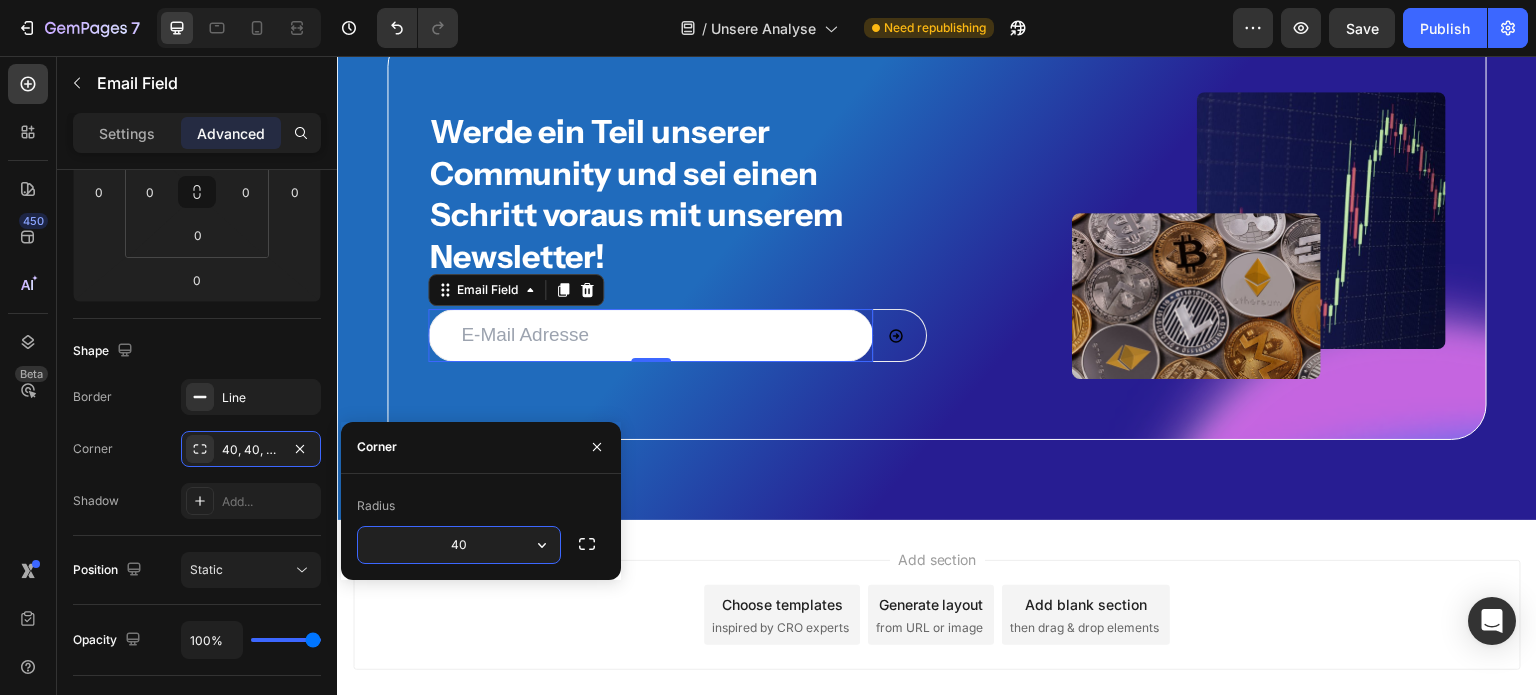 click on "40" at bounding box center [459, 545] 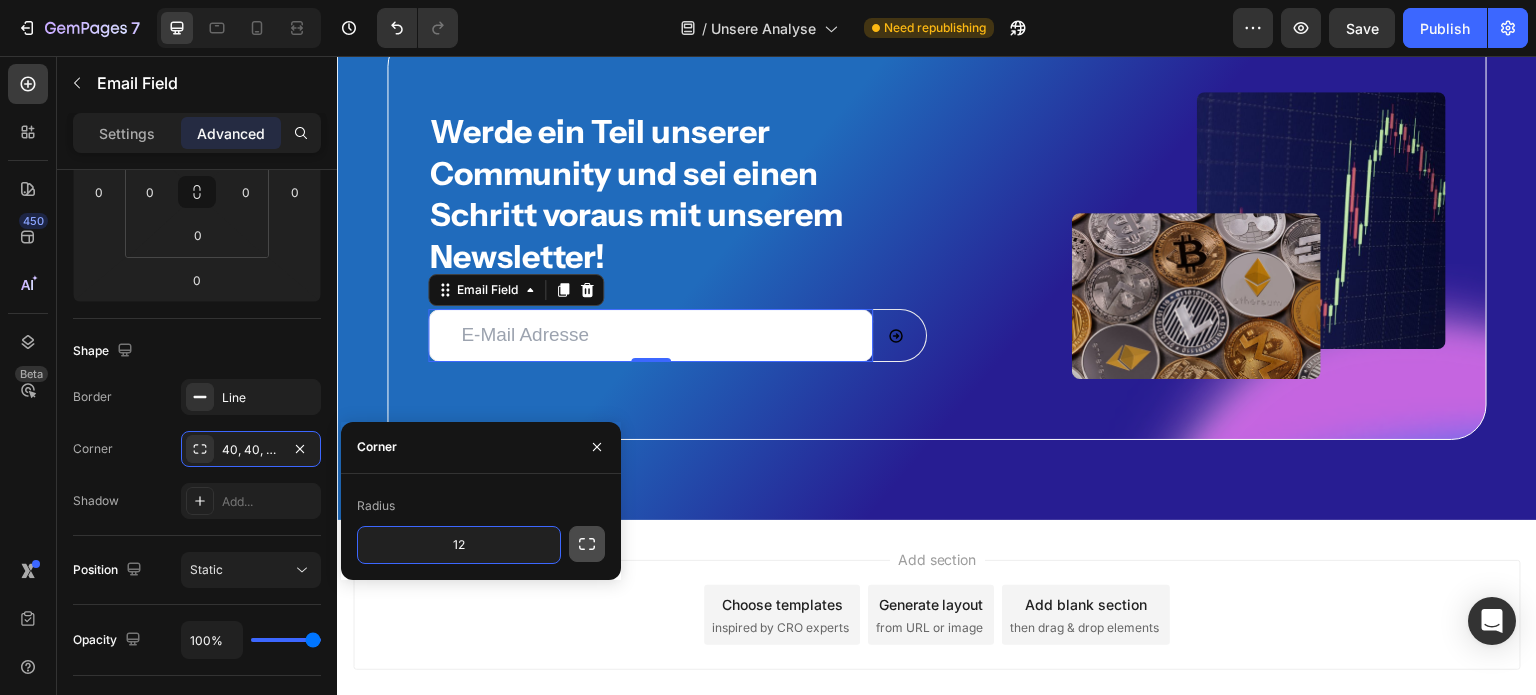 type on "12" 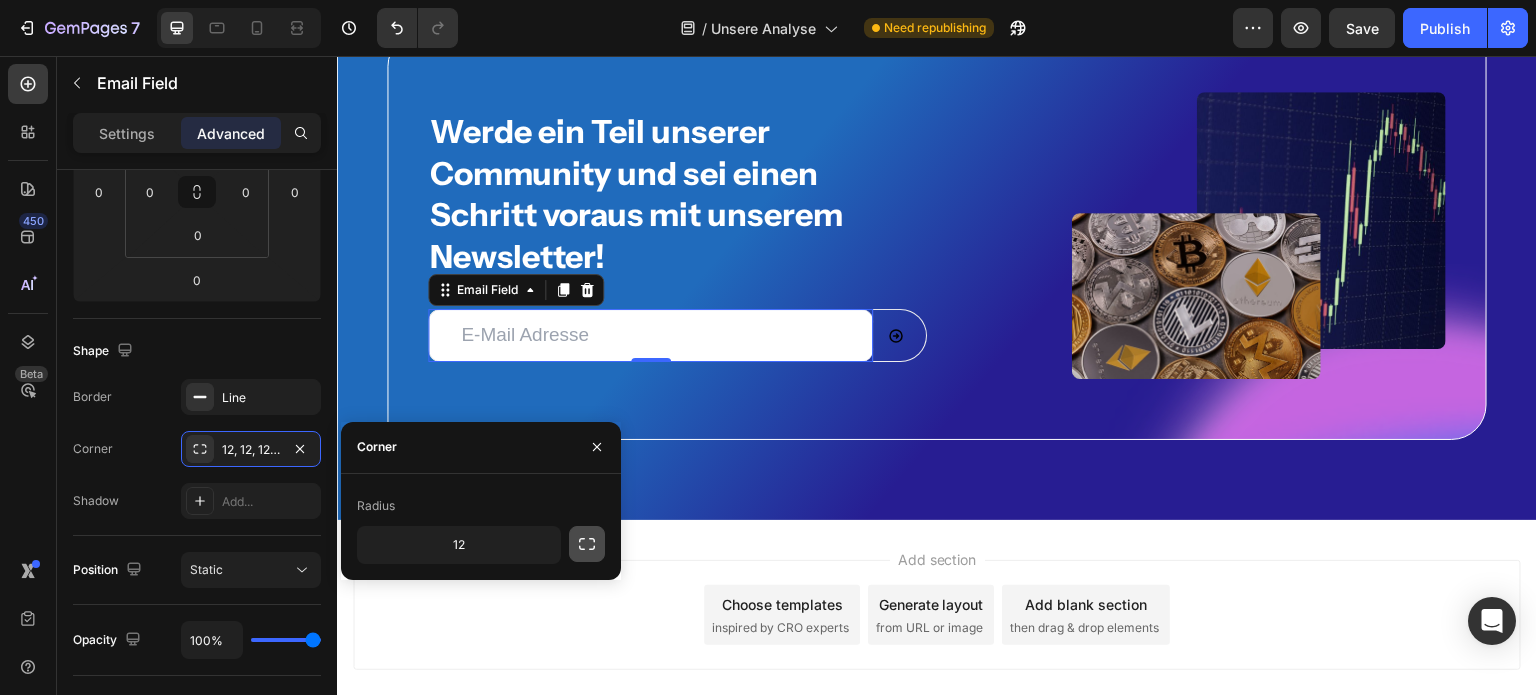 click 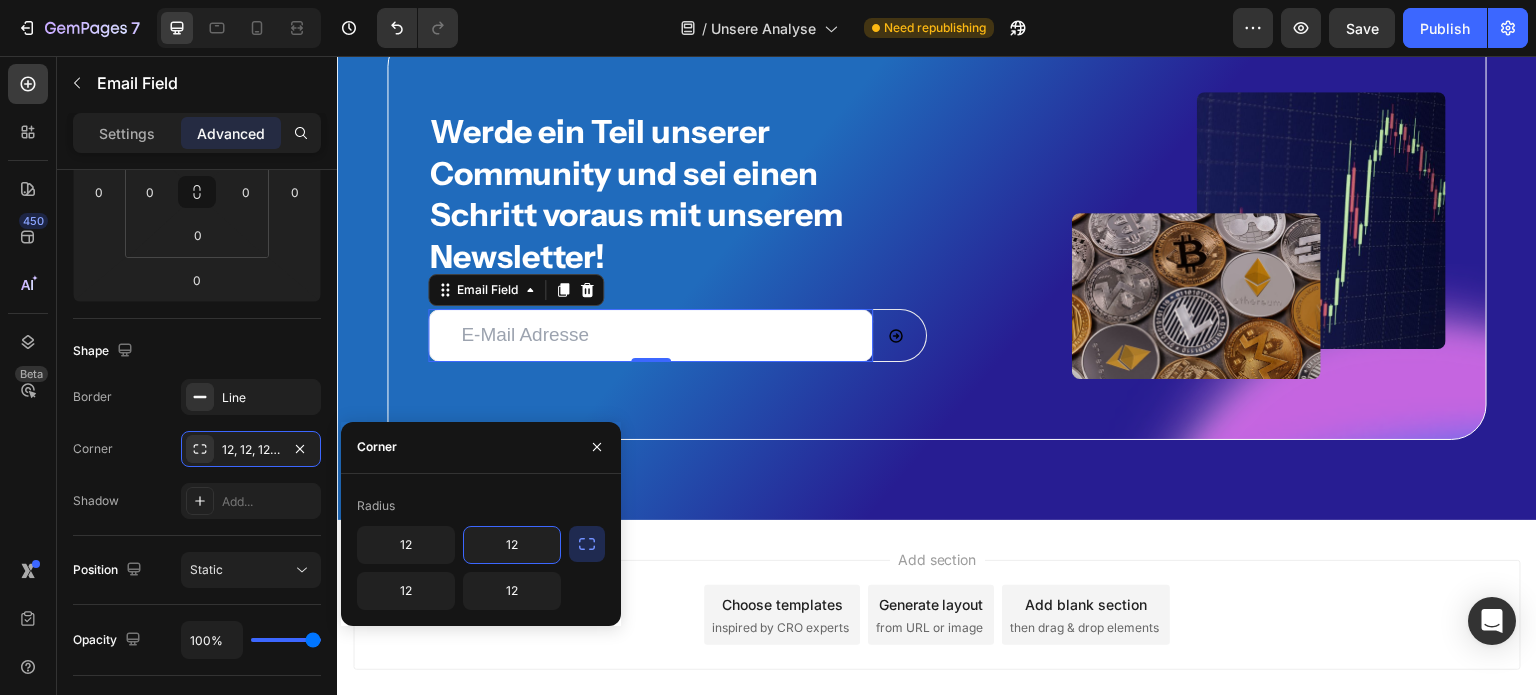 click on "12" at bounding box center [512, 545] 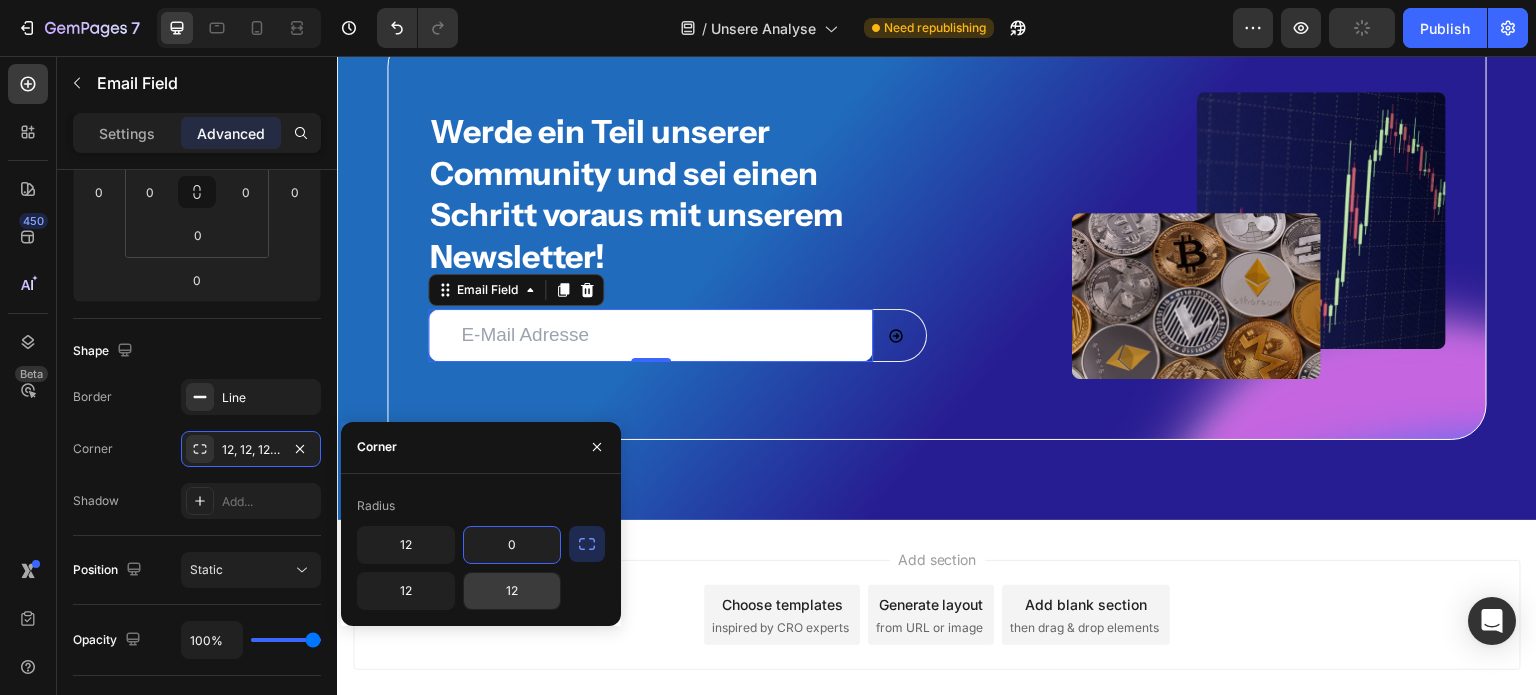 type on "0" 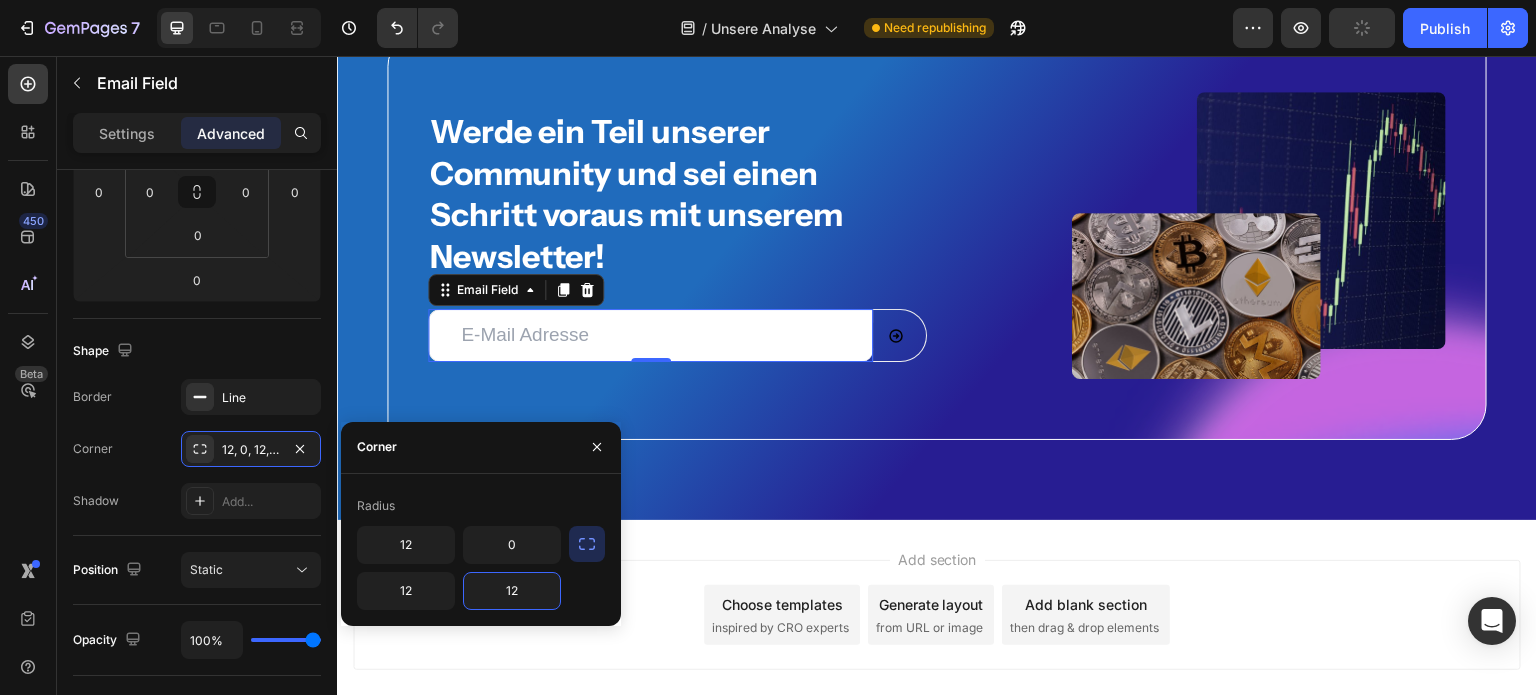 click on "12" at bounding box center [512, 591] 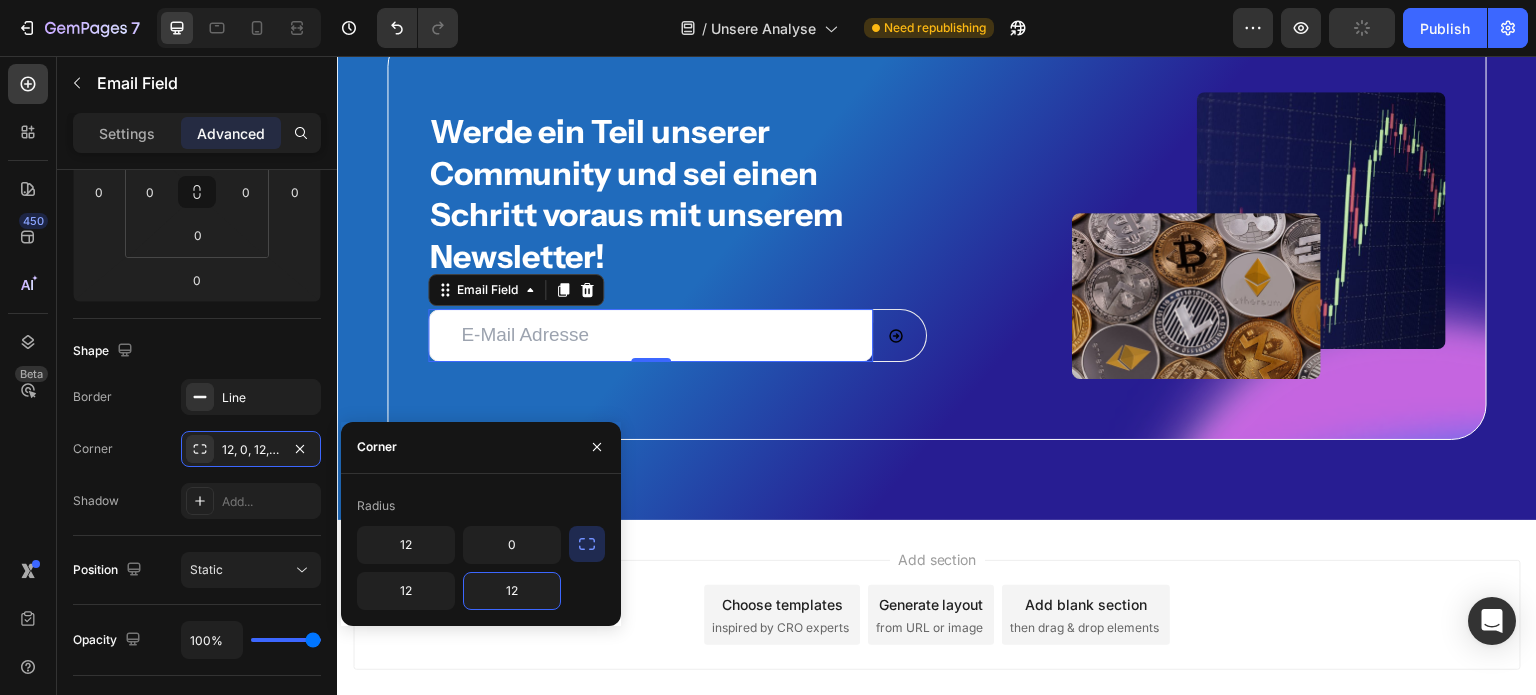 type on "0" 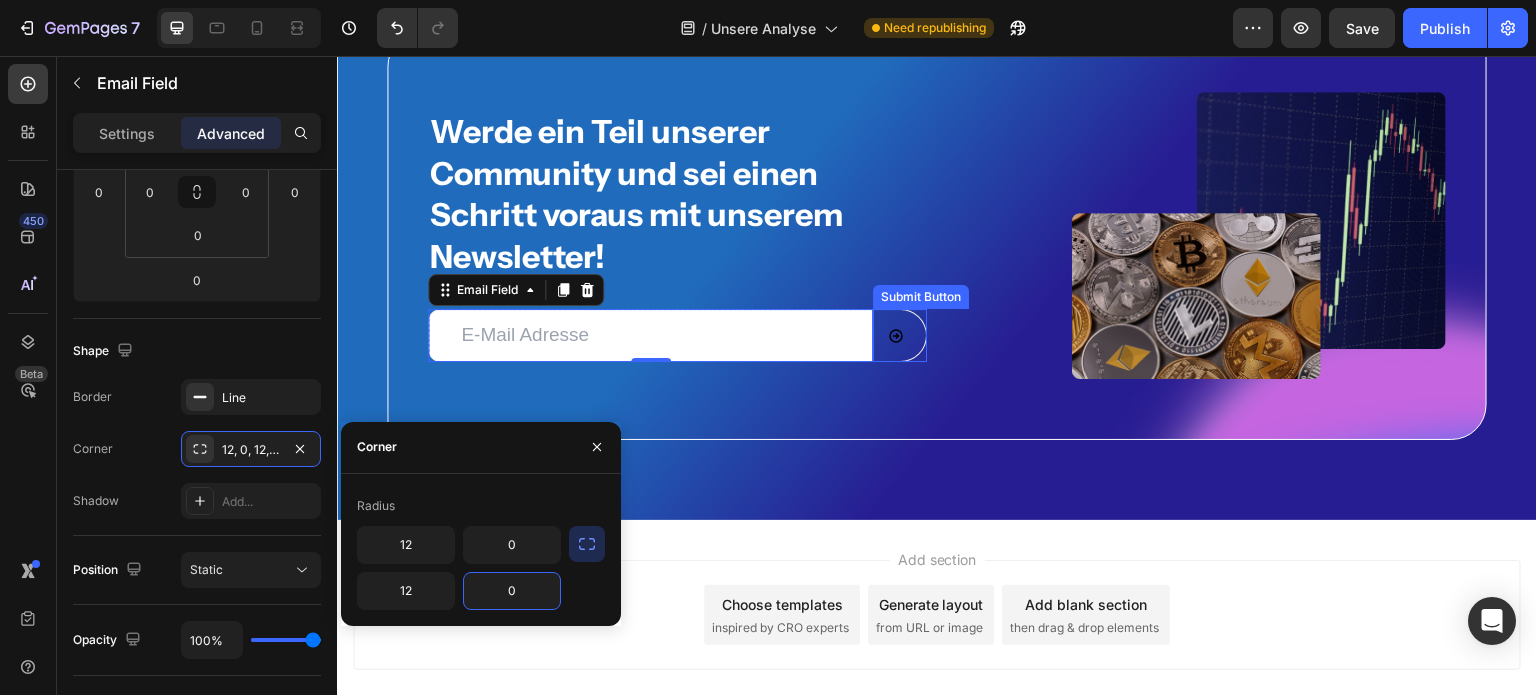 click at bounding box center (900, 335) 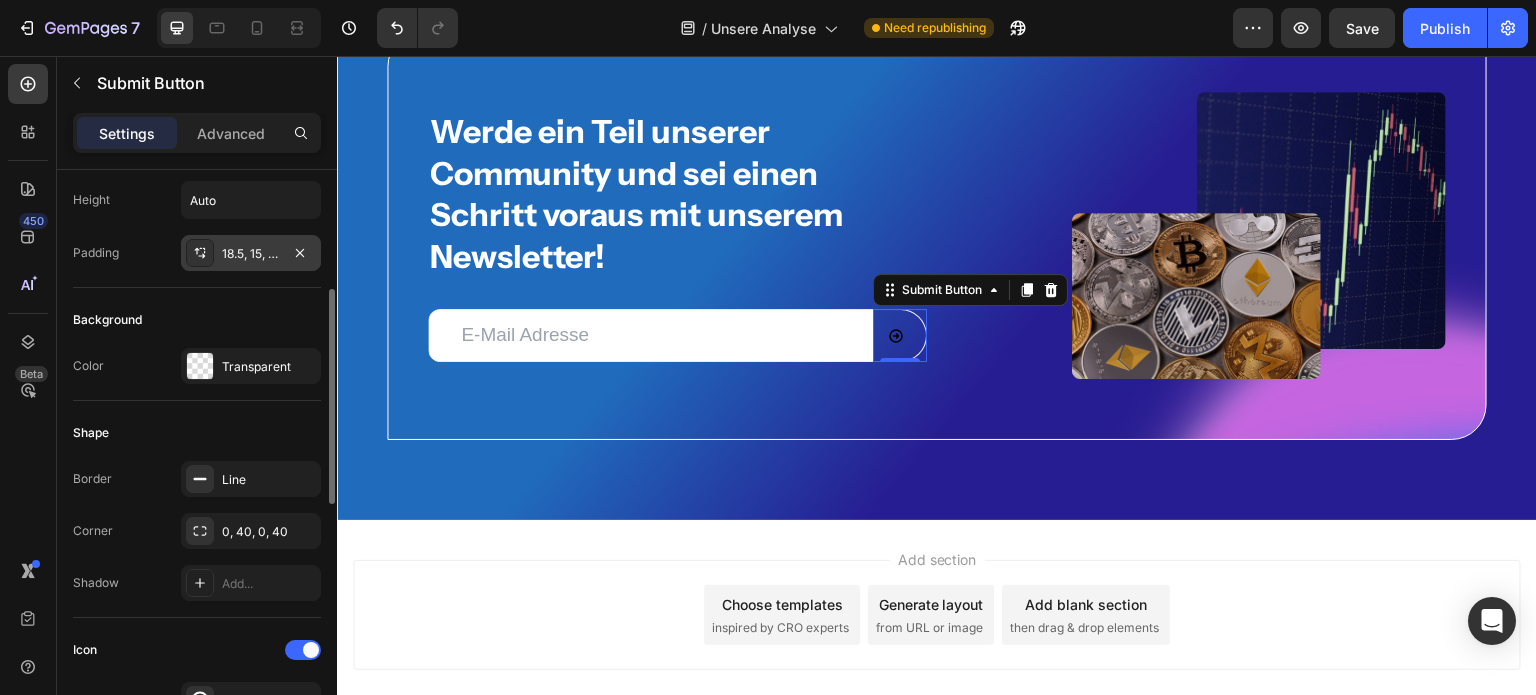 scroll, scrollTop: 276, scrollLeft: 0, axis: vertical 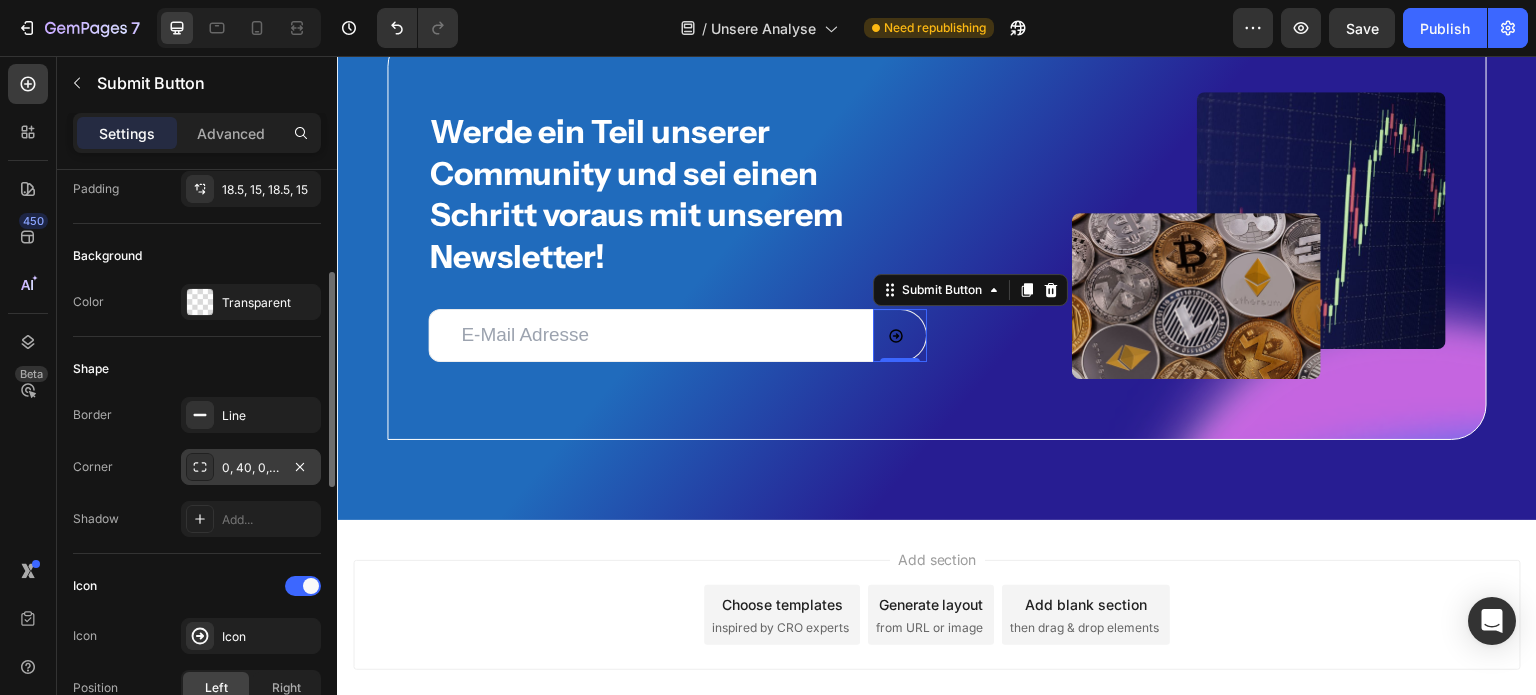 click 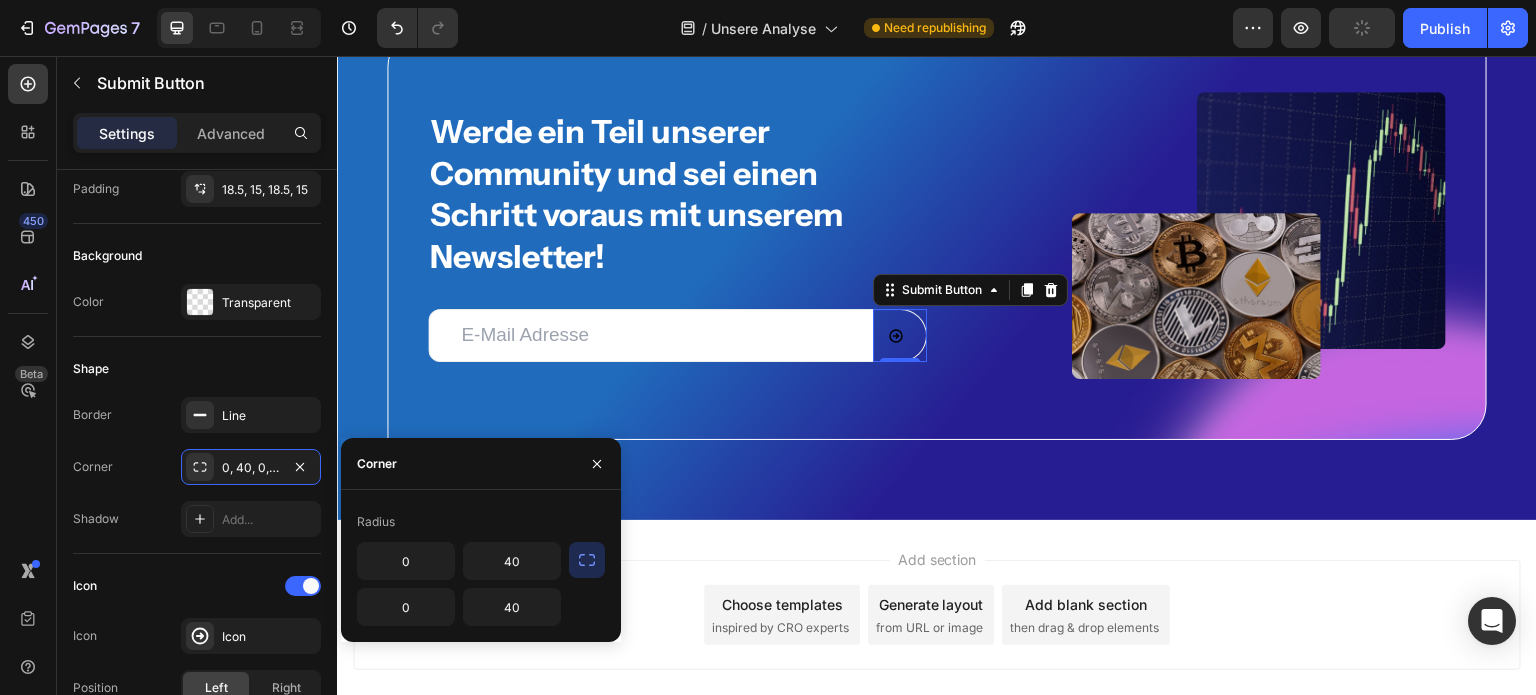 click 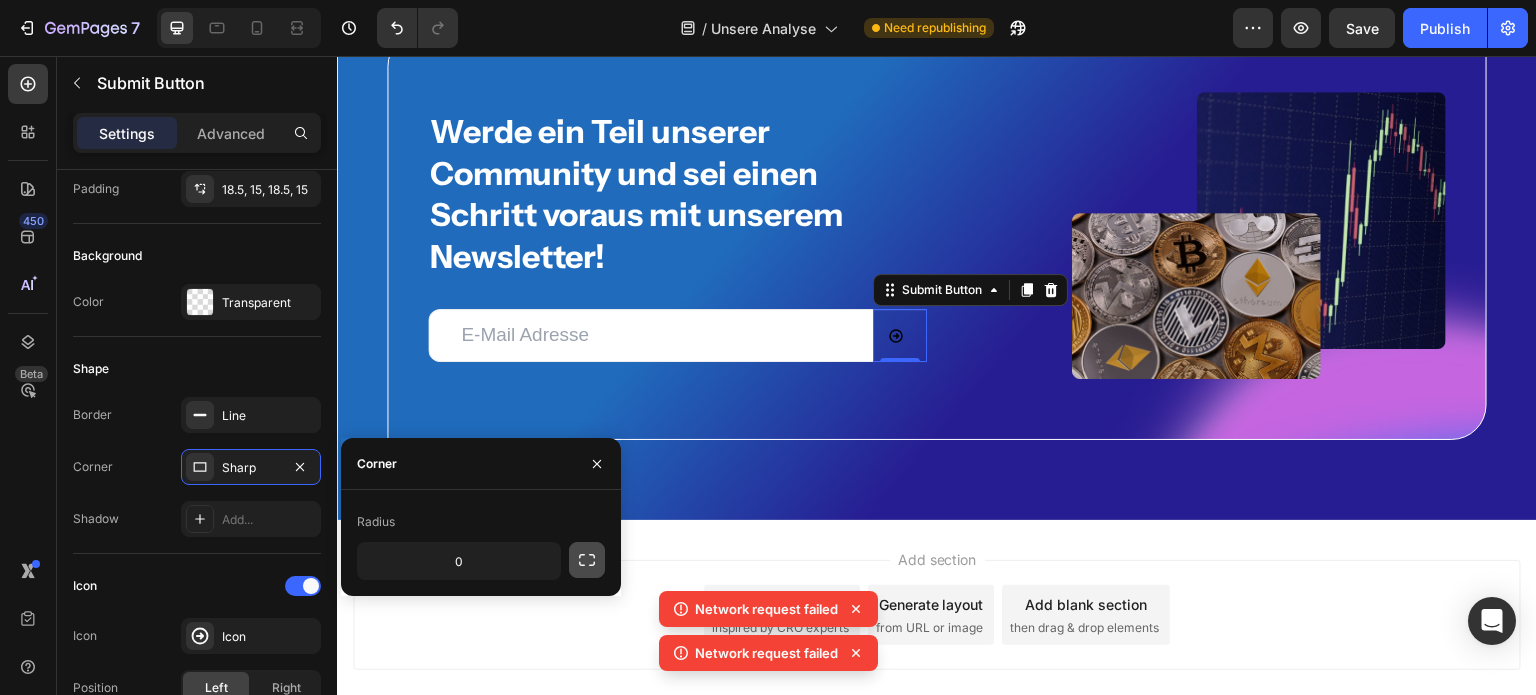 click 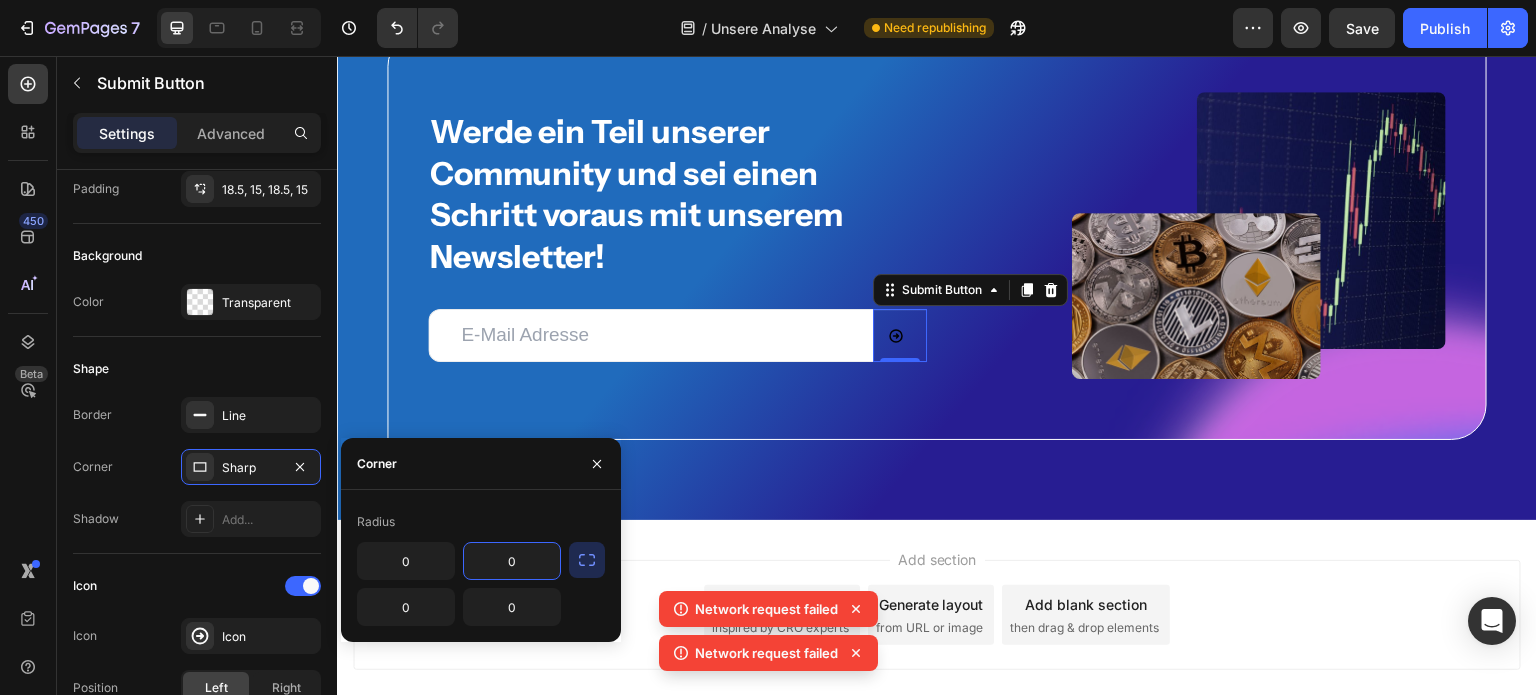 click on "0" at bounding box center (512, 561) 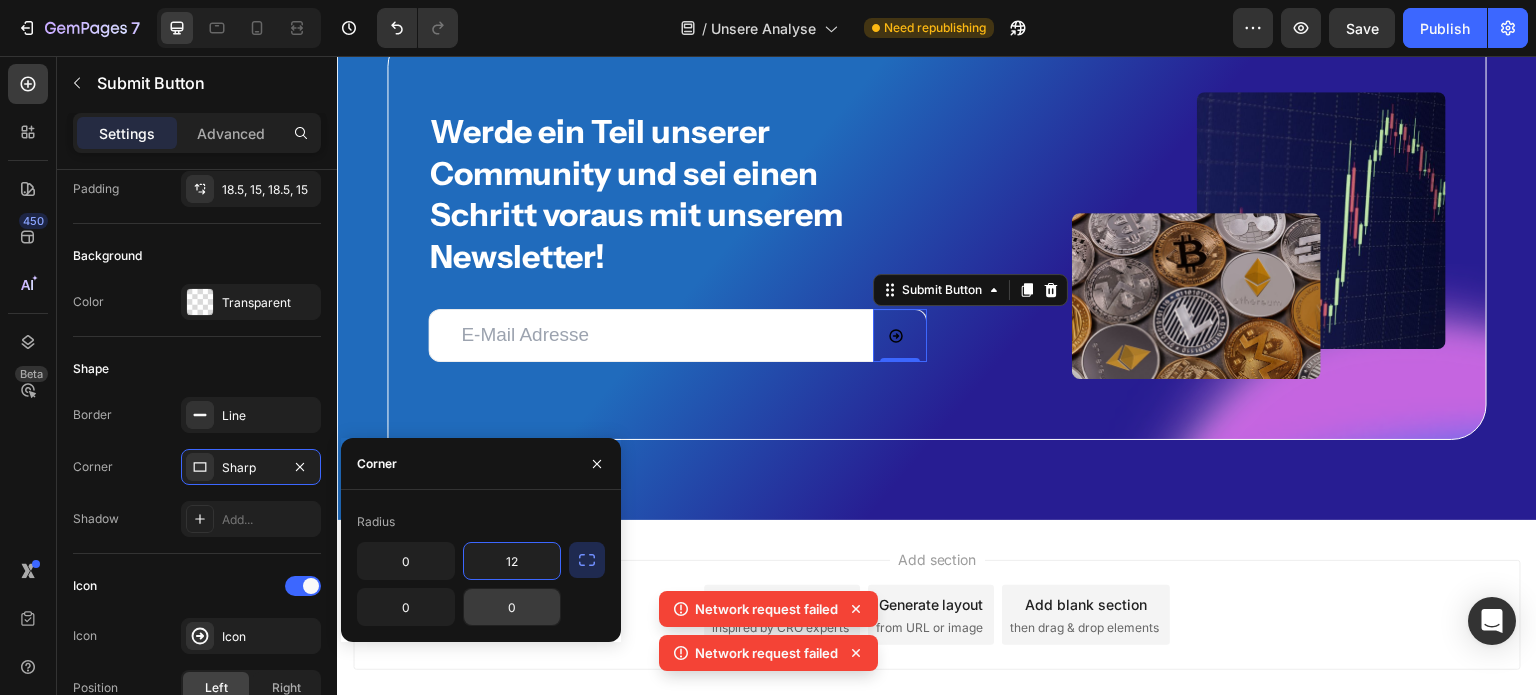 type on "12" 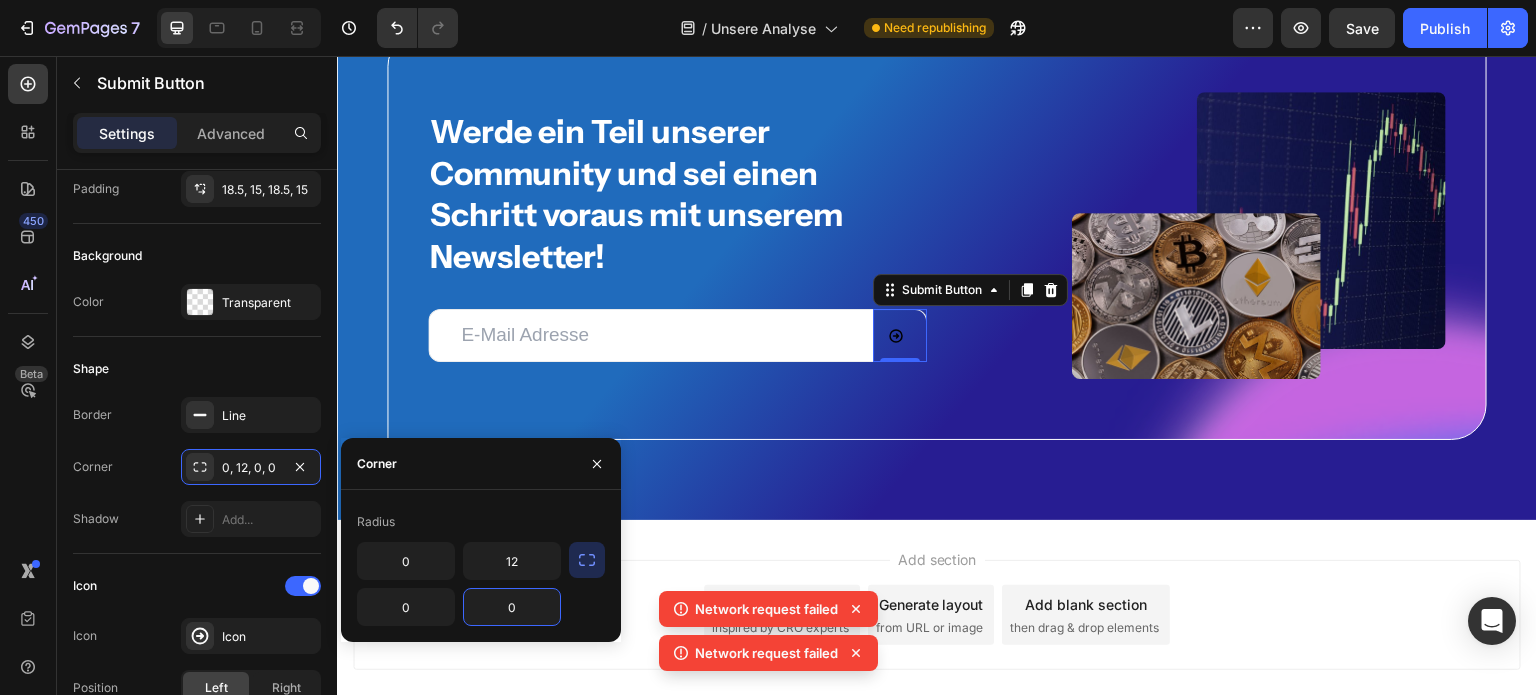 click on "0" at bounding box center (512, 607) 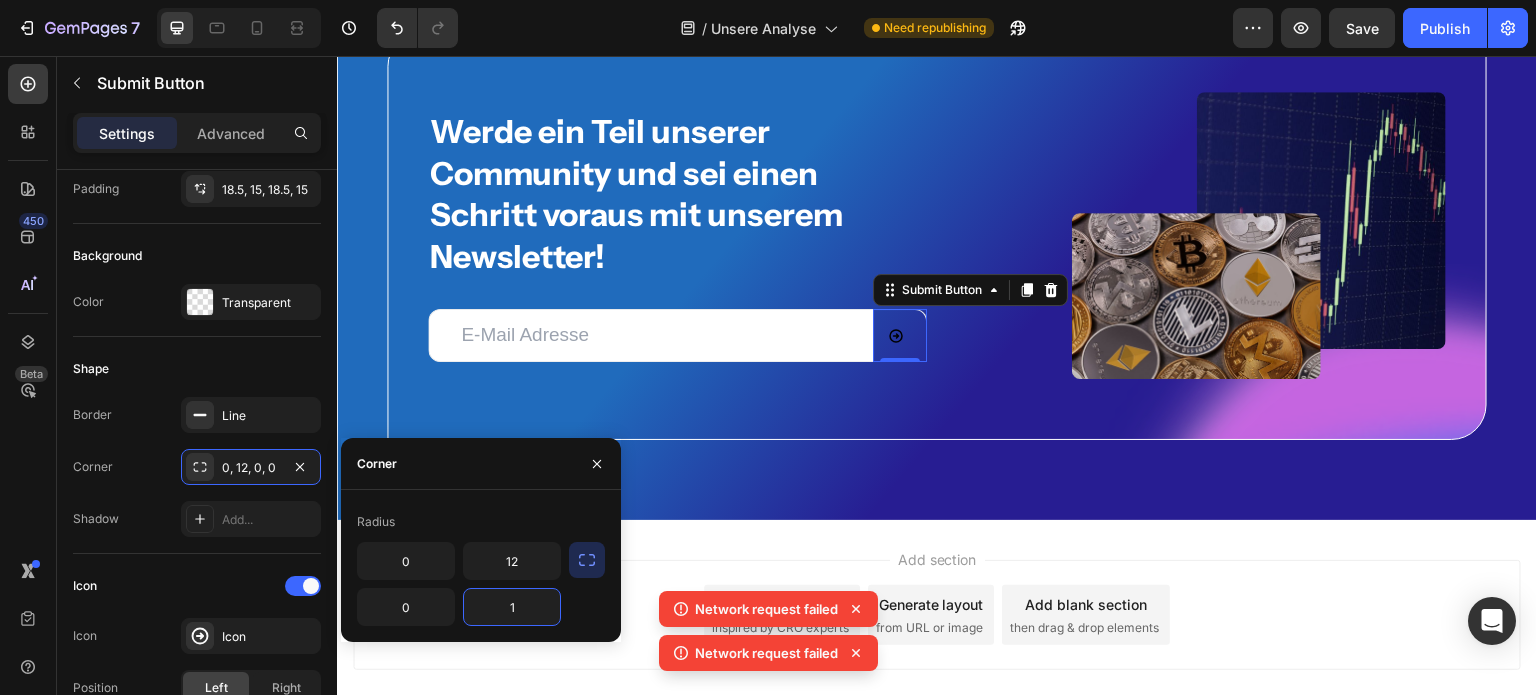 type on "12" 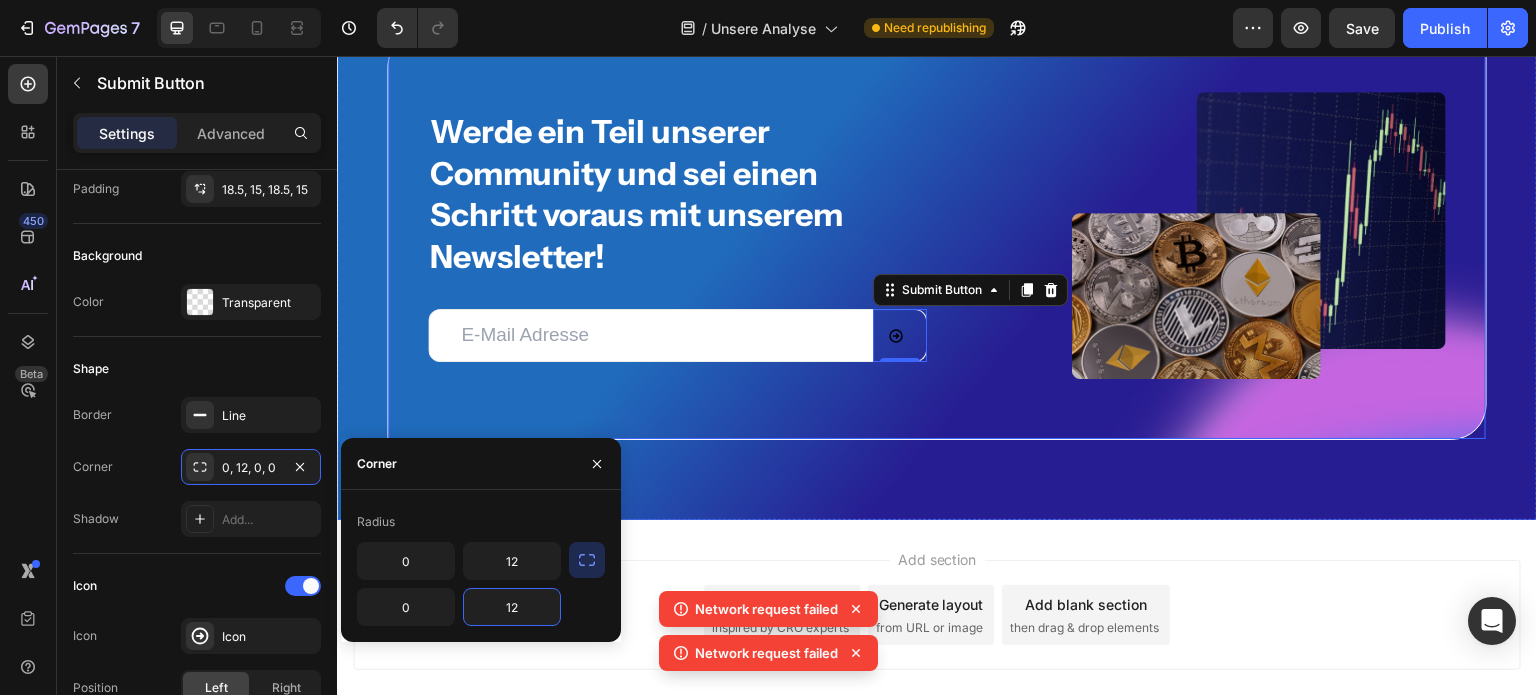 click on "Werde ein Teil unserer Community und sei einen Schritt voraus mit unserem Newsletter! Heading Email Field
Submit Button   0 Row Newsletter Image Image Row Row" at bounding box center [937, 236] 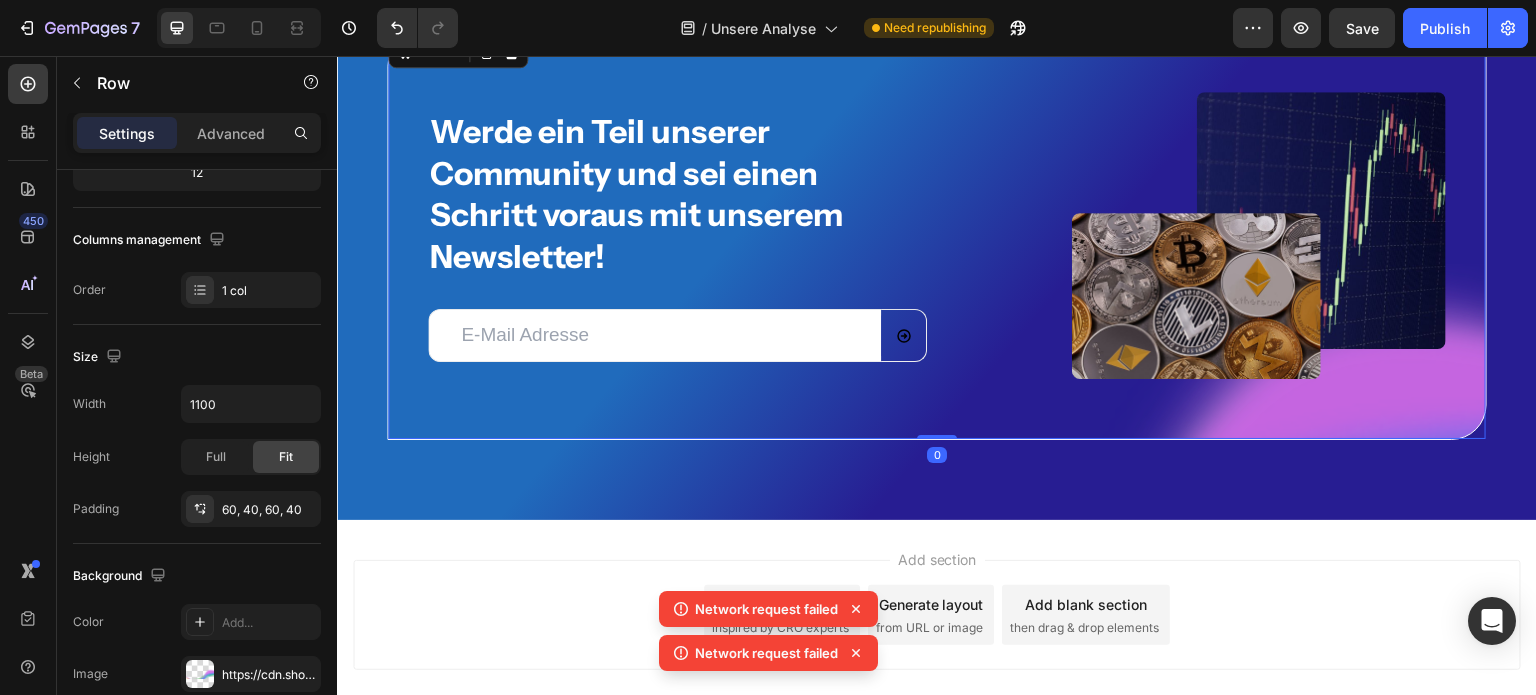 scroll, scrollTop: 0, scrollLeft: 0, axis: both 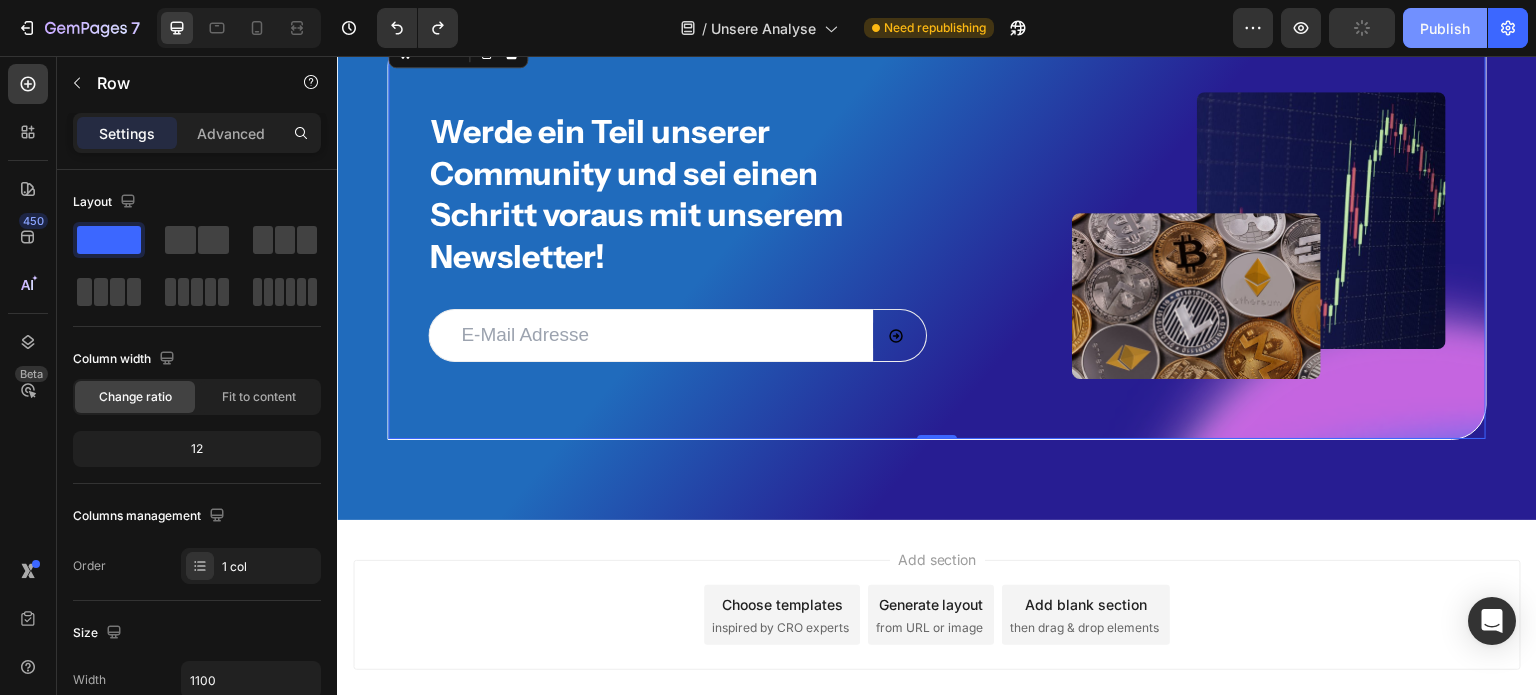 click on "Publish" at bounding box center (1445, 28) 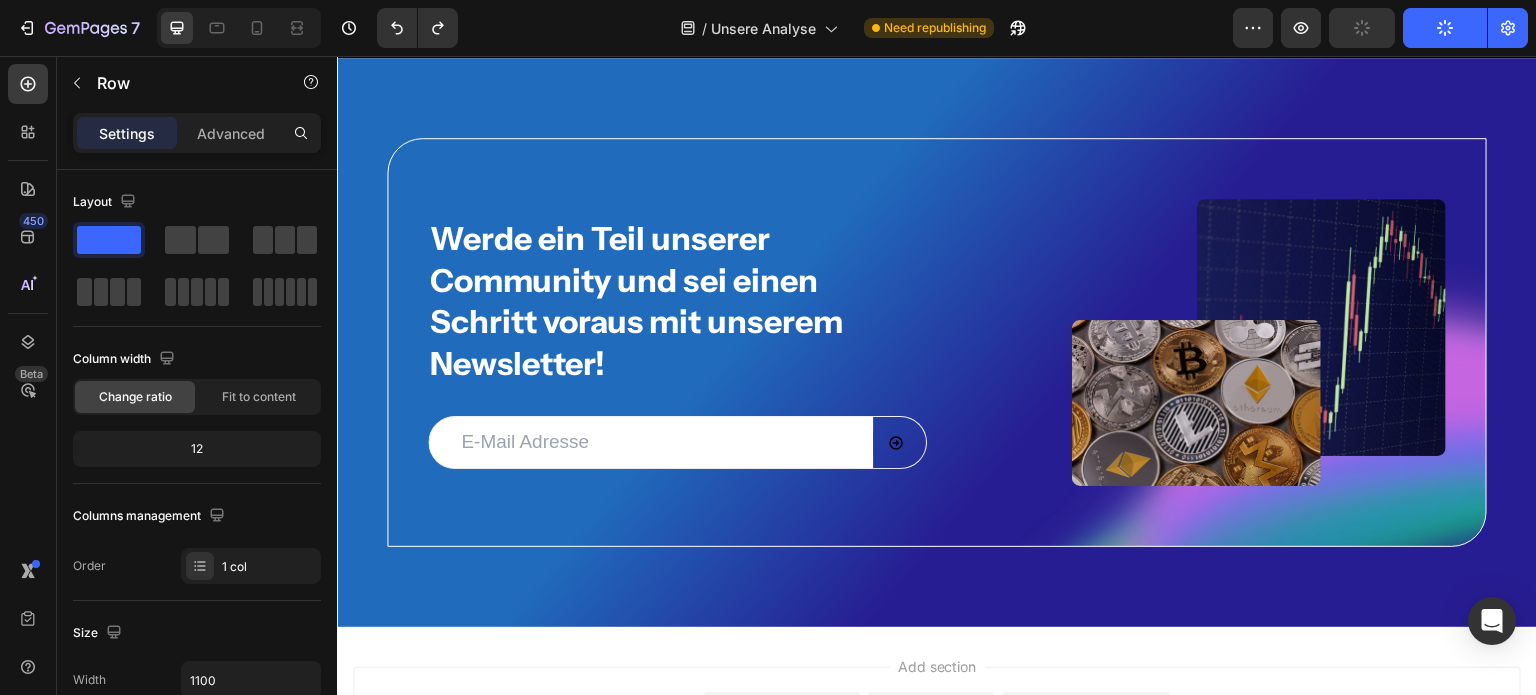 scroll, scrollTop: 2706, scrollLeft: 0, axis: vertical 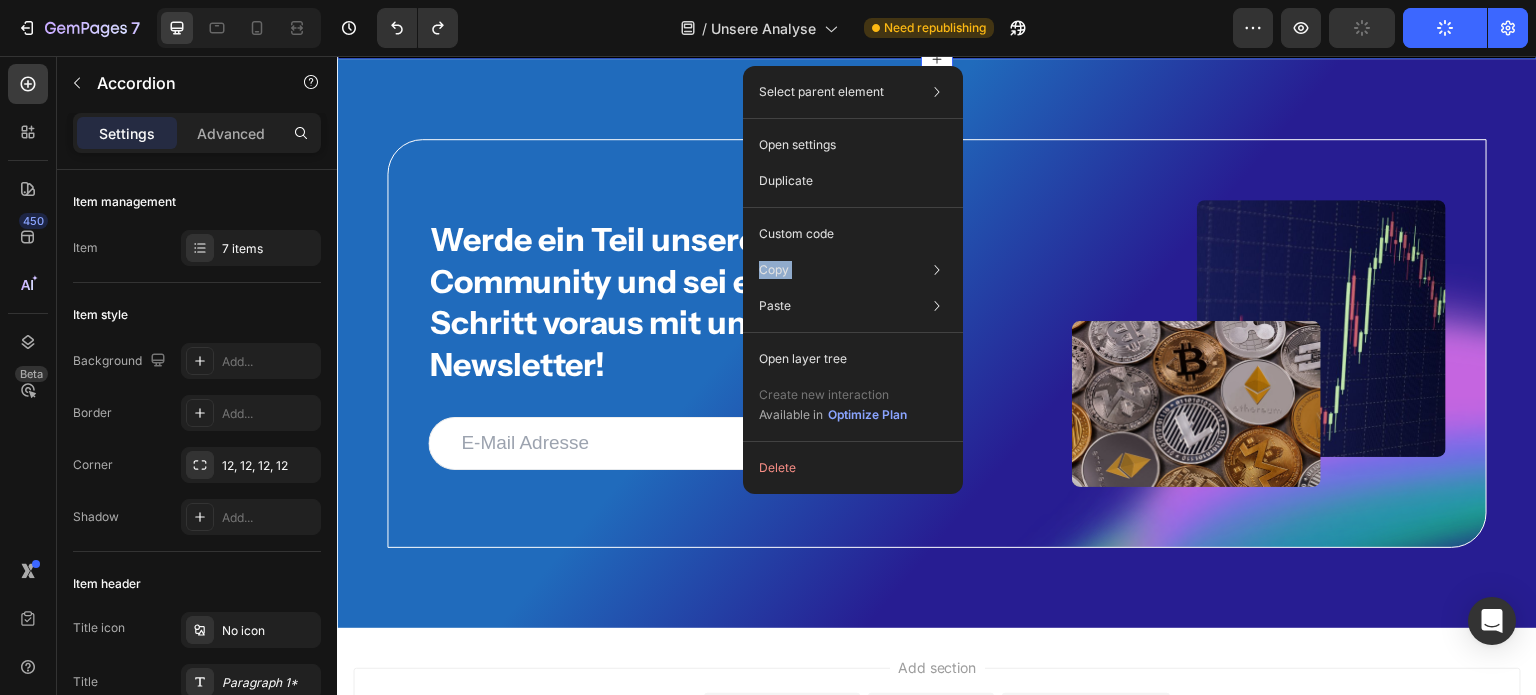 drag, startPoint x: 407, startPoint y: 249, endPoint x: 669, endPoint y: 702, distance: 523.30963 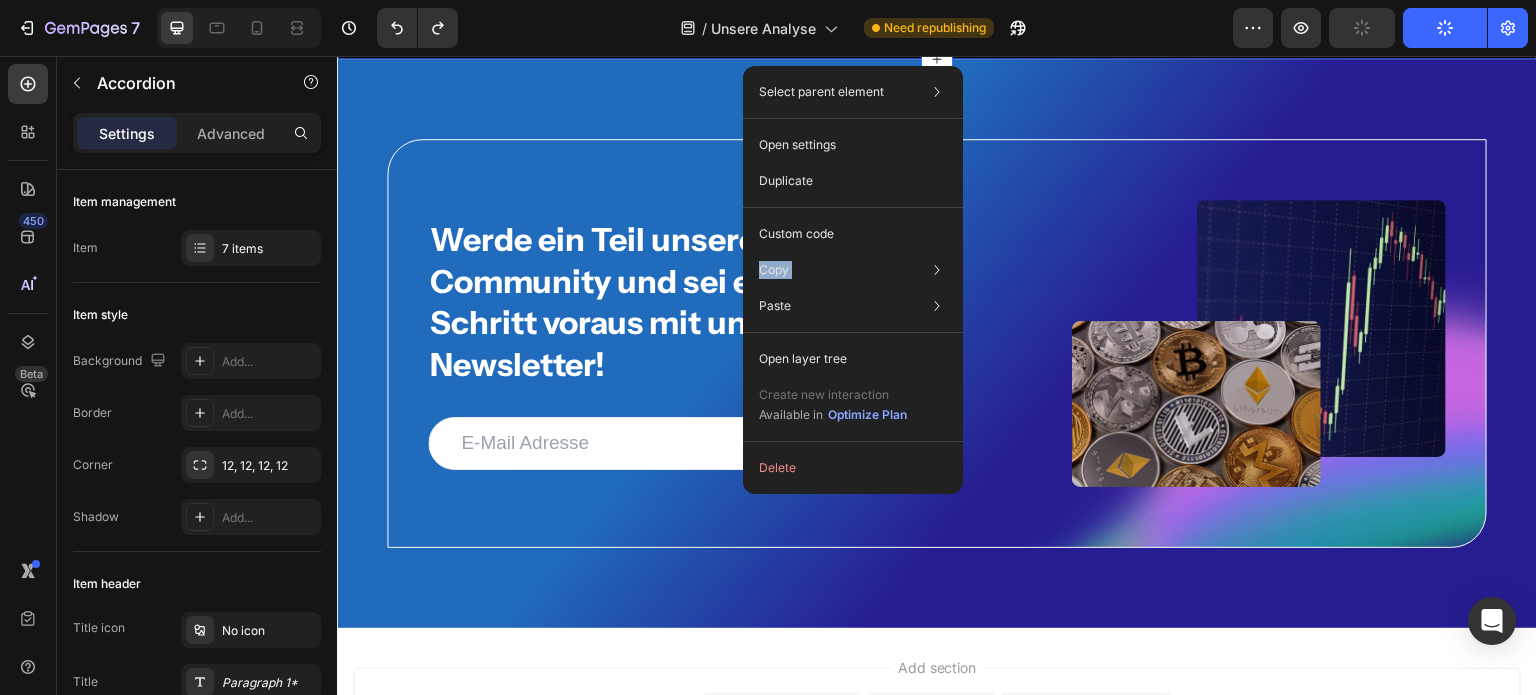 click on "7  Version history  /  Unsere Analyse Need republishing Preview  Publish  450 Beta Sections(18) Elements(83) Section Element Hero Section Product Detail Brands Trusted Badges Guarantee Product Breakdown How to use Testimonials Compare Bundle FAQs Social Proof Brand Story Product List Collection Blog List Contact Sticky Add to Cart Custom Footer Browse Library 450 Layout
Row
Row
Row
Row Text
Heading
Text Block Button
Button
Button Media
Image
Image" at bounding box center (768, 0) 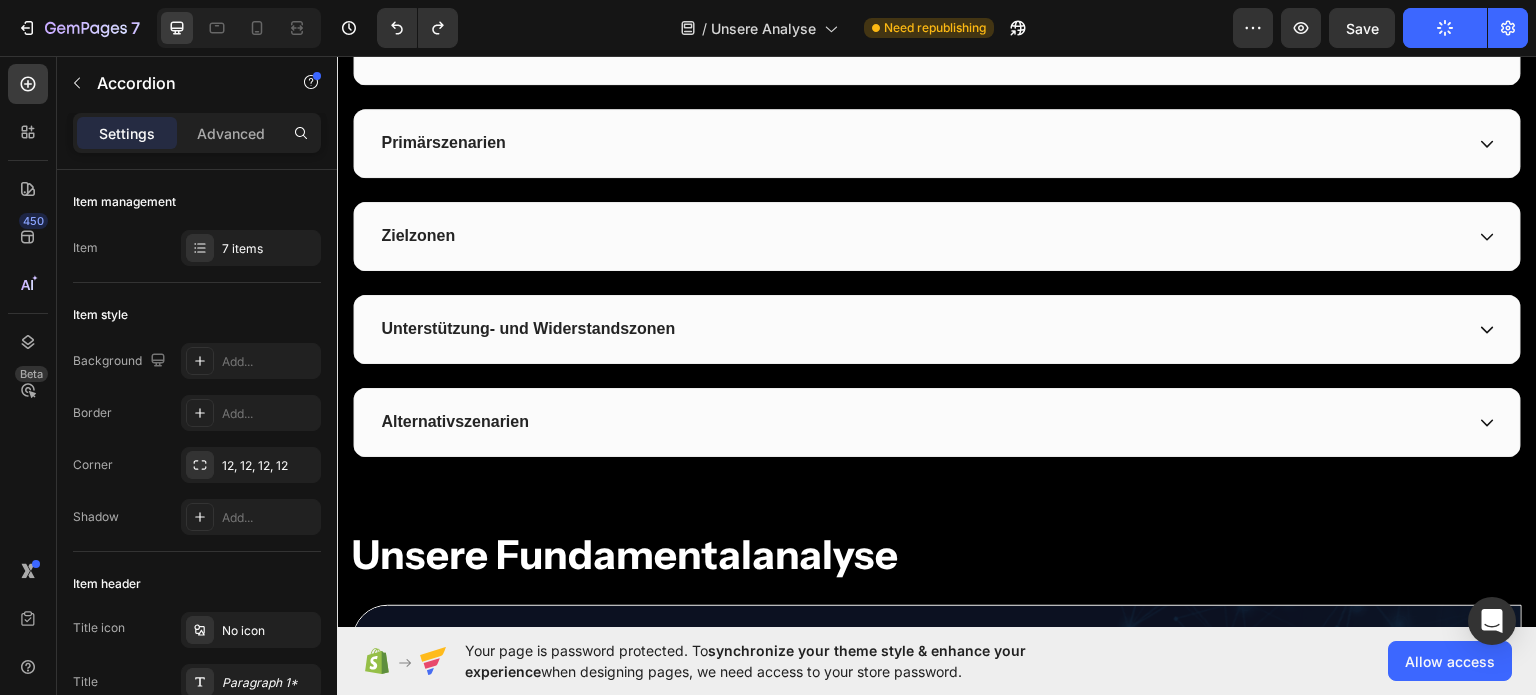 scroll, scrollTop: 635, scrollLeft: 0, axis: vertical 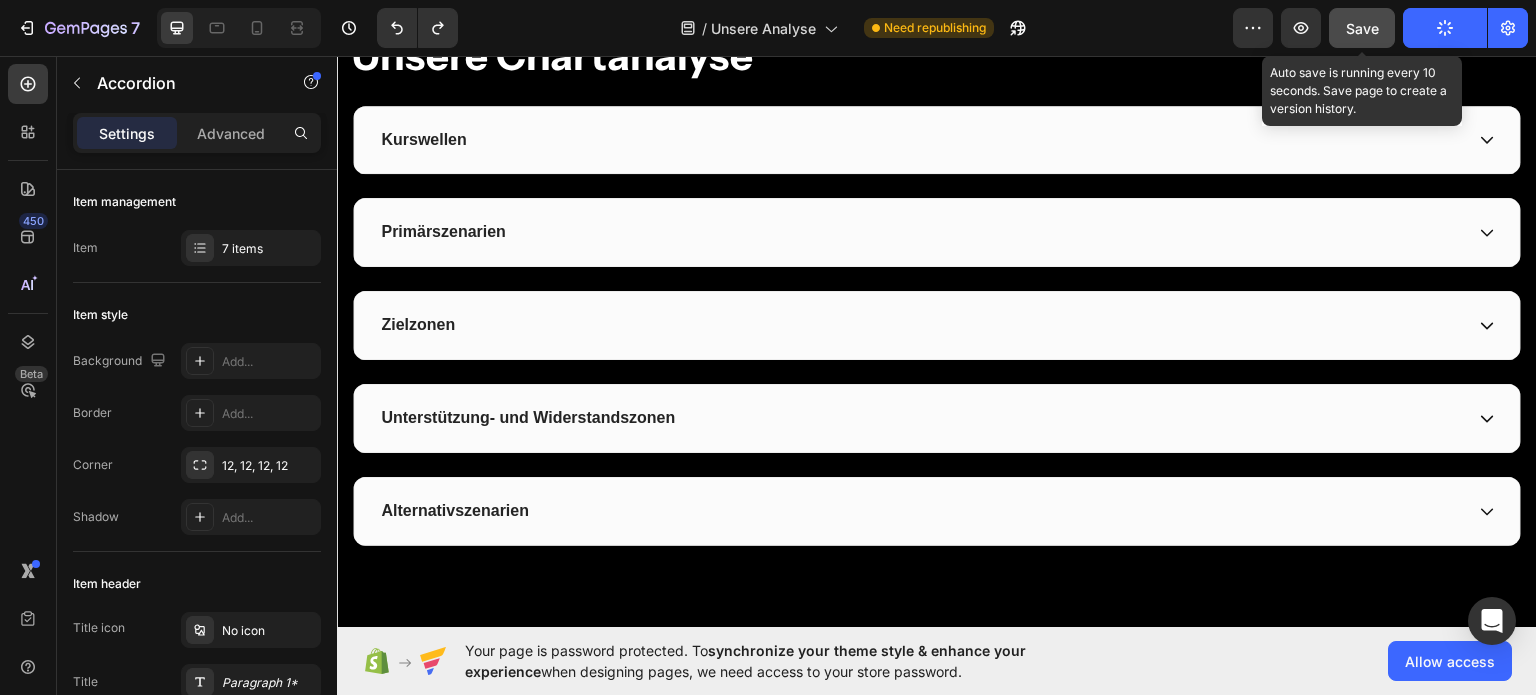 click on "Save" at bounding box center (1362, 28) 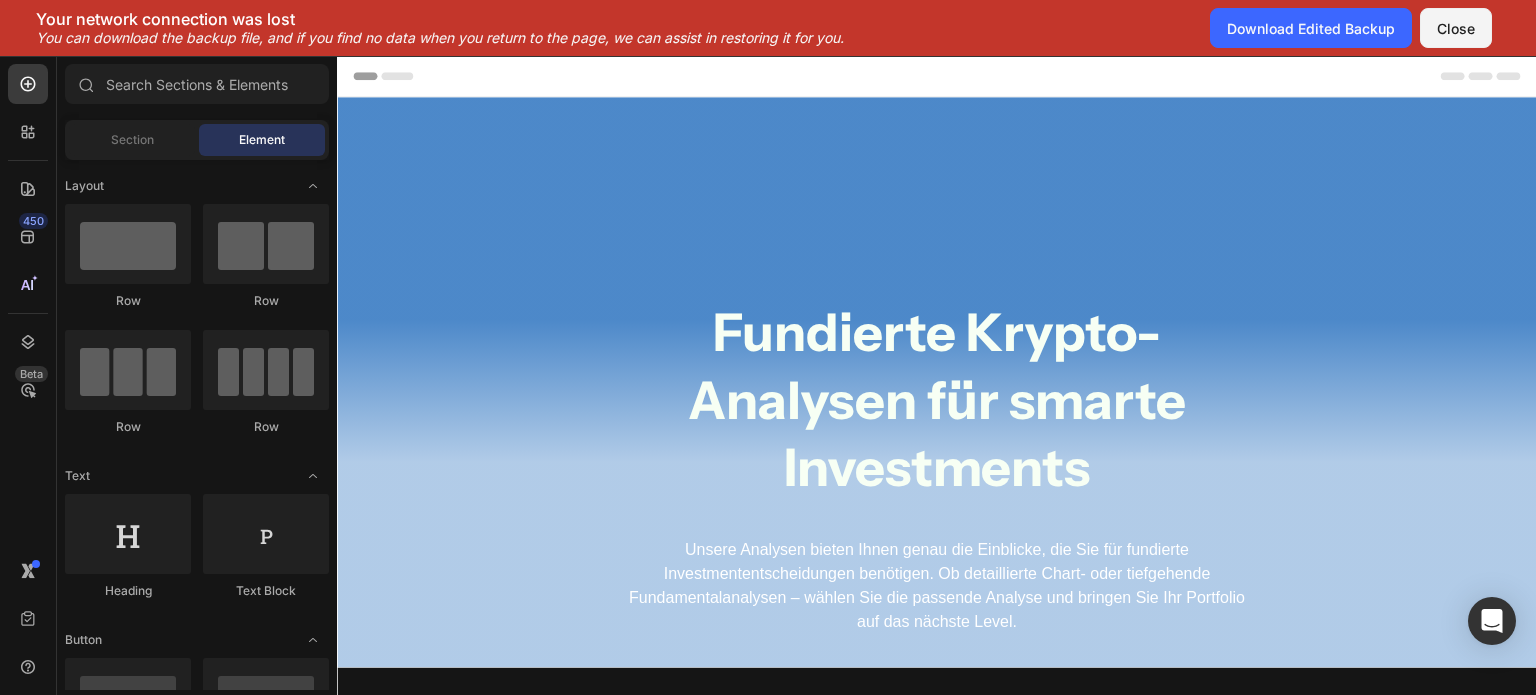 scroll, scrollTop: 0, scrollLeft: 0, axis: both 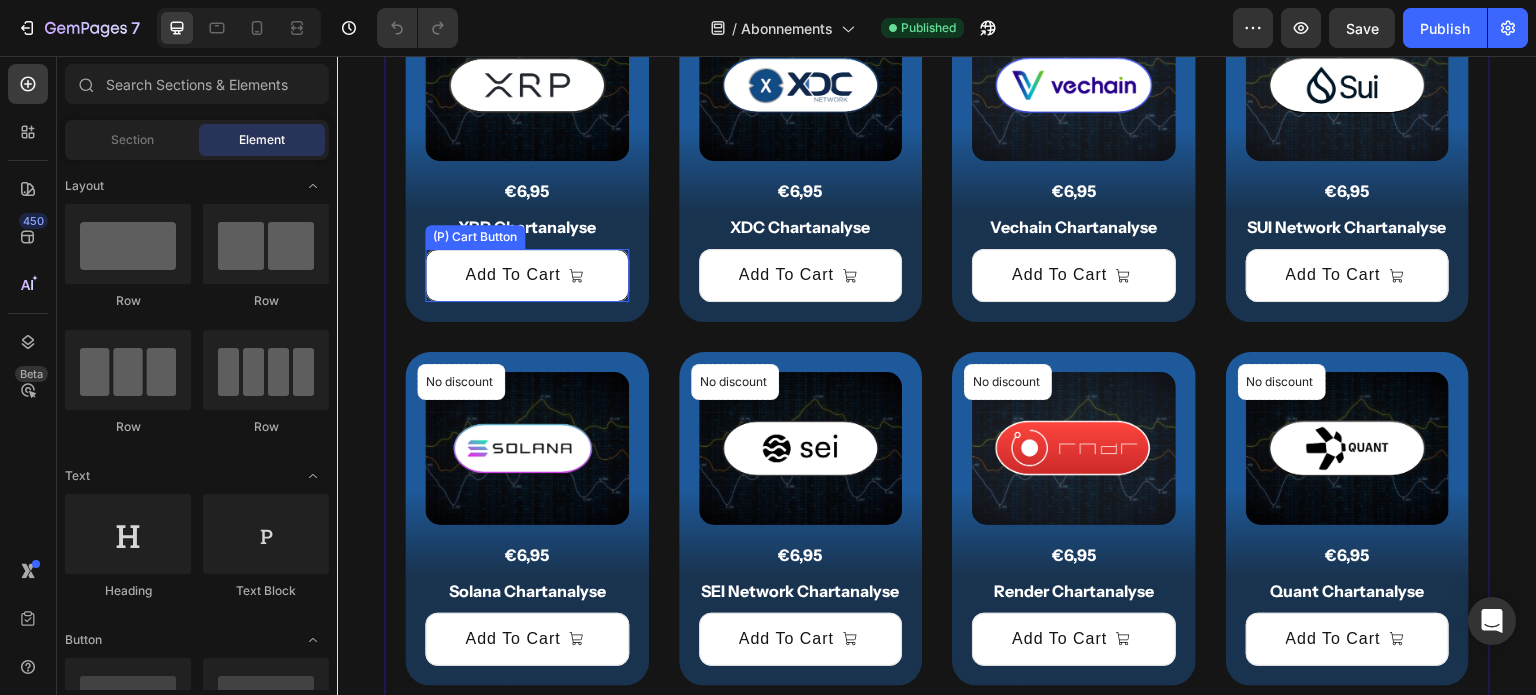 click on "Add To Cart" at bounding box center (527, 275) 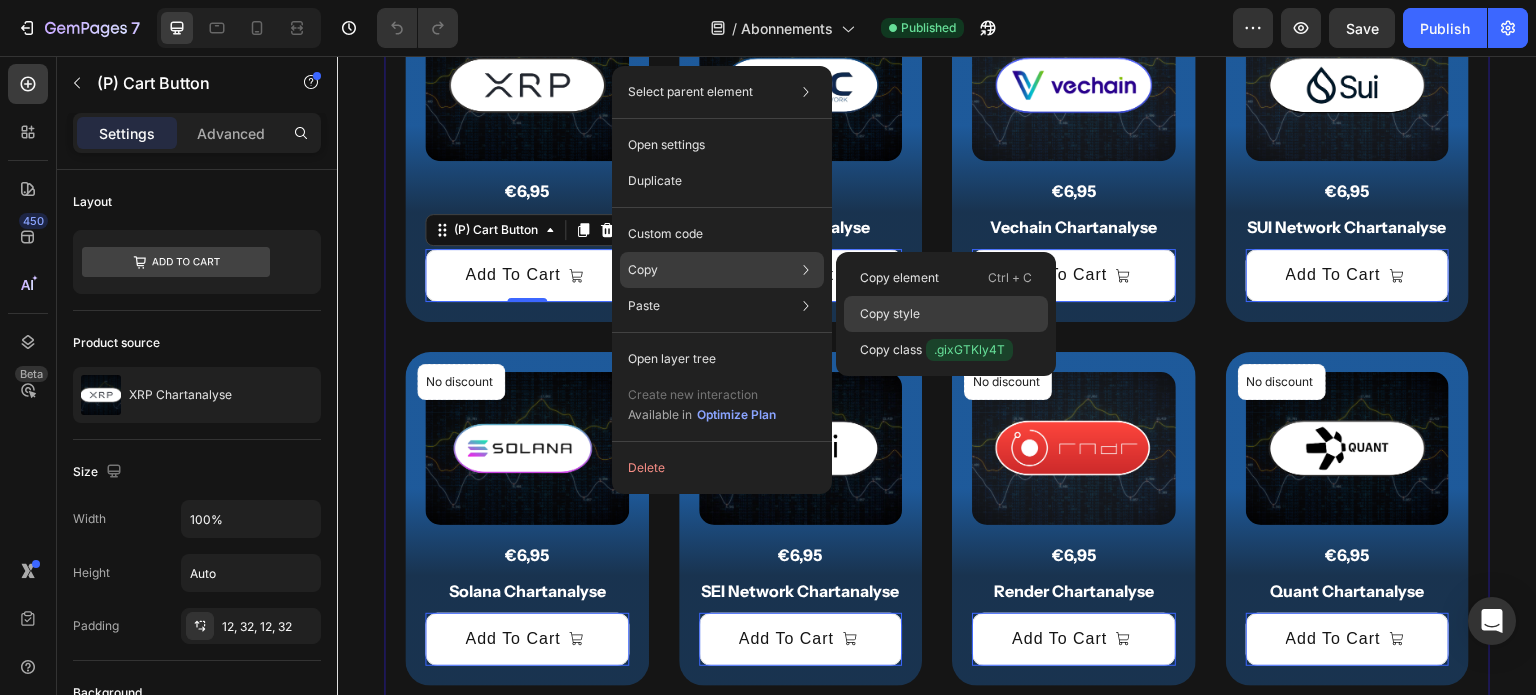 click on "Copy style" at bounding box center [890, 314] 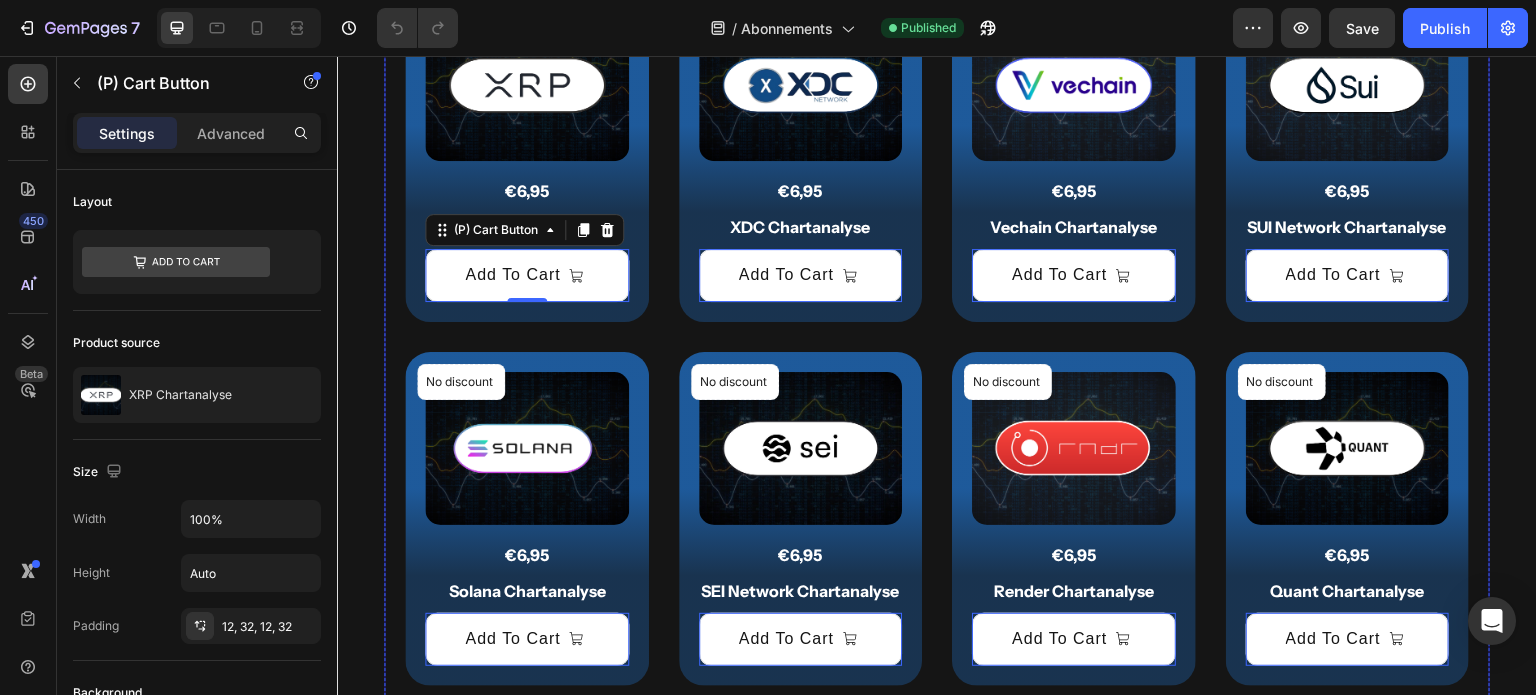 click on "No discount   Not be displayed when published Product Badge (P) Images €6,95 (P) Price (P) Price Row XRP Chartanalyse (P) Title
Add To Cart (P) Cart Button   0 Row" at bounding box center [527, 155] 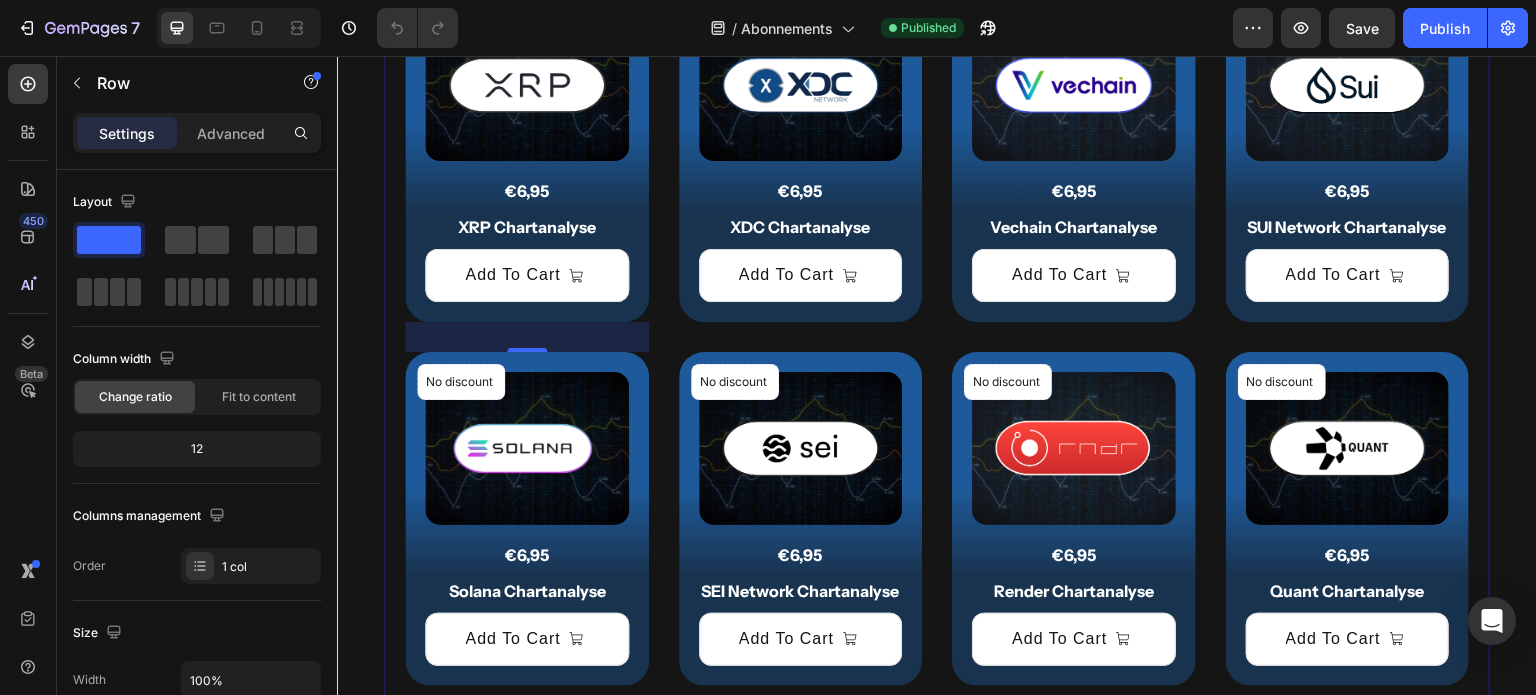click on "No discount   Not be displayed when published Product Badge (P) Images €6,95 (P) Price (P) Price Row XRP Chartanalyse (P) Title
Add To Cart (P) Cart Button Row   0" at bounding box center (527, 155) 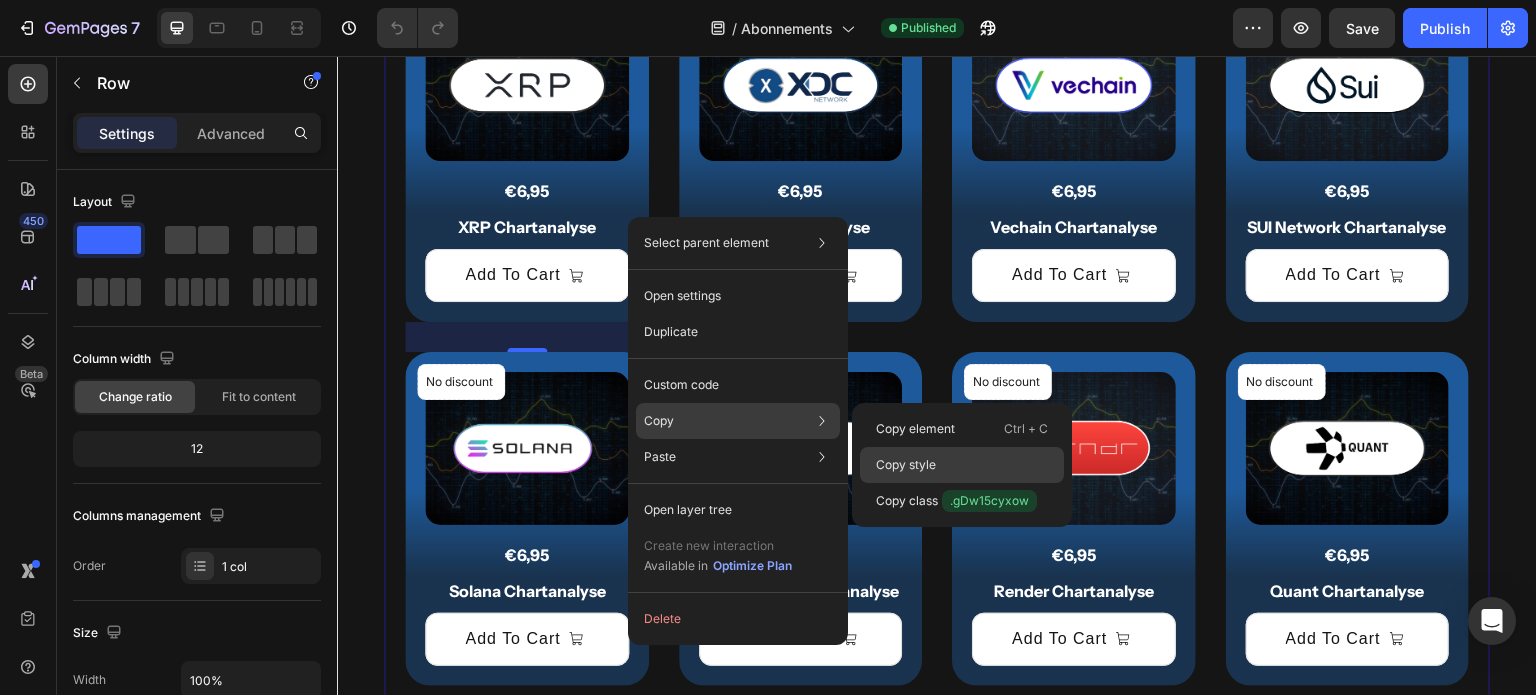 click on "Copy style" at bounding box center [906, 465] 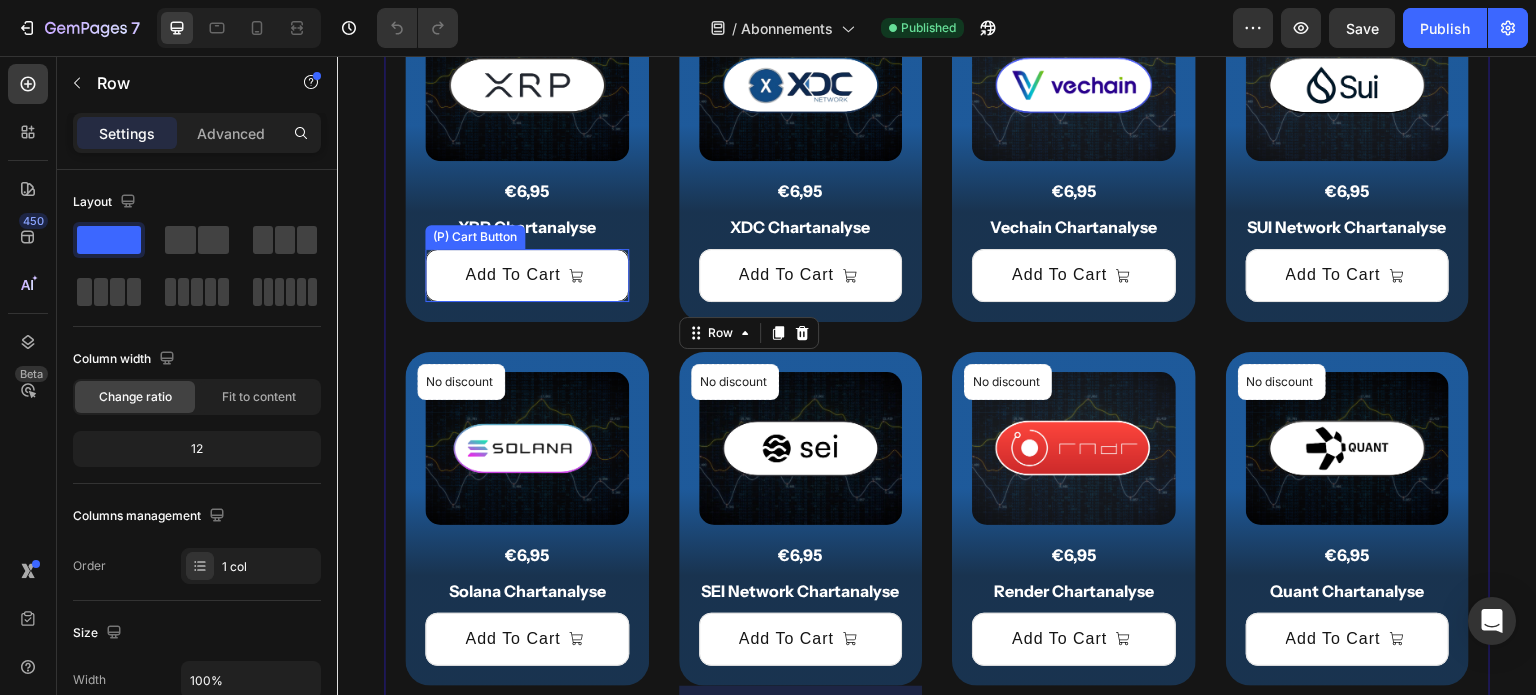 click on "Add To Cart" at bounding box center (527, 275) 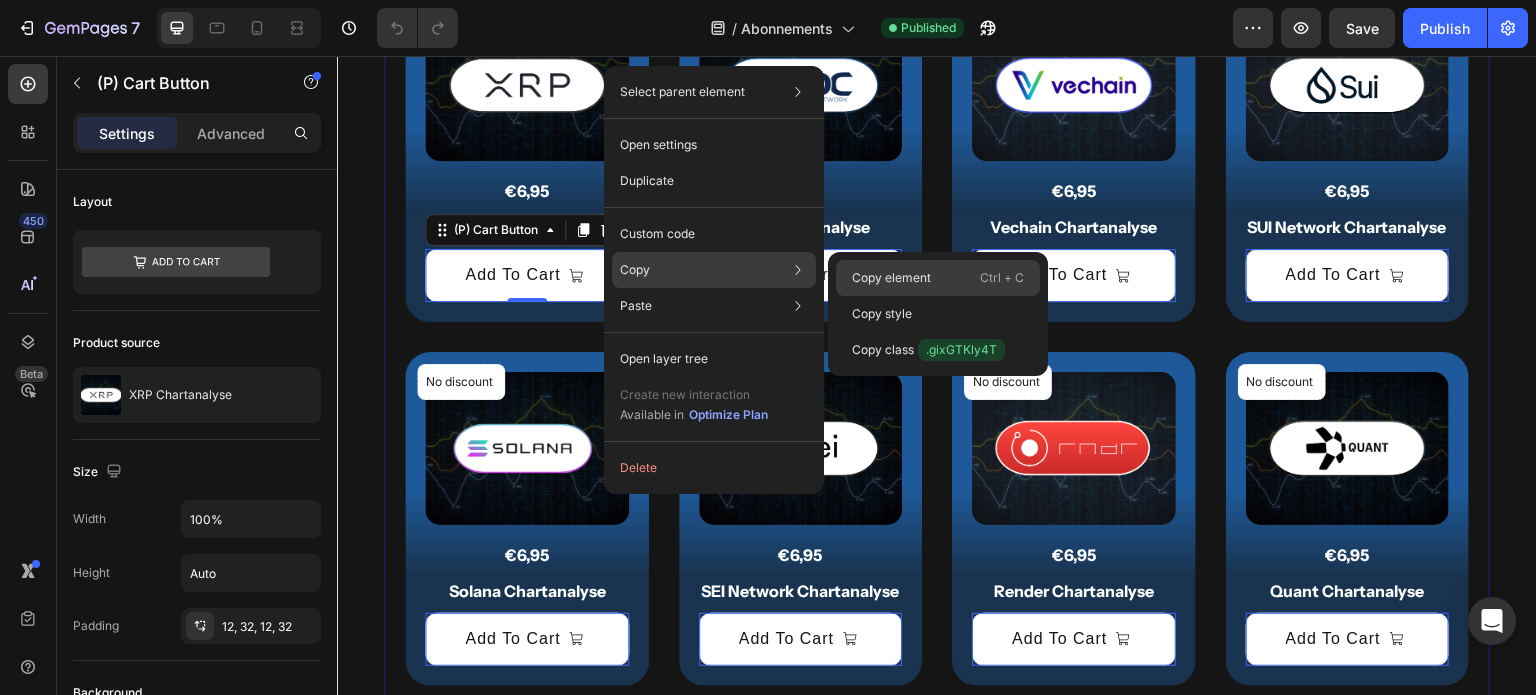 click on "Copy element" at bounding box center [891, 278] 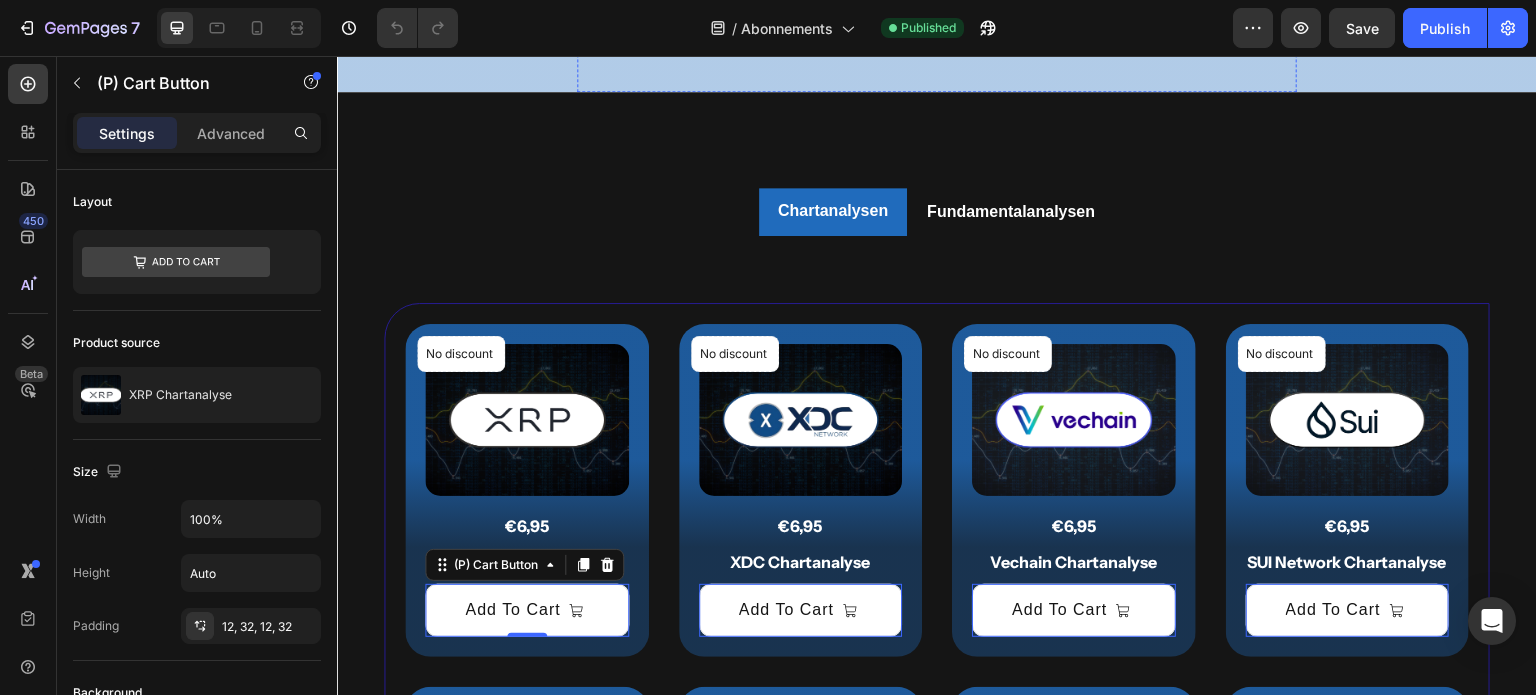 scroll, scrollTop: 0, scrollLeft: 0, axis: both 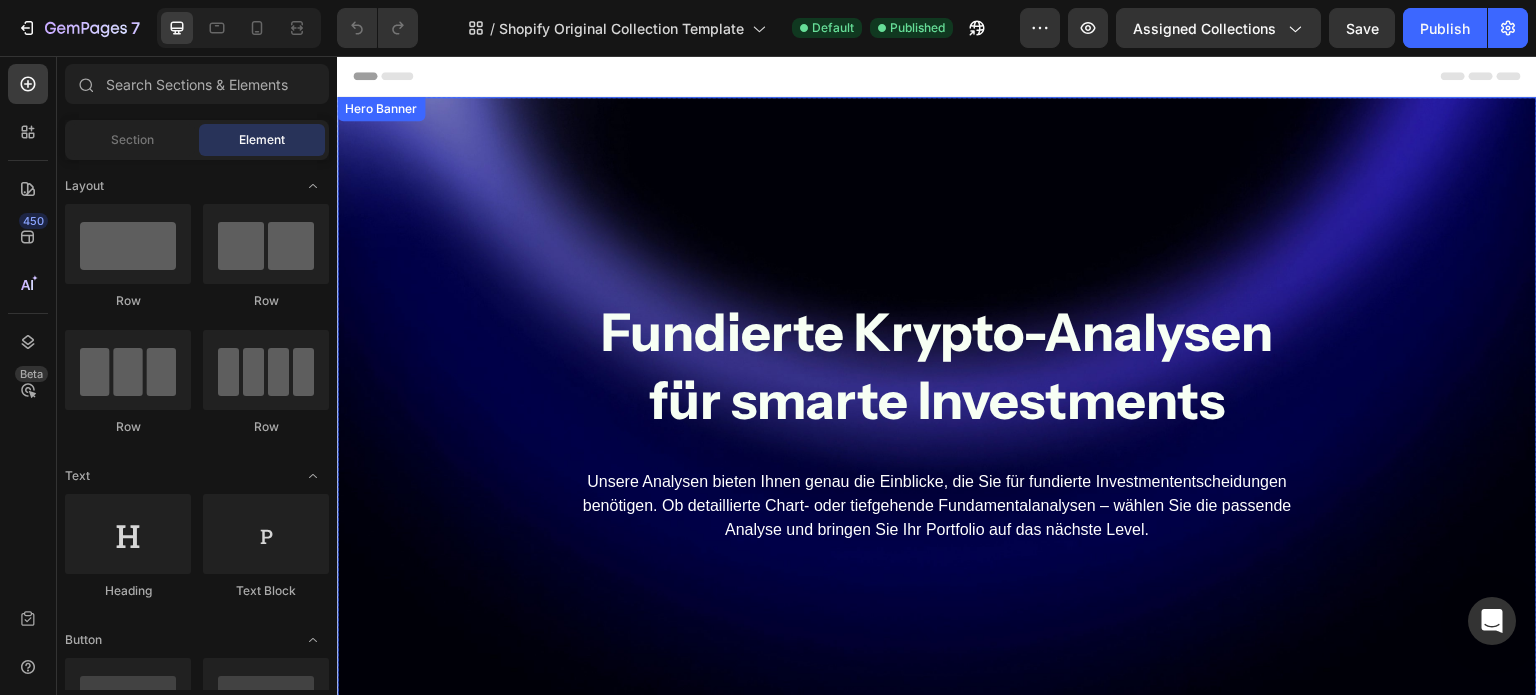 click on "Fundierte Krypto-Analysen für smarte Investments Heading Unsere Analysen bieten Ihnen genau die Einblicke, die Sie für fundierte Investmententscheidungen benötigen. Ob detaillierte Chart- oder tiefgehende Fundamentalanalysen – wählen Sie die passende Analyse und bringen Sie Ihr Portfolio auf das nächste Level. Text Block Row" at bounding box center [937, 336] 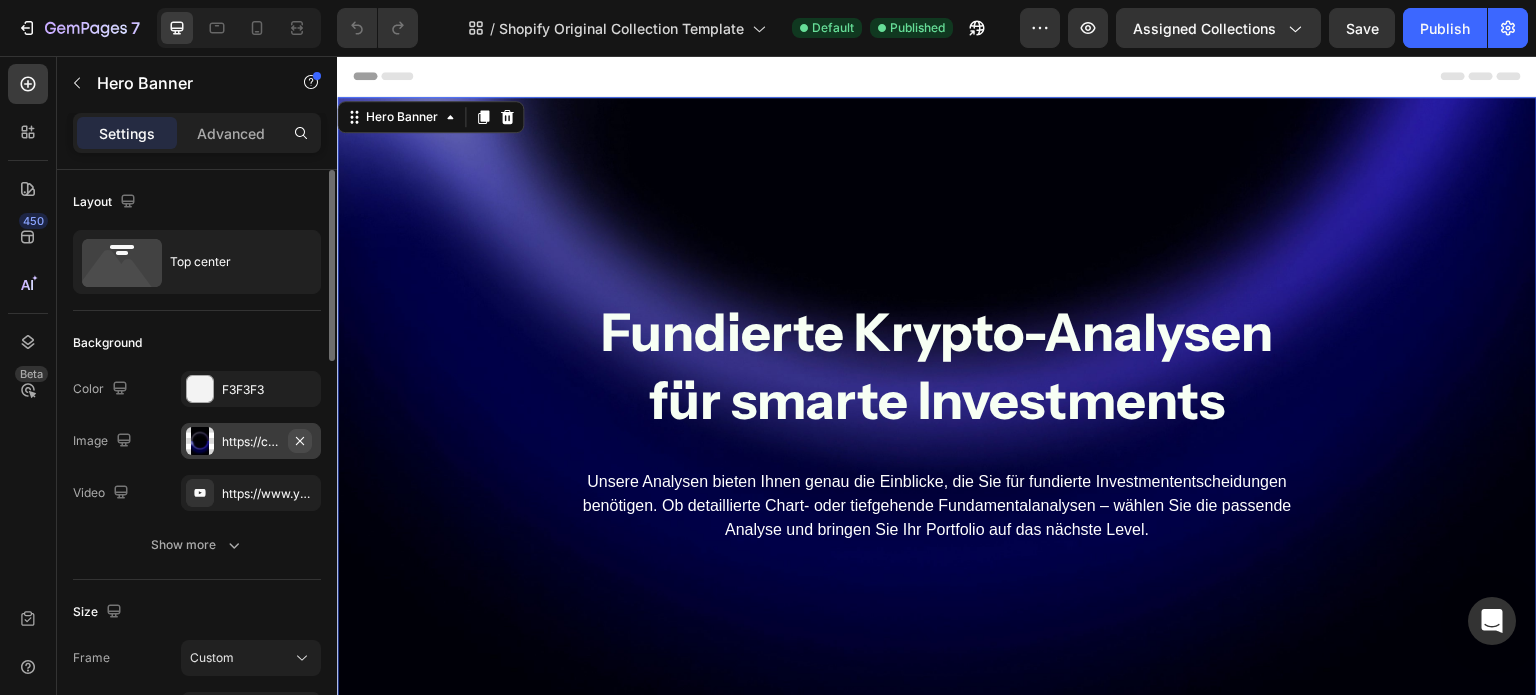 click 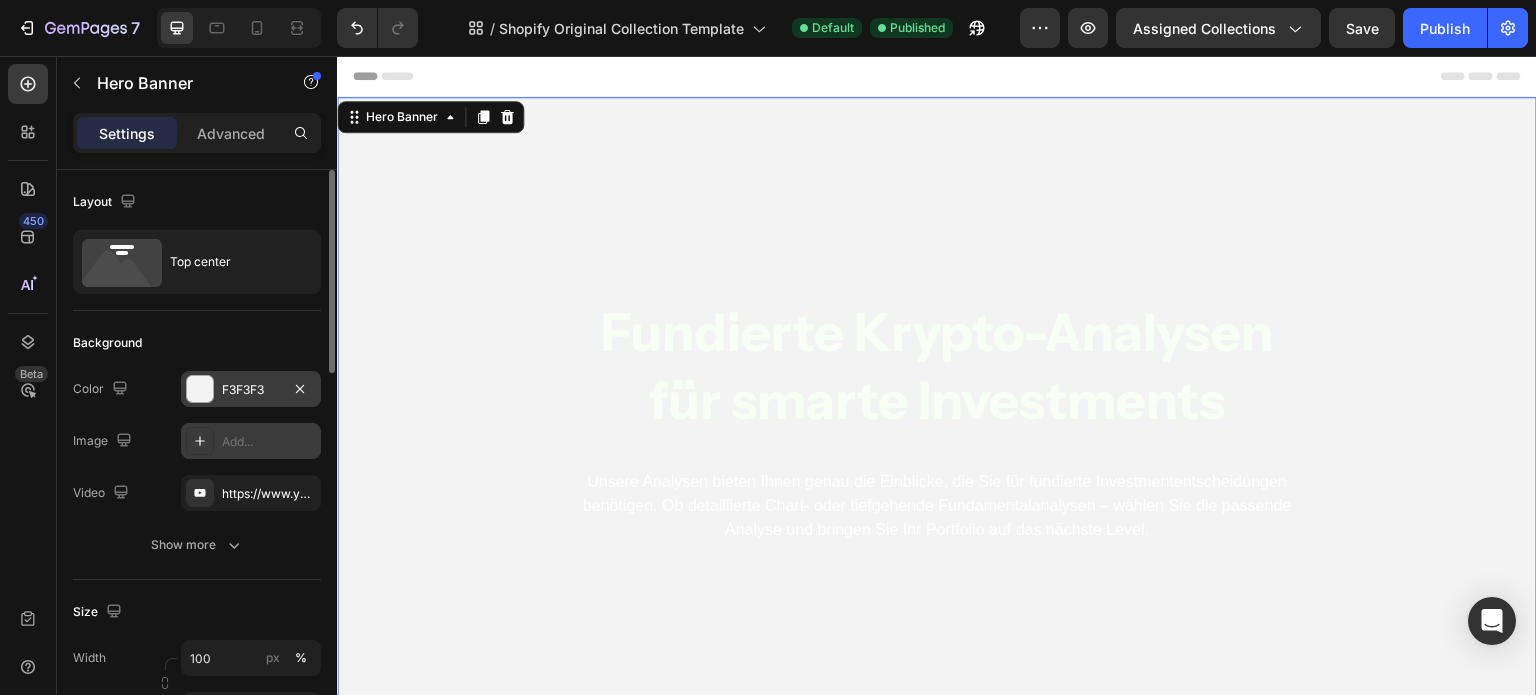 click at bounding box center [200, 389] 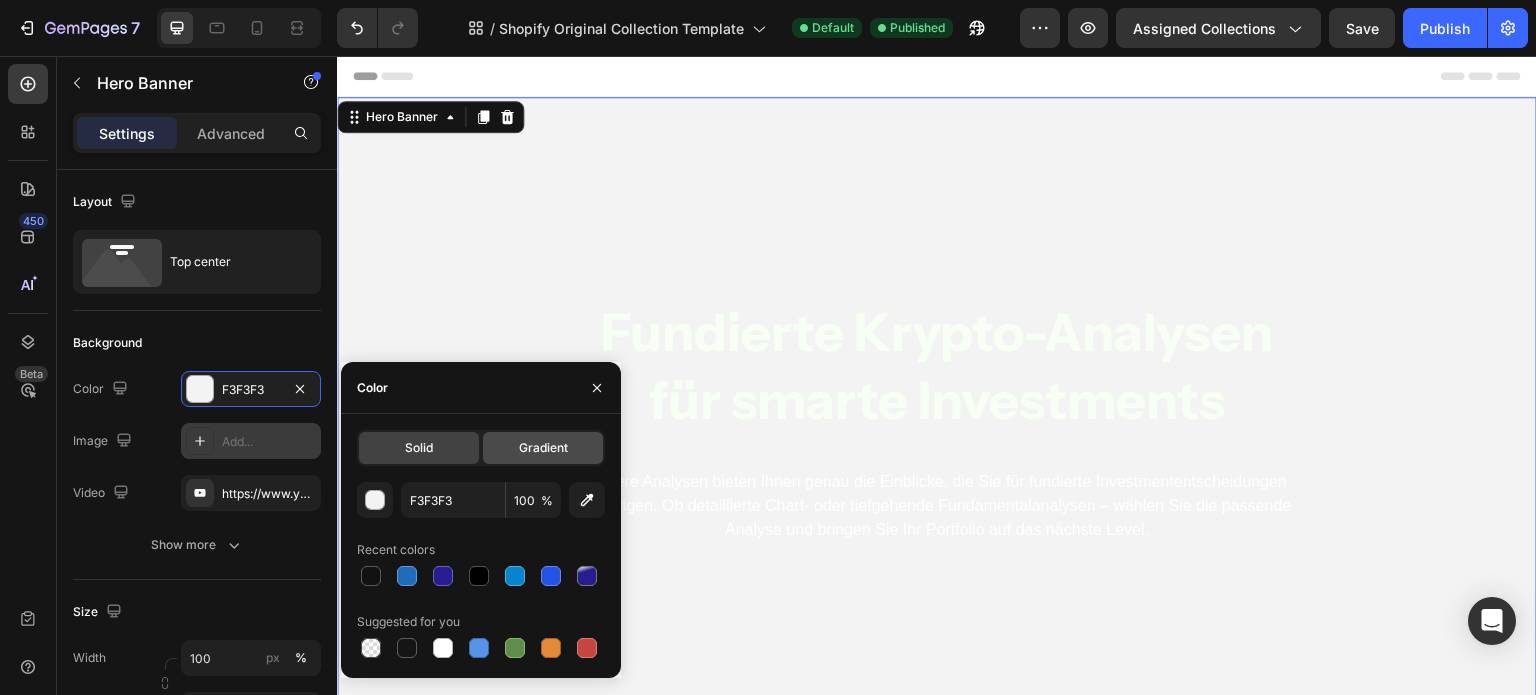 click on "Gradient" 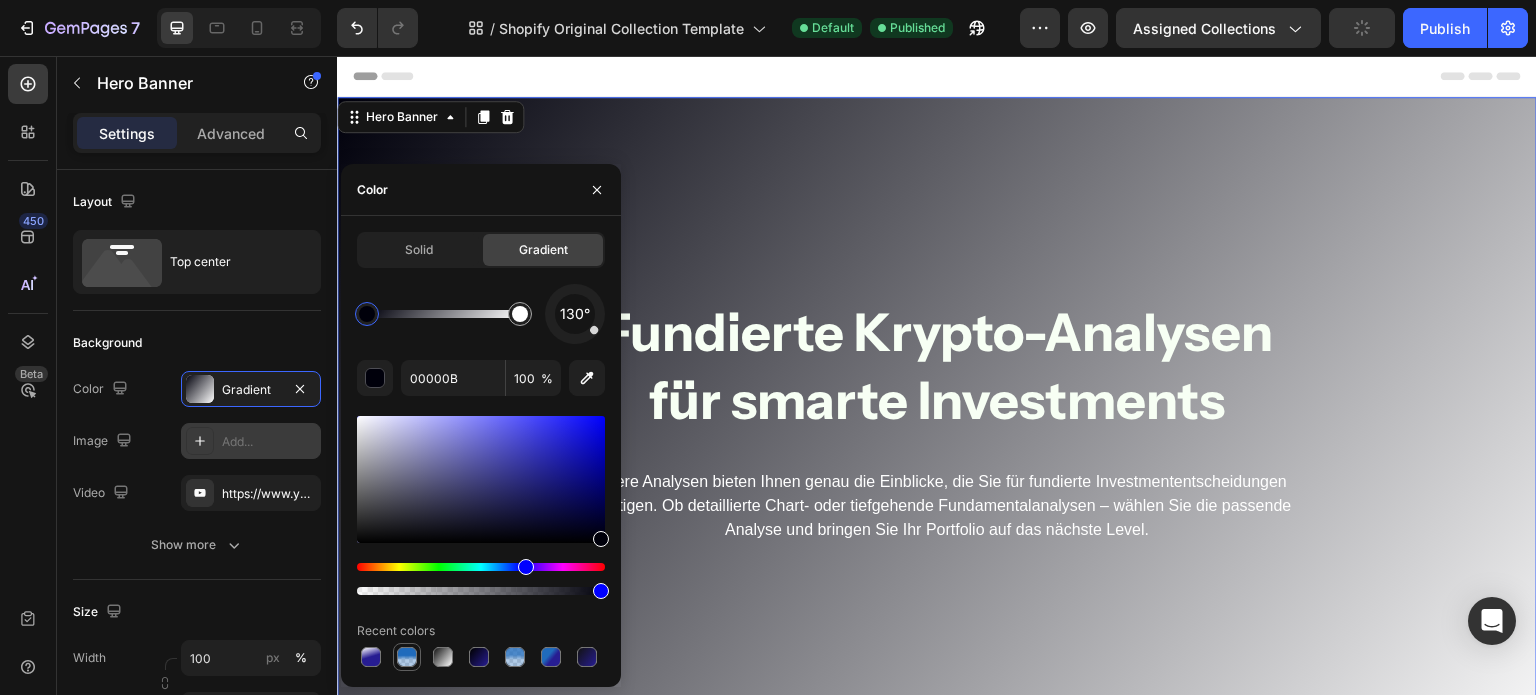 click at bounding box center (407, 657) 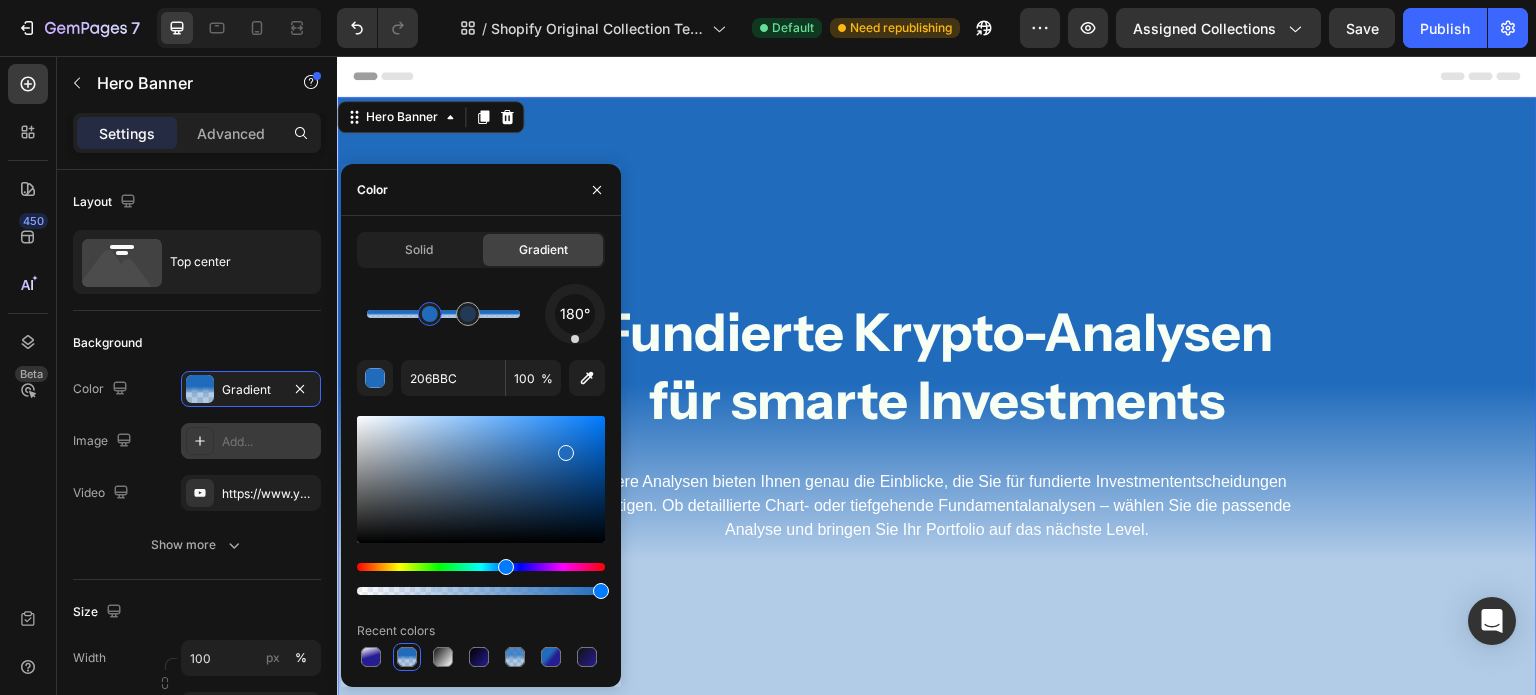 click on "Fundierte Krypto-Analysen für smarte Investments Heading Unsere Analysen bieten Ihnen genau die Einblicke, die Sie für fundierte Investmententscheidungen benötigen. Ob detaillierte Chart- oder tiefgehende Fundamentalanalysen – wählen Sie die passende Analyse und bringen Sie Ihr Portfolio auf das nächste Level. Text Block Row" at bounding box center [937, 336] 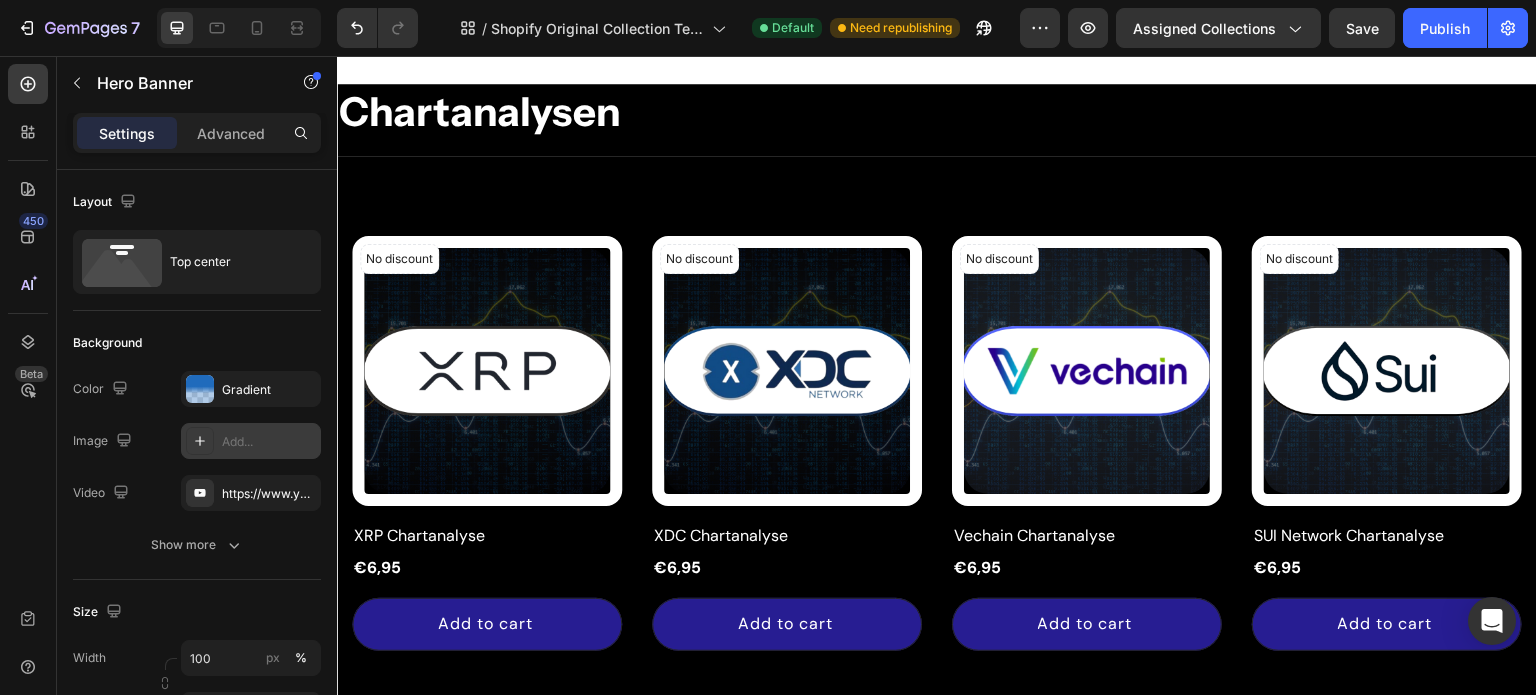 scroll, scrollTop: 891, scrollLeft: 0, axis: vertical 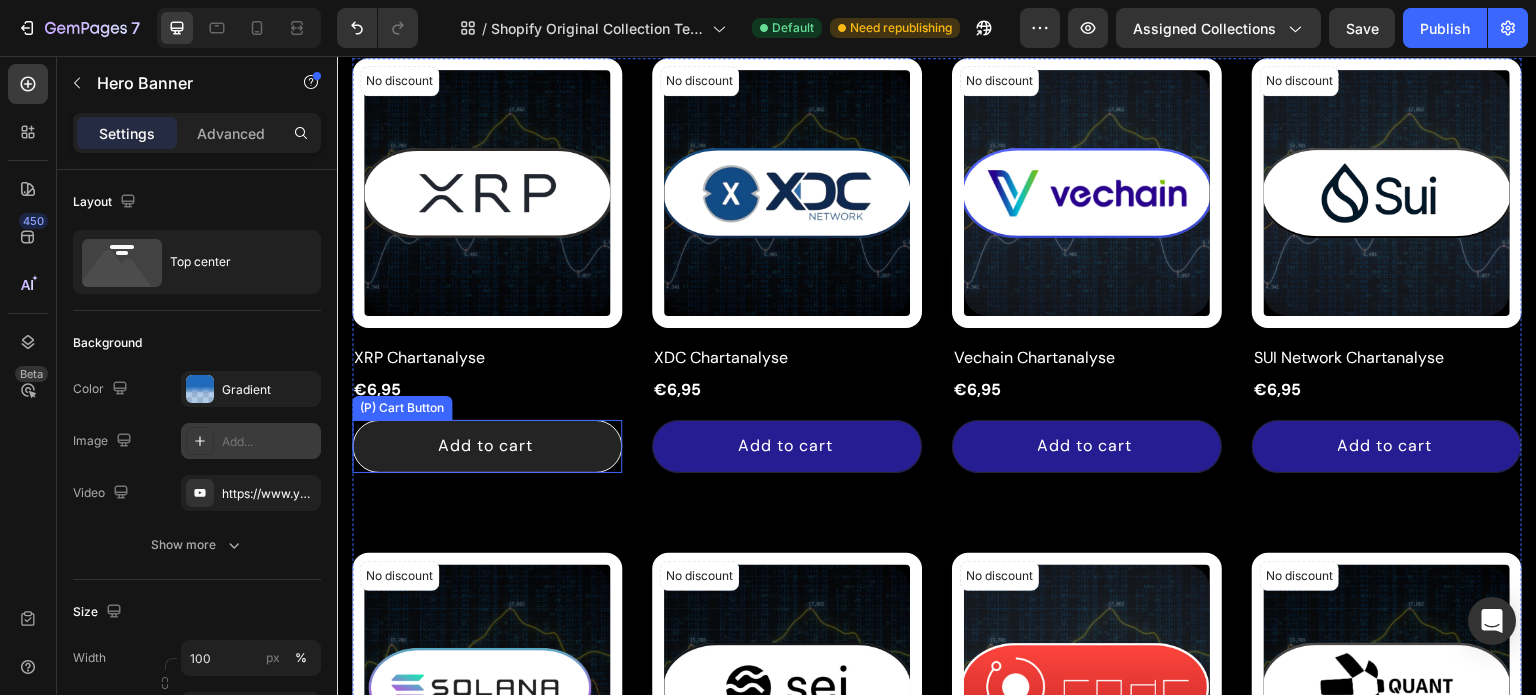 click on "Add to cart" at bounding box center (487, 446) 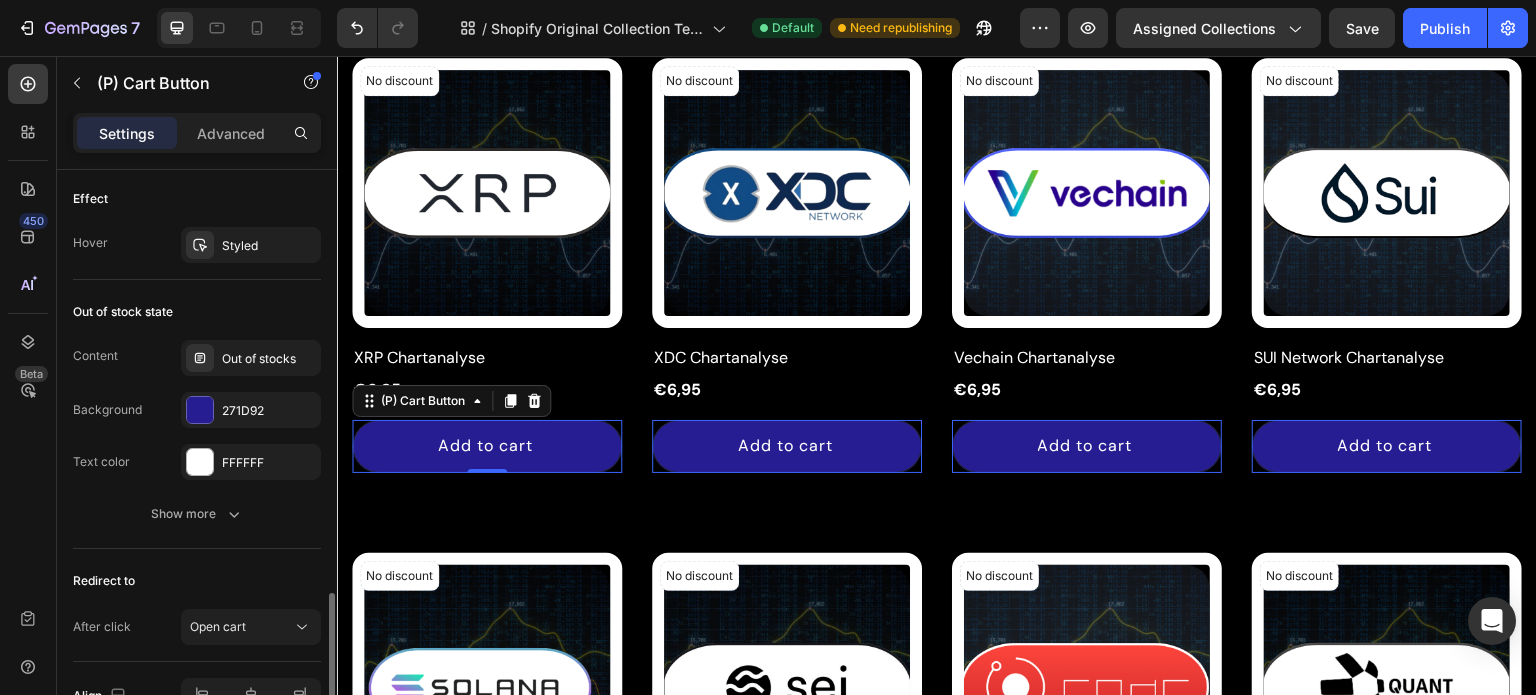 scroll, scrollTop: 1470, scrollLeft: 0, axis: vertical 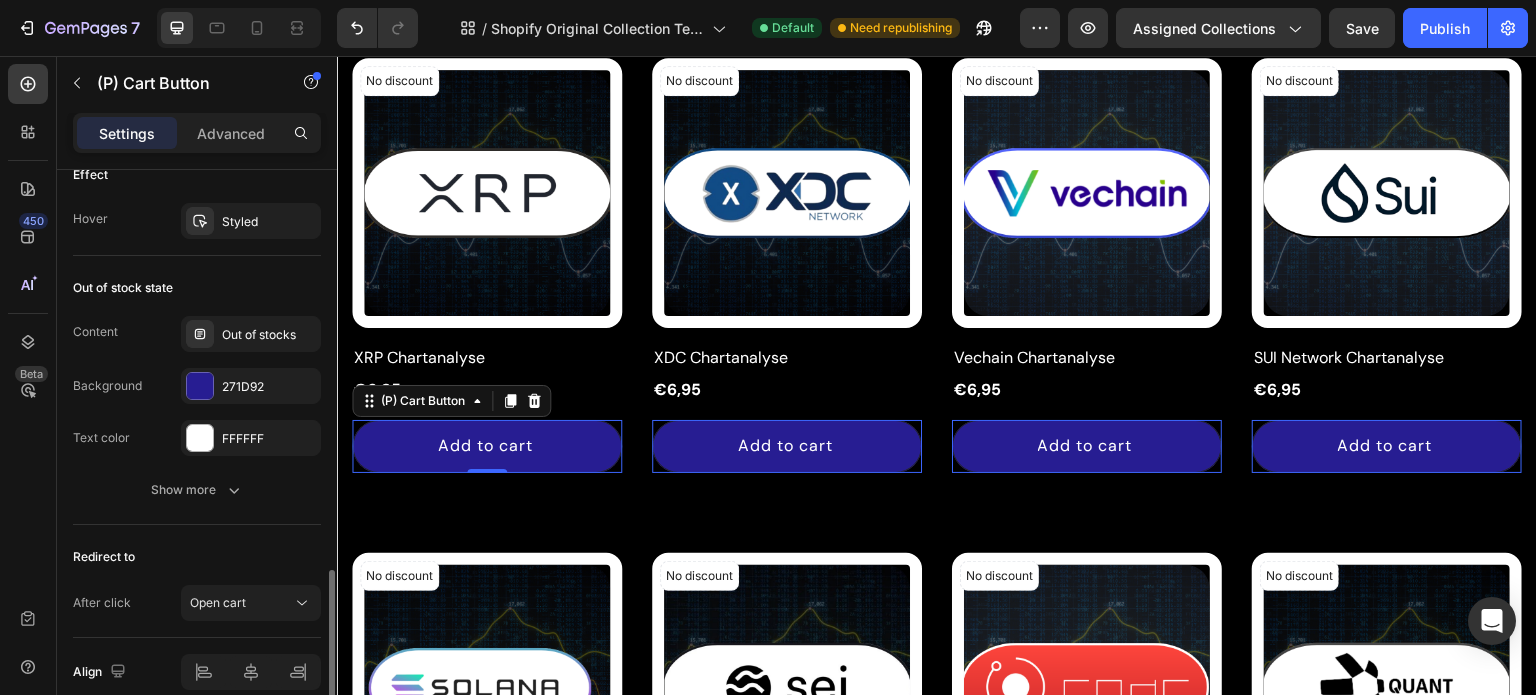 click on "Content Out of stocks Background 271D92 Text color FFFFFF" at bounding box center [197, 386] 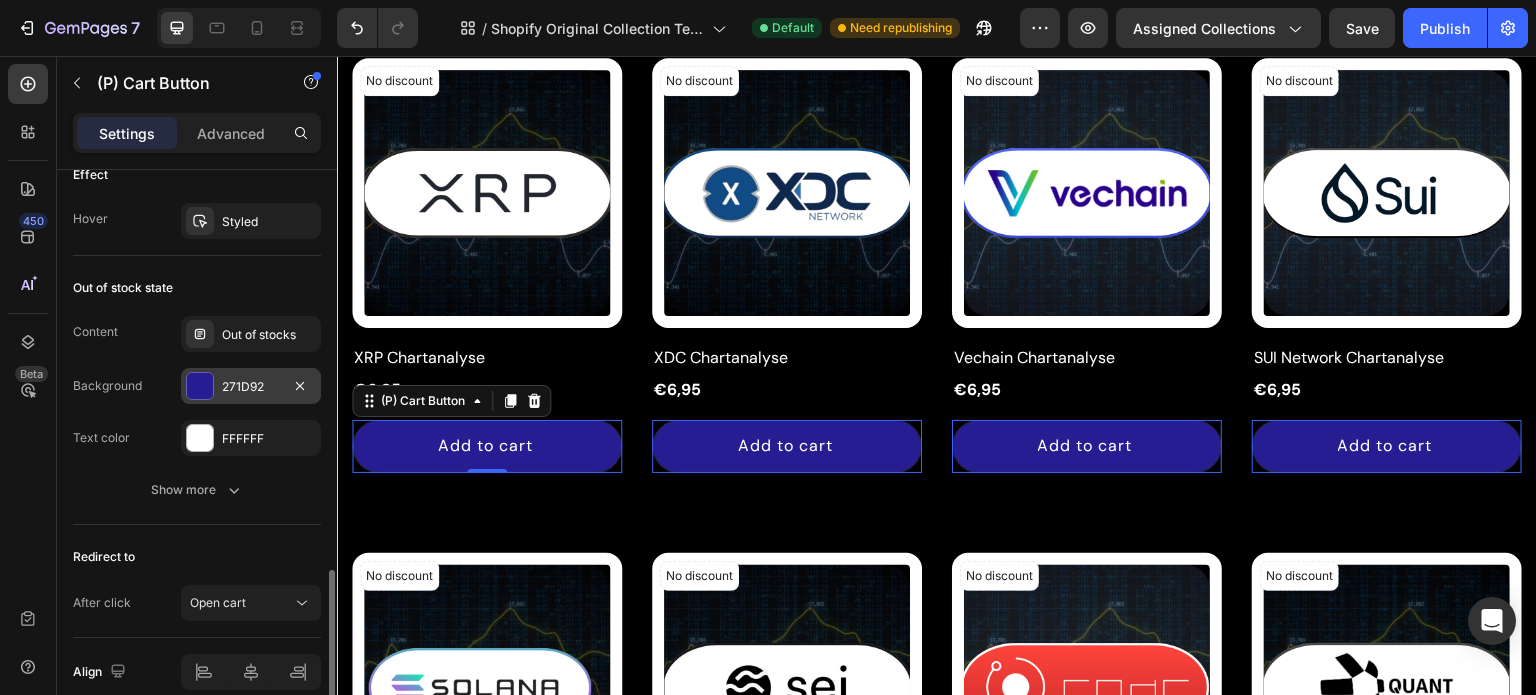 click at bounding box center (200, 386) 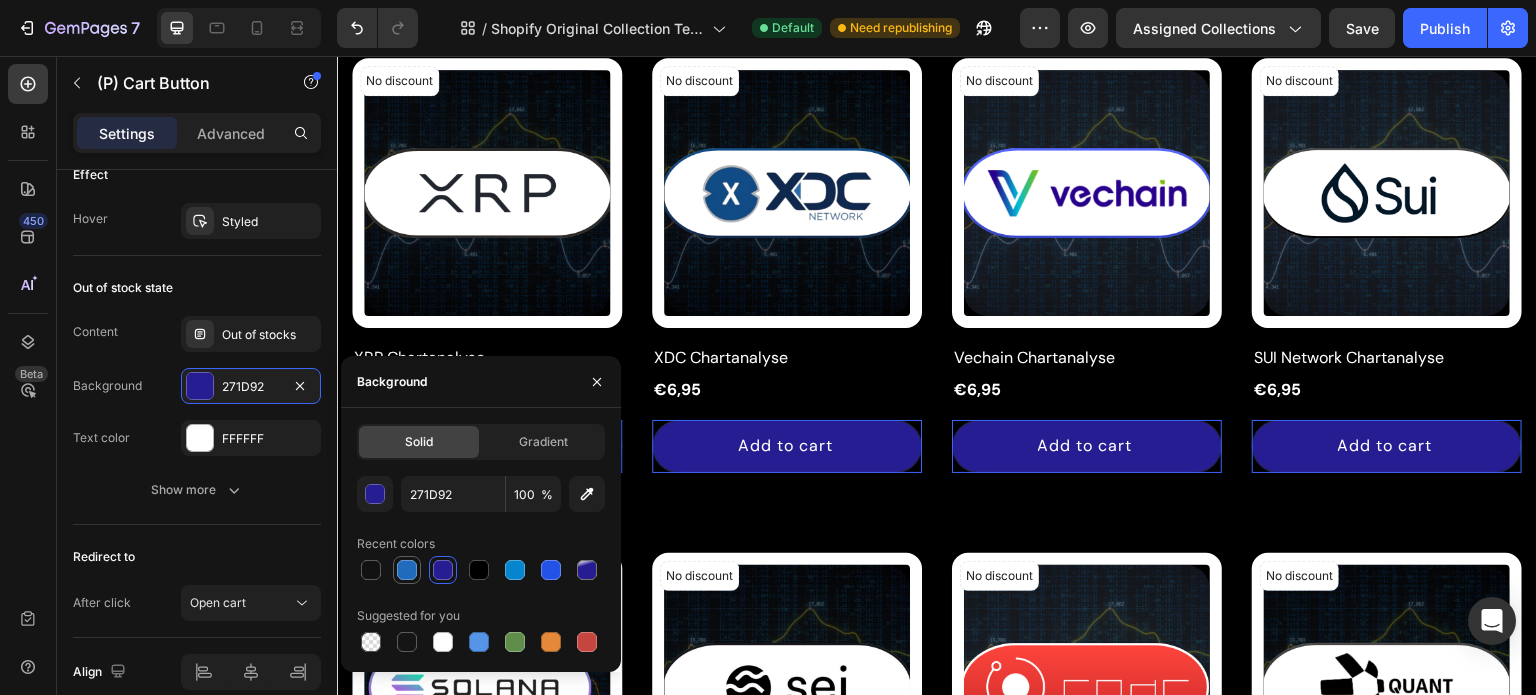 click at bounding box center (407, 570) 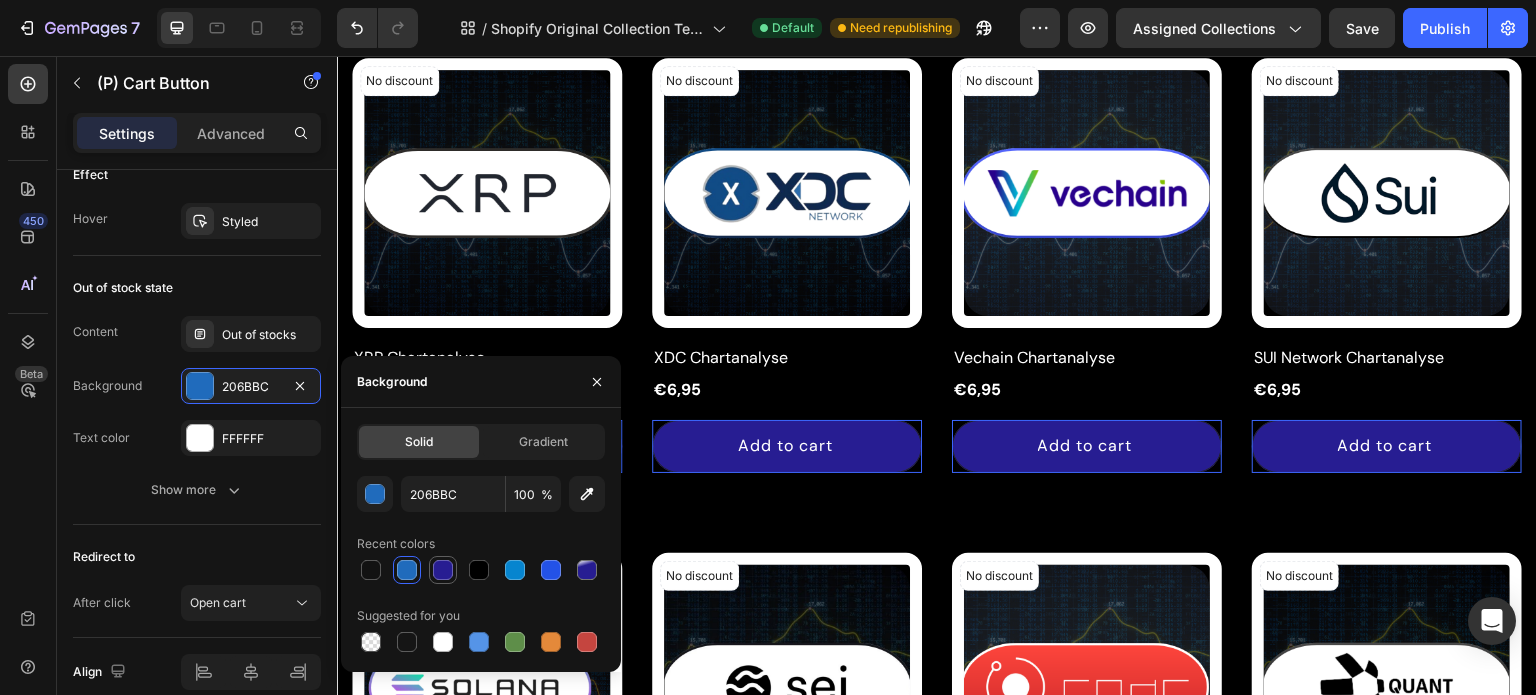 click at bounding box center (443, 570) 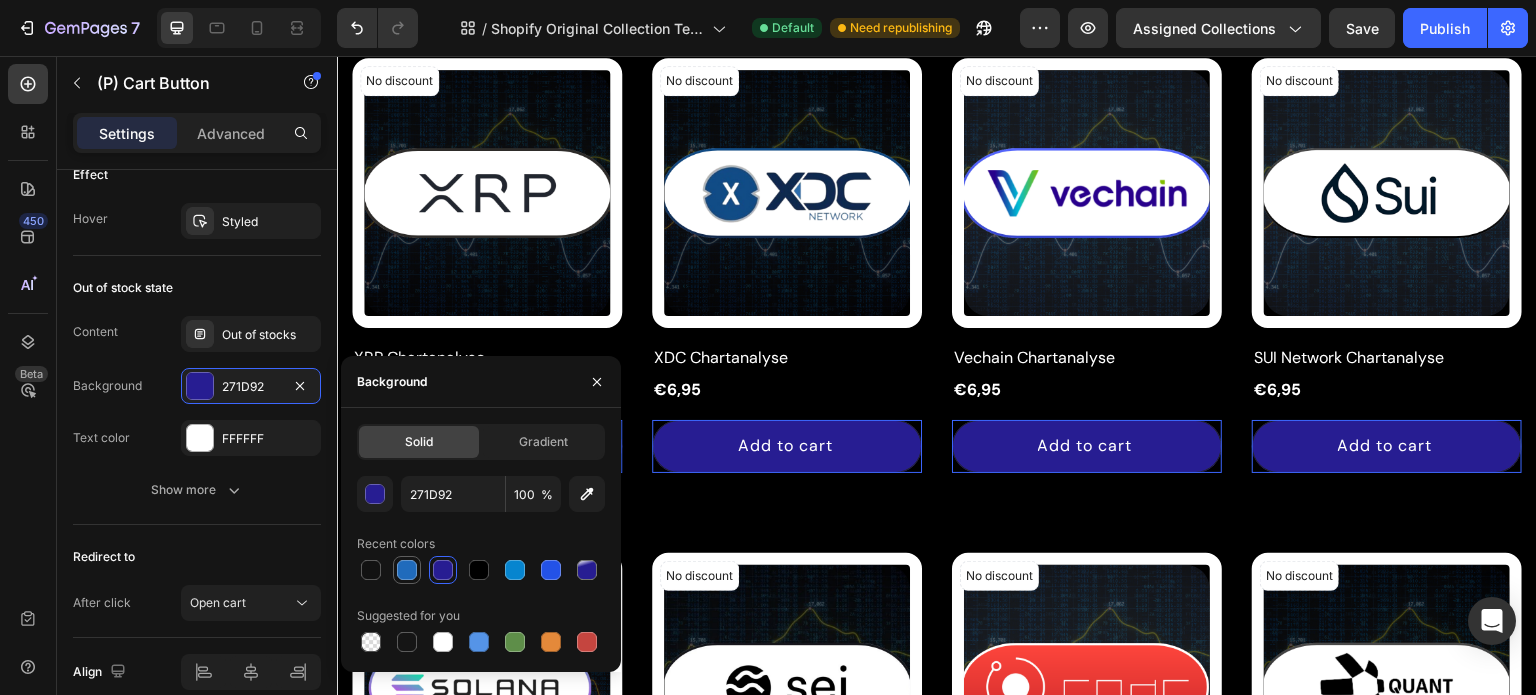 click at bounding box center [407, 570] 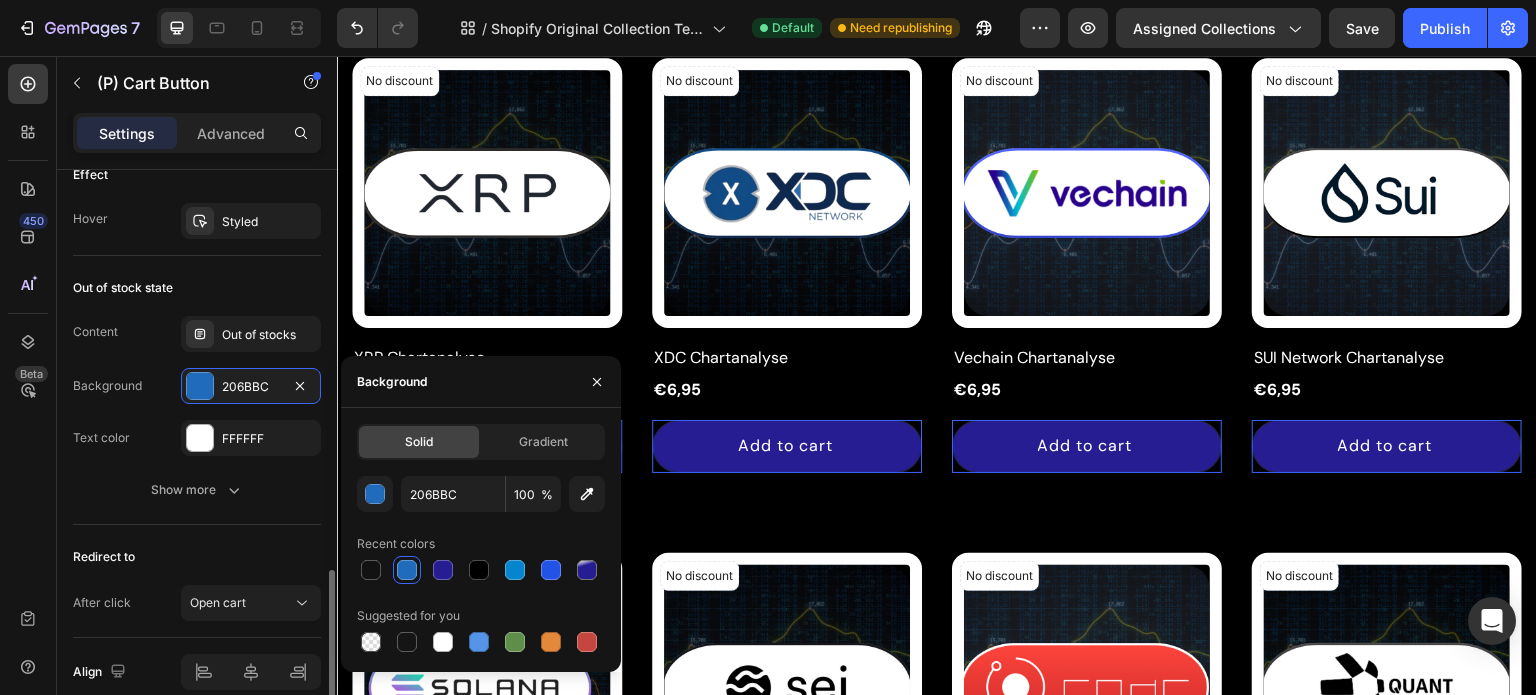 click on "Out of stock state Content Out of stocks Background 206BBC Text color FFFFFF Show more" 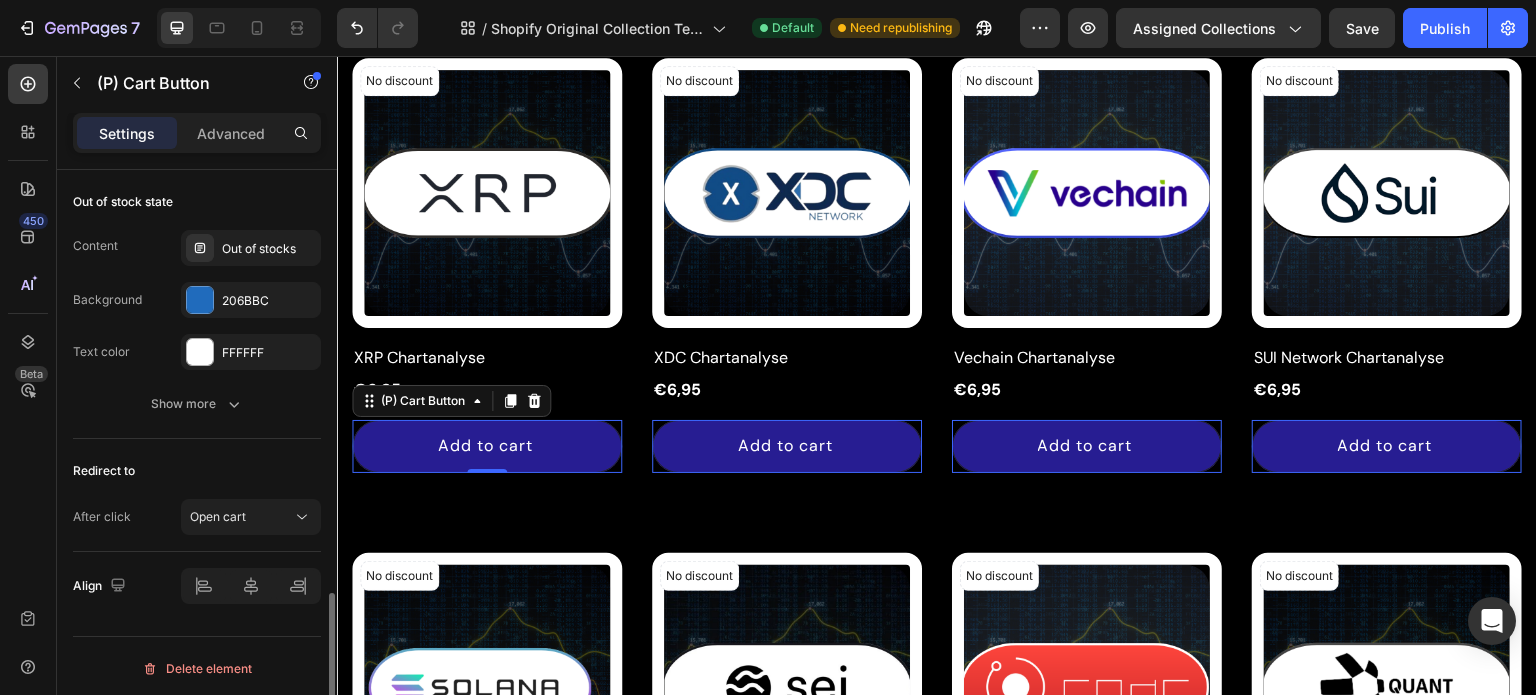 scroll, scrollTop: 1556, scrollLeft: 0, axis: vertical 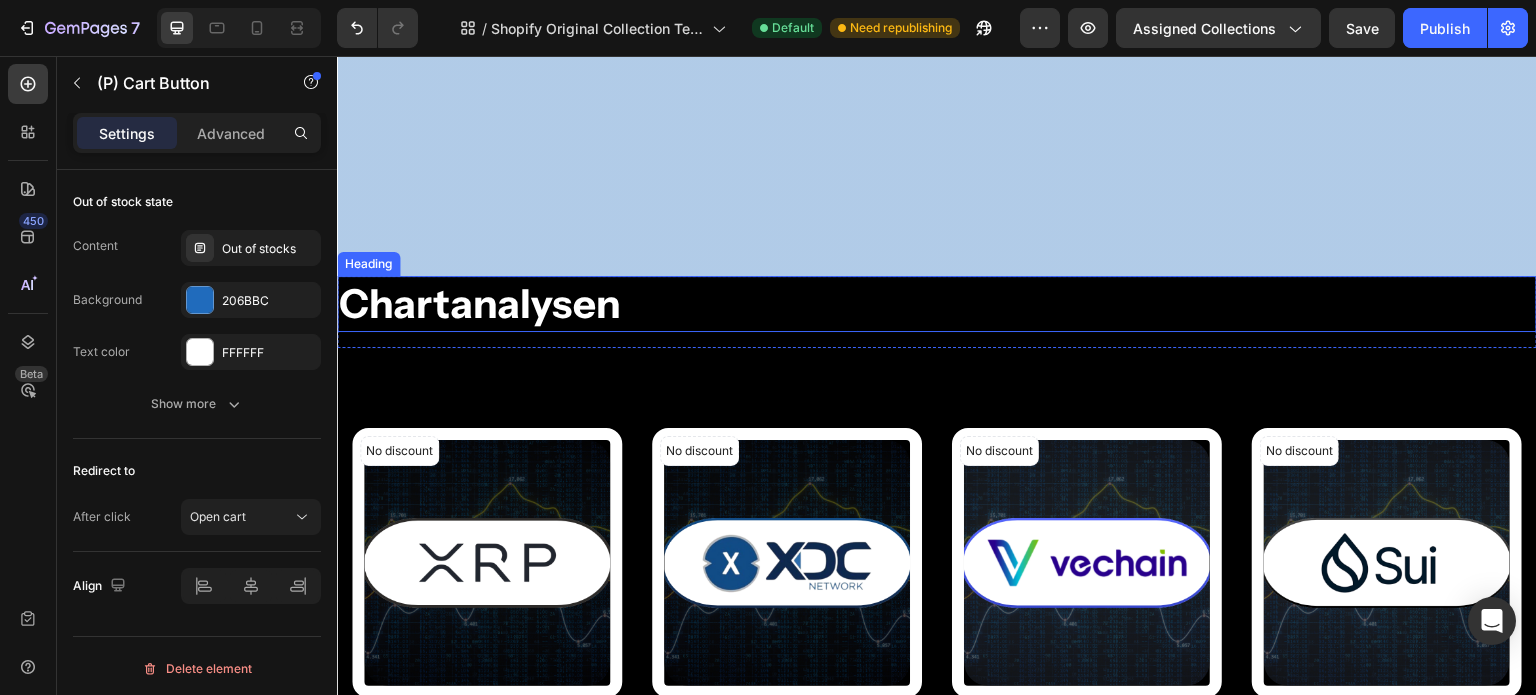click on "Chartanalysen" at bounding box center [937, 304] 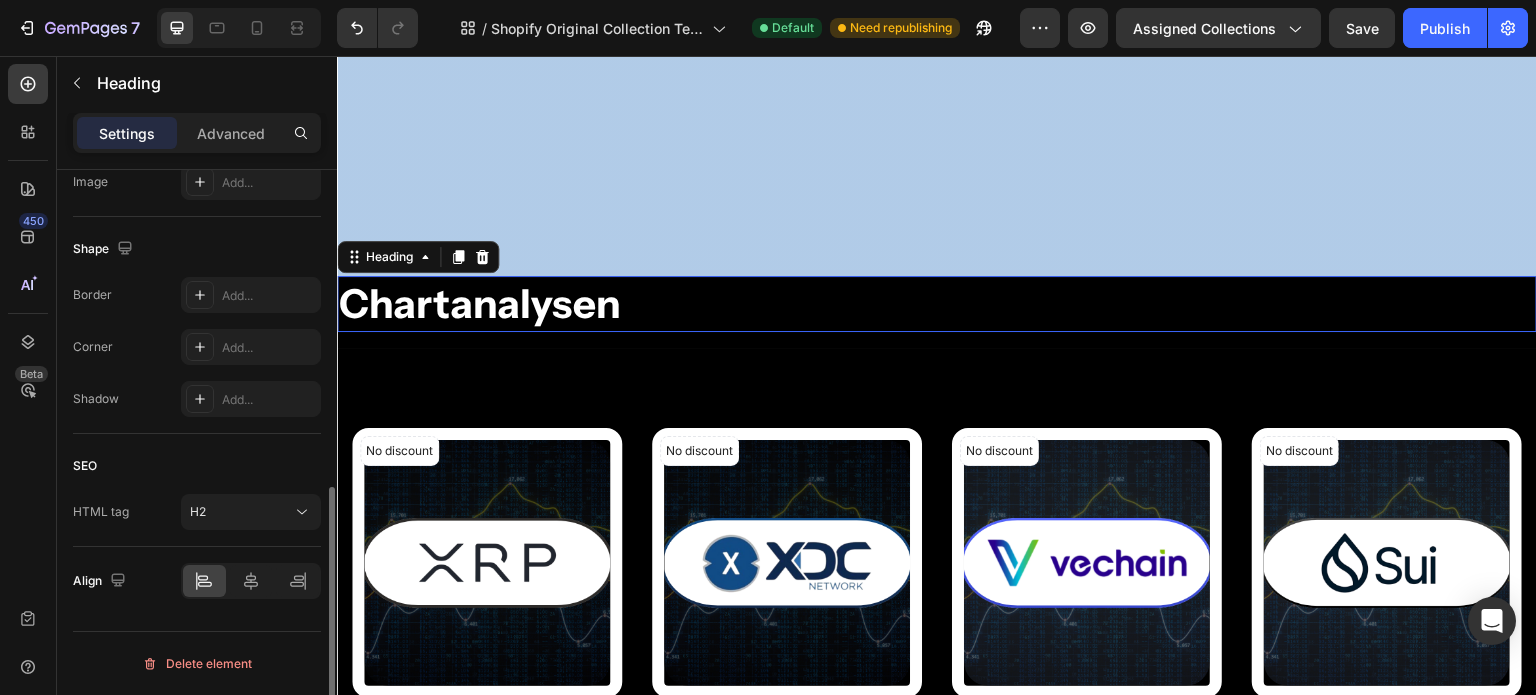 scroll, scrollTop: 0, scrollLeft: 0, axis: both 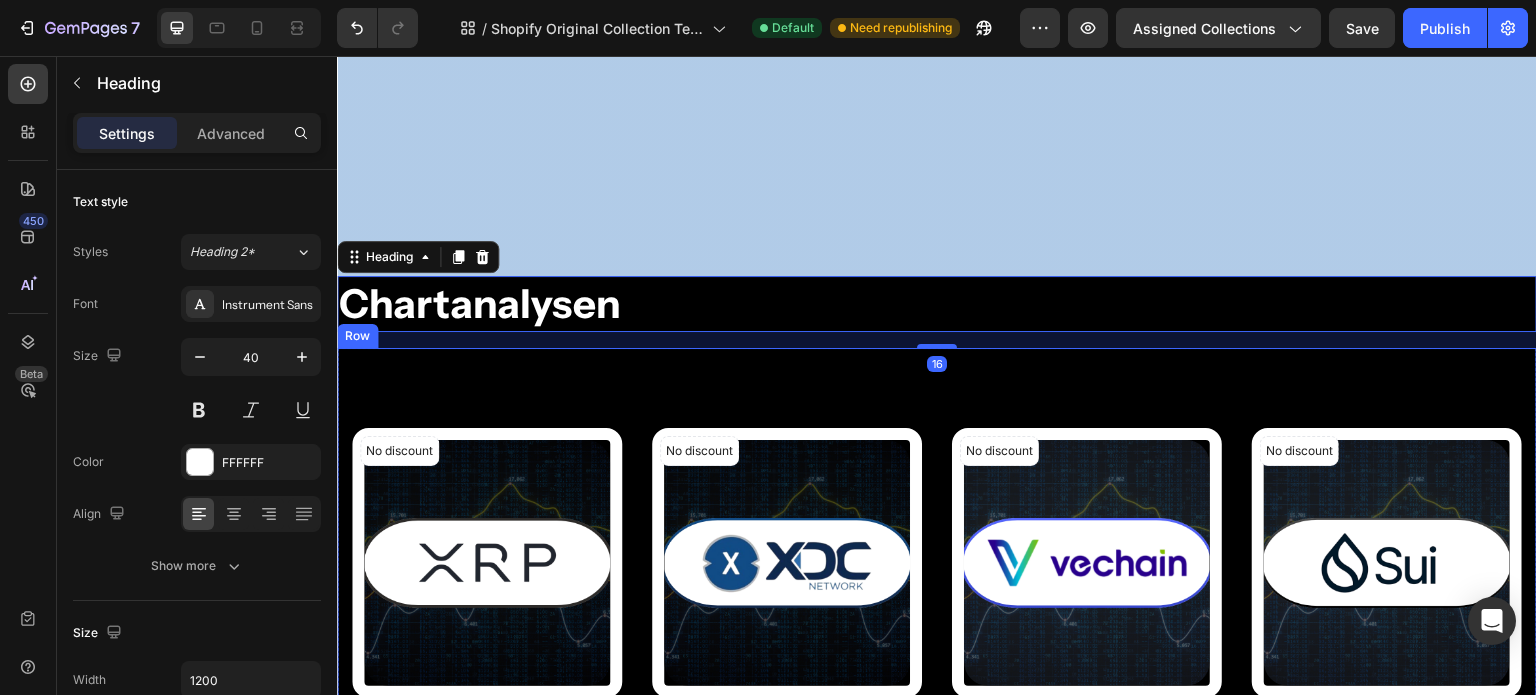 click on "No discount   Not be displayed when published (P) Tag Product Images & Gallery Row XRP Chartanalyse (P) Title €6,95 (P) Price (P) Price Row Row Add to cart (P) Cart Button Product List No discount   Not be displayed when published (P) Tag Product Images & Gallery Row XDC Chartanalyse (P) Title €6,95 (P) Price (P) Price Row Row Add to cart (P) Cart Button Product List No discount   Not be displayed when published (P) Tag Product Images & Gallery Row Vechain Chartanalyse (P) Title €6,95 (P) Price (P) Price Row Row Add to cart (P) Cart Button Product List No discount   Not be displayed when published (P) Tag Product Images & Gallery Row SUI Network Chartanalyse (P) Title €6,95 (P) Price (P) Price Row Row Add to cart (P) Cart Button Product List No discount   Not be displayed when published (P) Tag Product Images & Gallery Row Solana Chartanalyse (P) Title €6,95 (P) Price (P) Price Row Row Add to cart (P) Cart Button Product List No discount   Not be displayed when published (P) Tag Row (P) Title Row" at bounding box center (937, 1130) 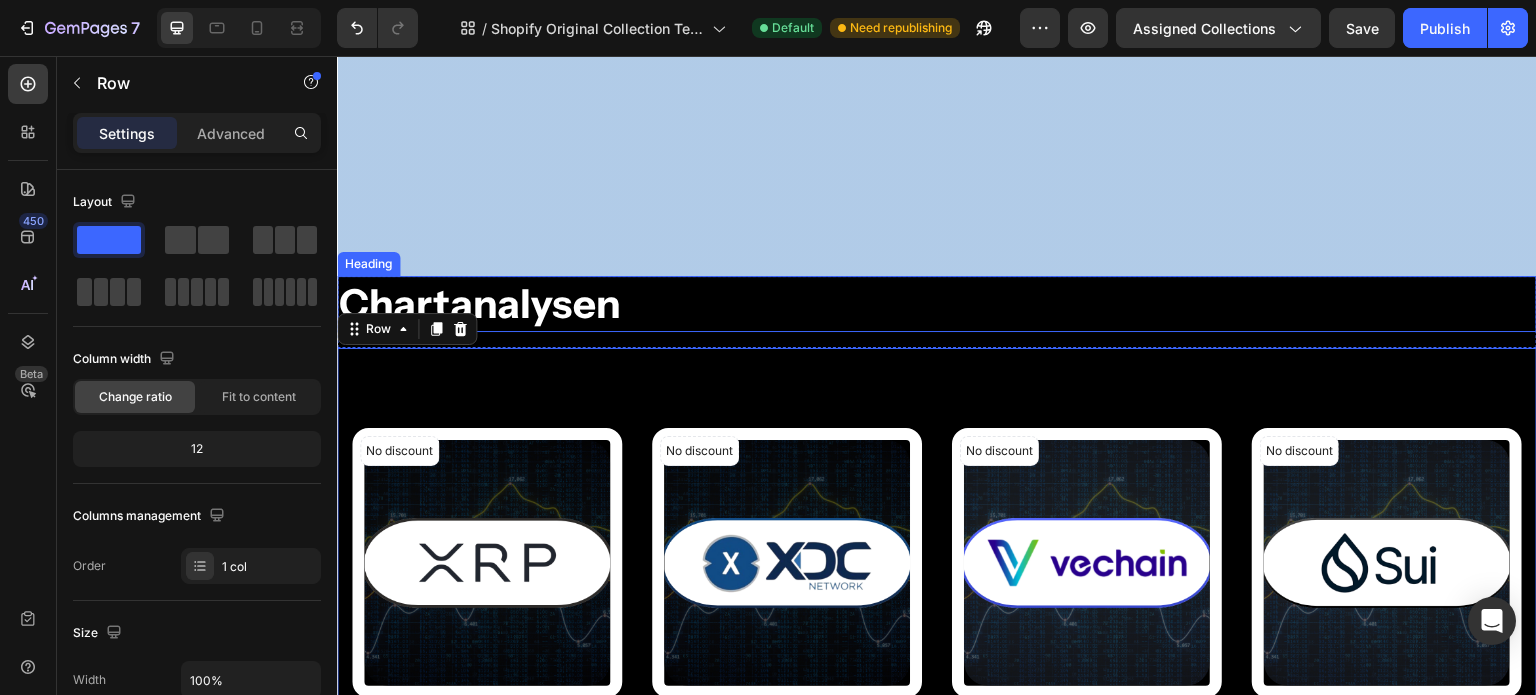 click on "Chartanalysen" at bounding box center (937, 304) 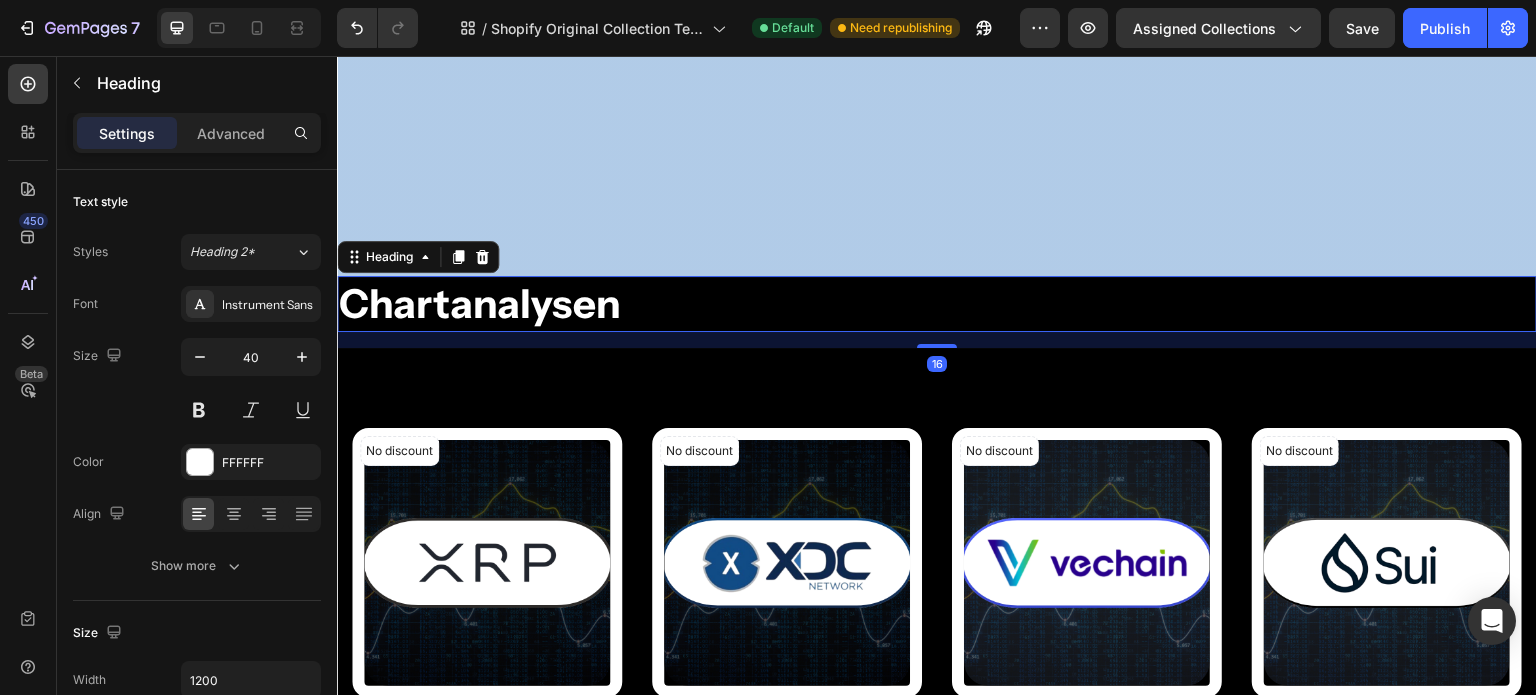 click on "16" at bounding box center [937, 340] 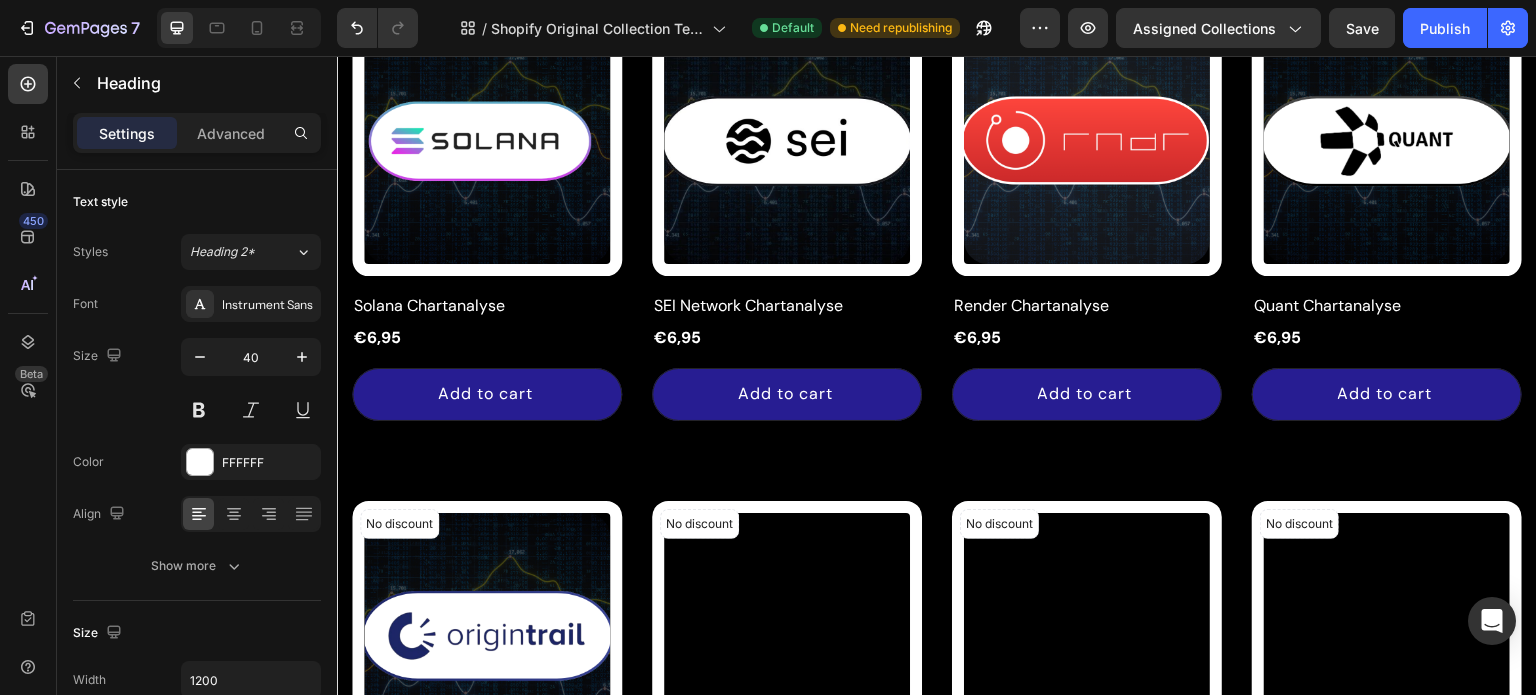 scroll, scrollTop: 1965, scrollLeft: 0, axis: vertical 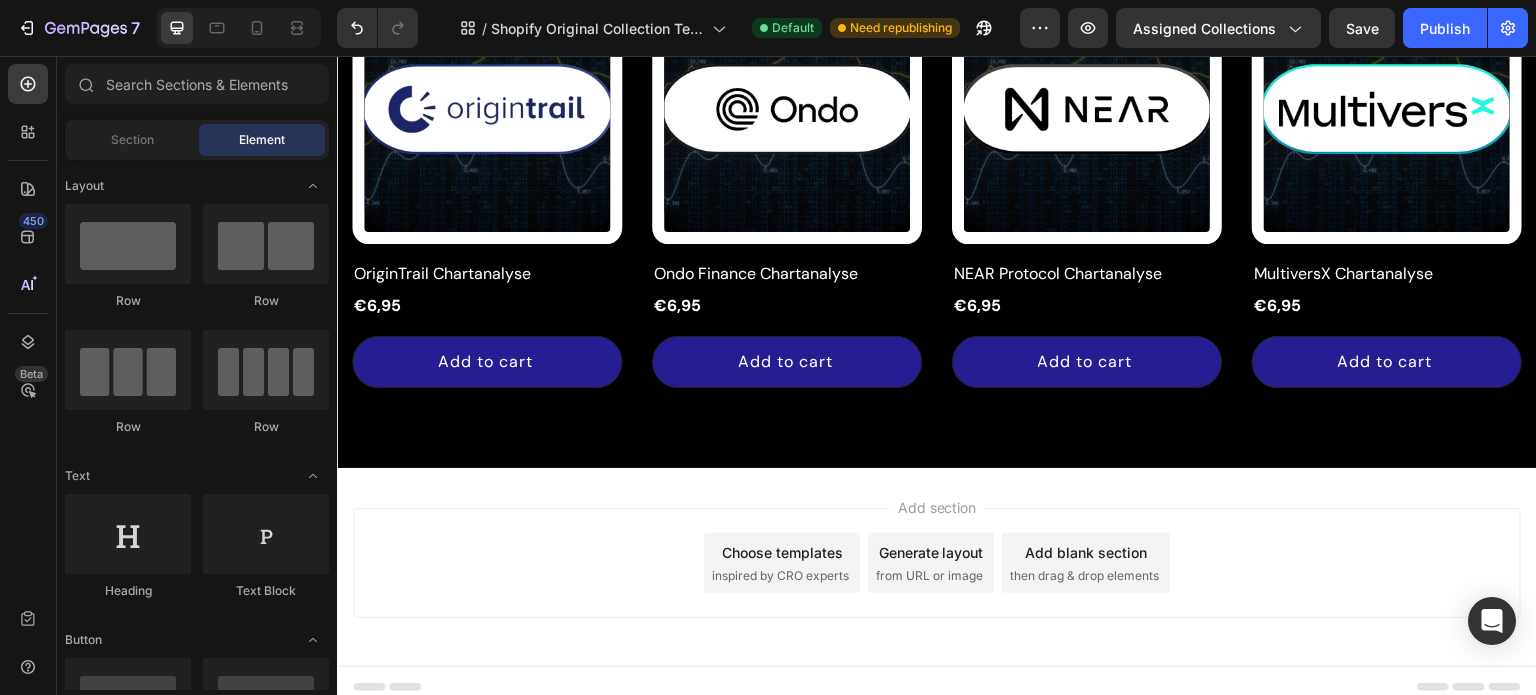 drag, startPoint x: 1062, startPoint y: 493, endPoint x: 875, endPoint y: 440, distance: 194.36563 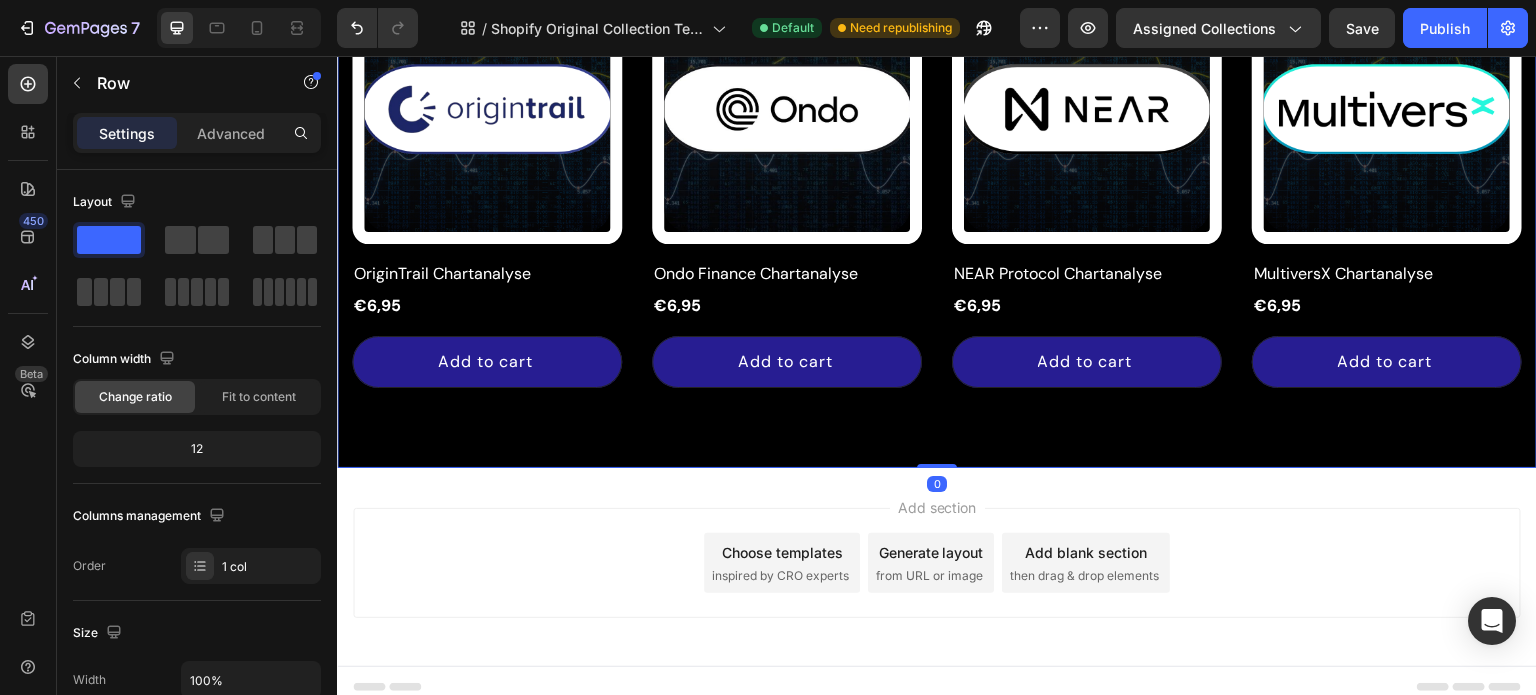 click on "No discount   Not be displayed when published (P) Tag Product Images & Gallery Row XRP Chartanalyse (P) Title €6,95 (P) Price (P) Price Row Row Add to cart (P) Cart Button Product List No discount   Not be displayed when published (P) Tag Product Images & Gallery Row XDC Chartanalyse (P) Title €6,95 (P) Price (P) Price Row Row Add to cart (P) Cart Button Product List No discount   Not be displayed when published (P) Tag Product Images & Gallery Row Vechain Chartanalyse (P) Title €6,95 (P) Price (P) Price Row Row Add to cart (P) Cart Button Product List No discount   Not be displayed when published (P) Tag Product Images & Gallery Row SUI Network Chartanalyse (P) Title €6,95 (P) Price (P) Price Row Row Add to cart (P) Cart Button Product List No discount   Not be displayed when published (P) Tag Product Images & Gallery Row Solana Chartanalyse (P) Title €6,95 (P) Price (P) Price Row Row Add to cart (P) Cart Button Product List No discount   Not be displayed when published (P) Tag Row (P) Title Row" at bounding box center [937, -314] 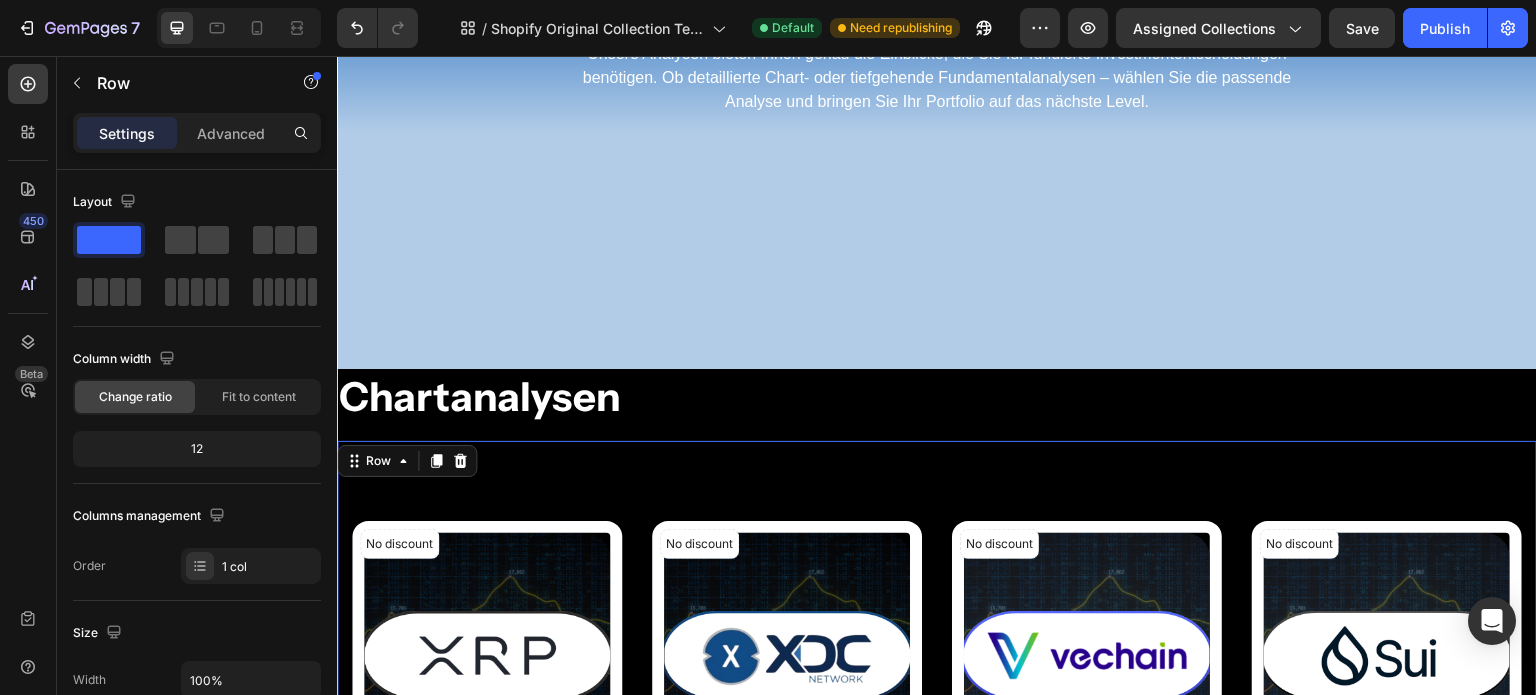 scroll, scrollTop: 428, scrollLeft: 0, axis: vertical 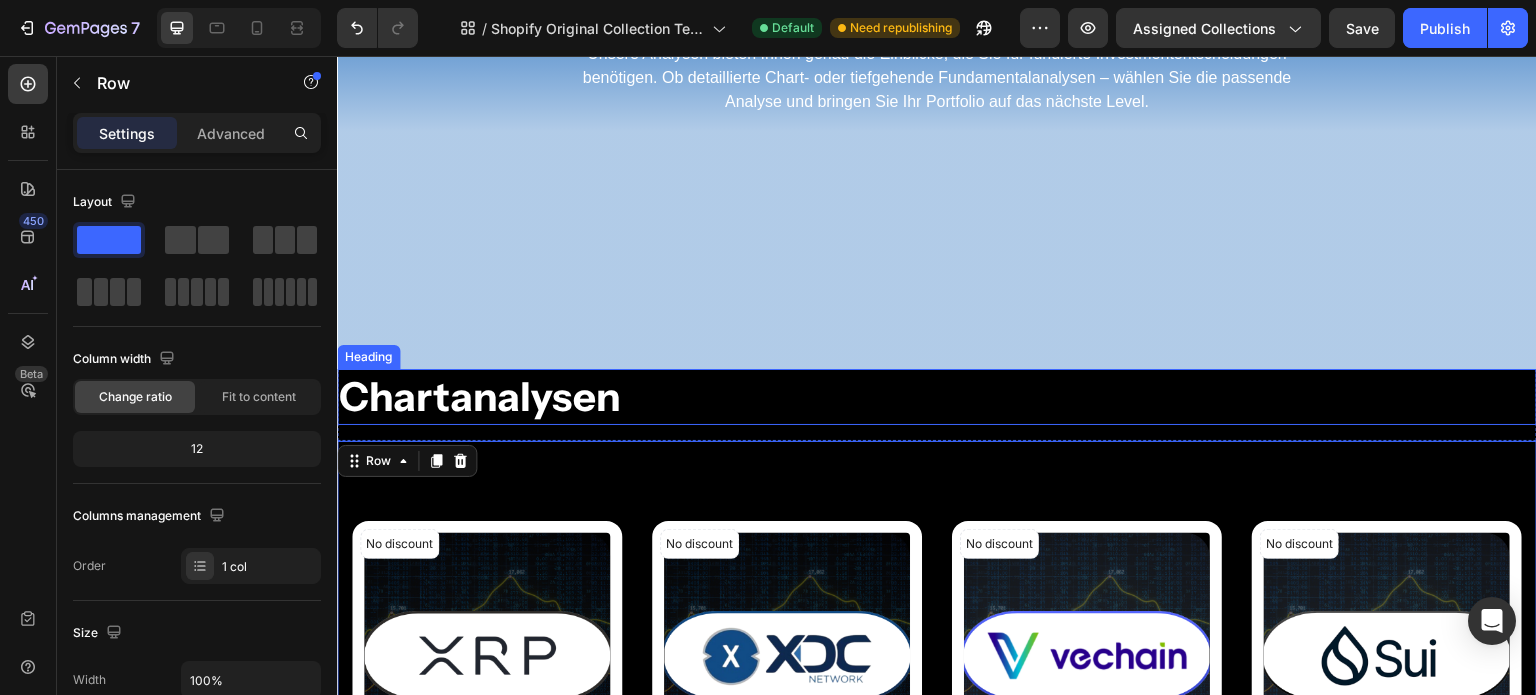click on "Chartanalysen" at bounding box center [937, 397] 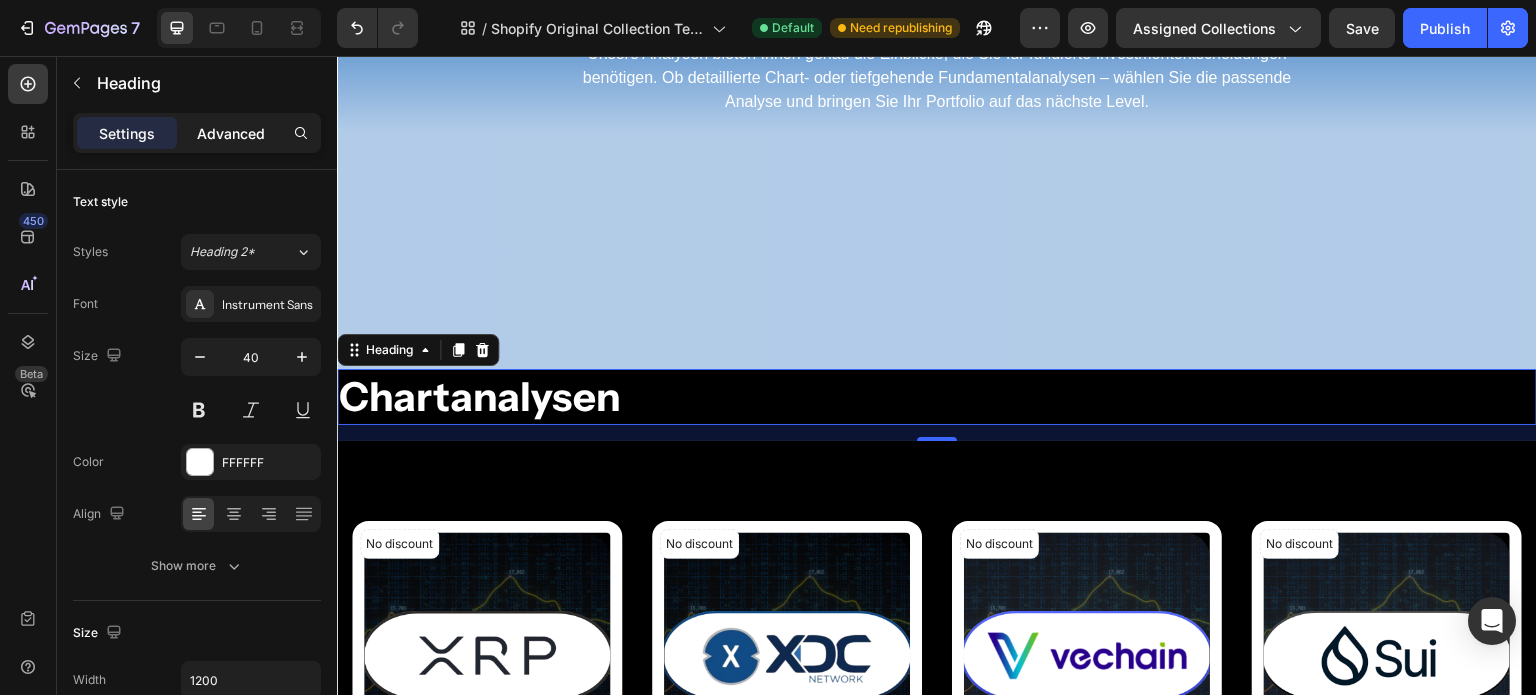 click on "Advanced" 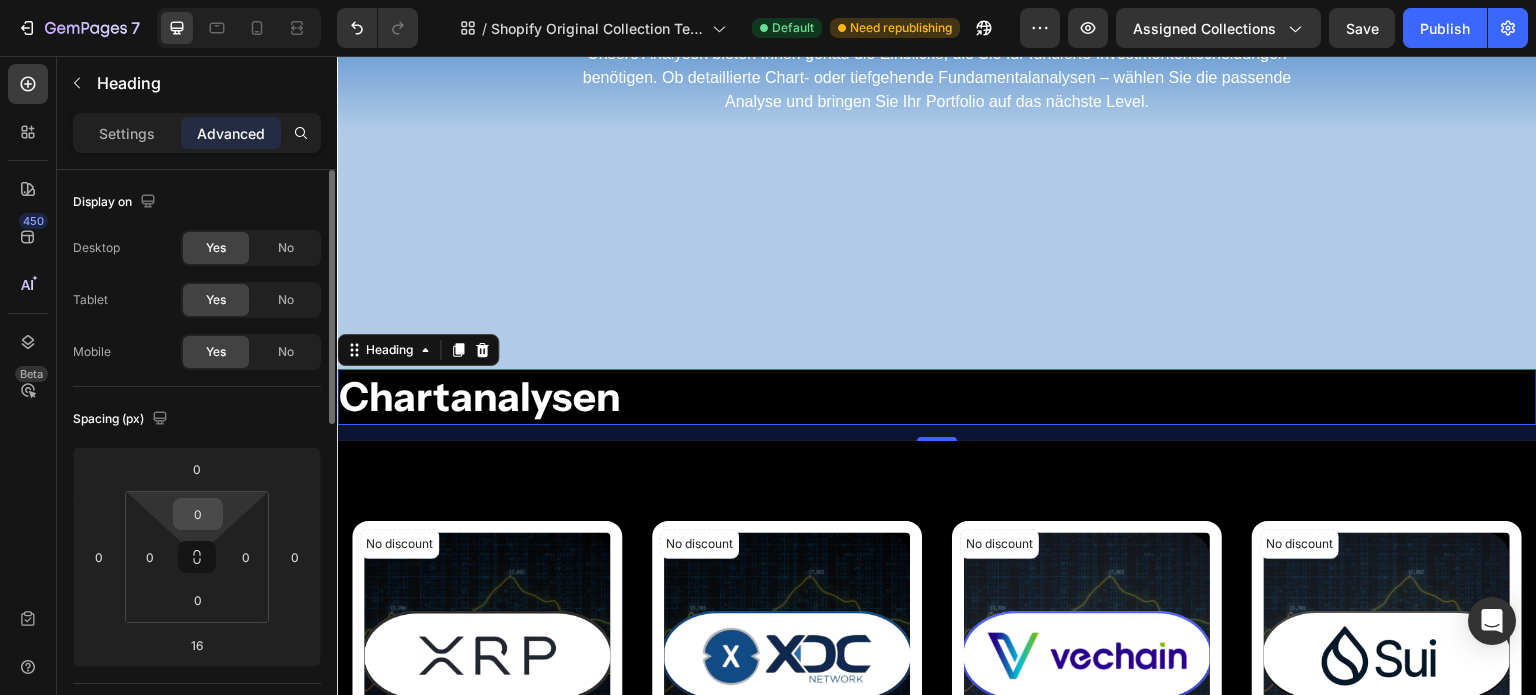 click on "0" at bounding box center (198, 514) 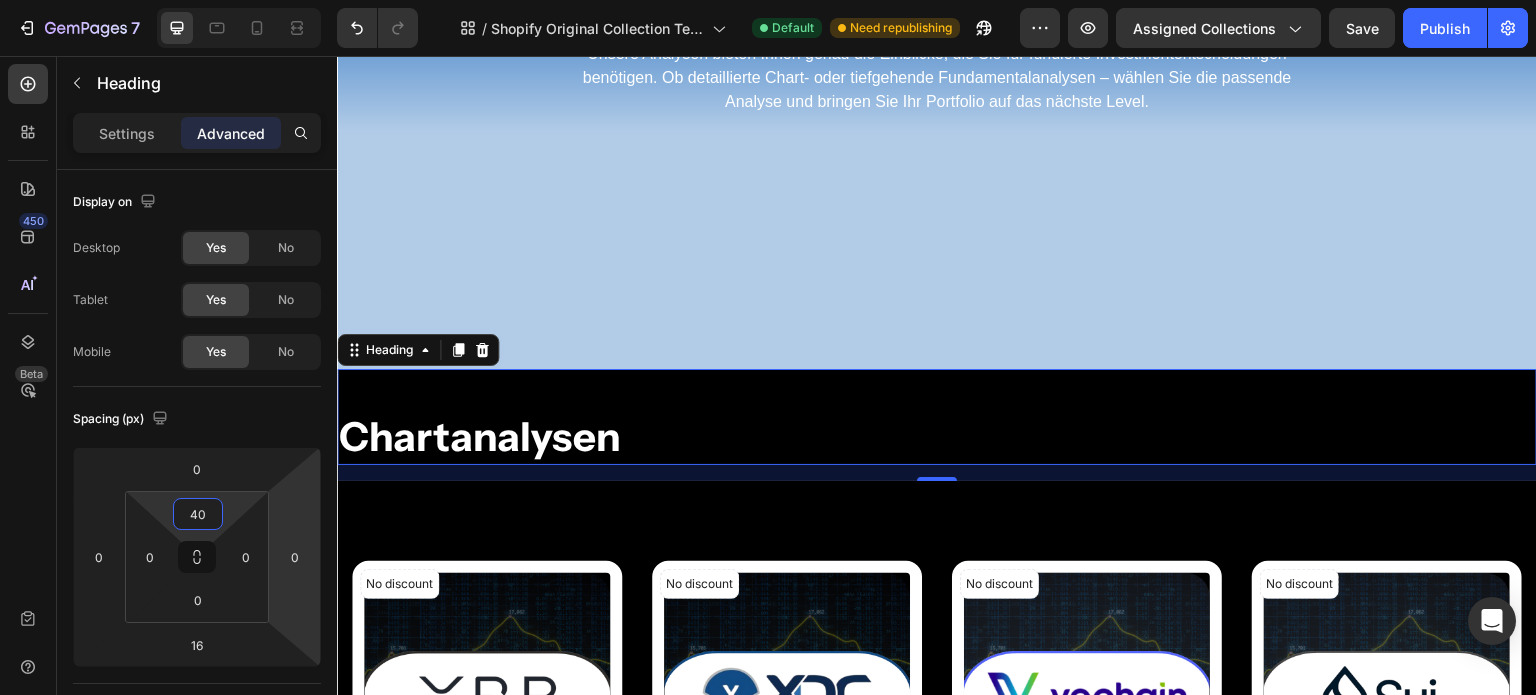 type on "40" 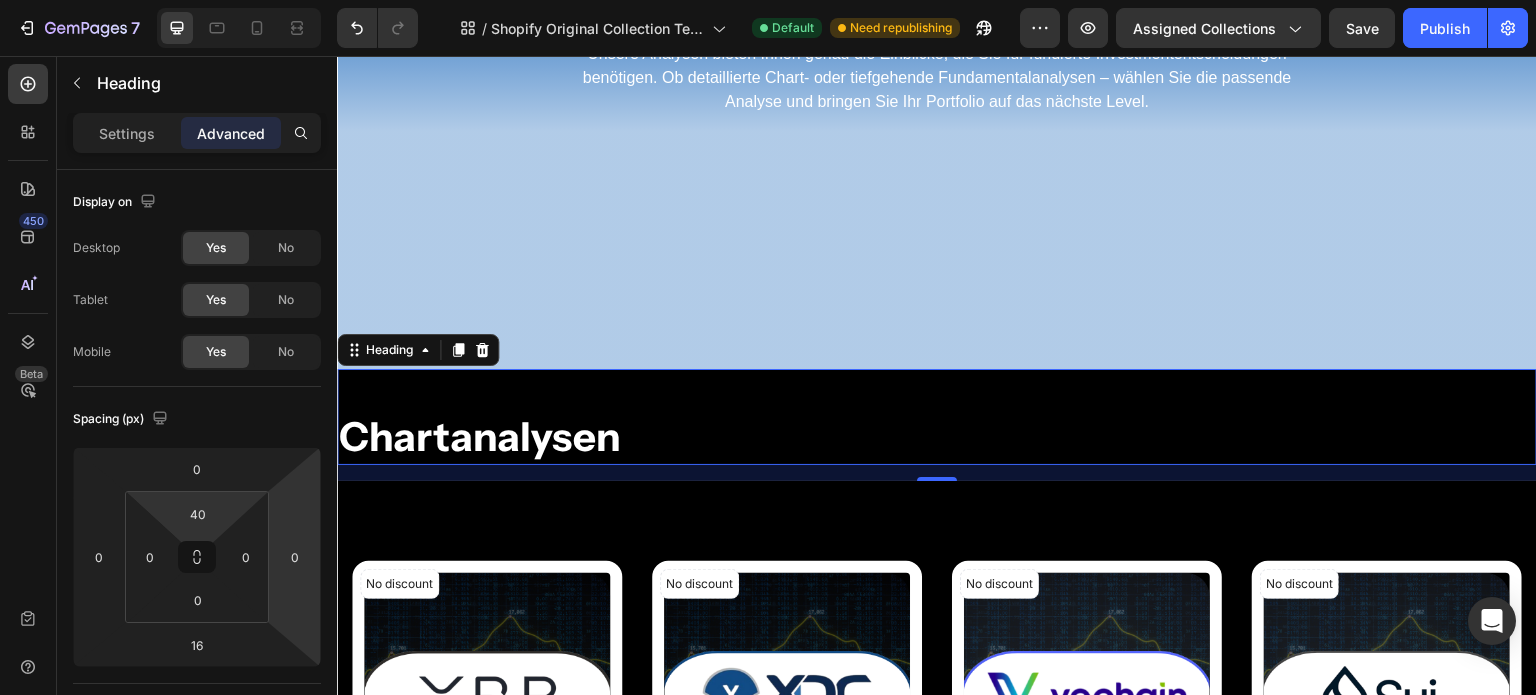 click on "7   /  Shopify Original Collection Template Default Need republishing Preview Assigned Collections  Save   Publish" 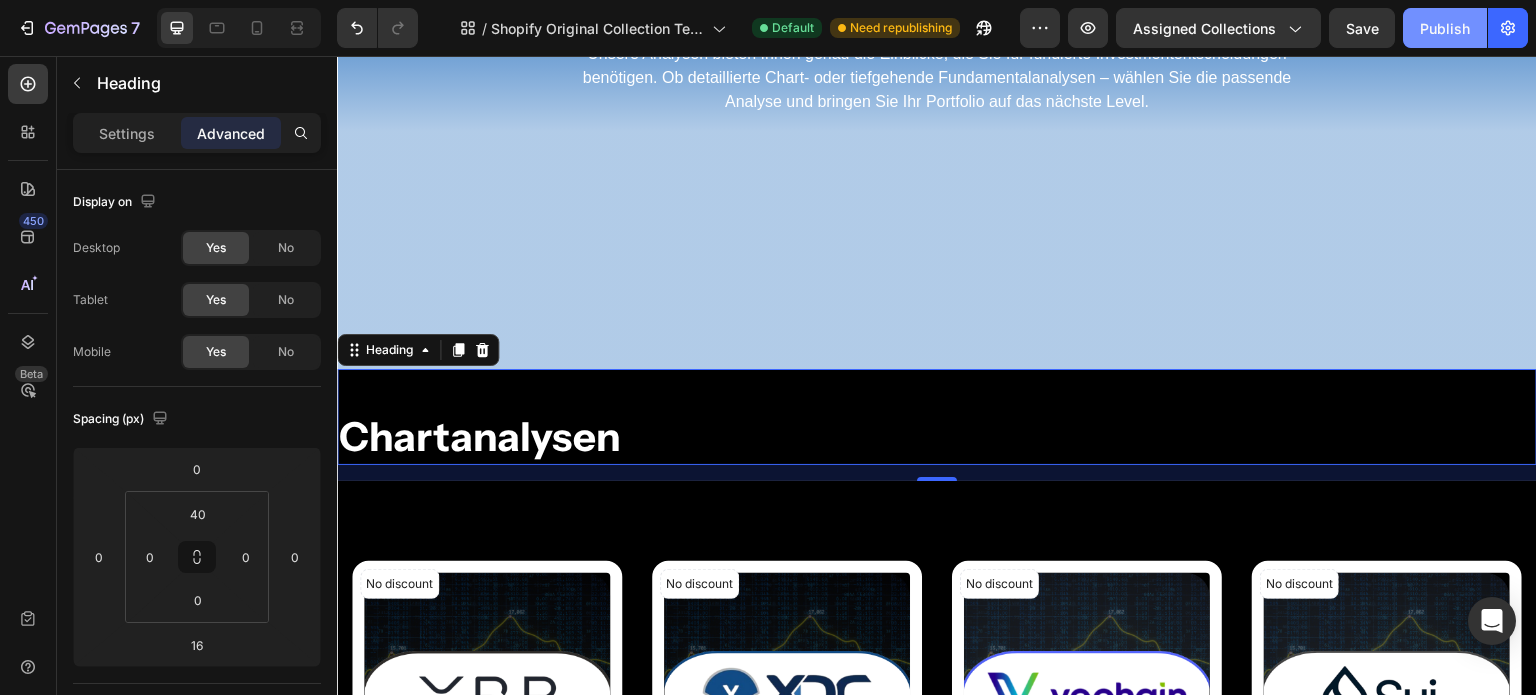 click on "Publish" at bounding box center [1445, 28] 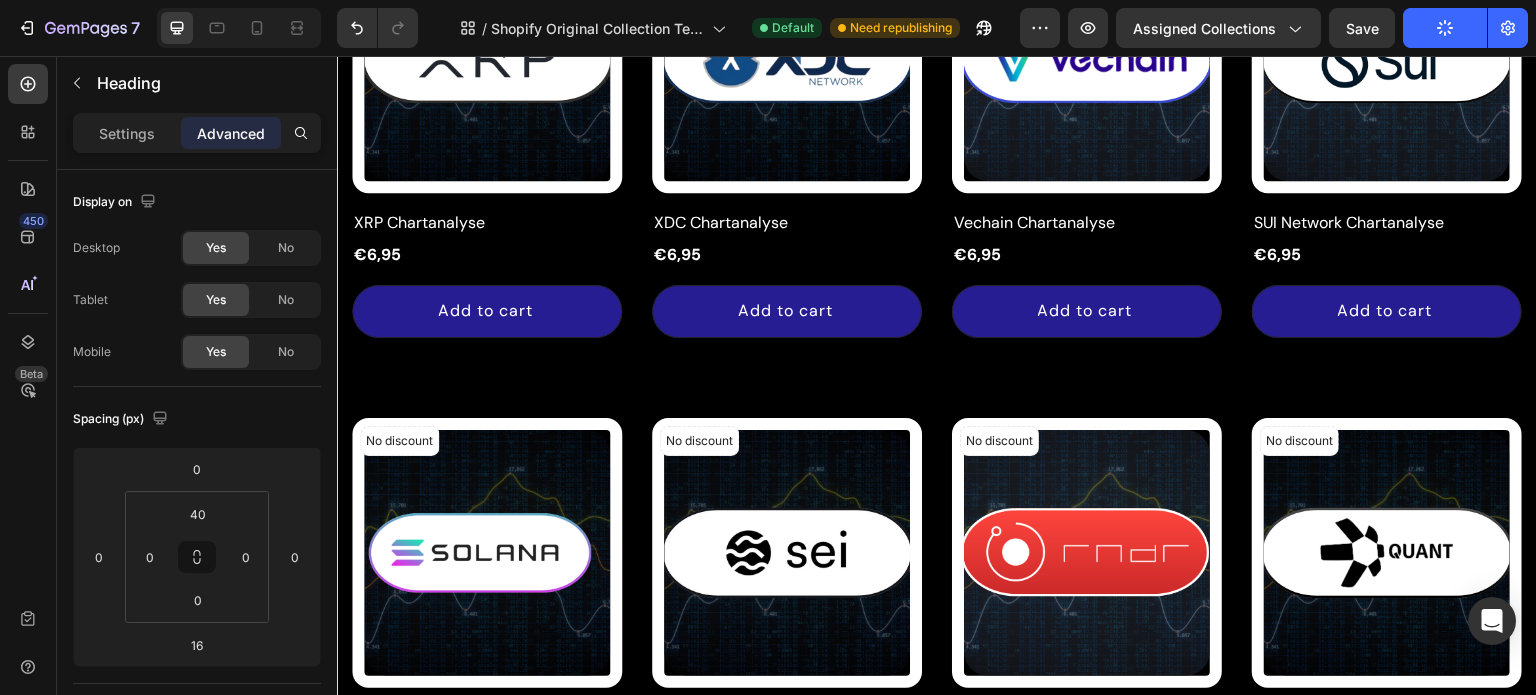 scroll, scrollTop: 1068, scrollLeft: 0, axis: vertical 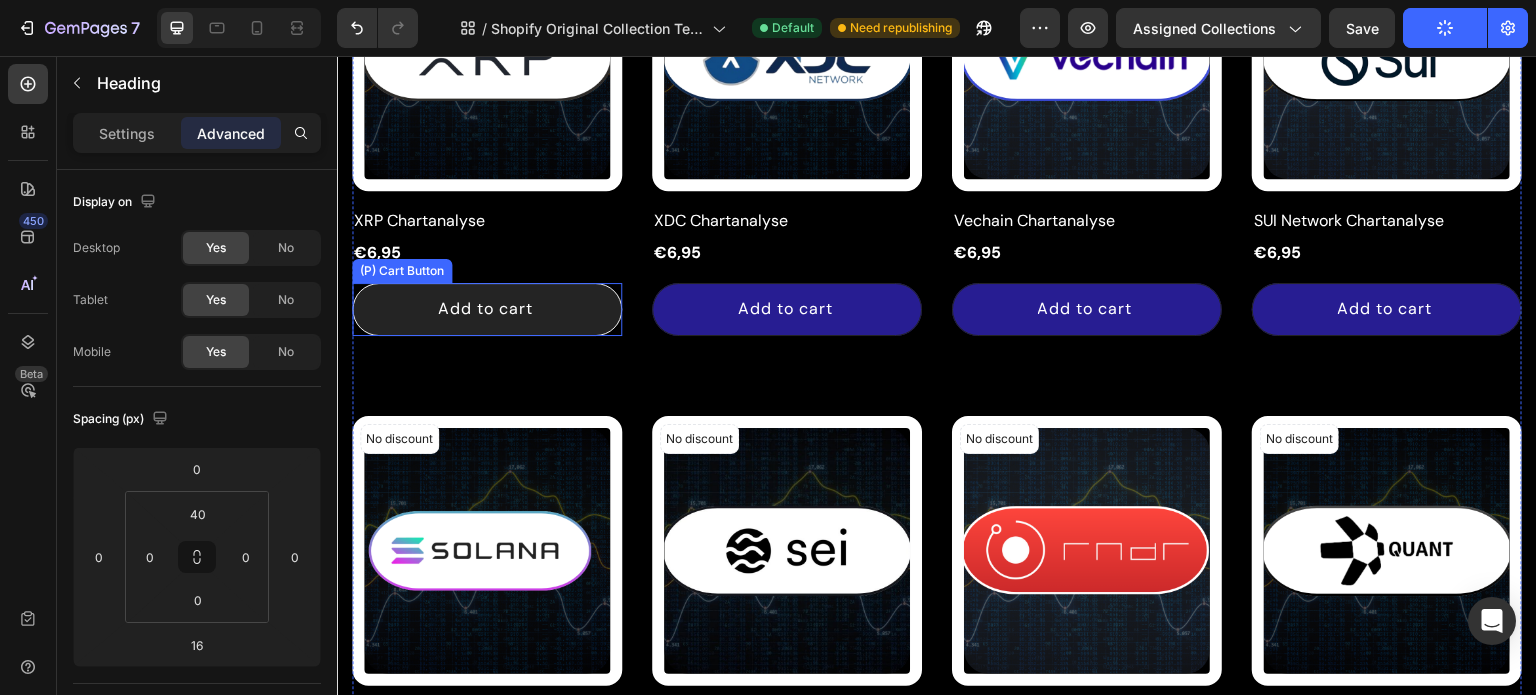 click on "Add to cart" at bounding box center (487, 309) 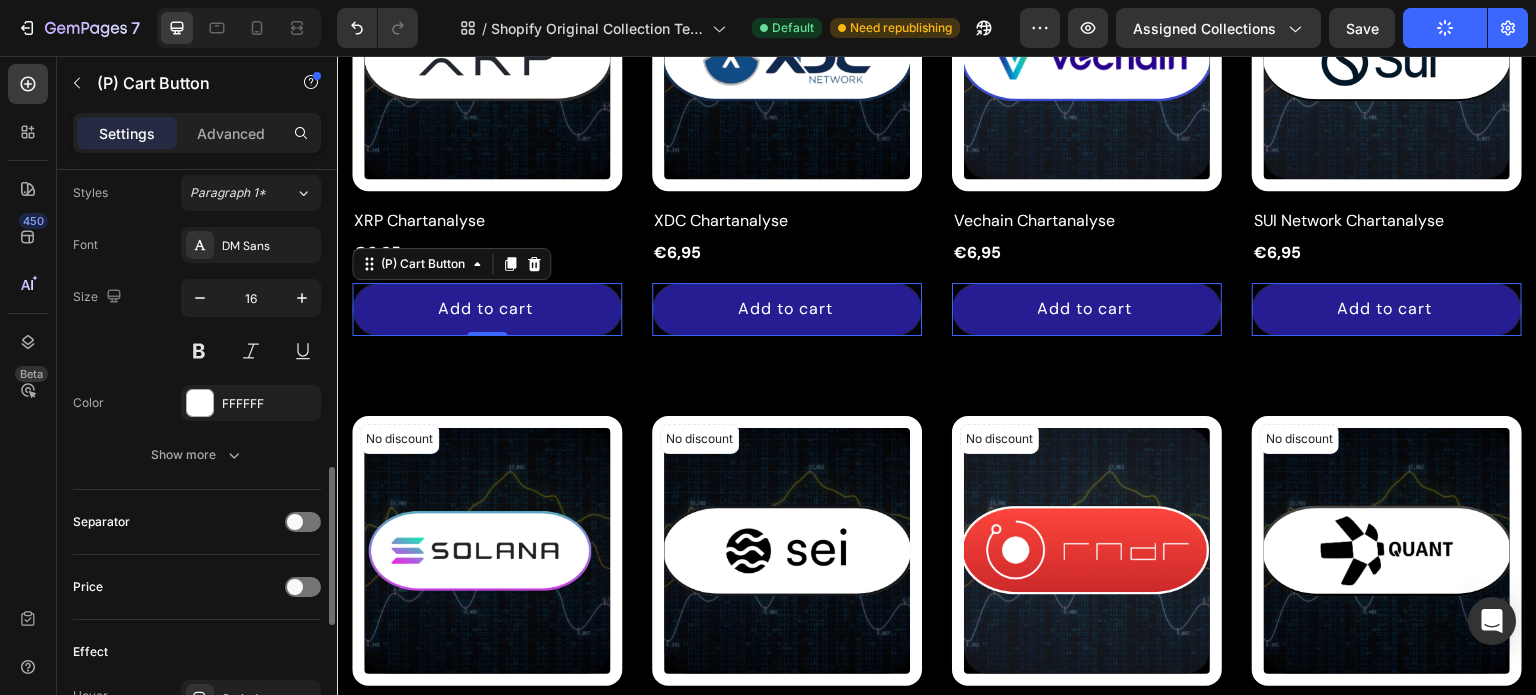 scroll, scrollTop: 1015, scrollLeft: 0, axis: vertical 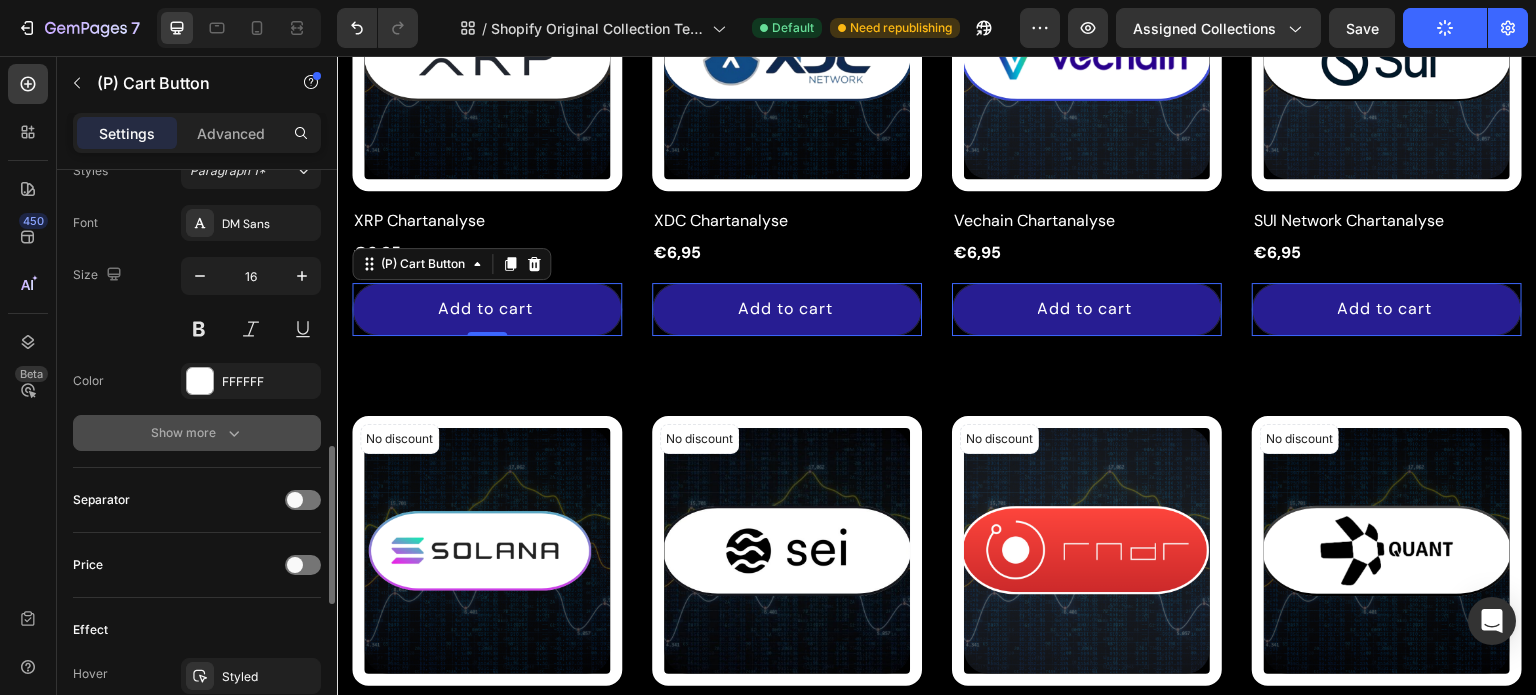 click on "Show more" at bounding box center (197, 433) 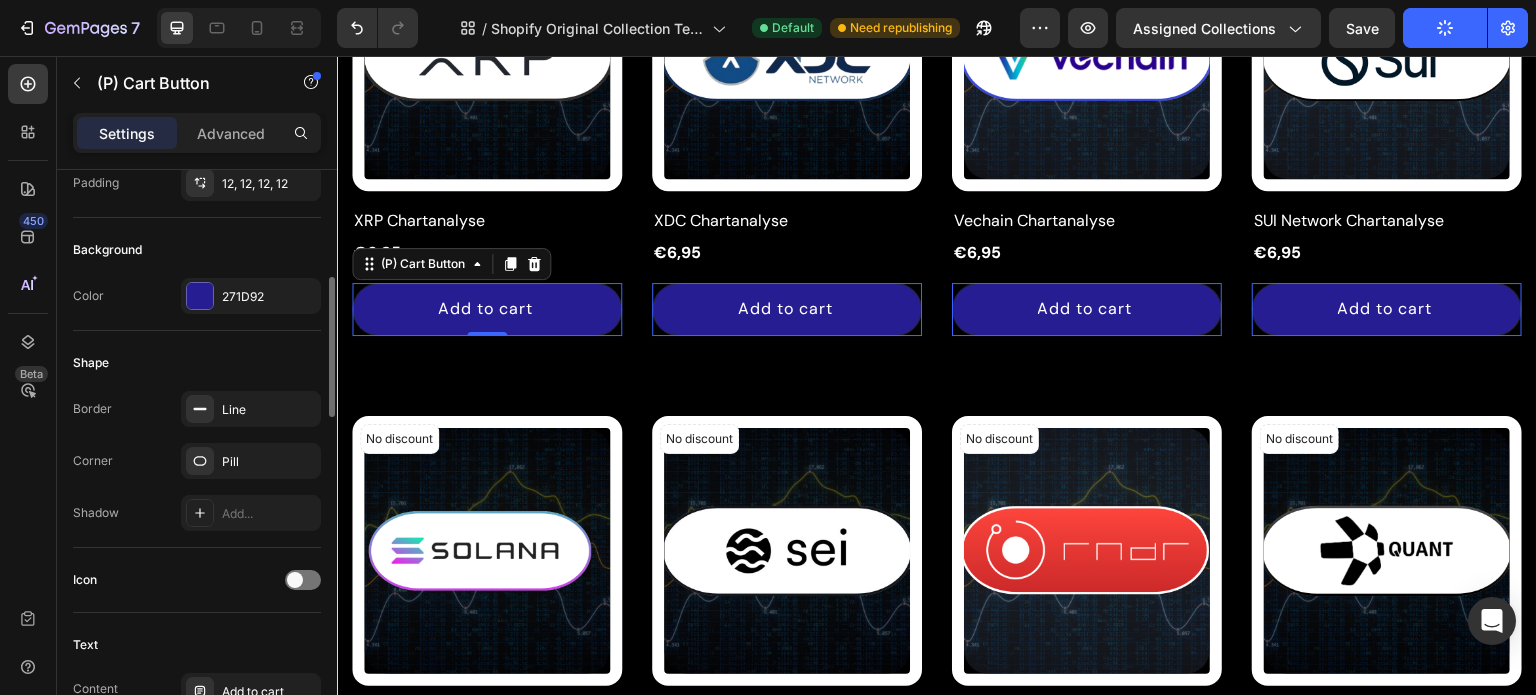 scroll, scrollTop: 444, scrollLeft: 0, axis: vertical 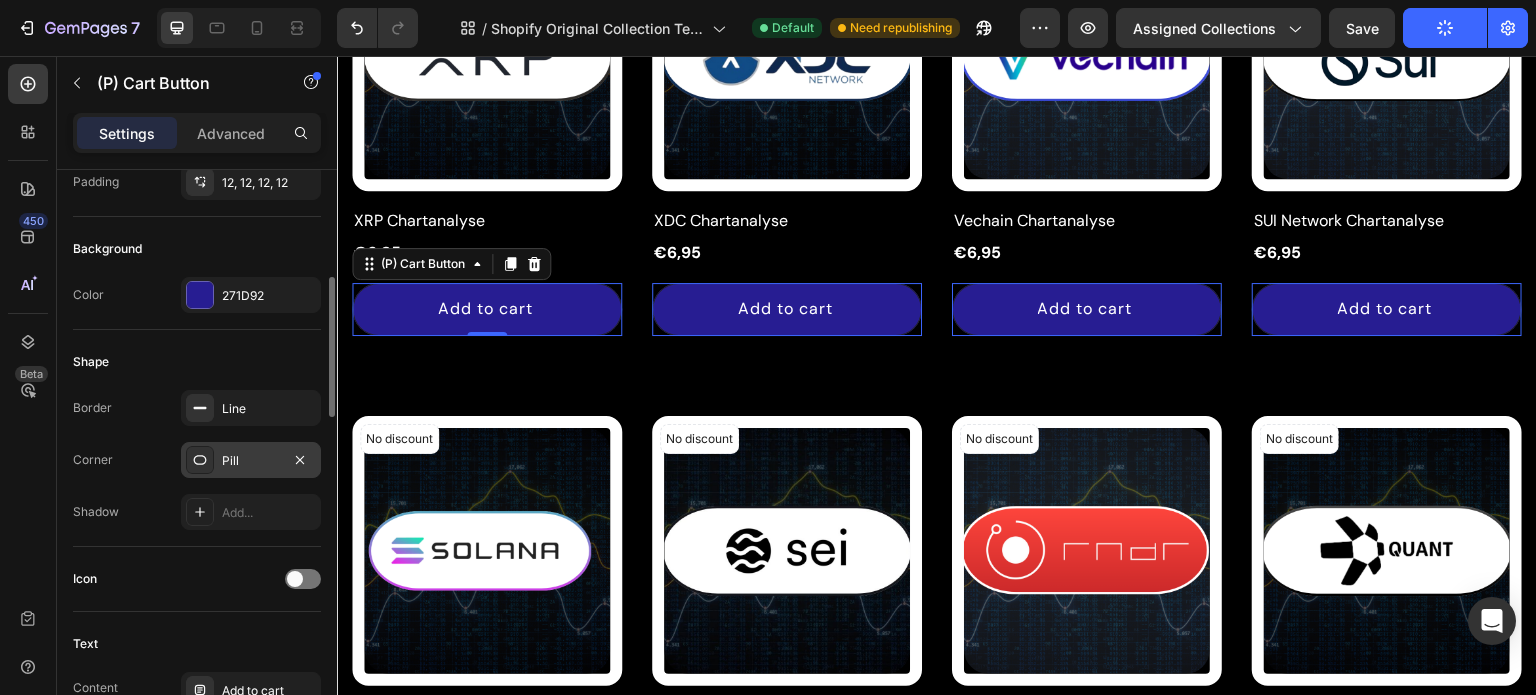 click 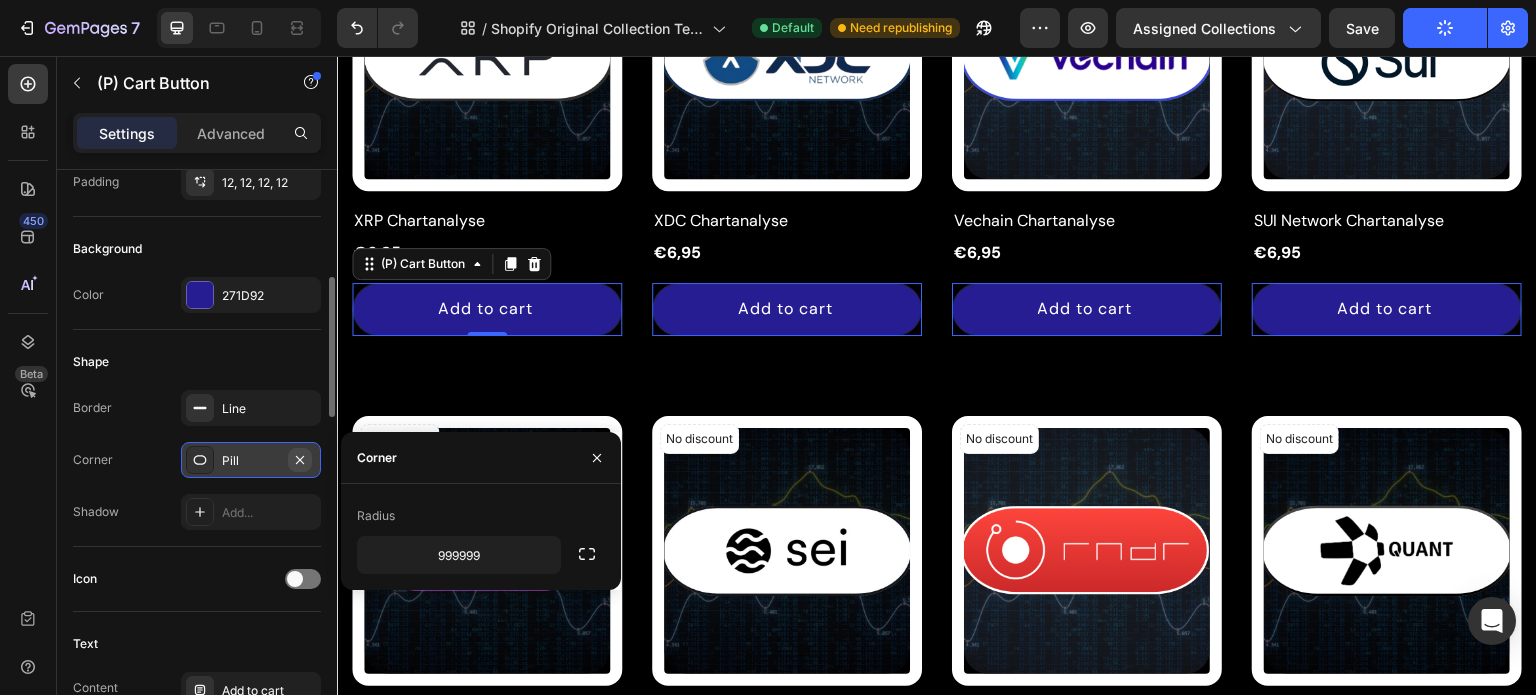 click 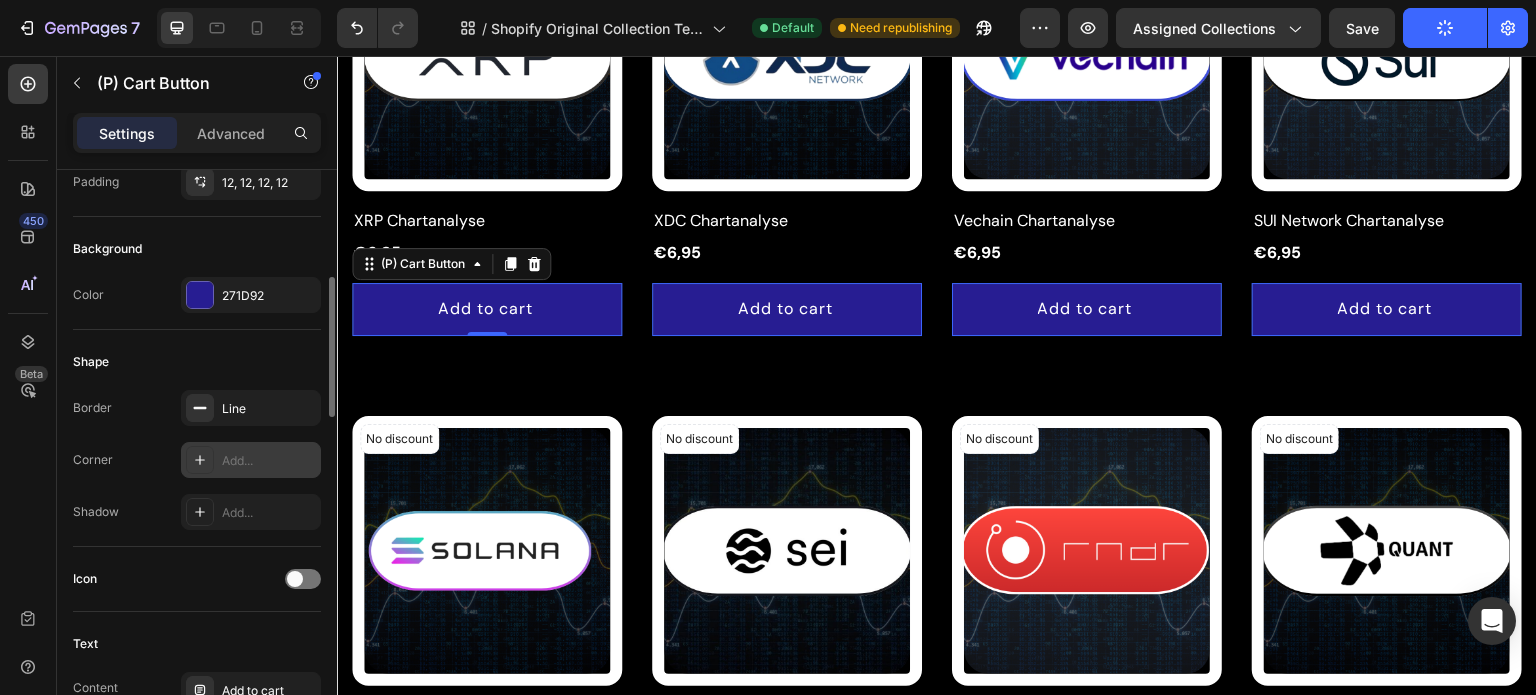 click on "Add..." at bounding box center (269, 461) 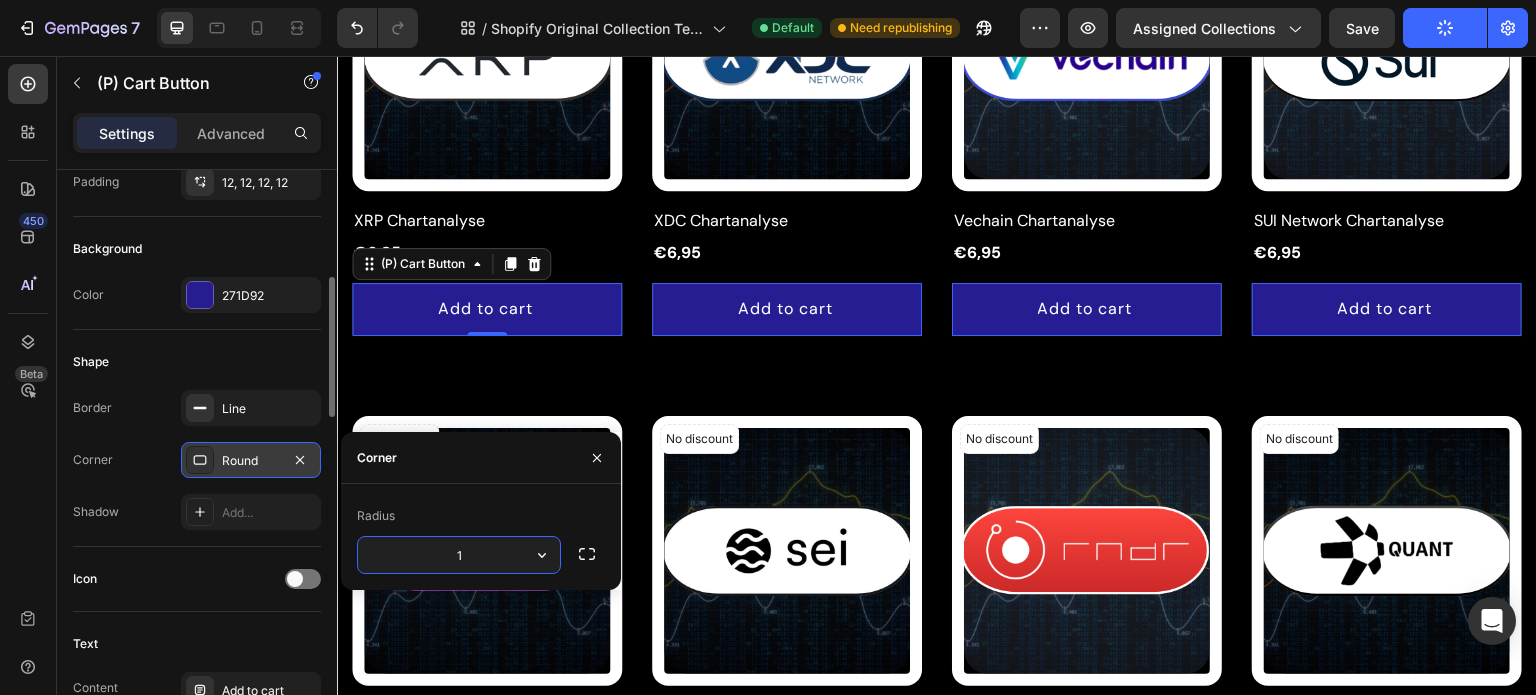 type on "12" 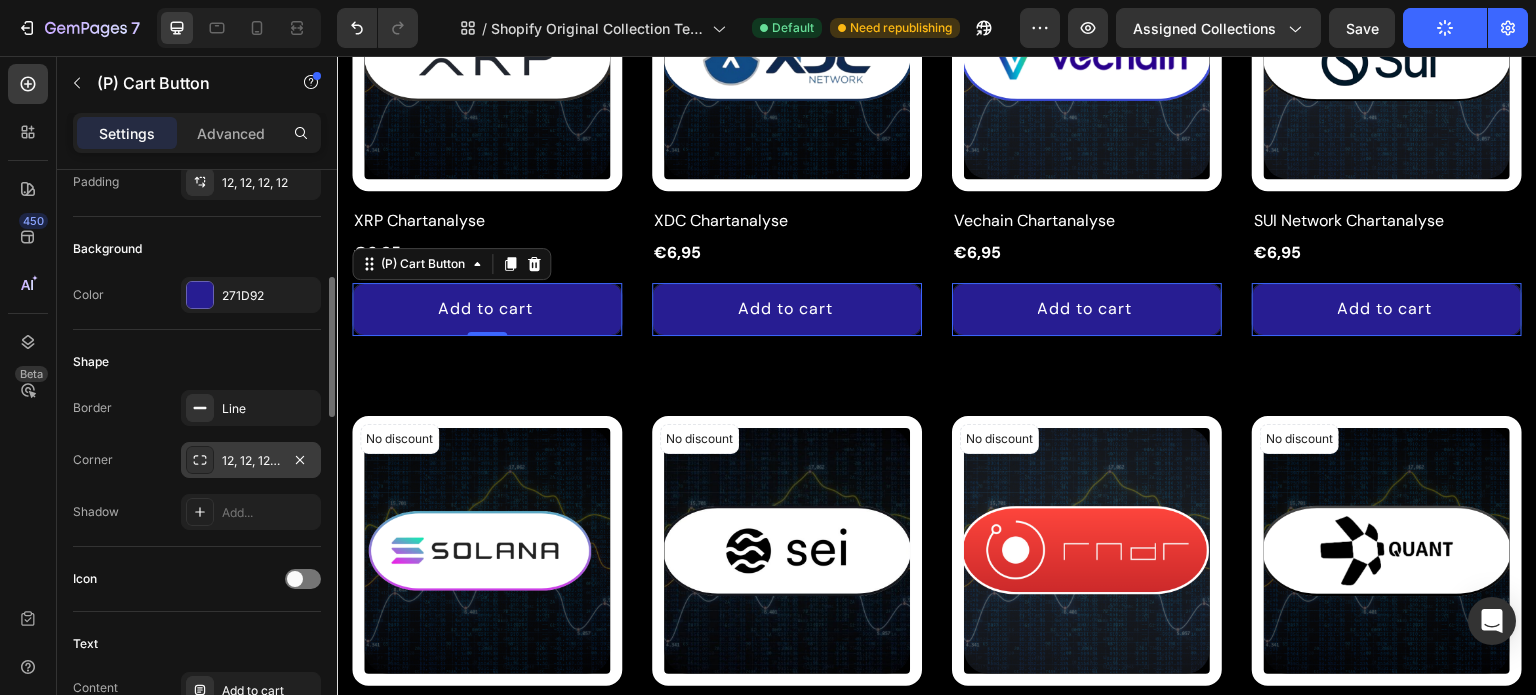 click on "Border Line Corner 12, 12, 12, 12 Shadow Add..." at bounding box center (197, 460) 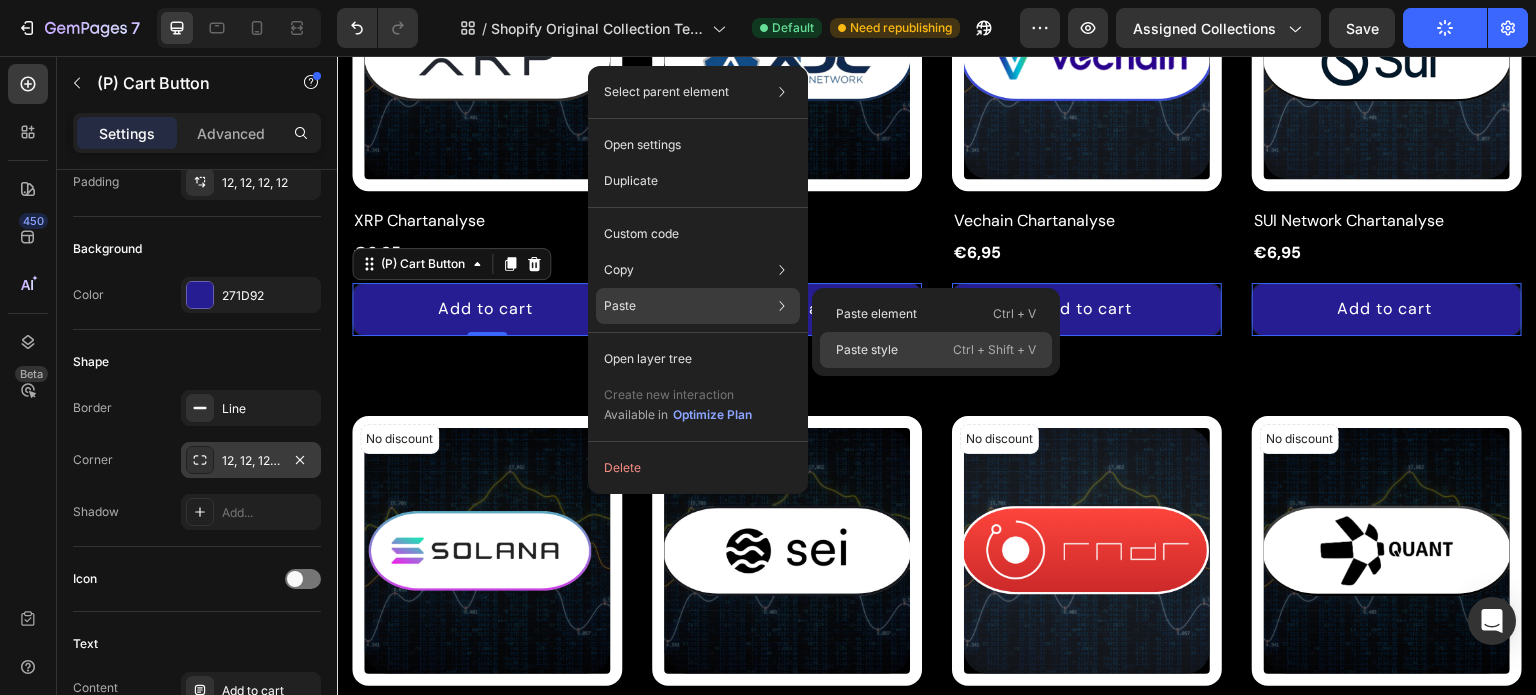click on "Paste style" at bounding box center [867, 350] 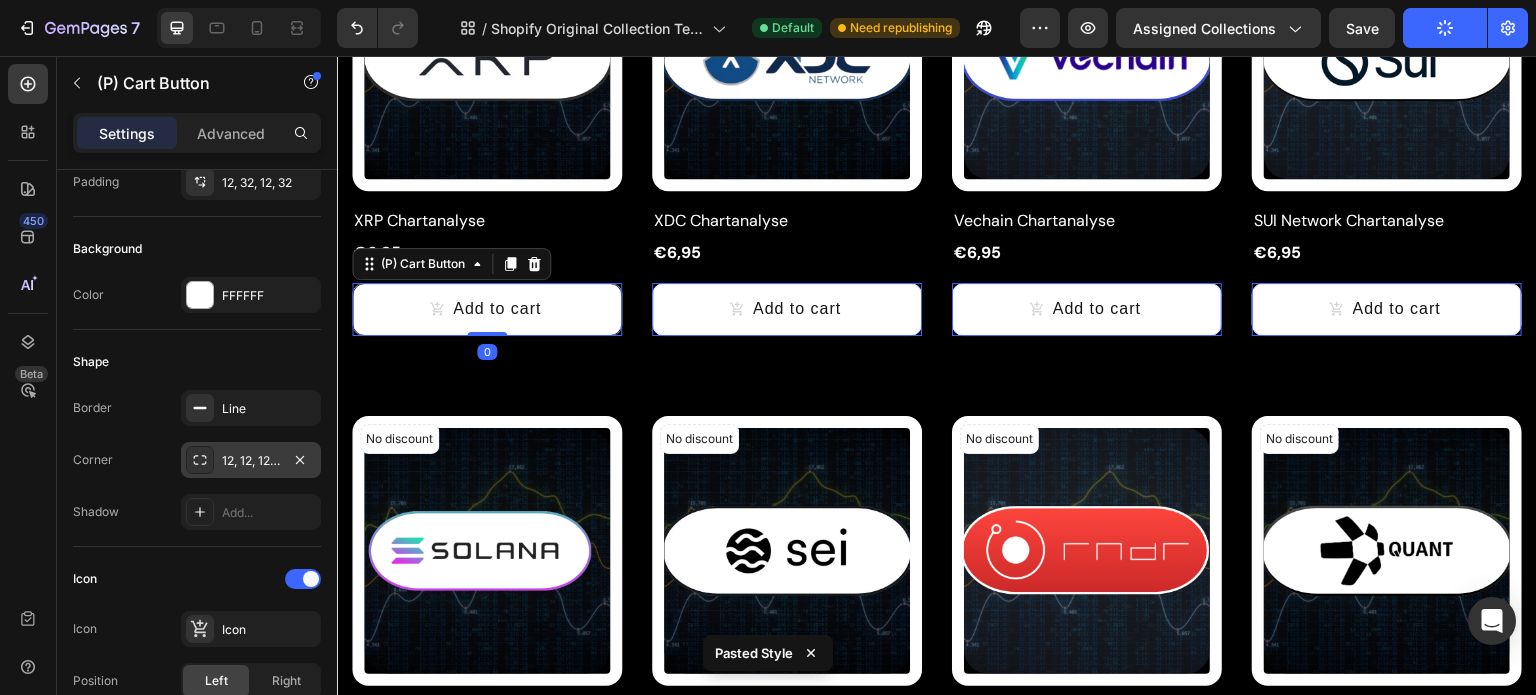 click on "Add to cart" at bounding box center (487, 309) 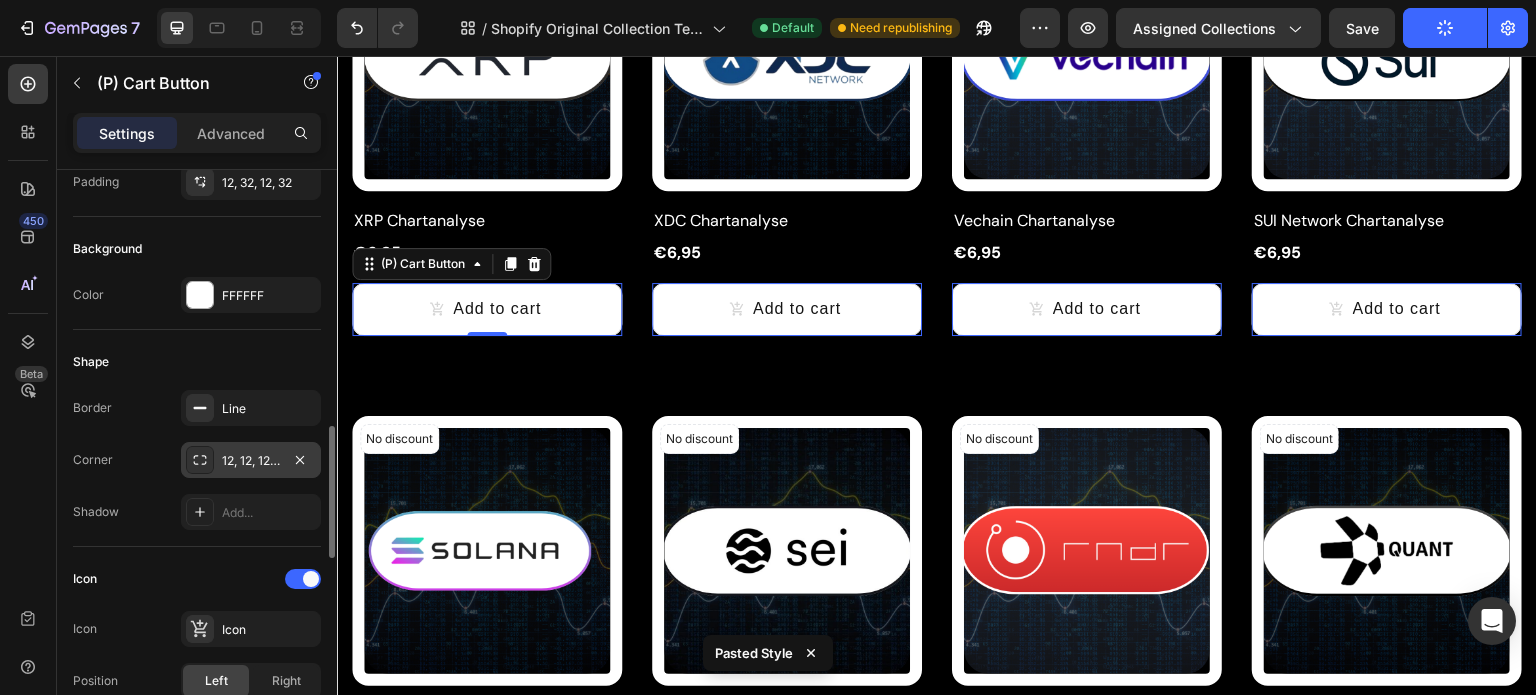 scroll, scrollTop: 585, scrollLeft: 0, axis: vertical 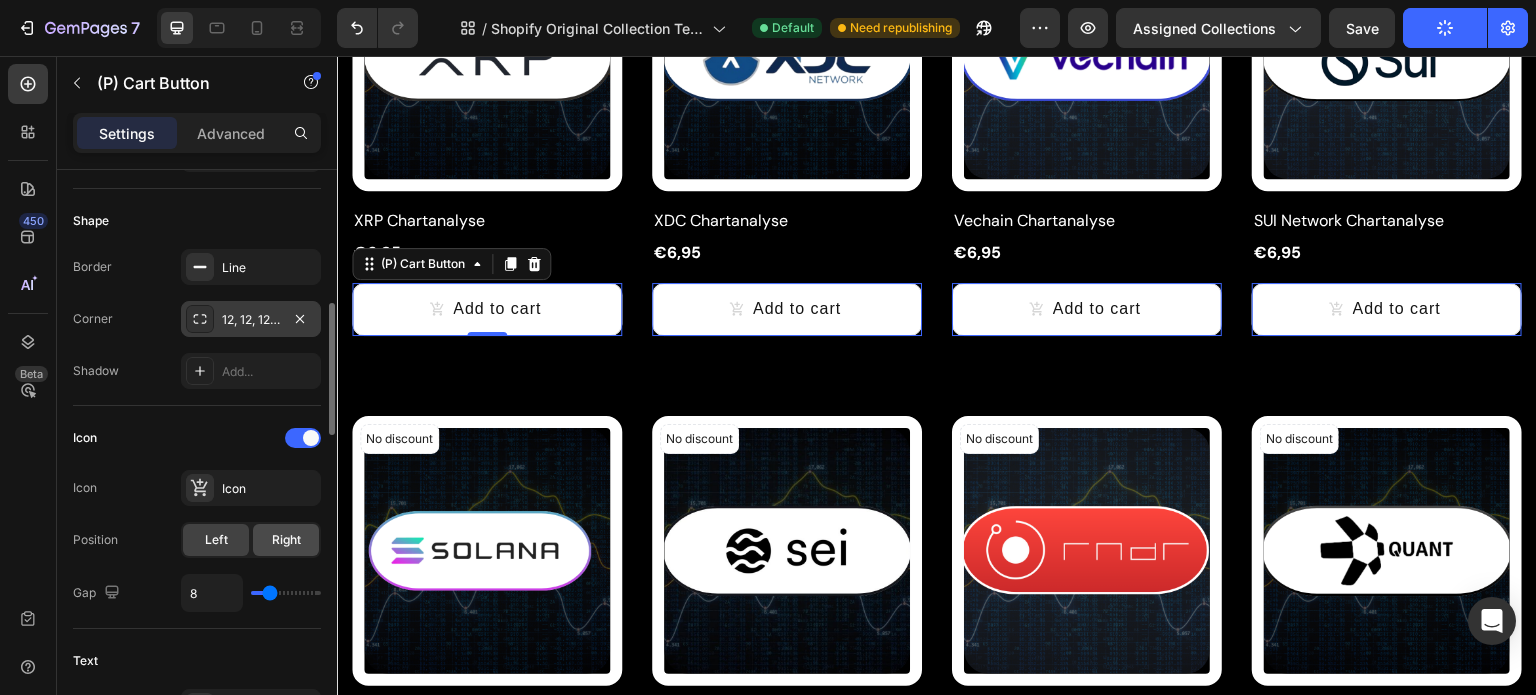 click on "Right" 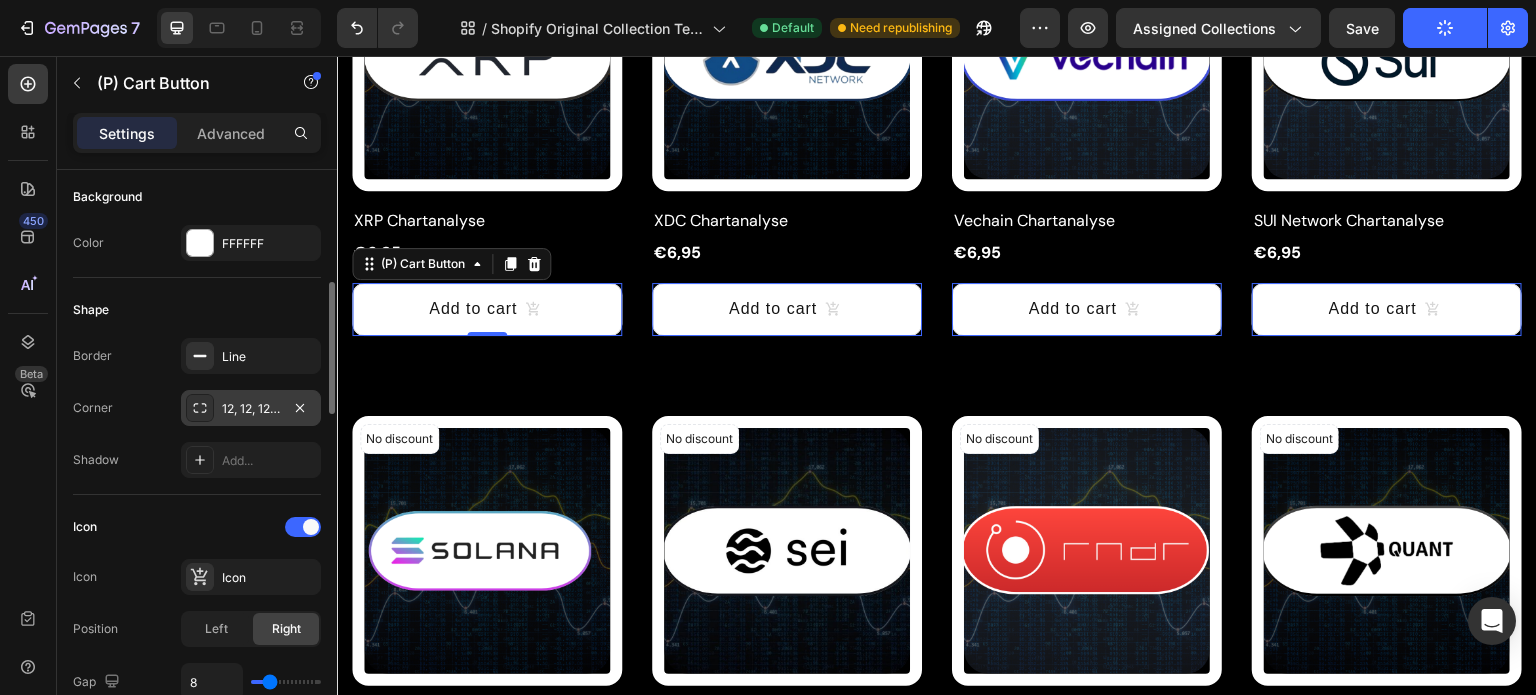 scroll, scrollTop: 495, scrollLeft: 0, axis: vertical 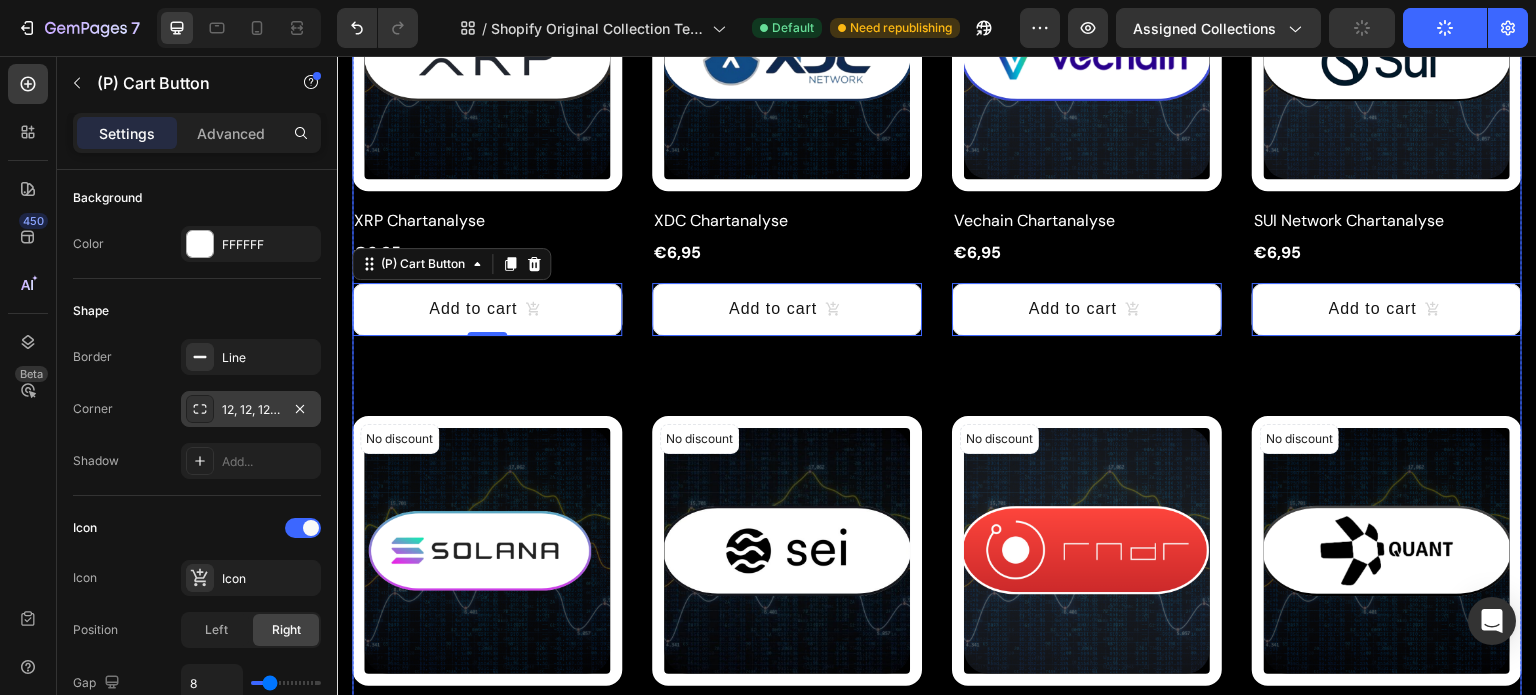 click on "No discount   Not be displayed when published (P) Tag Product Images & Gallery Row XRP Chartanalyse (P) Title €6,95 (P) Price (P) Price Row Row Add to cart (P) Cart Button   0 Product List No discount   Not be displayed when published (P) Tag Product Images & Gallery Row XDC Chartanalyse (P) Title €6,95 (P) Price (P) Price Row Row Add to cart (P) Cart Button   0 Product List No discount   Not be displayed when published (P) Tag Product Images & Gallery Row Vechain Chartanalyse (P) Title €6,95 (P) Price (P) Price Row Row Add to cart (P) Cart Button   0 Product List No discount   Not be displayed when published (P) Tag Product Images & Gallery Row SUI Network Chartanalyse (P) Title €6,95 (P) Price (P) Price Row Row Add to cart (P) Cart Button   0 Product List No discount   Not be displayed when published (P) Tag Product Images & Gallery Row Solana Chartanalyse (P) Title €6,95 (P) Price (P) Price Row Row Add to cart (P) Cart Button   0 Product List No discount   Not be displayed when published (P) Tag" at bounding box center [937, 623] 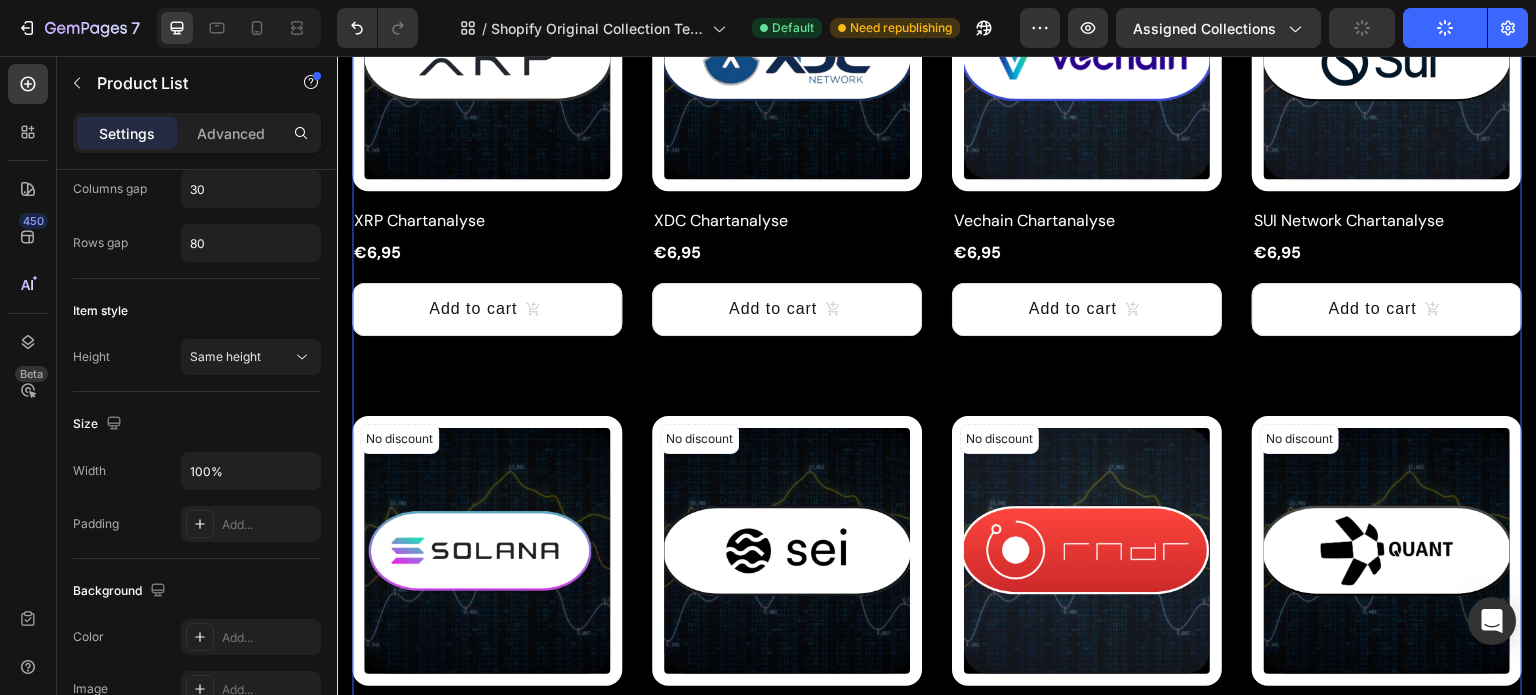 scroll, scrollTop: 0, scrollLeft: 0, axis: both 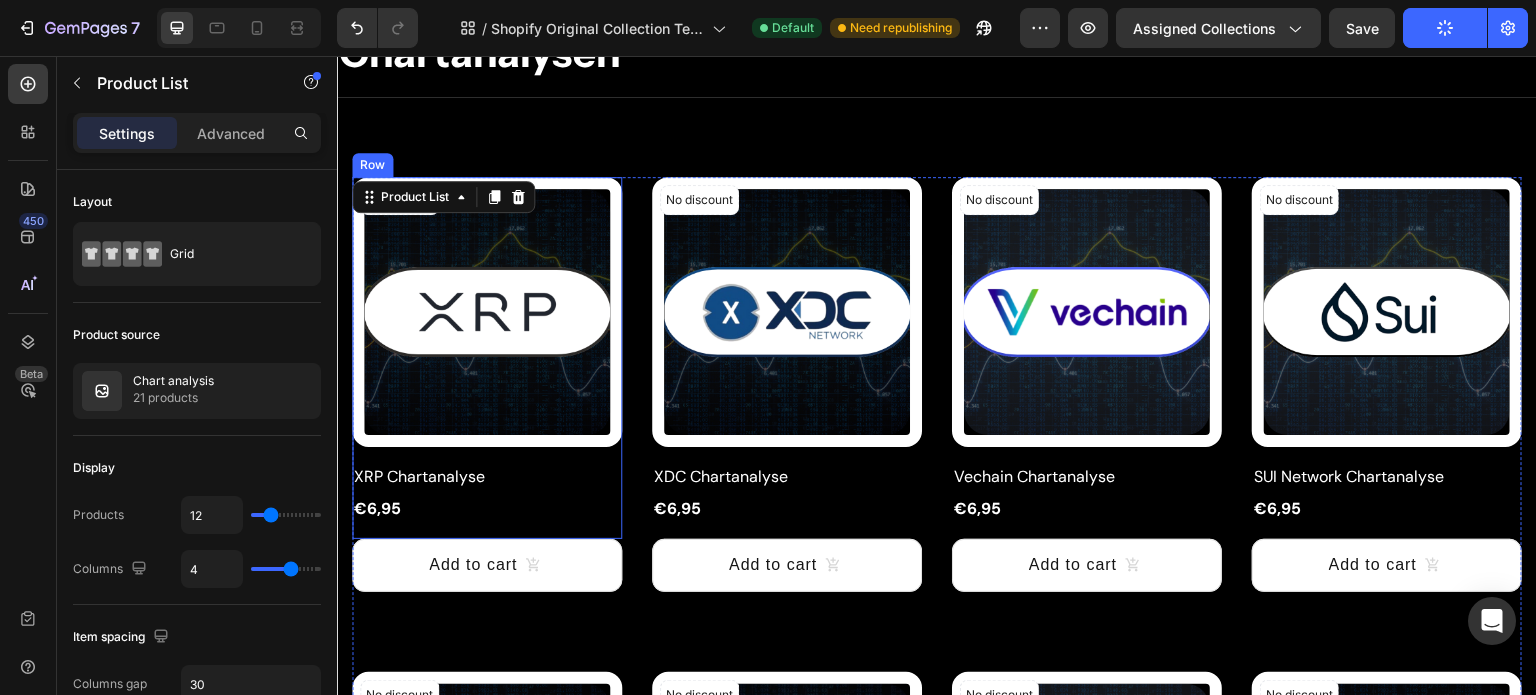 click on "No discount   Not be displayed when published (P) Tag Product Images & Gallery Row XRP Chartanalyse (P) Title €6,95 (P) Price (P) Price Row" at bounding box center [487, 358] 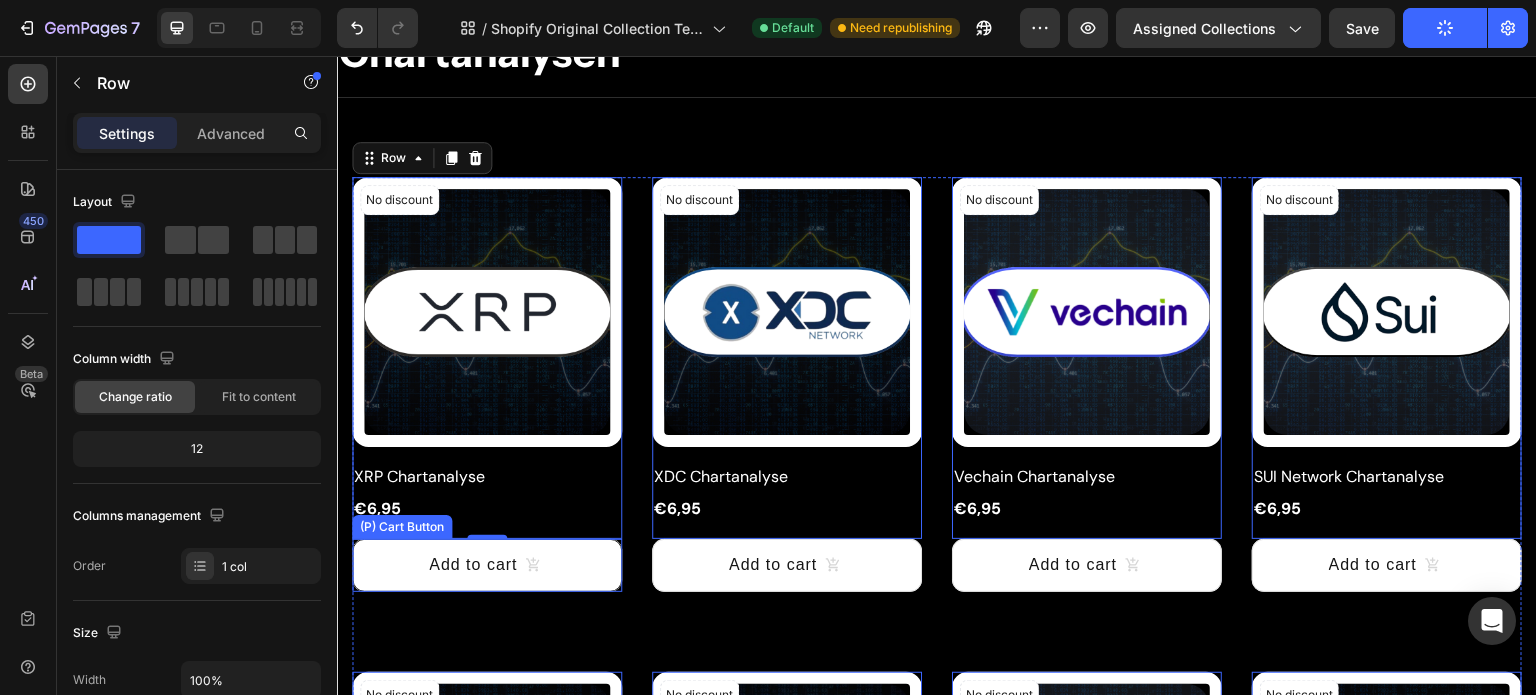 click on "Add to cart" at bounding box center [487, 565] 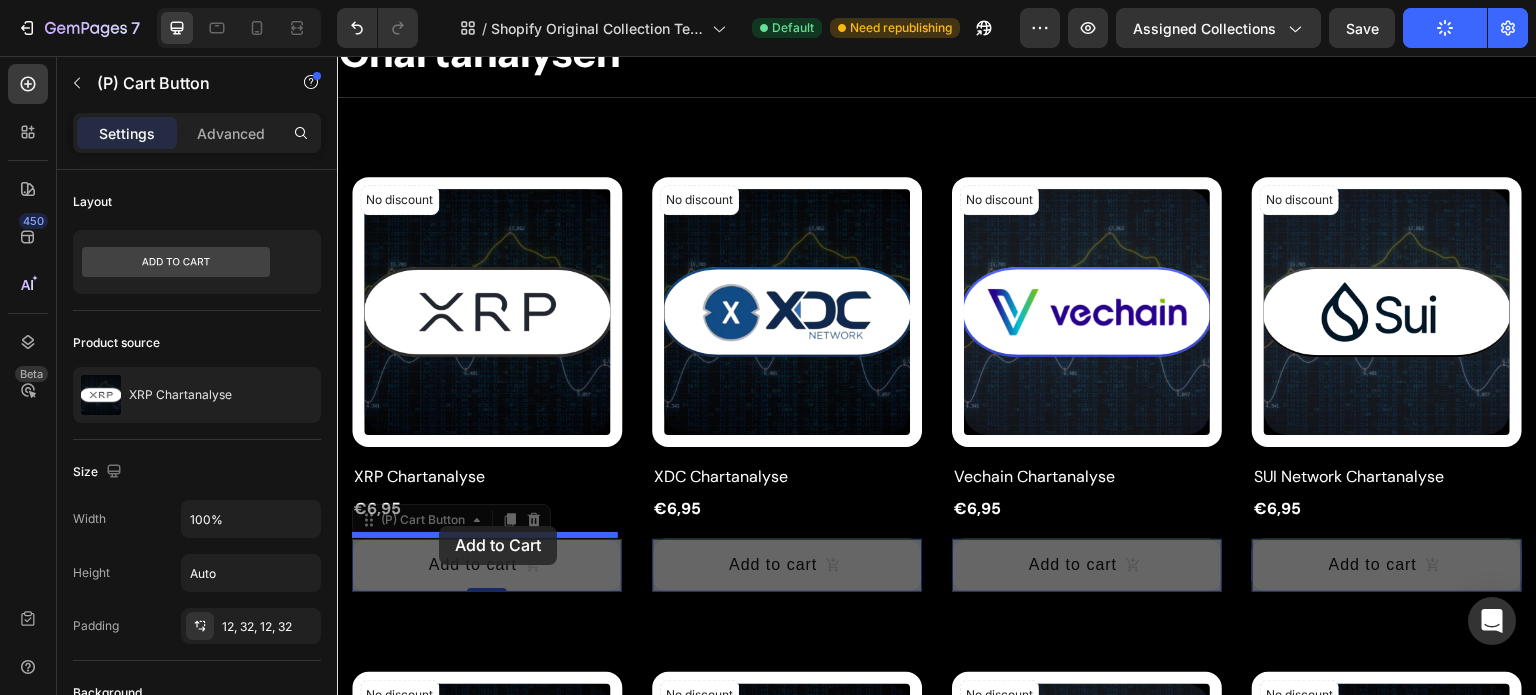 drag, startPoint x: 364, startPoint y: 520, endPoint x: 439, endPoint y: 526, distance: 75.23962 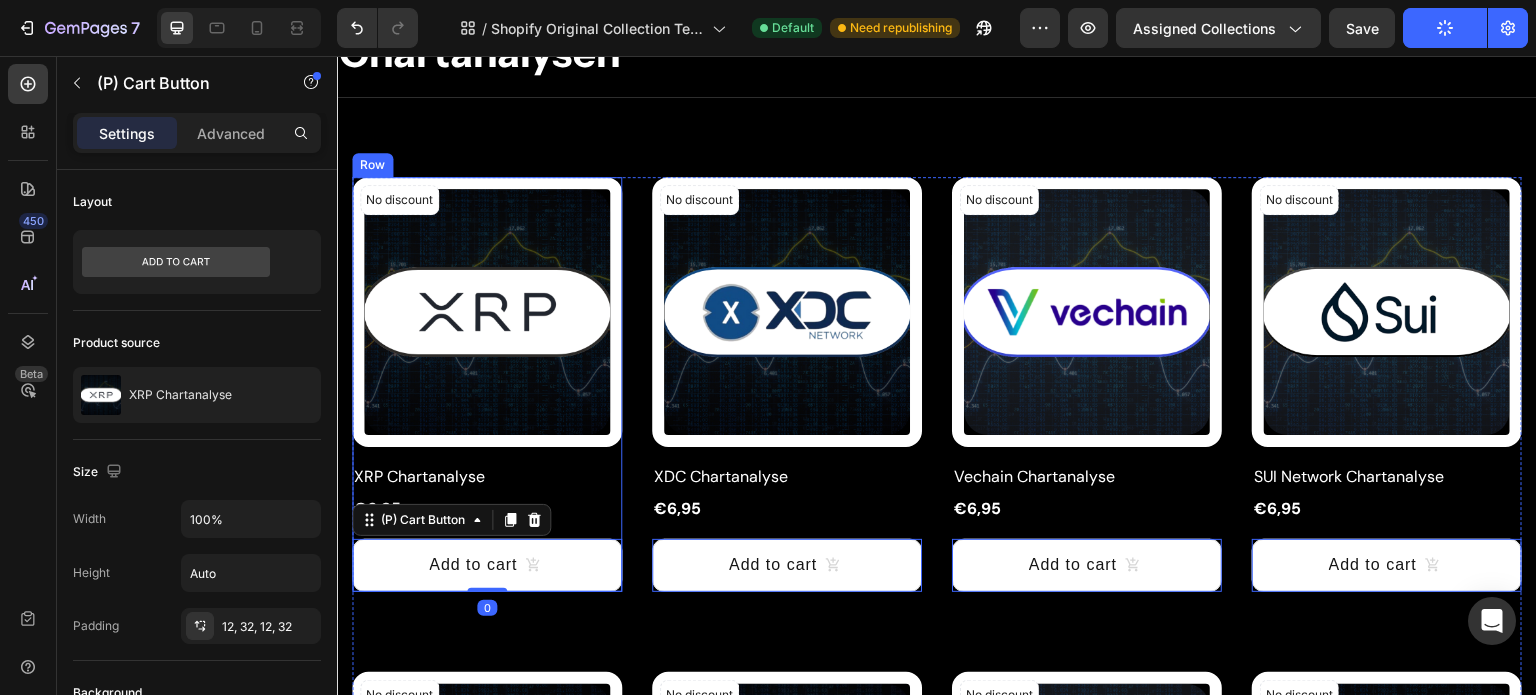 click on "No discount   Not be displayed when published (P) Tag Product Images & Gallery Row XRP Chartanalyse (P) Title €6,95 (P) Price (P) Price Row Add to cart (P) Cart Button   0" at bounding box center [487, 384] 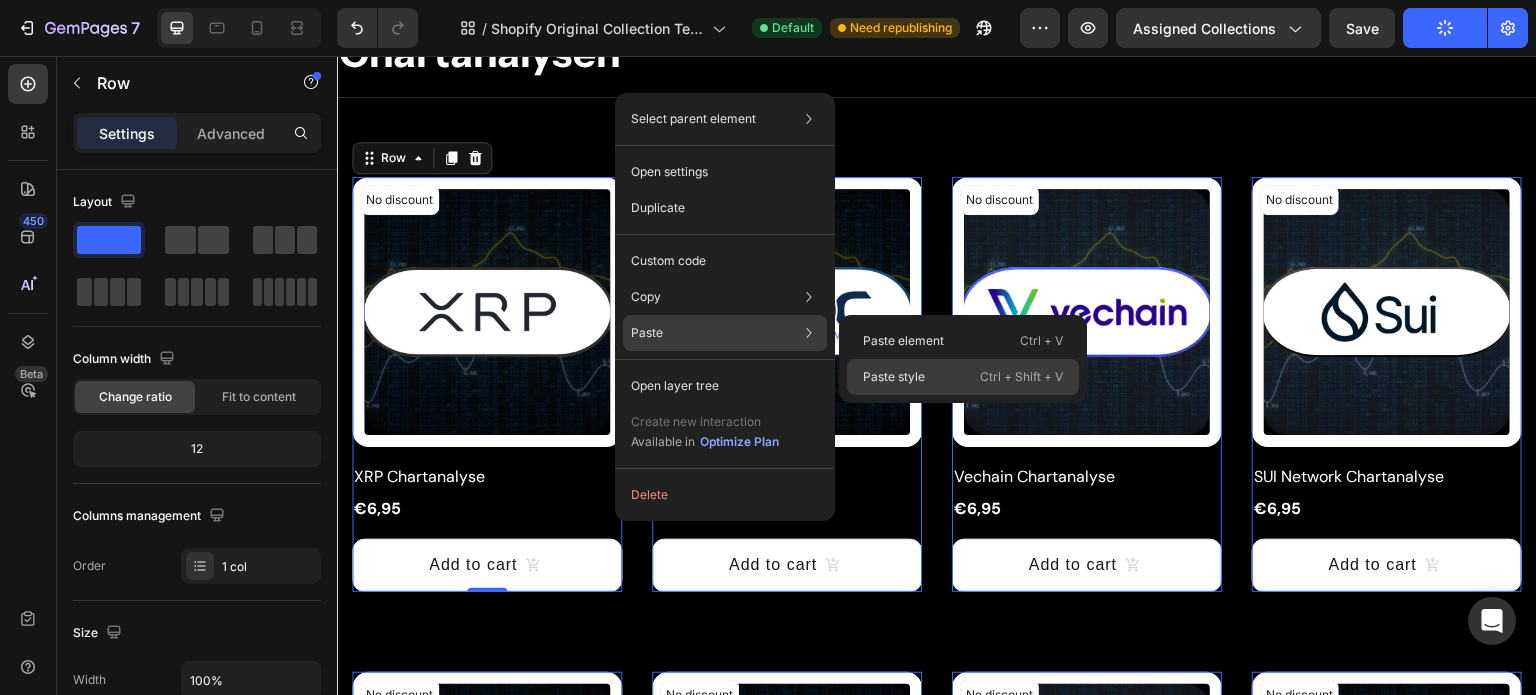 click on "Paste style" at bounding box center [894, 377] 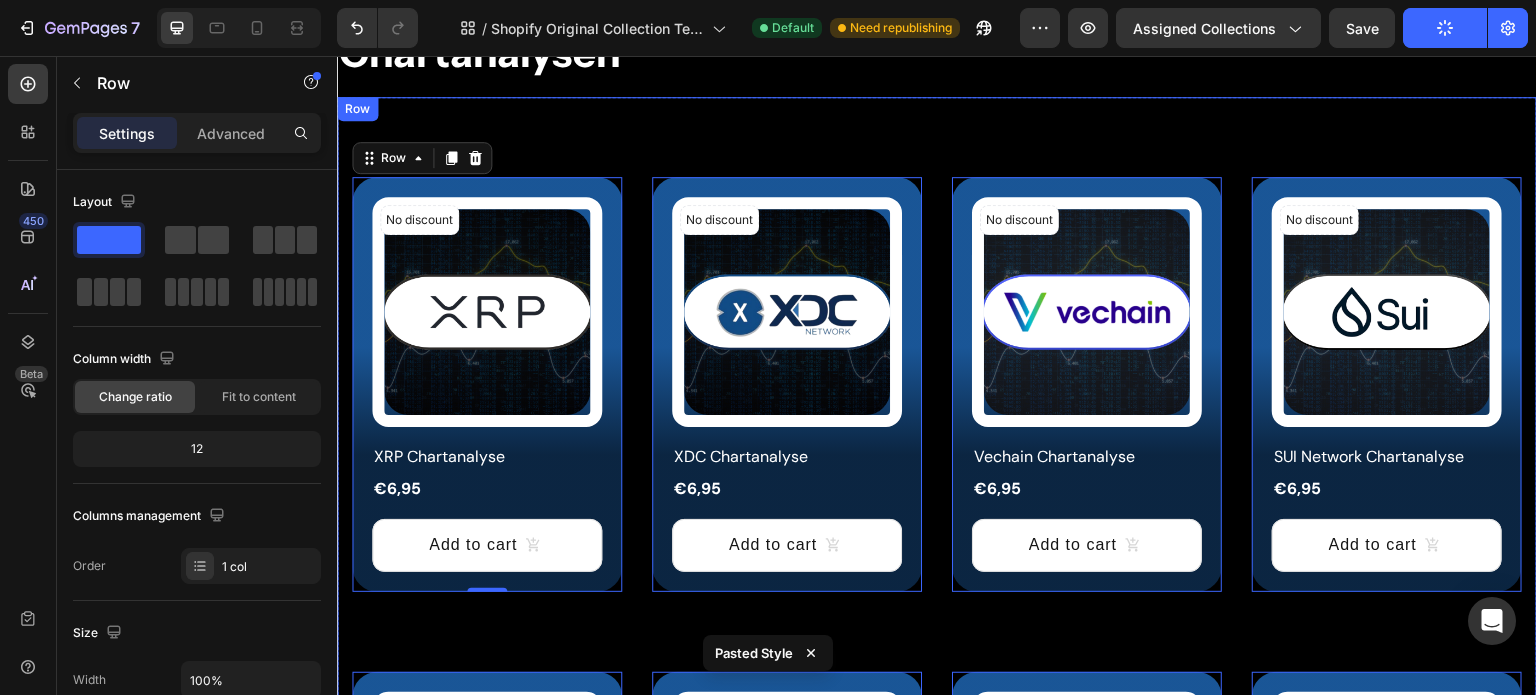 click on "No discount   Not be displayed when published (P) Tag Product Images & Gallery Row XRP Chartanalyse (P) Title €6,95 (P) Price (P) Price Row Add to cart (P) Cart Button Row   0 Product List No discount   Not be displayed when published (P) Tag Product Images & Gallery Row XDC Chartanalyse (P) Title €6,95 (P) Price (P) Price Row Add to cart (P) Cart Button Row   0 Product List No discount   Not be displayed when published (P) Tag Product Images & Gallery Row Vechain Chartanalyse (P) Title €6,95 (P) Price (P) Price Row Add to cart (P) Cart Button Row   0 Product List No discount   Not be displayed when published (P) Tag Product Images & Gallery Row SUI Network Chartanalyse (P) Title €6,95 (P) Price (P) Price Row Add to cart (P) Cart Button Row   0 Product List No discount   Not be displayed when published (P) Tag Product Images & Gallery Row Solana Chartanalyse (P) Title €6,95 (P) Price (P) Price Row Add to cart (P) Cart Button Row   0 Product List No discount   Not be displayed when published (P) Tag" at bounding box center [937, 879] 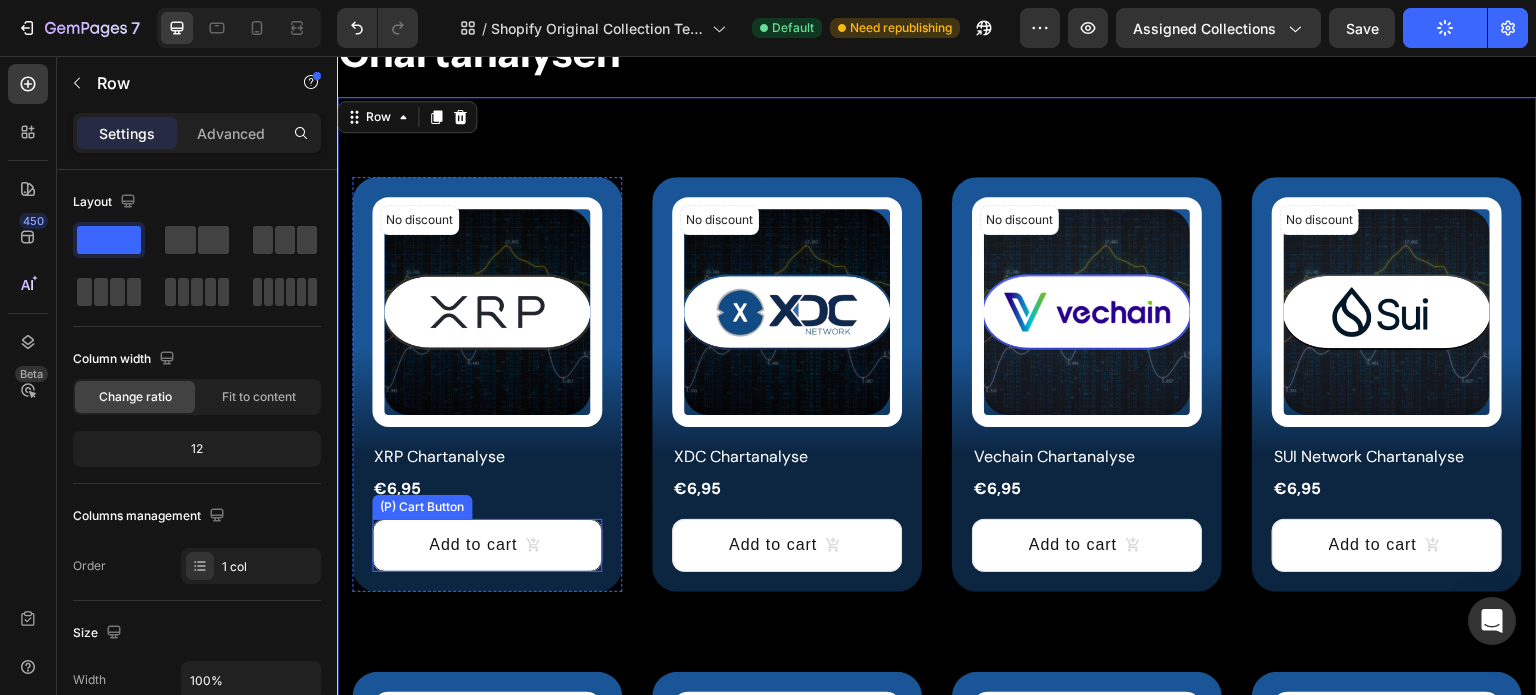 click on "Add to cart" at bounding box center (487, 545) 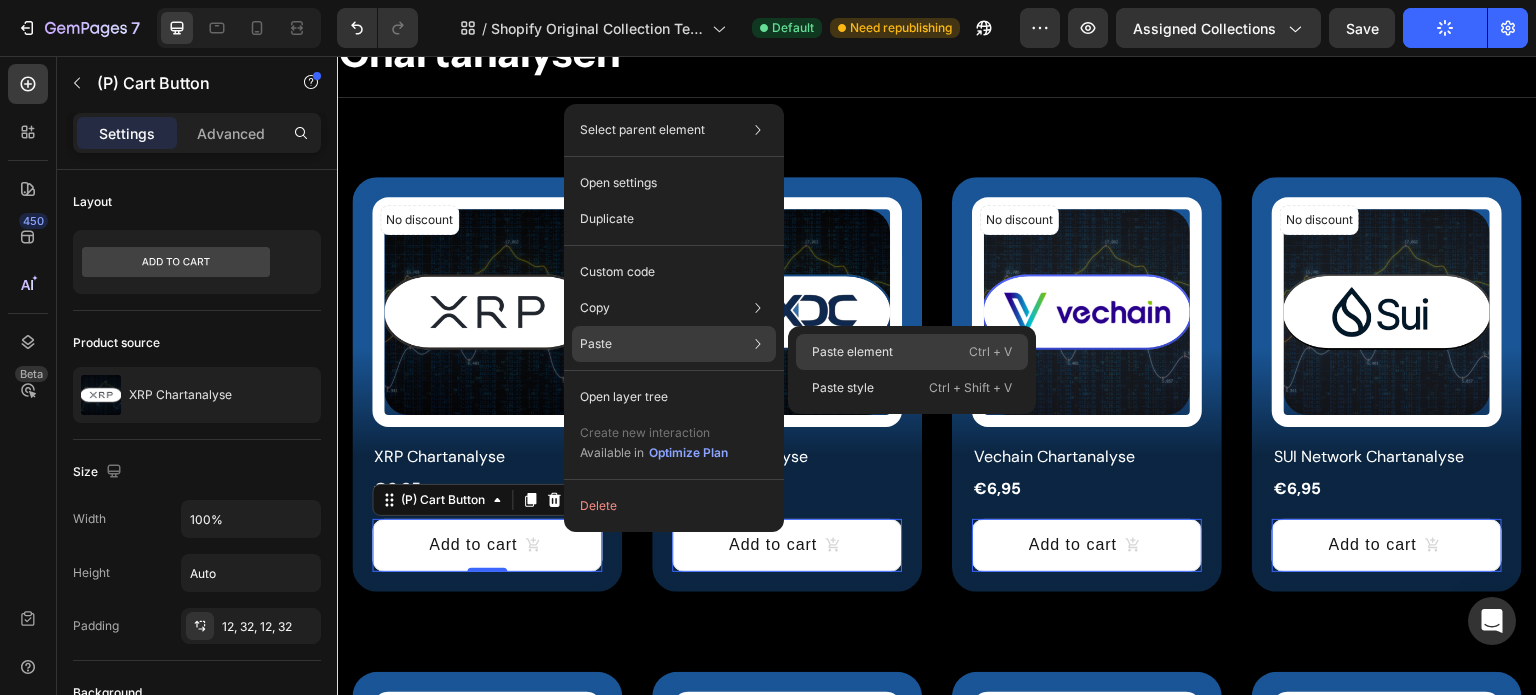 click on "Paste element" at bounding box center (852, 352) 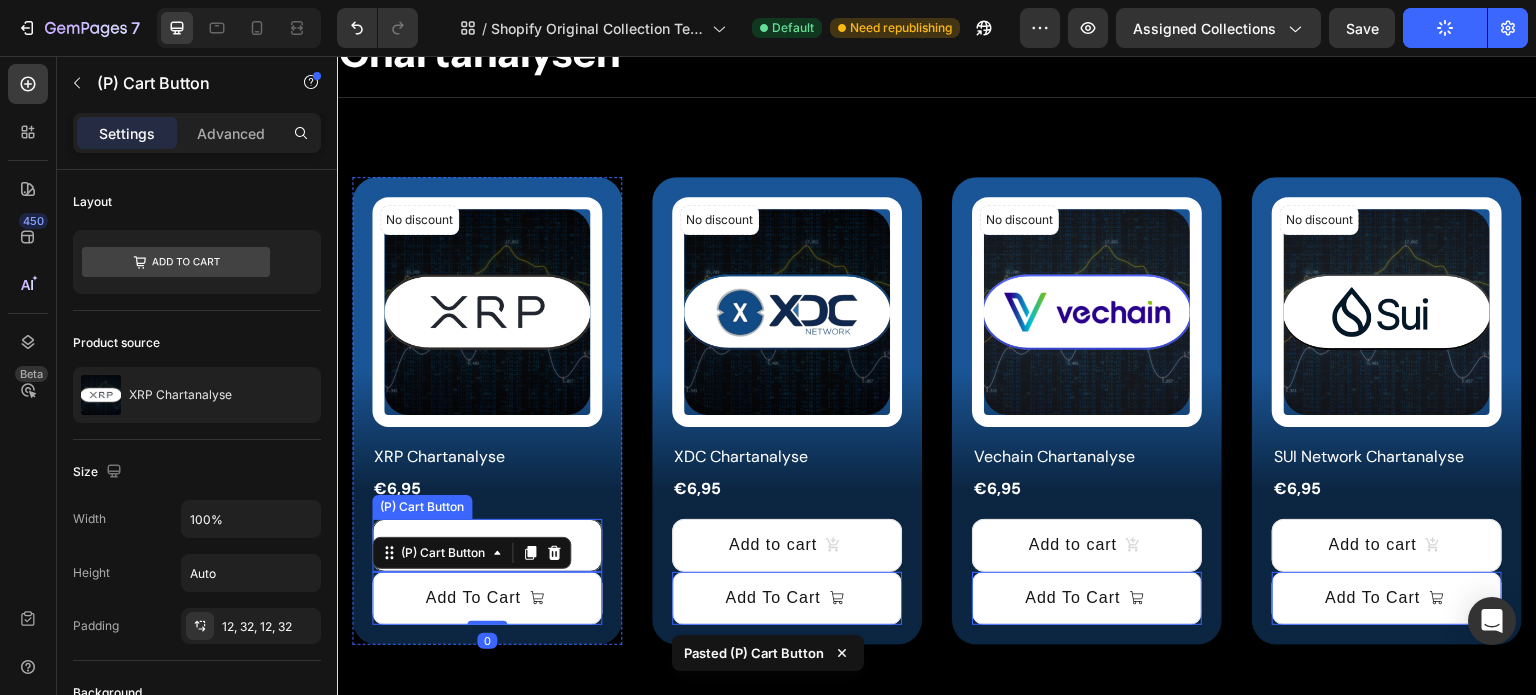 click on "Add to cart" at bounding box center (487, 545) 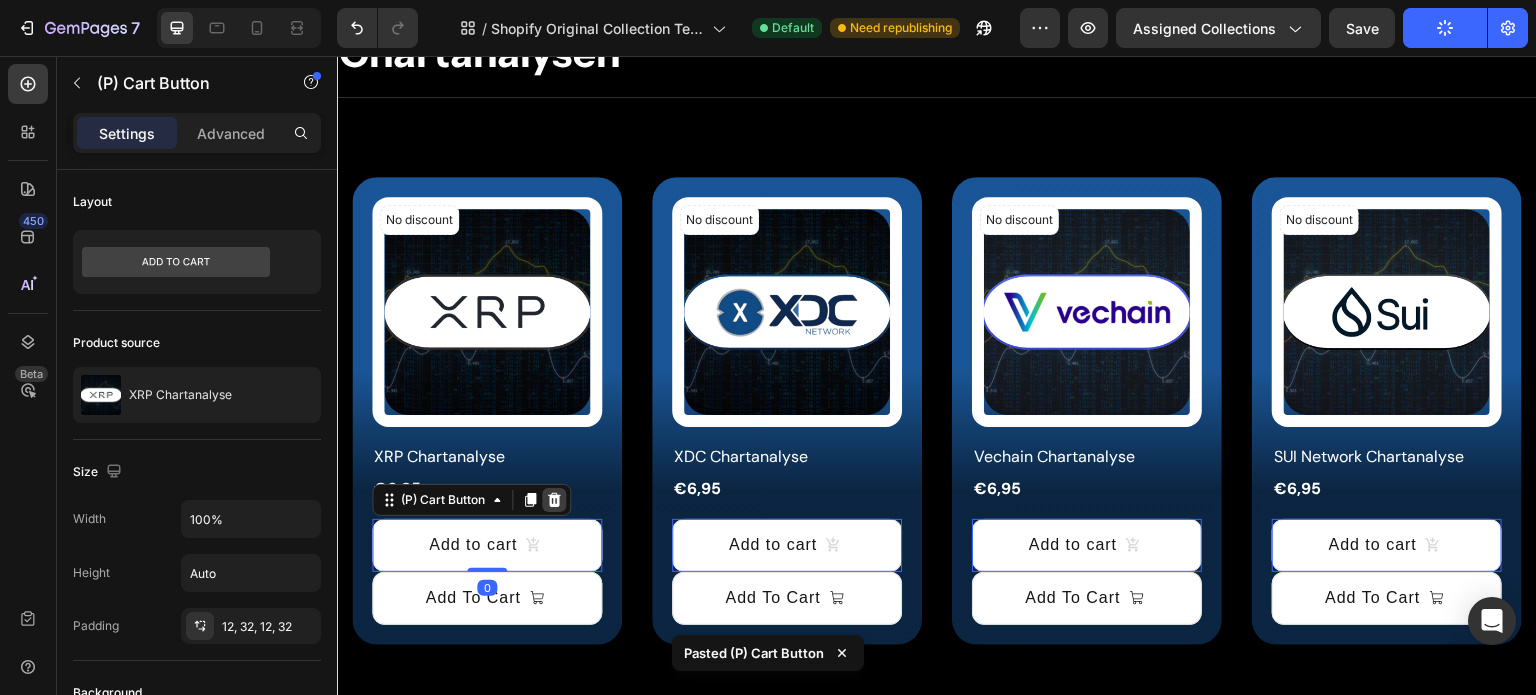click 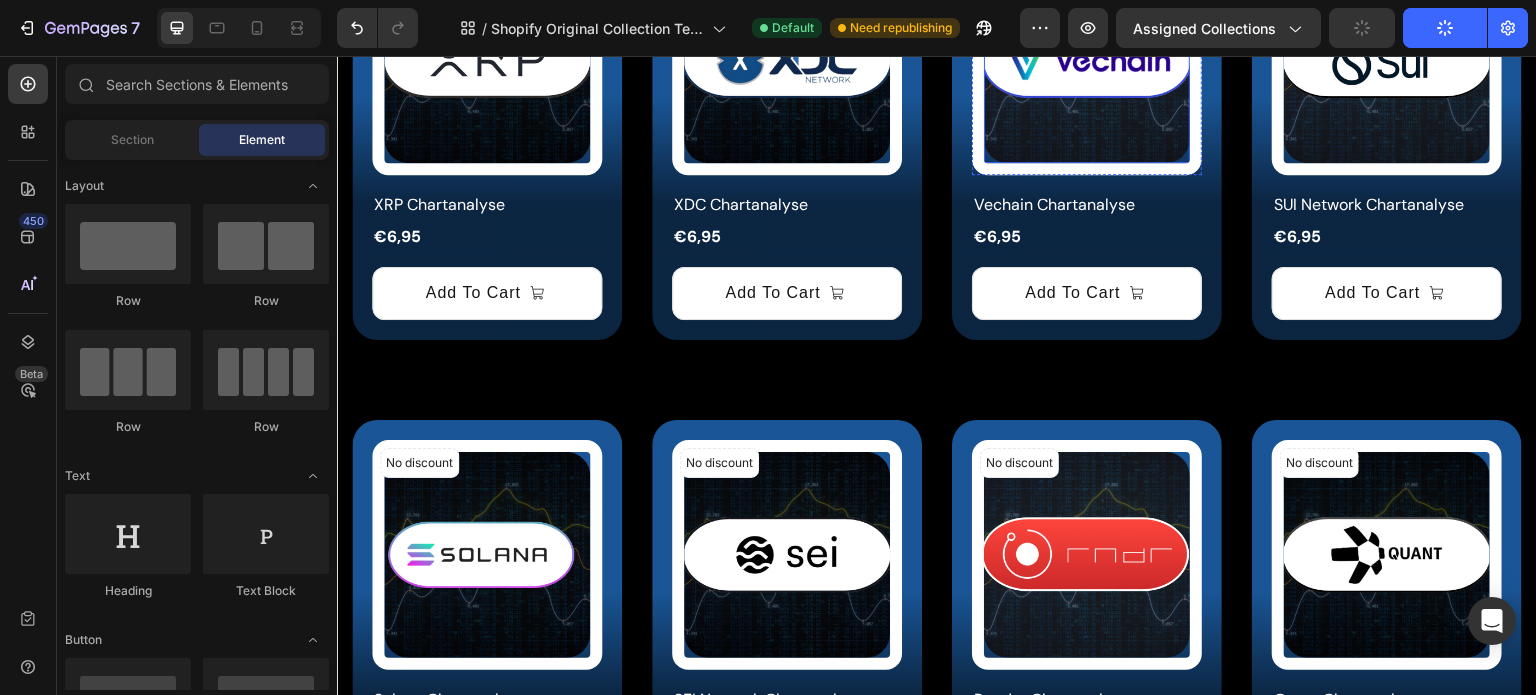scroll, scrollTop: 800, scrollLeft: 0, axis: vertical 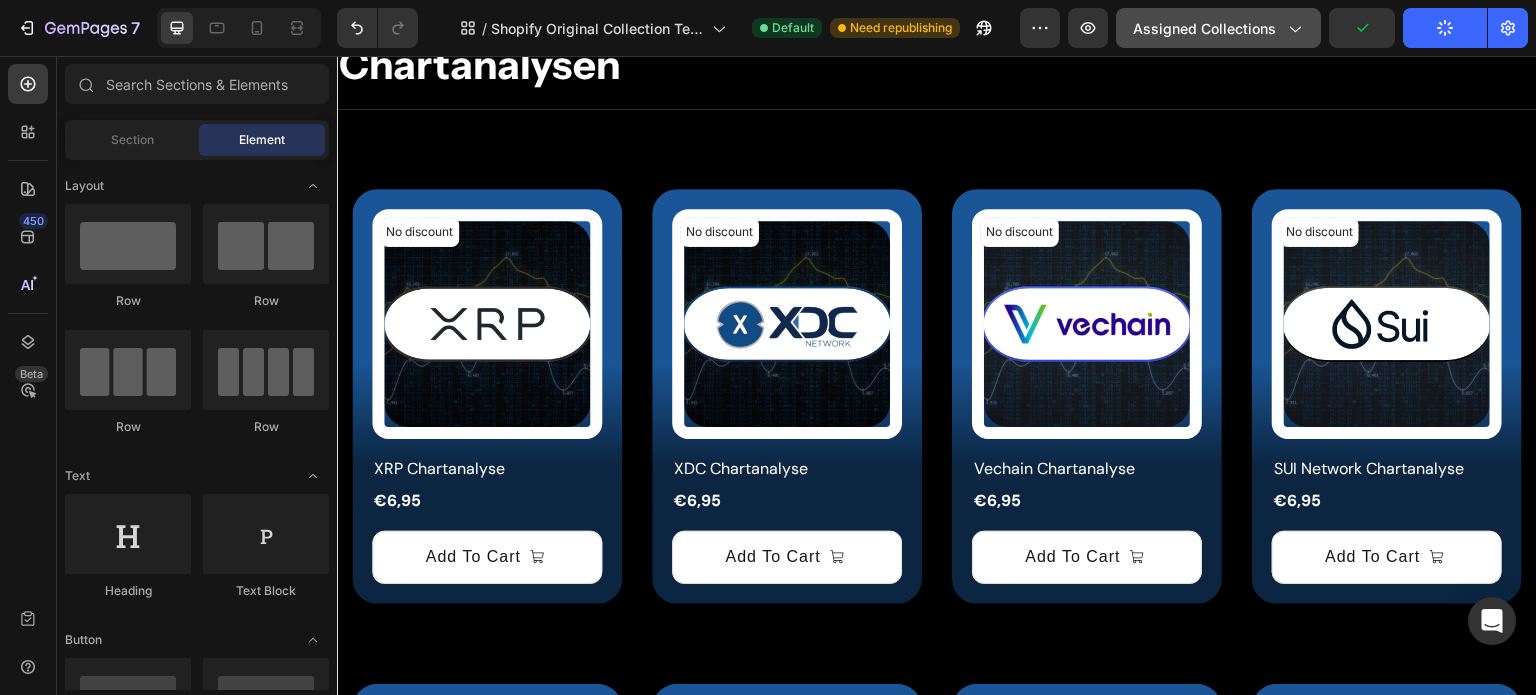 click 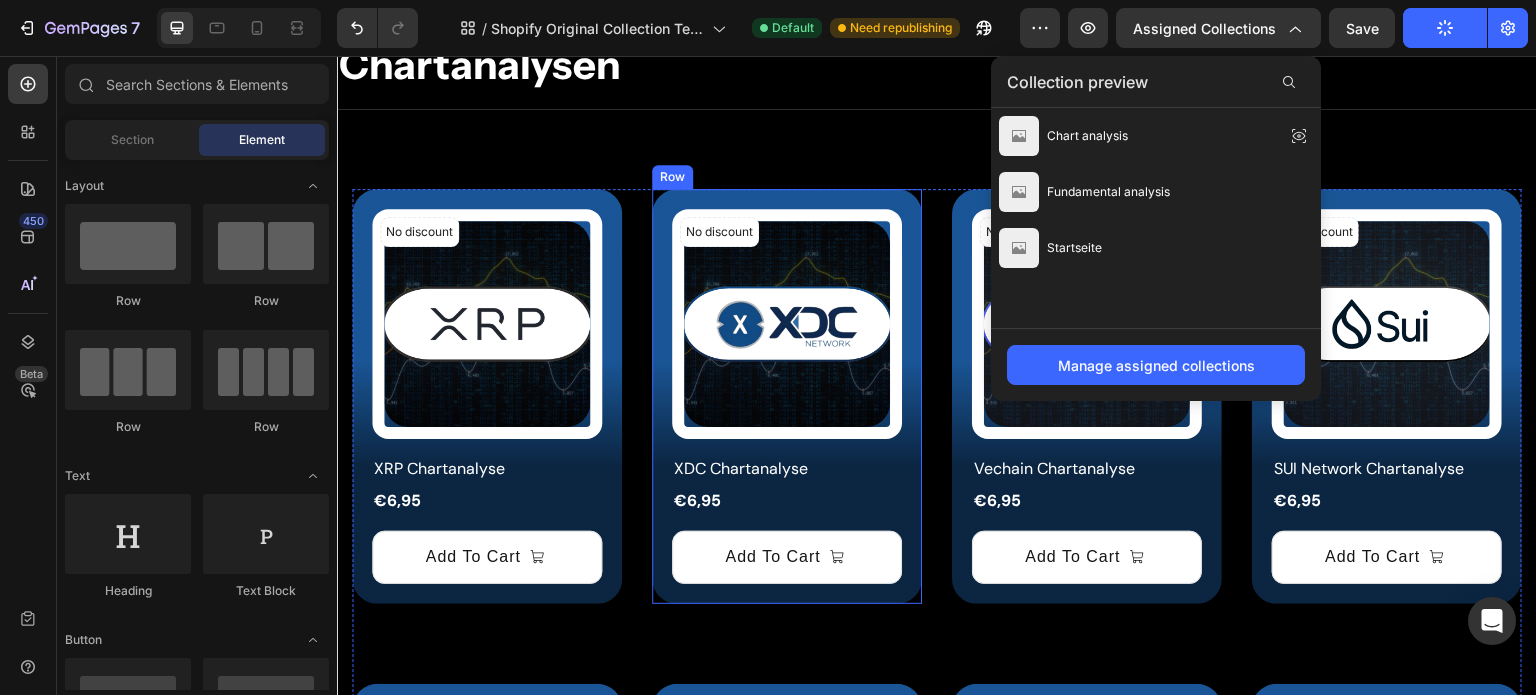 click on "No discount   Not be displayed when published (P) Tag Product Images & Gallery Row XRP Chartanalyse (P) Title €6,95 (P) Price (P) Price Row
Add To Cart (P) Cart Button Row Product List No discount   Not be displayed when published (P) Tag Product Images & Gallery Row XDC Chartanalyse (P) Title €6,95 (P) Price (P) Price Row
Add To Cart (P) Cart Button Row Product List No discount   Not be displayed when published (P) Tag Product Images & Gallery Row Vechain Chartanalyse (P) Title €6,95 (P) Price (P) Price Row
Add To Cart (P) Cart Button Row Product List No discount   Not be displayed when published (P) Tag Product Images & Gallery Row SUI Network Chartanalyse (P) Title €6,95 (P) Price (P) Price Row
Add To Cart (P) Cart Button Row Product List No discount   Not be displayed when published (P) Tag Product Images & Gallery Row Solana Chartanalyse (P) Title €6,95 (P) Price (P) Price Row
Add To Cart (P) Cart Button Row   Row" at bounding box center (937, 891) 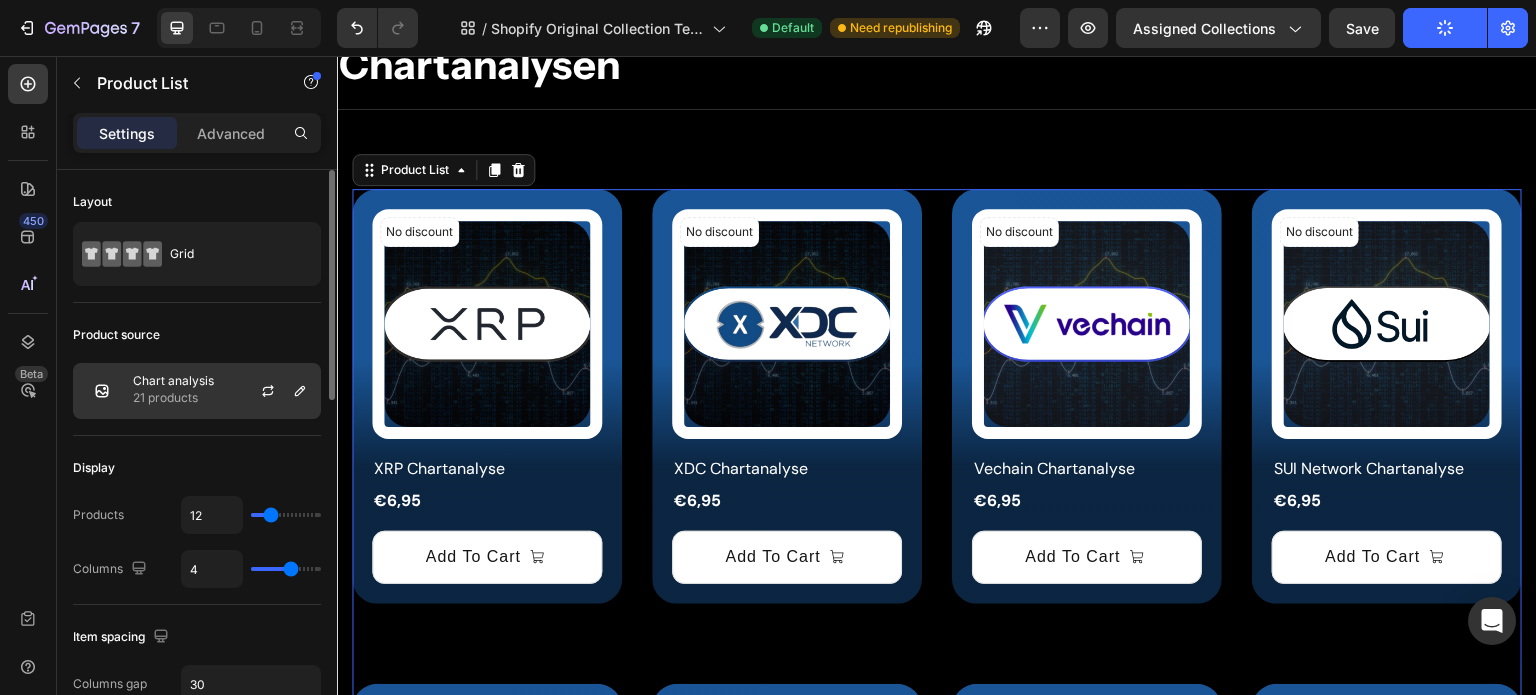 click at bounding box center [102, 391] 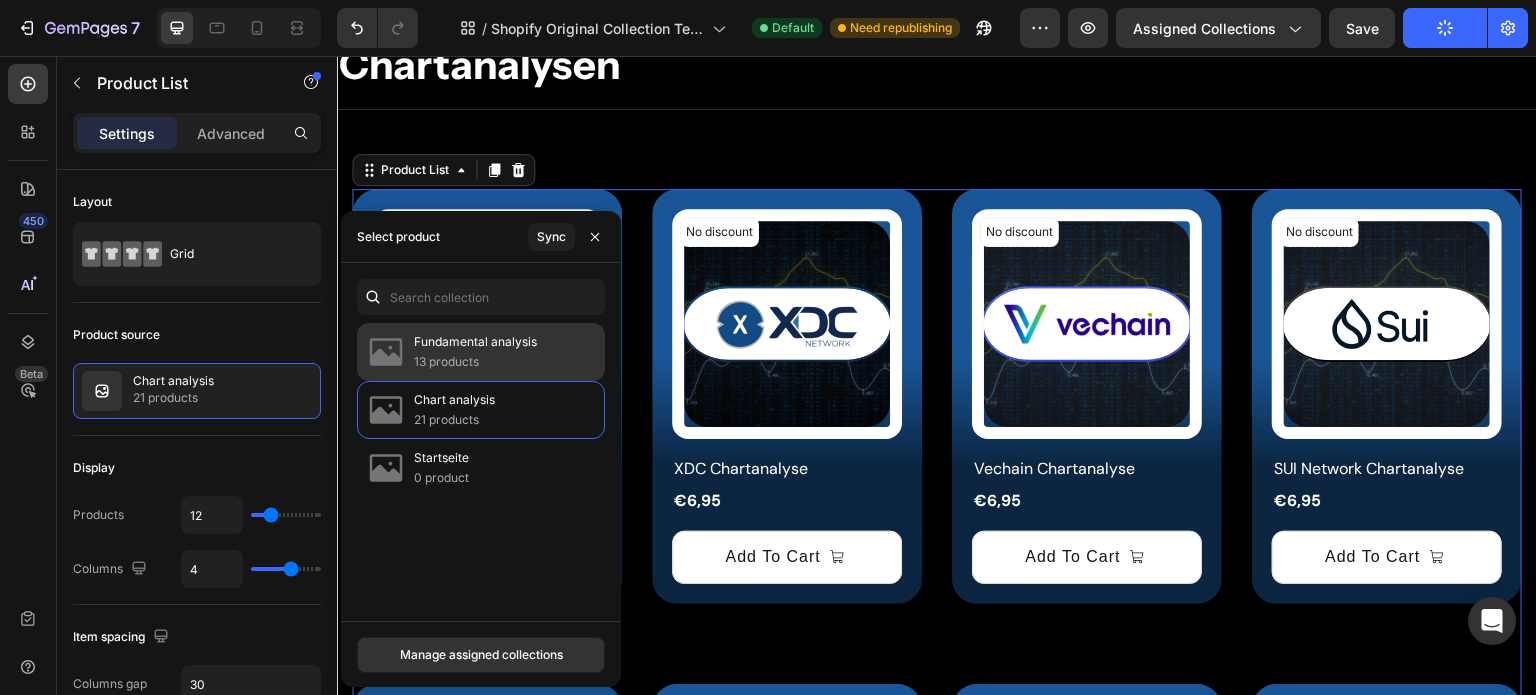 click on "Fundamental analysis" at bounding box center [475, 342] 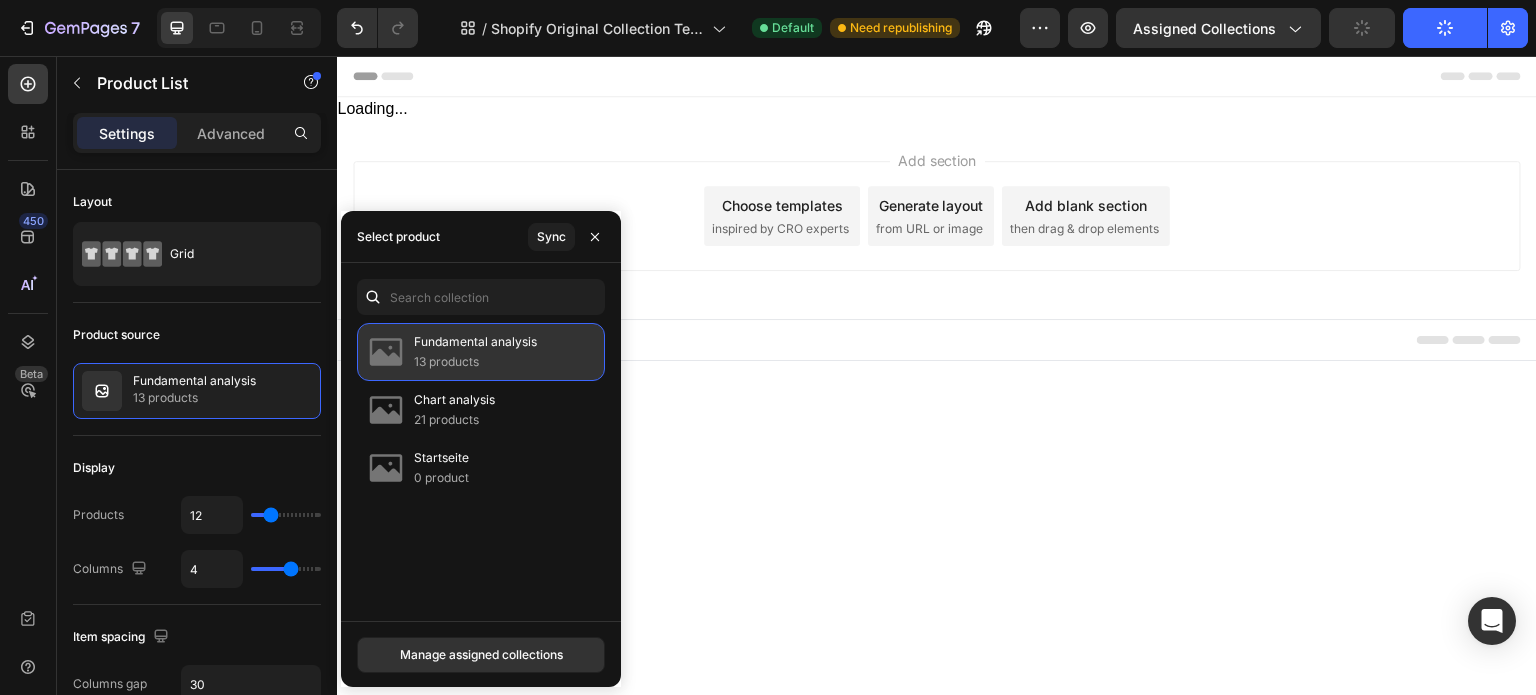 scroll, scrollTop: 0, scrollLeft: 0, axis: both 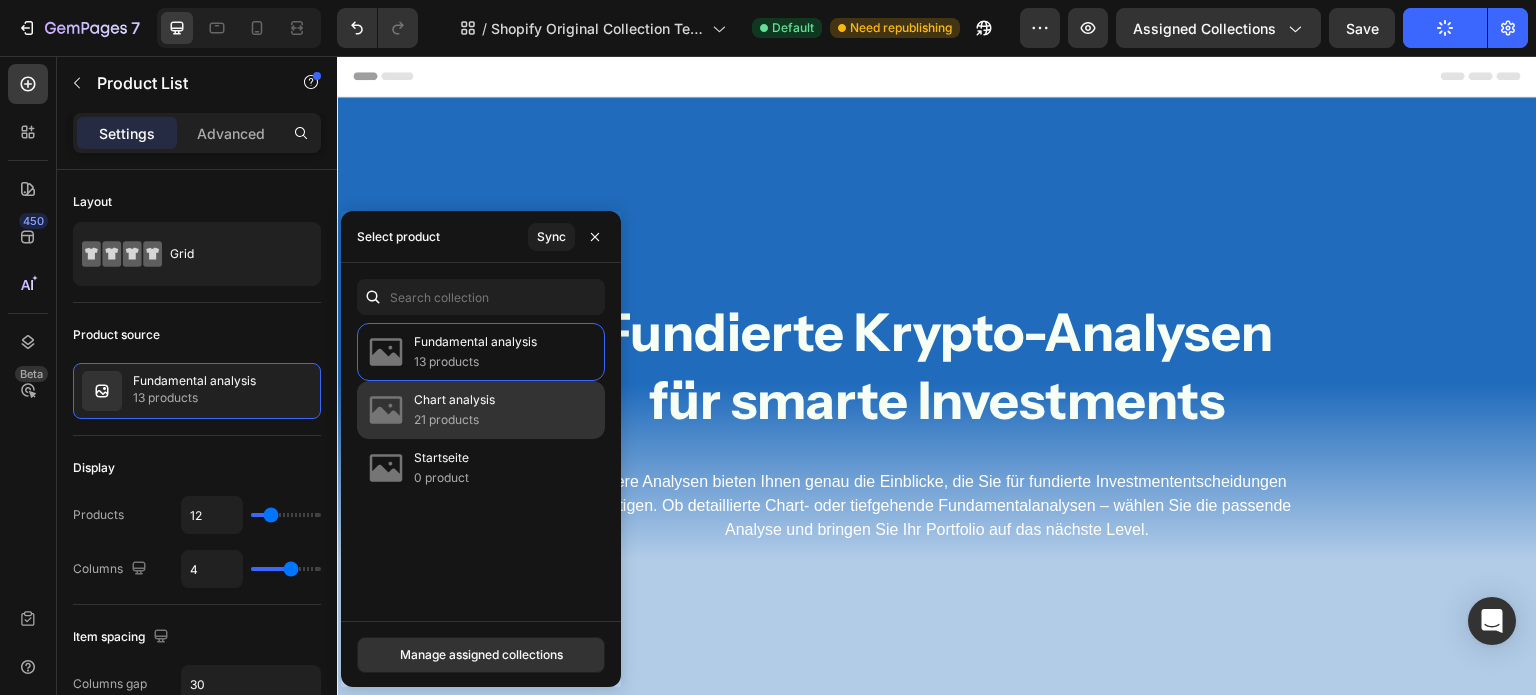 click on "Chart analysis" at bounding box center (454, 400) 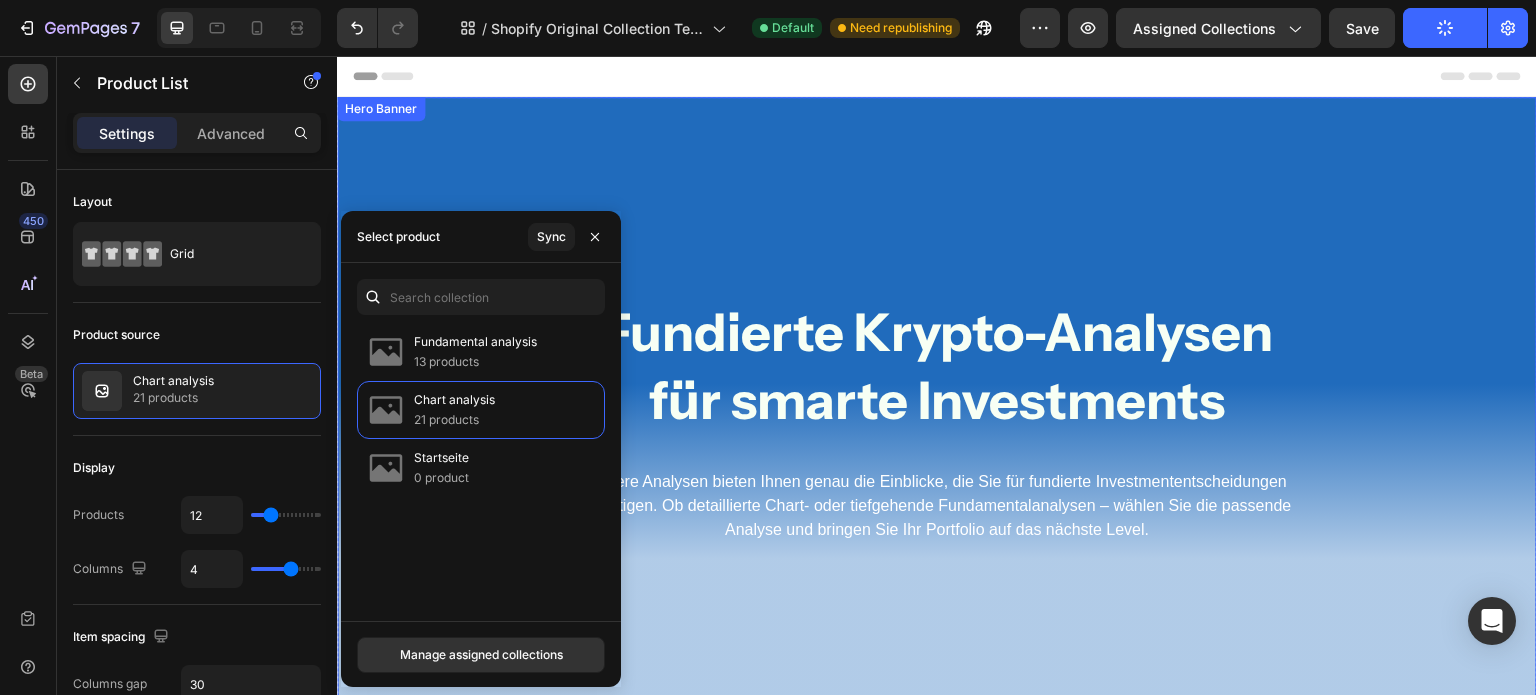 click on "Fundierte Krypto-Analysen für smarte Investments Heading Unsere Analysen bieten Ihnen genau die Einblicke, die Sie für fundierte Investmententscheidungen benötigen. Ob detaillierte Chart- oder tiefgehende Fundamentalanalysen – wählen Sie die passende Analyse und bringen Sie Ihr Portfolio auf das nächste Level. Text Block Row" at bounding box center [937, 336] 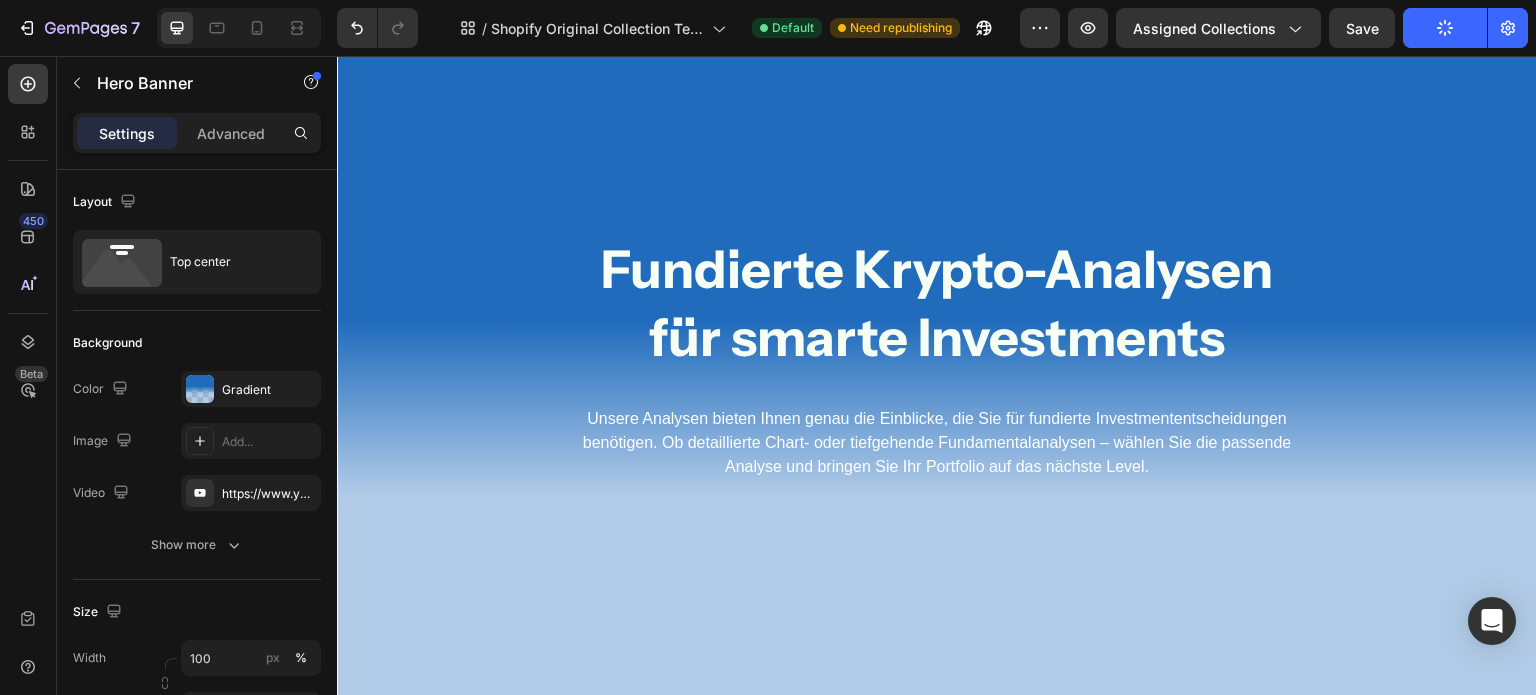 scroll, scrollTop: 0, scrollLeft: 0, axis: both 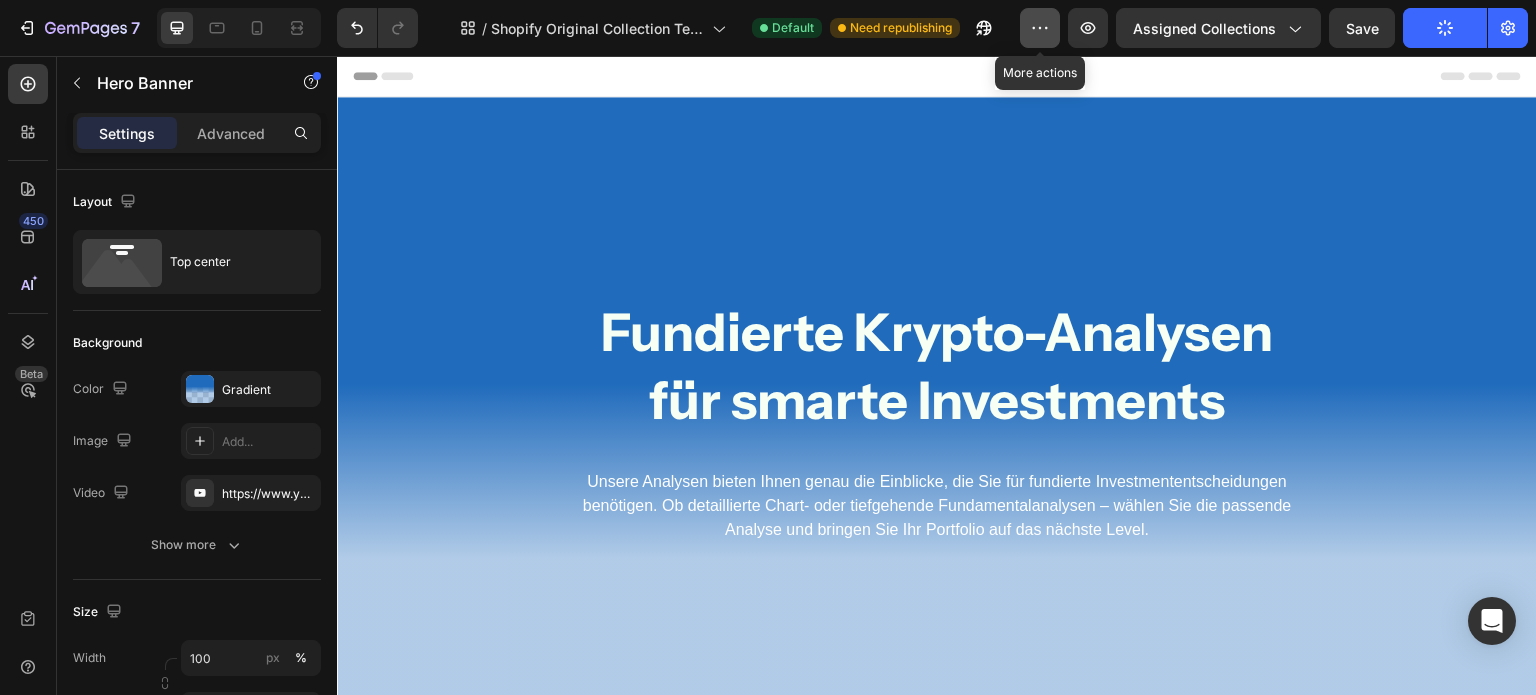 click 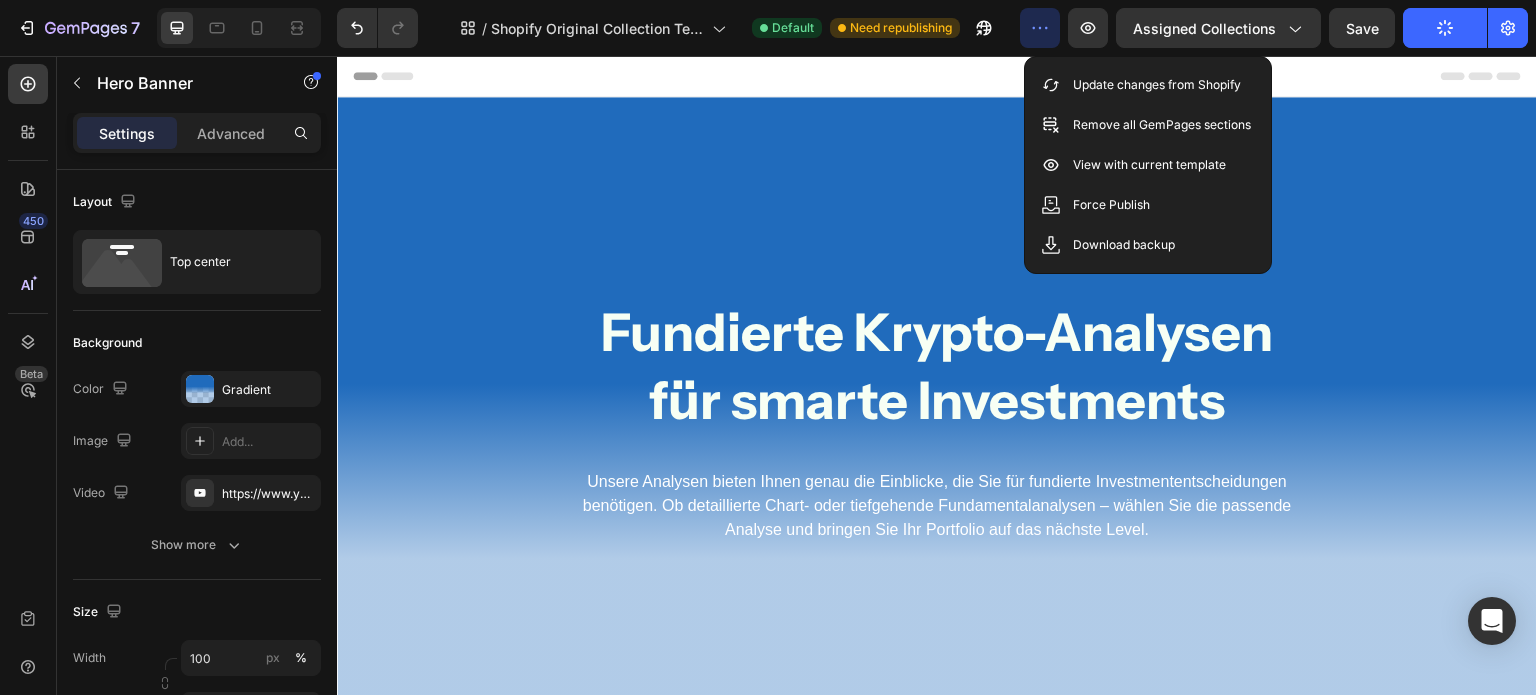 click on "Fundierte Krypto-Analysen für smarte Investments Heading Unsere Analysen bieten Ihnen genau die Einblicke, die Sie für fundierte Investmententscheidungen benötigen. Ob detaillierte Chart- oder tiefgehende Fundamentalanalysen – wählen Sie die passende Analyse und bringen Sie Ihr Portfolio auf das nächste Level. Text Block Row" at bounding box center [937, 336] 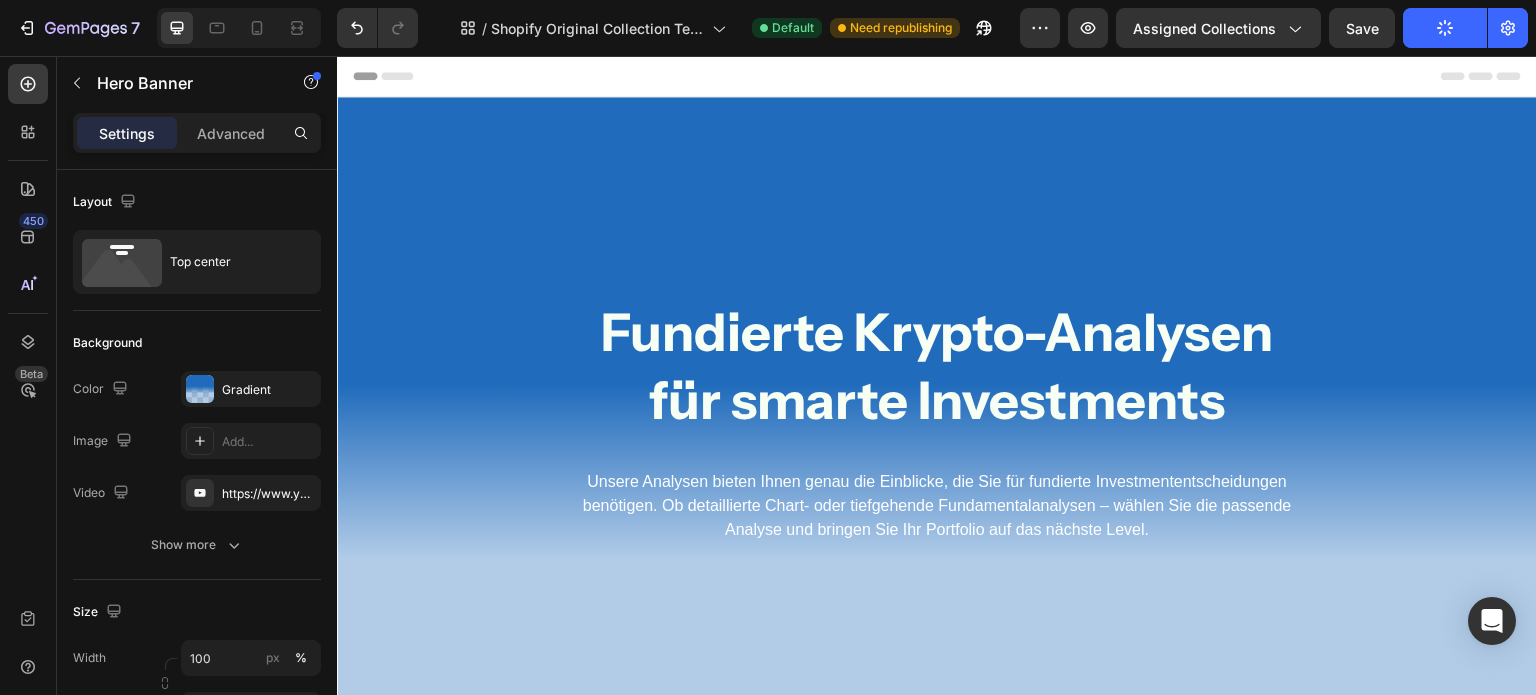 click on "Fundierte Krypto-Analysen für smarte Investments Heading Unsere Analysen bieten Ihnen genau die Einblicke, die Sie für fundierte Investmententscheidungen benötigen. Ob detaillierte Chart- oder tiefgehende Fundamentalanalysen – wählen Sie die passende Analyse und bringen Sie Ihr Portfolio auf das nächste Level. Text Block Row" at bounding box center [937, 336] 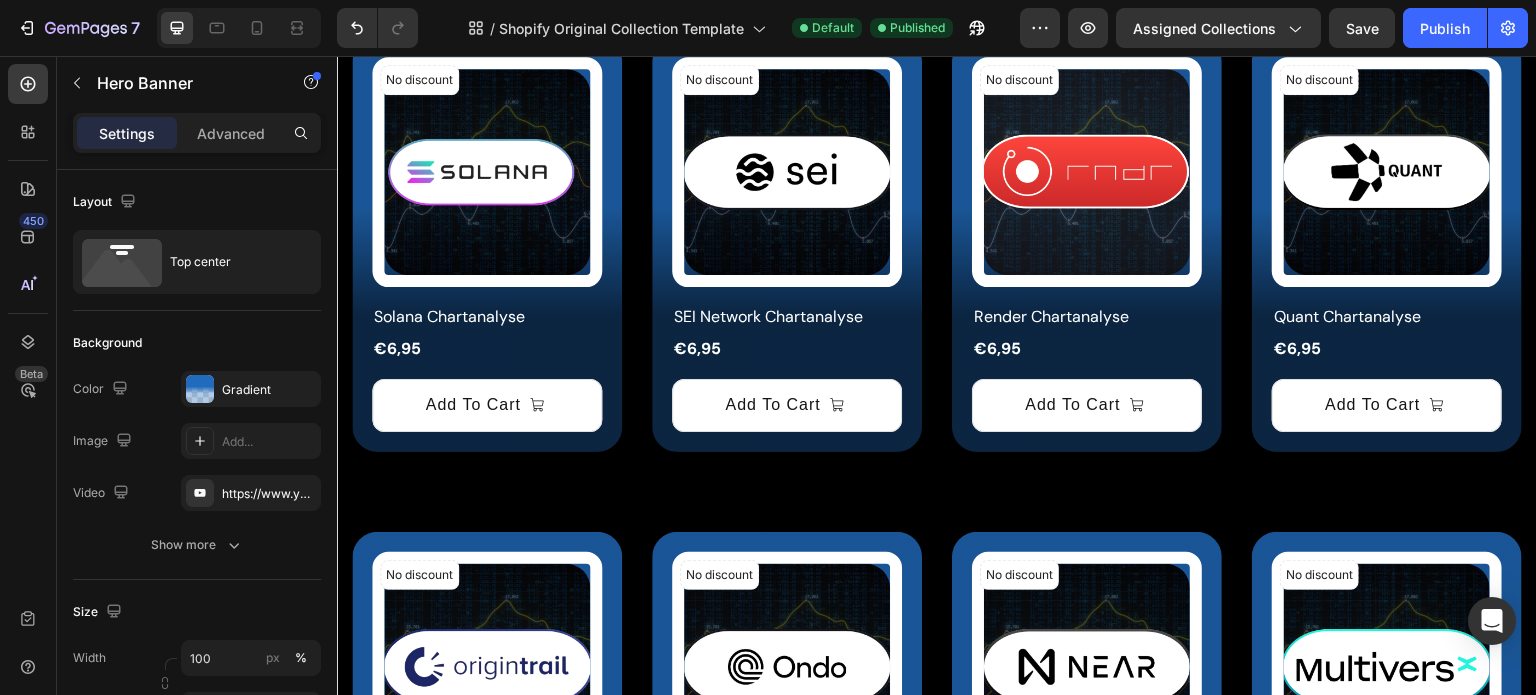 scroll, scrollTop: 1451, scrollLeft: 0, axis: vertical 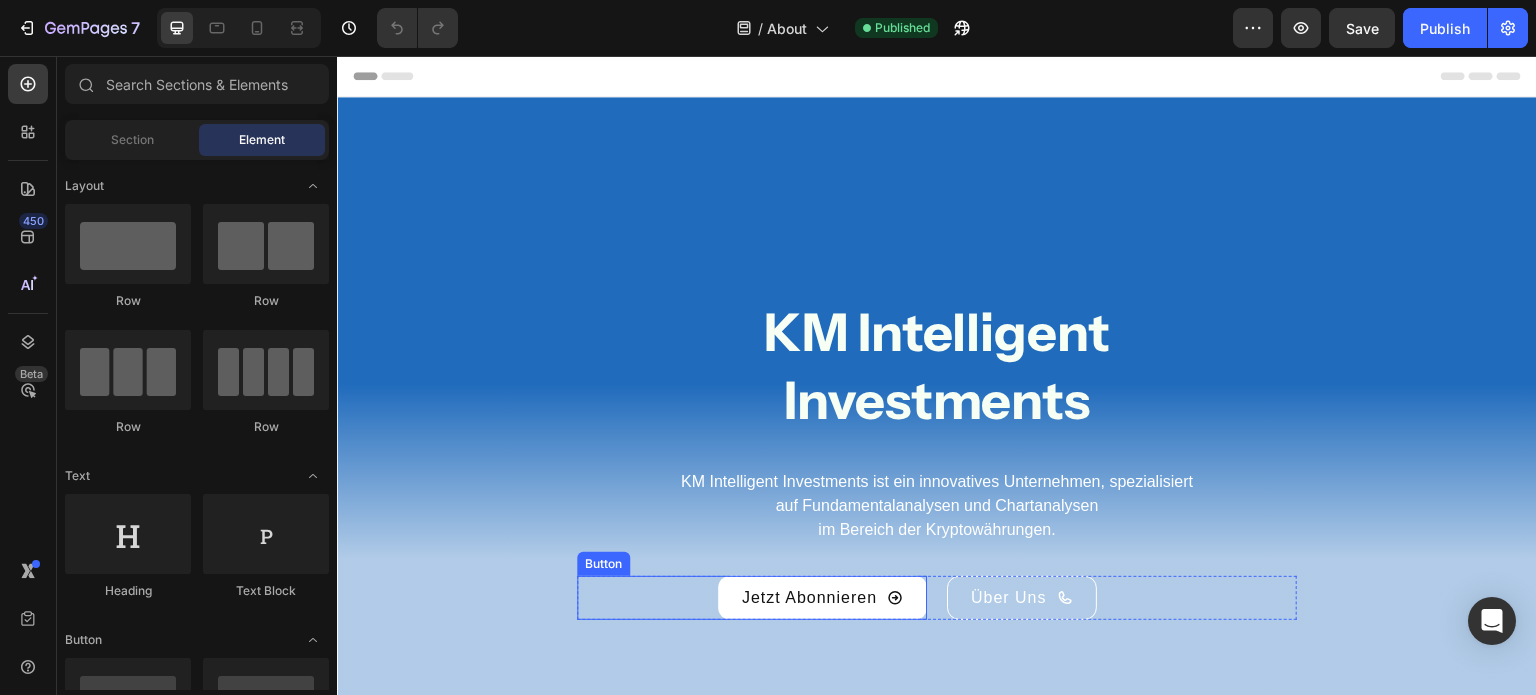 click on "Jetzt Abonnieren" at bounding box center (822, 598) 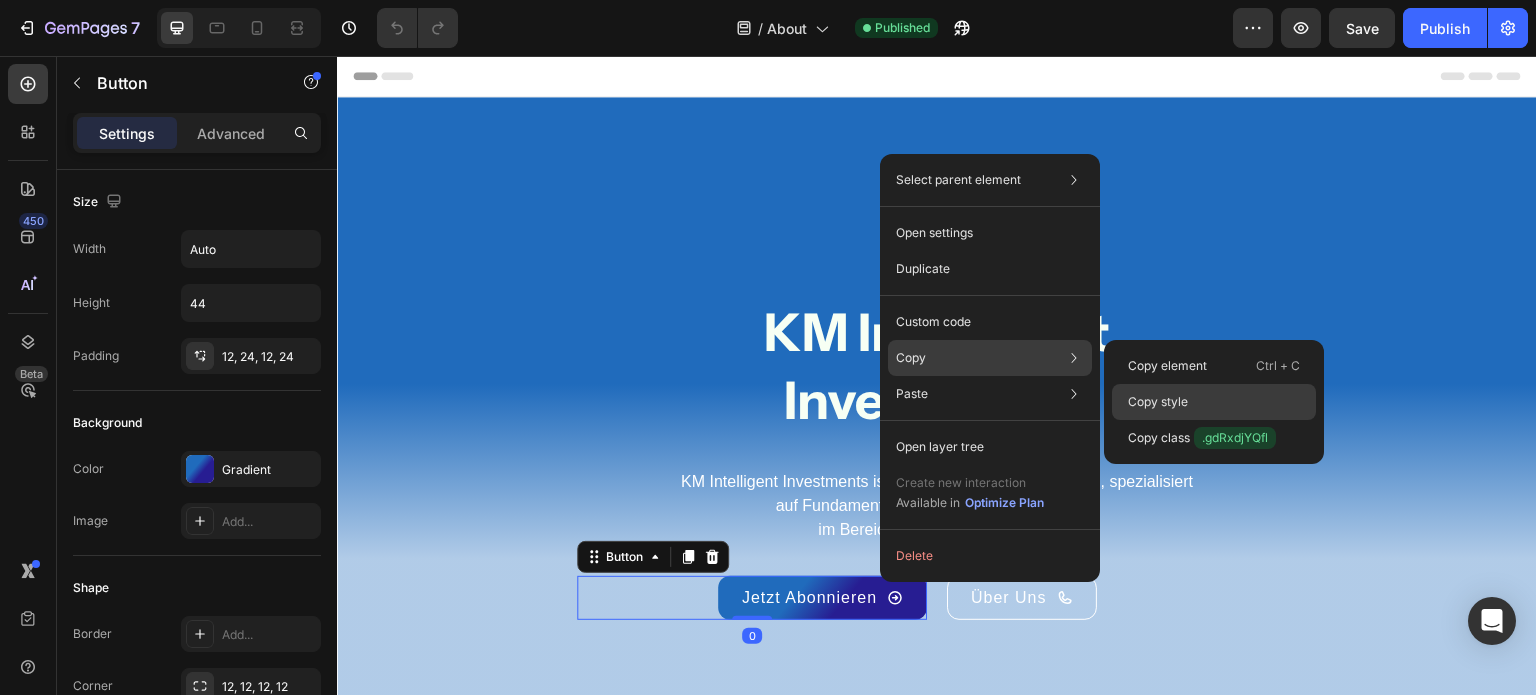 click on "Copy style" at bounding box center (1158, 402) 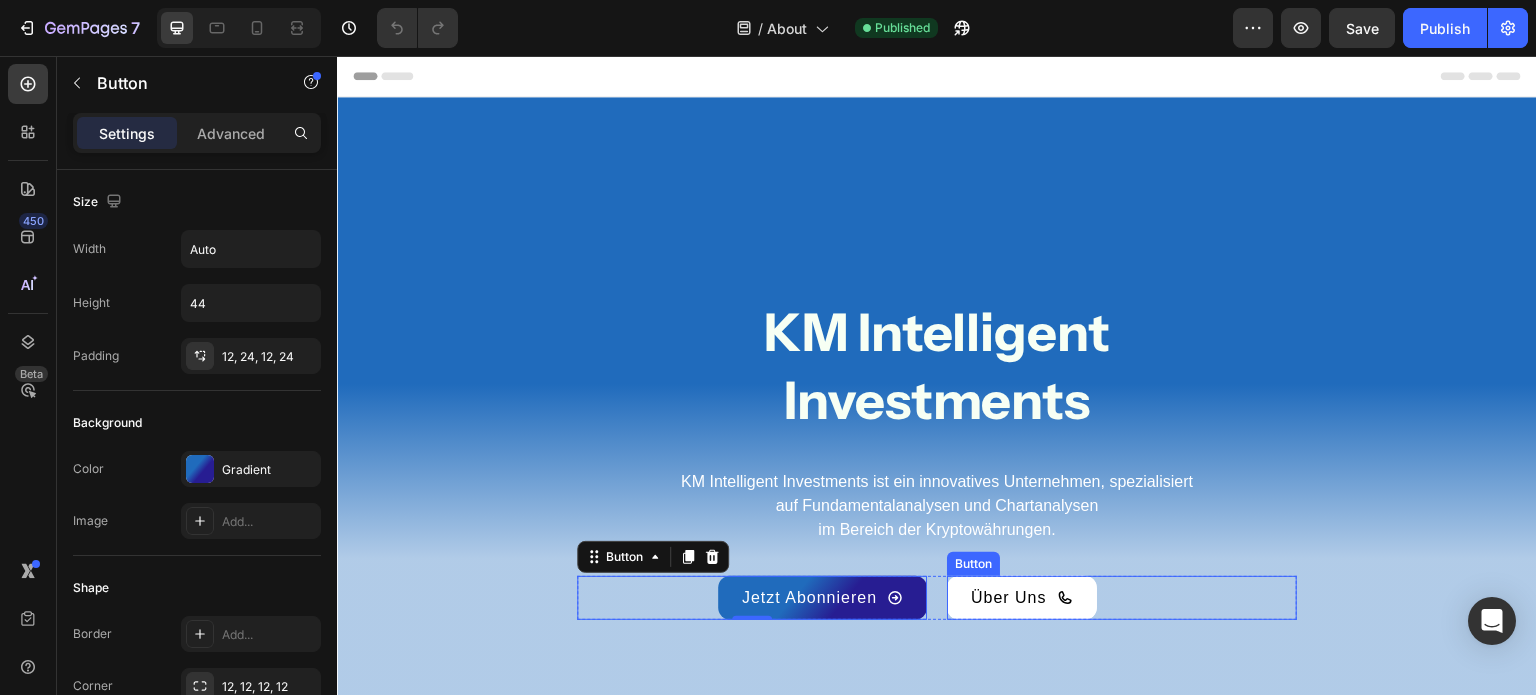 click on "Über Uns" at bounding box center [1022, 598] 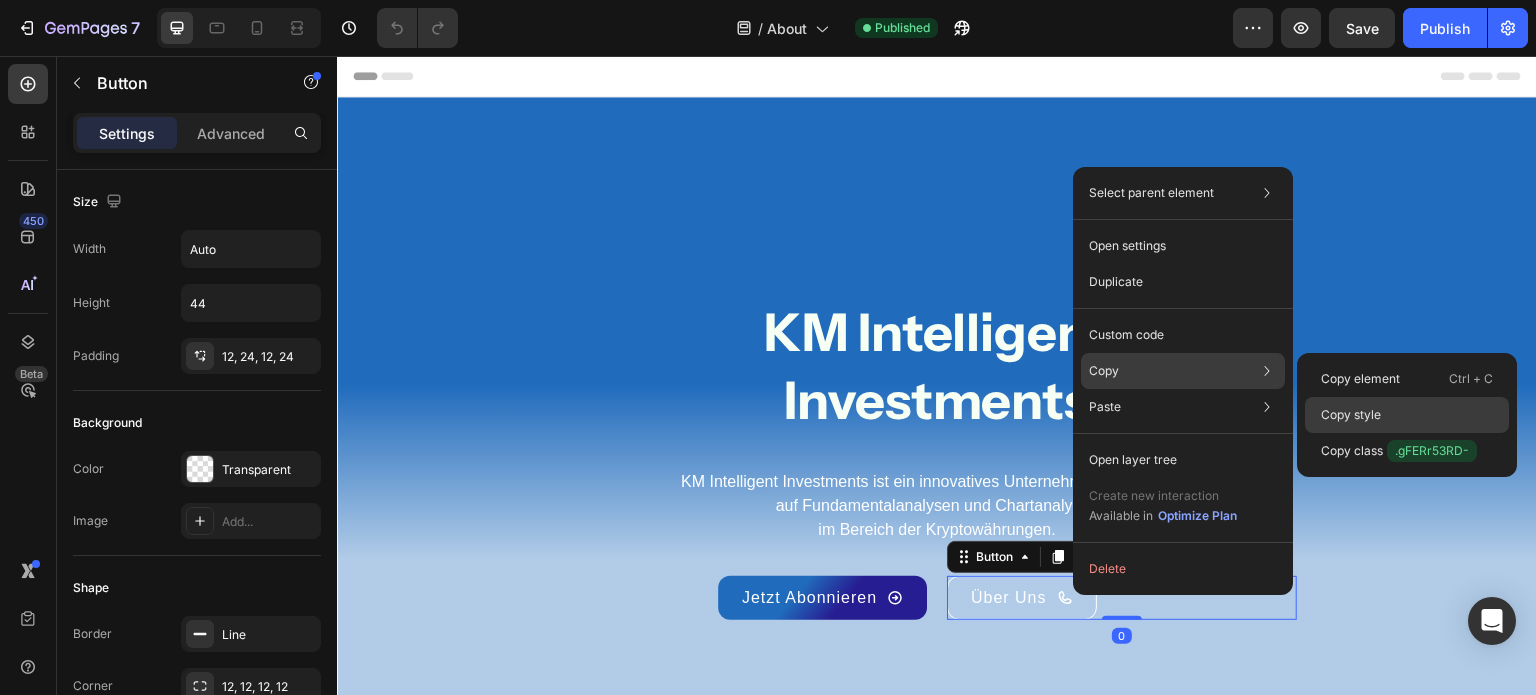 click on "Copy style" at bounding box center (1351, 415) 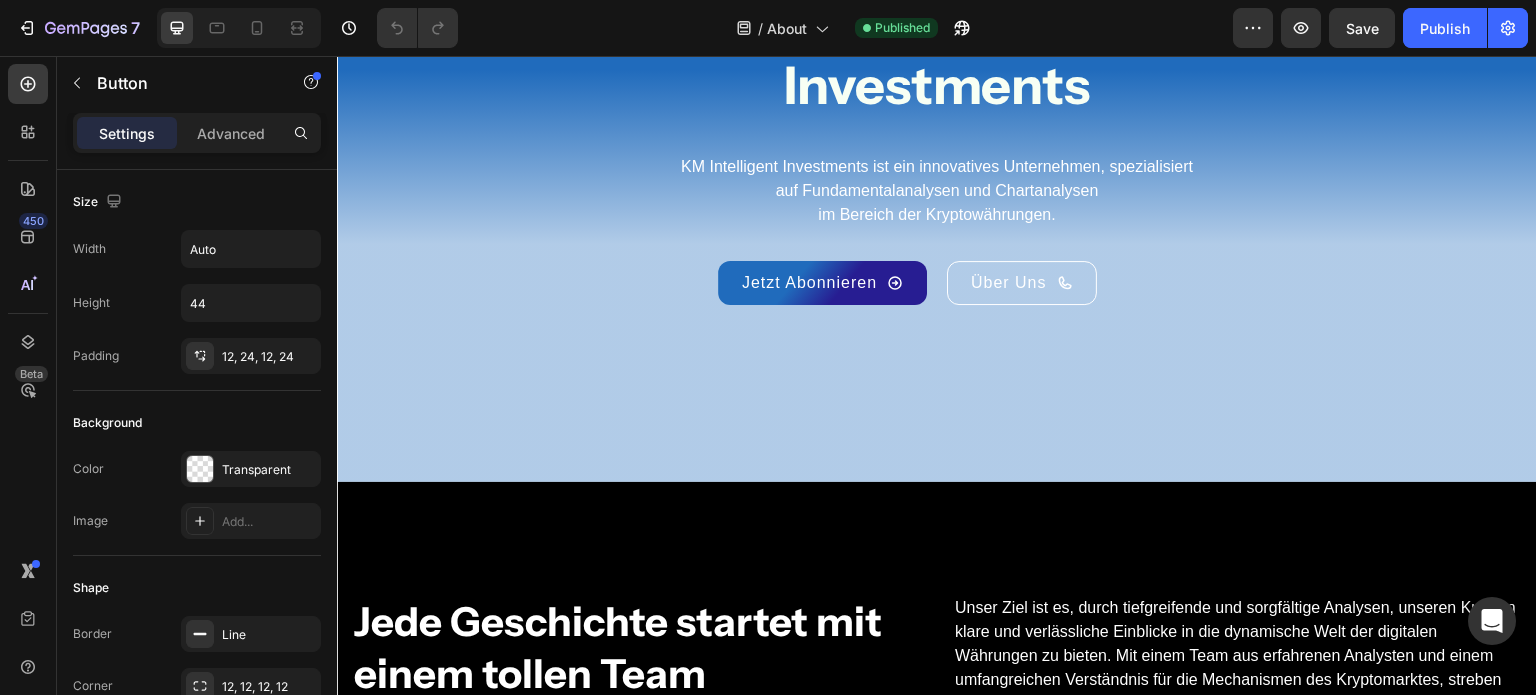 scroll, scrollTop: 315, scrollLeft: 0, axis: vertical 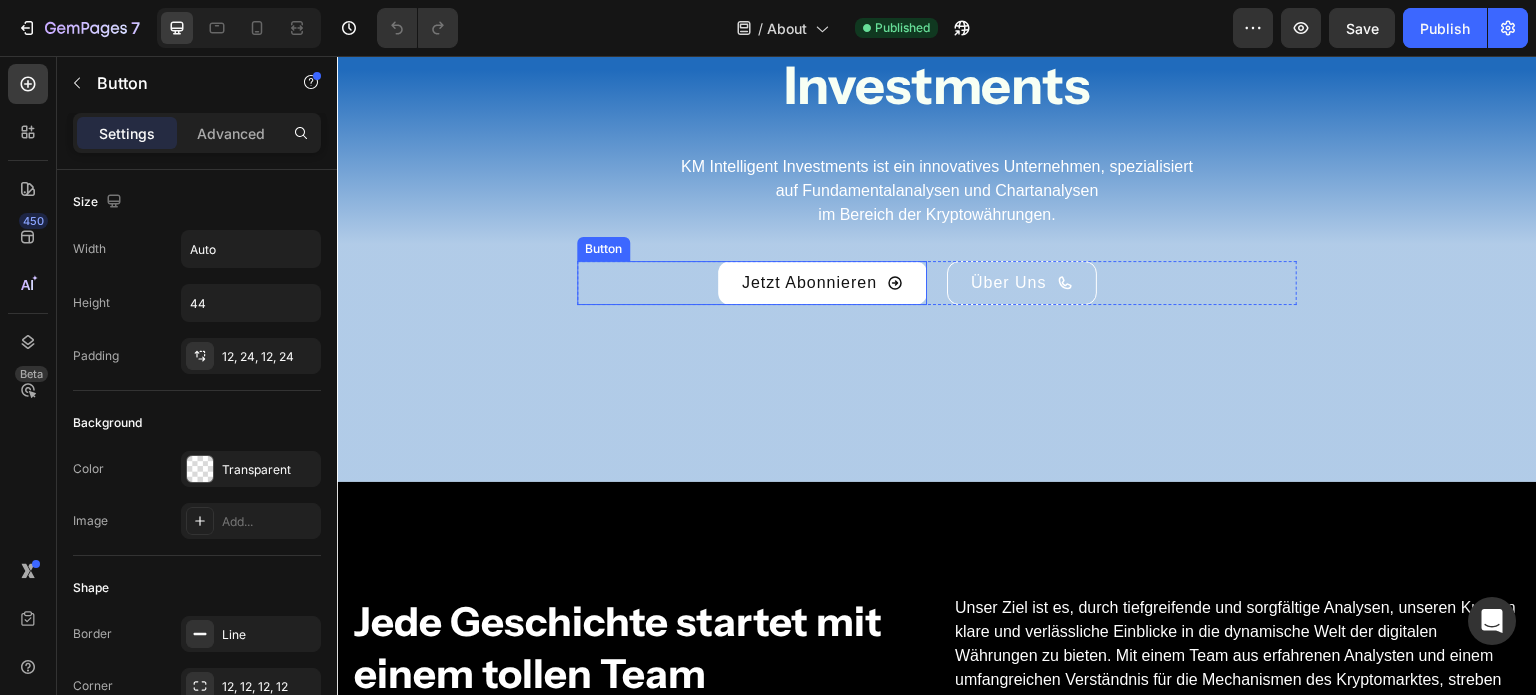 click on "Jetzt Abonnieren" at bounding box center (822, 283) 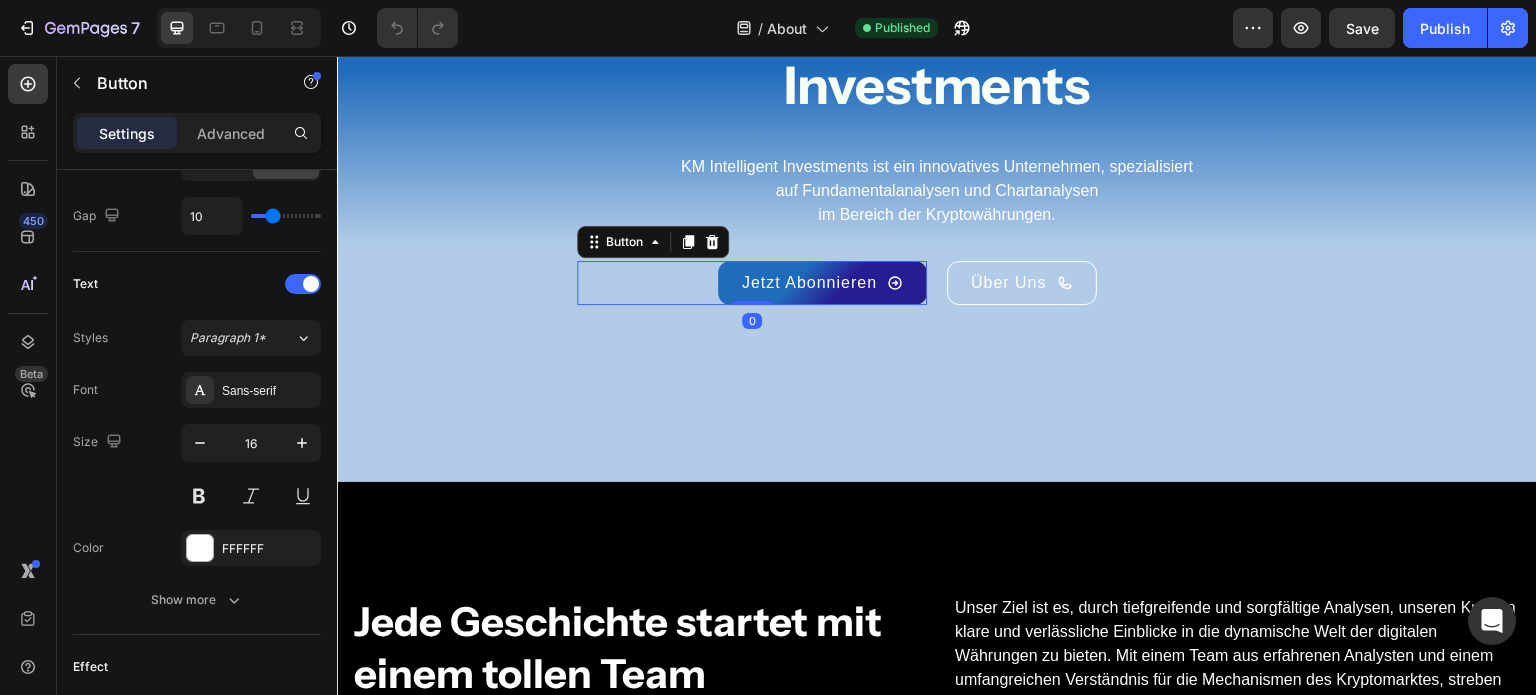 scroll, scrollTop: 1162, scrollLeft: 0, axis: vertical 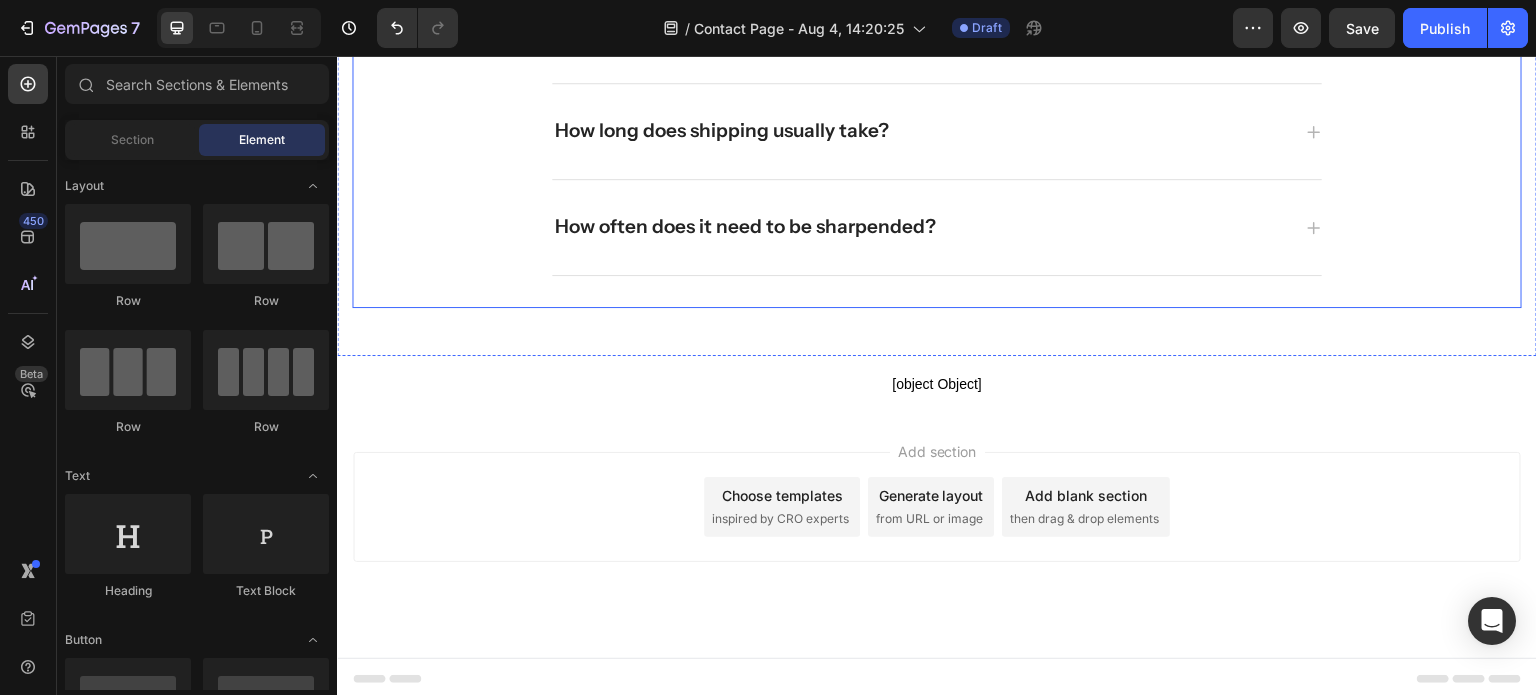 click on "Frequently asked questions Heading Have questions? We’re here to help Text block
How long does it take to complete an order? Custom orders take 3 to 5 days to process, depending on the item purchased. We do provide express processing with next-day delivery for an additional fee. Text block
Can I inspect the goods before receiving them?
What should I do if there is a problem with my custom order?
How long does shipping usually take?
How often does it need to be sharpended? Accordion Row" at bounding box center (937, -64) 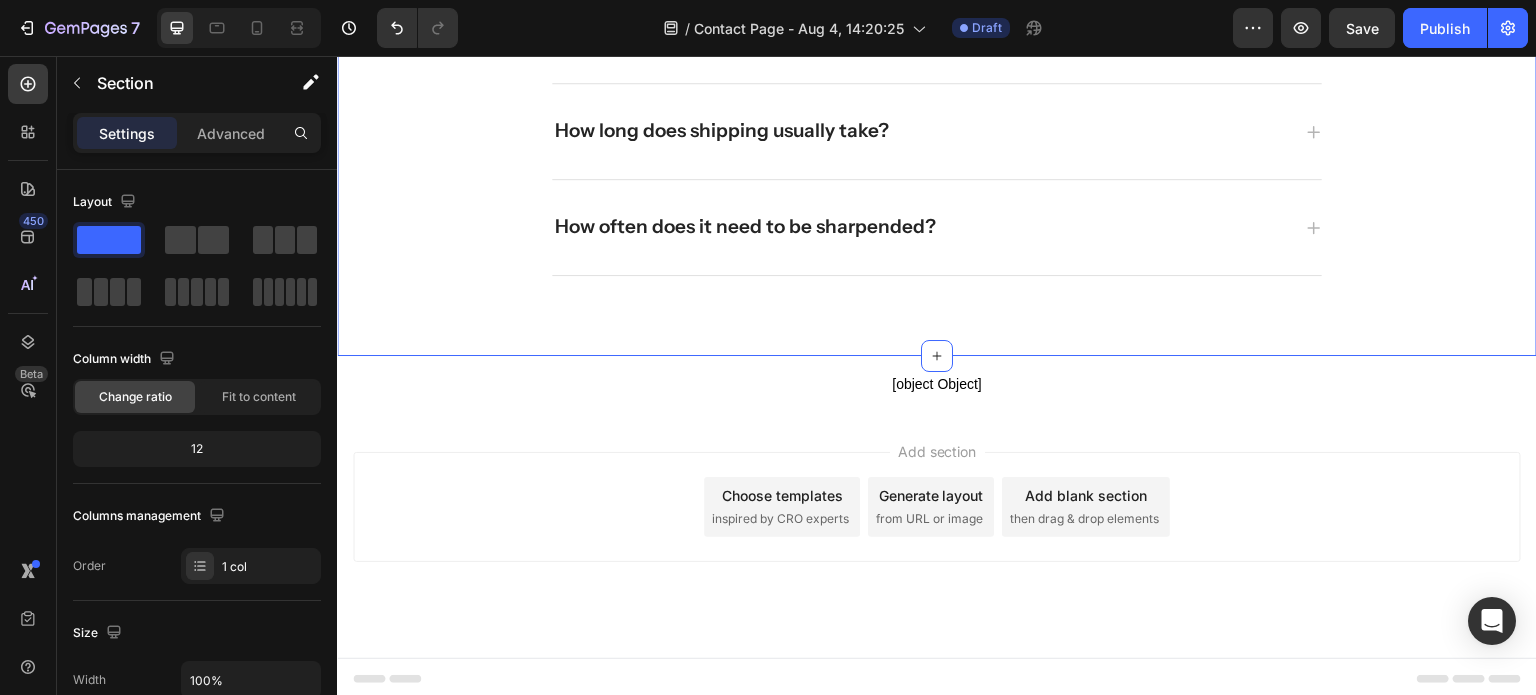 click on "Frequently asked questions Heading Have questions? We’re here to help Text block
How long does it take to complete an order? Custom orders take 3 to 5 days to process, depending on the item purchased. We do provide express processing with next-day delivery for an additional fee. Text block
Can I inspect the goods before receiving them?
What should I do if there is a problem with my custom order?
How long does shipping usually take?
How often does it need to be sharpended? Accordion Row Section 4   You can create reusable sections Create Theme Section AI Content Write with GemAI What would you like to describe here? Tone and Voice Persuasive Product Getting products... Show more Generate" at bounding box center (937, -64) 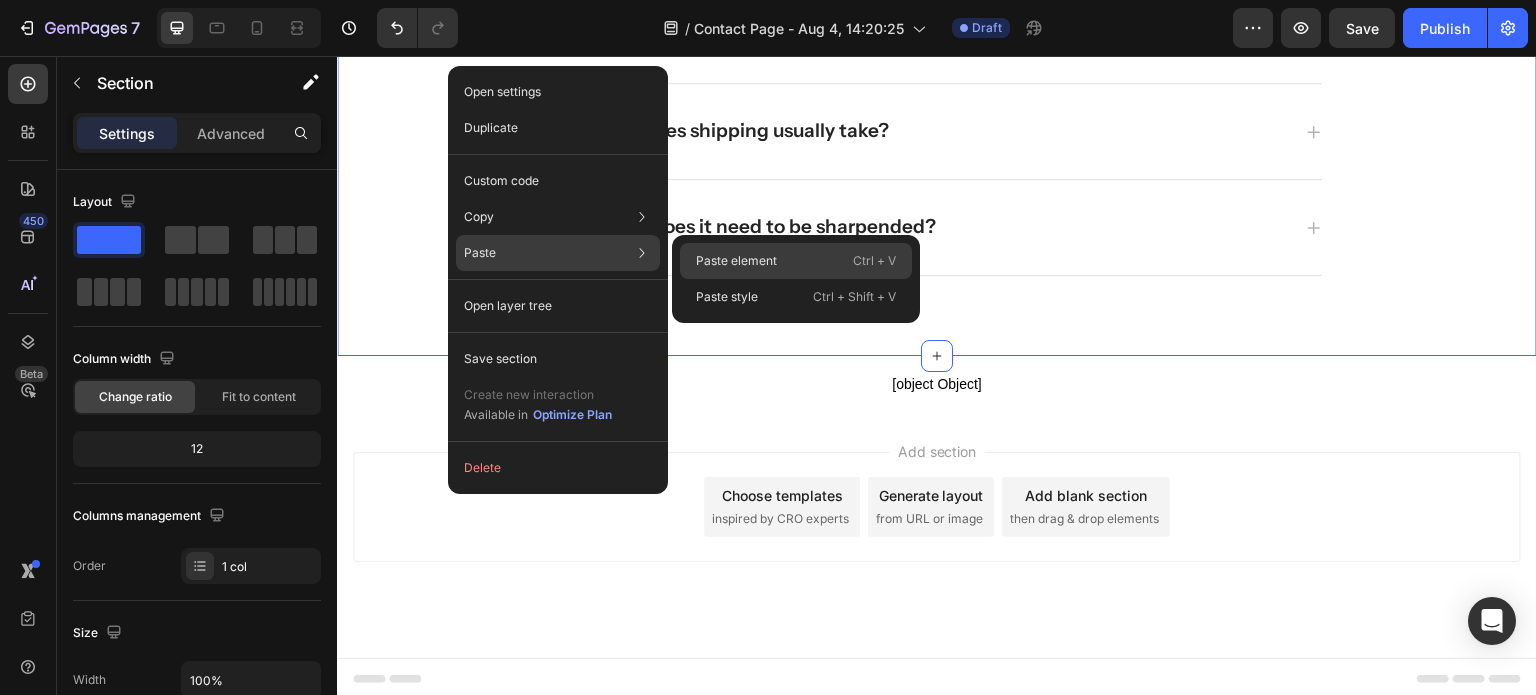 click on "Paste element" at bounding box center (736, 261) 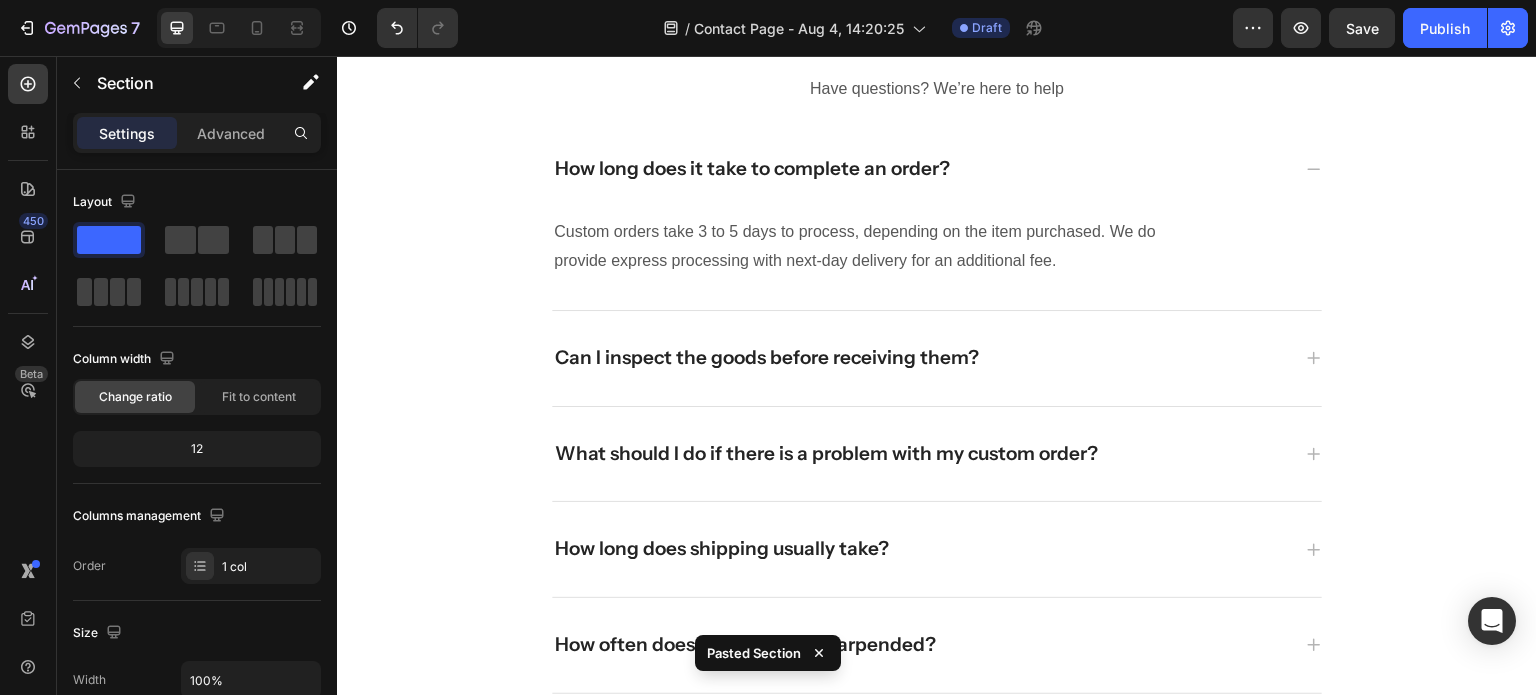 scroll, scrollTop: 1974, scrollLeft: 0, axis: vertical 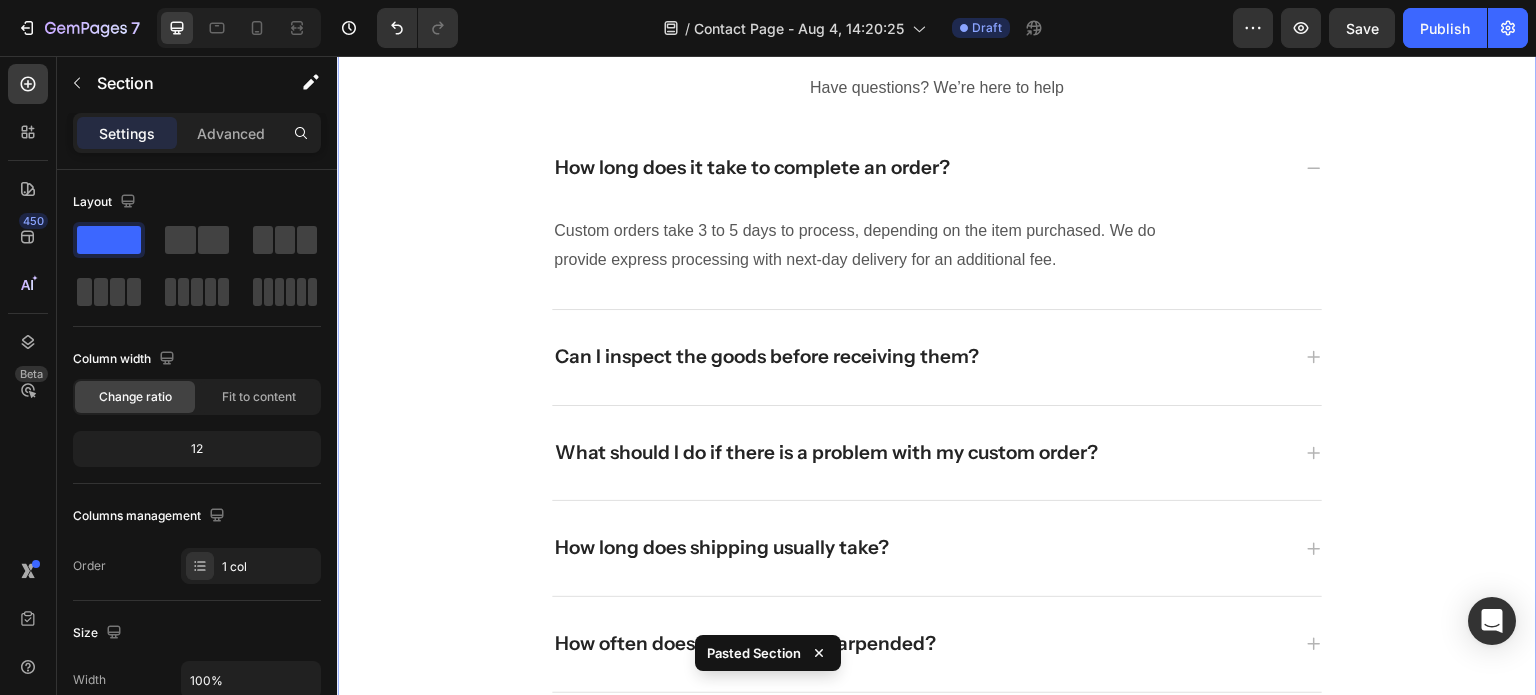 click on "Frequently asked questions Heading Have questions? We’re here to help Text block
How long does it take to complete an order? Custom orders take 3 to 5 days to process, depending on the item purchased. We do provide express processing with next-day delivery for an additional fee. Text block
Can I inspect the goods before receiving them?
What should I do if there is a problem with my custom order?
How long does shipping usually take?
How often does it need to be sharpended? Accordion Row Section 4" at bounding box center [937, 353] 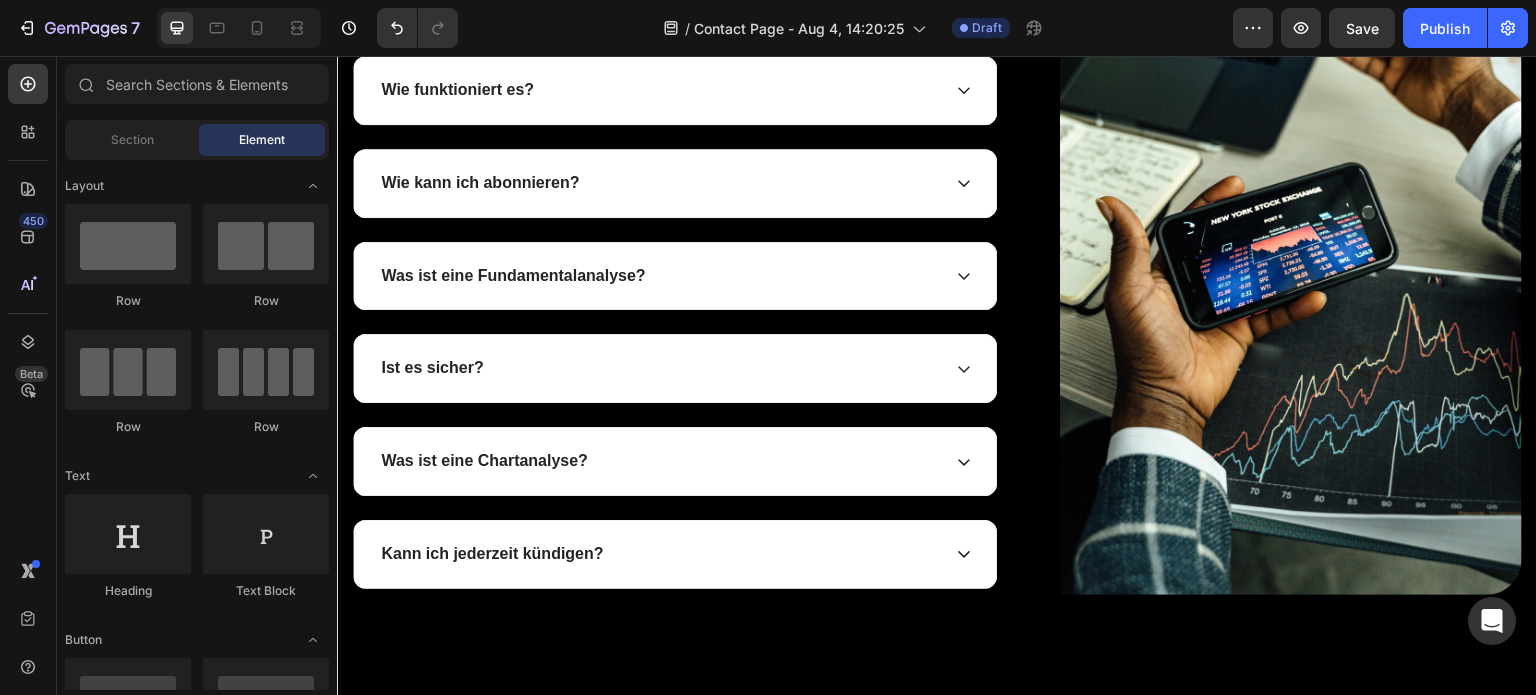 scroll, scrollTop: 2135, scrollLeft: 0, axis: vertical 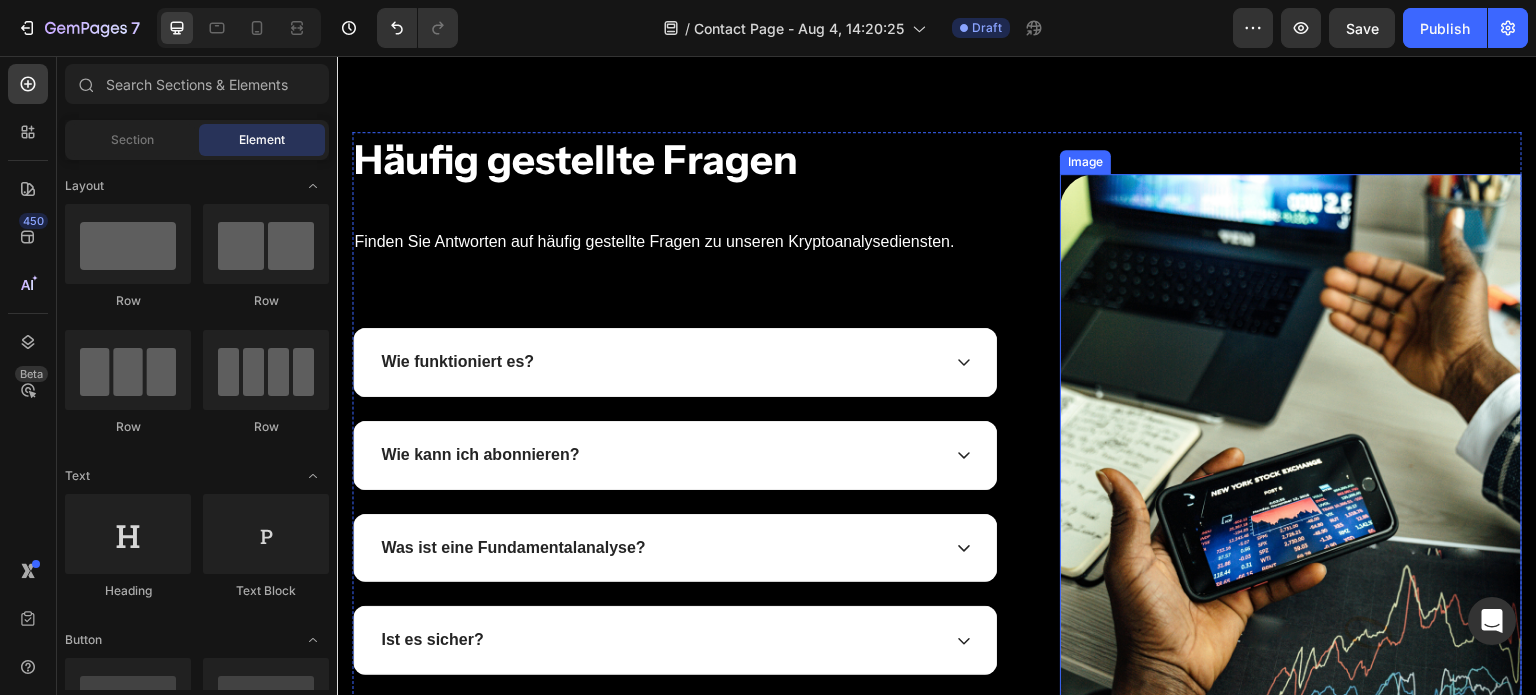 click at bounding box center (1291, 520) 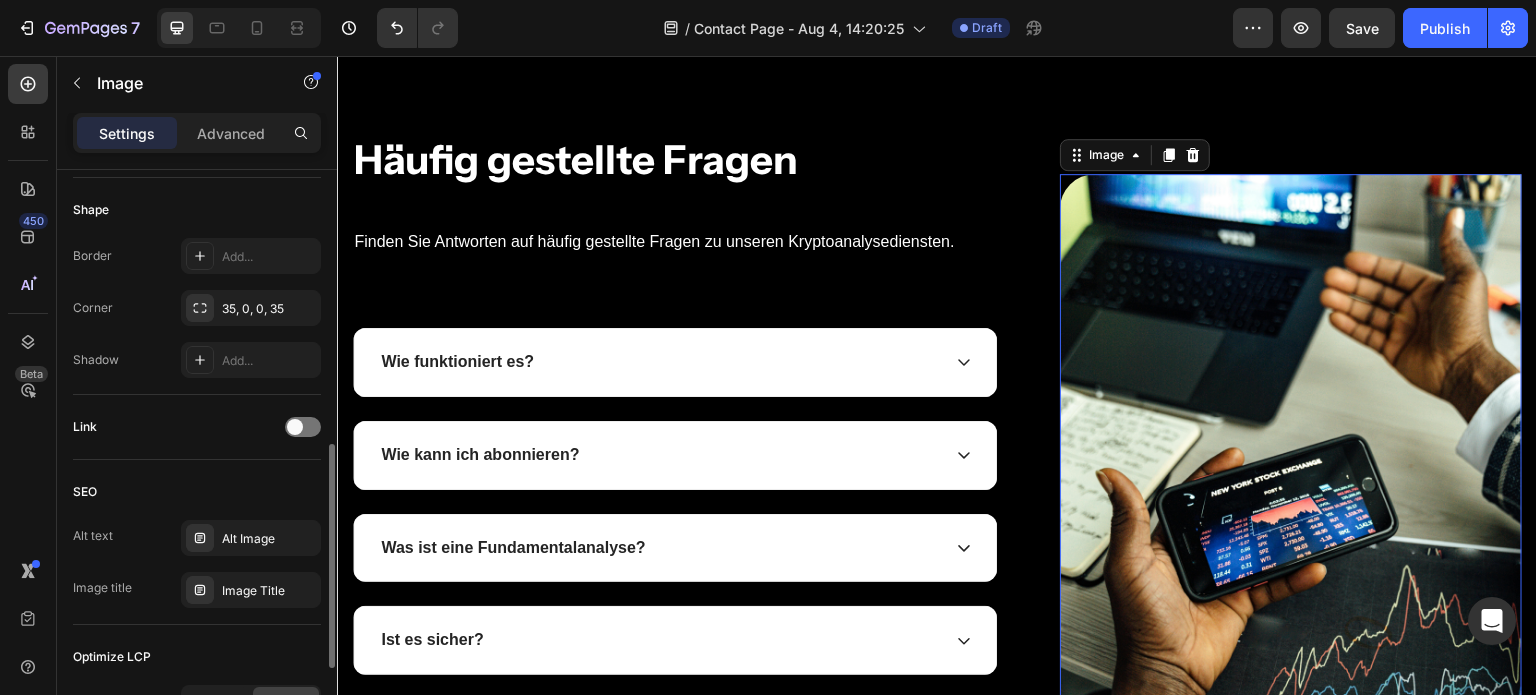 scroll, scrollTop: 650, scrollLeft: 0, axis: vertical 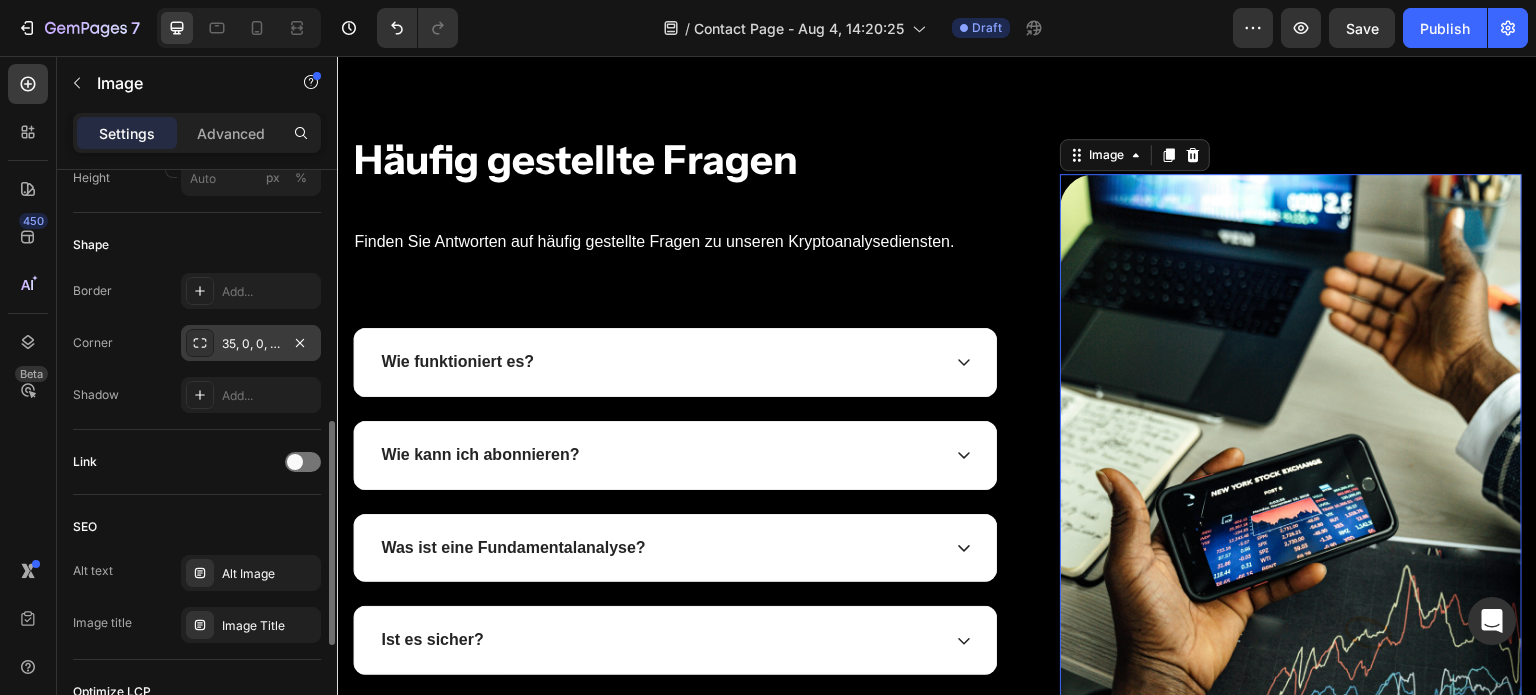 click on "35, 0, 0, 35" at bounding box center [251, 344] 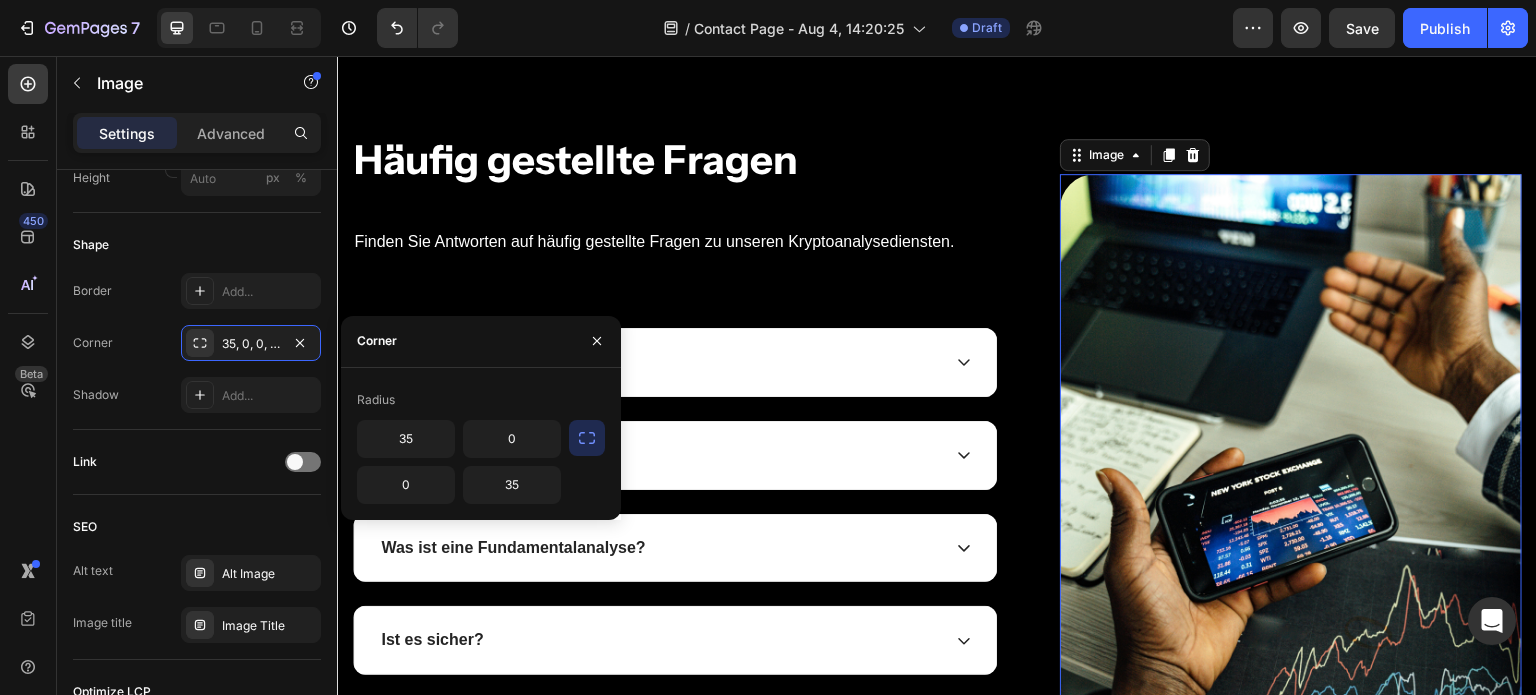 click 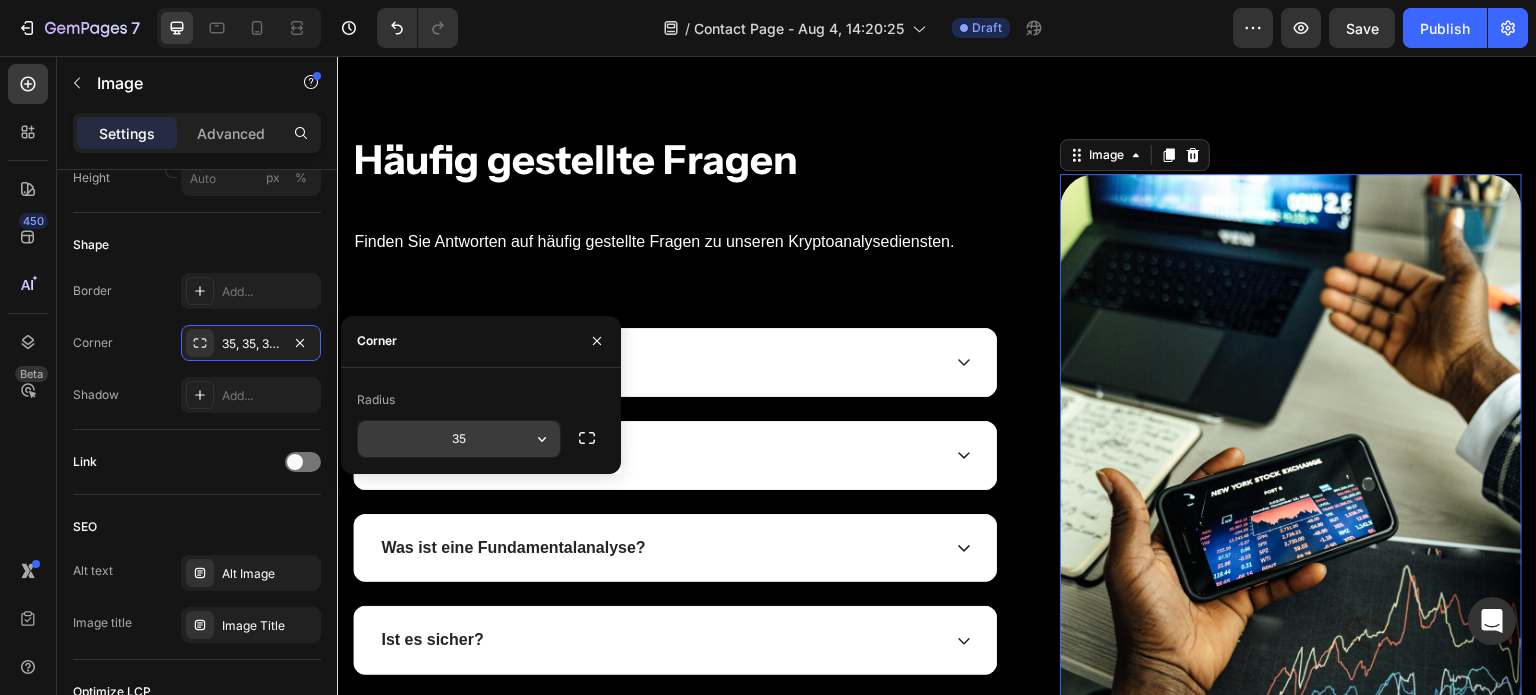 click on "35" at bounding box center [459, 439] 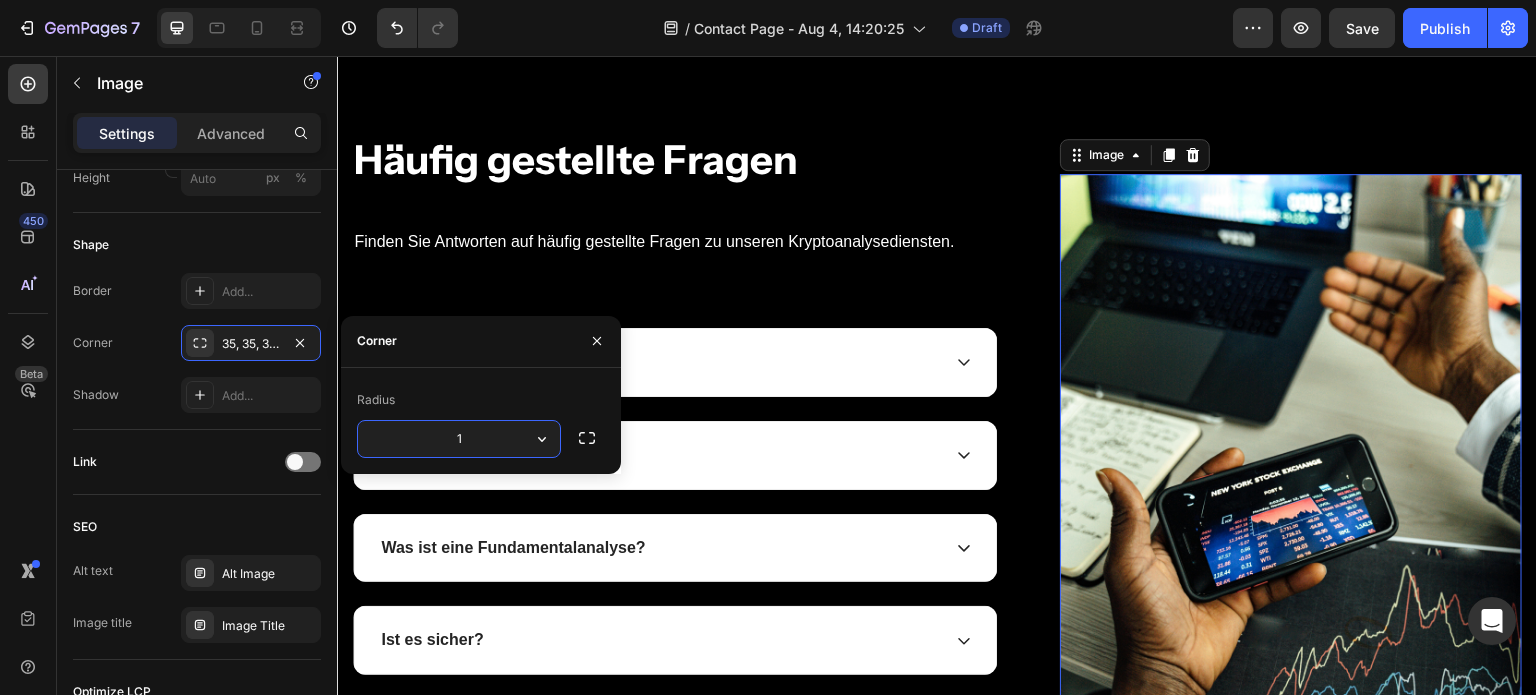 type on "12" 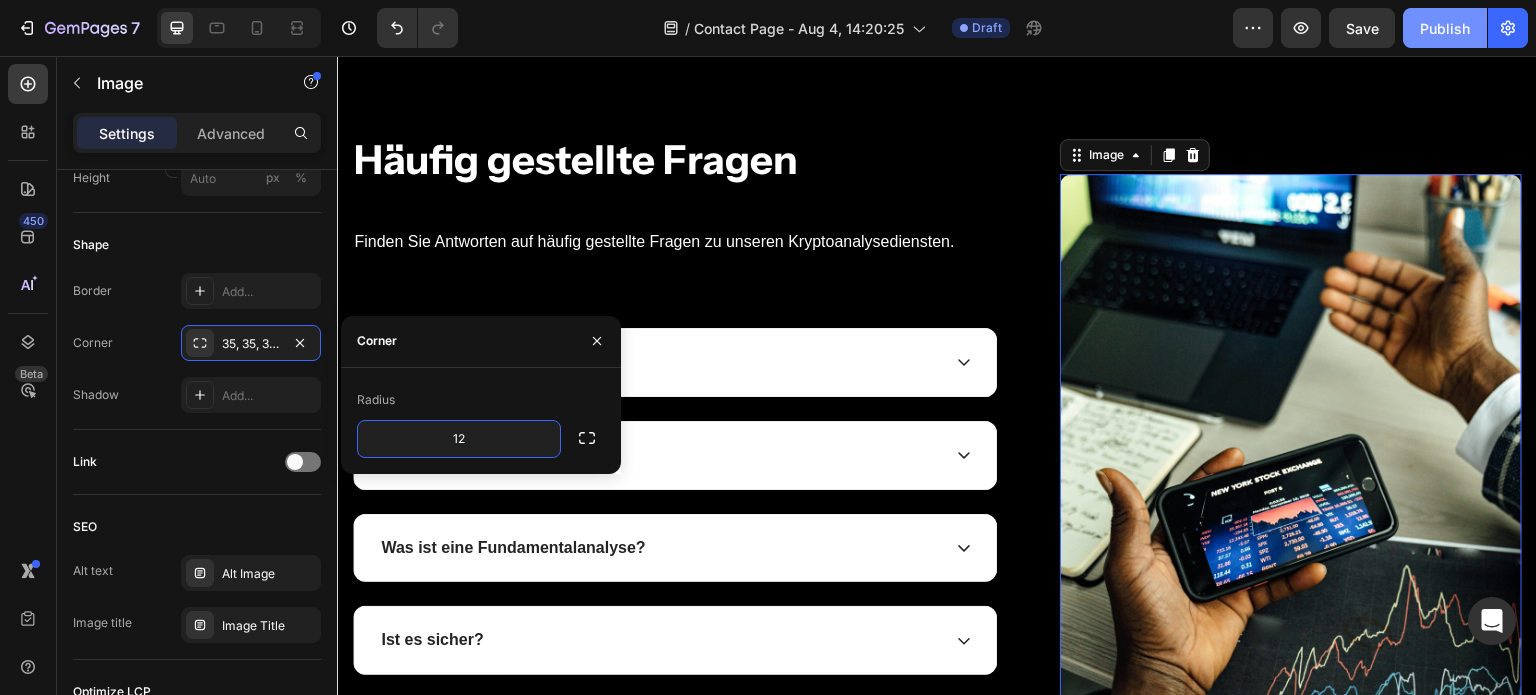 click on "Publish" at bounding box center (1445, 28) 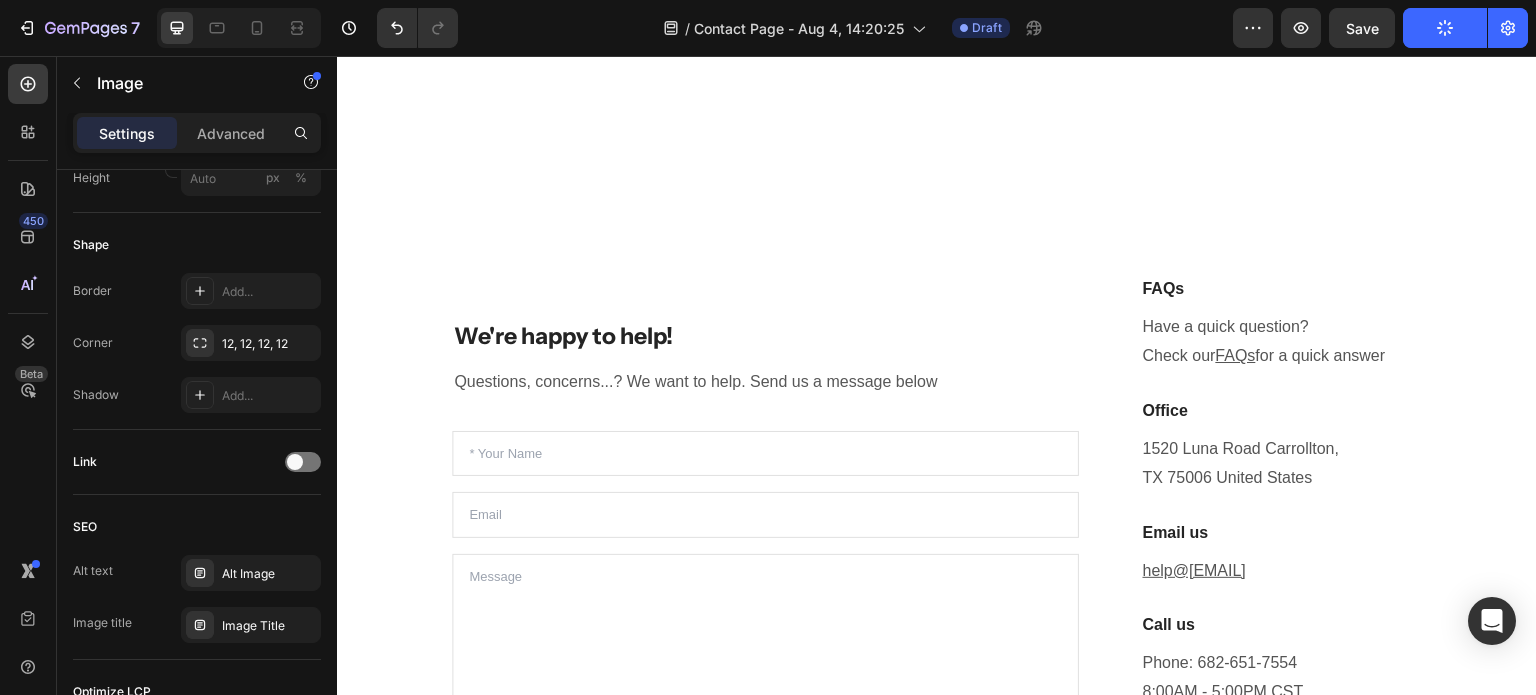 scroll, scrollTop: 0, scrollLeft: 0, axis: both 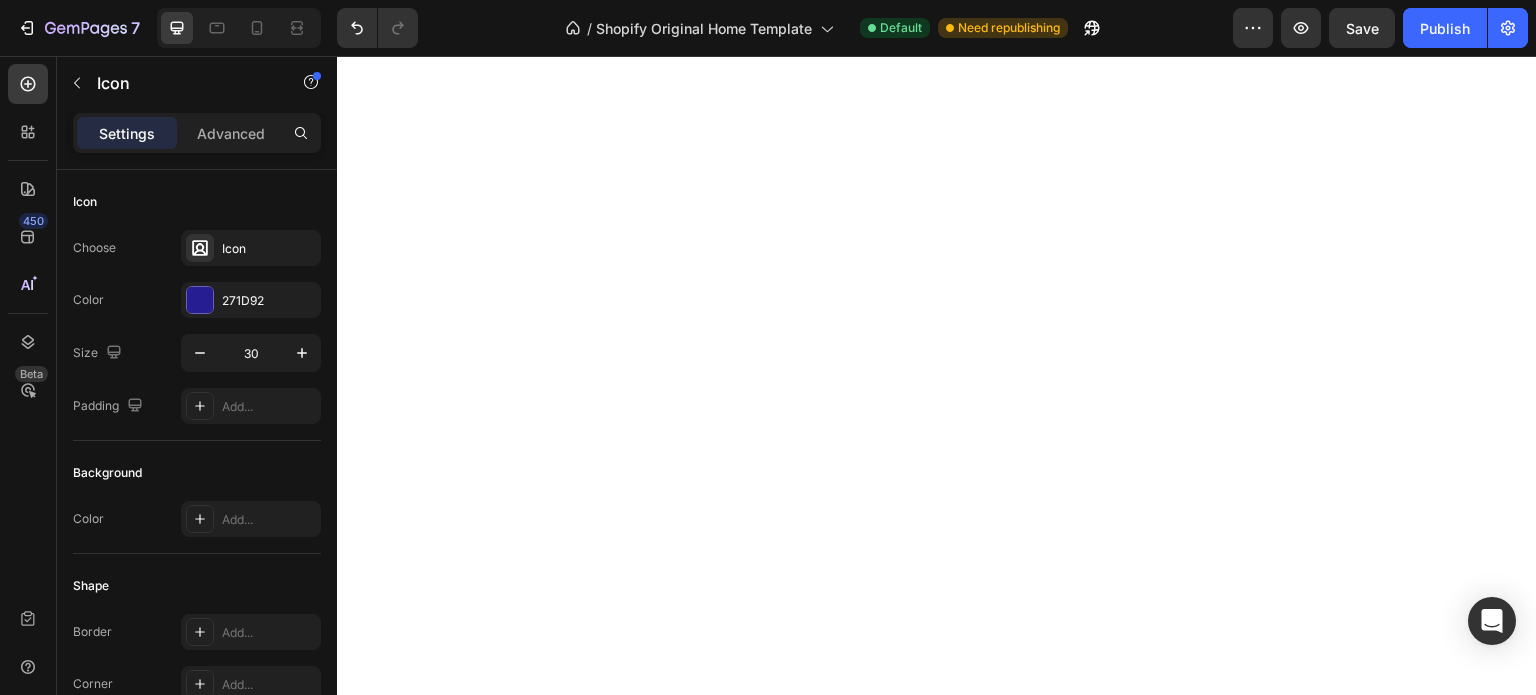 click on "271D92" at bounding box center [251, 300] 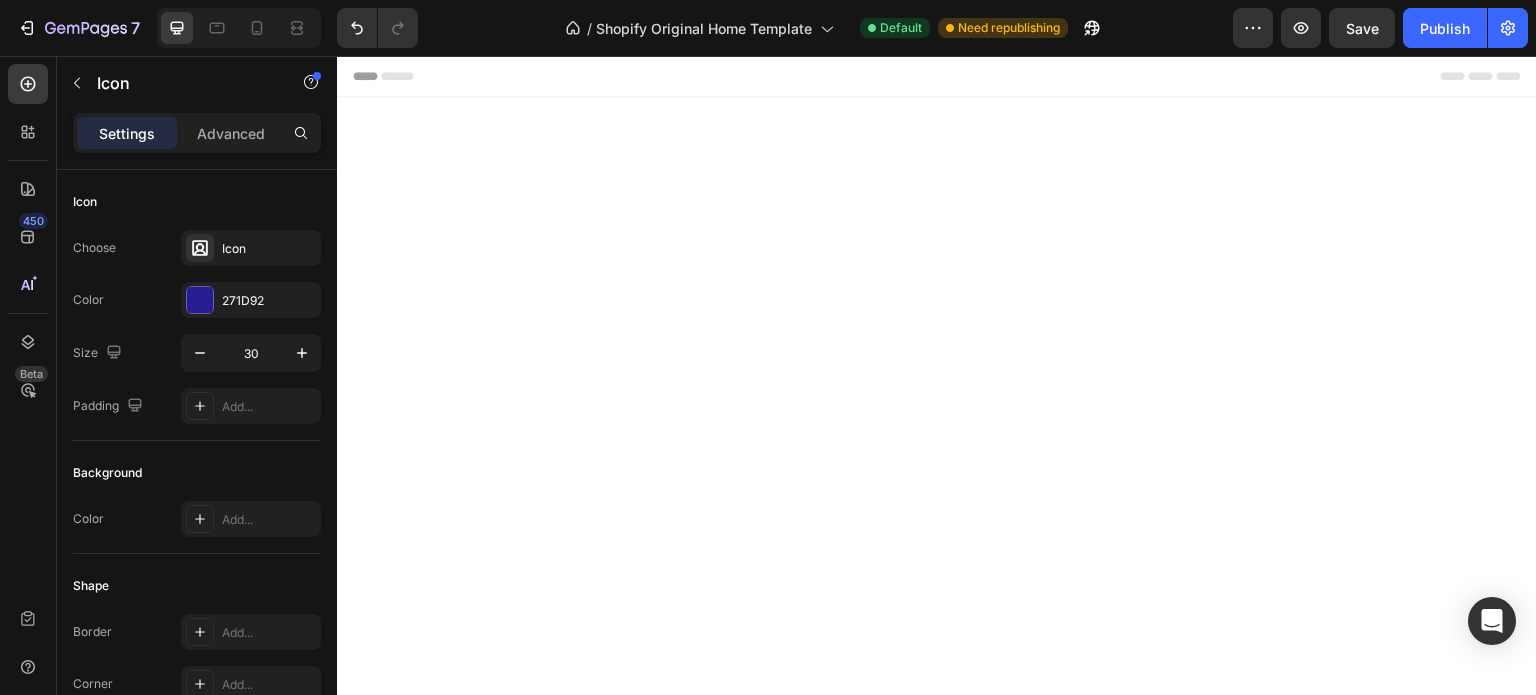 scroll, scrollTop: 0, scrollLeft: 0, axis: both 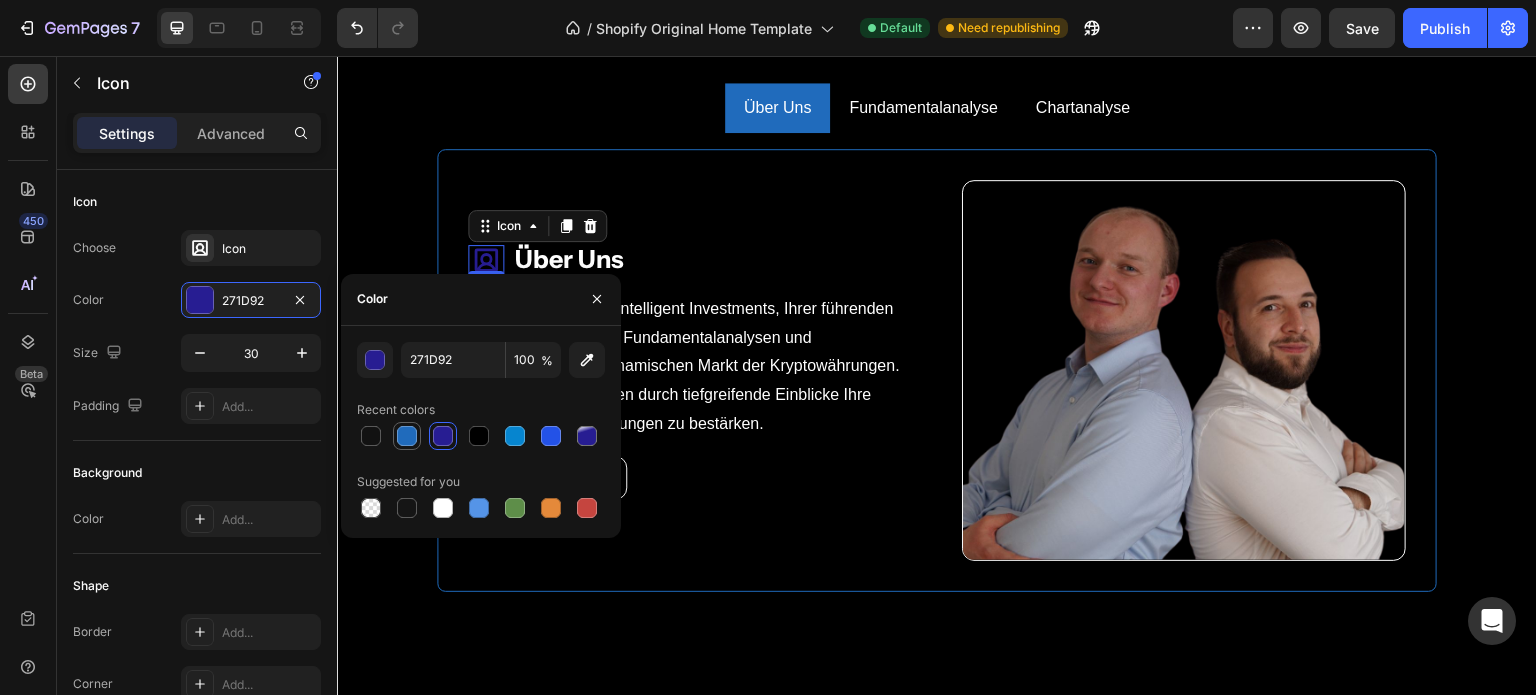 click at bounding box center (407, 436) 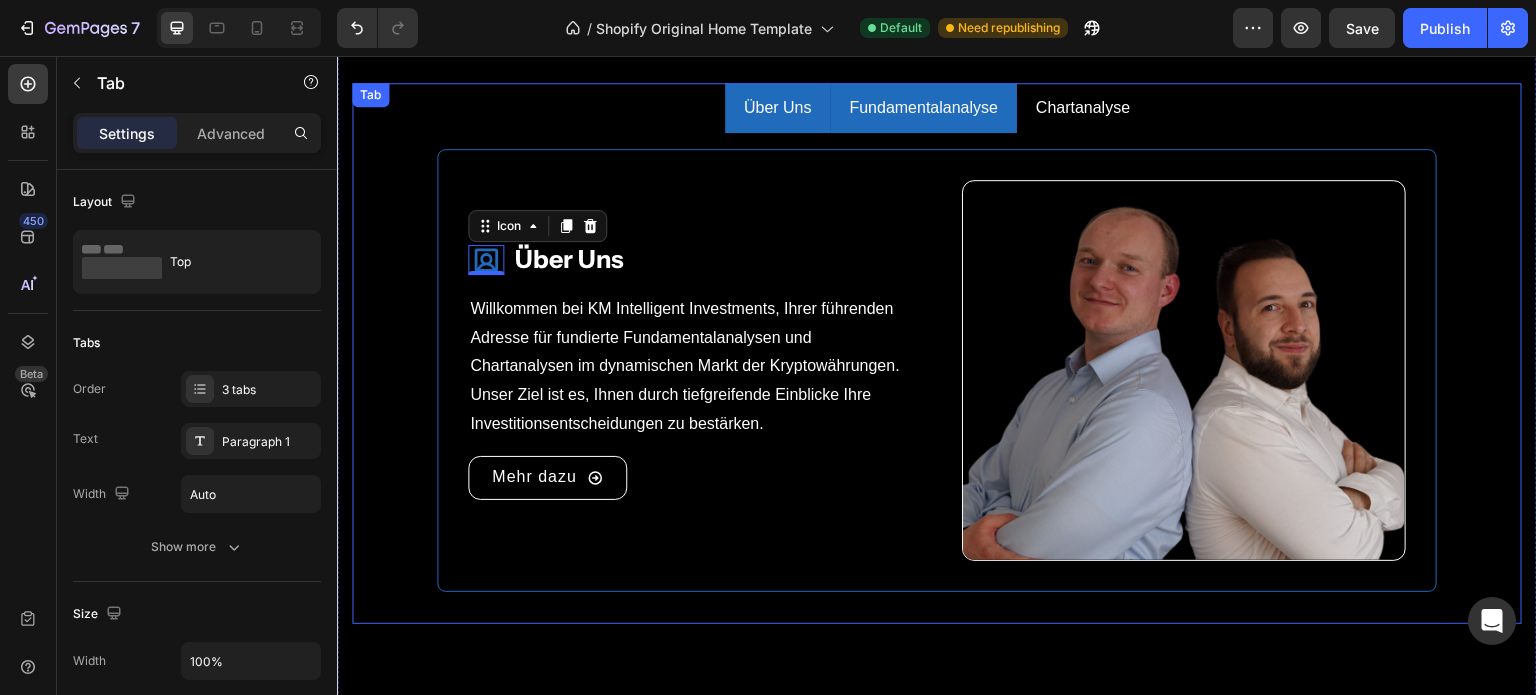 click on "Fundamentalanalyse" at bounding box center [923, 108] 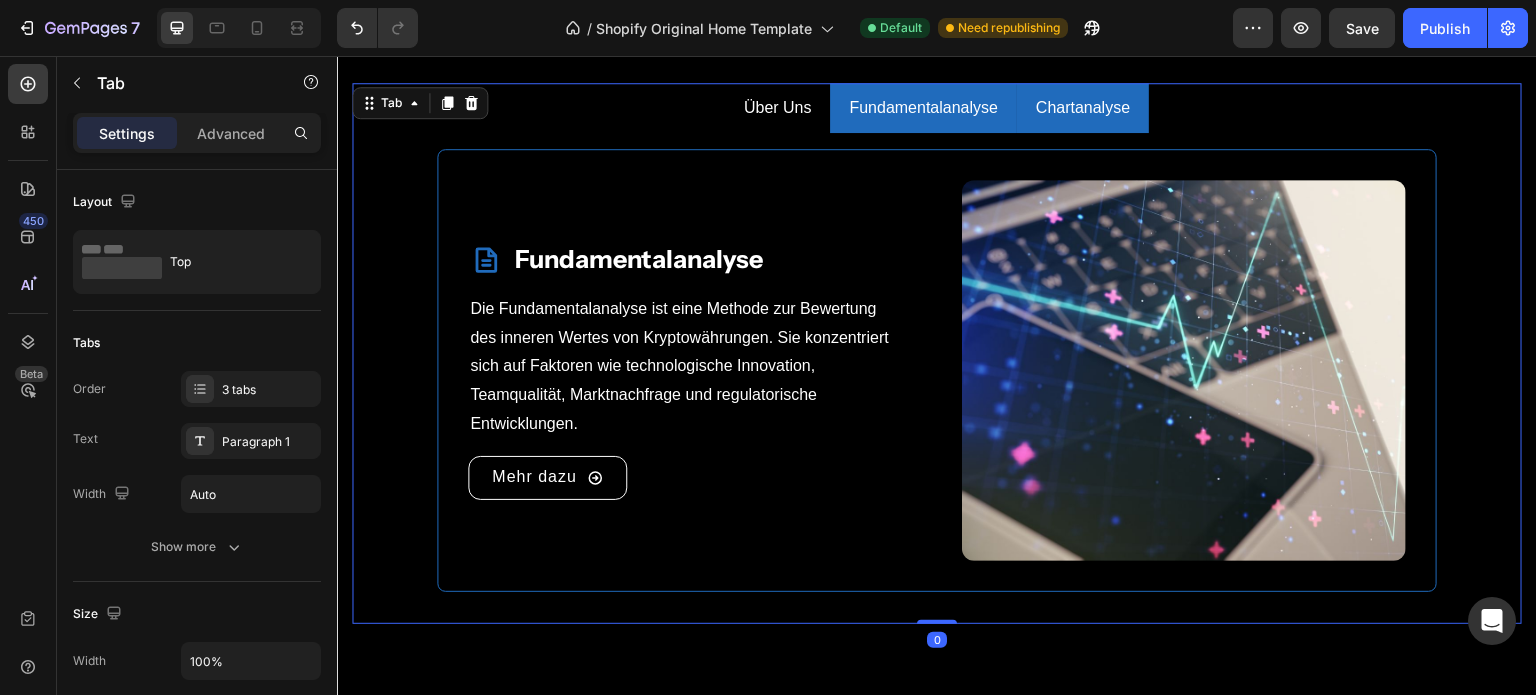 click on "Chartanalyse" at bounding box center [1083, 108] 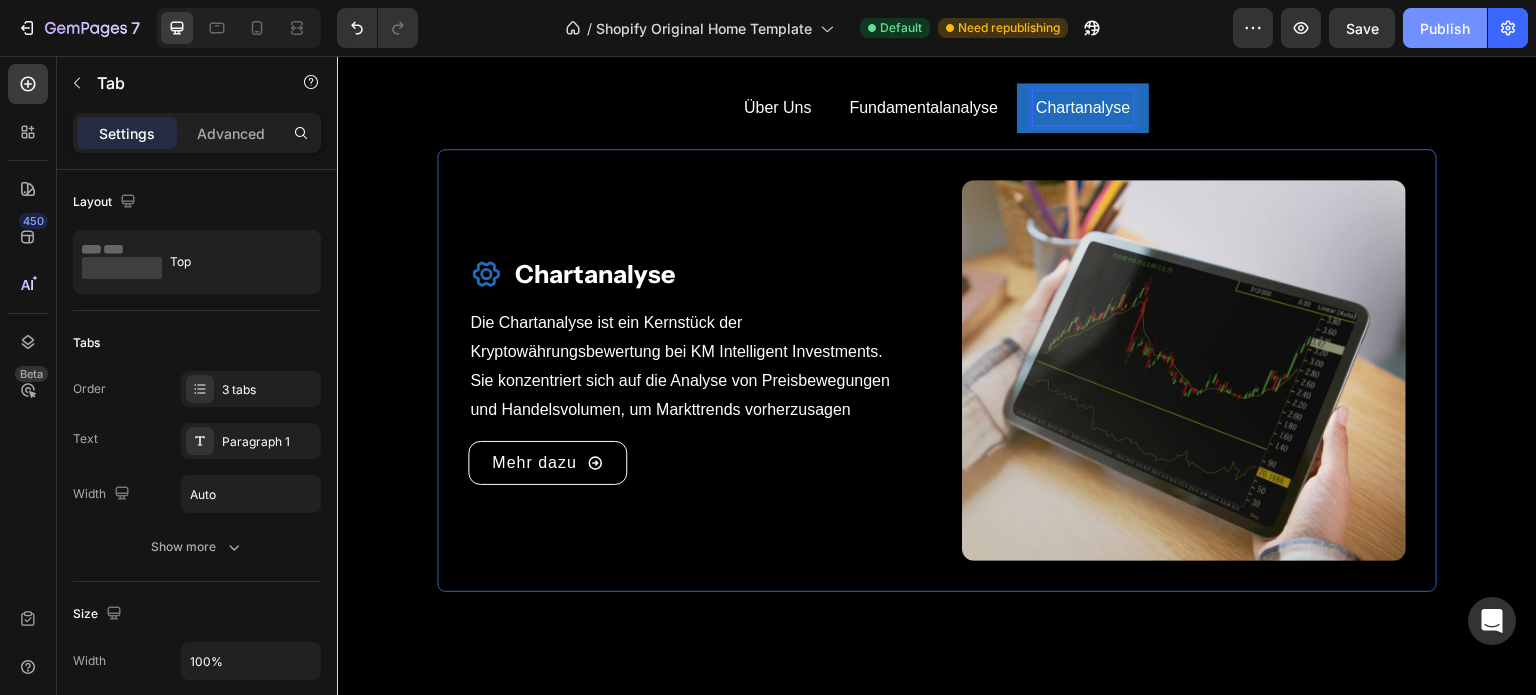 click on "Publish" at bounding box center [1445, 28] 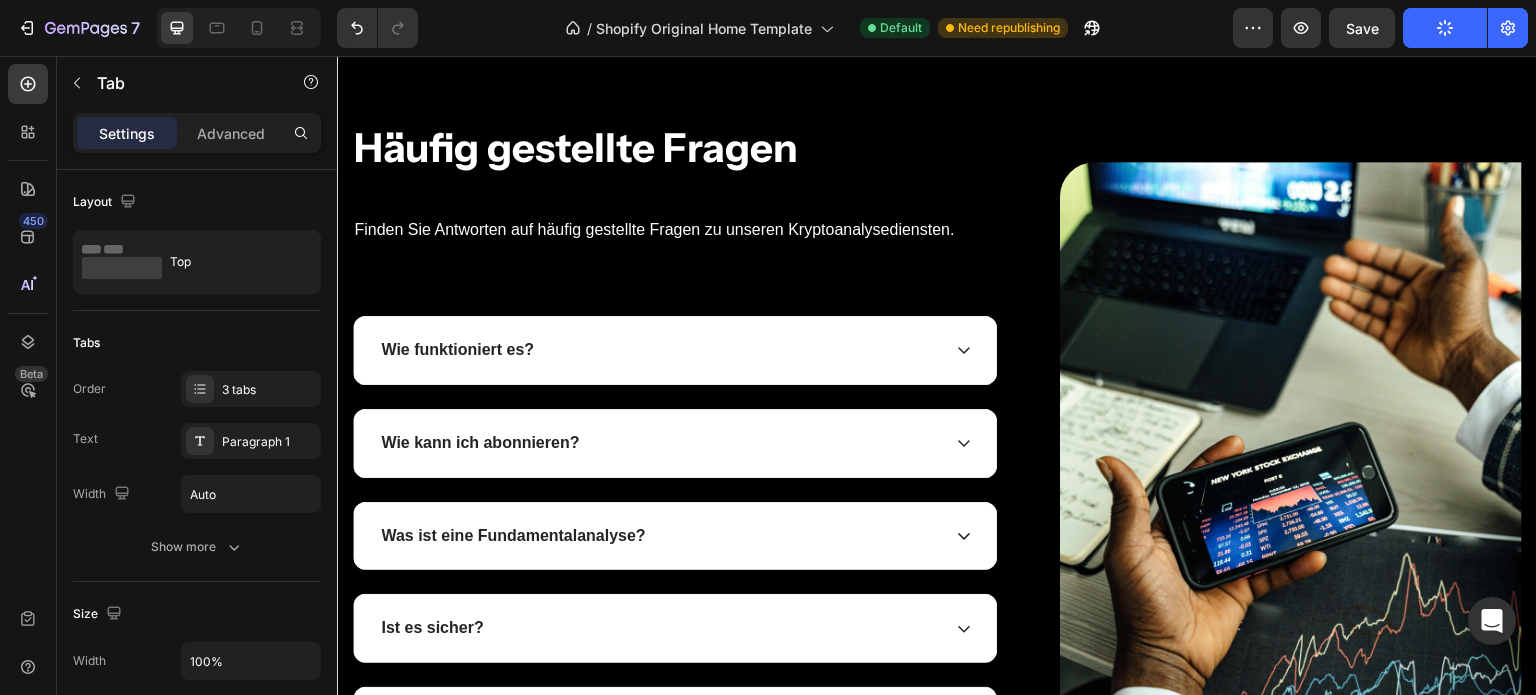 scroll, scrollTop: 8121, scrollLeft: 0, axis: vertical 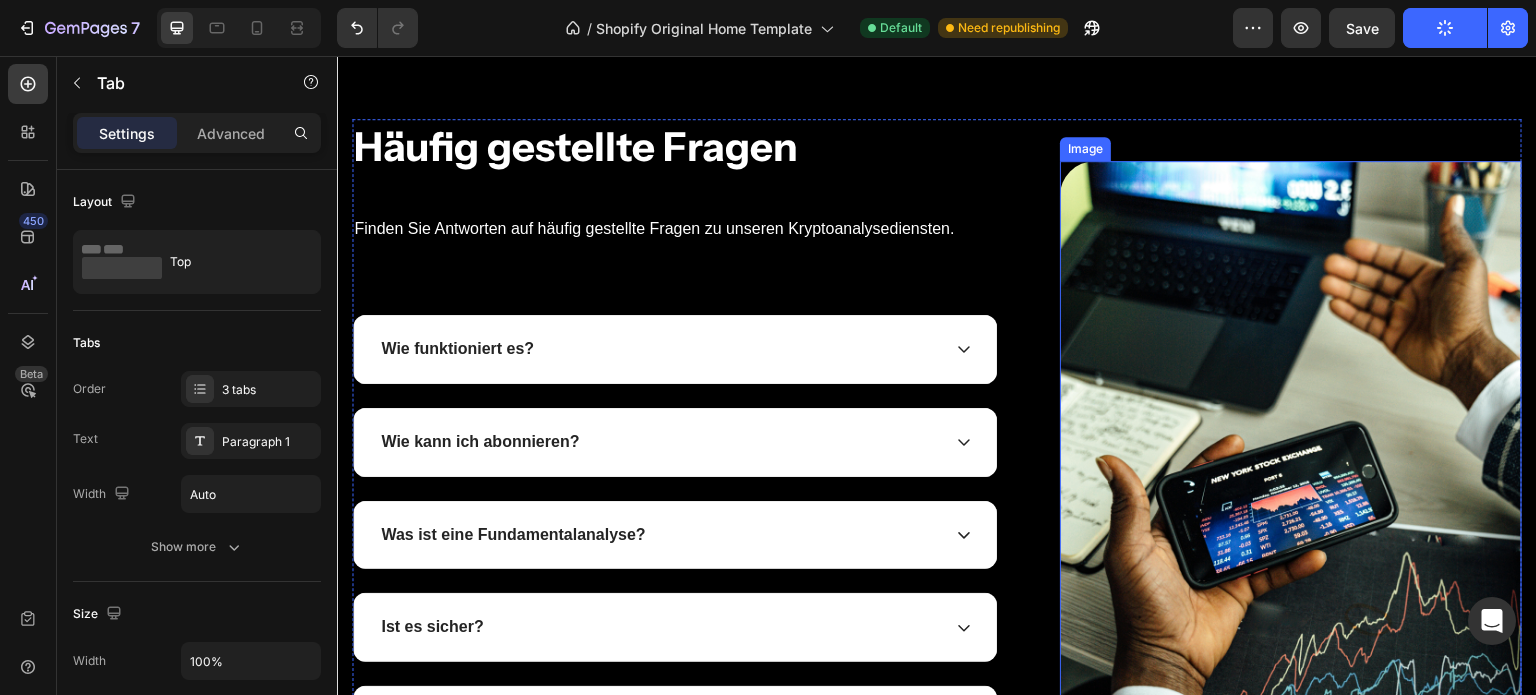 click at bounding box center (1291, 507) 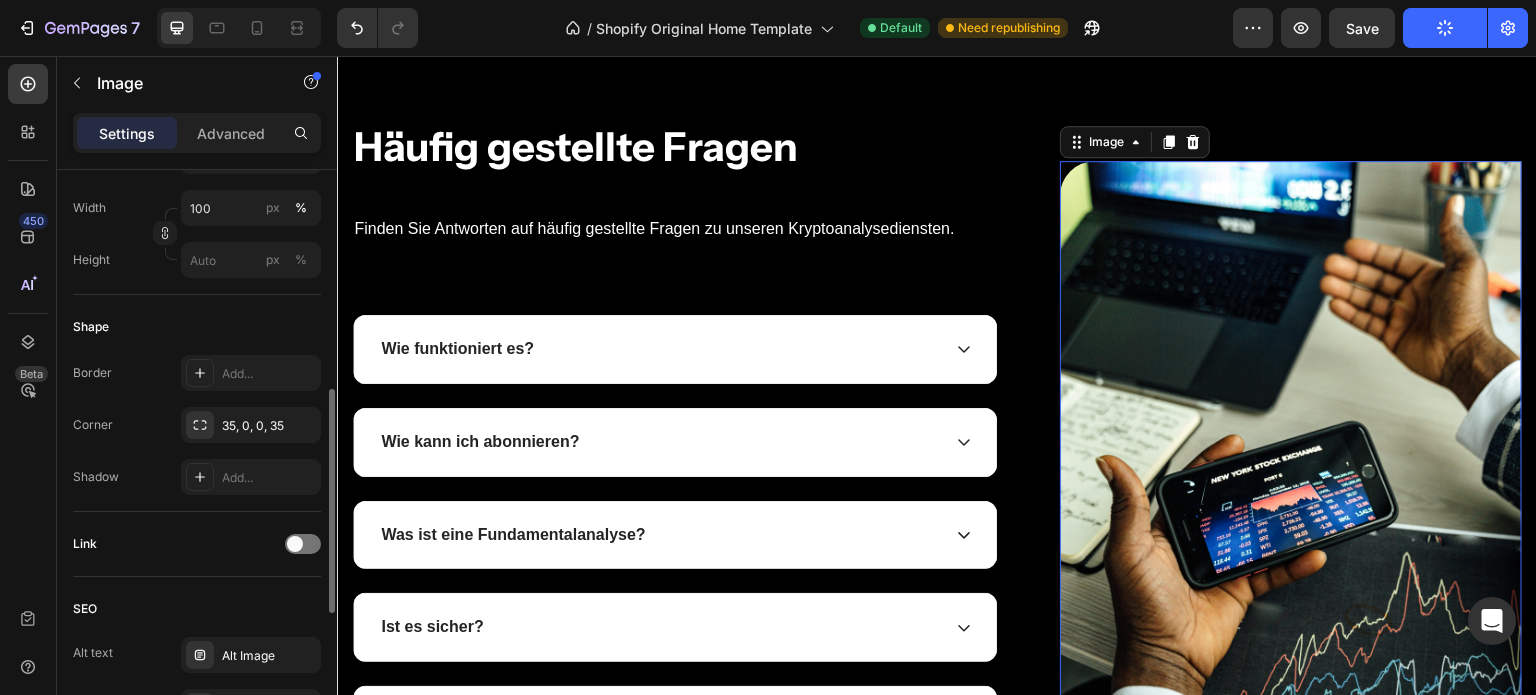 scroll, scrollTop: 568, scrollLeft: 0, axis: vertical 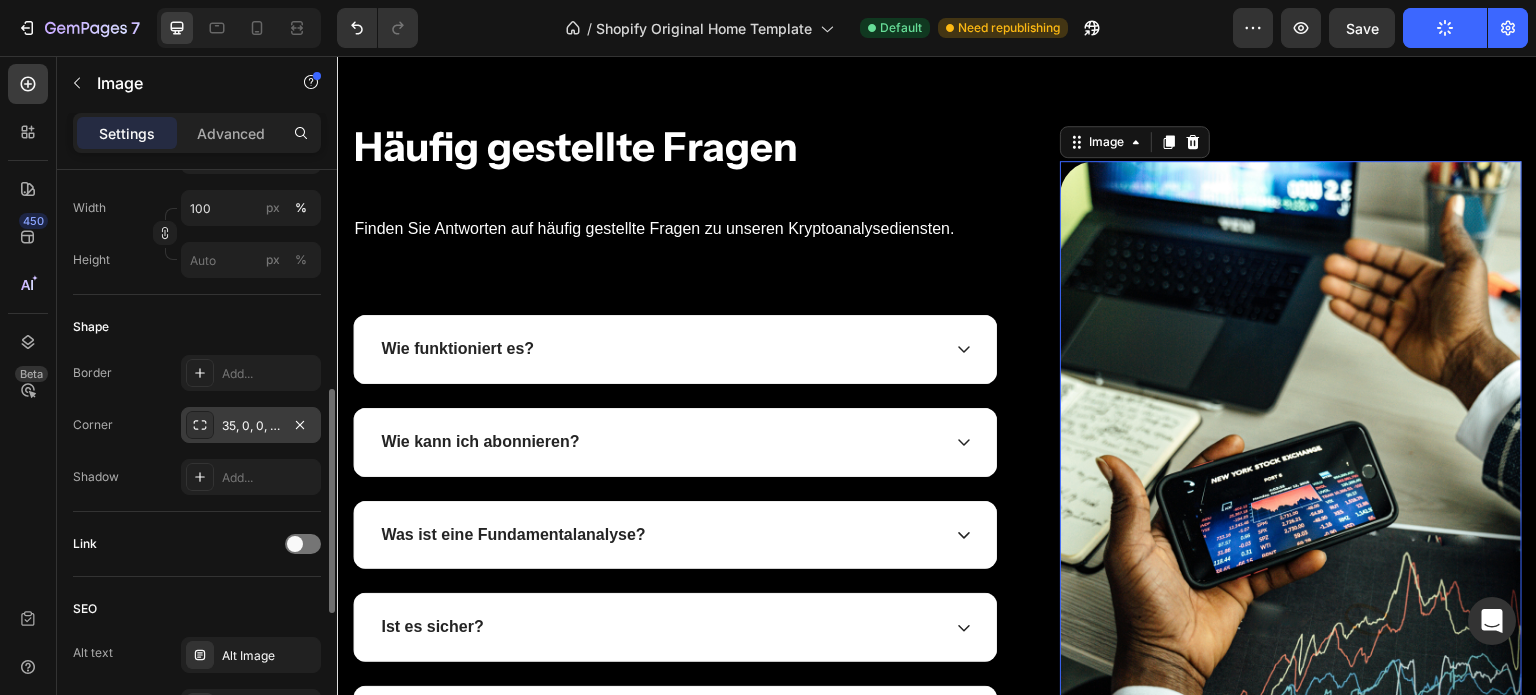 click on "35, 0, 0, 35" at bounding box center (251, 426) 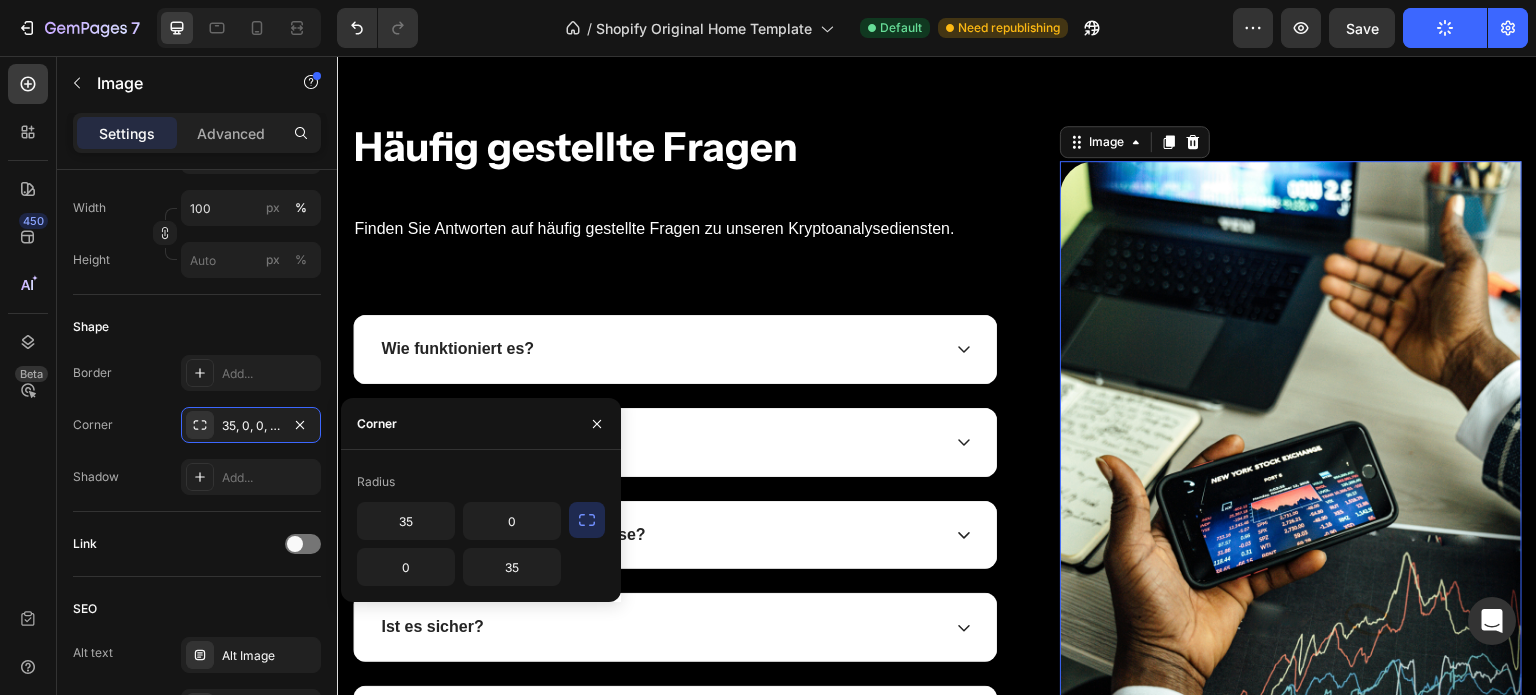 click 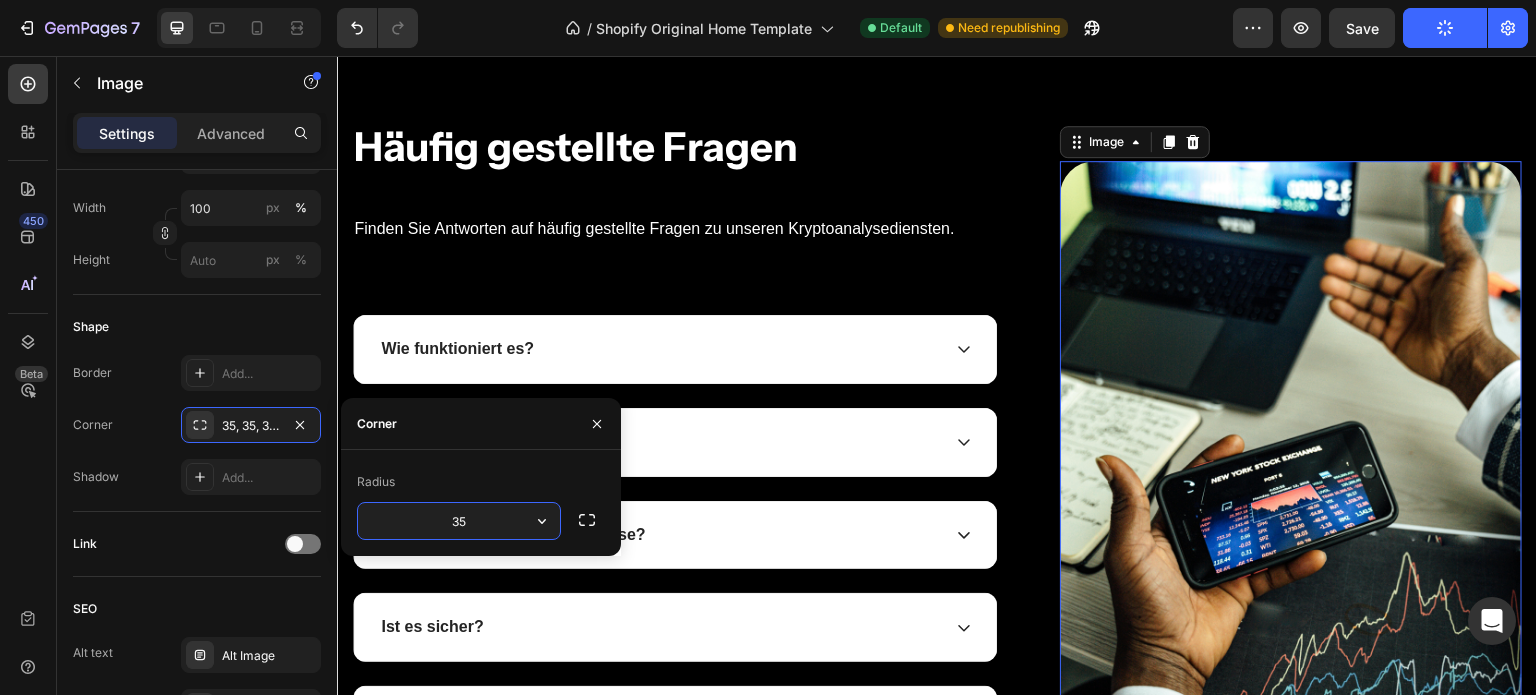 click on "35" at bounding box center (459, 521) 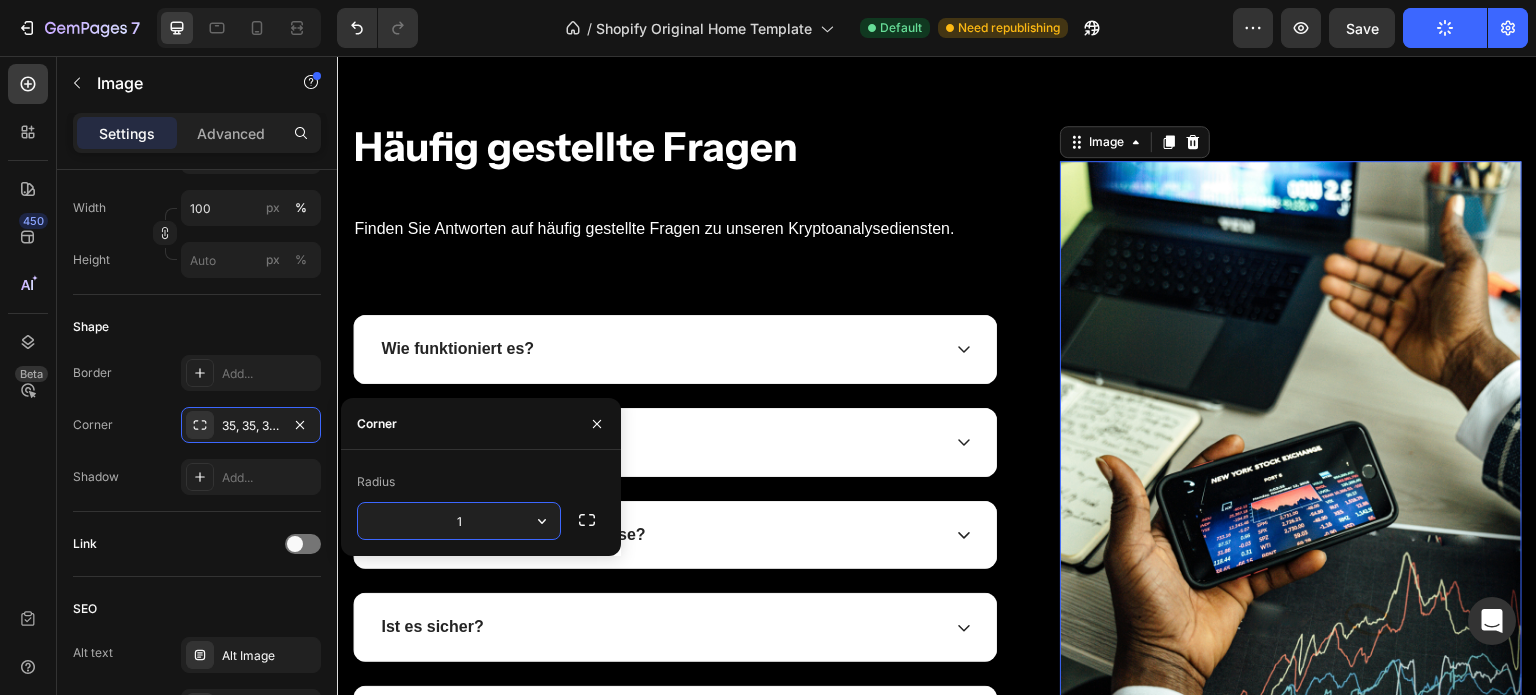 type on "12" 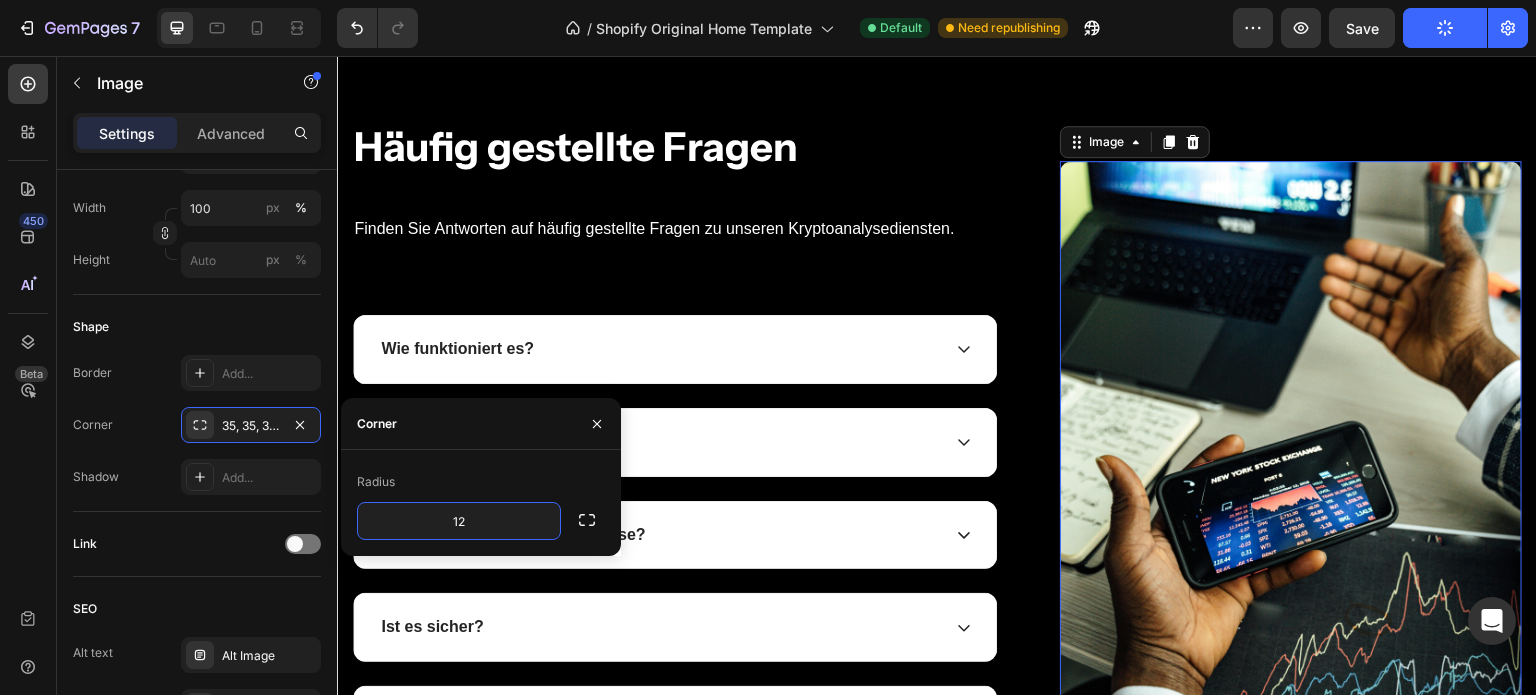 click at bounding box center (1291, 507) 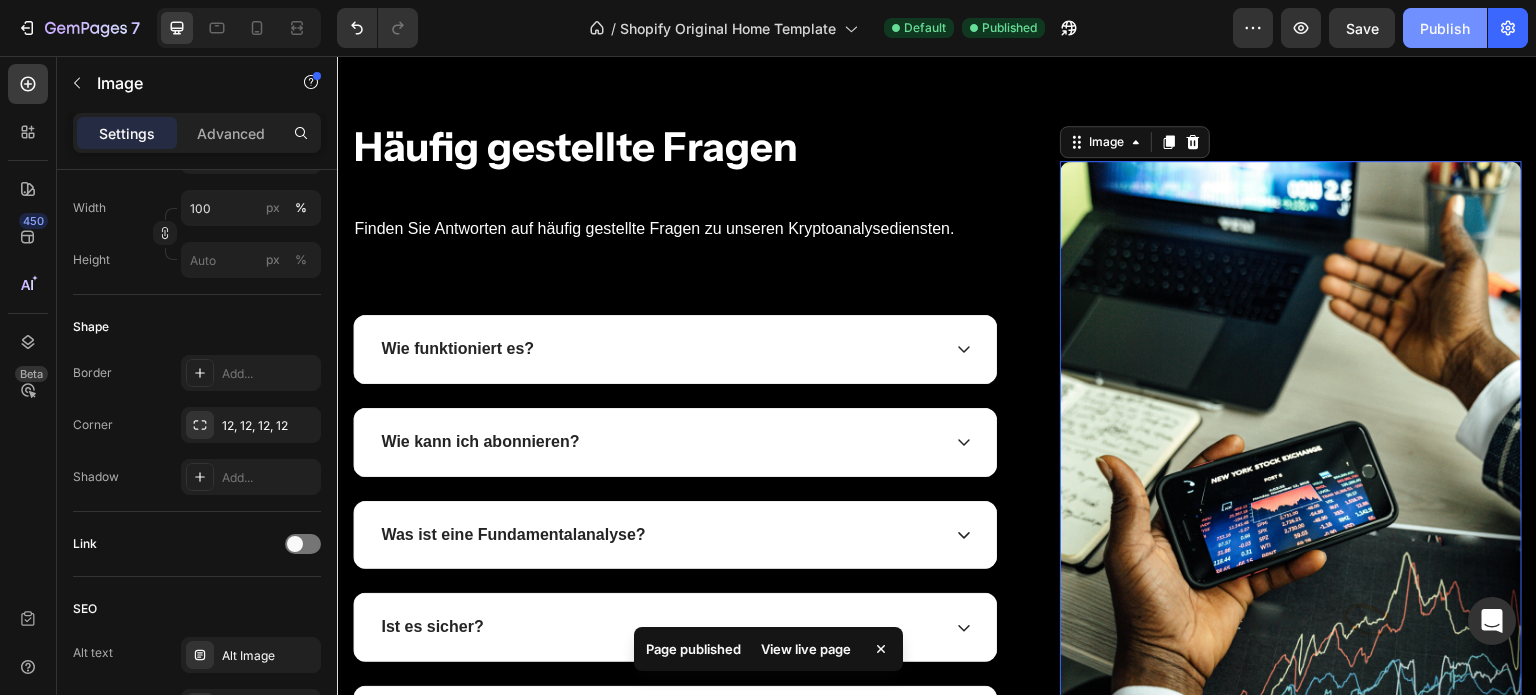 click on "Publish" at bounding box center (1445, 28) 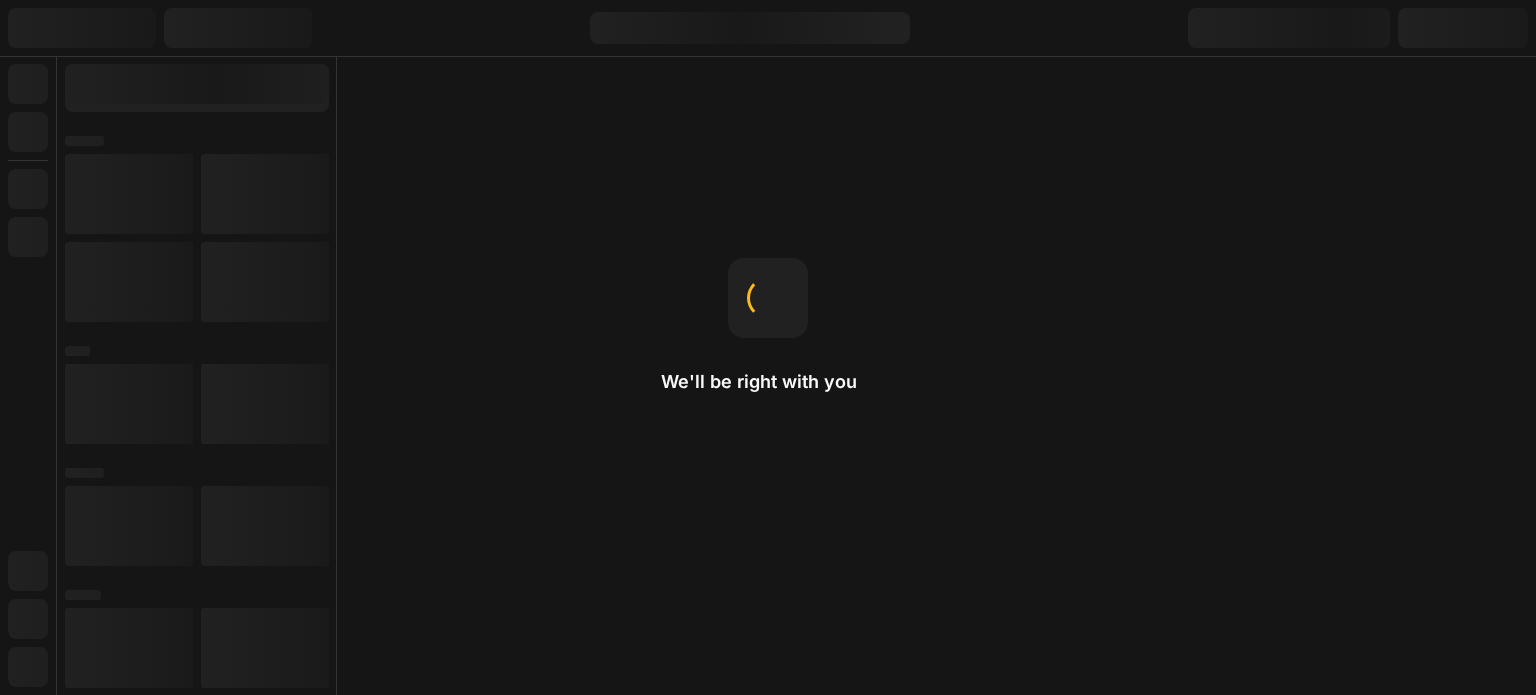 scroll, scrollTop: 0, scrollLeft: 0, axis: both 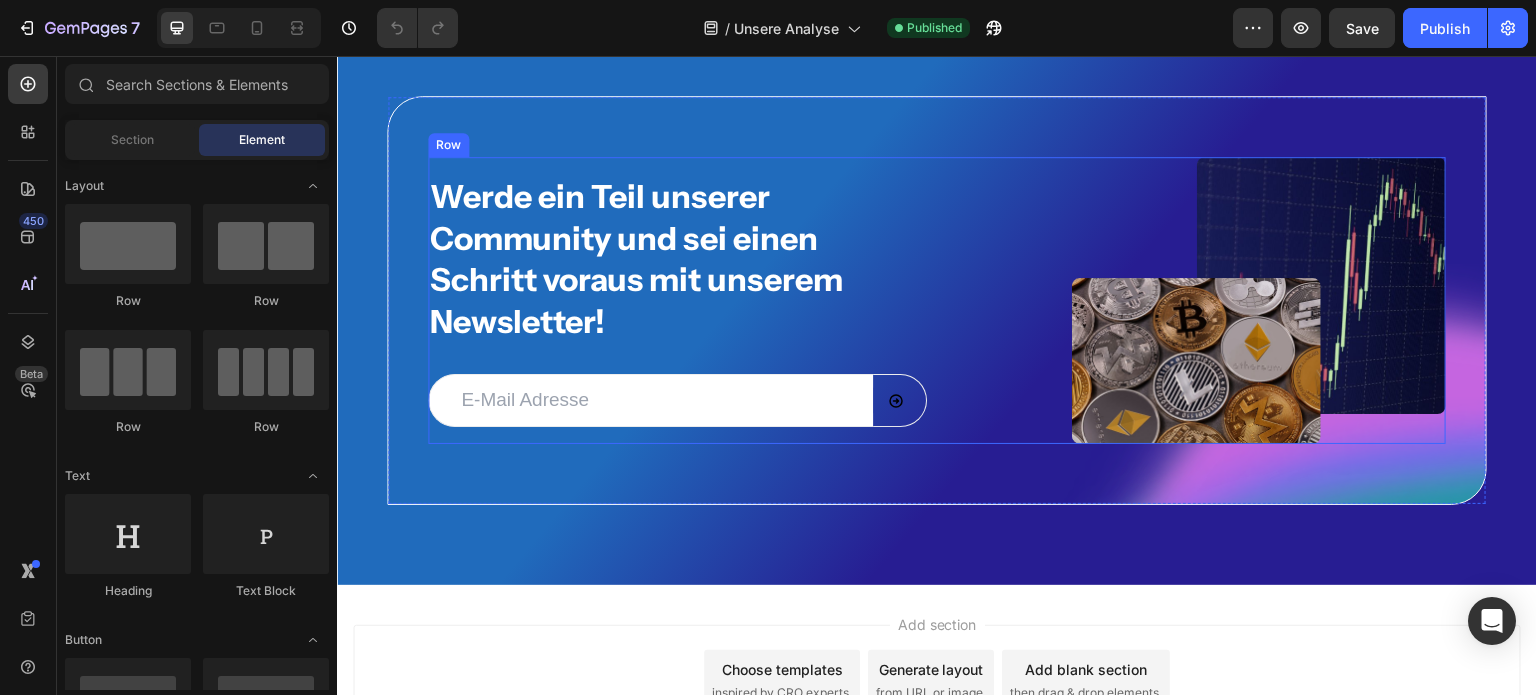click on "Werde ein Teil unserer Community und sei einen Schritt voraus mit unserem Newsletter! Heading Email Field
Submit Button Row Newsletter Image Image Row Row" at bounding box center (937, 301) 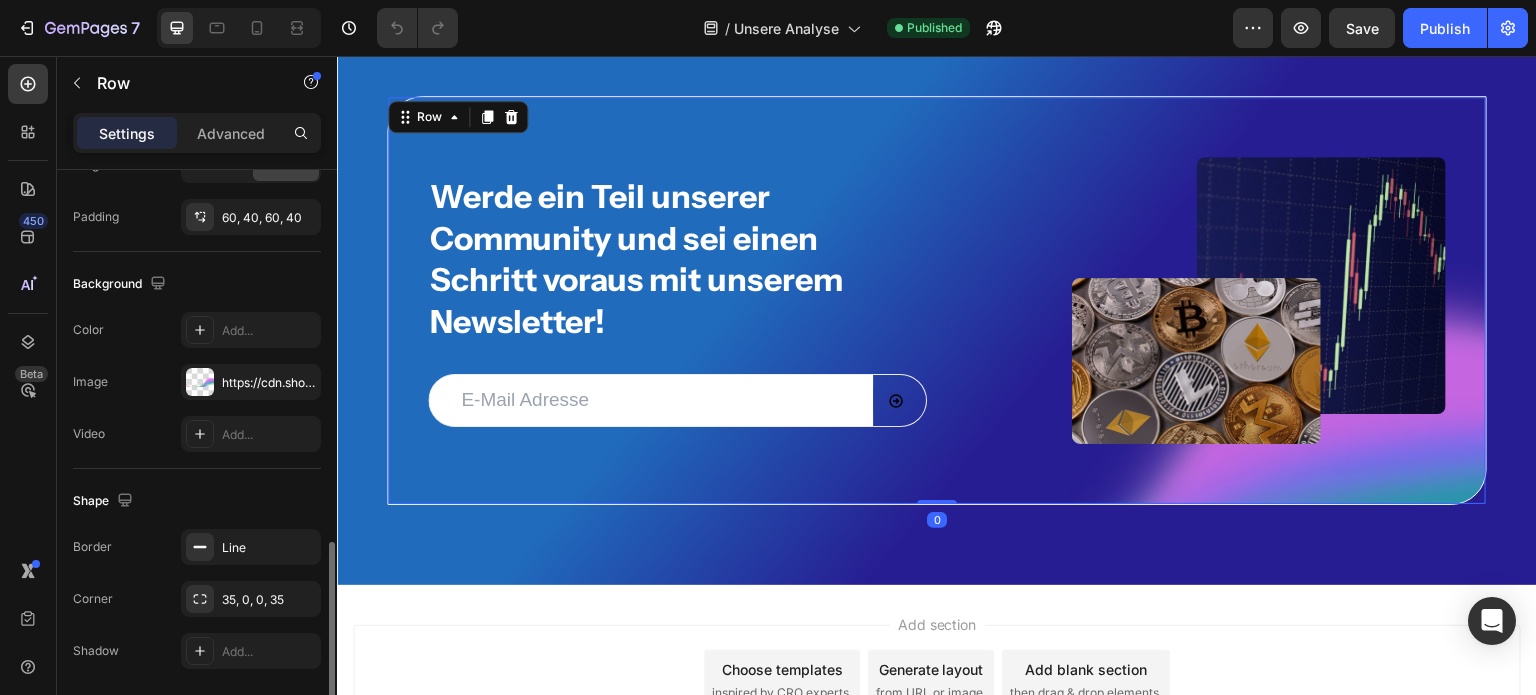 scroll, scrollTop: 636, scrollLeft: 0, axis: vertical 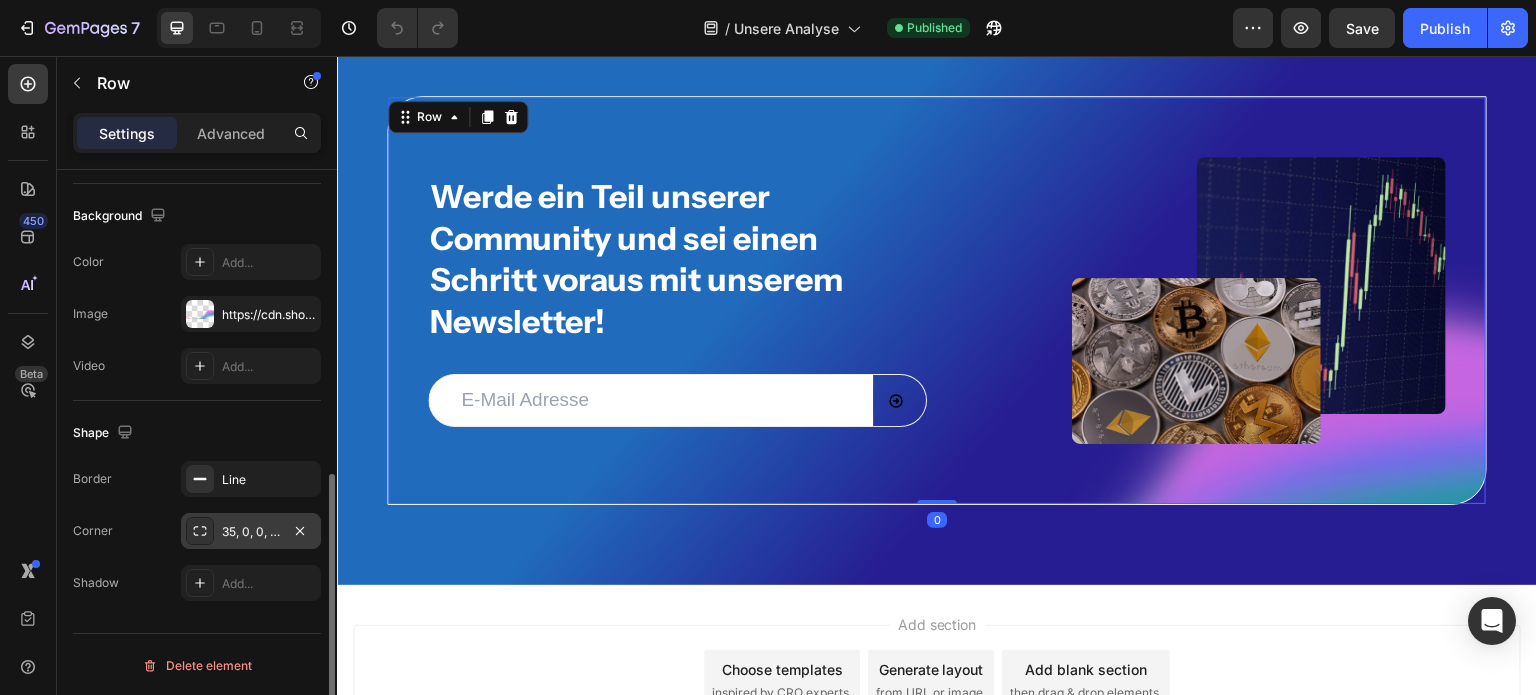 click on "35, 0, 0, 35" at bounding box center [251, 532] 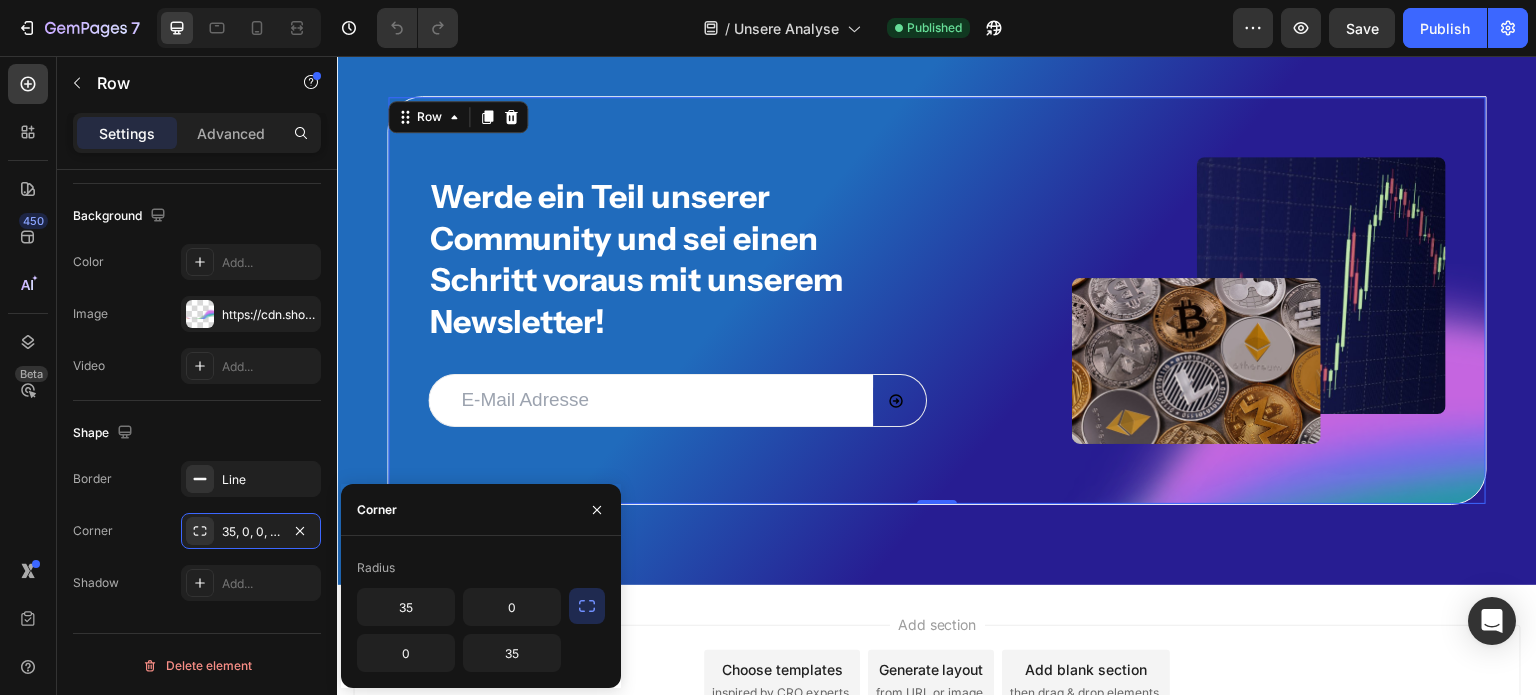 click 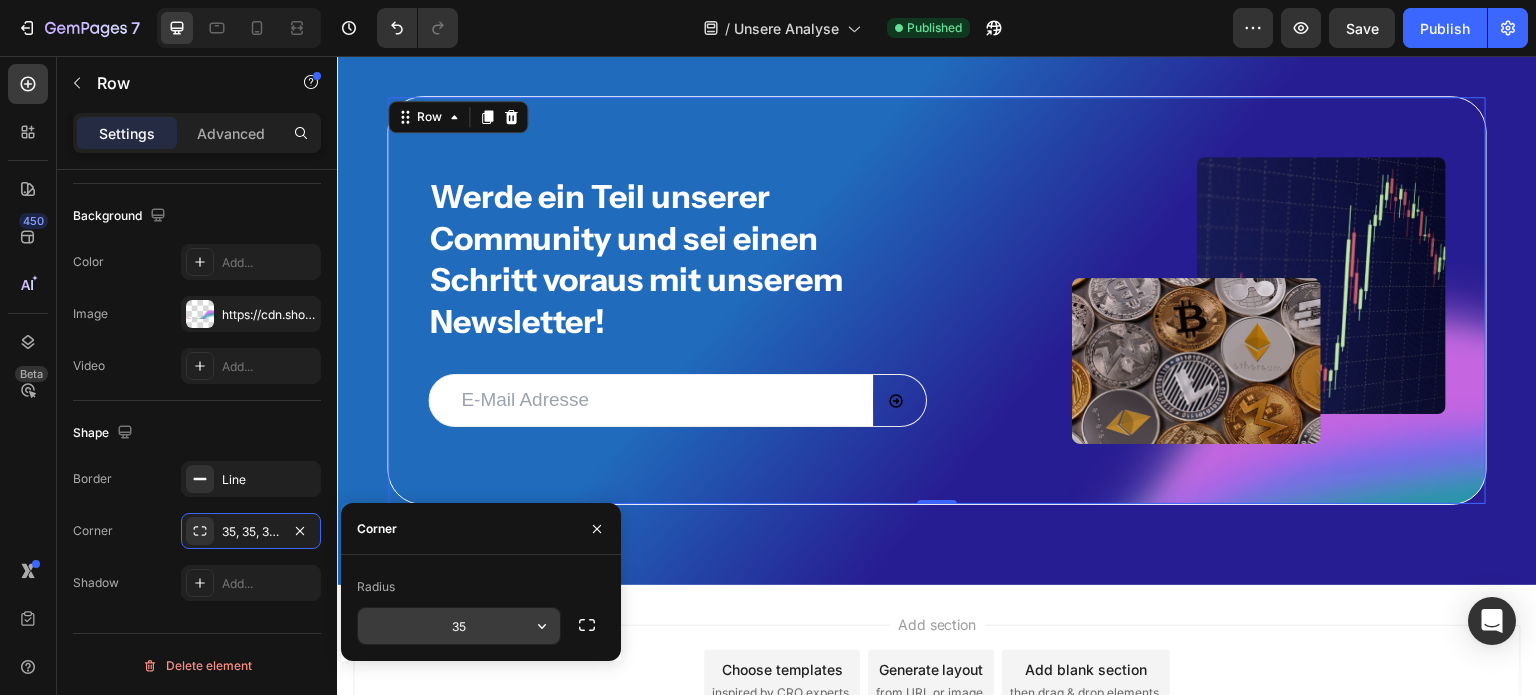 click on "35" at bounding box center [459, 626] 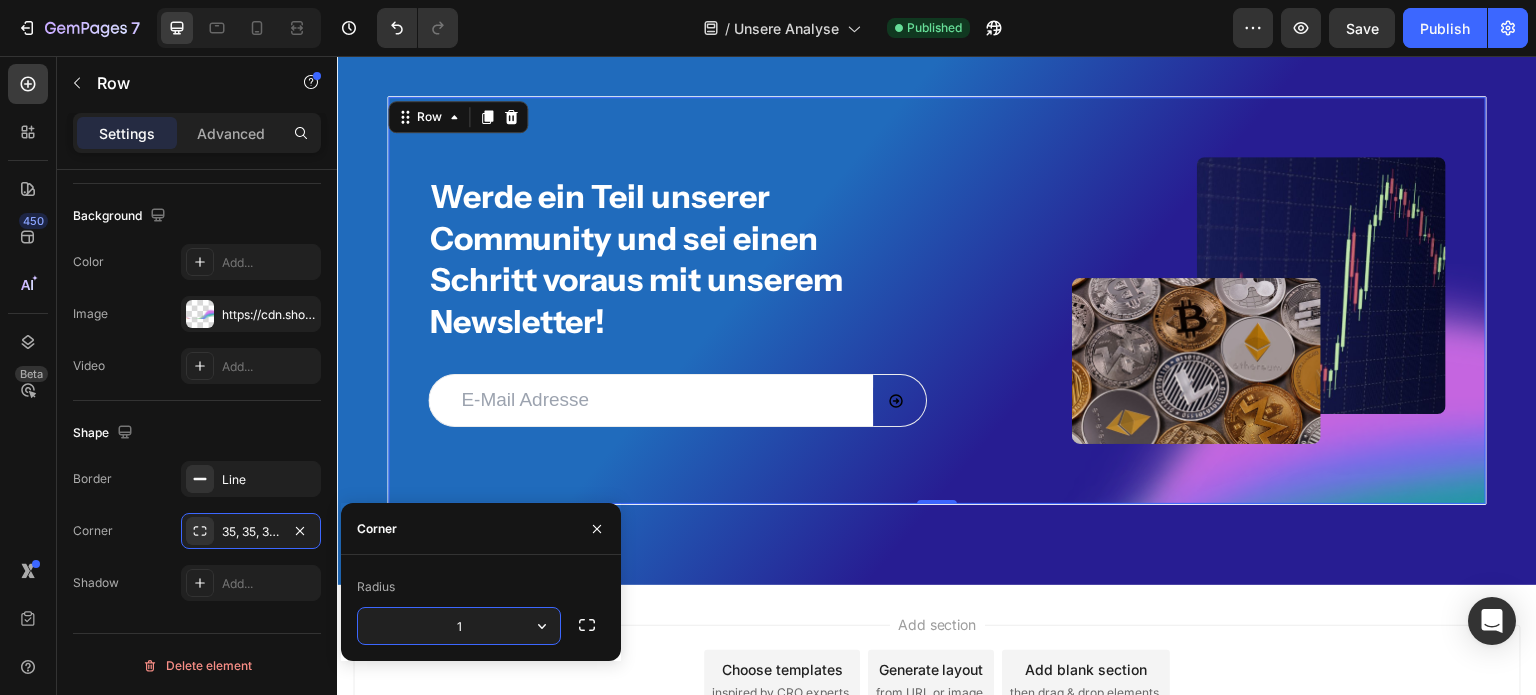 type on "12" 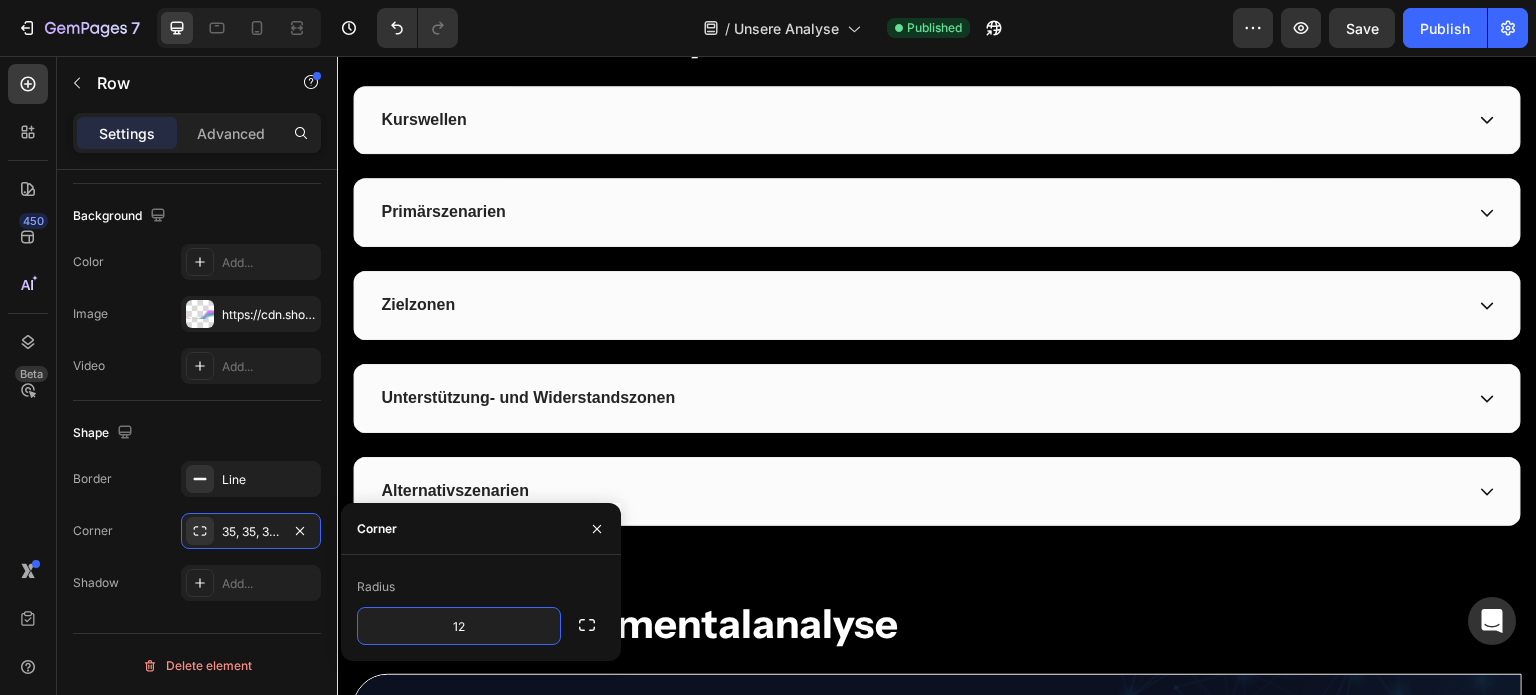 scroll, scrollTop: 0, scrollLeft: 0, axis: both 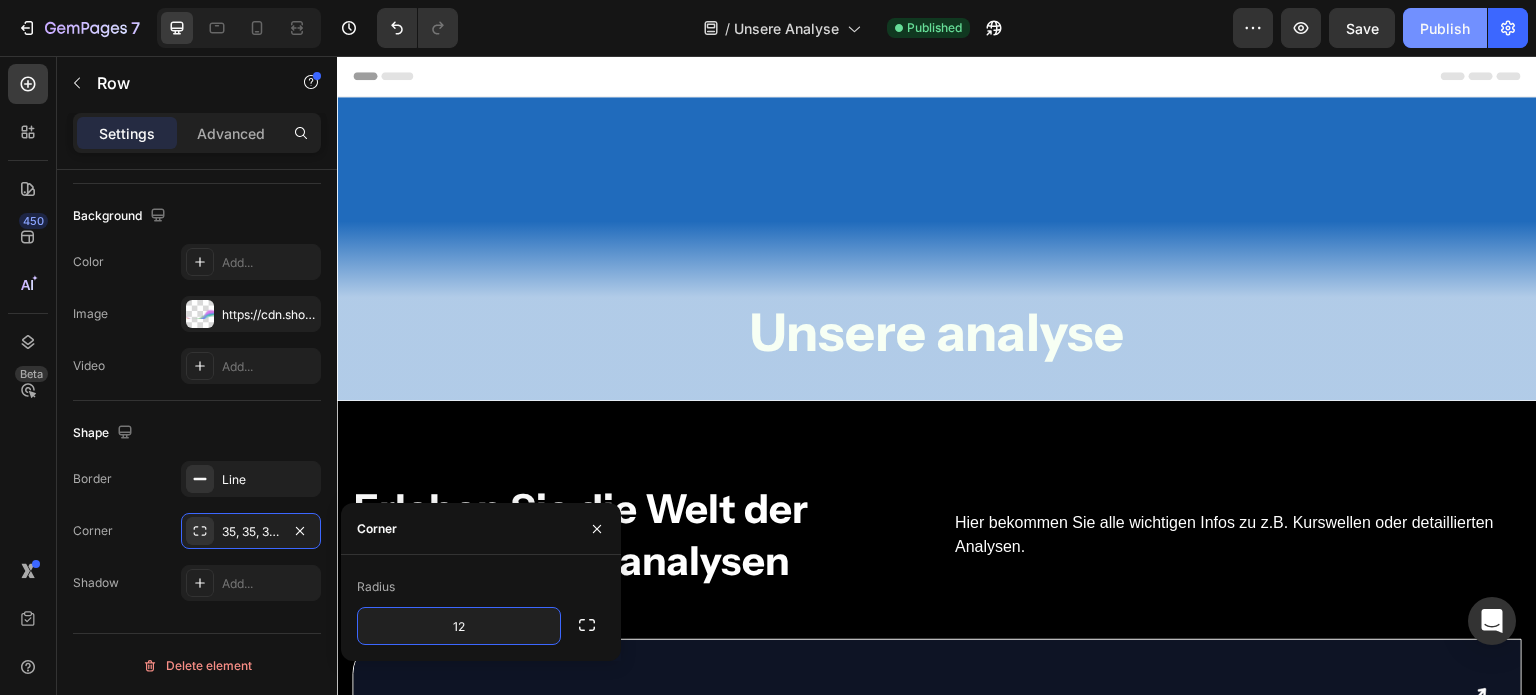 click on "Publish" 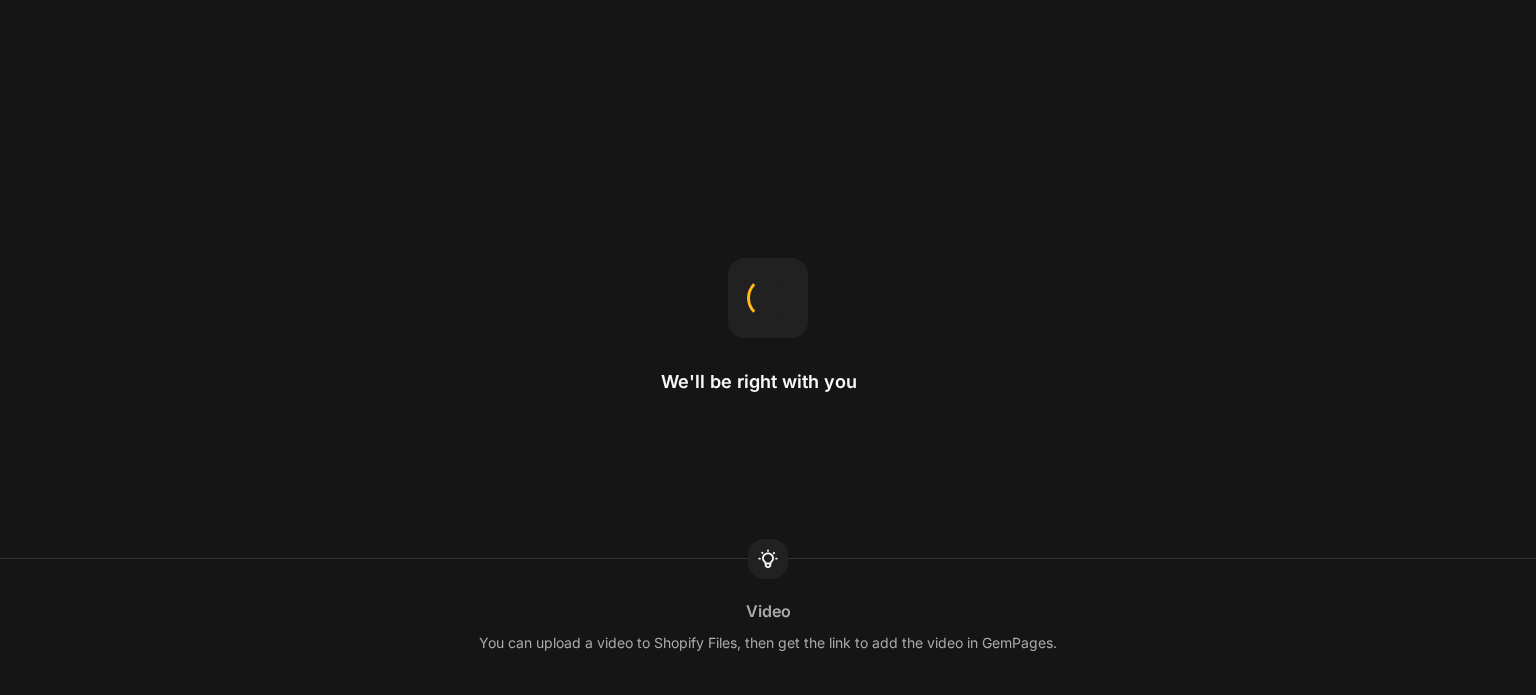 scroll, scrollTop: 0, scrollLeft: 0, axis: both 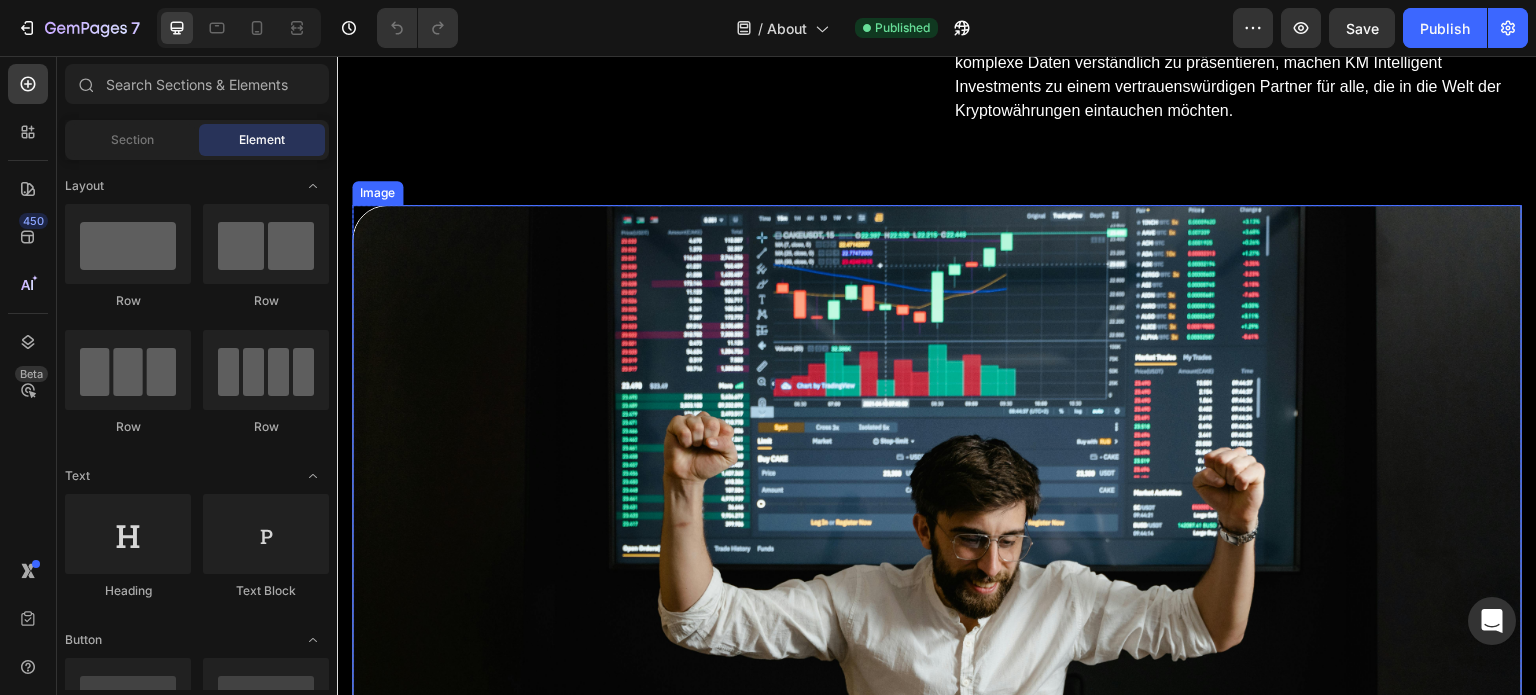 click at bounding box center (937, 595) 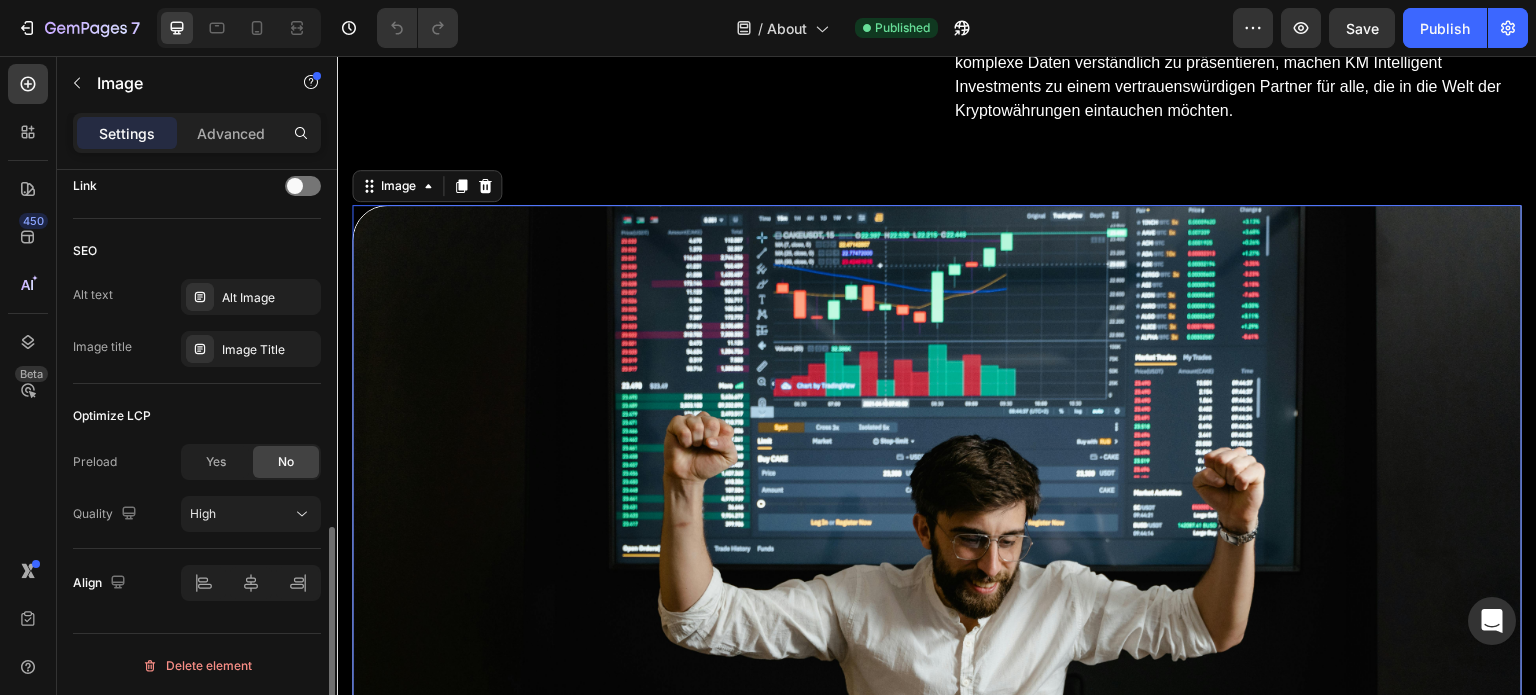 scroll, scrollTop: 656, scrollLeft: 0, axis: vertical 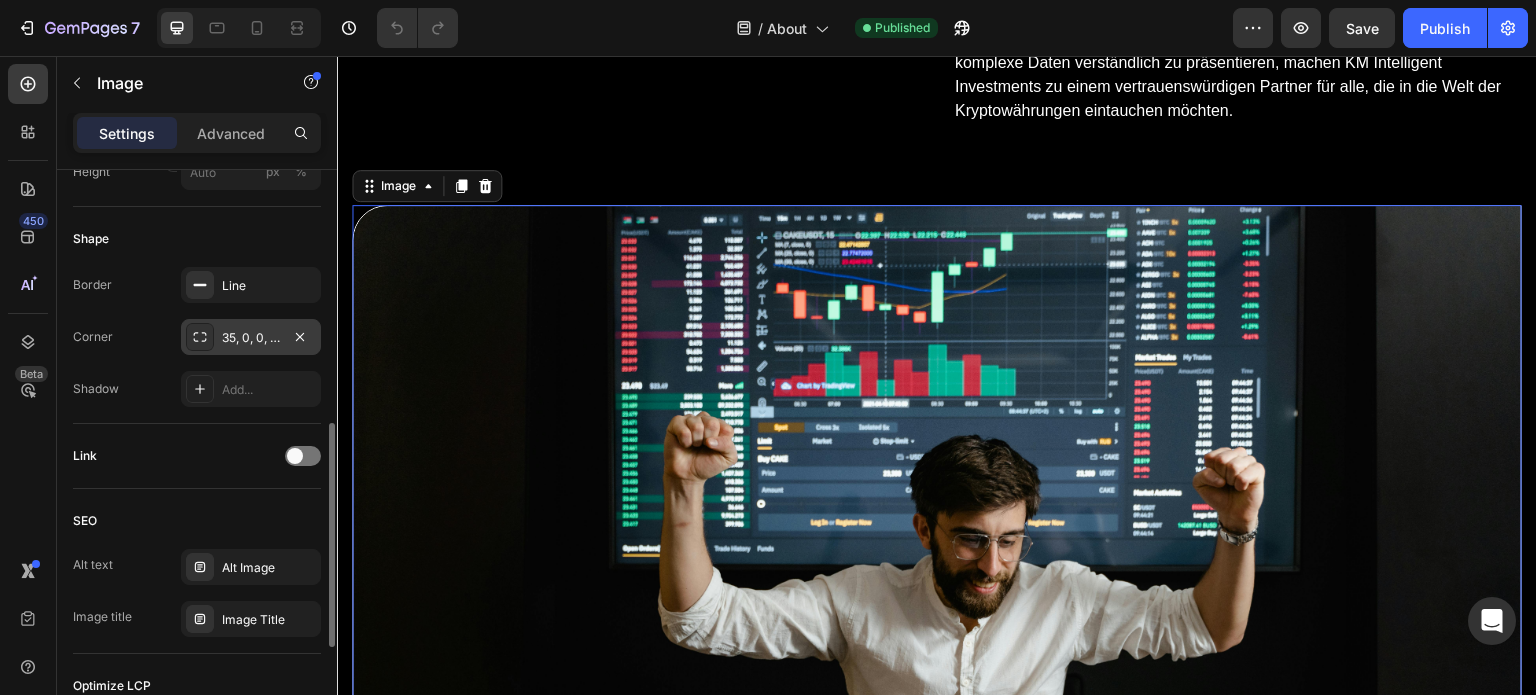 click on "35, 0, 0, 35" at bounding box center (251, 337) 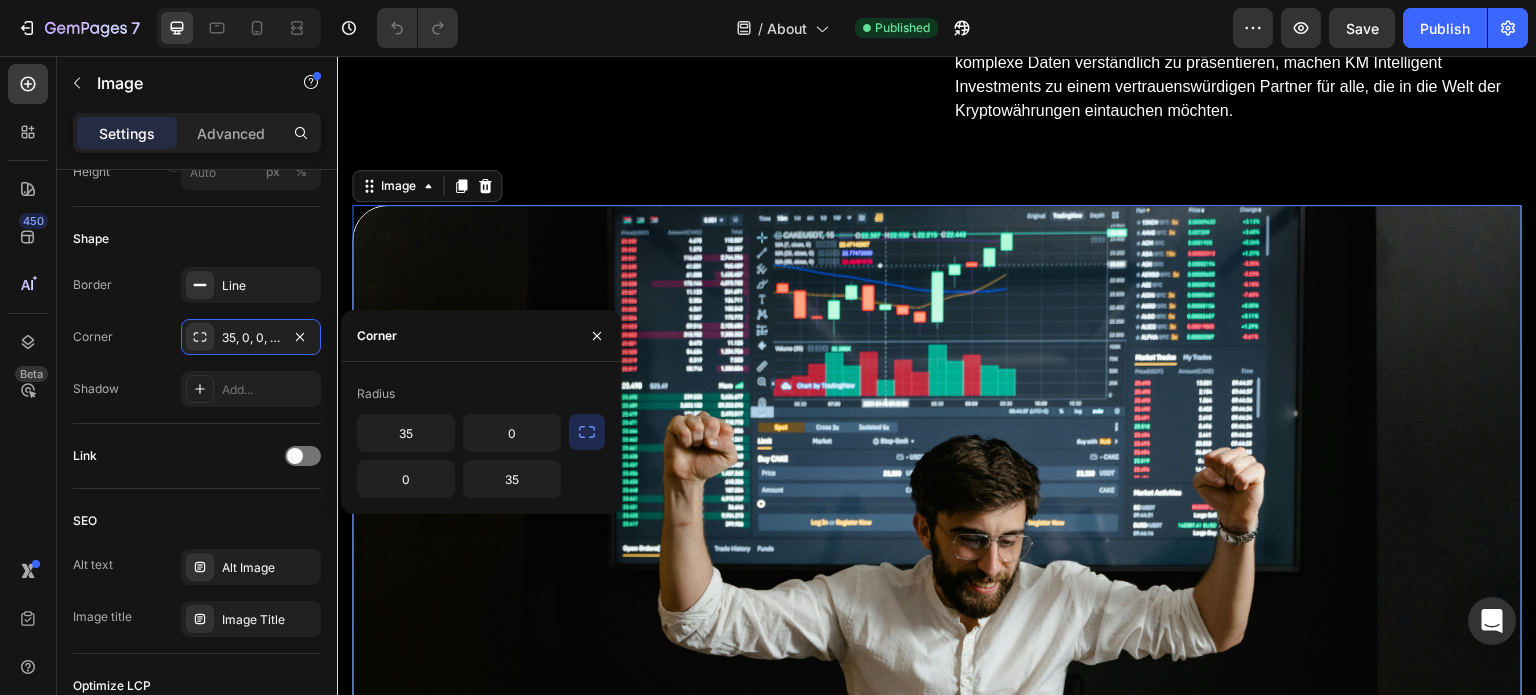 click at bounding box center (587, 432) 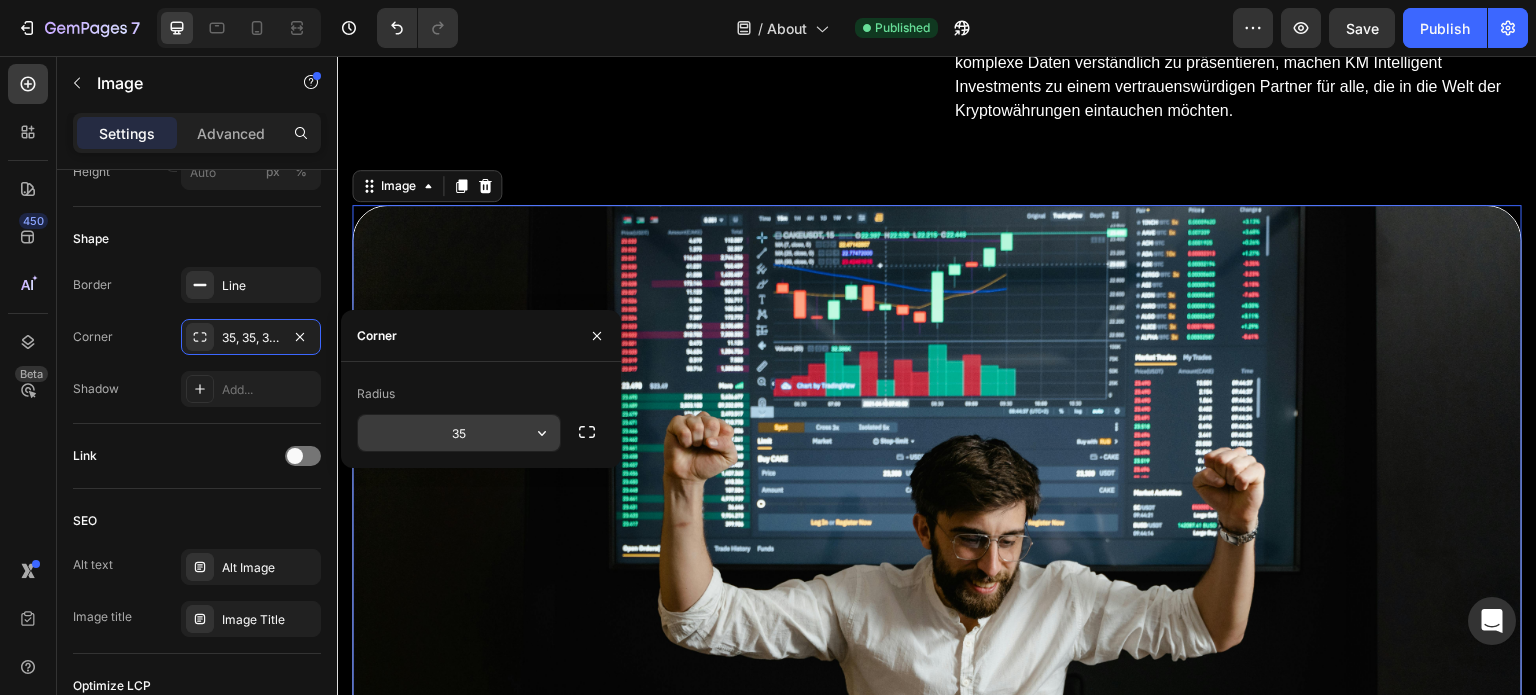 click on "35" at bounding box center [459, 433] 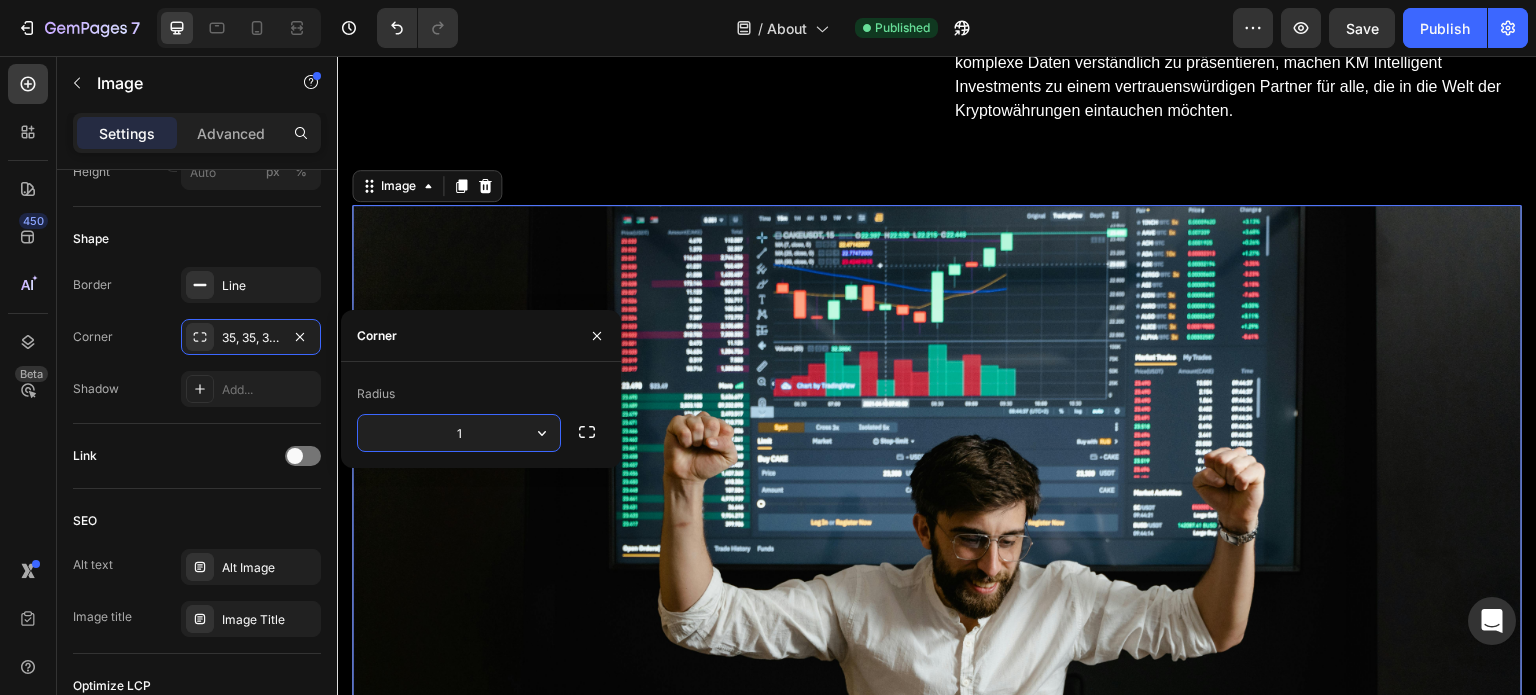 type on "12" 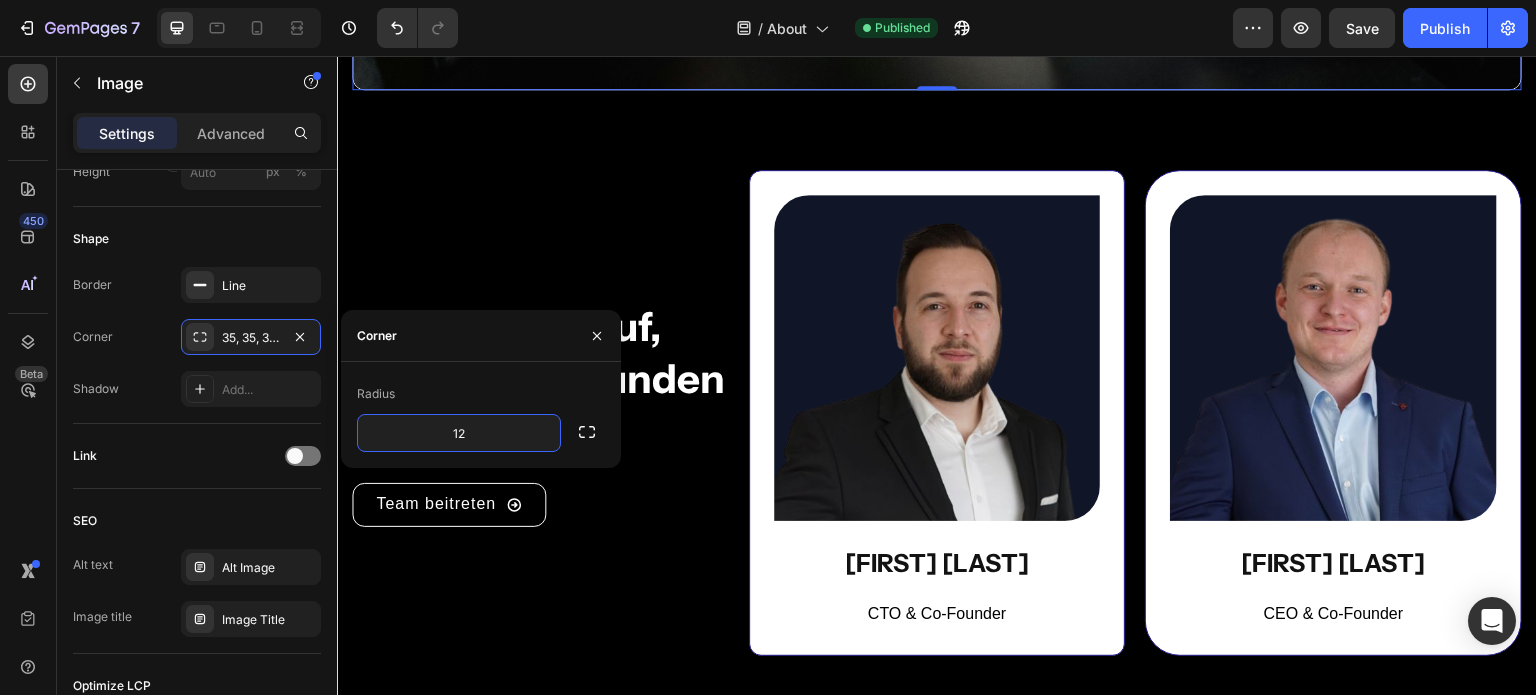 scroll, scrollTop: 1948, scrollLeft: 0, axis: vertical 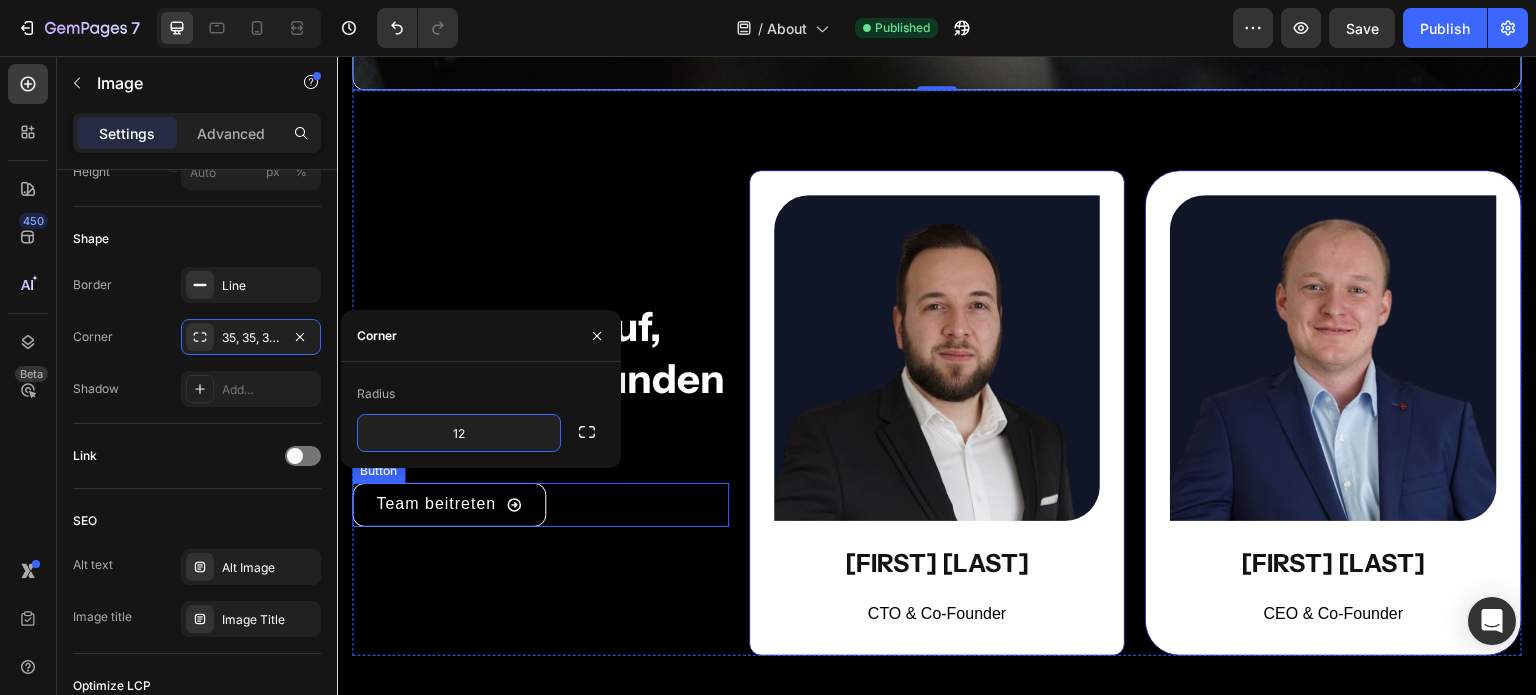 click on "Team beitreten Button" at bounding box center (540, 505) 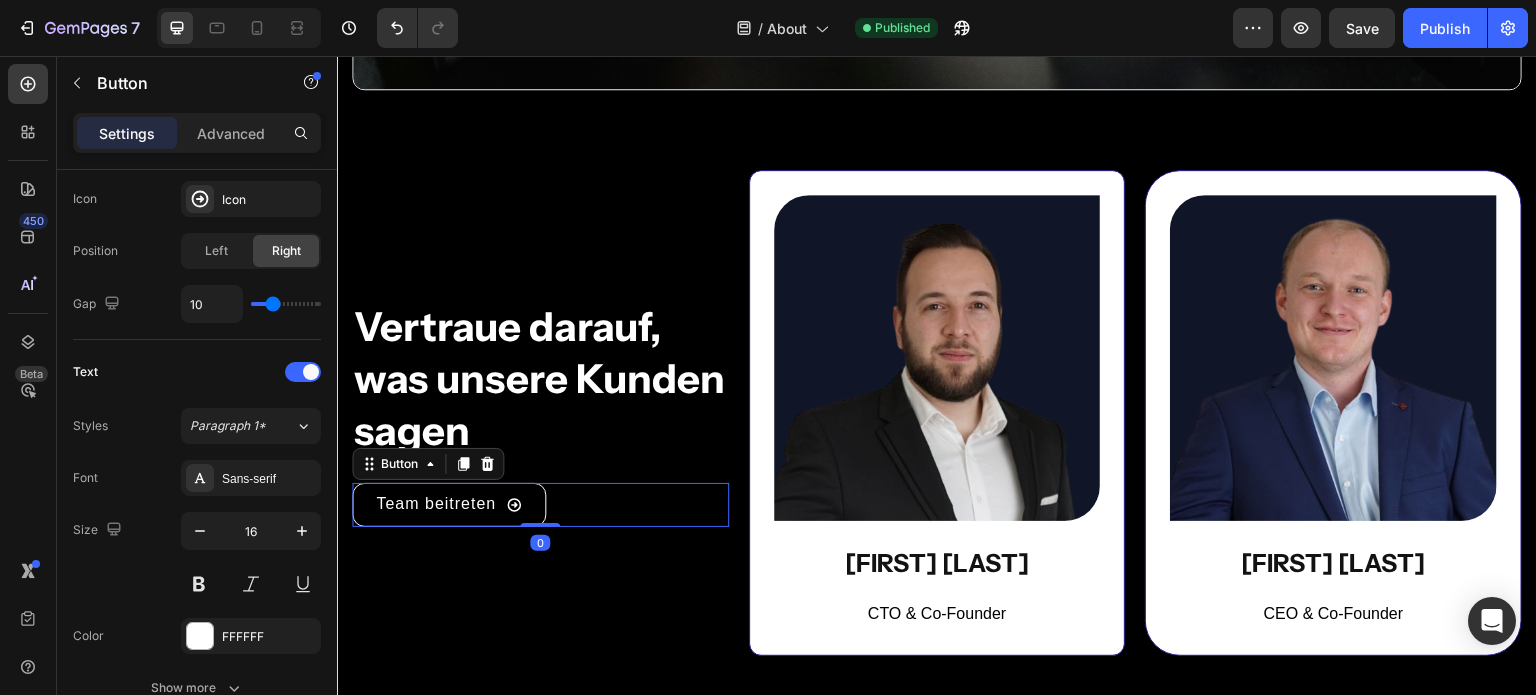 scroll, scrollTop: 0, scrollLeft: 0, axis: both 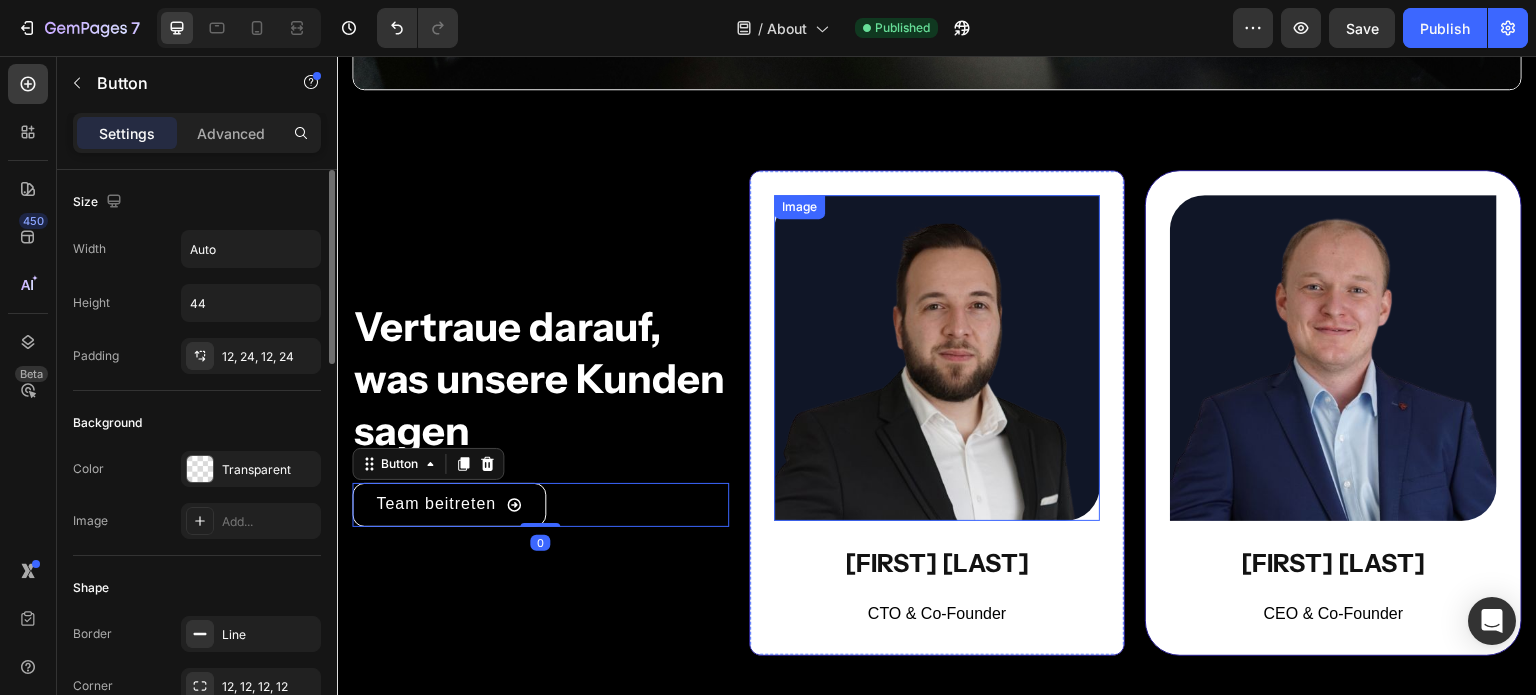click at bounding box center (937, 358) 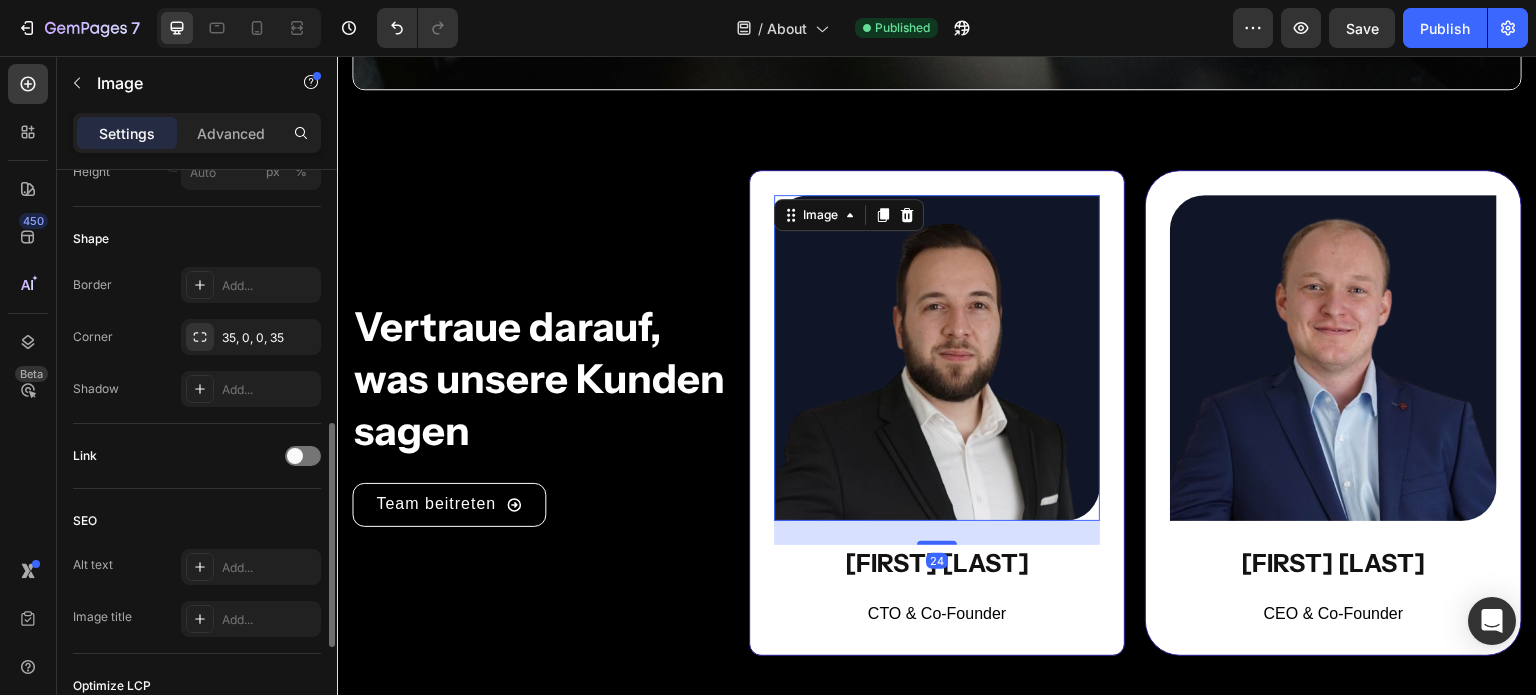 scroll, scrollTop: 656, scrollLeft: 0, axis: vertical 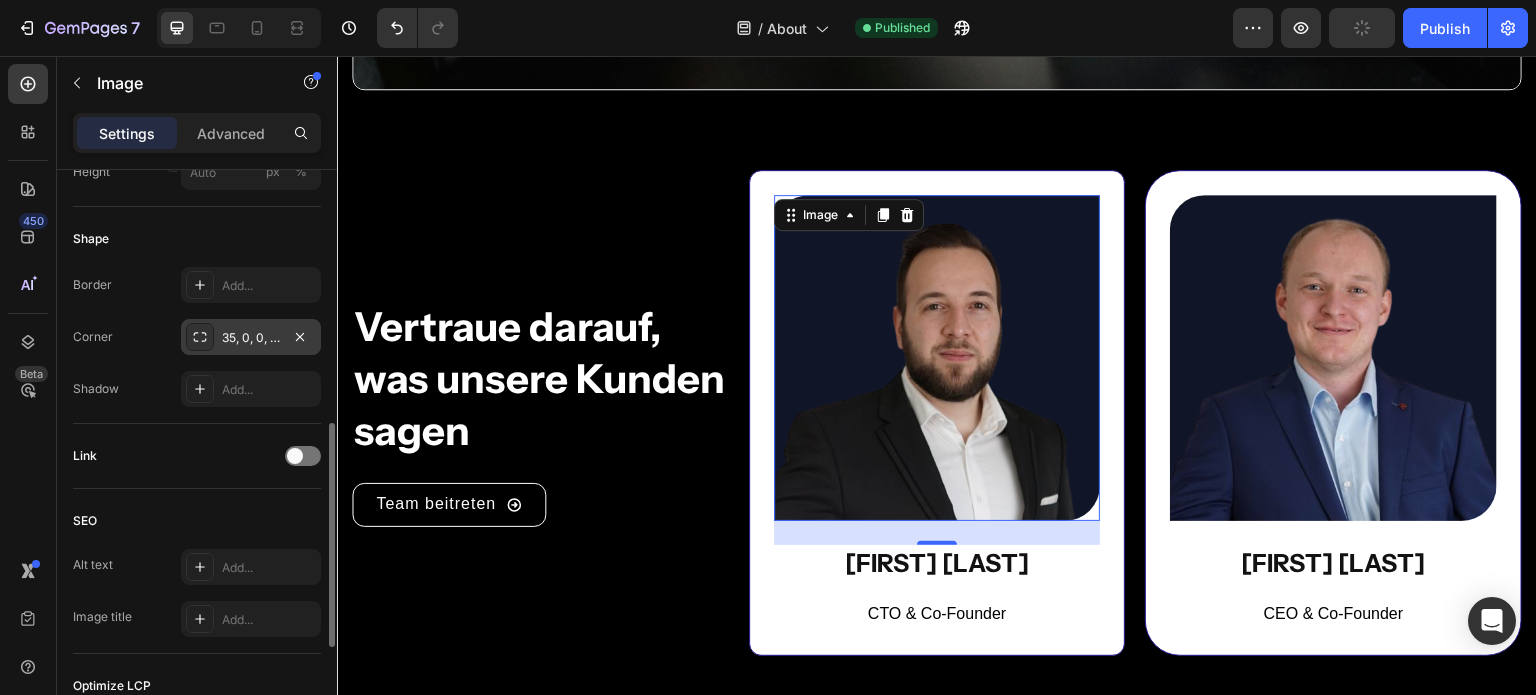 click on "35, 0, 0, 35" at bounding box center (251, 338) 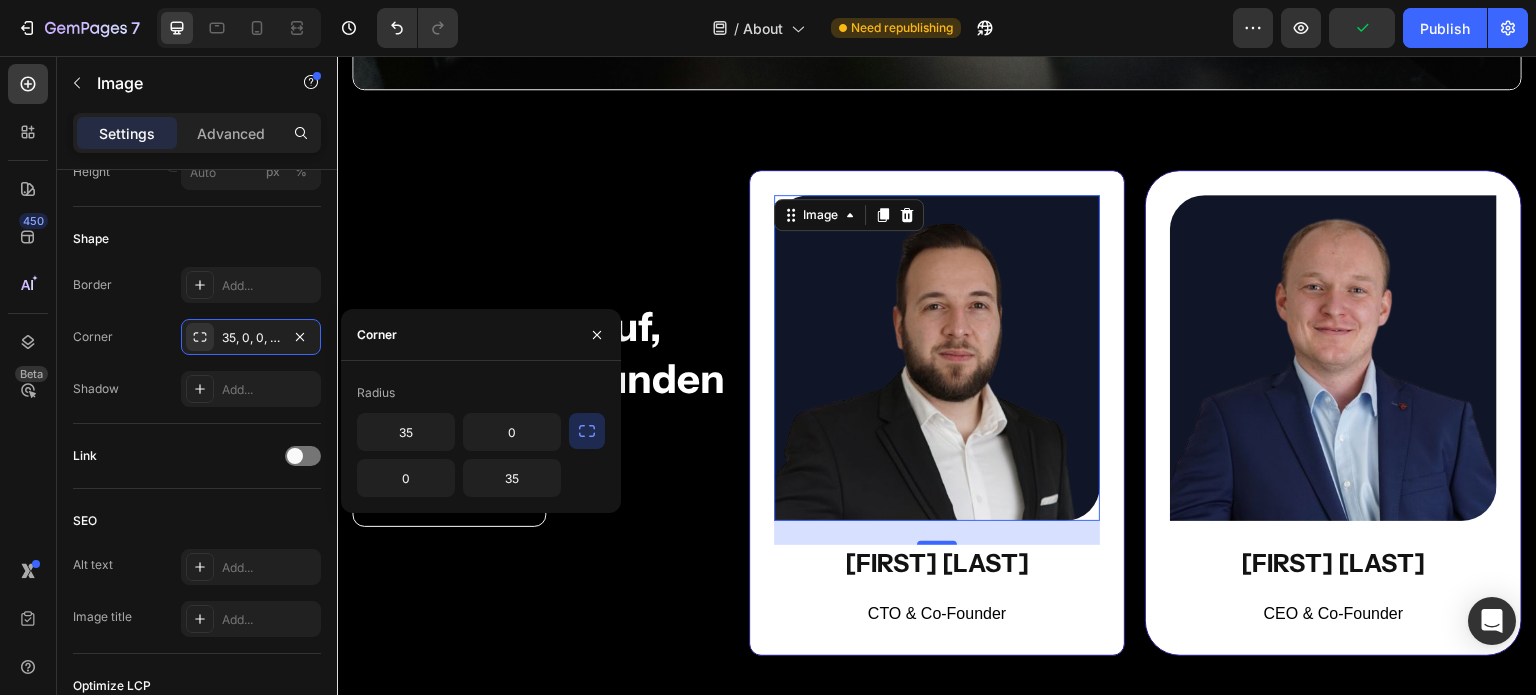 click 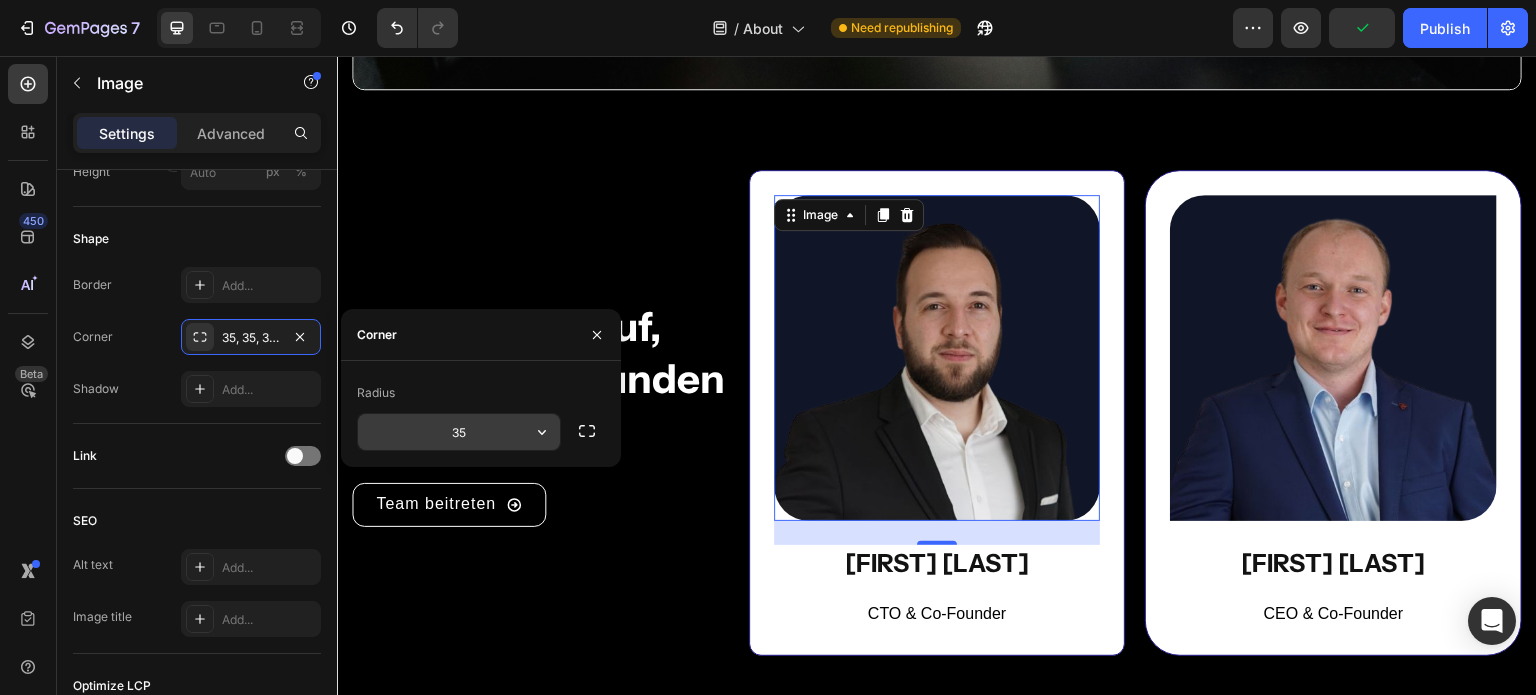 click on "35" at bounding box center [459, 432] 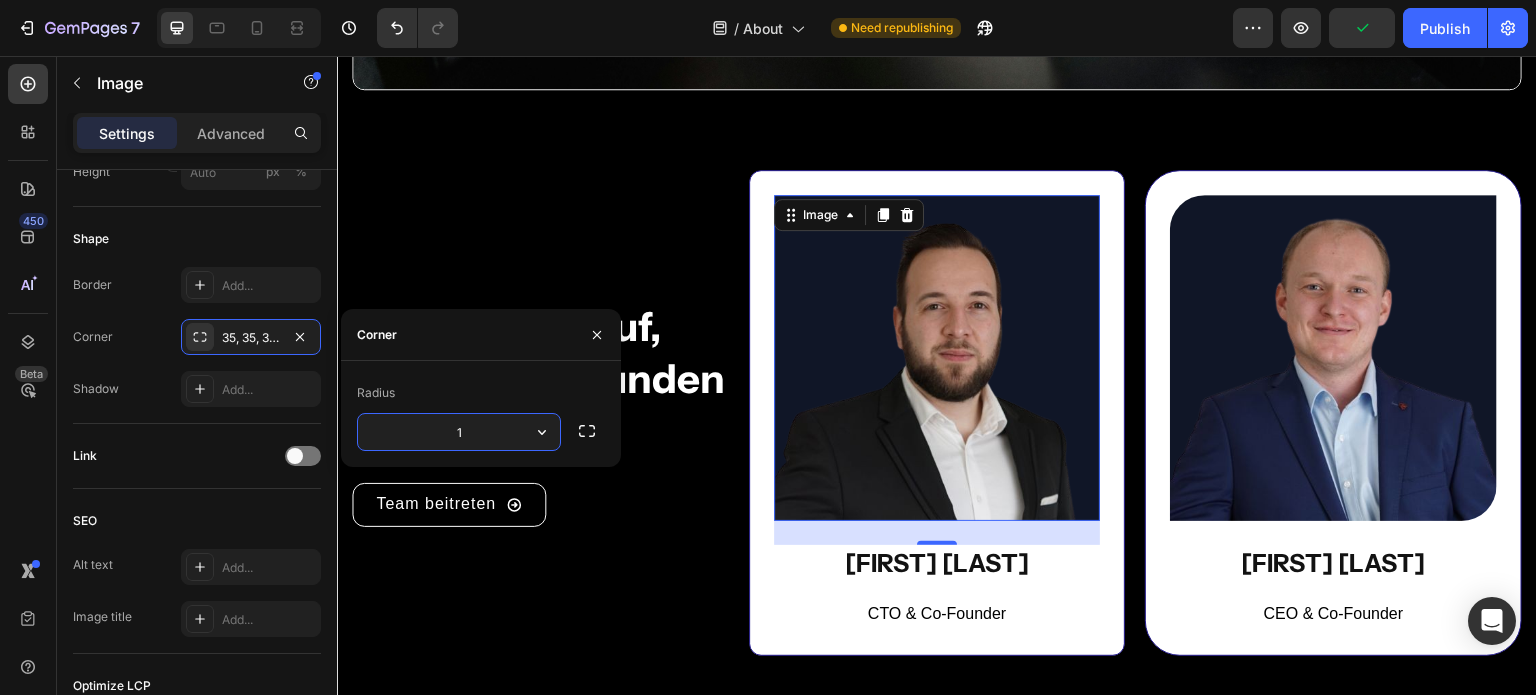 type on "12" 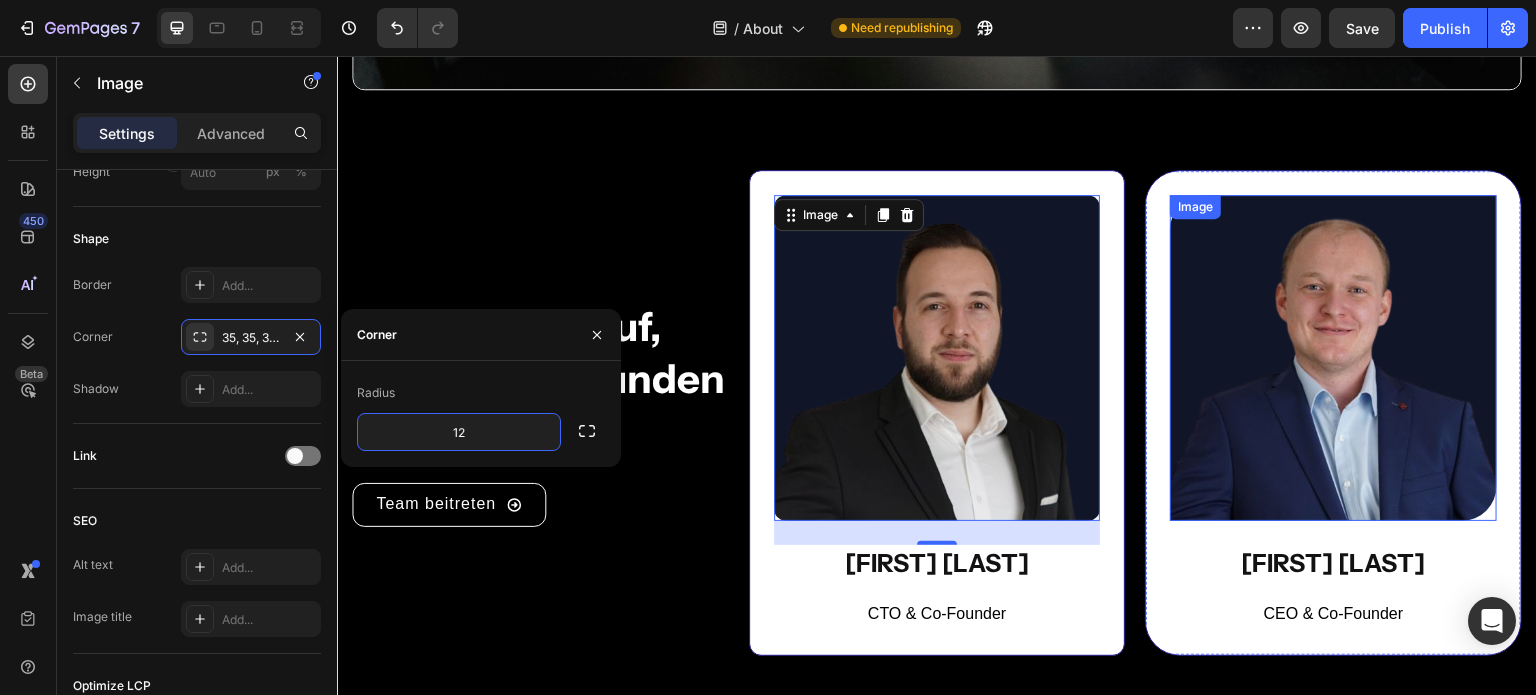 click at bounding box center [1333, 358] 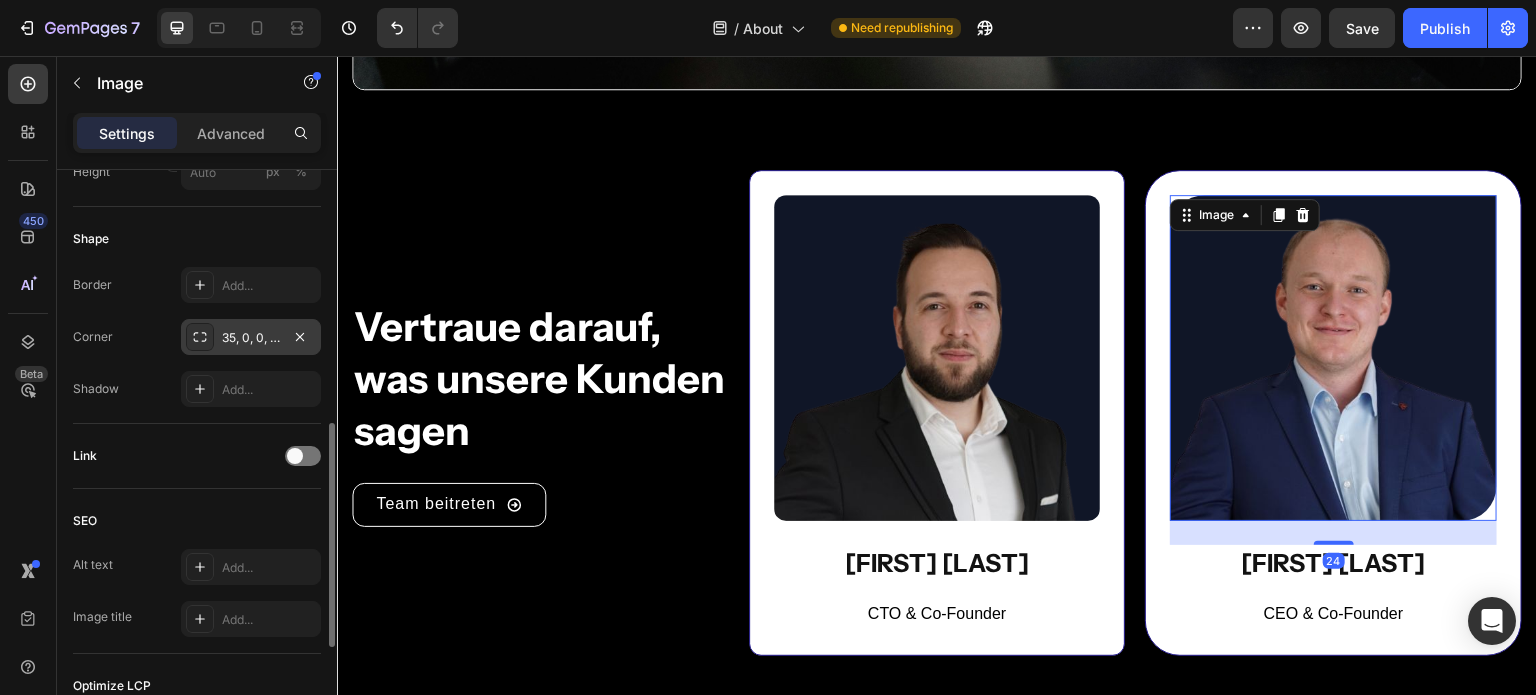 click 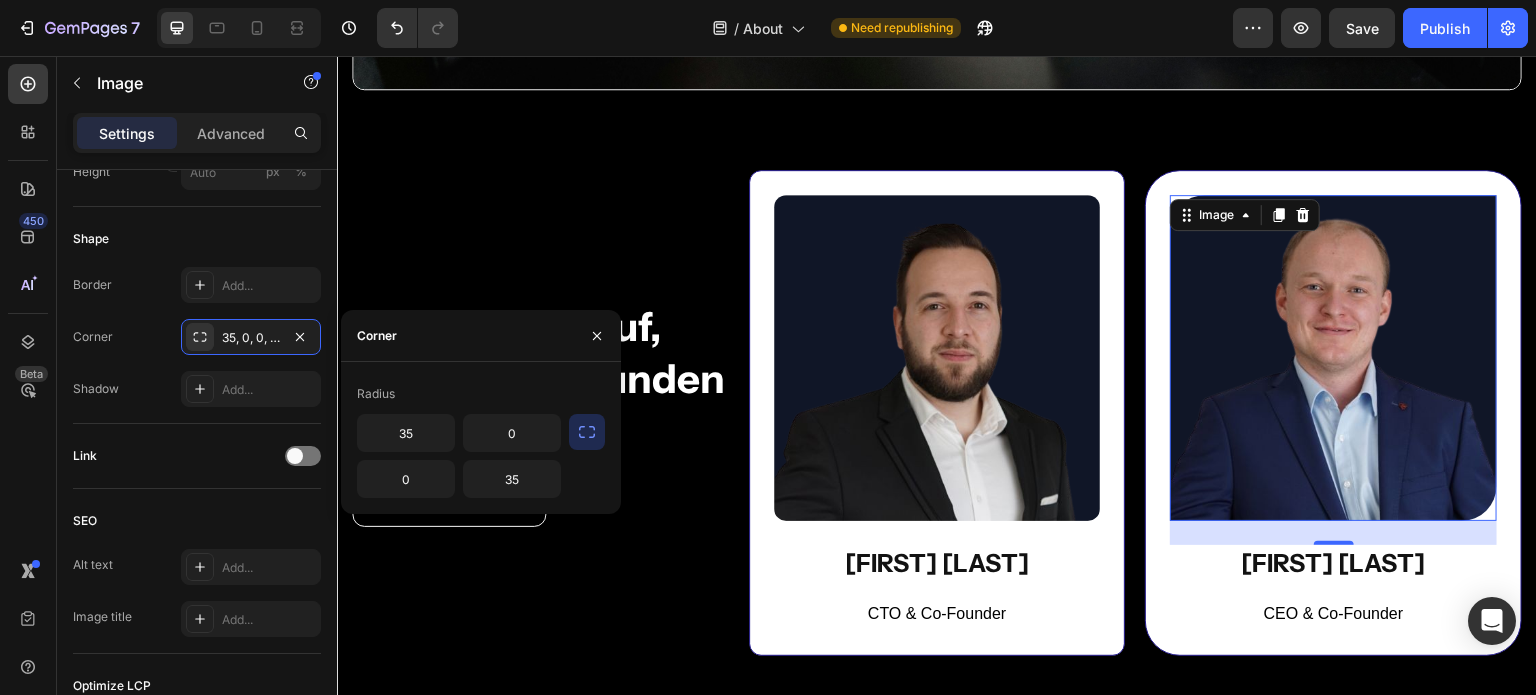 click 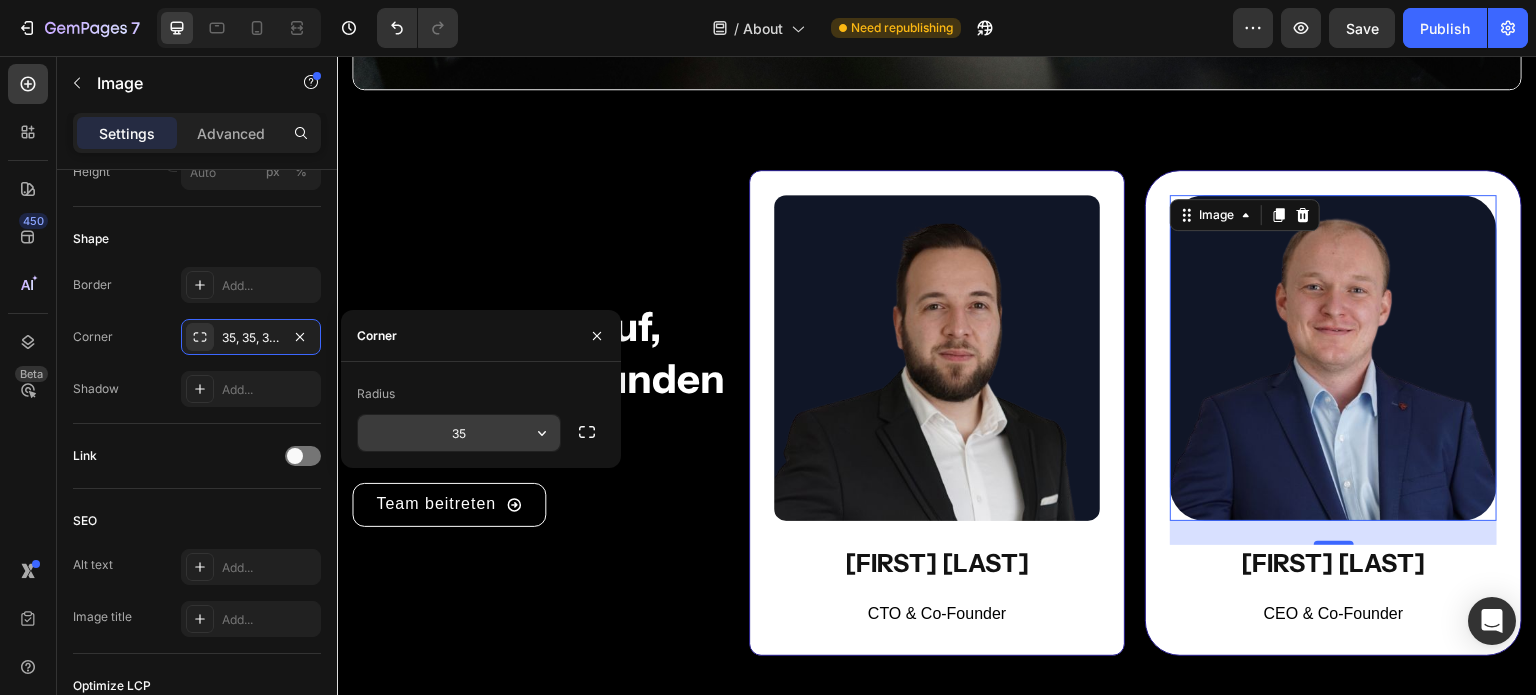 click on "35" at bounding box center (459, 433) 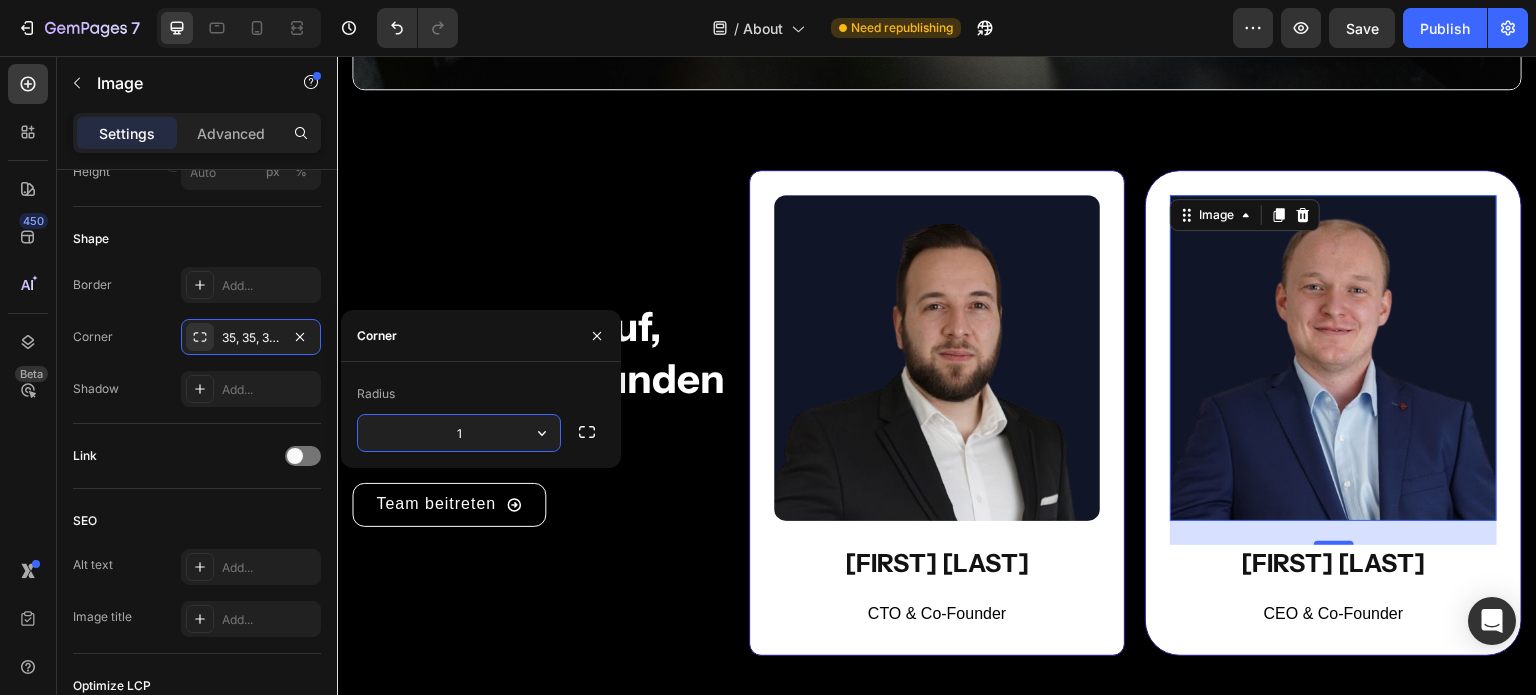 type on "12" 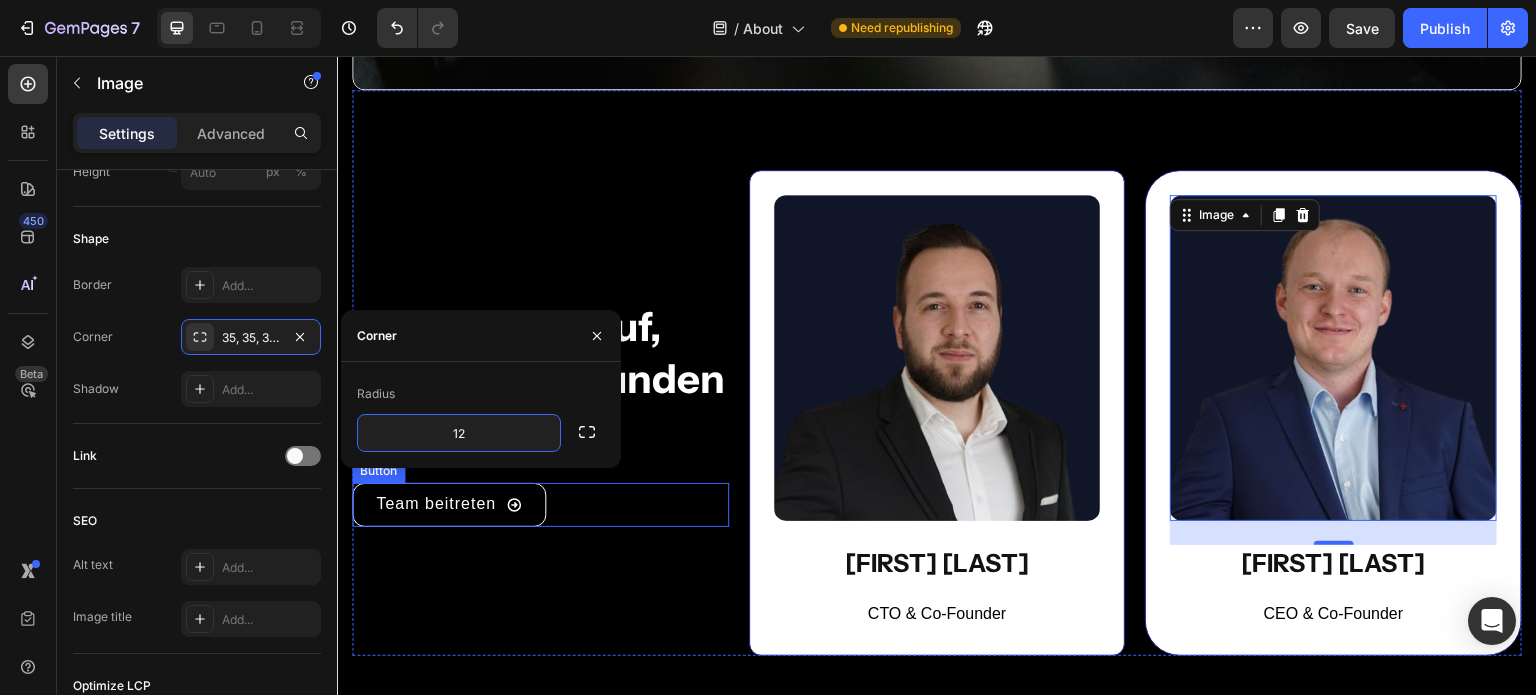click on "Team beitreten Button" at bounding box center (540, 505) 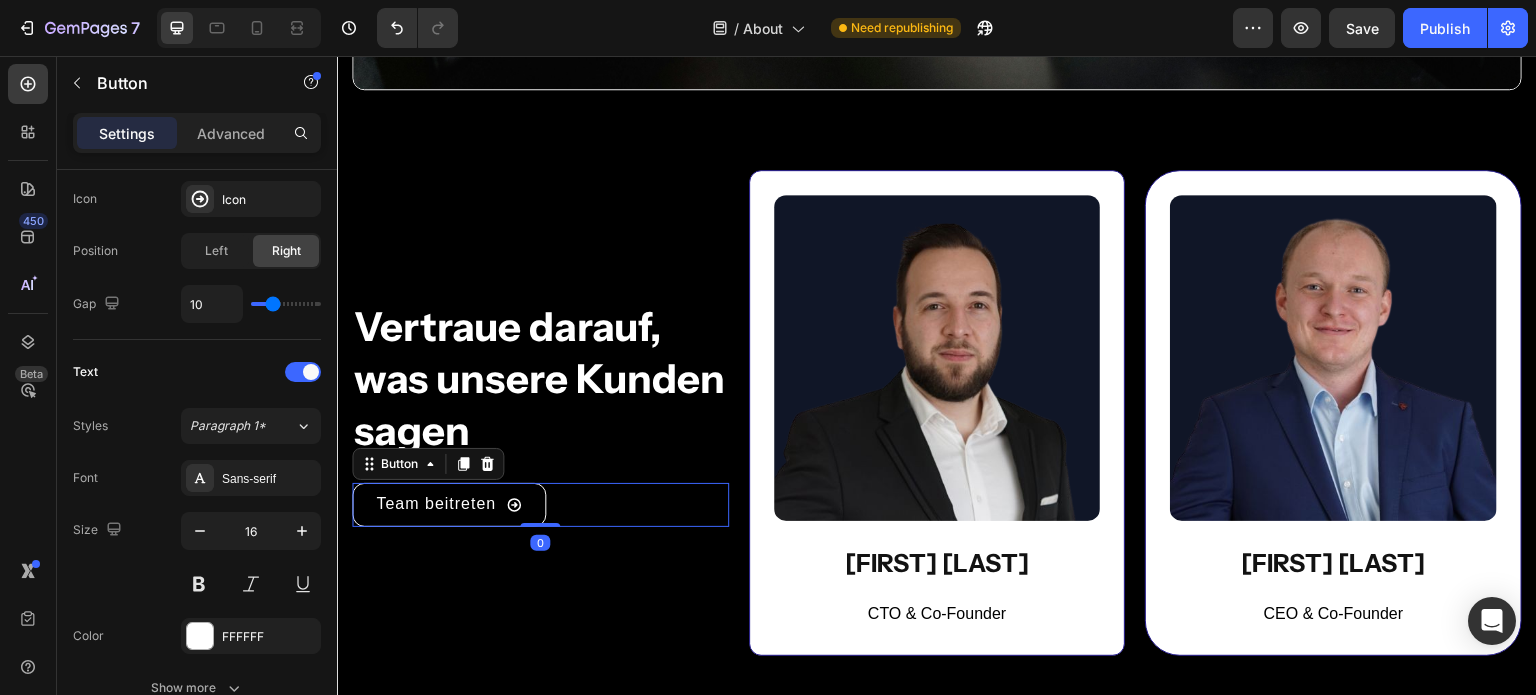 scroll, scrollTop: 0, scrollLeft: 0, axis: both 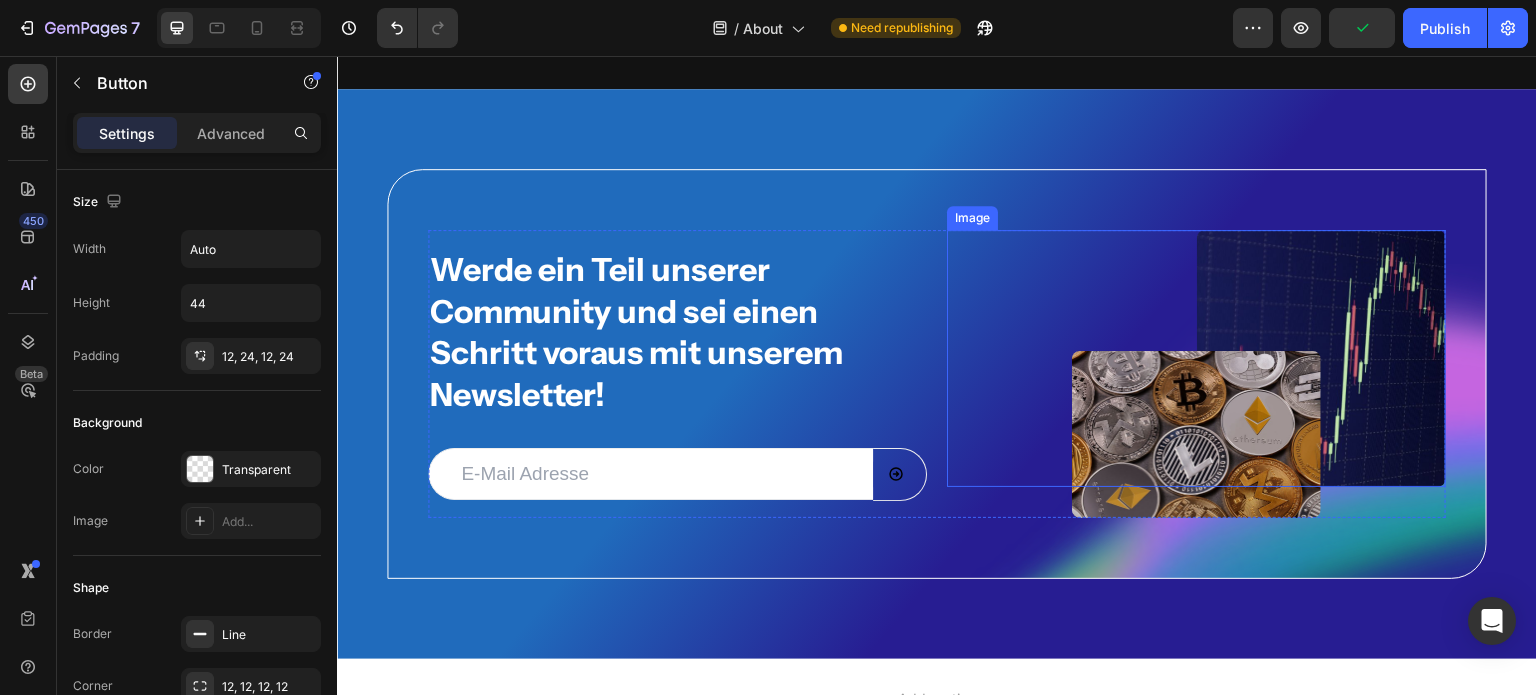 click on "Image" at bounding box center [972, 218] 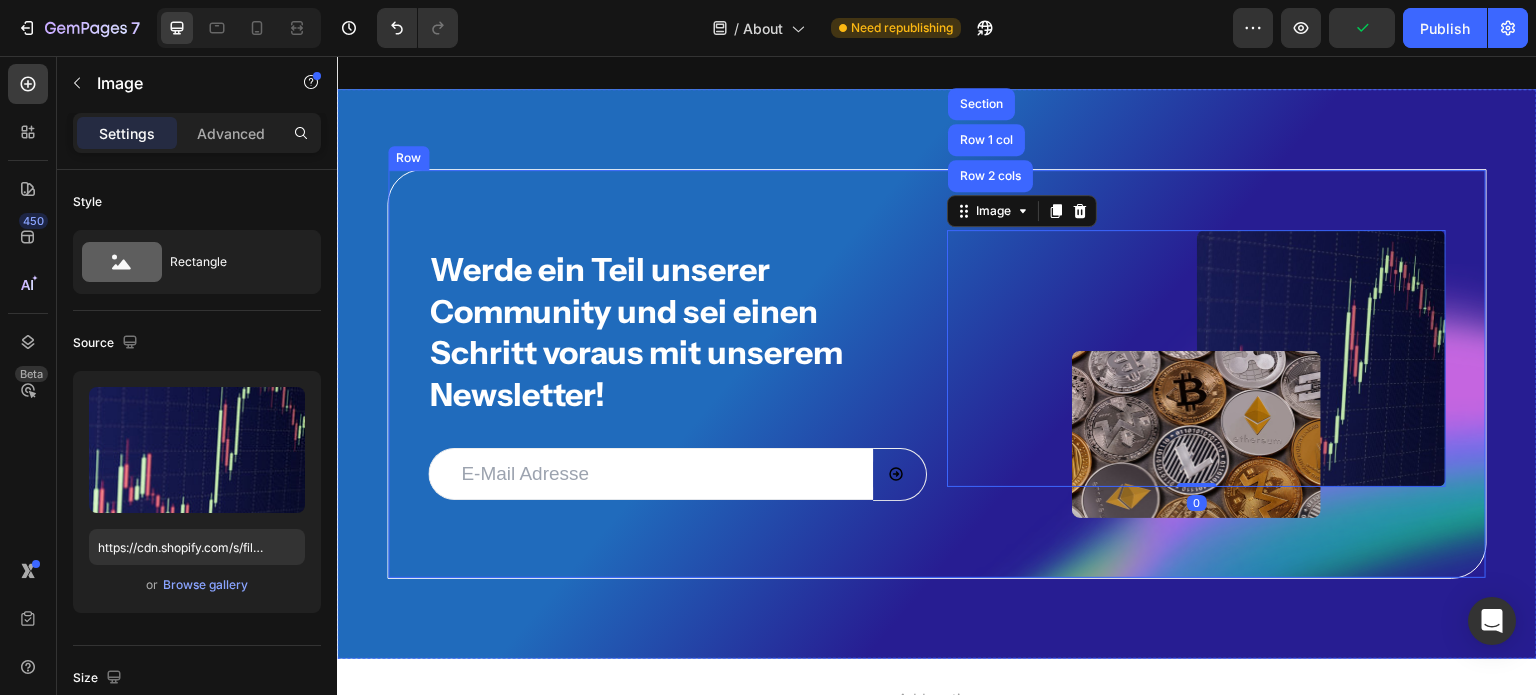 click on "Werde ein Teil unserer Community und sei einen Schritt voraus mit unserem Newsletter! Heading Email Field
Submit Button Row Newsletter Image Row 2 cols Row 1 col Section   0 Image Row Row" at bounding box center [937, 374] 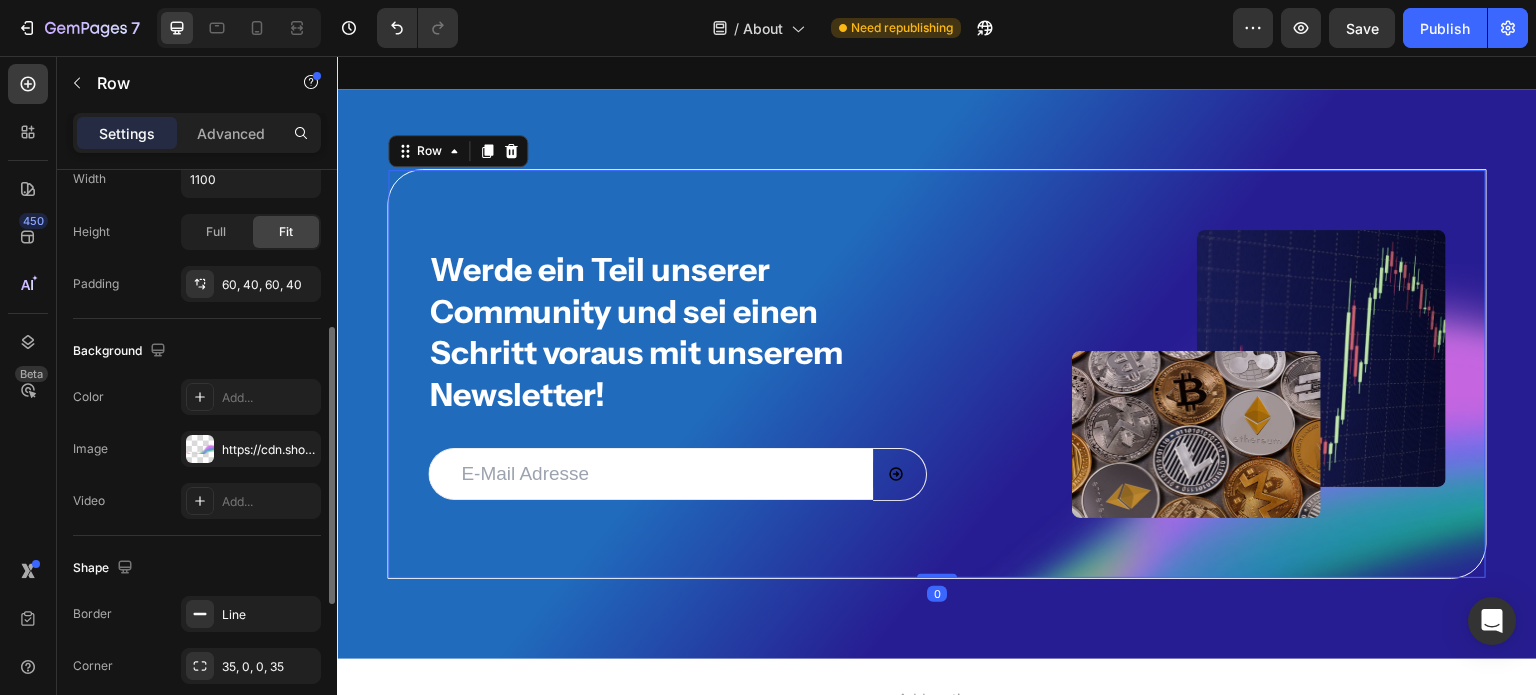 scroll, scrollTop: 504, scrollLeft: 0, axis: vertical 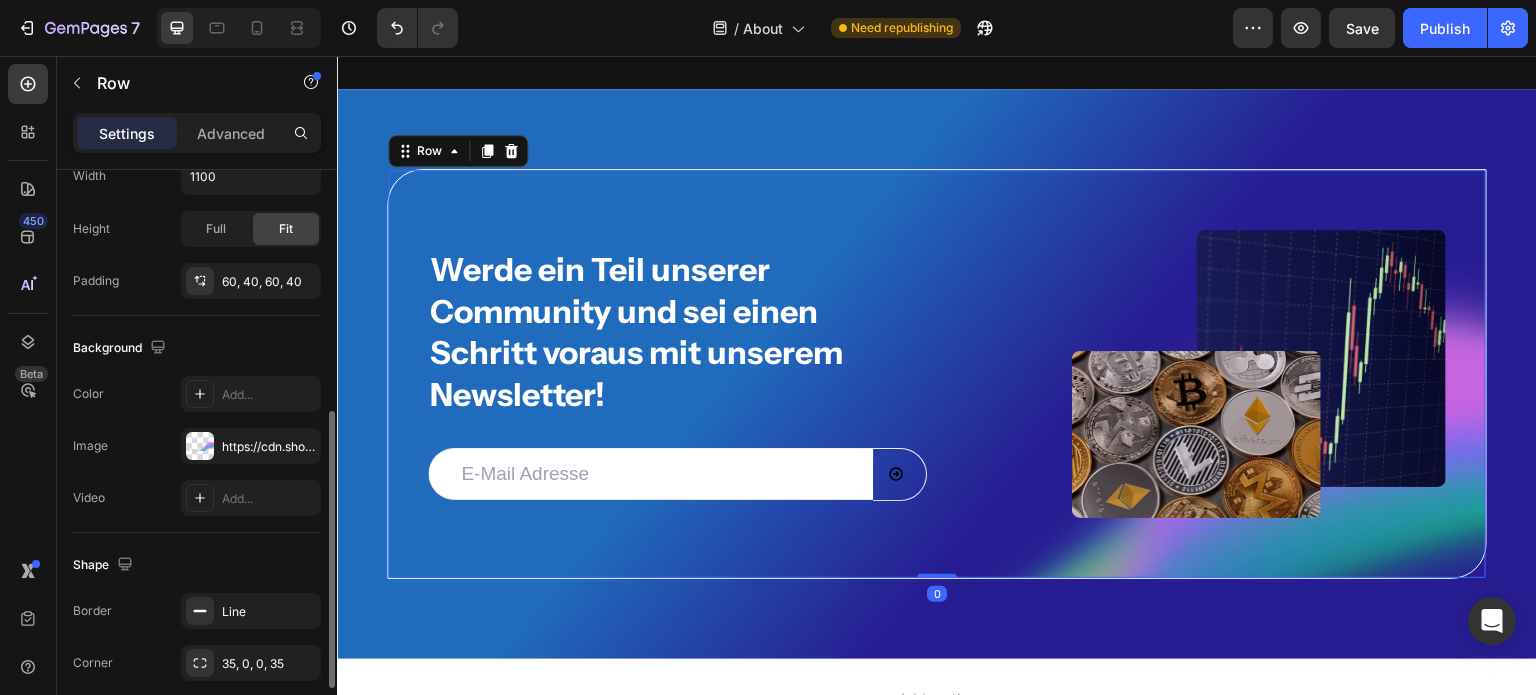 click on "Border Line Corner 35, 0, 0, 35 Shadow Add..." at bounding box center (197, 663) 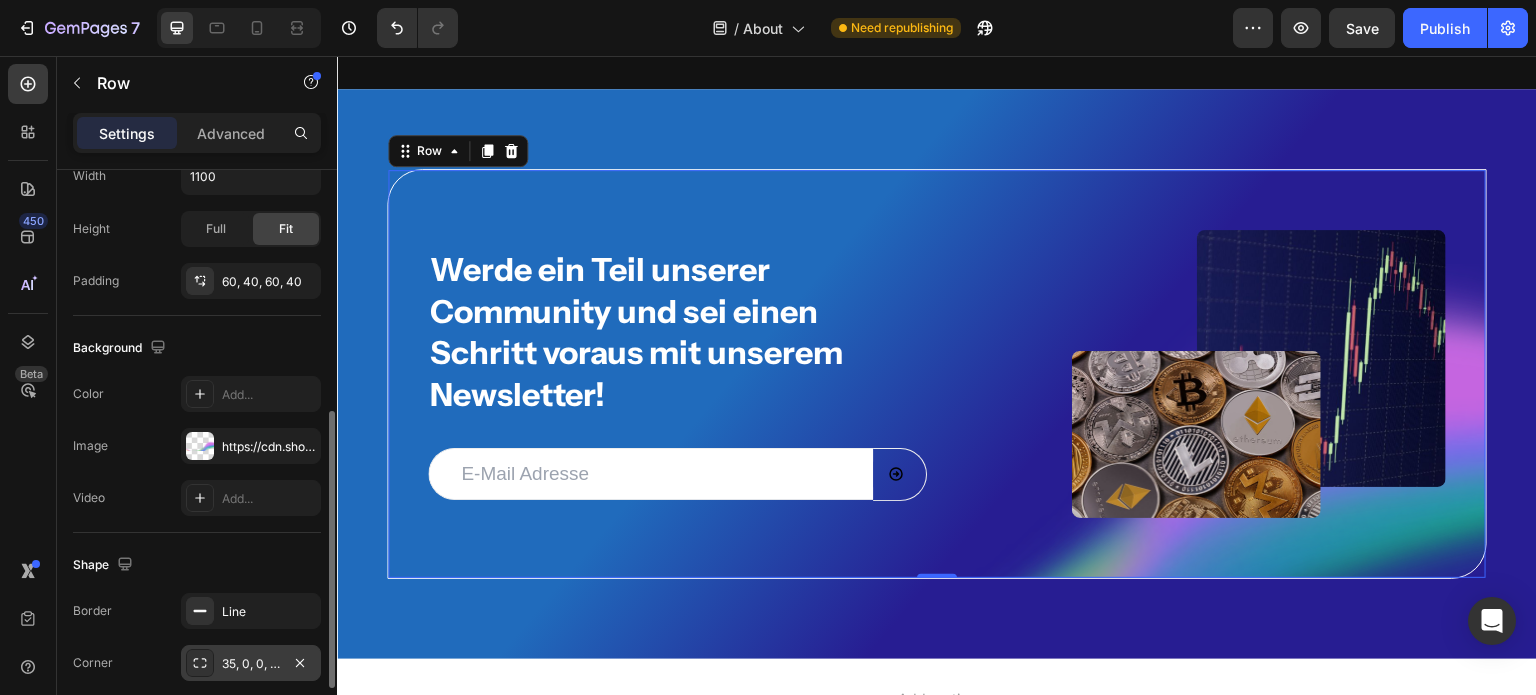 click on "35, 0, 0, 35" at bounding box center (251, 664) 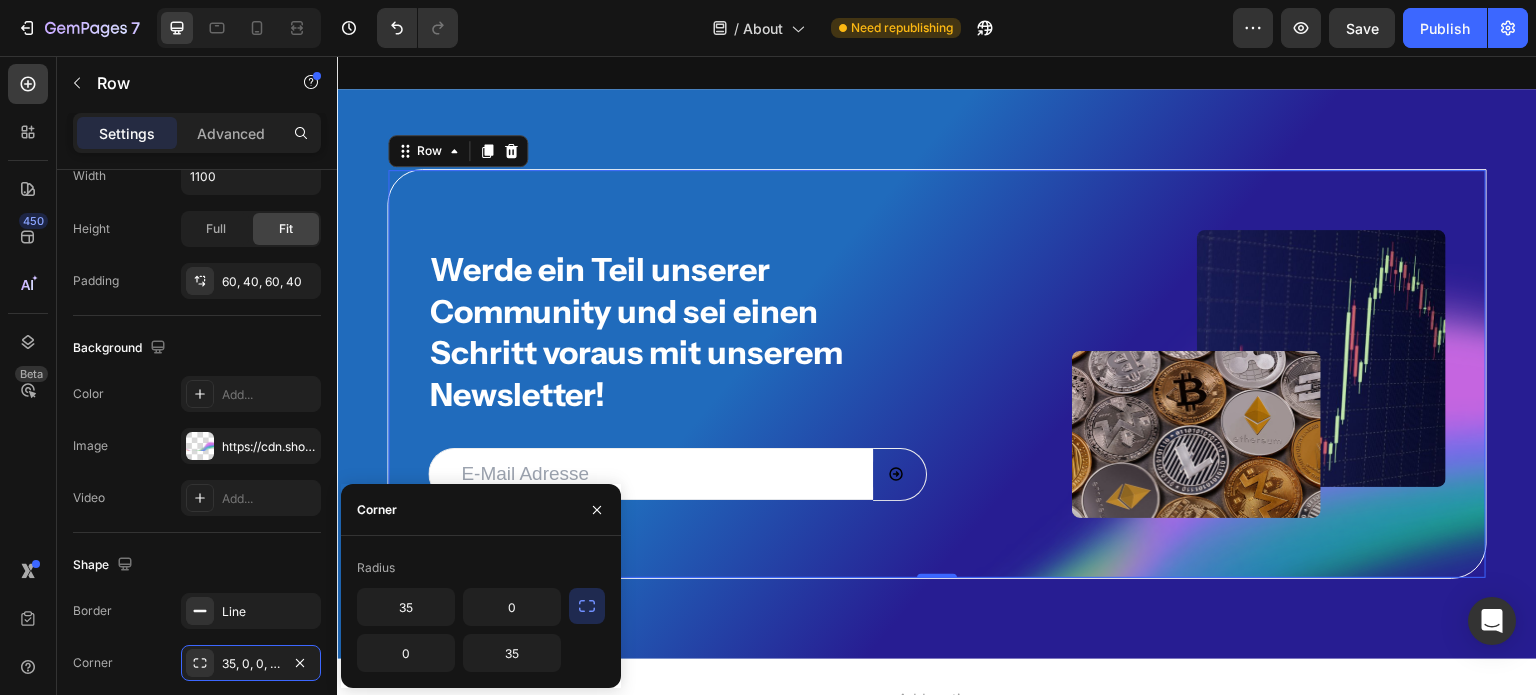 click 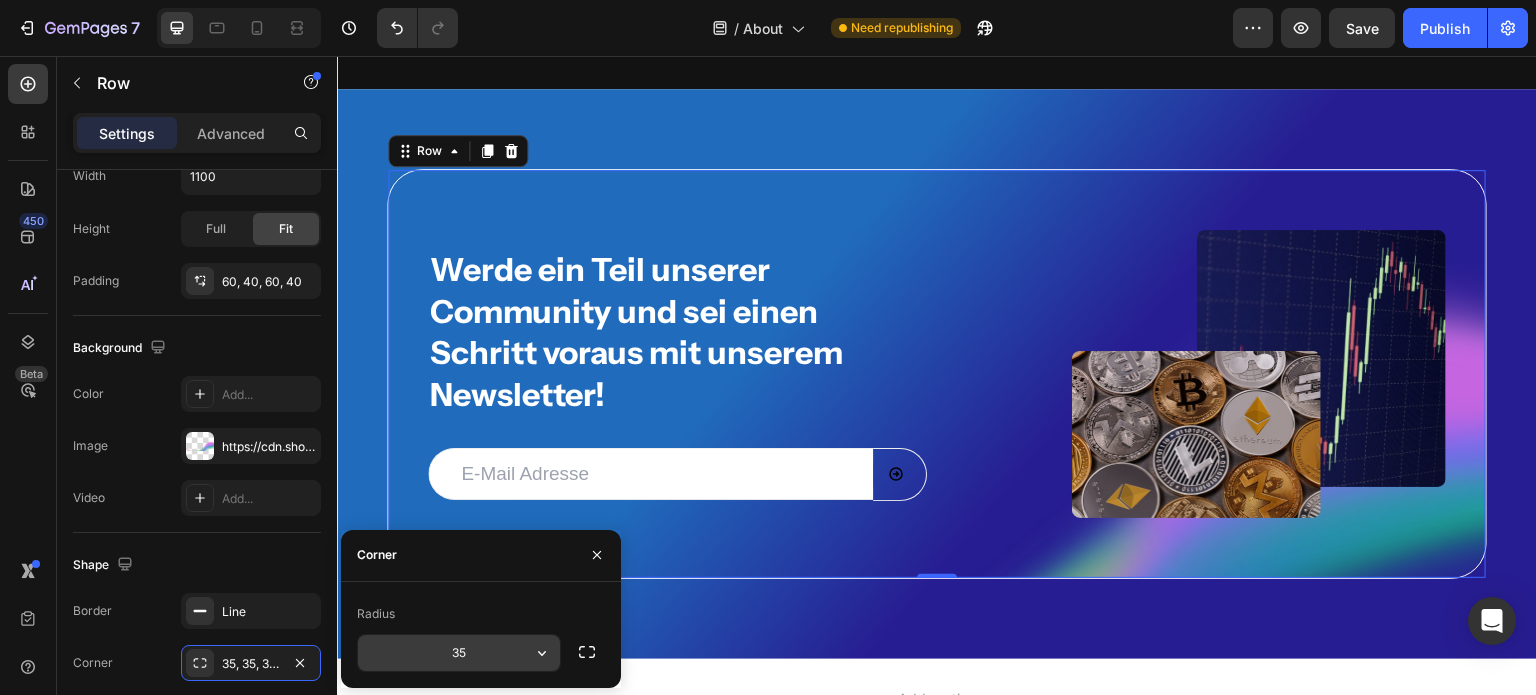 click on "35" at bounding box center (459, 653) 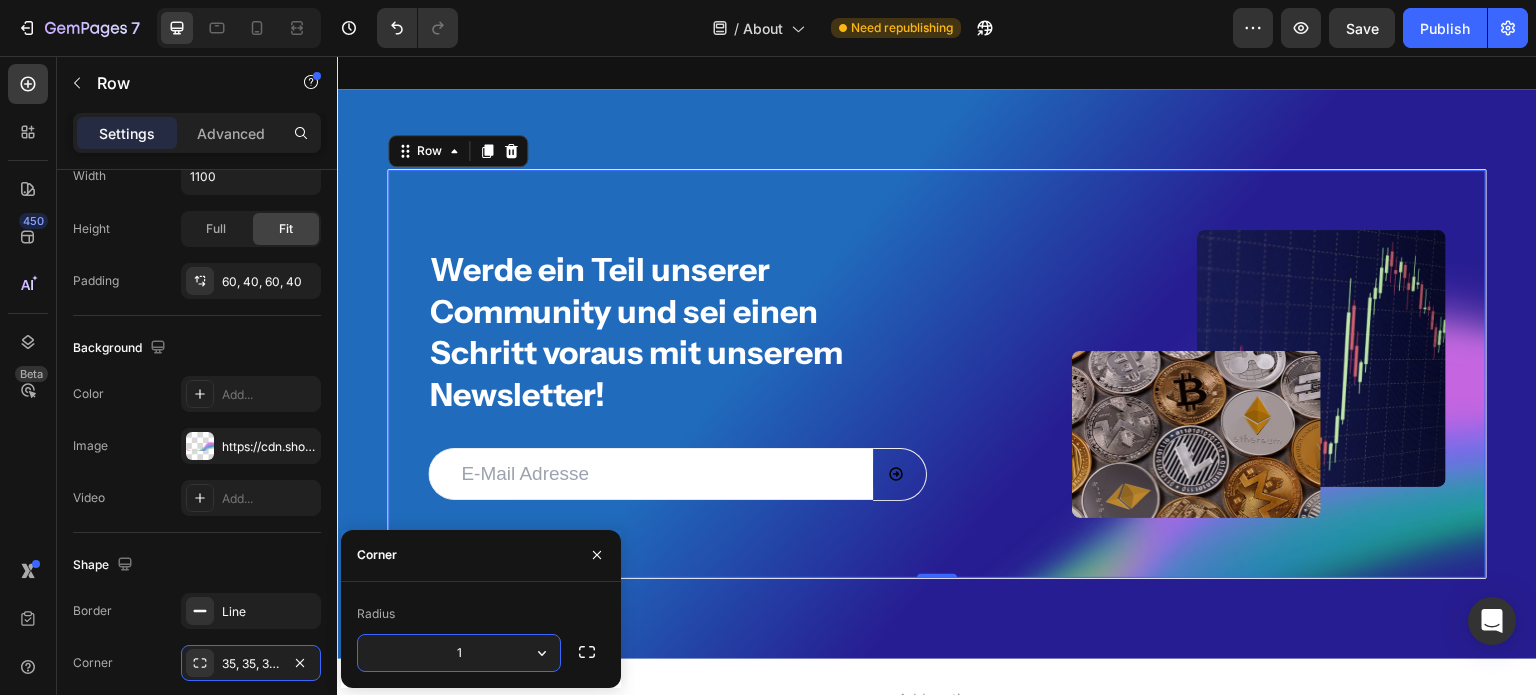 type on "12" 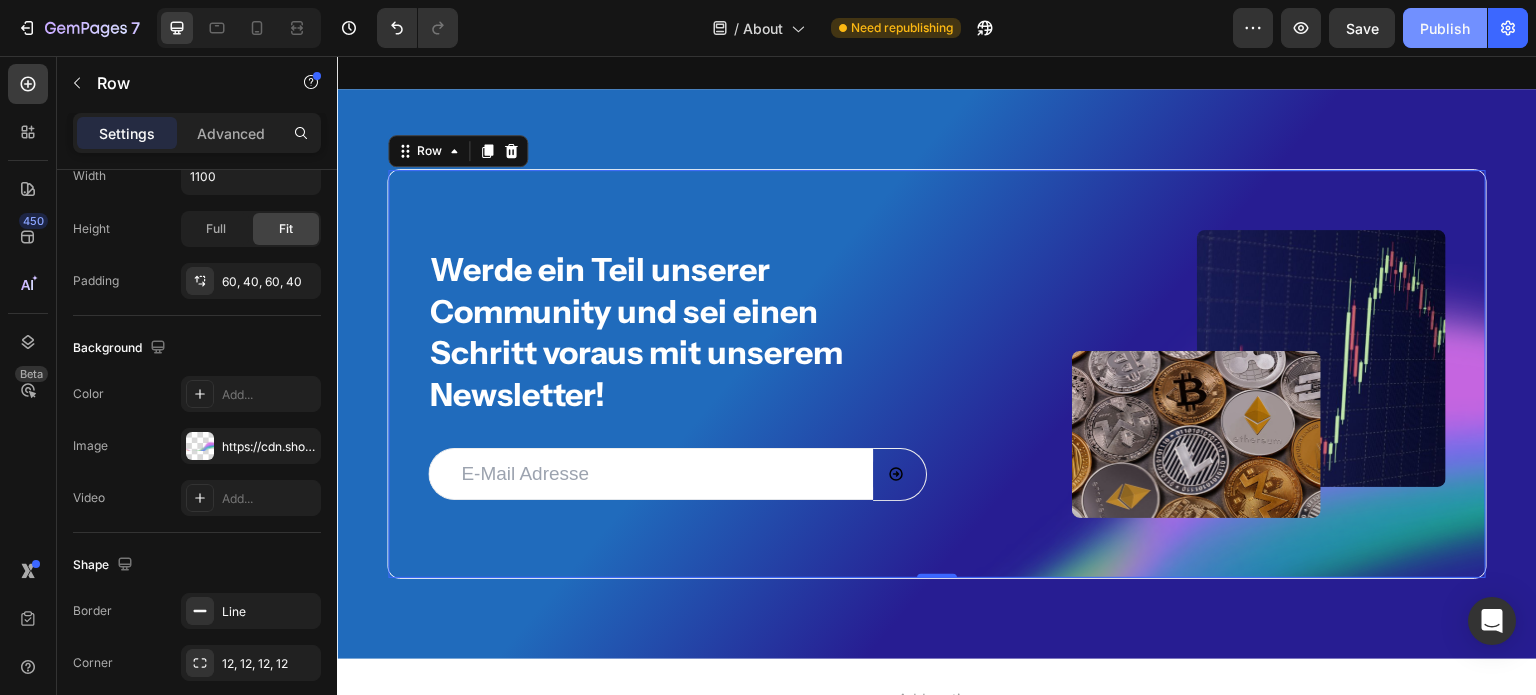 click on "Publish" at bounding box center (1445, 28) 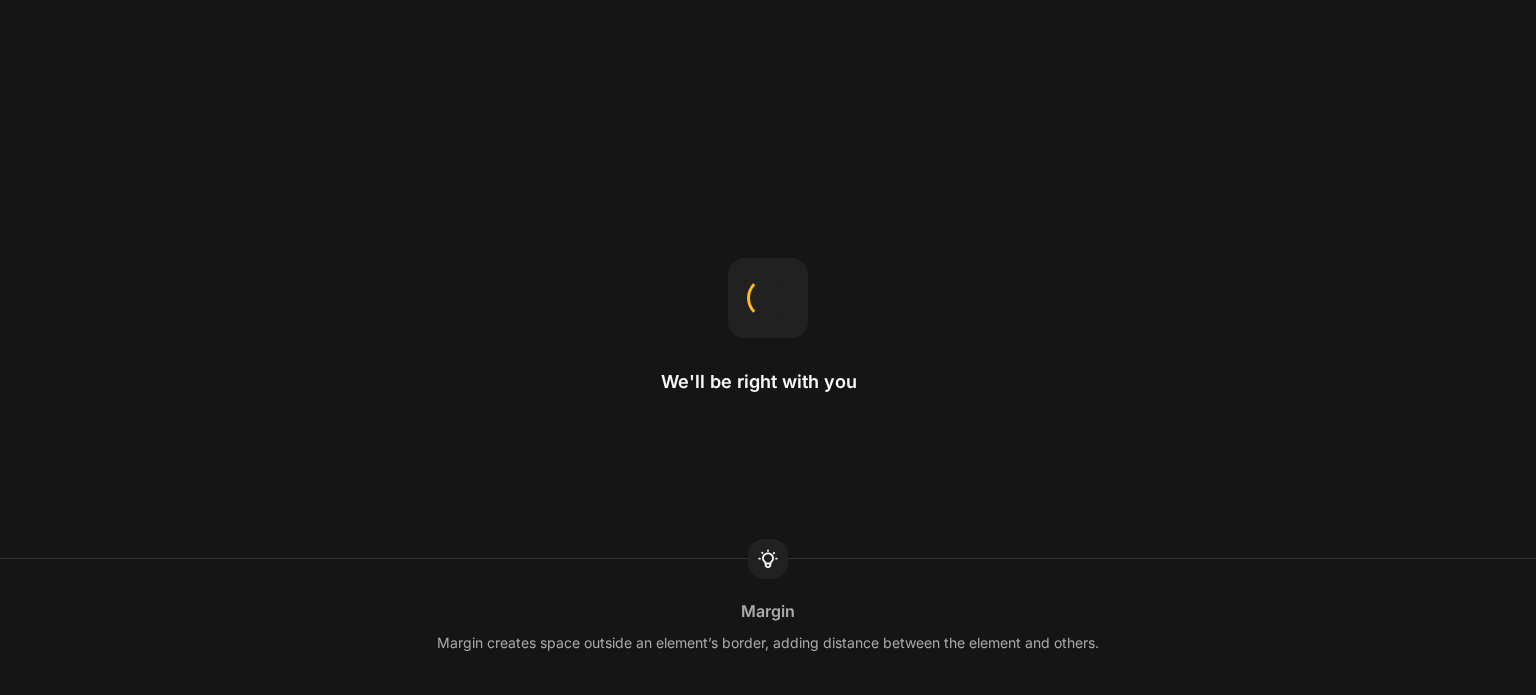scroll, scrollTop: 0, scrollLeft: 0, axis: both 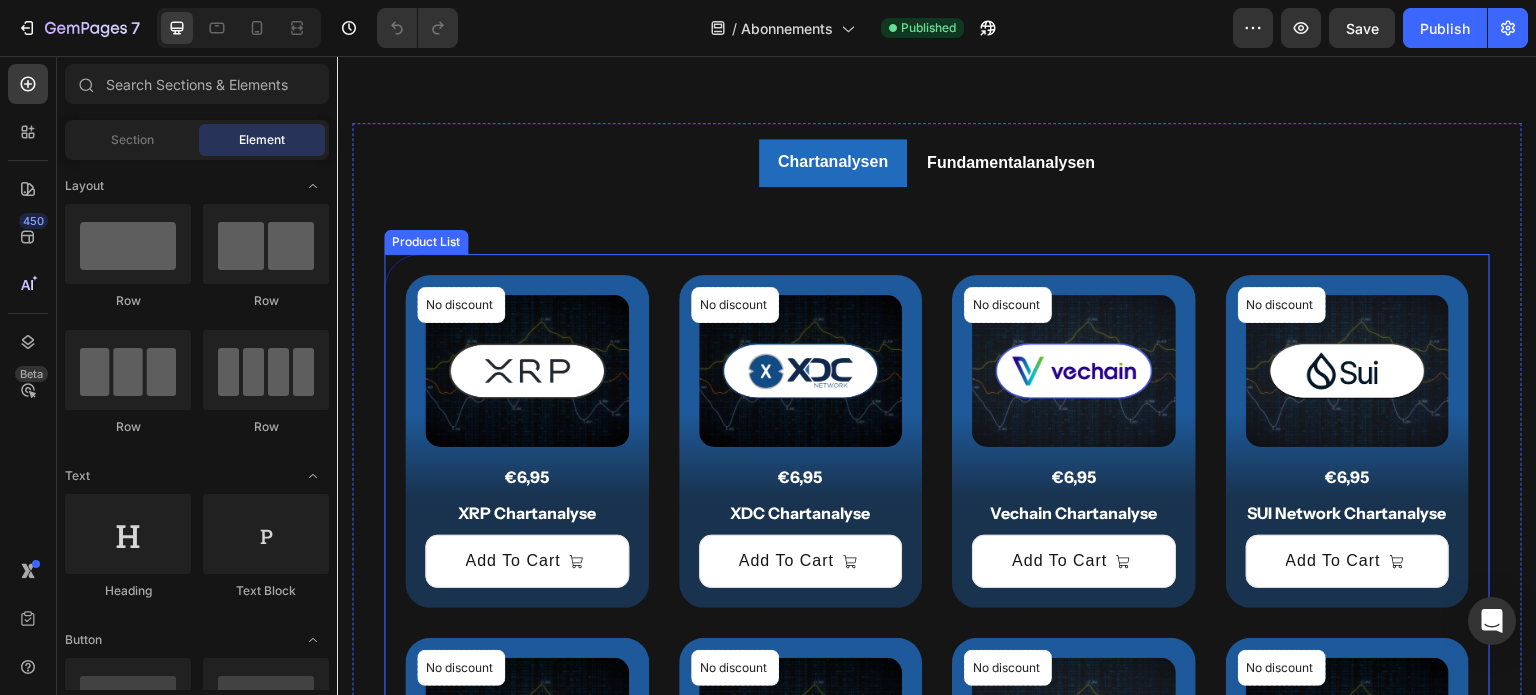 click on "No discount   Not be displayed when published Product Badge (P) Images €6,95 (P) Price (P) Price Row XRP Chartanalyse (P) Title
Add To Cart (P) Cart Button Row Product List No discount   Not be displayed when published Product Badge (P) Images €6,95 (P) Price (P) Price Row XDC Chartanalyse (P) Title
Add To Cart (P) Cart Button Row Product List No discount   Not be displayed when published Product Badge (P) Images €6,95 (P) Price (P) Price Row Vechain Chartanalyse (P) Title
Add To Cart (P) Cart Button Row Product List No discount   Not be displayed when published Product Badge (P) Images €6,95 (P) Price (P) Price Row SUI Network Chartanalyse (P) Title
Add To Cart (P) Cart Button Row Product List No discount   Not be displayed when published Product Badge (P) Images €6,95 (P) Price (P) Price Row Solana Chartanalyse (P) Title
Add To Cart (P) Cart Button Row Product List No discount   Not be displayed when published €6,95" at bounding box center [937, 1386] 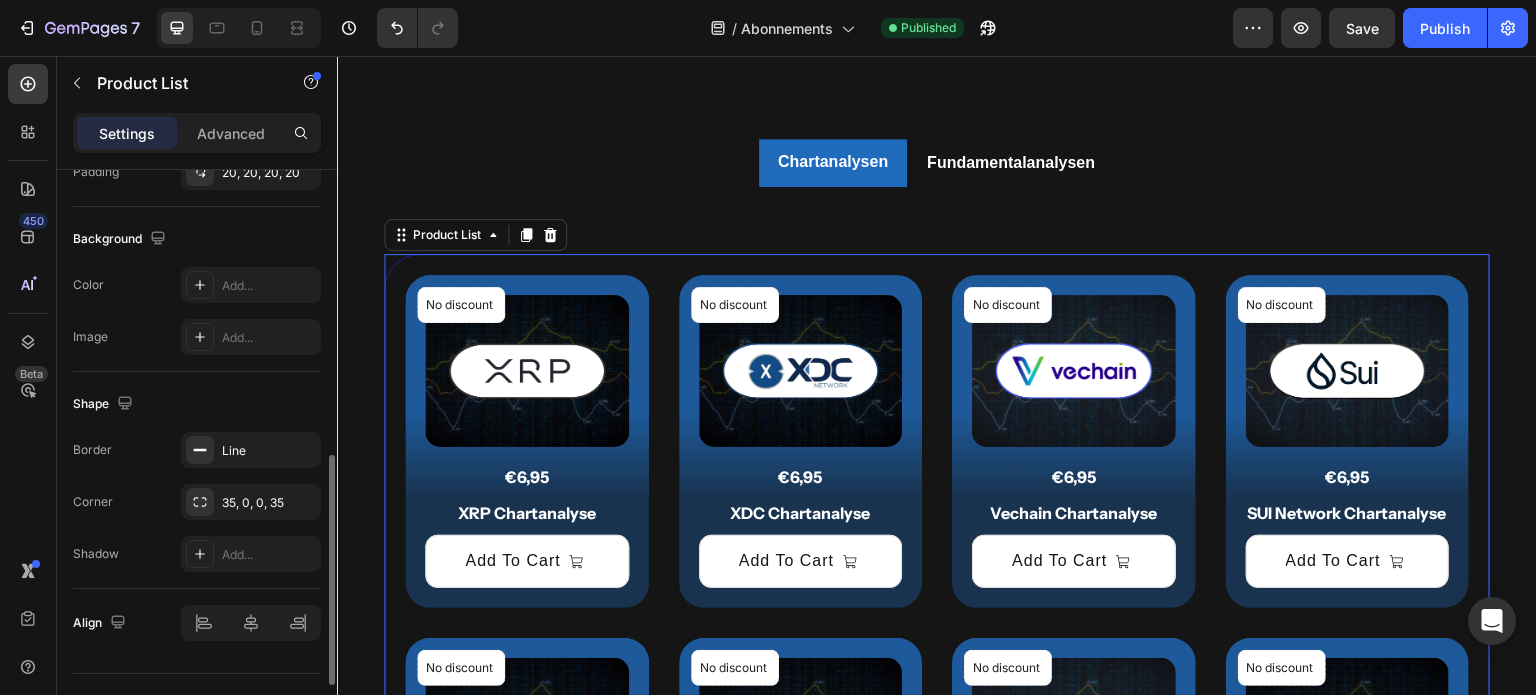 scroll, scrollTop: 848, scrollLeft: 0, axis: vertical 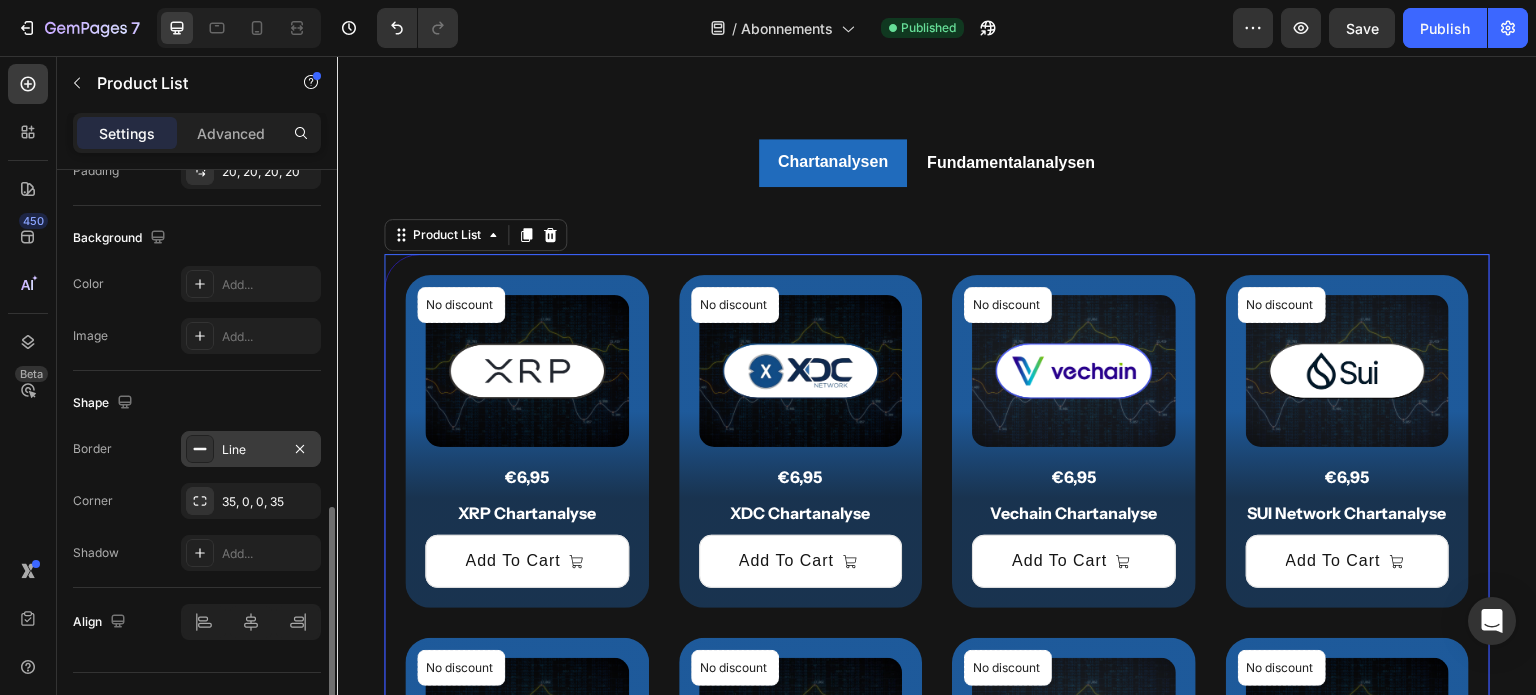 click on "Line" at bounding box center (251, 450) 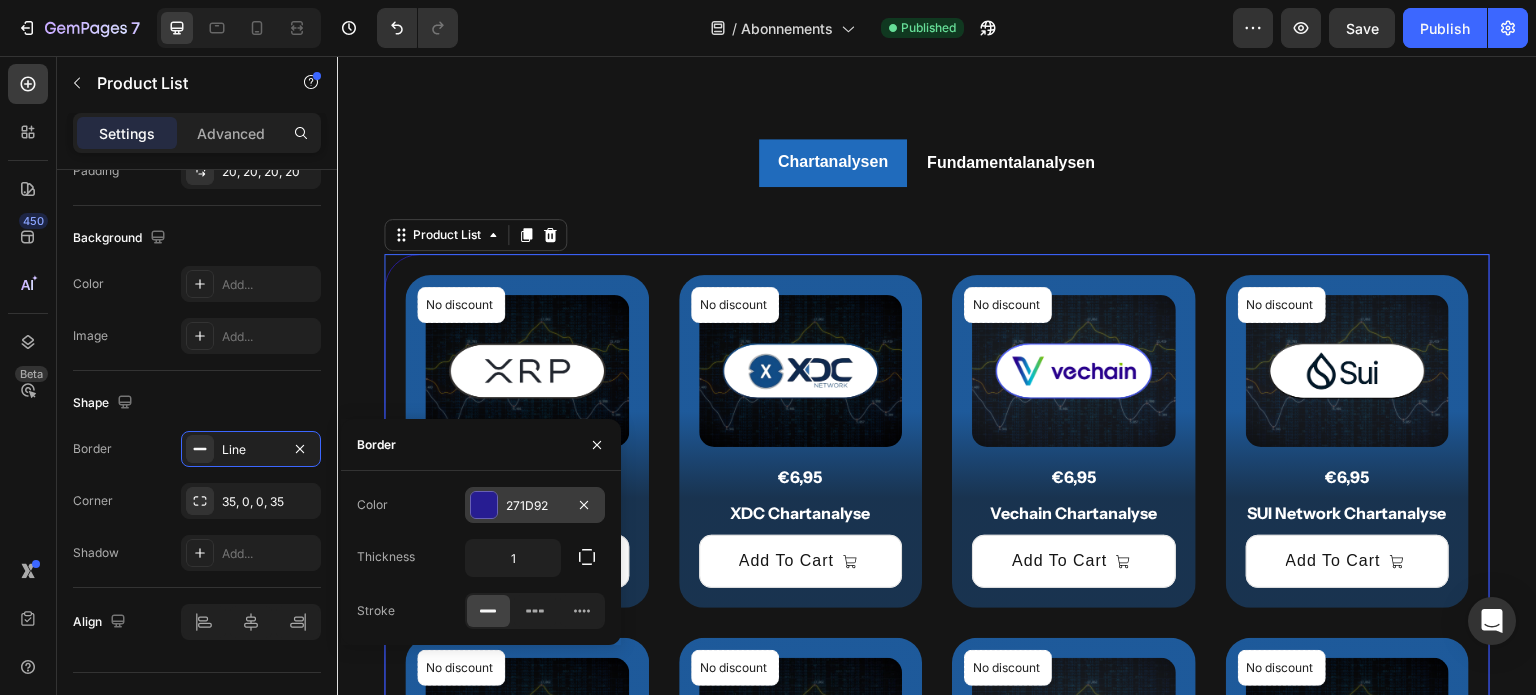 click at bounding box center [484, 505] 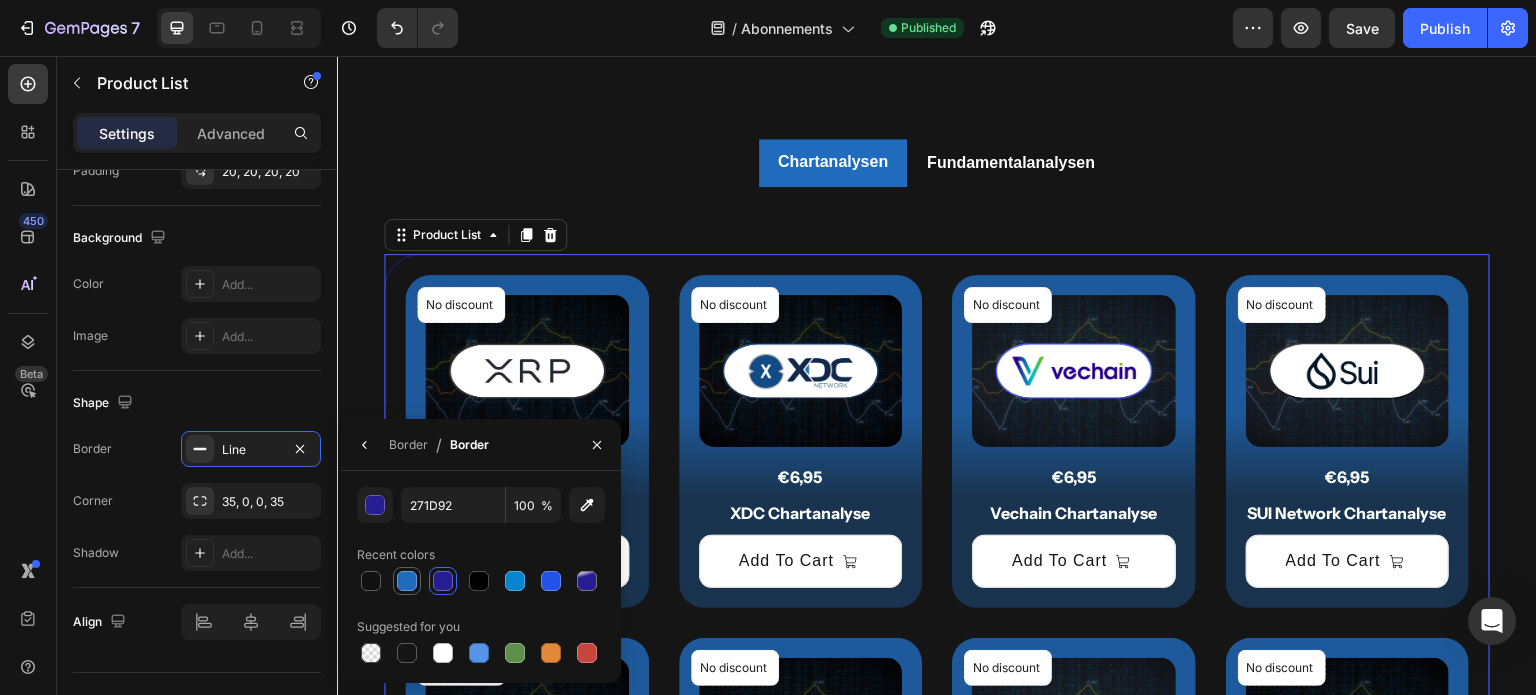 drag, startPoint x: 408, startPoint y: 587, endPoint x: 330, endPoint y: 330, distance: 268.57587 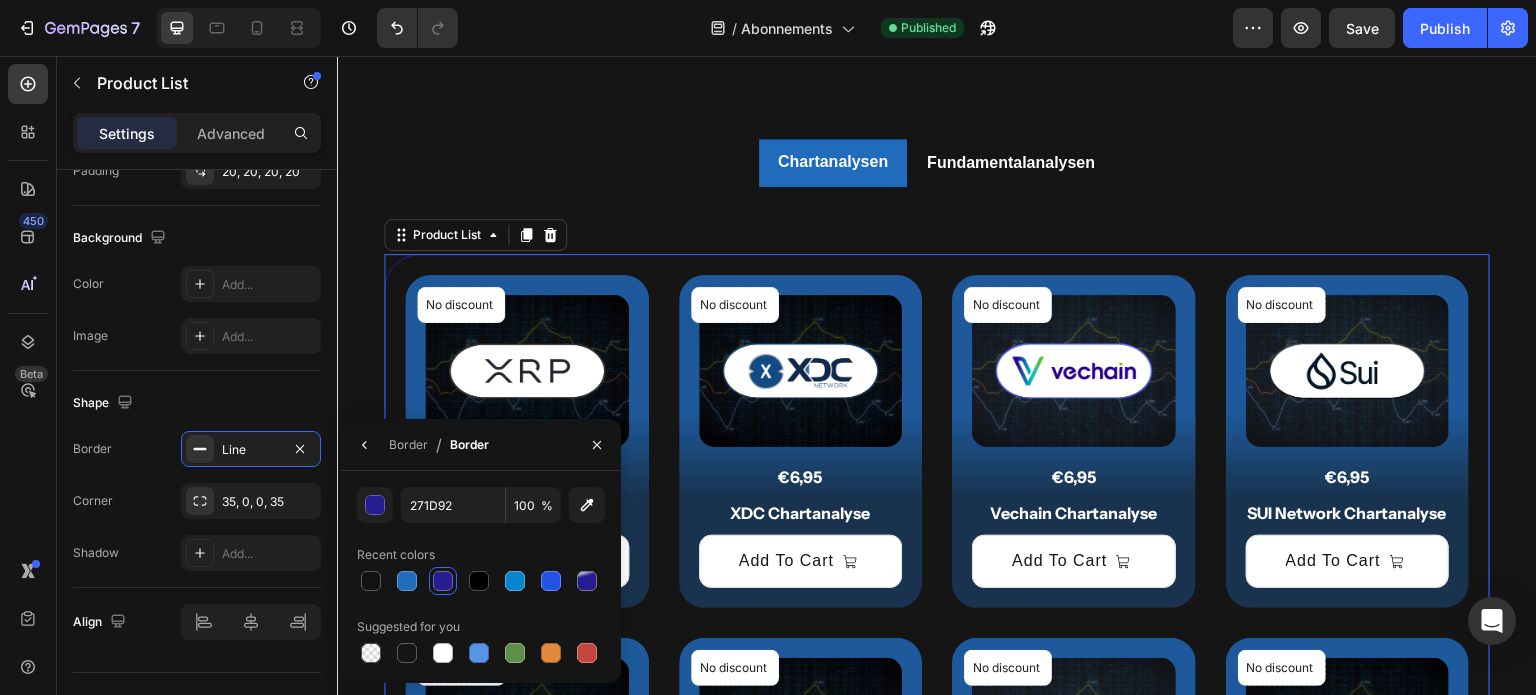 type on "206BBC" 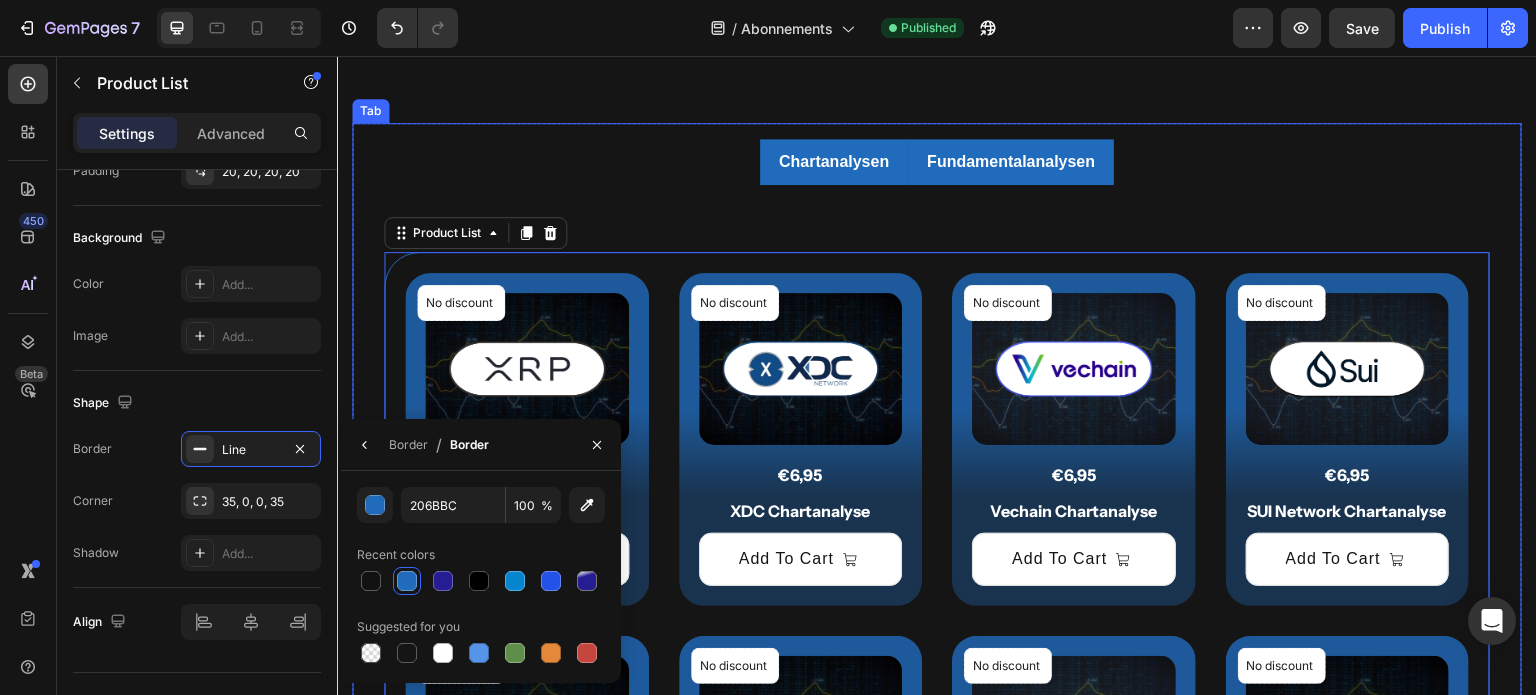 click on "Fundamentalanalysen" at bounding box center (1011, 162) 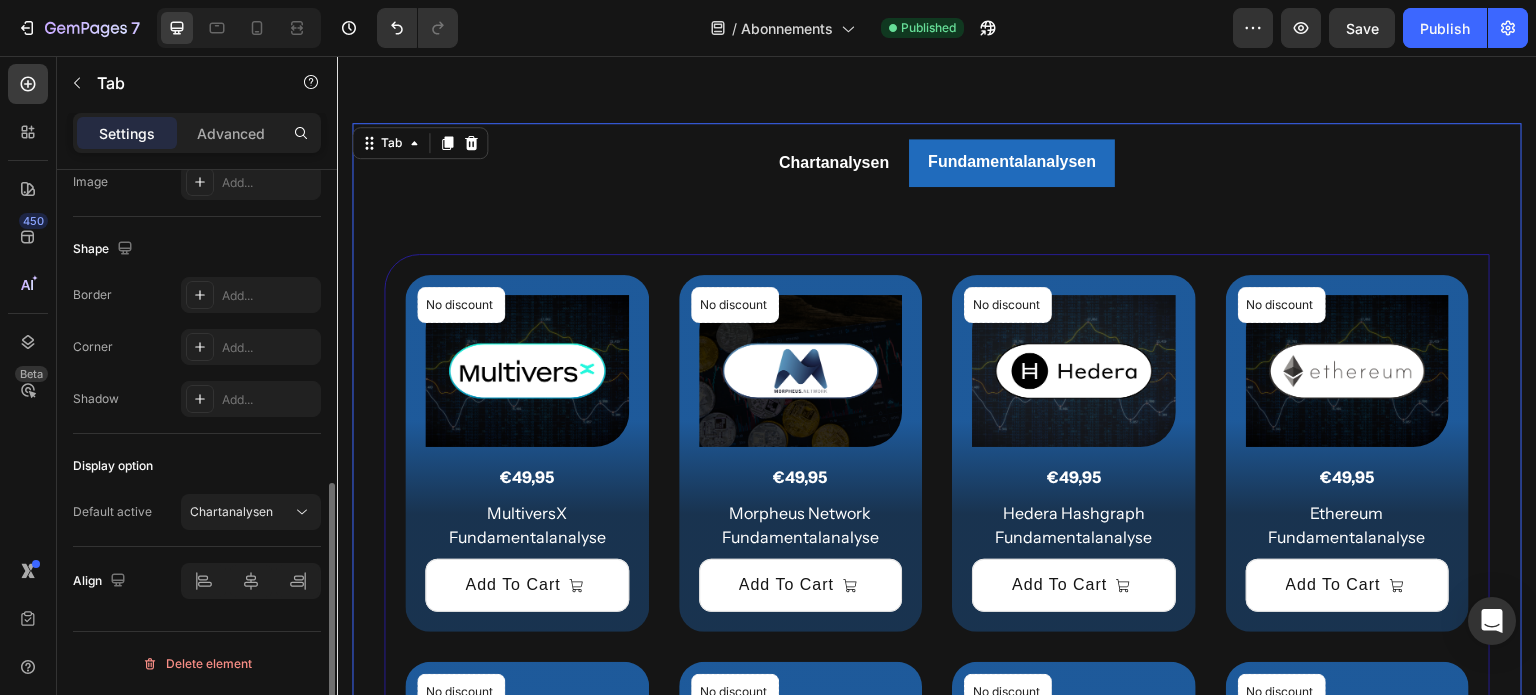 scroll, scrollTop: 0, scrollLeft: 0, axis: both 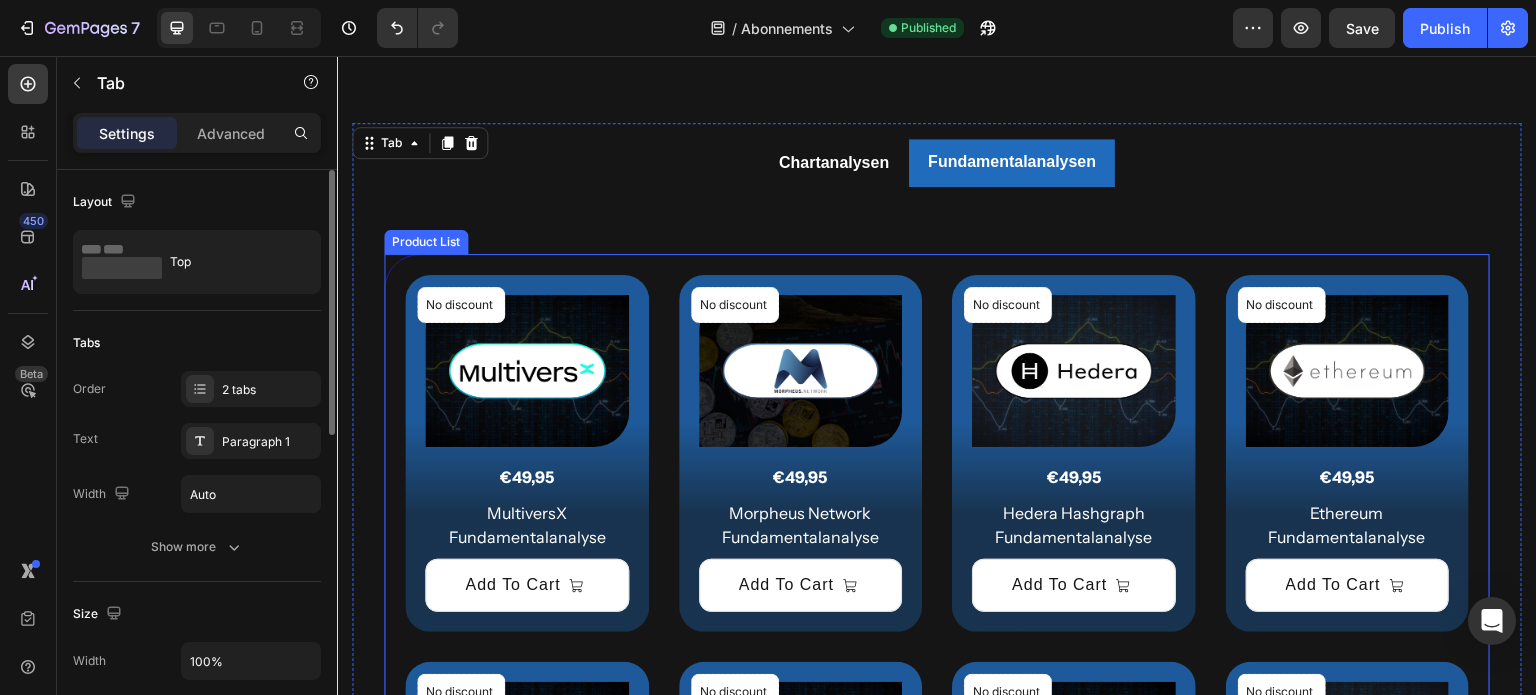 click on "No discount   Not be displayed when published Product Badge (P) Images €49,95 (P) Price (P) Price Row MultiversX Fundamentalanalyse (P) Title
Add To Cart (P) Cart Button Row Product List No discount   Not be displayed when published Product Badge (P) Images €49,95 (P) Price (P) Price Row Morpheus Network Fundamentalanalyse (P) Title
Add To Cart (P) Cart Button Row Product List No discount   Not be displayed when published Product Badge (P) Images €49,95 (P) Price (P) Price Row Hedera Hashgraph Fundamentalanalyse (P) Title
Add To Cart (P) Cart Button Row Product List No discount   Not be displayed when published Product Badge (P) Images €49,95 (P) Price (P) Price Row Ethereum Fundamentalanalyse (P) Title
Add To Cart (P) Cart Button Row Product List No discount   Not be displayed when published Product Badge (P) Images €49,95 (P) Price (P) Price Row Dimitra Fundamentalanalyse (P) Title
Add To Cart (P) Cart Button Row   Row" at bounding box center (937, 1035) 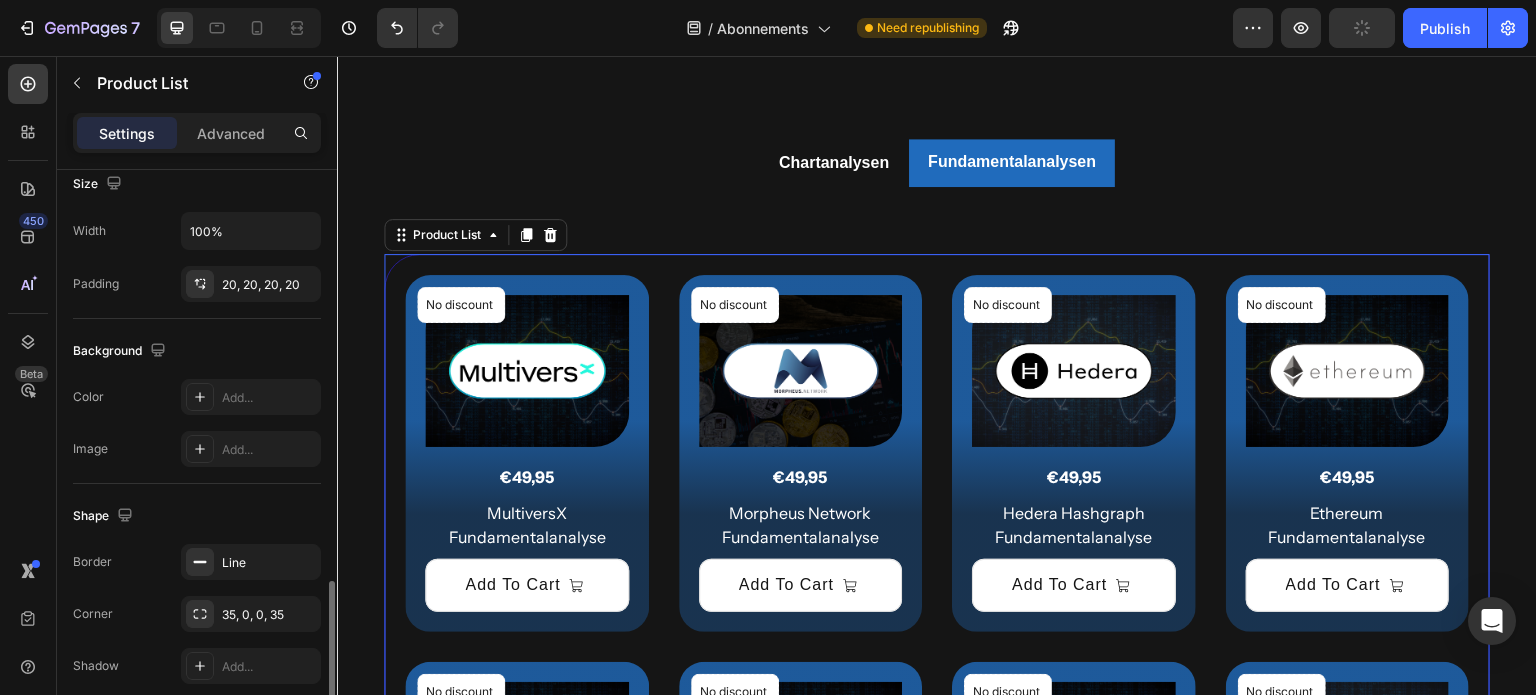 scroll, scrollTop: 847, scrollLeft: 0, axis: vertical 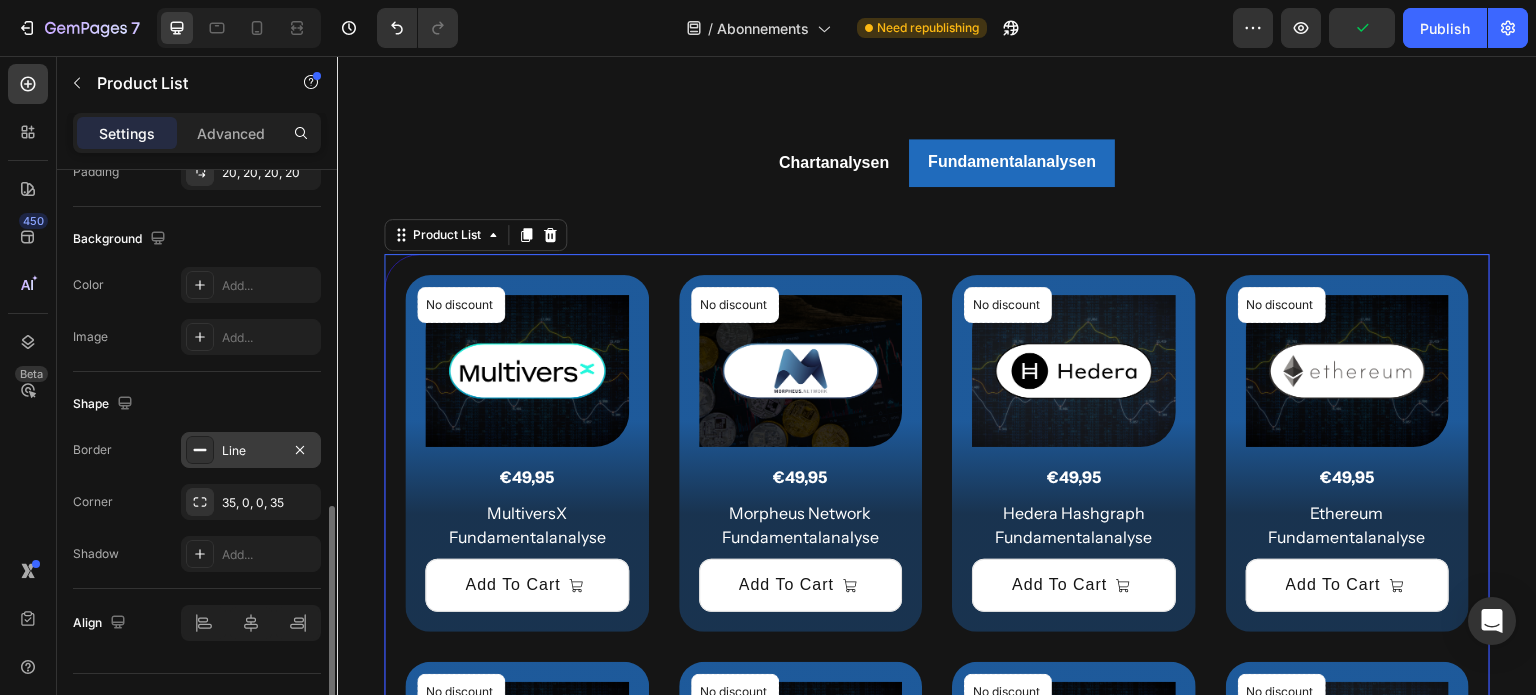 click on "Line" at bounding box center (251, 451) 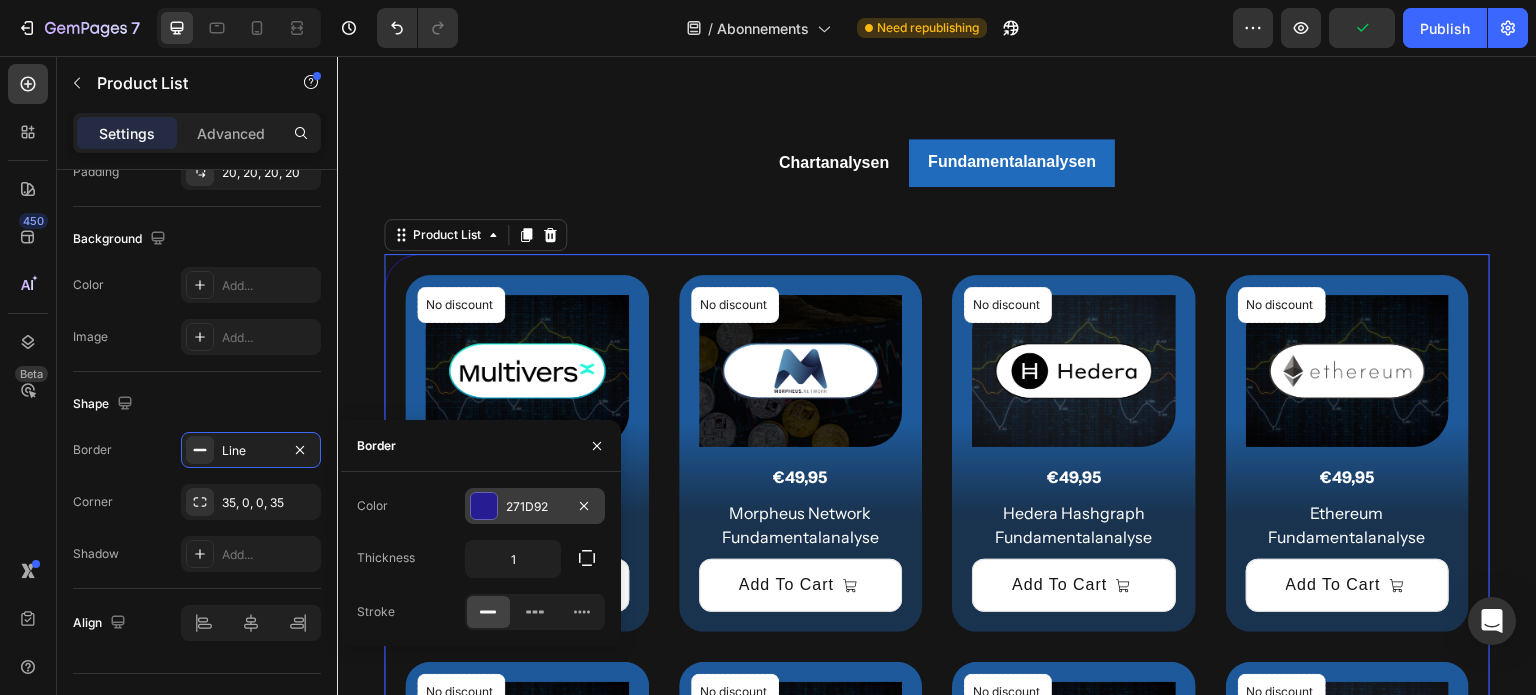 click at bounding box center (484, 506) 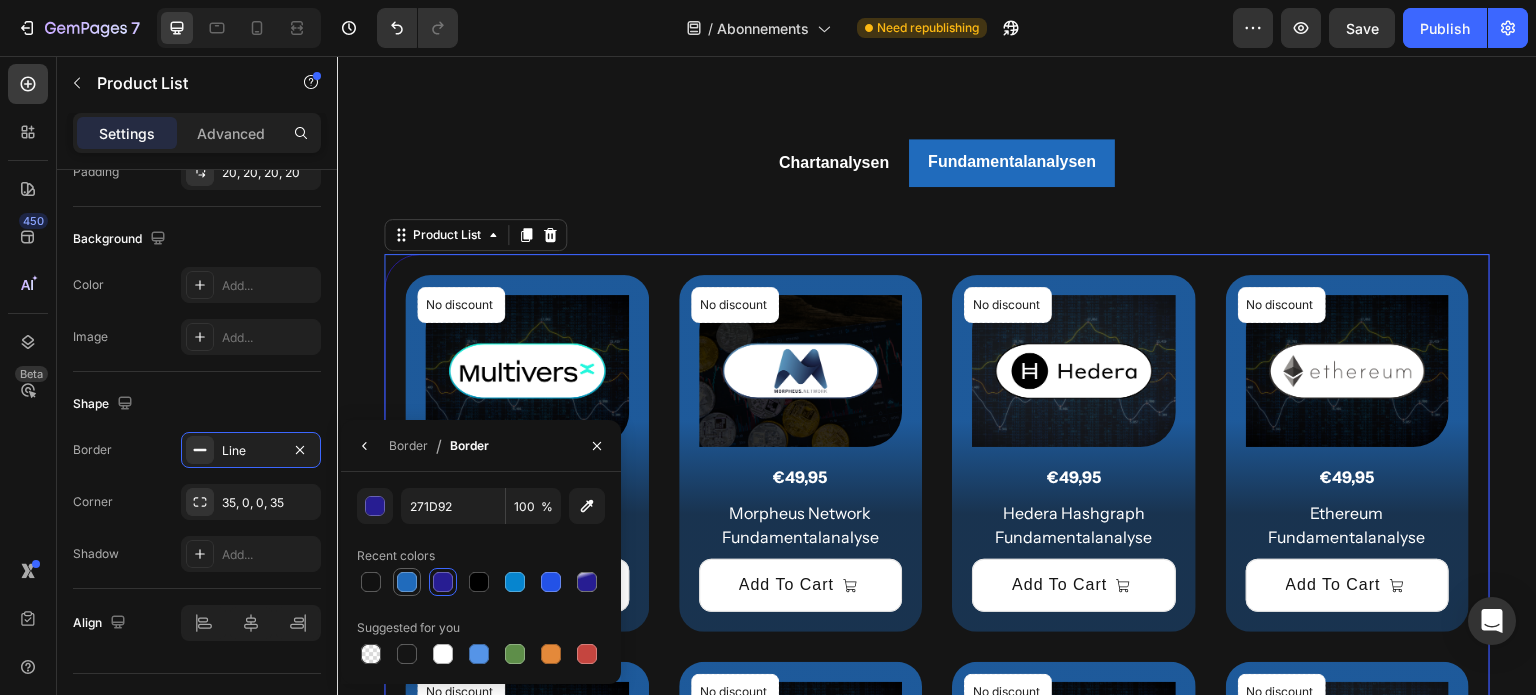 click at bounding box center (407, 582) 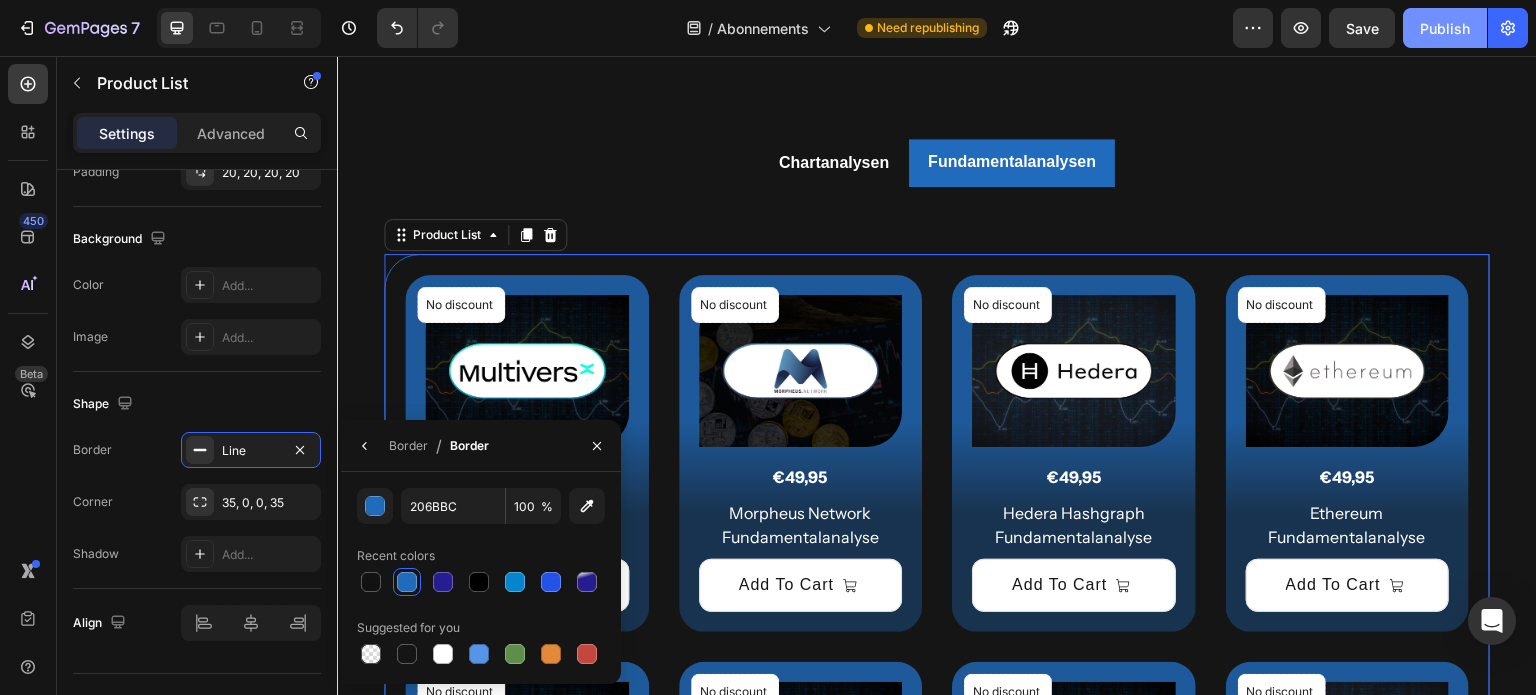 click on "Publish" at bounding box center [1445, 28] 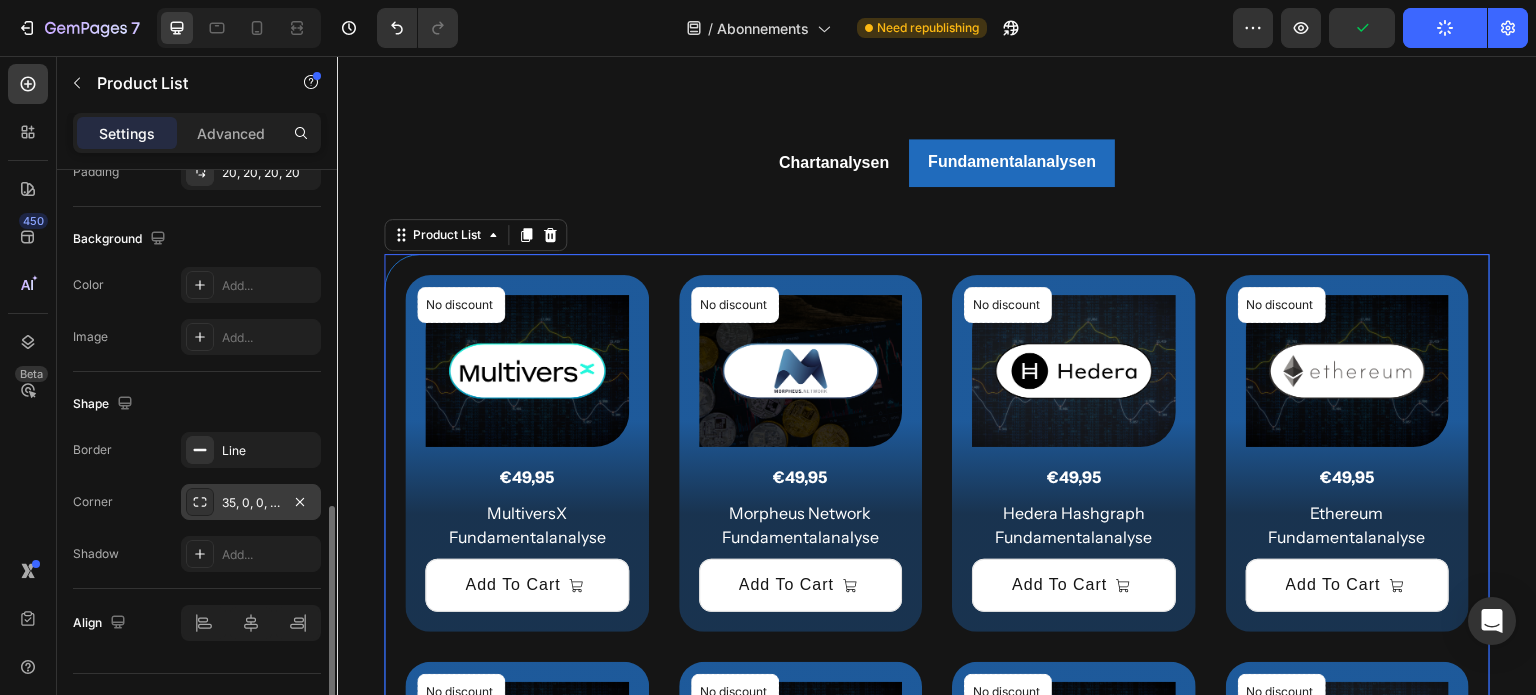 click on "35, 0, 0, 35" at bounding box center [251, 502] 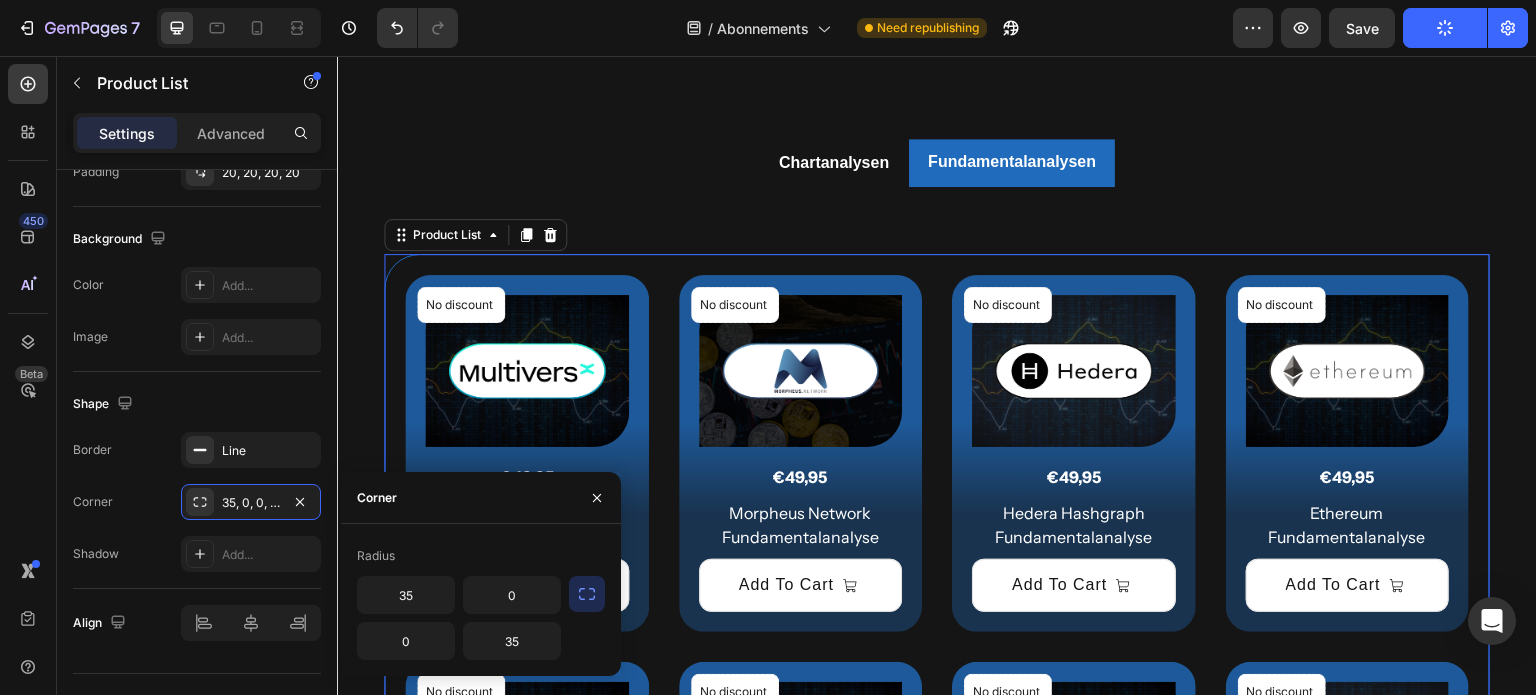 click 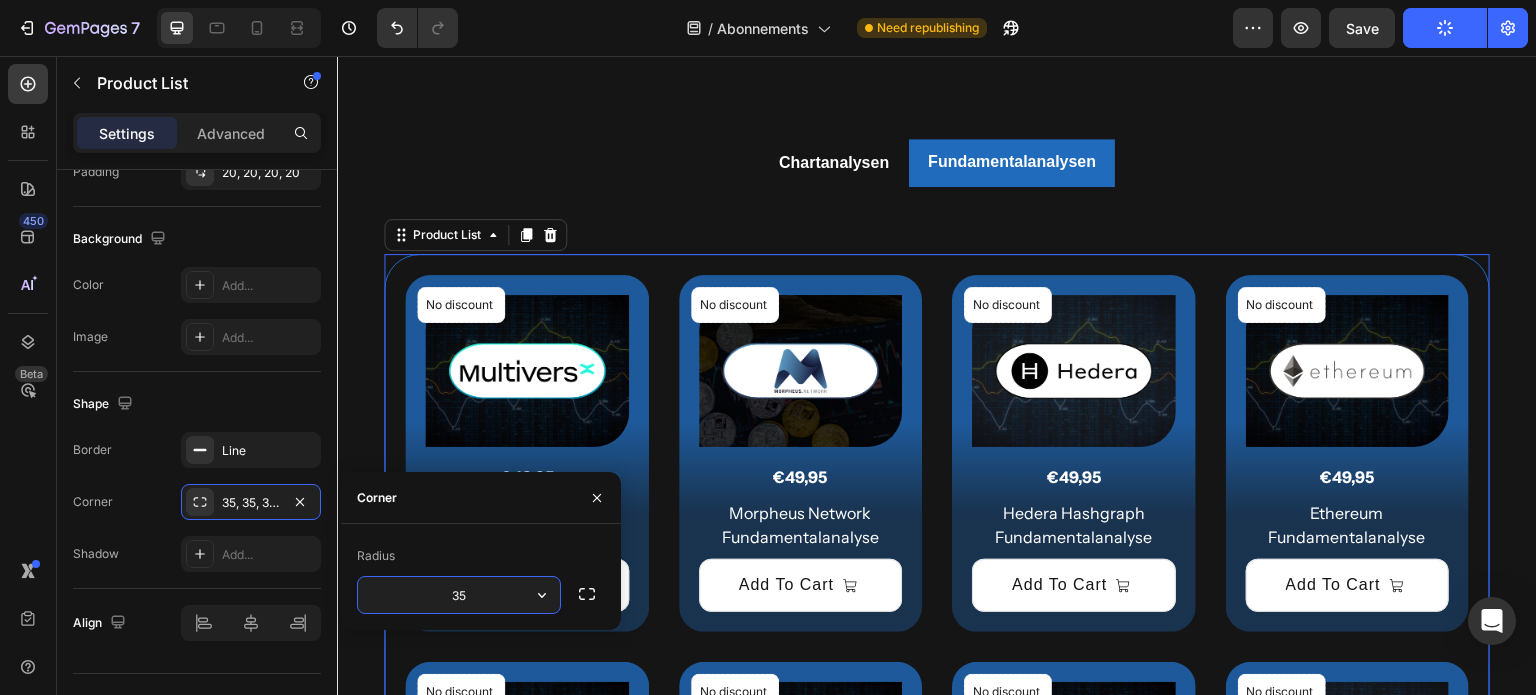 click on "35" at bounding box center [459, 595] 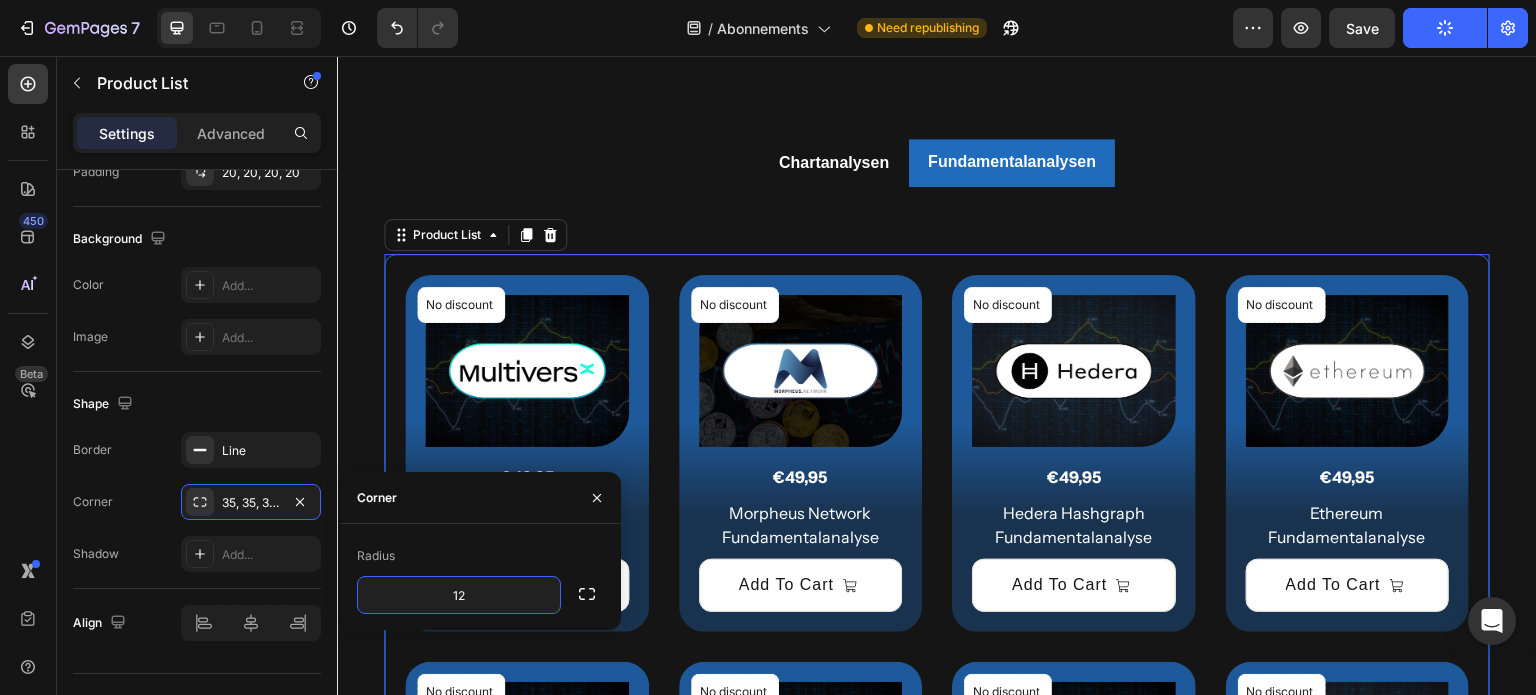 type on "12" 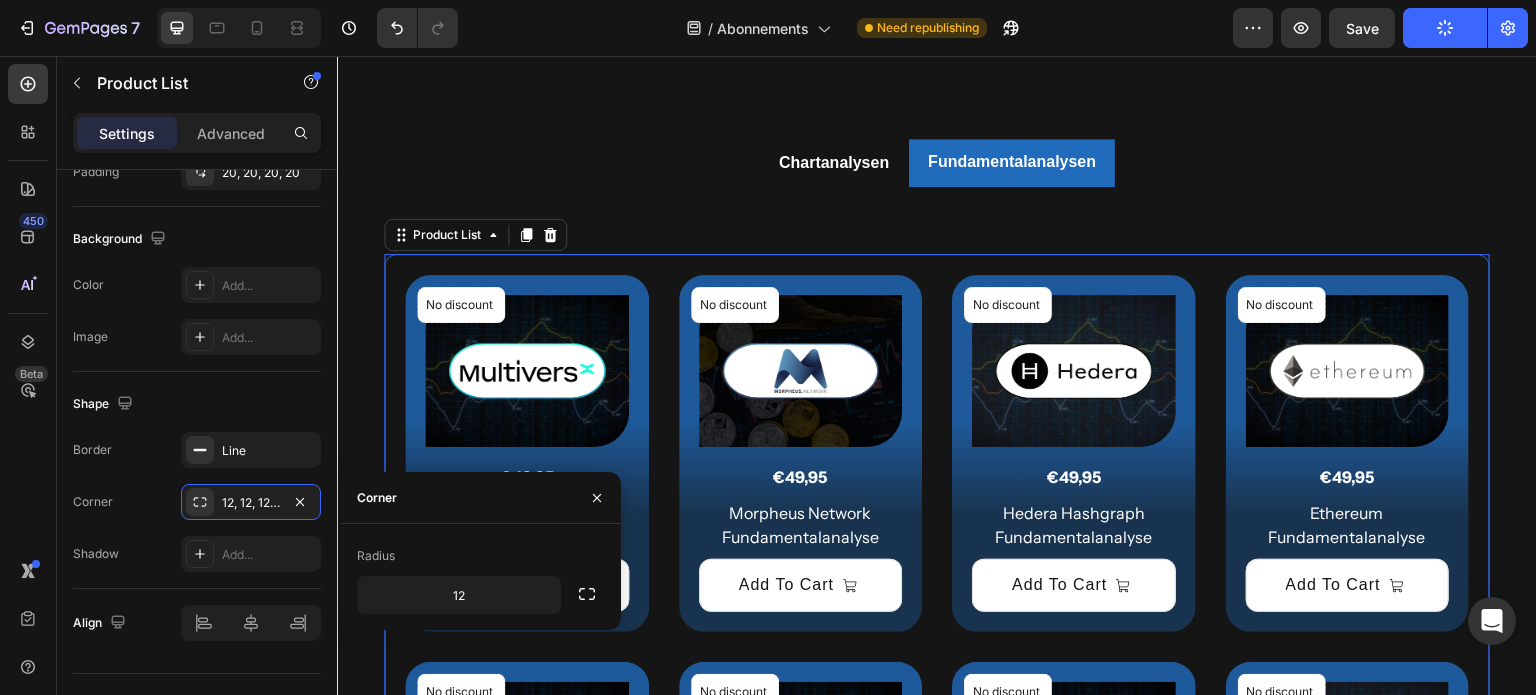 click on "Radius 12" at bounding box center [481, 577] 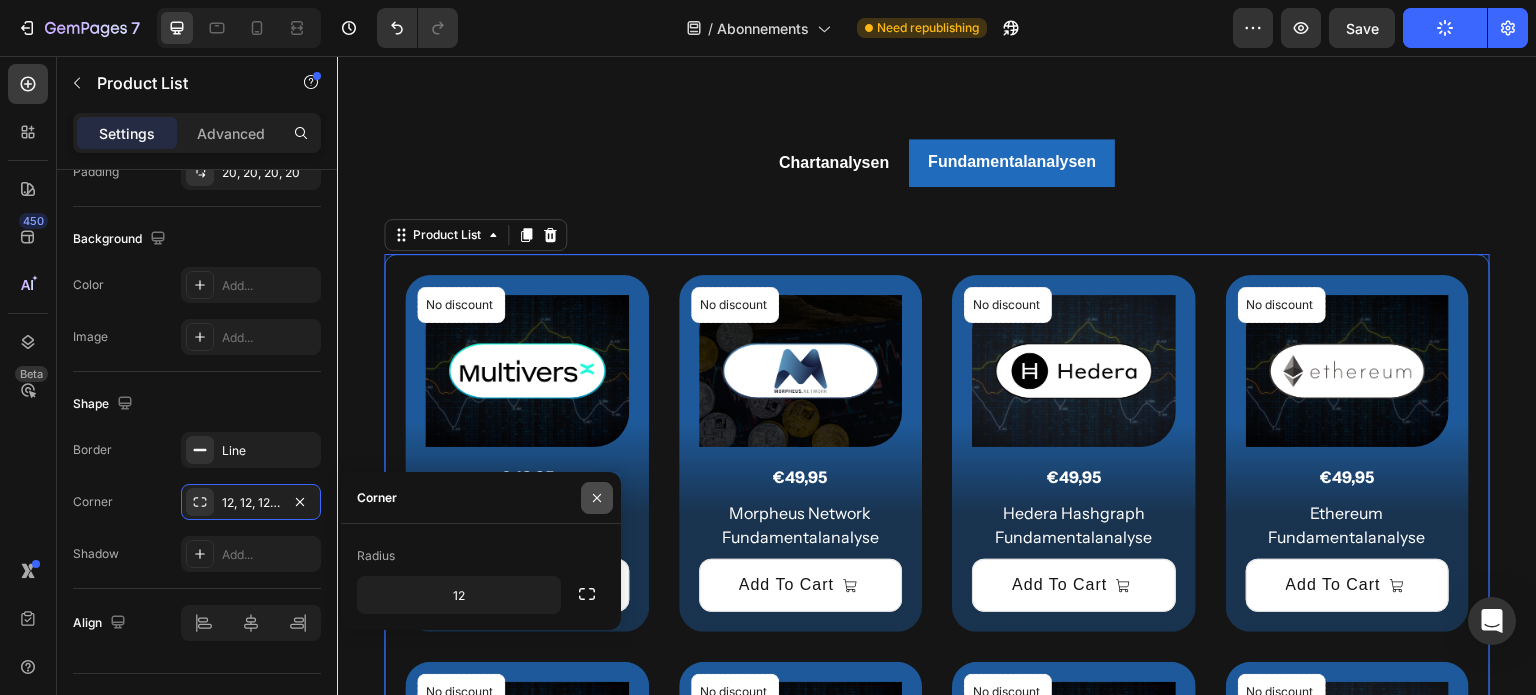 click 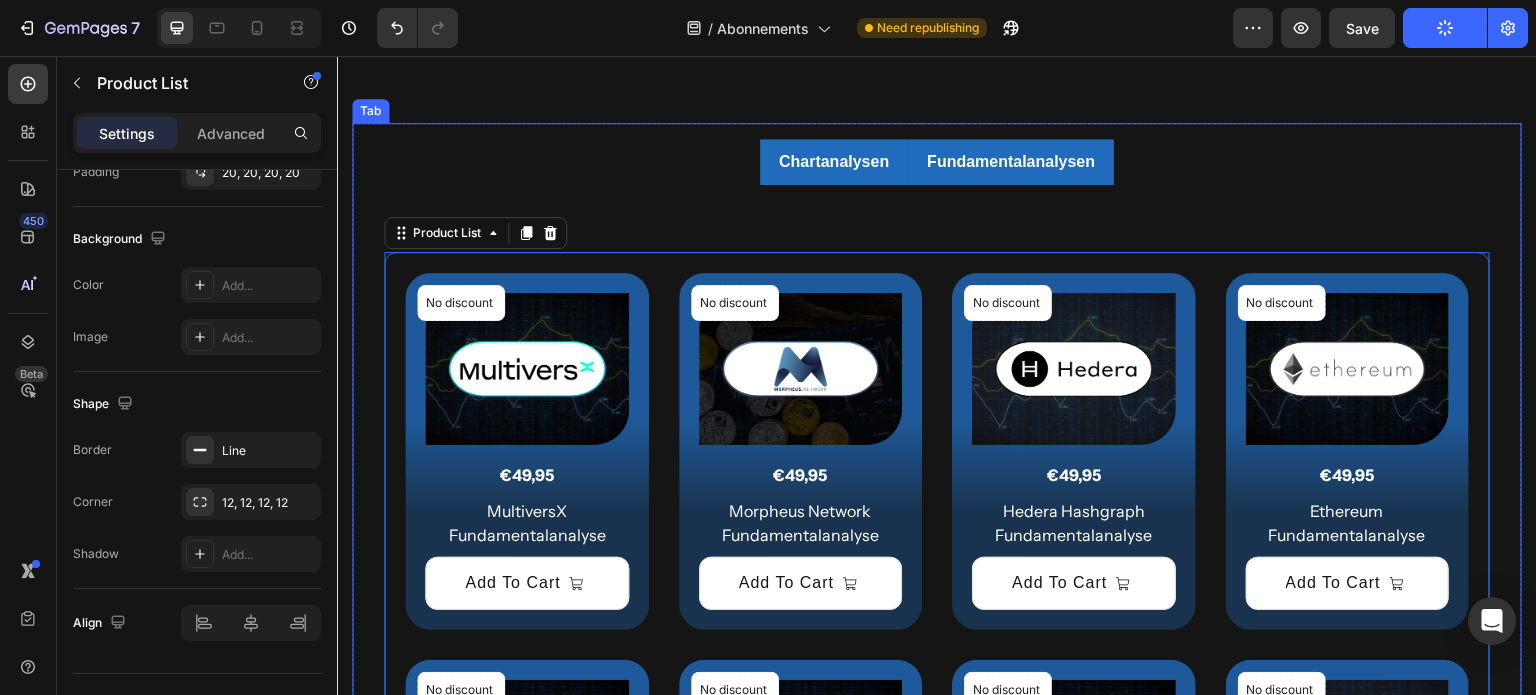 click on "Chartanalysen" at bounding box center (834, 162) 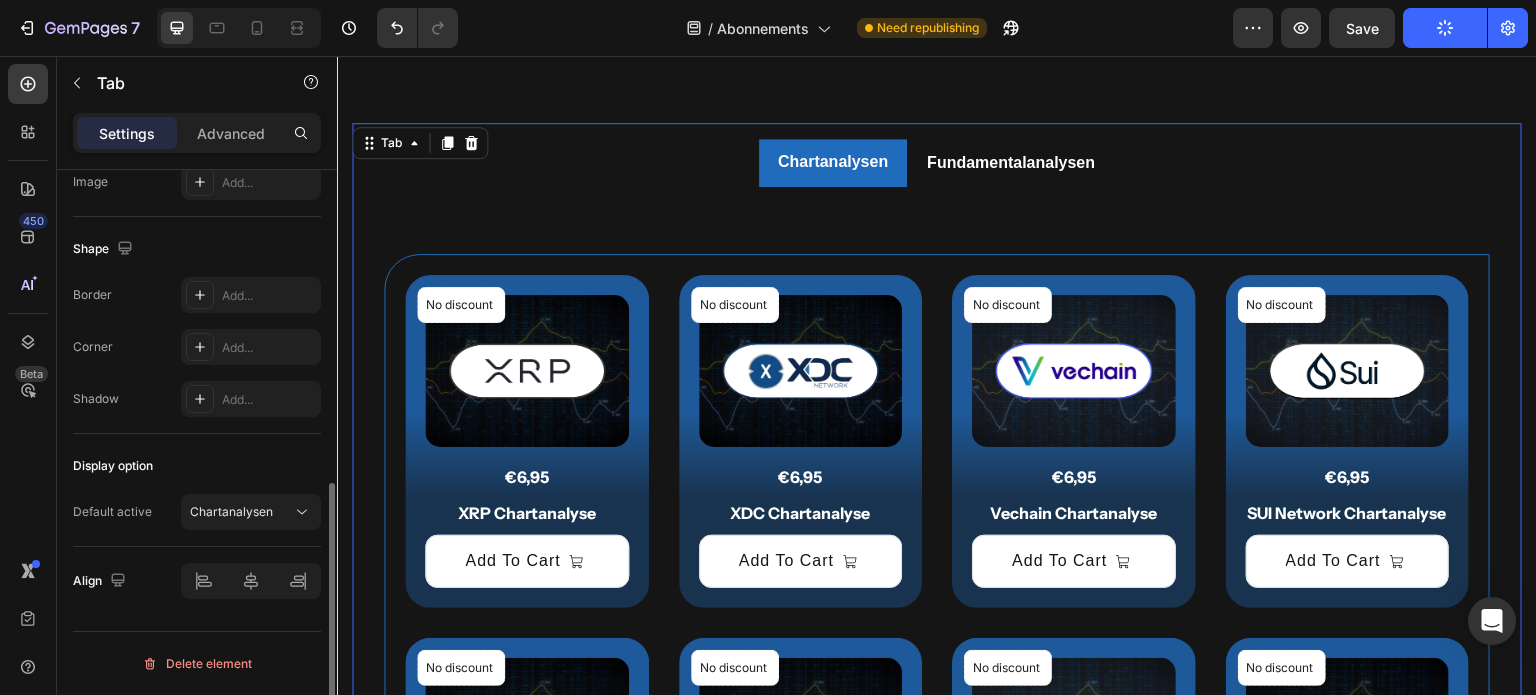 scroll, scrollTop: 0, scrollLeft: 0, axis: both 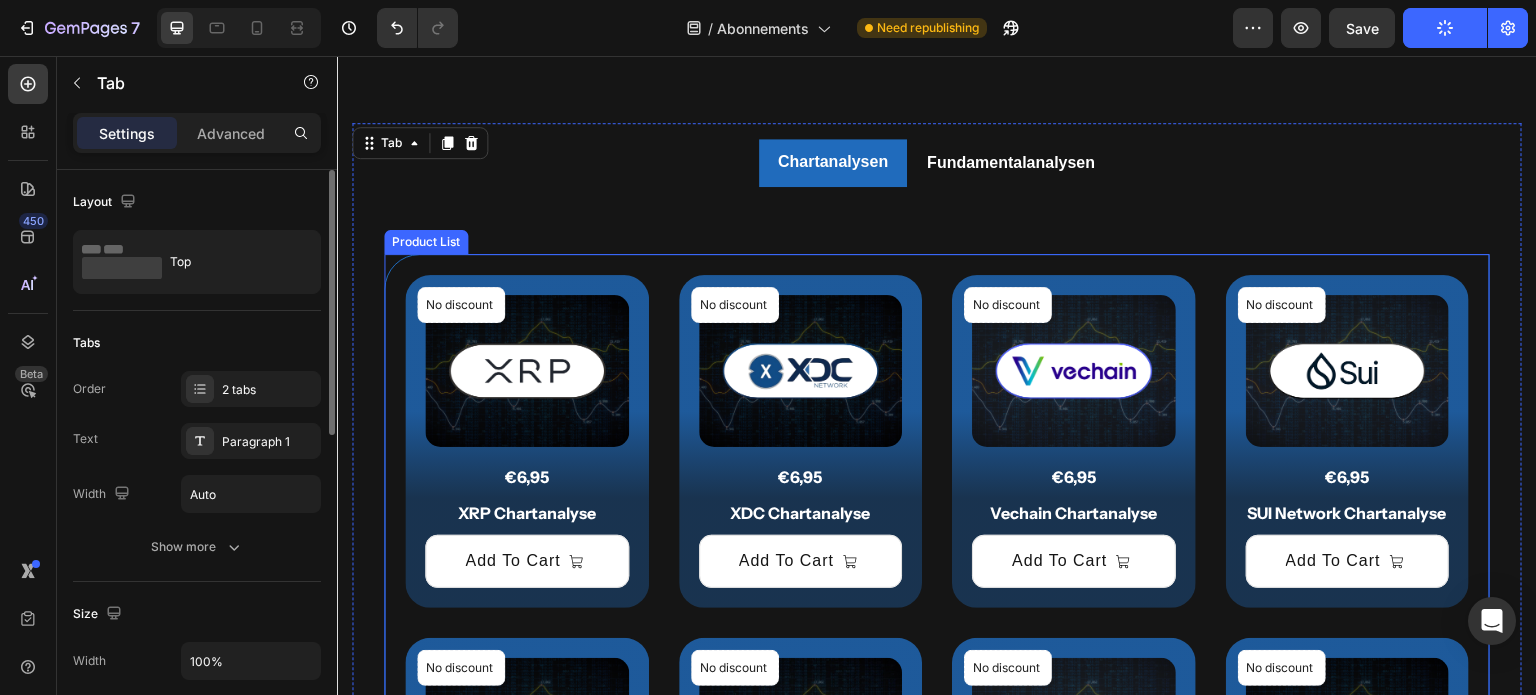 click on "No discount   Not be displayed when published Product Badge (P) Images €6,95 (P) Price (P) Price Row XRP Chartanalyse (P) Title
Add To Cart (P) Cart Button Row Product List No discount   Not be displayed when published Product Badge (P) Images €6,95 (P) Price (P) Price Row XDC Chartanalyse (P) Title
Add To Cart (P) Cart Button Row Product List No discount   Not be displayed when published Product Badge (P) Images €6,95 (P) Price (P) Price Row Vechain Chartanalyse (P) Title
Add To Cart (P) Cart Button Row Product List No discount   Not be displayed when published Product Badge (P) Images €6,95 (P) Price (P) Price Row SUI Network Chartanalyse (P) Title
Add To Cart (P) Cart Button Row Product List No discount   Not be displayed when published Product Badge (P) Images €6,95 (P) Price (P) Price Row Solana Chartanalyse (P) Title
Add To Cart (P) Cart Button Row Product List No discount   Not be displayed when published €6,95" at bounding box center [937, 1398] 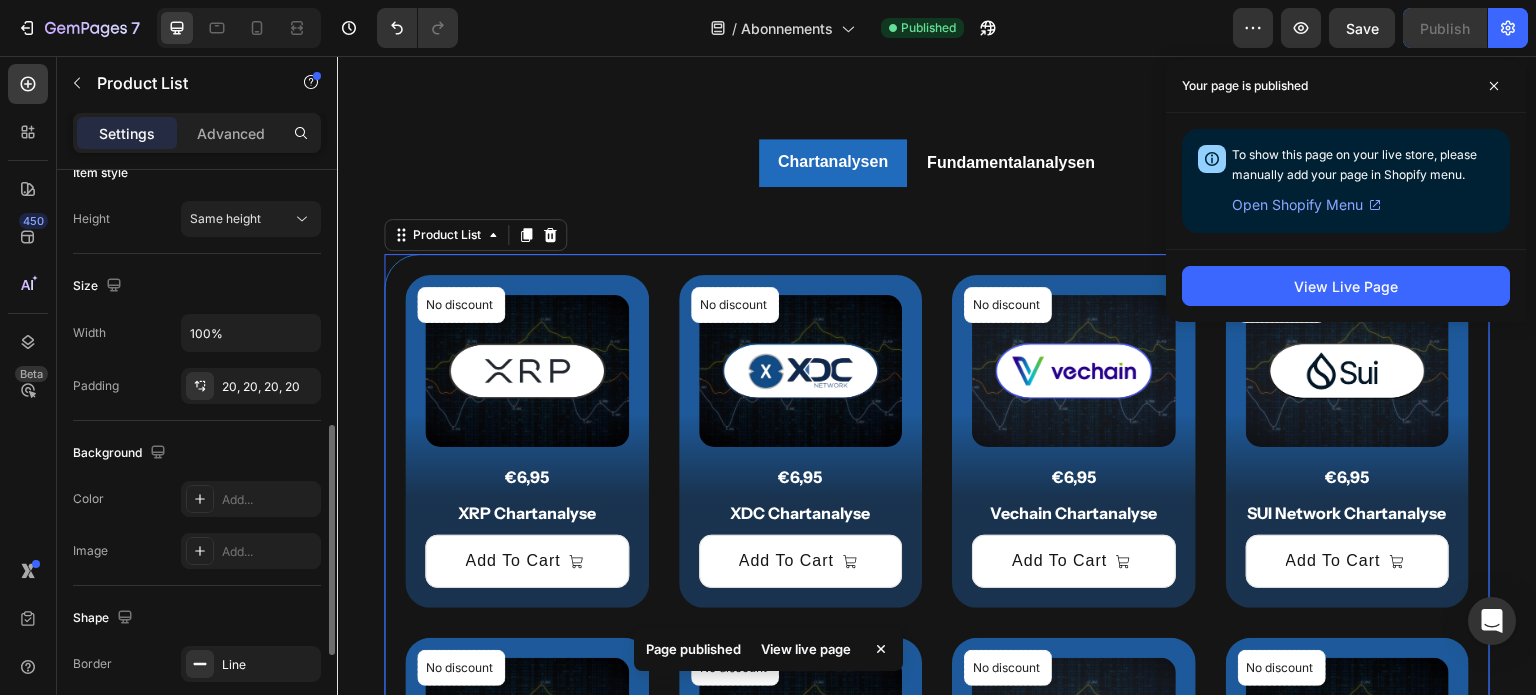 scroll, scrollTop: 868, scrollLeft: 0, axis: vertical 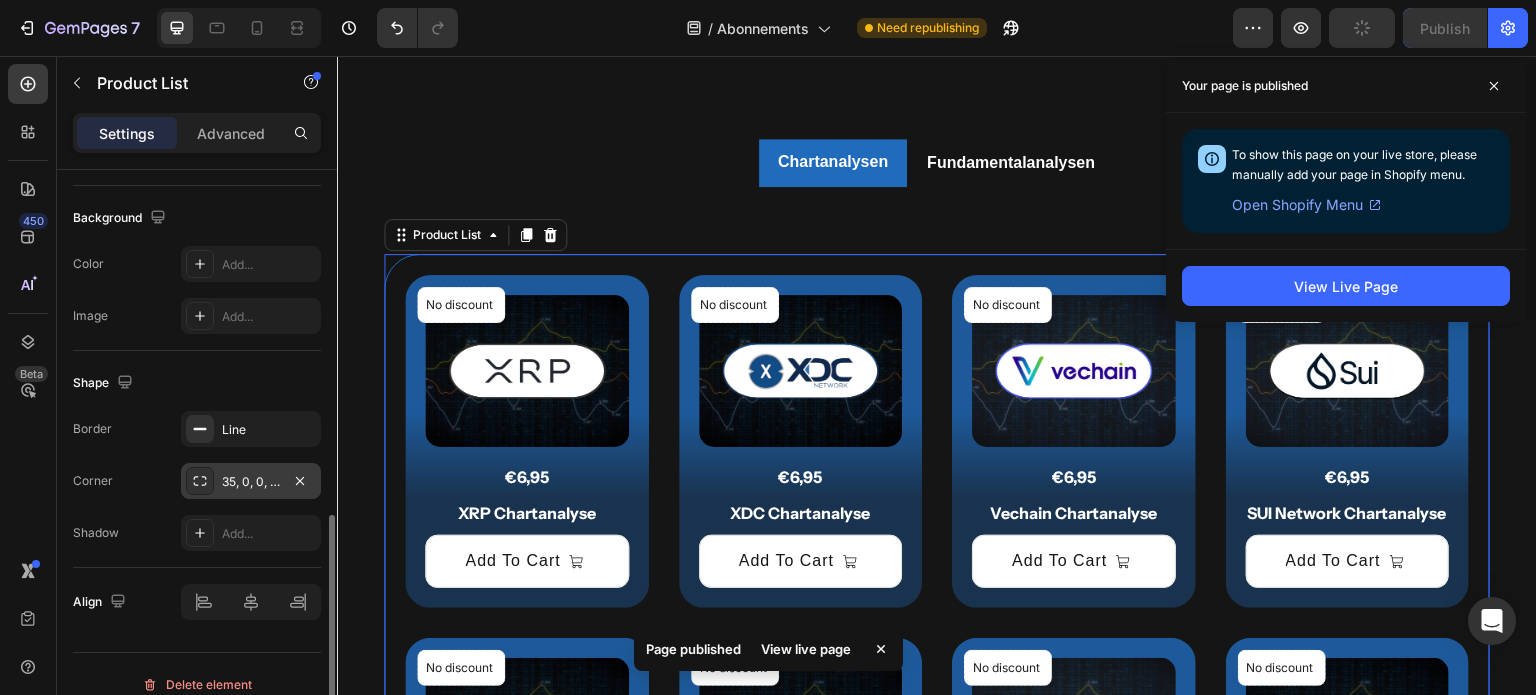 click on "35, 0, 0, 35" at bounding box center [251, 482] 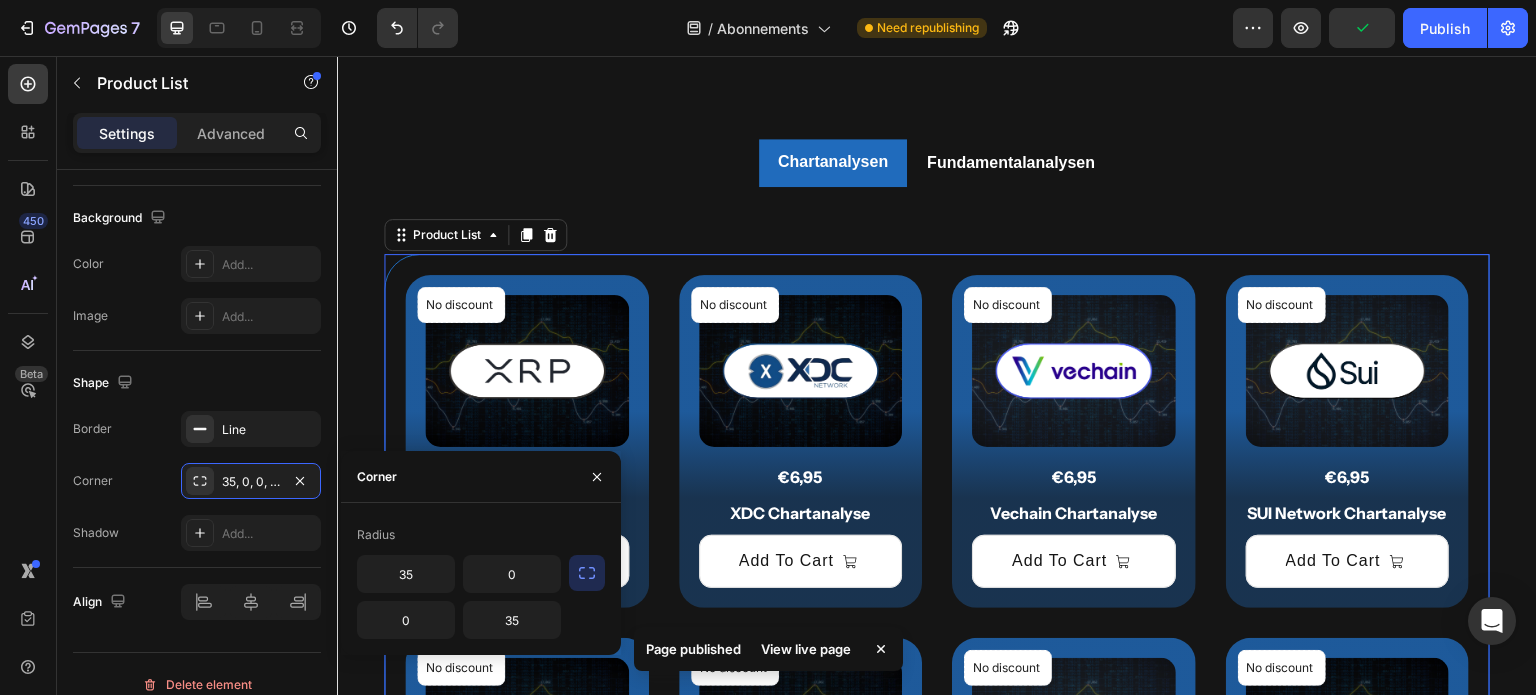 click 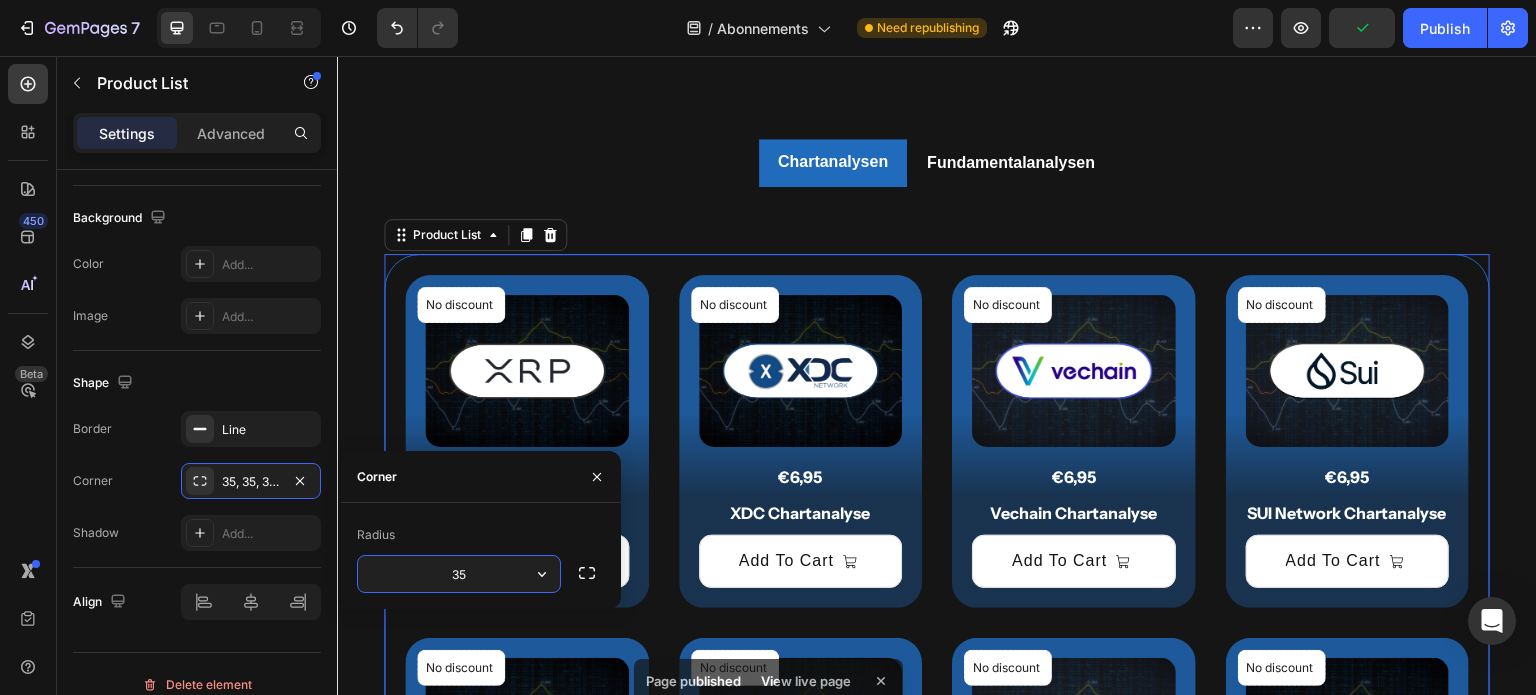 click on "35" at bounding box center [459, 574] 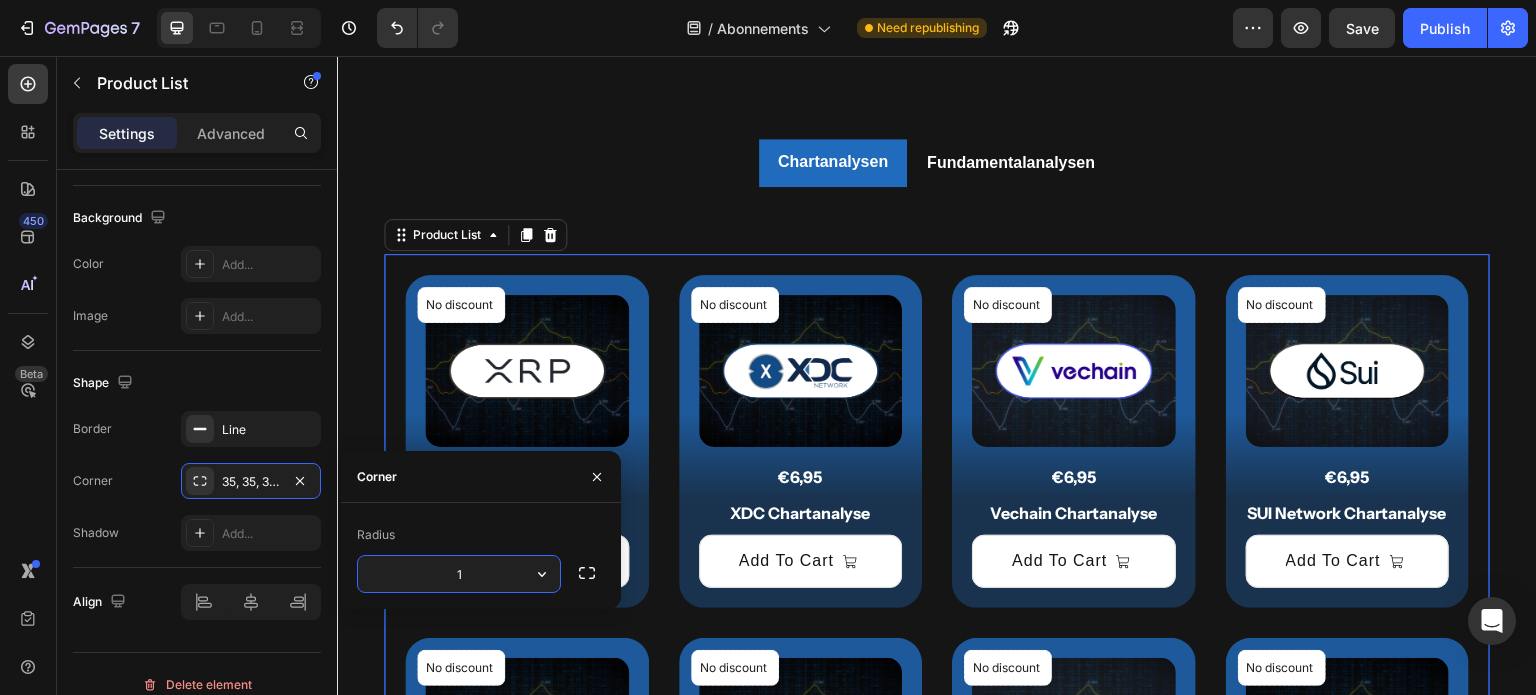 type on "12" 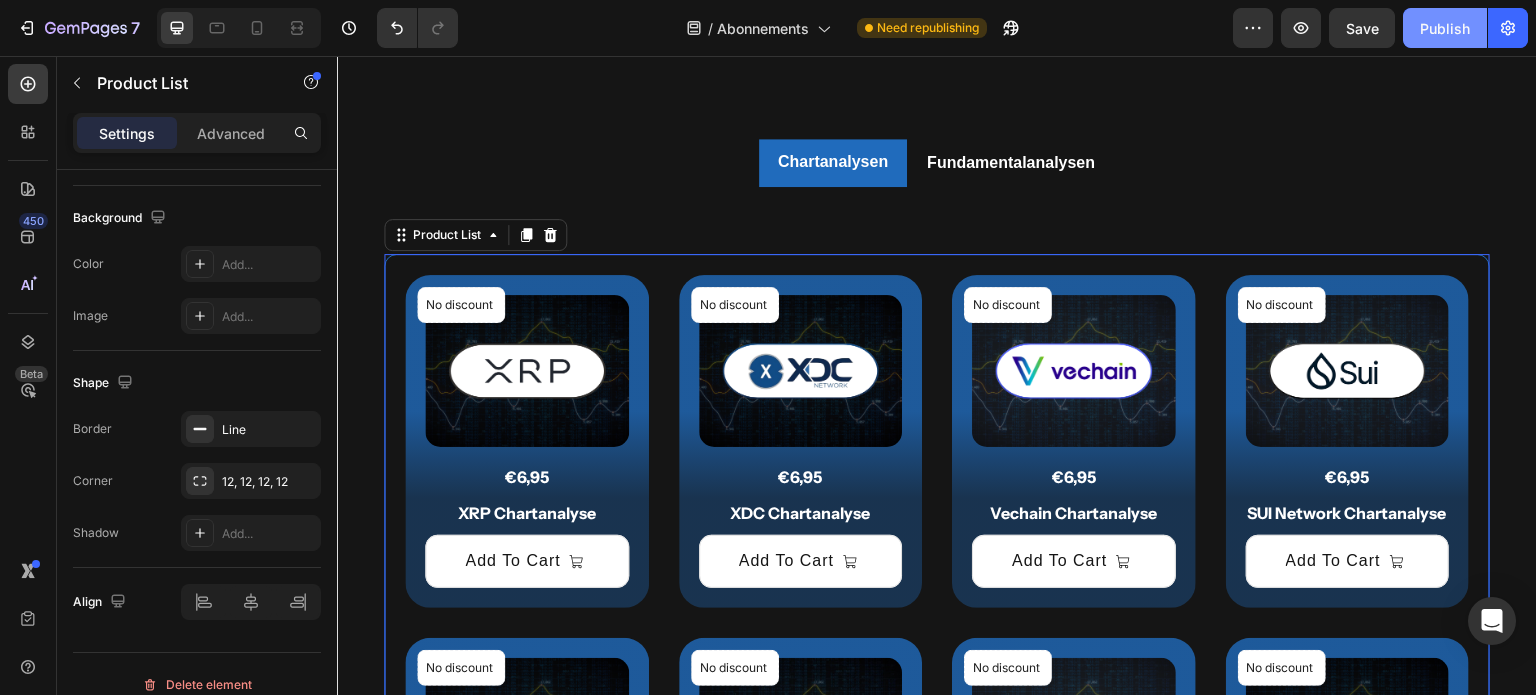 click on "Publish" at bounding box center [1445, 28] 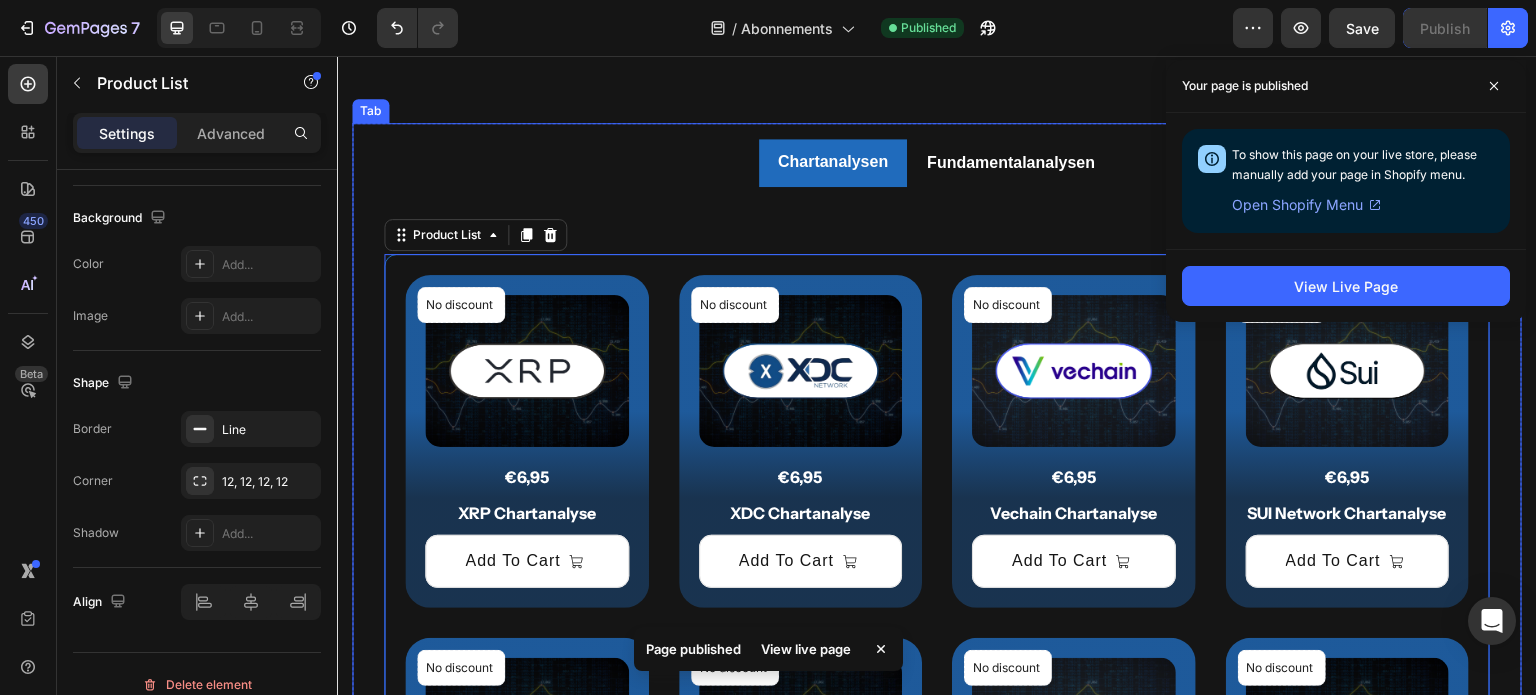 click on "Title Line No discount   Not be displayed when published Product Badge (P) Images €6,95 (P) Price (P) Price Row XRP Chartanalyse (P) Title
Add To Cart (P) Cart Button Row Product List   0 No discount   Not be displayed when published Product Badge (P) Images €6,95 (P) Price (P) Price Row XDC Chartanalyse (P) Title
Add To Cart (P) Cart Button Row Product List   0 No discount   Not be displayed when published Product Badge (P) Images €6,95 (P) Price (P) Price Row Vechain Chartanalyse (P) Title
Add To Cart (P) Cart Button Row Product List   0 No discount   Not be displayed when published Product Badge (P) Images €6,95 (P) Price (P) Price Row SUI Network Chartanalyse (P) Title
Add To Cart (P) Cart Button Row Product List   0 No discount   Not be displayed when published Product Badge (P) Images €6,95 (P) Price (P) Price Row Solana Chartanalyse (P) Title
Add To Cart (P) Cart Button Row Product List   0   Row" at bounding box center (937, 1373) 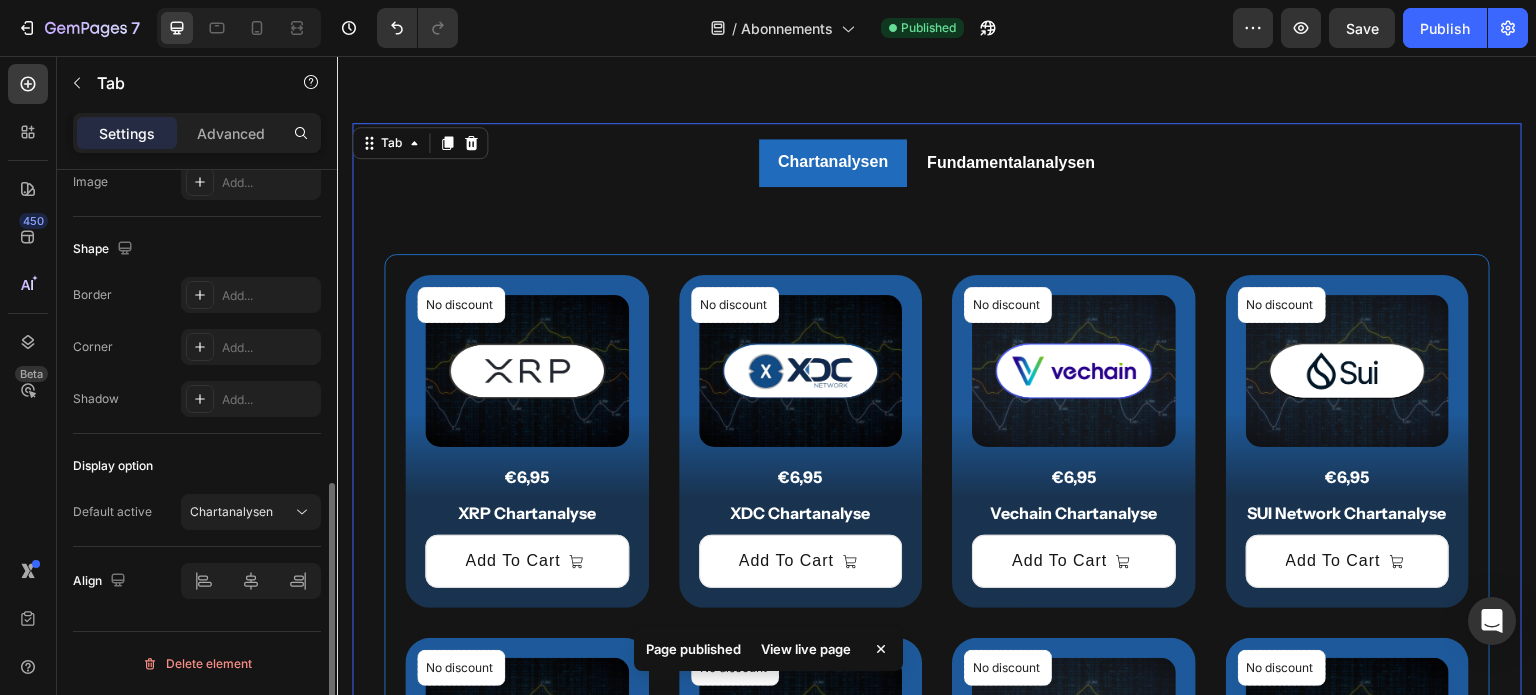 scroll, scrollTop: 0, scrollLeft: 0, axis: both 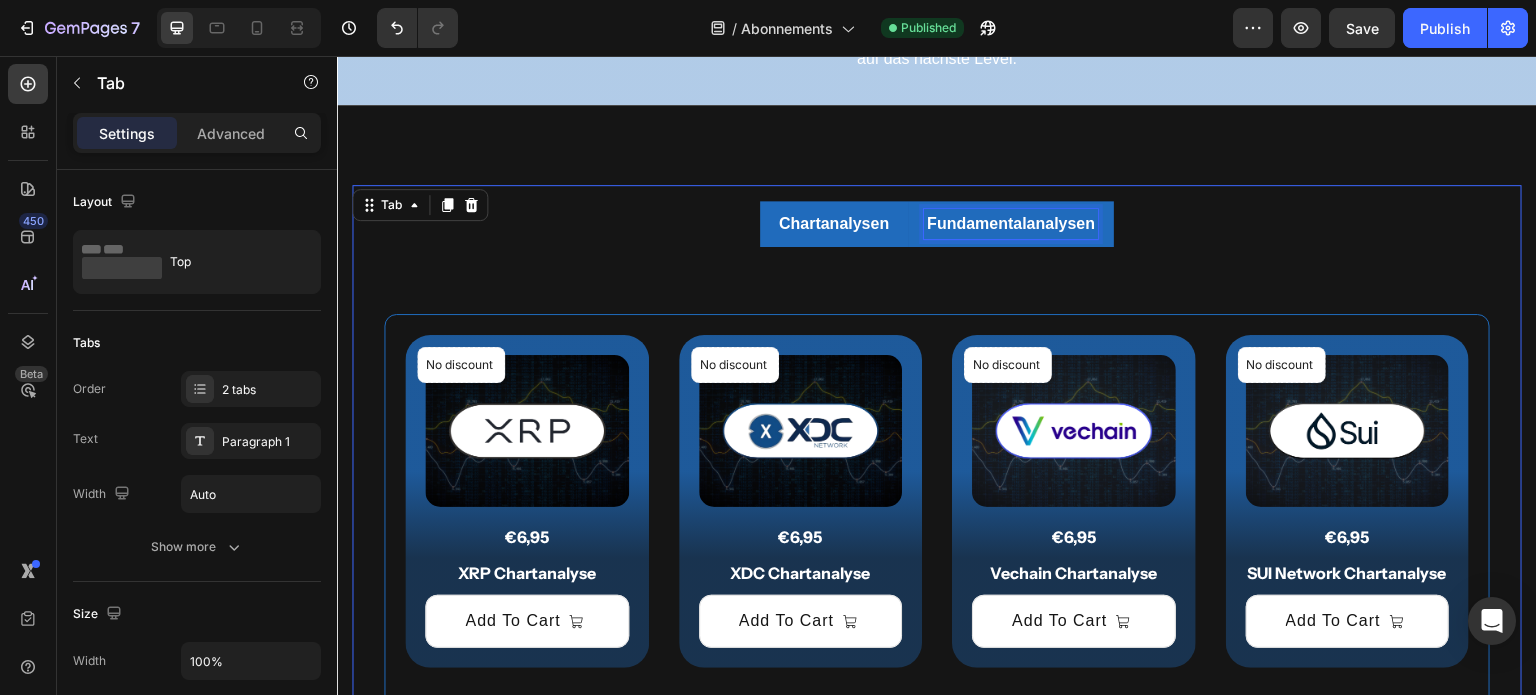 click on "Fundamentalanalysen" at bounding box center (1011, 224) 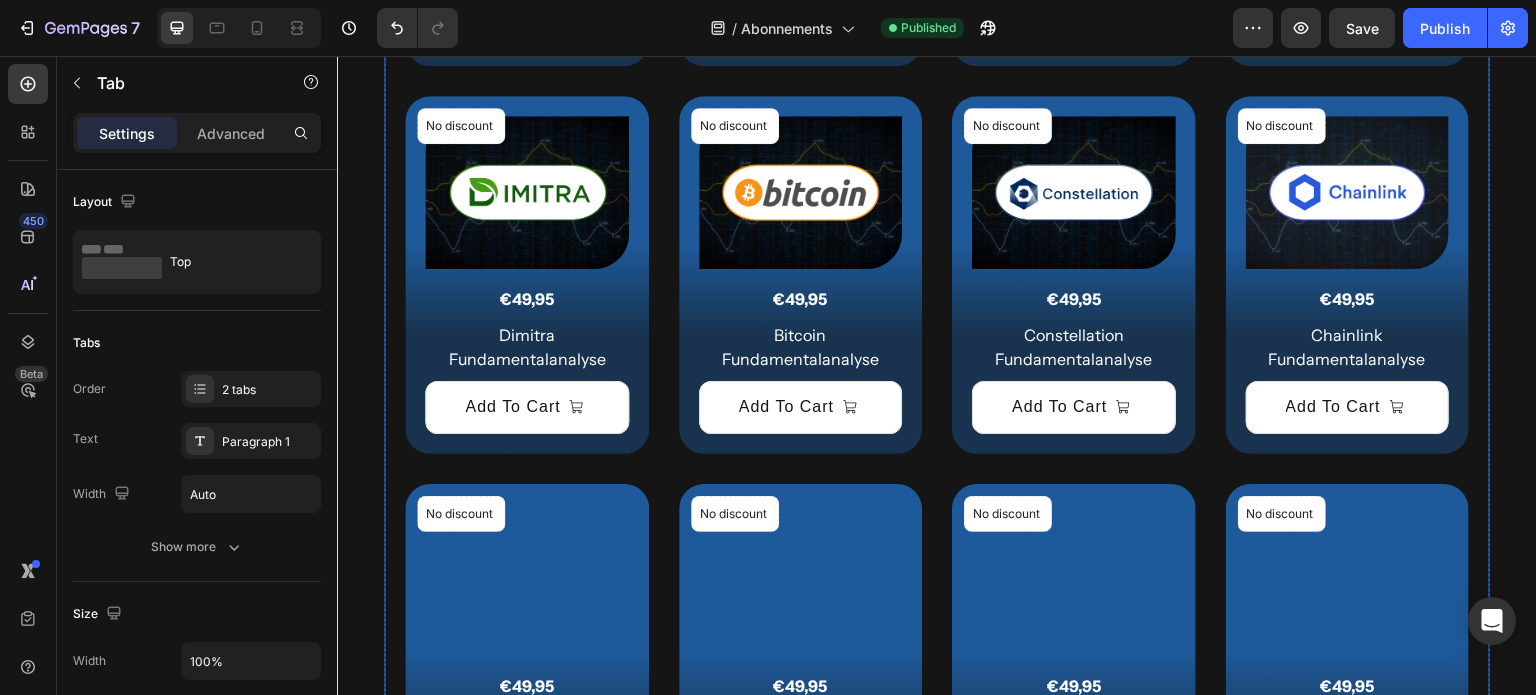 scroll, scrollTop: 1116, scrollLeft: 0, axis: vertical 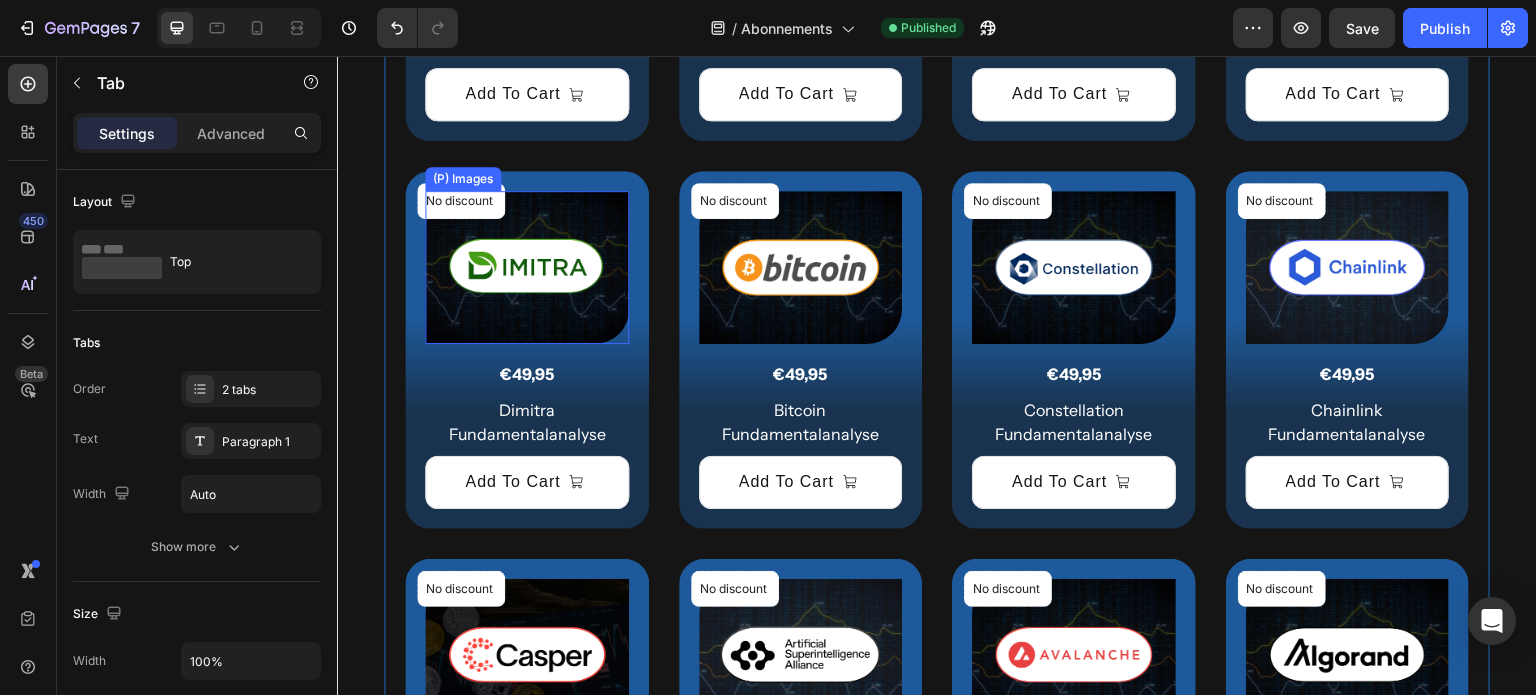 click at bounding box center (527, -120) 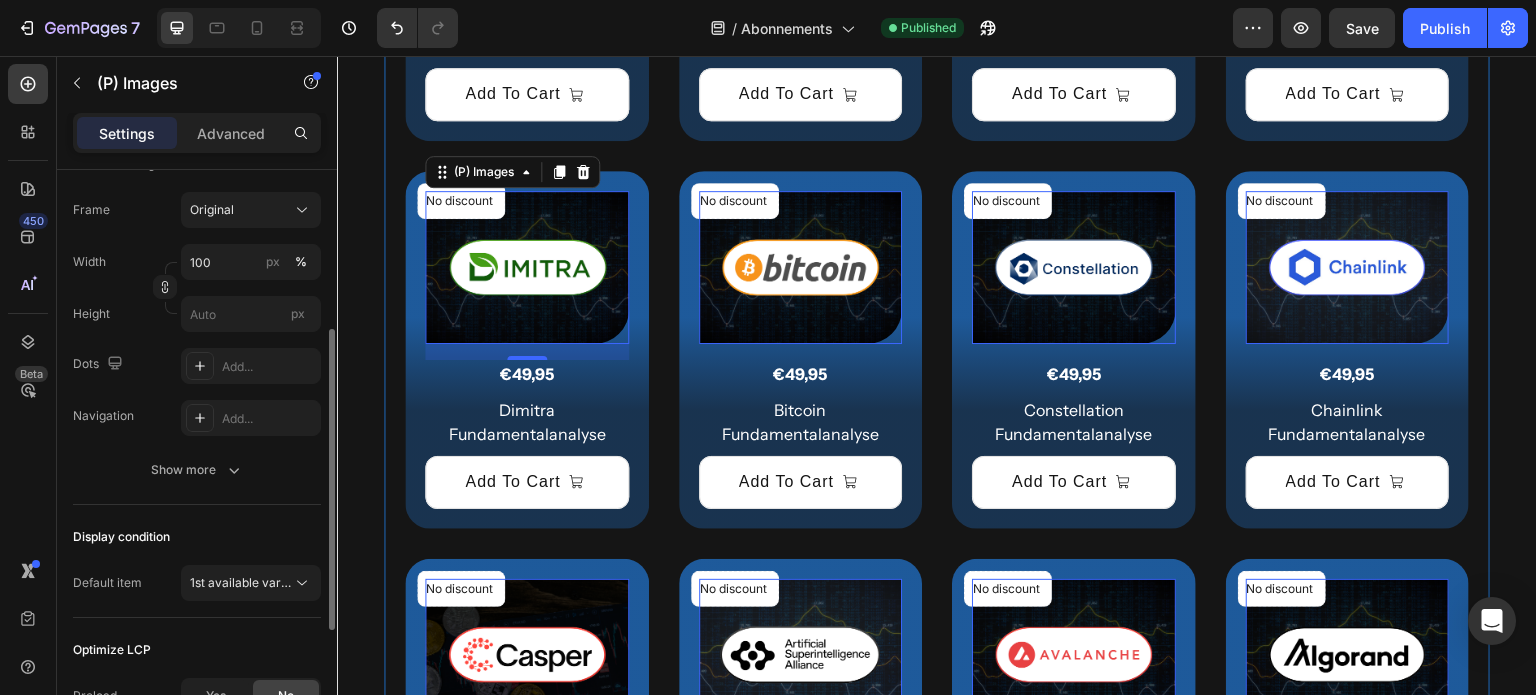 scroll, scrollTop: 308, scrollLeft: 0, axis: vertical 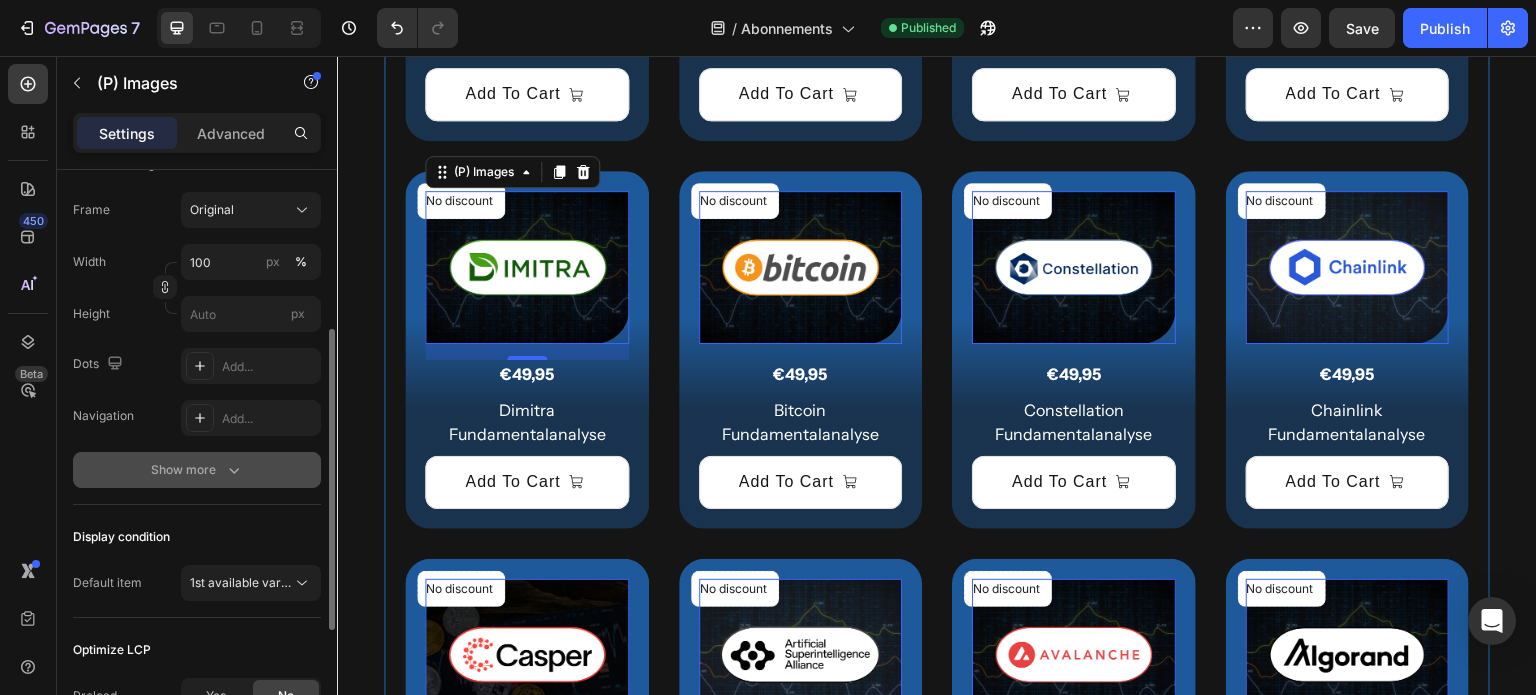 click on "Show more" at bounding box center (197, 470) 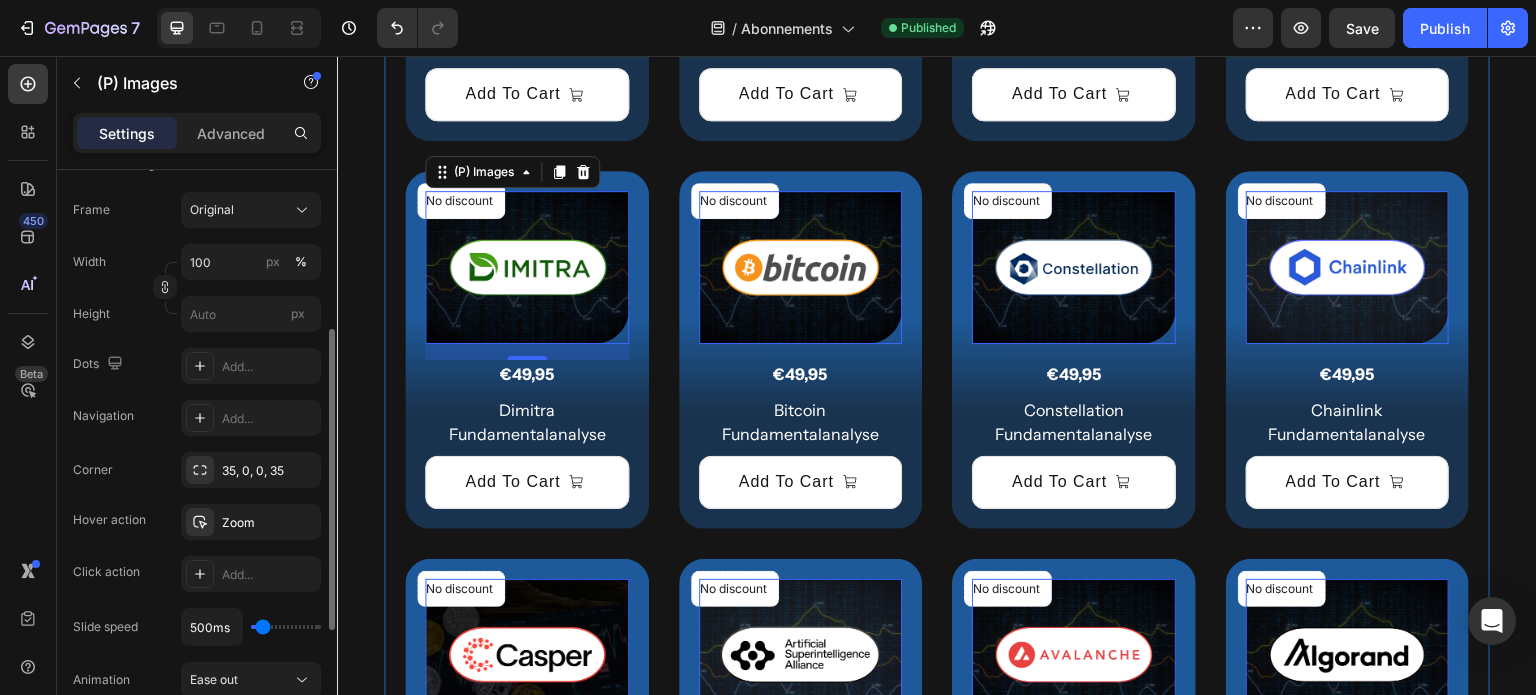 scroll, scrollTop: 378, scrollLeft: 0, axis: vertical 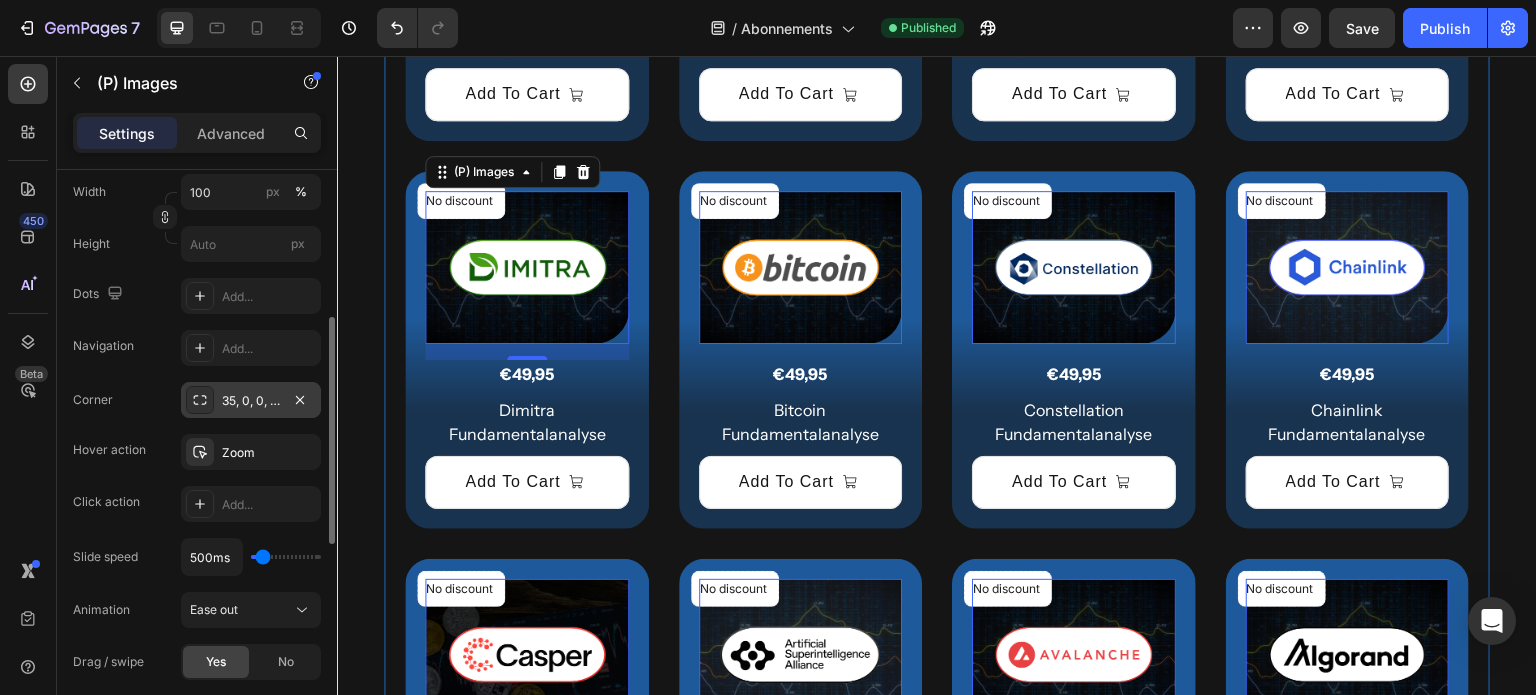 click on "35, 0, 0, 35" at bounding box center (251, 401) 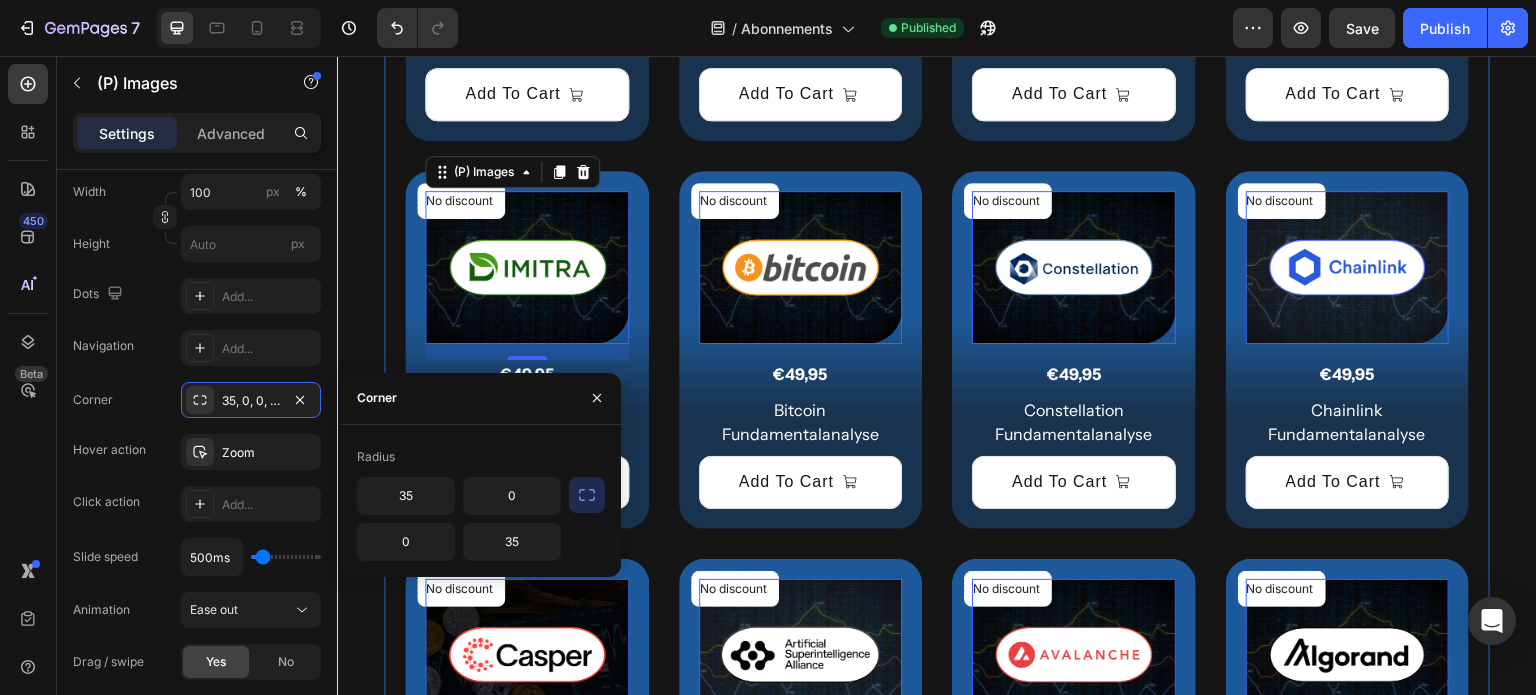 click 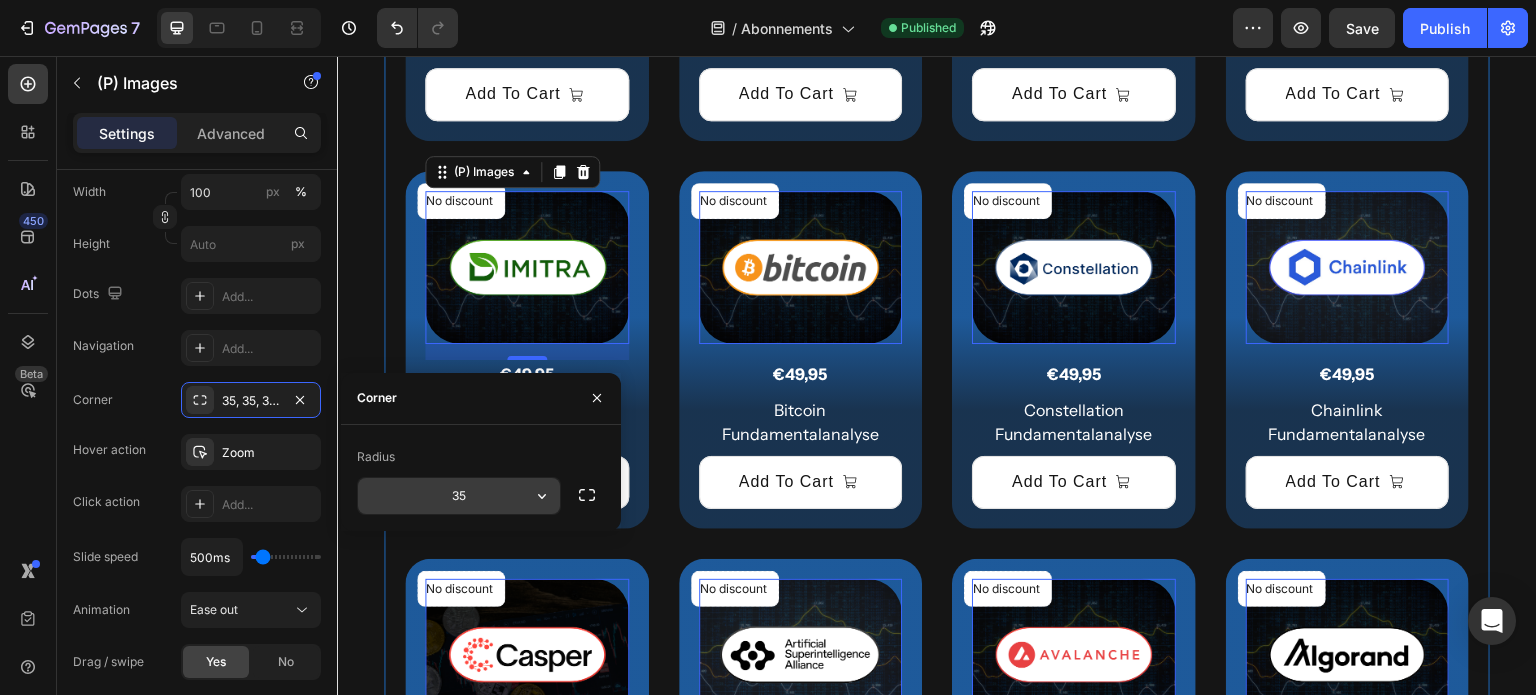 click on "35" at bounding box center [459, 496] 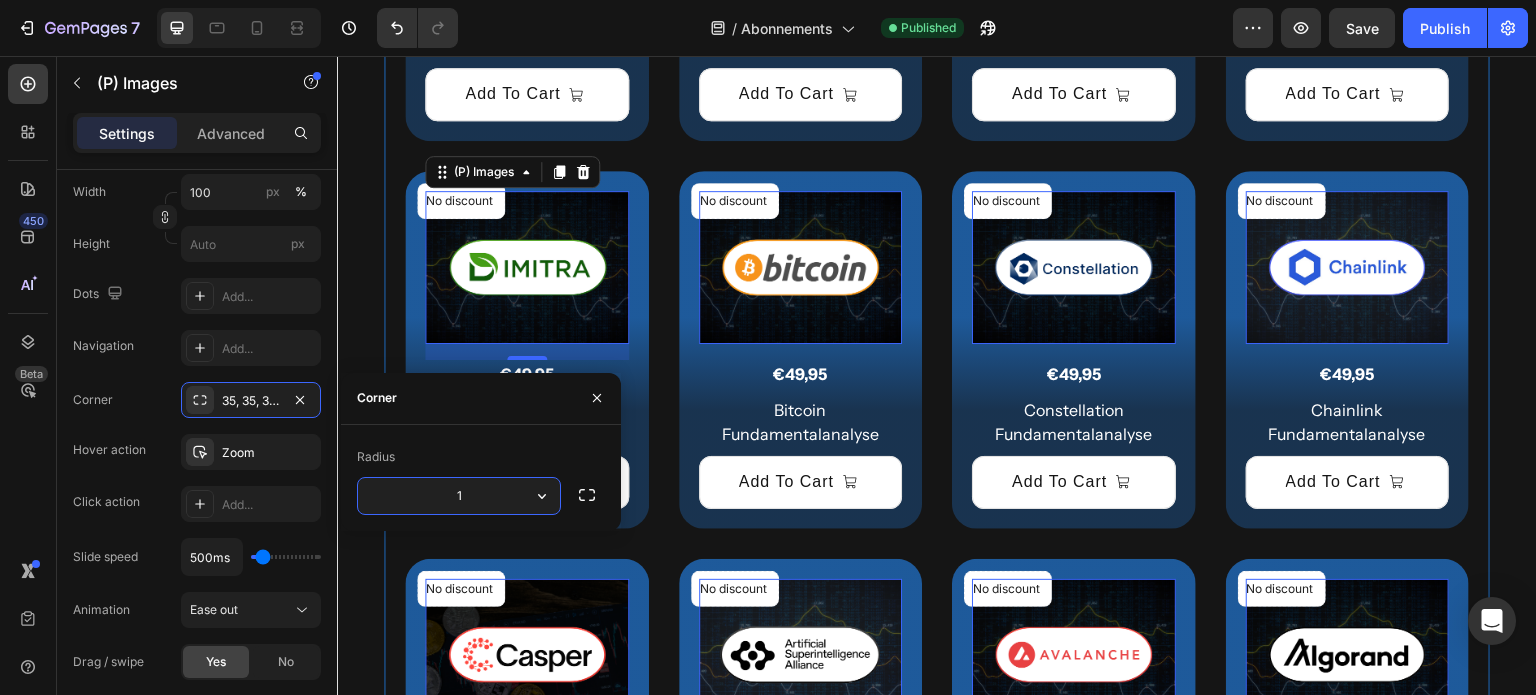 type on "12" 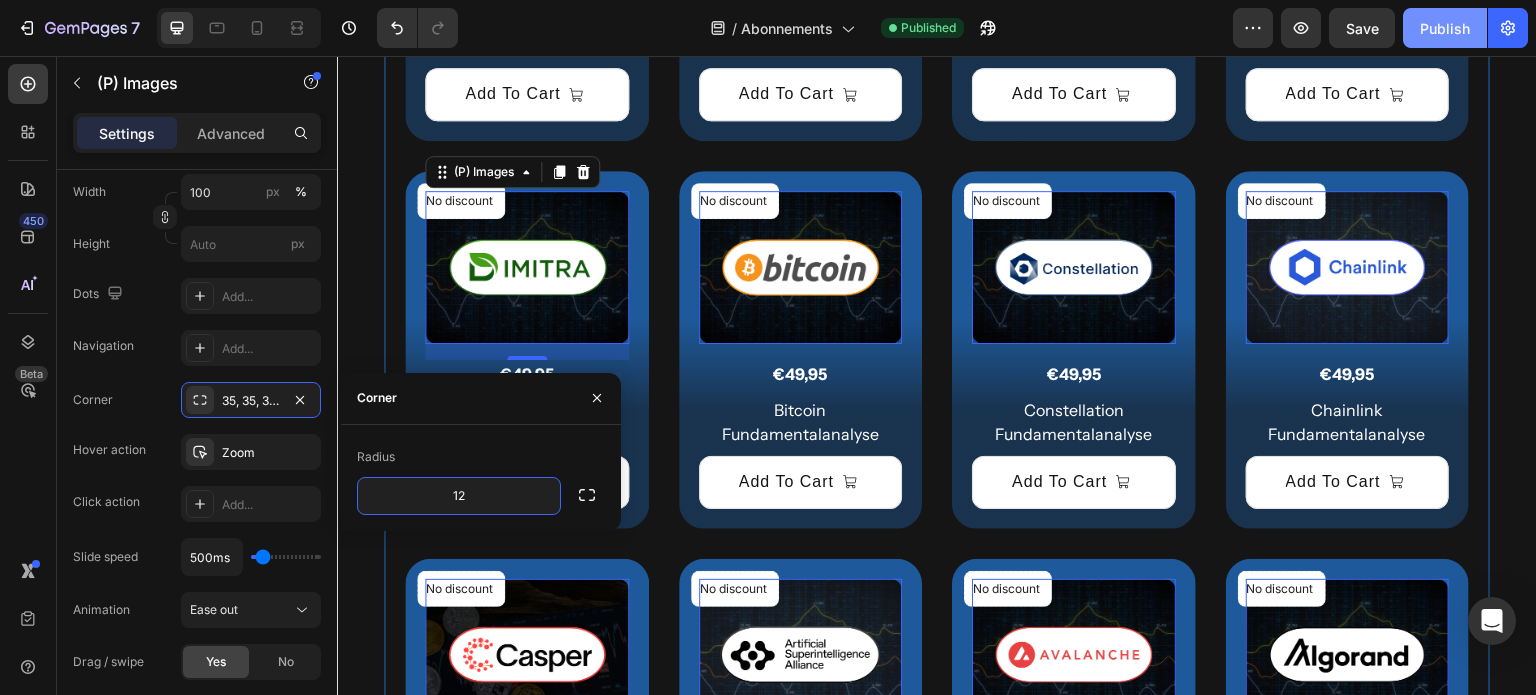 click on "Publish" at bounding box center (1445, 28) 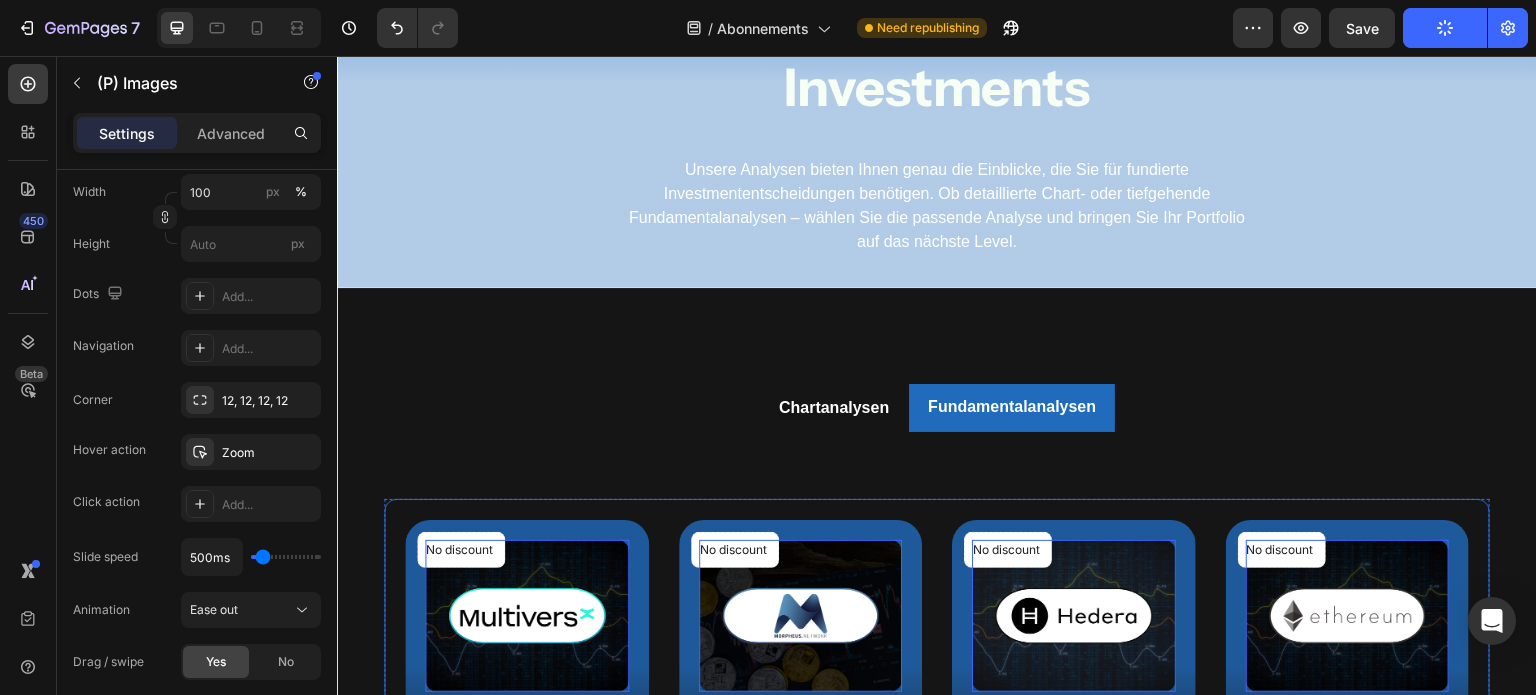 scroll, scrollTop: 380, scrollLeft: 0, axis: vertical 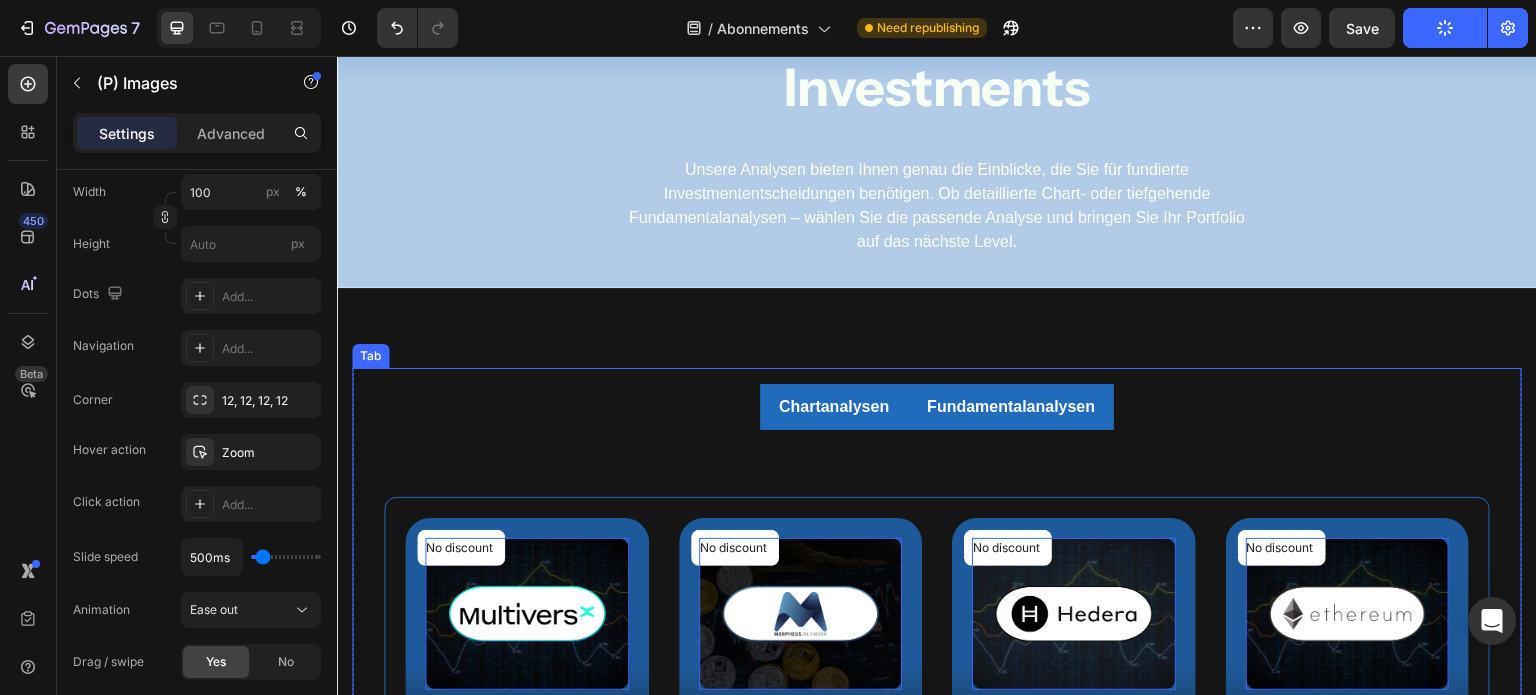 click on "Chartanalysen" at bounding box center [834, 407] 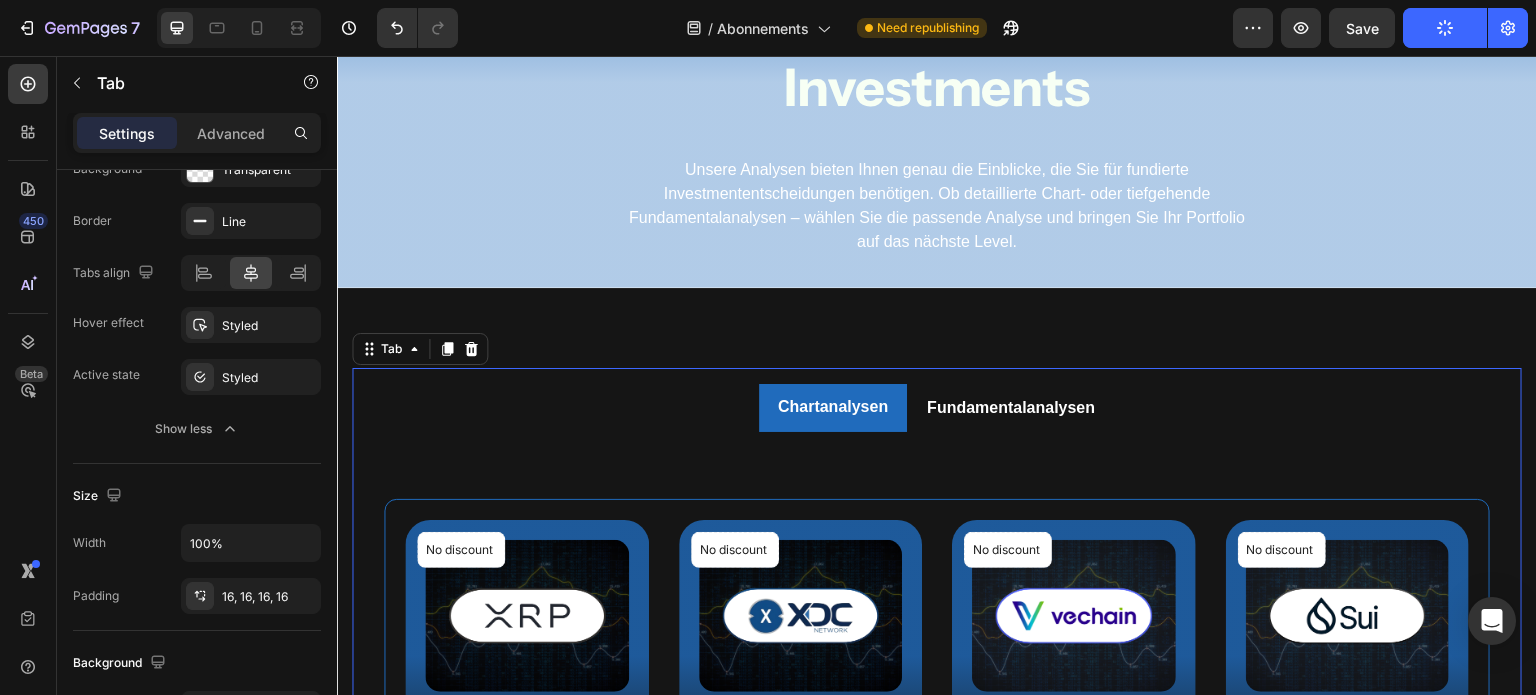 scroll, scrollTop: 0, scrollLeft: 0, axis: both 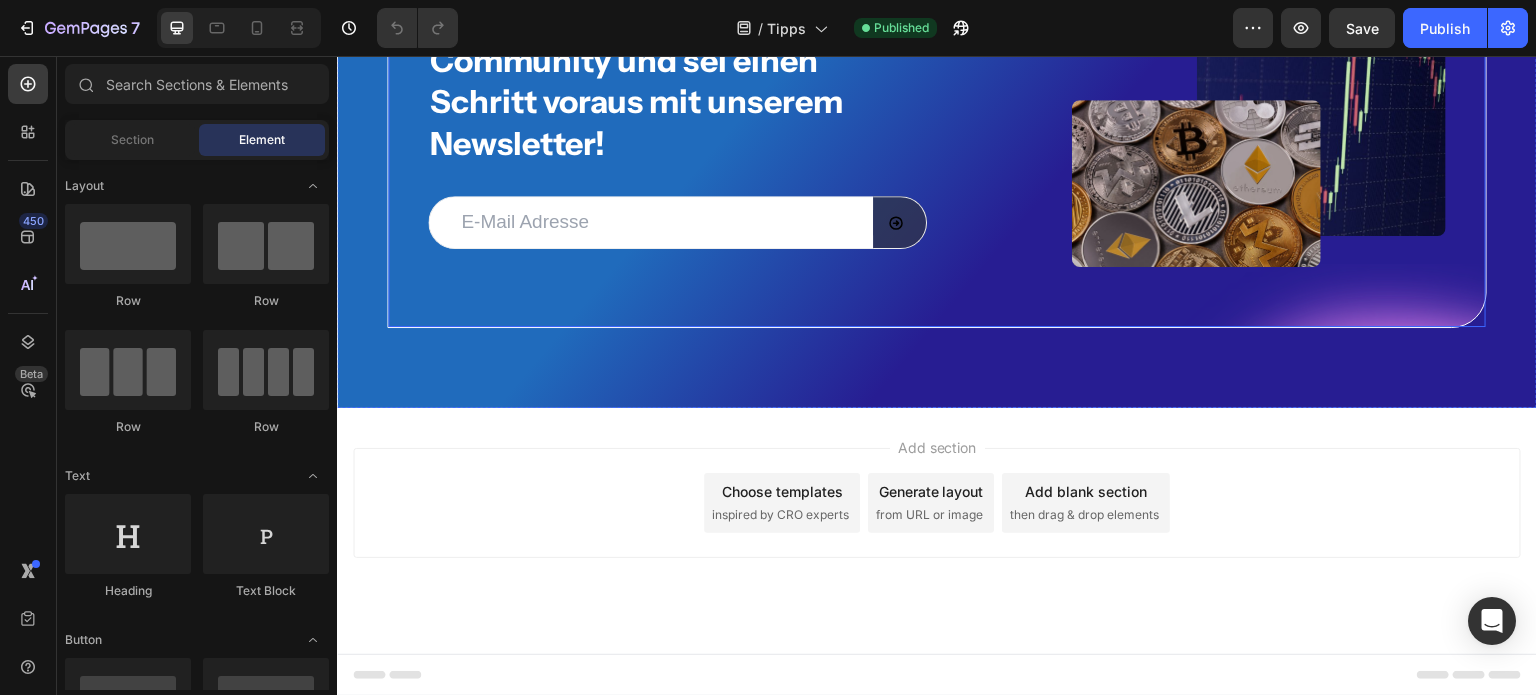 click on "Werde ein Teil unserer Community und sei einen Schritt voraus mit unserem Newsletter! Heading Email Field
Submit Button Row Newsletter Image Image Row Row" at bounding box center (937, 123) 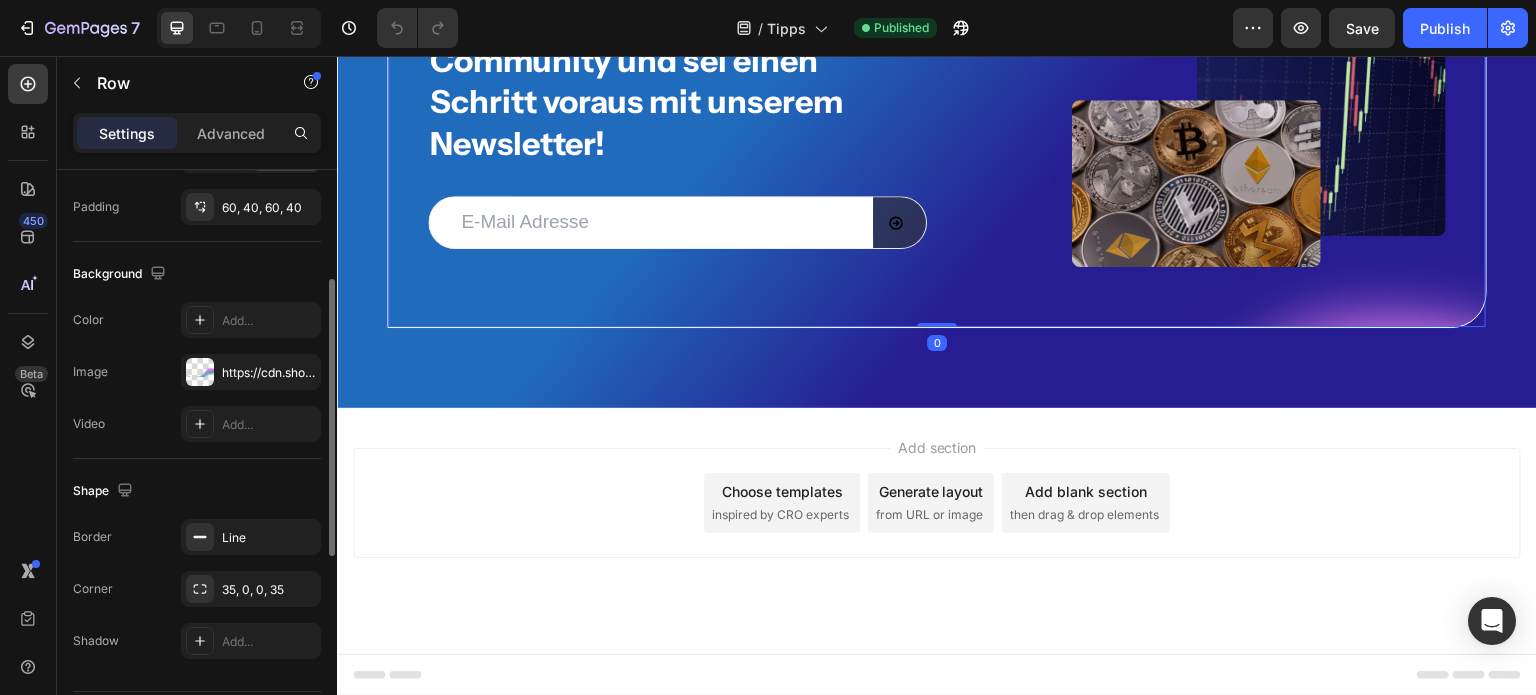 scroll, scrollTop: 636, scrollLeft: 0, axis: vertical 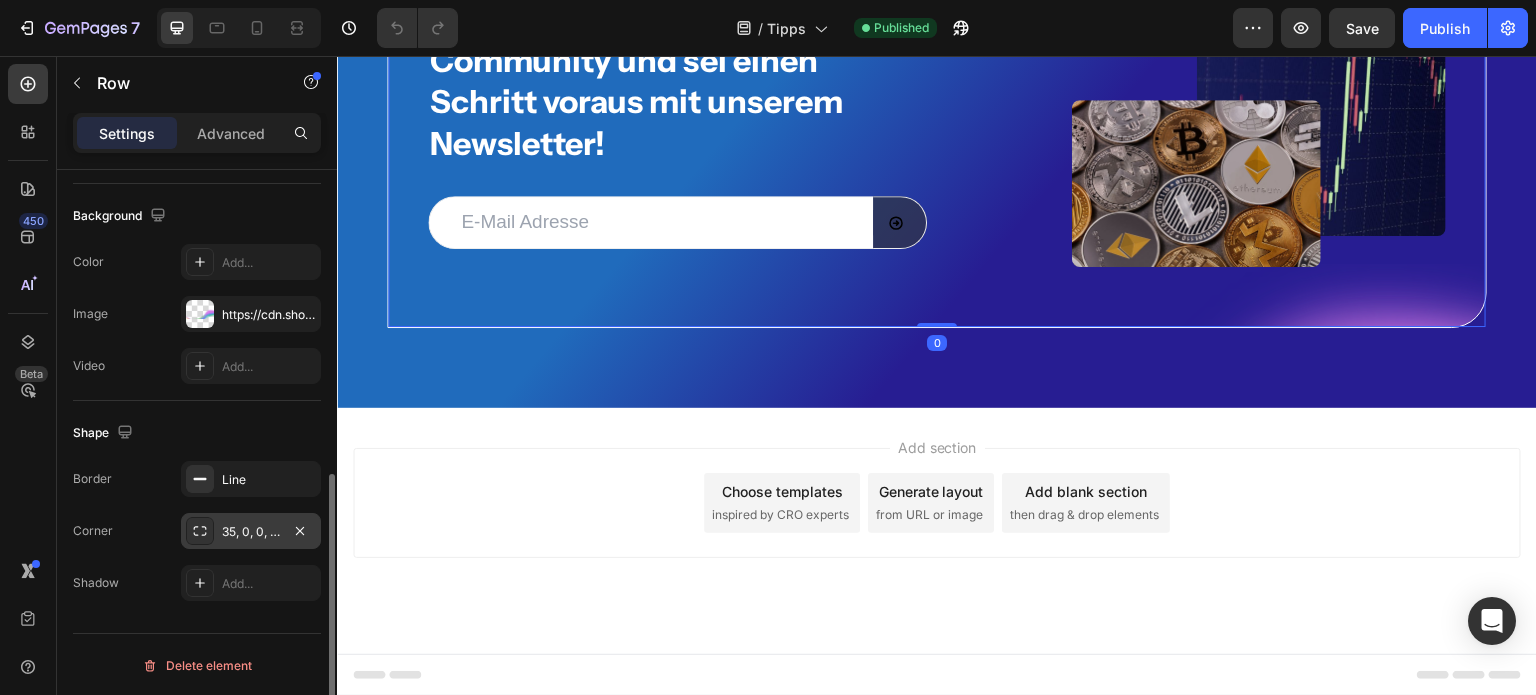 click on "35, 0, 0, 35" at bounding box center (251, 531) 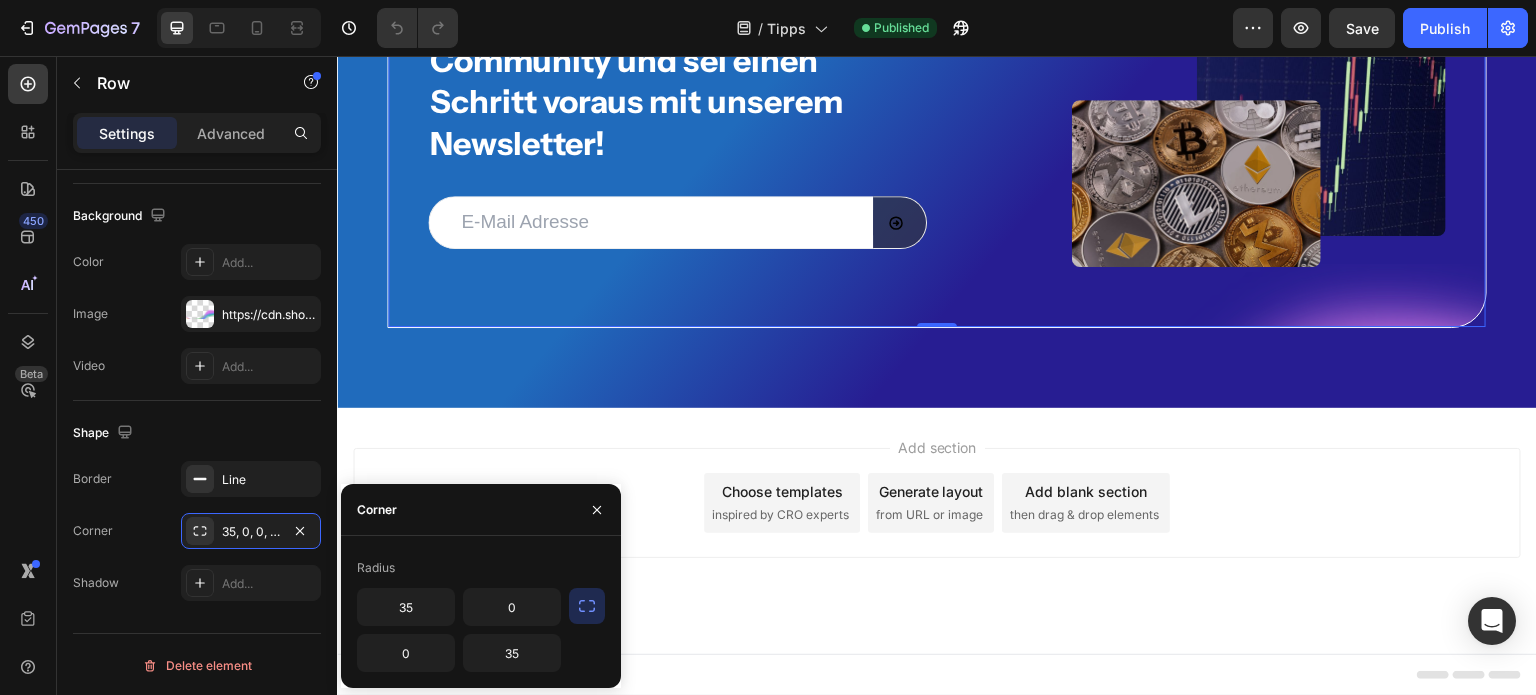 click 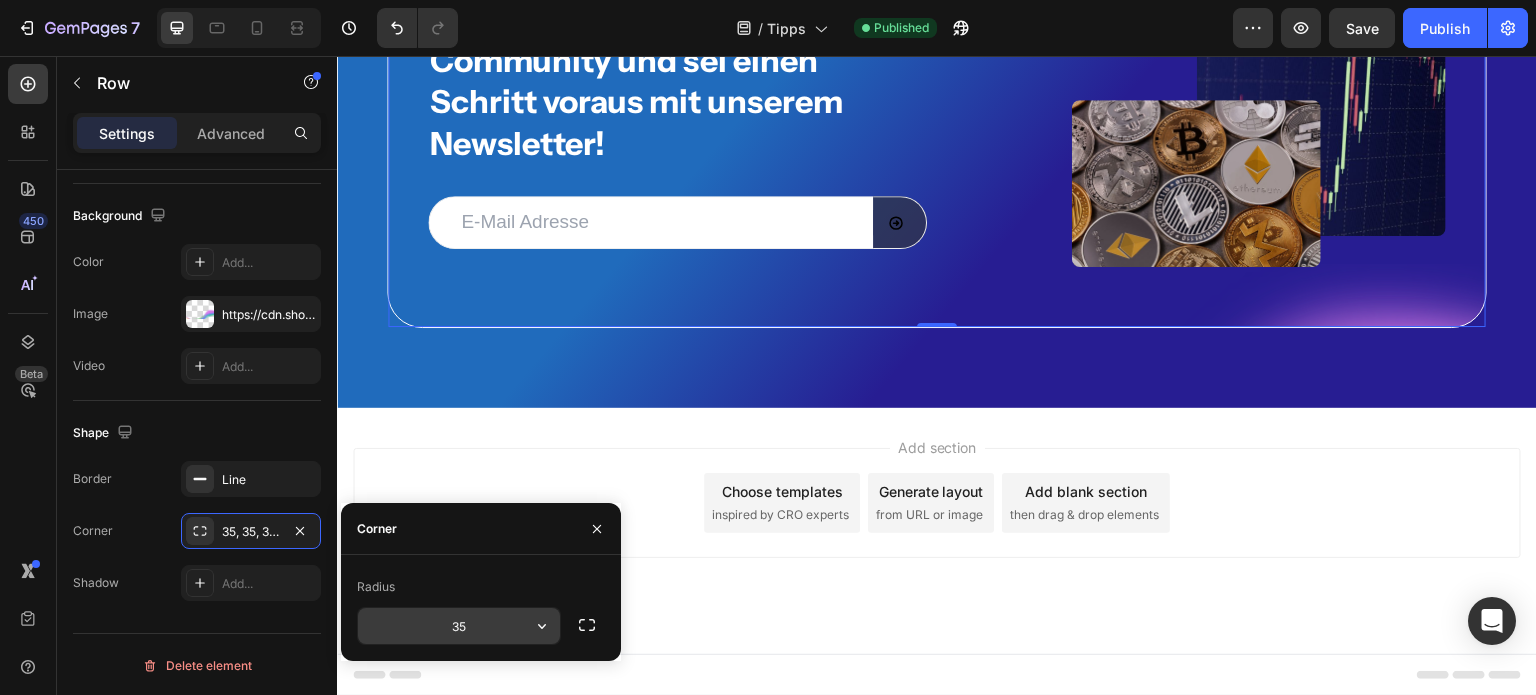 click on "35" at bounding box center [459, 626] 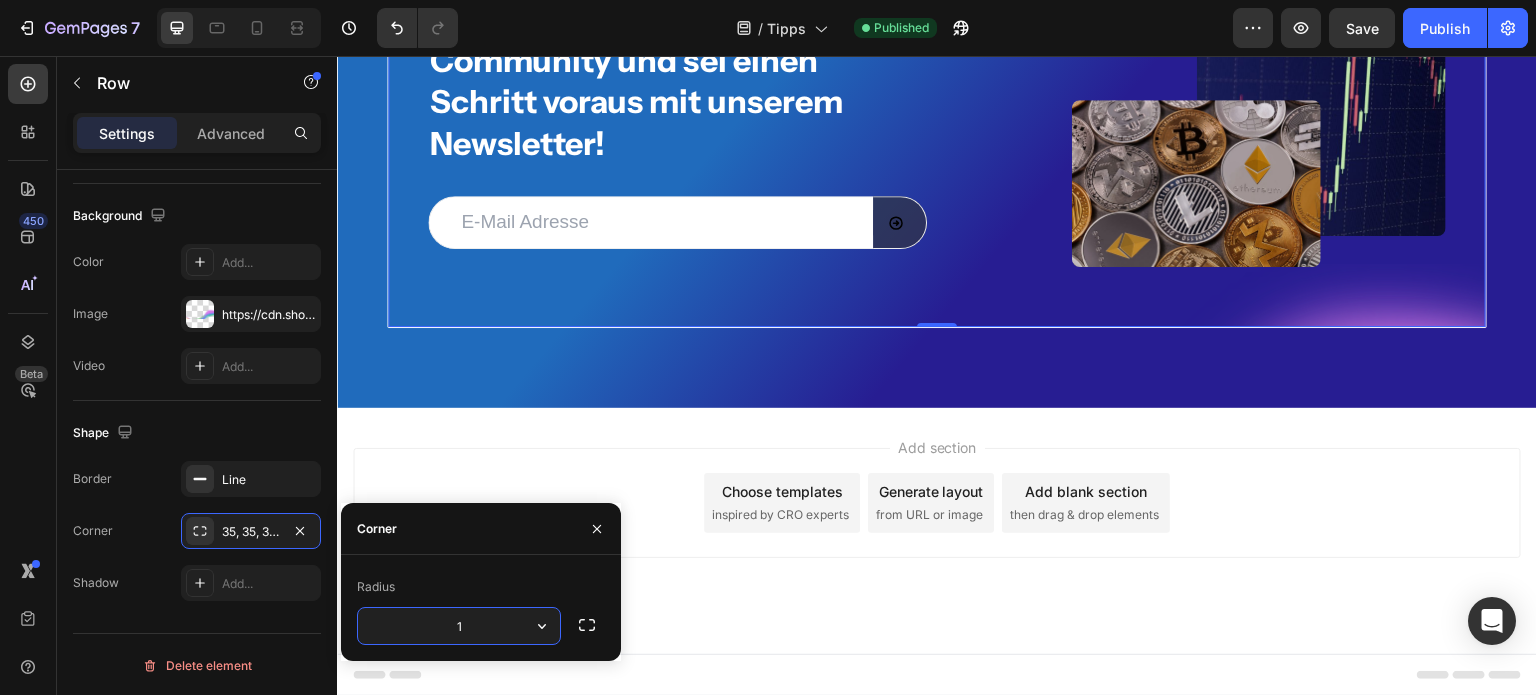 type on "12" 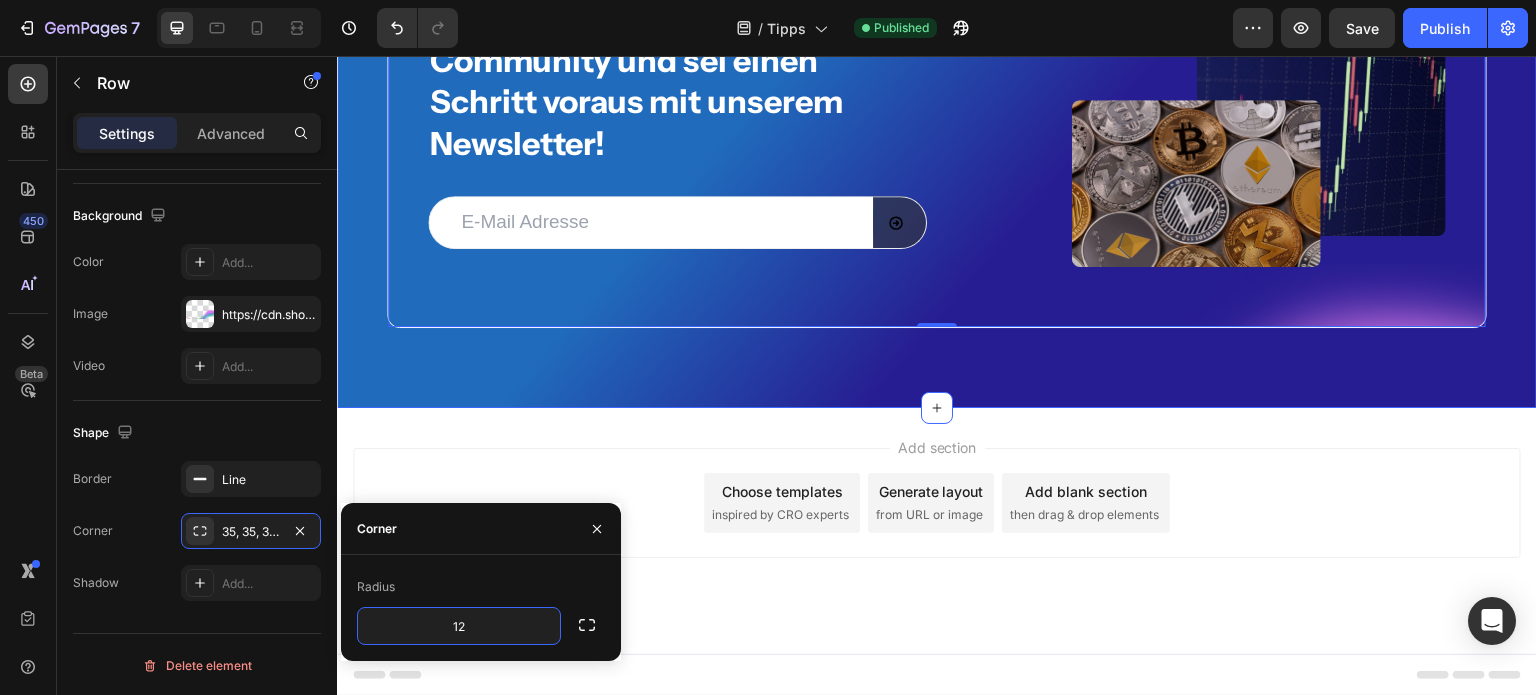 click on "Werde ein Teil unserer Community und sei einen Schritt voraus mit unserem Newsletter! Heading Email Field
Submit Button Row Newsletter Image Image Row Row   0 Section 5" at bounding box center [937, 123] 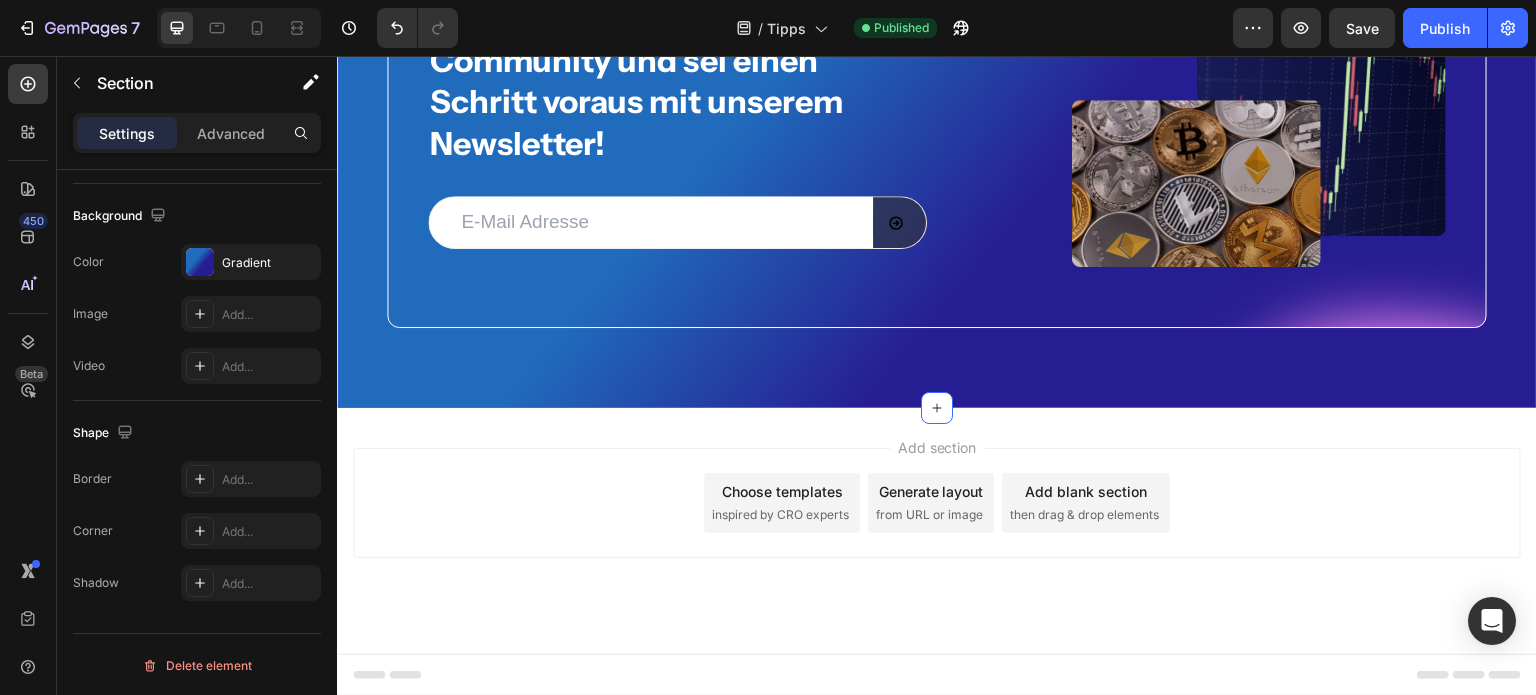 scroll, scrollTop: 0, scrollLeft: 0, axis: both 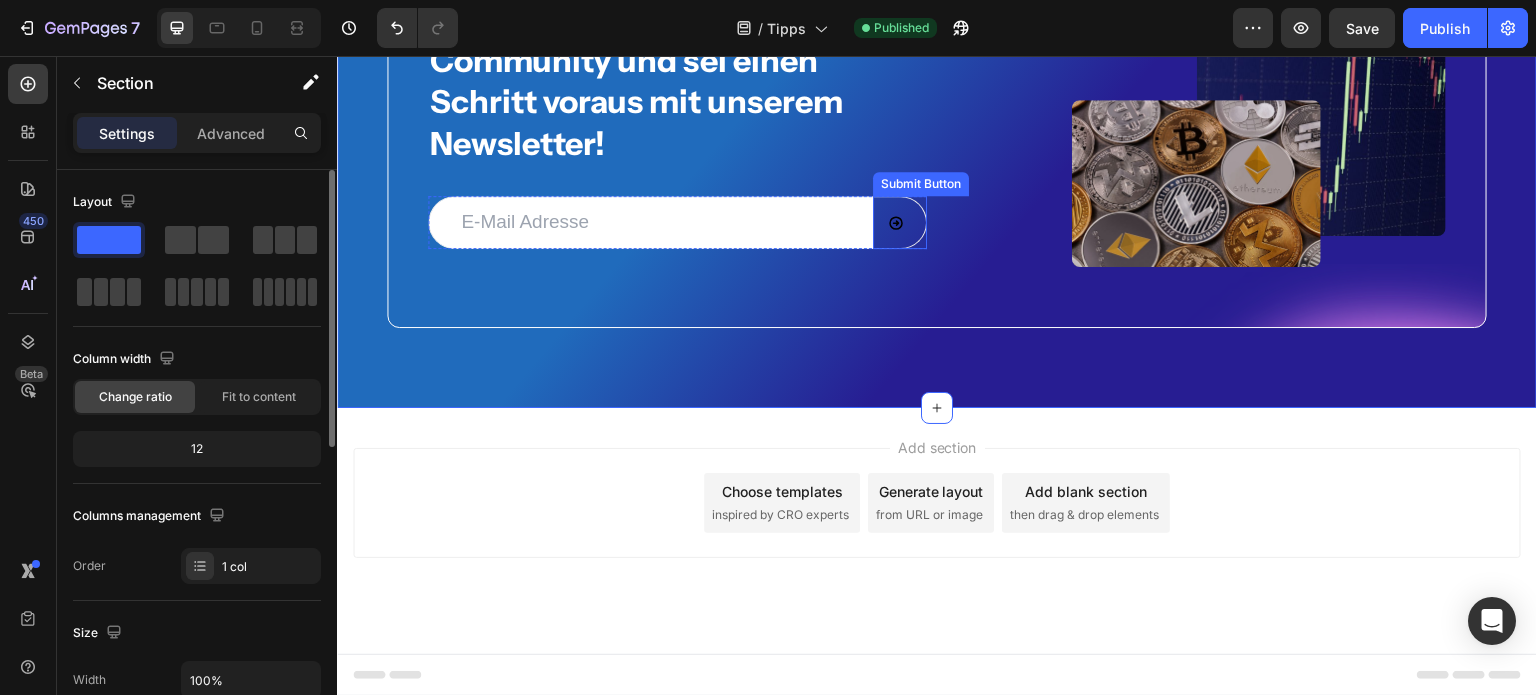 click at bounding box center (900, 222) 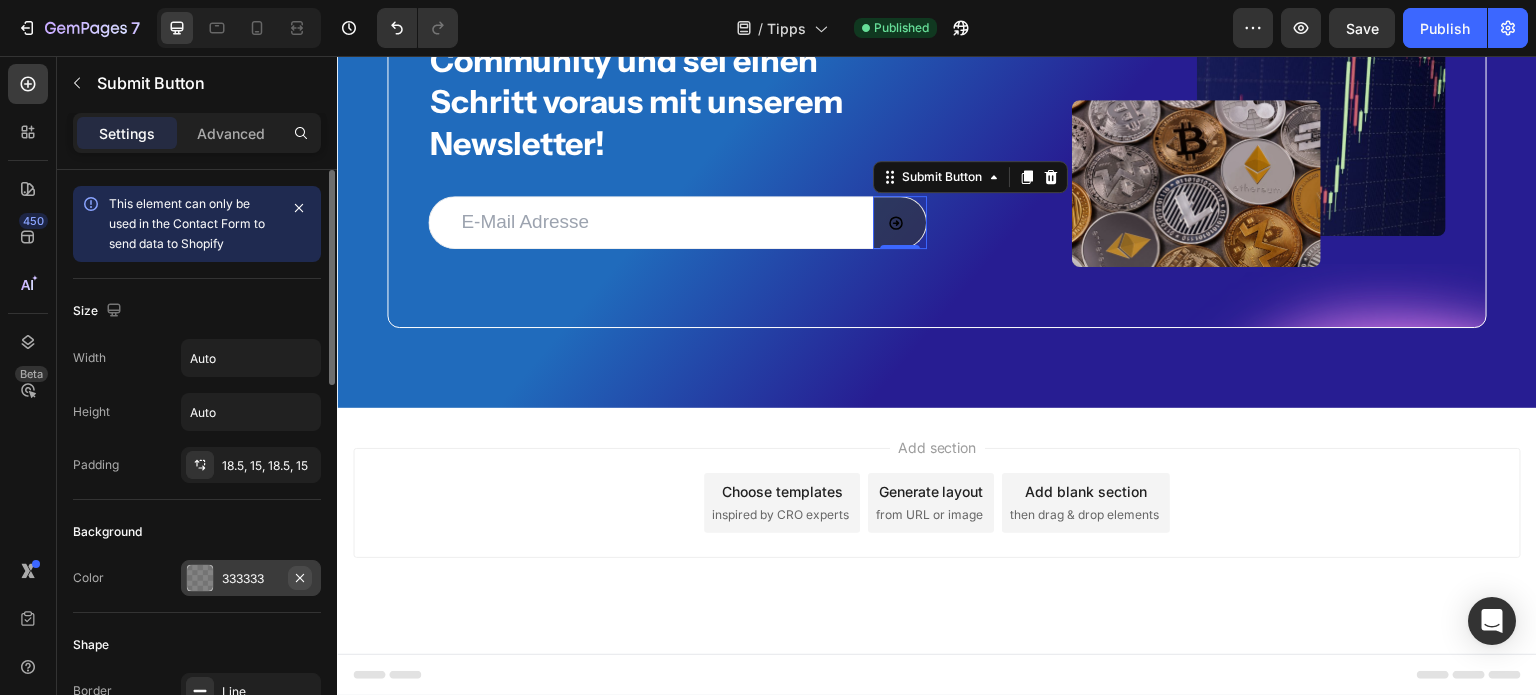 click 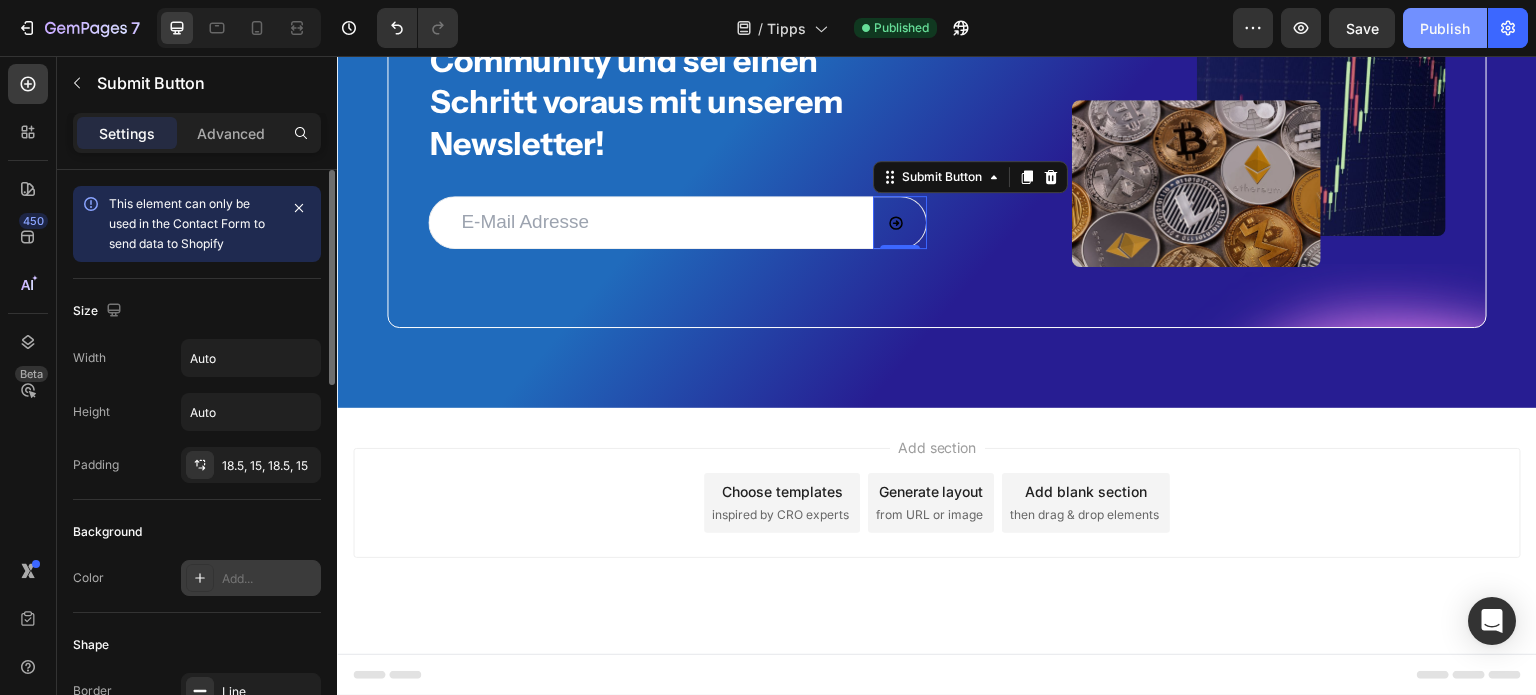 click on "Publish" 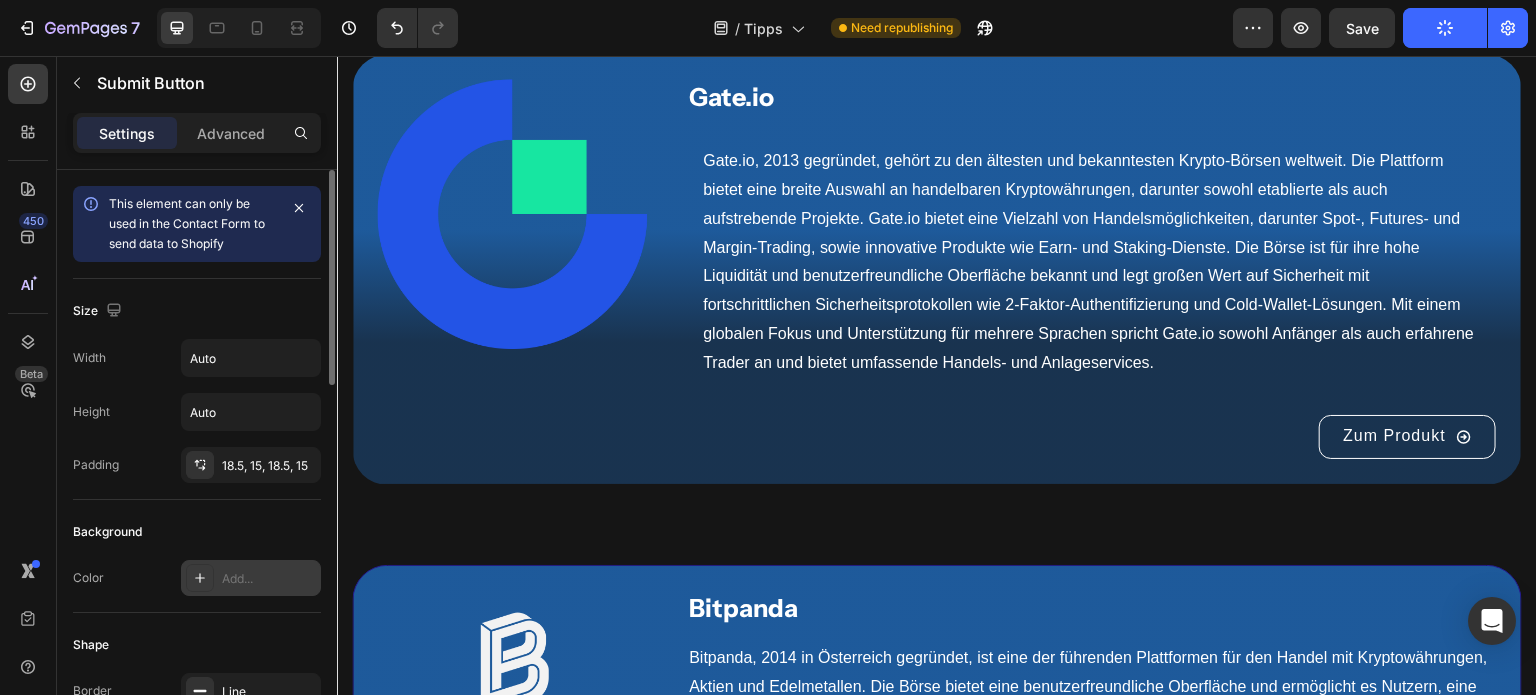 scroll, scrollTop: 0, scrollLeft: 0, axis: both 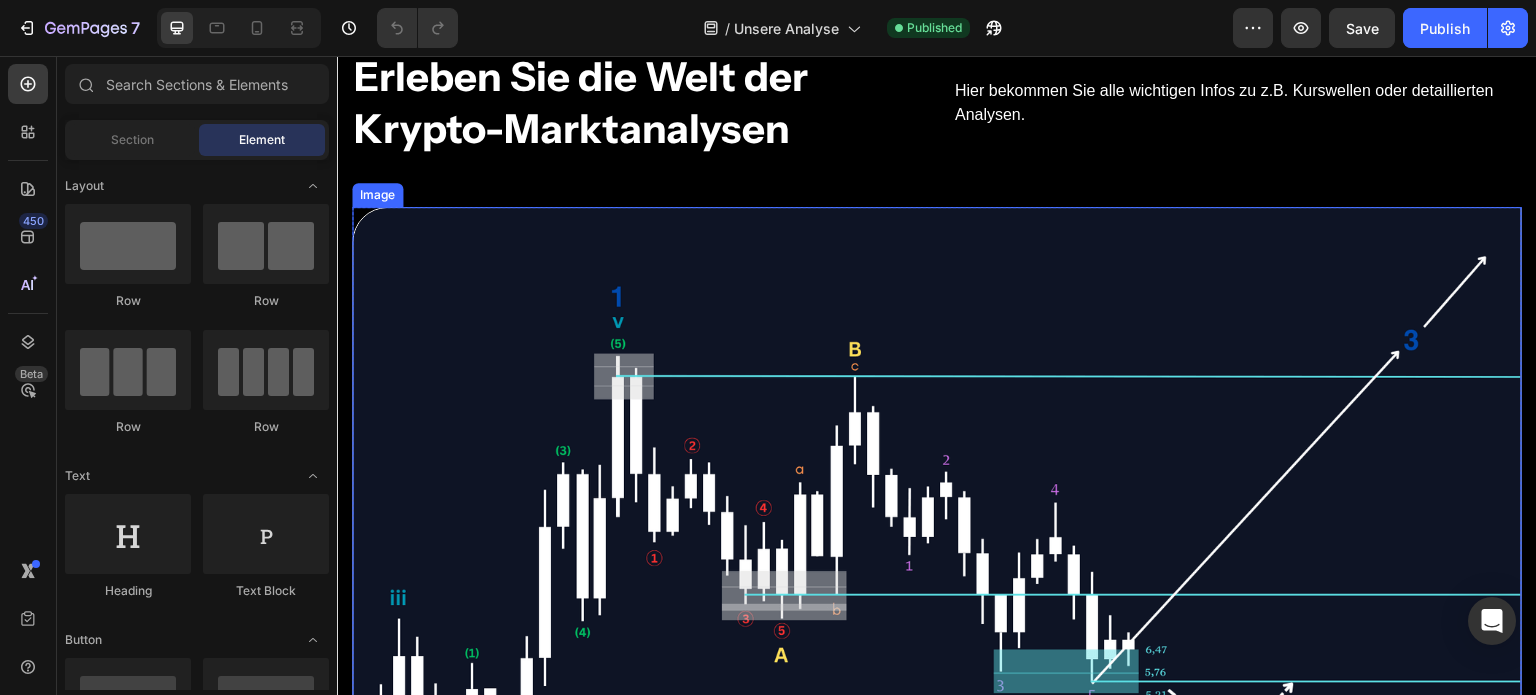 click at bounding box center (937, 536) 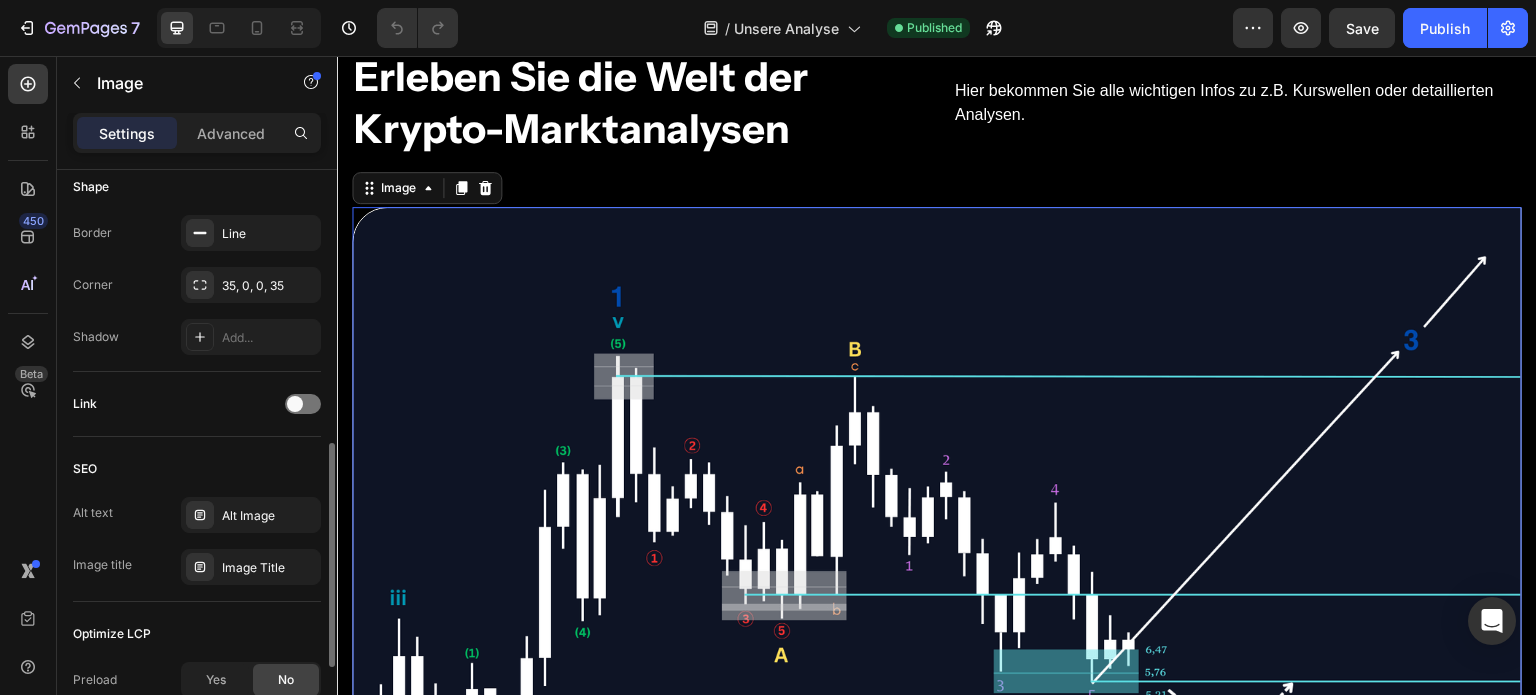 scroll, scrollTop: 708, scrollLeft: 0, axis: vertical 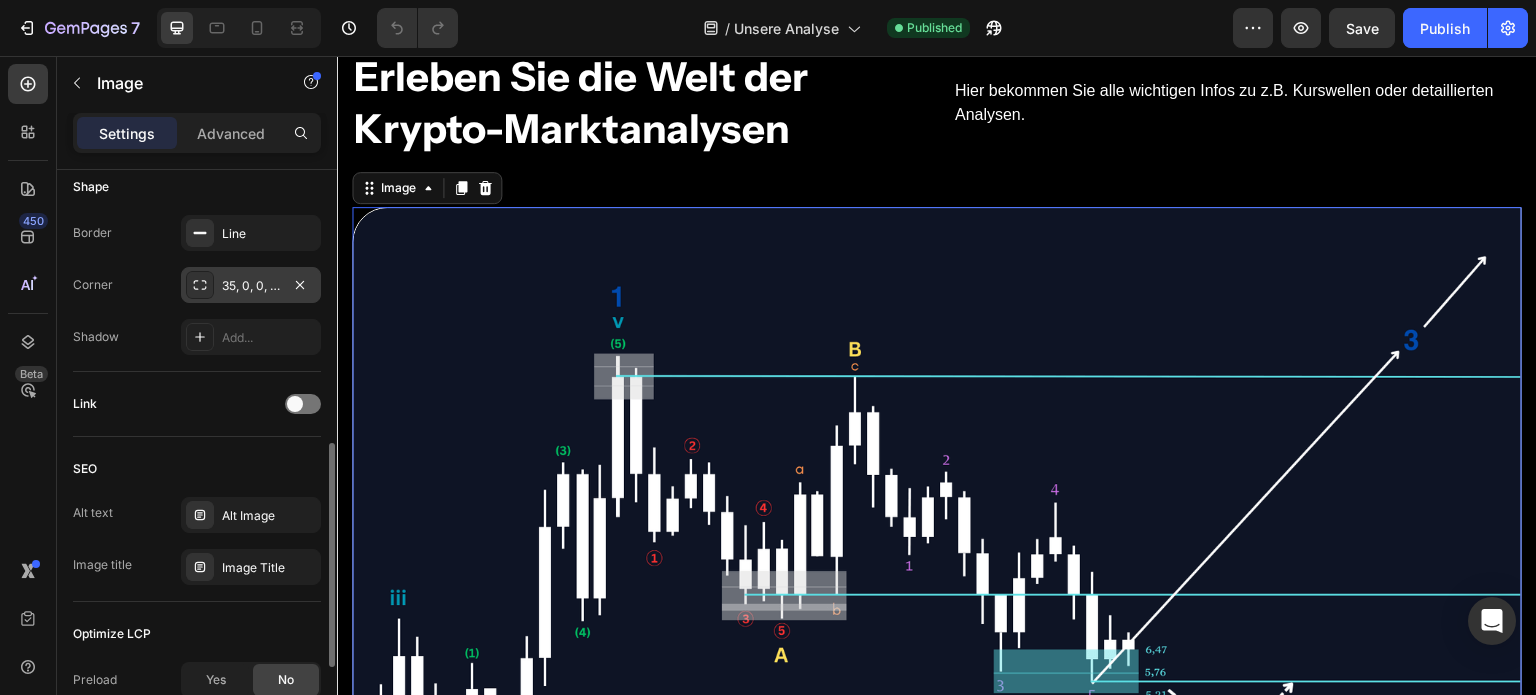 click on "35, 0, 0, 35" at bounding box center (251, 285) 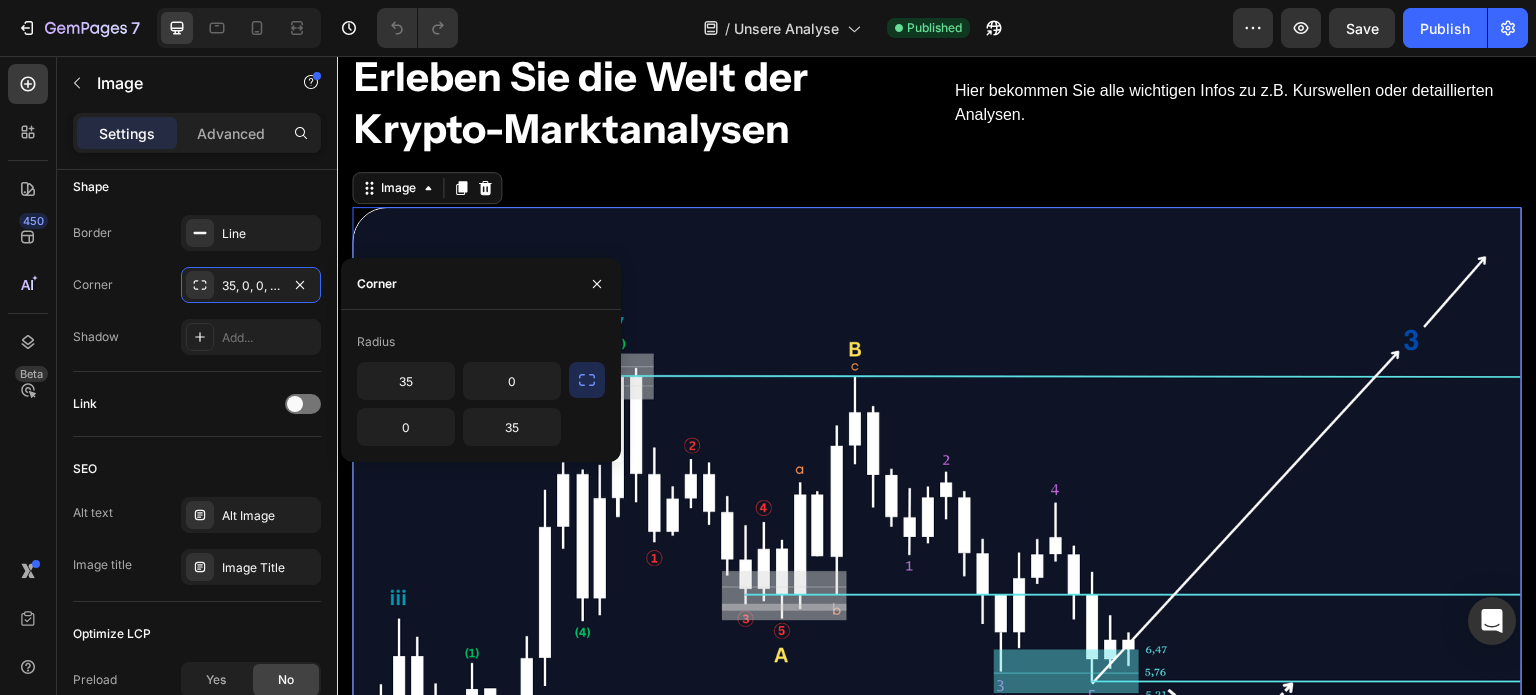 click 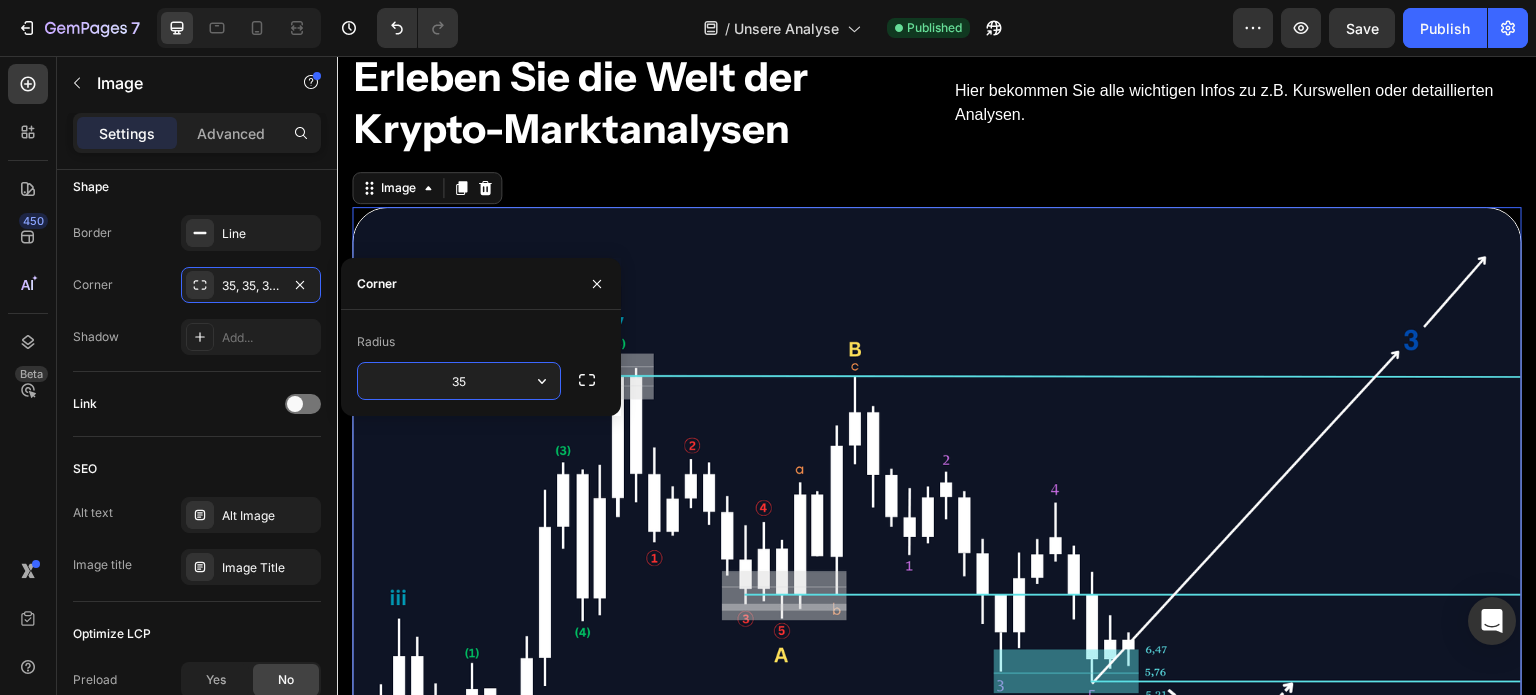 click on "35" at bounding box center (459, 381) 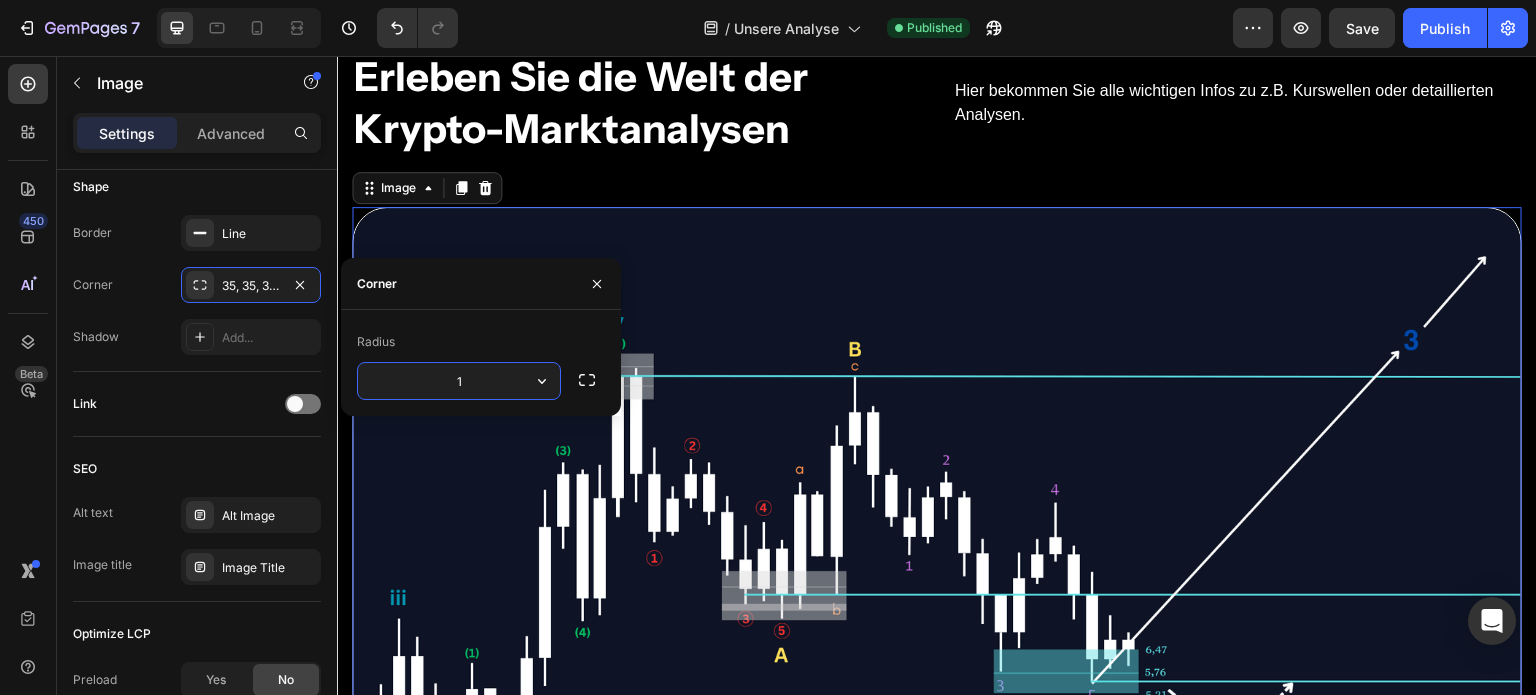 type on "12" 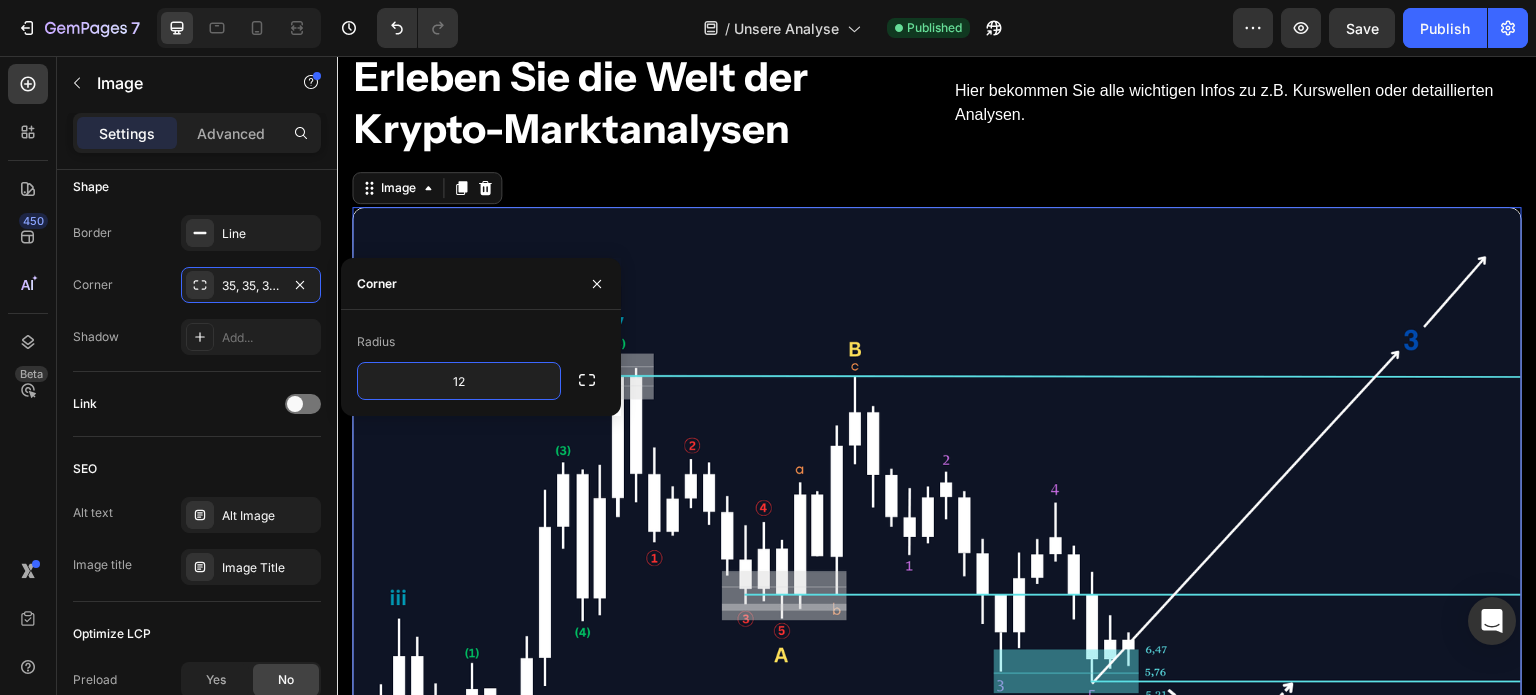 click at bounding box center [937, 536] 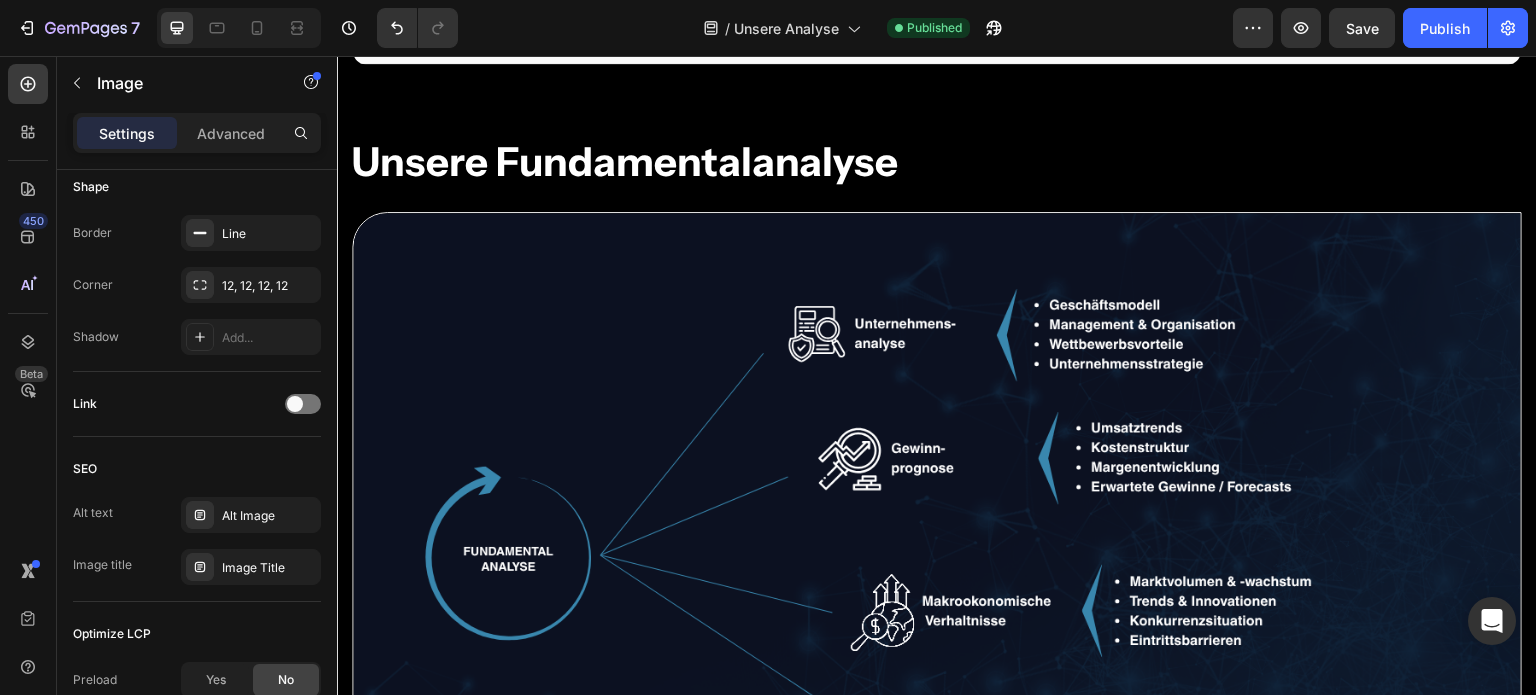 scroll, scrollTop: 1775, scrollLeft: 0, axis: vertical 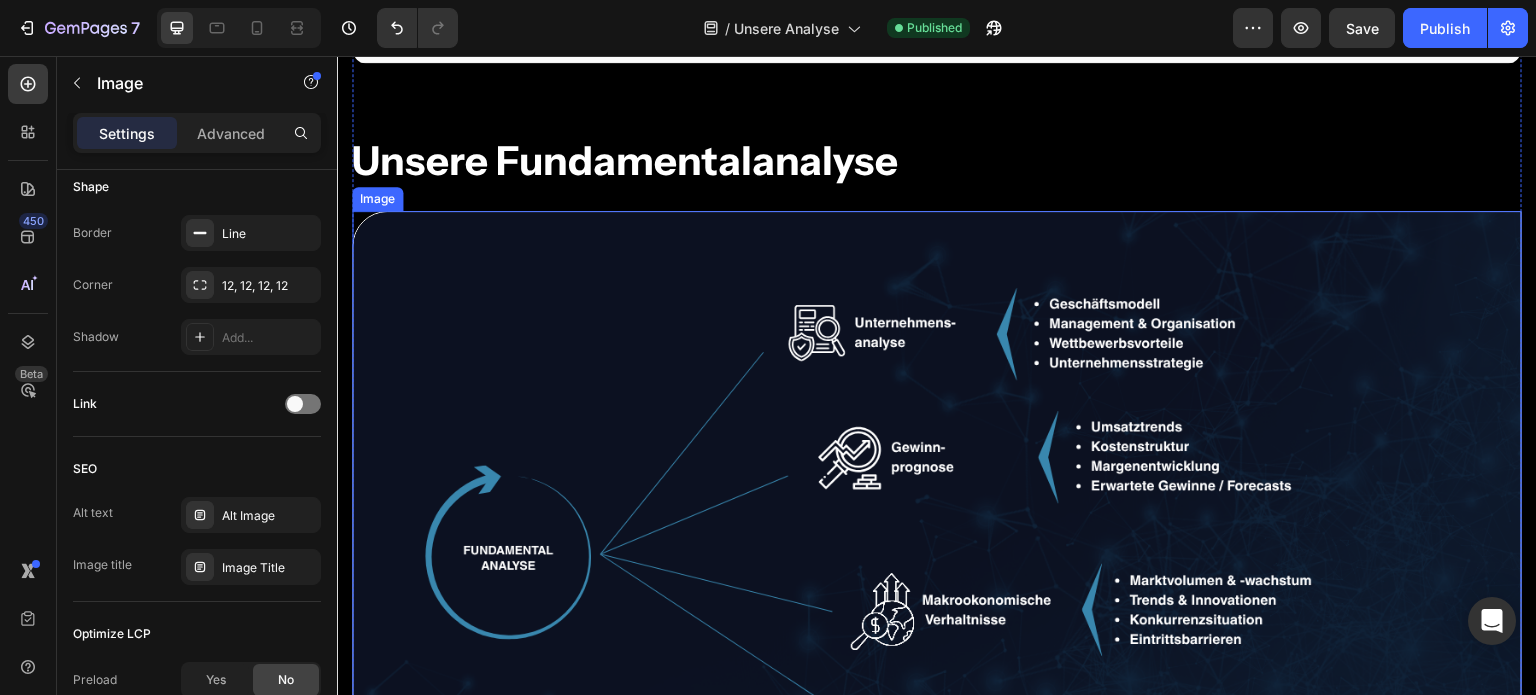 click at bounding box center (937, 540) 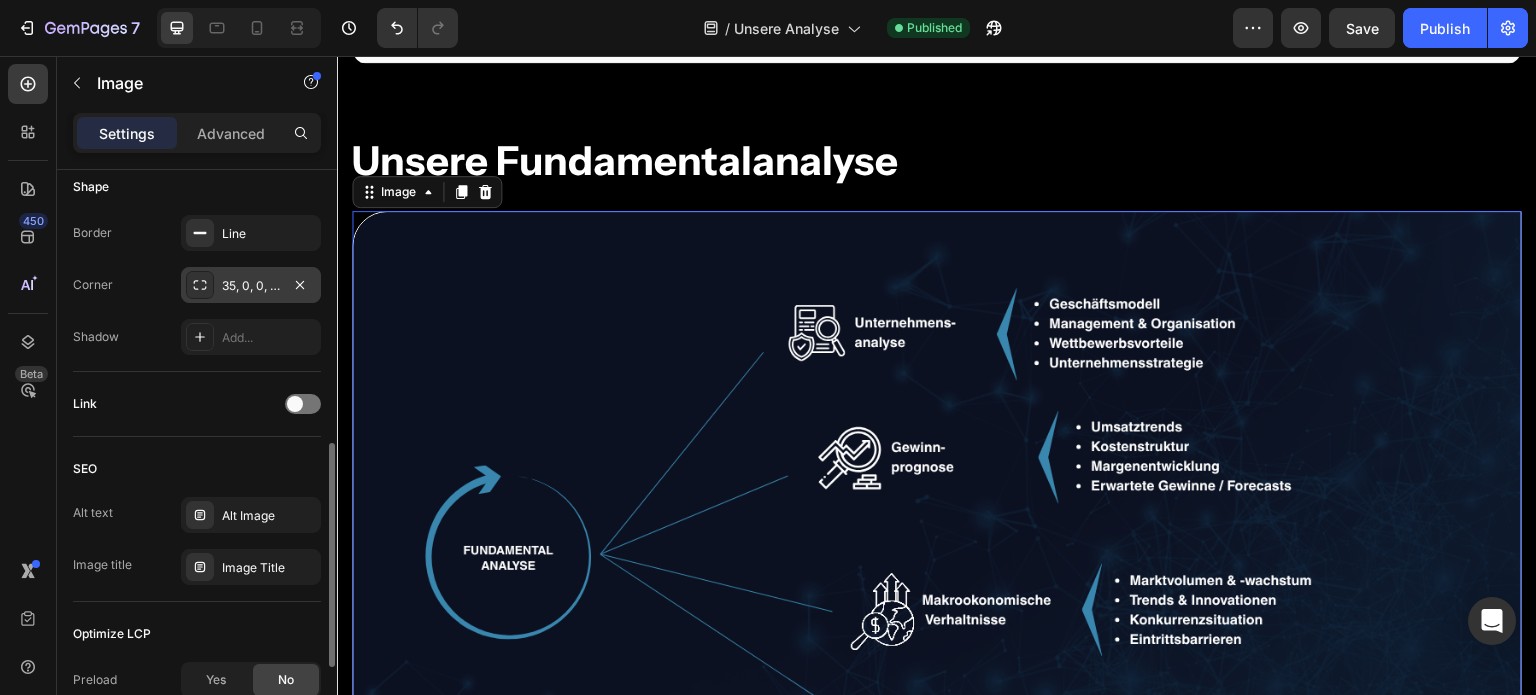 click on "35, 0, 0, 35" at bounding box center (251, 285) 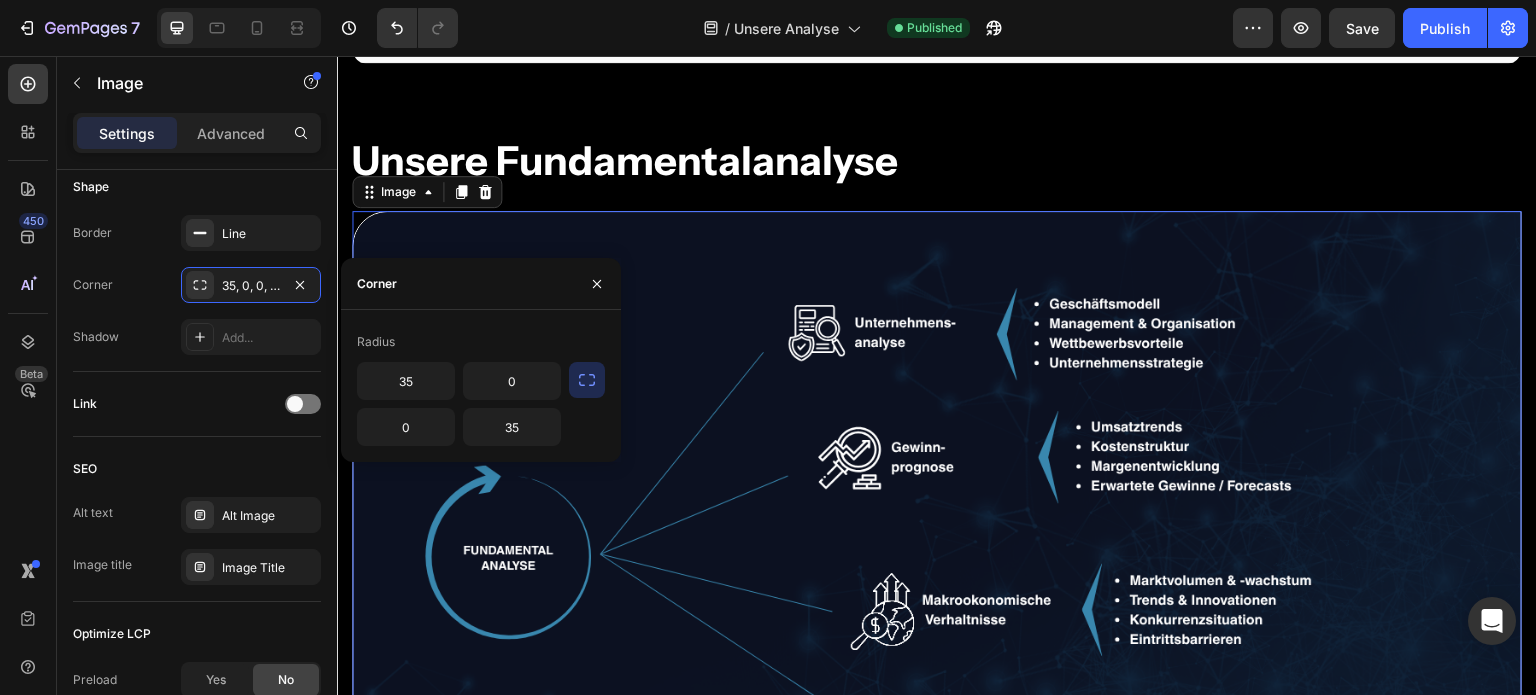 click 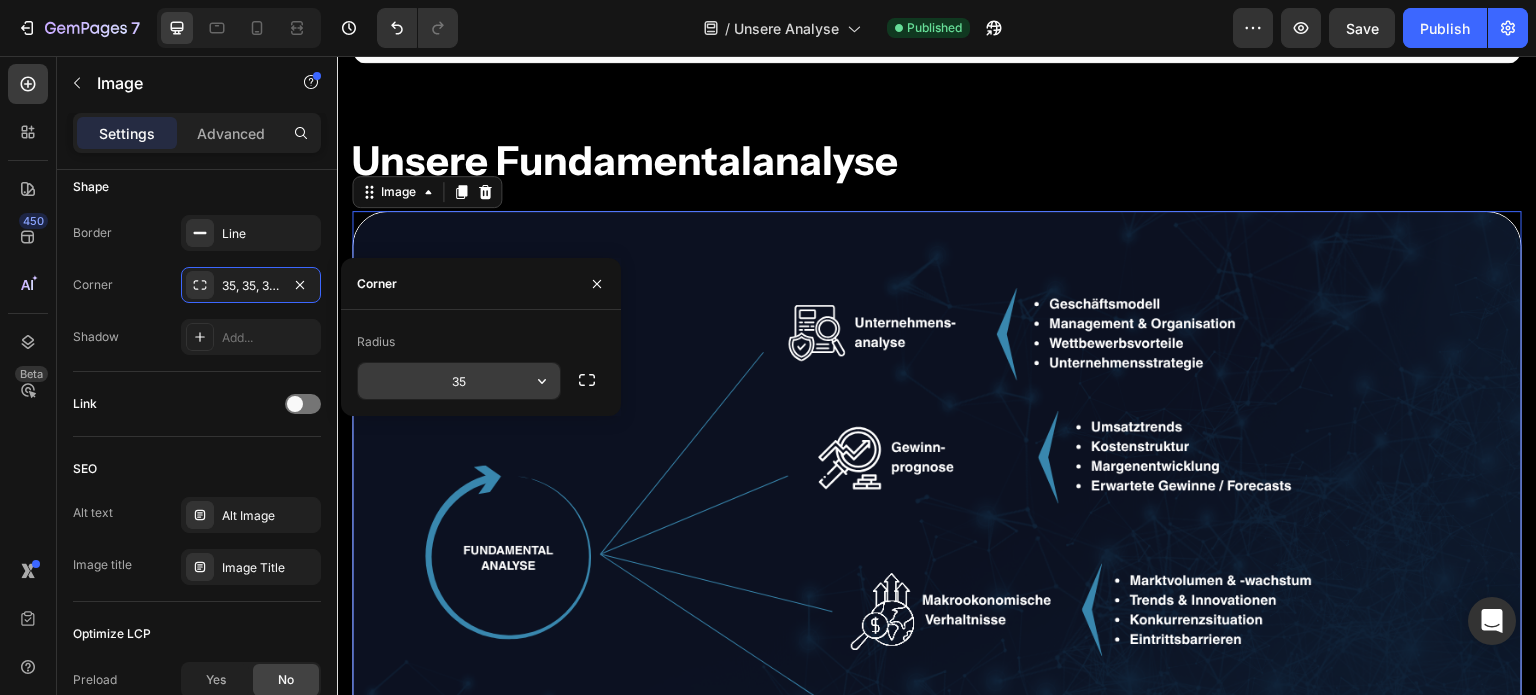 click on "35" at bounding box center [459, 381] 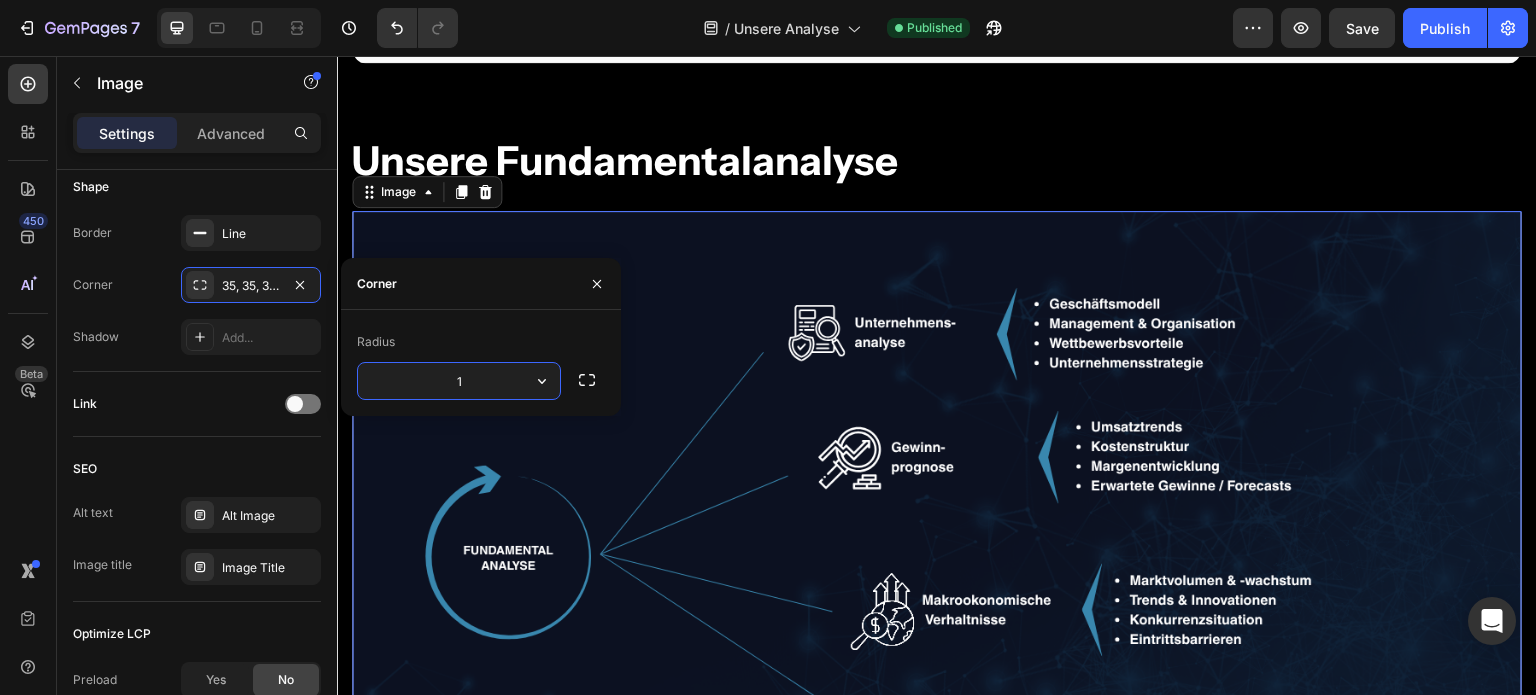type on "12" 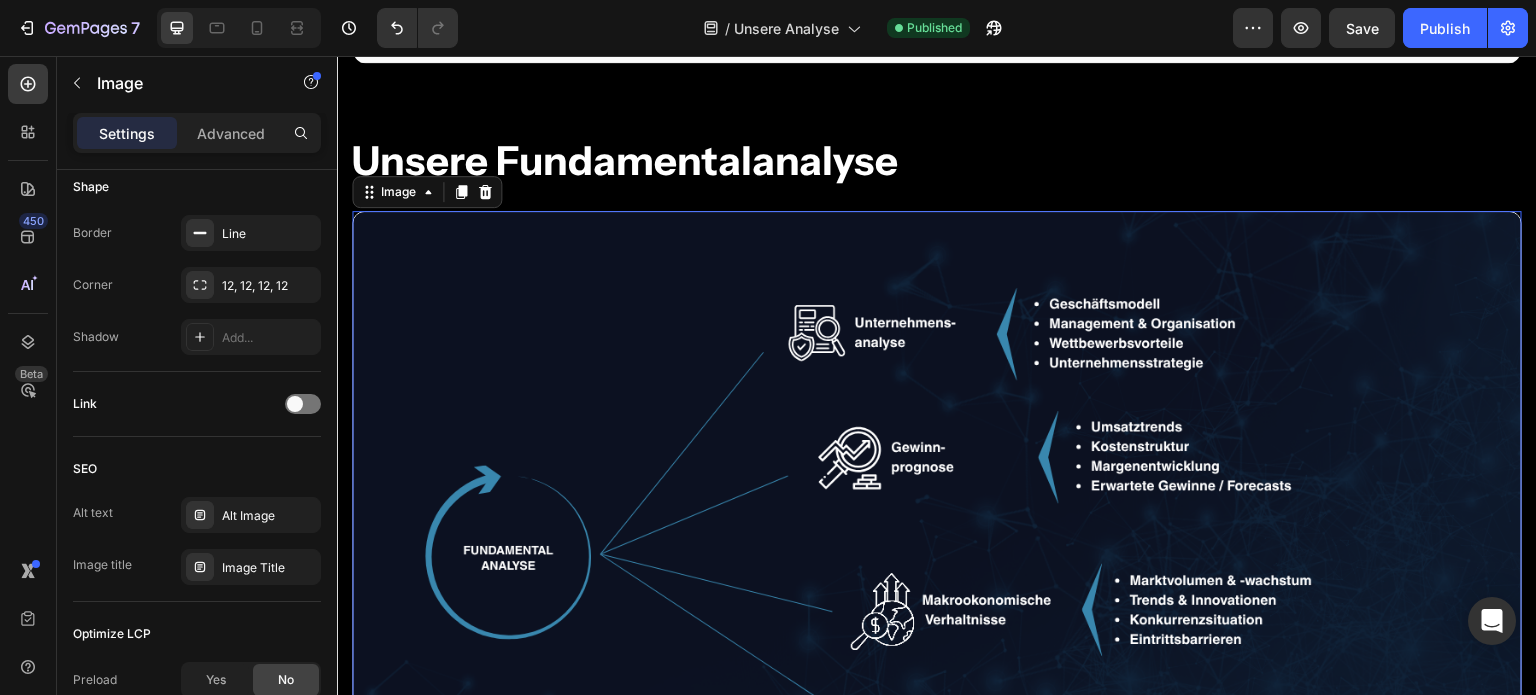 click at bounding box center [937, 540] 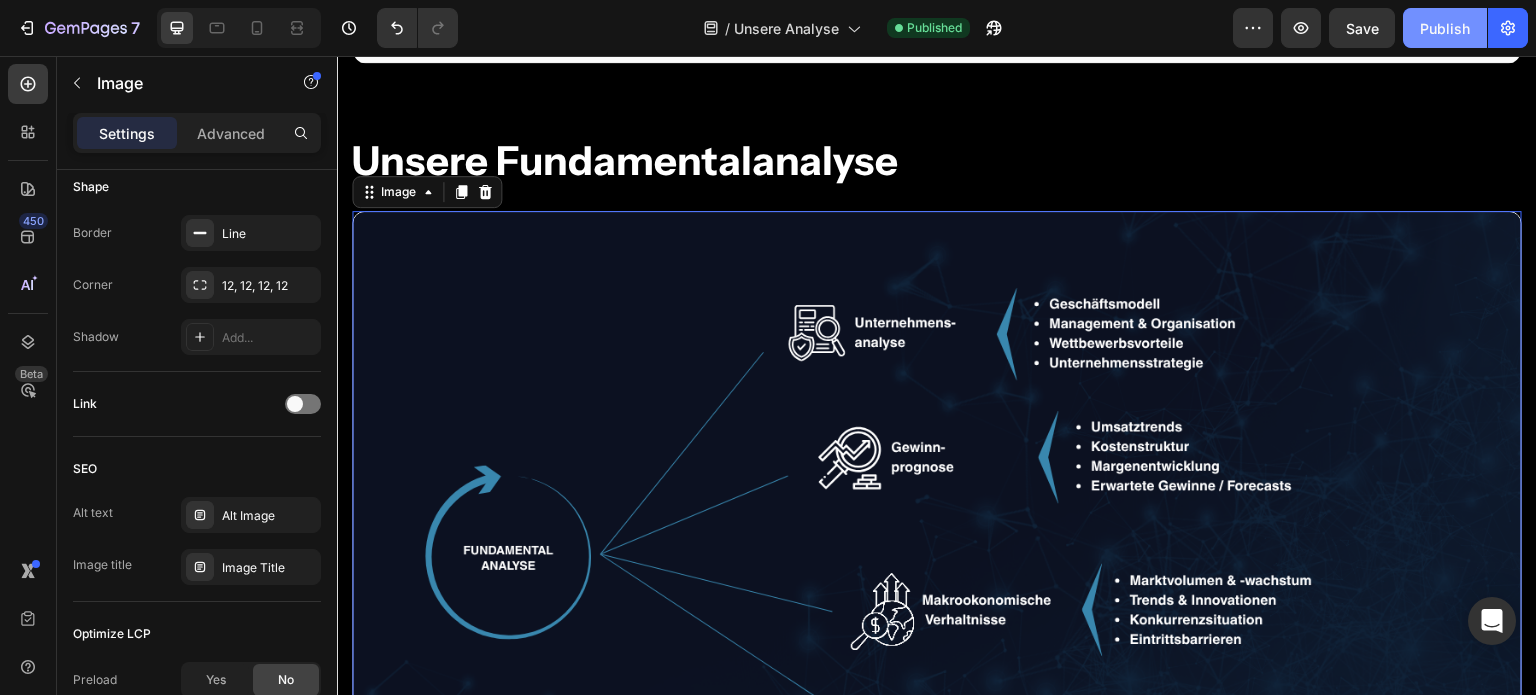 click on "Publish" at bounding box center [1445, 28] 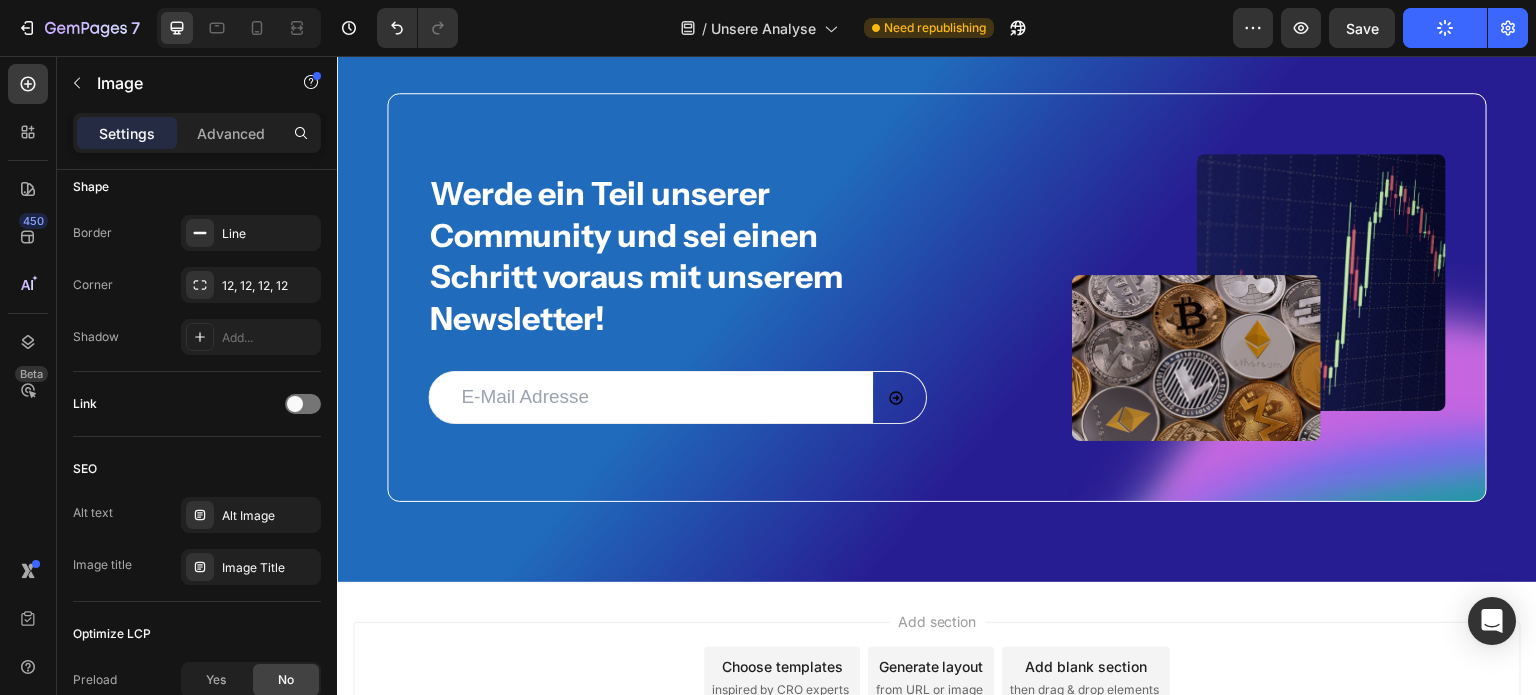 scroll, scrollTop: 3556, scrollLeft: 0, axis: vertical 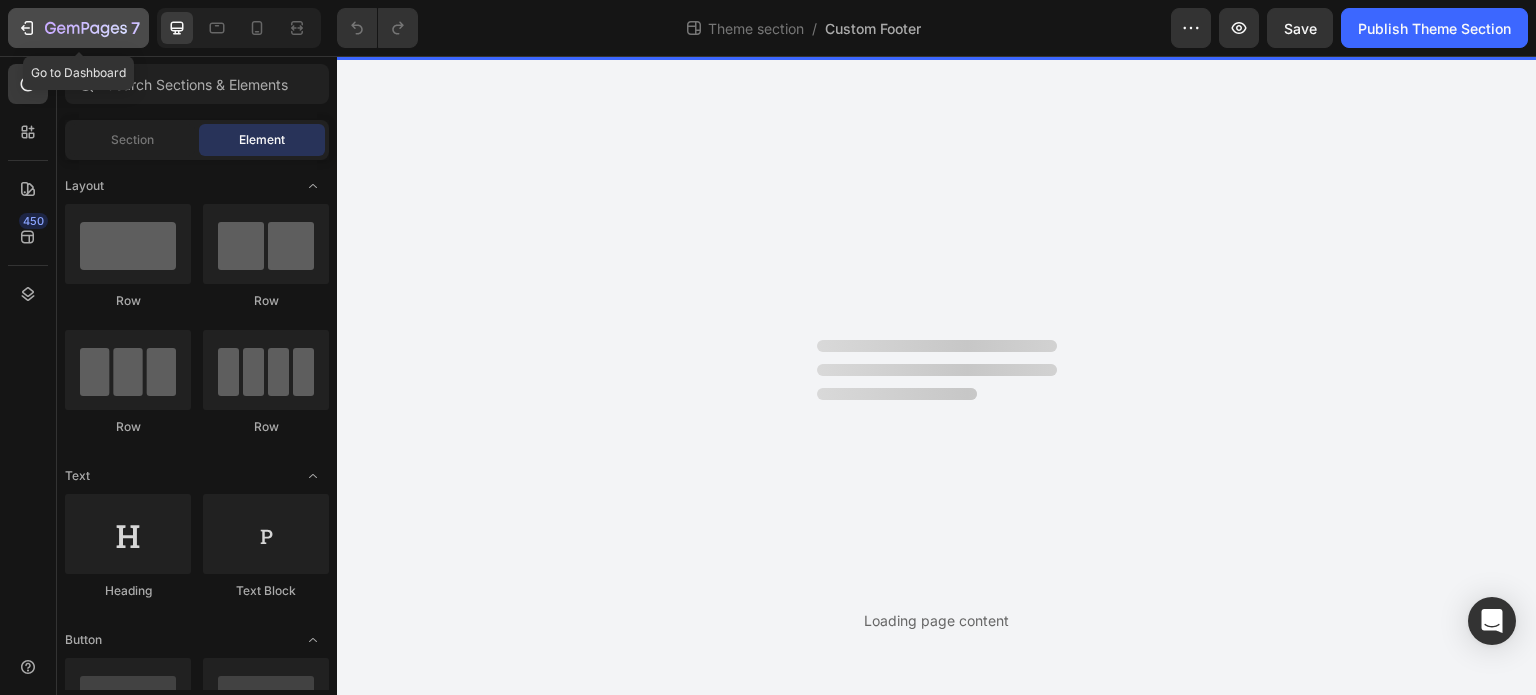 click 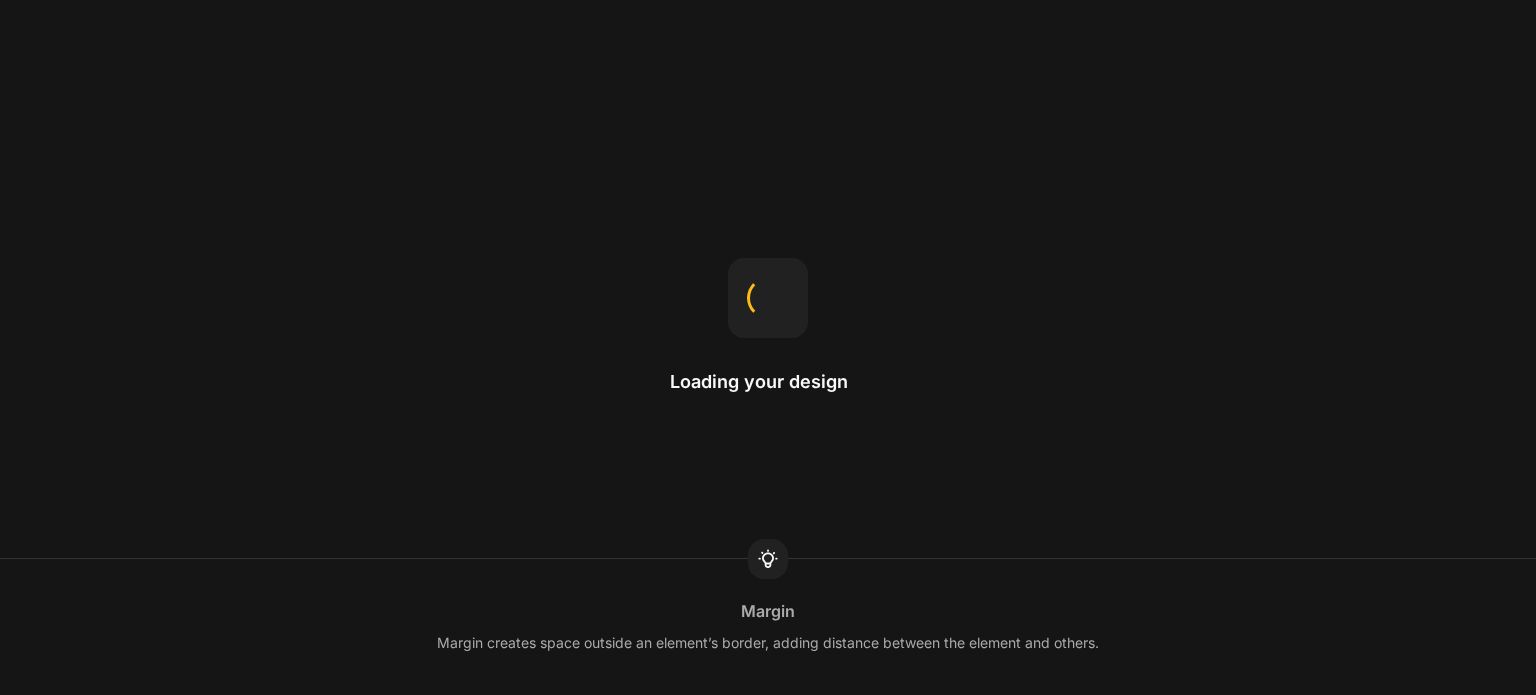 scroll, scrollTop: 0, scrollLeft: 0, axis: both 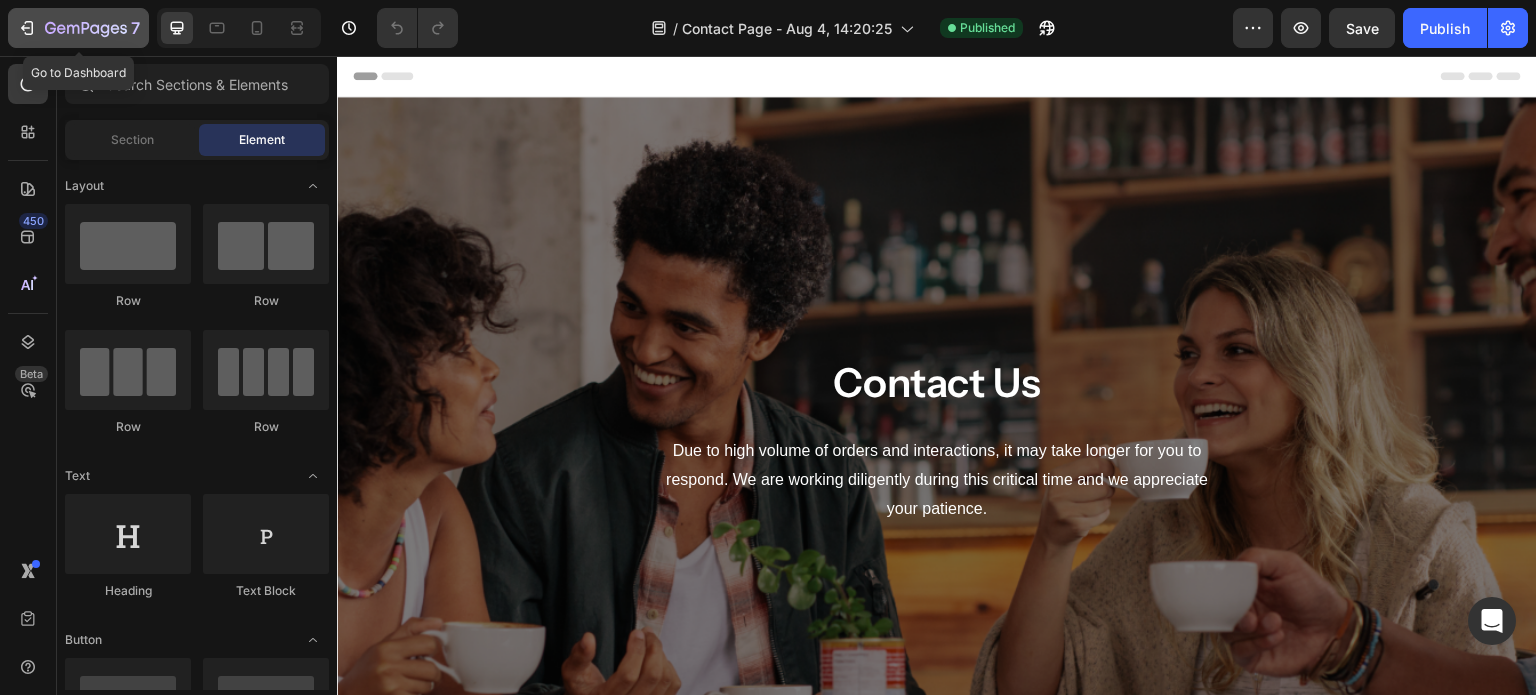 click 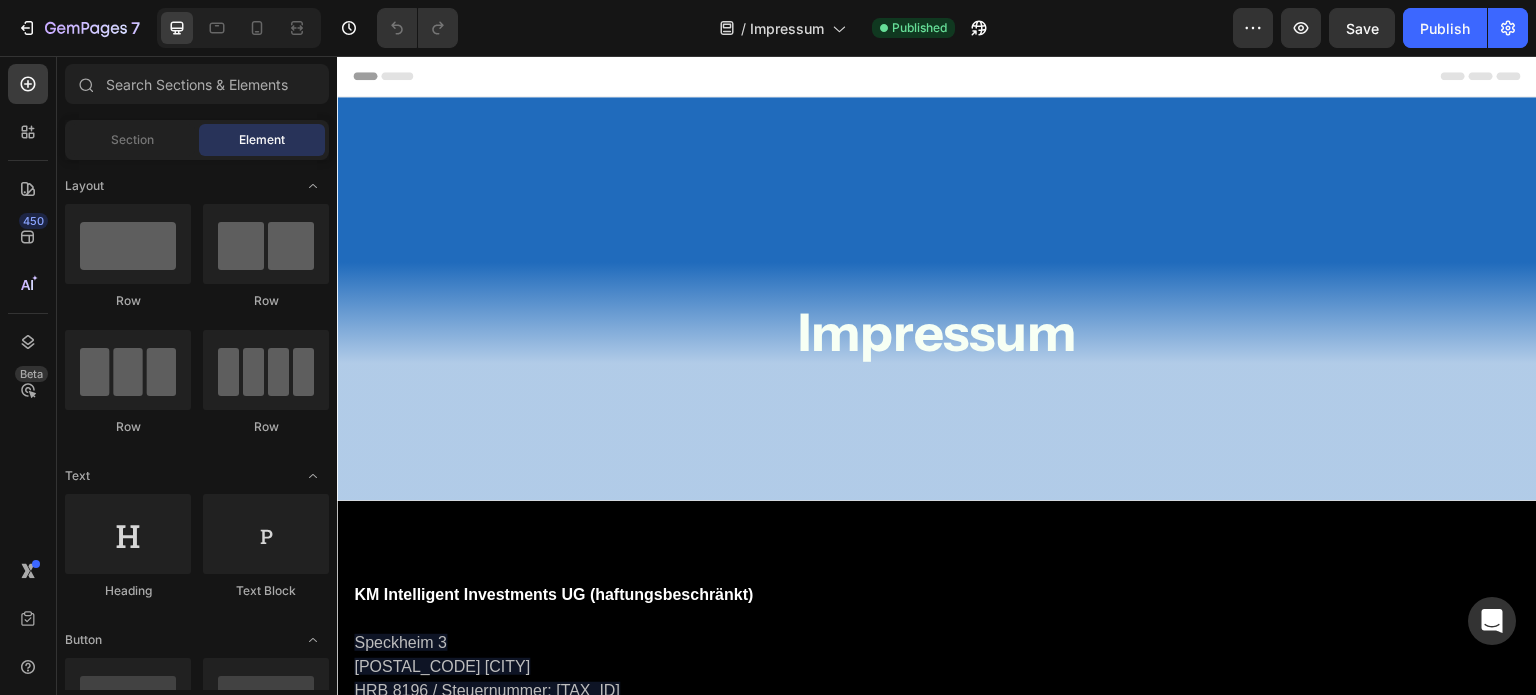 scroll, scrollTop: 0, scrollLeft: 0, axis: both 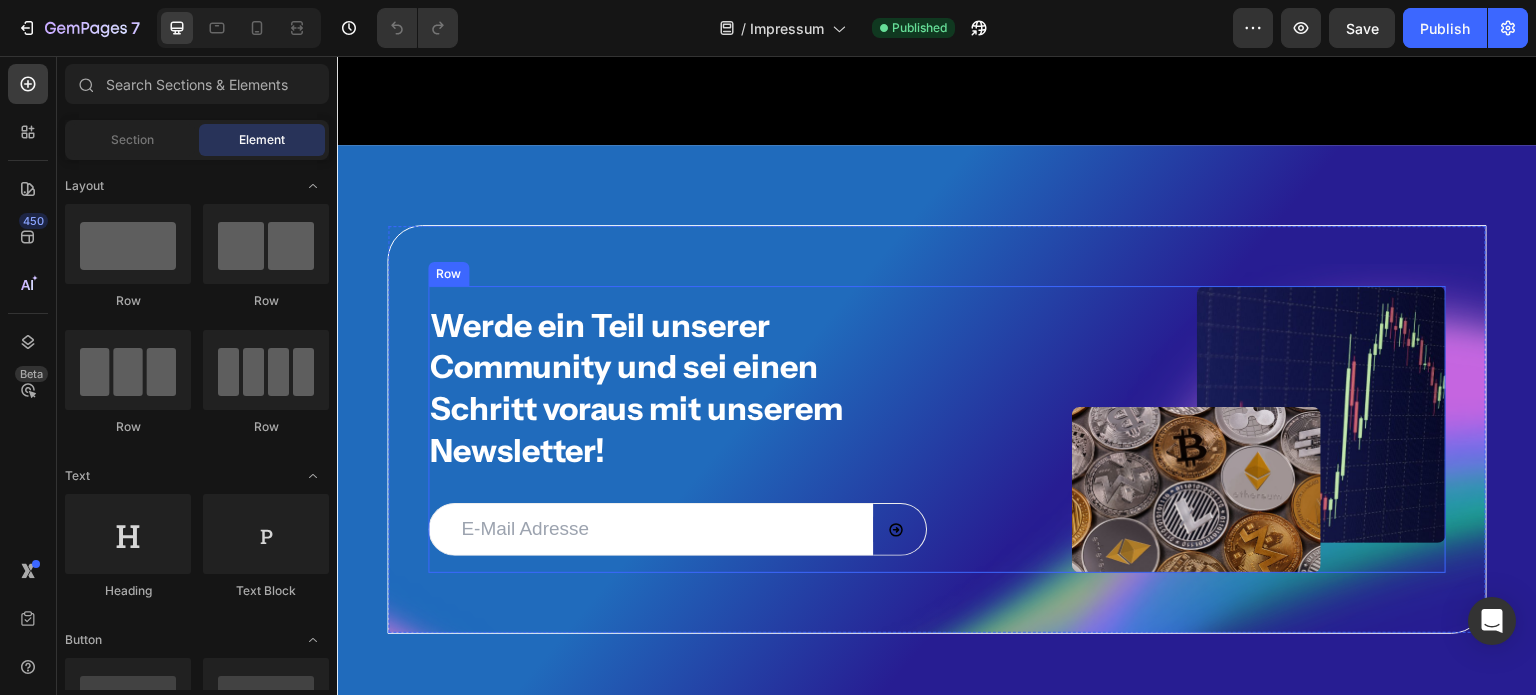 click on "Werde ein Teil unserer Community und sei einen Schritt voraus mit unserem Newsletter! Heading Email Field
Submit Button Row Newsletter Image Image Row Row" at bounding box center (937, 430) 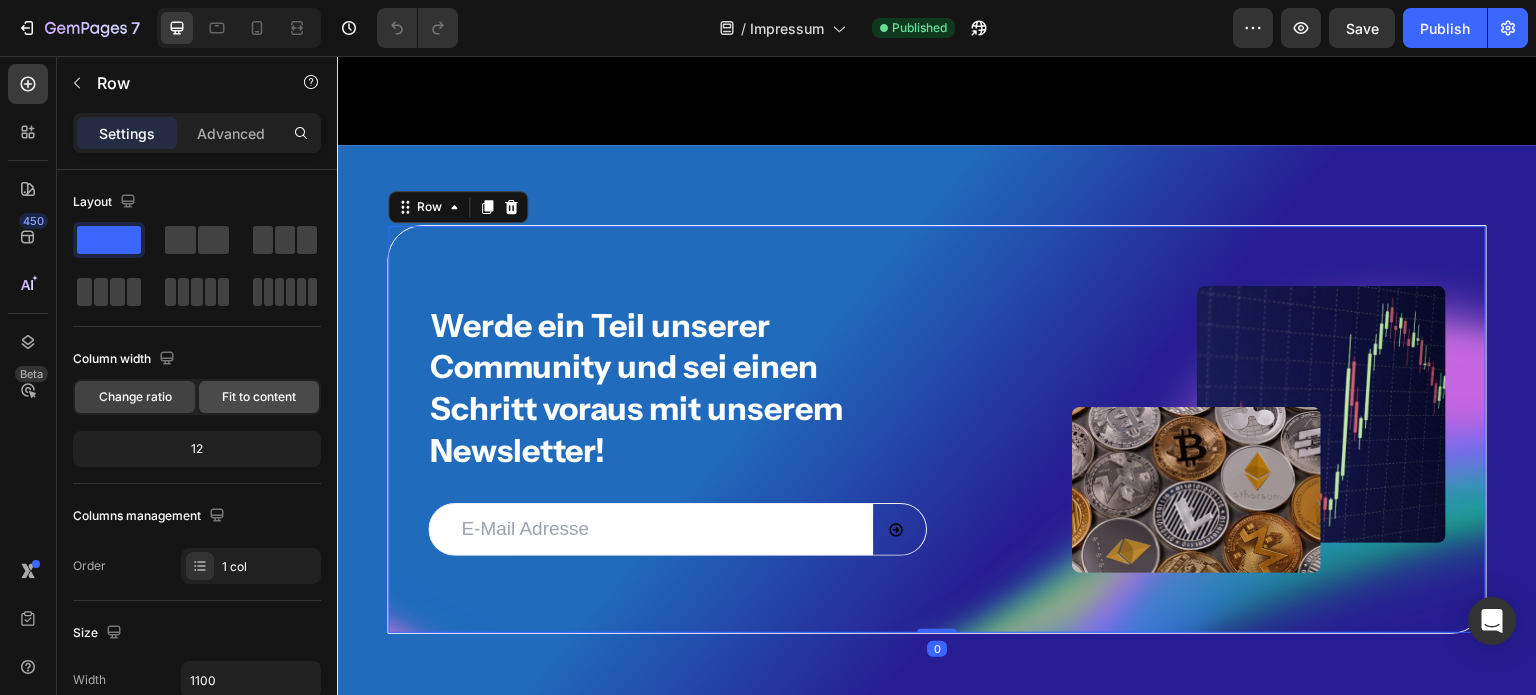 scroll, scrollTop: 636, scrollLeft: 0, axis: vertical 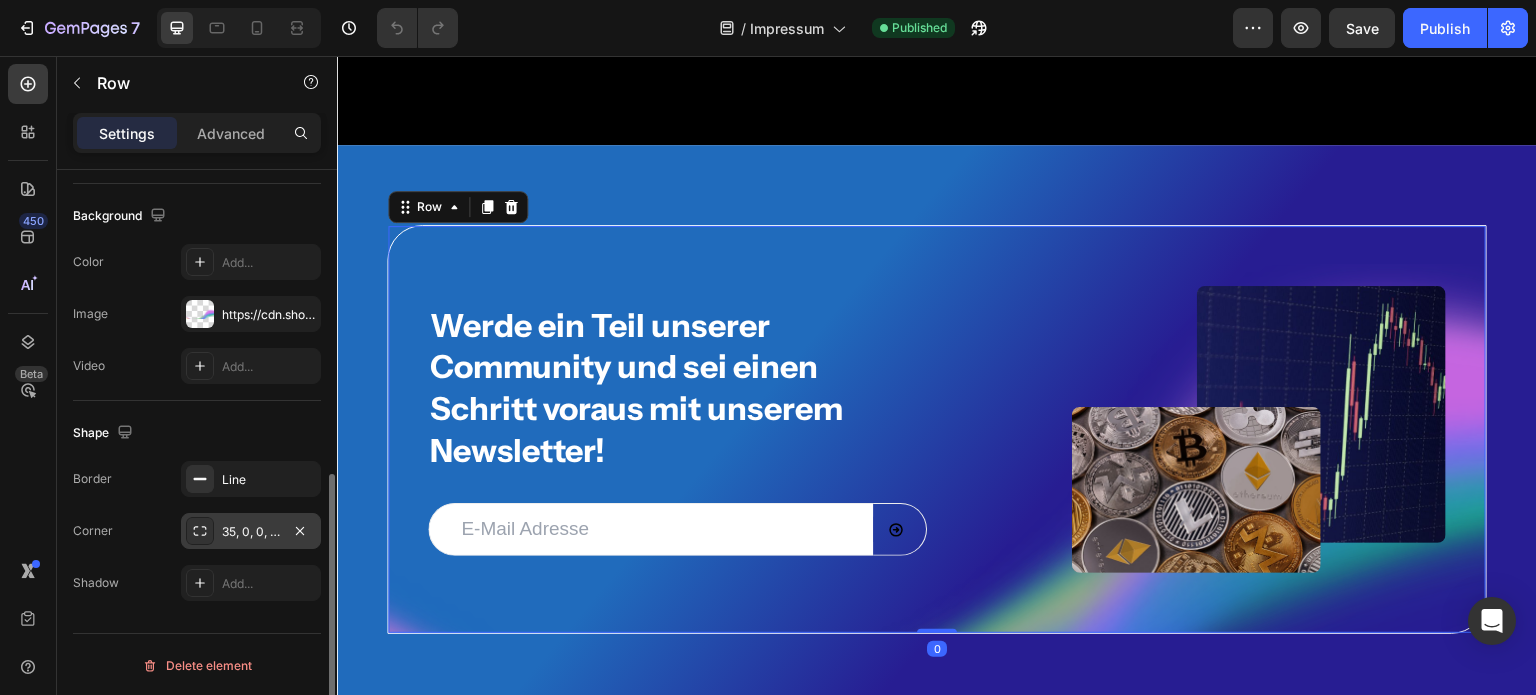 click on "35, 0, 0, 35" at bounding box center (251, 532) 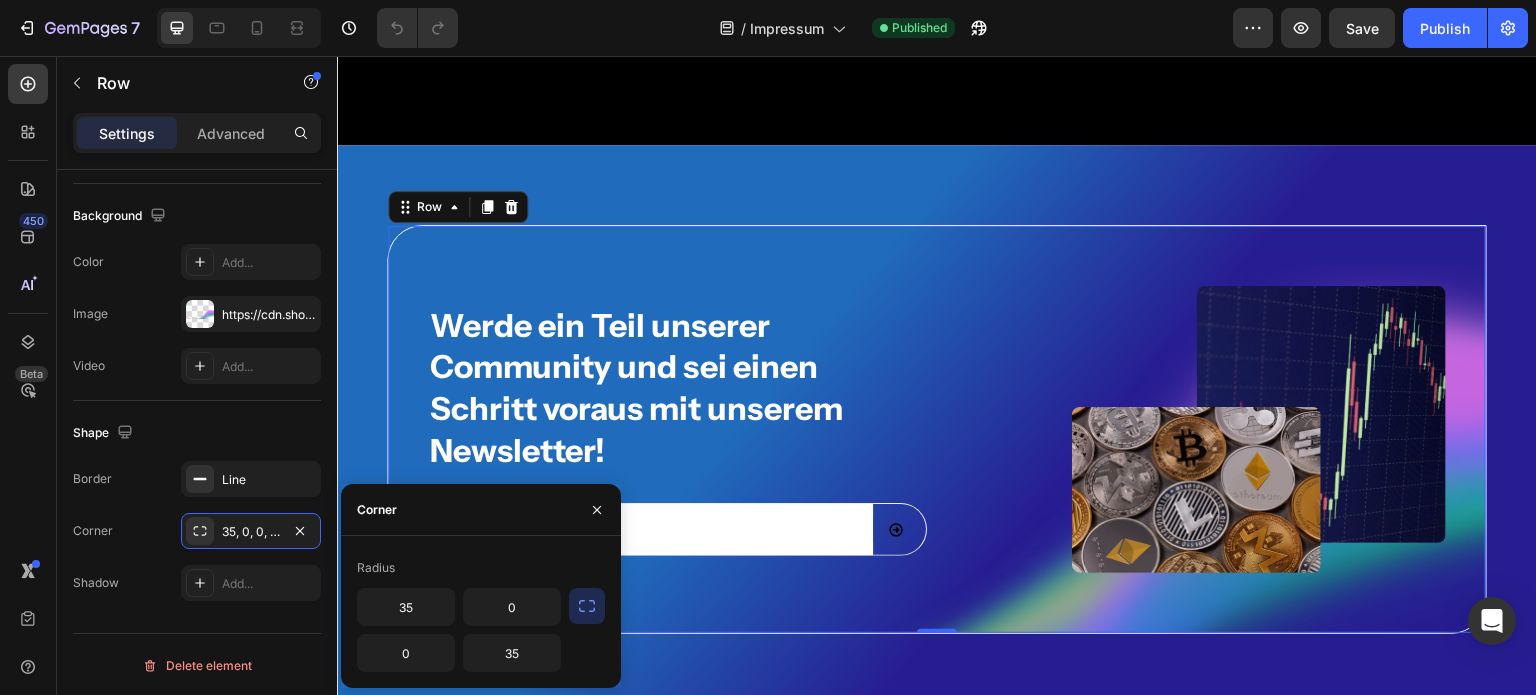 click on "35 0 0 35" 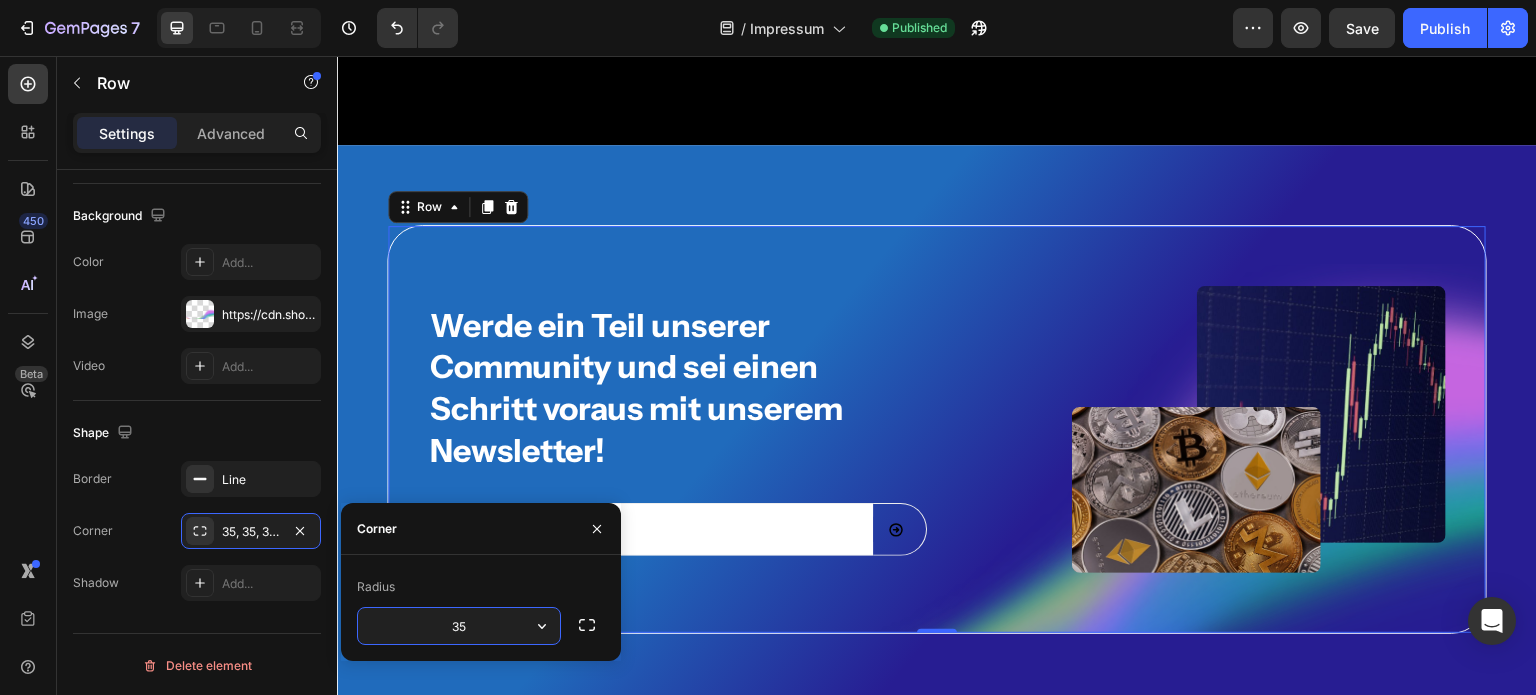 click on "35" at bounding box center (459, 626) 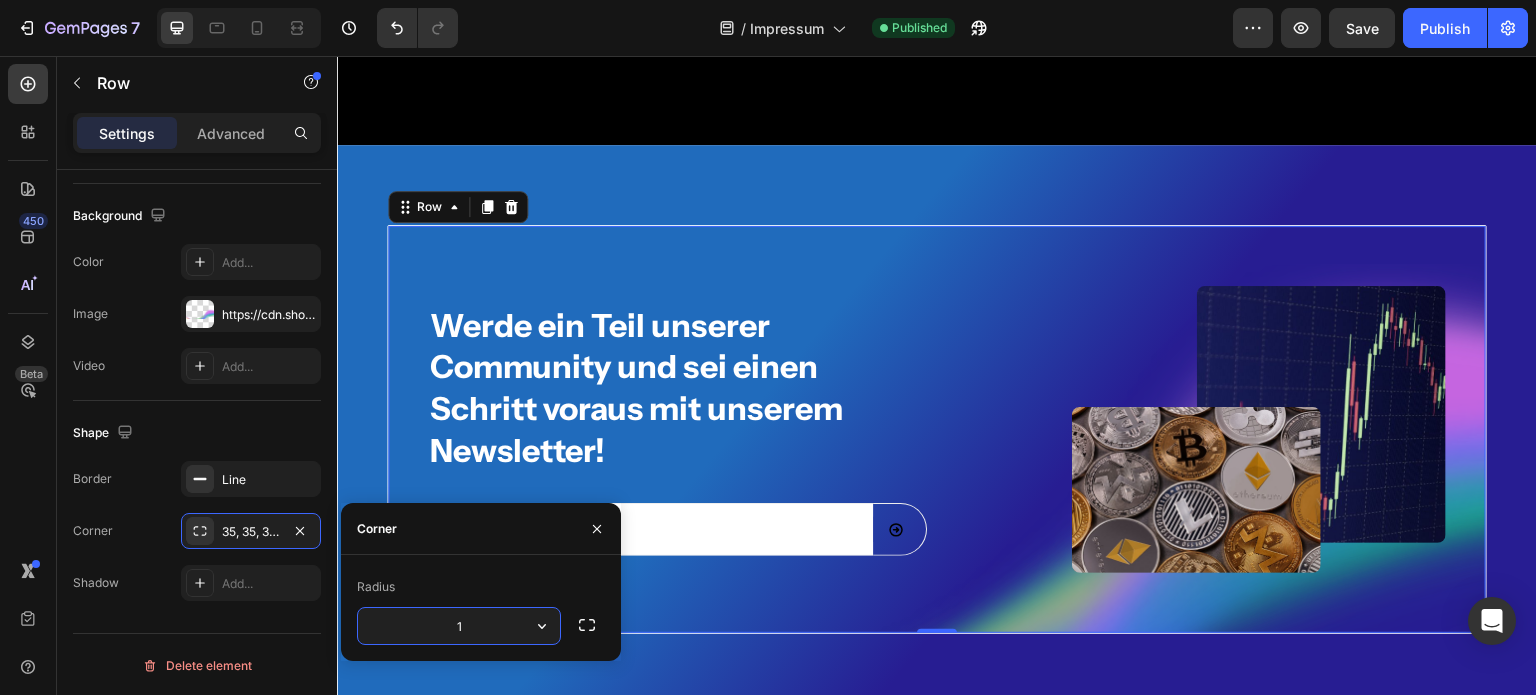 type on "12" 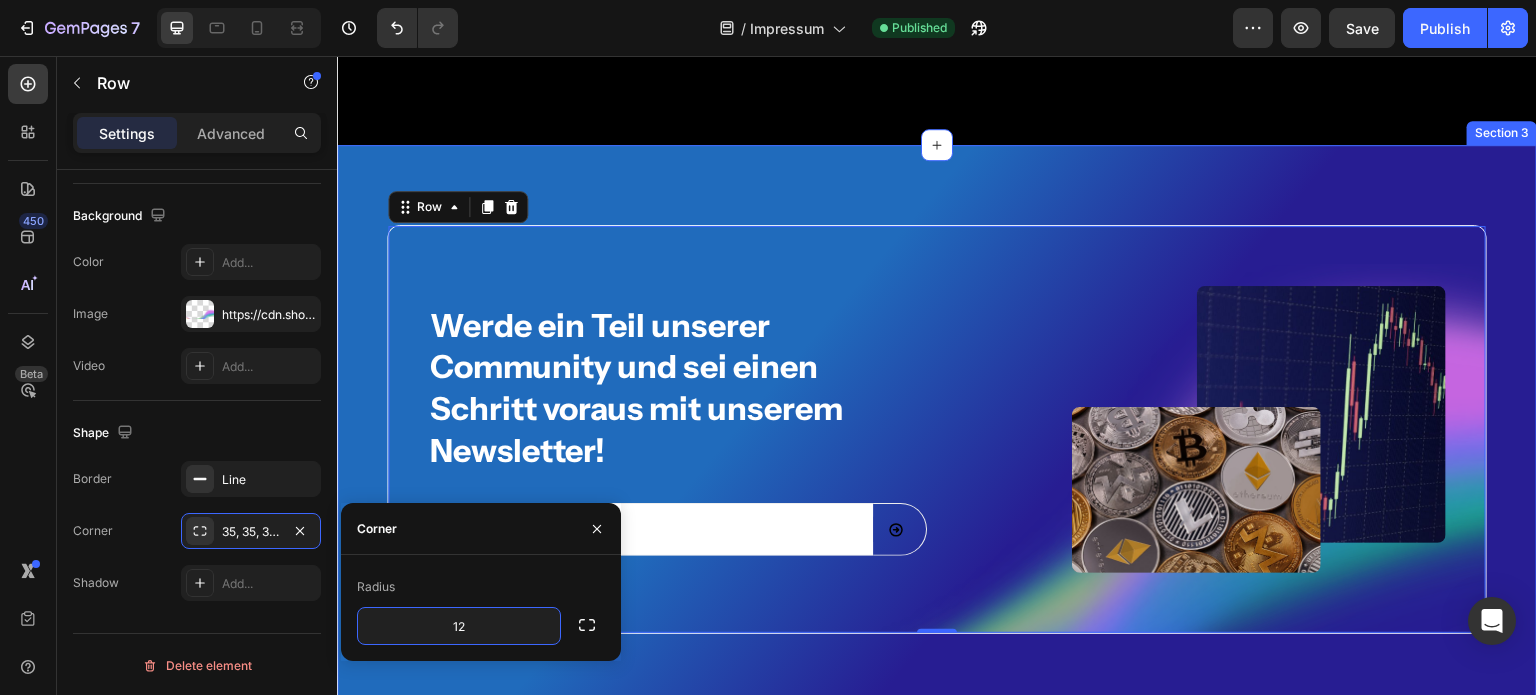 click on "Werde ein Teil unserer Community und sei einen Schritt voraus mit unserem Newsletter! Heading Email Field
Submit Button Row Newsletter Image Image Row Row   0 Section 3" at bounding box center (937, 430) 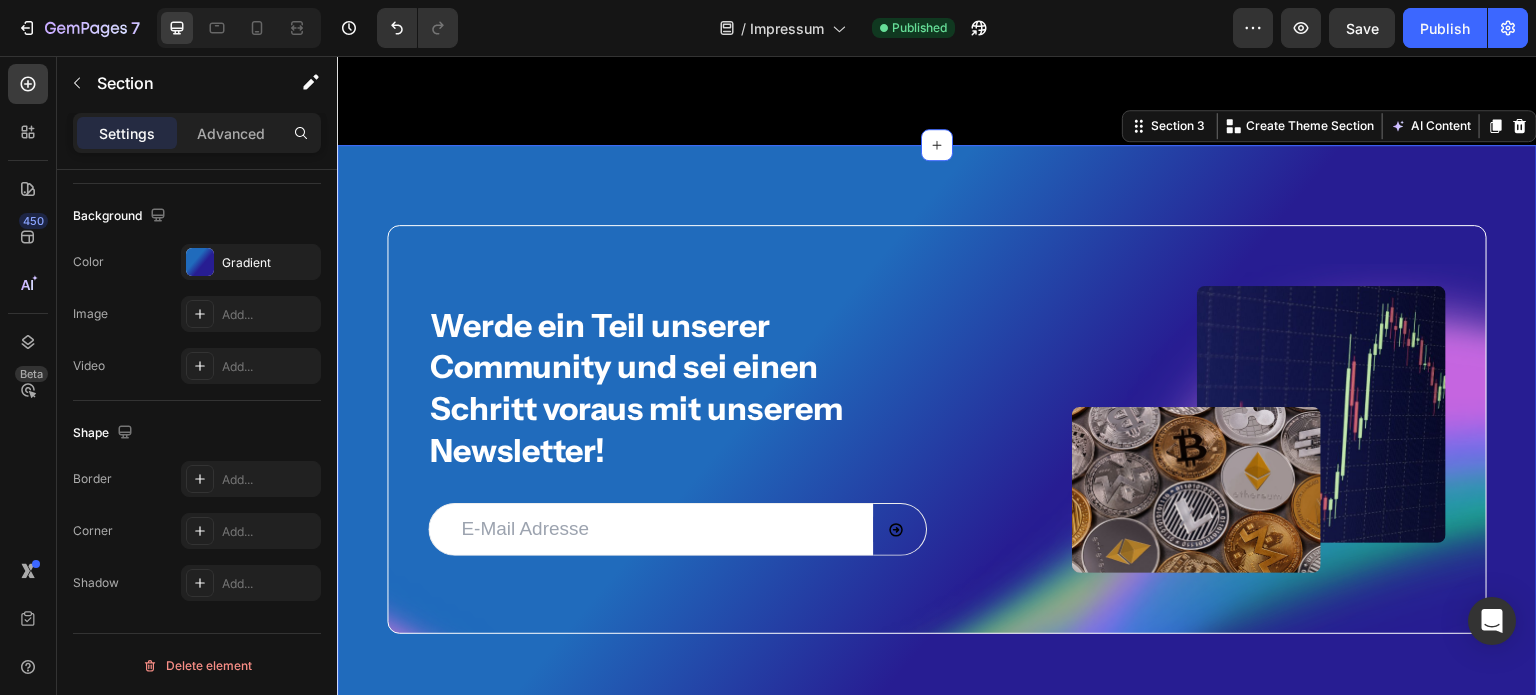 scroll, scrollTop: 0, scrollLeft: 0, axis: both 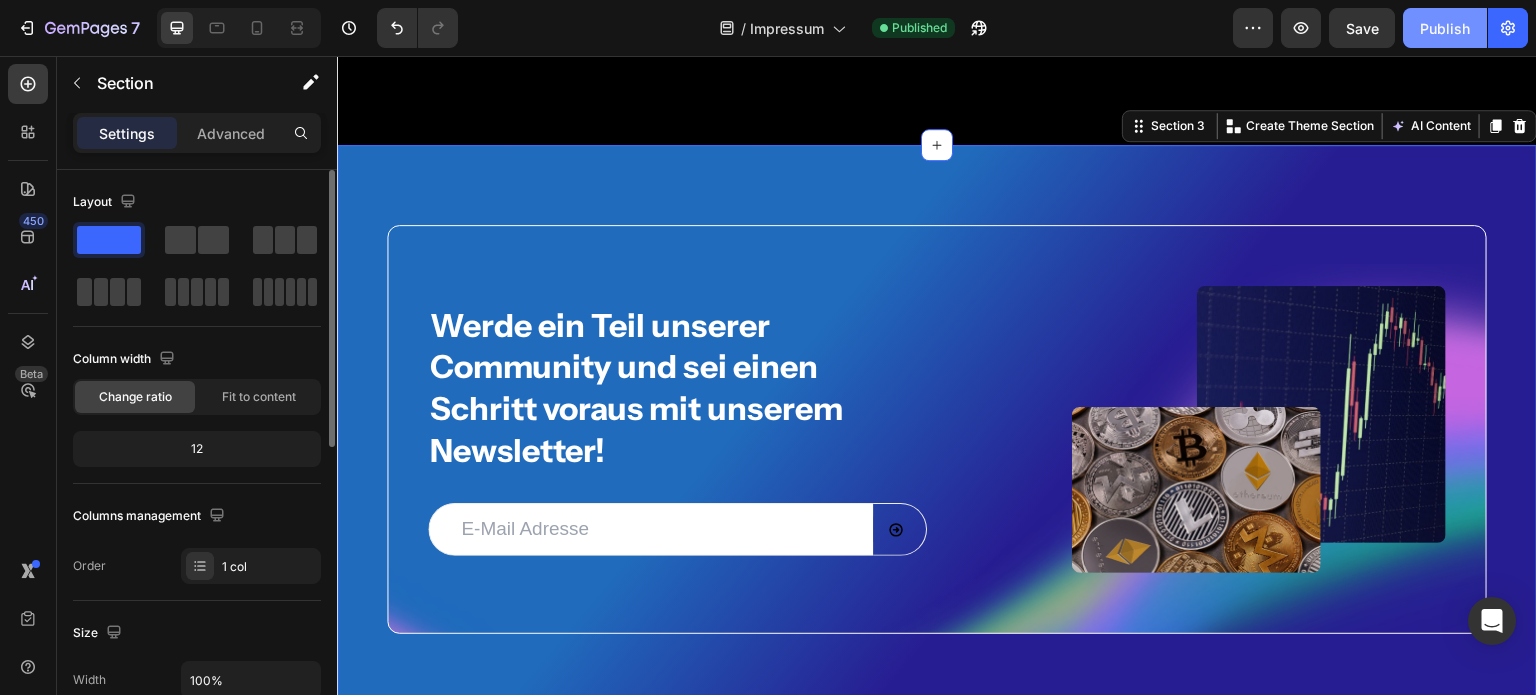 click on "Publish" at bounding box center [1445, 28] 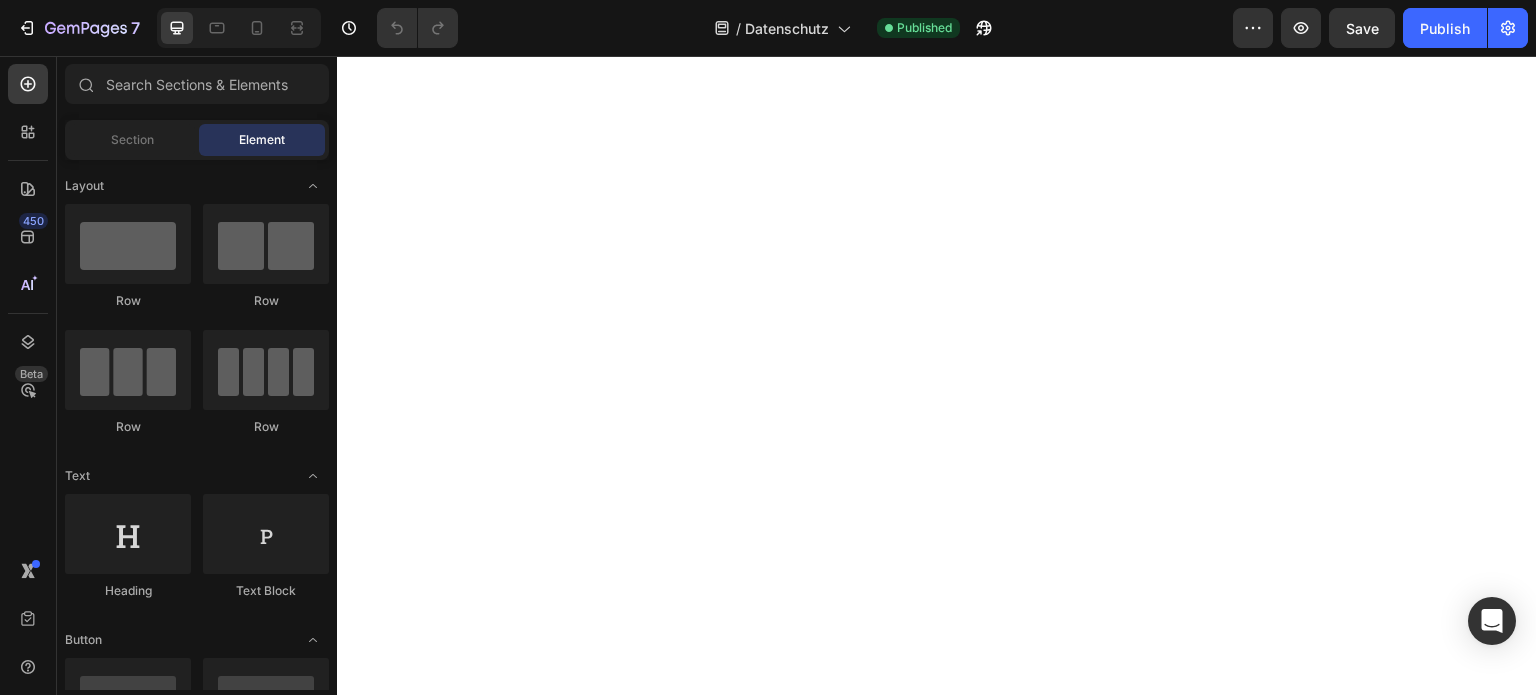 scroll, scrollTop: 0, scrollLeft: 0, axis: both 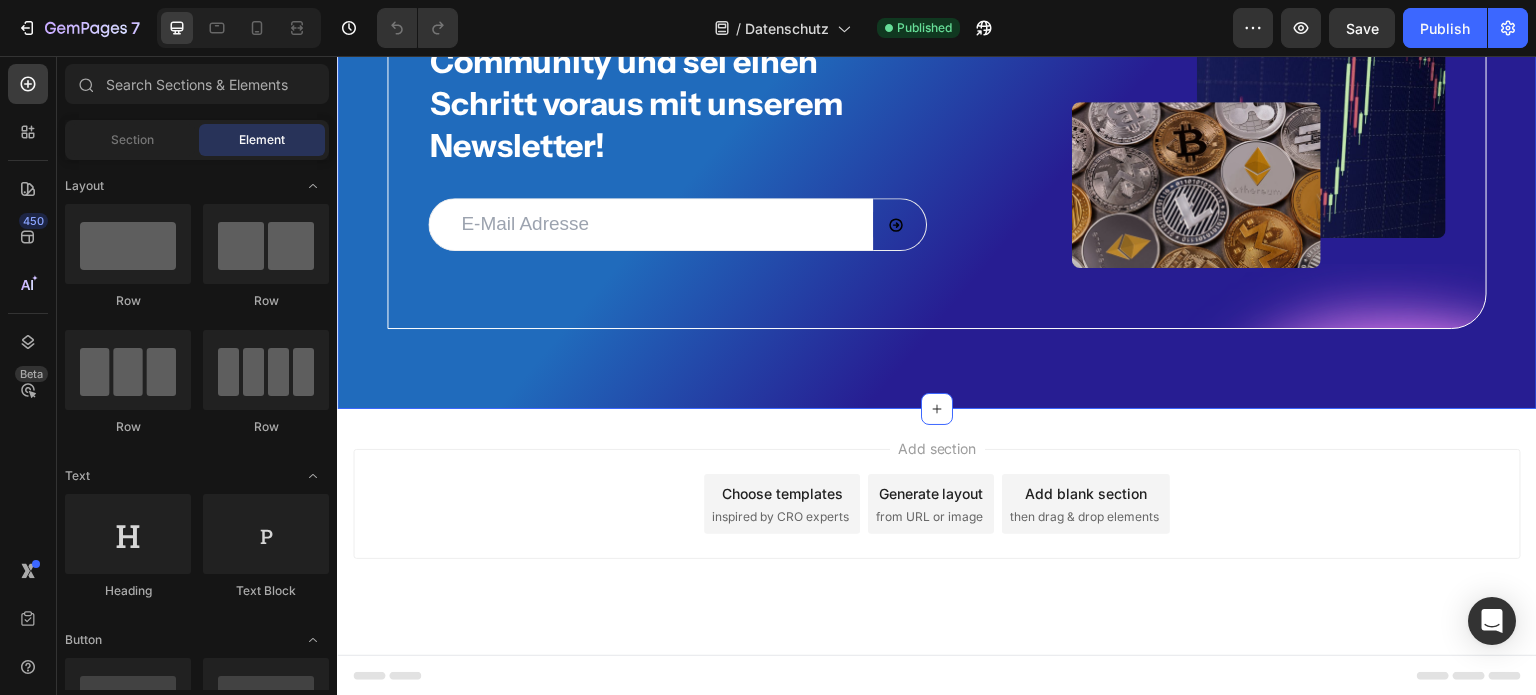 click on "Werde ein Teil unserer Community und sei einen Schritt voraus mit unserem Newsletter! Heading Email Field
Submit Button Row Newsletter Image Image Row Row" at bounding box center (937, 125) 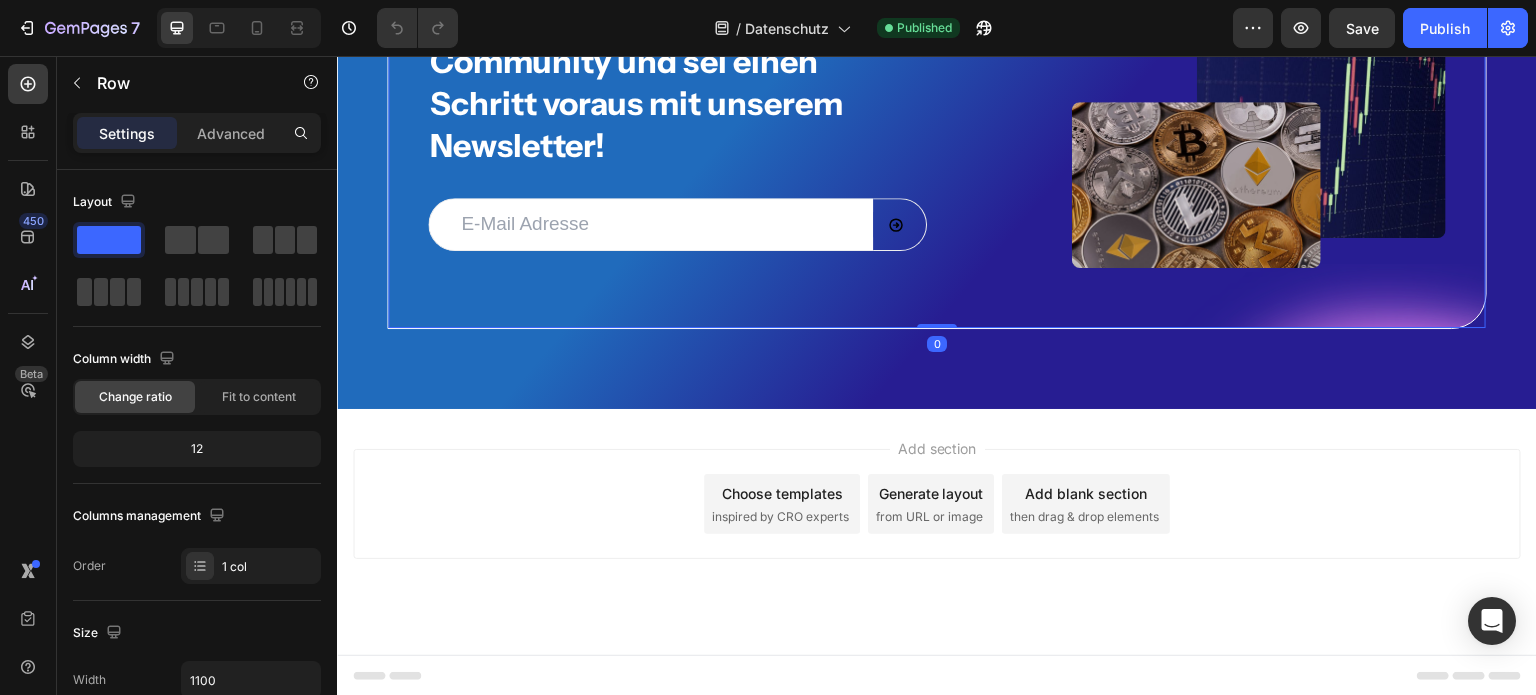 click on "Werde ein Teil unserer Community und sei einen Schritt voraus mit unserem Newsletter! Heading Email Field
Submit Button Row Newsletter Image Image Row Row   0" at bounding box center (937, 125) 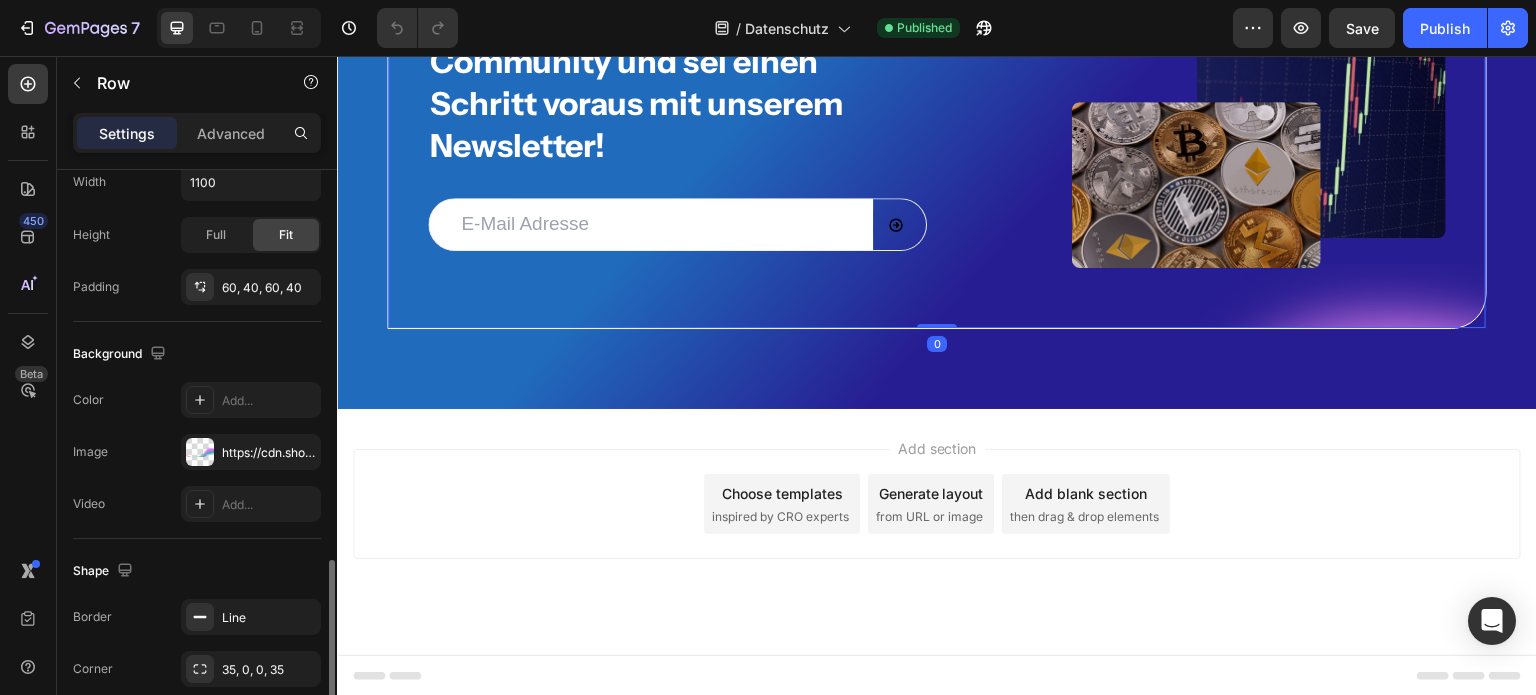 scroll, scrollTop: 636, scrollLeft: 0, axis: vertical 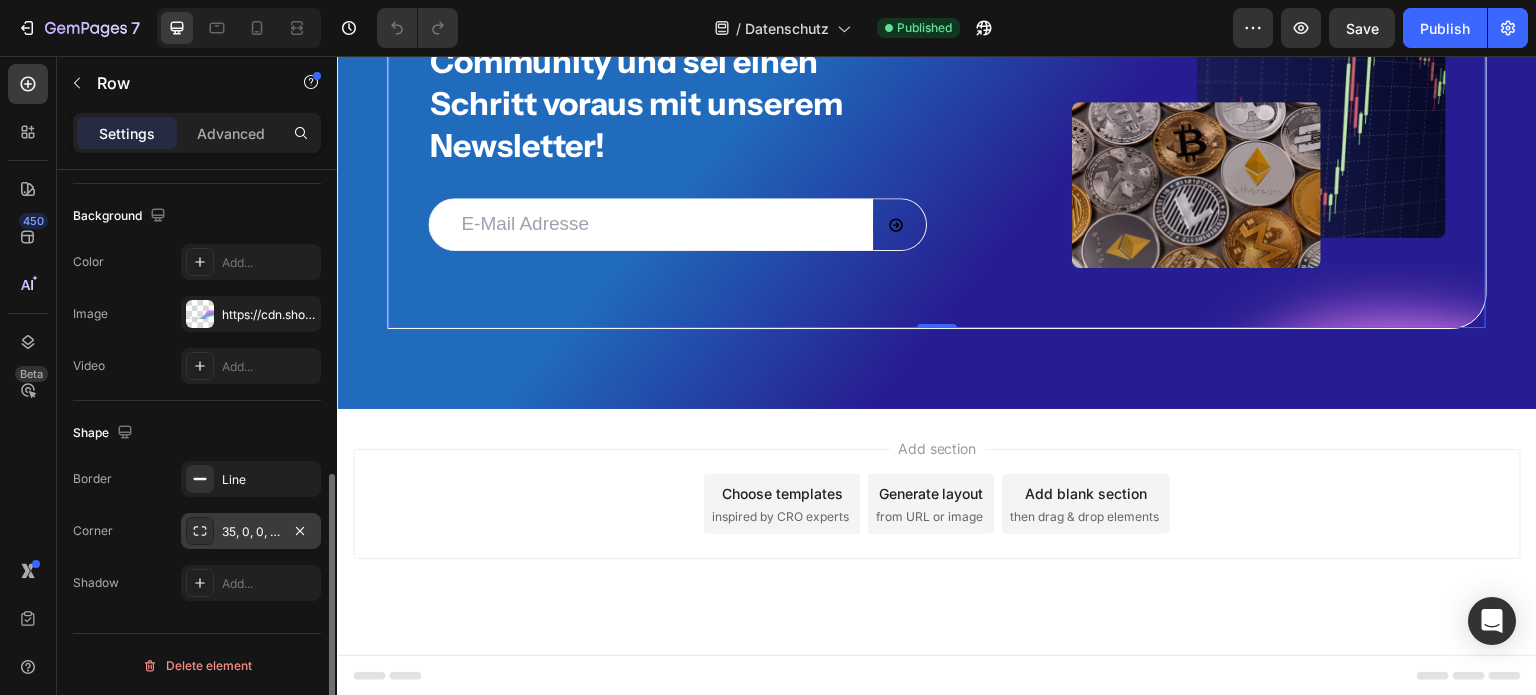 click on "35, 0, 0, 35" at bounding box center [251, 532] 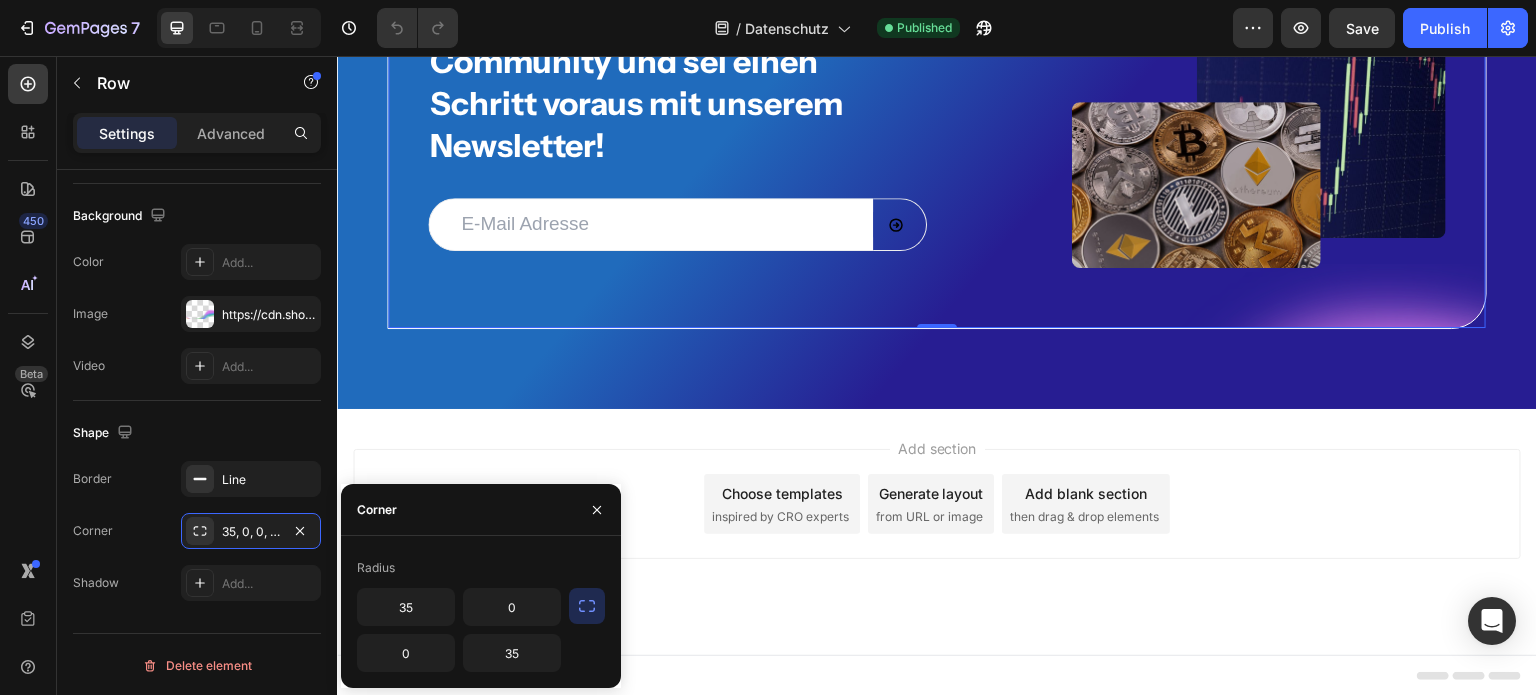 click at bounding box center [587, 606] 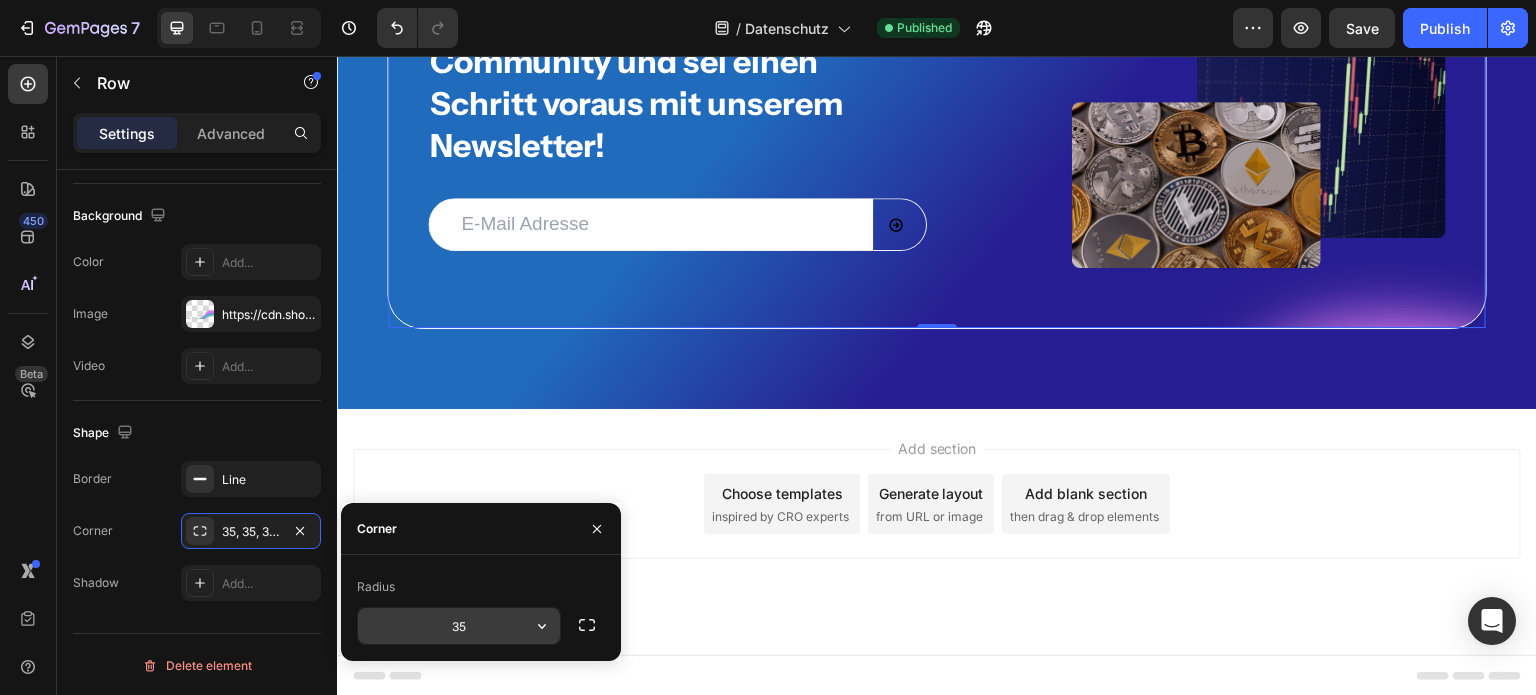 click on "35" at bounding box center (459, 626) 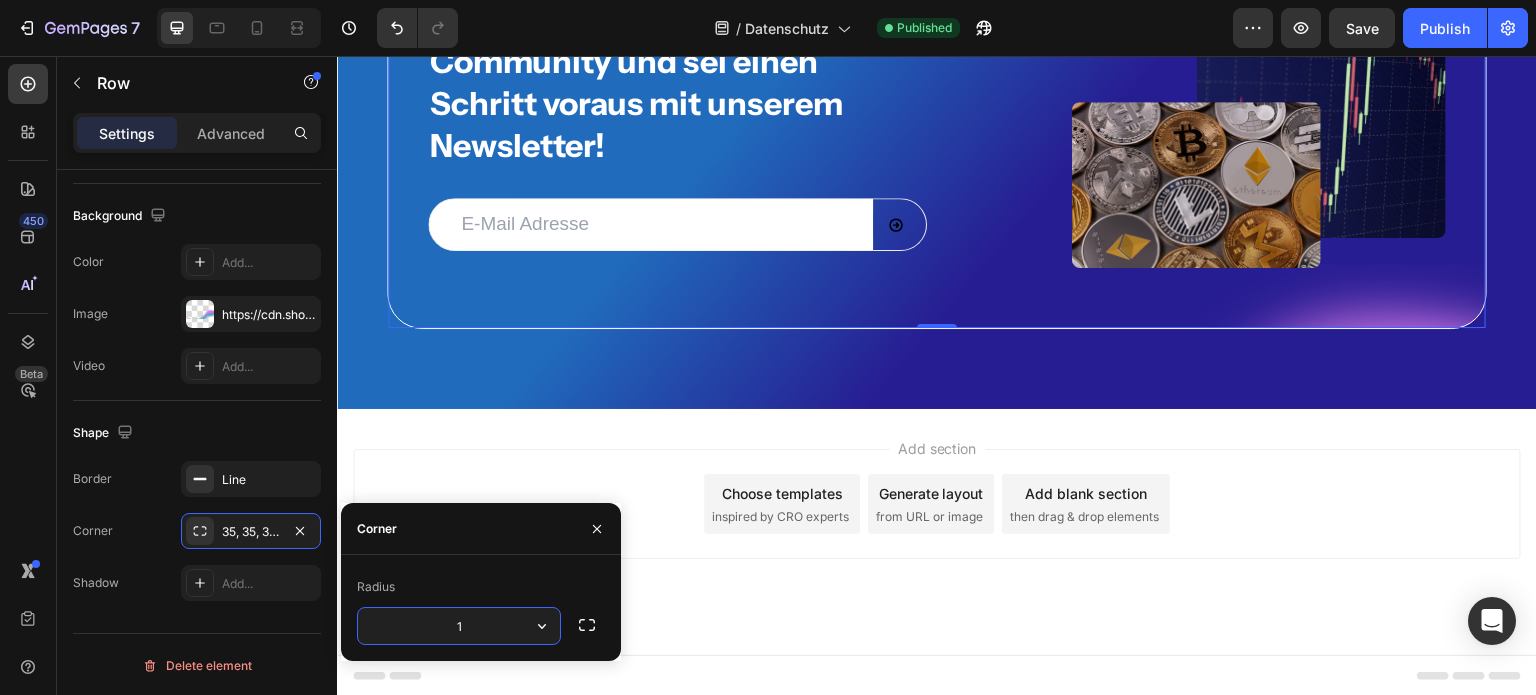 type on "12" 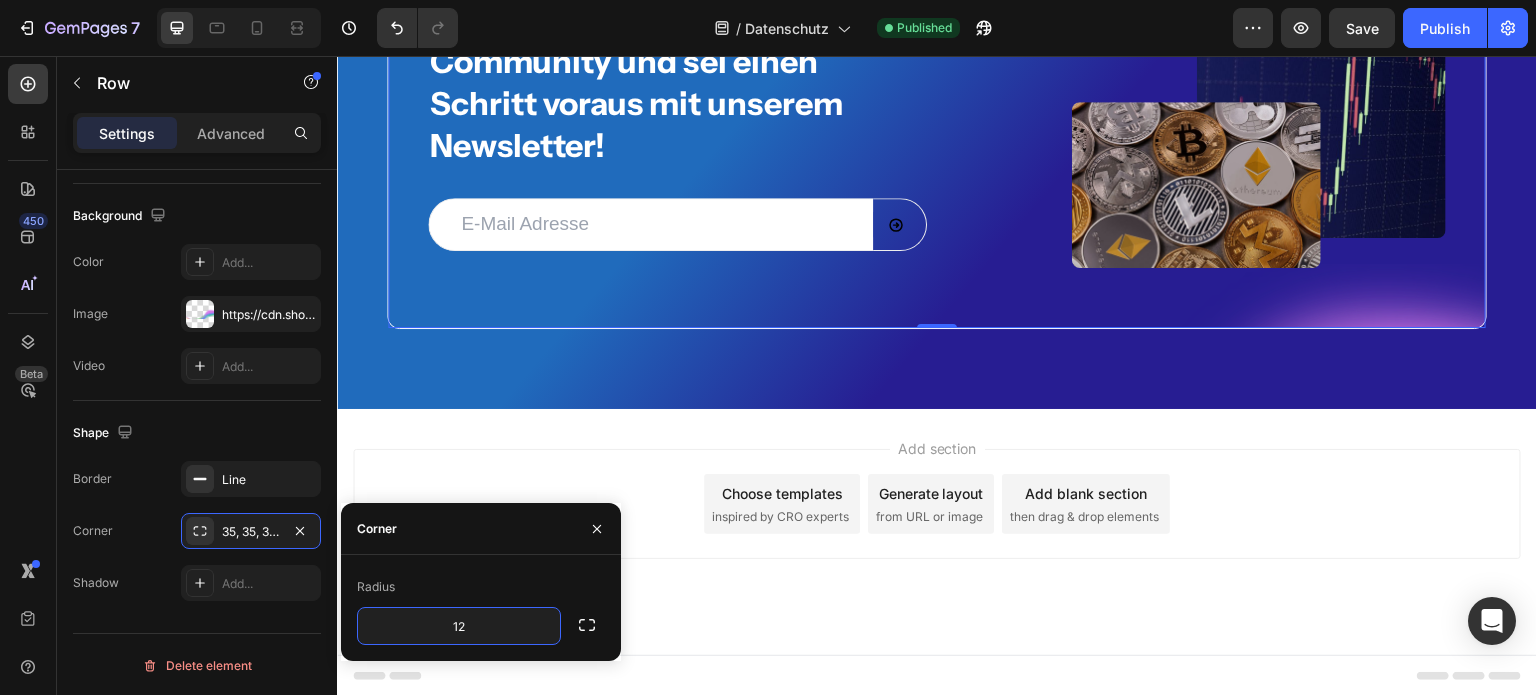 click on "7  Version history  /  Datenschutz Published Preview  Save   Publish" 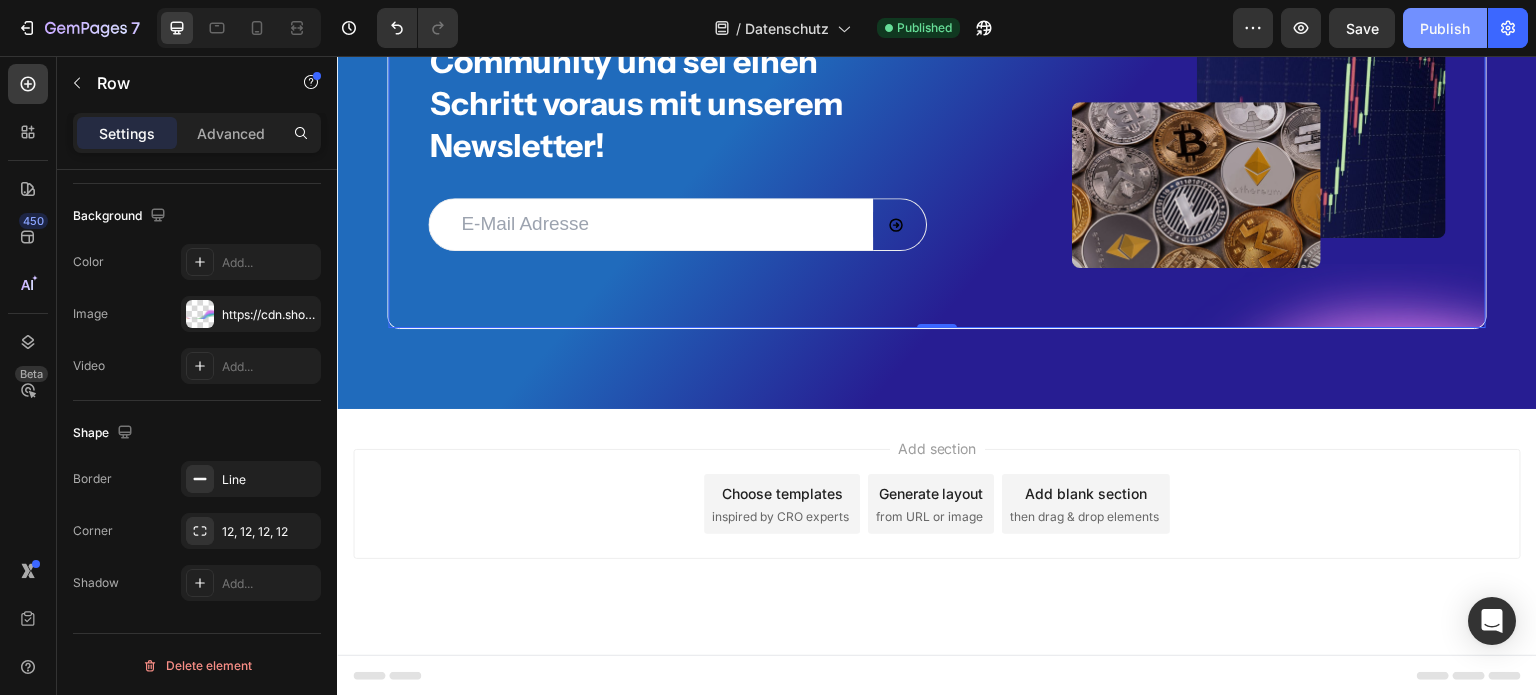 click on "Publish" at bounding box center (1445, 28) 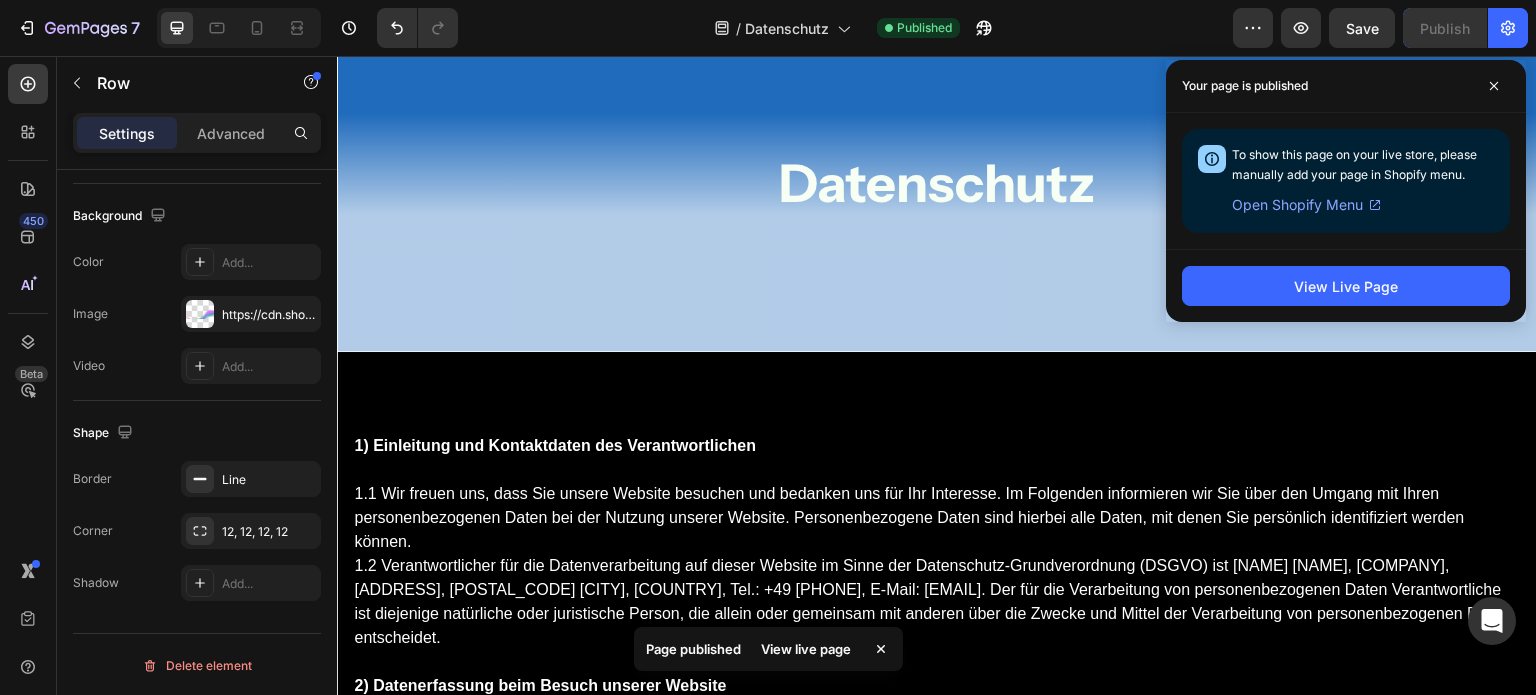 scroll, scrollTop: 0, scrollLeft: 0, axis: both 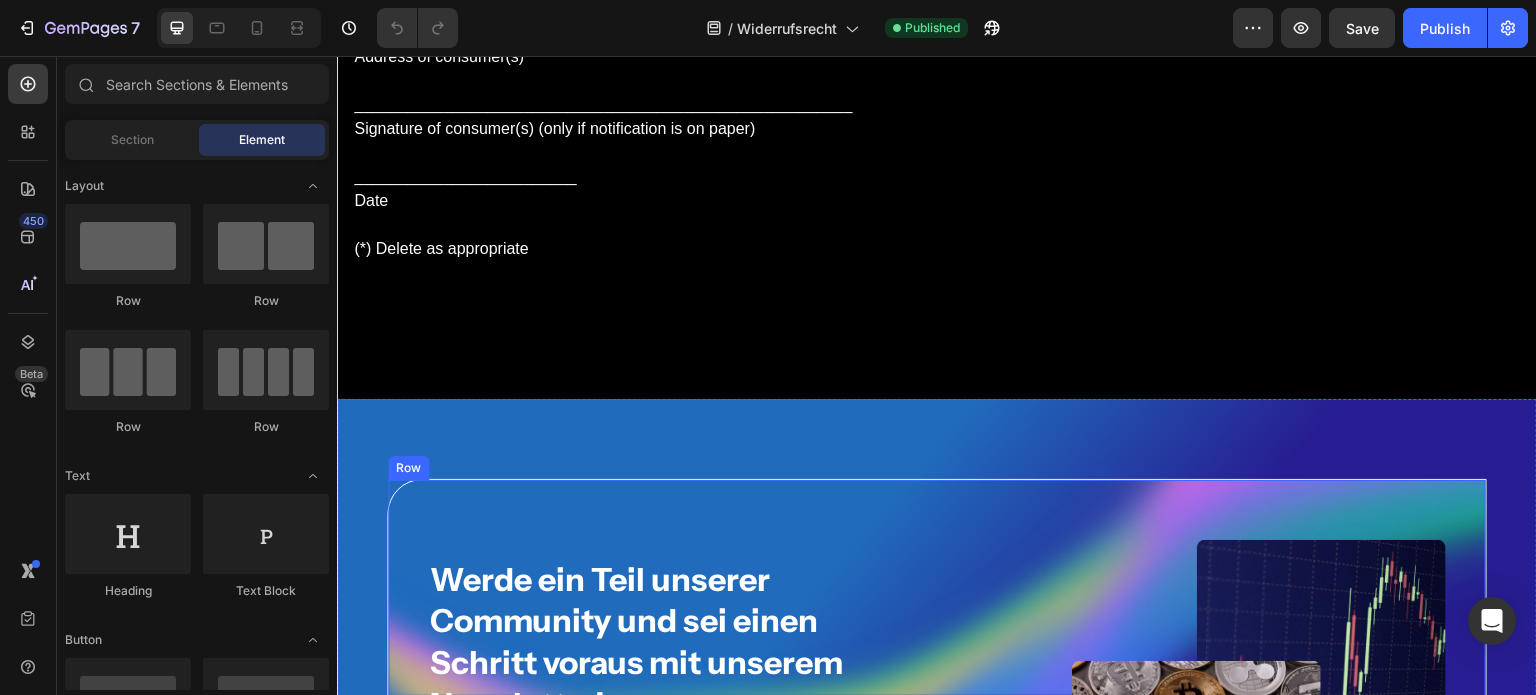 click on "Werde ein Teil unserer Community und sei einen Schritt voraus mit unserem Newsletter! Heading Email Field
Submit Button Row Newsletter Image Image Row Row" at bounding box center (937, 684) 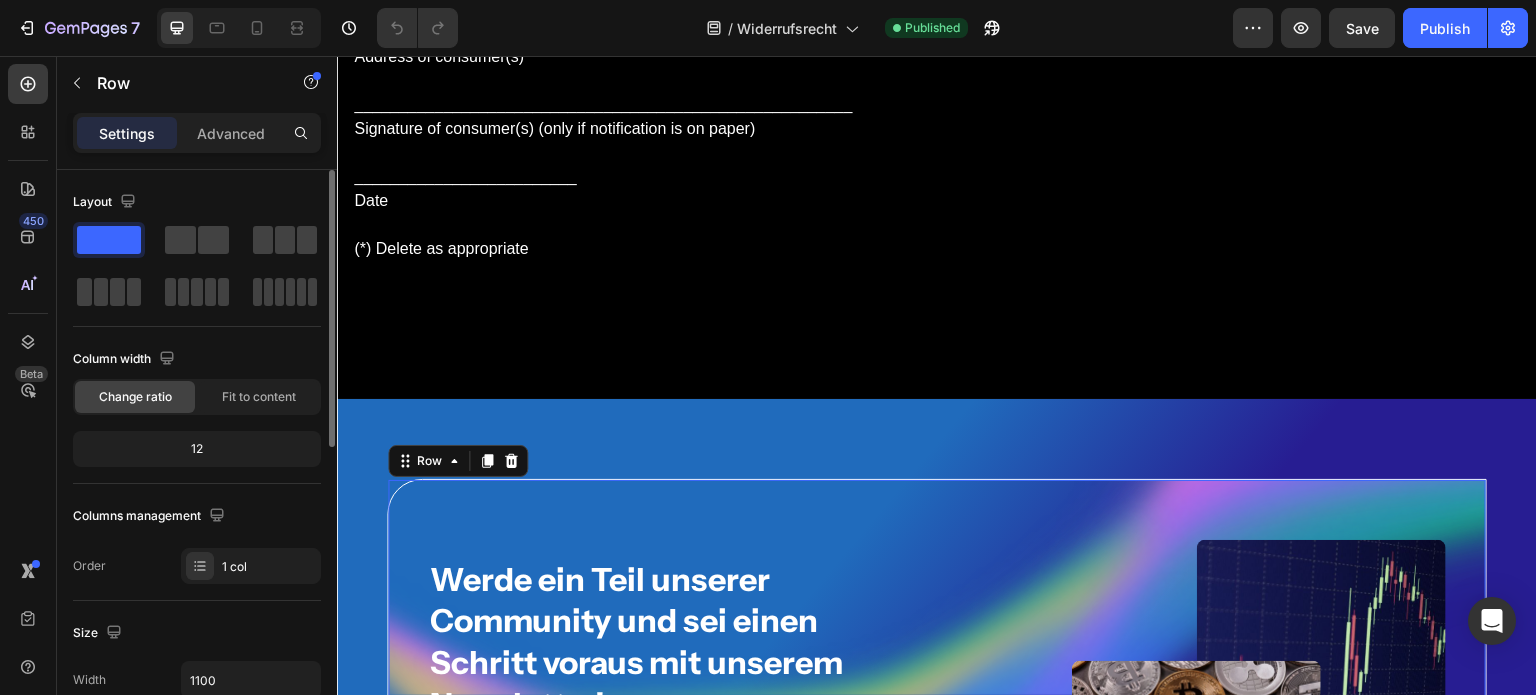 scroll, scrollTop: 636, scrollLeft: 0, axis: vertical 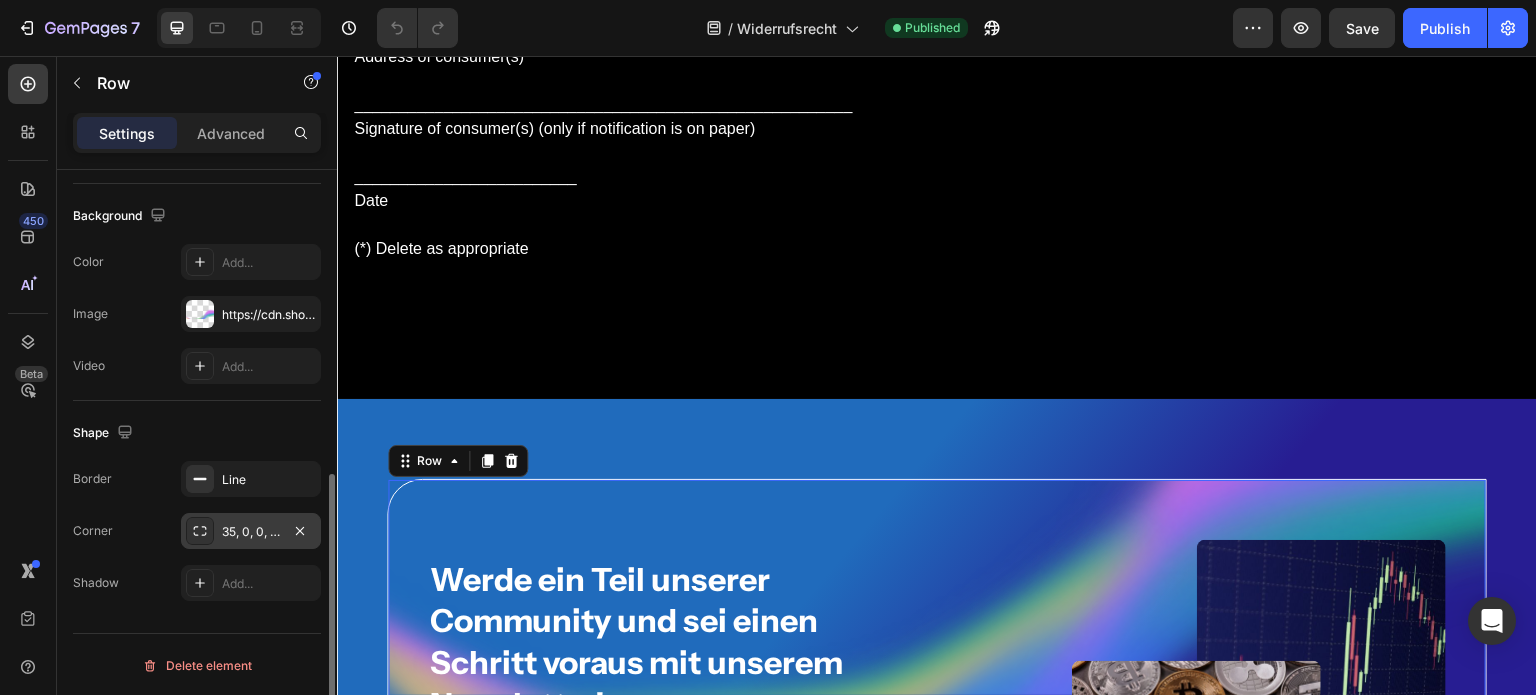 click on "35, 0, 0, 35" at bounding box center (251, 532) 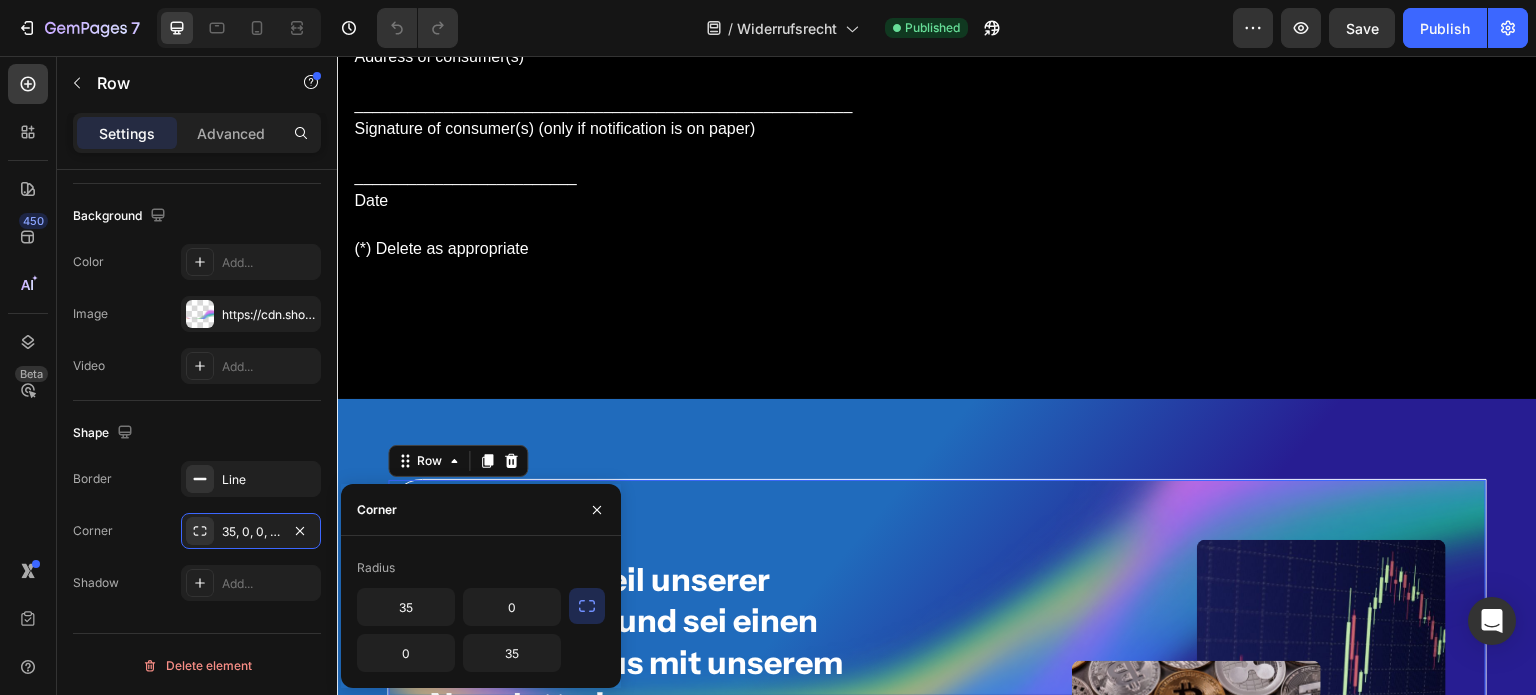 click at bounding box center (587, 606) 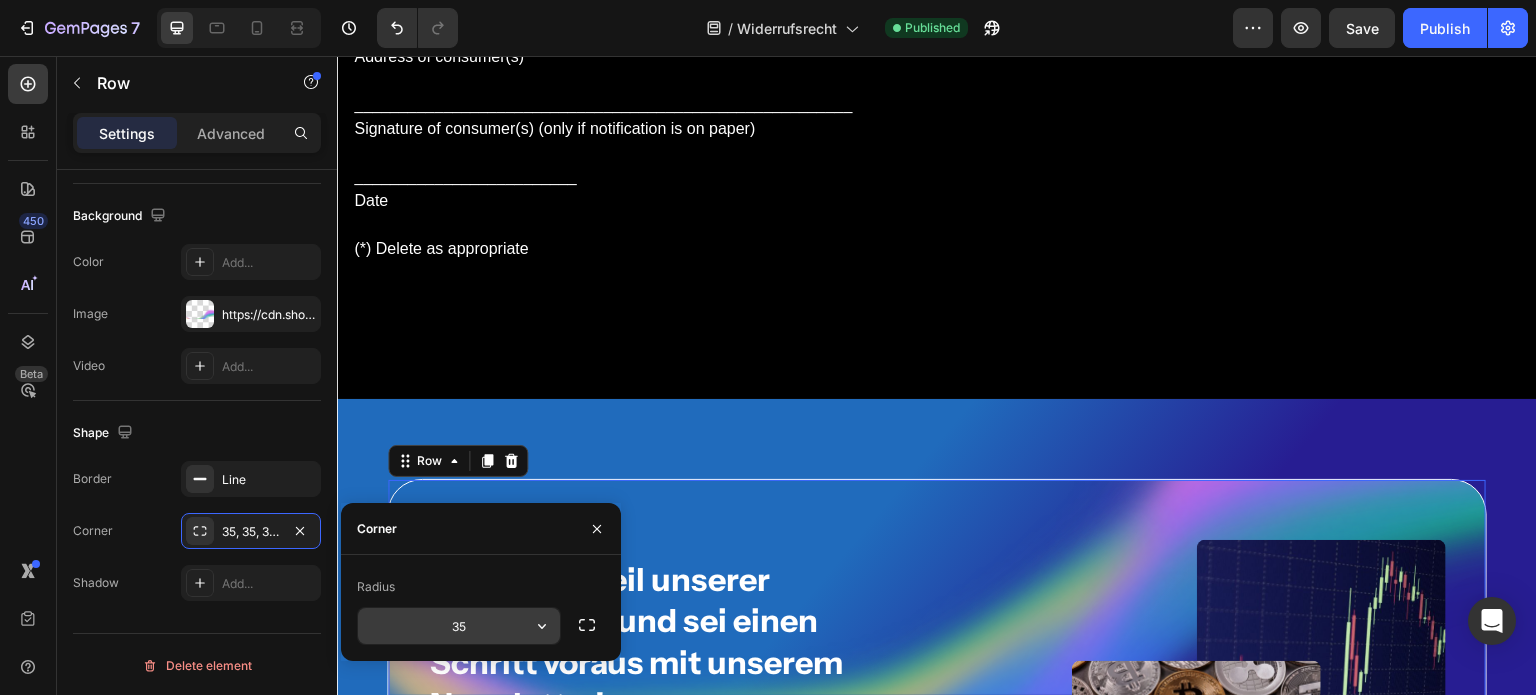 click on "35" at bounding box center (459, 626) 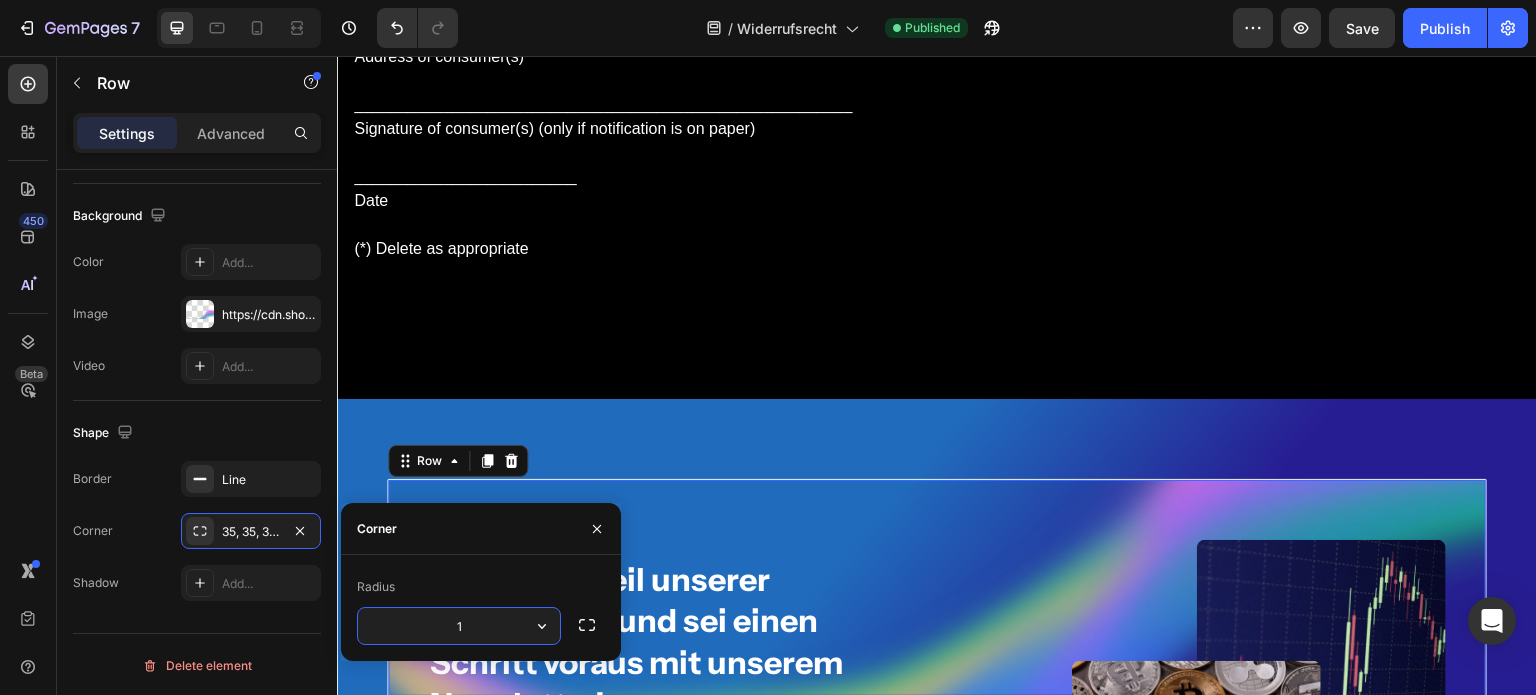 type on "12" 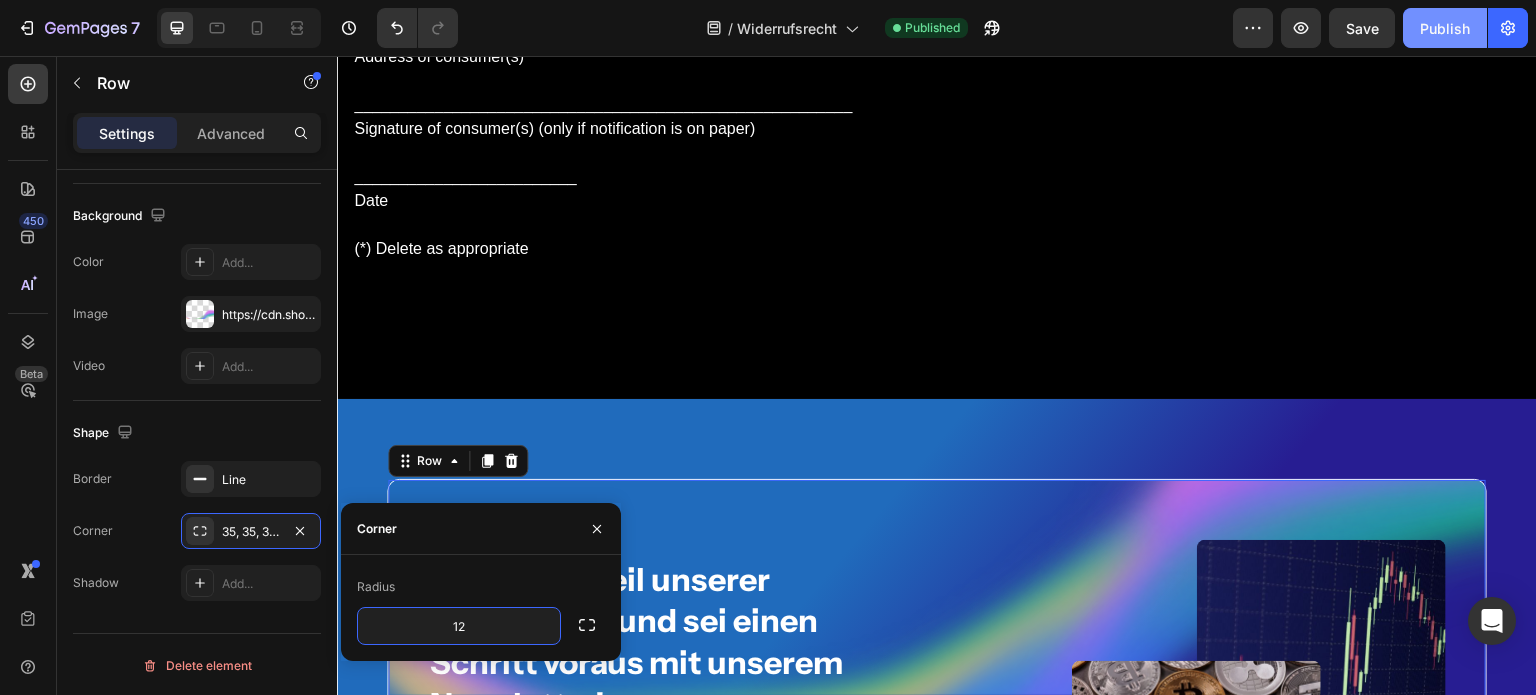 click on "Publish" at bounding box center (1445, 28) 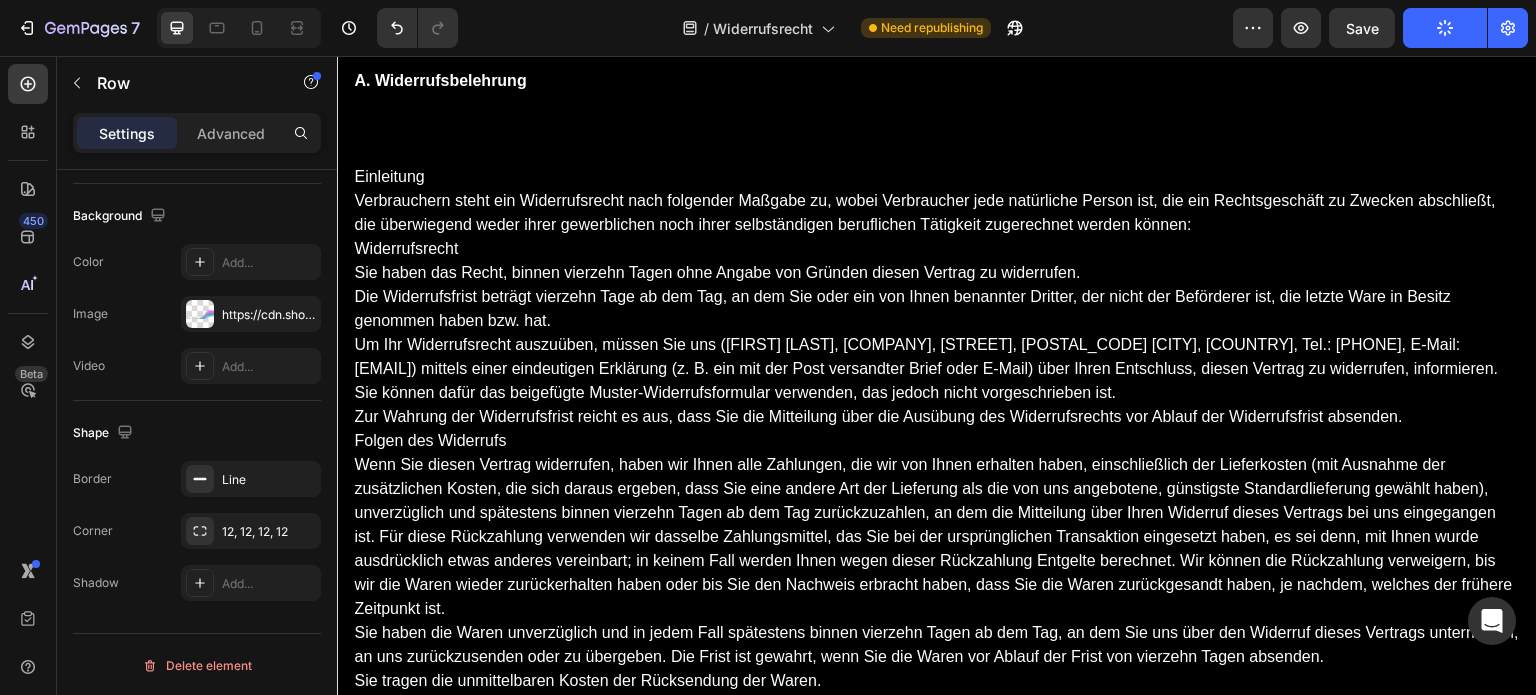 scroll, scrollTop: 0, scrollLeft: 0, axis: both 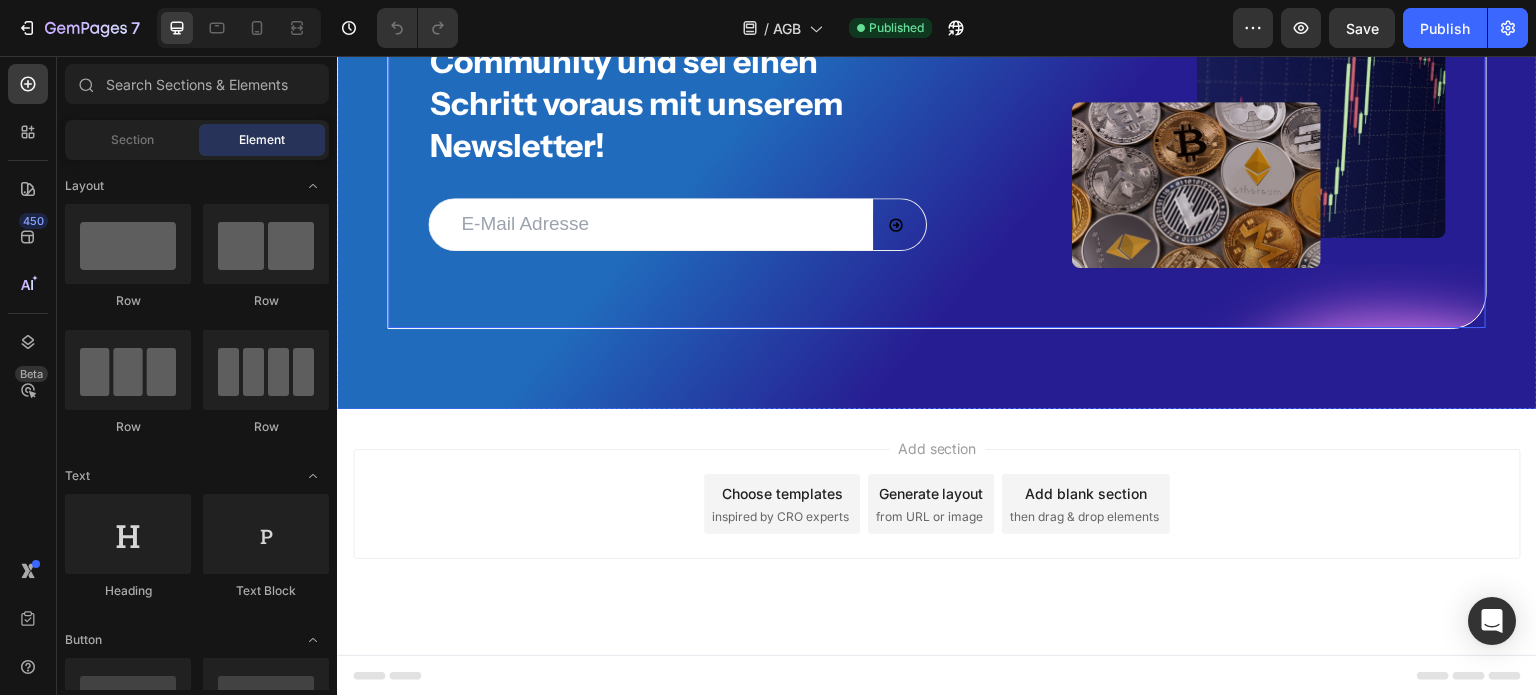click on "Werde ein Teil unserer Community und sei einen Schritt voraus mit unserem Newsletter! Heading Email Field
Submit Button Row Newsletter Image Image Row Row" at bounding box center (937, 125) 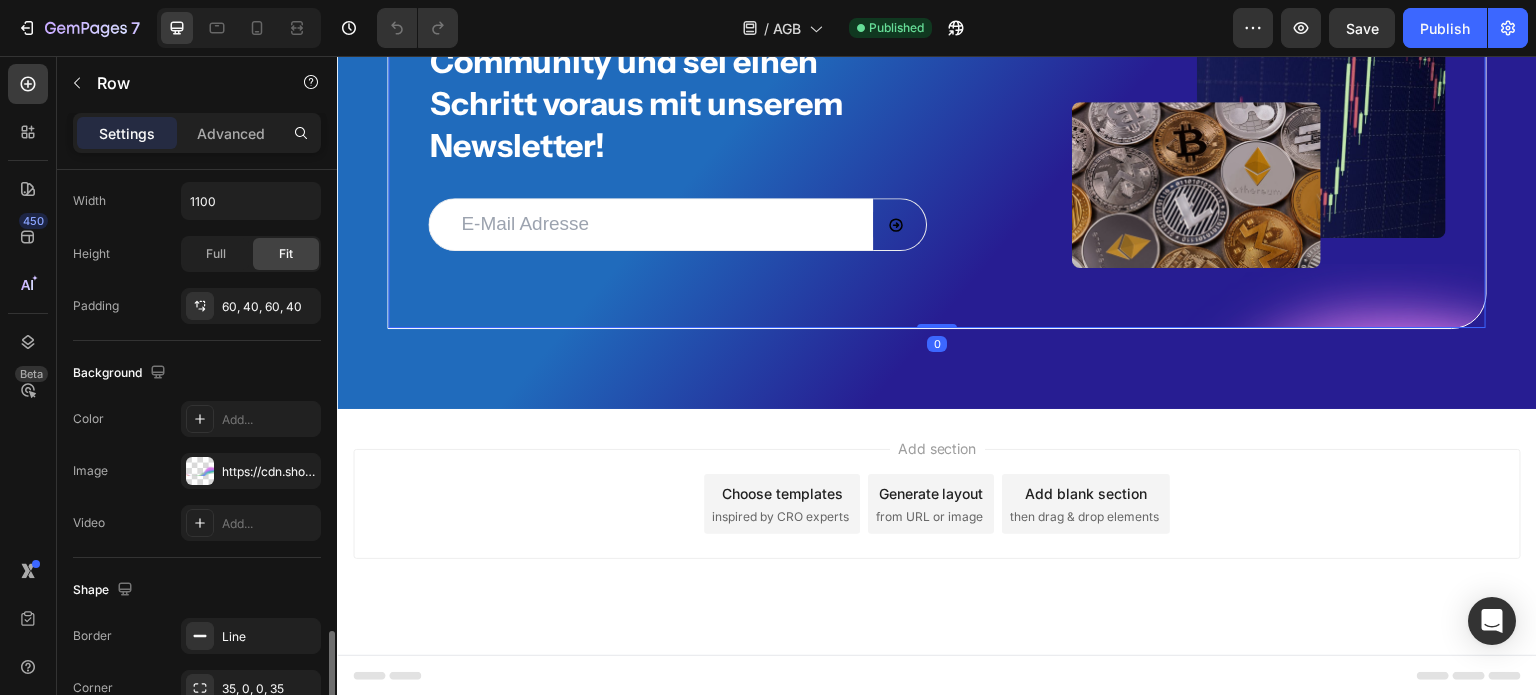scroll, scrollTop: 636, scrollLeft: 0, axis: vertical 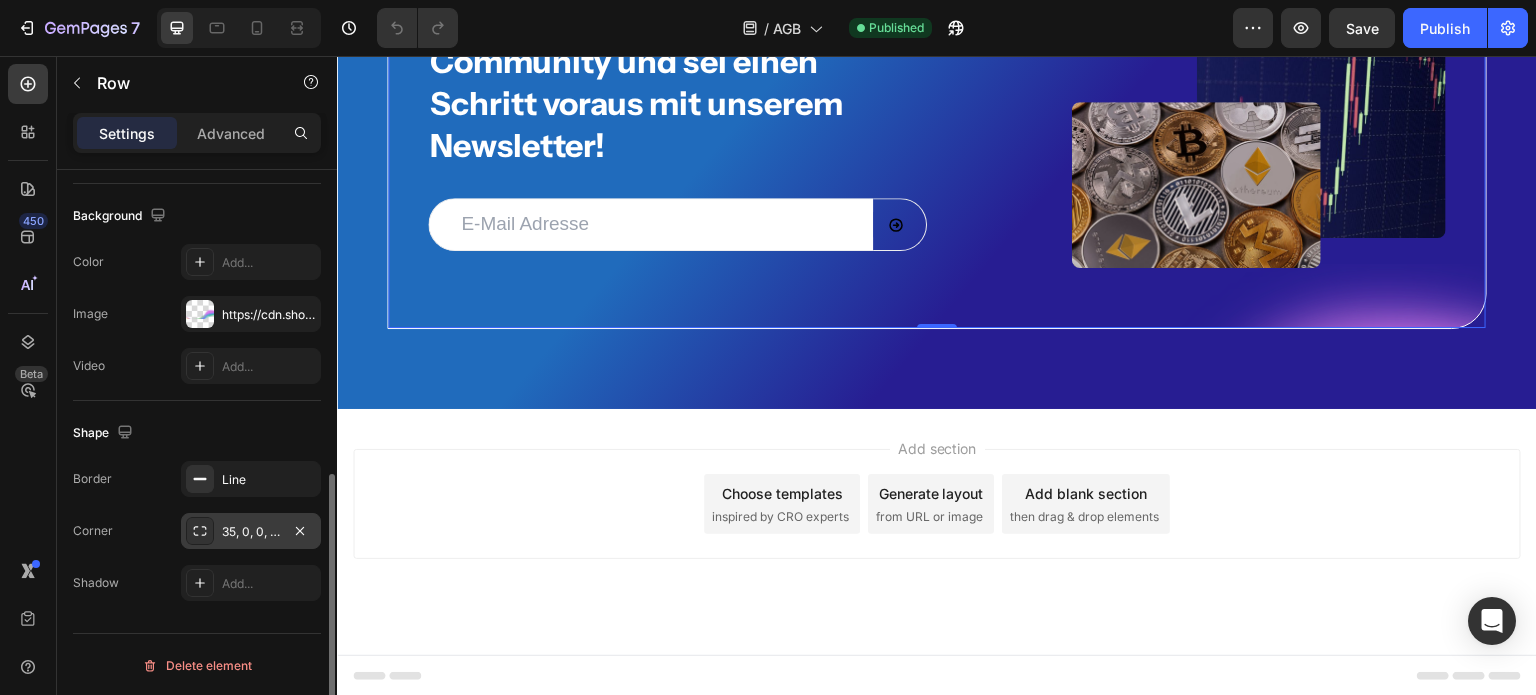 click on "35, 0, 0, 35" at bounding box center [251, 532] 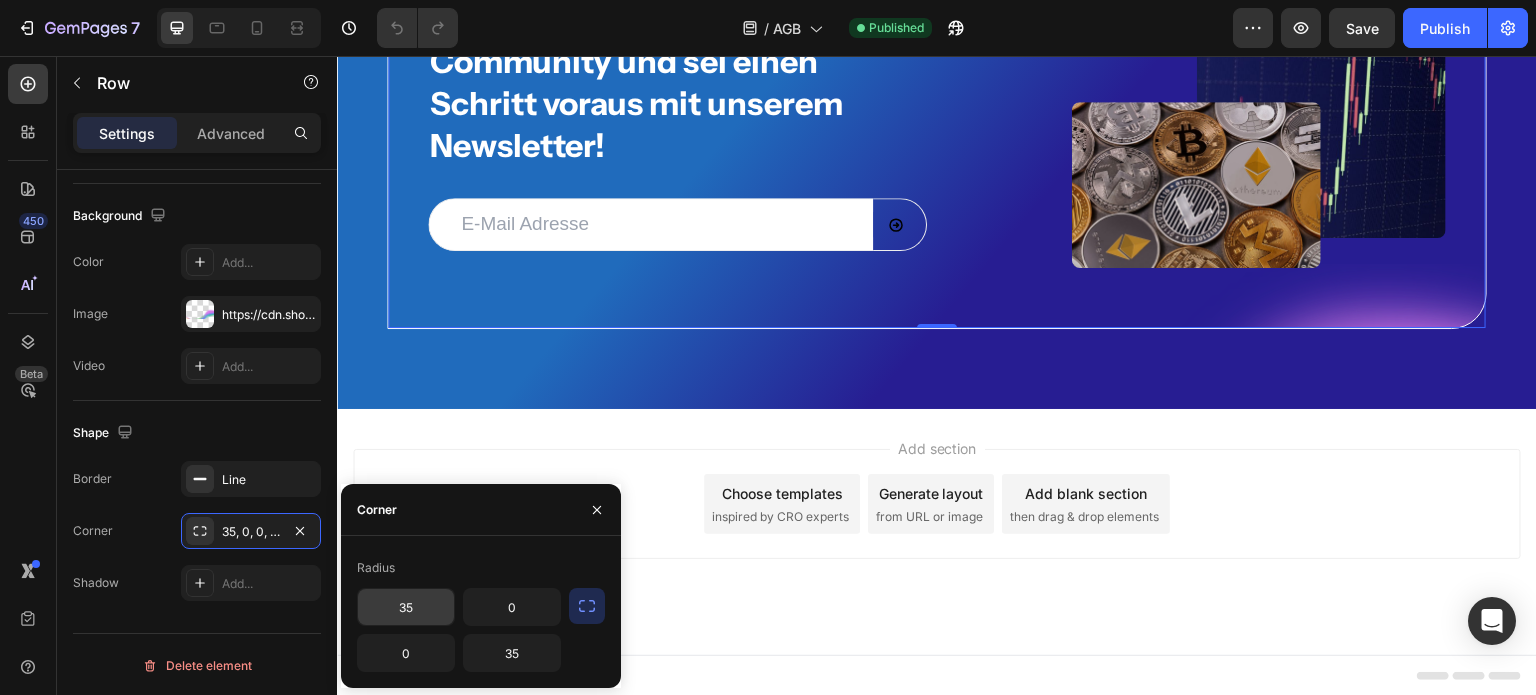 click 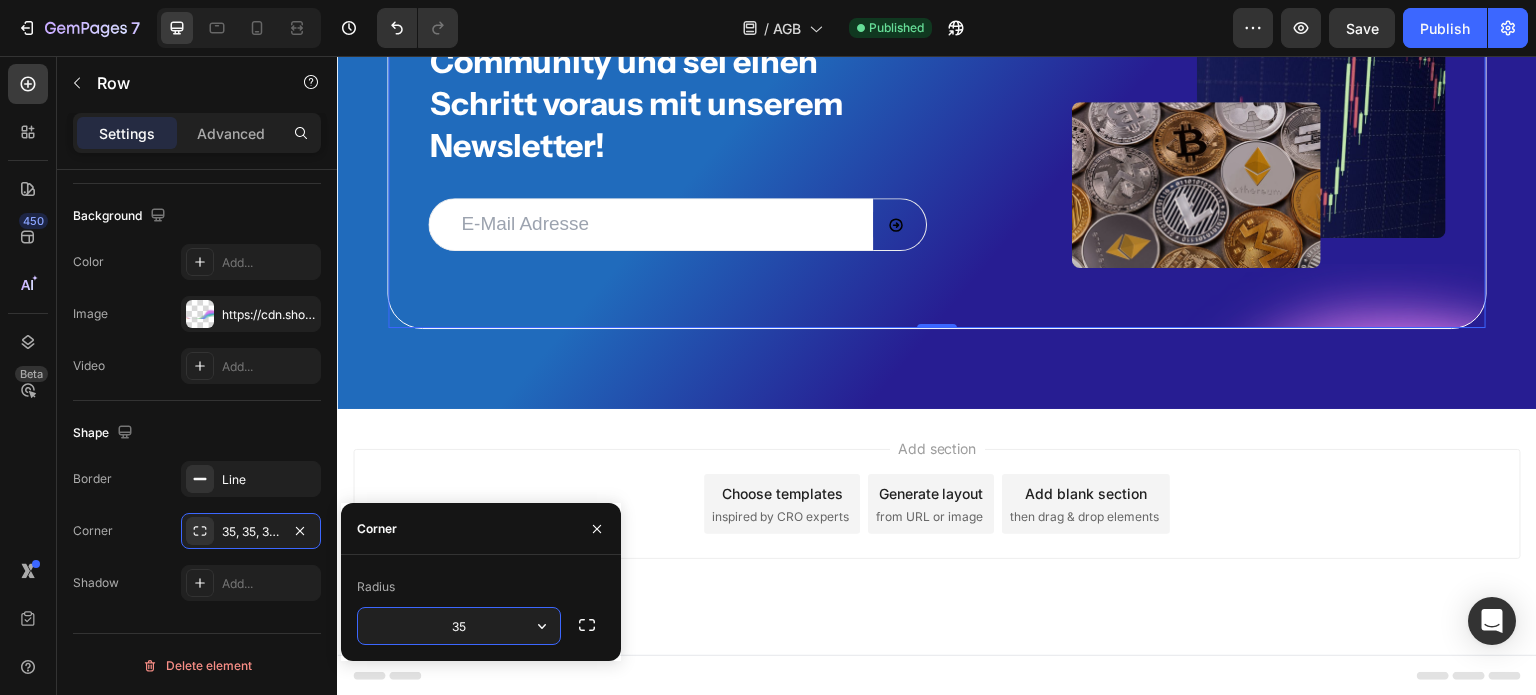 click on "35" at bounding box center (459, 626) 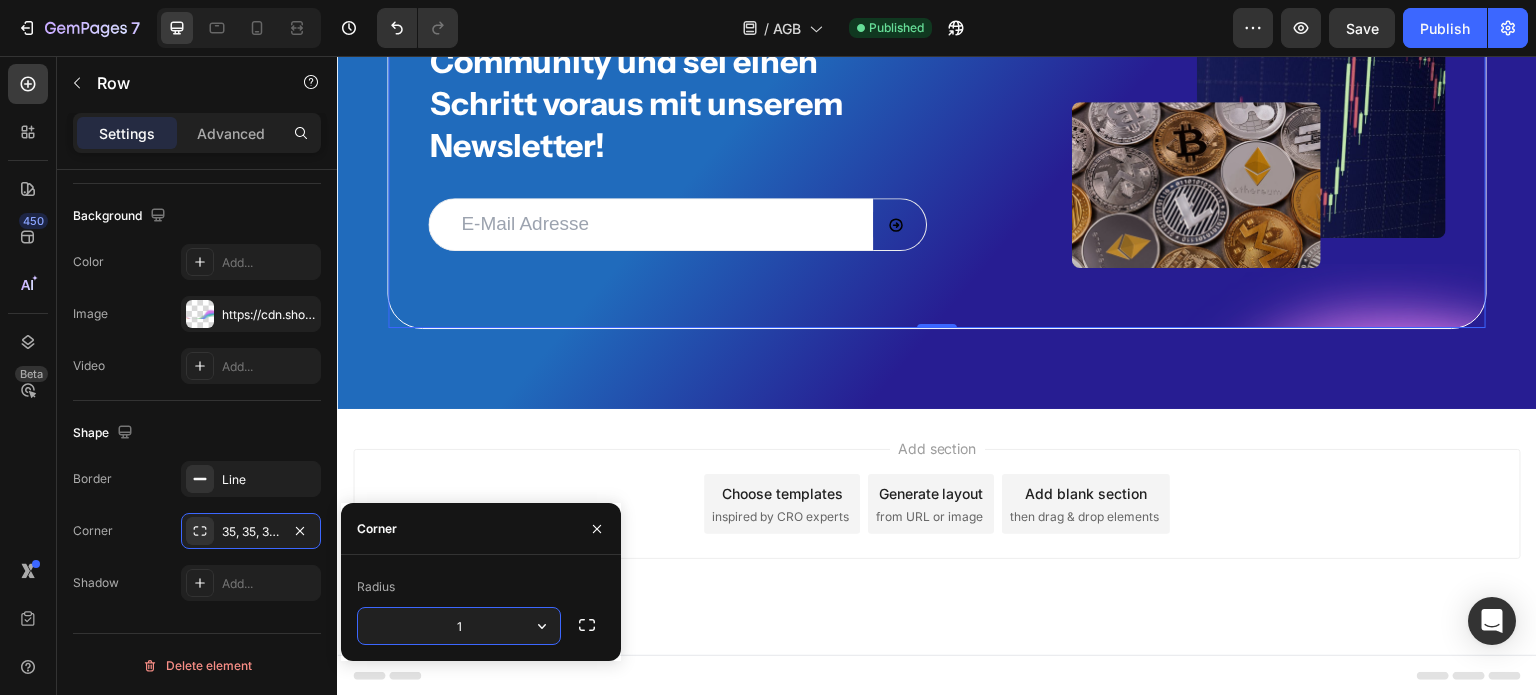 type on "12" 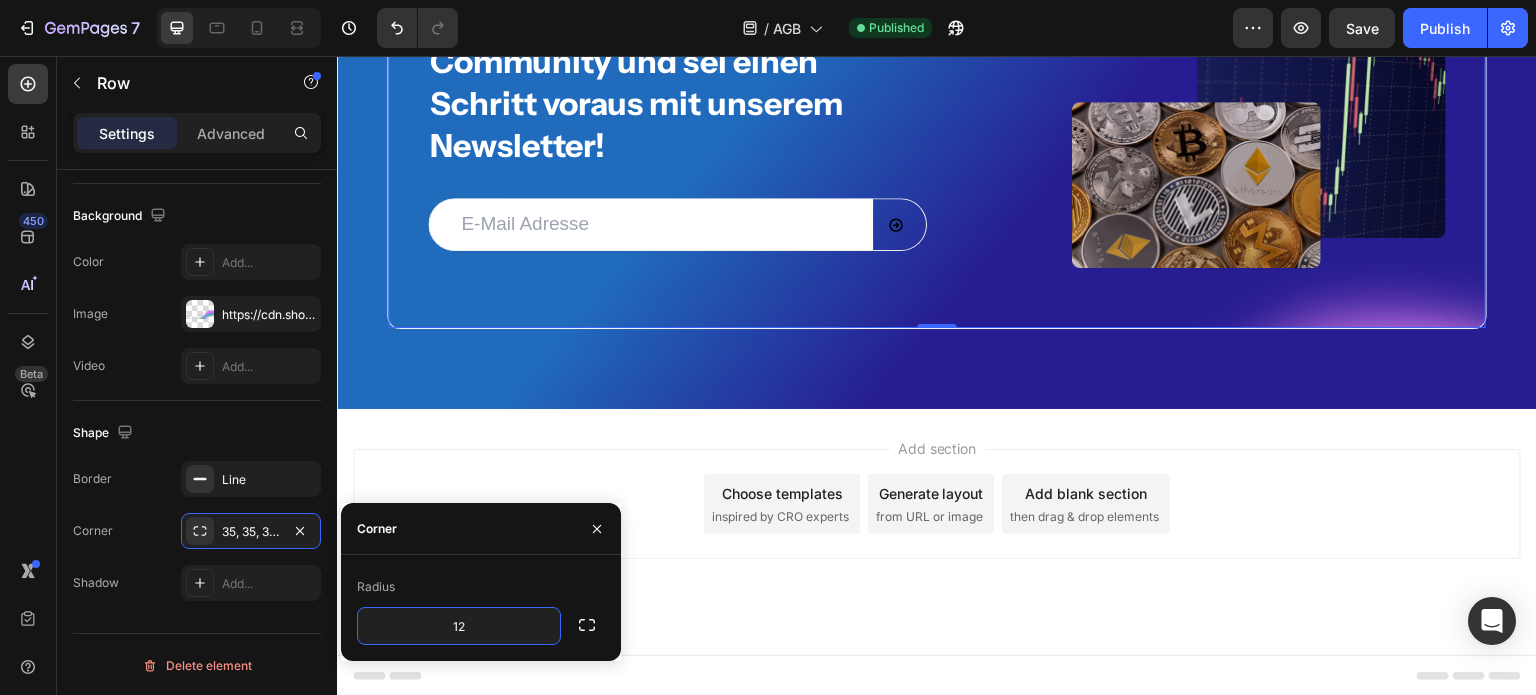 click on "Add section Choose templates inspired by CRO experts Generate layout from URL or image Add blank section then drag & drop elements" at bounding box center (937, 532) 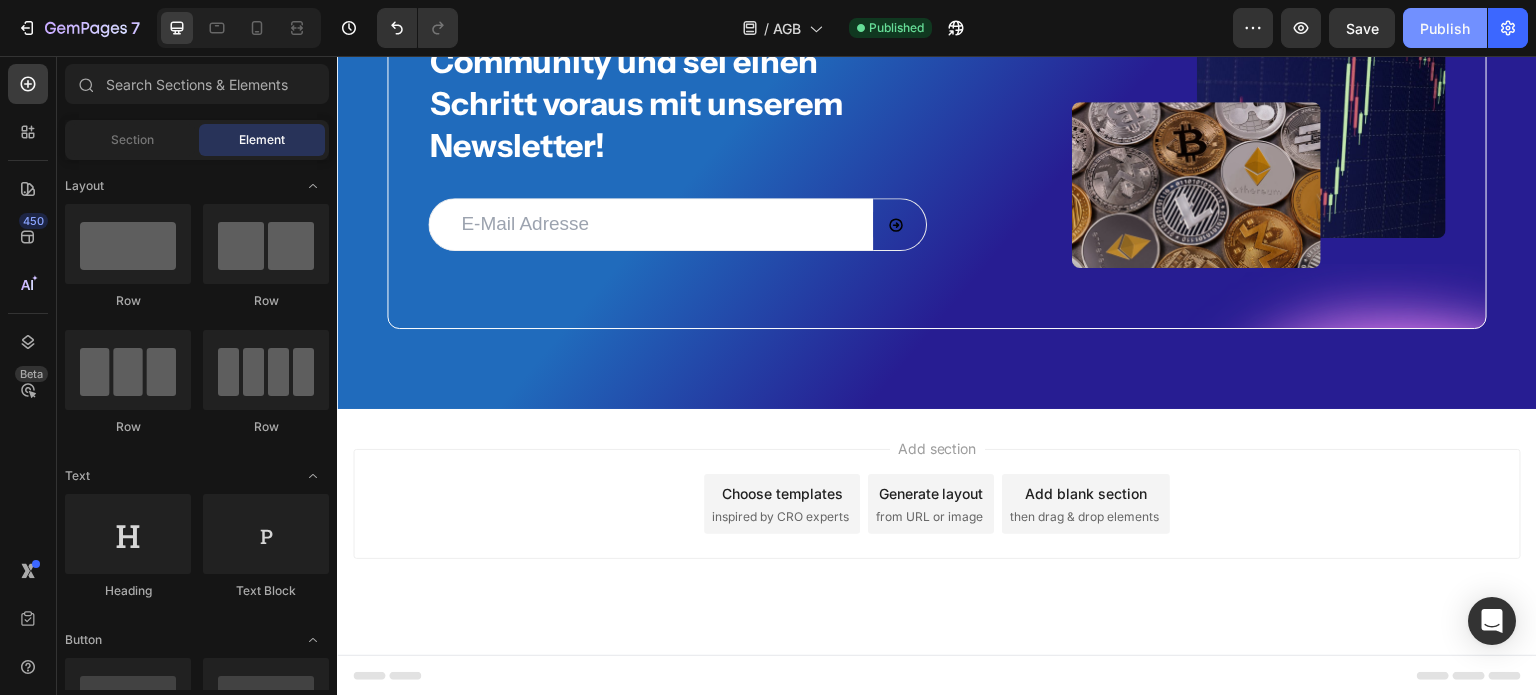 click on "Publish" at bounding box center [1445, 28] 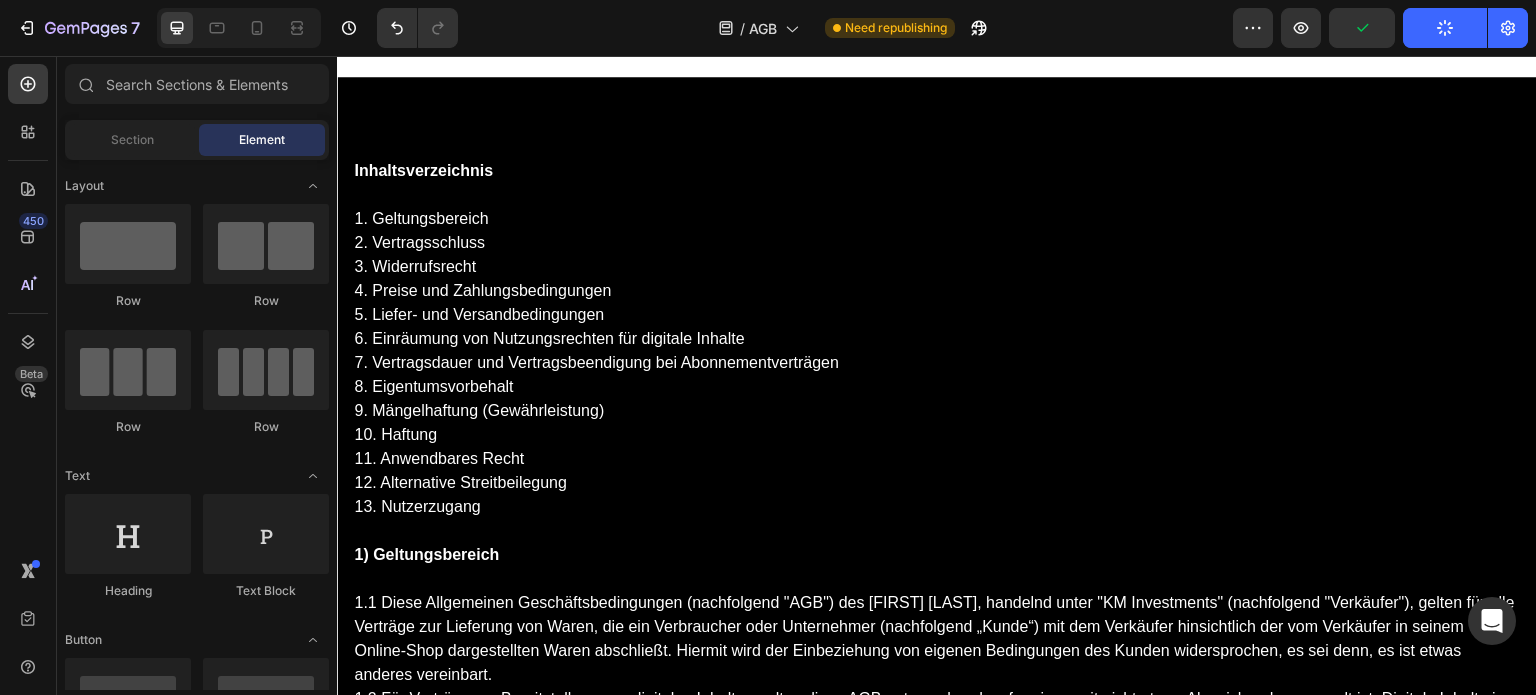 scroll, scrollTop: 0, scrollLeft: 0, axis: both 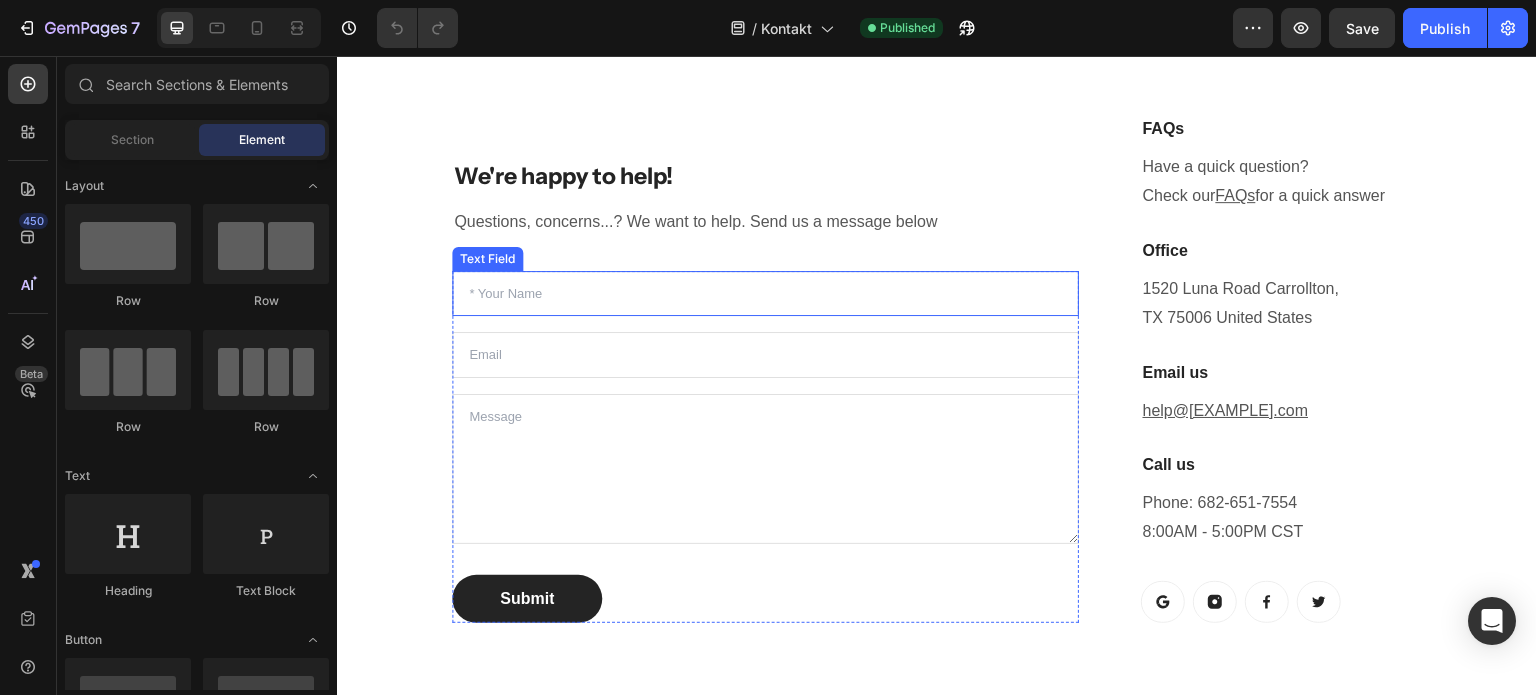 click at bounding box center (765, 294) 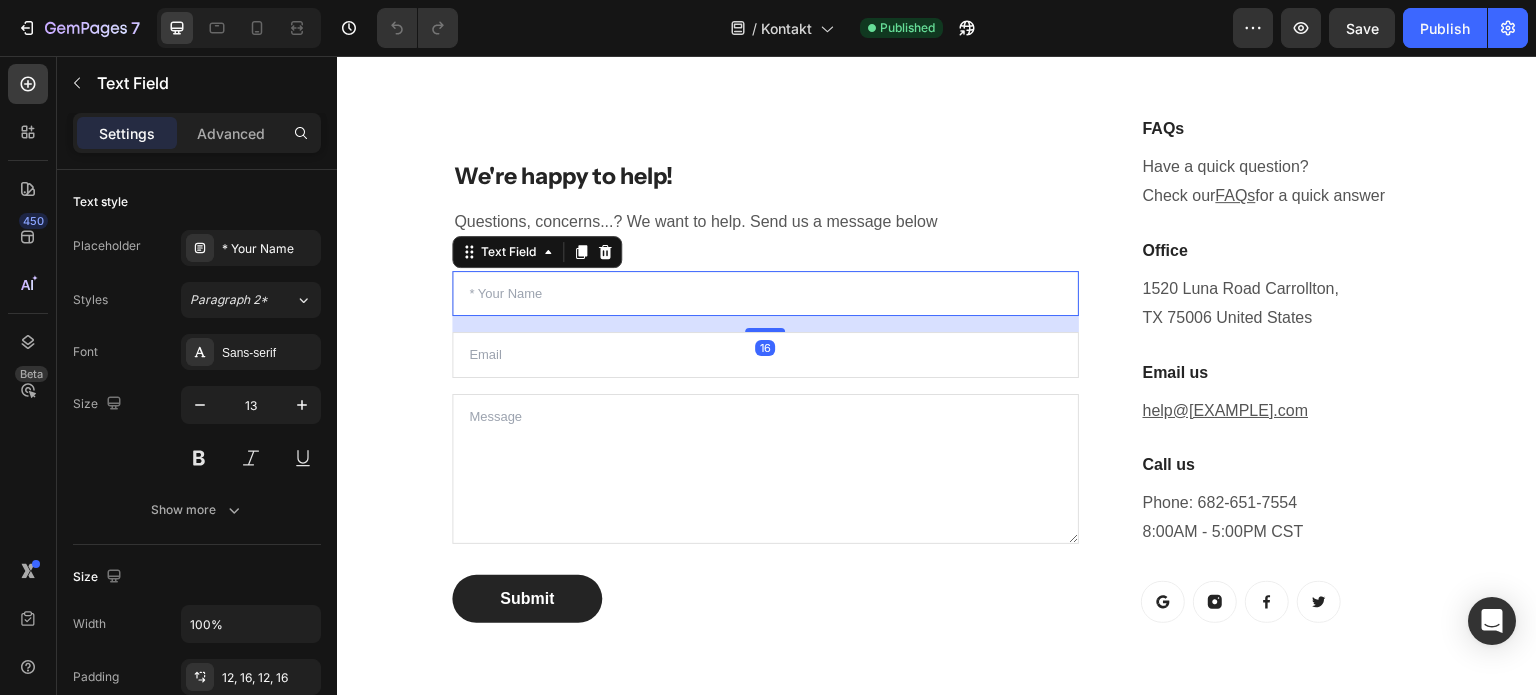 click on "16" at bounding box center (765, 324) 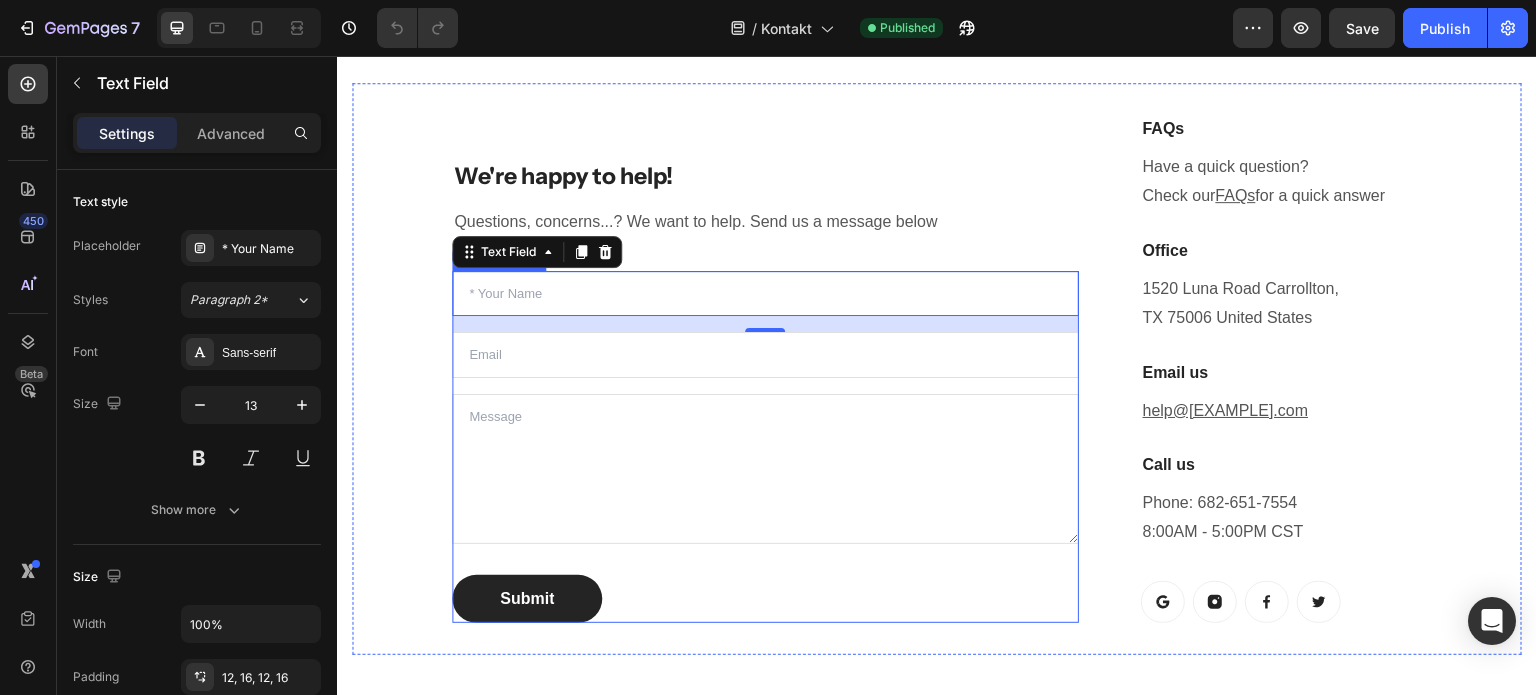 click on "Text Field   16 Email Field Text Area Submit Submit Button Contact Form" at bounding box center (765, 447) 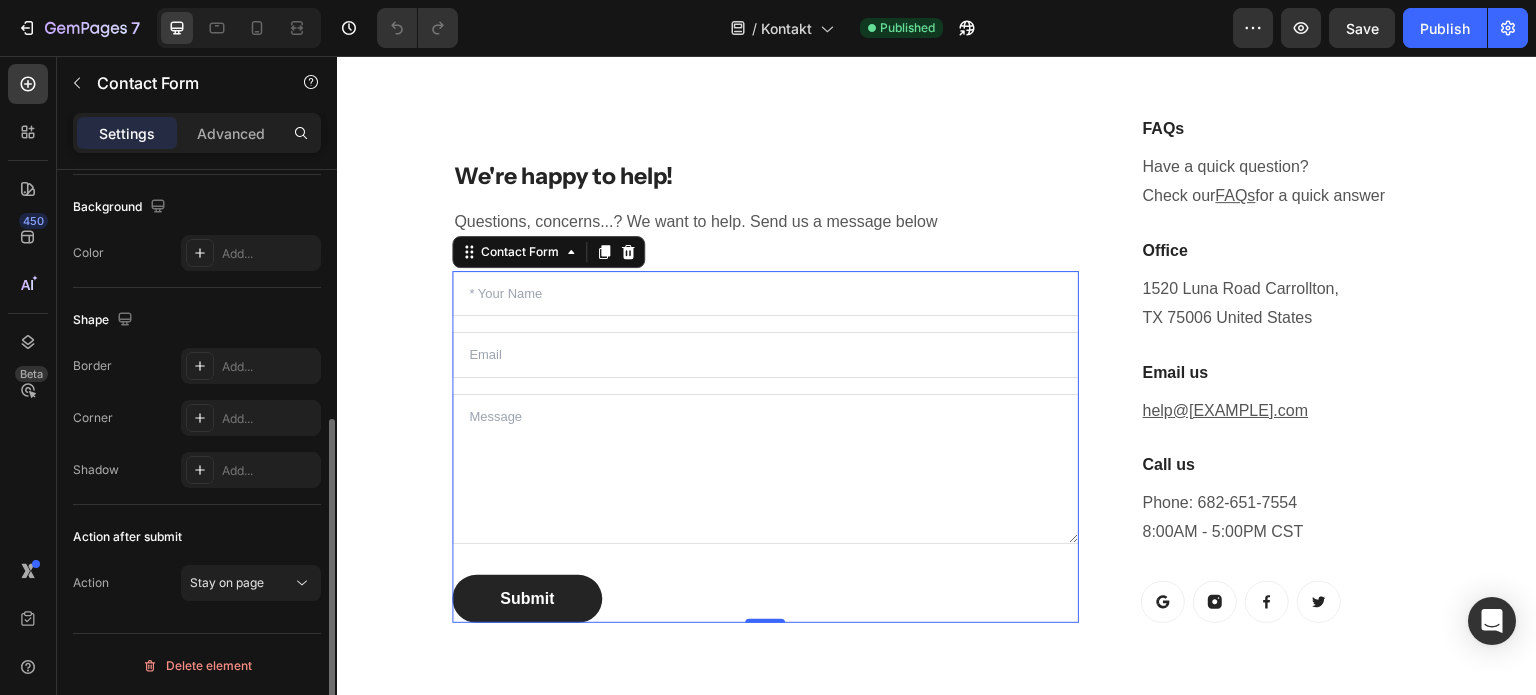scroll, scrollTop: 0, scrollLeft: 0, axis: both 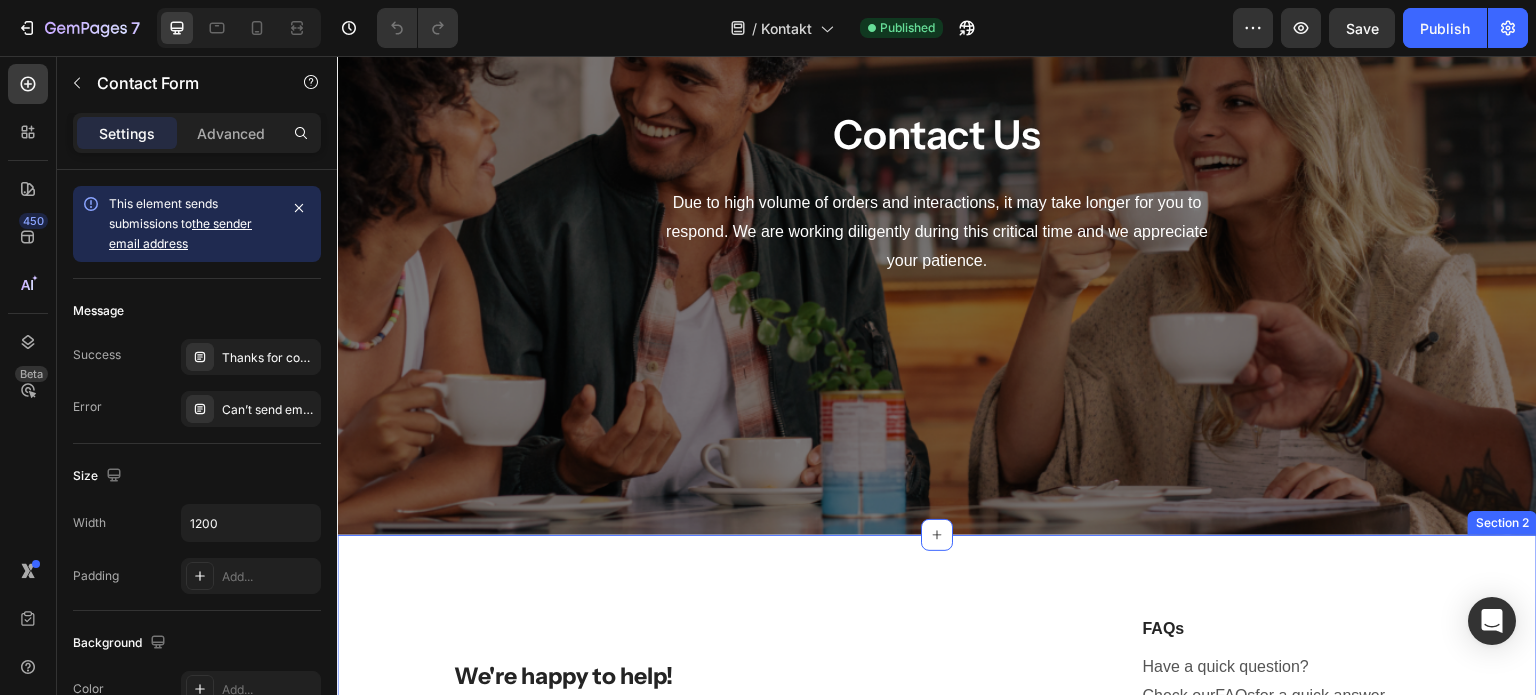 click on "We're happy to help! Heading Questions, concerns...? We want to help. Send us a message below Text block Text Field Email Field Text Area Submit Submit Button Contact Form   0 FAQs Heading Have a quick question? Check our  FAQs  for a quick answer Text block Office Heading 1520 Luna Road [CITY], [STATE] [ZIP] United States Text block Email us Heading help@[EXAMPLE].com Text block Call us Heading Phone: [PHONE]  8:00AM - 5:00PM CST Text block           Button     Button     Button     Button Row Row Row Section 2" at bounding box center (937, 869) 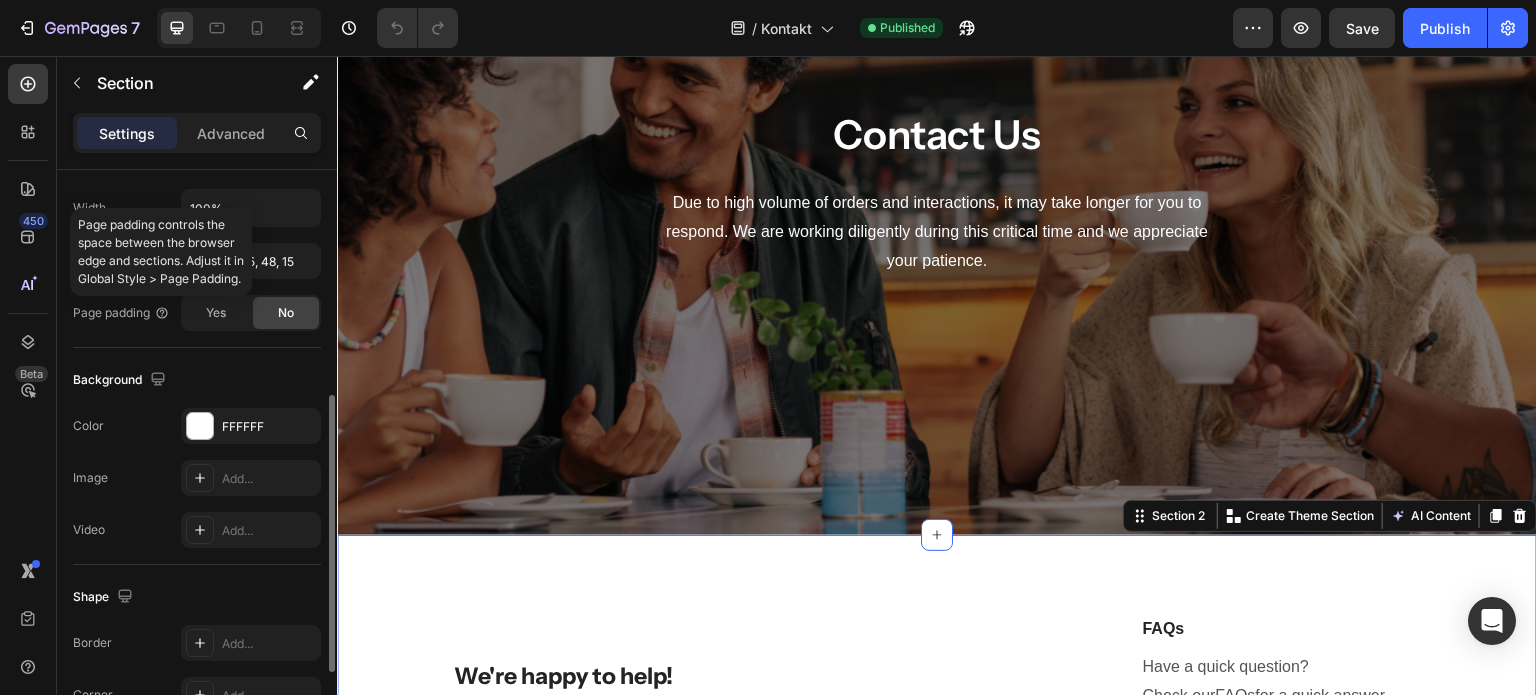 scroll, scrollTop: 477, scrollLeft: 0, axis: vertical 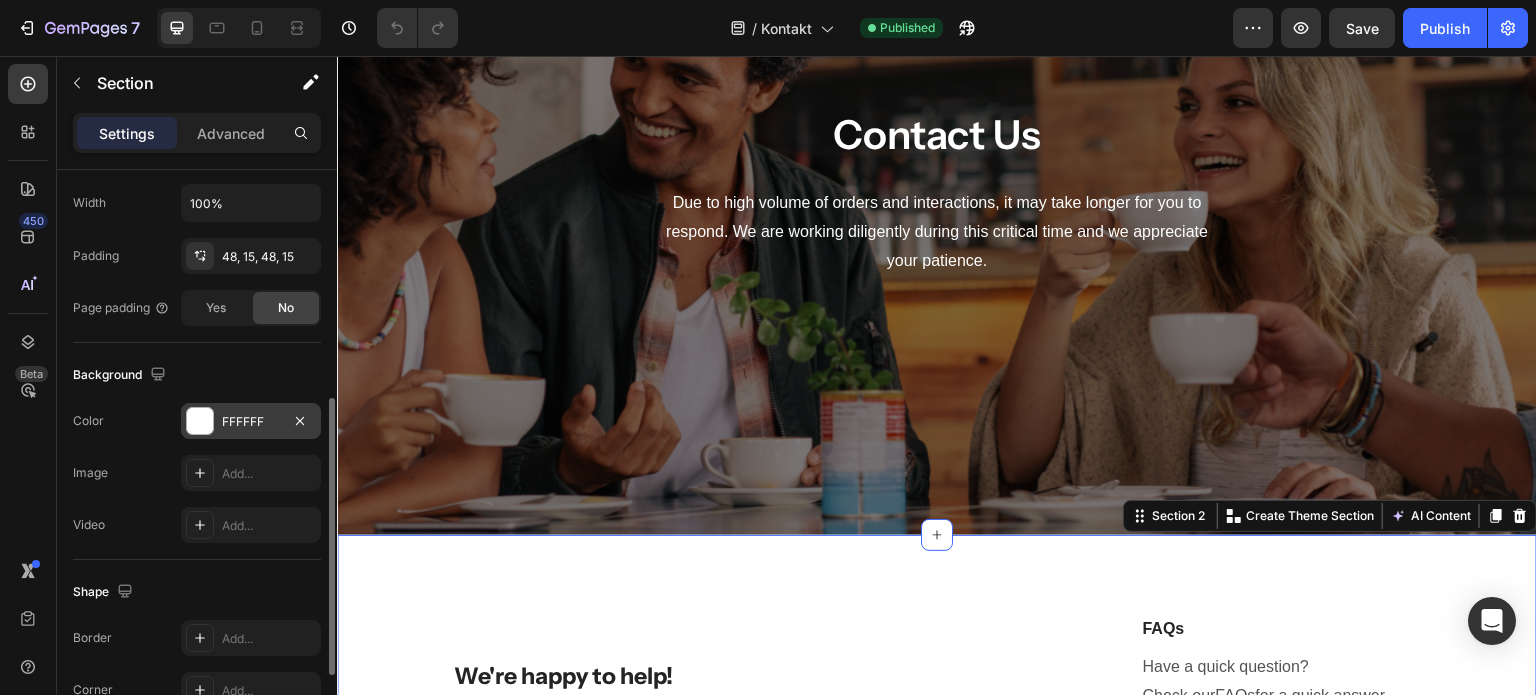 click at bounding box center (200, 421) 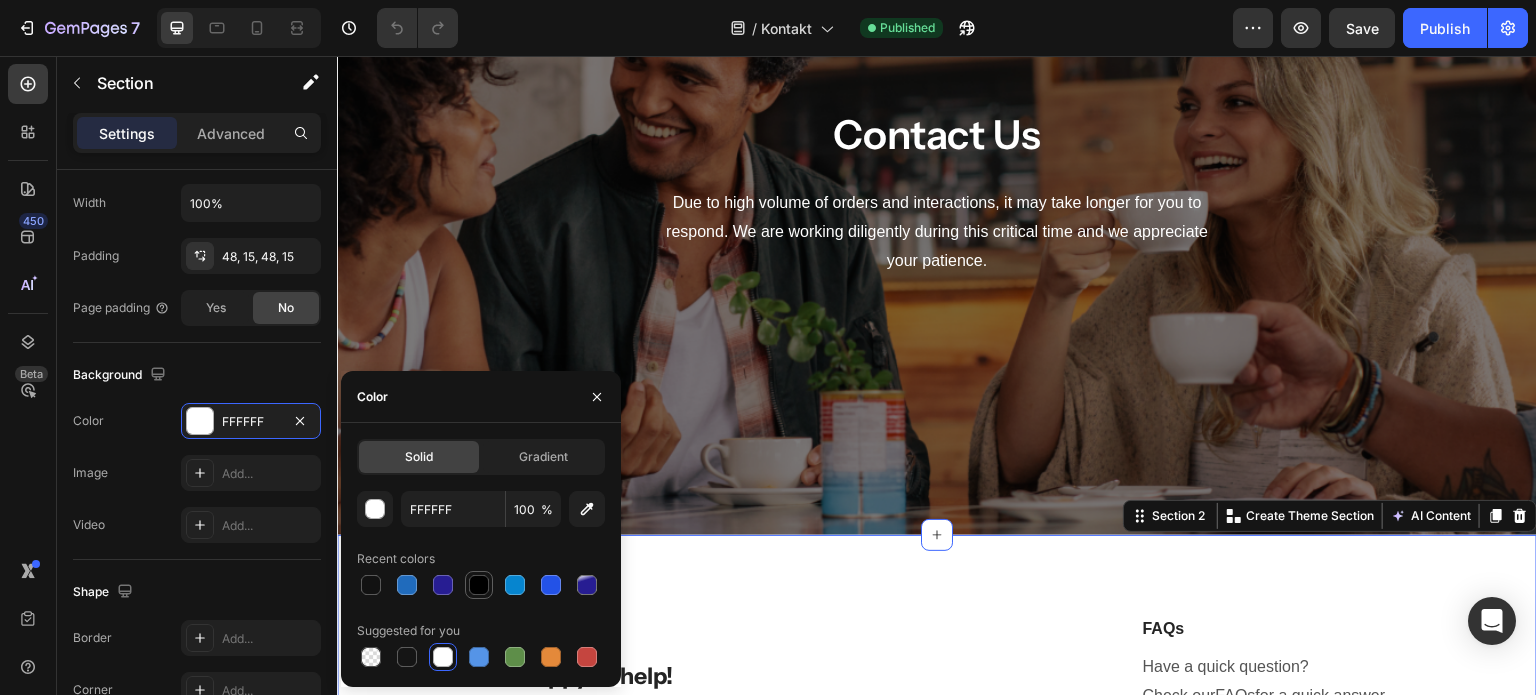 click at bounding box center [479, 585] 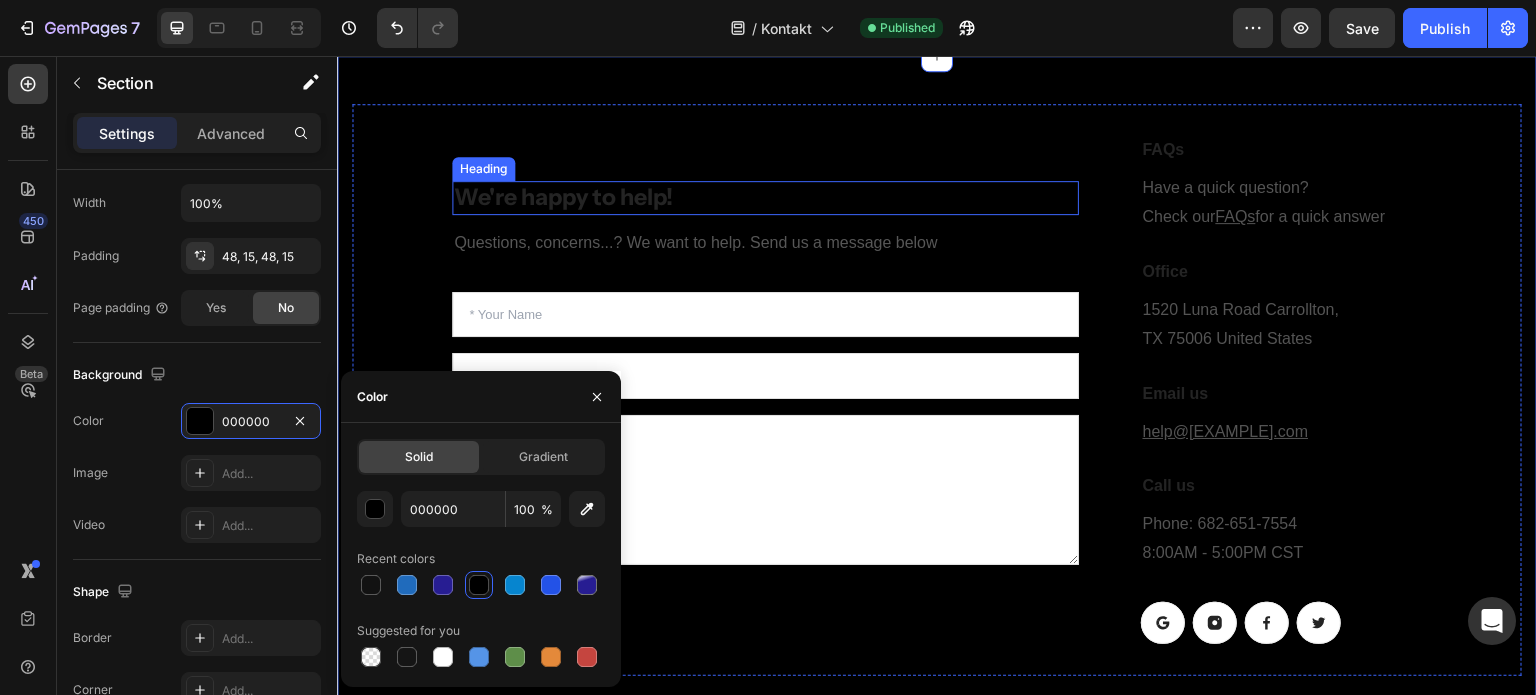scroll, scrollTop: 723, scrollLeft: 0, axis: vertical 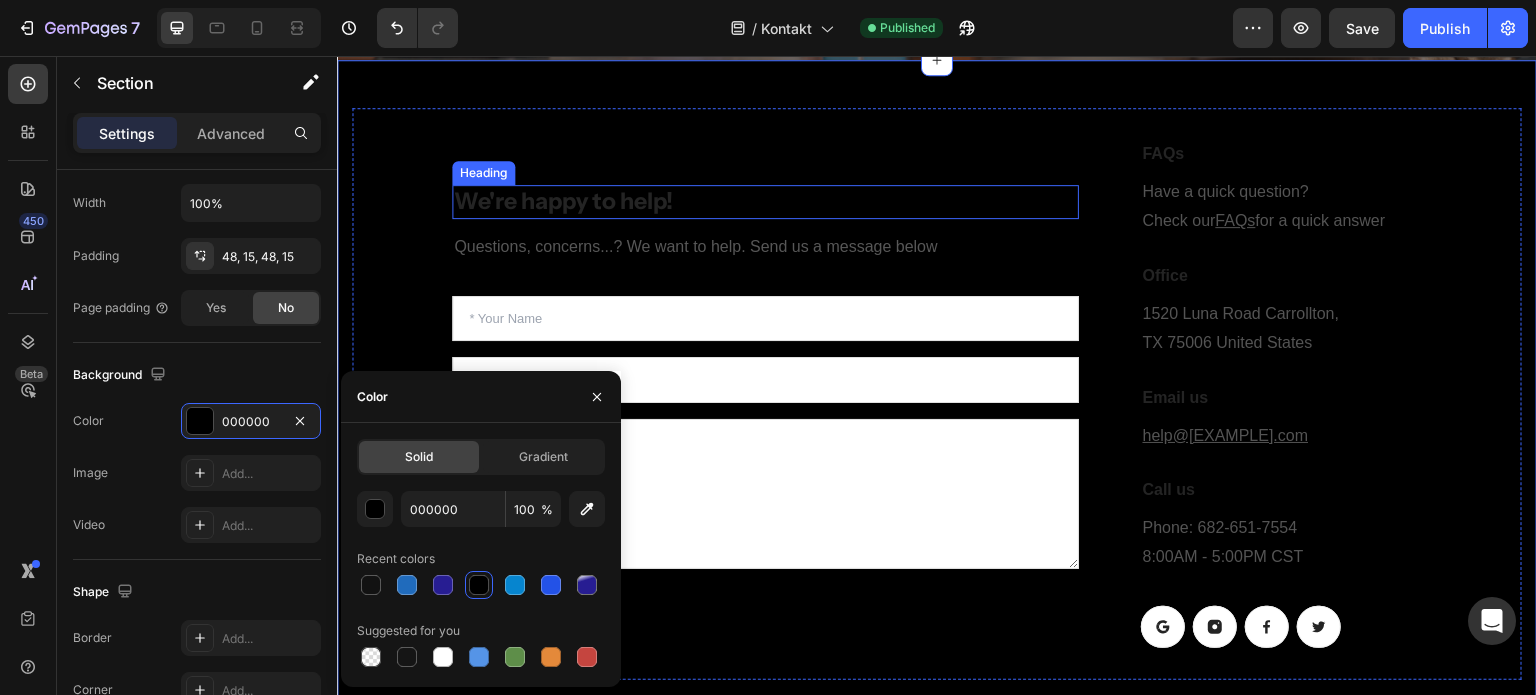 click on "We're happy to help!" at bounding box center (765, 202) 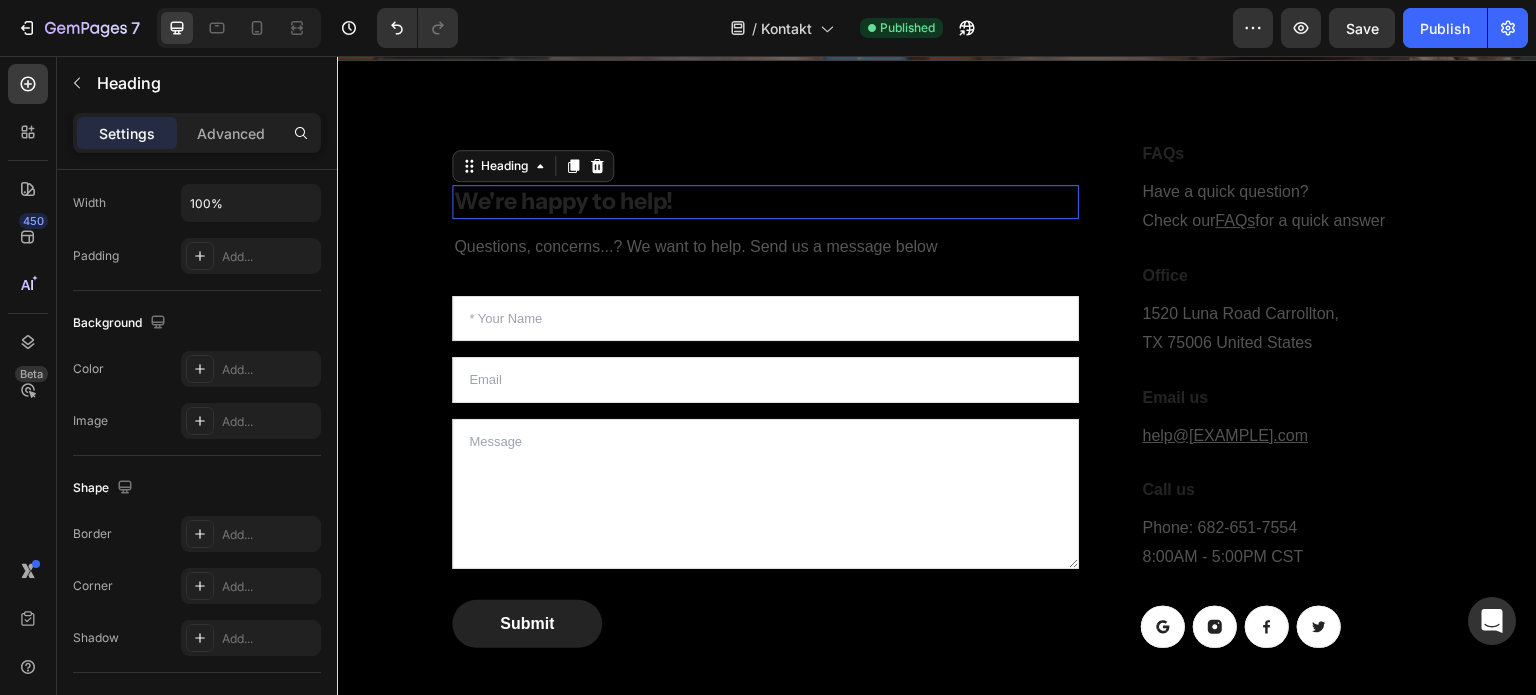 scroll, scrollTop: 0, scrollLeft: 0, axis: both 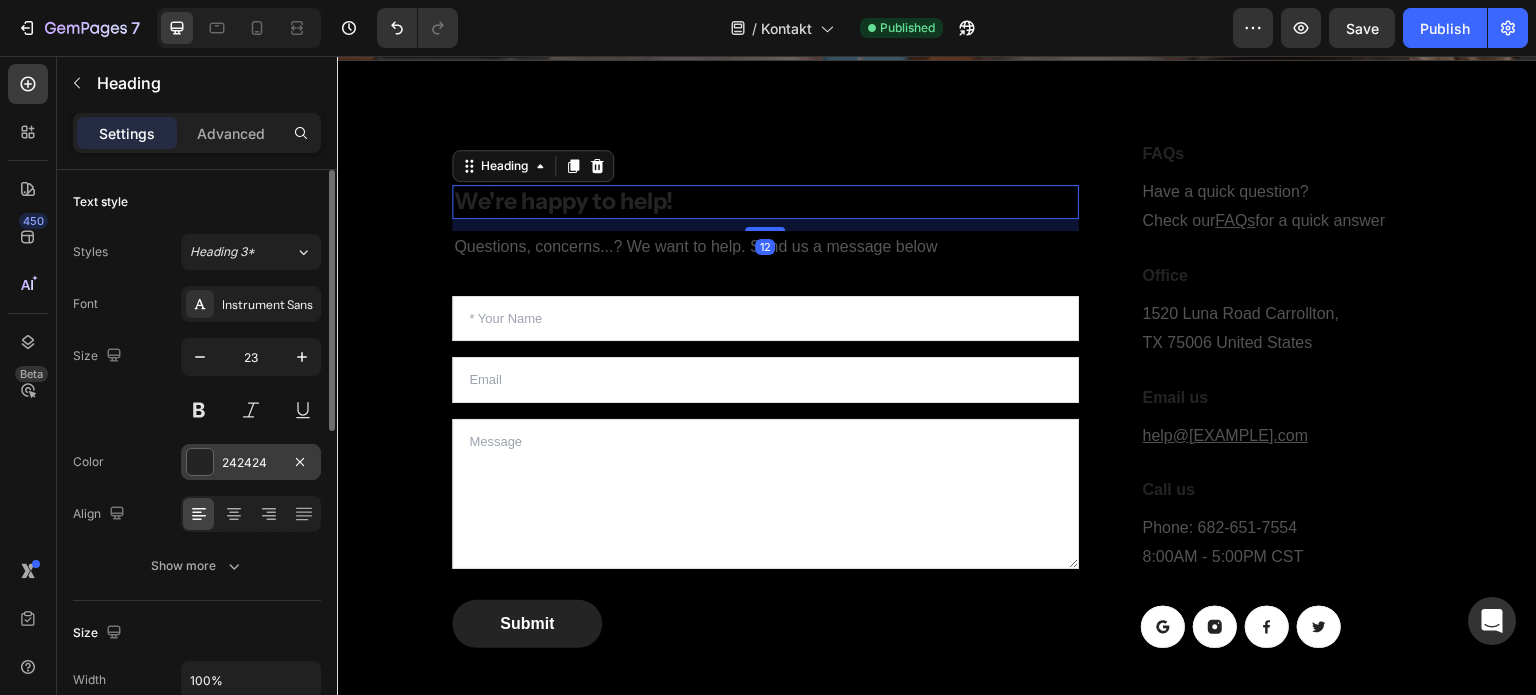 click at bounding box center (200, 462) 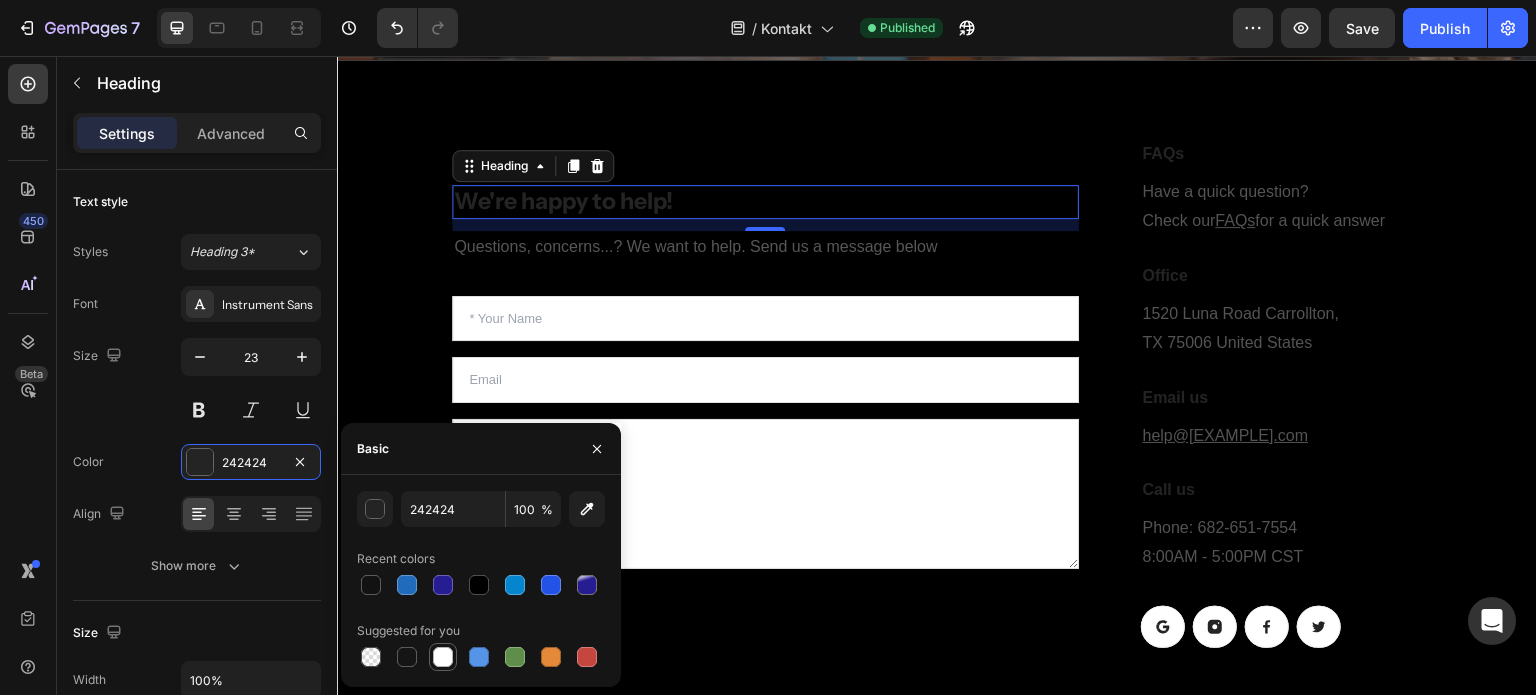 click at bounding box center (443, 657) 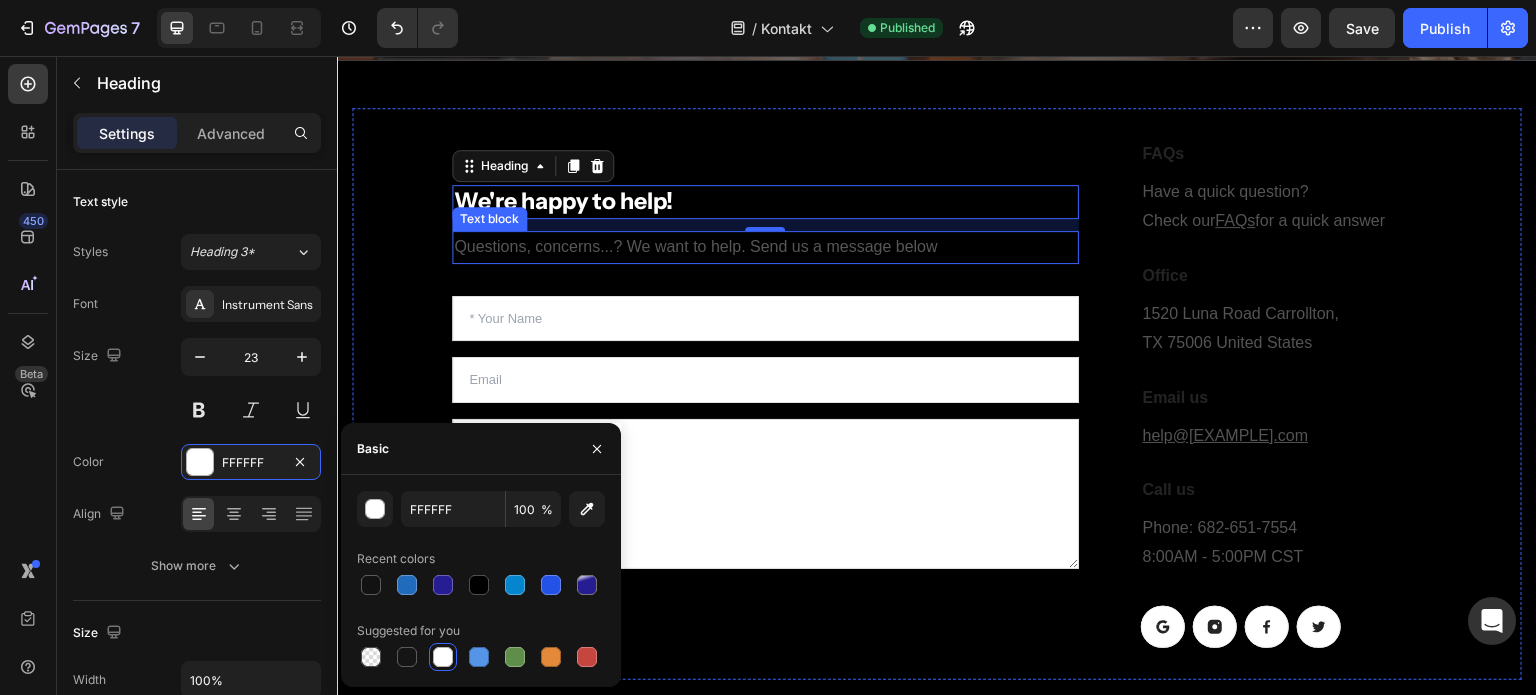 click on "Questions, concerns...? We want to help. Send us a message below" at bounding box center (765, 247) 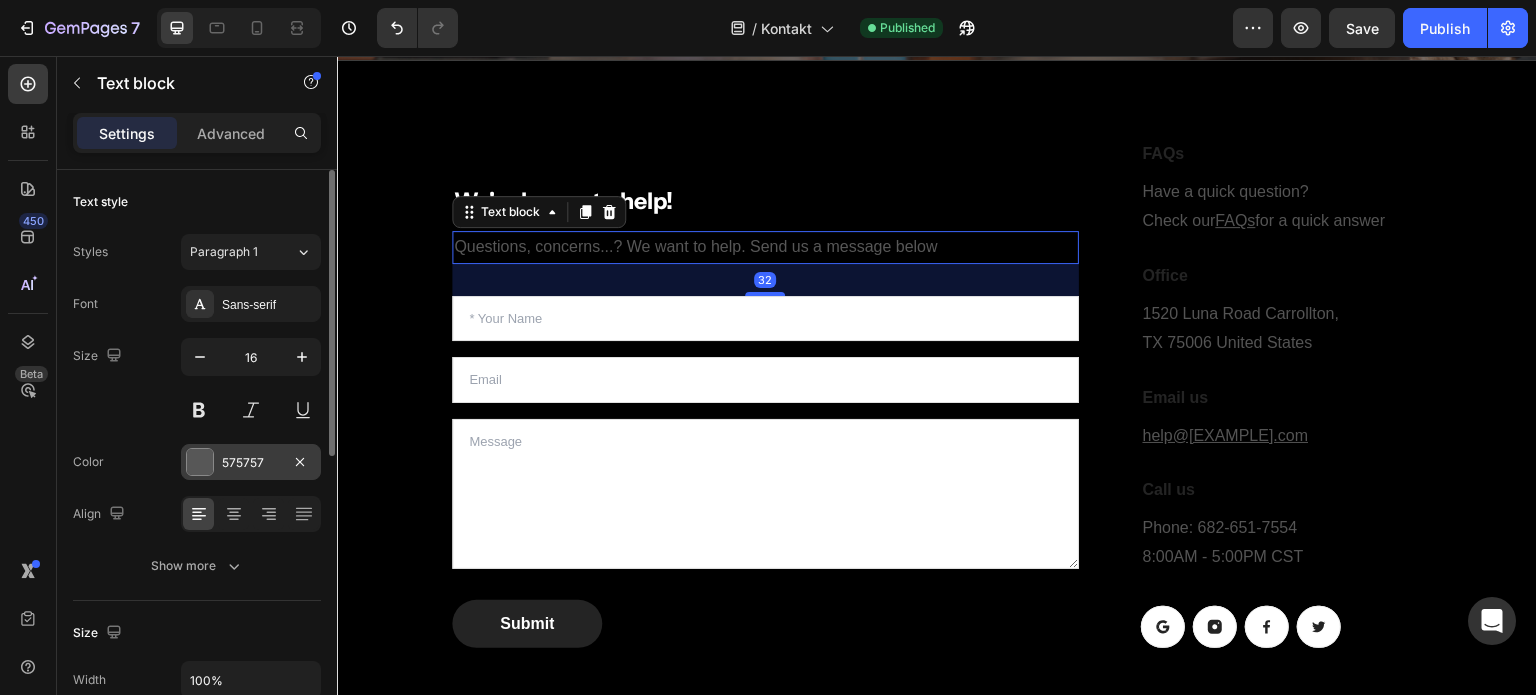 click at bounding box center (200, 462) 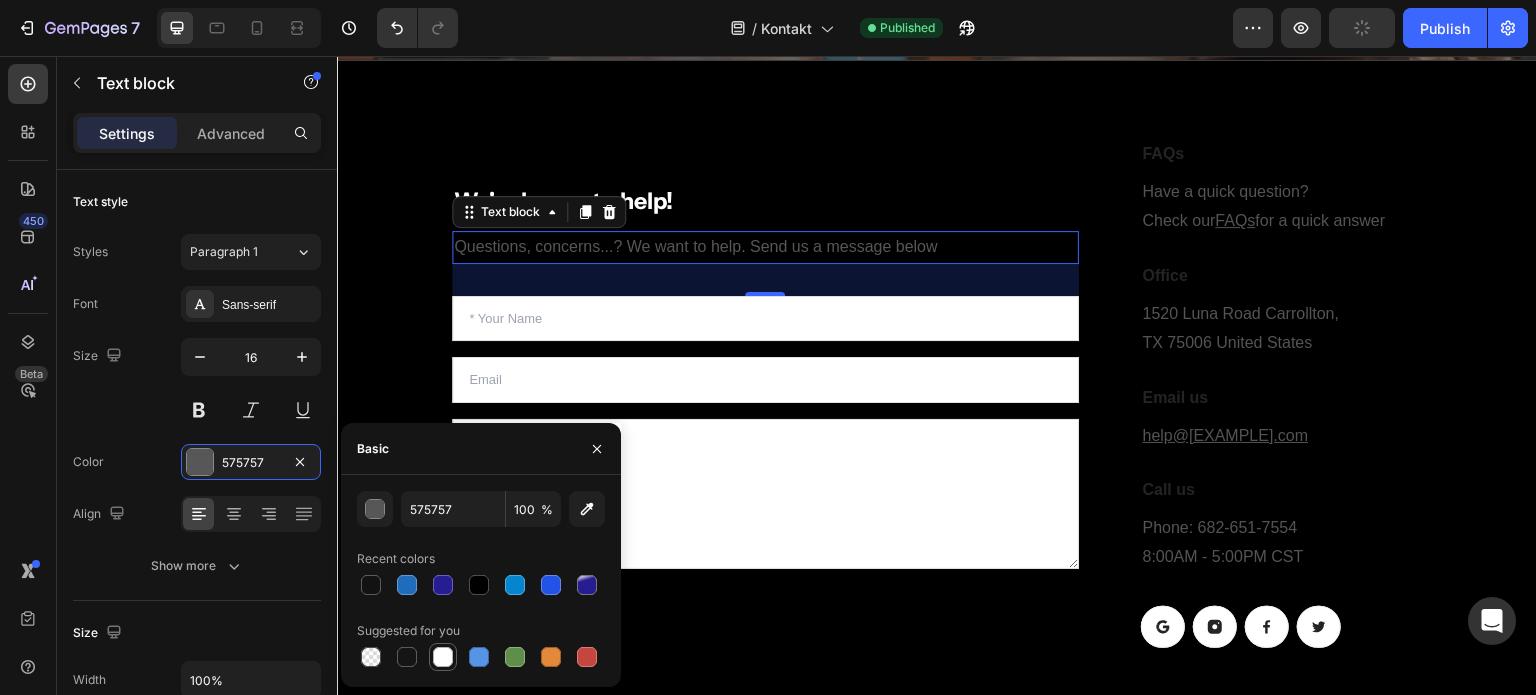 click at bounding box center [443, 657] 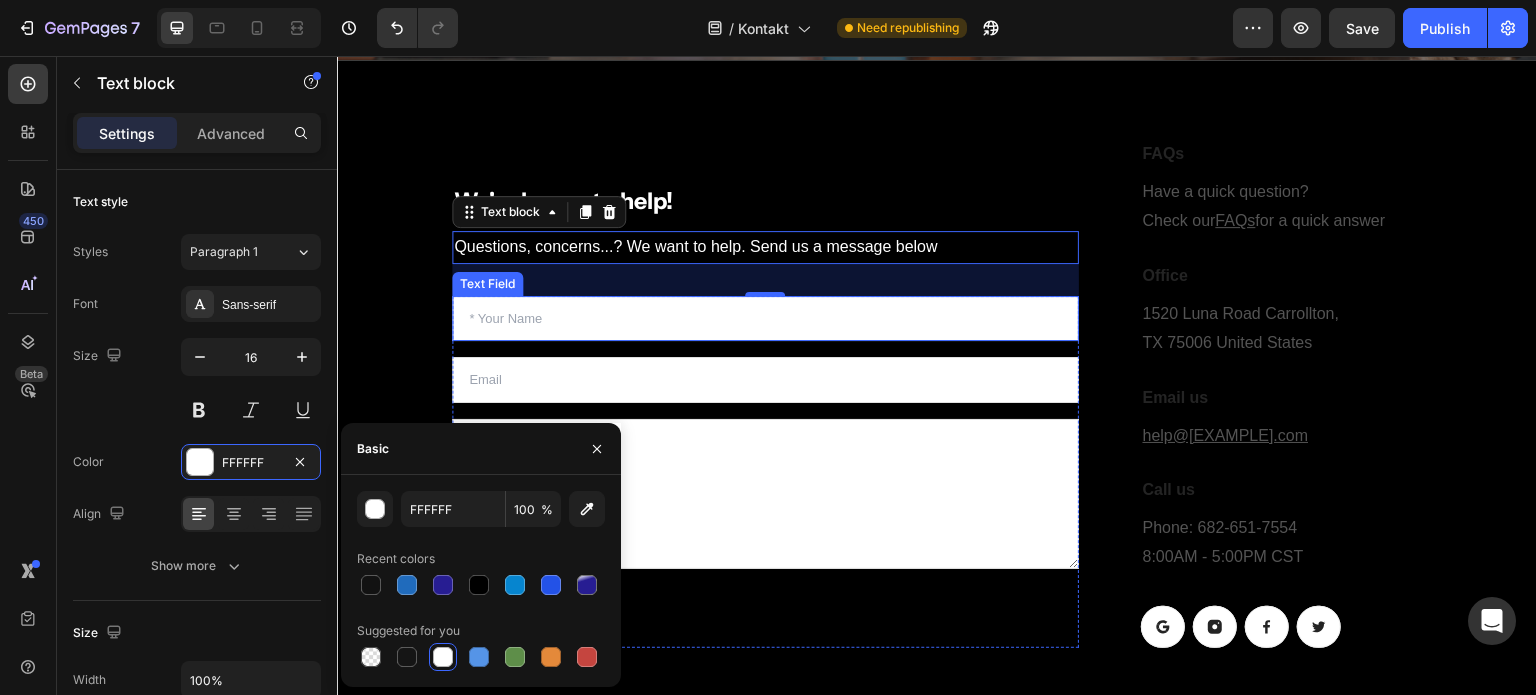 click at bounding box center (765, 319) 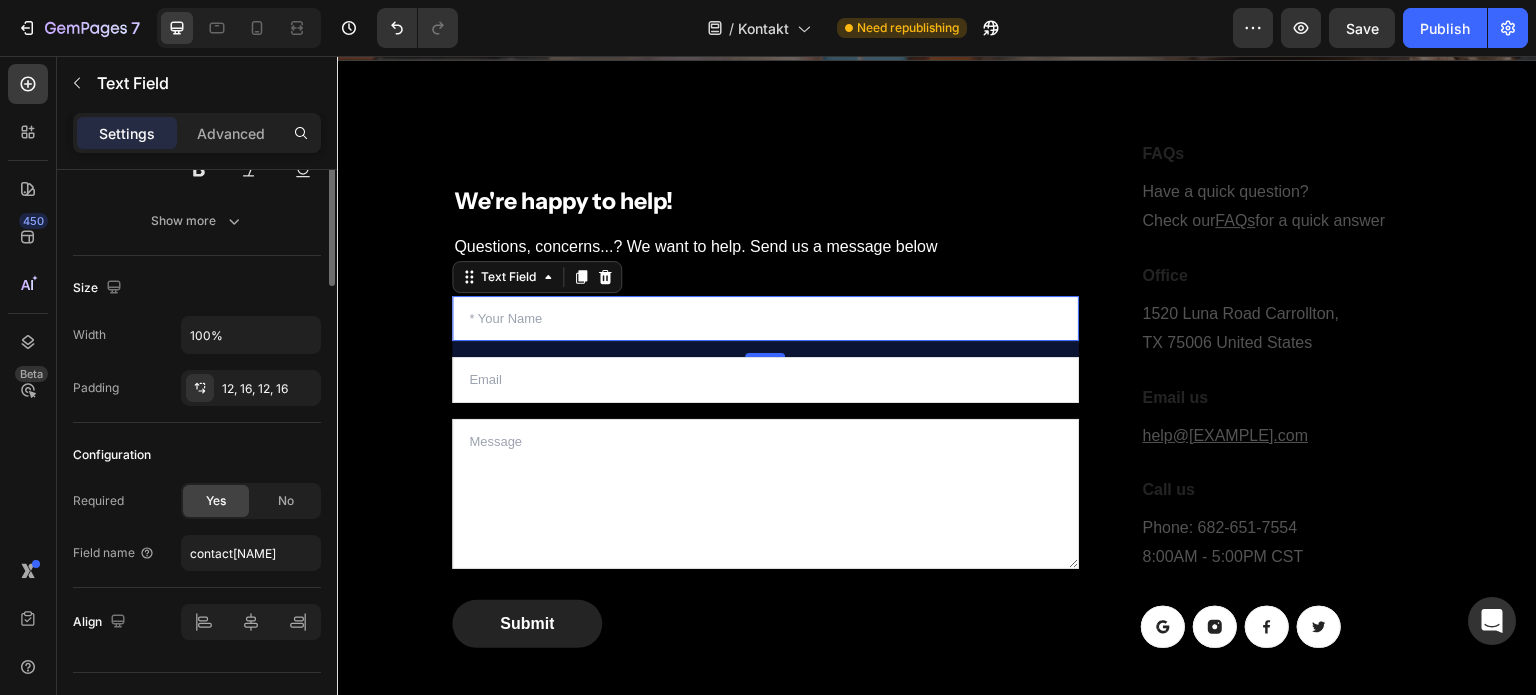 scroll, scrollTop: 0, scrollLeft: 0, axis: both 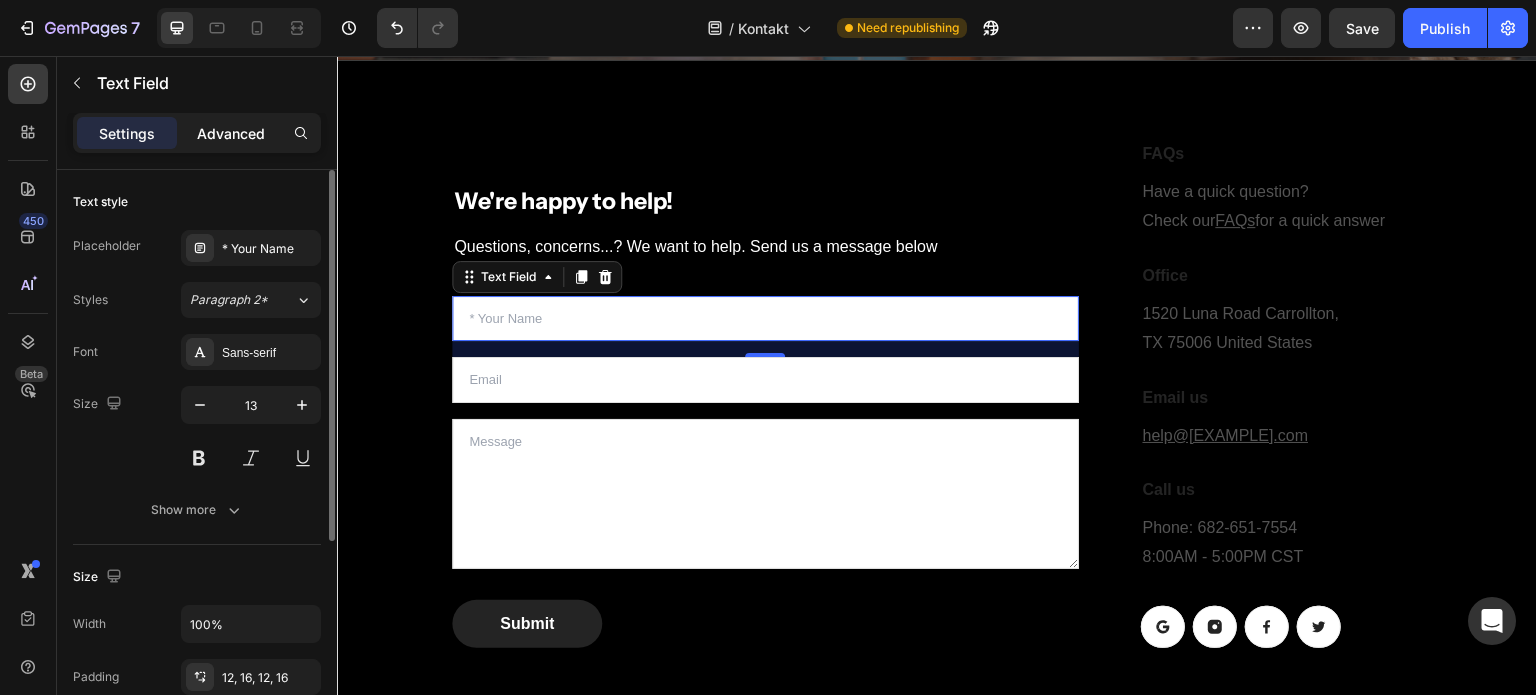 click on "Advanced" 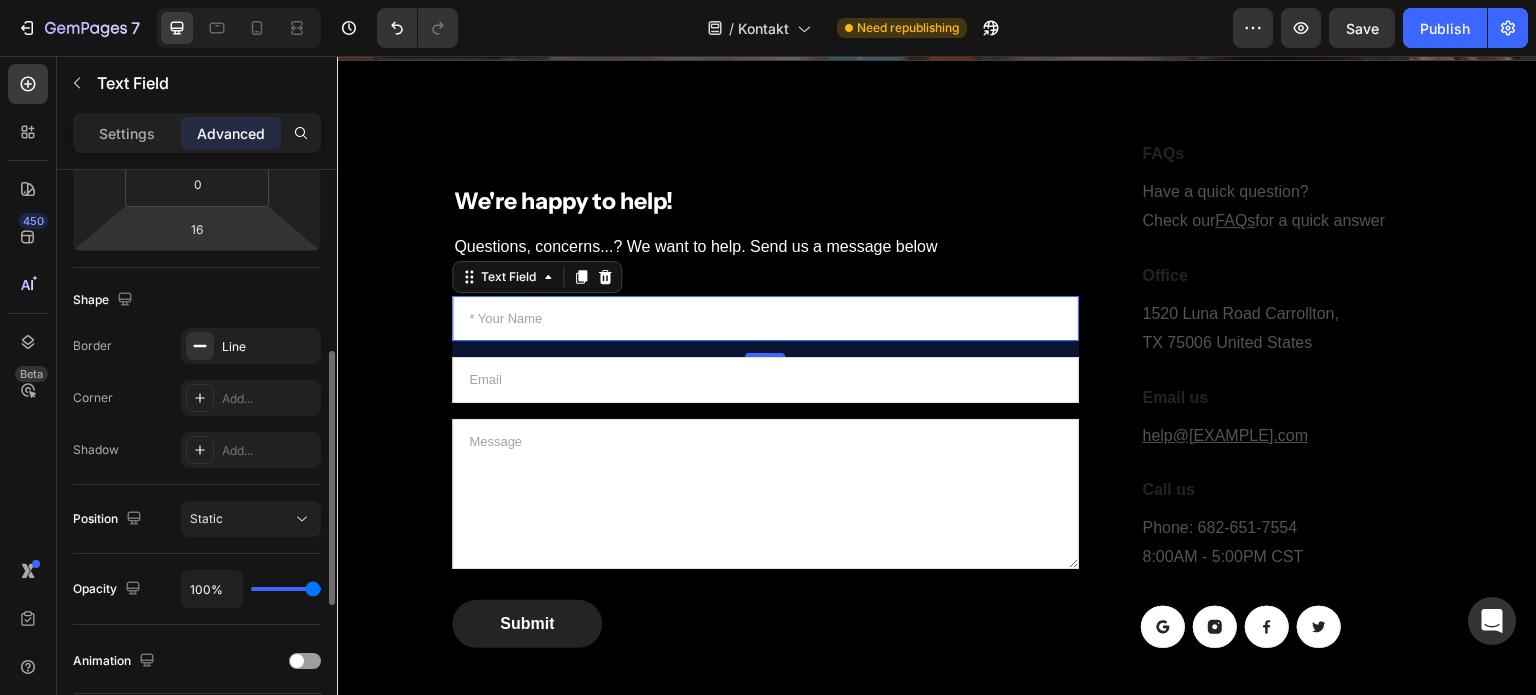 scroll, scrollTop: 417, scrollLeft: 0, axis: vertical 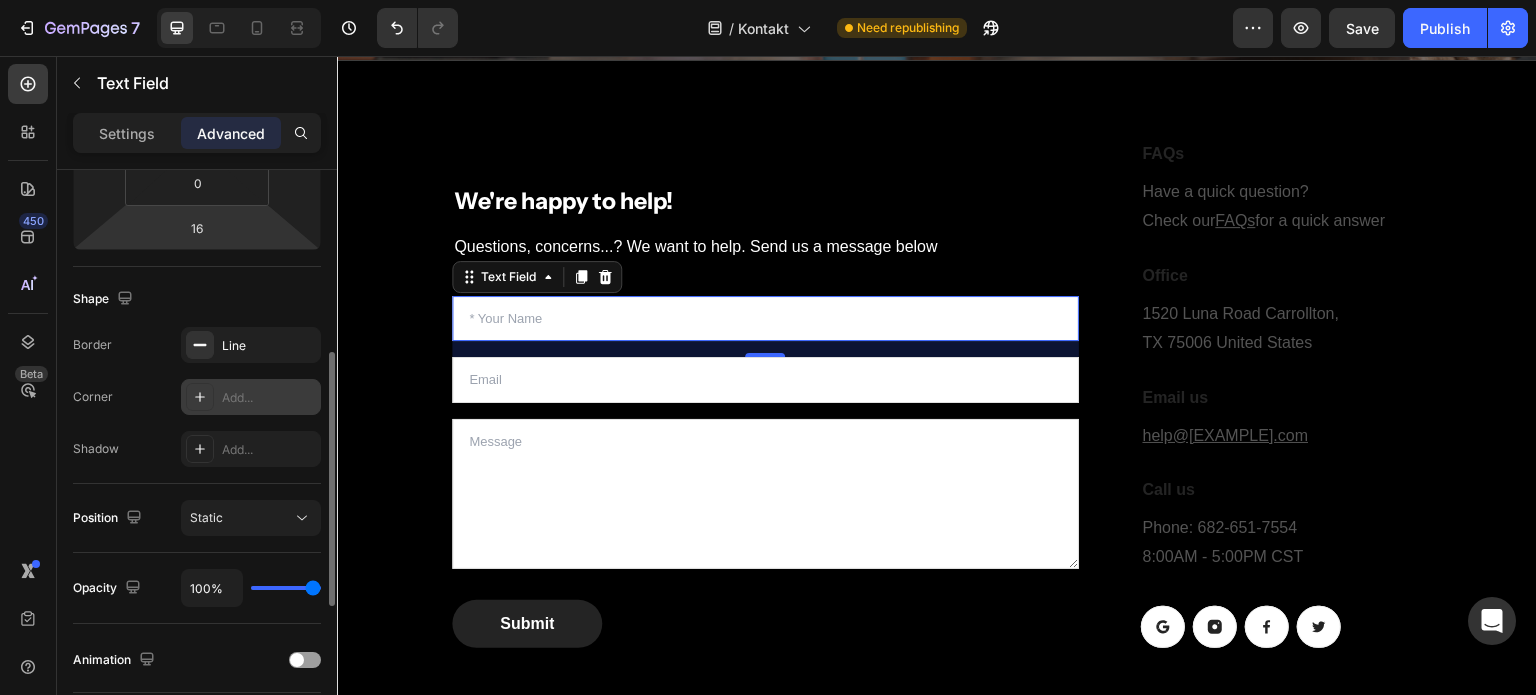 click on "Add..." at bounding box center [251, 397] 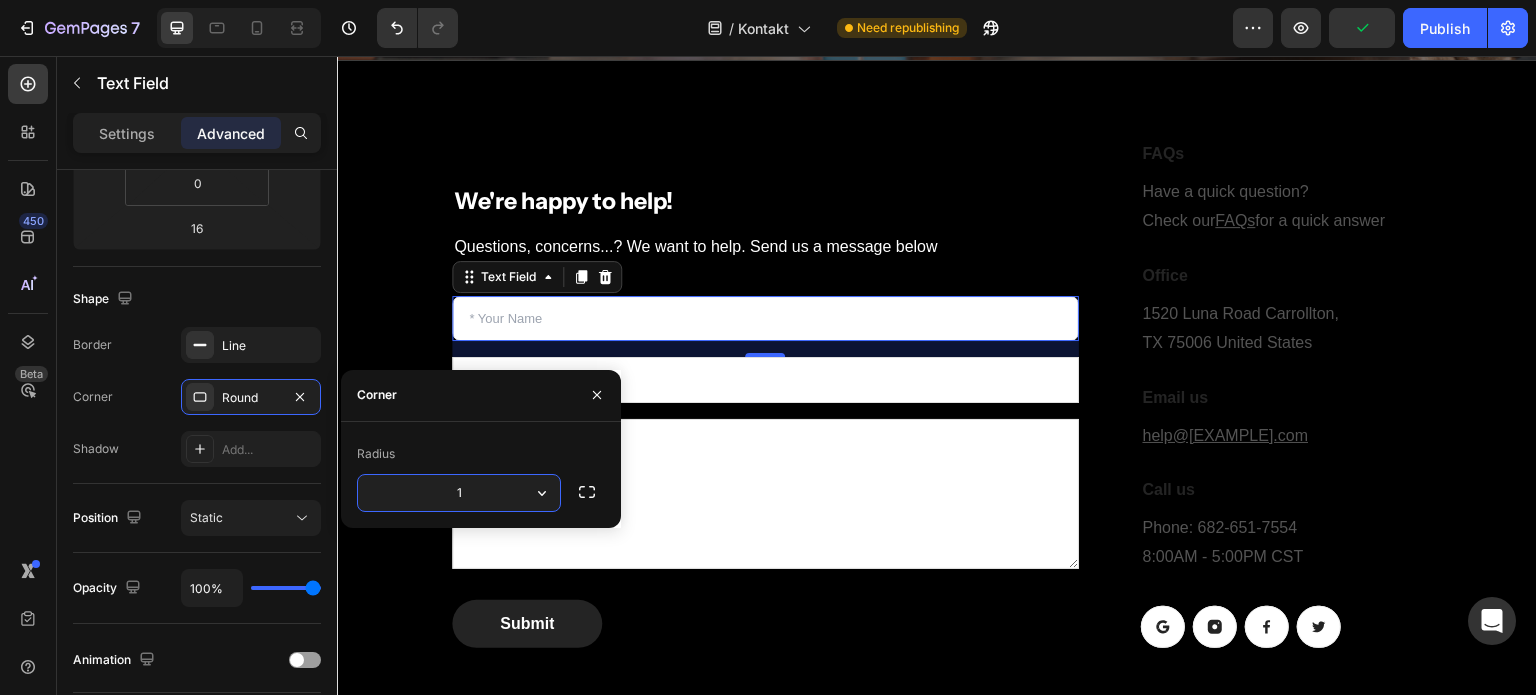 type on "12" 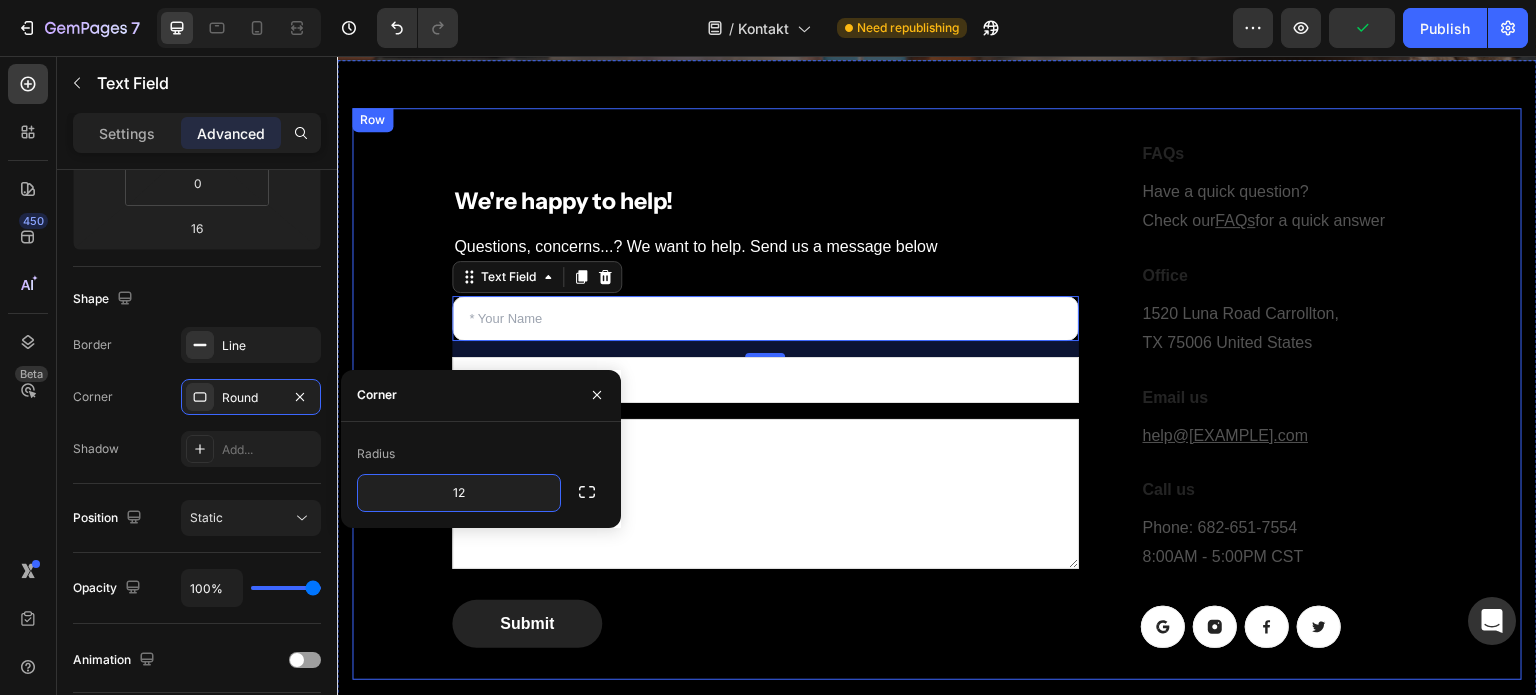 click on "We're happy to help! Heading Questions, concerns...? We want to help. Send us a message below Text block Text Field   16 Email Field Text Area Submit Submit Button Contact Form FAQs Heading Have a quick question? Check our  FAQs  for a quick answer Text block Office Heading 1520 Luna Road [CITY], [STATE] [ZIP] United States Text block Email us Heading help@[EXAMPLE].com Text block Call us Heading Phone: [PHONE]  8:00AM - 5:00PM CST Text block           Button     Button     Button     Button Row Row Row" at bounding box center (937, 394) 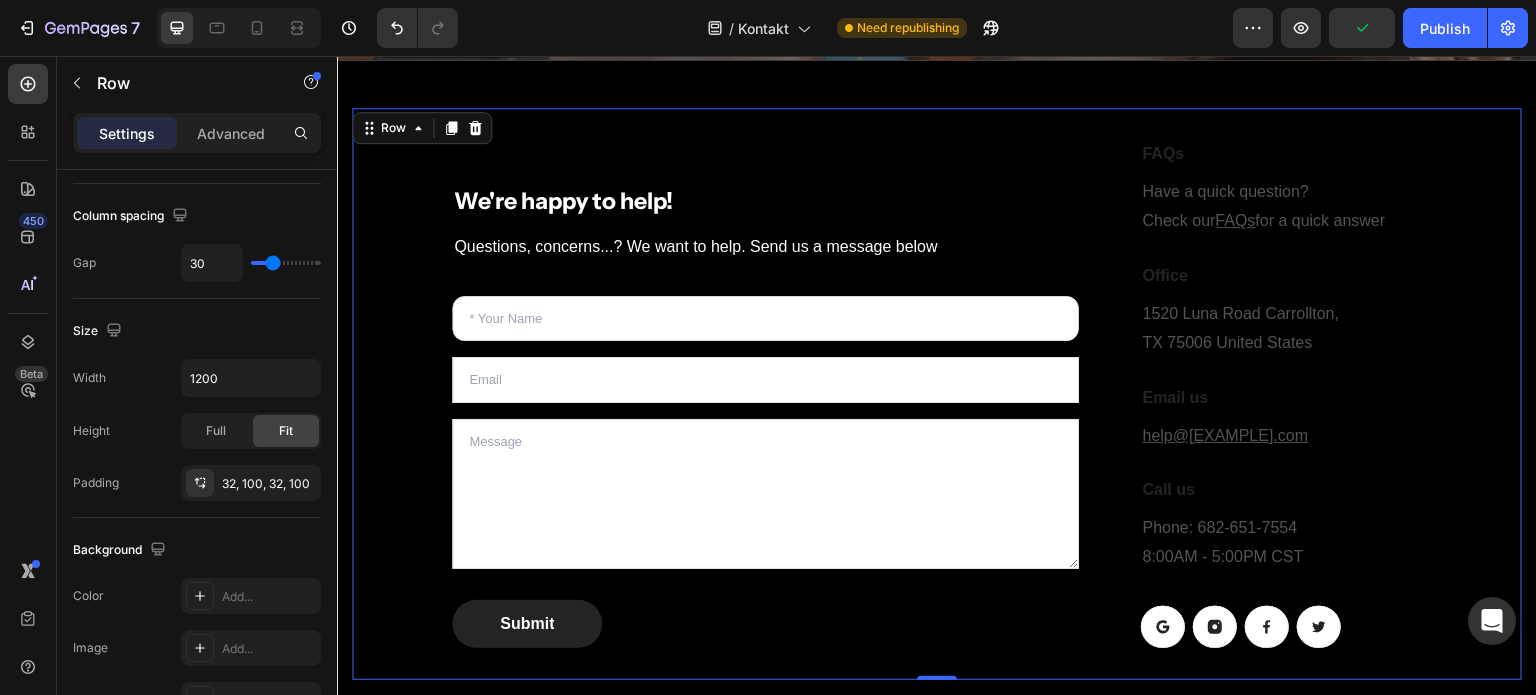 scroll, scrollTop: 0, scrollLeft: 0, axis: both 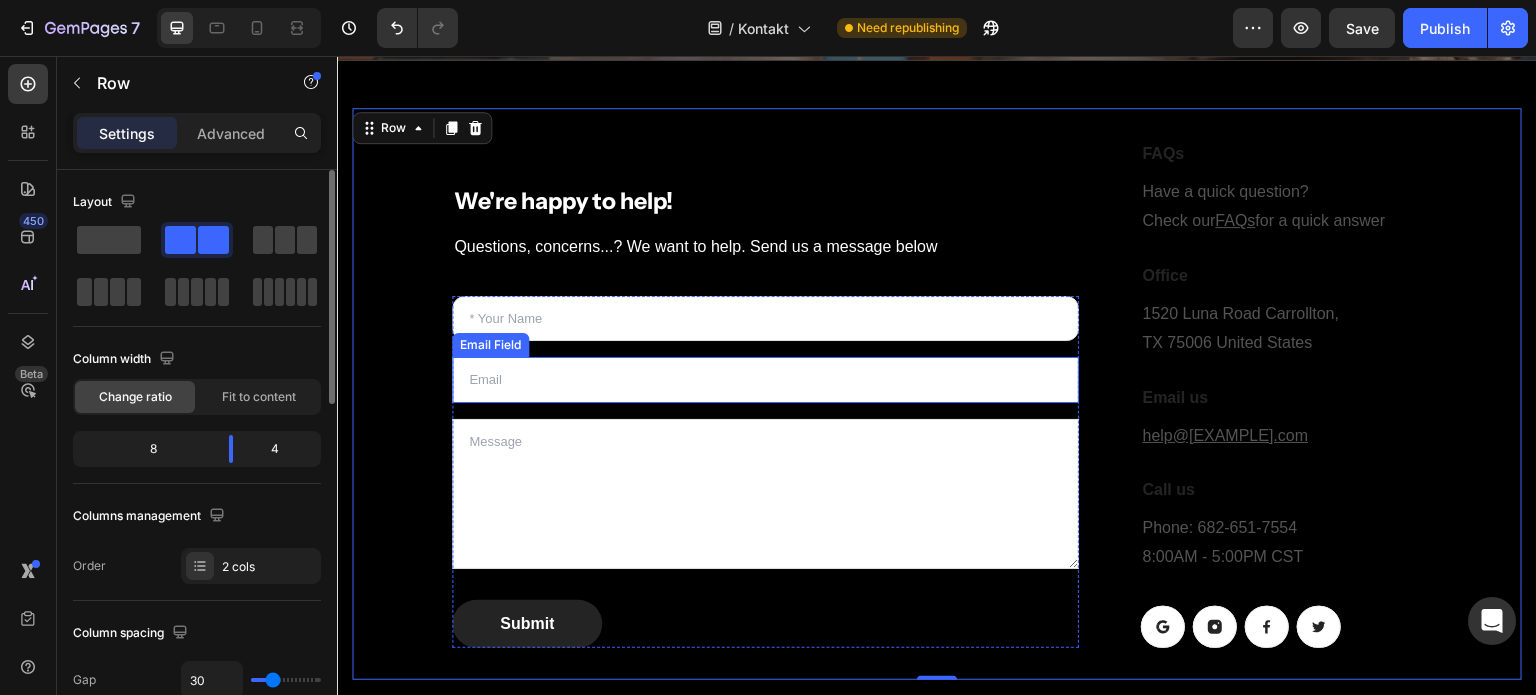 click at bounding box center (765, 380) 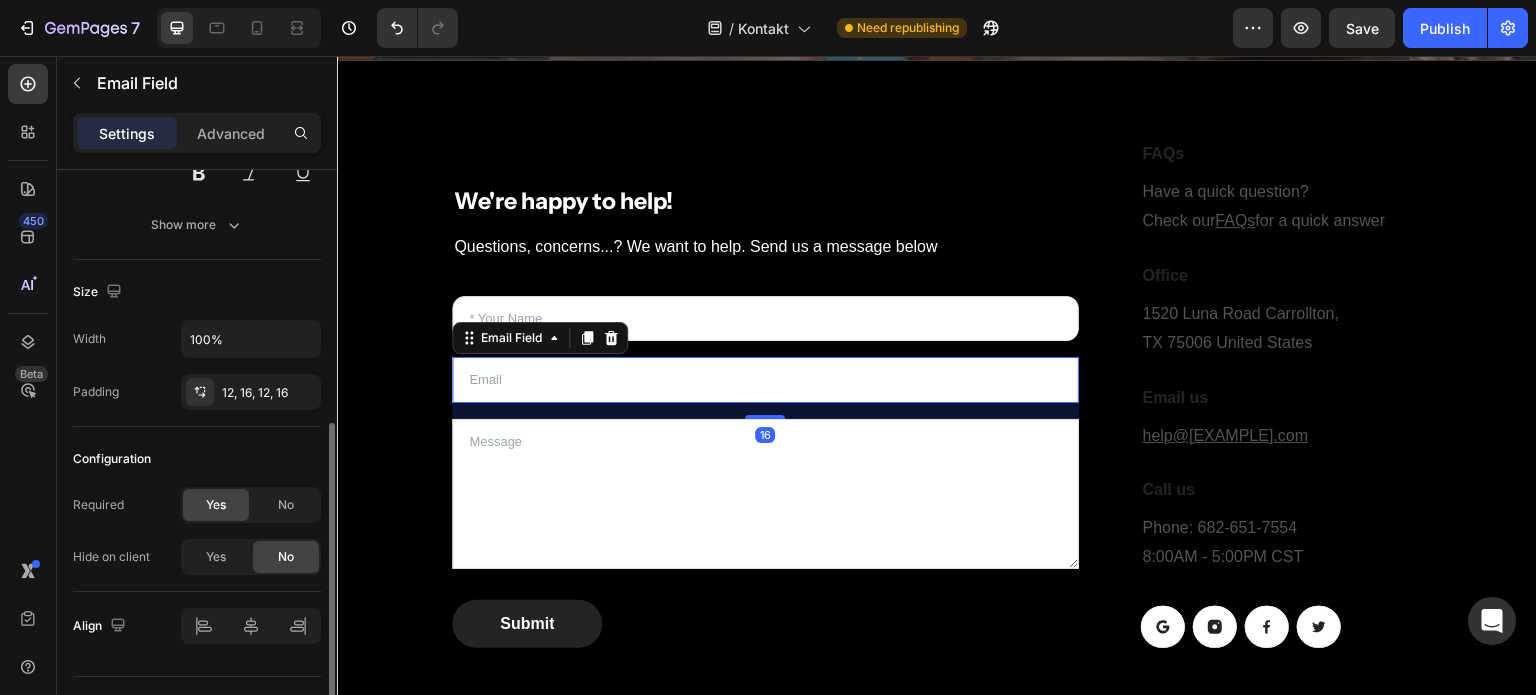 scroll, scrollTop: 328, scrollLeft: 0, axis: vertical 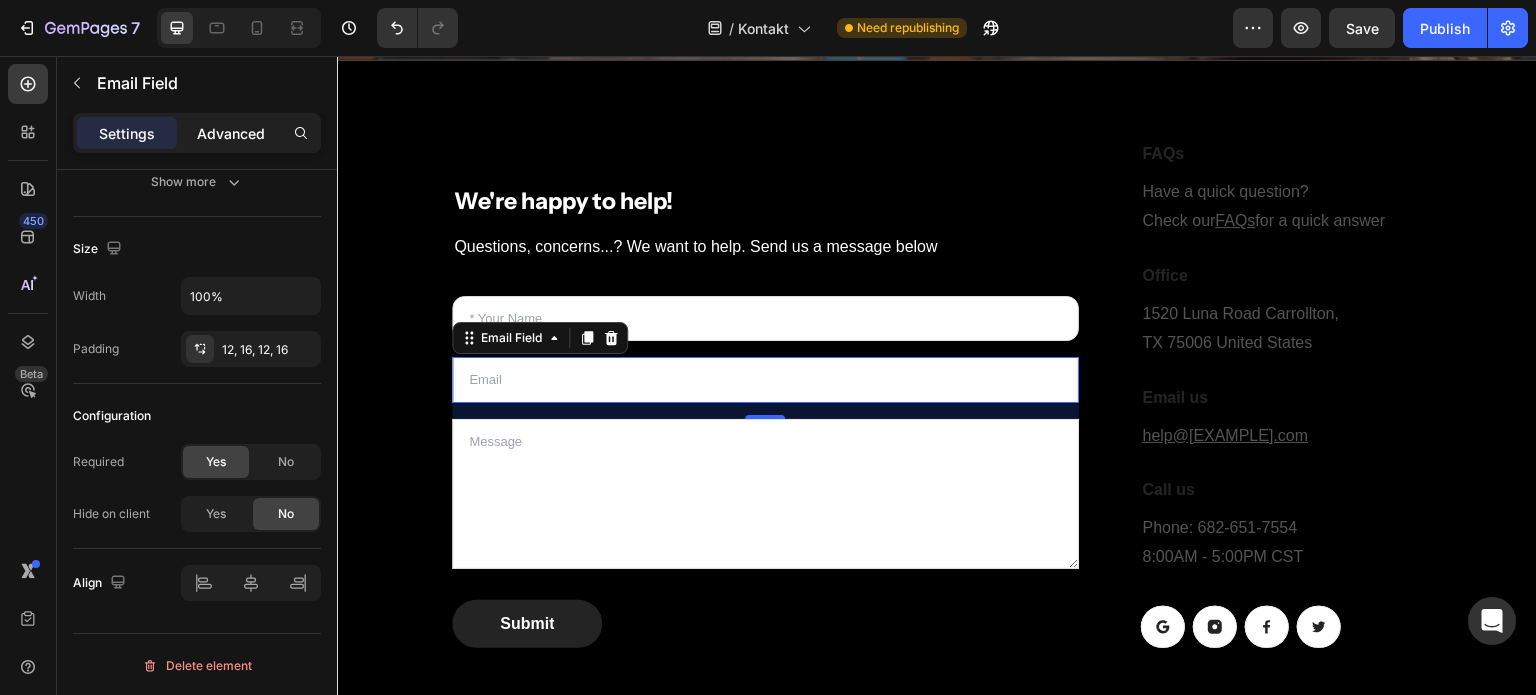 click on "Advanced" at bounding box center [231, 133] 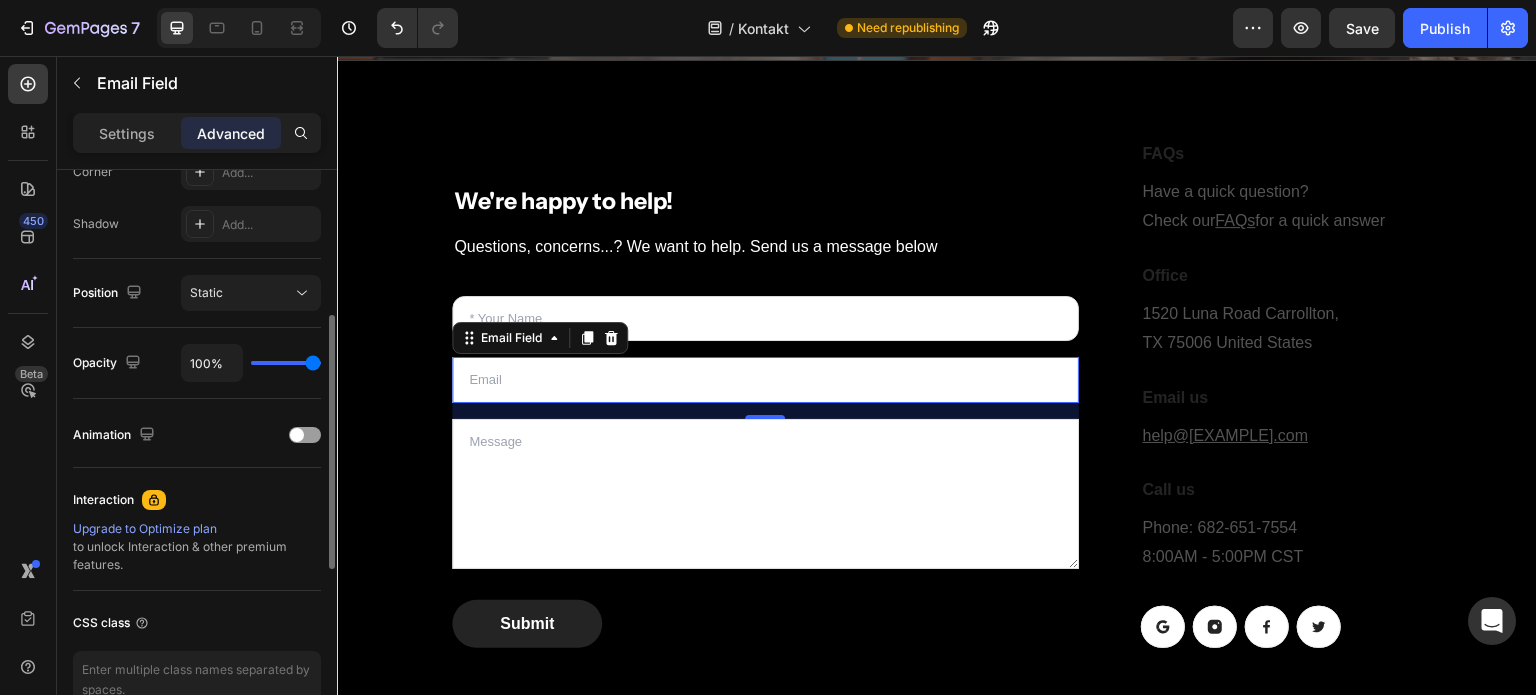 scroll, scrollTop: 546, scrollLeft: 0, axis: vertical 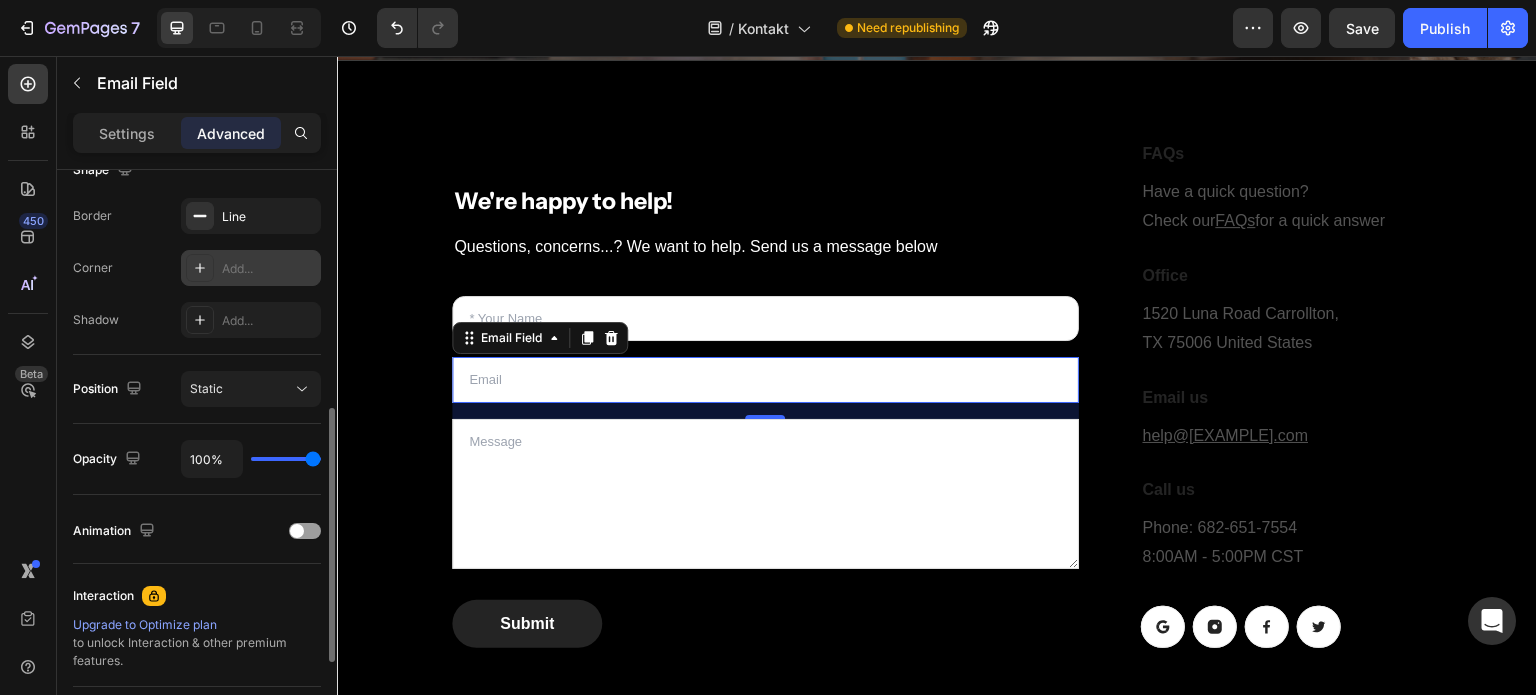 click 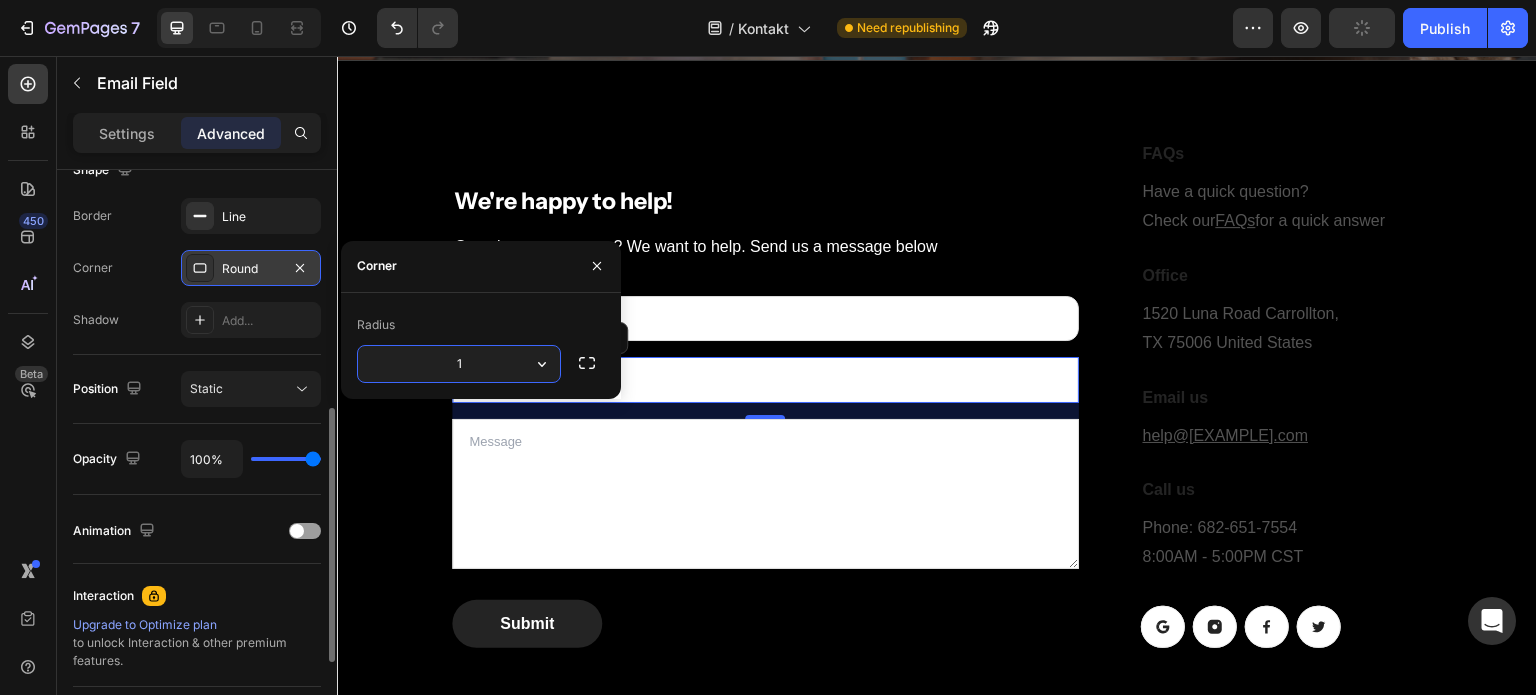 type on "12" 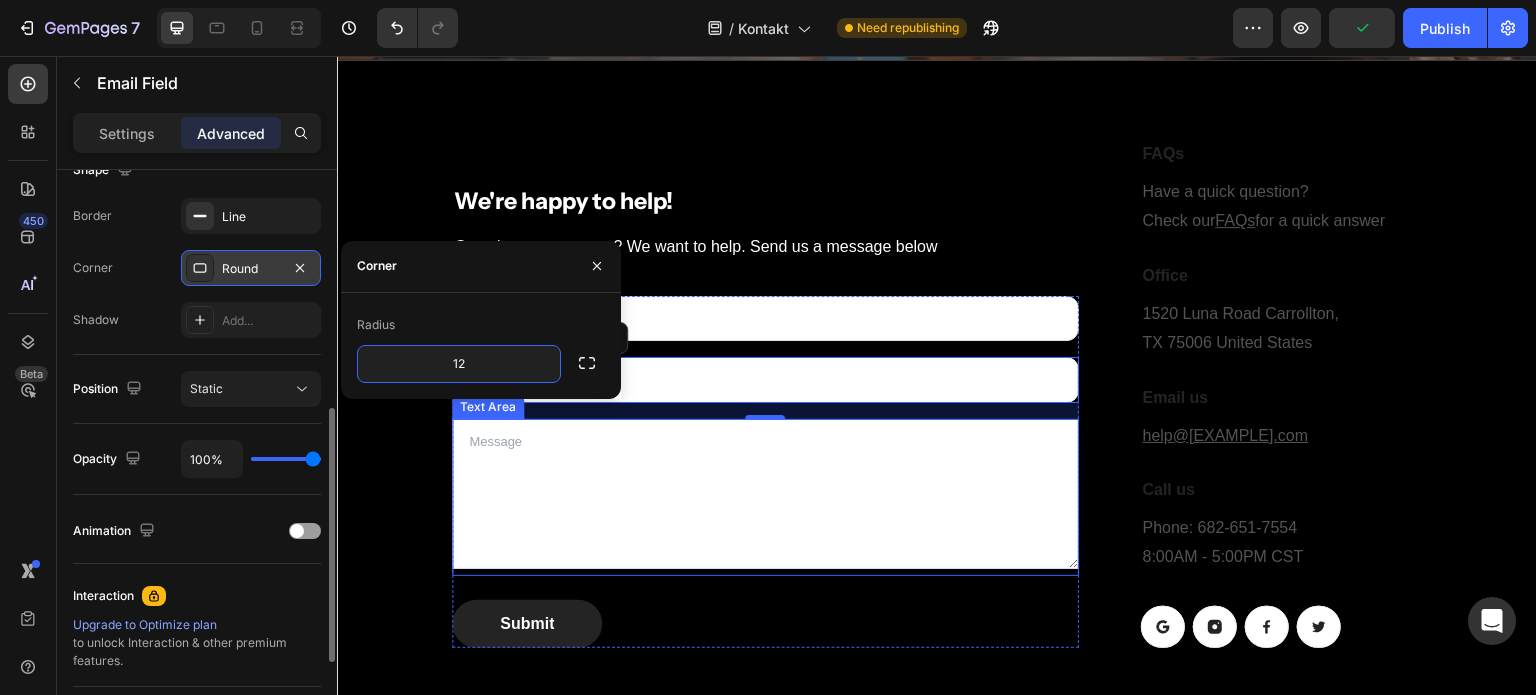 click at bounding box center [765, 494] 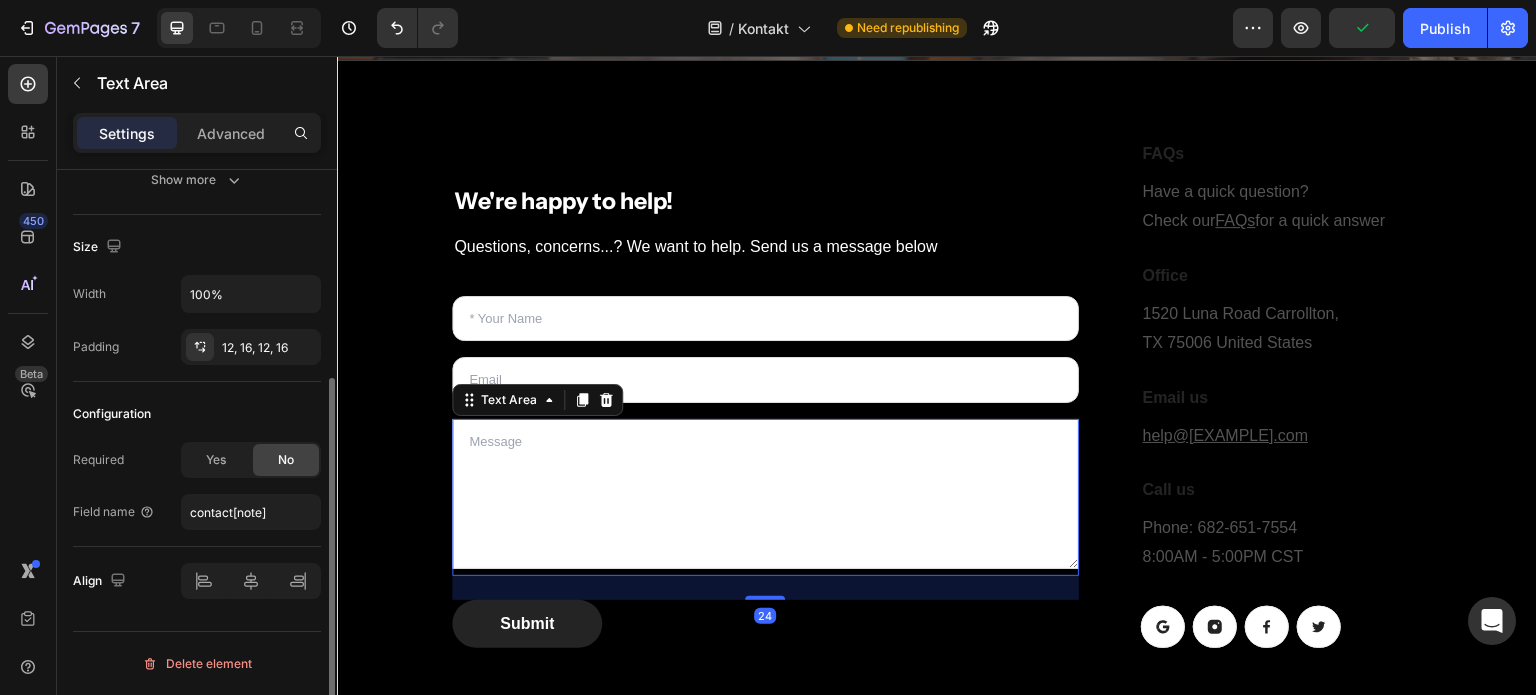 scroll, scrollTop: 0, scrollLeft: 0, axis: both 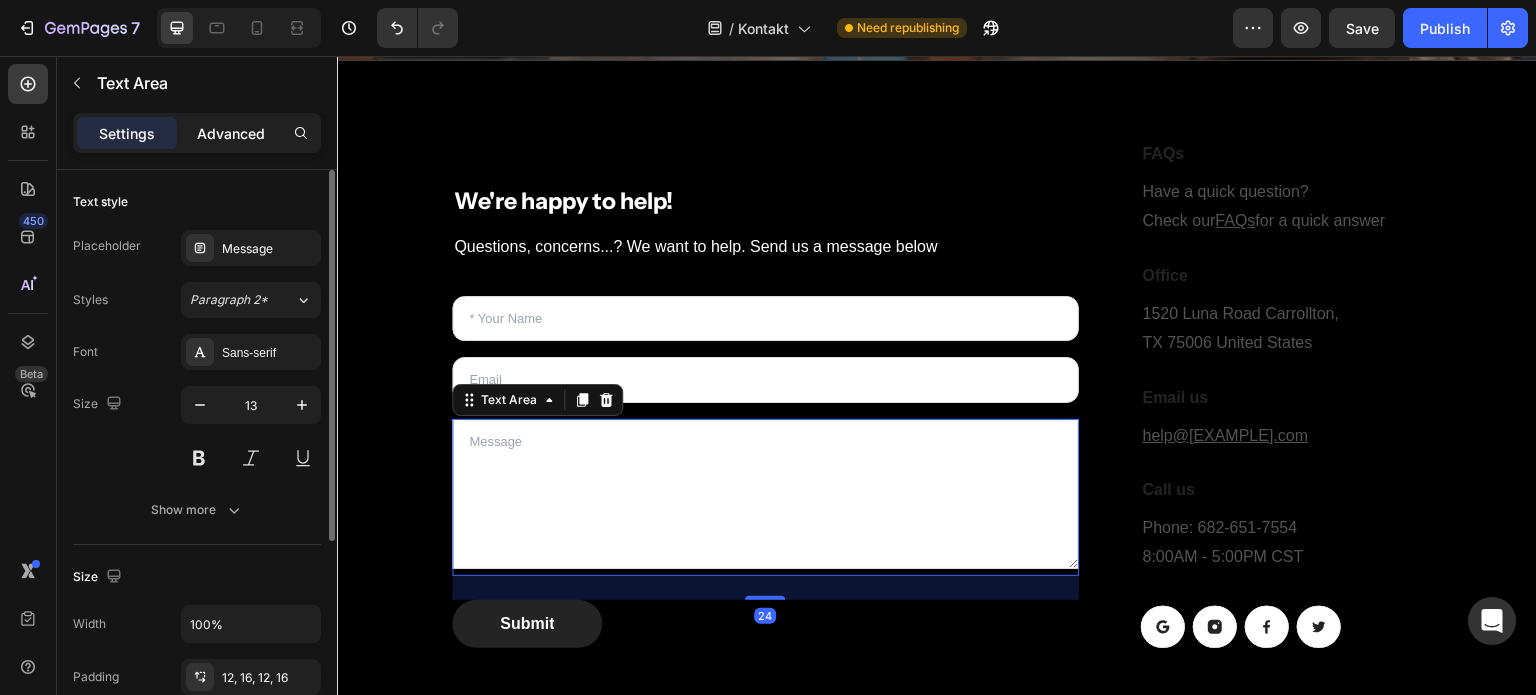 click on "Advanced" at bounding box center (231, 133) 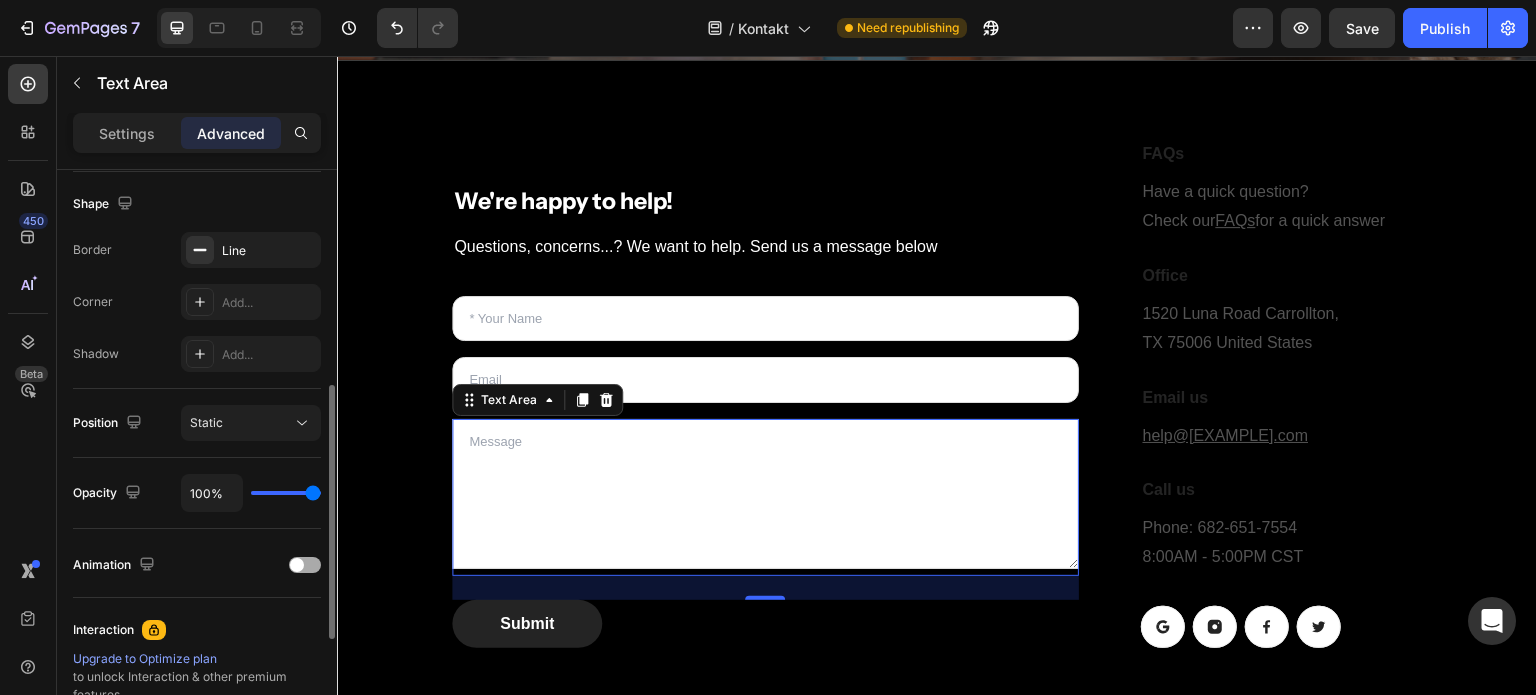 scroll, scrollTop: 506, scrollLeft: 0, axis: vertical 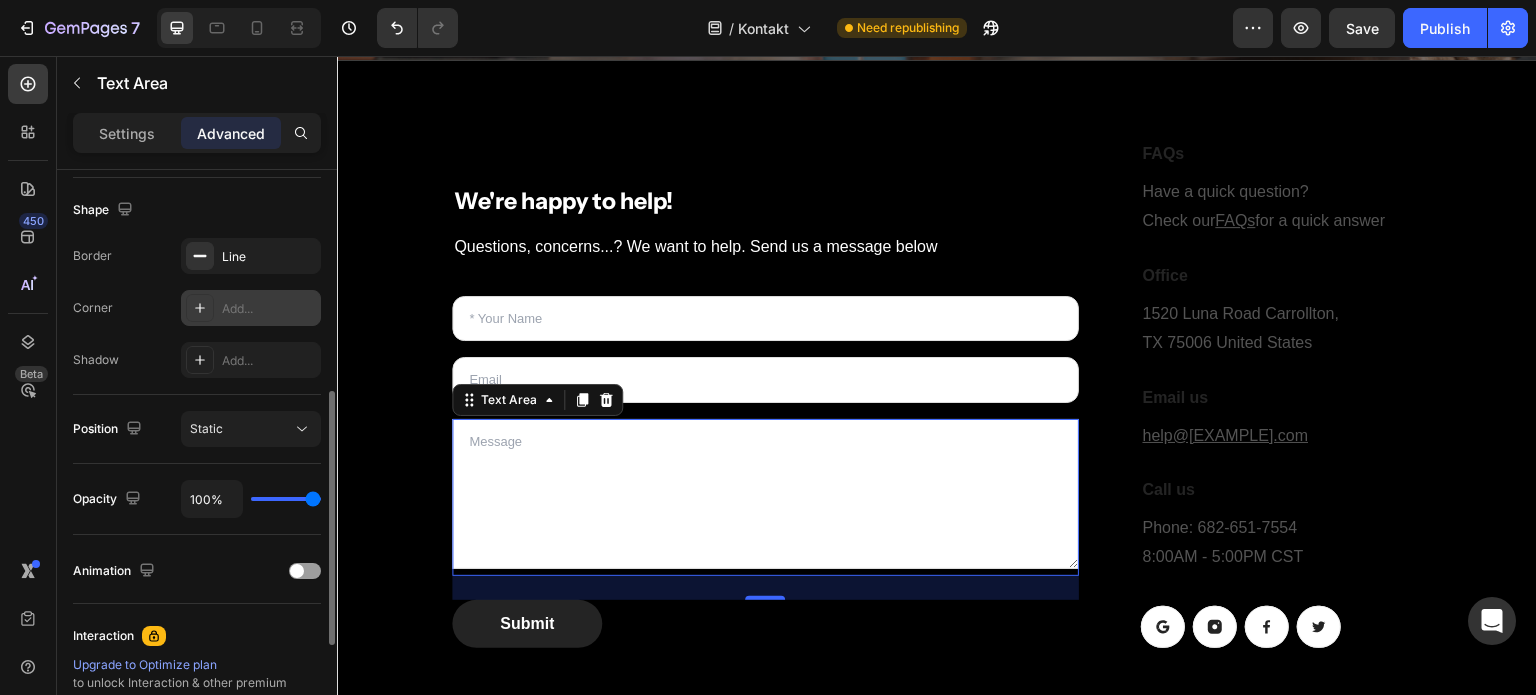 click on "Add..." at bounding box center [269, 309] 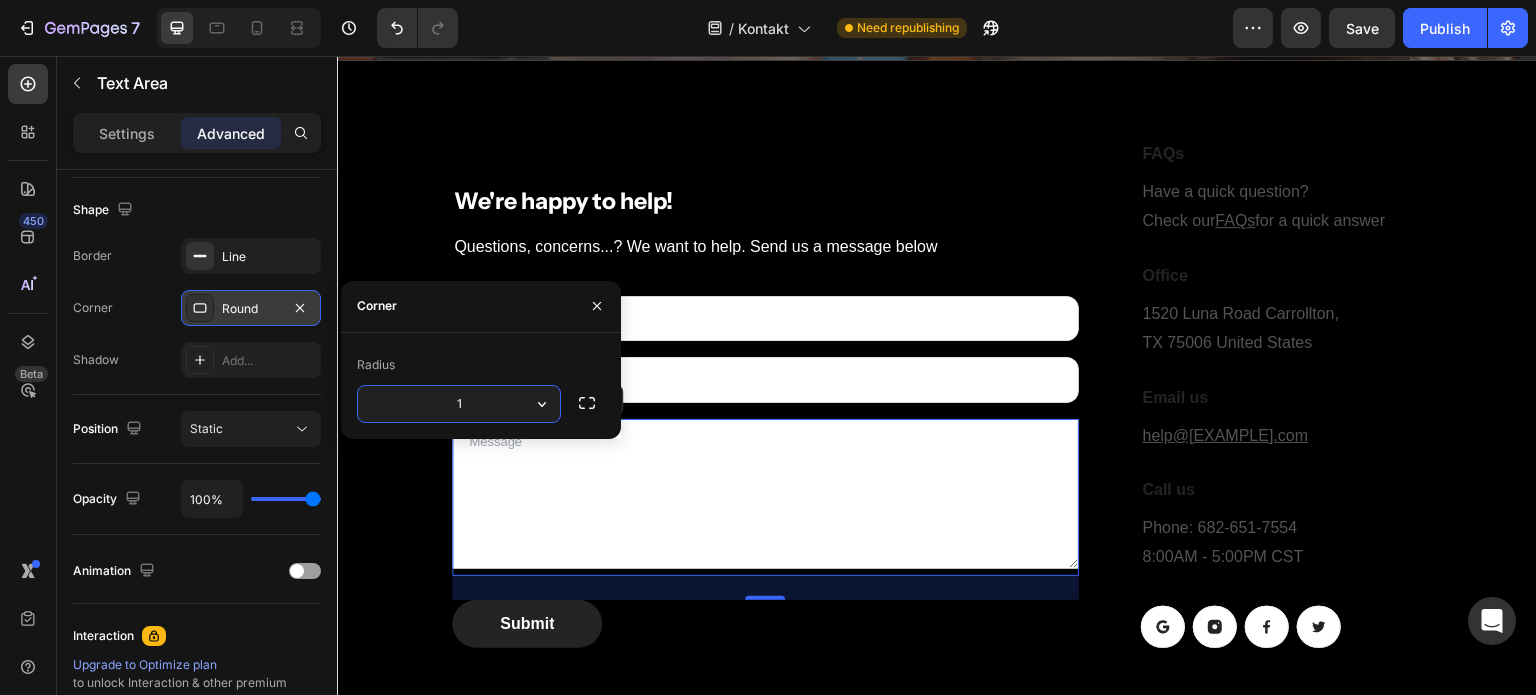 type on "12" 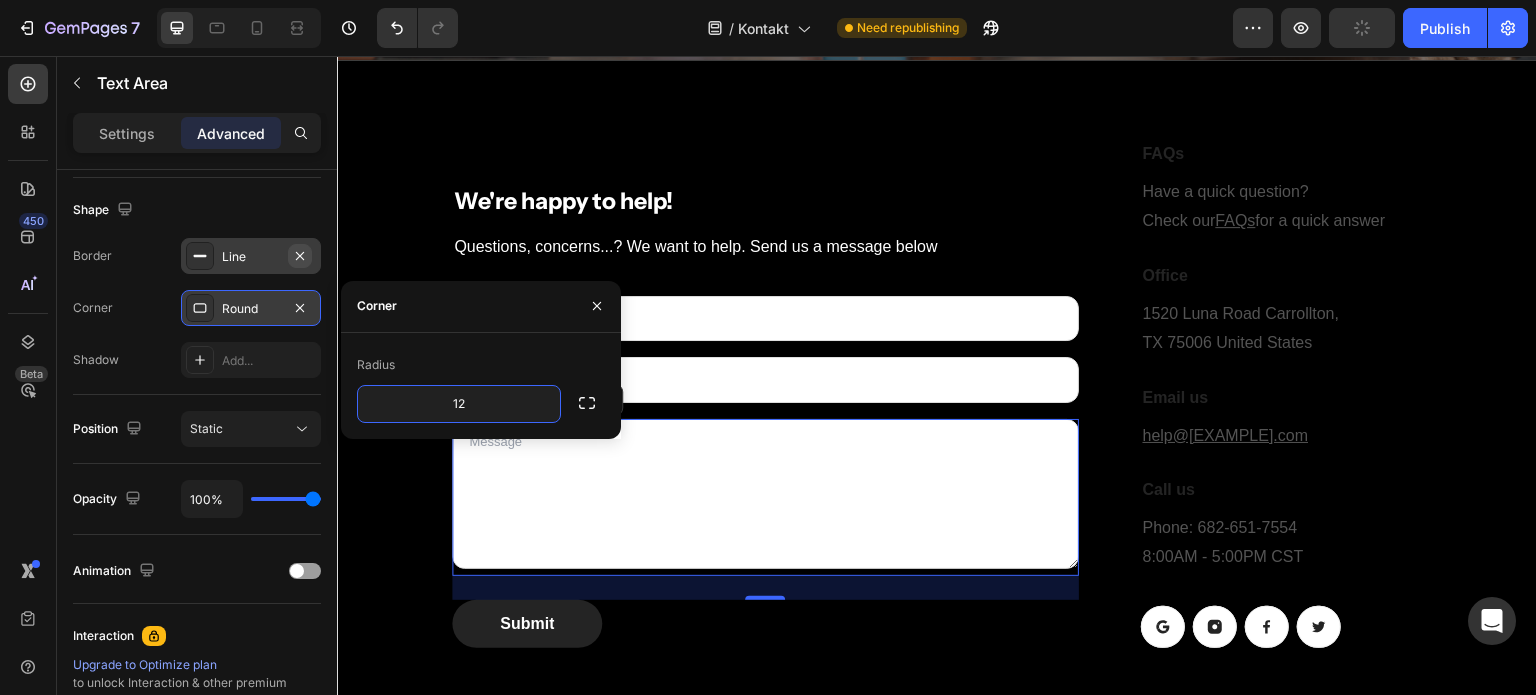 click 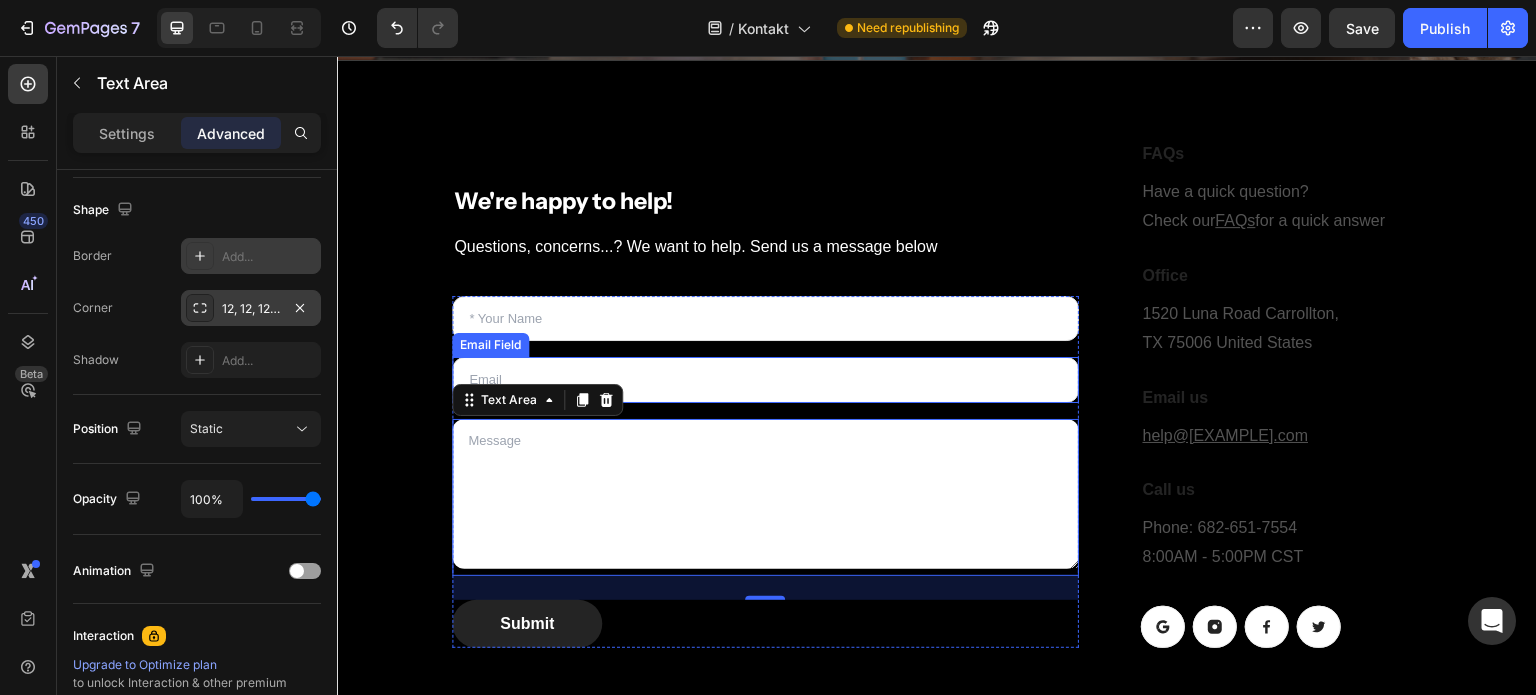 click at bounding box center [765, 380] 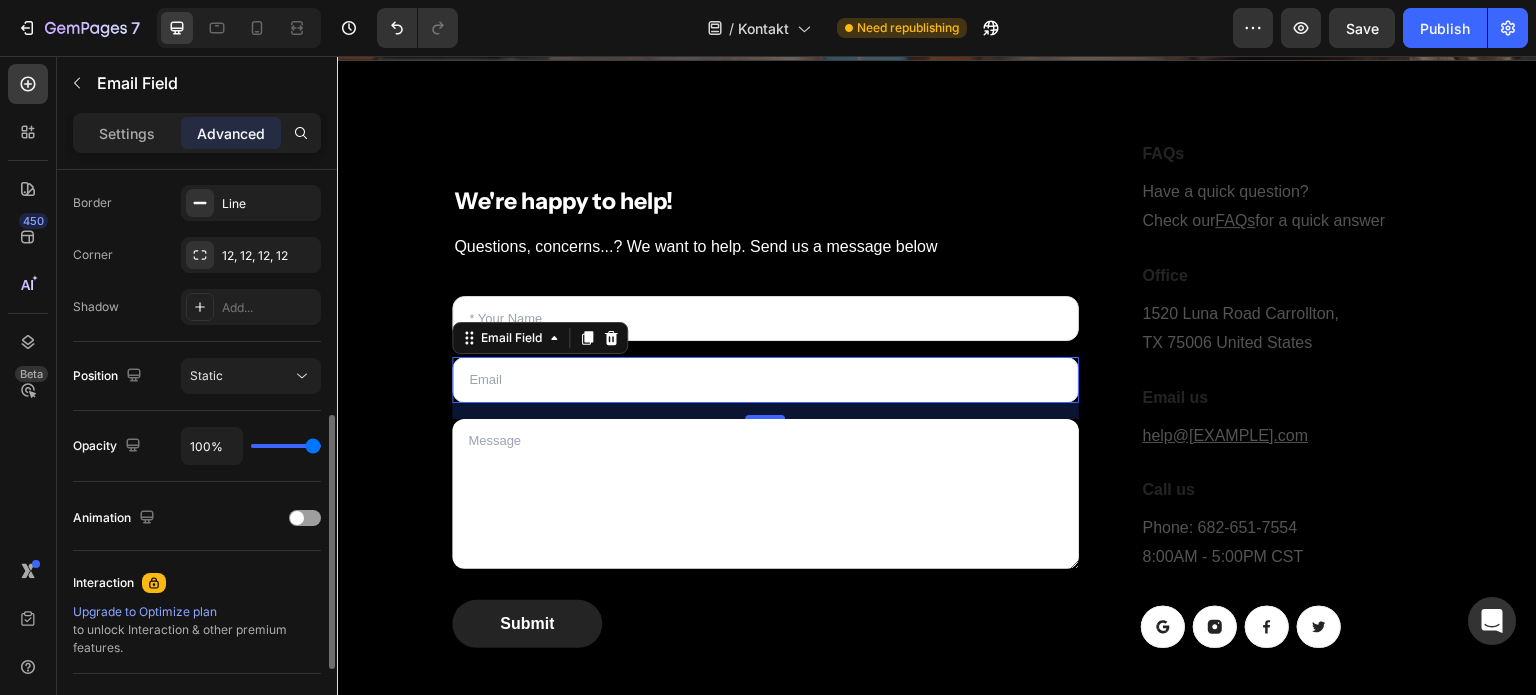 scroll, scrollTop: 560, scrollLeft: 0, axis: vertical 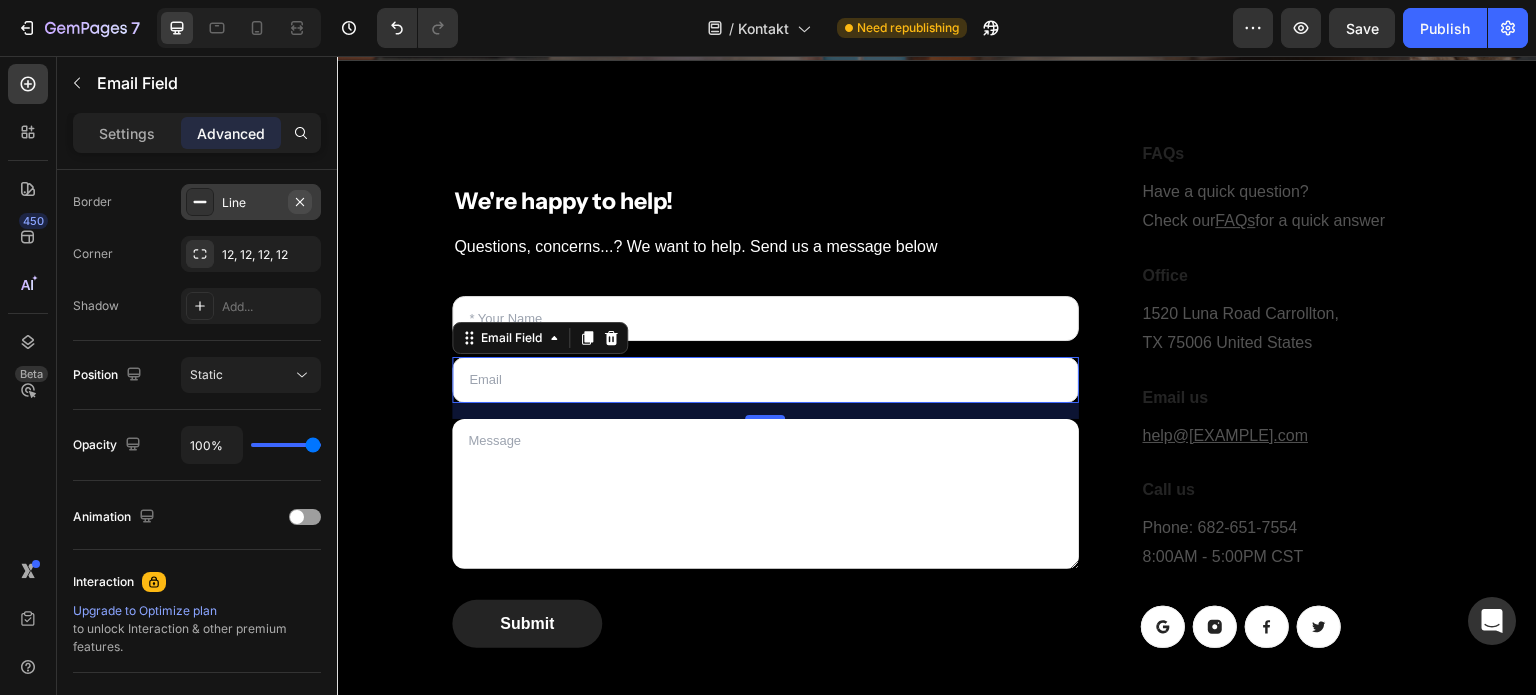 click 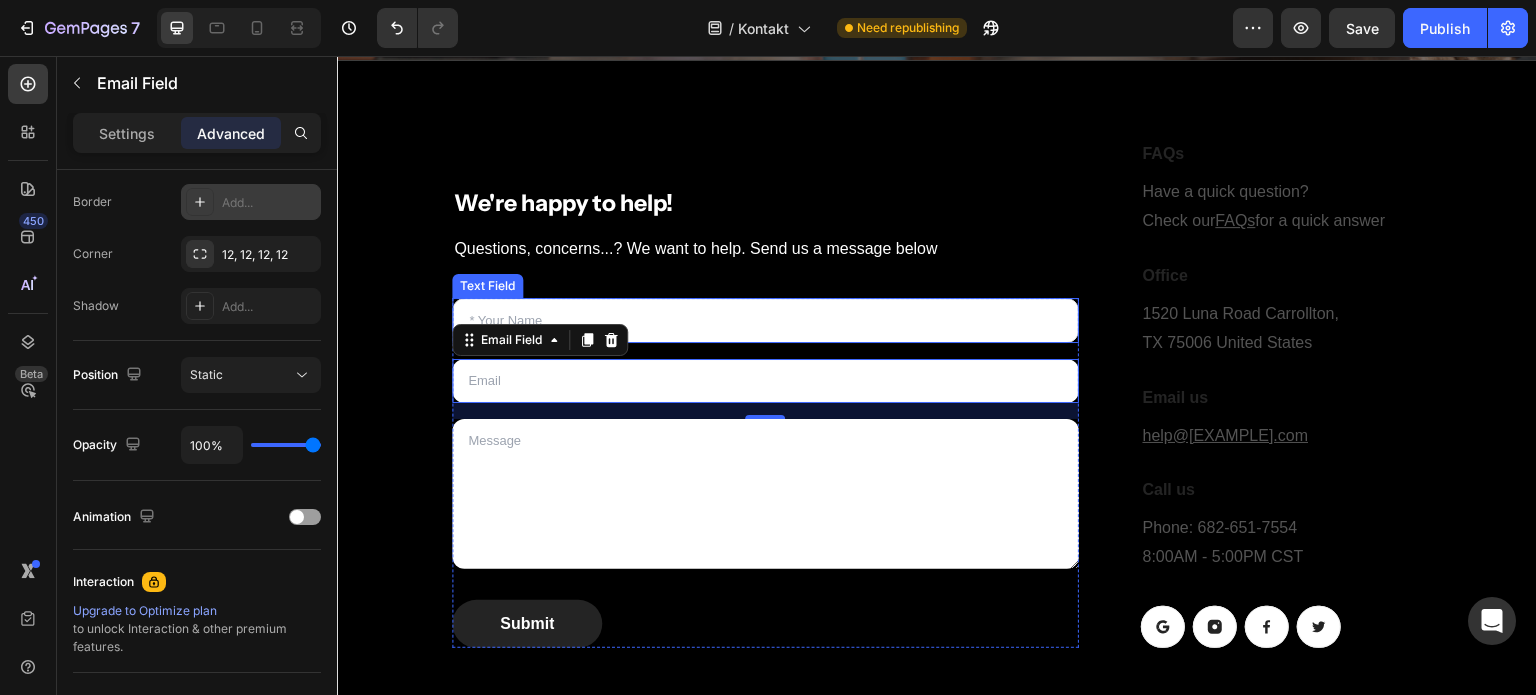 click at bounding box center [765, 321] 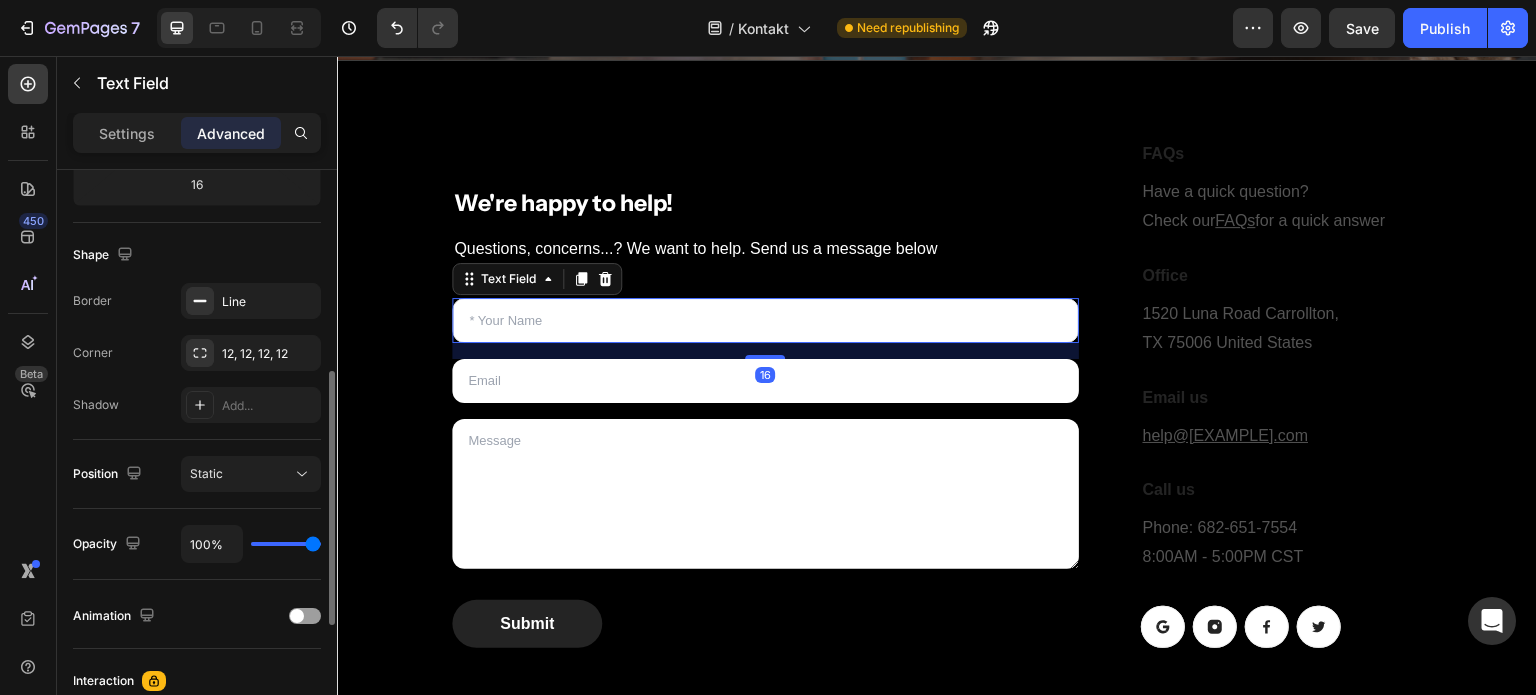 scroll, scrollTop: 462, scrollLeft: 0, axis: vertical 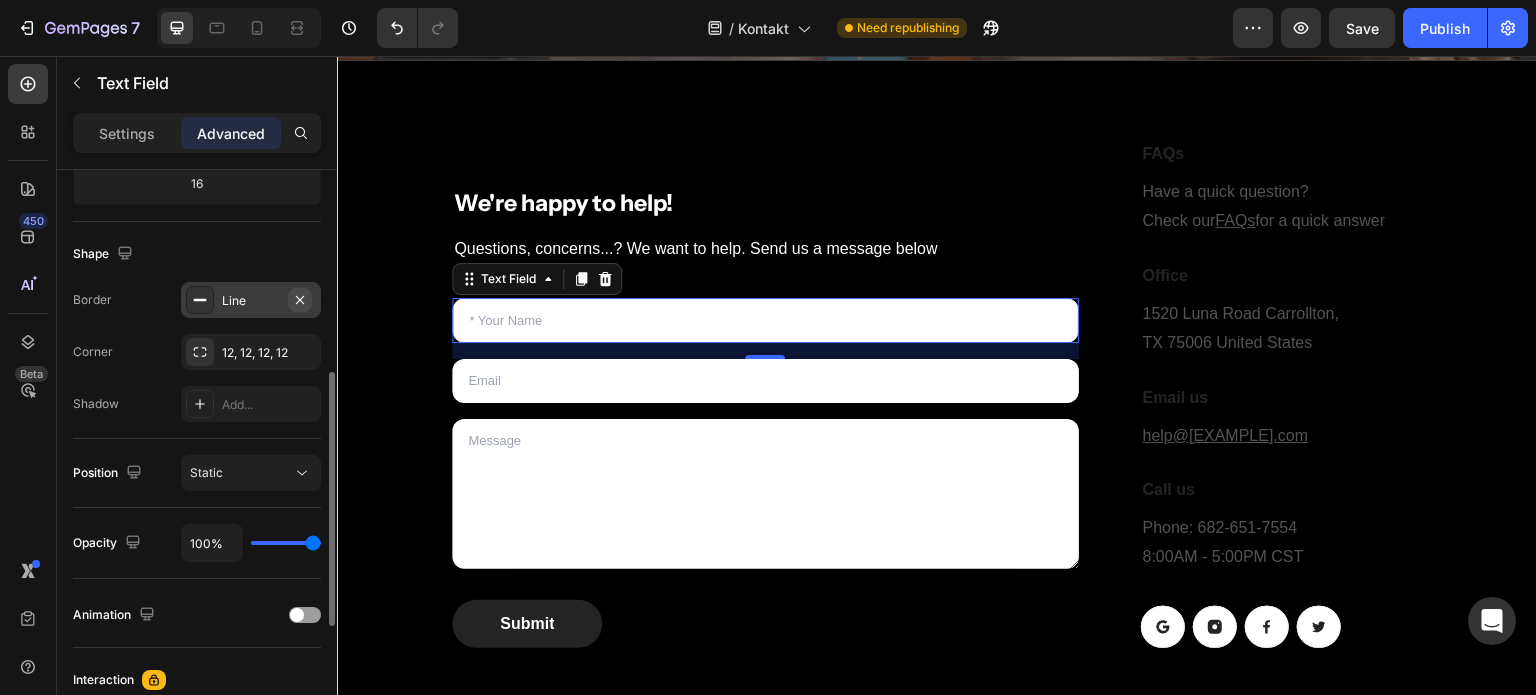 click 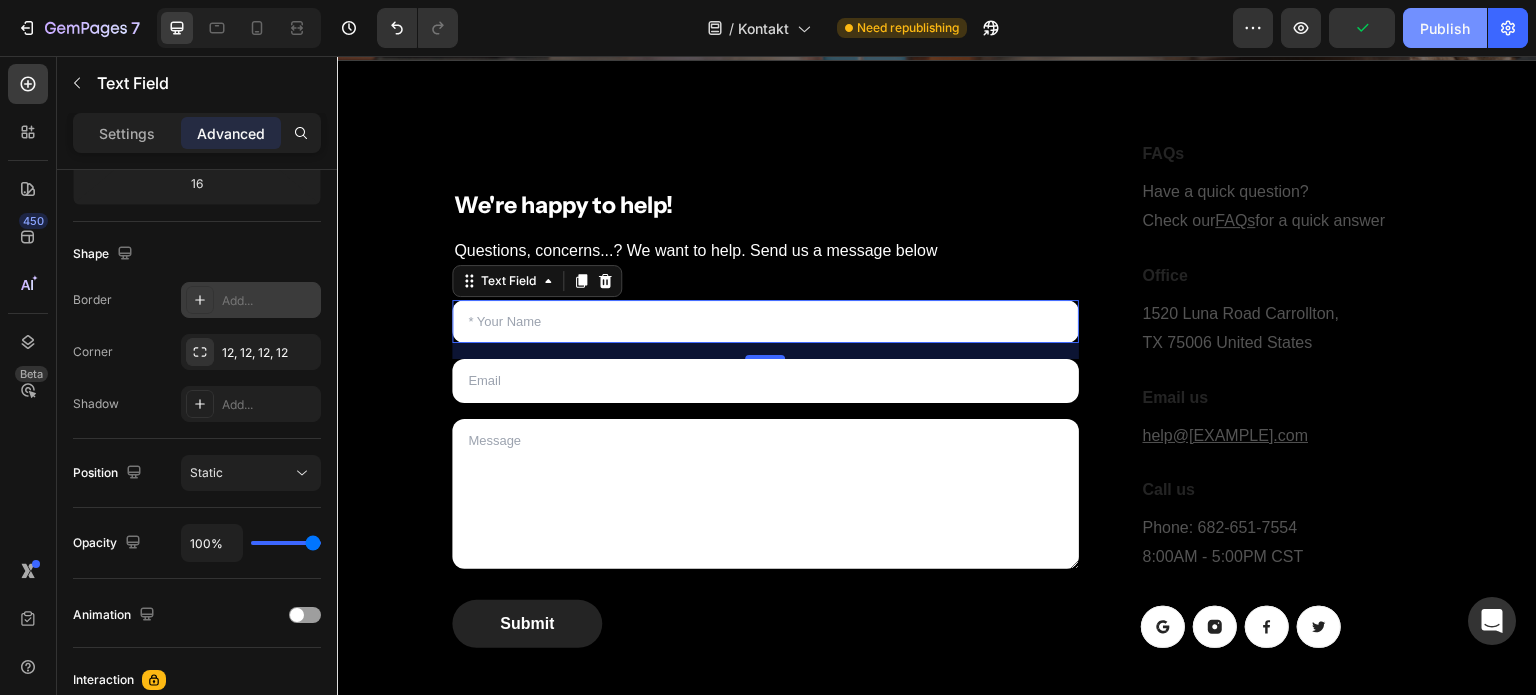 click on "Publish" 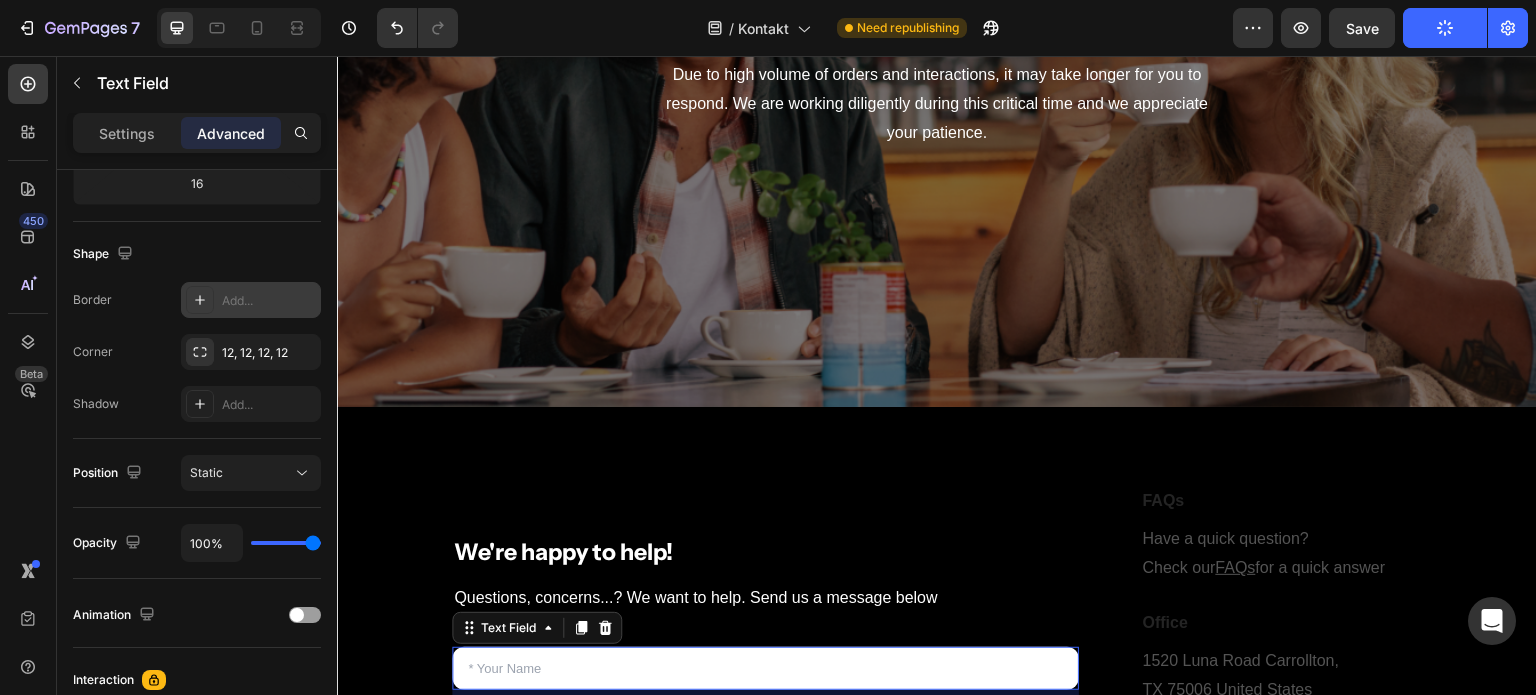 scroll, scrollTop: 376, scrollLeft: 0, axis: vertical 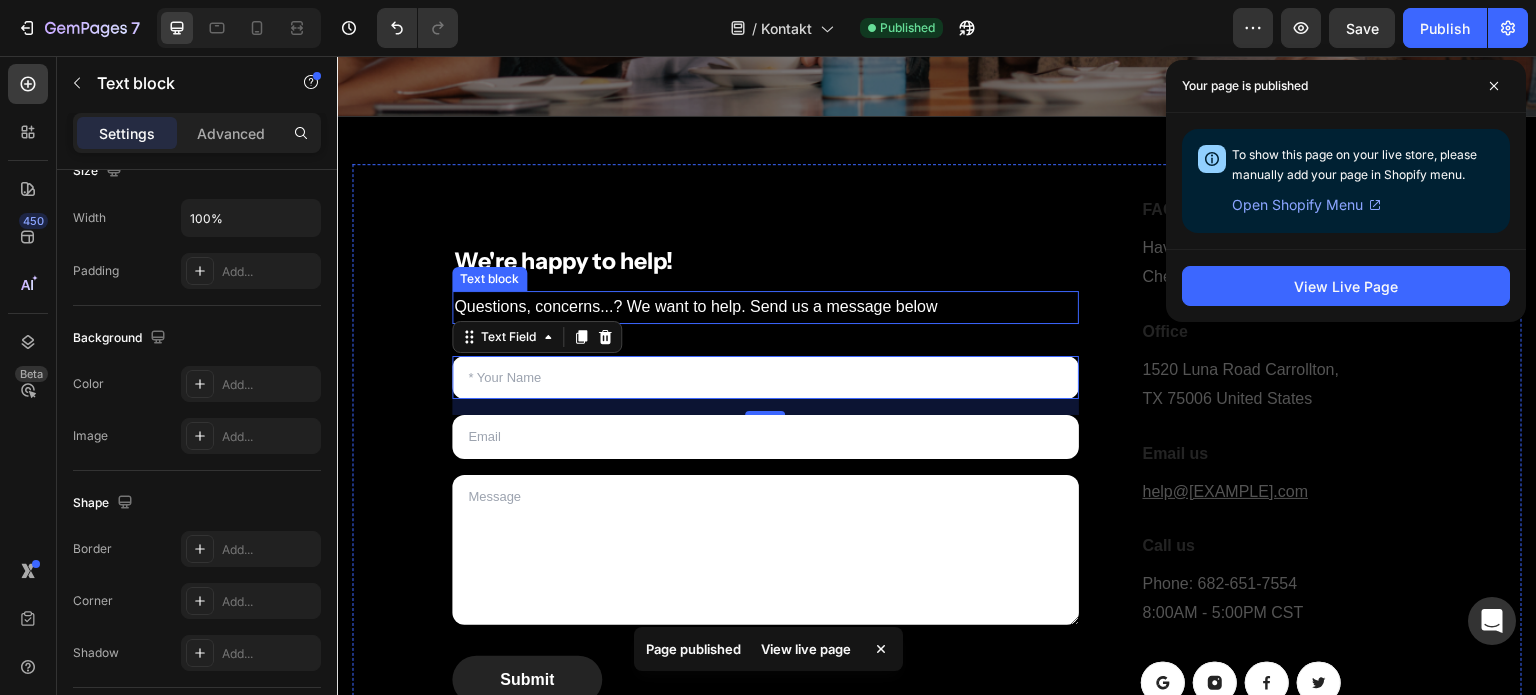 click on "Questions, concerns...? We want to help. Send us a message below" at bounding box center (765, 307) 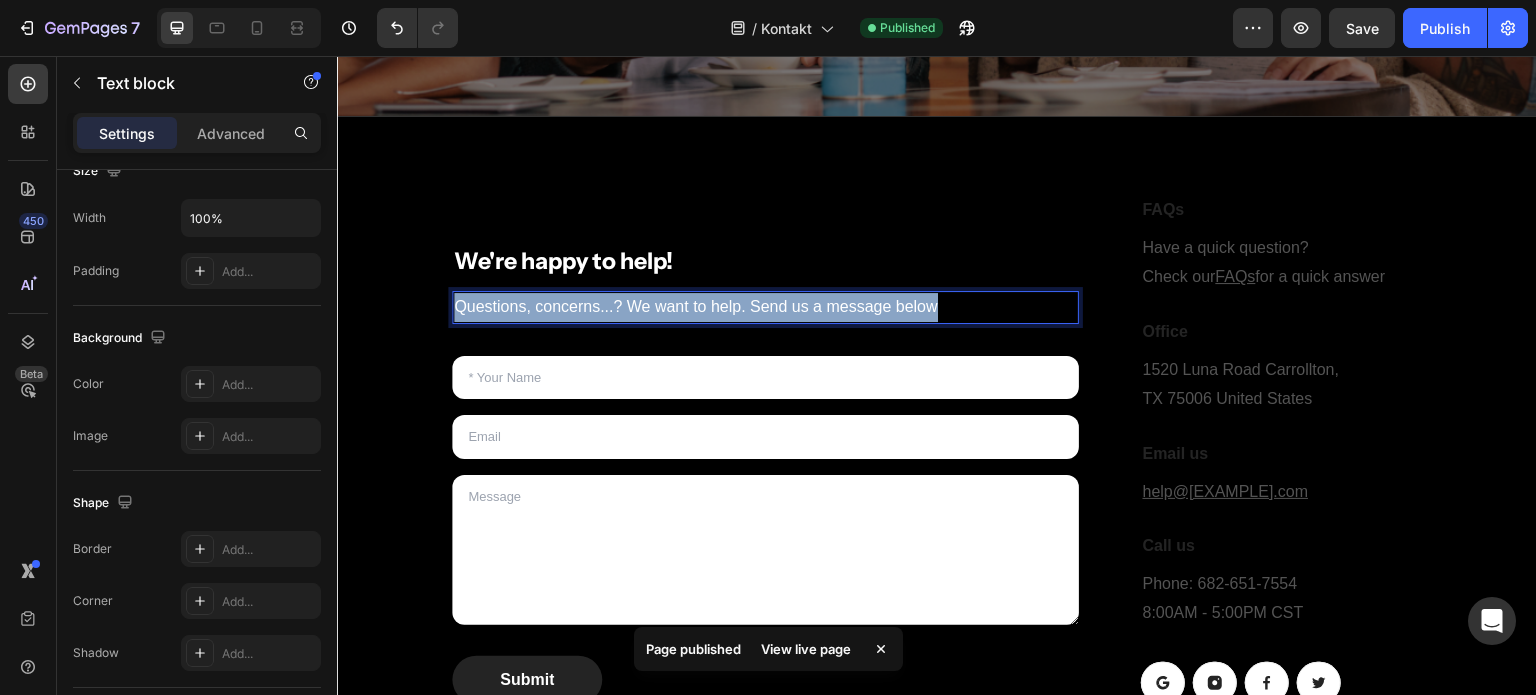 click on "Questions, concerns...? We want to help. Send us a message below" at bounding box center (765, 307) 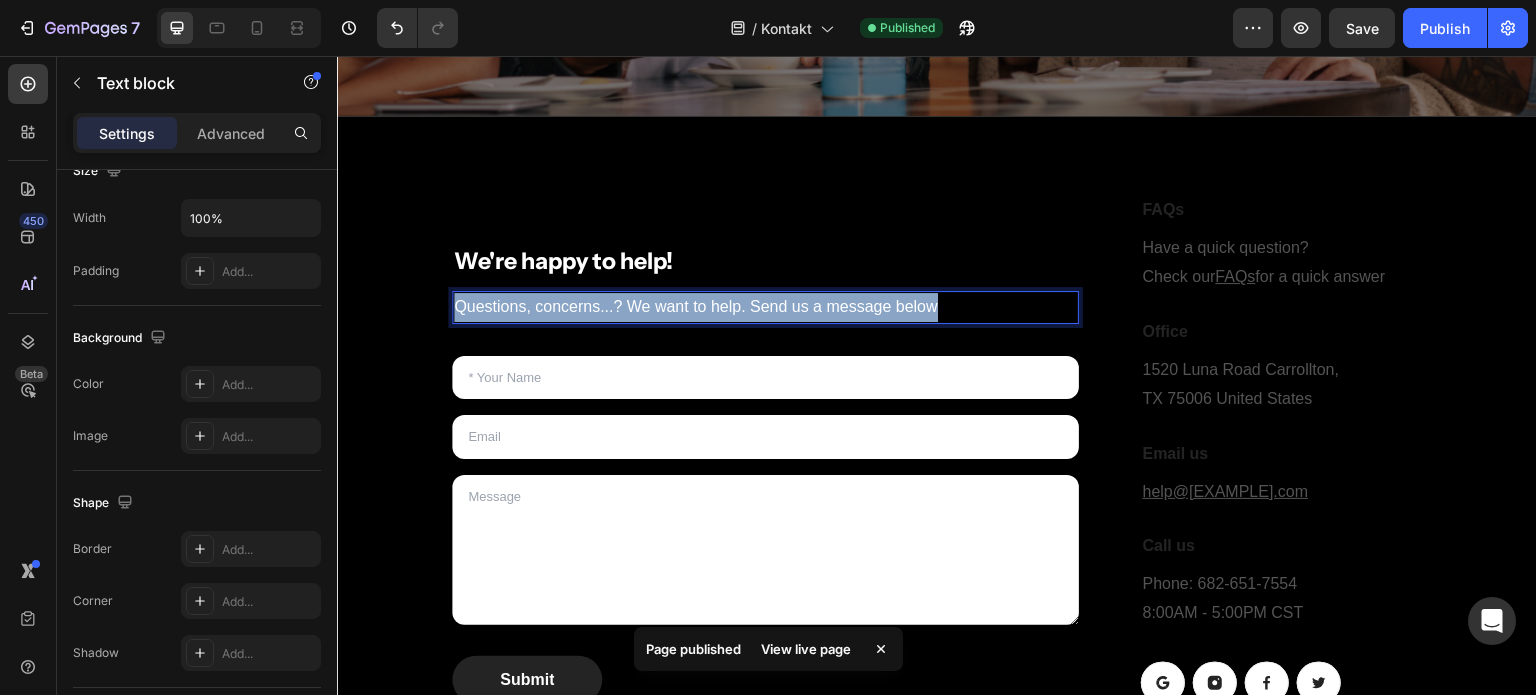 scroll, scrollTop: 0, scrollLeft: 0, axis: both 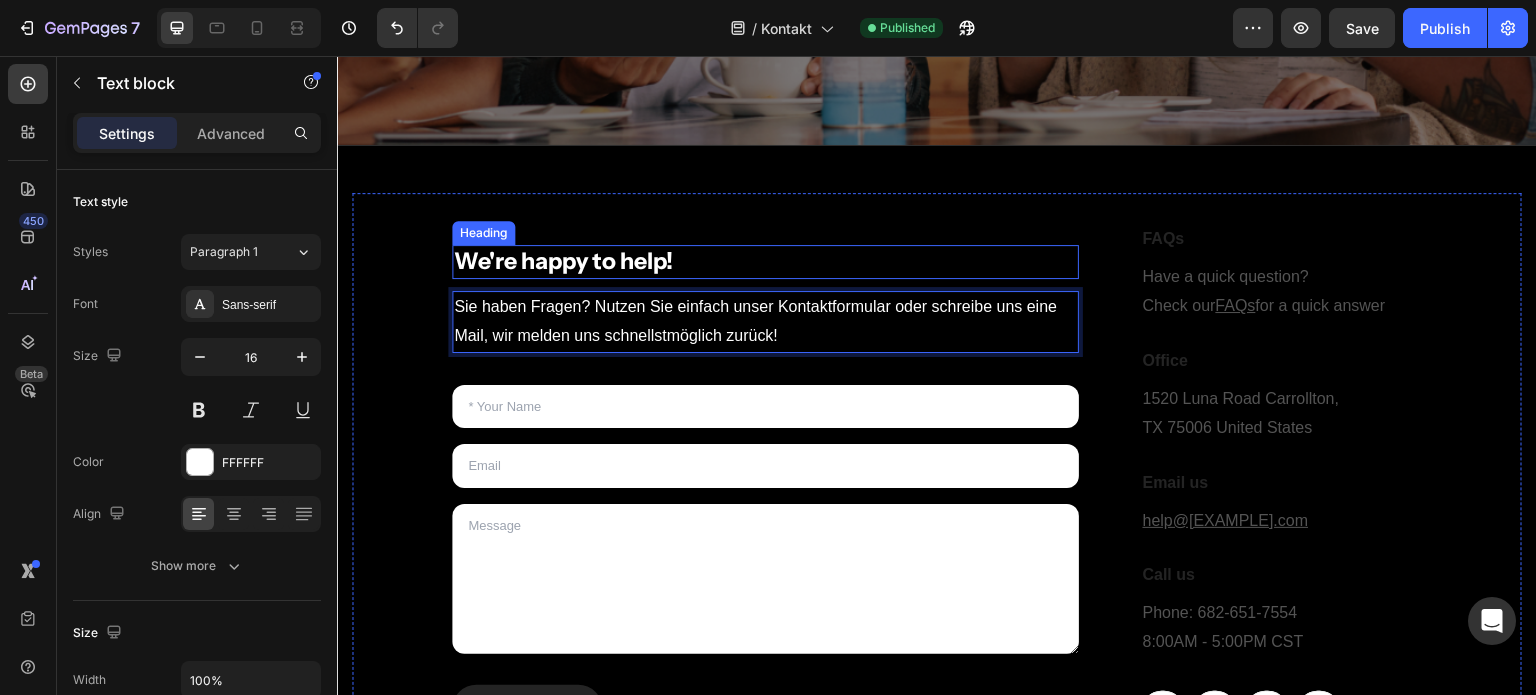 click on "We're happy to help!" at bounding box center [765, 262] 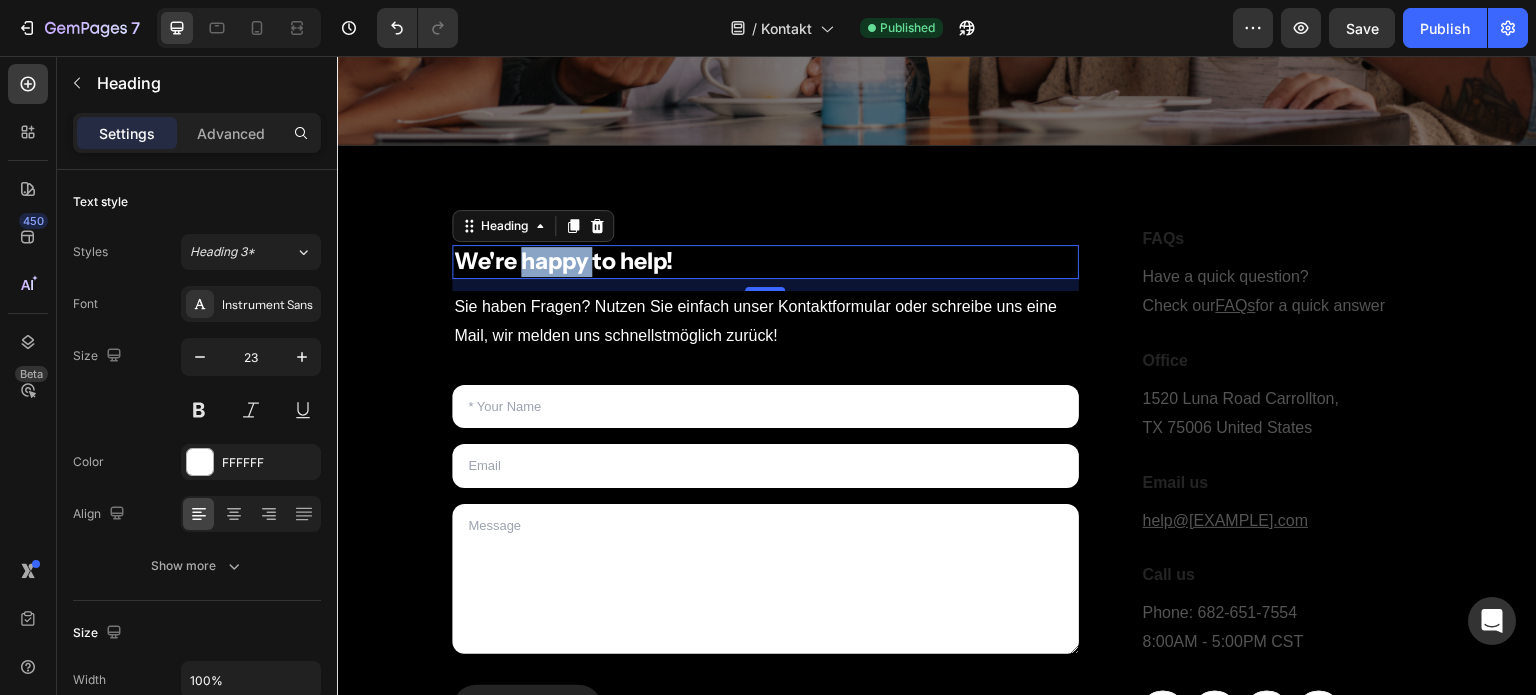click on "We're happy to help!" at bounding box center [765, 262] 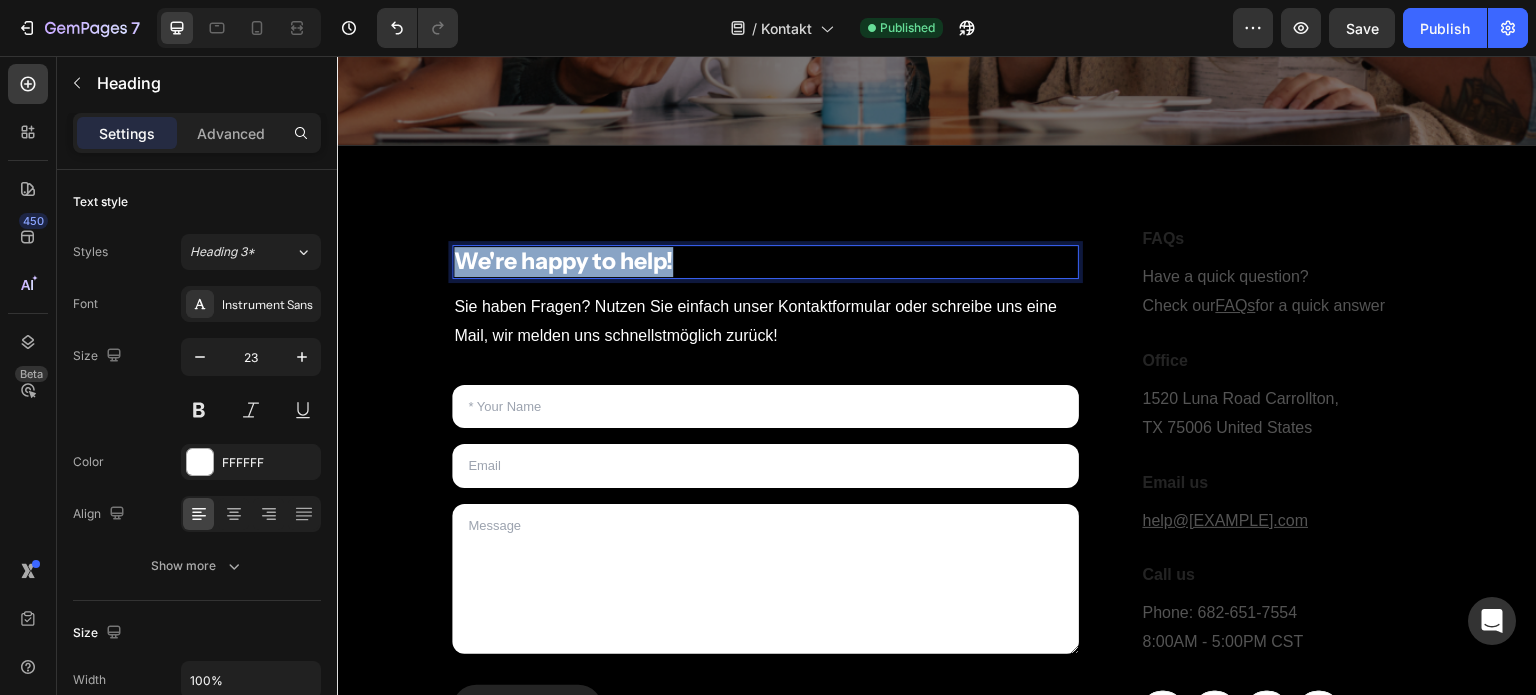 click on "We're happy to help!" at bounding box center [765, 262] 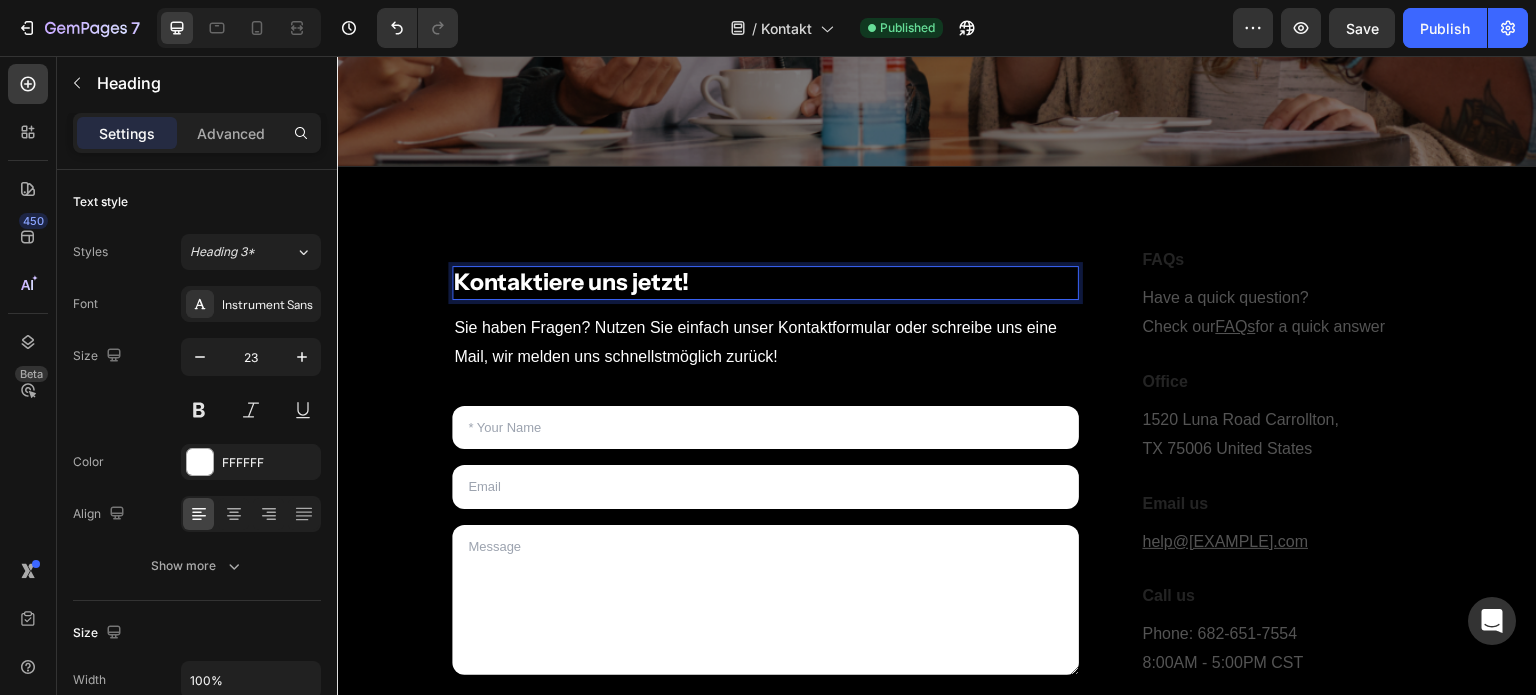 scroll, scrollTop: 638, scrollLeft: 0, axis: vertical 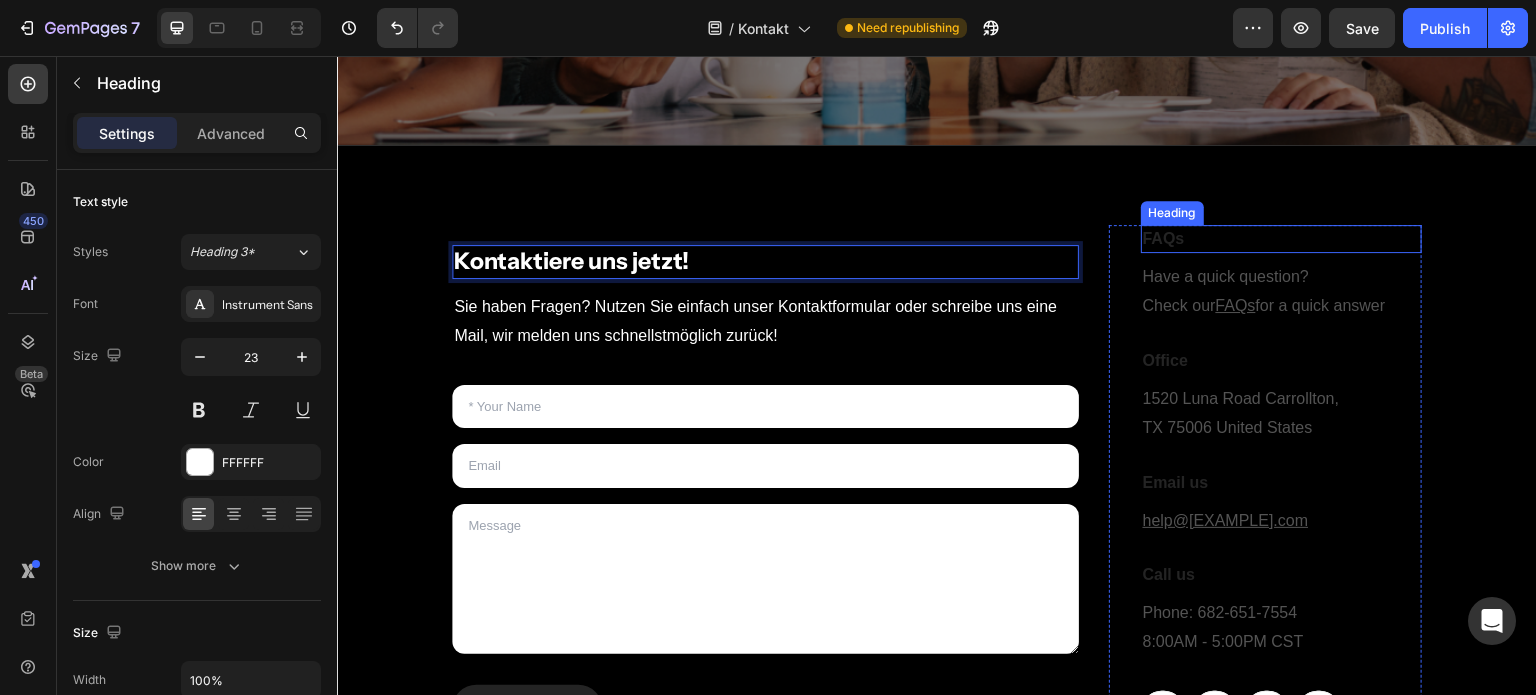 click on "FAQs" at bounding box center [1281, 239] 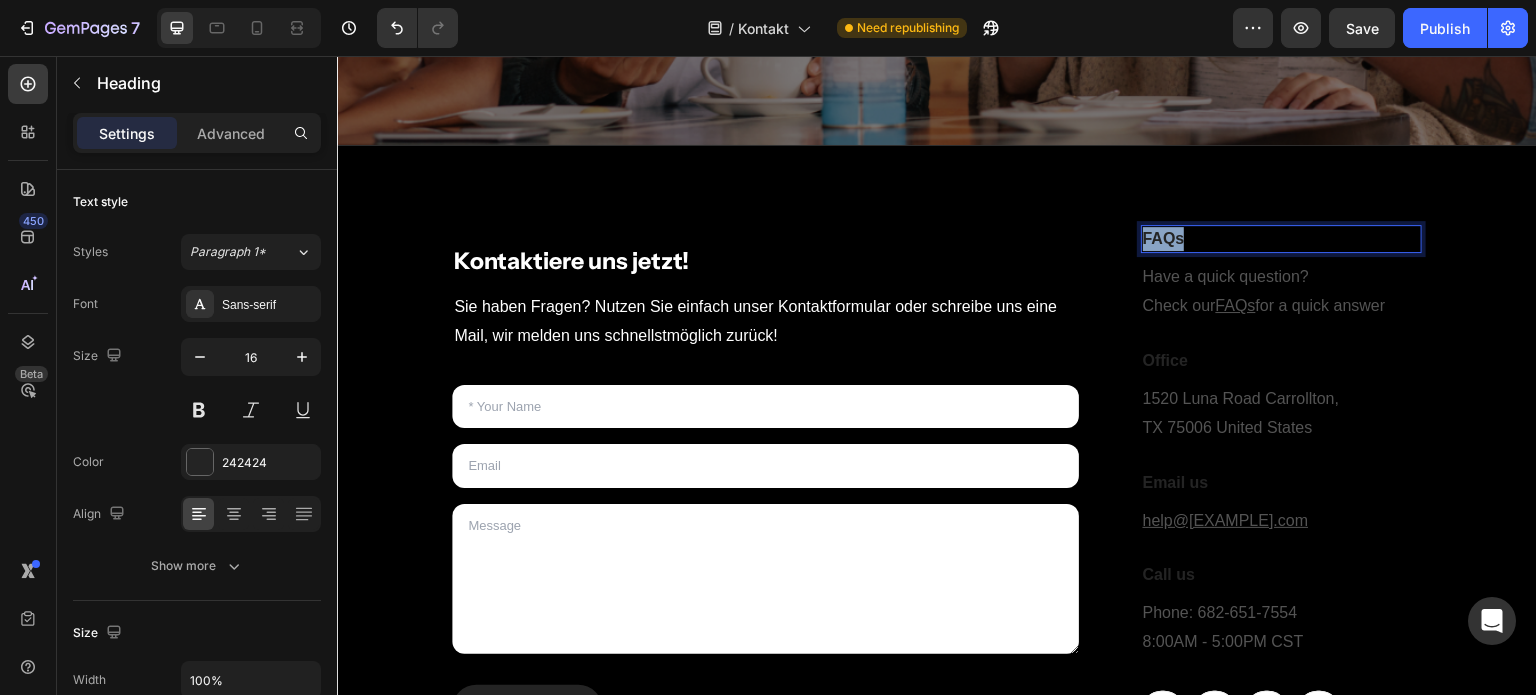 click on "FAQs" at bounding box center [1281, 239] 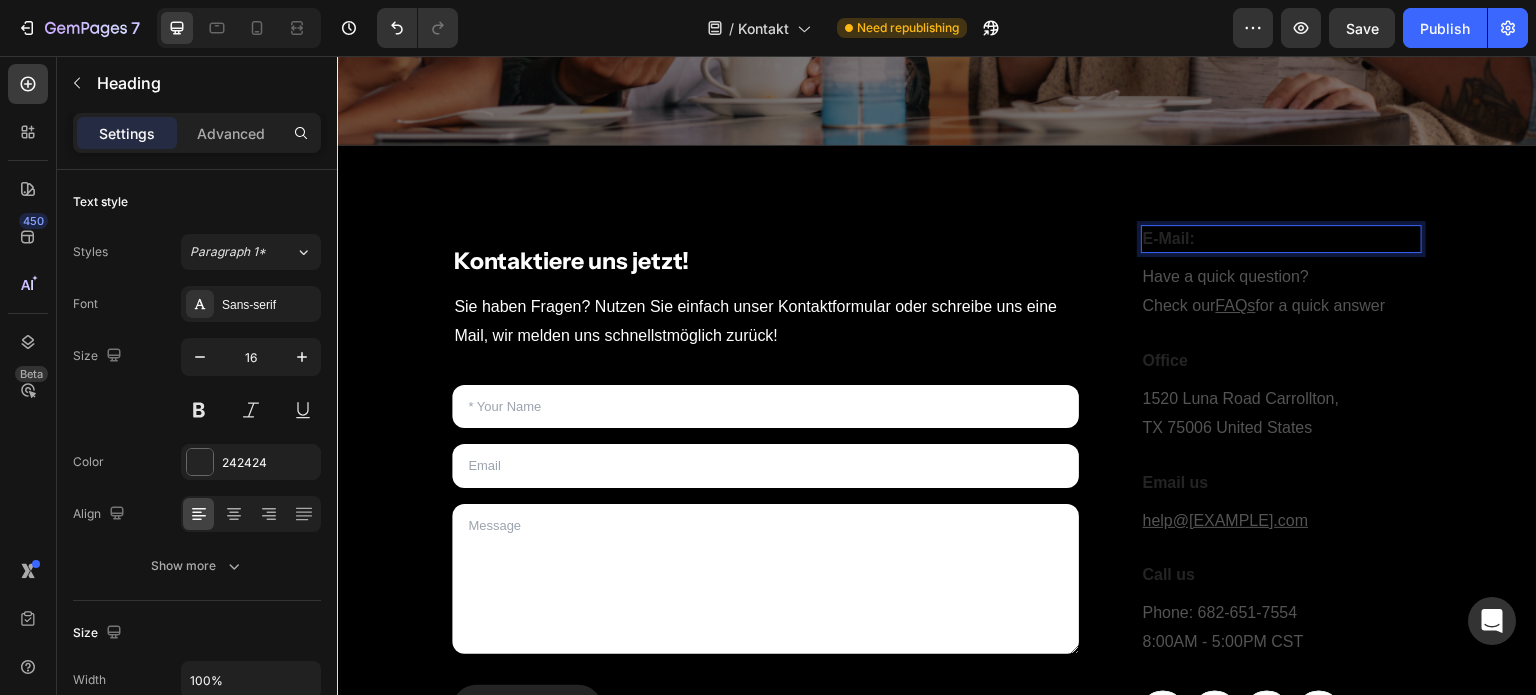 click on "E-Mail:" at bounding box center (1281, 239) 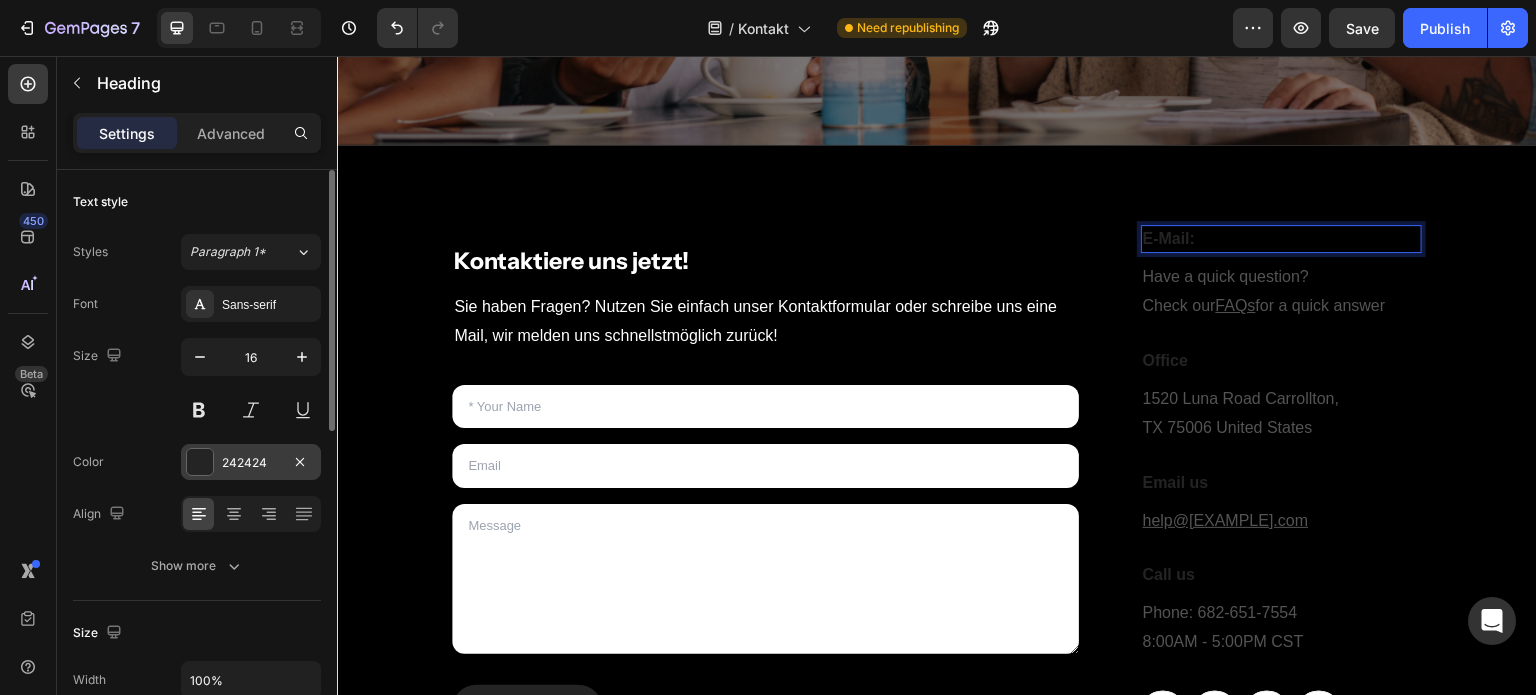 click at bounding box center [200, 462] 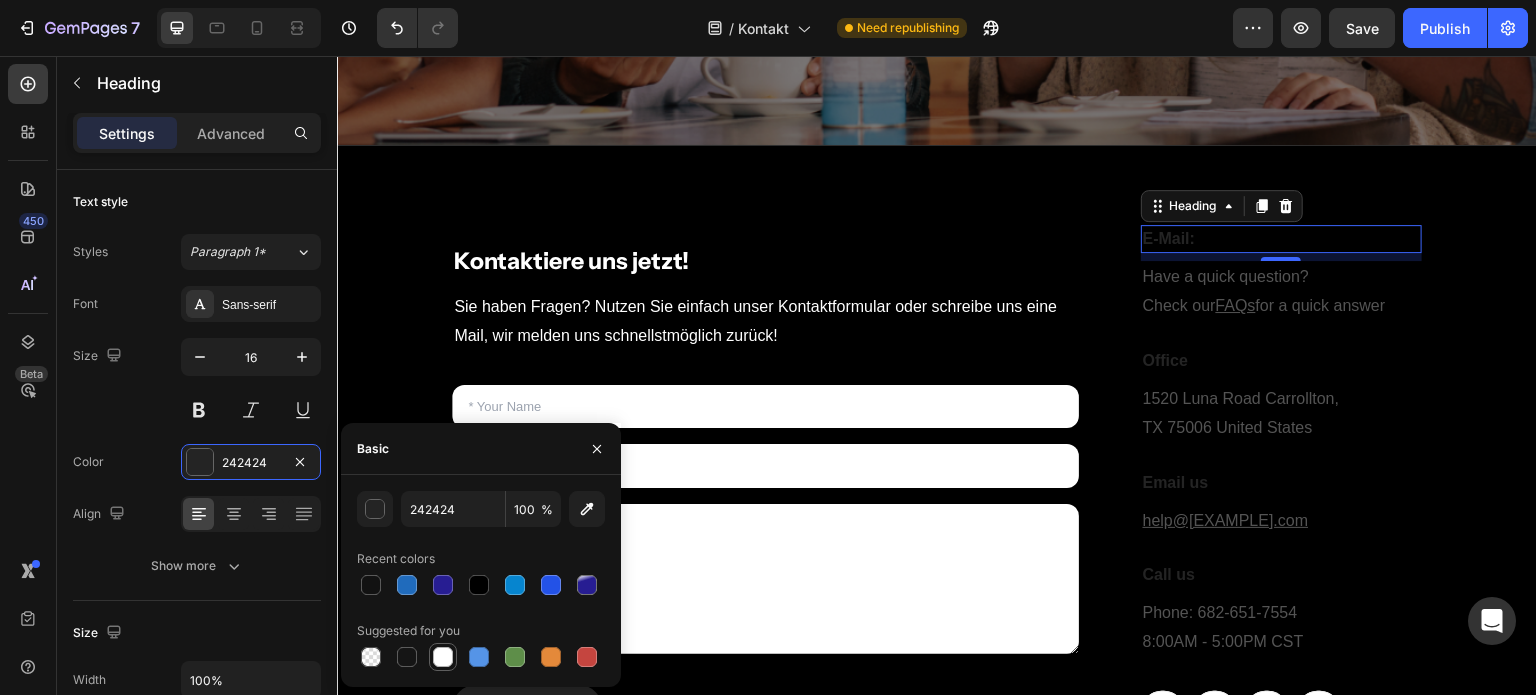 click at bounding box center (443, 657) 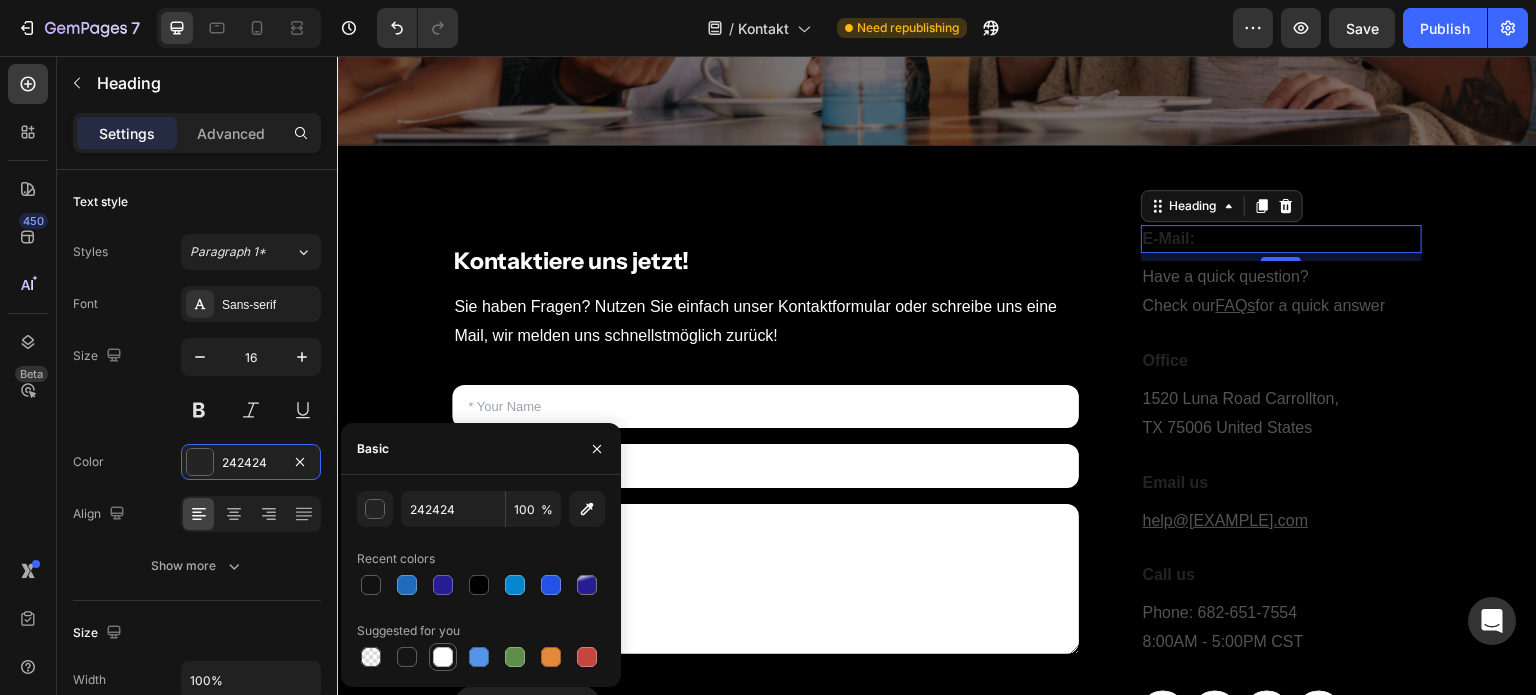 type on "FFFFFF" 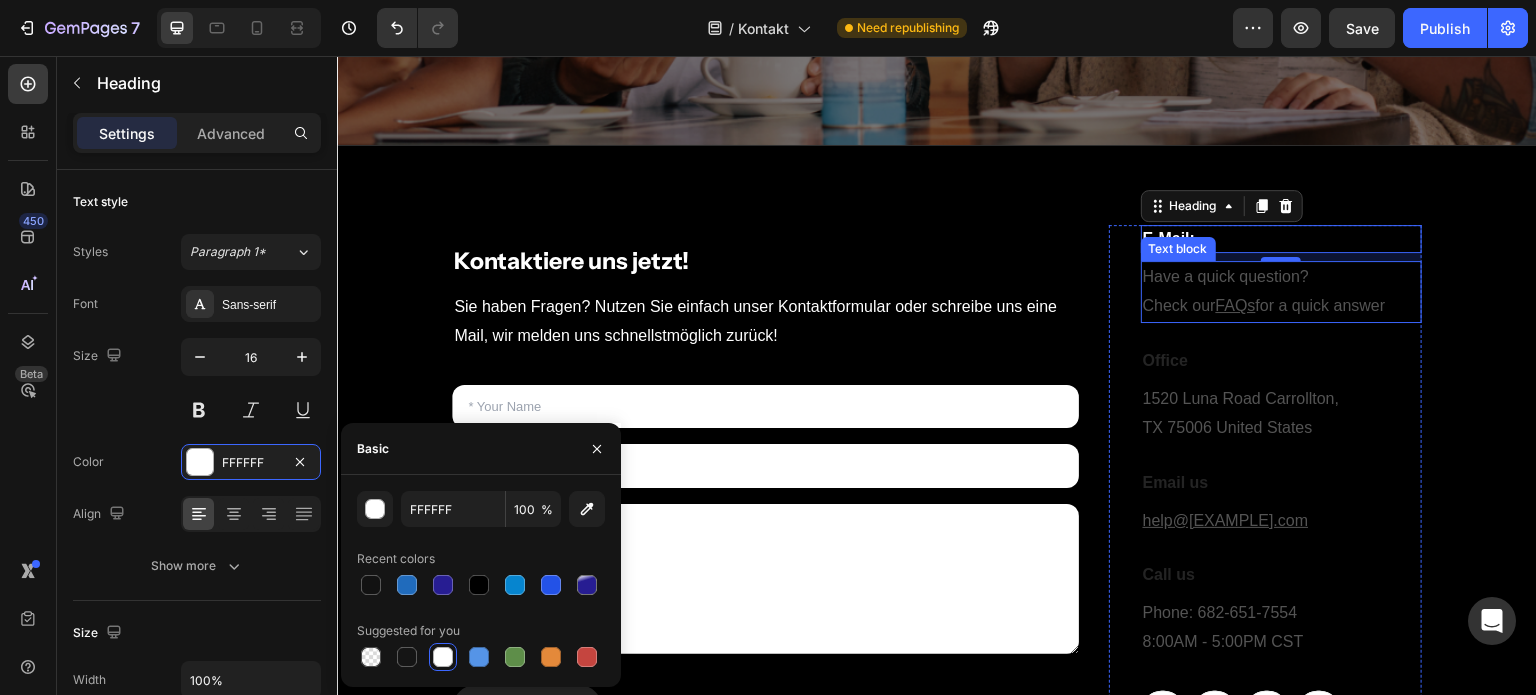 click on "Have a quick question? Check our  FAQs  for a quick answer" at bounding box center (1281, 292) 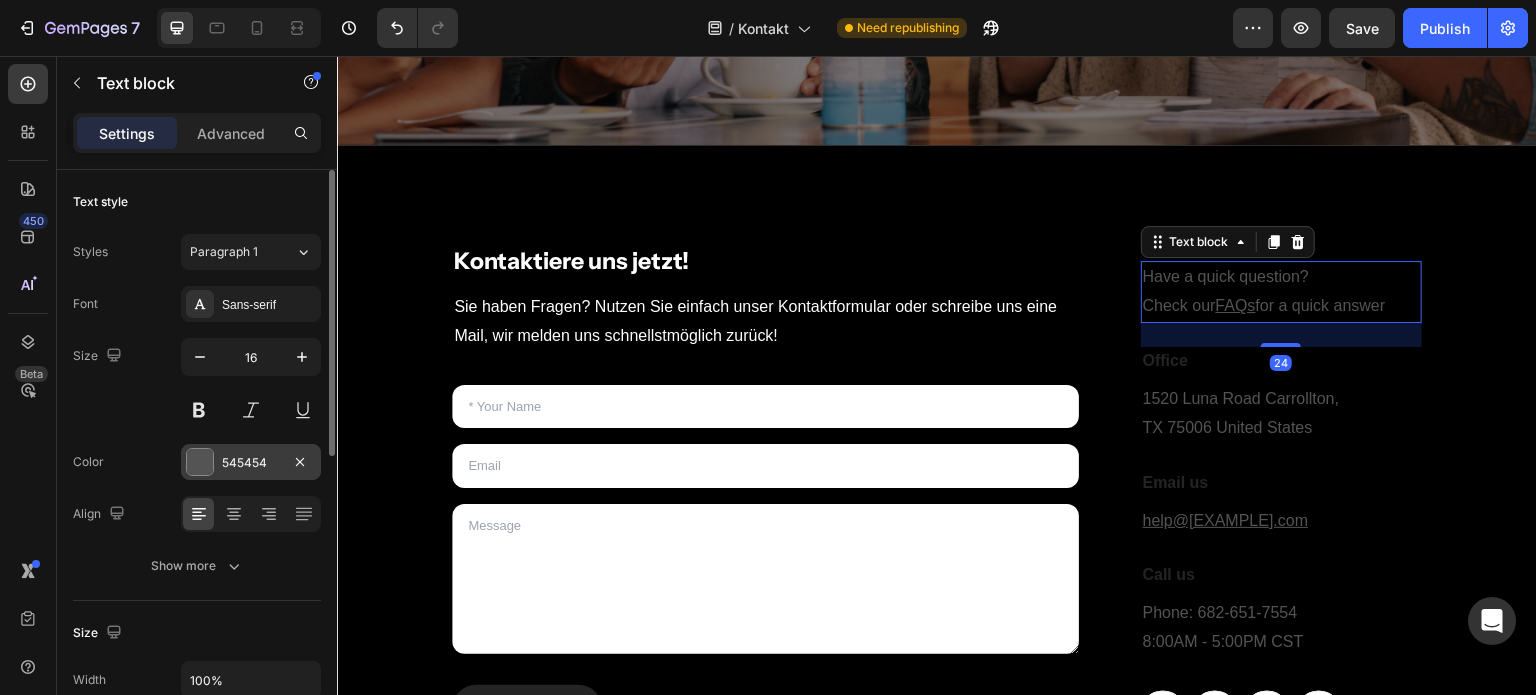 click at bounding box center (200, 462) 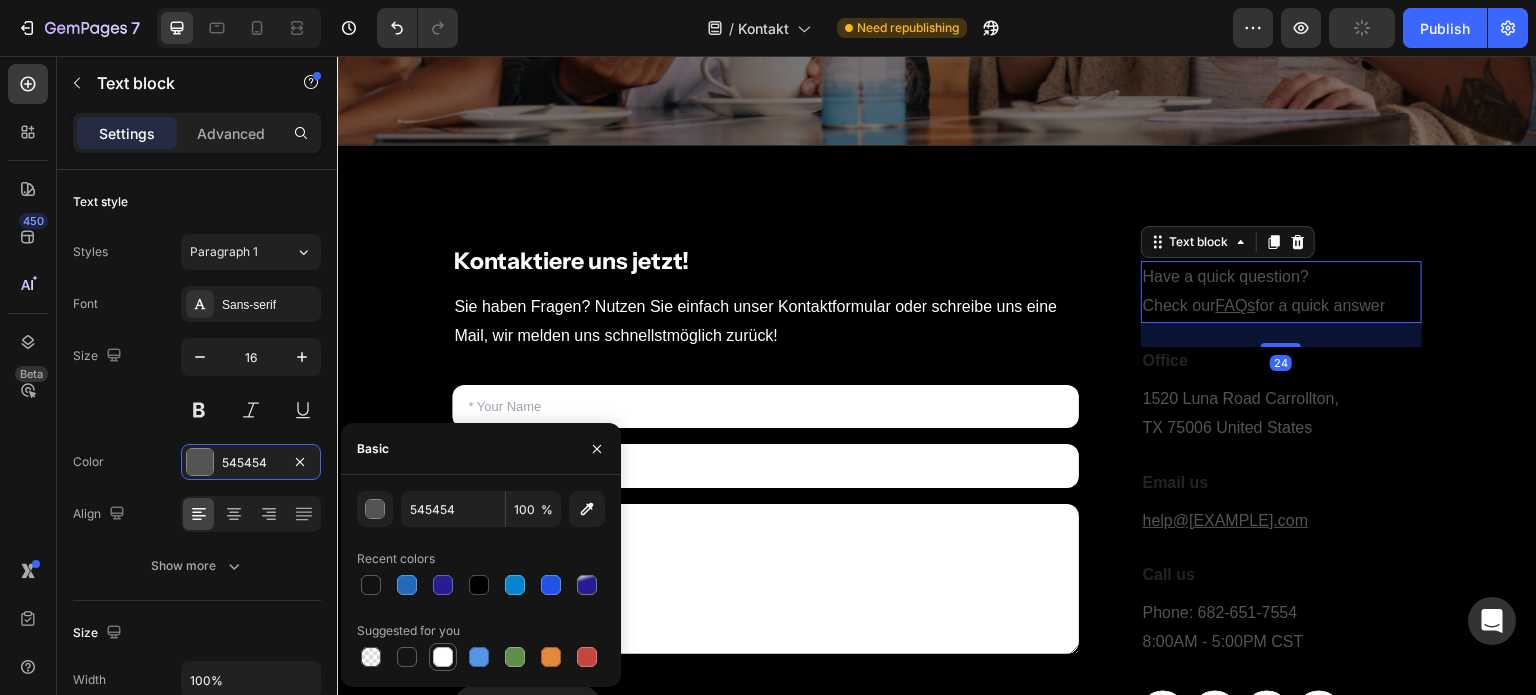 click at bounding box center [443, 657] 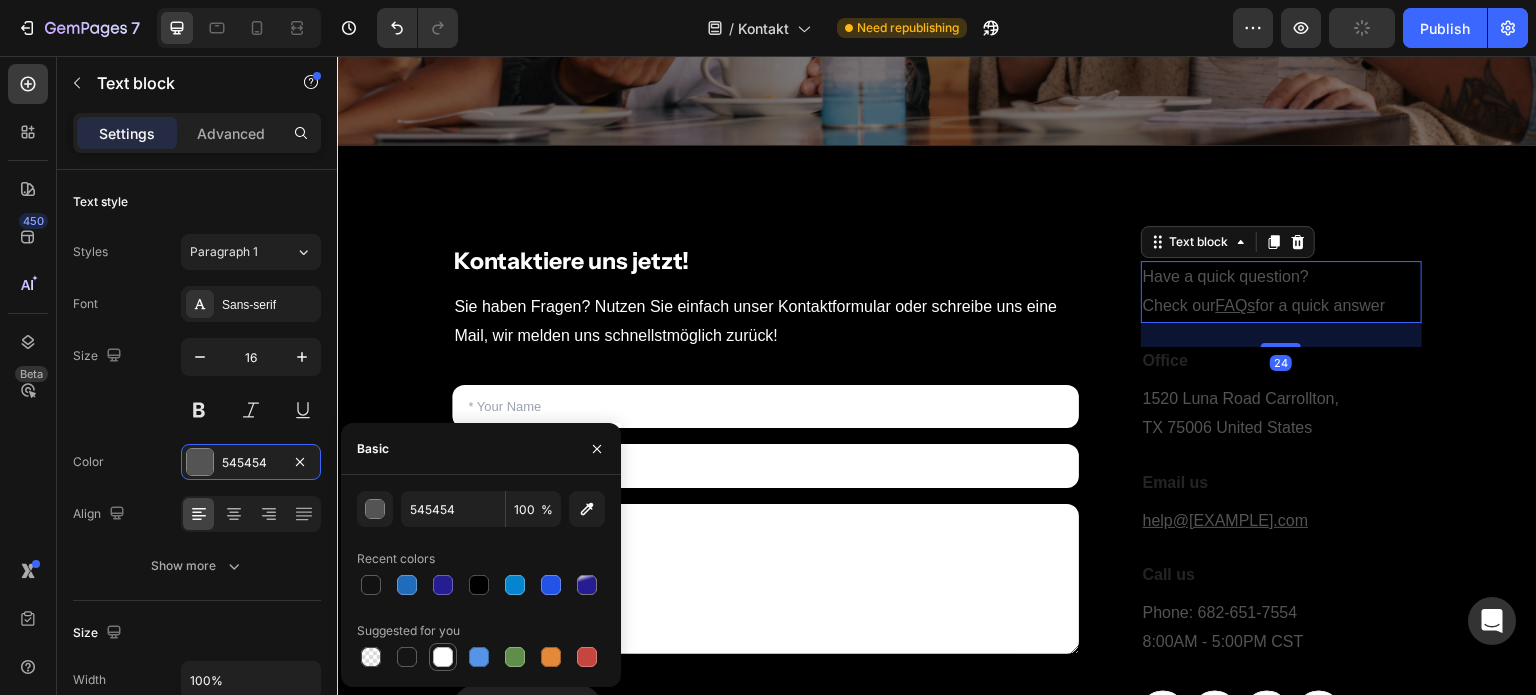 type on "FFFFFF" 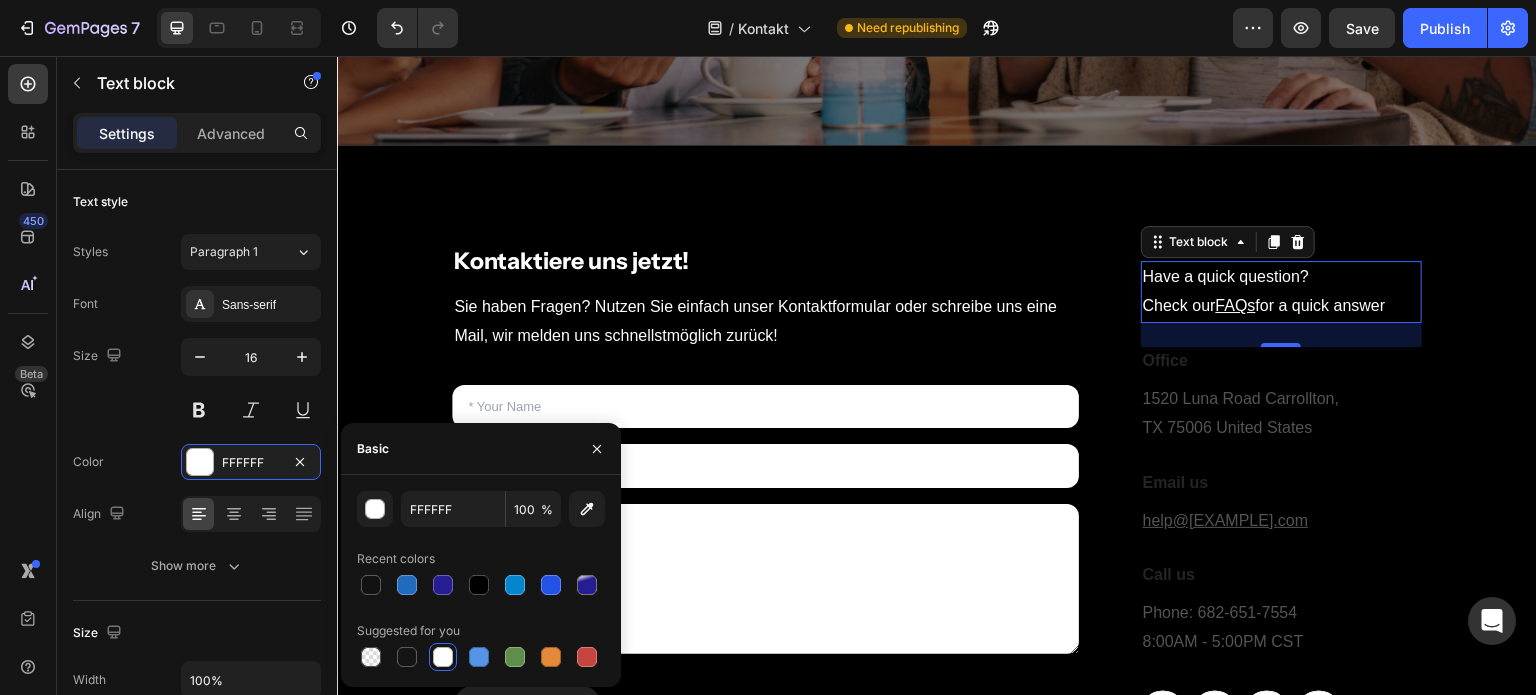 click on "Have a quick question? Check our  FAQs  for a quick answer" at bounding box center [1281, 292] 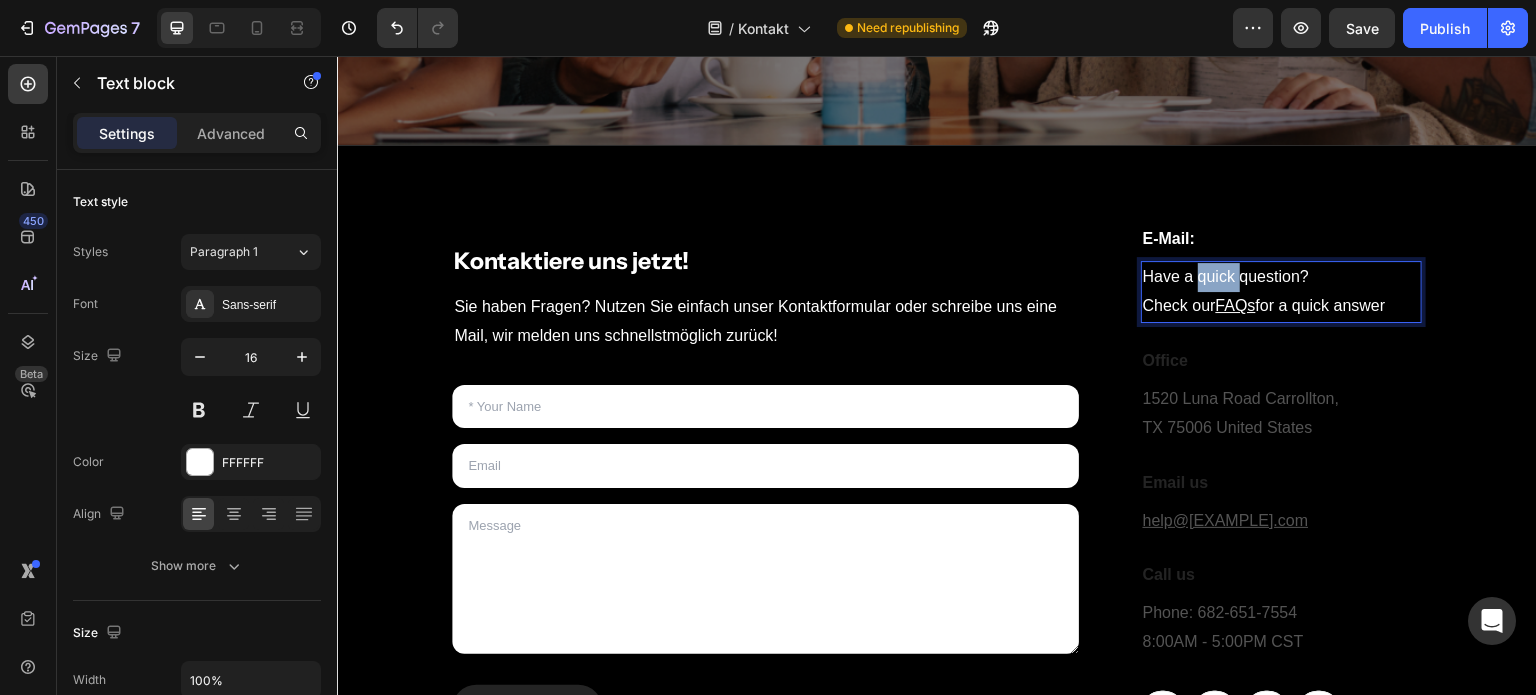 click on "Have a quick question? Check our  FAQs  for a quick answer" at bounding box center (1281, 292) 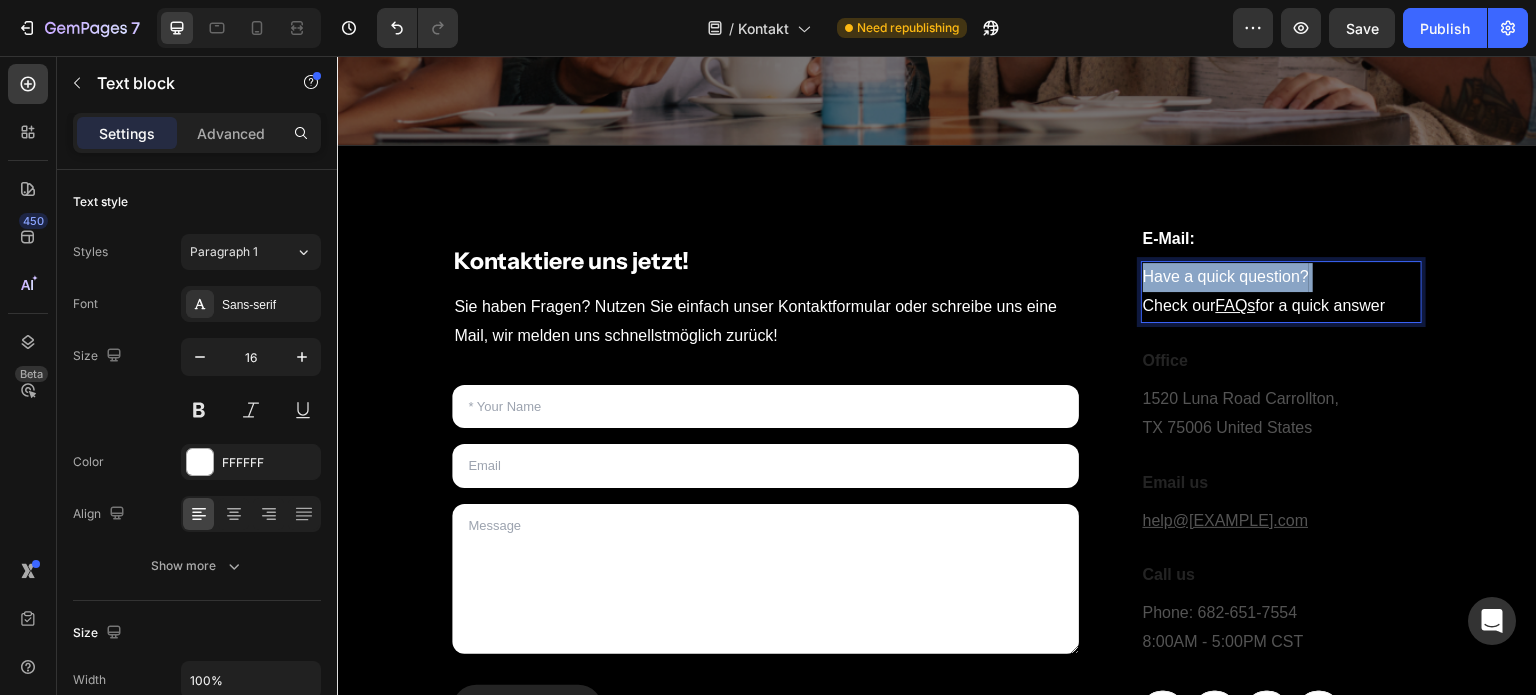 click on "Have a quick question? Check our  FAQs  for a quick answer" at bounding box center [1281, 292] 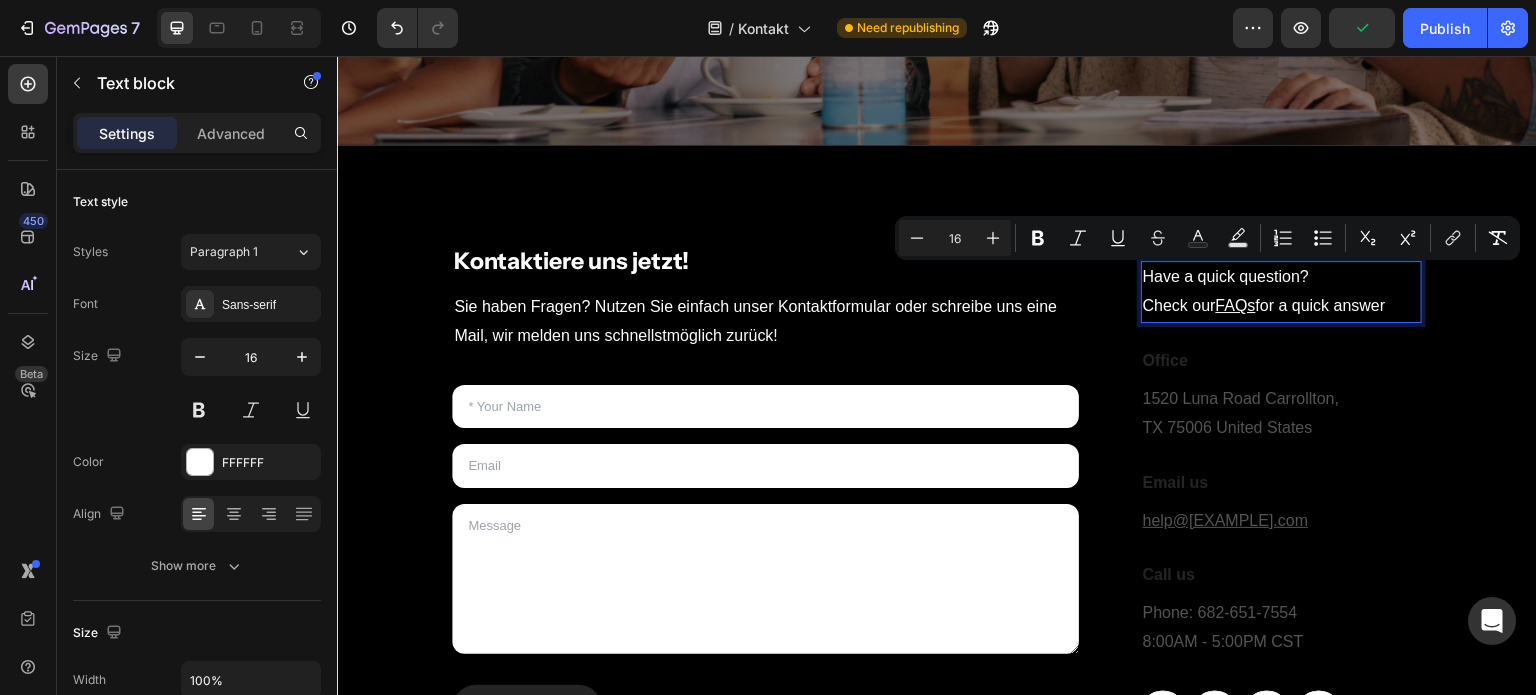 scroll, scrollTop: 646, scrollLeft: 0, axis: vertical 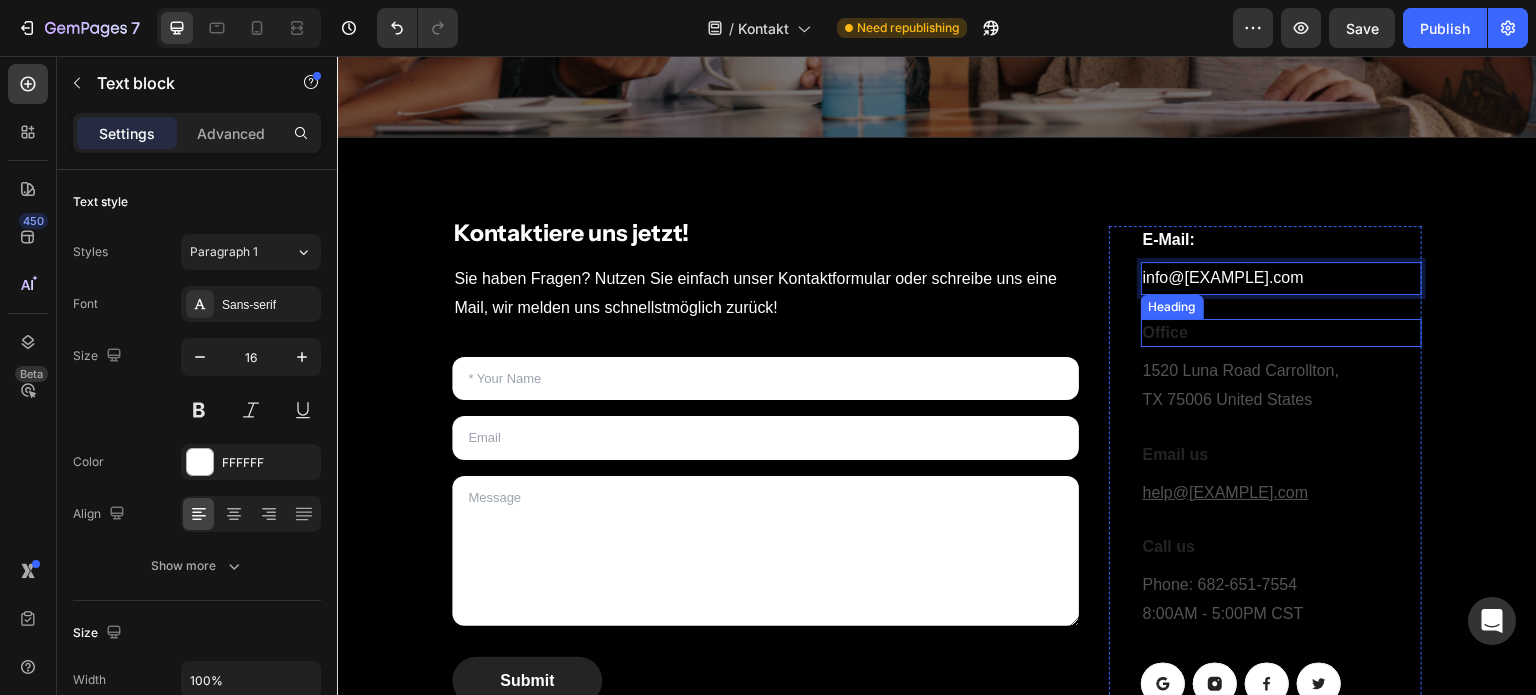 click on "Office" at bounding box center [1281, 333] 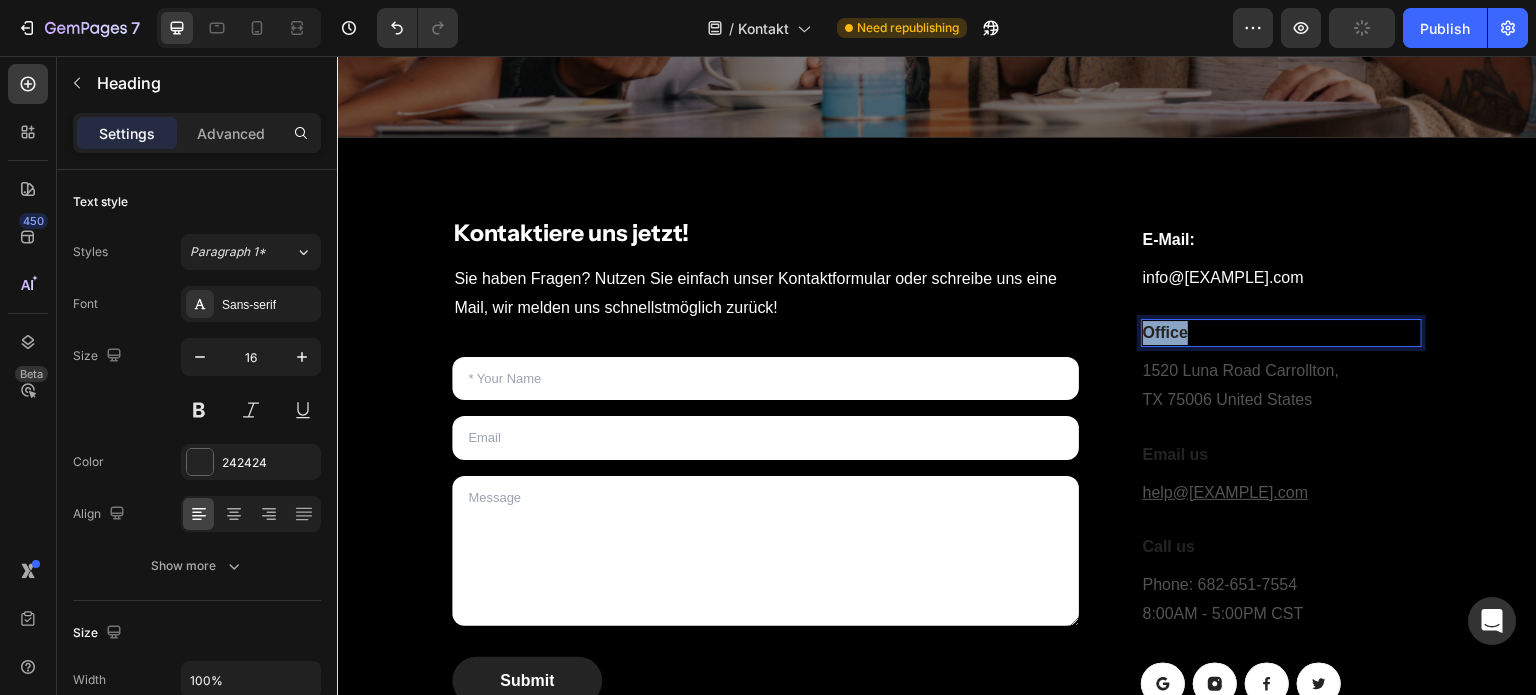 click on "Office" at bounding box center [1281, 333] 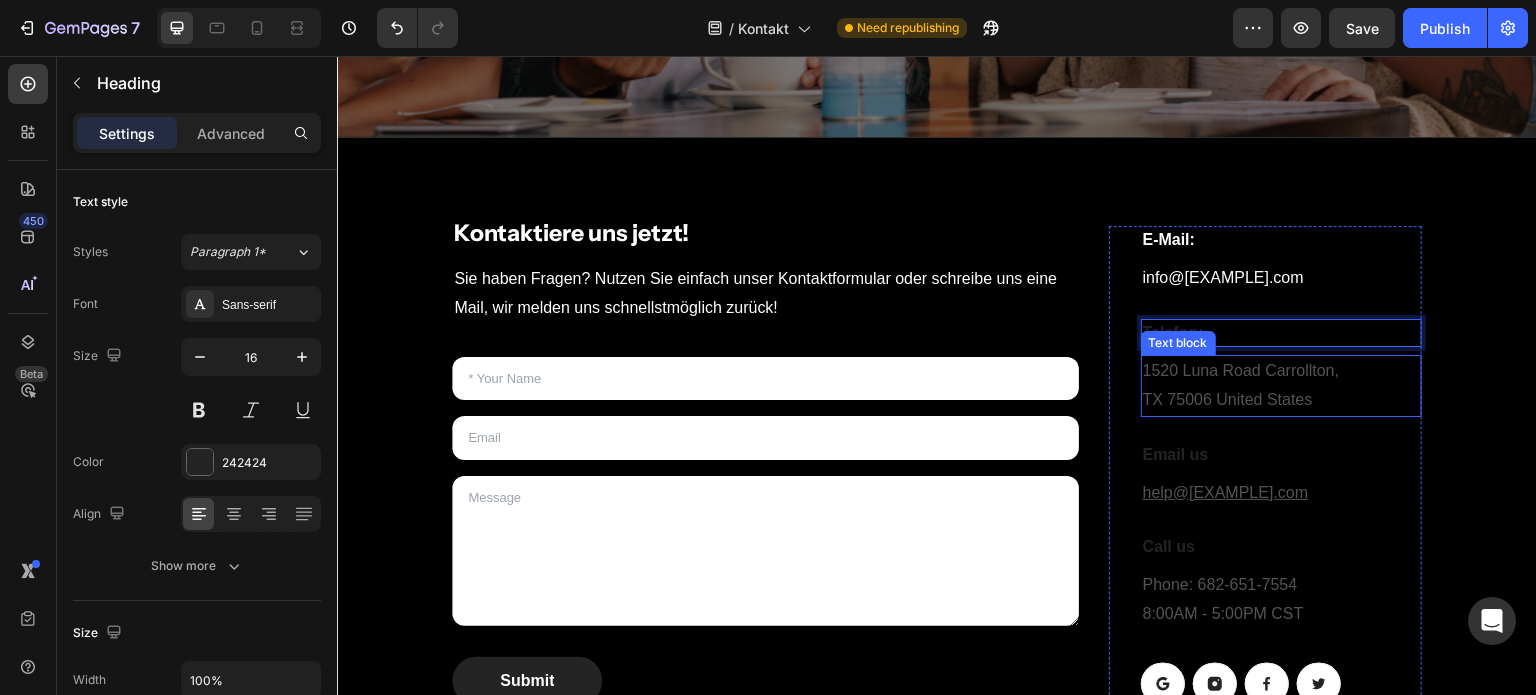 click on "1520 Luna Road Carrollton, TX 75006 United States" at bounding box center (1281, 386) 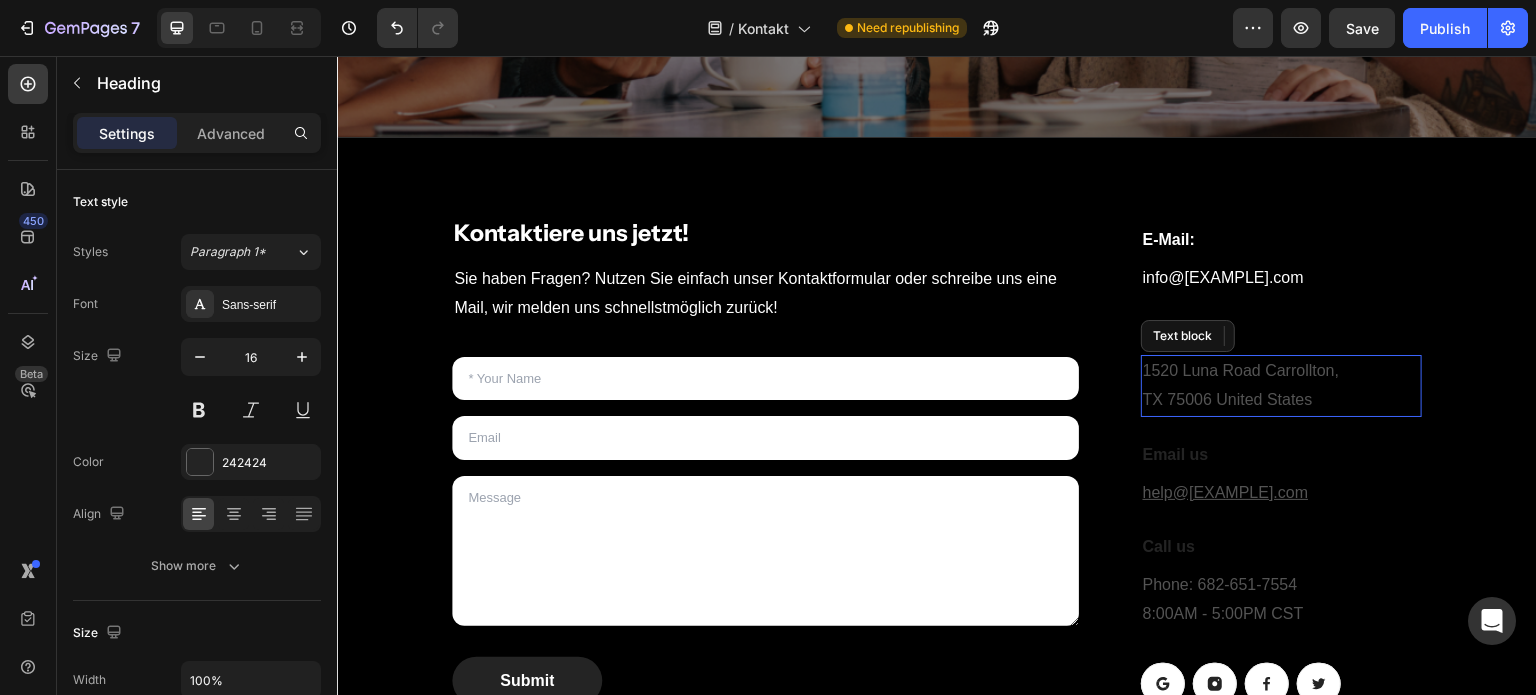 click on "1520 Luna Road Carrollton, TX 75006 United States" at bounding box center (1281, 386) 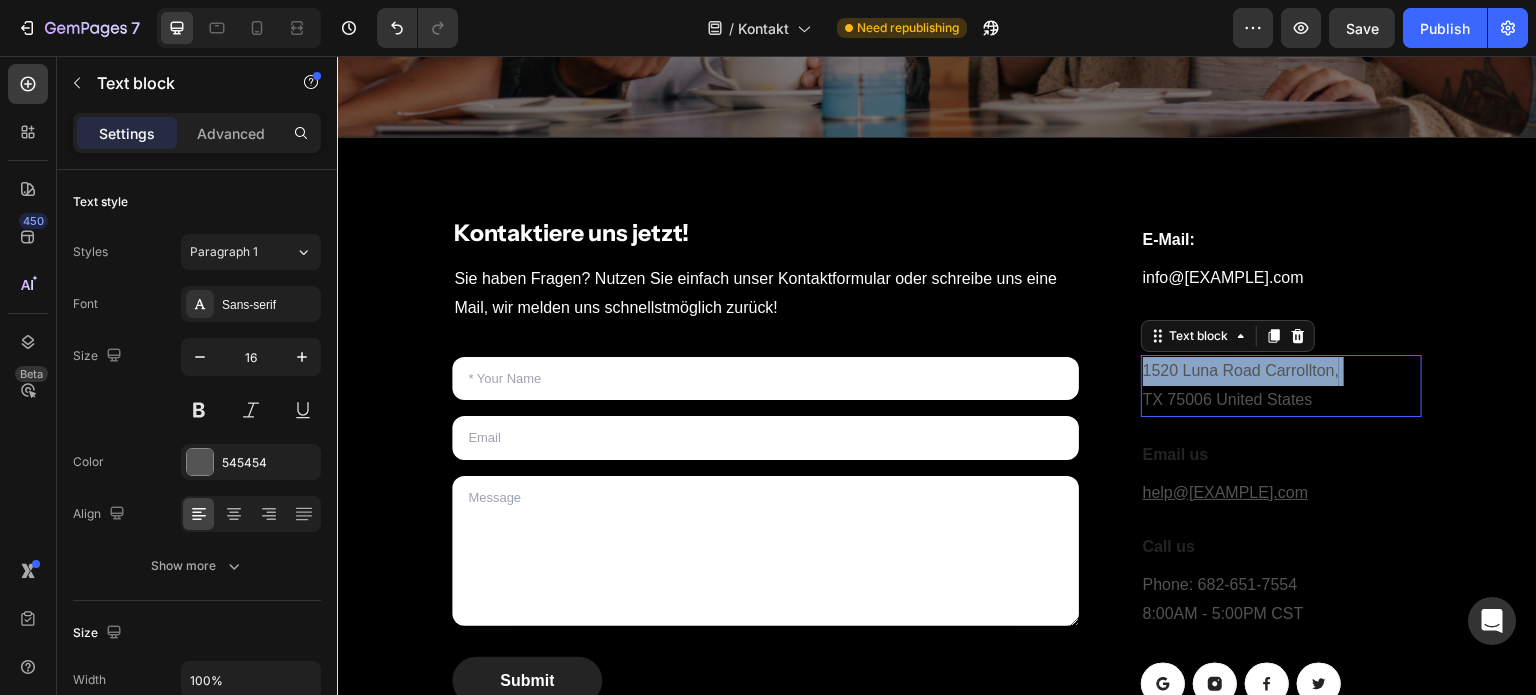 click on "1520 Luna Road Carrollton, TX 75006 United States" at bounding box center (1281, 386) 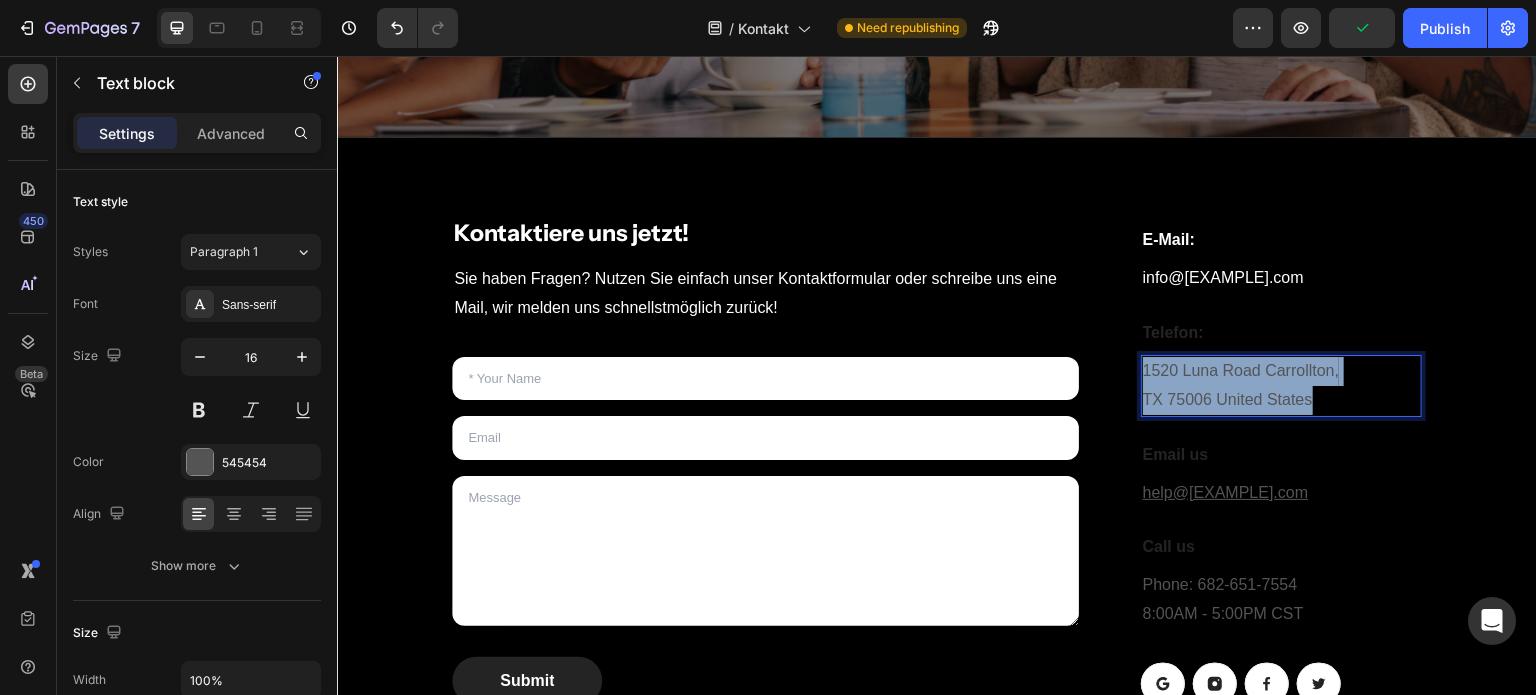 scroll, scrollTop: 675, scrollLeft: 0, axis: vertical 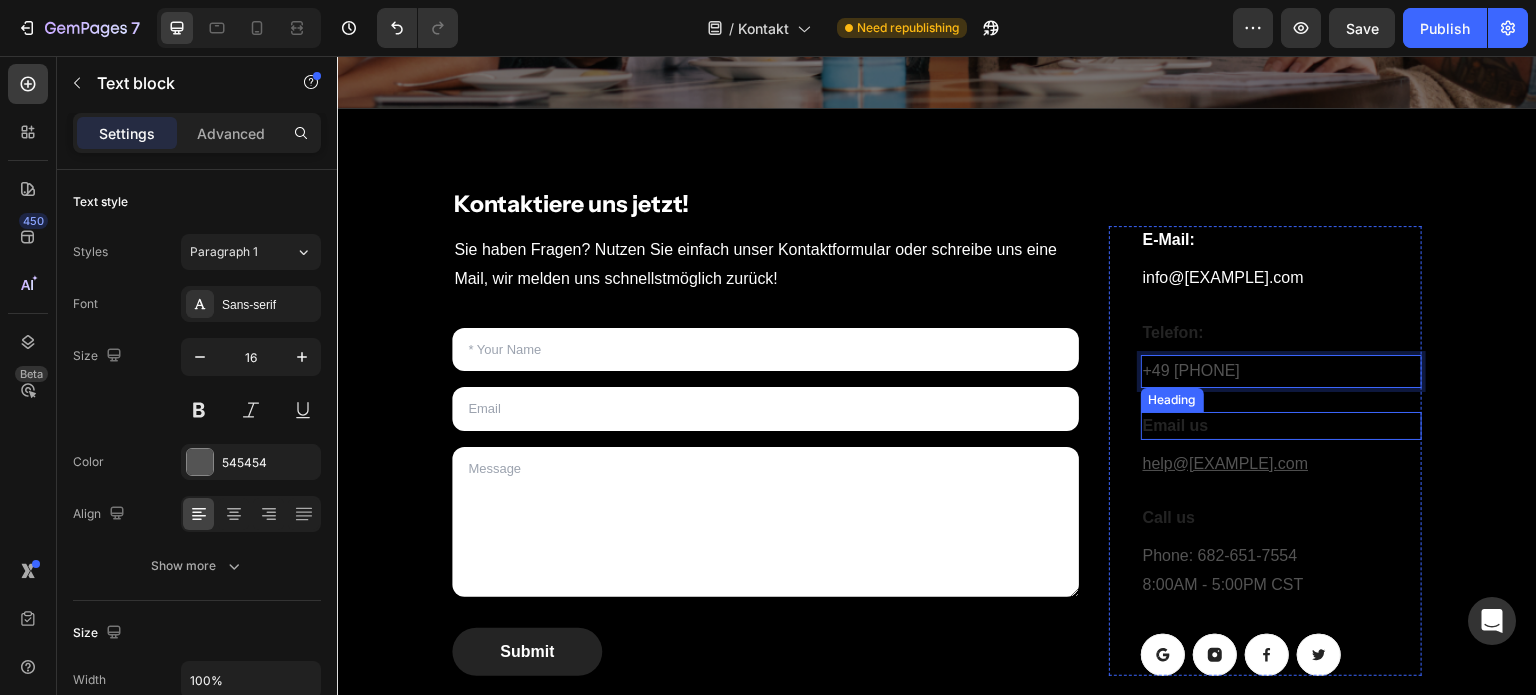 click on "Email us" at bounding box center (1281, 426) 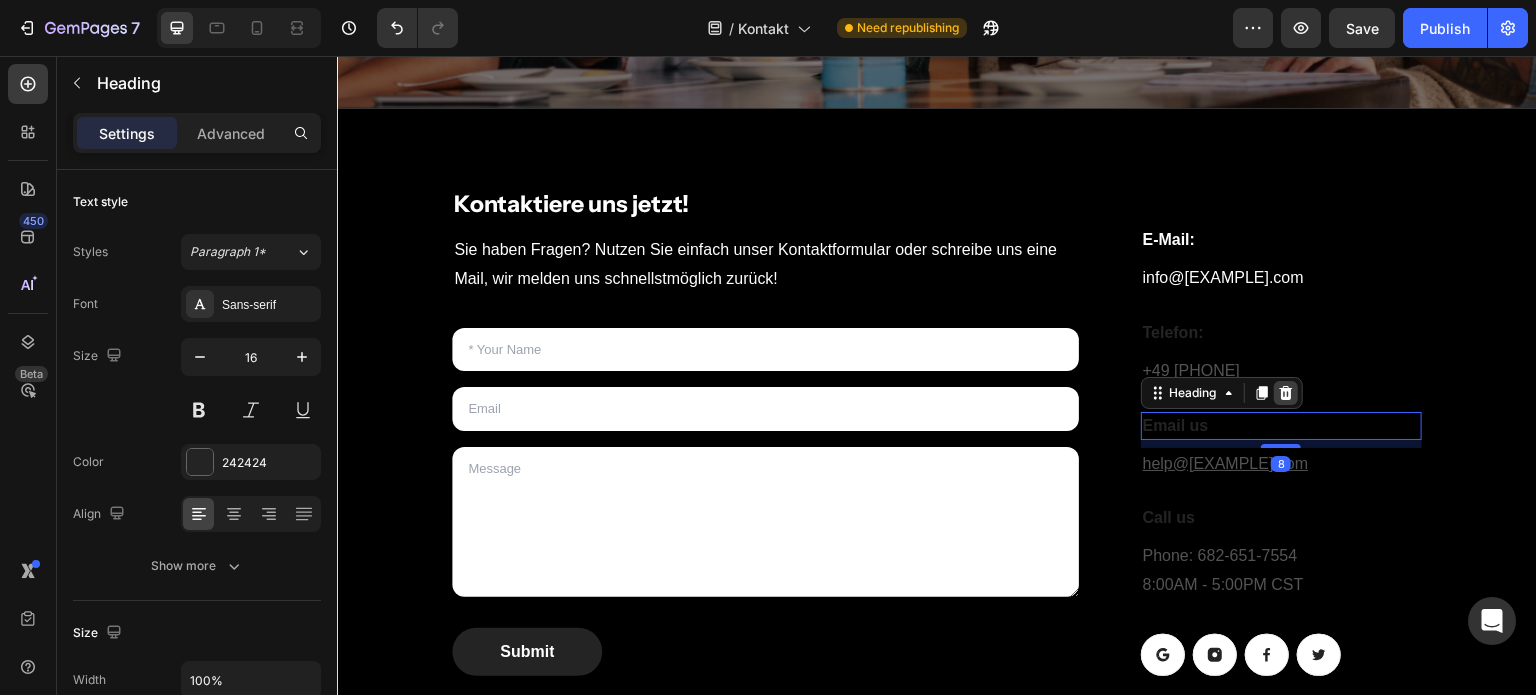 click 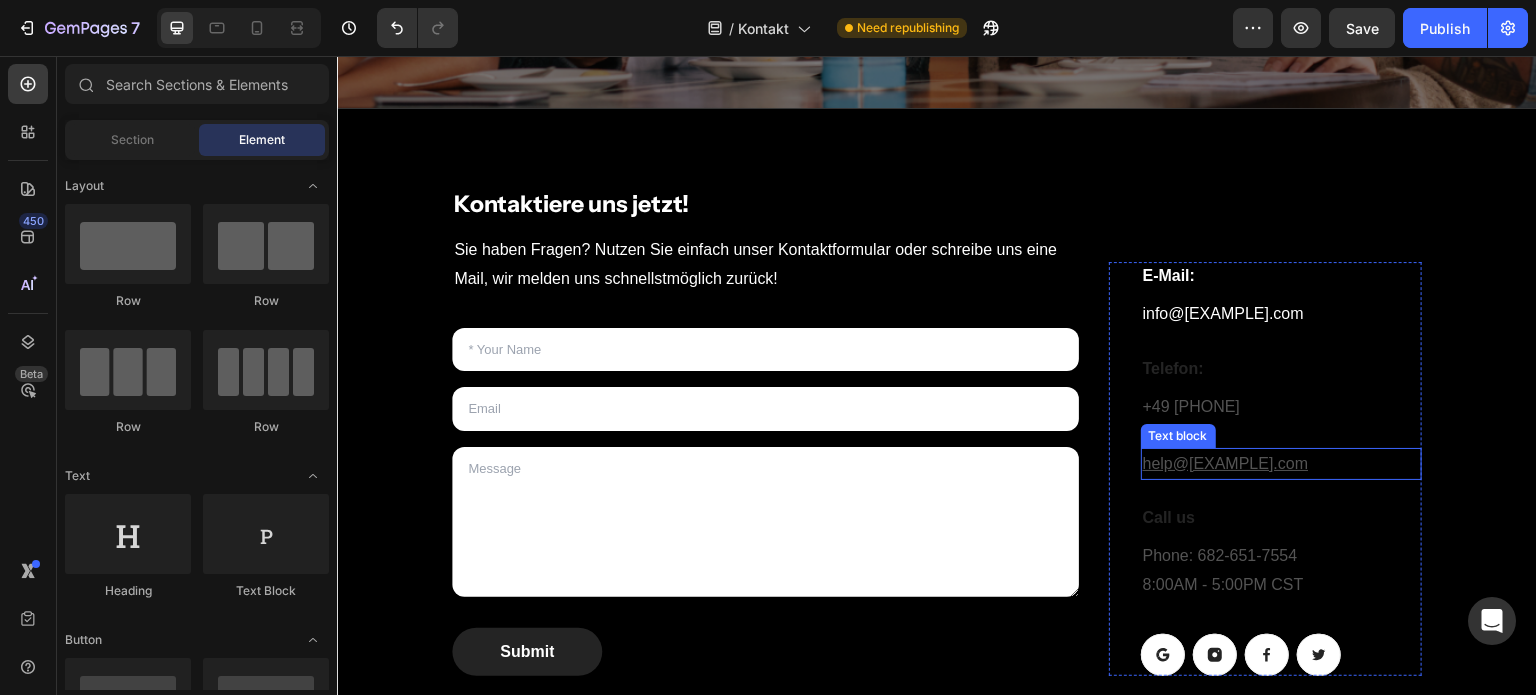 click on "help@gempages.com" at bounding box center (1281, 464) 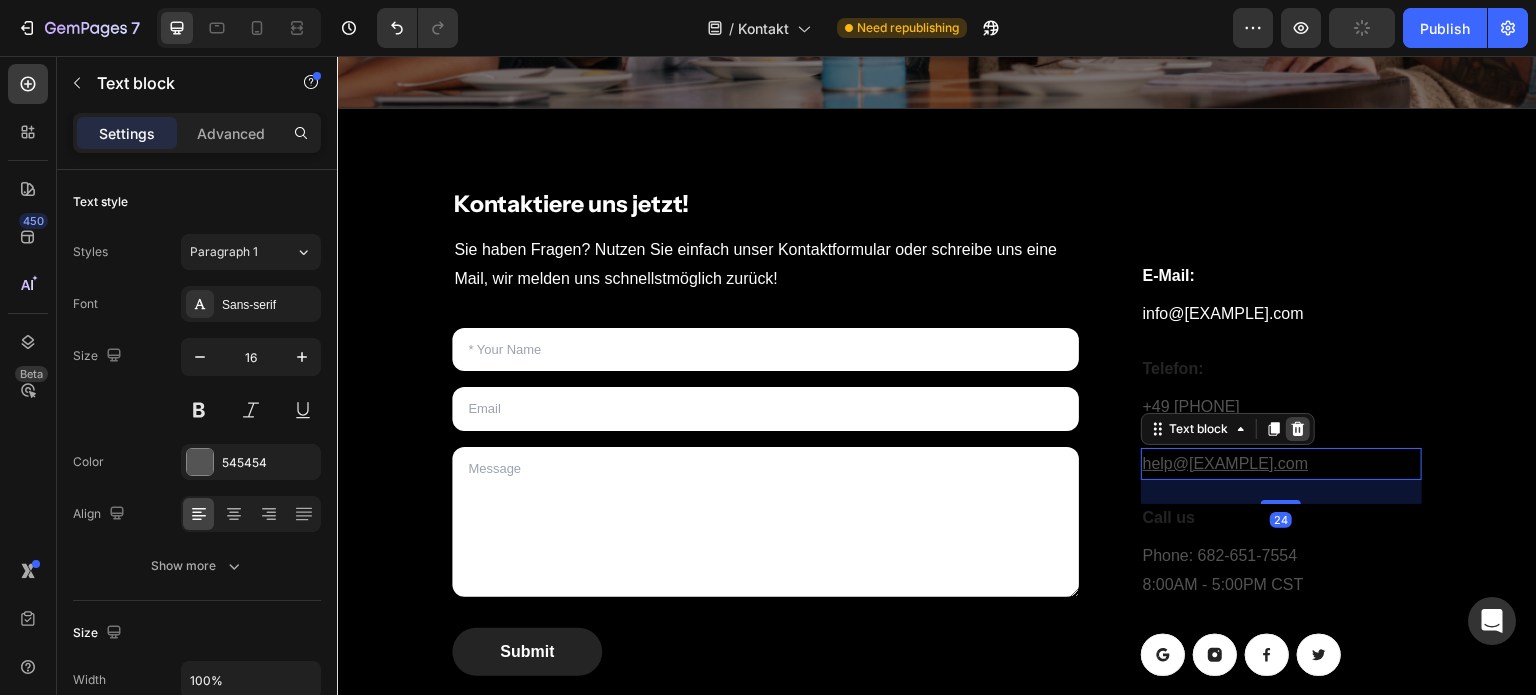 click 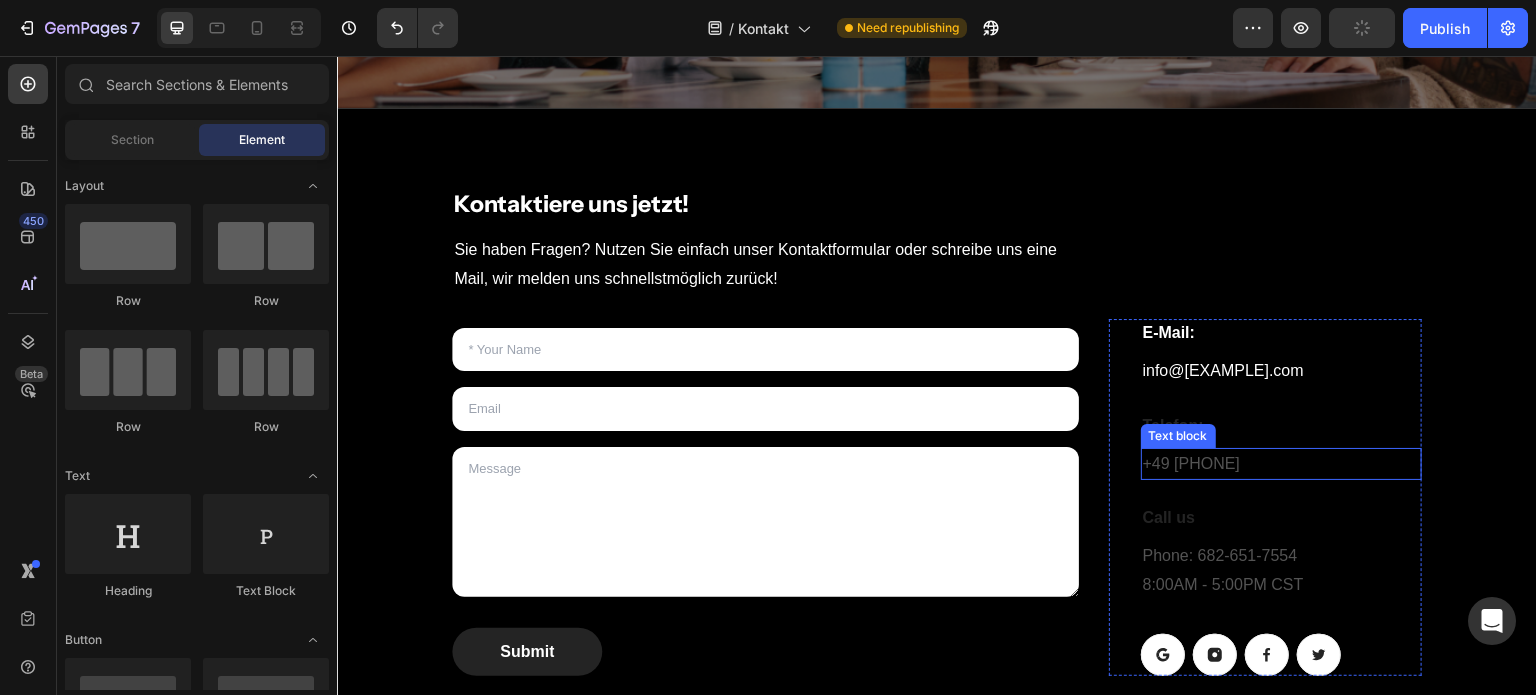 click on "+49 [PHONE]" at bounding box center [1281, 464] 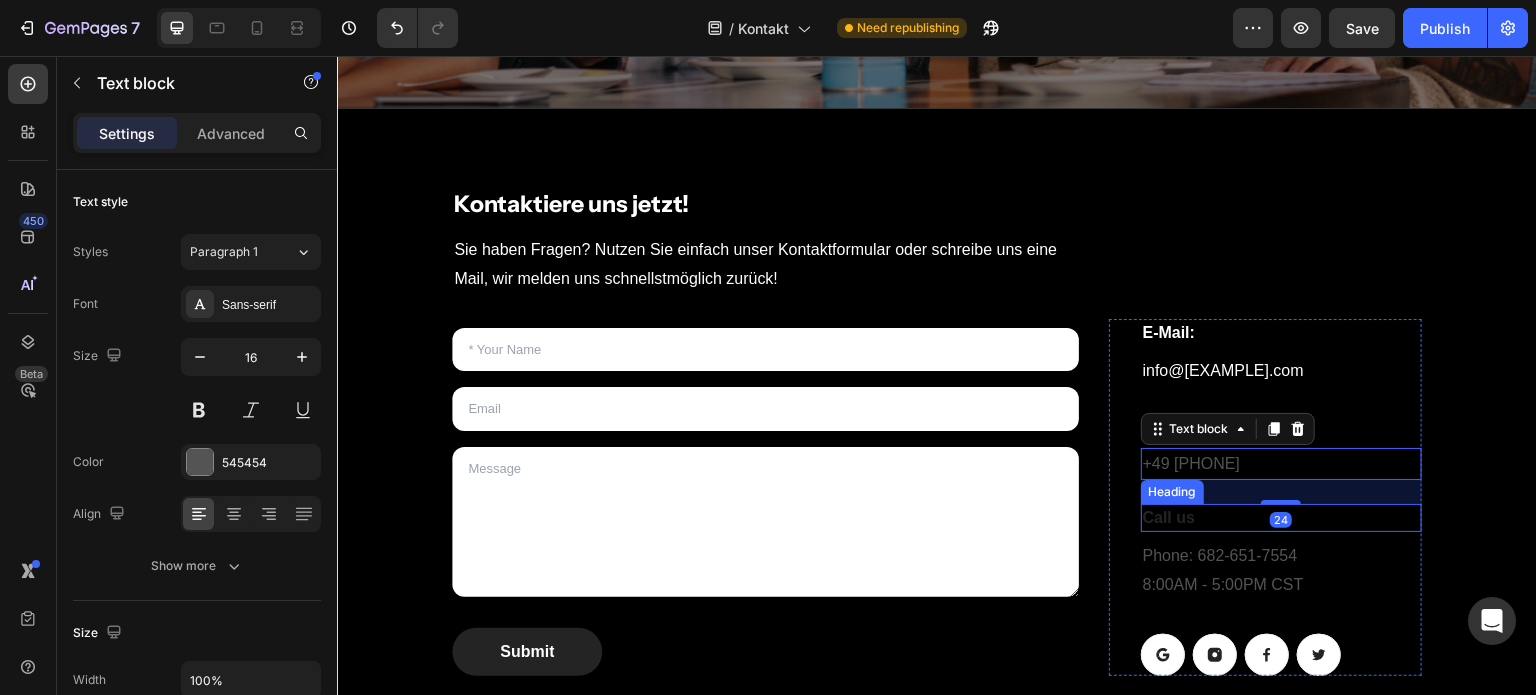 click on "Call us" at bounding box center [1281, 518] 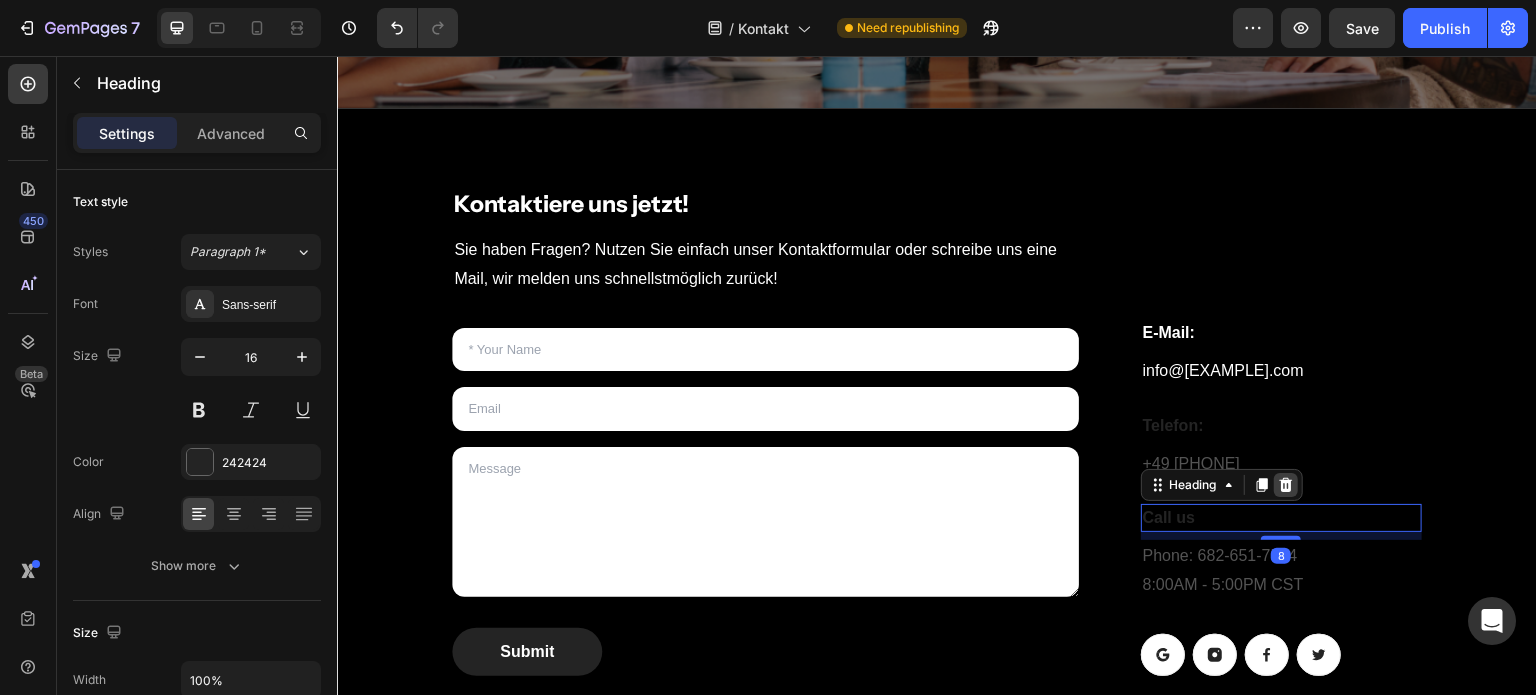 click 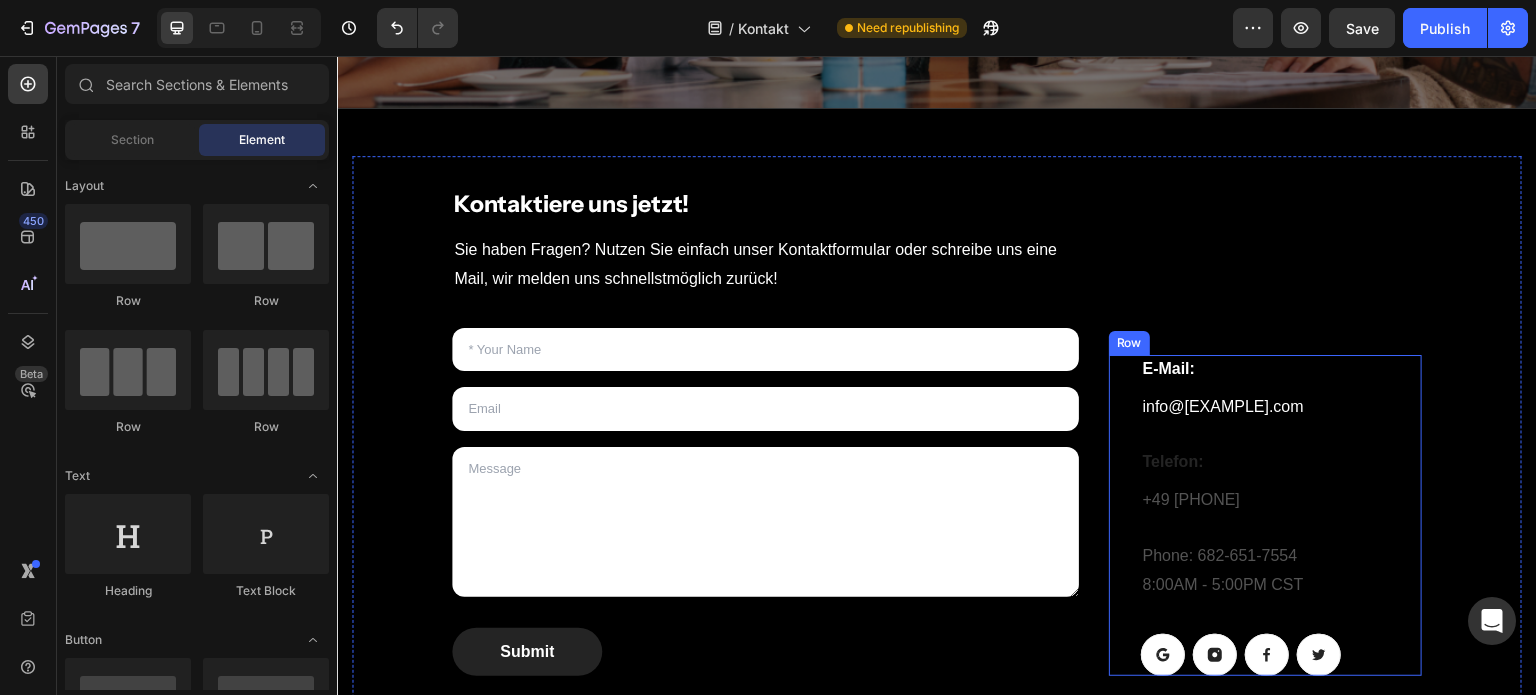 click on "Phone: 682-651-7554  8:00AM - 5:00PM CST" at bounding box center [1281, 571] 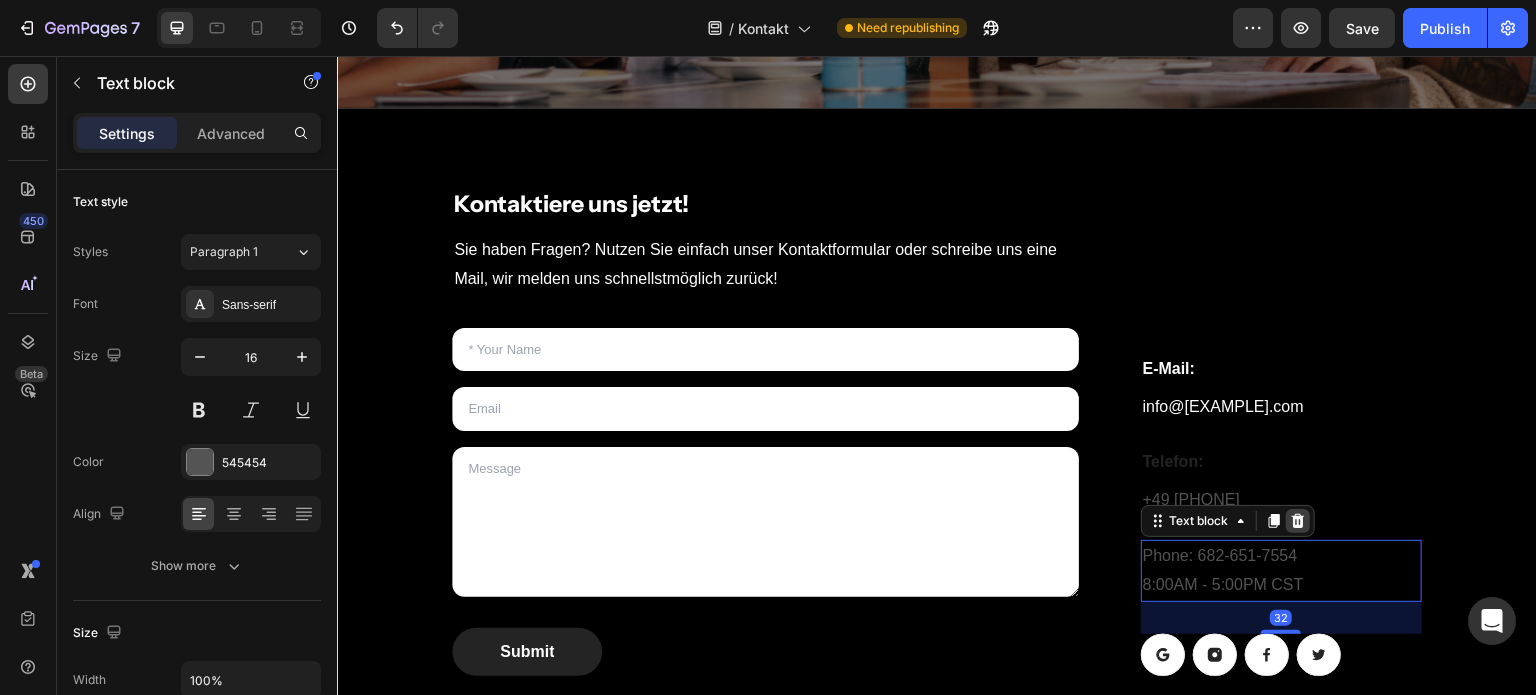 click 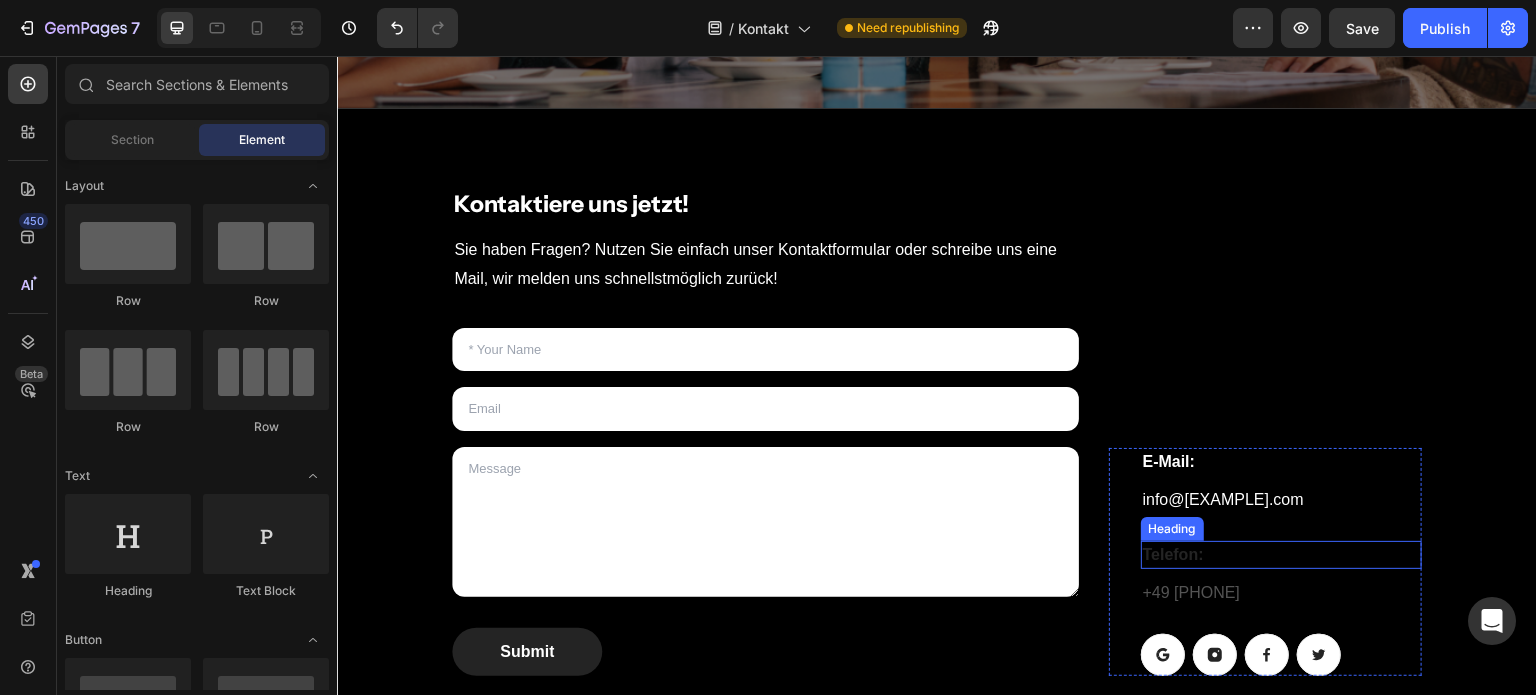 click on "Telefon:" at bounding box center (1281, 555) 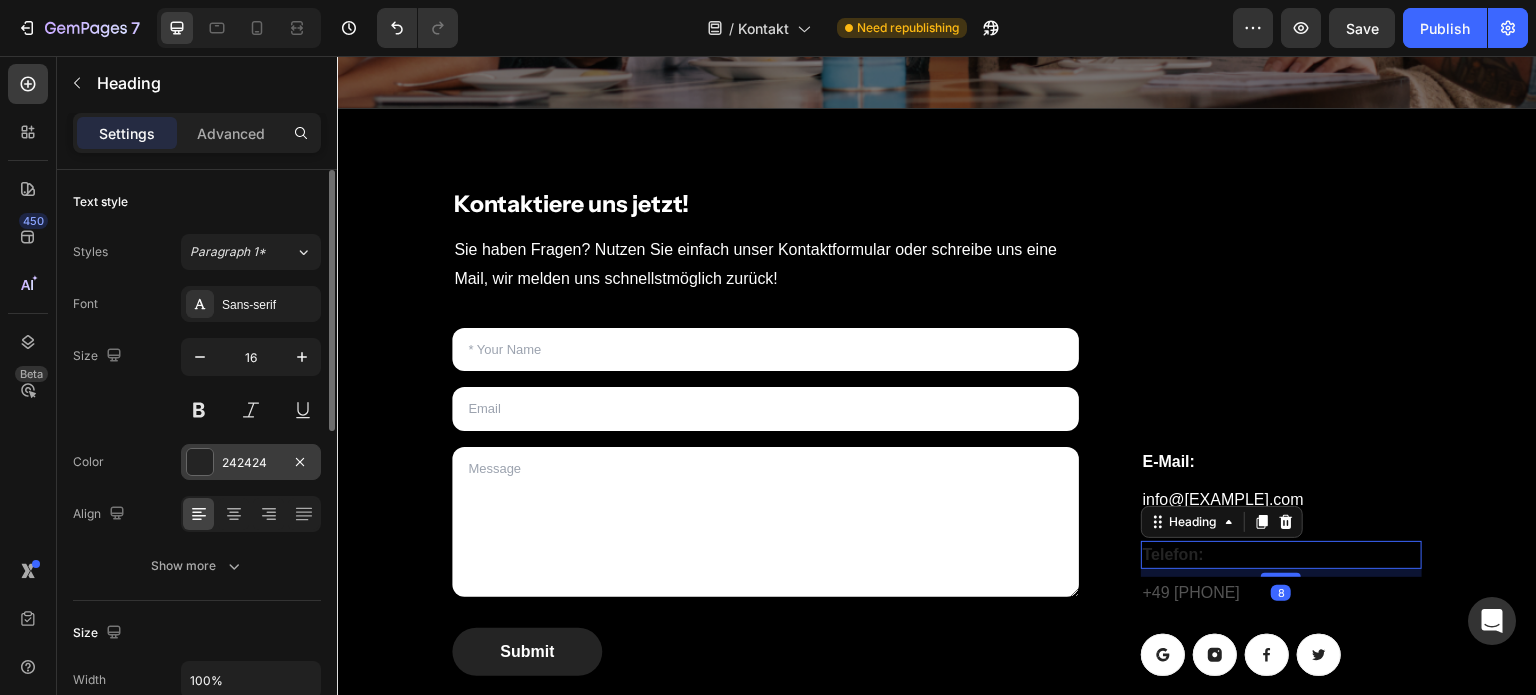 click at bounding box center [200, 462] 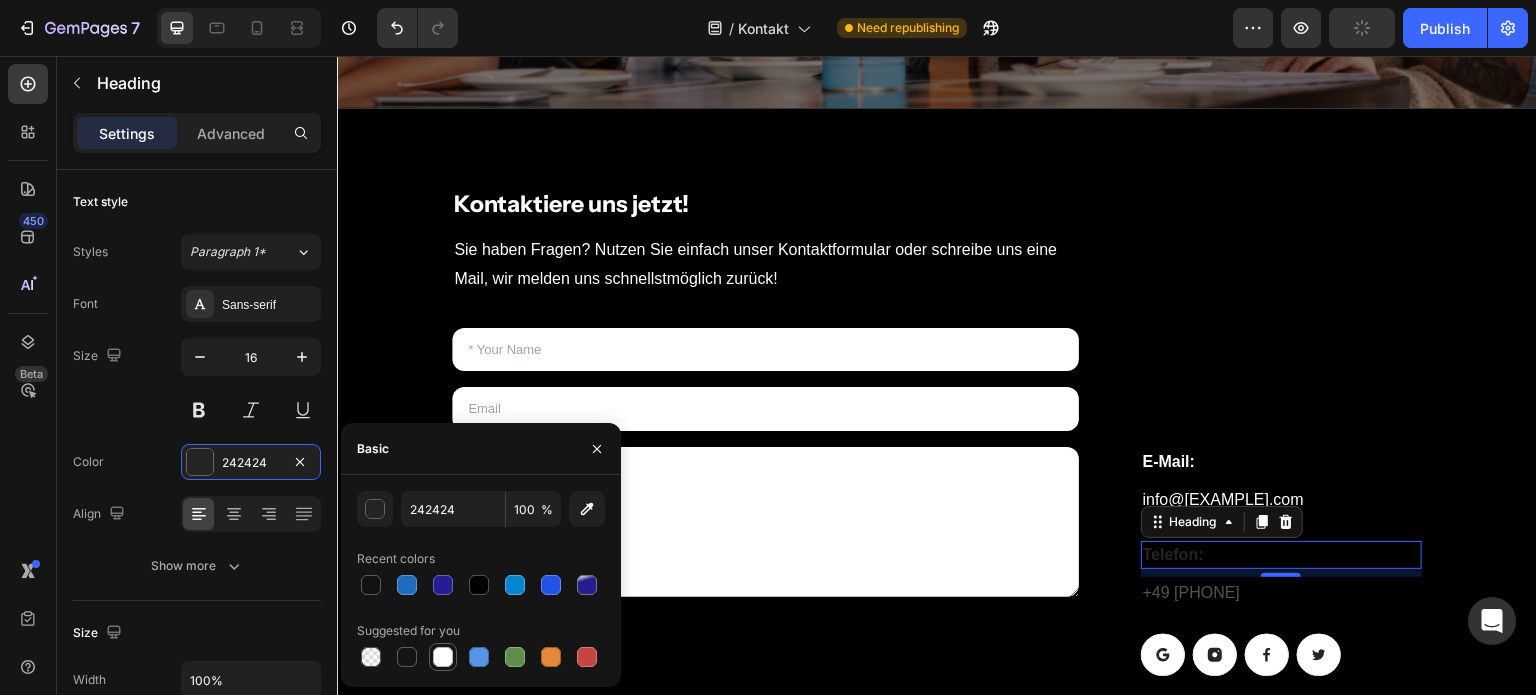 click at bounding box center [443, 657] 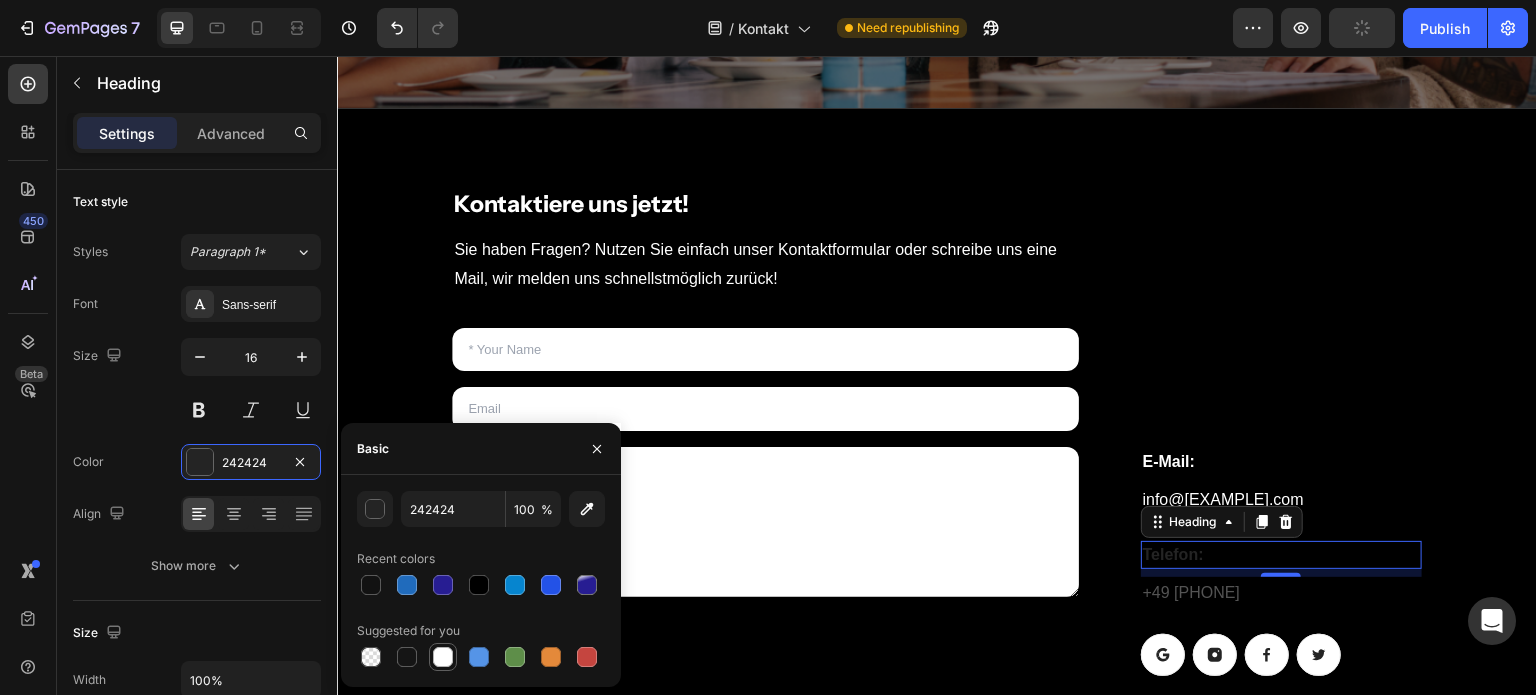 type on "FFFFFF" 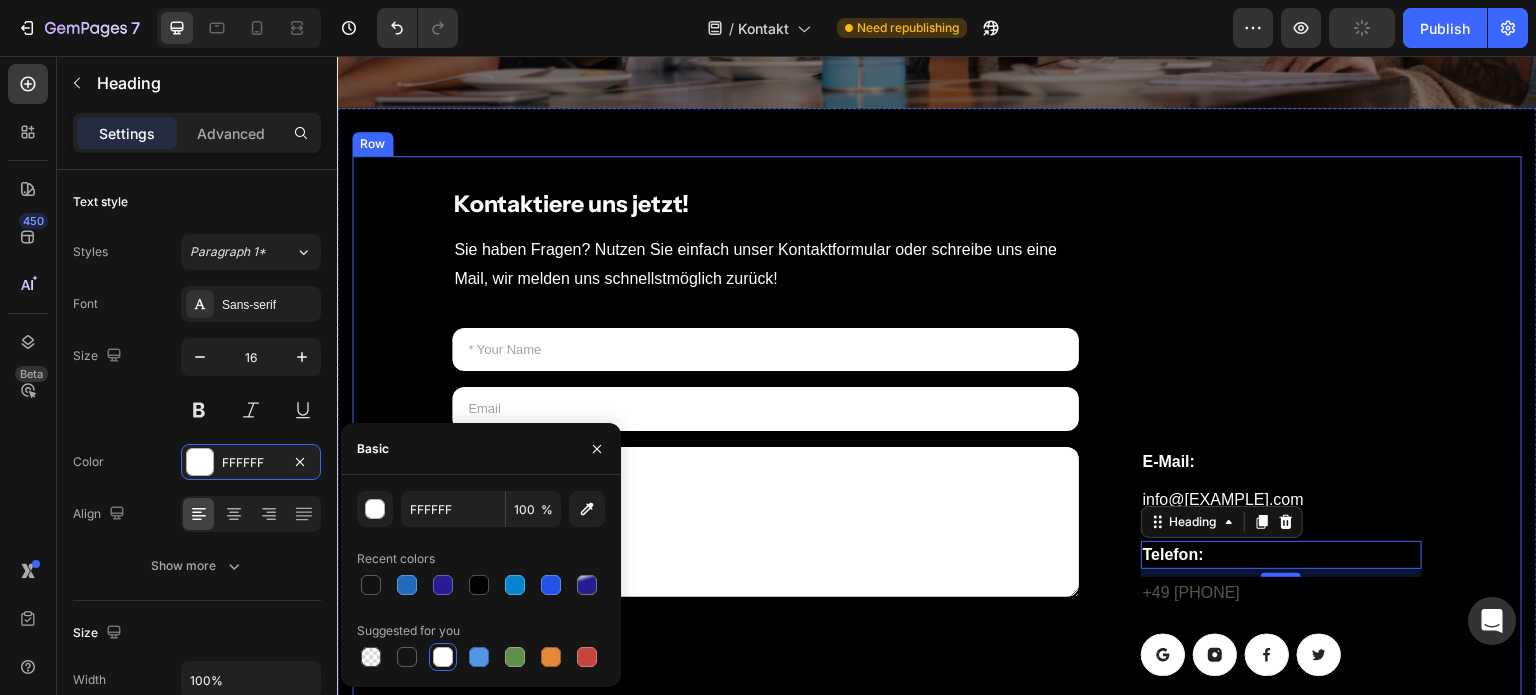 click on "E-Mail: Heading info@km-investments.de Text block Telefon: Heading   8 +49 174 9998409 Text block           Button     Button     Button     Button Row Row" at bounding box center (1265, 432) 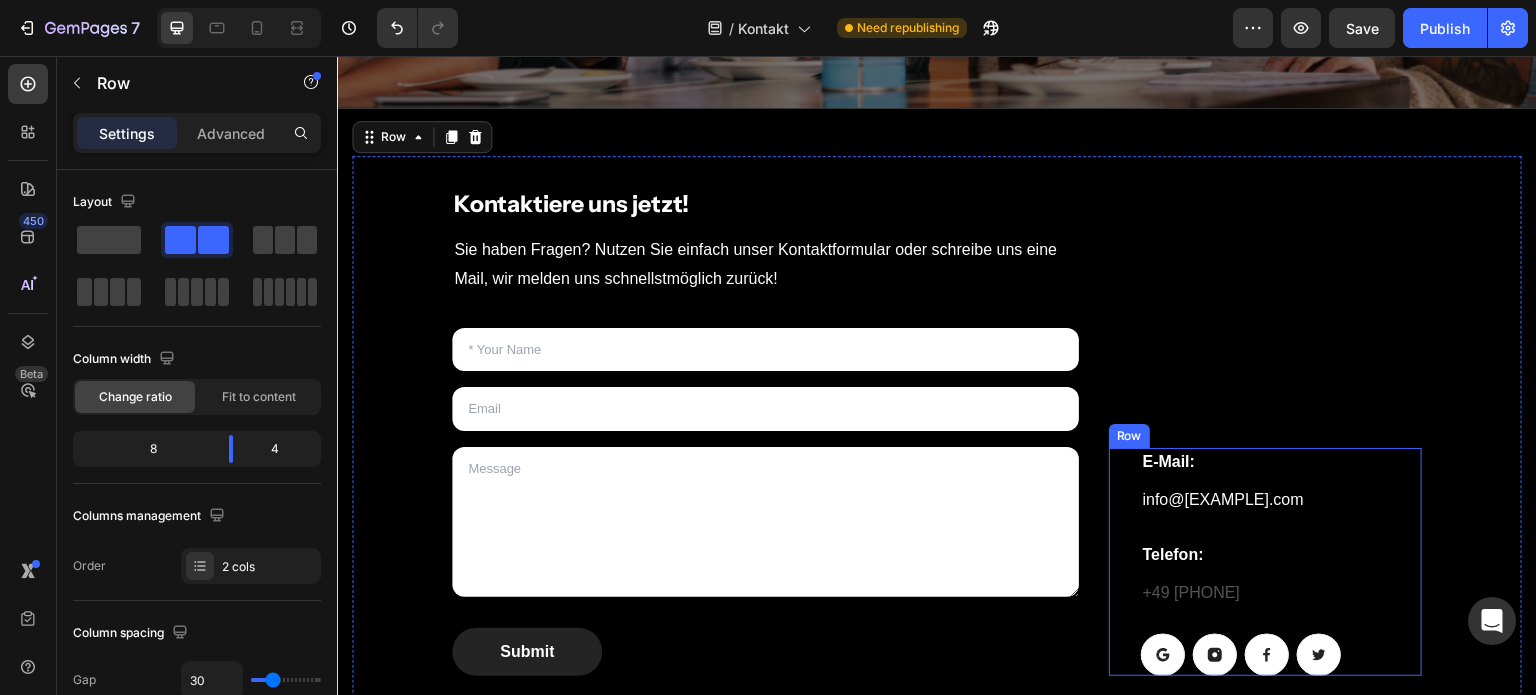 click on "E-Mail: Heading info@[EXAMPLE.COM] Text block Telefon: Heading +49 [PHONE] Text block           Button     Button     Button     Button Row Row" at bounding box center [1265, 562] 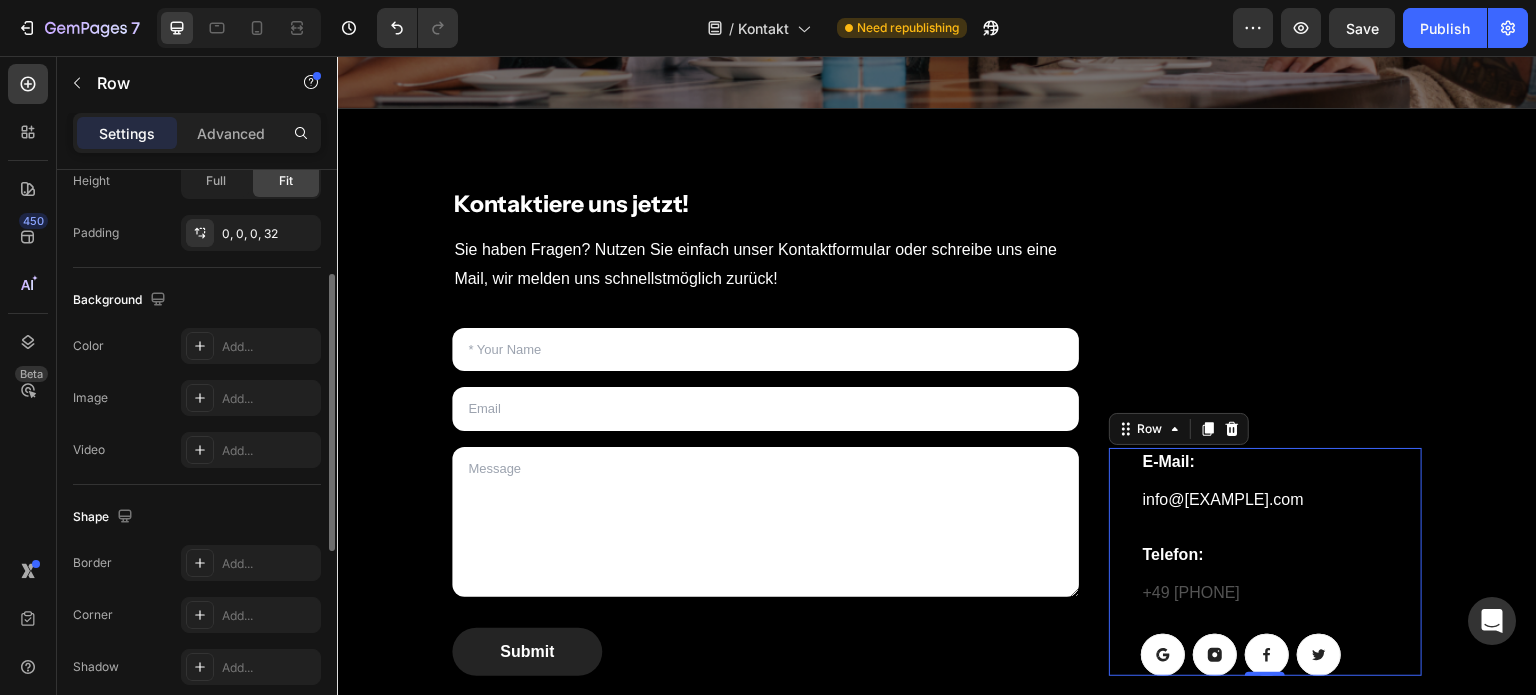 scroll, scrollTop: 636, scrollLeft: 0, axis: vertical 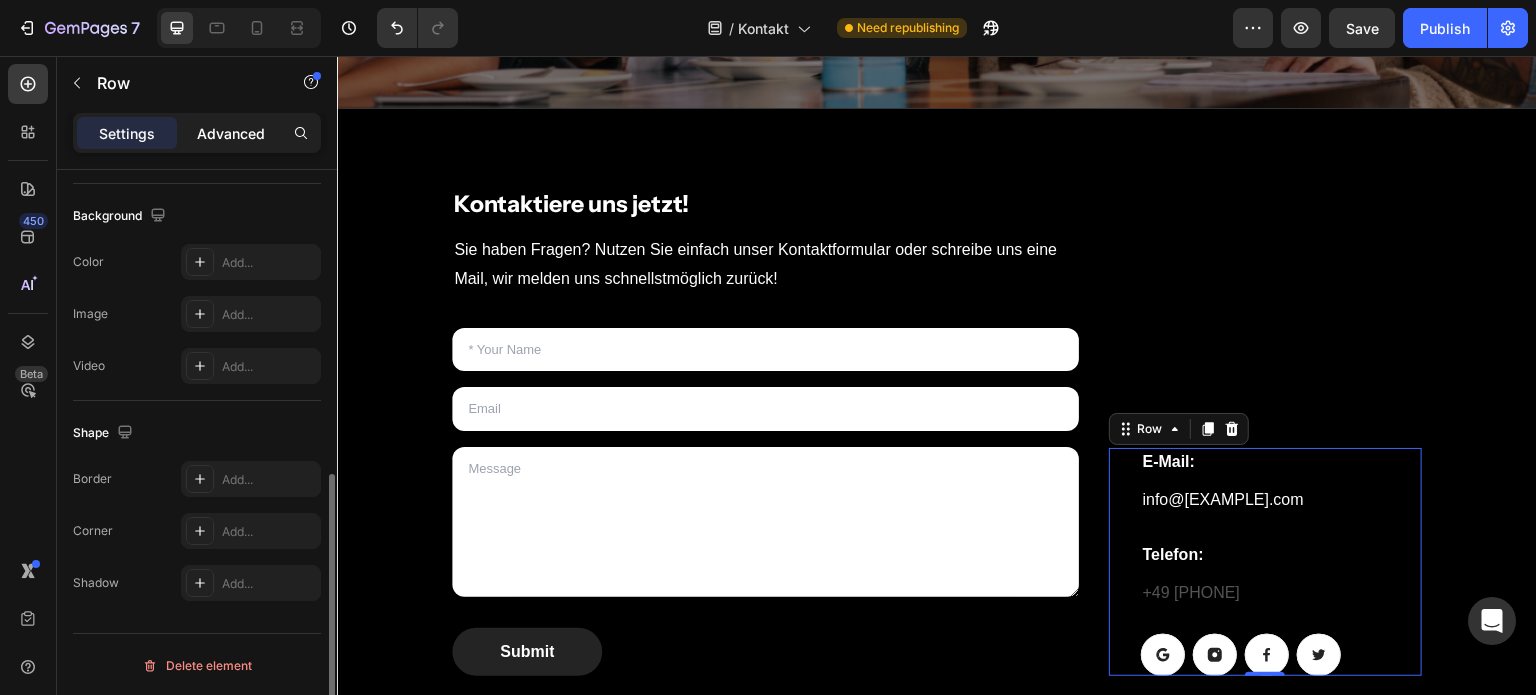 click on "Advanced" at bounding box center (231, 133) 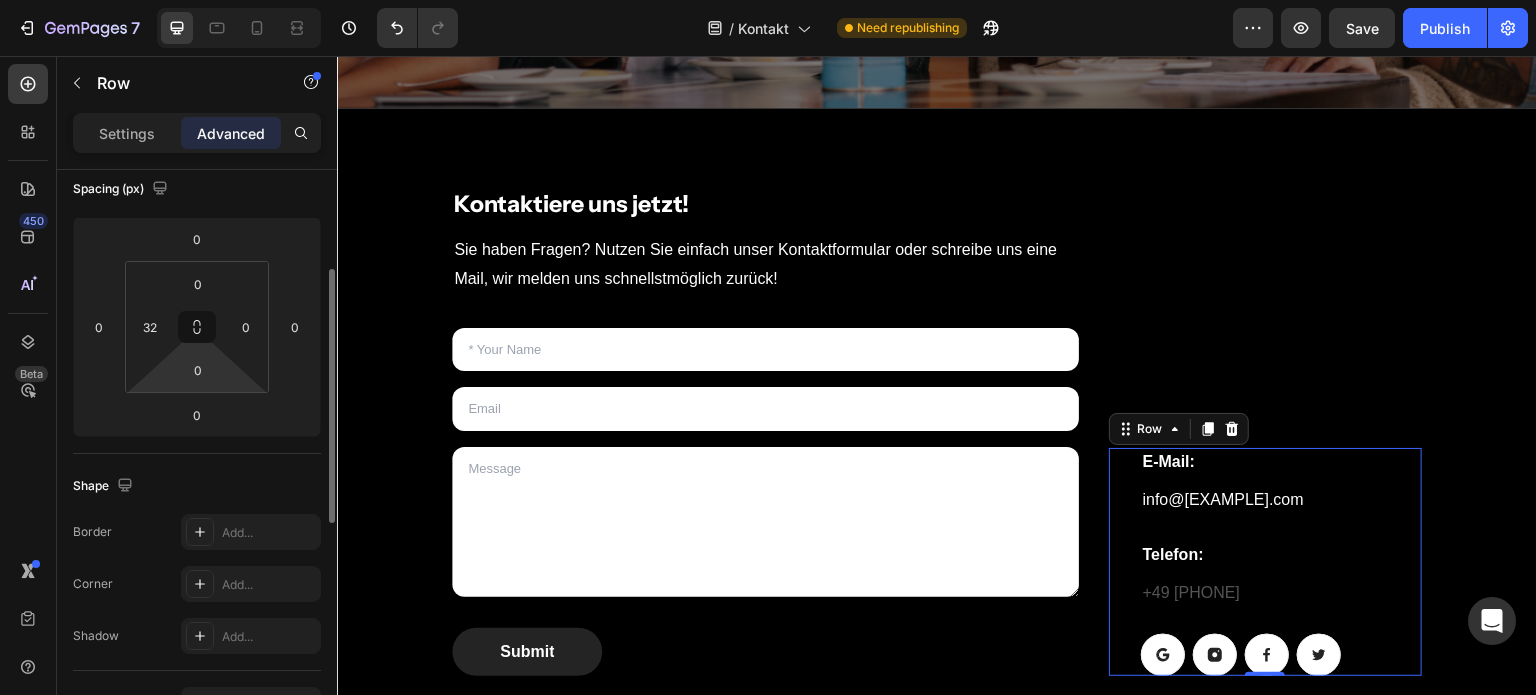 scroll, scrollTop: 229, scrollLeft: 0, axis: vertical 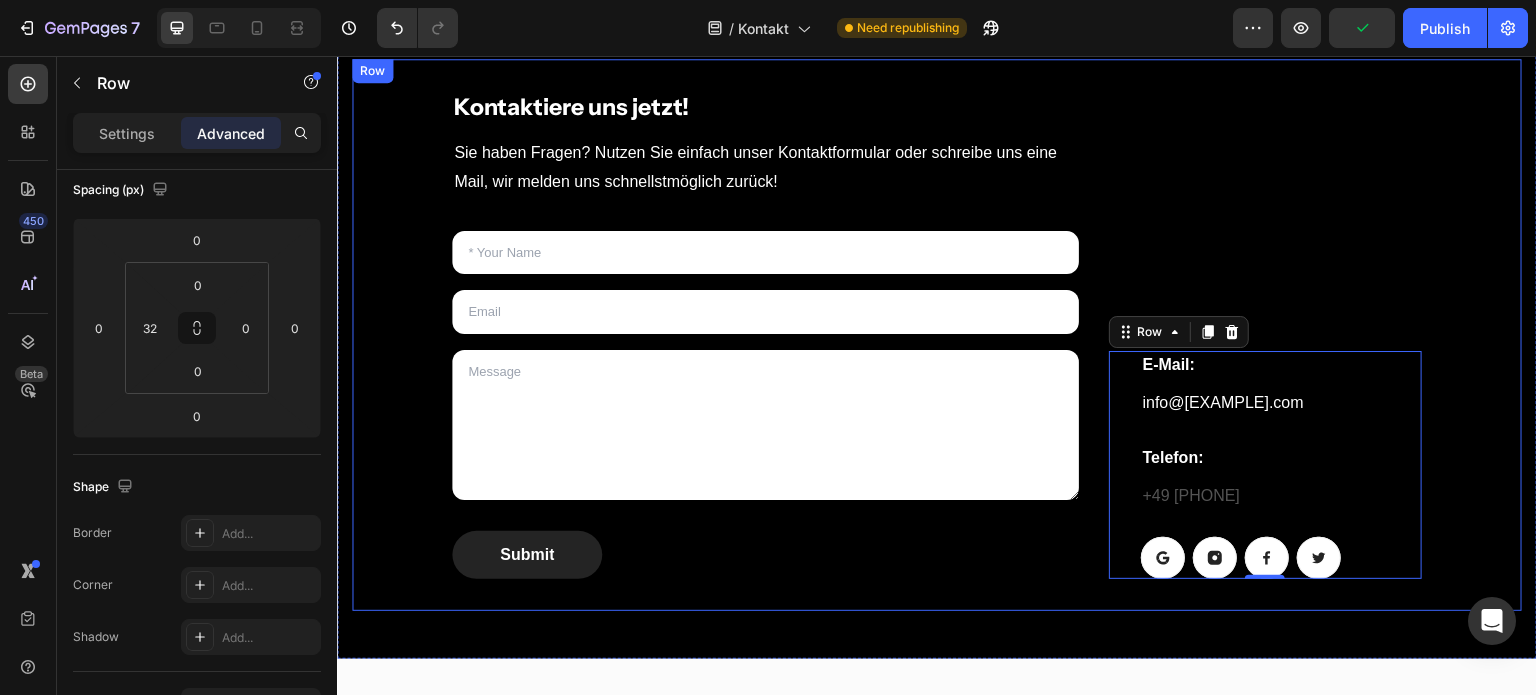 click on "⁠⁠⁠⁠⁠⁠⁠ Kontaktiere uns jetzt! Heading Sie haben Fragen? Nutzen Sie einfach unser Kontaktformular oder schreibe uns eine Mail, wir melden uns schnellstmöglich zurück! Text block Text Field Email Field Text Area Submit Submit Button Contact Form E-Mail: Heading info@km-investments.de Text block Telefon: Heading +49 174 9998409 Text block           Button     Button     Button     Button Row Row   0 Row" at bounding box center [937, 335] 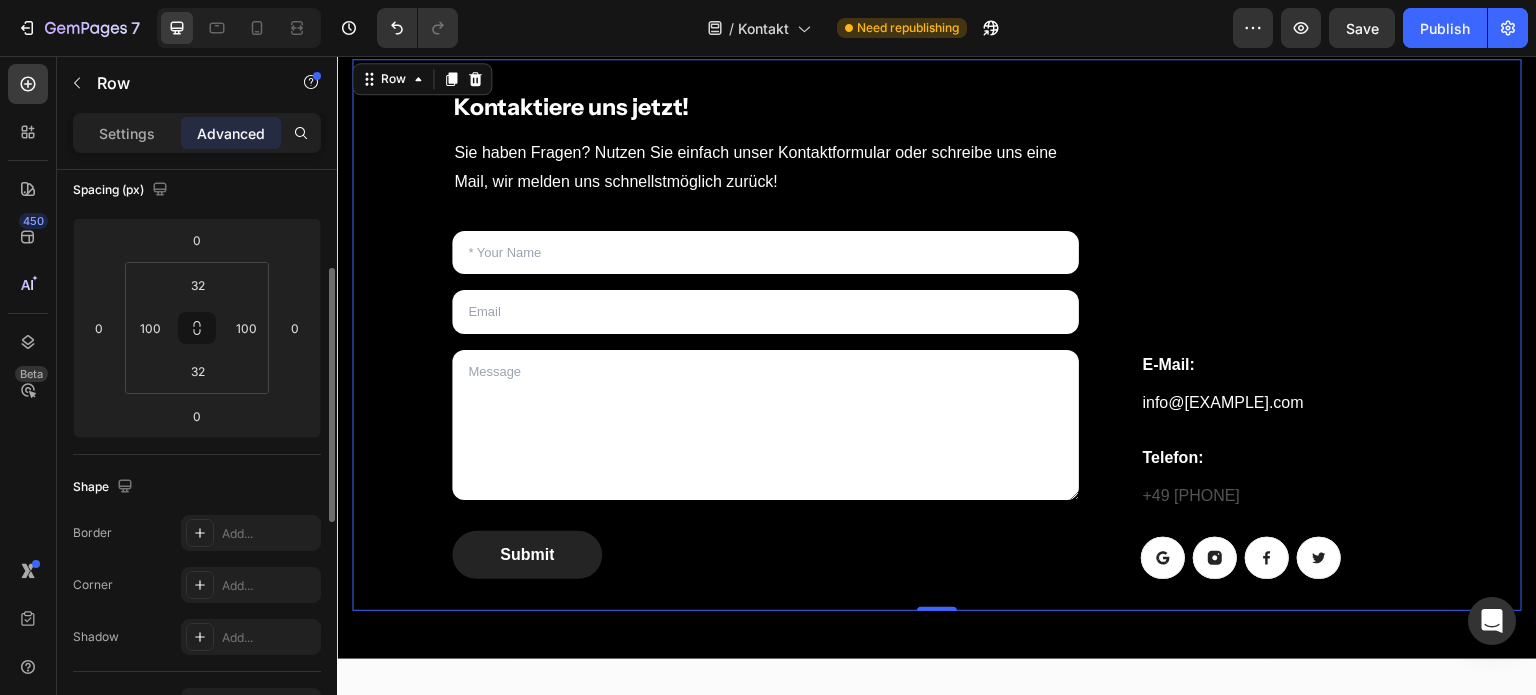 scroll, scrollTop: 228, scrollLeft: 0, axis: vertical 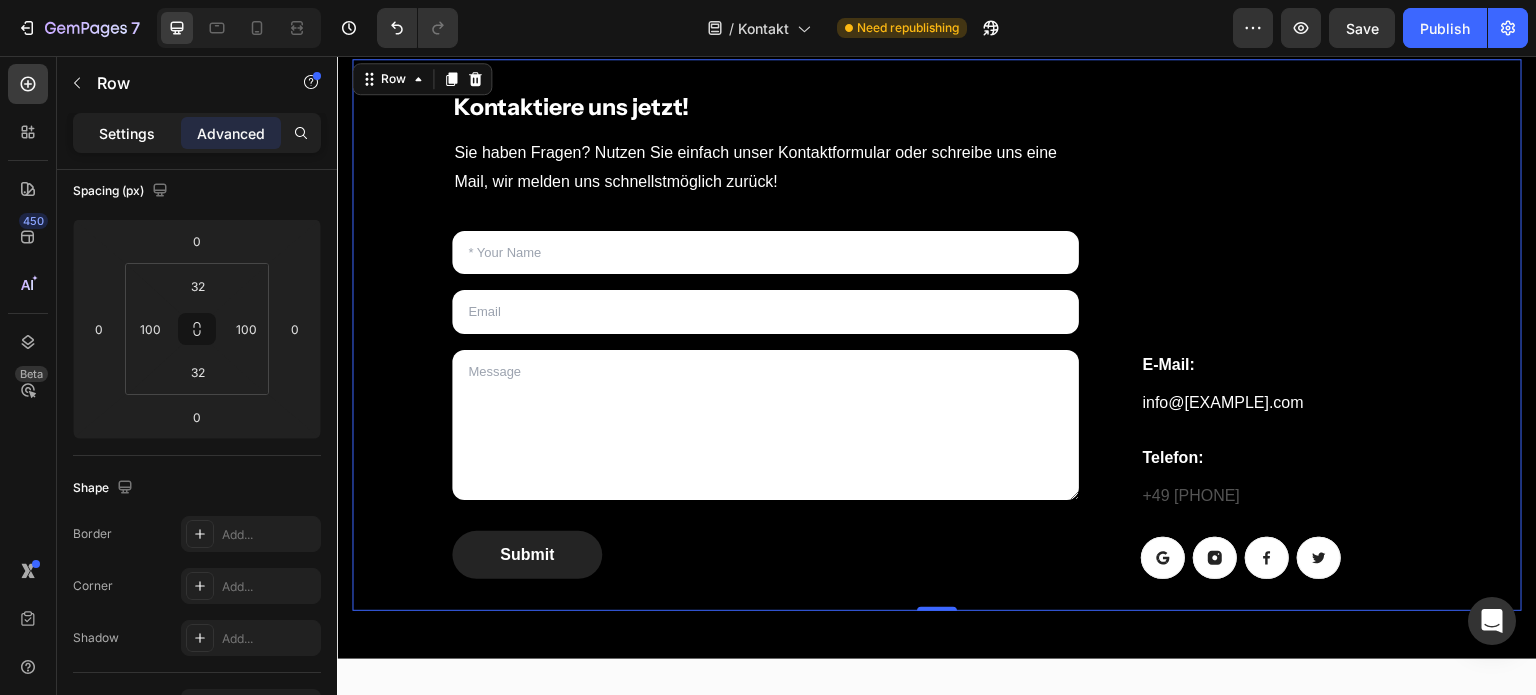click on "Settings" at bounding box center (127, 133) 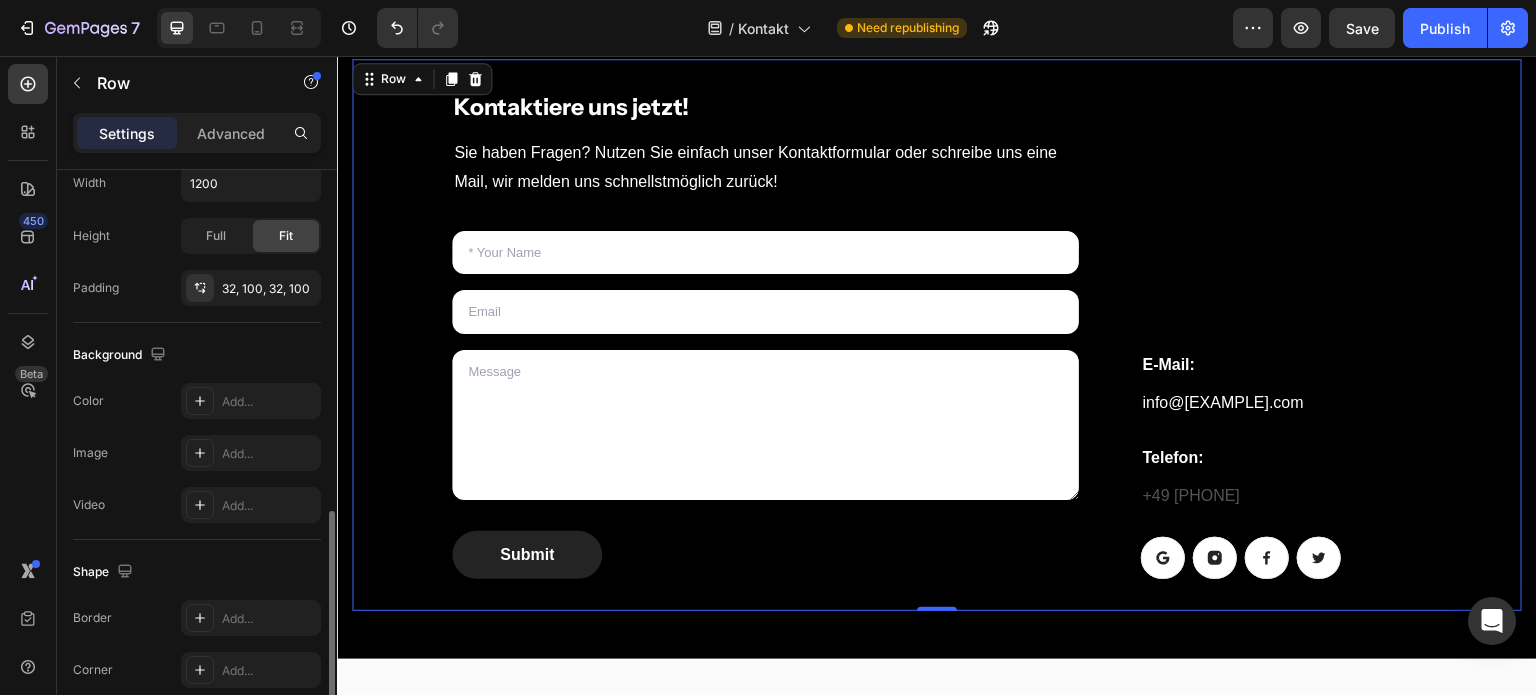 scroll, scrollTop: 863, scrollLeft: 0, axis: vertical 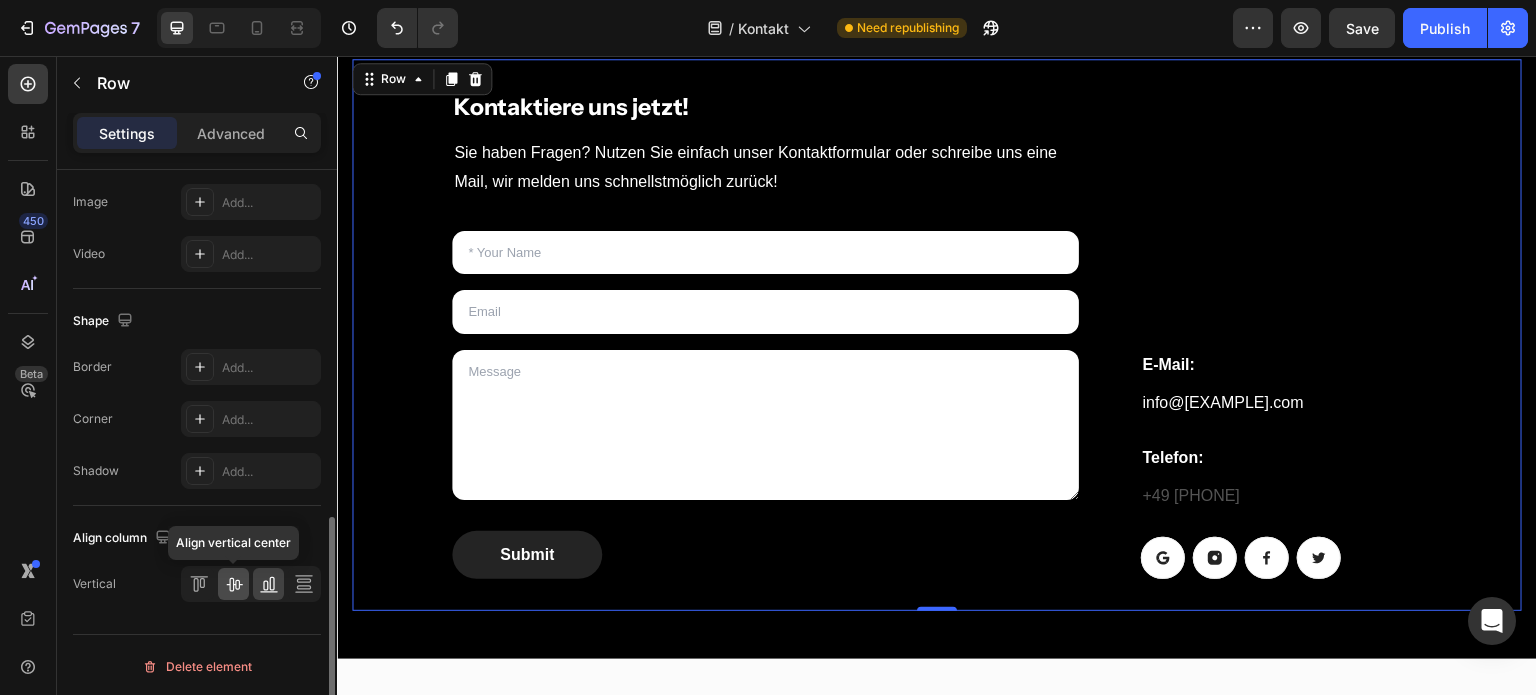 click 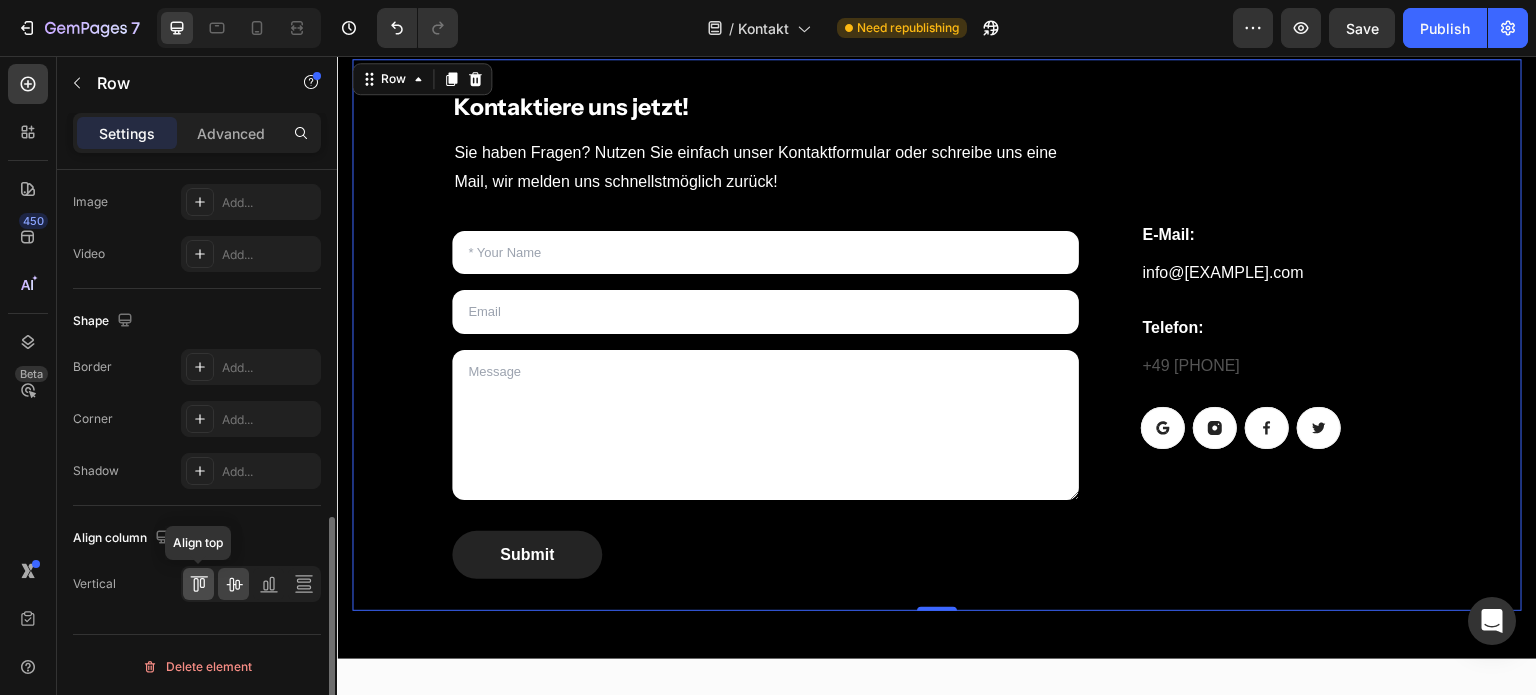 click 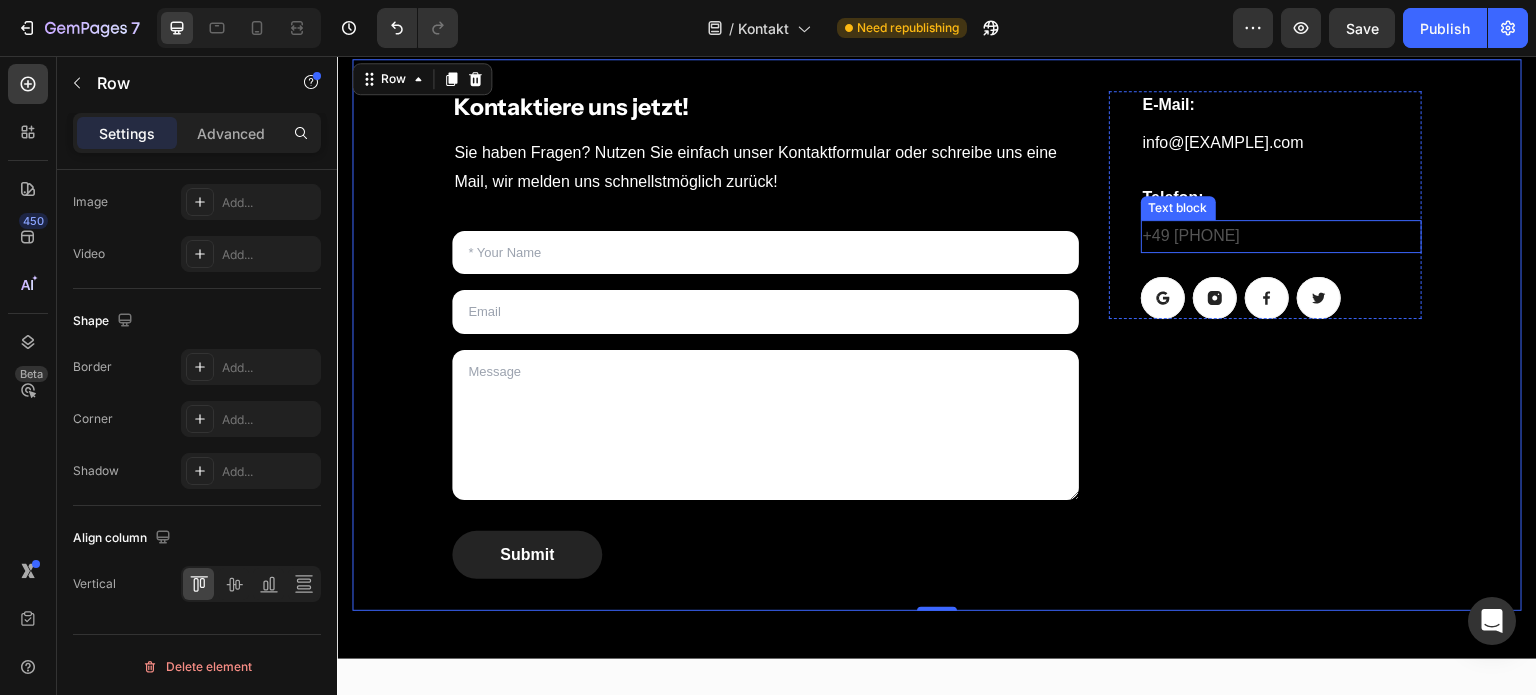 click on "+49 [PHONE]" at bounding box center (1281, 236) 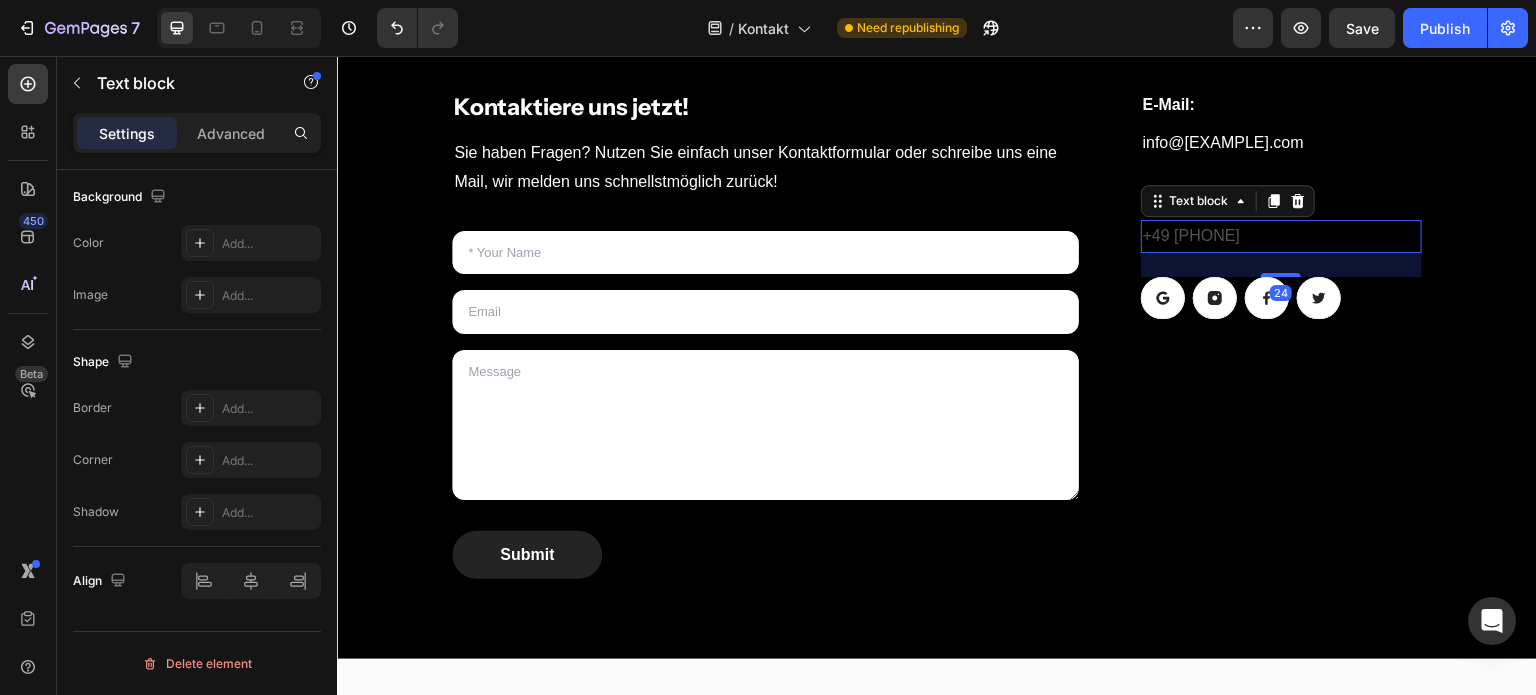 scroll, scrollTop: 0, scrollLeft: 0, axis: both 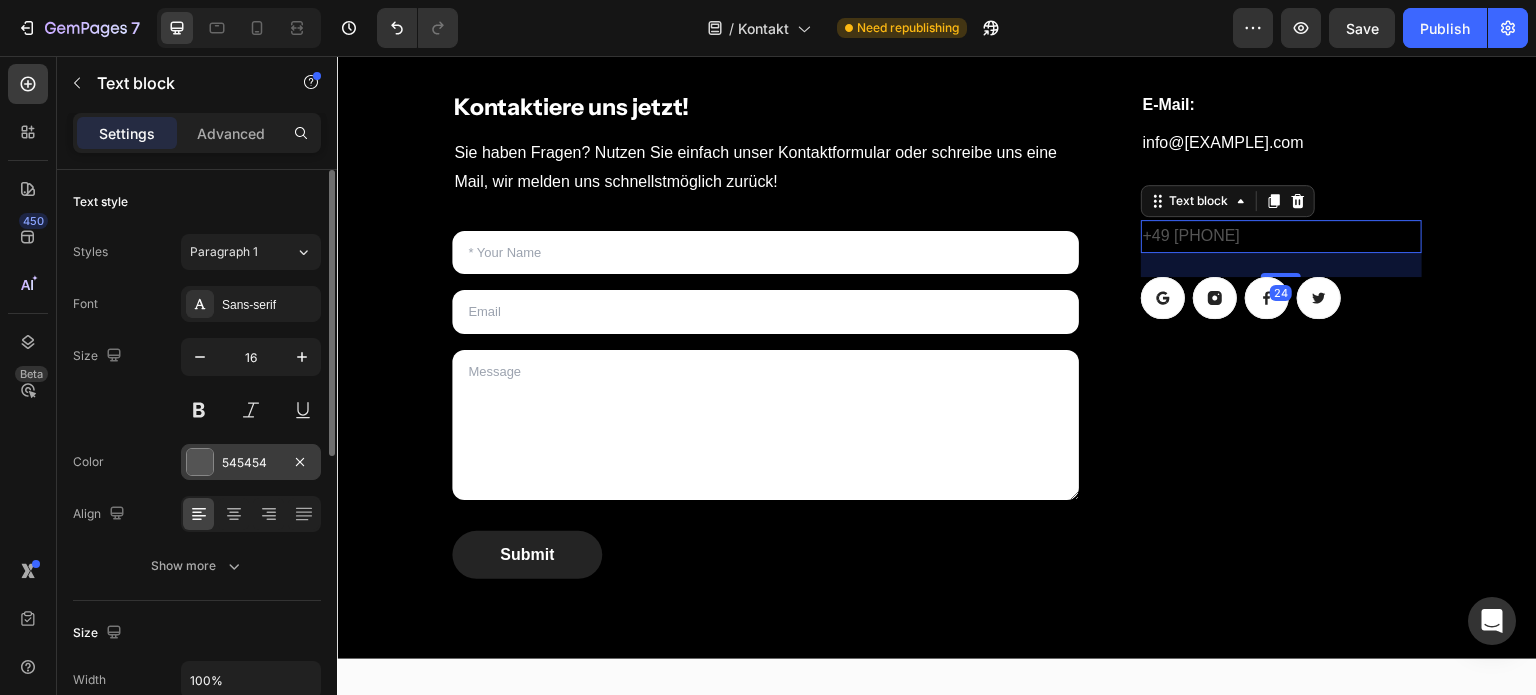 click at bounding box center [200, 462] 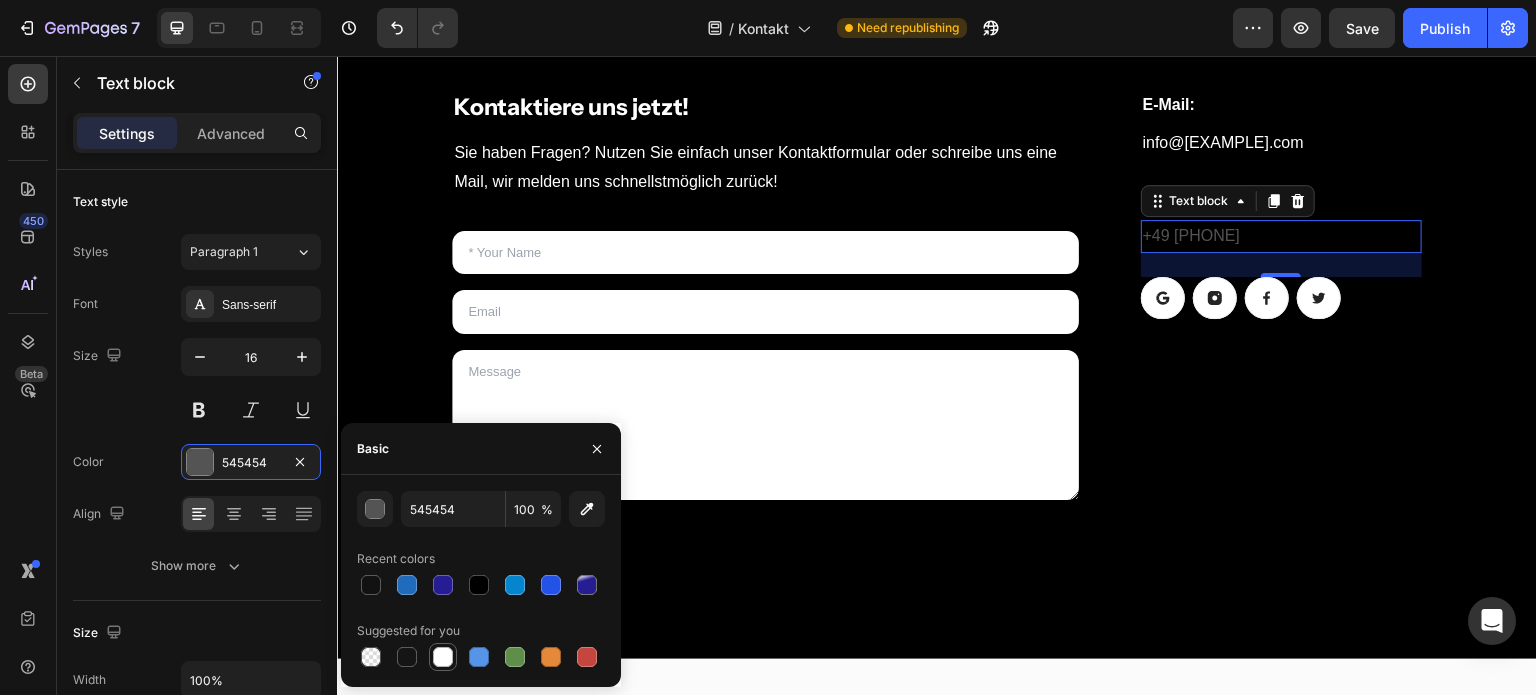 click at bounding box center (443, 657) 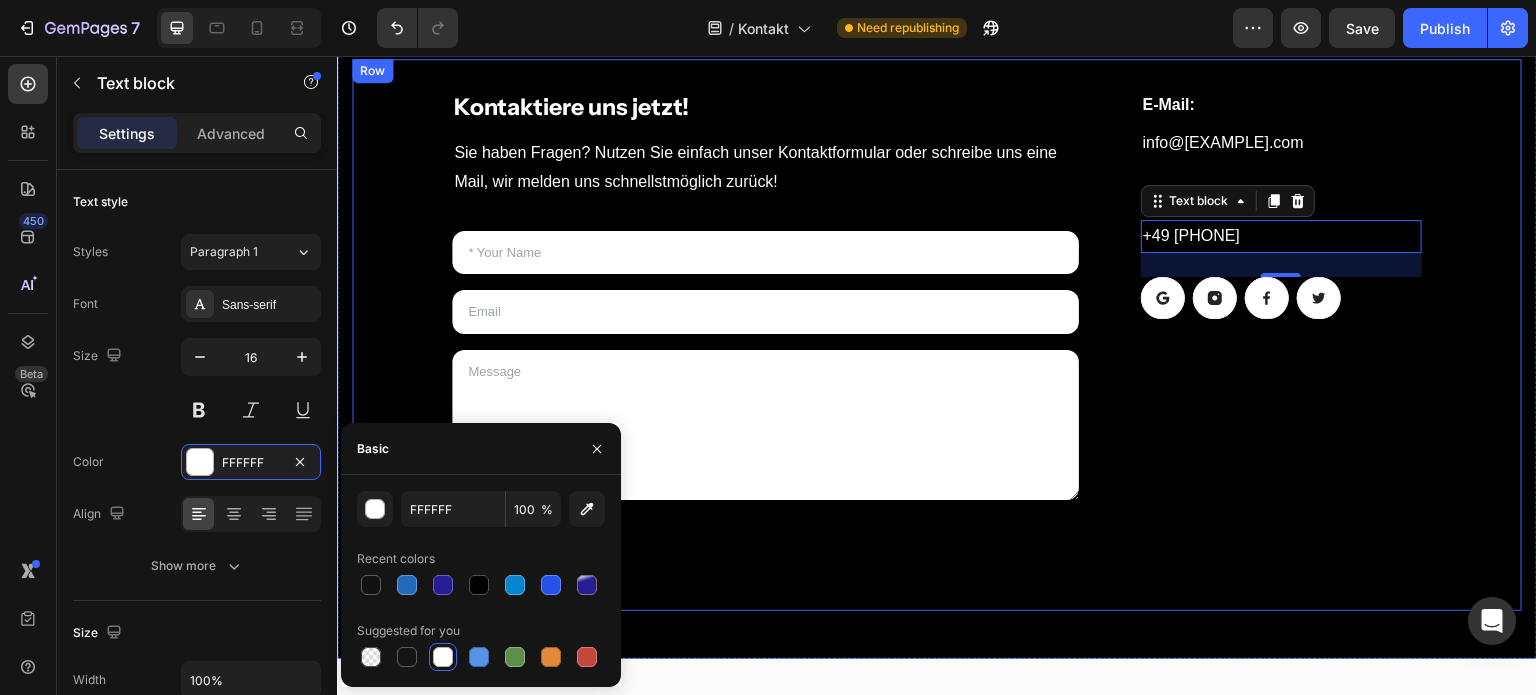 click on "E-Mail: Heading info@km-investments.de Text block Telefon: Heading +49 174 9998409 Text block   24           Button     Button     Button     Button Row Row" at bounding box center [1265, 335] 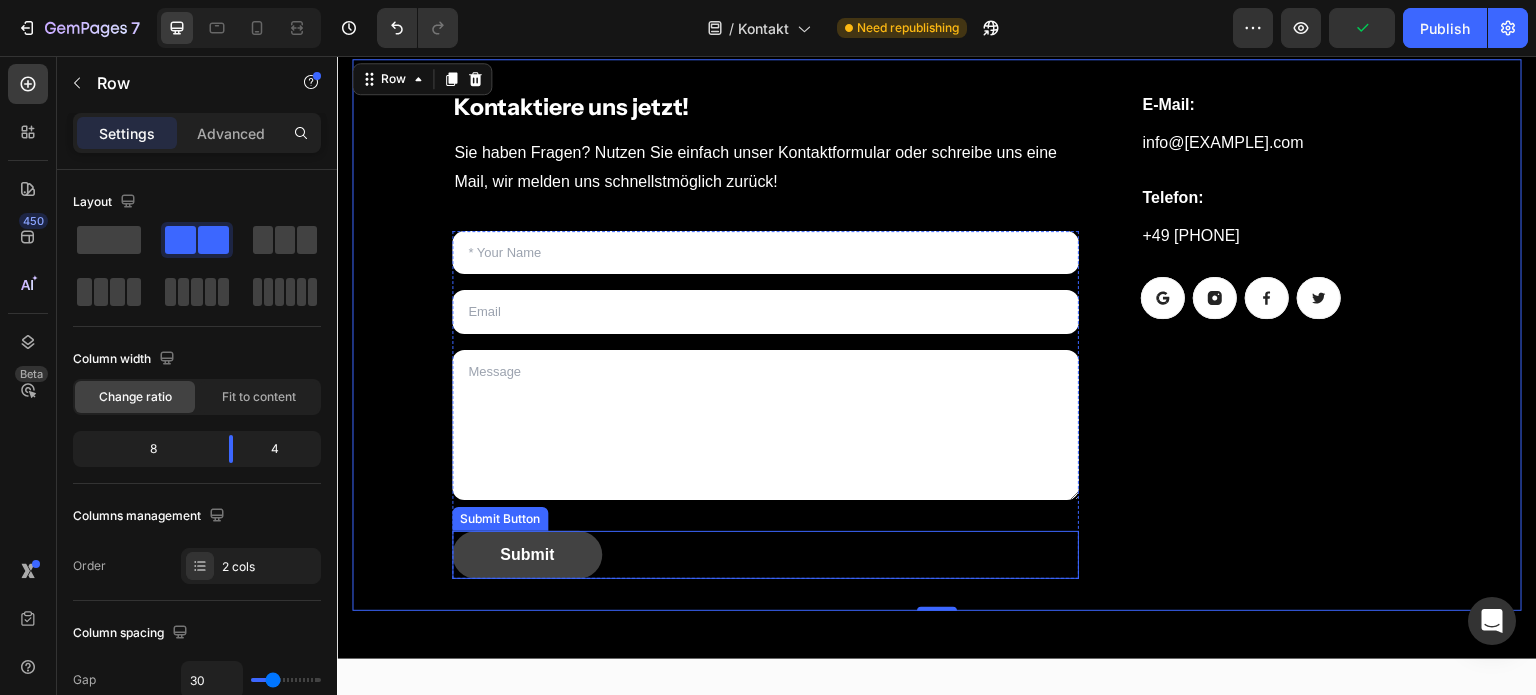 click on "Submit" at bounding box center (527, 555) 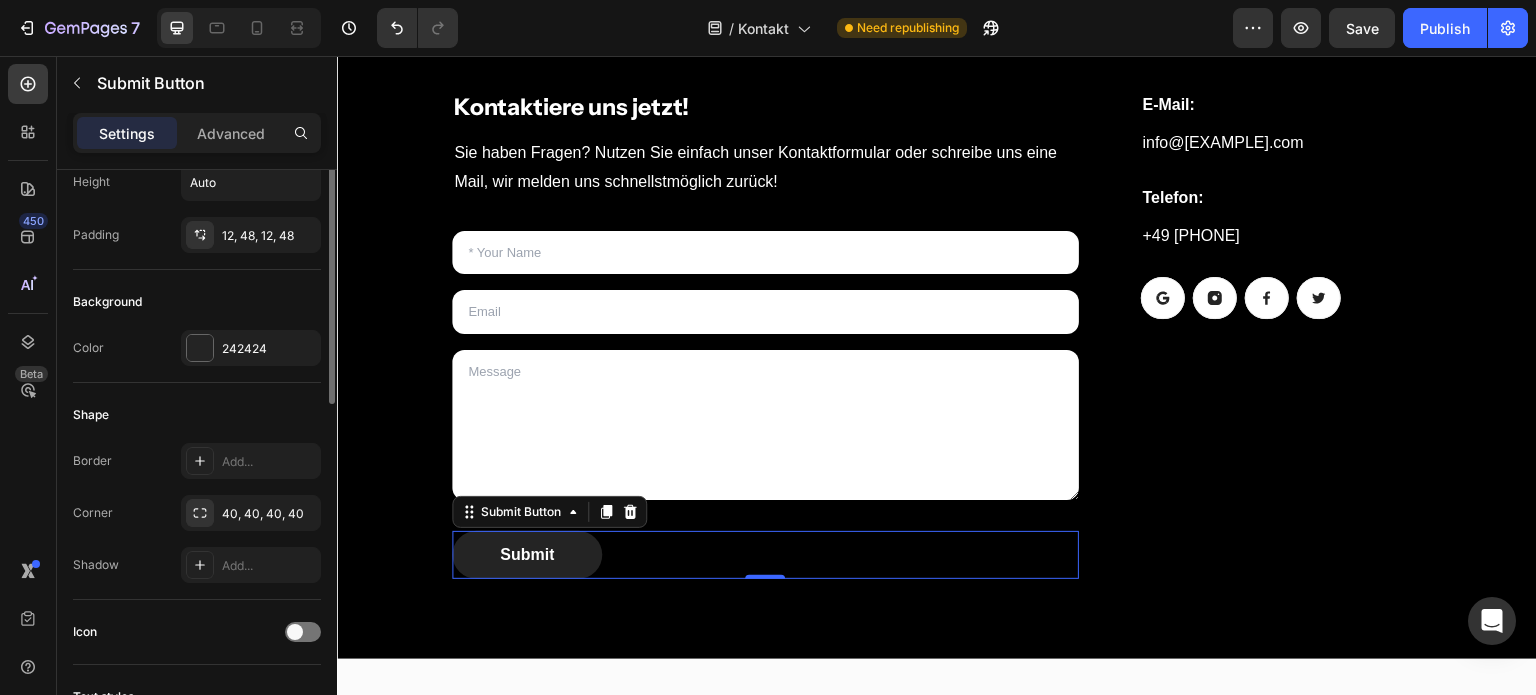 scroll, scrollTop: 235, scrollLeft: 0, axis: vertical 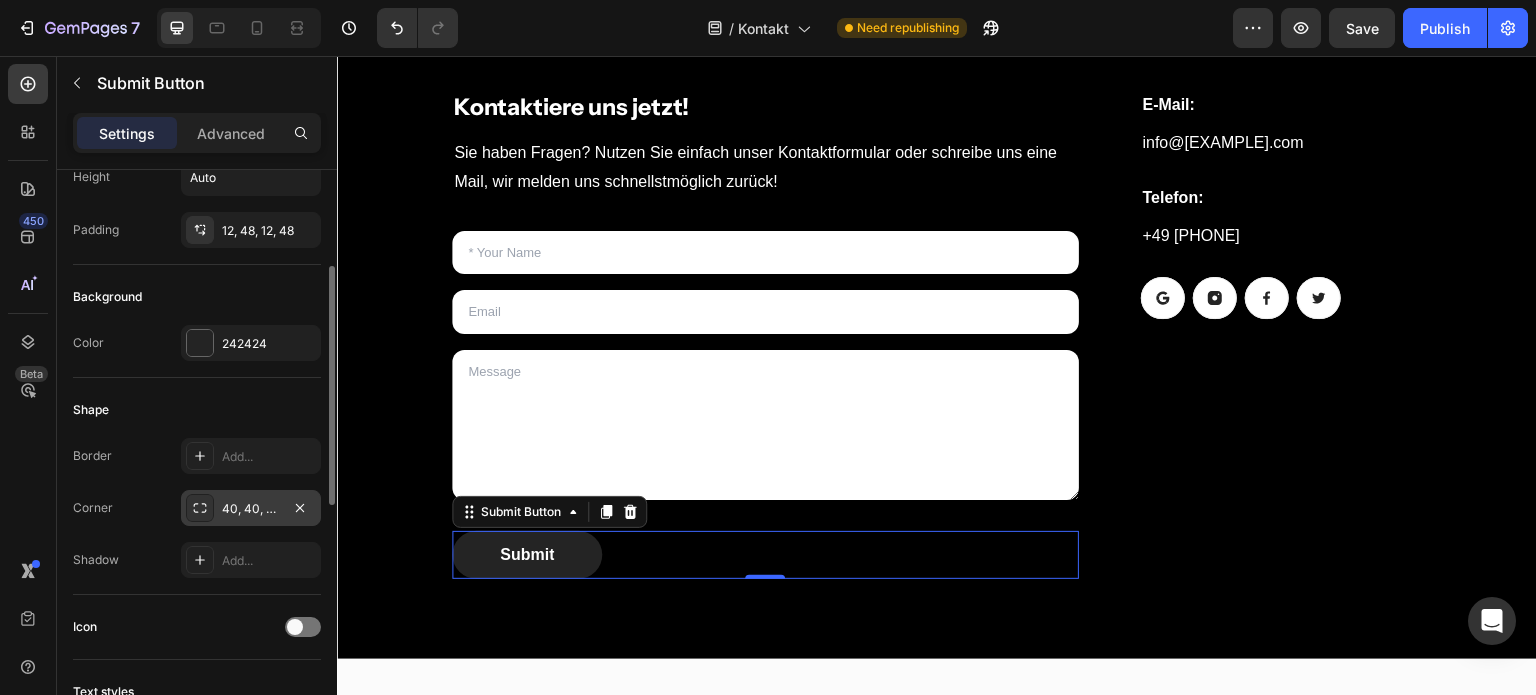 click on "40, 40, 40, 40" at bounding box center (251, 508) 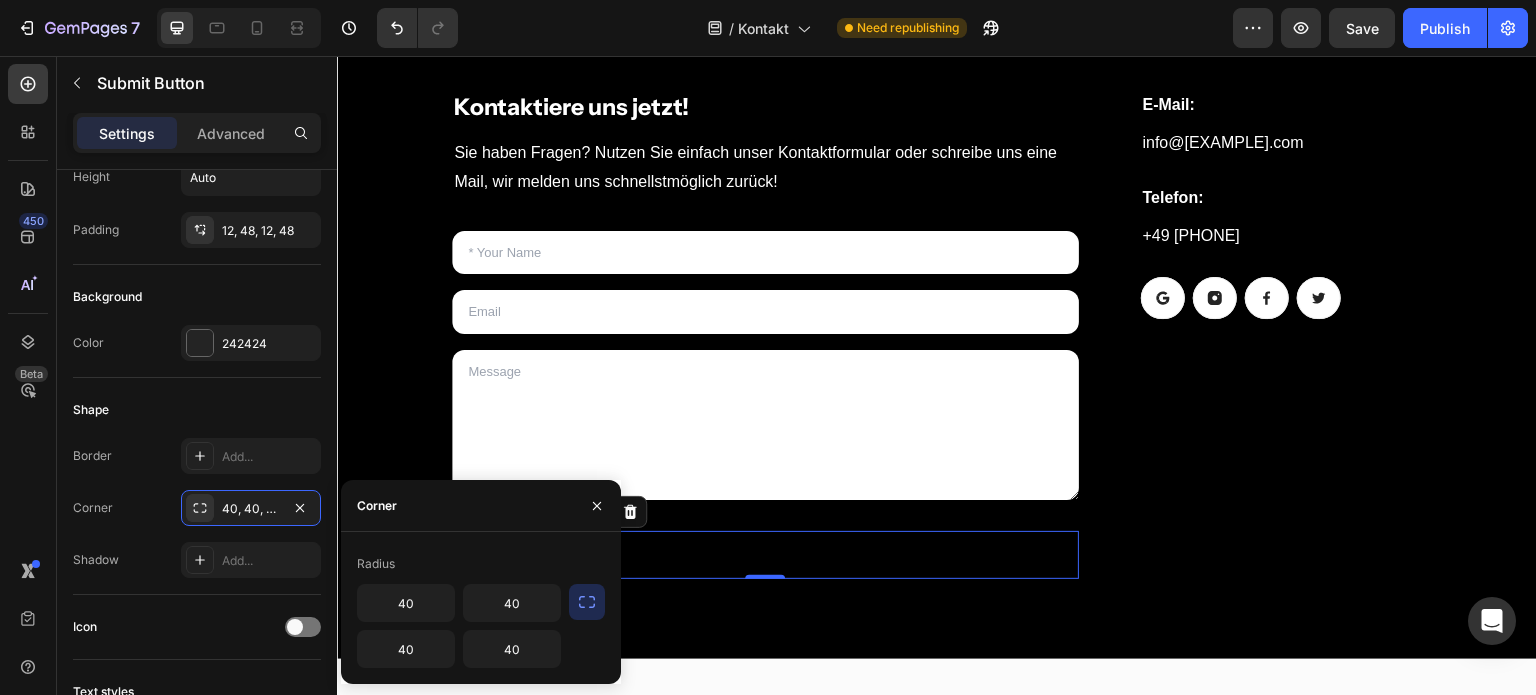click at bounding box center [587, 602] 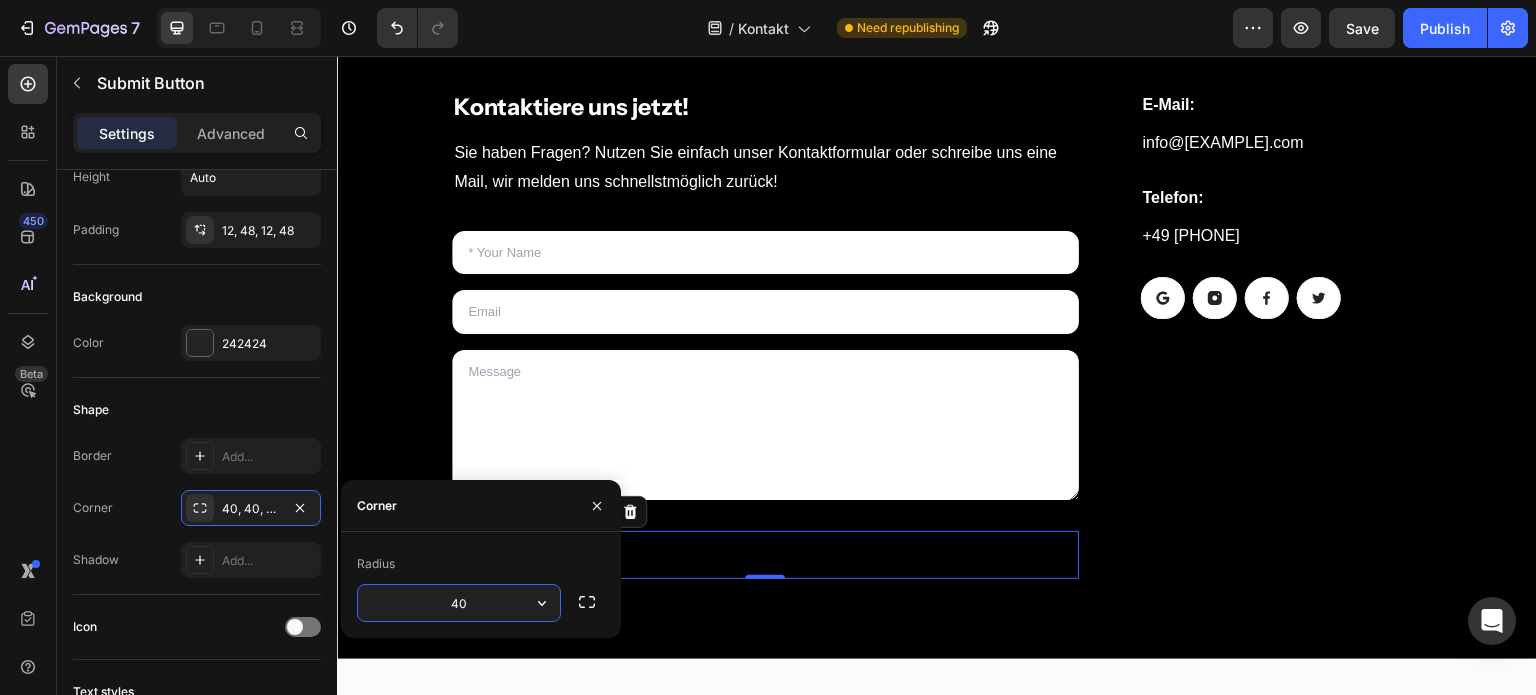 click on "40" at bounding box center [459, 603] 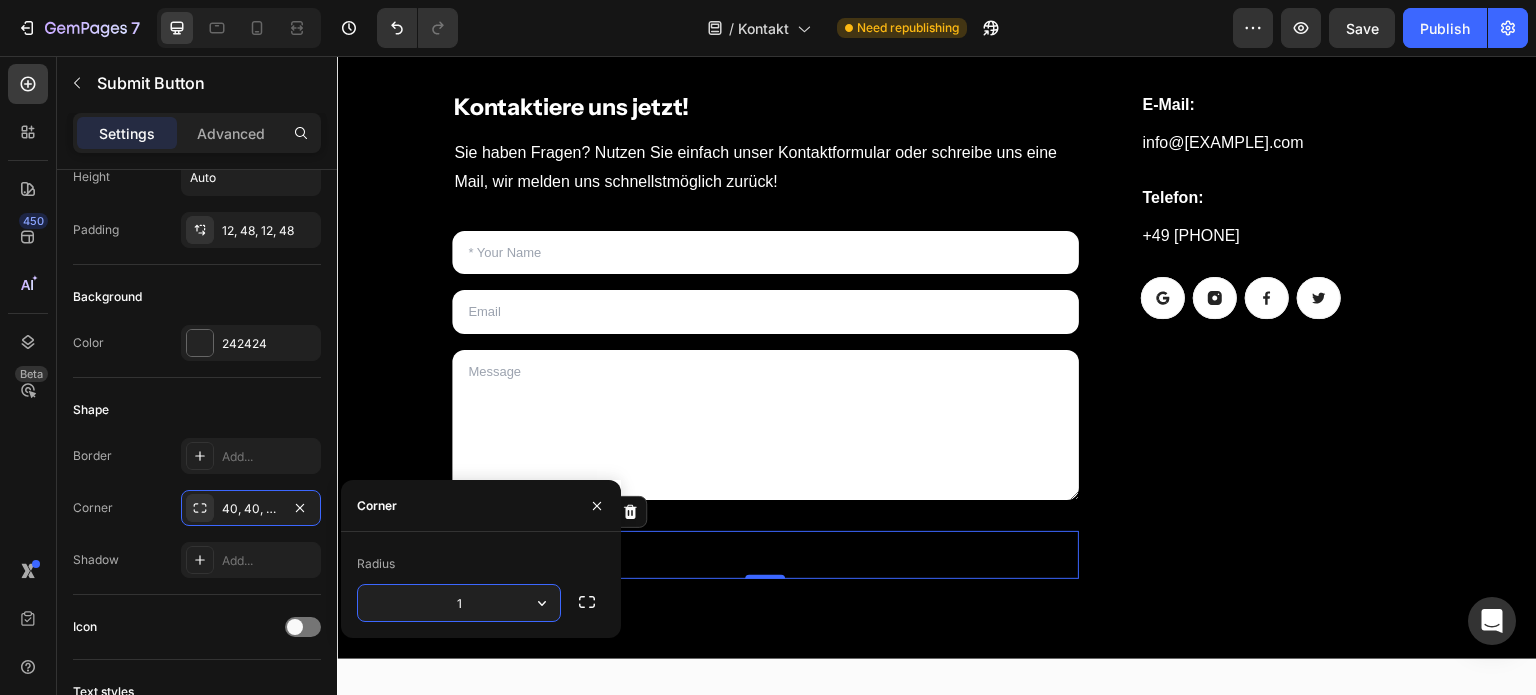 type on "12" 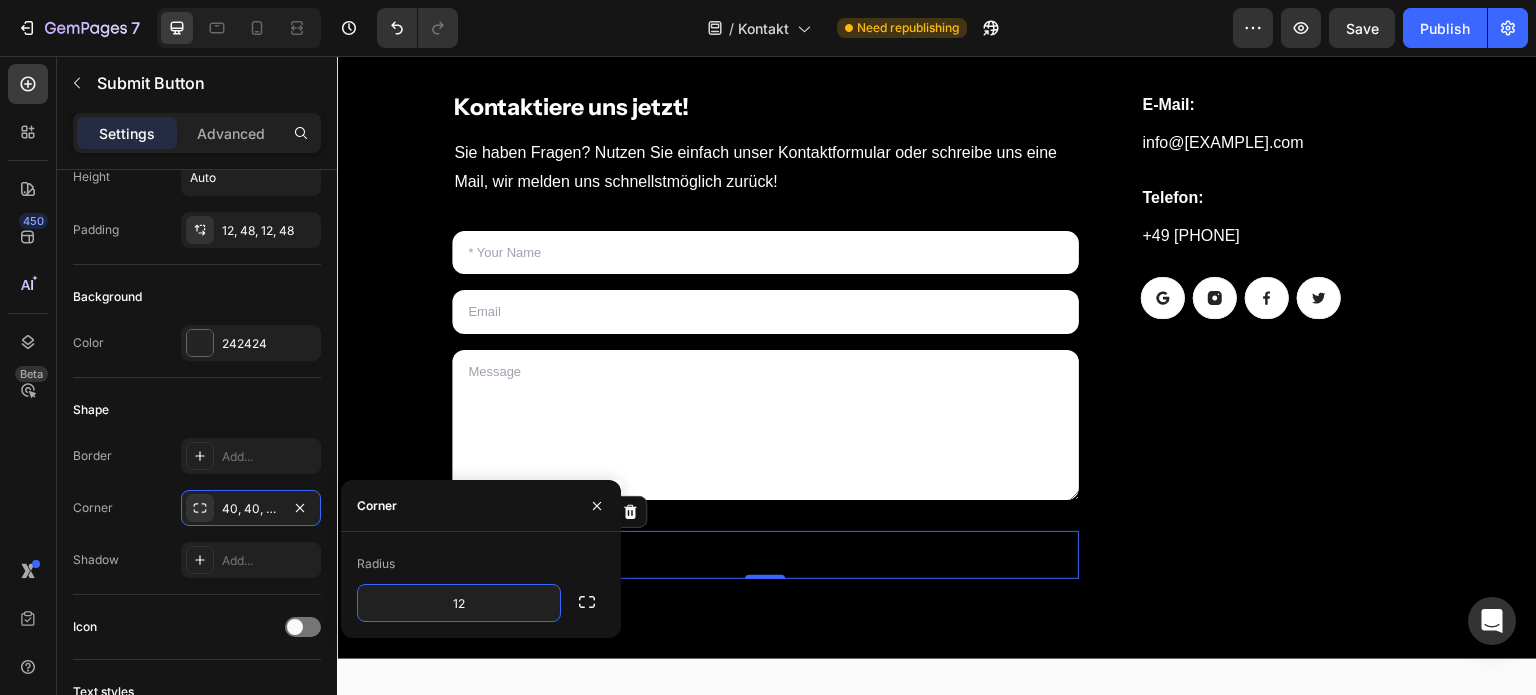 click on "⁠⁠⁠⁠⁠⁠⁠ Kontaktiere uns jetzt! Heading Sie haben Fragen? Nutzen Sie einfach unser Kontaktformular oder schreibe uns eine Mail, wir melden uns schnellstmöglich zurück! Text block Text Field Email Field Text Area Submit Submit Button   0 Contact Form E-Mail: Heading info@km-investments.de Text block Telefon: Heading +49 174 9998409 Text block           Button     Button     Button     Button Row Row Row Section 2" at bounding box center [937, 335] 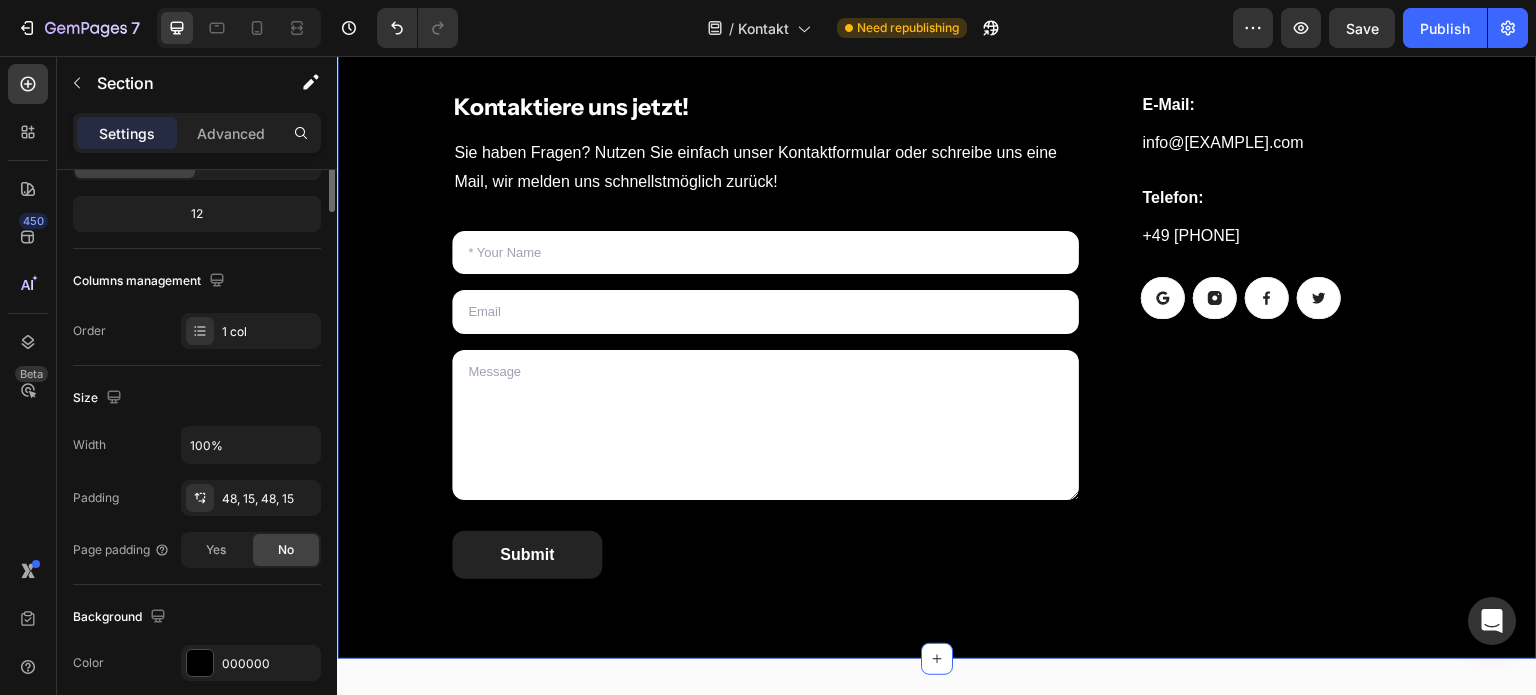 scroll, scrollTop: 0, scrollLeft: 0, axis: both 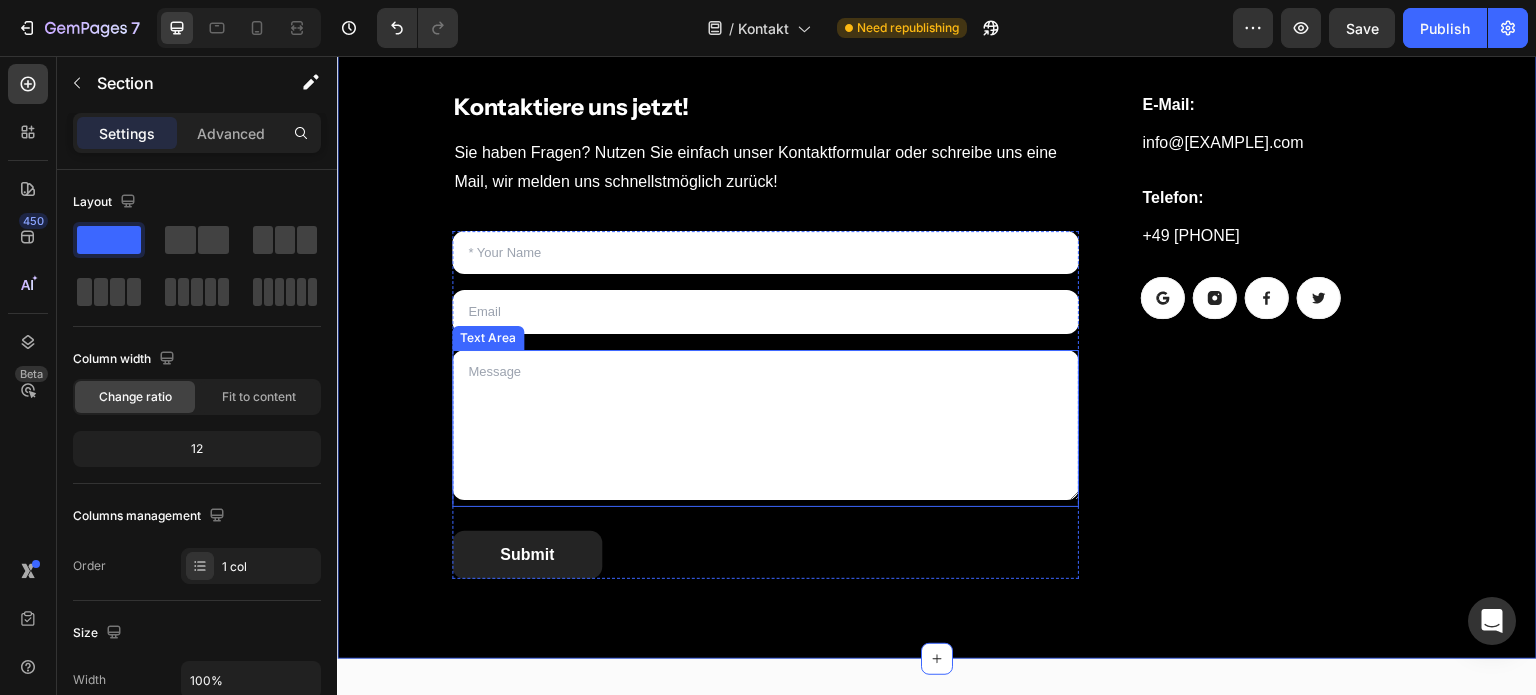 click at bounding box center (765, 425) 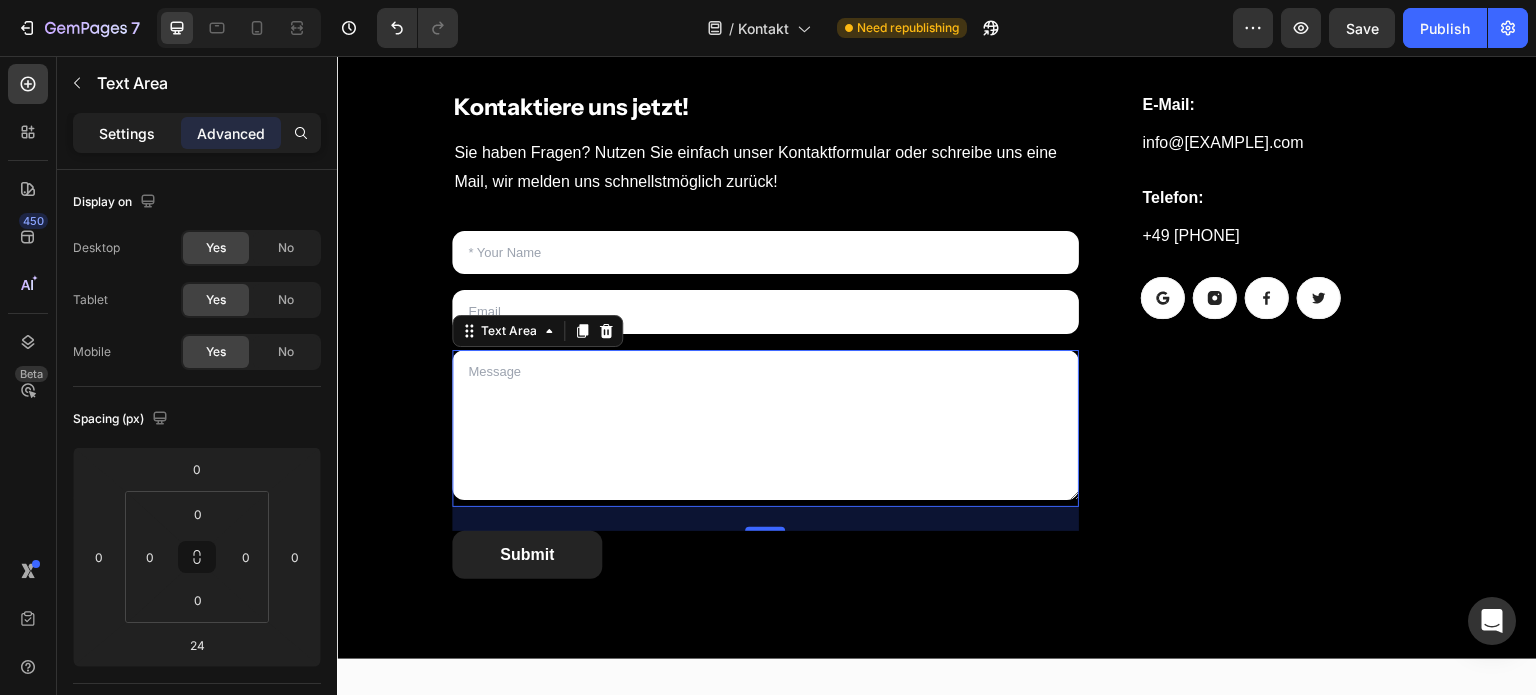 click on "Settings" at bounding box center [127, 133] 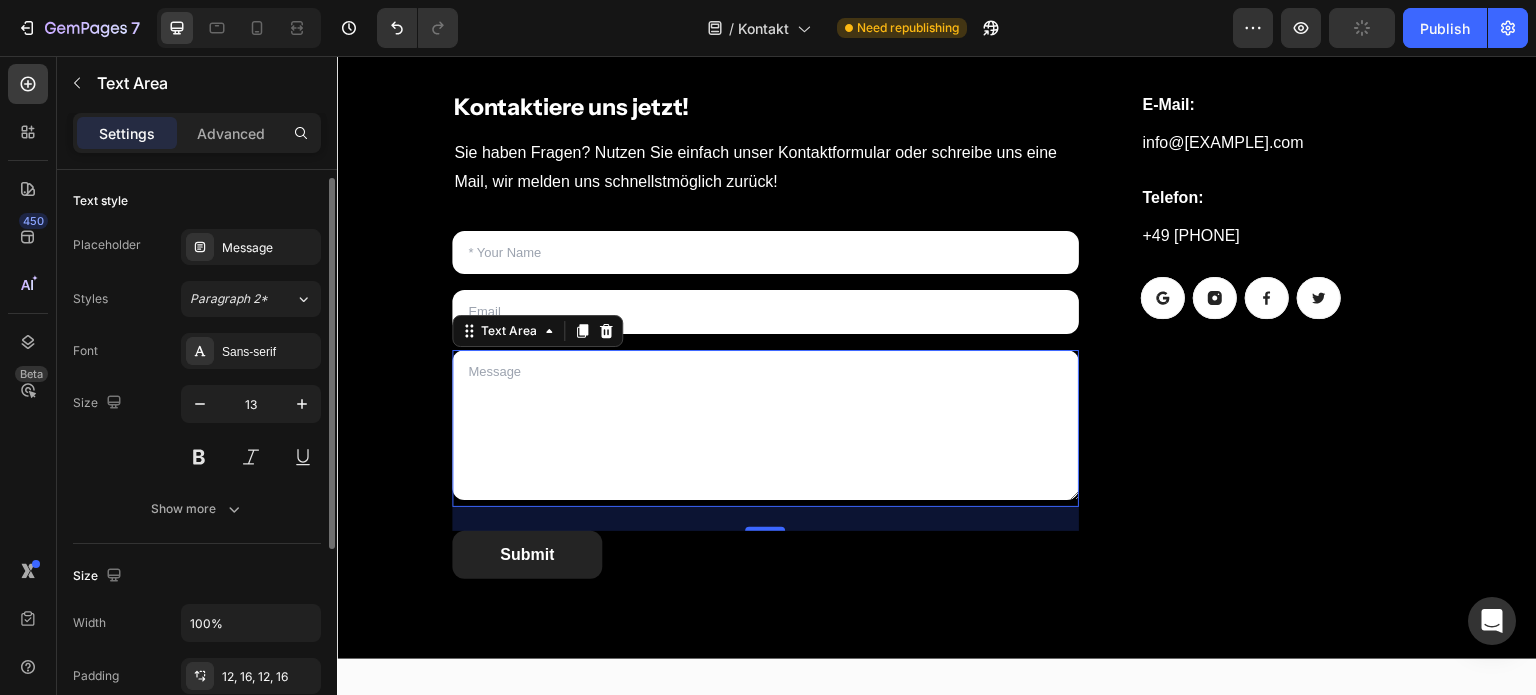scroll, scrollTop: 0, scrollLeft: 0, axis: both 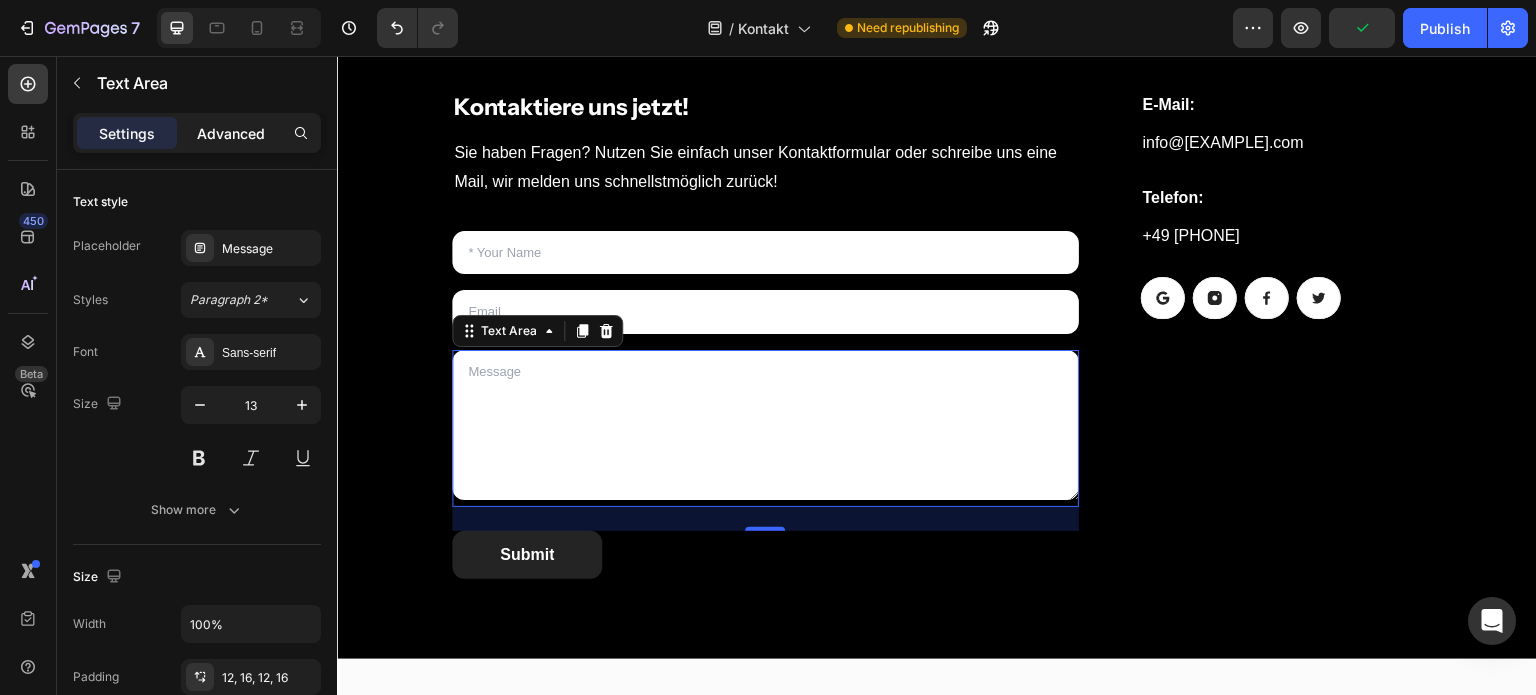 click on "Advanced" 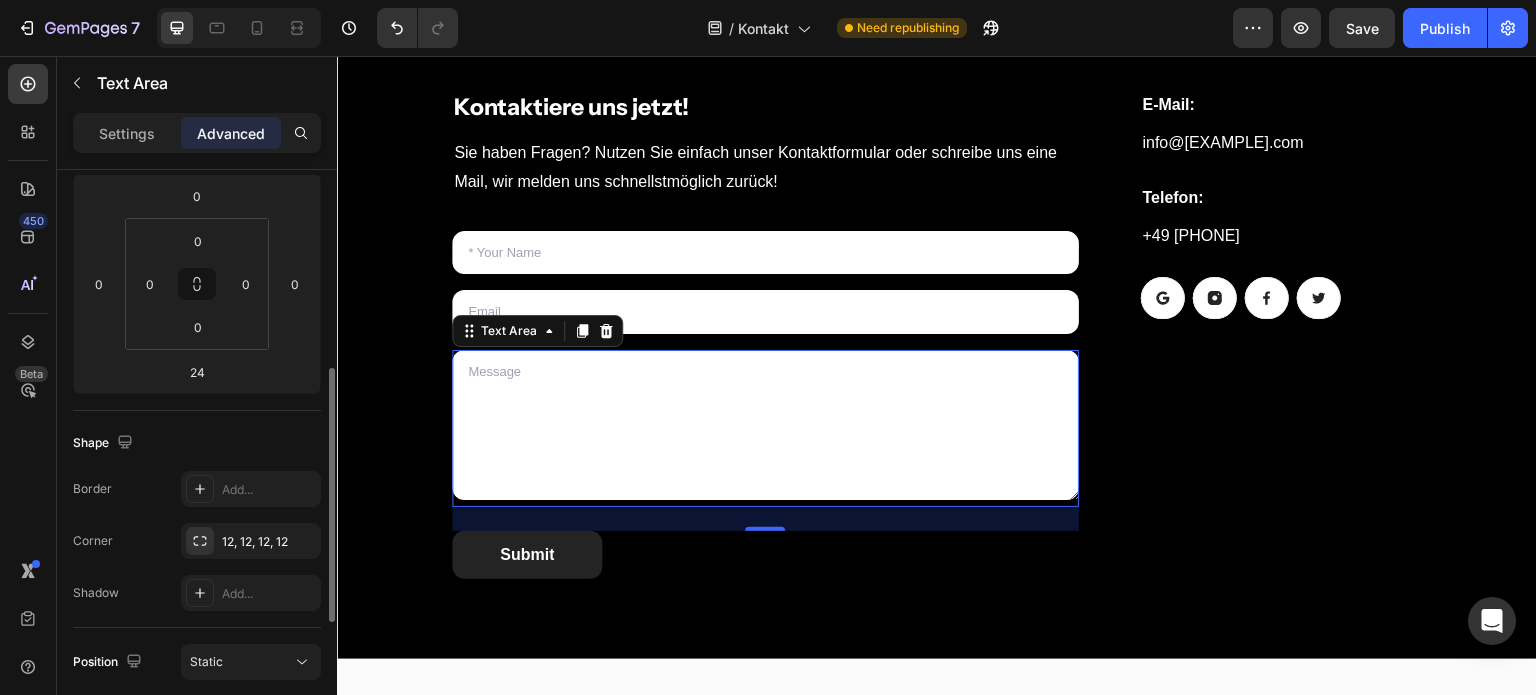 scroll, scrollTop: 328, scrollLeft: 0, axis: vertical 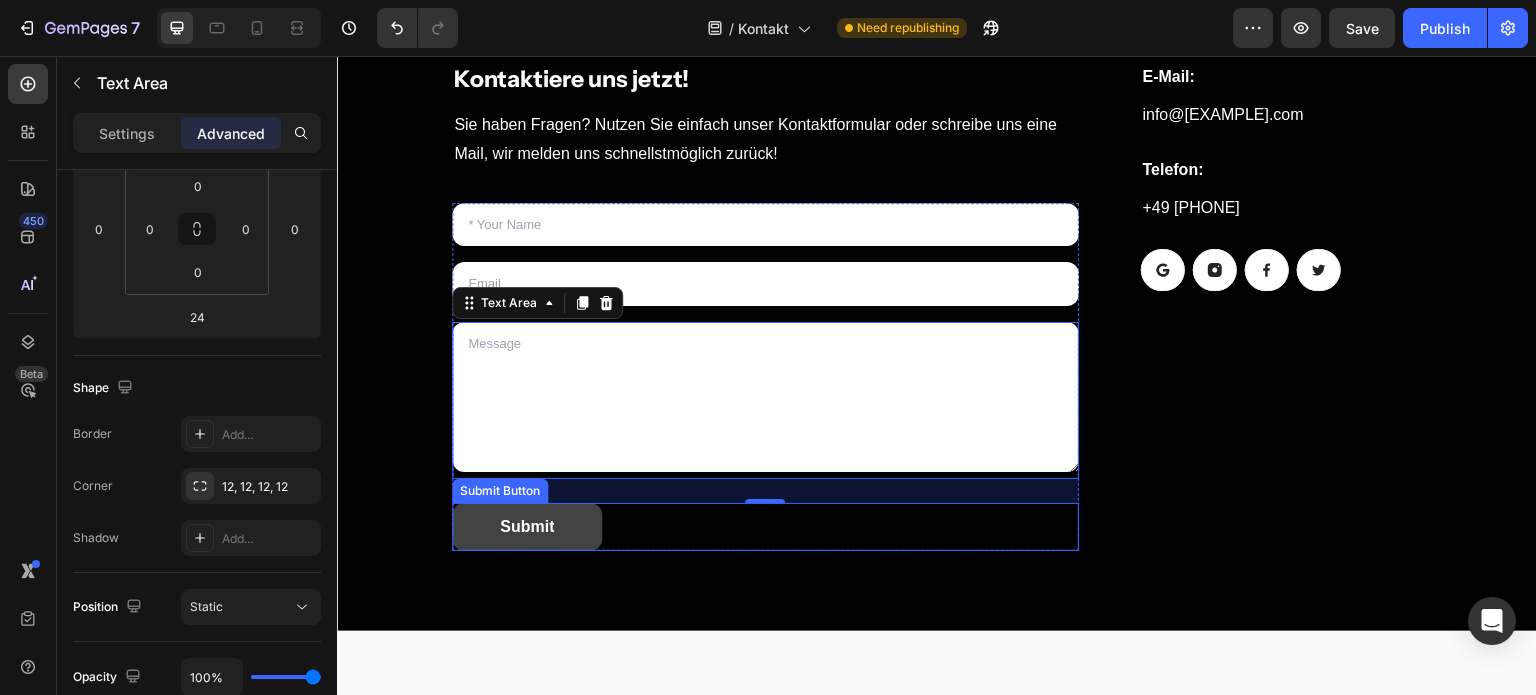 click on "Submit" at bounding box center (527, 527) 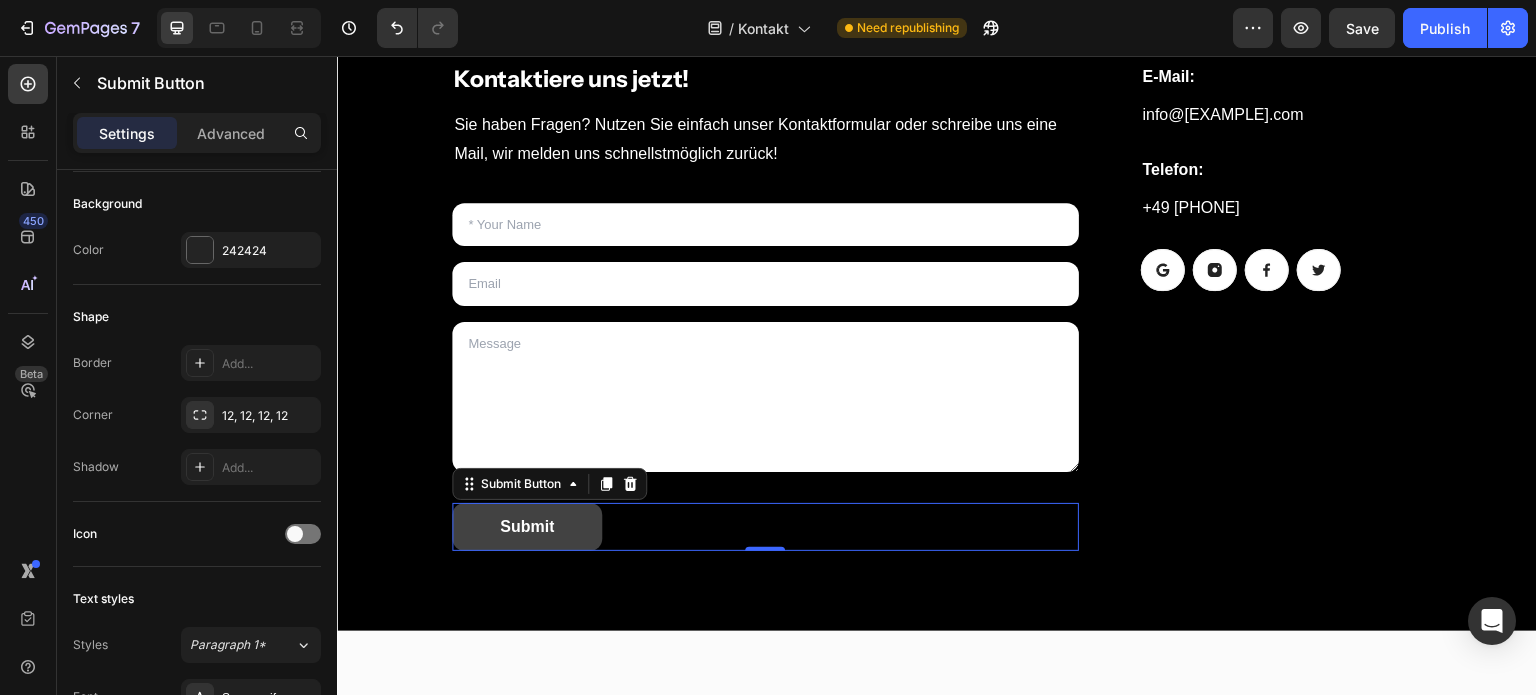 scroll, scrollTop: 0, scrollLeft: 0, axis: both 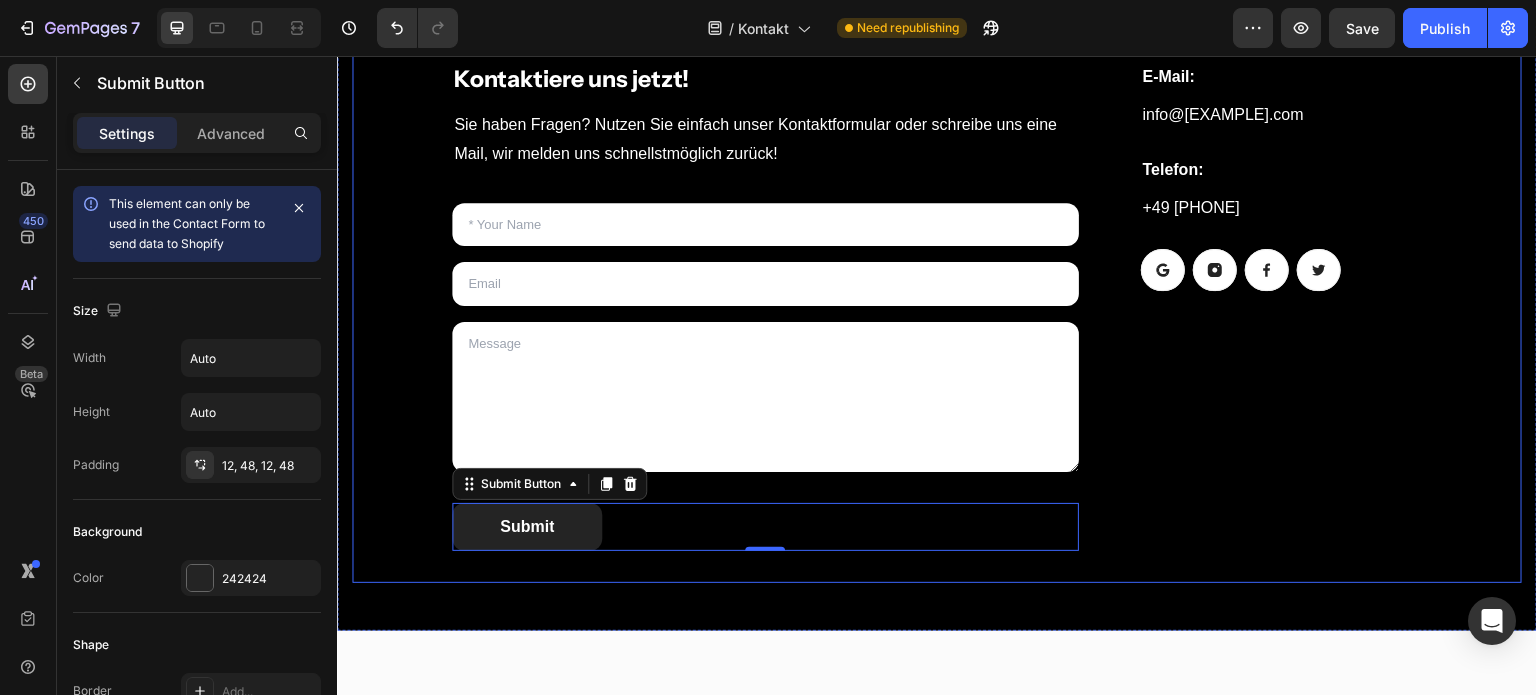 click on "E-Mail: Heading info@[EXAMPLE.COM] Text block Telefon: Heading +49 [PHONE] Text block           Button     Button     Button     Button Row Row" at bounding box center [1265, 307] 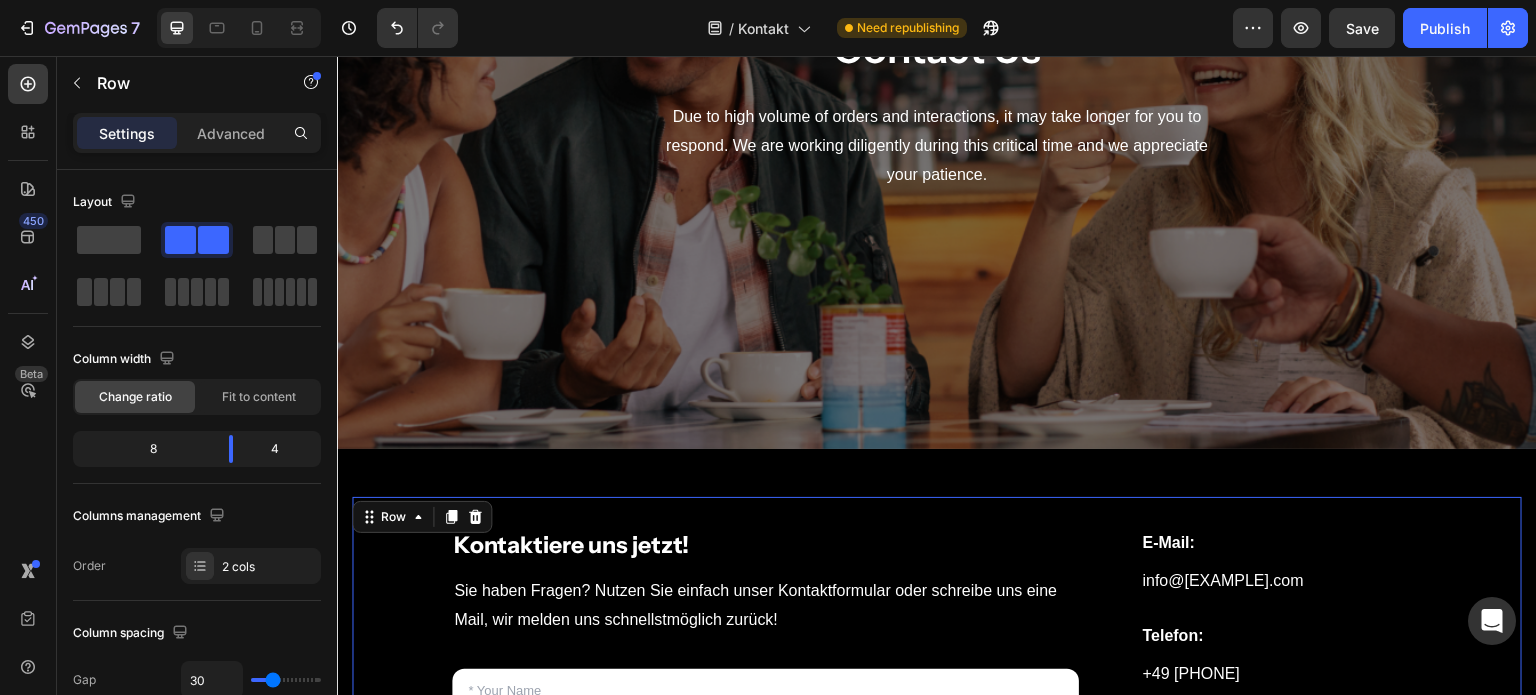 scroll, scrollTop: 0, scrollLeft: 0, axis: both 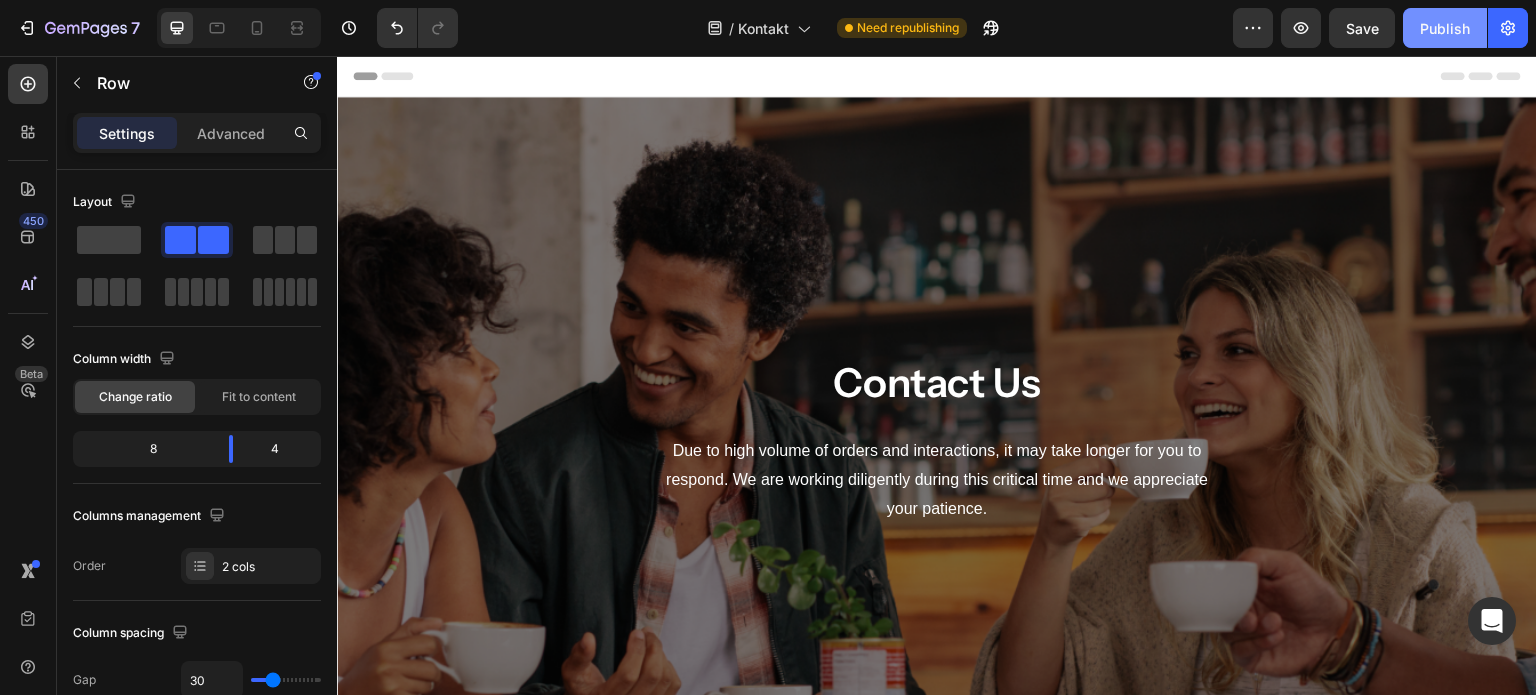 click on "Publish" at bounding box center [1445, 28] 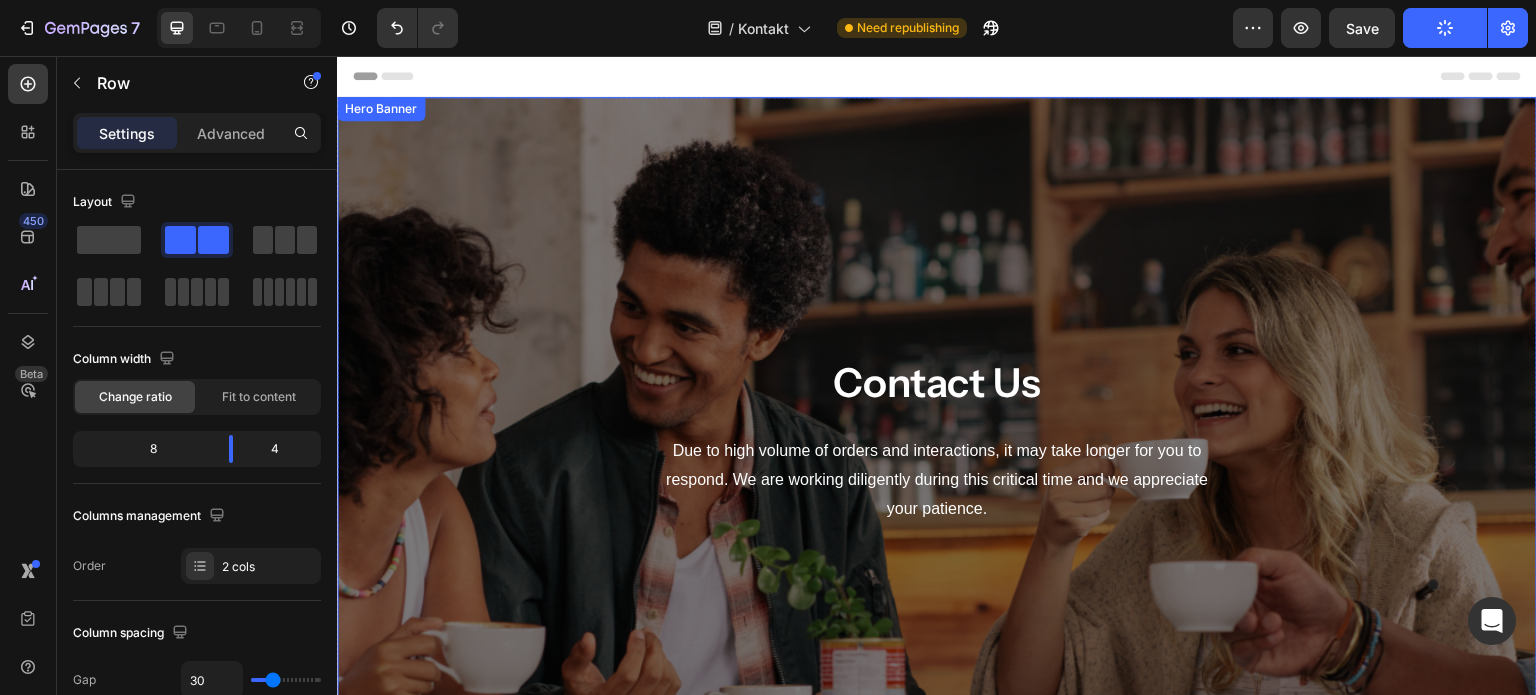 scroll, scrollTop: 652, scrollLeft: 0, axis: vertical 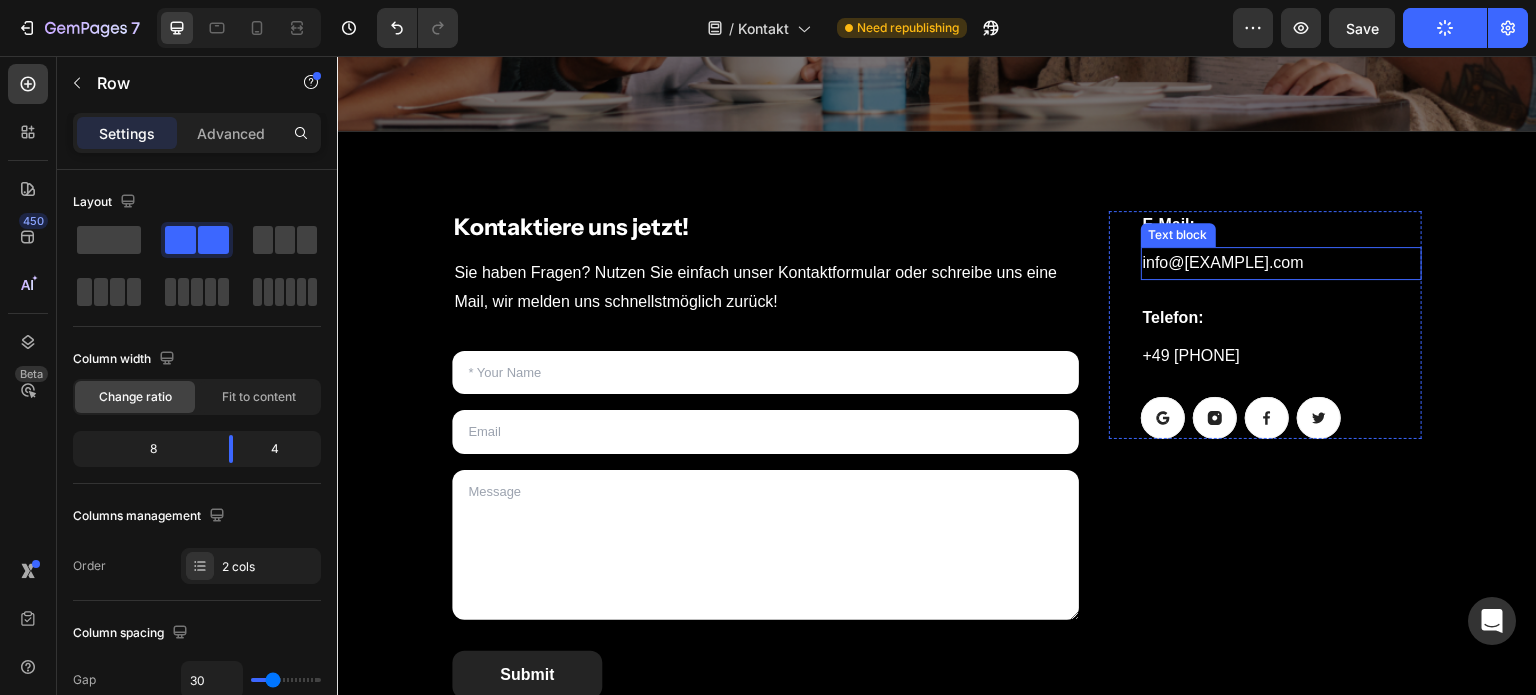 click on "info@[EXAMPLE.COM]" at bounding box center [1281, 263] 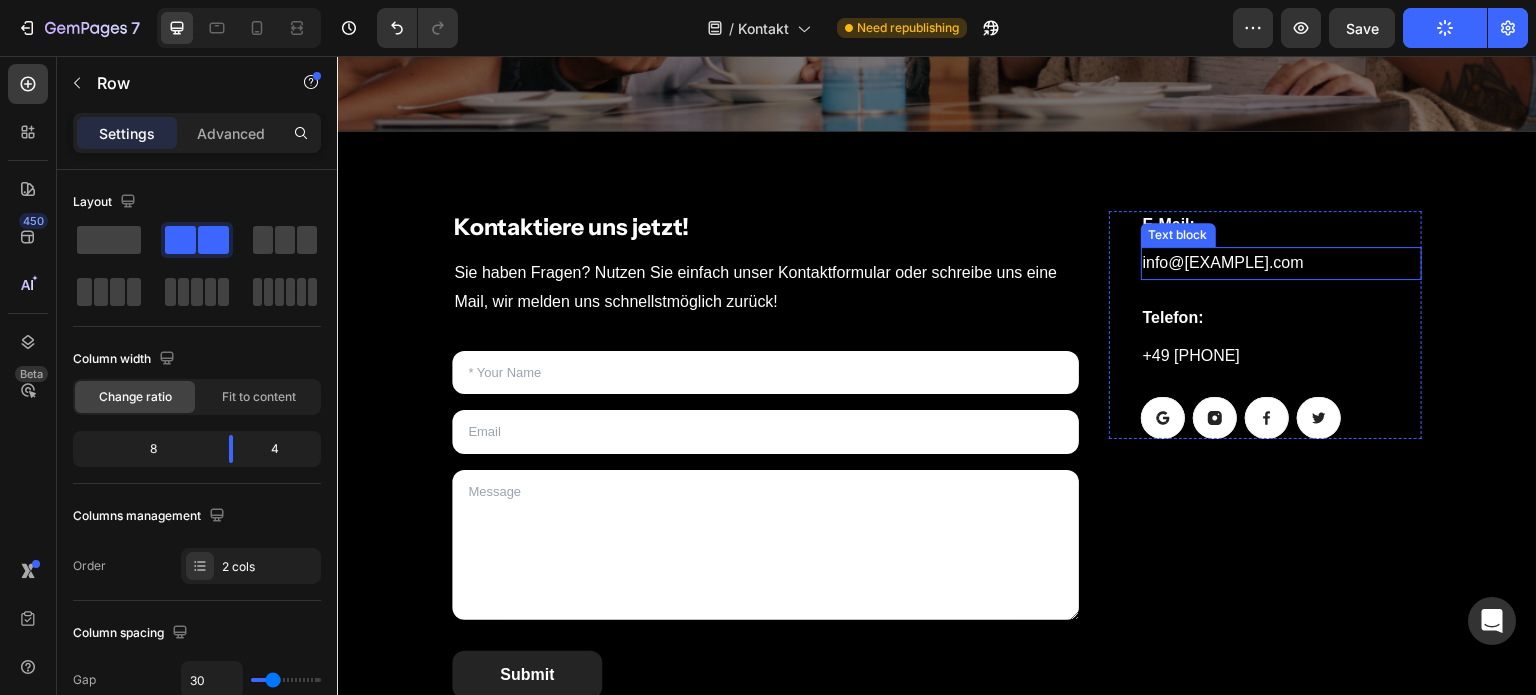 click on "info@[EXAMPLE.COM]" at bounding box center [1281, 263] 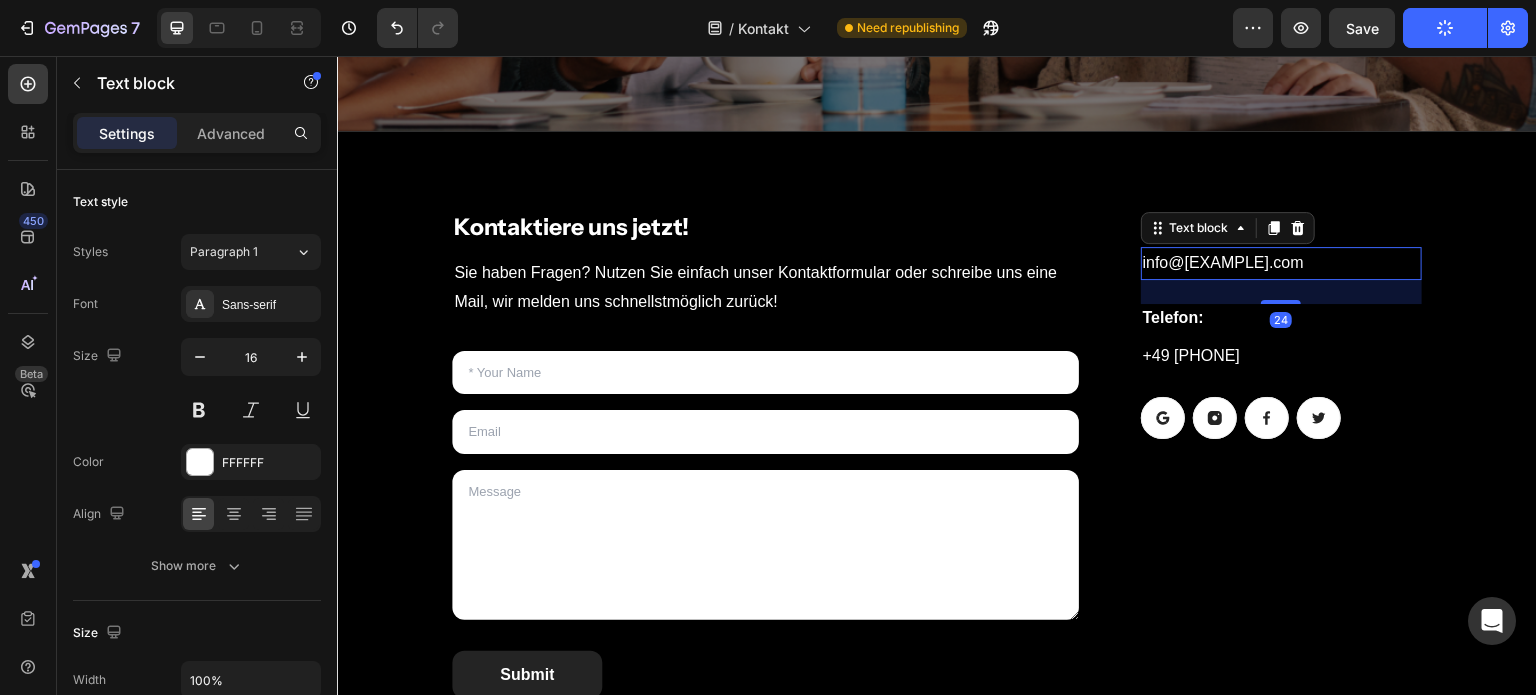 click on "info@[EXAMPLE.COM]" at bounding box center [1281, 263] 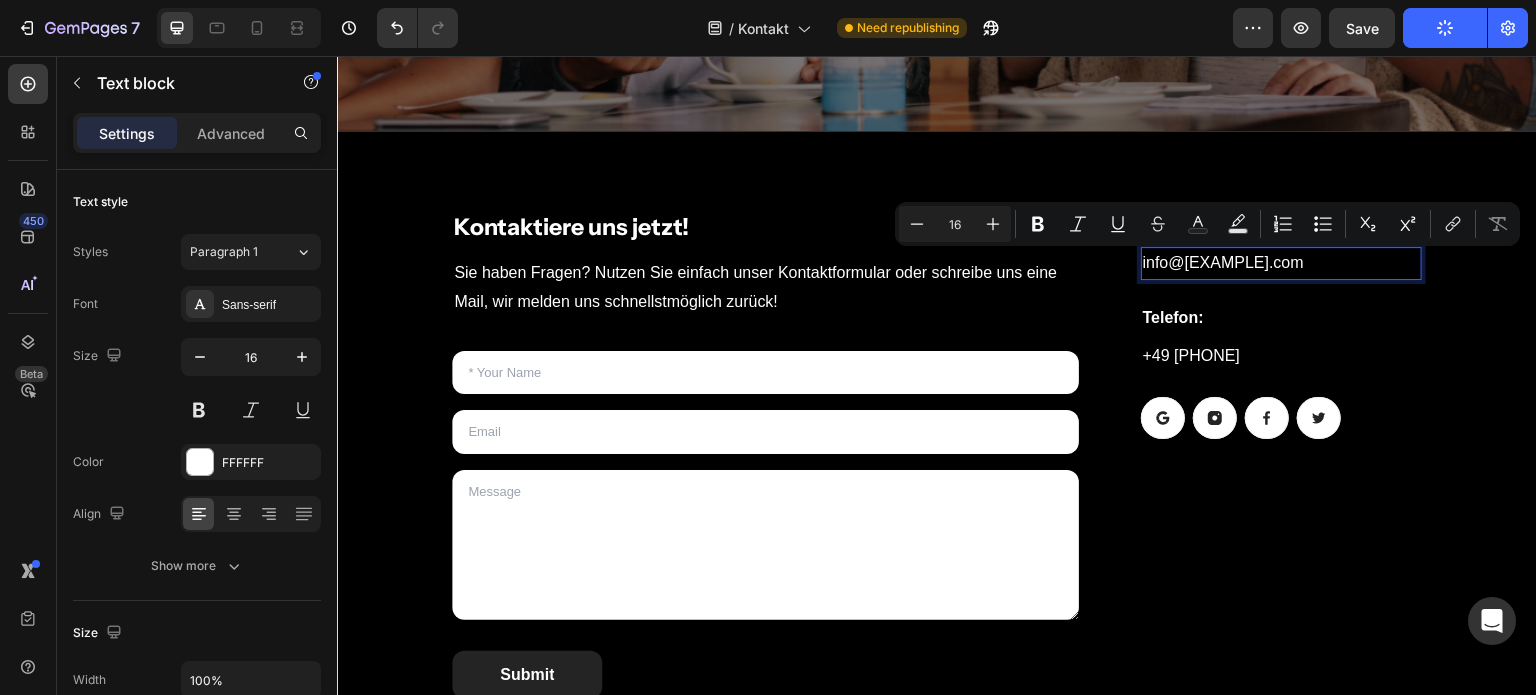 copy on "info@[EXAMPLE.COM]" 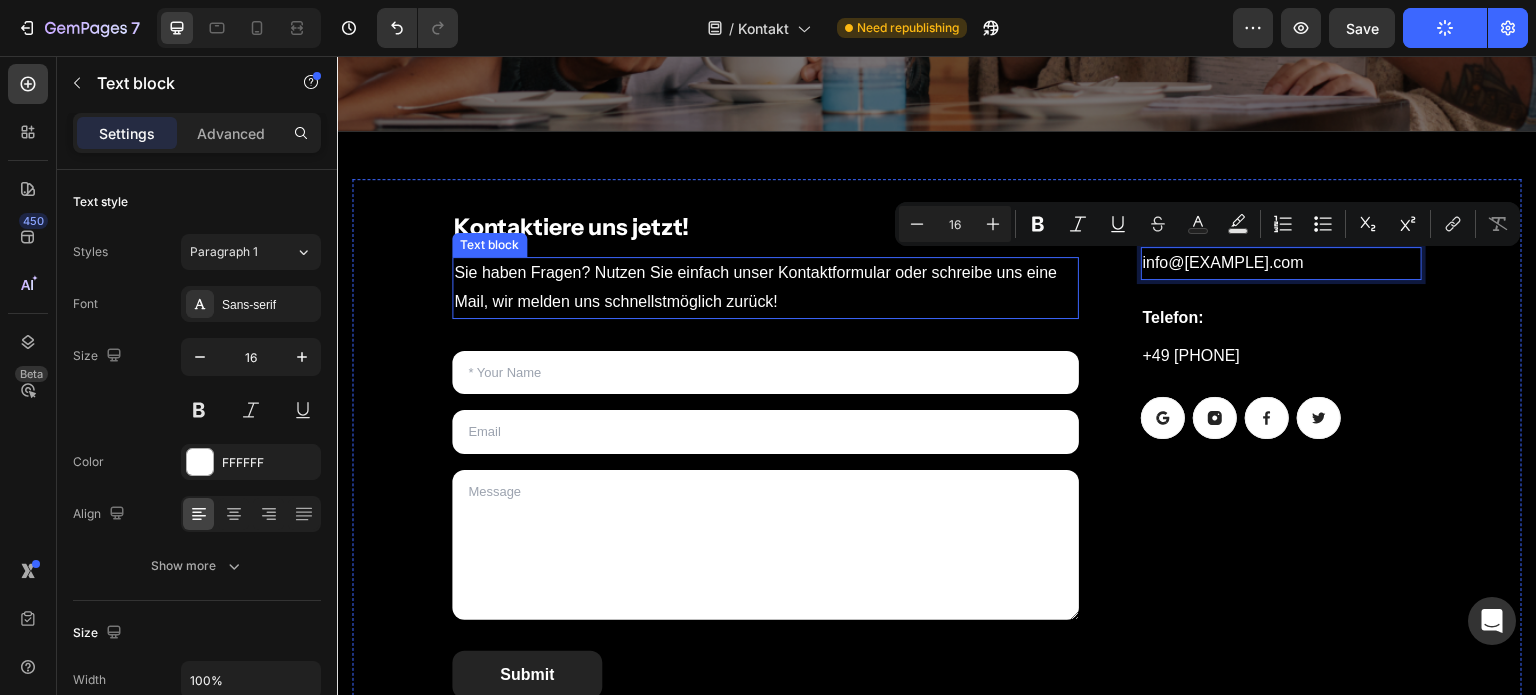 click on "Sie haben Fragen? Nutzen Sie einfach unser Kontaktformular oder schreibe uns eine Mail, wir melden uns schnellstmöglich zurück!" at bounding box center [765, 288] 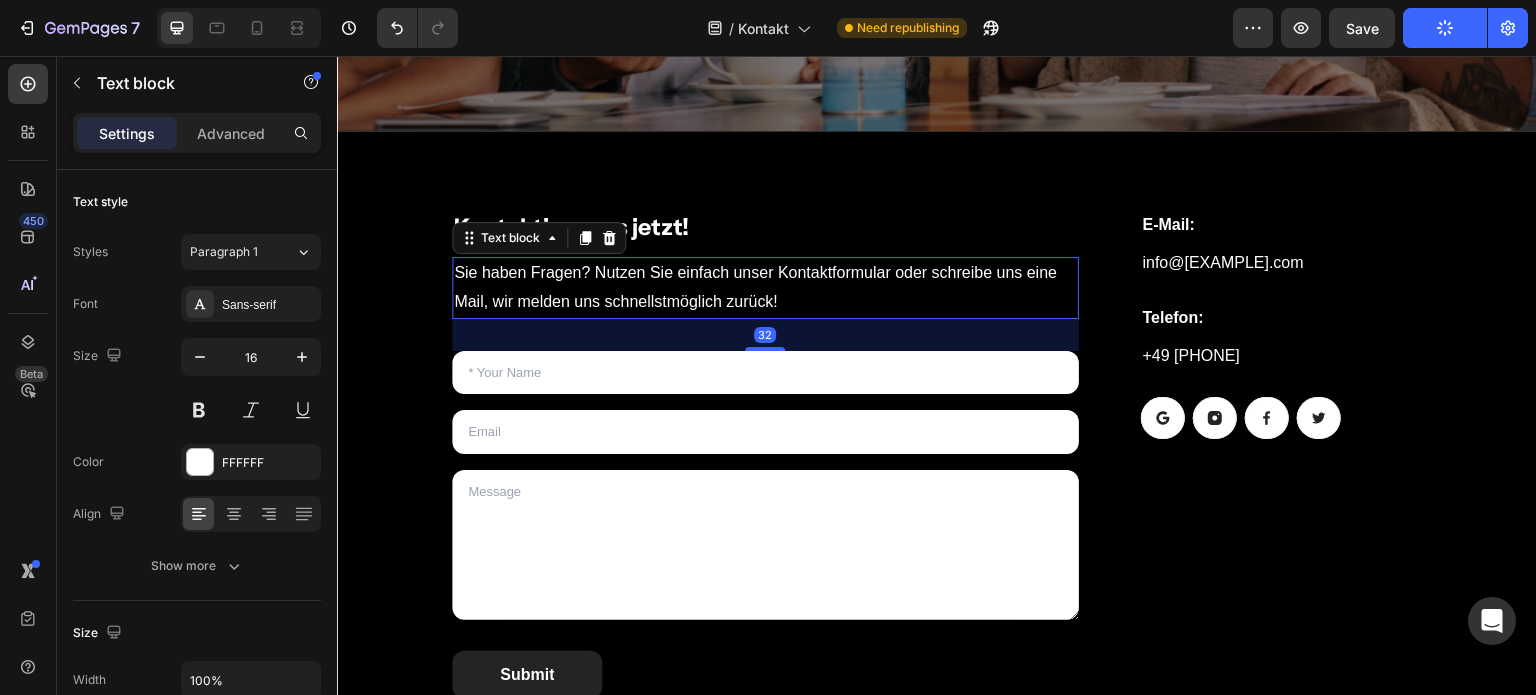 click on "32" at bounding box center (765, 335) 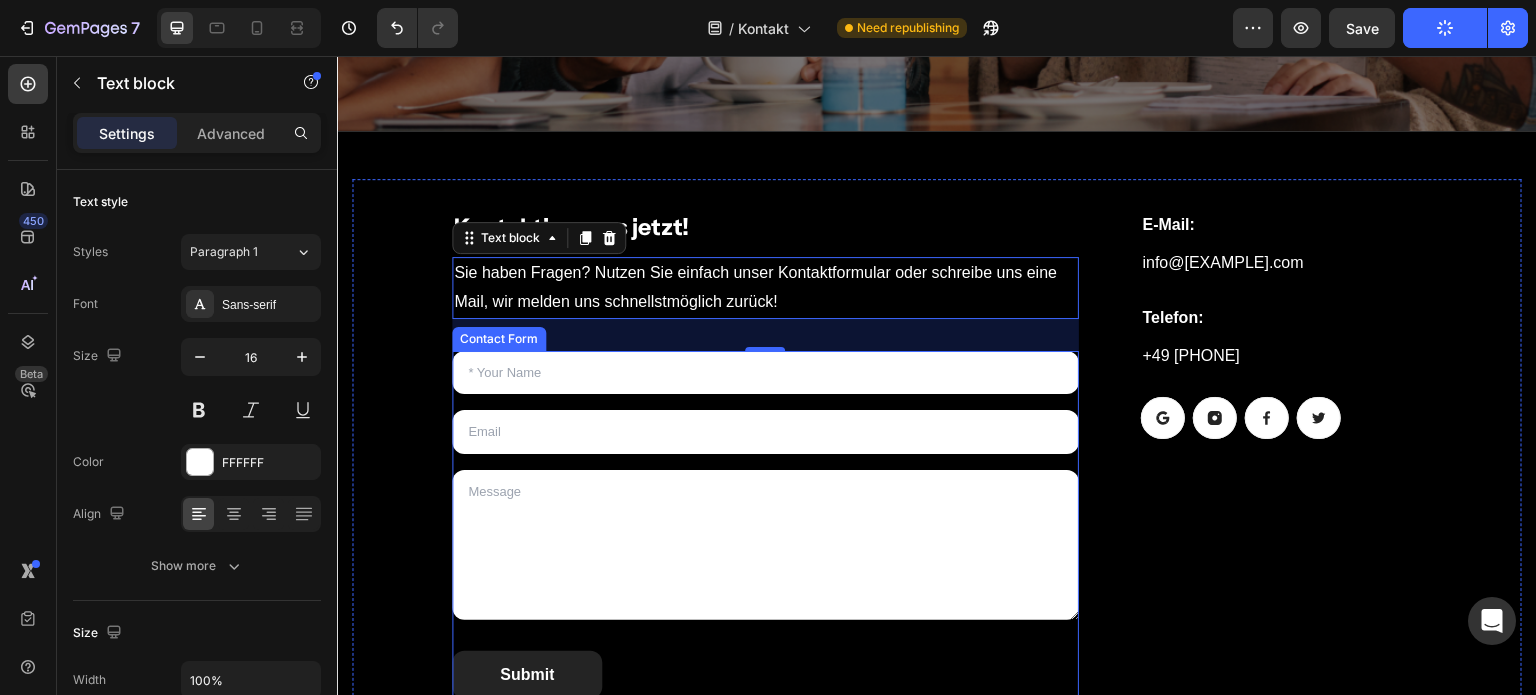 click on "Text Field Email Field Text Area Submit Submit Button Contact Form" at bounding box center [765, 525] 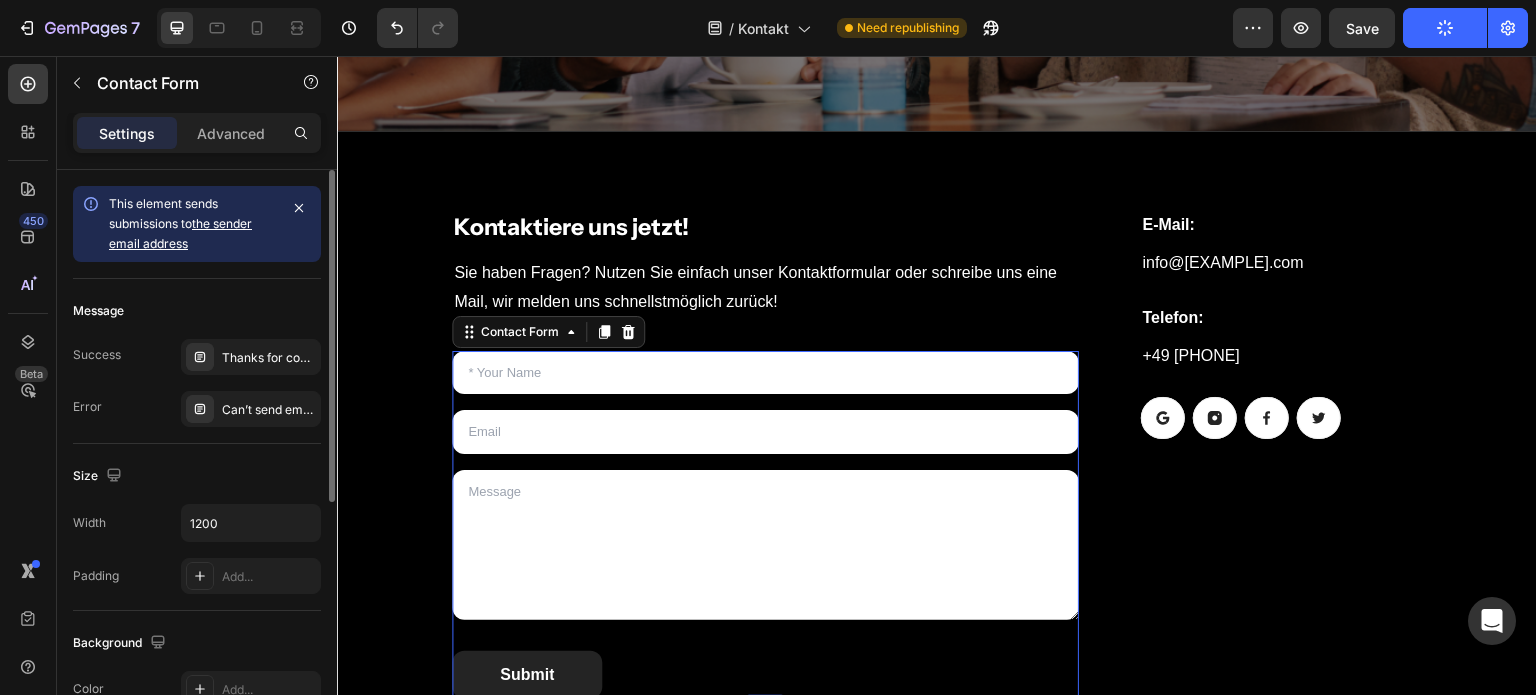 scroll, scrollTop: 436, scrollLeft: 0, axis: vertical 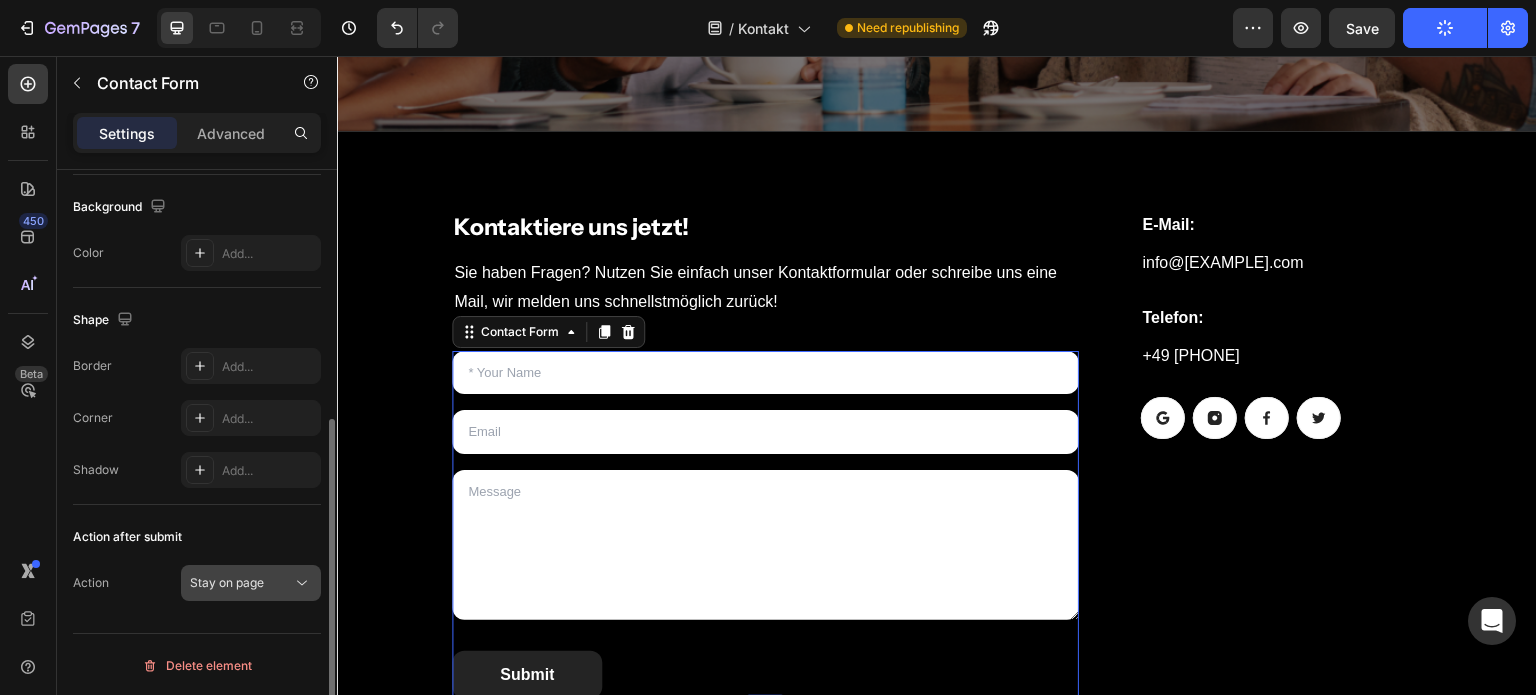 click on "Stay on page" at bounding box center [241, 583] 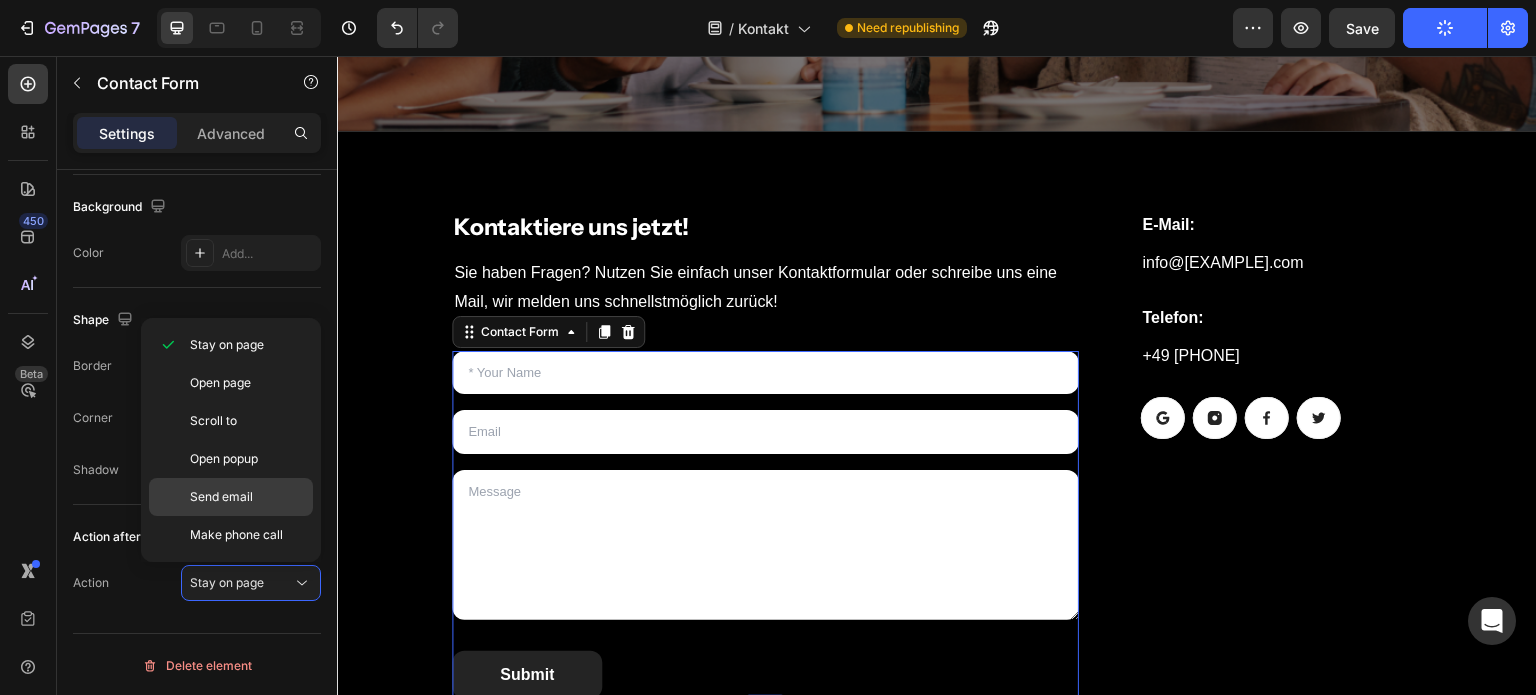 click on "Send email" at bounding box center [221, 497] 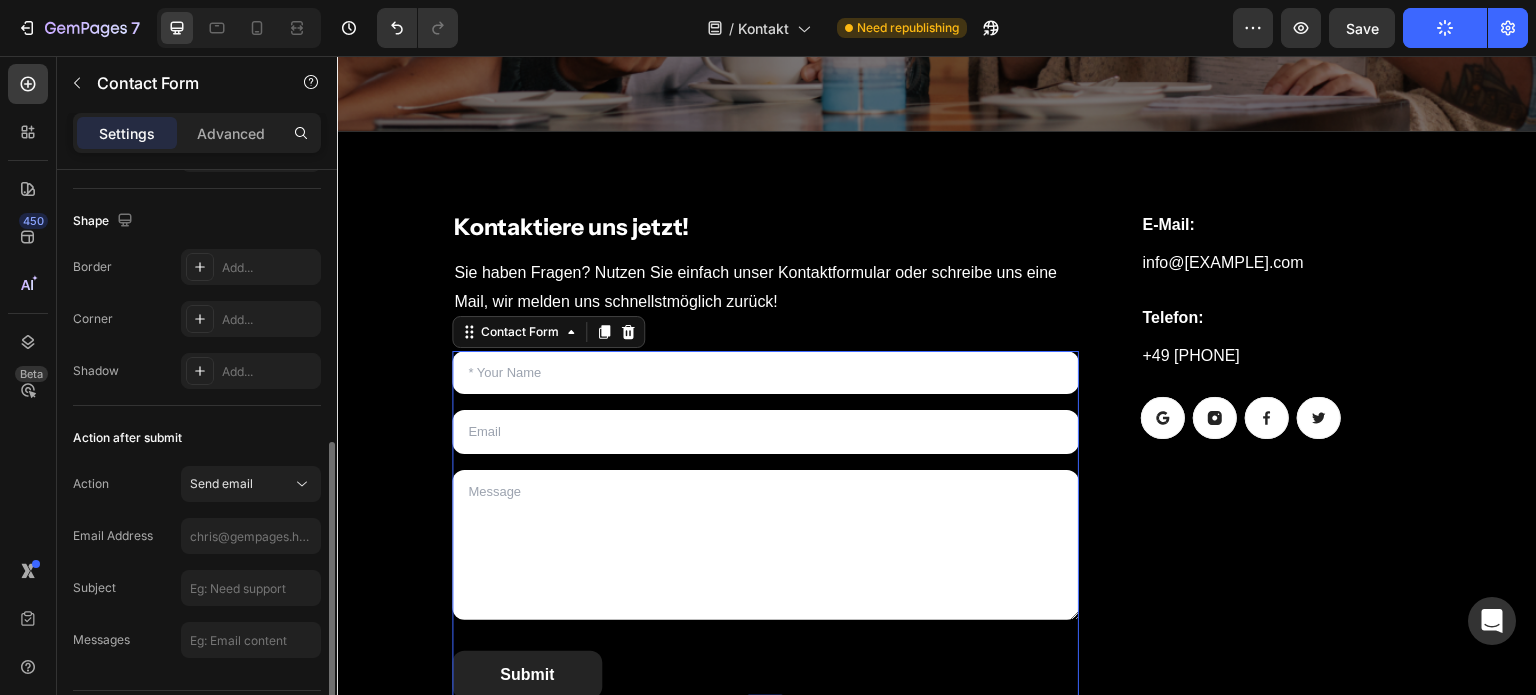 scroll, scrollTop: 546, scrollLeft: 0, axis: vertical 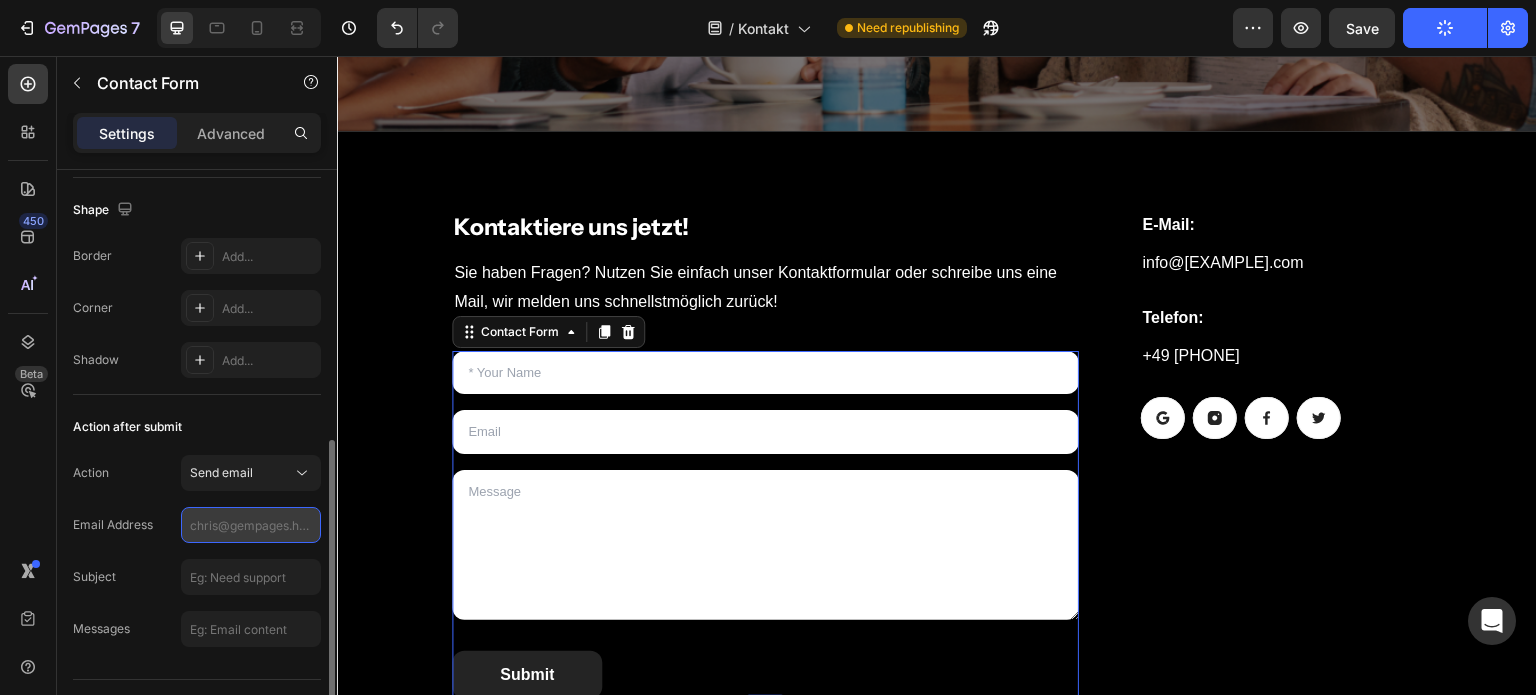click at bounding box center (251, 525) 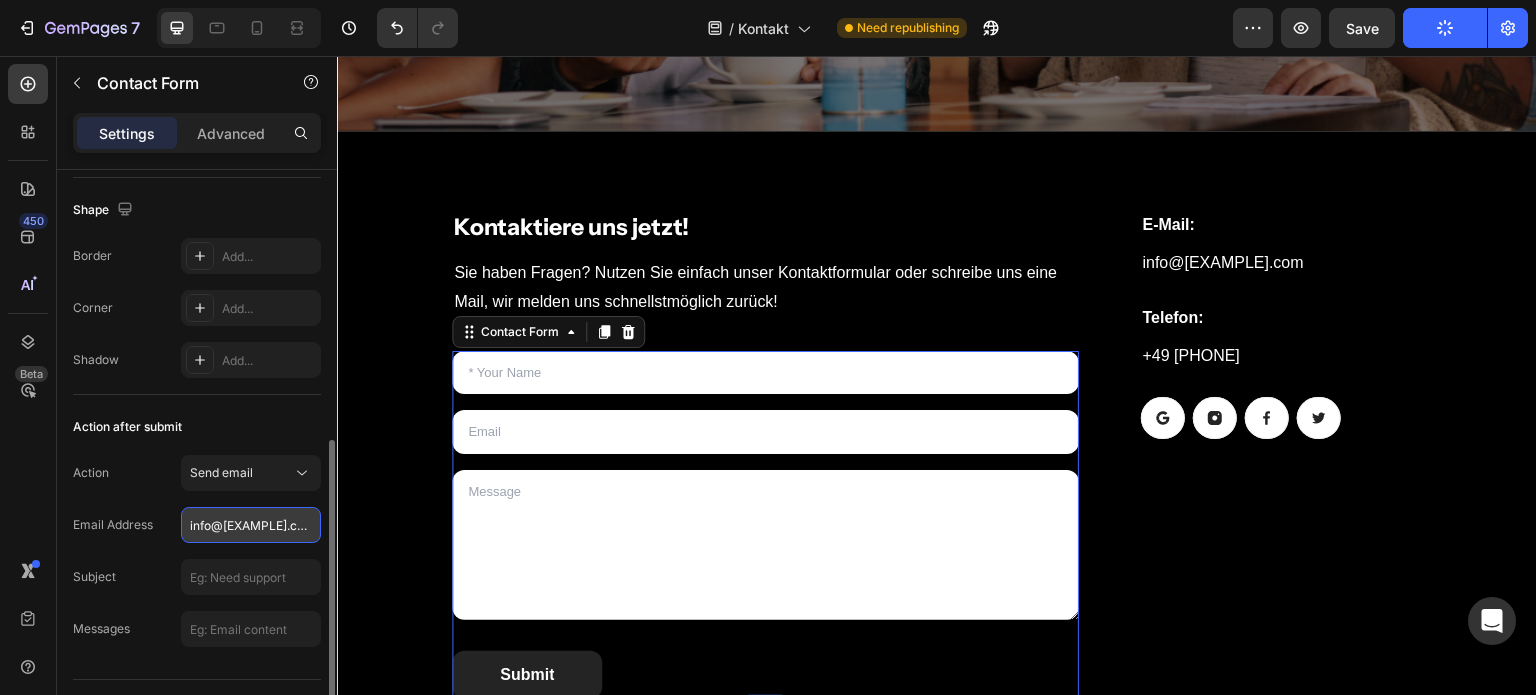 scroll, scrollTop: 0, scrollLeft: 19, axis: horizontal 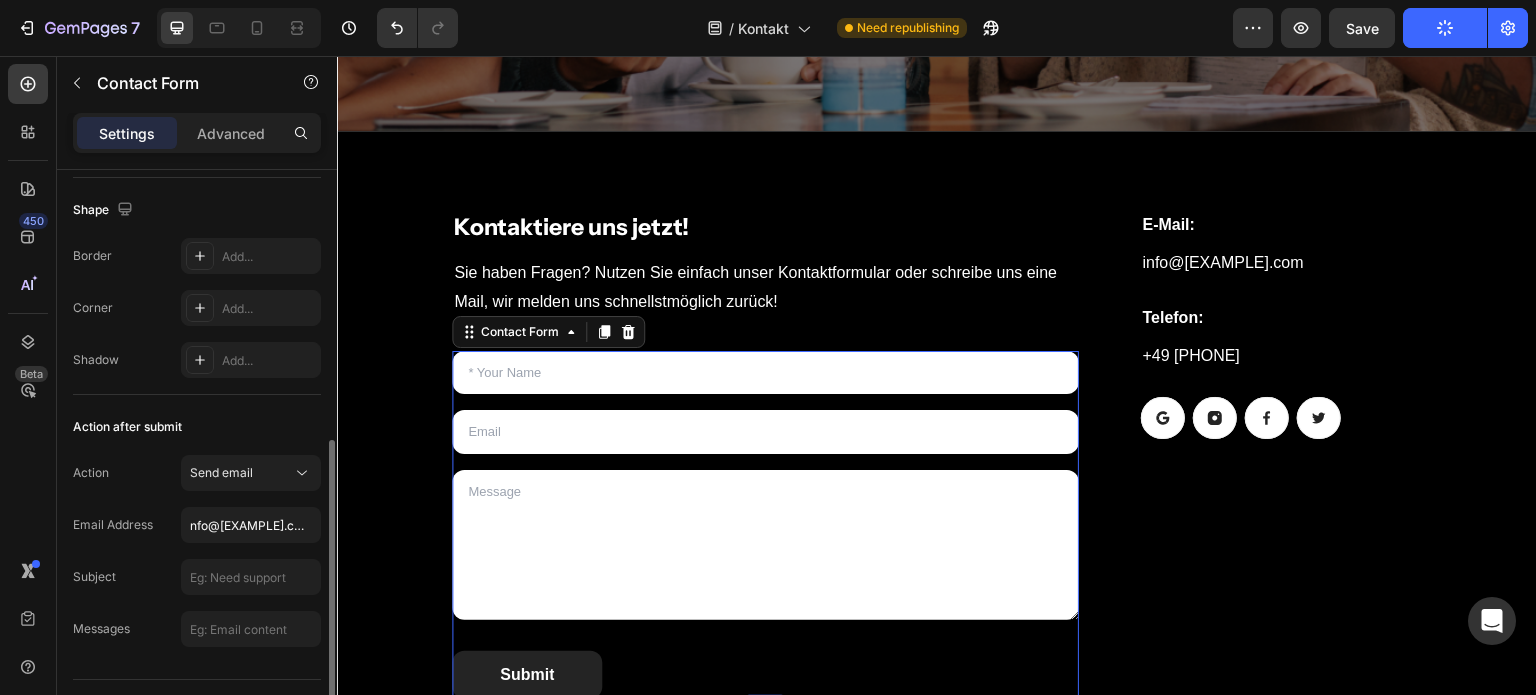 type on "info@[EXAMPLE.COM]" 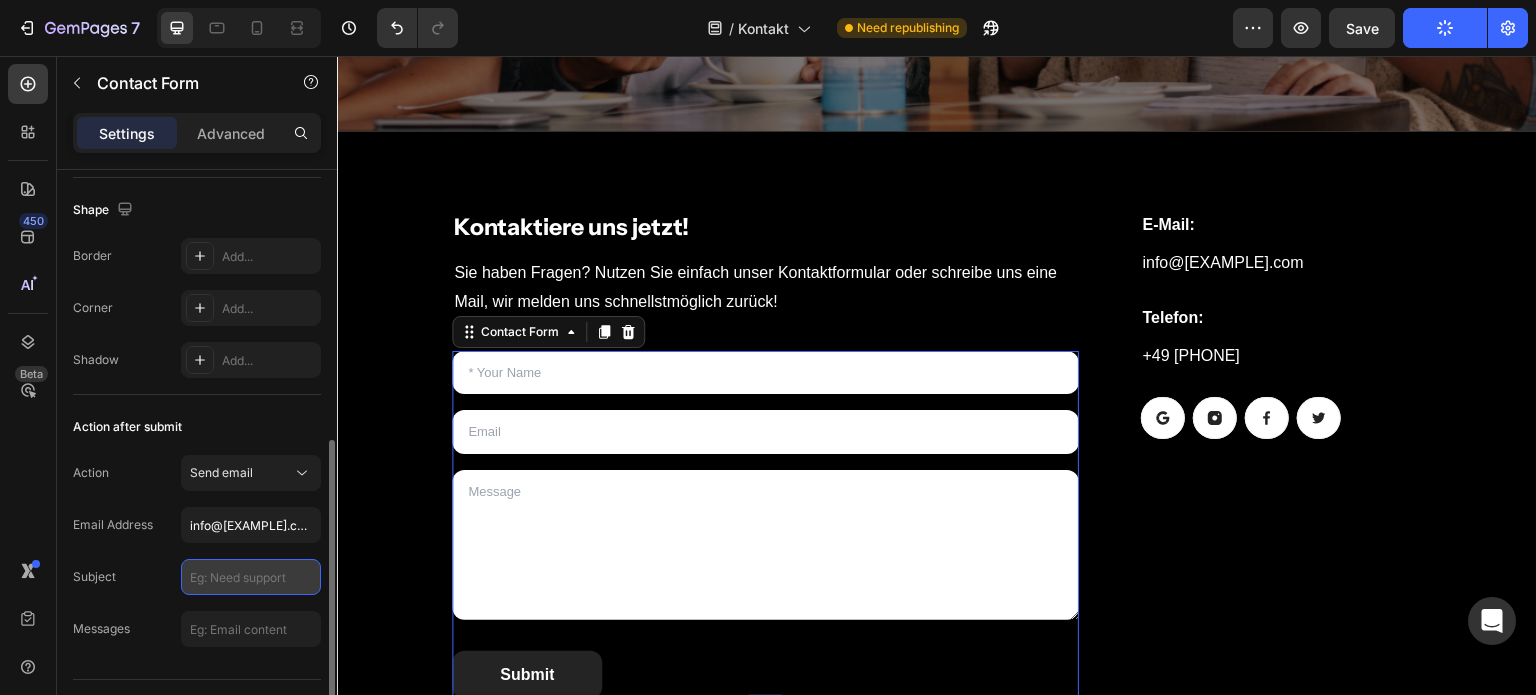 click at bounding box center [251, 577] 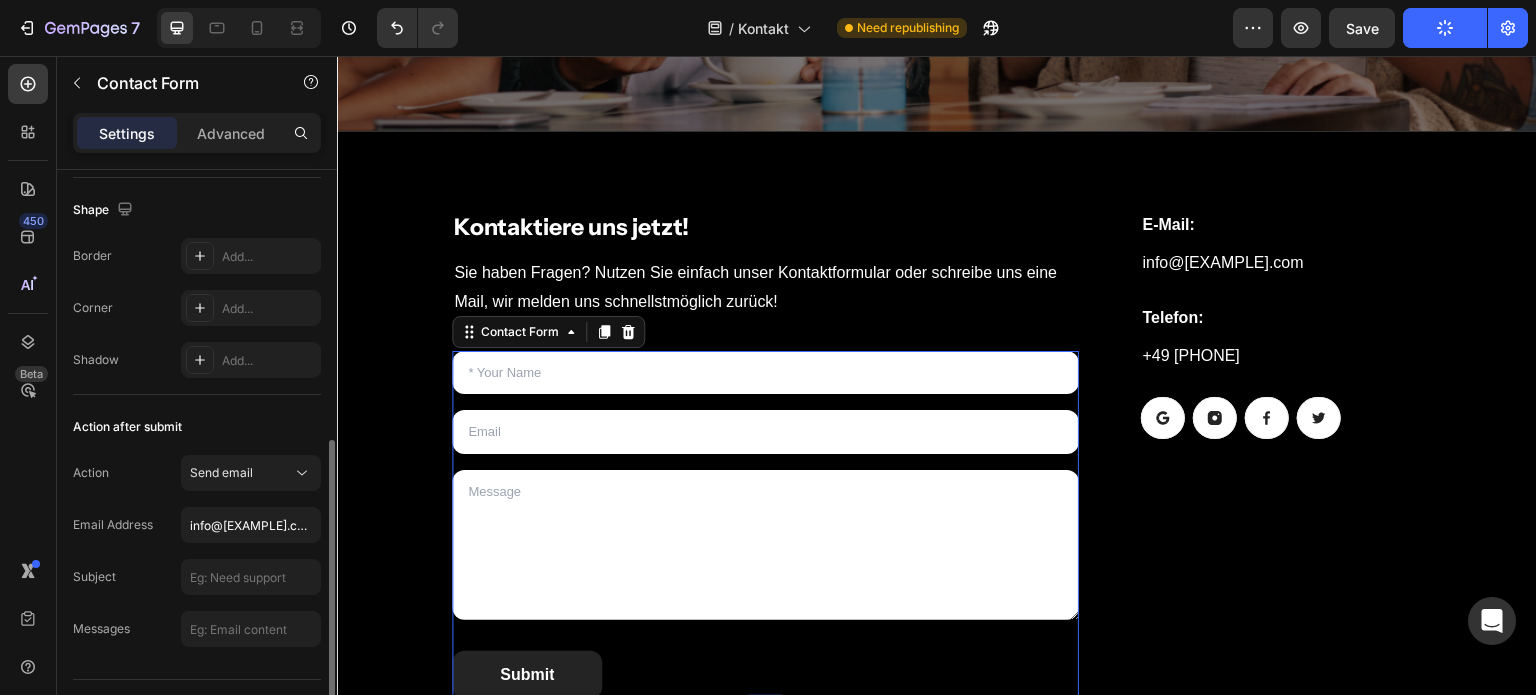 click on "Messages" 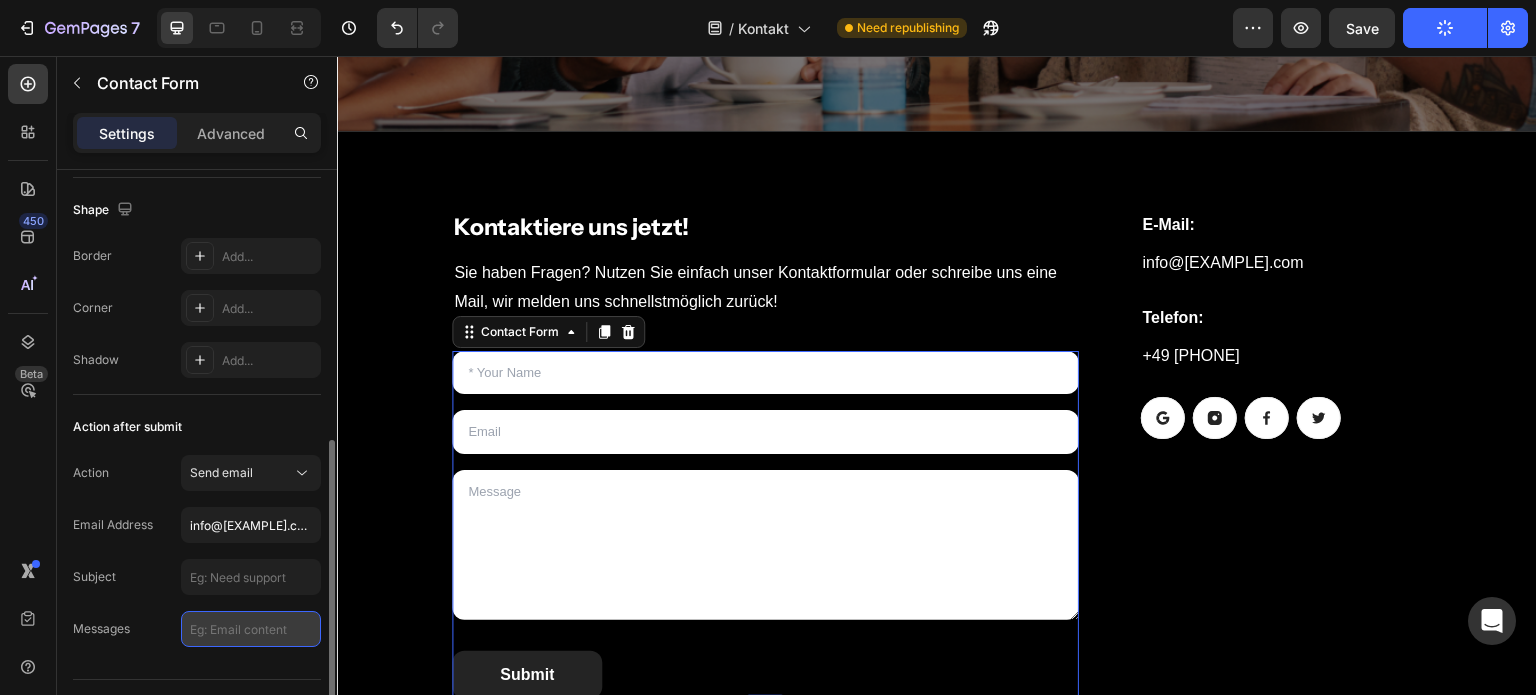 click at bounding box center (251, 629) 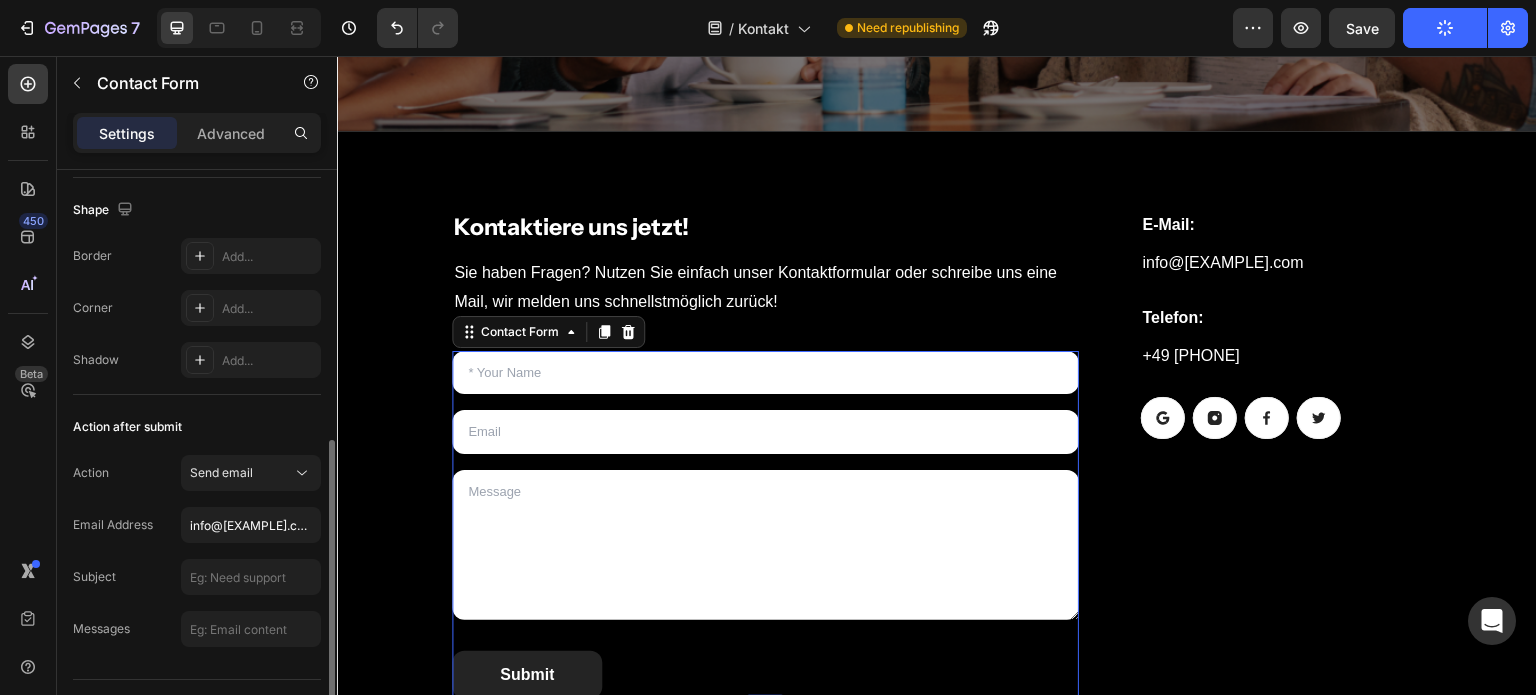 click on "Action Send email Email Address info@km-investments.de Subject Messages" at bounding box center [197, 551] 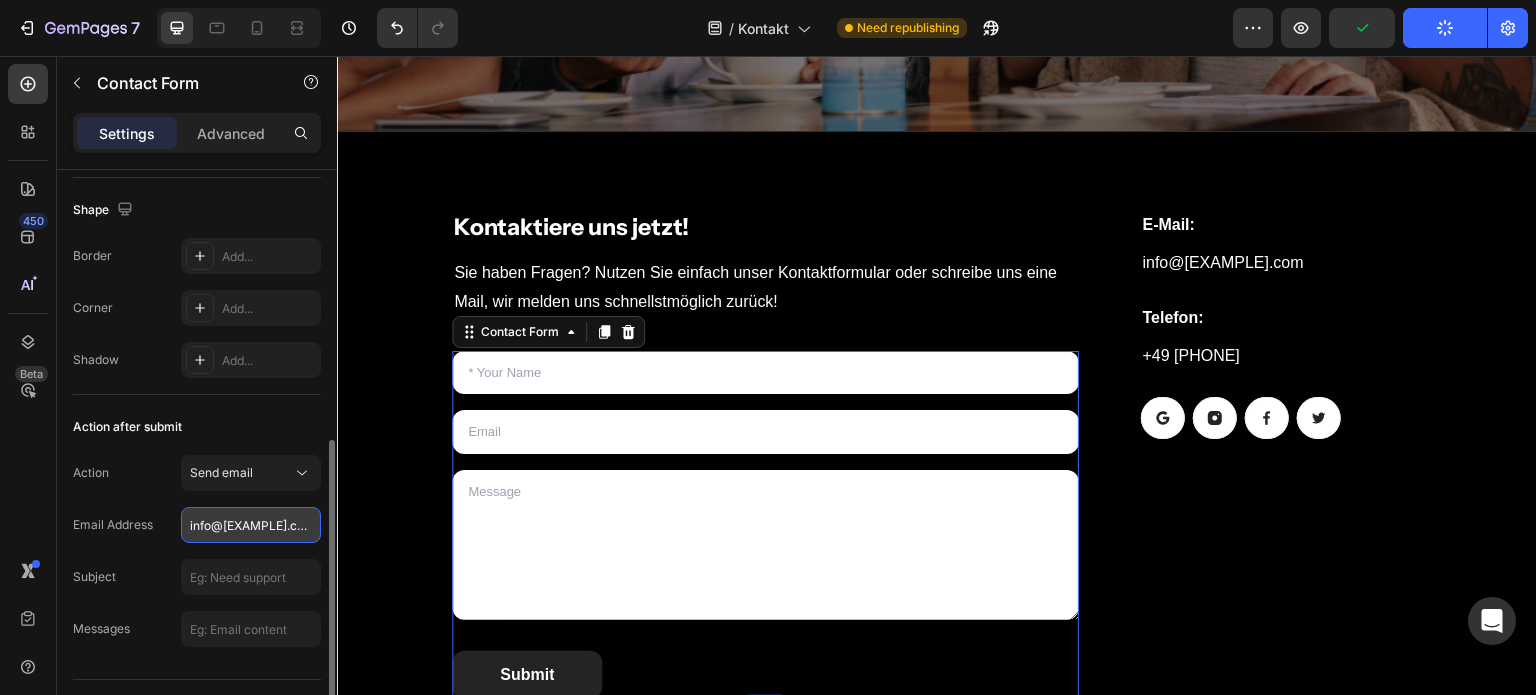 click on "info@[EXAMPLE.COM]" at bounding box center (251, 525) 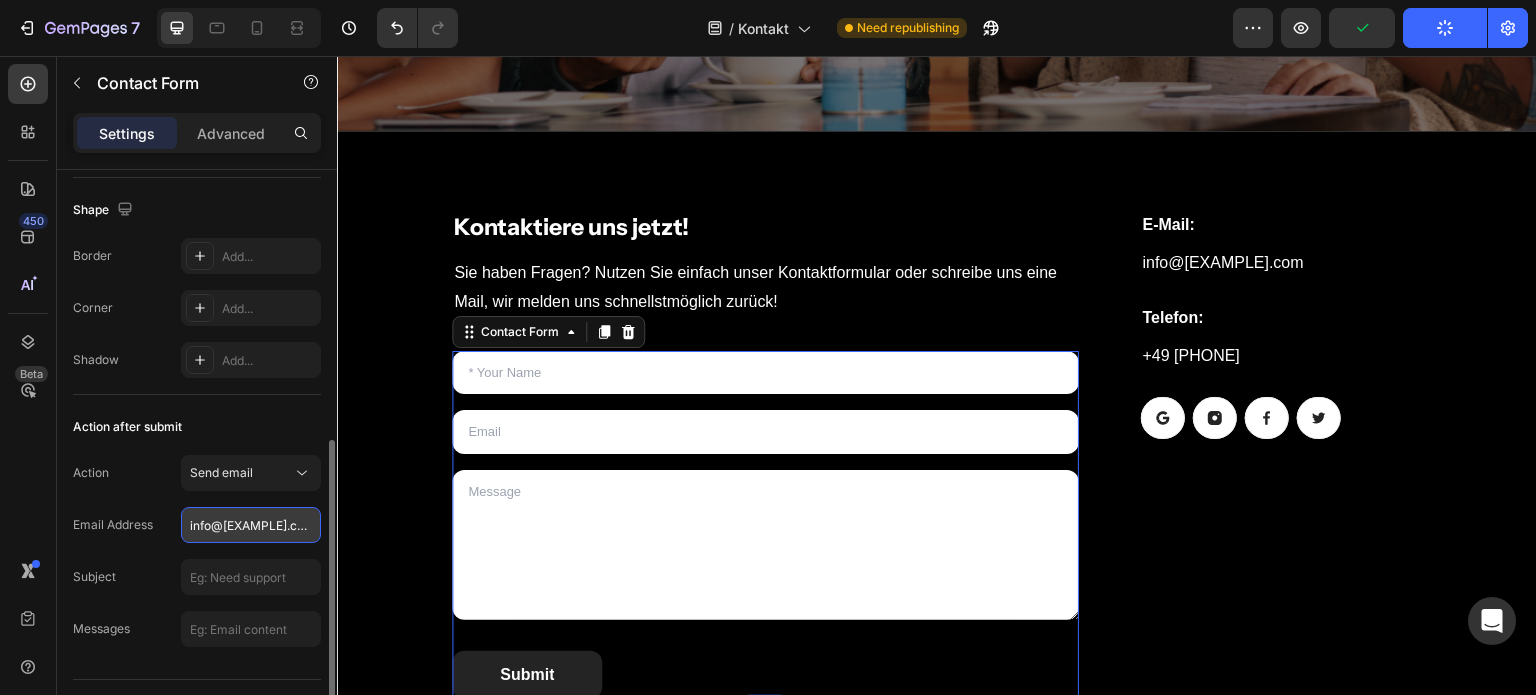 click on "info@[EXAMPLE.COM]" at bounding box center (251, 525) 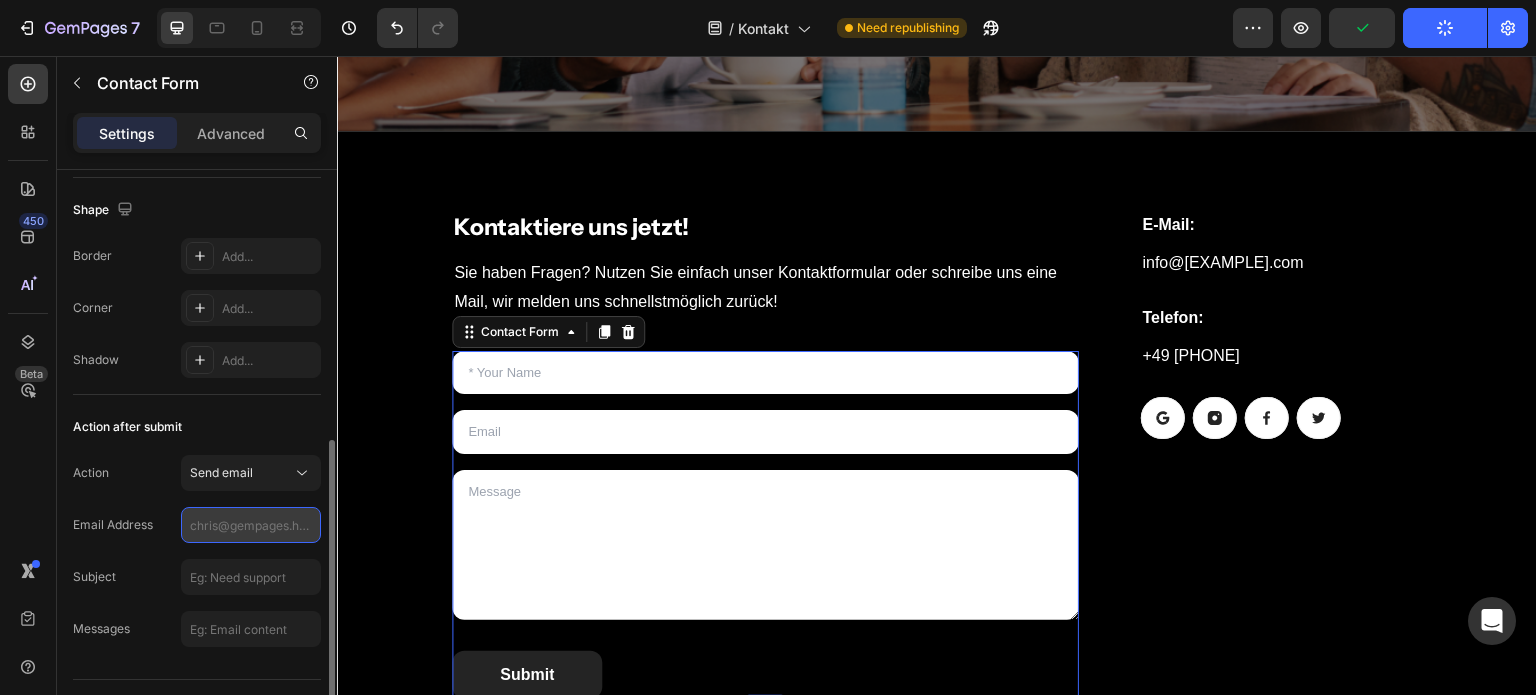 click at bounding box center (251, 525) 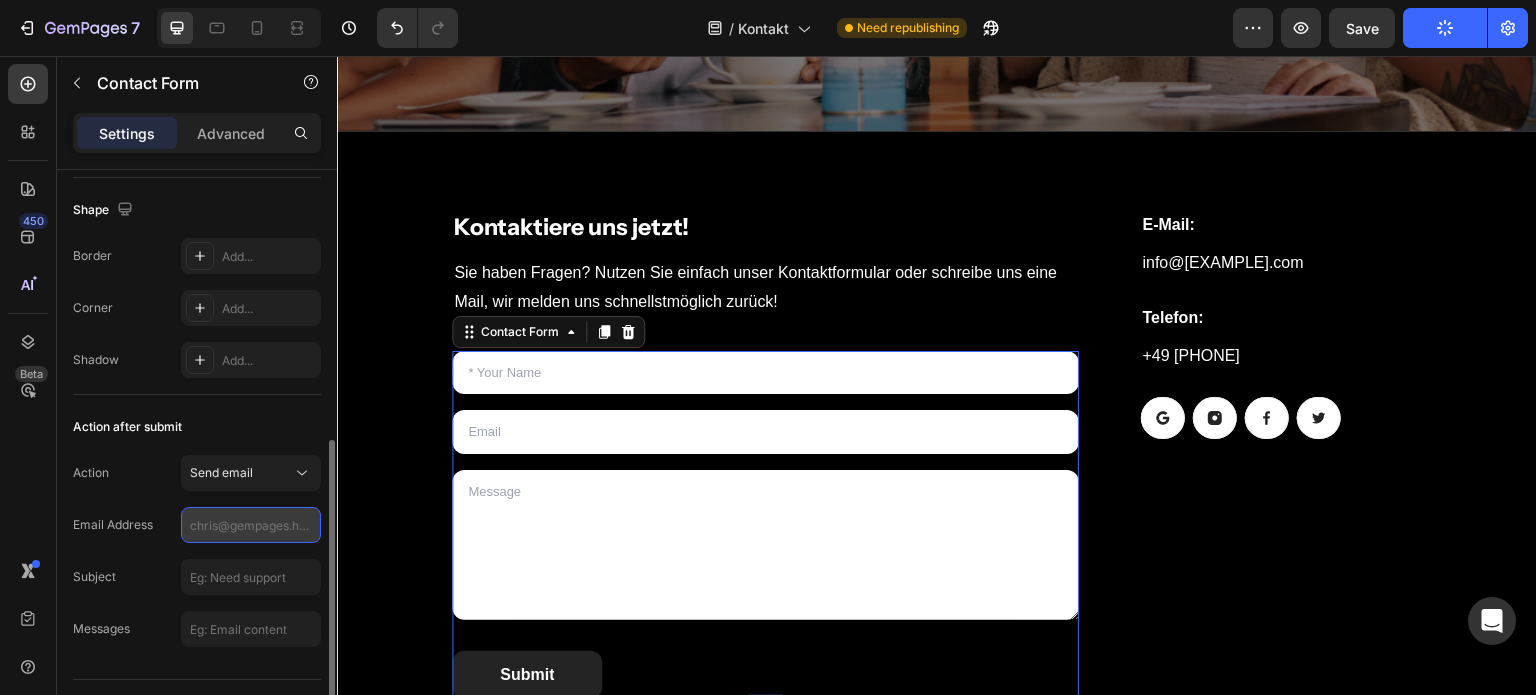 paste on "info@[EXAMPLE.COM]" 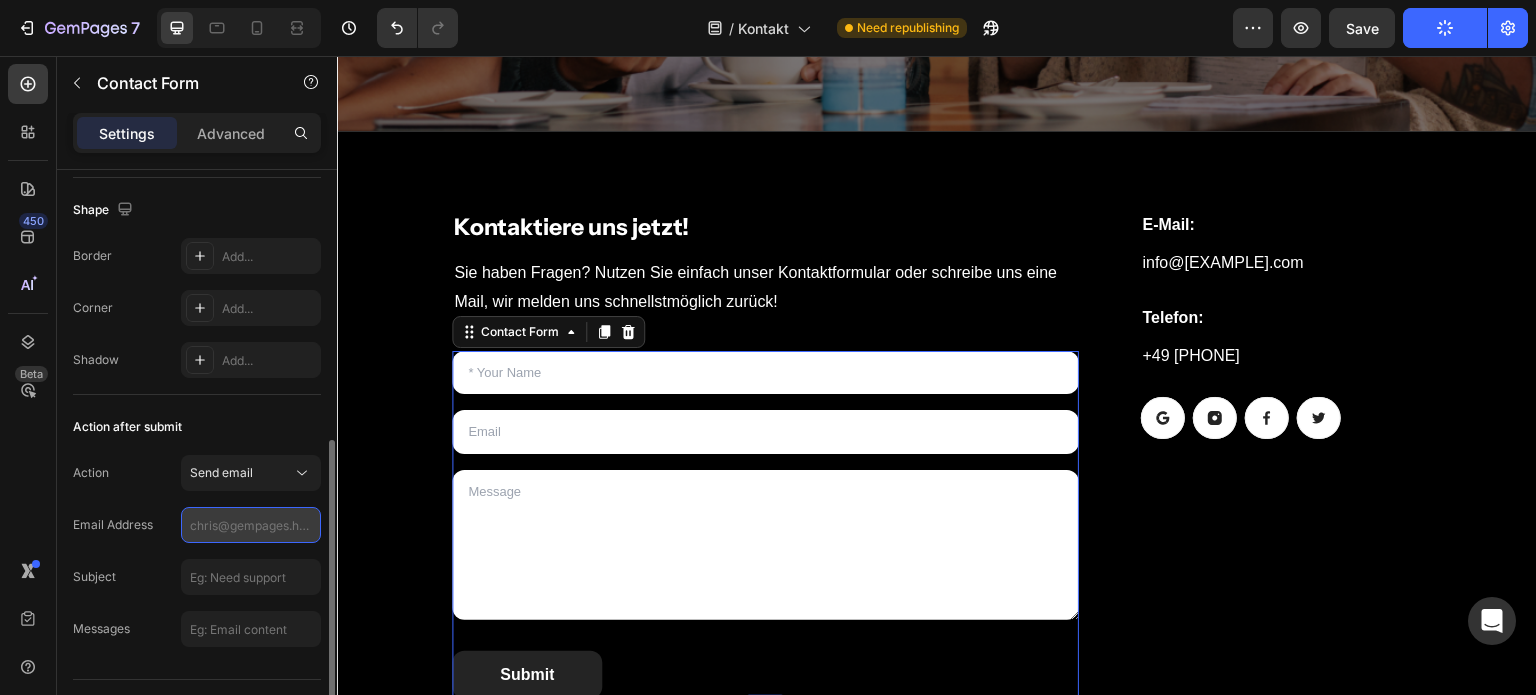 type on "info@[EXAMPLE.COM]" 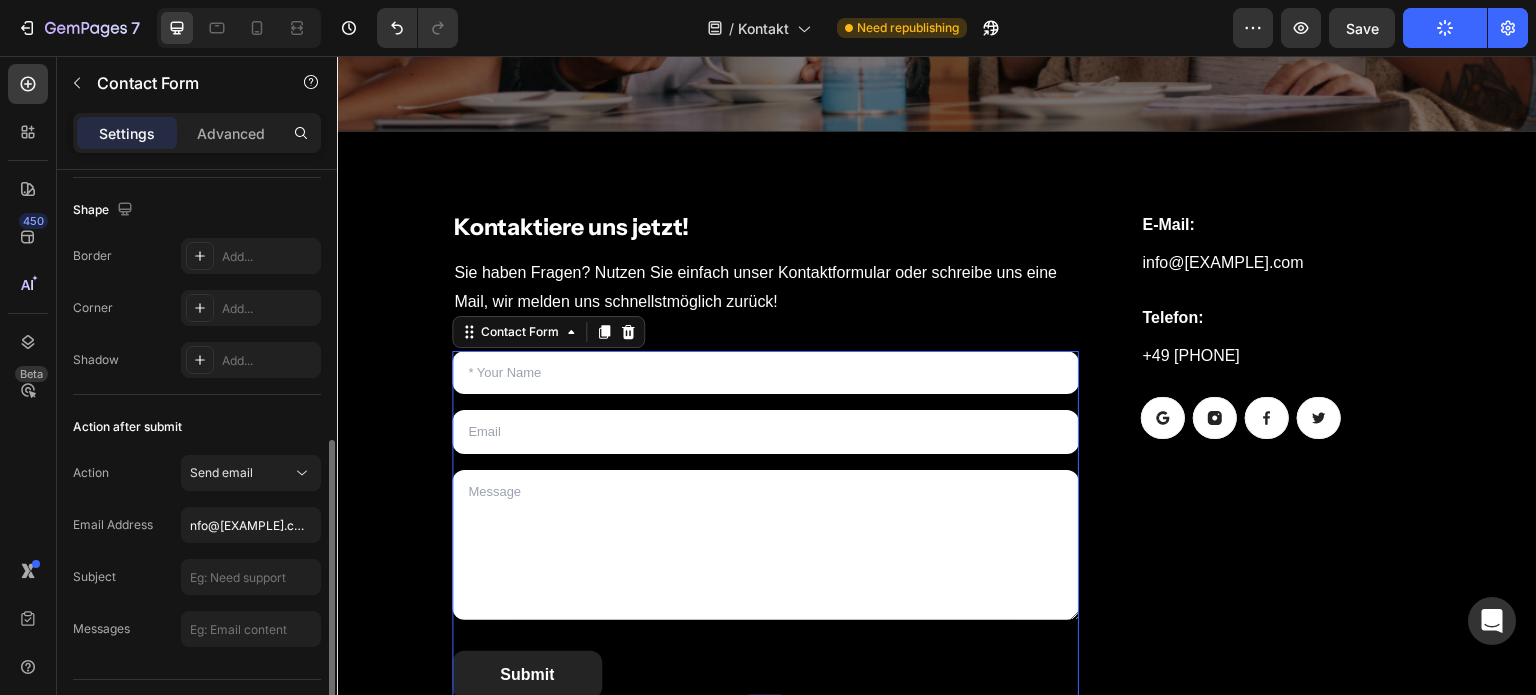 scroll, scrollTop: 0, scrollLeft: 0, axis: both 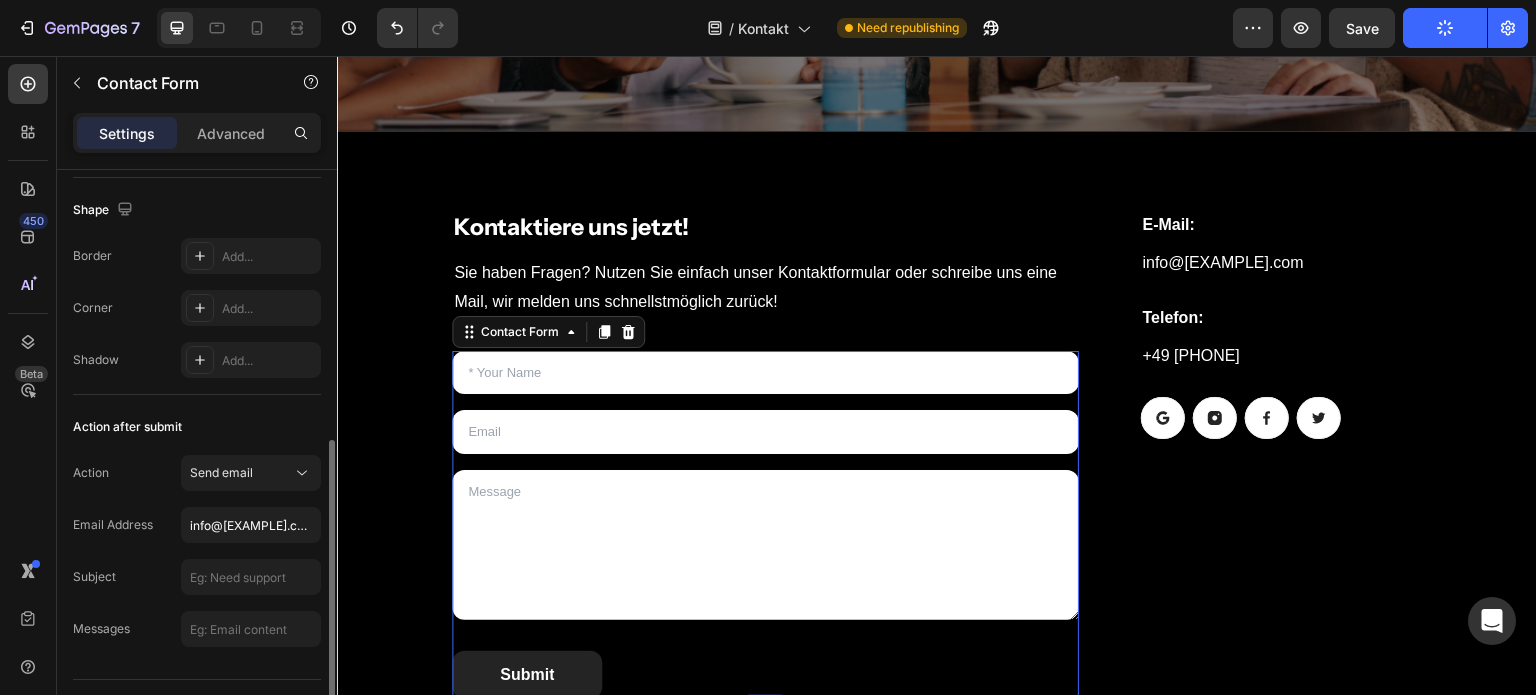 click on "Subject" 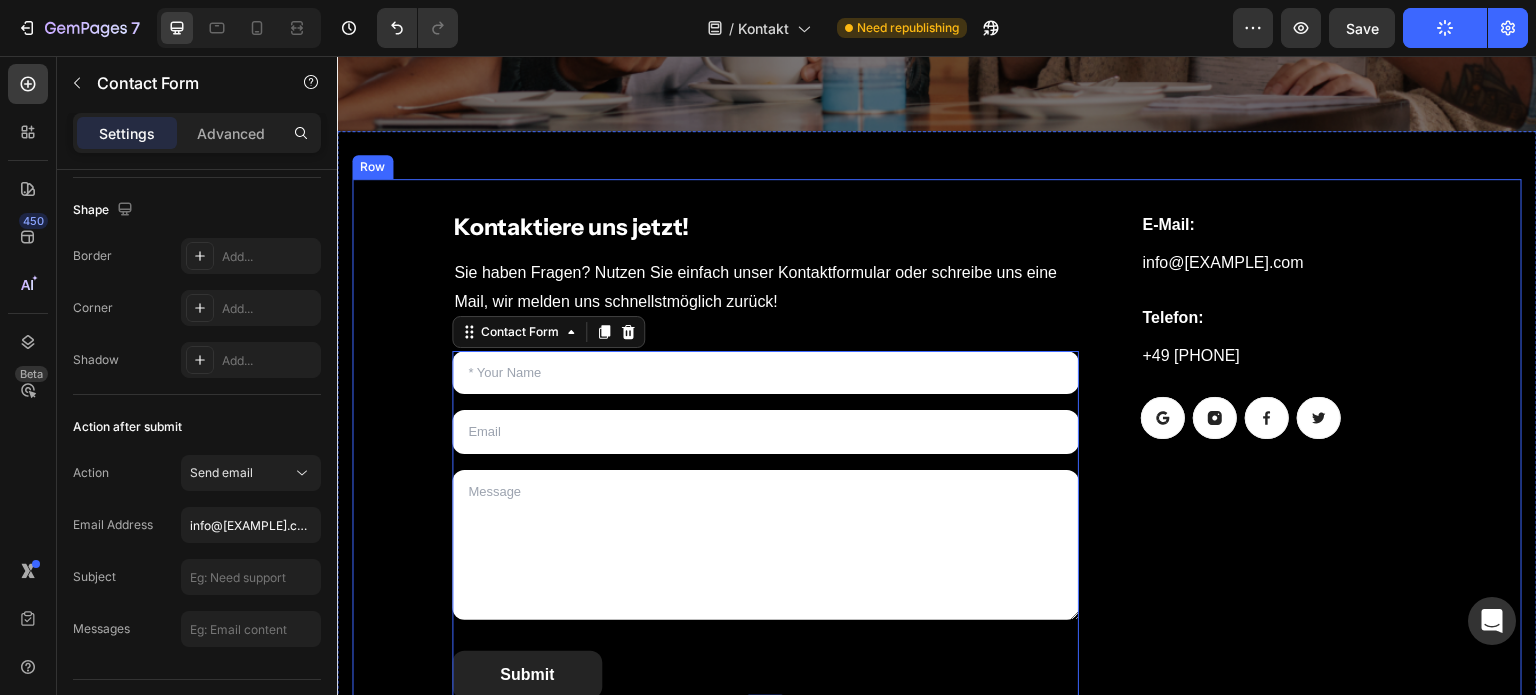 scroll, scrollTop: 556, scrollLeft: 0, axis: vertical 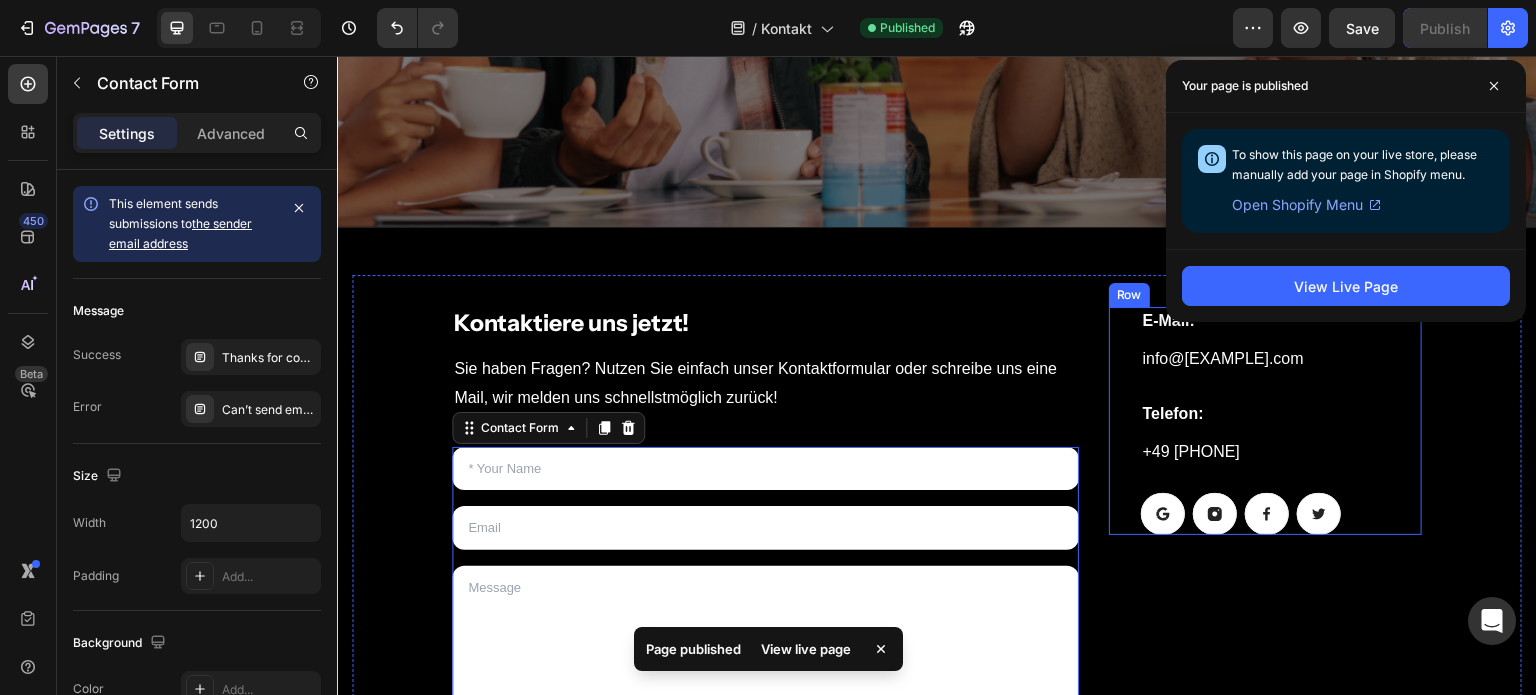 click on "Kontaktiere uns jetzt! Heading Sie haben Fragen? Nutzen Sie einfach unser Kontaktformular oder schreibe uns eine Mail, wir melden uns schnellstmöglich zurück! Text block Text Field Email Field Text Area Submit Submit Button Contact Form   0 E-Mail: Heading info@km-investments.de Text block Telefon: Heading +49 174 9998409 Text block           Button     Button     Button     Button Row Row Row" at bounding box center [937, 551] 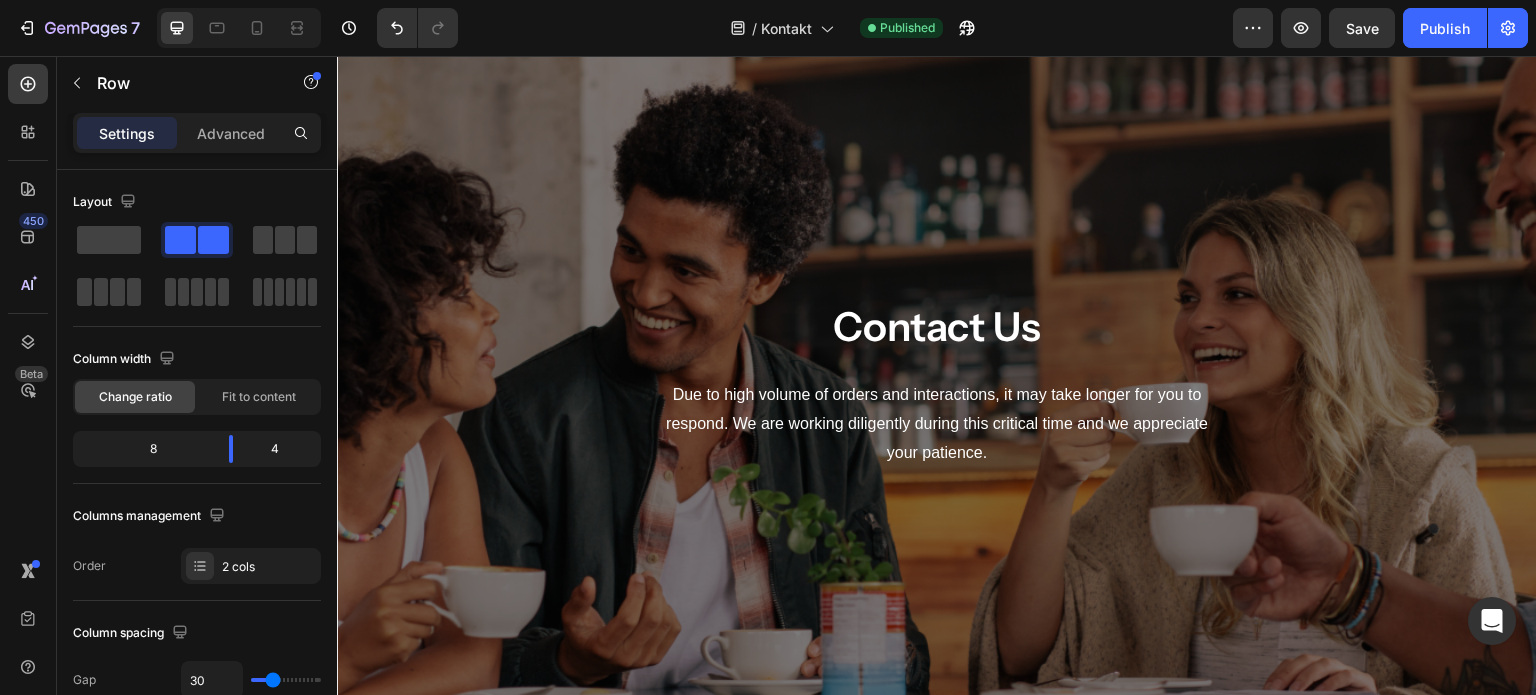 scroll, scrollTop: 52, scrollLeft: 0, axis: vertical 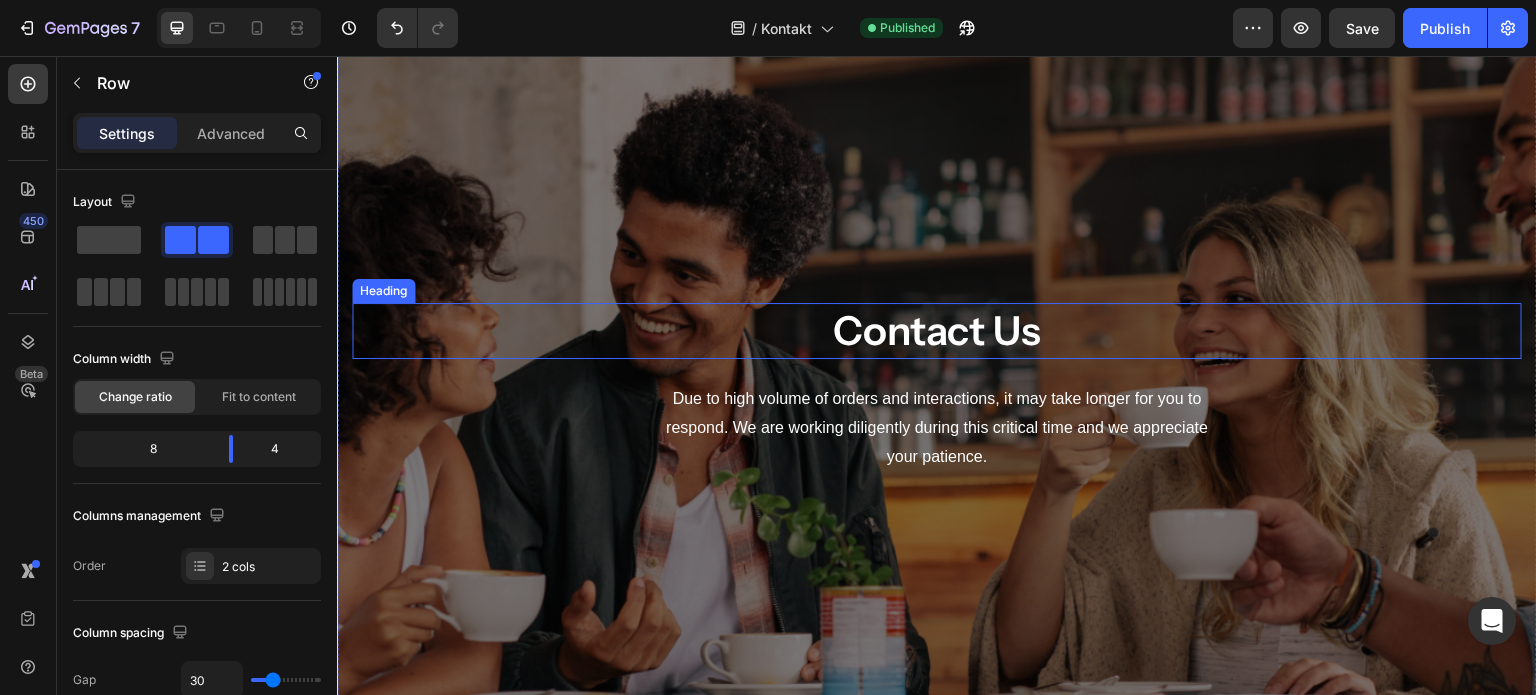 click on "Contact Us" at bounding box center [937, 331] 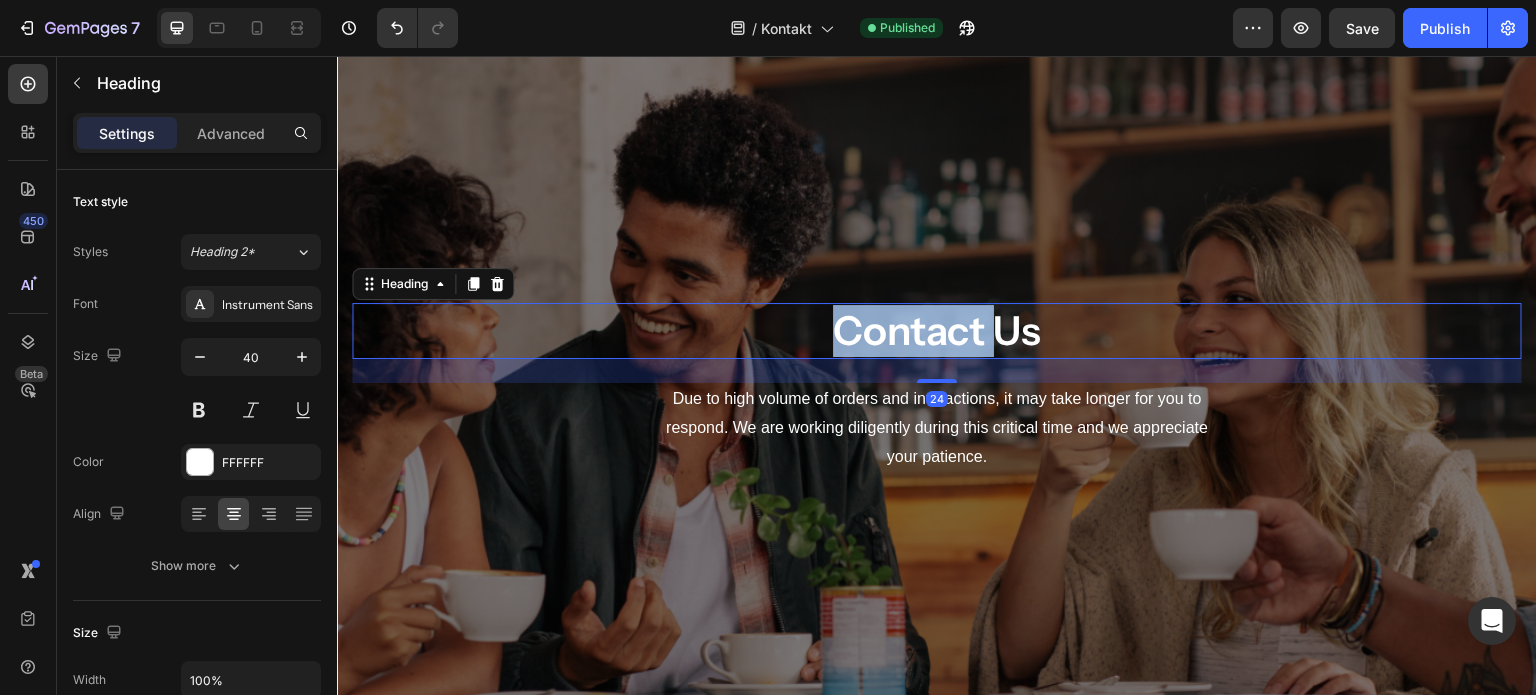 click on "Contact Us" at bounding box center (937, 331) 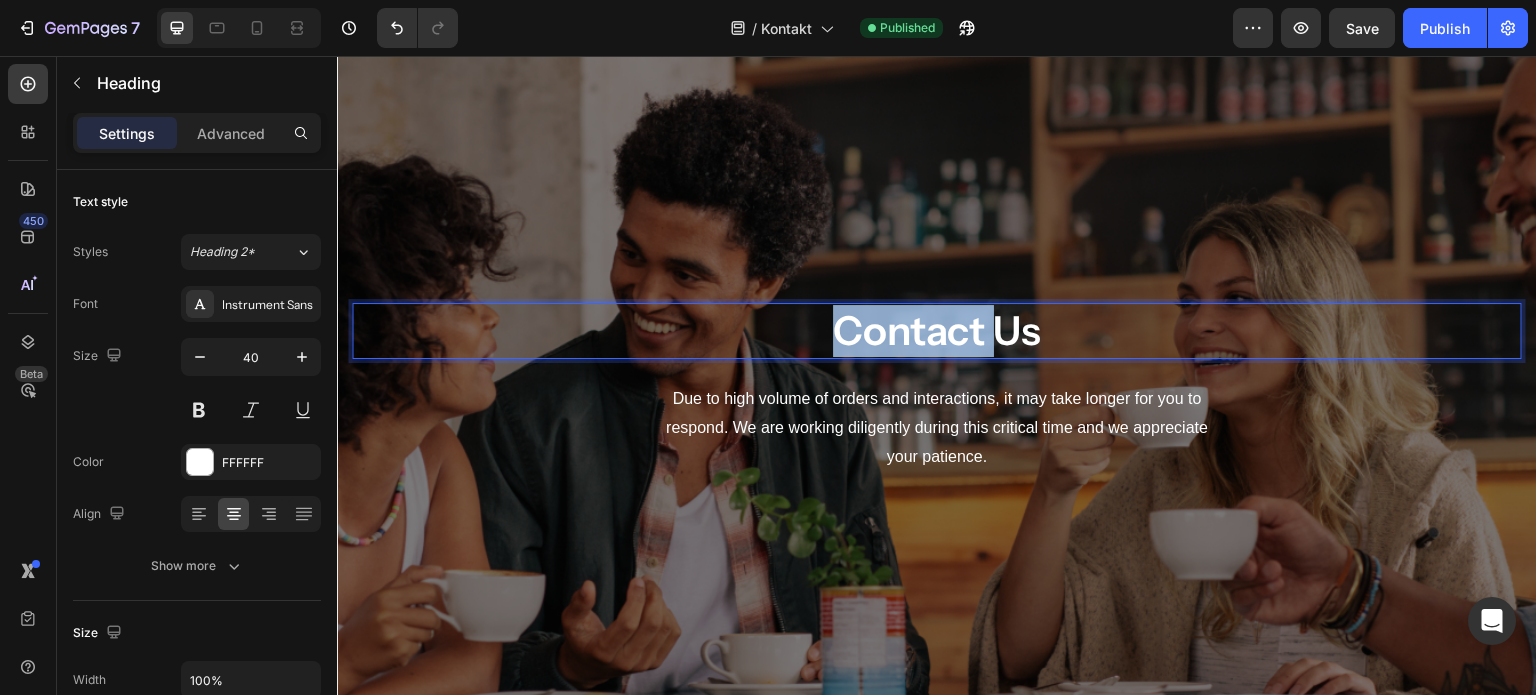 click on "Contact Us" at bounding box center (937, 331) 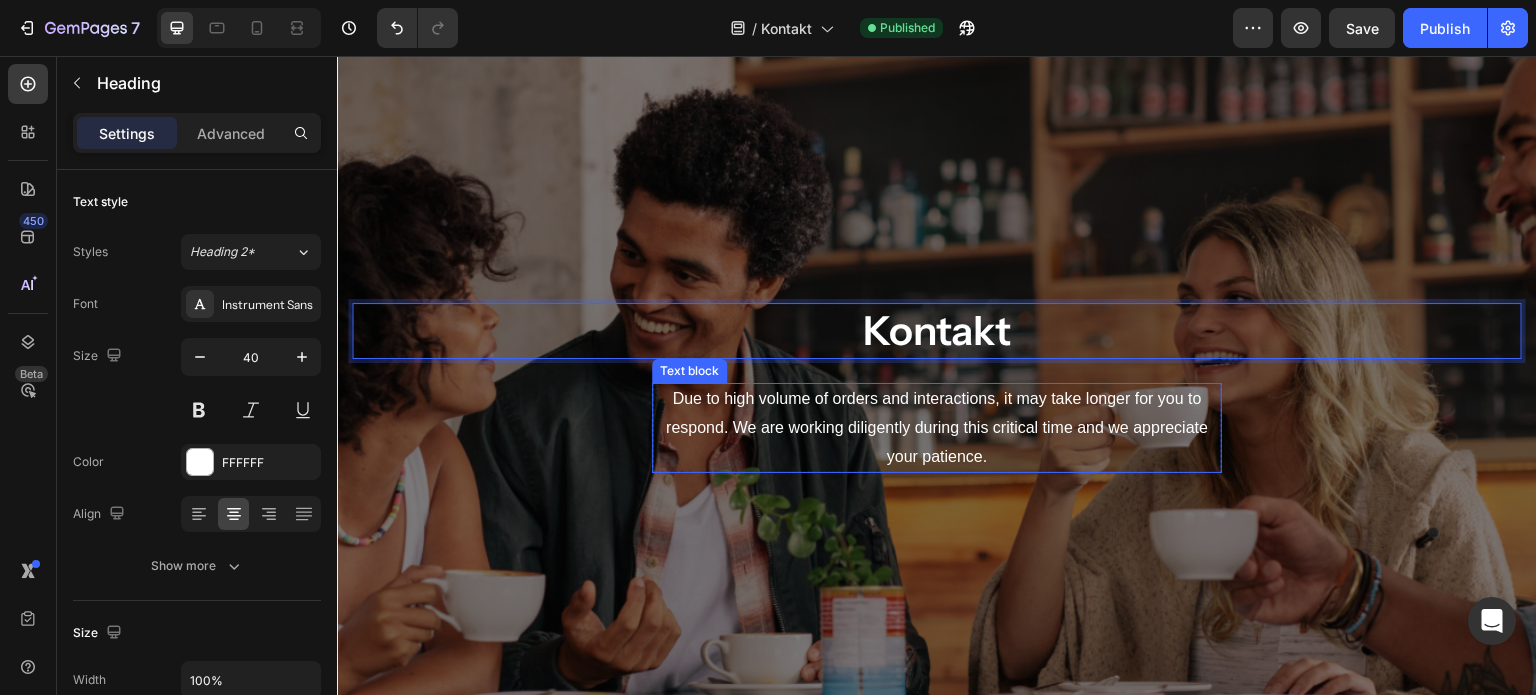 click on "Due to high volume of orders and interactions, it may take longer for you to respond. We are working diligently during this critical time and we appreciate your patience." at bounding box center [937, 428] 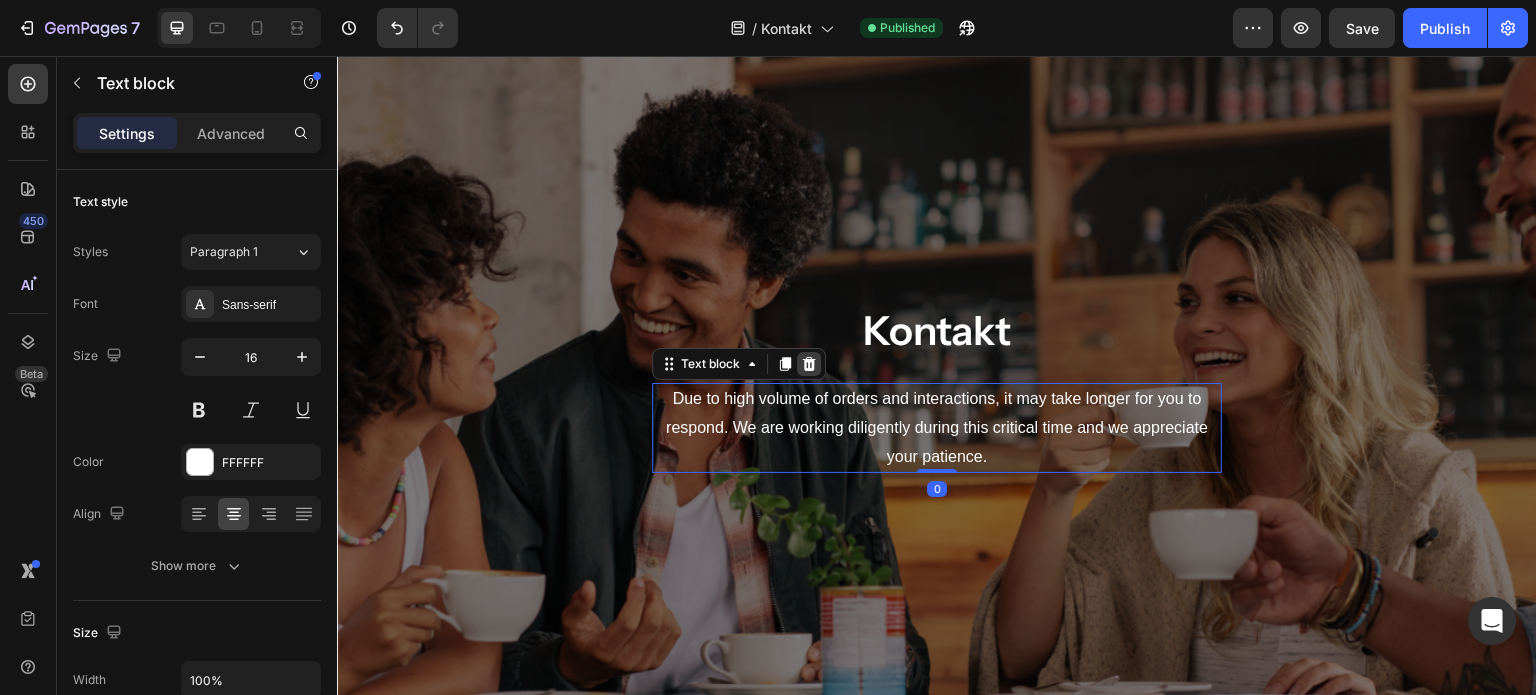 click 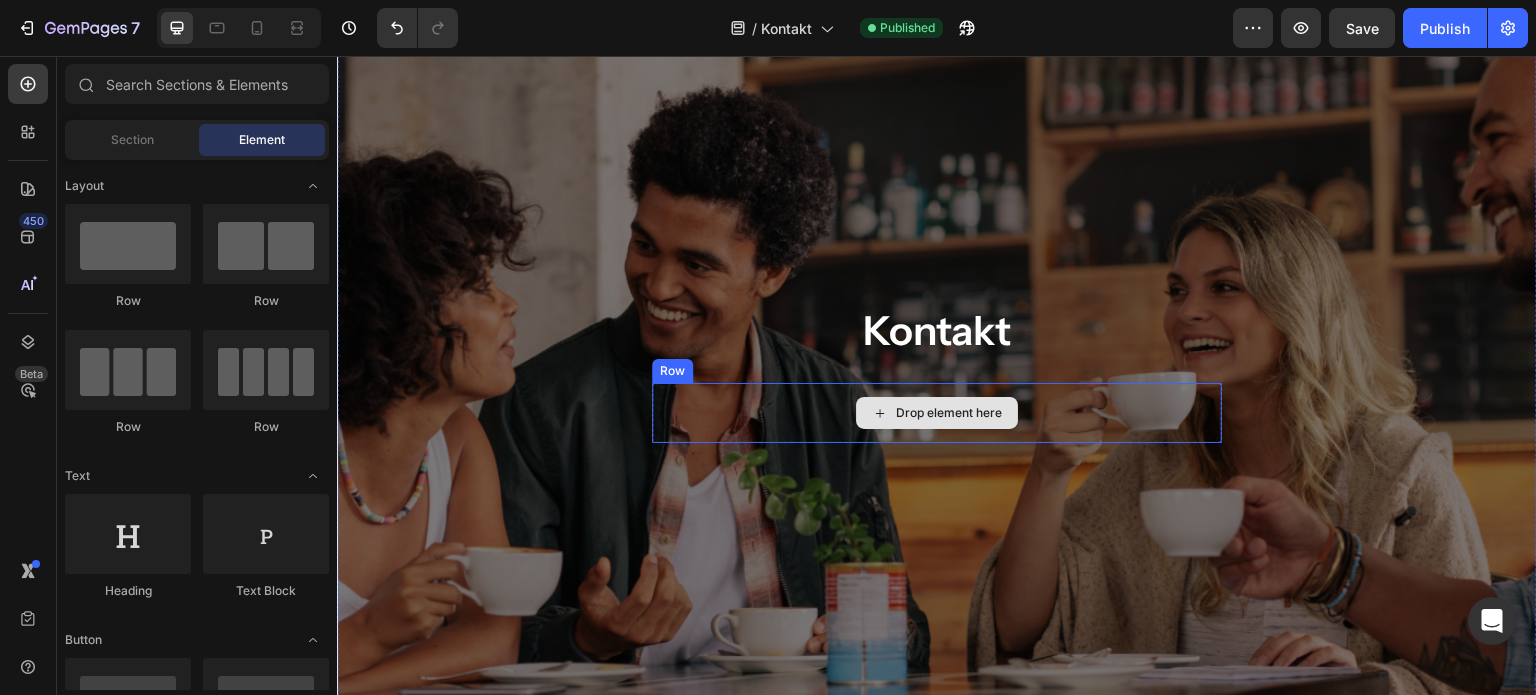 click on "Drop element here" at bounding box center (937, 413) 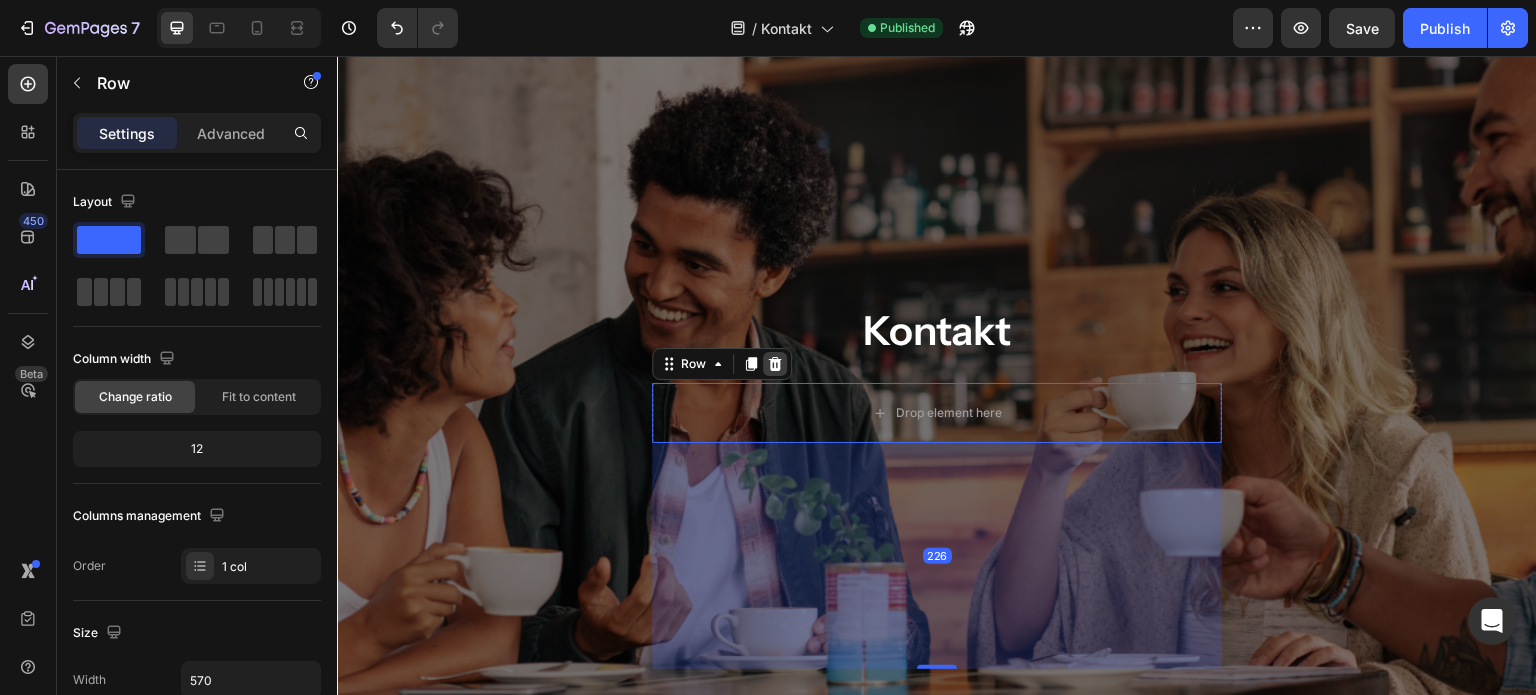 click 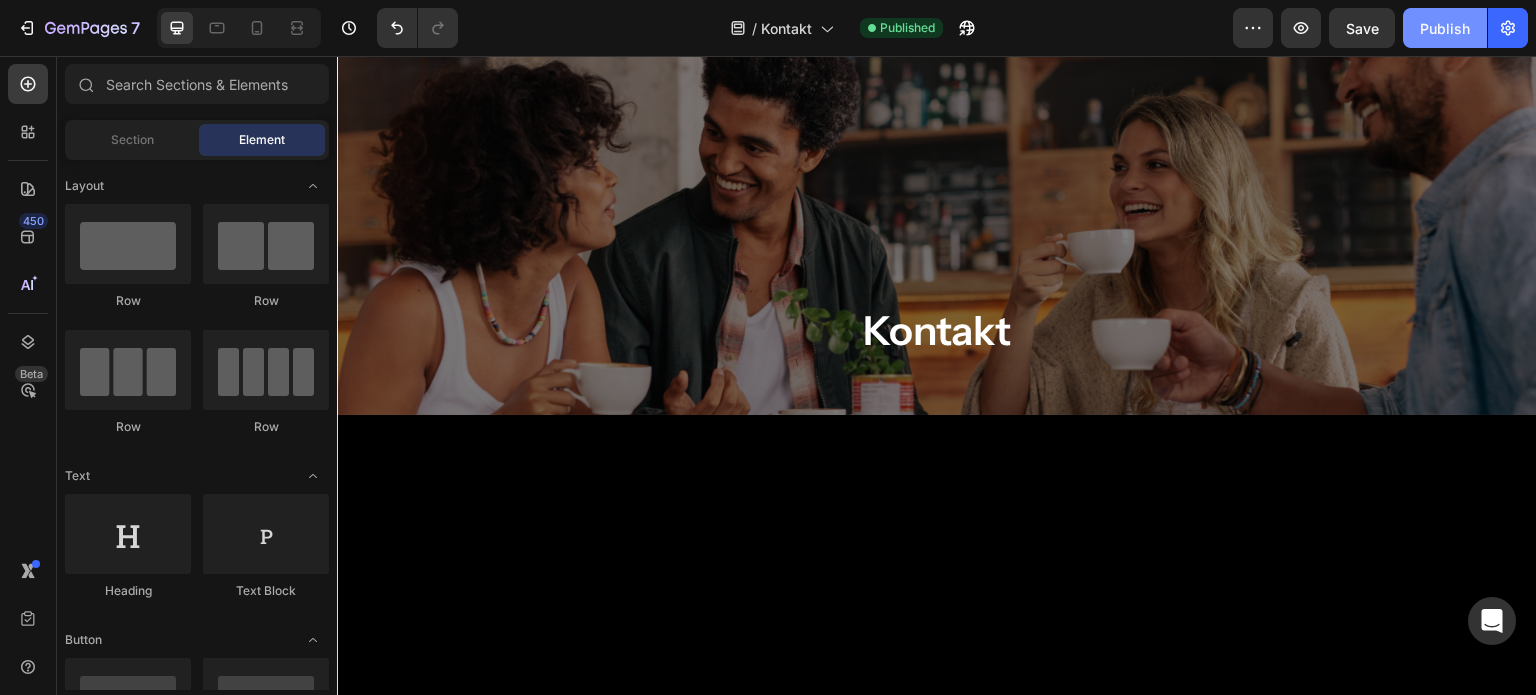 click on "Publish" at bounding box center (1445, 28) 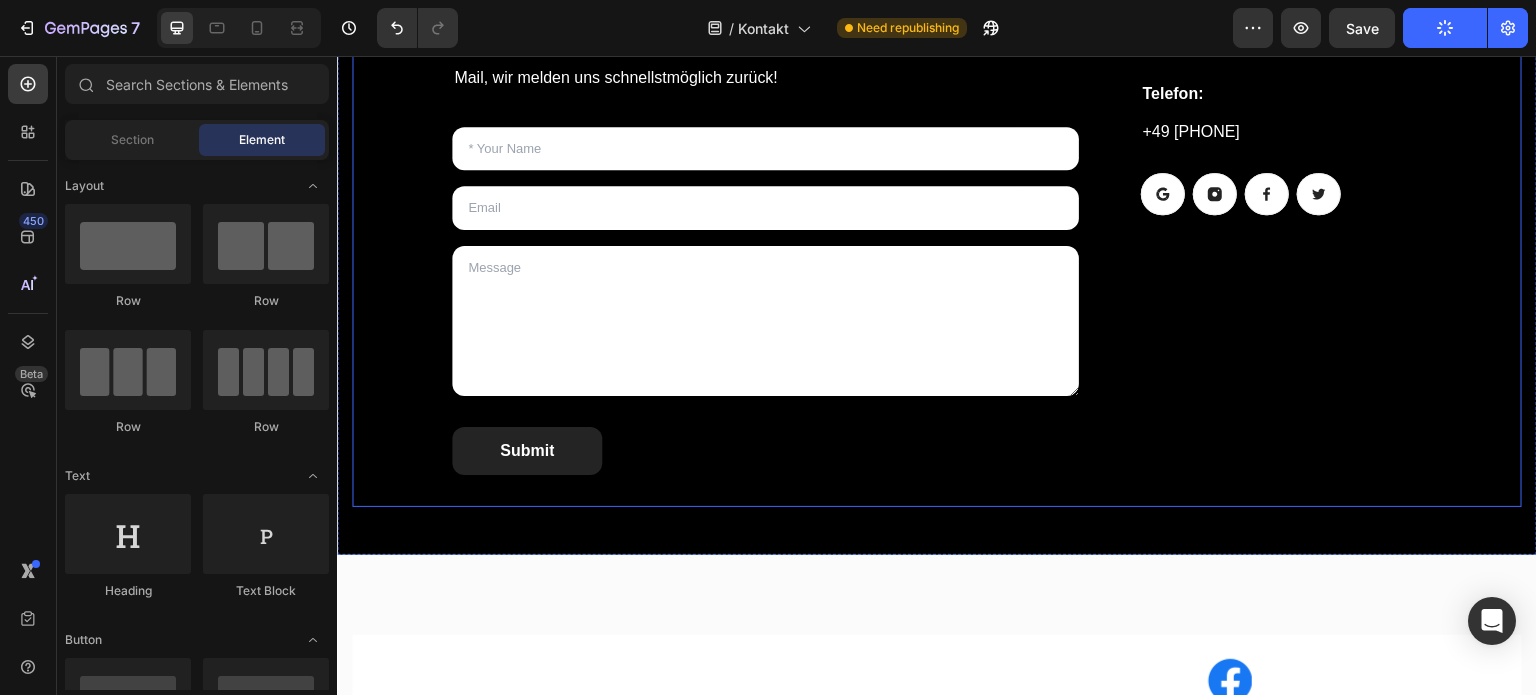 scroll, scrollTop: 580, scrollLeft: 0, axis: vertical 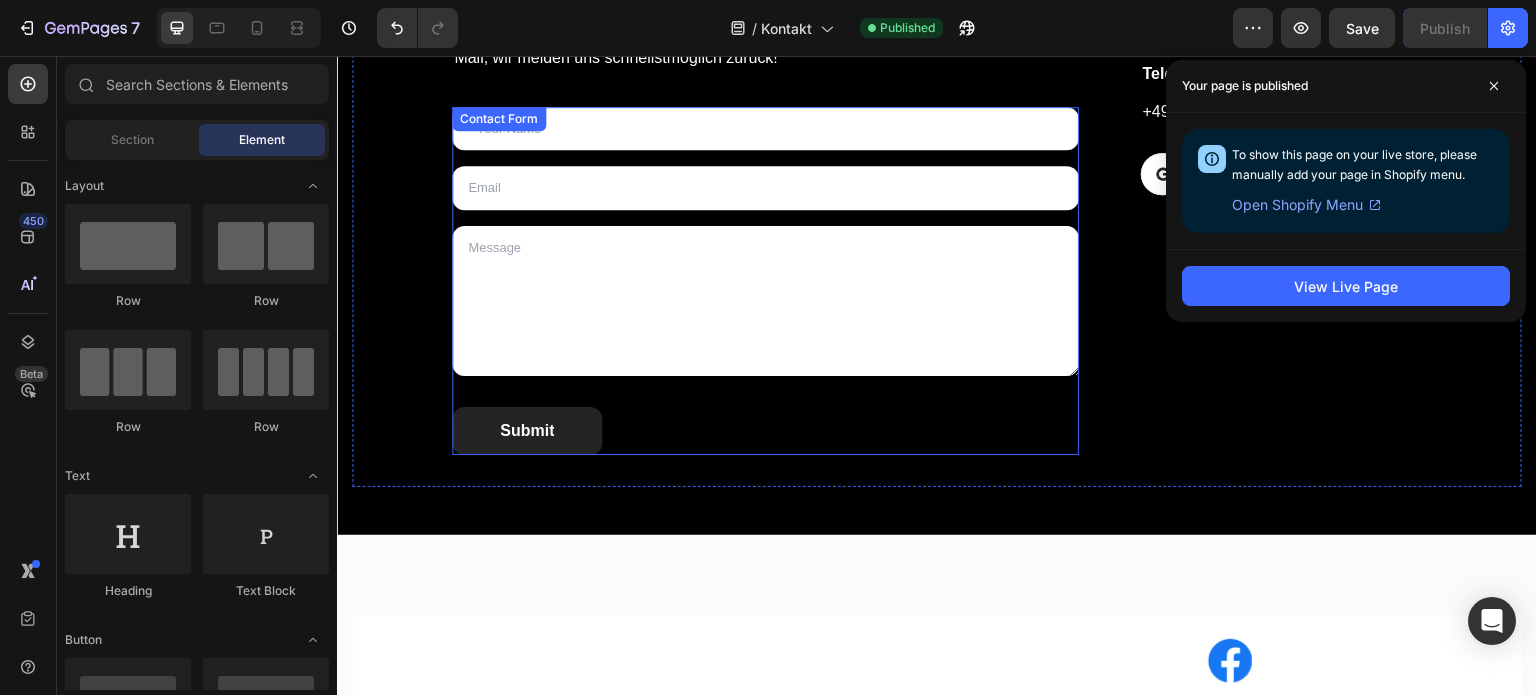 click on "Text Field Email Field Text Area Submit Submit Button Contact Form" at bounding box center [765, 281] 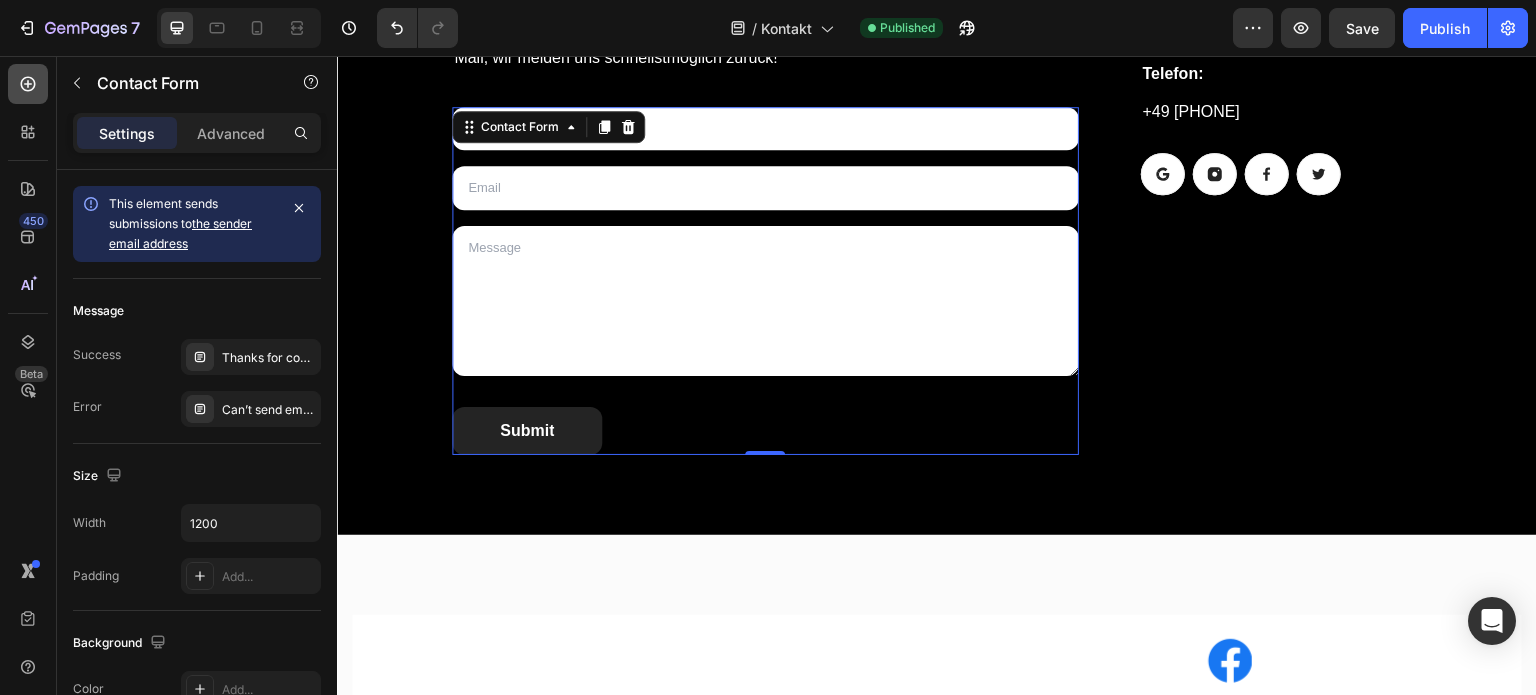 click 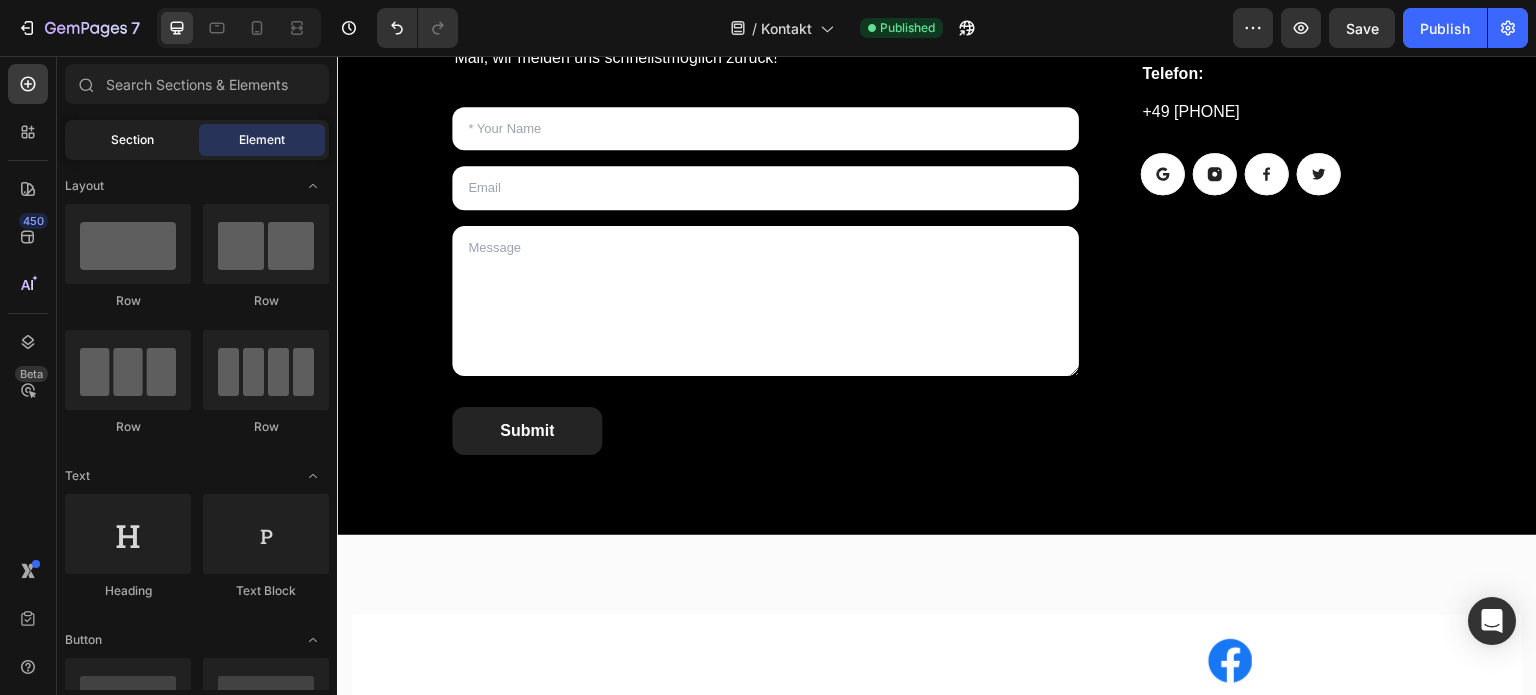 click on "Section" at bounding box center (132, 140) 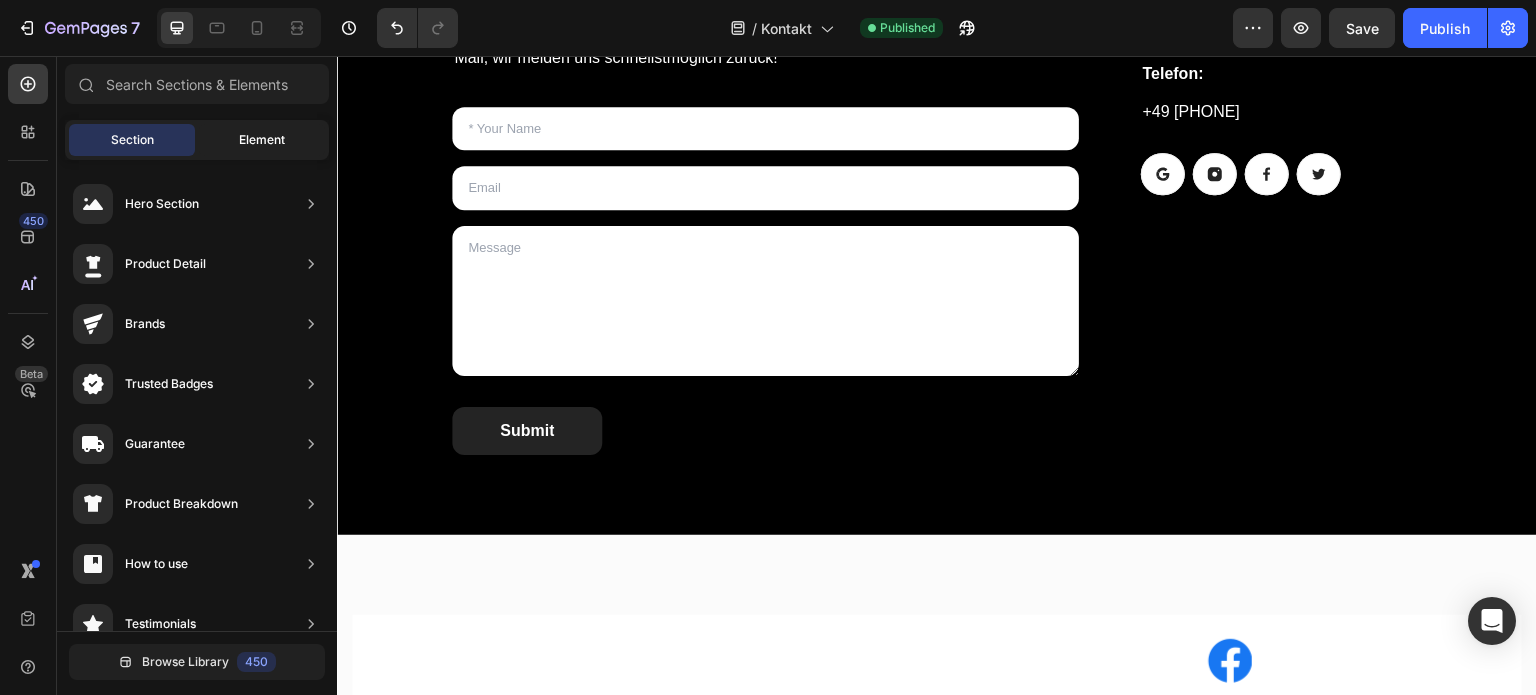 click on "Element" 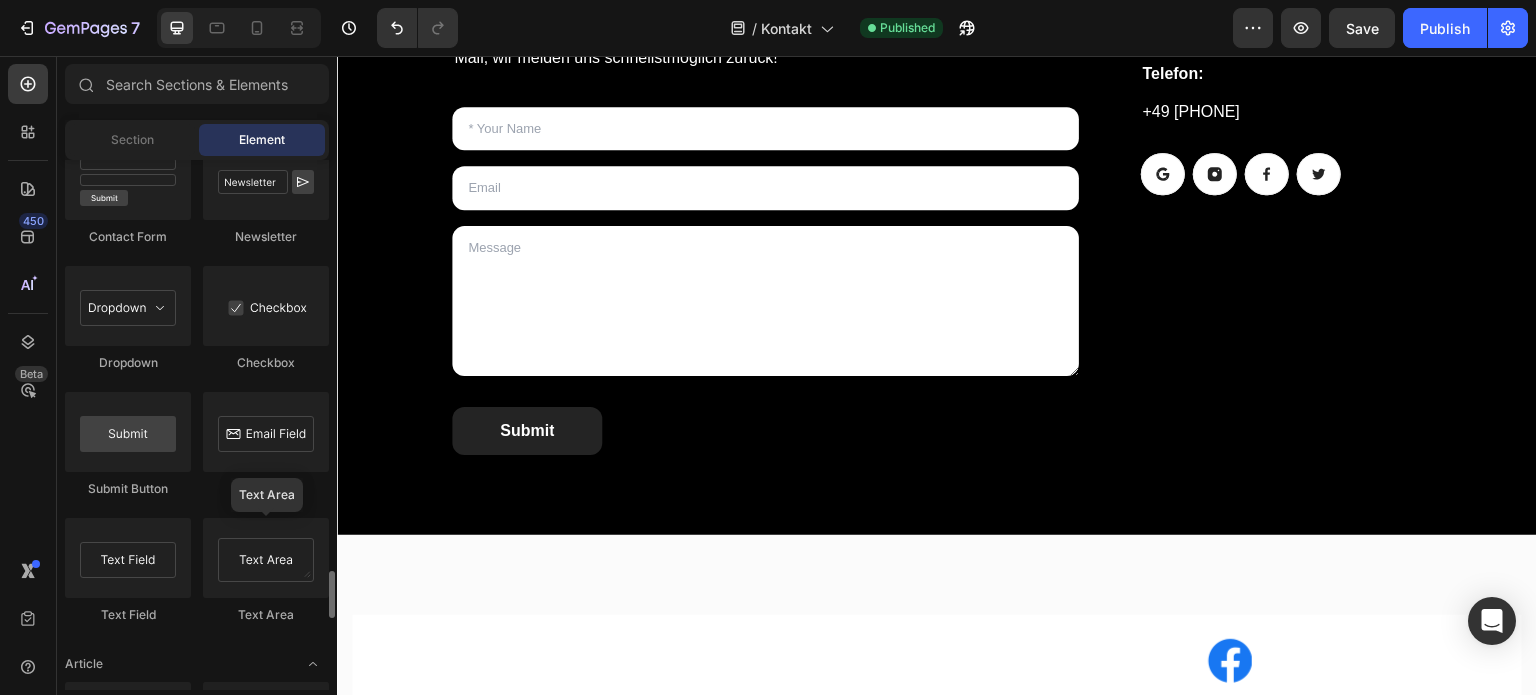 scroll, scrollTop: 4611, scrollLeft: 0, axis: vertical 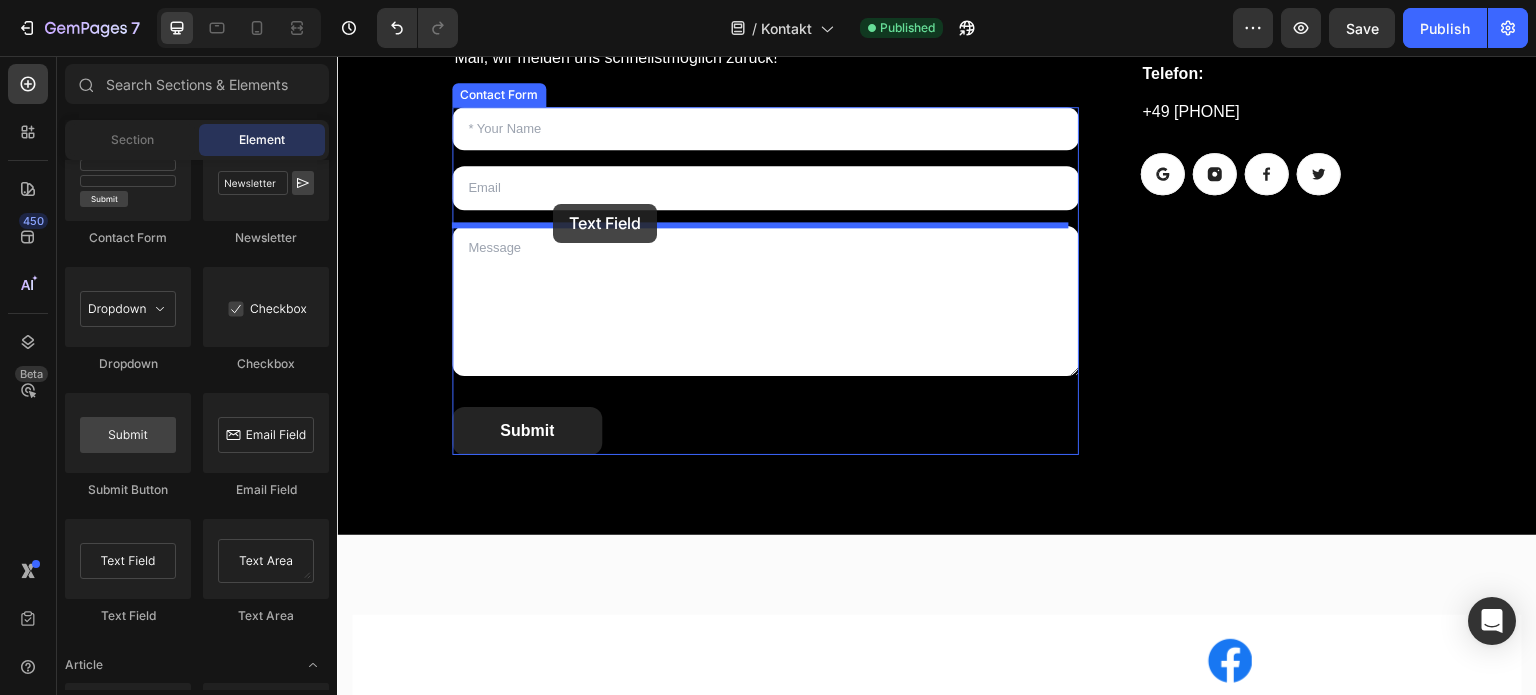 drag, startPoint x: 481, startPoint y: 635, endPoint x: 553, endPoint y: 204, distance: 436.97253 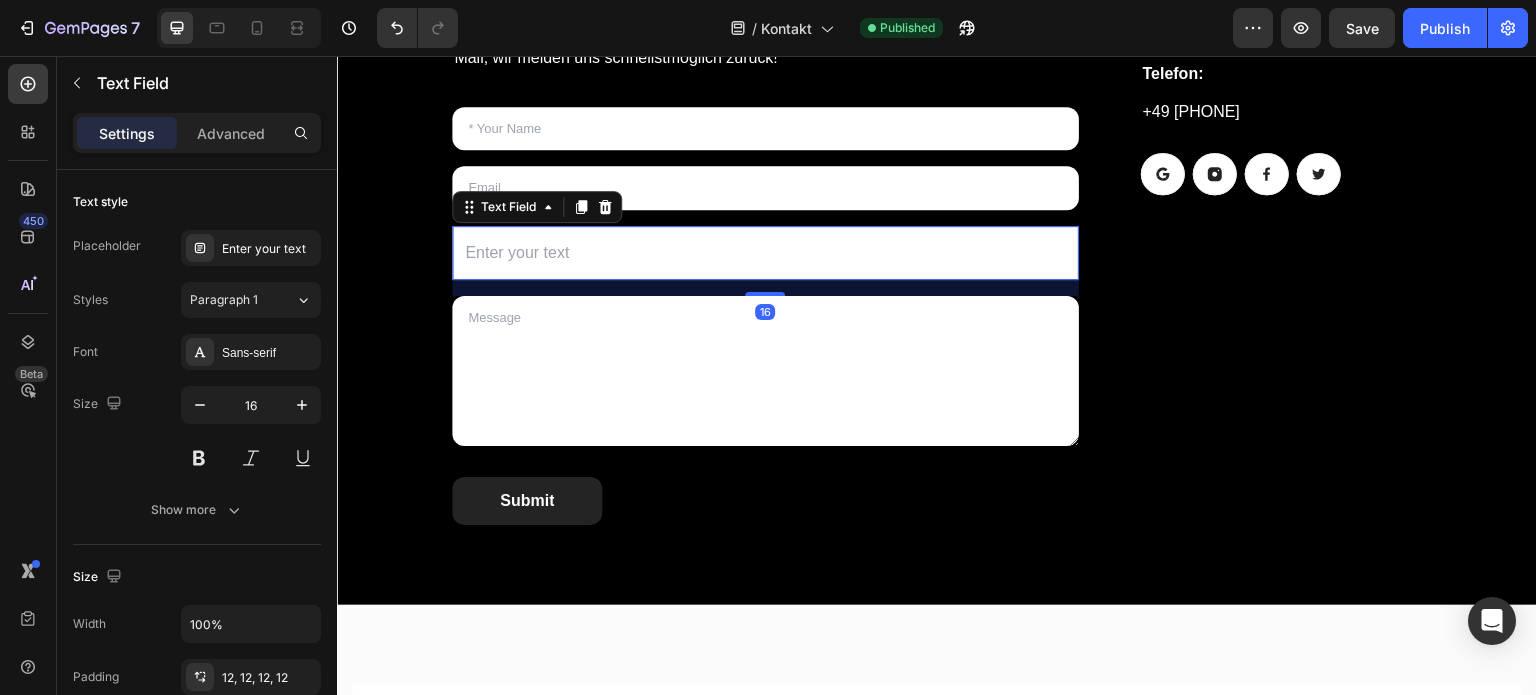 click at bounding box center (765, 253) 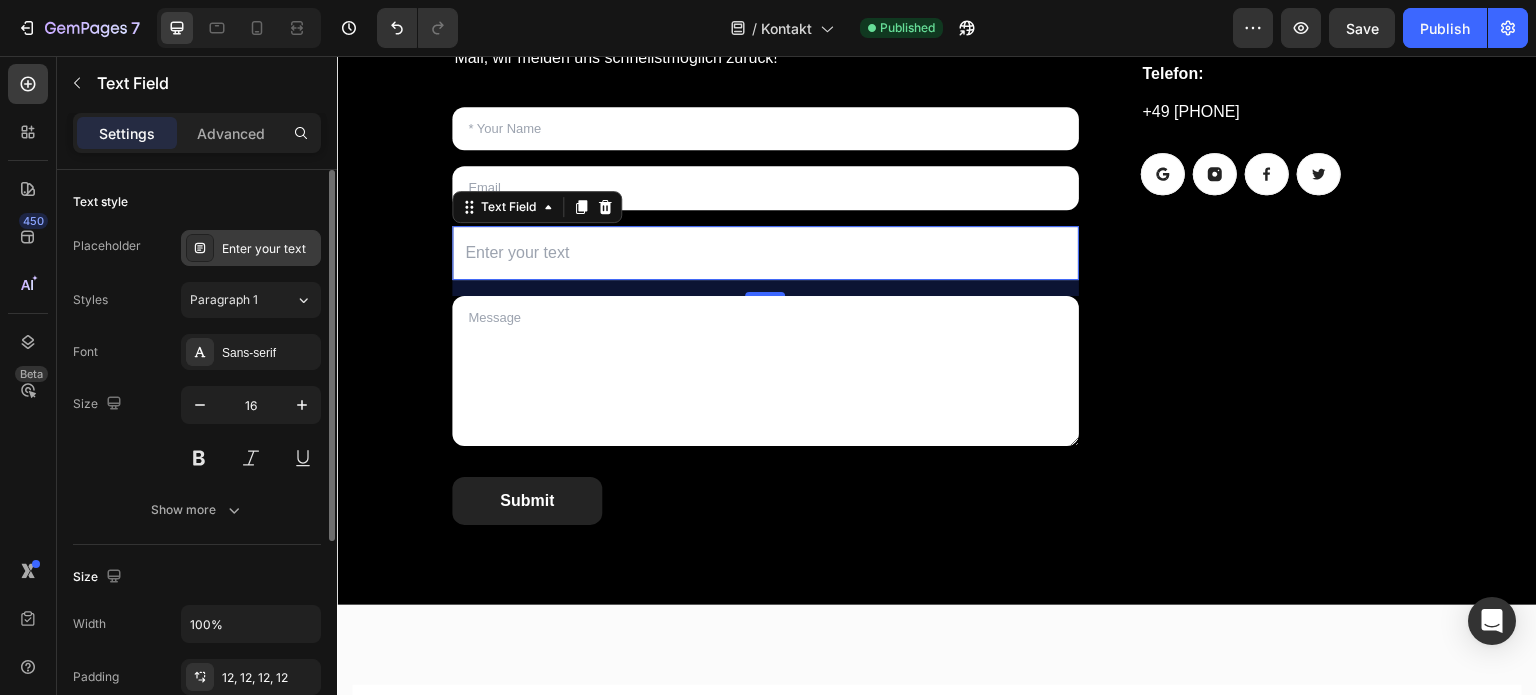 click on "Enter your text" at bounding box center (269, 249) 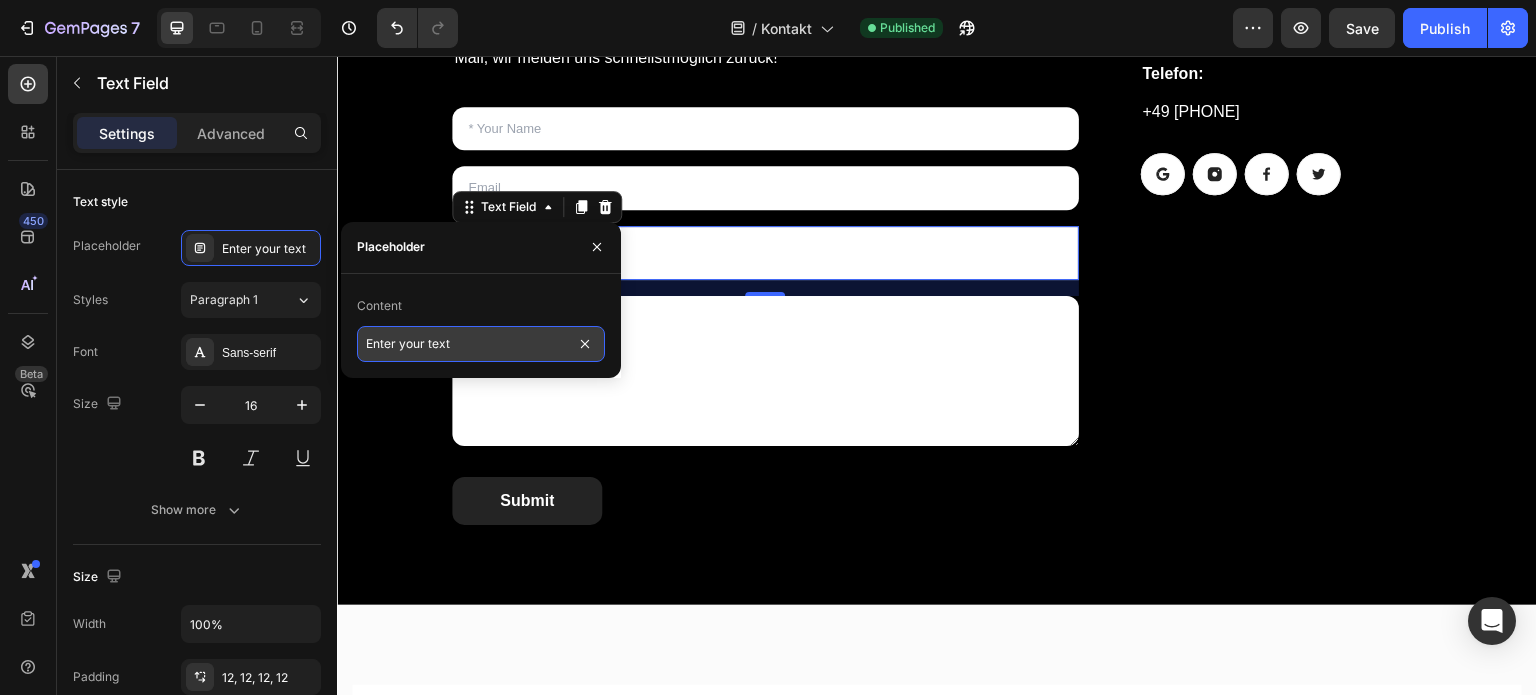 click on "Enter your text" at bounding box center (481, 344) 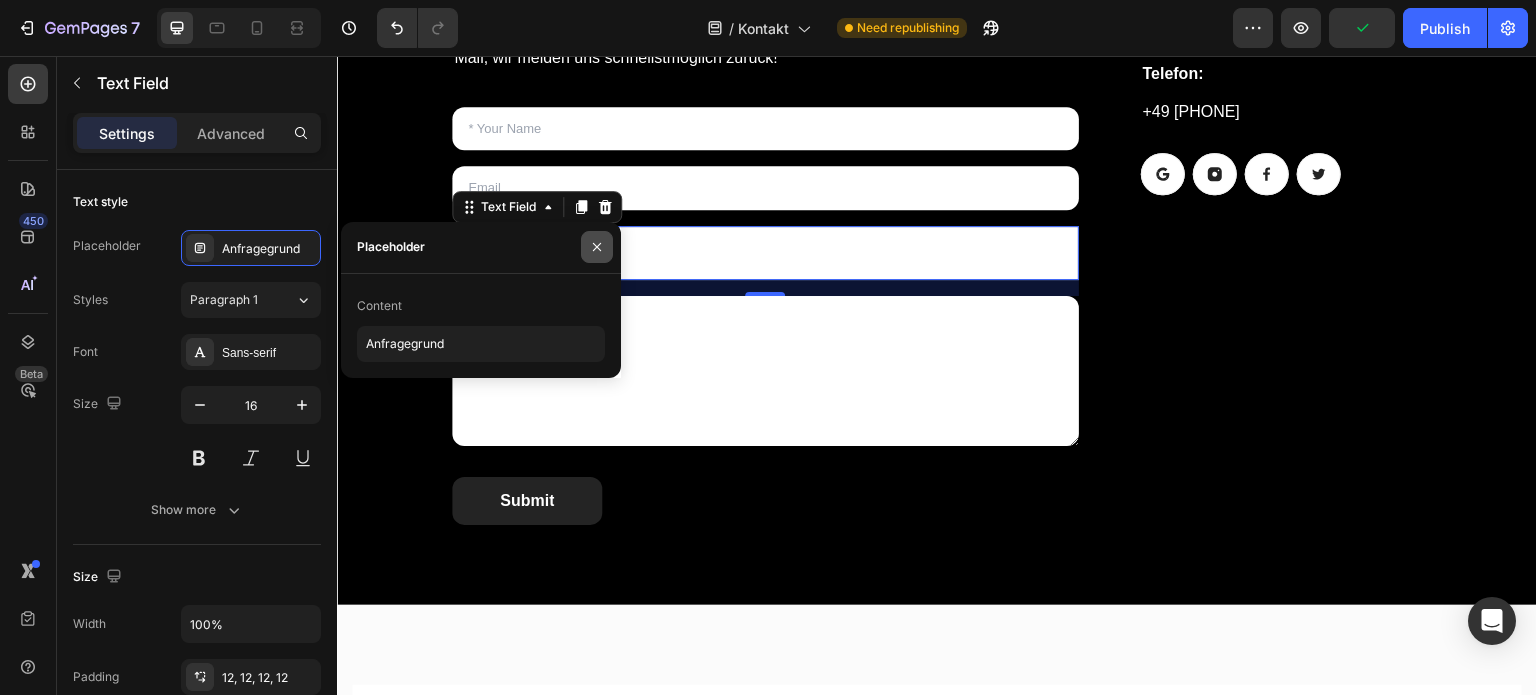 click at bounding box center [597, 247] 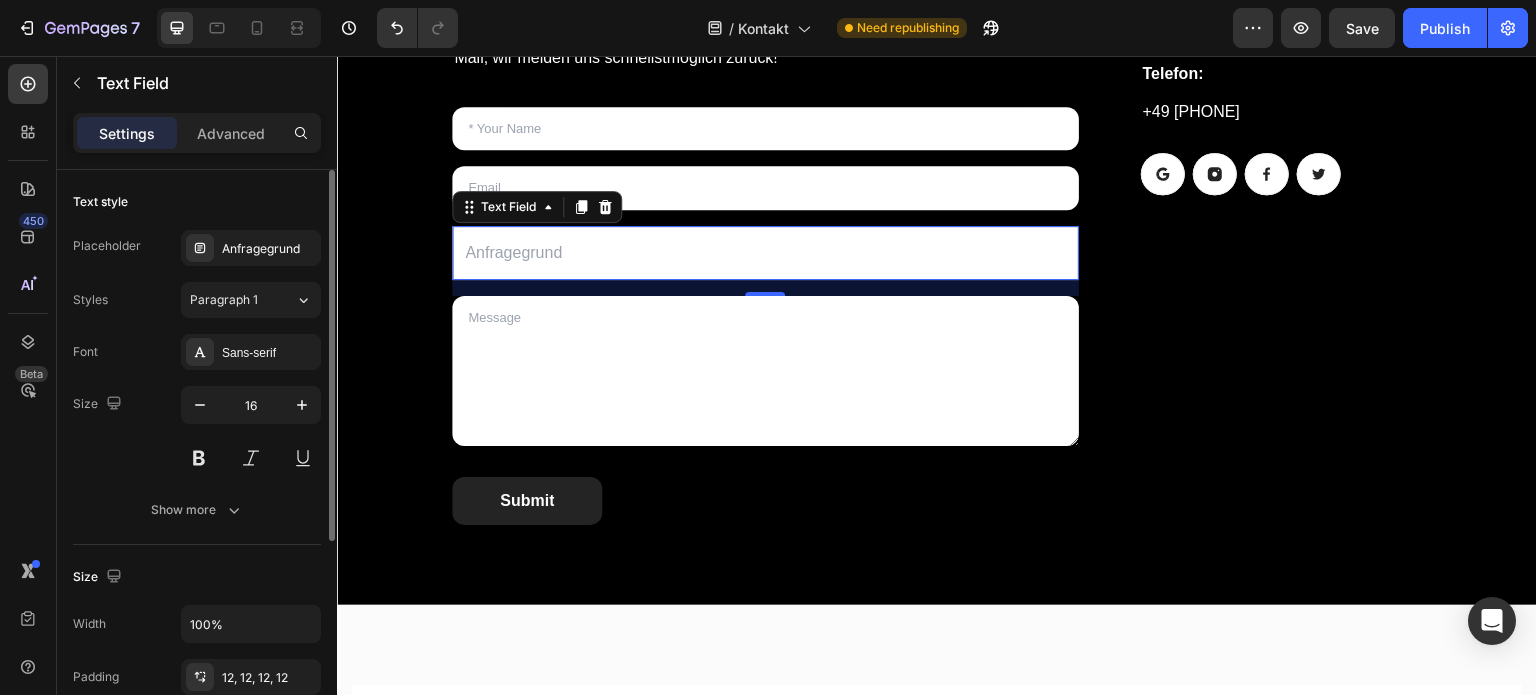 click on "Text style Placeholder Anfragegrund Styles Paragraph 1 Font Sans-serif Size 16 Show more" 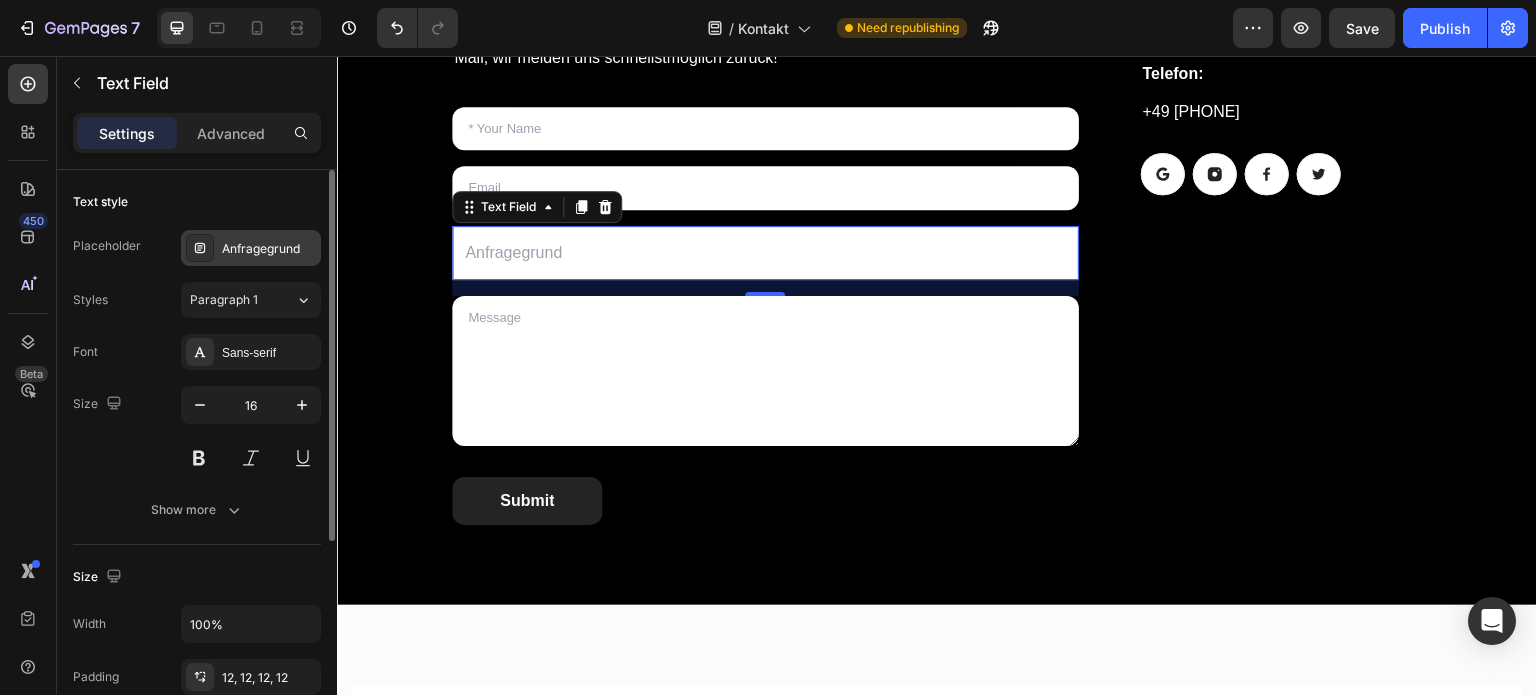 click on "Anfragegrund" at bounding box center [269, 249] 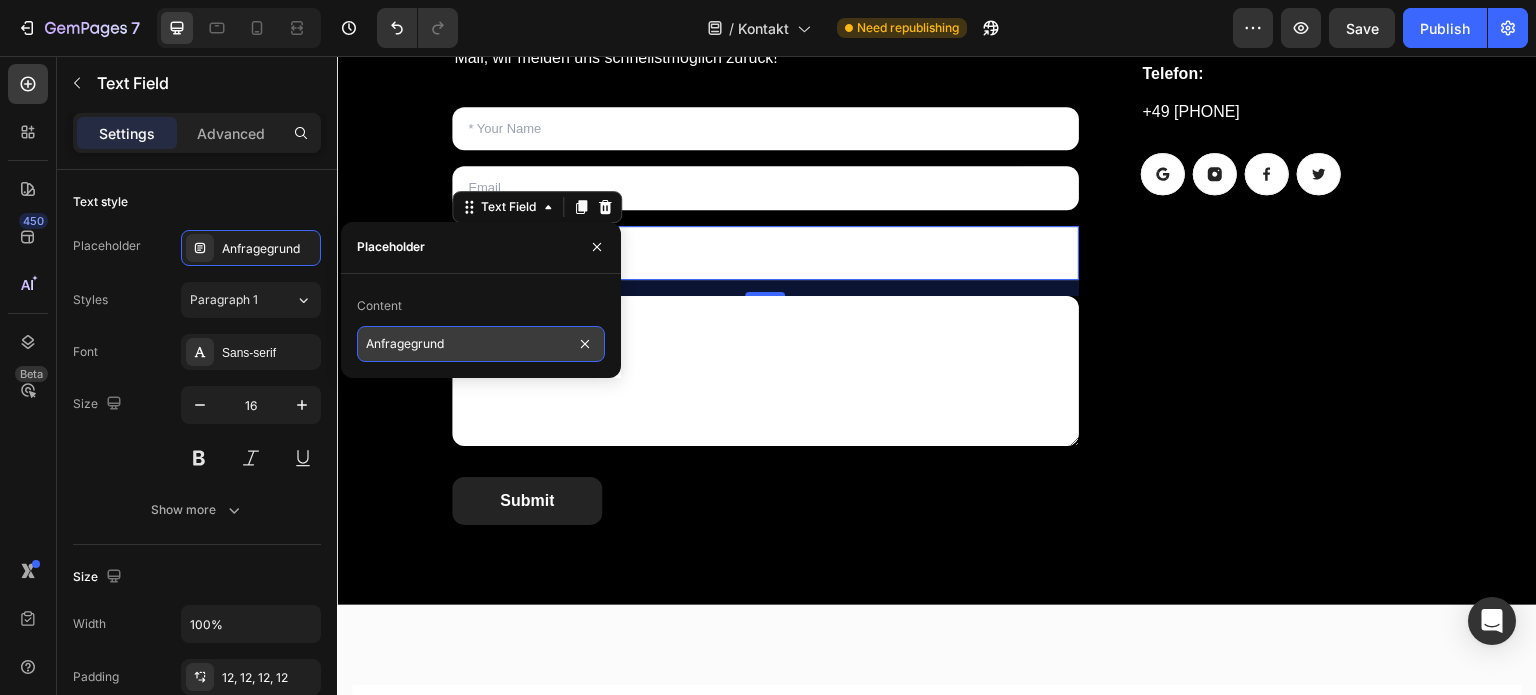 click on "Anfragegrund" at bounding box center [481, 344] 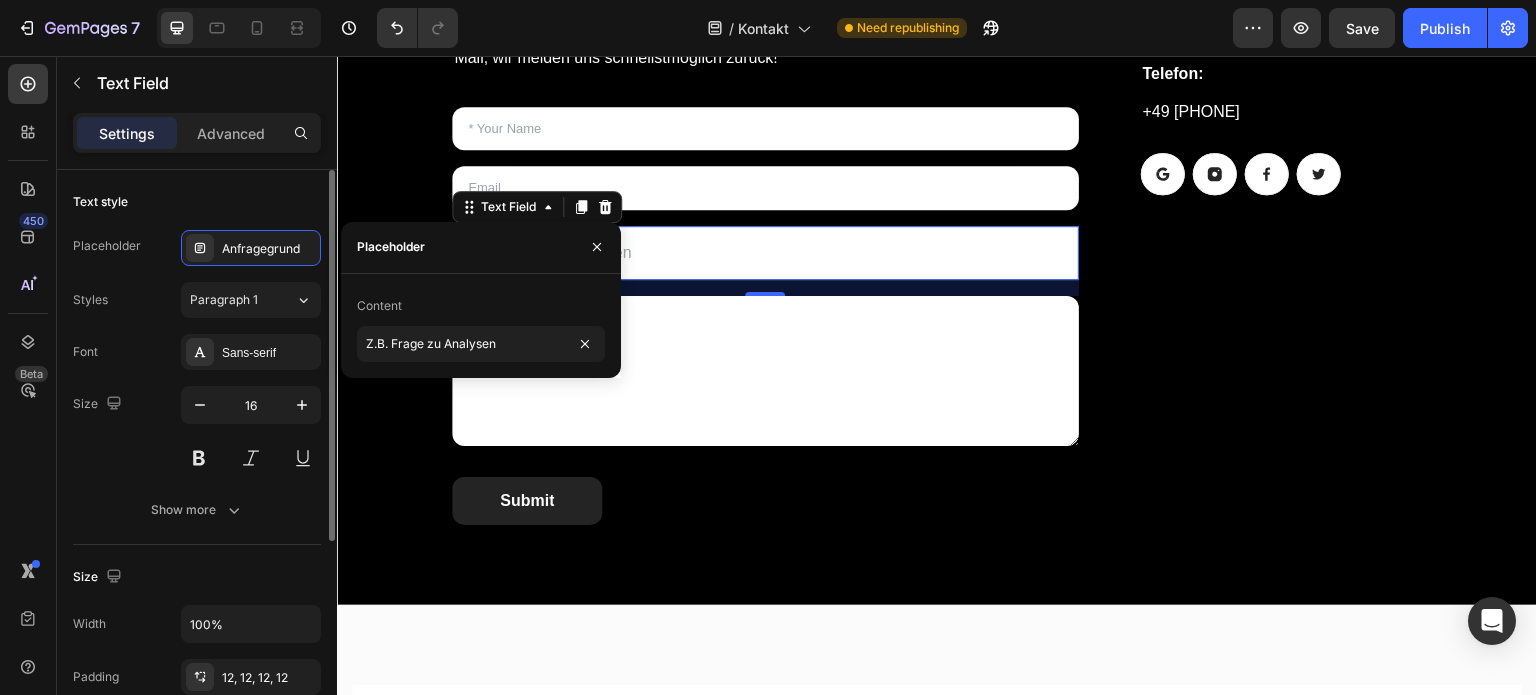 click on "Size 16" at bounding box center [197, 431] 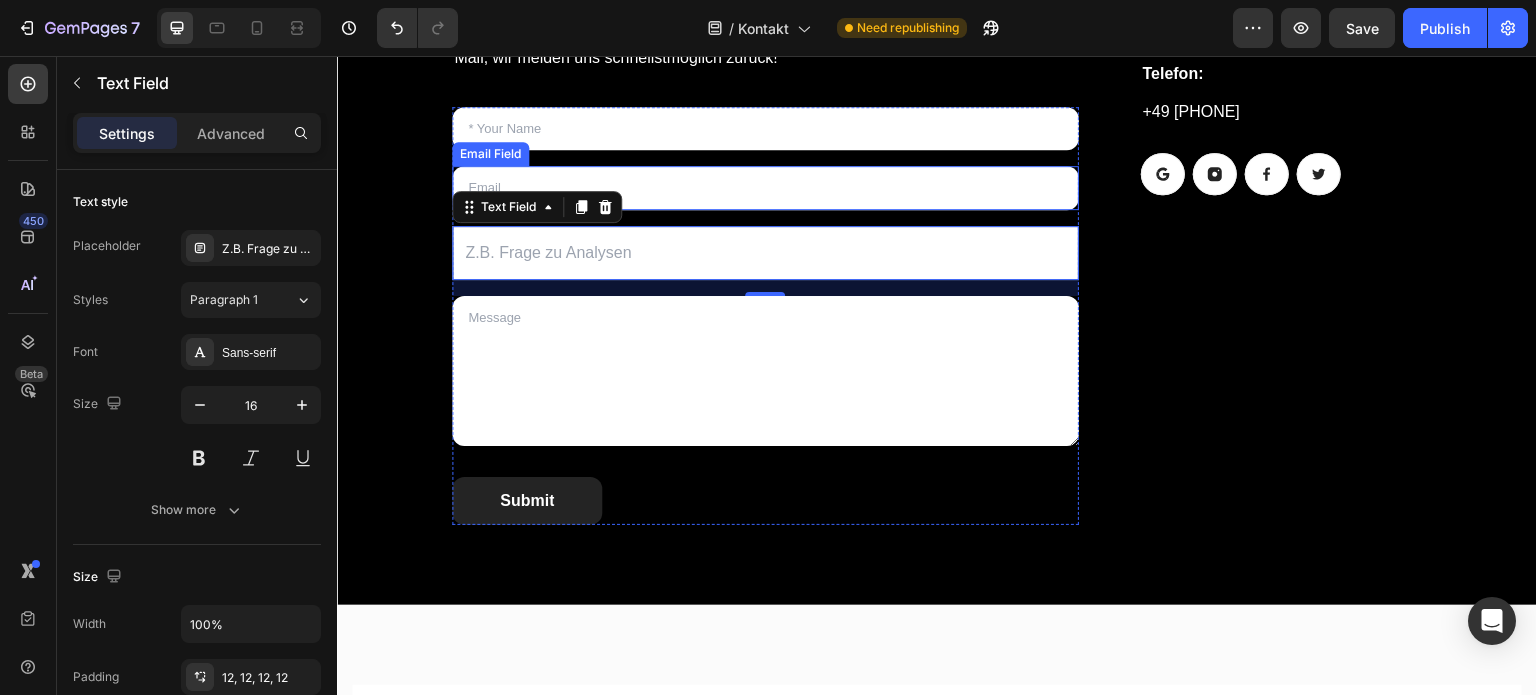 click at bounding box center (765, 188) 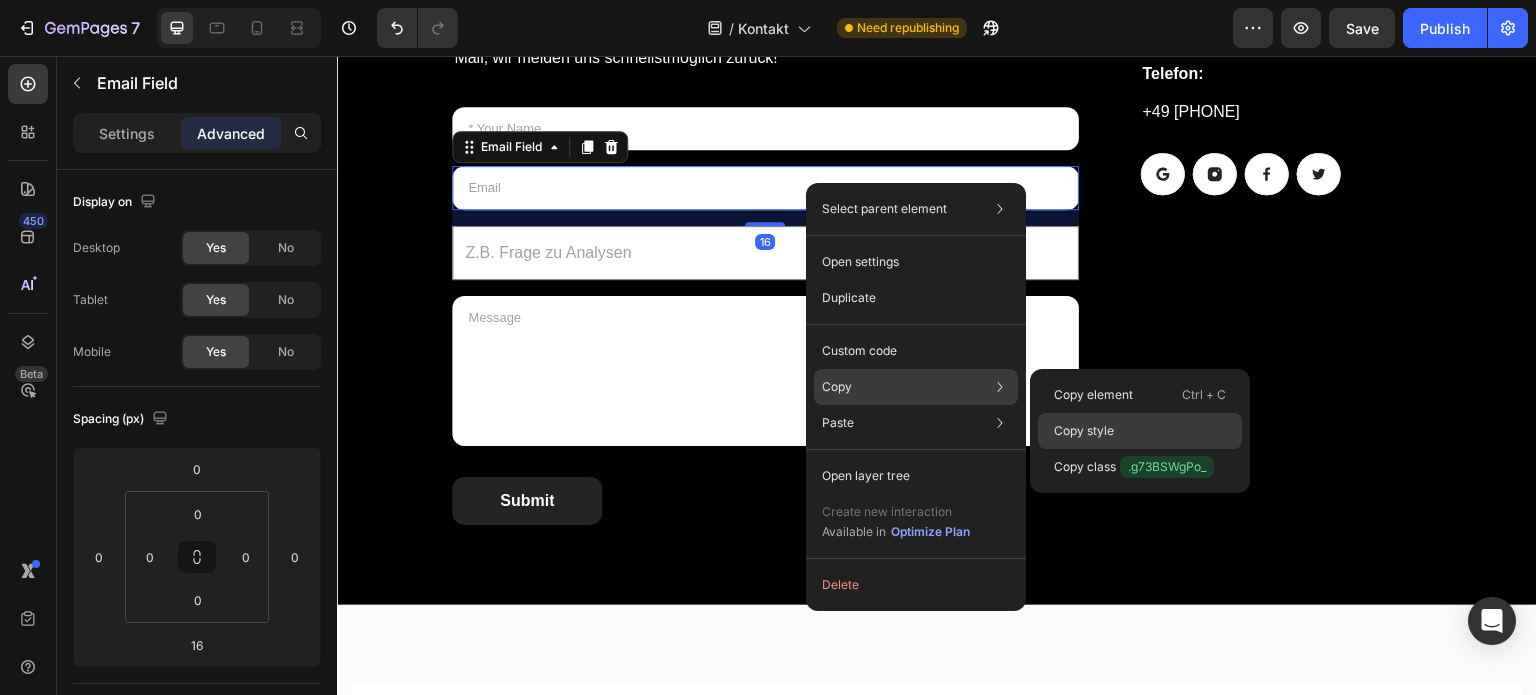 click on "Copy style" at bounding box center (1084, 431) 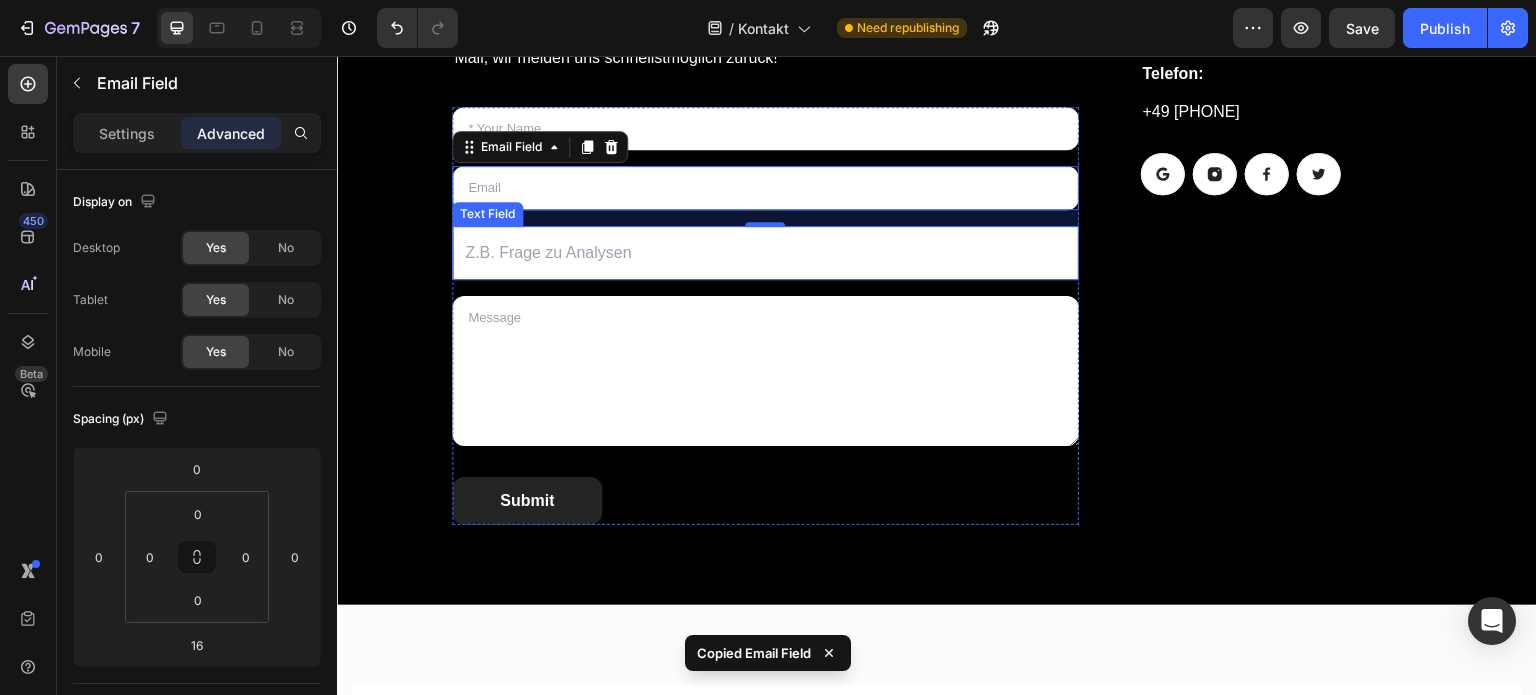 click at bounding box center [765, 253] 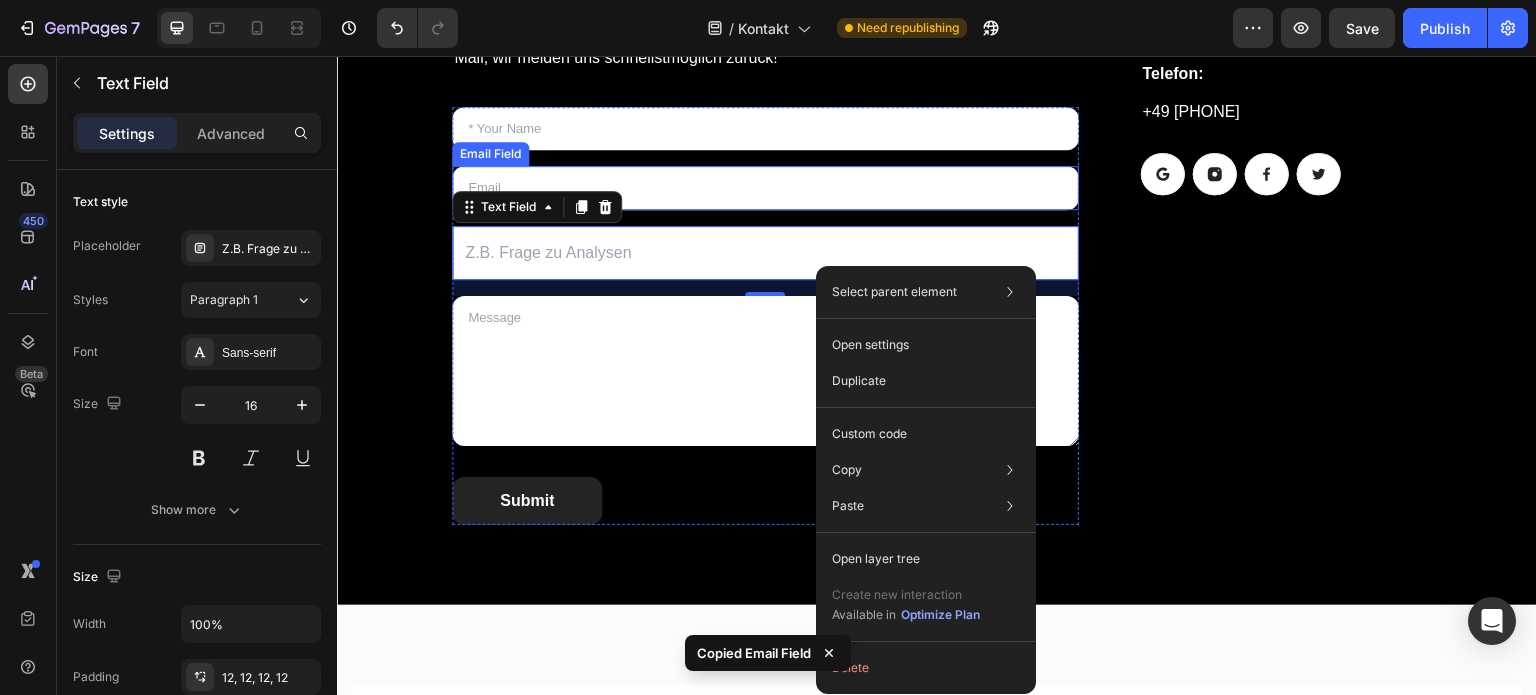 click at bounding box center [765, 188] 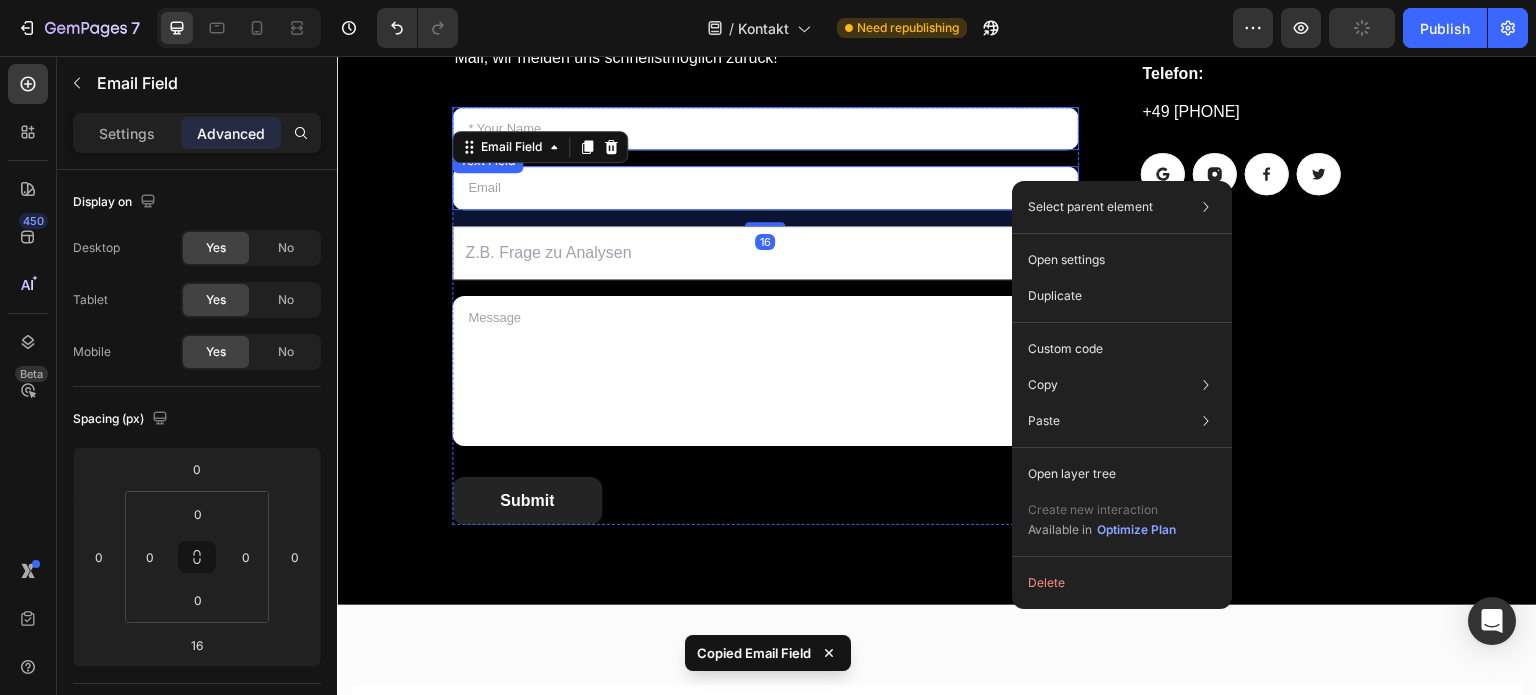 click at bounding box center (765, 129) 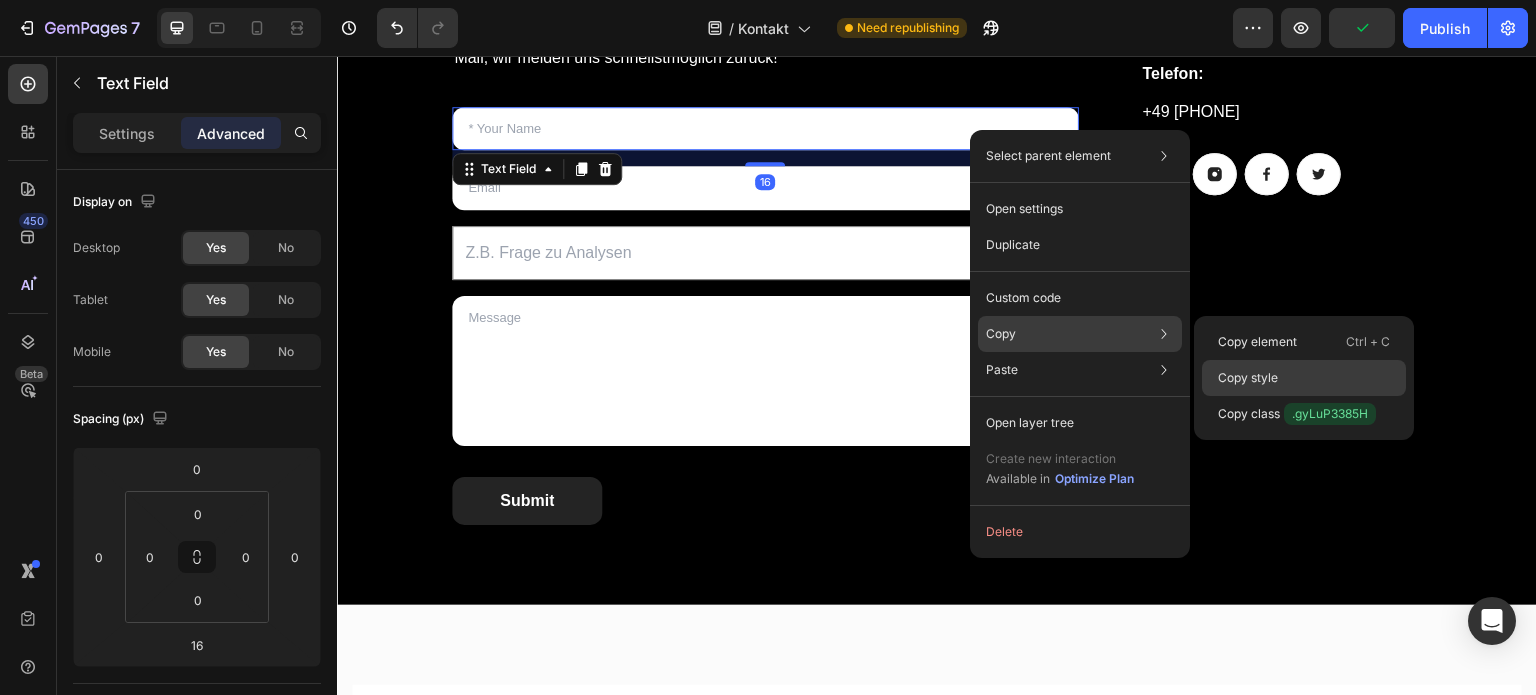 click on "Copy style" 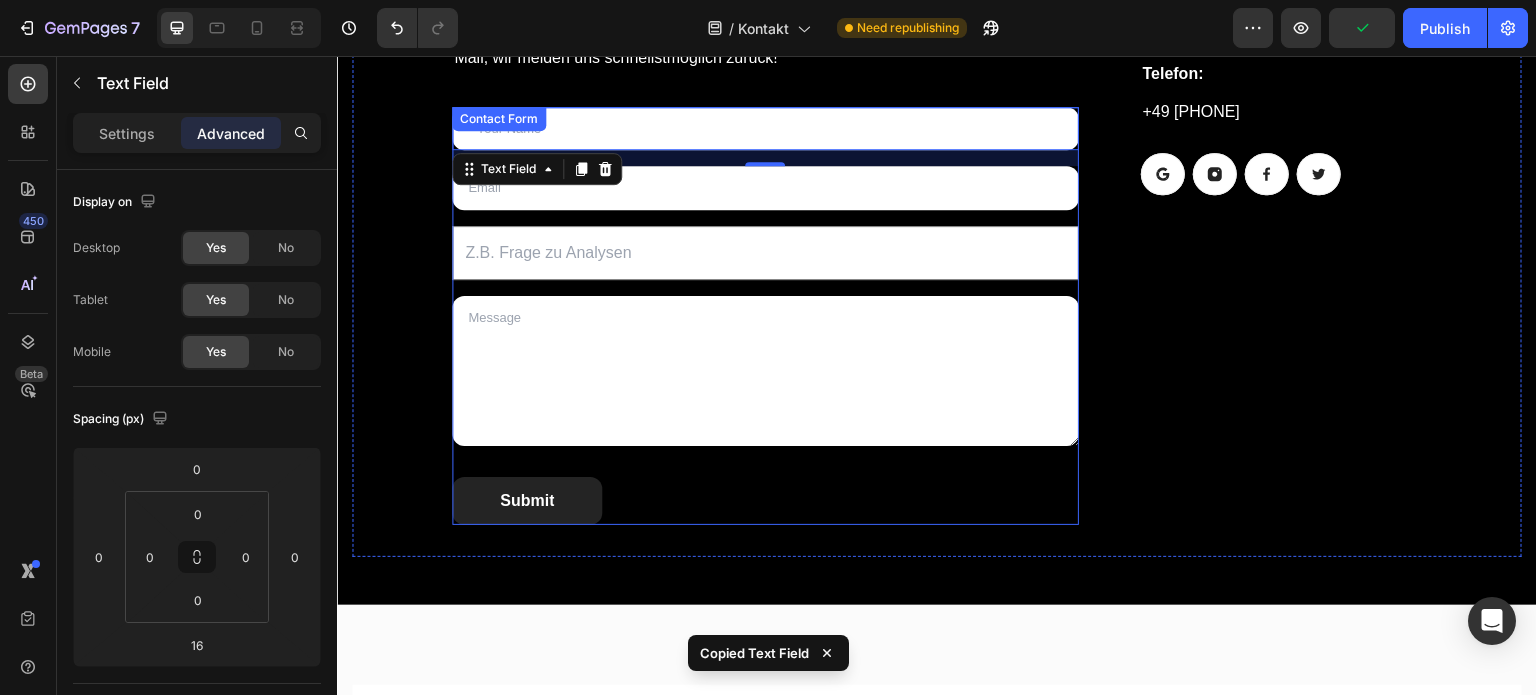 click at bounding box center [765, 253] 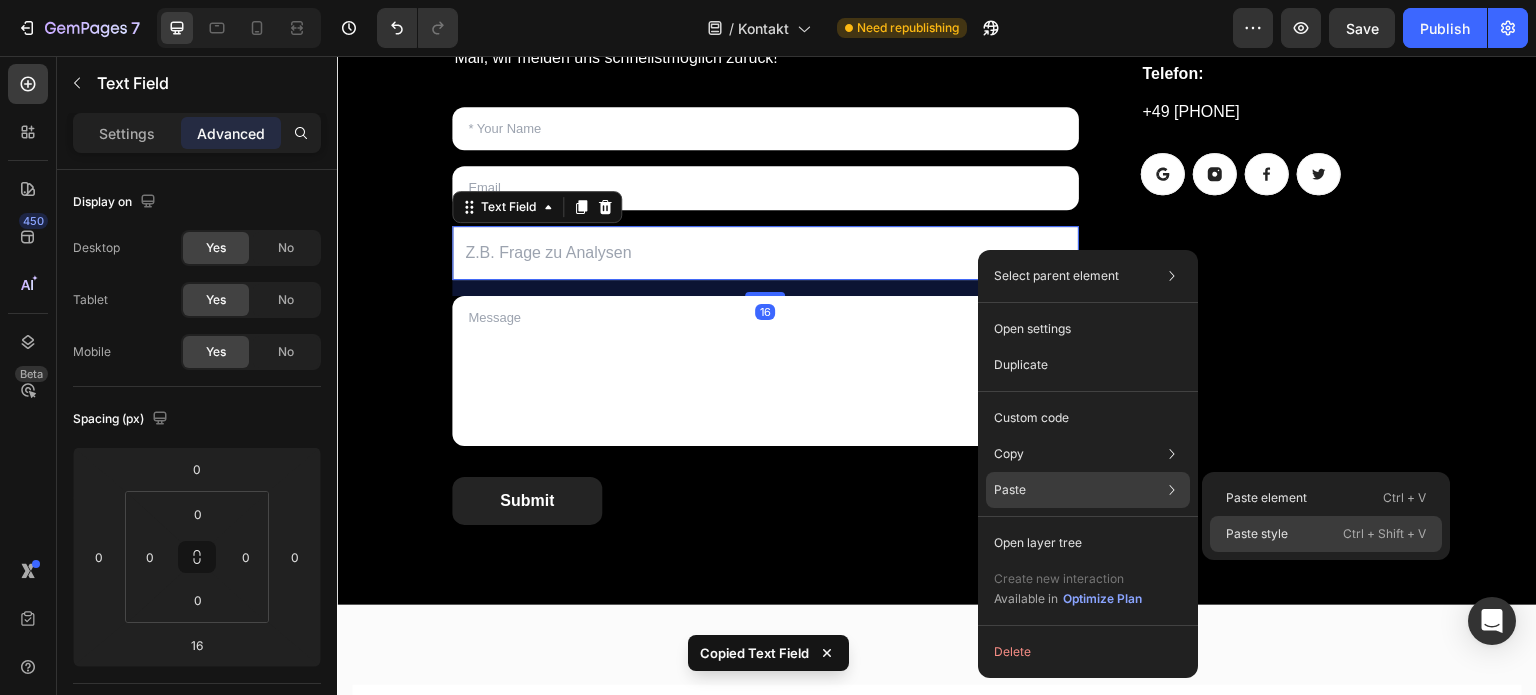 click on "Paste style" at bounding box center (1257, 534) 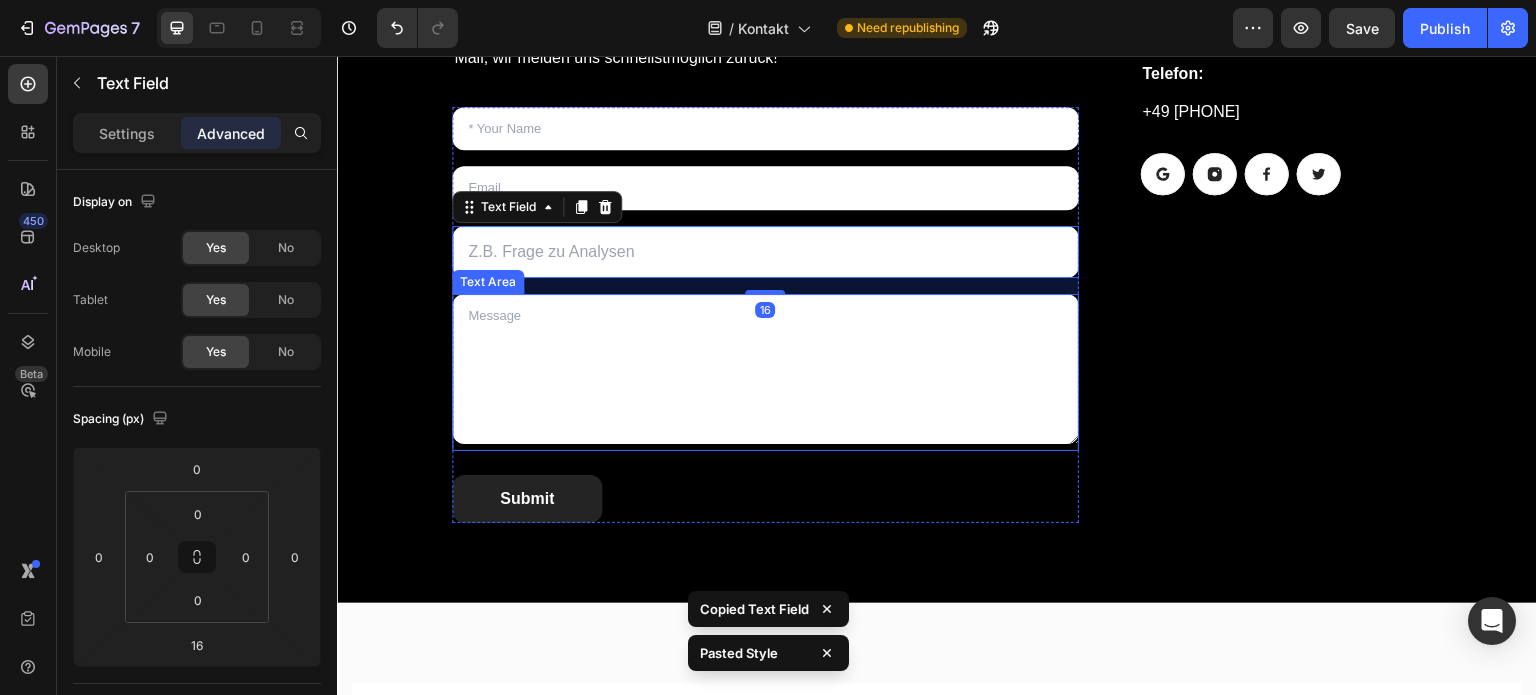 click at bounding box center [765, 369] 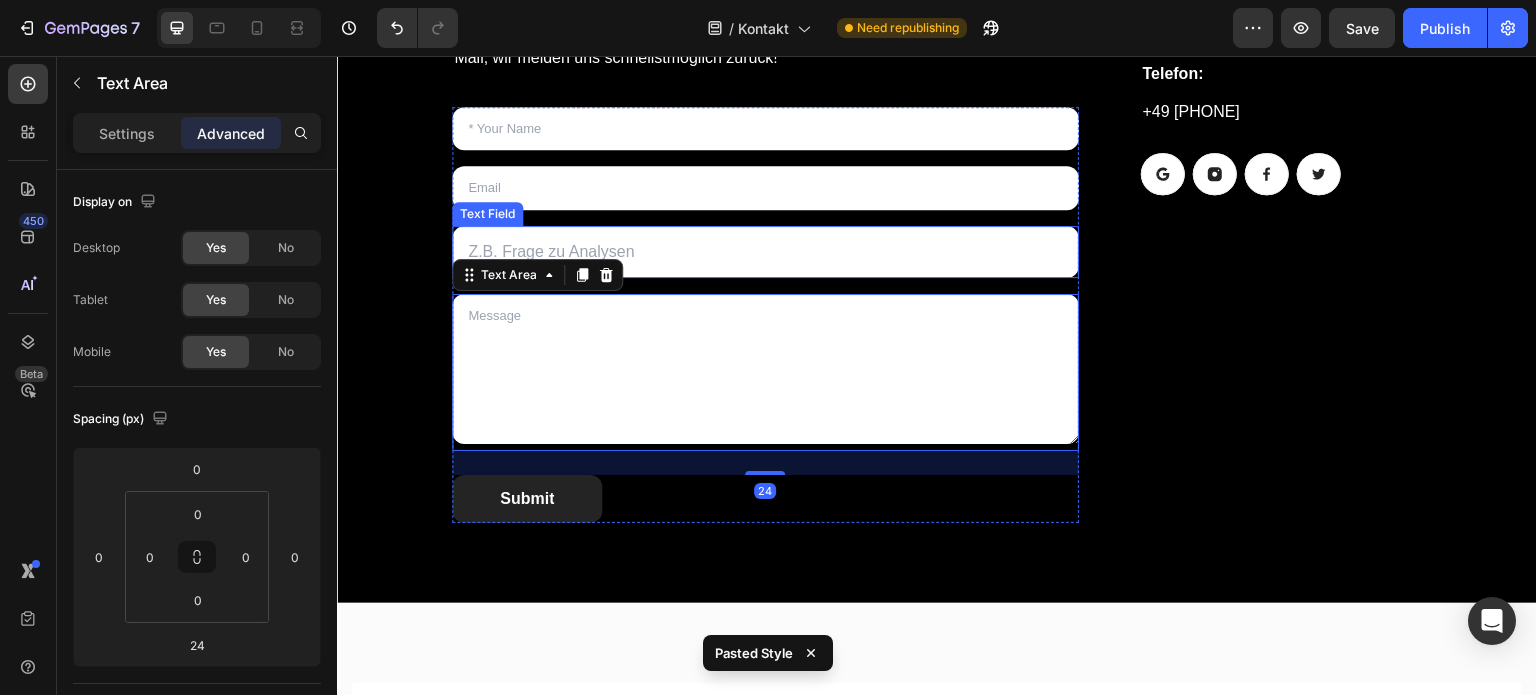 click at bounding box center [765, 252] 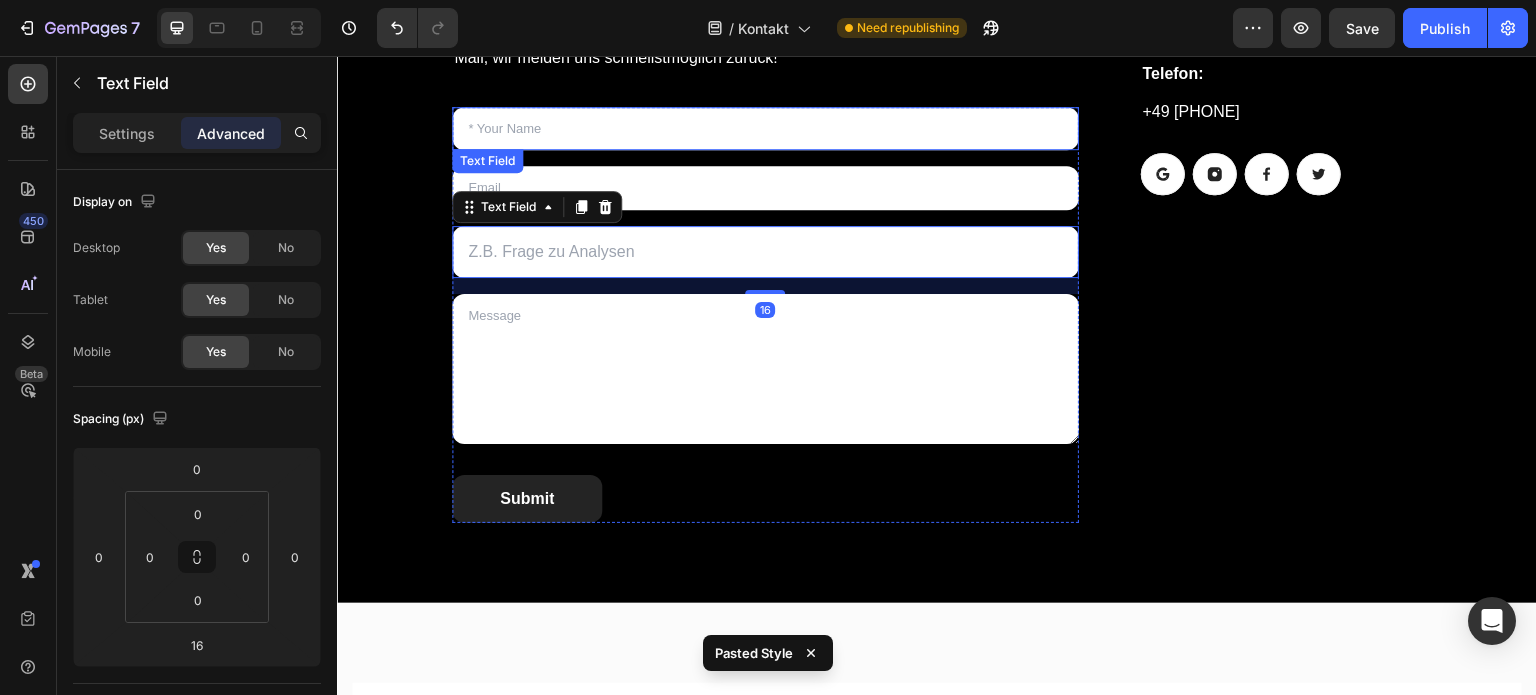 click at bounding box center (765, 129) 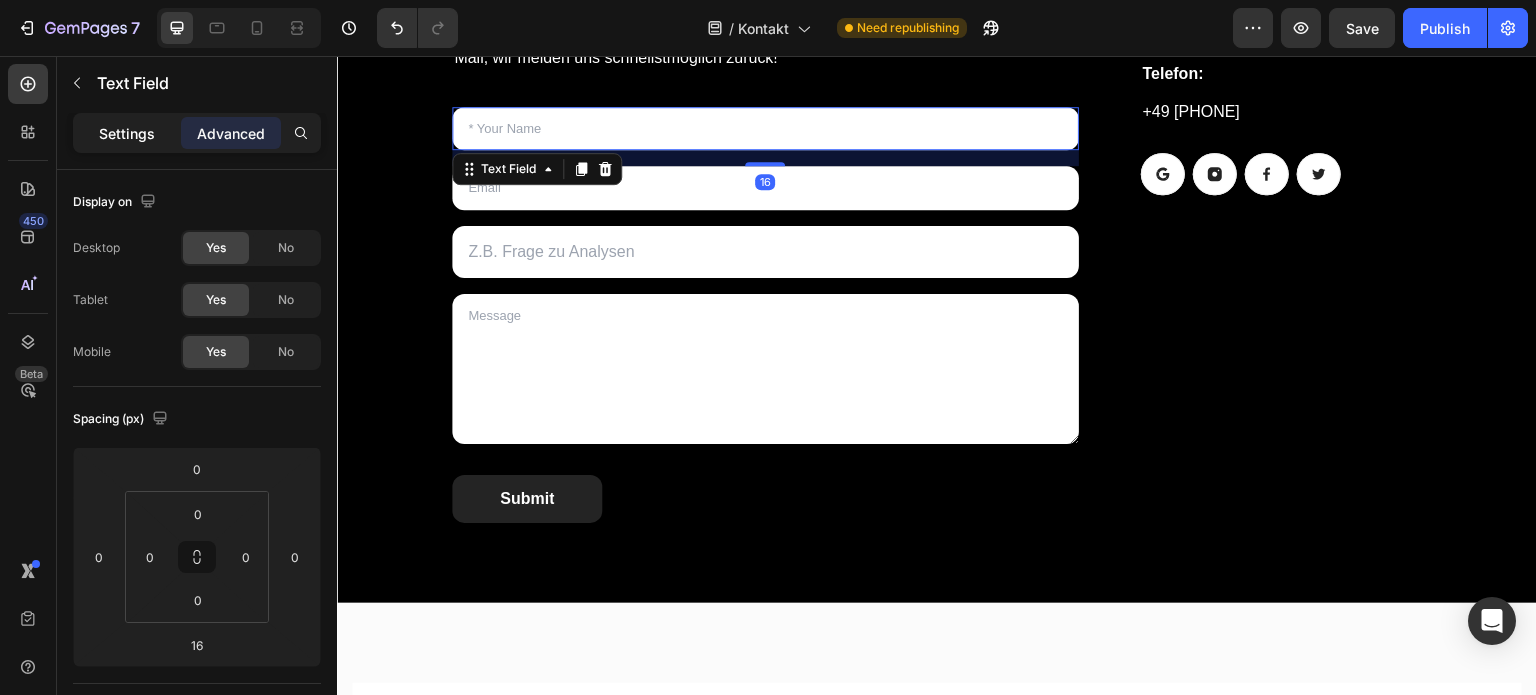 click on "Settings" at bounding box center (127, 133) 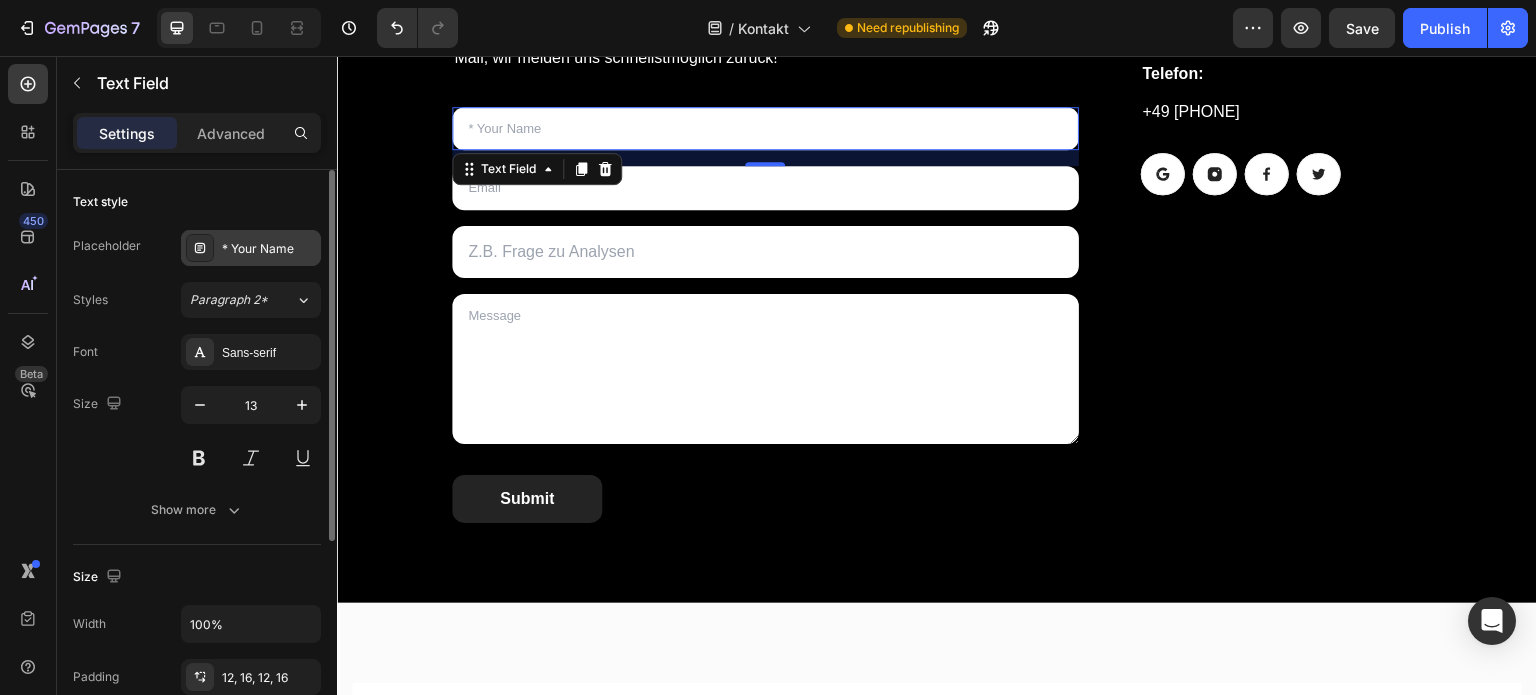click on "* Your Name" at bounding box center [251, 248] 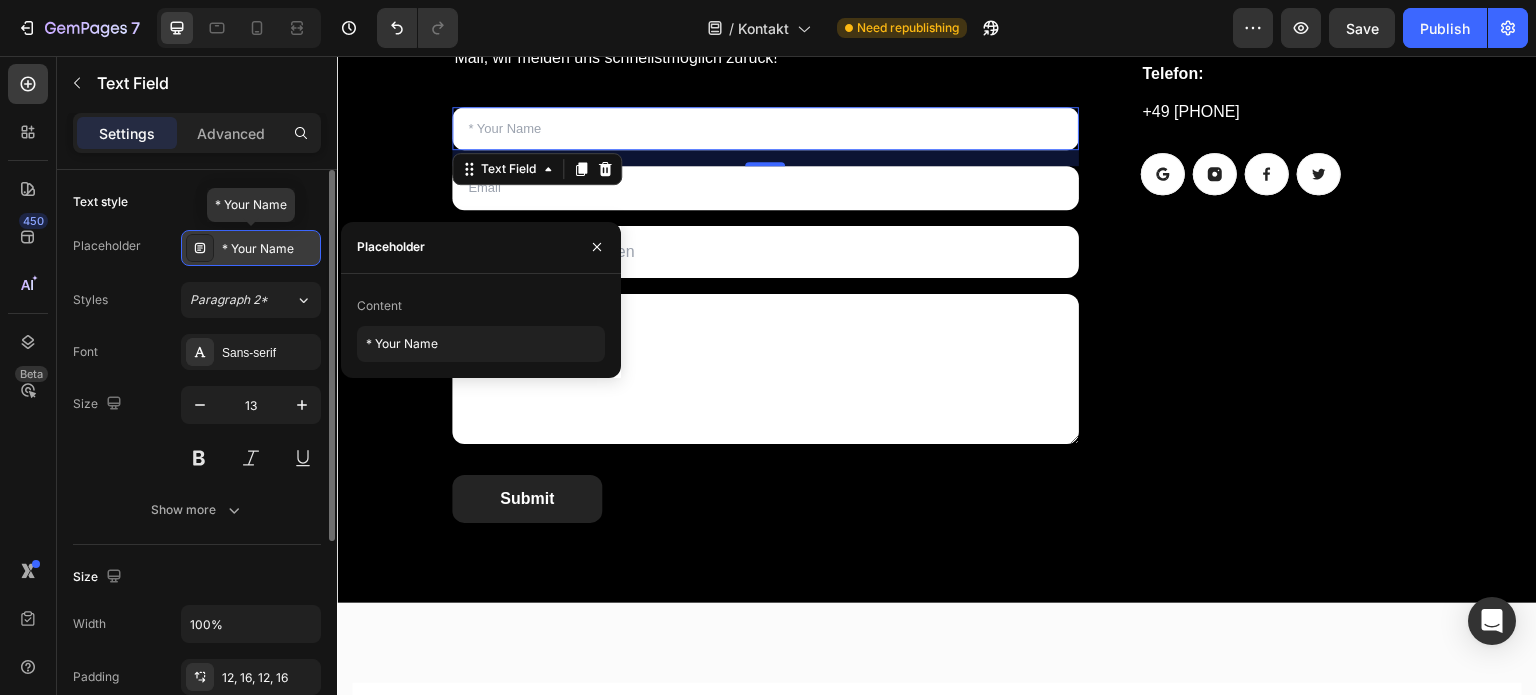 click on "* Your Name" at bounding box center [251, 248] 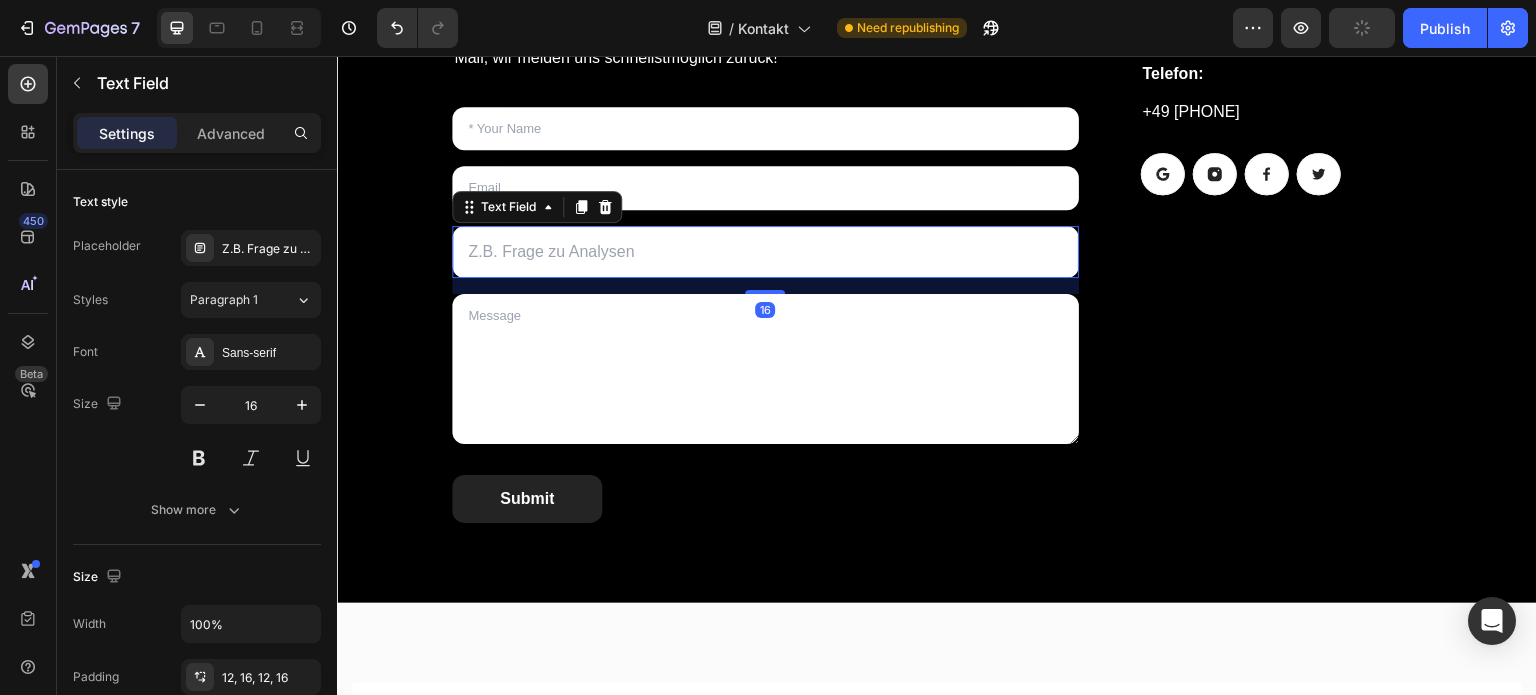 click at bounding box center (765, 252) 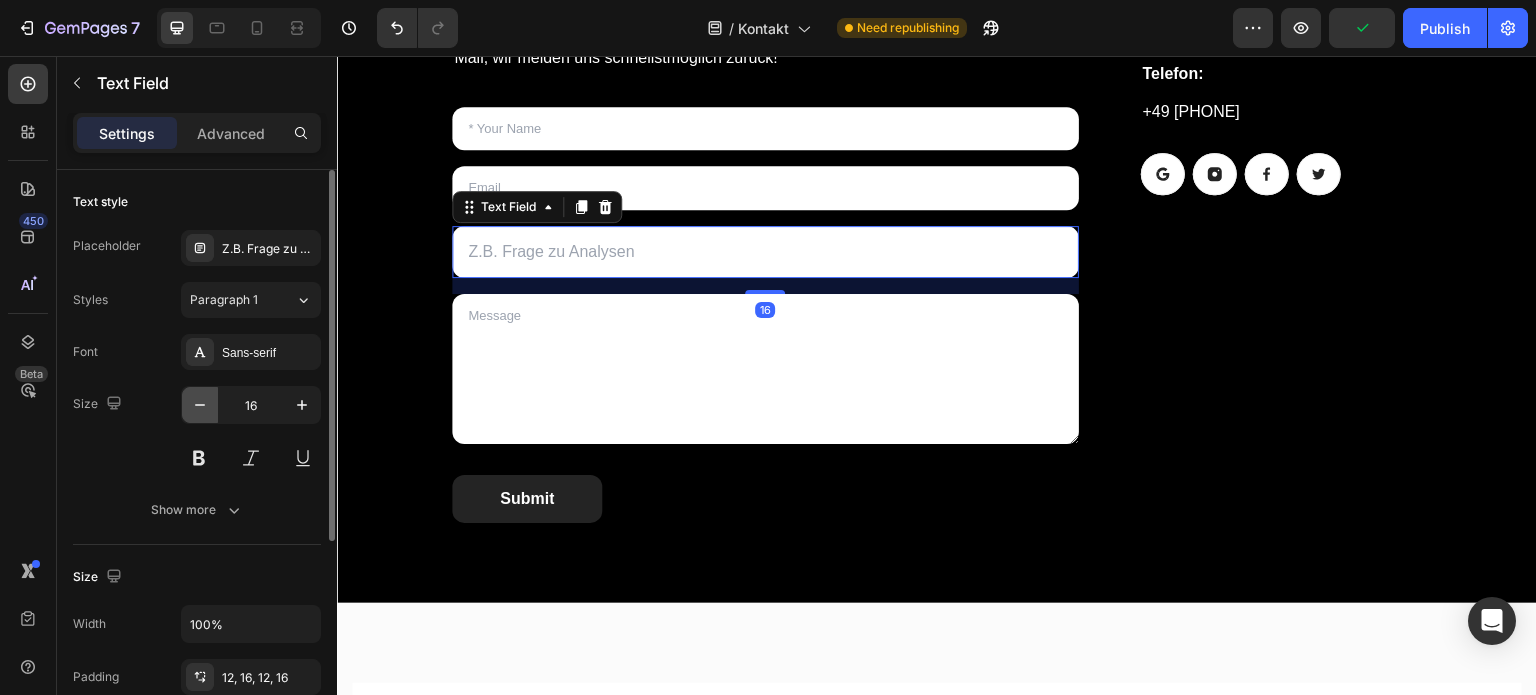 click 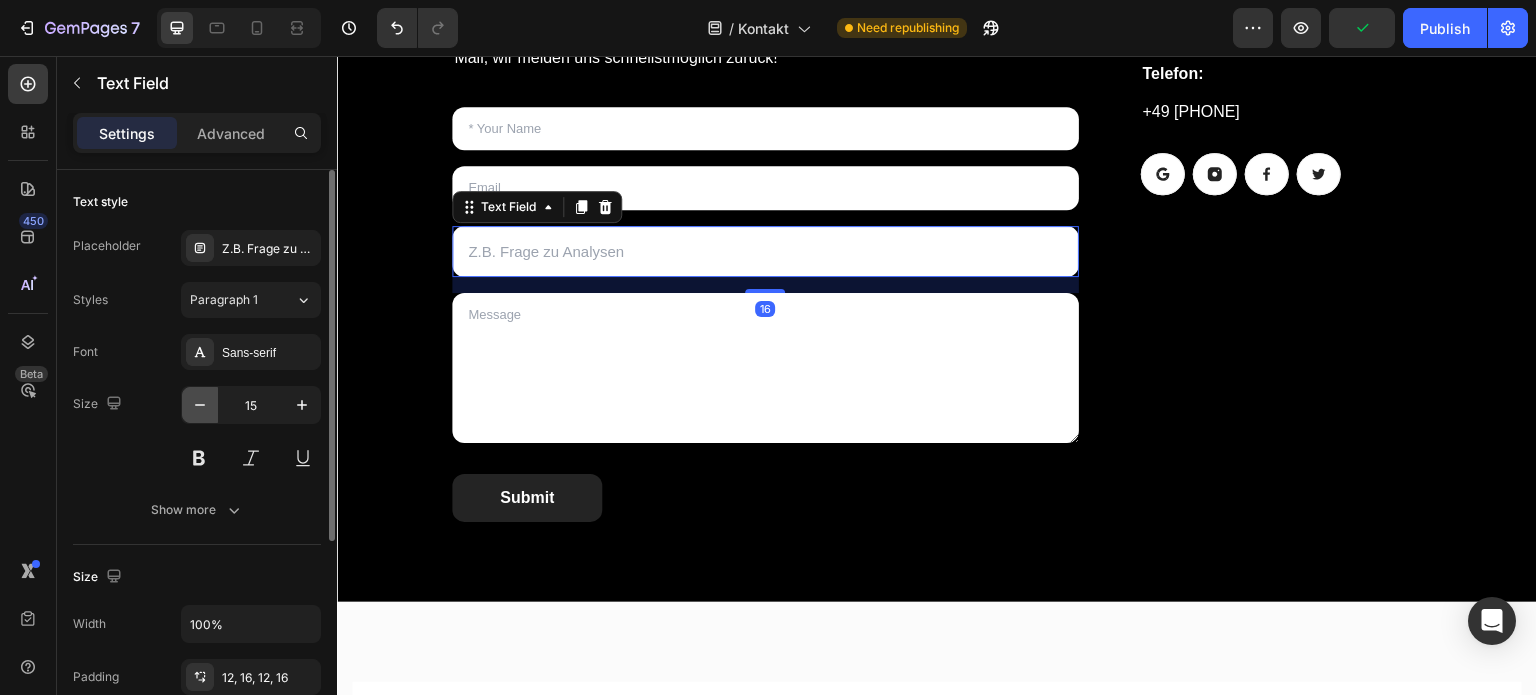click 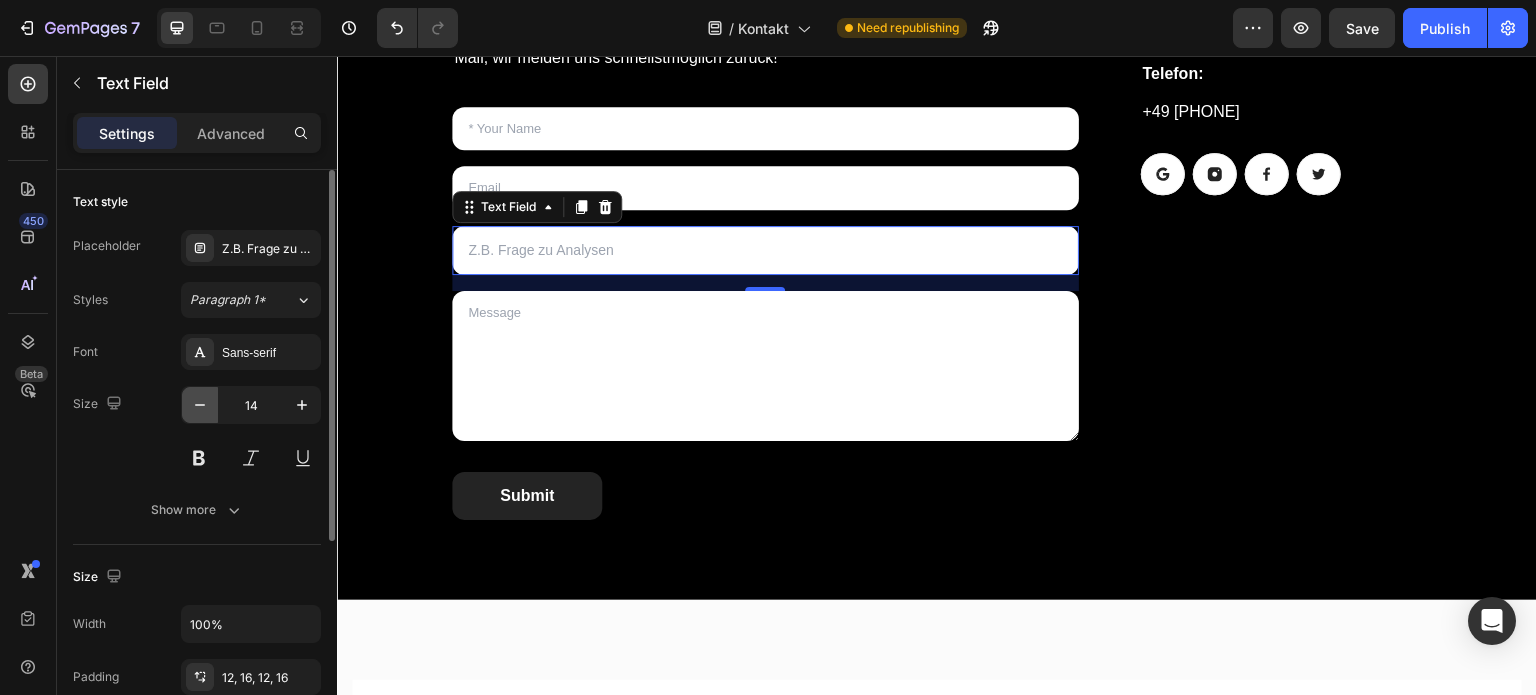 click 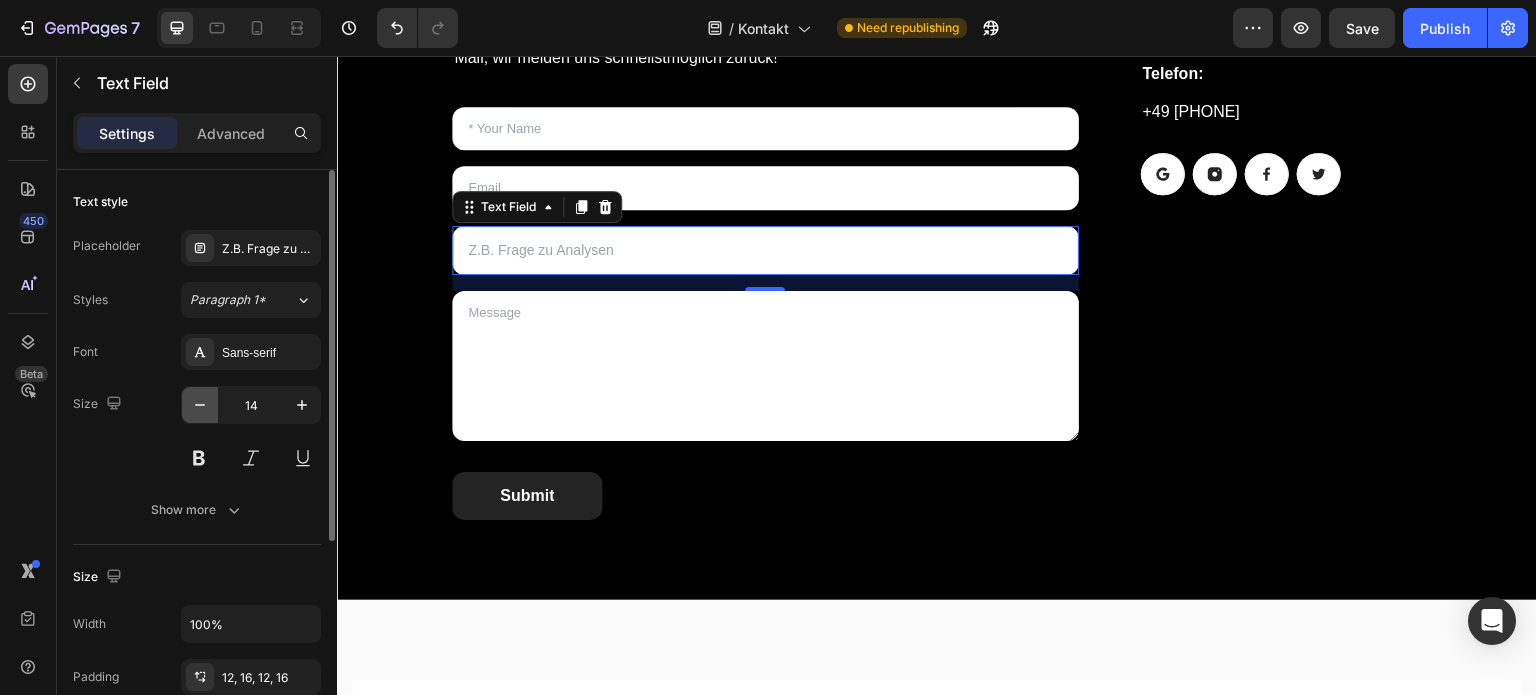 type on "13" 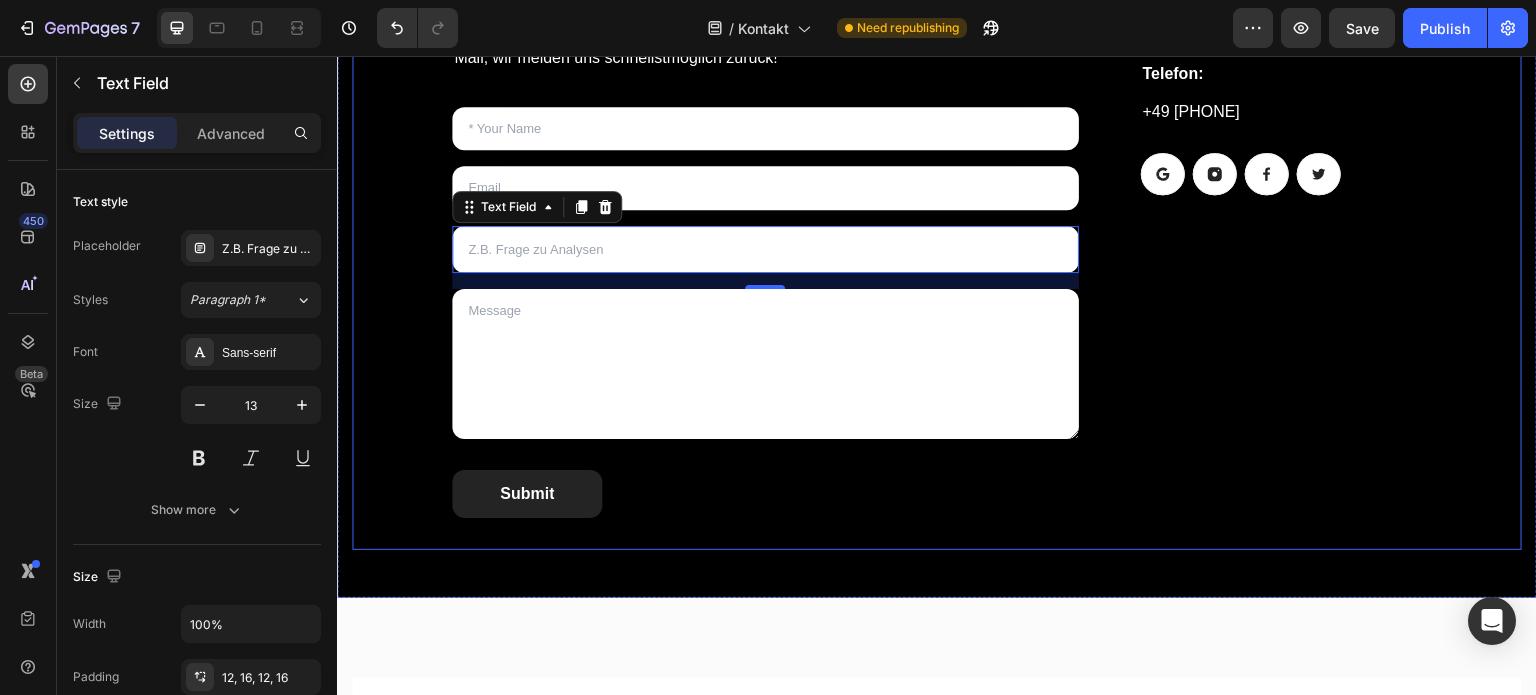 click on "Kontaktiere uns jetzt! Heading Sie haben Fragen? Nutzen Sie einfach unser Kontaktformular oder schreibe uns eine Mail, wir melden uns schnellstmöglich zurück! Text block Text Field Email Field Text Field   16 Text Area Submit Submit Button Contact Form E-Mail: Heading info@km-investments.de Text block Telefon: Heading +49 174 9998409 Text block           Button     Button     Button     Button Row Row Row" at bounding box center [937, 242] 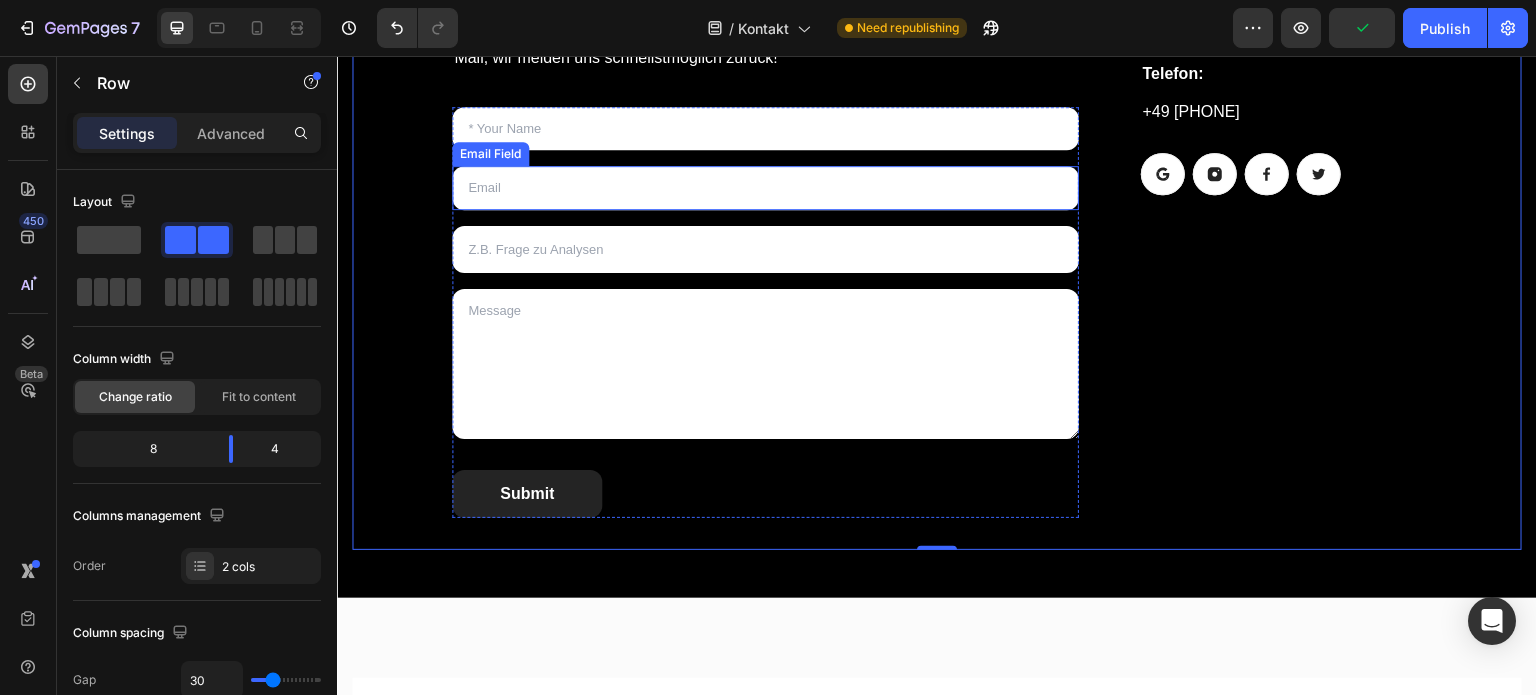 click at bounding box center [765, 129] 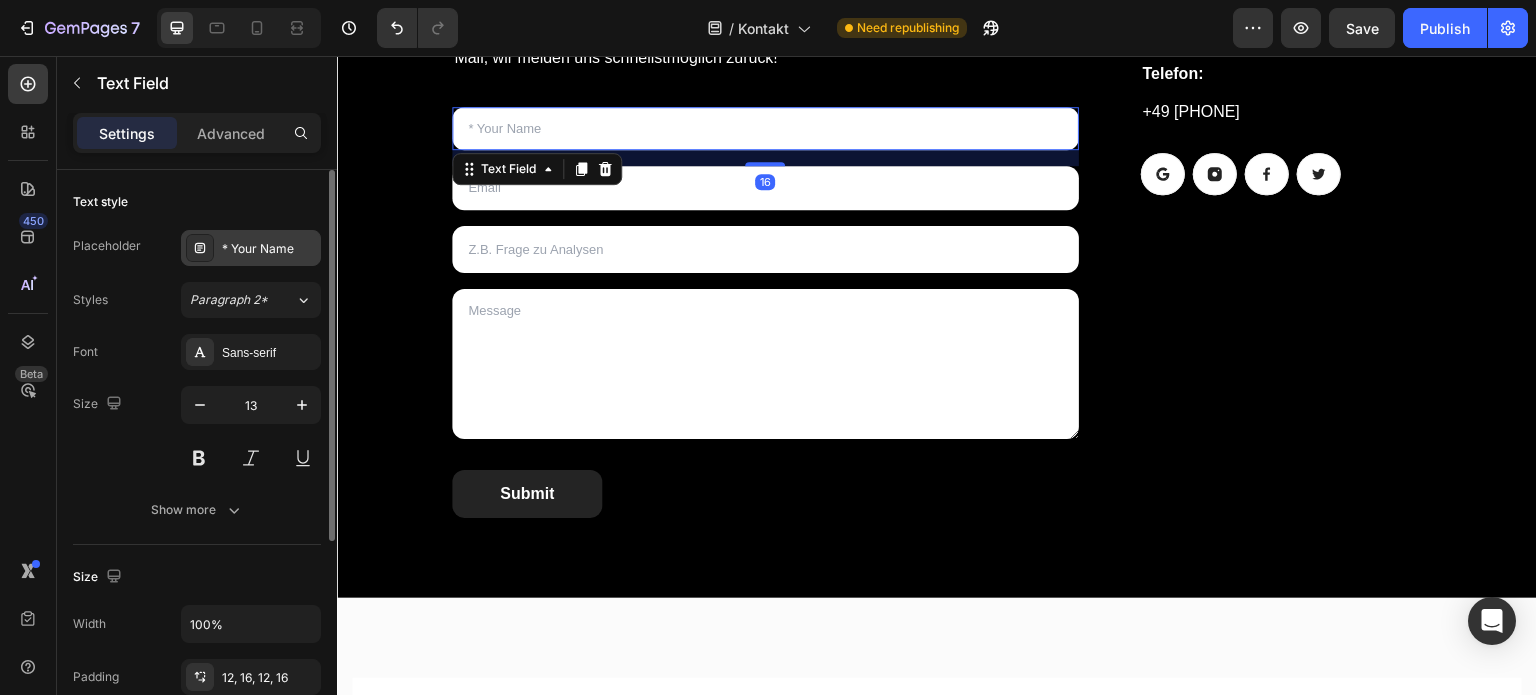 click on "* Your Name" at bounding box center (269, 249) 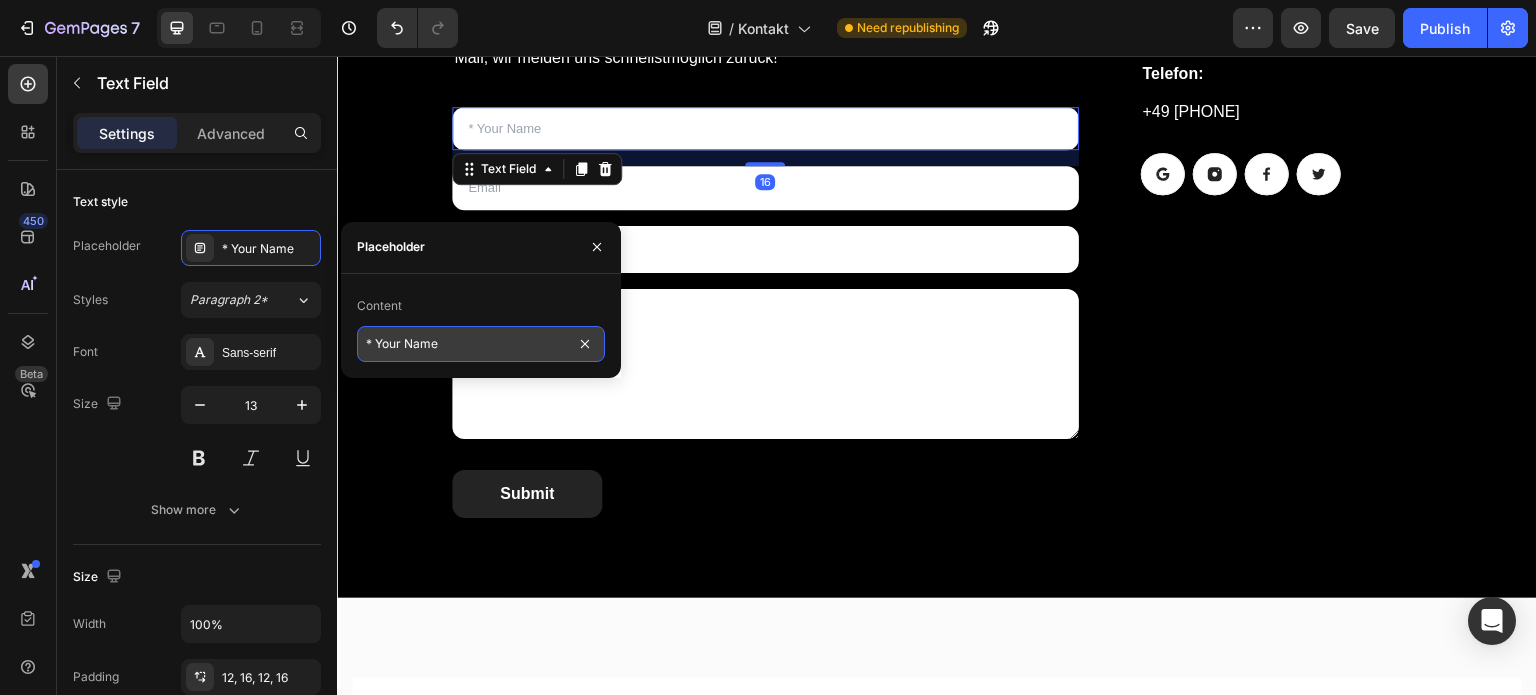 click on "* Your Name" at bounding box center [481, 344] 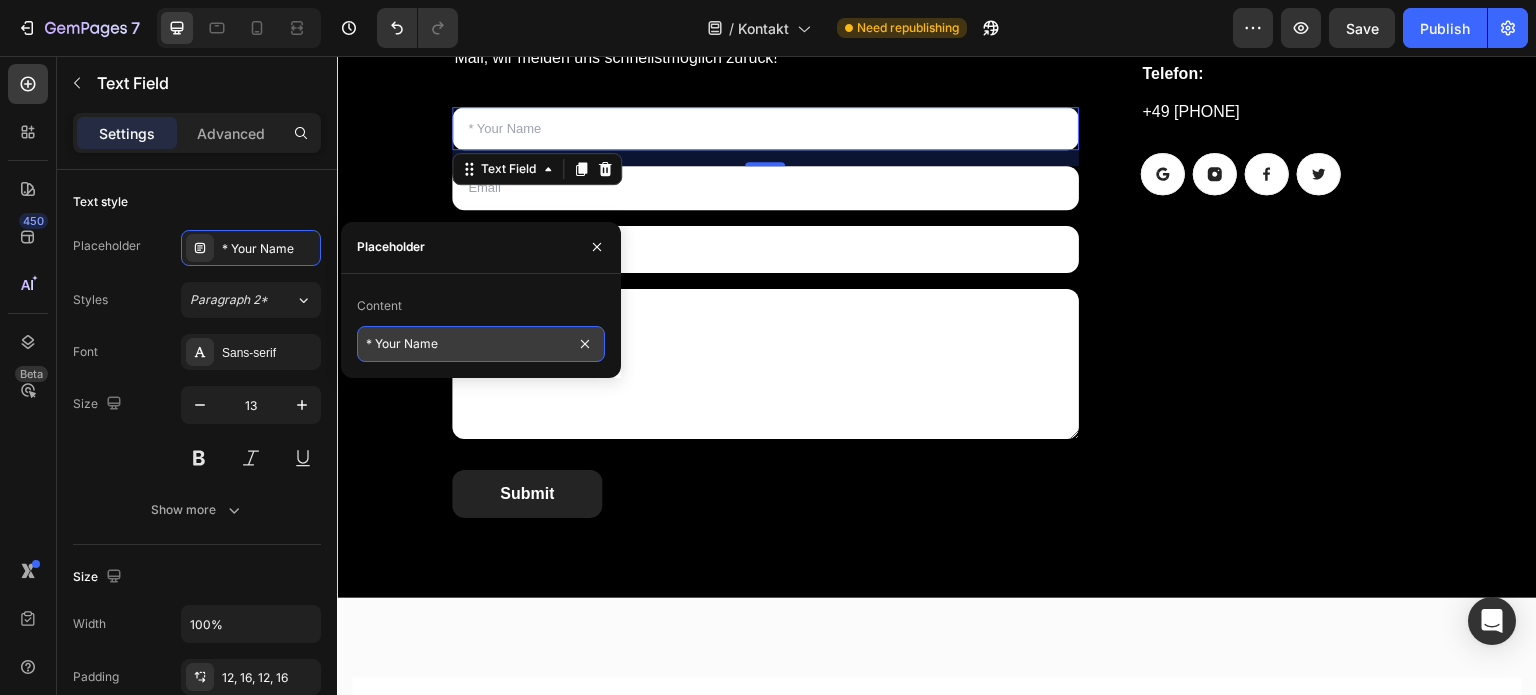 paste on "Ih" 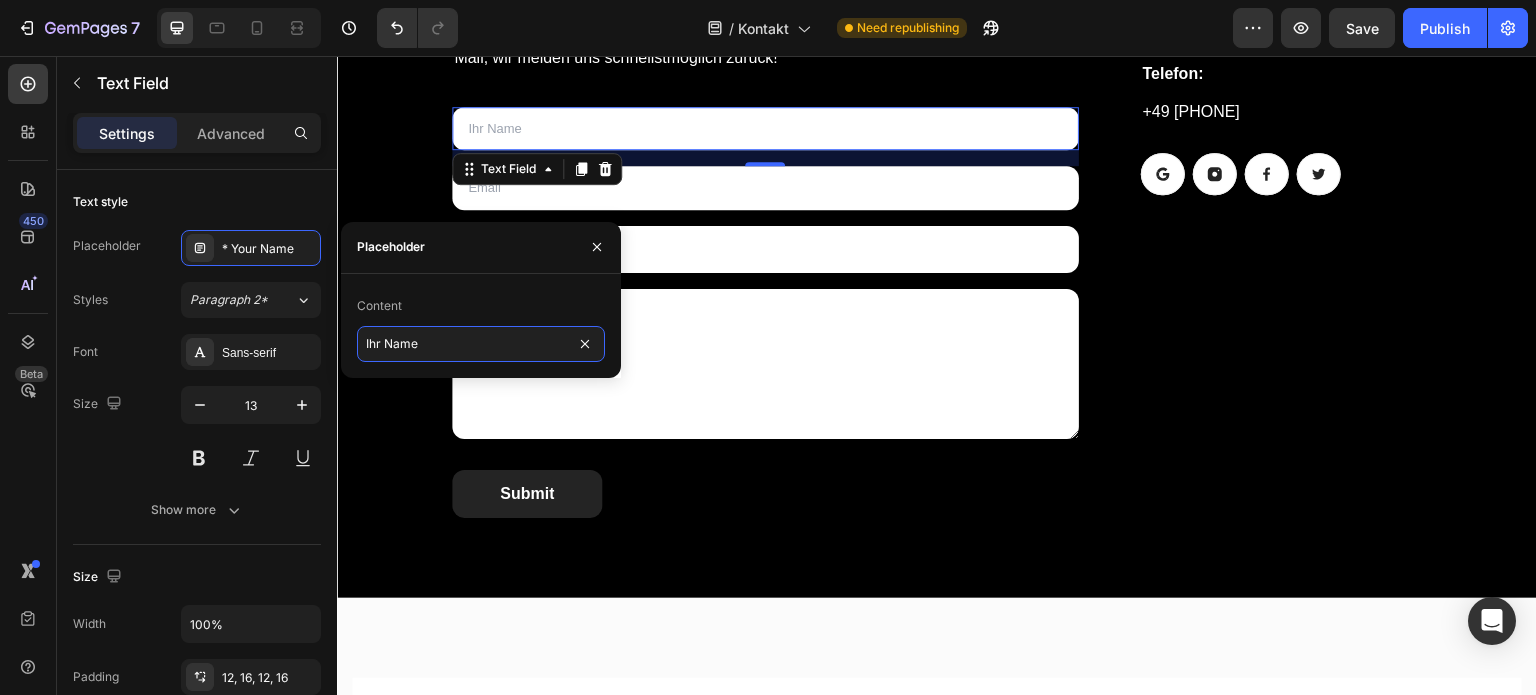 type on "Ihr Name" 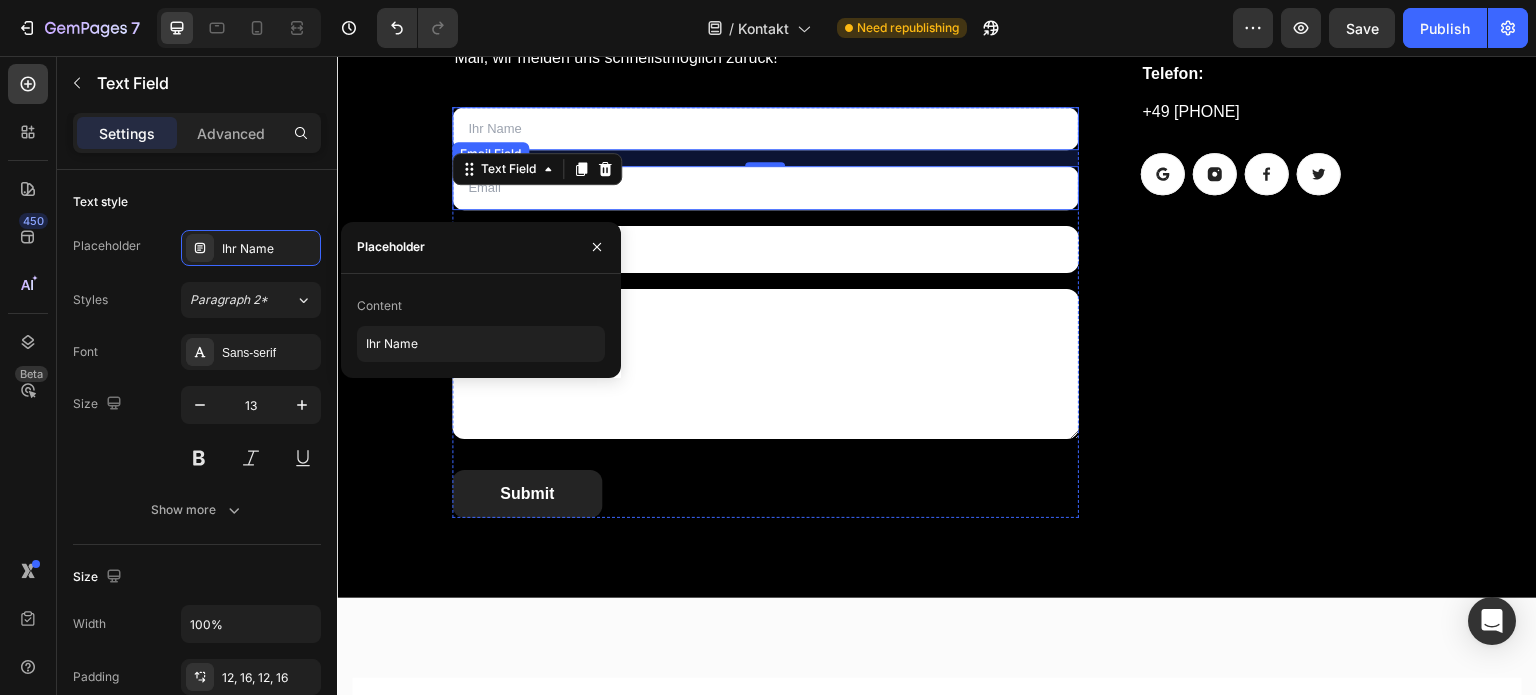 click at bounding box center [765, 188] 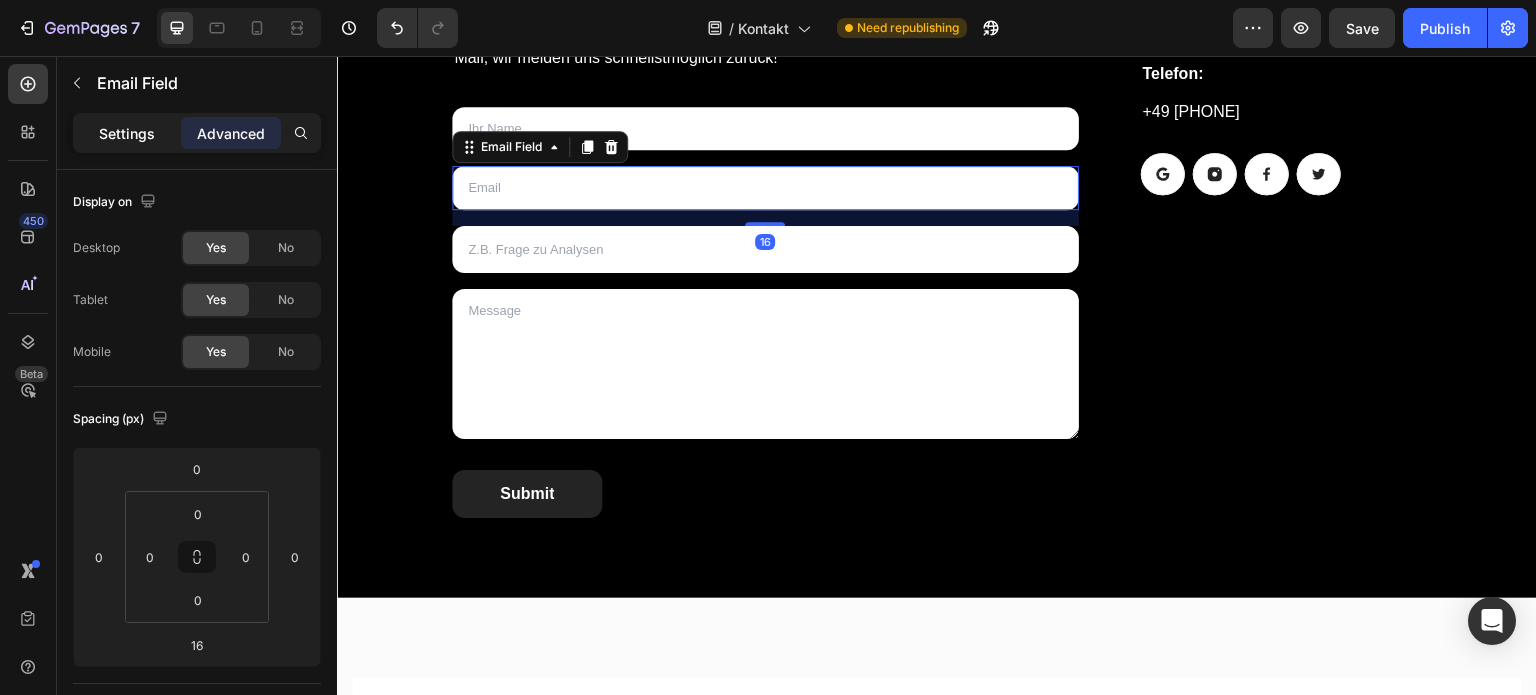 click on "Settings" at bounding box center (127, 133) 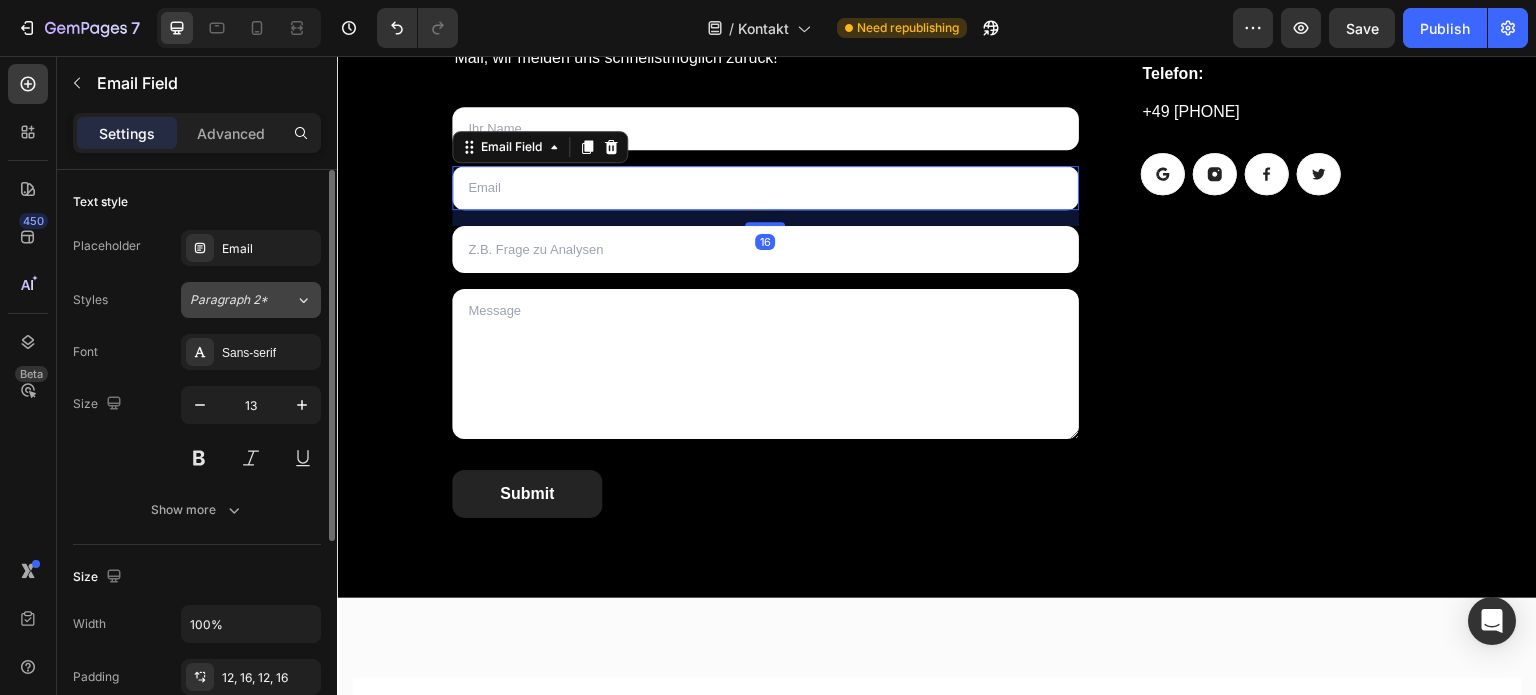 click on "Paragraph 2*" 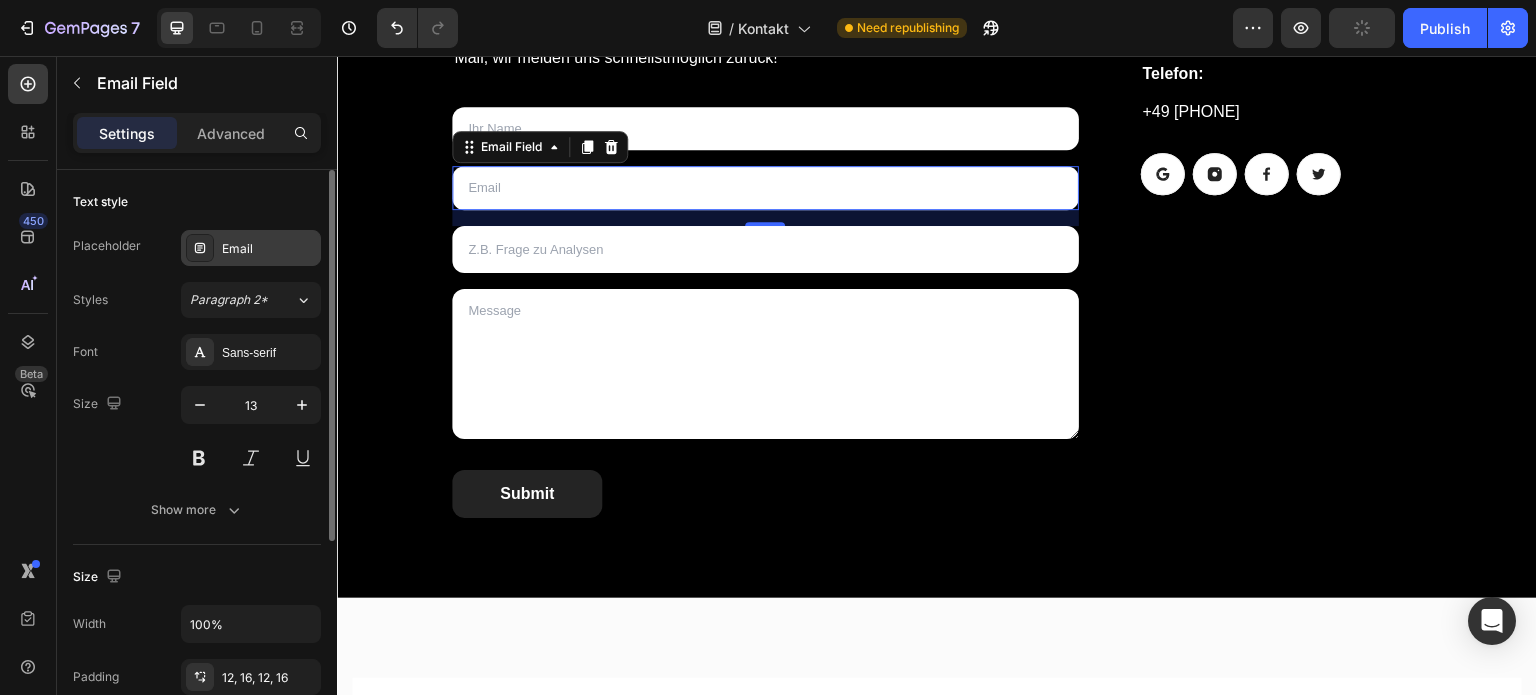 click on "Email" at bounding box center [269, 249] 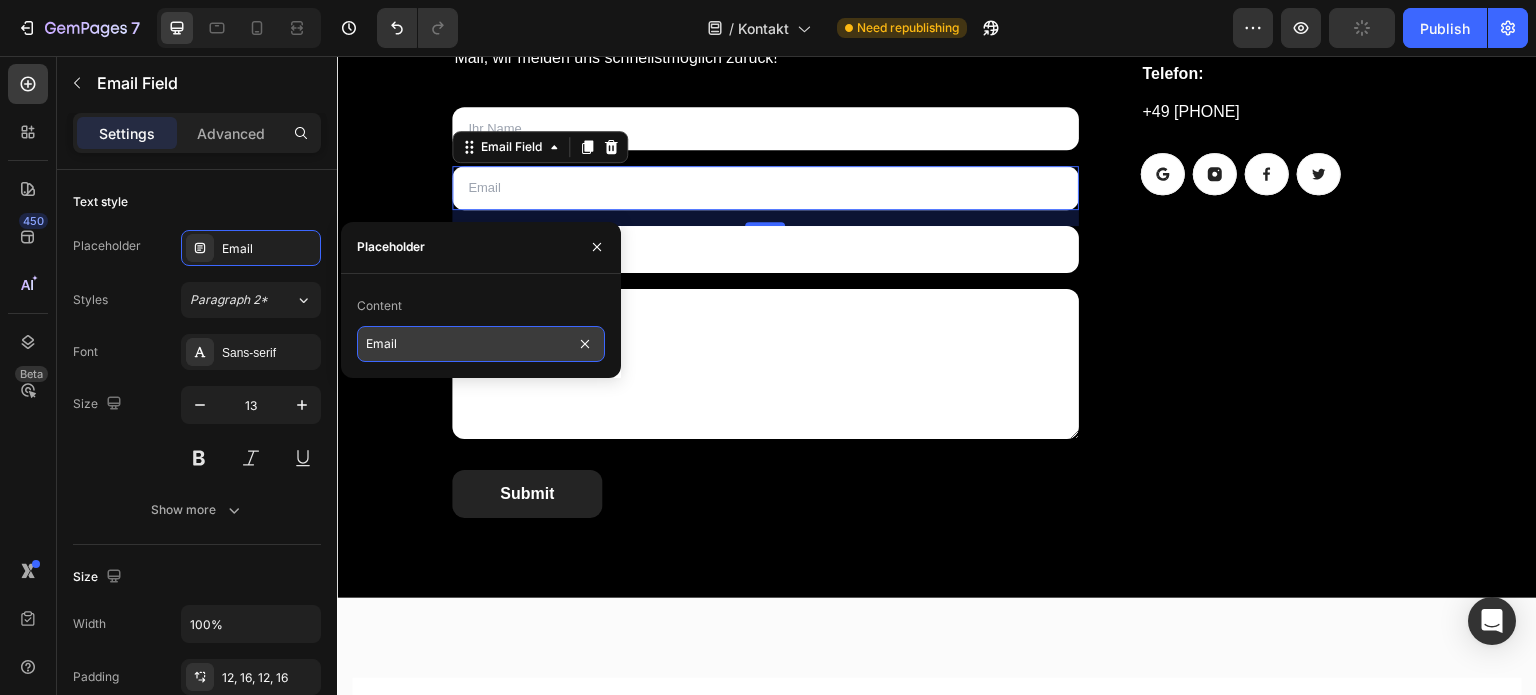 click on "Email" at bounding box center (481, 344) 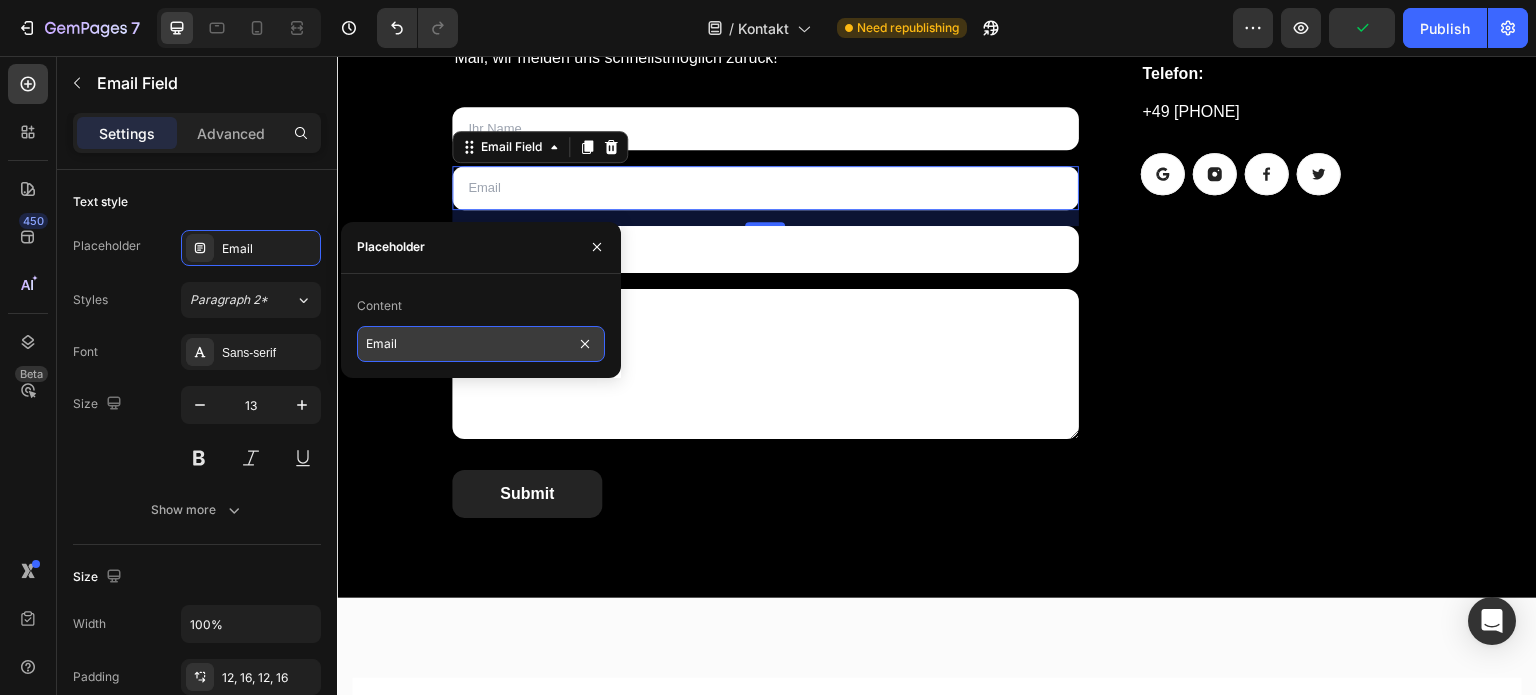 paste on "Ihre E-M" 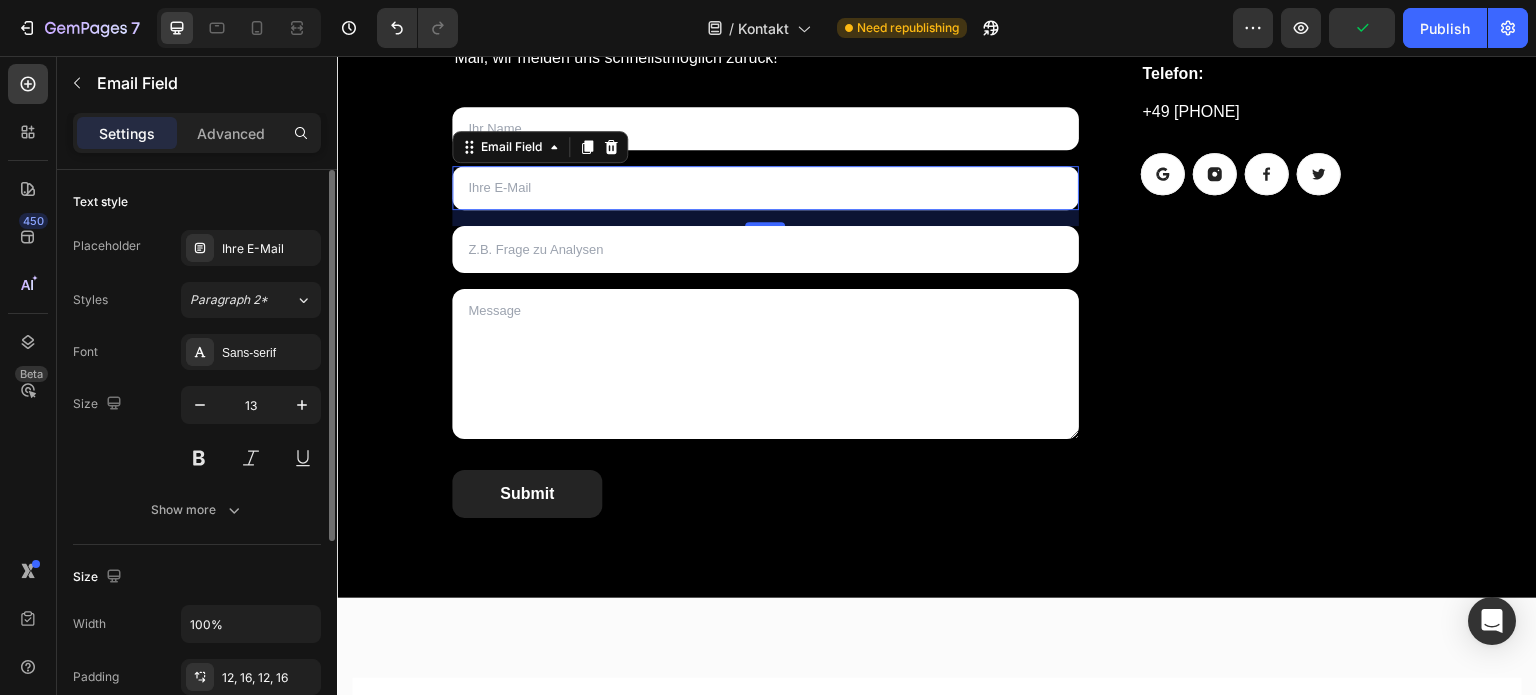 click on "Styles Paragraph 2*" at bounding box center (197, 300) 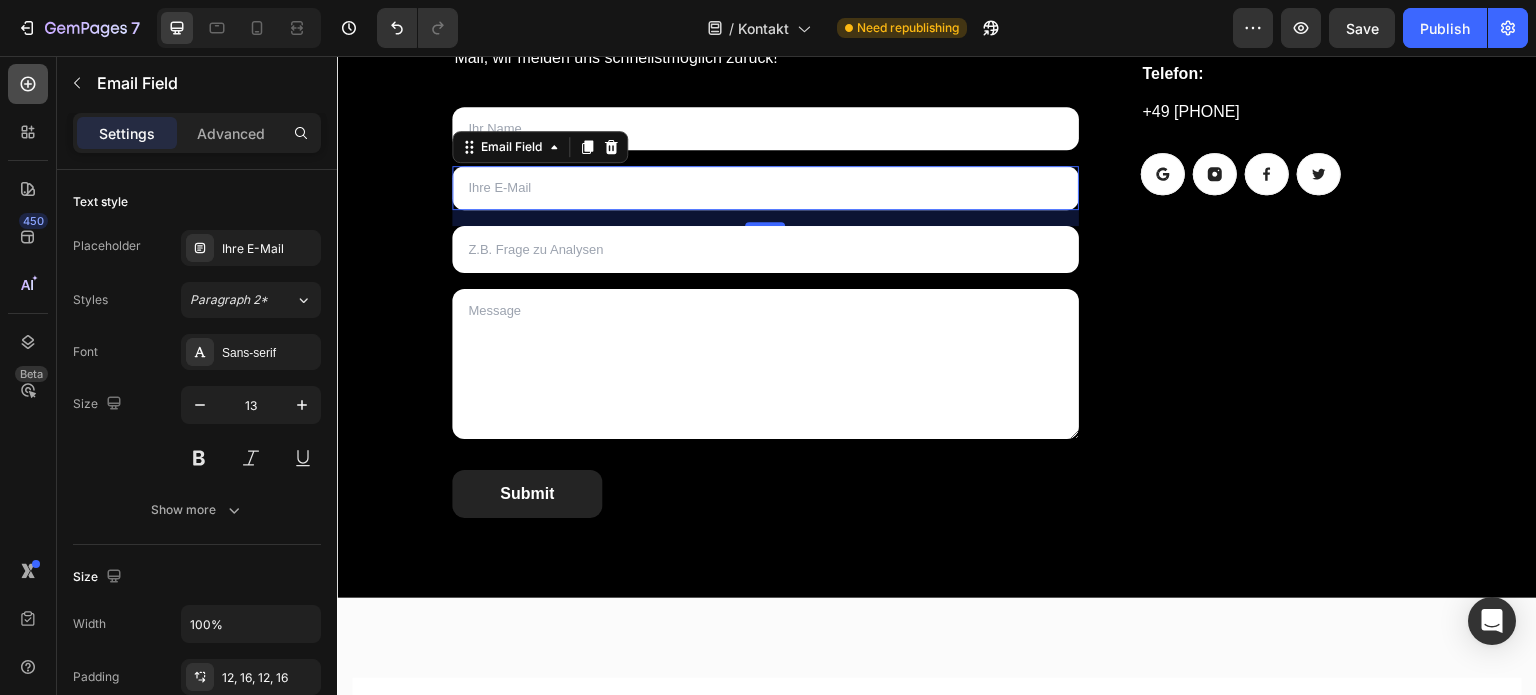 click 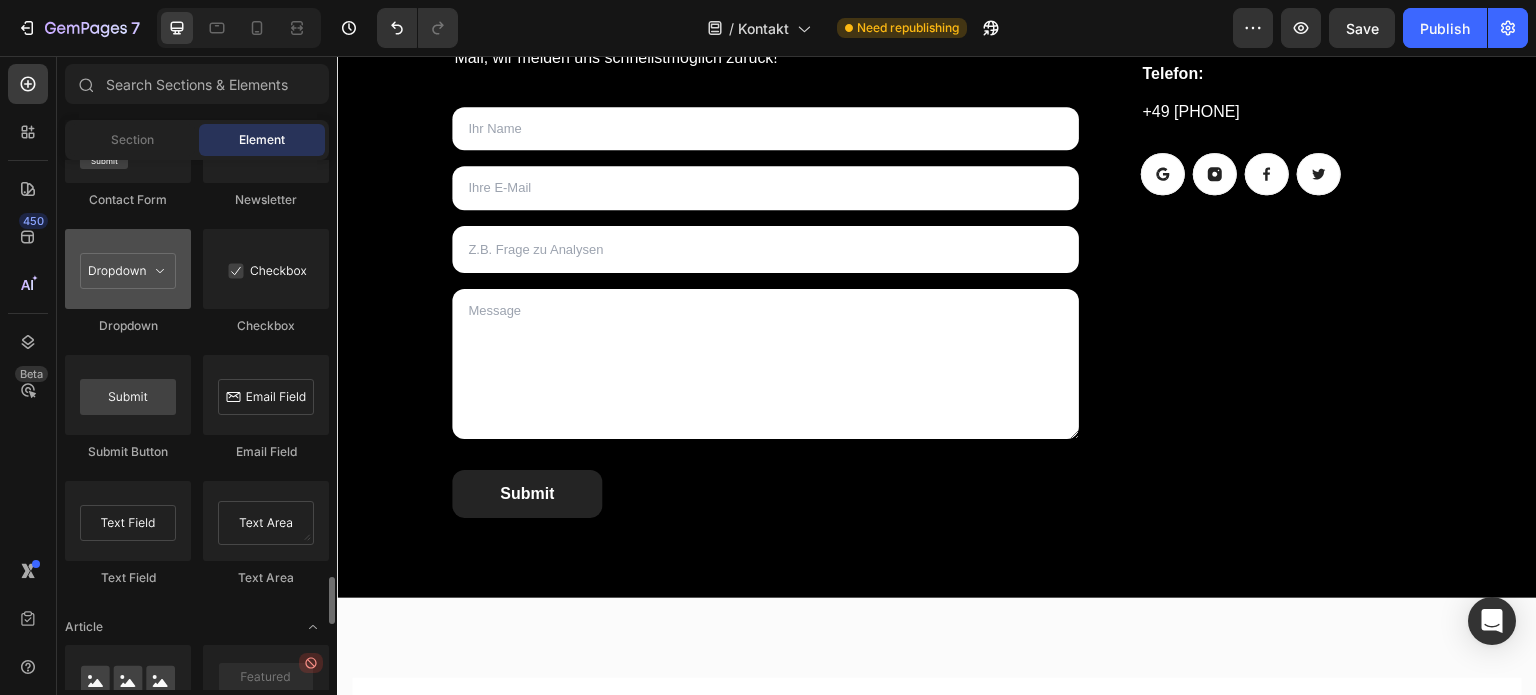 scroll, scrollTop: 4649, scrollLeft: 0, axis: vertical 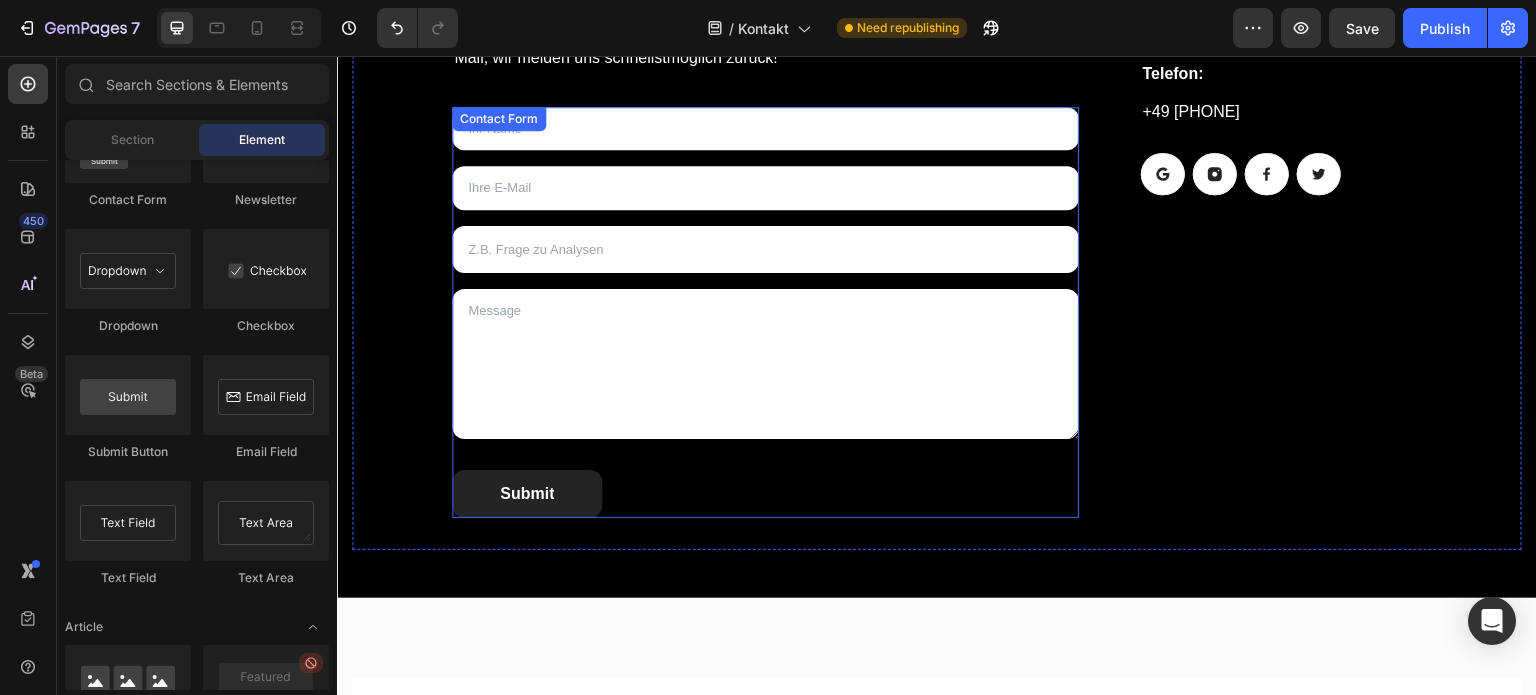 click at bounding box center (765, 249) 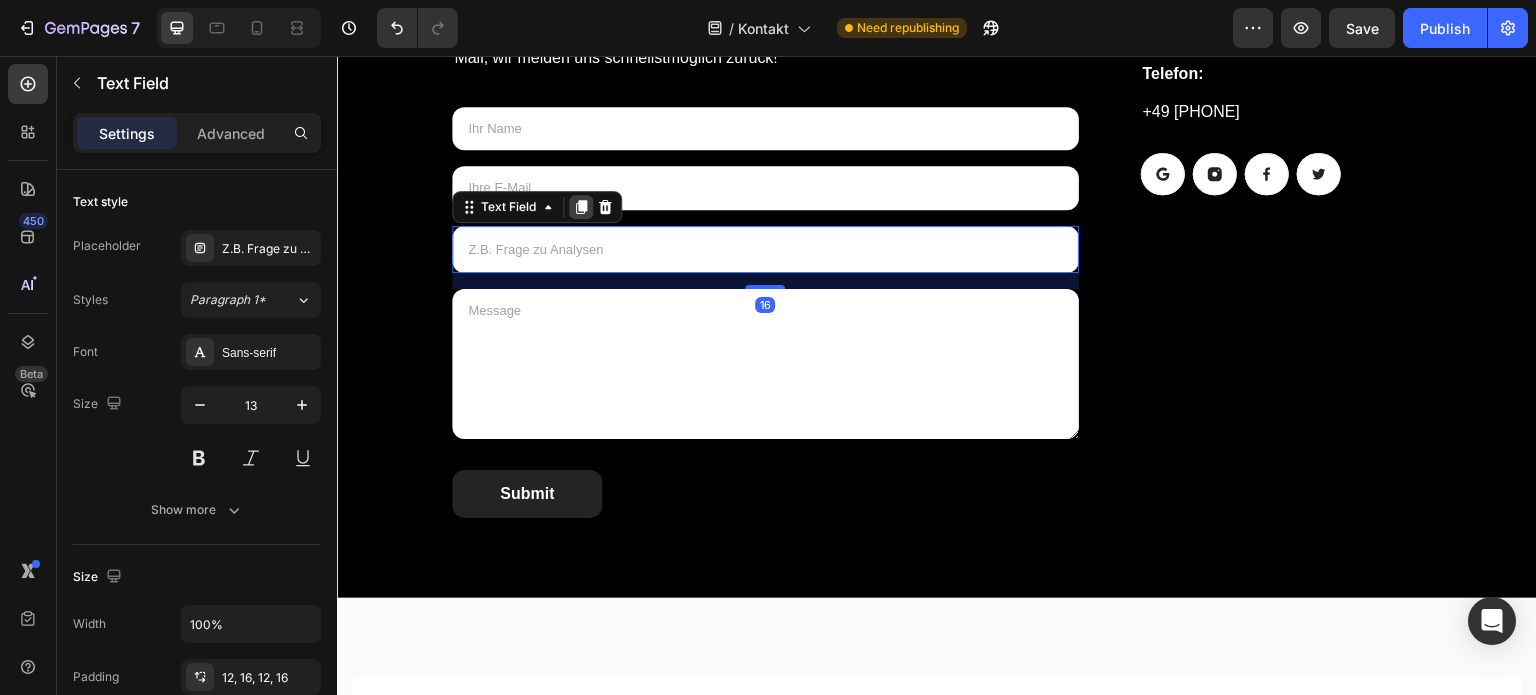 click at bounding box center (581, 207) 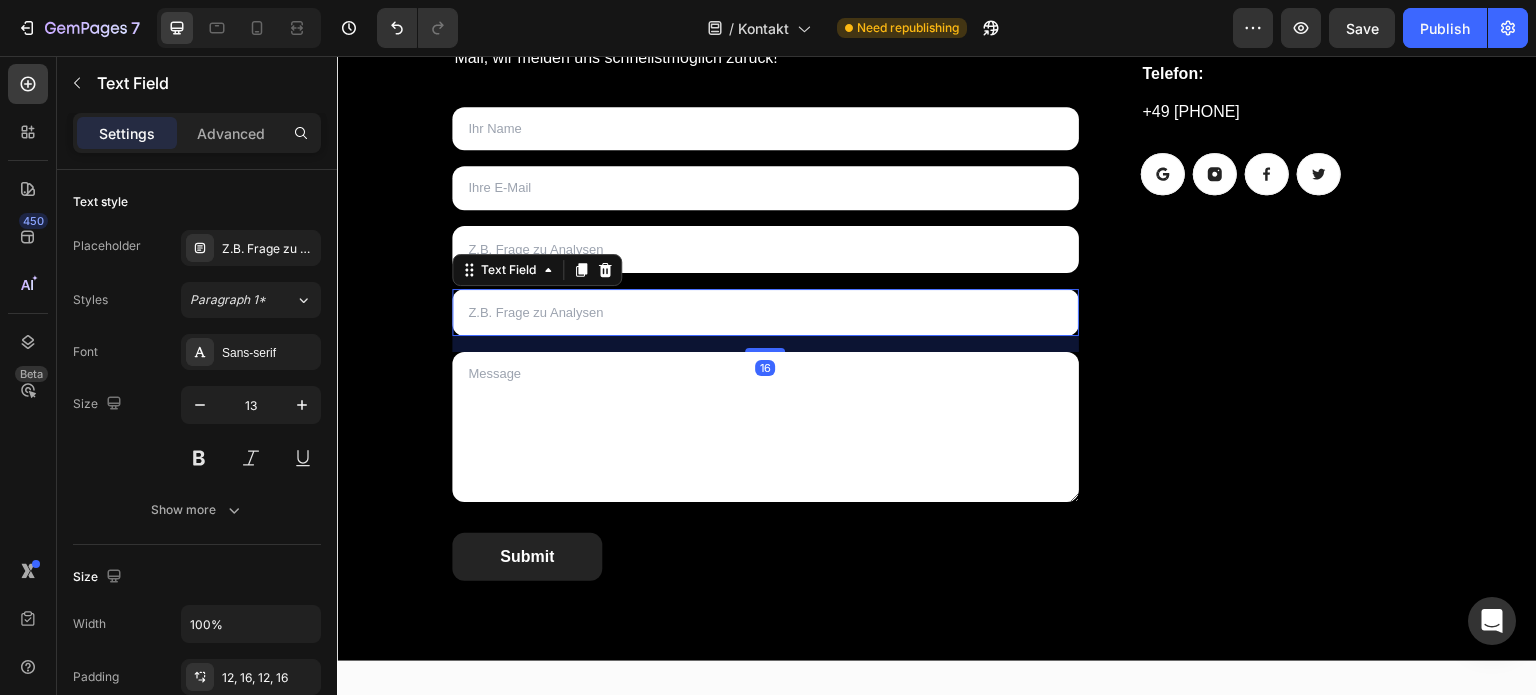 click at bounding box center [765, 312] 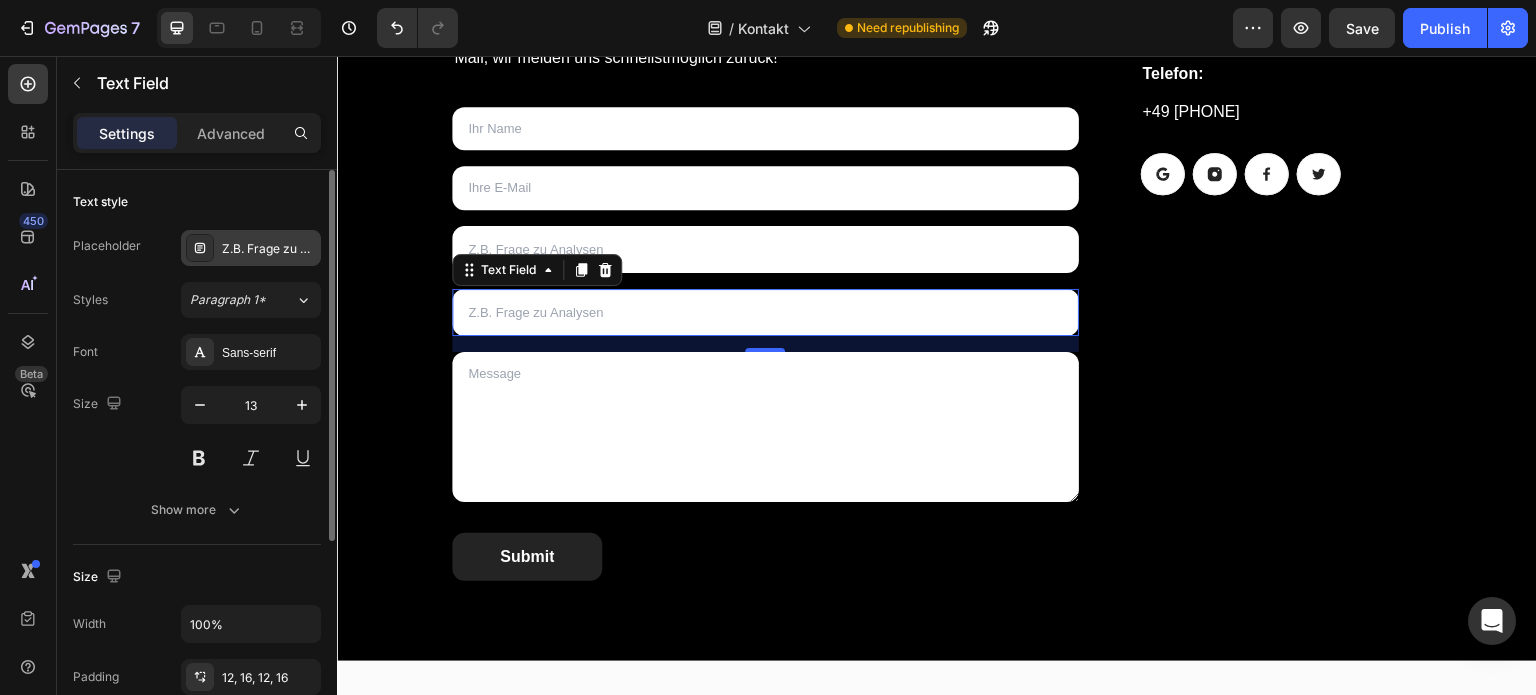 click on "Z.B. Frage zu Analysen" at bounding box center (269, 249) 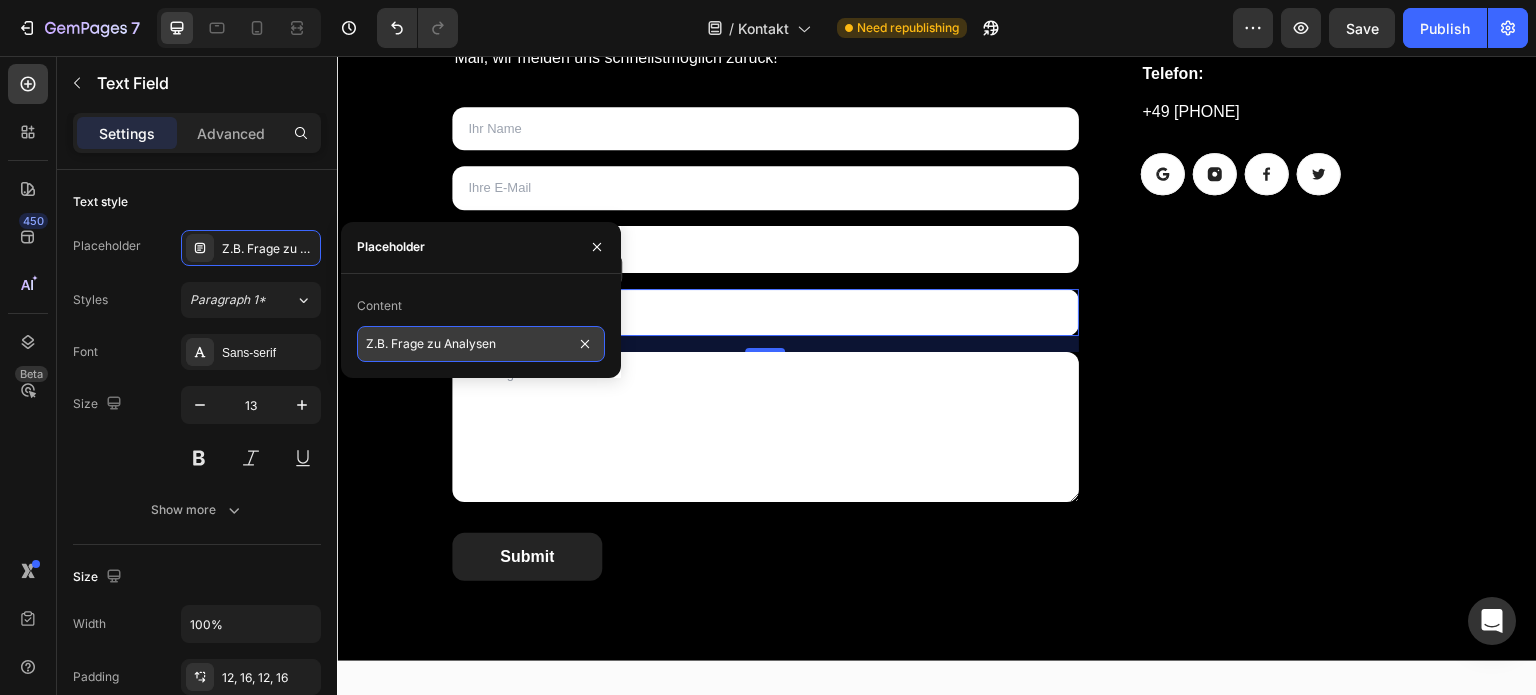 click on "Z.B. Frage zu Analysen" at bounding box center (481, 344) 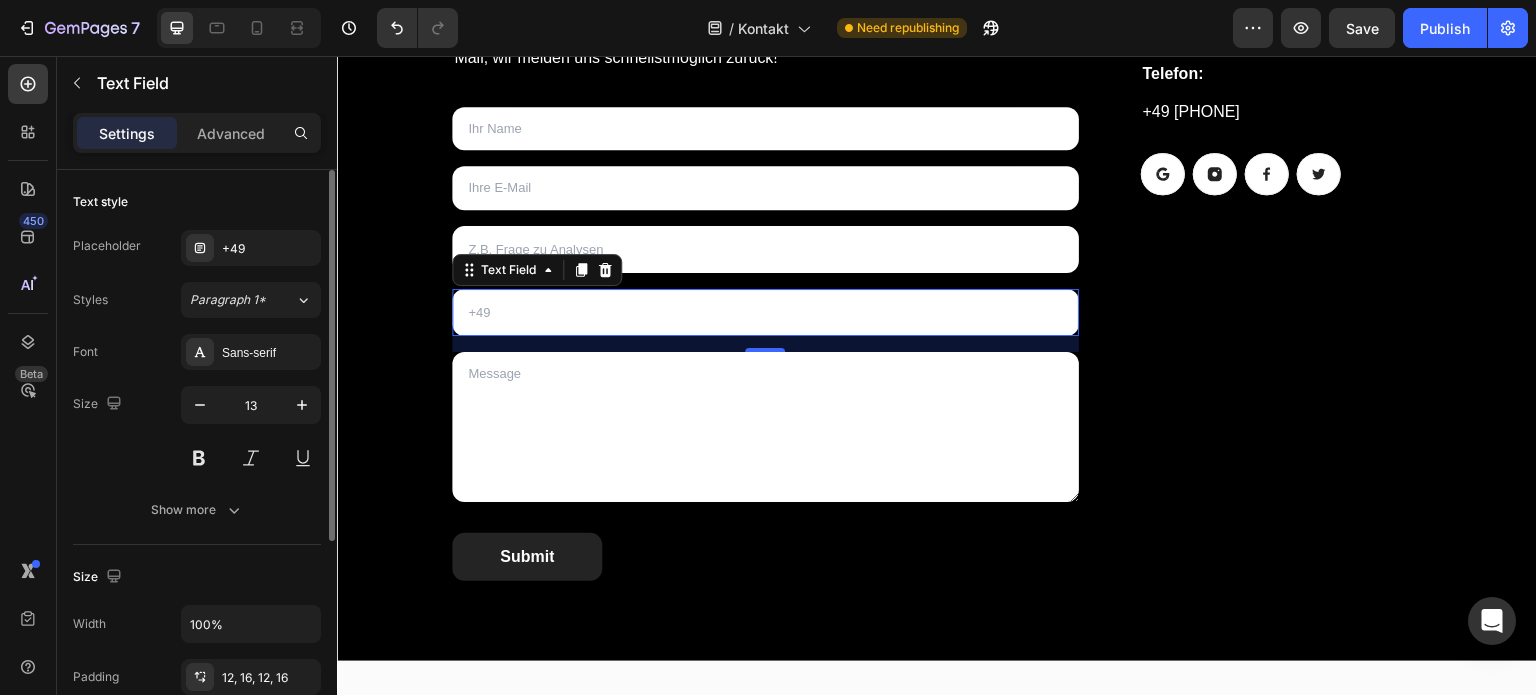 click on "Font Sans-serif Size 13 Show more" at bounding box center [197, 431] 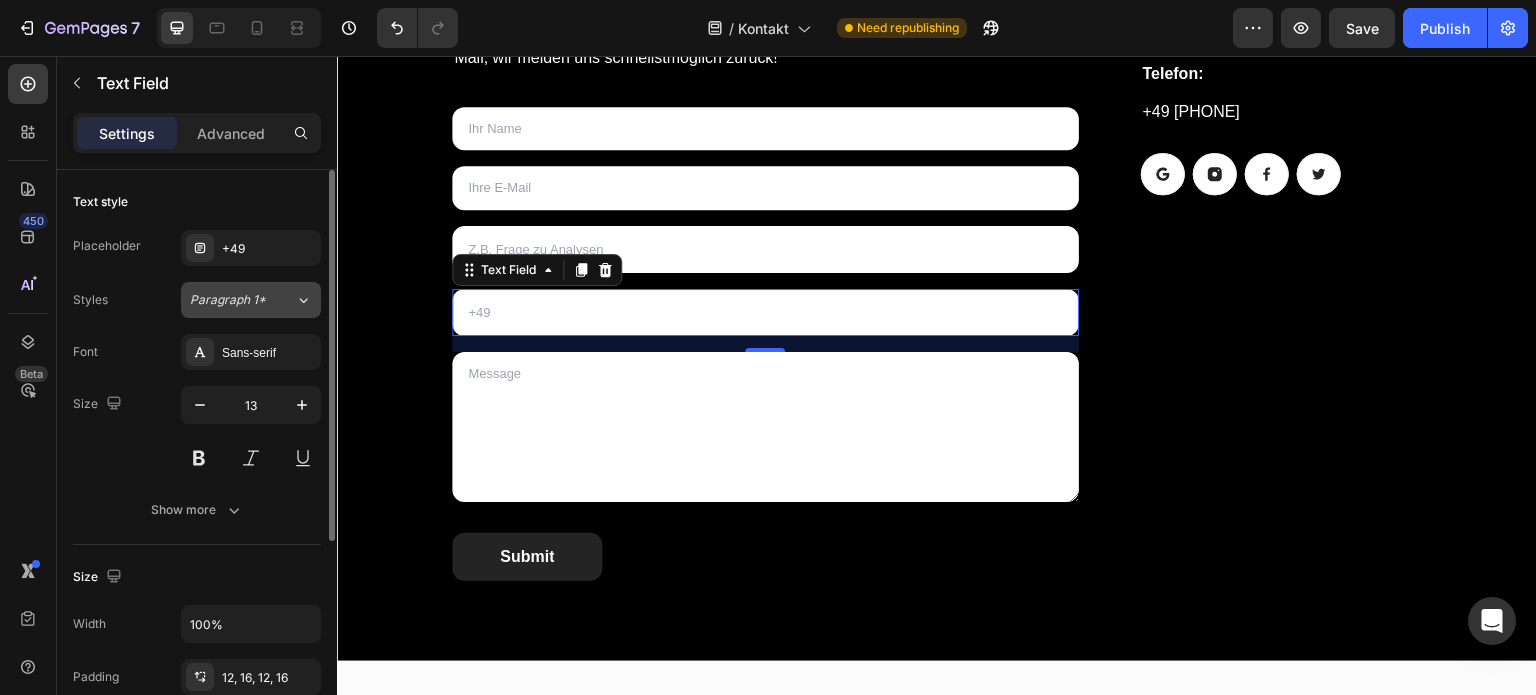 click on "Paragraph 1*" 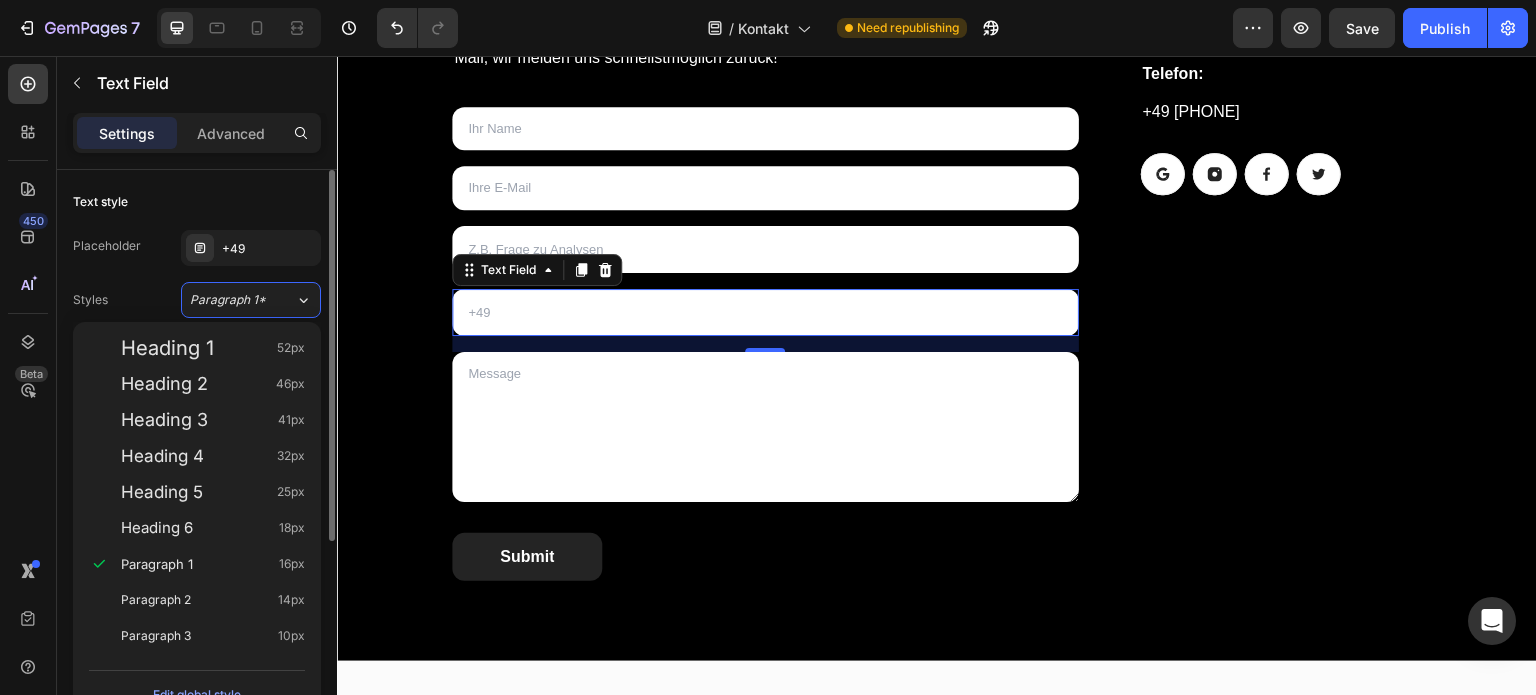 click on "Styles Paragraph 1* Font Sans-serif Size 13 Show more" at bounding box center (197, 405) 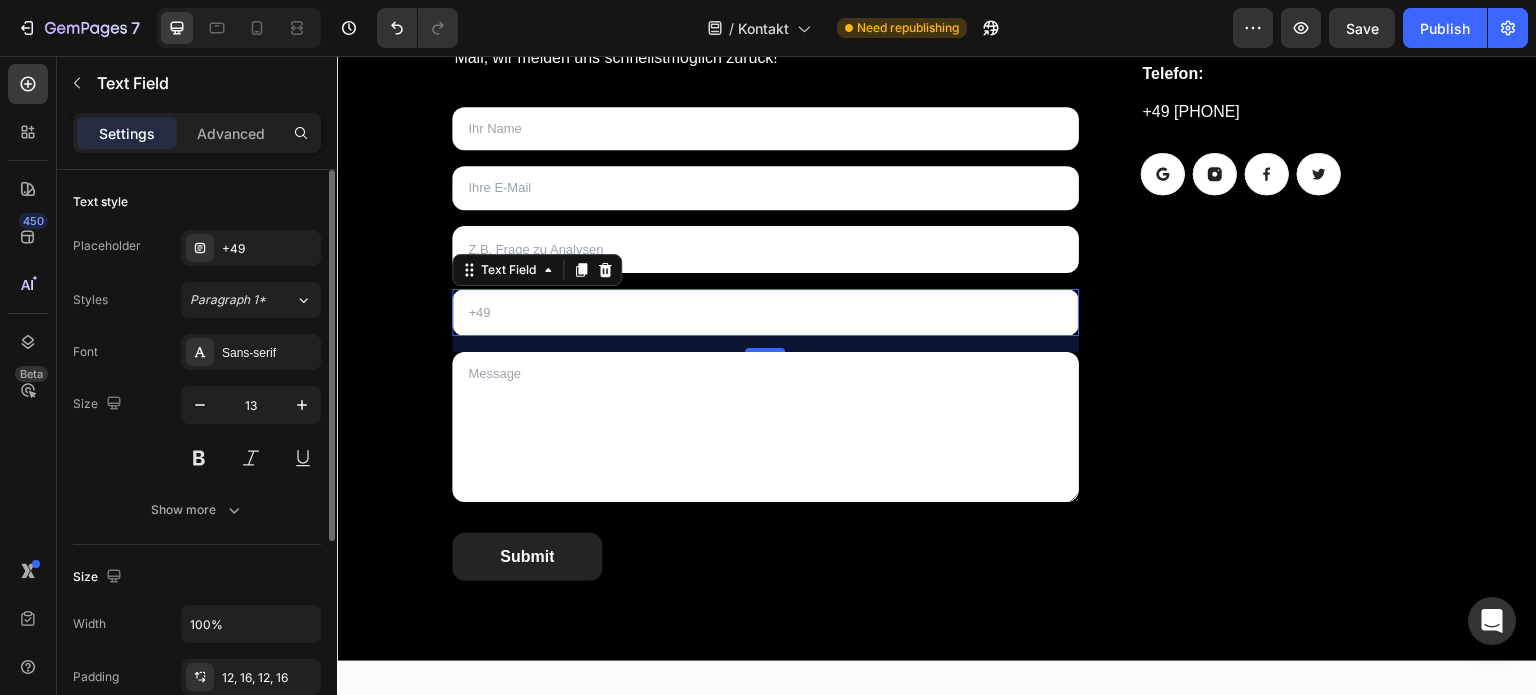 scroll, scrollTop: 328, scrollLeft: 0, axis: vertical 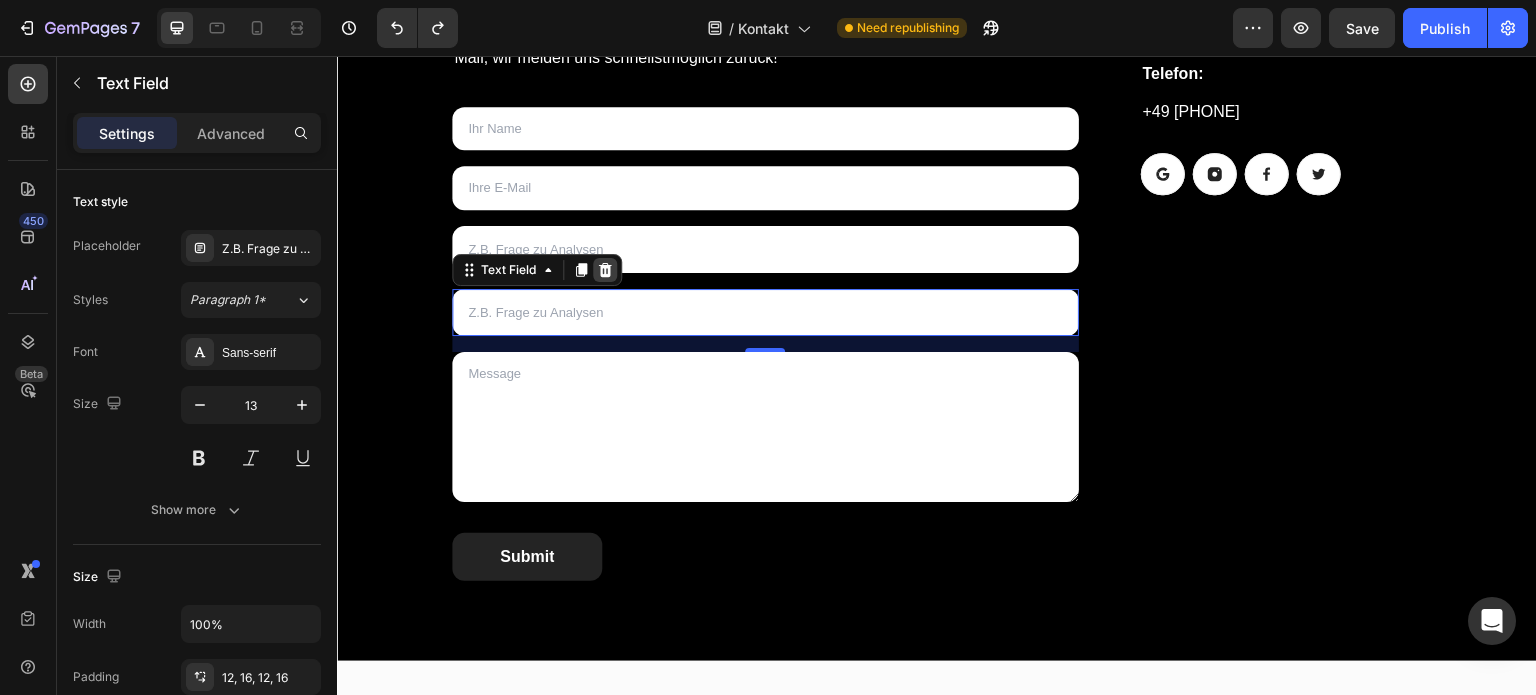 type on "contact[num]" 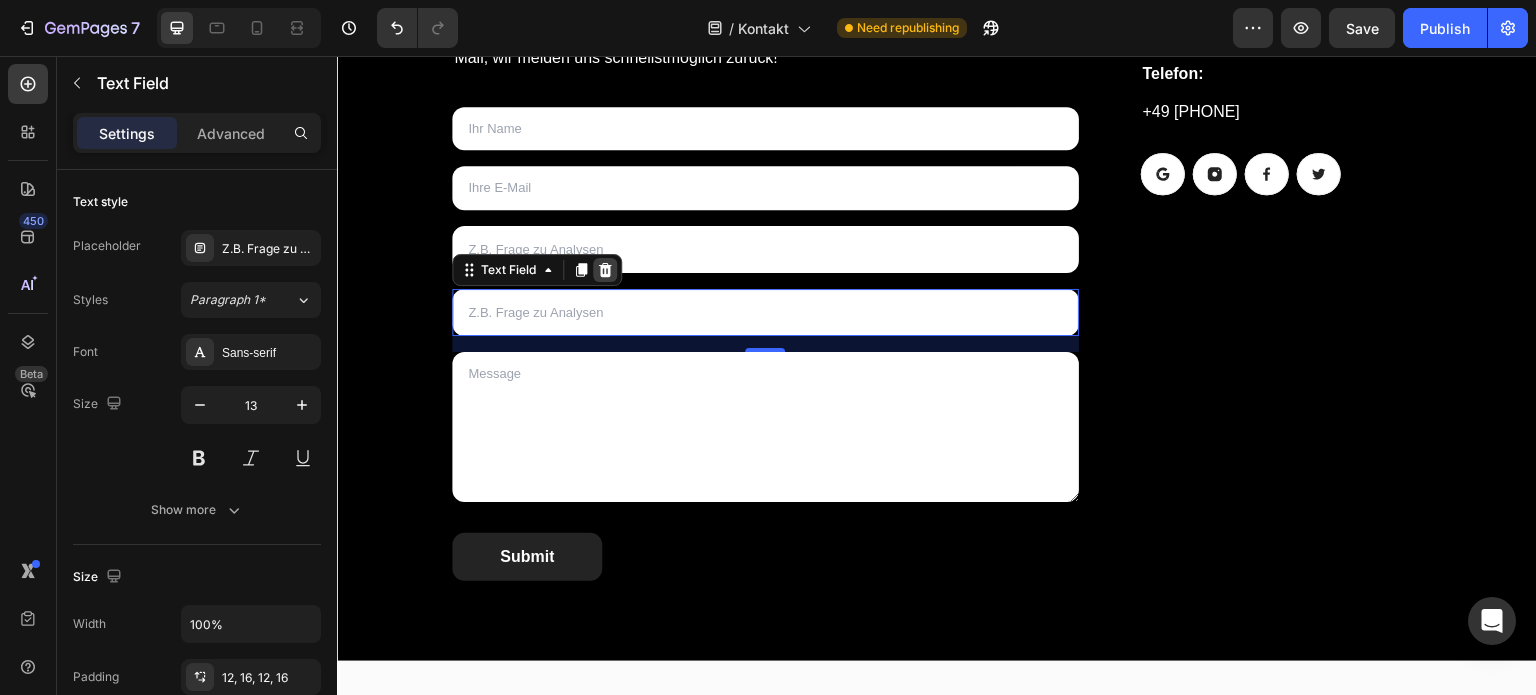 click 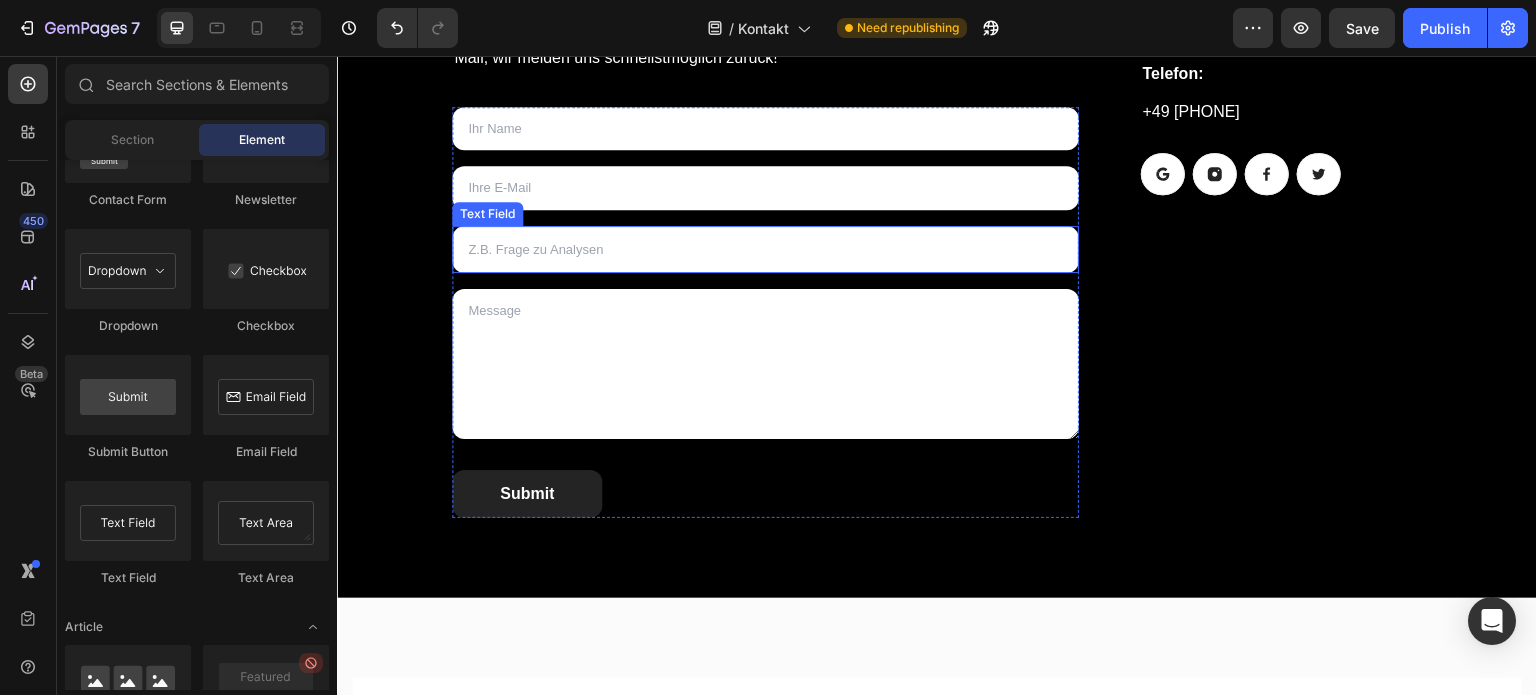 click at bounding box center (765, 249) 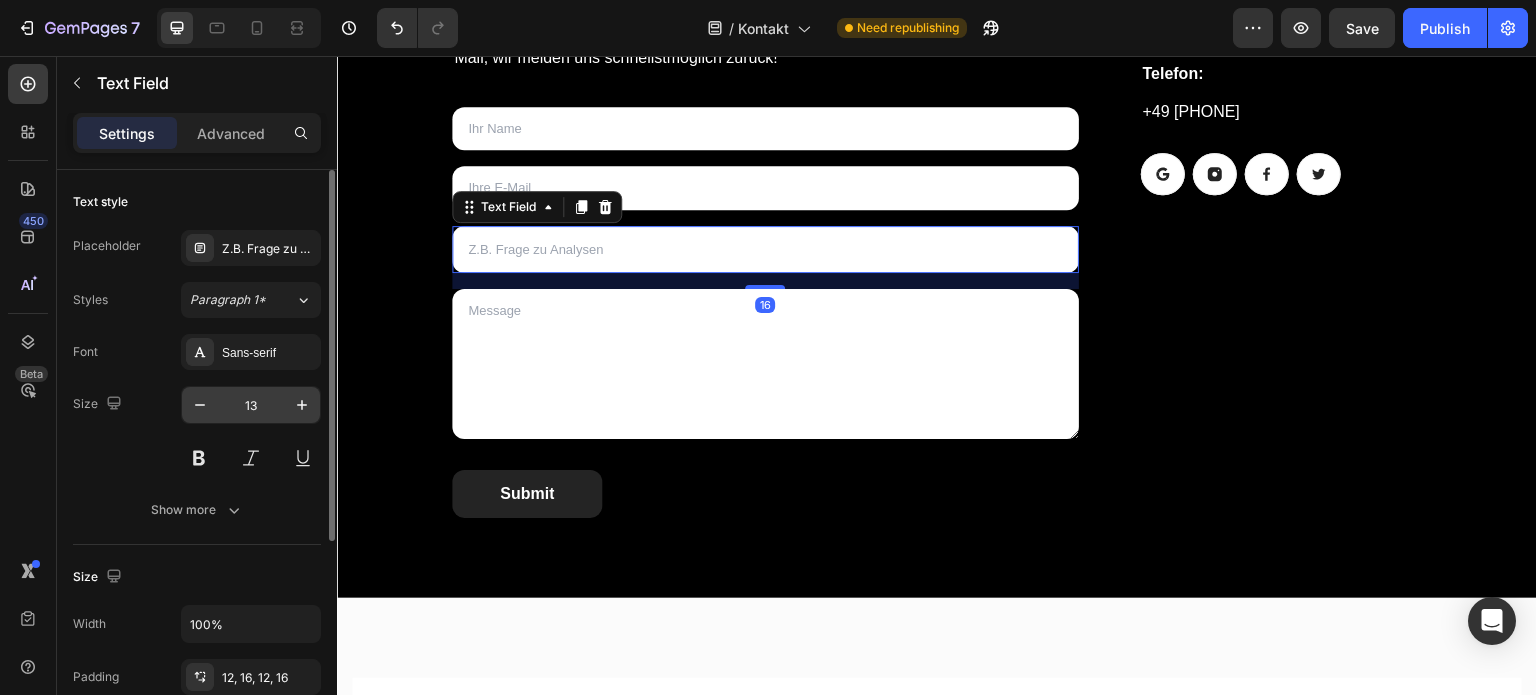 scroll, scrollTop: 328, scrollLeft: 0, axis: vertical 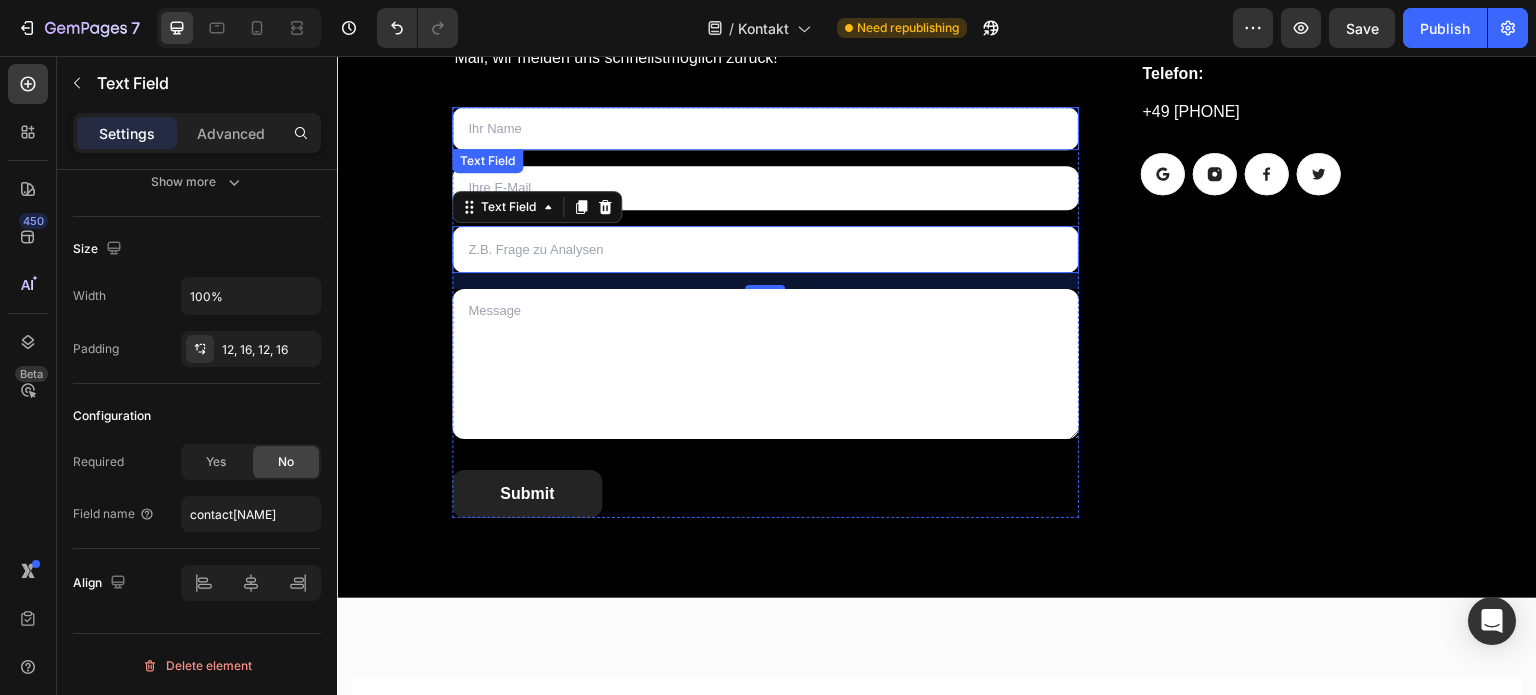 click at bounding box center (765, 129) 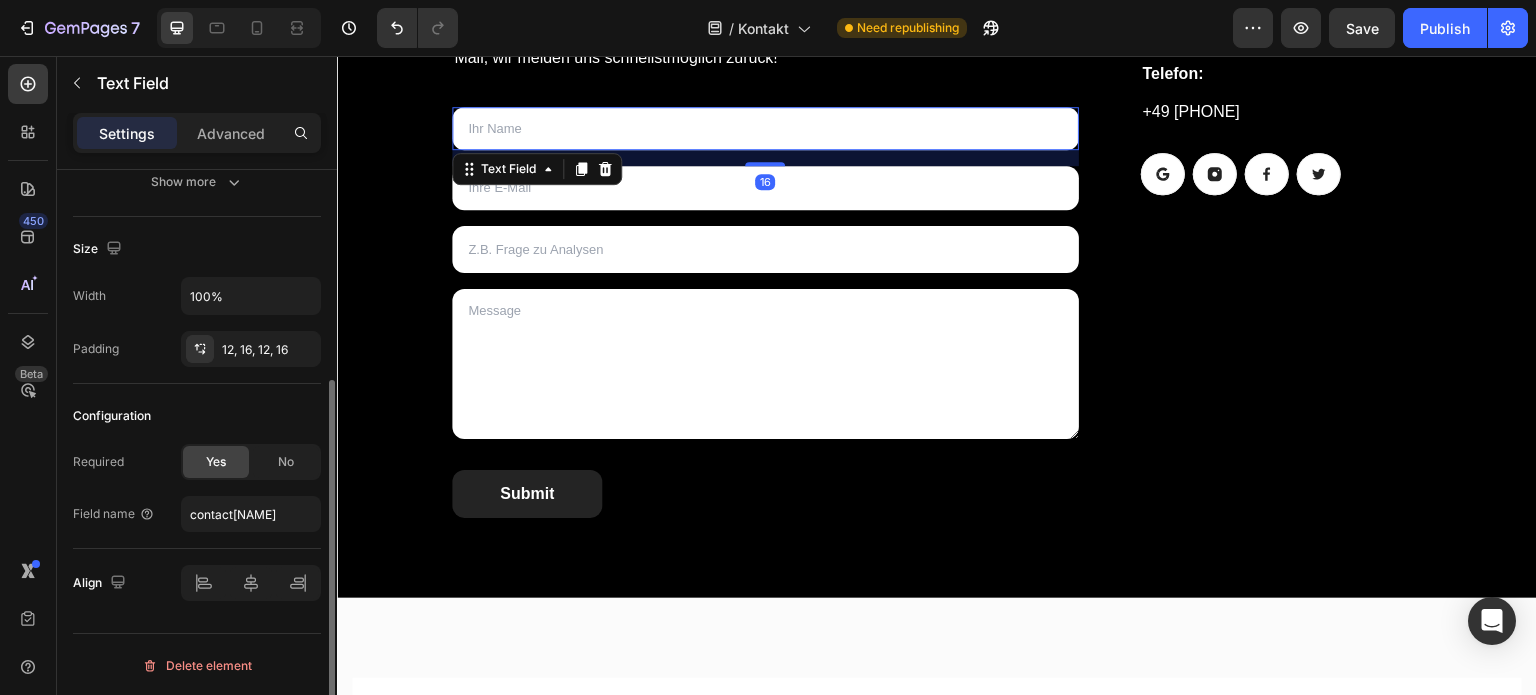 scroll, scrollTop: 327, scrollLeft: 0, axis: vertical 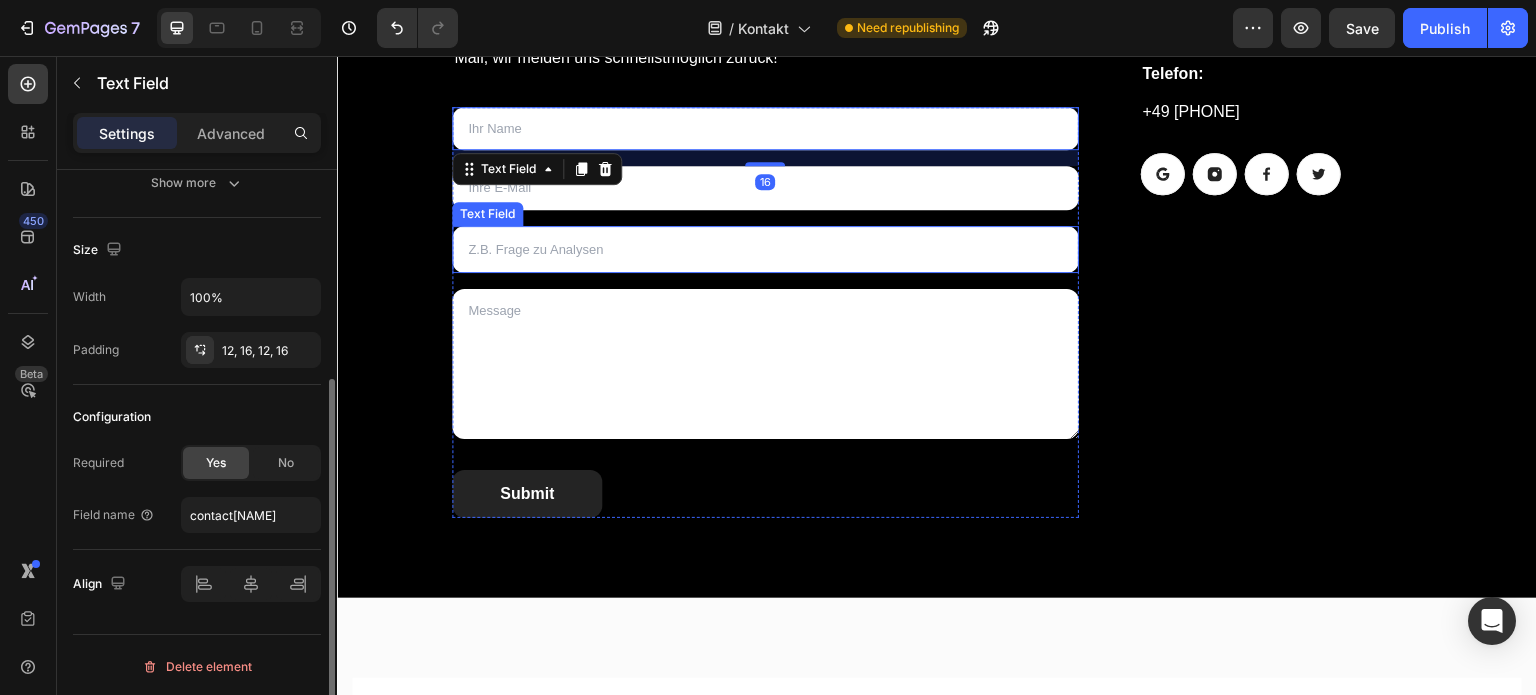 click at bounding box center [765, 249] 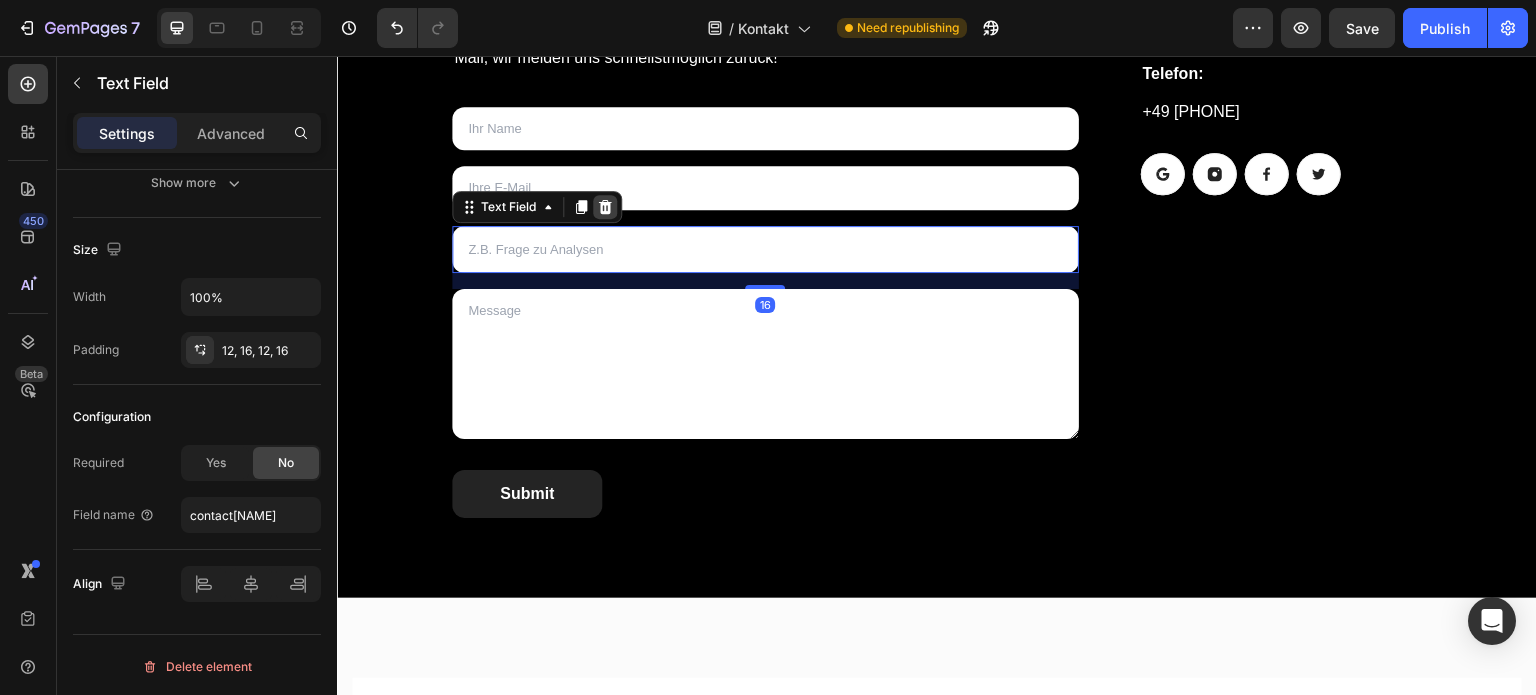 click 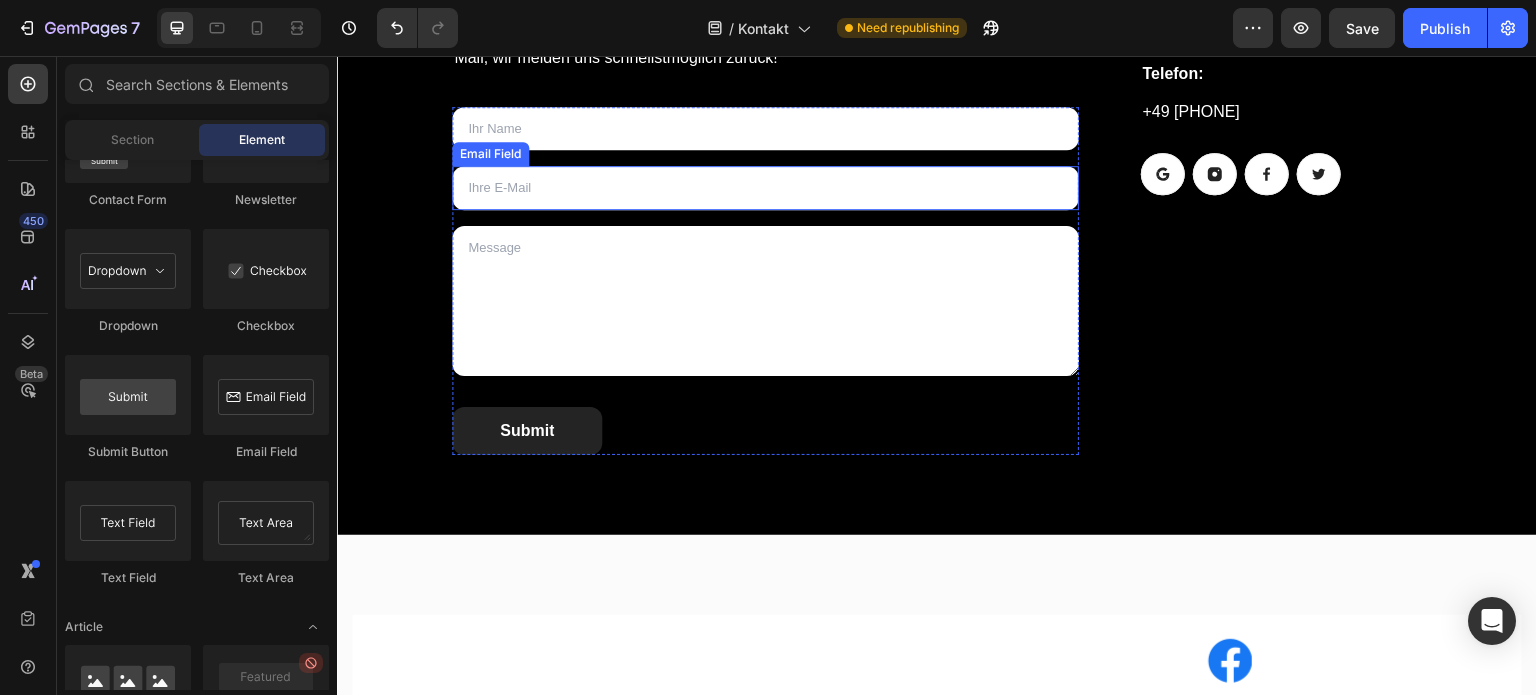 click at bounding box center (765, 188) 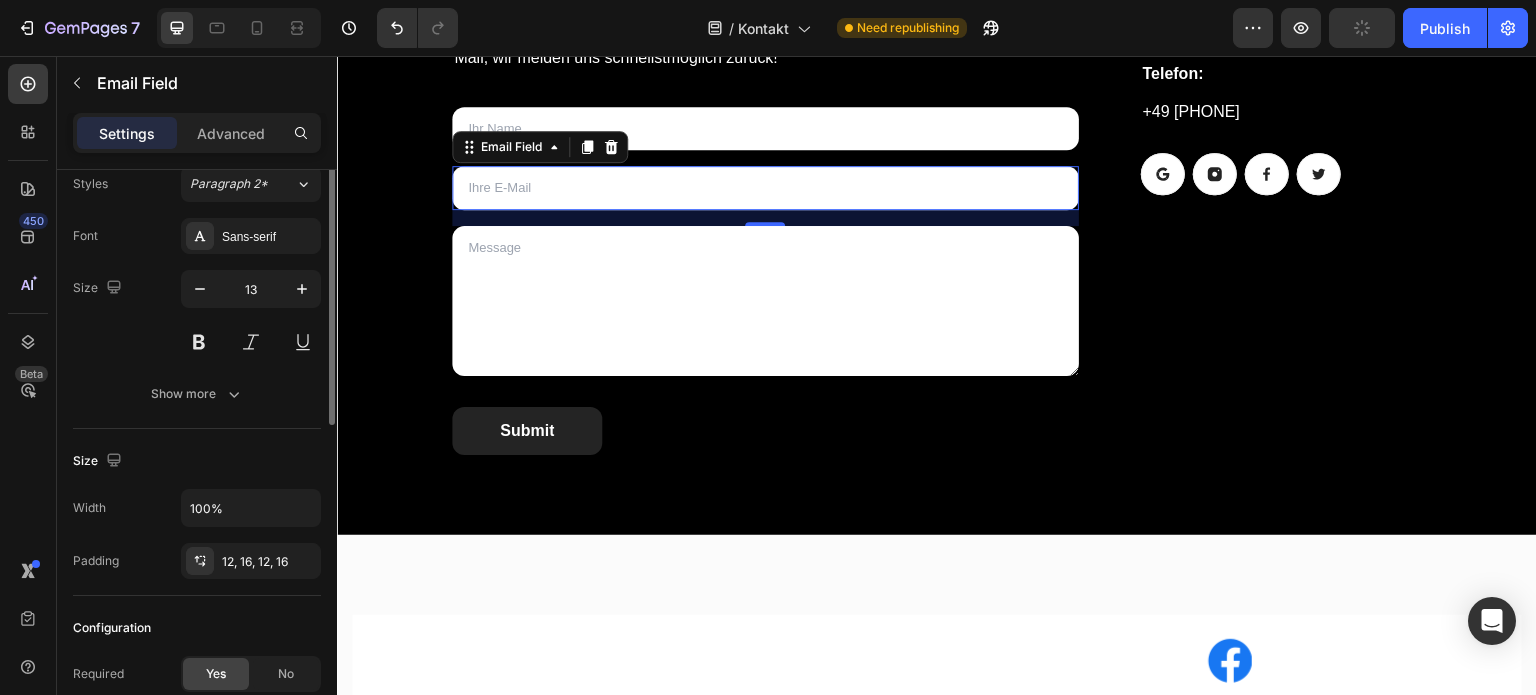 scroll, scrollTop: 0, scrollLeft: 0, axis: both 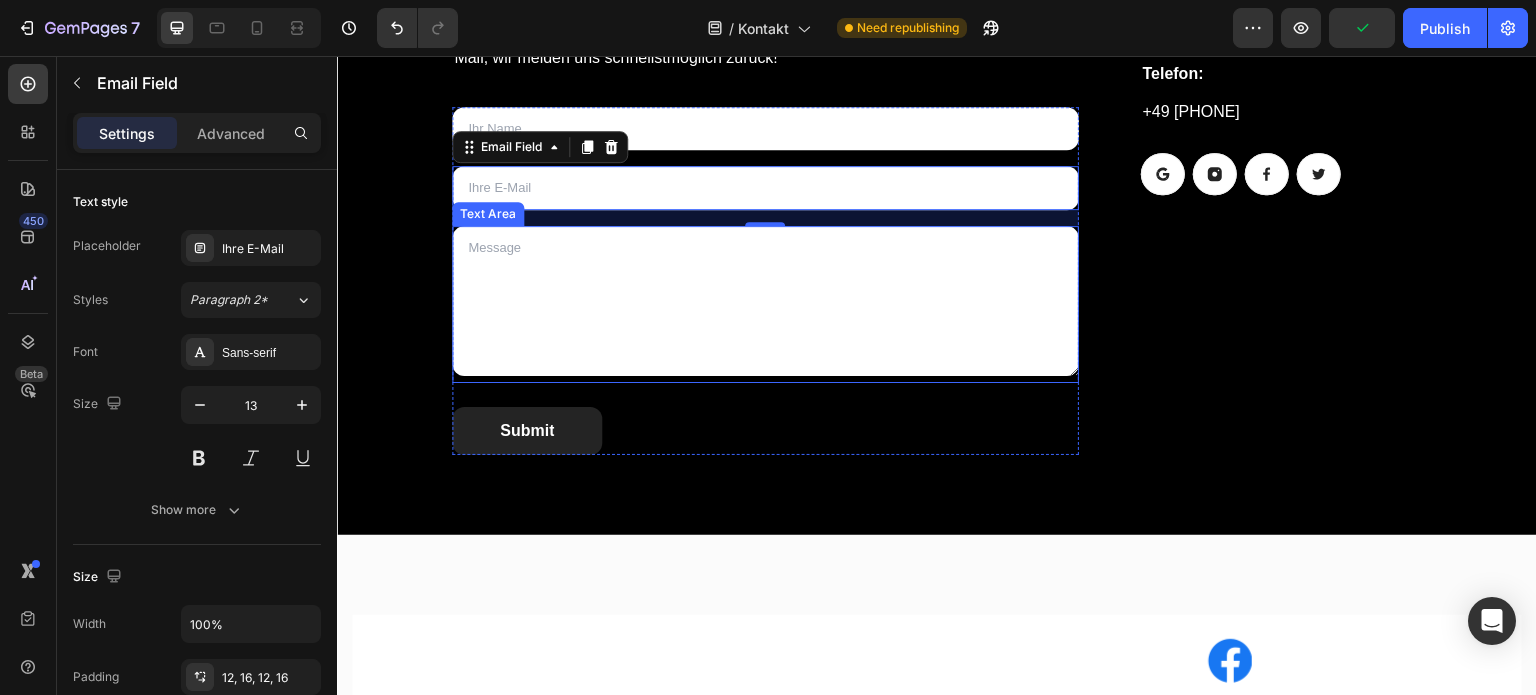 click at bounding box center [765, 301] 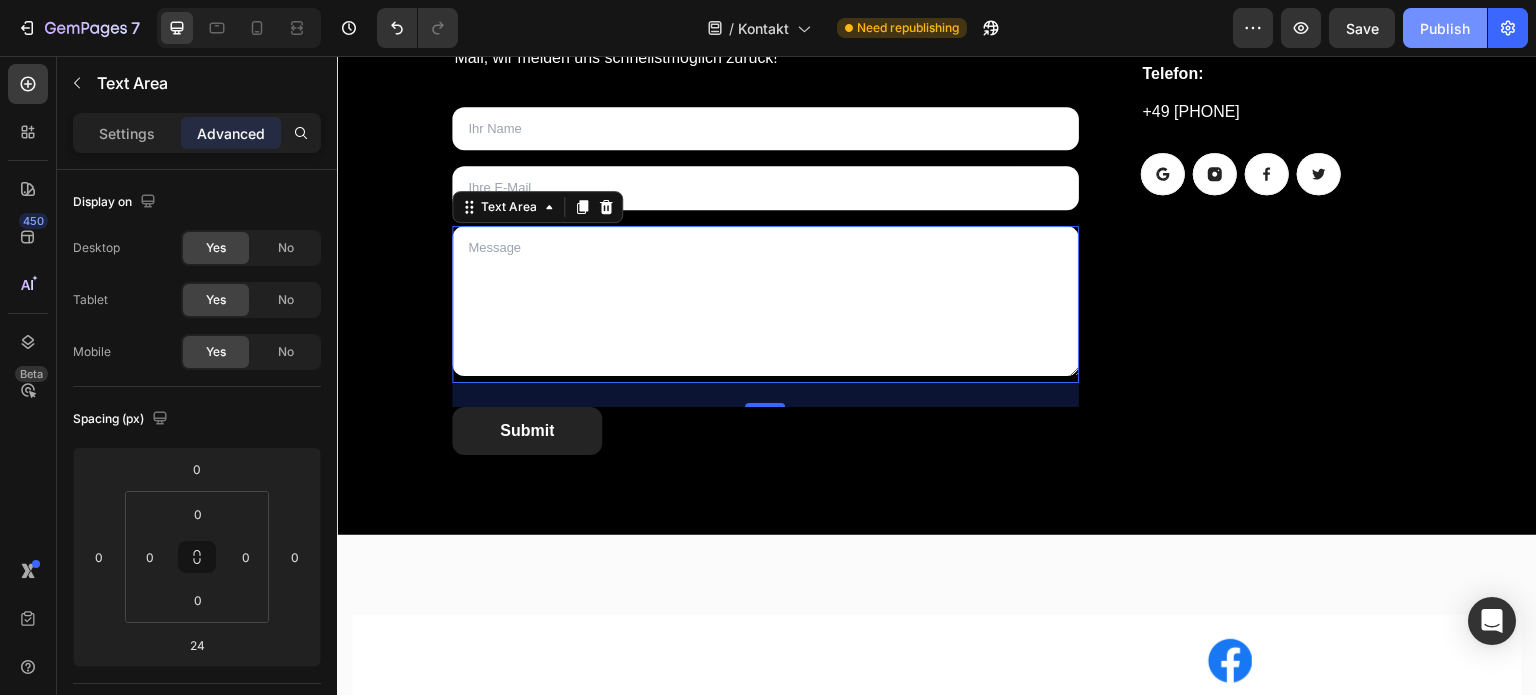 click on "Publish" at bounding box center (1445, 28) 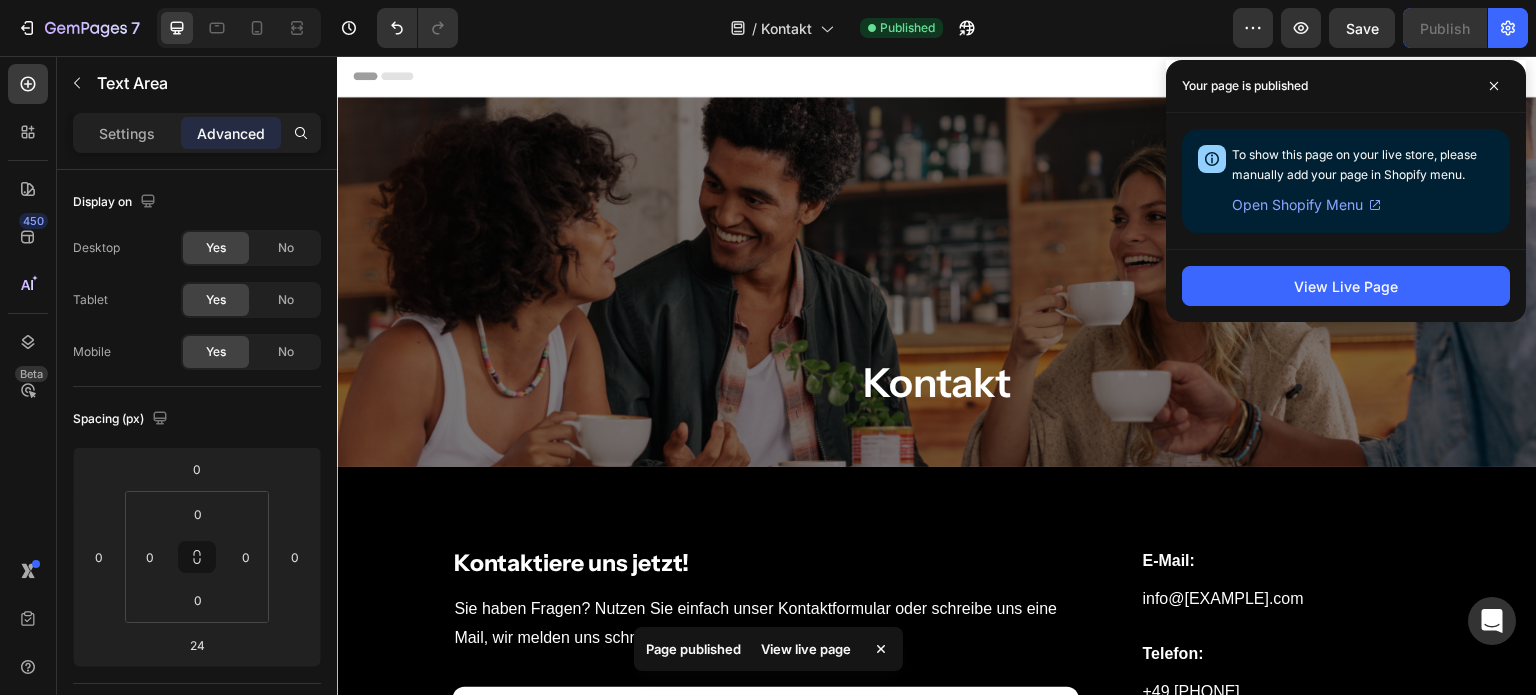 scroll, scrollTop: 456, scrollLeft: 0, axis: vertical 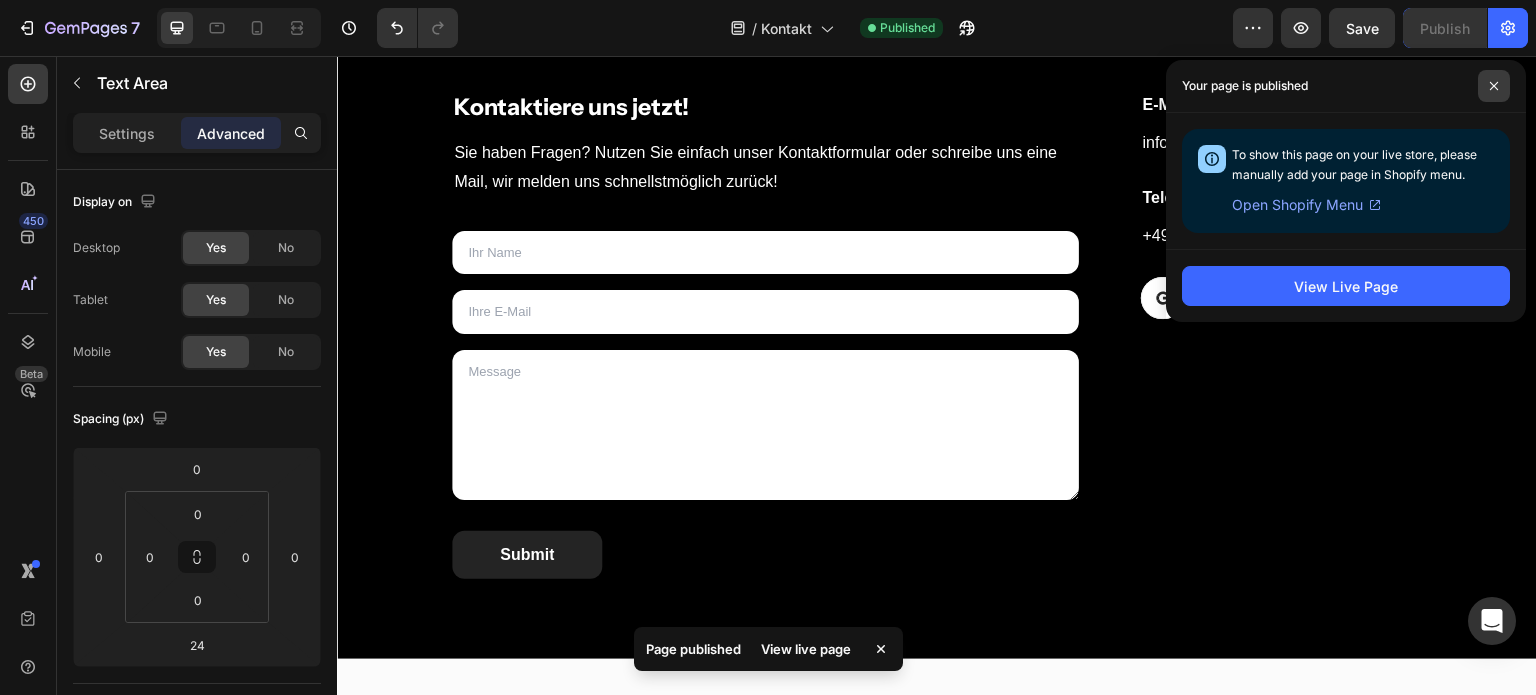click 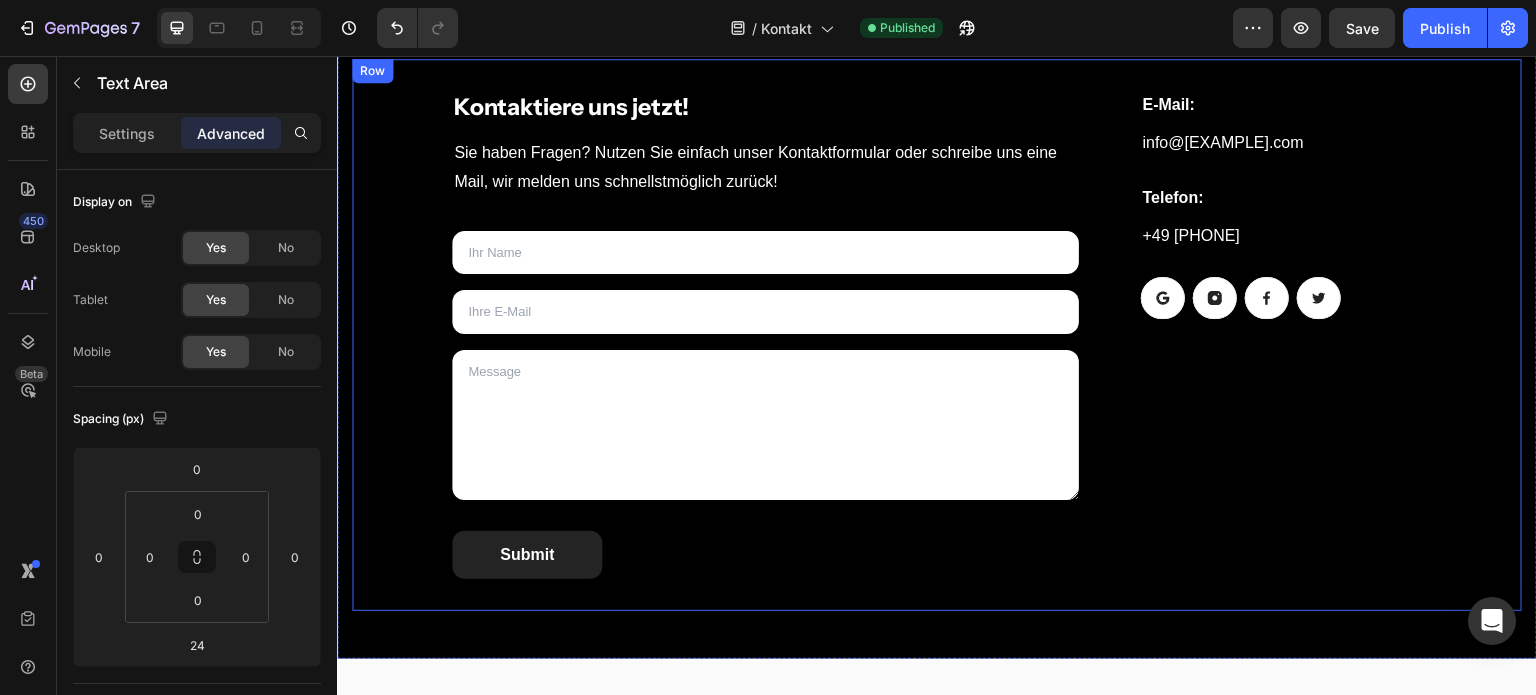 click on "Kontaktiere uns jetzt! Heading Sie haben Fragen? Nutzen Sie einfach unser Kontaktformular oder schreibe uns eine Mail, wir melden uns schnellstmöglich zurück! Text block Text Field Email Field Text Area Submit Submit Button Contact Form E-Mail: Heading info@km-investments.de Text block Telefon: Heading +49 174 9998409 Text block           Button     Button     Button     Button Row Row Row" at bounding box center [937, 335] 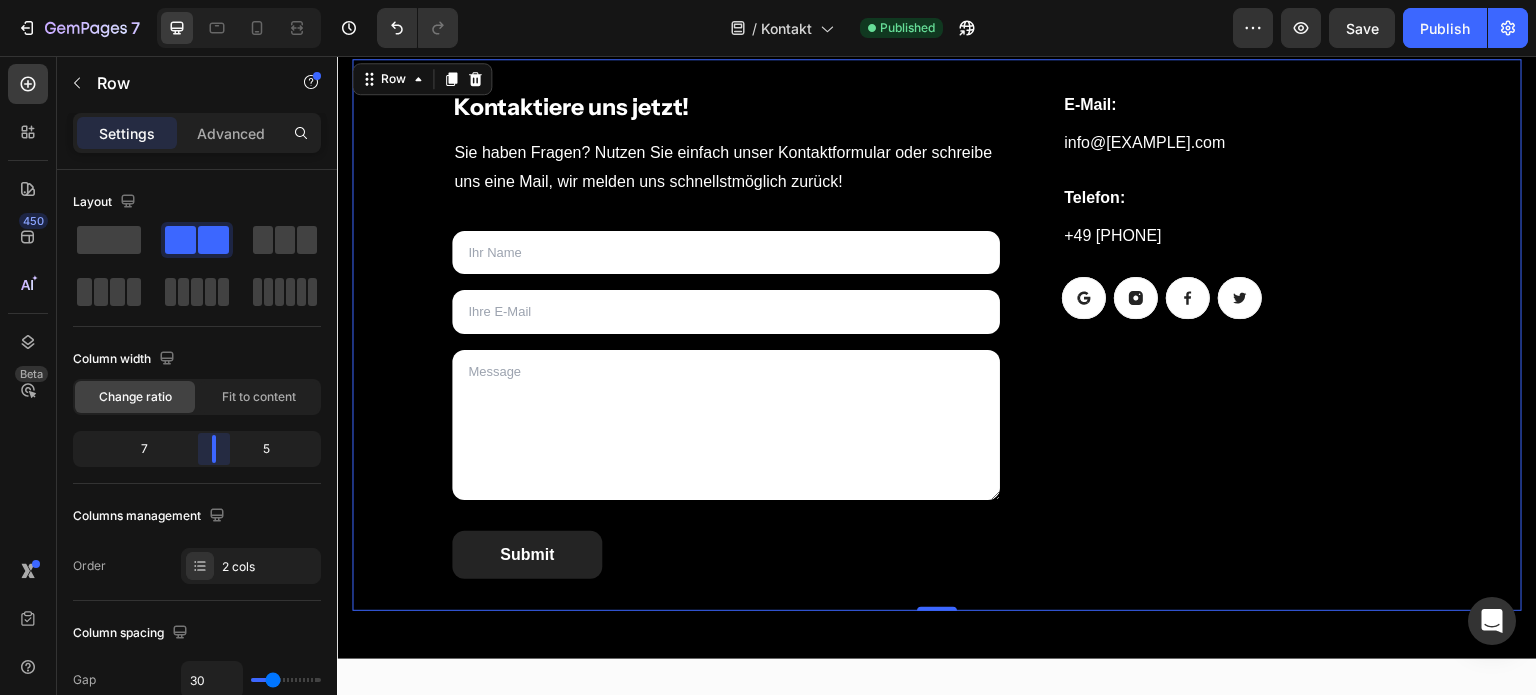 drag, startPoint x: 234, startPoint y: 447, endPoint x: 408, endPoint y: 364, distance: 192.78226 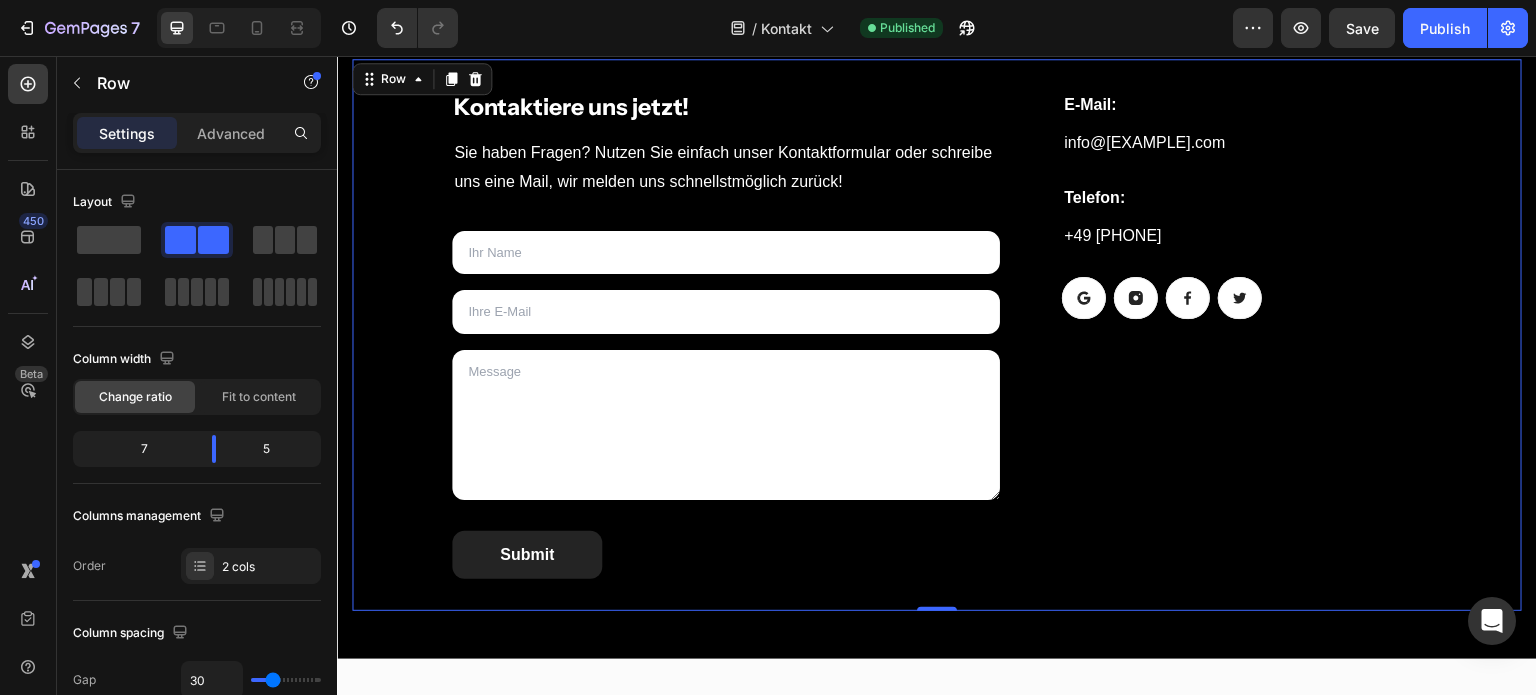 click on "E-Mail: Heading info@[EXAMPLE.COM] Text block Telefon: Heading +49 [PHONE] Text block           Button     Button     Button     Button Row Row" at bounding box center (1226, 335) 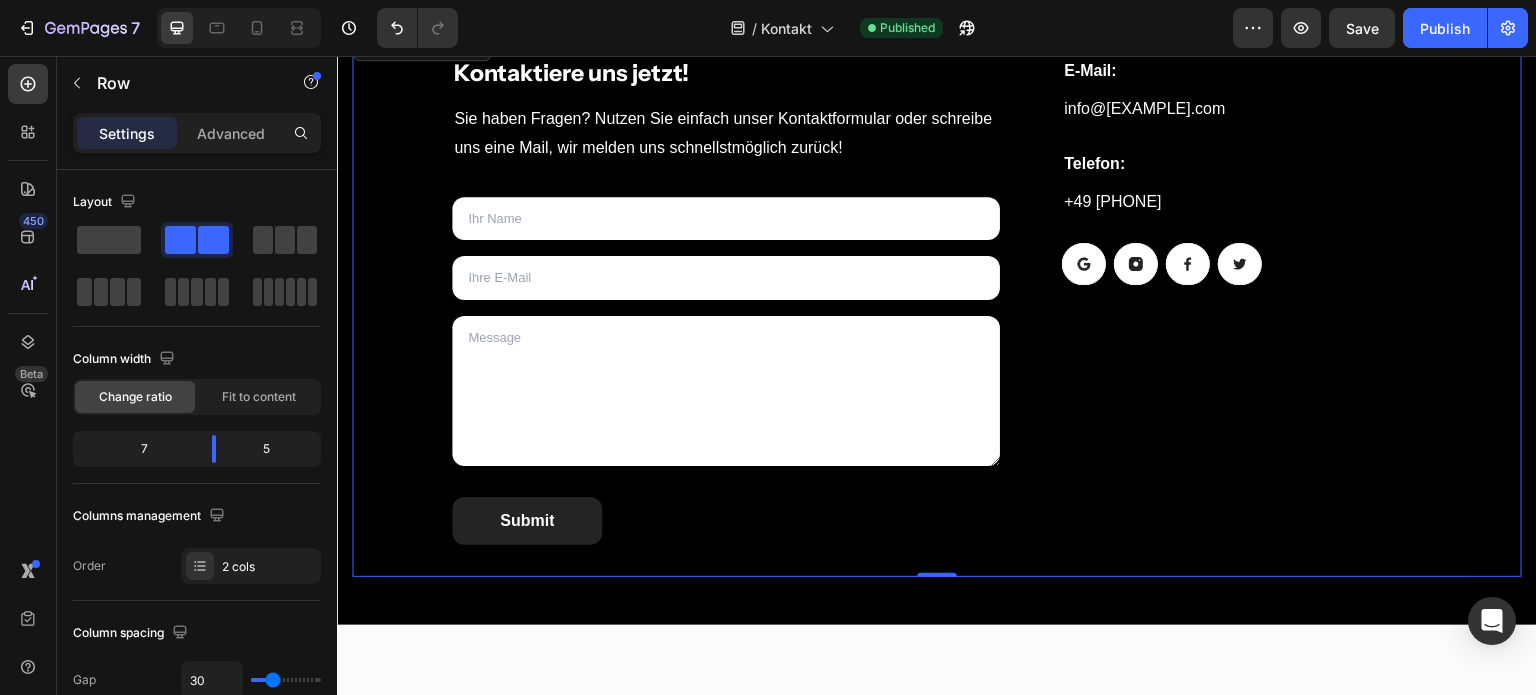 scroll, scrollTop: 586, scrollLeft: 0, axis: vertical 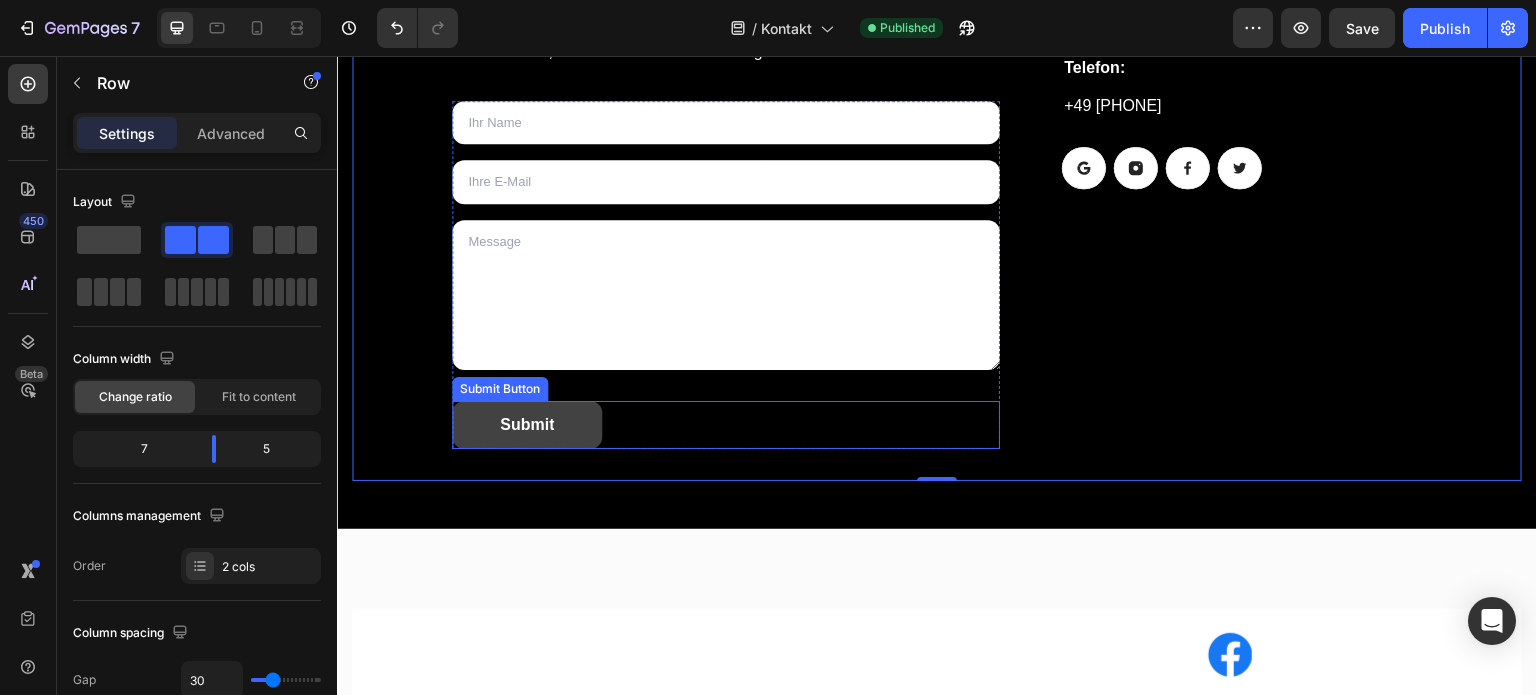 click on "Submit" at bounding box center [527, 425] 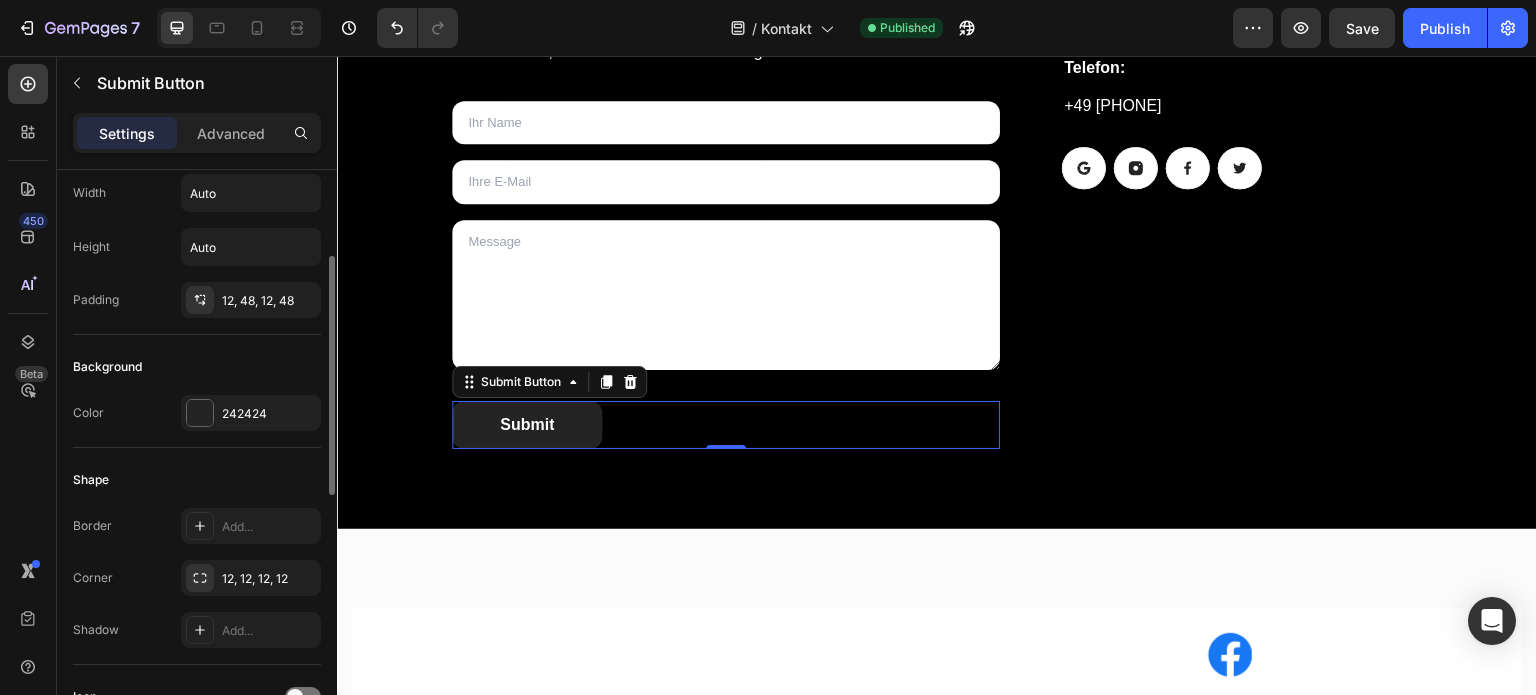 scroll, scrollTop: 178, scrollLeft: 0, axis: vertical 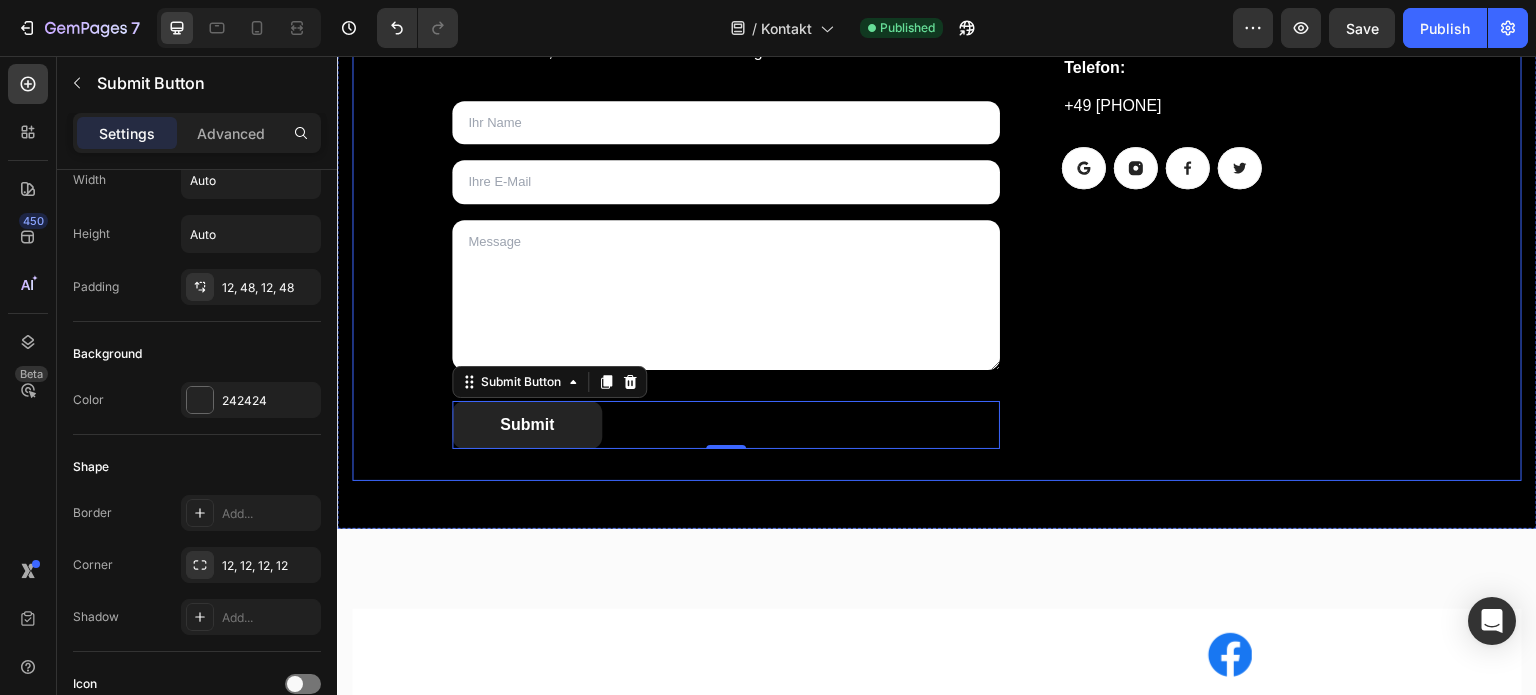 click on "E-Mail: Heading info@[EXAMPLE.COM] Text block Telefon: Heading +49 [PHONE] Text block           Button     Button     Button     Button Row Row" at bounding box center [1226, 205] 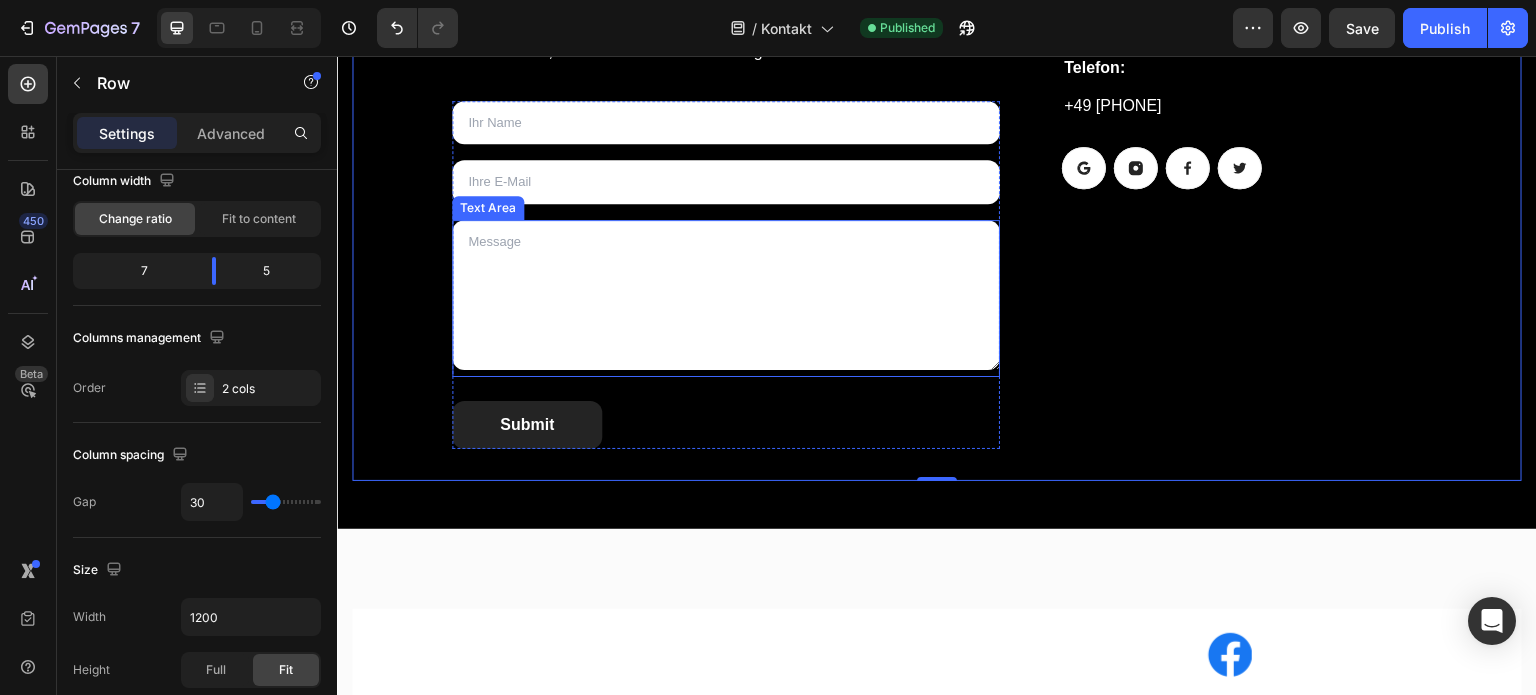 scroll, scrollTop: 0, scrollLeft: 0, axis: both 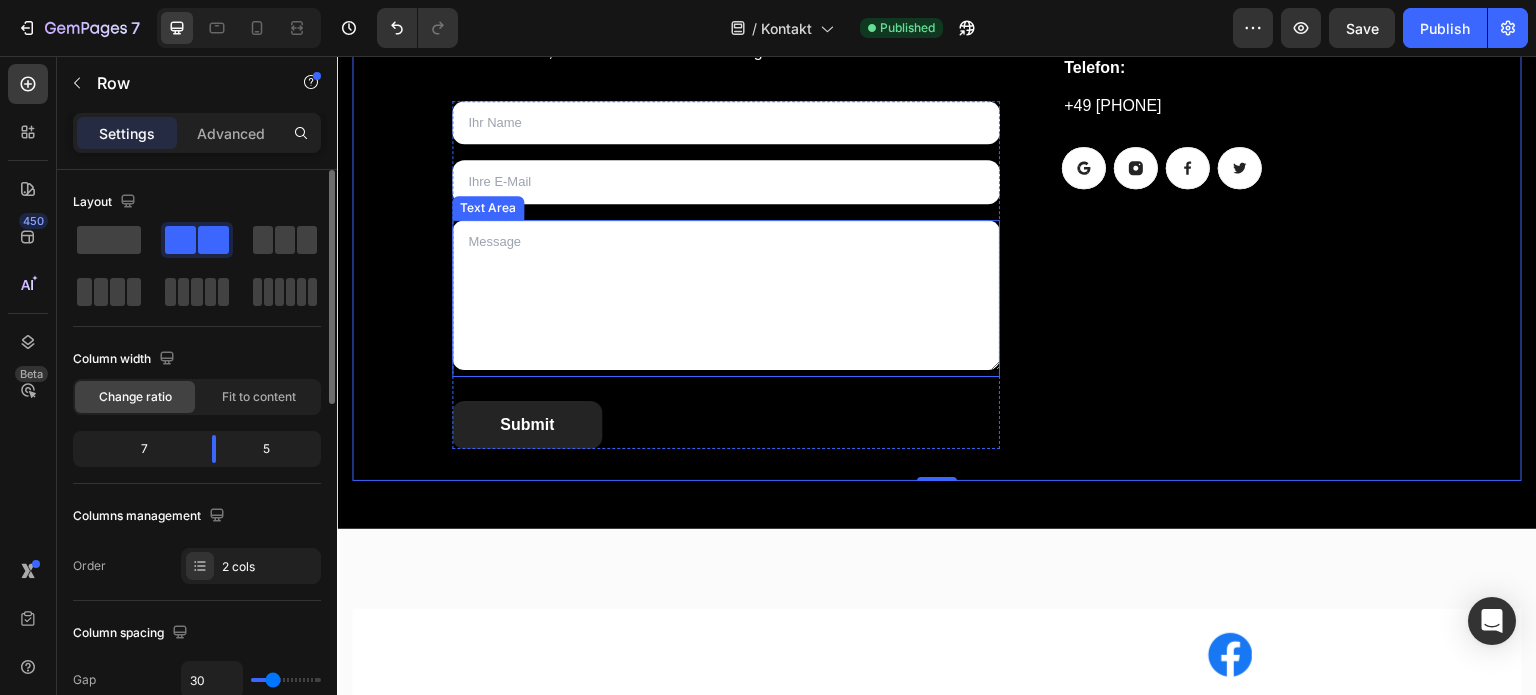 click at bounding box center (726, 295) 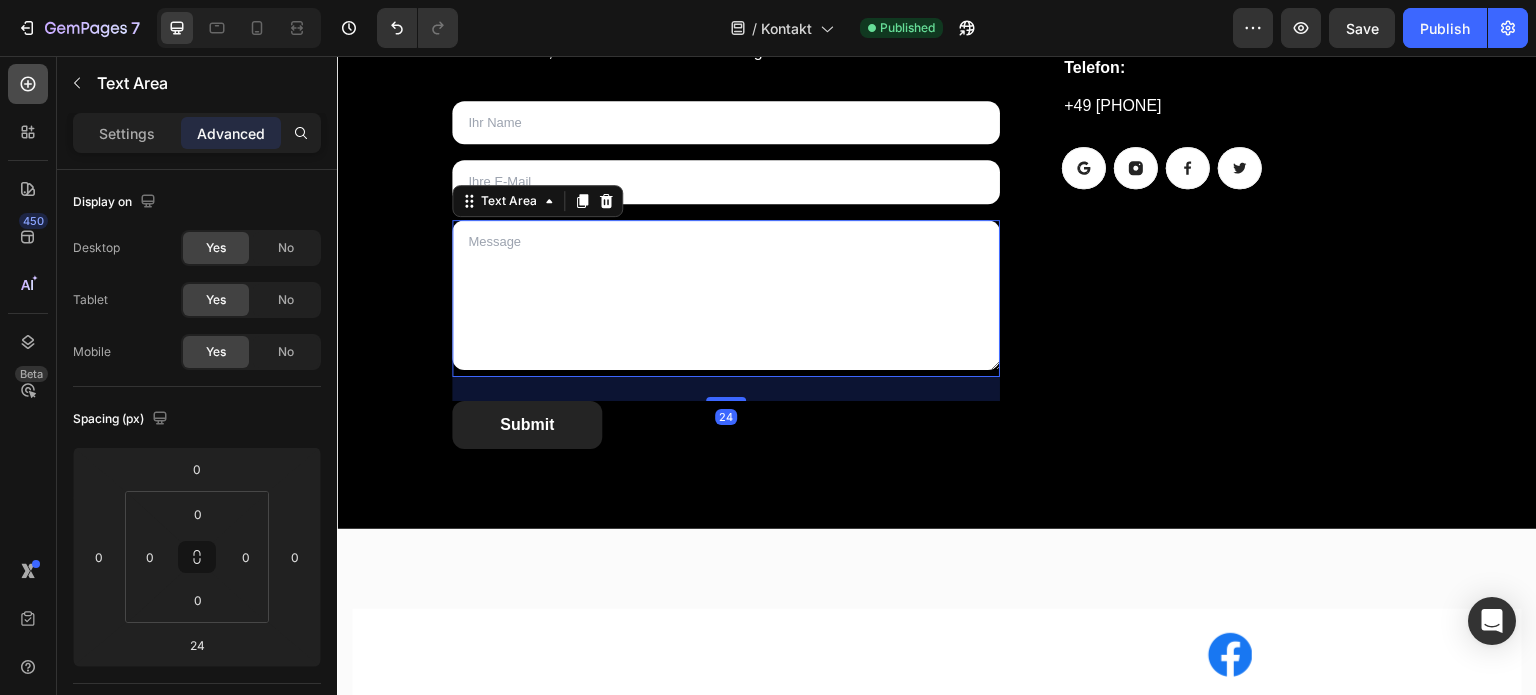 click 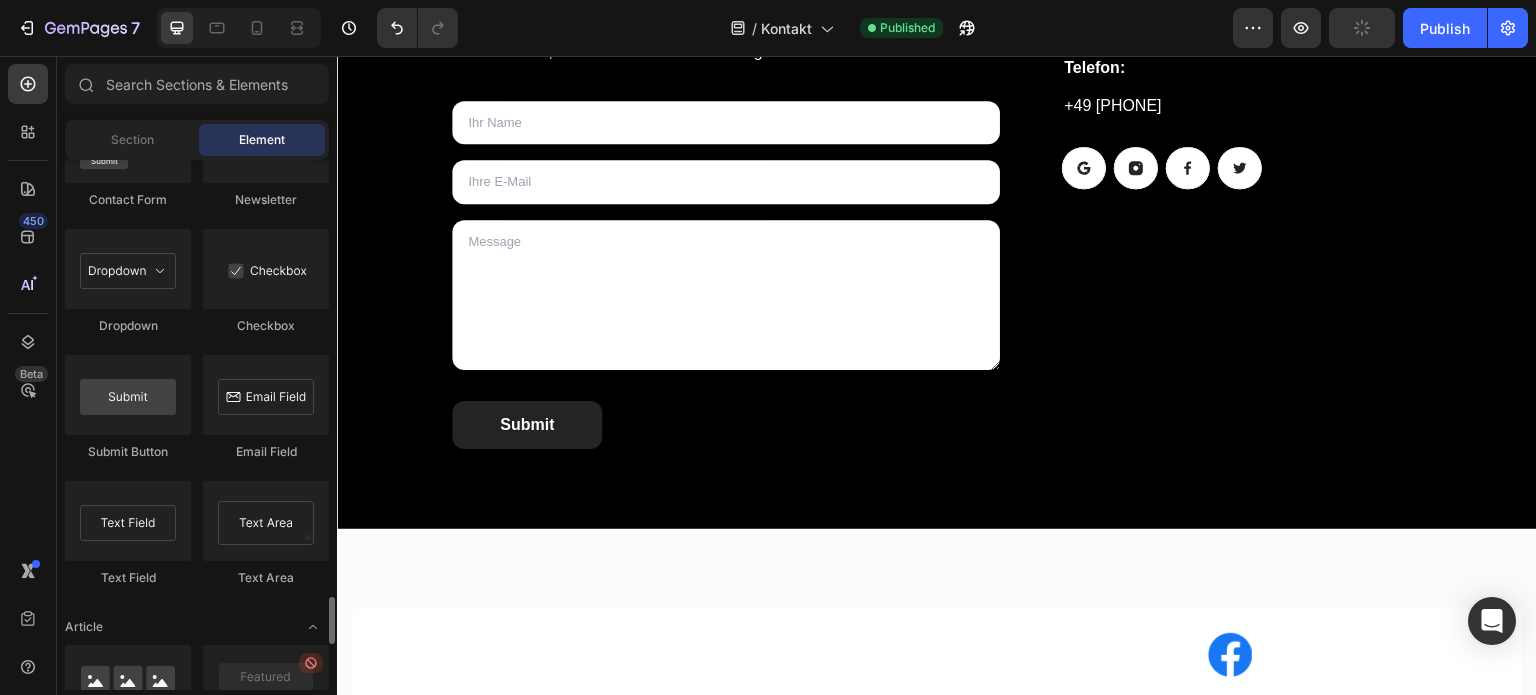 scroll, scrollTop: 4685, scrollLeft: 0, axis: vertical 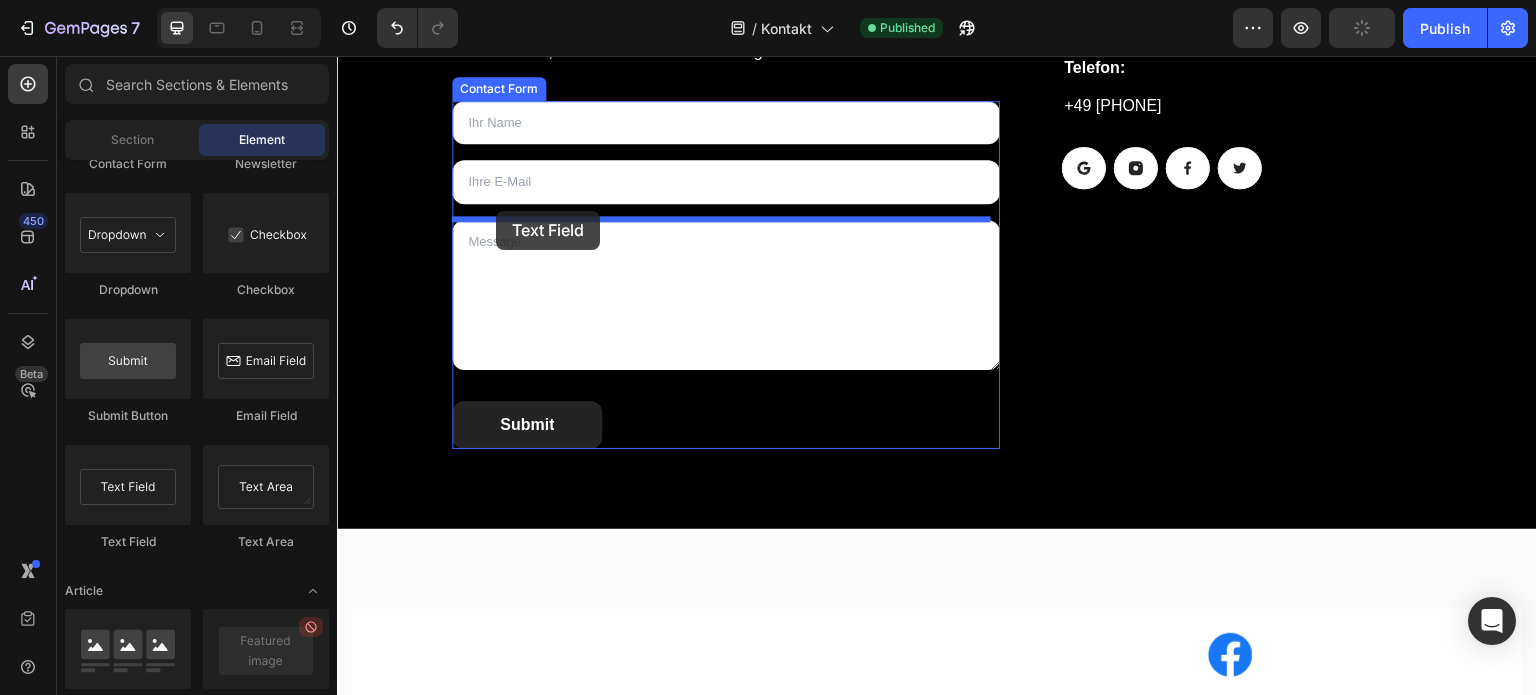 drag, startPoint x: 508, startPoint y: 545, endPoint x: 497, endPoint y: 212, distance: 333.18164 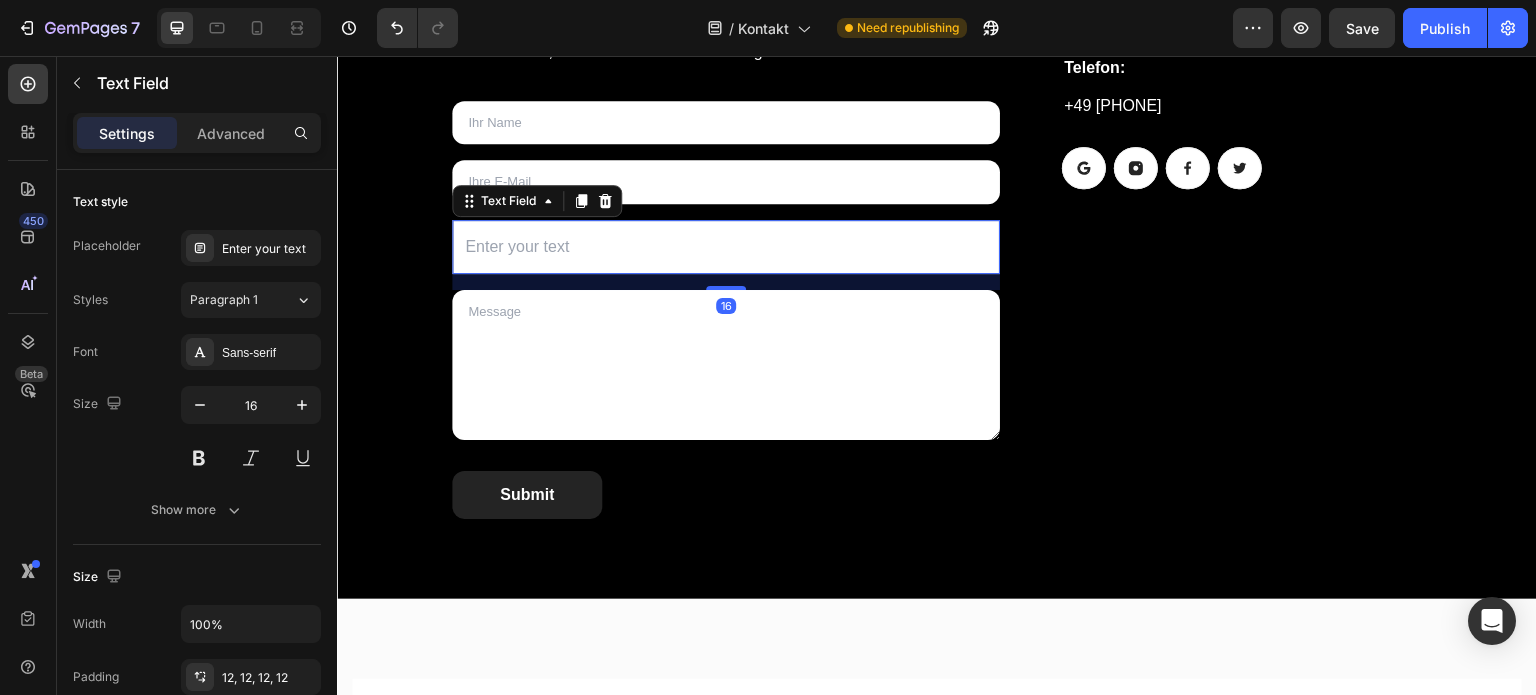 scroll, scrollTop: 328, scrollLeft: 0, axis: vertical 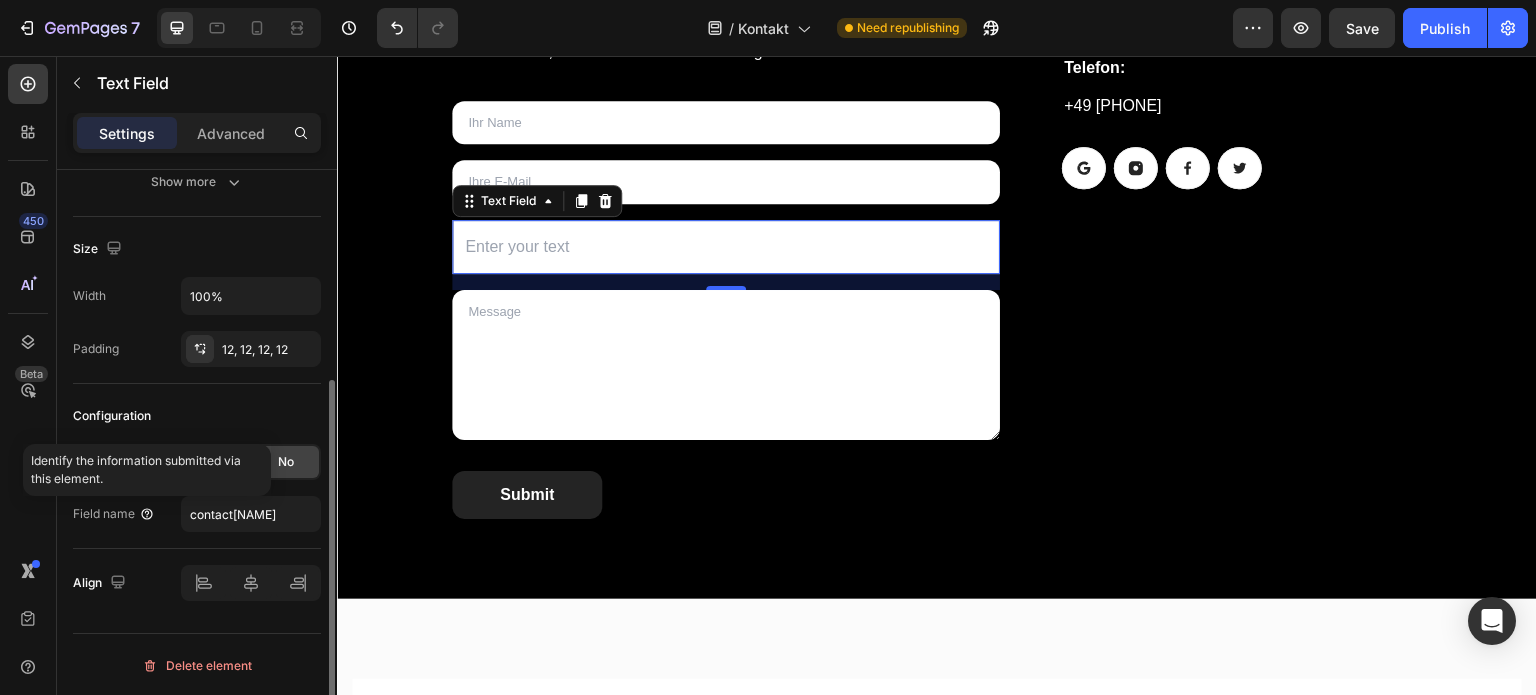 click 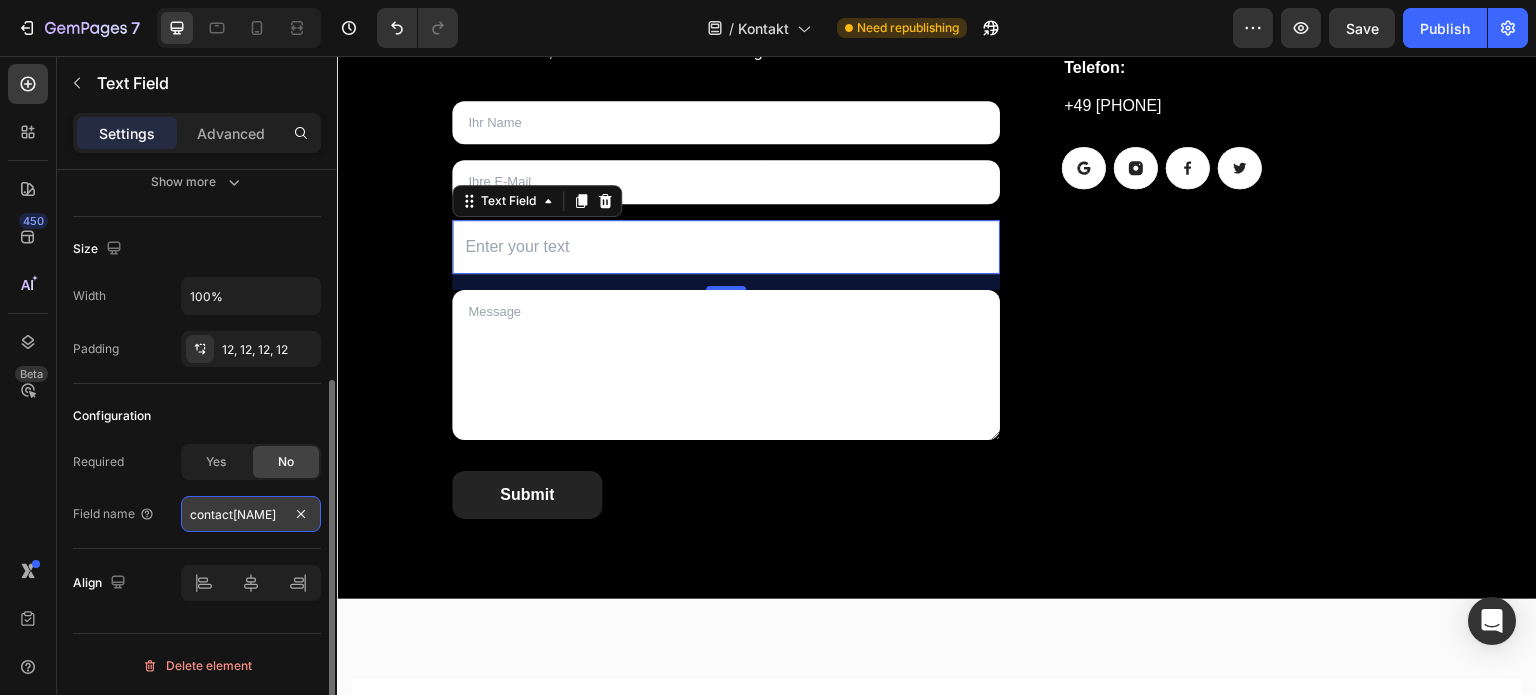 click on "contact[name]" at bounding box center [251, 514] 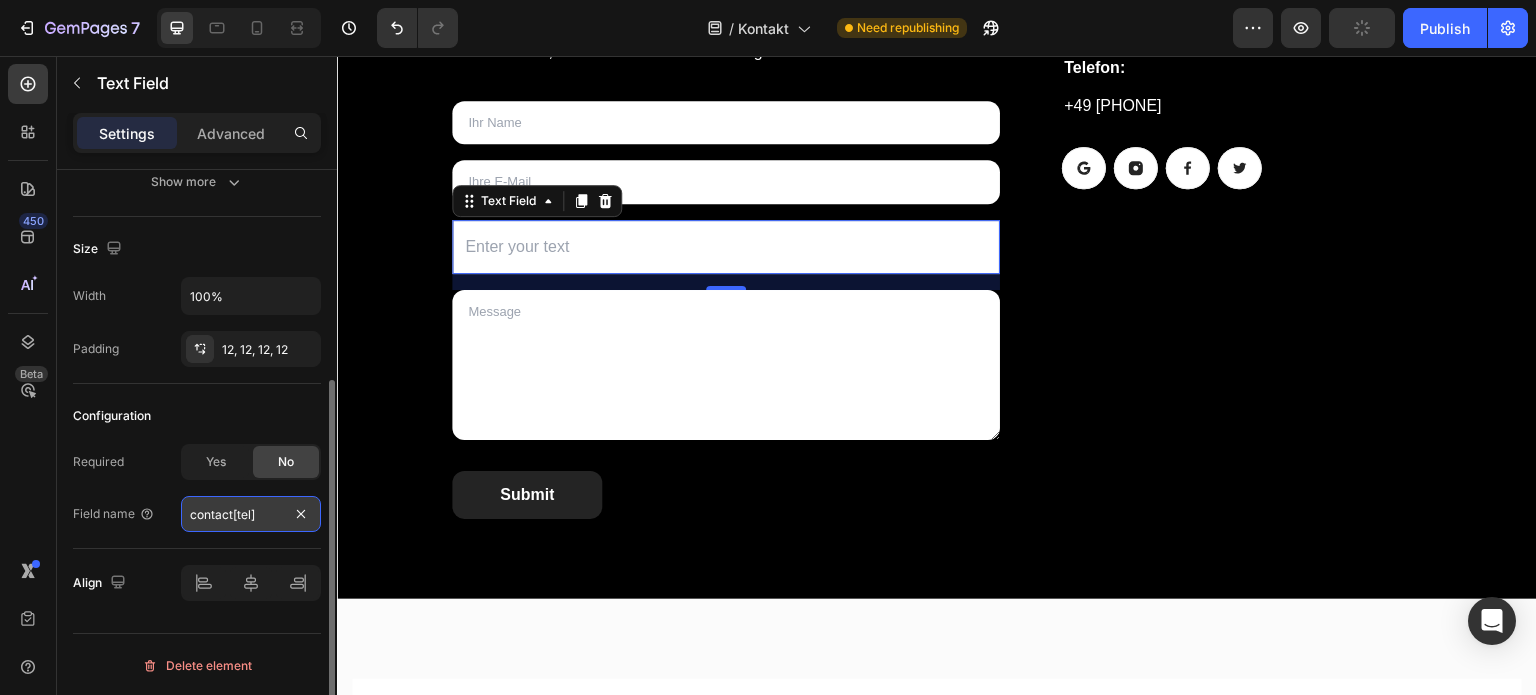 paste on "+49" 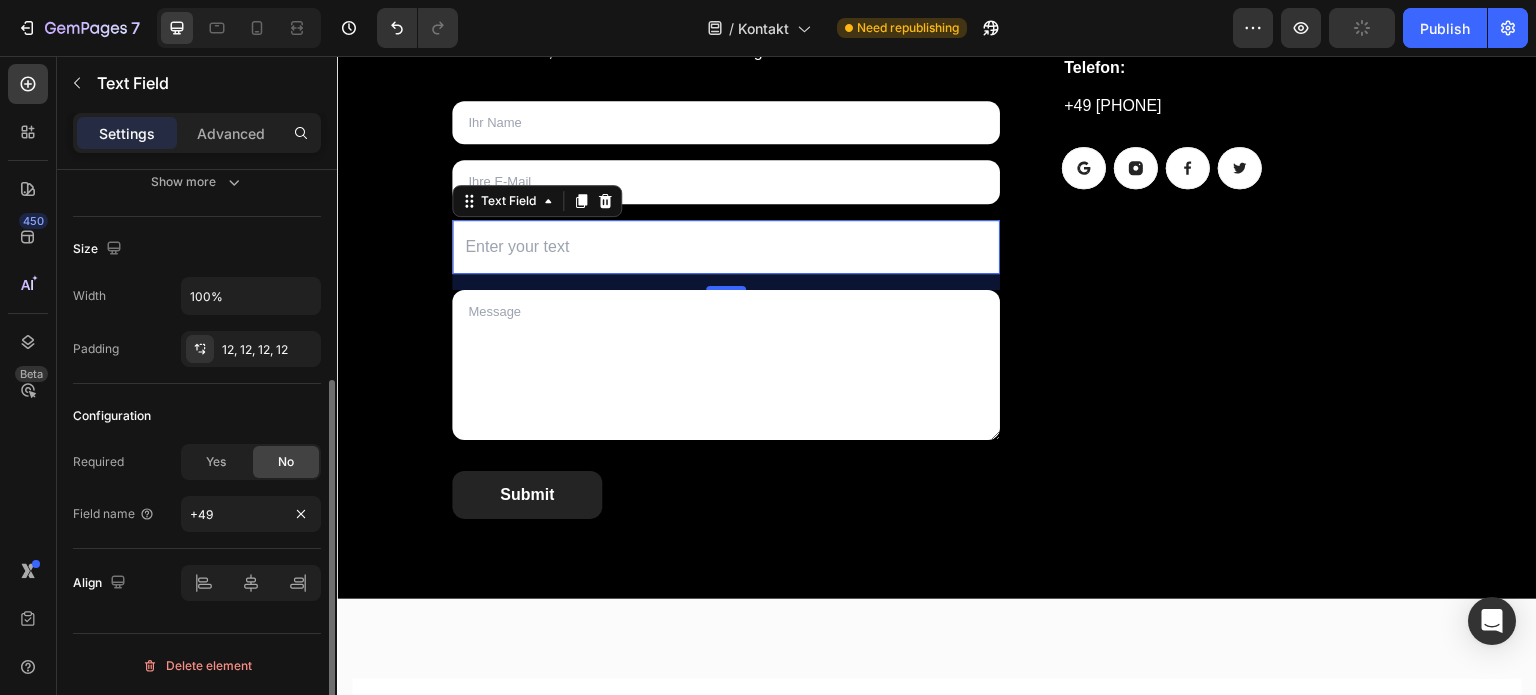 click on "Required Yes No" at bounding box center [197, 462] 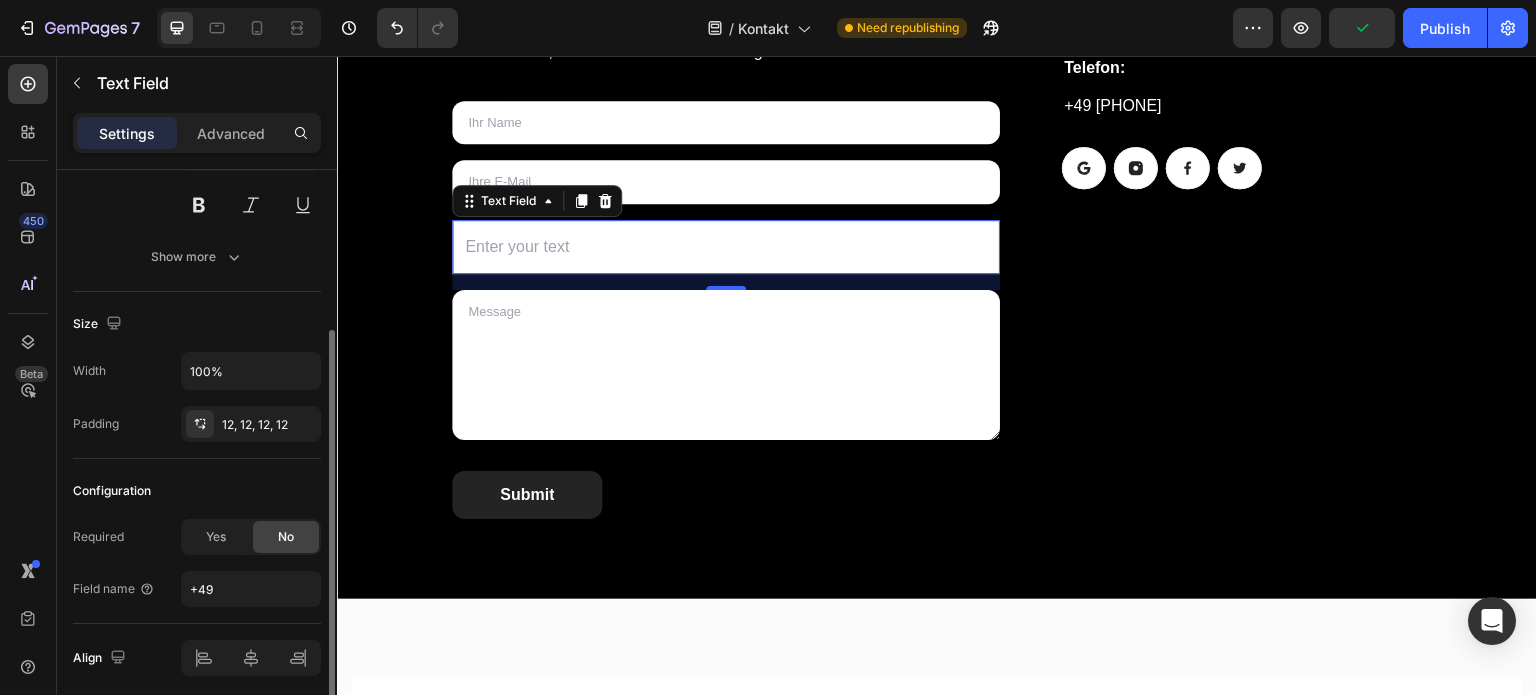 scroll, scrollTop: 252, scrollLeft: 0, axis: vertical 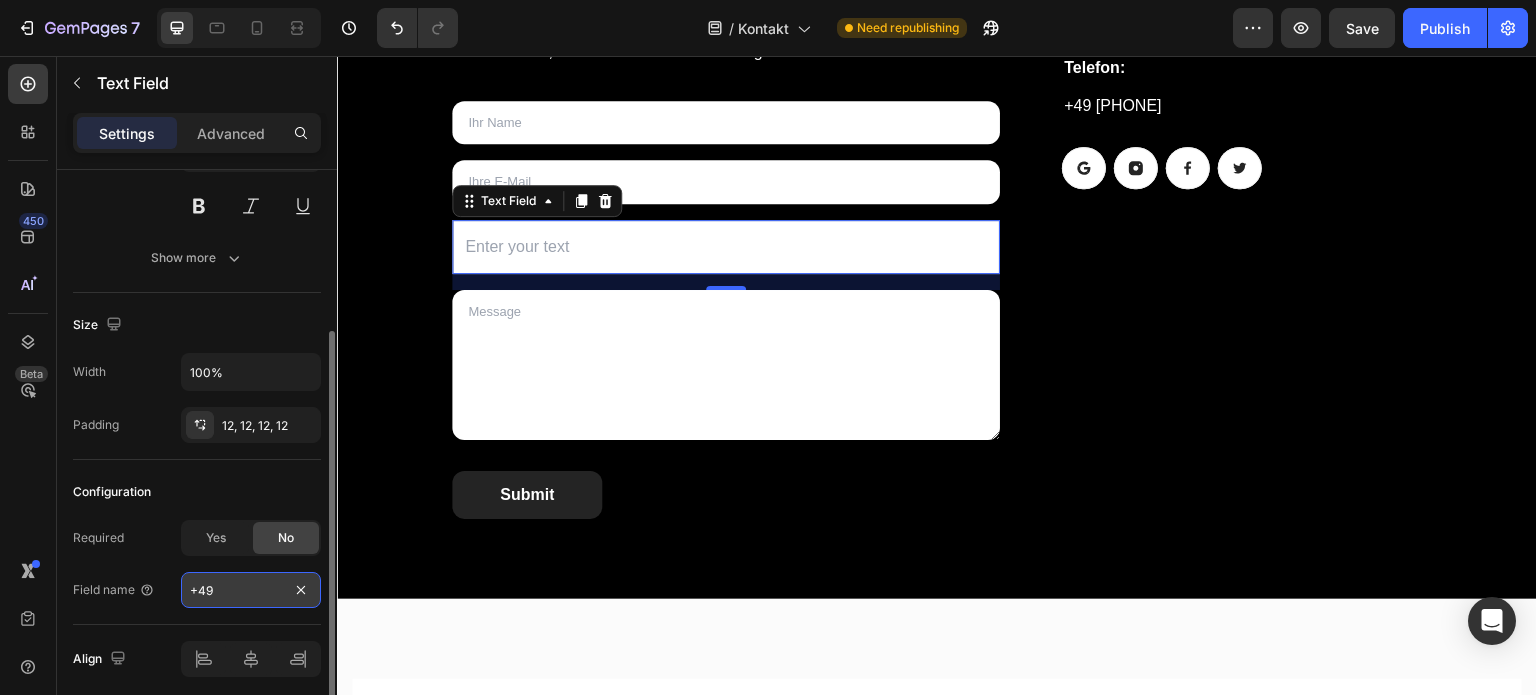 click on "+49" at bounding box center [251, 590] 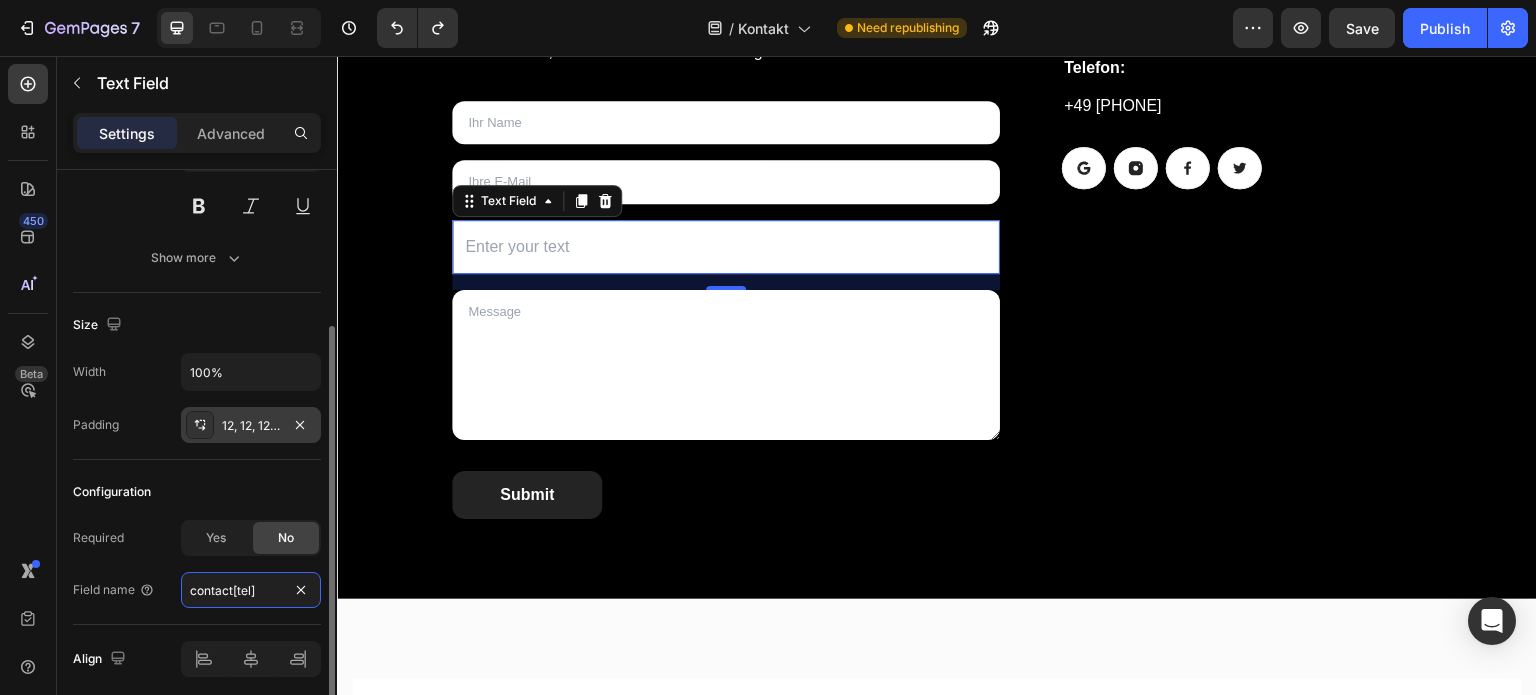 scroll, scrollTop: 0, scrollLeft: 0, axis: both 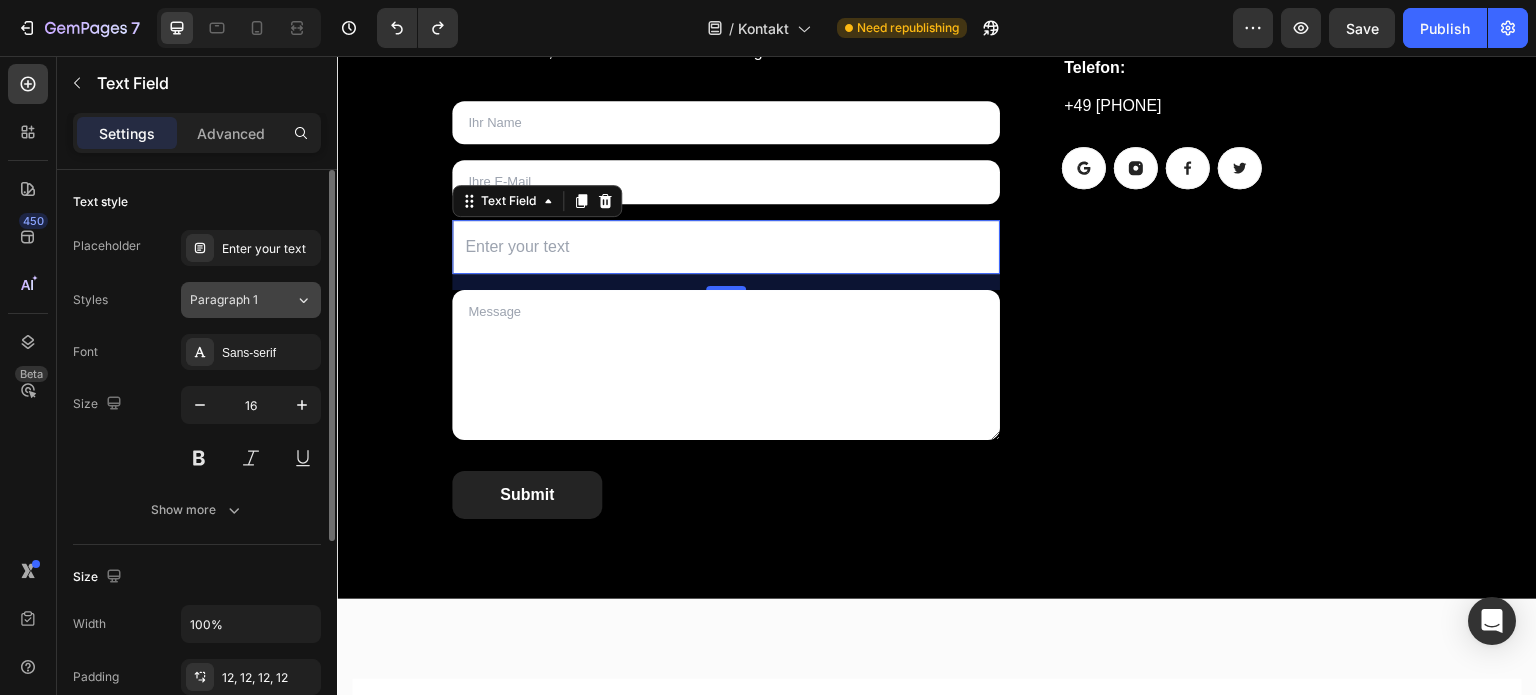 click 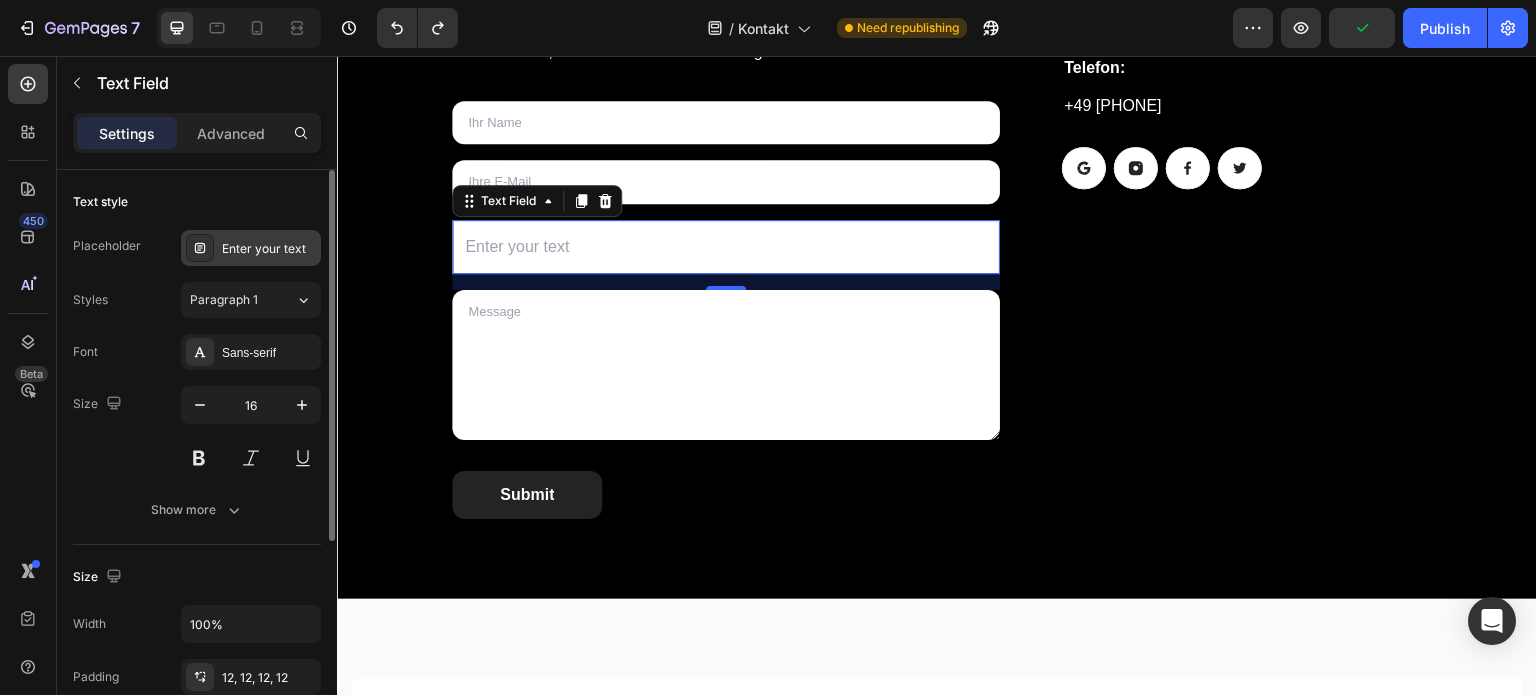 click at bounding box center [200, 248] 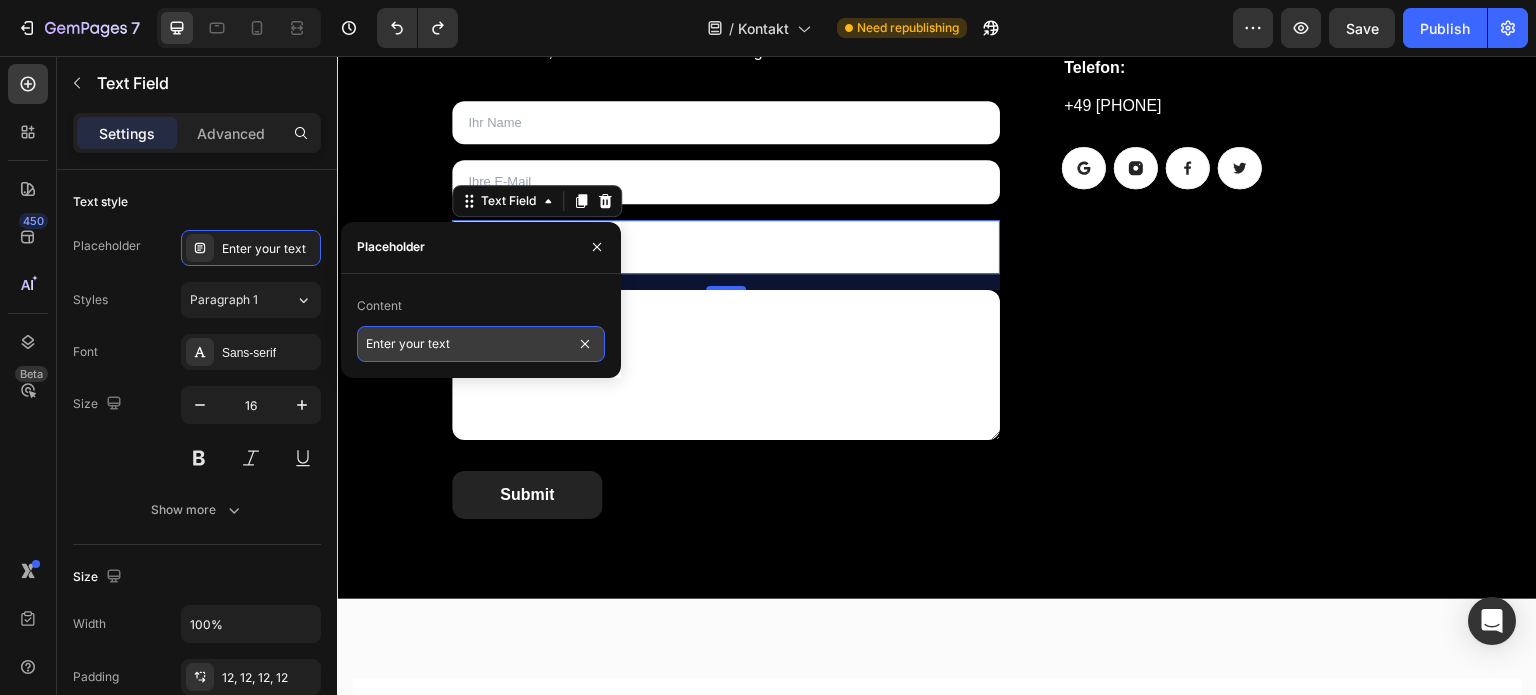 click on "Enter your text" at bounding box center (481, 344) 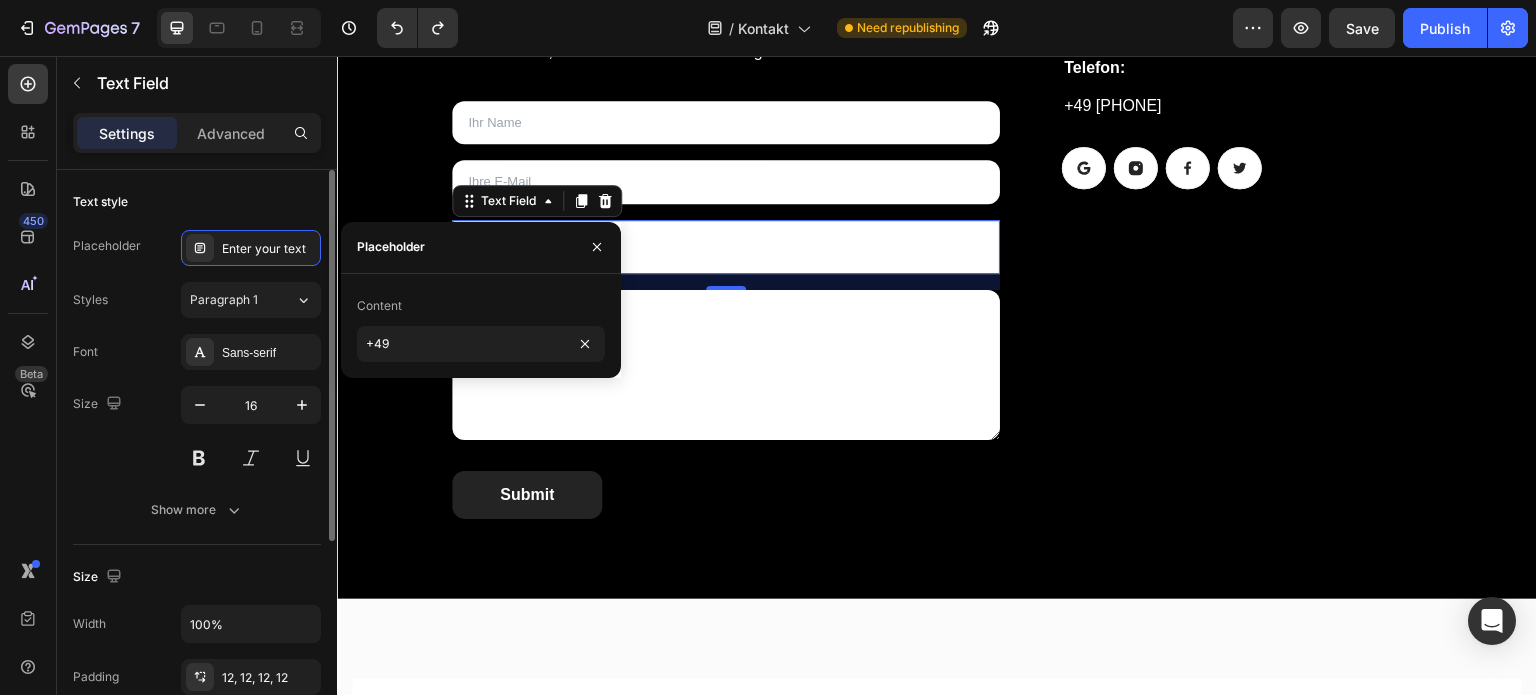 click on "Styles Paragraph 1" at bounding box center (197, 300) 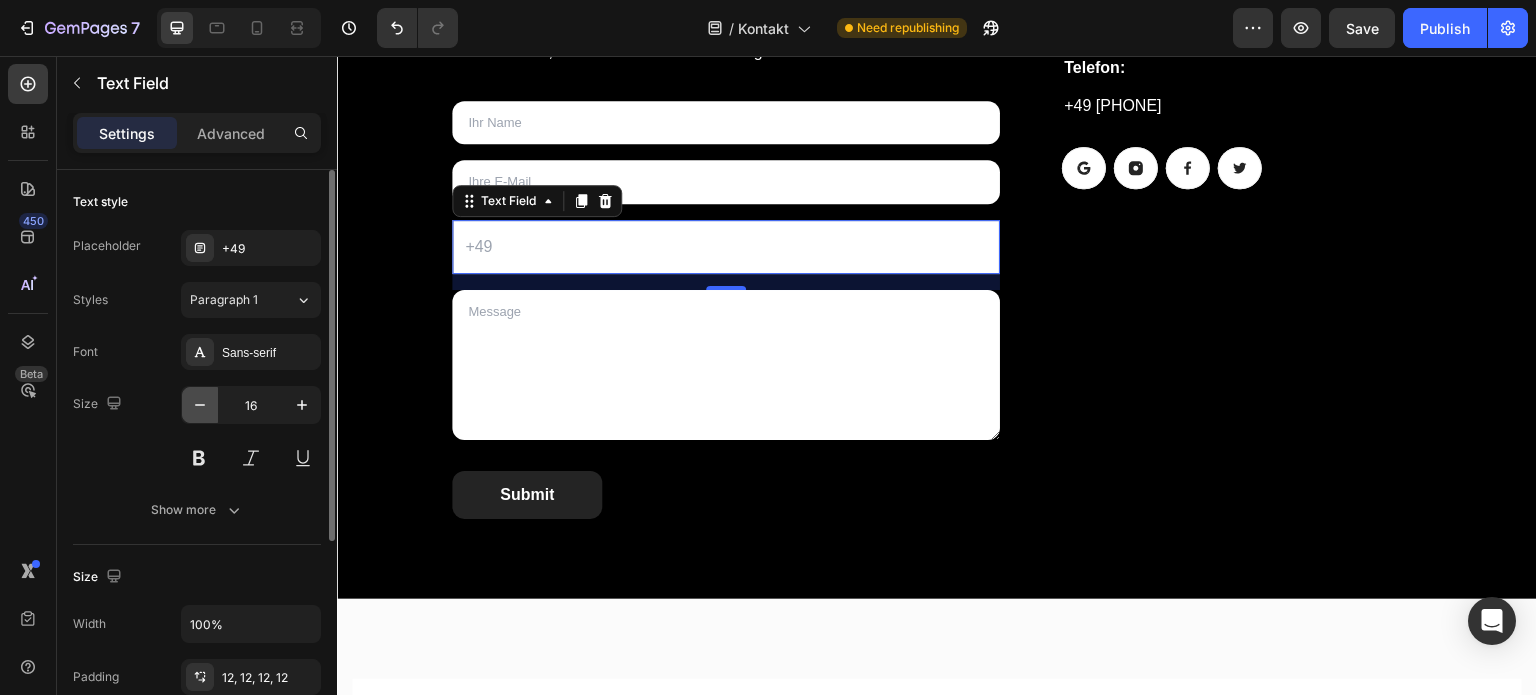 click 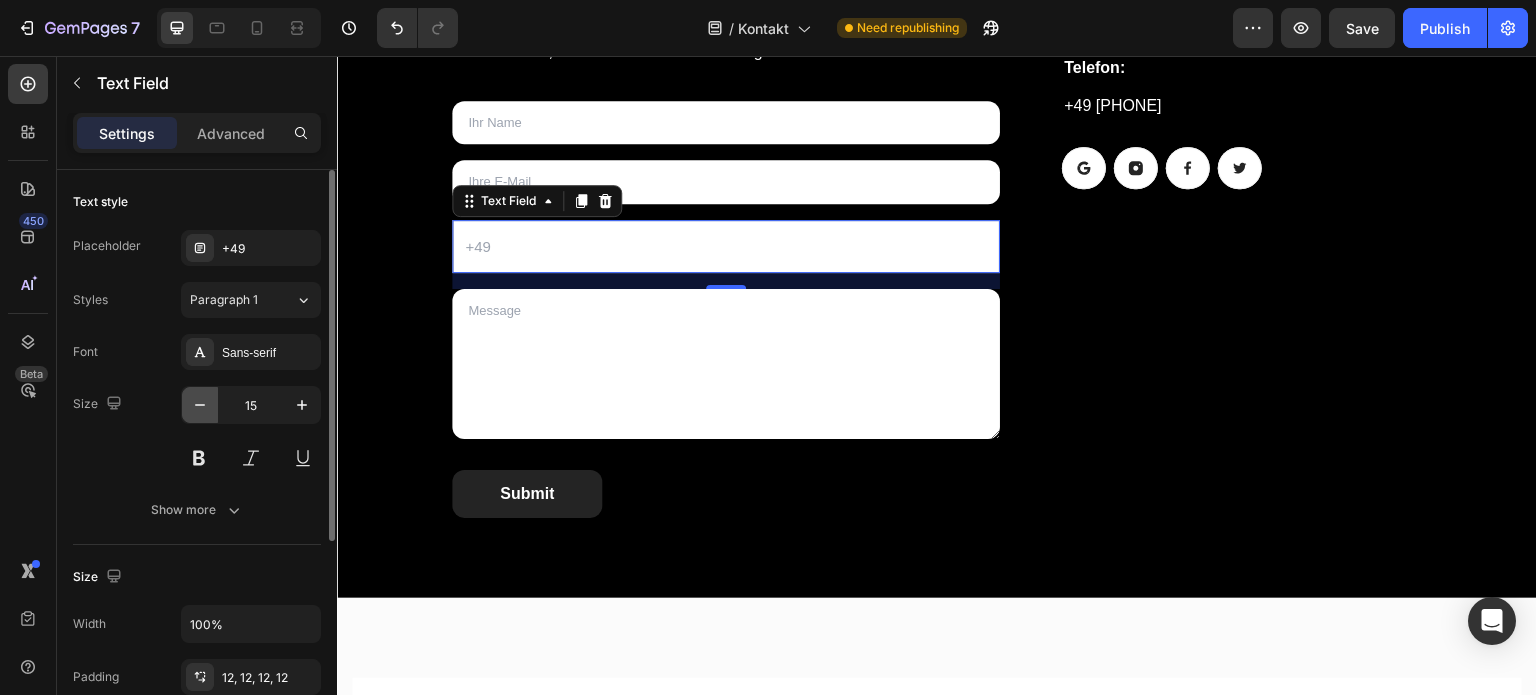 click 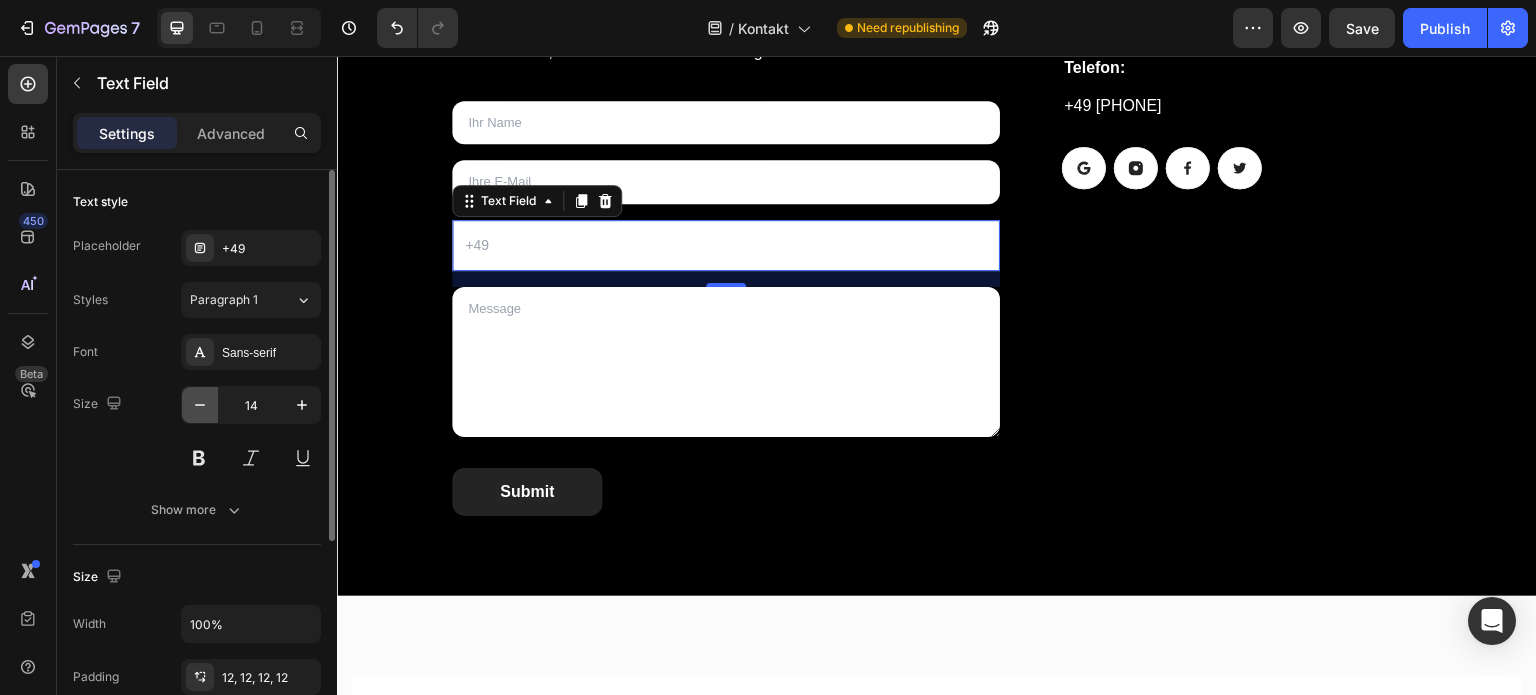 click 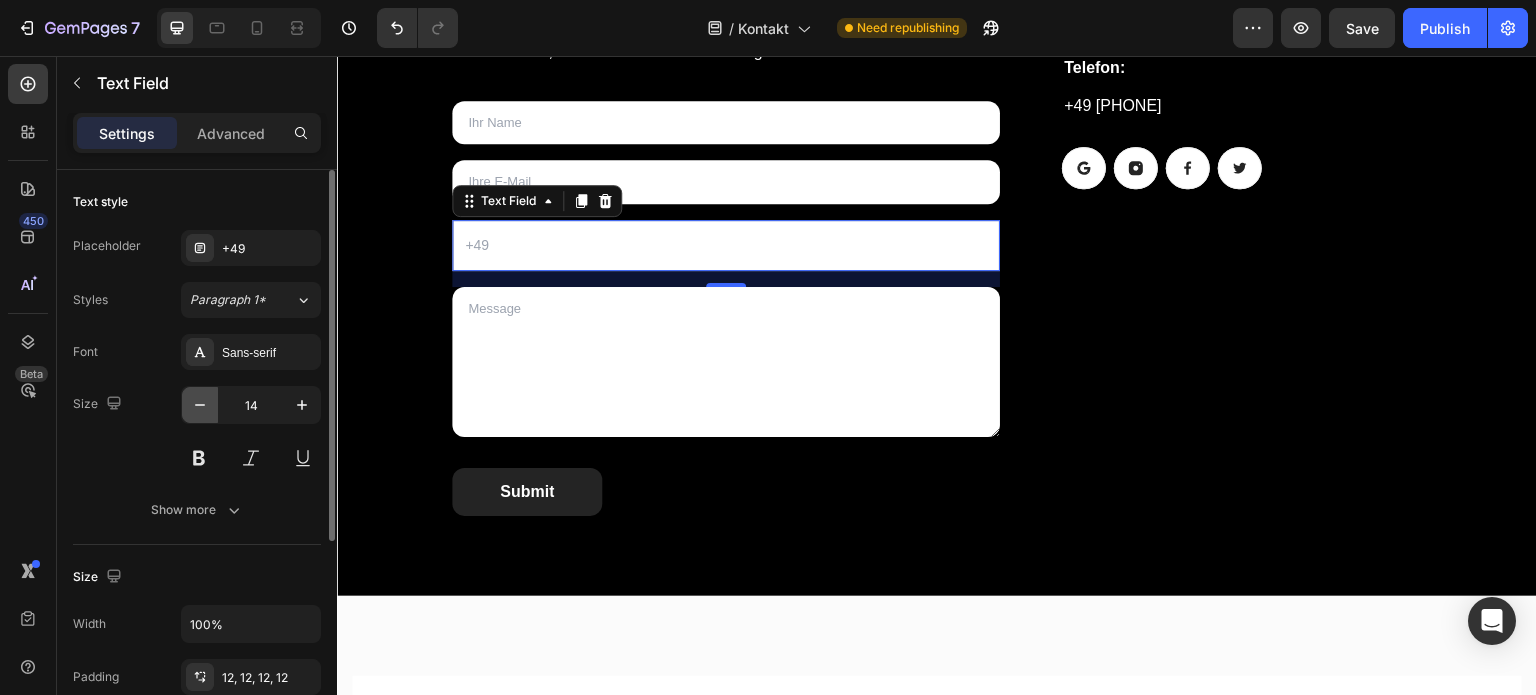 type on "13" 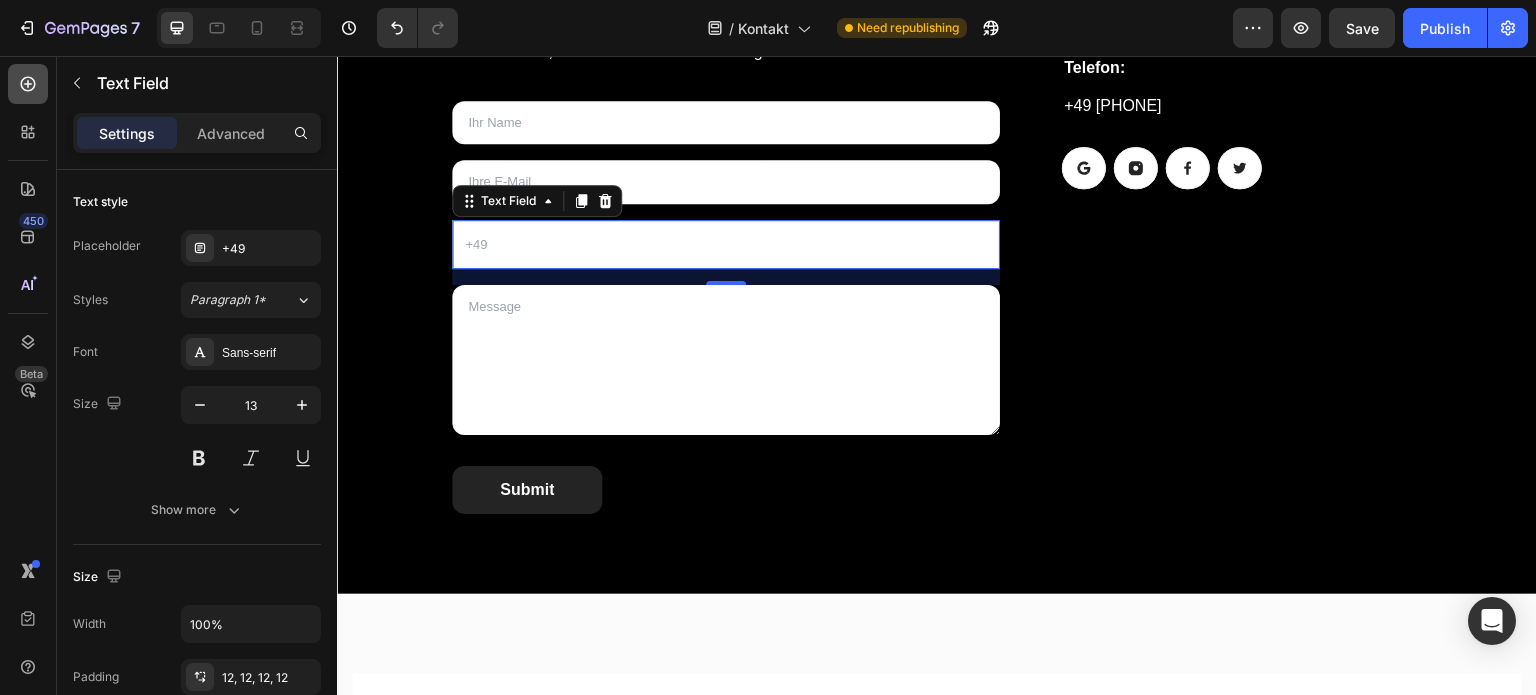 click 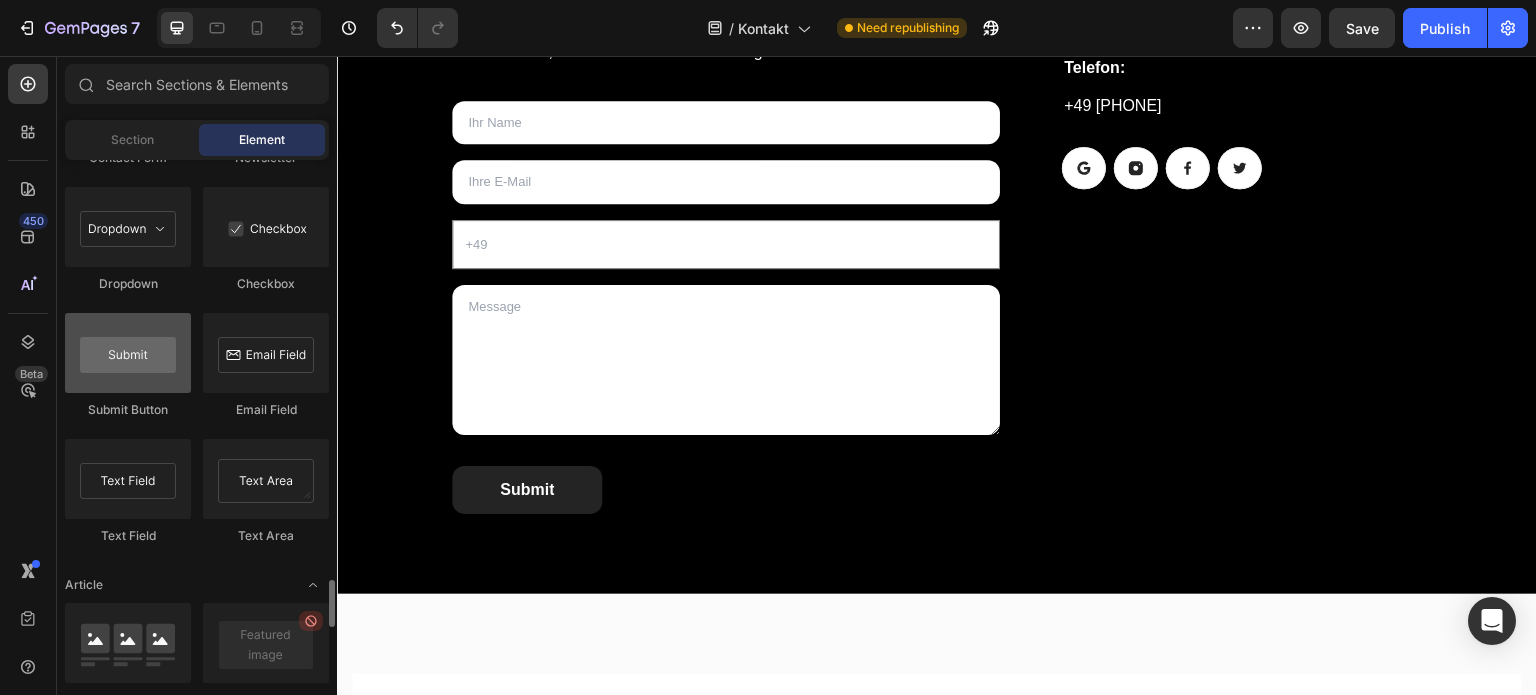 scroll, scrollTop: 4692, scrollLeft: 0, axis: vertical 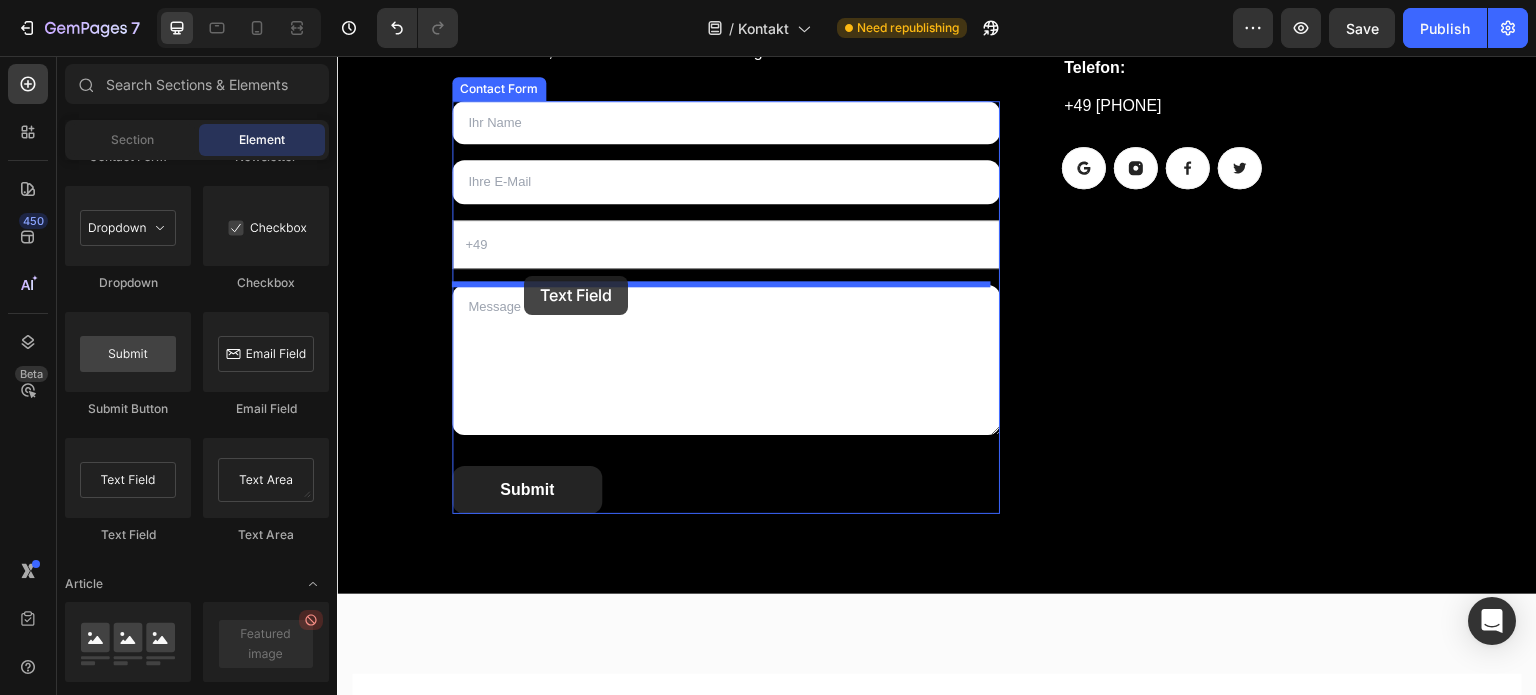 drag, startPoint x: 465, startPoint y: 542, endPoint x: 524, endPoint y: 276, distance: 272.4647 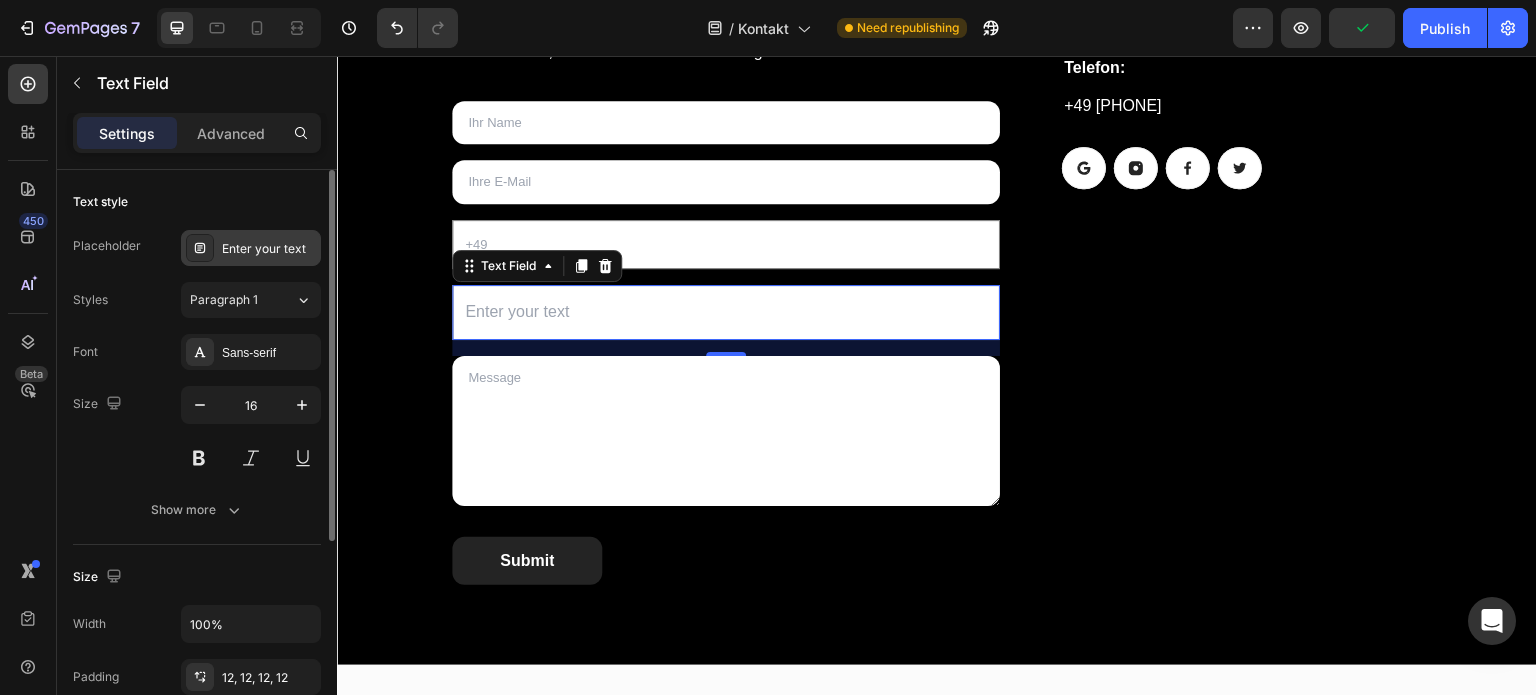 click on "Enter your text" at bounding box center [251, 248] 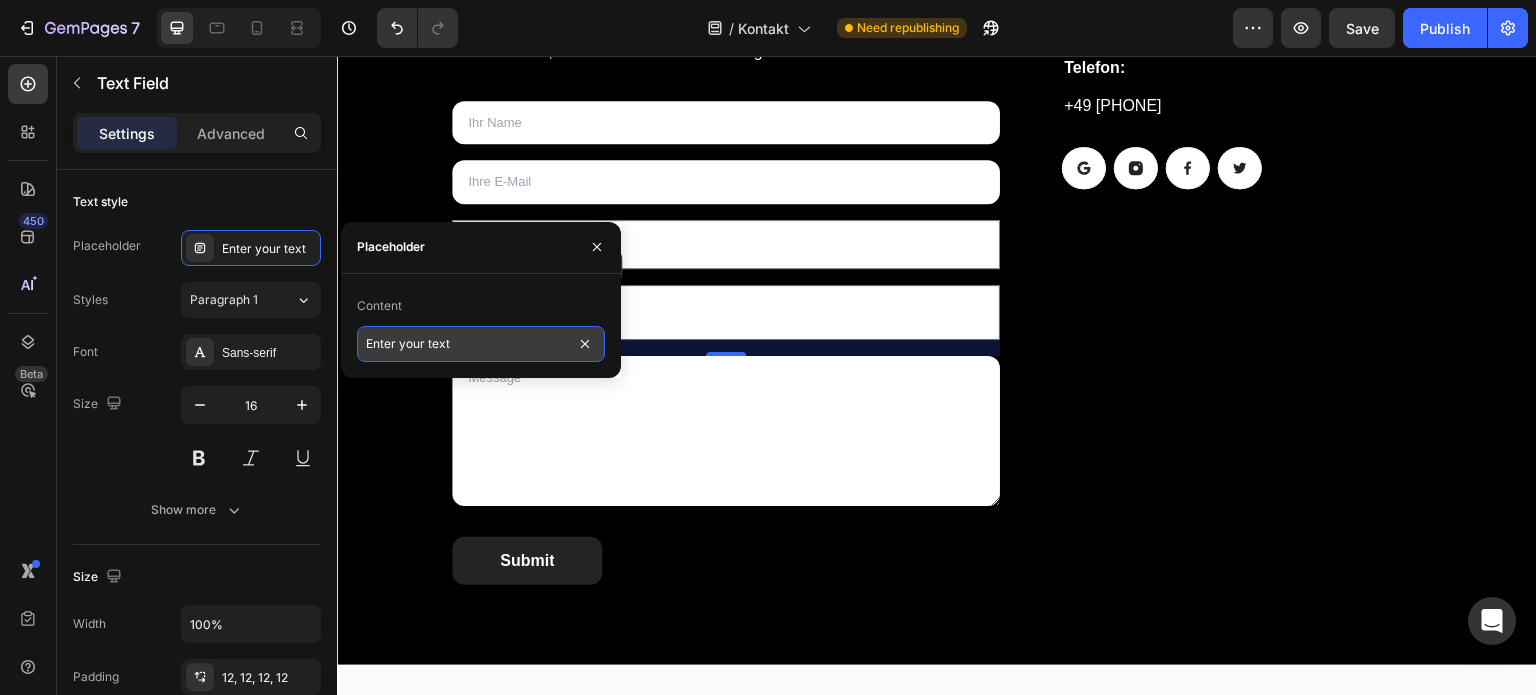 click on "Enter your text" at bounding box center (481, 344) 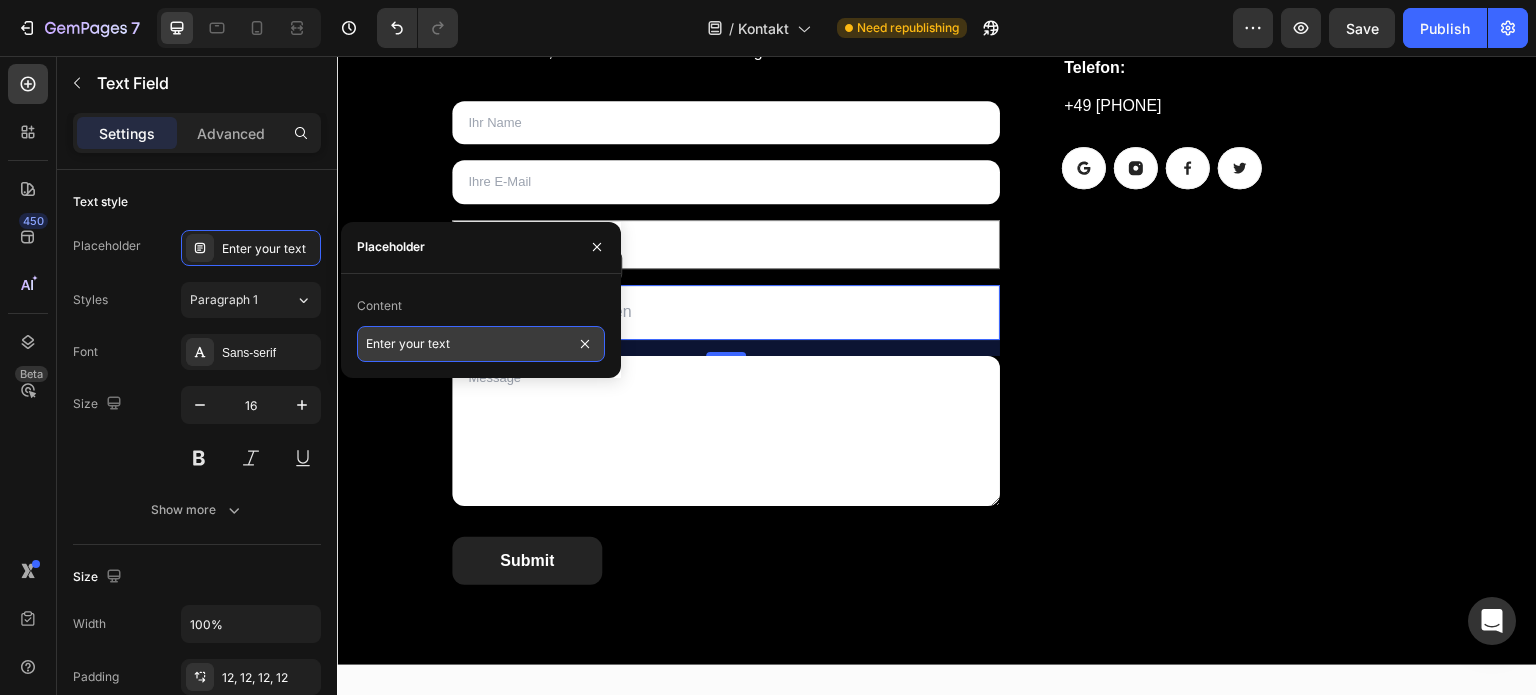 type on "Z.B. Frage zu Analysen" 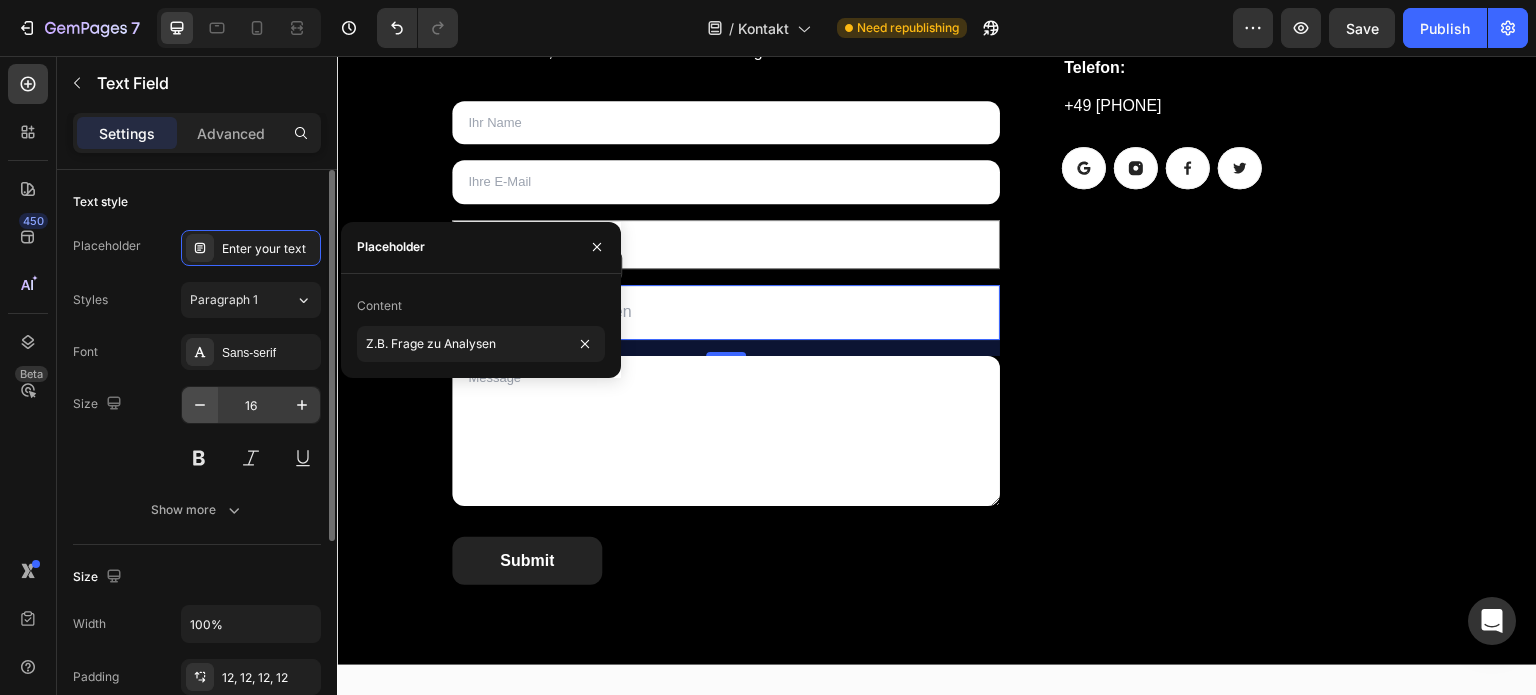 click 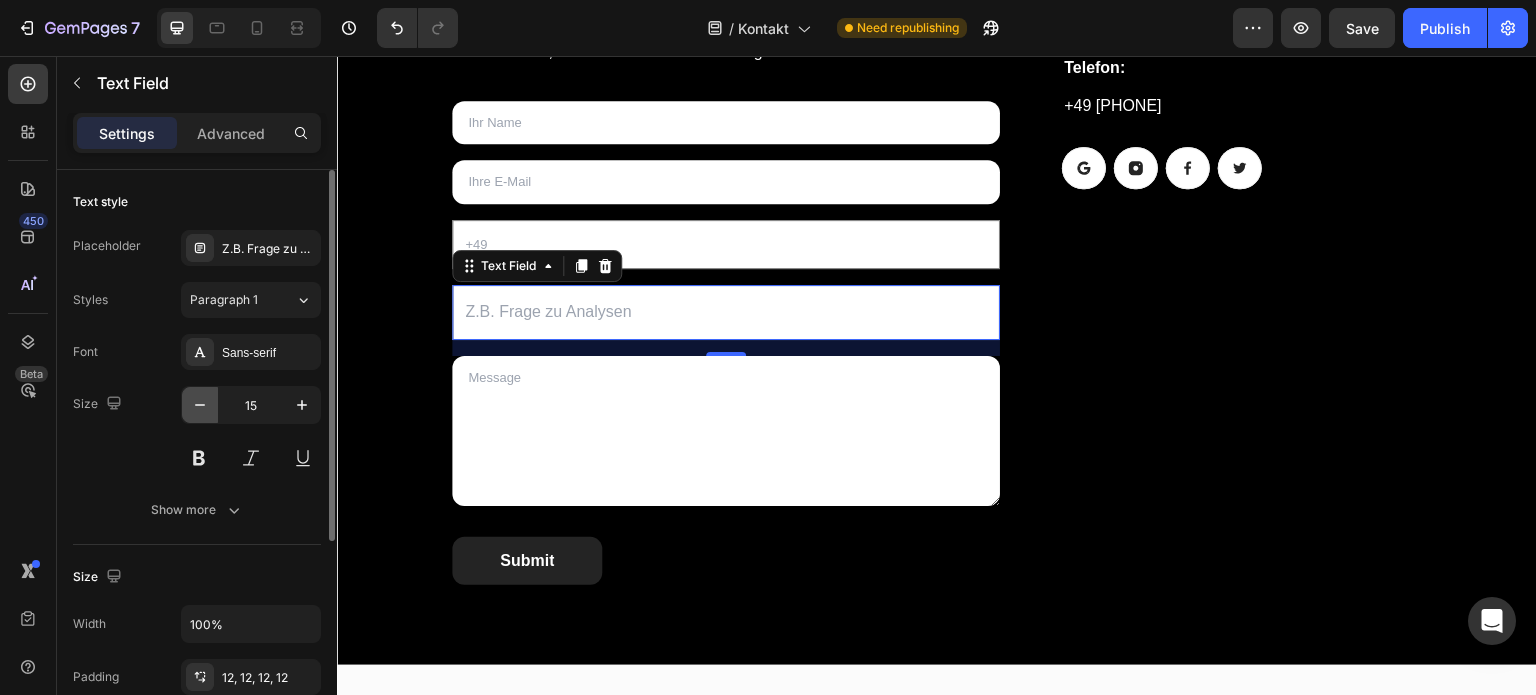 click 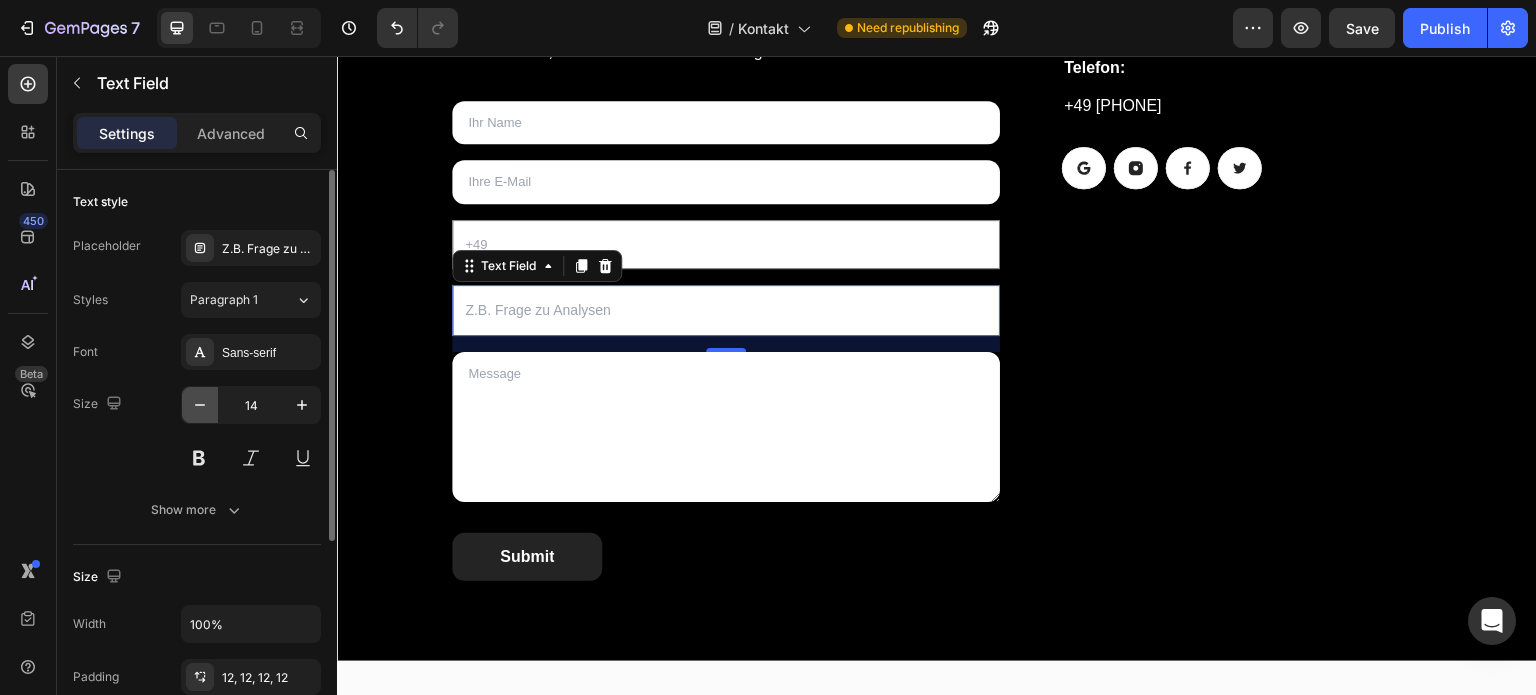 click 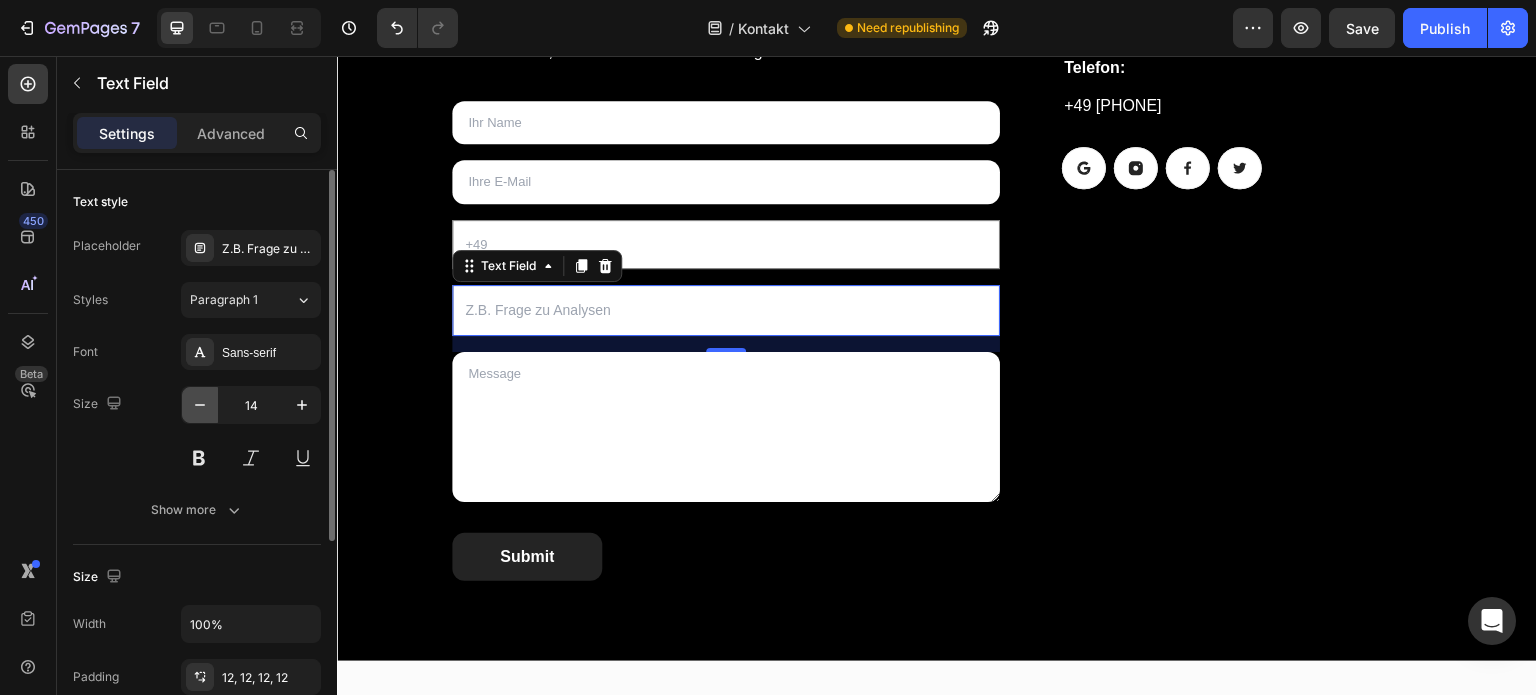 type on "13" 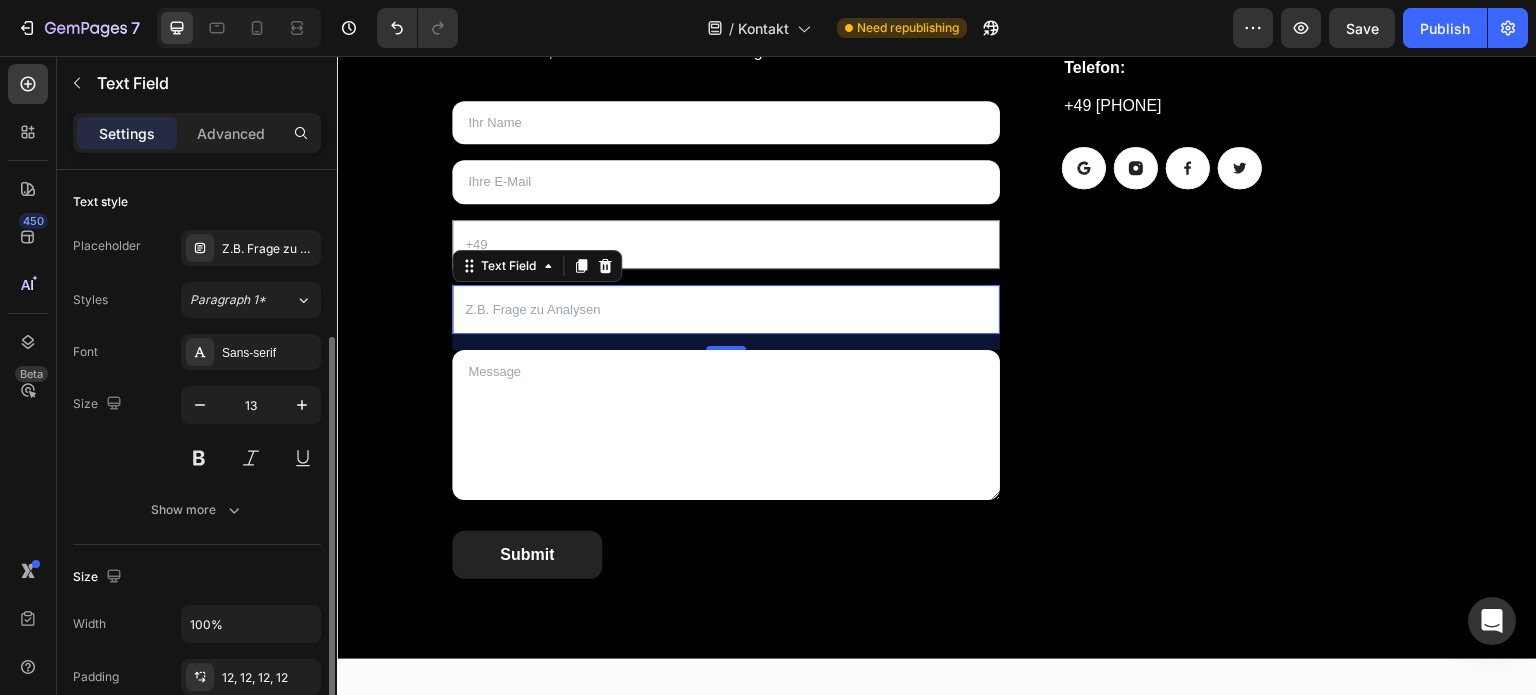 scroll, scrollTop: 328, scrollLeft: 0, axis: vertical 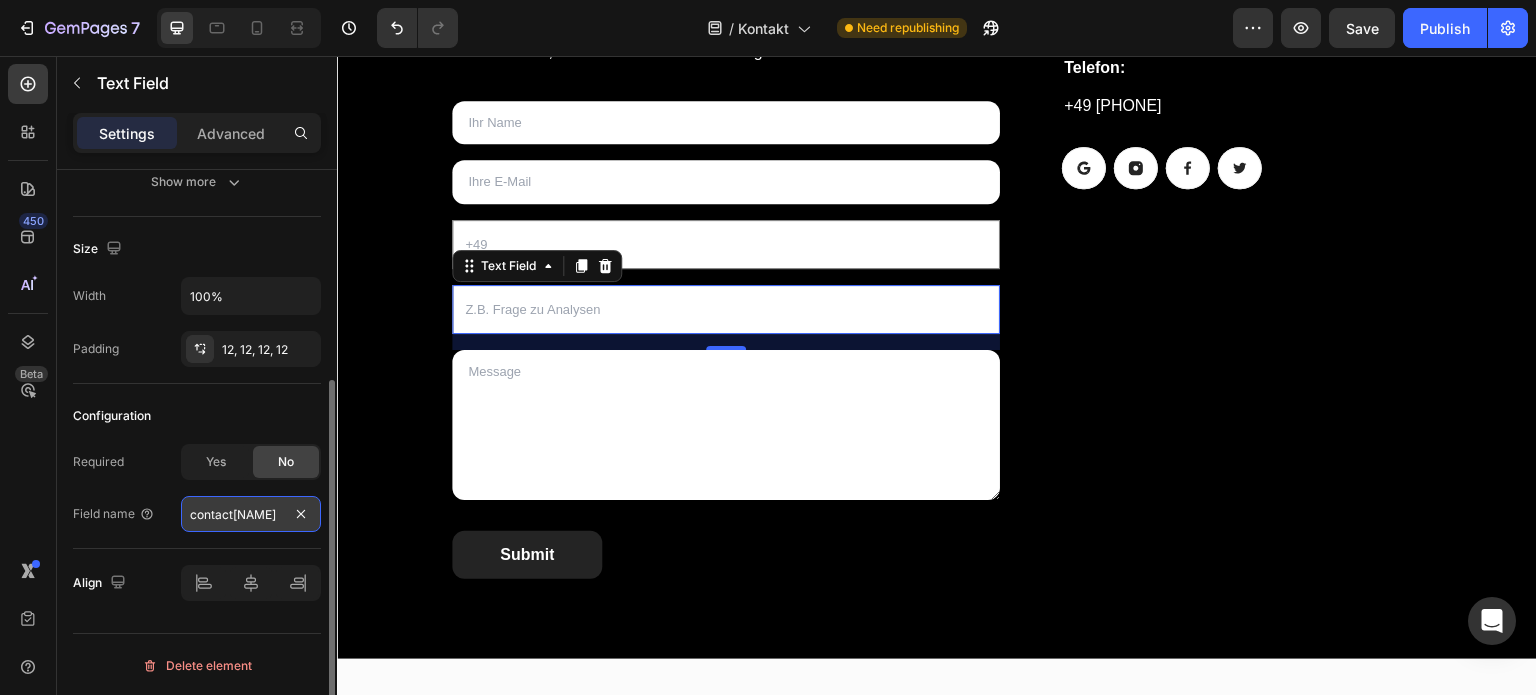 click on "contact[name]" at bounding box center (251, 514) 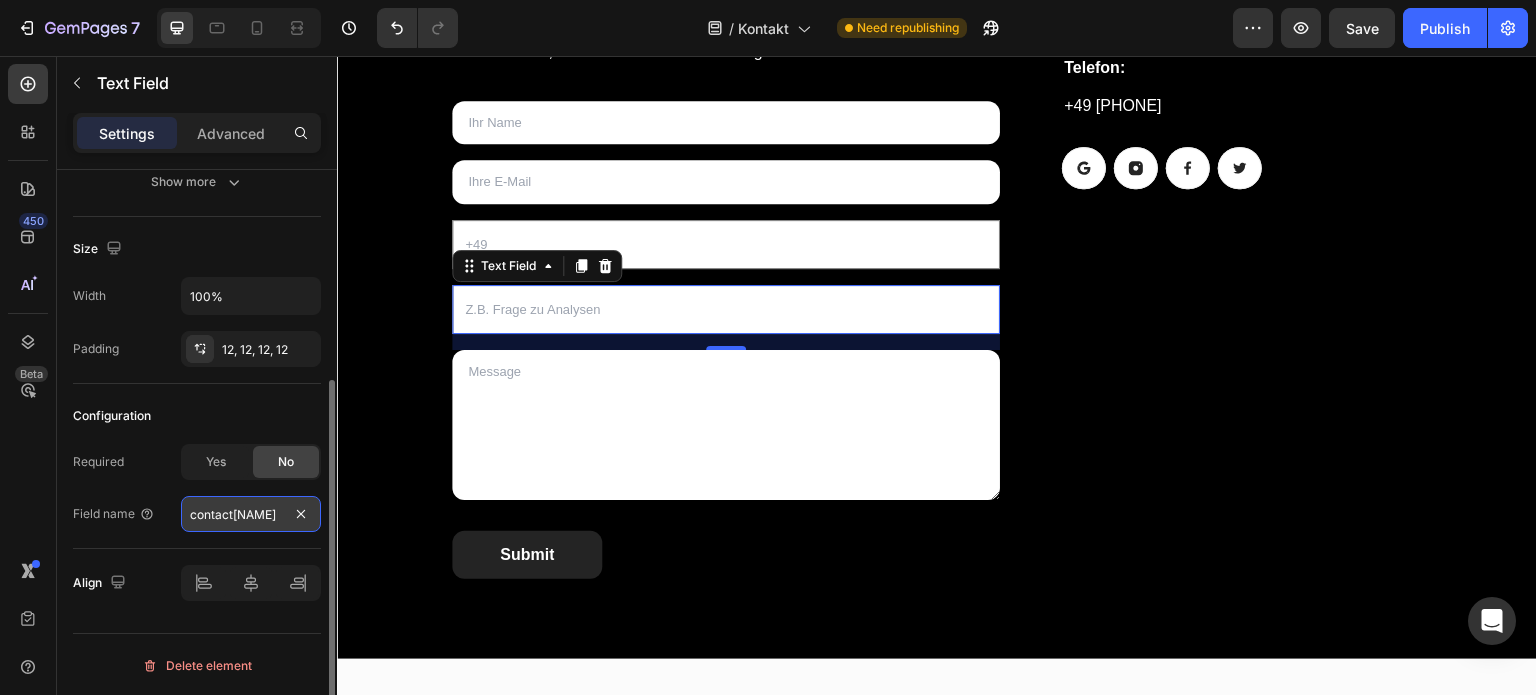click on "contact[name]" at bounding box center [251, 514] 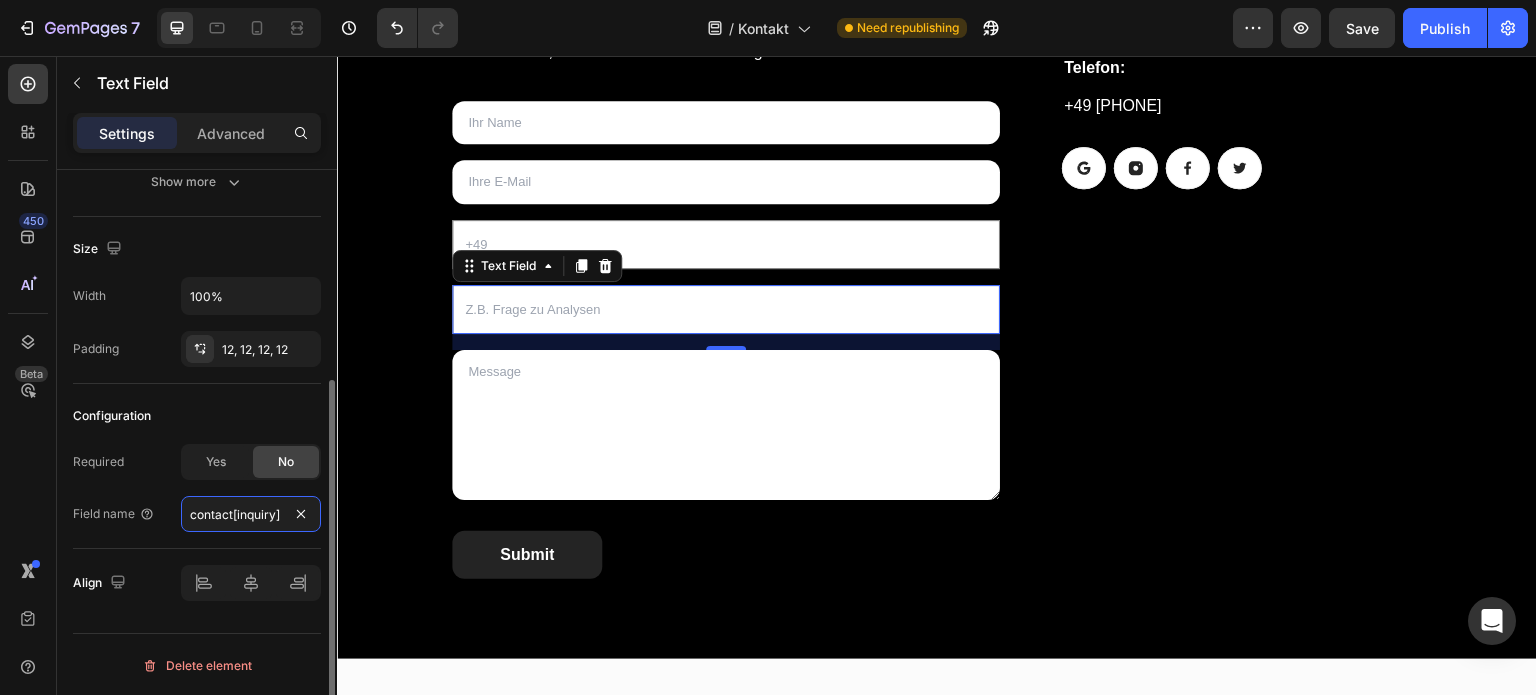 type on "contact[inquiry]" 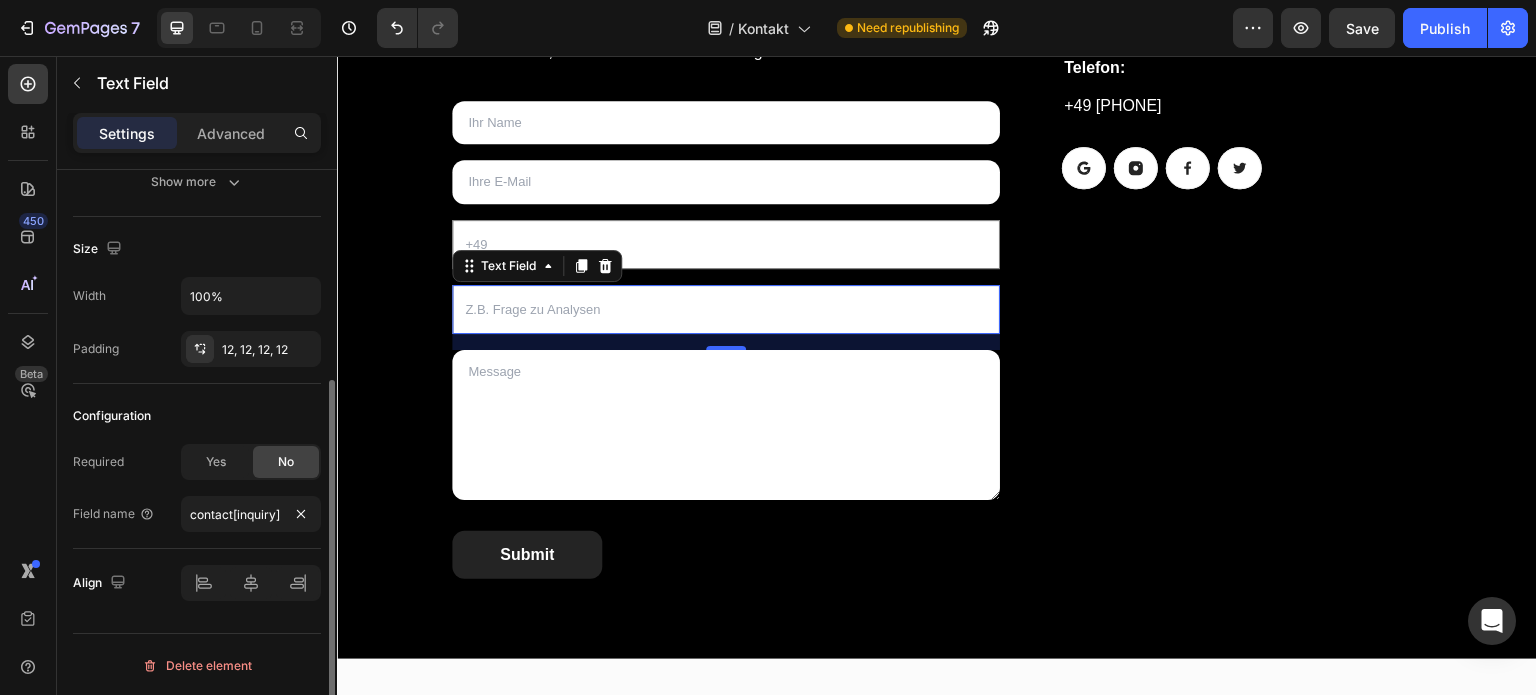 click on "Required Yes No Field name contact[inquiry]" at bounding box center (197, 488) 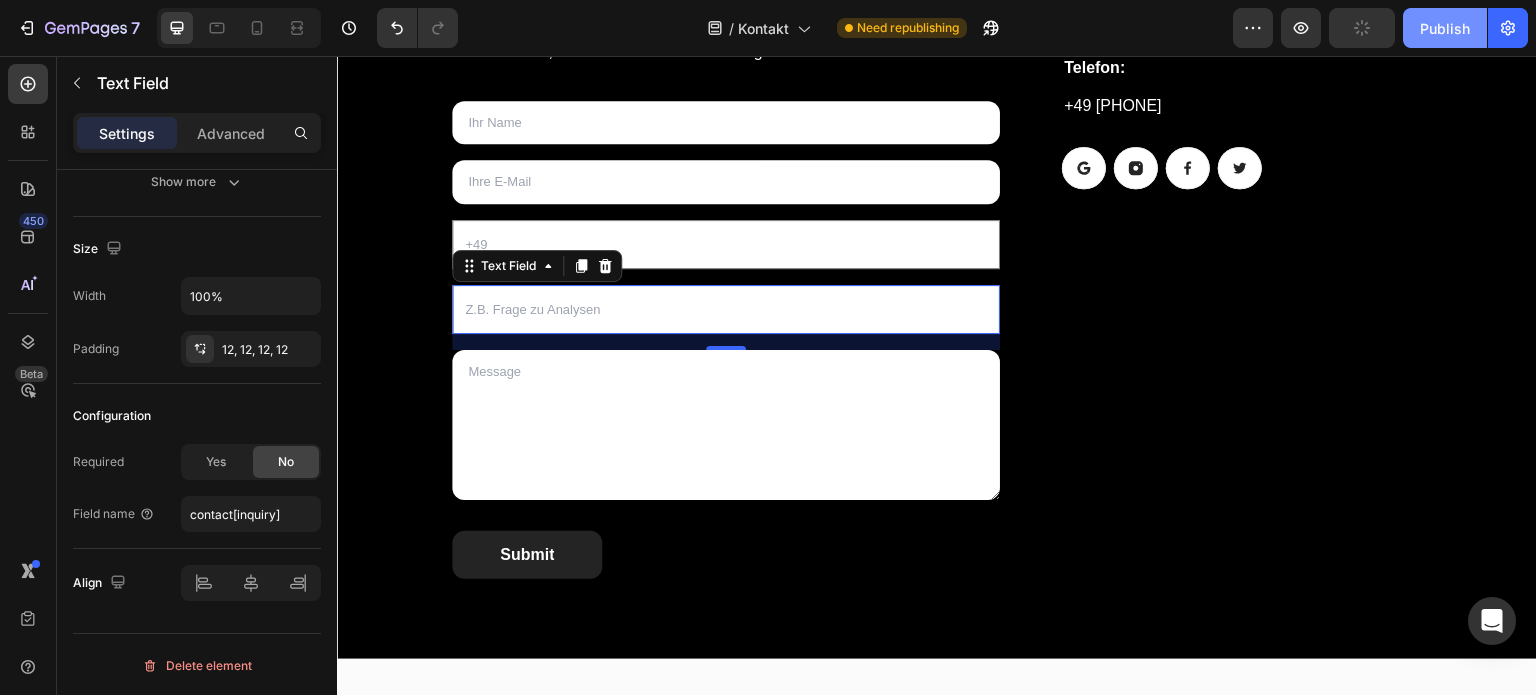 click on "Publish" 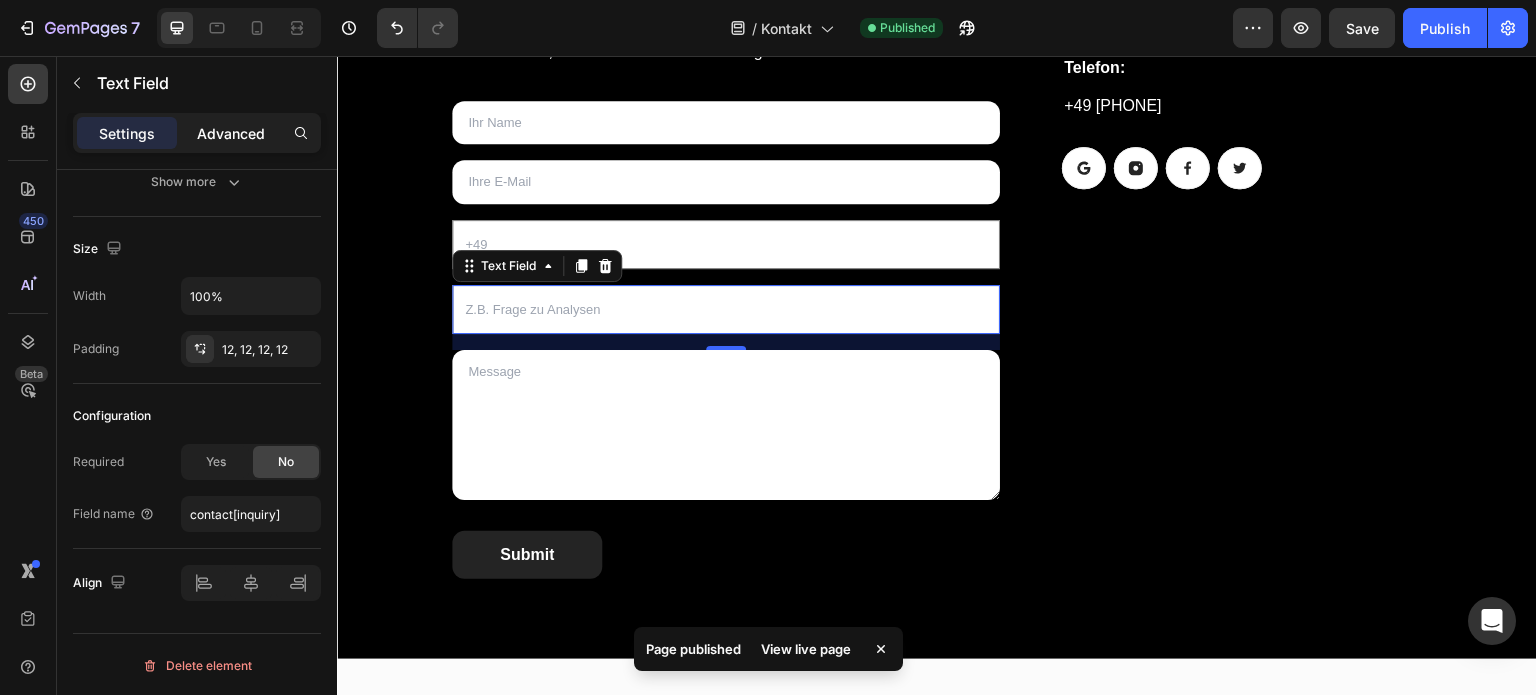 click on "Advanced" 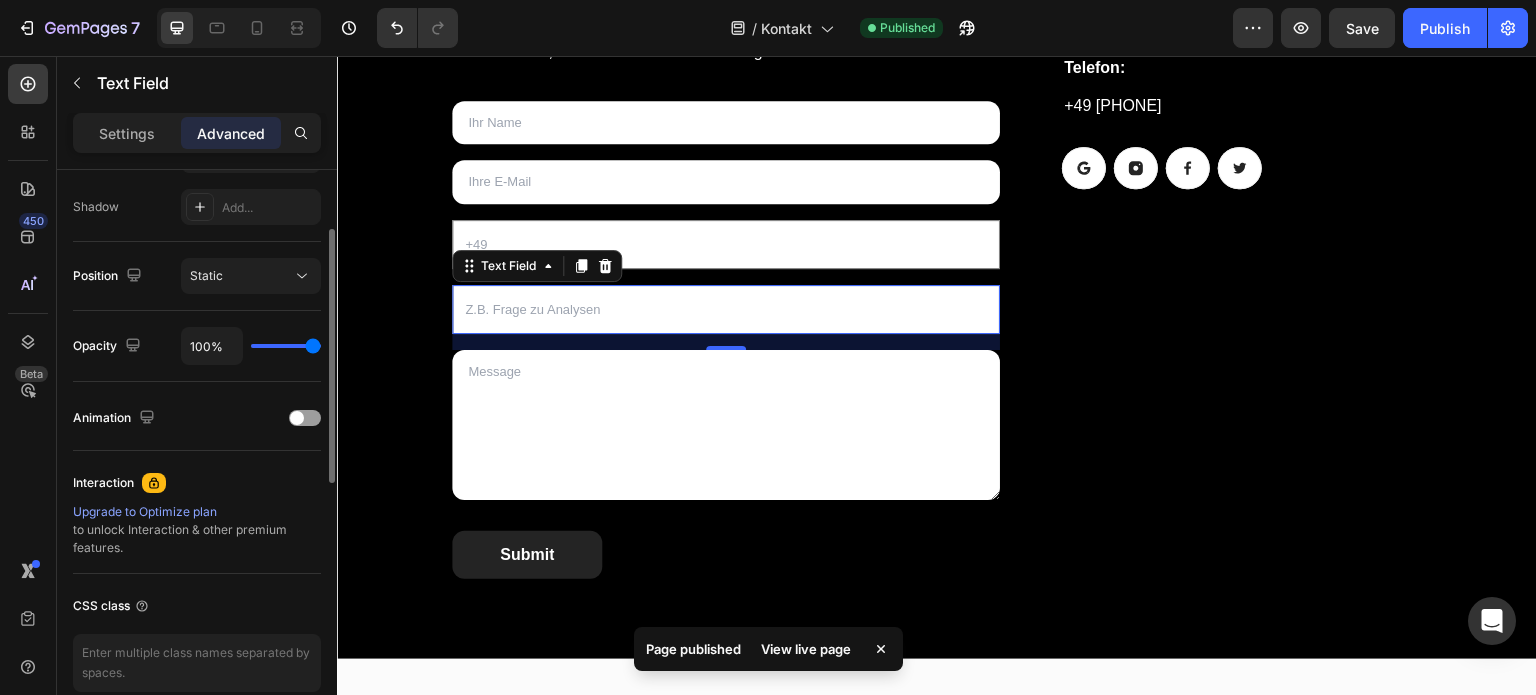 scroll, scrollTop: 499, scrollLeft: 0, axis: vertical 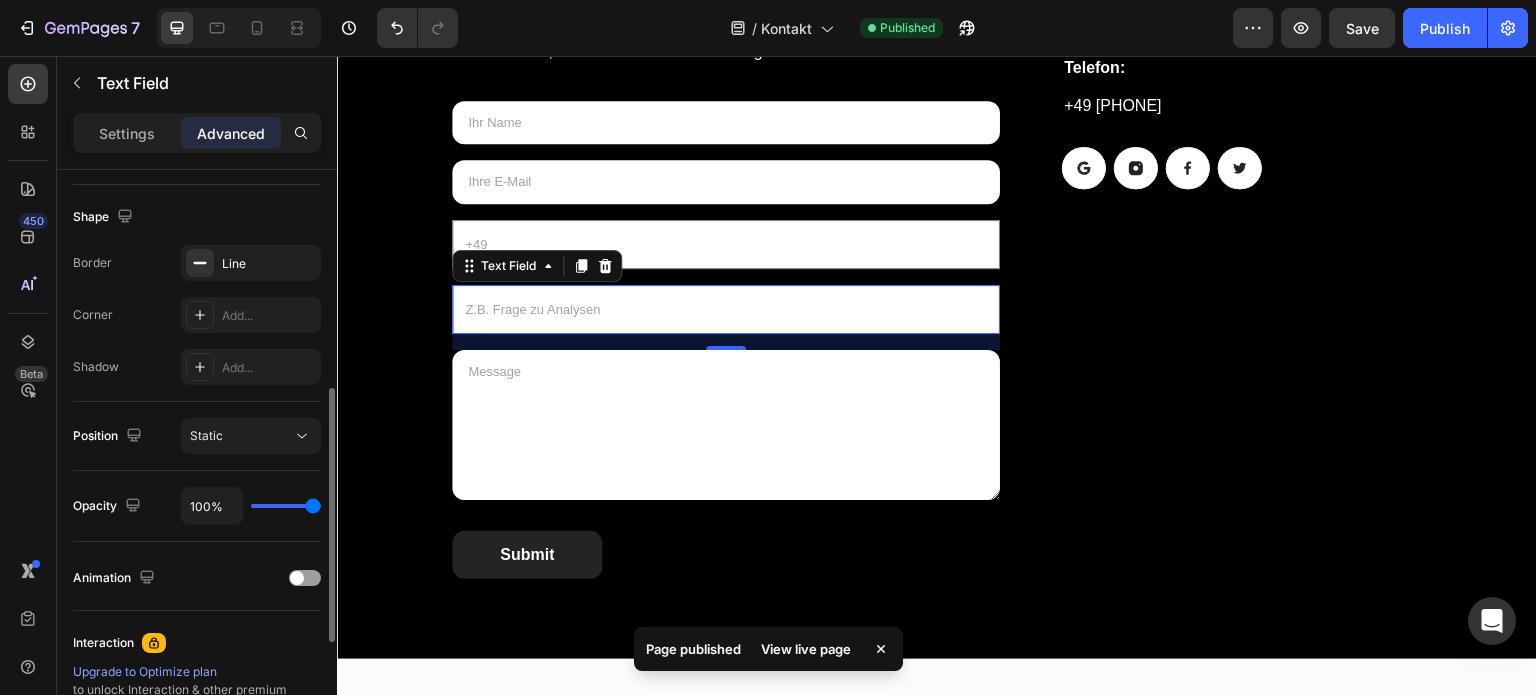 click 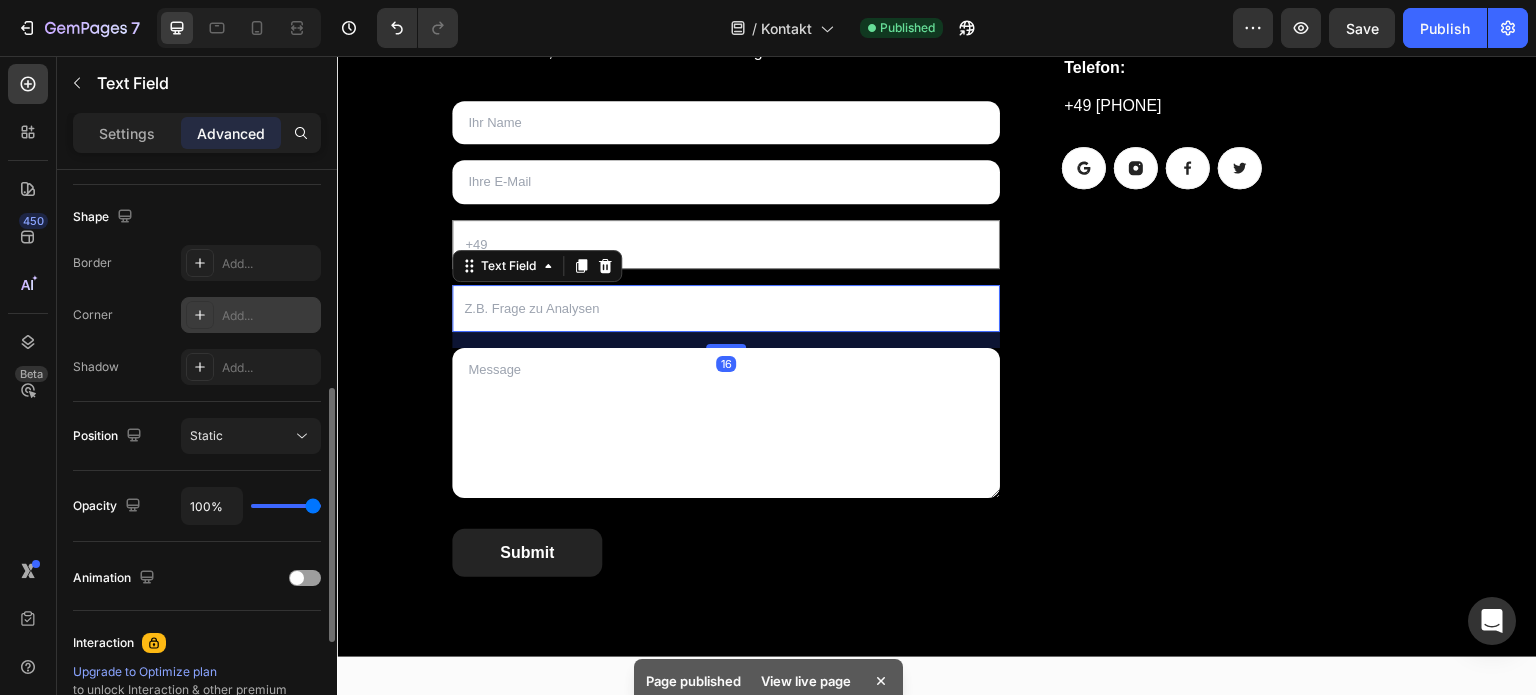 click on "Add..." at bounding box center (251, 315) 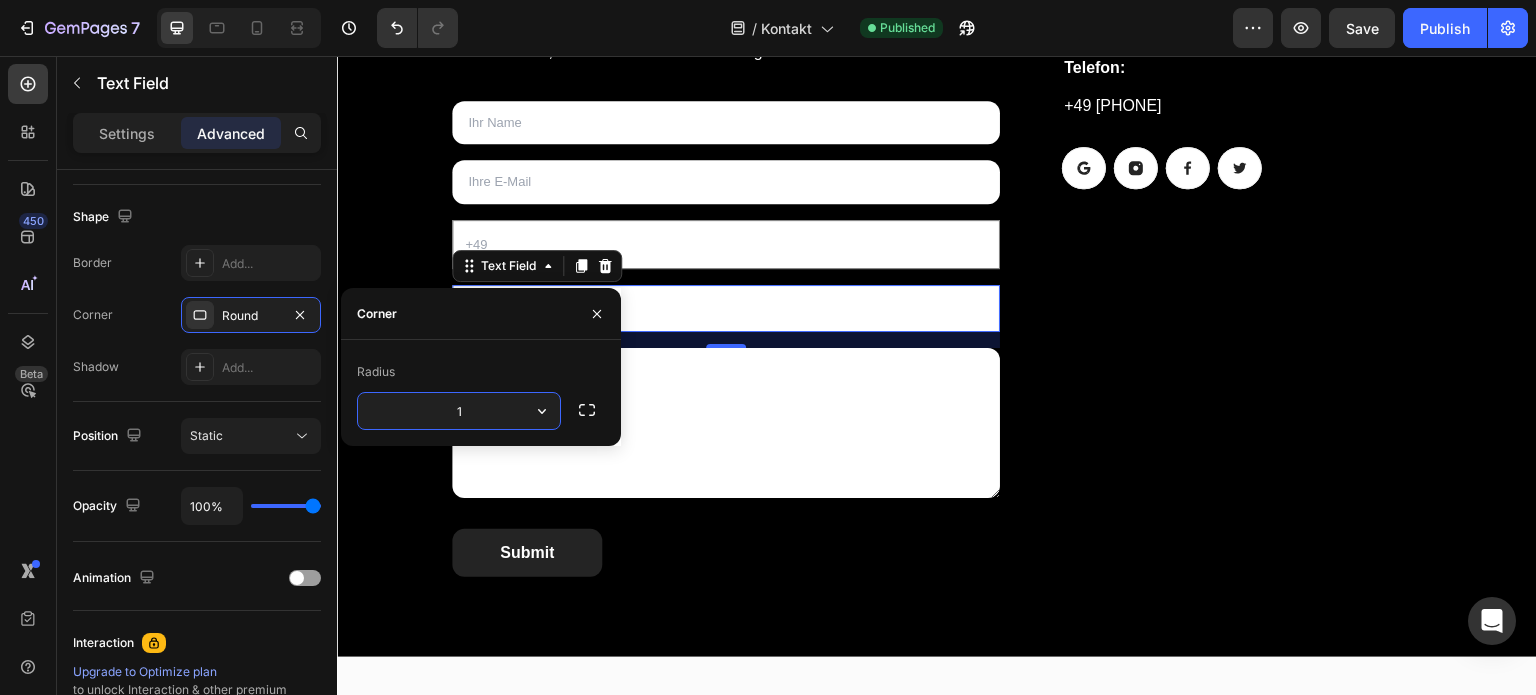 type on "12" 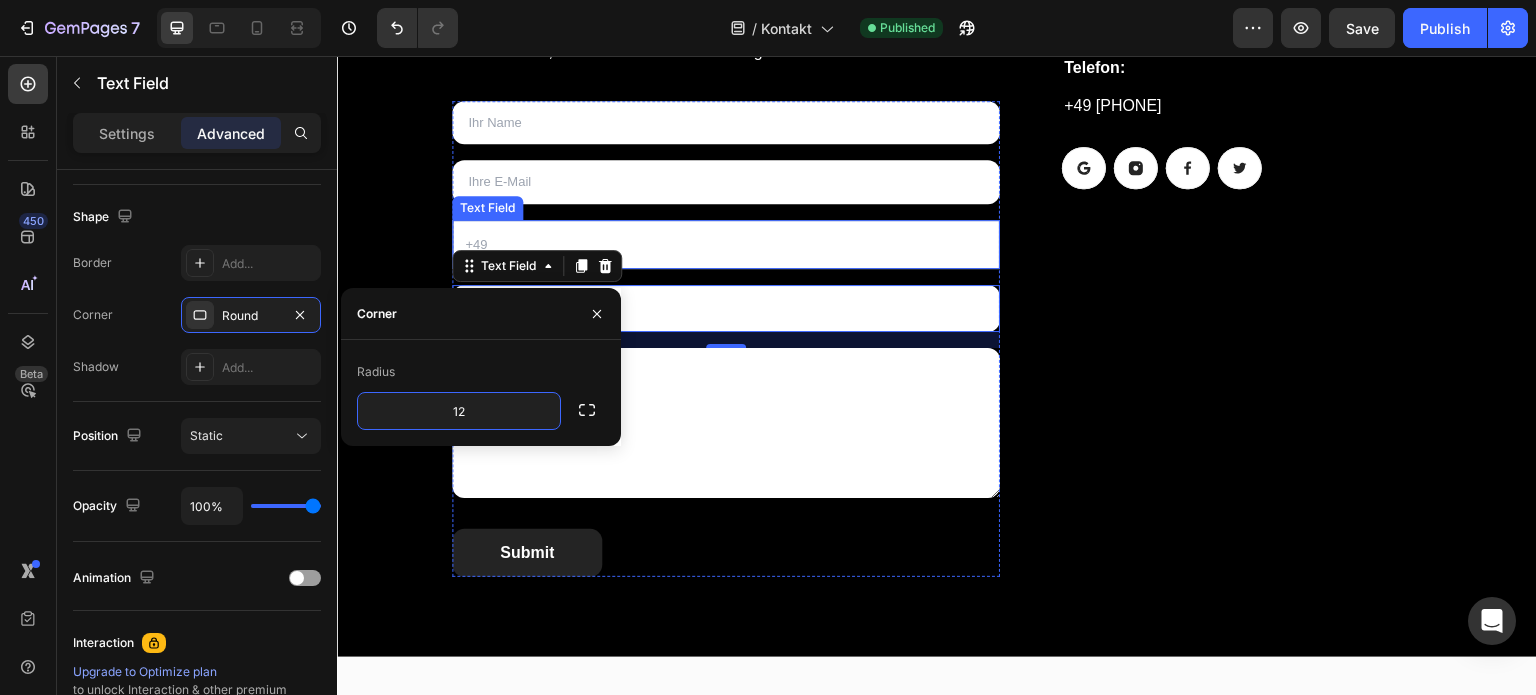 click at bounding box center [726, 244] 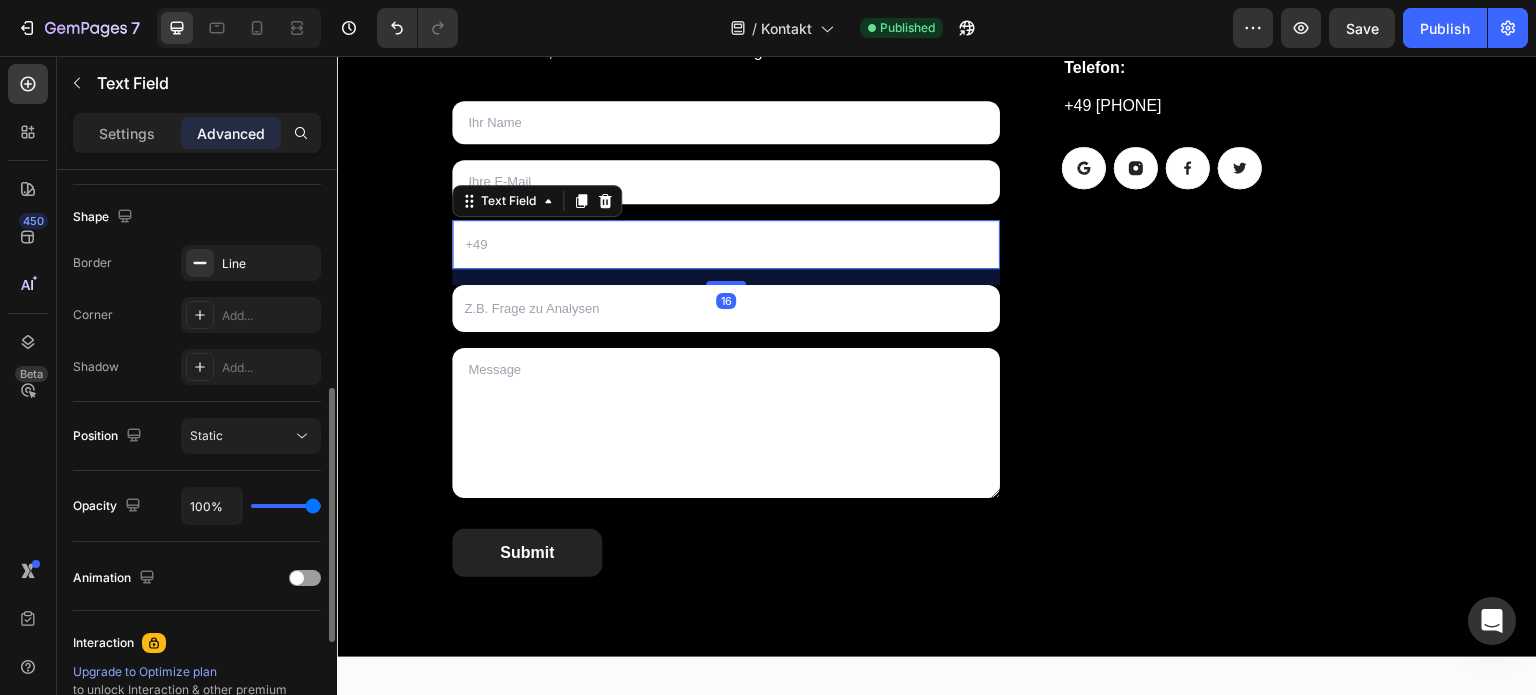 click 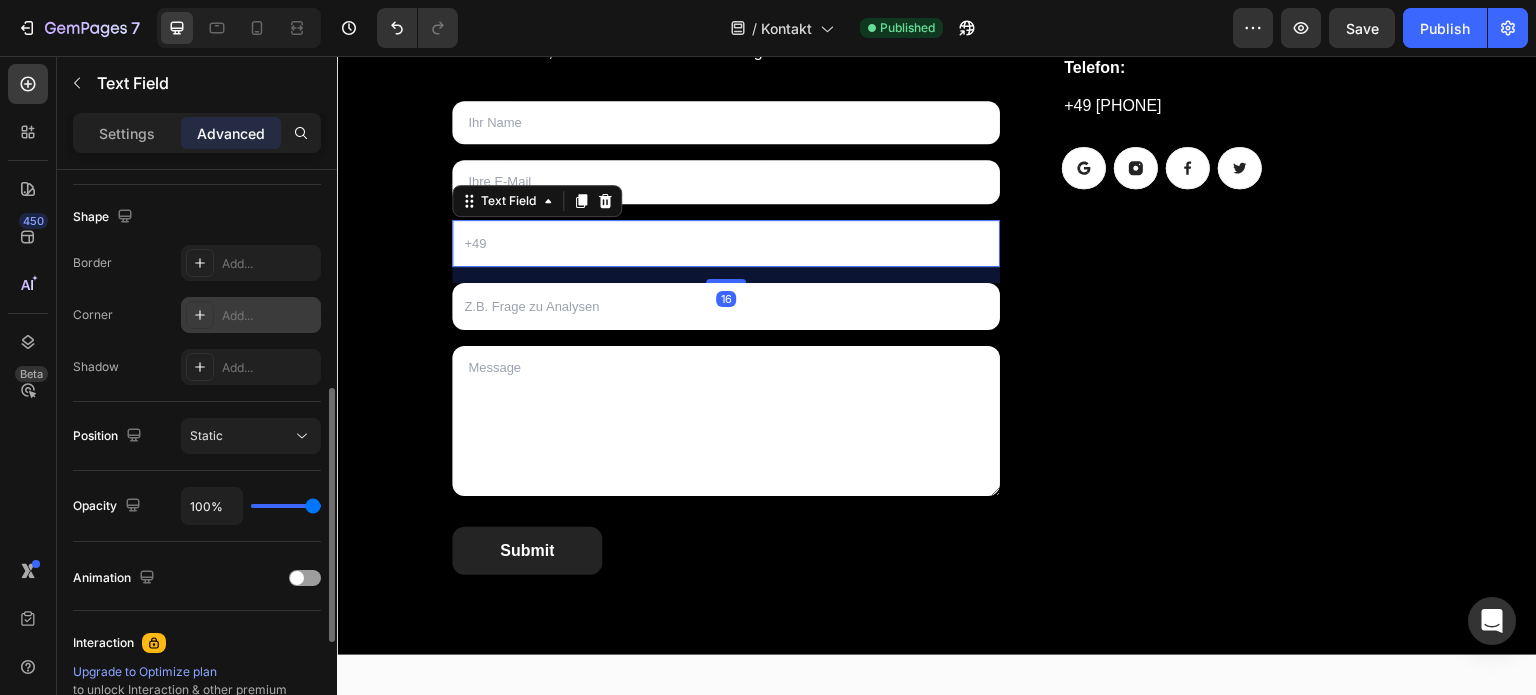 click on "Add..." at bounding box center [269, 316] 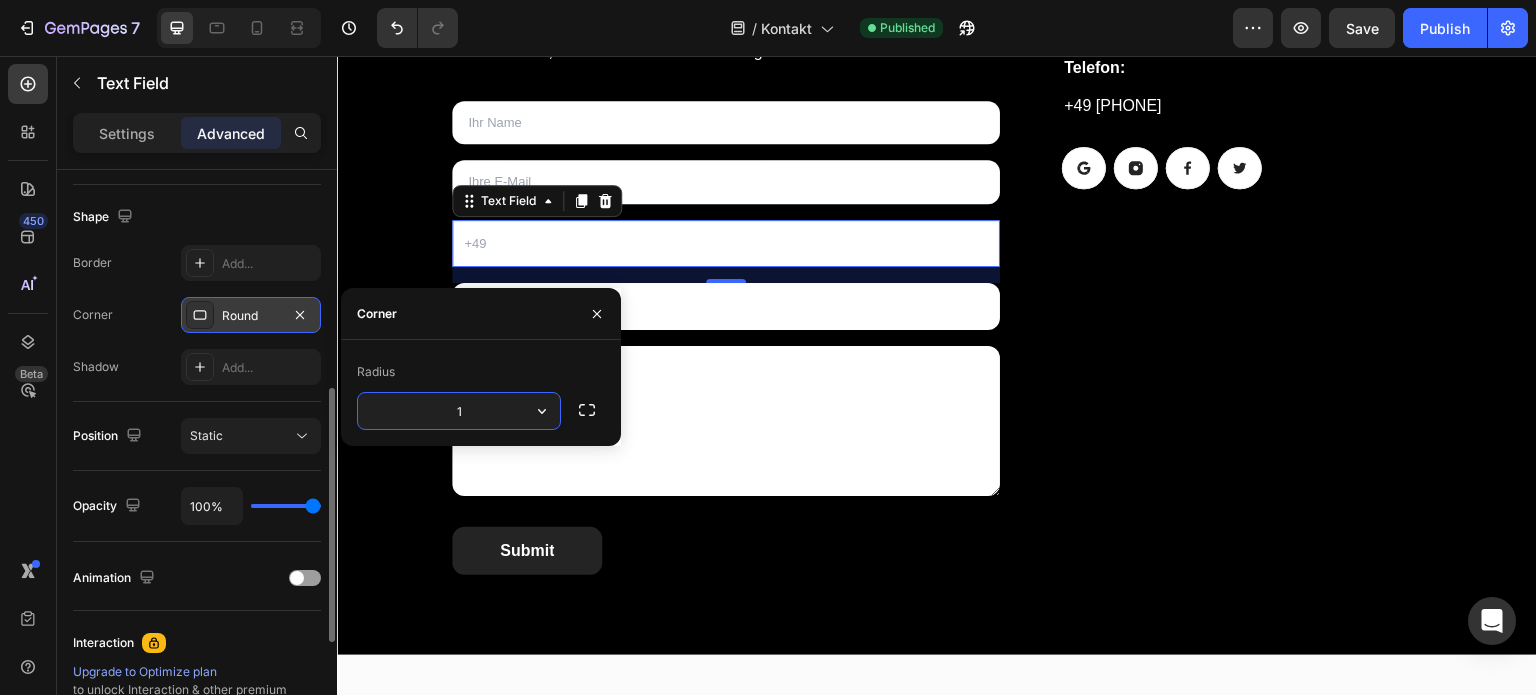 type on "12" 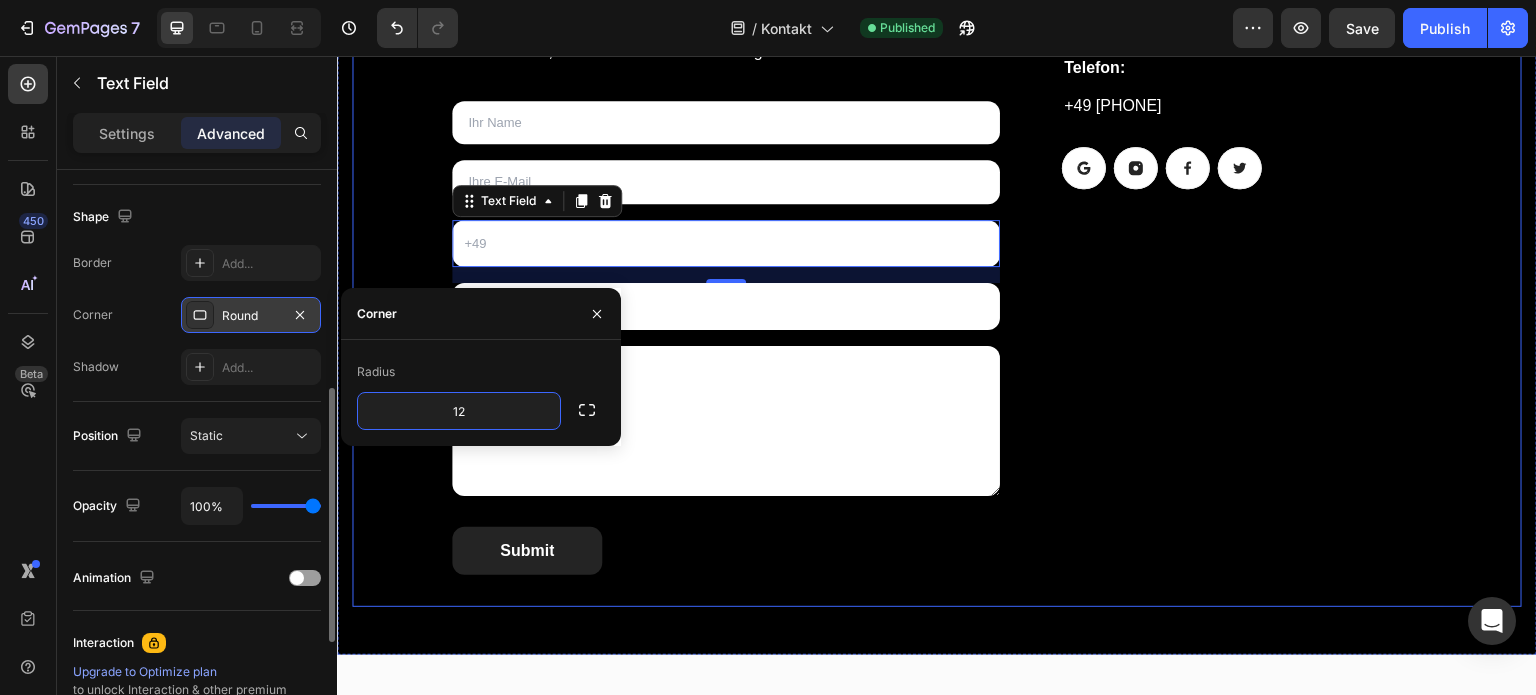 click on "E-Mail: Heading info@km-investments.de Text block Telefon: Heading +49 174 9998409 Text block           Button     Button     Button     Button Row Row" at bounding box center (1226, 268) 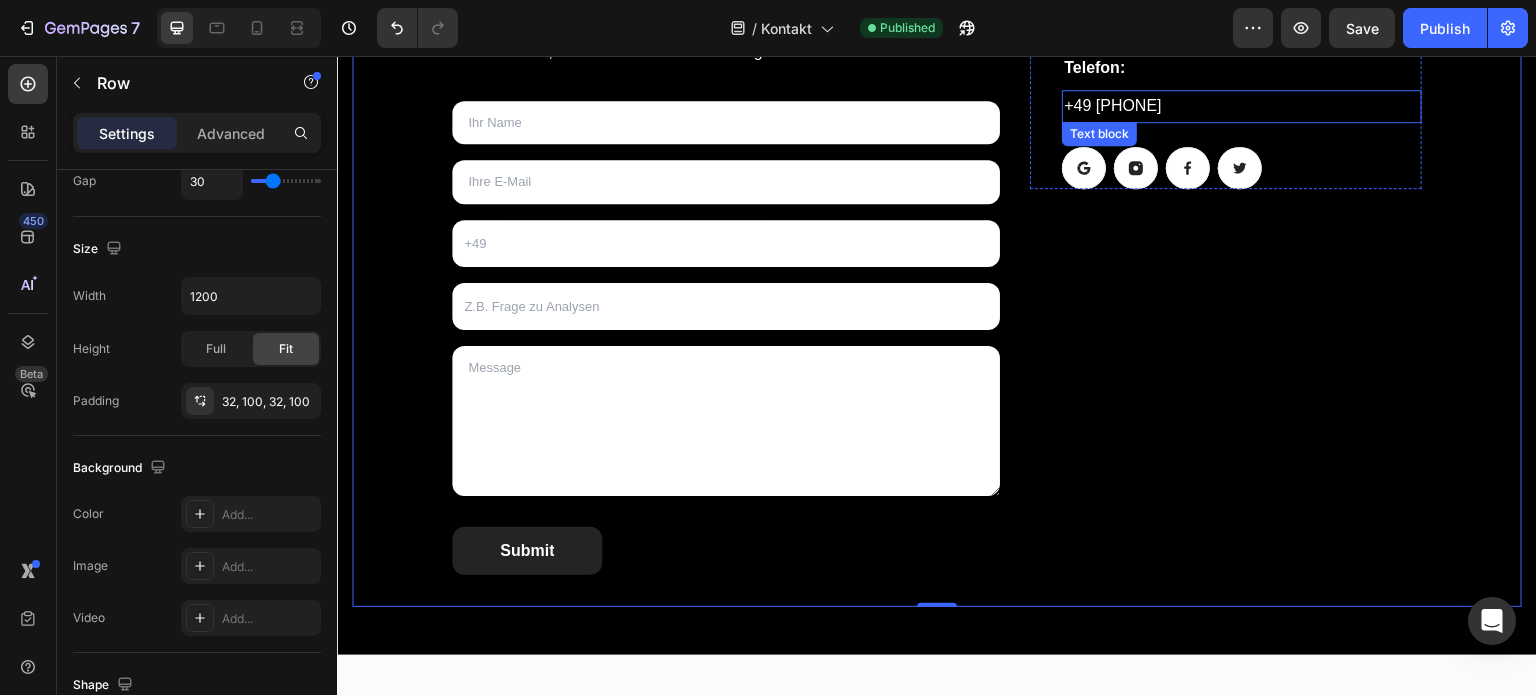scroll, scrollTop: 0, scrollLeft: 0, axis: both 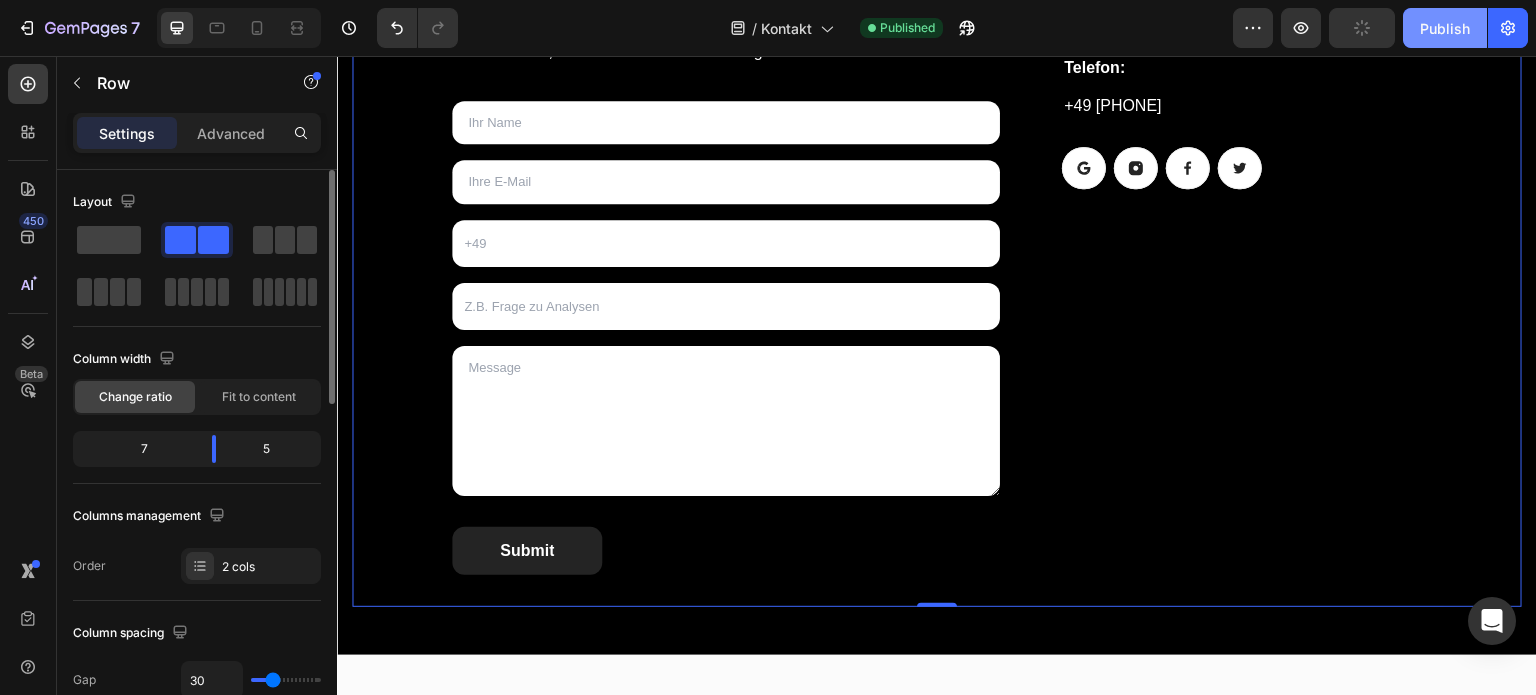 click on "Publish" at bounding box center (1445, 28) 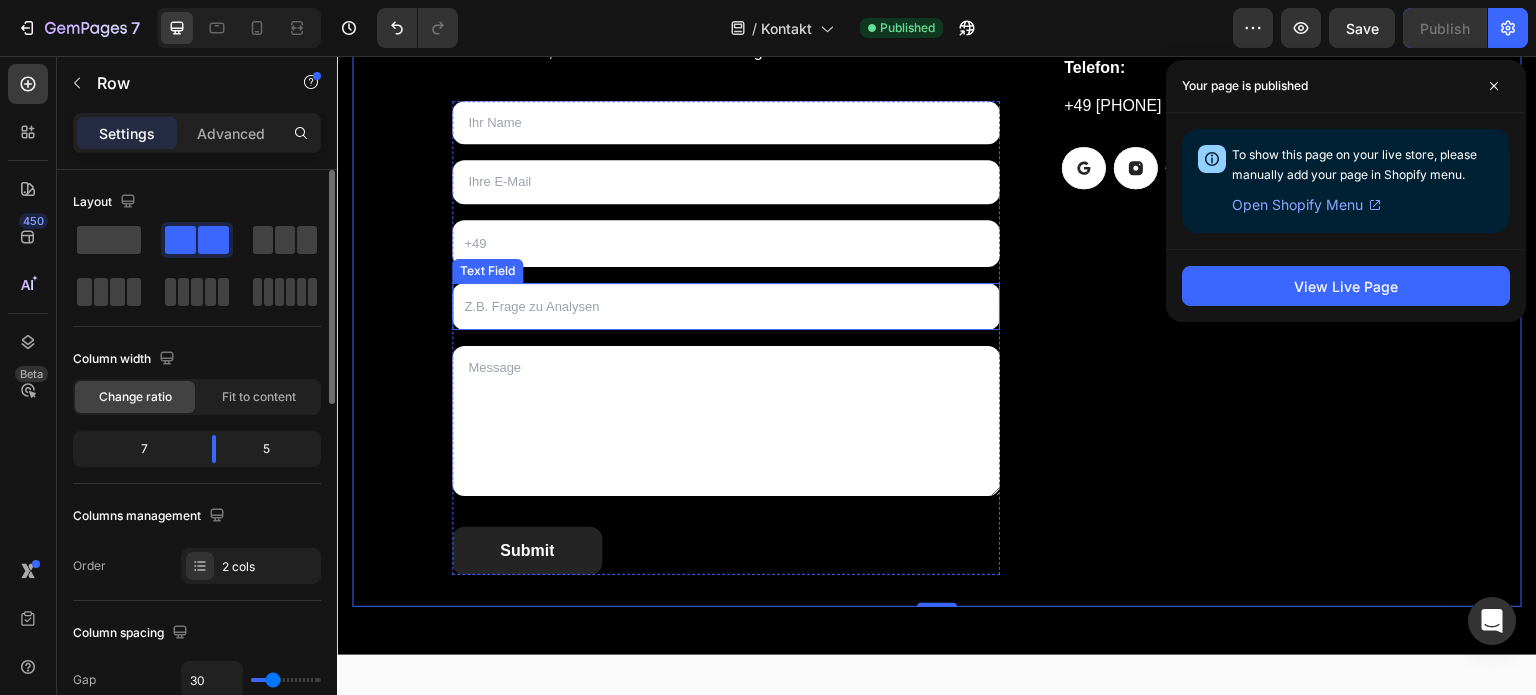 click at bounding box center [726, 306] 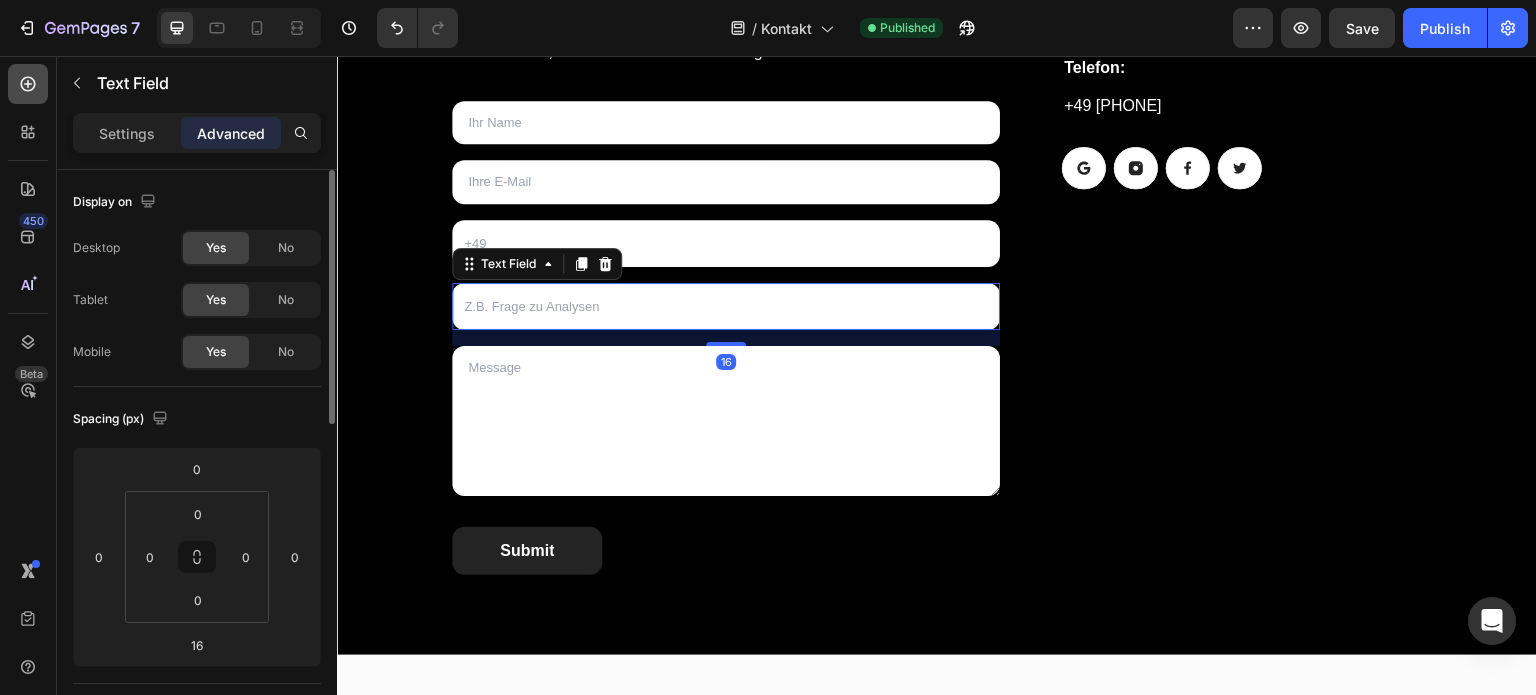 click 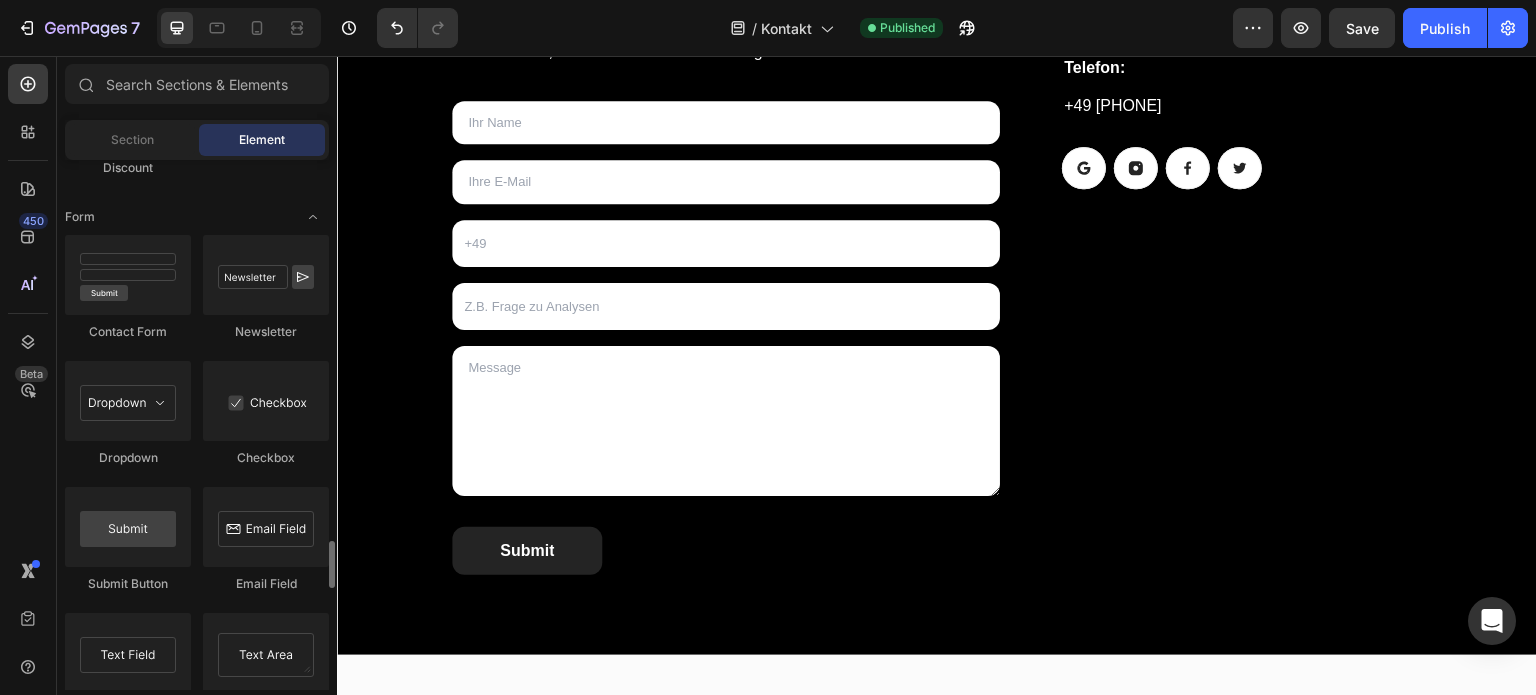 scroll, scrollTop: 4486, scrollLeft: 0, axis: vertical 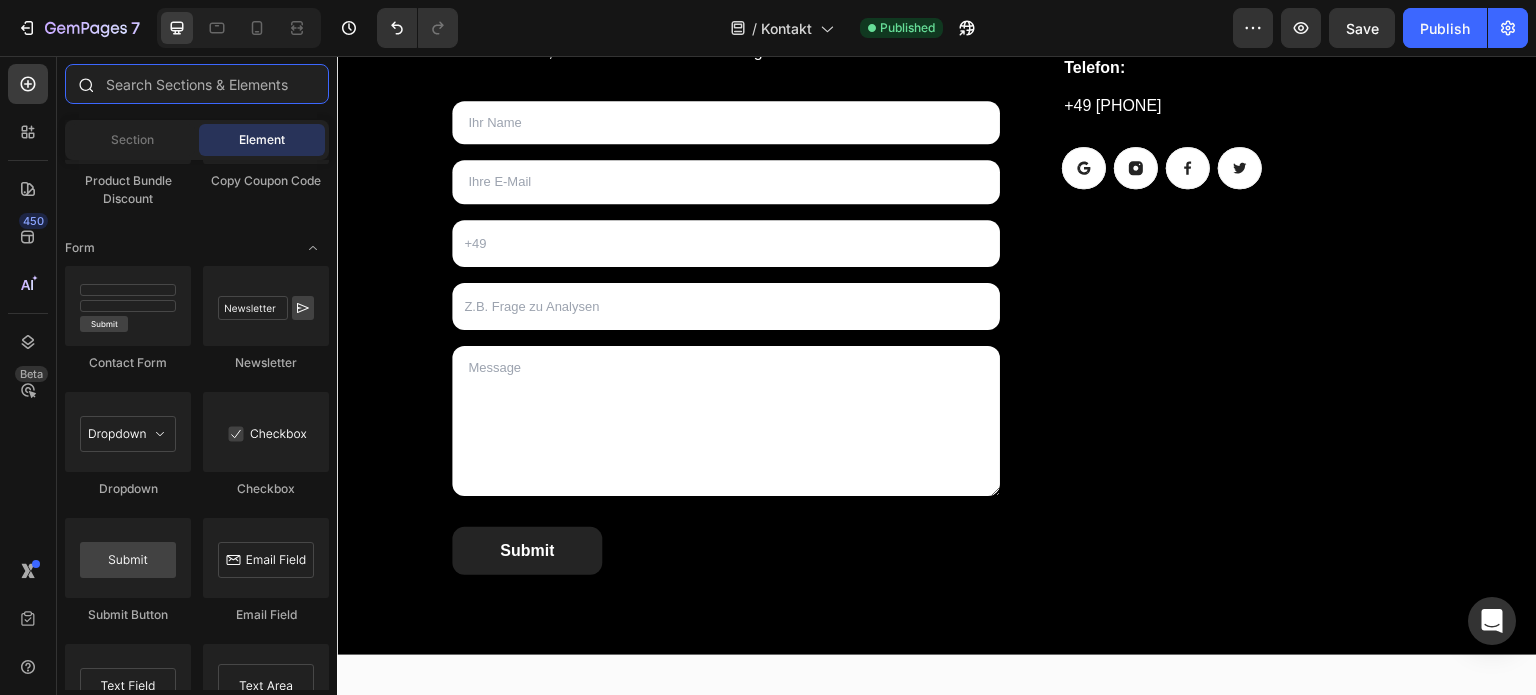 click at bounding box center (197, 84) 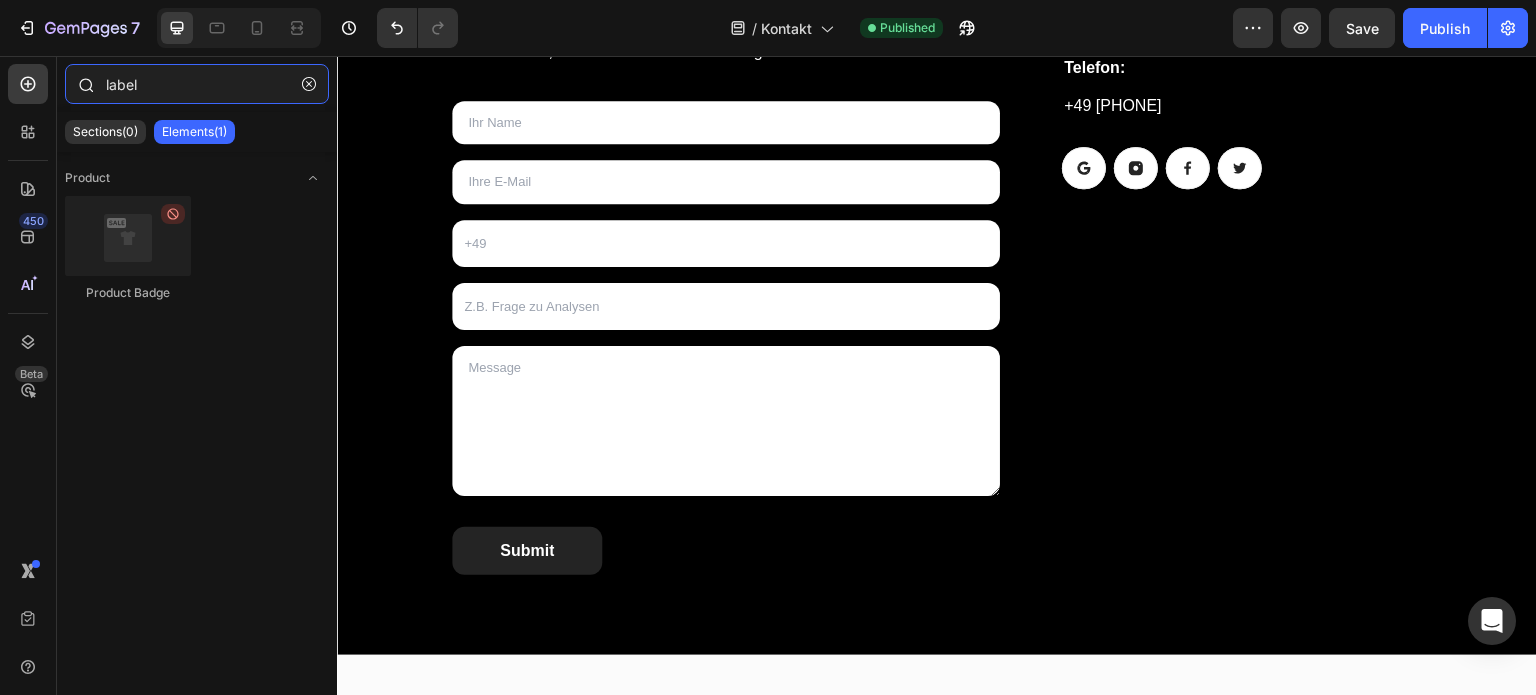 click on "label" at bounding box center (197, 84) 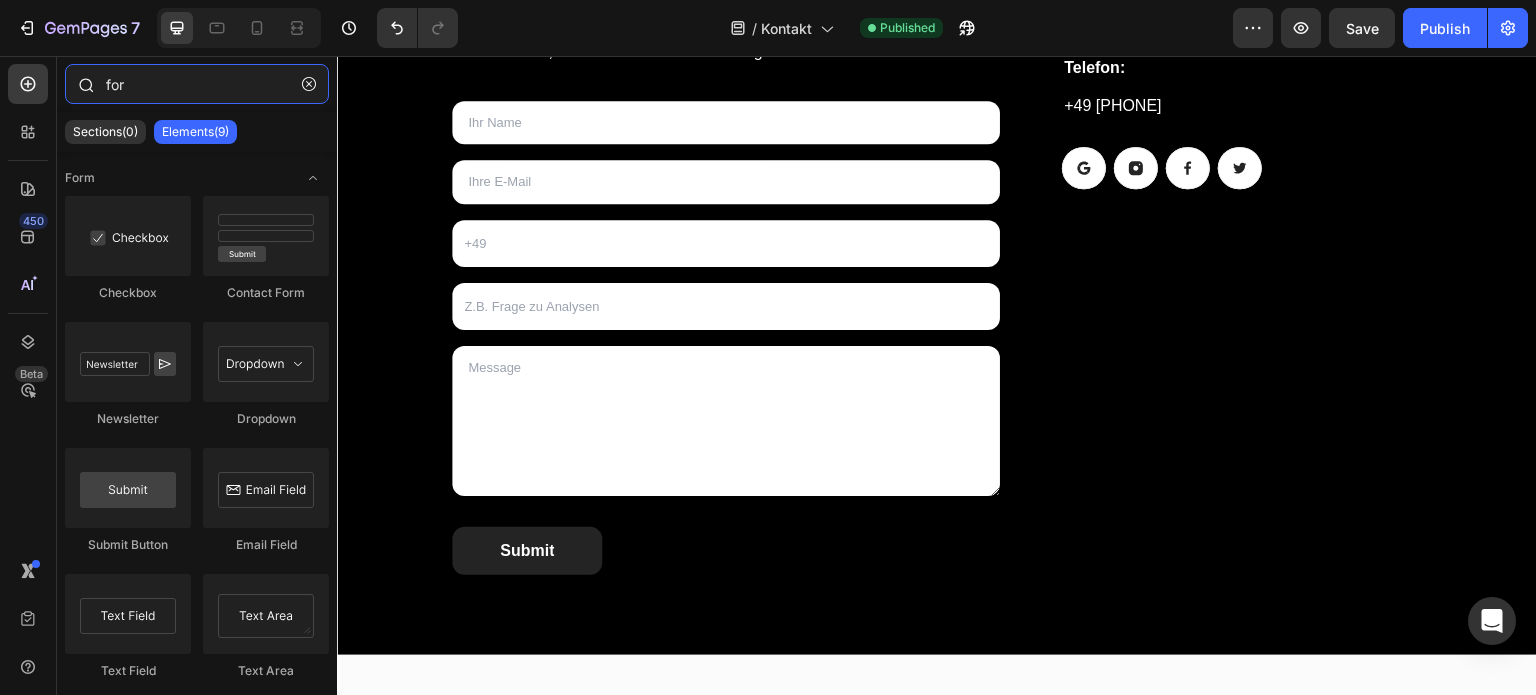 type on "form" 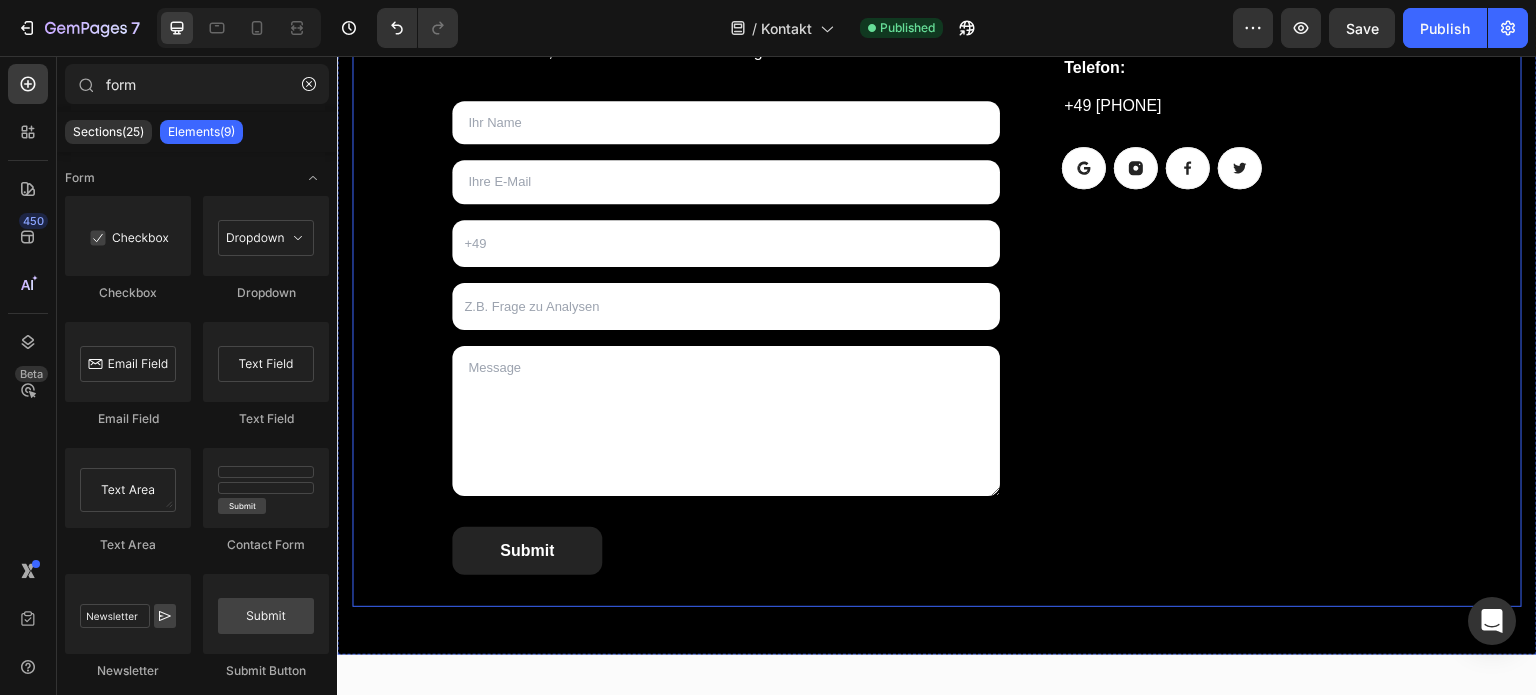 click at bounding box center [726, 123] 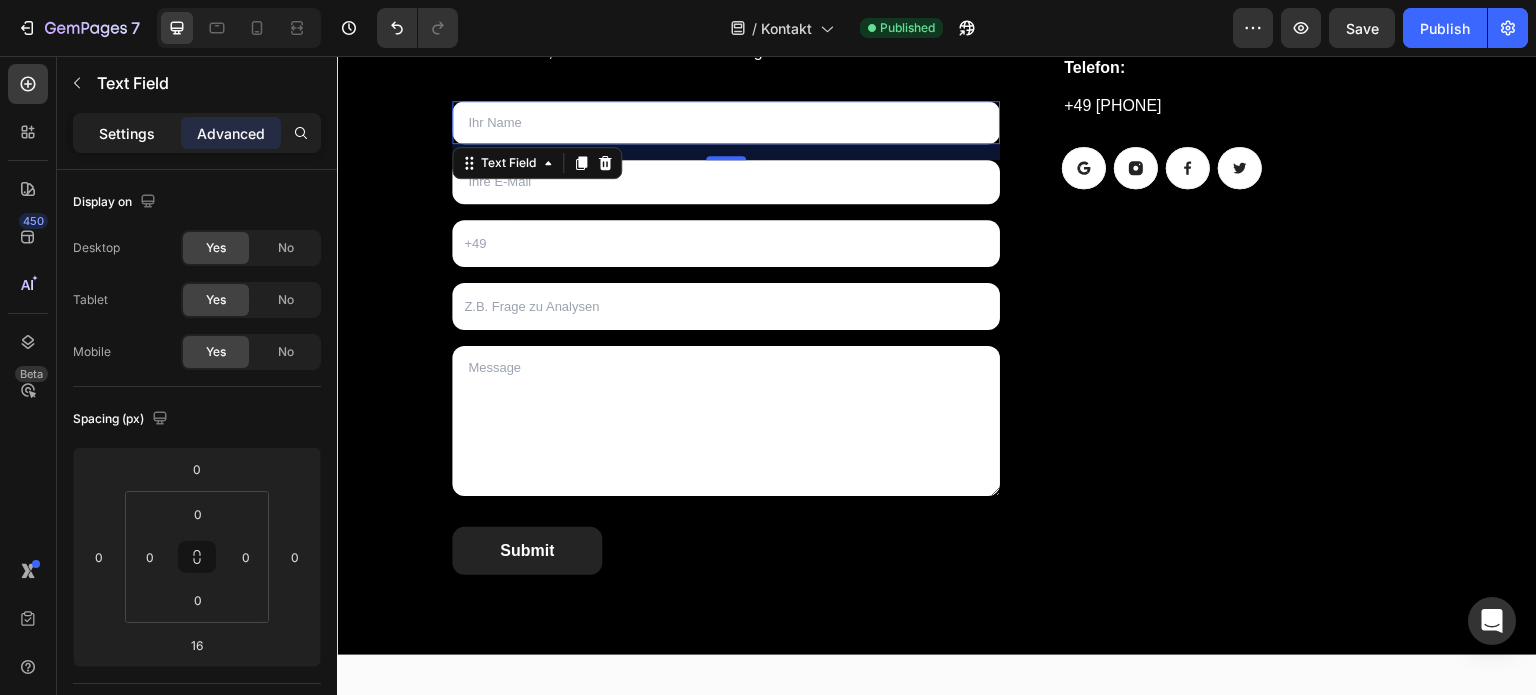 click on "Settings" at bounding box center [127, 133] 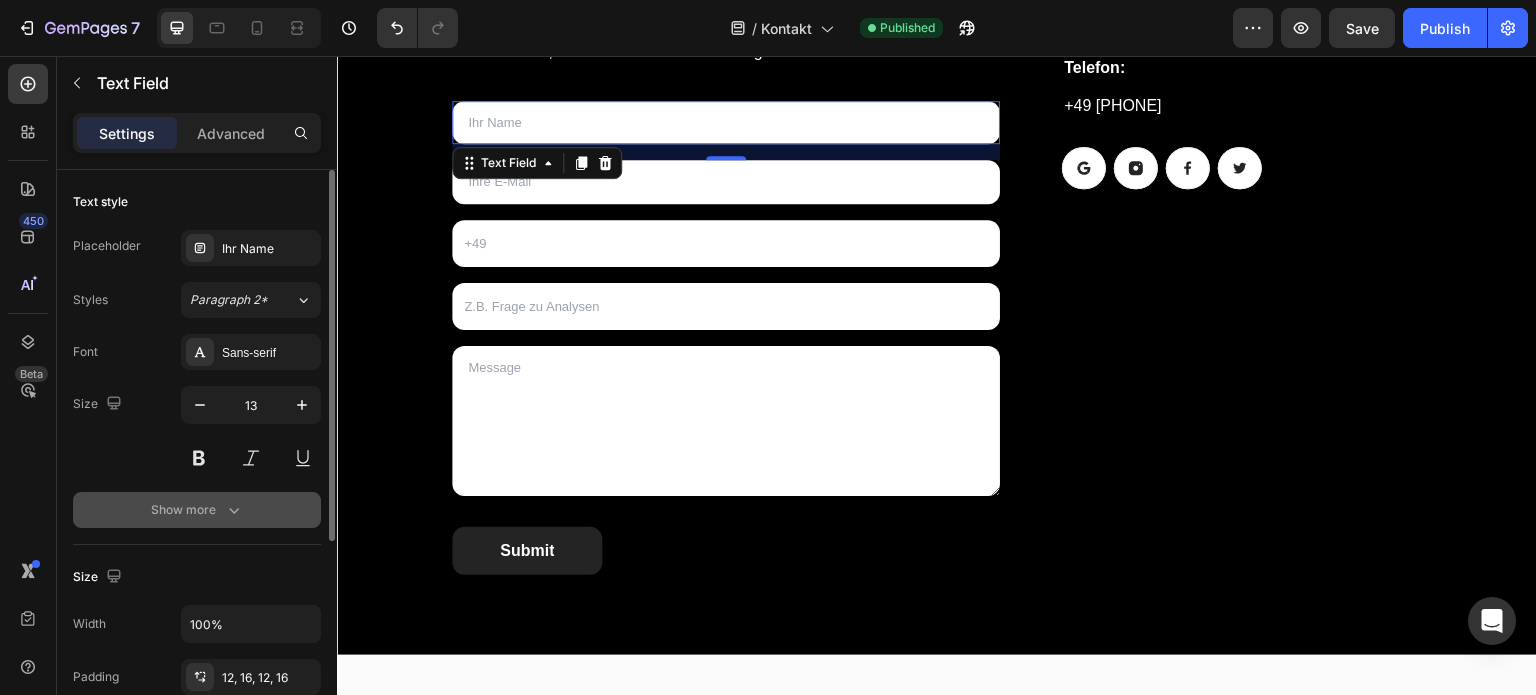 click 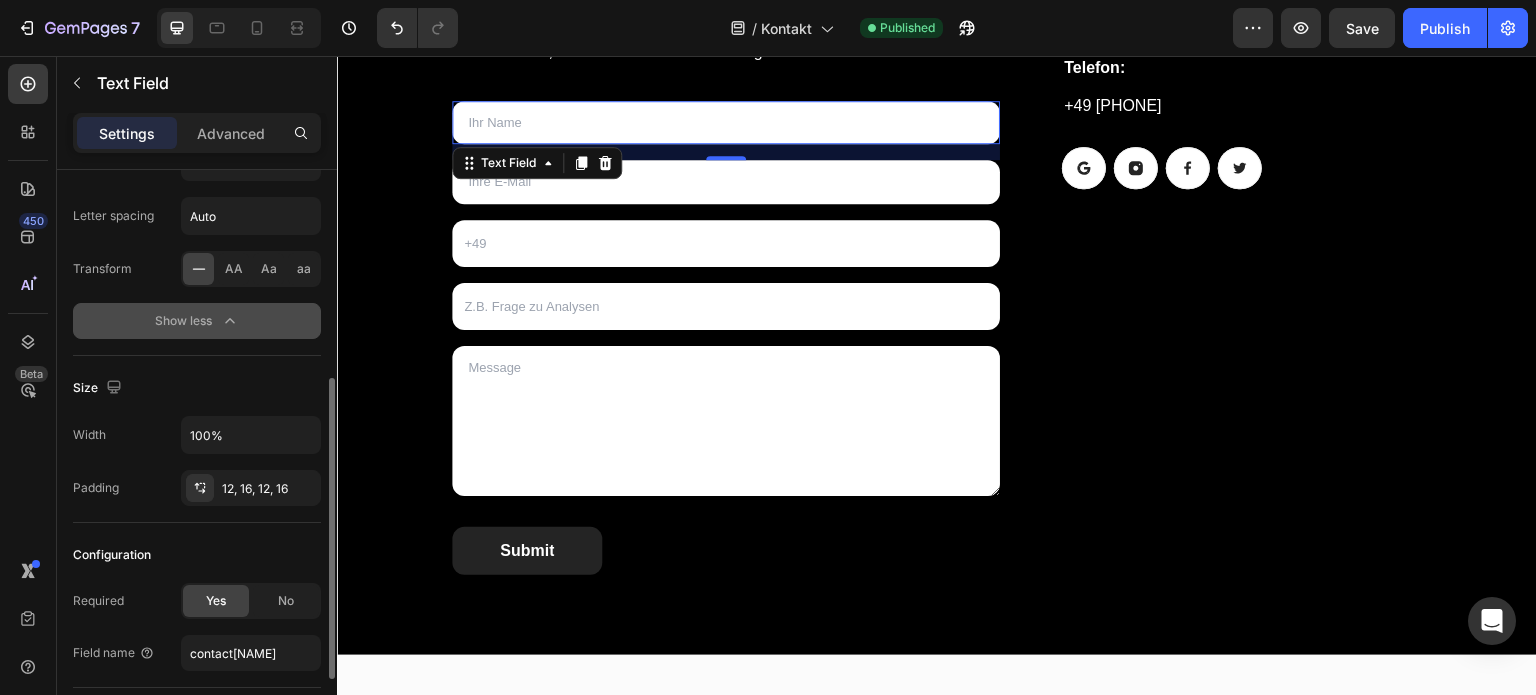 scroll, scrollTop: 539, scrollLeft: 0, axis: vertical 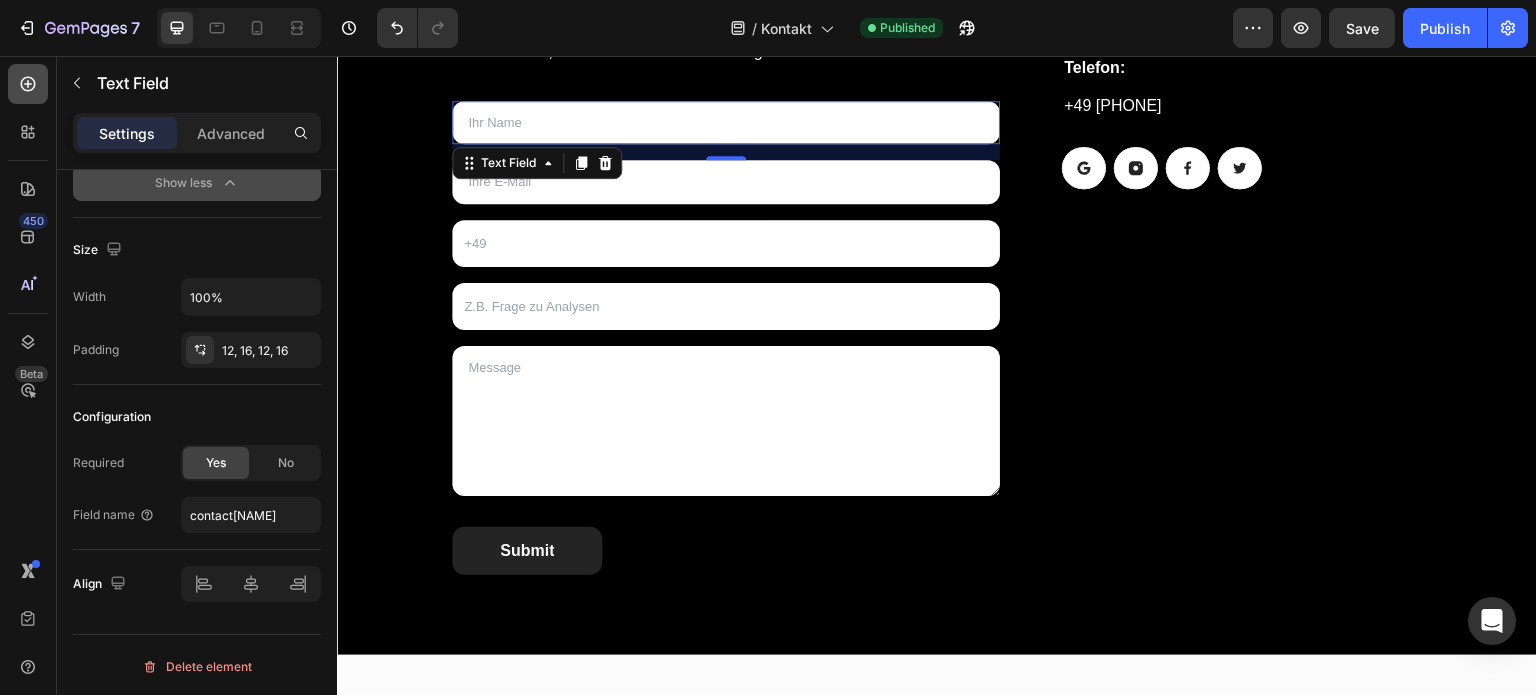 click 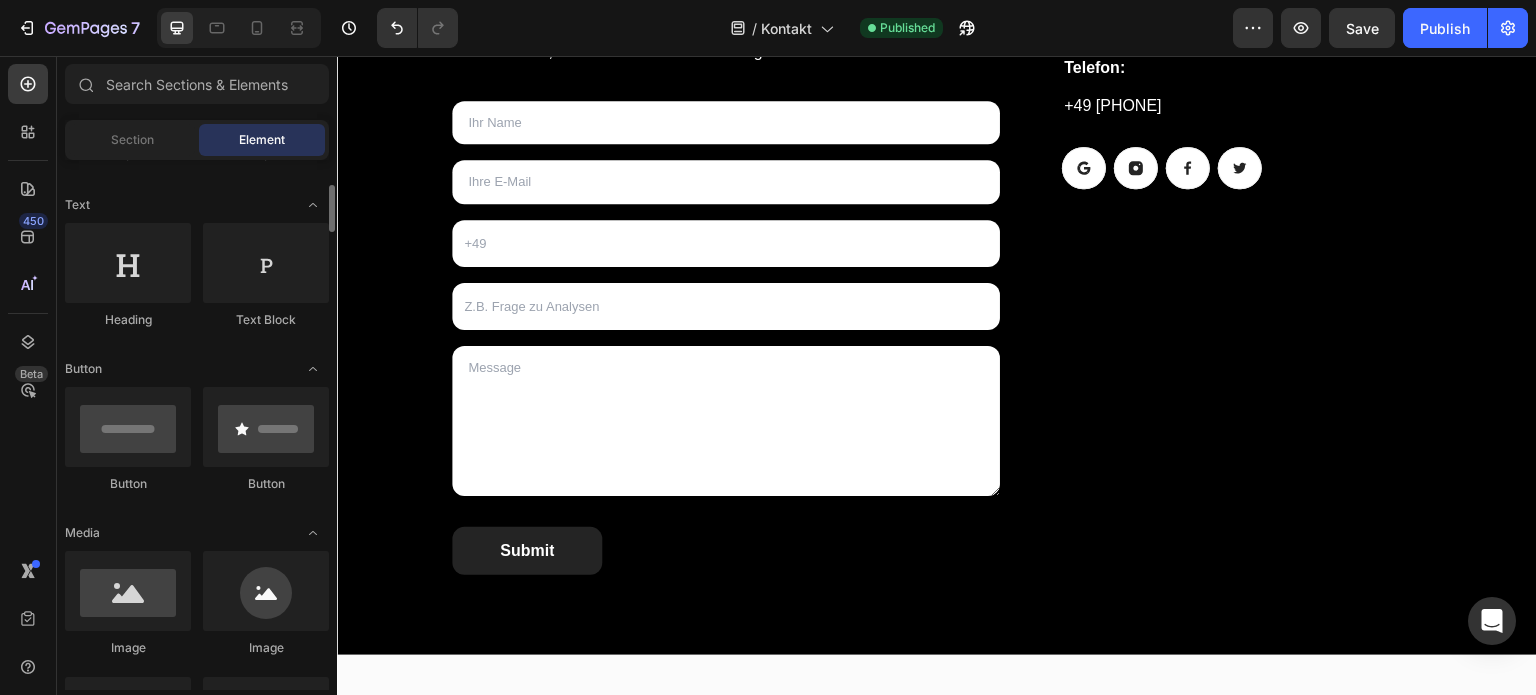 scroll, scrollTop: 272, scrollLeft: 0, axis: vertical 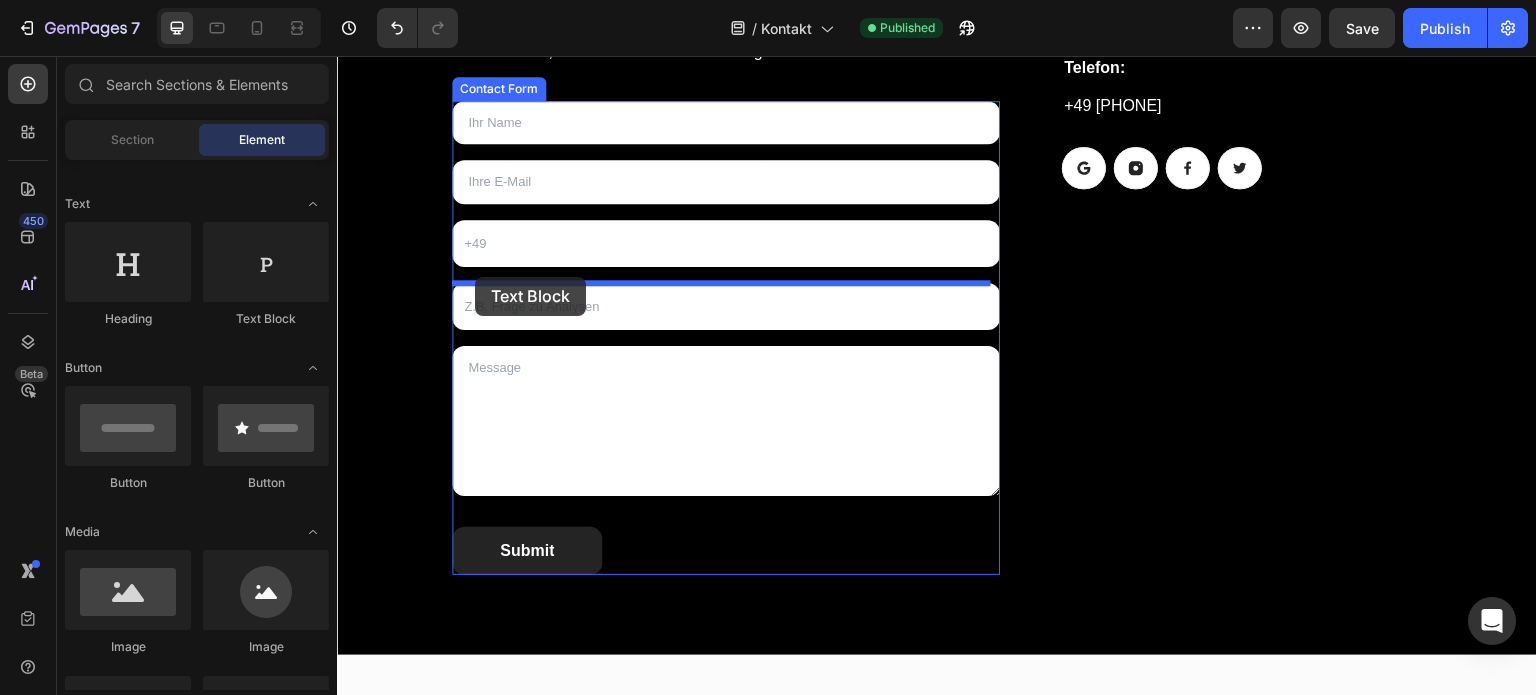 drag, startPoint x: 602, startPoint y: 327, endPoint x: 475, endPoint y: 277, distance: 136.4881 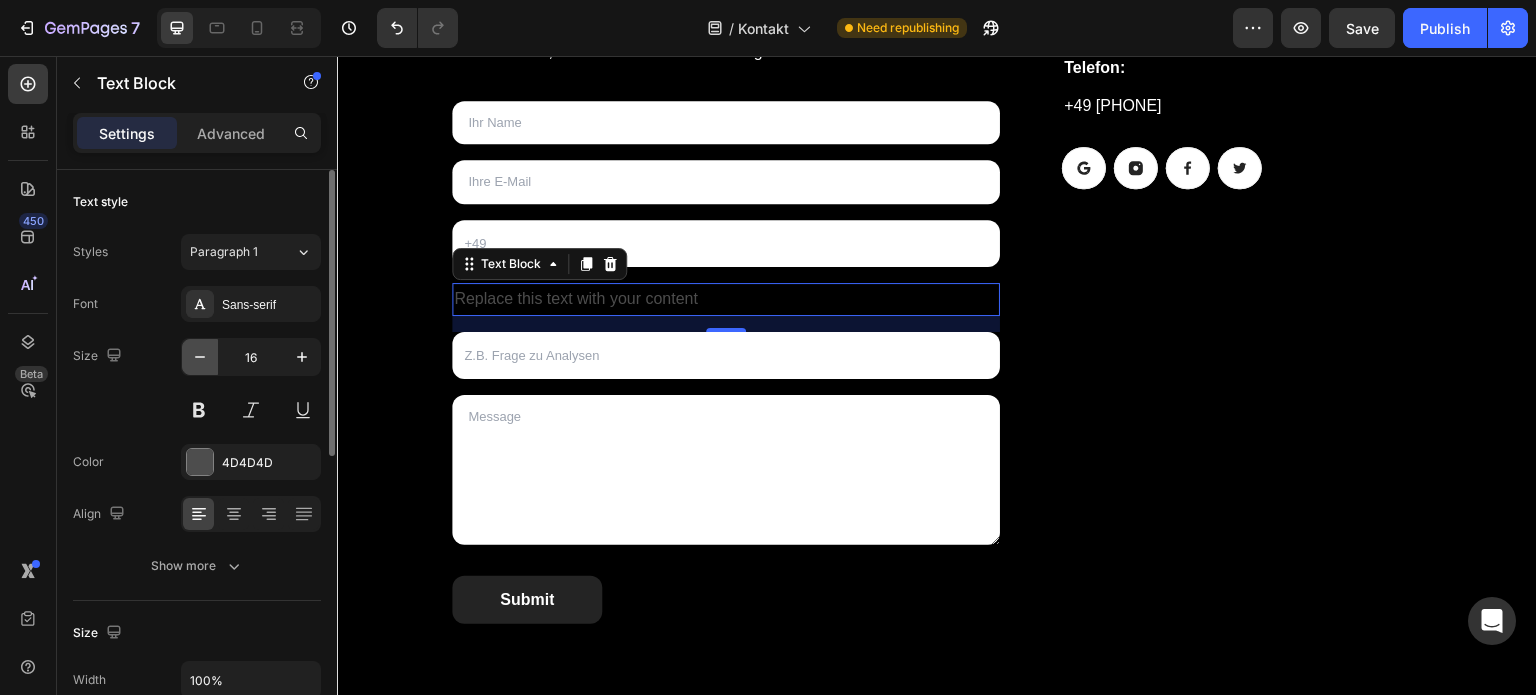 click 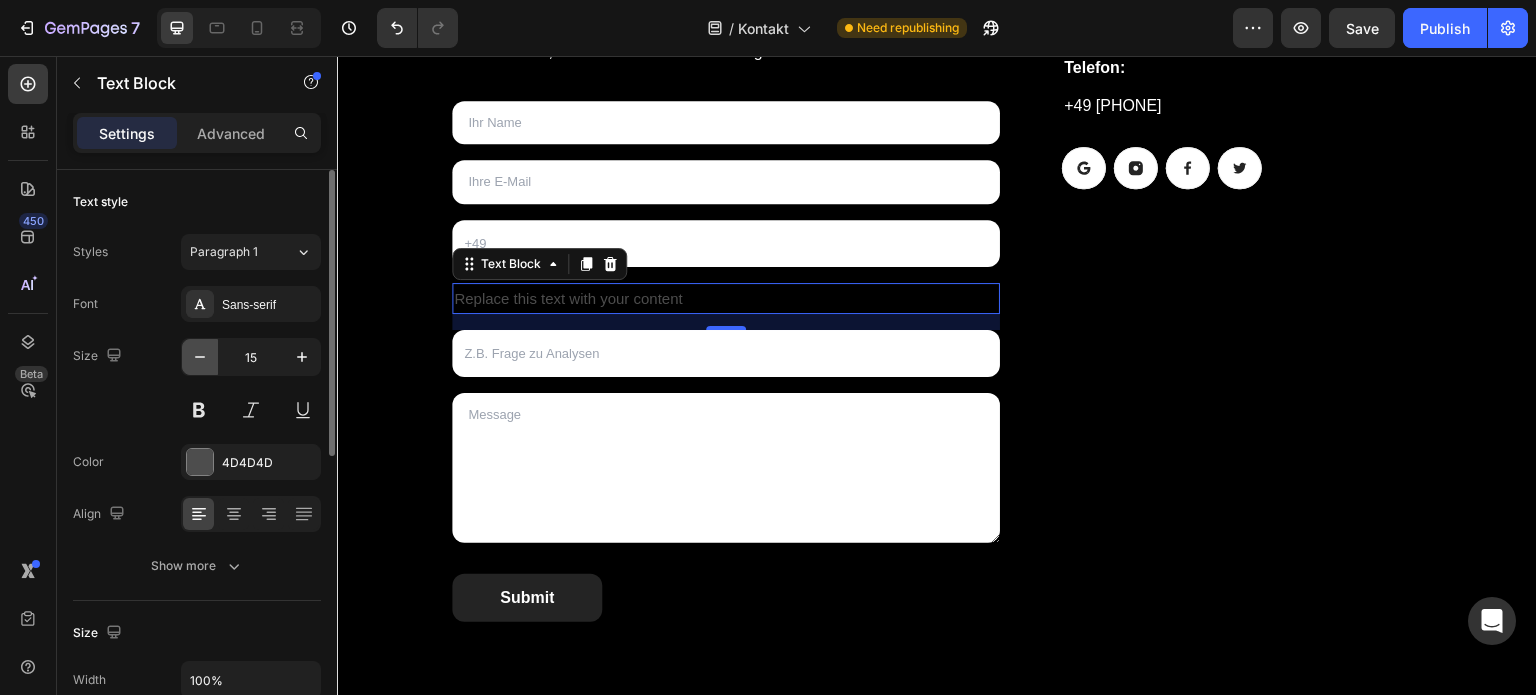 click 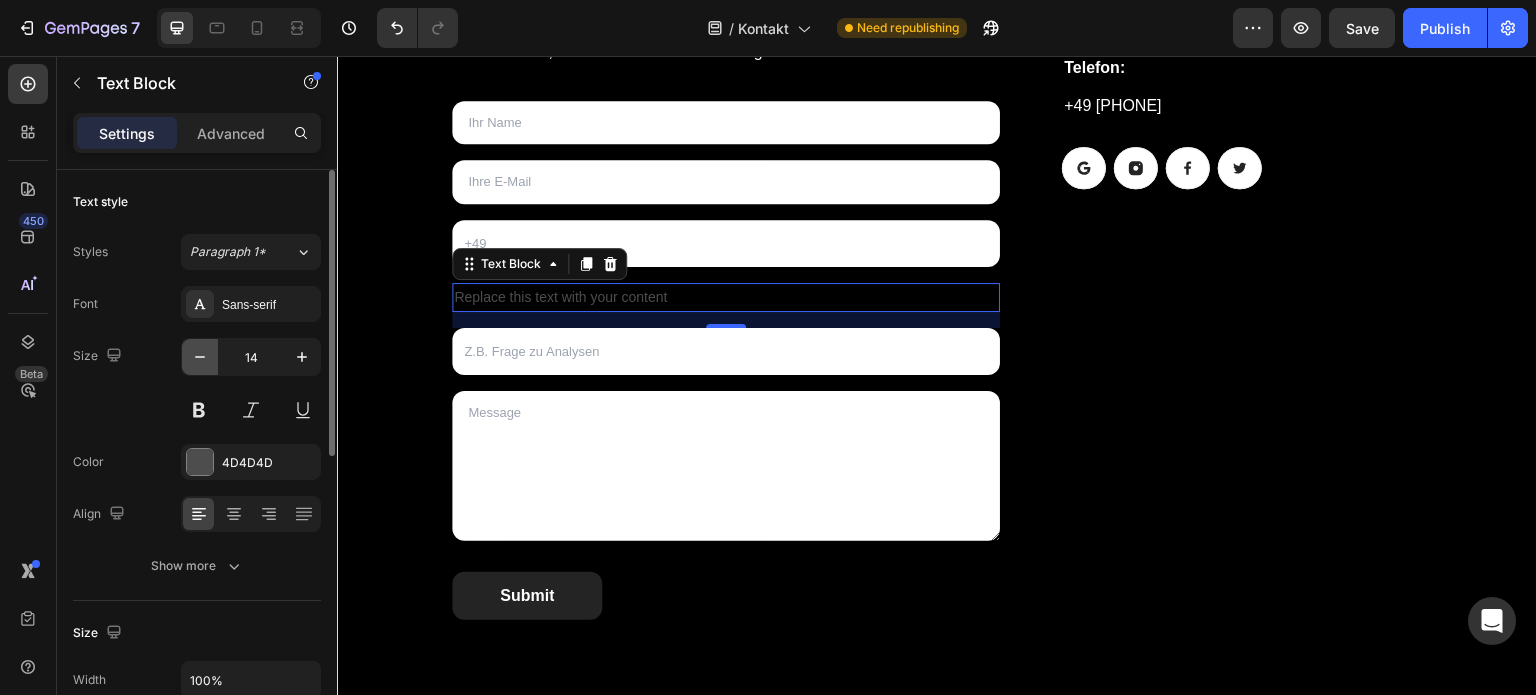 click 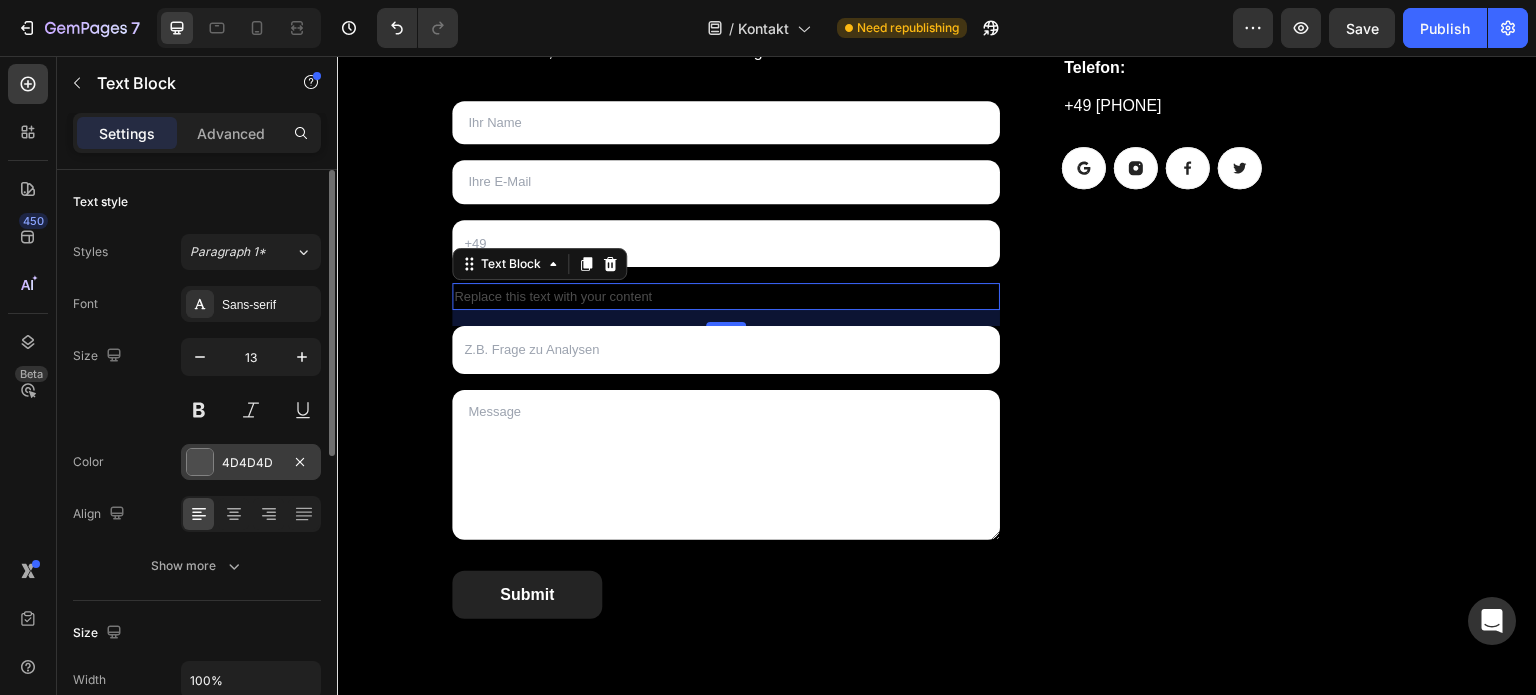 click at bounding box center (200, 462) 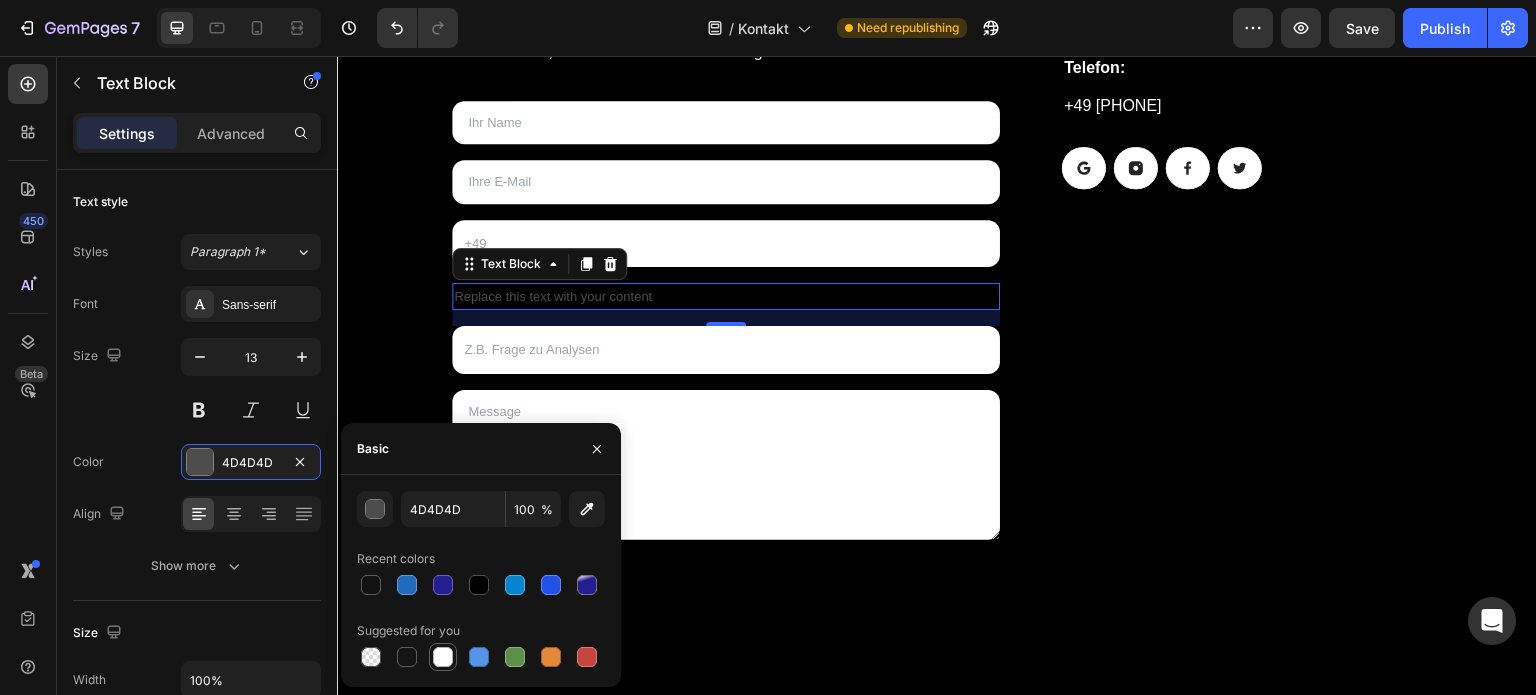 click at bounding box center (443, 657) 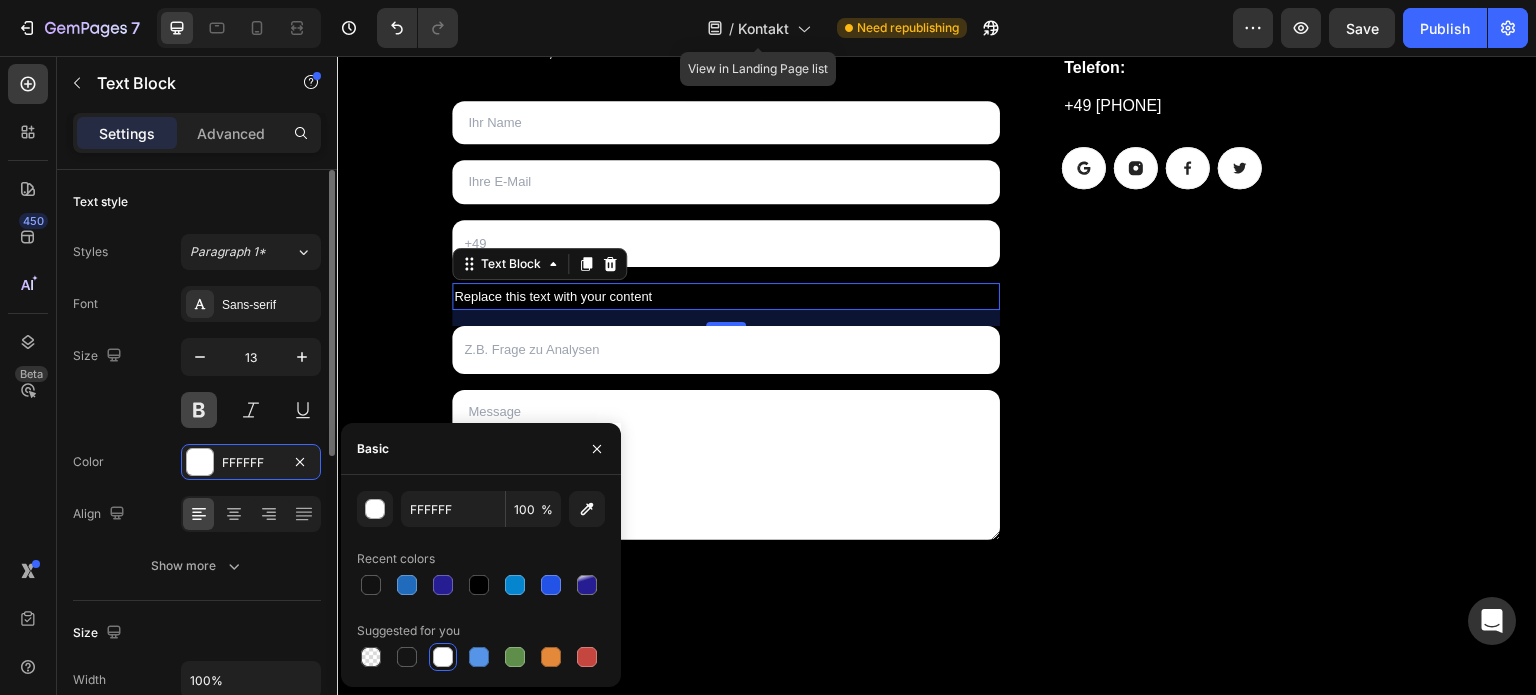 click at bounding box center [199, 410] 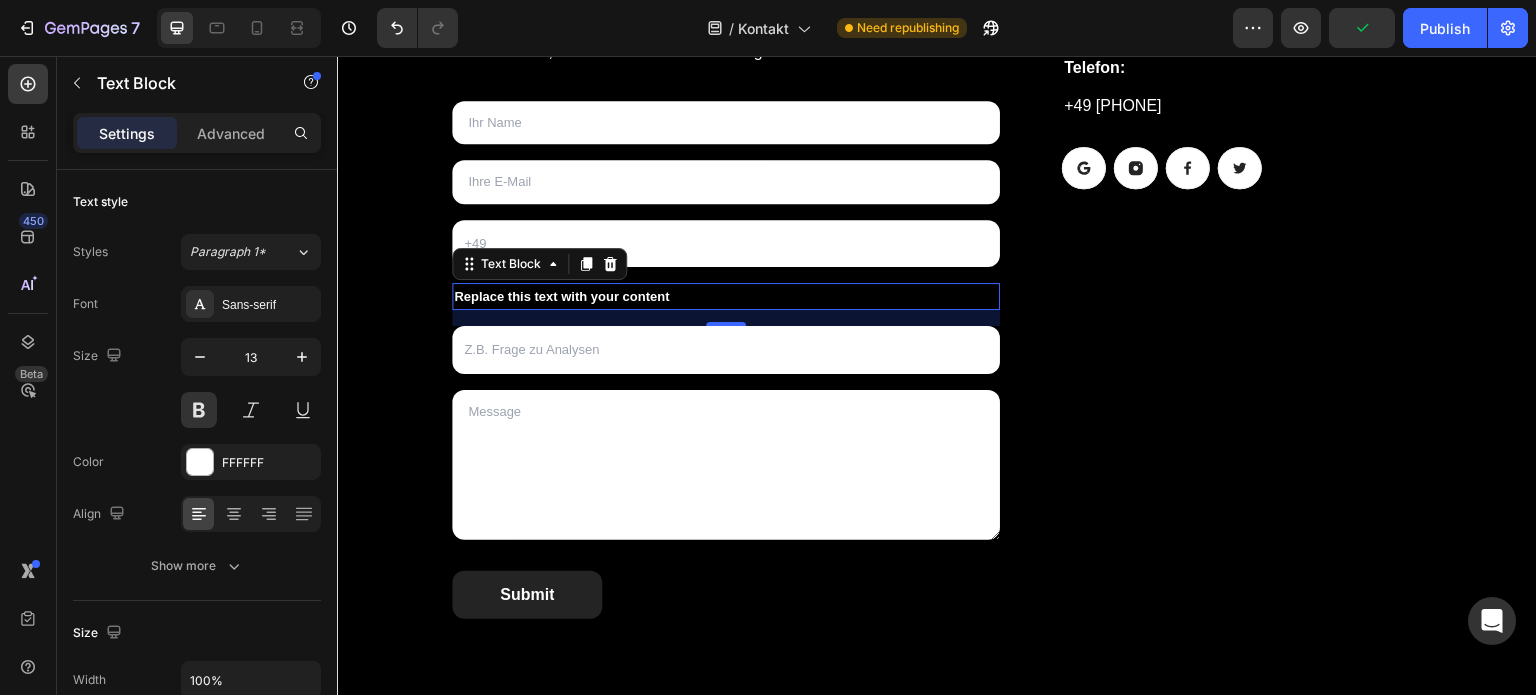 click on "Replace this text with your content" at bounding box center (726, 296) 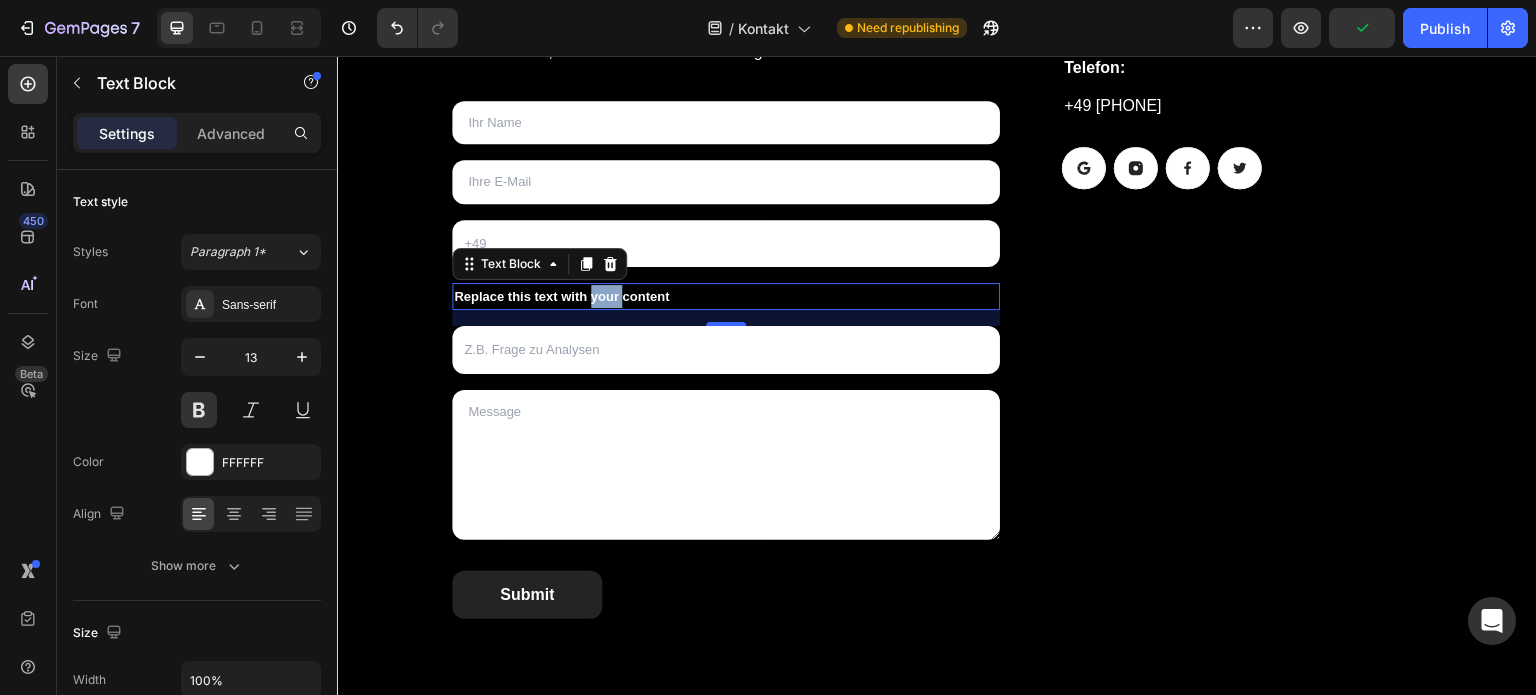 click on "Replace this text with your content" at bounding box center (726, 296) 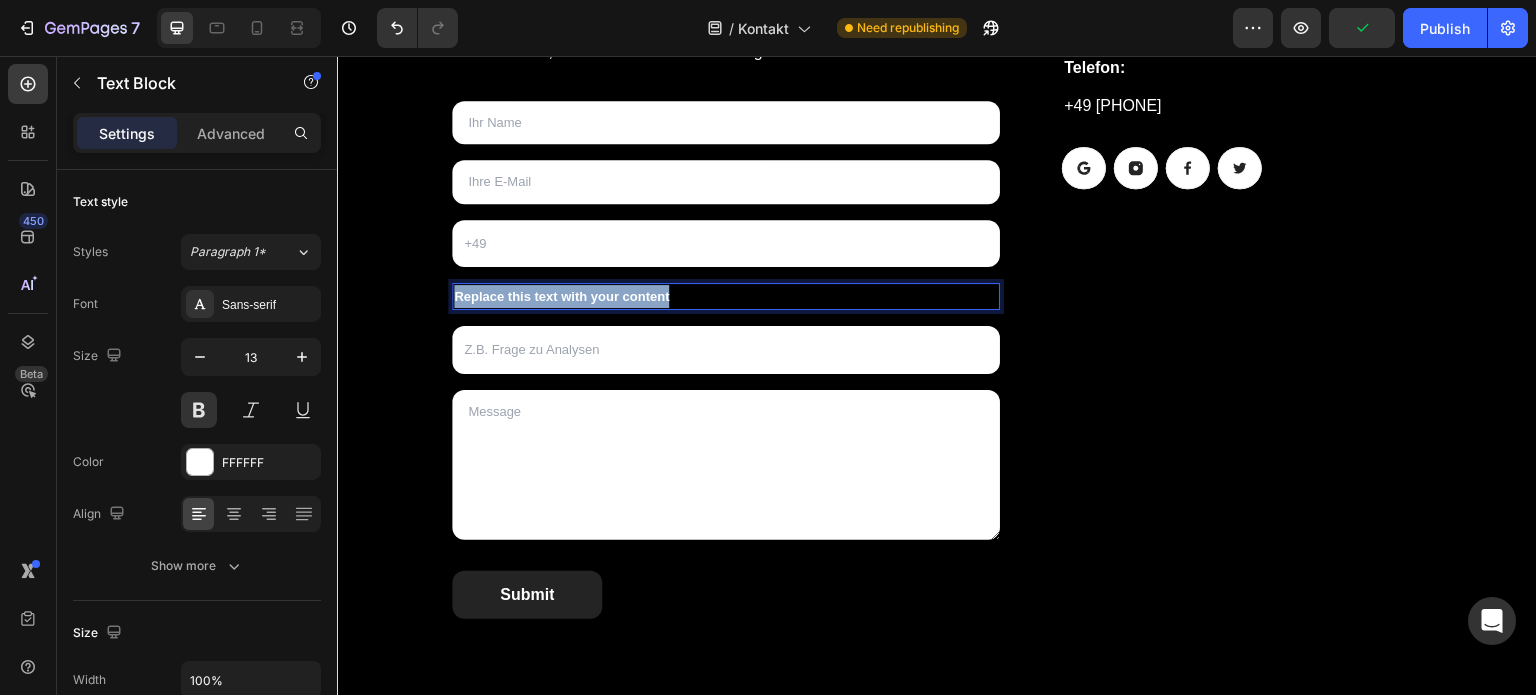 click on "Replace this text with your content" at bounding box center [726, 296] 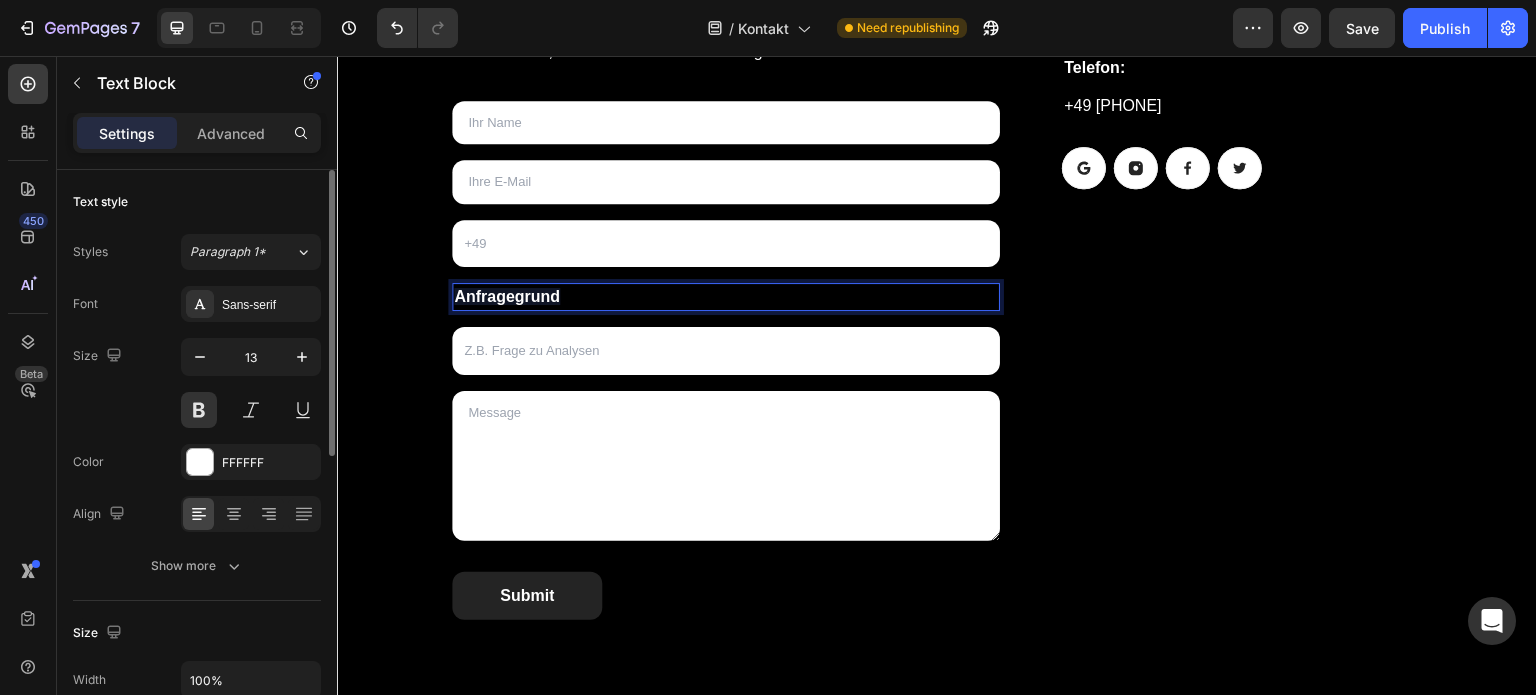 click on "Size 13" at bounding box center (197, 383) 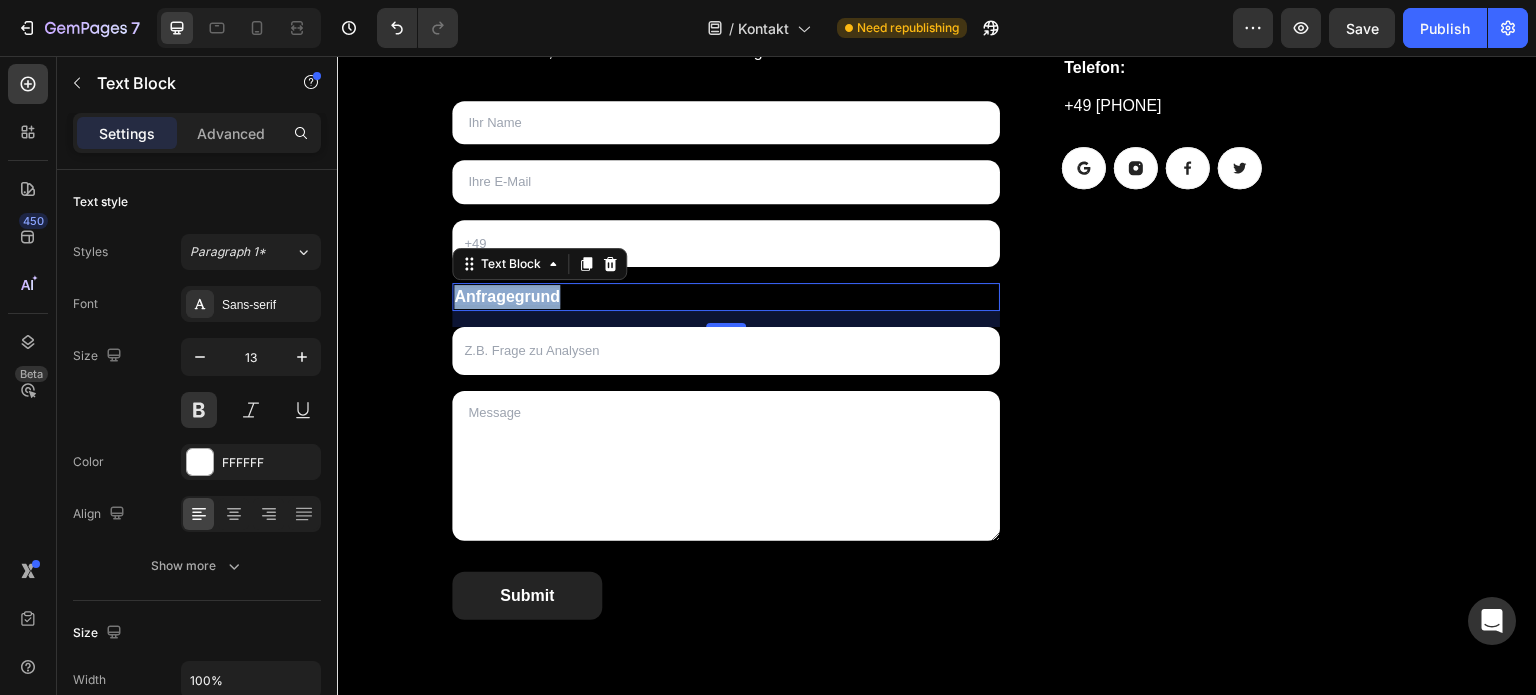click on "Anfragegrund" at bounding box center (507, 296) 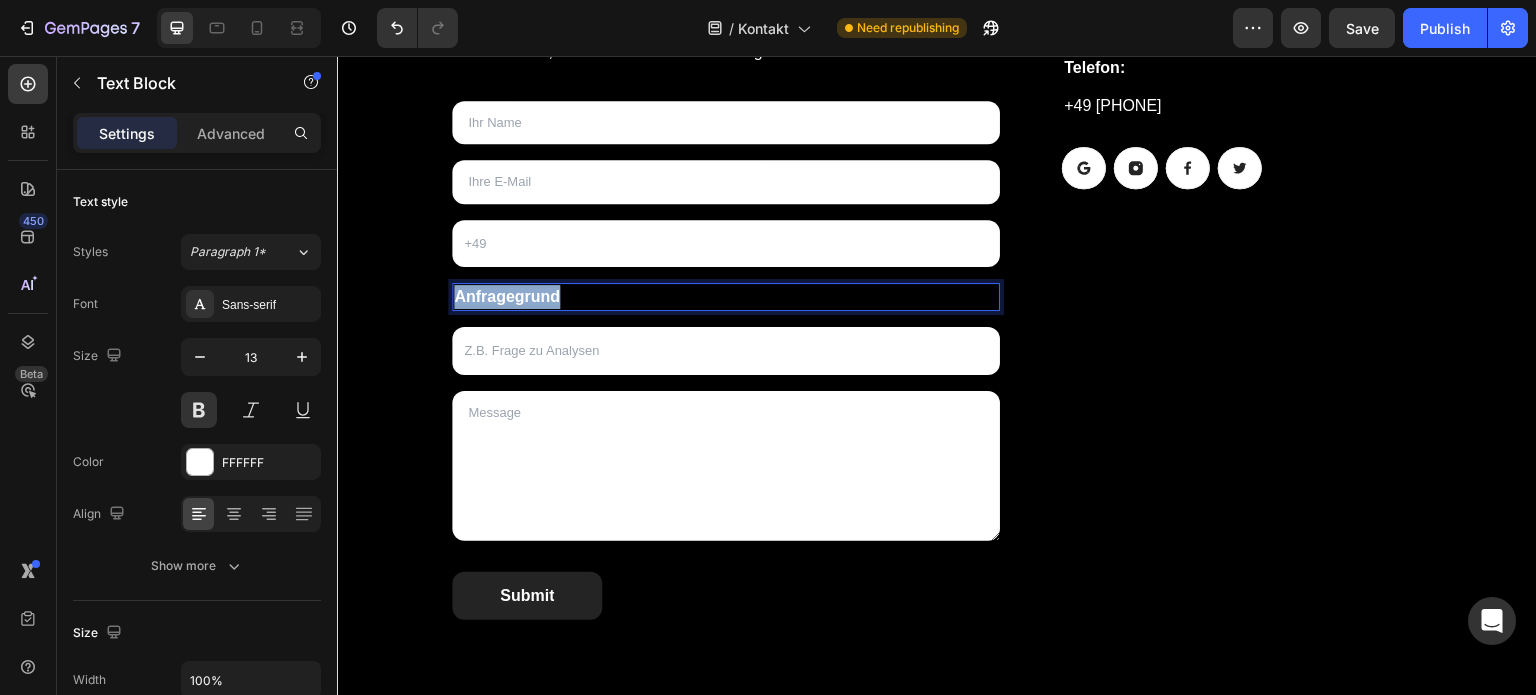 click on "Anfragegrund" at bounding box center [507, 296] 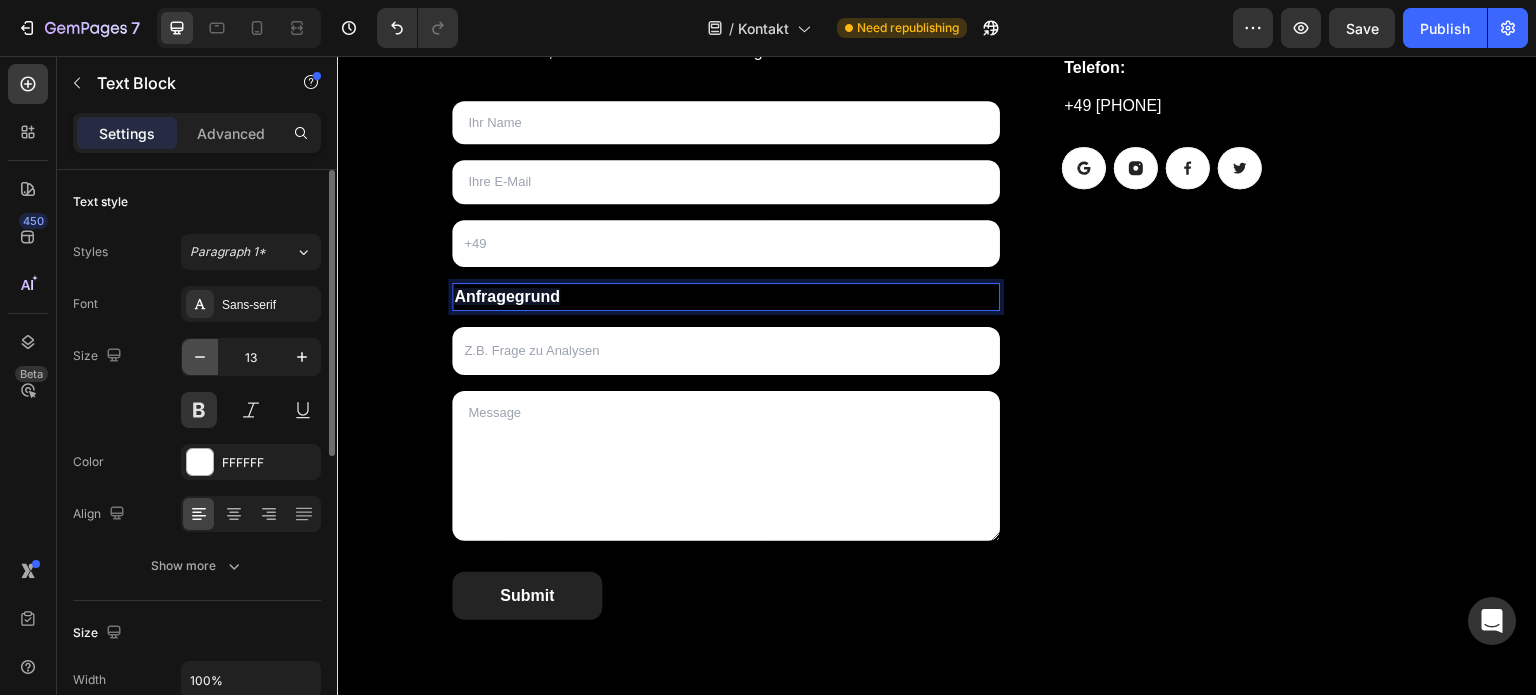 click 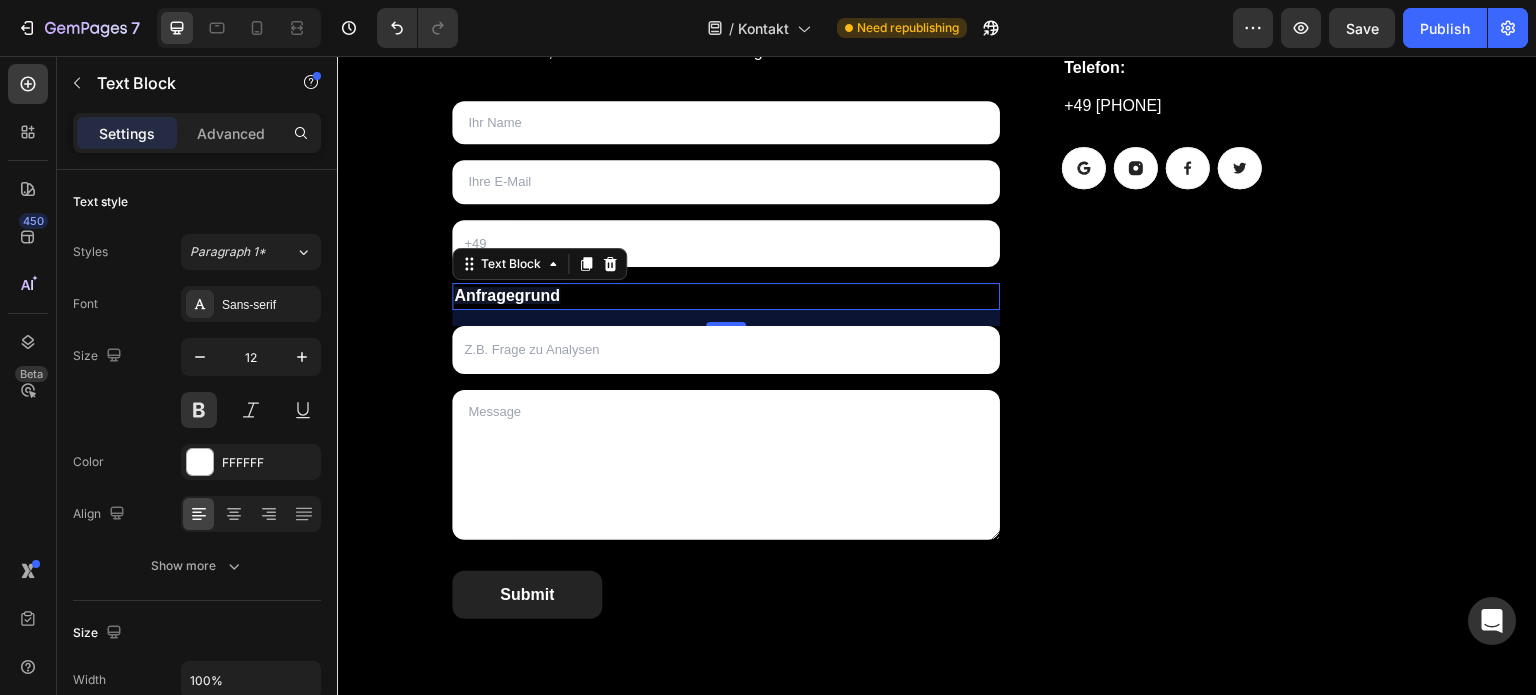 click on "Kontaktiere uns jetzt! Heading Sie haben Fragen? Nutzen Sie einfach unser Kontaktformular oder schreibe uns eine Mail, wir melden uns schnellstmöglich zurück! Text block Text Field Email Field Text Field Anfragegrund Text Block   16 Text Field Text Area Submit Submit Button Contact Form E-Mail: Heading info@km-investments.de Text block Telefon: Heading +49 174 9998409 Text block           Button     Button     Button     Button Row Row Row" at bounding box center (937, 290) 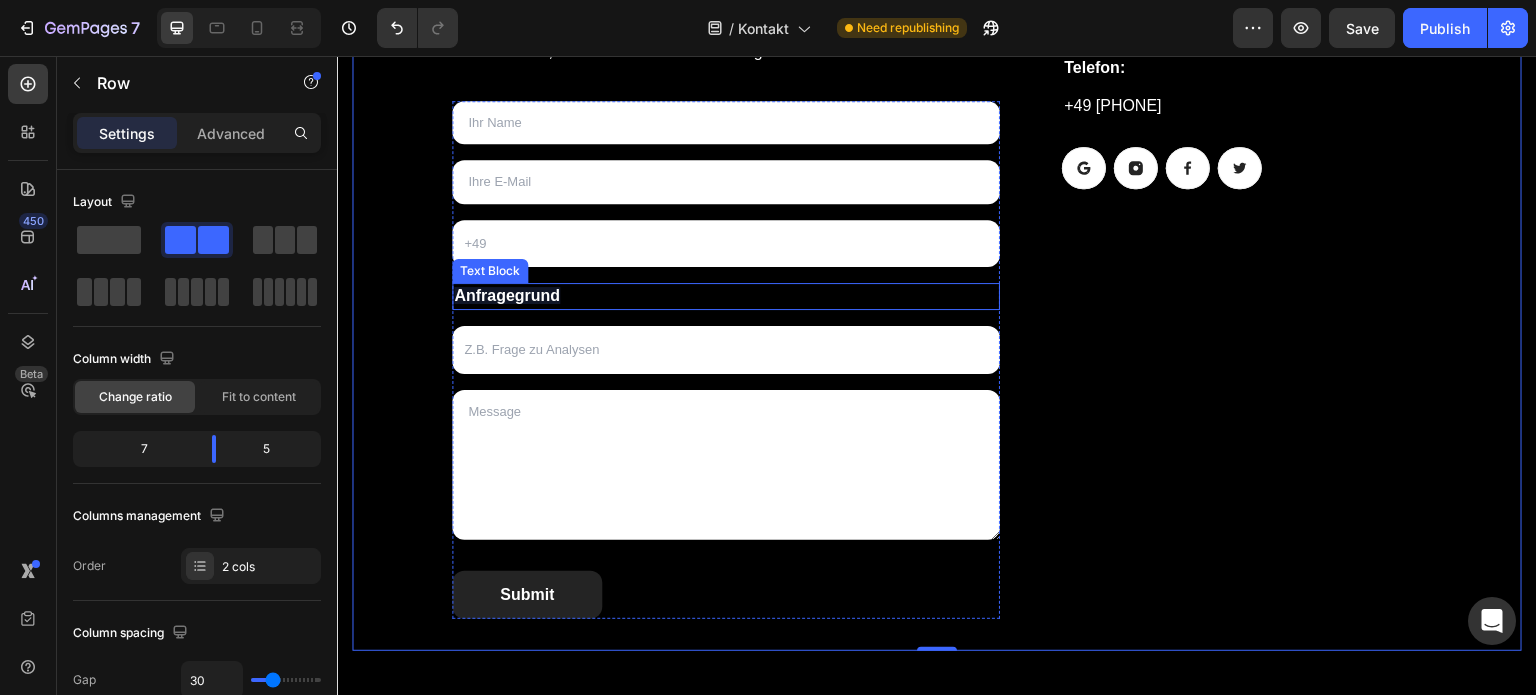 click on "Anfragegrund" at bounding box center (726, 297) 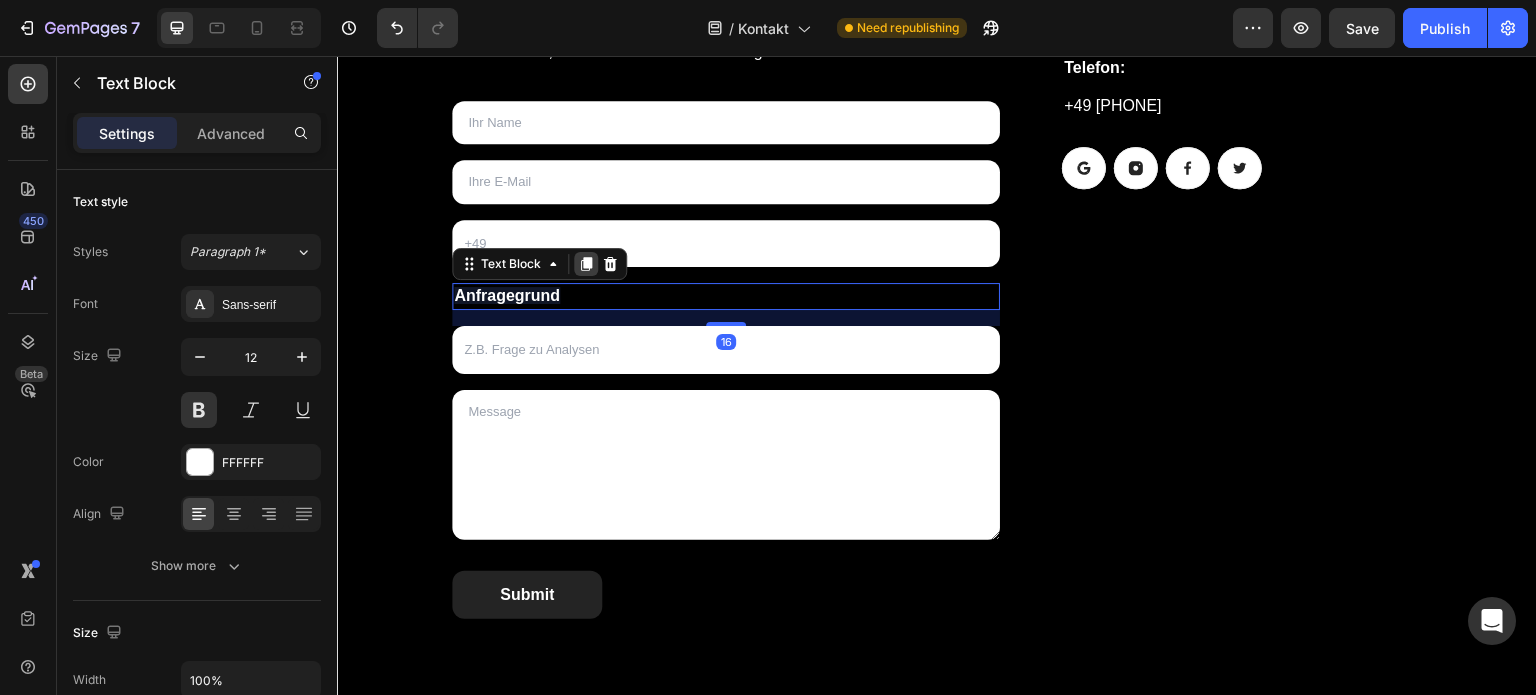 click 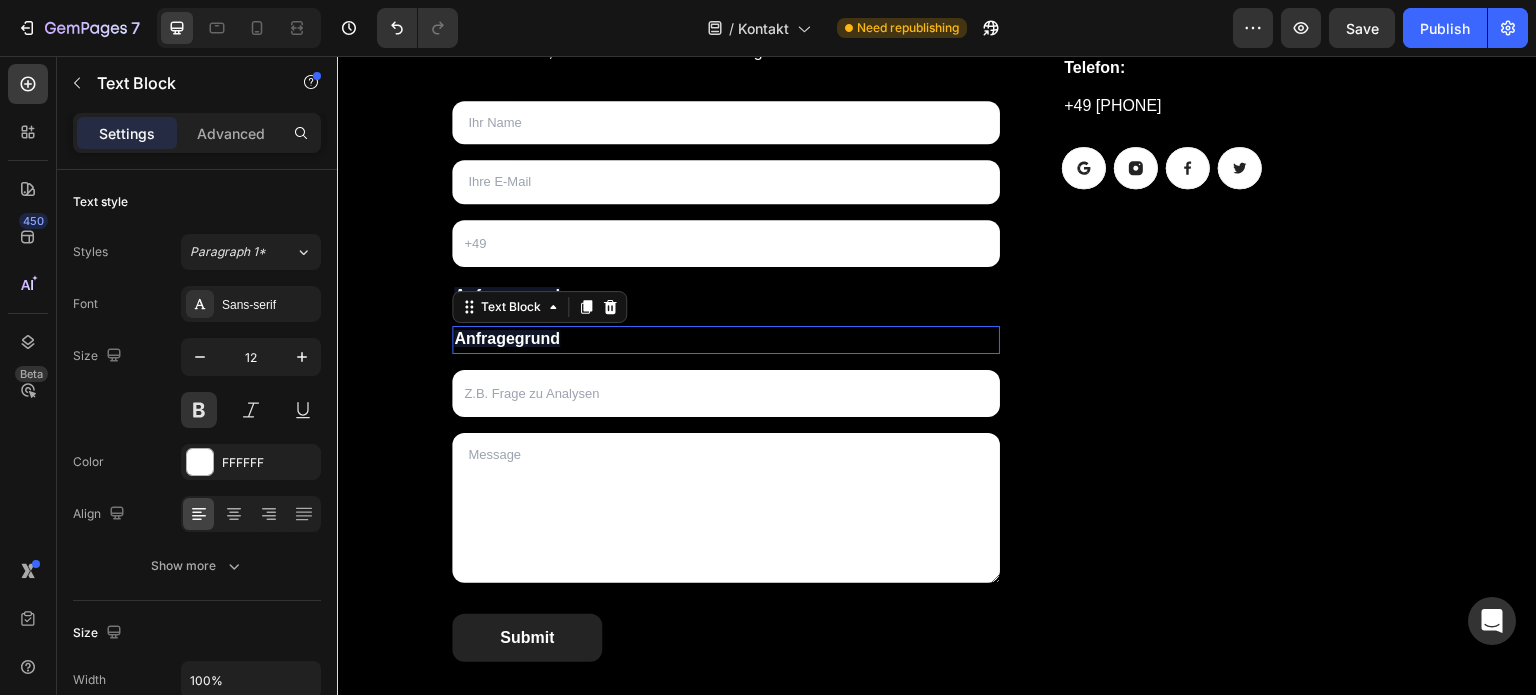 scroll, scrollTop: 539, scrollLeft: 0, axis: vertical 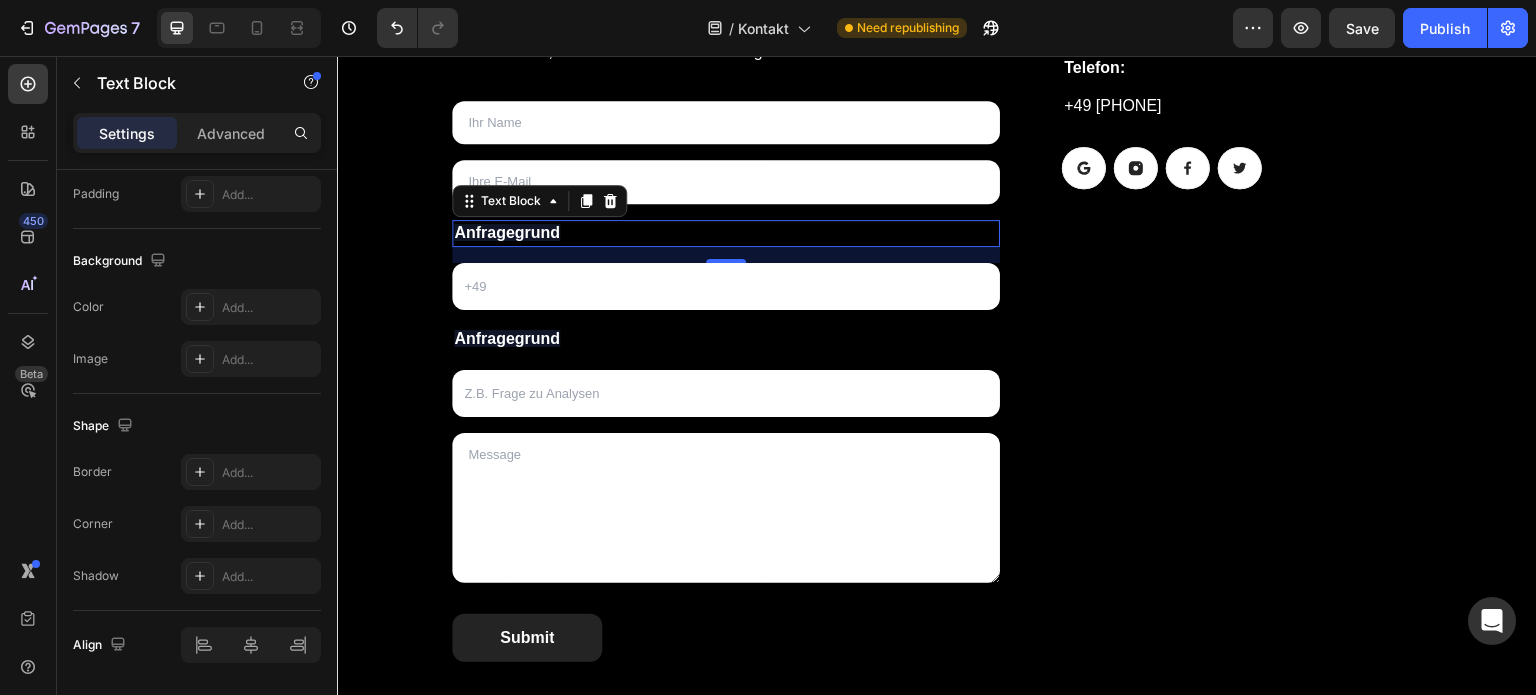 click on "Anfragegrund" at bounding box center (507, 232) 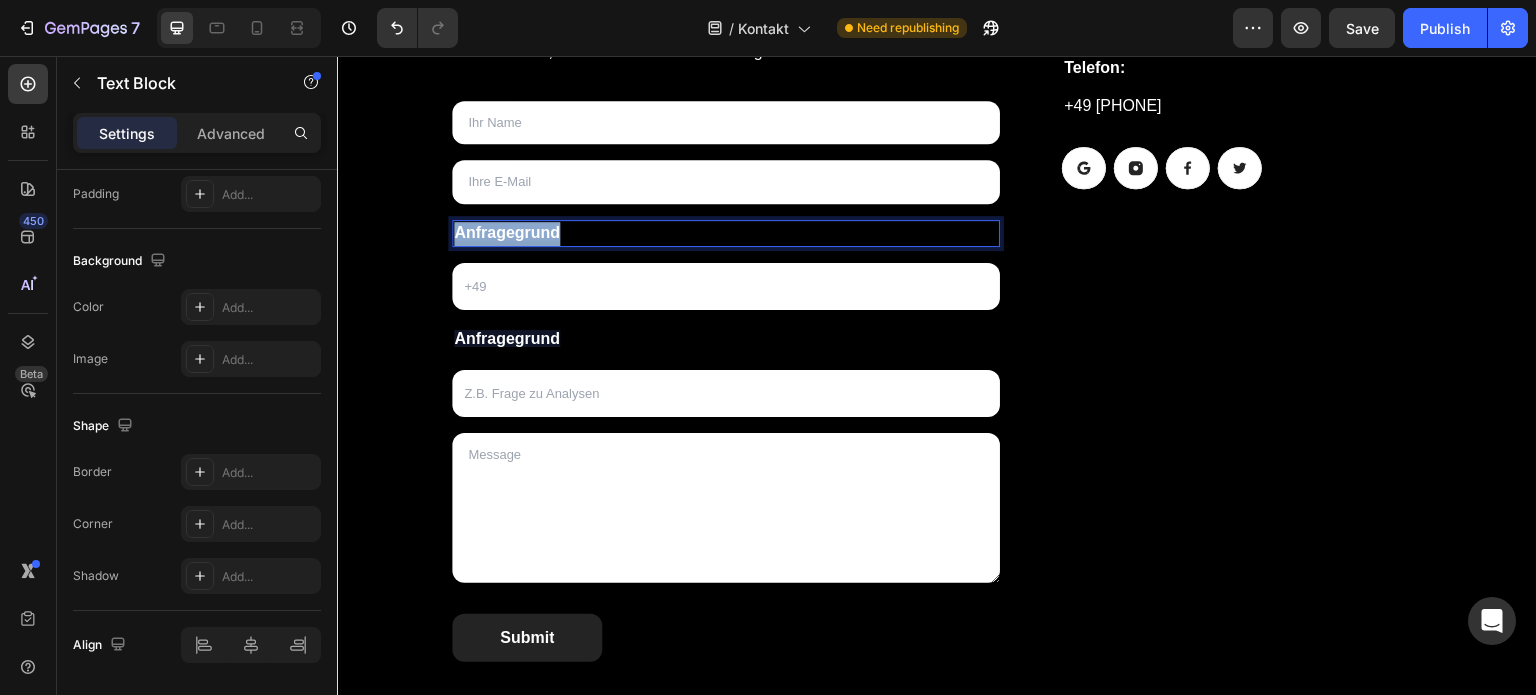 click on "Anfragegrund" at bounding box center [507, 232] 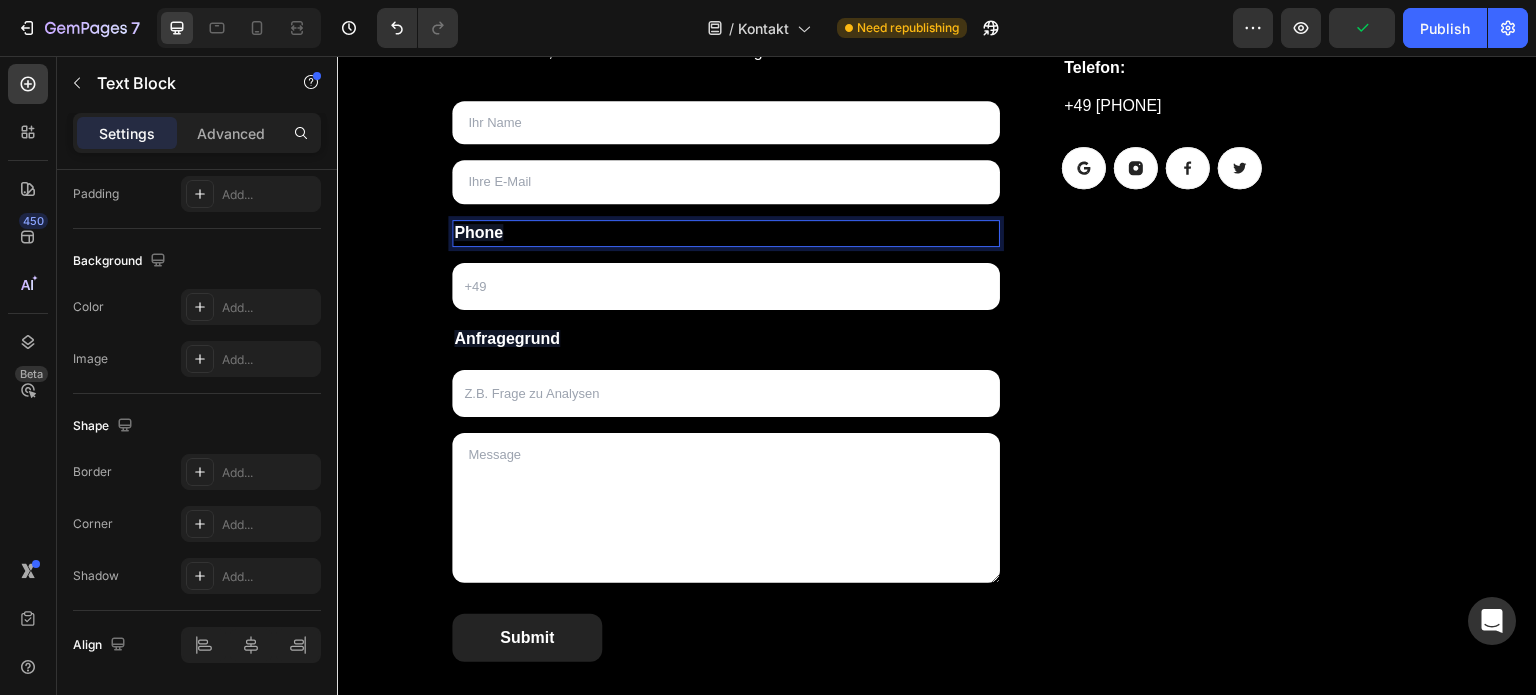 click on "Phone" at bounding box center (726, 234) 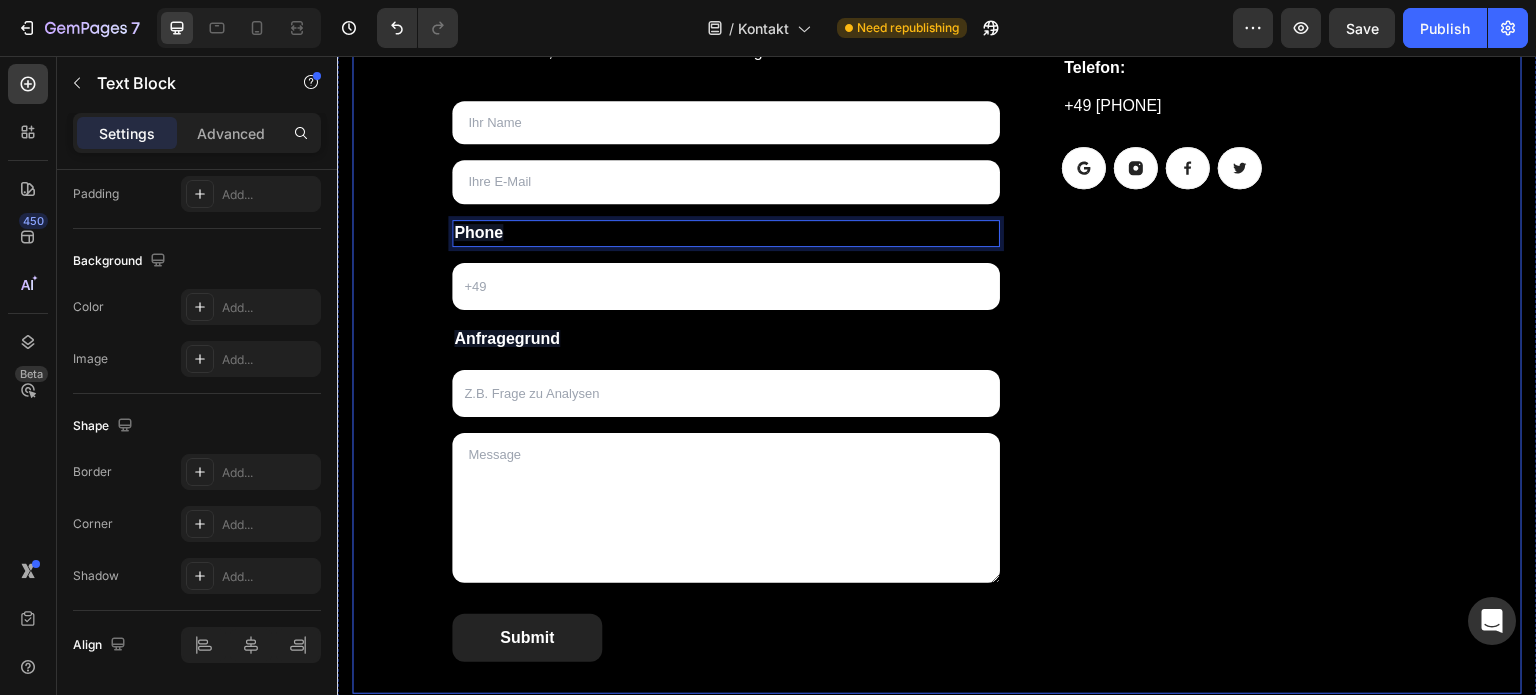 click on "Kontaktiere uns jetzt! Heading Sie haben Fragen? Nutzen Sie einfach unser Kontaktformular oder schreibe uns eine Mail, wir melden uns schnellstmöglich zurück! Text block Text Field Email Field Phone Text Block   16 Text Field Anfragegrund Text Block Text Field Text Area Submit Submit Button Contact Form E-Mail: Heading info@[EXAMPLE.COM] Text block Telefon: Heading +49 [PHONE] Text block           Button     Button     Button     Button Row Row Row" at bounding box center (937, 311) 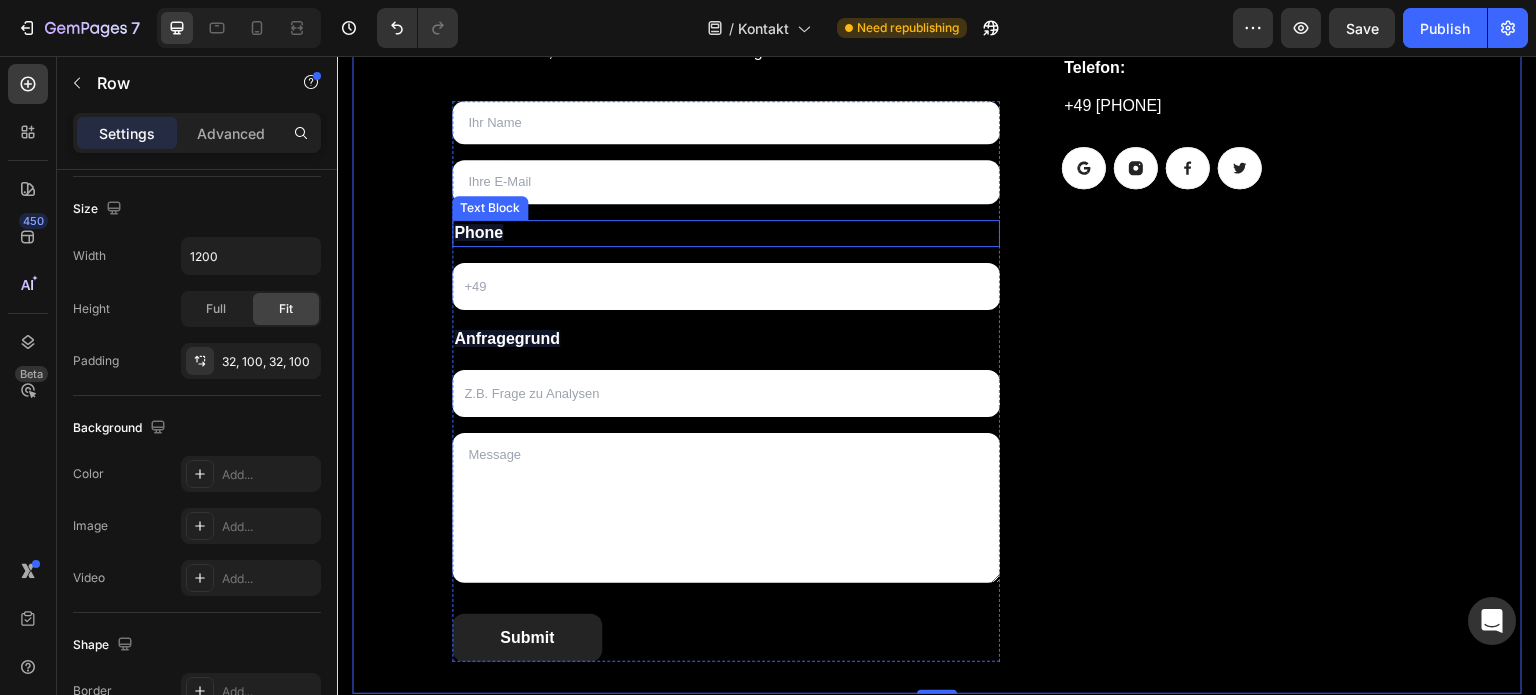scroll, scrollTop: 0, scrollLeft: 0, axis: both 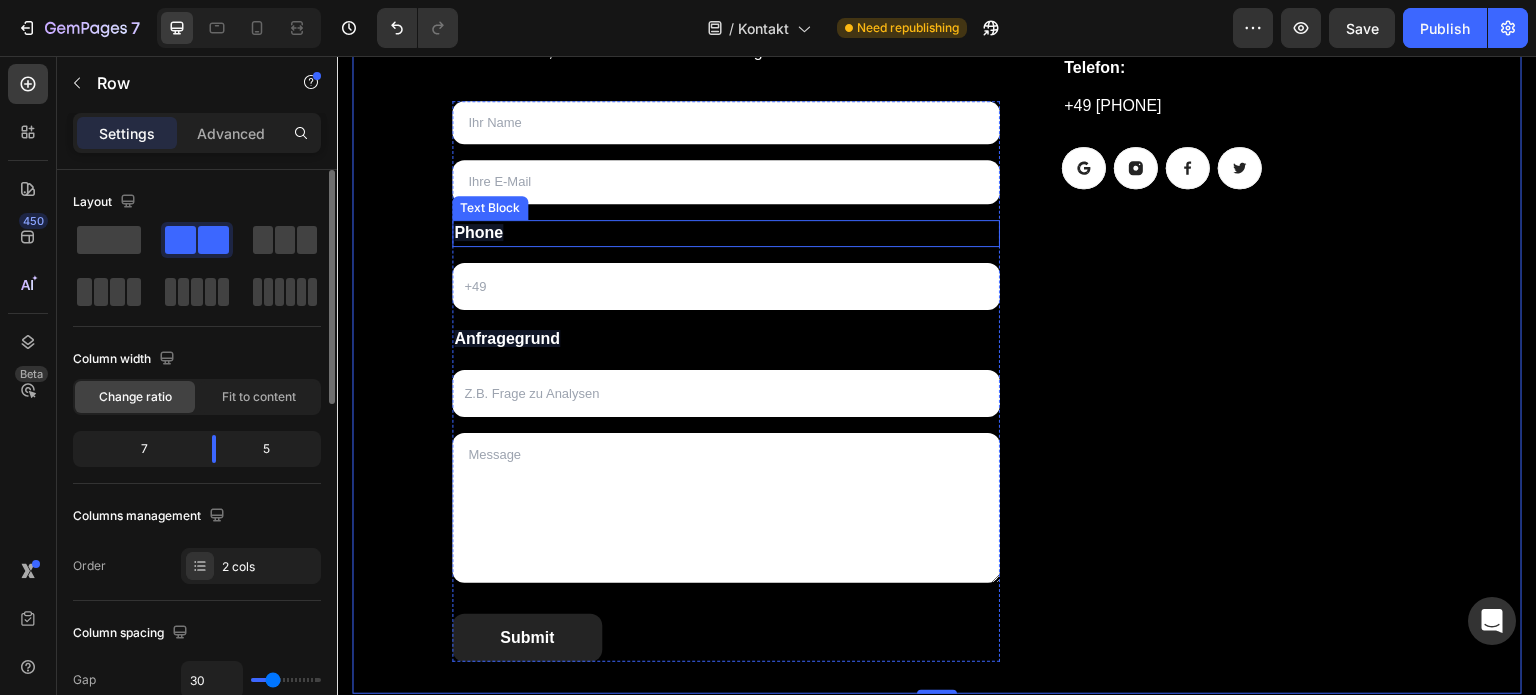 click on "Phone" at bounding box center [726, 234] 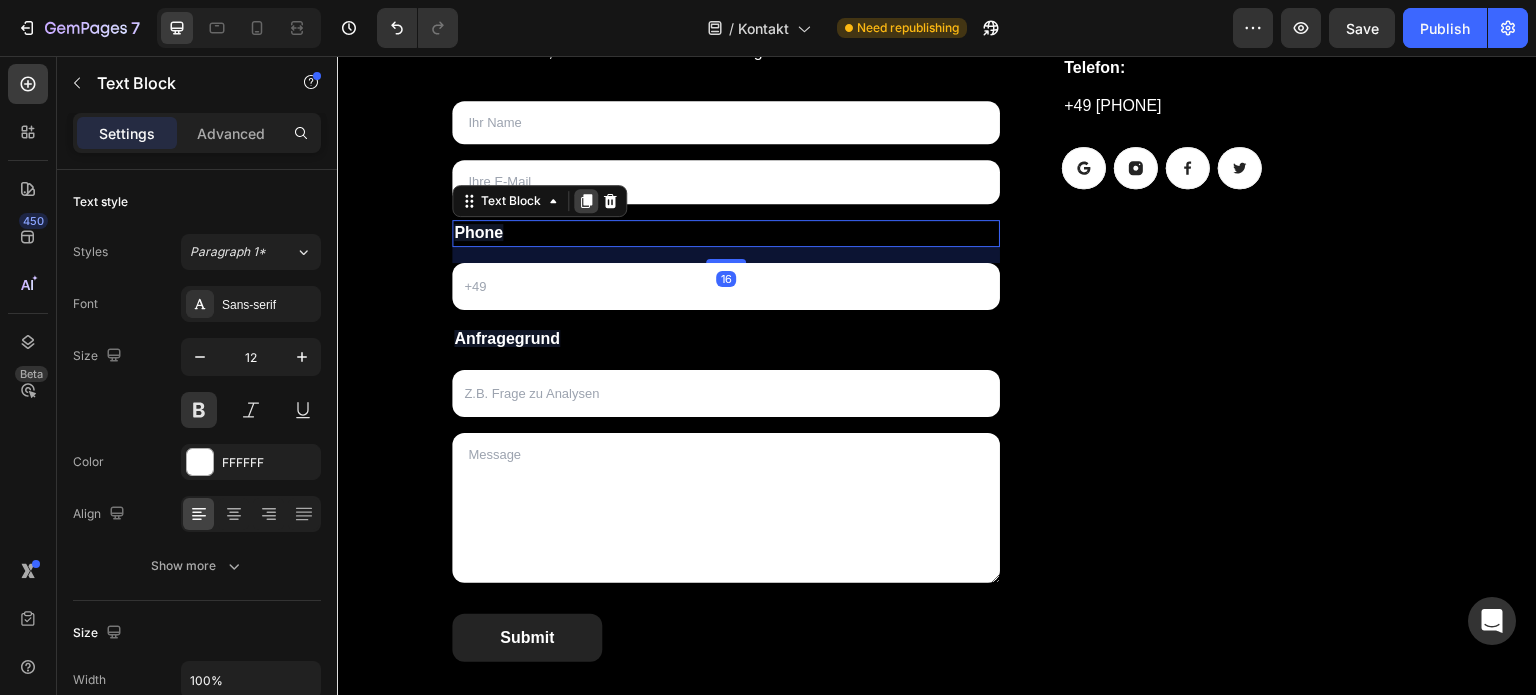 click 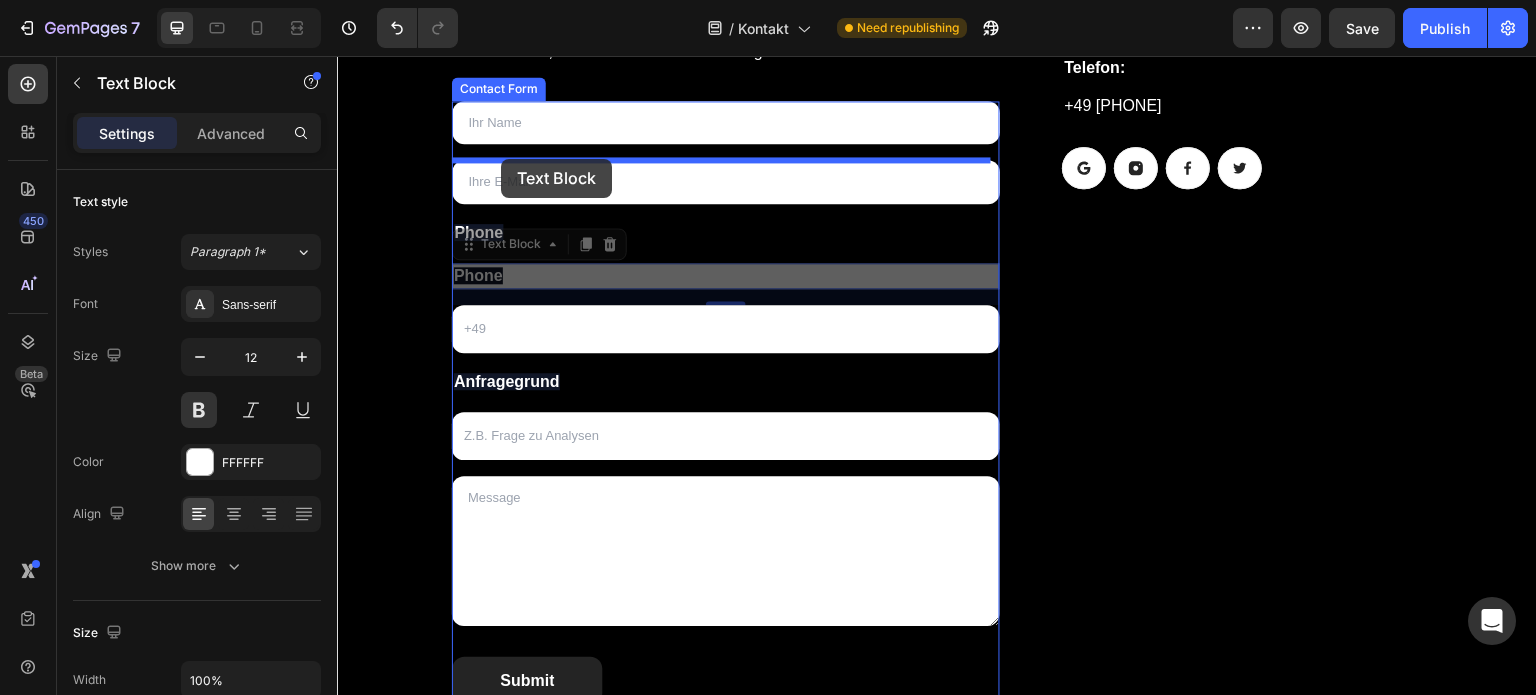 drag, startPoint x: 468, startPoint y: 247, endPoint x: 501, endPoint y: 159, distance: 93.98404 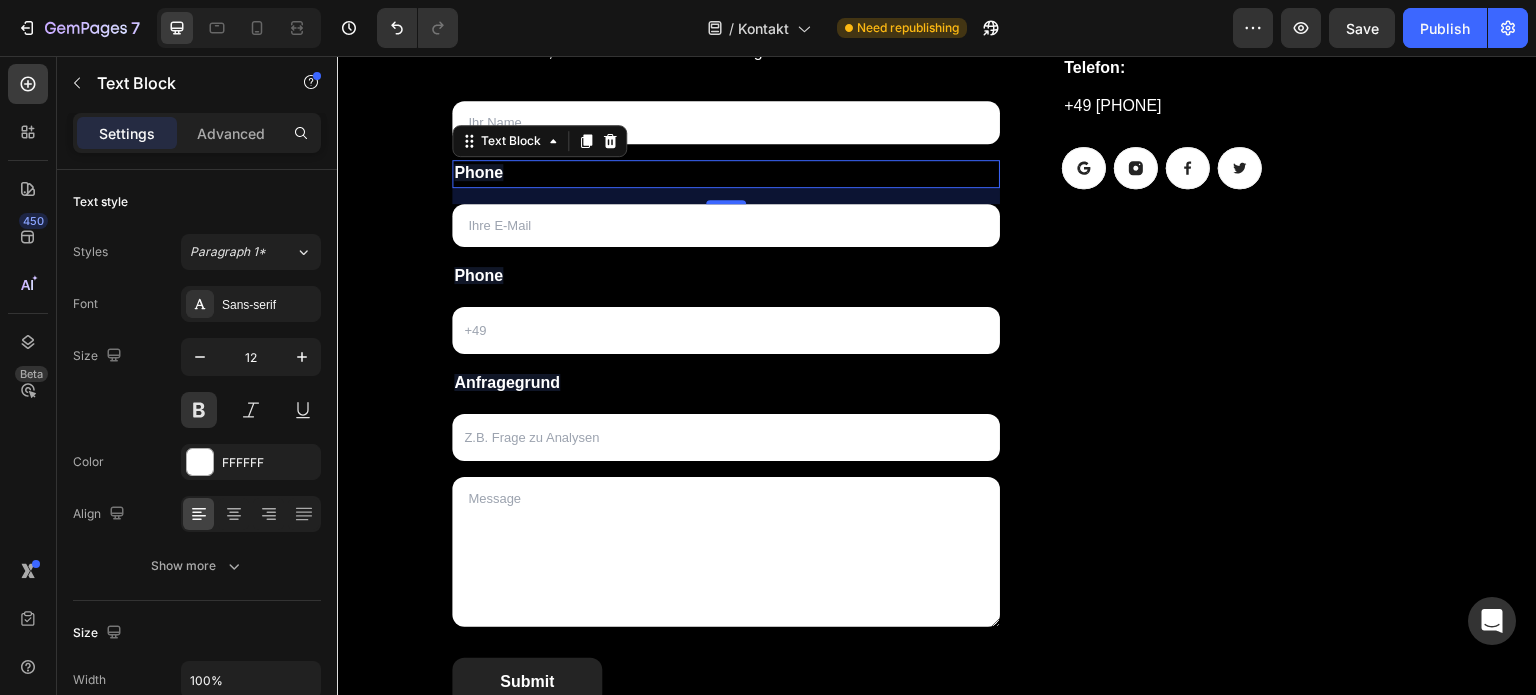 click on "Phone" at bounding box center (478, 172) 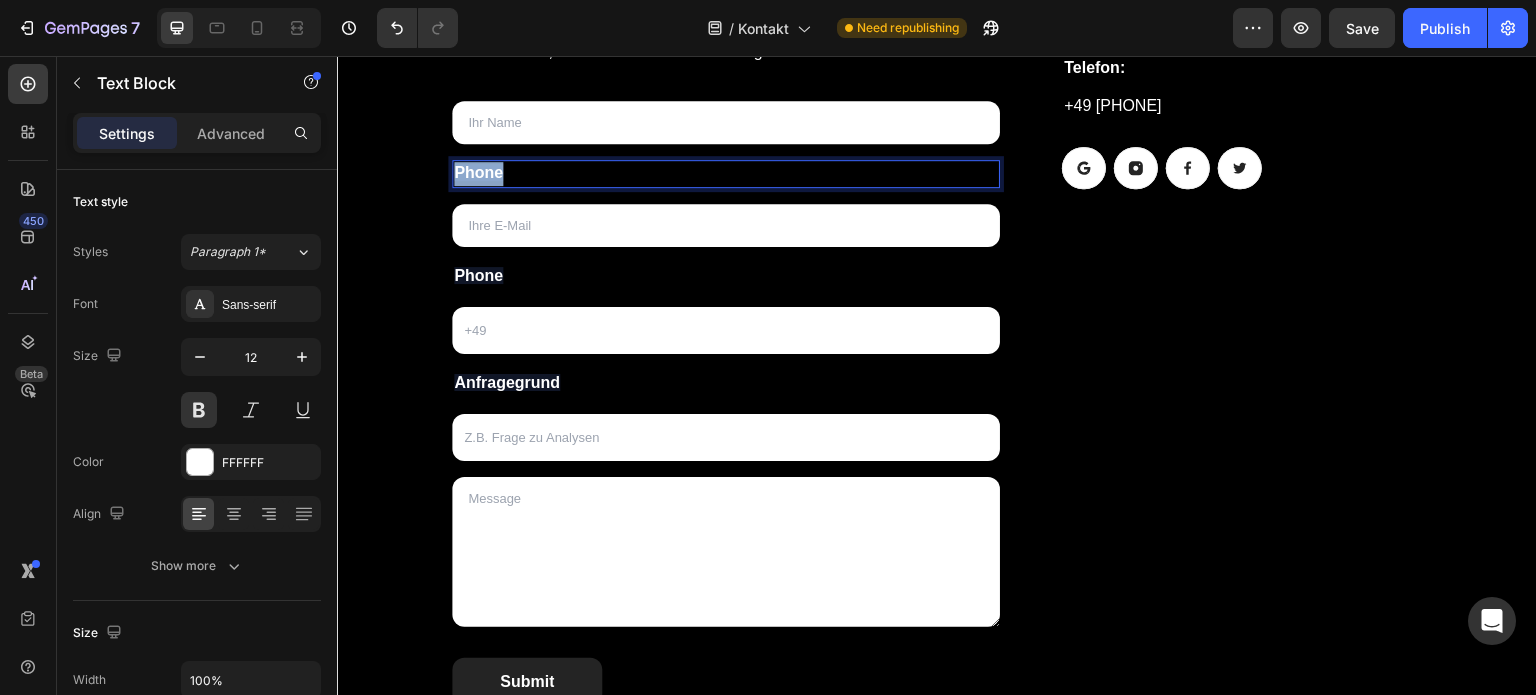 click on "Phone" at bounding box center [478, 172] 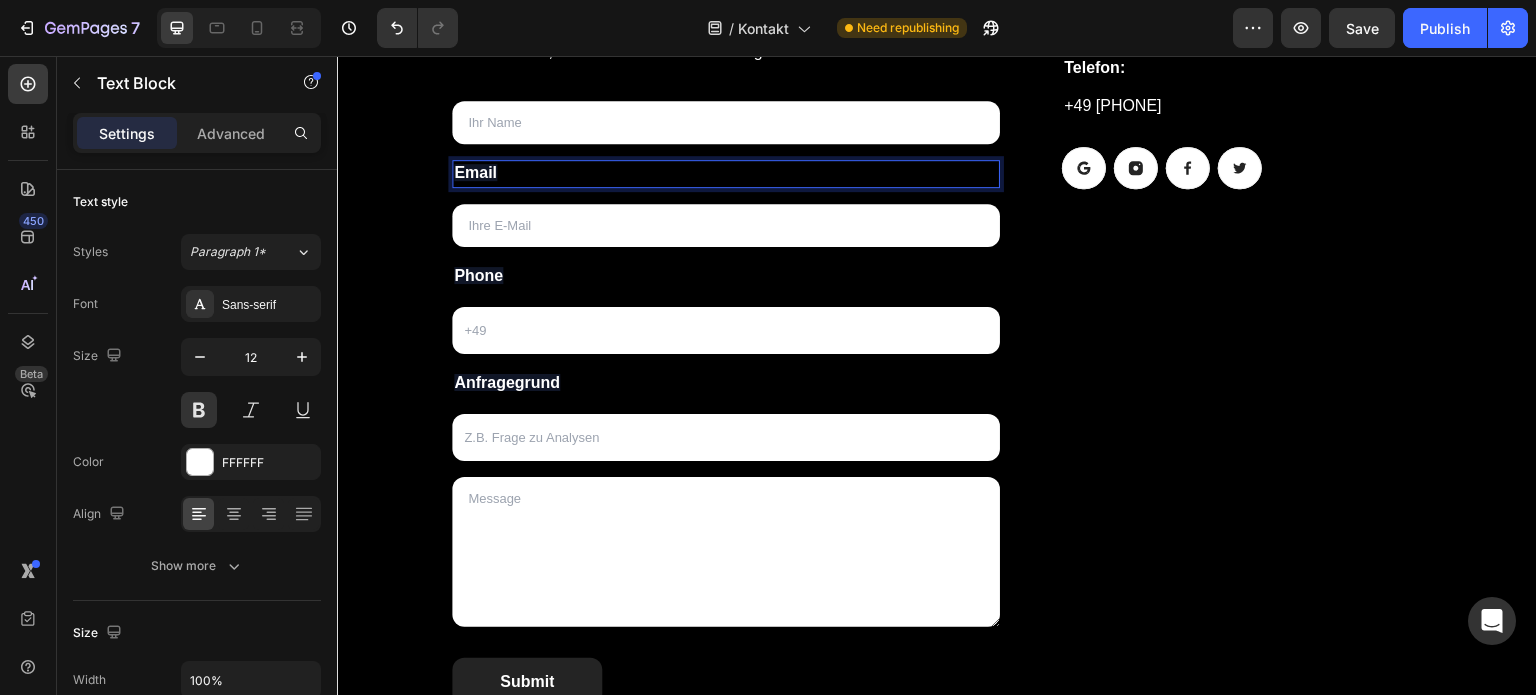 click on "Email" at bounding box center [726, 174] 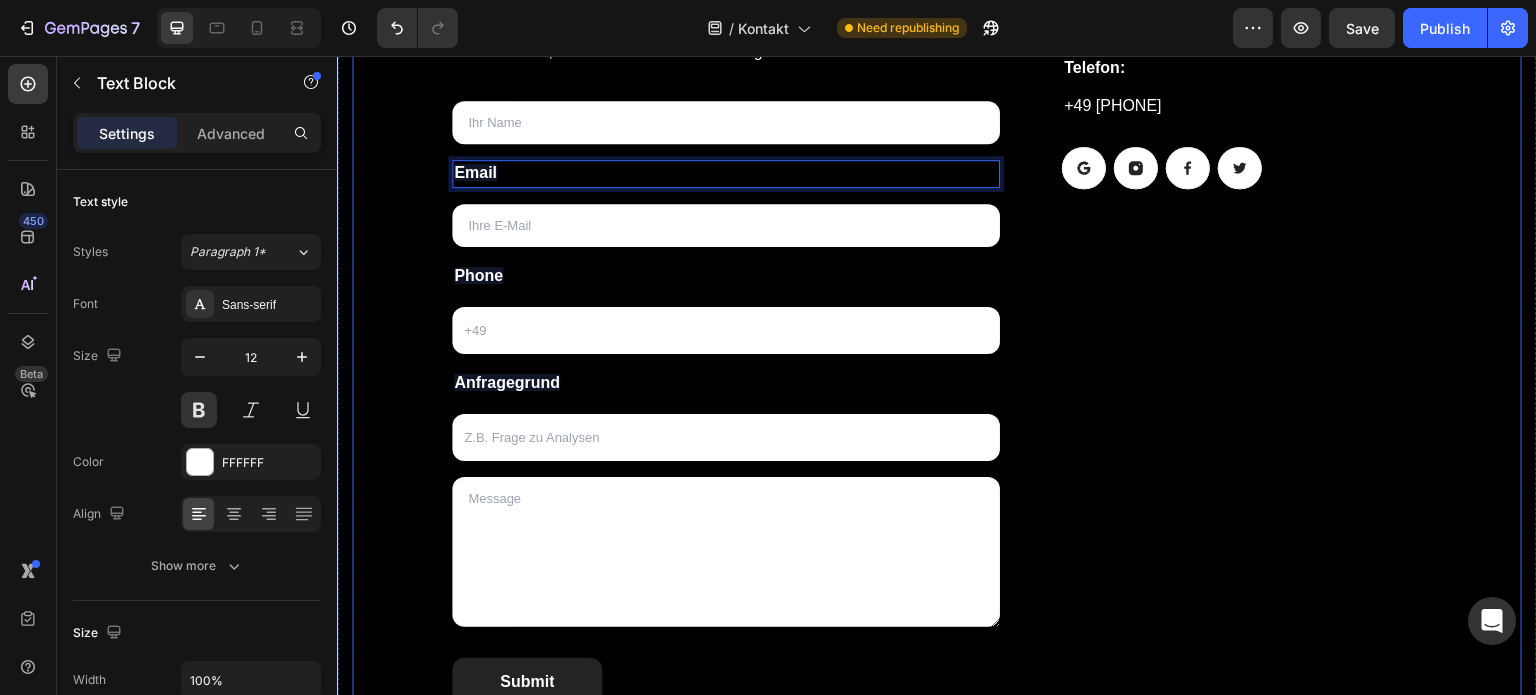 click on "Kontaktiere uns jetzt! Heading Sie haben Fragen? Nutzen Sie einfach unser Kontaktformular oder schreibe uns eine Mail, wir melden uns schnellstmöglich zurück! Text block Text Field Email Text Block   16 Email Field Phone Text Block Text Field Anfragegrund Text Block Text Field Text Area Submit Submit Button Contact Form E-Mail: Heading info@[EXAMPLE.COM] Text block Telefon: Heading +49 [PHONE] Text block           Button     Button     Button     Button Row Row Row" at bounding box center [937, 333] 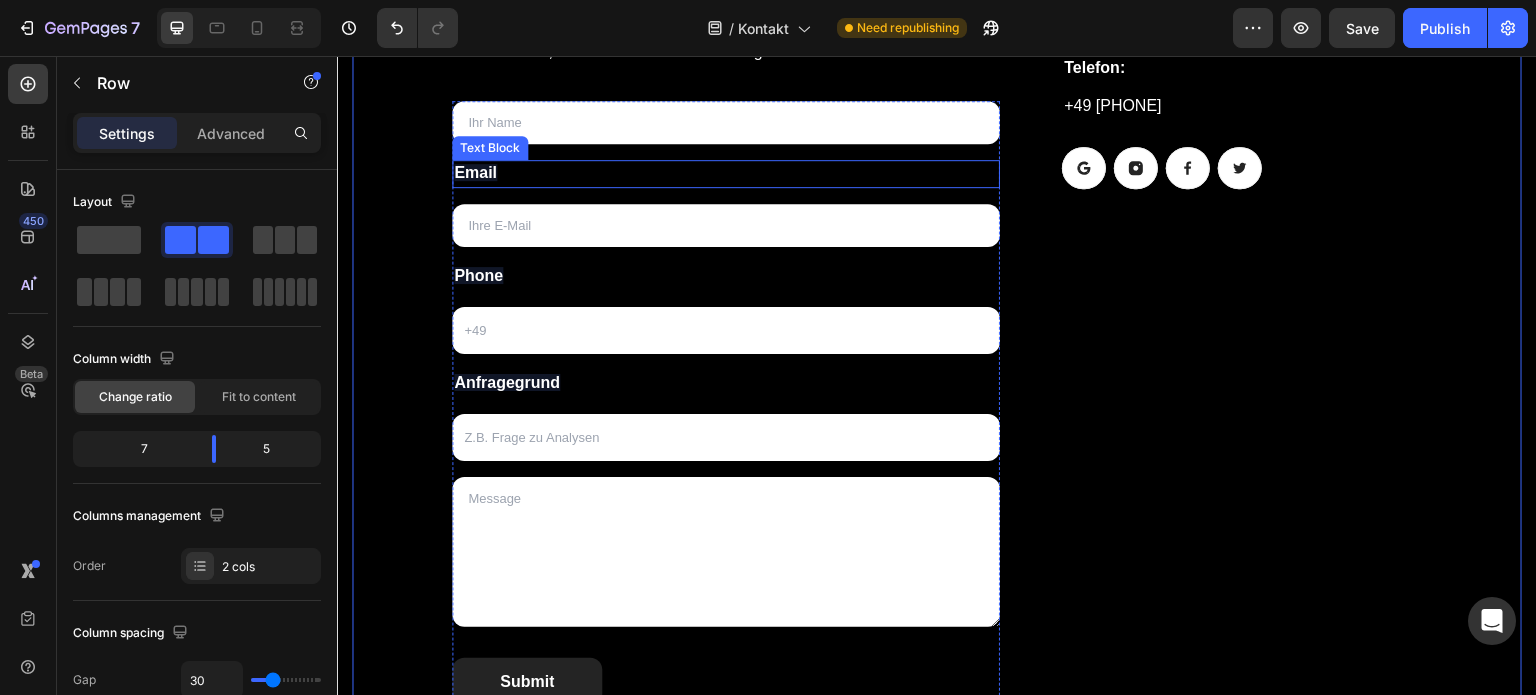 click on "Email" at bounding box center [726, 174] 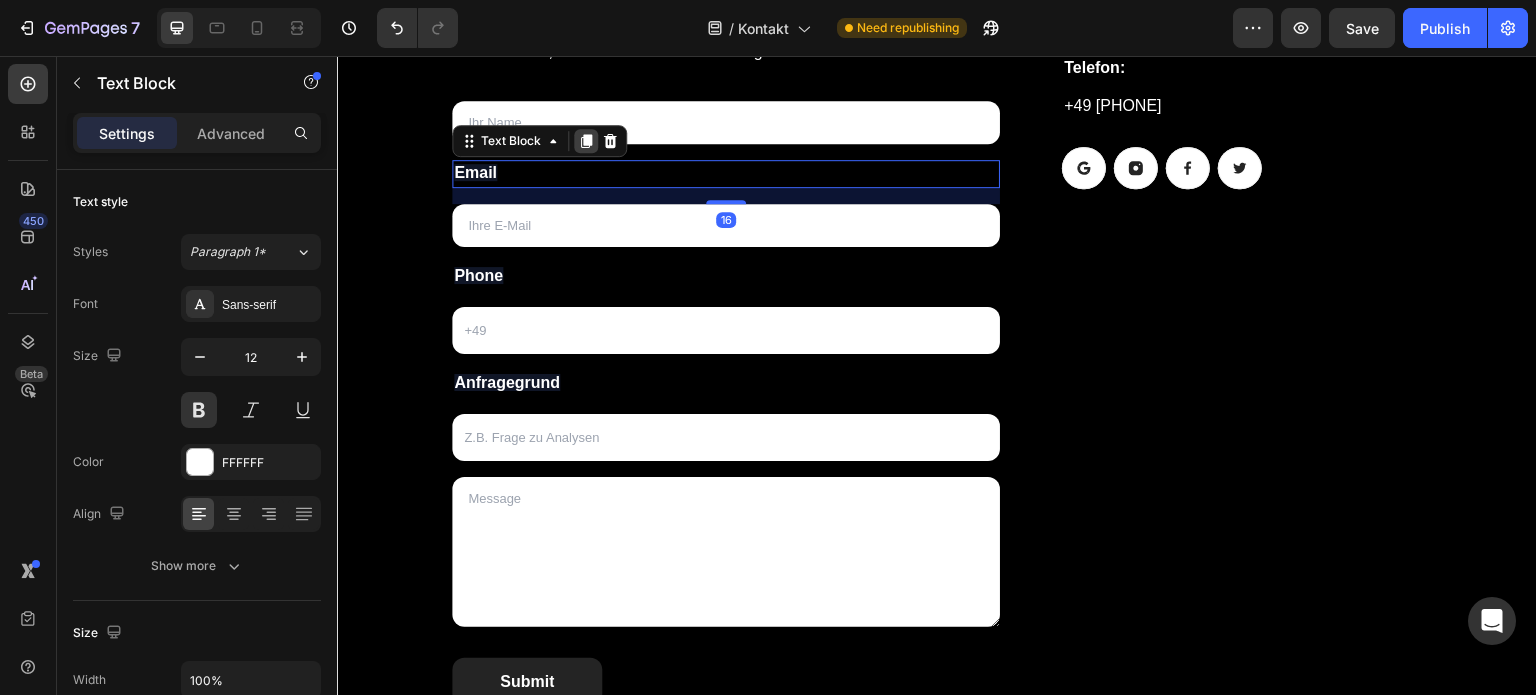 click 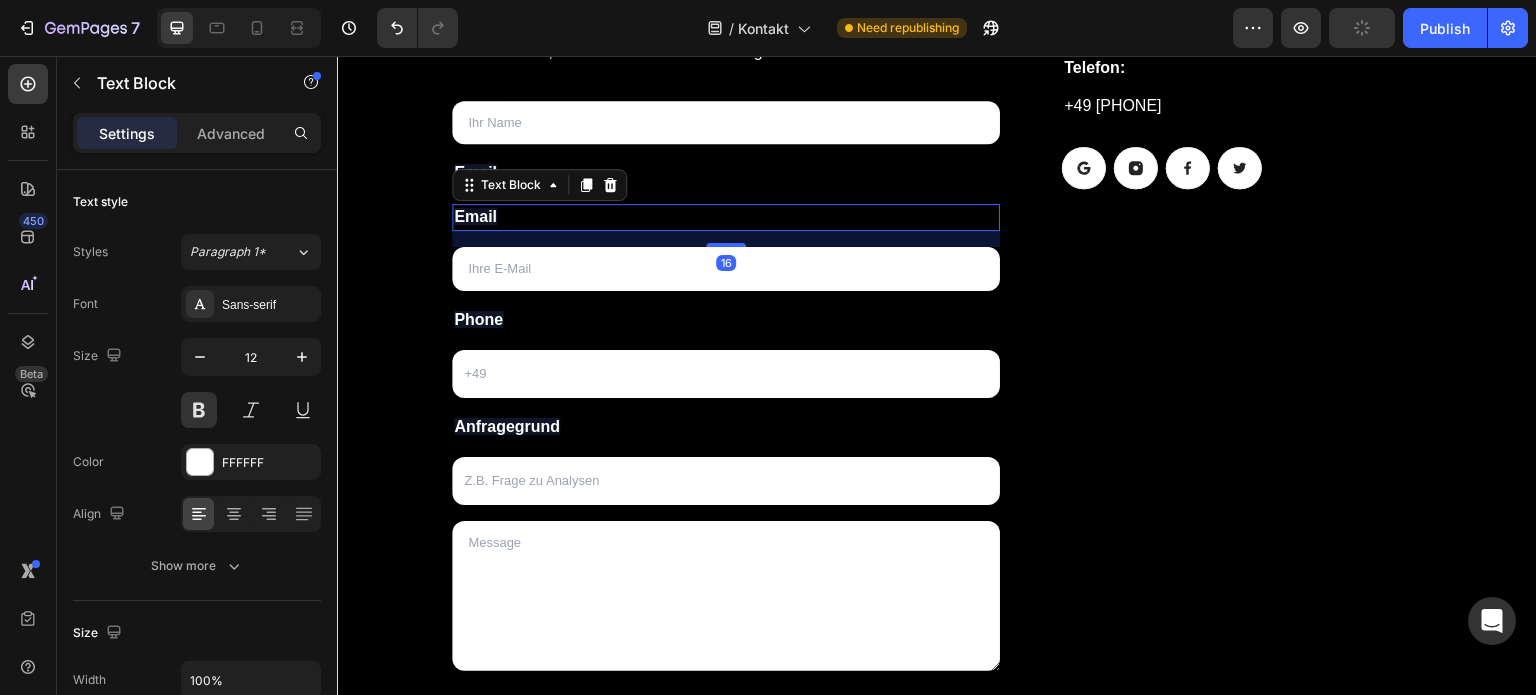 scroll, scrollTop: 526, scrollLeft: 0, axis: vertical 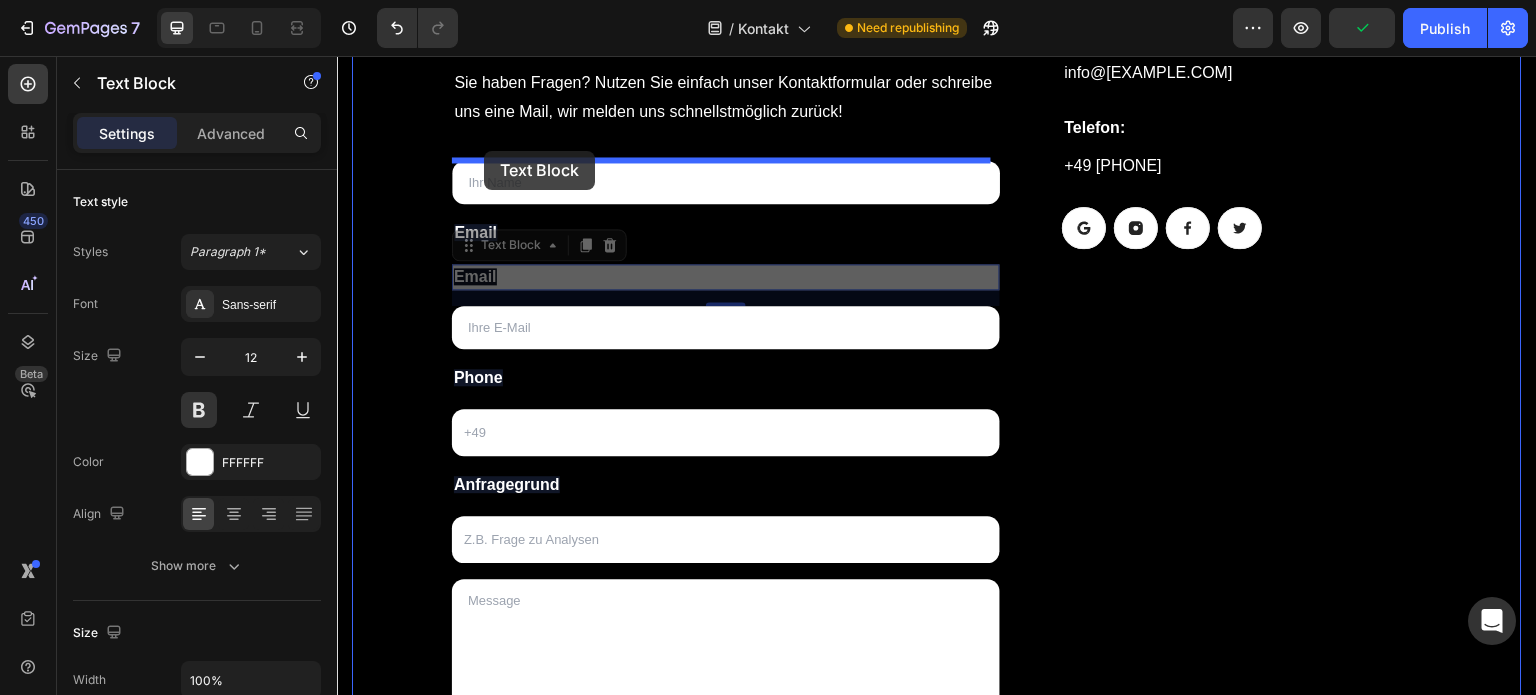 drag, startPoint x: 470, startPoint y: 245, endPoint x: 484, endPoint y: 151, distance: 95.036835 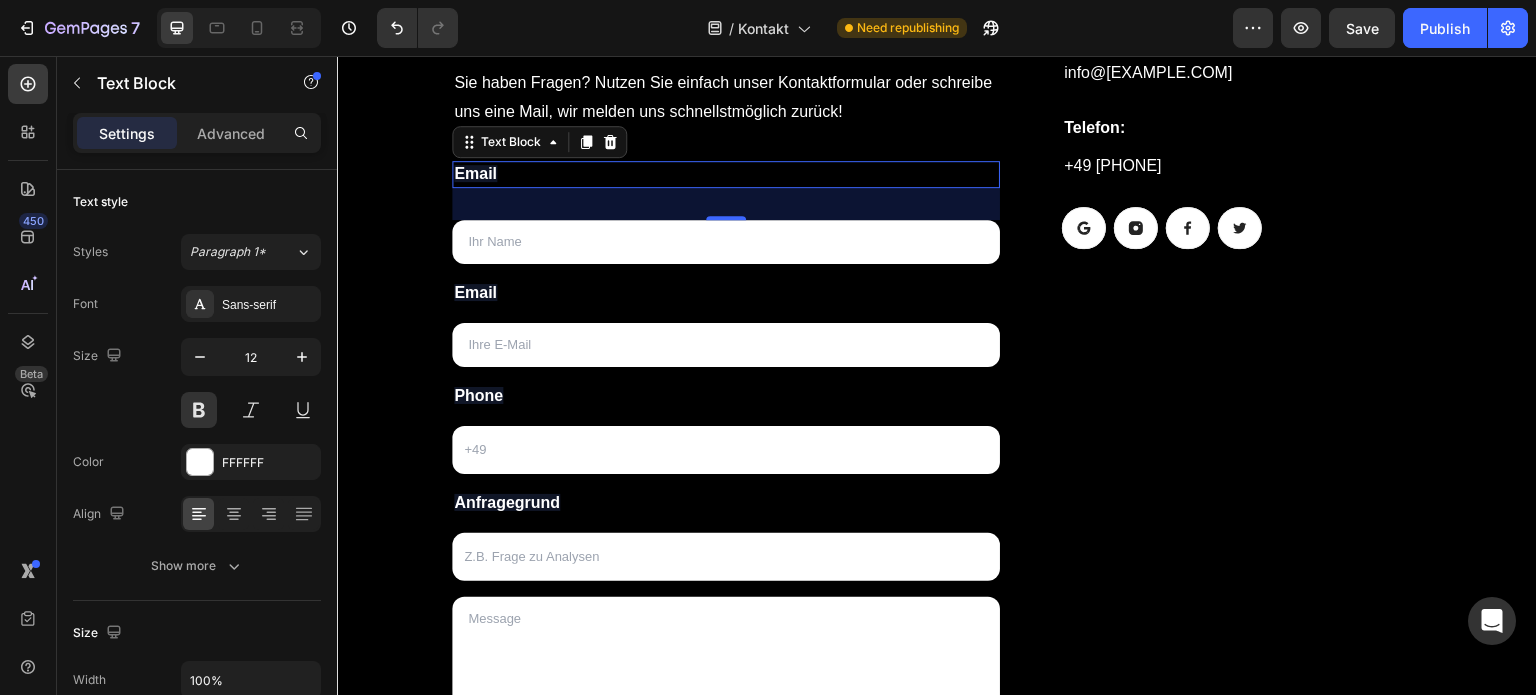 click on "Email" at bounding box center (475, 173) 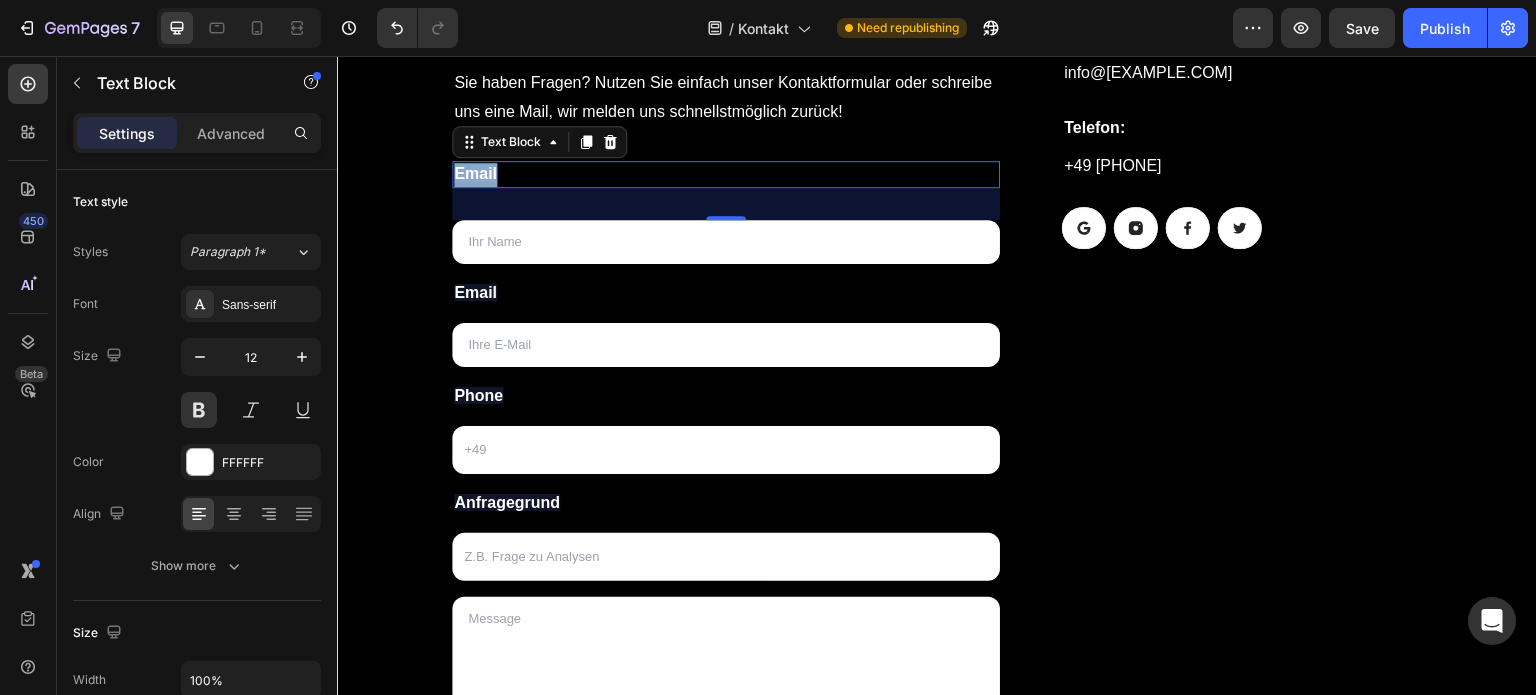 click on "Email" at bounding box center [475, 173] 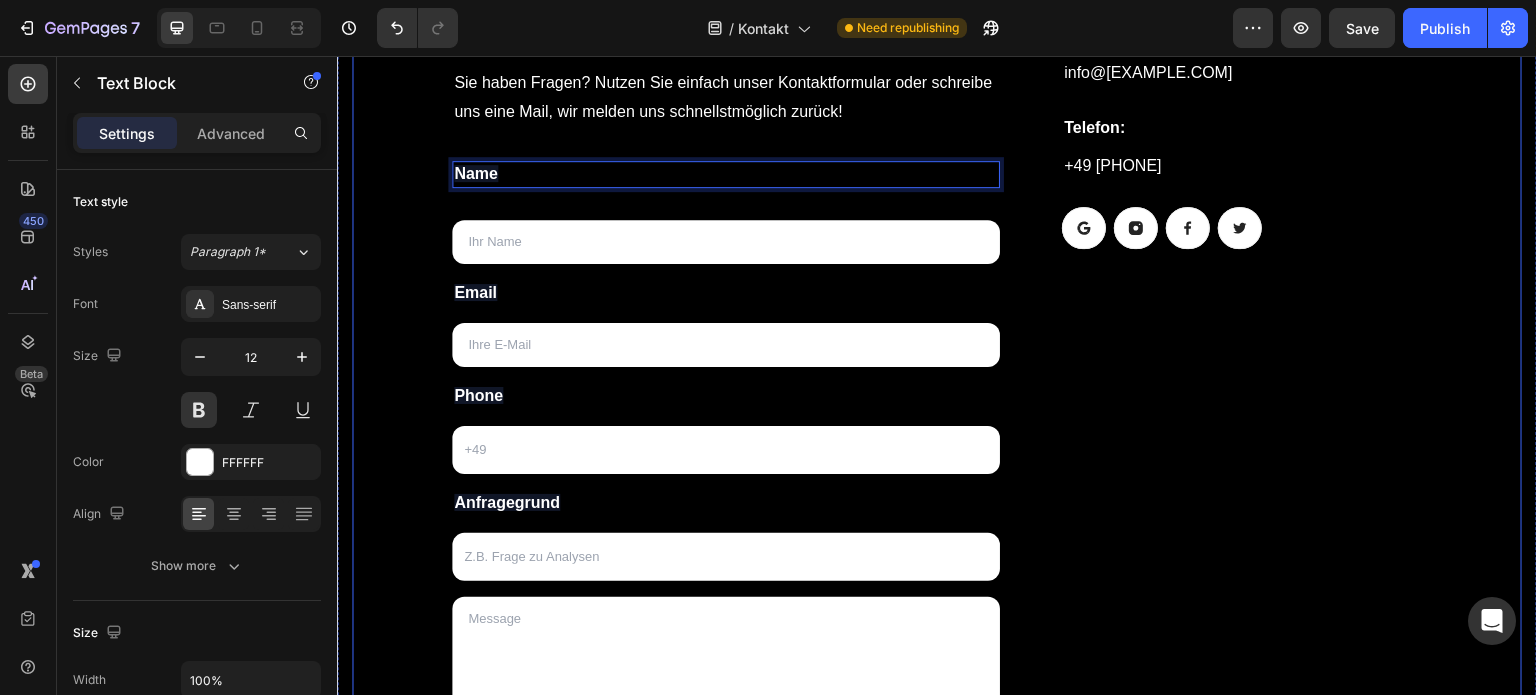 click on "Kontaktiere uns jetzt! Heading Sie haben Fragen? Nutzen Sie einfach unser Kontaktformular oder schreibe uns eine Mail, wir melden uns schnellstmöglich zurück! Text block Name Text Block   32 Text Field Email Text Block Email Field Phone Text Block Text Field Anfragegrund Text Block Text Field Text Area Submit Submit Button Contact Form E-Mail: Heading info@[EXAMPLE.COM] Text block Telefon: Heading +49 [PHONE] Text block           Button     Button     Button     Button Row Row Row" at bounding box center [937, 423] 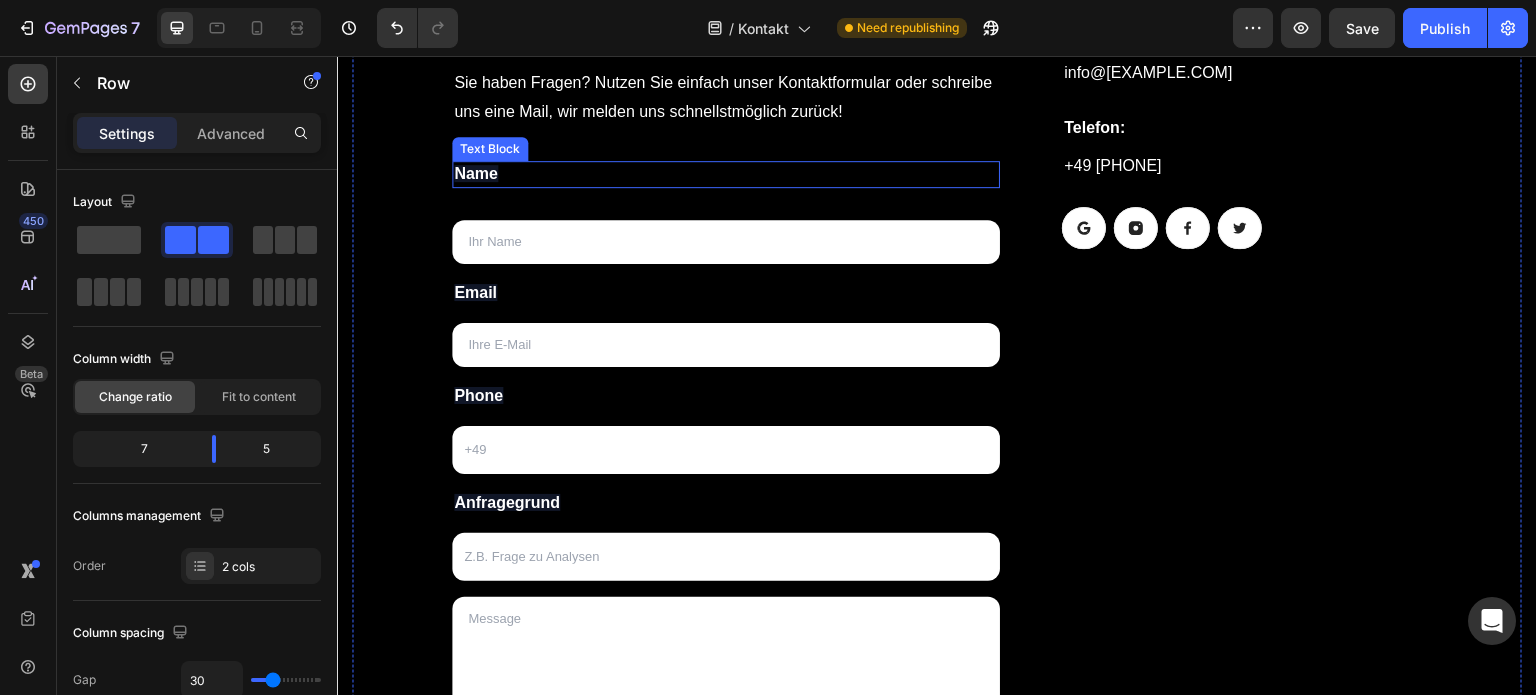 click on "Name" at bounding box center (726, 175) 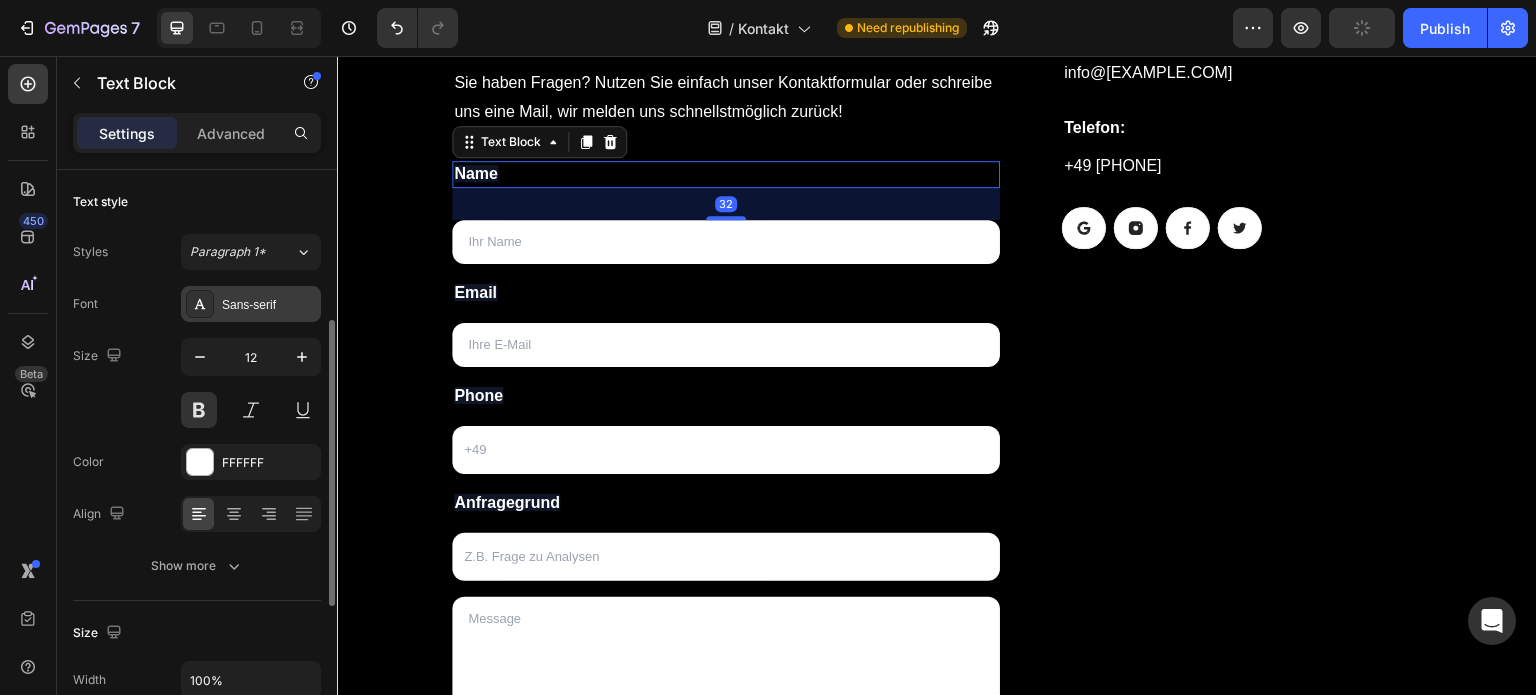 scroll, scrollTop: 104, scrollLeft: 0, axis: vertical 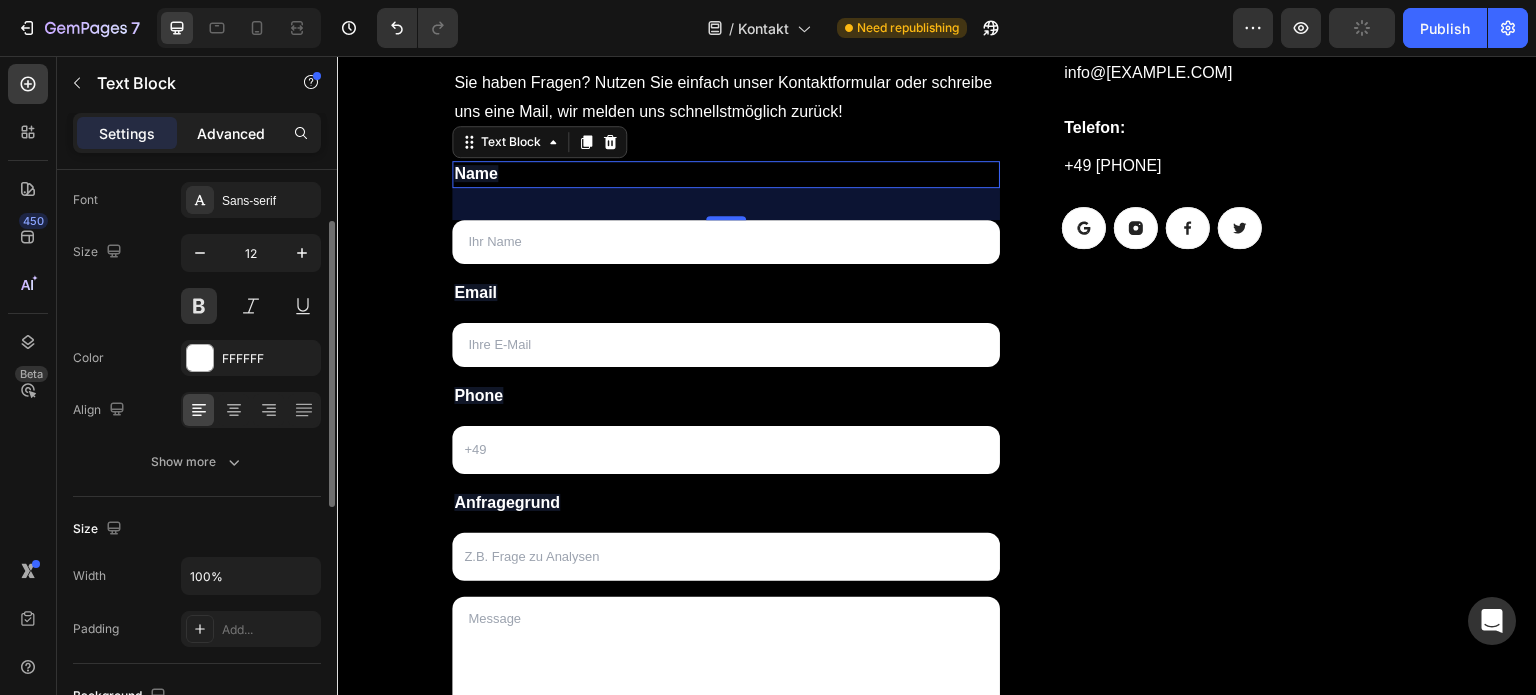 click on "Advanced" at bounding box center (231, 133) 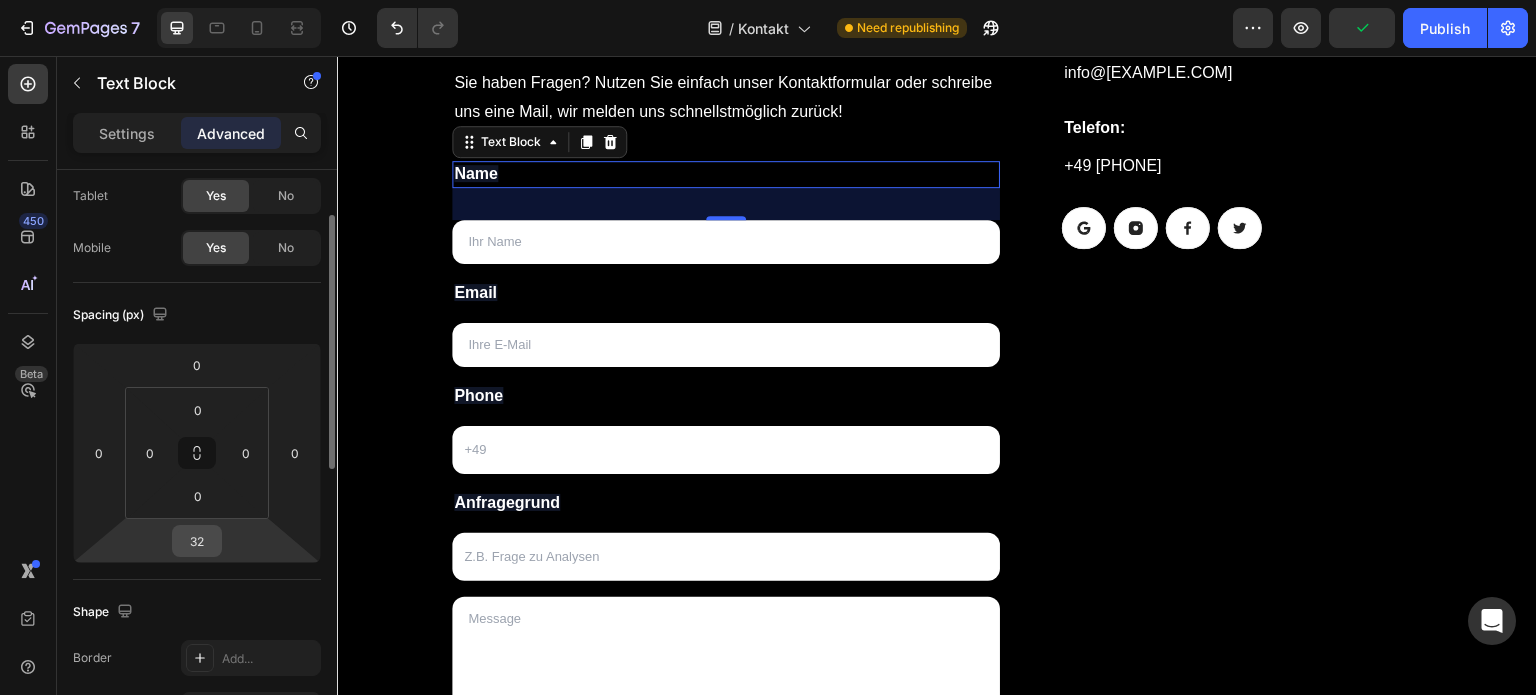 click on "32" at bounding box center (197, 541) 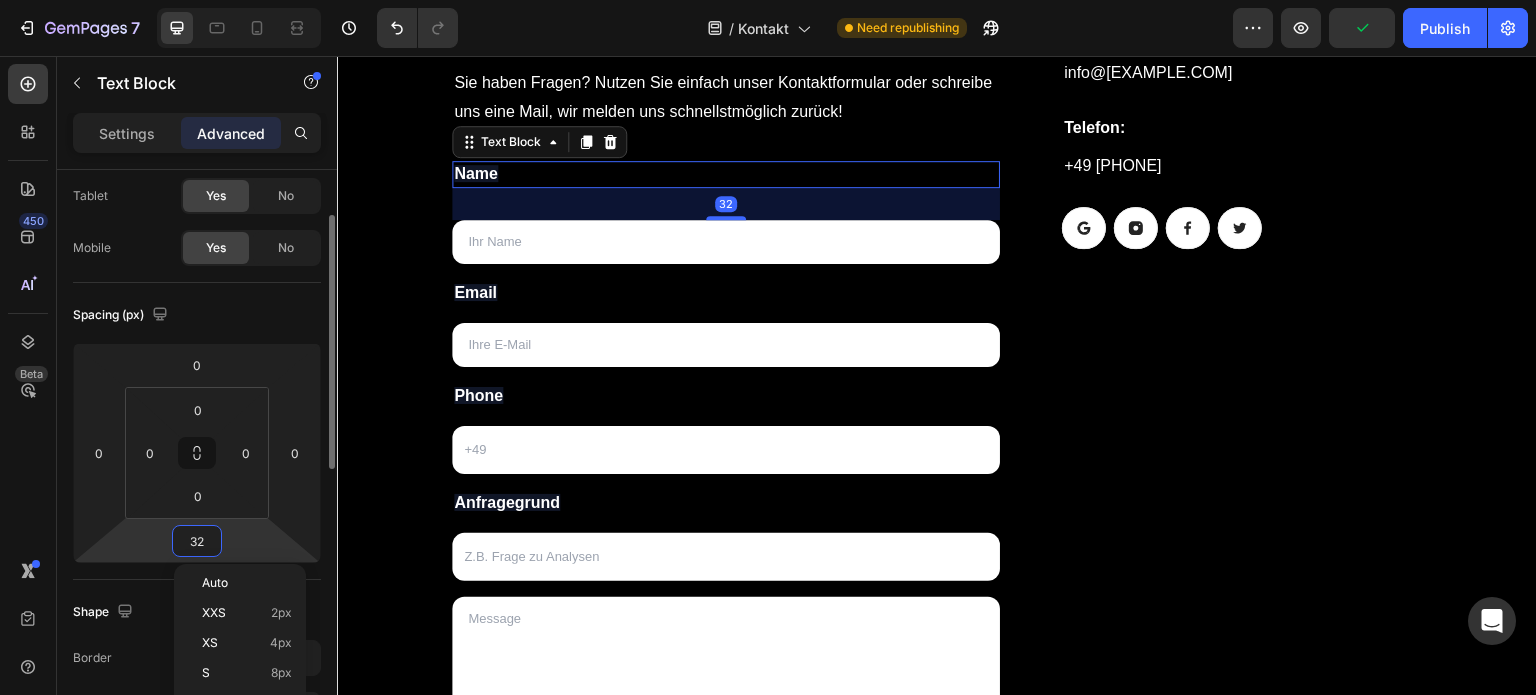 type on "0" 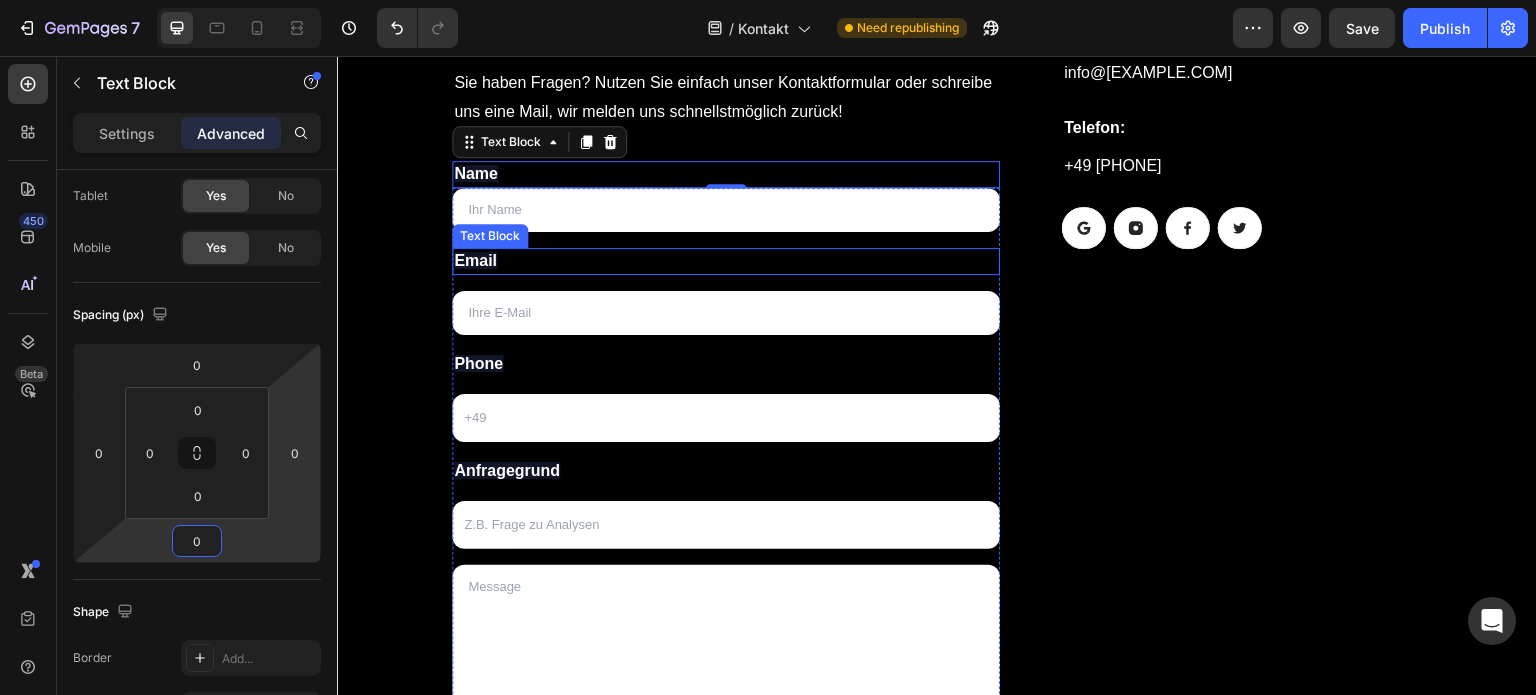 click on "Email" at bounding box center [475, 260] 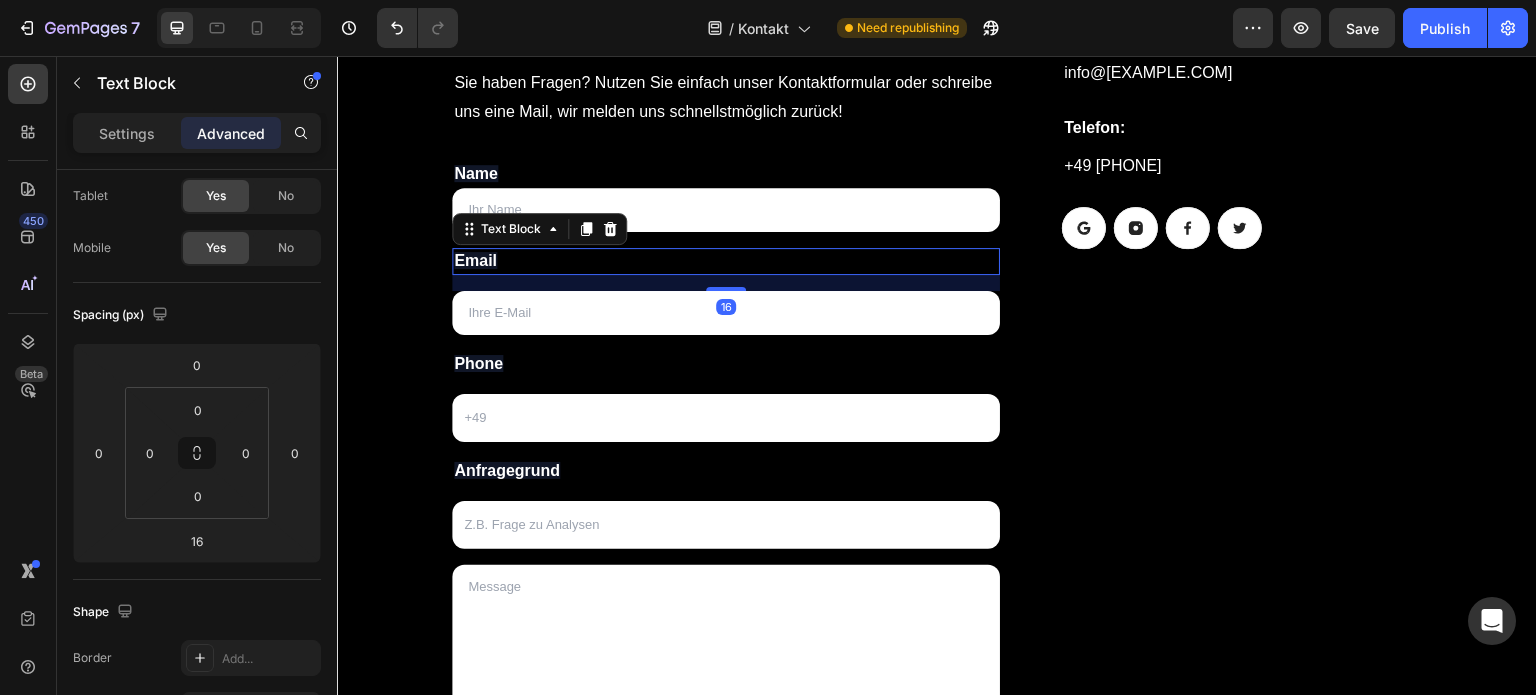 scroll, scrollTop: 104, scrollLeft: 0, axis: vertical 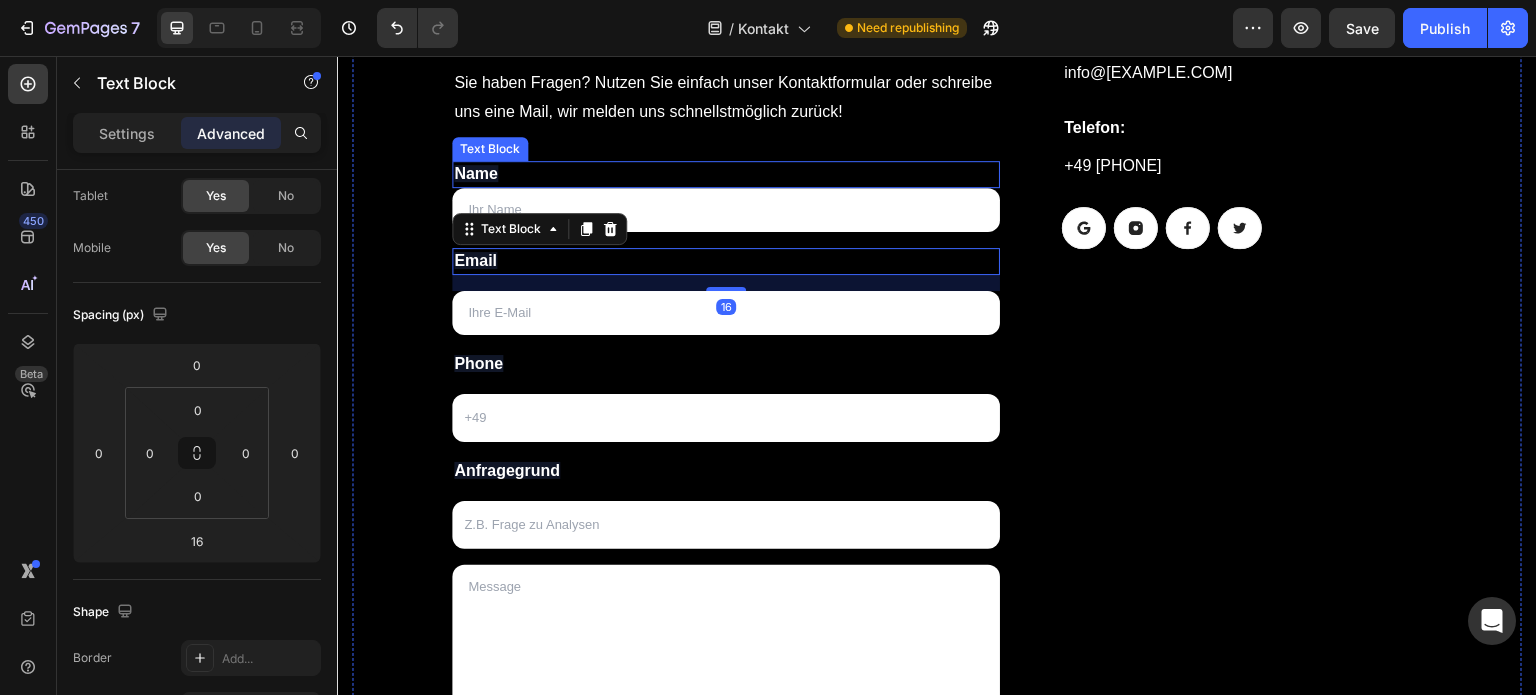 click on "Name" at bounding box center (476, 173) 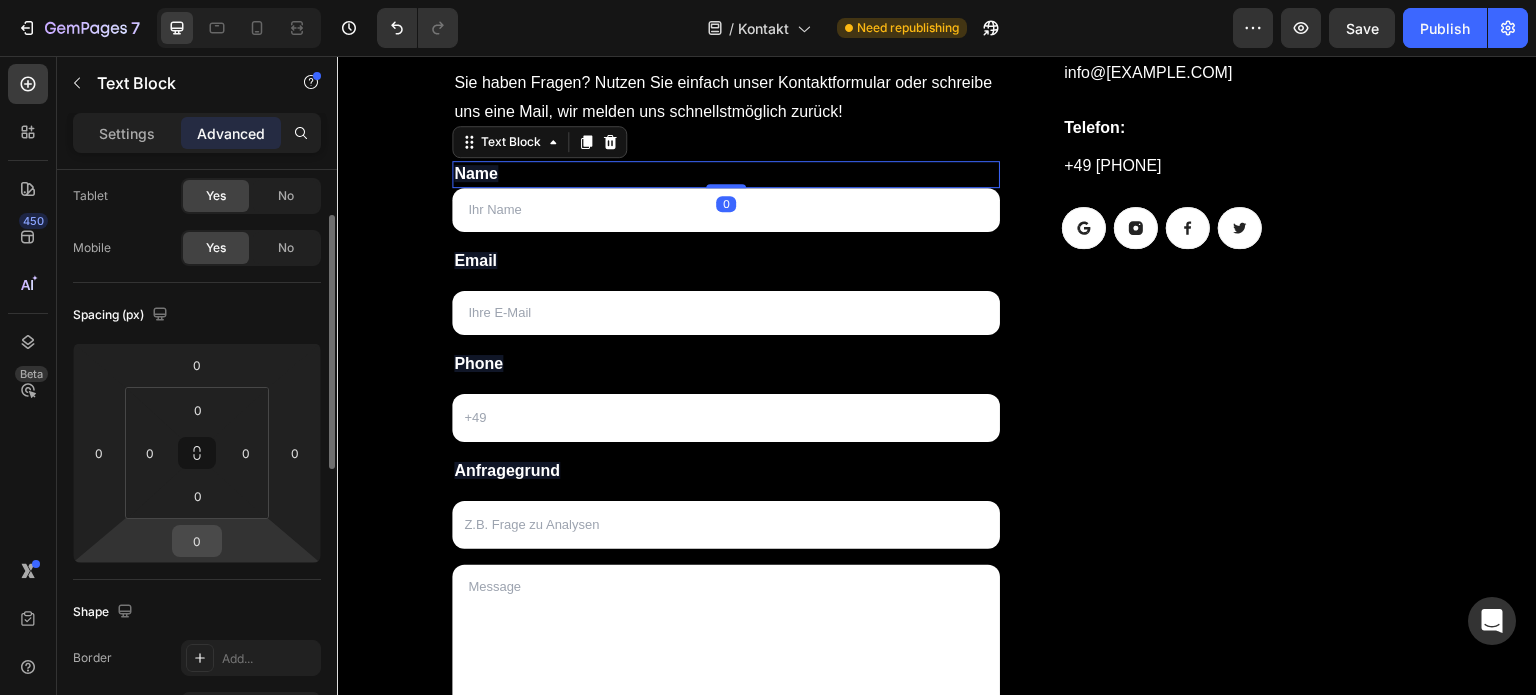 click on "0" at bounding box center (197, 541) 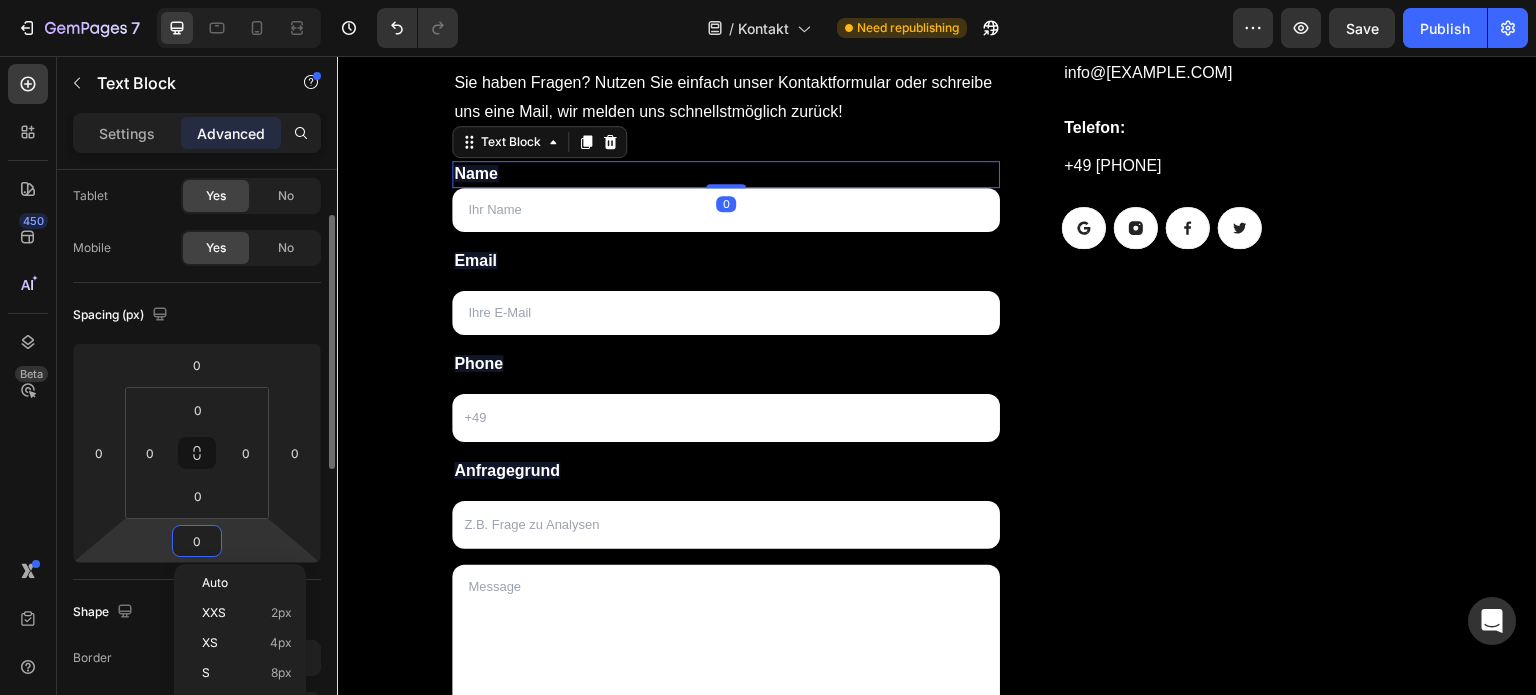 type on "5" 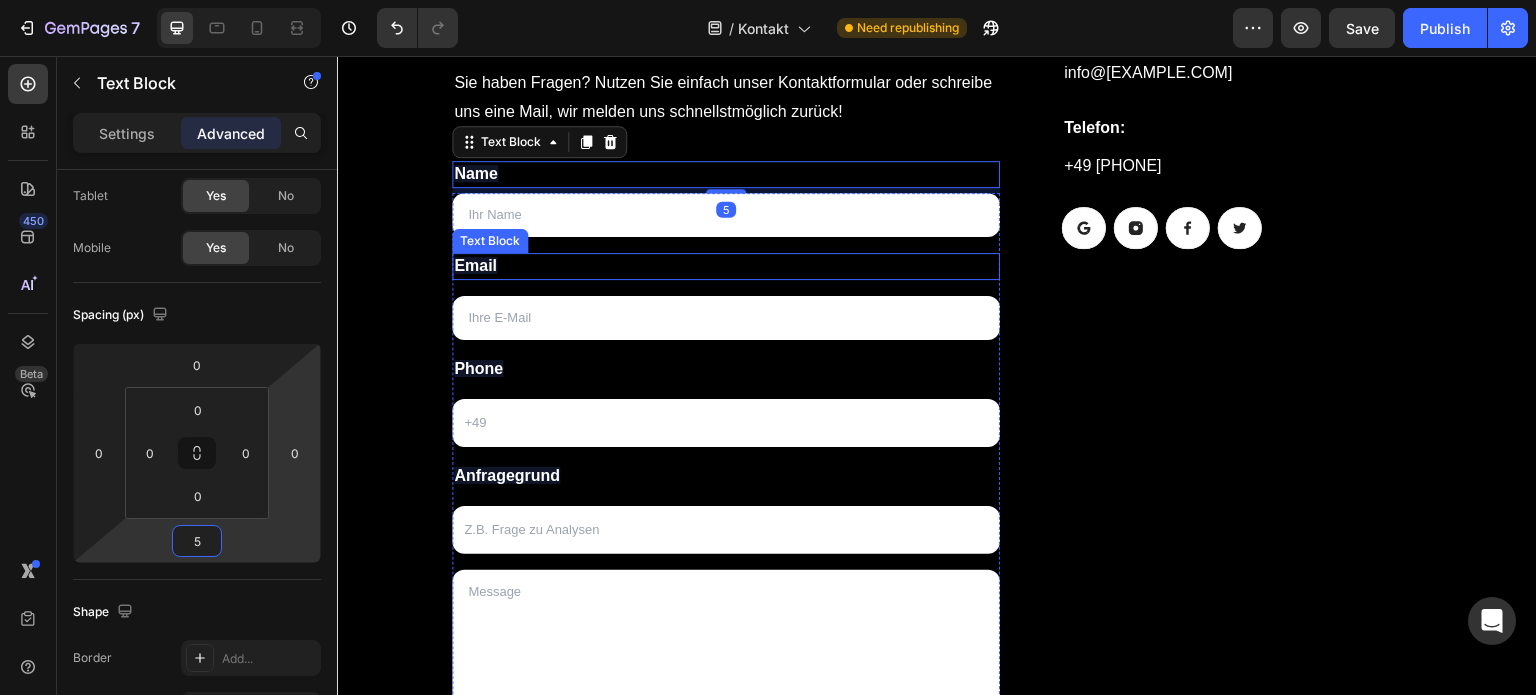 click on "Email" at bounding box center [726, 267] 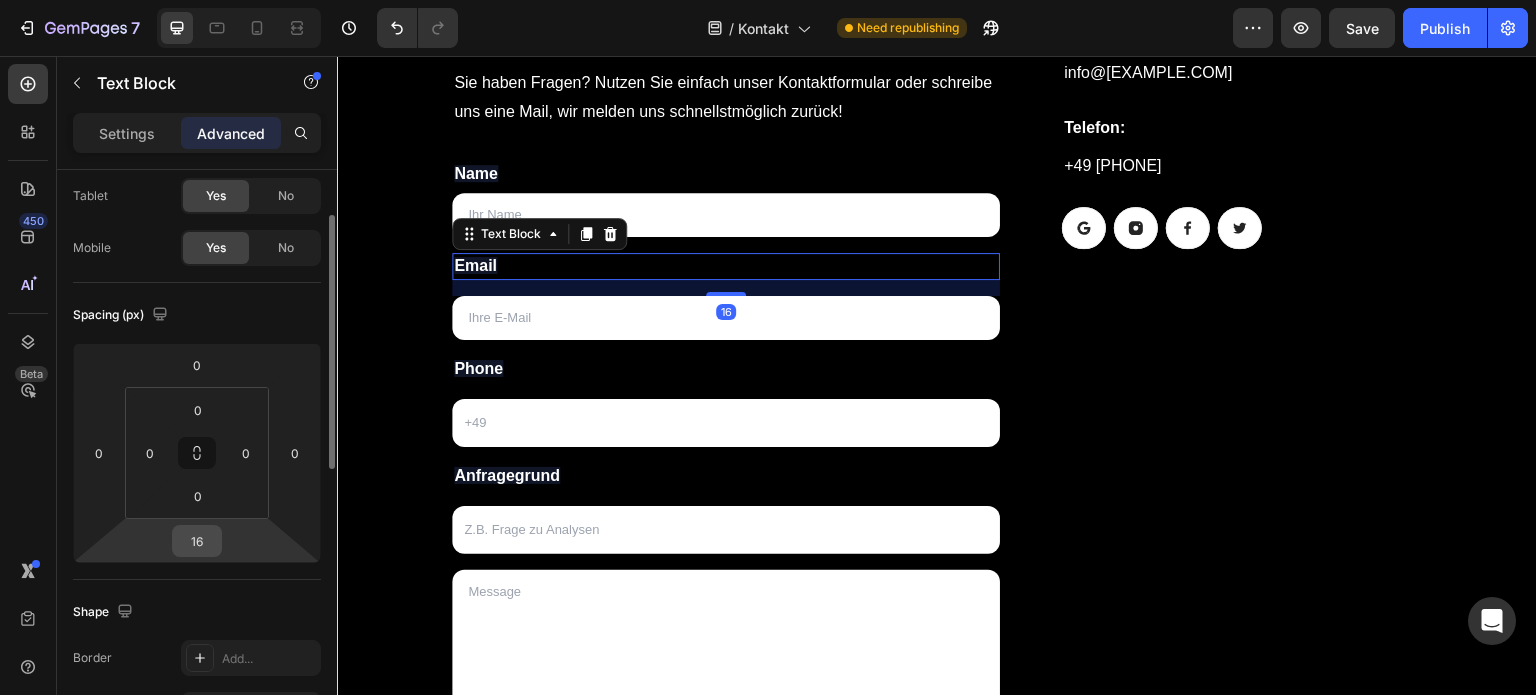 click on "16" at bounding box center [197, 541] 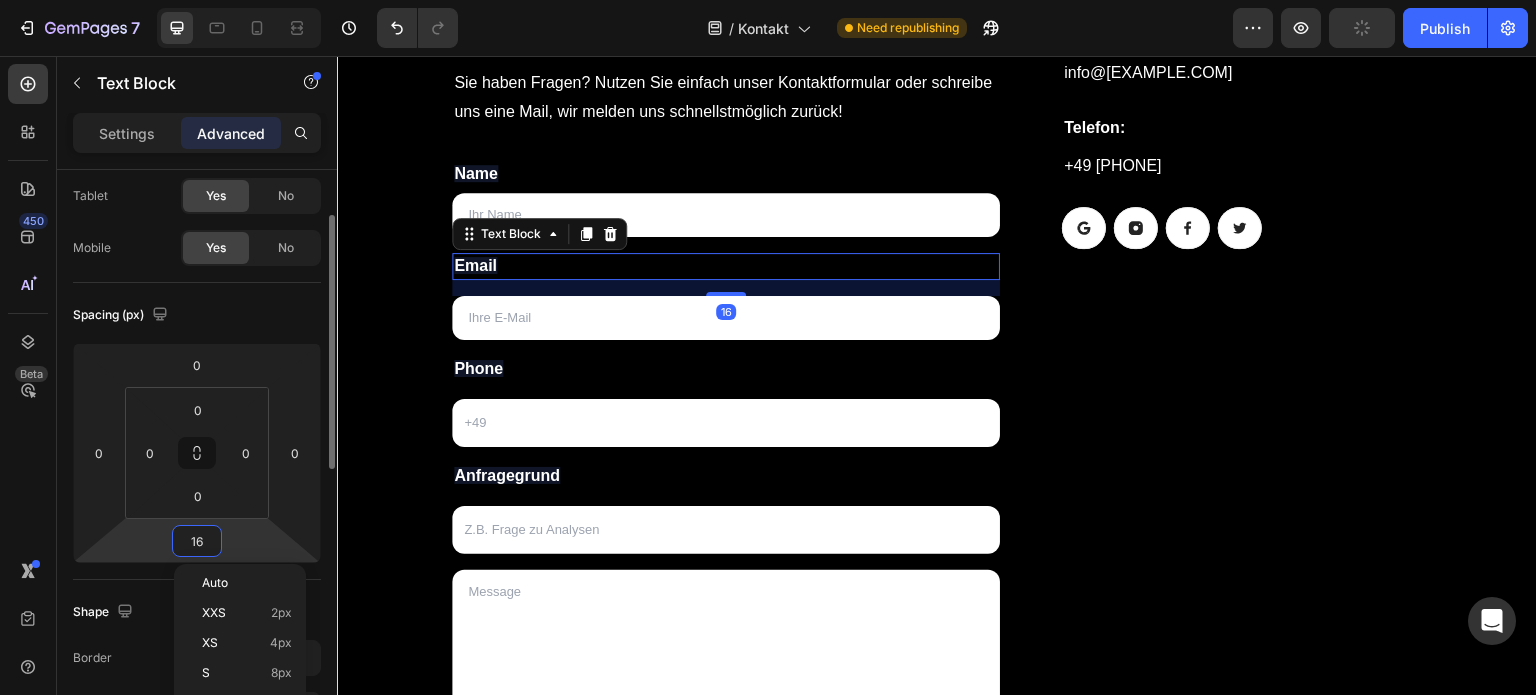 type on "5" 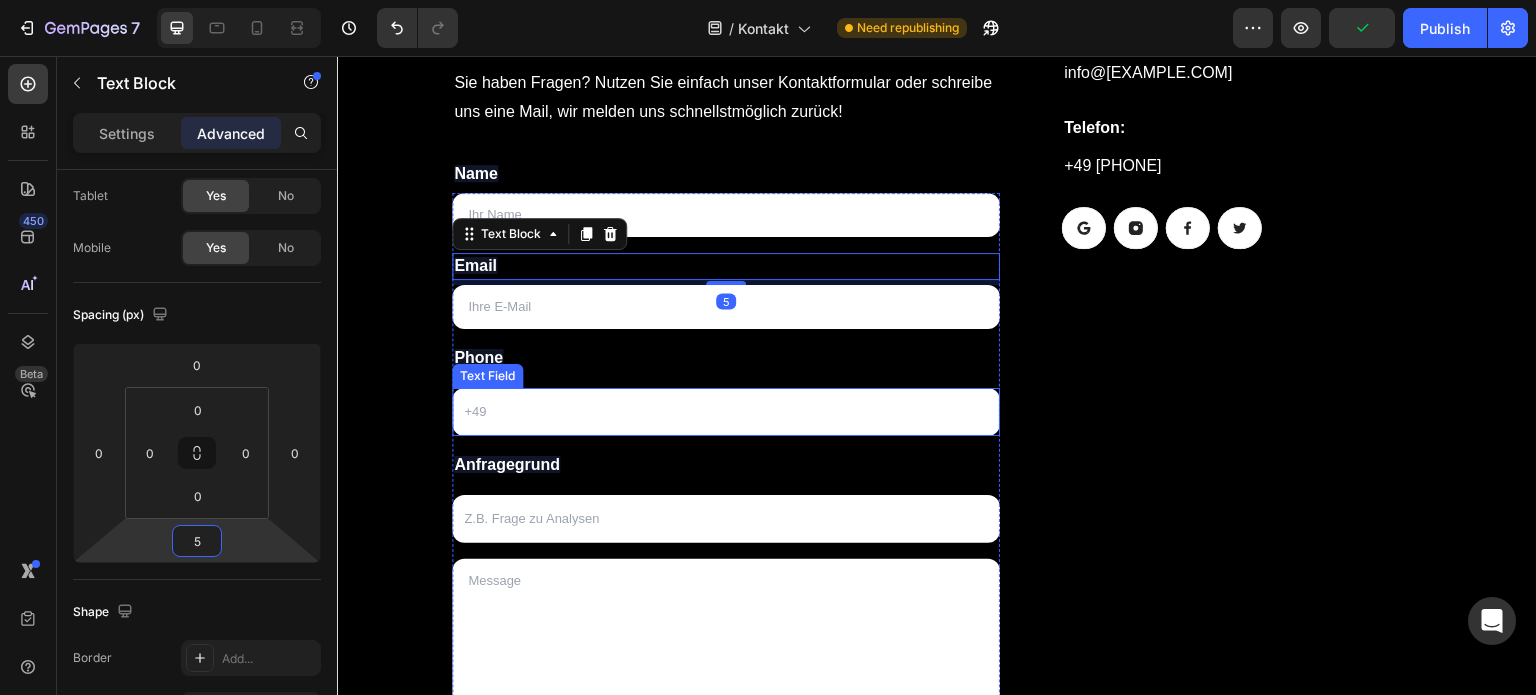 click on "Text Field" at bounding box center (487, 376) 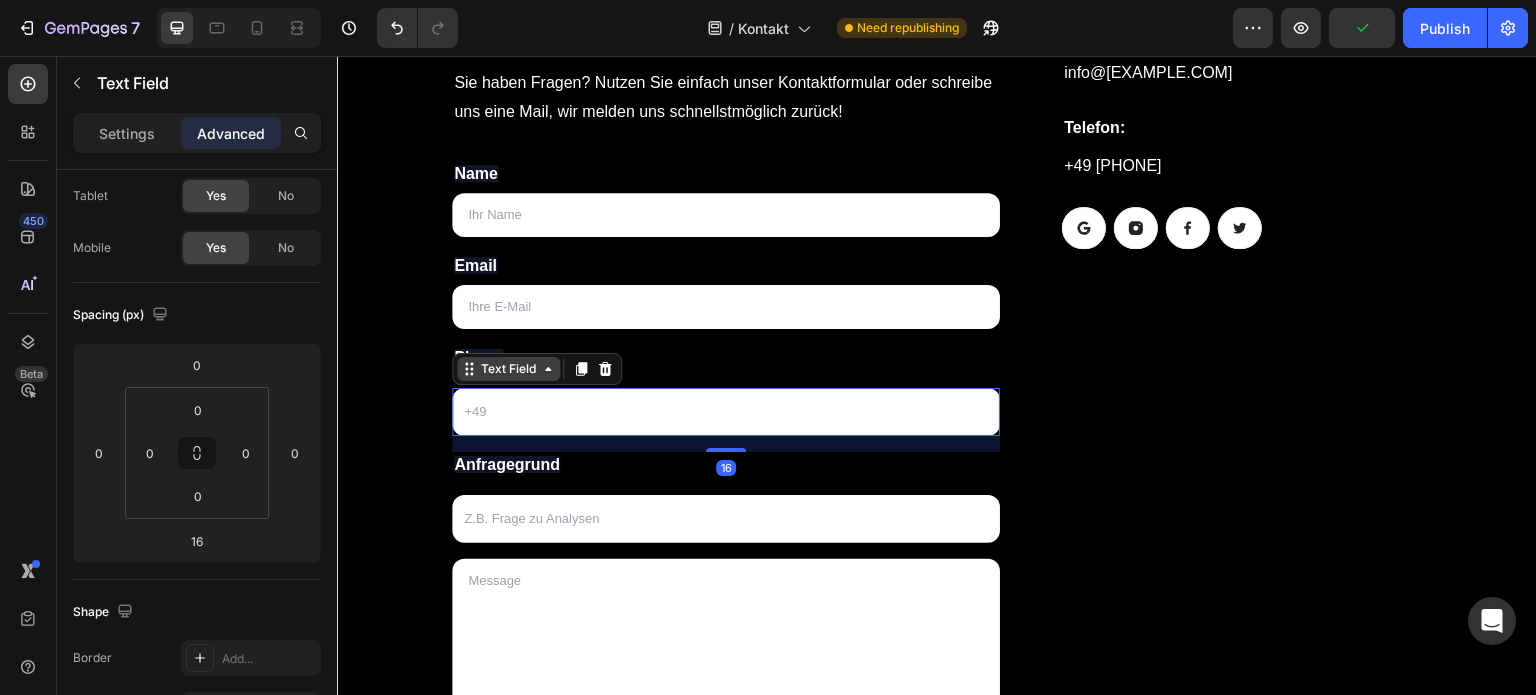 scroll, scrollTop: 0, scrollLeft: 0, axis: both 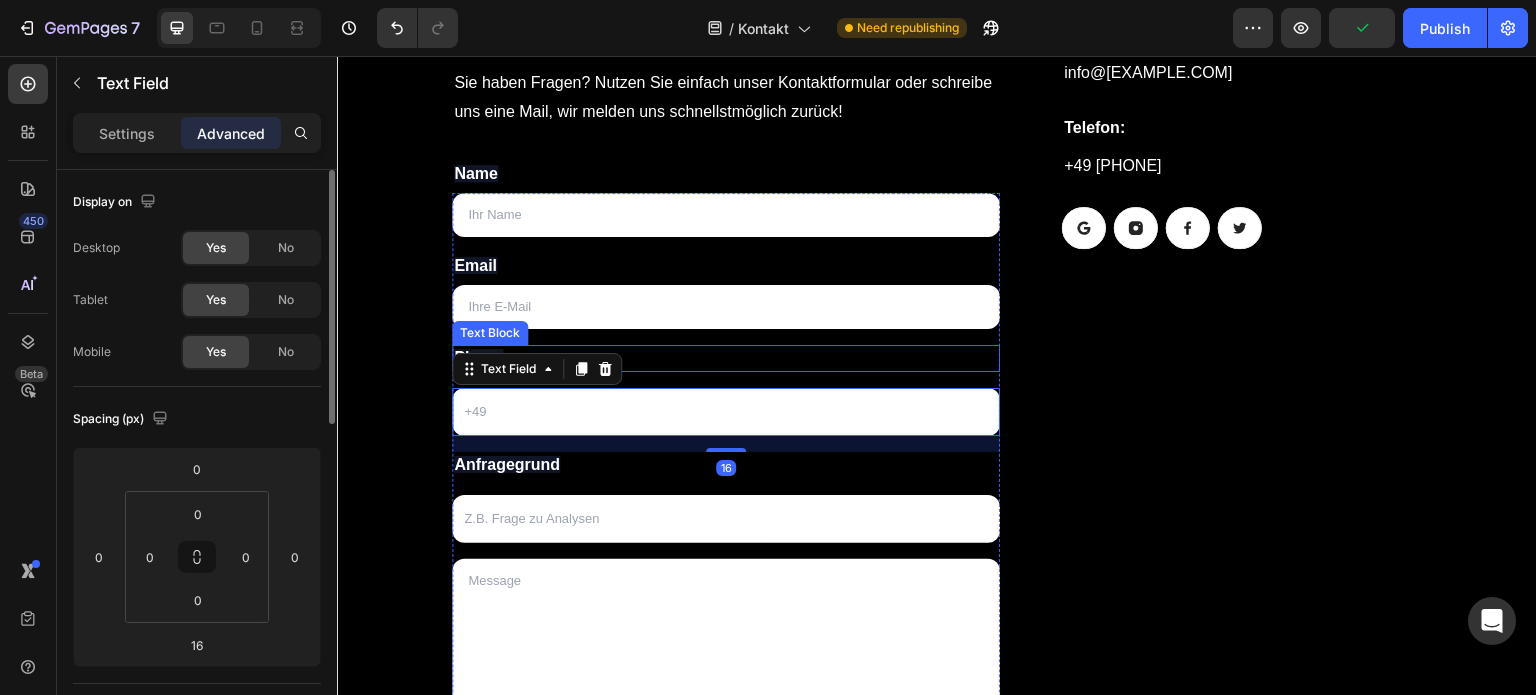 click on "Phone" at bounding box center [726, 359] 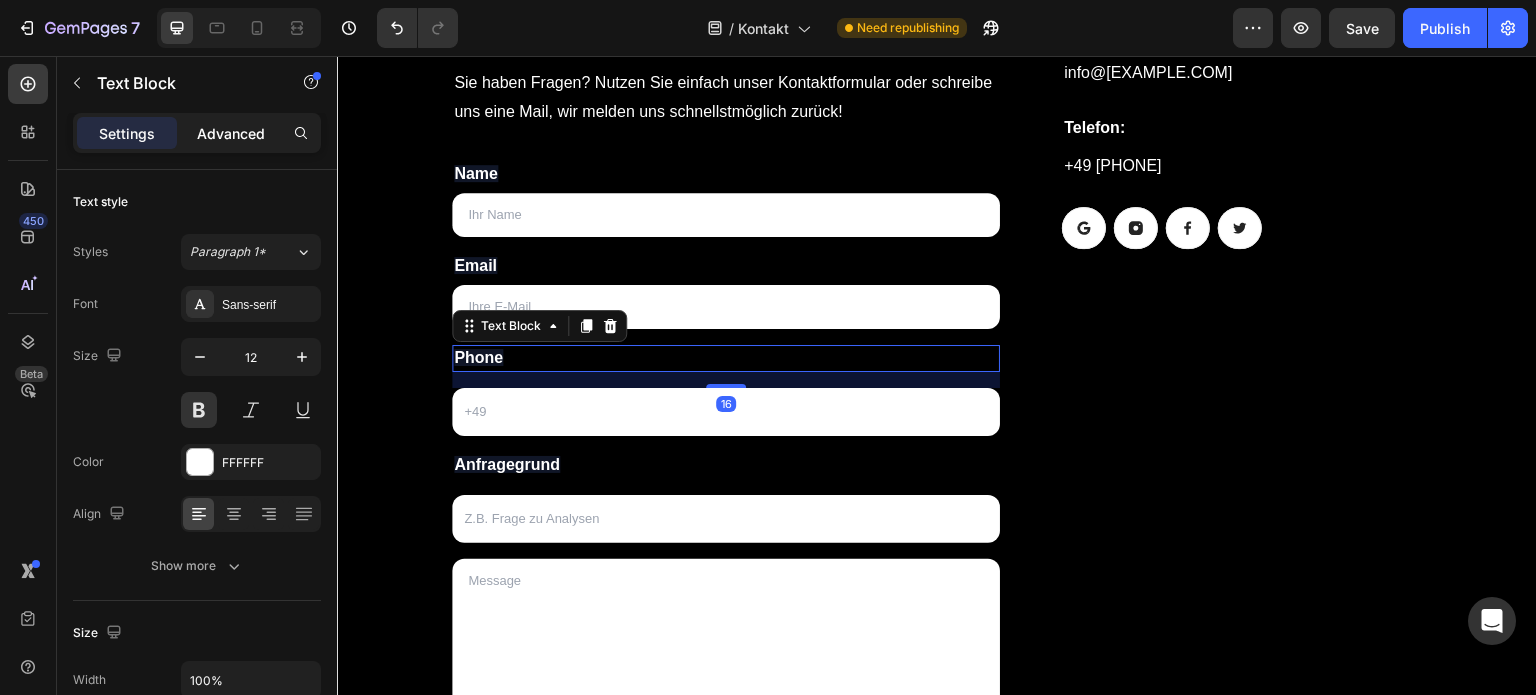click on "Advanced" 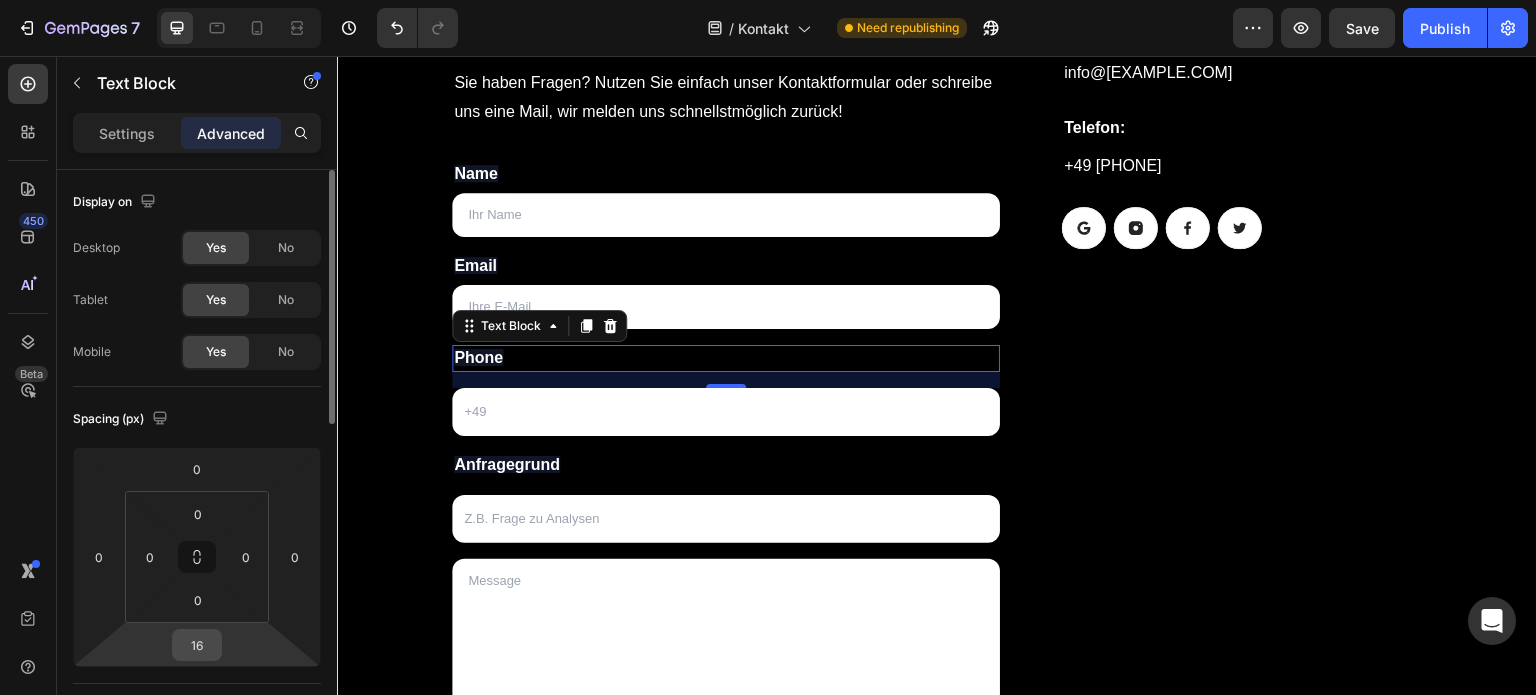 click on "16" at bounding box center [197, 645] 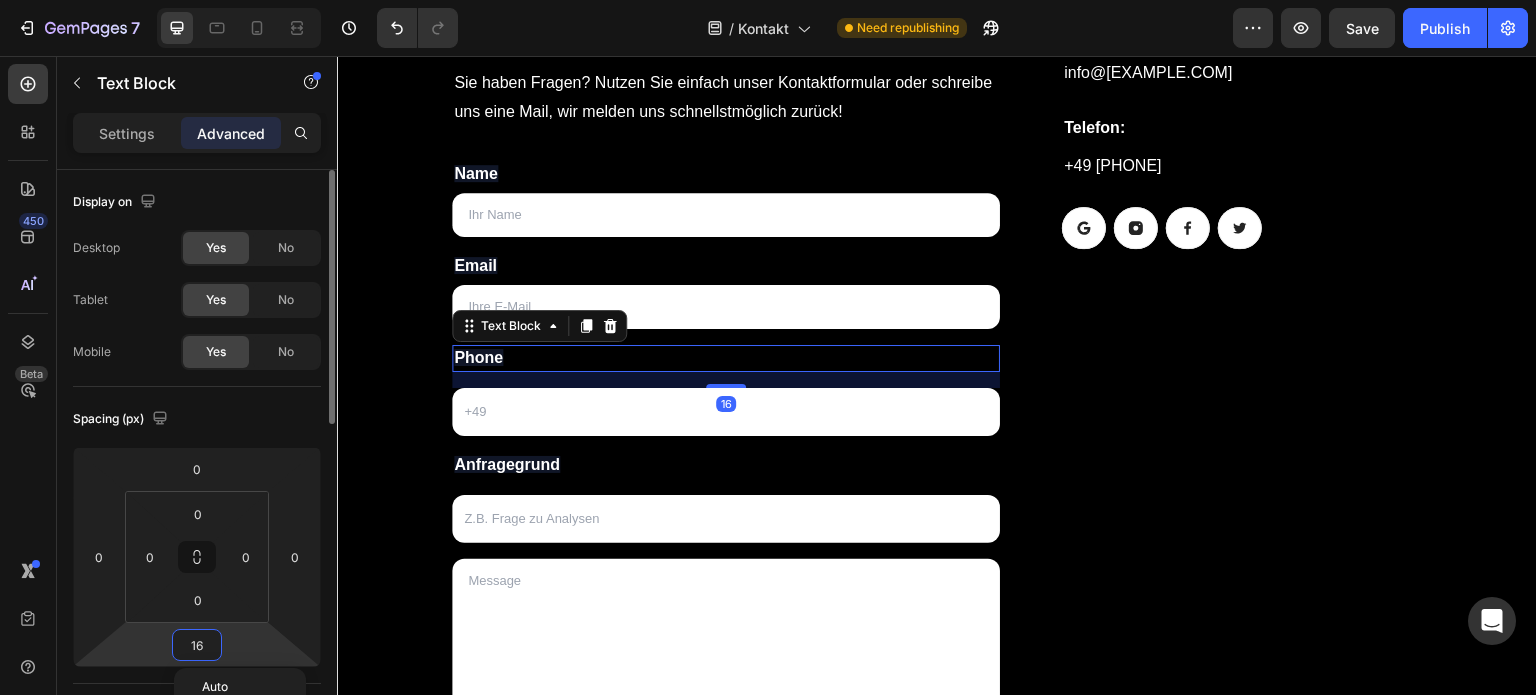 type on "5" 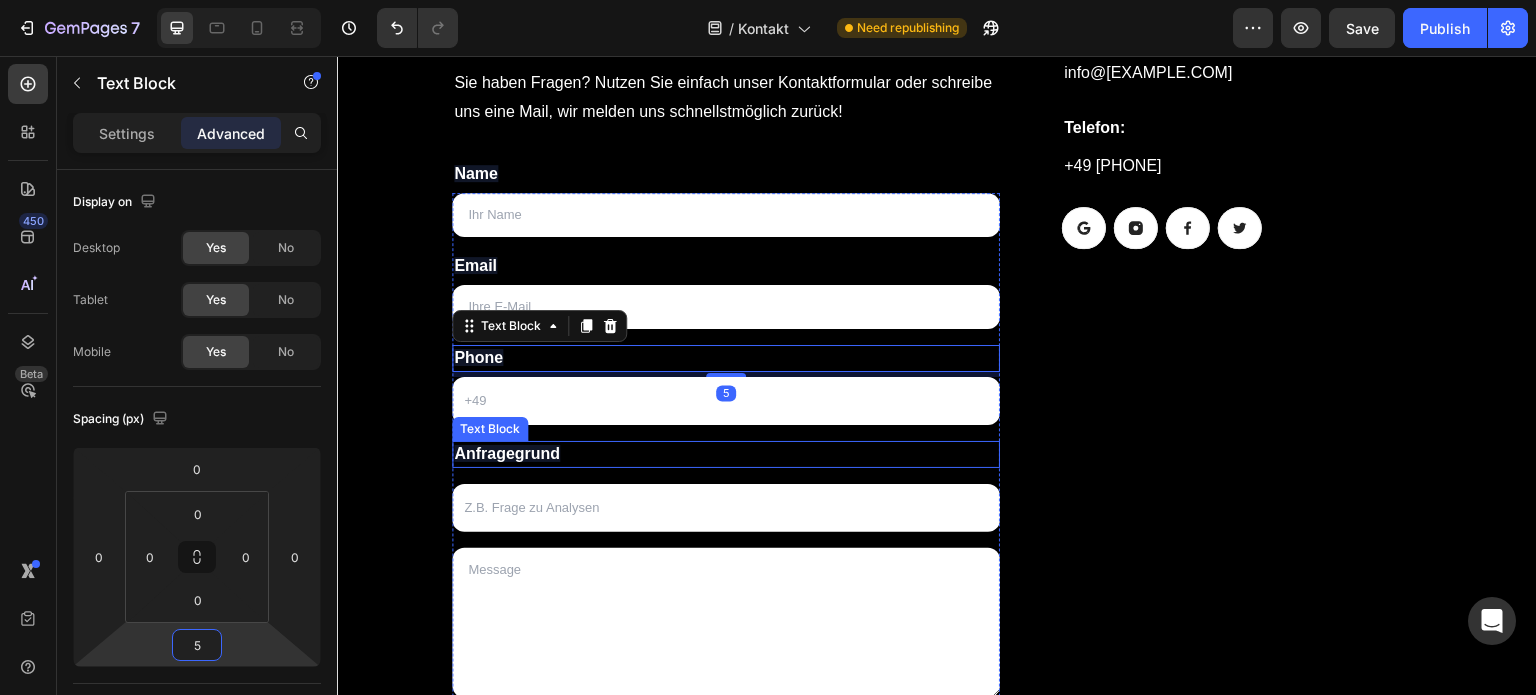 click on "Anfragegrund" at bounding box center (726, 455) 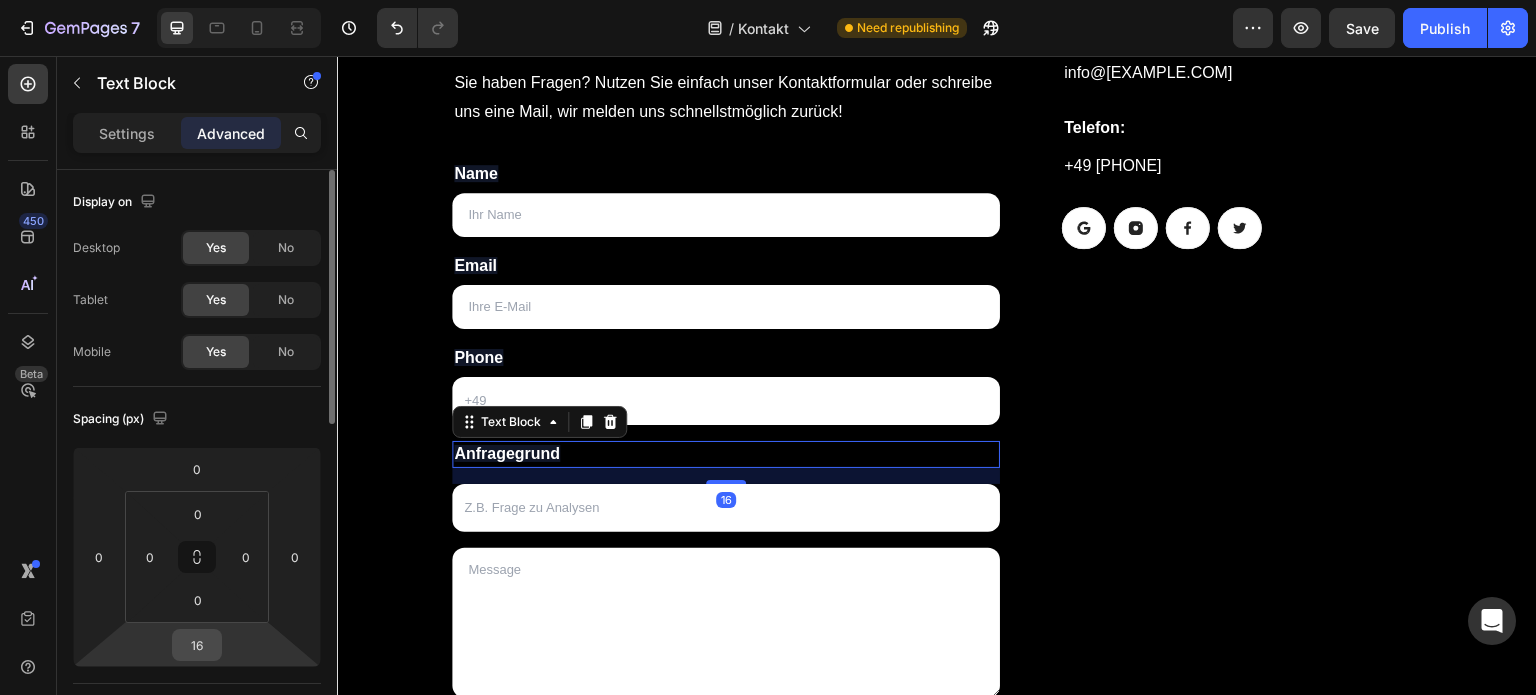 click on "16" at bounding box center (197, 645) 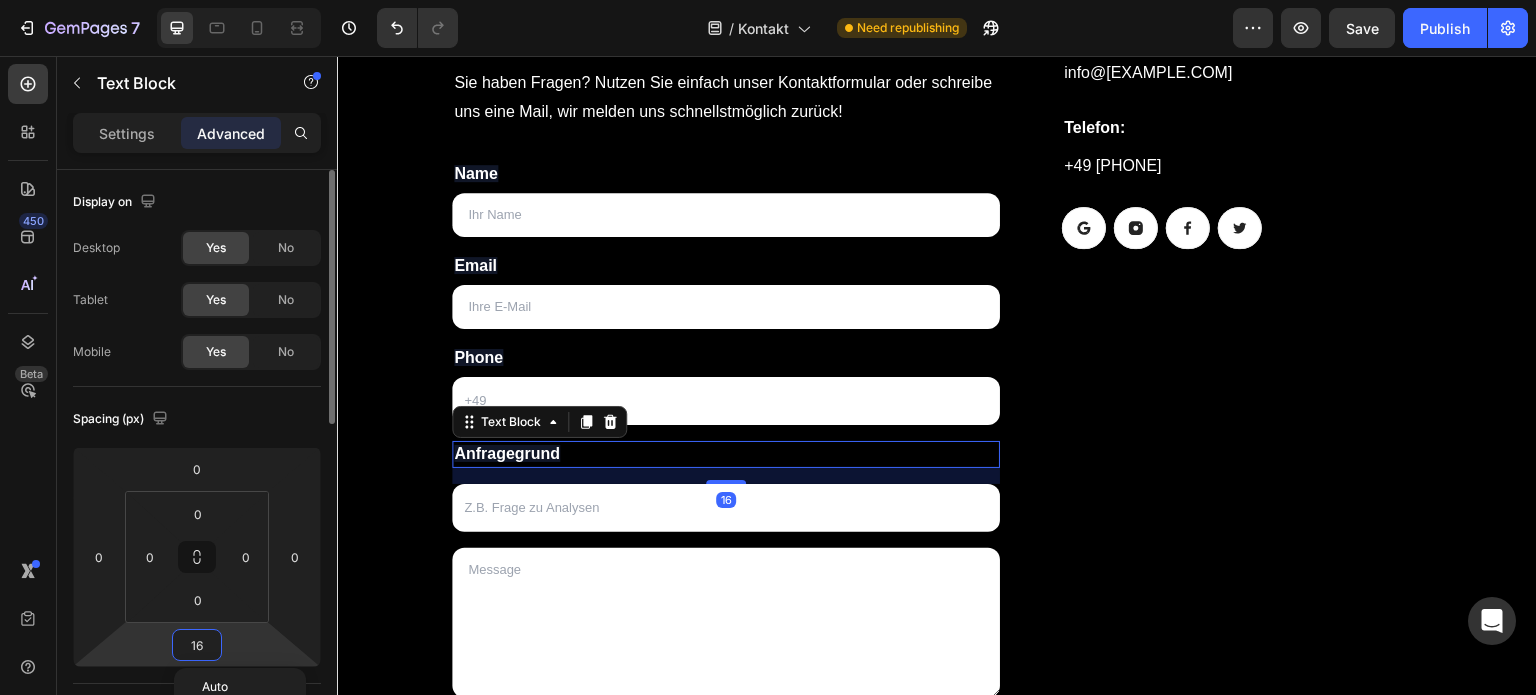type on "5" 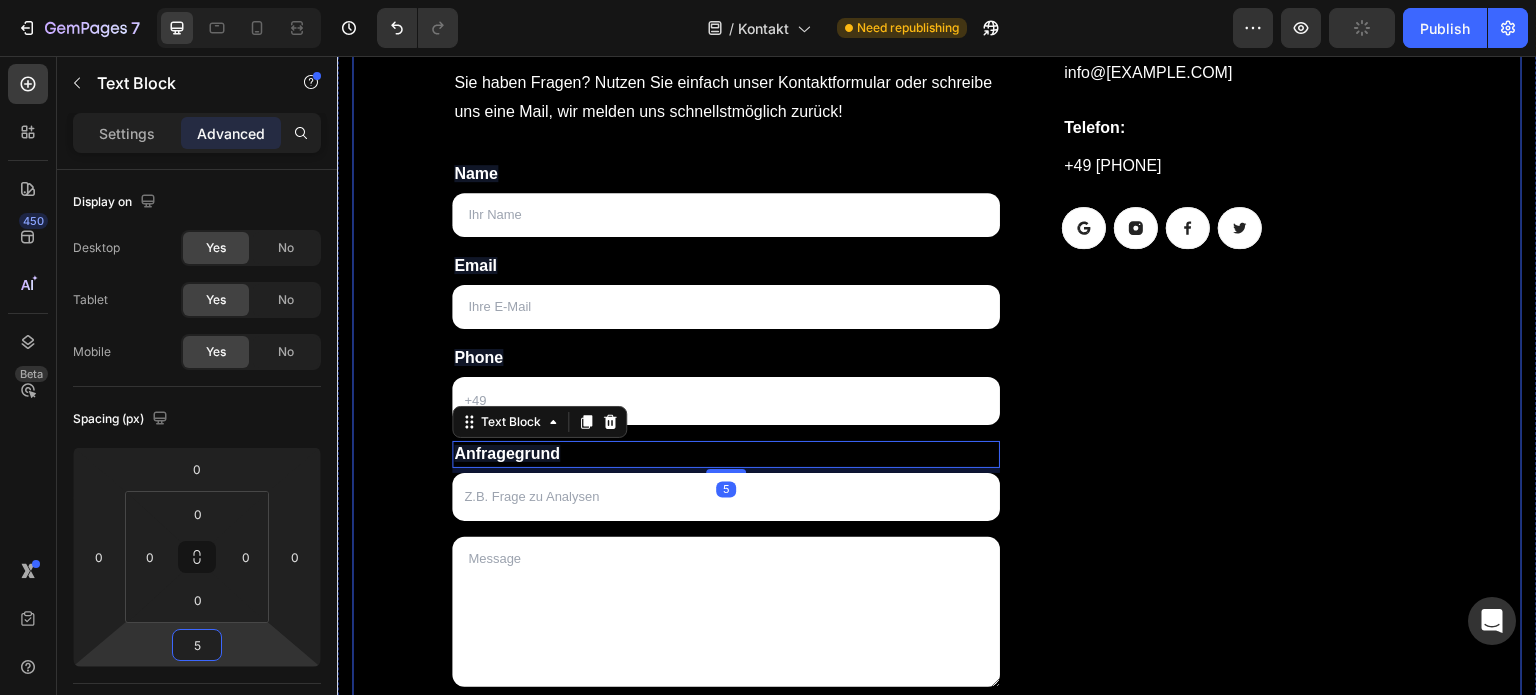 click on "E-Mail: Heading info@[EXAMPLE.COM] Text block Telefon: Heading +49 [PHONE] Text block           Button     Button     Button     Button Row Row" at bounding box center [1226, 393] 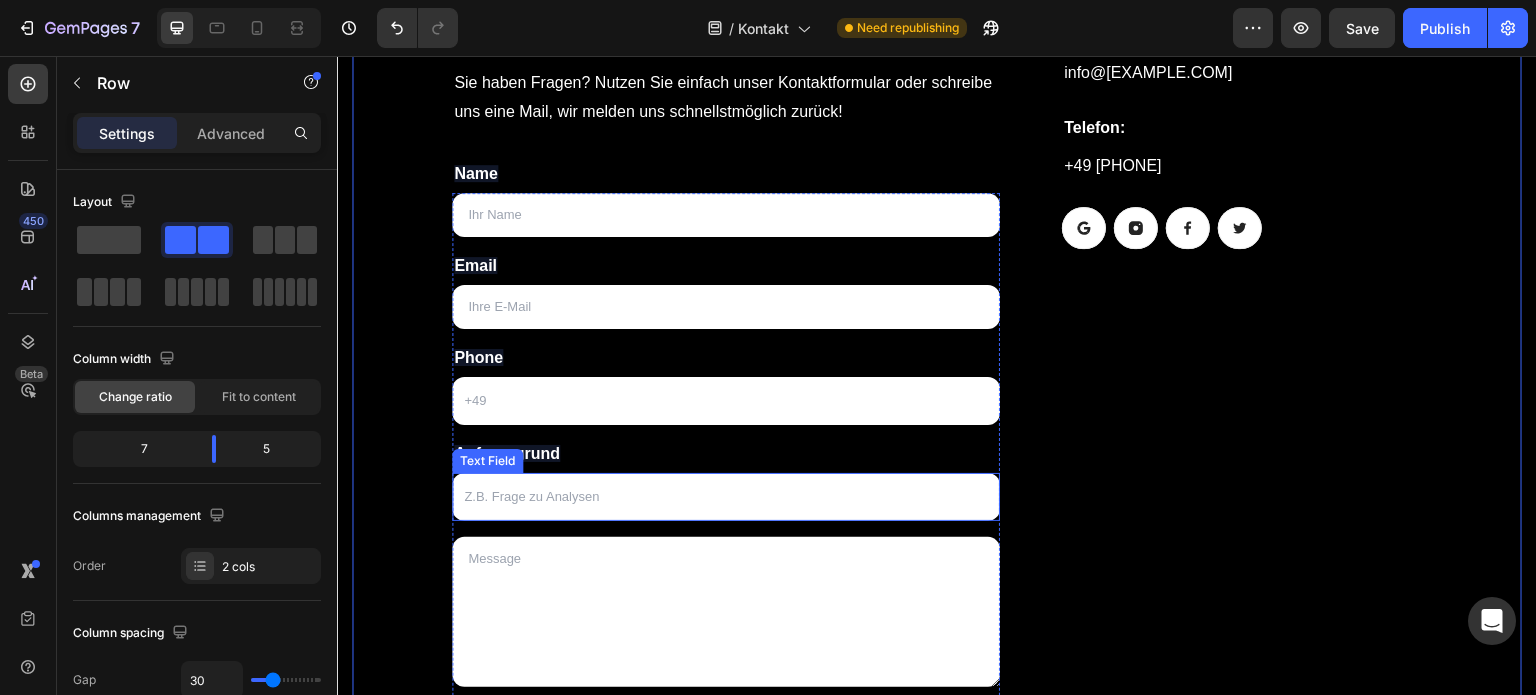 click on "Anfragegrund" at bounding box center (726, 455) 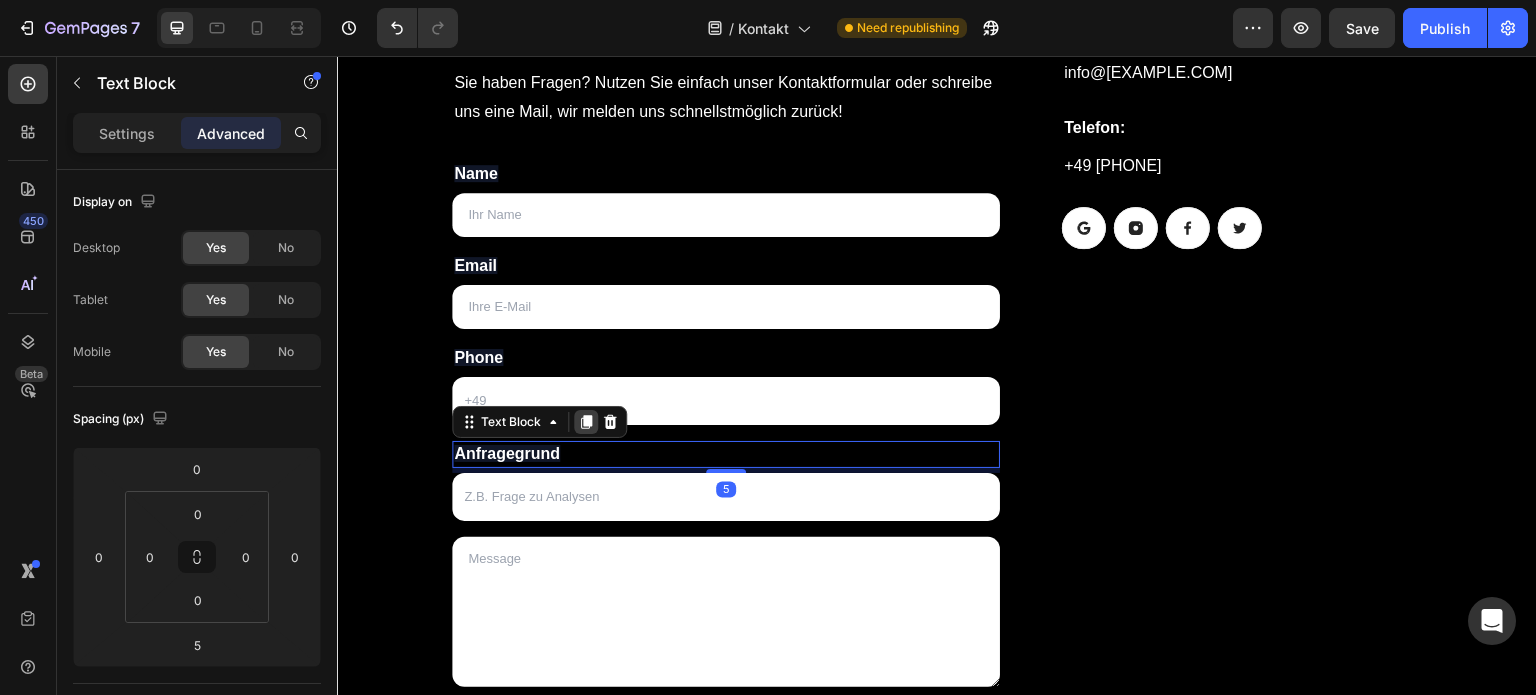 click 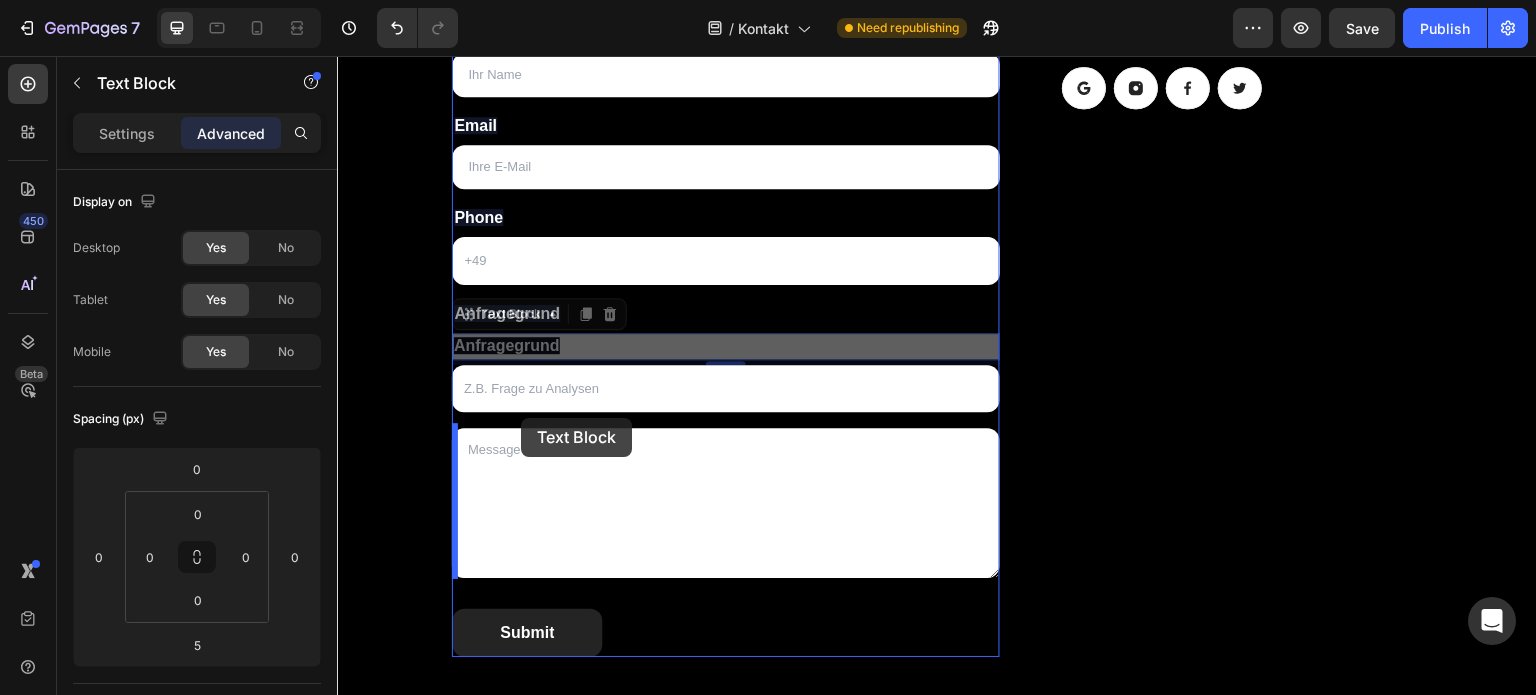 scroll, scrollTop: 698, scrollLeft: 0, axis: vertical 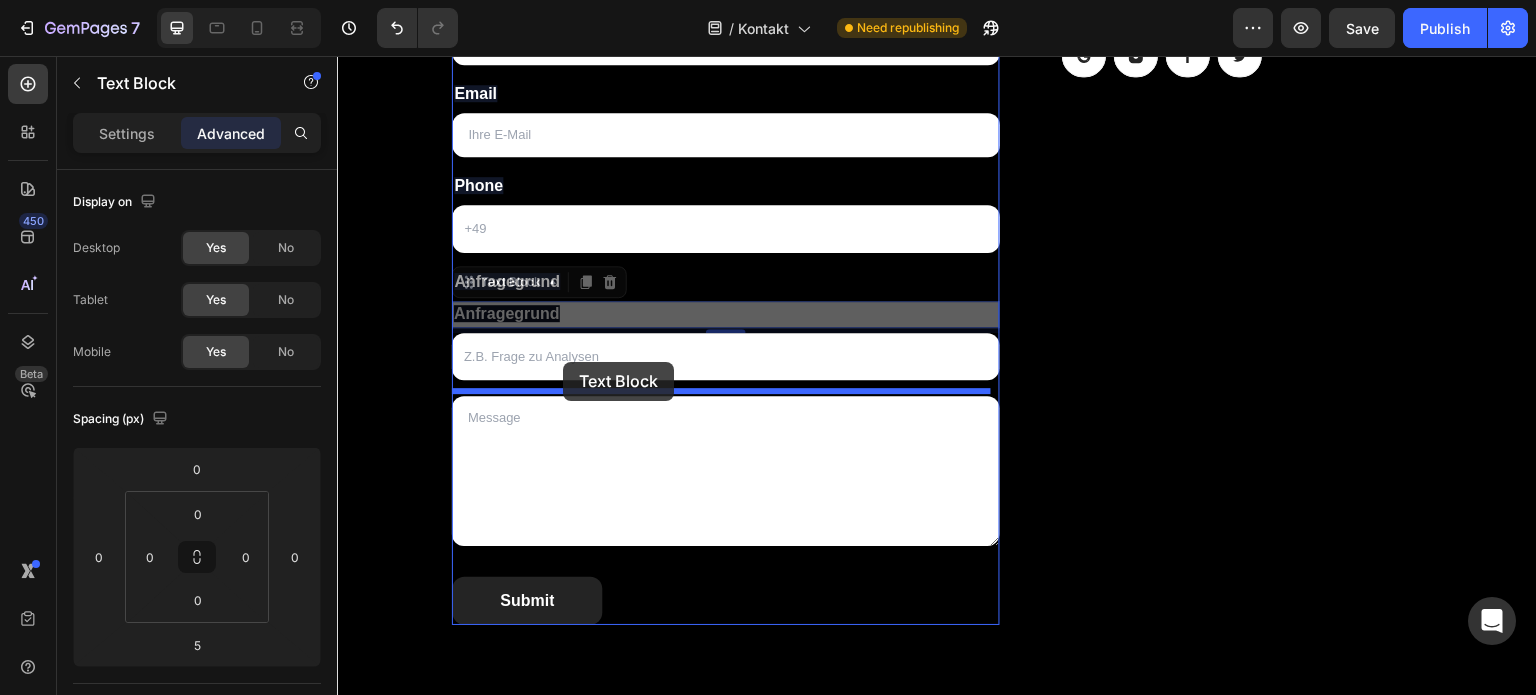 drag, startPoint x: 470, startPoint y: 451, endPoint x: 563, endPoint y: 365, distance: 126.66886 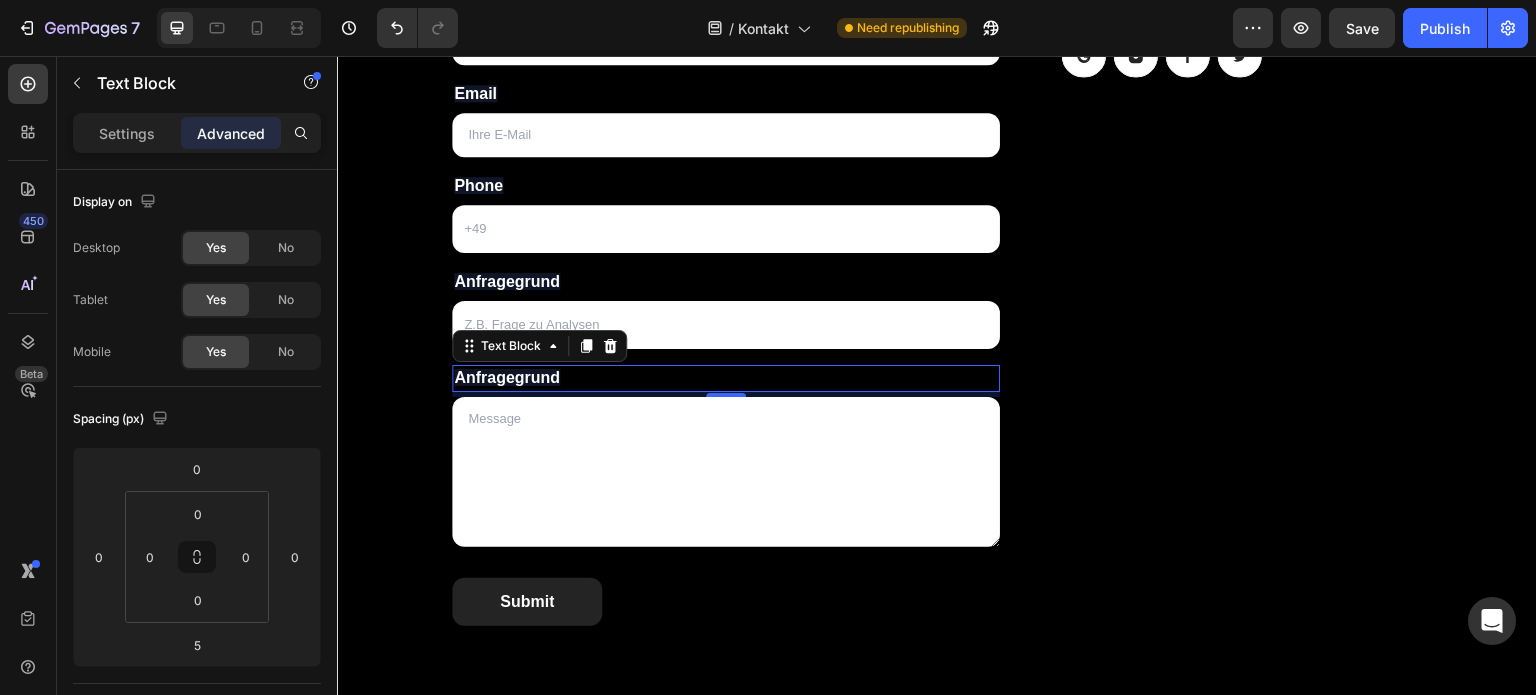 click on "Anfragegrund" at bounding box center [507, 377] 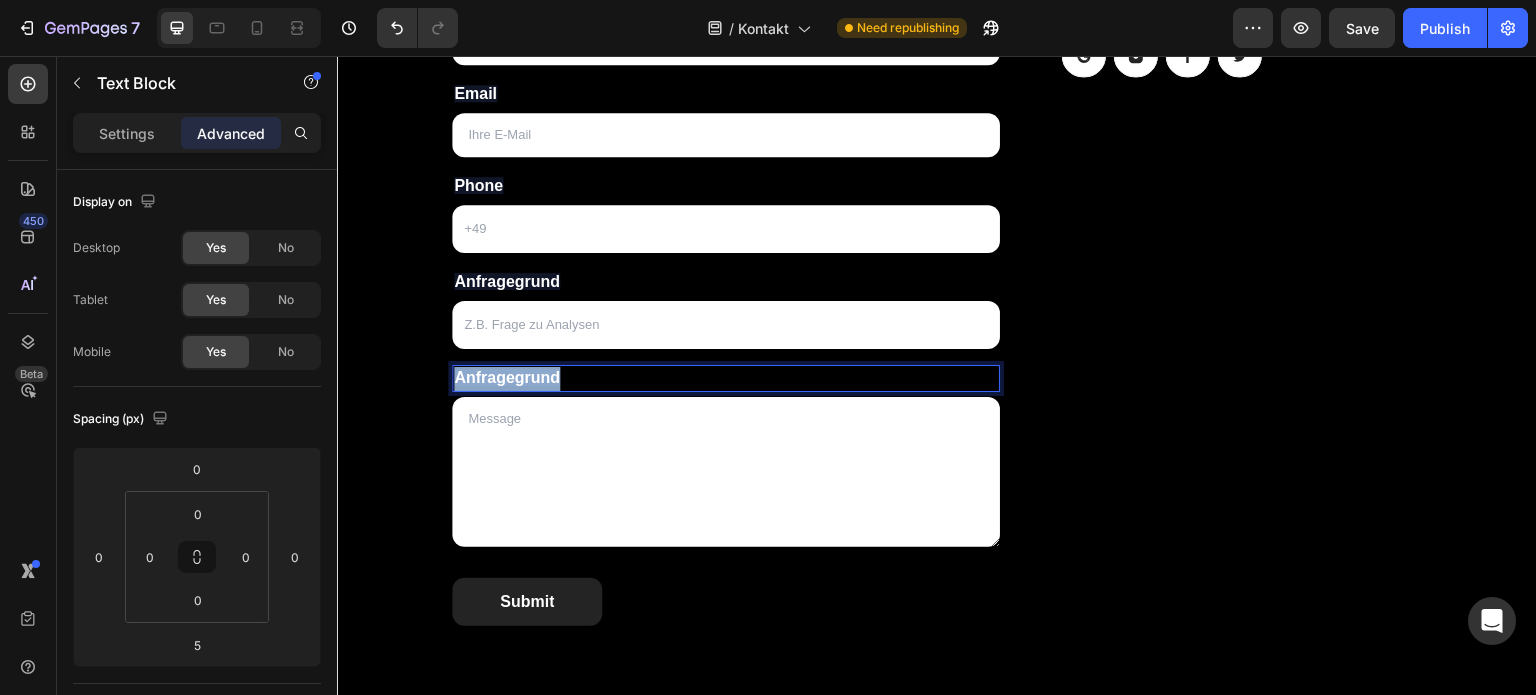 click on "Anfragegrund" at bounding box center (507, 377) 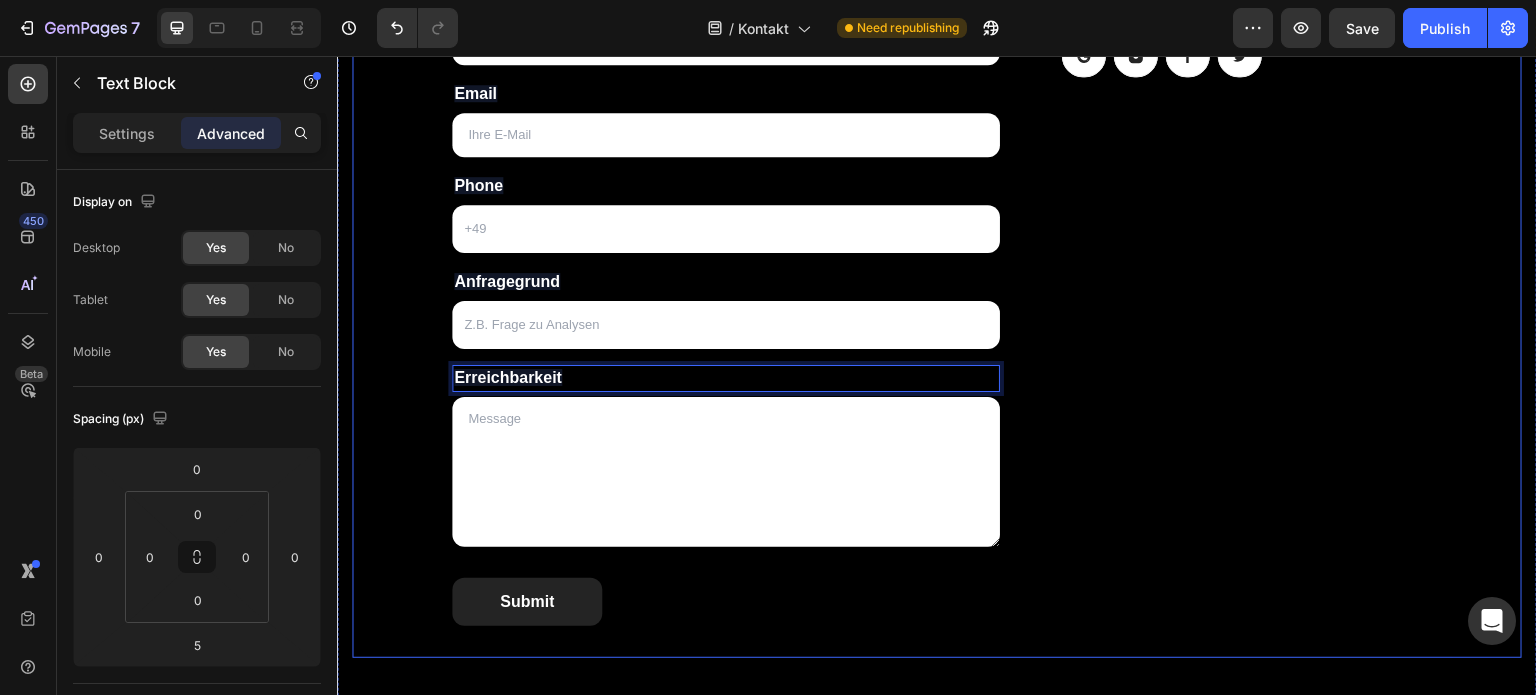 click on "E-Mail: Heading info@[EXAMPLE.COM] Text block Telefon: Heading +49 [PHONE] Text block           Button     Button     Button     Button Row Row" at bounding box center (1226, 237) 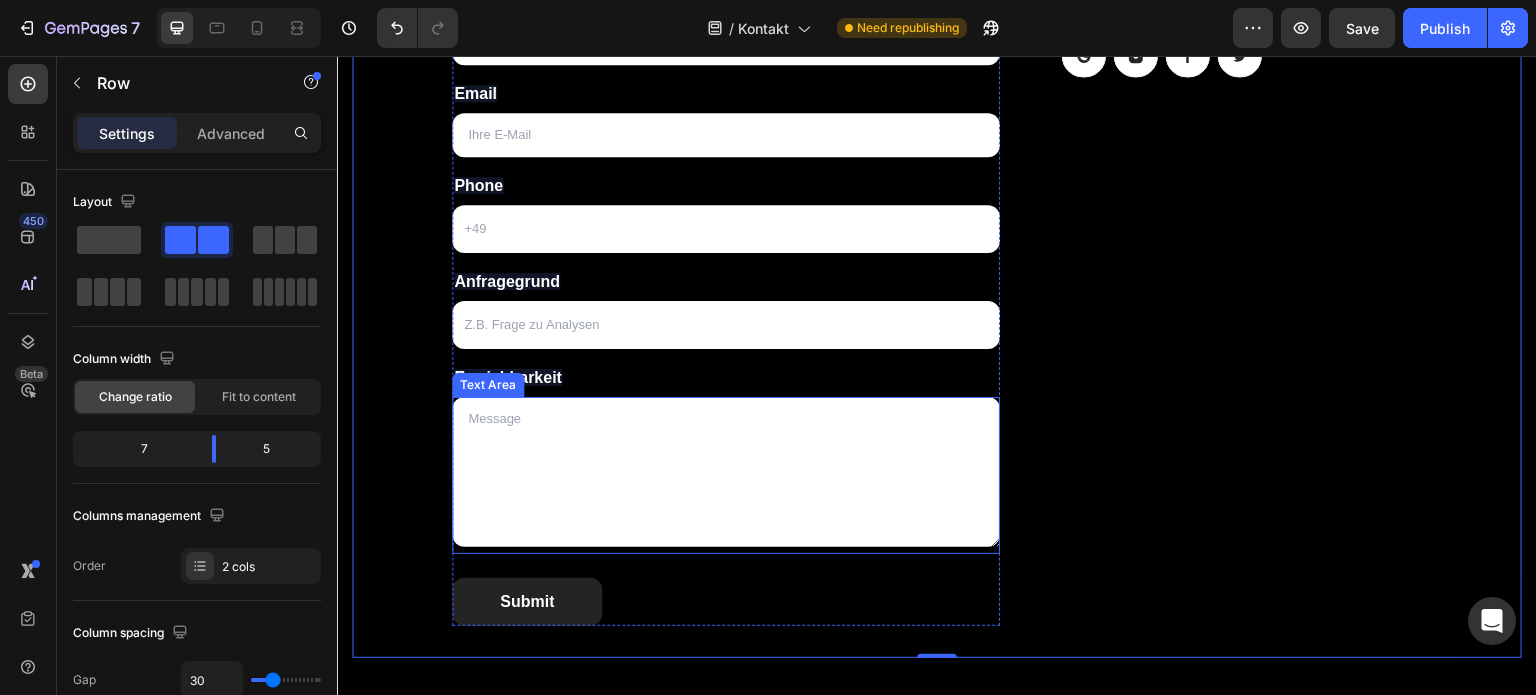click at bounding box center (726, 472) 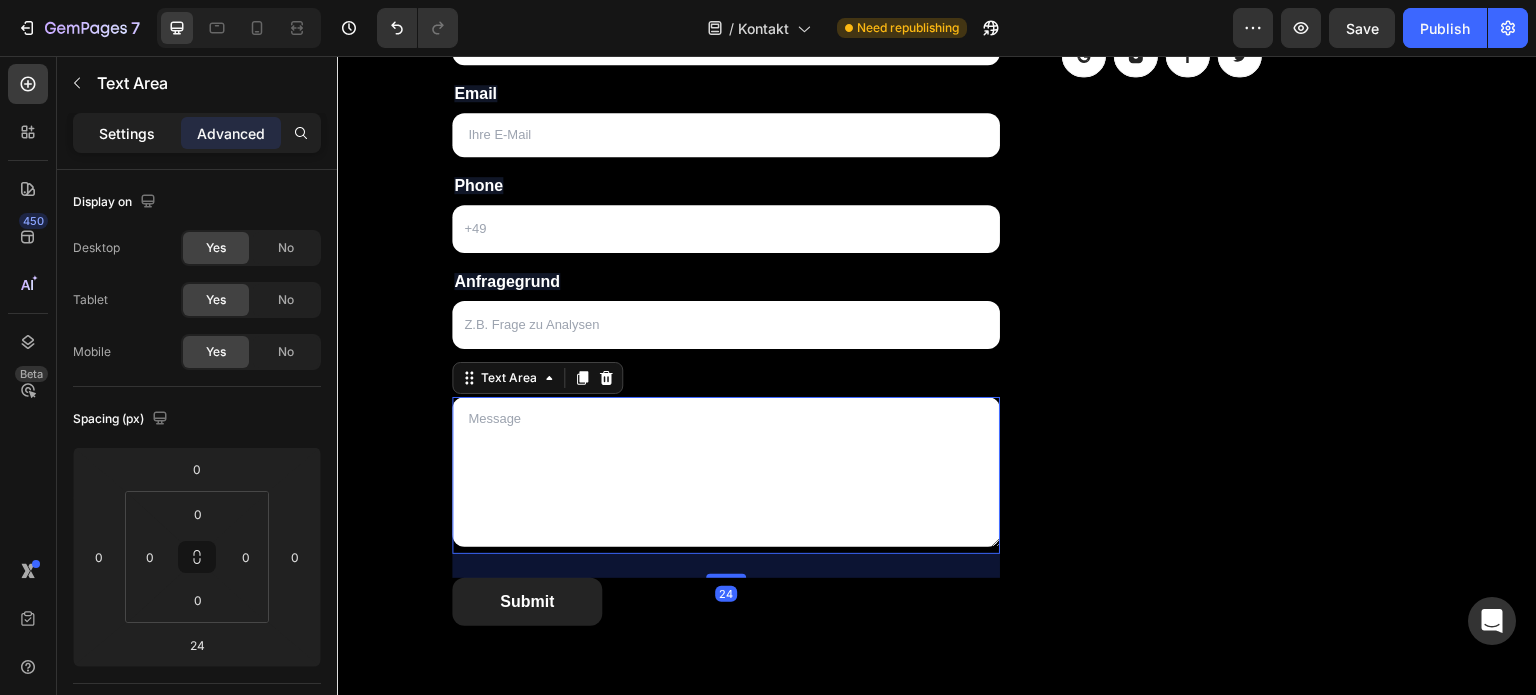 click on "Settings" at bounding box center [127, 133] 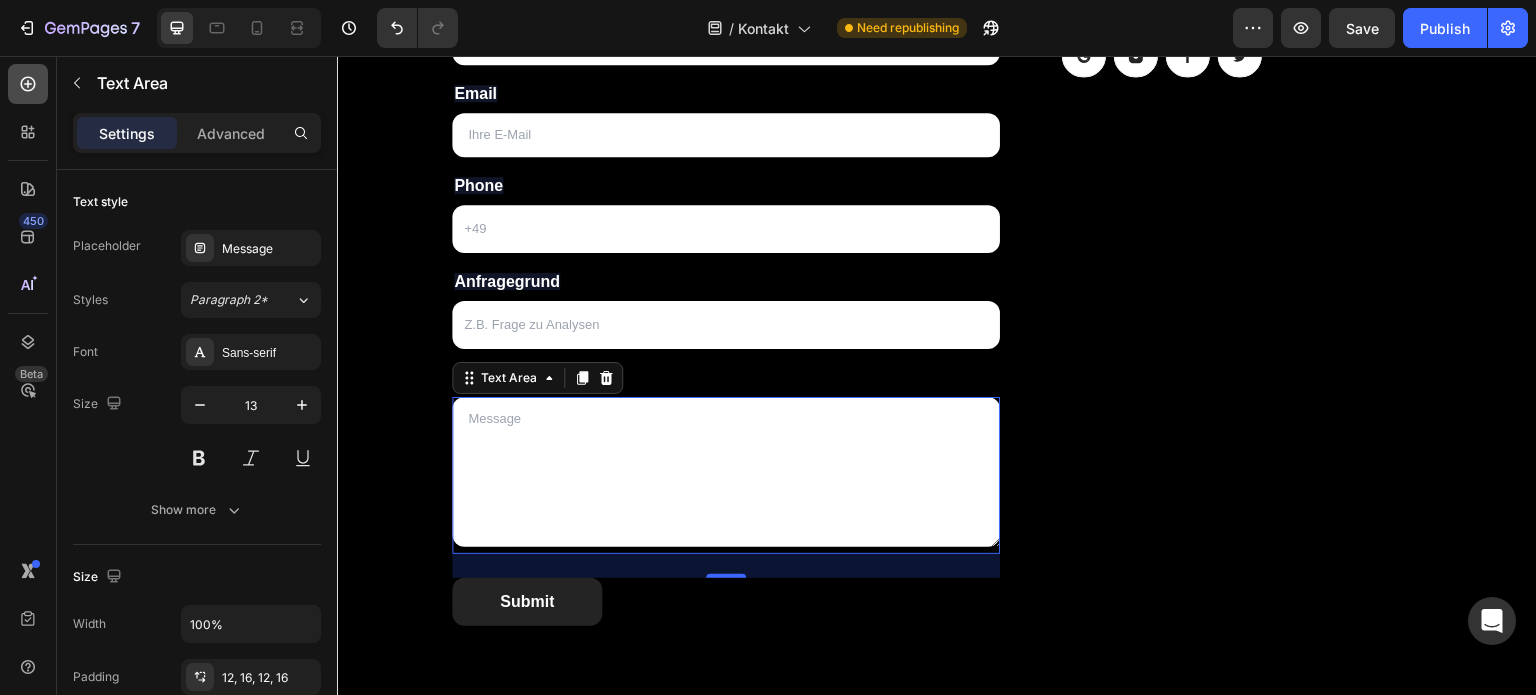 click 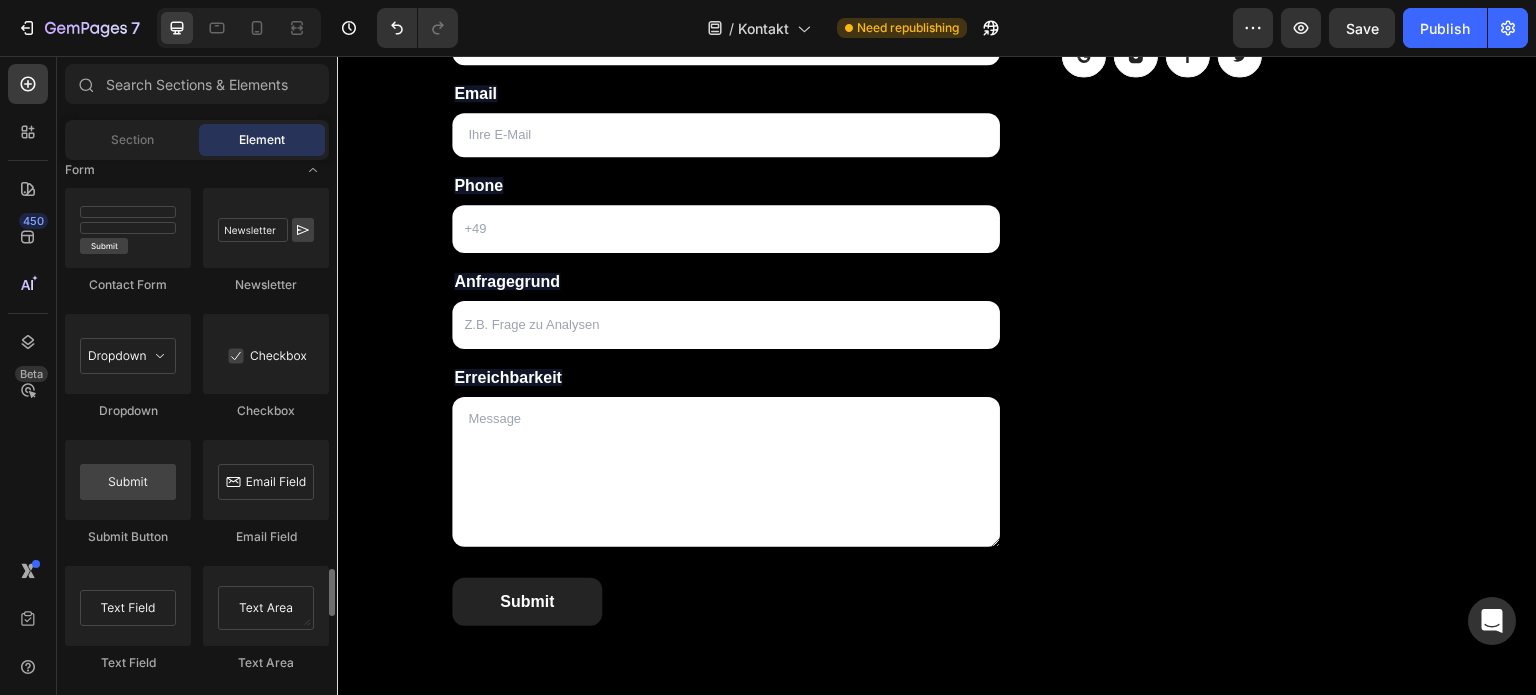 scroll, scrollTop: 4566, scrollLeft: 0, axis: vertical 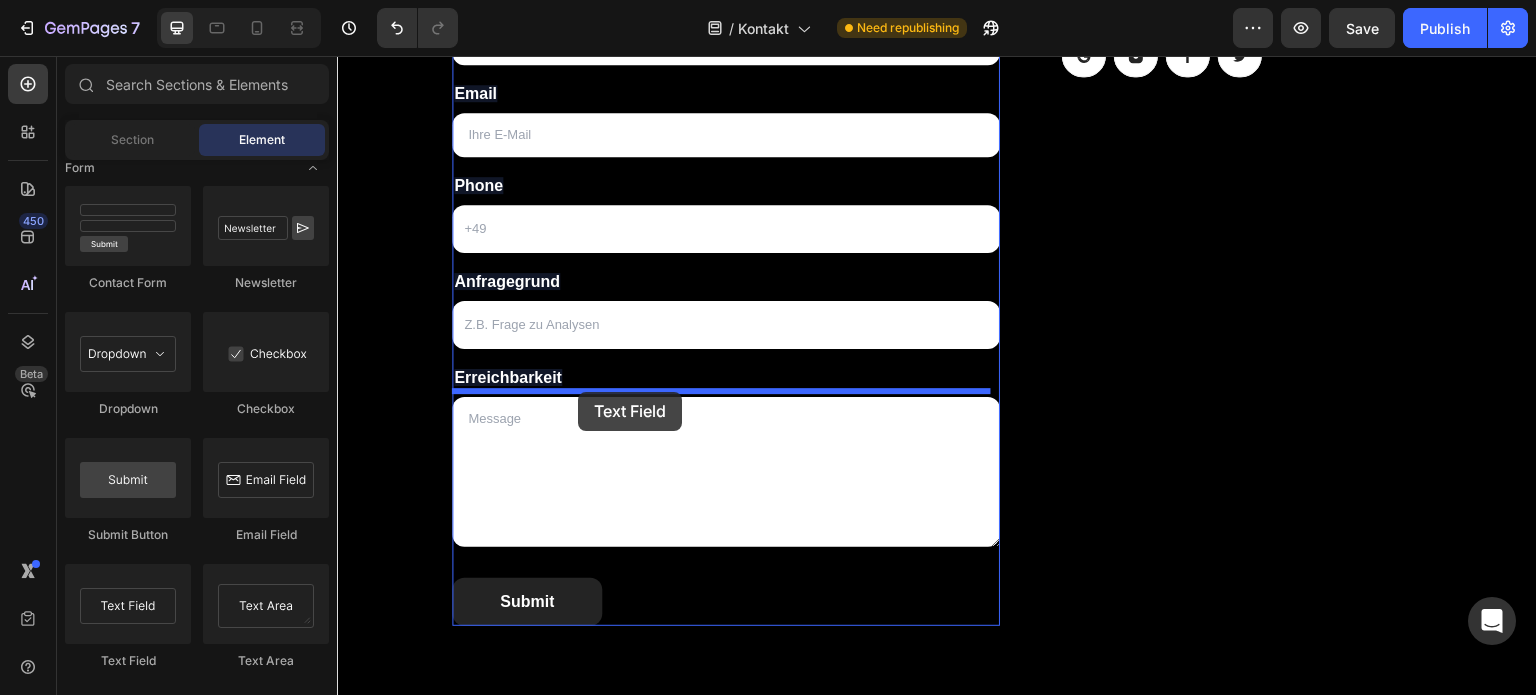 drag, startPoint x: 557, startPoint y: 623, endPoint x: 619, endPoint y: 390, distance: 241.10786 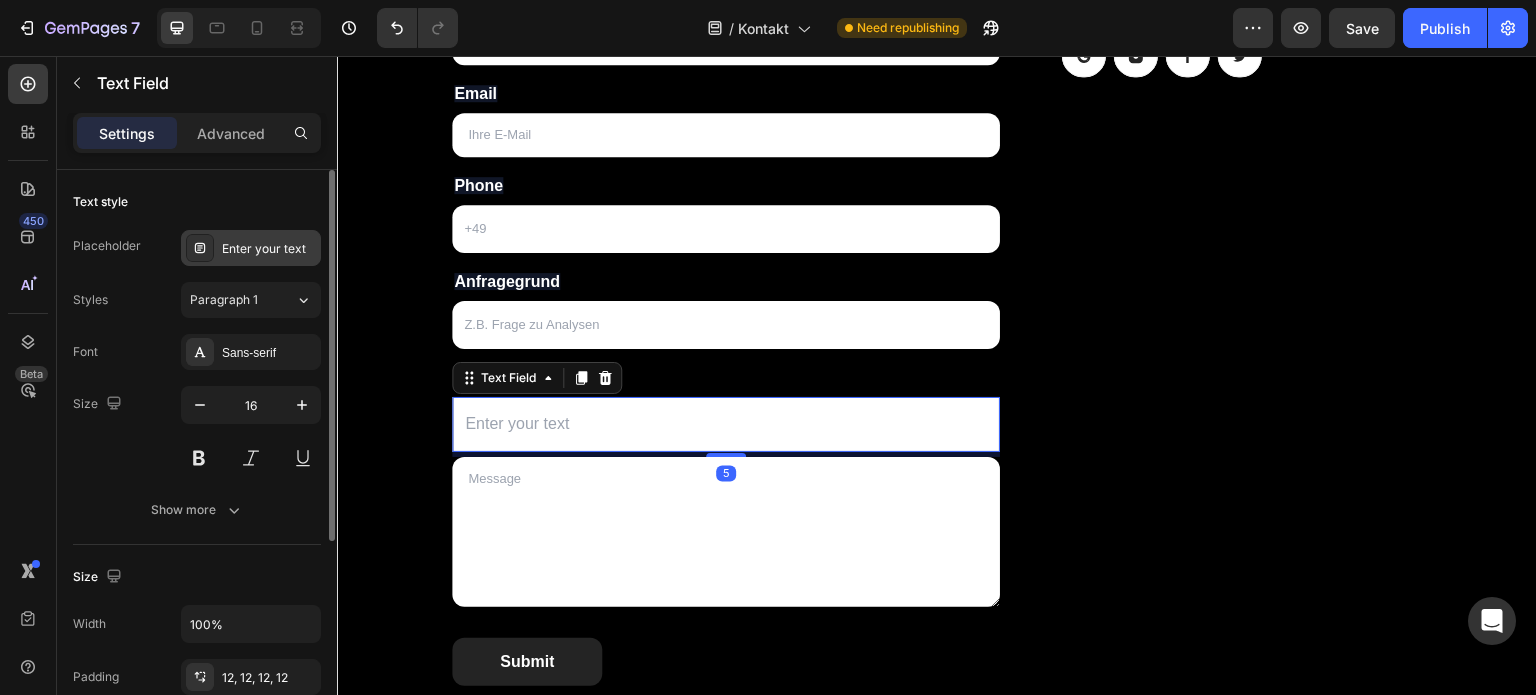click on "Enter your text" at bounding box center [269, 249] 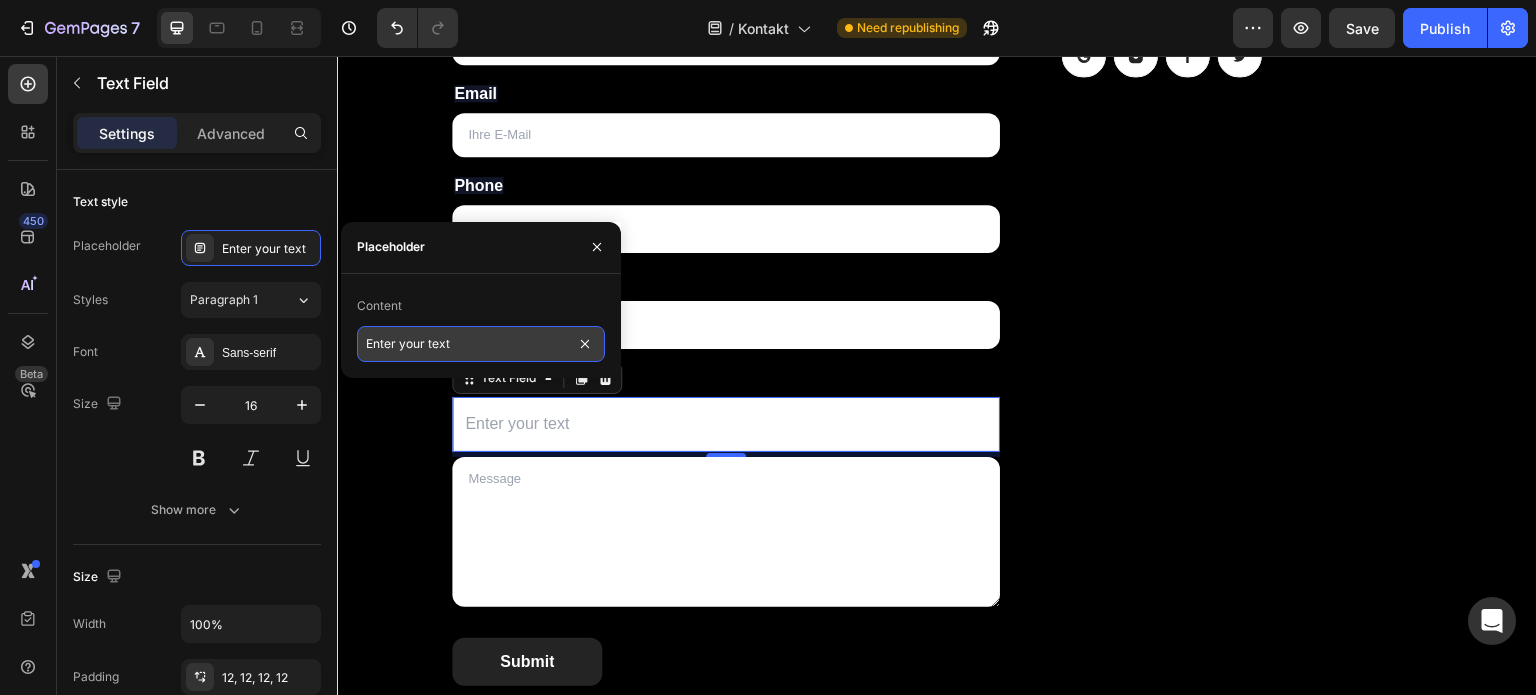 click on "Enter your text" at bounding box center (481, 344) 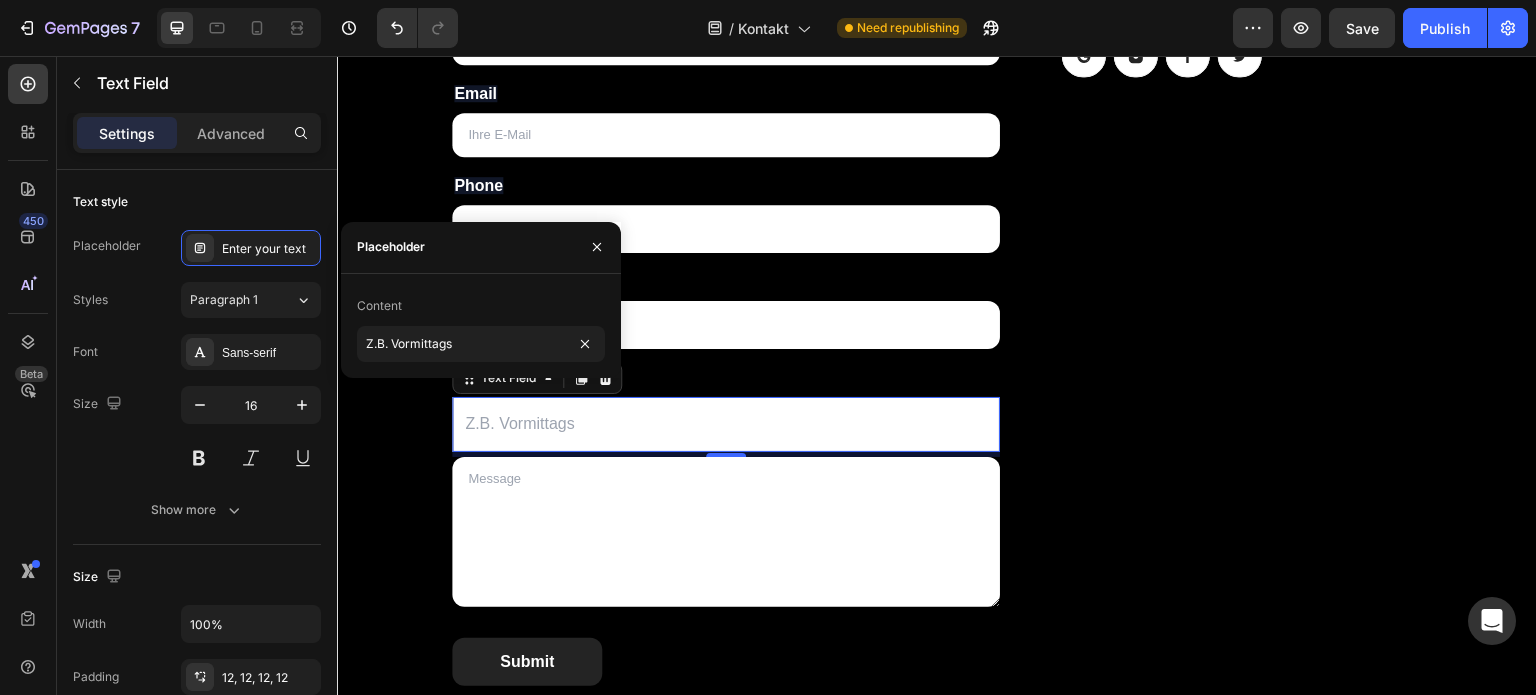 click on "Erreichbarkeit" at bounding box center [726, 379] 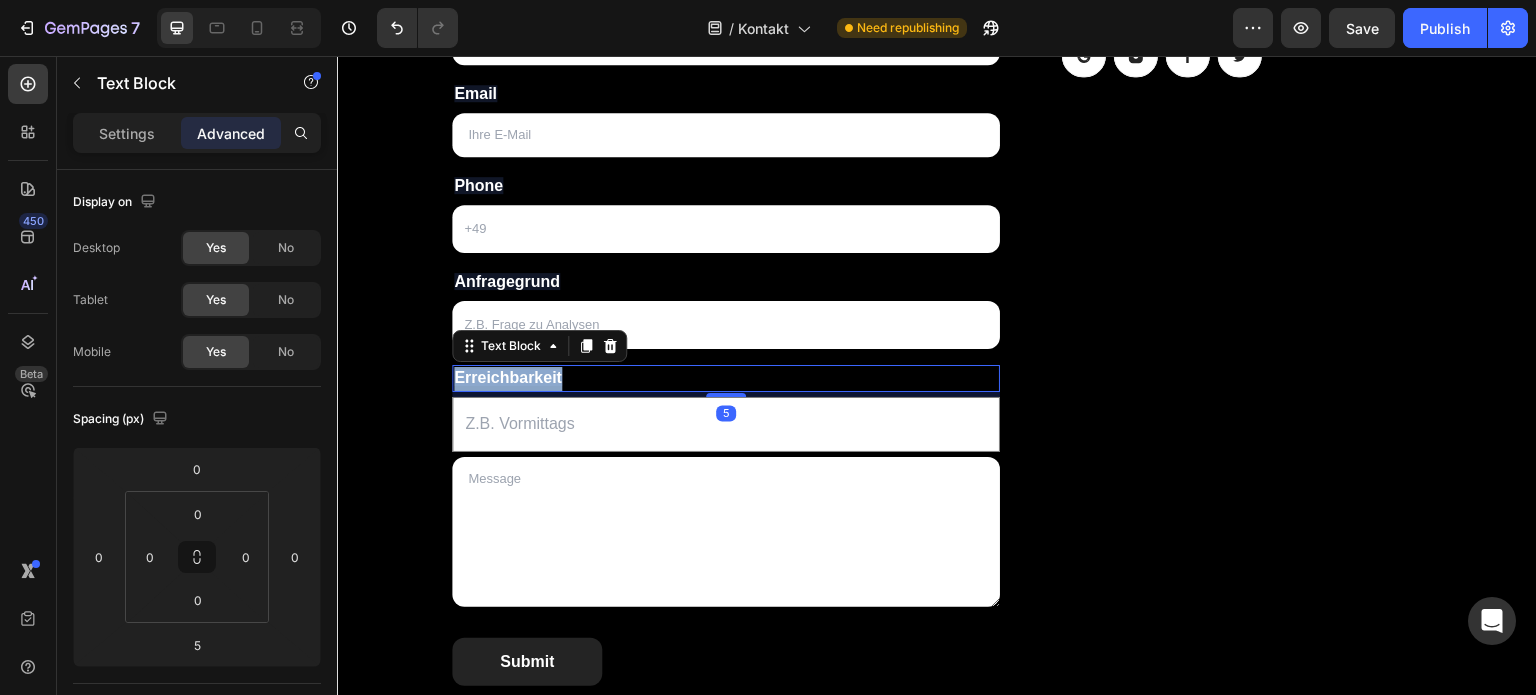 click on "Erreichbarkeit" at bounding box center (508, 377) 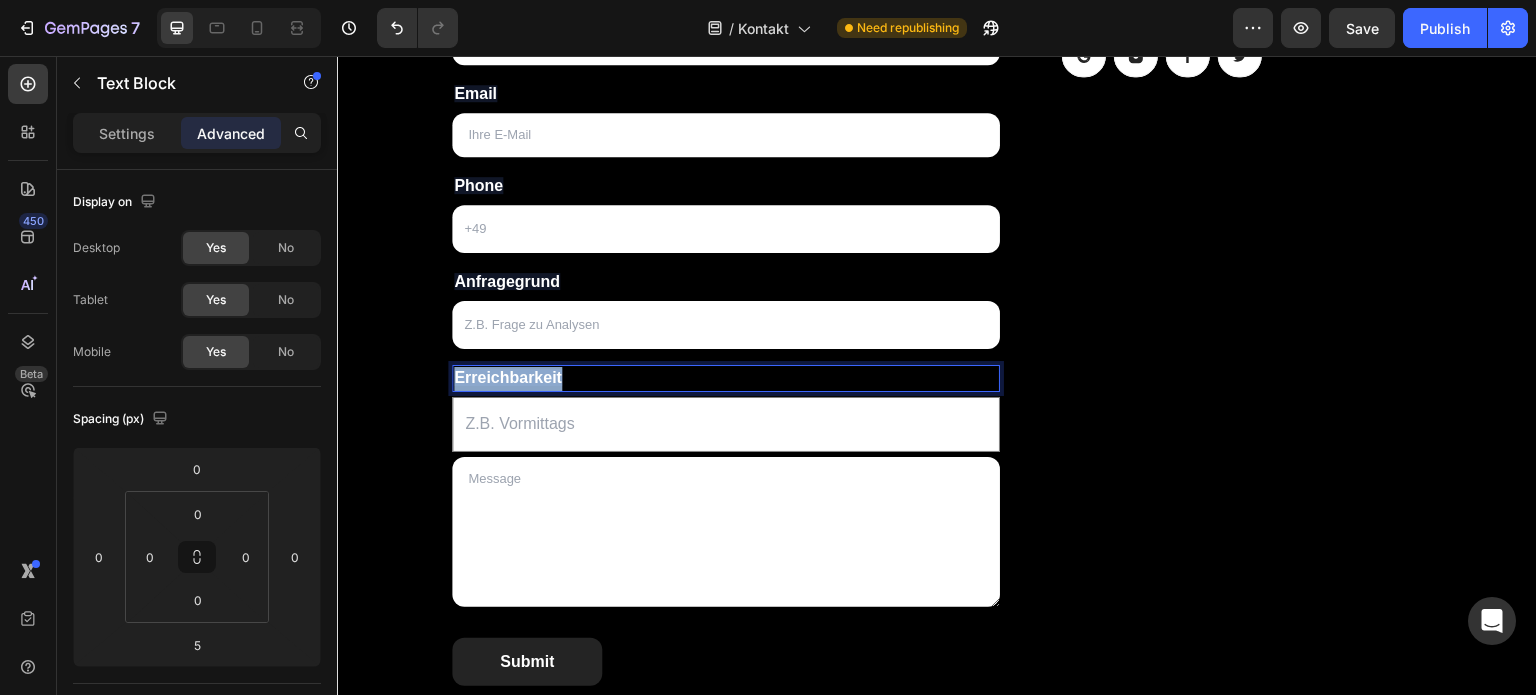 click on "Erreichbarkeit" at bounding box center (508, 377) 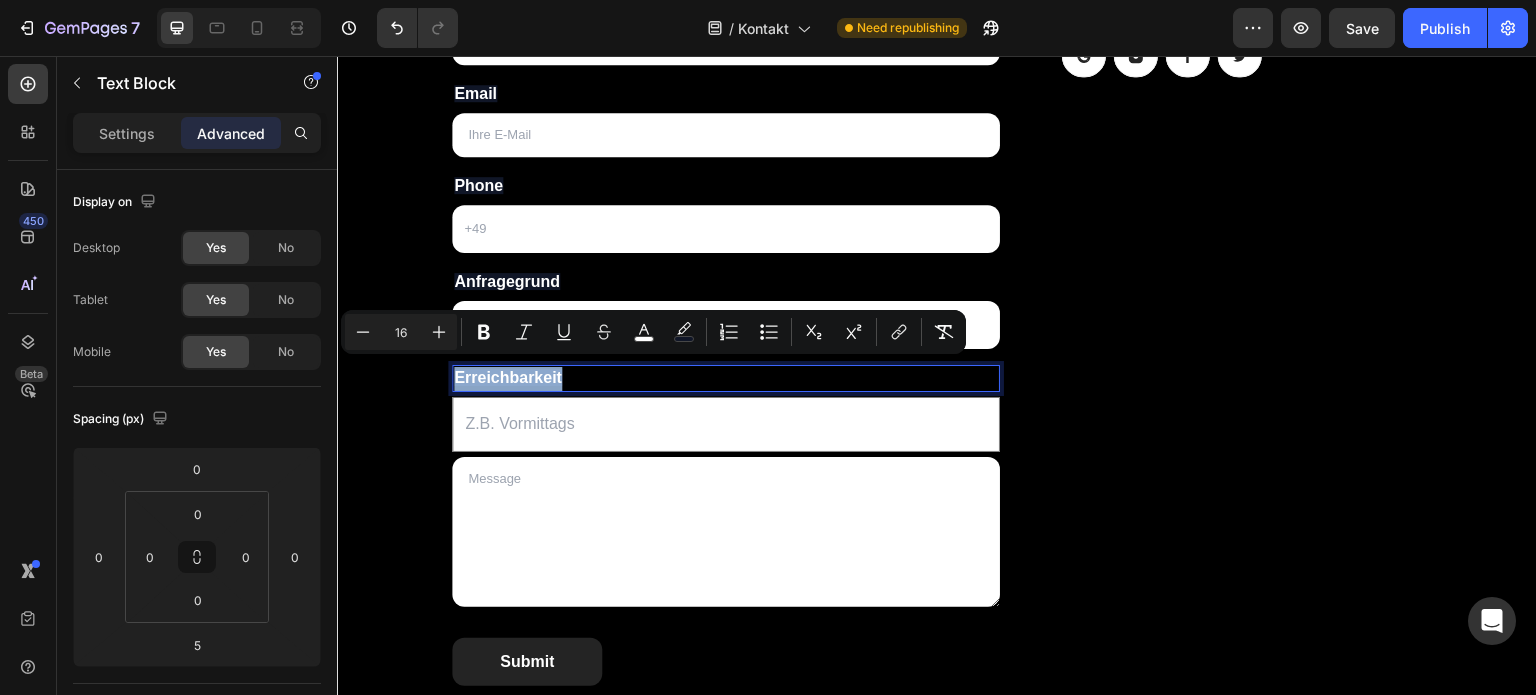 copy on "Erreichbarkeit" 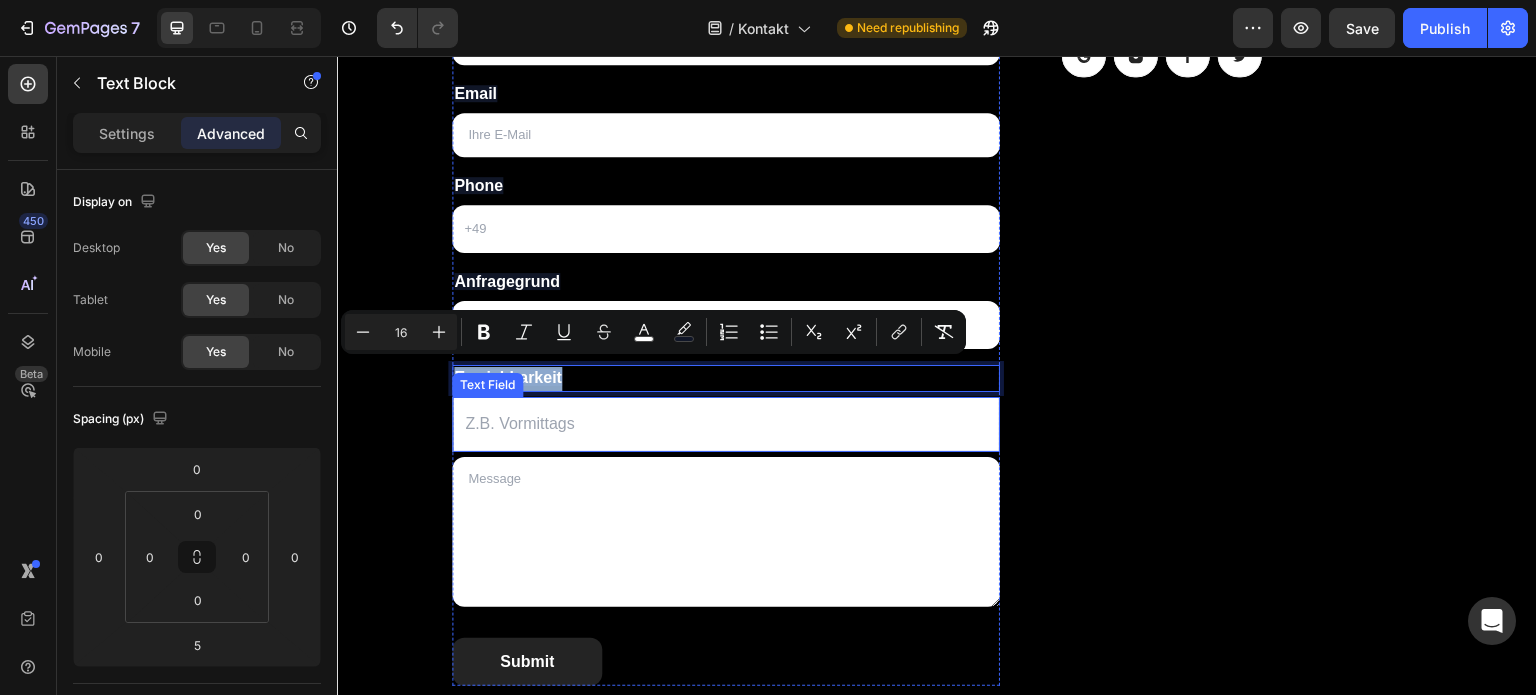 click at bounding box center (726, 424) 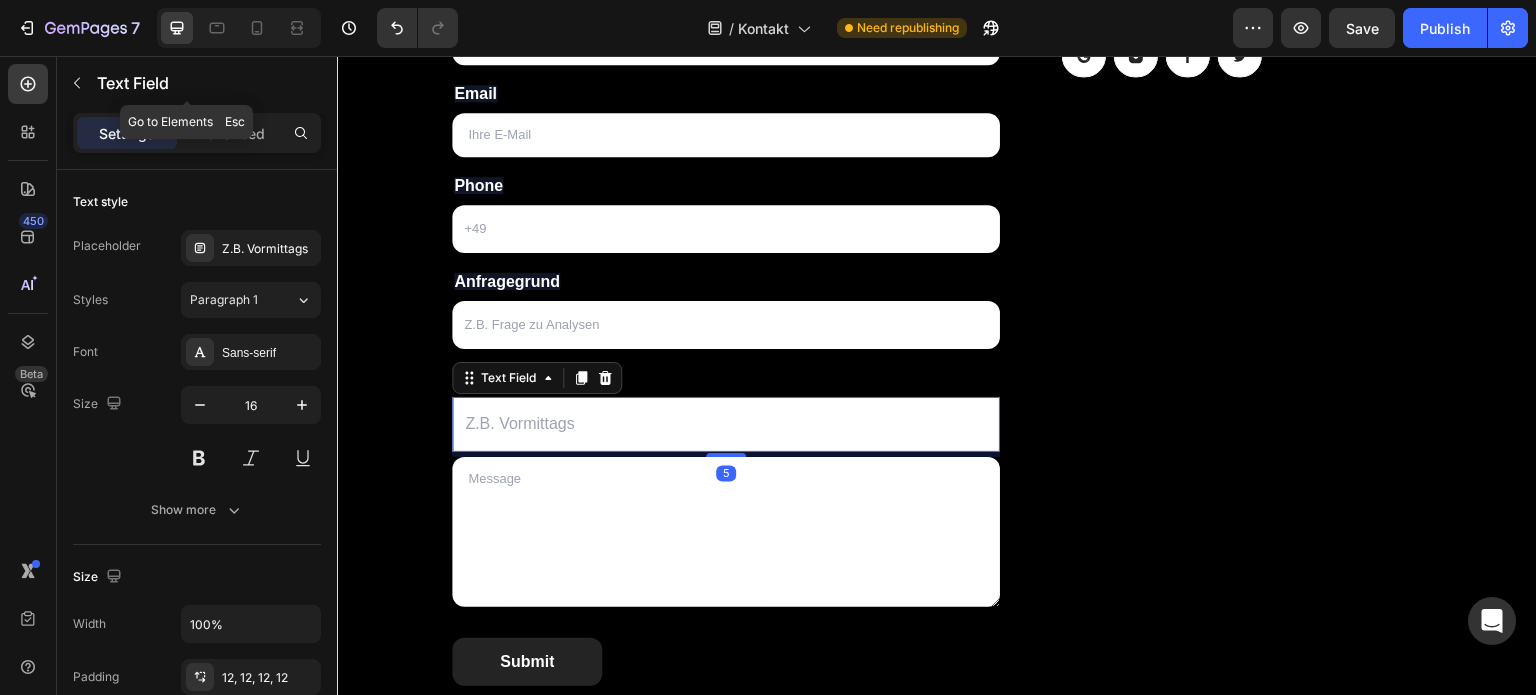 click on "Text Field" 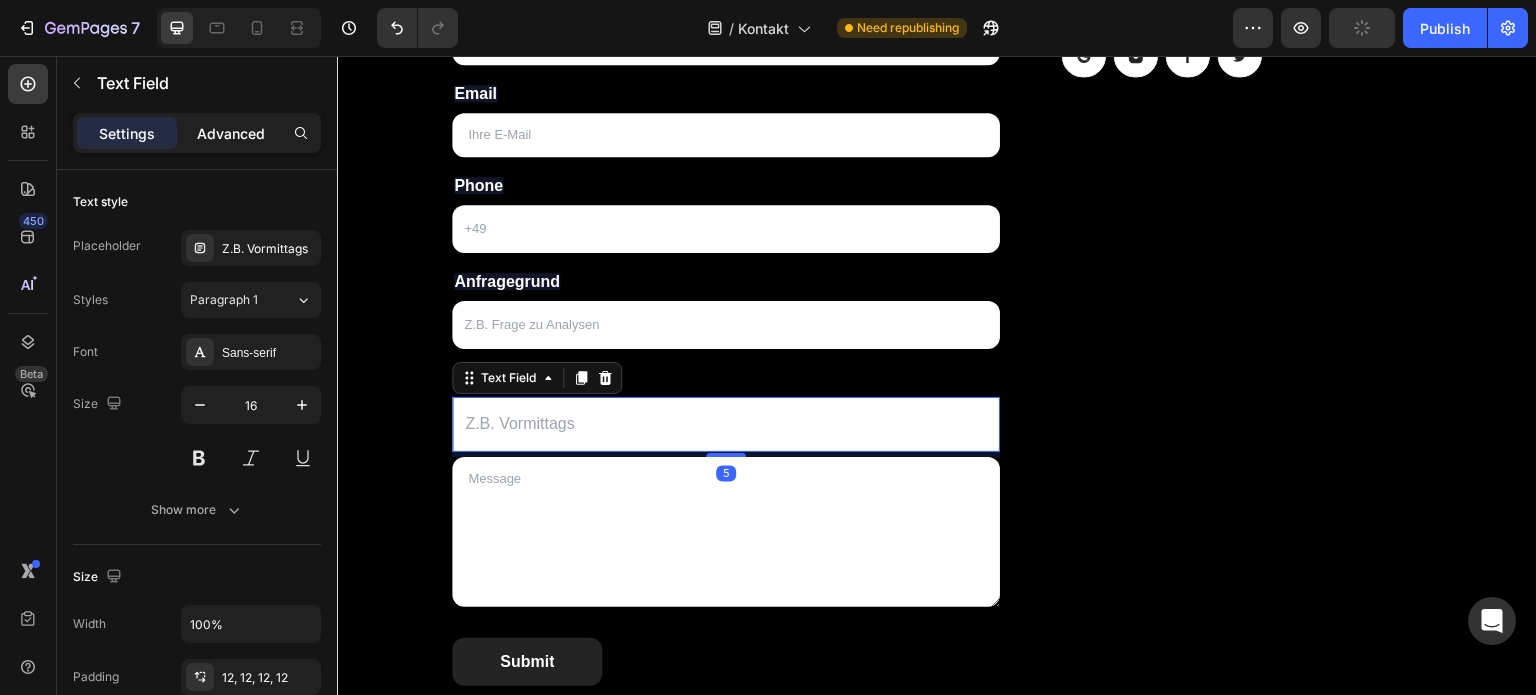 click on "Advanced" 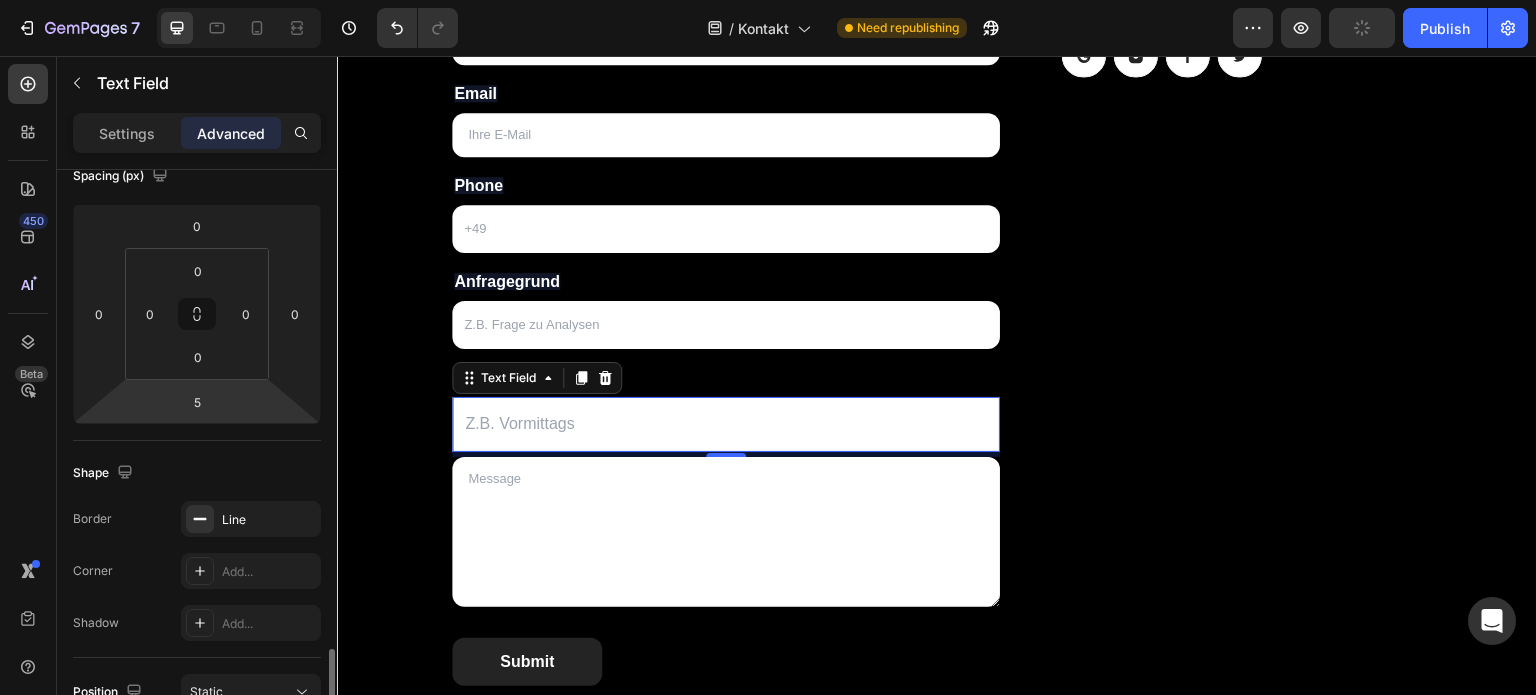 scroll, scrollTop: 503, scrollLeft: 0, axis: vertical 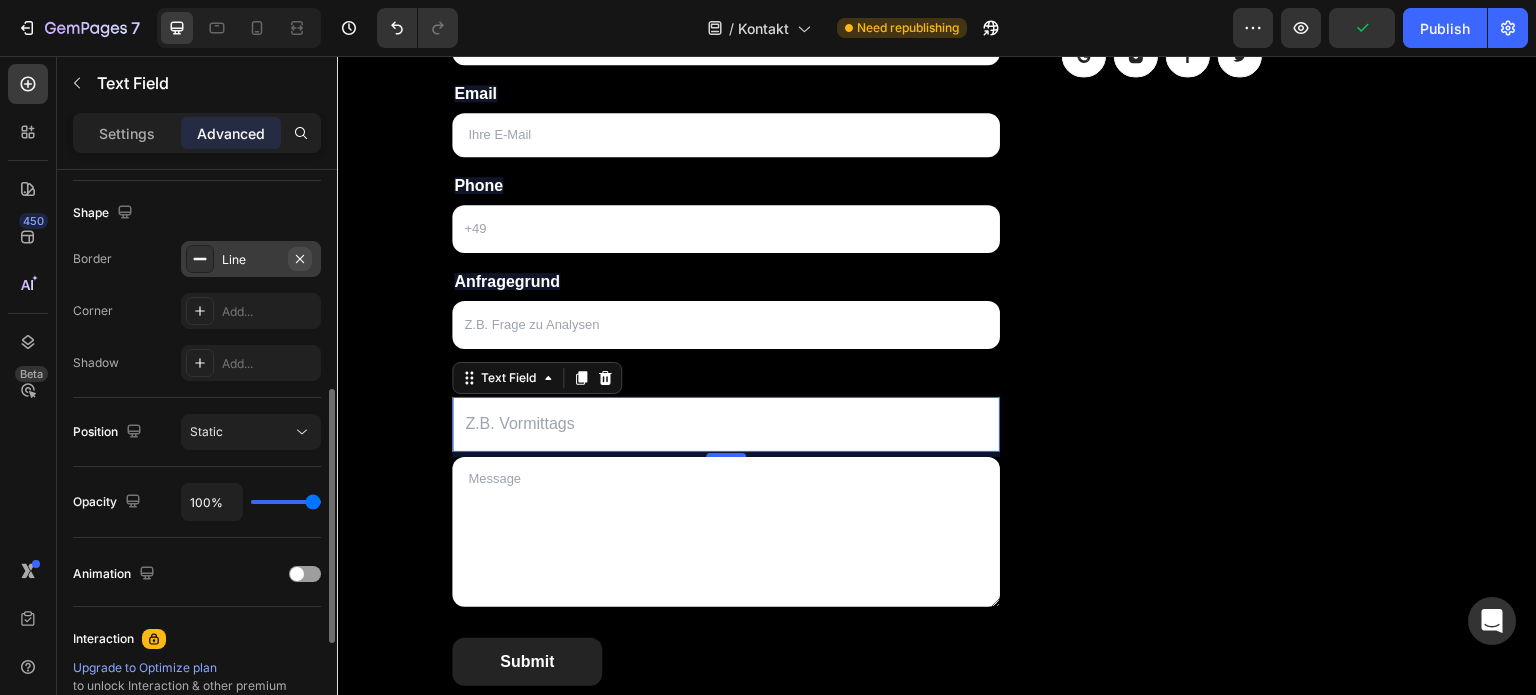 click 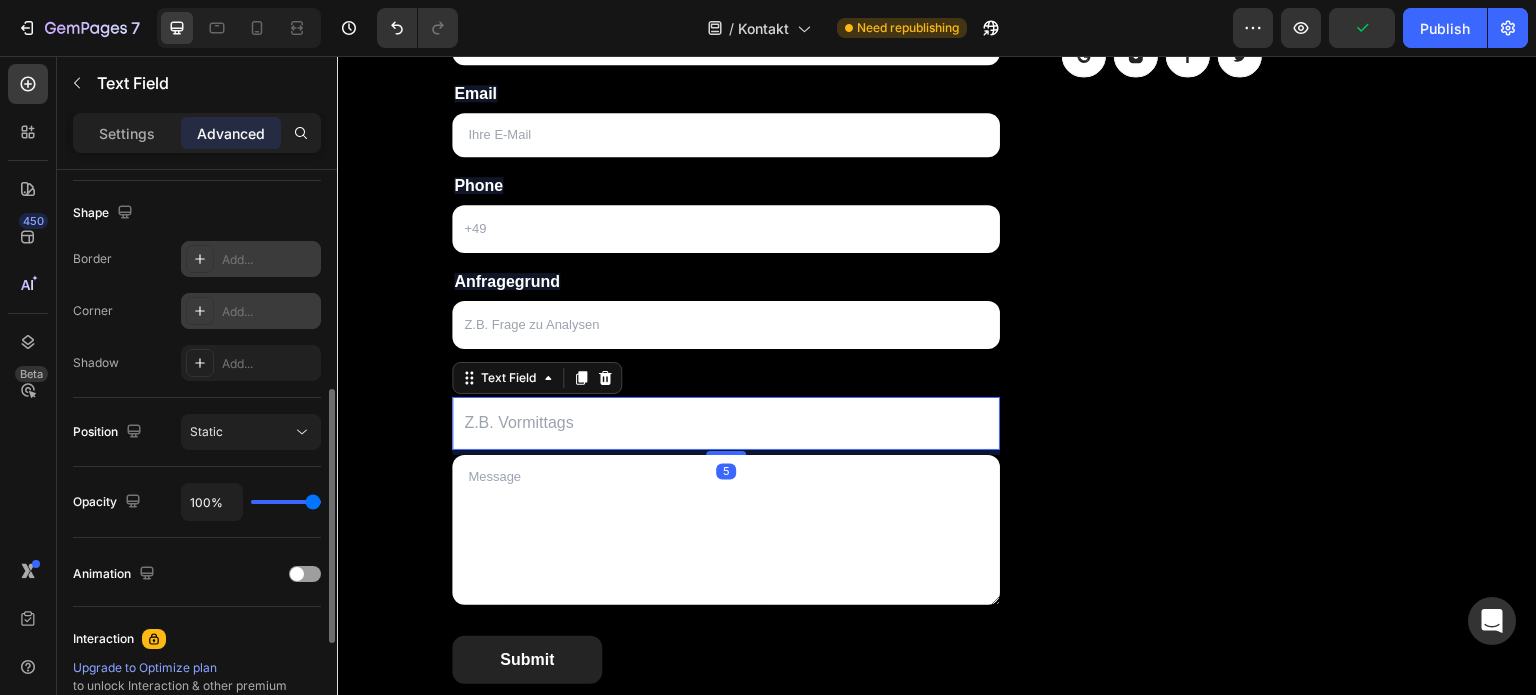 click on "Add..." at bounding box center (269, 312) 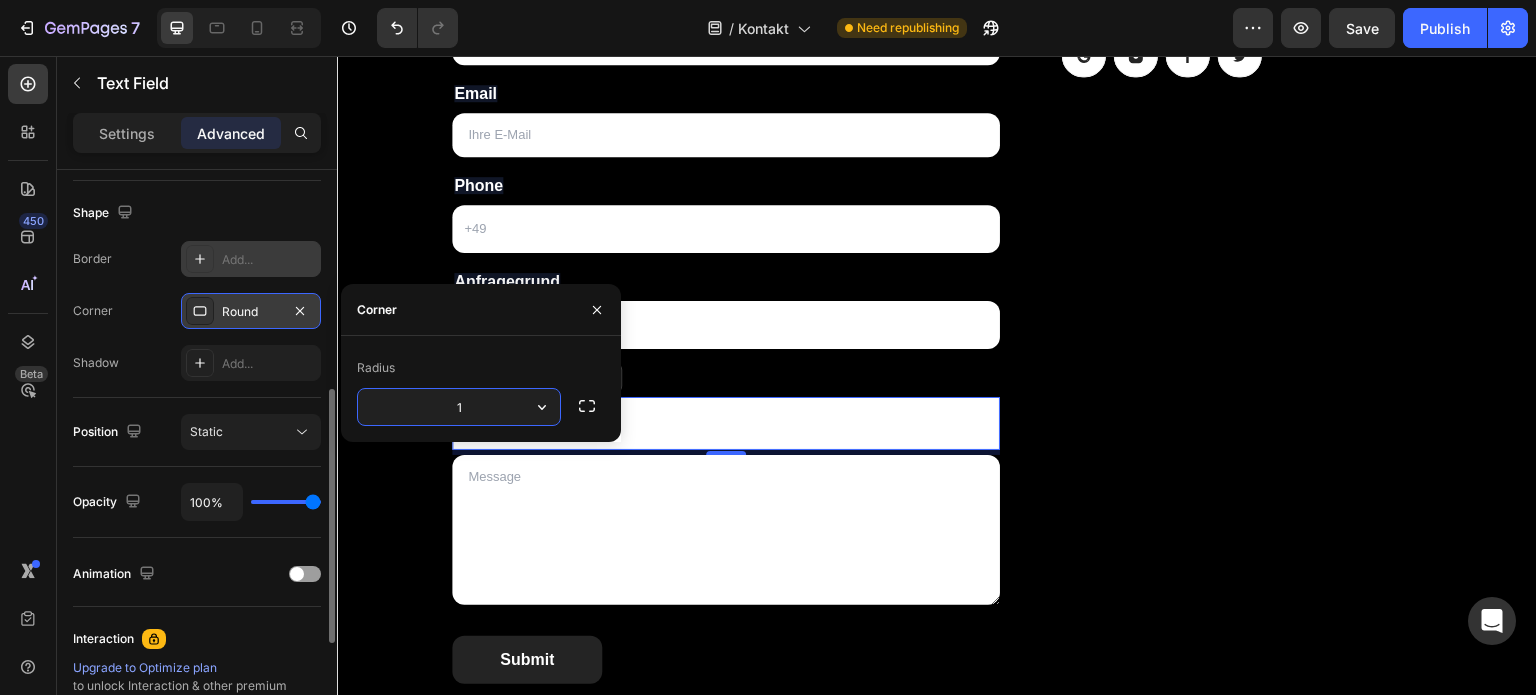 type on "12" 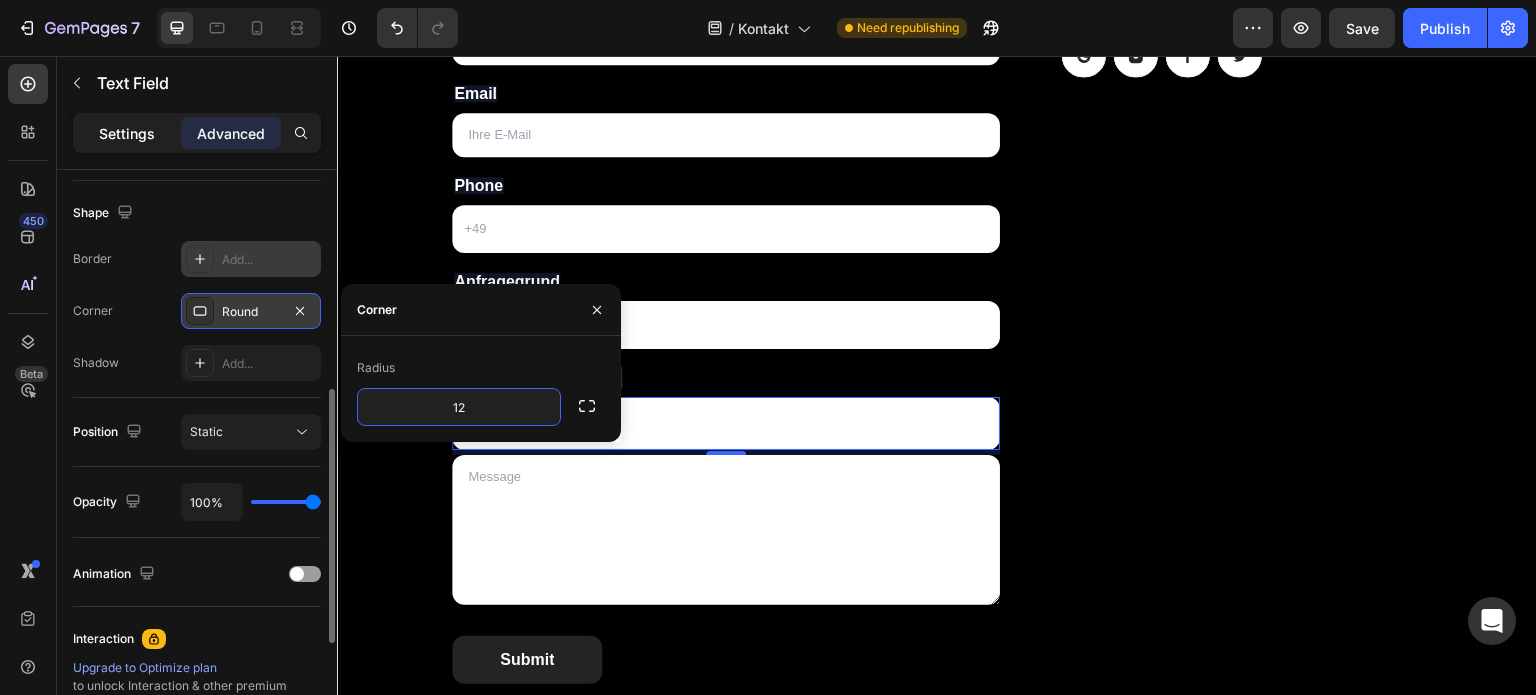 click on "Settings" at bounding box center [127, 133] 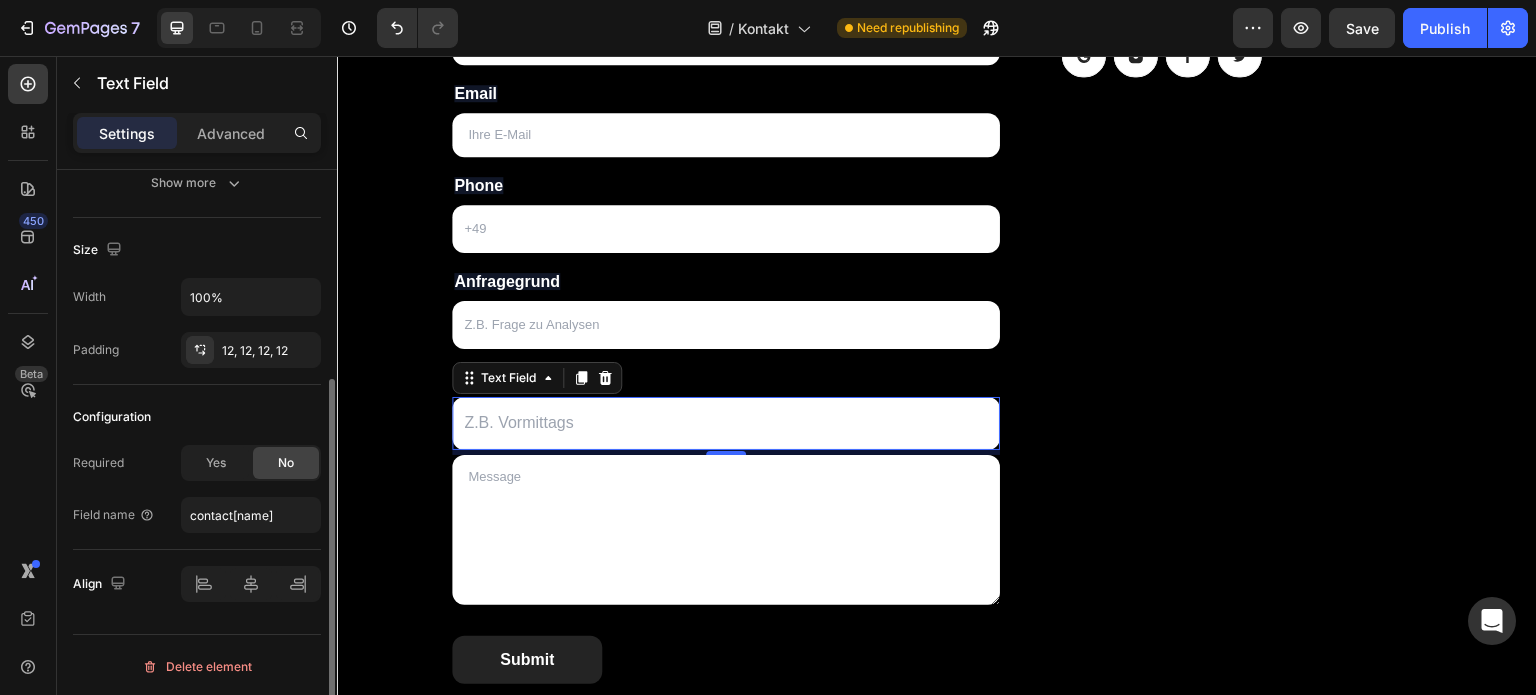 scroll, scrollTop: 328, scrollLeft: 0, axis: vertical 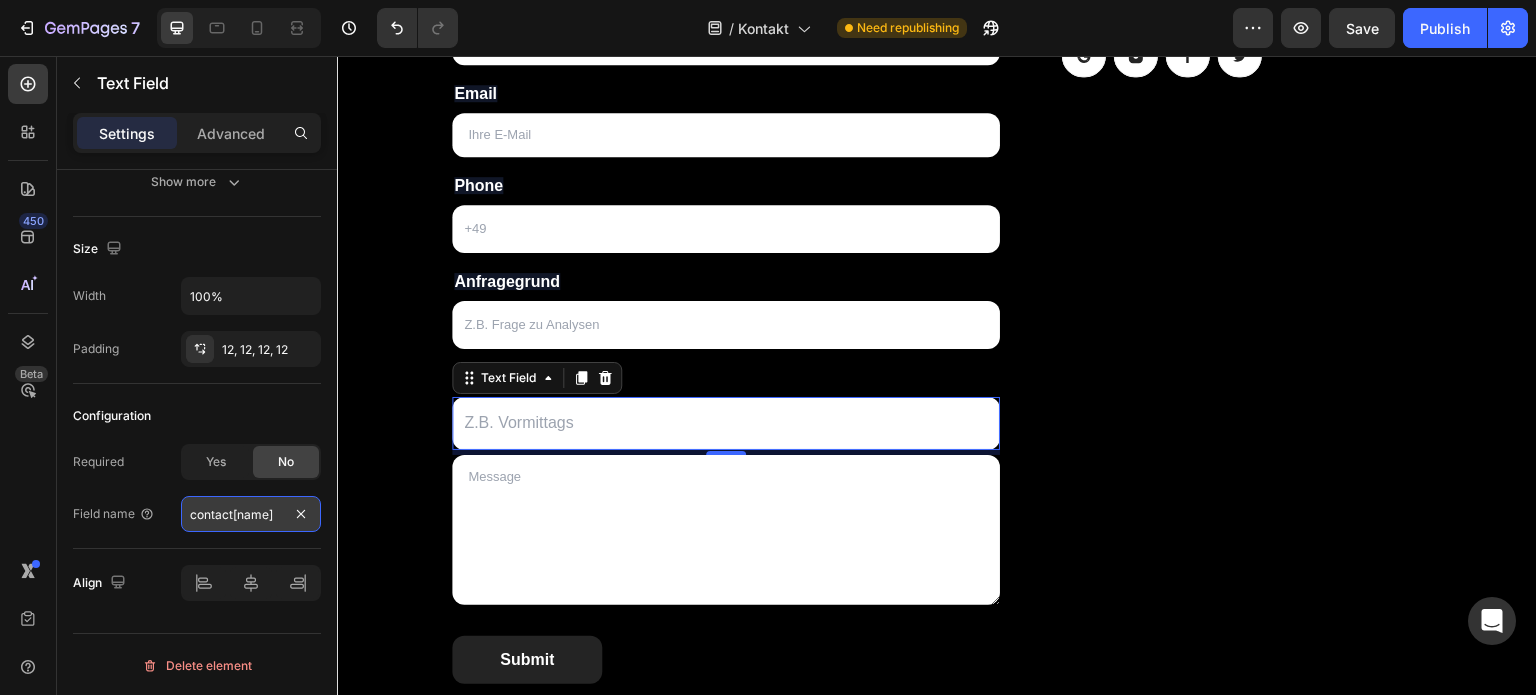 click on "contact[name]" at bounding box center [251, 514] 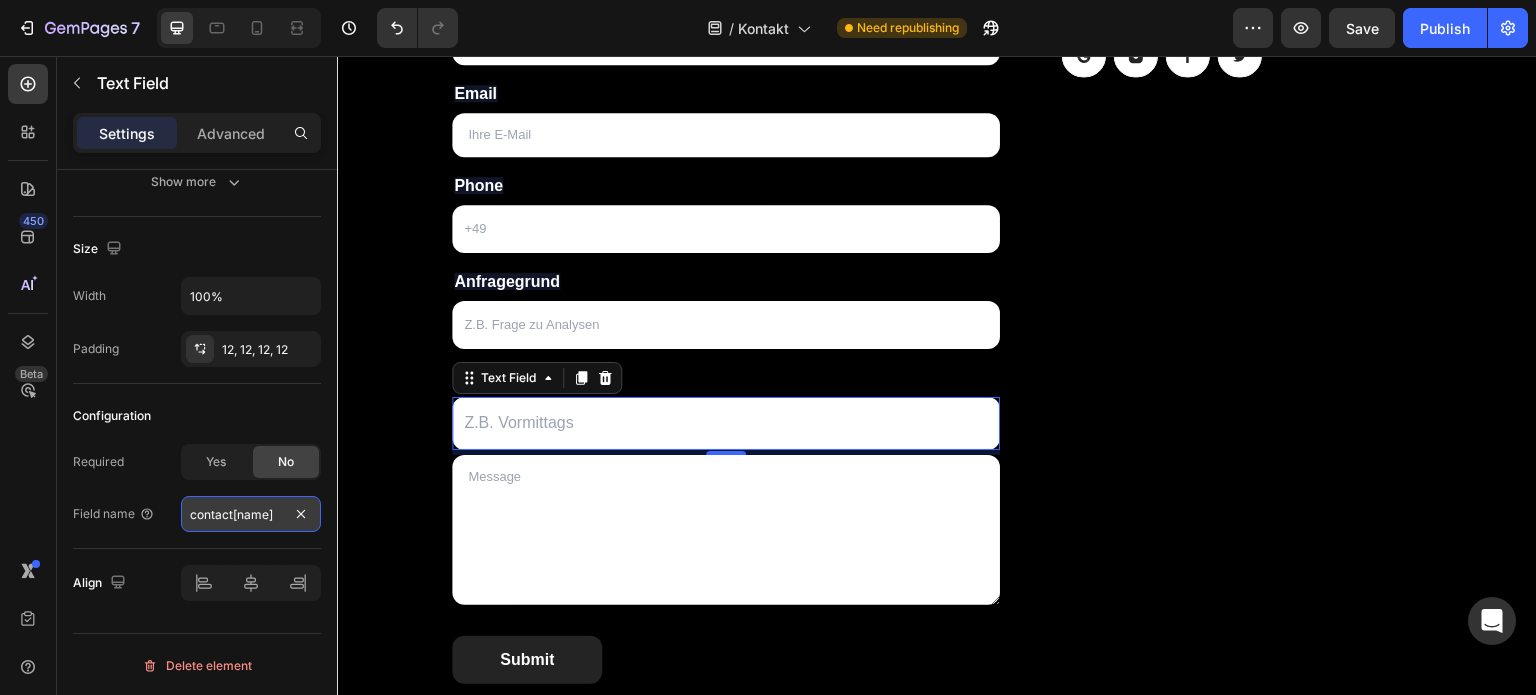 click on "contact[name]" at bounding box center [251, 514] 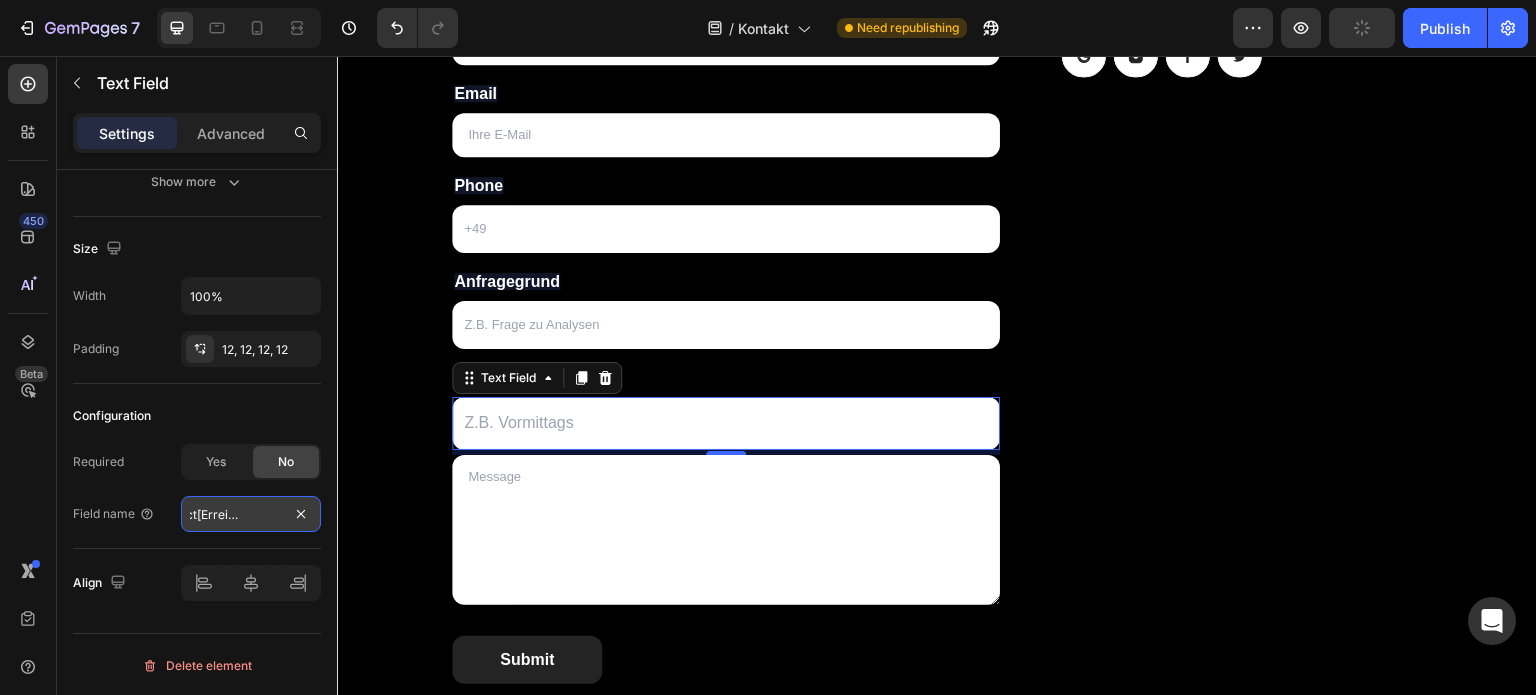 scroll, scrollTop: 0, scrollLeft: 0, axis: both 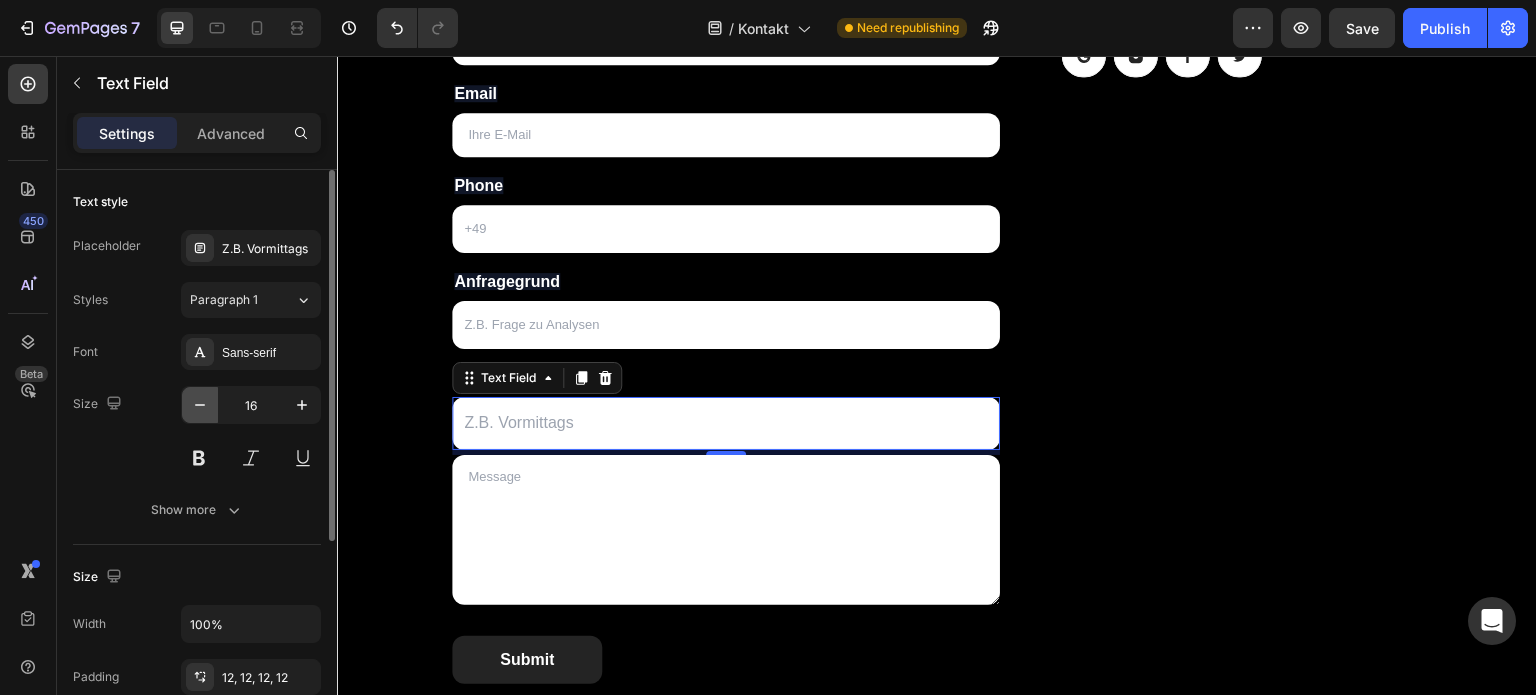 type on "contact[Erreichbarkeit]" 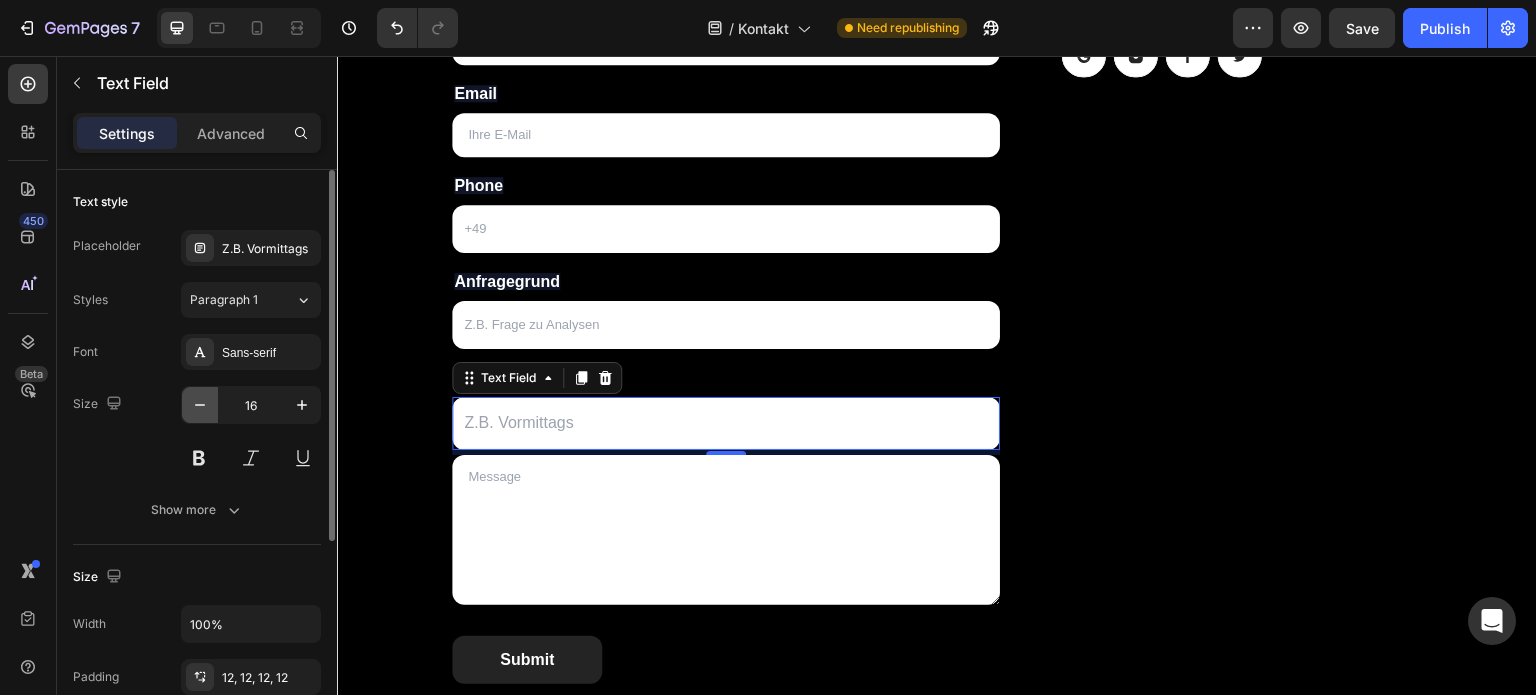 click 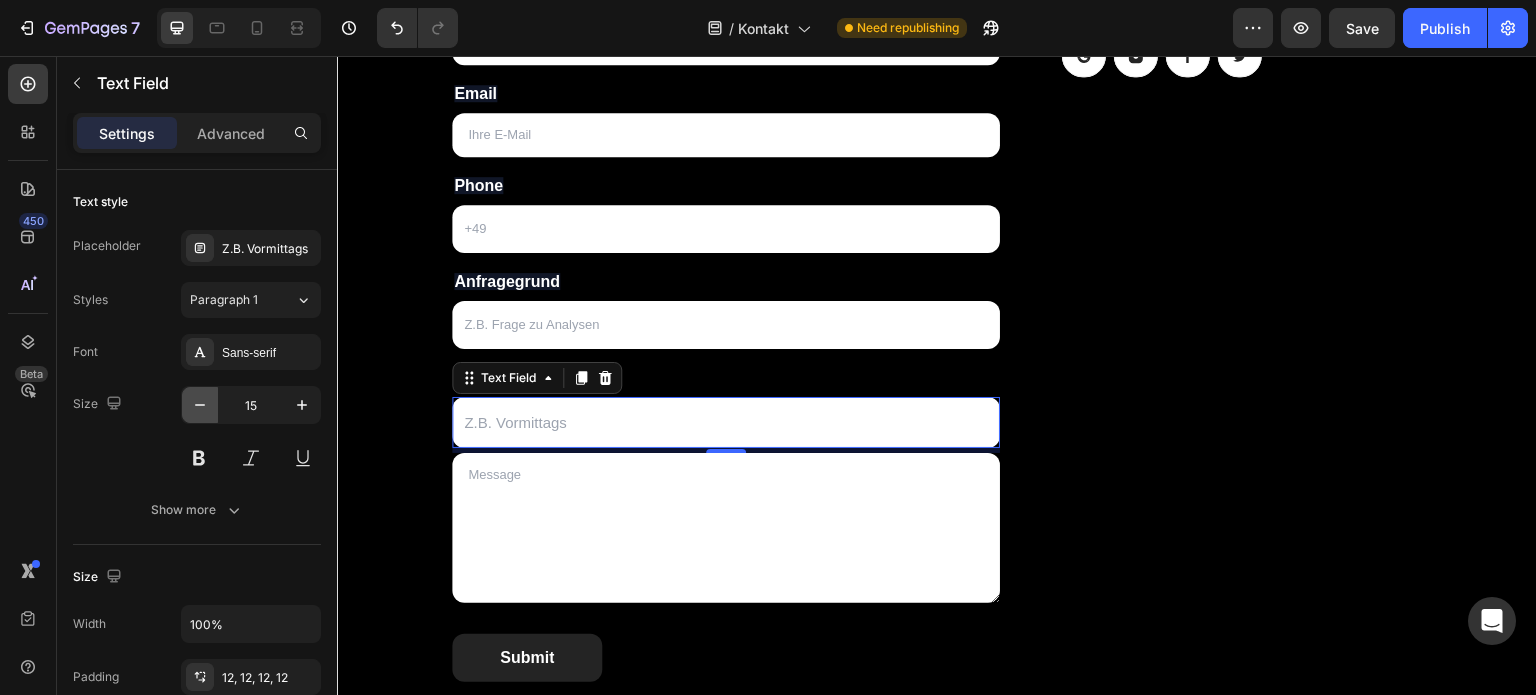 click 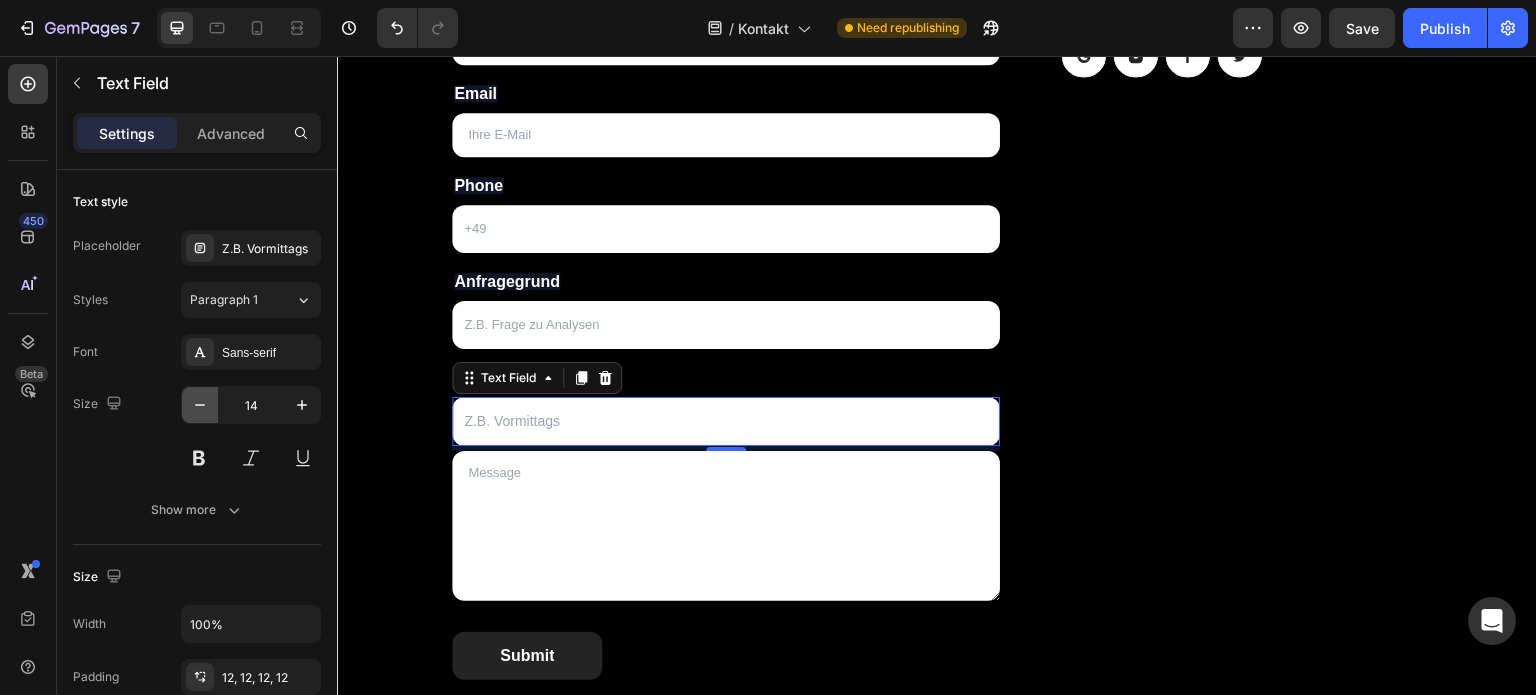click 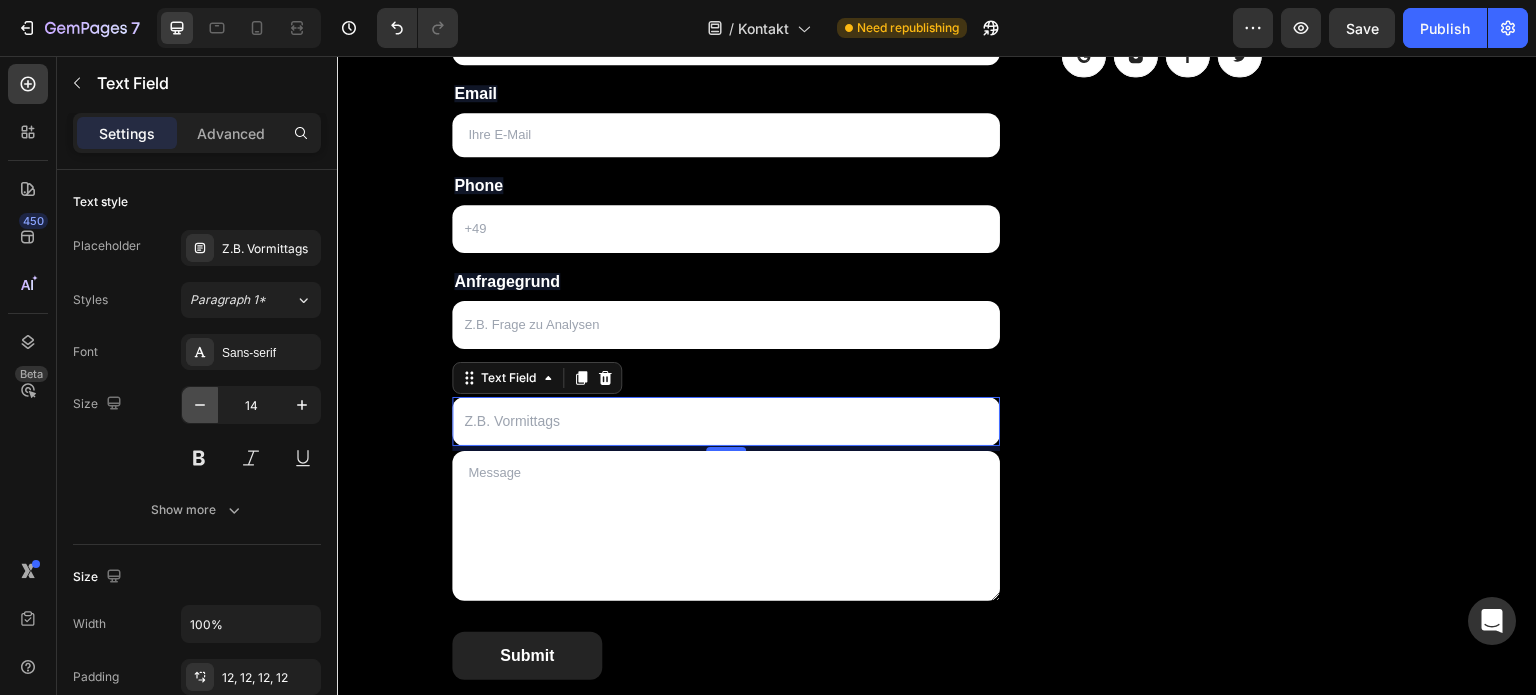 type on "13" 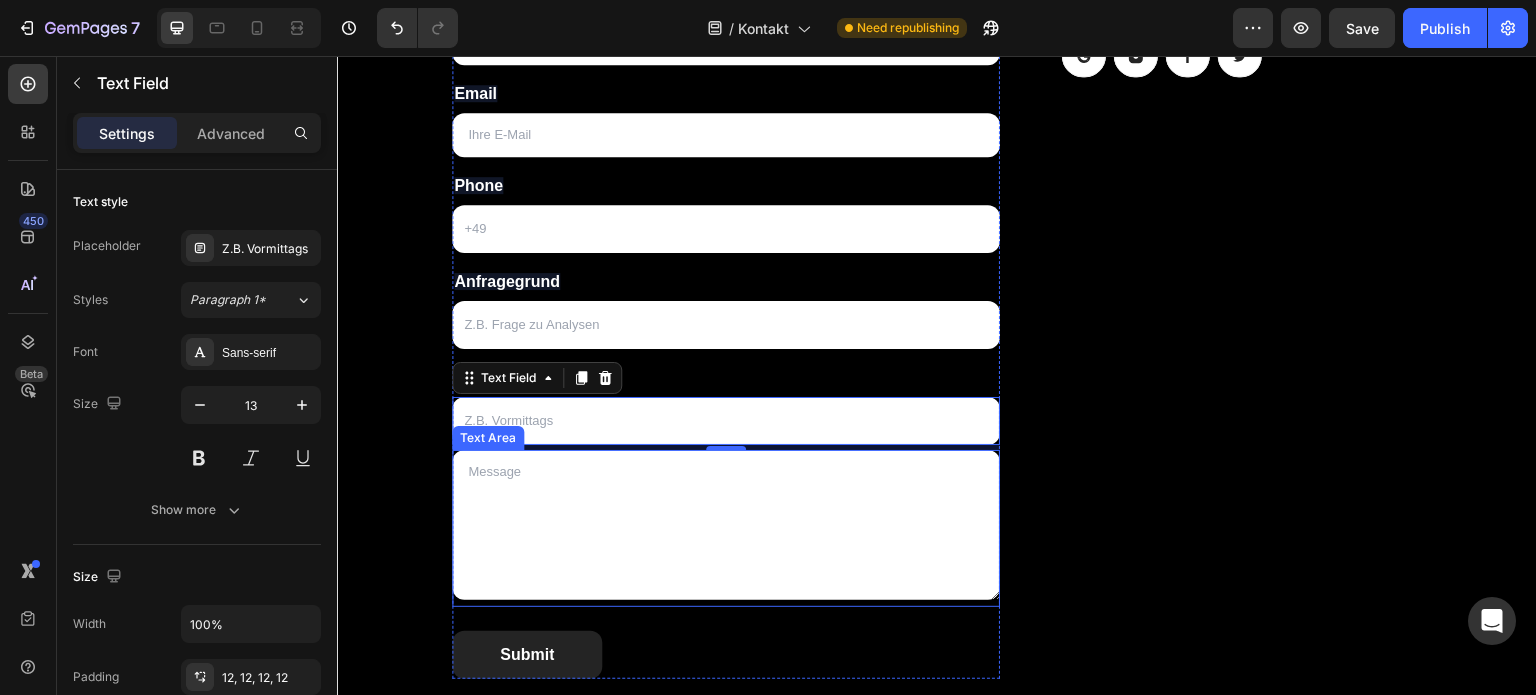 click at bounding box center [726, 525] 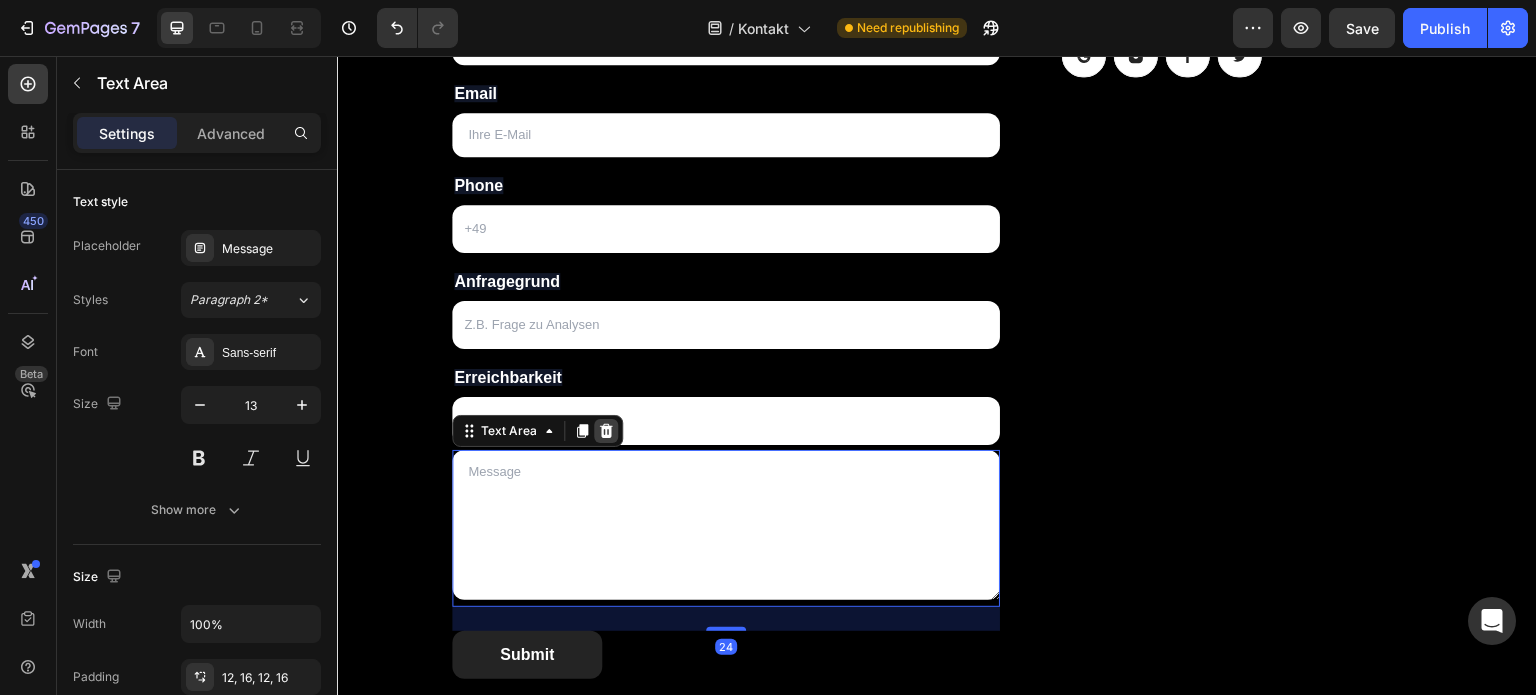 click 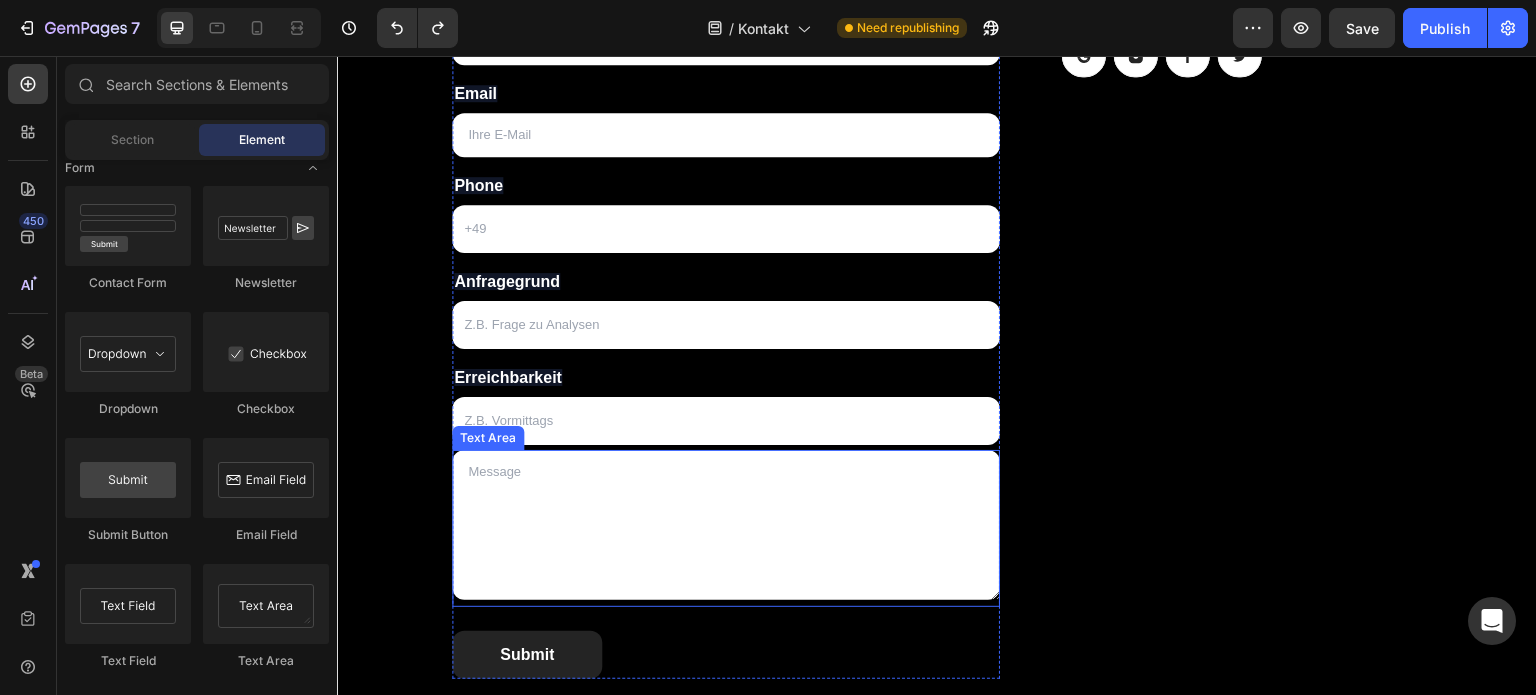 click at bounding box center (726, 525) 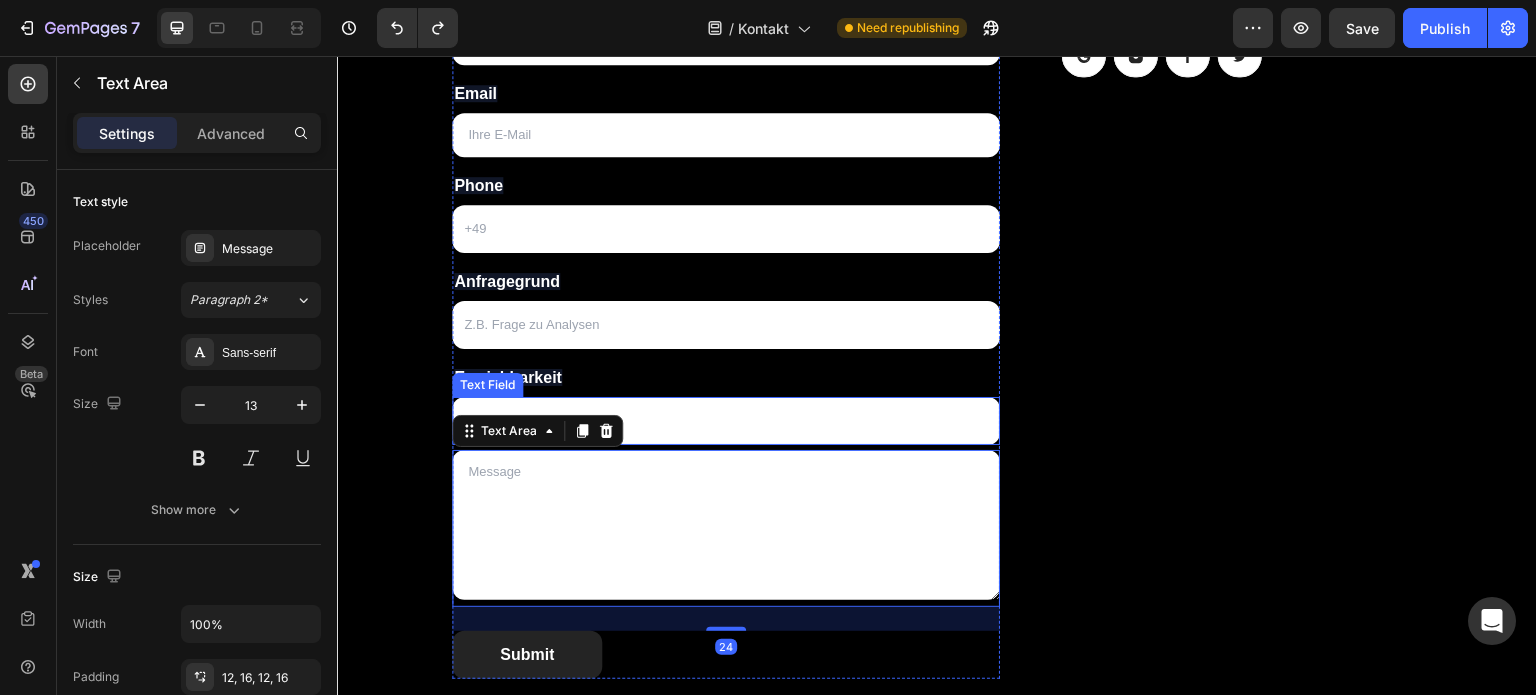 click at bounding box center [726, 420] 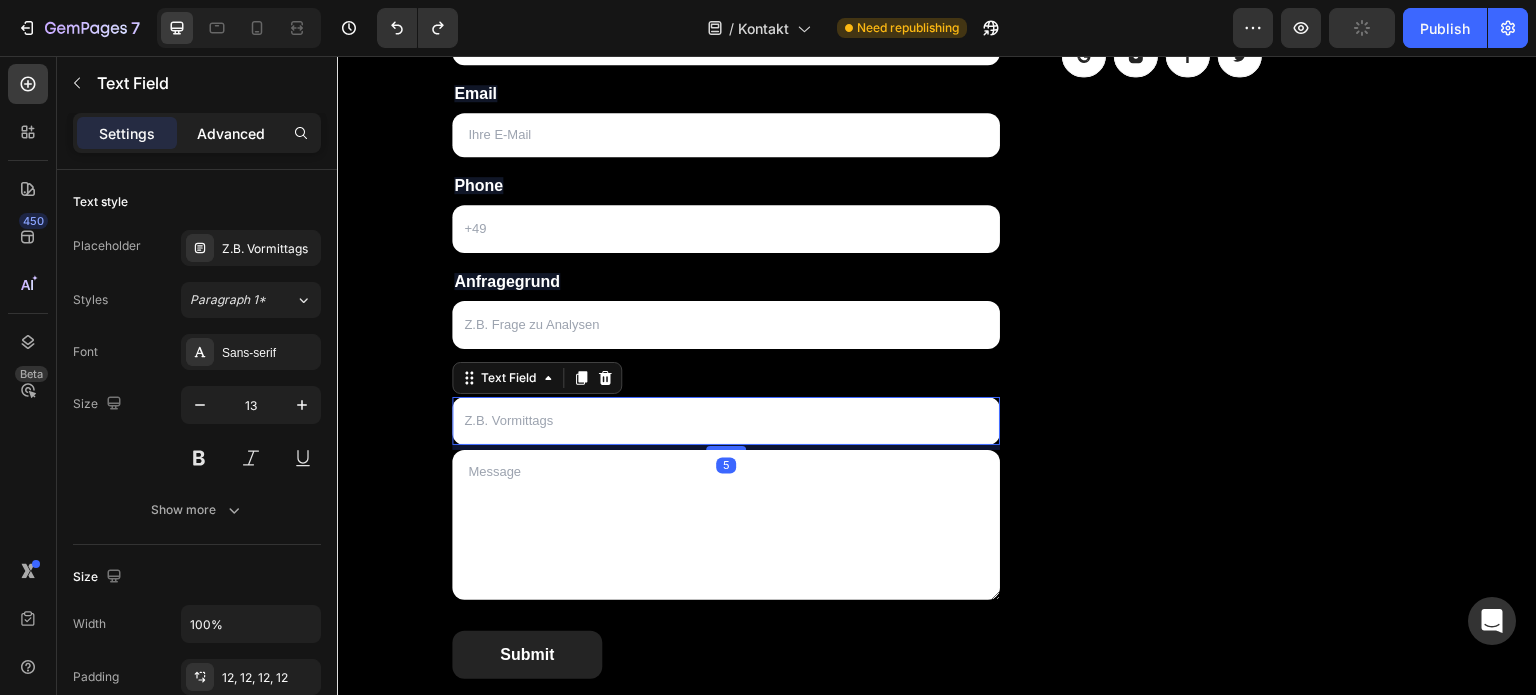 click on "Advanced" at bounding box center (231, 133) 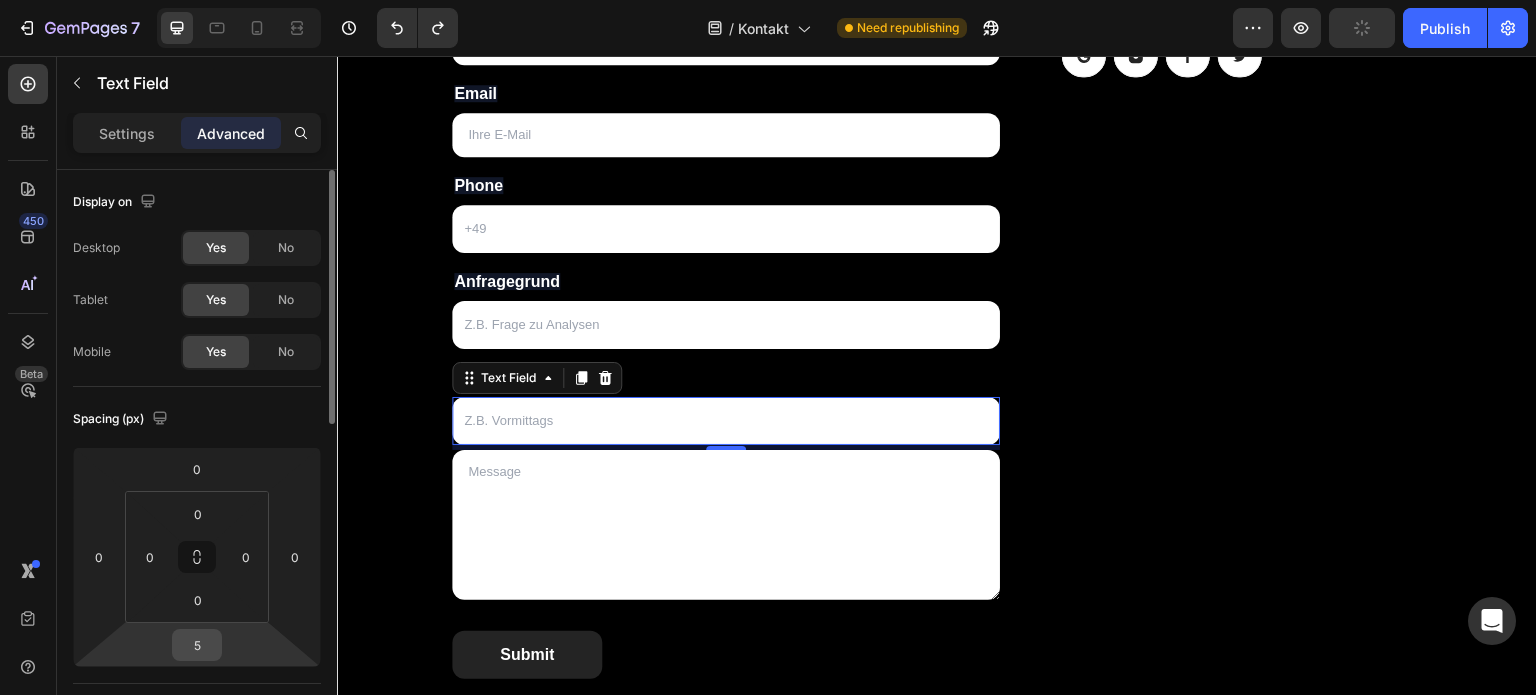 click on "5" at bounding box center [197, 645] 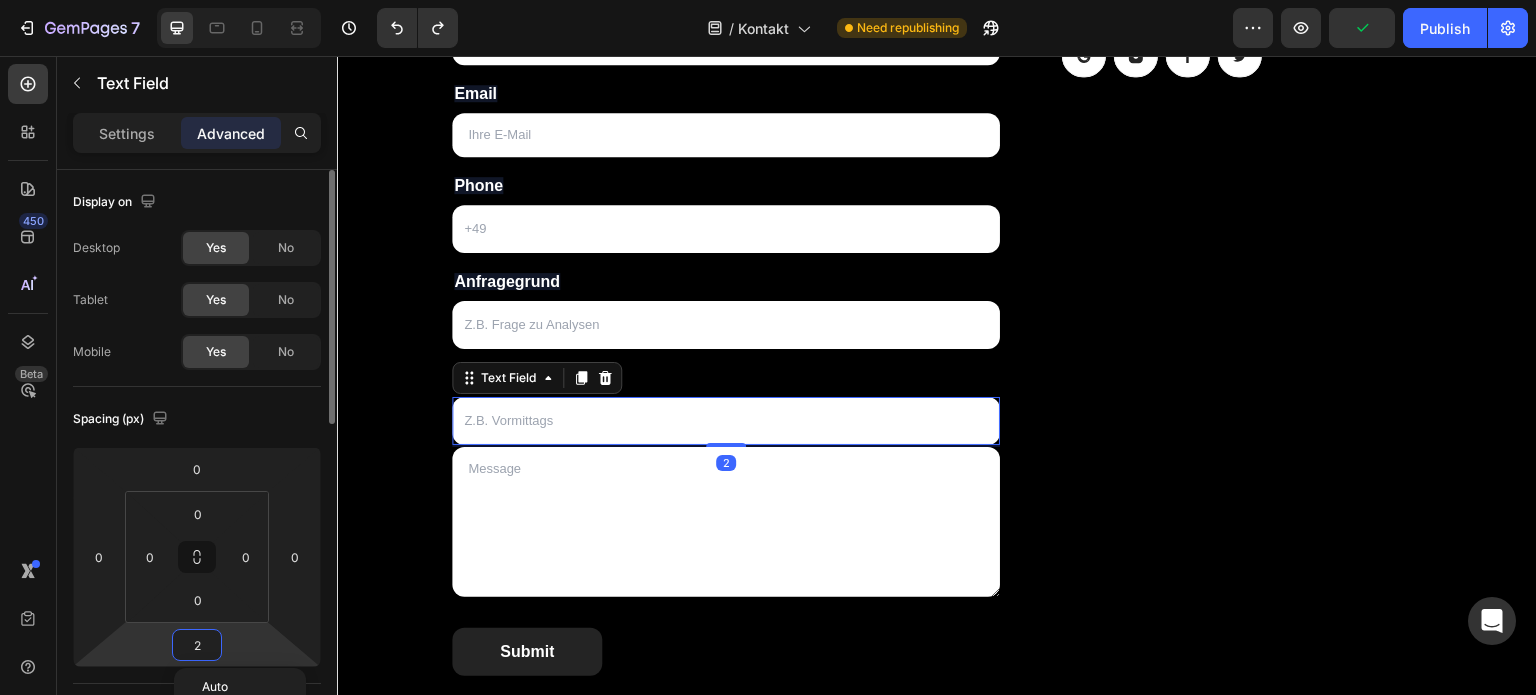 type on "24" 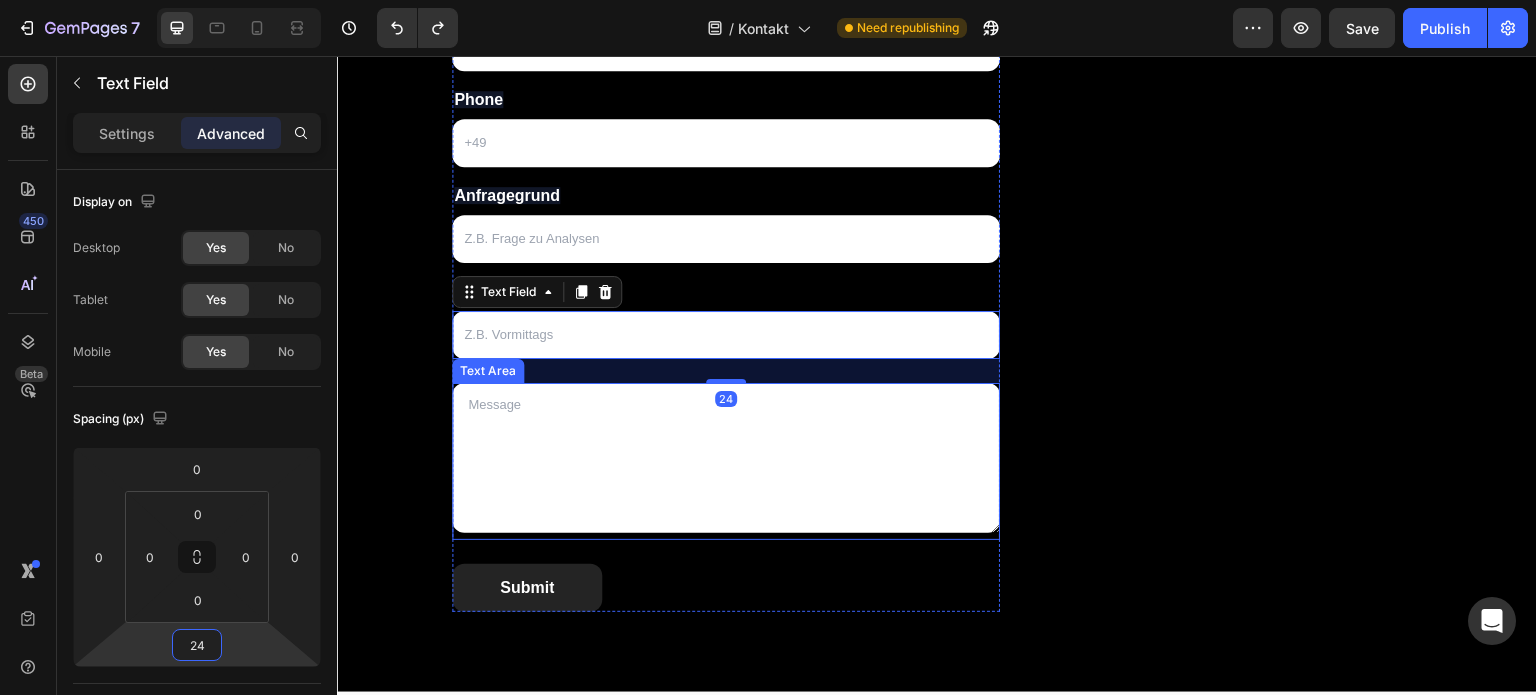 scroll, scrollTop: 826, scrollLeft: 0, axis: vertical 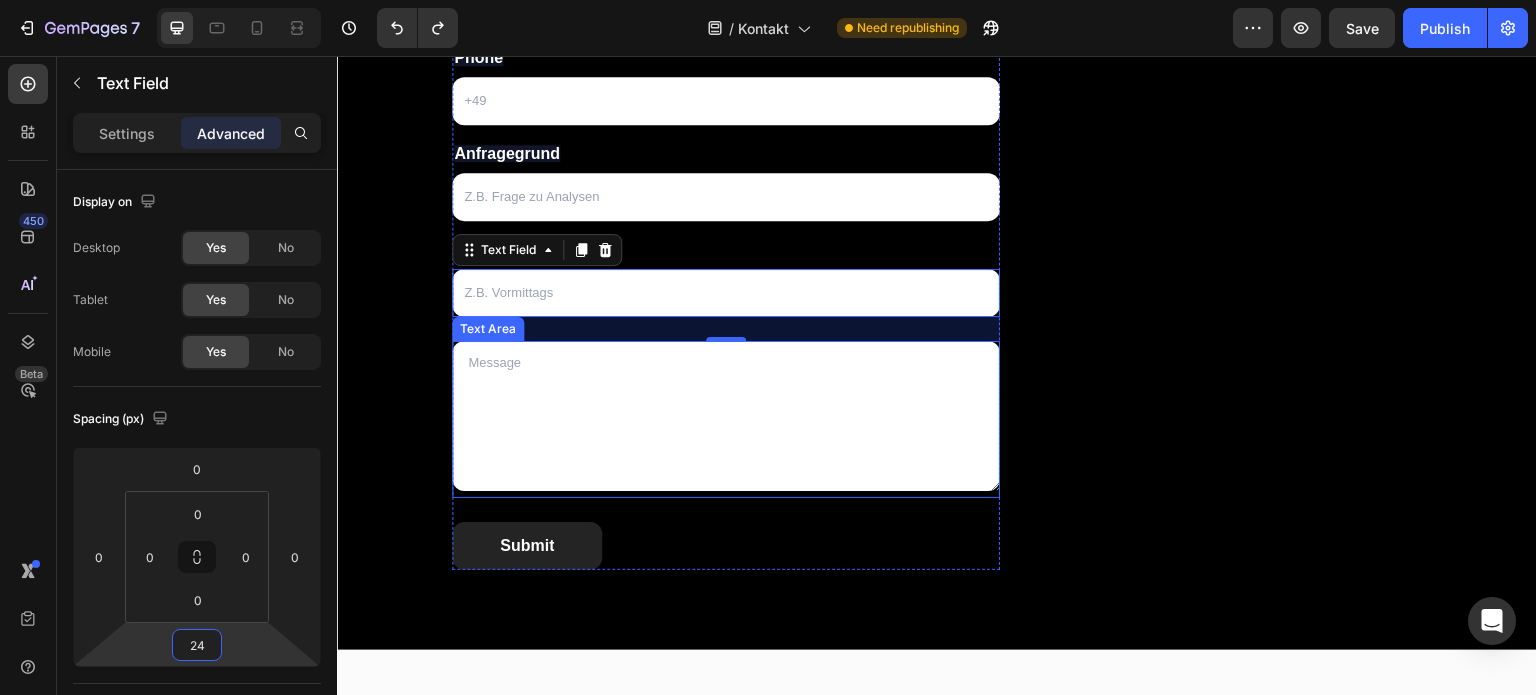 click at bounding box center [726, 416] 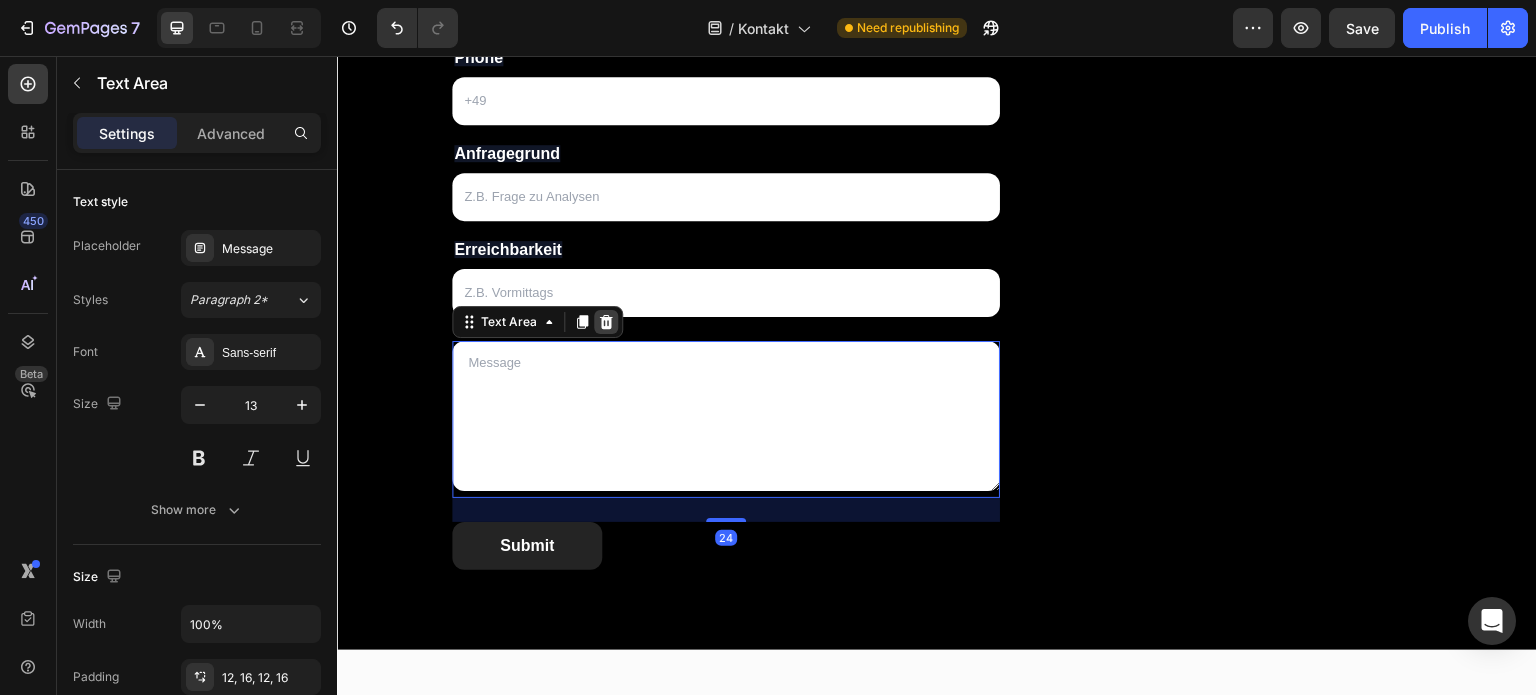 click 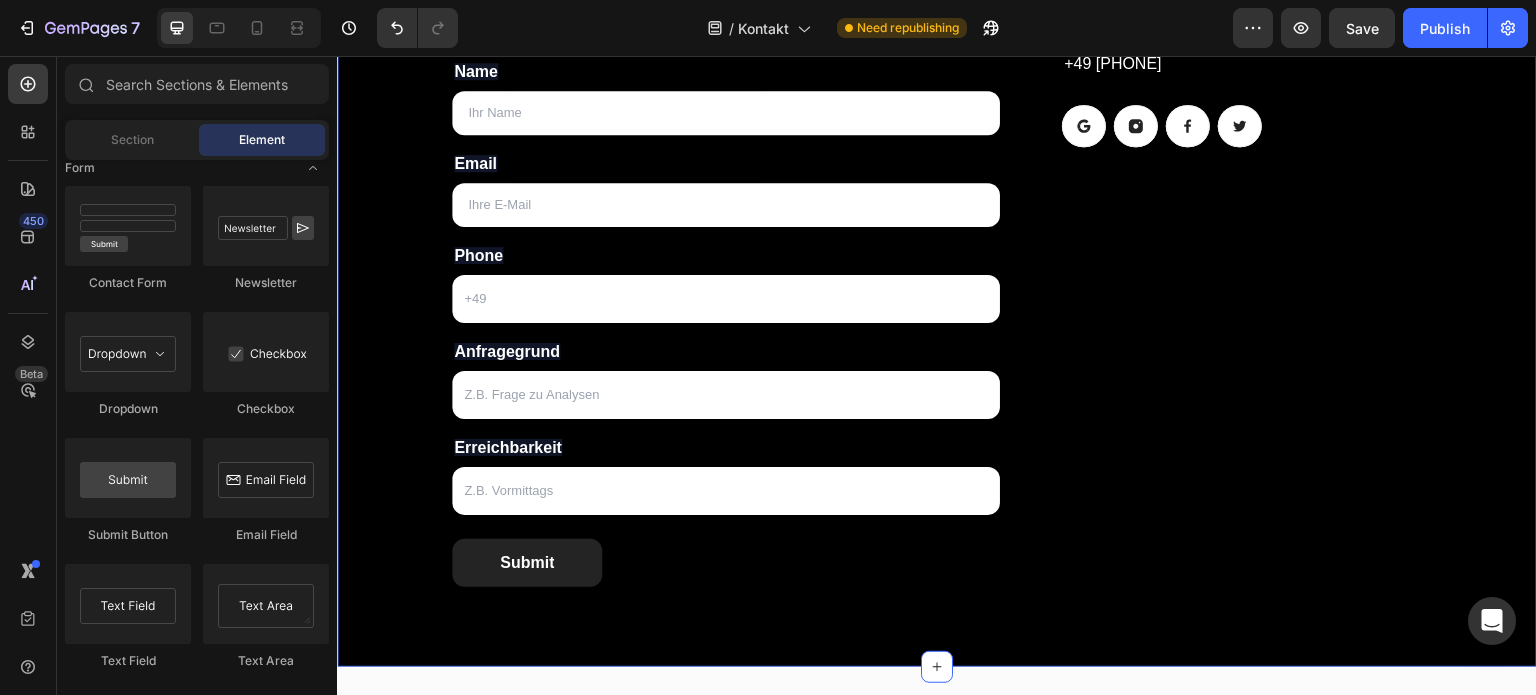 scroll, scrollTop: 628, scrollLeft: 0, axis: vertical 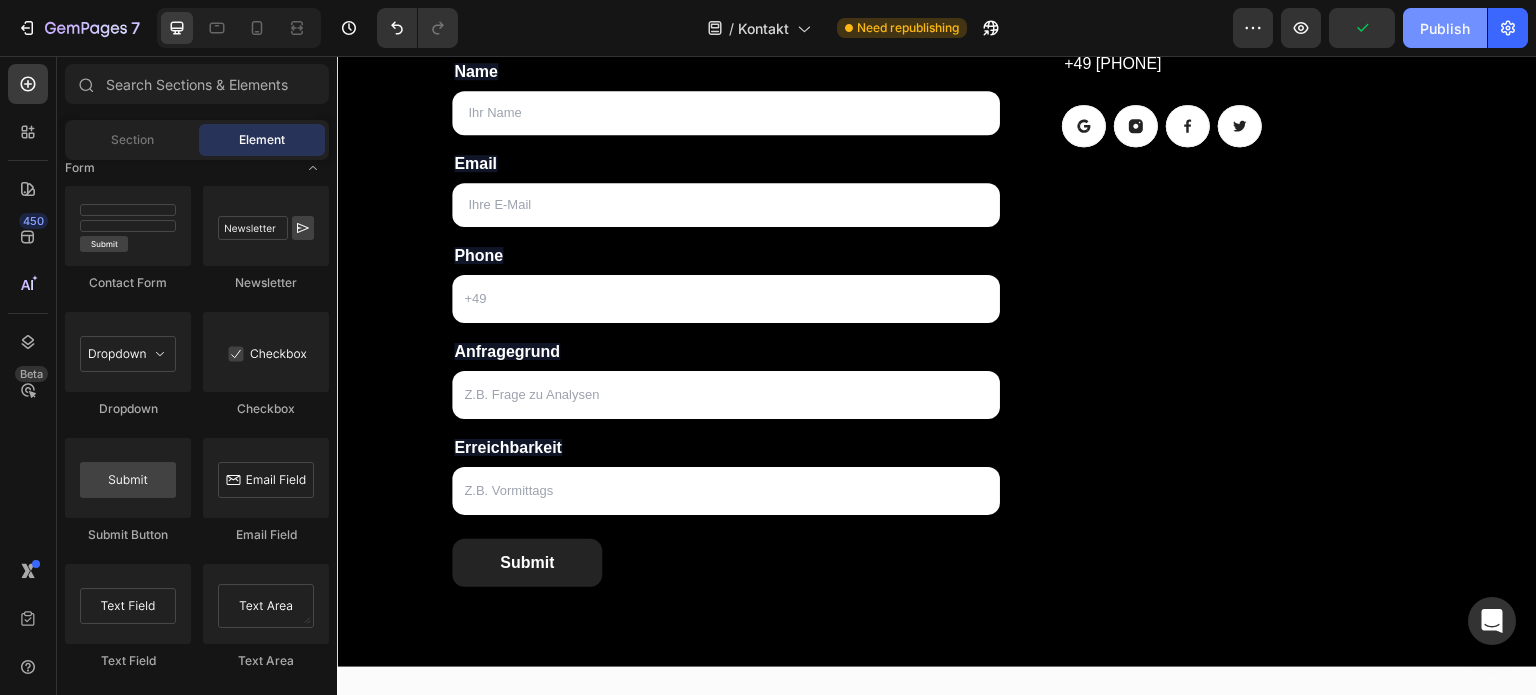 click on "Publish" at bounding box center [1445, 28] 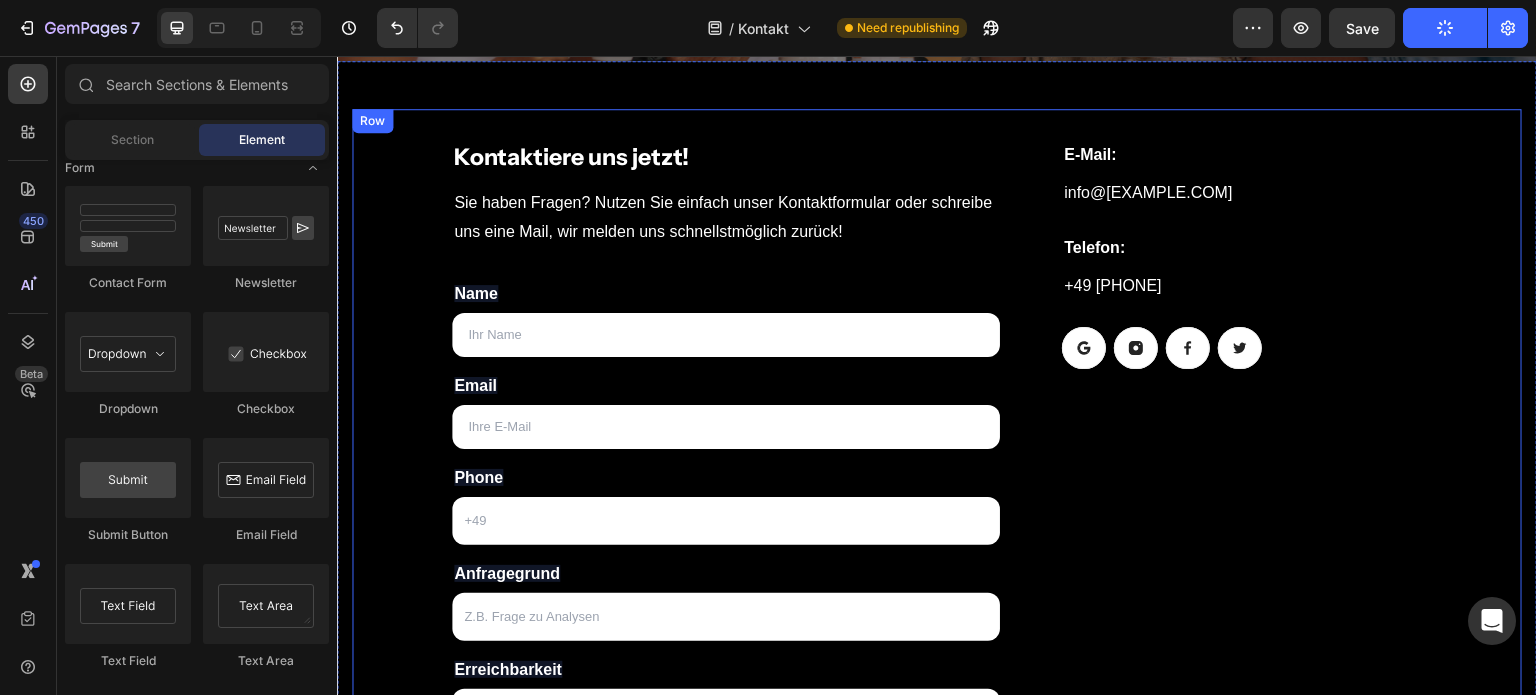 scroll, scrollTop: 404, scrollLeft: 0, axis: vertical 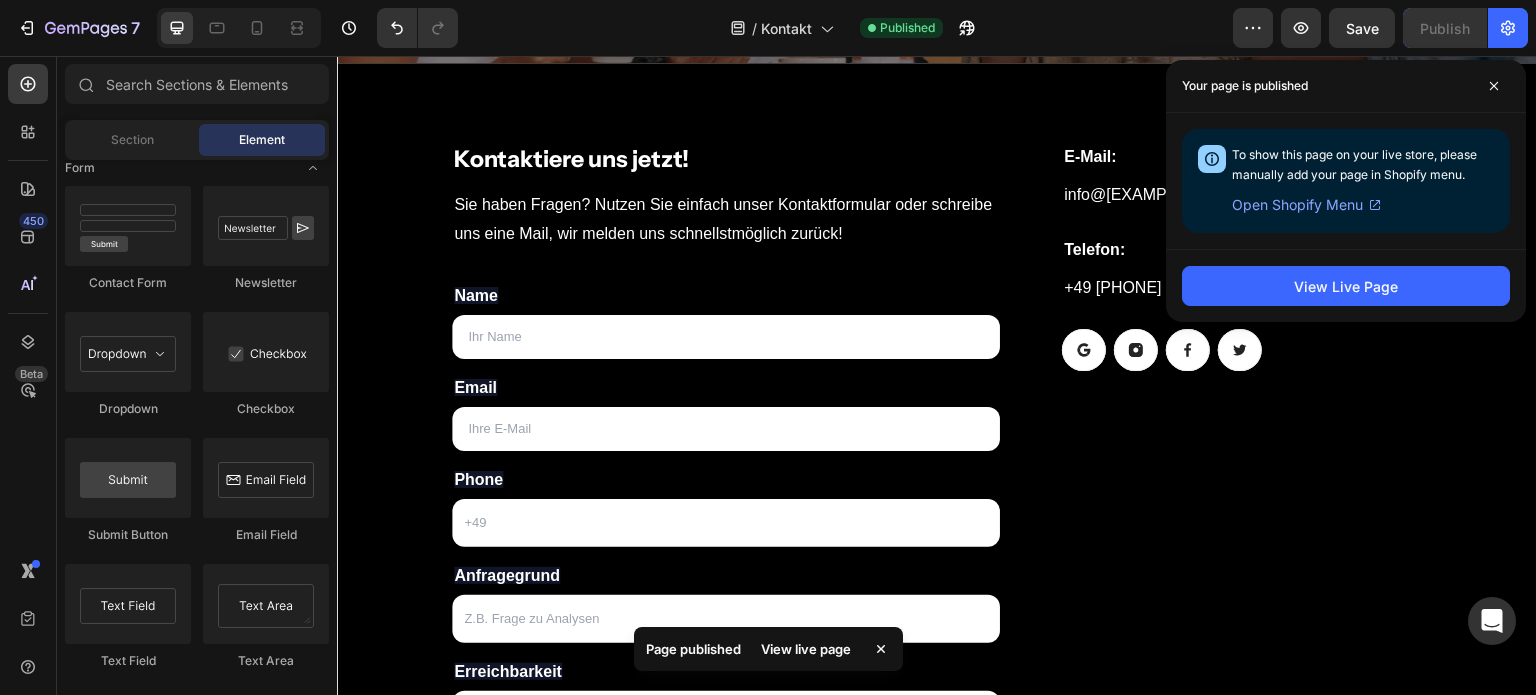 click on "E-Mail: Heading info@[EXAMPLE.COM] Text block Telefon: Heading +49 [PHONE] Text block           Button     Button     Button     Button Row Row" at bounding box center [1226, 477] 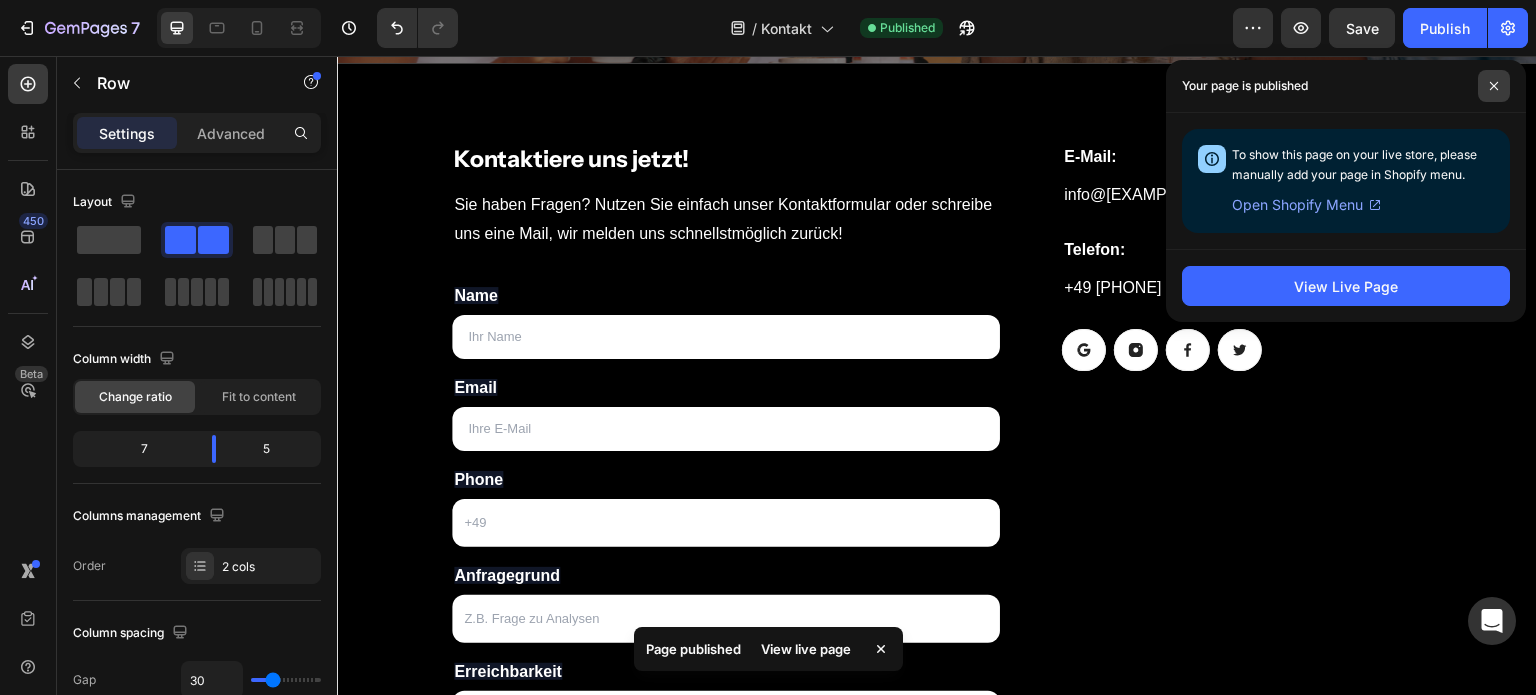 click 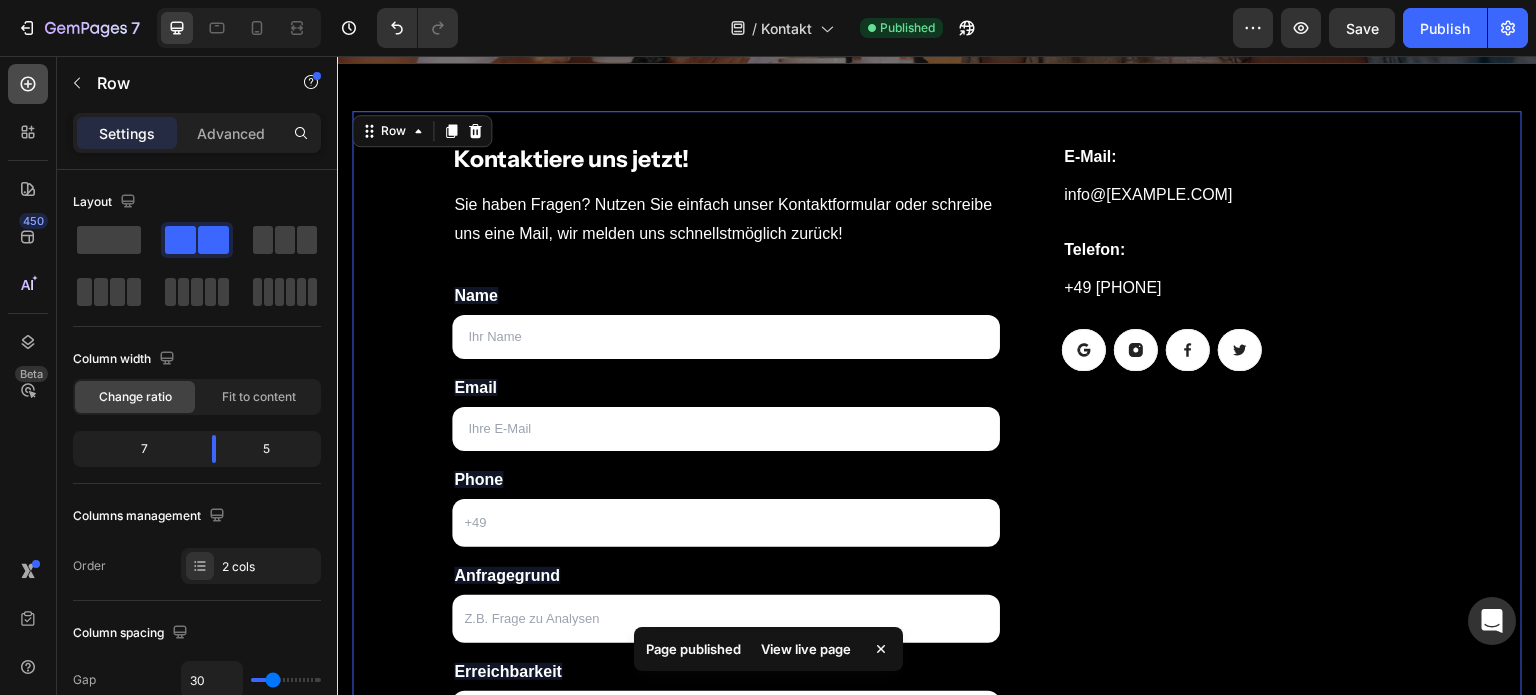 click 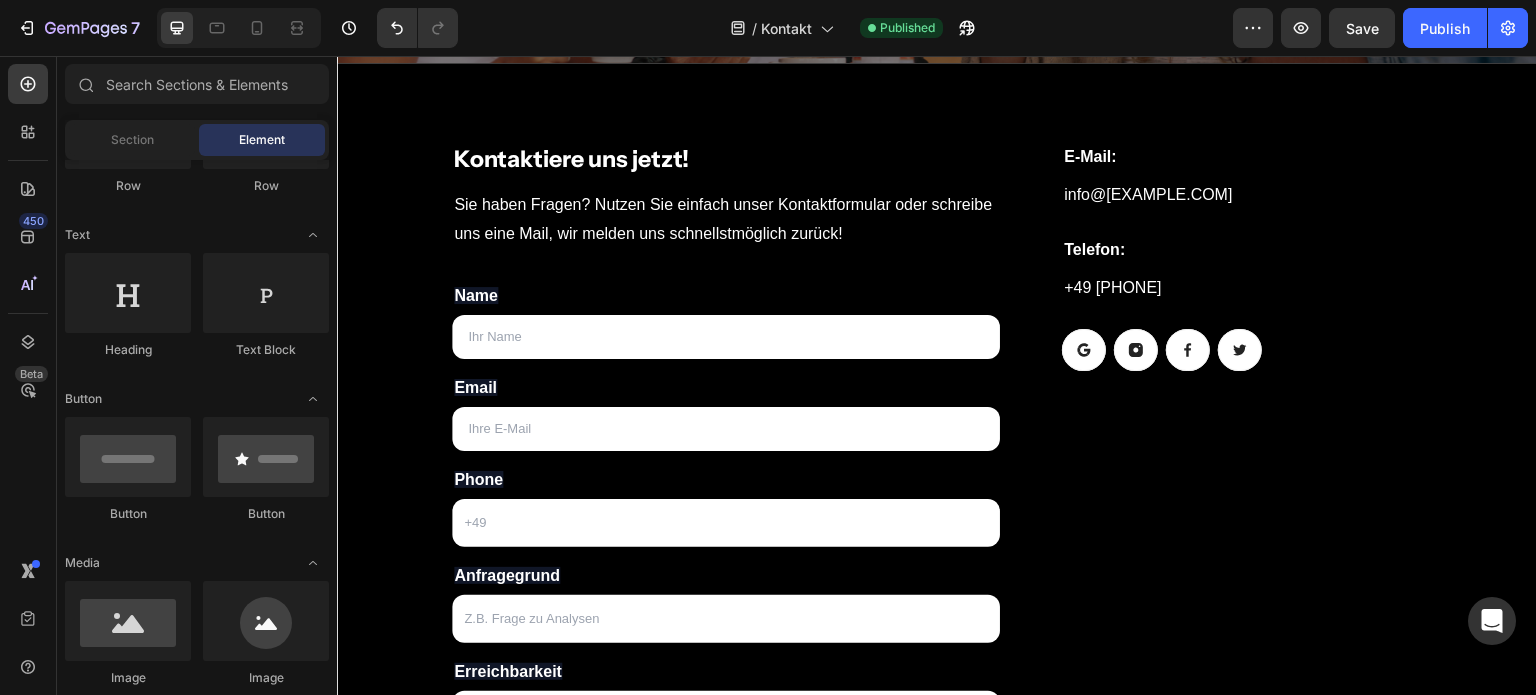 scroll, scrollTop: 0, scrollLeft: 0, axis: both 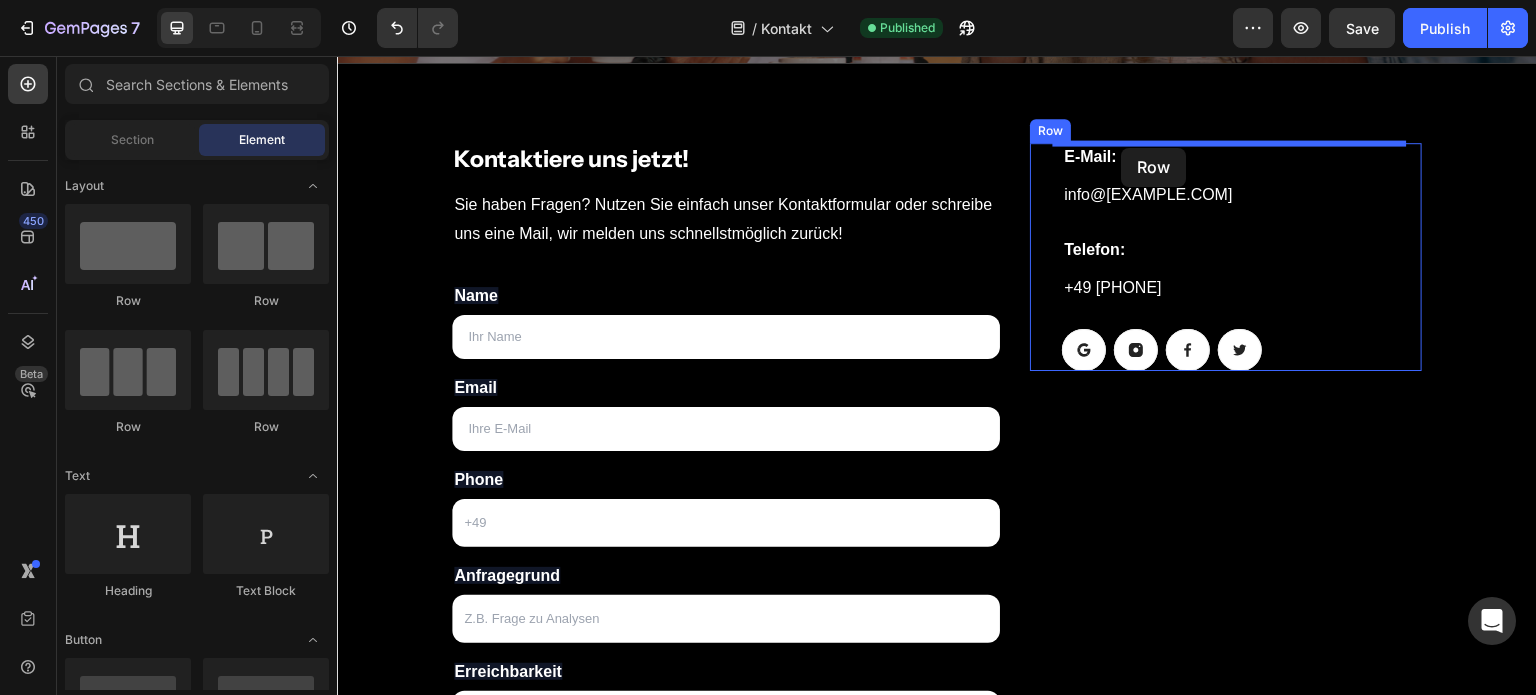 drag, startPoint x: 589, startPoint y: 313, endPoint x: 1122, endPoint y: 148, distance: 557.9552 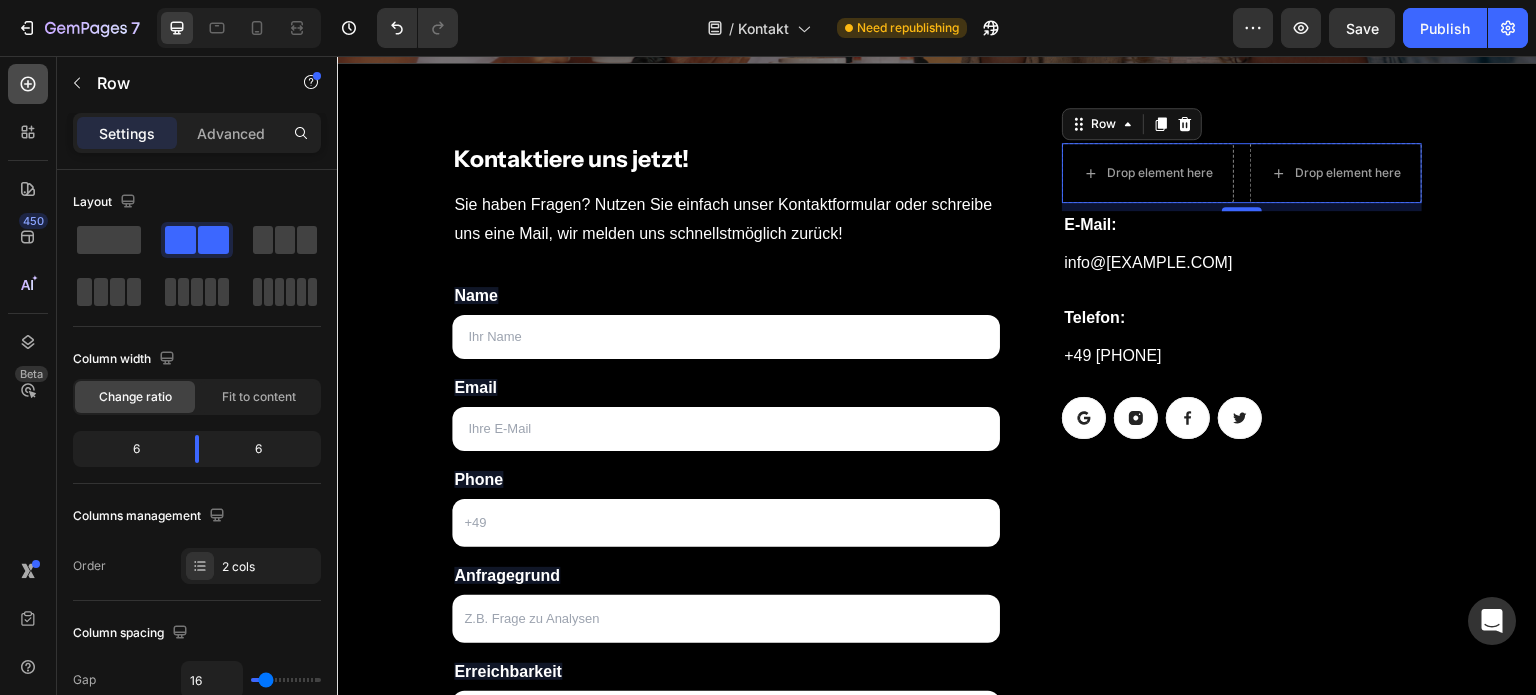 click 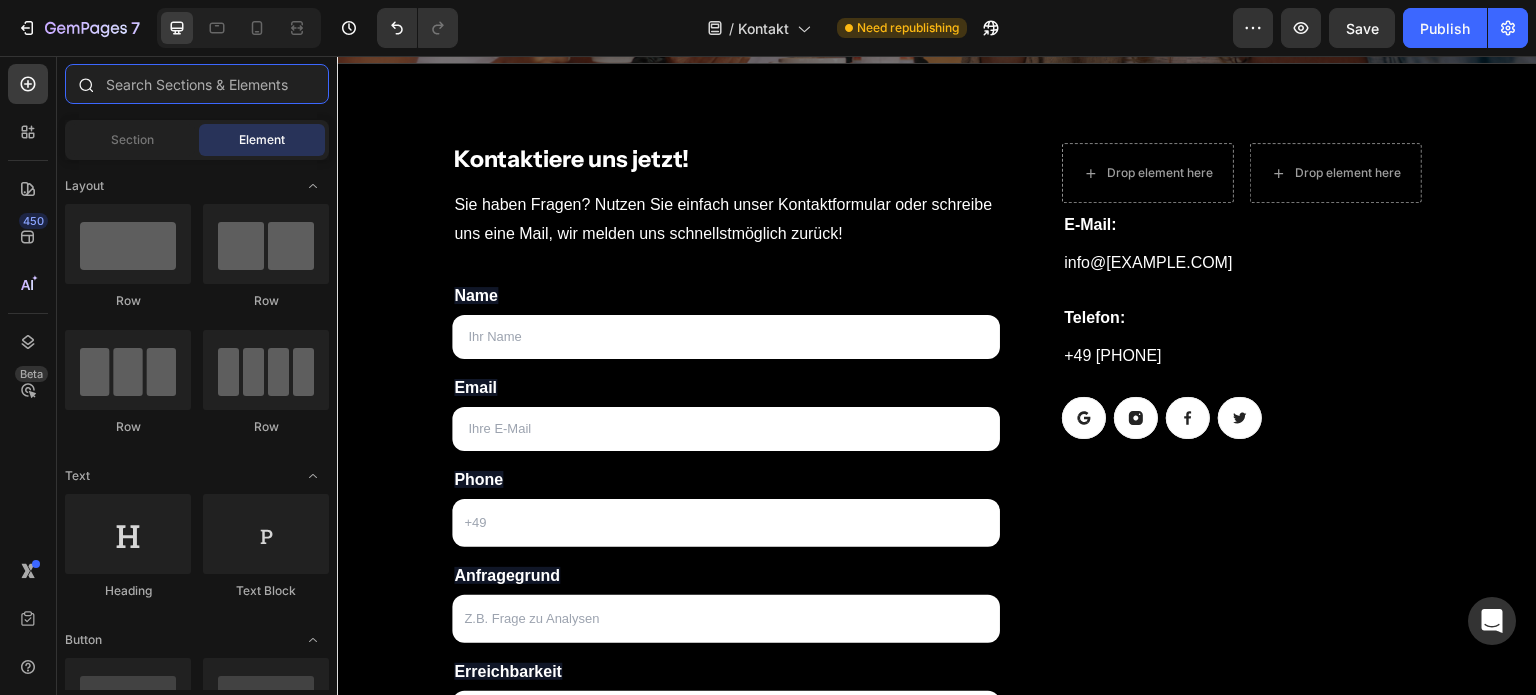click at bounding box center [197, 84] 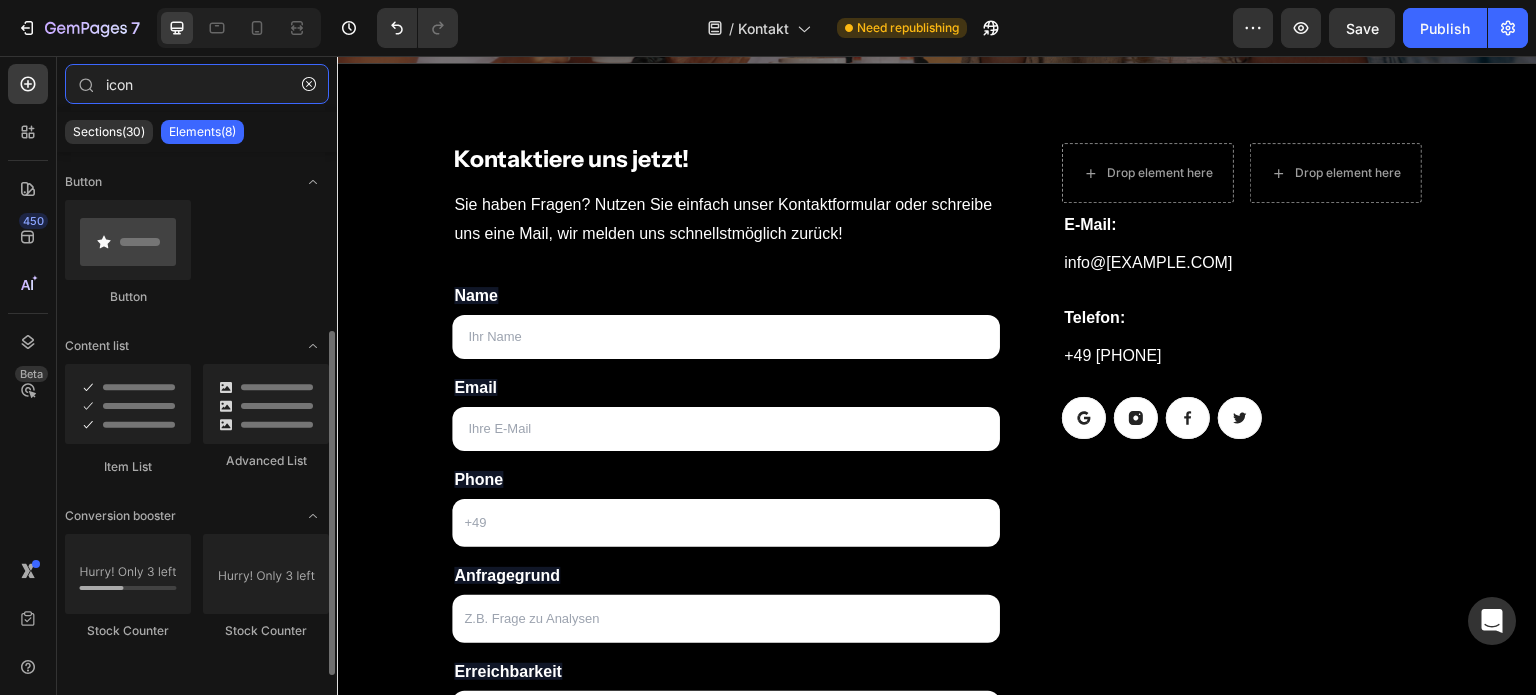 scroll, scrollTop: 0, scrollLeft: 0, axis: both 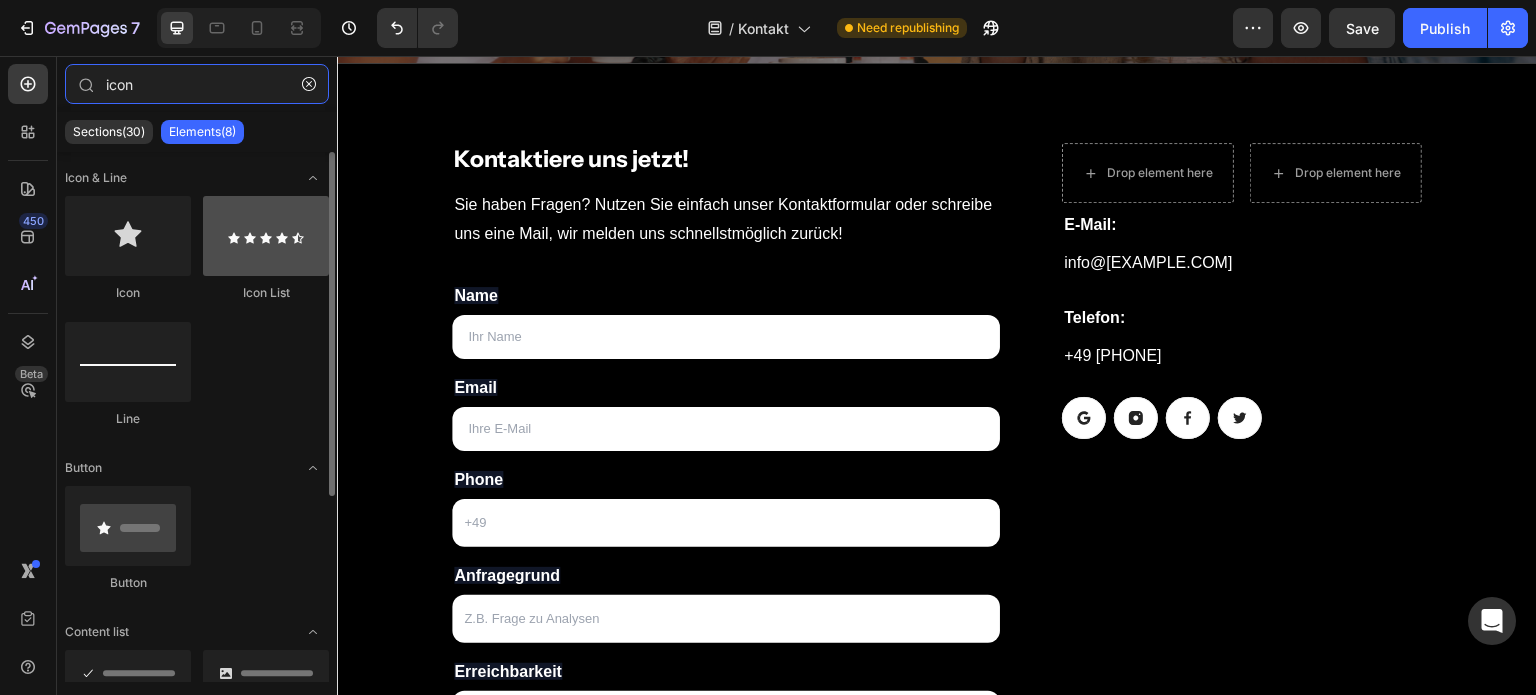type on "icon" 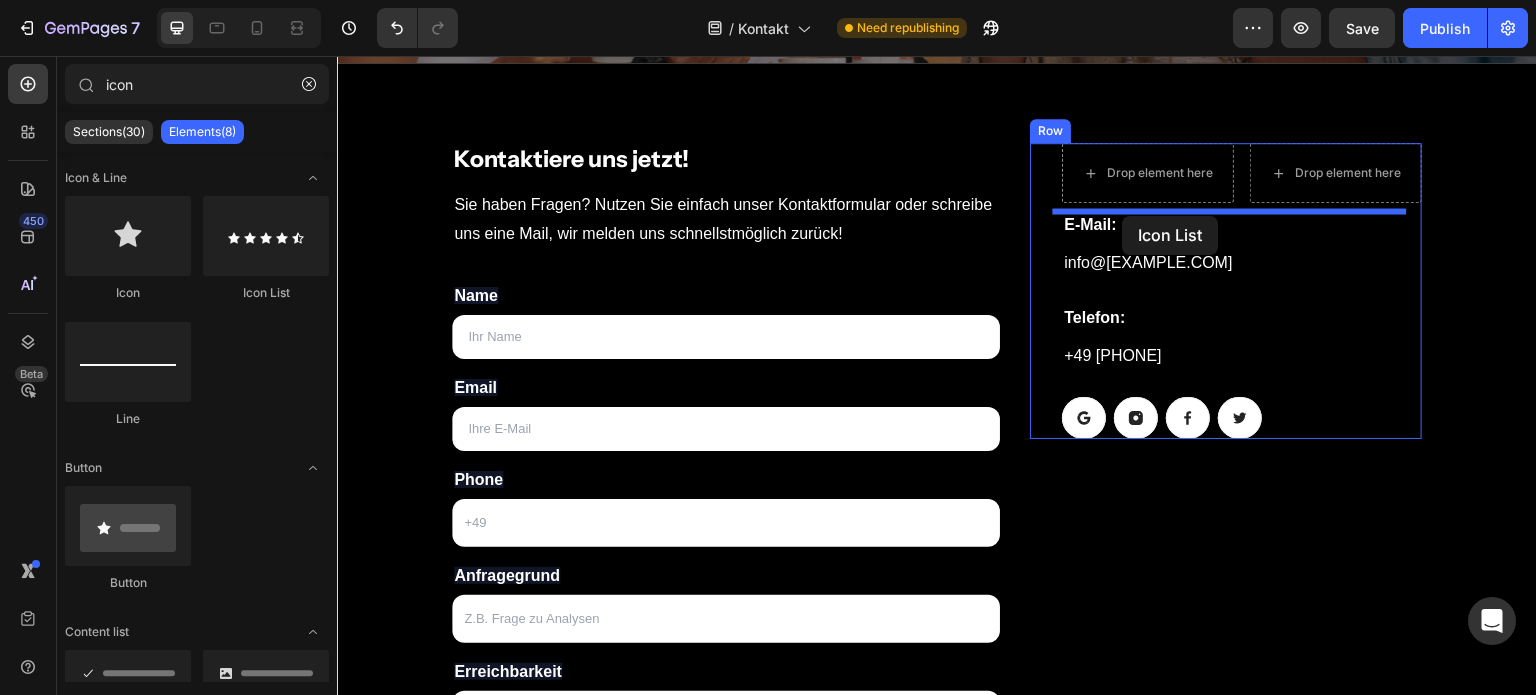 drag, startPoint x: 582, startPoint y: 281, endPoint x: 1124, endPoint y: 217, distance: 545.7655 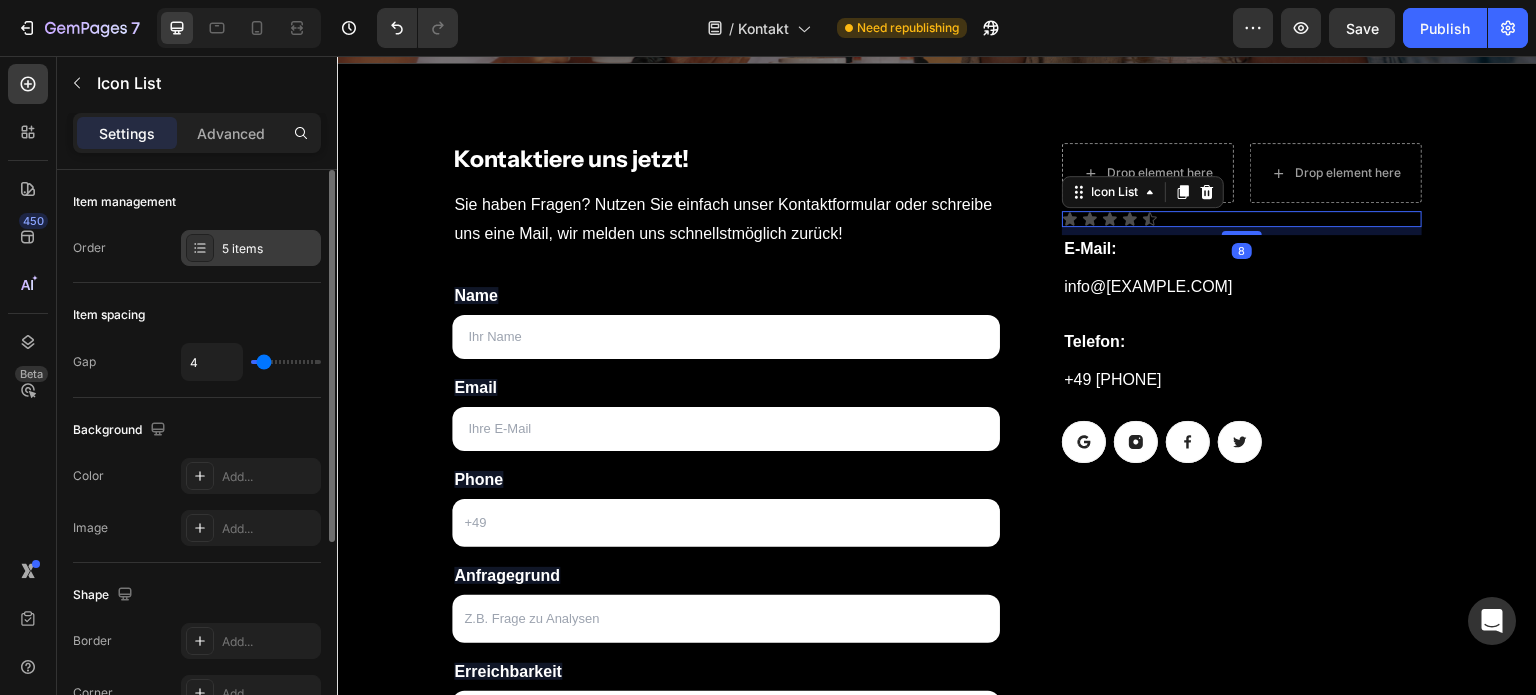 click on "5 items" at bounding box center [251, 248] 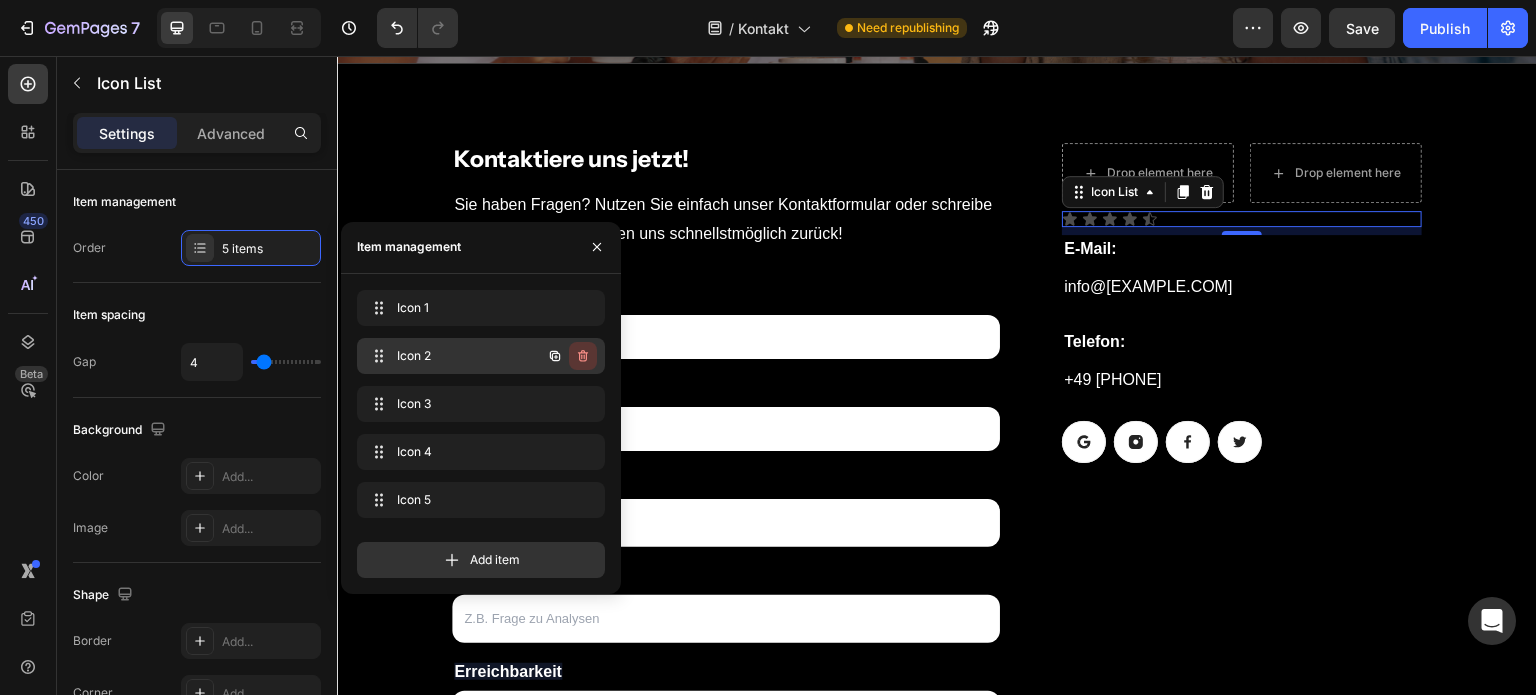 click 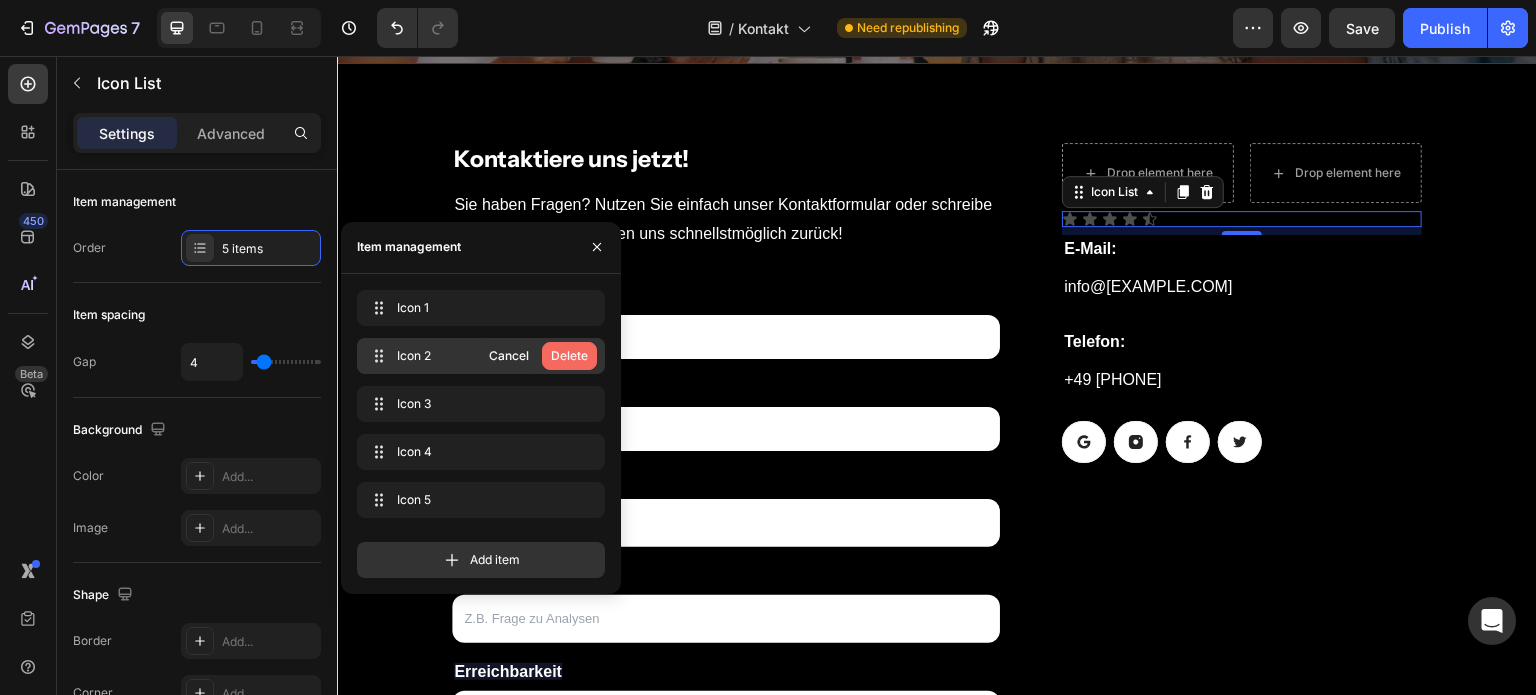 click on "Delete" at bounding box center [569, 356] 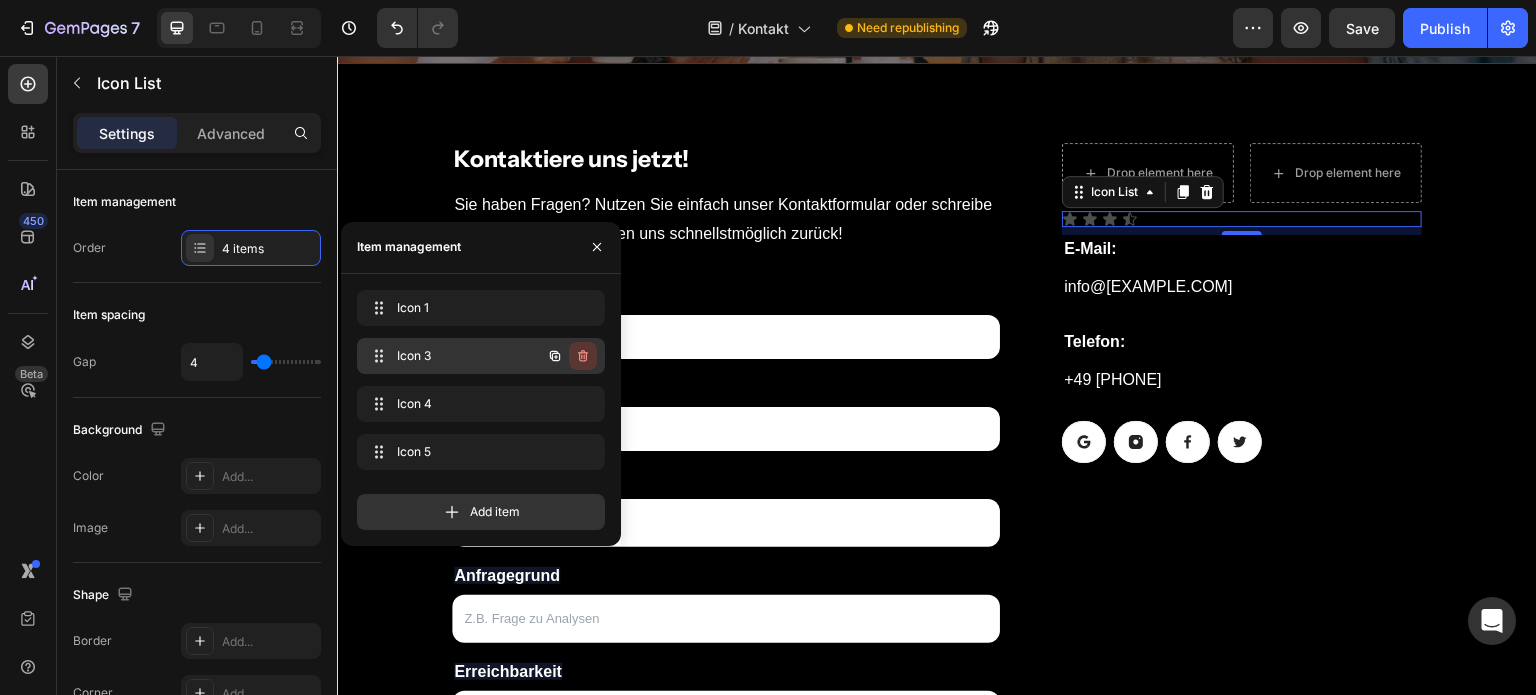 click 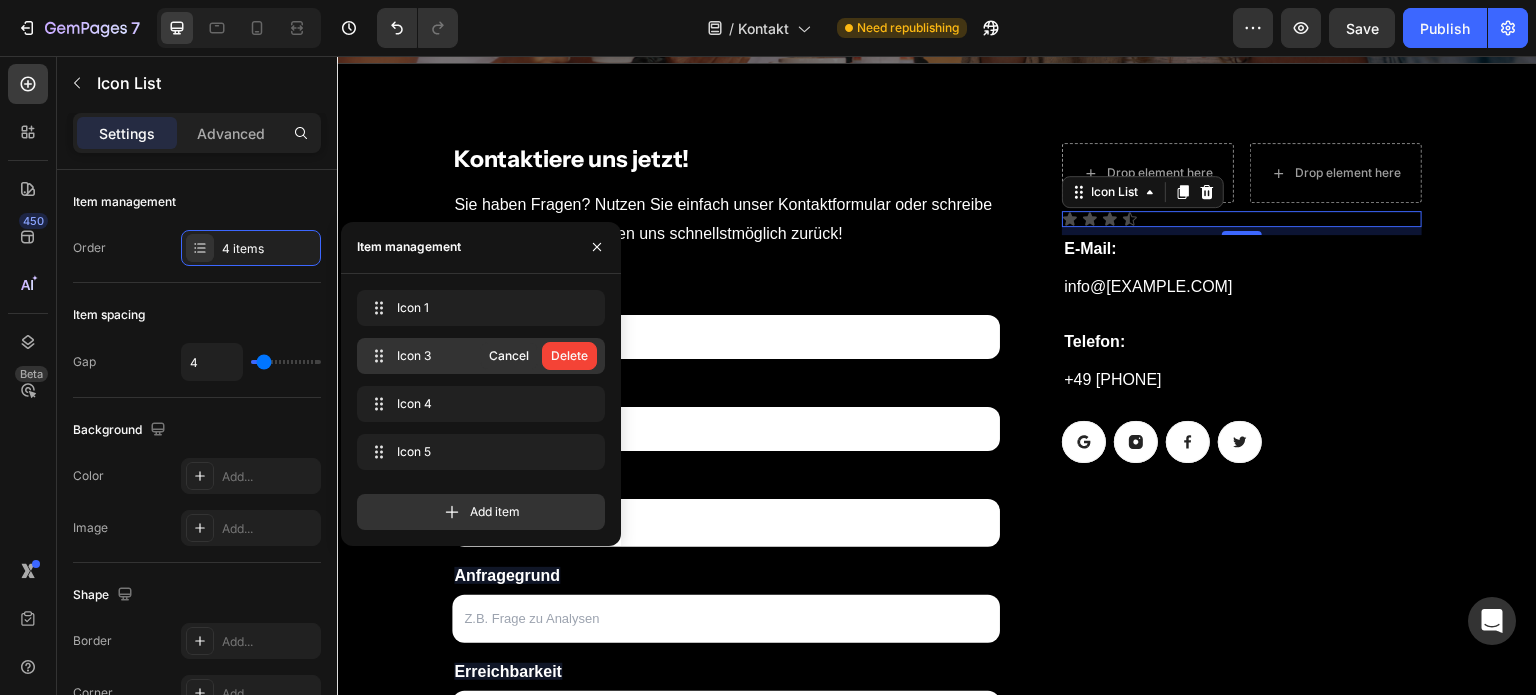 click on "Delete" at bounding box center (569, 356) 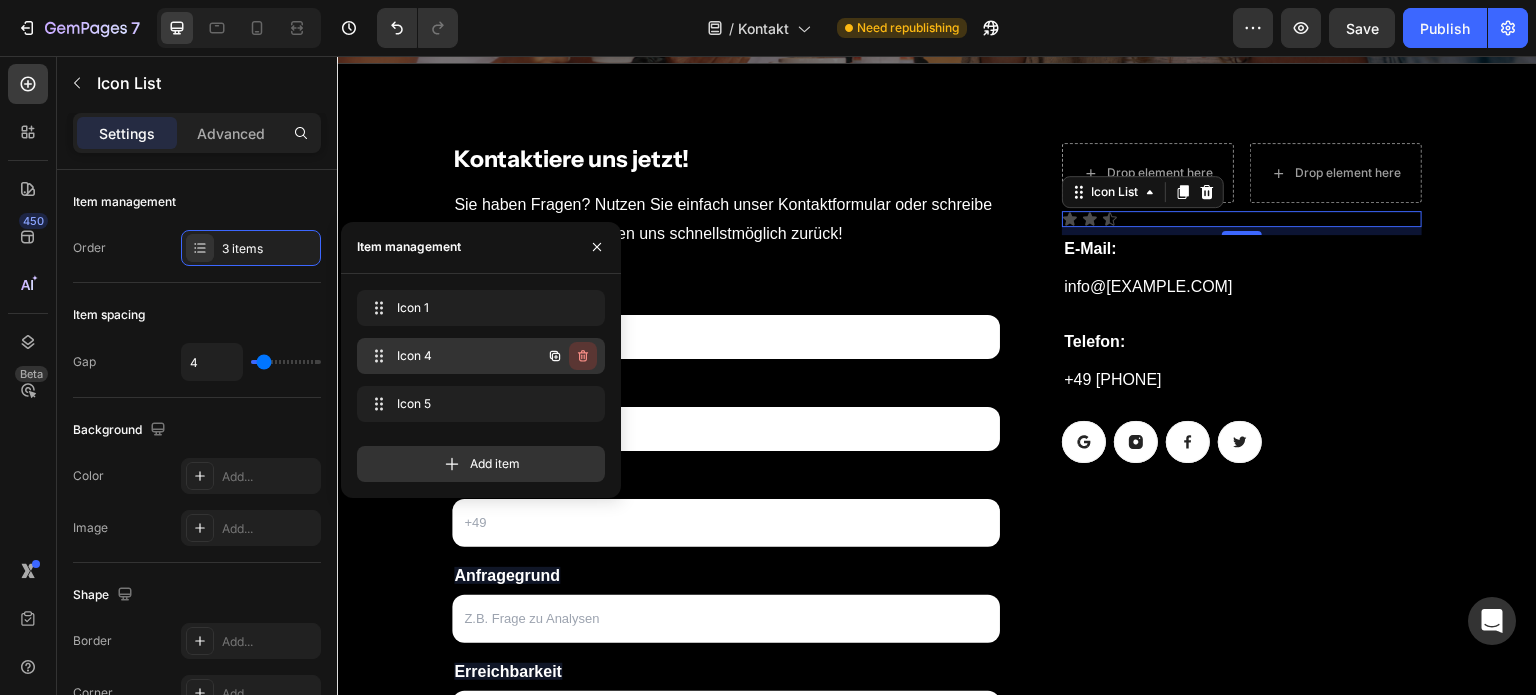 click 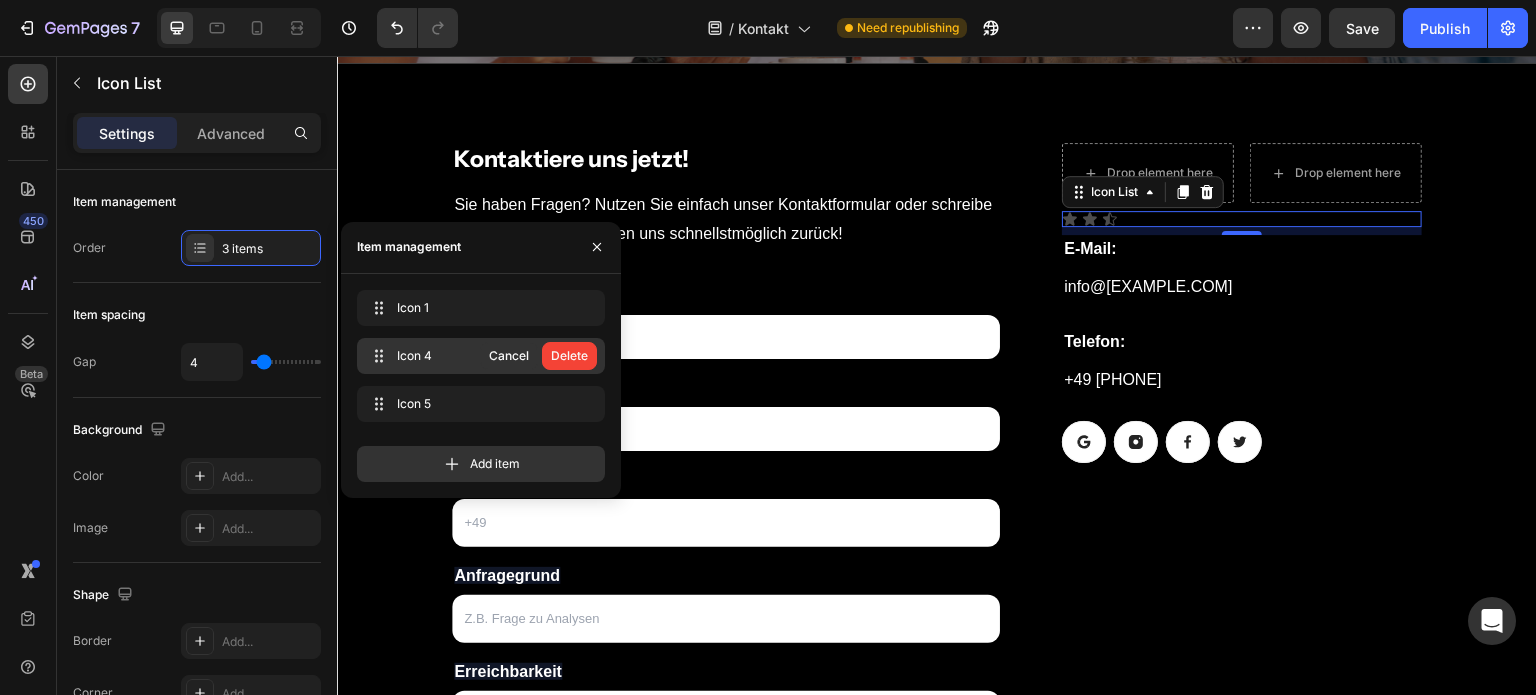 click on "Delete" at bounding box center (569, 356) 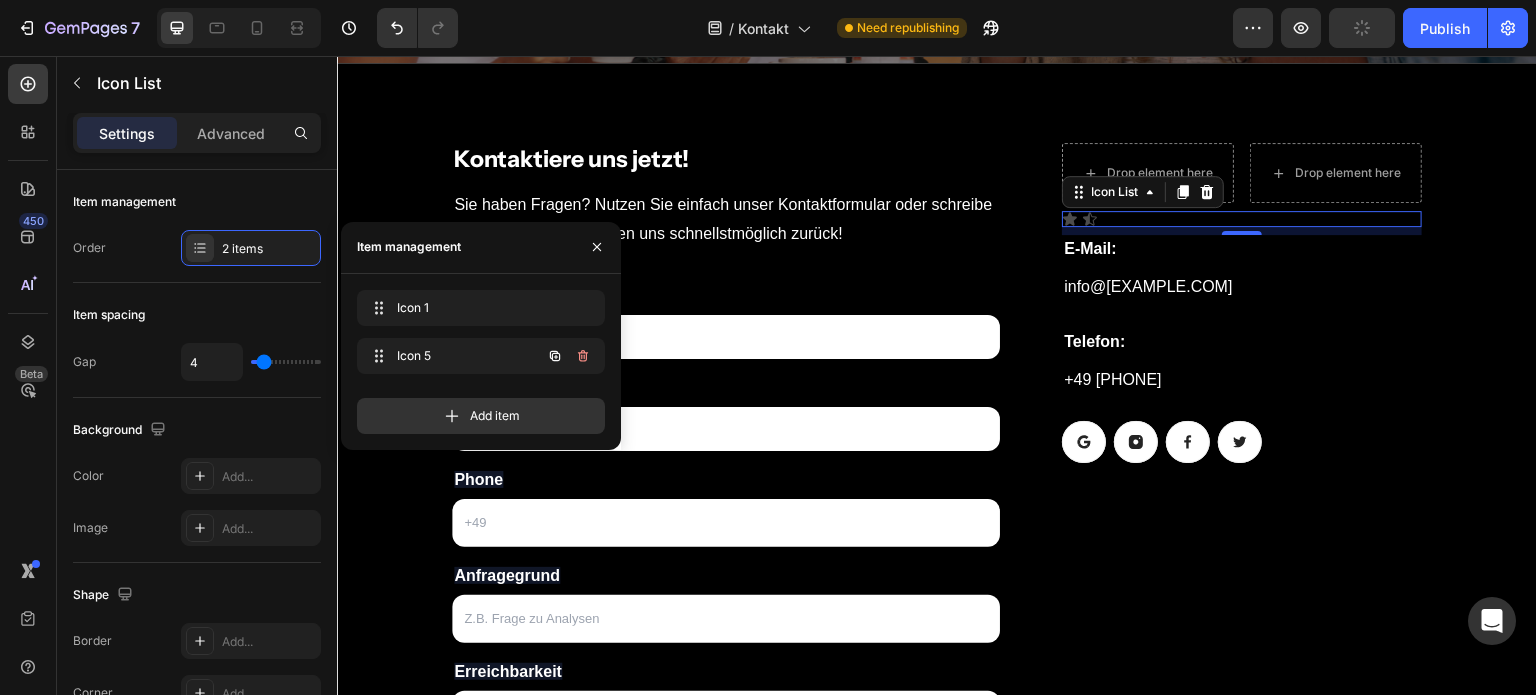 click 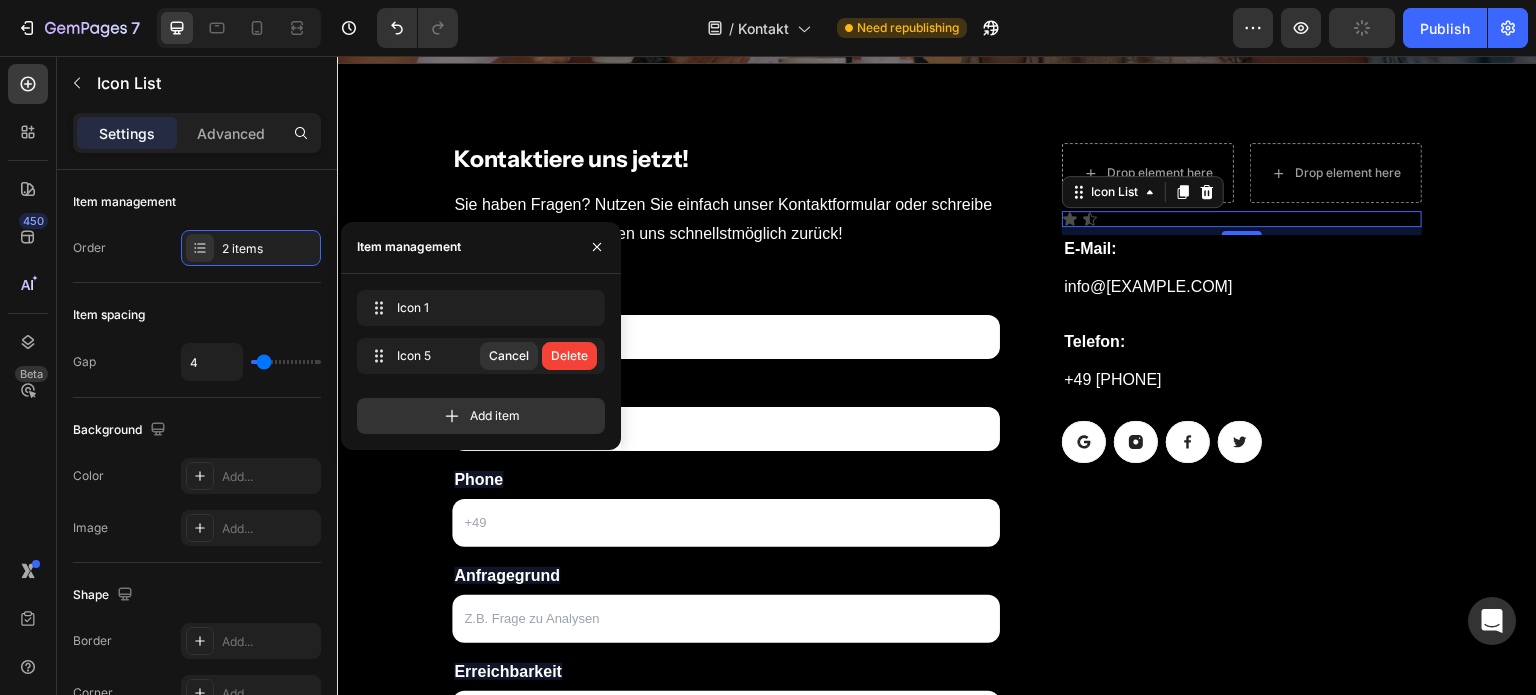 click on "Delete" at bounding box center (569, 356) 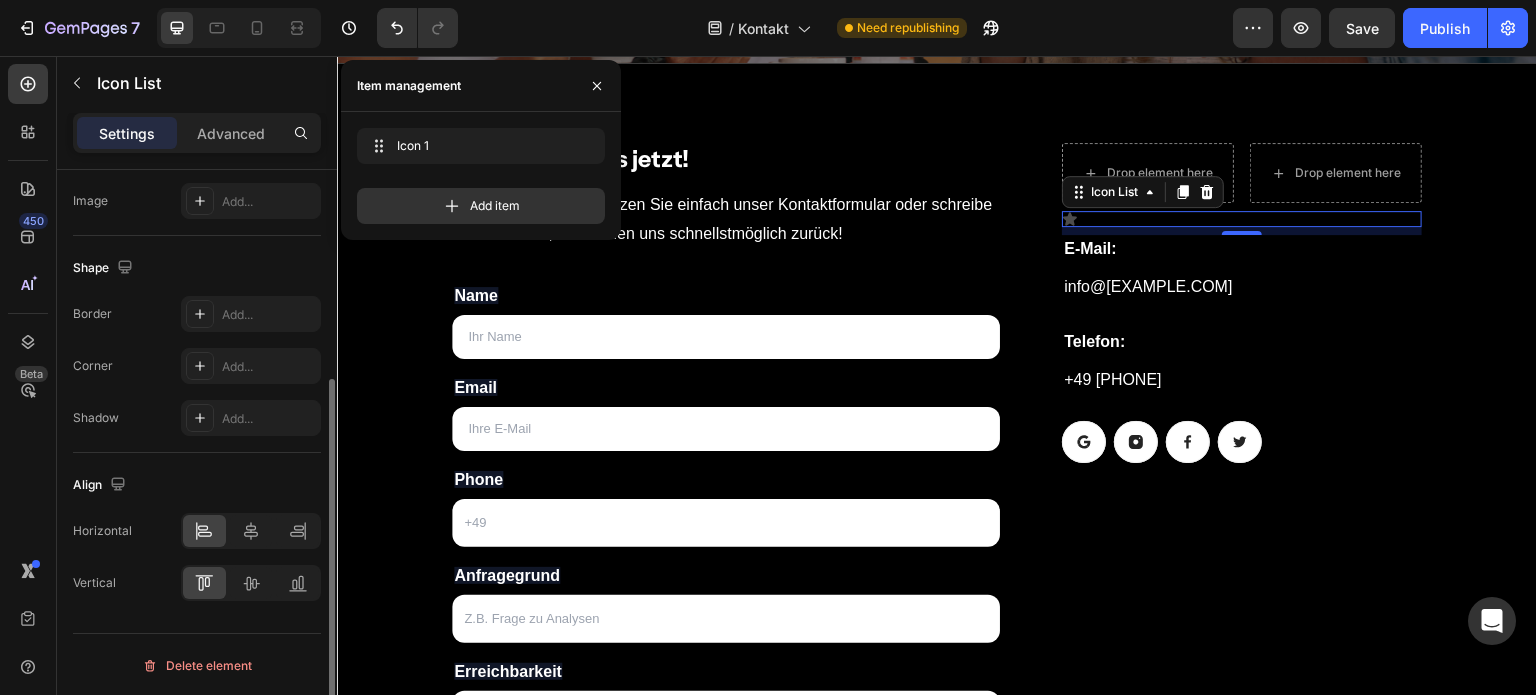 scroll, scrollTop: 326, scrollLeft: 0, axis: vertical 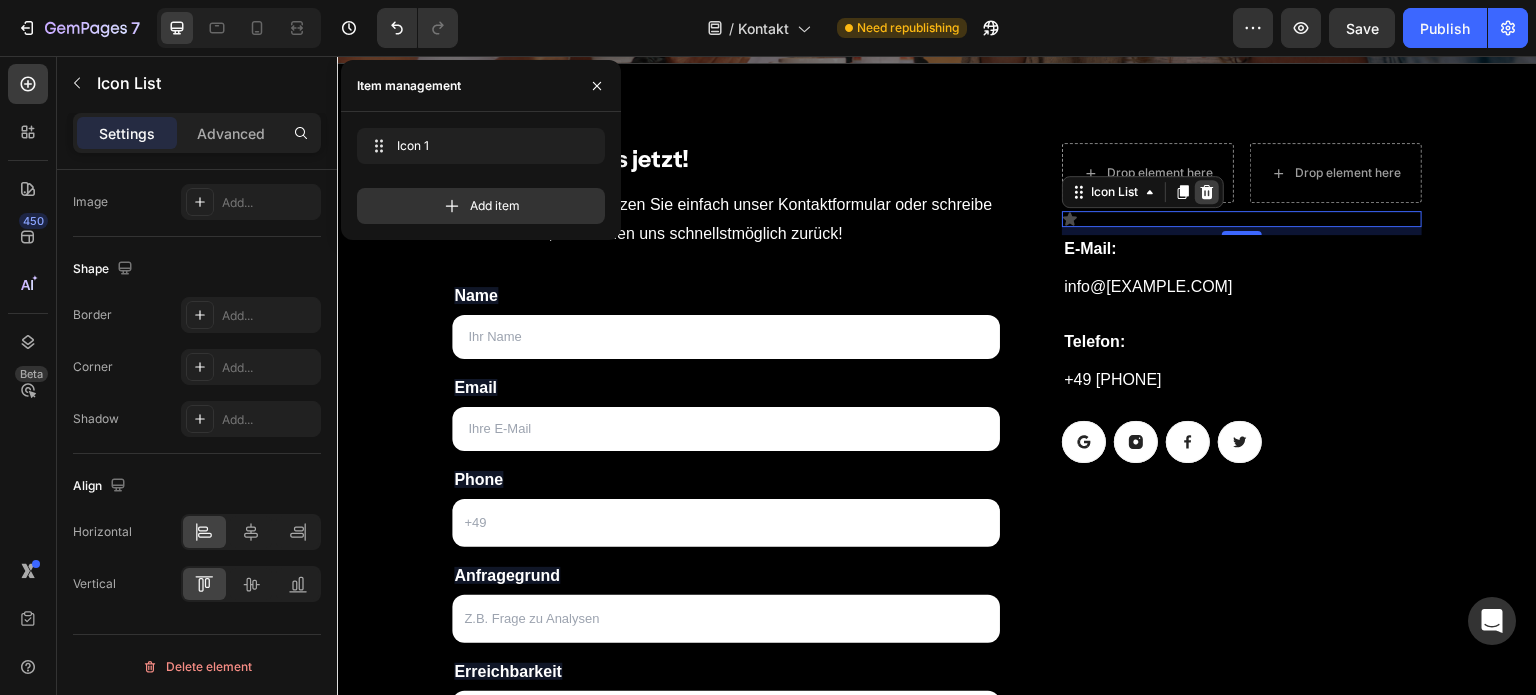 click 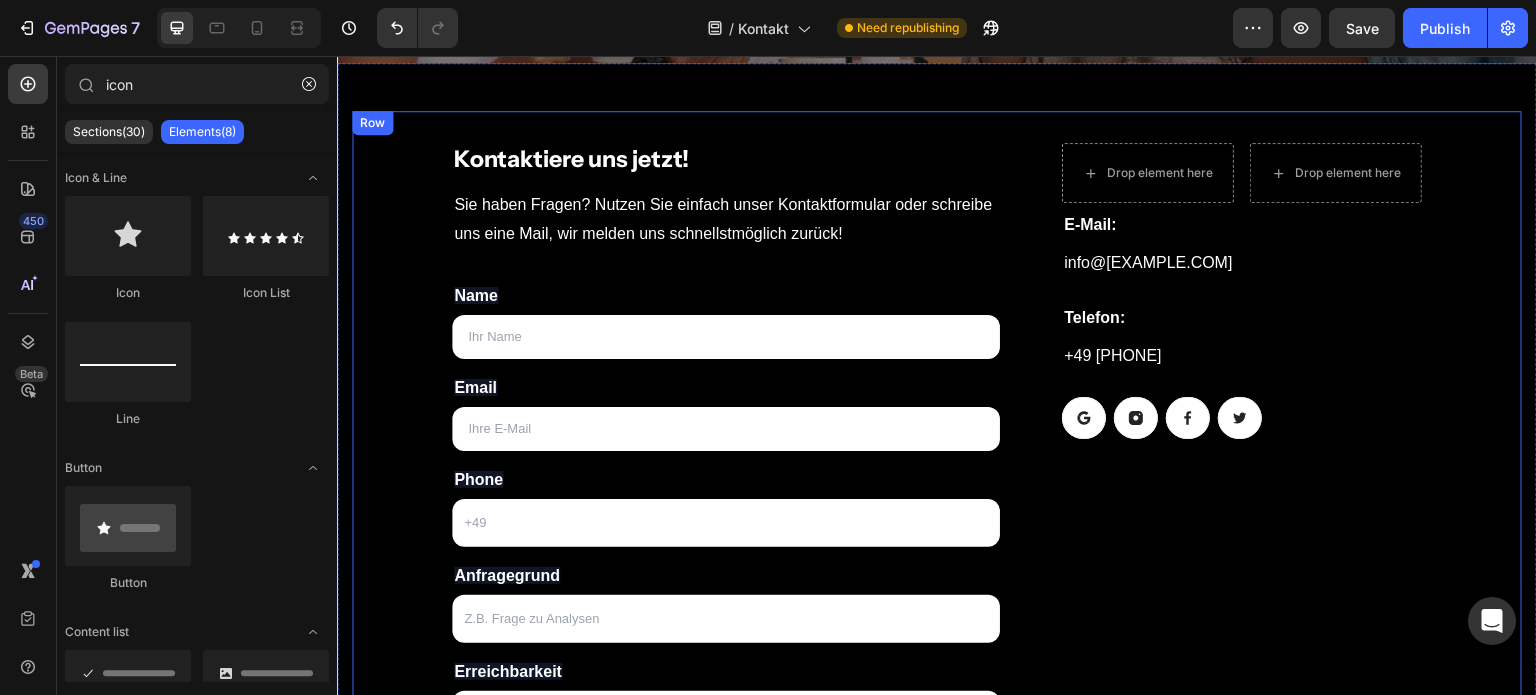 click on "Drop element here
Drop element here Row E-Mail: Heading info@[EXAMPLE.COM] Text block Telefon: Heading +49 [PHONE] Text block           Button     Button     Button     Button Row Row" at bounding box center (1226, 477) 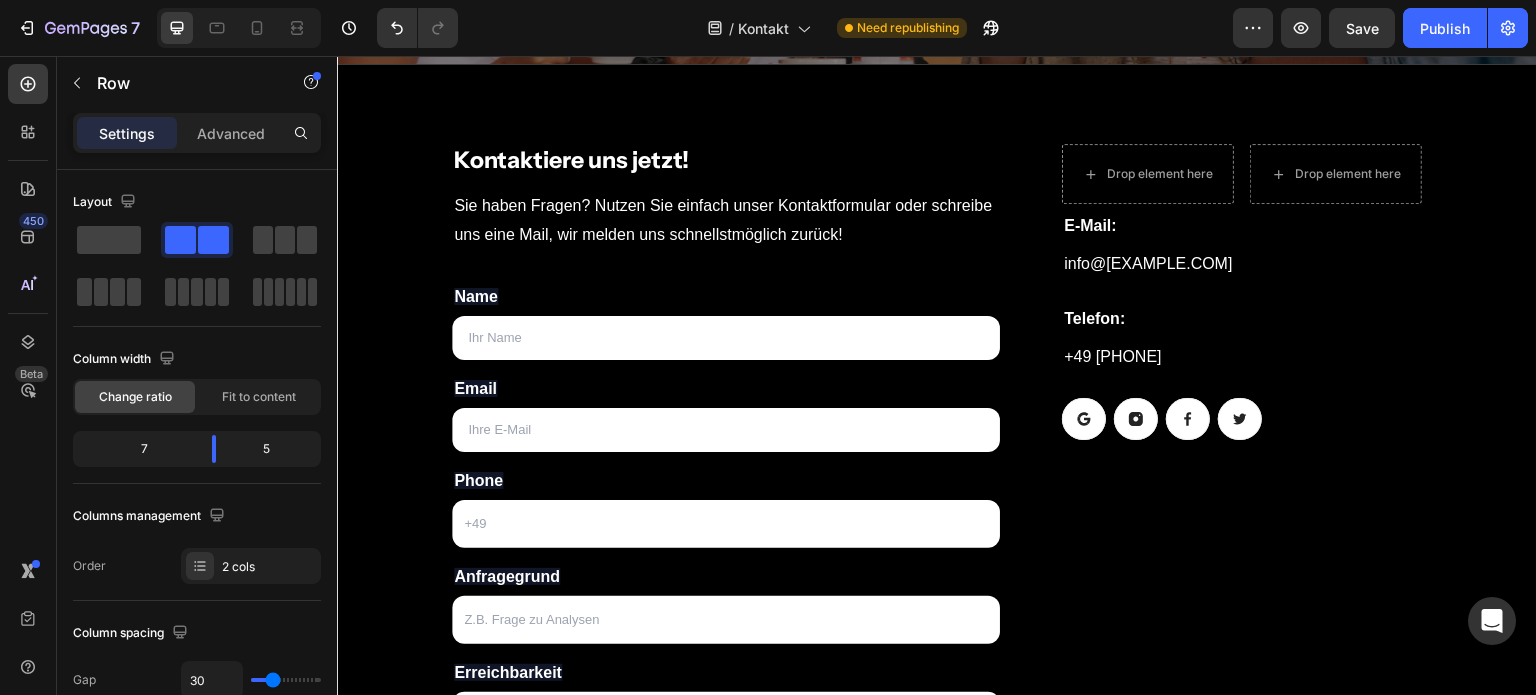 scroll, scrollTop: 404, scrollLeft: 0, axis: vertical 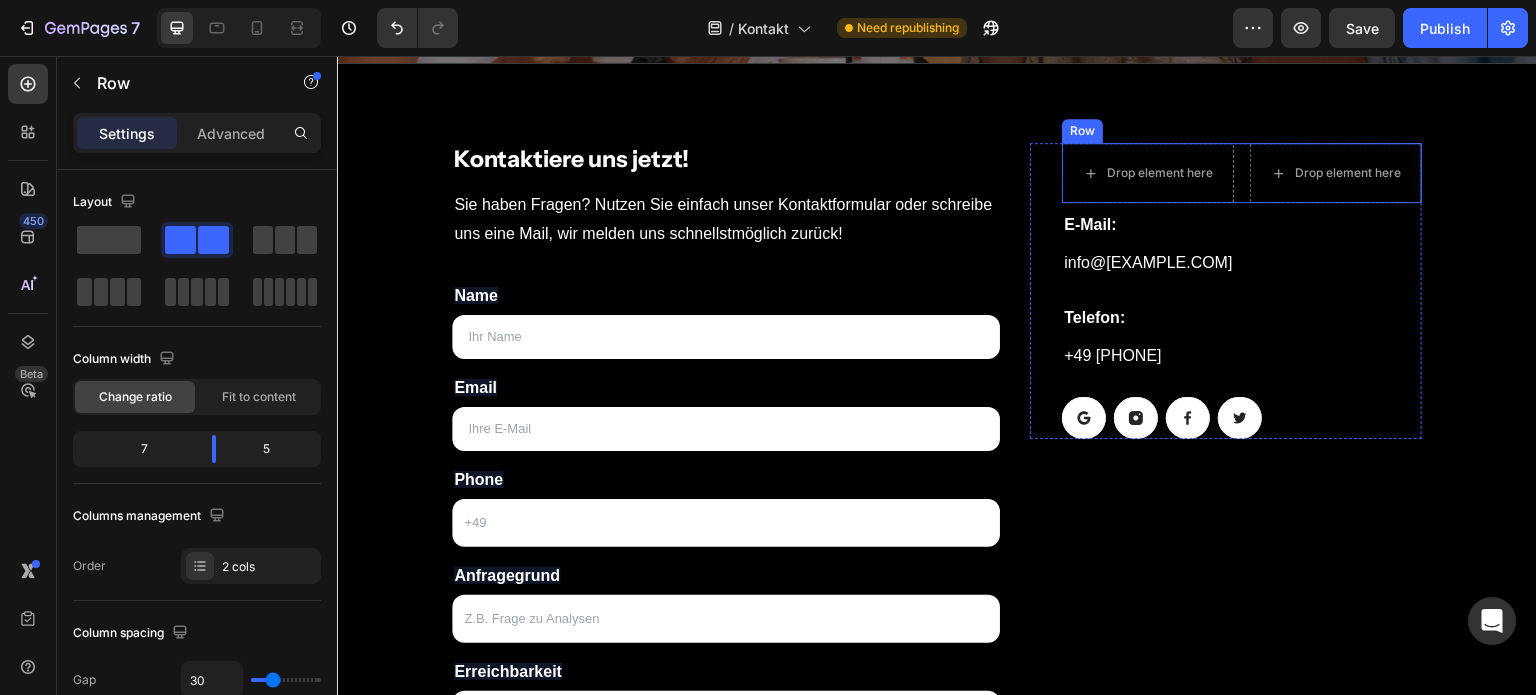 click on "Drop element here
Drop element here Row" at bounding box center (1242, 173) 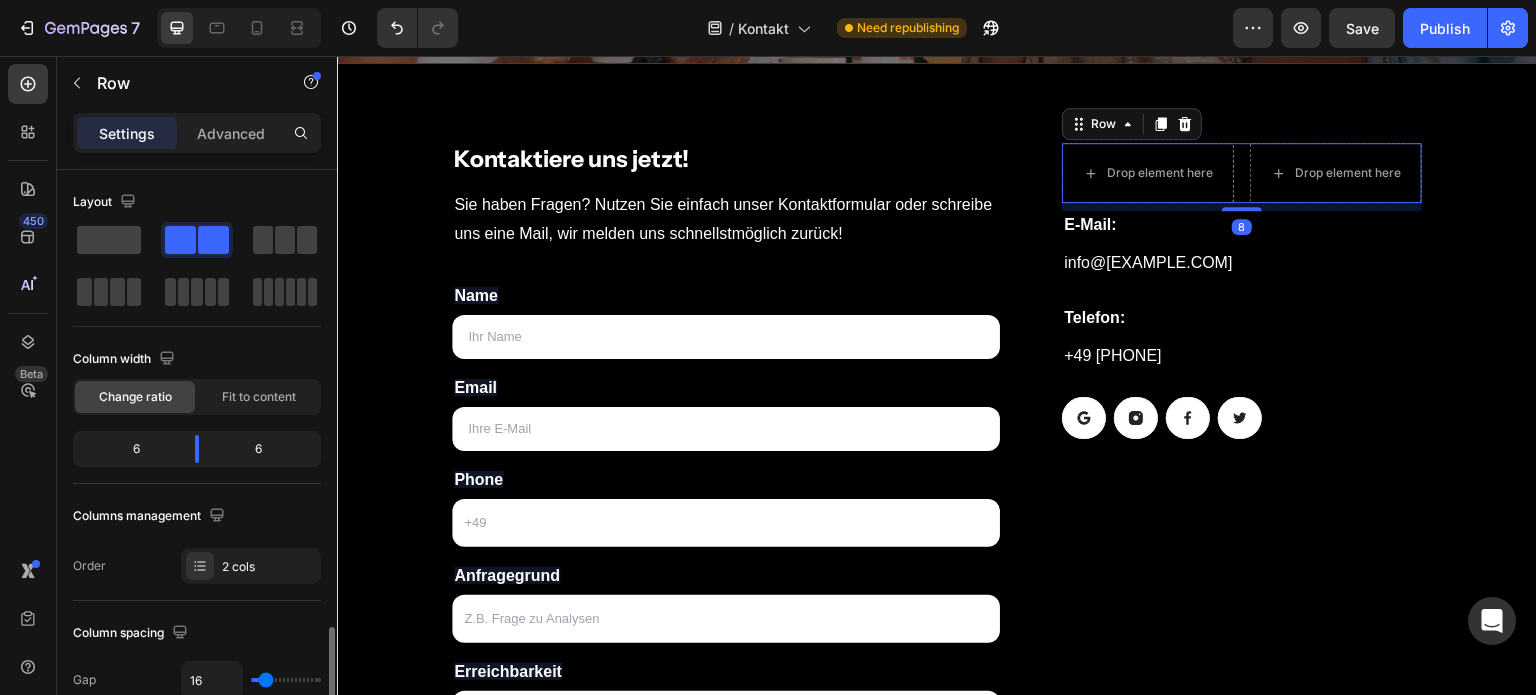 scroll, scrollTop: 326, scrollLeft: 0, axis: vertical 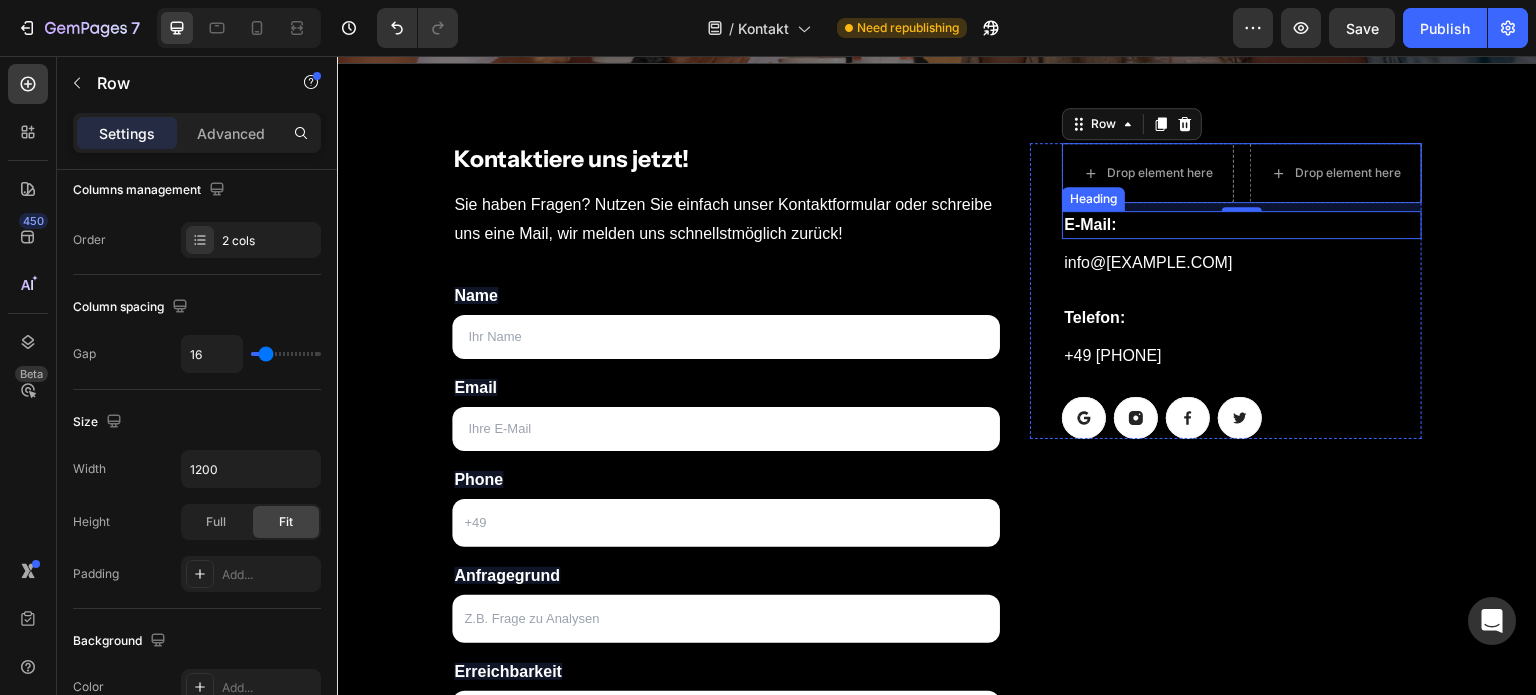 click on "E-Mail:" at bounding box center (1242, 225) 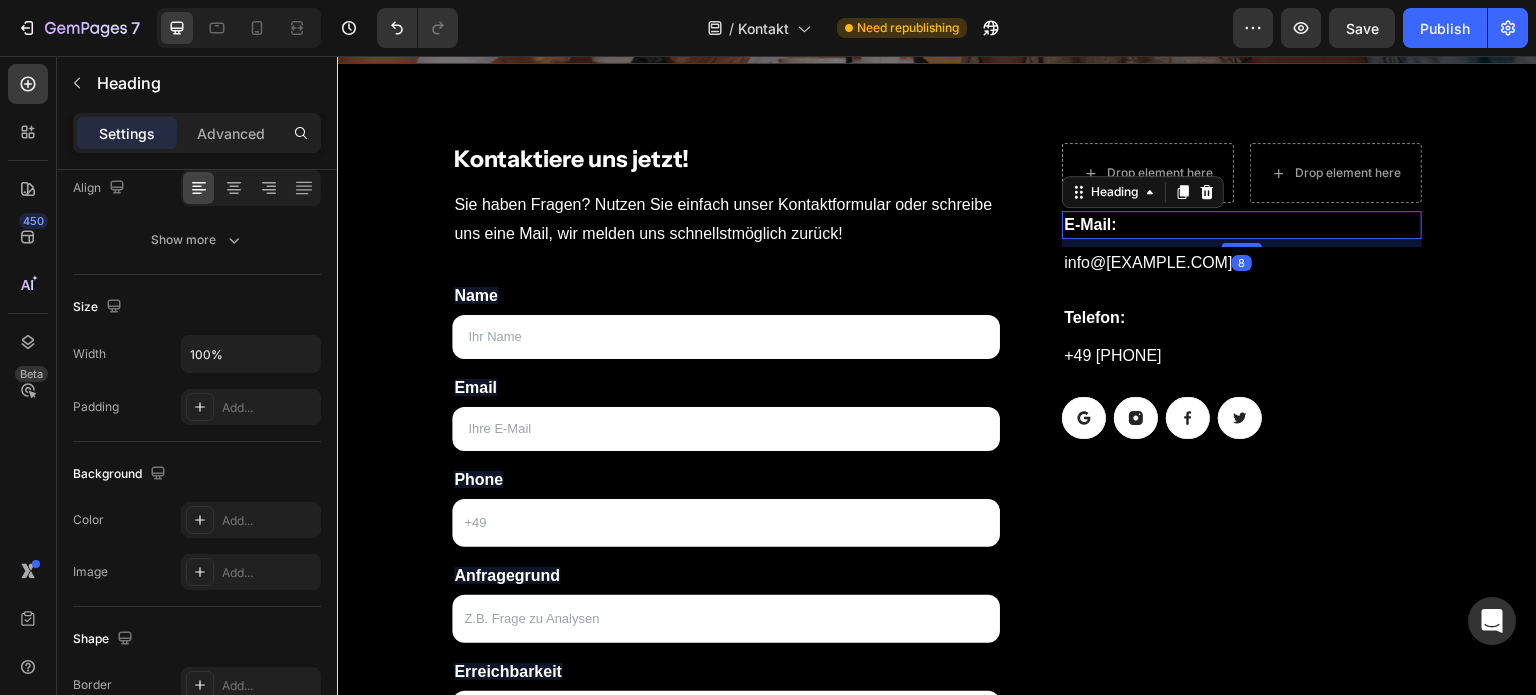scroll, scrollTop: 0, scrollLeft: 0, axis: both 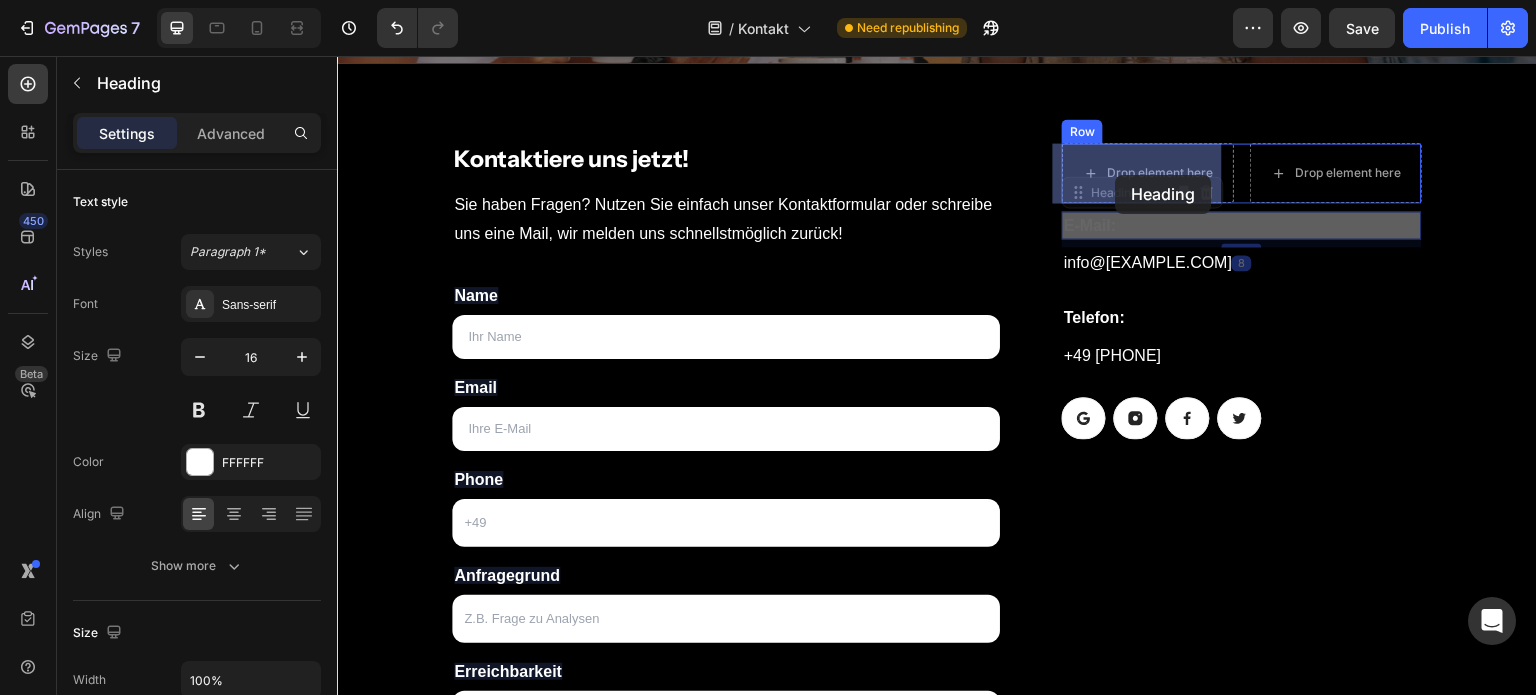 drag, startPoint x: 1073, startPoint y: 195, endPoint x: 1116, endPoint y: 175, distance: 47.423622 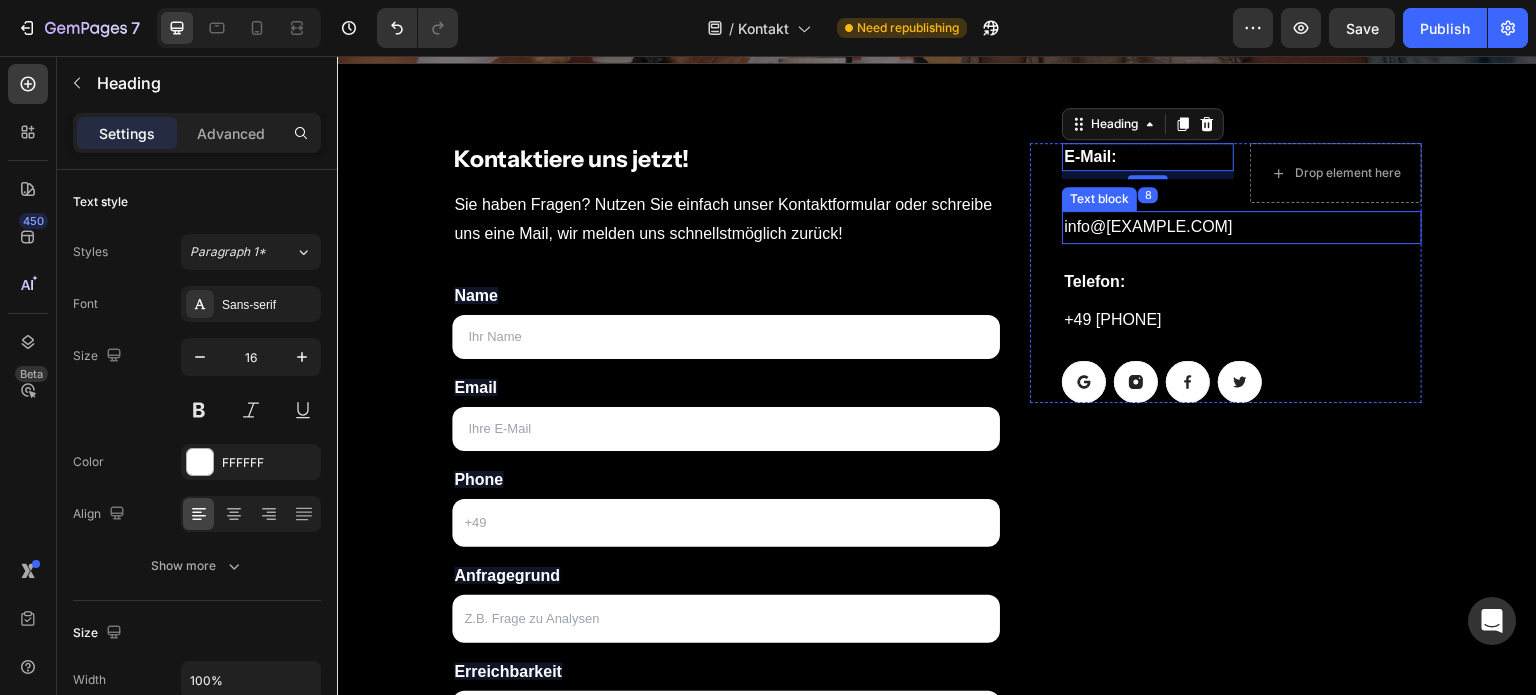 click on "info@[EXAMPLE.COM]" at bounding box center [1242, 227] 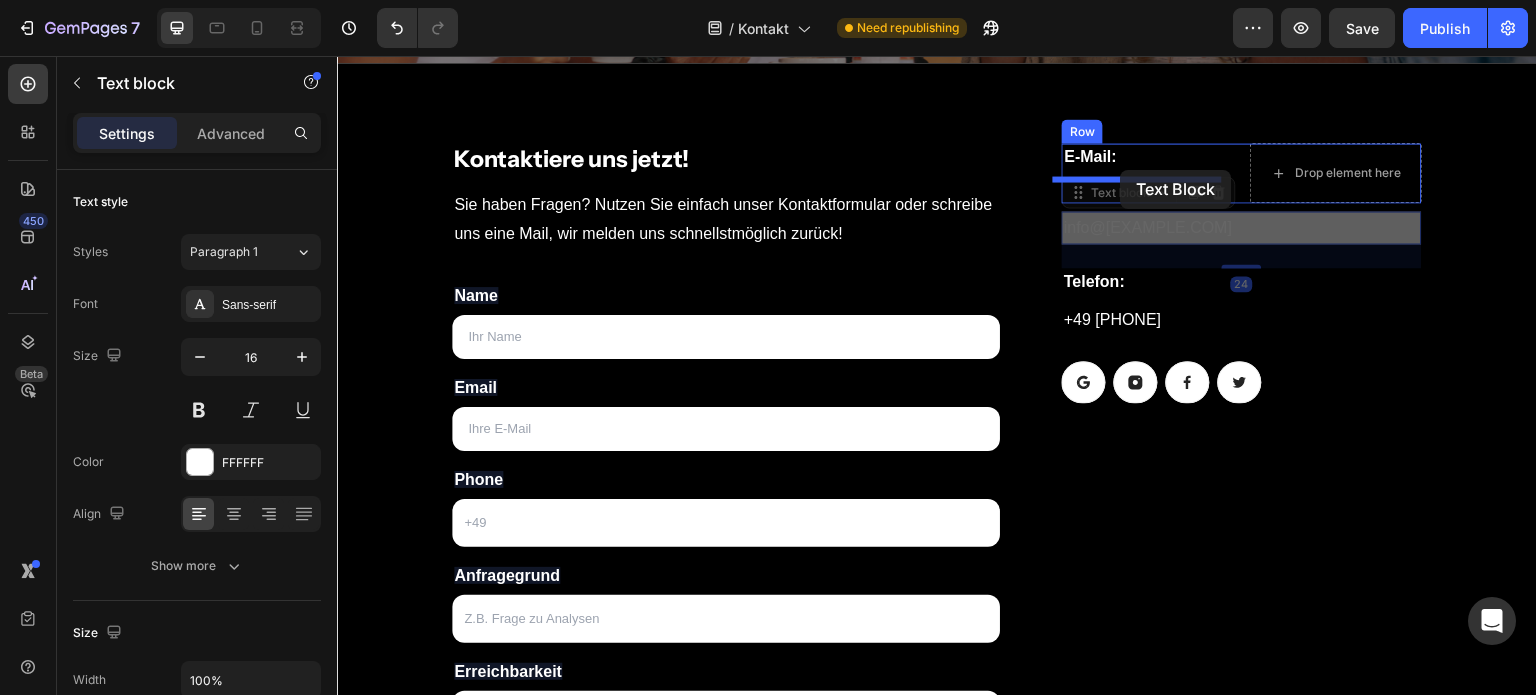 drag, startPoint x: 1067, startPoint y: 202, endPoint x: 1121, endPoint y: 170, distance: 62.76942 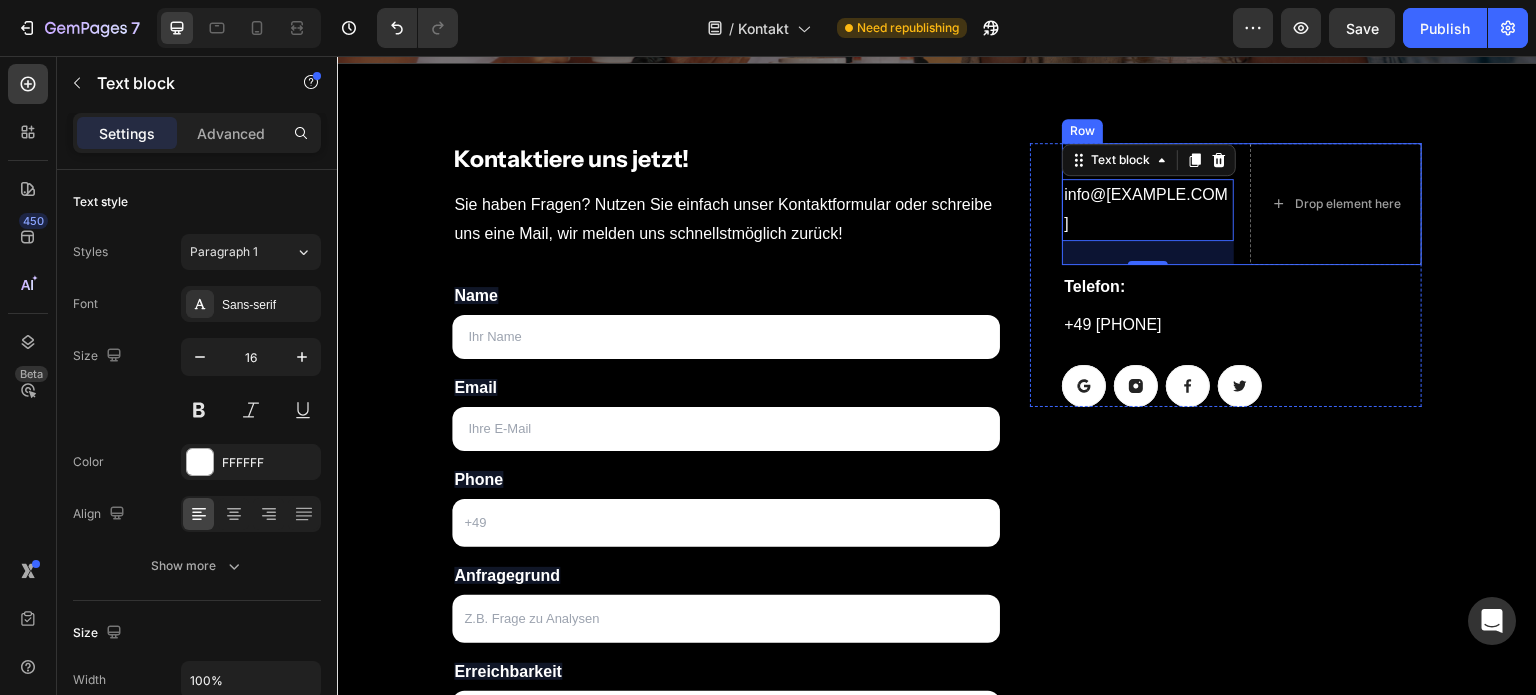 click on "E-Mail: Heading info@[EXAMPLE.COM] Text block   24
Drop element here Row" at bounding box center [1242, 204] 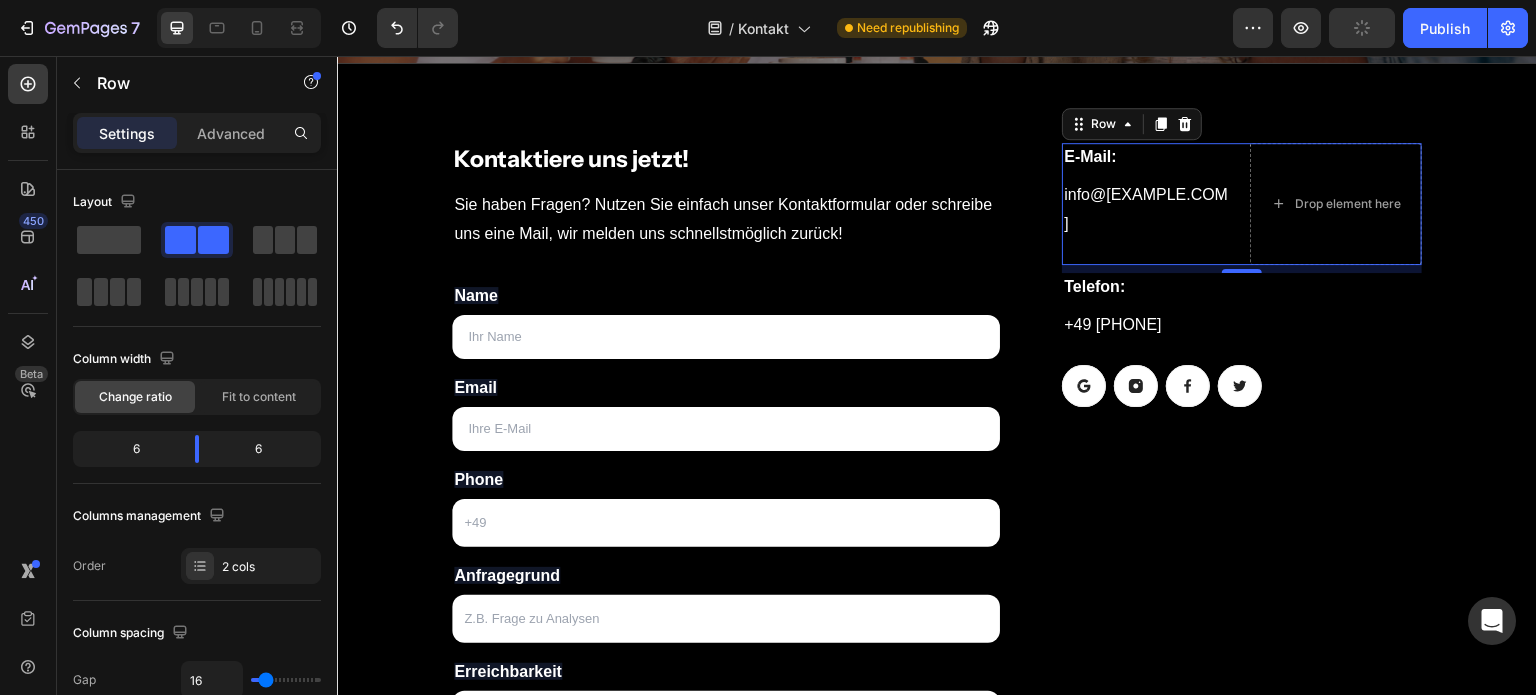 click on "E-Mail: Heading info@[EXAMPLE.COM] Text block" at bounding box center (1148, 204) 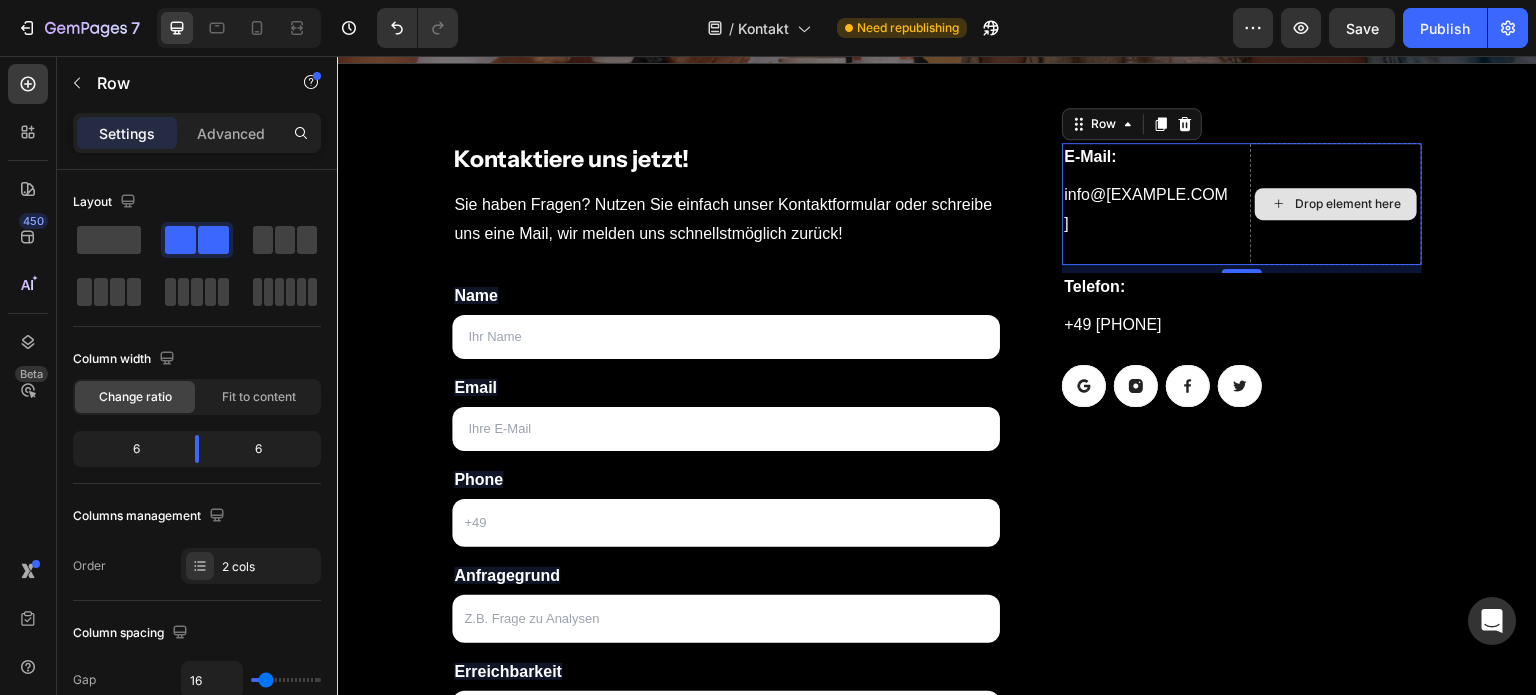click on "Drop element here" at bounding box center (1336, 204) 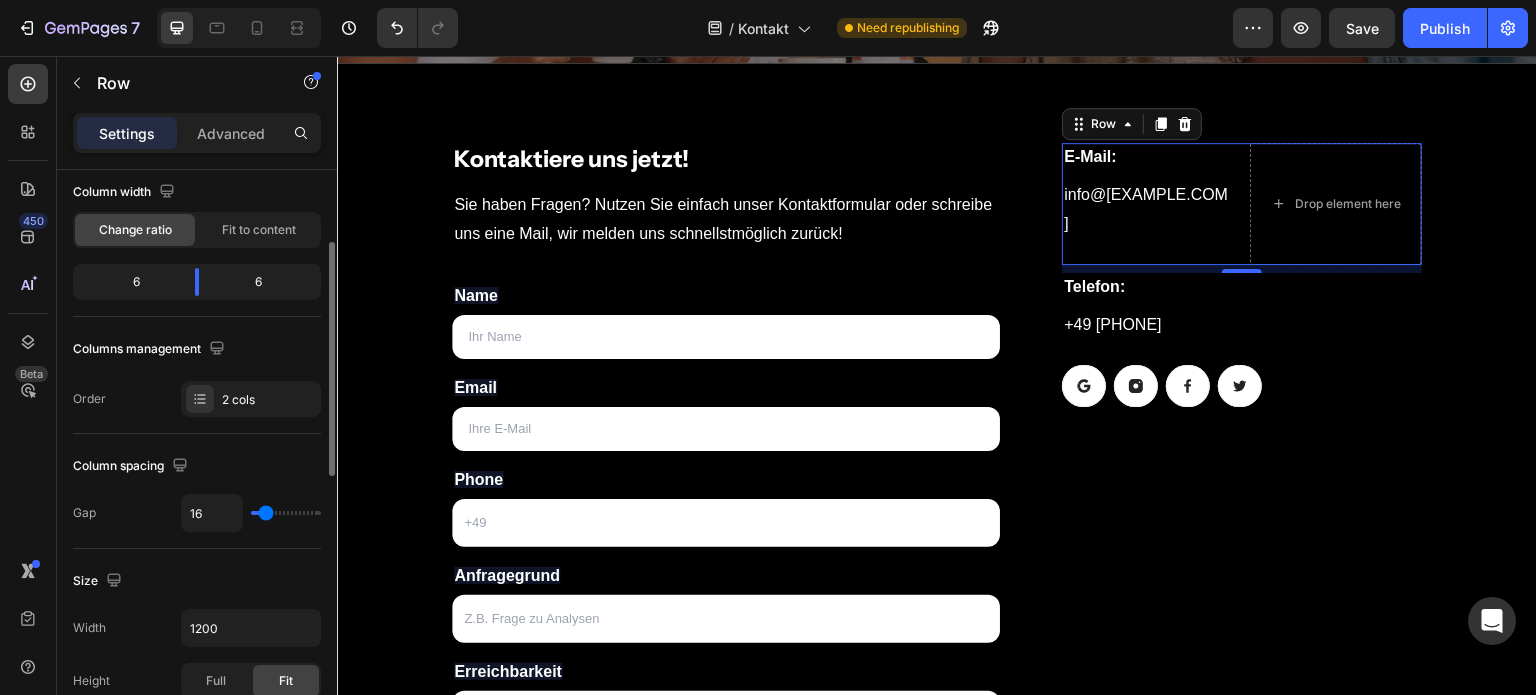 scroll, scrollTop: 171, scrollLeft: 0, axis: vertical 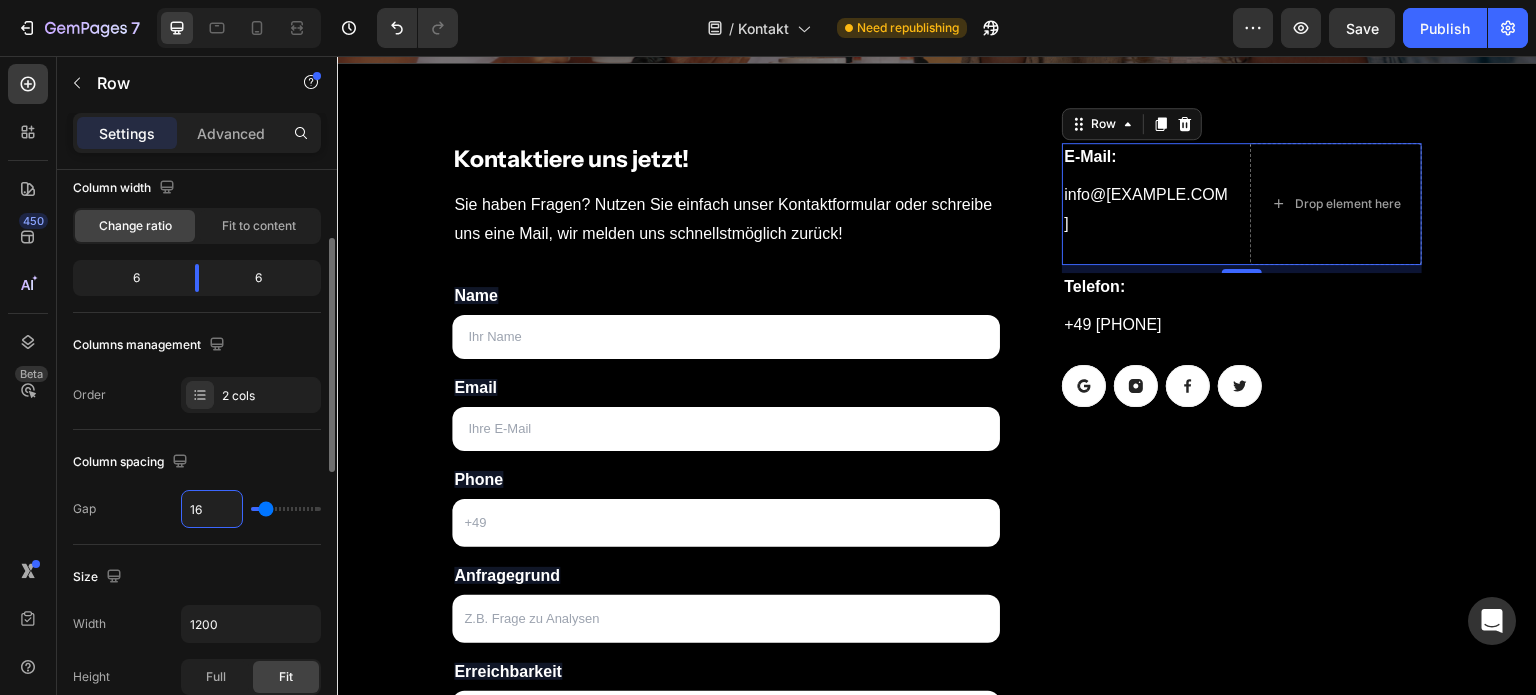 click on "16" at bounding box center [212, 509] 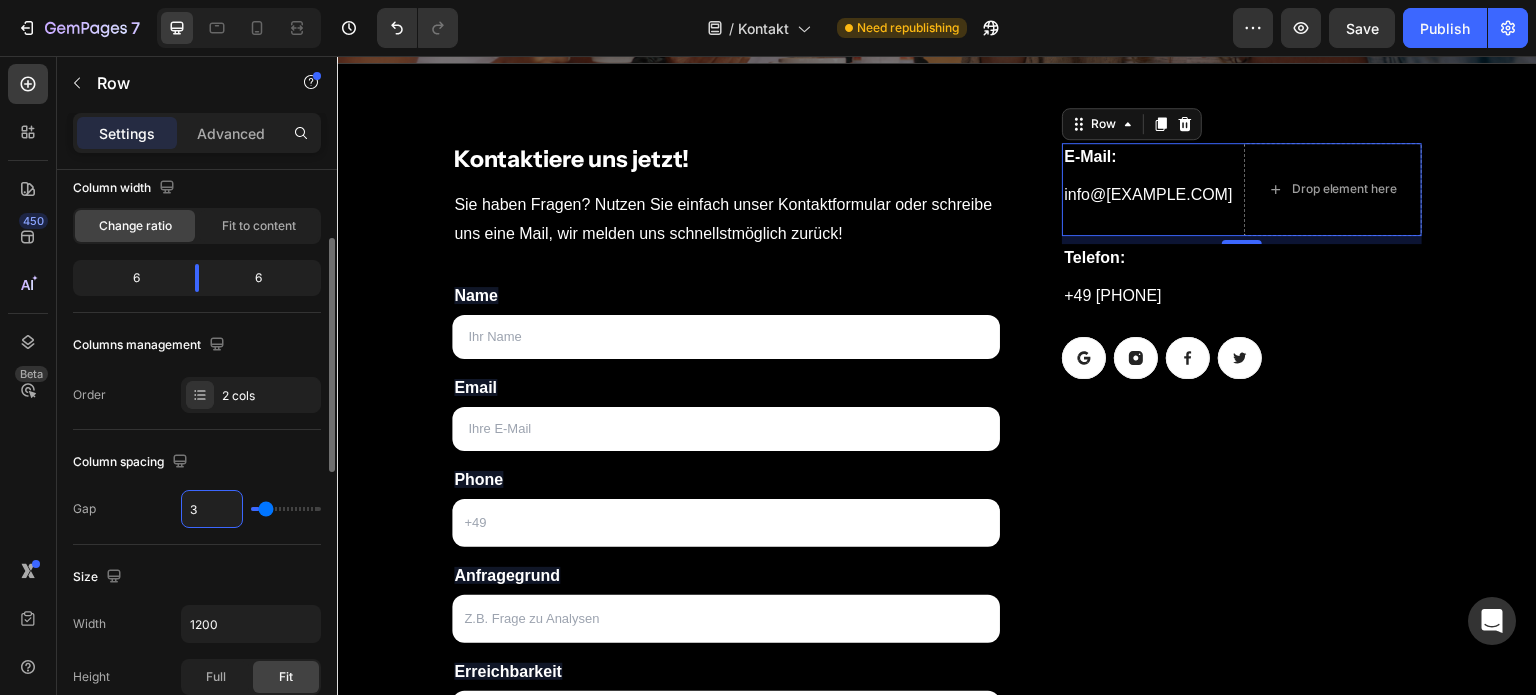 type on "30" 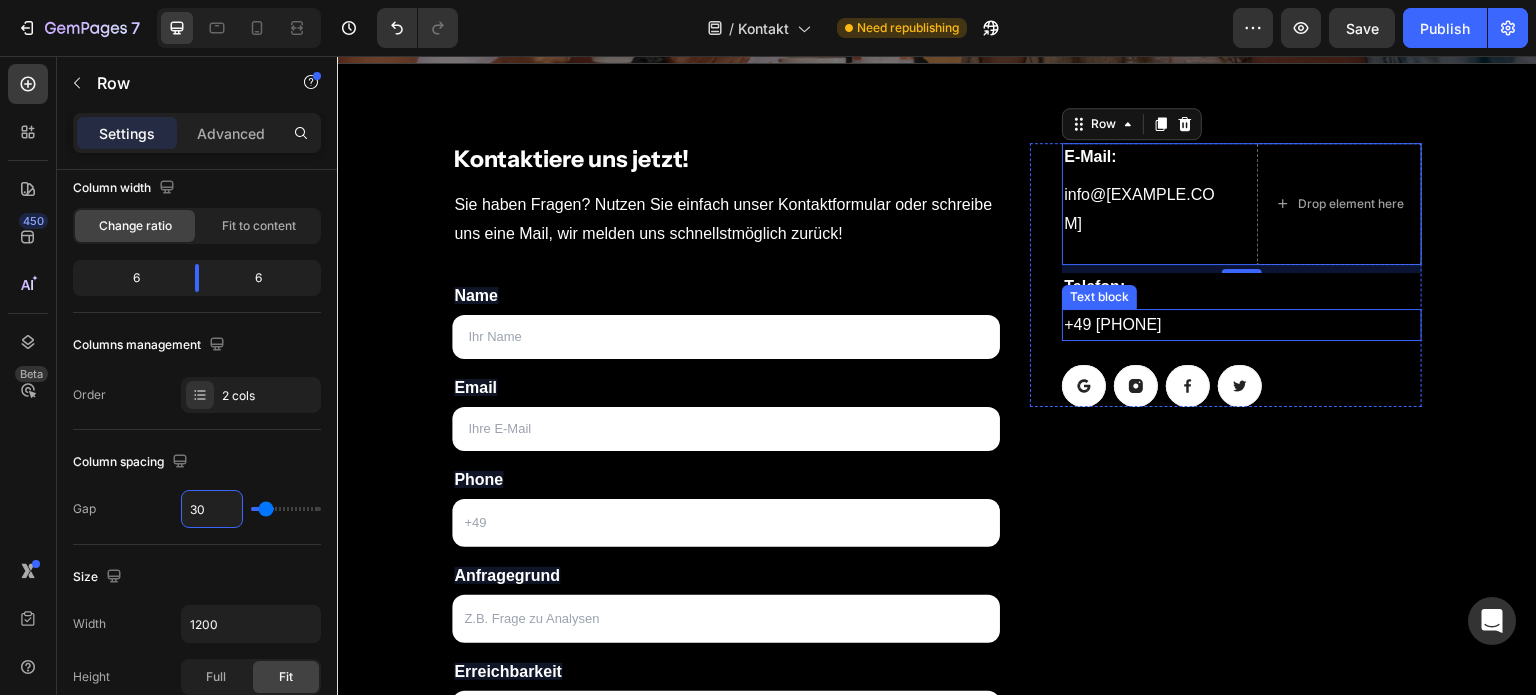 click on "+49 [PHONE]" at bounding box center (1242, 325) 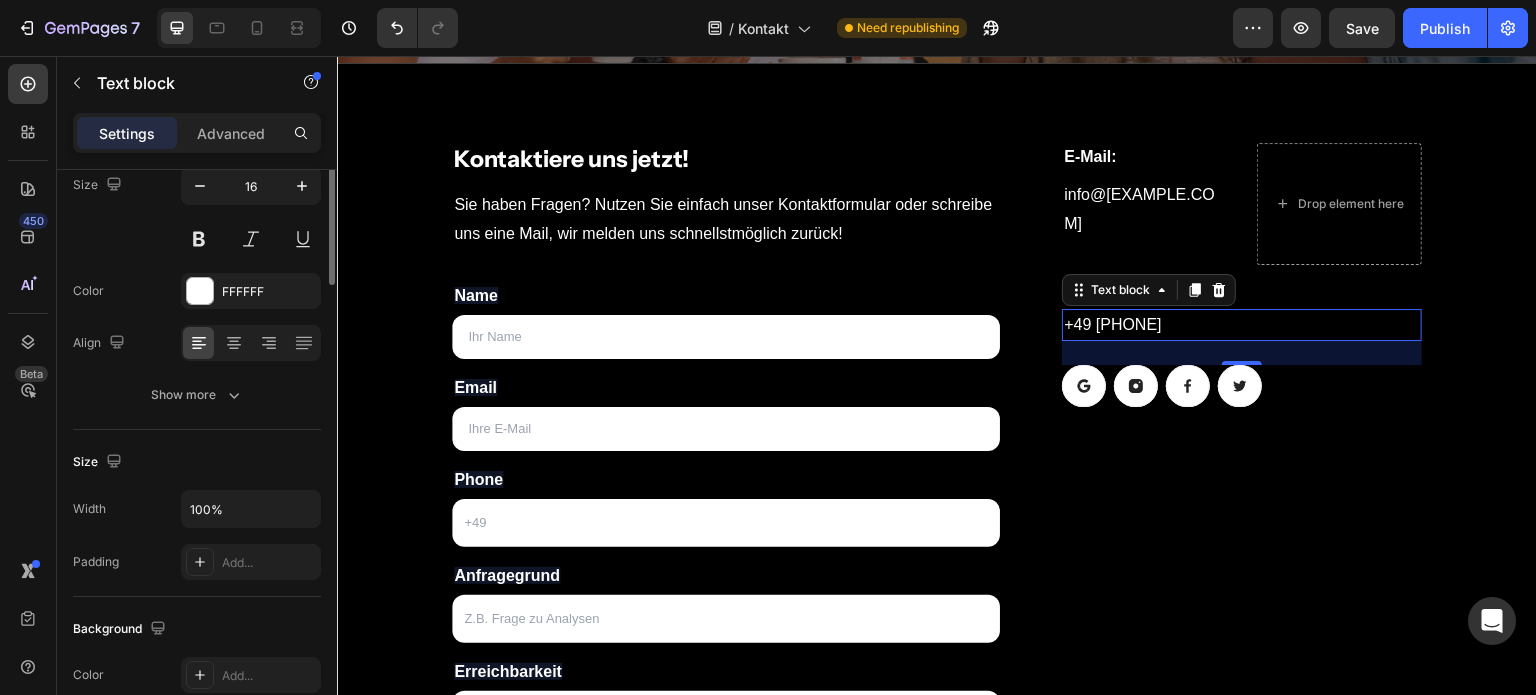 scroll, scrollTop: 0, scrollLeft: 0, axis: both 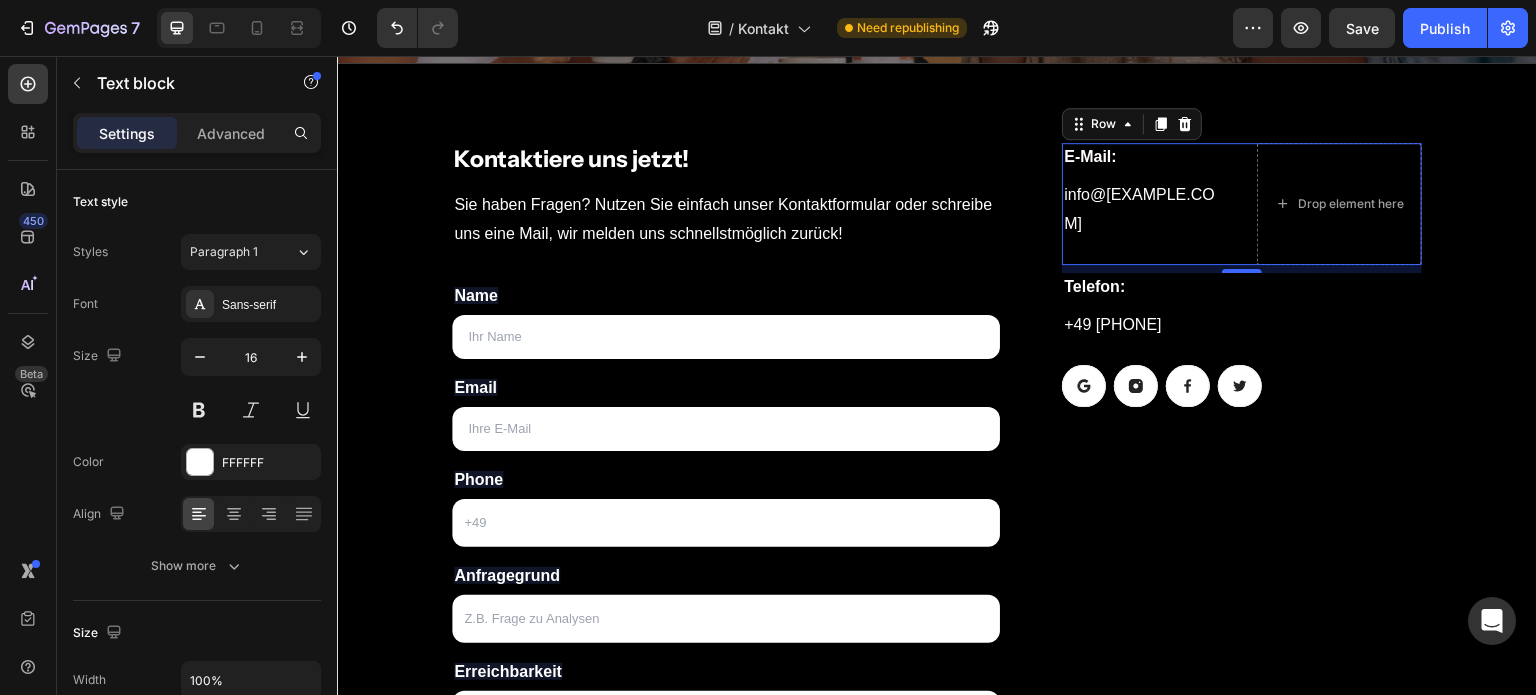 click on "E-Mail: Heading info@[EXAMPLE.COM] Text block" at bounding box center [1144, 204] 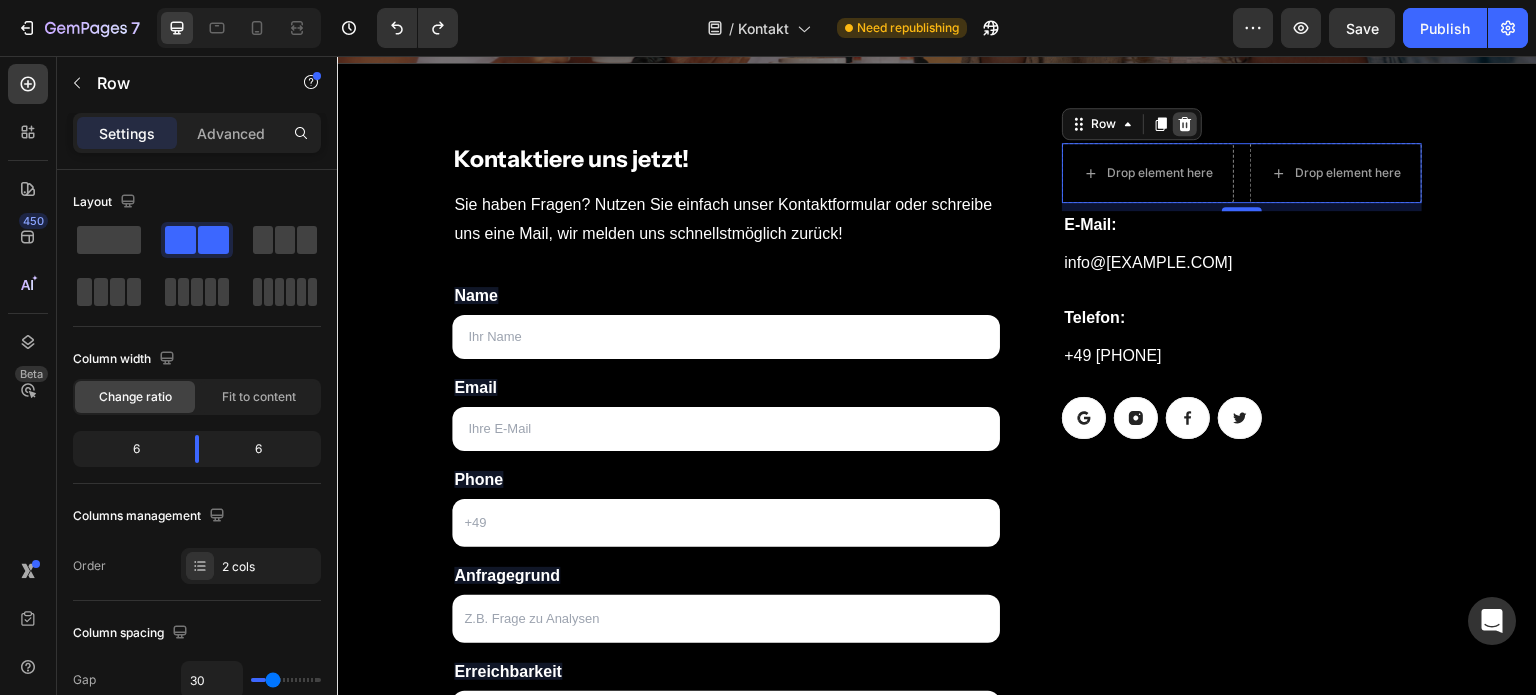 click at bounding box center (1185, 124) 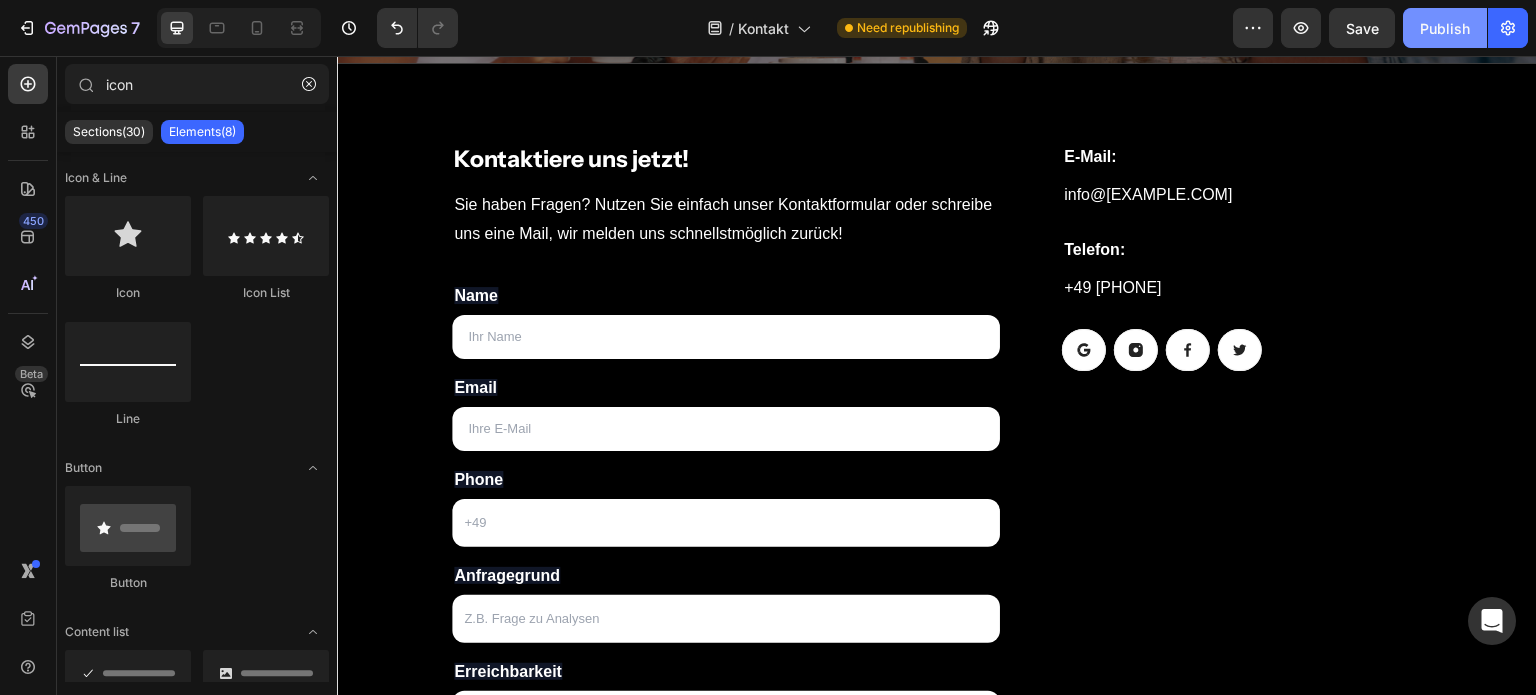 click on "Publish" 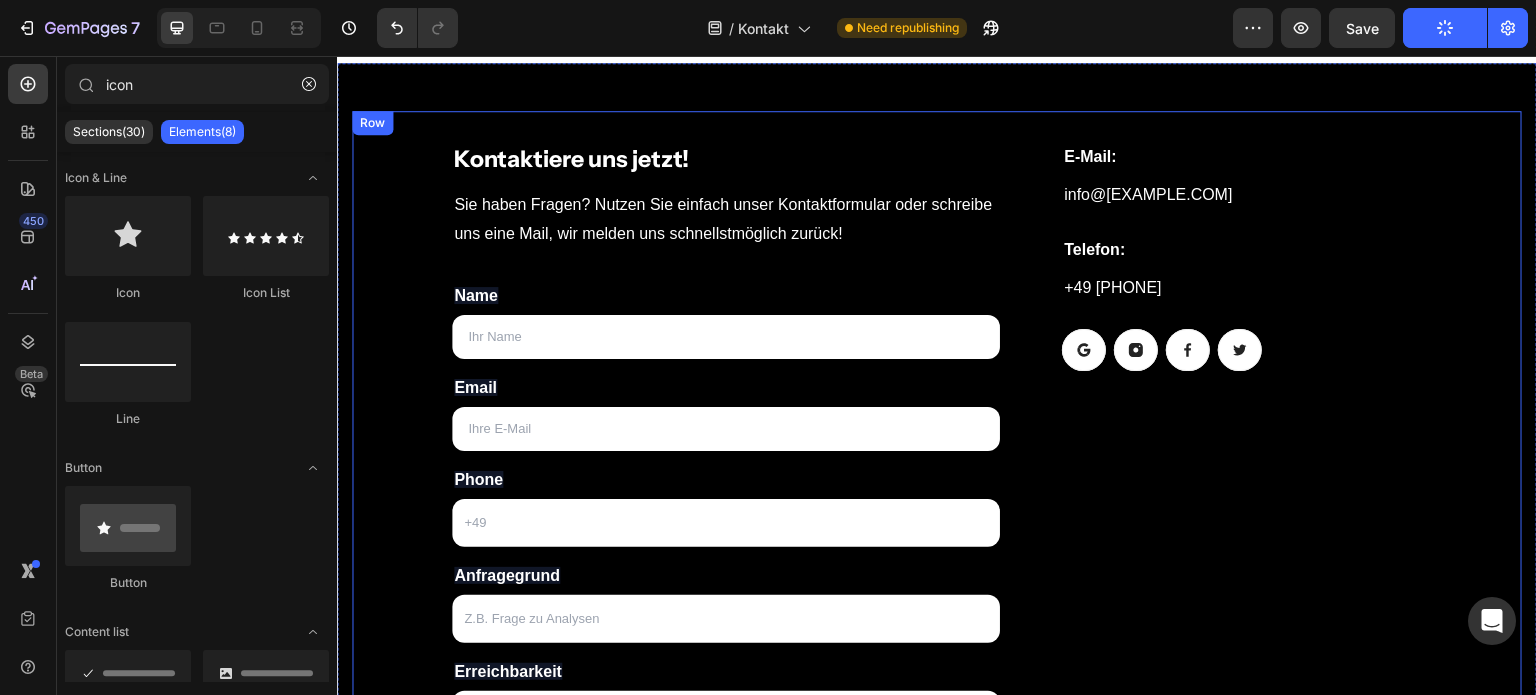 scroll, scrollTop: 775, scrollLeft: 0, axis: vertical 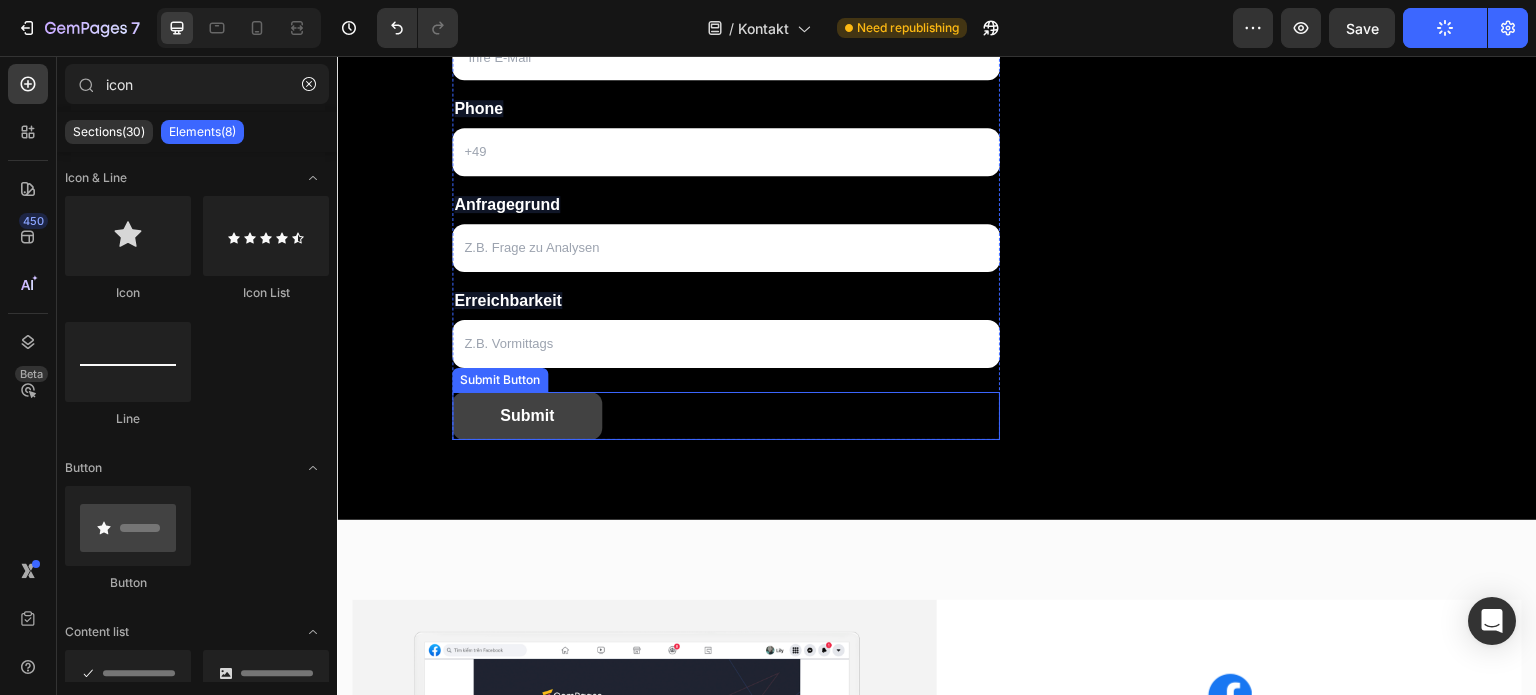 click on "Submit" at bounding box center (527, 416) 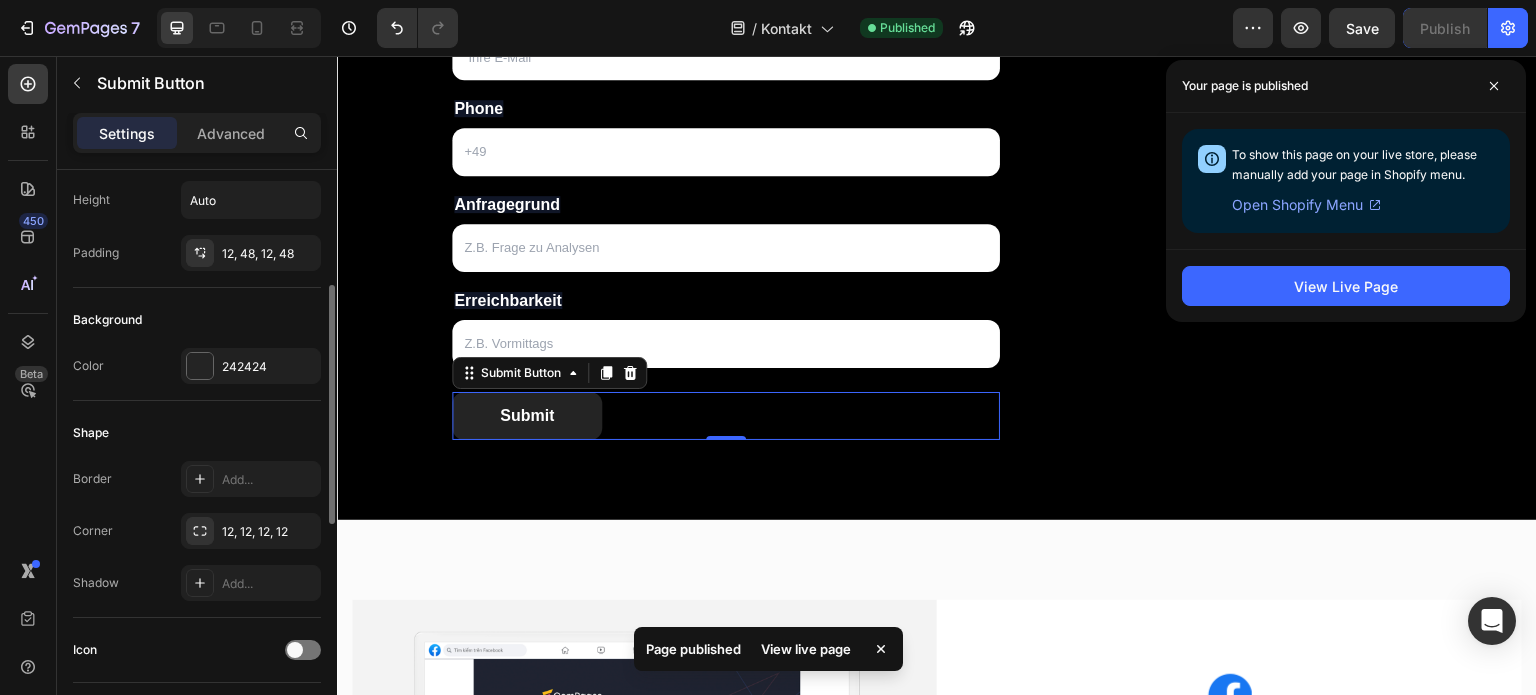 scroll, scrollTop: 244, scrollLeft: 0, axis: vertical 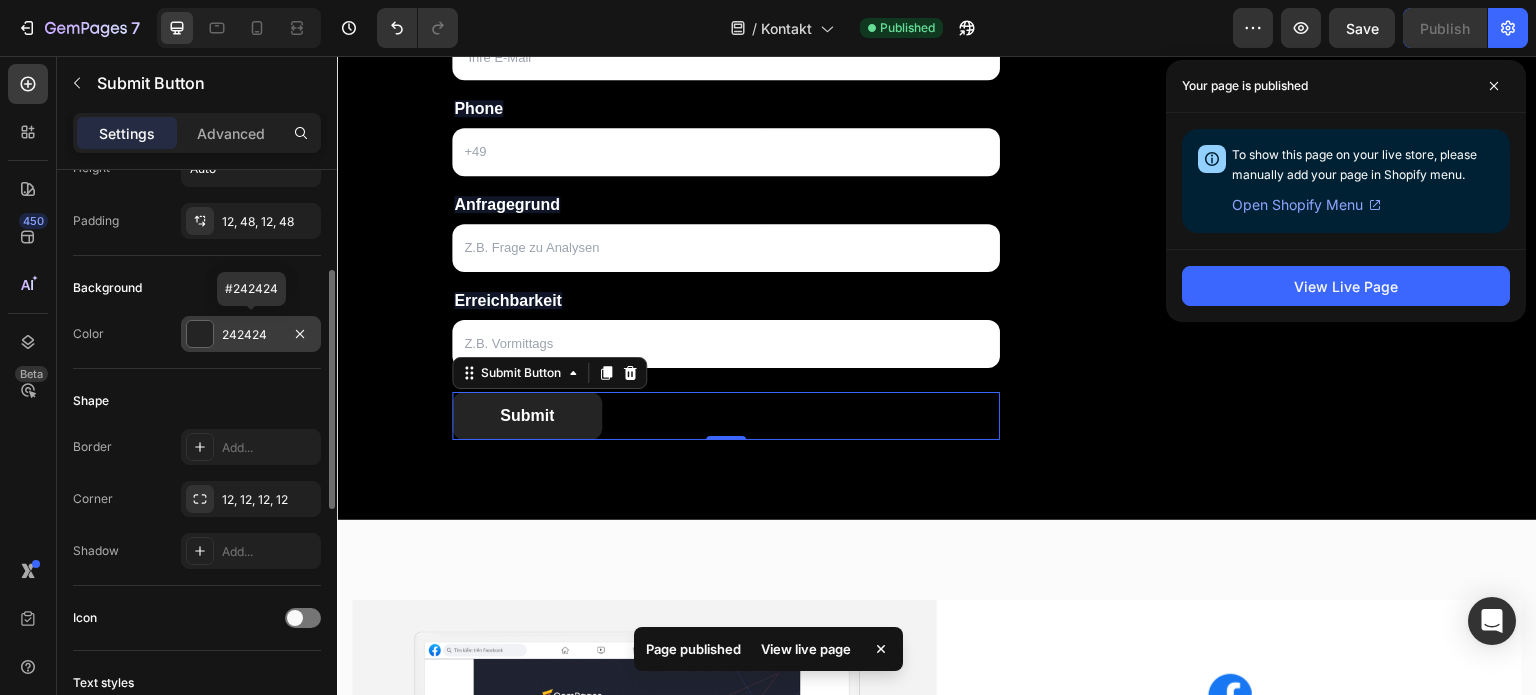 click at bounding box center [200, 334] 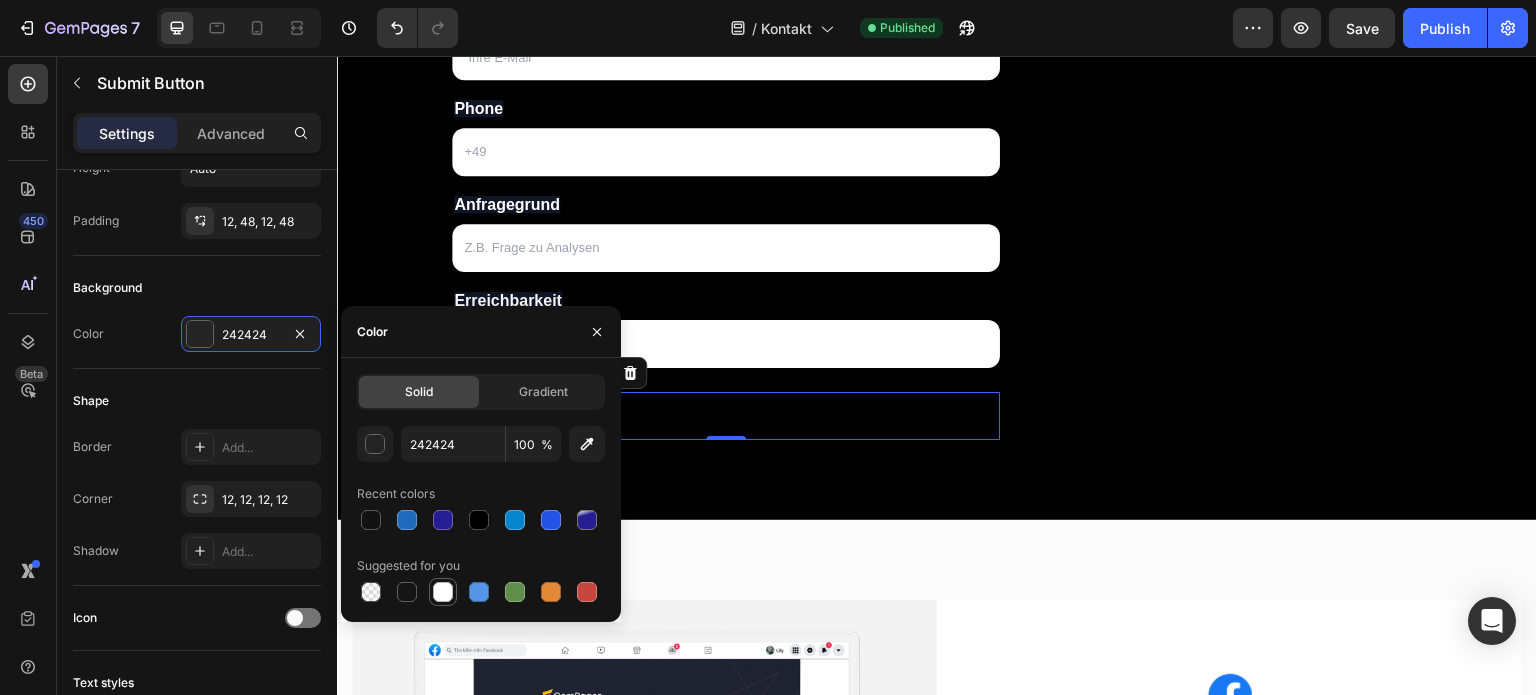 click at bounding box center (443, 592) 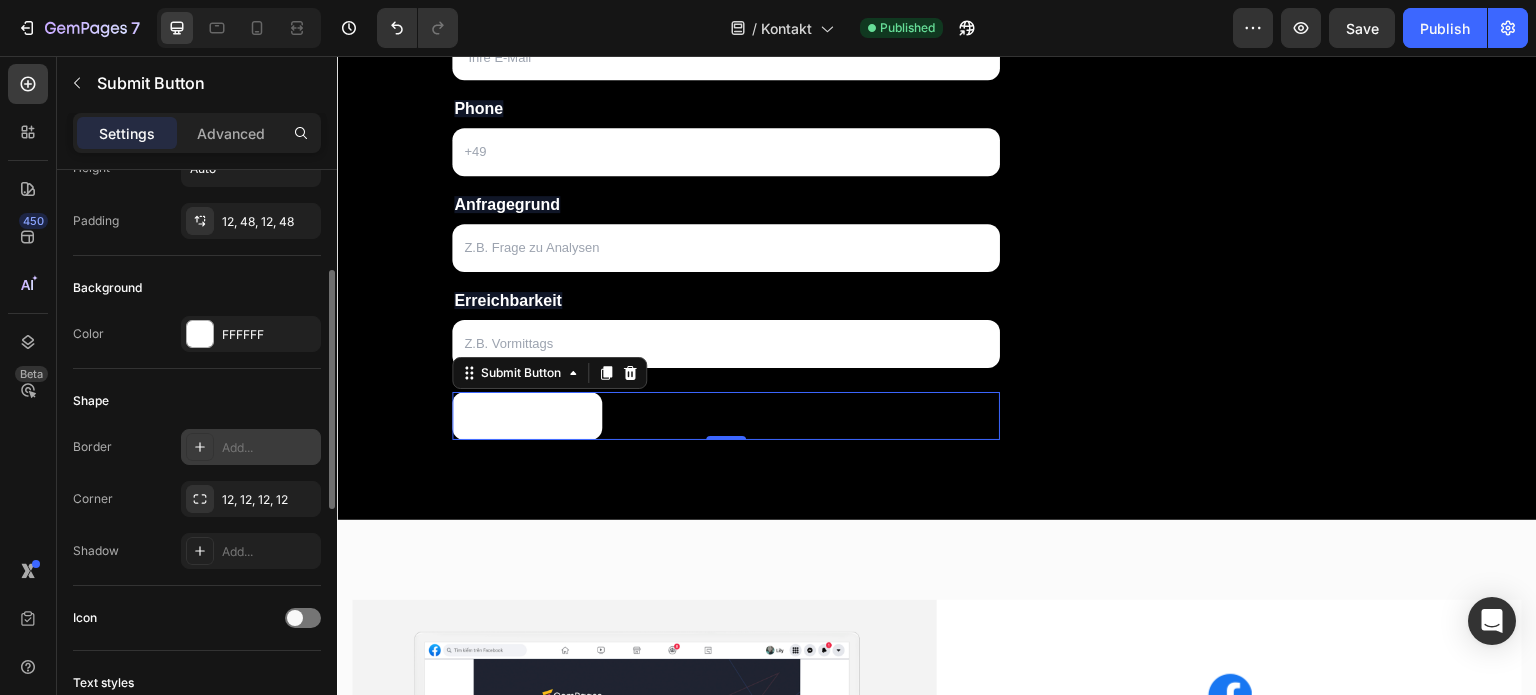click on "Add..." at bounding box center [269, 448] 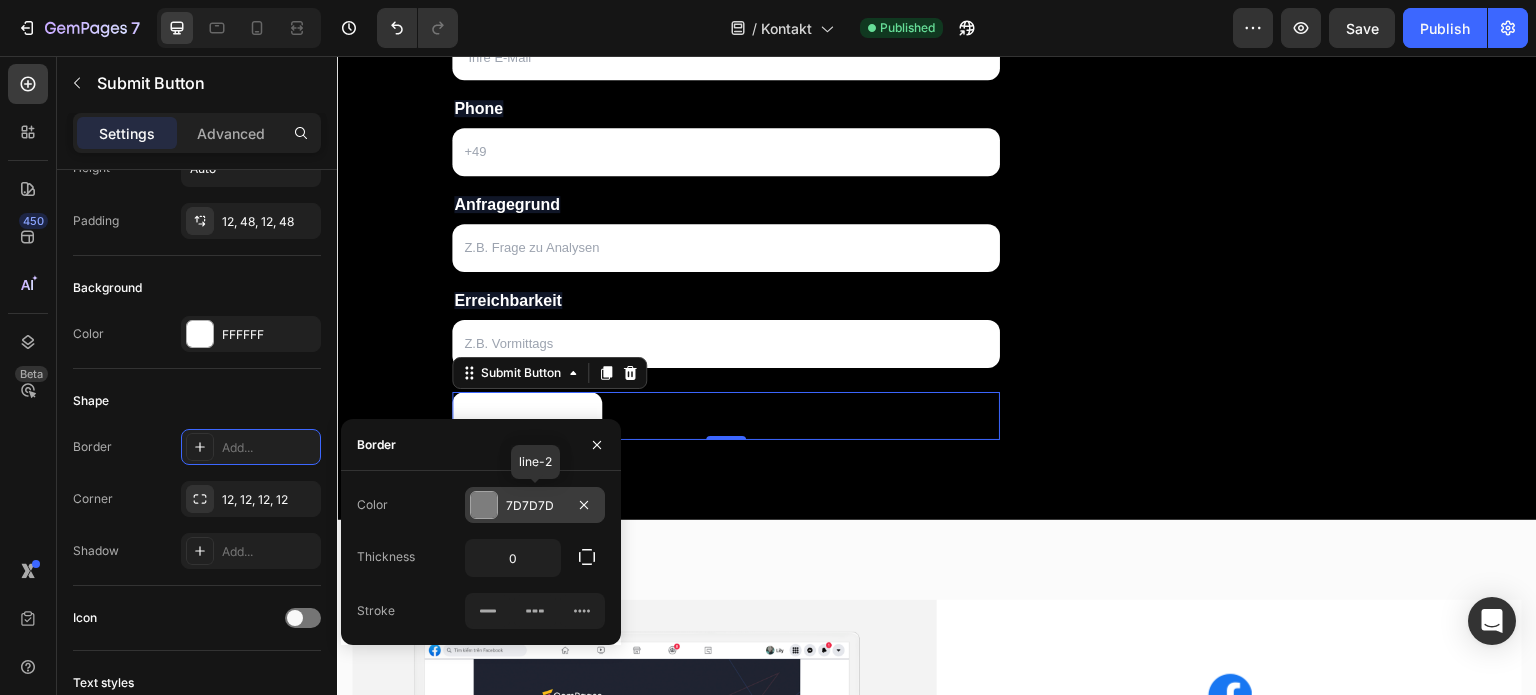 click at bounding box center [484, 505] 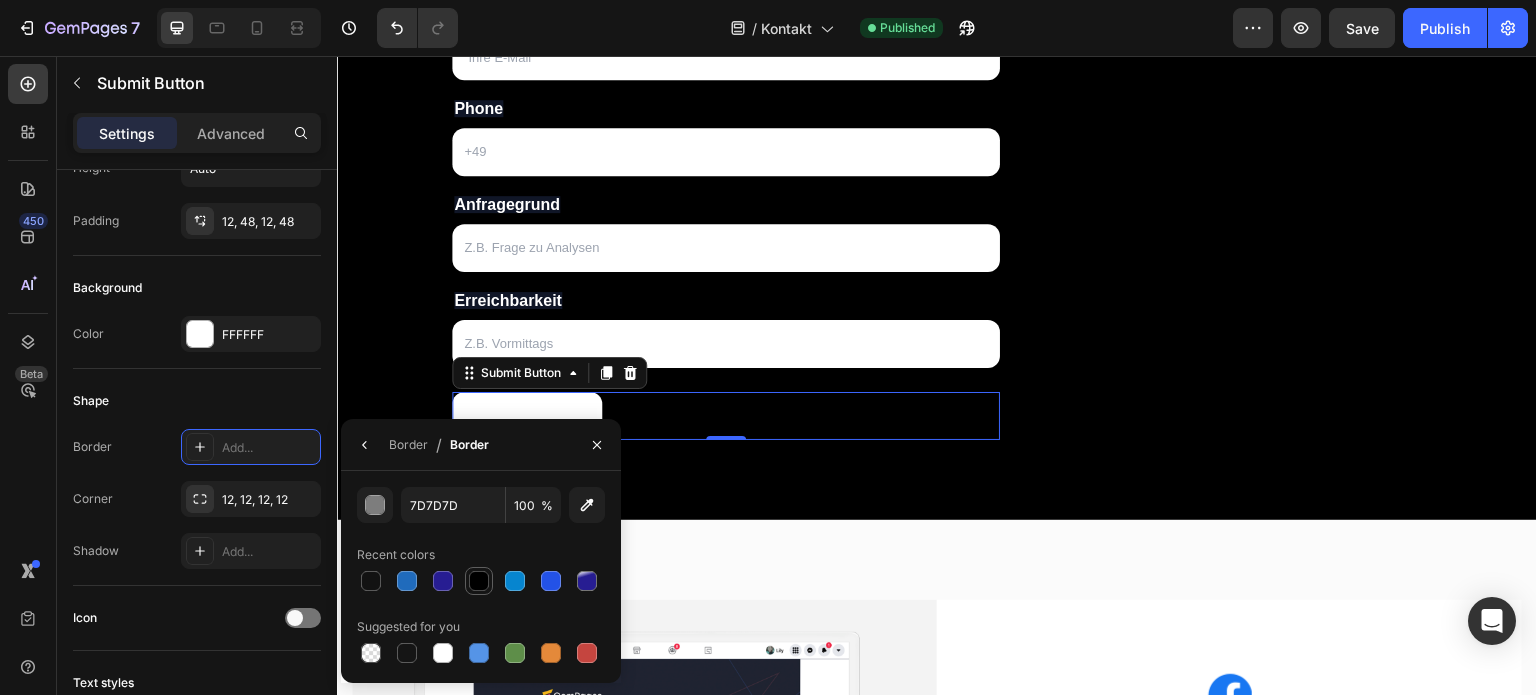 click at bounding box center (479, 581) 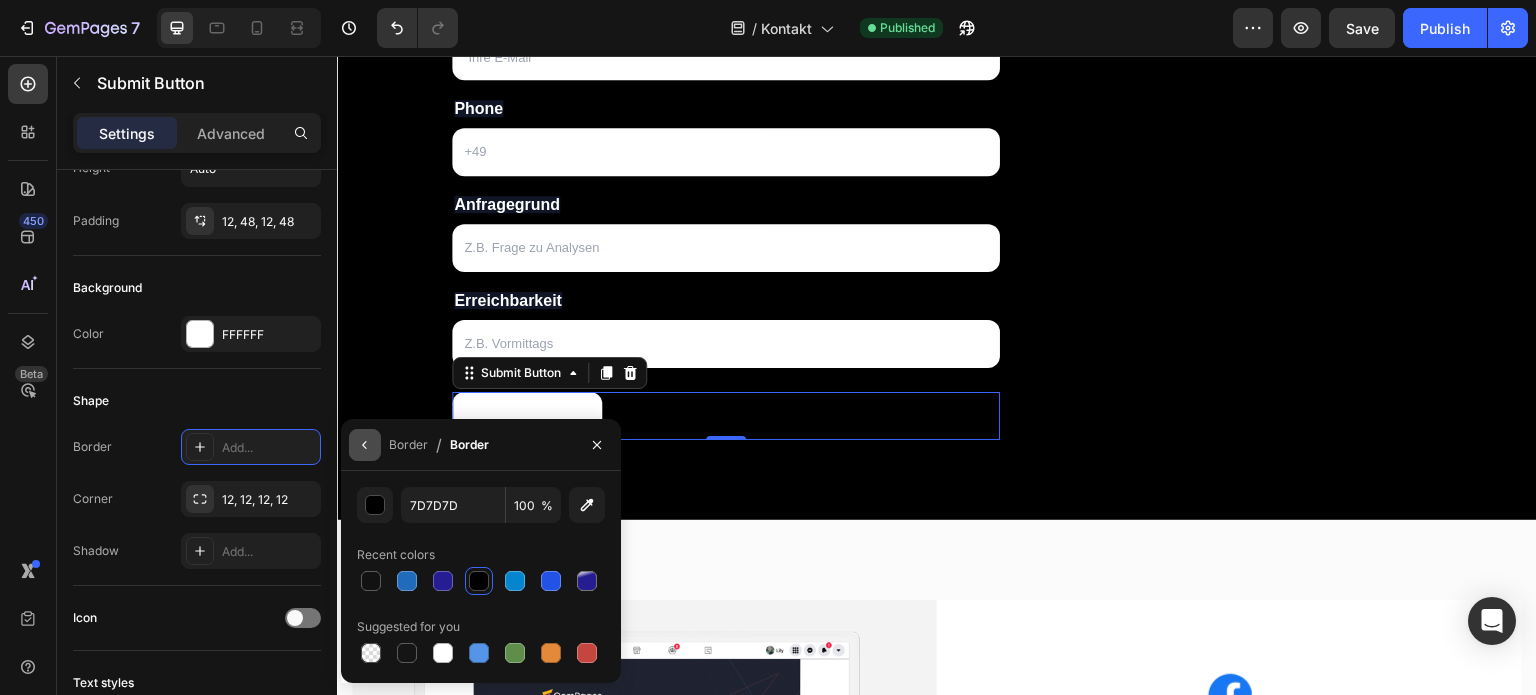 click at bounding box center (365, 445) 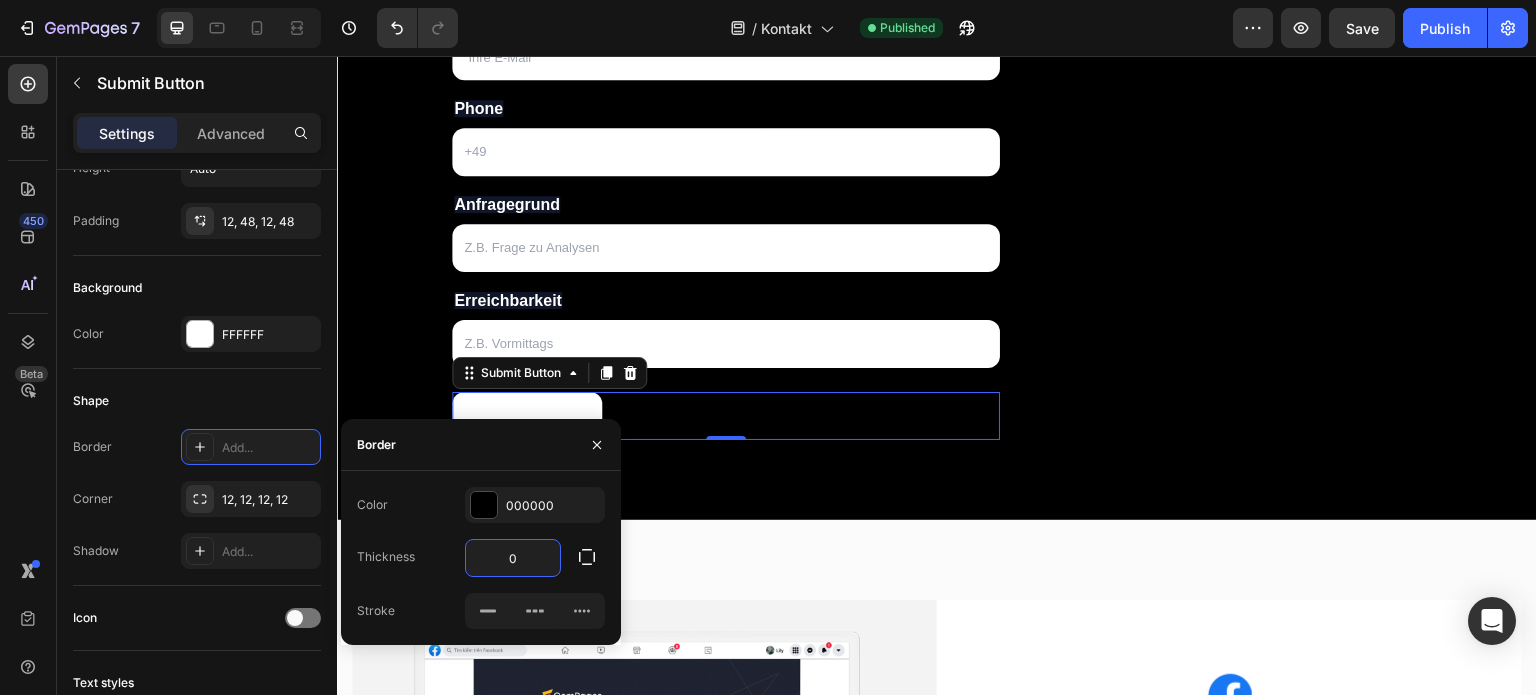 click on "0" at bounding box center [513, 558] 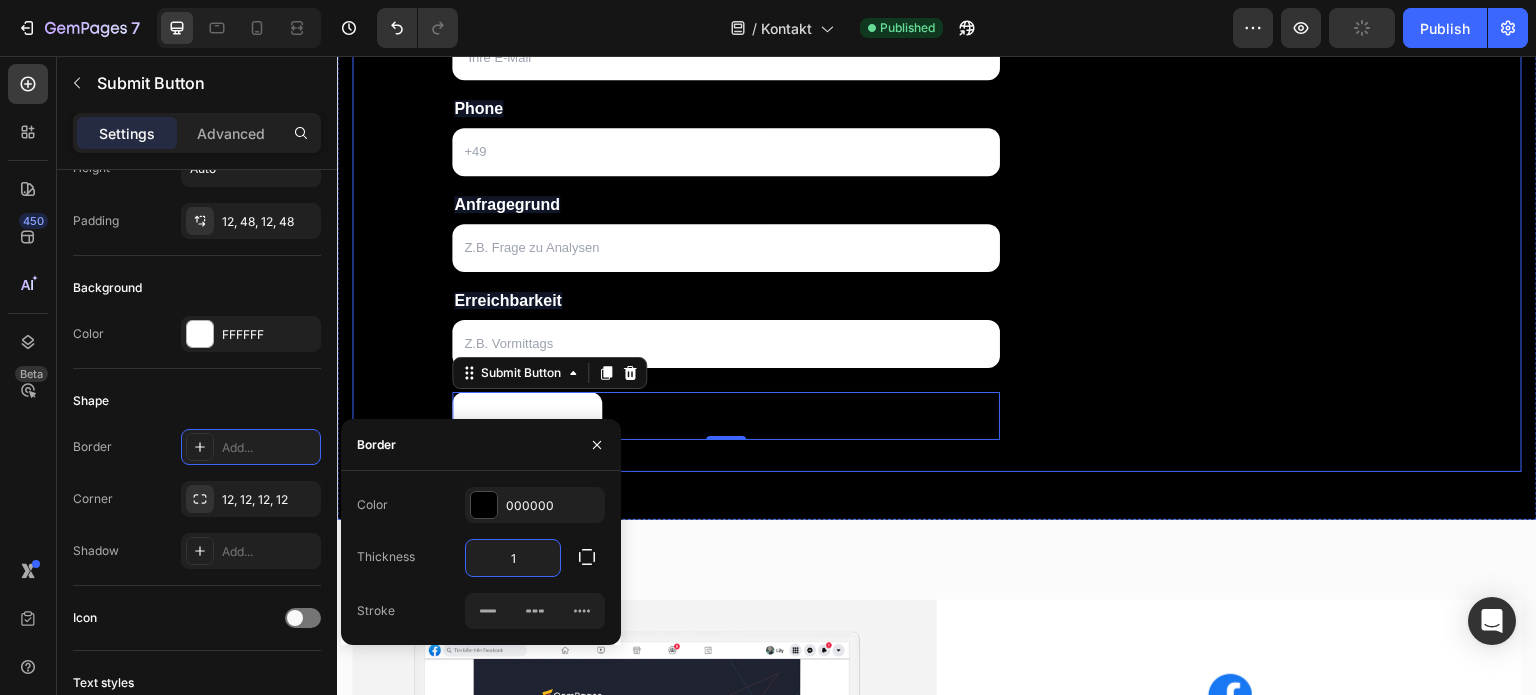 click on "Kontaktiere uns jetzt! Heading Sie haben Fragen? Nutzen Sie einfach unser Kontaktformular oder schreibe uns eine Mail, wir melden uns schnellstmöglich zurück! Text block Name Text Block Text Field Email Text Block Email Field Phone Text Block Text Field Anfragegrund Text Block Text Field Erreichbarkeit Text Block Text Field Submit Submit Button   0 Contact Form E-Mail: Heading info@[EXAMPLE.COM] Text block Telefon: Heading +49 [PHONE] Text block           Button     Button     Button     Button Row Row Row" at bounding box center (937, 106) 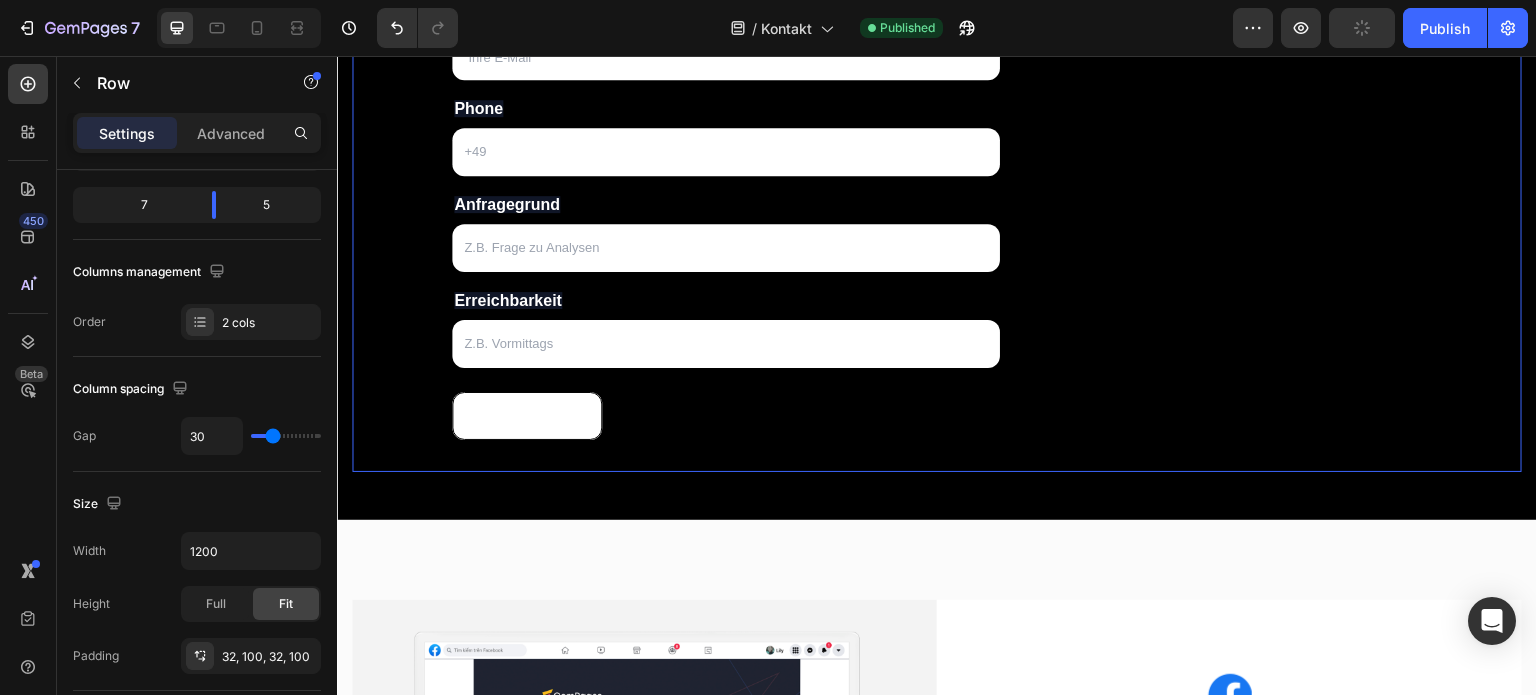 scroll, scrollTop: 0, scrollLeft: 0, axis: both 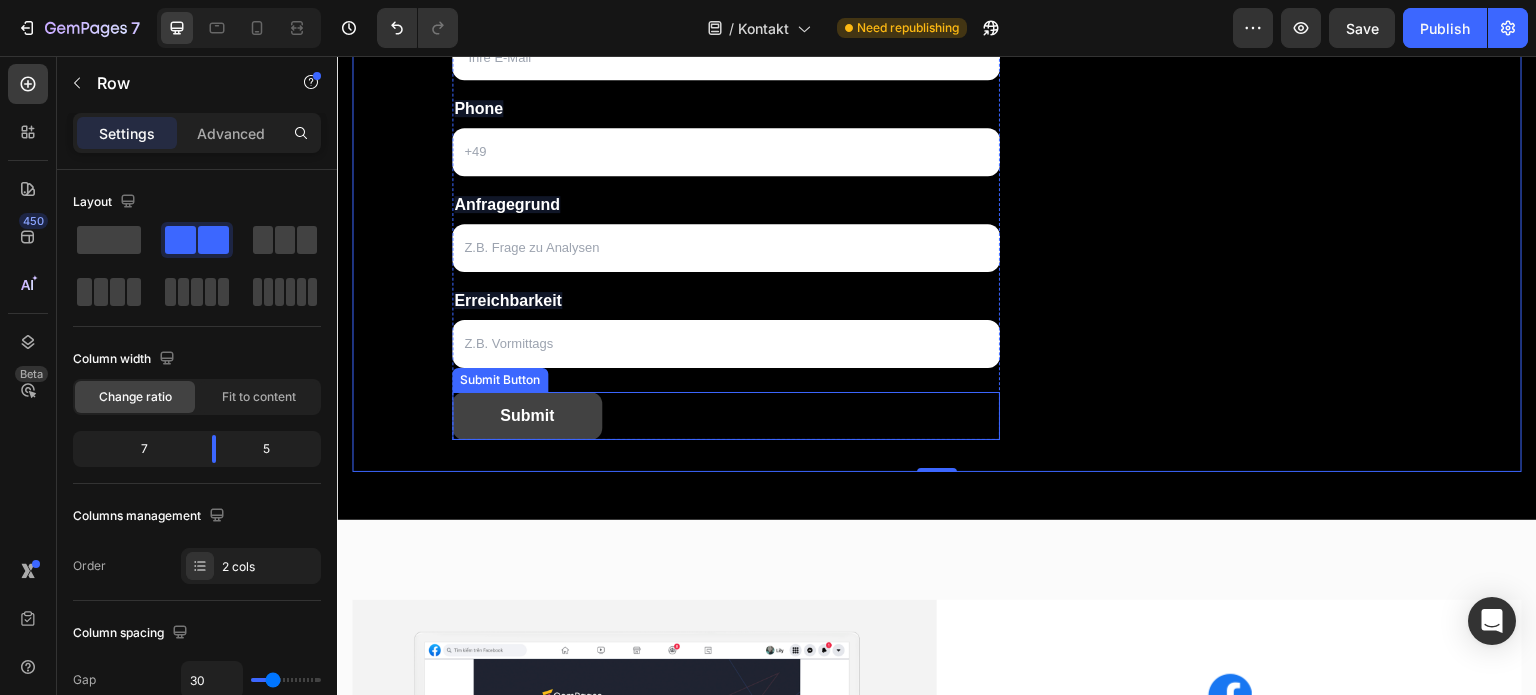 click on "Submit" at bounding box center (527, 416) 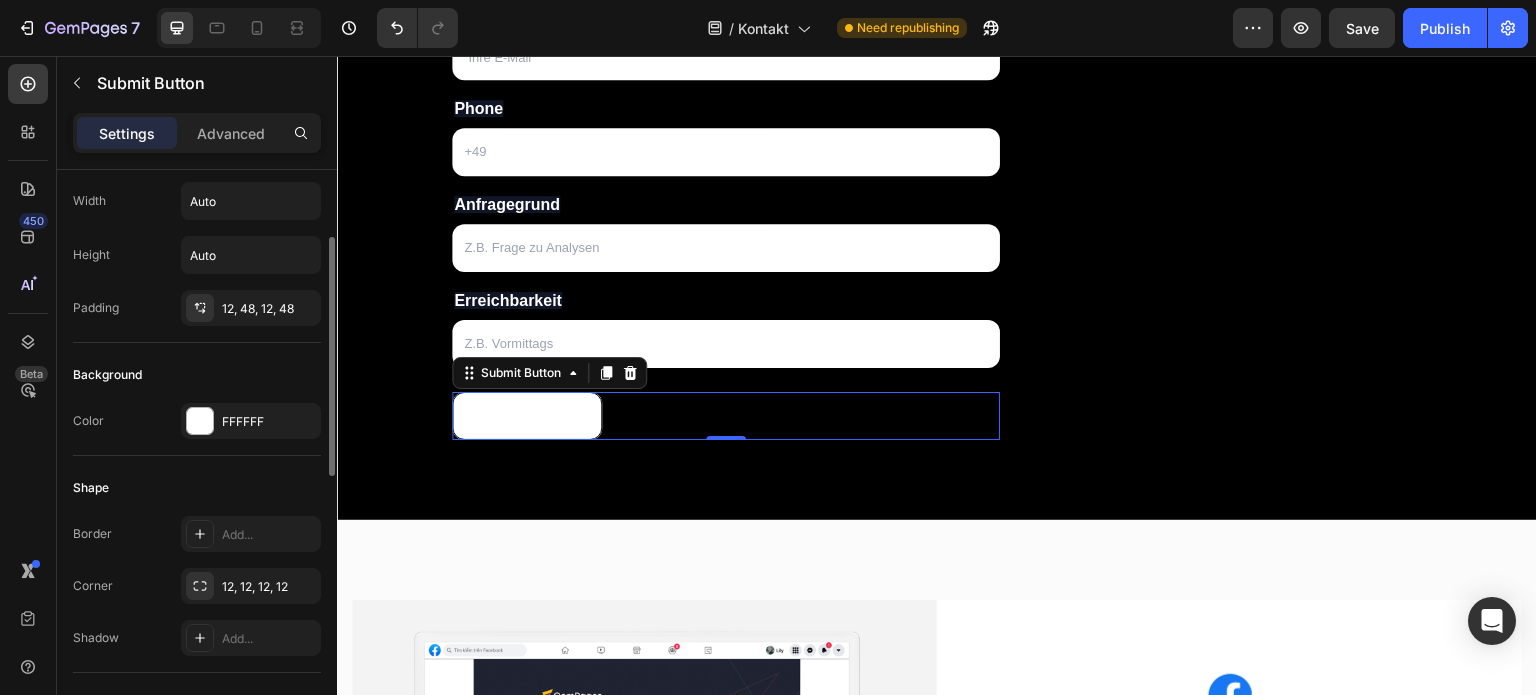 scroll, scrollTop: 159, scrollLeft: 0, axis: vertical 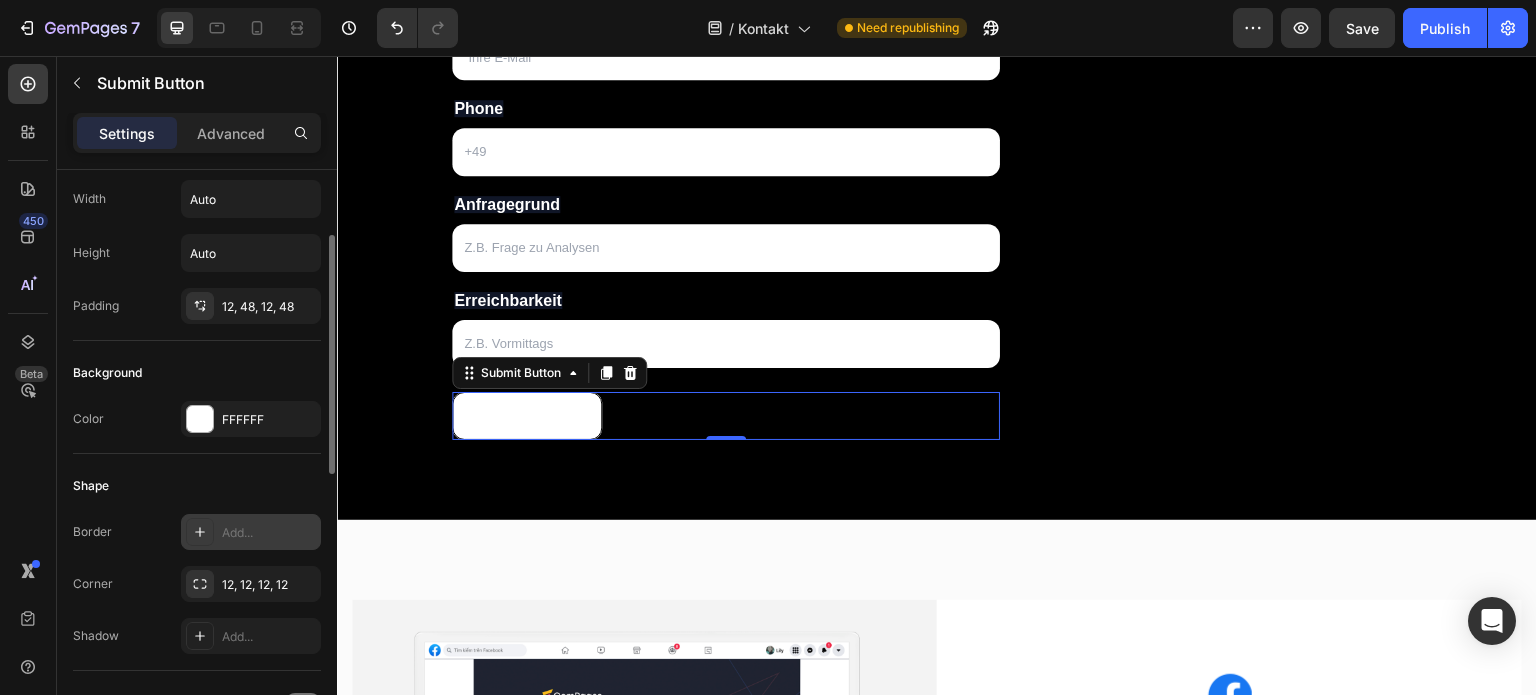 click on "Add..." at bounding box center [269, 533] 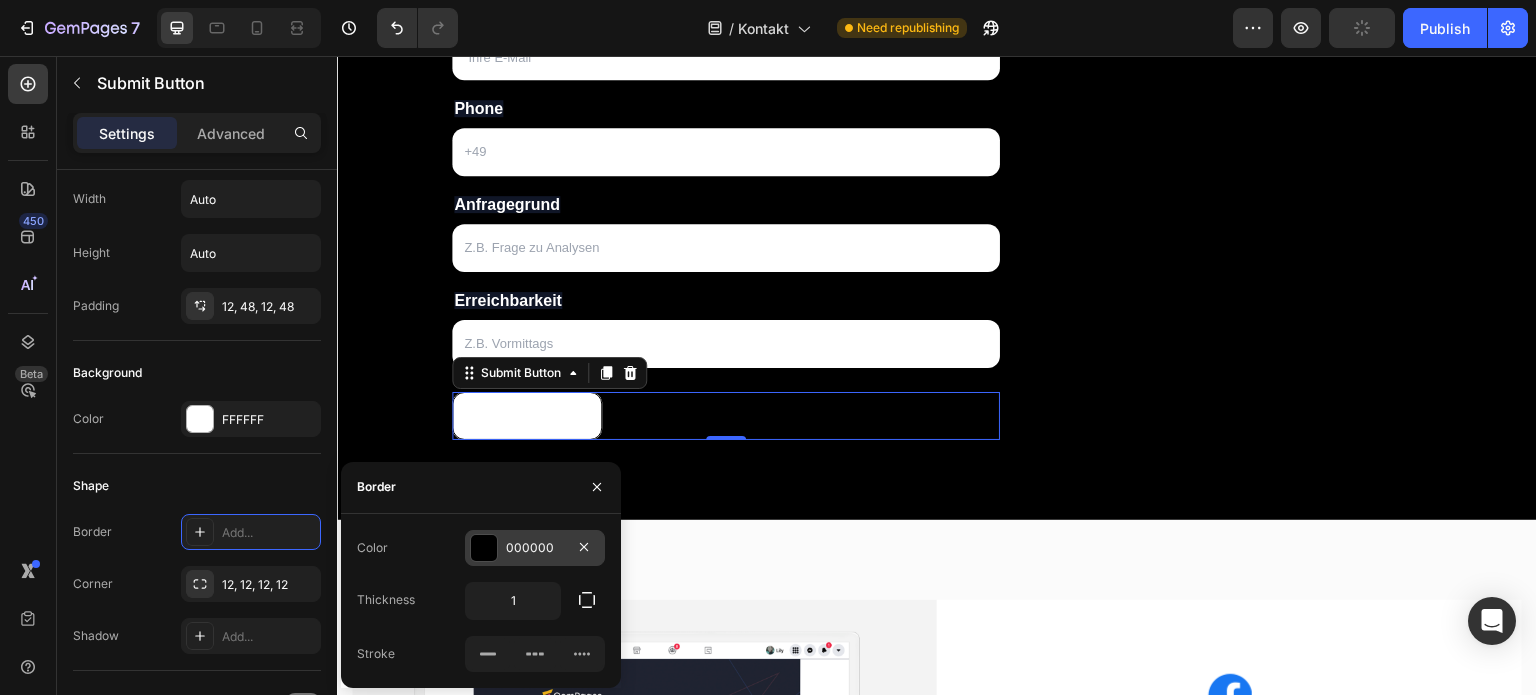 click at bounding box center (484, 548) 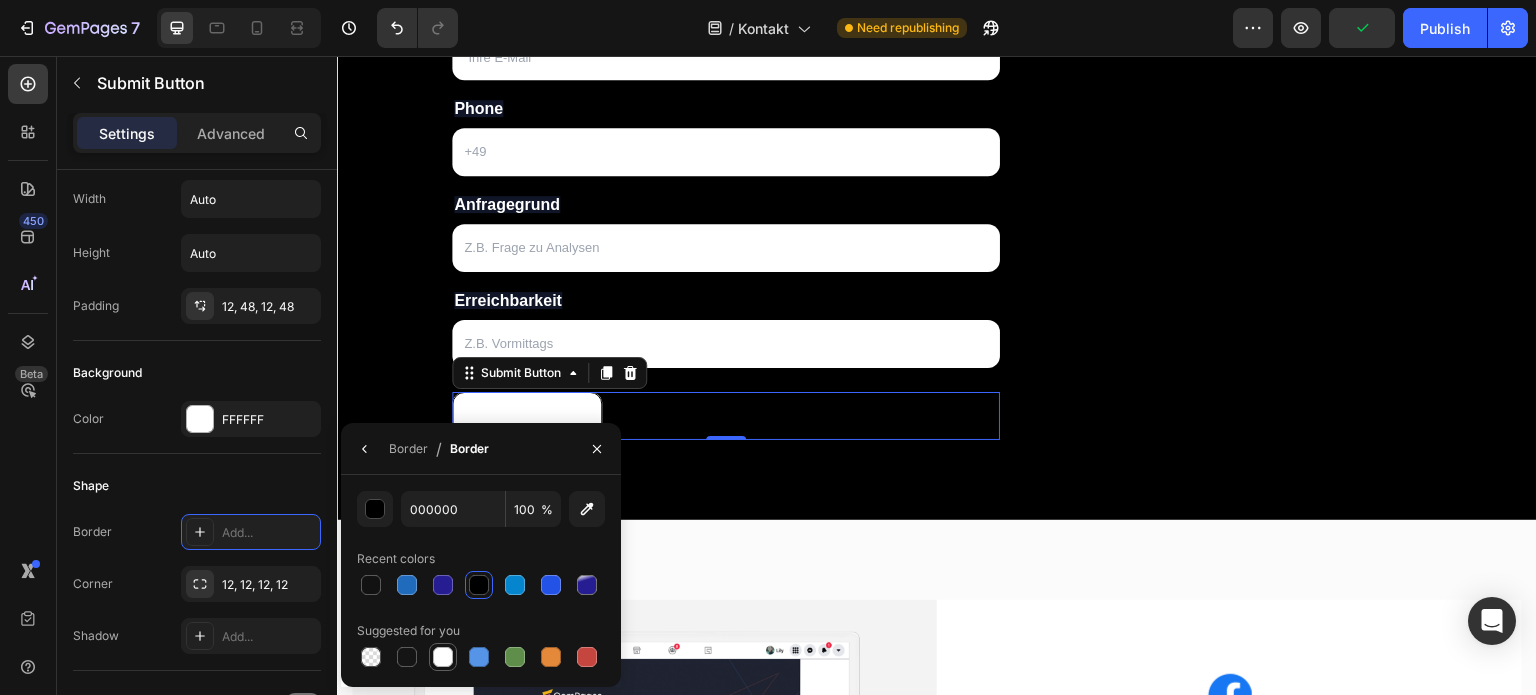 click at bounding box center (443, 657) 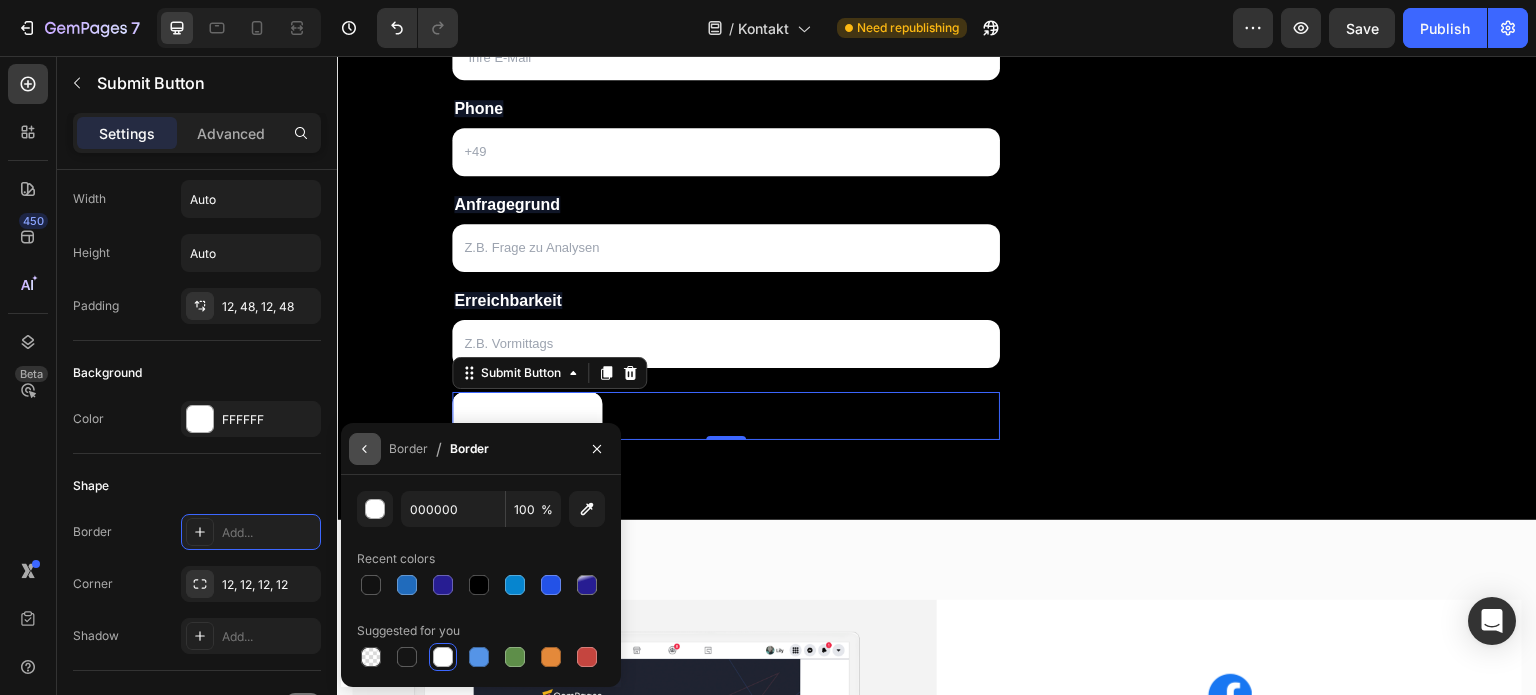 click 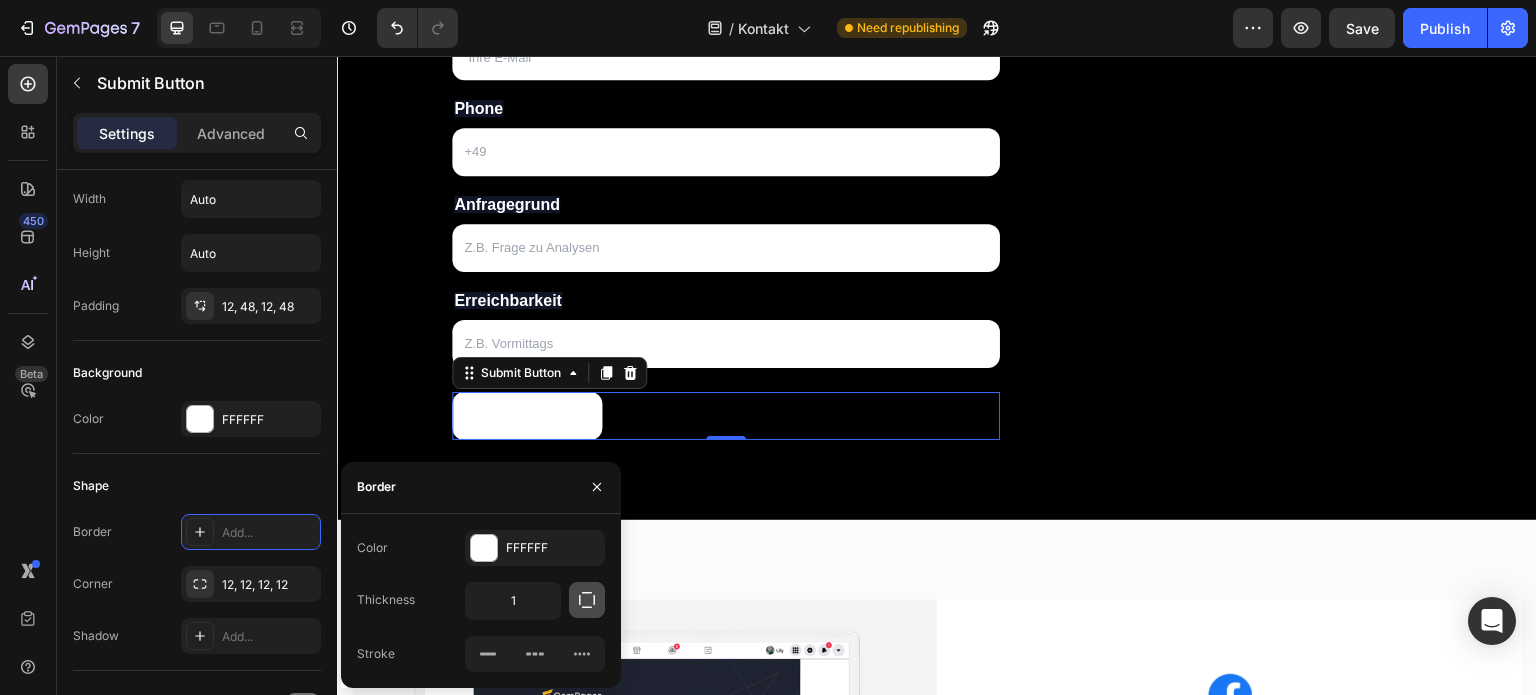 click 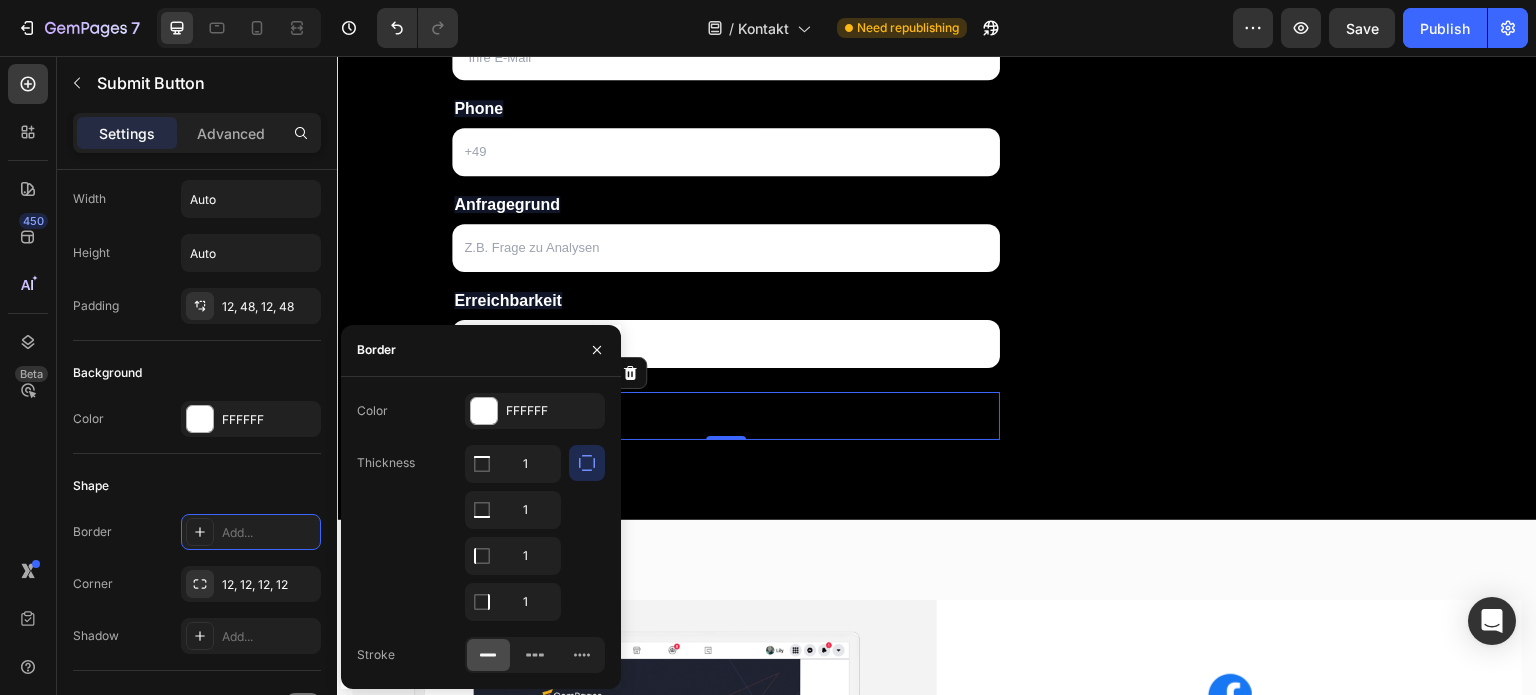 click 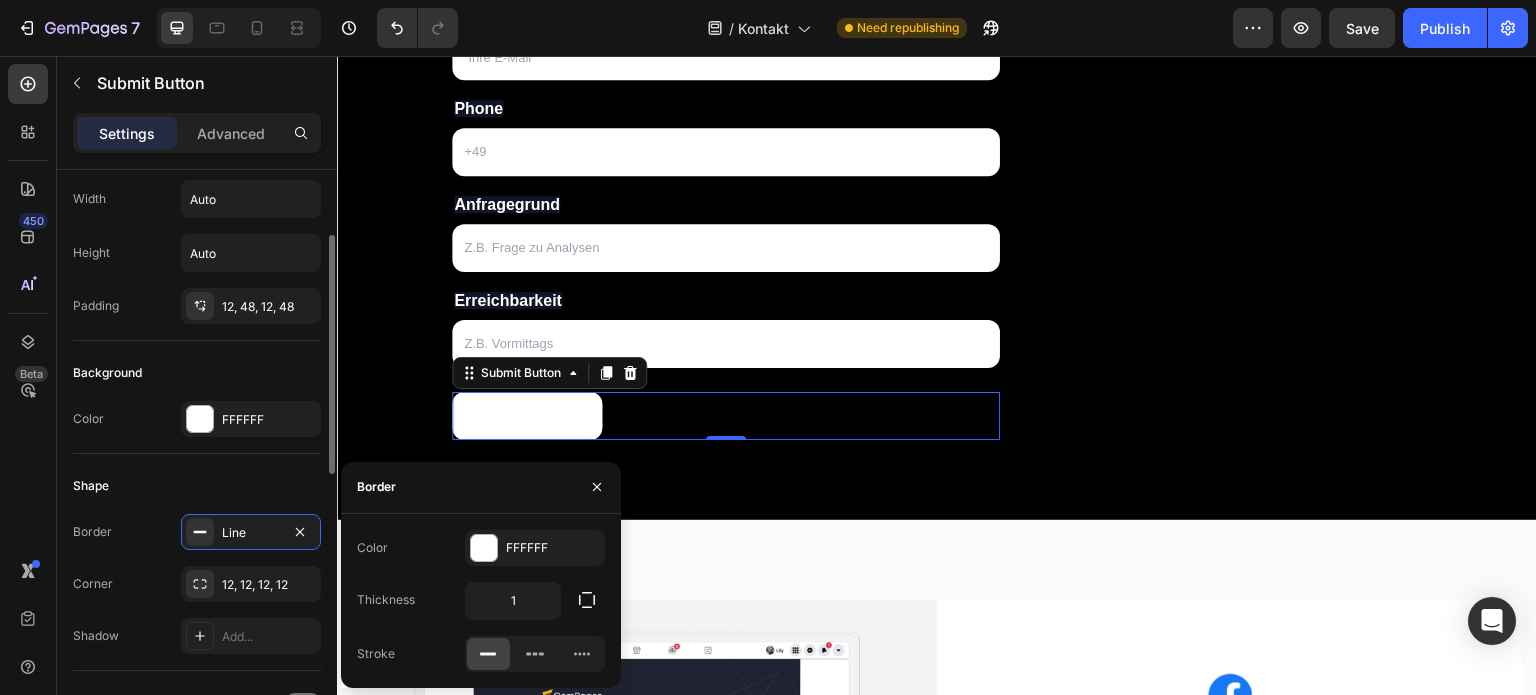 click on "Shape" at bounding box center (197, 486) 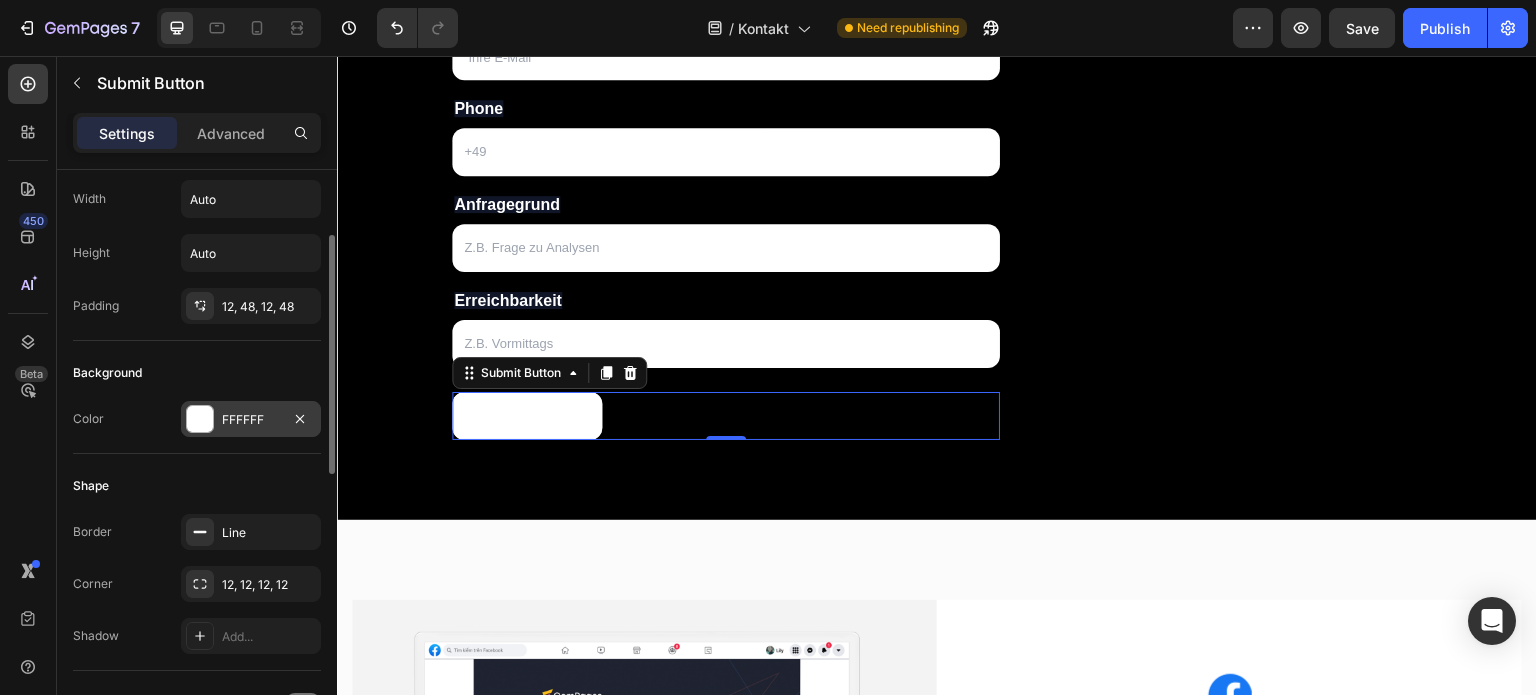 click at bounding box center (200, 419) 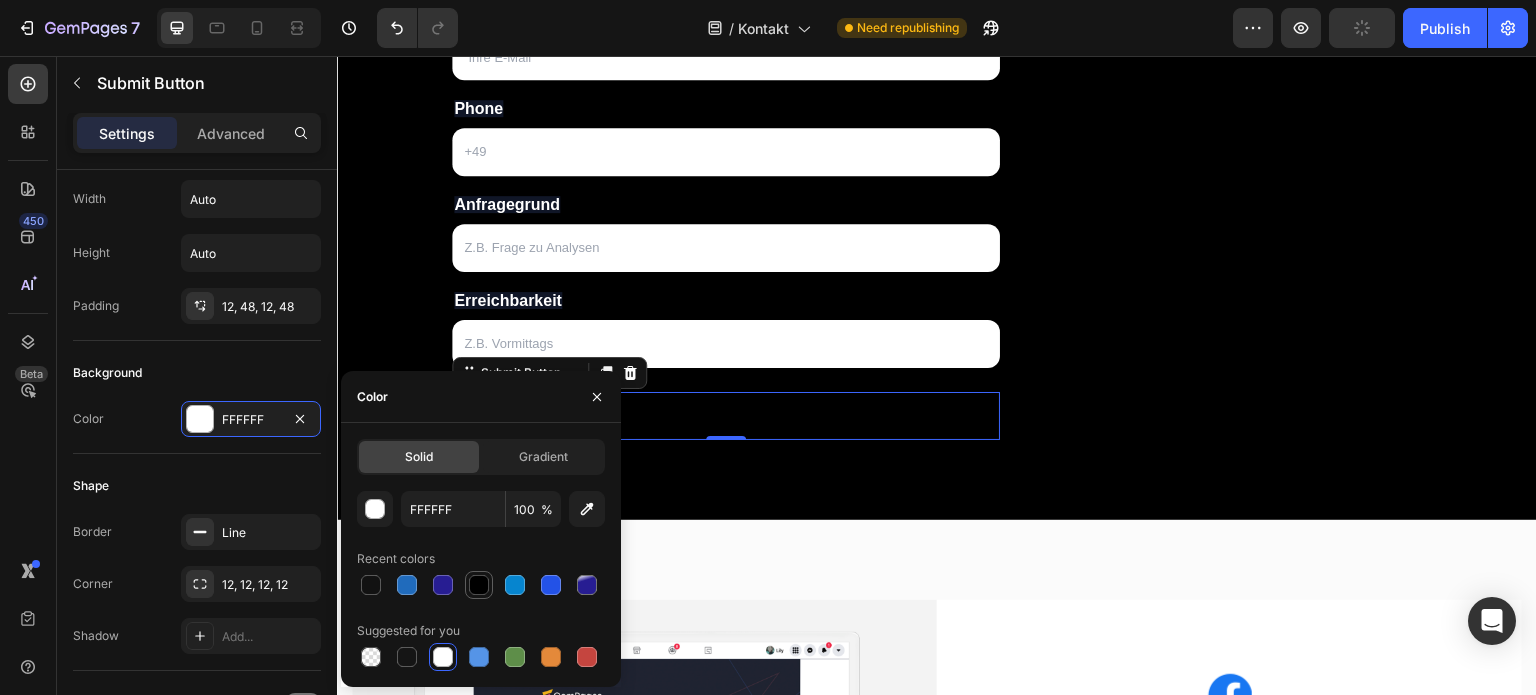 click at bounding box center [479, 585] 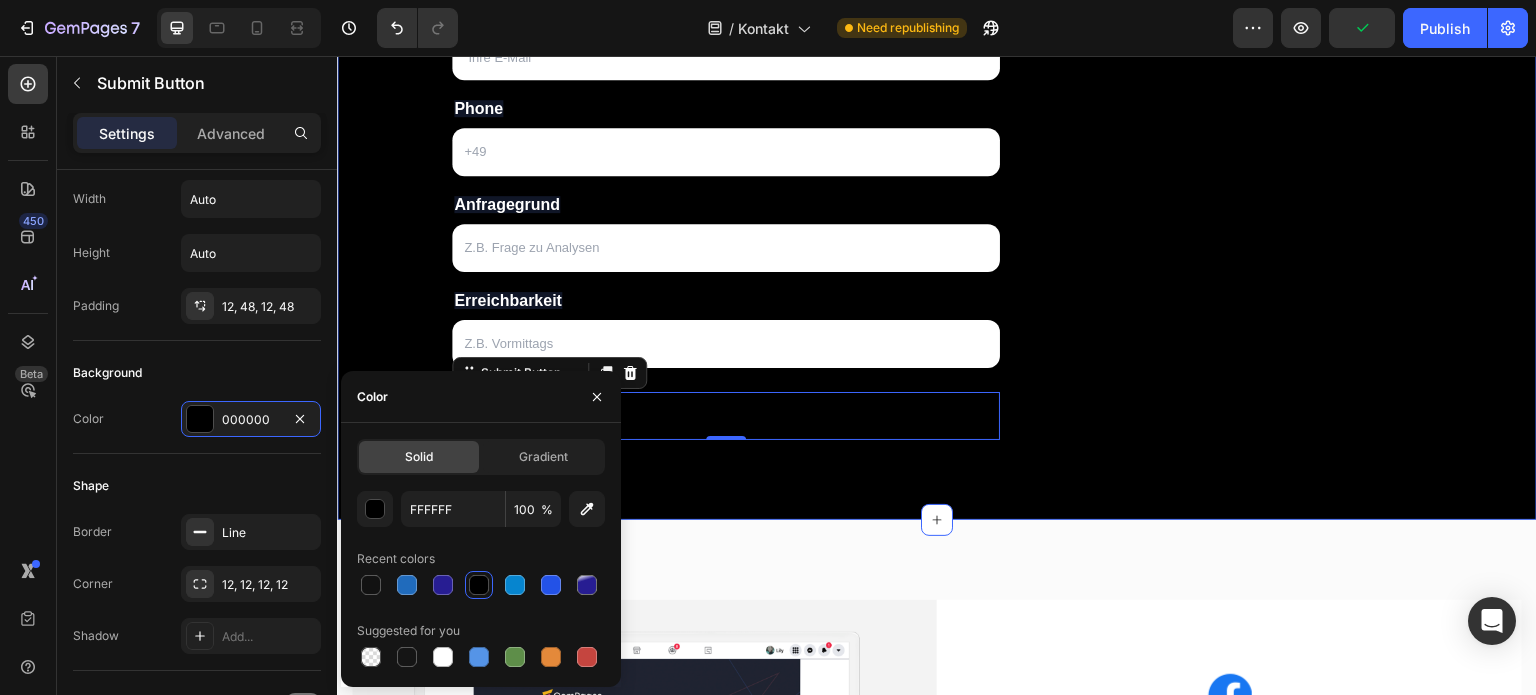 click on "Kontaktiere uns jetzt! Heading Sie haben Fragen? Nutzen Sie einfach unser Kontaktformular oder schreibe uns eine Mail, wir melden uns schnellstmöglich zurück! Text block Name Text Block Text Field Email Text Block Email Field Phone Text Block Text Field Anfragegrund Text Block Text Field Erreichbarkeit Text Block Text Field Submit Submit Button   0 Contact Form E-Mail: Heading info@[EXAMPLE.COM] Text block Telefon: Heading +49 [PHONE] Text block           Button     Button     Button     Button Row Row Row Section 2" at bounding box center [937, 106] 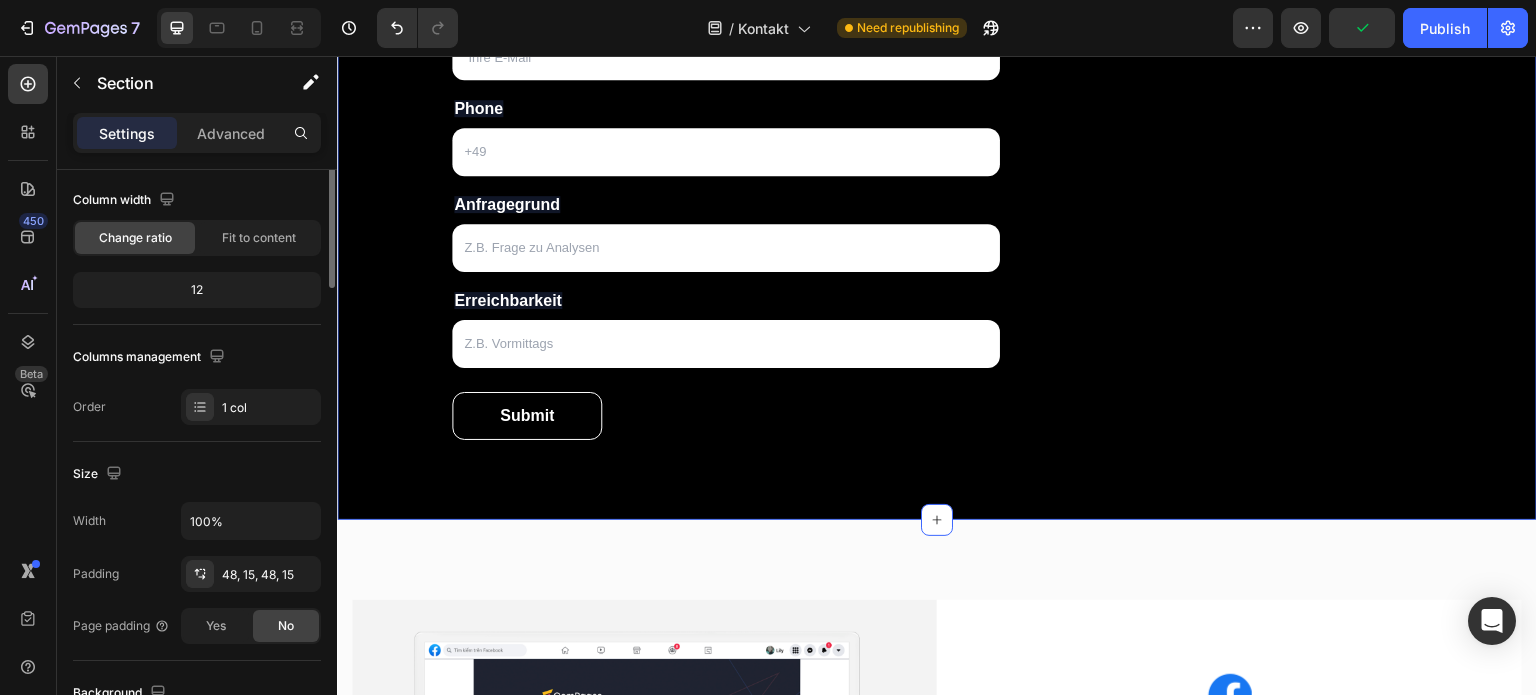 scroll, scrollTop: 0, scrollLeft: 0, axis: both 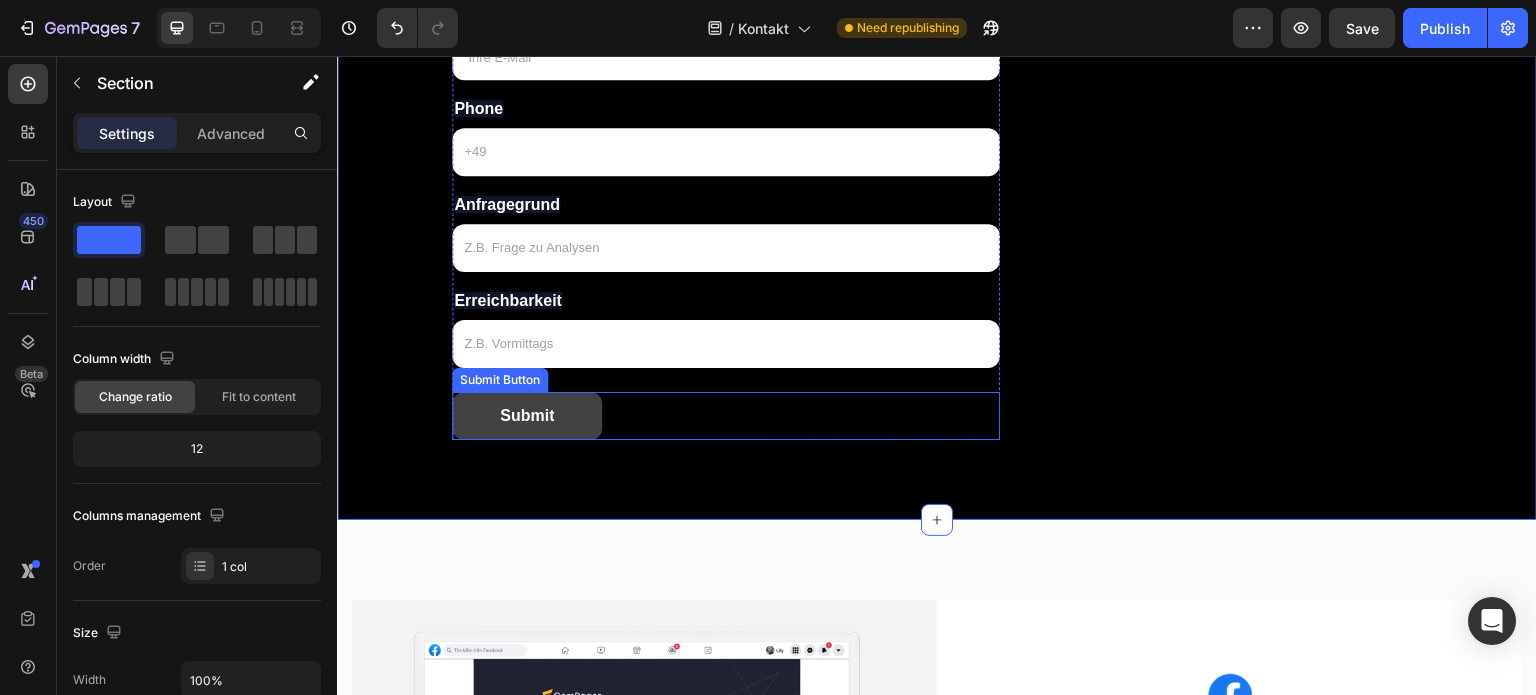 click on "Submit" at bounding box center (527, 416) 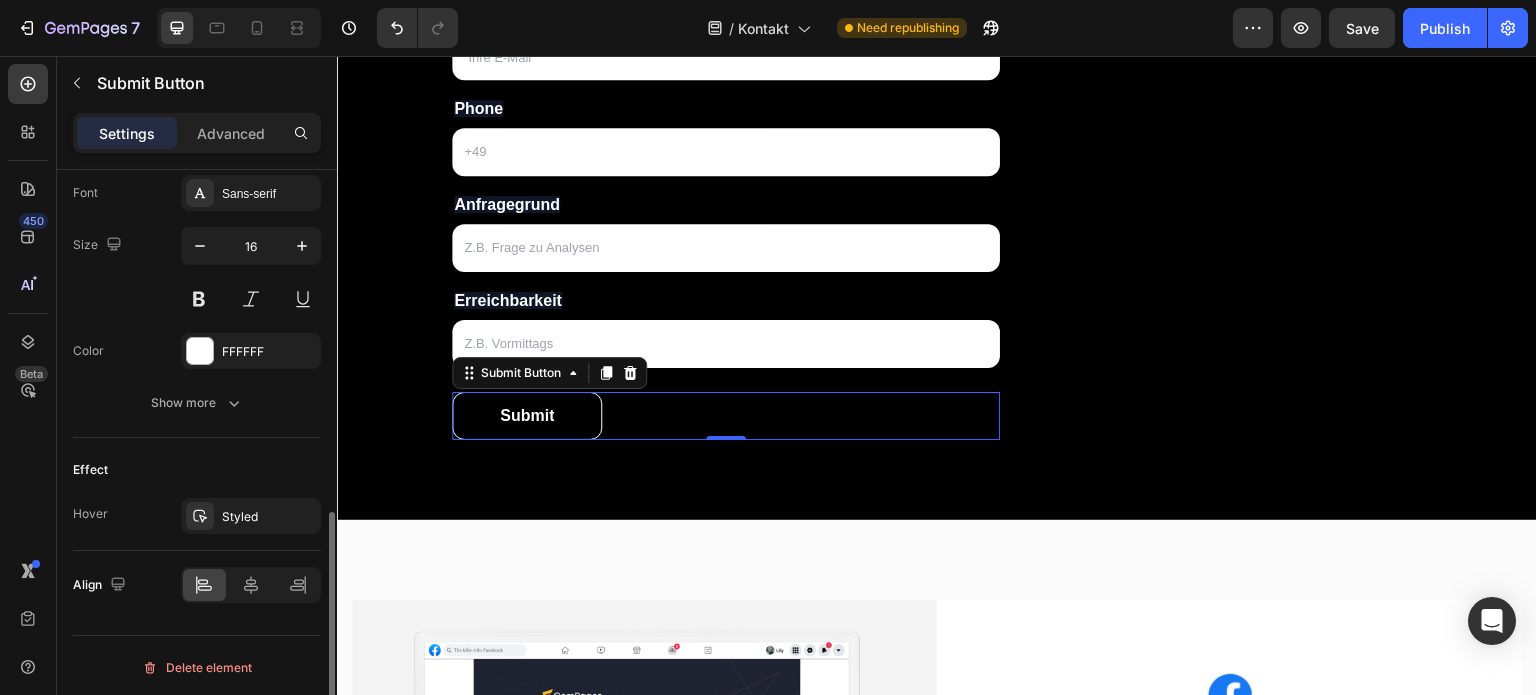 scroll, scrollTop: 832, scrollLeft: 0, axis: vertical 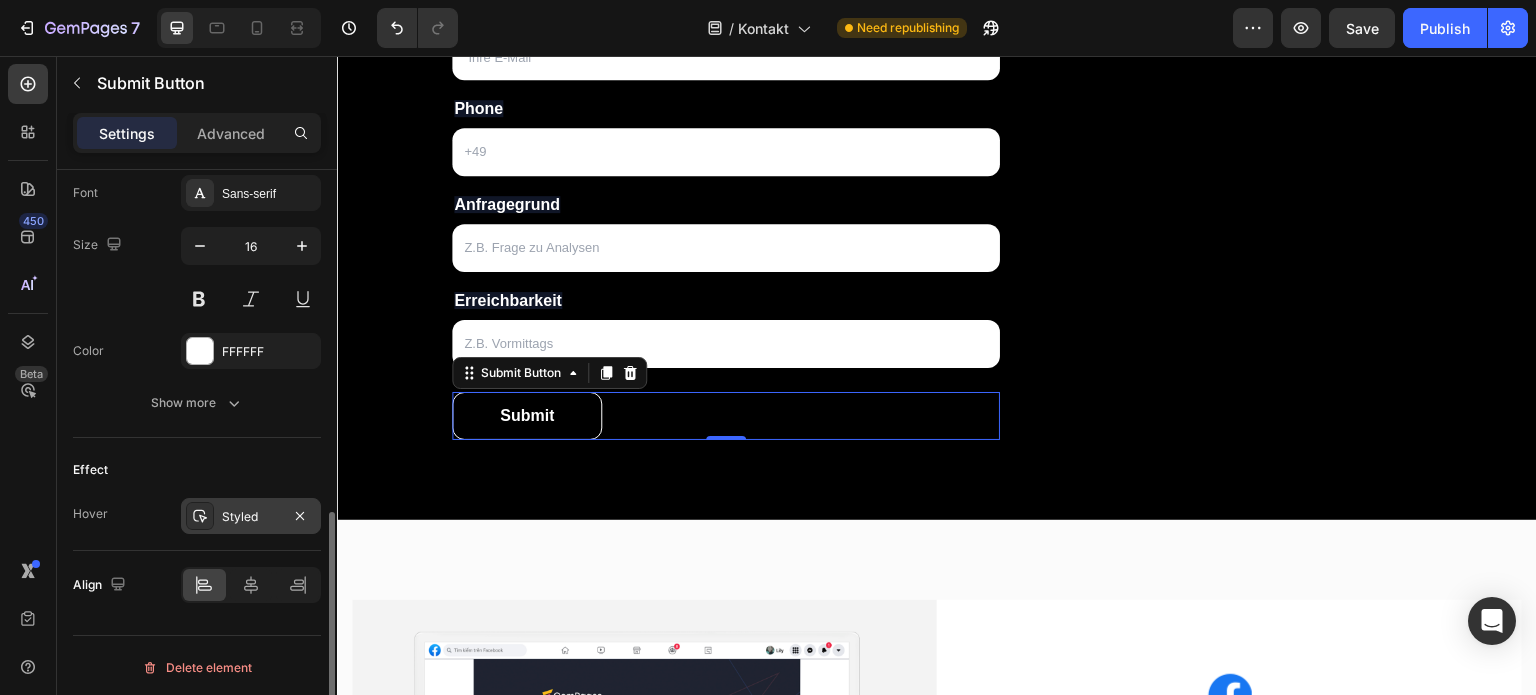 click 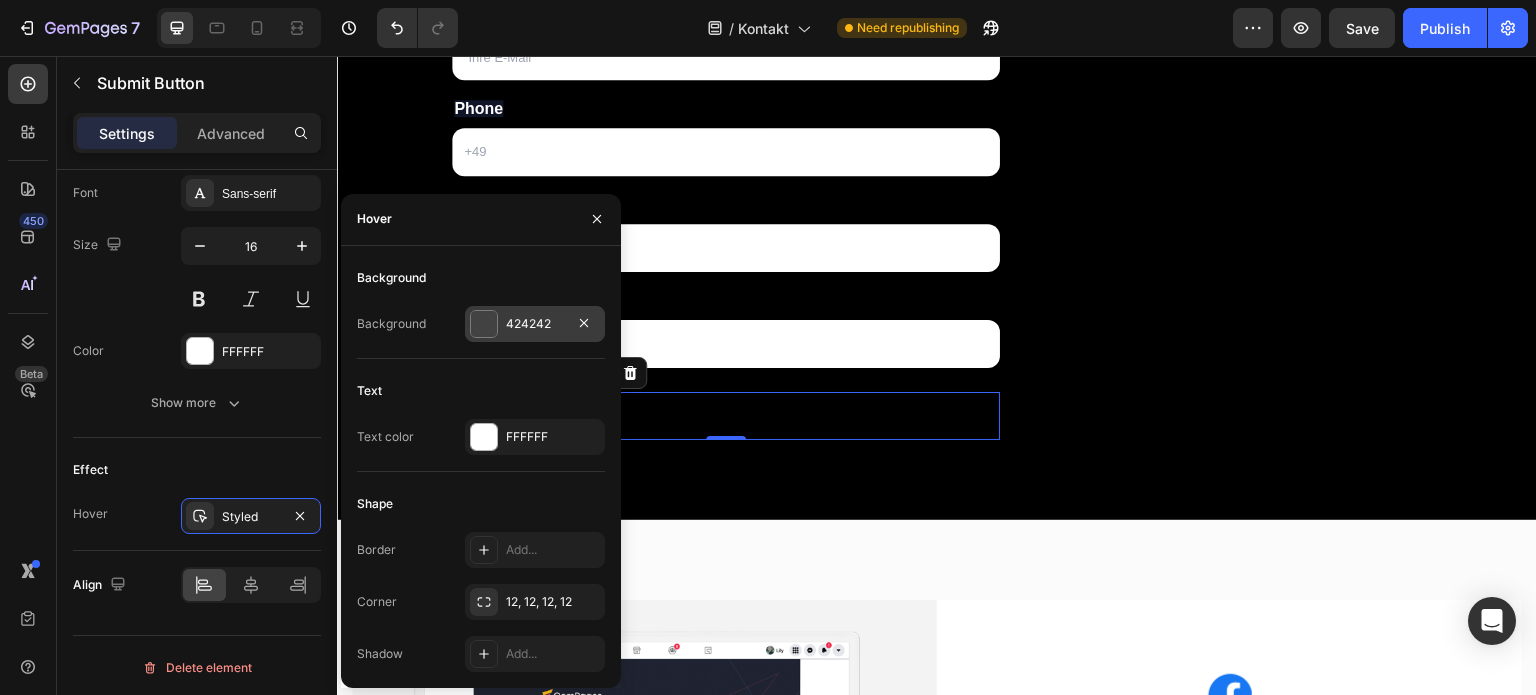 click at bounding box center (484, 324) 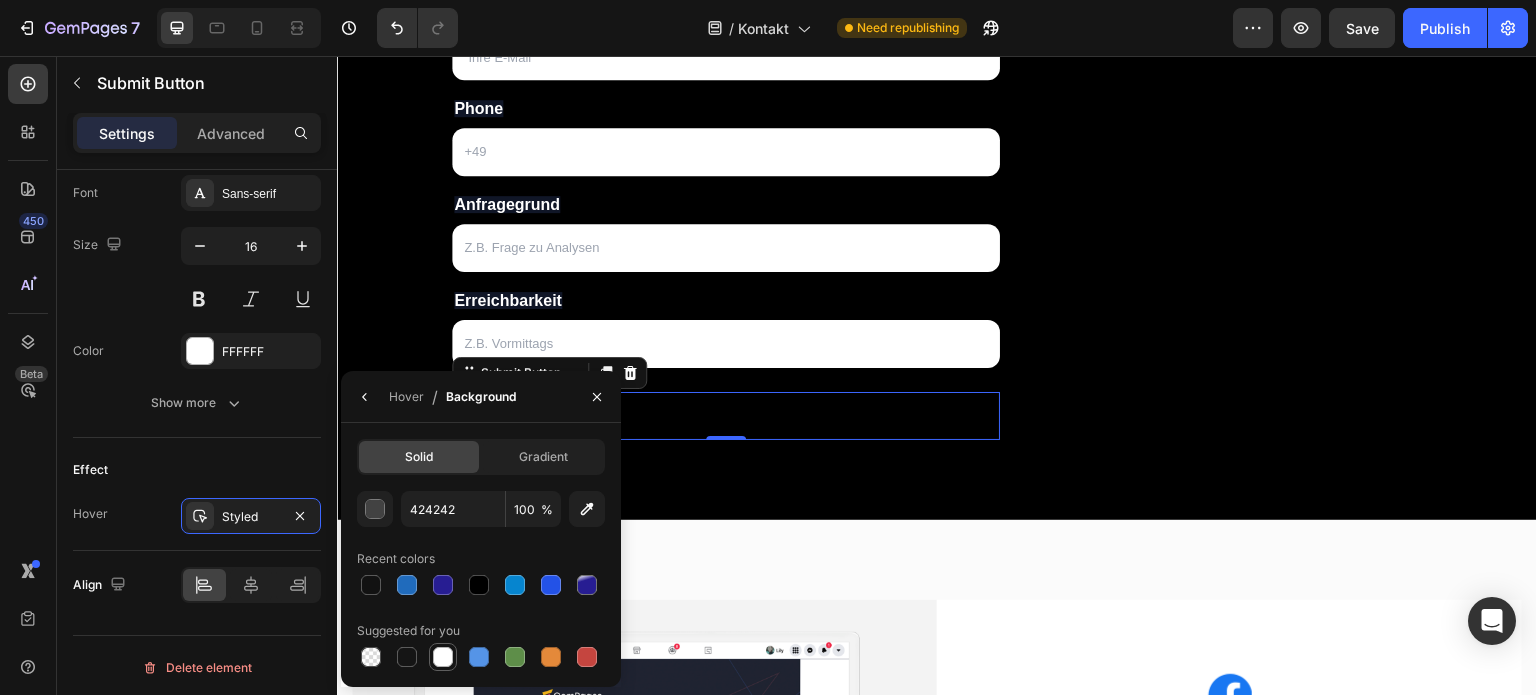 click at bounding box center [443, 657] 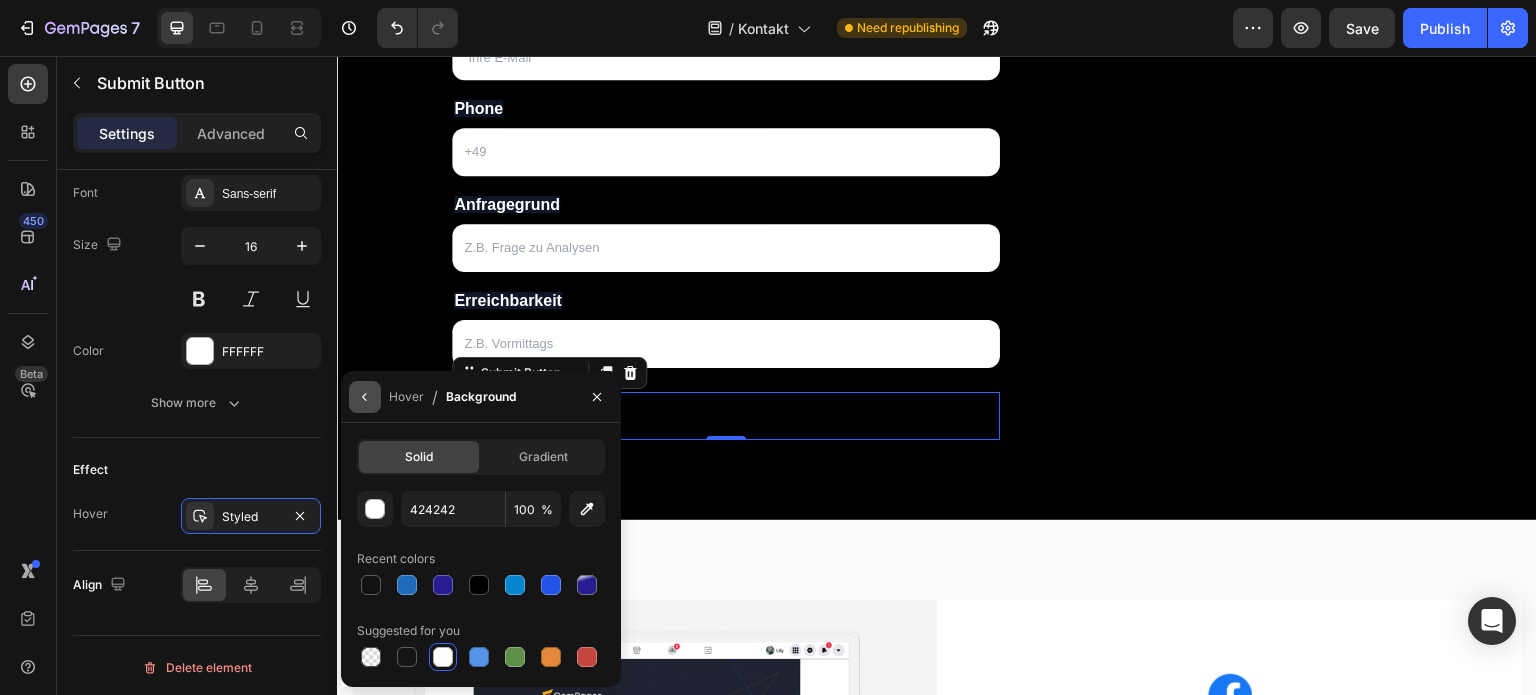 click 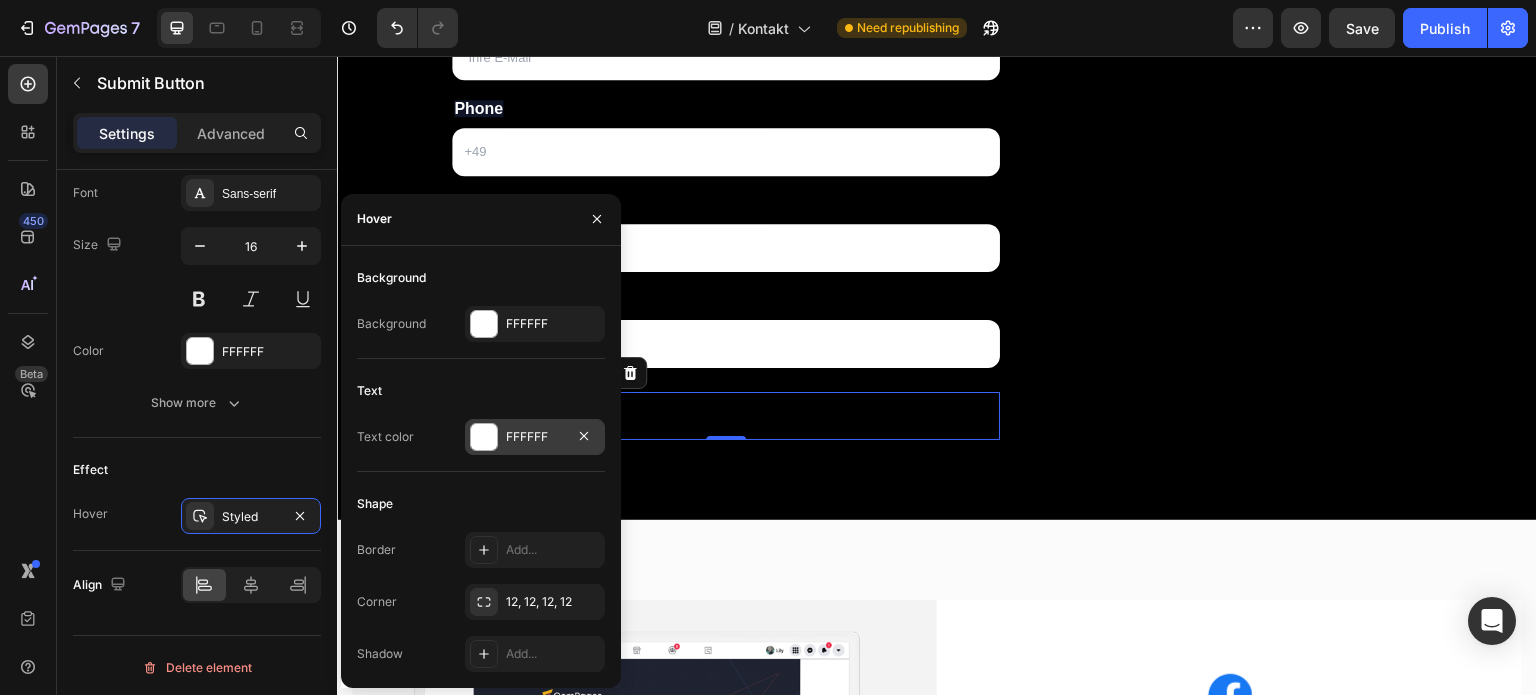 click at bounding box center (484, 437) 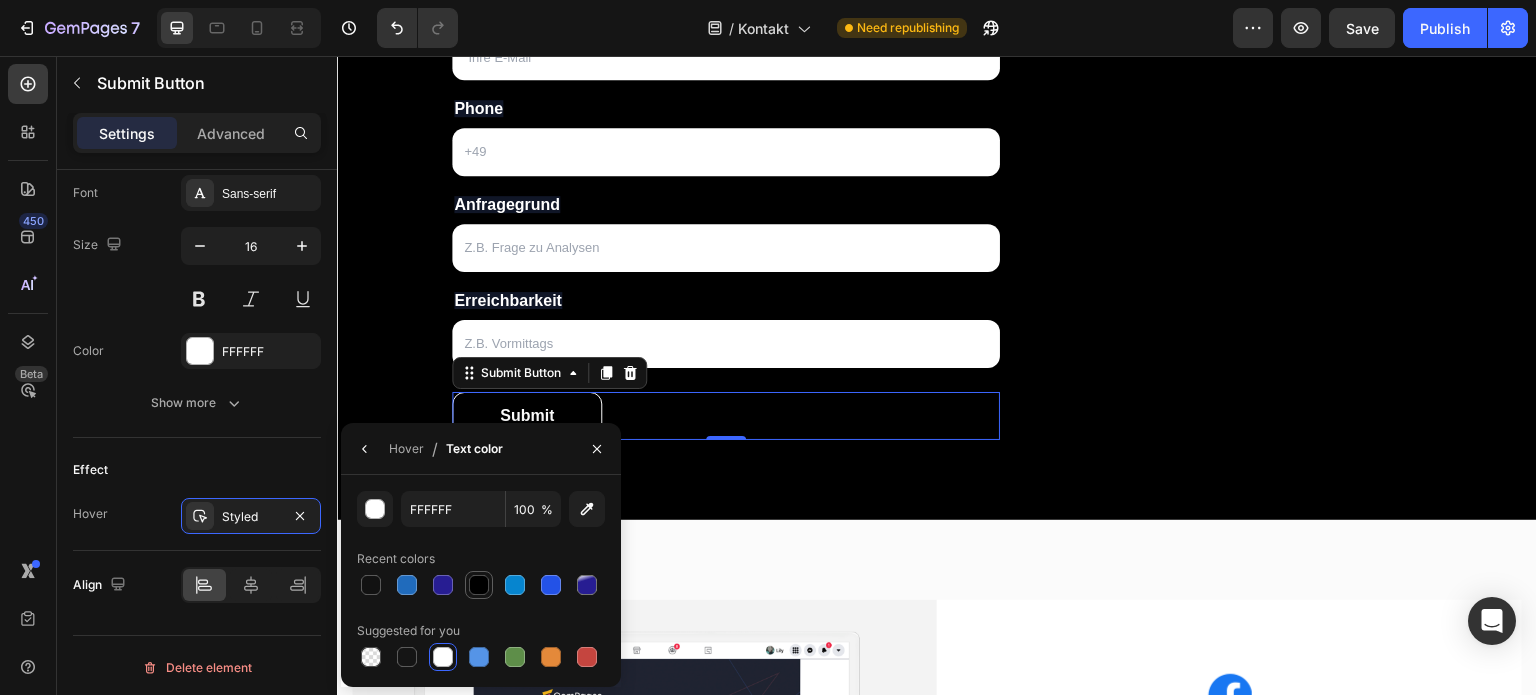 click at bounding box center [479, 585] 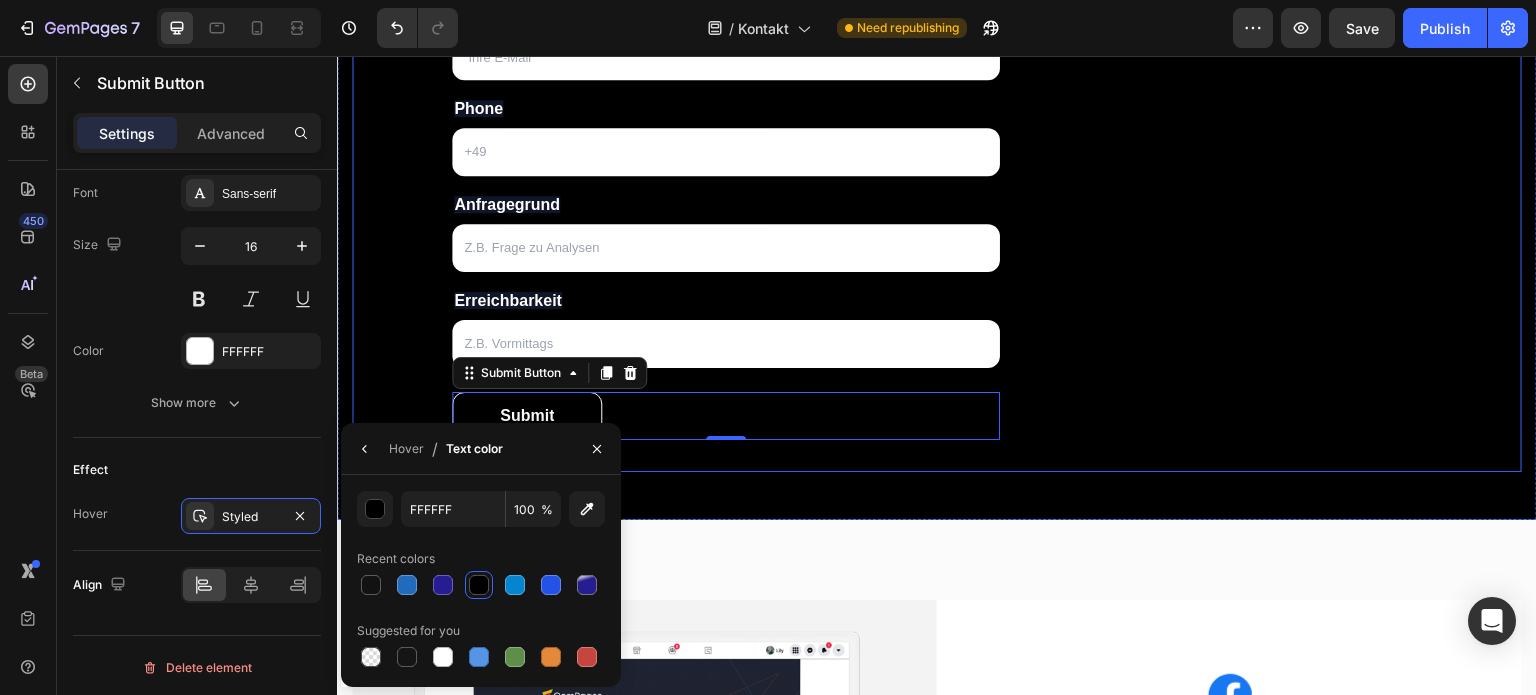 click on "Kontaktiere uns jetzt! Heading Sie haben Fragen? Nutzen Sie einfach unser Kontaktformular oder schreibe uns eine Mail, wir melden uns schnellstmöglich zurück! Text block Name Text Block Text Field Email Text Block Email Field Phone Text Block Text Field Anfragegrund Text Block Text Field Erreichbarkeit Text Block Text Field Submit Submit Button   0 Contact Form E-Mail: Heading info@[EXAMPLE.COM] Text block Telefon: Heading +49 [PHONE] Text block           Button     Button     Button     Button Row Row Row" at bounding box center [937, 106] 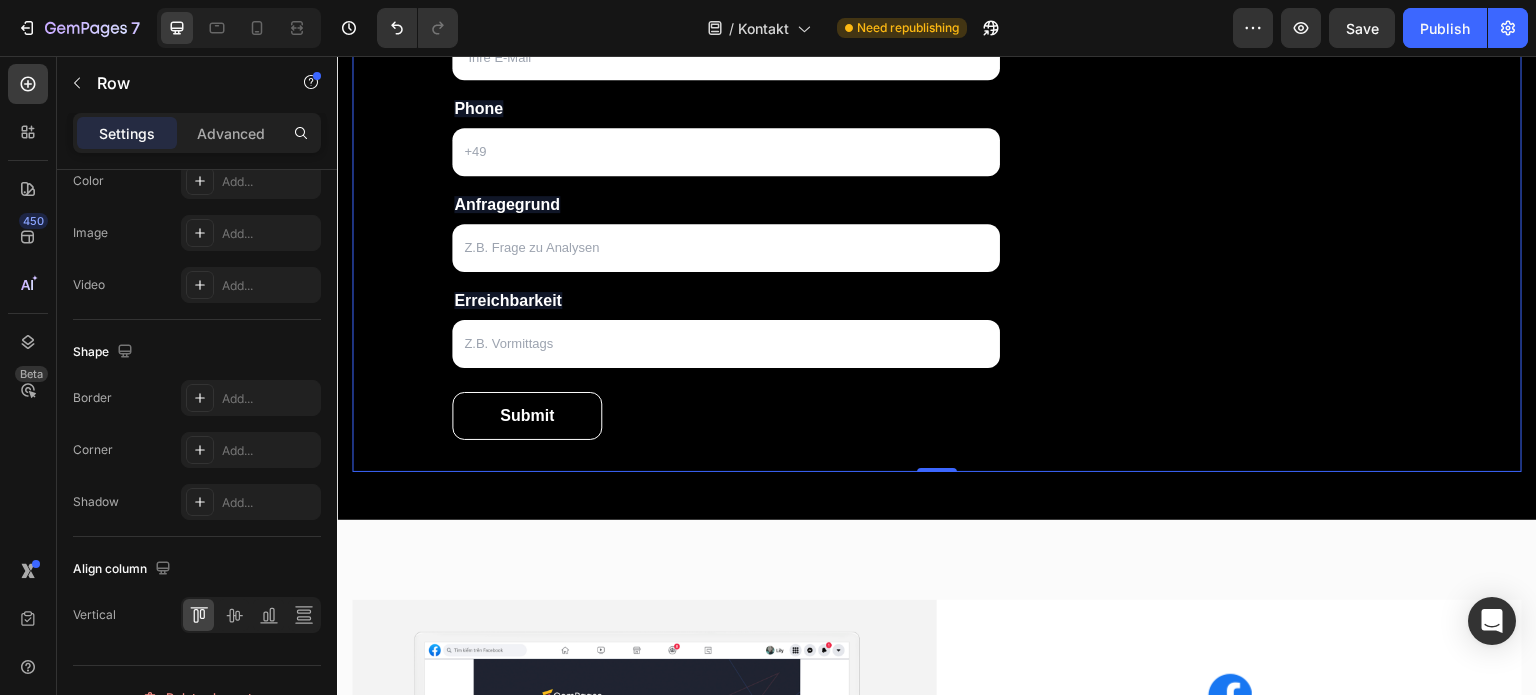 scroll, scrollTop: 0, scrollLeft: 0, axis: both 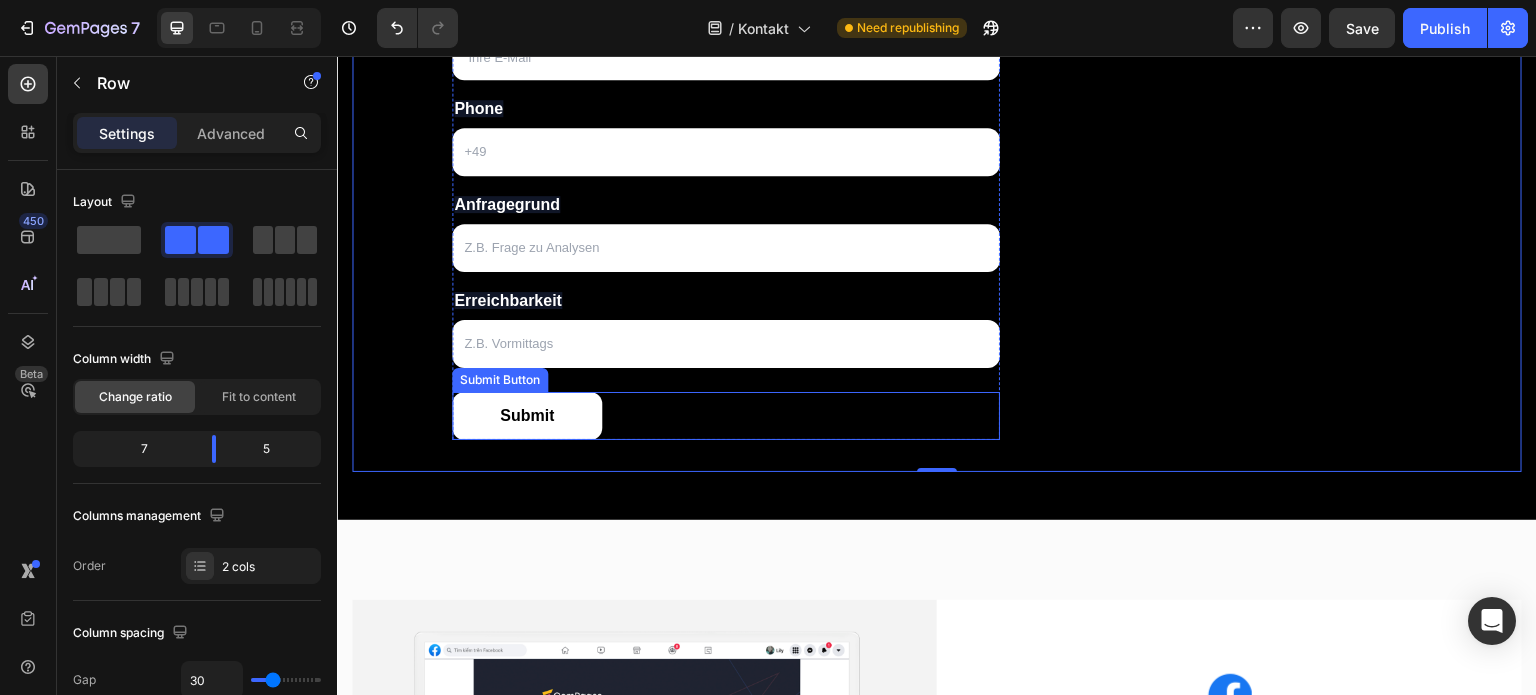 click on "Submit" at bounding box center [527, 416] 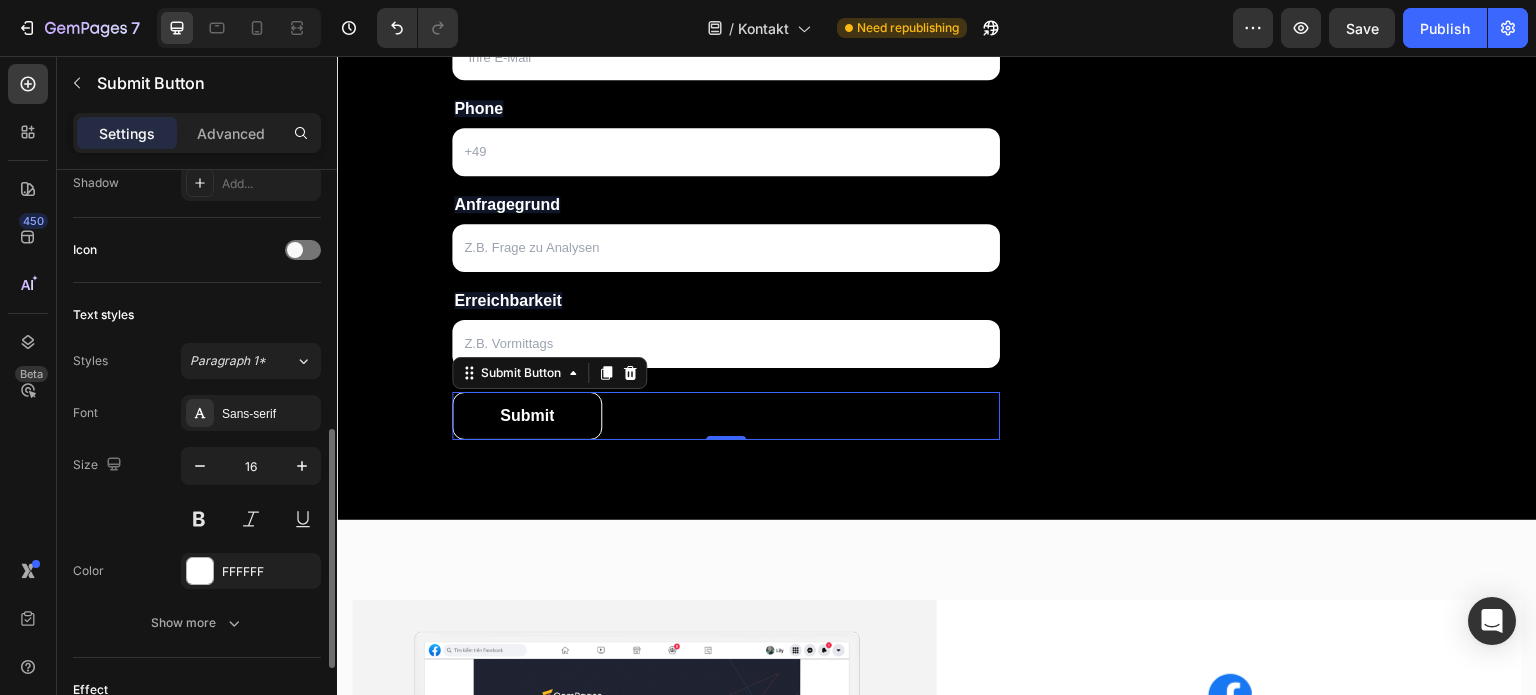 scroll, scrollTop: 617, scrollLeft: 0, axis: vertical 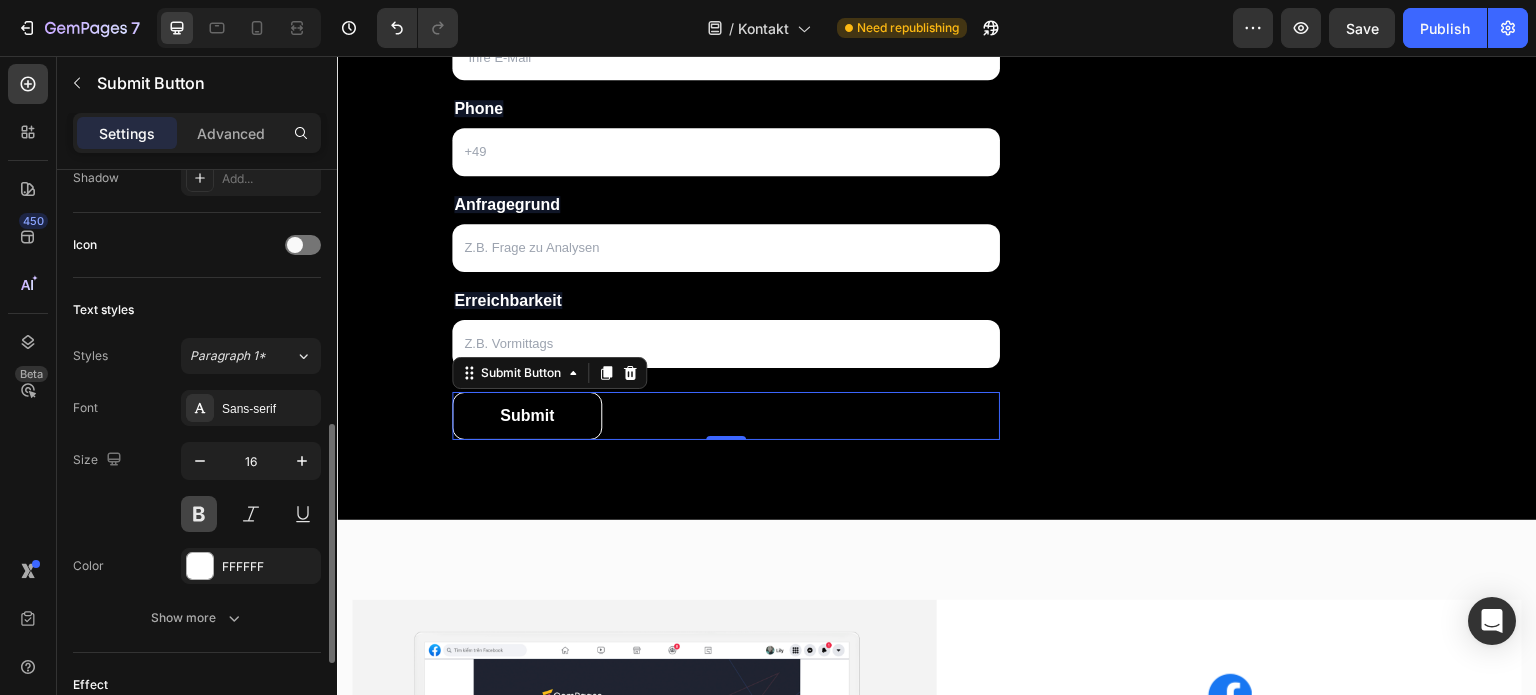 click at bounding box center [199, 514] 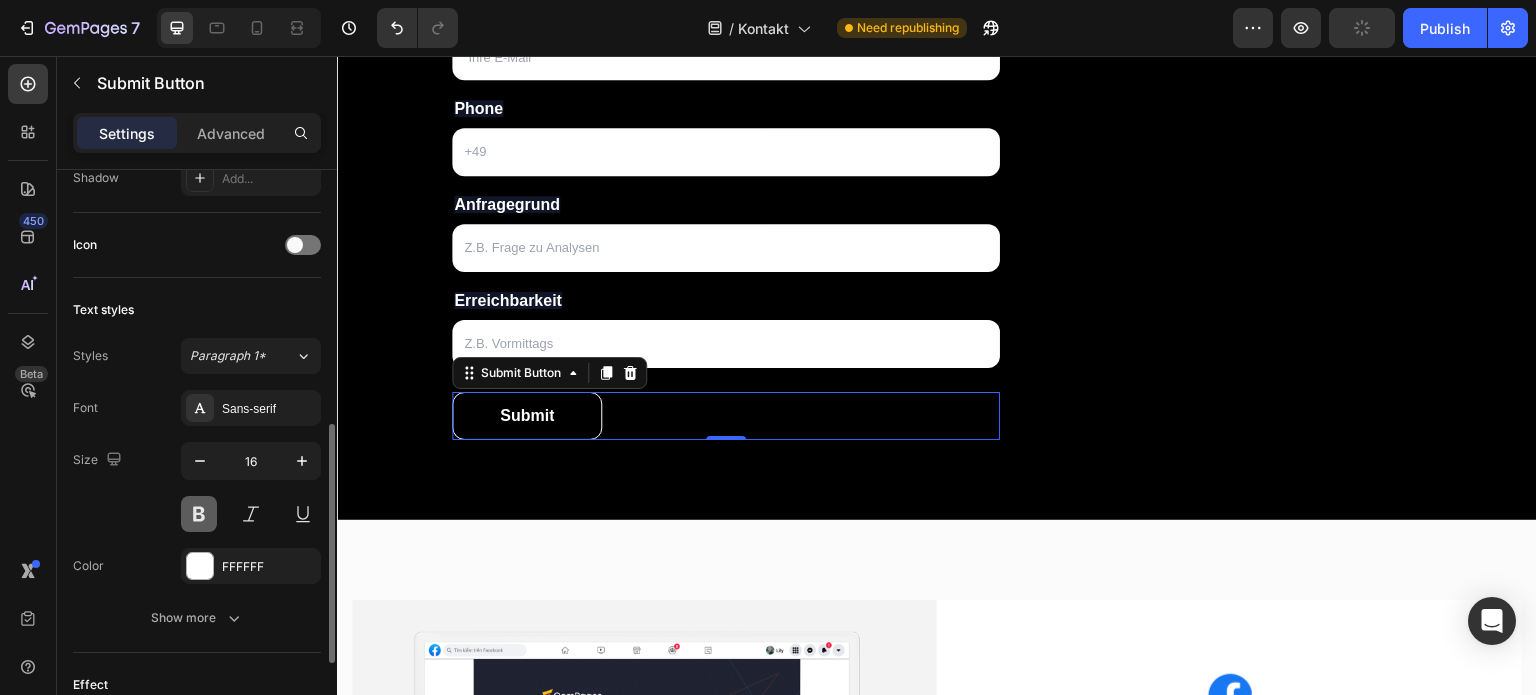 click at bounding box center (199, 514) 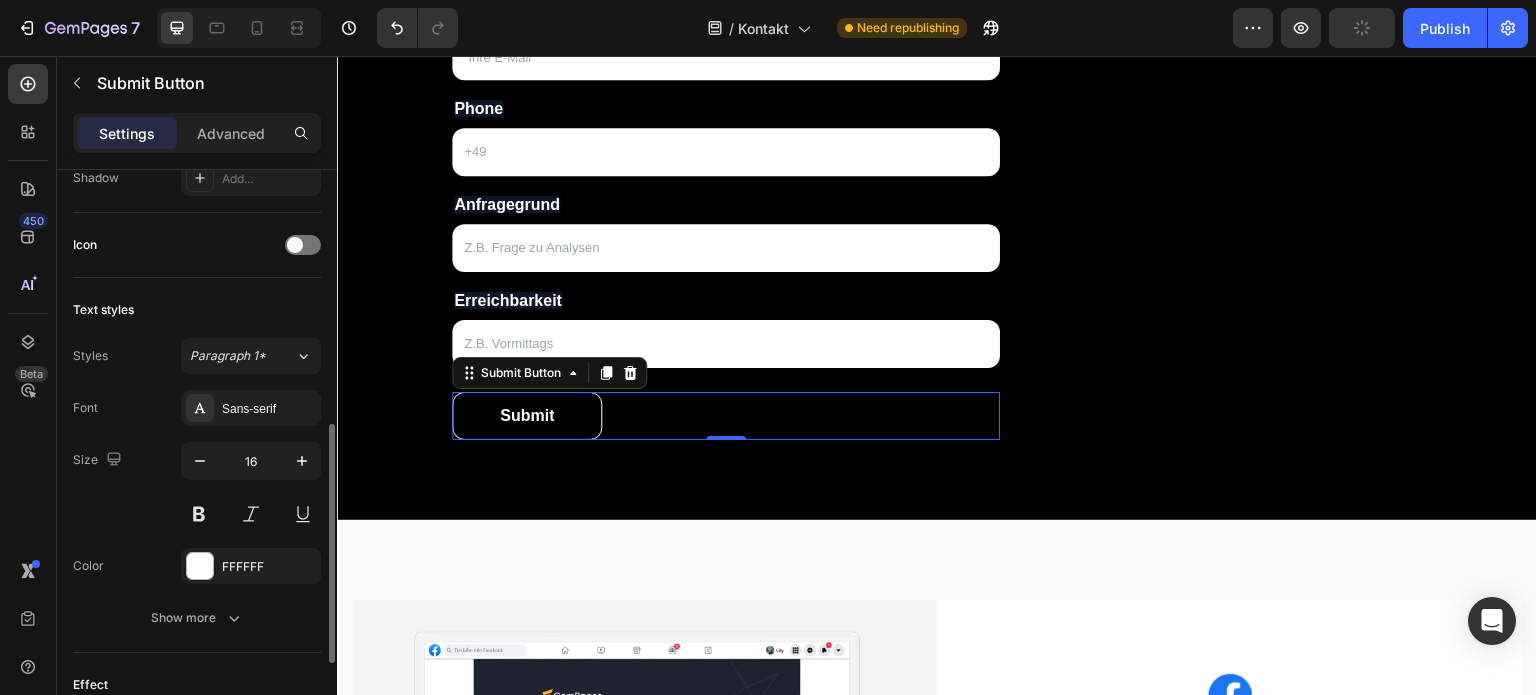 click on "Size 16" at bounding box center [197, 487] 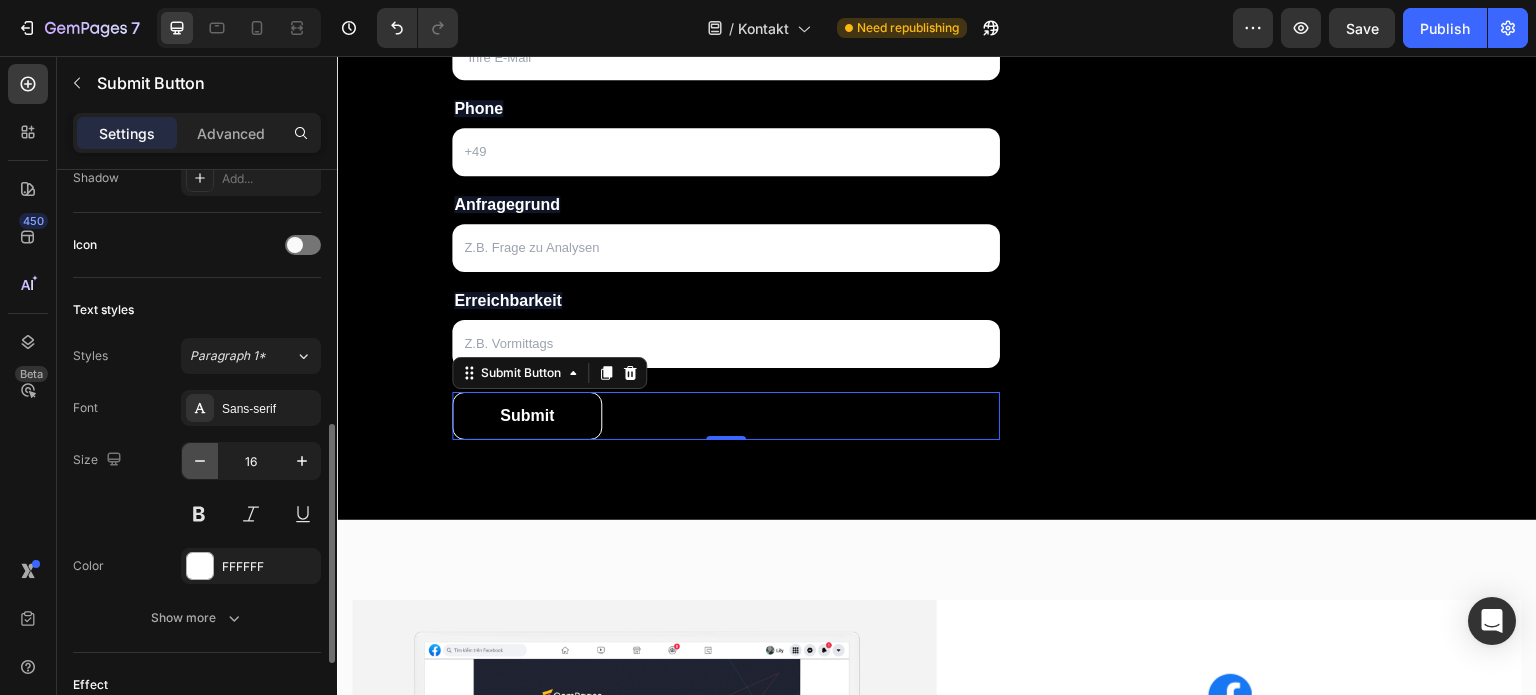 click 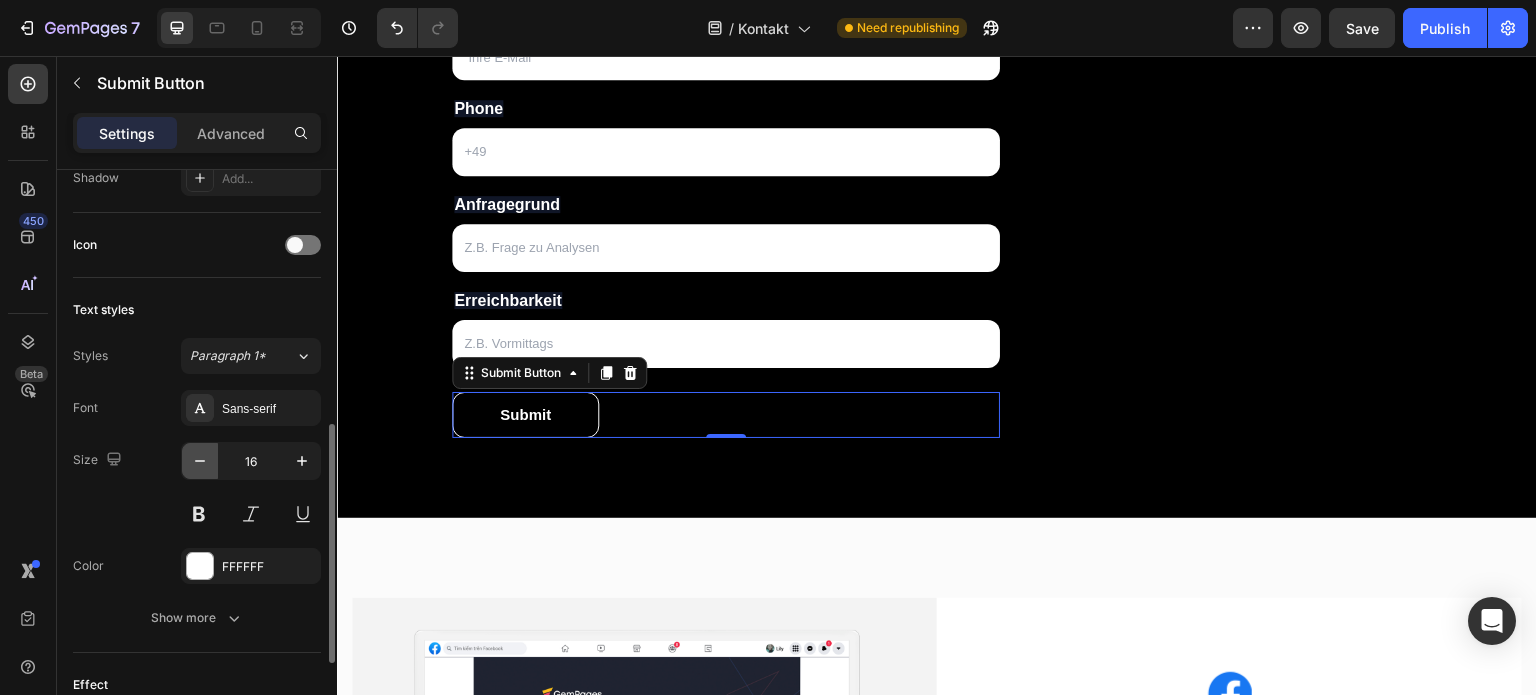 click 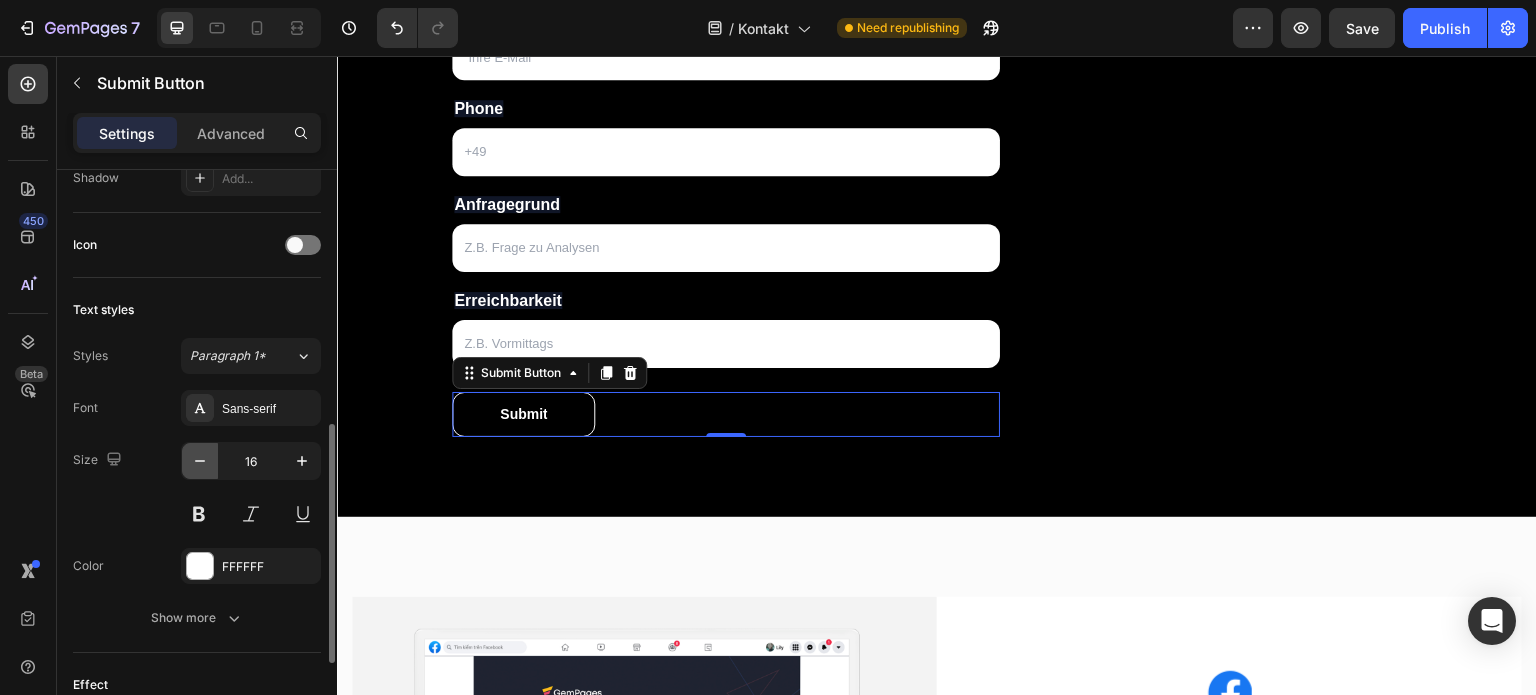 click at bounding box center (200, 461) 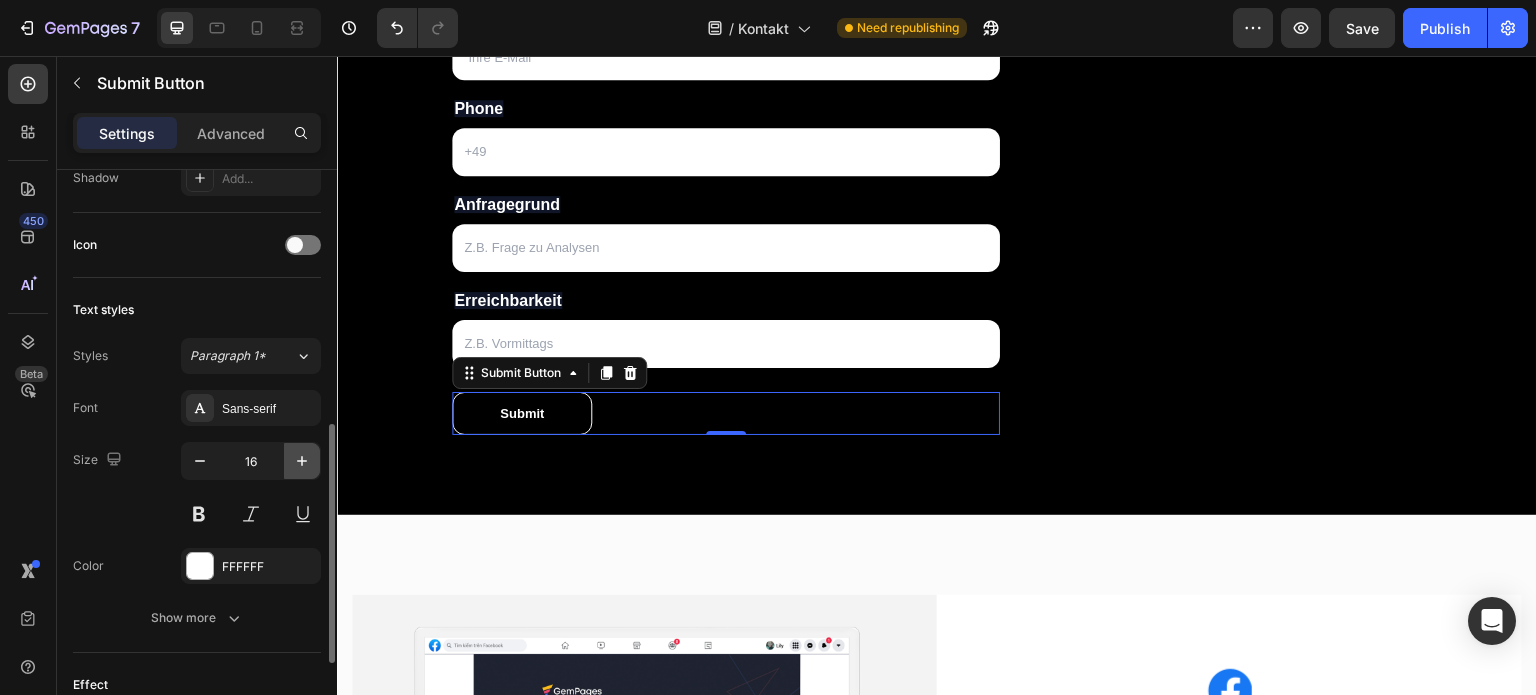 click 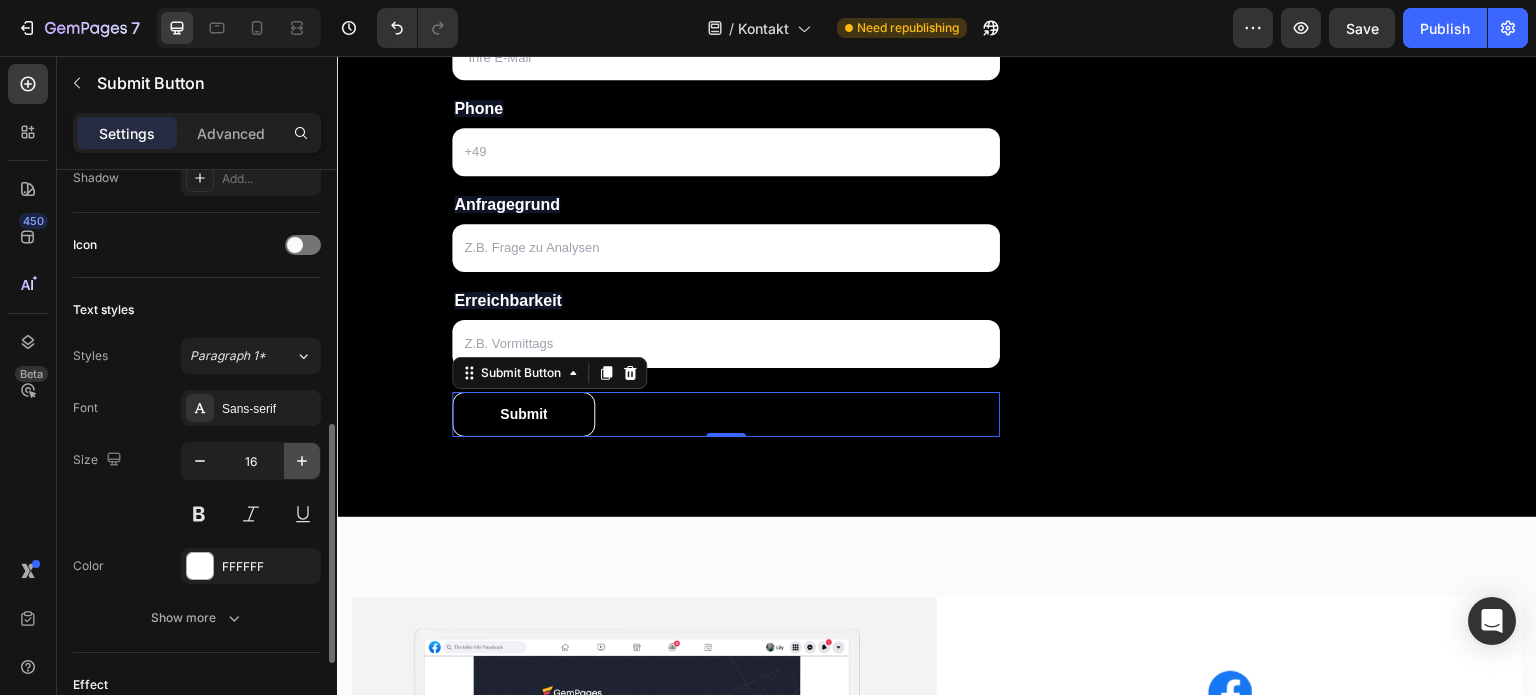 click 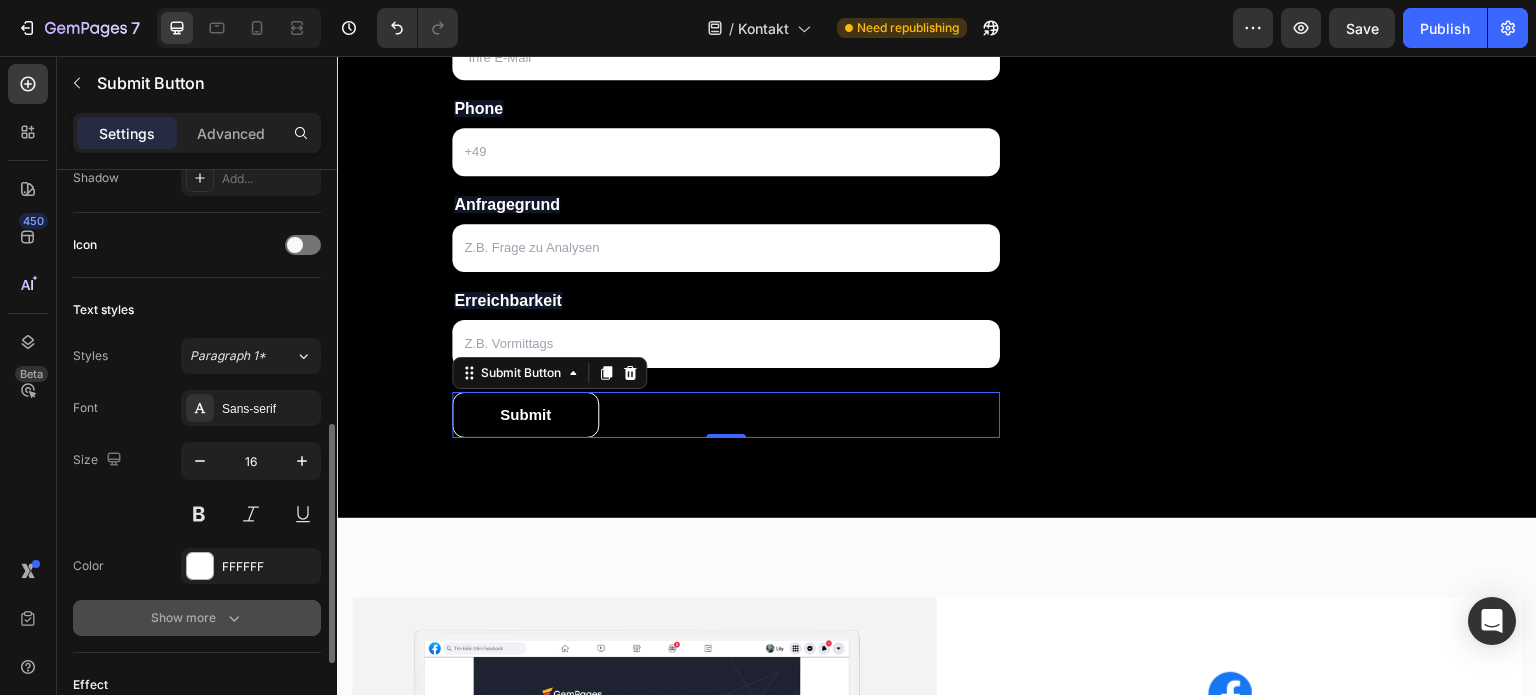 click on "Show more" at bounding box center (197, 618) 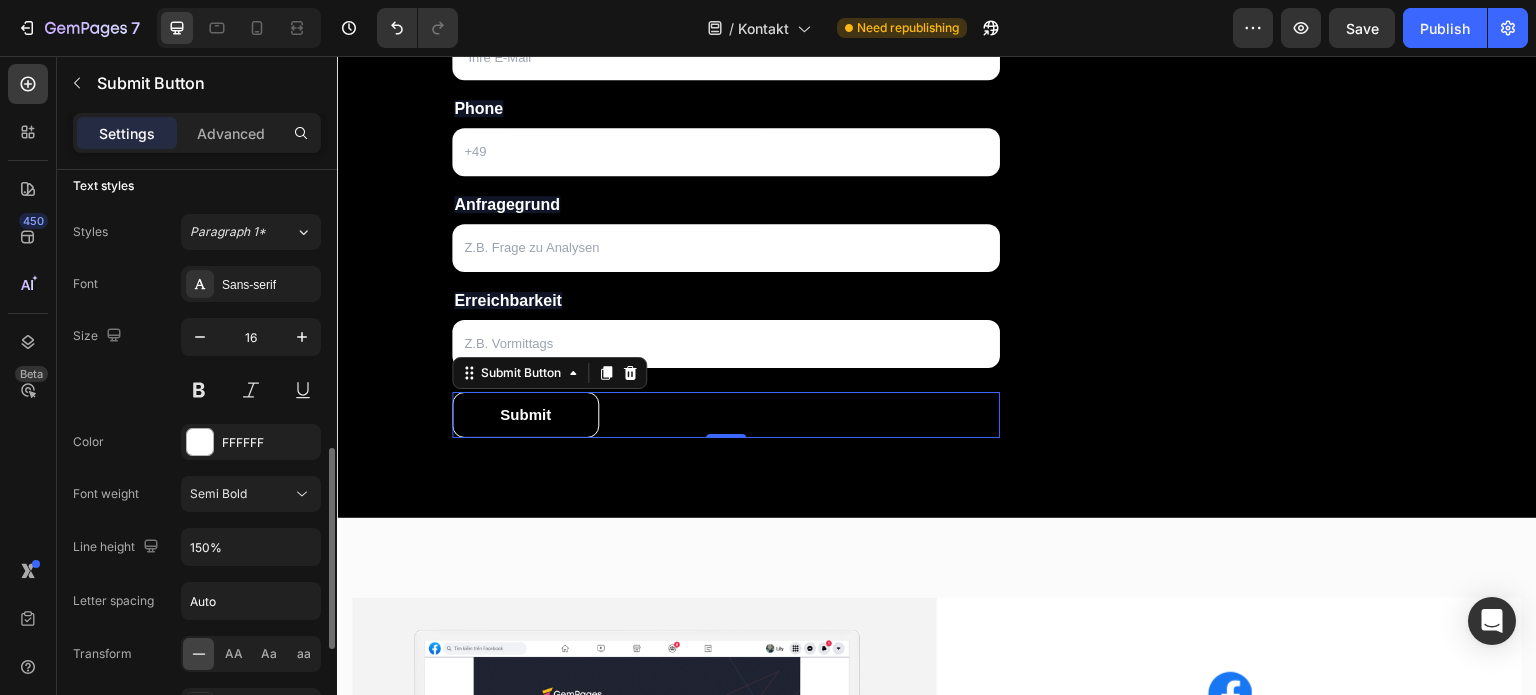 scroll, scrollTop: 768, scrollLeft: 0, axis: vertical 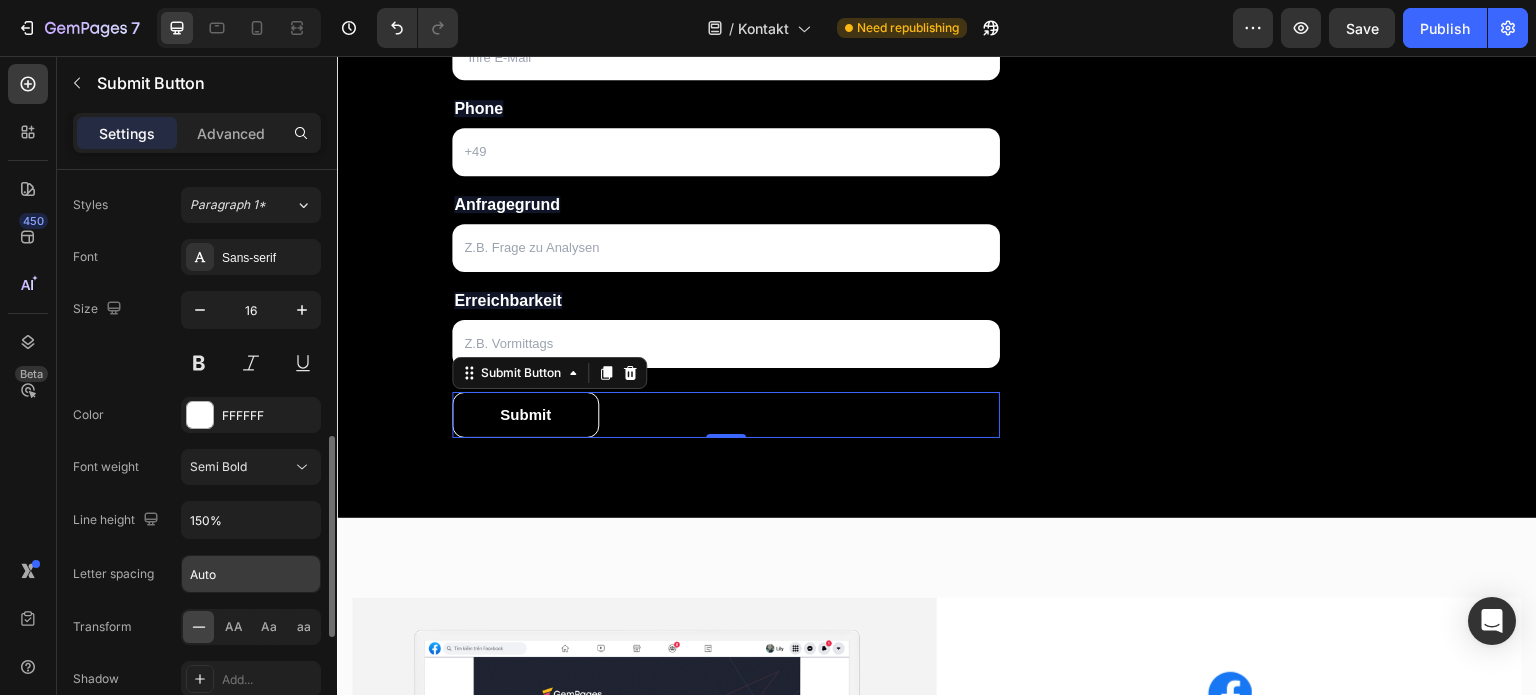 click on "Auto" at bounding box center [251, 574] 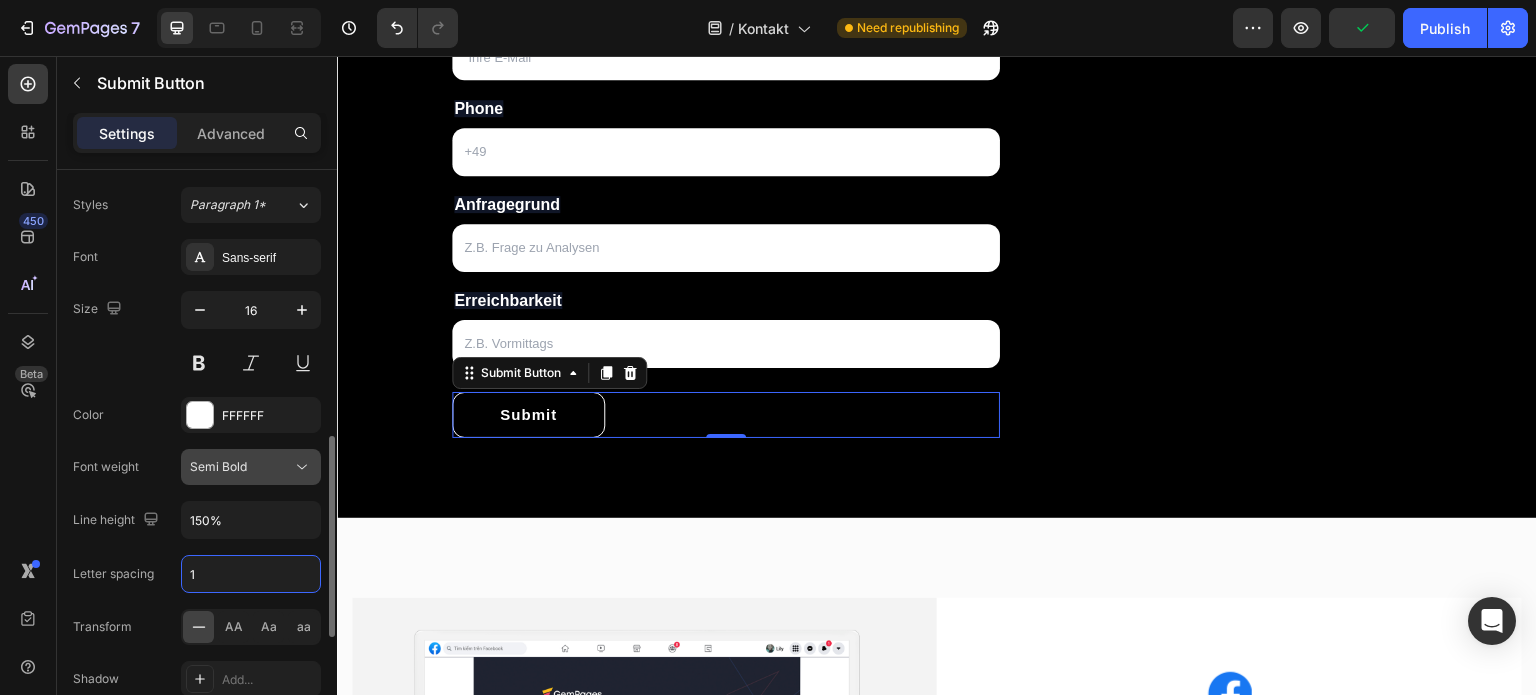 type on "1" 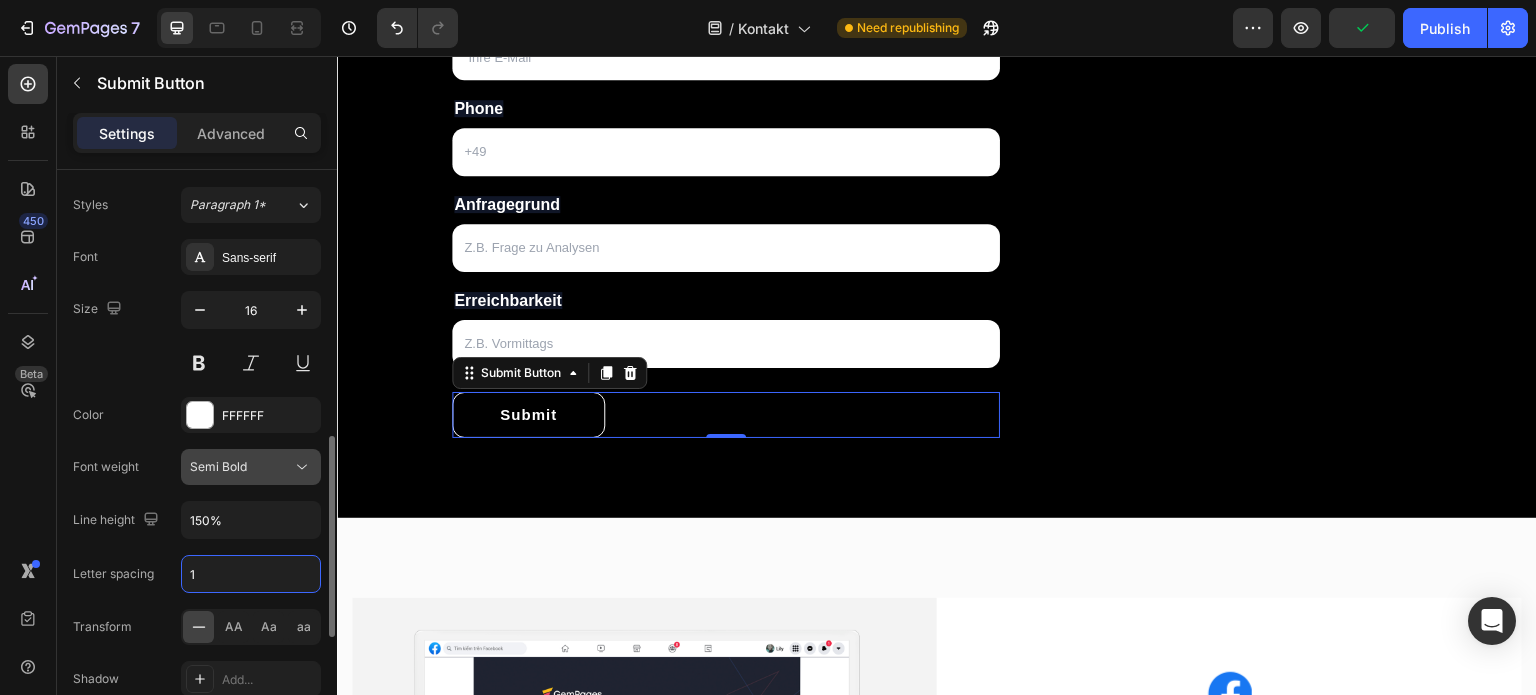 click on "Semi Bold" at bounding box center (218, 466) 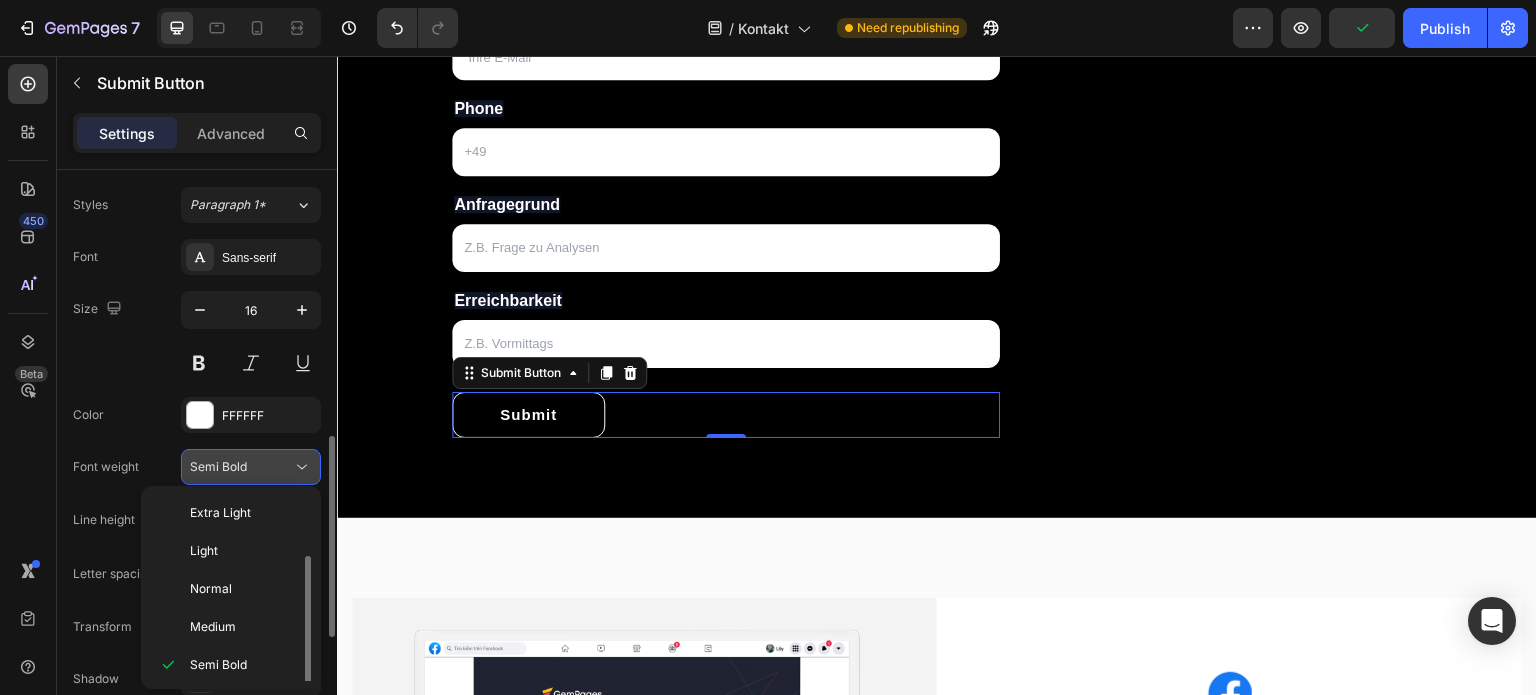 scroll, scrollTop: 36, scrollLeft: 0, axis: vertical 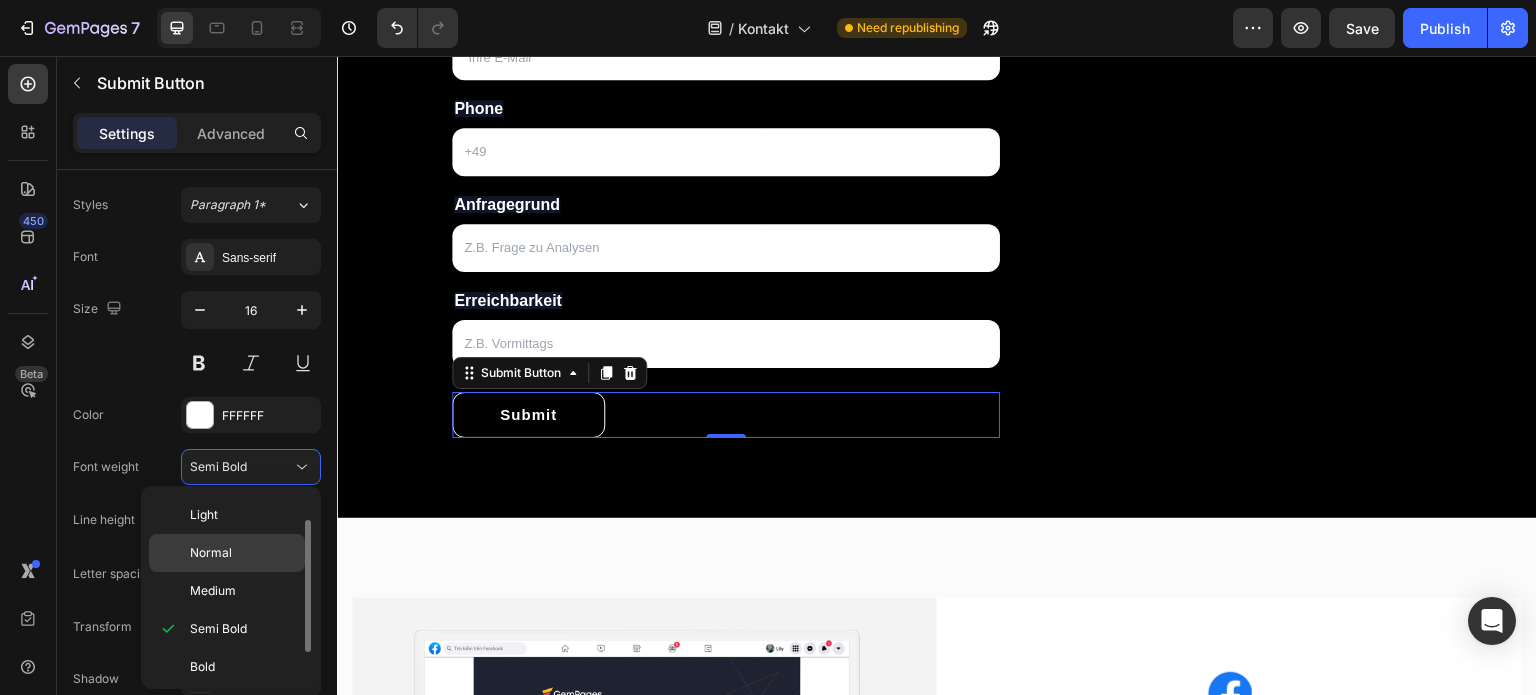 click on "Normal" at bounding box center [211, 553] 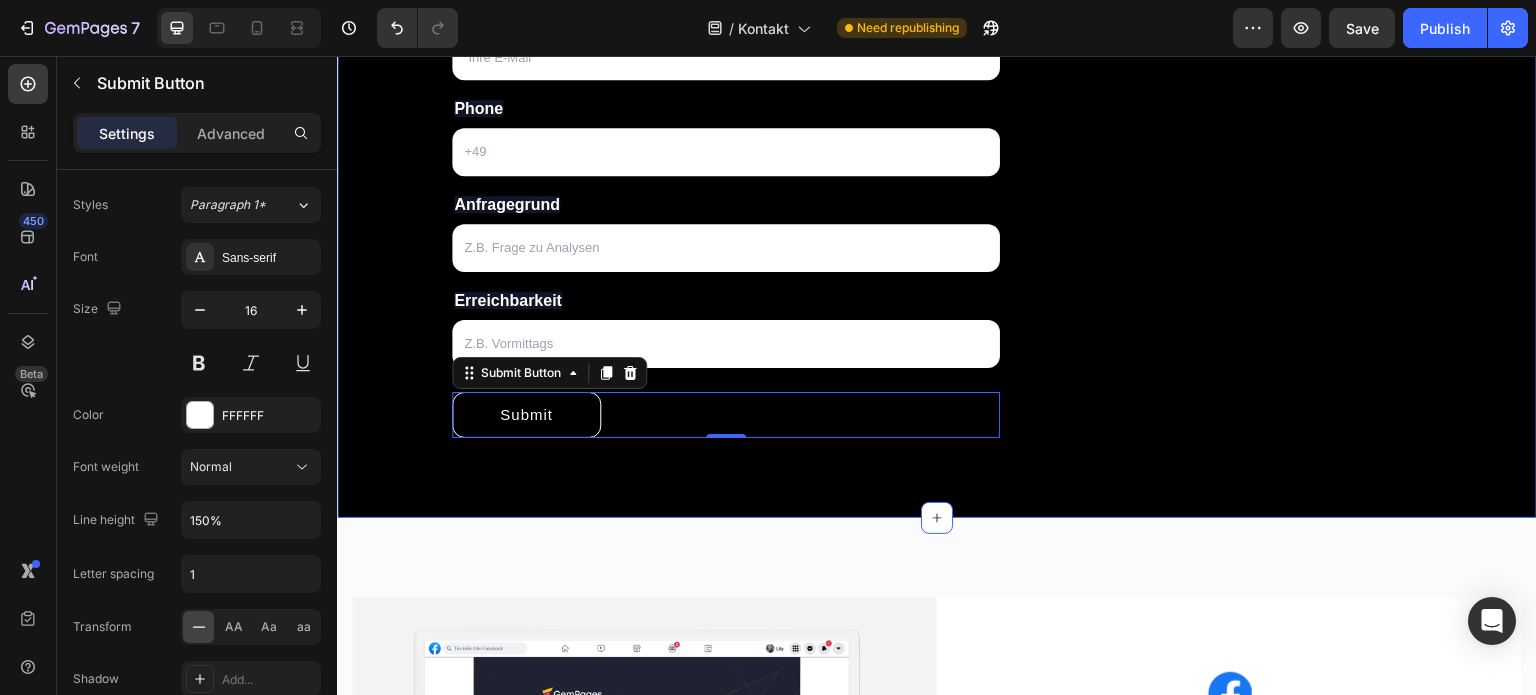 click on "Kontaktiere uns jetzt! Heading Sie haben Fragen? Nutzen Sie einfach unser Kontaktformular oder schreibe uns eine Mail, wir melden uns schnellstmöglich zurück! Text block Name Text Block Text Field Email Text Block Email Field Phone Text Block Text Field Anfragegrund Text Block Text Field Erreichbarkeit Text Block Text Field Submit Submit Button   0 Contact Form E-Mail: Heading info@km-investments.de Text block Telefon: Heading +49 174 9998409 Text block           Button     Button     Button     Button Row Row Row Section 2" at bounding box center [937, 105] 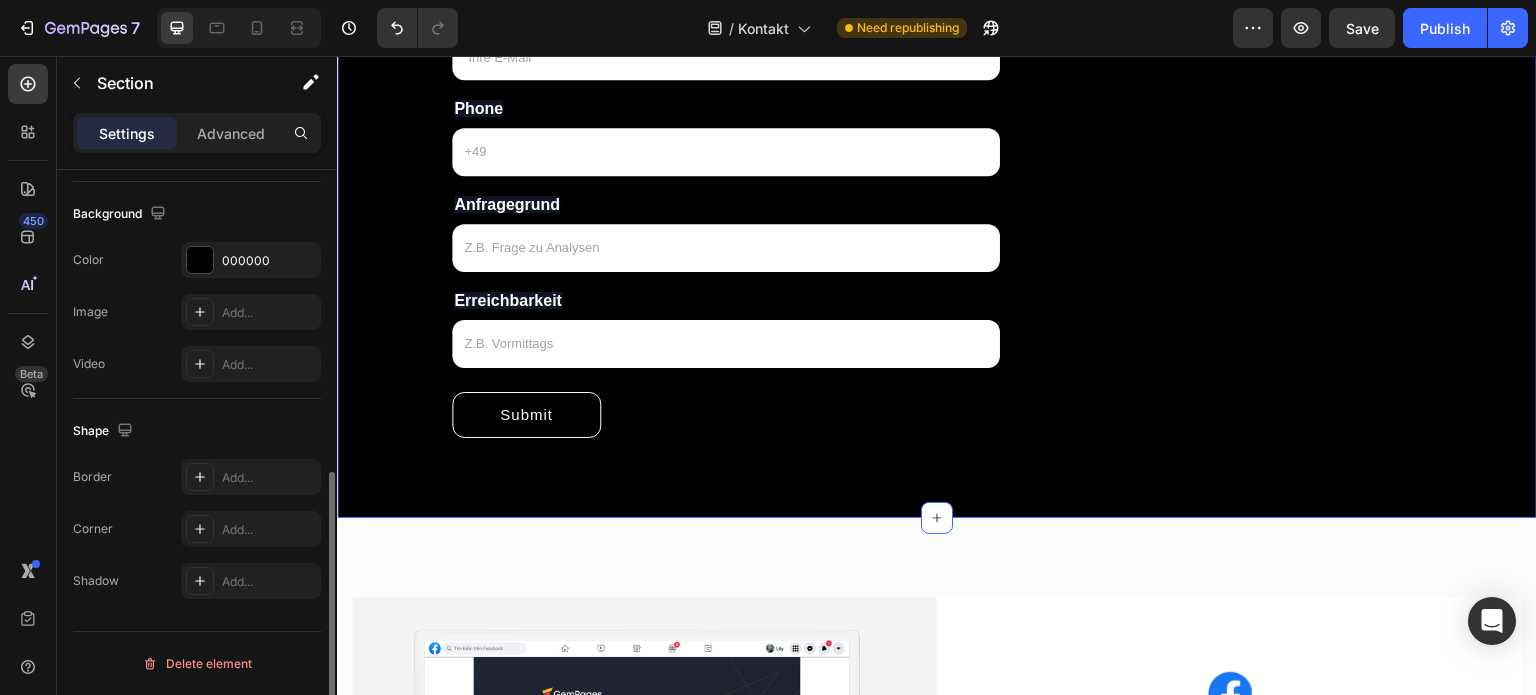 scroll, scrollTop: 0, scrollLeft: 0, axis: both 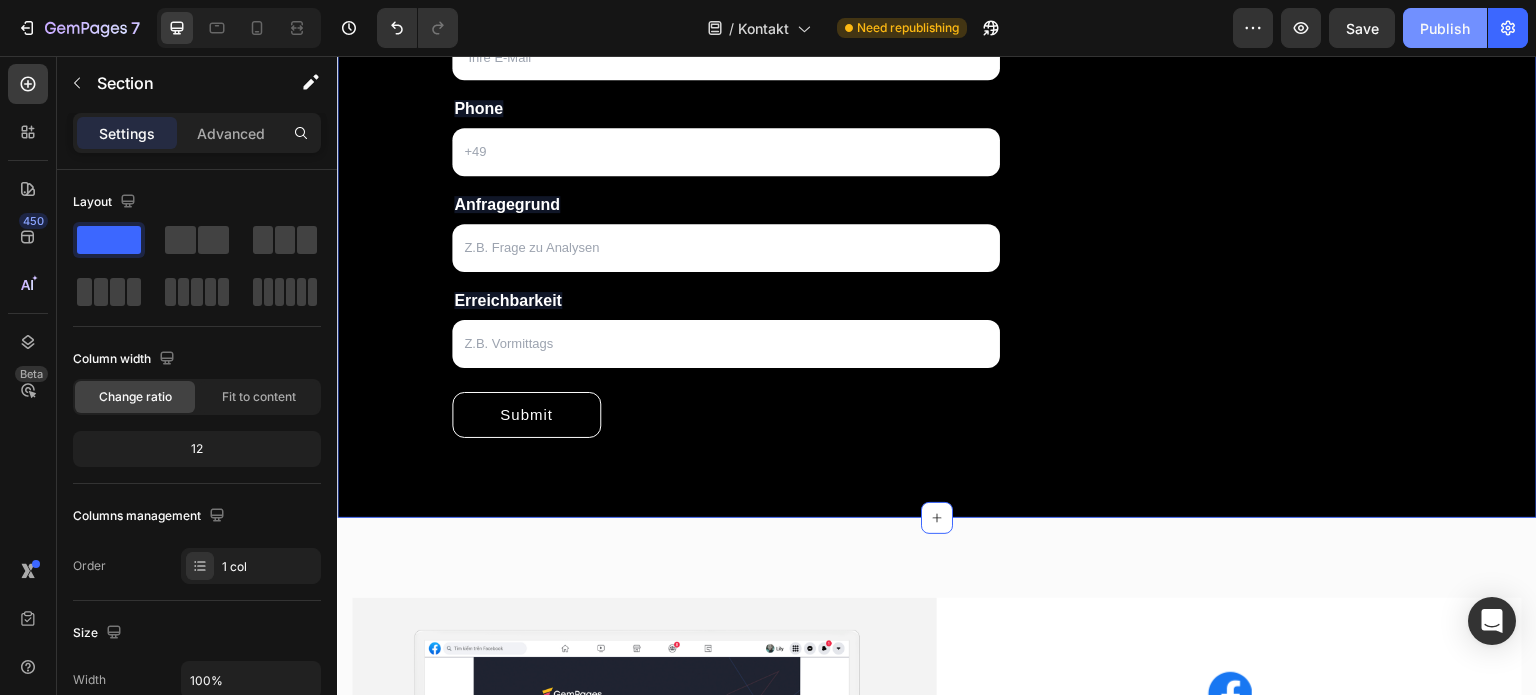 click on "Publish" at bounding box center [1445, 28] 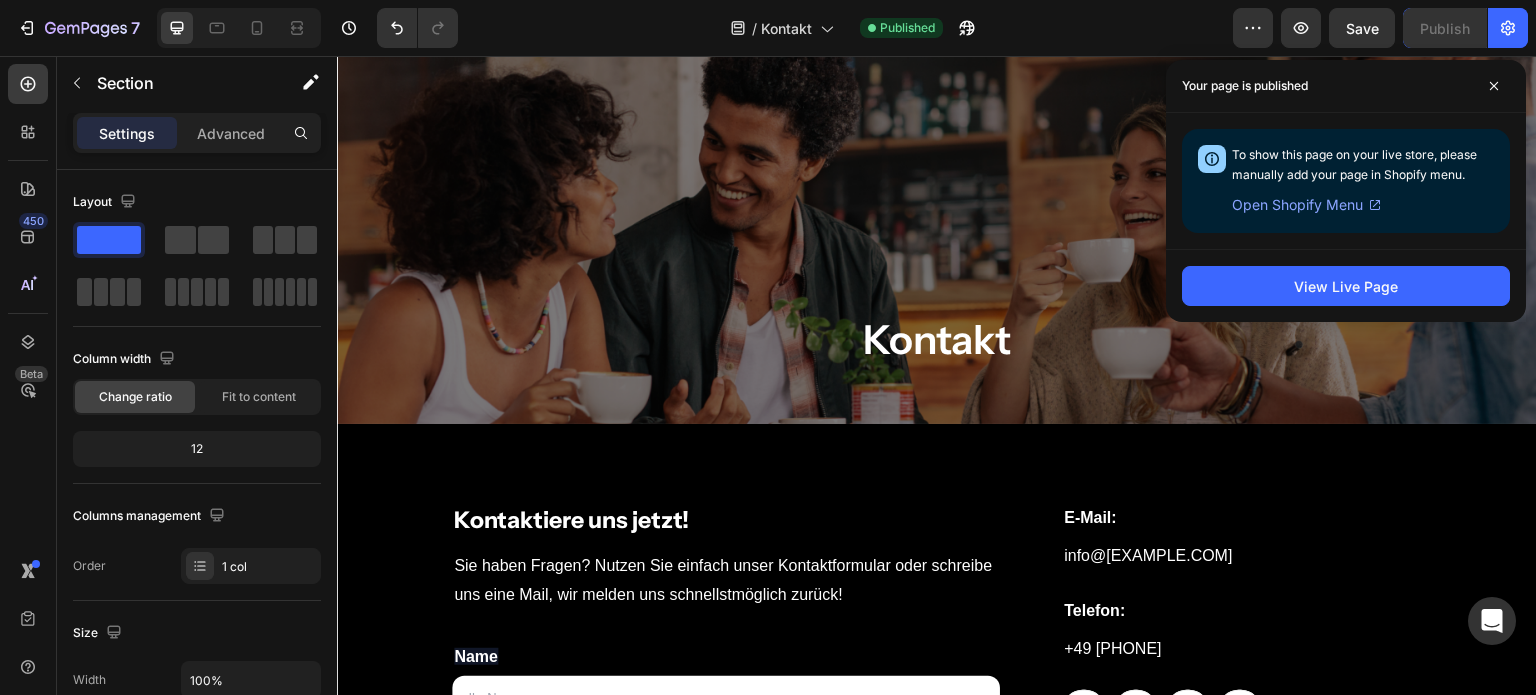 scroll, scrollTop: 0, scrollLeft: 0, axis: both 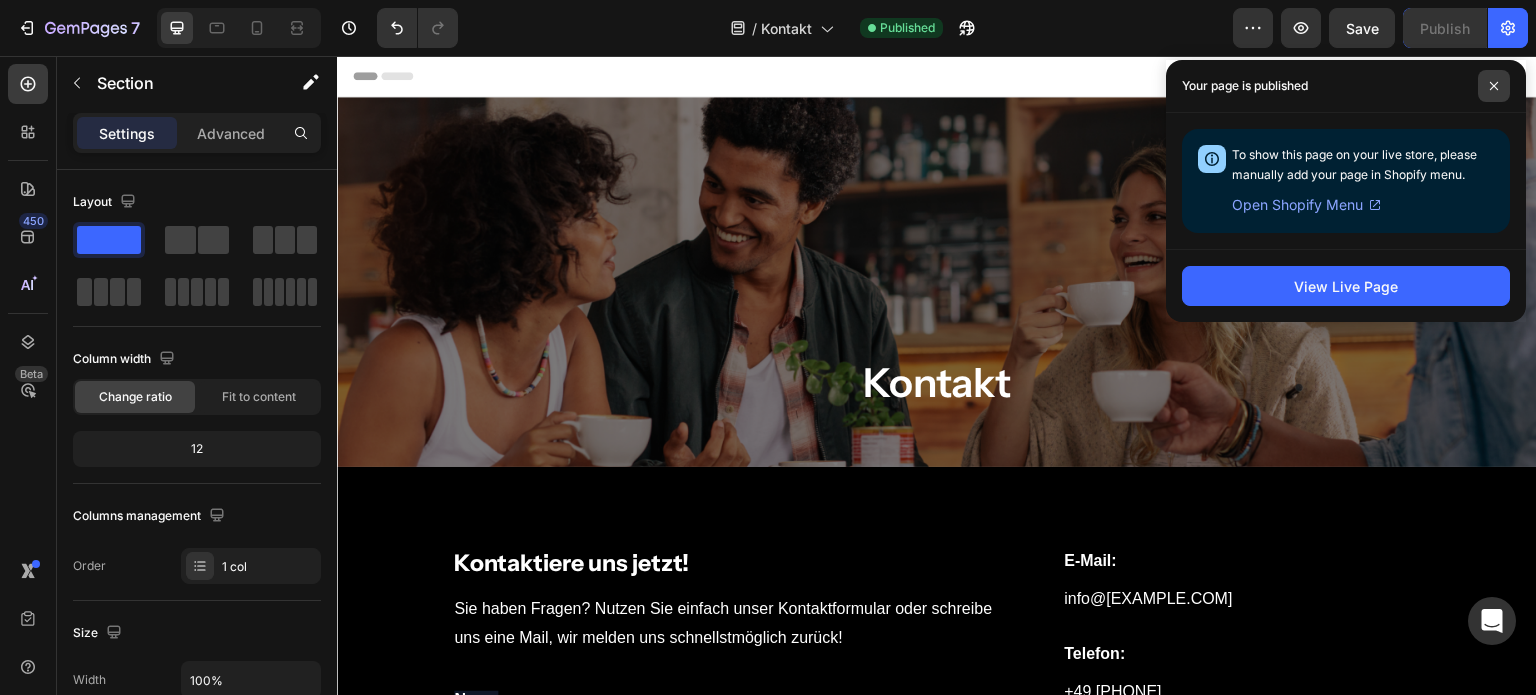 click 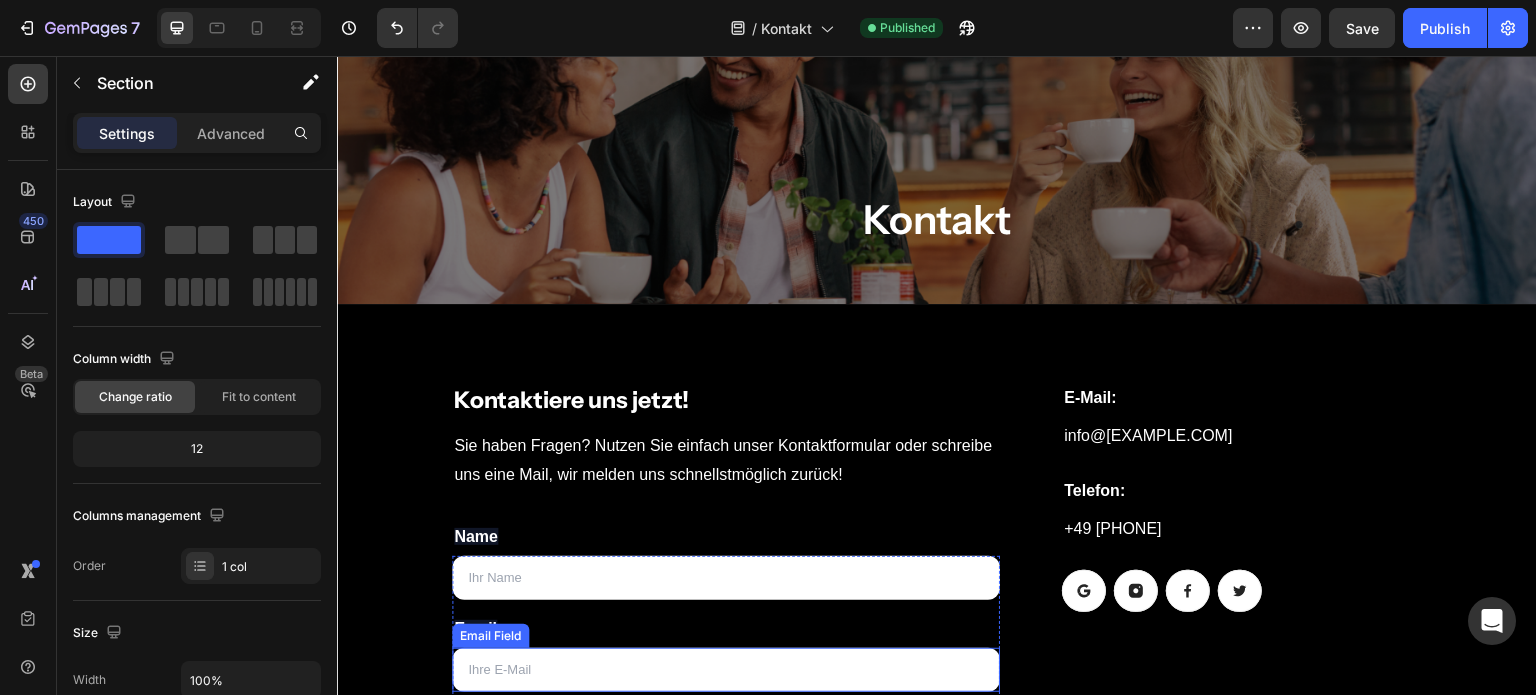 scroll, scrollTop: 146, scrollLeft: 0, axis: vertical 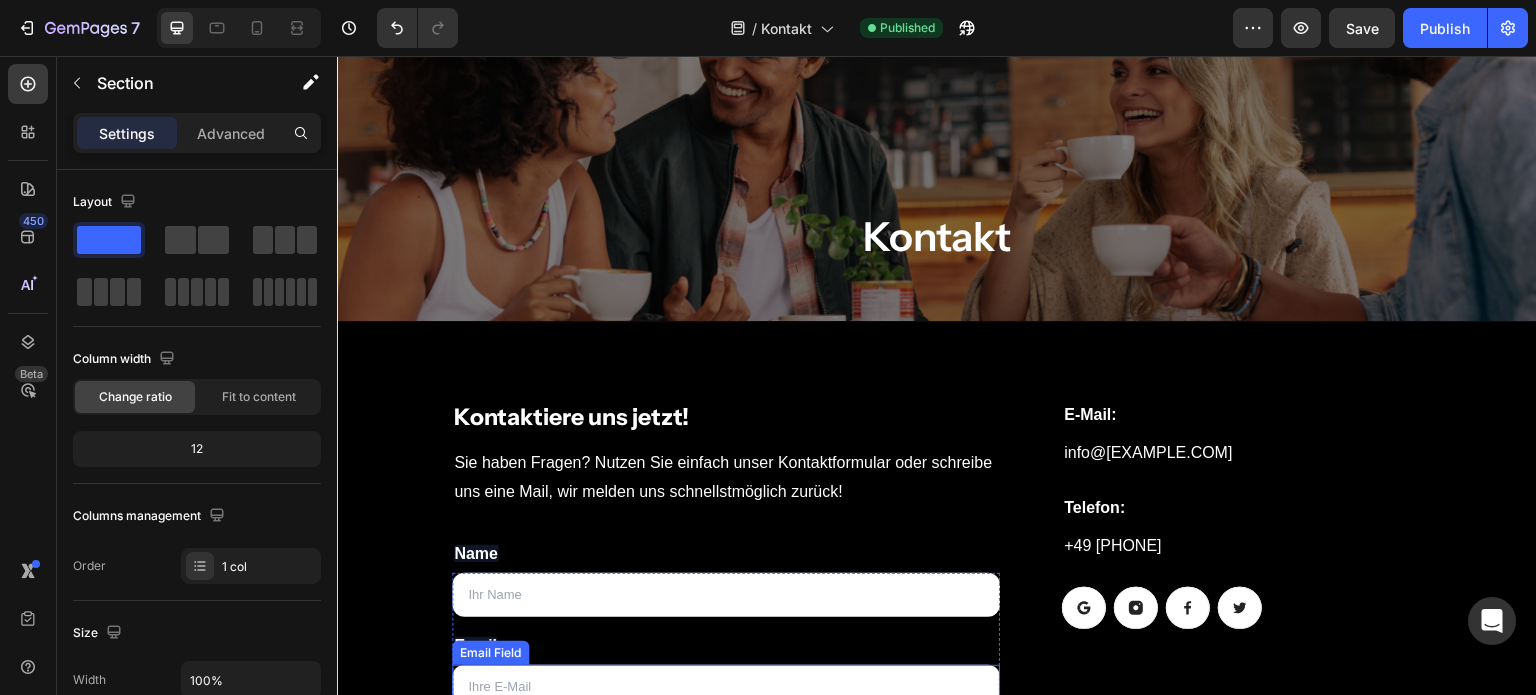 click on "Kontakt Heading" at bounding box center (937, 136) 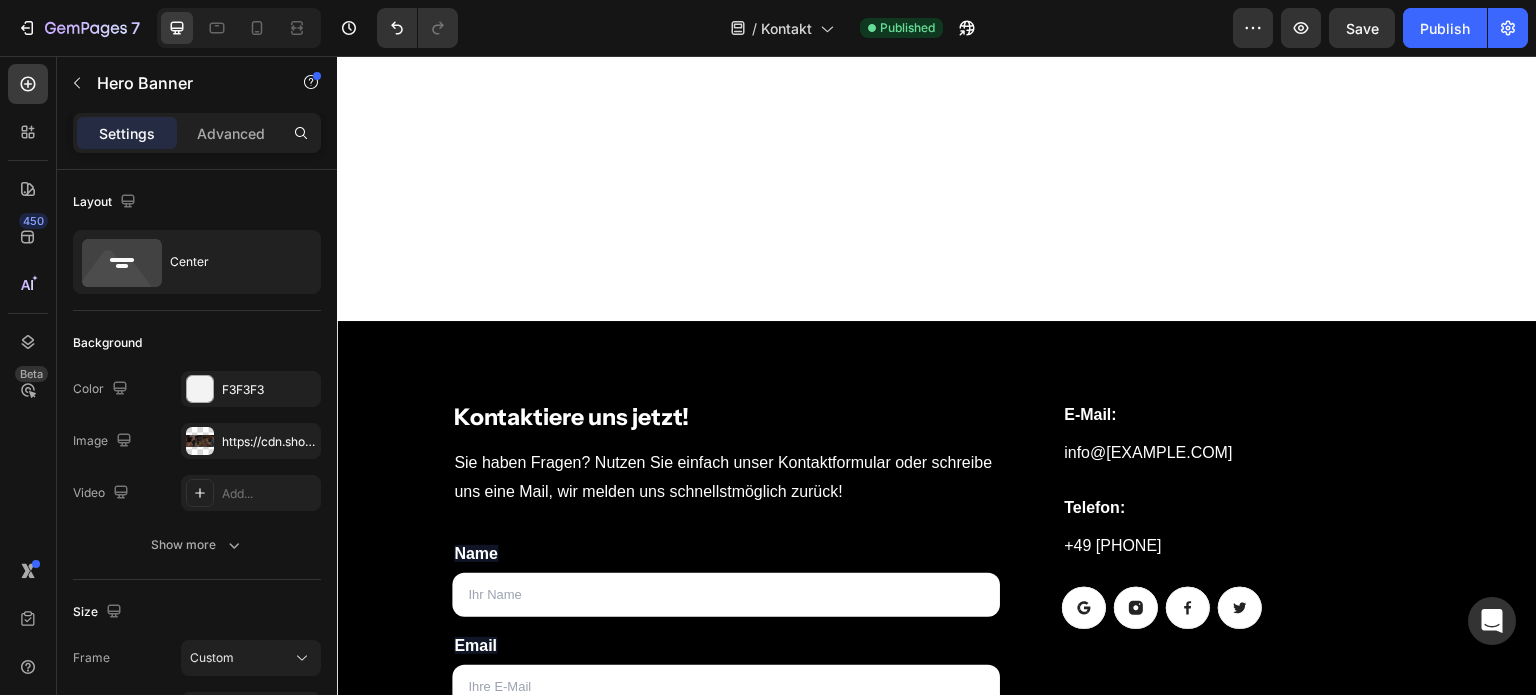 scroll, scrollTop: 724, scrollLeft: 0, axis: vertical 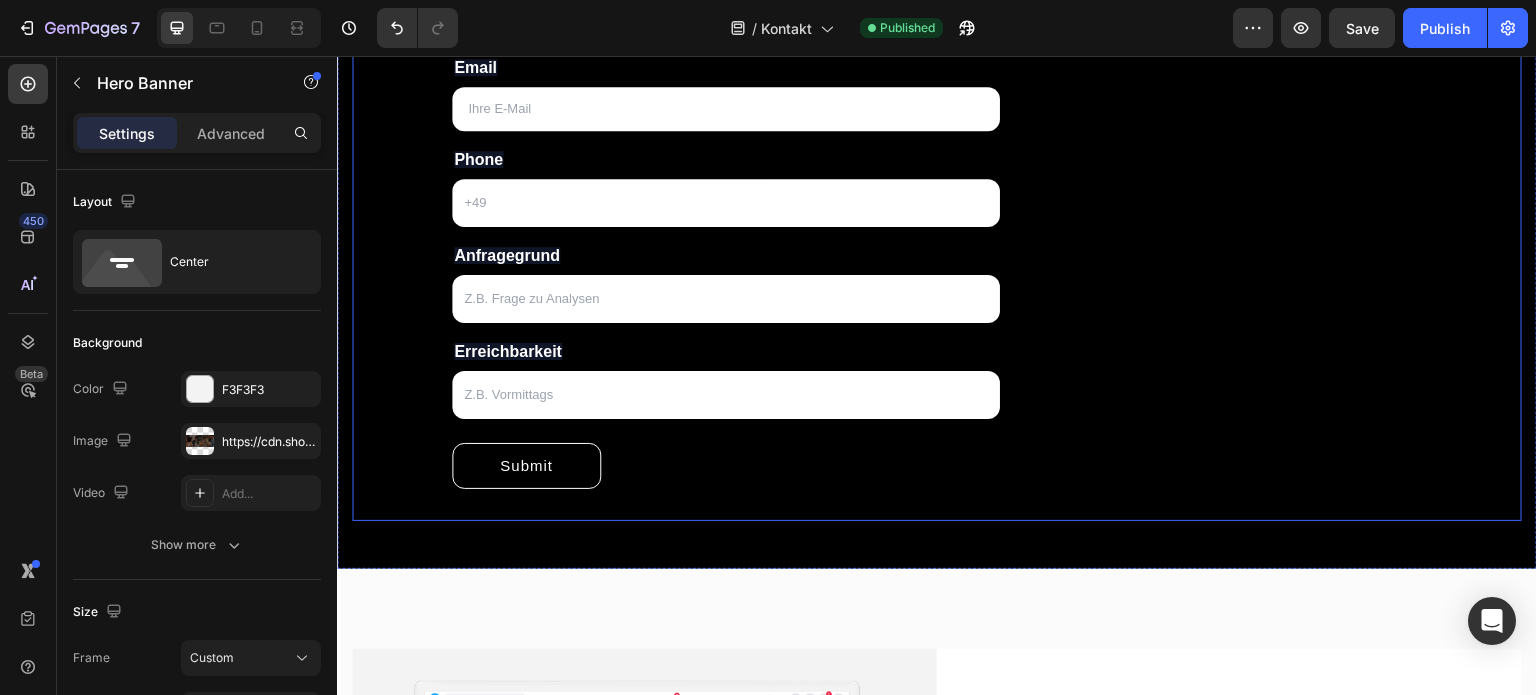 click on "E-Mail: Heading info@km-investments.de Text block Telefon: Heading +49 174 9998409 Text block           Button     Button     Button     Button Row Row" at bounding box center (1226, 156) 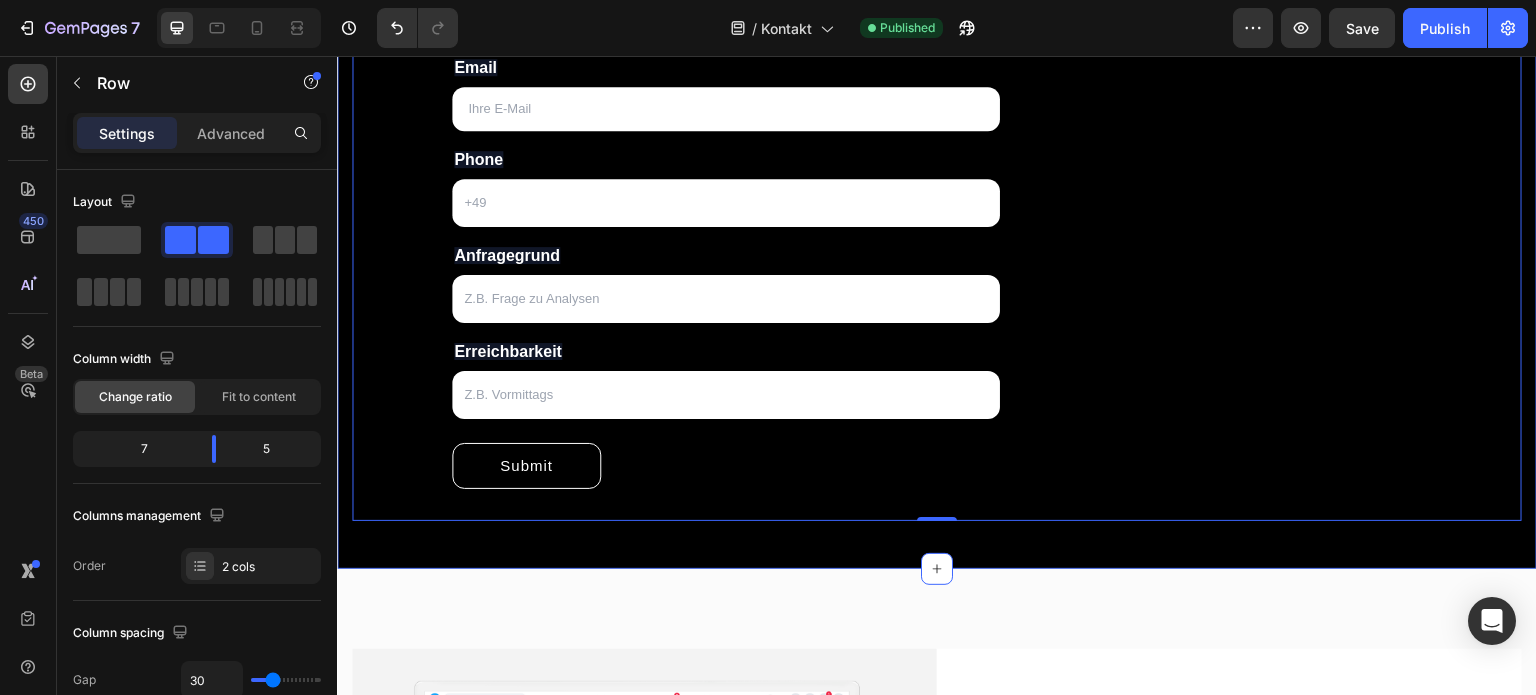 click on "Kontaktiere uns jetzt! Heading Sie haben Fragen? Nutzen Sie einfach unser Kontaktformular oder schreibe uns eine Mail, wir melden uns schnellstmöglich zurück! Text block Name Text Block Text Field Email Text Block Email Field Phone Text Block Text Field Anfragegrund Text Block Text Field Erreichbarkeit Text Block Text Field Submit Submit Button Contact Form E-Mail: Heading info@km-investments.de Text block Telefon: Heading +49 174 9998409 Text block           Button     Button     Button     Button Row Row Row   0 Section 2" at bounding box center [937, 156] 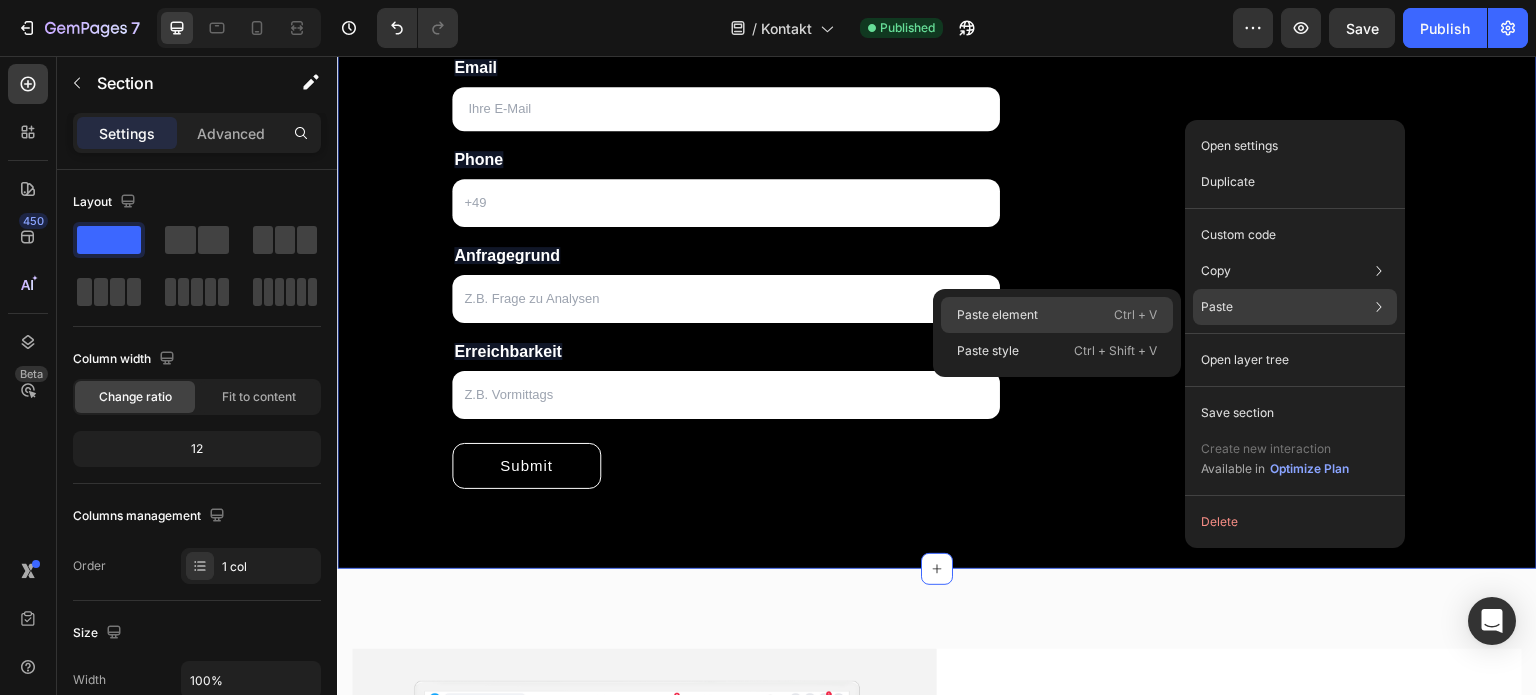 click on "Paste element  Ctrl + V" 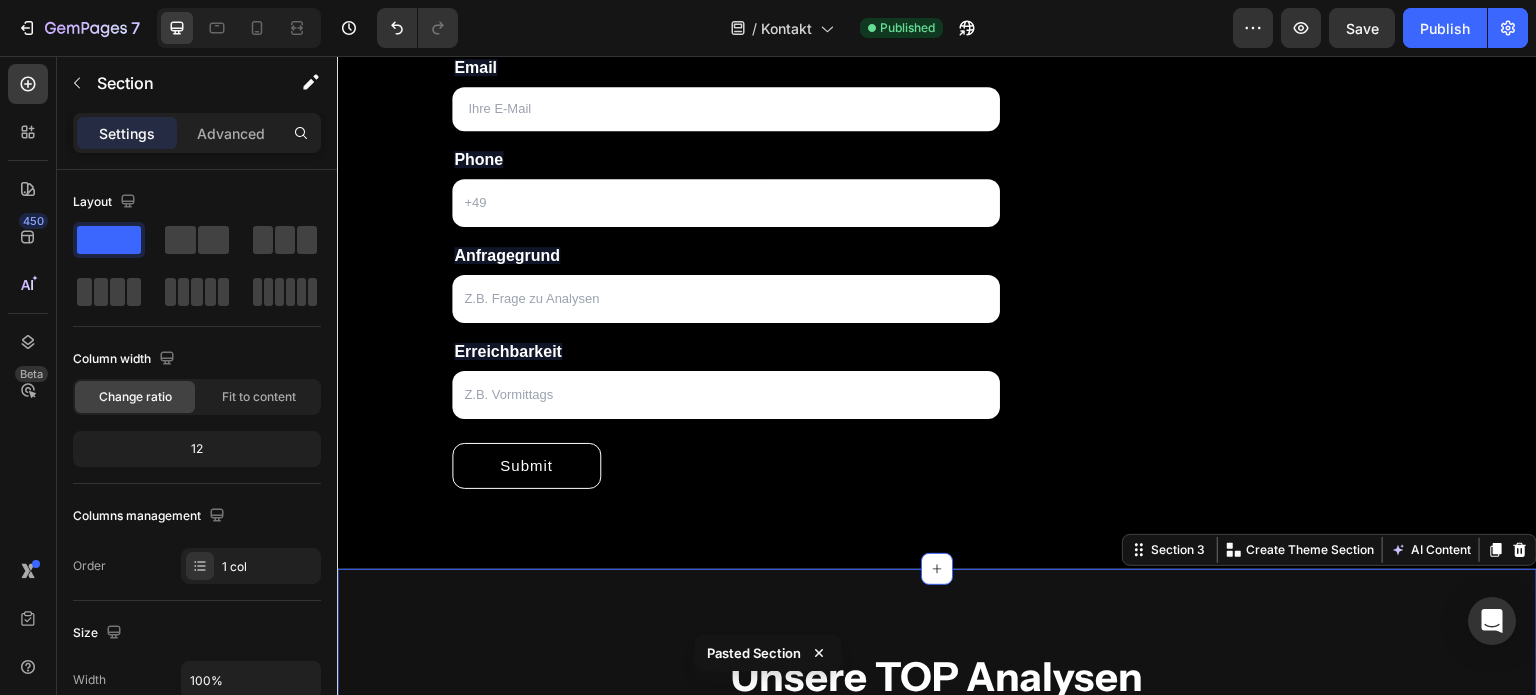 scroll, scrollTop: 1160, scrollLeft: 0, axis: vertical 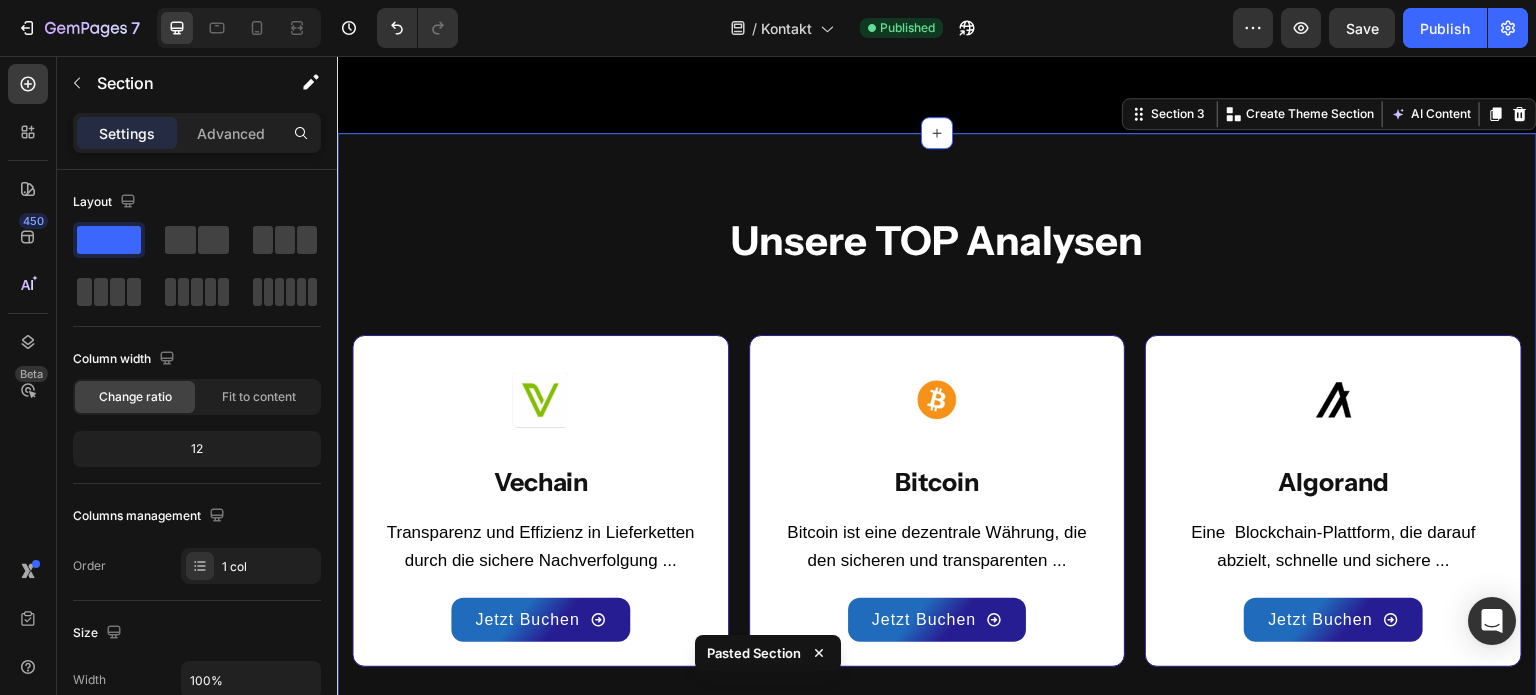 click on "Unsere TOP Analysen Heading Row Image Vechain Text Block Transparenz und Effizienz in Lieferketten durch die sichere Nachverfolgung ... Text block
Jetzt Buchen Button Row Image Bitcoin Text Block Bitcoin ist eine dezentrale Währung, die den sicheren und transparenten ... Text block
Jetzt Buchen Button Row Image Algorand Text Block Eine  Blockchain-Plattform, die darauf abzielt, schnelle und sichere ... Text block
Jetzt Buchen Button Row Row Image Free Shipping Text Block Free shipping on any order of $150  or more. Text block Row Image Full Refund Text Block If your product aren’t perfect, return them for a full refund Text block Row Image Secure Online Payment Text Block secure payment worldwide Text block Row Row Section 3   You can create reusable sections Create Theme Section AI Content Write with GemAI What would you like to describe here? Tone and Voice Persuasive Product XRP Fundamentalanalyse Show more Generate" at bounding box center [937, 448] 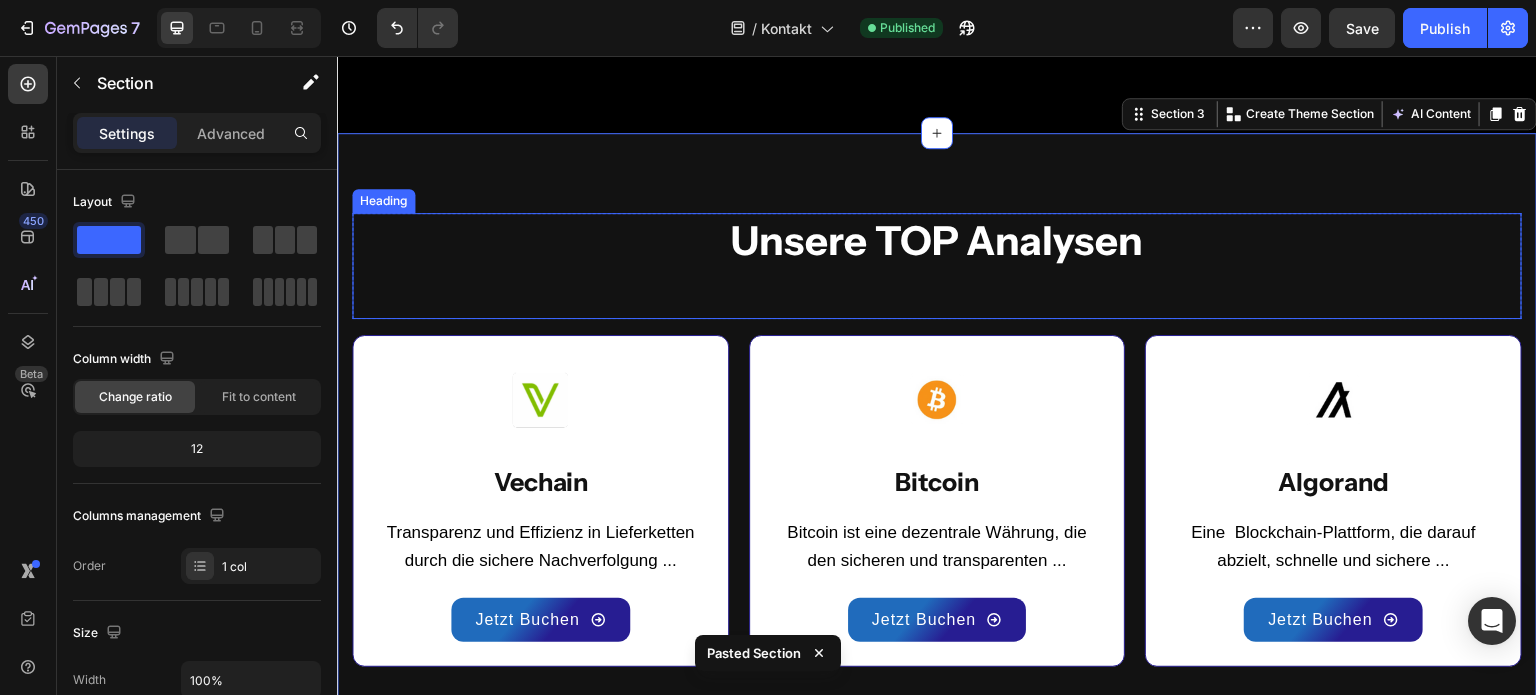 click on "Unsere TOP Analysen" at bounding box center [937, 240] 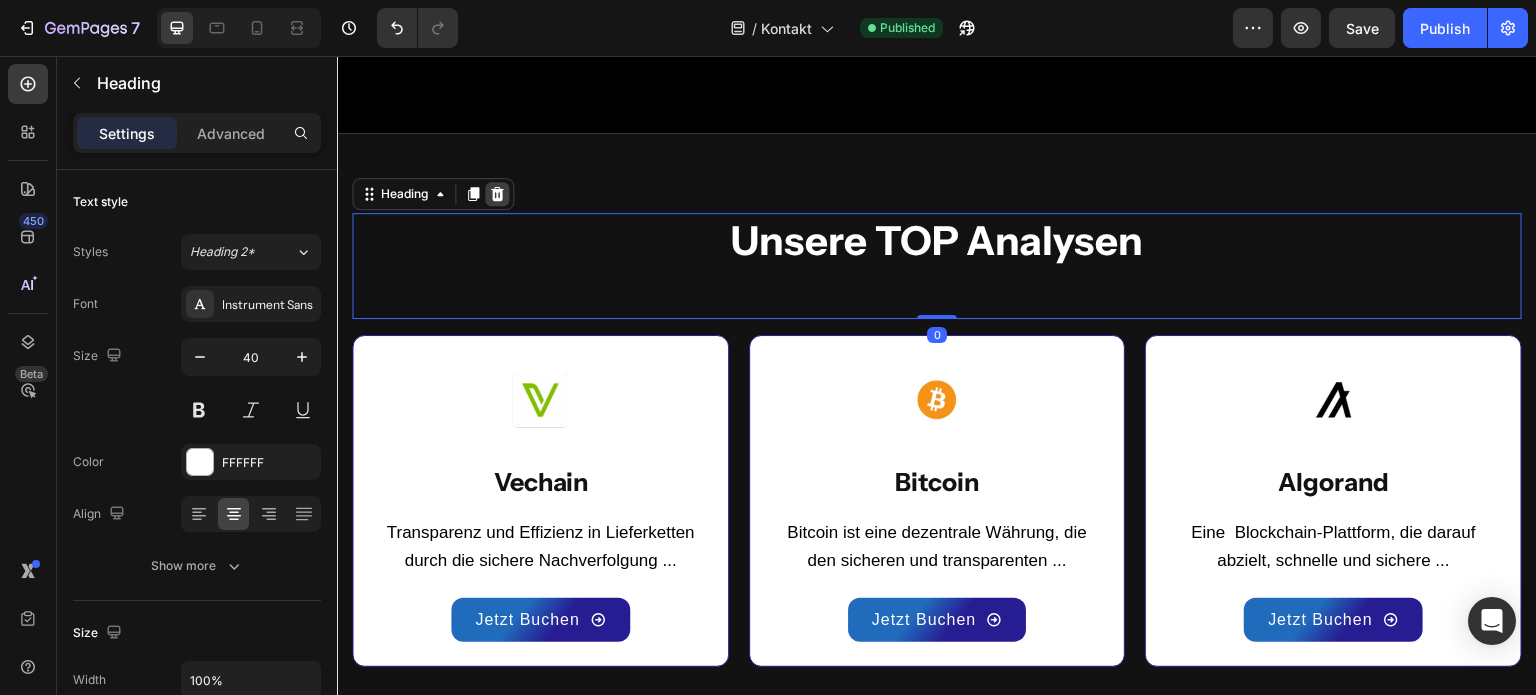 click 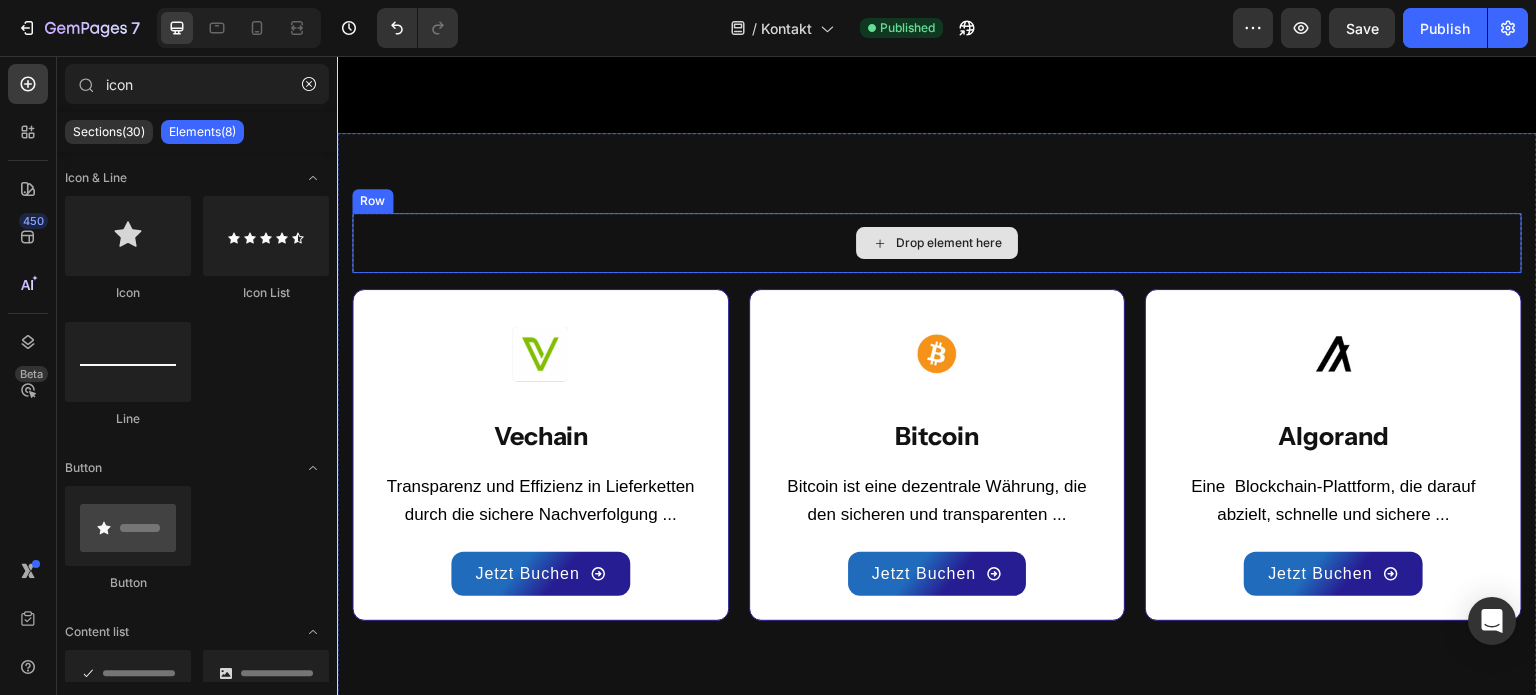 click on "Drop element here" at bounding box center (937, 243) 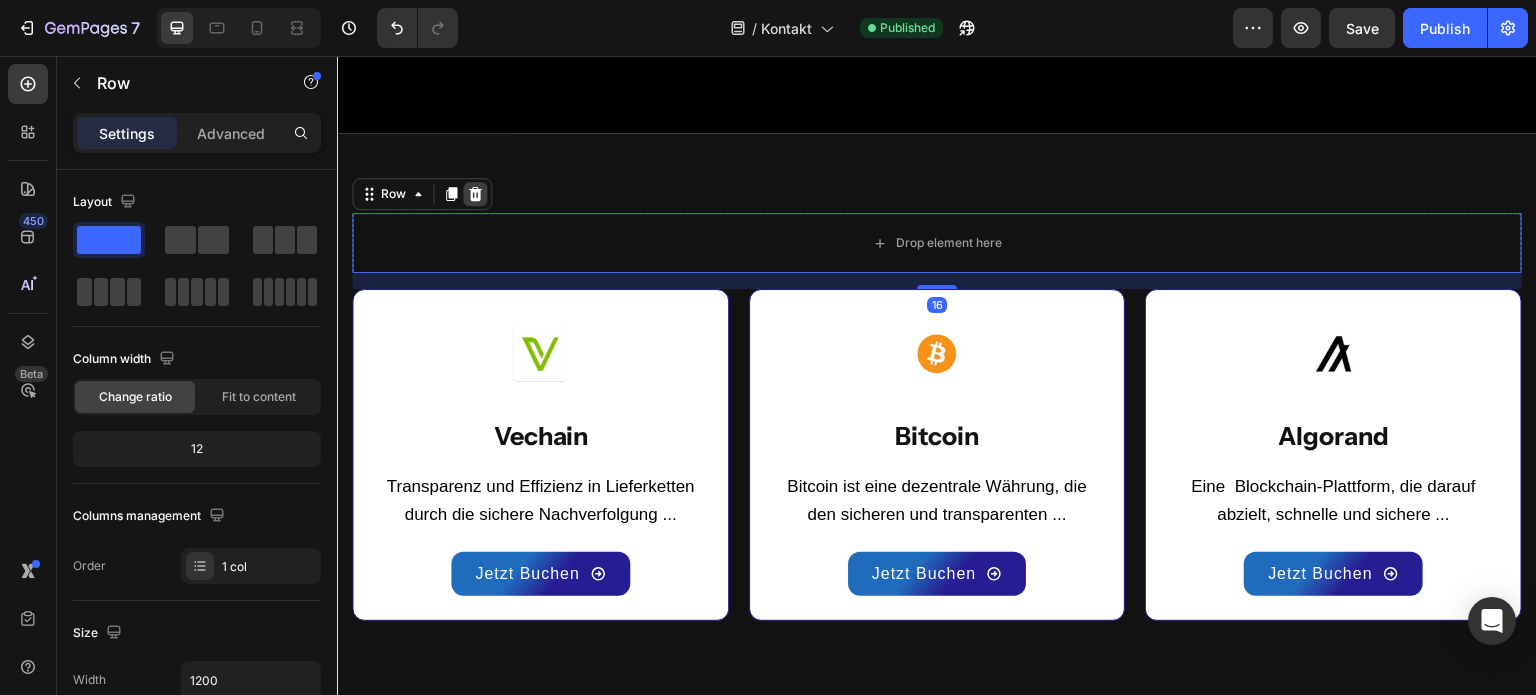 click 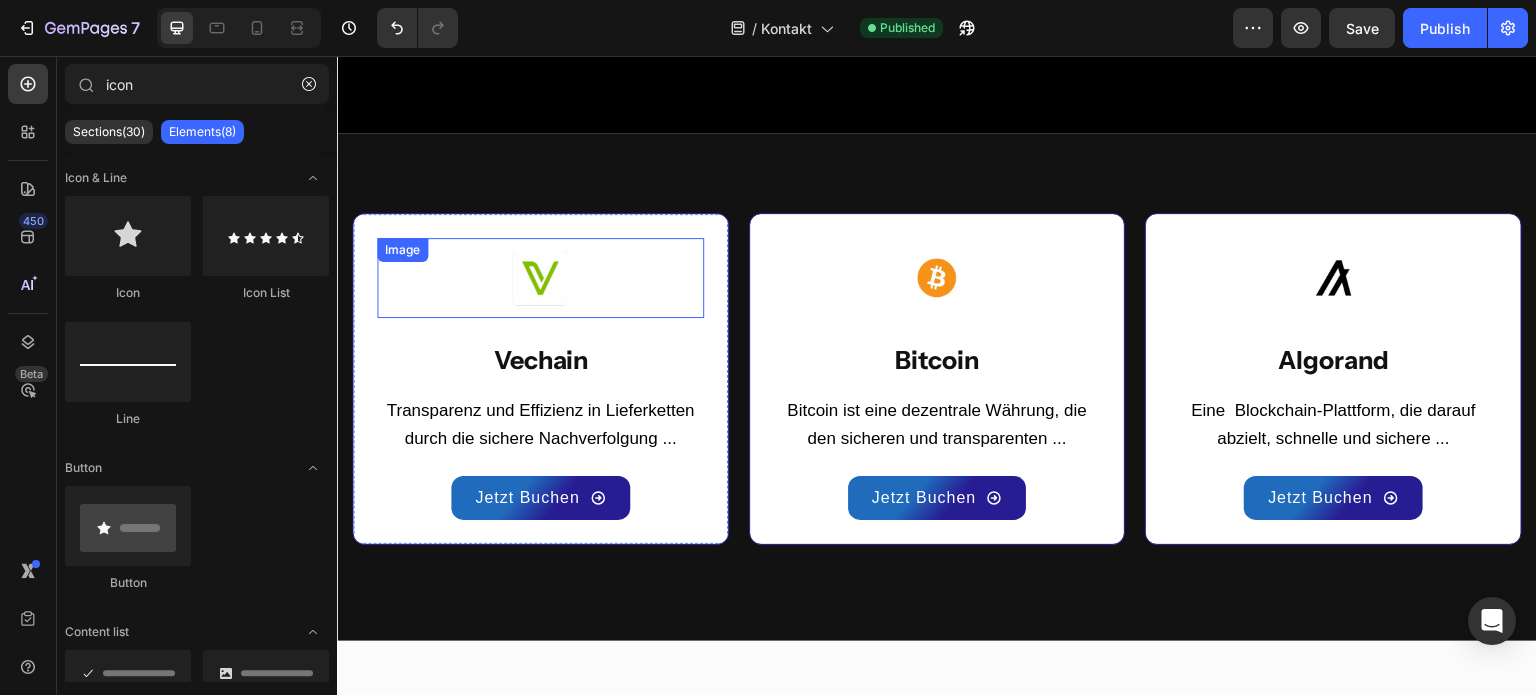 click at bounding box center [540, 278] 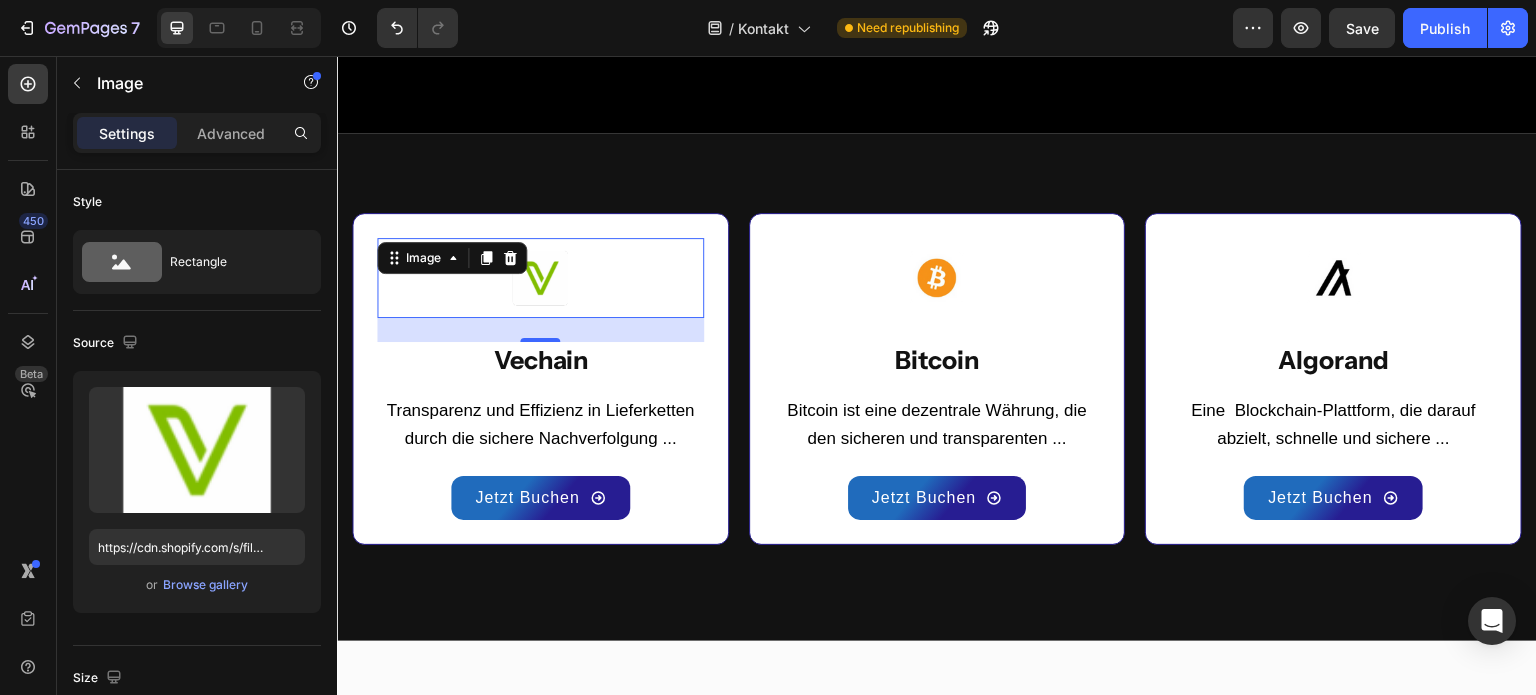 click on "24" at bounding box center (540, 358) 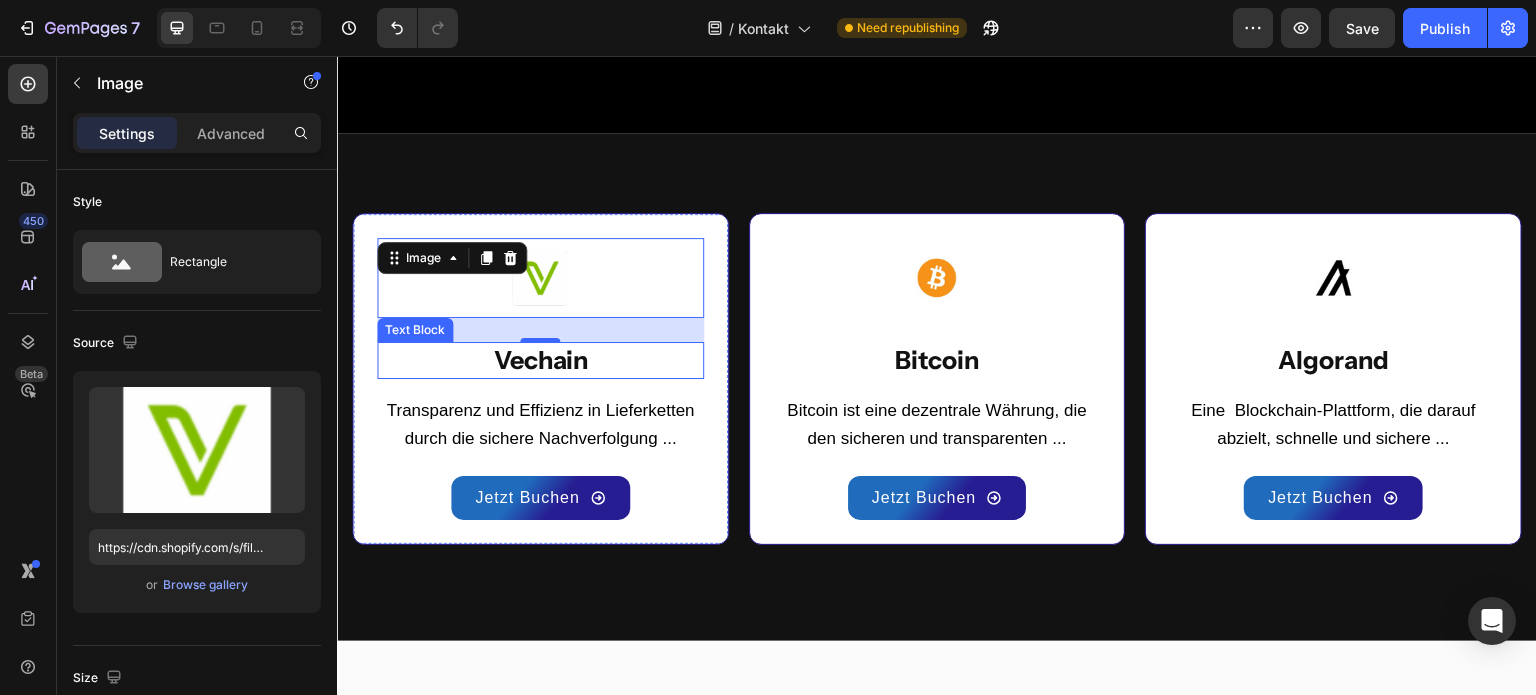 click on "Vechain" at bounding box center [540, 360] 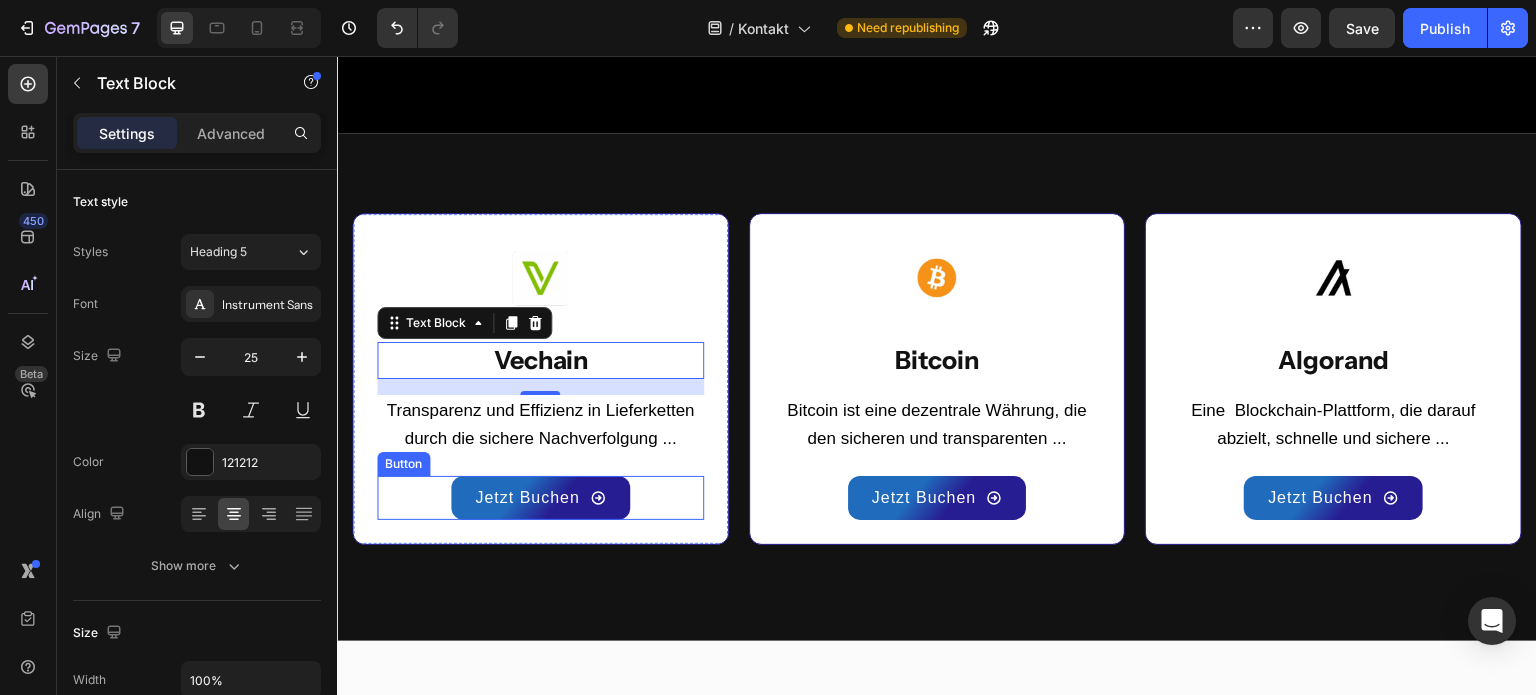 click on "Jetzt Buchen Button" at bounding box center (540, 498) 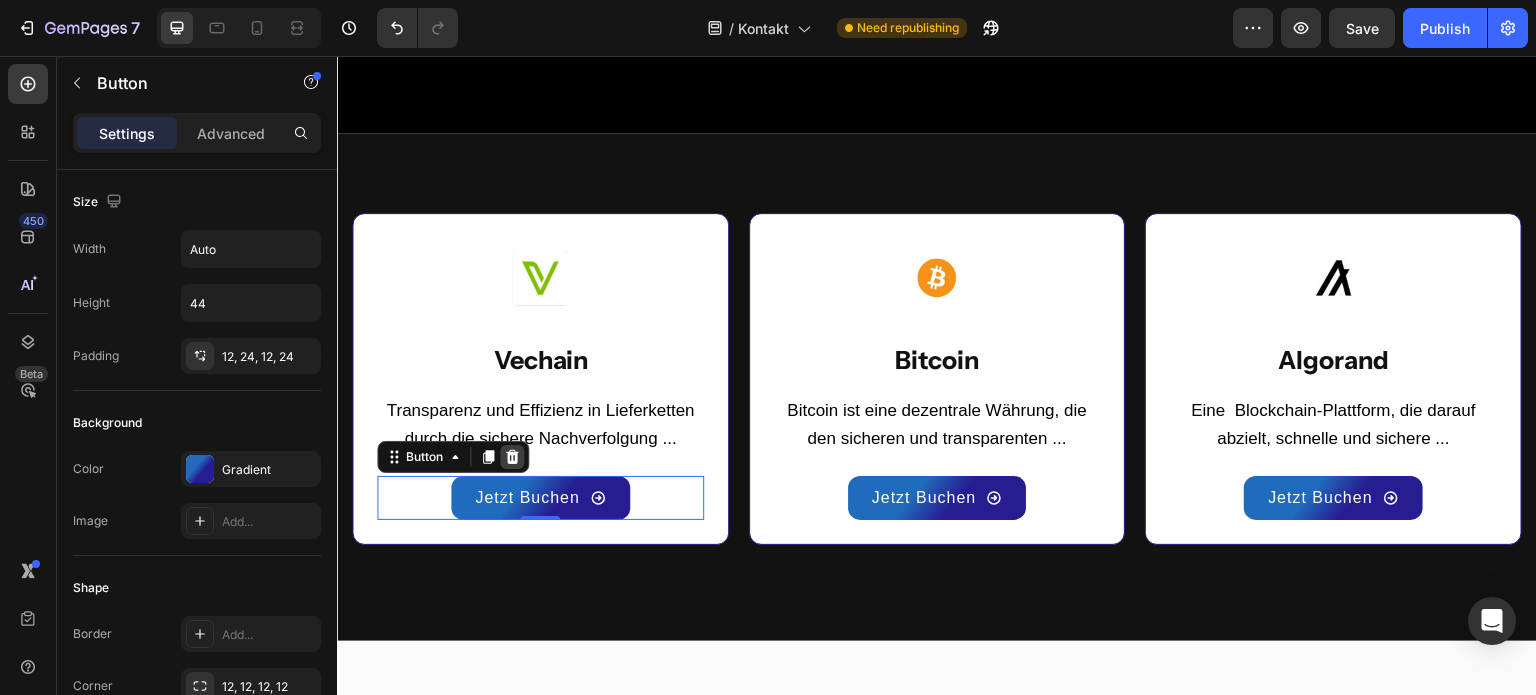 click 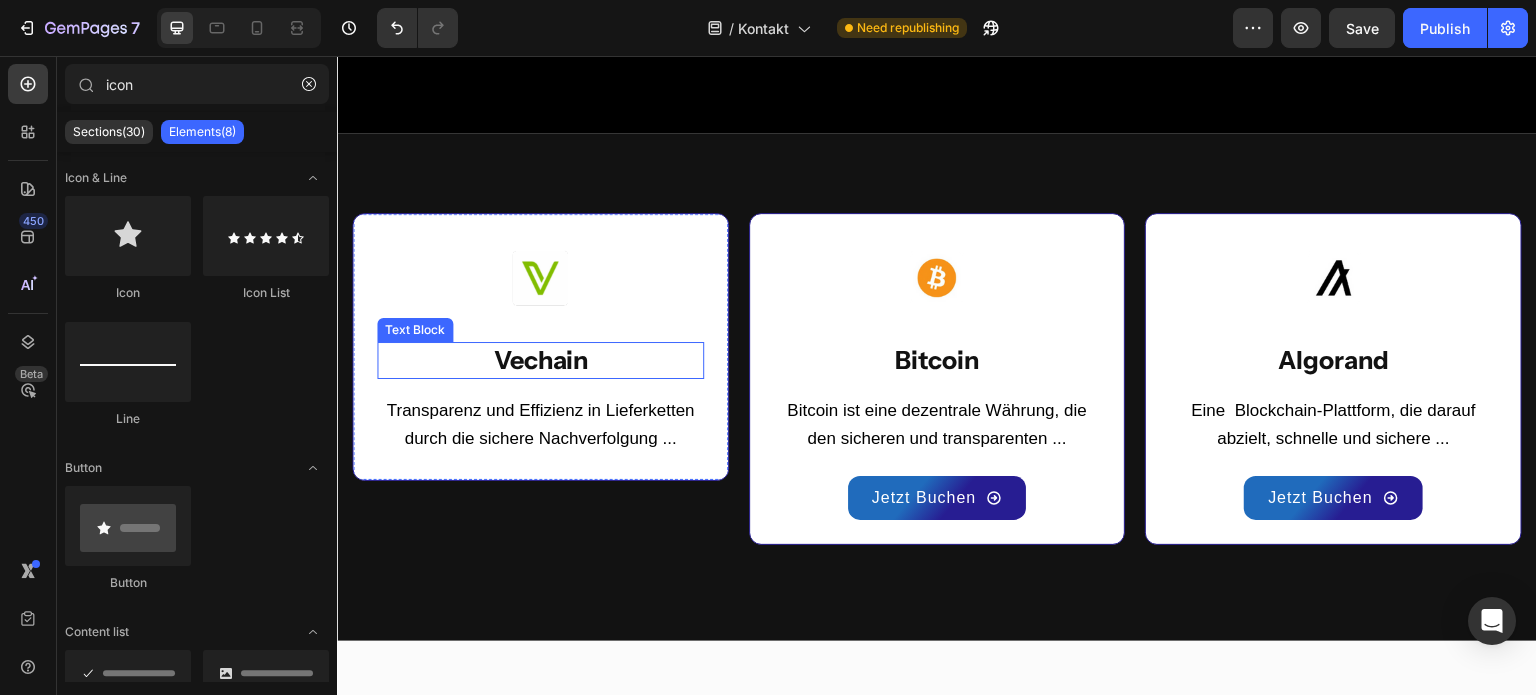 click on "Vechain" at bounding box center (540, 360) 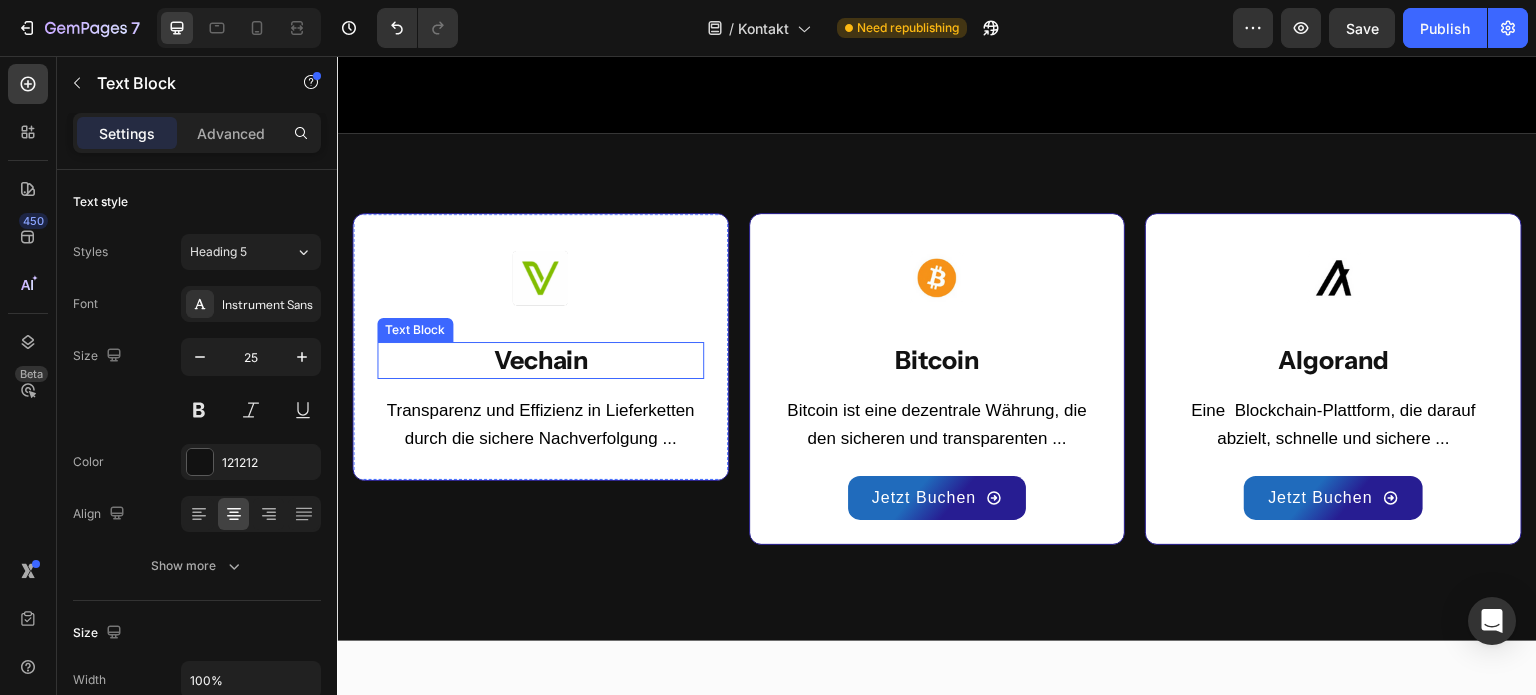 click on "Vechain" at bounding box center [540, 360] 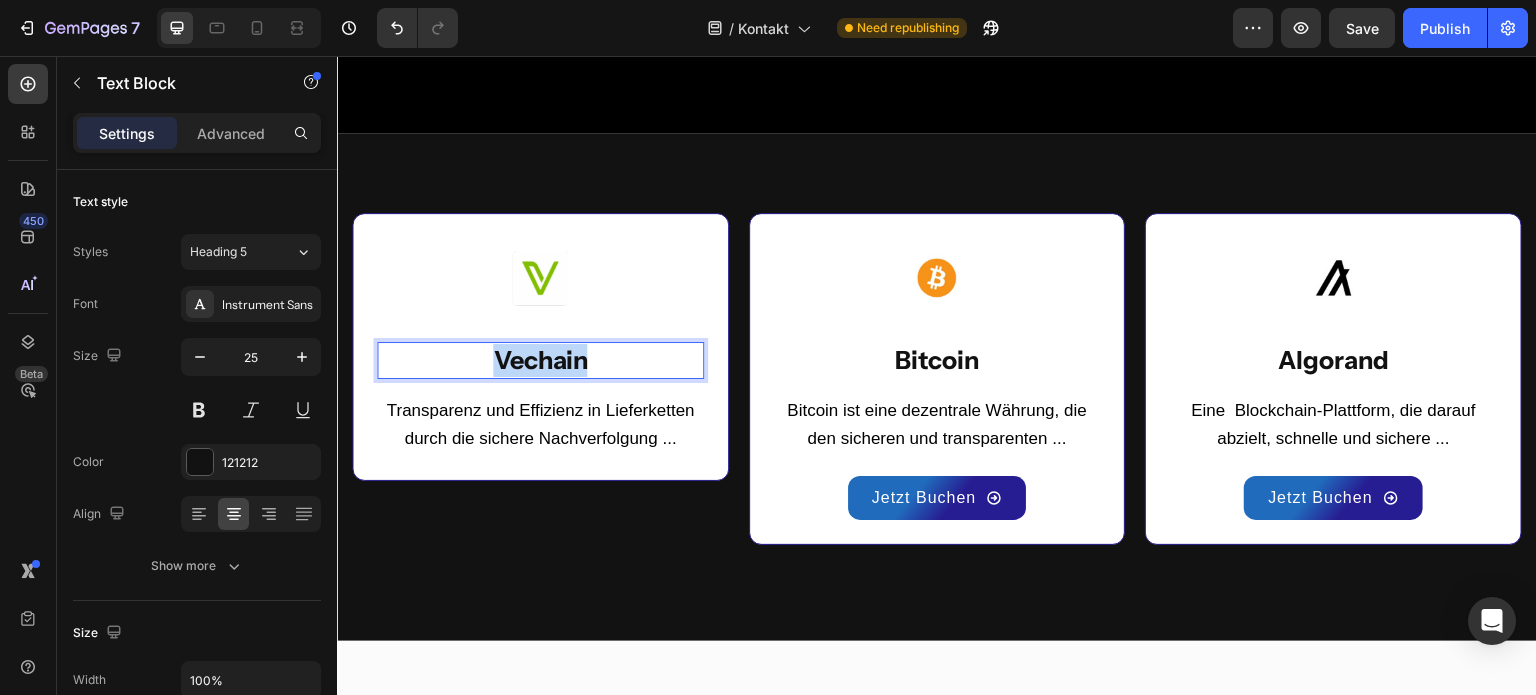 click on "Vechain" at bounding box center [540, 360] 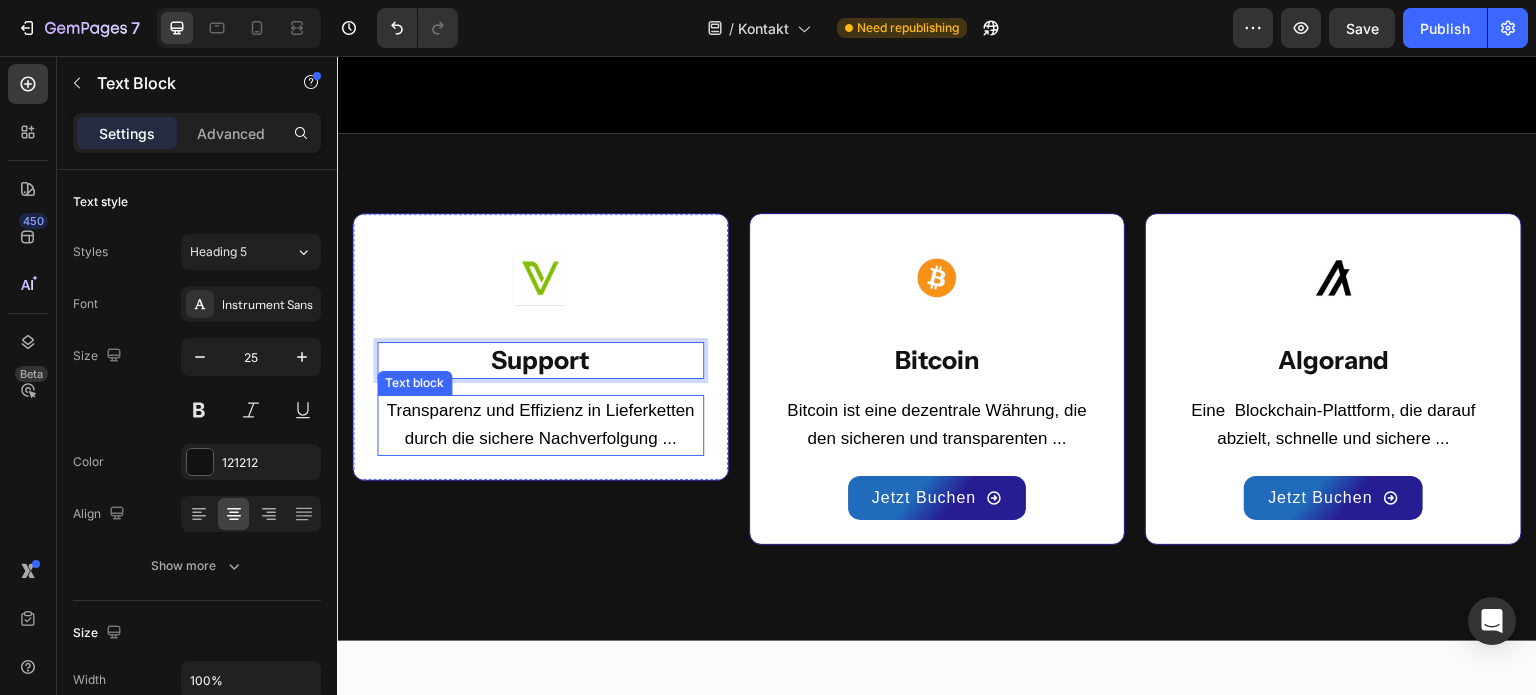 click on "Transparenz und Effizienz in Lieferketten durch die sichere Nachverfolgung ..." at bounding box center [540, 426] 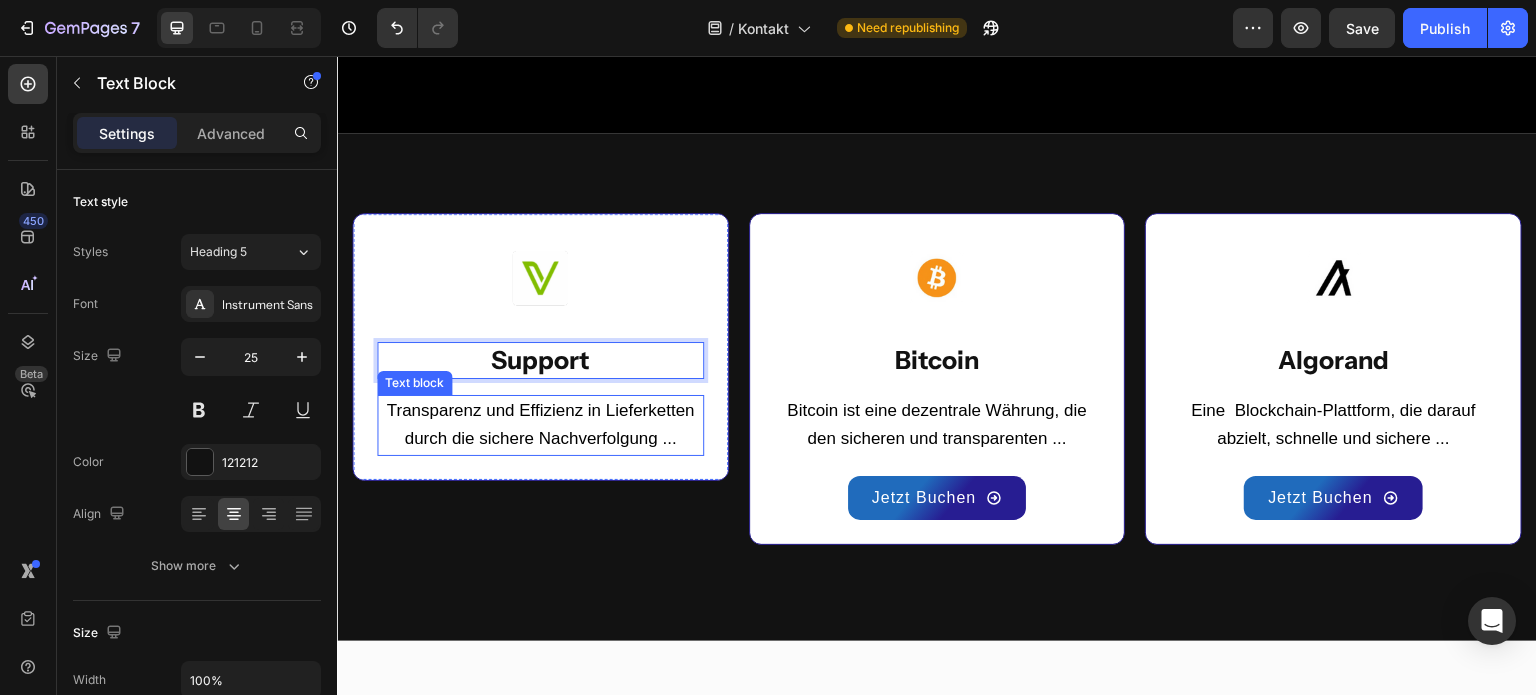 click on "Transparenz und Effizienz in Lieferketten durch die sichere Nachverfolgung ..." at bounding box center (540, 426) 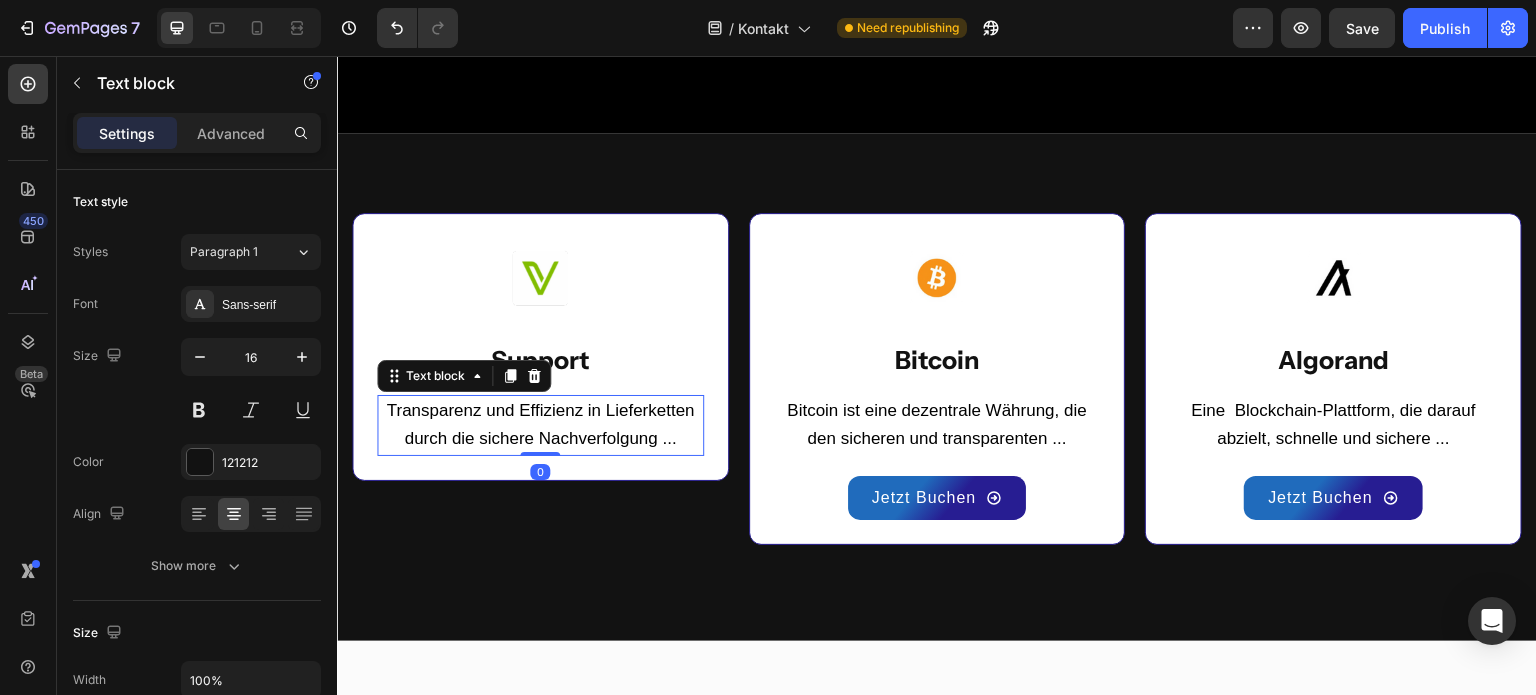 click on "Transparenz und Effizienz in Lieferketten durch die sichere Nachverfolgung ..." at bounding box center [540, 426] 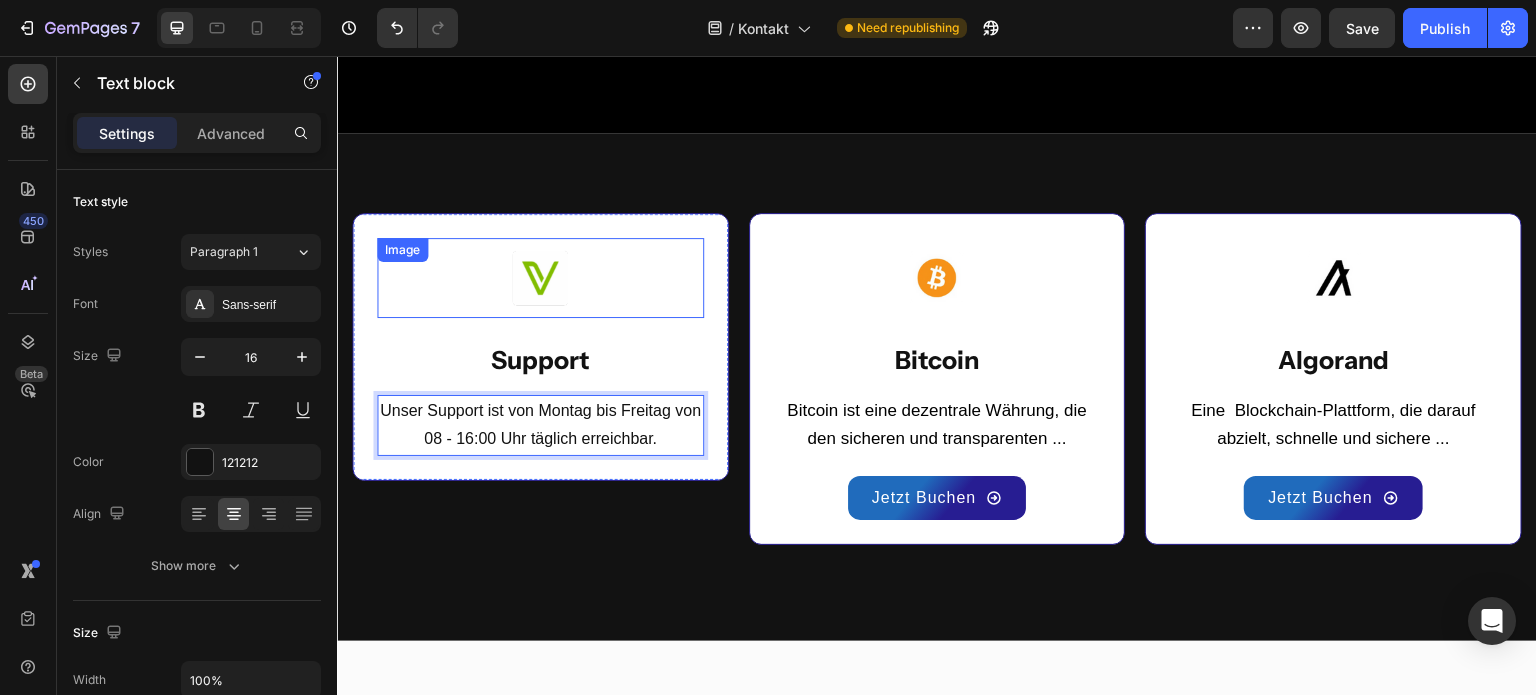 click at bounding box center (540, 278) 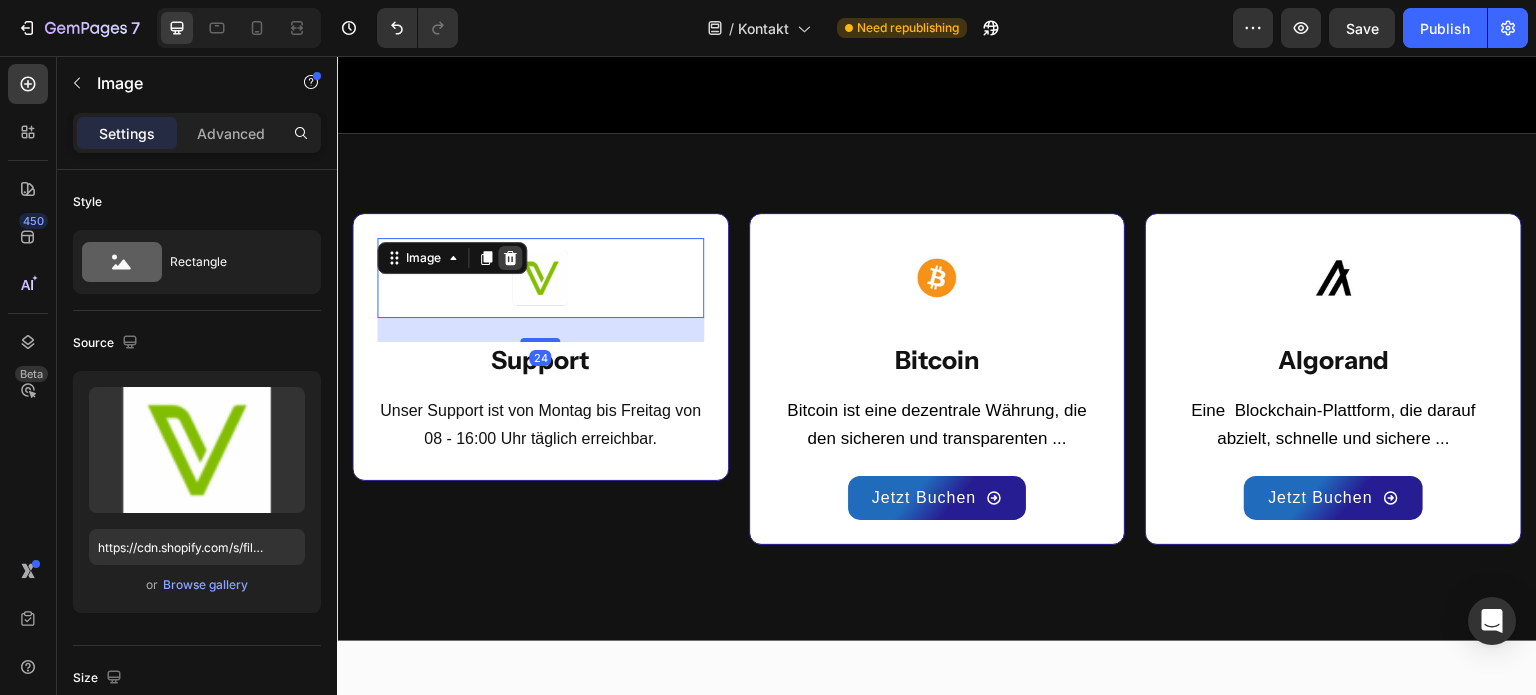 click 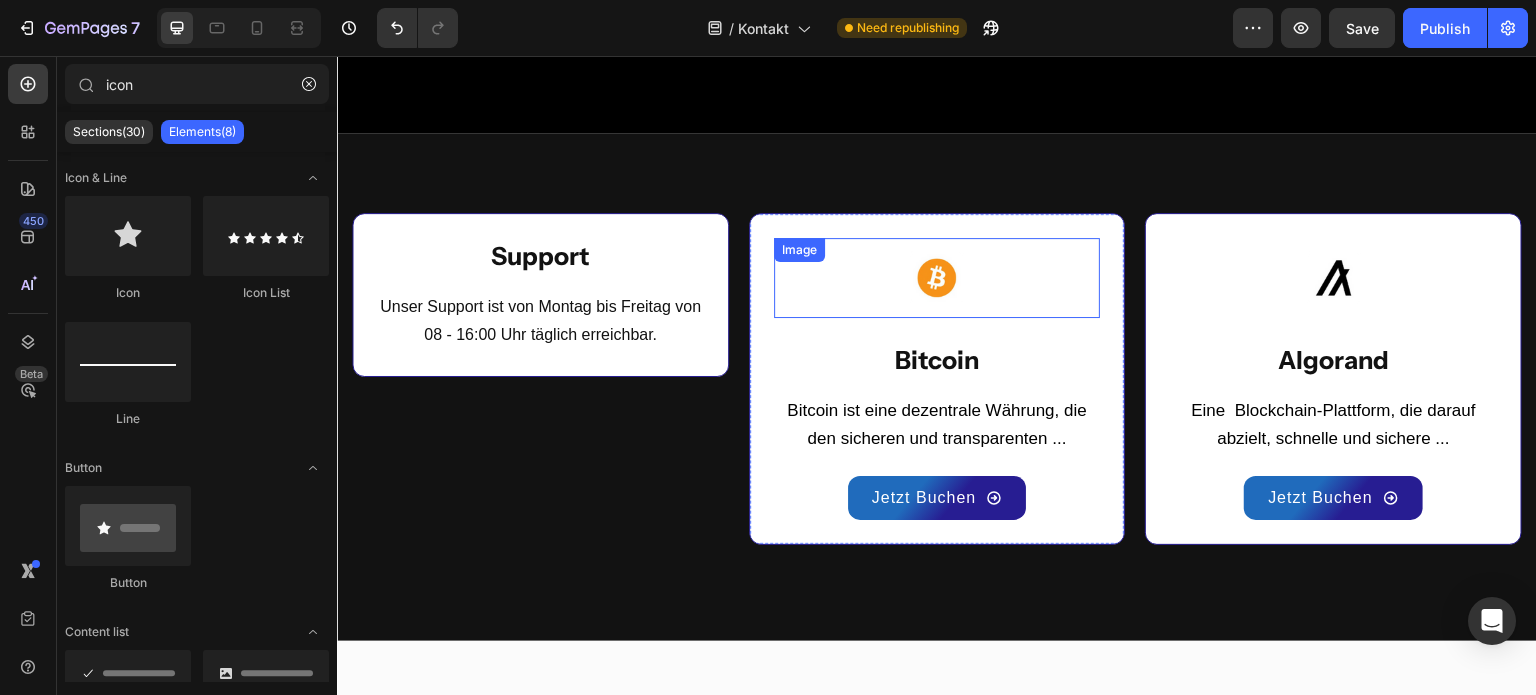 click at bounding box center (937, 278) 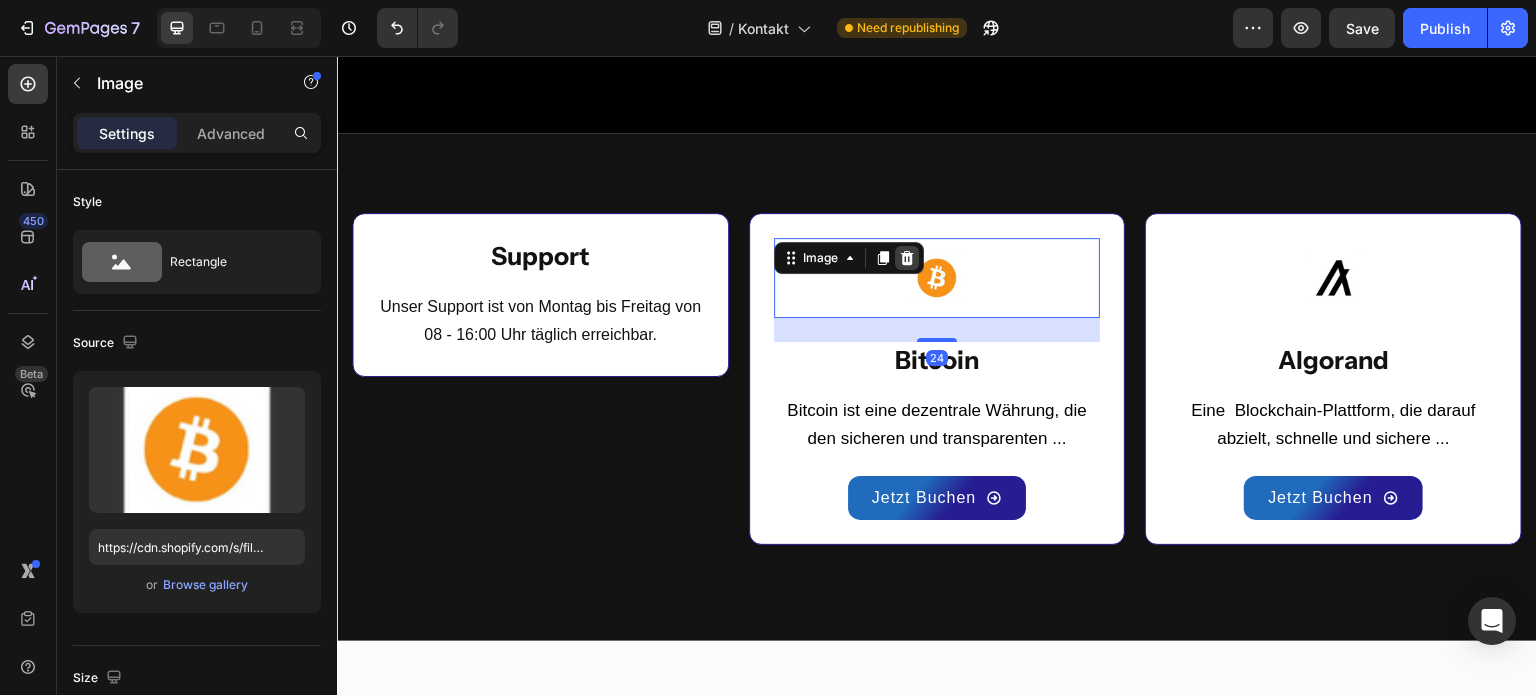 click 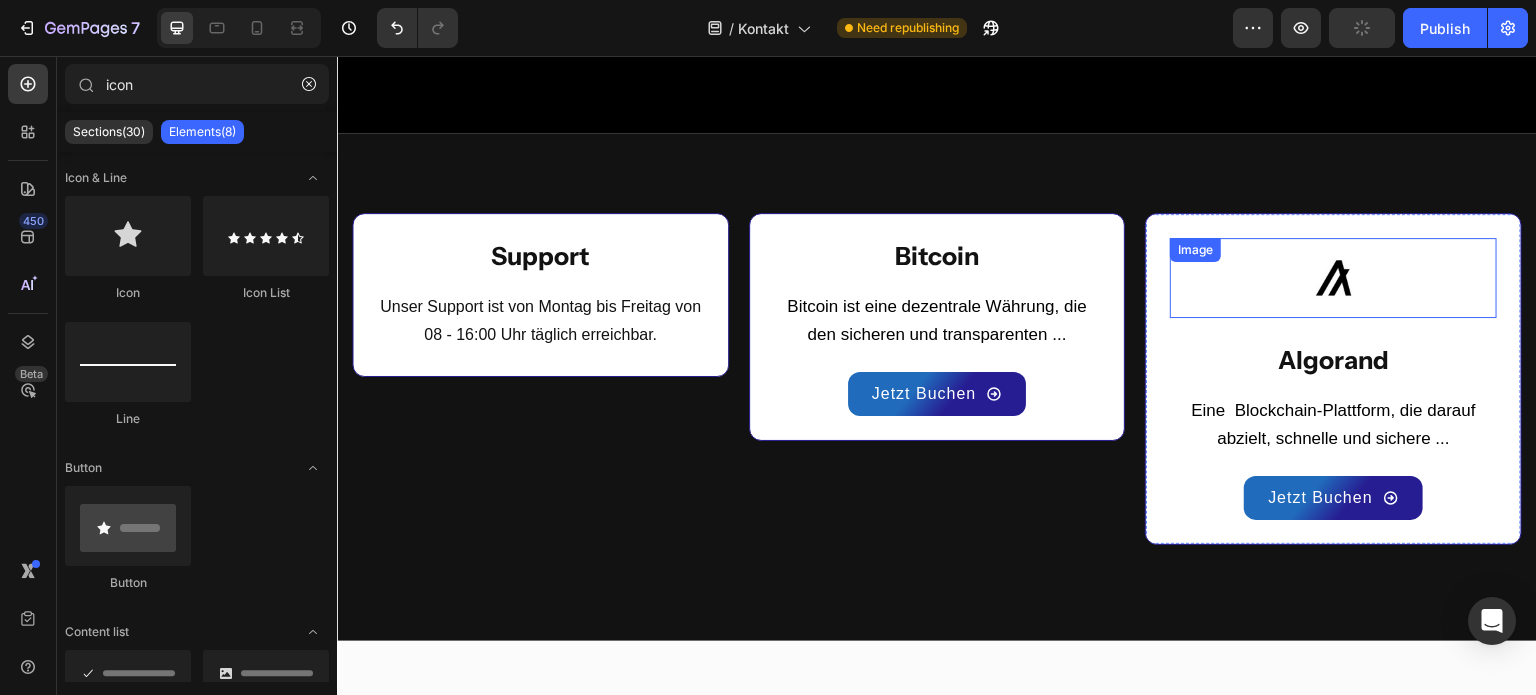 click at bounding box center (1333, 278) 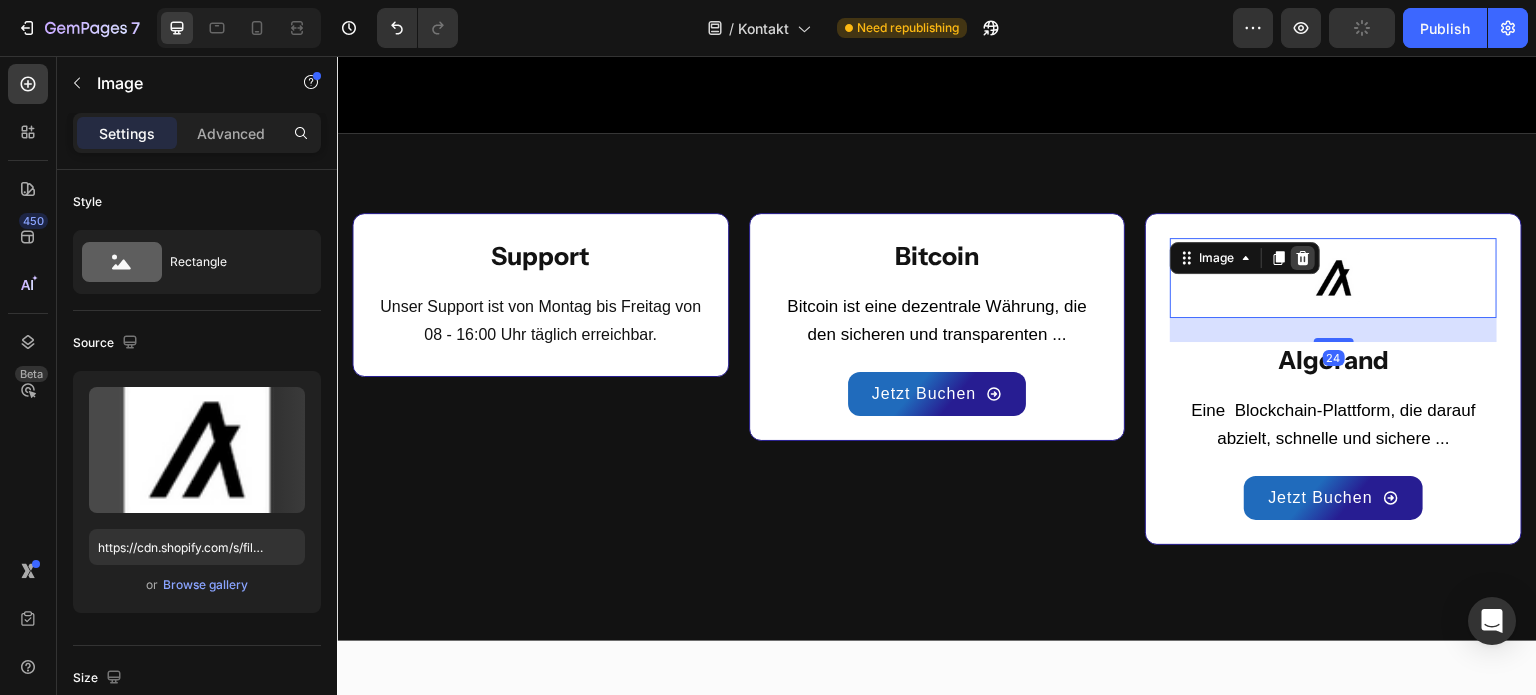 click 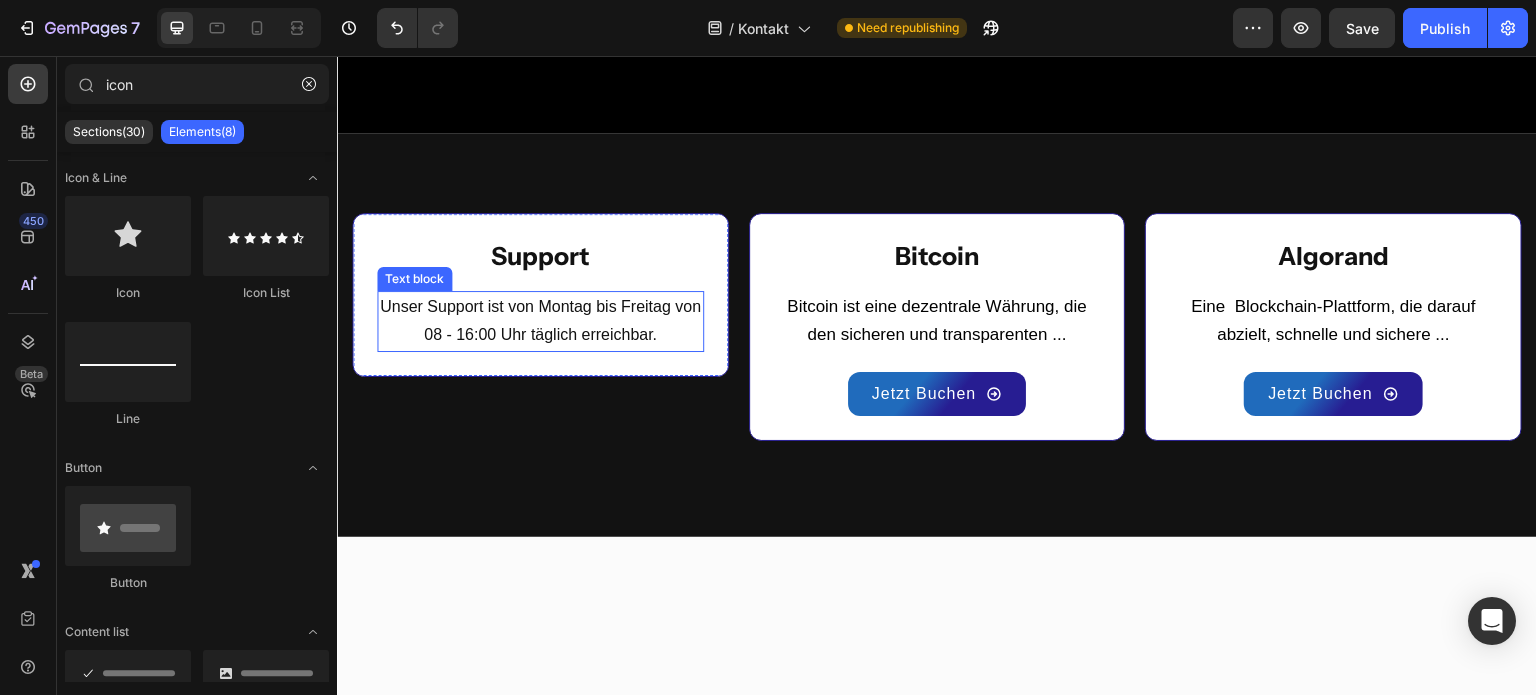 click on "Unser Support ist von Montag bis Freitag von 08 - 16:00 Uhr täglich erreichbar." at bounding box center (540, 322) 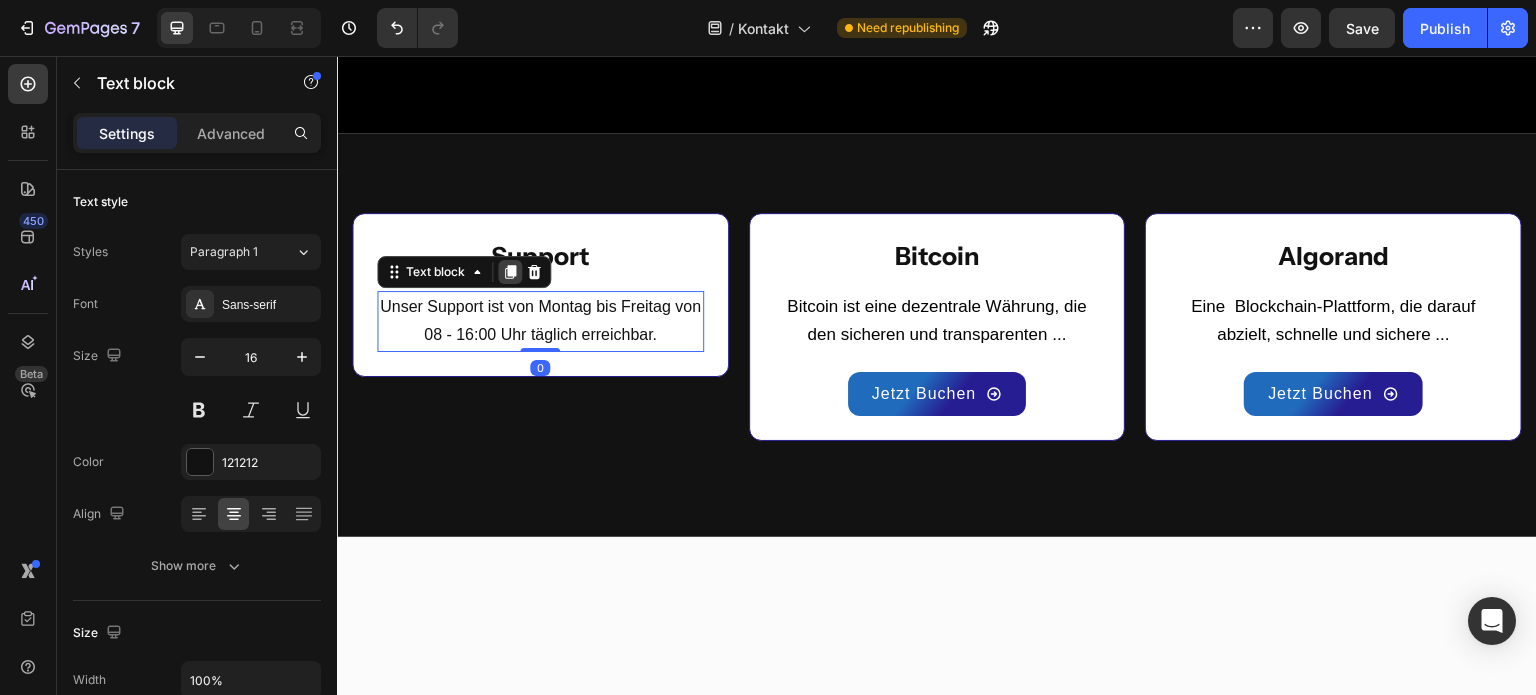 click 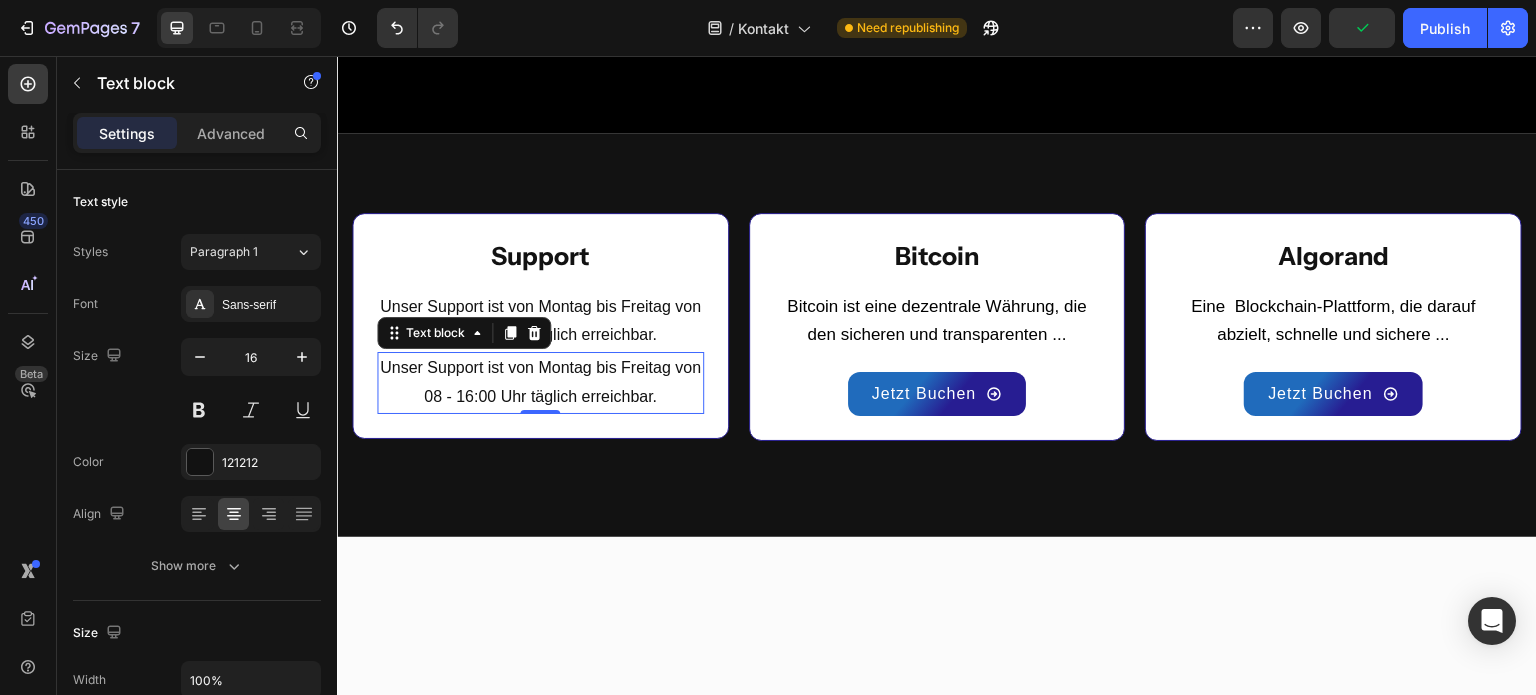click on "Unser Support ist von Montag bis Freitag von 08 - 16:00 Uhr täglich erreichbar." at bounding box center (540, 383) 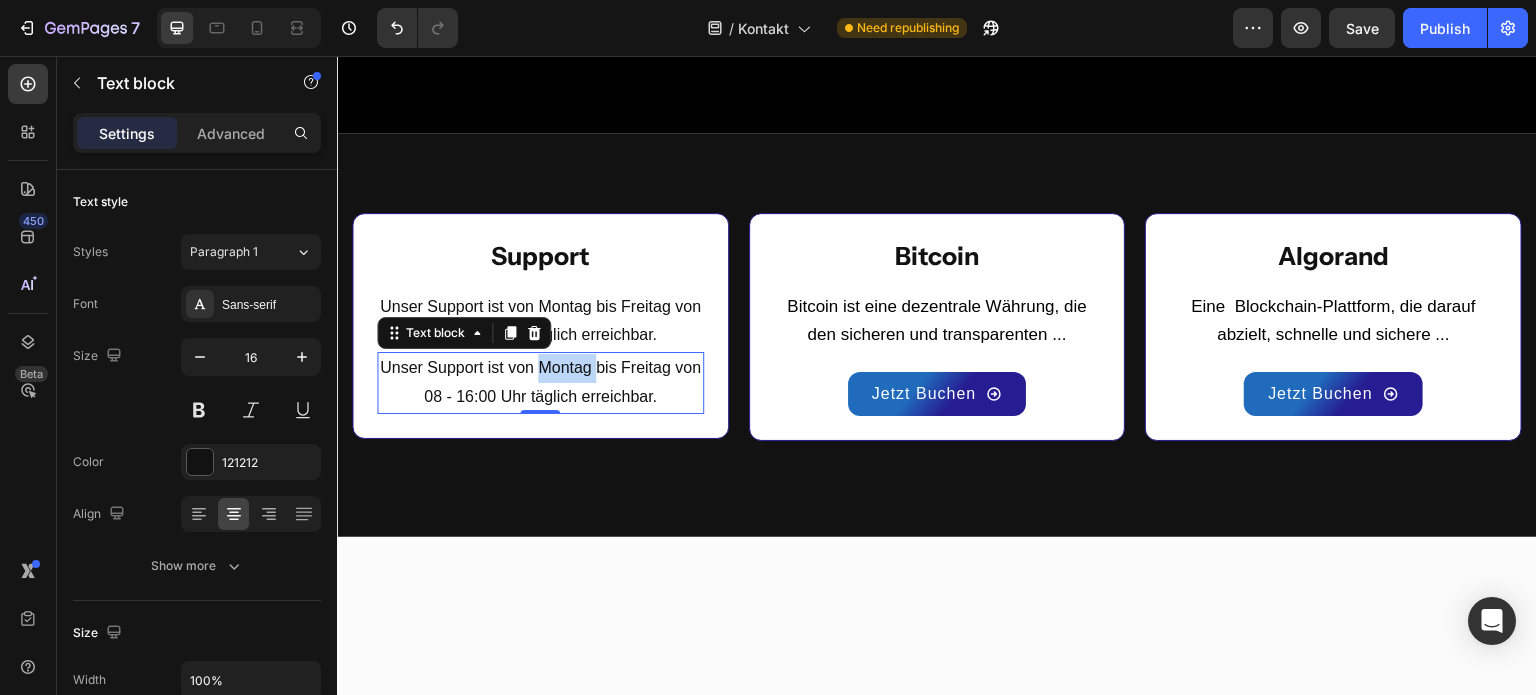 click on "Unser Support ist von Montag bis Freitag von 08 - 16:00 Uhr täglich erreichbar." at bounding box center (540, 383) 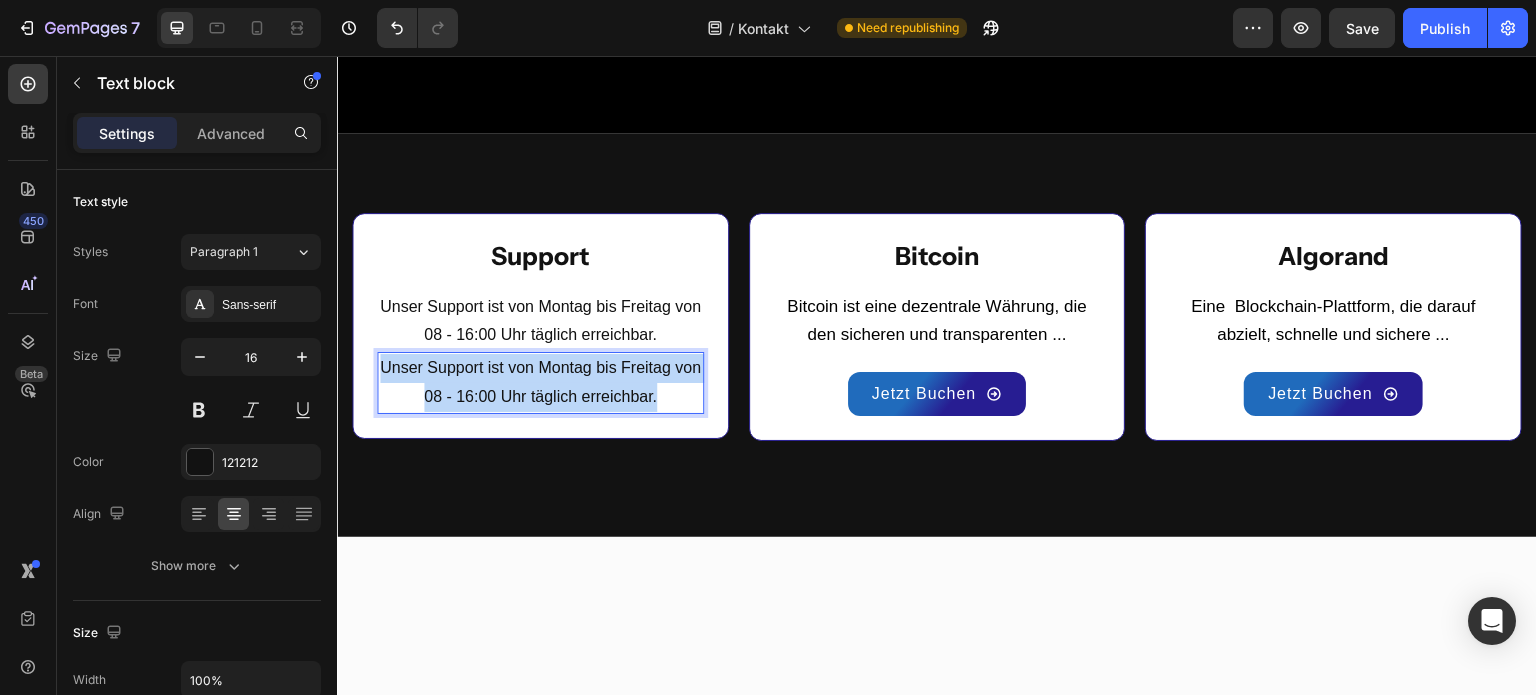 click on "Unser Support ist von Montag bis Freitag von 08 - 16:00 Uhr täglich erreichbar." at bounding box center (540, 383) 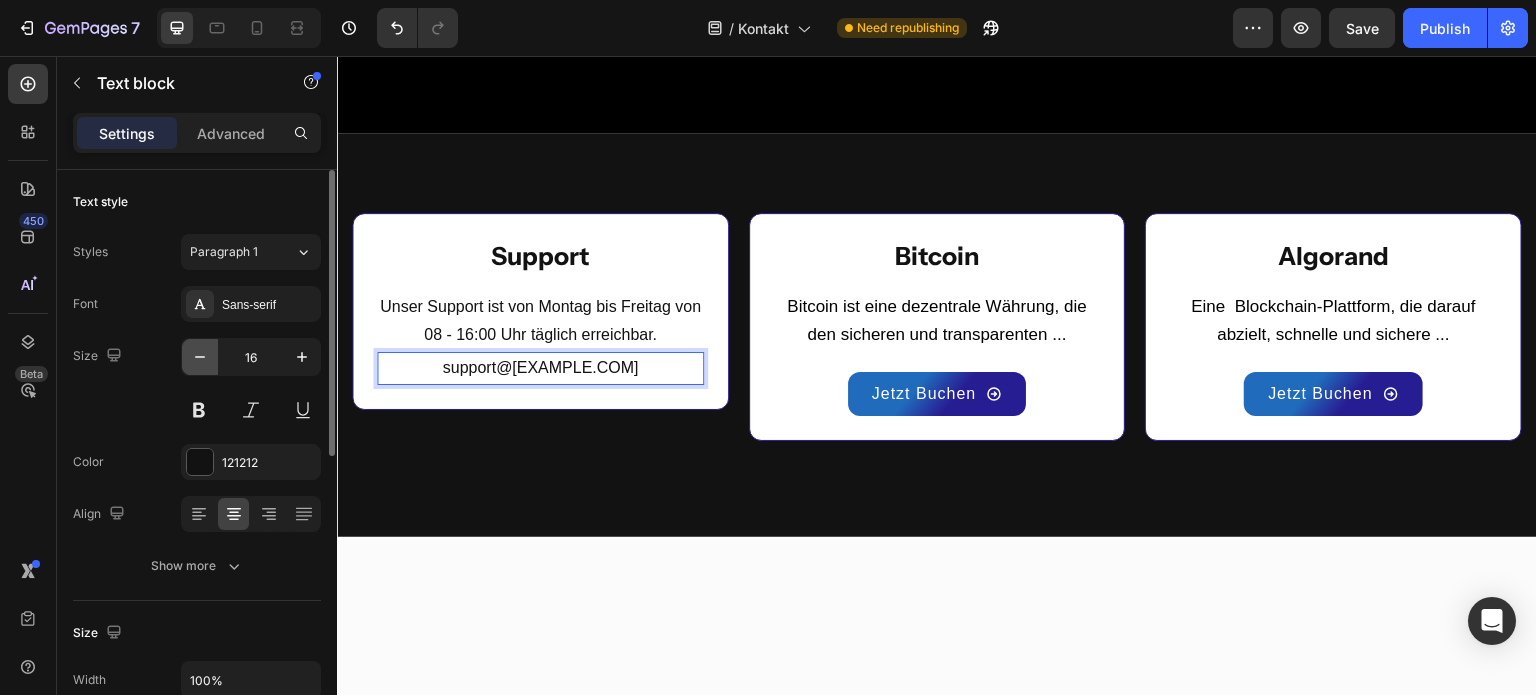 click 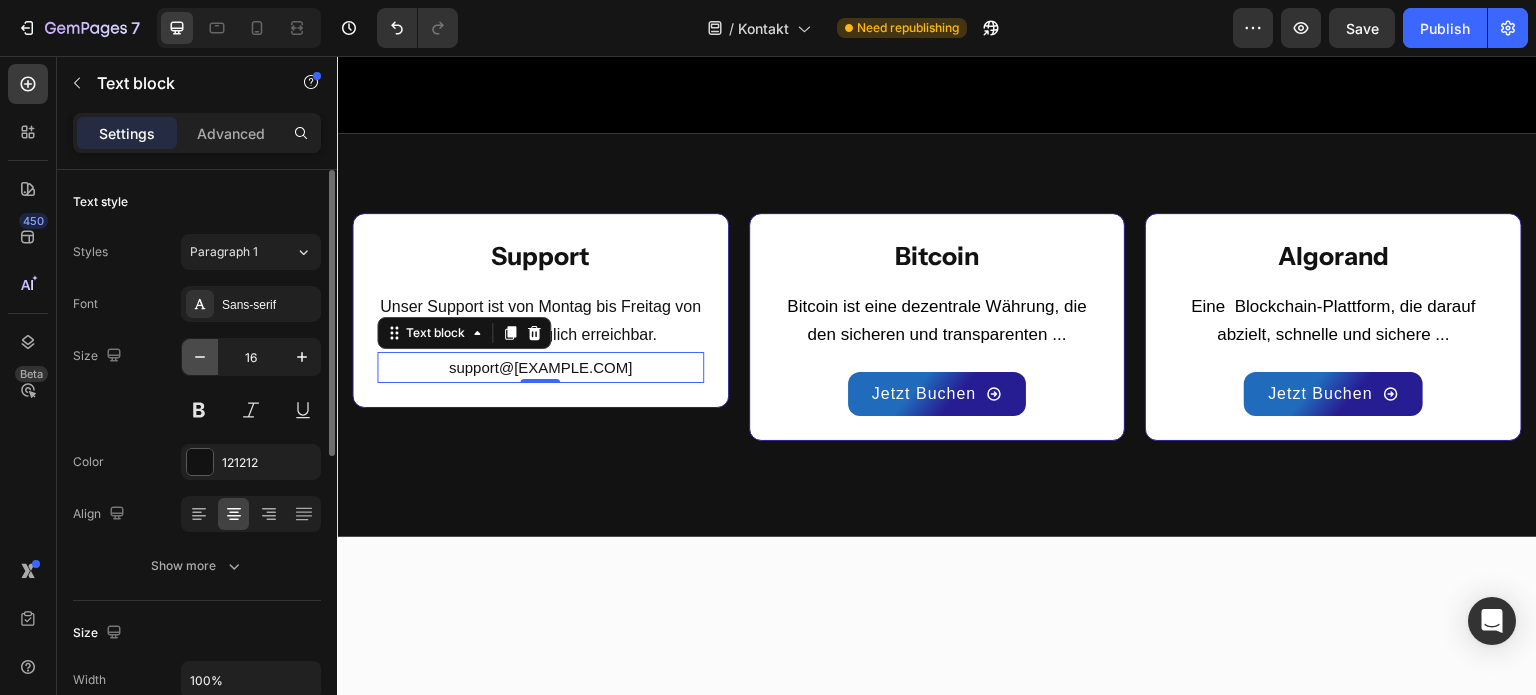 click 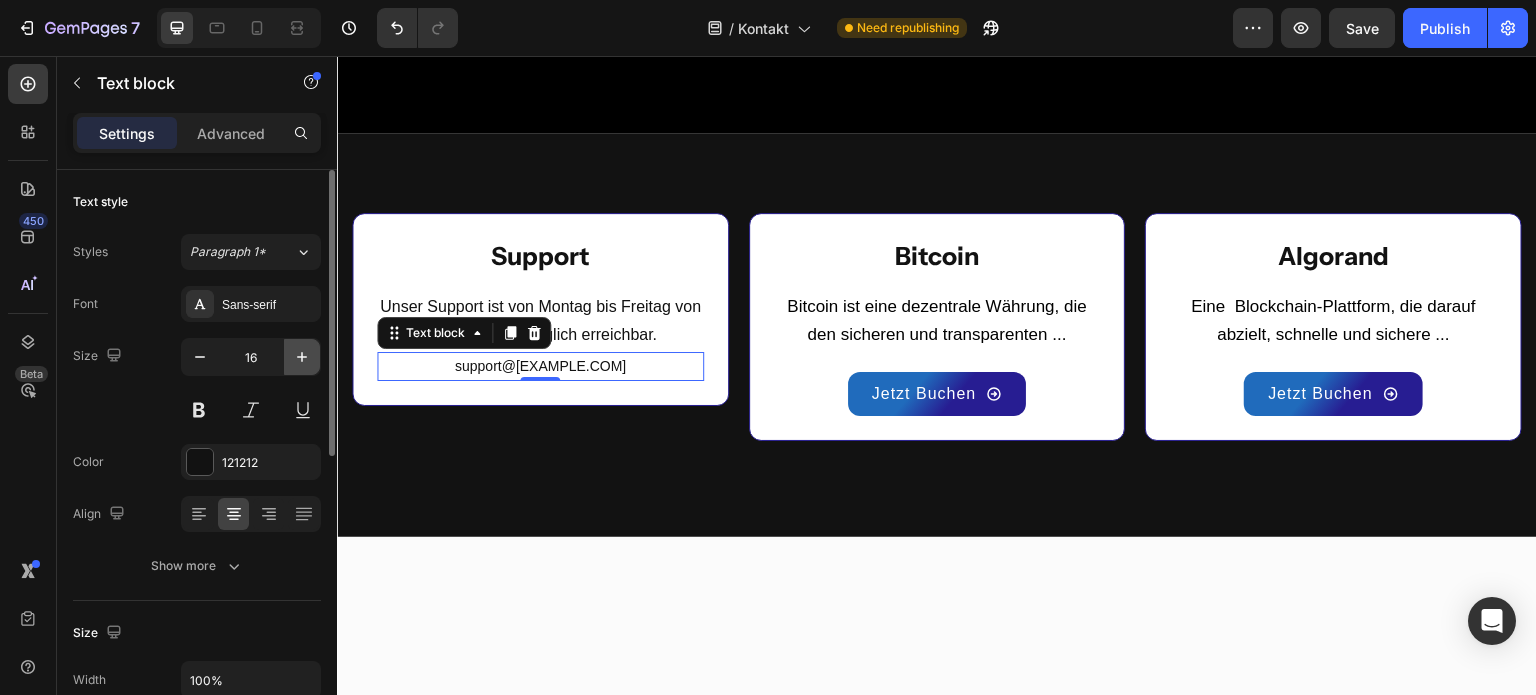 click 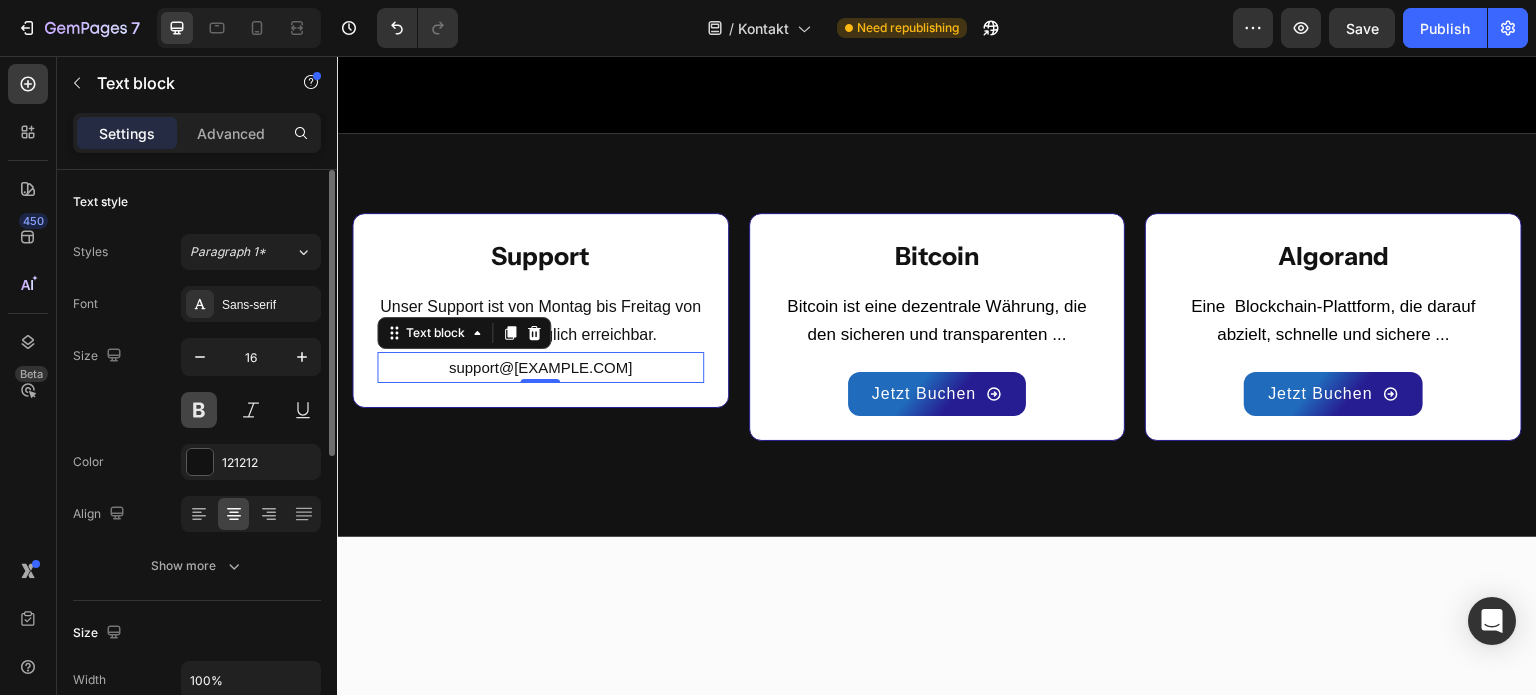 click at bounding box center (199, 410) 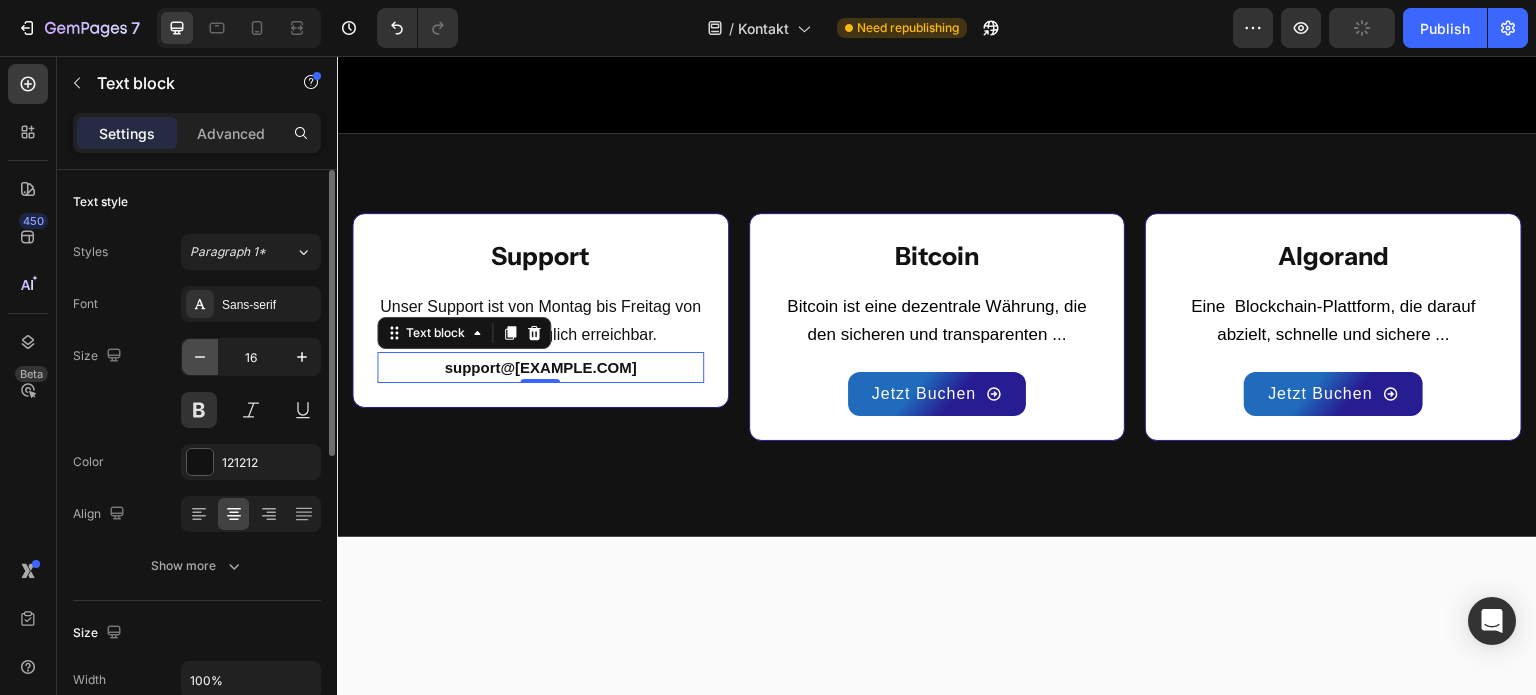 click 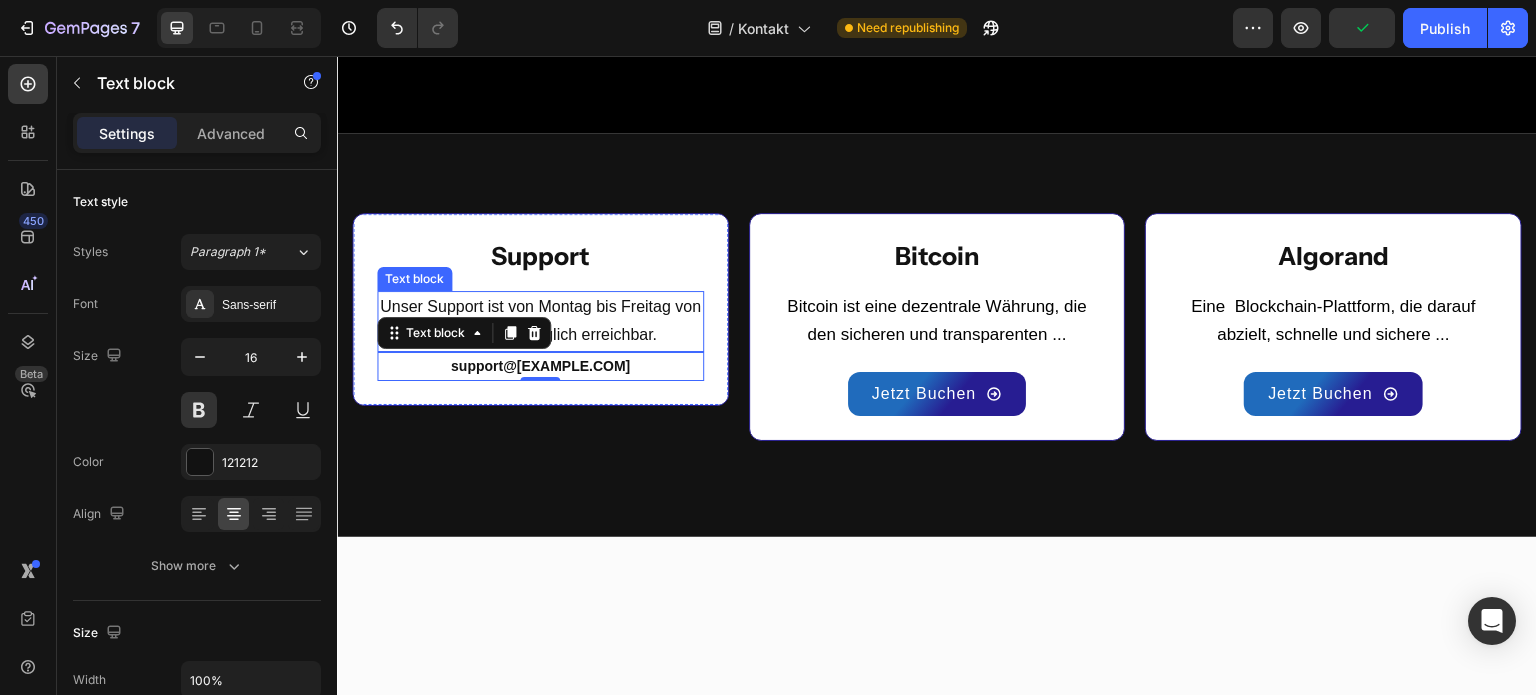 click on "Unser Support ist von Montag bis Freitag von 08 - 16:00 Uhr täglich erreichbar." at bounding box center [540, 322] 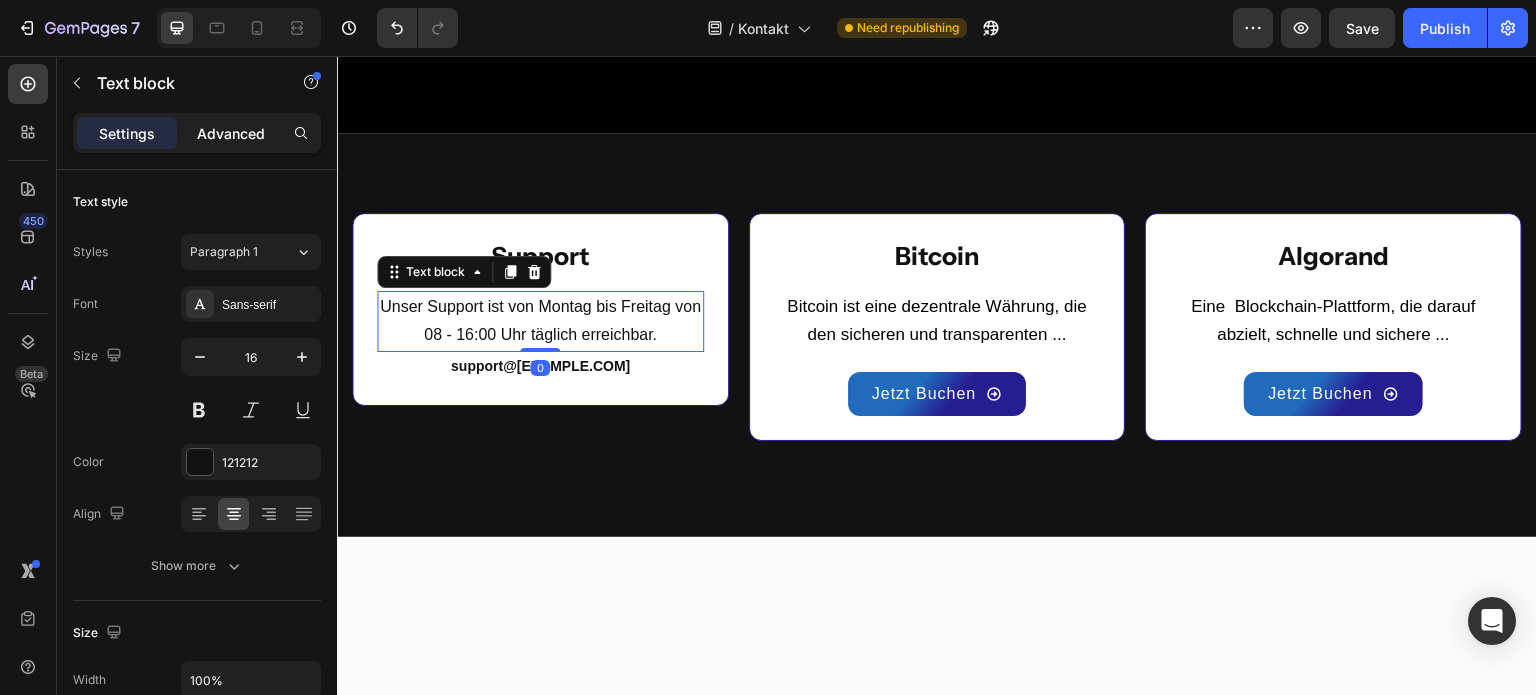 click on "Advanced" 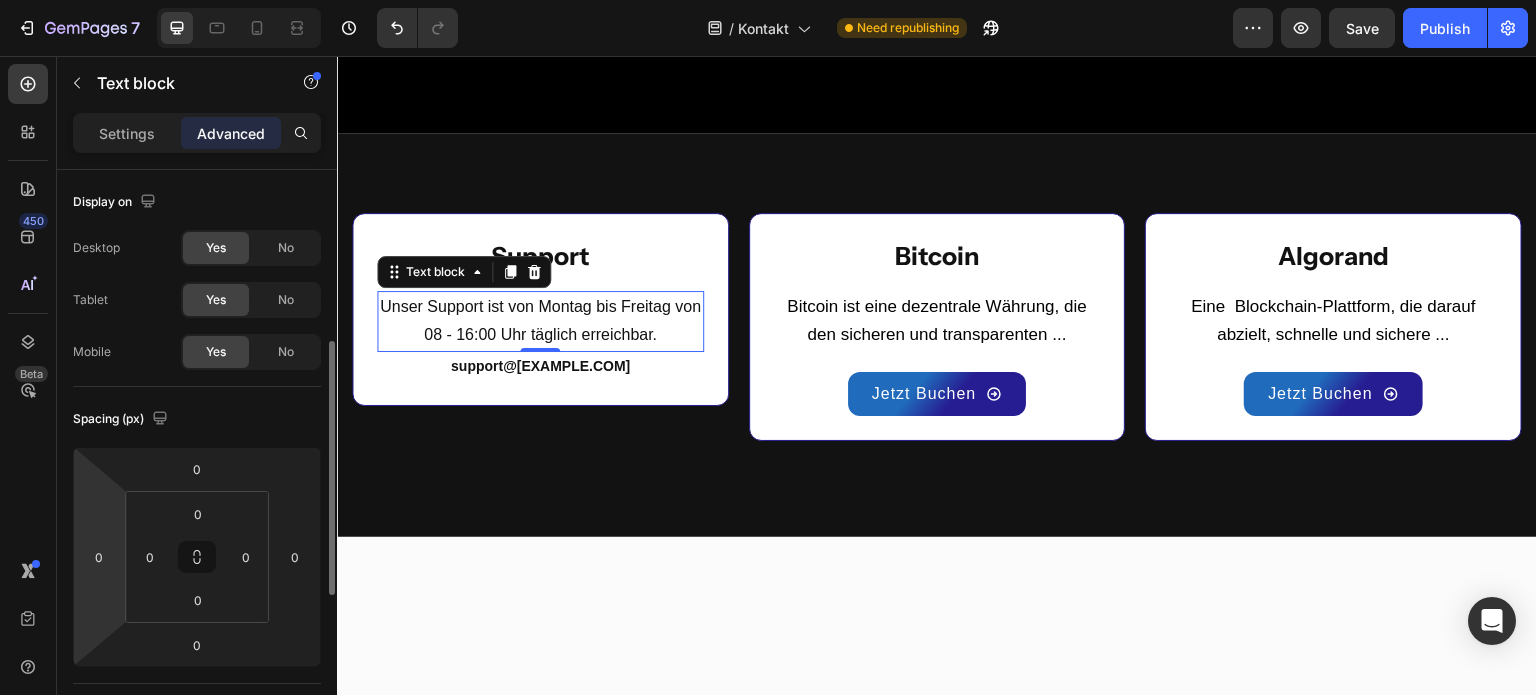 scroll, scrollTop: 119, scrollLeft: 0, axis: vertical 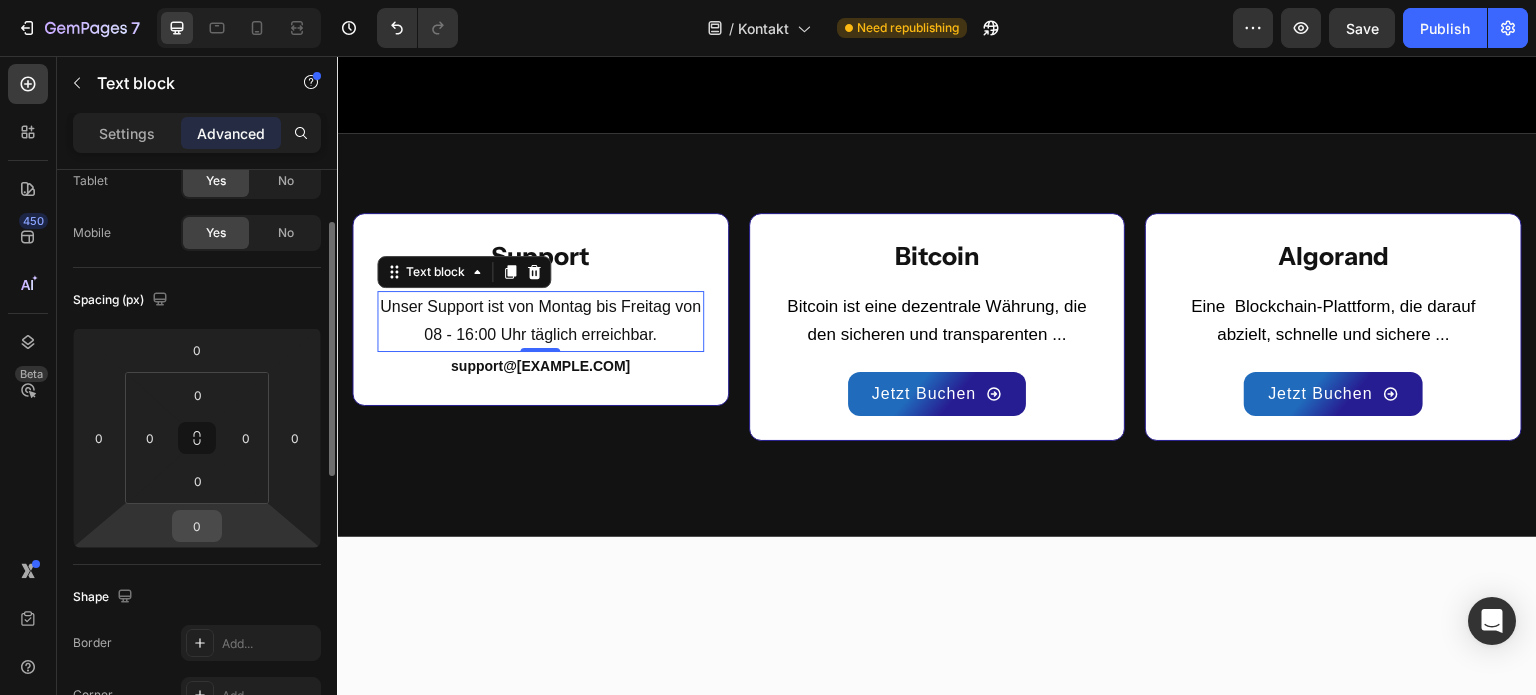 click on "0" at bounding box center [197, 526] 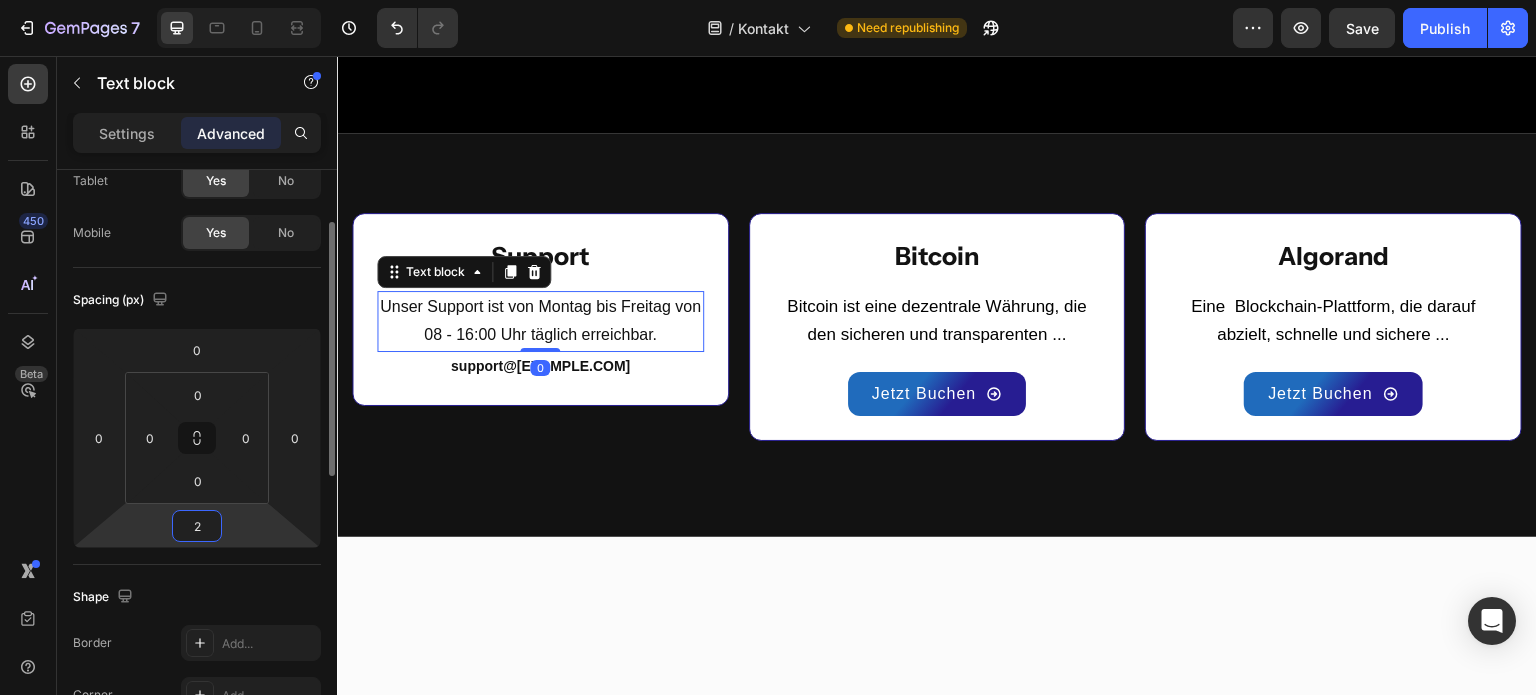 type on "20" 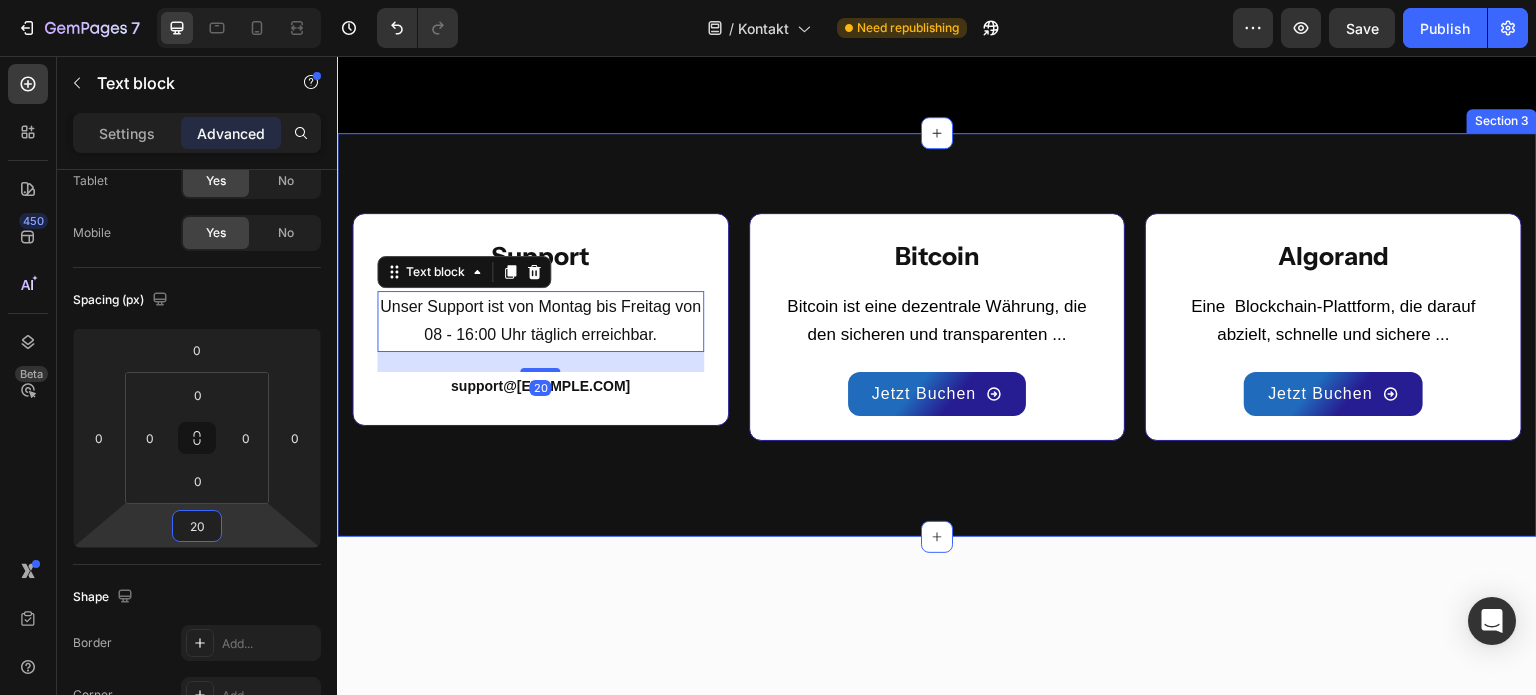 click on "Support Text Block Unser Support ist von Montag bis Freitag von 08 - 16:00 Uhr täglich erreichbar. Text block   20 support@km-investments.de Text block Row Bitcoin Text Block Bitcoin ist eine dezentrale Währung, die den sicheren und transparenten ... Text block
Jetzt Buchen Button Row Algorand Text Block Eine  Blockchain-Plattform, die darauf abzielt, schnelle und sichere ... Text block
Jetzt Buchen Button Row Row Image Free Shipping Text Block Free shipping on any order of $150  or more. Text block Row Image Full Refund Text Block If your product aren’t perfect, return them for a full refund Text block Row Image Secure Online Payment Text Block secure payment worldwide Text block Row Row Section 3" at bounding box center (937, 335) 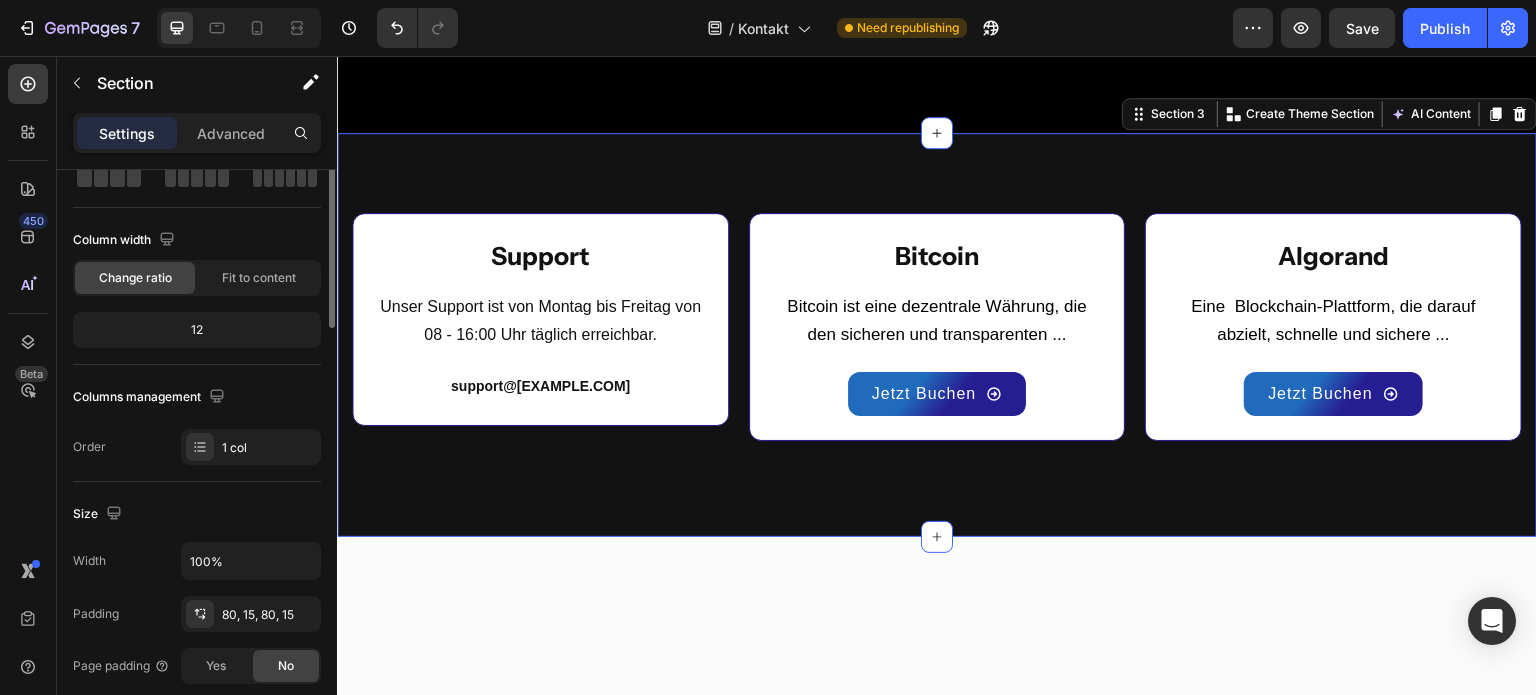 scroll, scrollTop: 0, scrollLeft: 0, axis: both 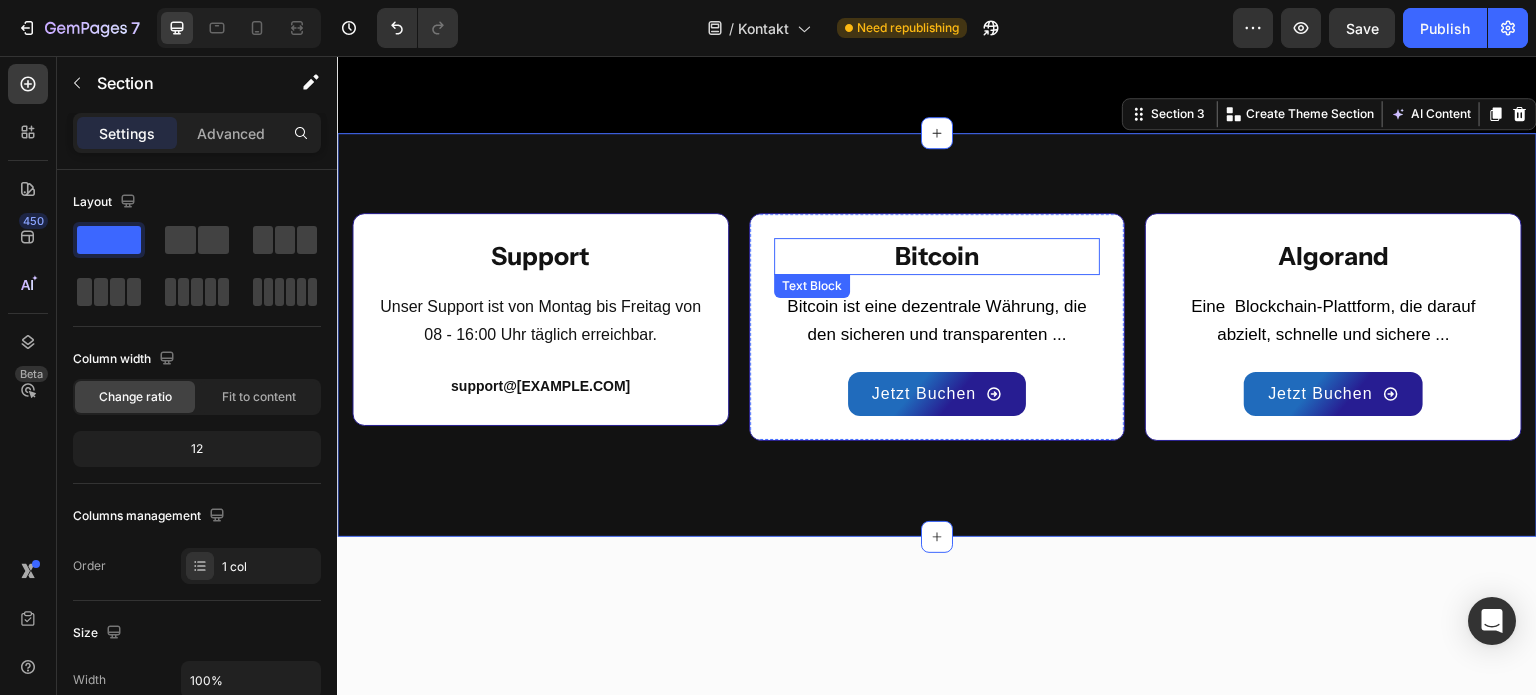click on "Bitcoin" at bounding box center [936, 256] 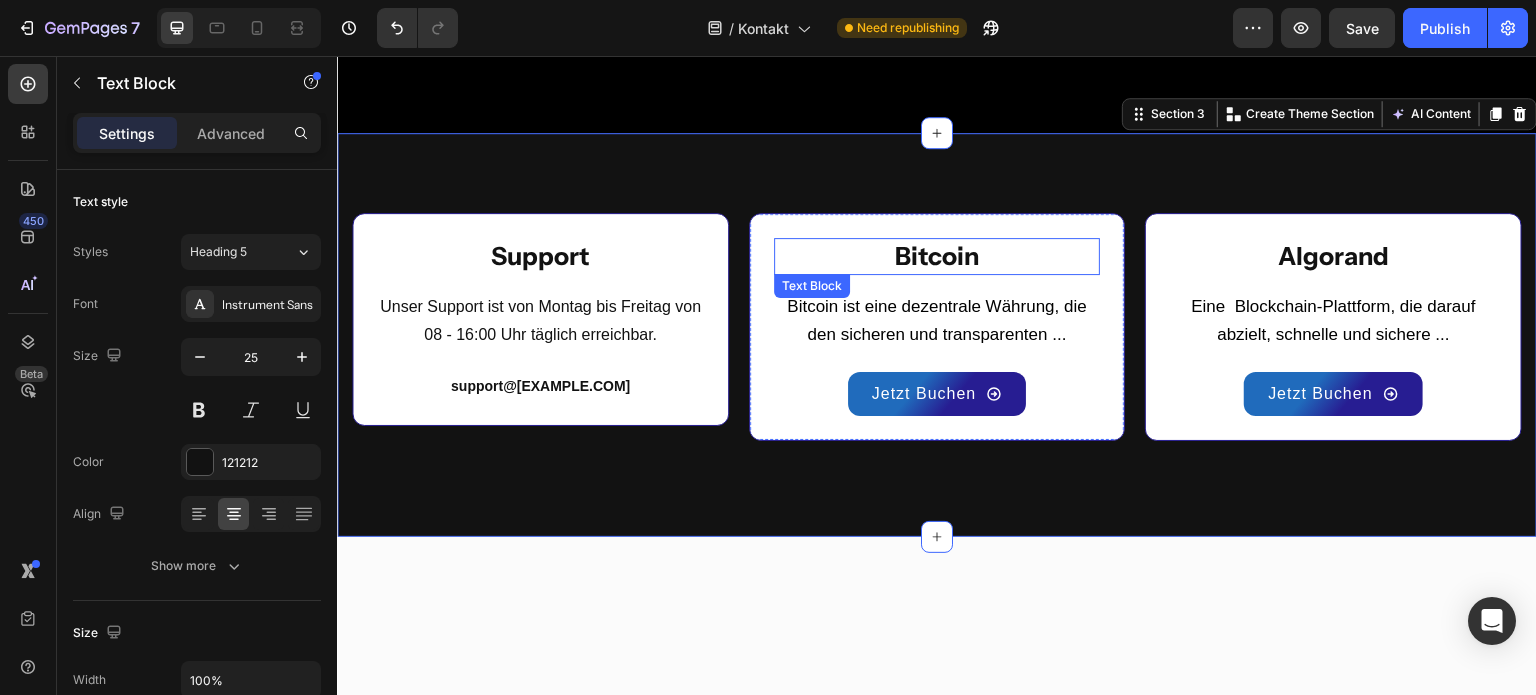 click on "Bitcoin" at bounding box center [936, 256] 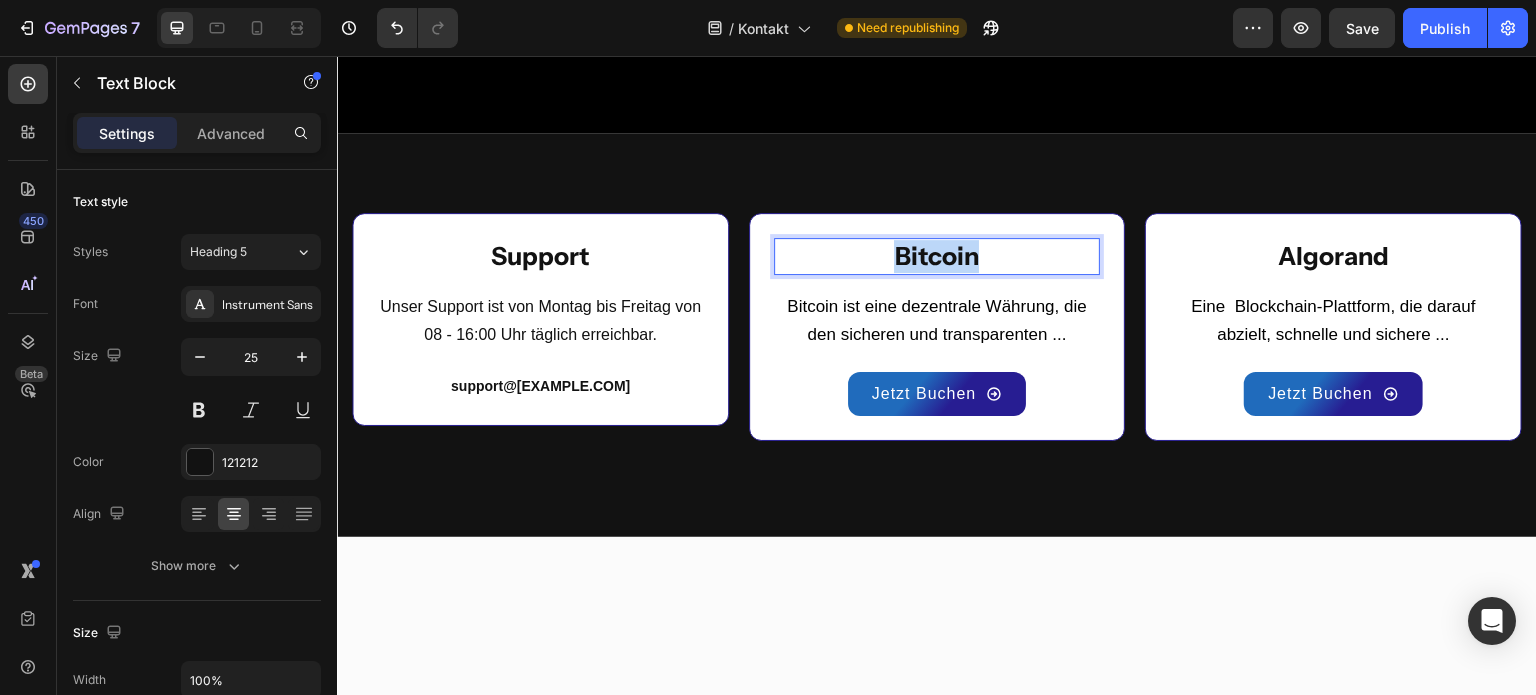 click on "Bitcoin" at bounding box center (936, 256) 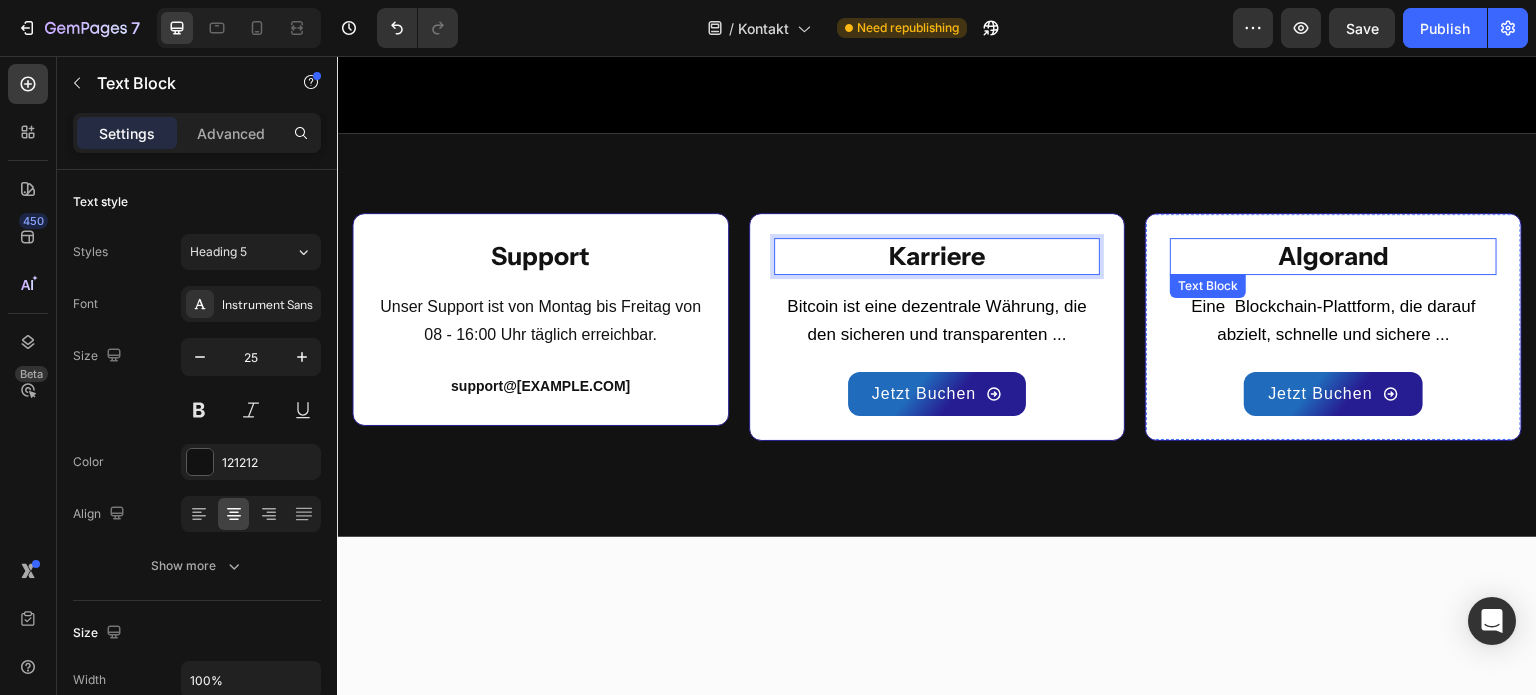 click on "Algorand" at bounding box center (1333, 256) 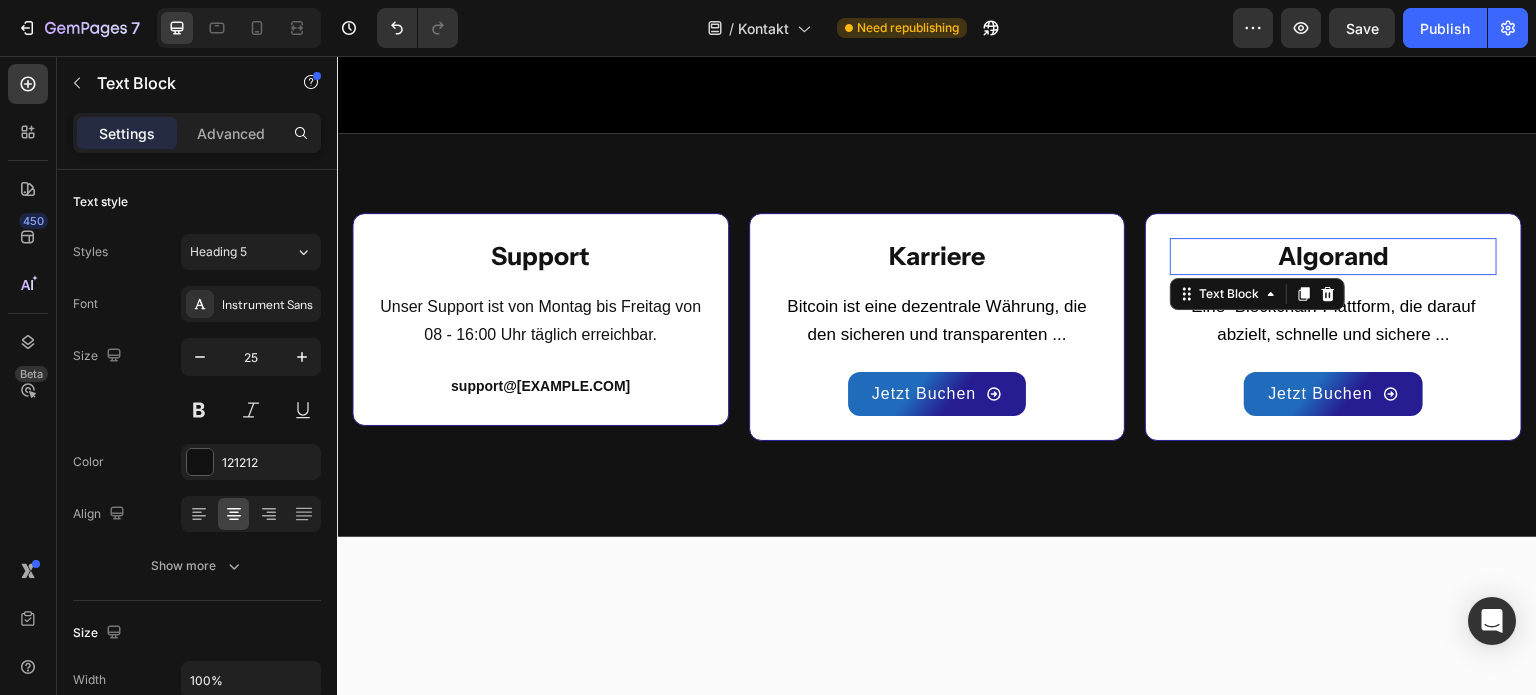 click on "Algorand" at bounding box center (1333, 256) 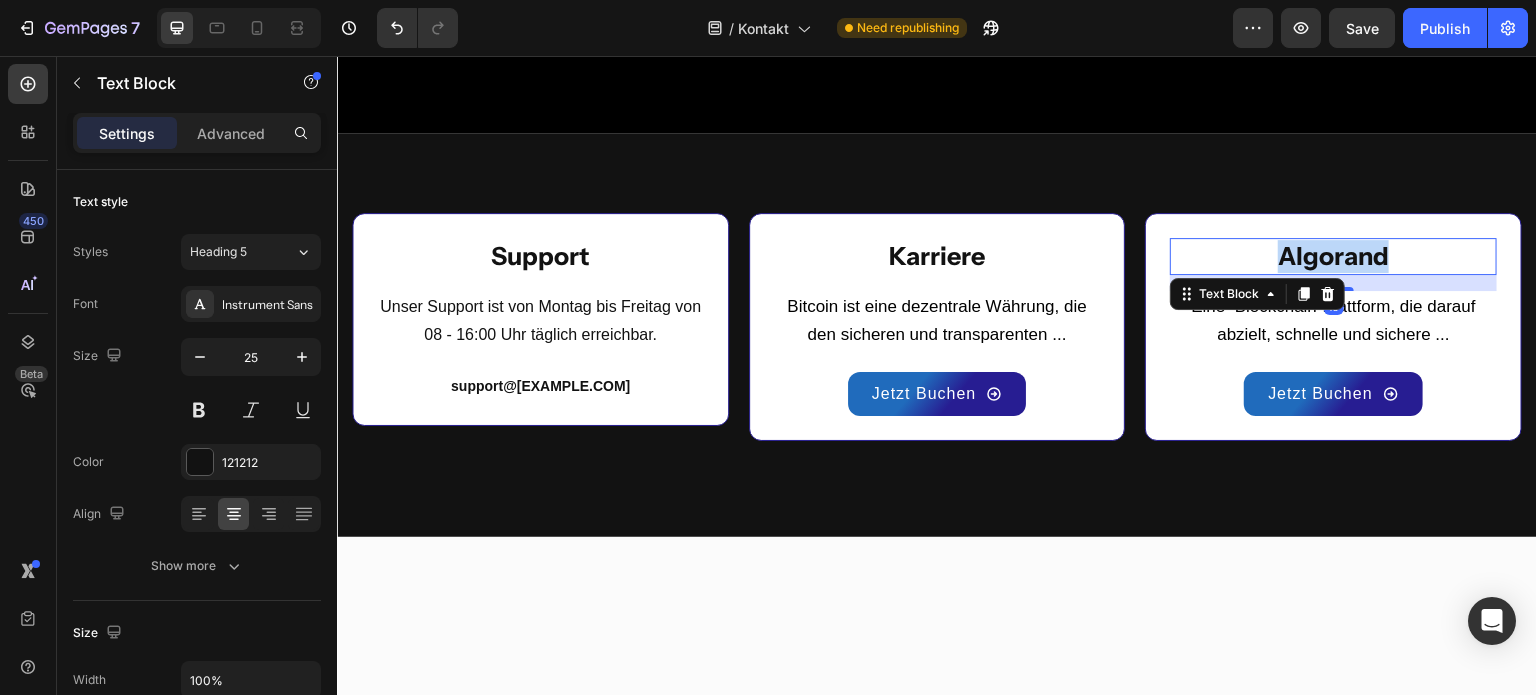 click on "Algorand" at bounding box center (1333, 256) 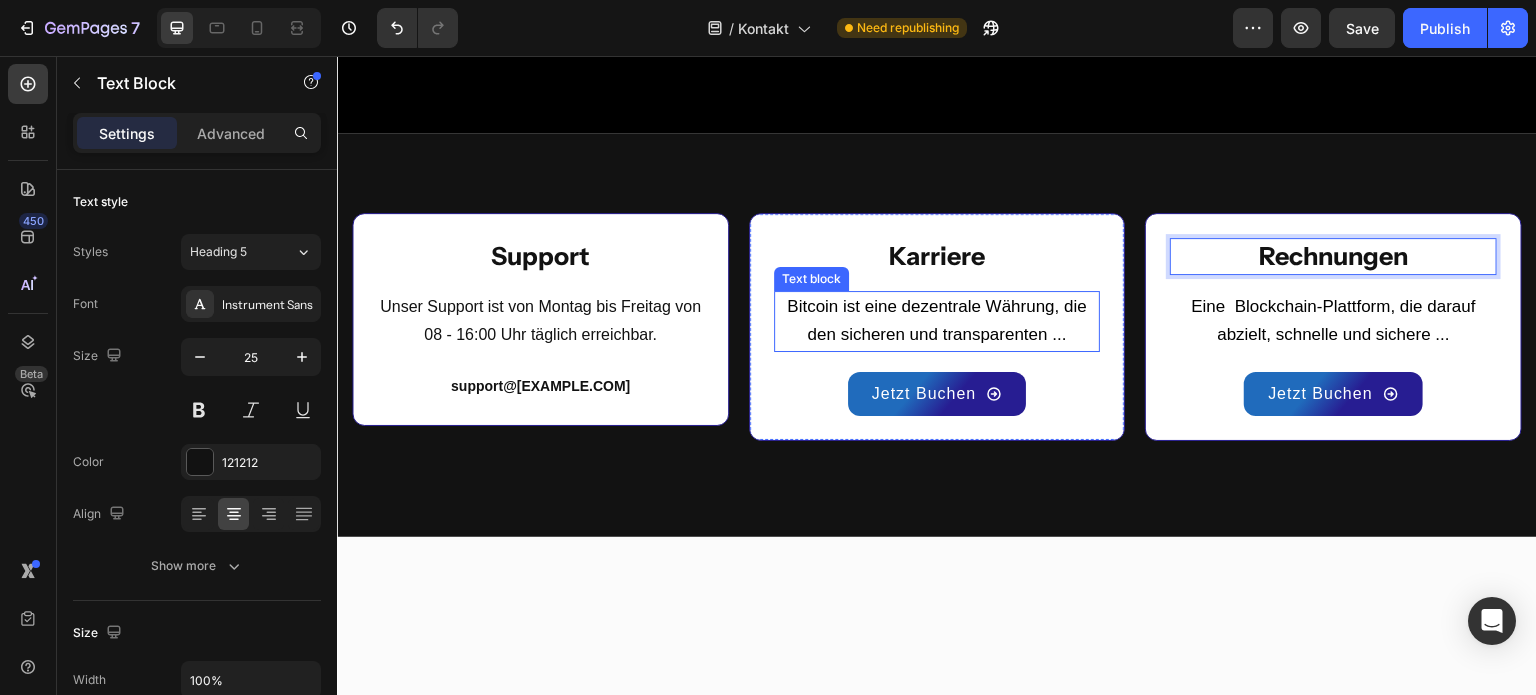 click on "Bitcoin ist eine dezentrale Währung, die den sicheren und transparenten ..." at bounding box center [937, 321] 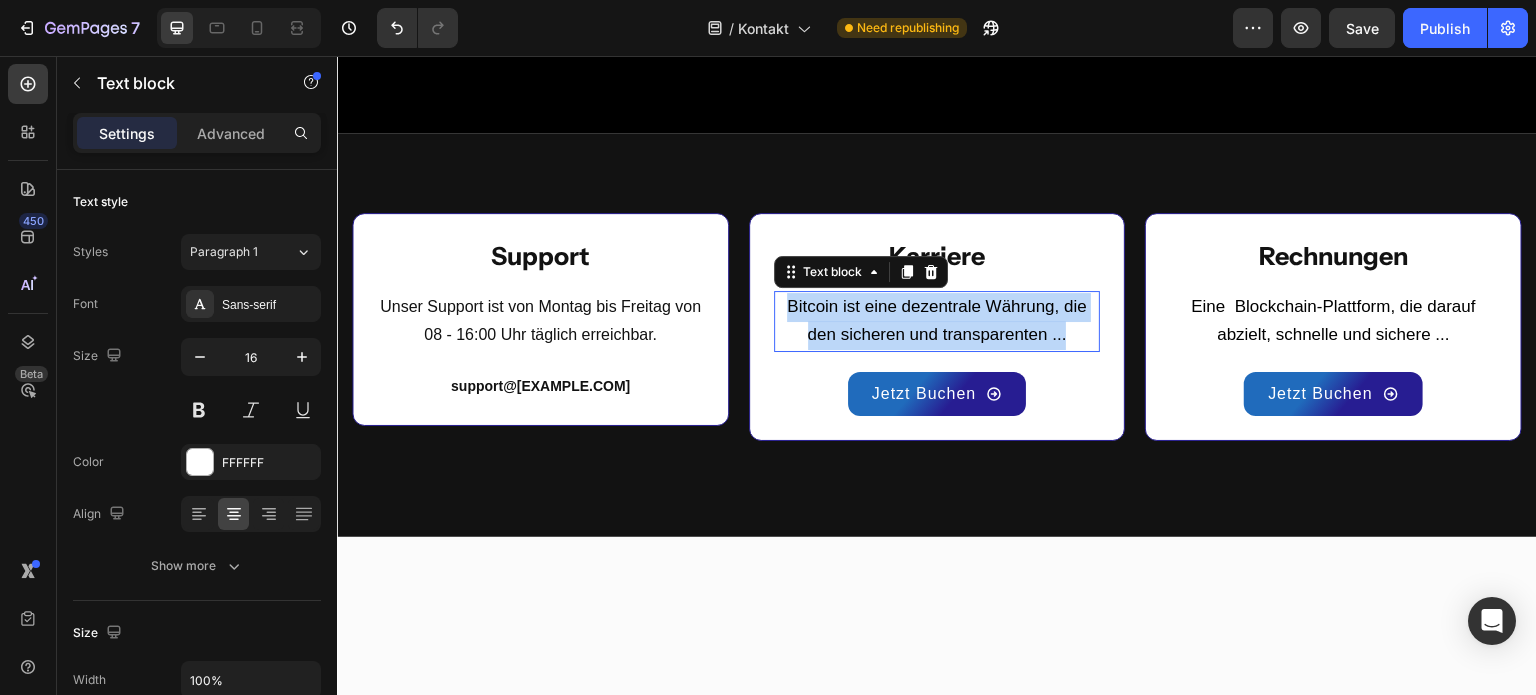 click on "Bitcoin ist eine dezentrale Währung, die den sicheren und transparenten ..." at bounding box center [937, 321] 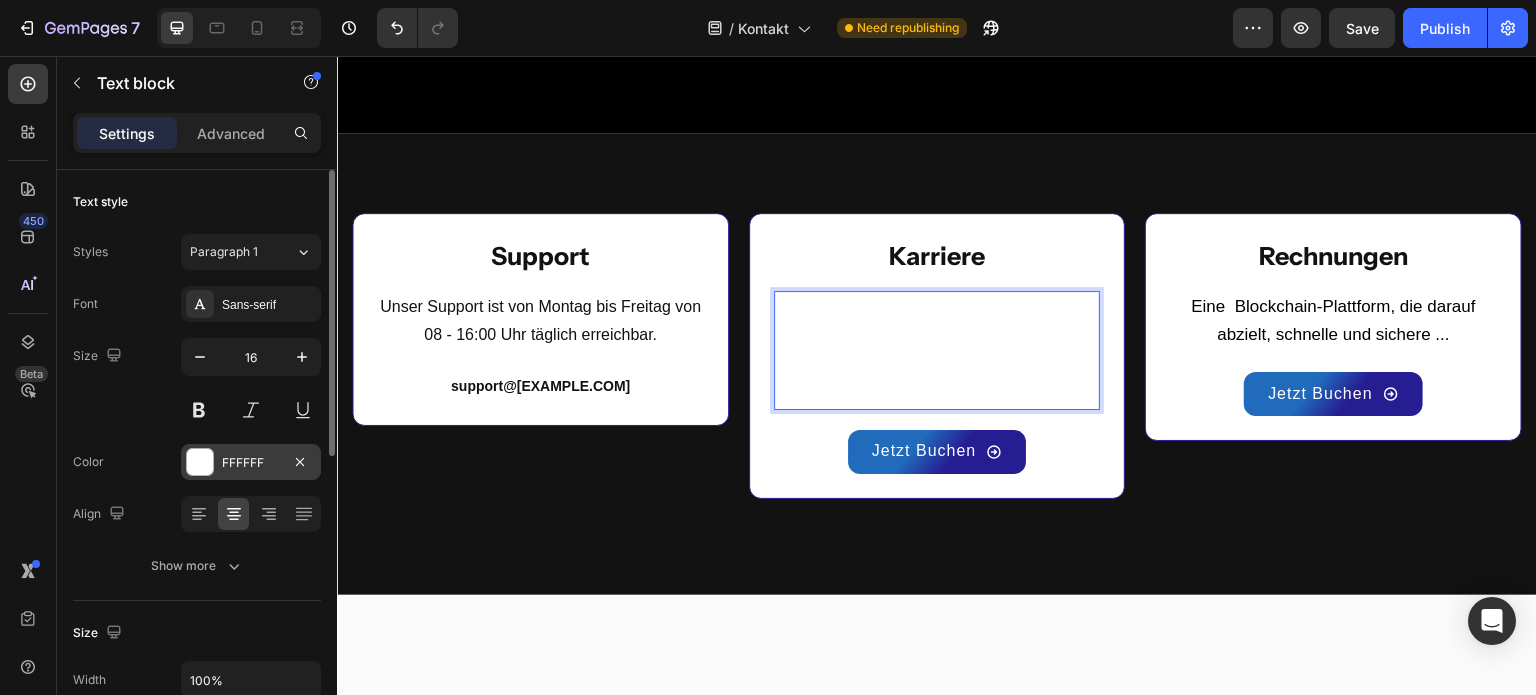 click at bounding box center (200, 462) 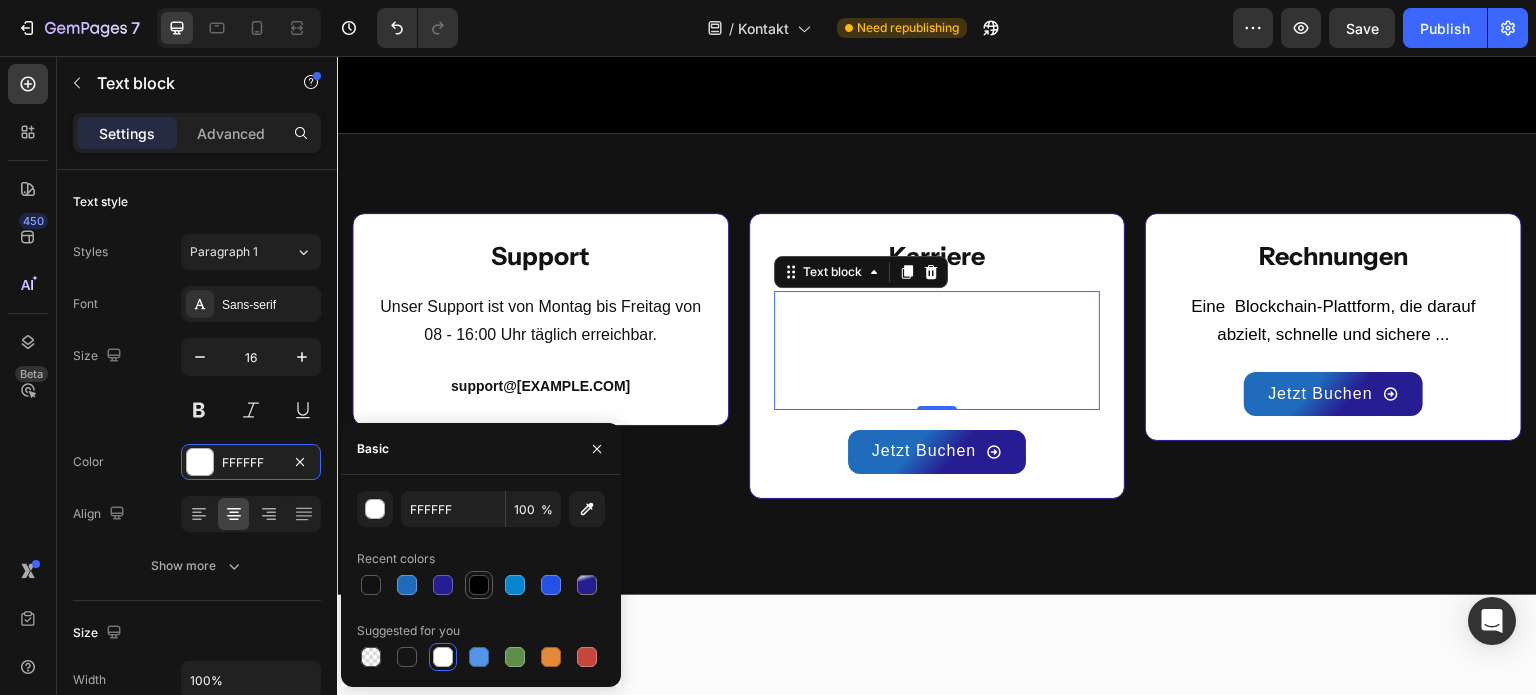 click at bounding box center (479, 585) 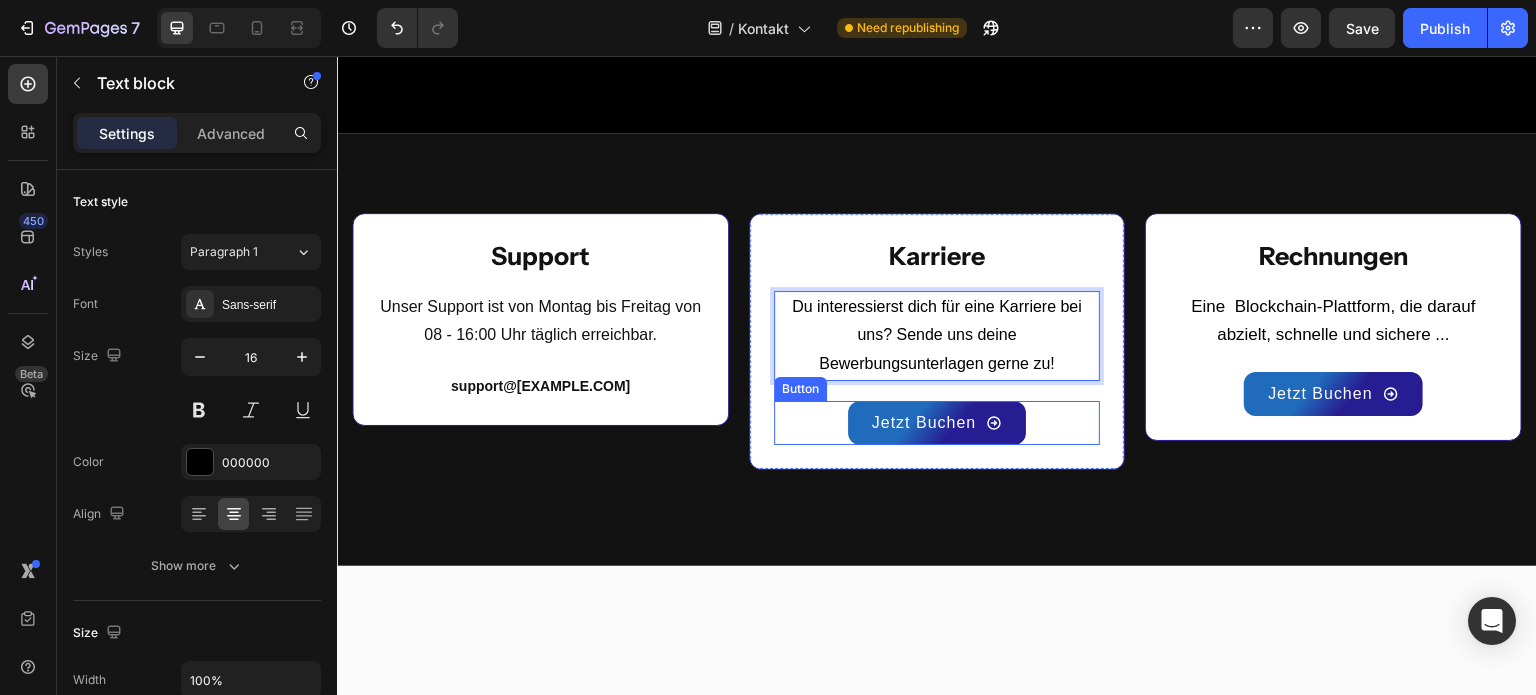 click on "Jetzt Buchen Button" at bounding box center [937, 423] 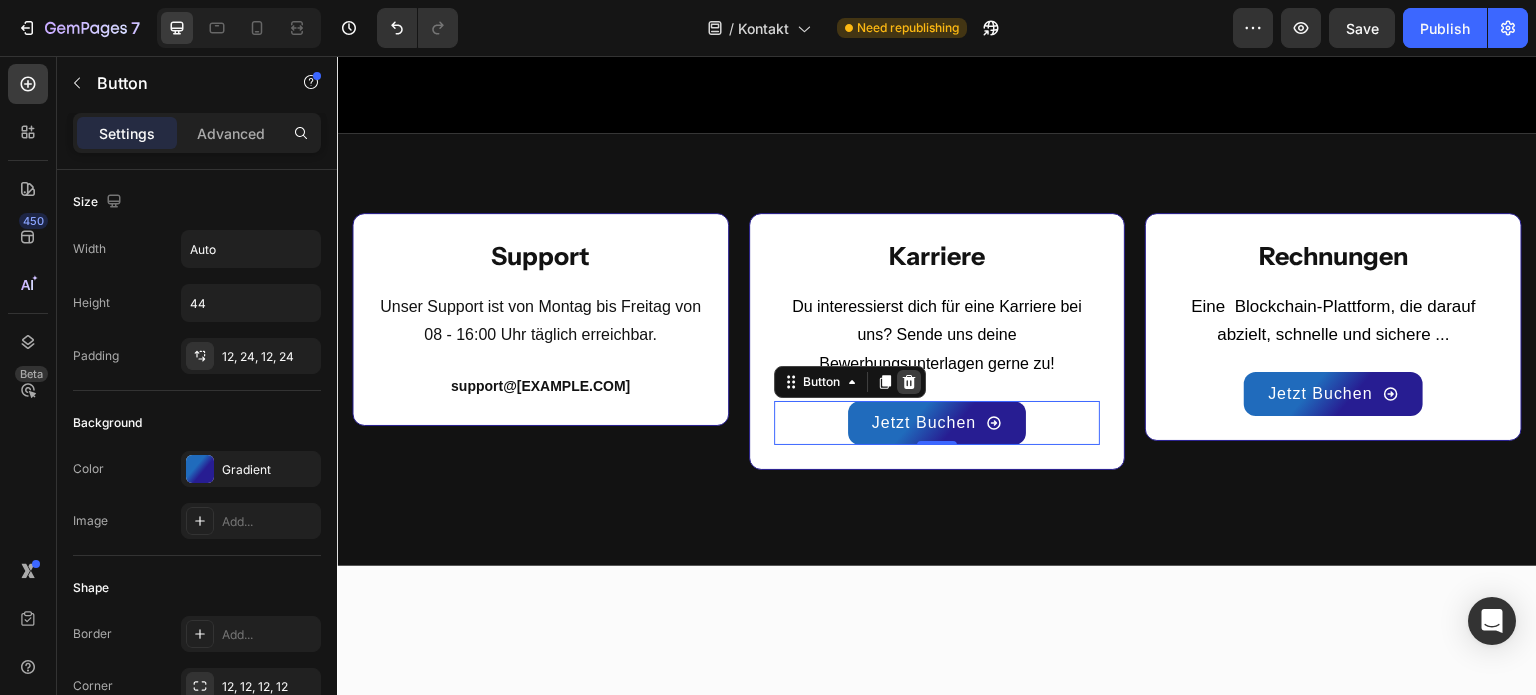 click 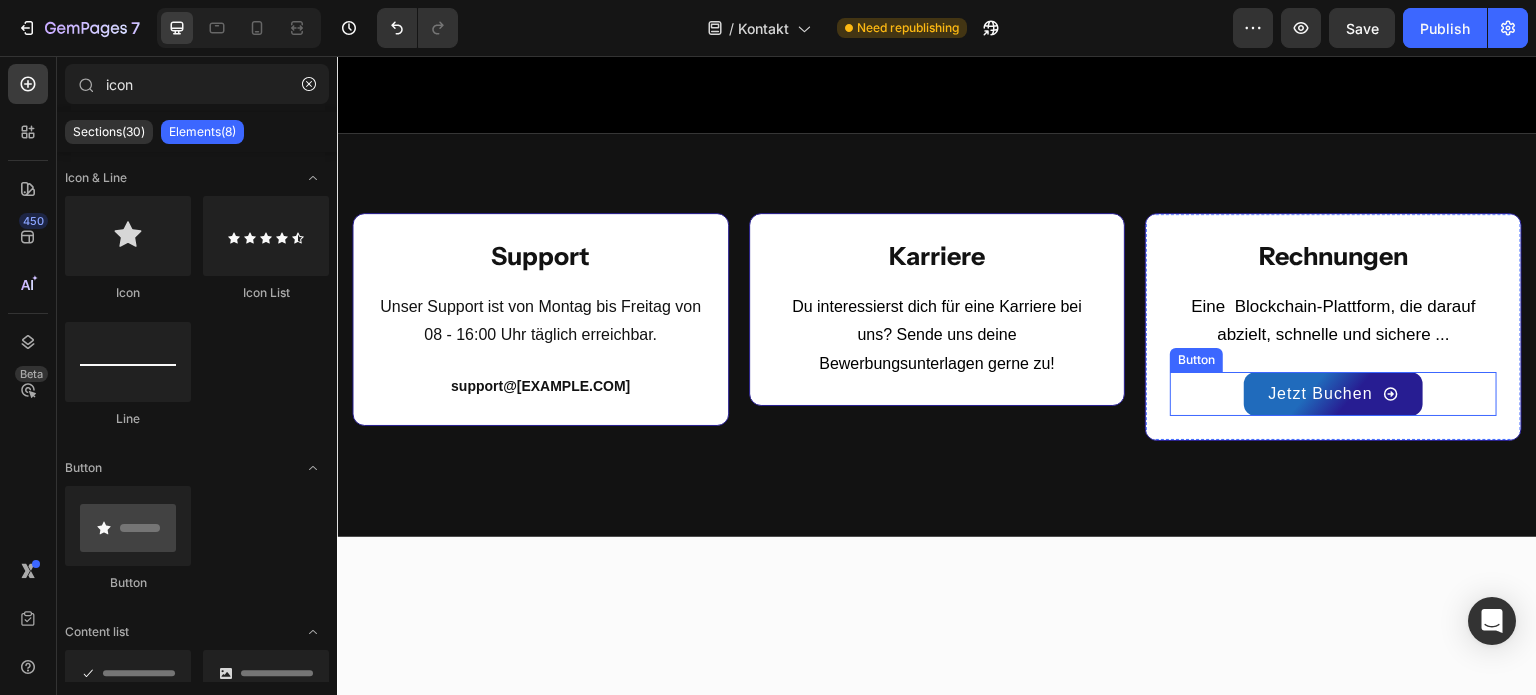 click on "Jetzt Buchen Button" at bounding box center [1333, 394] 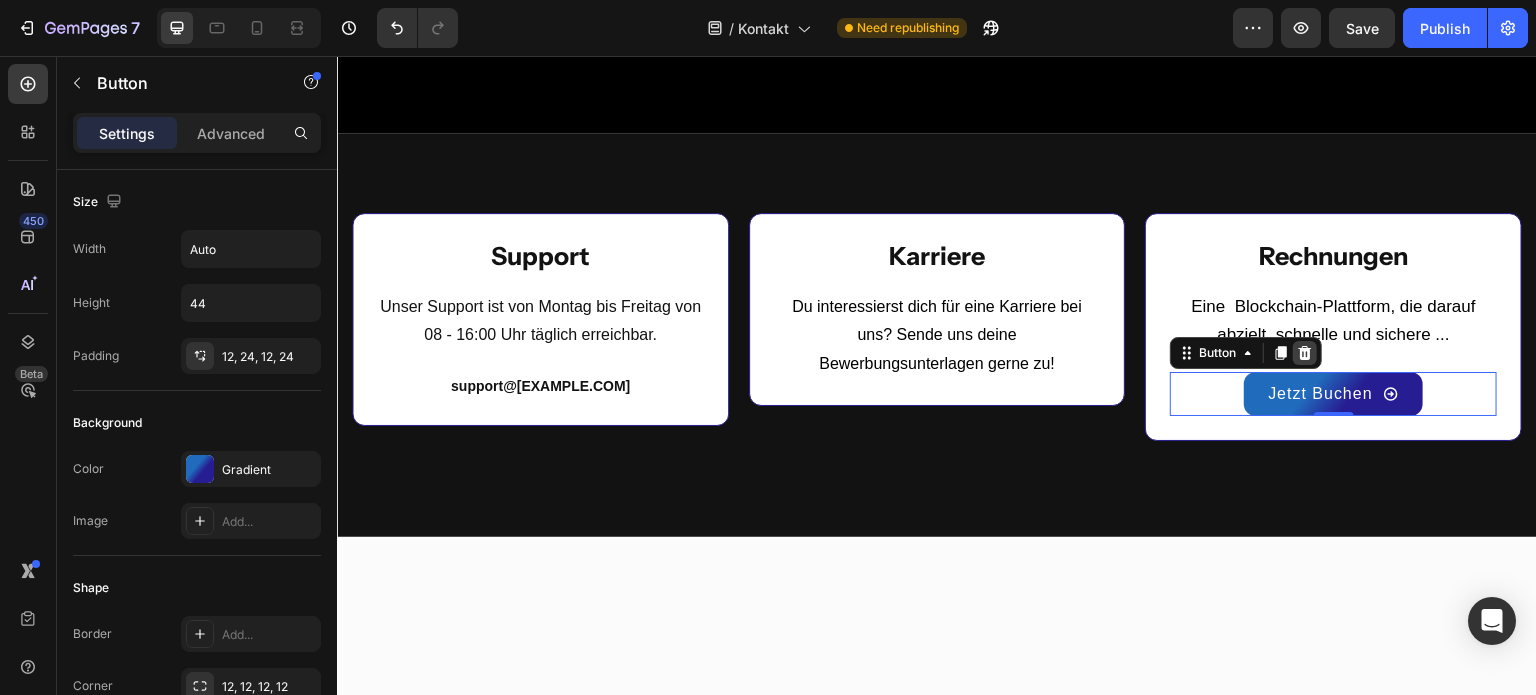 click 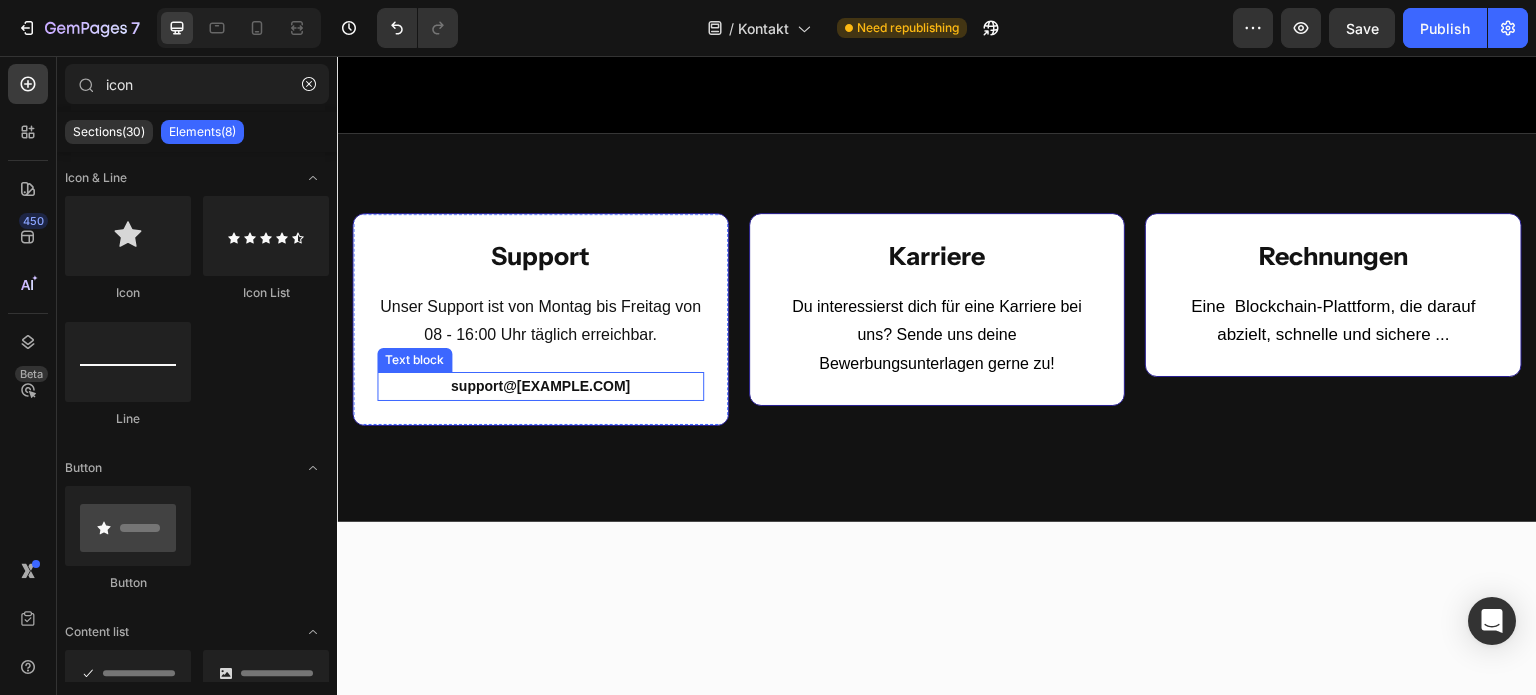 click on "support@km-investments.de" at bounding box center [540, 386] 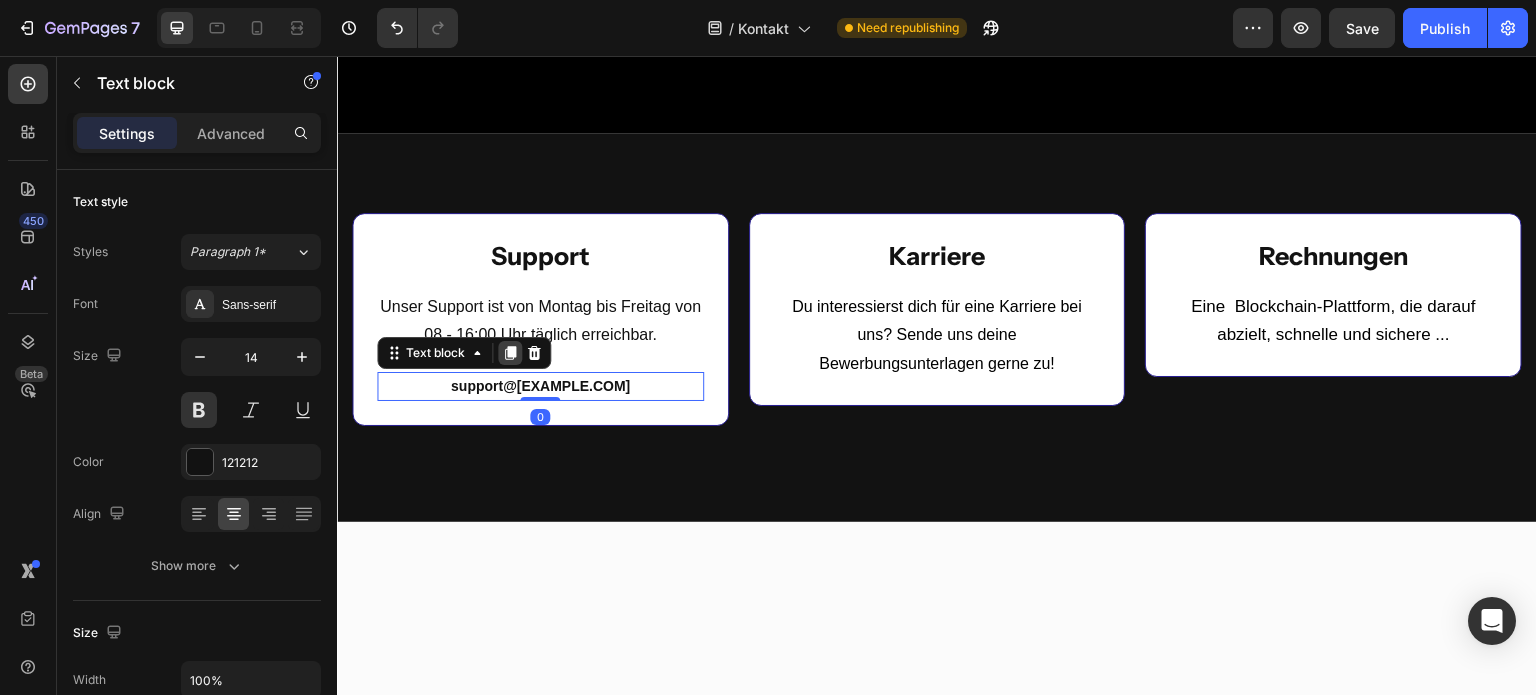 click at bounding box center (510, 353) 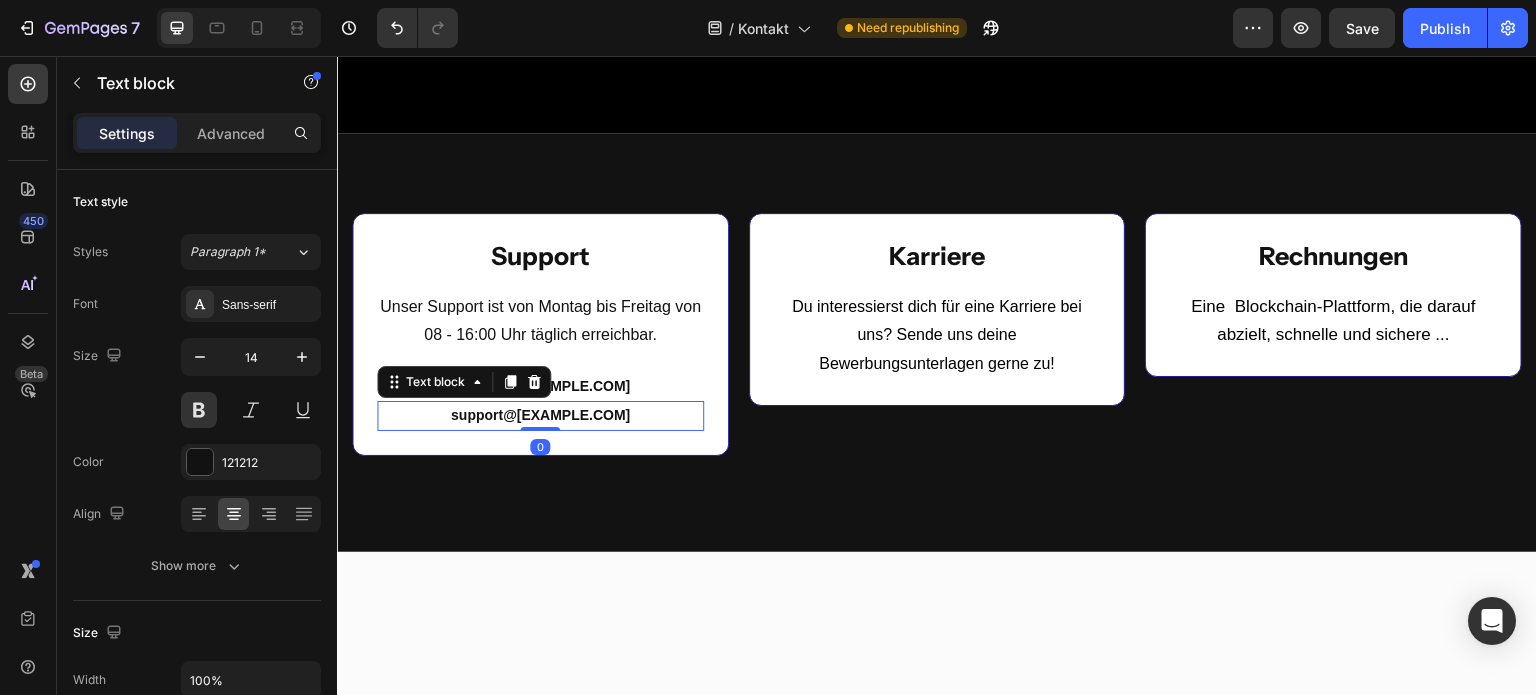 click on "support@km-investments.de" at bounding box center [540, 415] 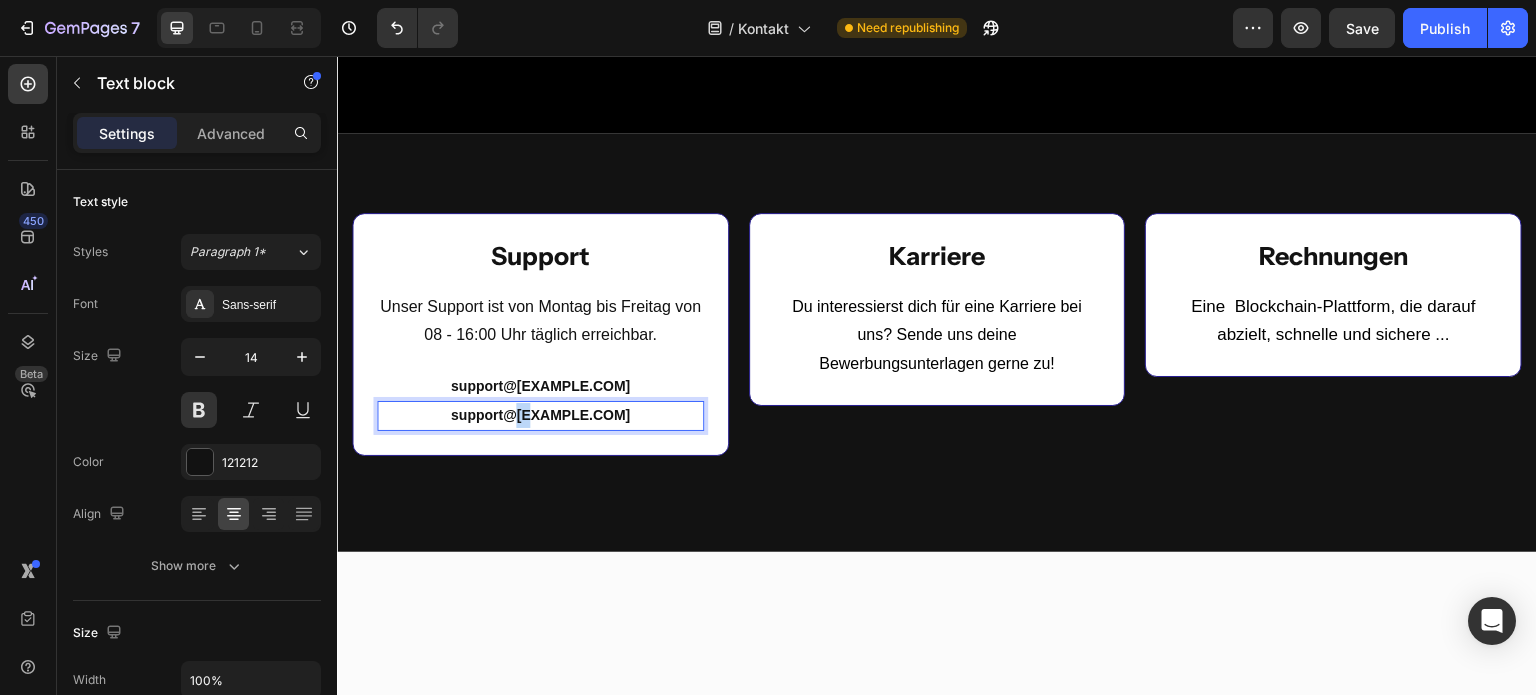 click on "support@km-investments.de" at bounding box center [540, 415] 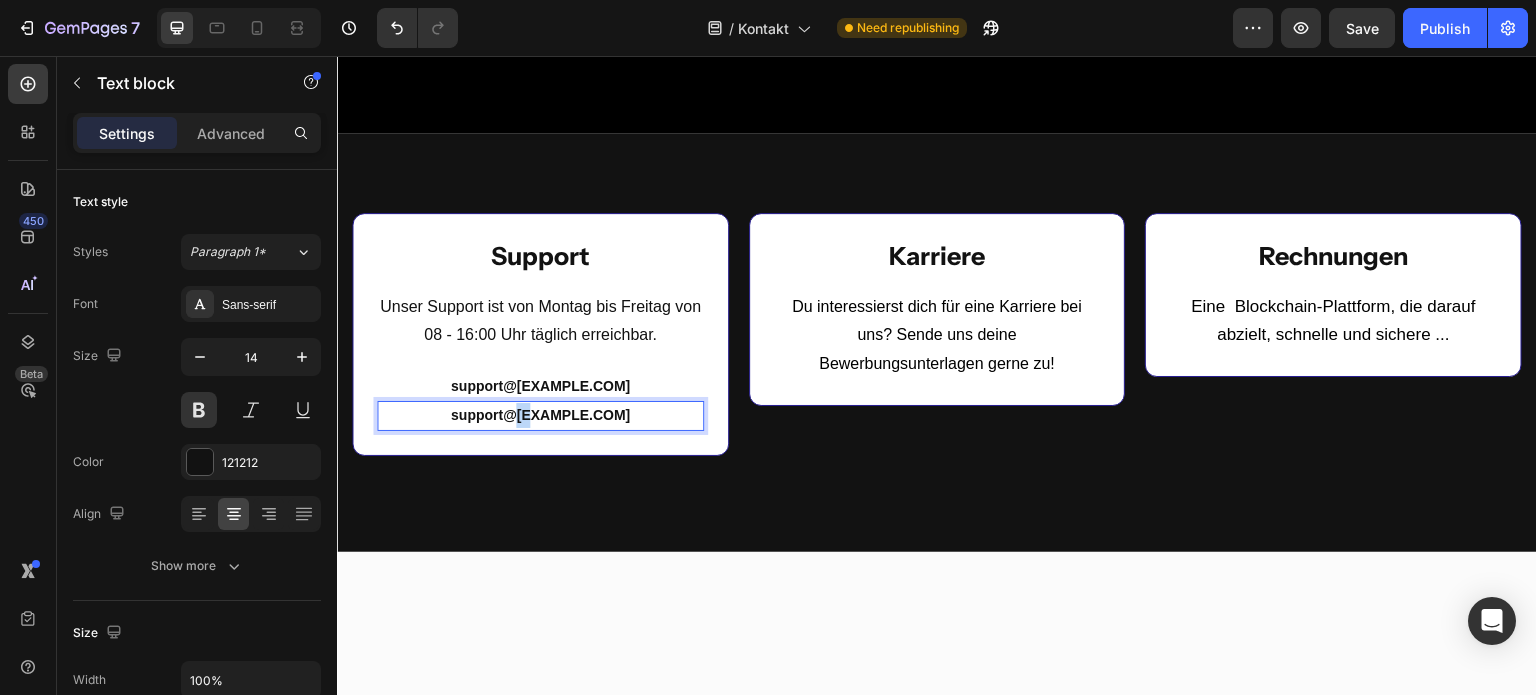 click on "support@km-investments.de" at bounding box center [540, 415] 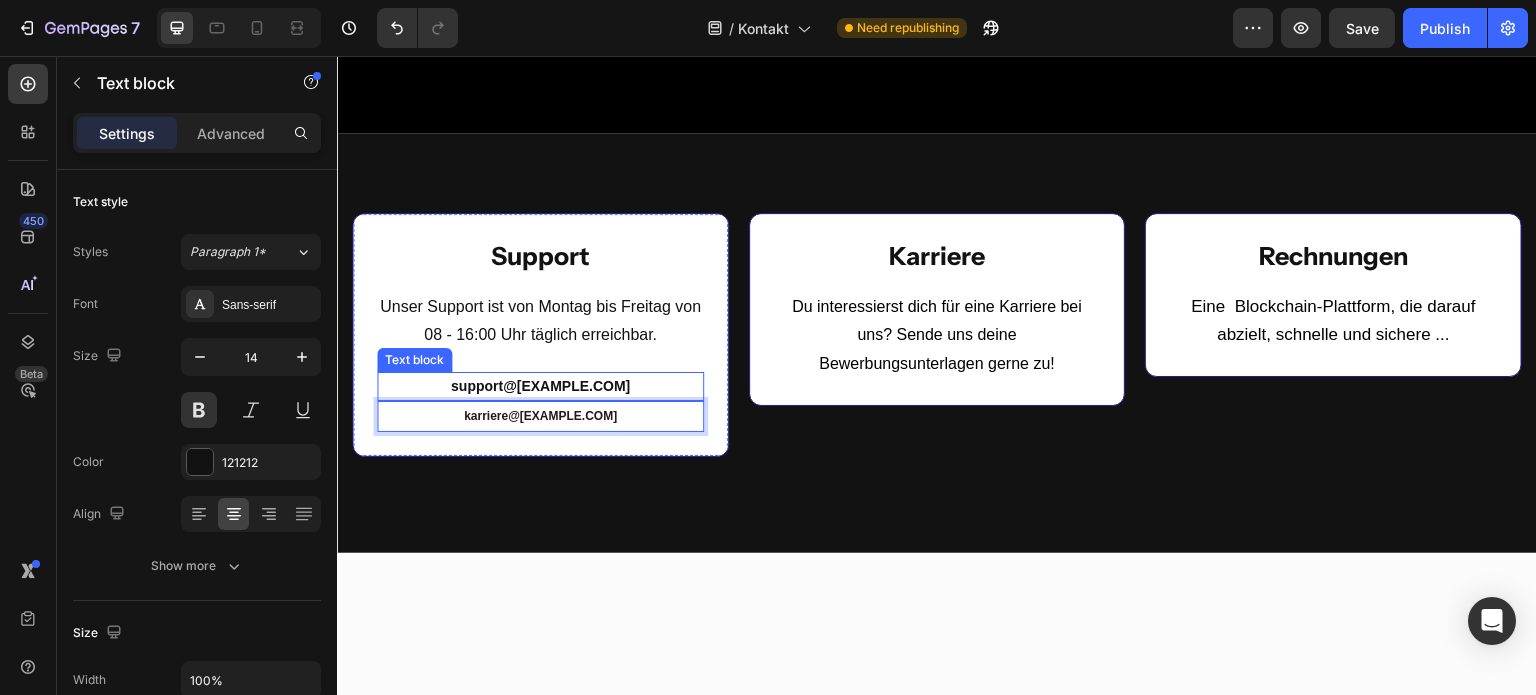 click on "support@km-investments.de" at bounding box center (540, 386) 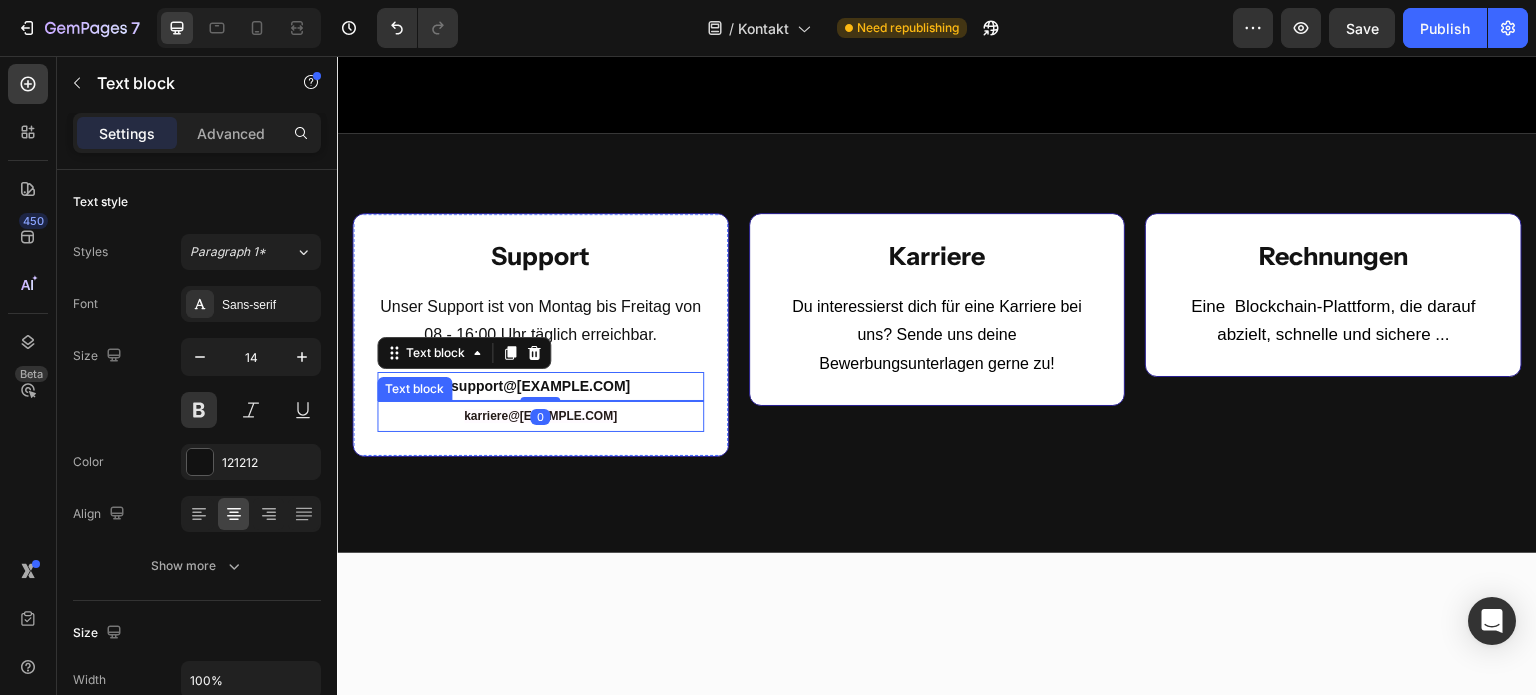 click on "karriere@km-investments.de" at bounding box center (540, 416) 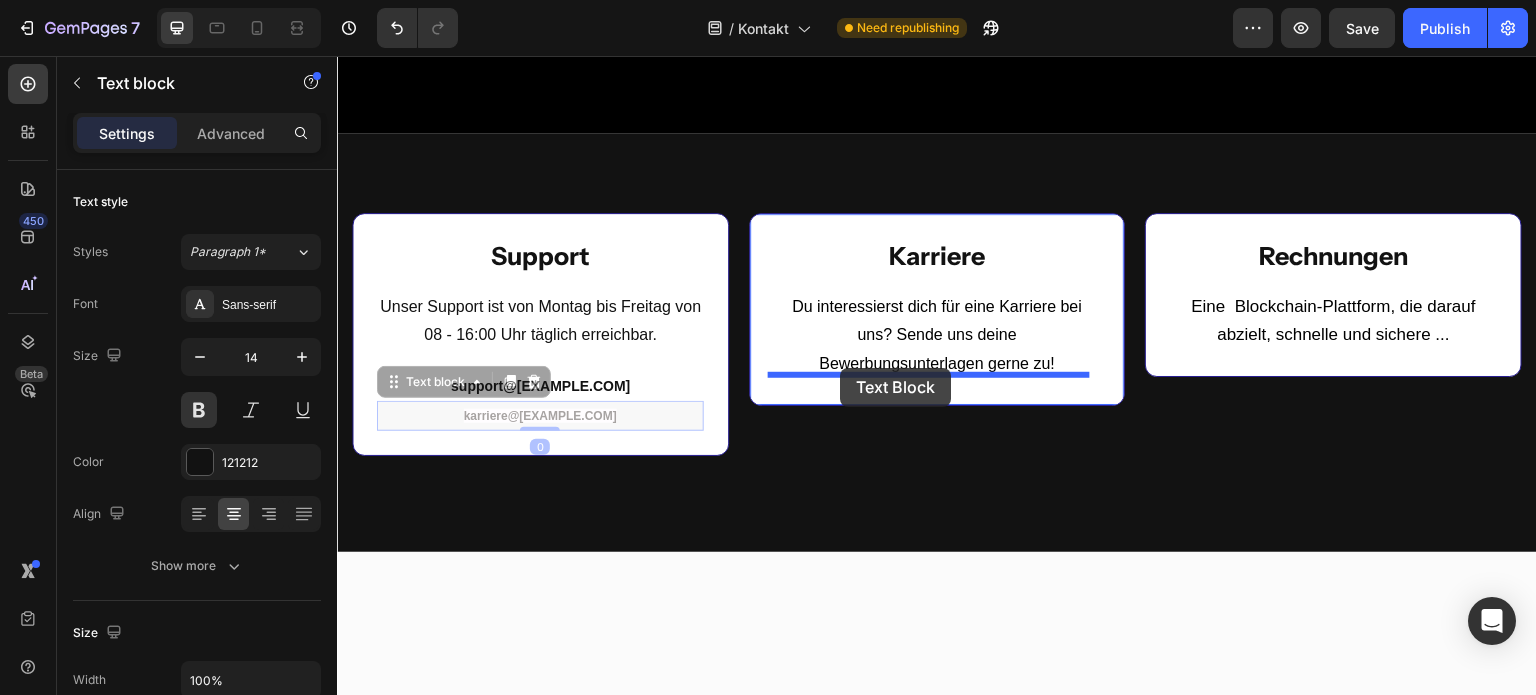 drag, startPoint x: 403, startPoint y: 382, endPoint x: 840, endPoint y: 368, distance: 437.2242 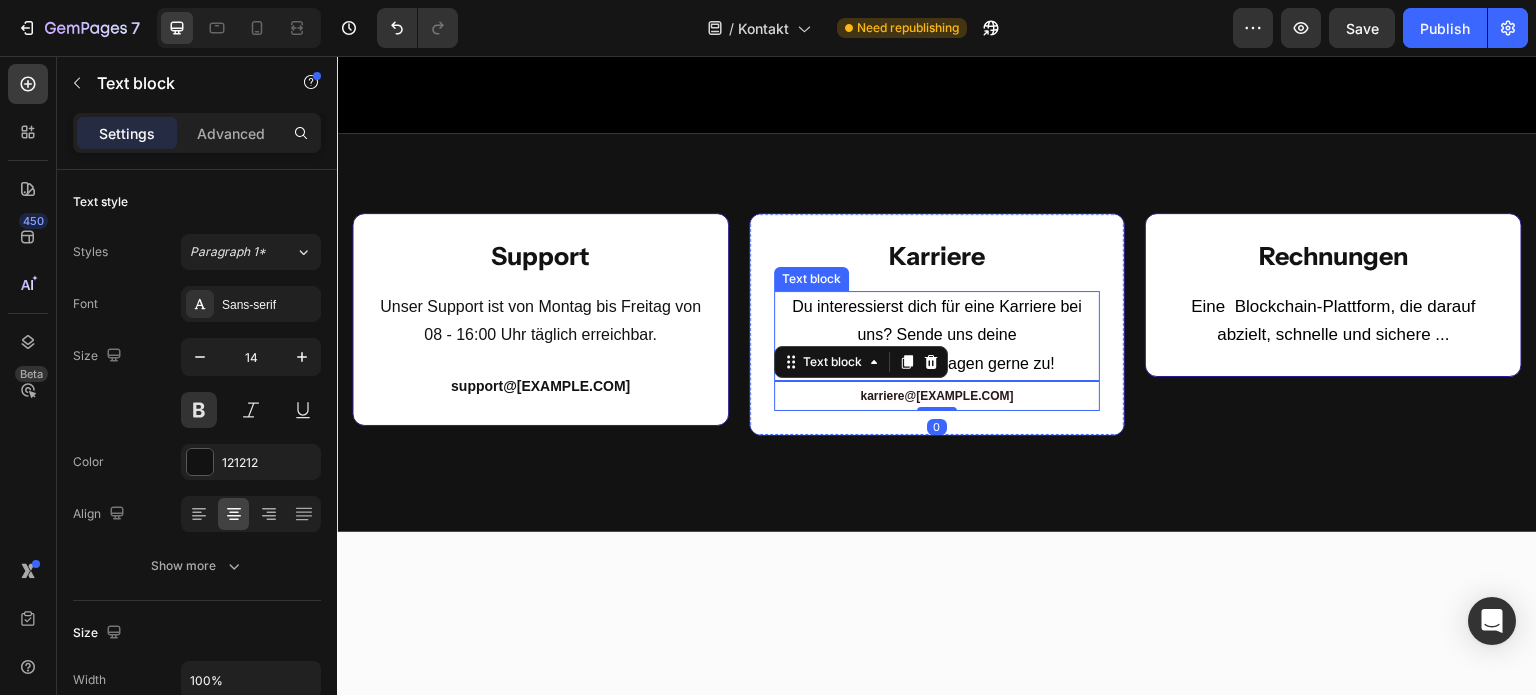 click on "Du interessierst dich für eine Karriere bei uns? Sende uns deine Bewerbungsunterlagen gerne zu!" at bounding box center (937, 336) 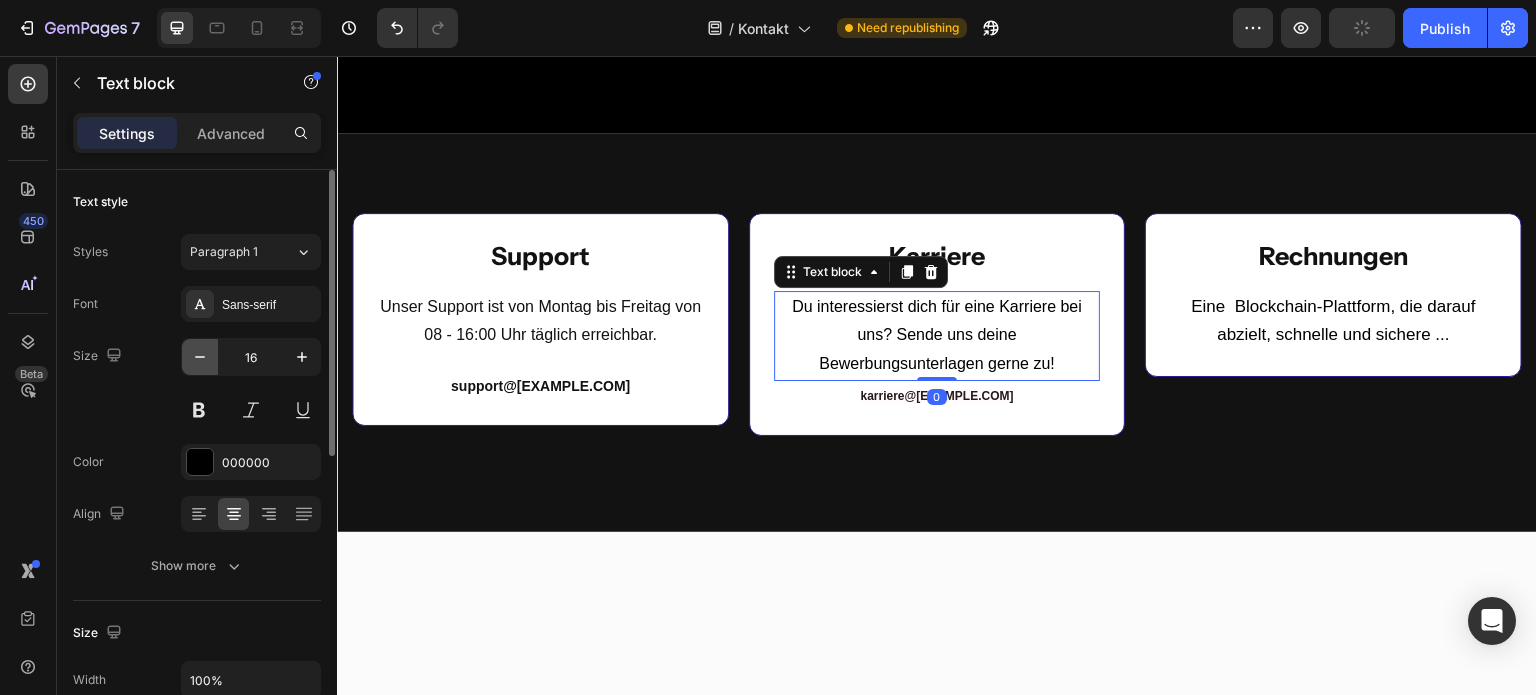 click 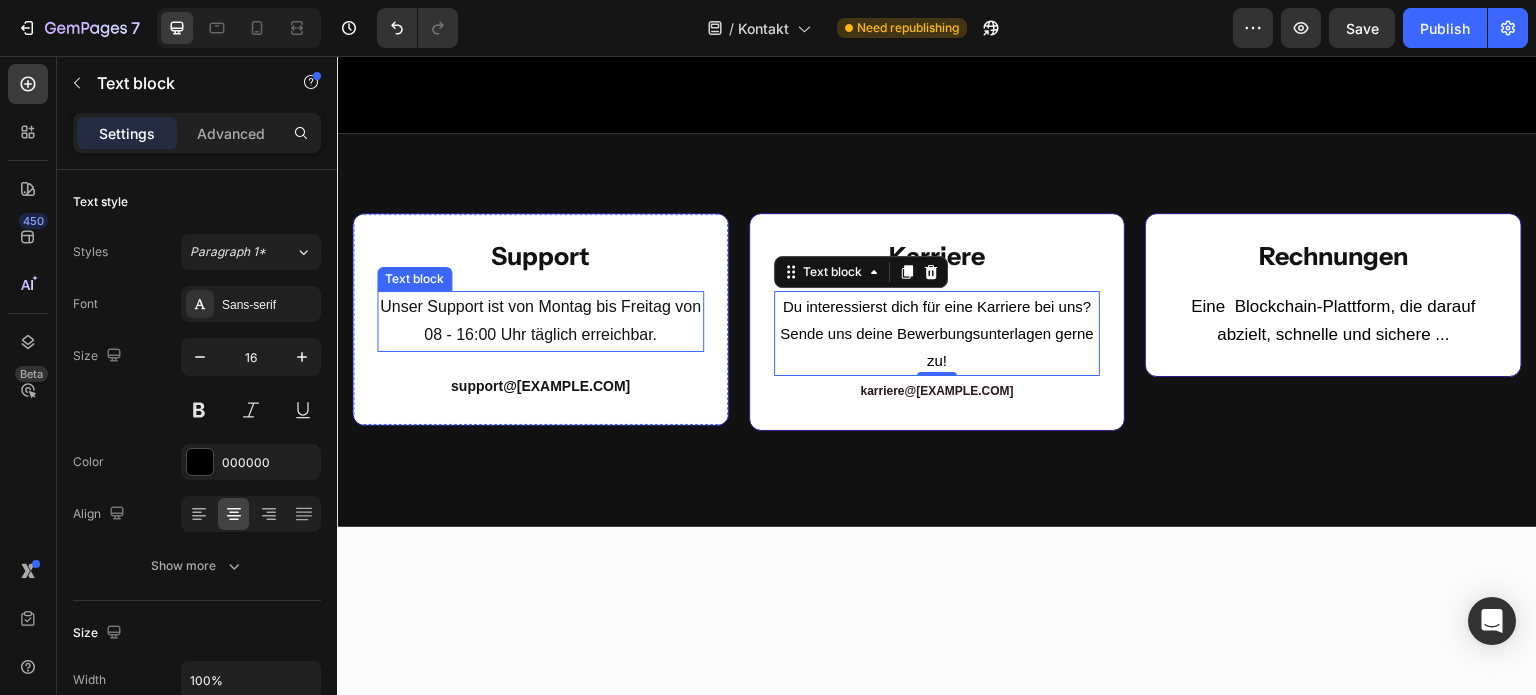 click on "Unser Support ist von Montag bis Freitag von 08 - 16:00 Uhr täglich erreichbar." at bounding box center [540, 322] 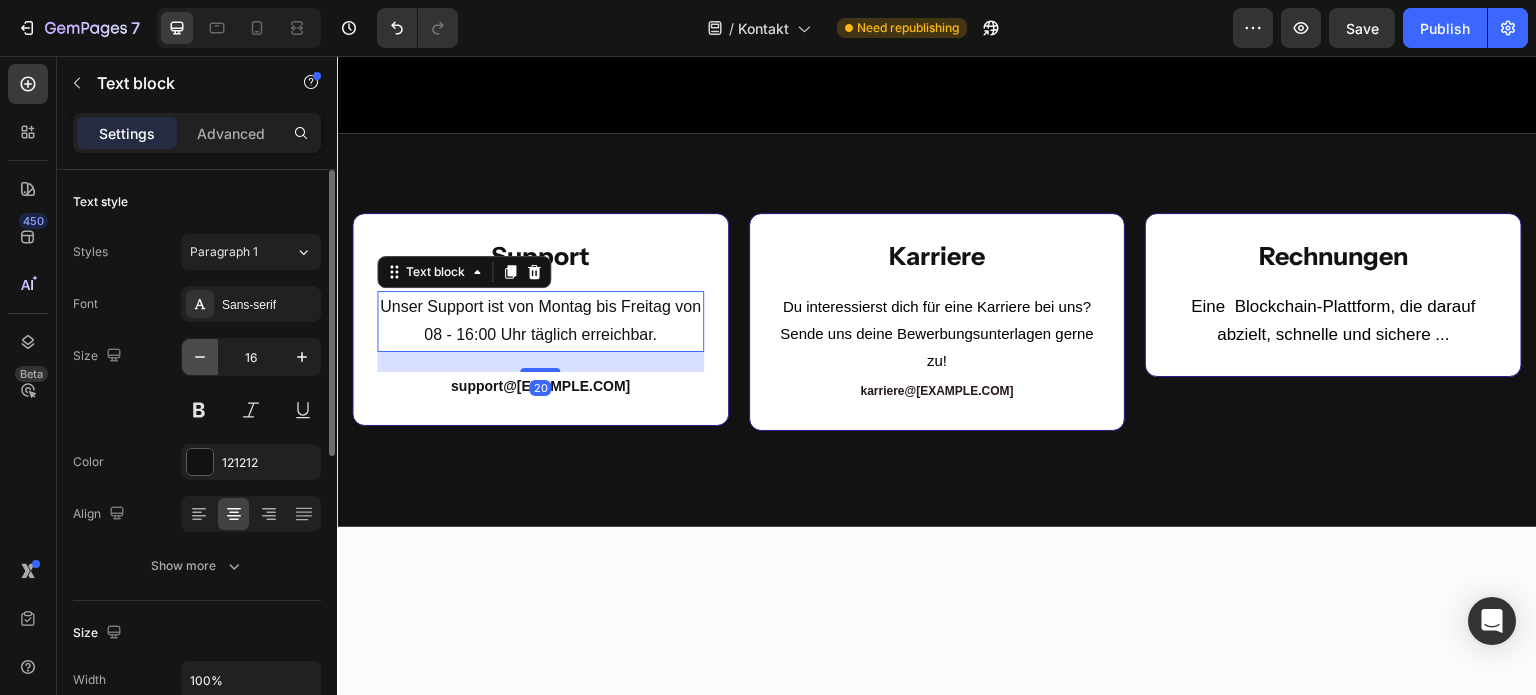 click 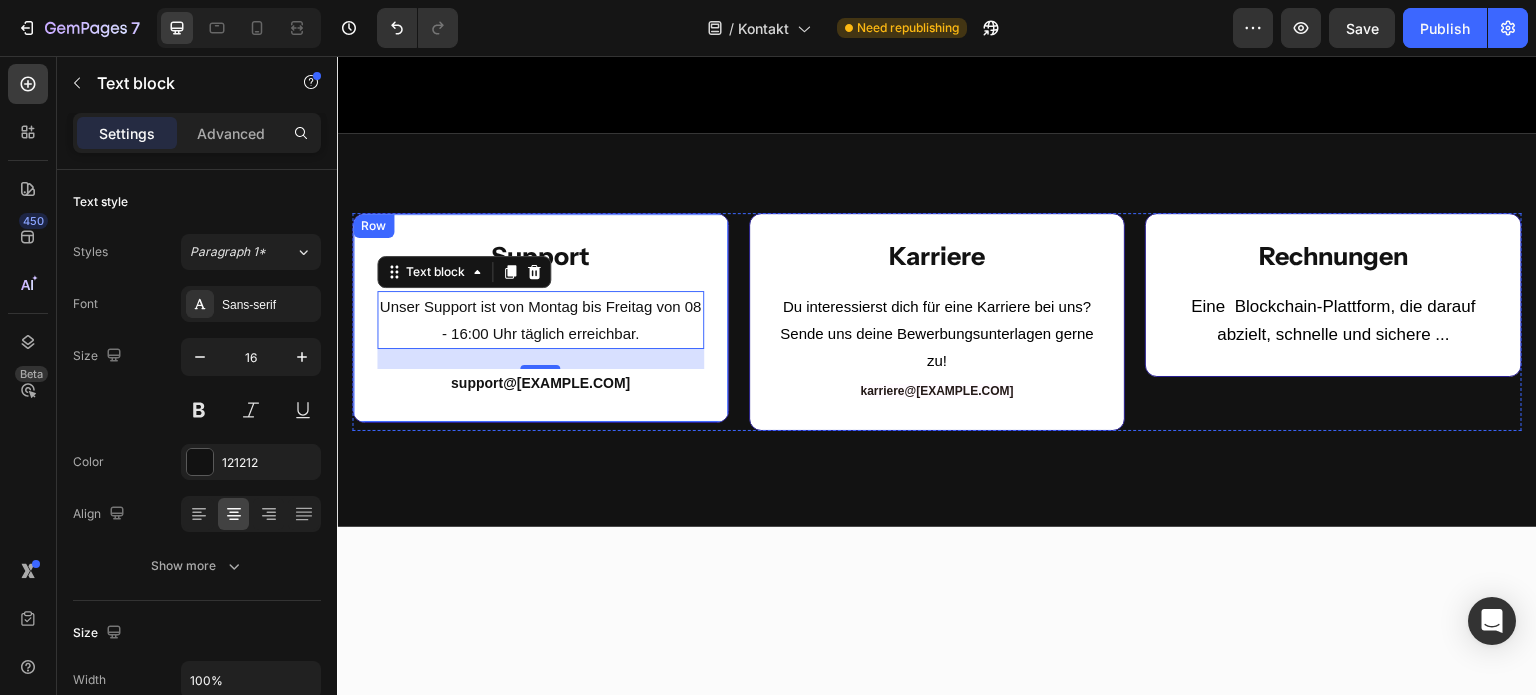 click on "Support Text Block Unser Support ist von Montag bis Freitag von 08 - 16:00 Uhr täglich erreichbar. Text block   20 support@km-investments.de Text block Row" at bounding box center [540, 318] 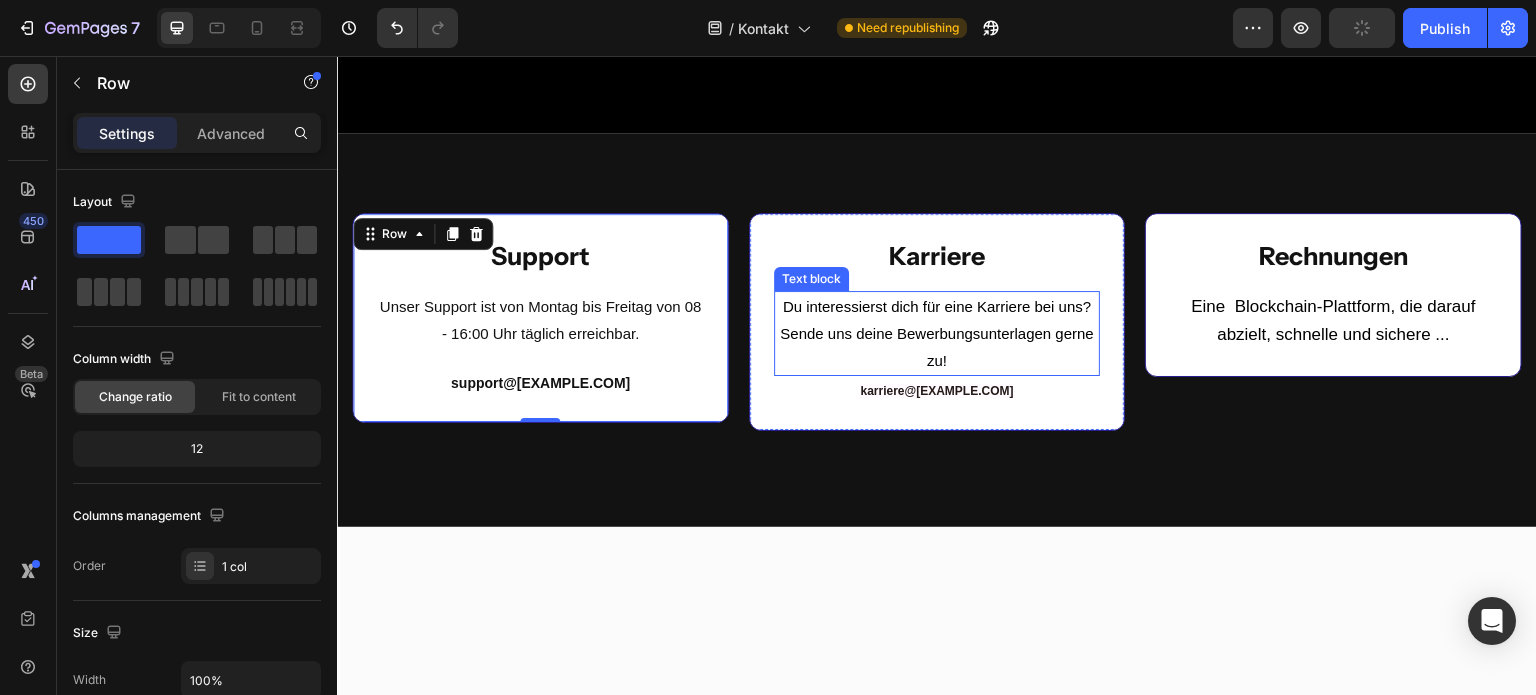 click on "Du interessierst dich für eine Karriere bei uns? Sende uns deine Bewerbungsunterlagen gerne zu!" at bounding box center (937, 333) 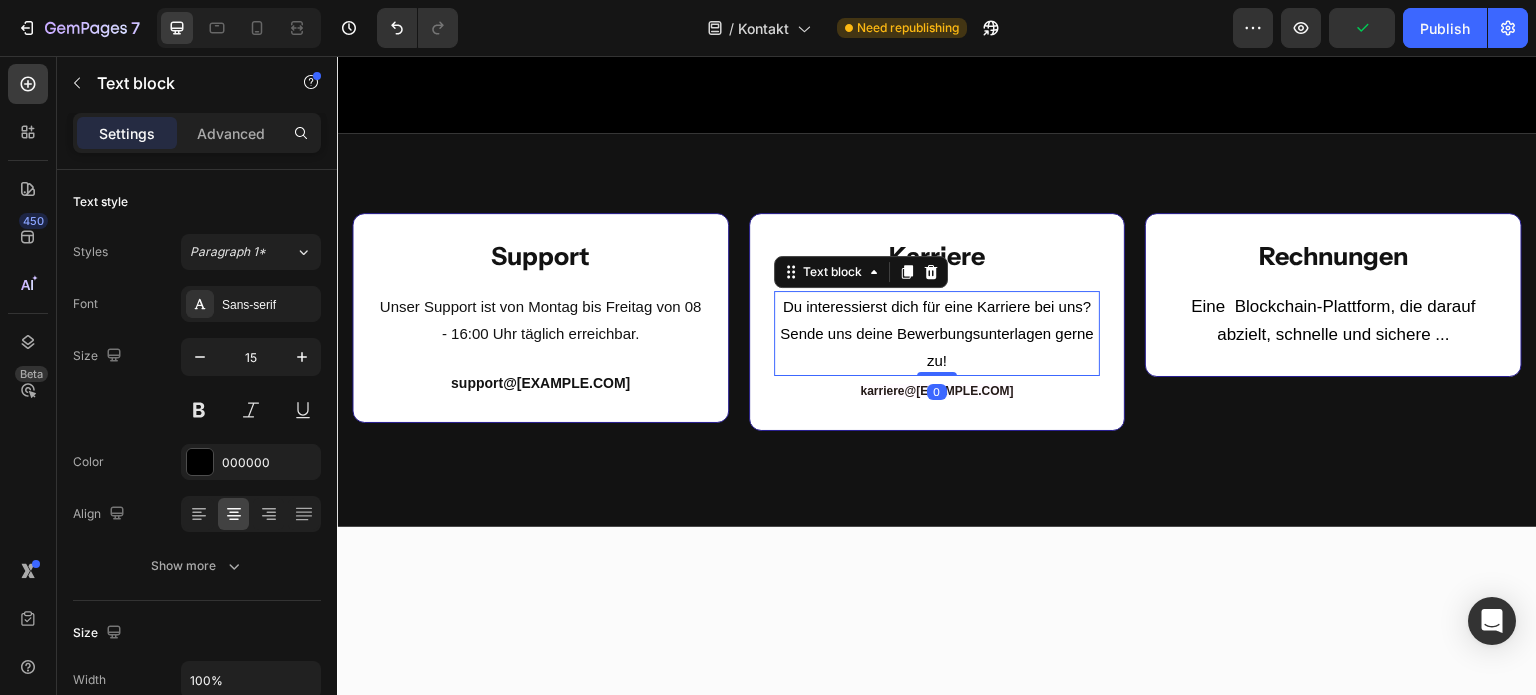 click on "Settings Advanced" at bounding box center [197, 133] 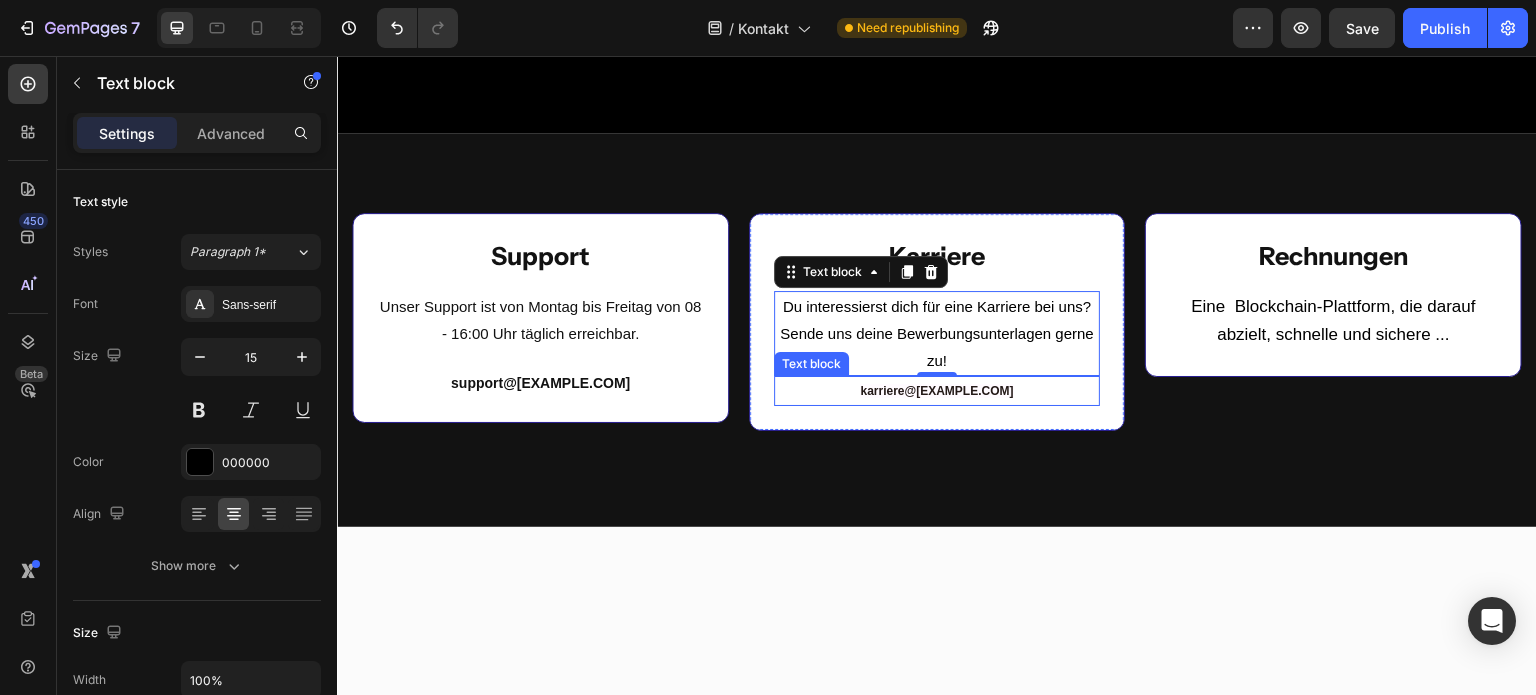 click on "karriere@km-investments.de" at bounding box center [937, 391] 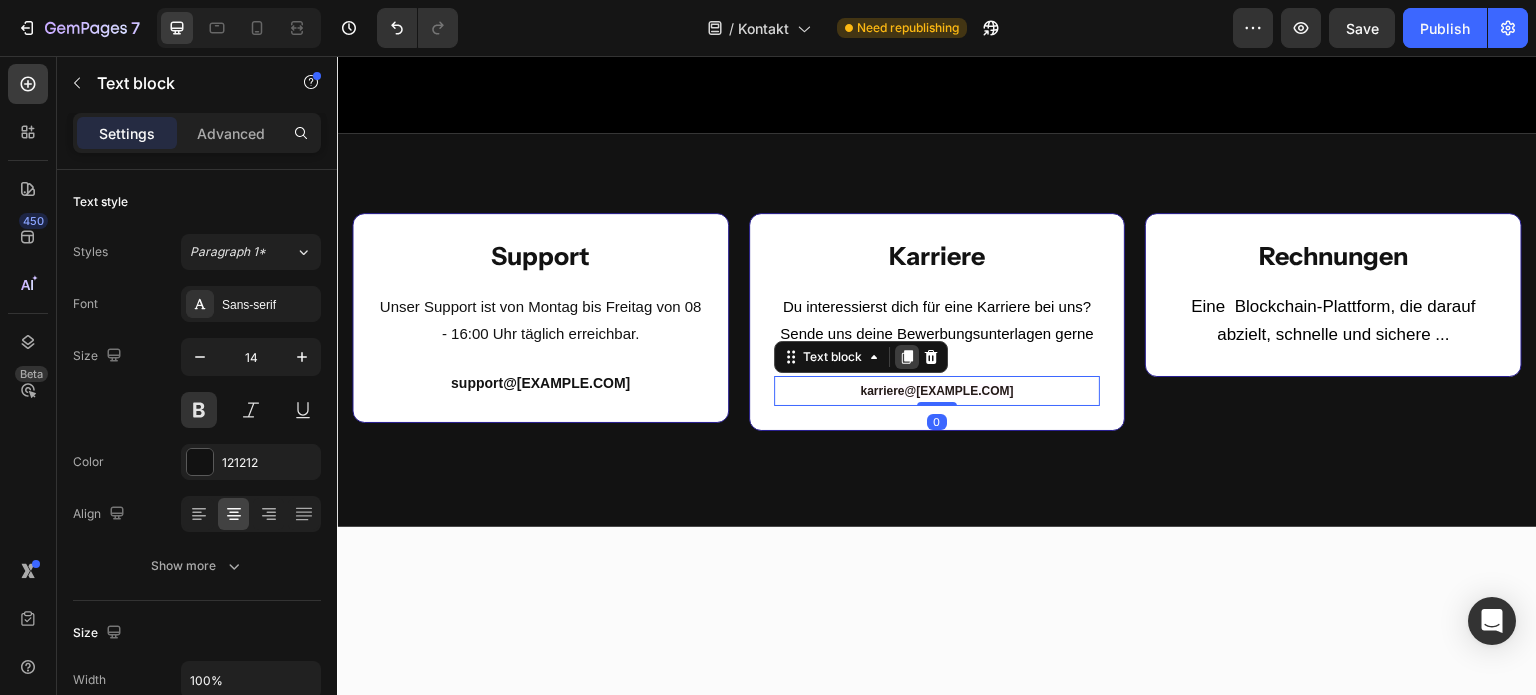 click at bounding box center [907, 357] 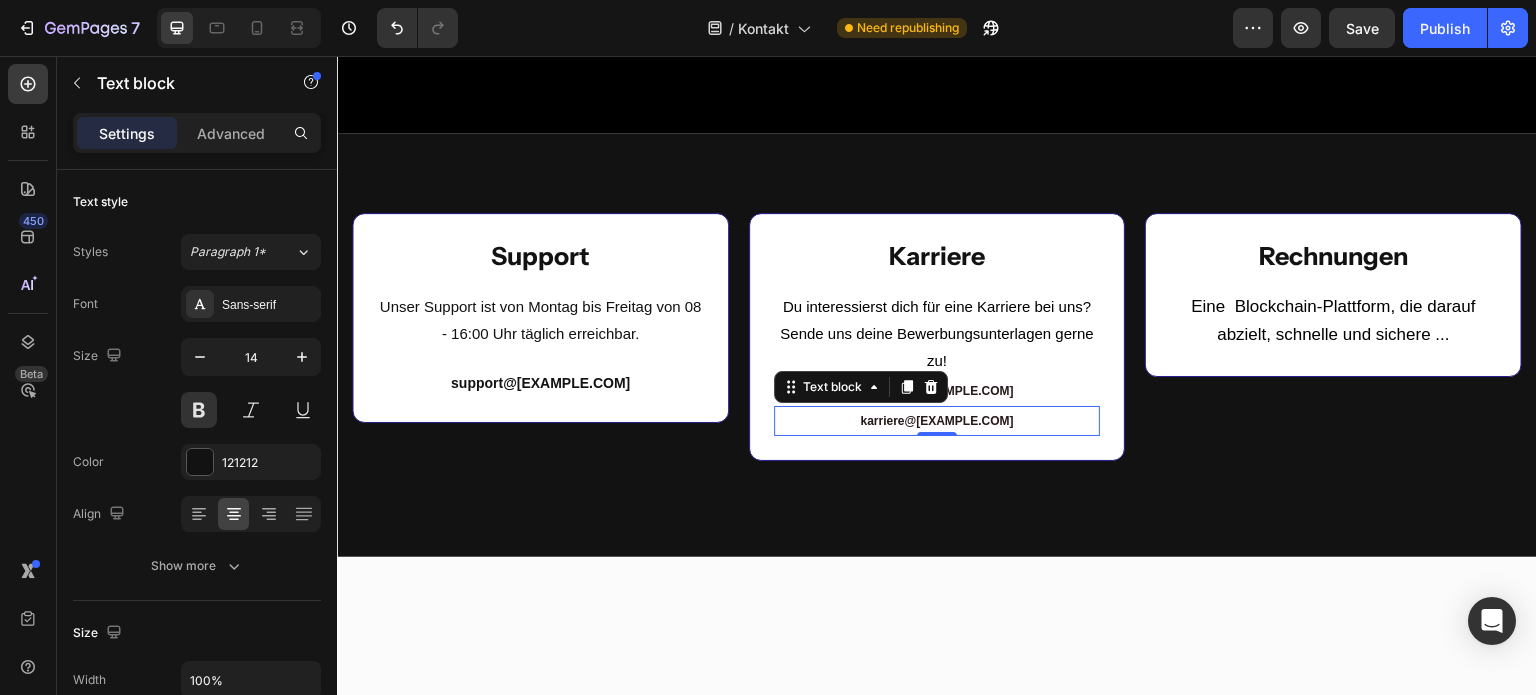click on "karriere@km-investments.de" at bounding box center (936, 421) 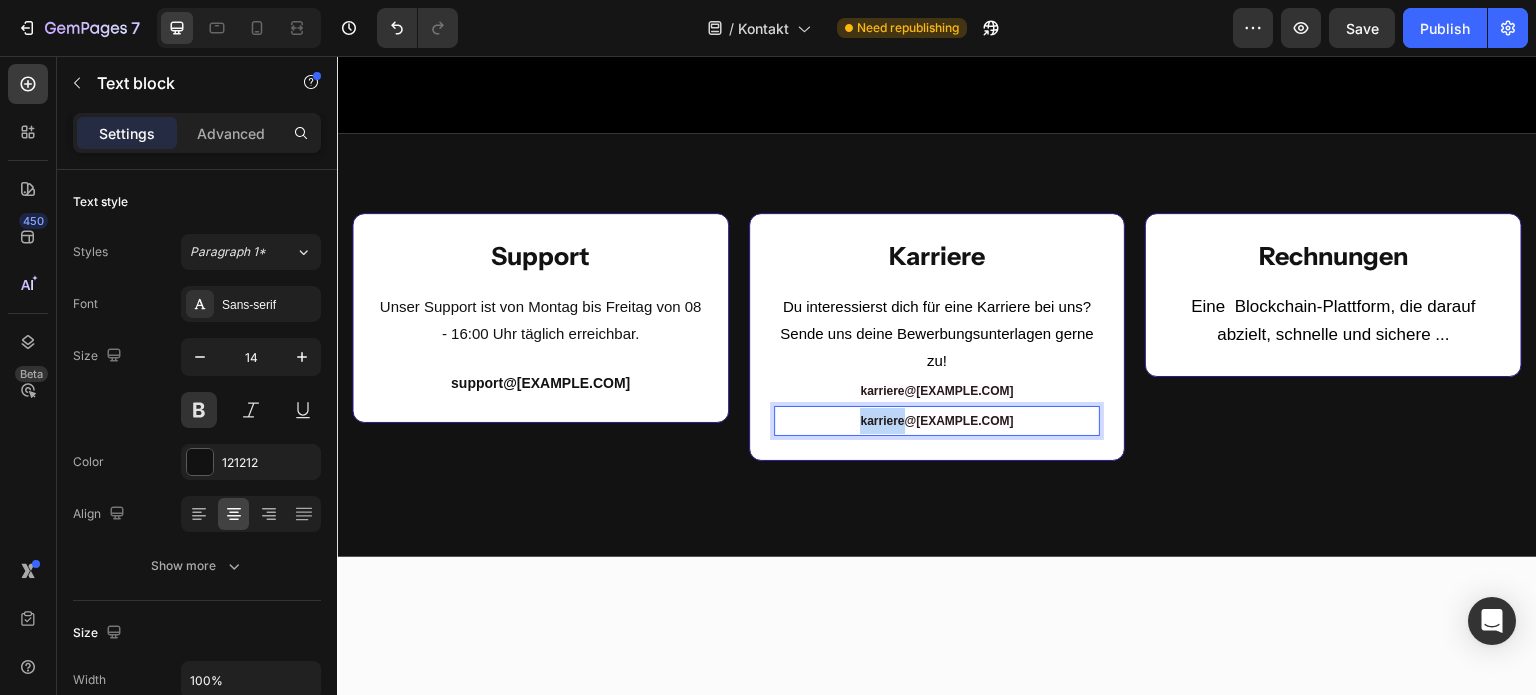 click on "karriere@km-investments.de" at bounding box center [936, 421] 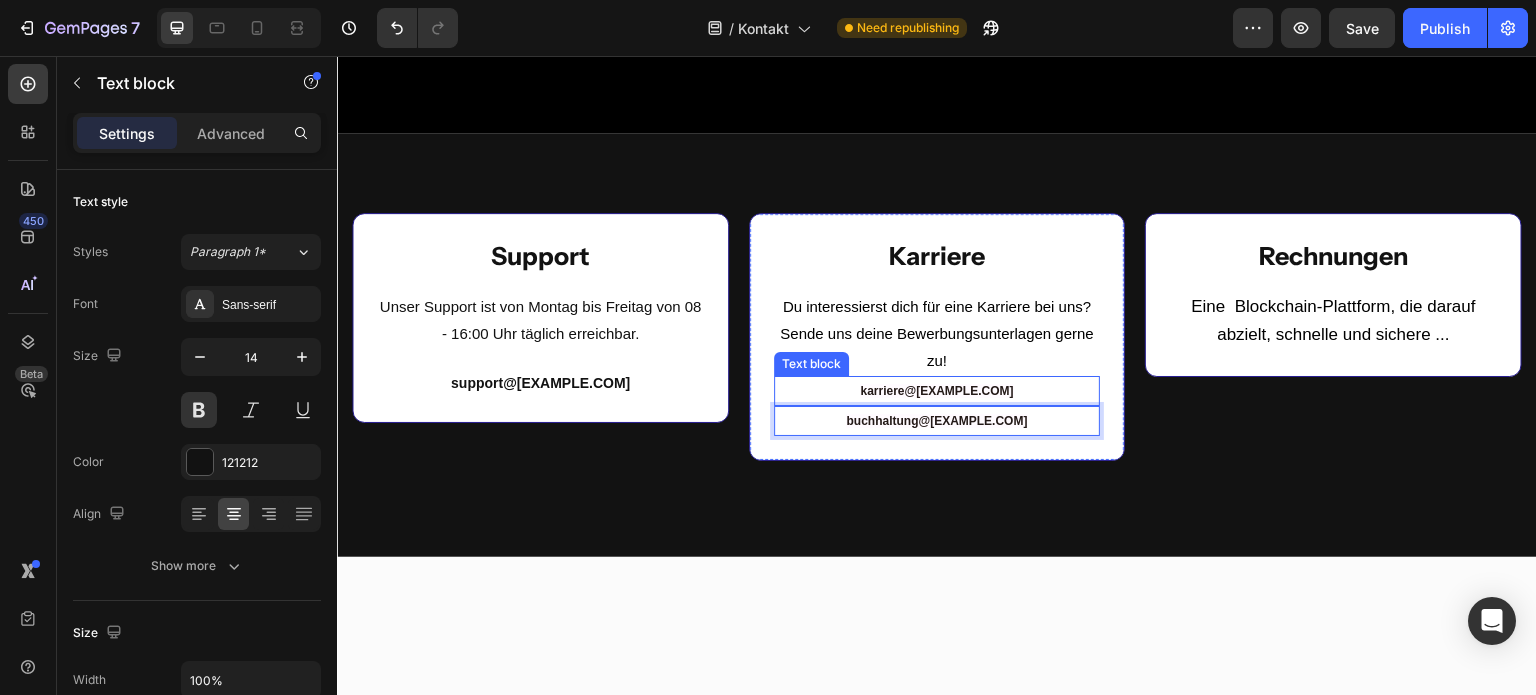 click on "karriere@km-investments.de" at bounding box center [937, 391] 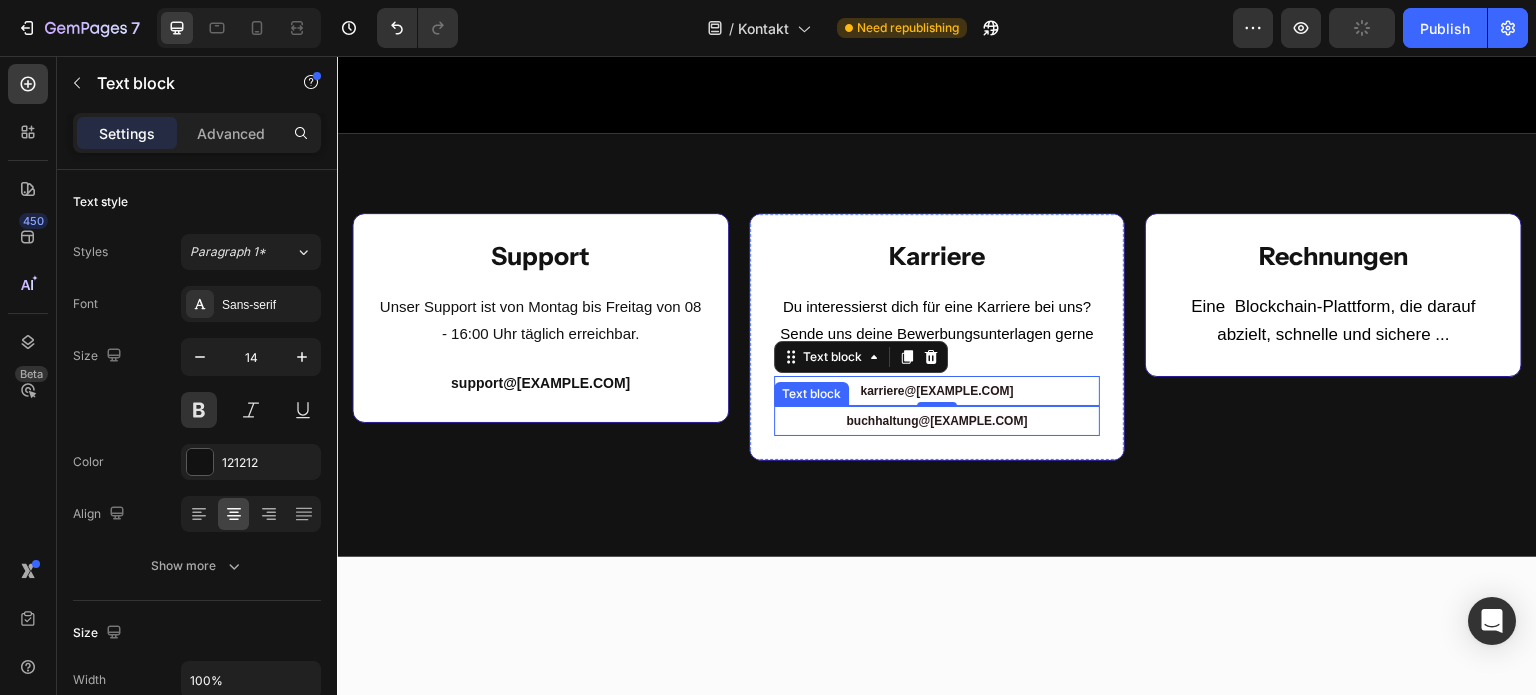 click on "buchhaltung@km-investments.de" at bounding box center (937, 421) 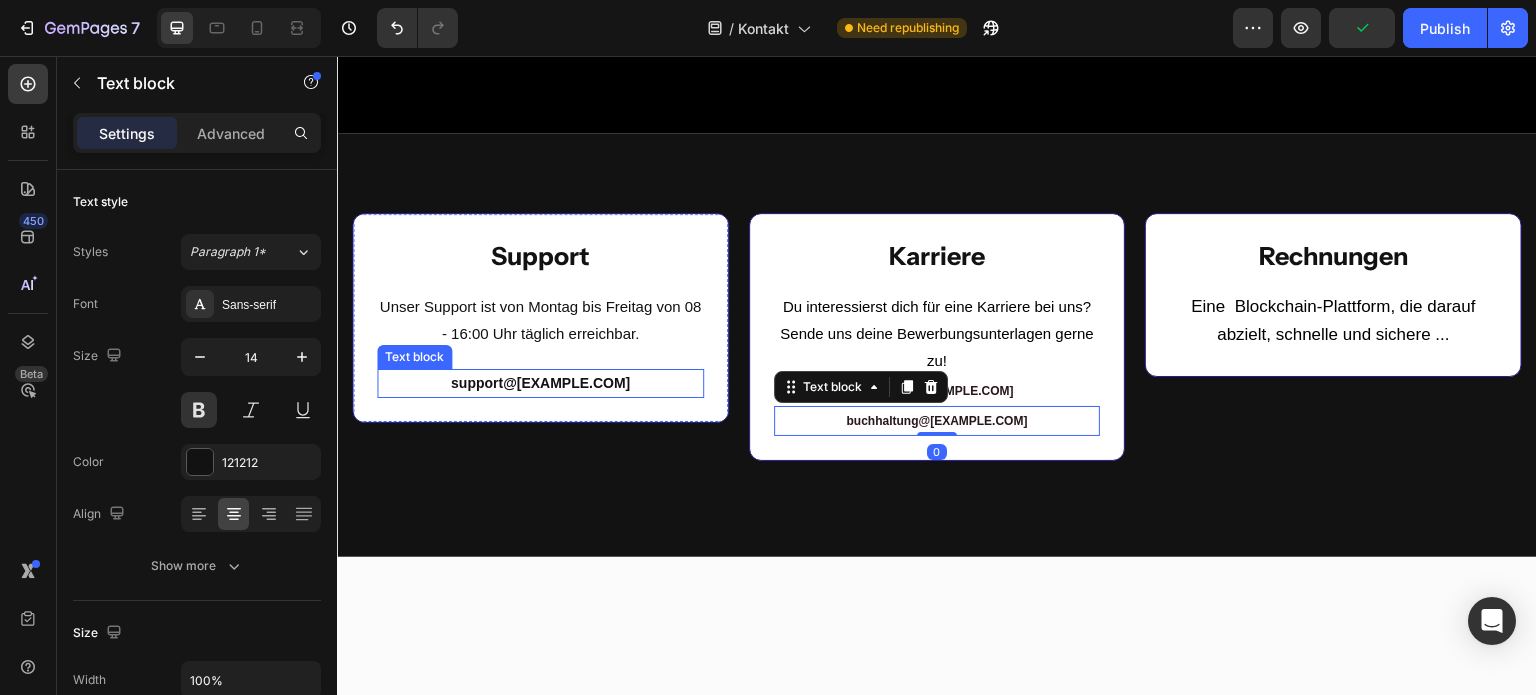 click on "support@km-investments.de" at bounding box center [540, 383] 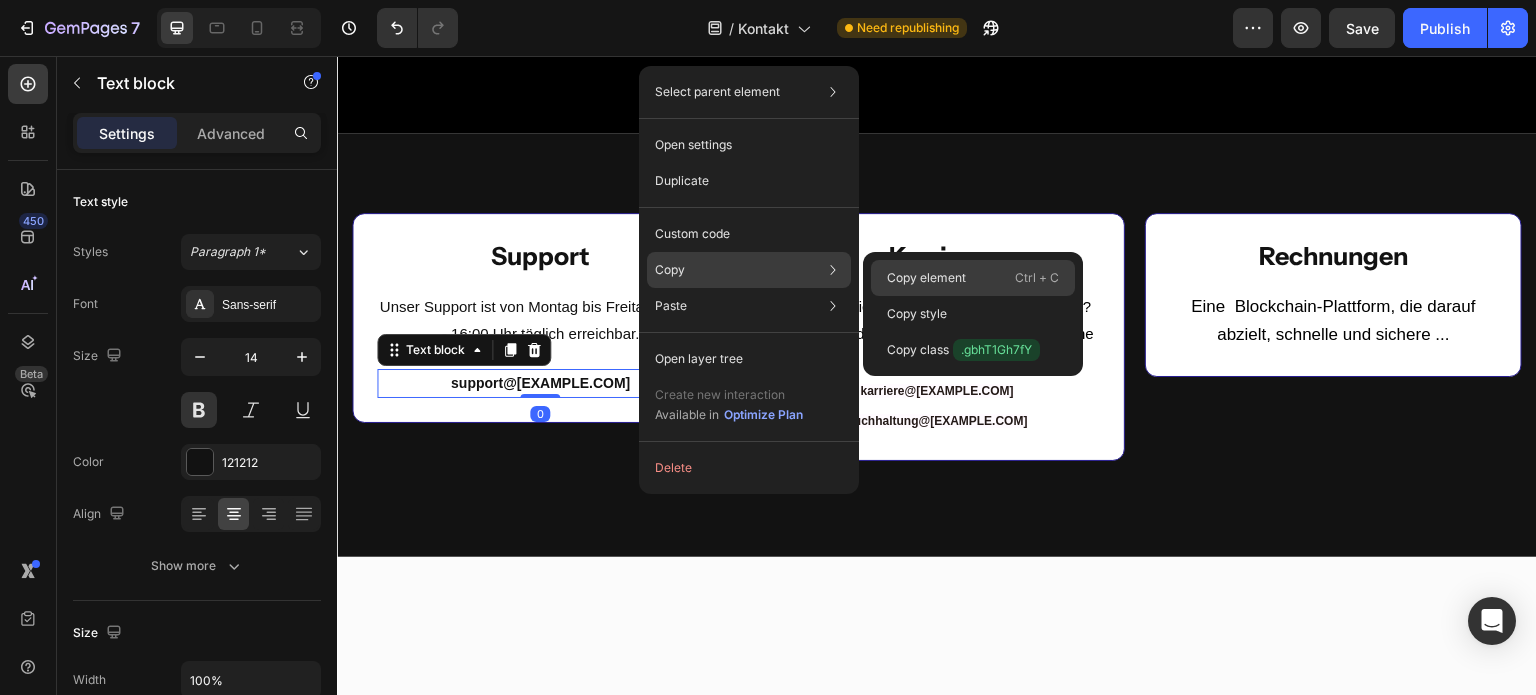 click on "Copy element  Ctrl + C" 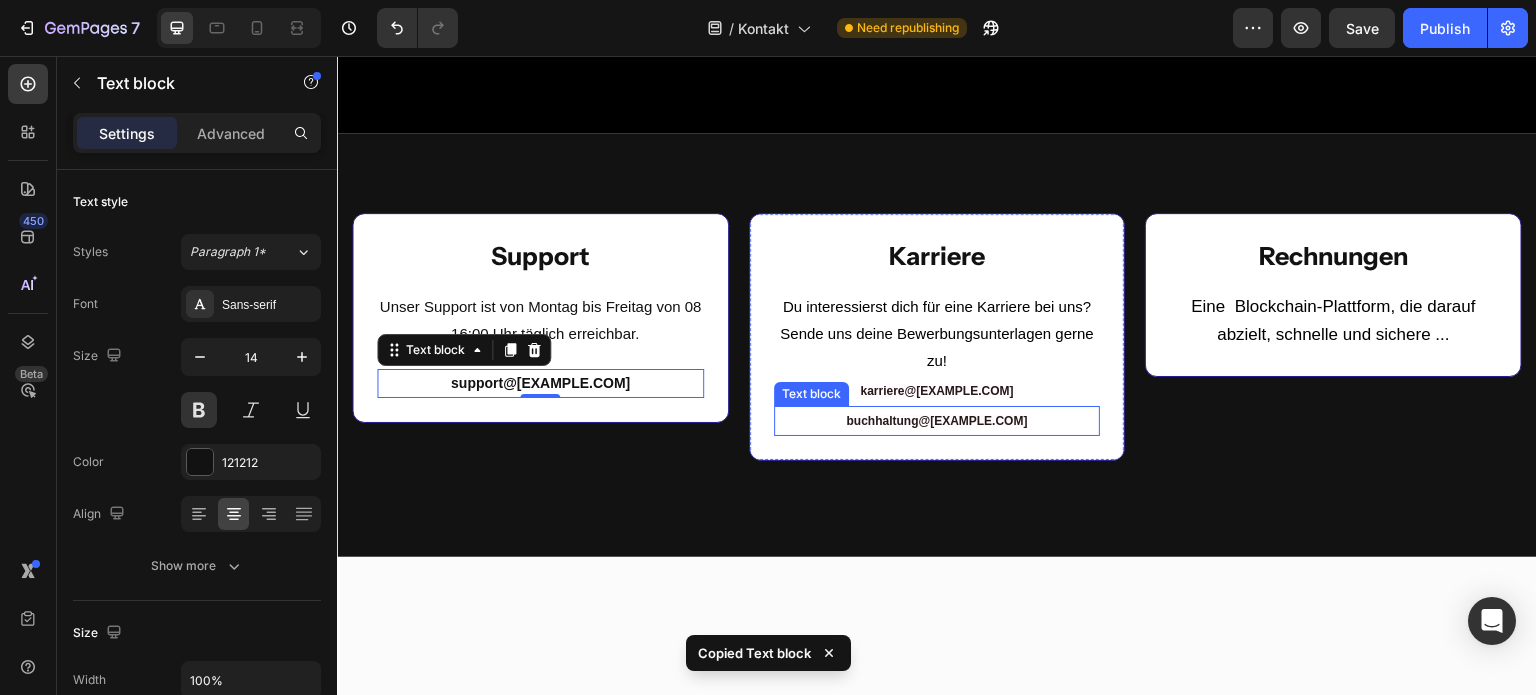 click on "buchhaltung@km-investments.de" at bounding box center [936, 421] 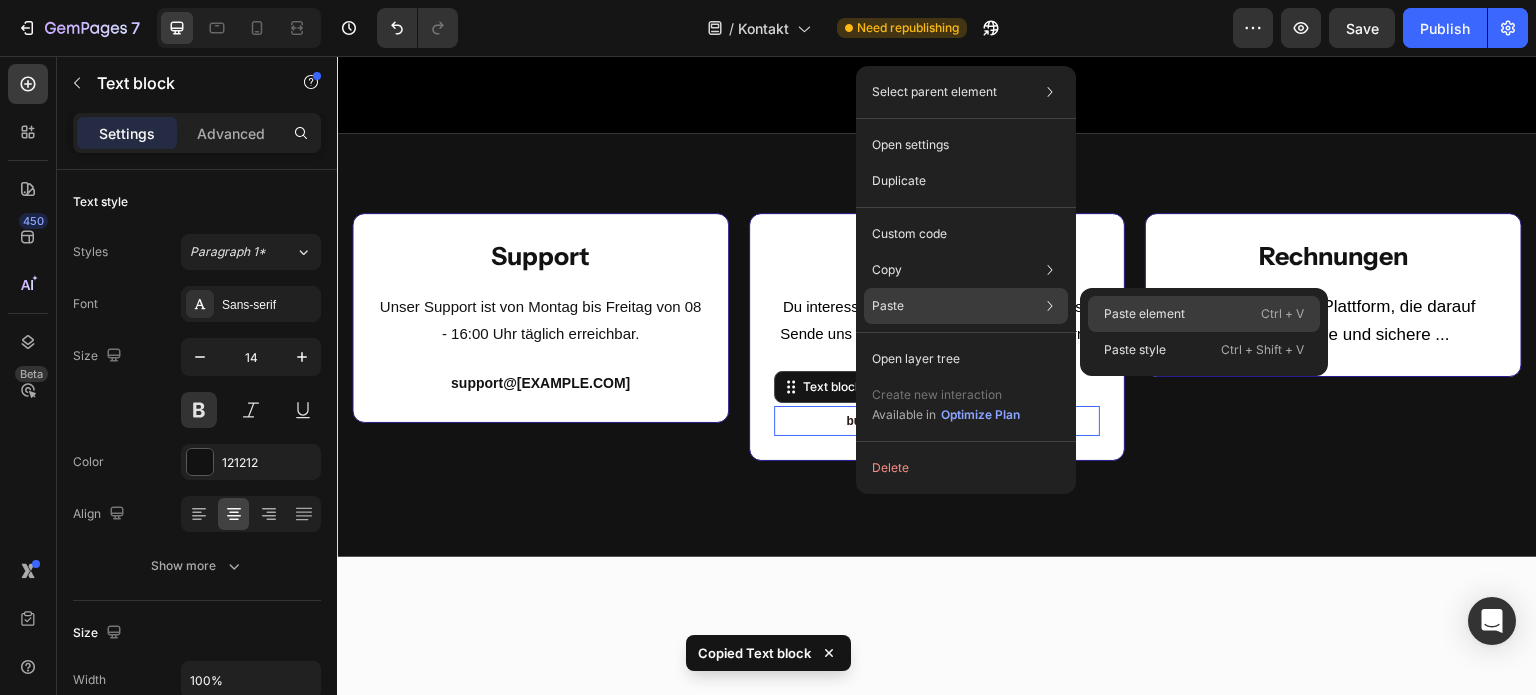 drag, startPoint x: 1117, startPoint y: 316, endPoint x: 626, endPoint y: 368, distance: 493.74588 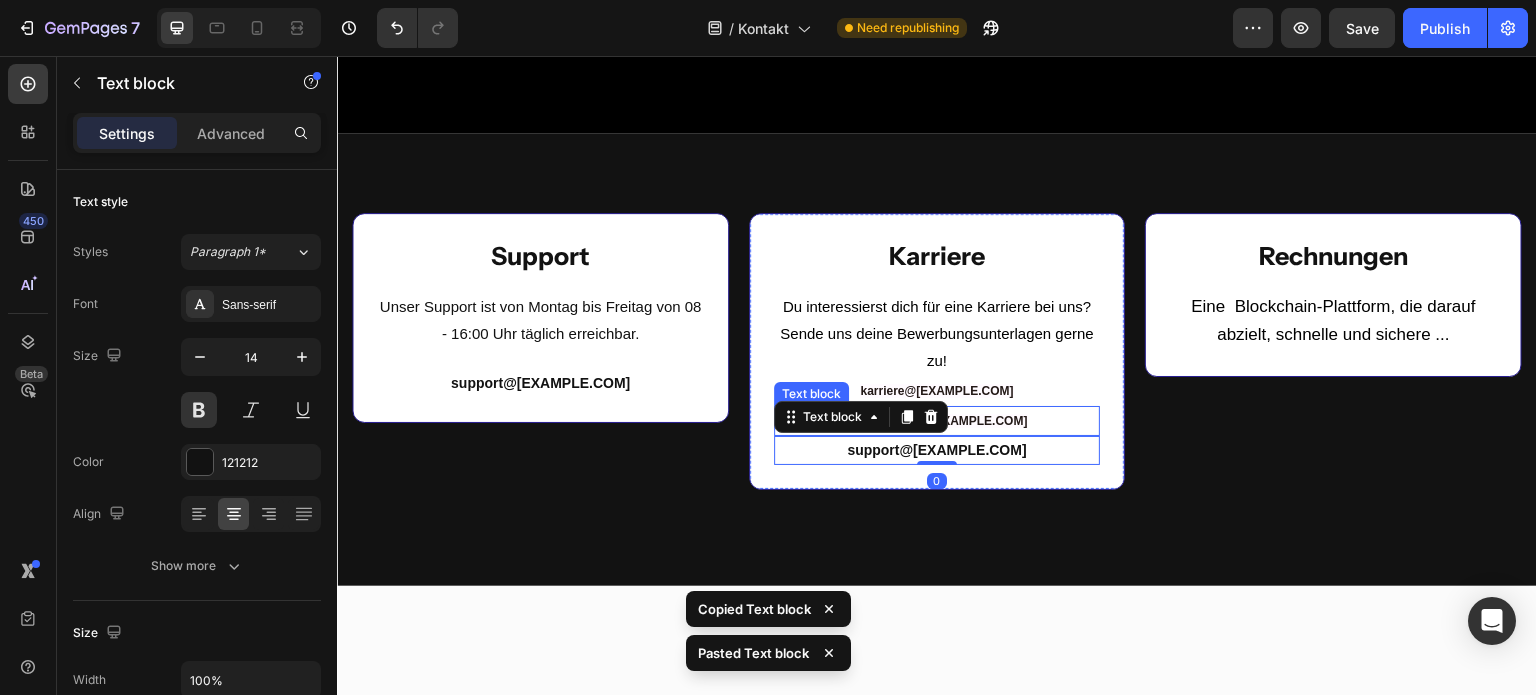 click on "buchhaltung@km-investments.de" at bounding box center (936, 421) 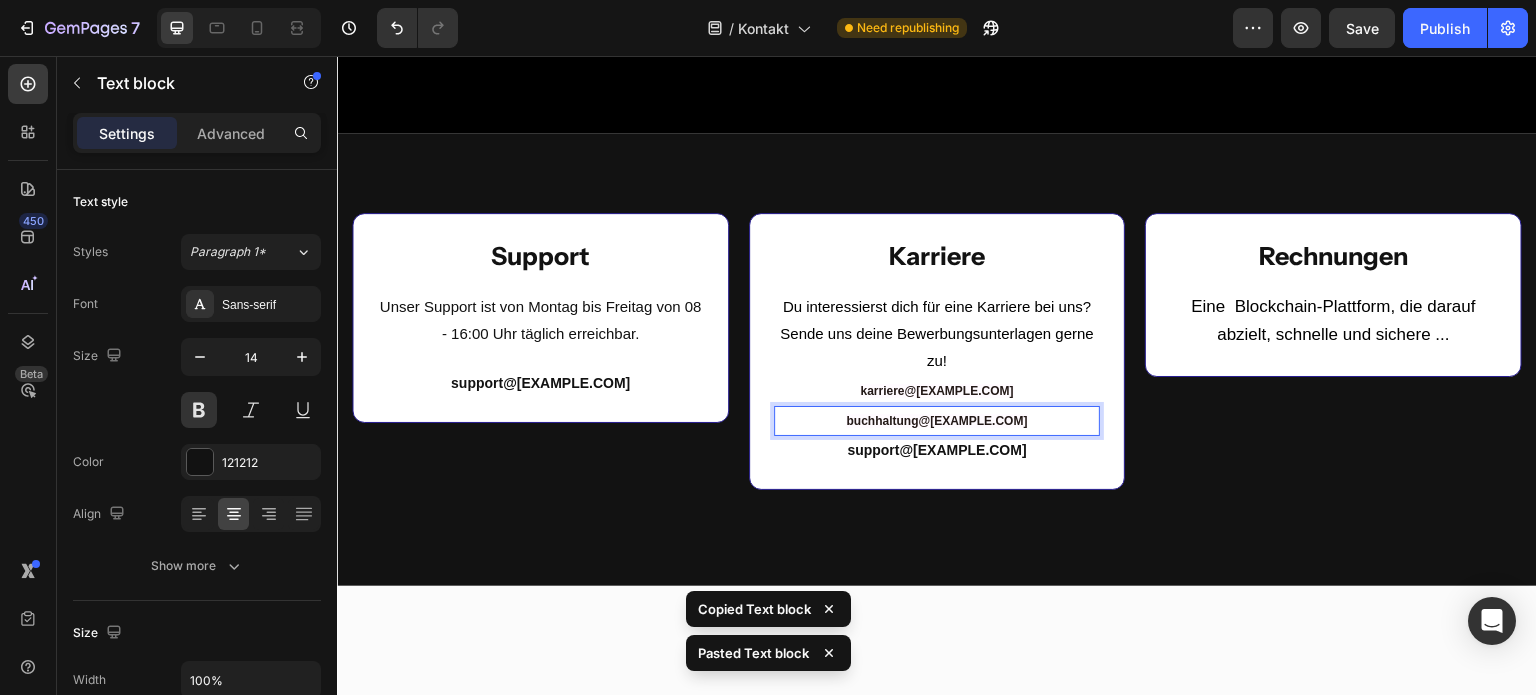 click on "buchhaltung@km-investments.de" at bounding box center (936, 421) 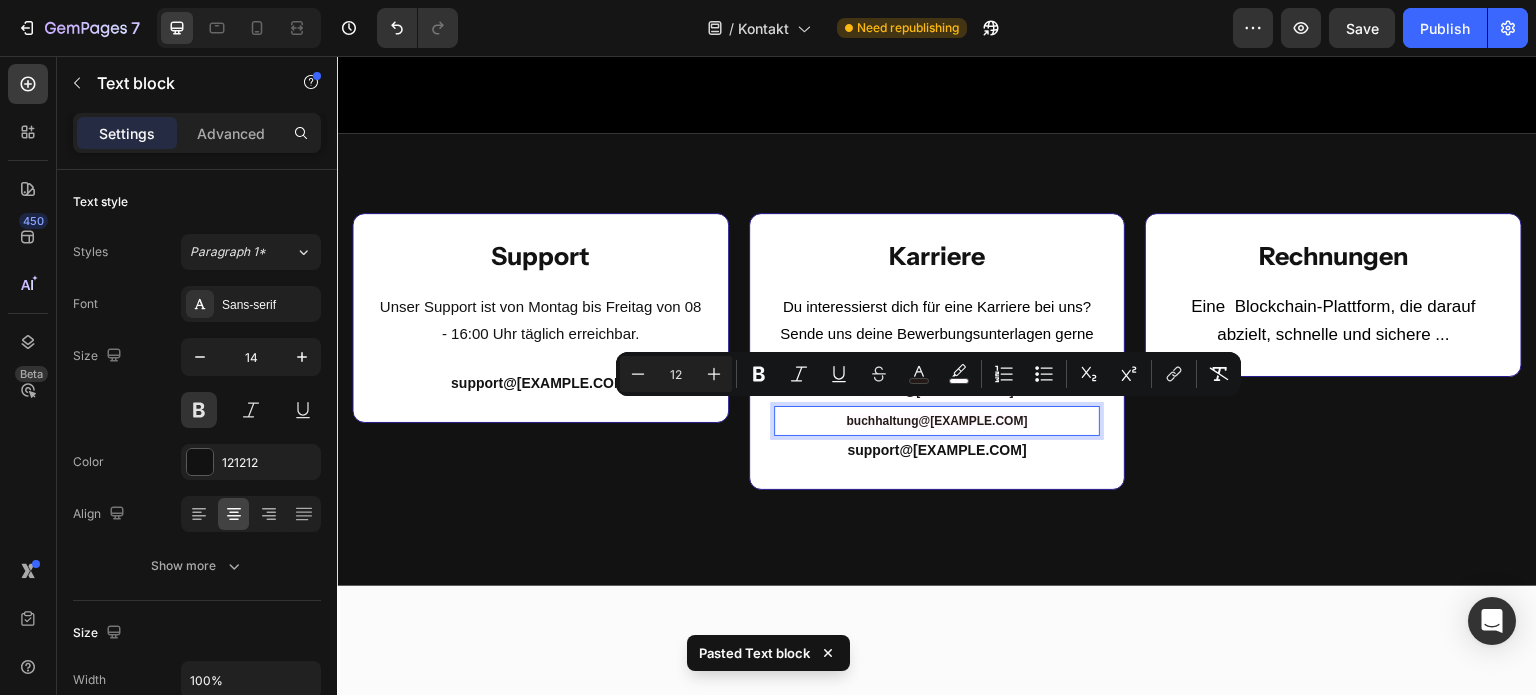 copy on "buchhaltung@km-investments.de" 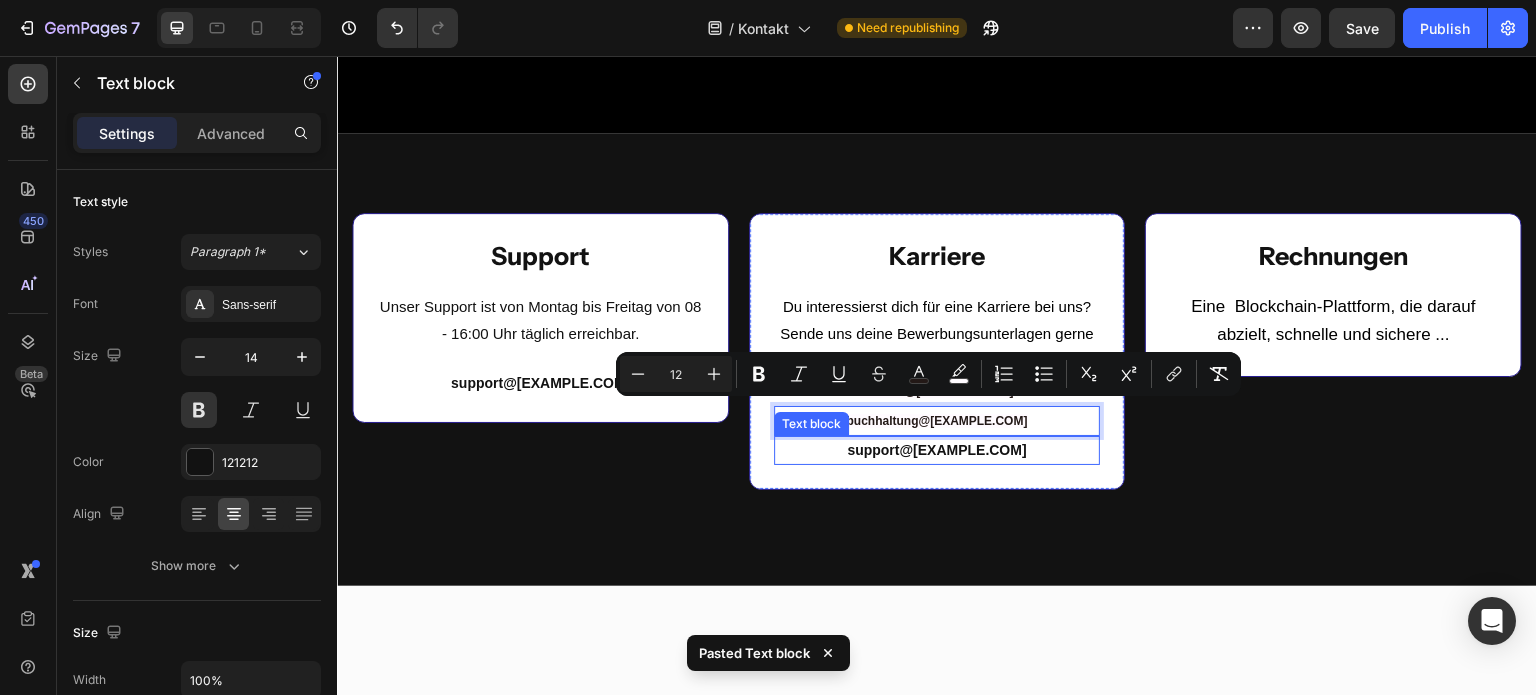 click on "support@km-investments.de" at bounding box center (937, 450) 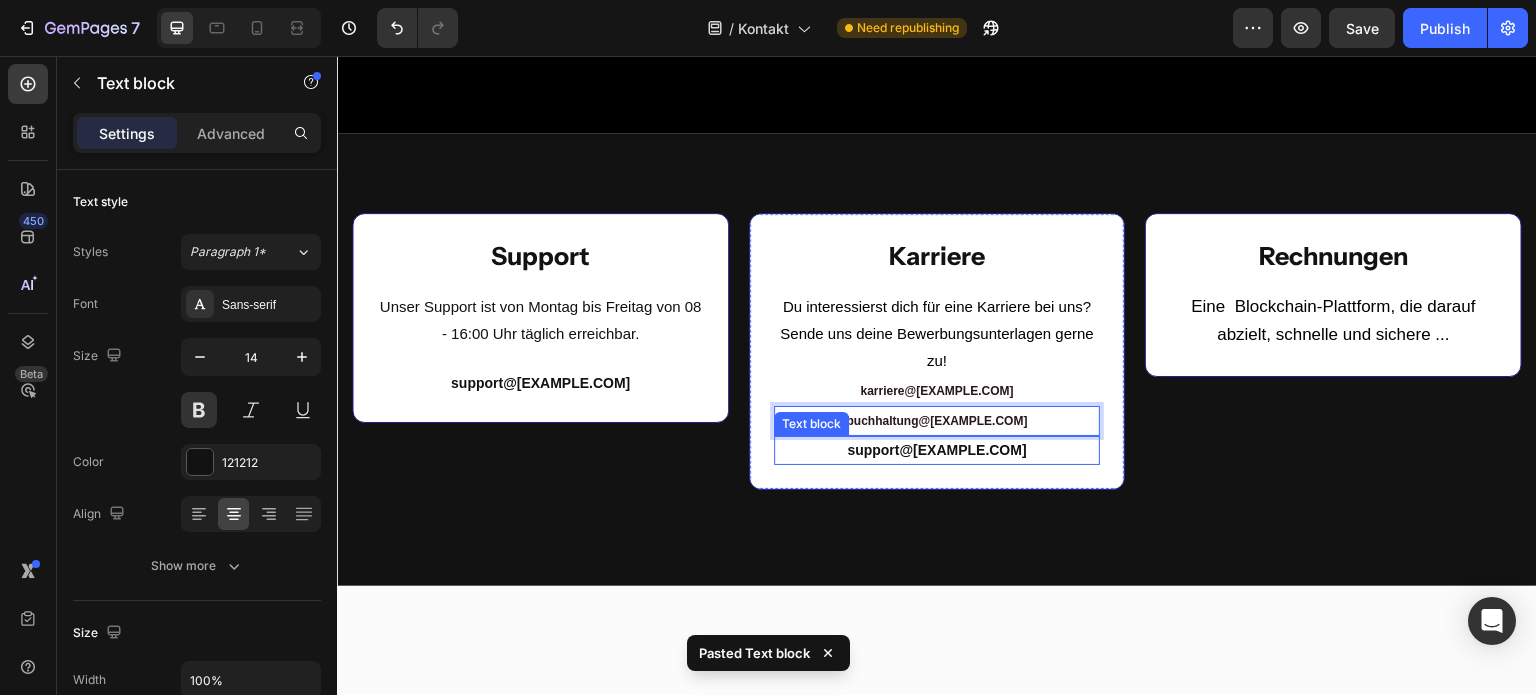 click on "support@km-investments.de" at bounding box center [937, 450] 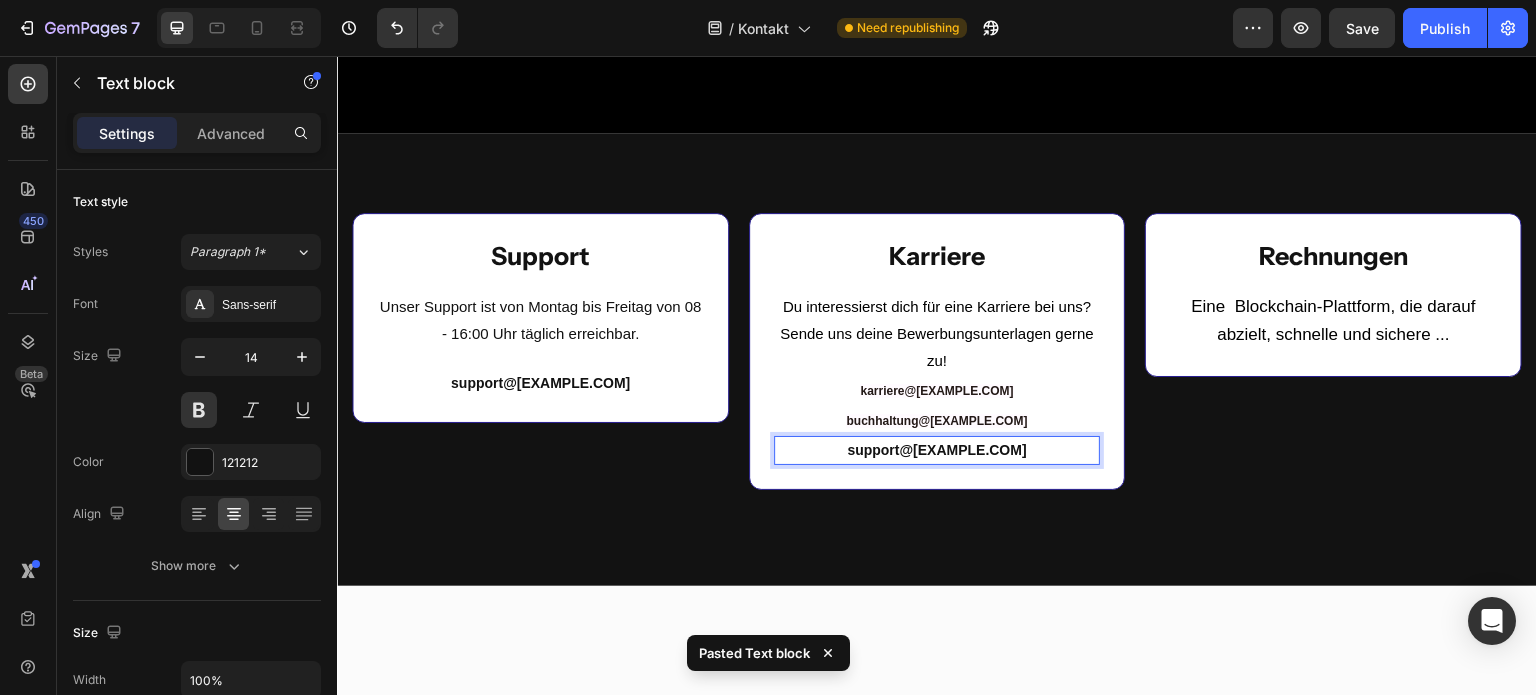 click on "support@km-investments.de" at bounding box center [937, 450] 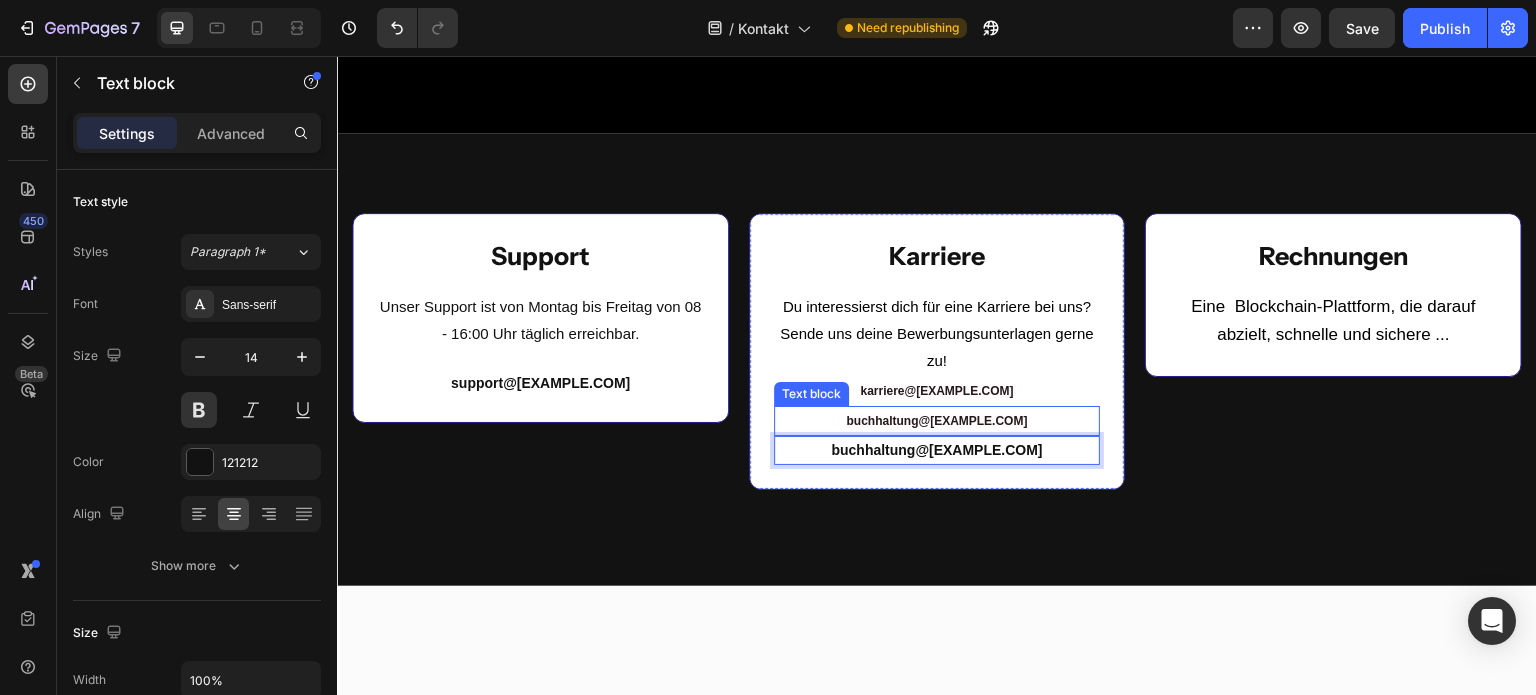 click on "buchhaltung@km-investments.de" at bounding box center (937, 421) 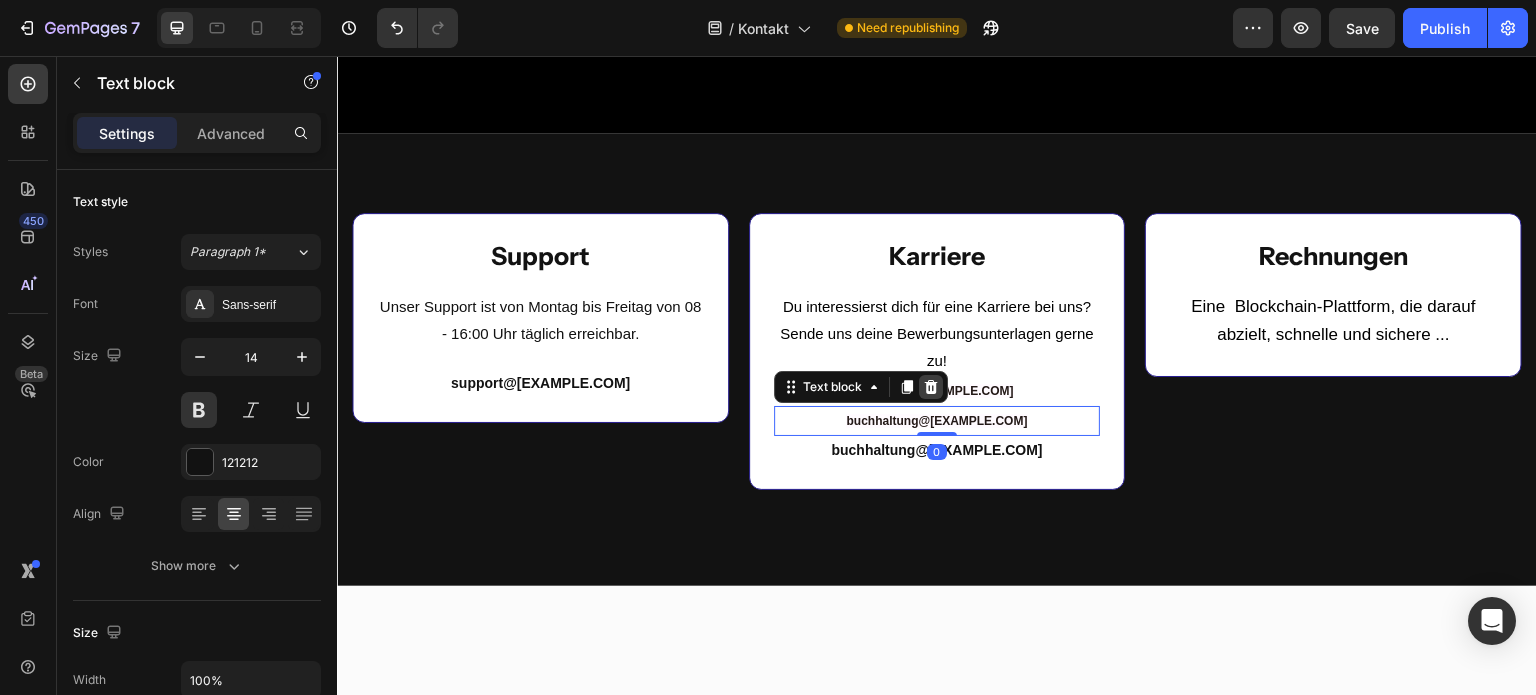 click 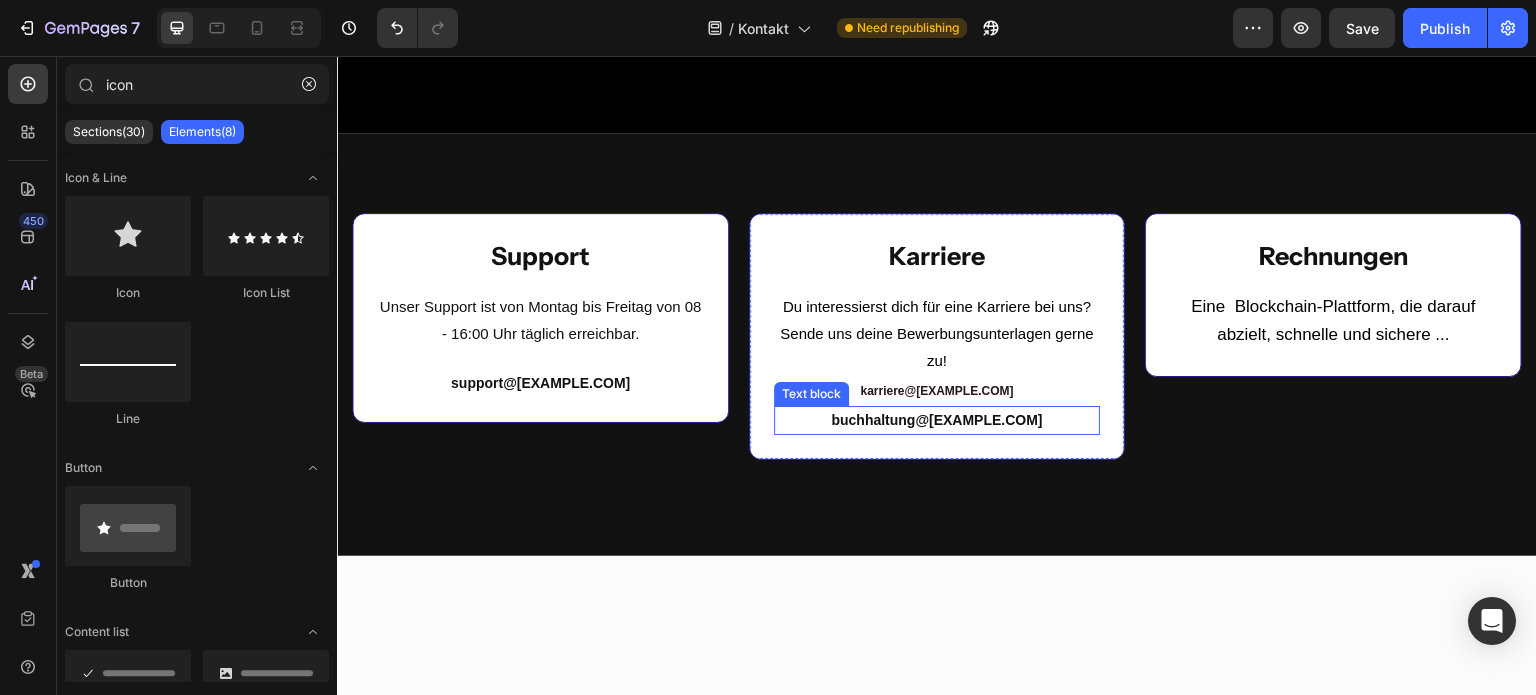 click on "buchhaltung@km-investments.de" at bounding box center (937, 420) 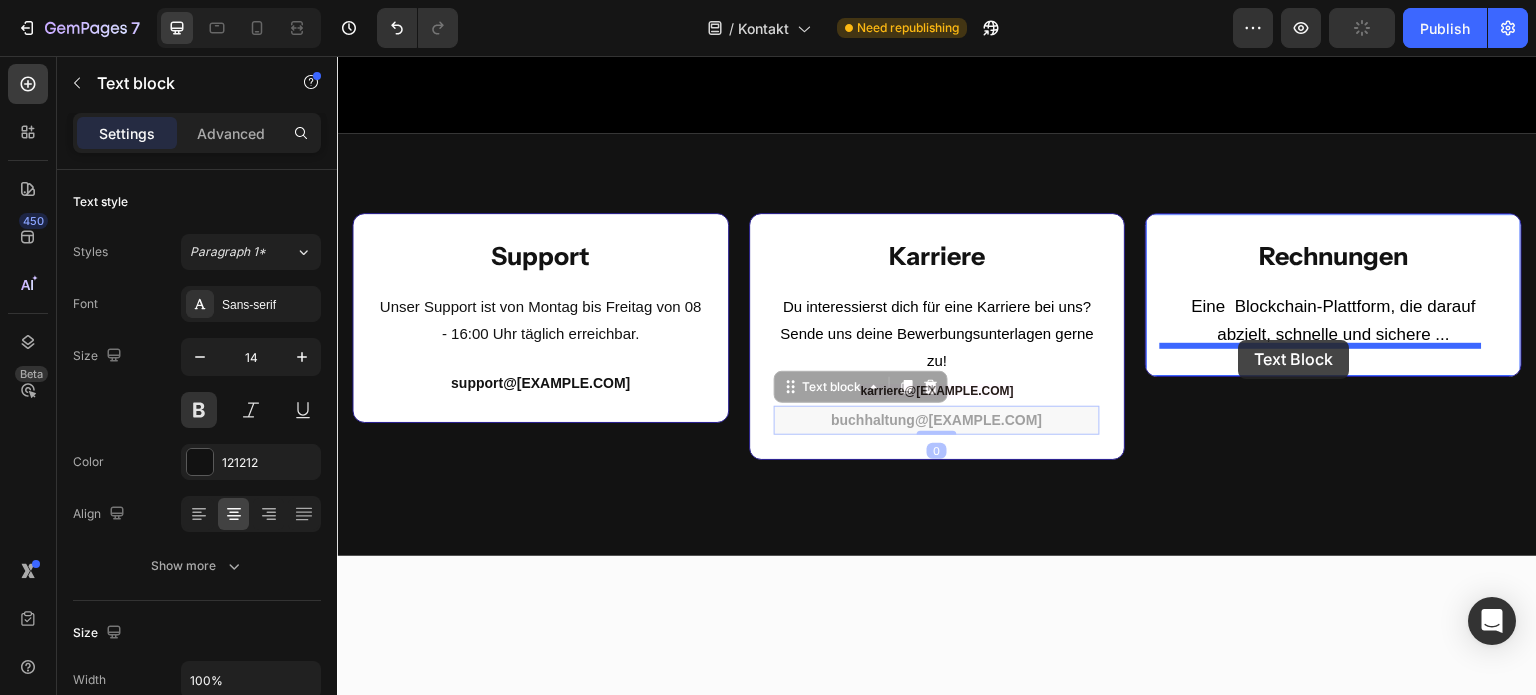 drag, startPoint x: 782, startPoint y: 380, endPoint x: 1239, endPoint y: 340, distance: 458.7472 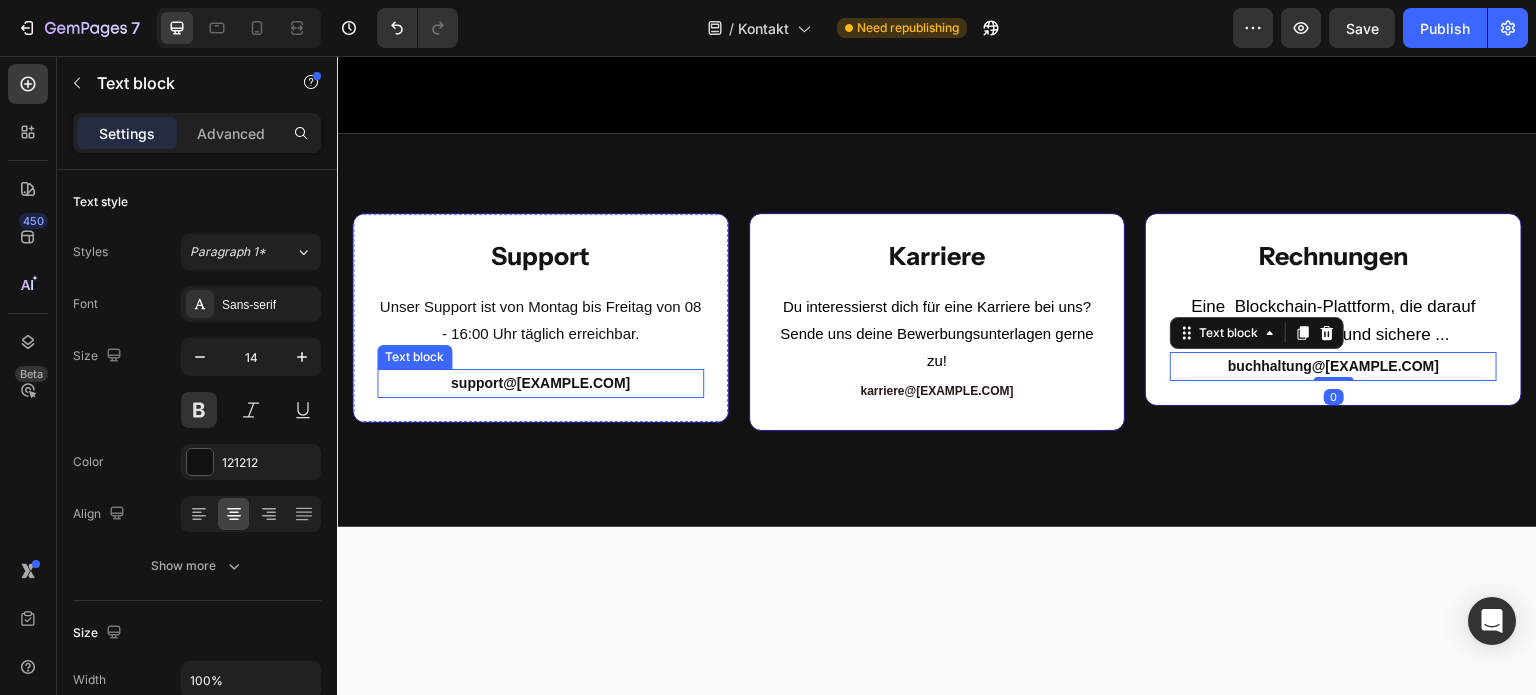 click on "support@km-investments.de" at bounding box center [540, 383] 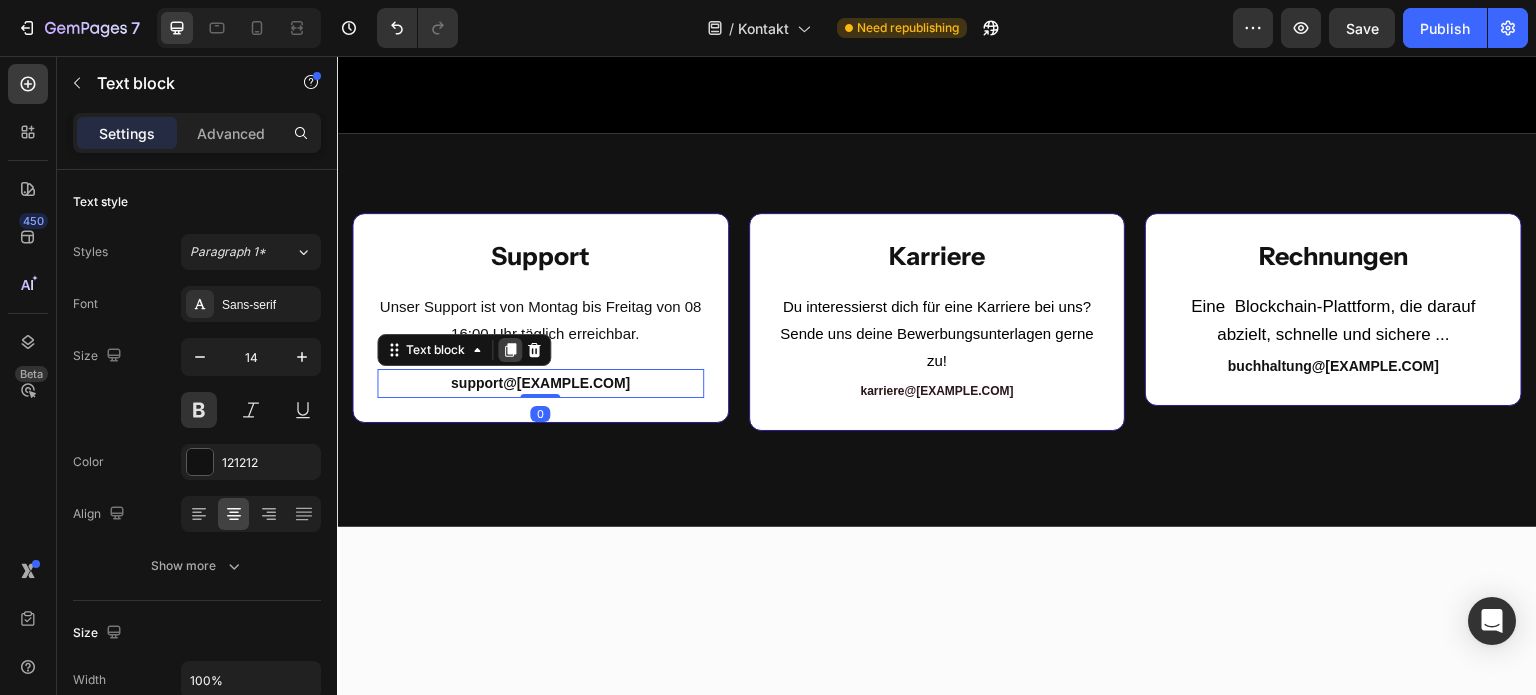 click 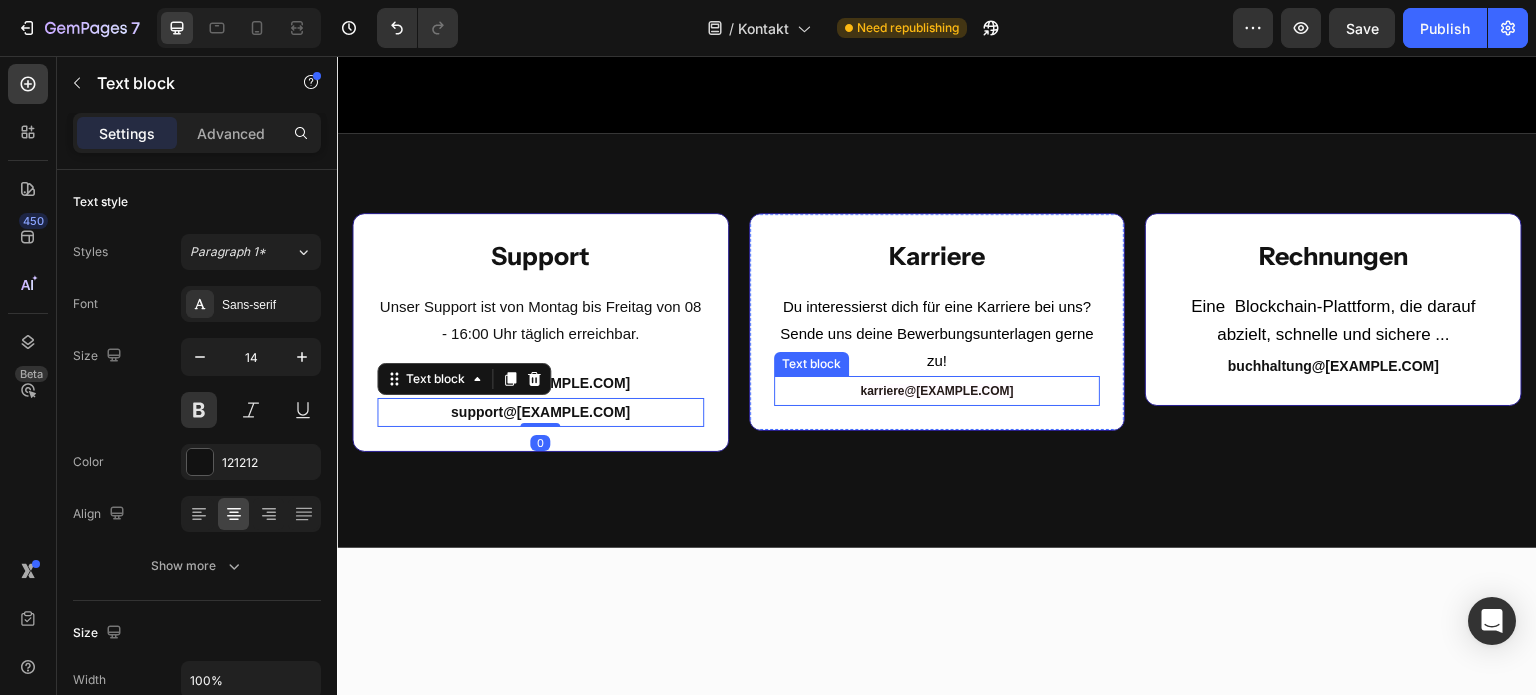 click on "karriere@km-investments.de" at bounding box center (936, 391) 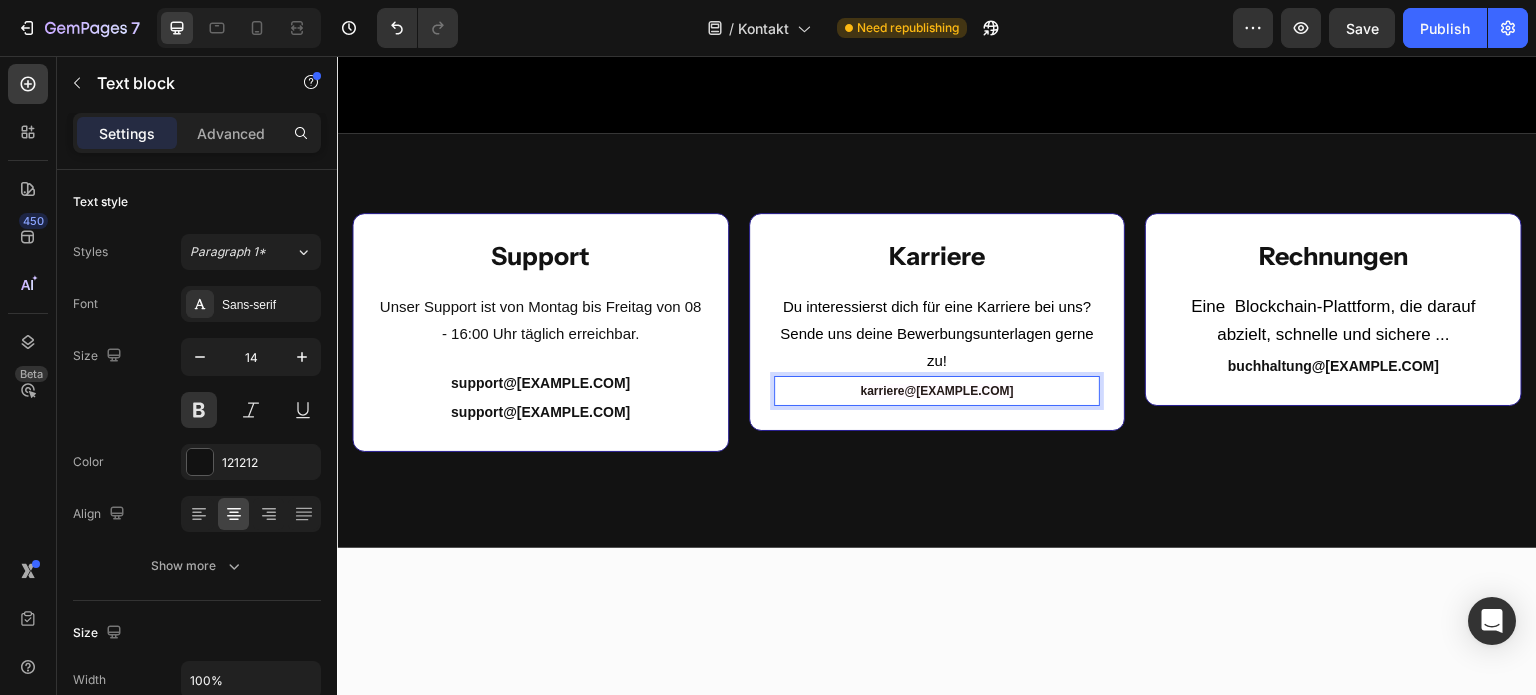 click on "karriere@km-investments.de" at bounding box center [936, 391] 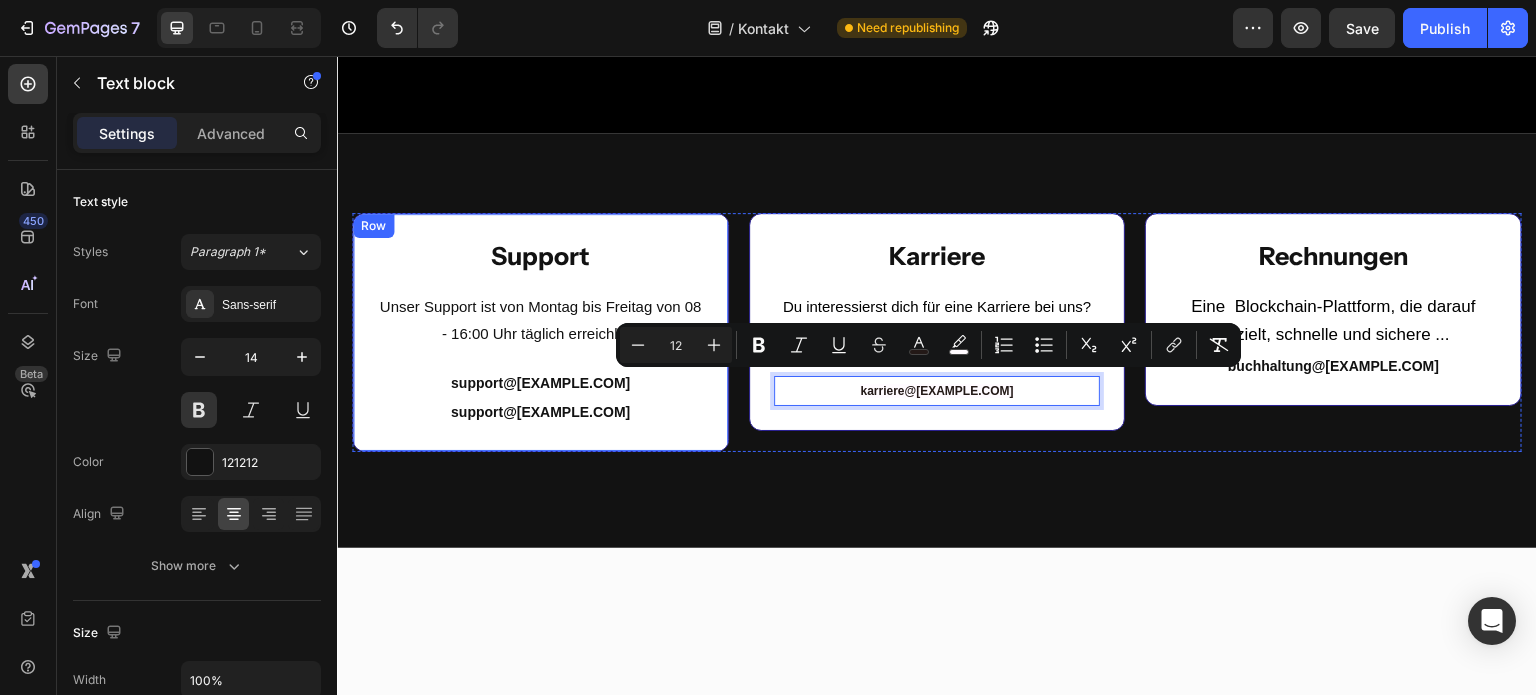click on "support@km-investments.de" at bounding box center [540, 412] 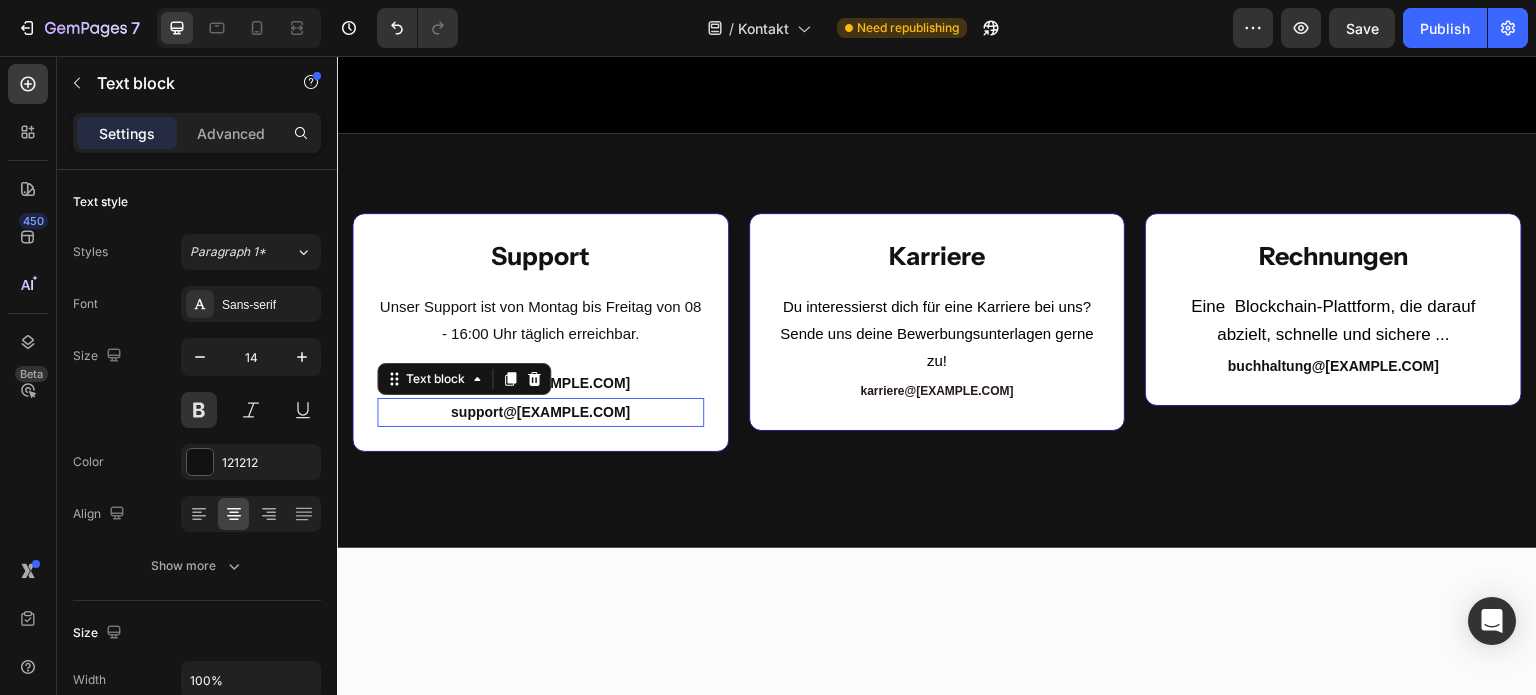 click on "support@km-investments.de" at bounding box center (540, 412) 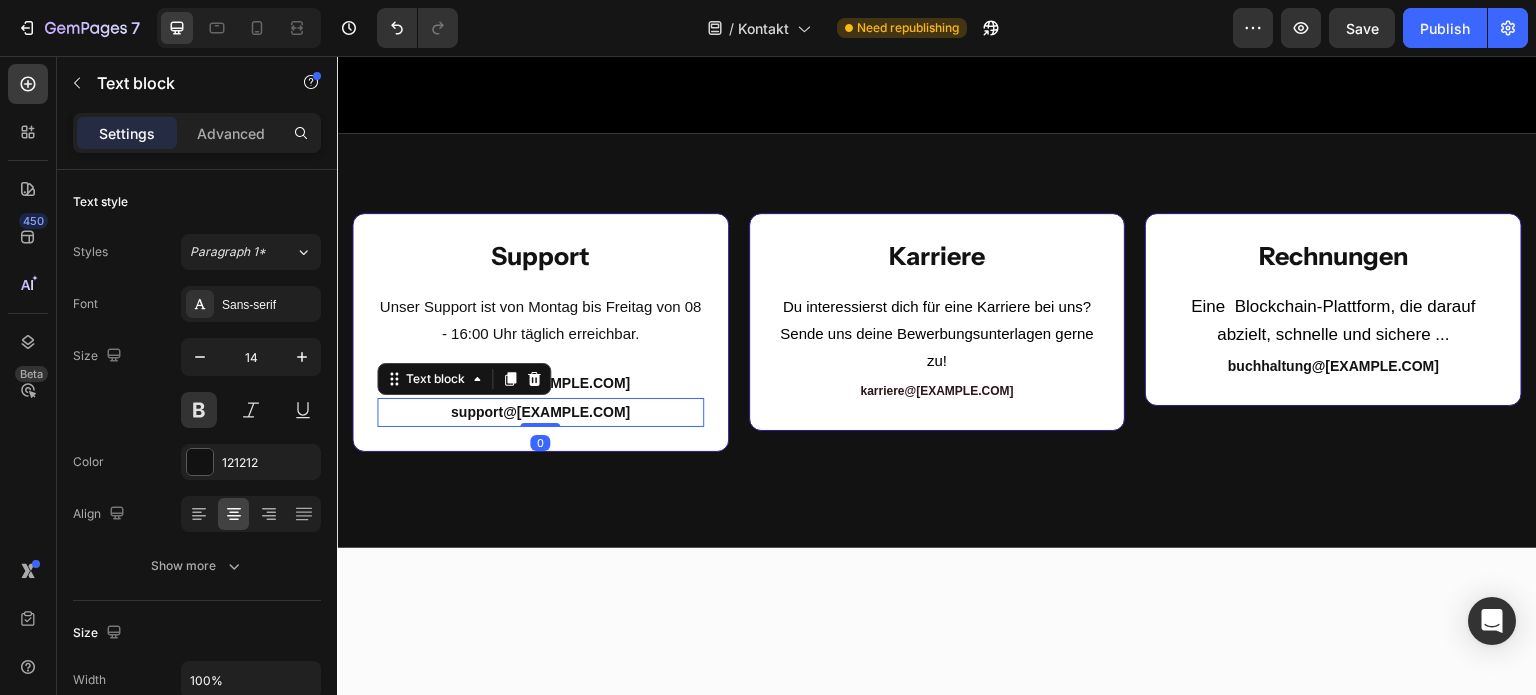 click on "support@km-investments.de" at bounding box center (540, 412) 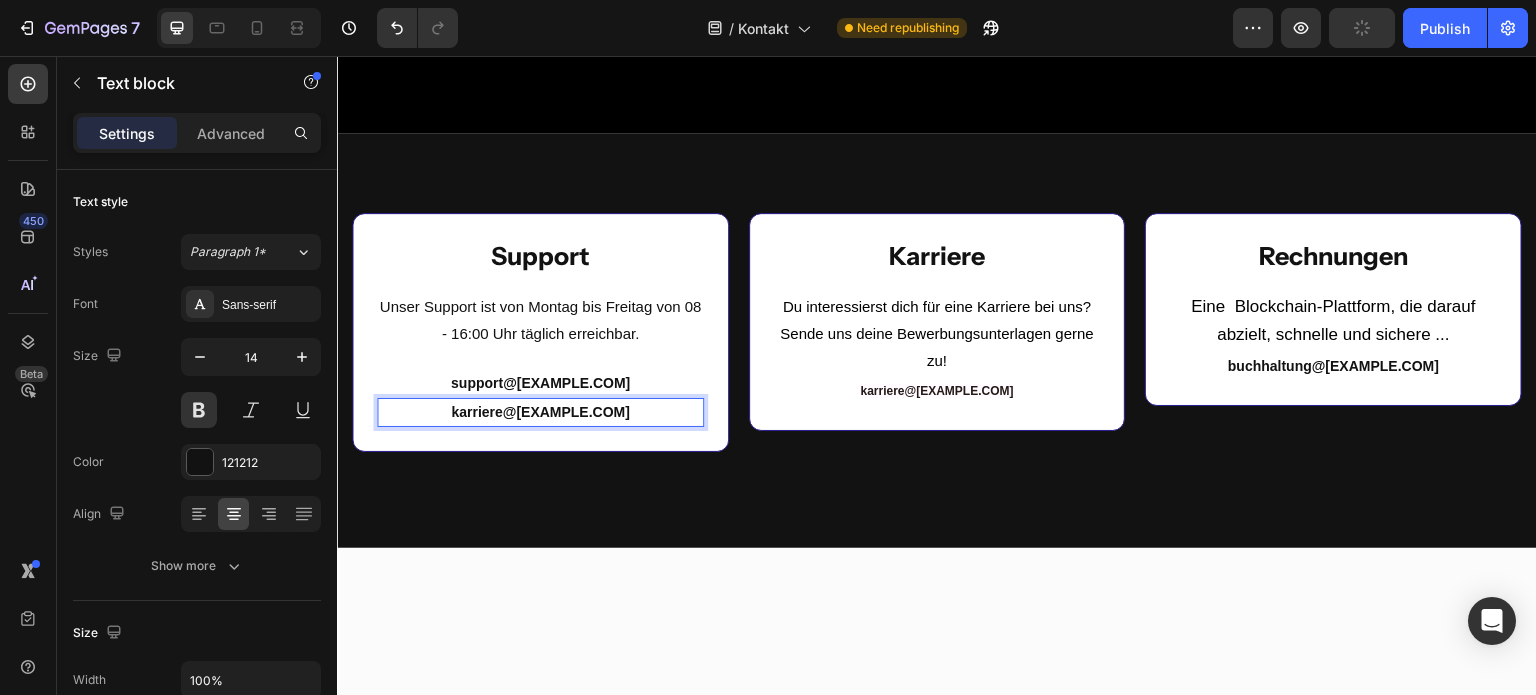 click on "support@km-investments.de" at bounding box center (540, 383) 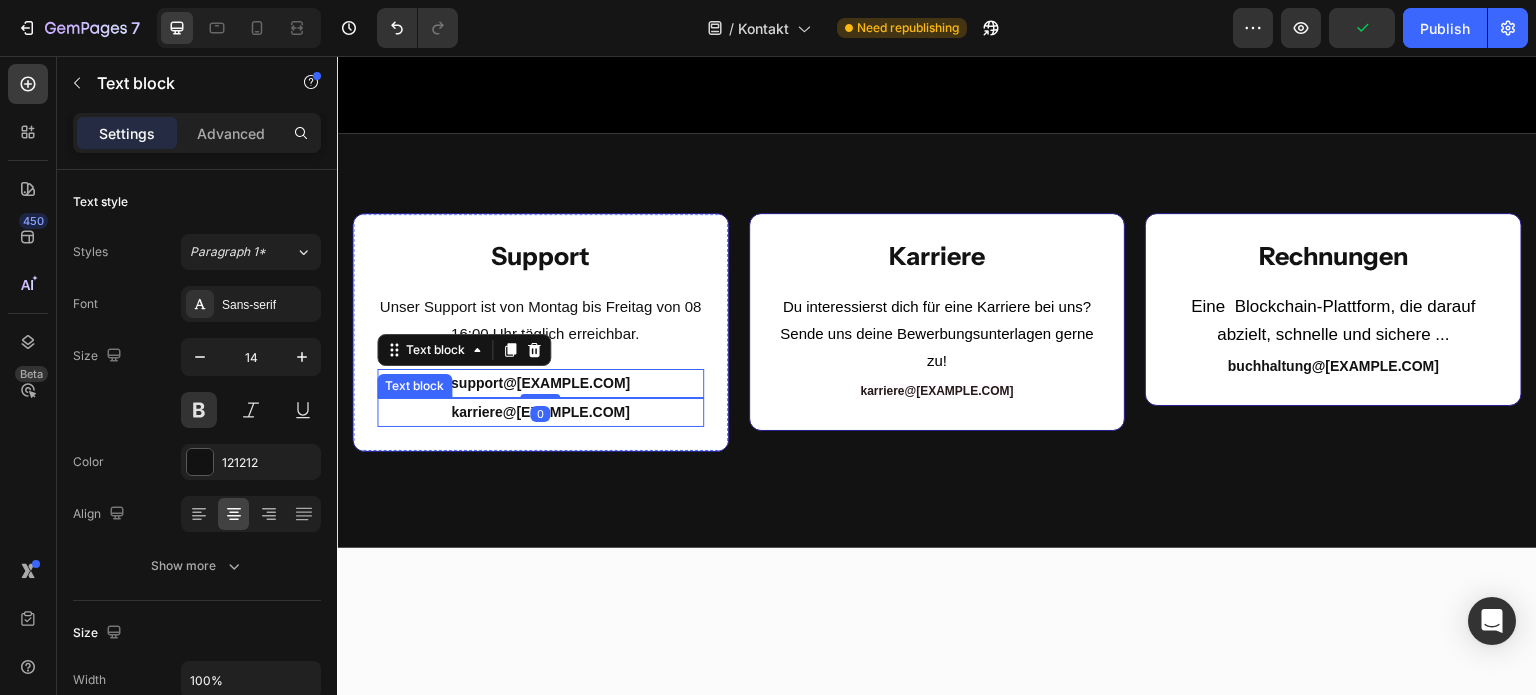 click on "karriere@km-investments.de" at bounding box center (540, 412) 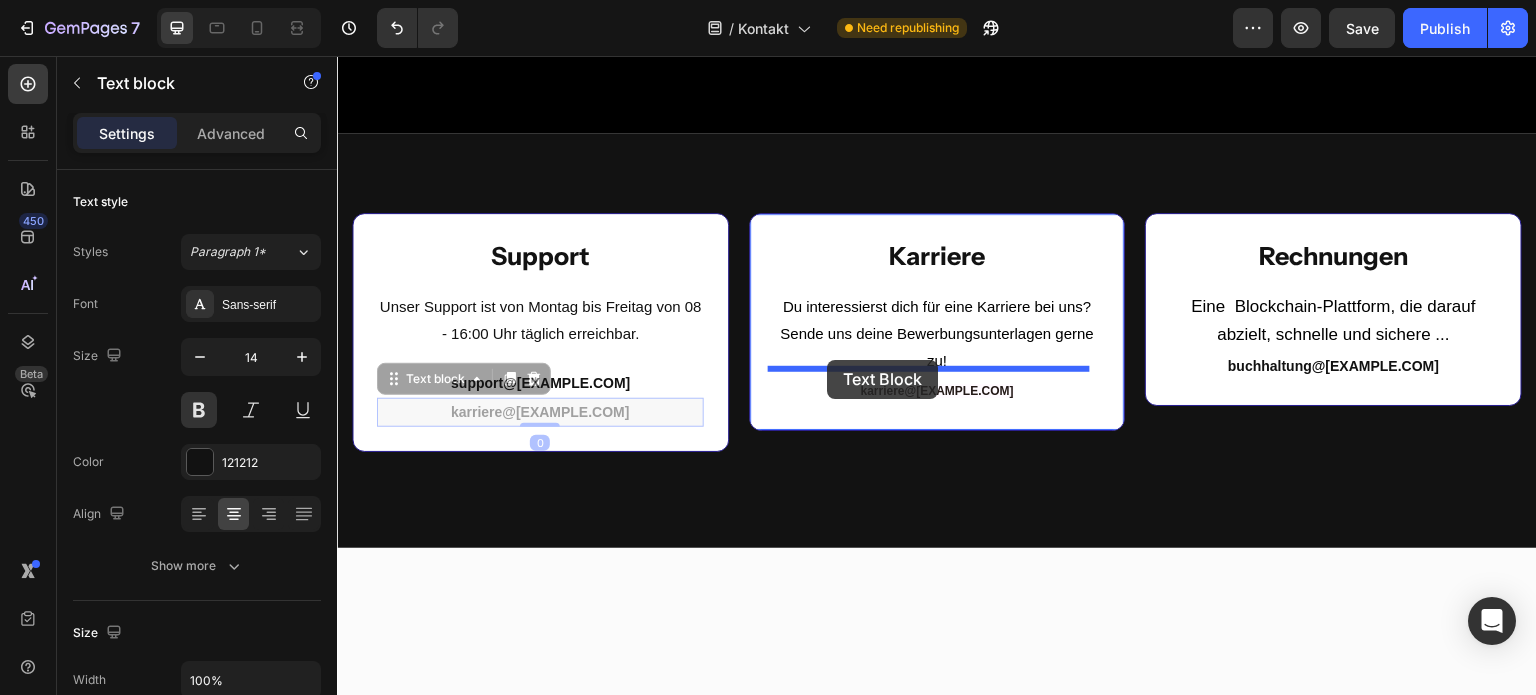 drag, startPoint x: 387, startPoint y: 375, endPoint x: 828, endPoint y: 360, distance: 441.25504 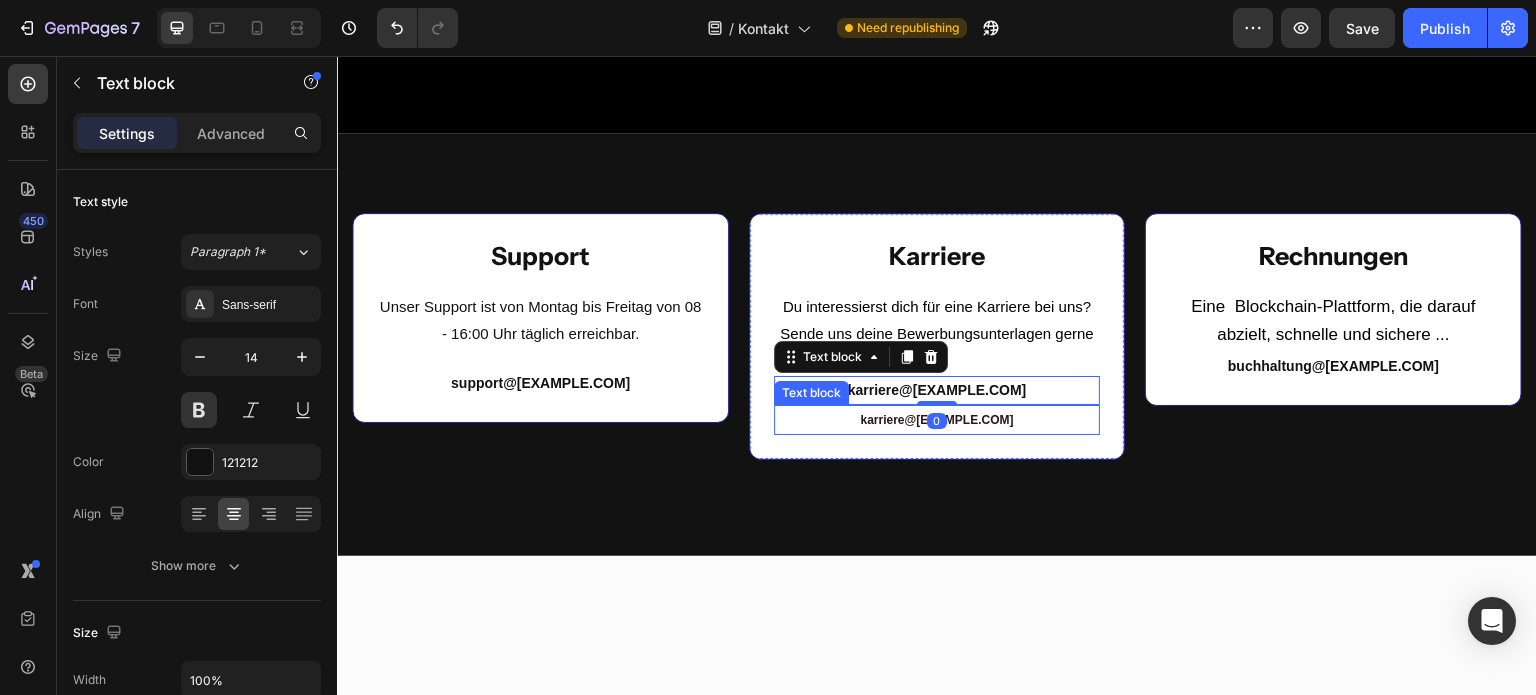 click on "karriere@km-investments.de" at bounding box center (936, 420) 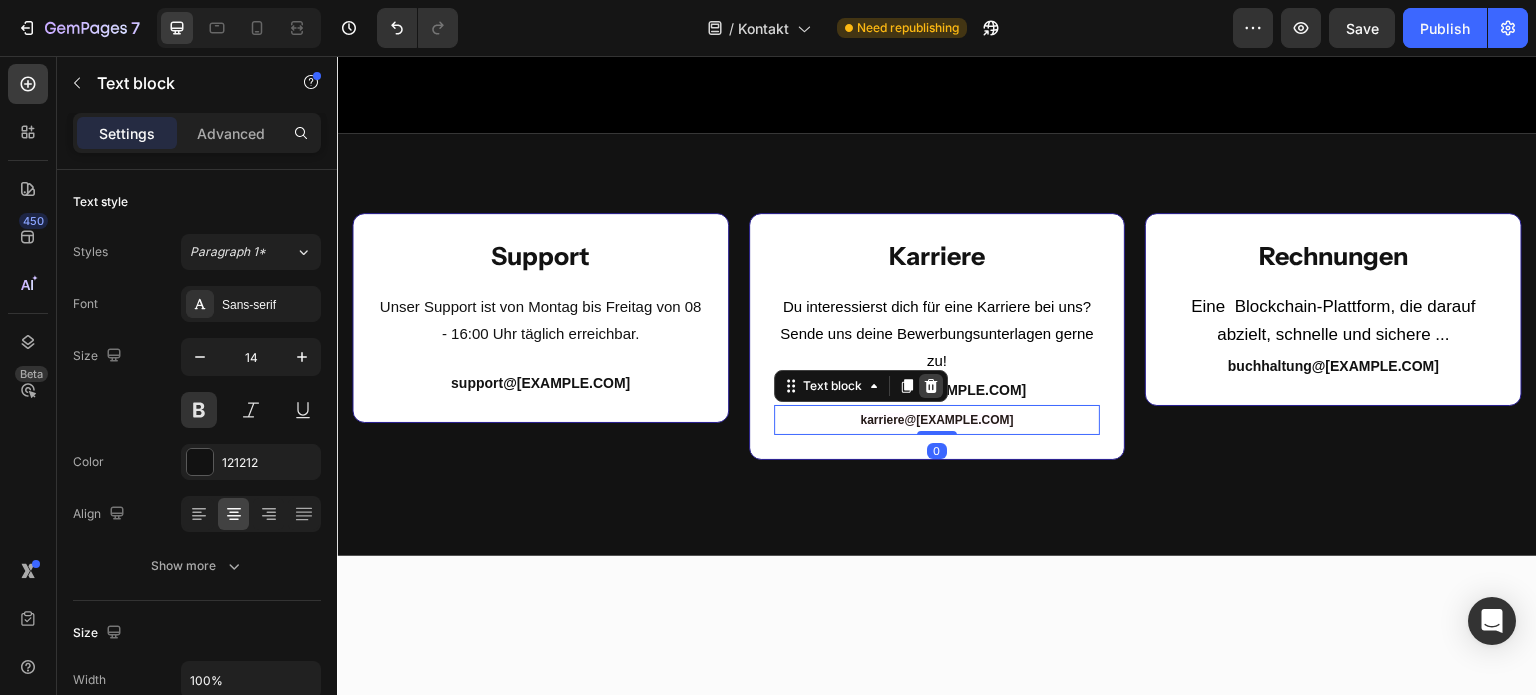 click 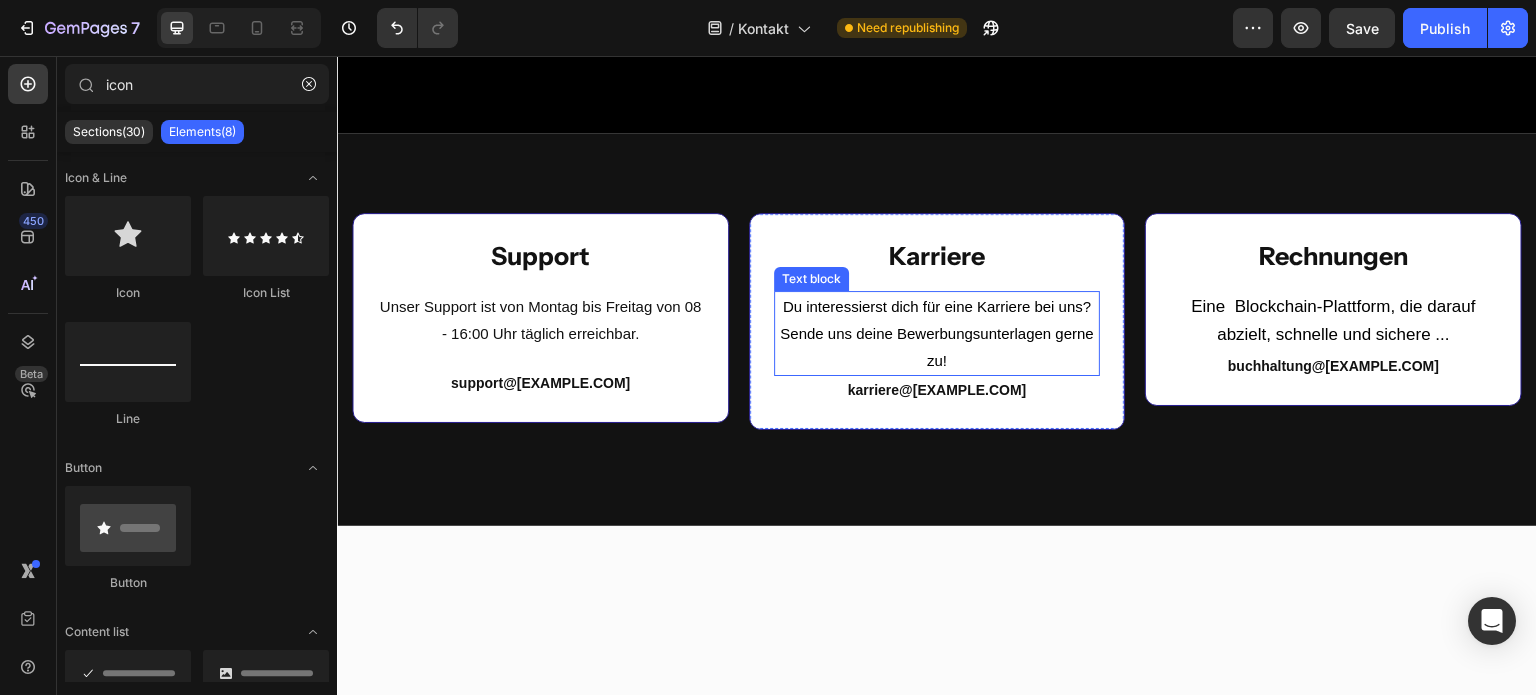click on "Du interessierst dich für eine Karriere bei uns? Sende uns deine Bewerbungsunterlagen gerne zu!" at bounding box center (937, 333) 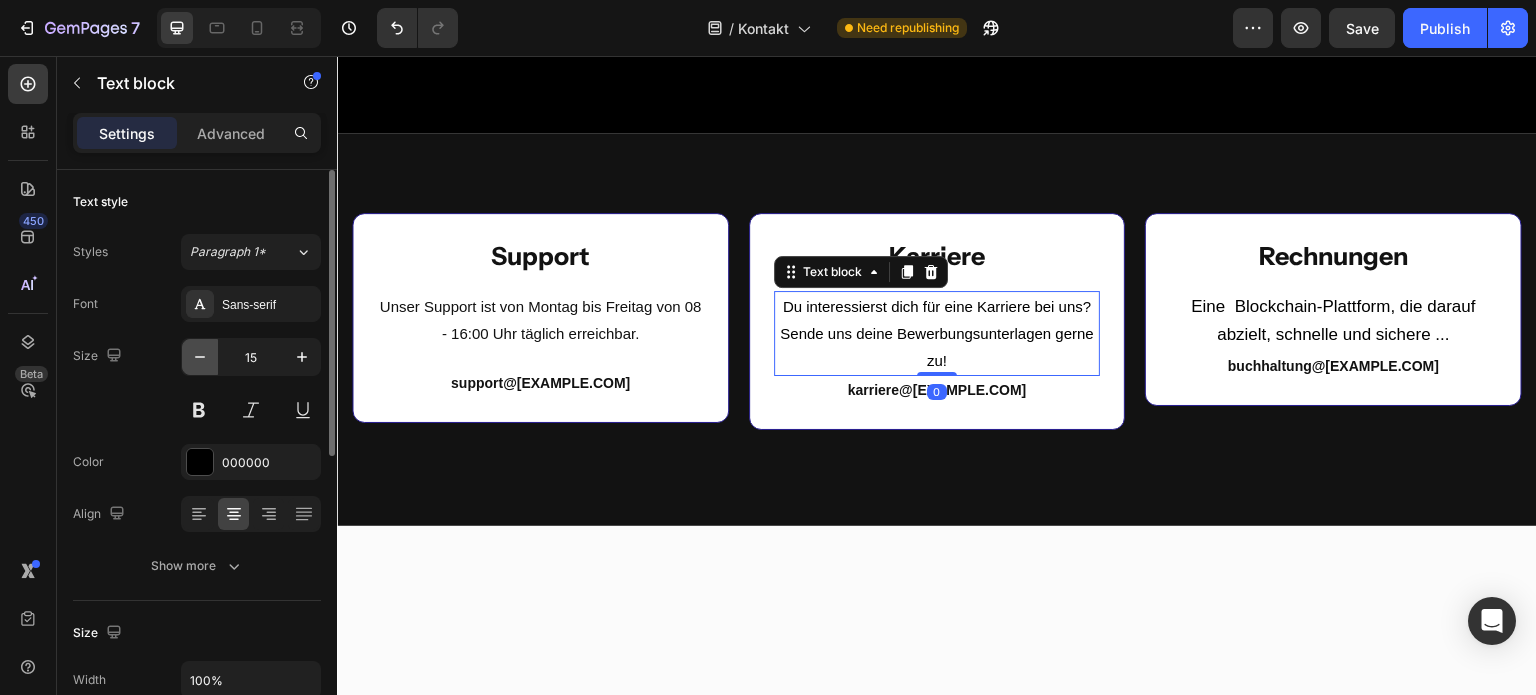 click 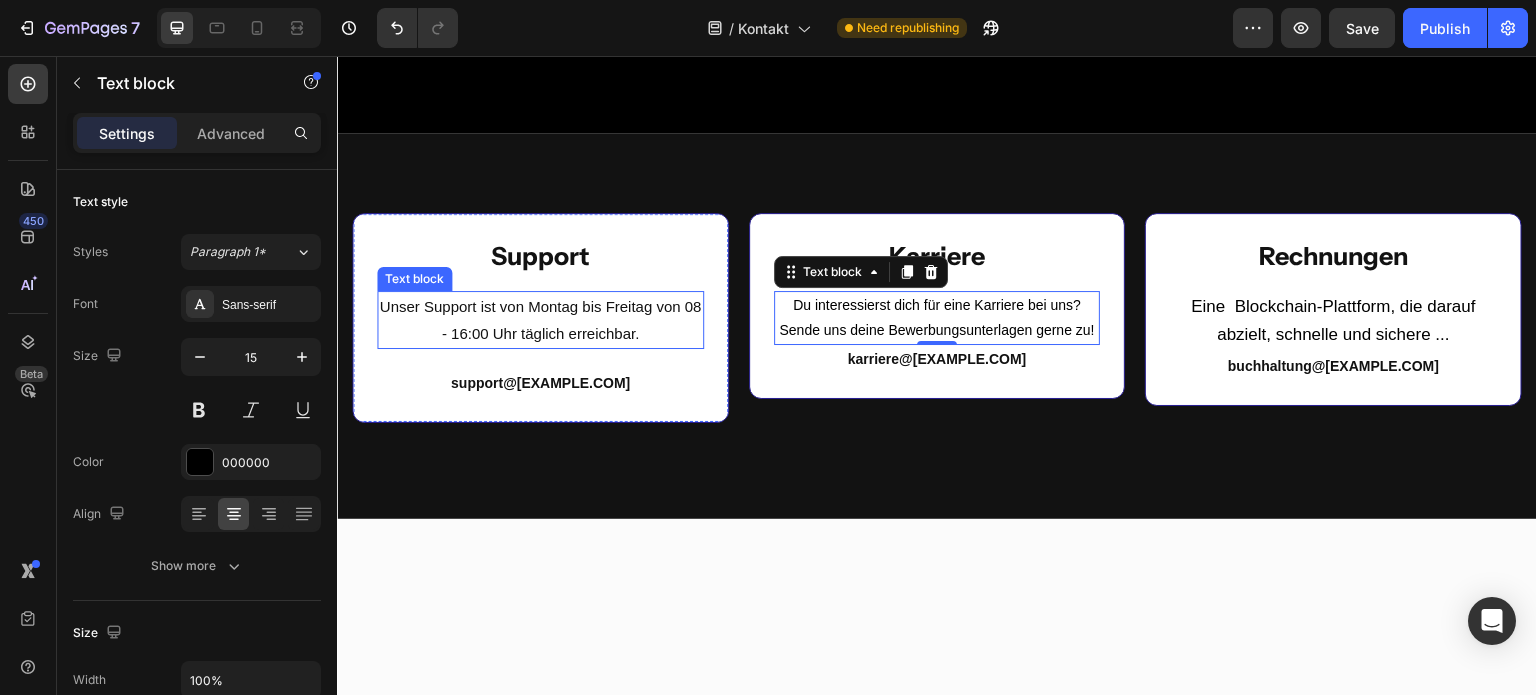 click on "Unser Support ist von Montag bis Freitag von 08 - 16:00 Uhr täglich erreichbar." at bounding box center (540, 320) 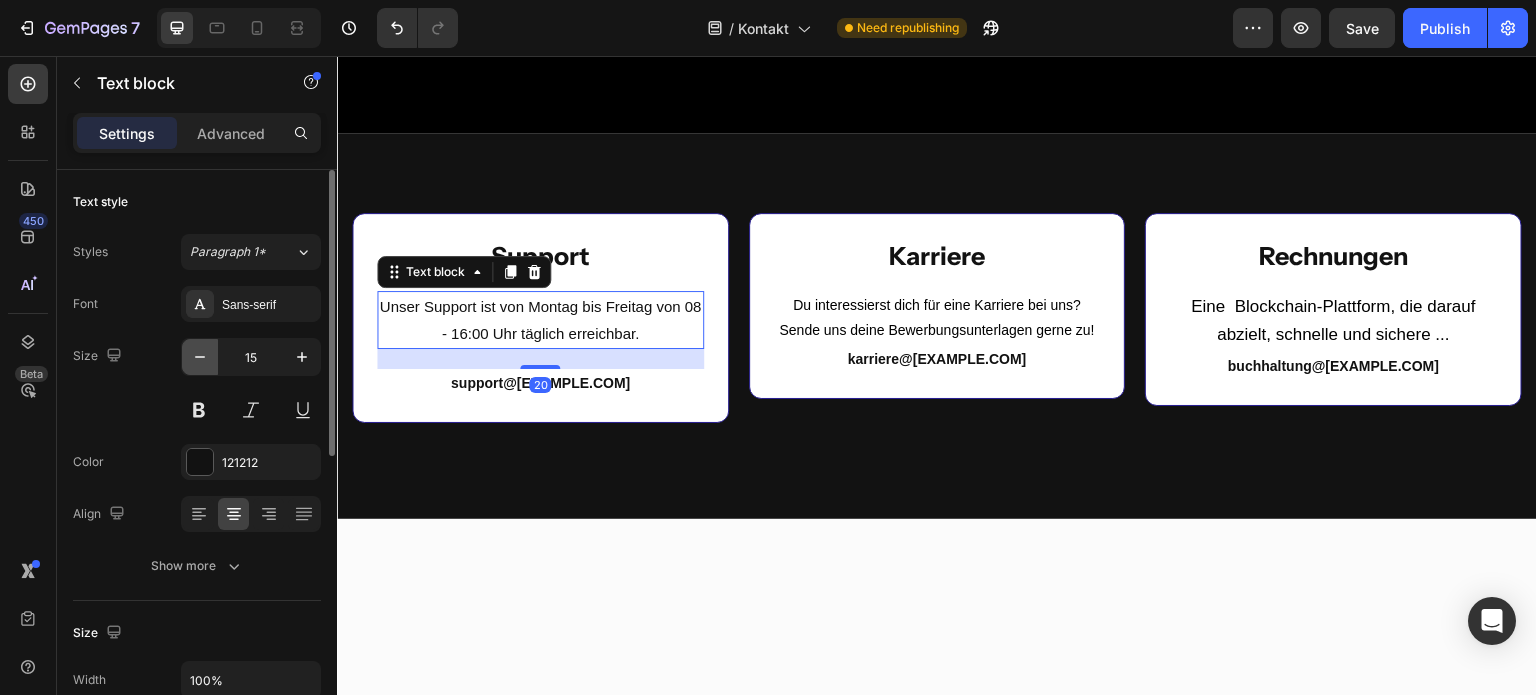 click 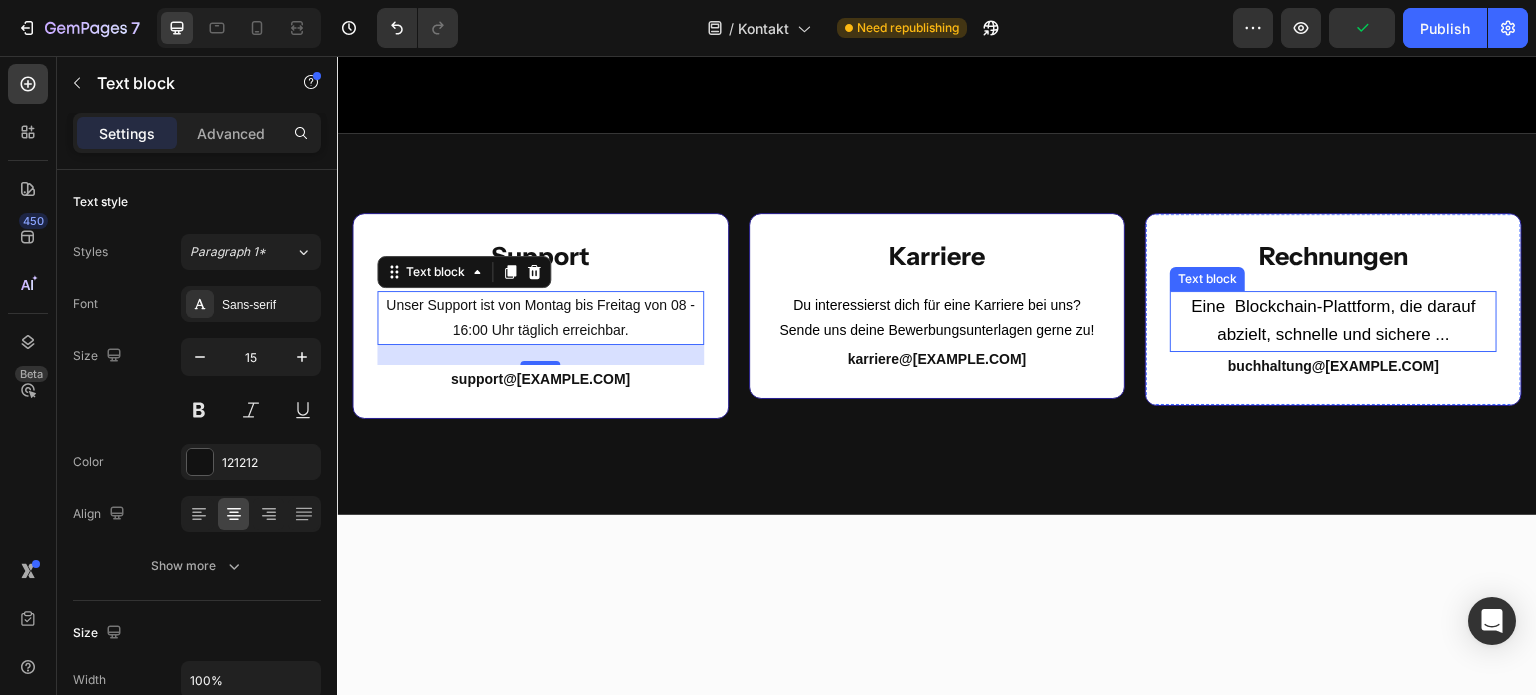 click on "Eine  Blockchain-Plattform, die darauf abzielt, schnelle und sichere ..." at bounding box center (1333, 322) 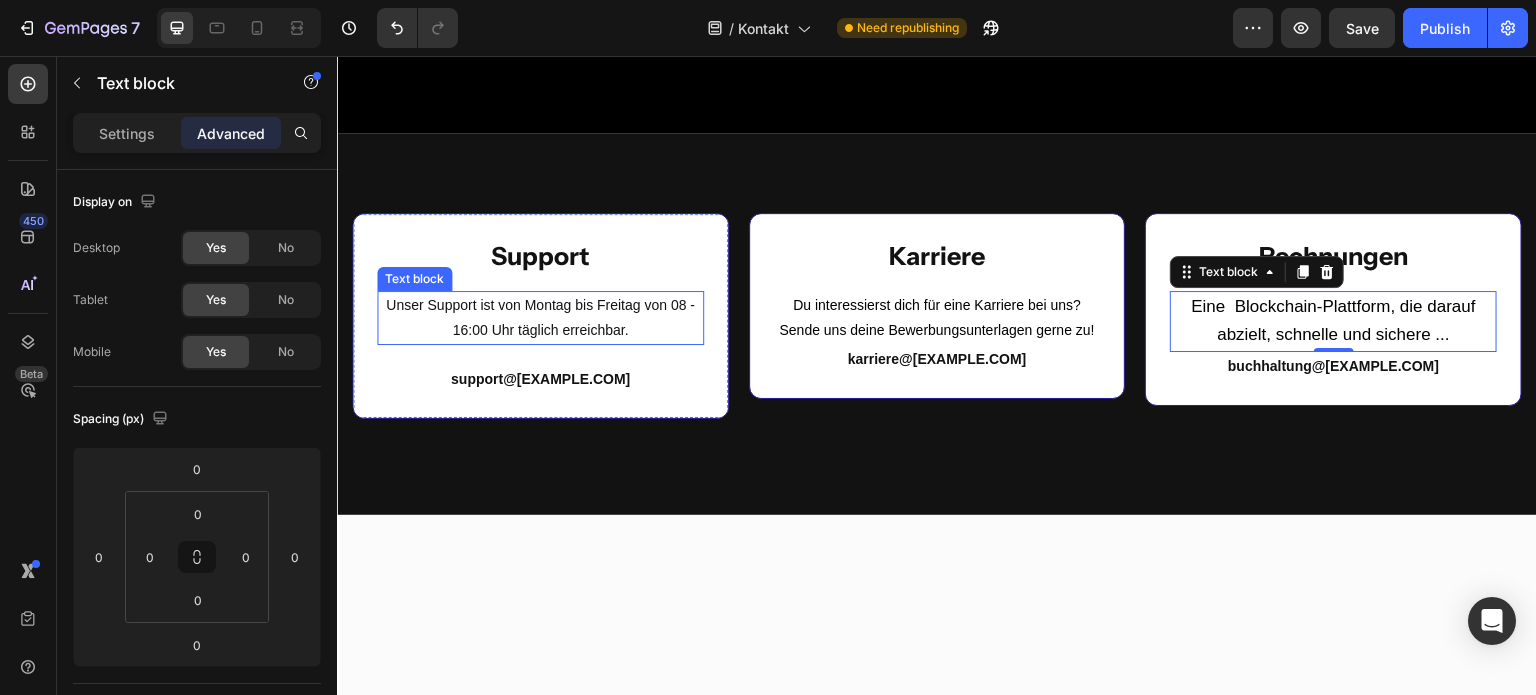 click on "Unser Support ist von Montag bis Freitag von 08 - 16:00 Uhr täglich erreichbar." at bounding box center [540, 318] 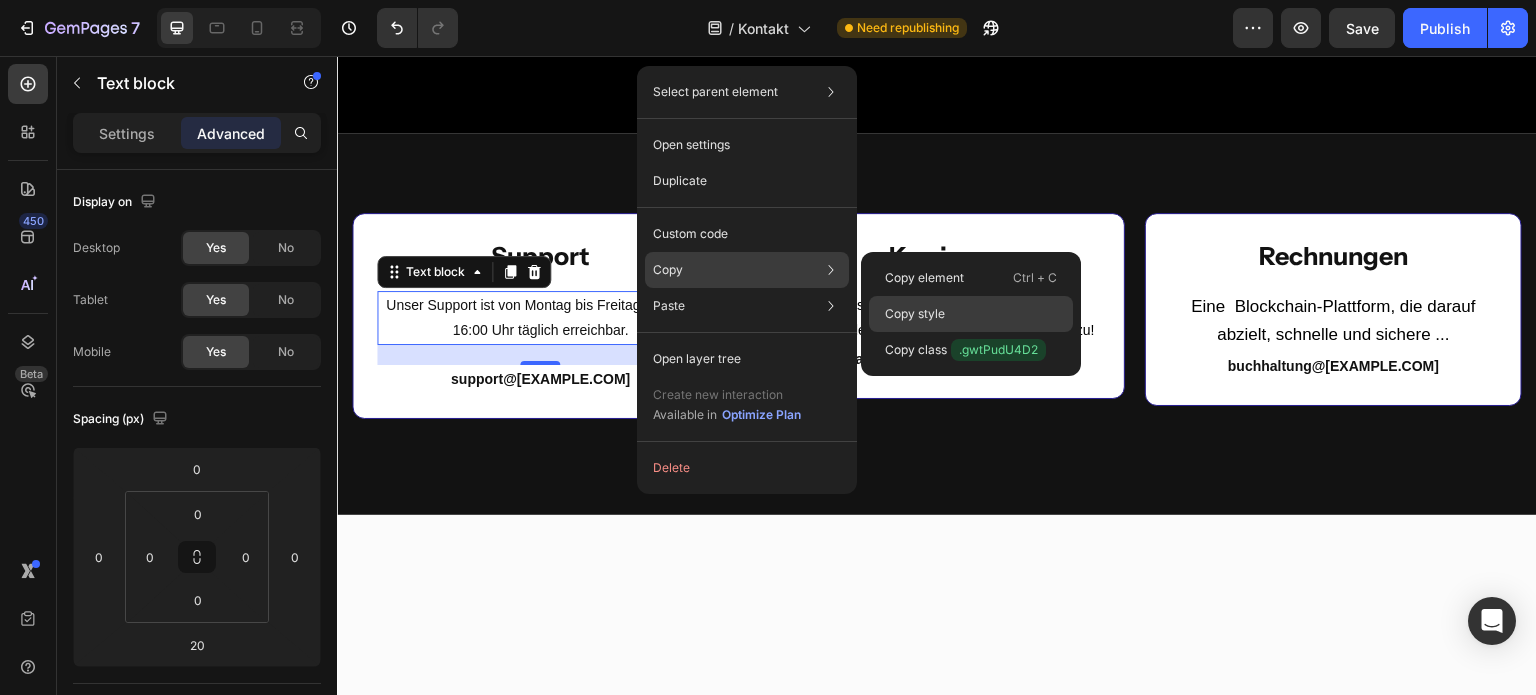 click on "Copy style" 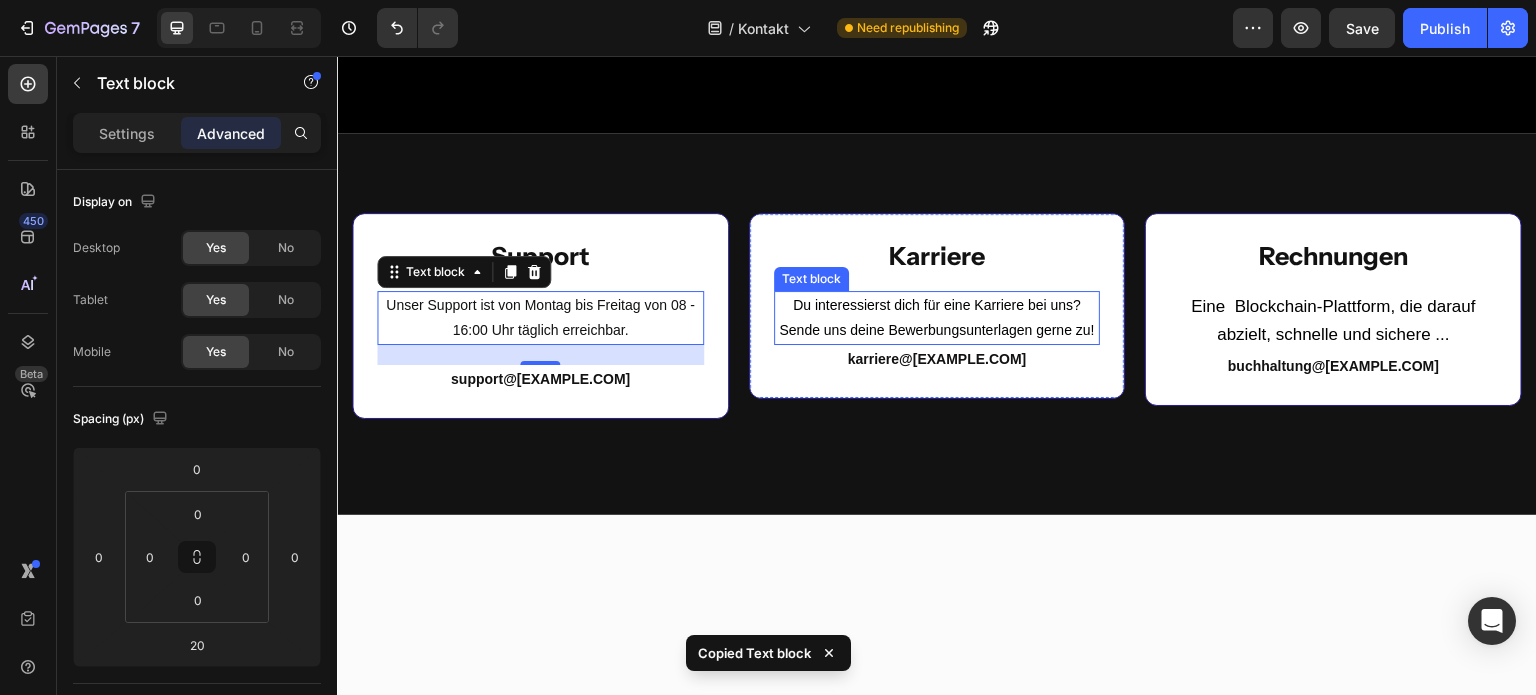 click on "Du interessierst dich für eine Karriere bei uns? Sende uns deine Bewerbungsunterlagen gerne zu!" at bounding box center (937, 318) 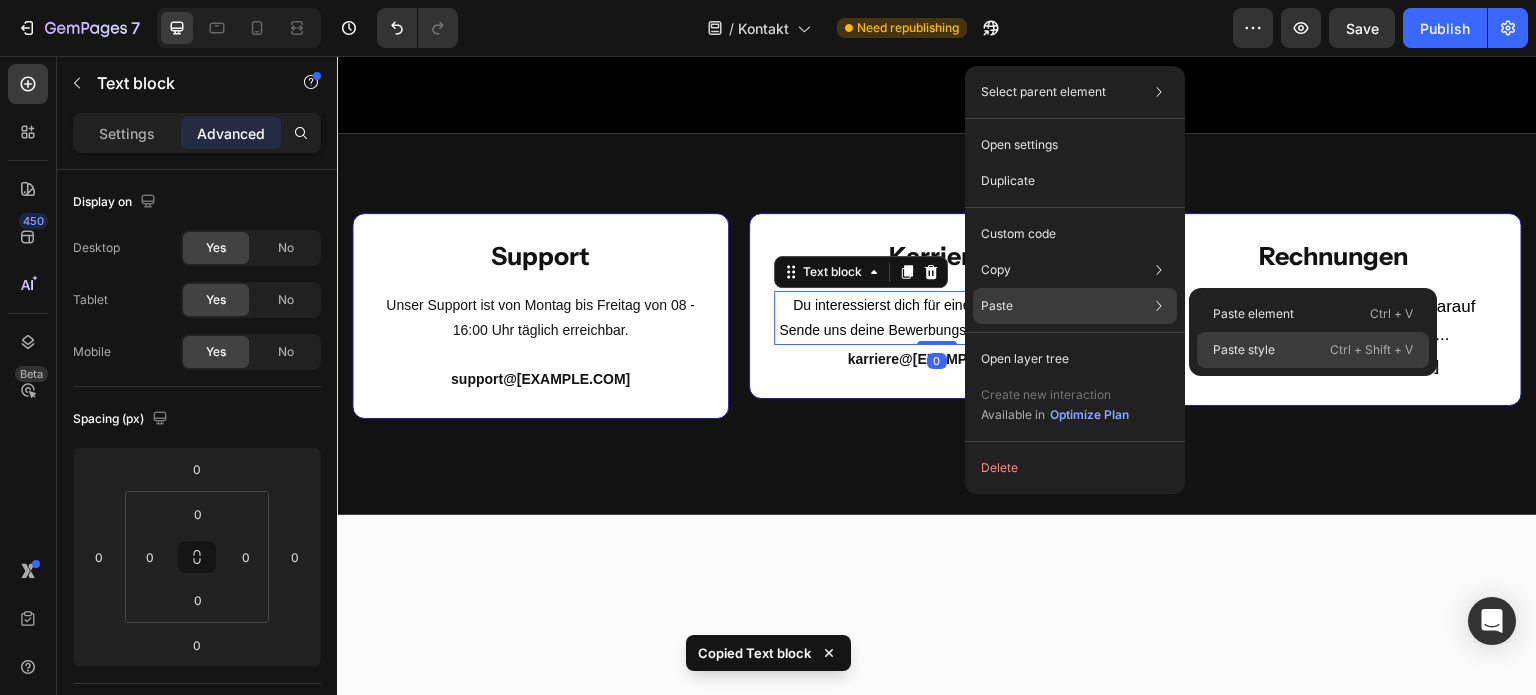 click on "Paste style  Ctrl + Shift + V" 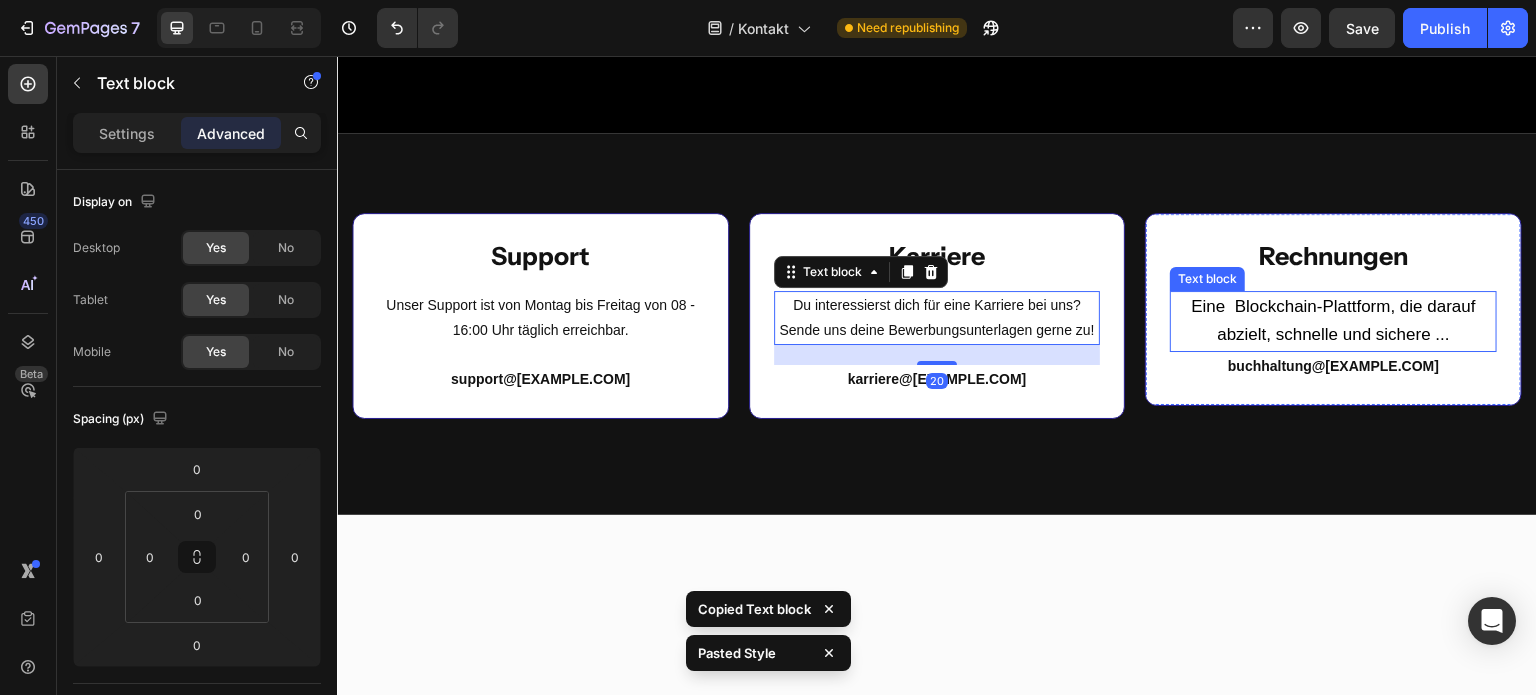 click on "Eine  Blockchain-Plattform, die darauf abzielt, schnelle und sichere ..." at bounding box center (1333, 321) 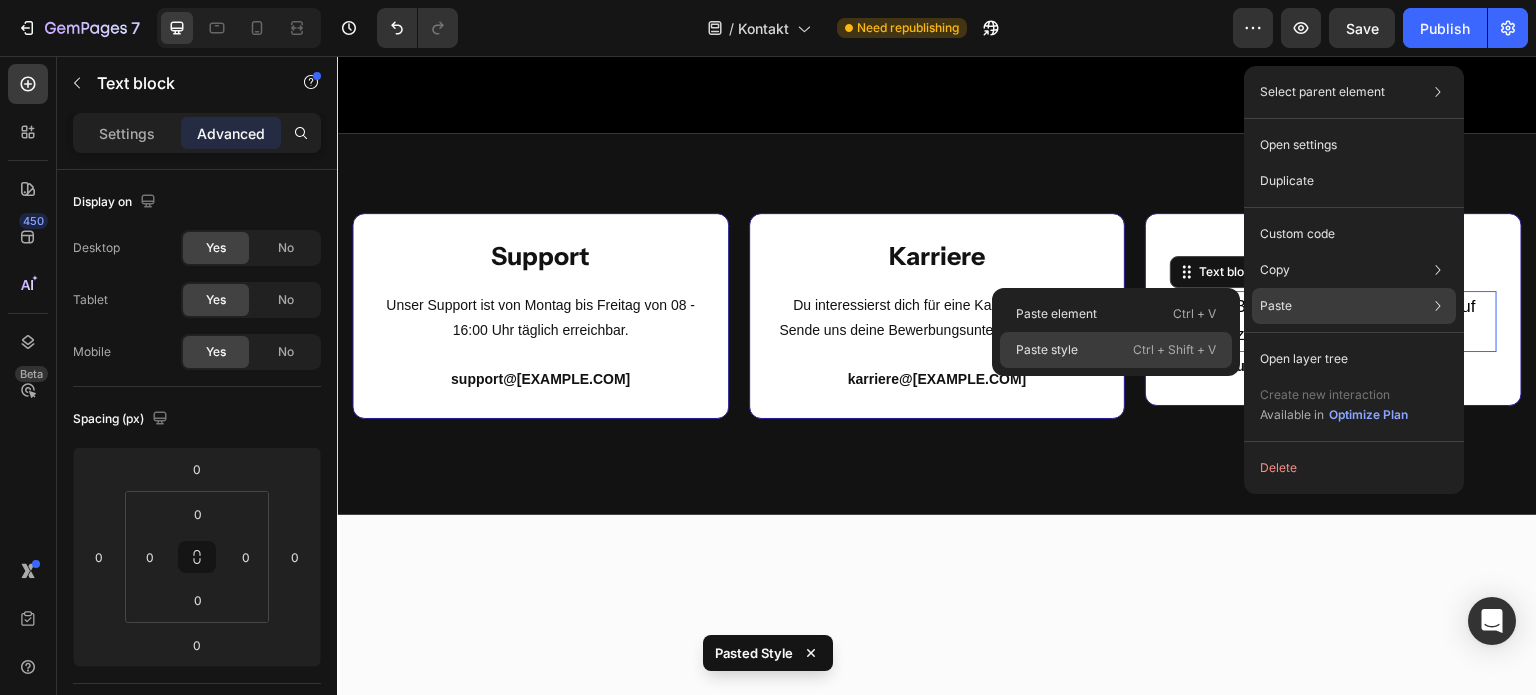 click on "Ctrl + Shift + V" at bounding box center [1174, 350] 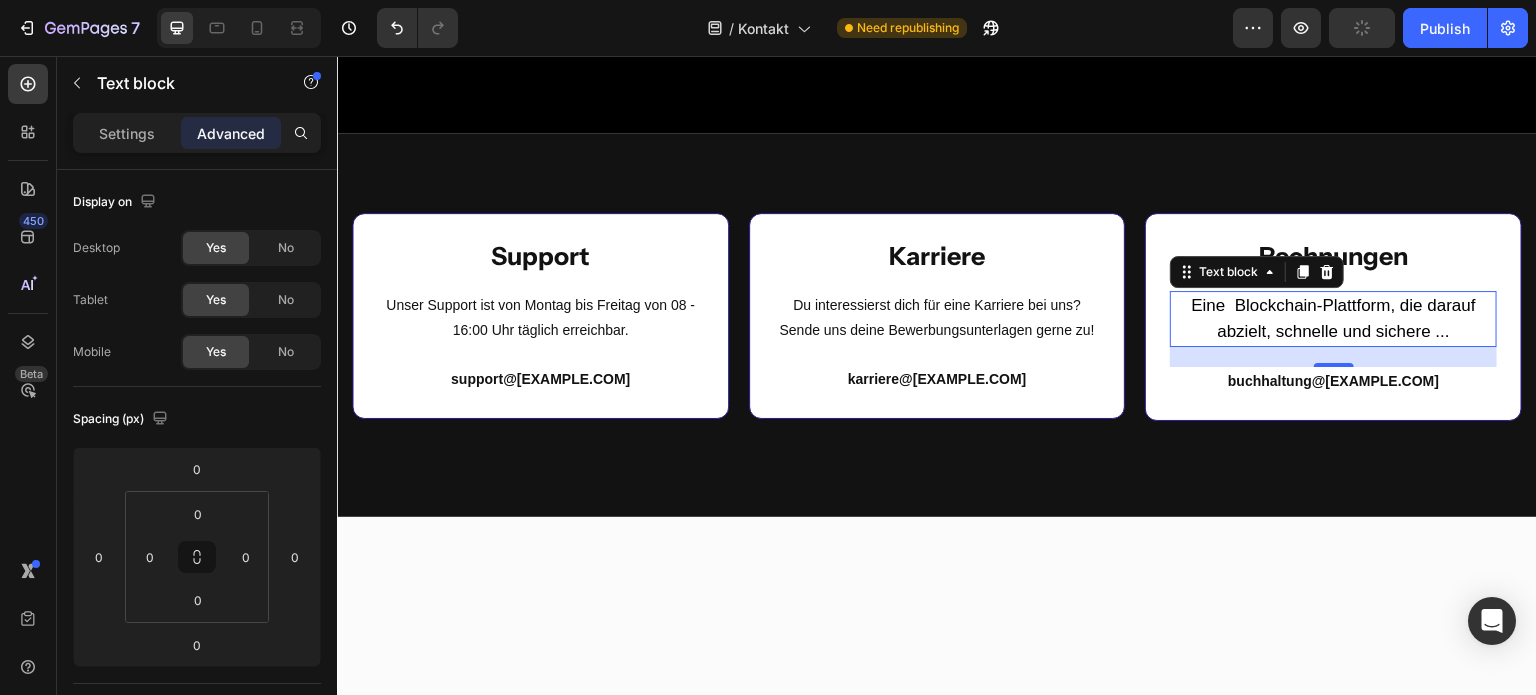 click on "Eine  Blockchain-Plattform, die darauf abzielt, schnelle und sichere ..." at bounding box center (1333, 319) 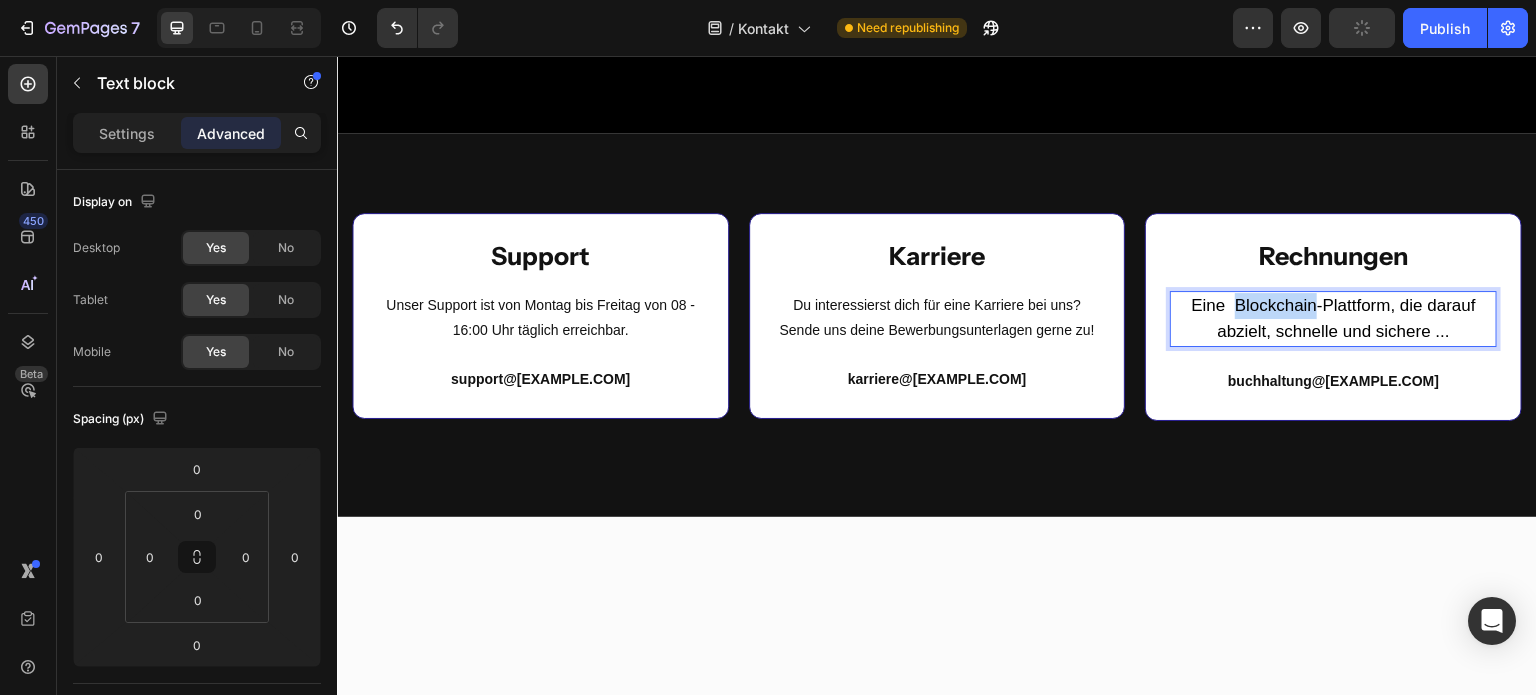 click on "Eine  Blockchain-Plattform, die darauf abzielt, schnelle und sichere ..." at bounding box center [1333, 319] 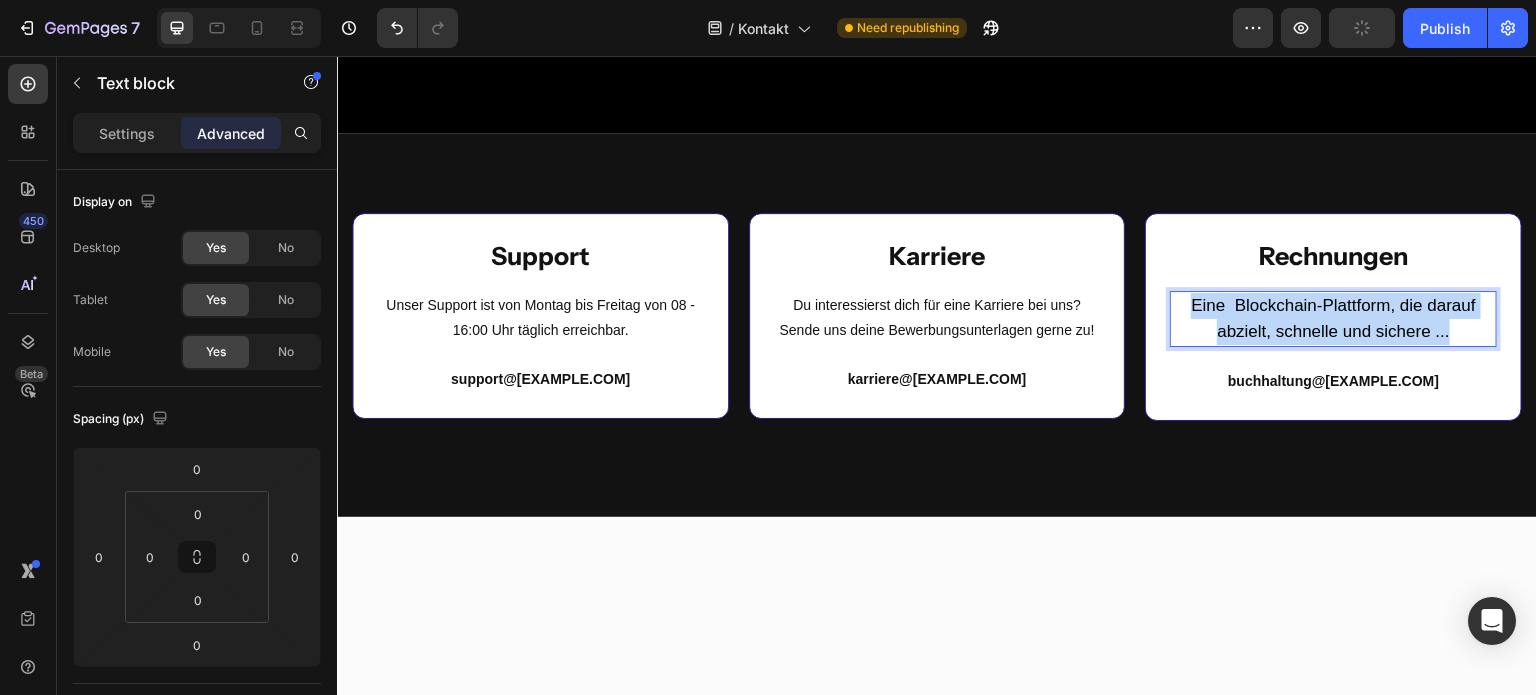 click on "Eine  Blockchain-Plattform, die darauf abzielt, schnelle und sichere ..." at bounding box center [1333, 319] 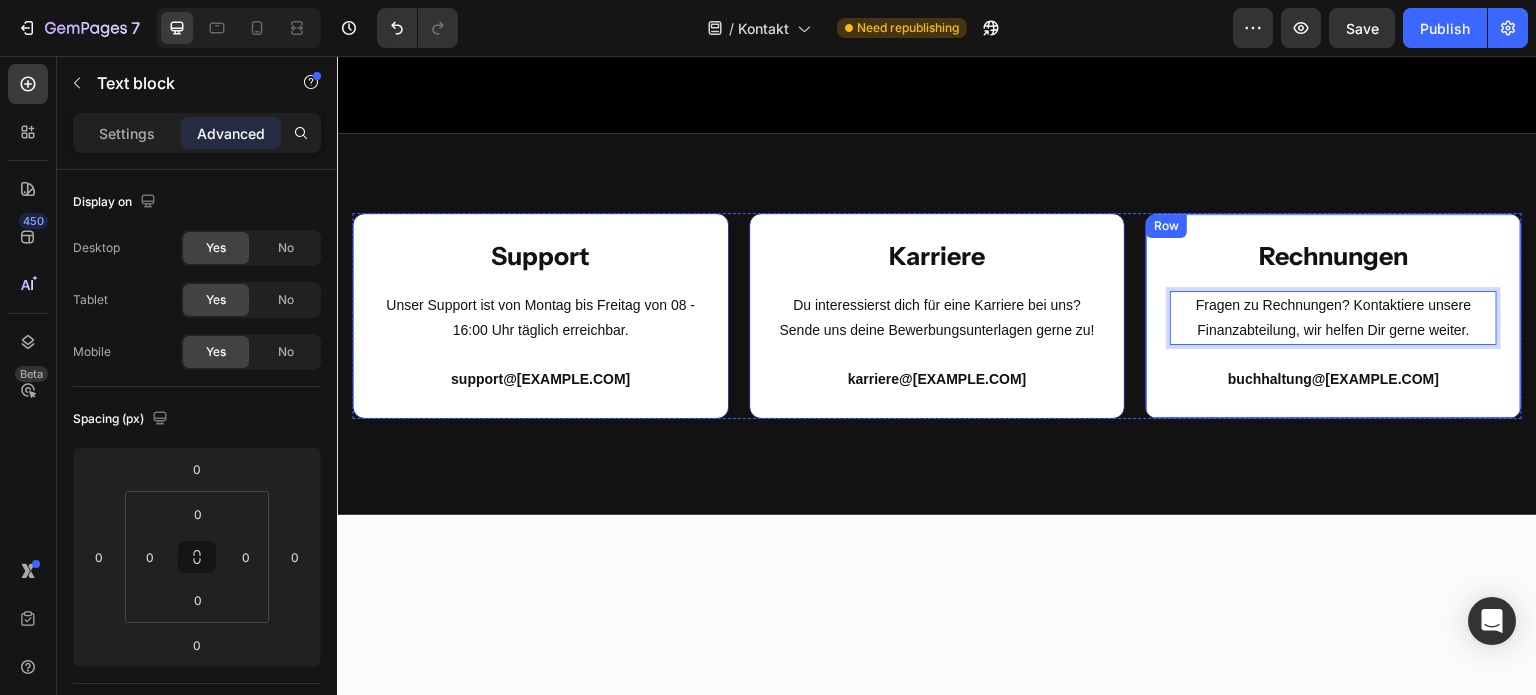 click on "Rechnungen Text Block Fragen zu Rechnungen? Kontaktiere unsere Finanzabteilung, wir helfen Dir gerne weiter. Text block   20 buchhaltung@km-investments.de Text block Row" at bounding box center [1333, 316] 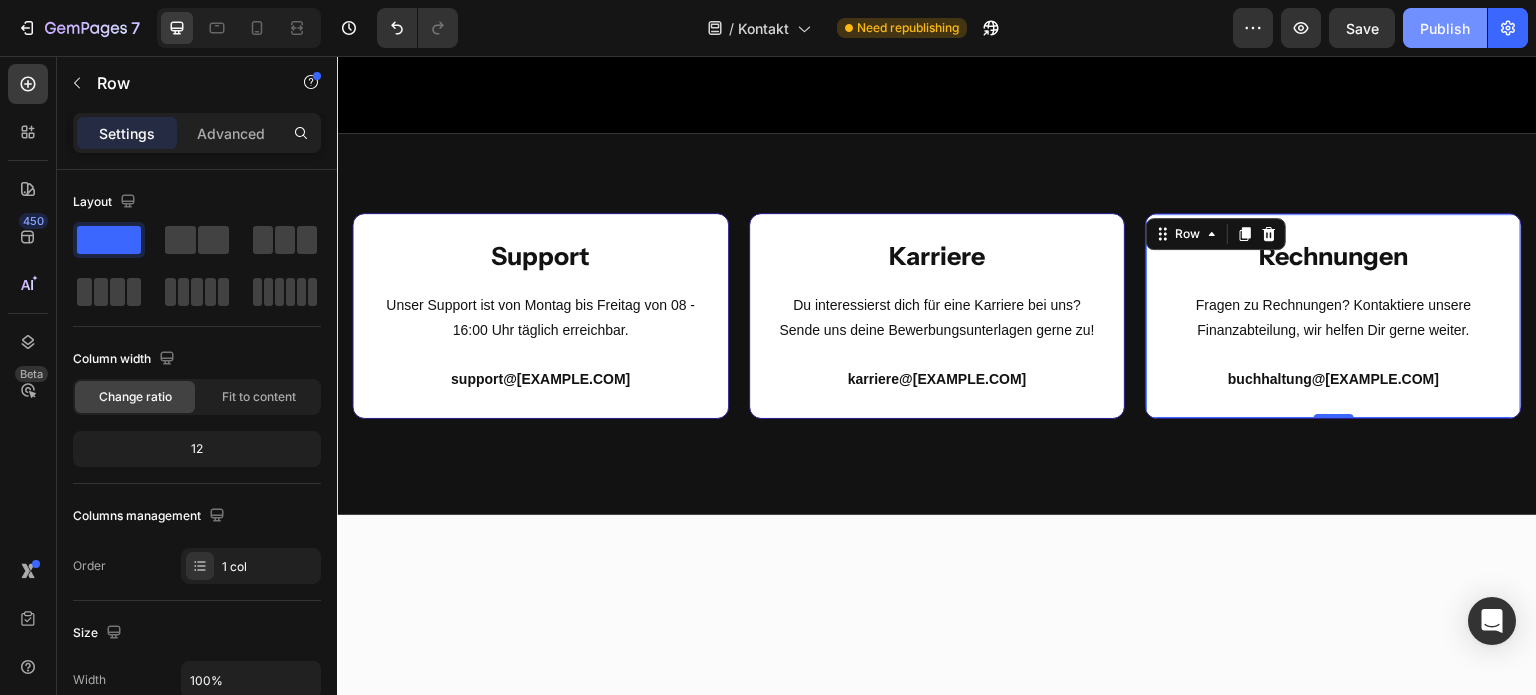 click on "Publish" at bounding box center (1445, 28) 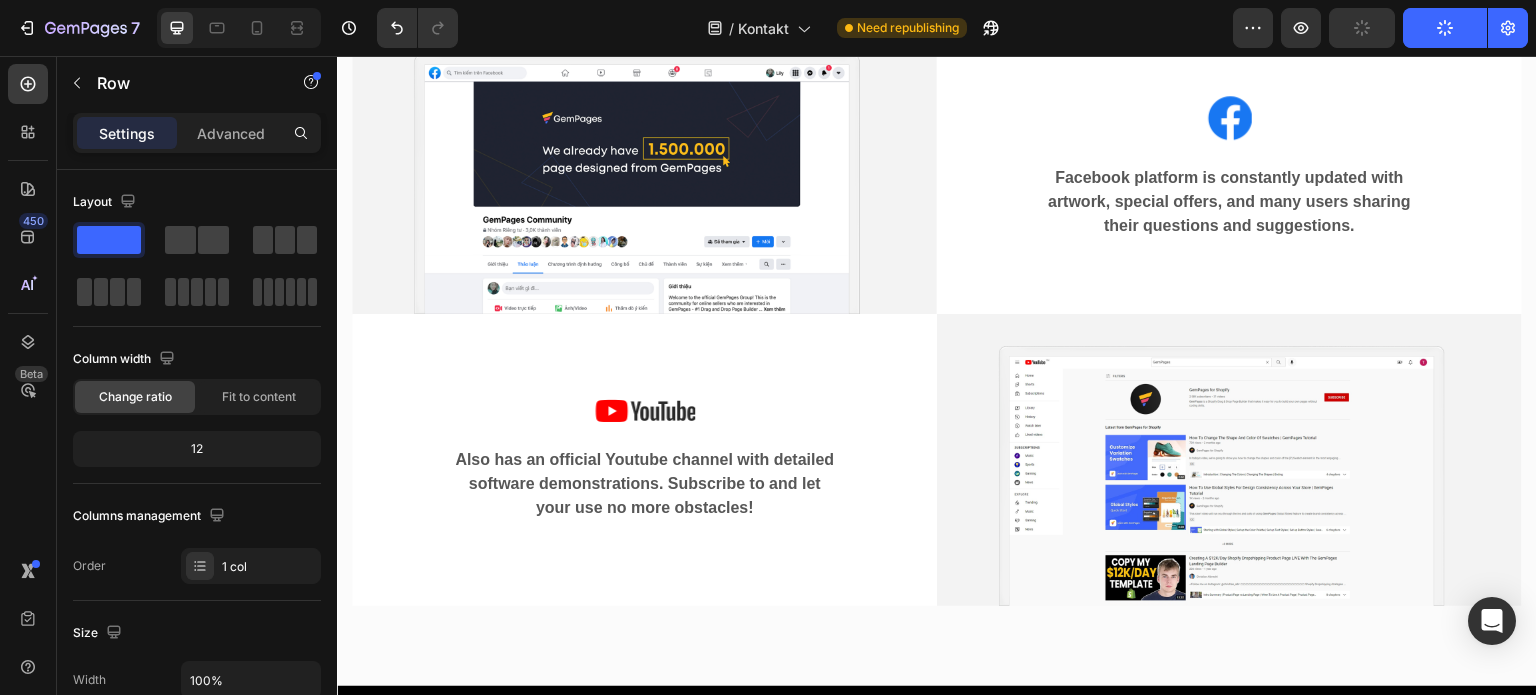scroll, scrollTop: 1275, scrollLeft: 0, axis: vertical 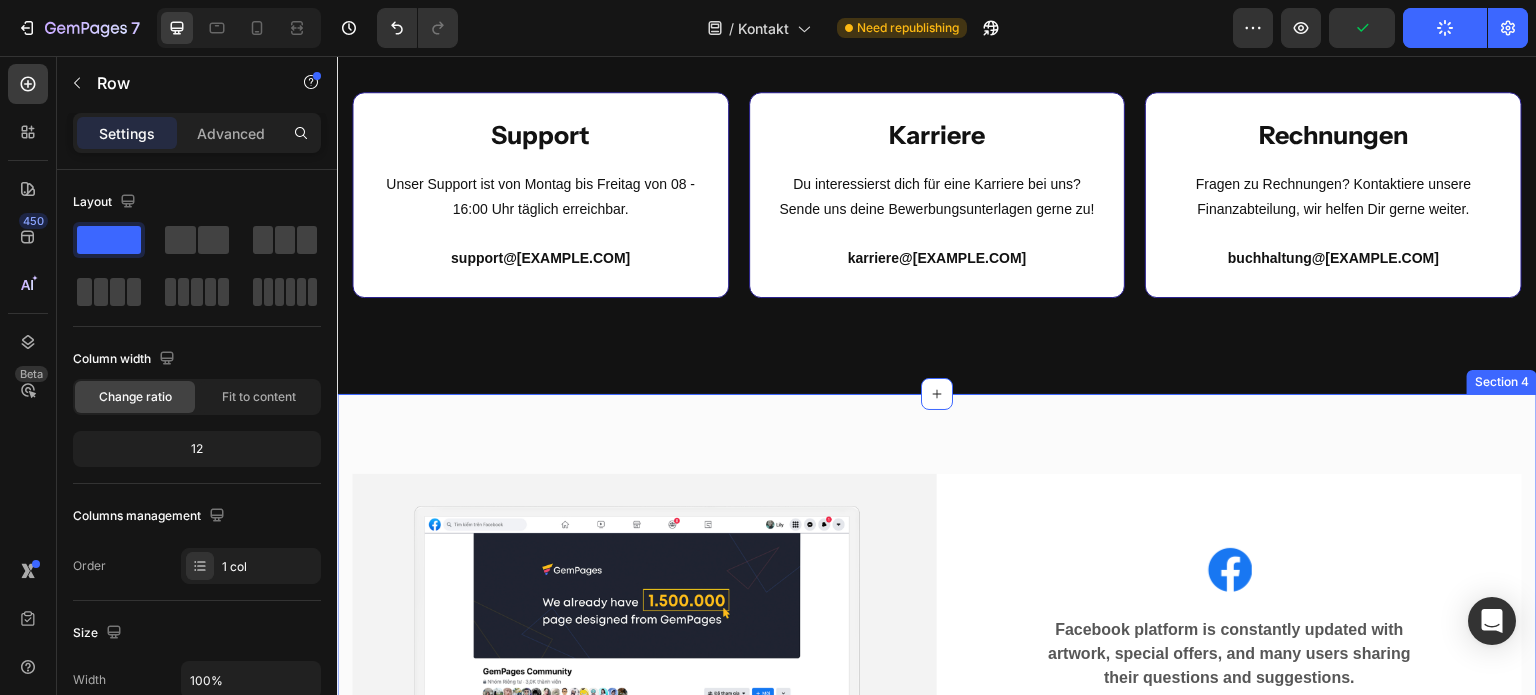 click on "Image Image Facebook platform is constantly updated with artwork, special offers, and many users sharing their questions and suggestions. Text block Row Row Image Also has an official Youtube channel with detailed software demonstrations. Subscribe to and let your use no more obstacles! Text block Row Image Row Row Section 4" at bounding box center [937, 766] 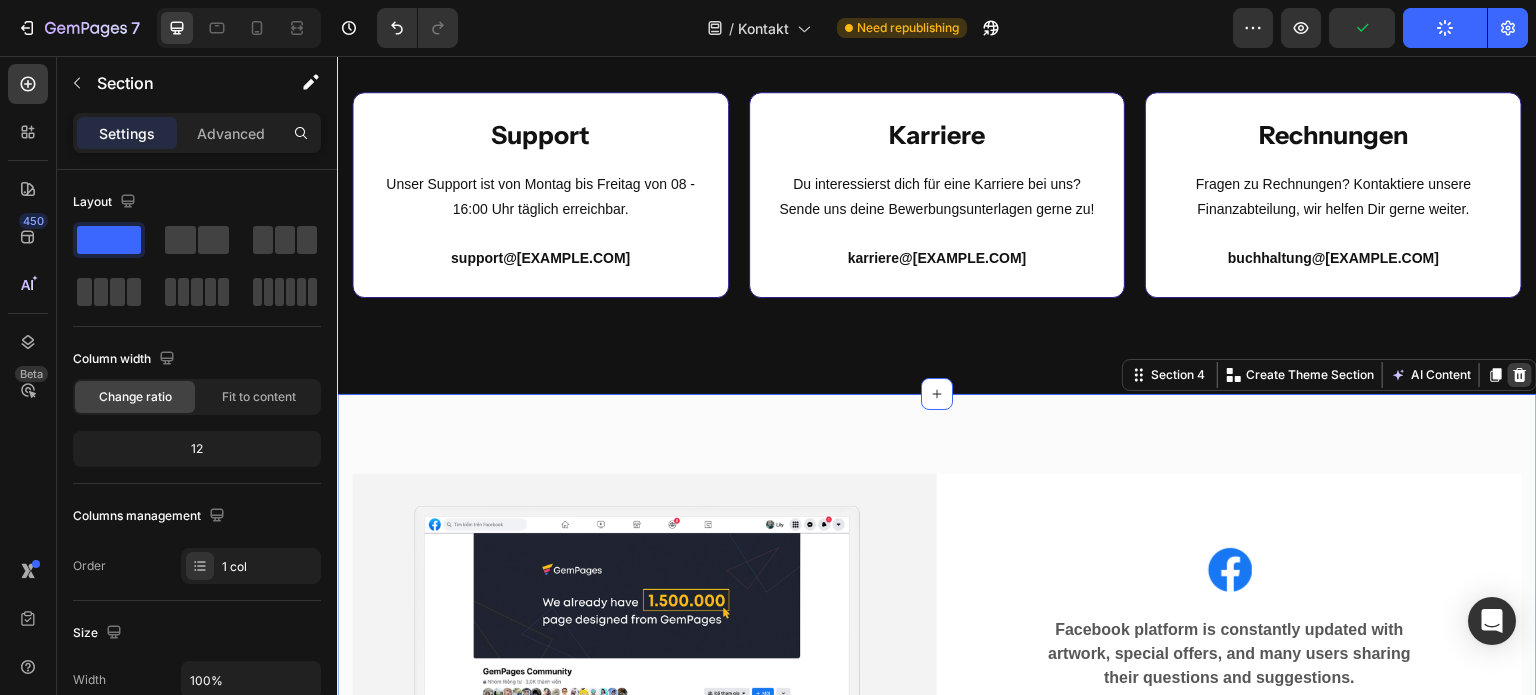 click 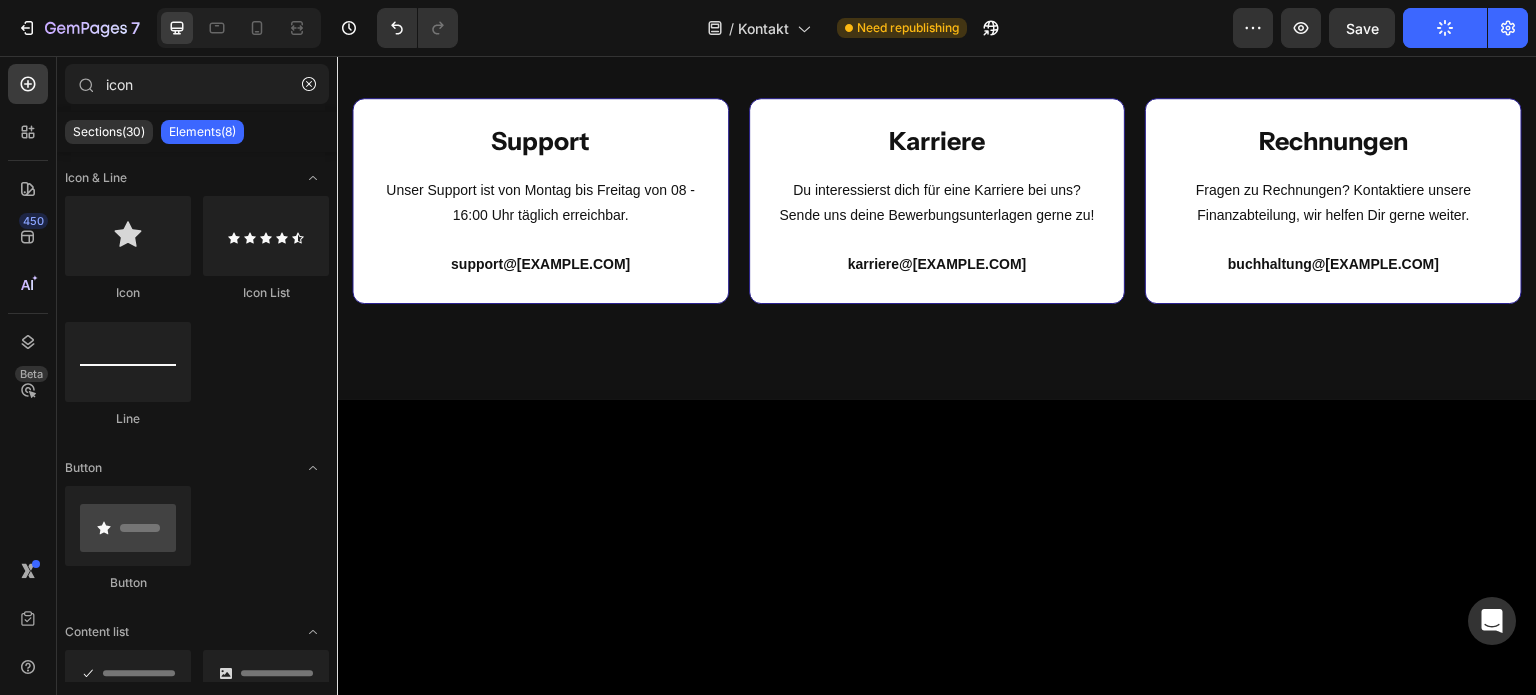 scroll, scrollTop: 931, scrollLeft: 0, axis: vertical 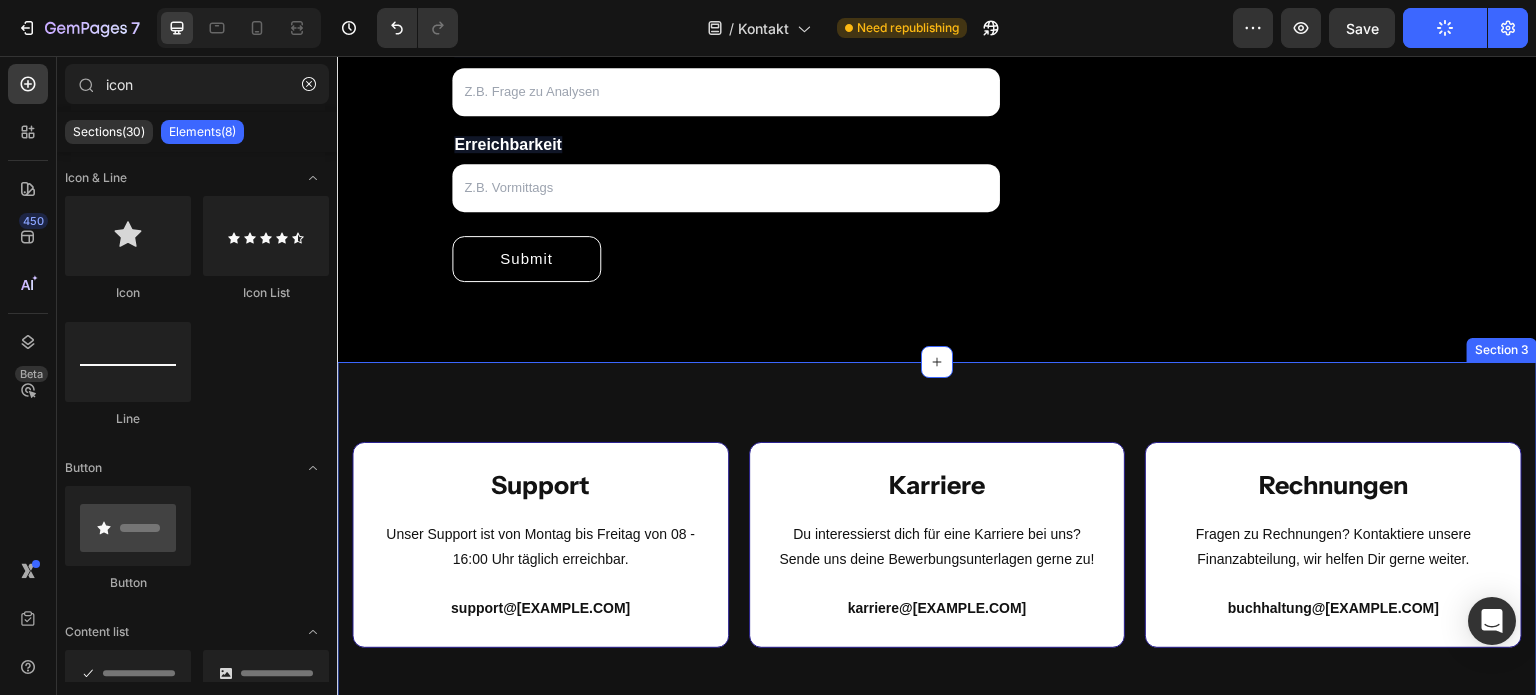 click on "Support Text Block Unser Support ist von Montag bis Freitag von 08 - 16:00 Uhr täglich erreichbar. Text block support@km-investments.de Text block Row Karriere Text Block Du interessierst dich für eine Karriere bei uns? Sende uns deine Bewerbungsunterlagen gerne zu! Text block karriere@km-investments.de Text block Row Rechnungen Text Block Fragen zu Rechnungen? Kontaktiere unsere Finanzabteilung, wir helfen Dir gerne weiter. Text block buchhaltung@km-investments.de Text block Row Row Image Free Shipping Text Block Free shipping on any order of $150  or more. Text block Row Image Full Refund Text Block If your product aren’t perfect, return them for a full refund Text block Row Image Secure Online Payment Text Block secure payment worldwide Text block Row Row Section 3" at bounding box center (937, 553) 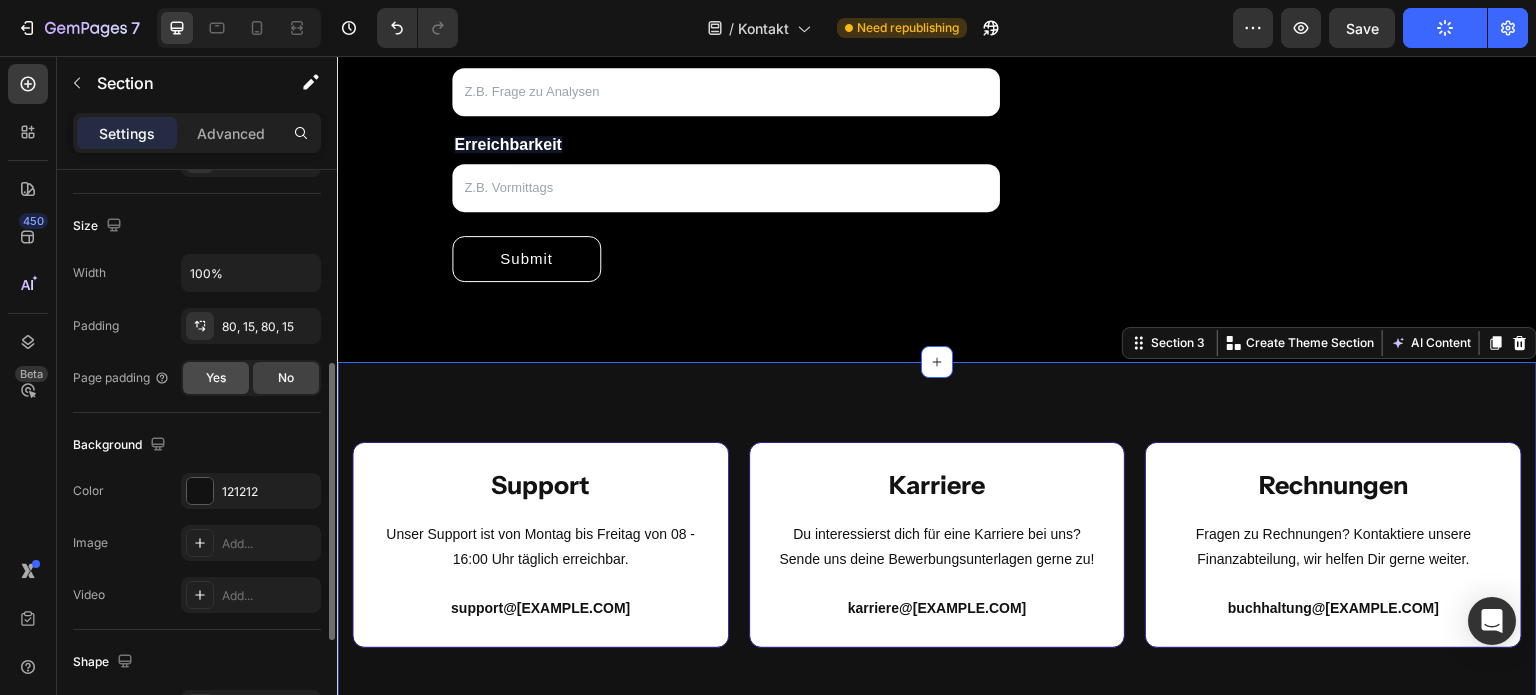 scroll, scrollTop: 408, scrollLeft: 0, axis: vertical 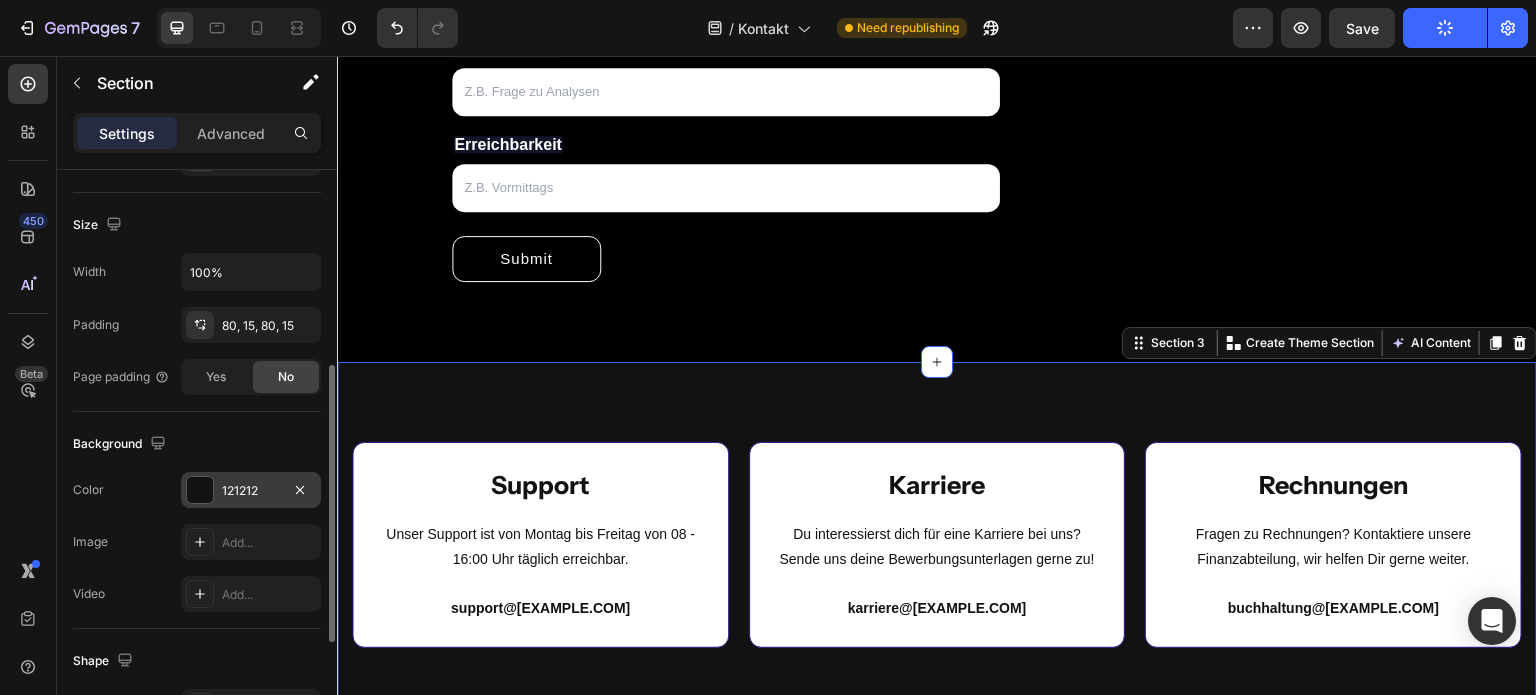 click at bounding box center [200, 490] 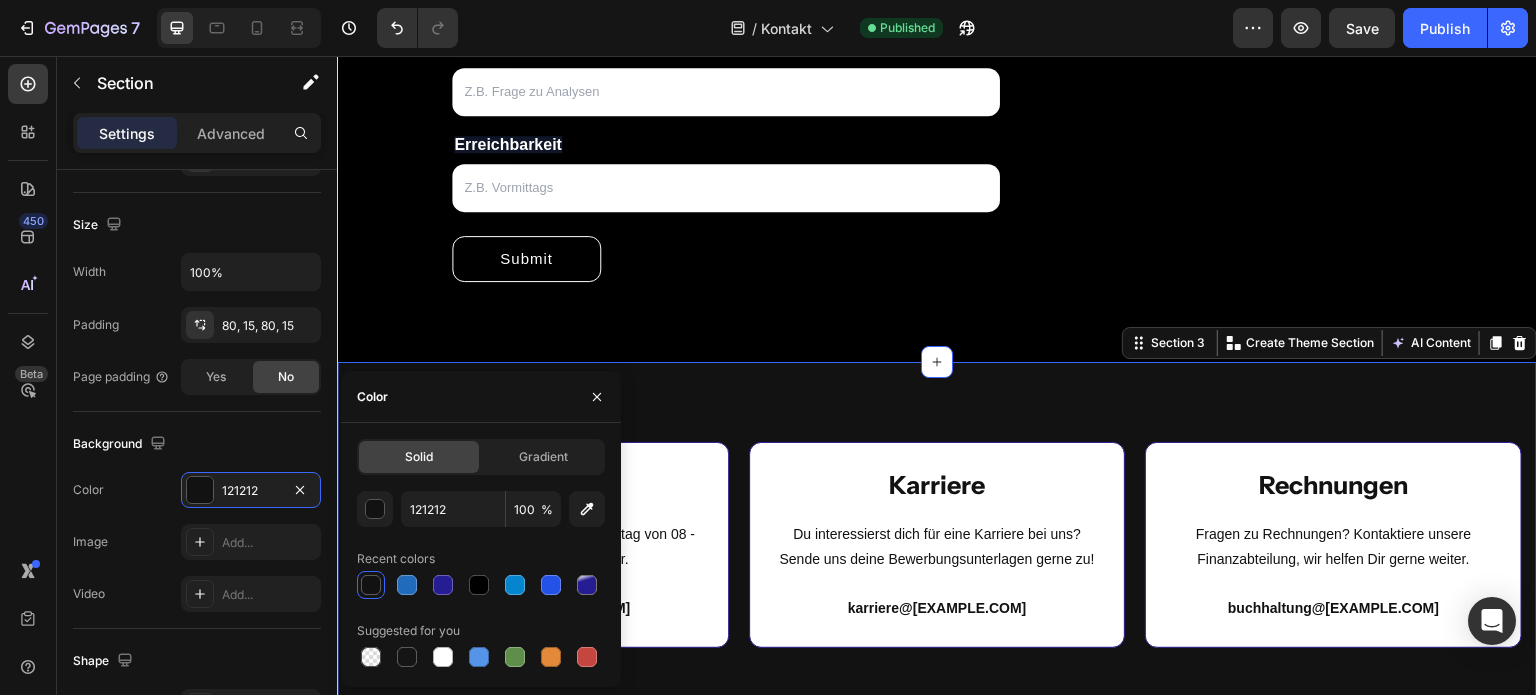 click on "Solid Gradient" at bounding box center [481, 457] 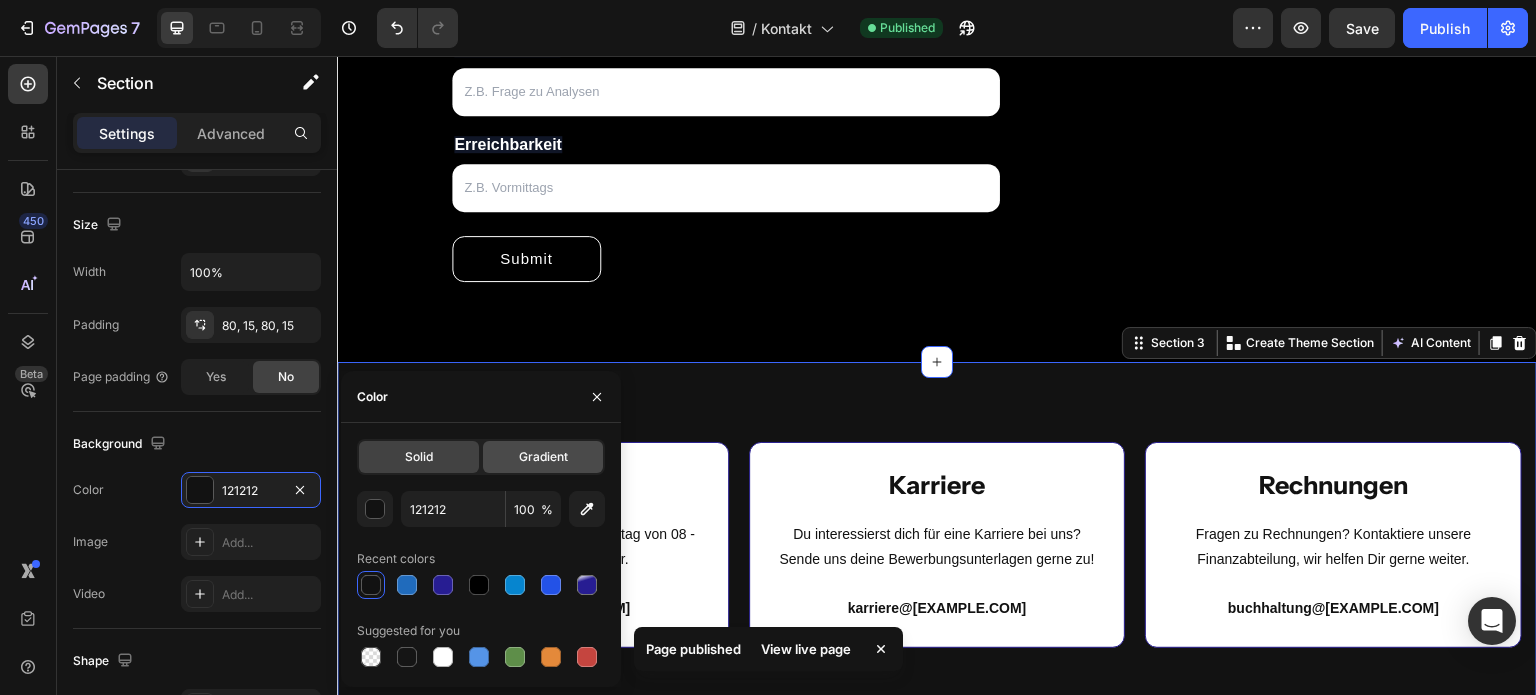 click on "Gradient" 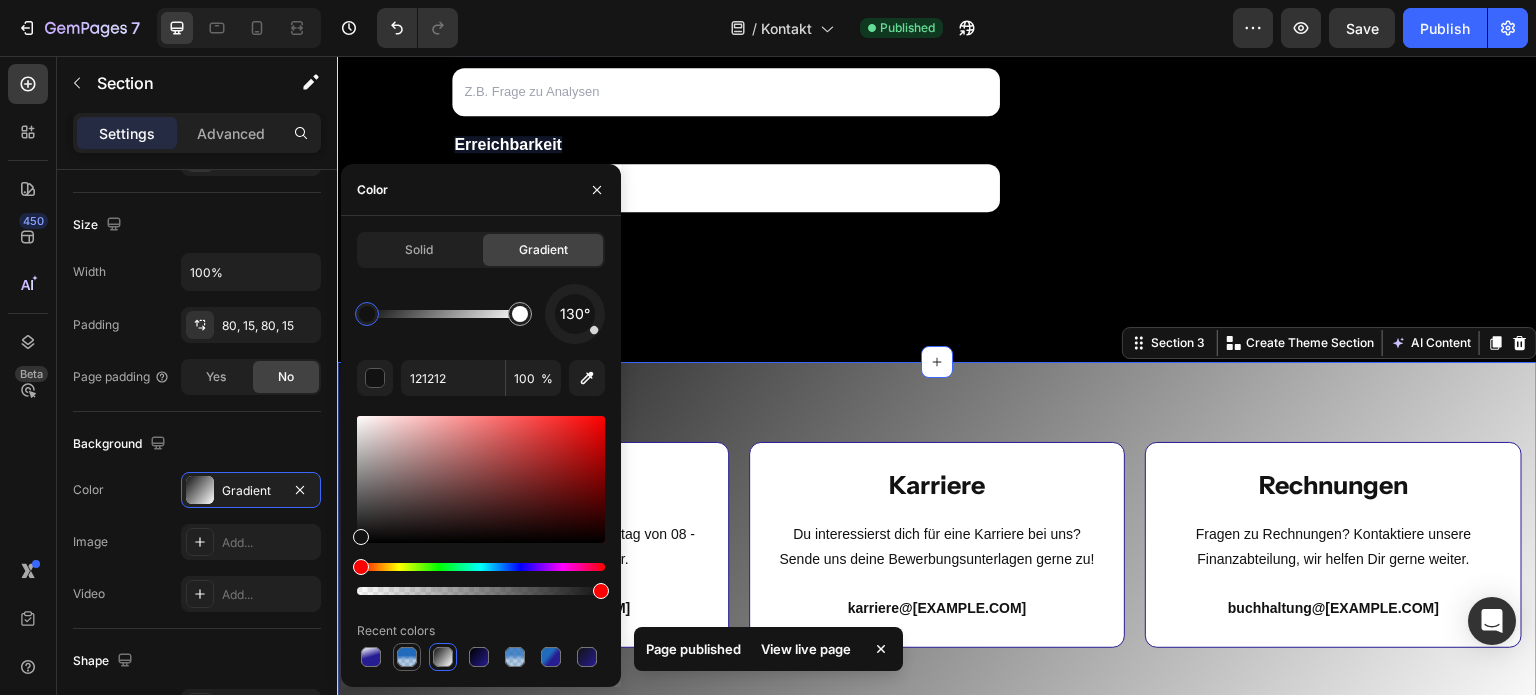 click at bounding box center [407, 657] 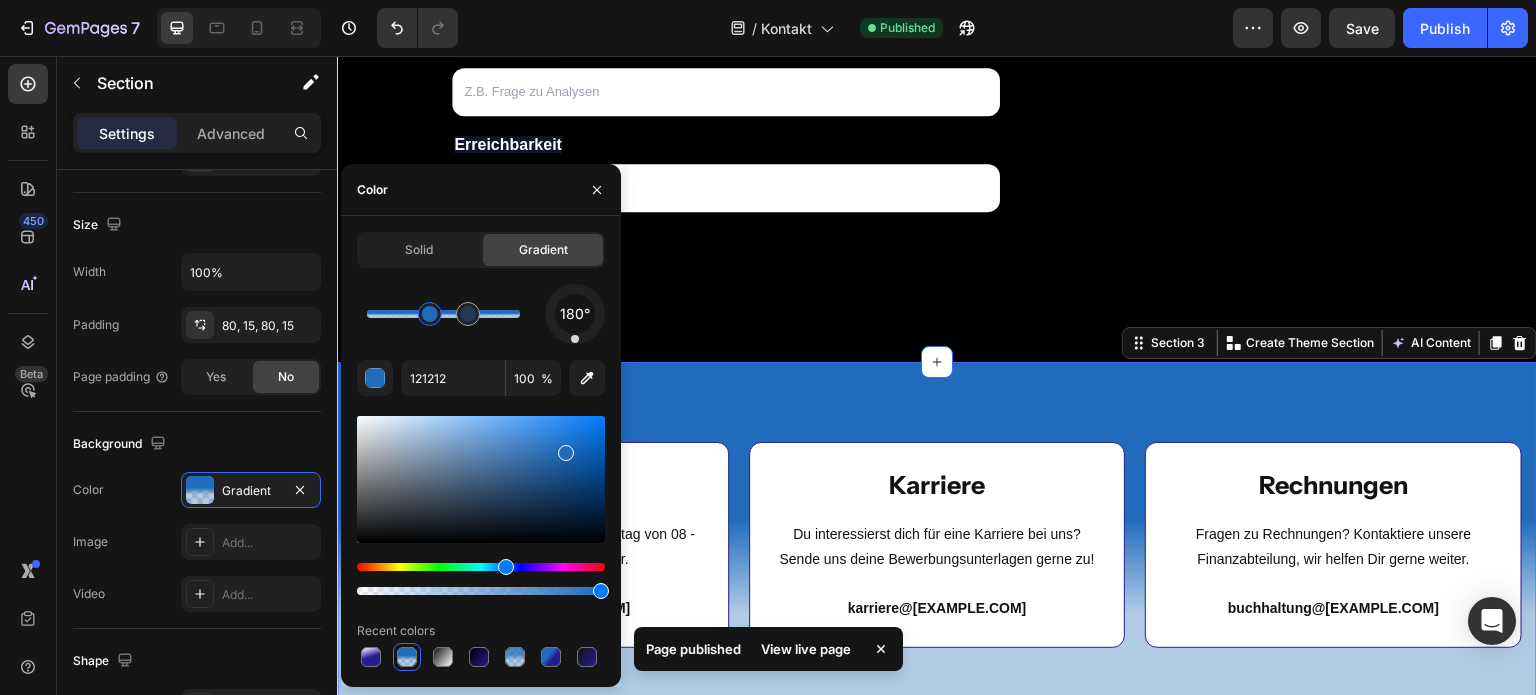 click on "Support Text Block Unser Support ist von Montag bis Freitag von 08 - 16:00 Uhr täglich erreichbar. Text block support@km-investments.de Text block Row Karriere Text Block Du interessierst dich für eine Karriere bei uns? Sende uns deine Bewerbungsunterlagen gerne zu! Text block karriere@km-investments.de Text block Row Rechnungen Text Block Fragen zu Rechnungen? Kontaktiere unsere Finanzabteilung, wir helfen Dir gerne weiter. Text block buchhaltung@km-investments.de Text block Row Row Image Free Shipping Text Block Free shipping on any order of $150  or more. Text block Row Image Full Refund Text Block If your product aren’t perfect, return them for a full refund Text block Row Image Secure Online Payment Text Block secure payment worldwide Text block Row Row Section 3   You can create reusable sections Create Theme Section AI Content Write with GemAI What would you like to describe here? Tone and Voice Persuasive Product XRP Fundamentalanalyse Show more Generate" at bounding box center (937, 553) 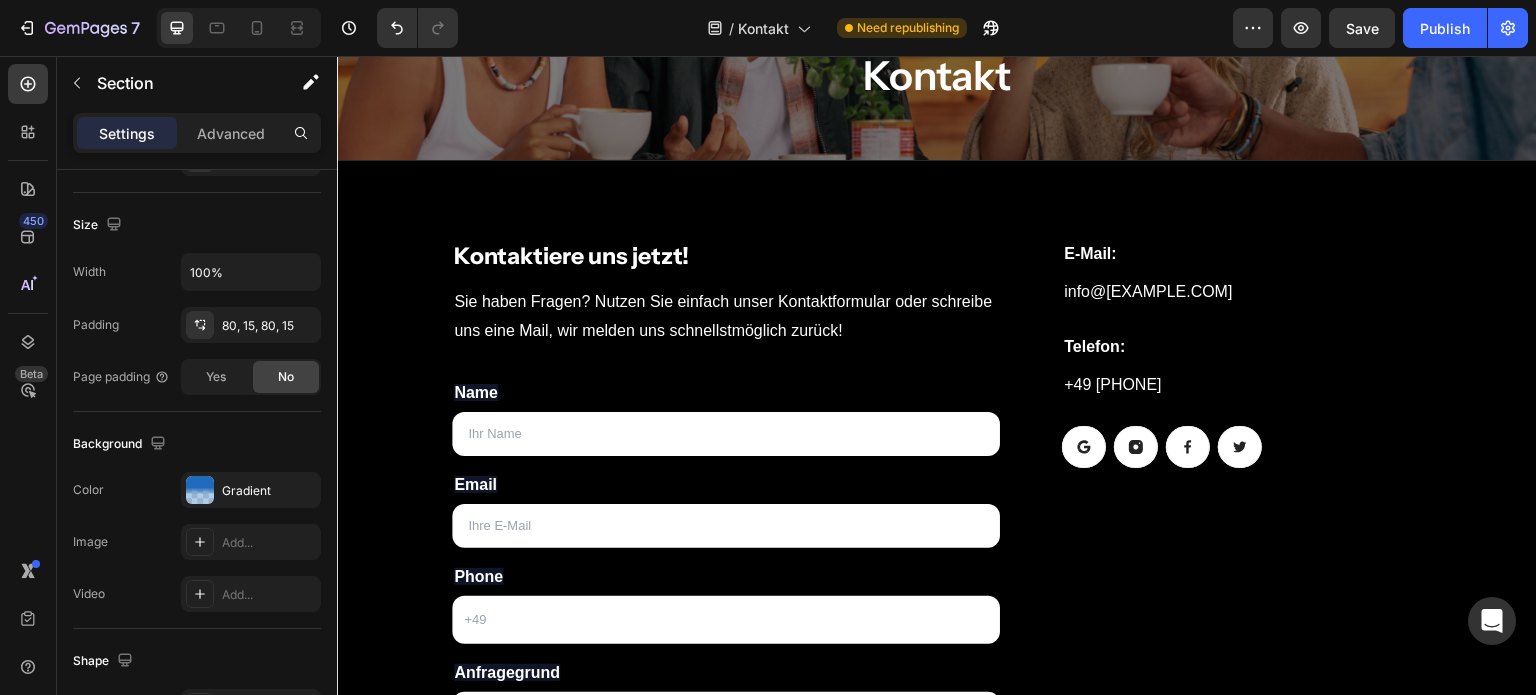 scroll, scrollTop: 272, scrollLeft: 0, axis: vertical 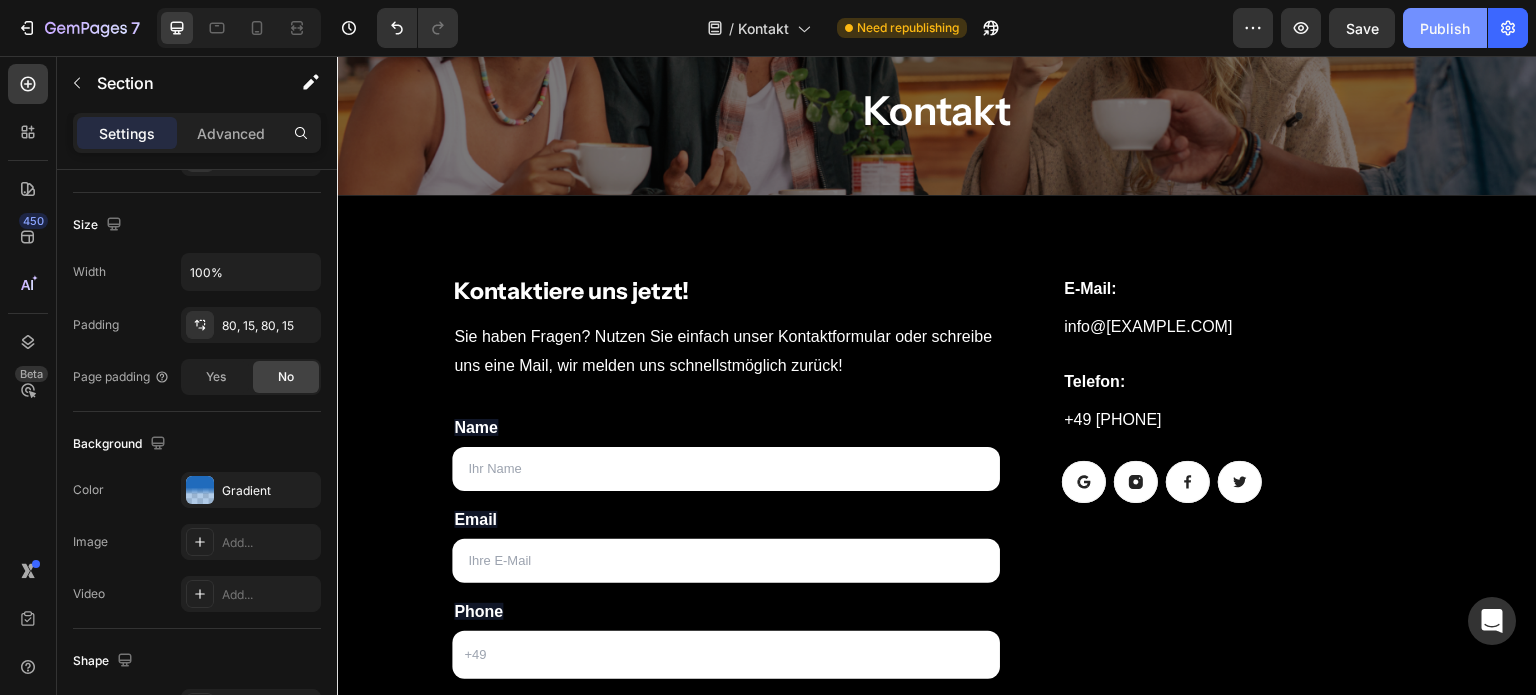 click on "Publish" at bounding box center [1445, 28] 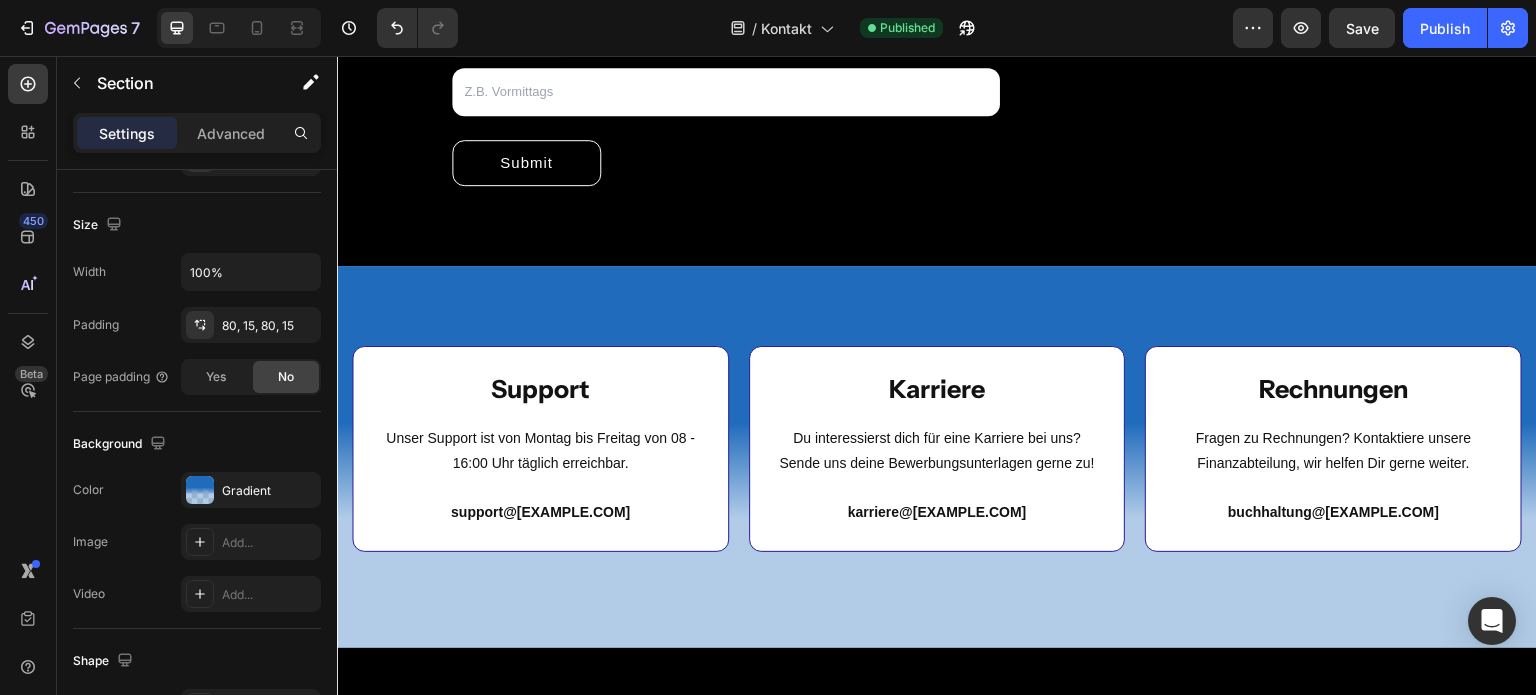 scroll, scrollTop: 0, scrollLeft: 0, axis: both 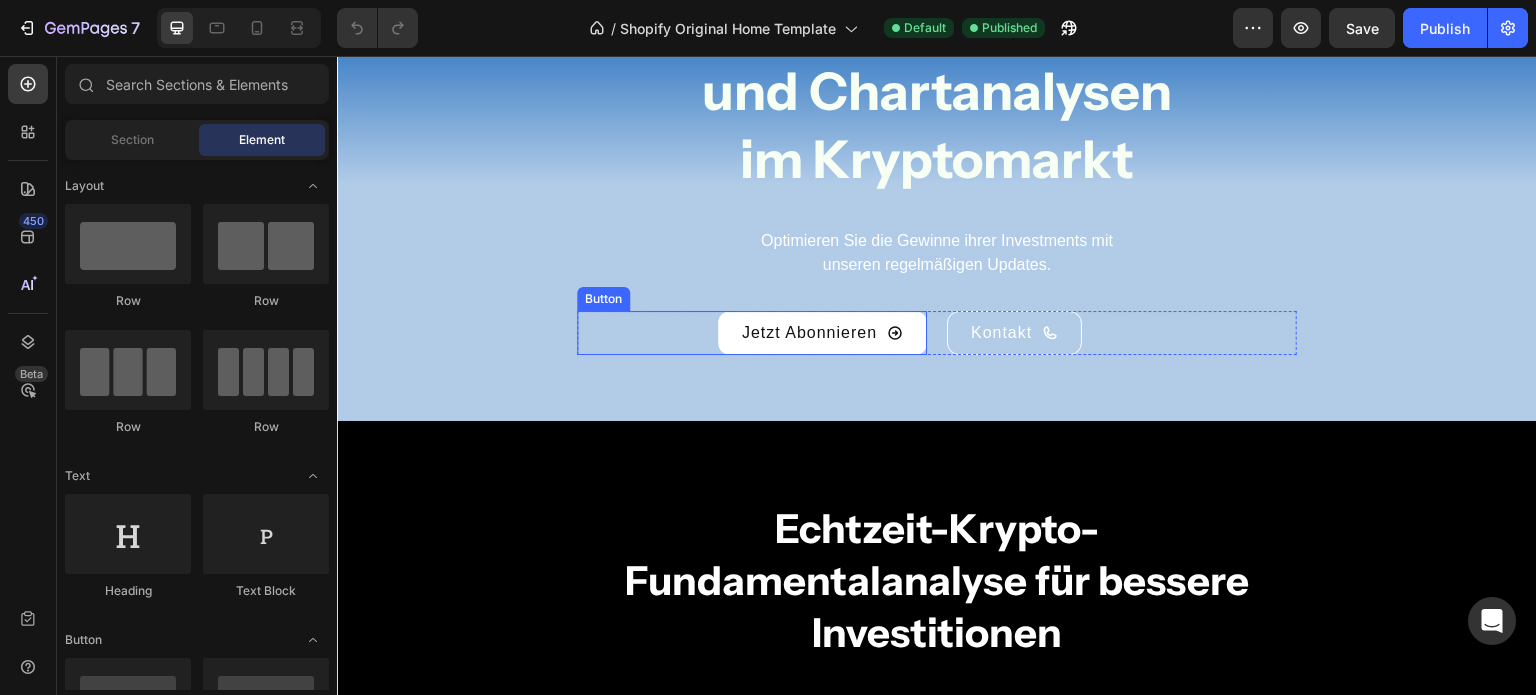 click on "Jetzt Abonnieren" at bounding box center (822, 333) 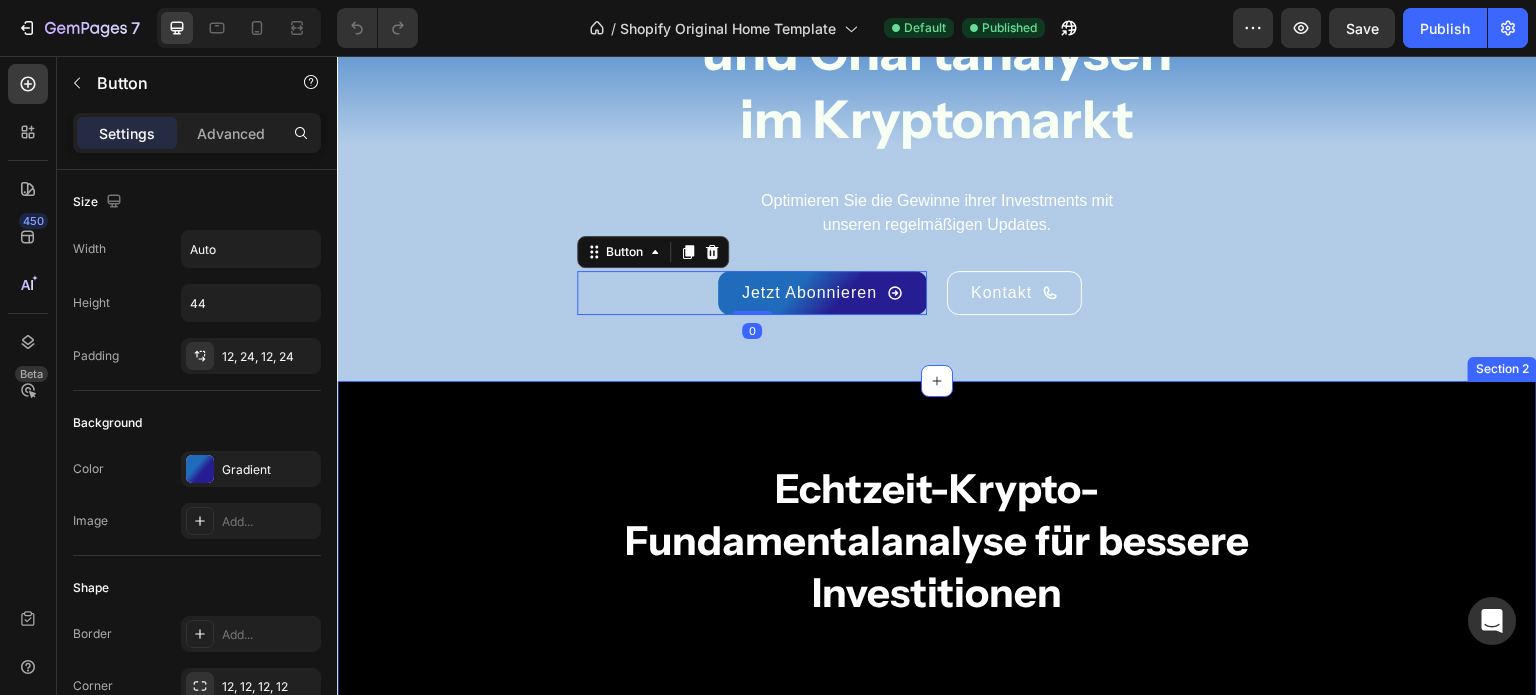 scroll, scrollTop: 432, scrollLeft: 0, axis: vertical 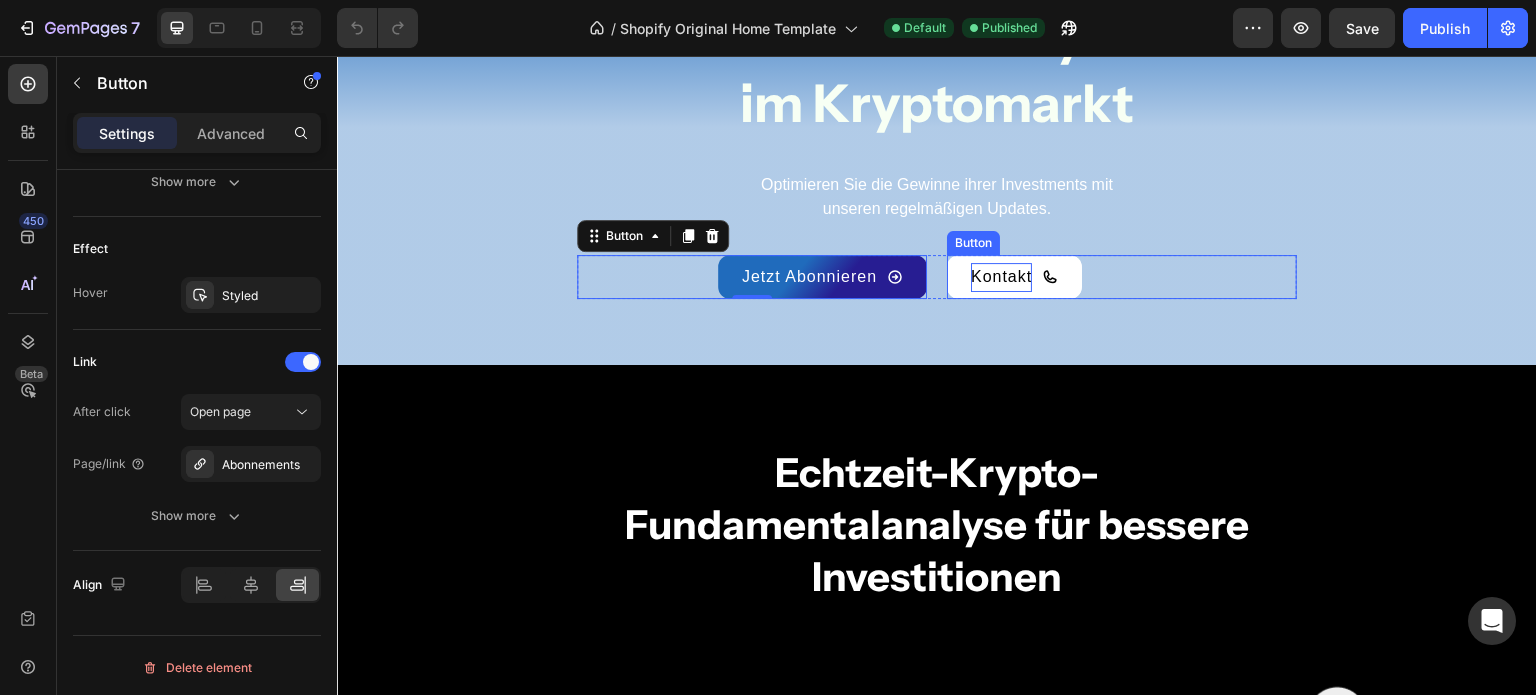 click on "Kontakt" at bounding box center [1001, 277] 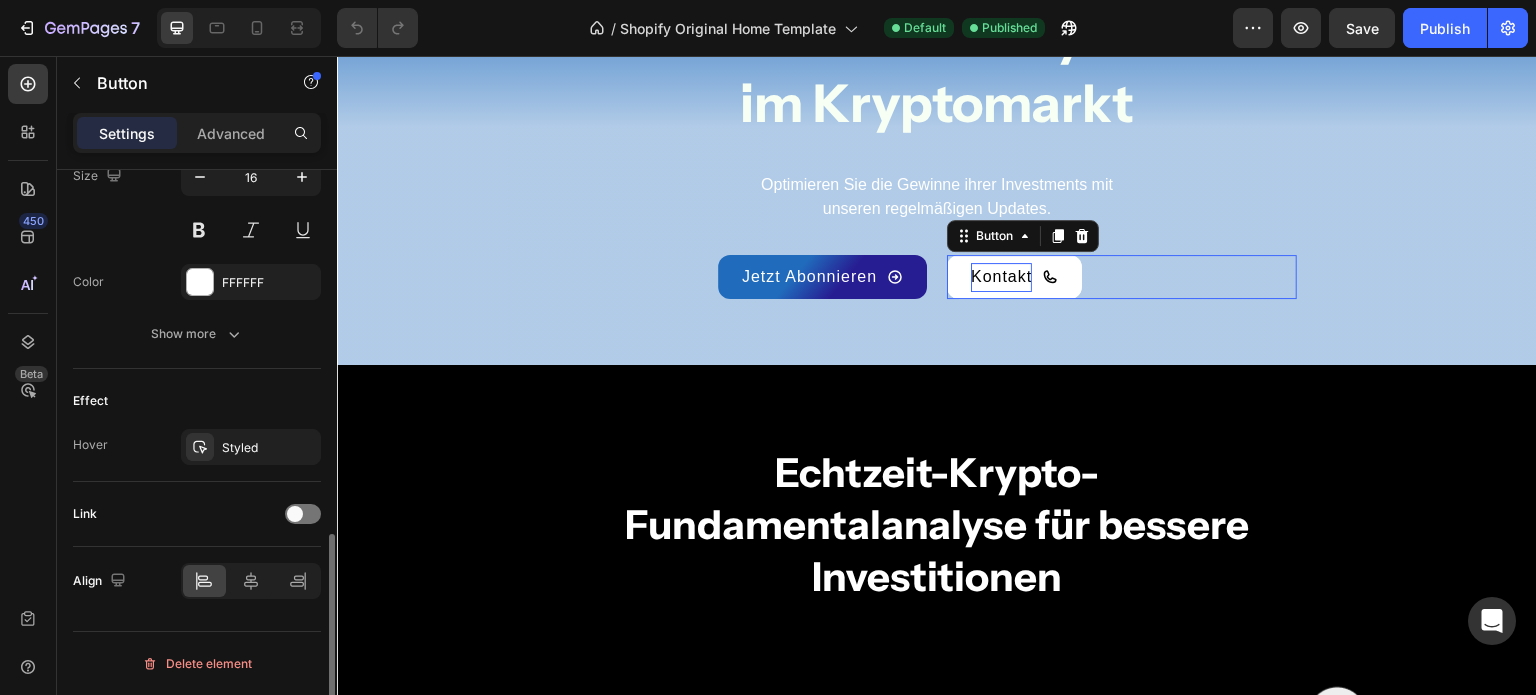 scroll, scrollTop: 1006, scrollLeft: 0, axis: vertical 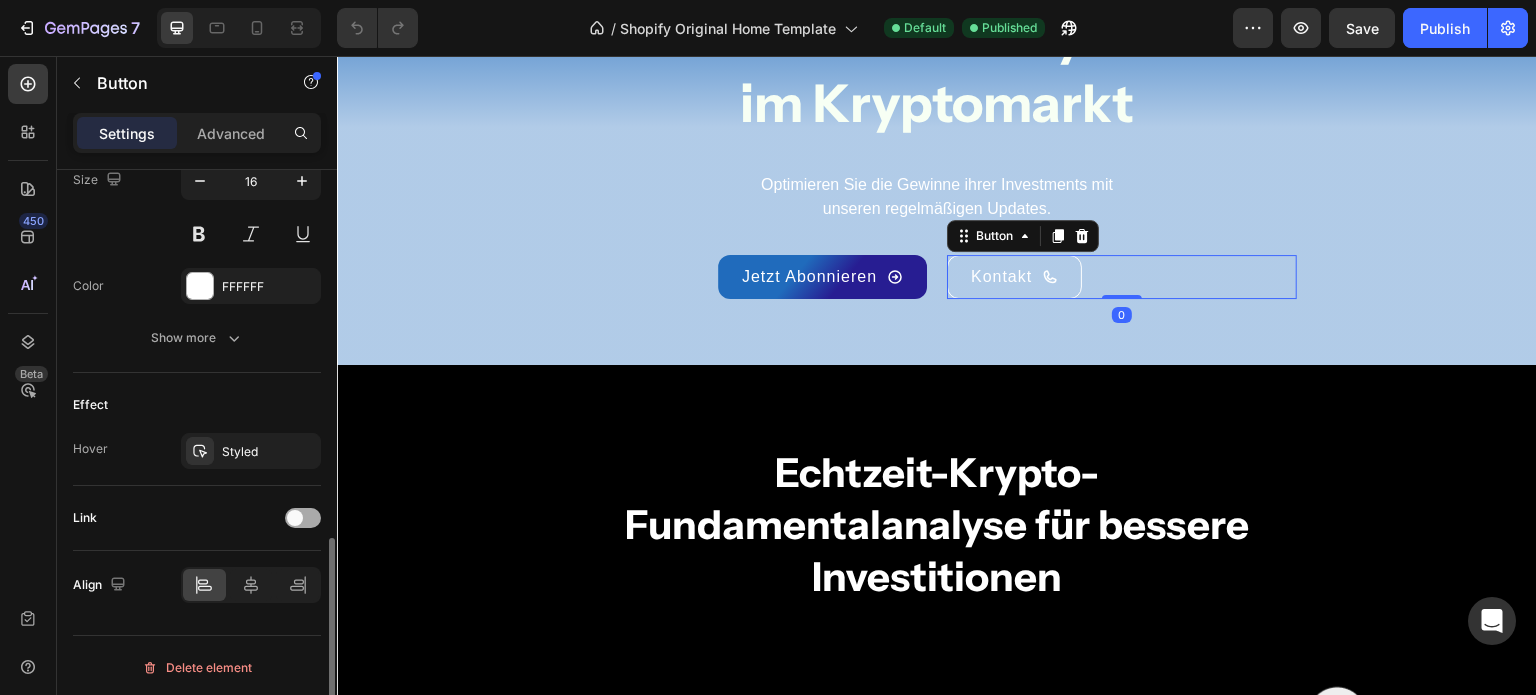 click at bounding box center (303, 518) 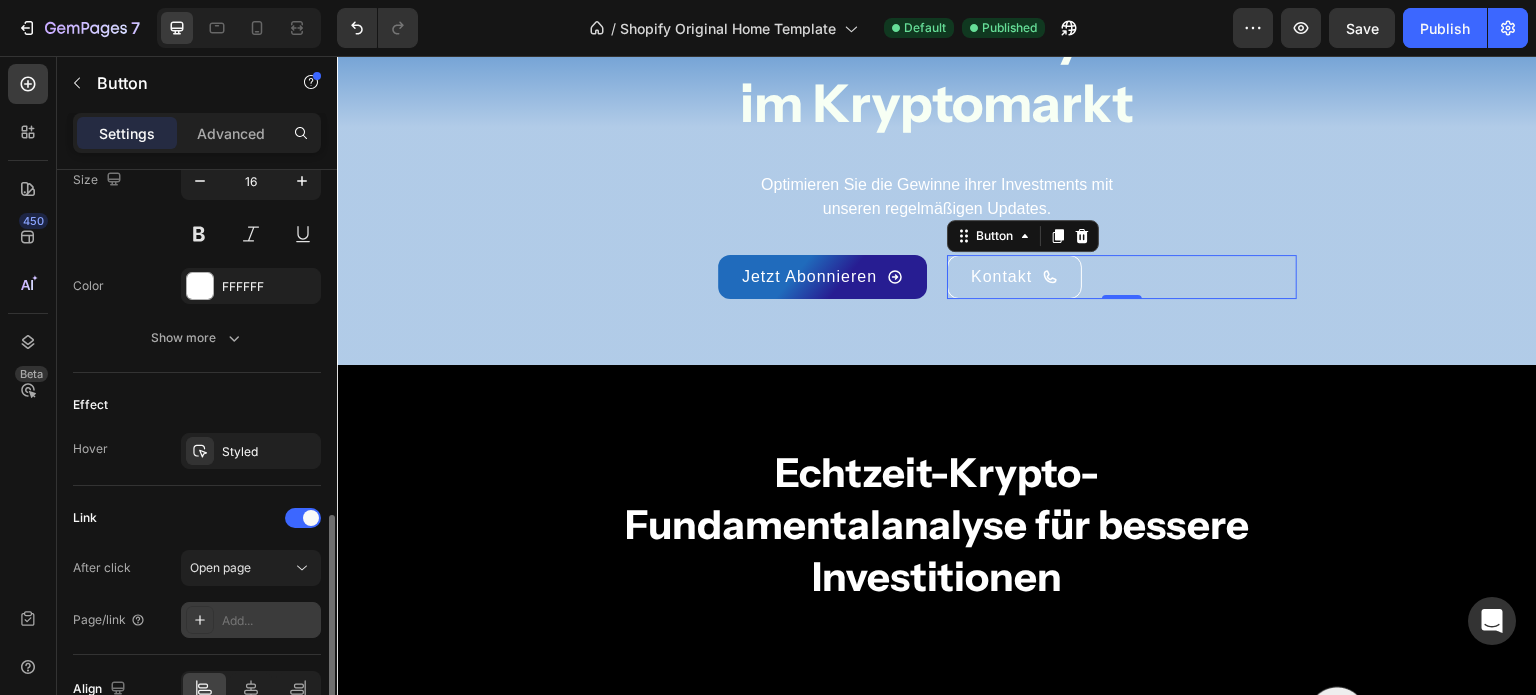 click on "Add..." at bounding box center [251, 620] 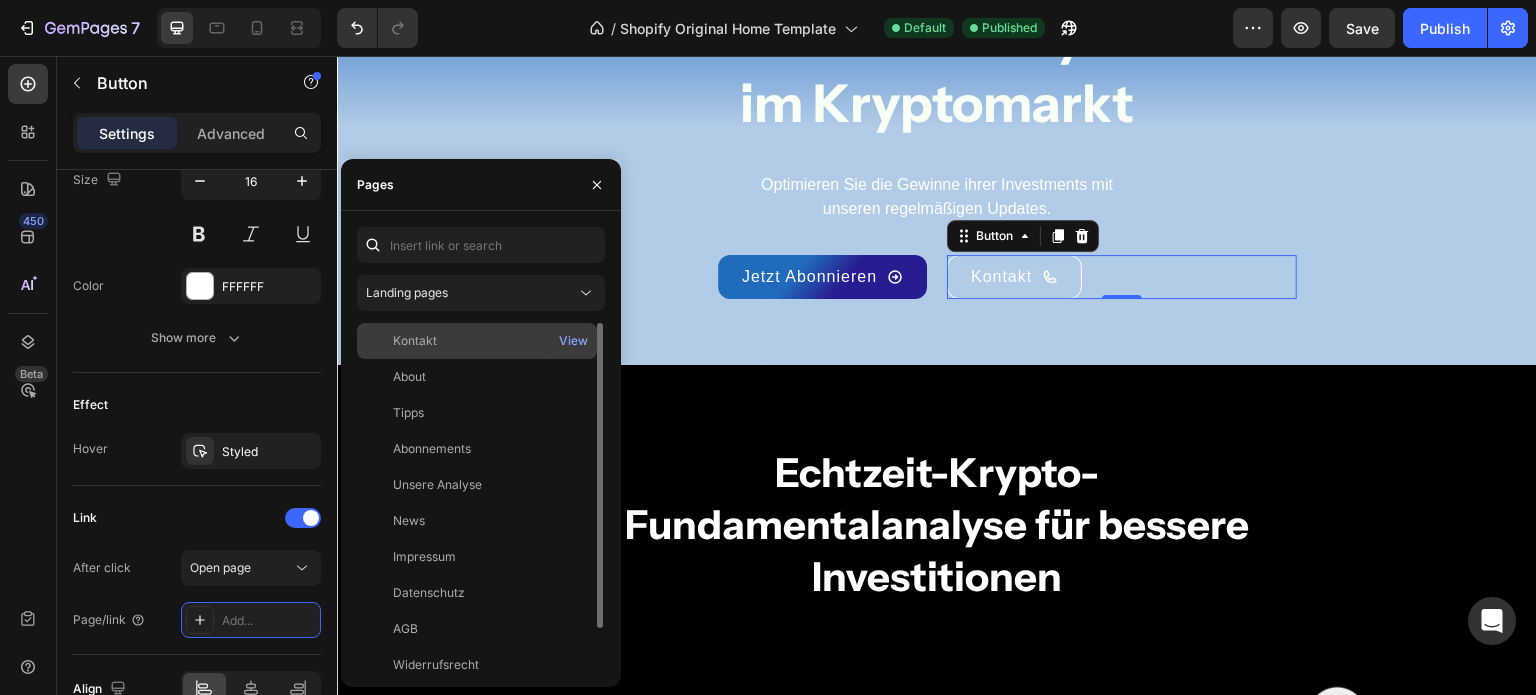 click on "Kontakt" at bounding box center (477, 341) 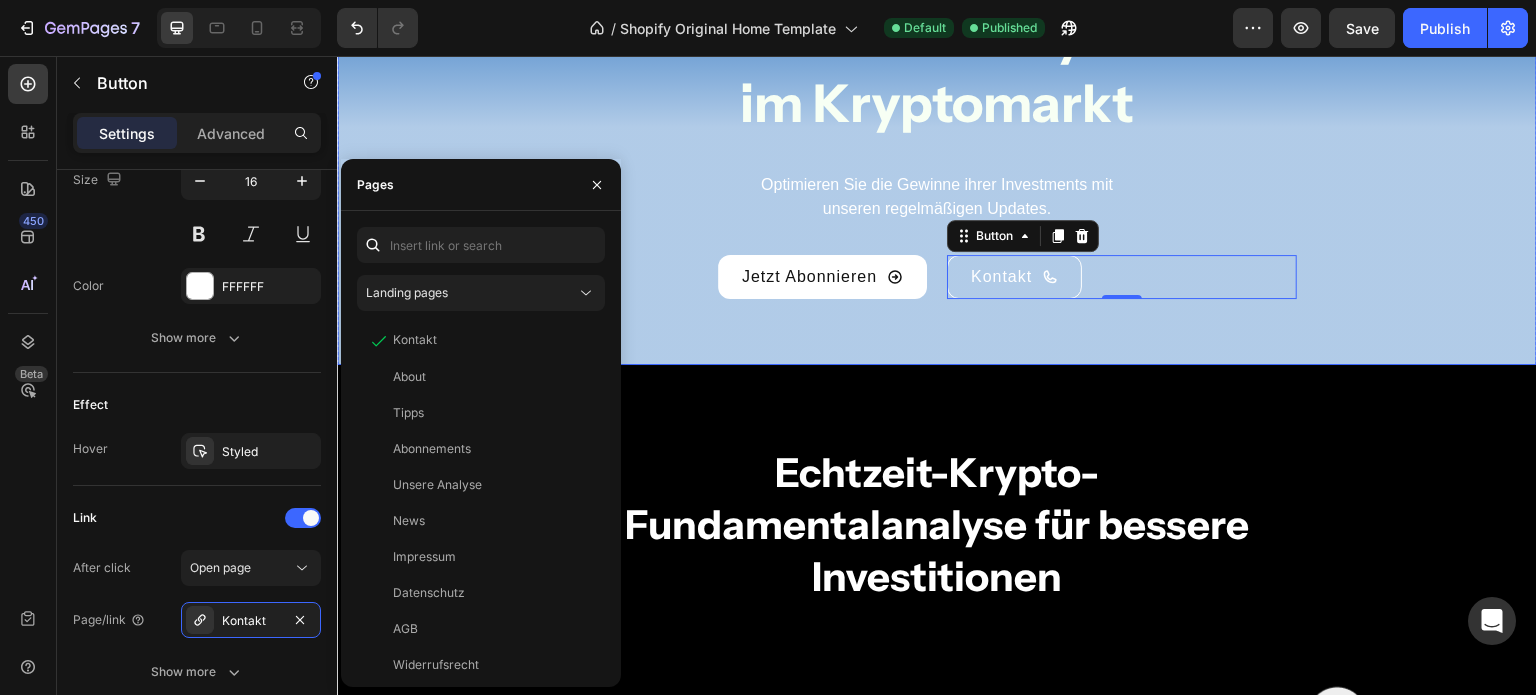 click at bounding box center (937, 15) 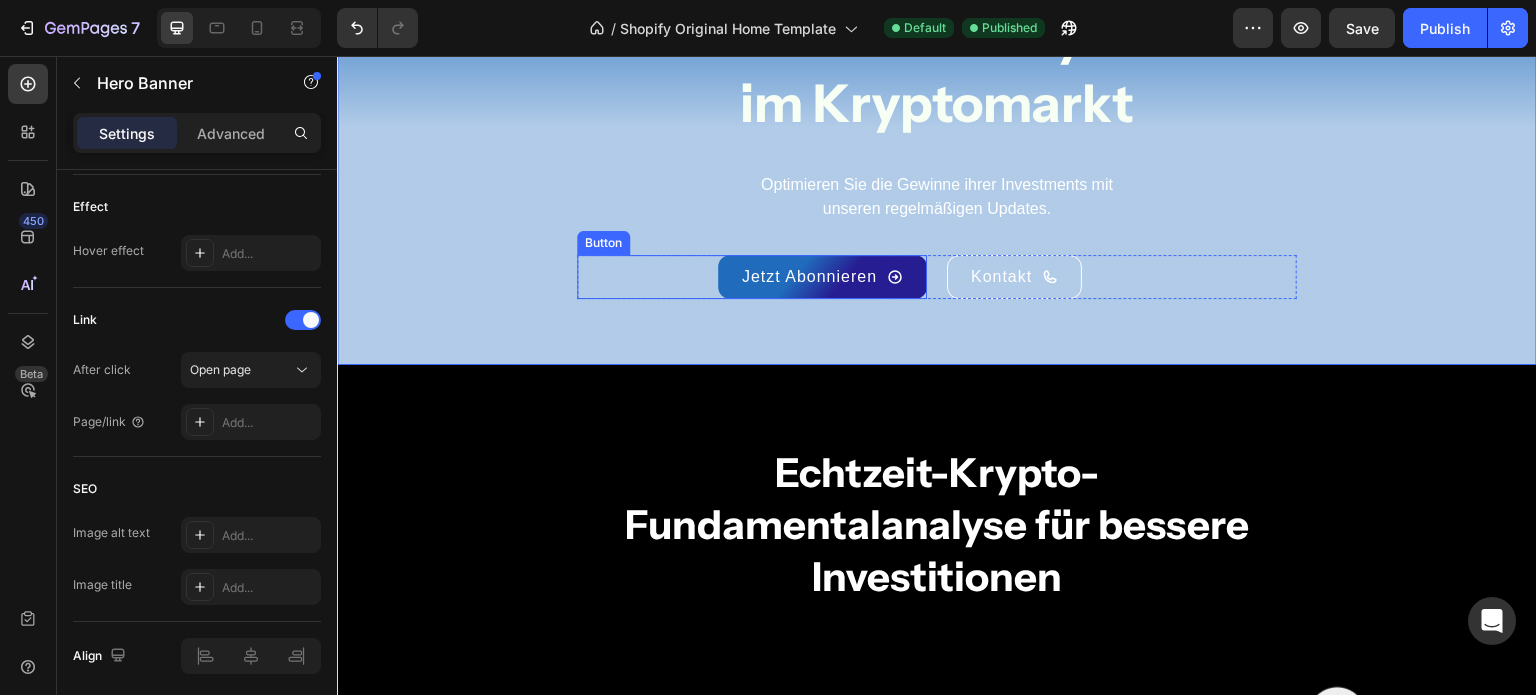 click on "Jetzt Abonnieren" at bounding box center [822, 277] 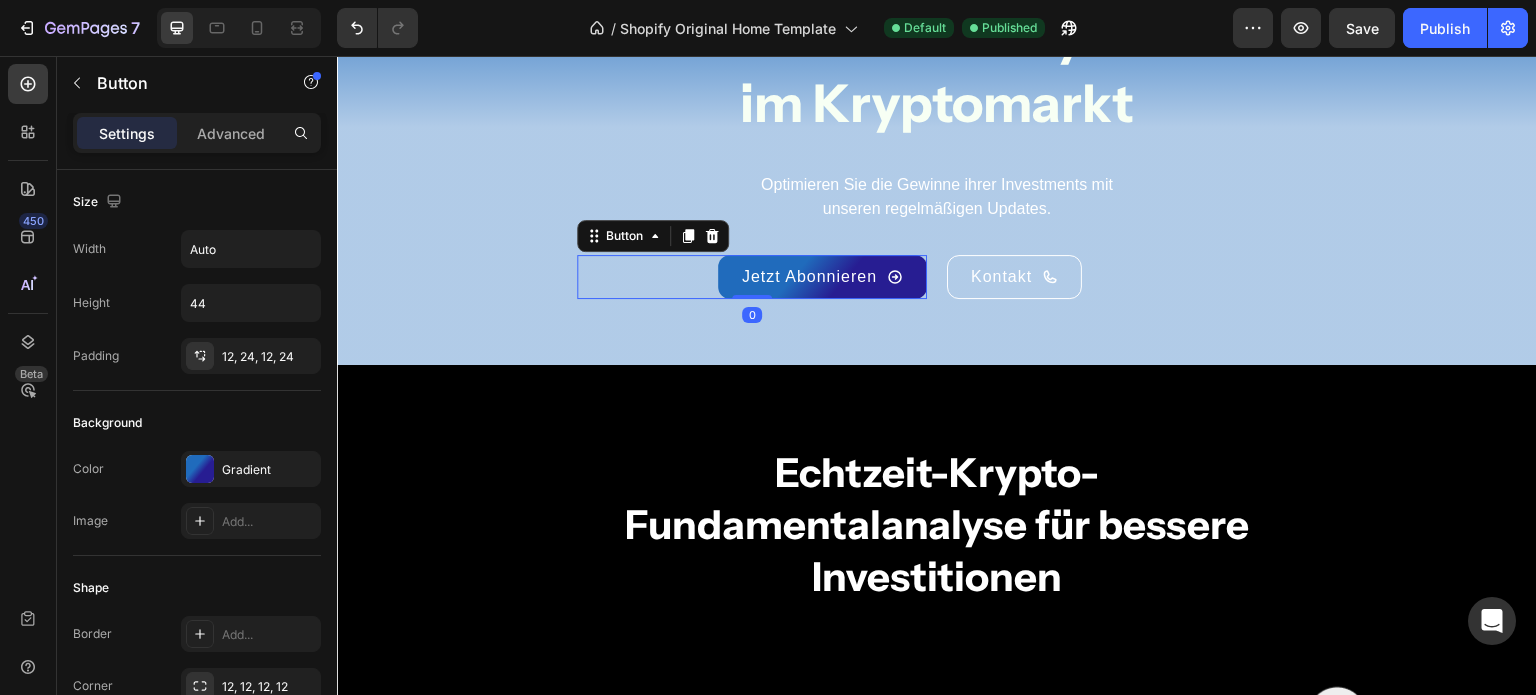 scroll, scrollTop: 1162, scrollLeft: 0, axis: vertical 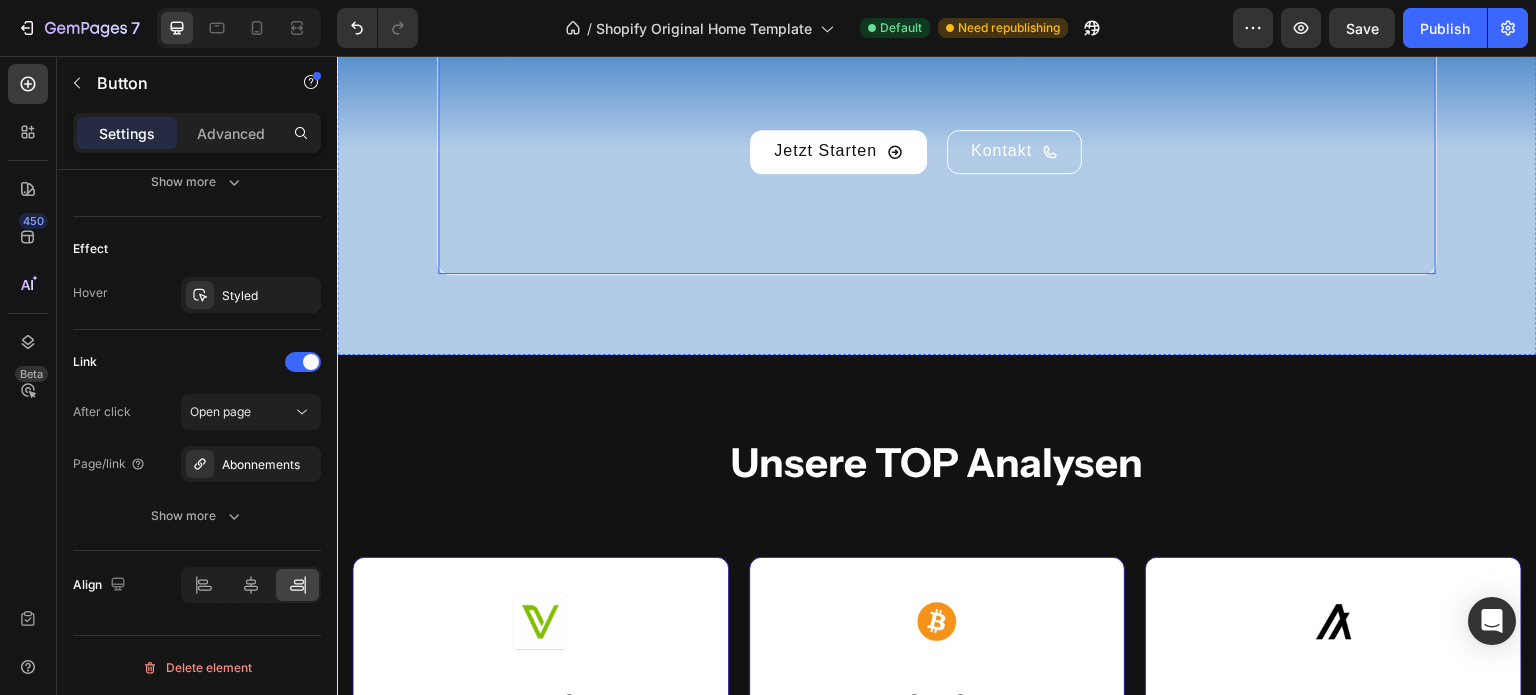 click on "Jetzt Starten" at bounding box center [838, 152] 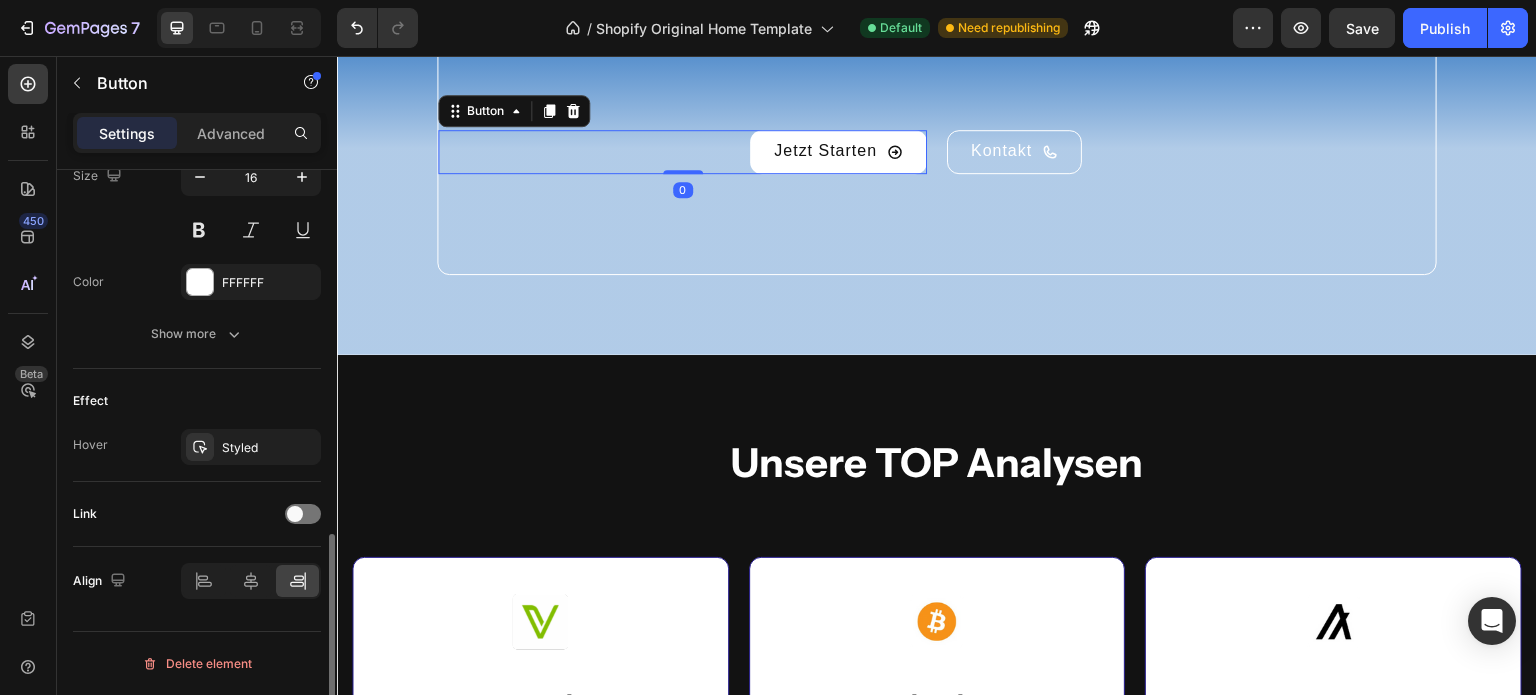 scroll, scrollTop: 1006, scrollLeft: 0, axis: vertical 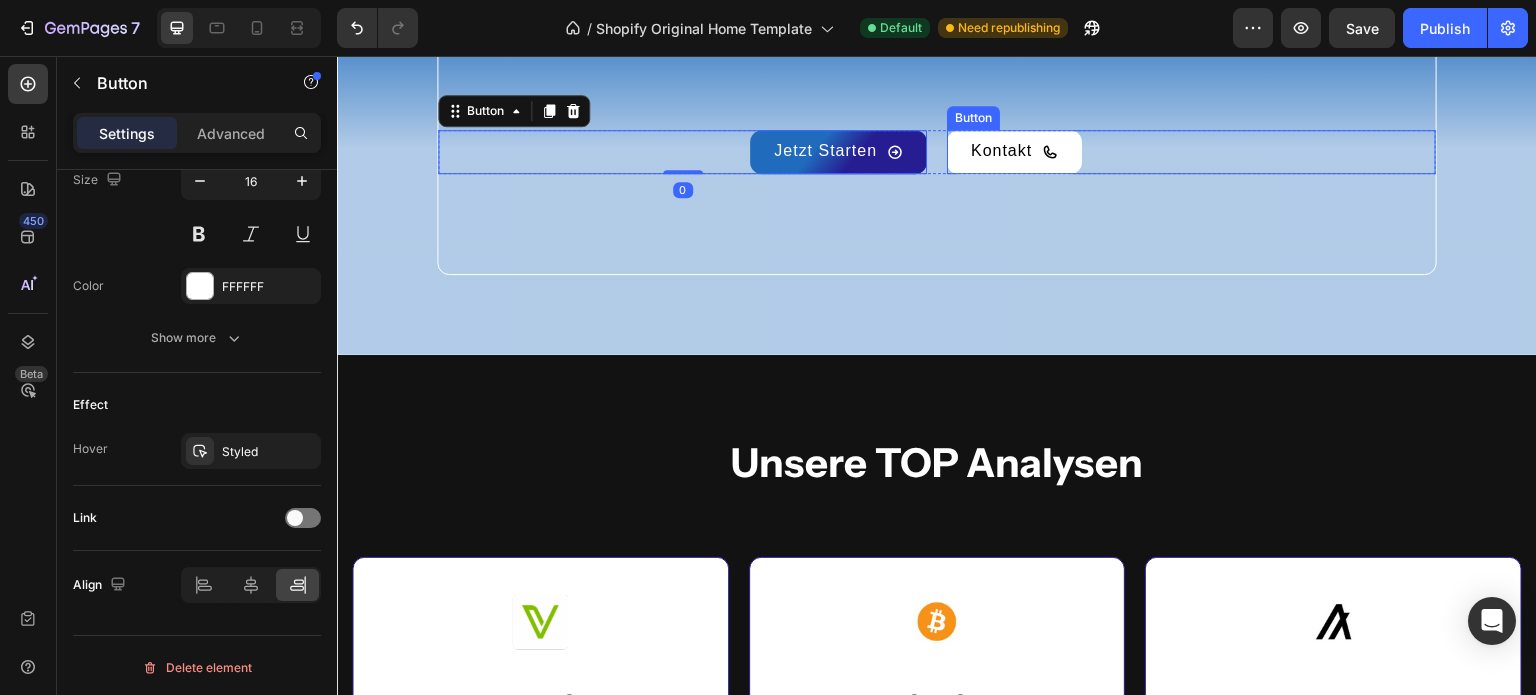 click on "Kontakt" at bounding box center [1014, 152] 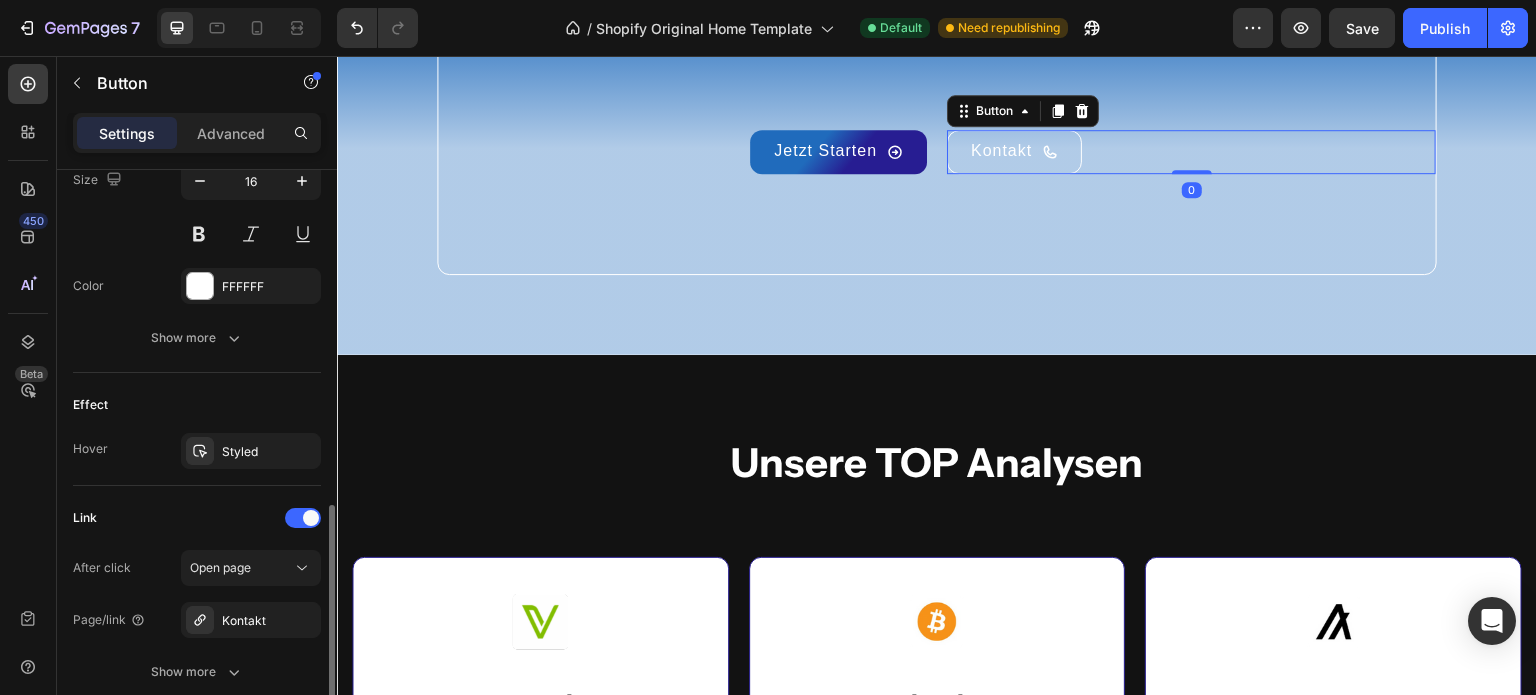 scroll, scrollTop: 1162, scrollLeft: 0, axis: vertical 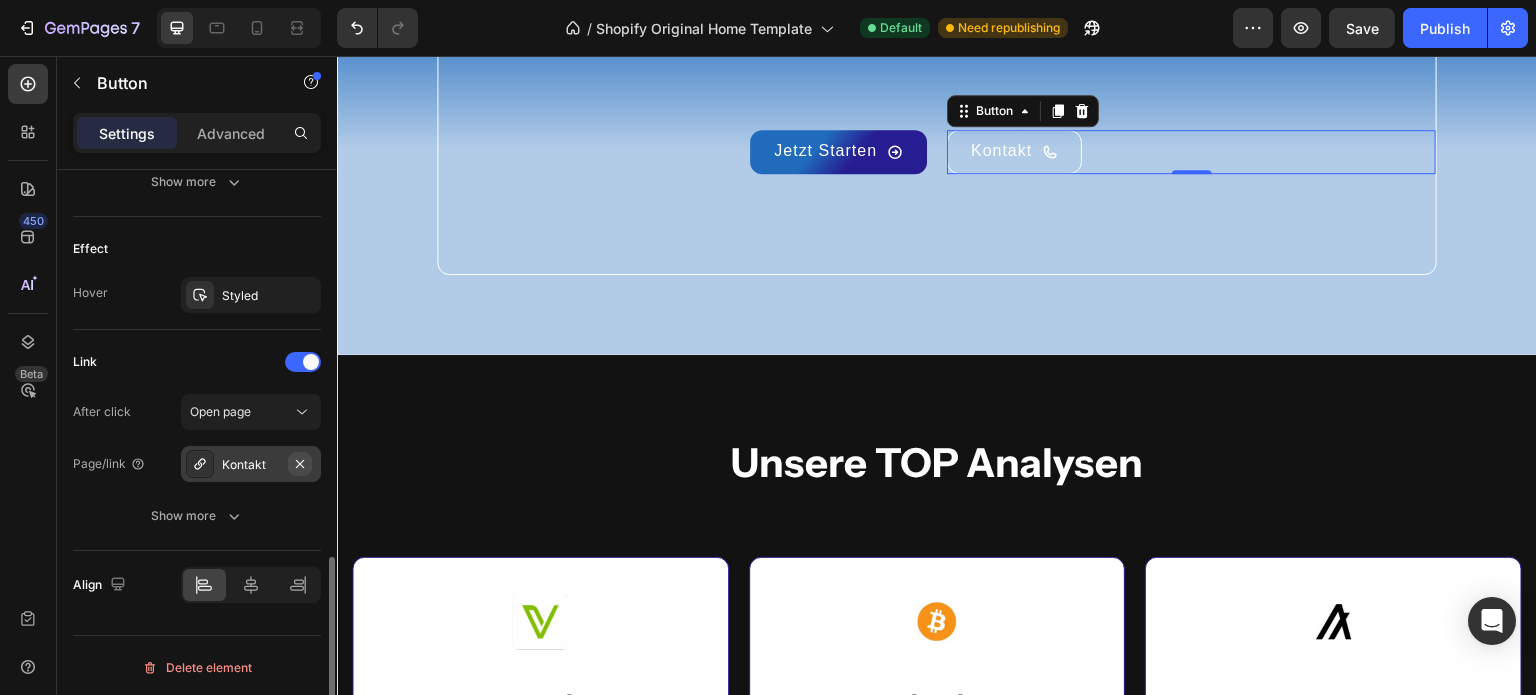click 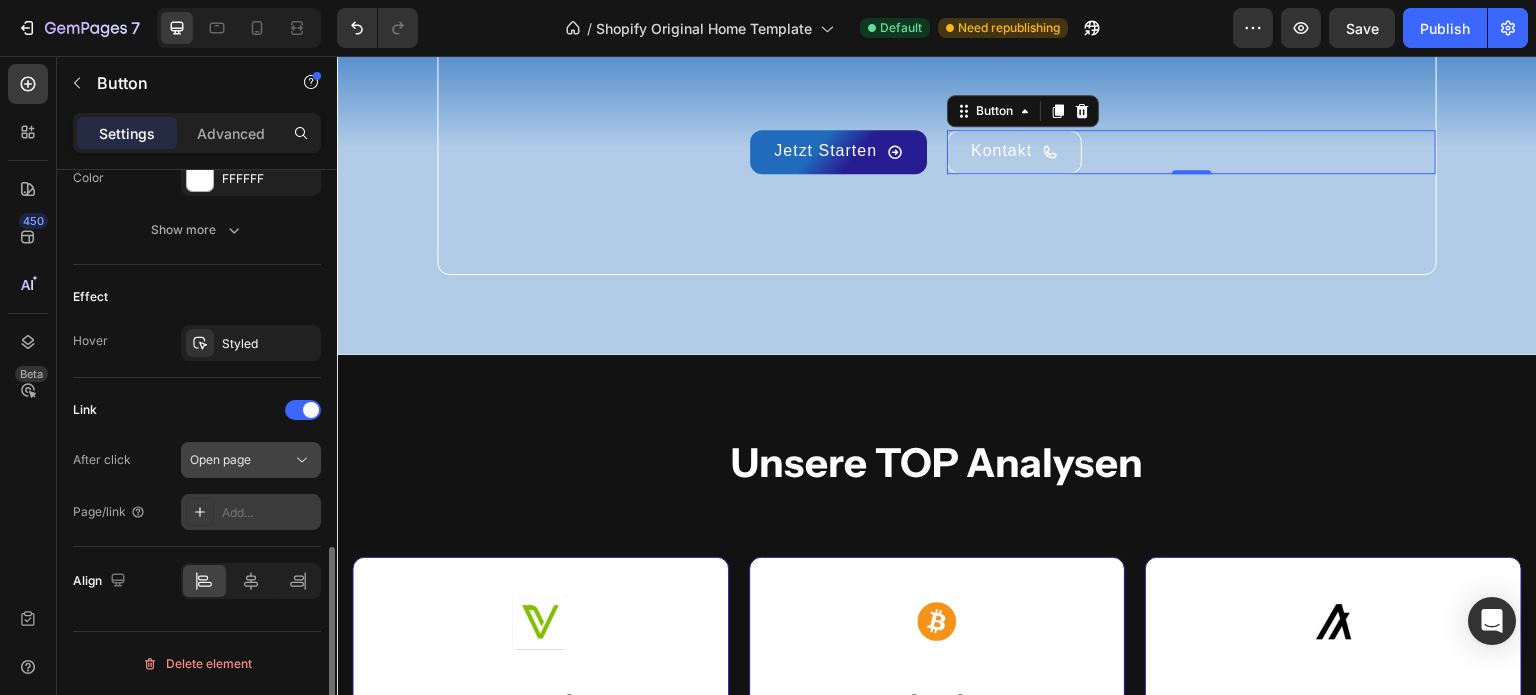 scroll, scrollTop: 1110, scrollLeft: 0, axis: vertical 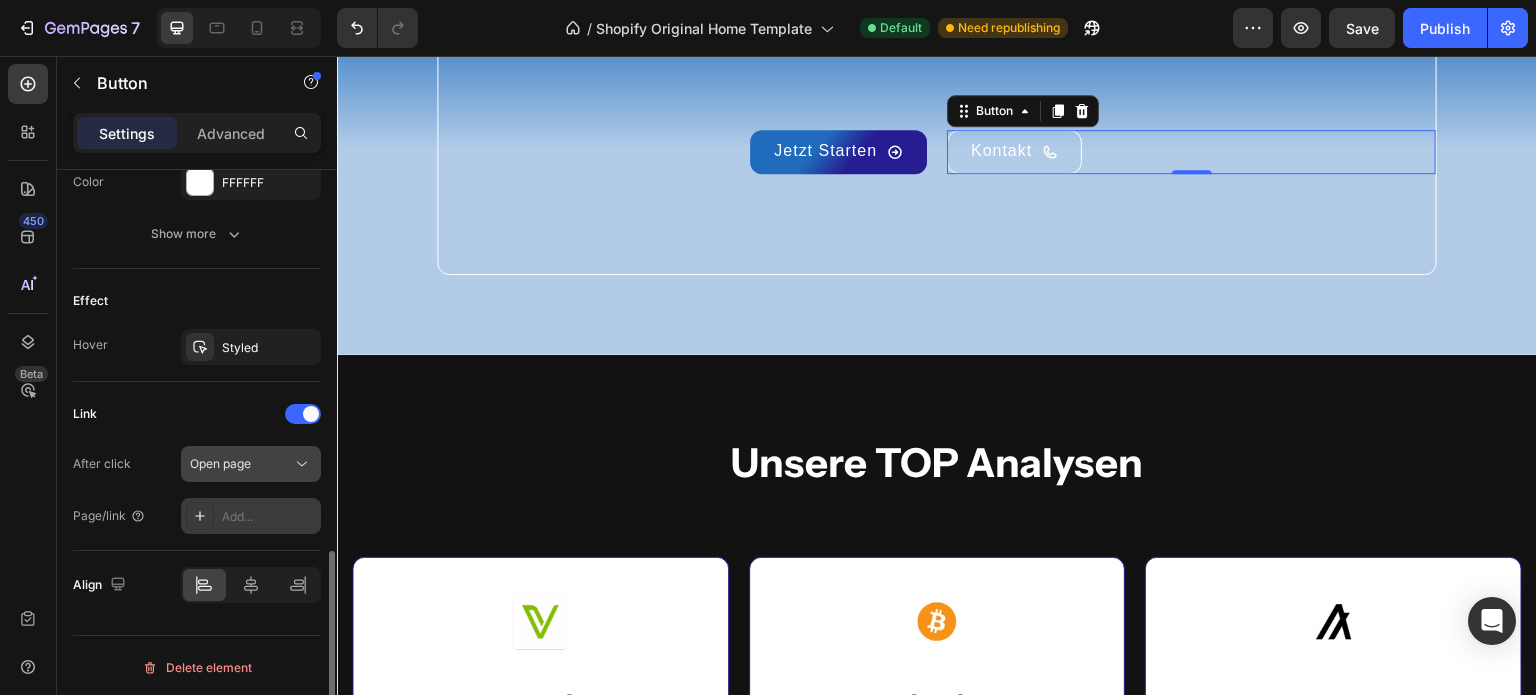 click on "Open page" at bounding box center [241, 464] 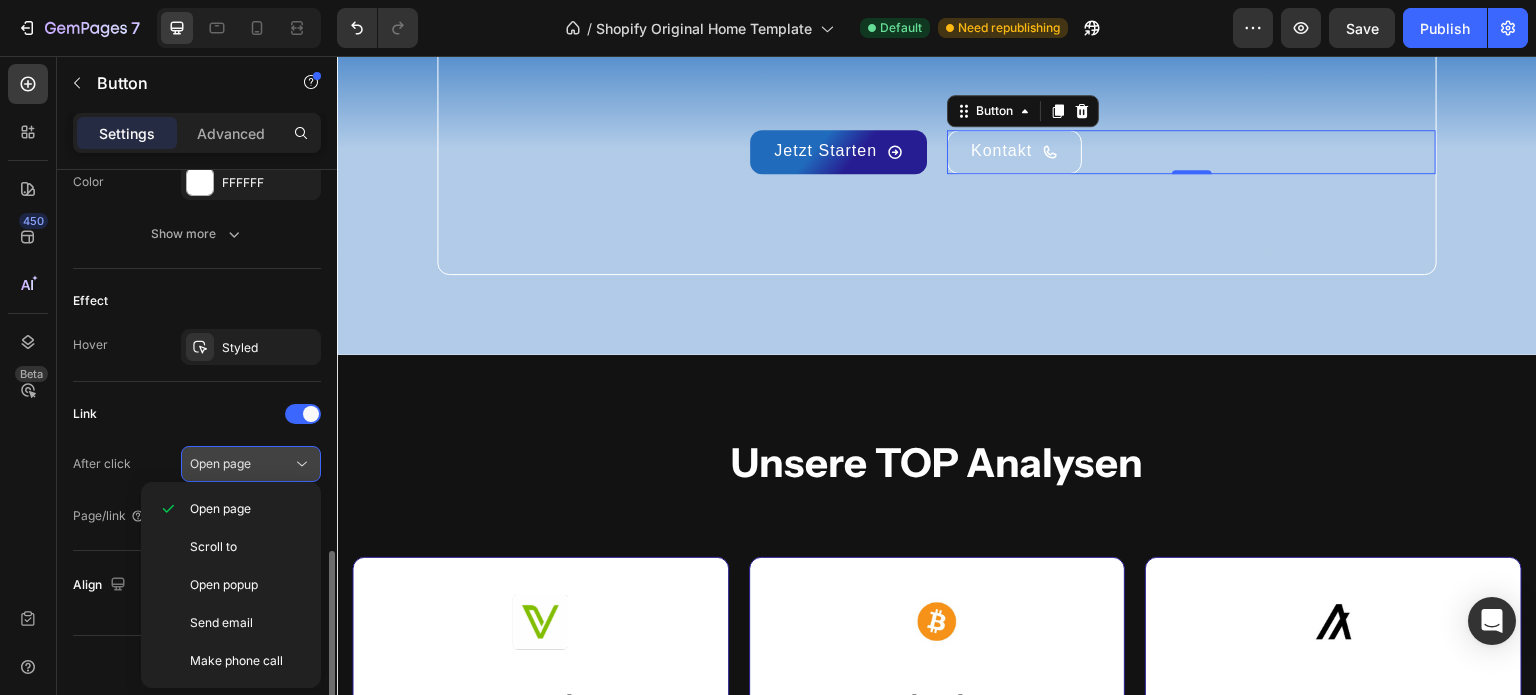 click on "Open page" at bounding box center [241, 464] 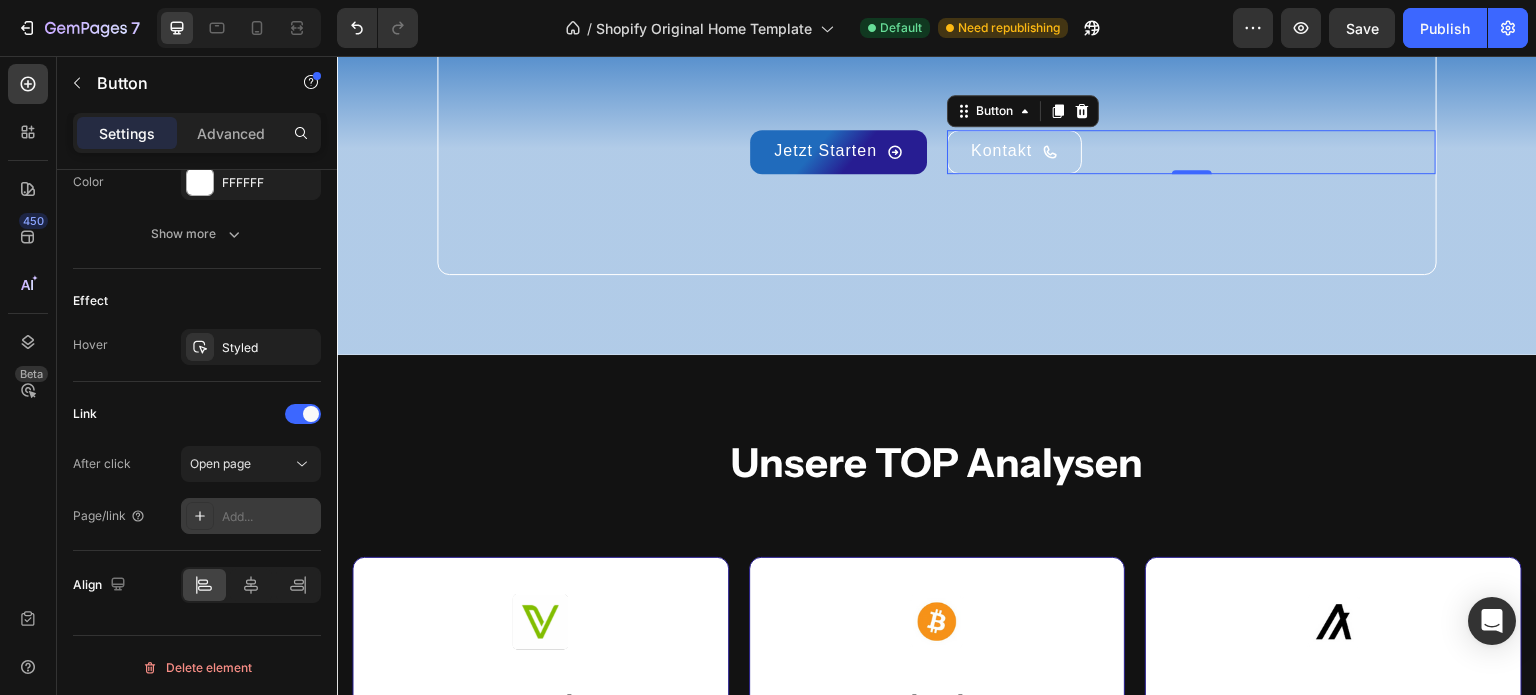 click on "Add..." at bounding box center [269, 517] 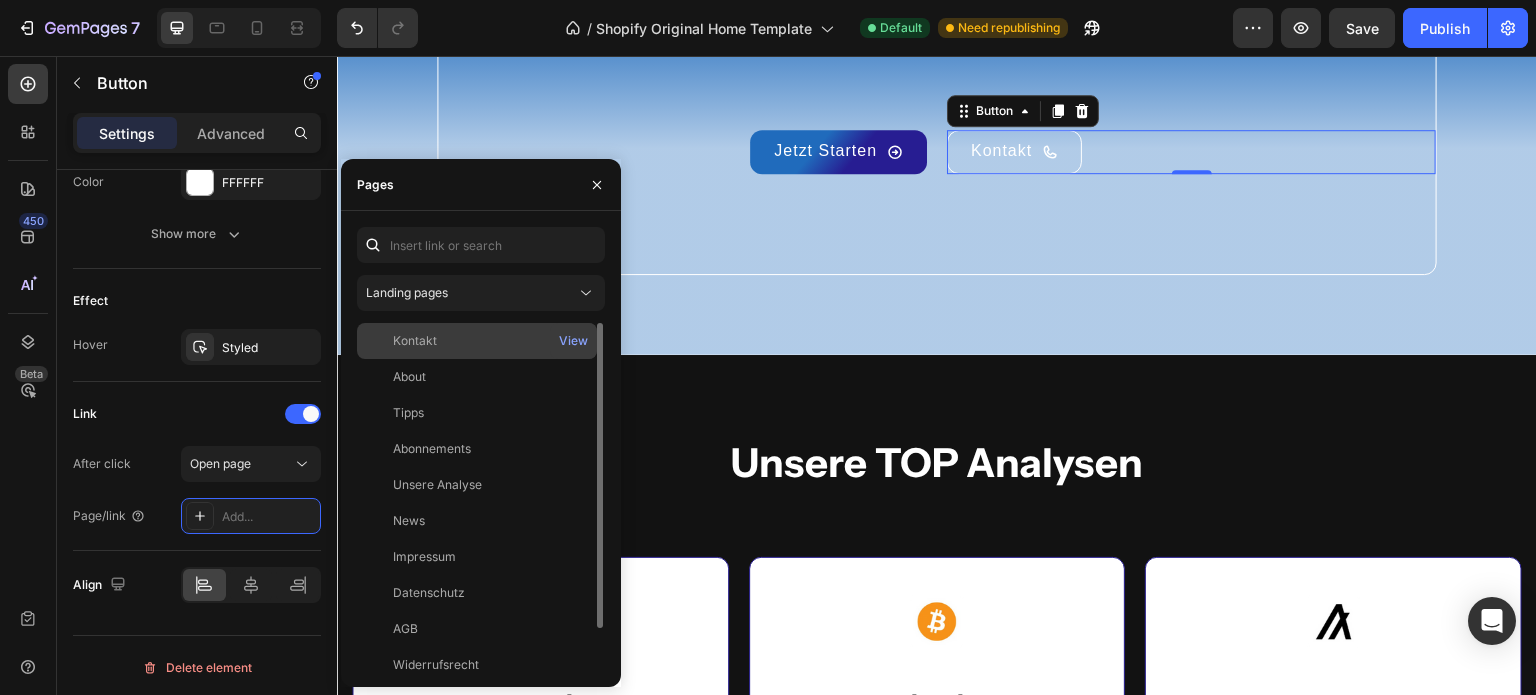 click on "Kontakt" 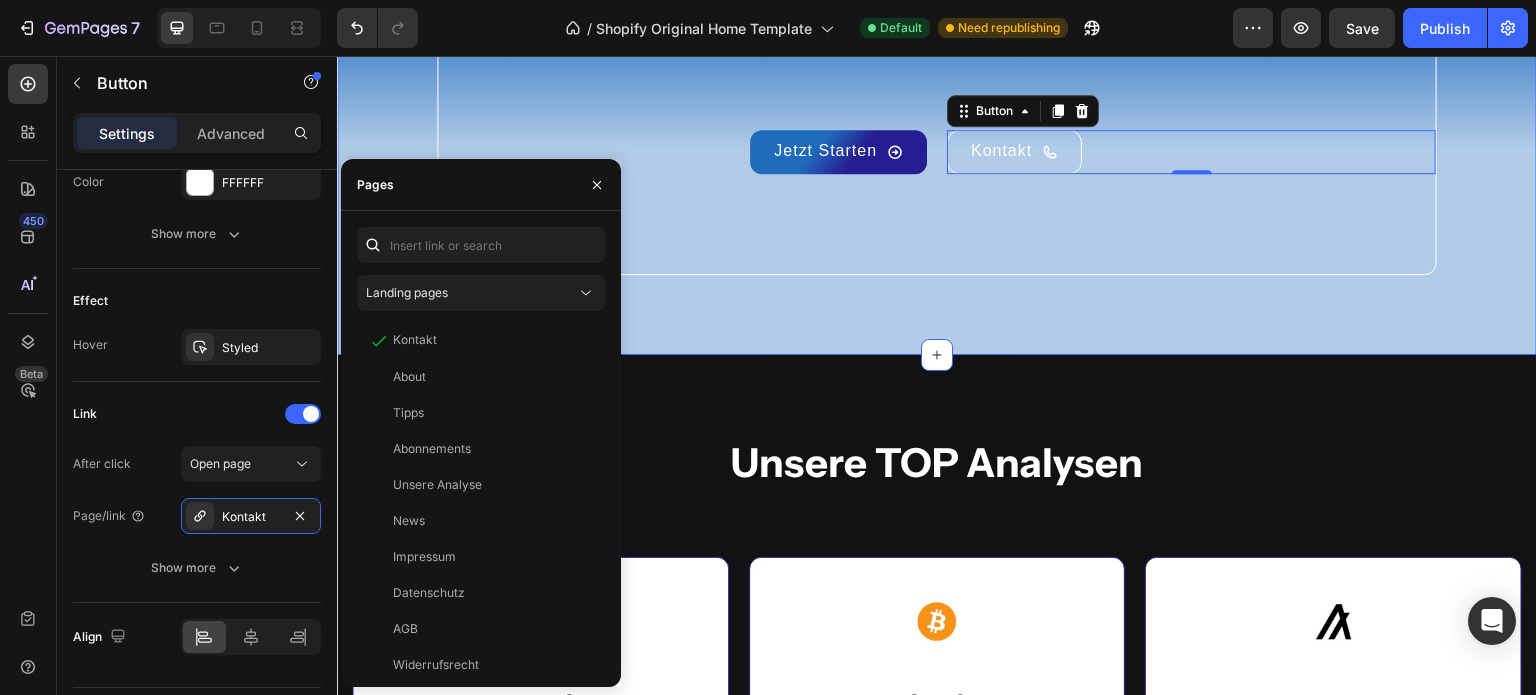 click on "Erhalte jetzt verlässliche  Analysen für fundierte Entscheidungen   Heading
Jetzt Starten Button
Kontakt Button   0 Row Row Section 6" at bounding box center (937, 51) 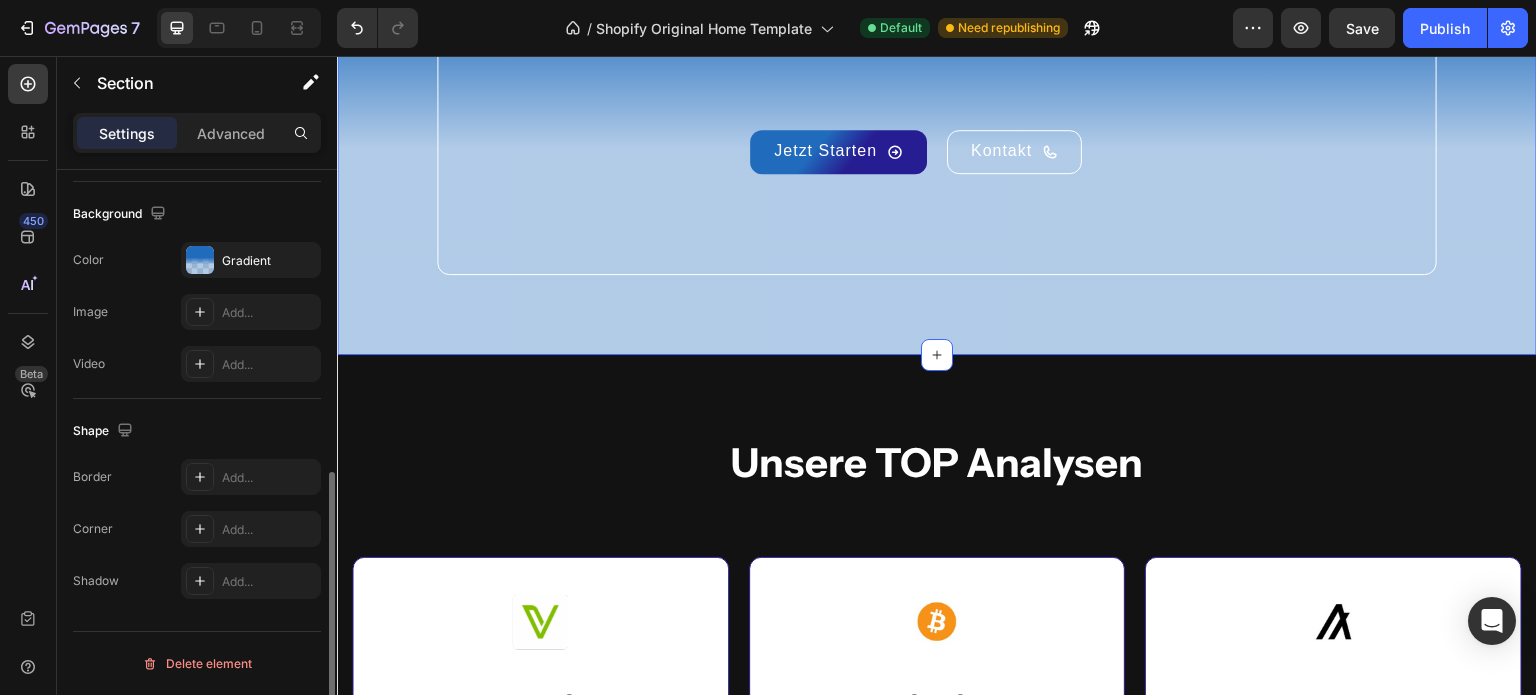 scroll, scrollTop: 0, scrollLeft: 0, axis: both 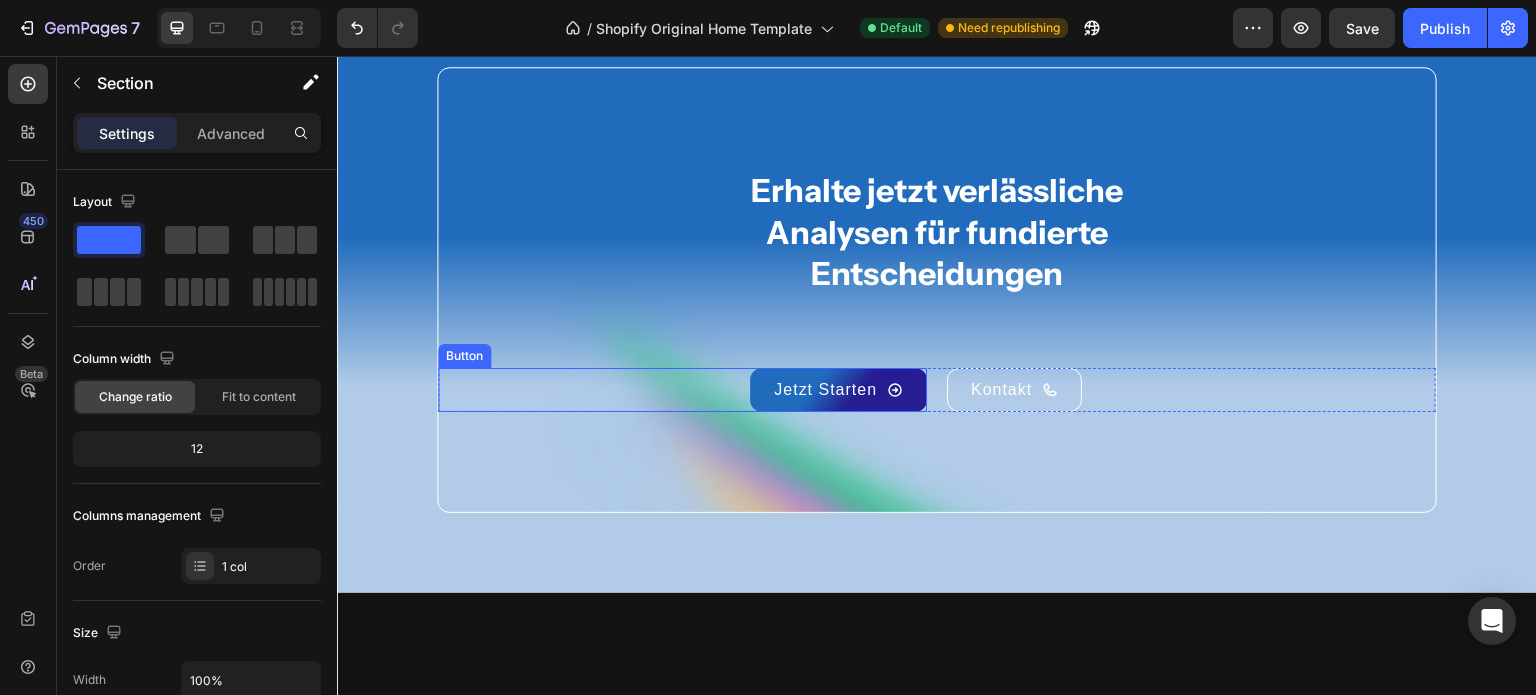 click on "Jetzt Starten" at bounding box center [838, 390] 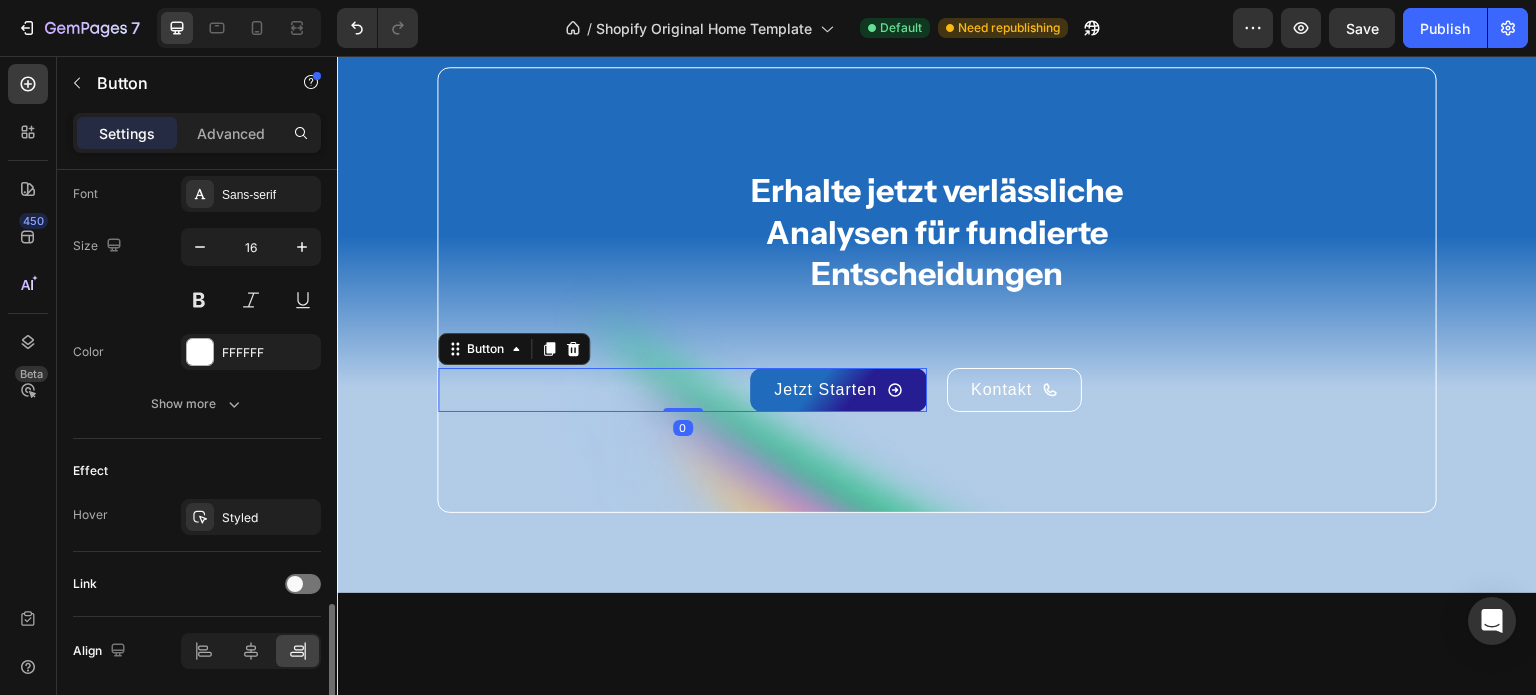 scroll, scrollTop: 1006, scrollLeft: 0, axis: vertical 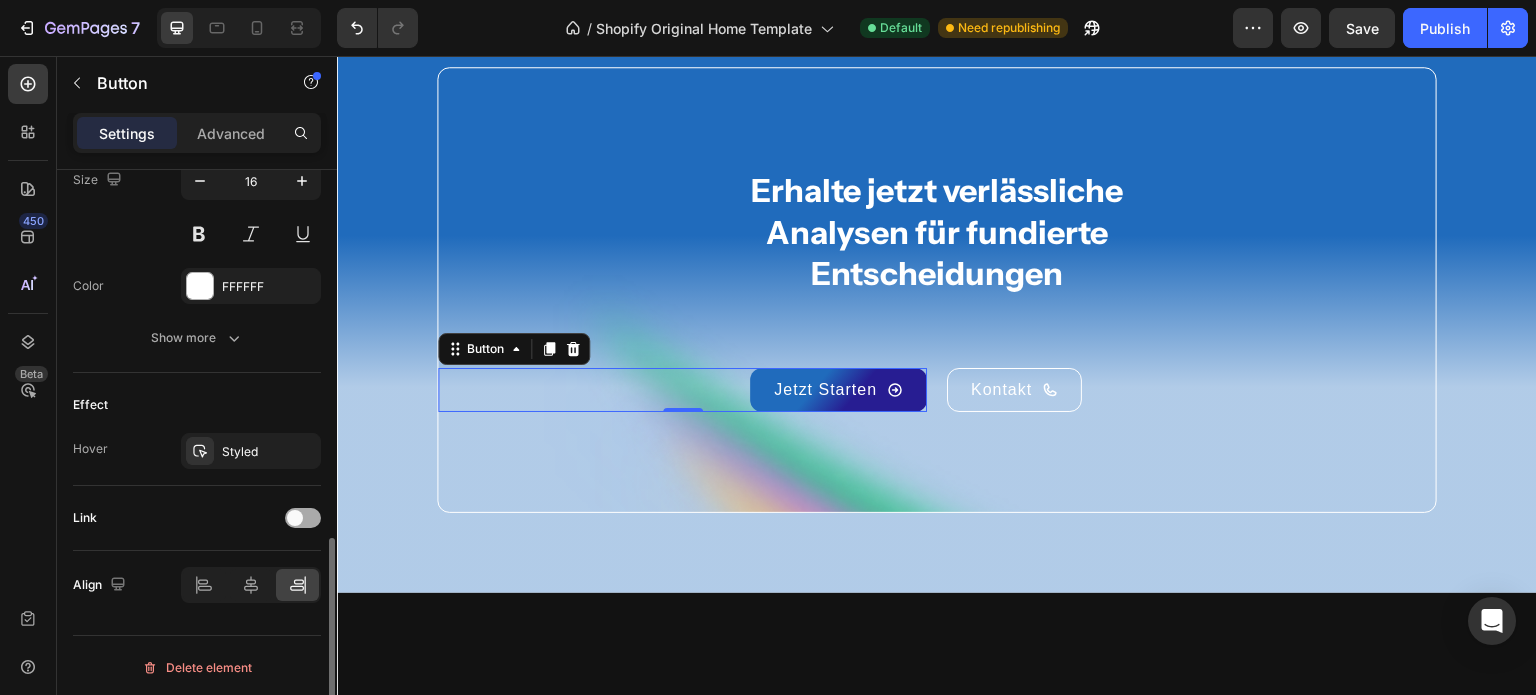 click at bounding box center (303, 518) 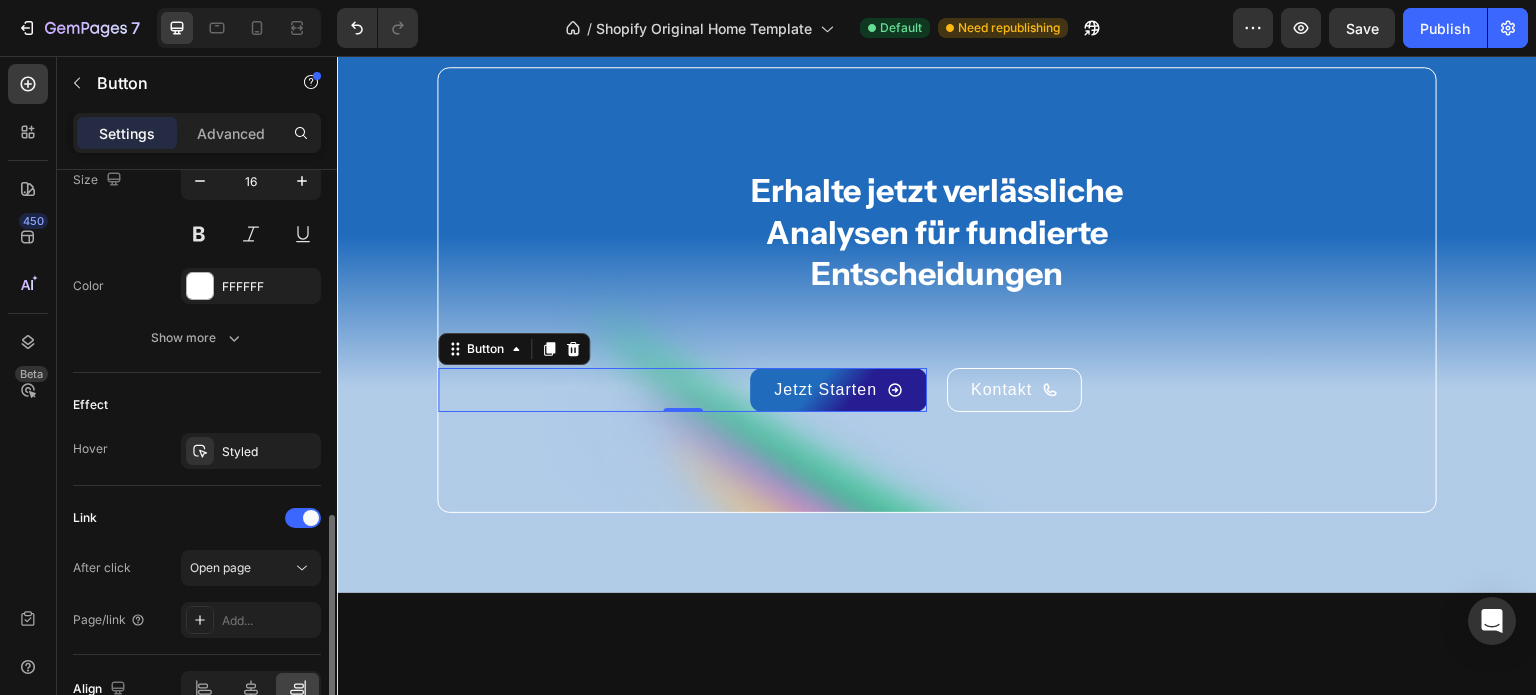 scroll, scrollTop: 1110, scrollLeft: 0, axis: vertical 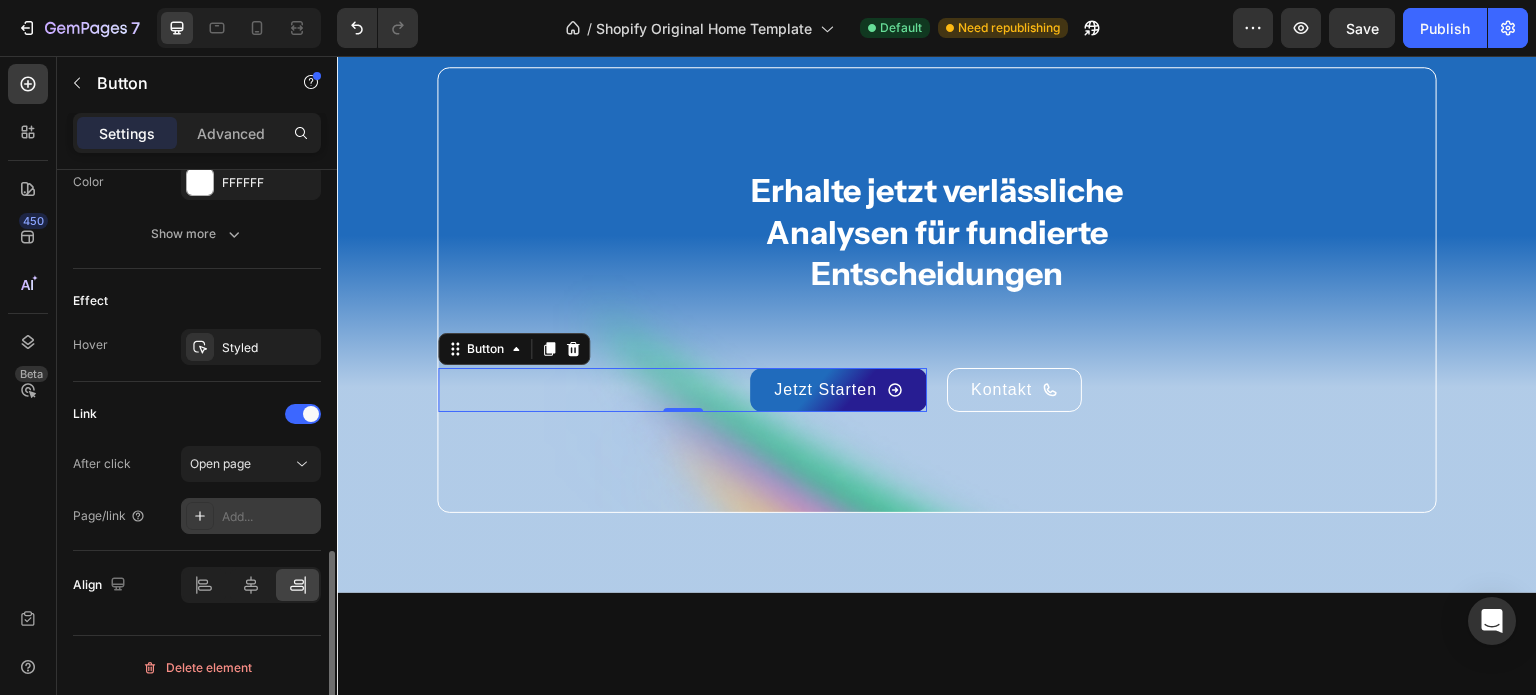 click on "Add..." at bounding box center [269, 517] 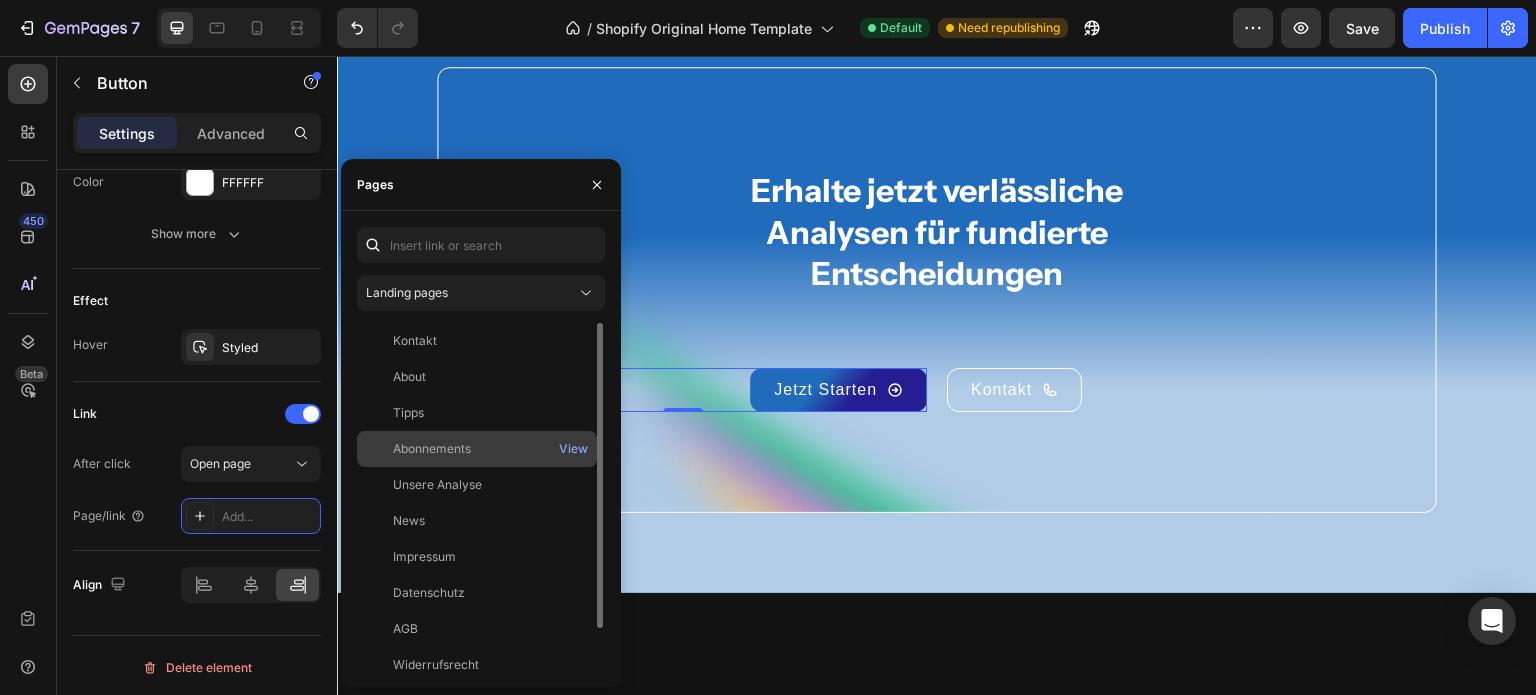 click on "Abonnements" 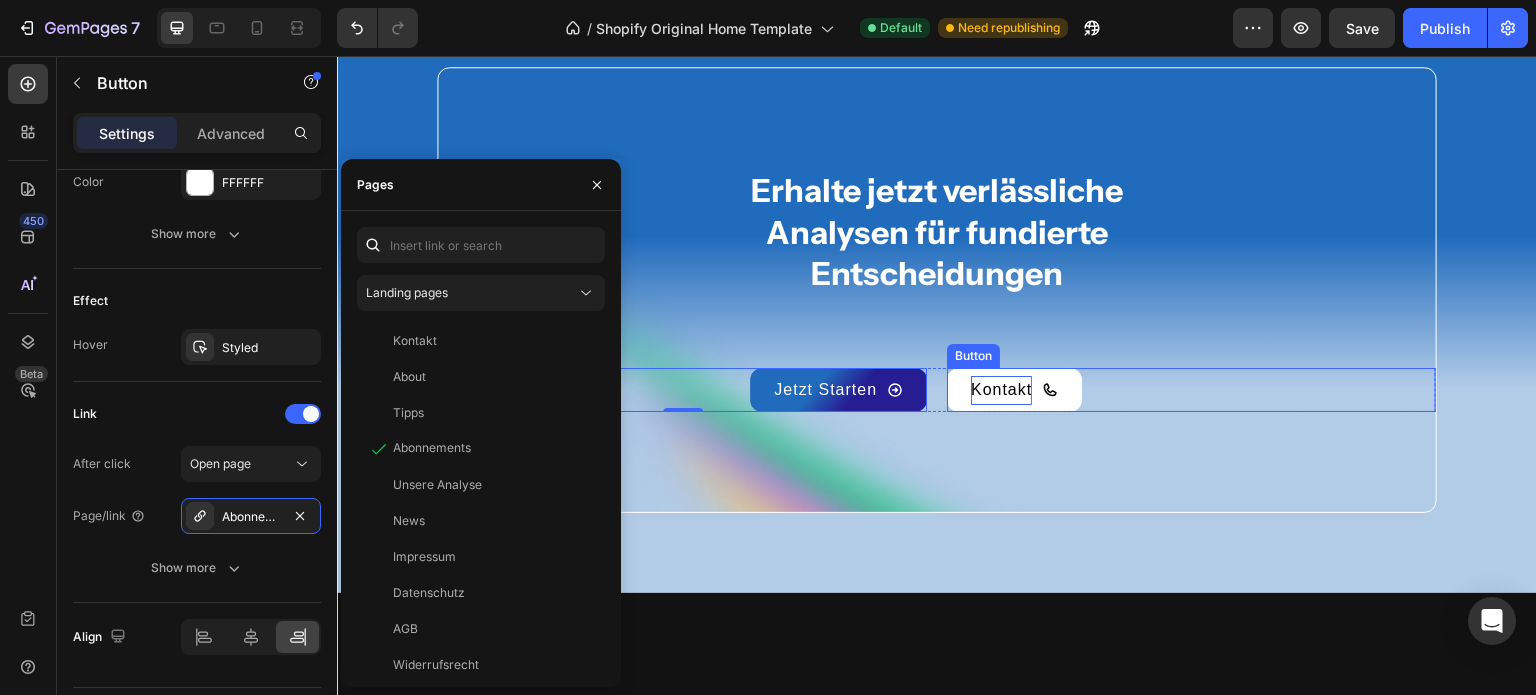 click on "Kontakt" at bounding box center (1001, 390) 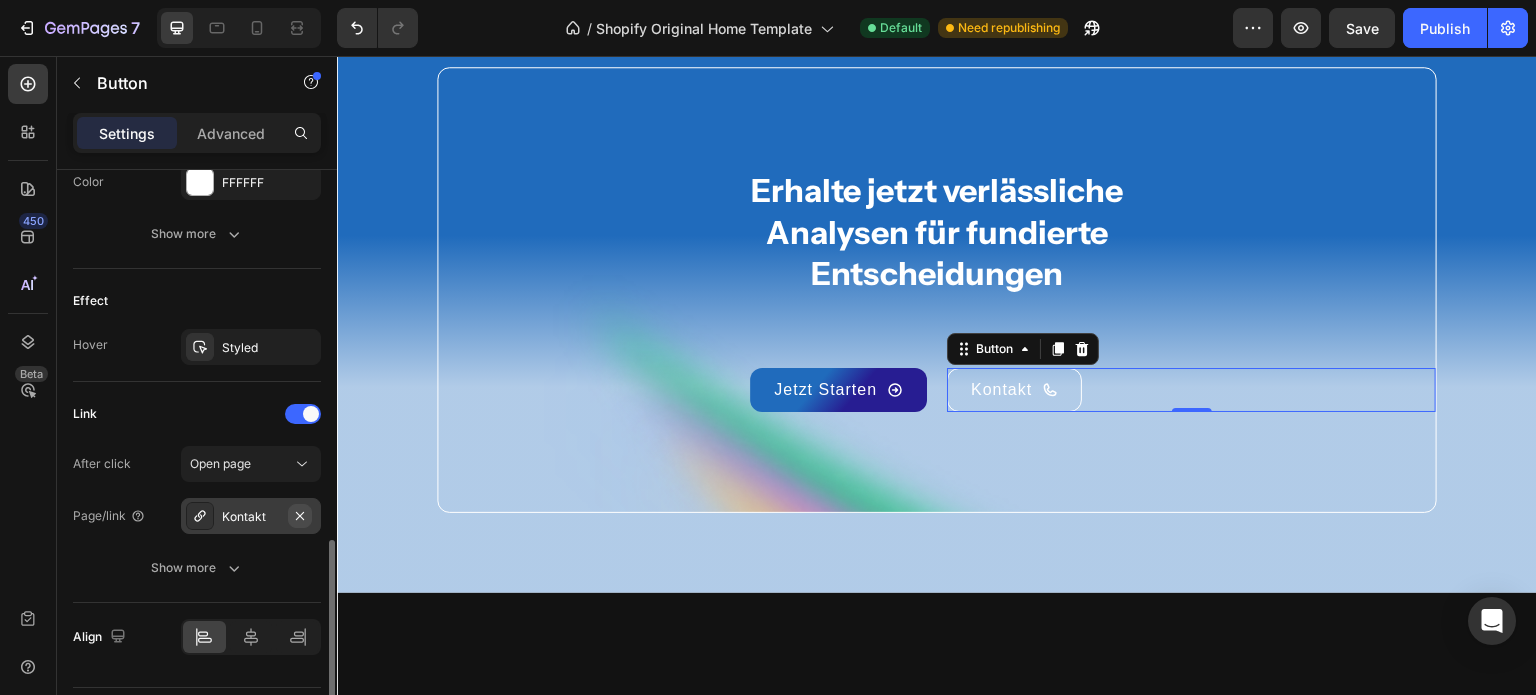click 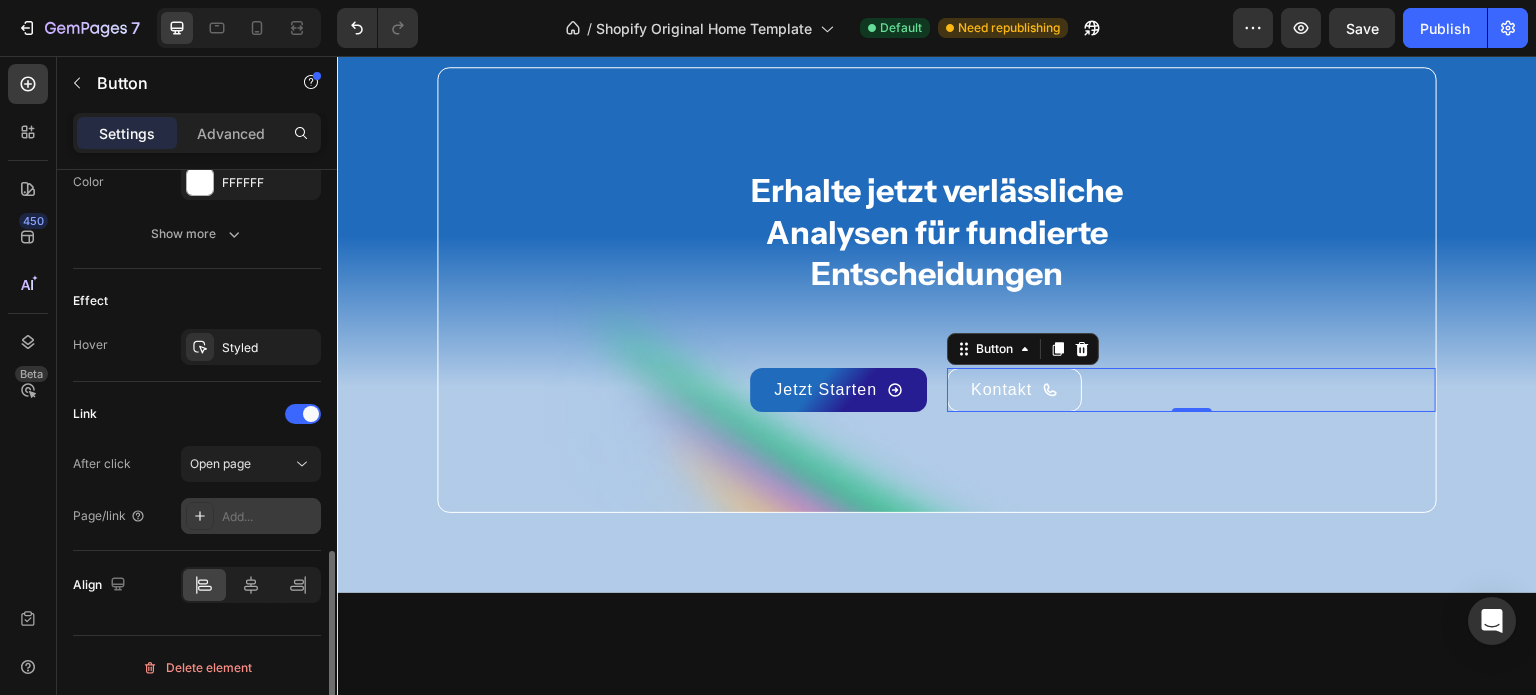 click on "Add..." at bounding box center [269, 517] 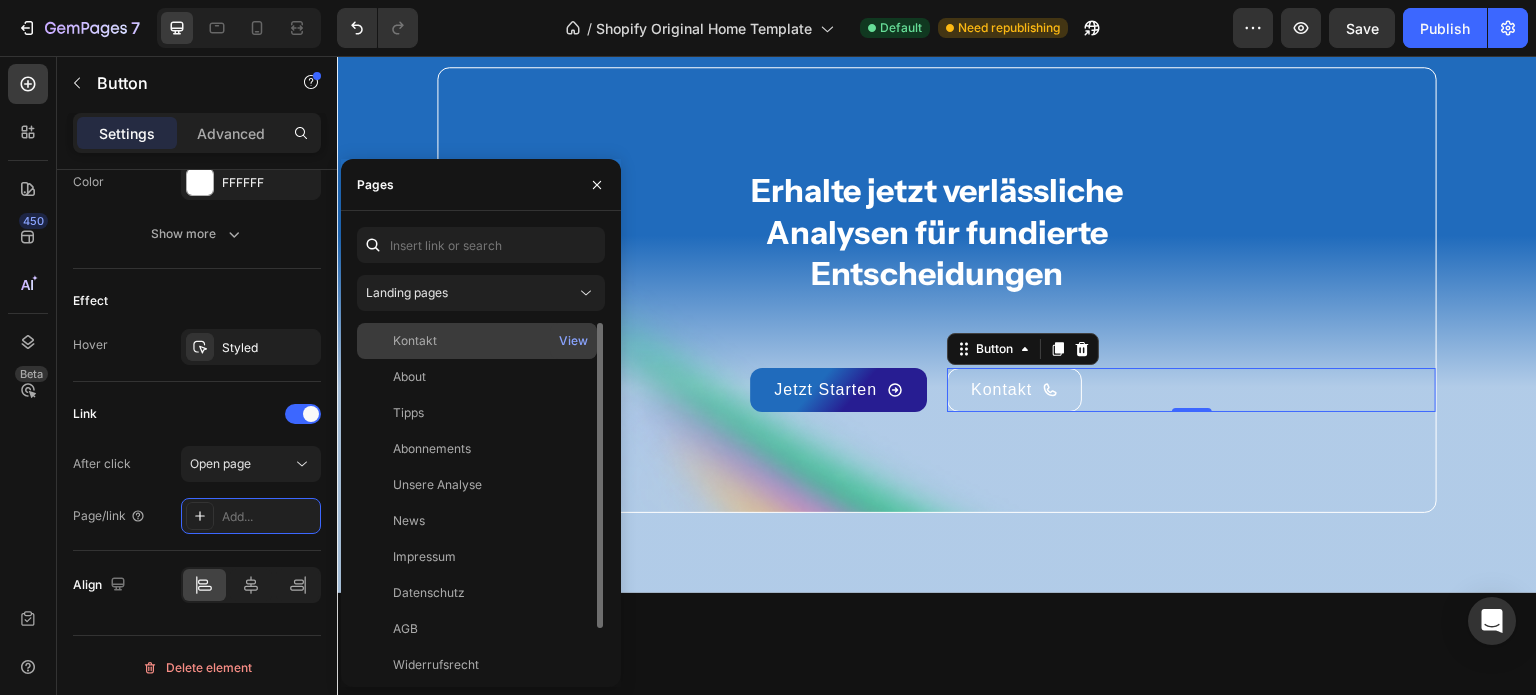 click on "Kontakt" at bounding box center [477, 341] 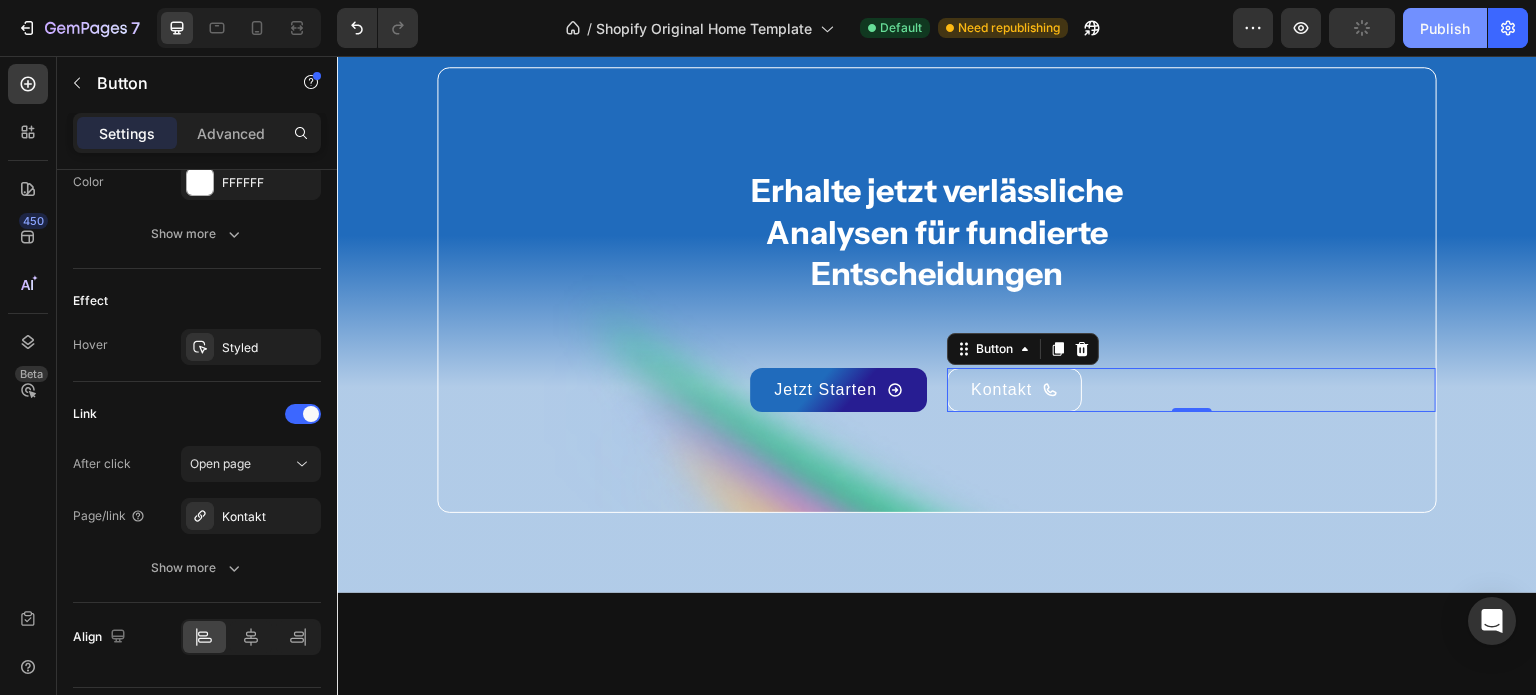 click on "Publish" 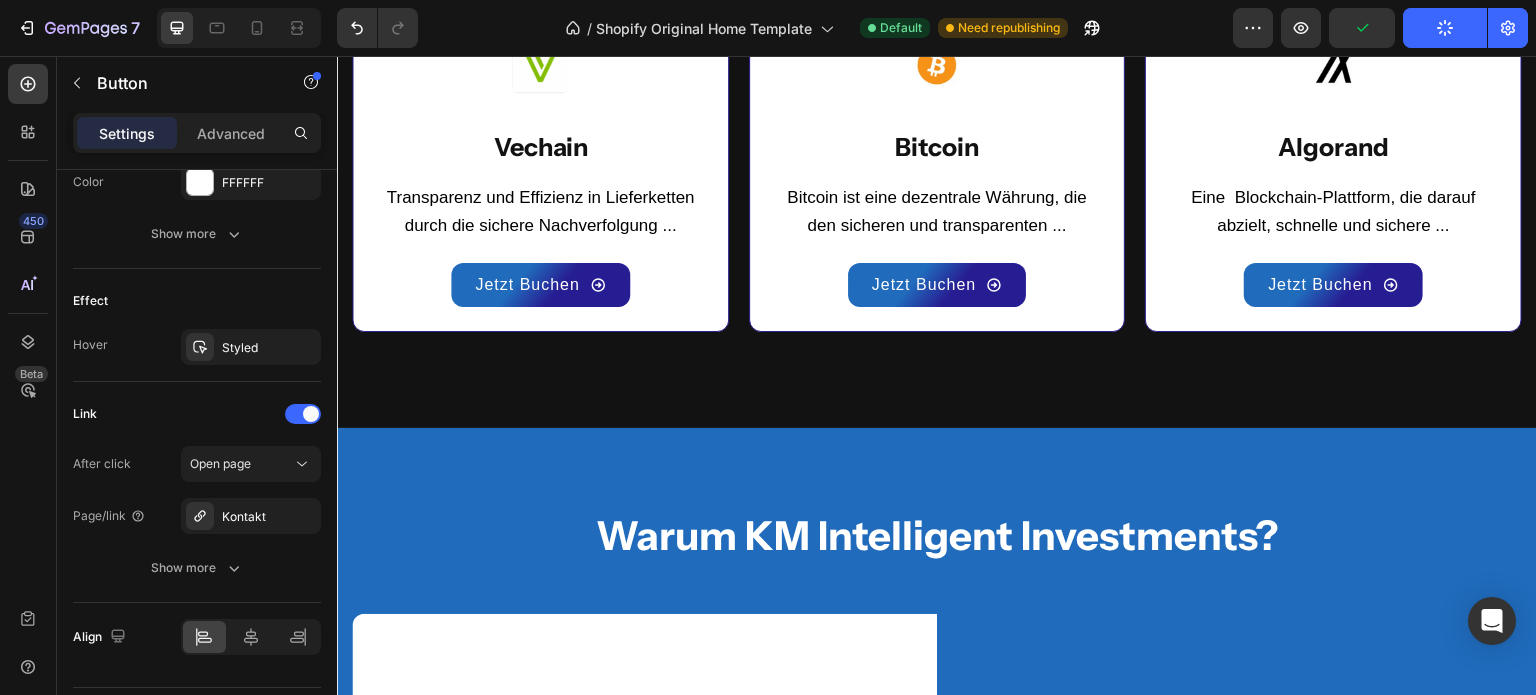 scroll, scrollTop: 5064, scrollLeft: 0, axis: vertical 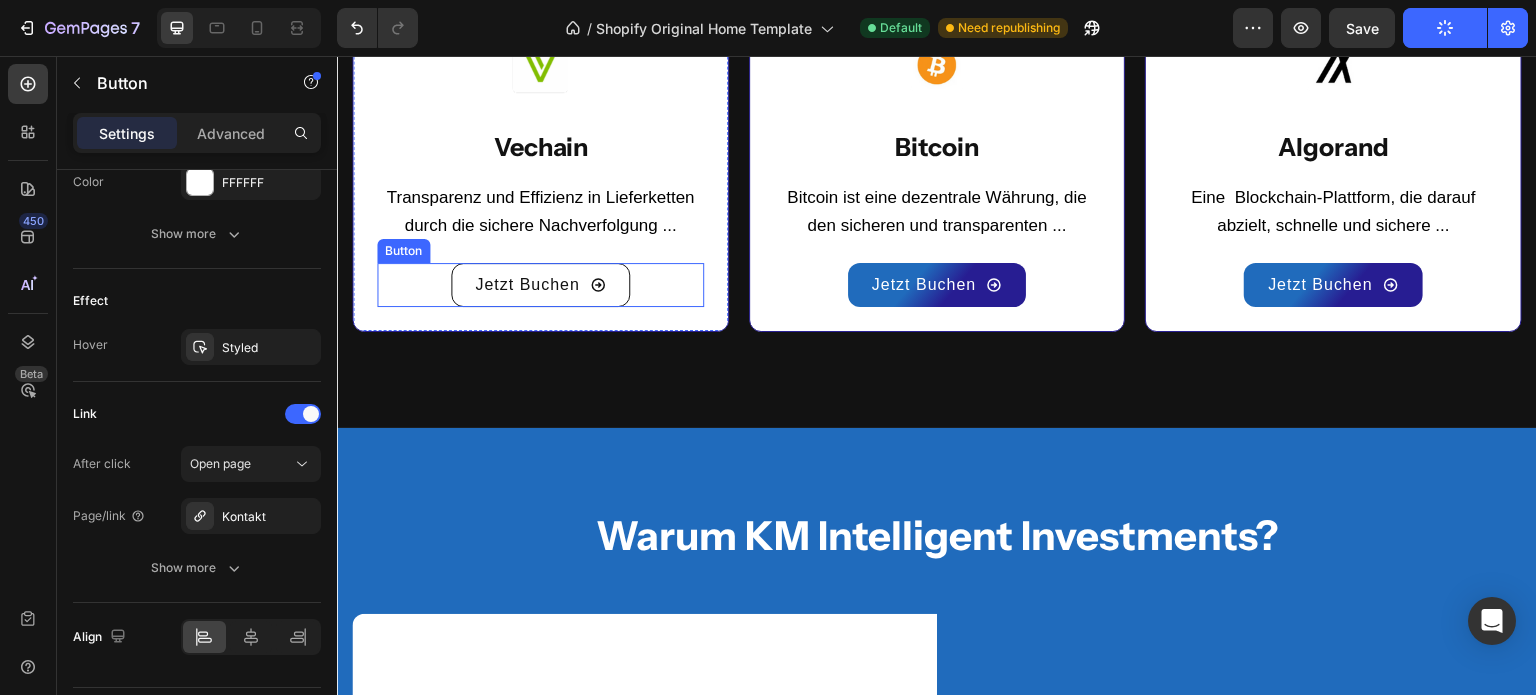 click on "Jetzt Buchen" at bounding box center (540, 285) 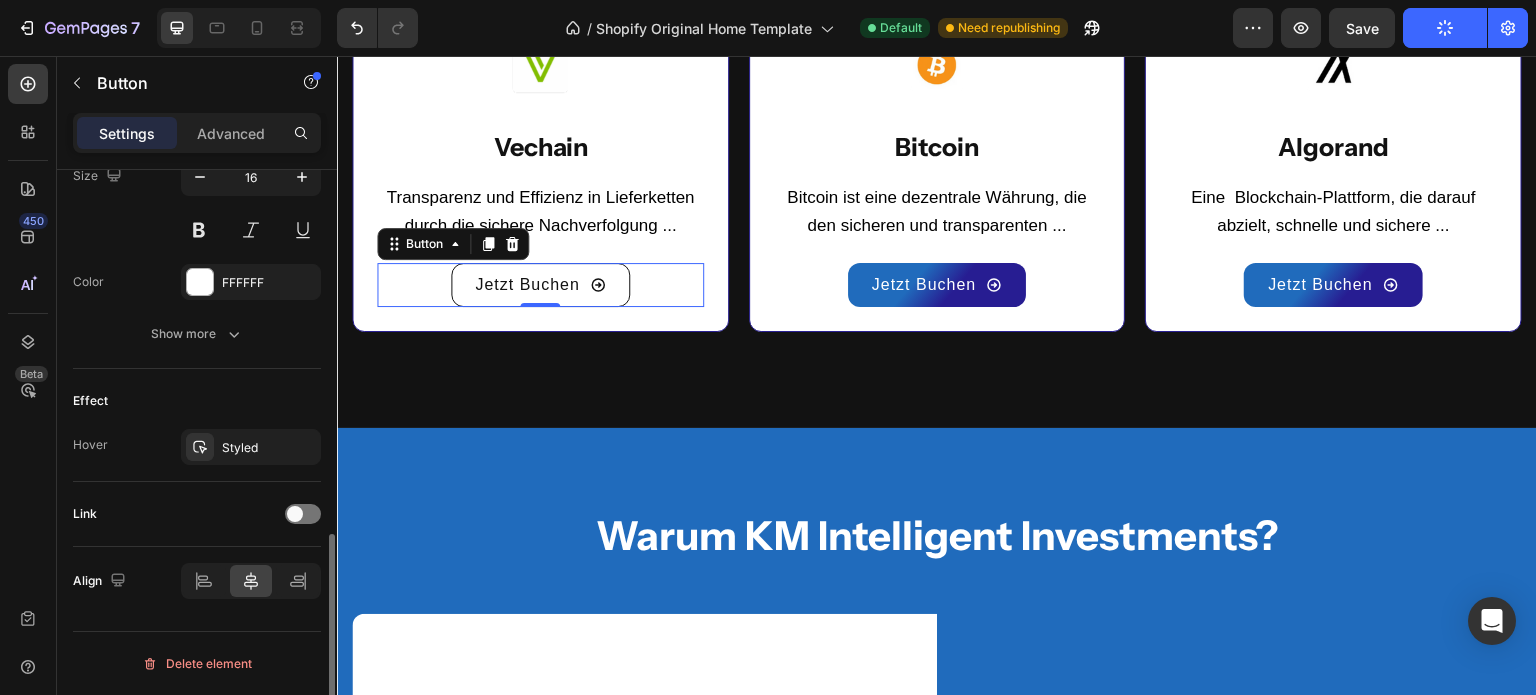 scroll, scrollTop: 1006, scrollLeft: 0, axis: vertical 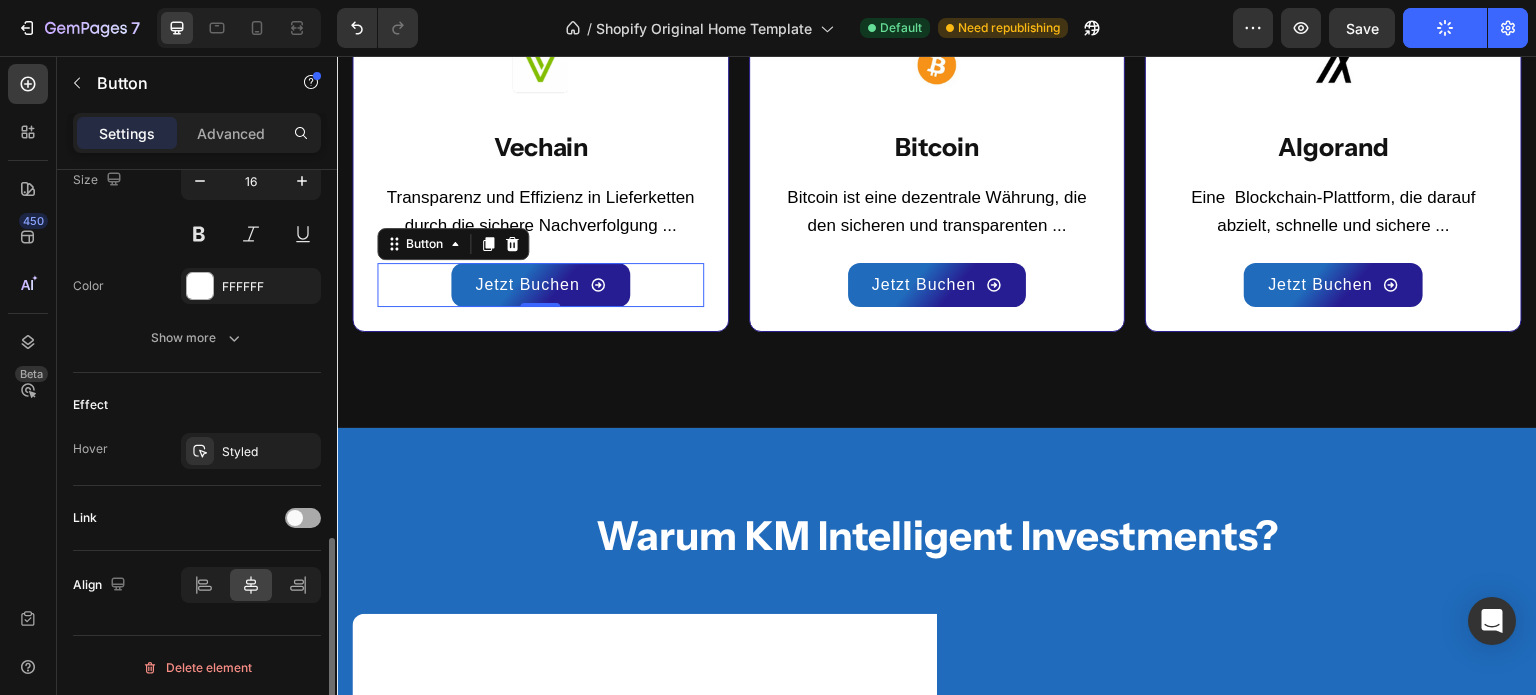 click at bounding box center (303, 518) 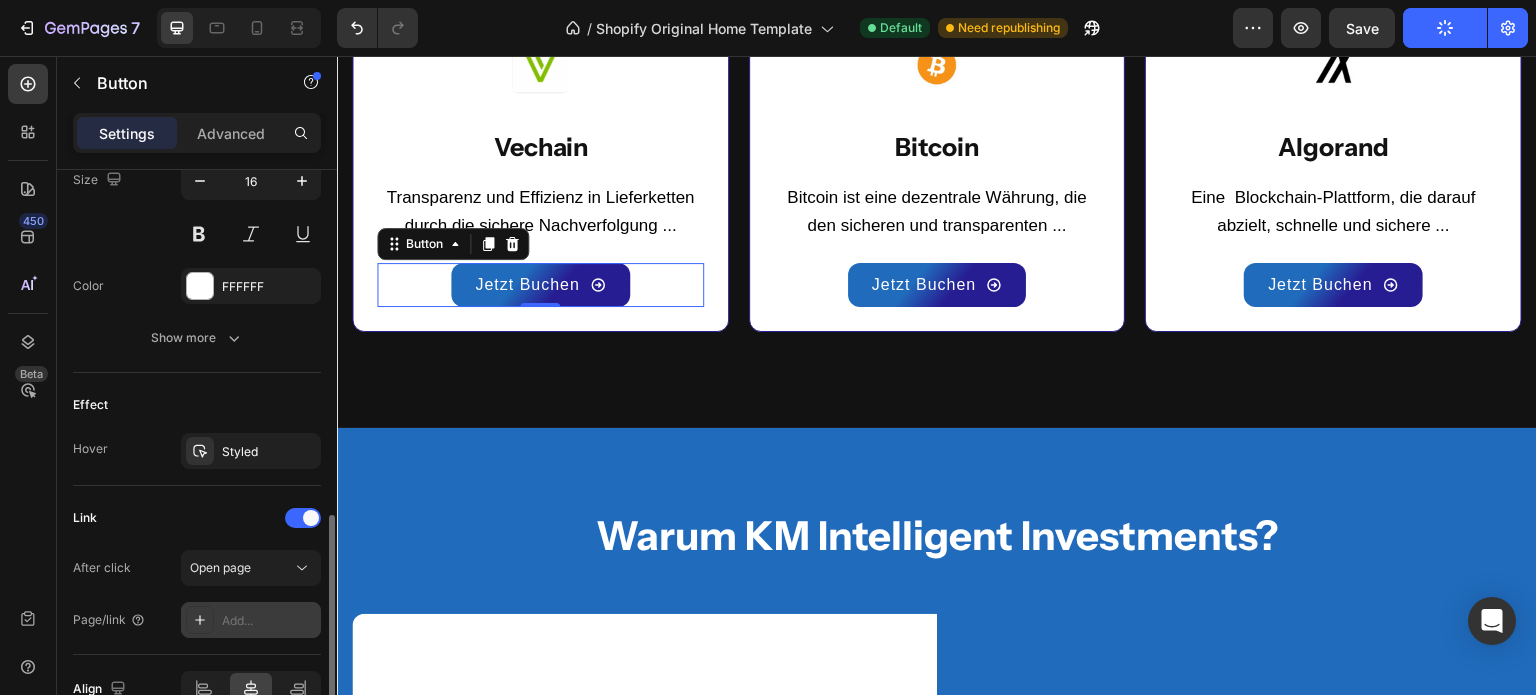 click on "Add..." at bounding box center [269, 621] 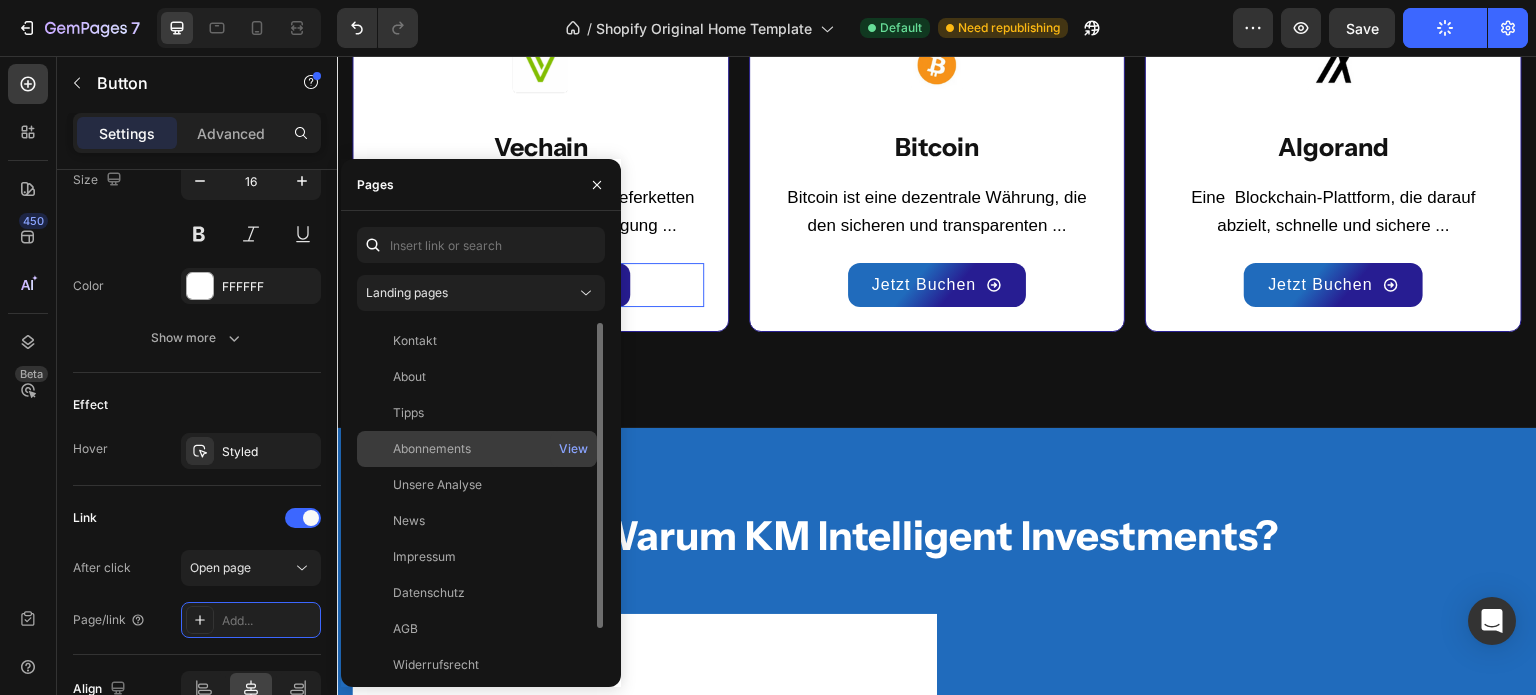 click on "Abonnements" 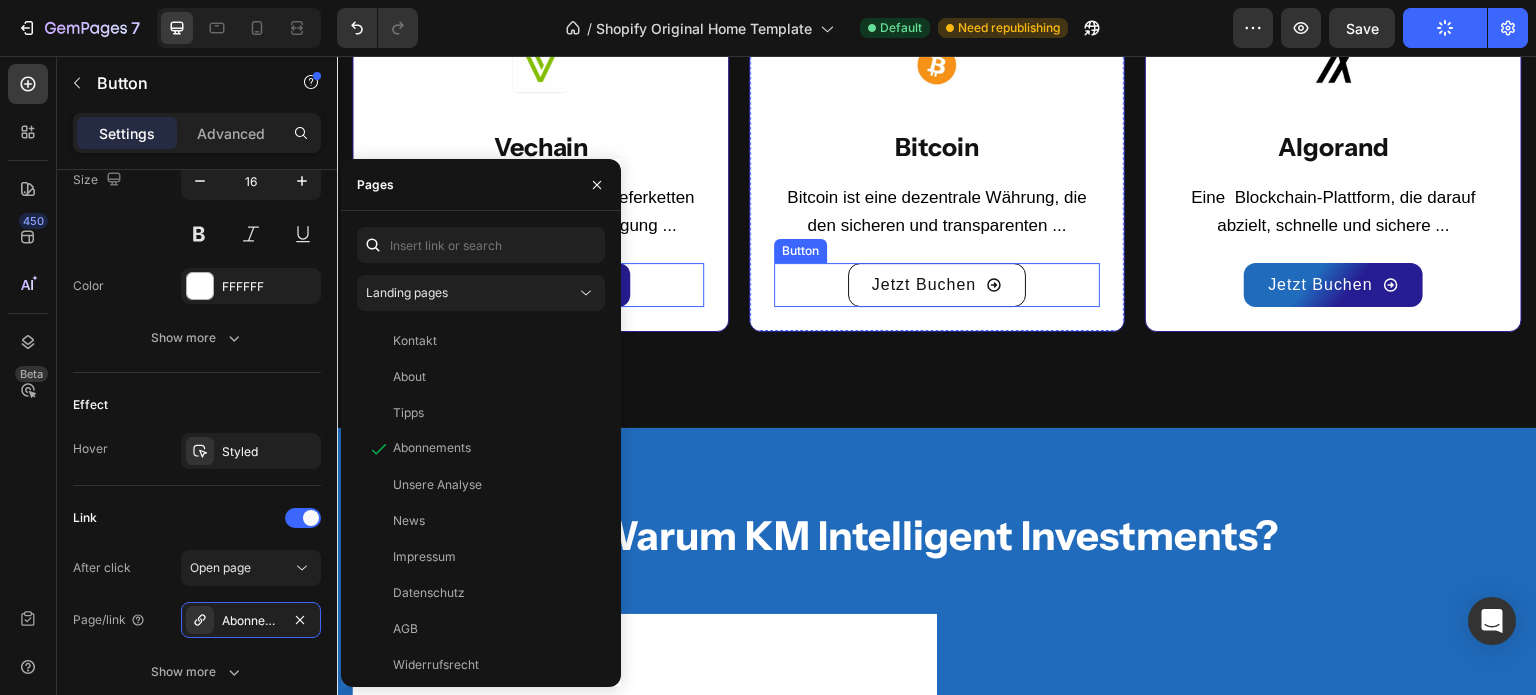 click on "Jetzt Buchen" at bounding box center (937, 285) 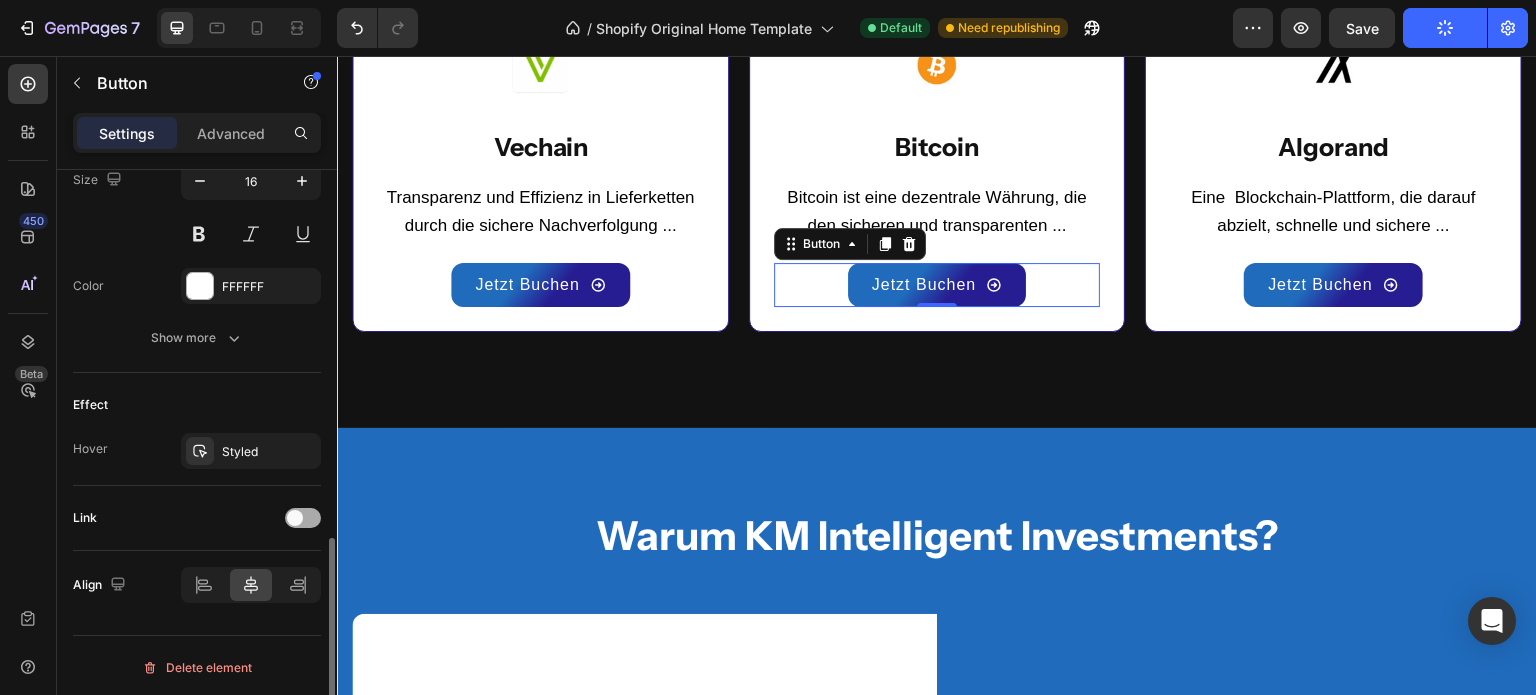 click at bounding box center [303, 518] 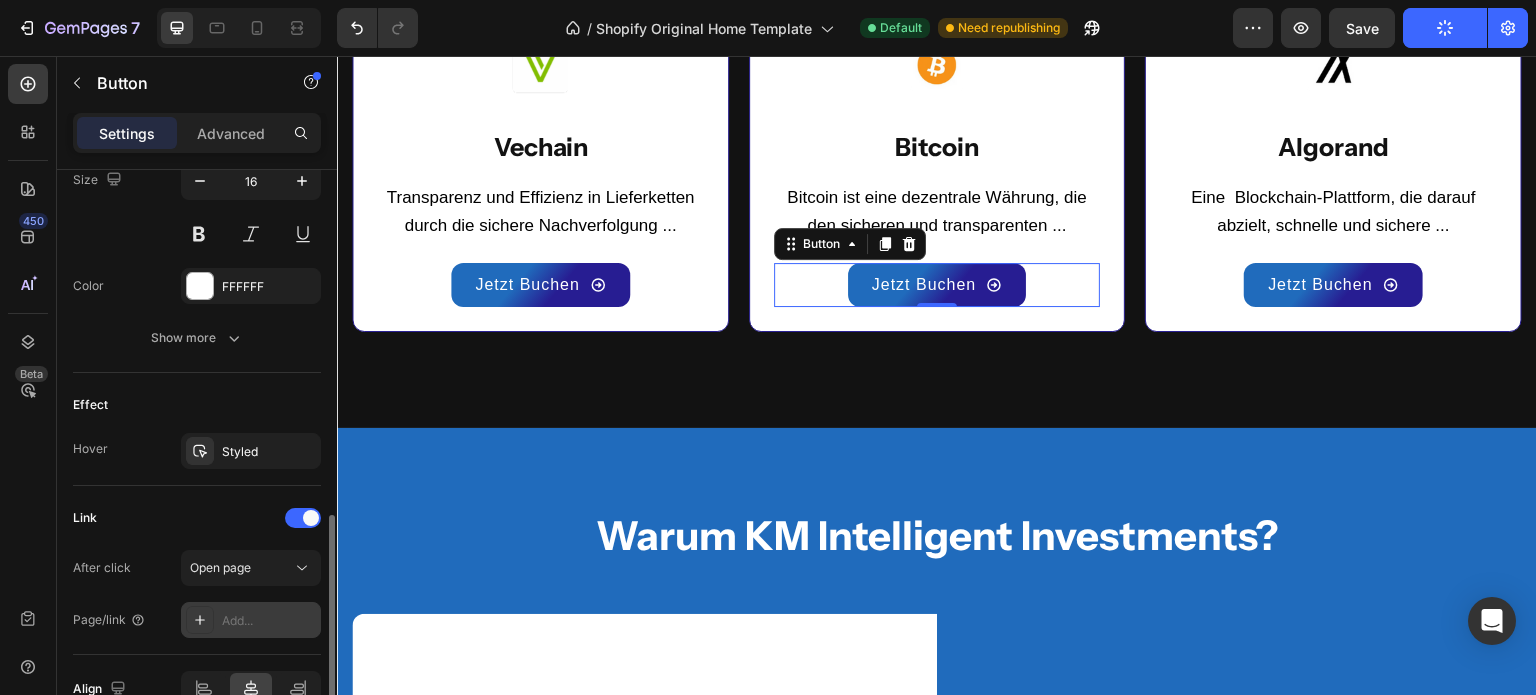 click on "Add..." at bounding box center (269, 621) 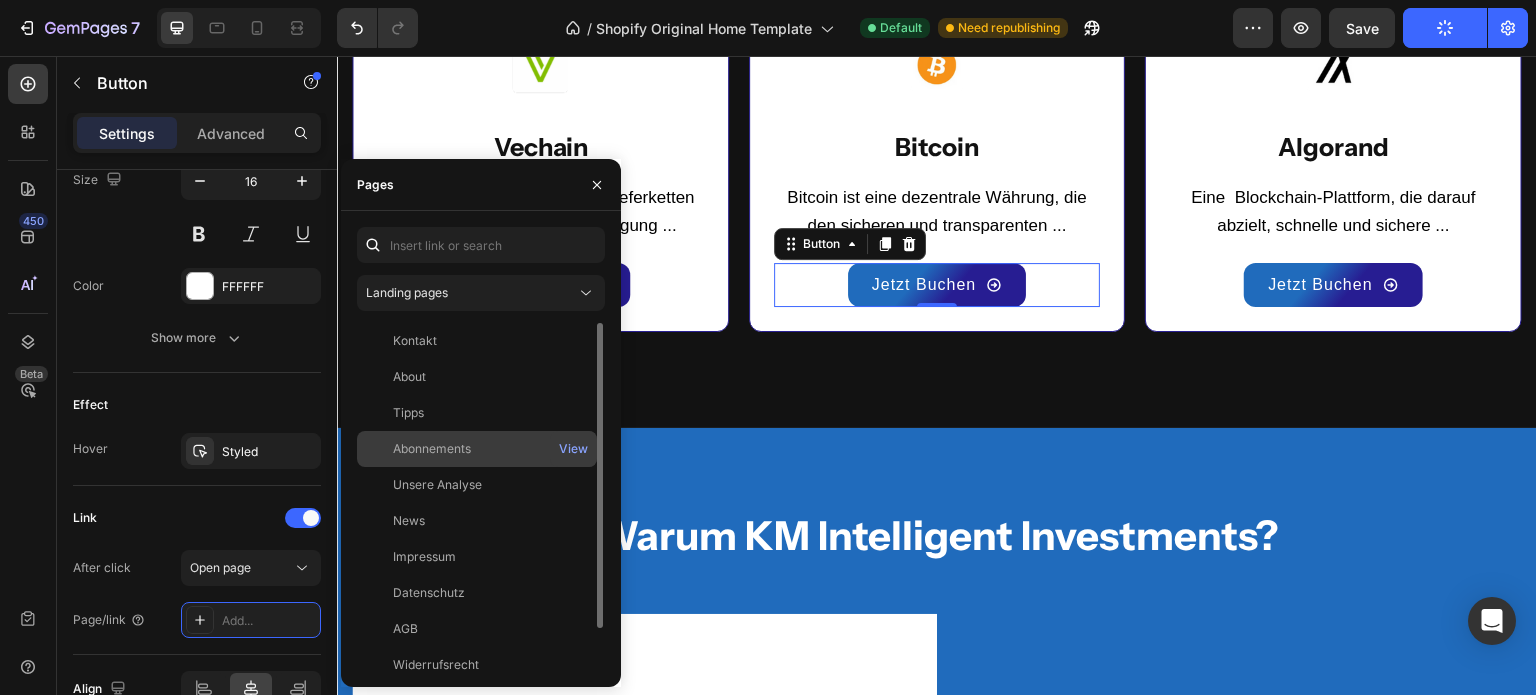 click on "Abonnements" 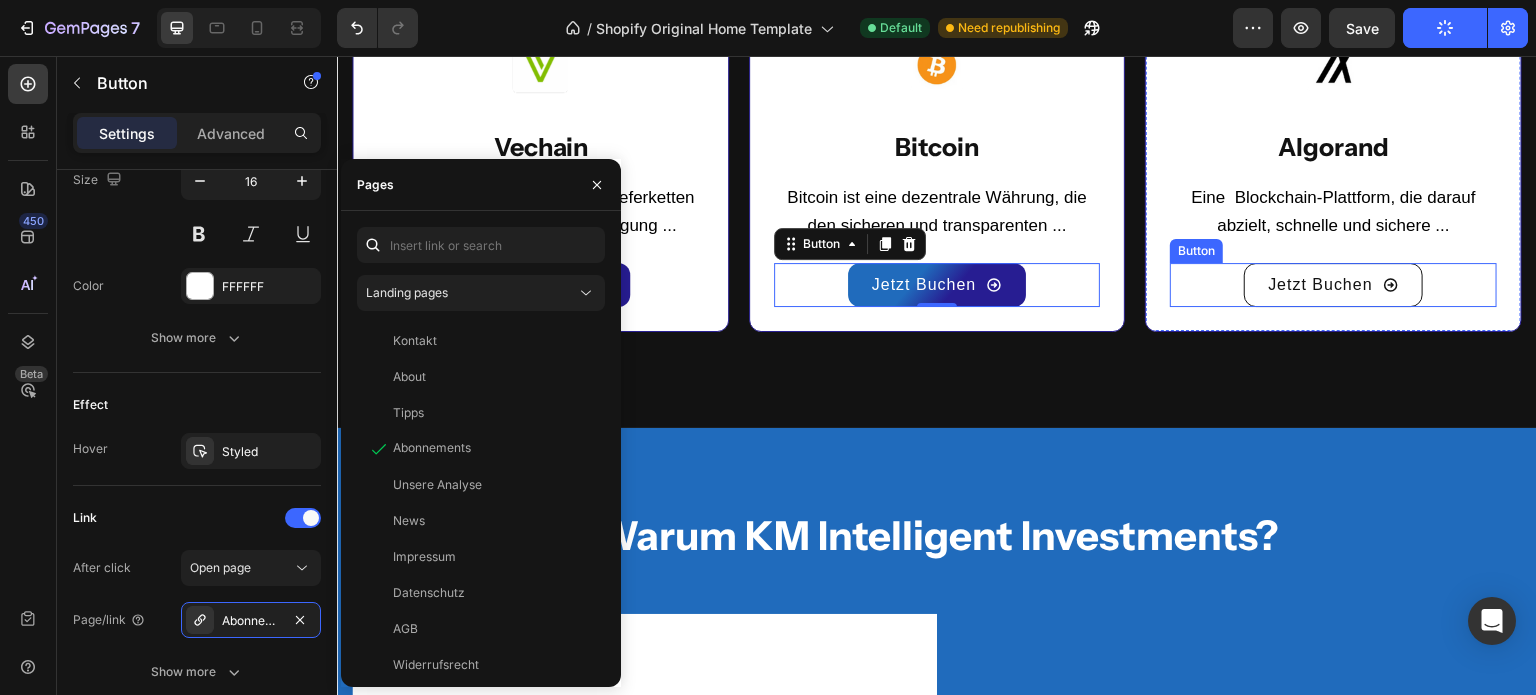 click on "Jetzt Buchen" at bounding box center (1333, 285) 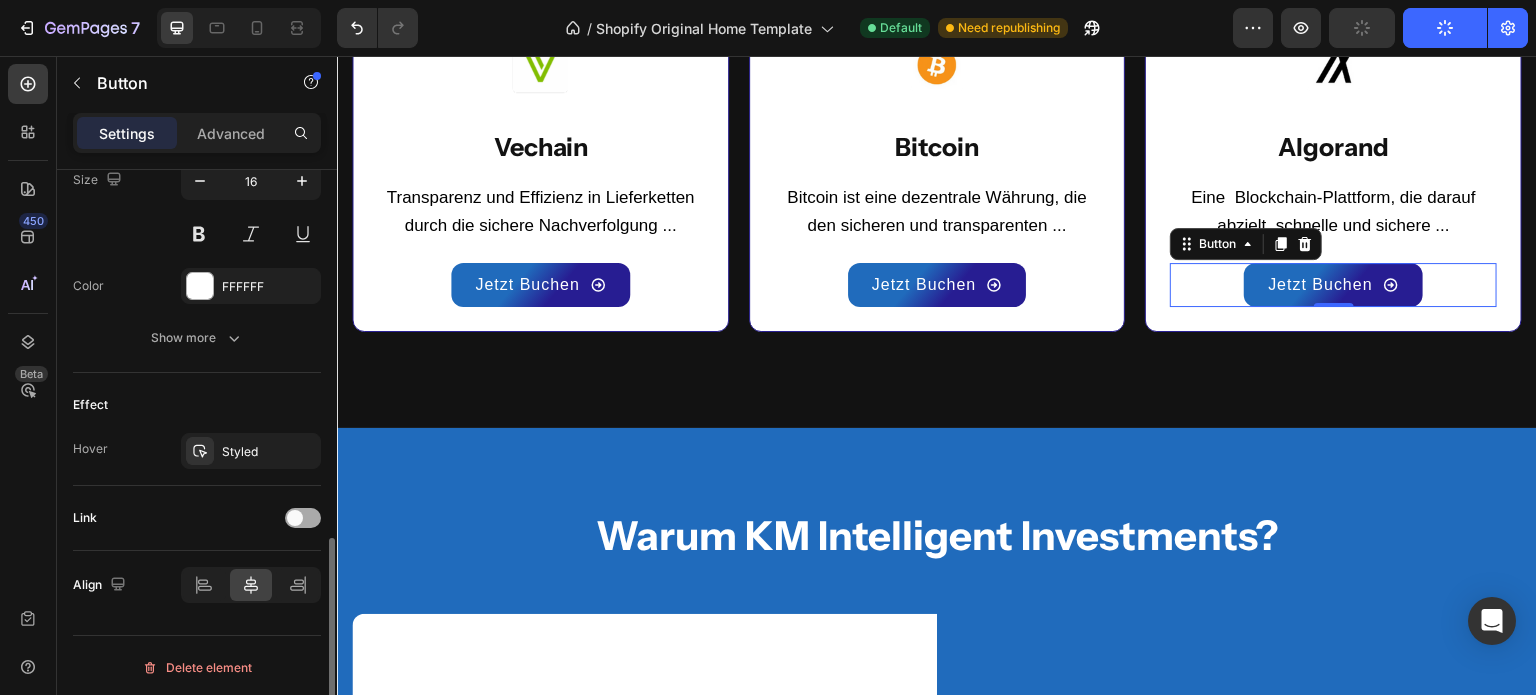 click at bounding box center (303, 518) 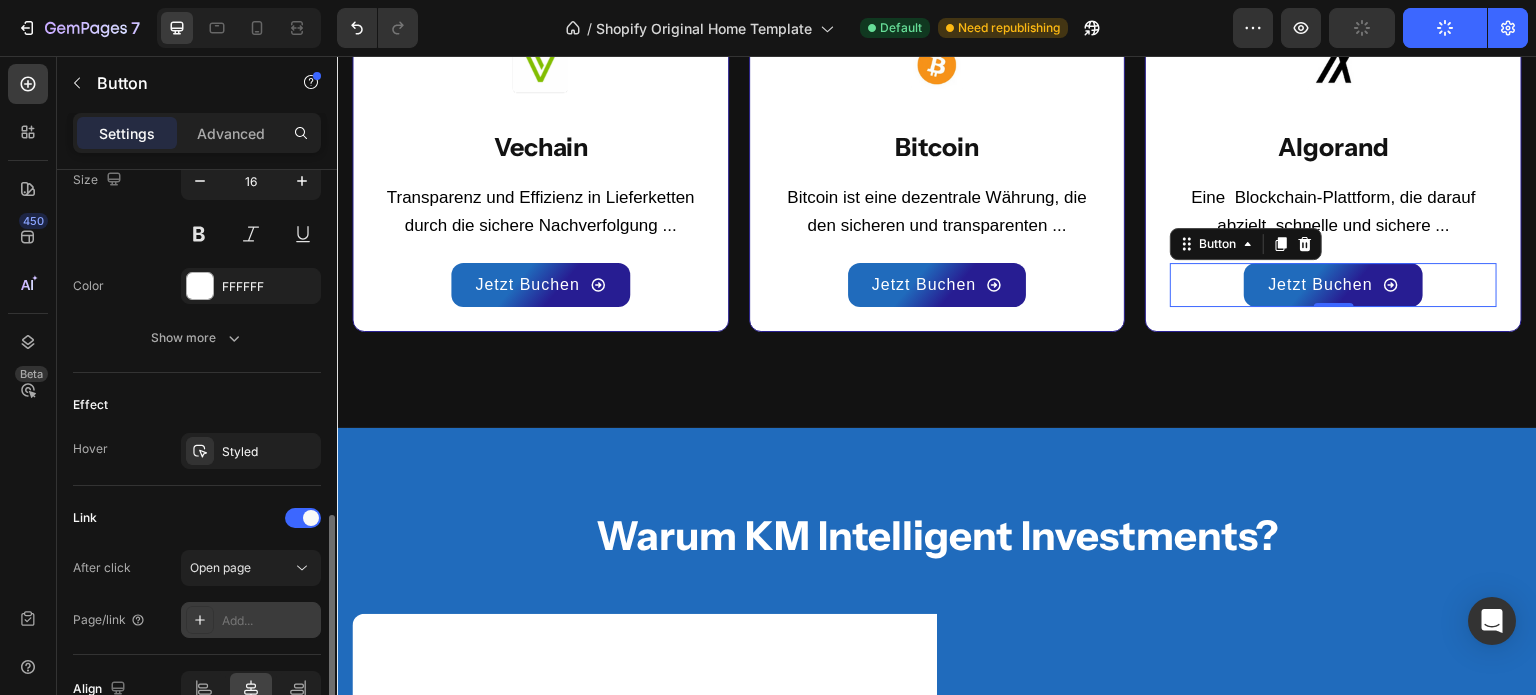 click on "Add..." at bounding box center (269, 621) 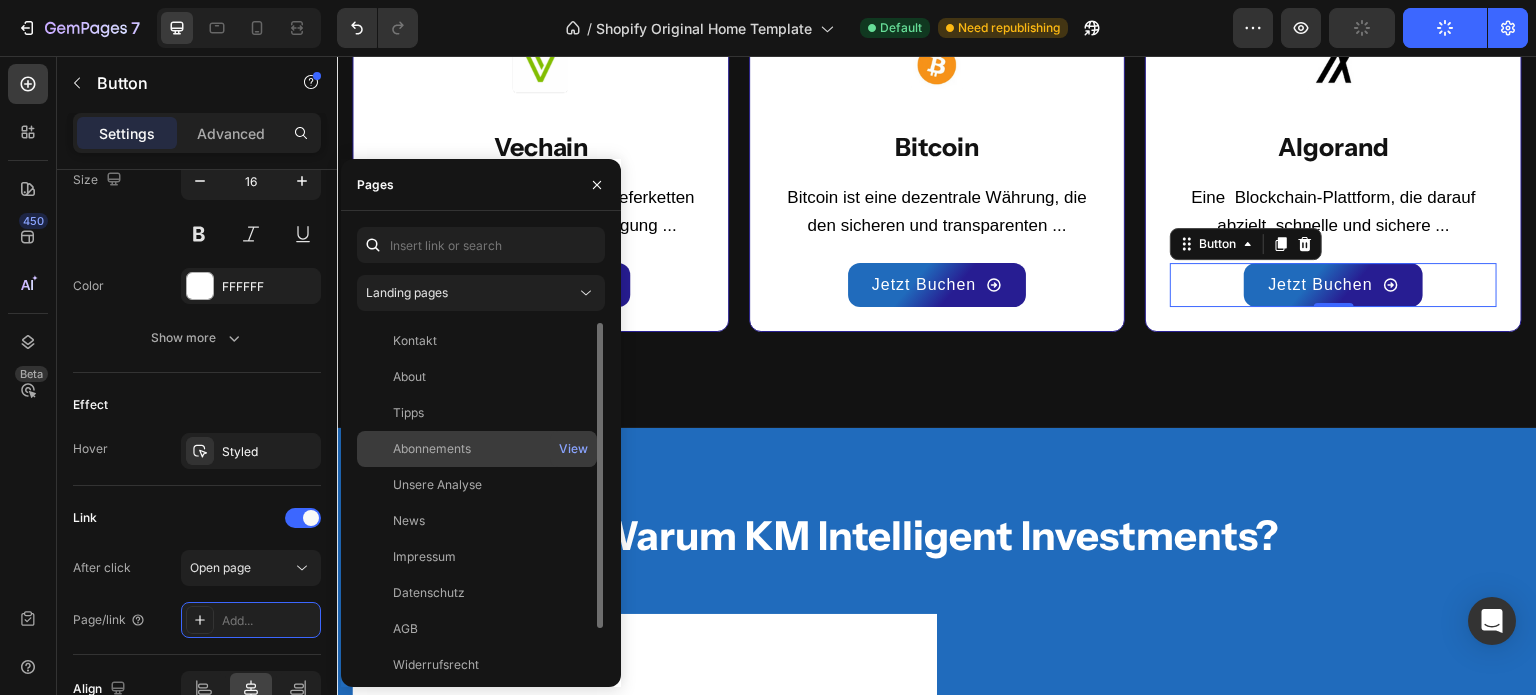 click on "Abonnements" 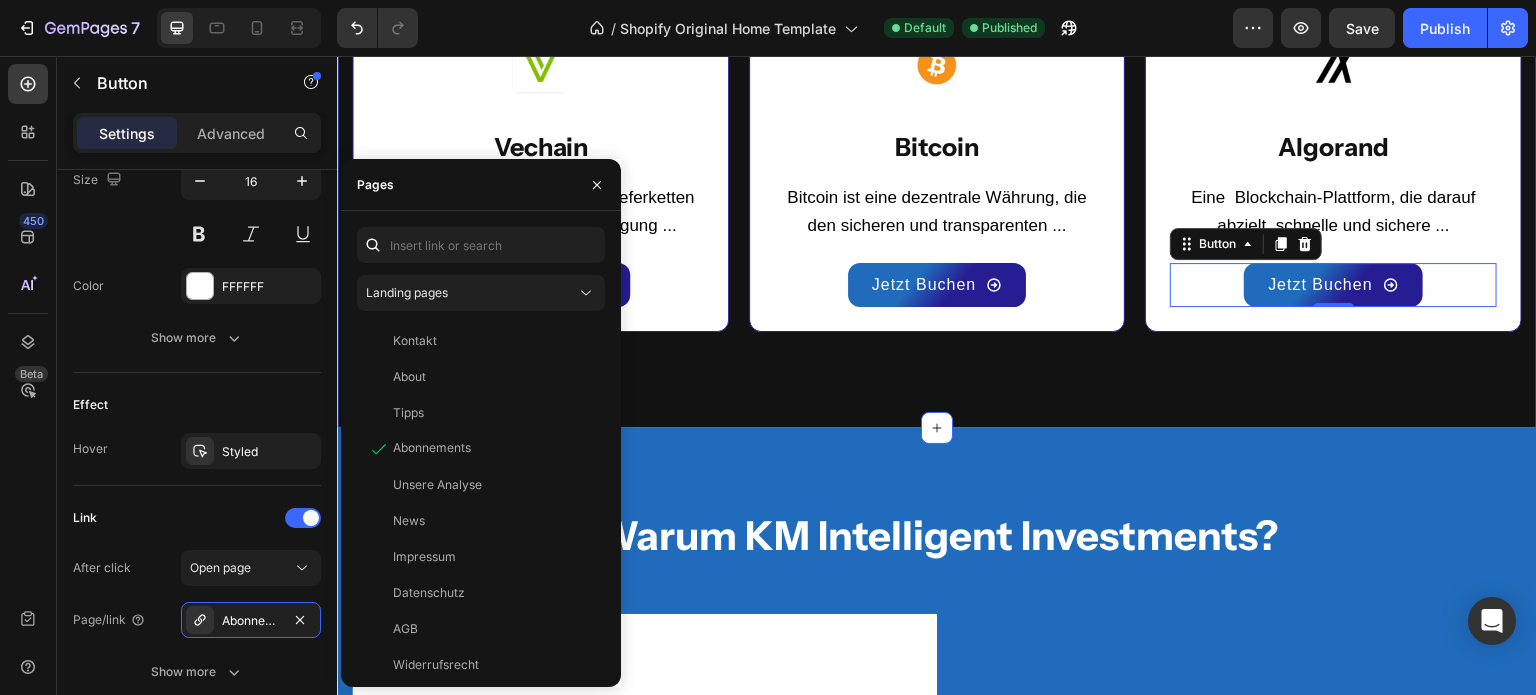 click on "Unsere TOP Analysen Heading Row Image Vechain Text Block Transparenz und Effizienz in Lieferketten durch die sichere Nachverfolgung ... Text block
Jetzt Buchen Button Row Image Bitcoin Text Block Bitcoin ist eine dezentrale Währung, die den sicheren und transparenten ... Text block
Jetzt Buchen Button Row Image Algorand Text Block Eine  Blockchain-Plattform, die darauf abzielt, schnelle und sichere ... Text block
Jetzt Buchen Button   0 Row Row Image Free Shipping Text Block Free shipping on any order of $150  or more. Text block Row Image Full Refund Text Block If your product aren’t perfect, return them for a full refund Text block Row Image Secure Online Payment Text Block secure payment worldwide Text block Row Row Section 7" at bounding box center (937, 113) 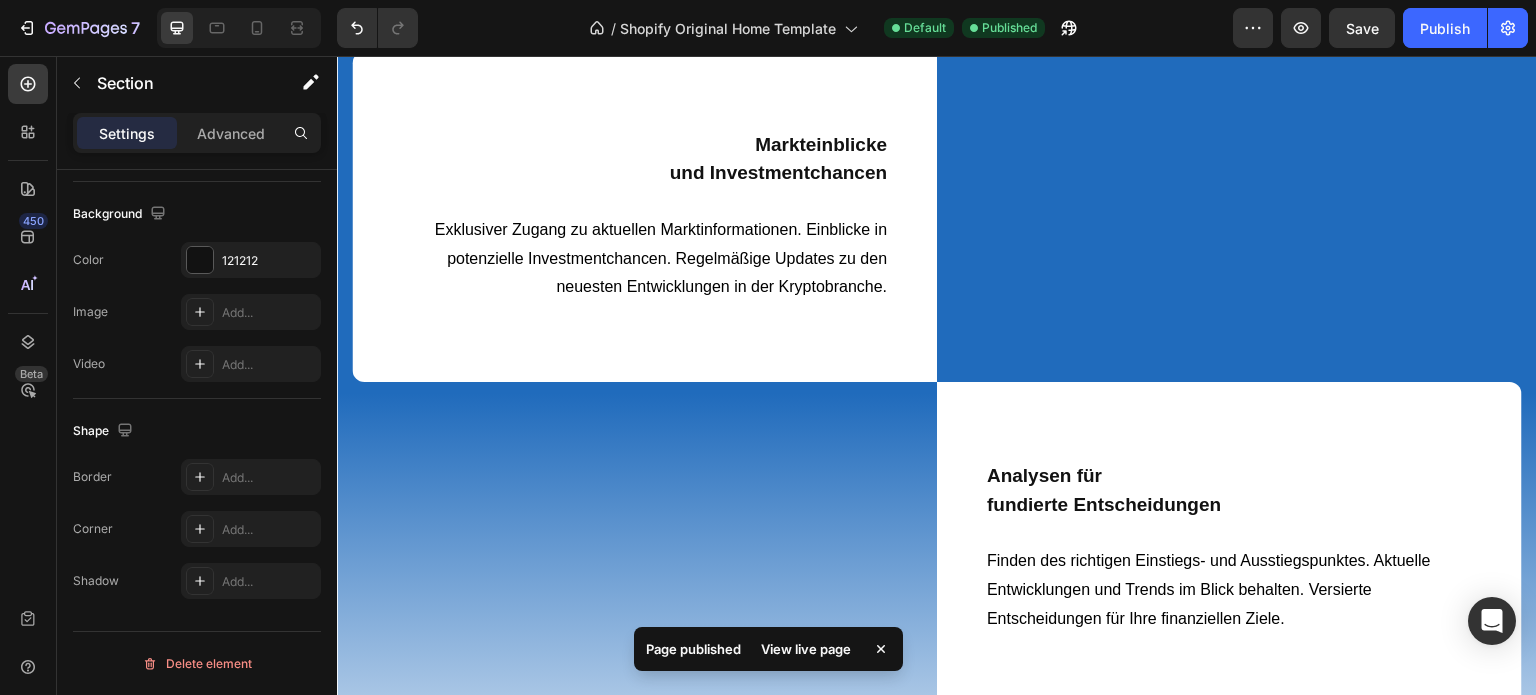 scroll, scrollTop: 0, scrollLeft: 0, axis: both 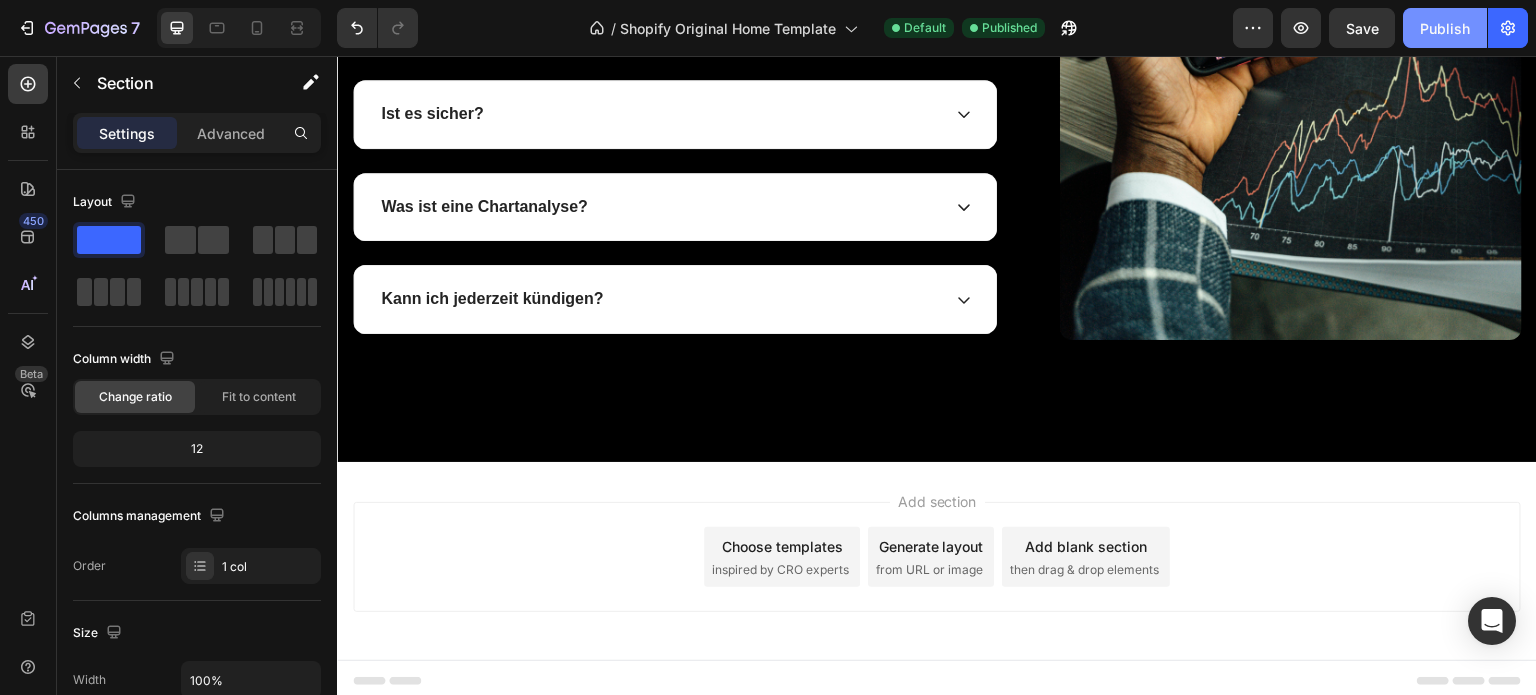 click on "Publish" at bounding box center (1445, 28) 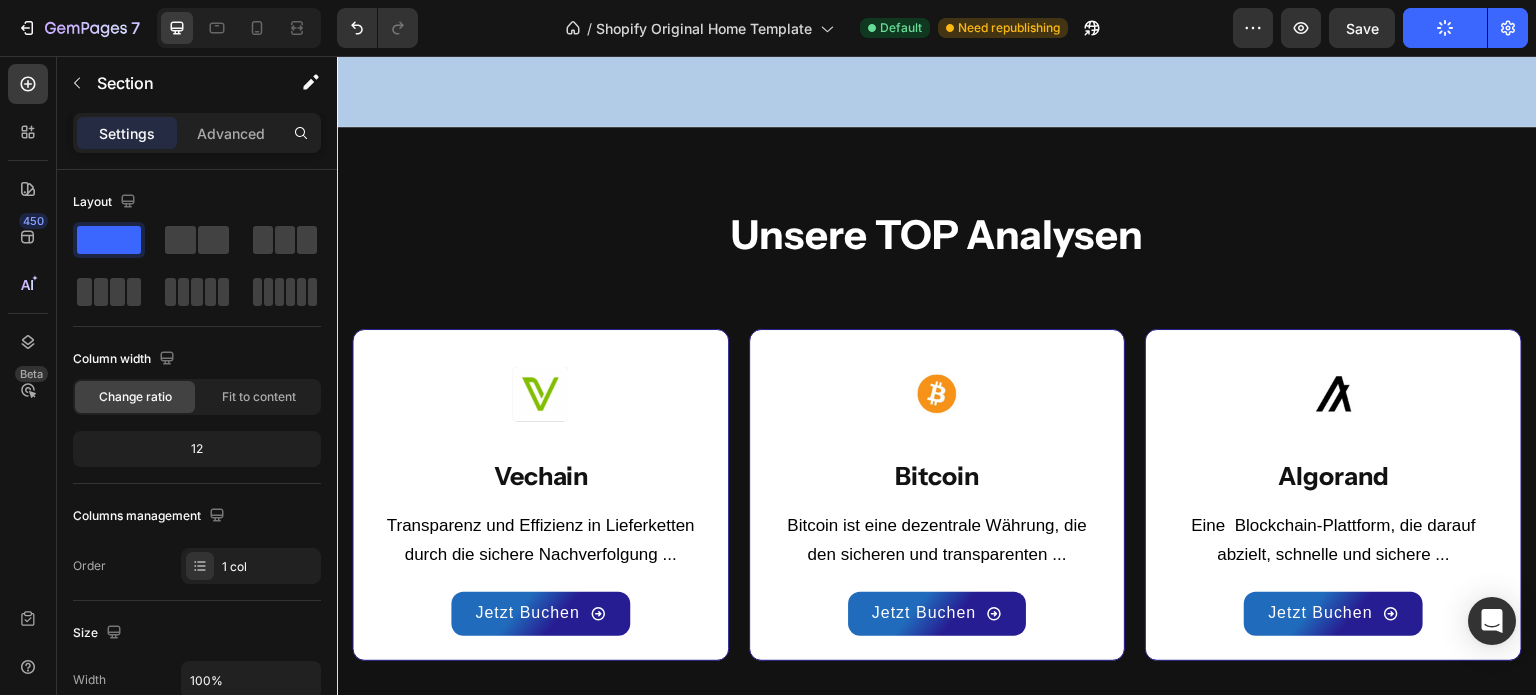 scroll, scrollTop: 4732, scrollLeft: 0, axis: vertical 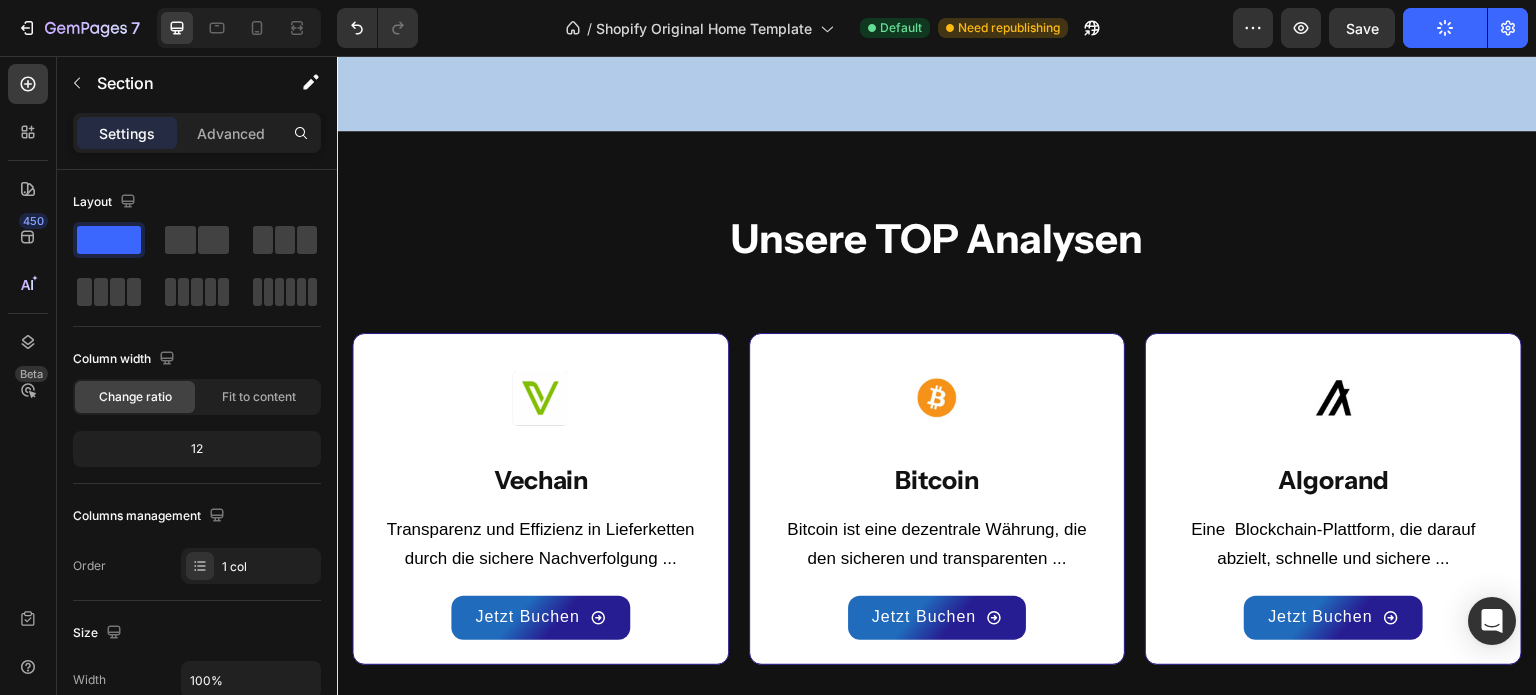 click on "Unsere TOP Analysen Heading Row Image Vechain Text Block Transparenz und Effizienz in Lieferketten durch die sichere Nachverfolgung ... Text block
Jetzt Buchen Button Row Image Bitcoin Text Block Bitcoin ist eine dezentrale Währung, die den sicheren und transparenten ... Text block
Jetzt Buchen Button Row Image Algorand Text Block Eine  Blockchain-Plattform, die darauf abzielt, schnelle und sichere ... Text block
Jetzt Buchen Button Row Row Image Free Shipping Text Block Free shipping on any order of $150  or more. Text block Row Image Full Refund Text Block If your product aren’t perfect, return them for a full refund Text block Row Image Secure Online Payment Text Block secure payment worldwide Text block Row Row Section 7" at bounding box center (937, 446) 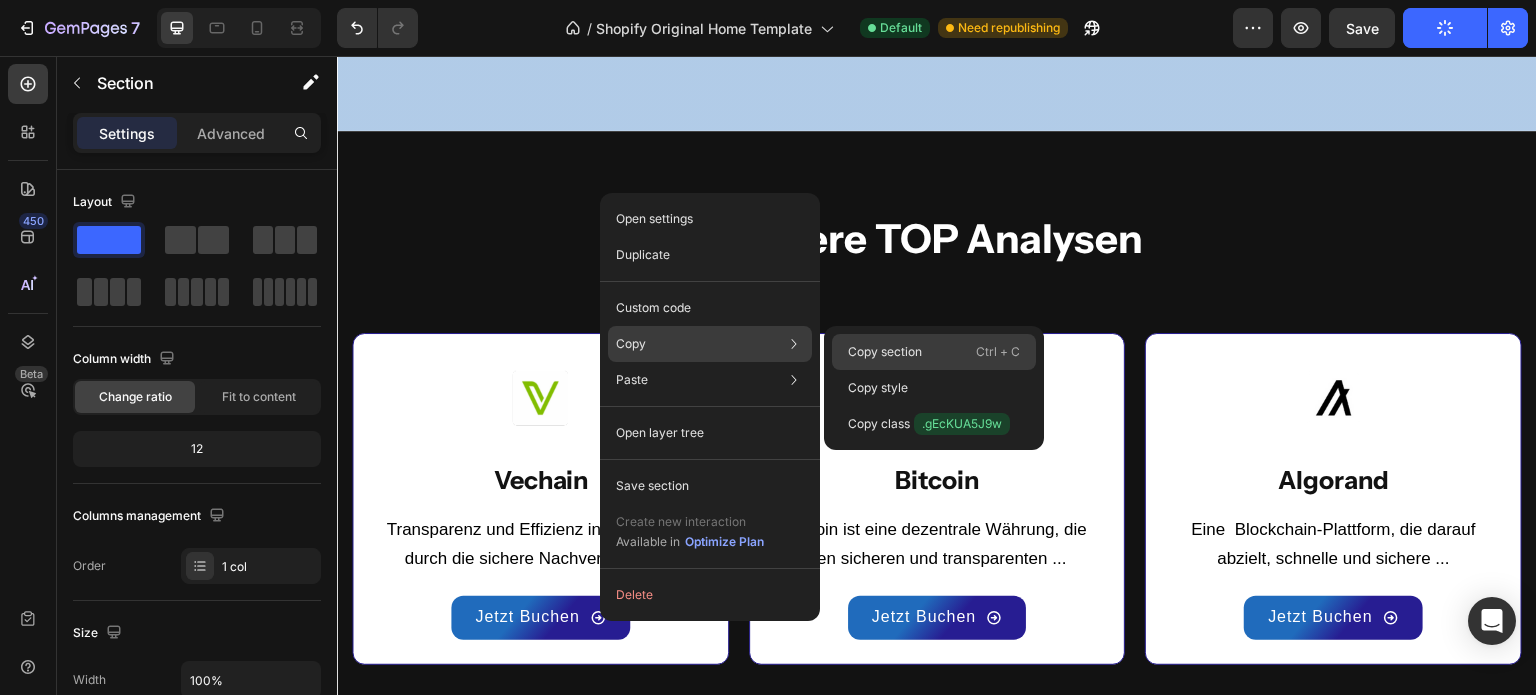 drag, startPoint x: 884, startPoint y: 360, endPoint x: 525, endPoint y: 244, distance: 377.27576 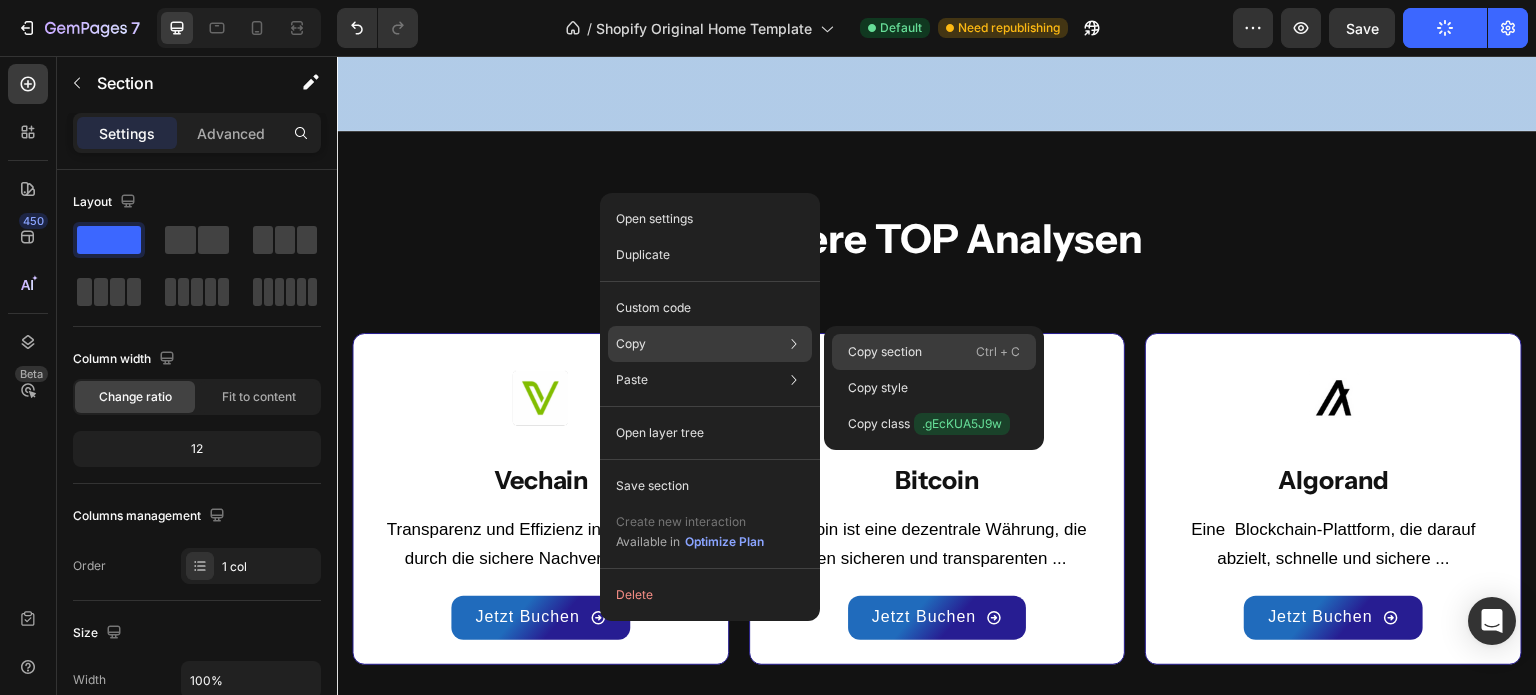 click on "Copy section" at bounding box center (885, 352) 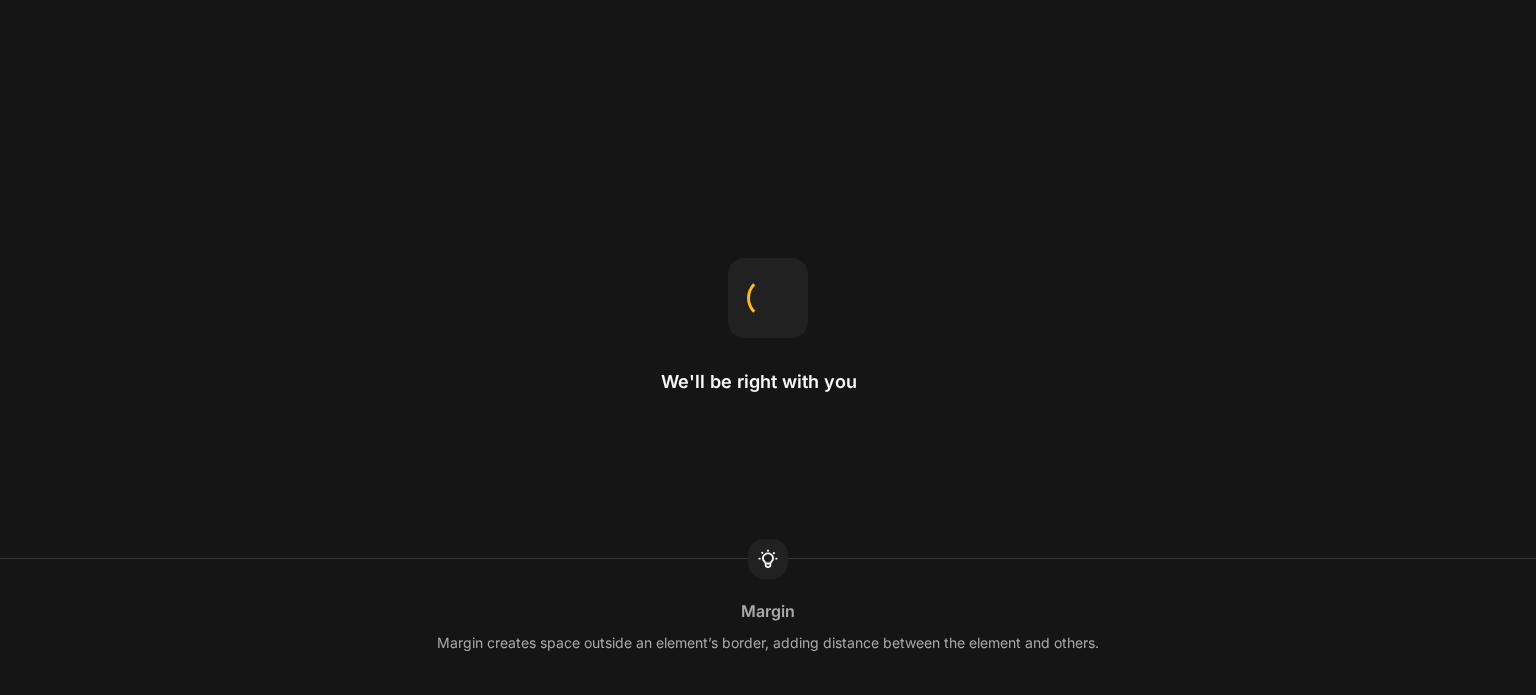 scroll, scrollTop: 0, scrollLeft: 0, axis: both 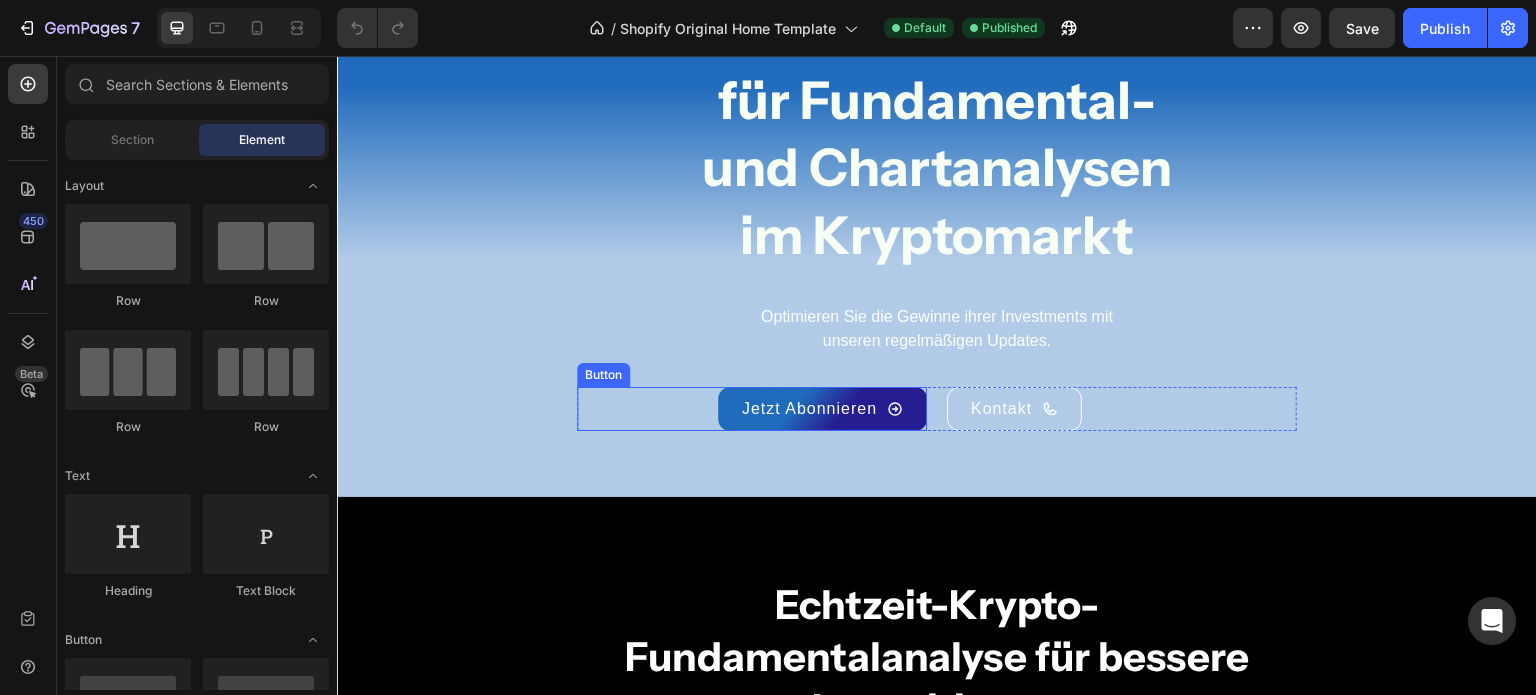 click on "Jetzt Abonnieren" at bounding box center (822, 409) 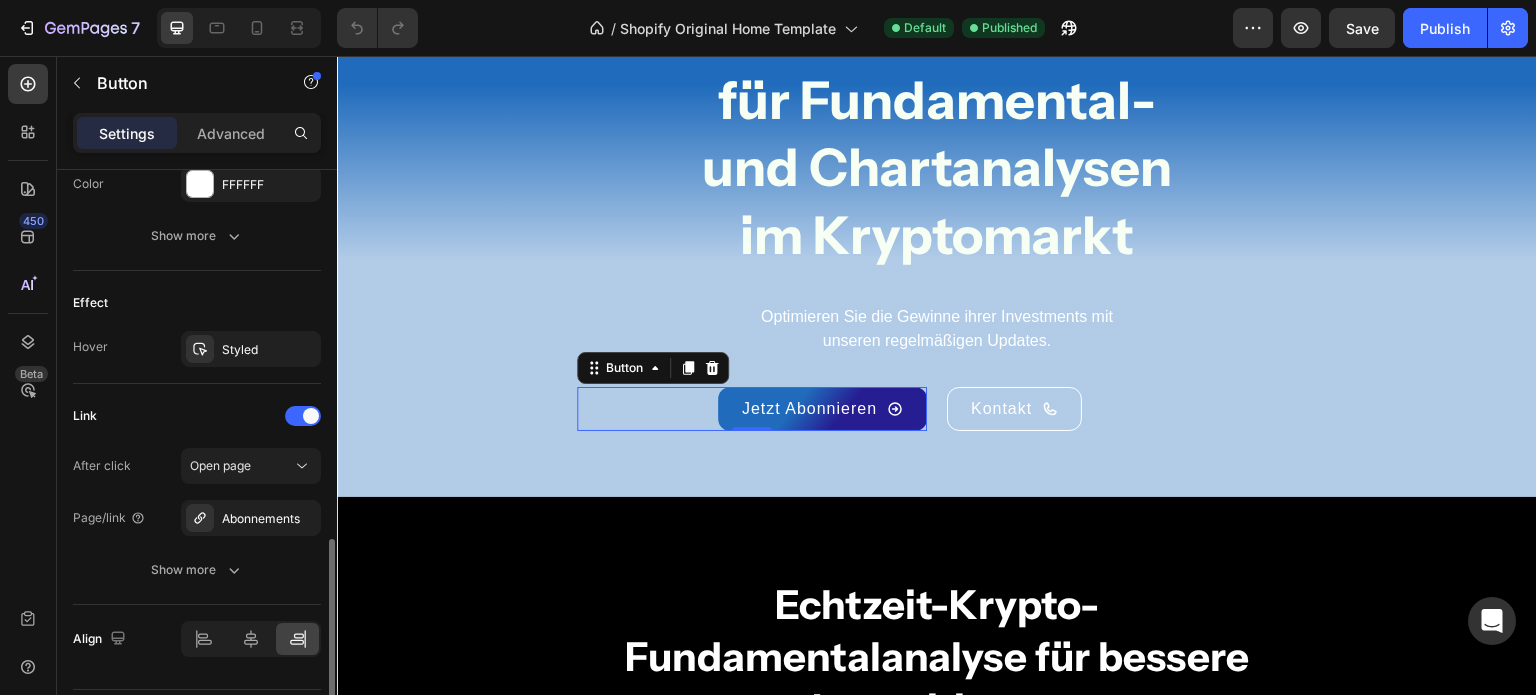 scroll, scrollTop: 1108, scrollLeft: 0, axis: vertical 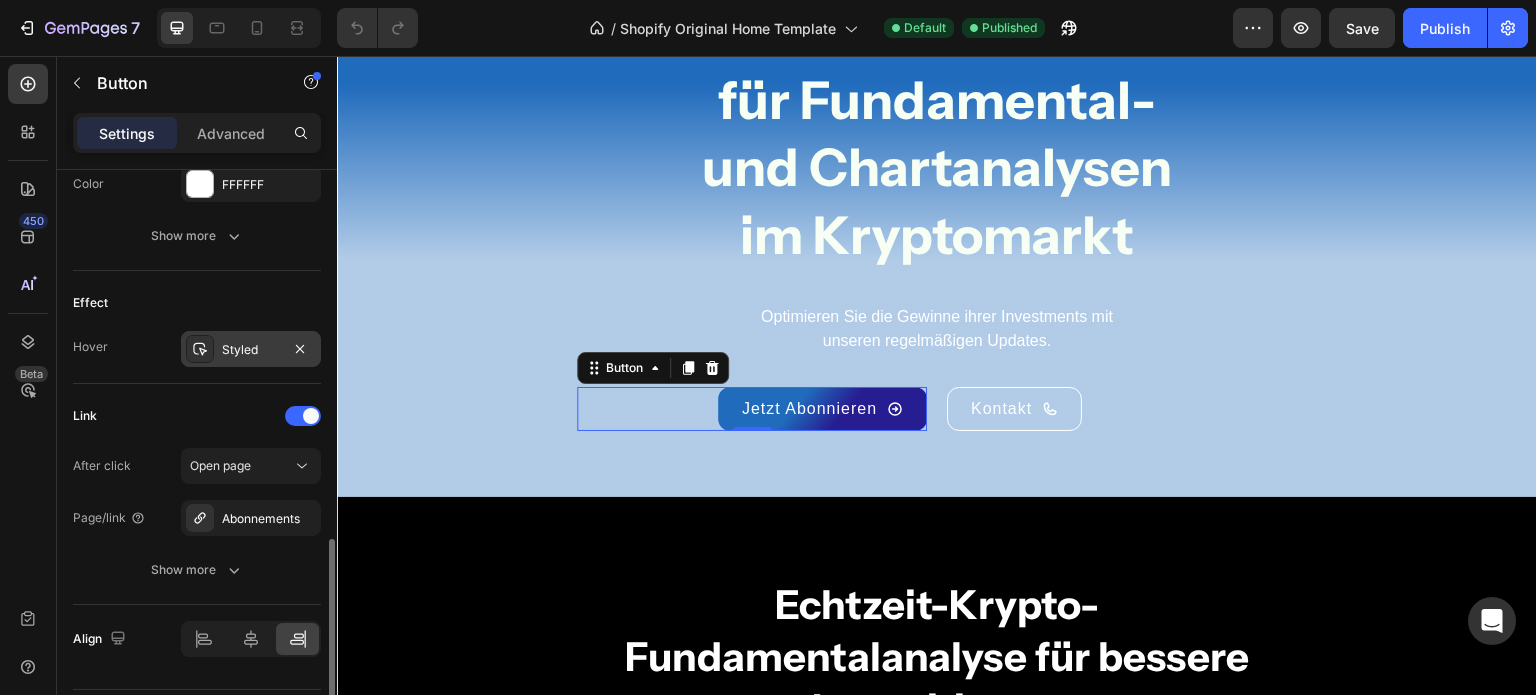 click on "Styled" at bounding box center (251, 349) 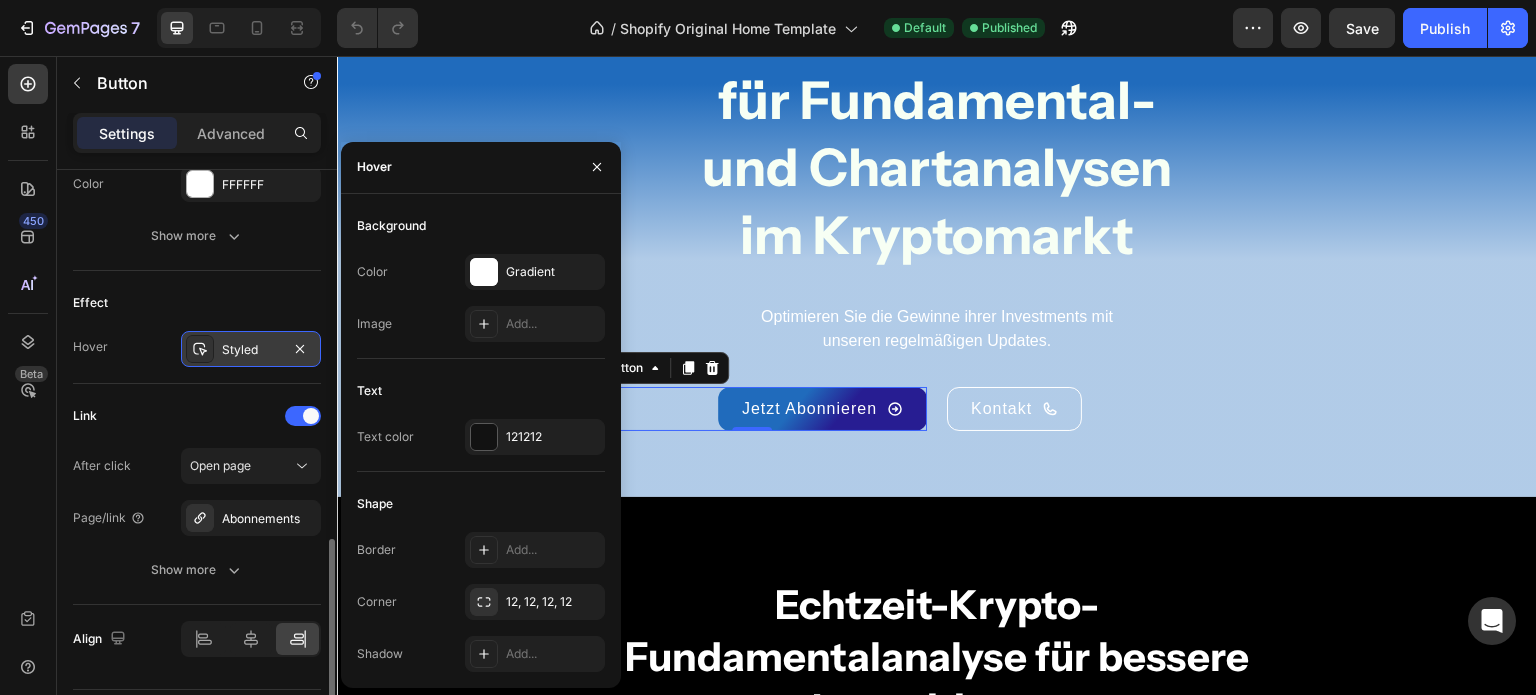 click on "Styled" at bounding box center (251, 349) 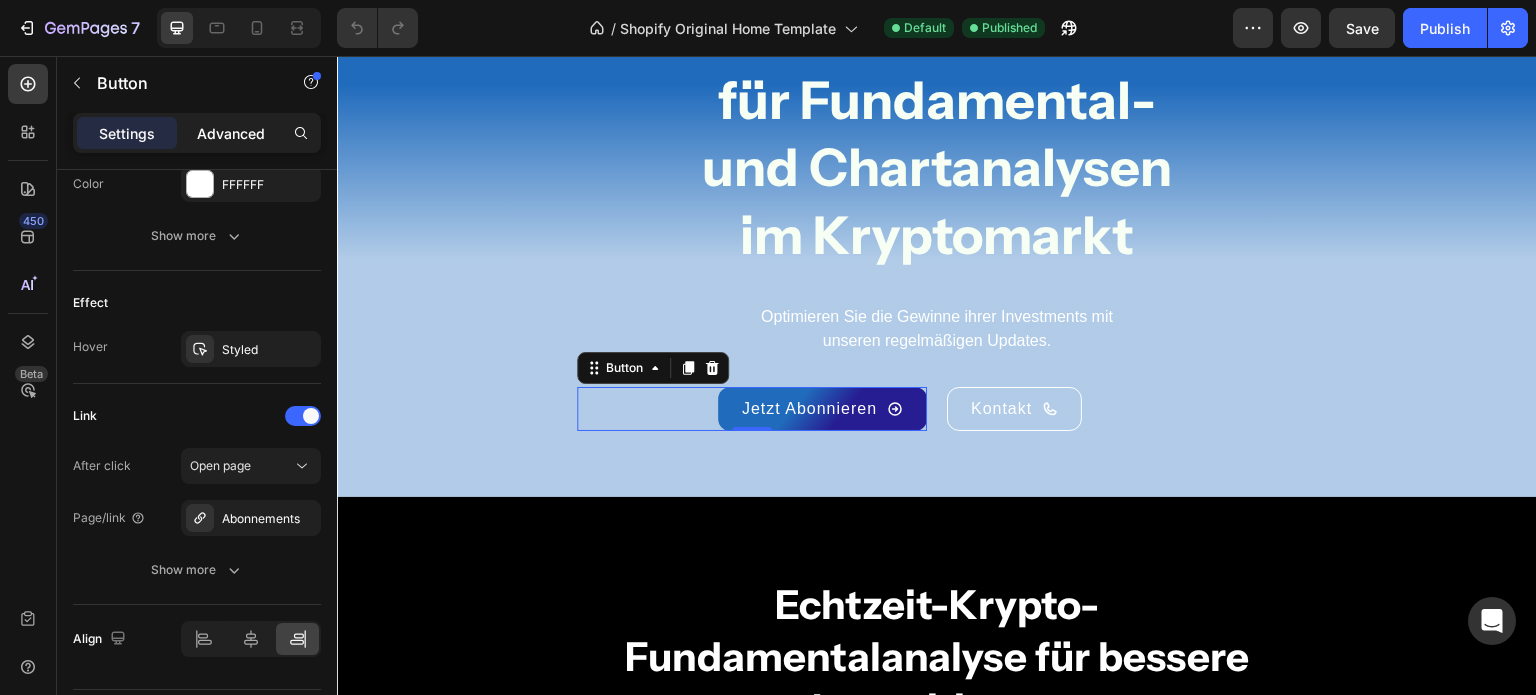 click on "Advanced" at bounding box center [231, 133] 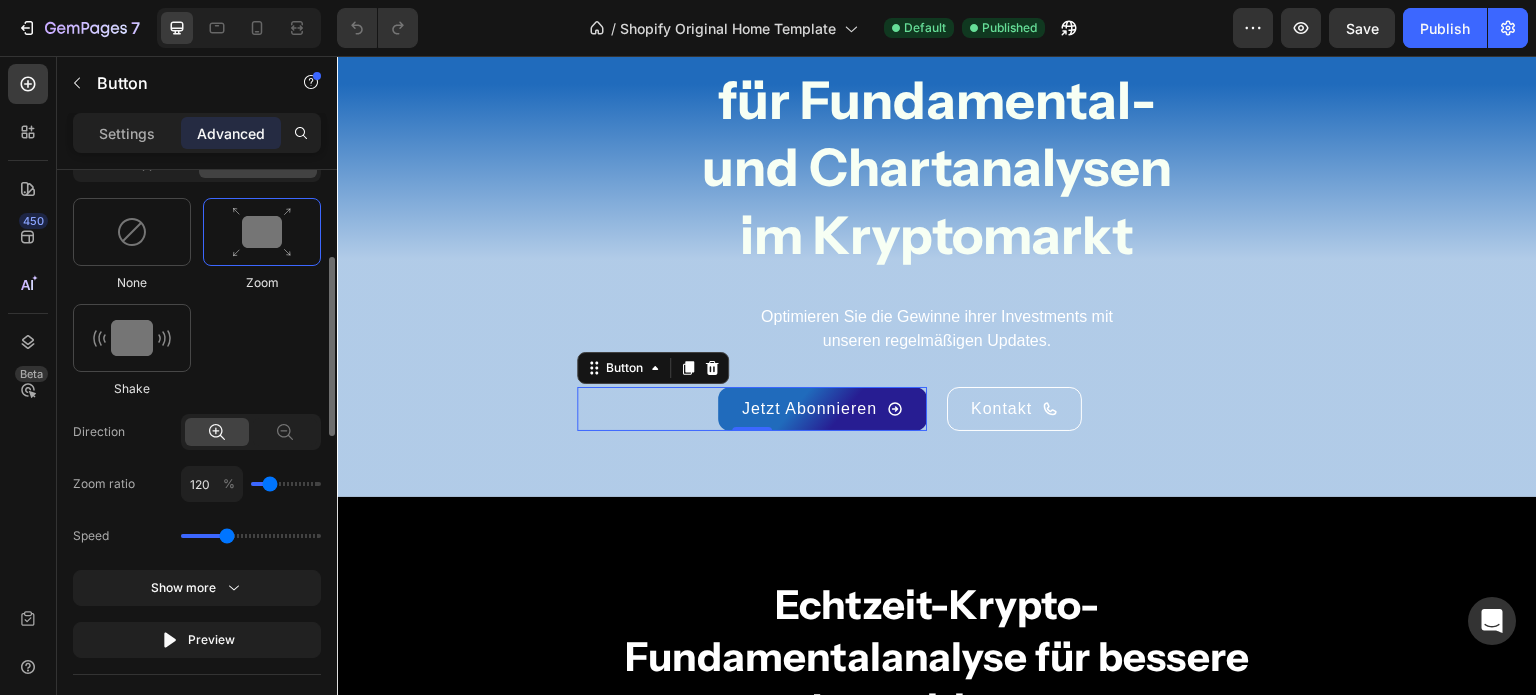 scroll, scrollTop: 823, scrollLeft: 0, axis: vertical 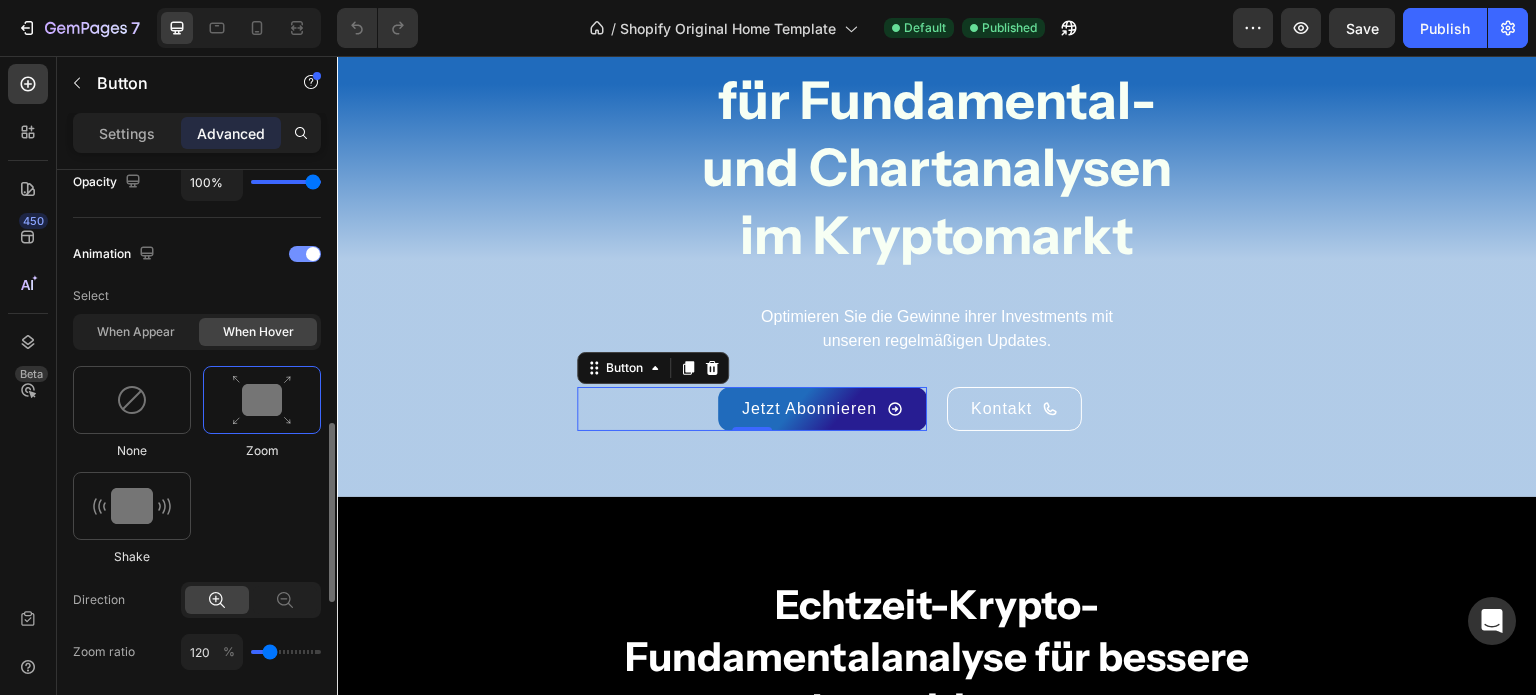 click at bounding box center (305, 254) 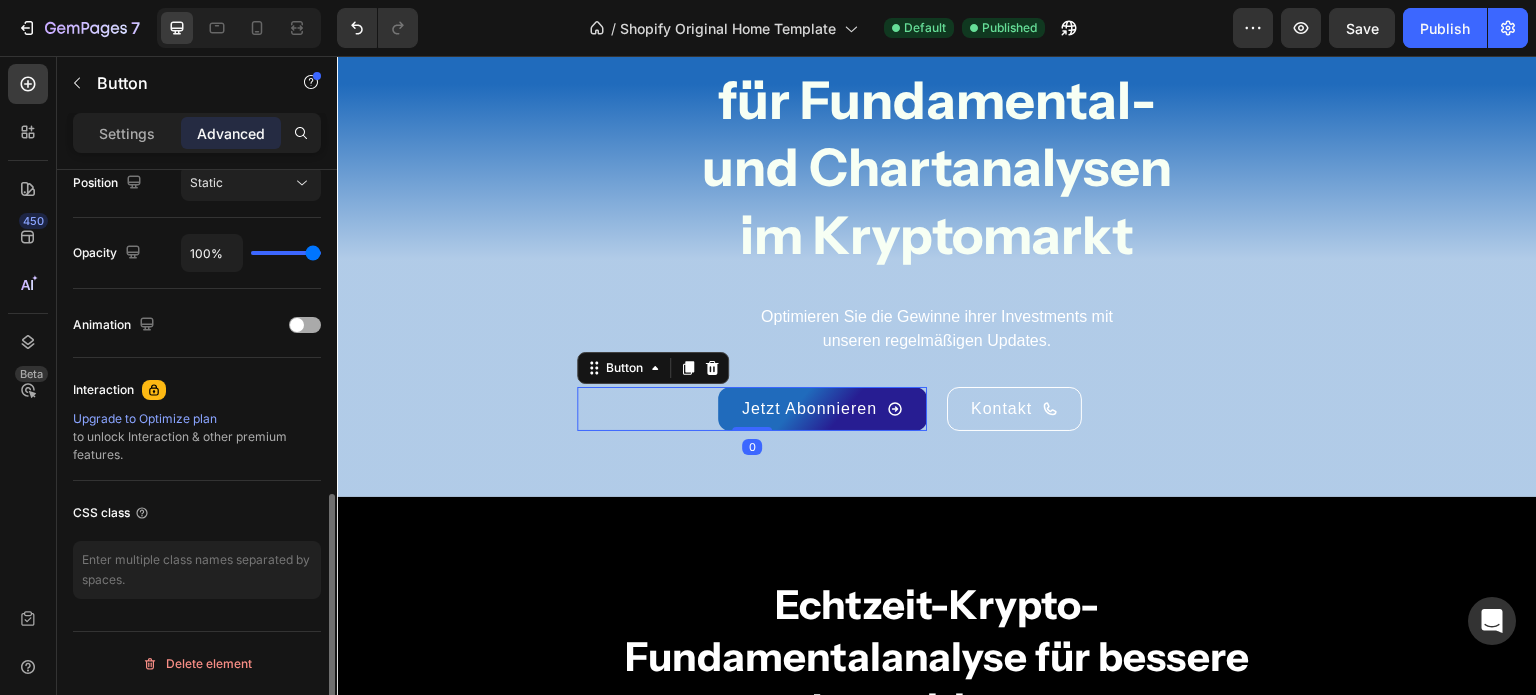 scroll, scrollTop: 749, scrollLeft: 0, axis: vertical 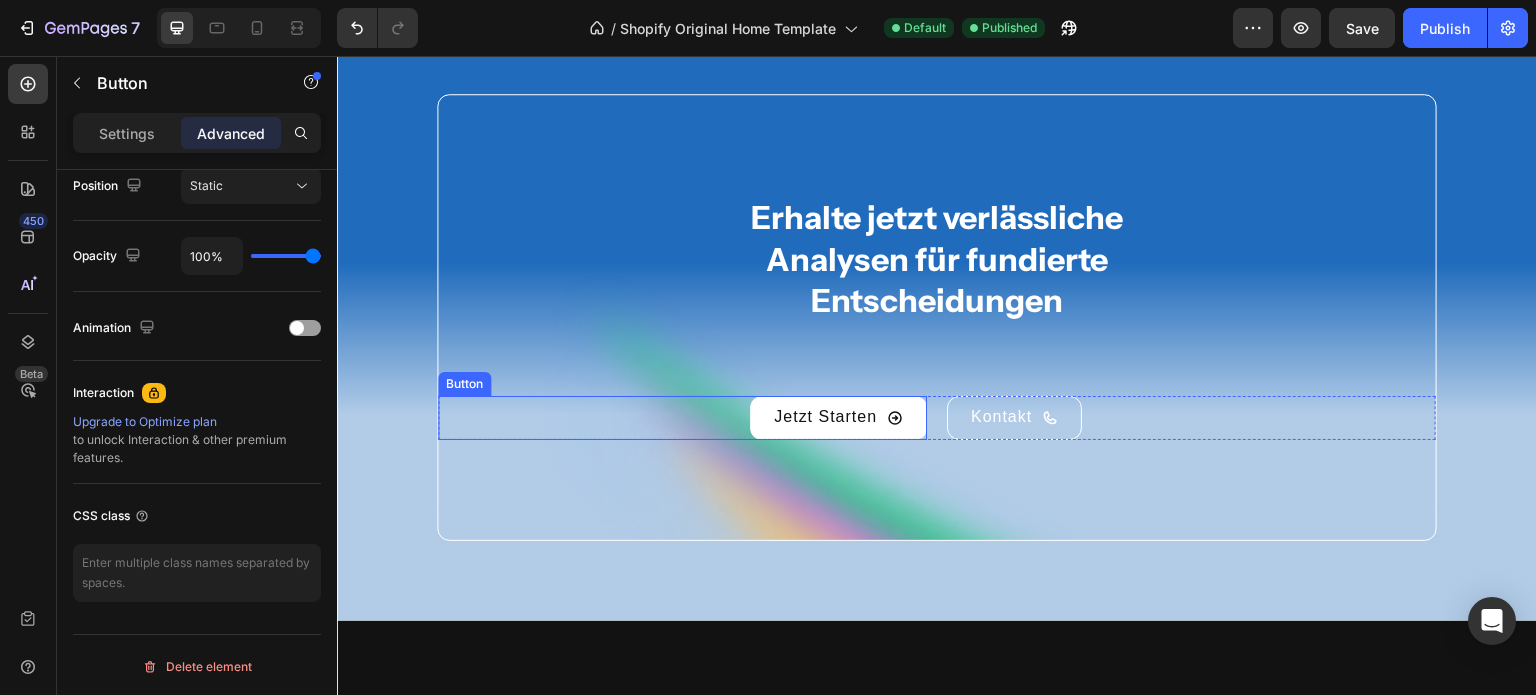 click on "Jetzt Starten" at bounding box center (838, 418) 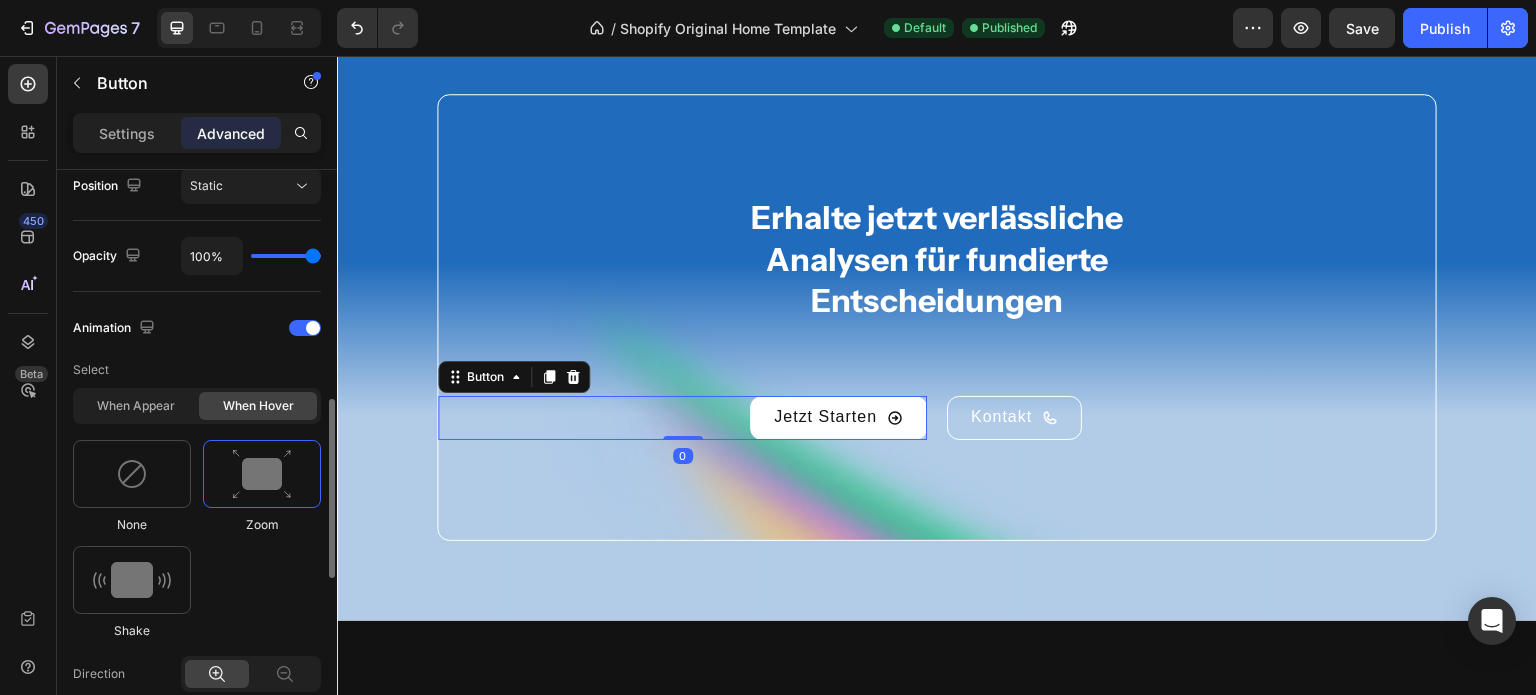 scroll, scrollTop: 748, scrollLeft: 0, axis: vertical 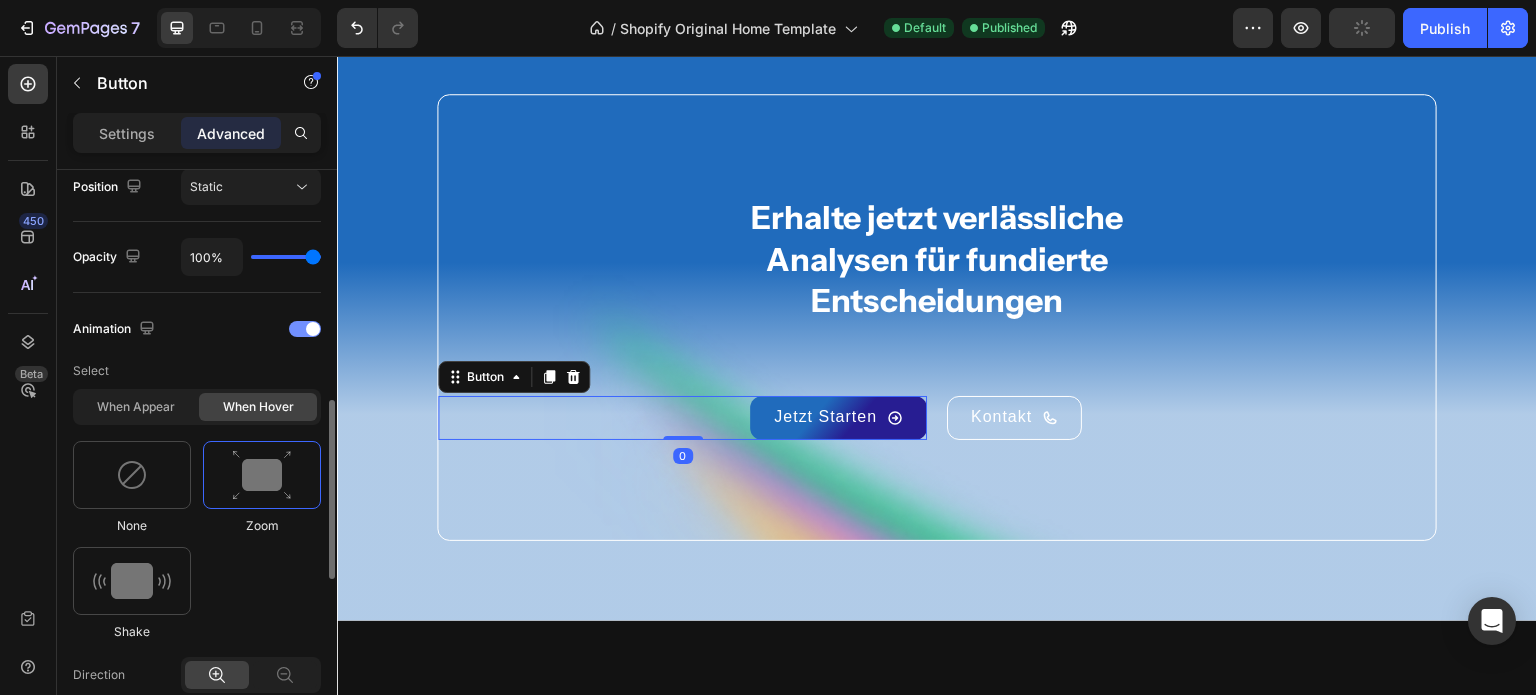 click at bounding box center [305, 329] 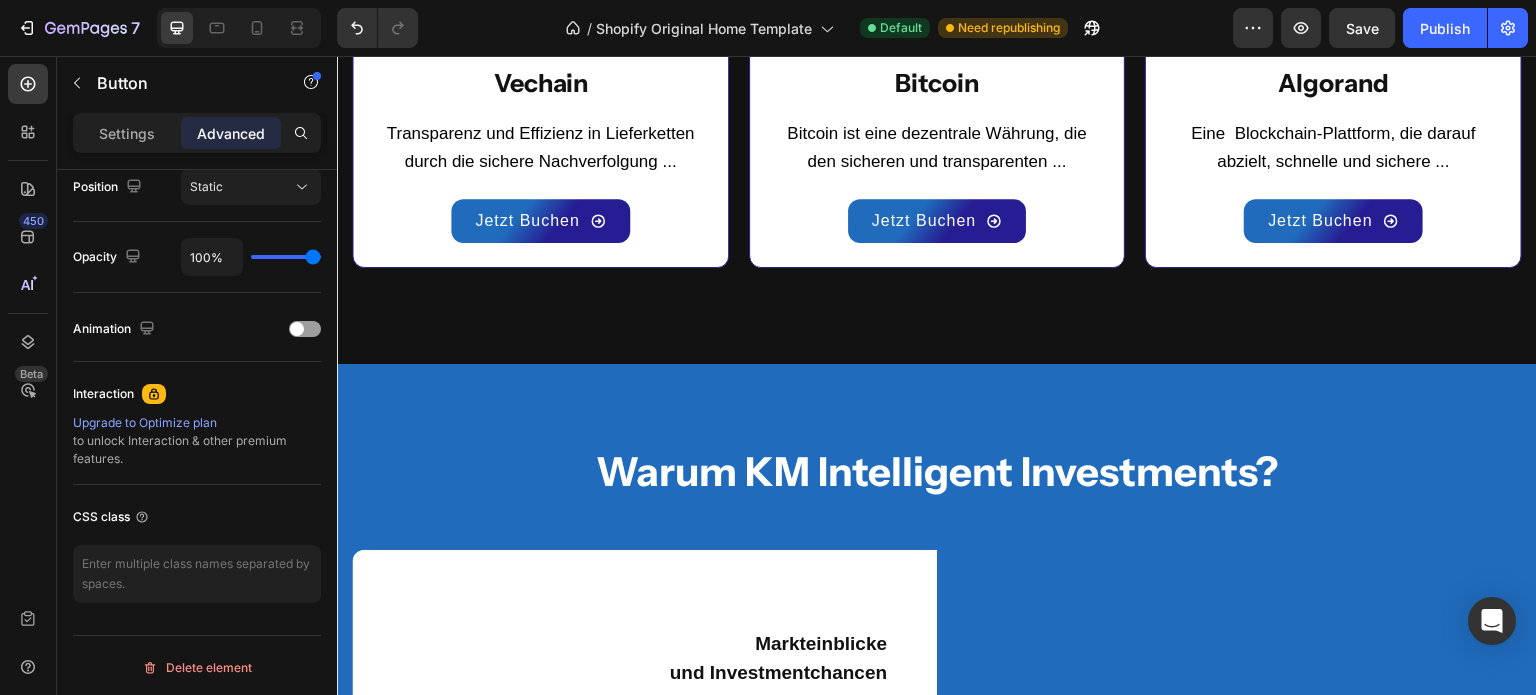 scroll, scrollTop: 5092, scrollLeft: 0, axis: vertical 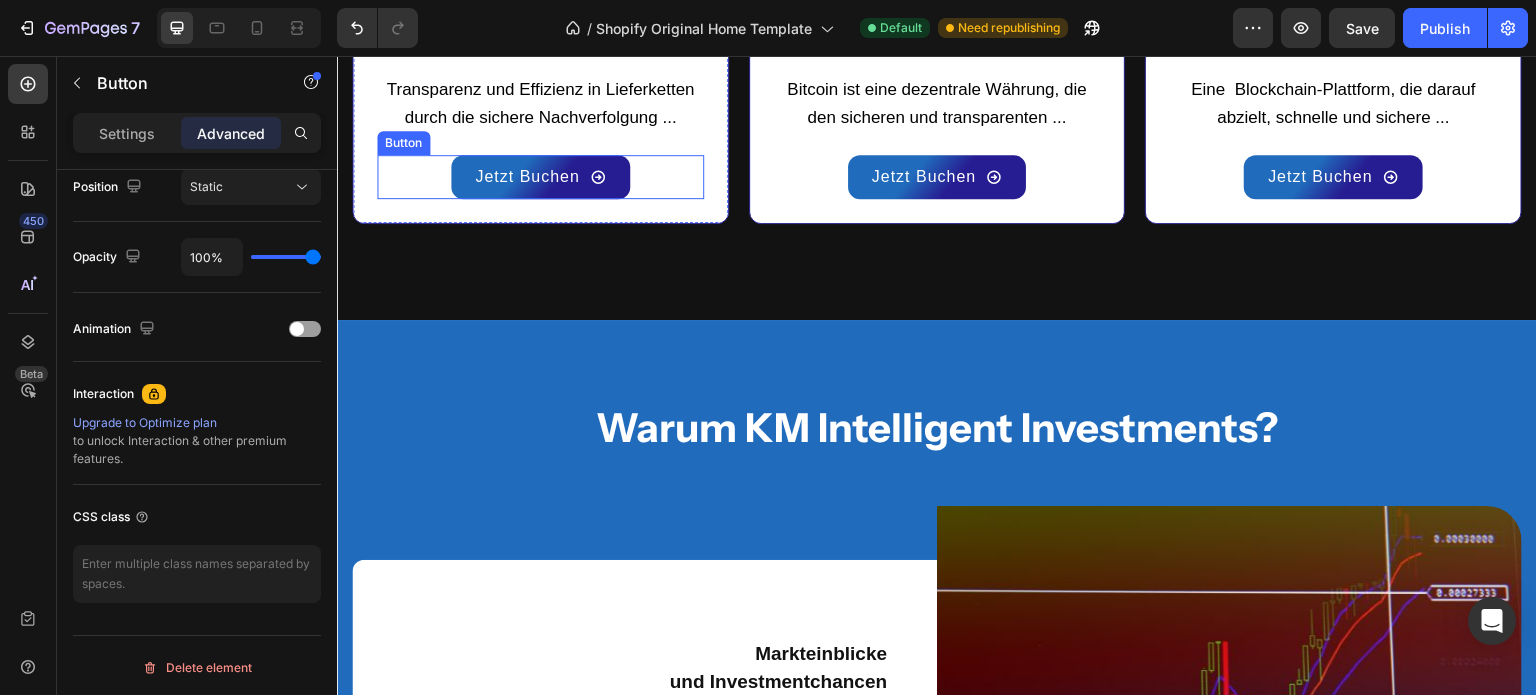 click on "Jetzt Buchen Button" at bounding box center (540, 177) 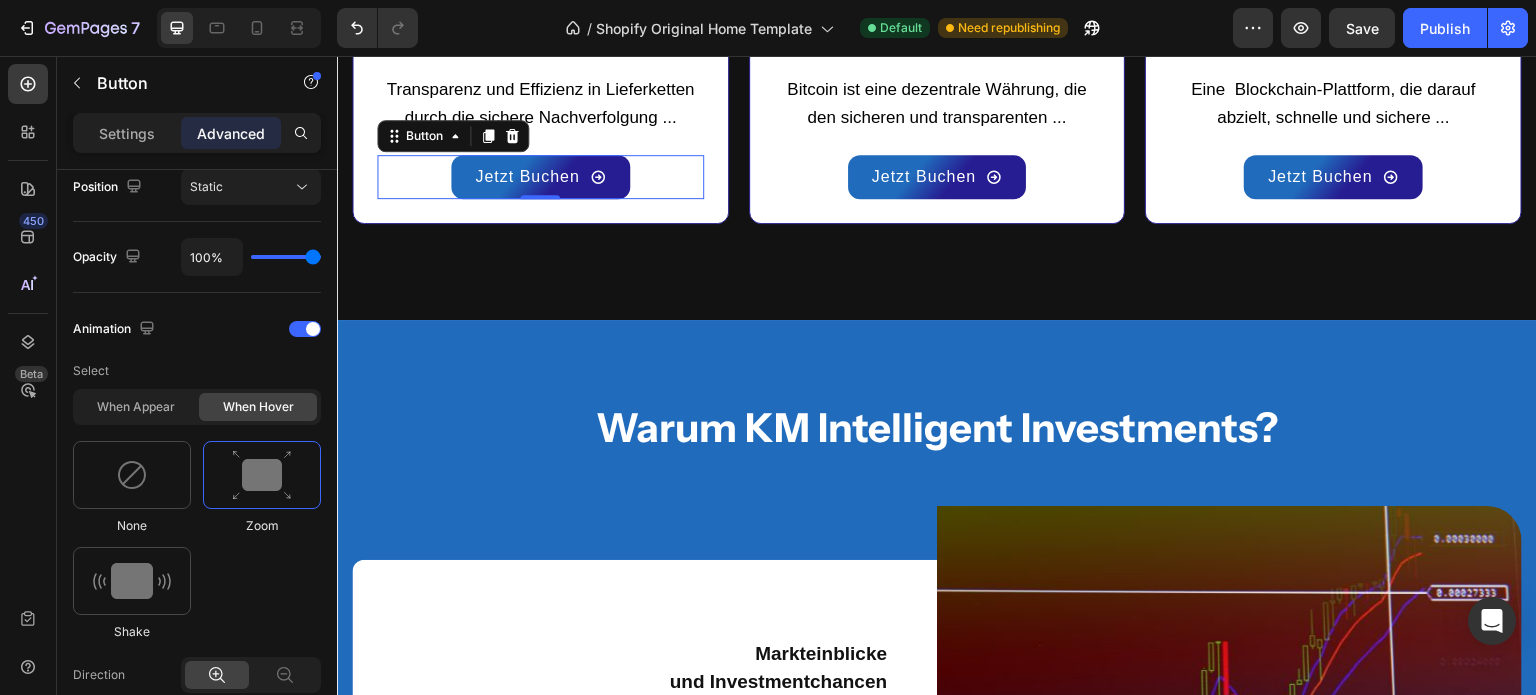 scroll, scrollTop: 748, scrollLeft: 0, axis: vertical 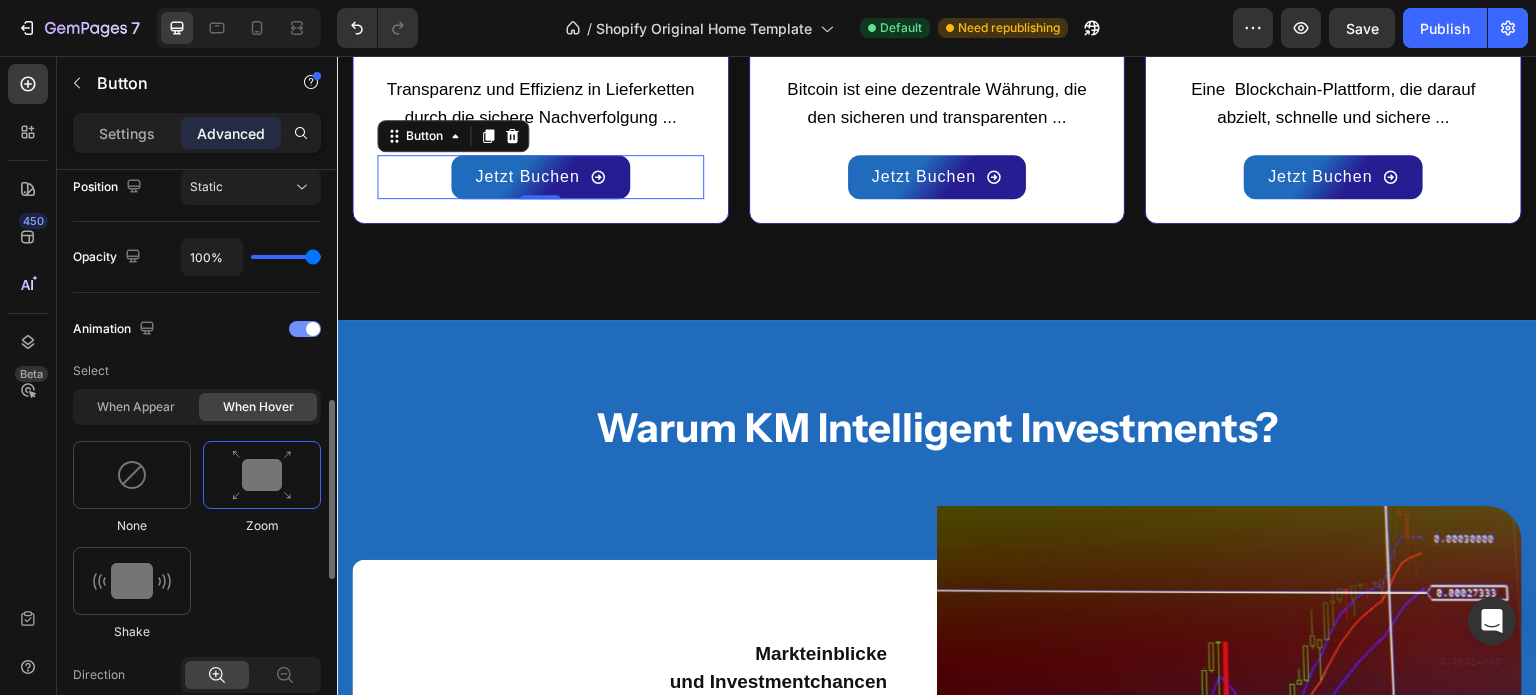 click at bounding box center [305, 329] 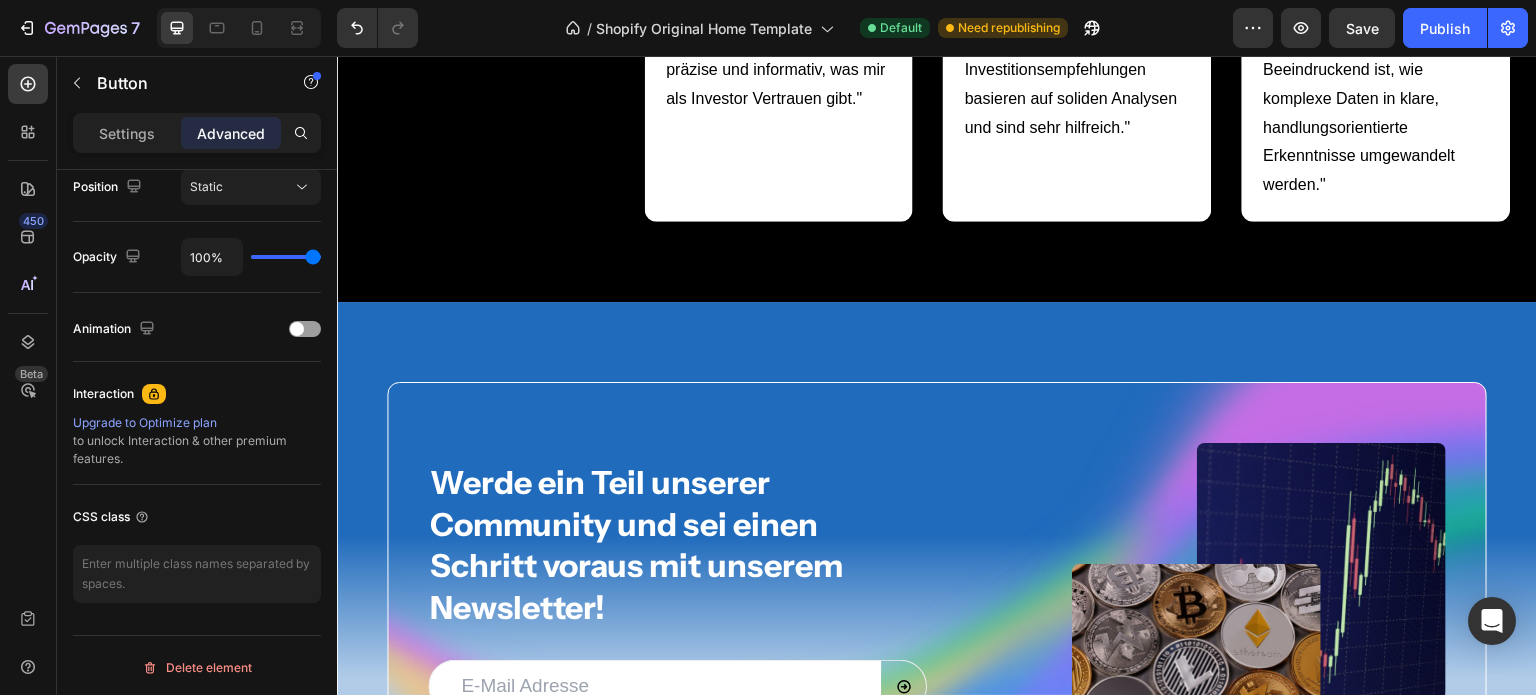 scroll, scrollTop: 7152, scrollLeft: 0, axis: vertical 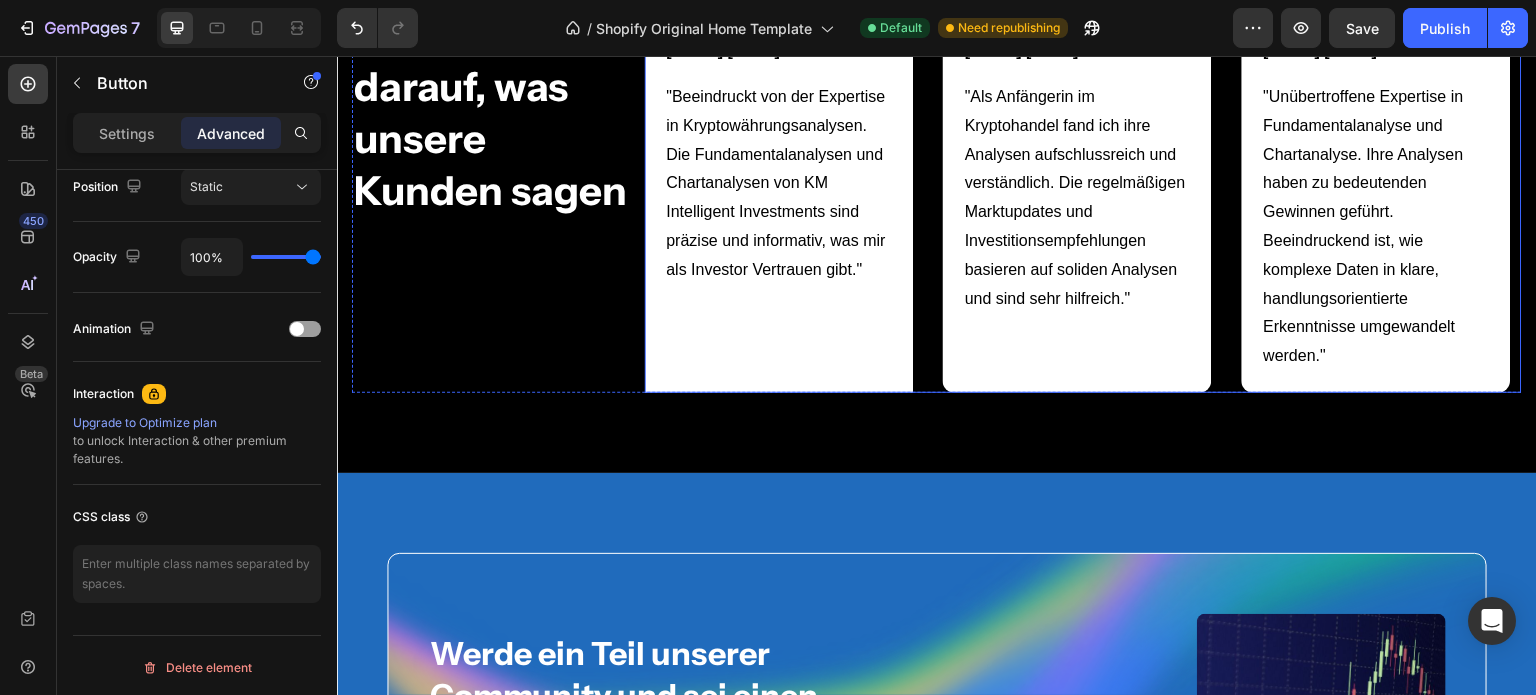 click on "Image Alex M. Text block "Beeindruckt von der Expertise in Kryptowährungsanalysen. Die Fundamentalanalysen und Chartanalysen von KM Intelligent Investments sind präzise und informativ, was mir als Investor Vertrauen gibt." Text block" at bounding box center (779, 189) 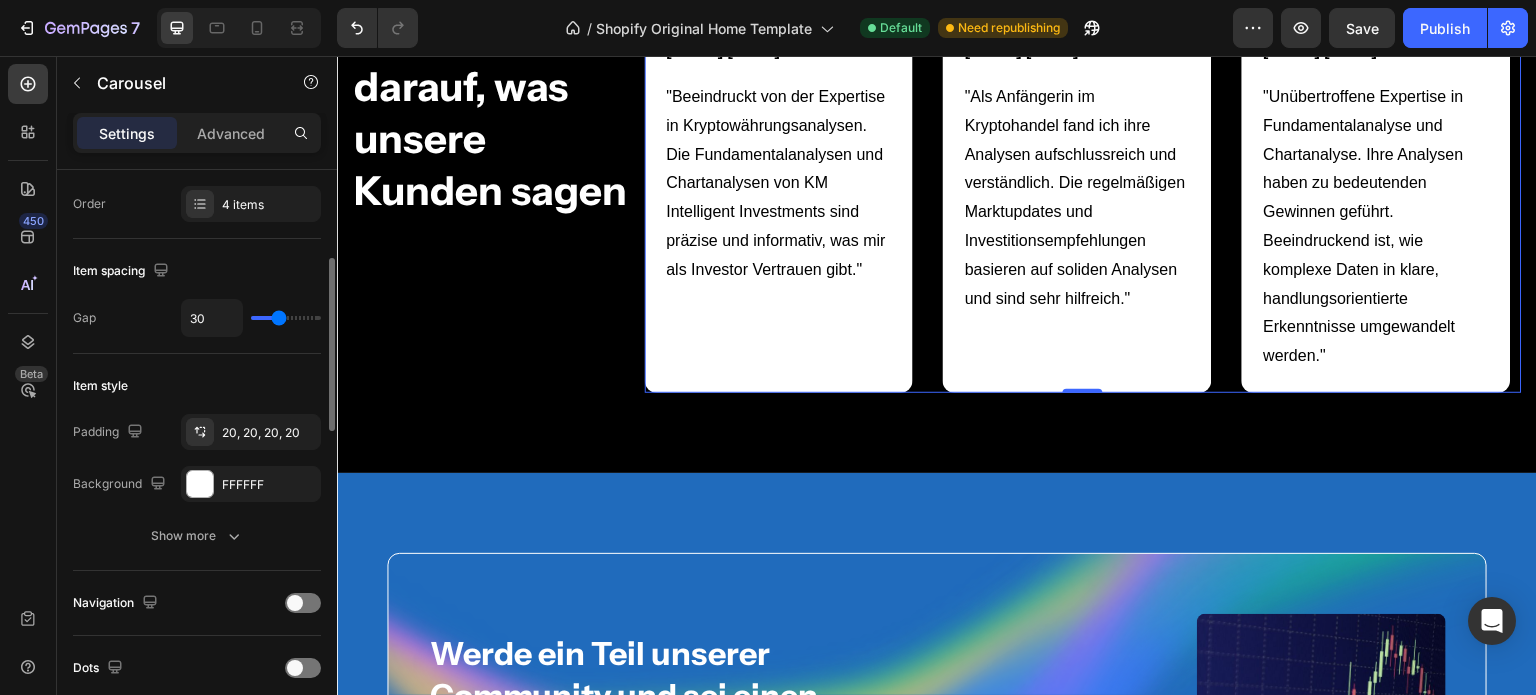 scroll, scrollTop: 299, scrollLeft: 0, axis: vertical 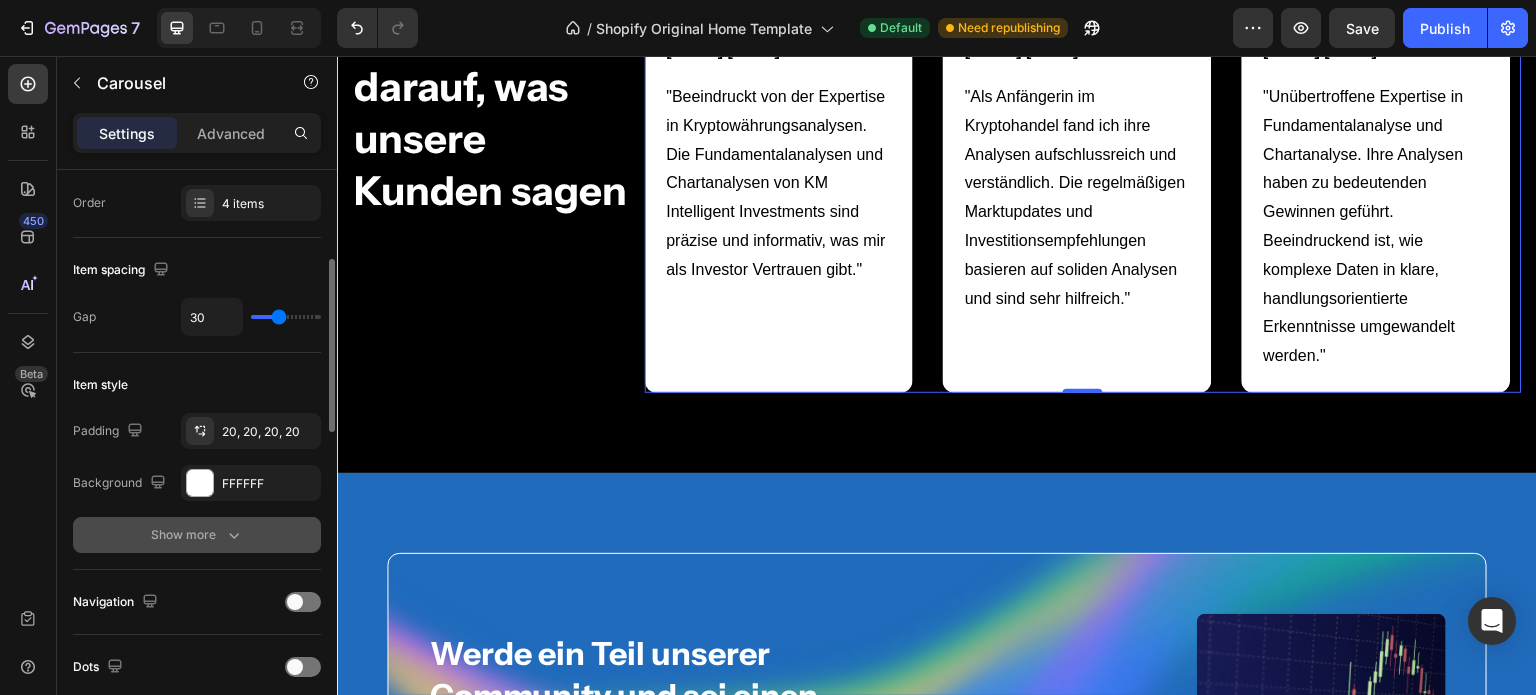 click on "Show more" at bounding box center [197, 535] 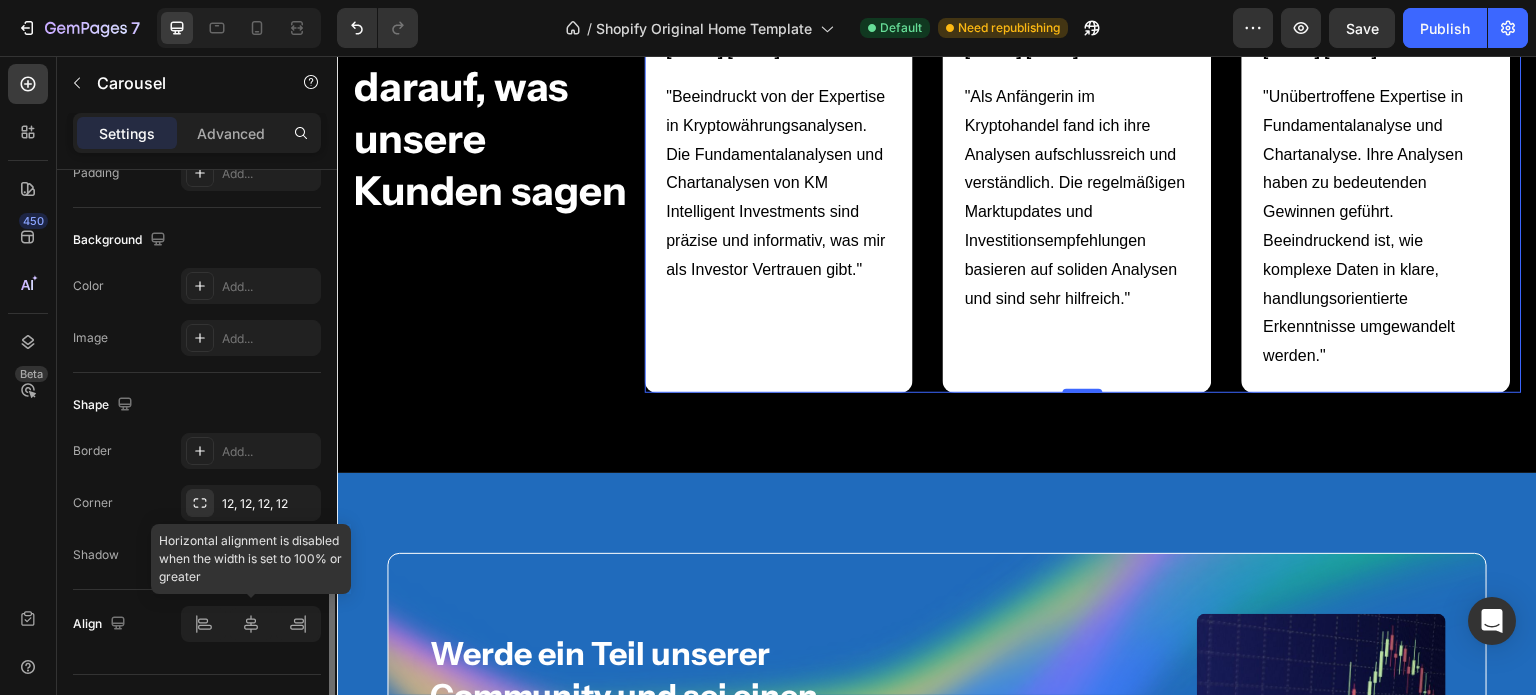 scroll, scrollTop: 1528, scrollLeft: 0, axis: vertical 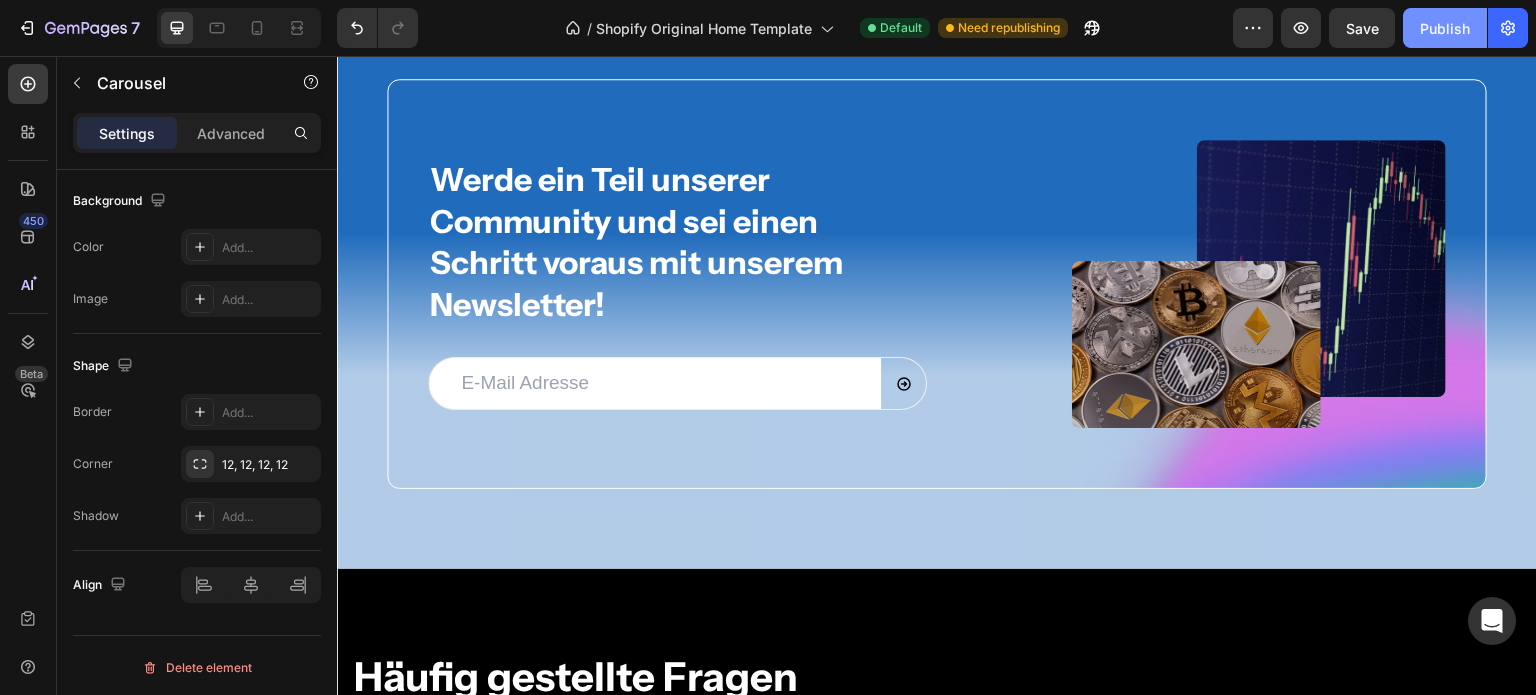 click on "Publish" at bounding box center (1445, 28) 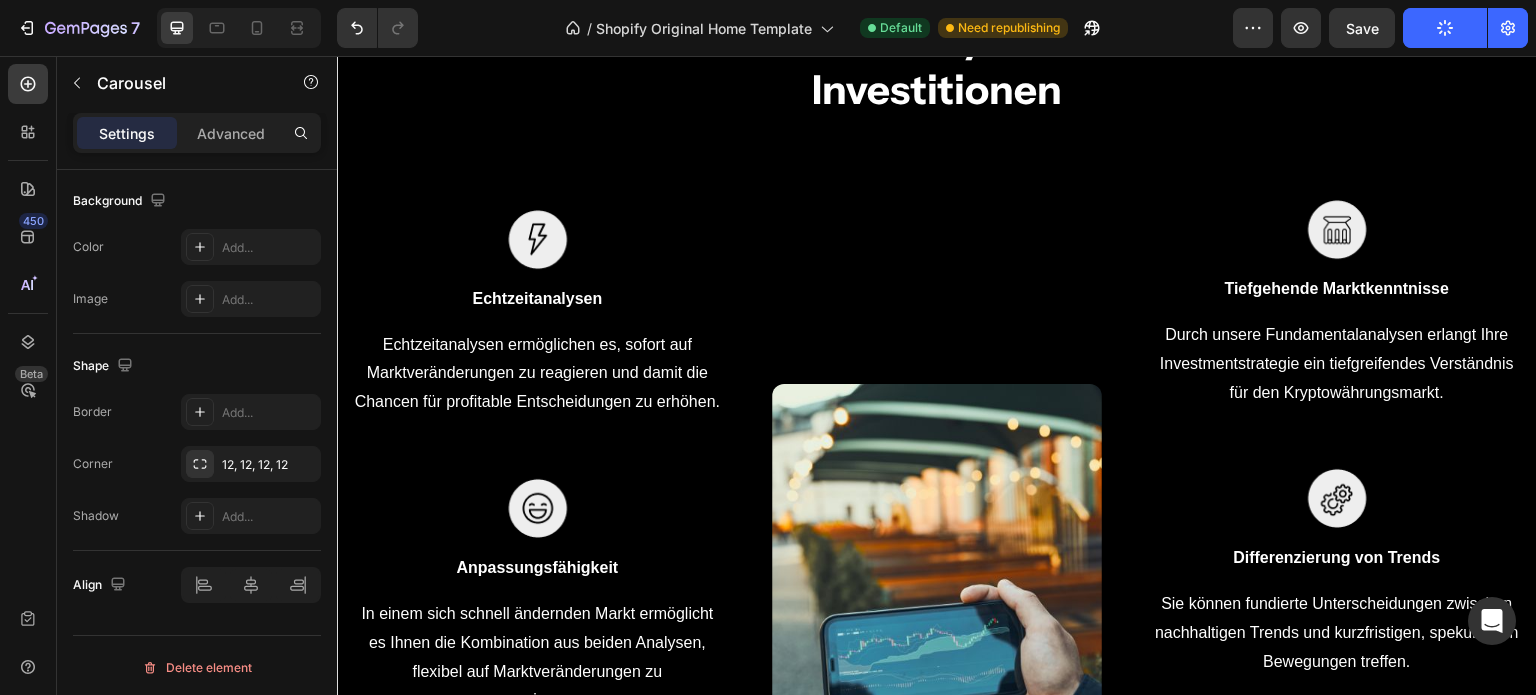 scroll, scrollTop: 0, scrollLeft: 0, axis: both 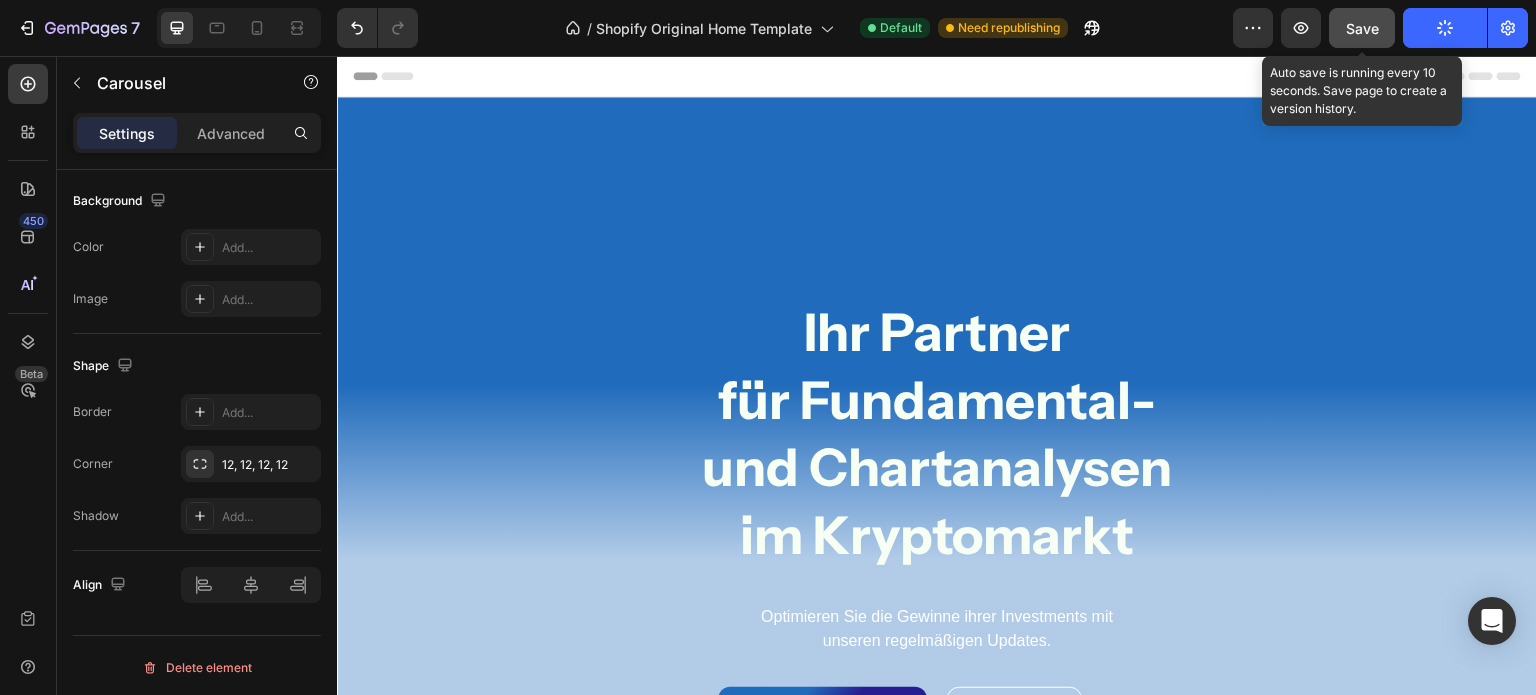 click on "Save" at bounding box center [1362, 28] 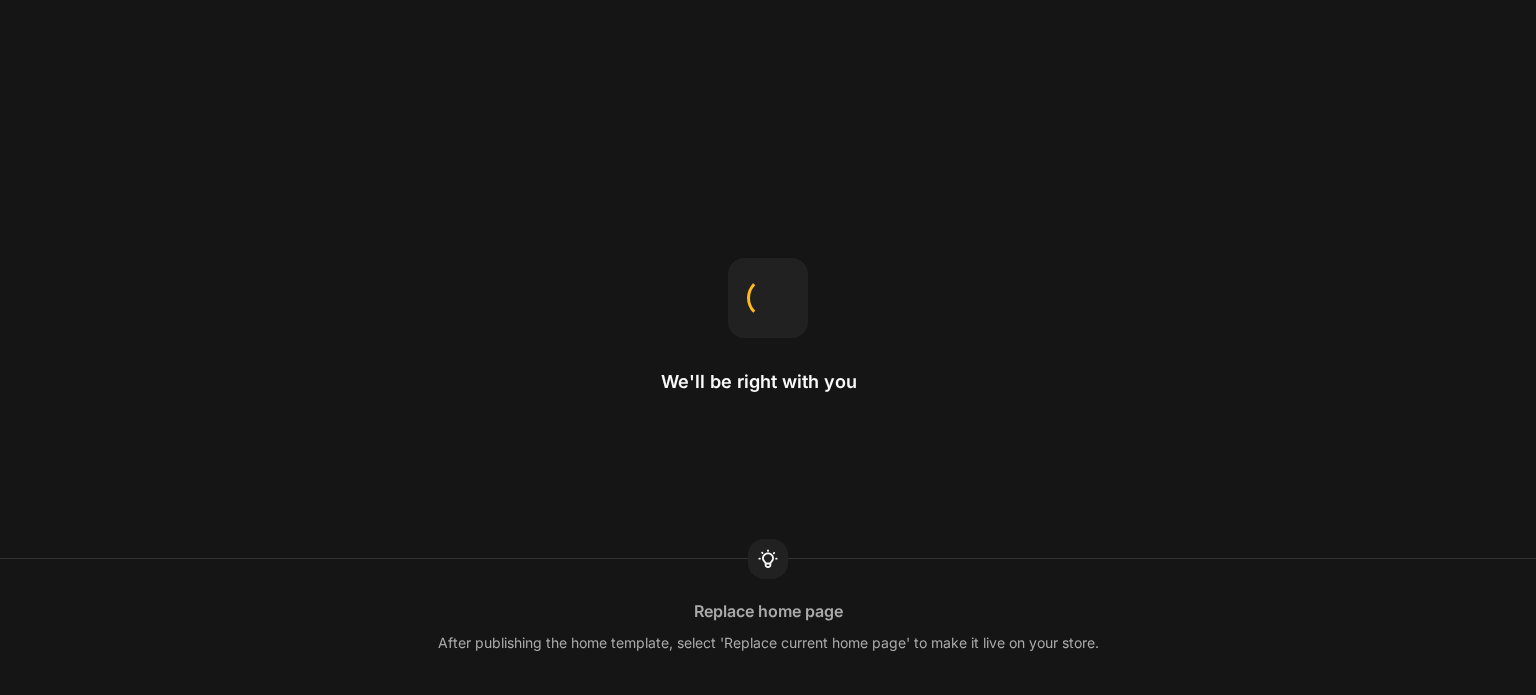 scroll, scrollTop: 0, scrollLeft: 0, axis: both 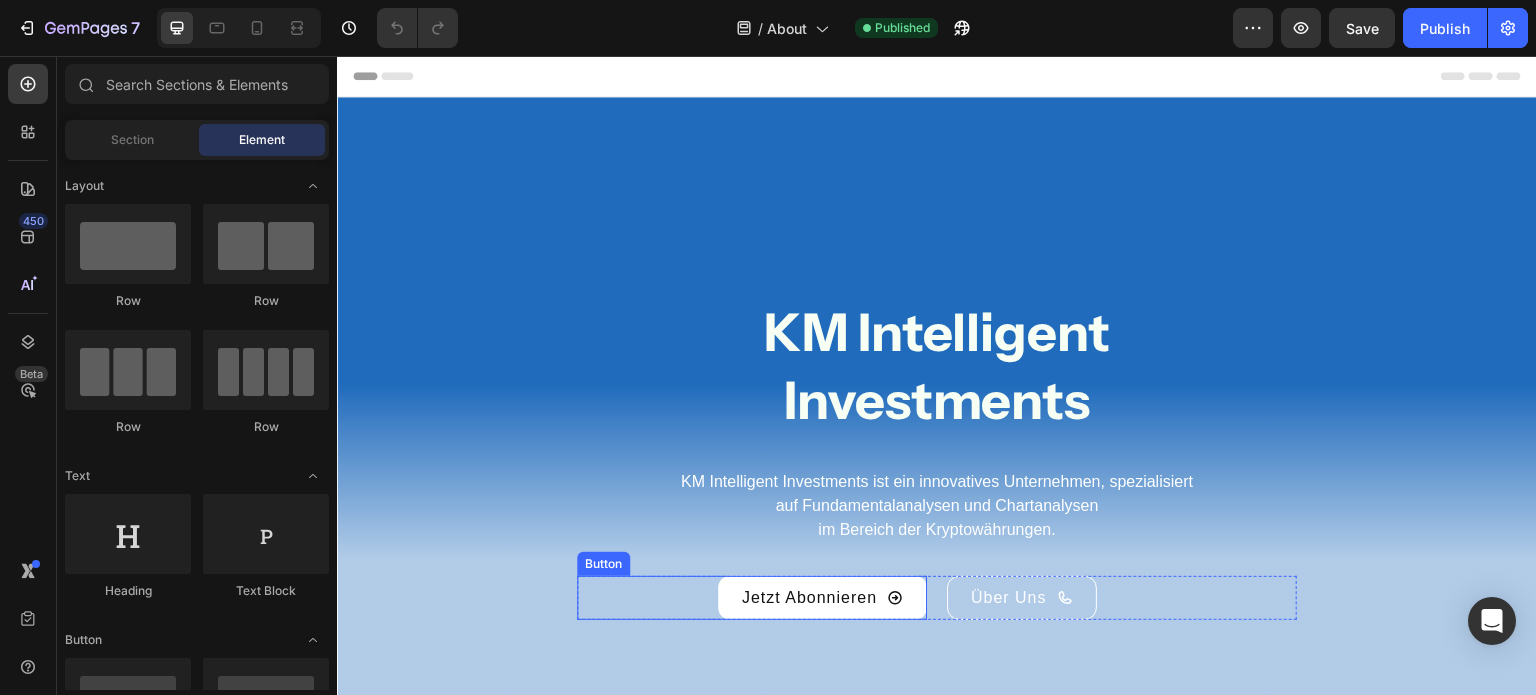 click on "Jetzt Abonnieren" at bounding box center [822, 598] 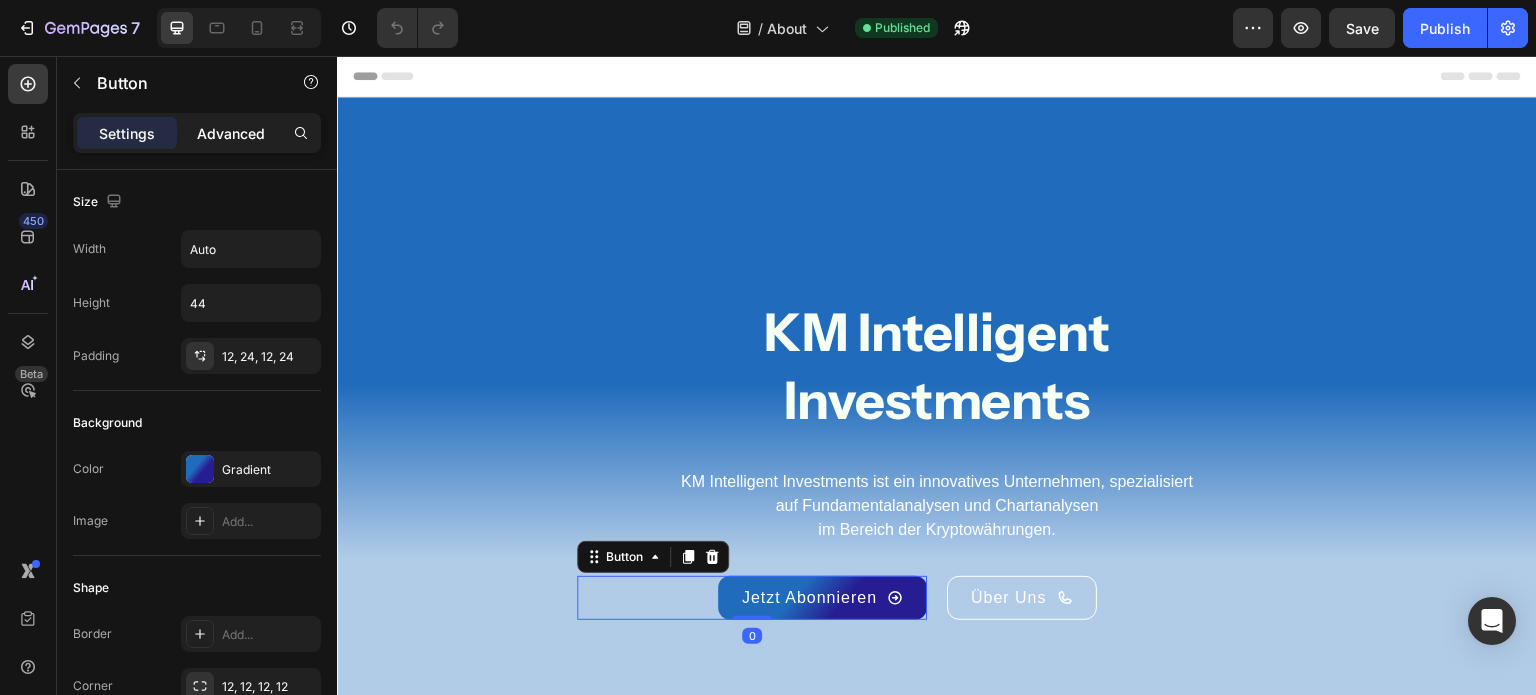 click on "Advanced" at bounding box center (231, 133) 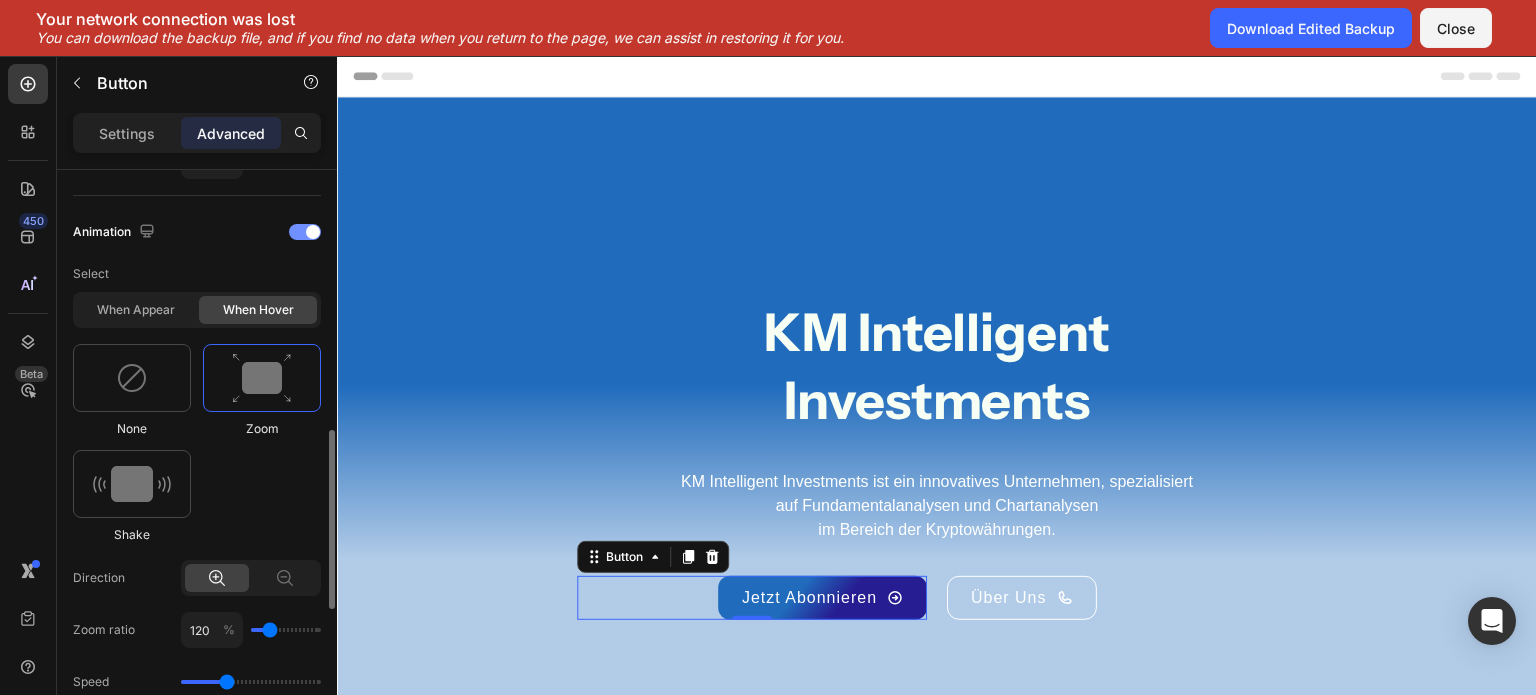 click at bounding box center (305, 232) 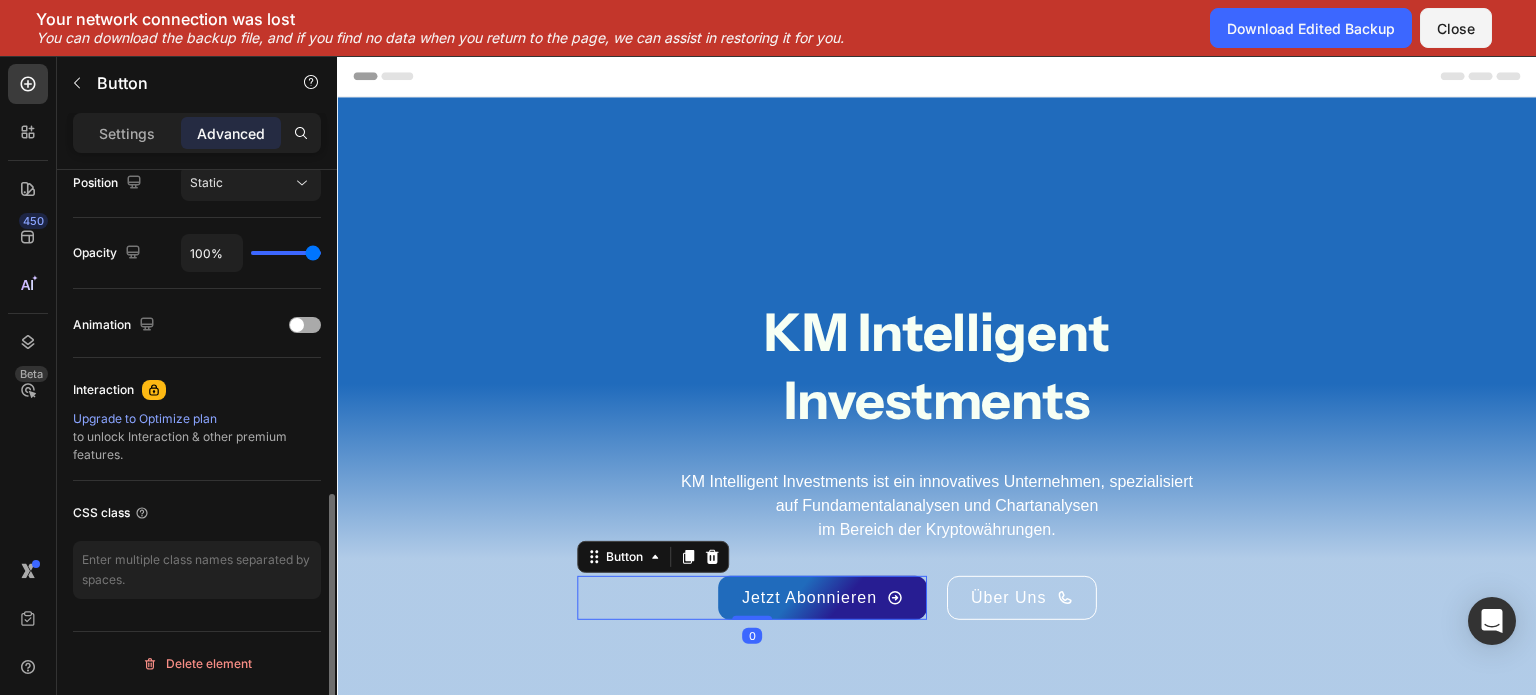 scroll, scrollTop: 749, scrollLeft: 0, axis: vertical 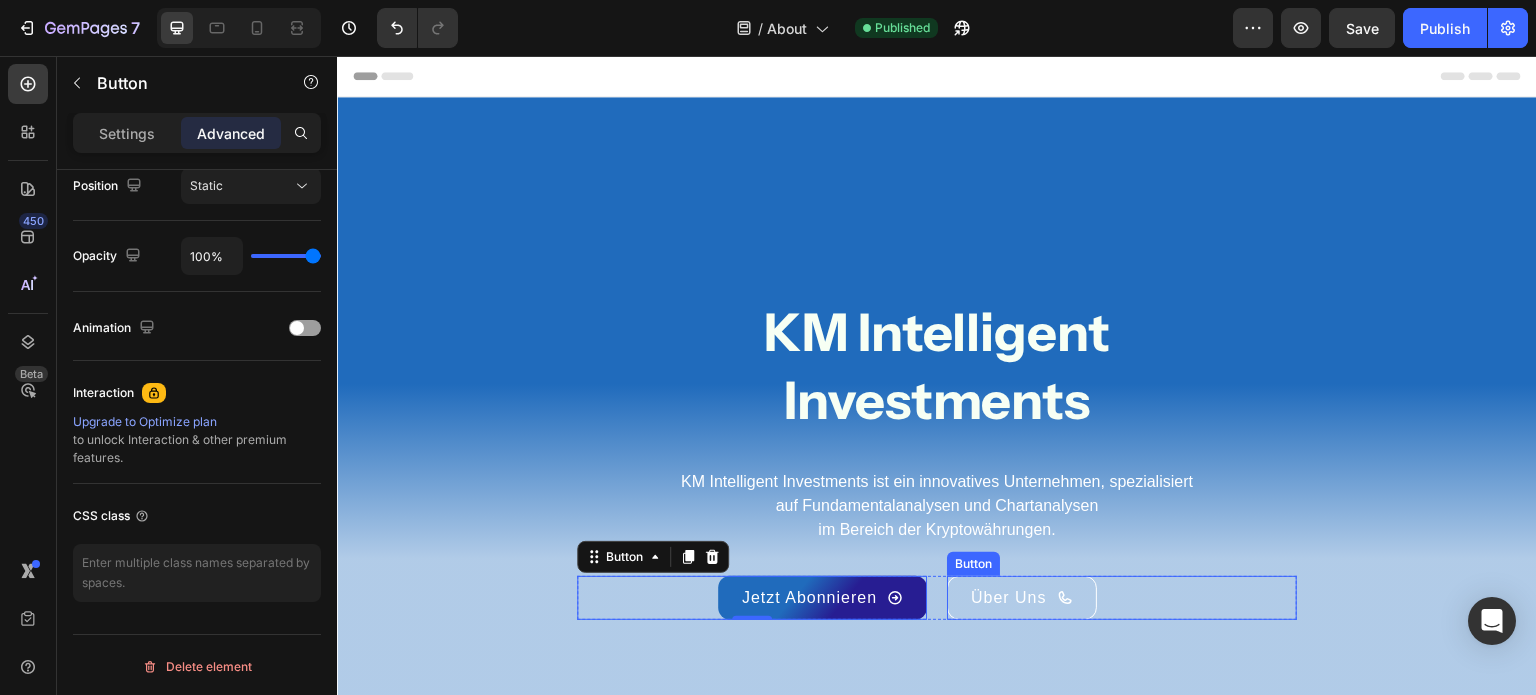 click on "Über Uns" at bounding box center (1022, 598) 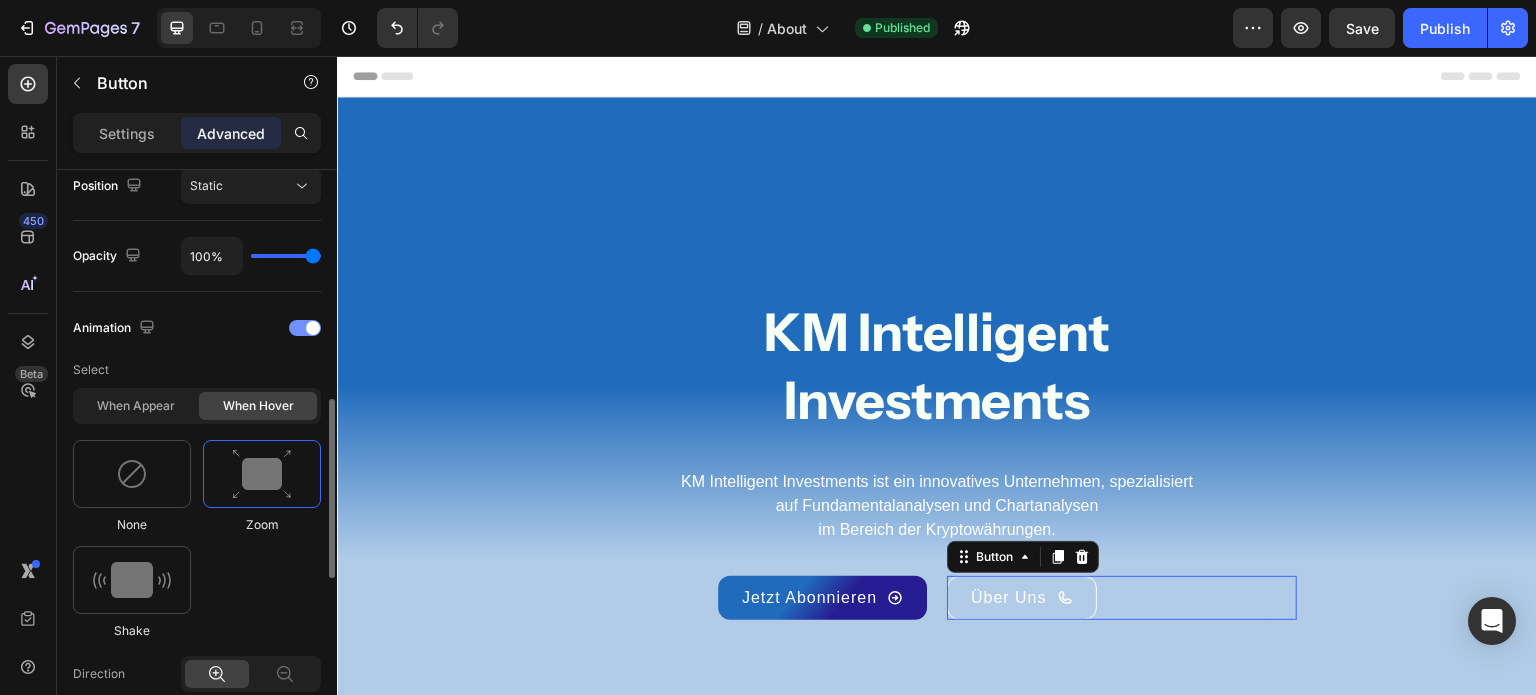 scroll, scrollTop: 748, scrollLeft: 0, axis: vertical 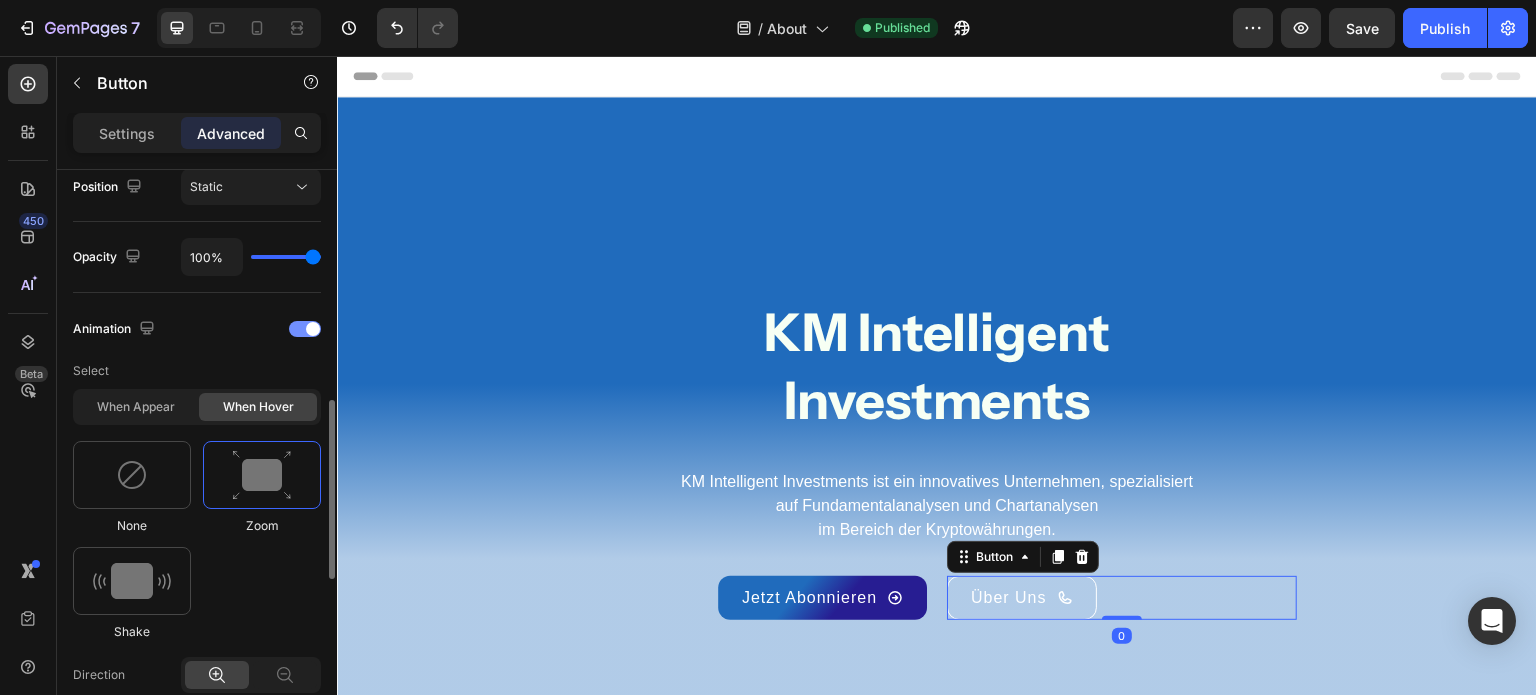 click at bounding box center [305, 329] 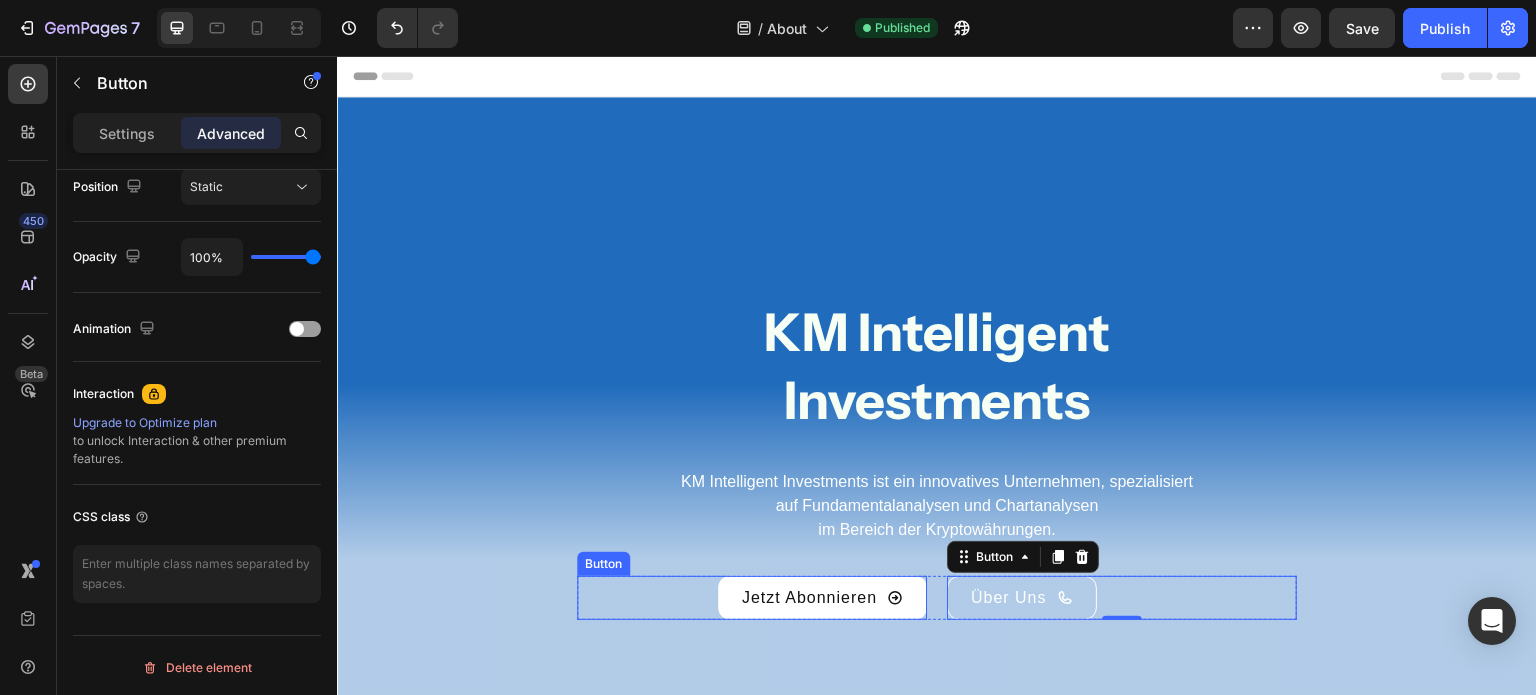 click on "Jetzt Abonnieren" at bounding box center (822, 598) 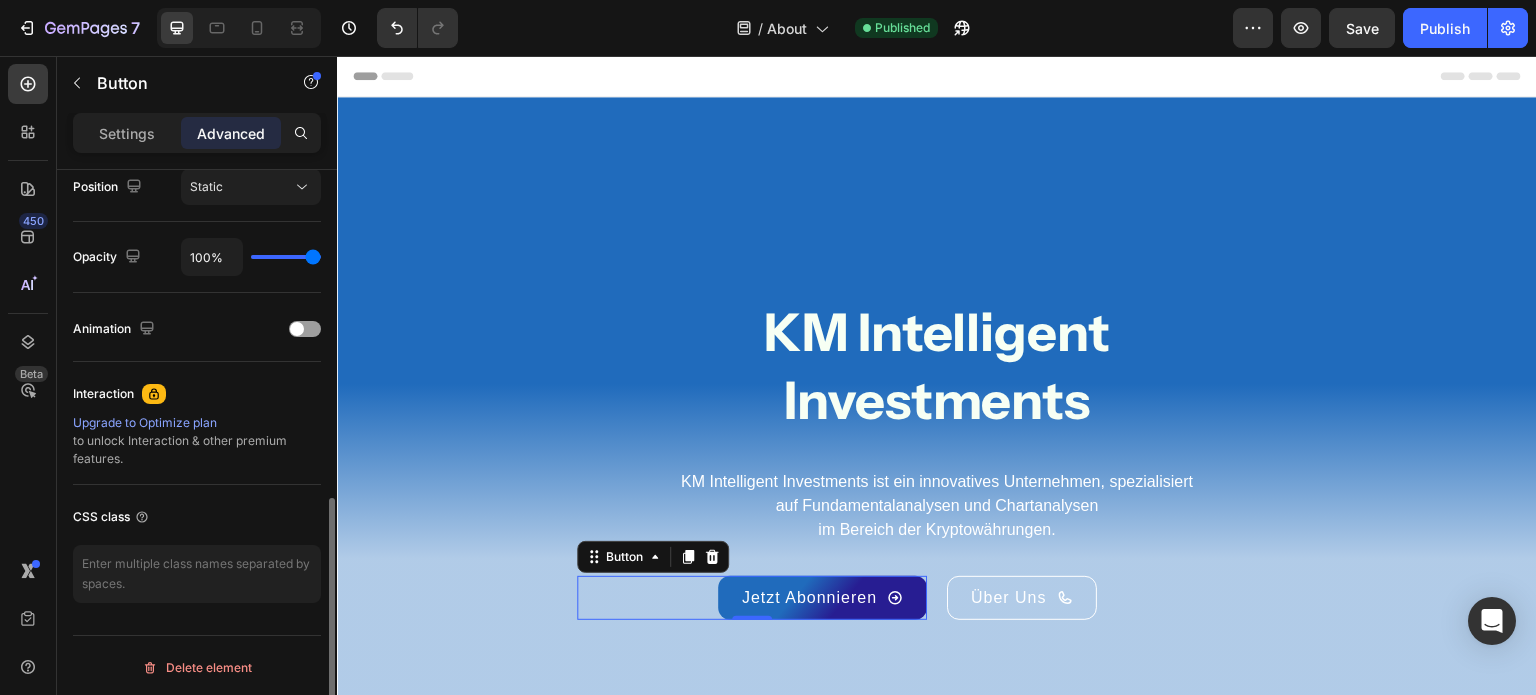 scroll, scrollTop: 749, scrollLeft: 0, axis: vertical 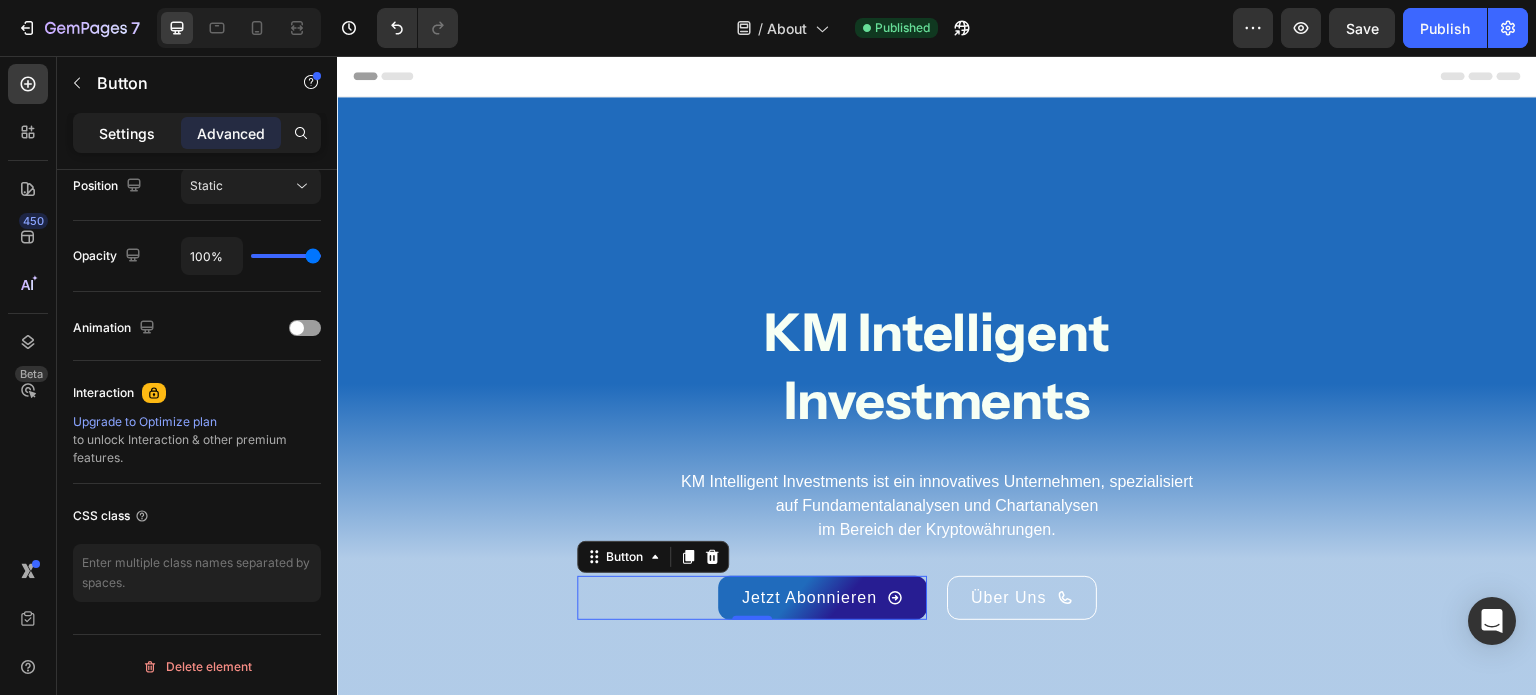 click on "Settings" at bounding box center (127, 133) 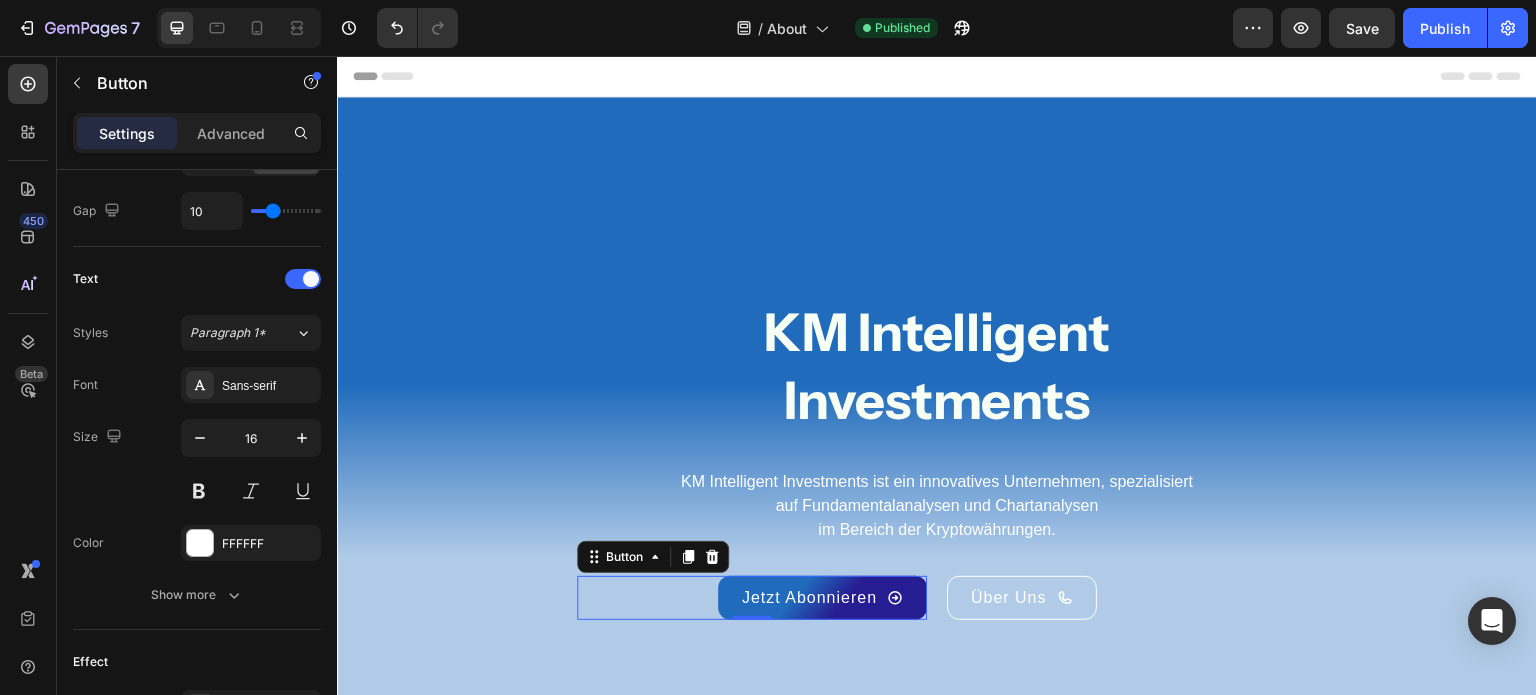 scroll, scrollTop: 1162, scrollLeft: 0, axis: vertical 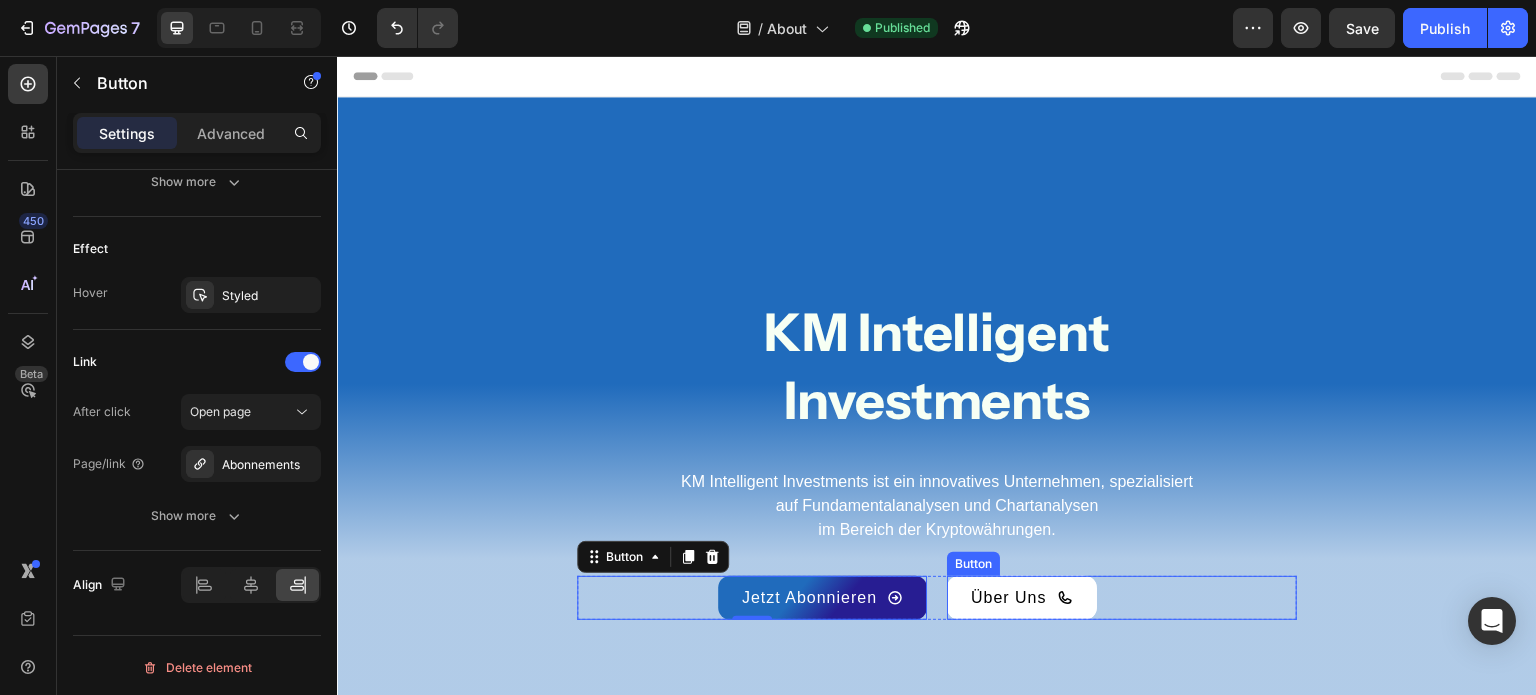 click on "Über Uns" at bounding box center (1022, 598) 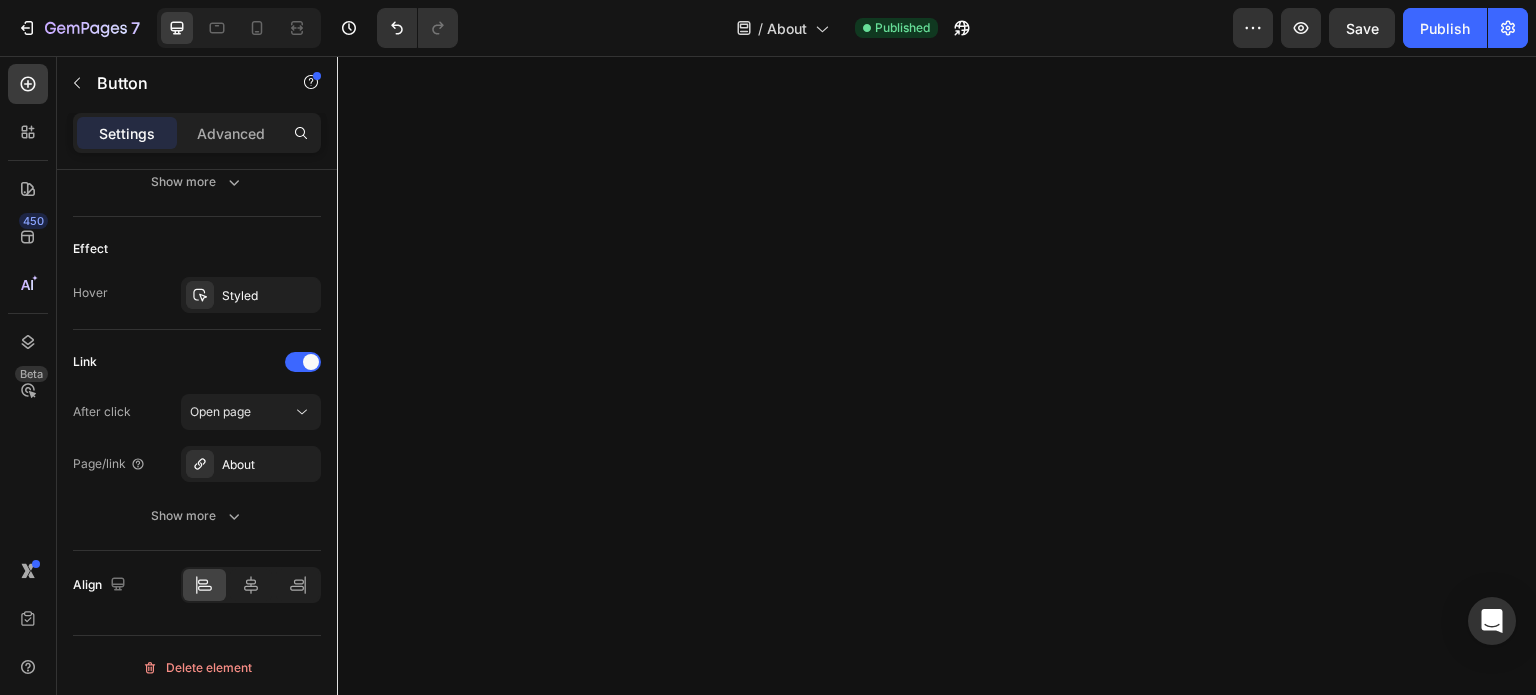 scroll, scrollTop: 2108, scrollLeft: 0, axis: vertical 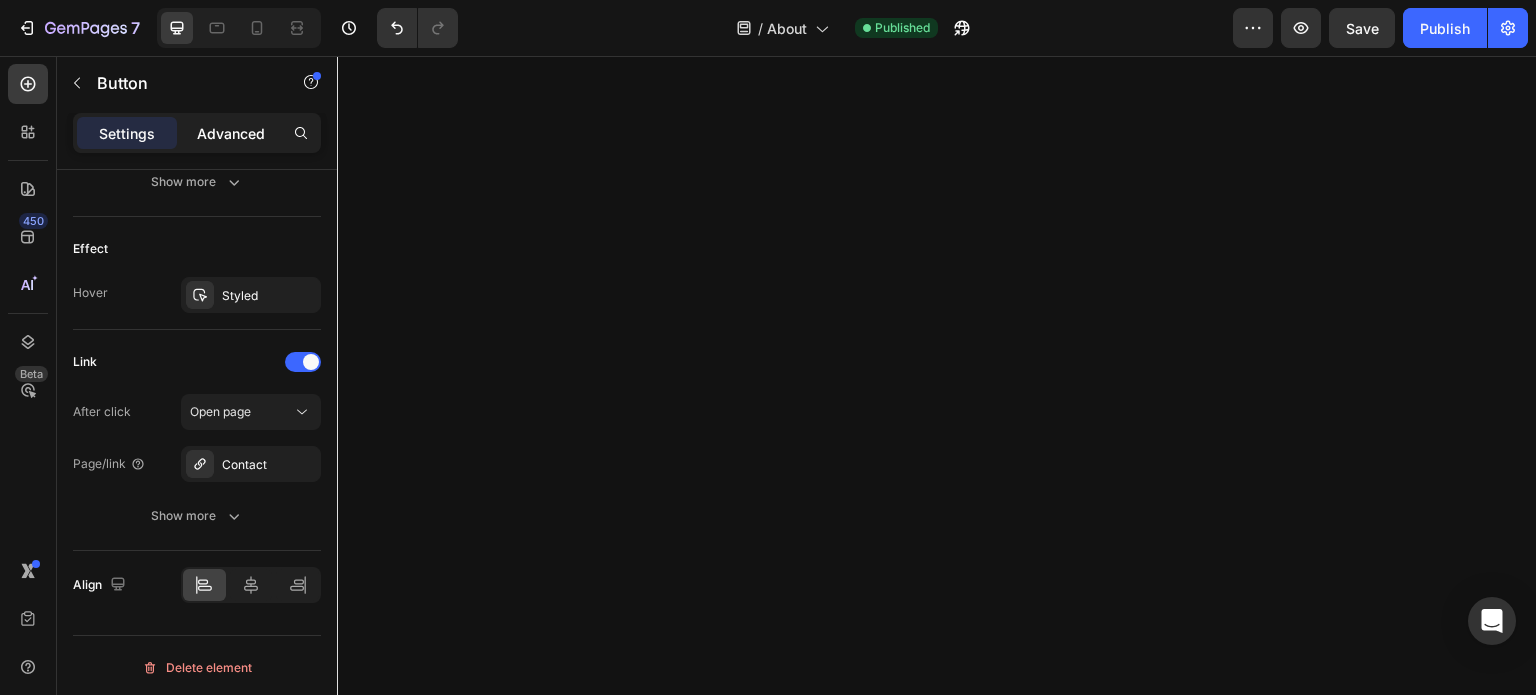 click on "Advanced" at bounding box center [231, 133] 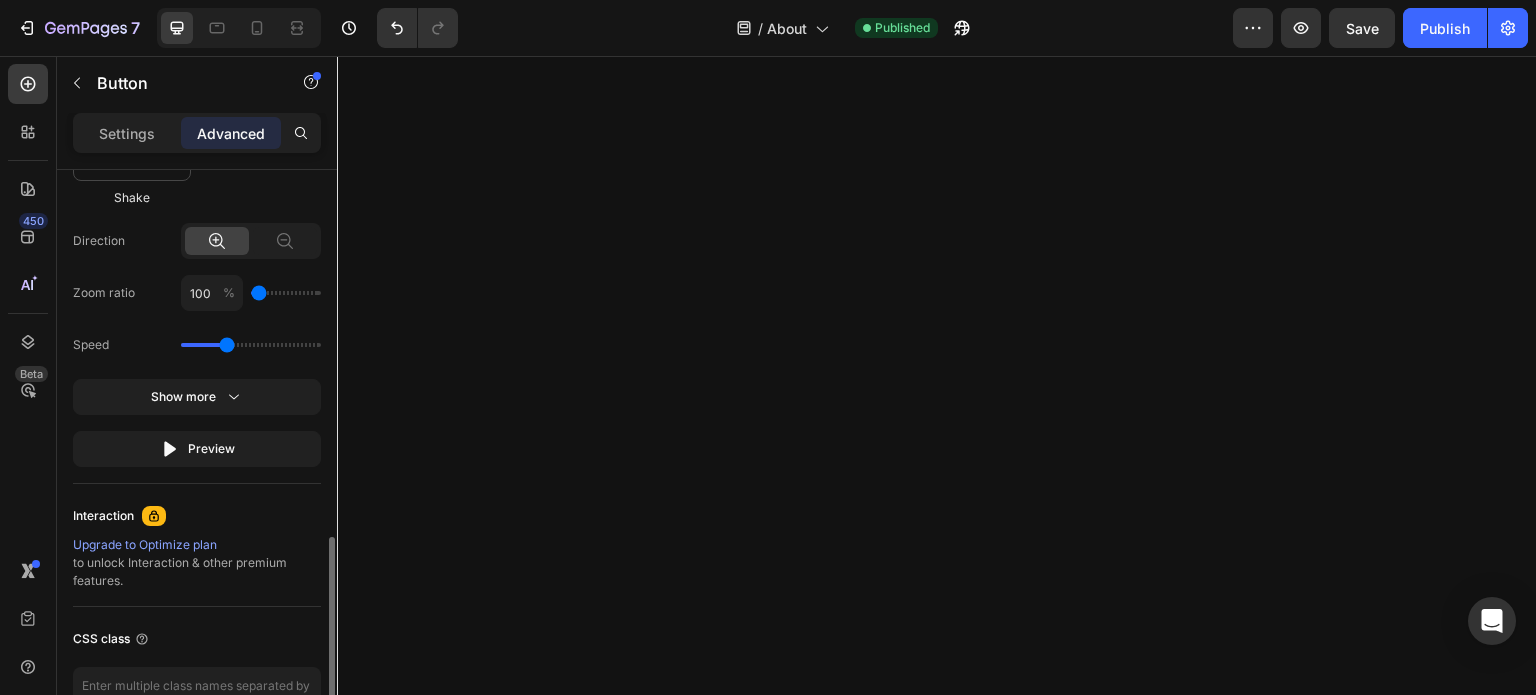scroll, scrollTop: 1184, scrollLeft: 0, axis: vertical 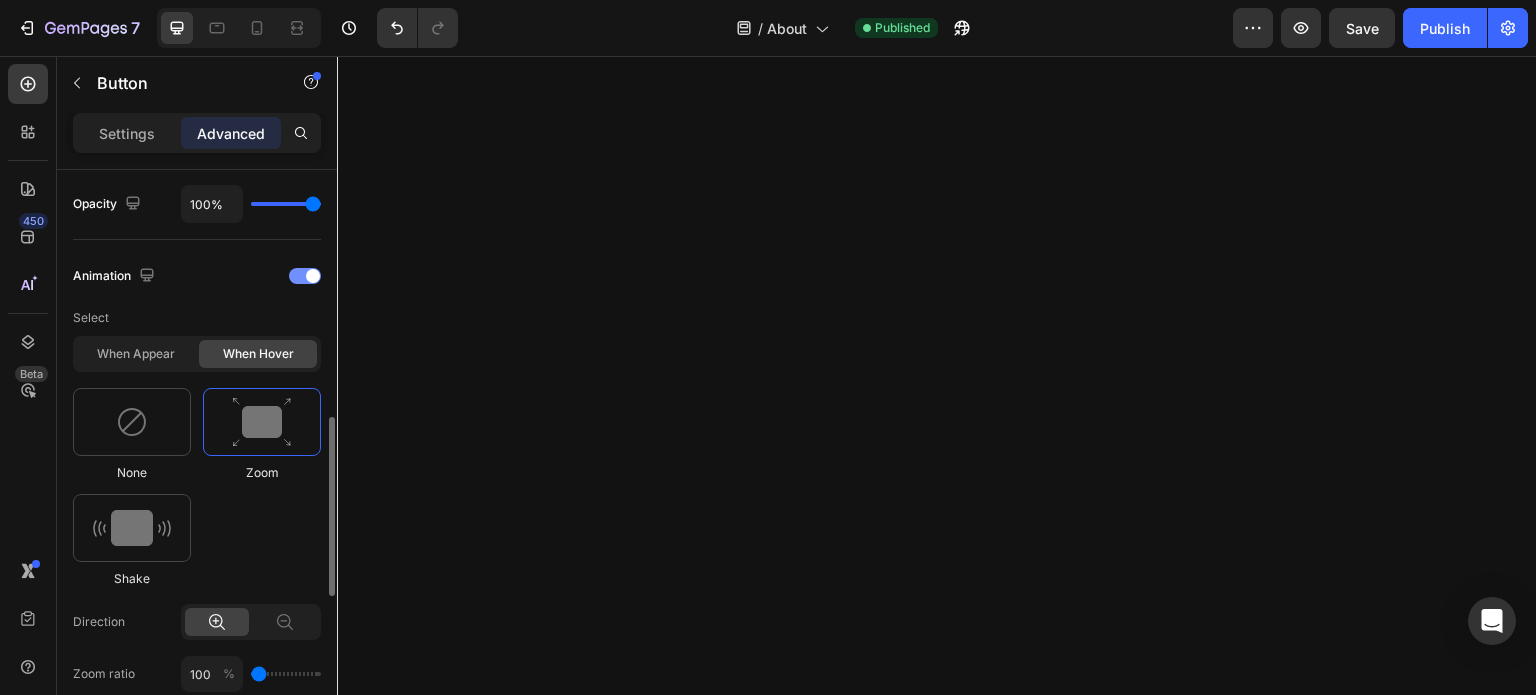 click at bounding box center [305, 276] 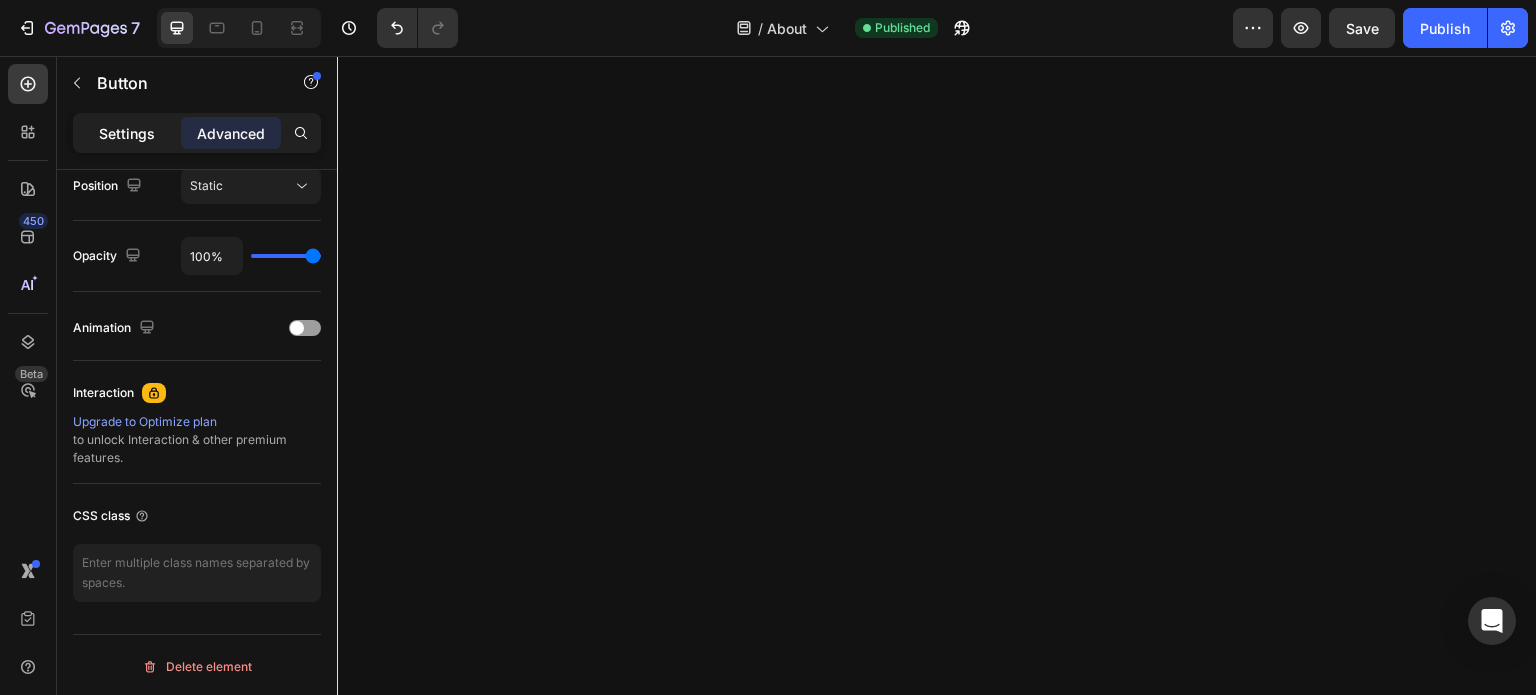 click on "Settings" at bounding box center [127, 133] 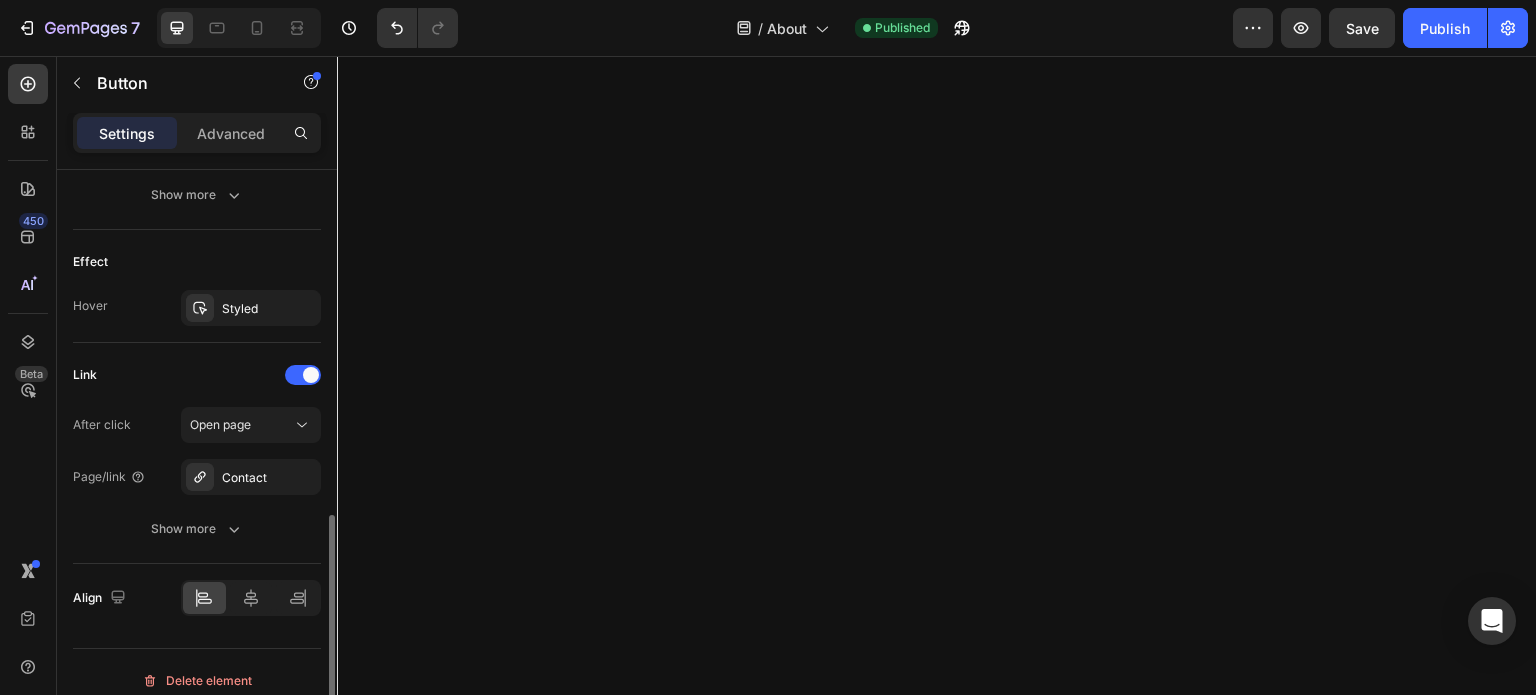 scroll, scrollTop: 1162, scrollLeft: 0, axis: vertical 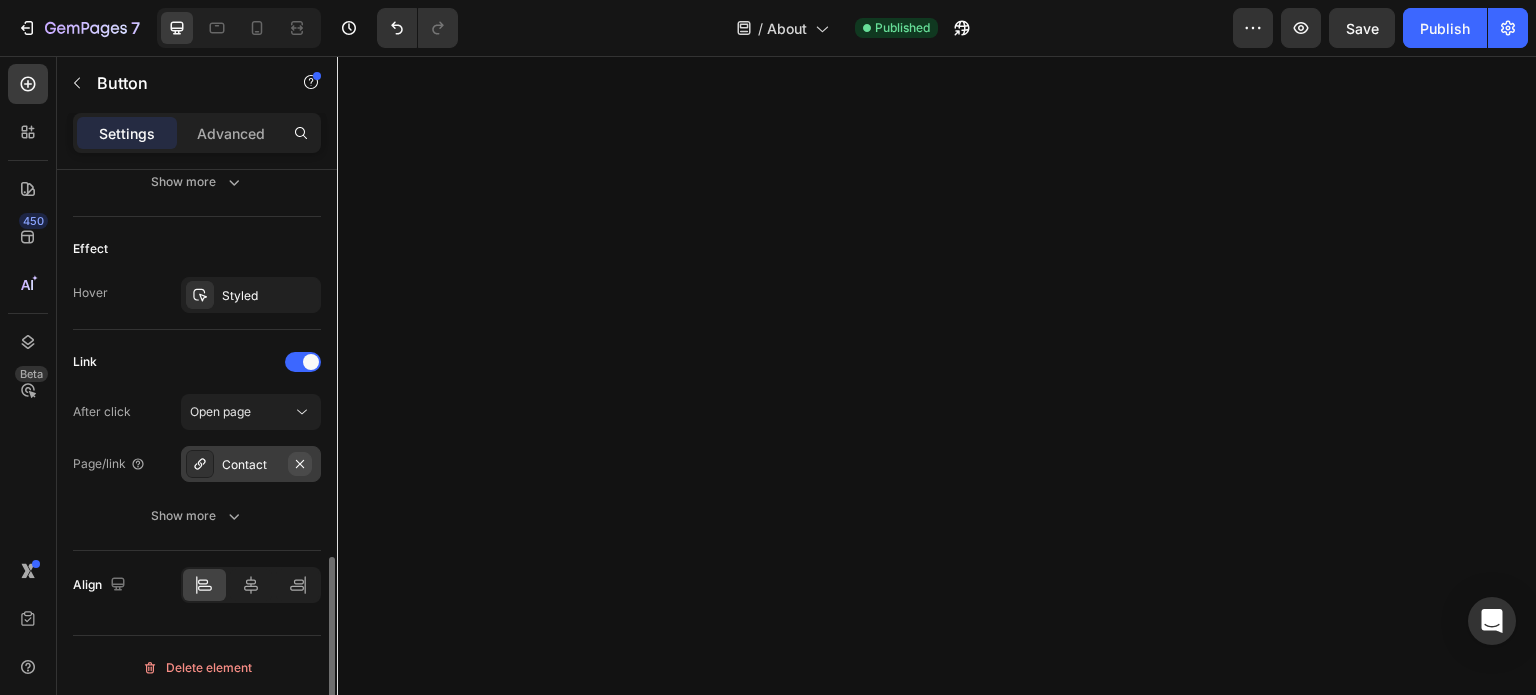 click 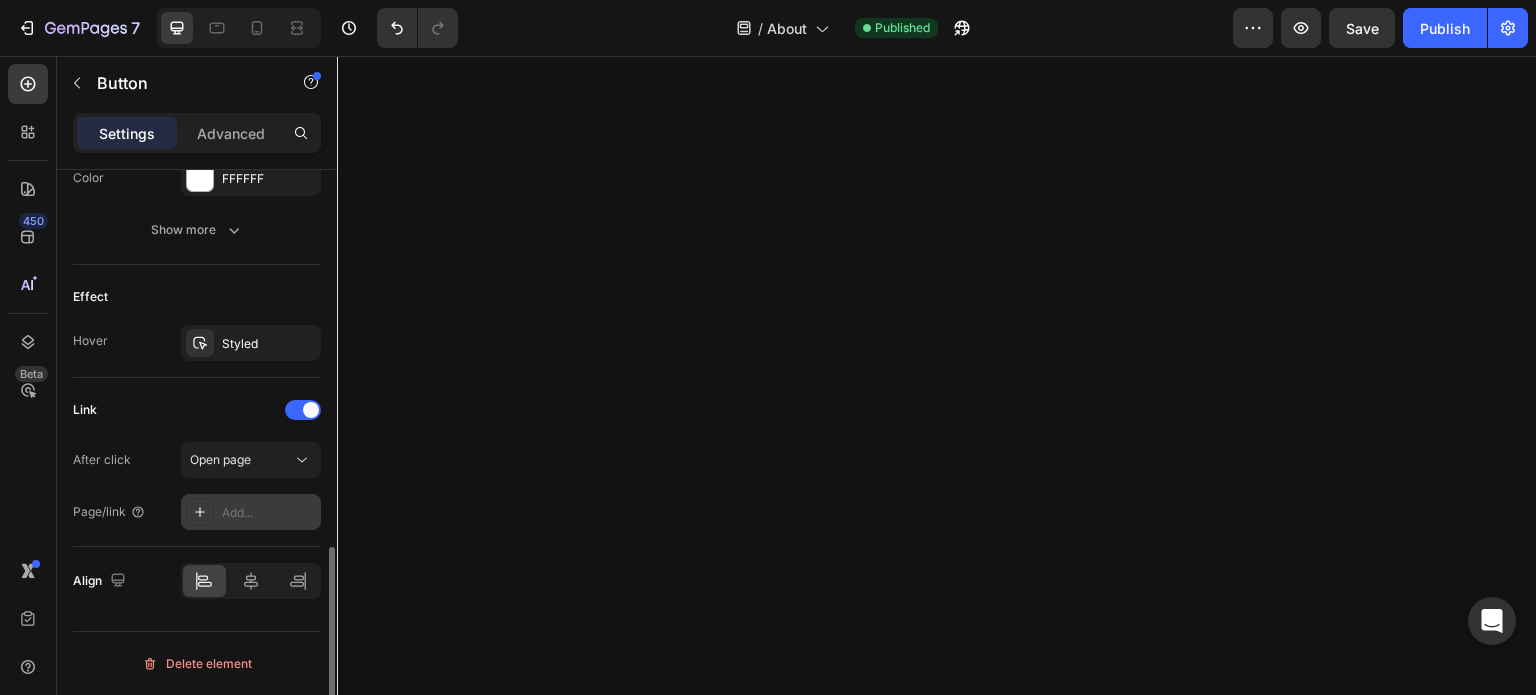 scroll, scrollTop: 1110, scrollLeft: 0, axis: vertical 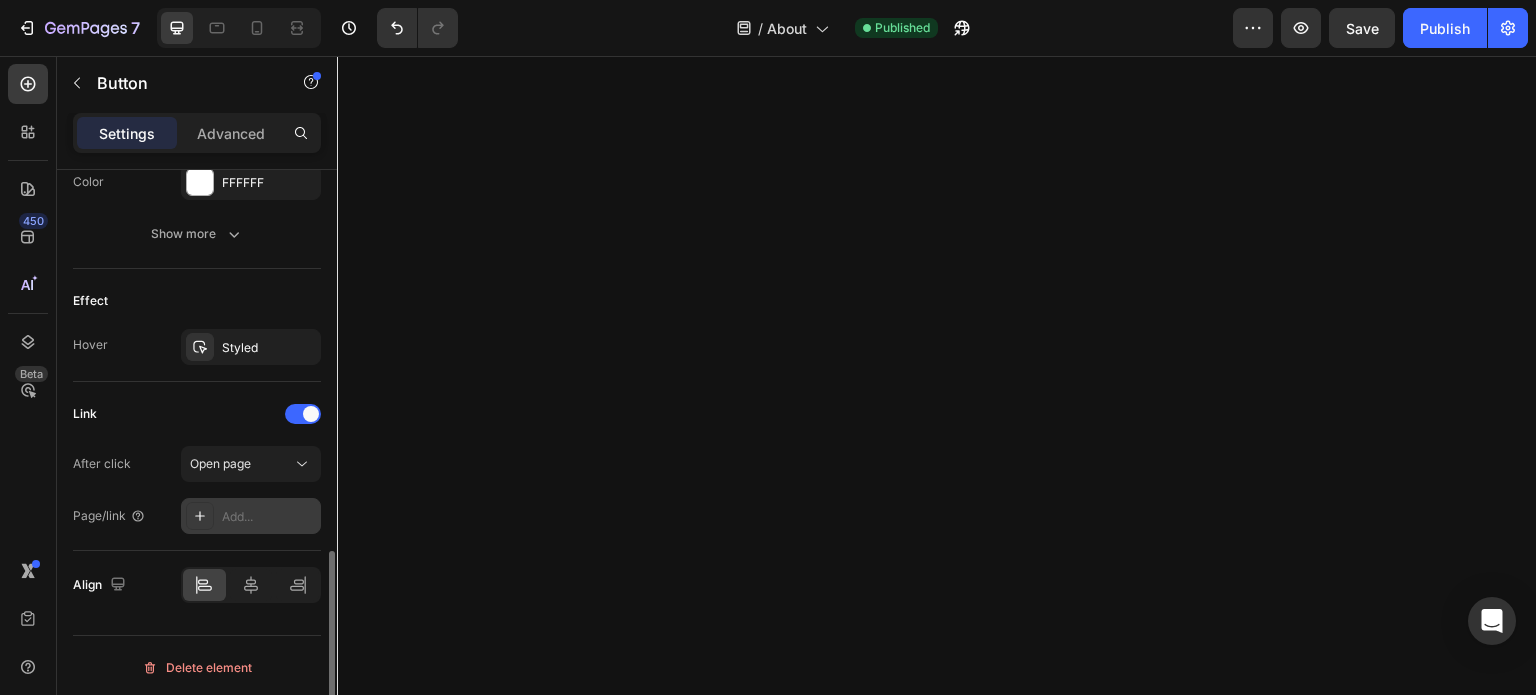 click on "Add..." at bounding box center (269, 517) 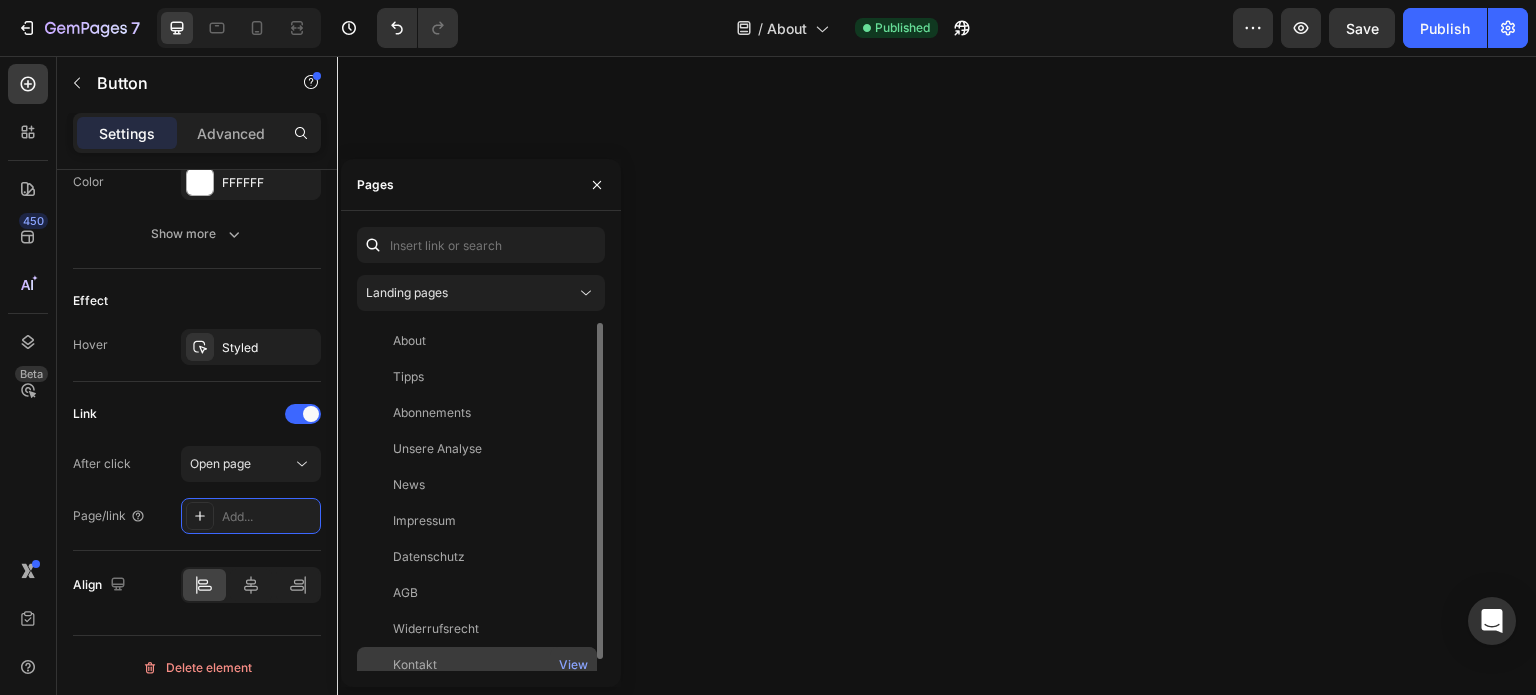 click on "Kontakt" at bounding box center (477, 665) 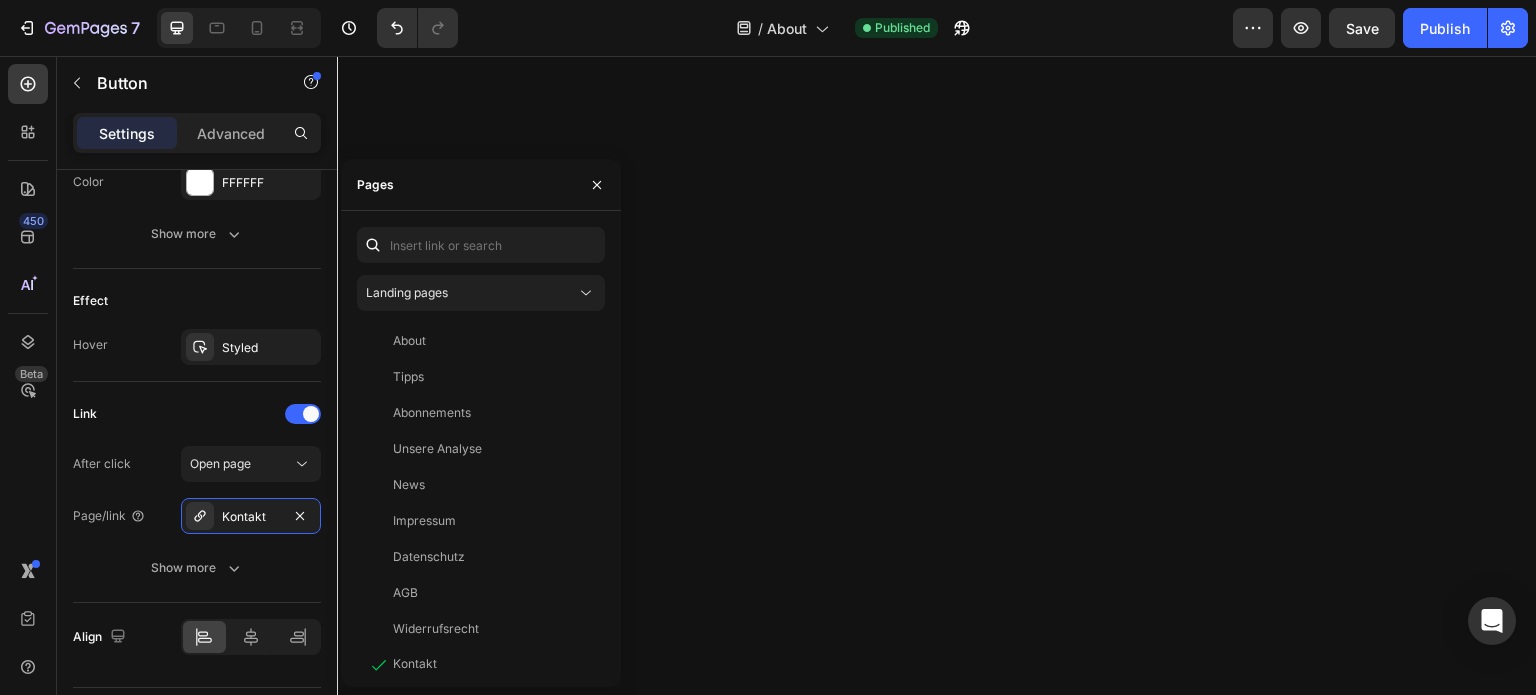 click on "Jede Geschichte startet mit einem tollen Team Heading Unser Ziel ist es, durch tiefgreifende und sorgfältige Analysen, unseren Kunden klare und verlässliche Einblicke in die dynamische Welt der digitalen Währungen zu bieten. Mit einem Team aus erfahrenen Analysten und einem umfangreichen Verständnis für die Mechanismen des Kryptomarktes, streben wir danach, sowohl Anfängern als auch erfahrenen Investoren einen entscheidenden Vorteil zu verschaffen.   Unsere Expertise in der Bewertung von Marktrends und die Fähigkeit, komplexe Daten verständlich zu präsentieren, machen KM Intelligent Investments zu einem vertrauenswürdigen Partner für alle, die in die Welt der Kryptowährungen eintauchen möchten. Text block Row Image Vertraue darauf, was unsere Kunden sagen Heading Row
Team beitreten Button   0 Image Thomas Meßthaler Text Block CTO & Co-Founder Text block Row Image Kevin Krippner Text Block CEO & Co-Founder Text block Row Row Row Section 2" at bounding box center (937, -870) 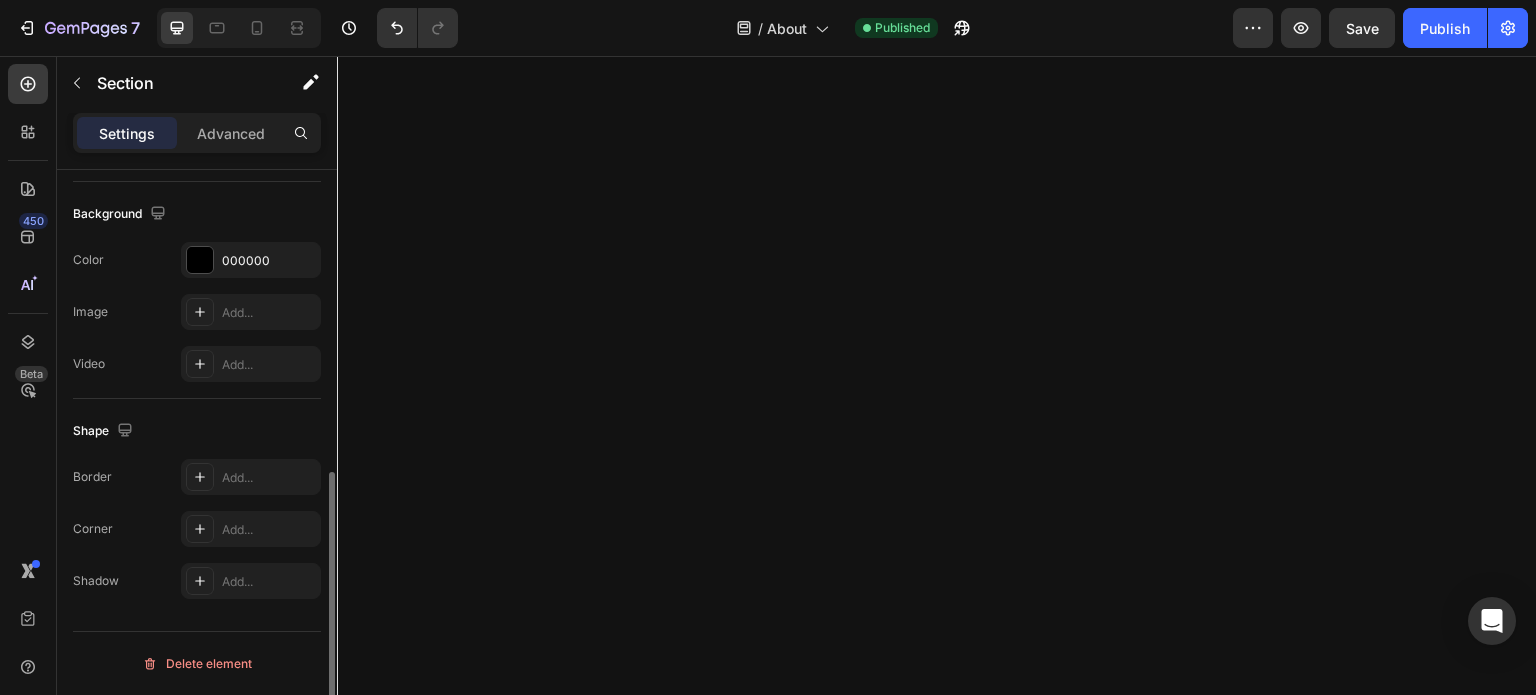 scroll, scrollTop: 0, scrollLeft: 0, axis: both 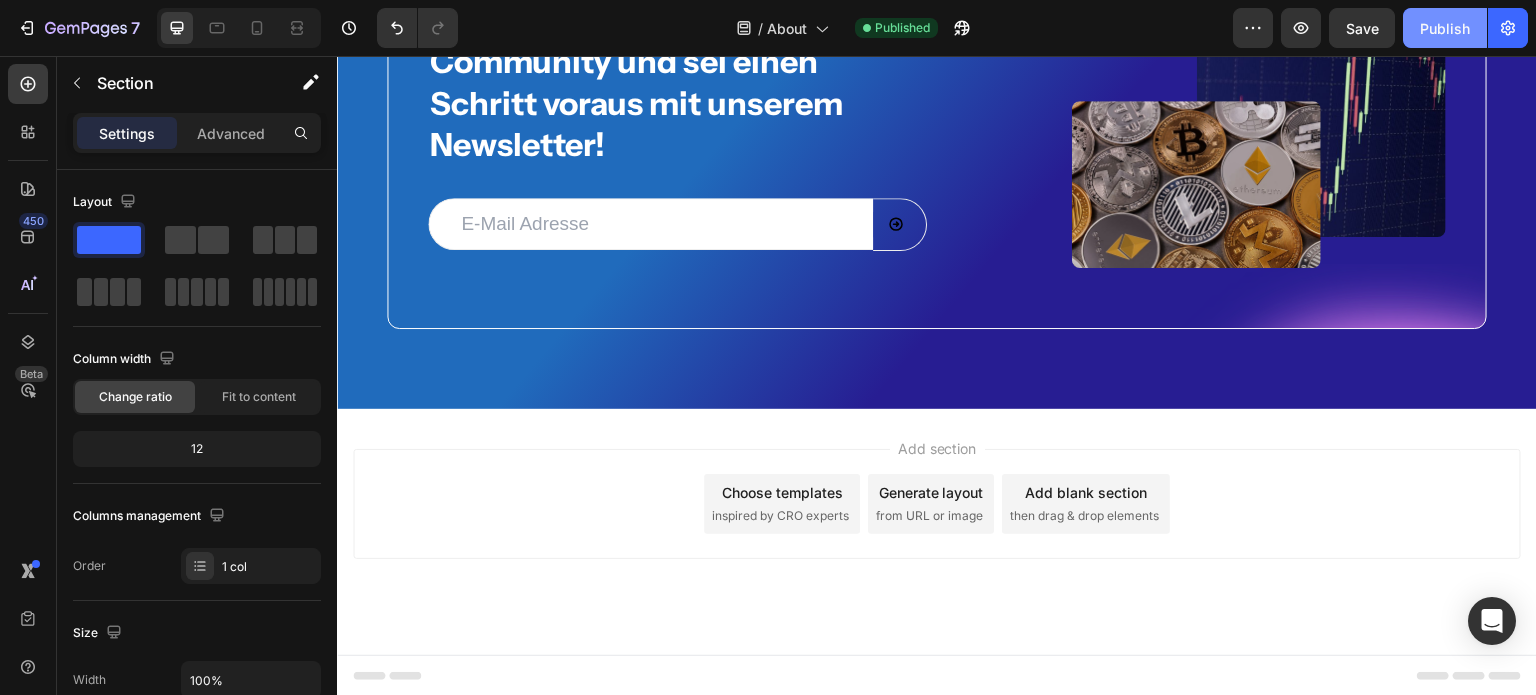 click on "Publish" at bounding box center [1445, 28] 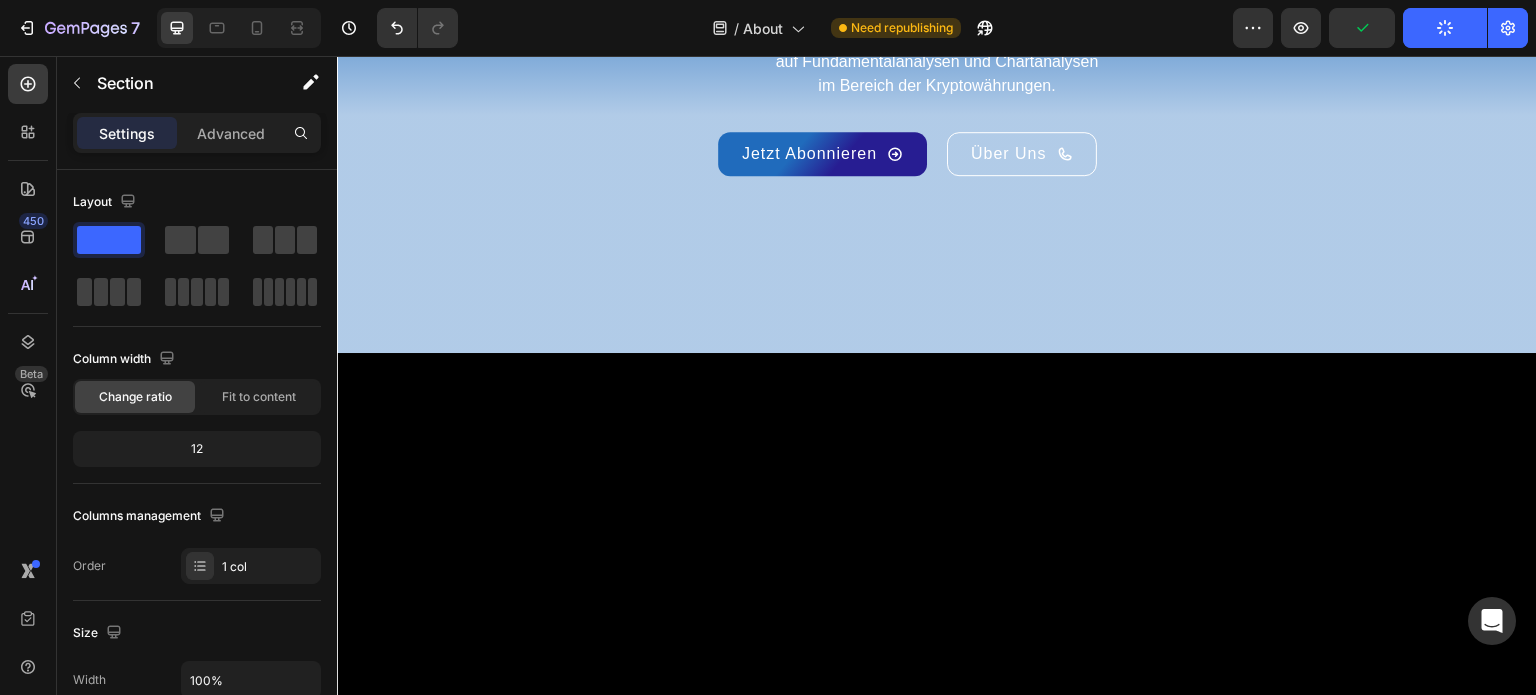 scroll, scrollTop: 0, scrollLeft: 0, axis: both 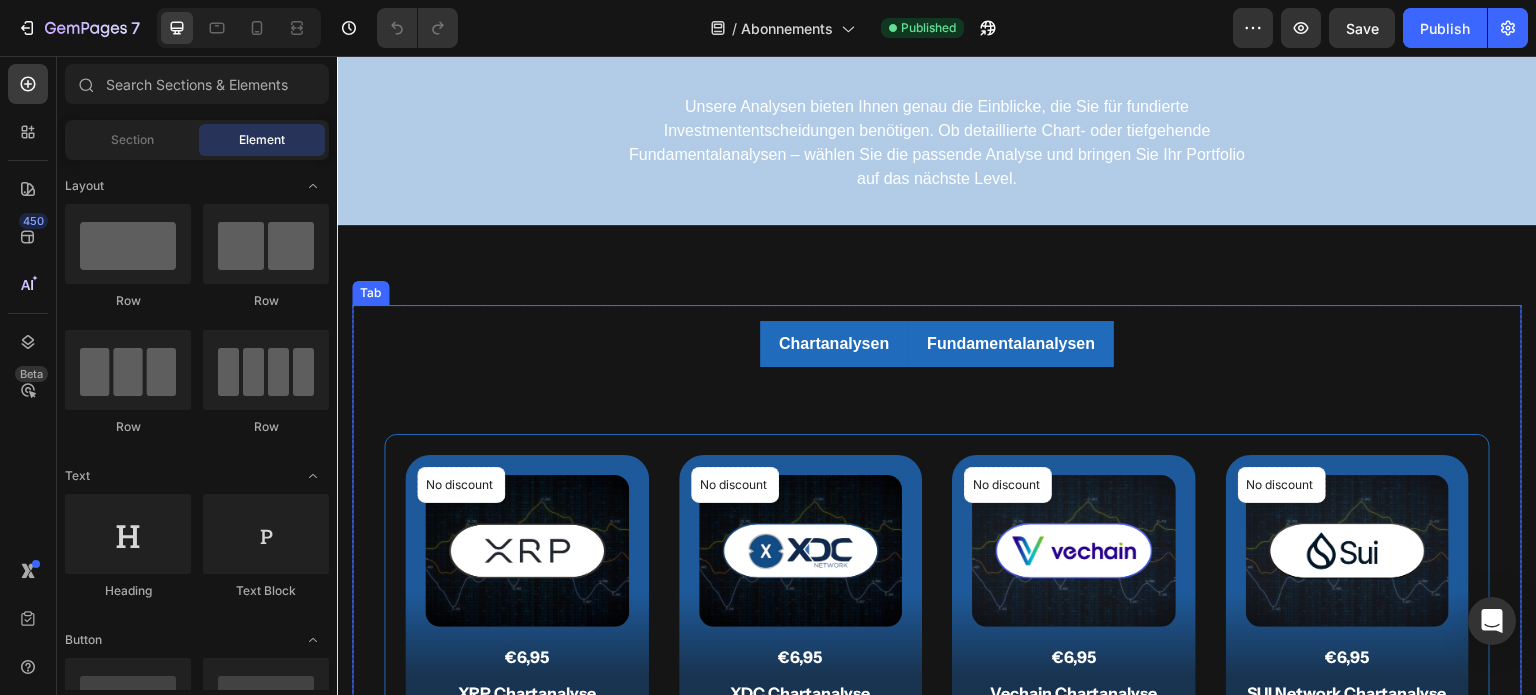 click on "Fundamentalanalysen" at bounding box center (1011, 344) 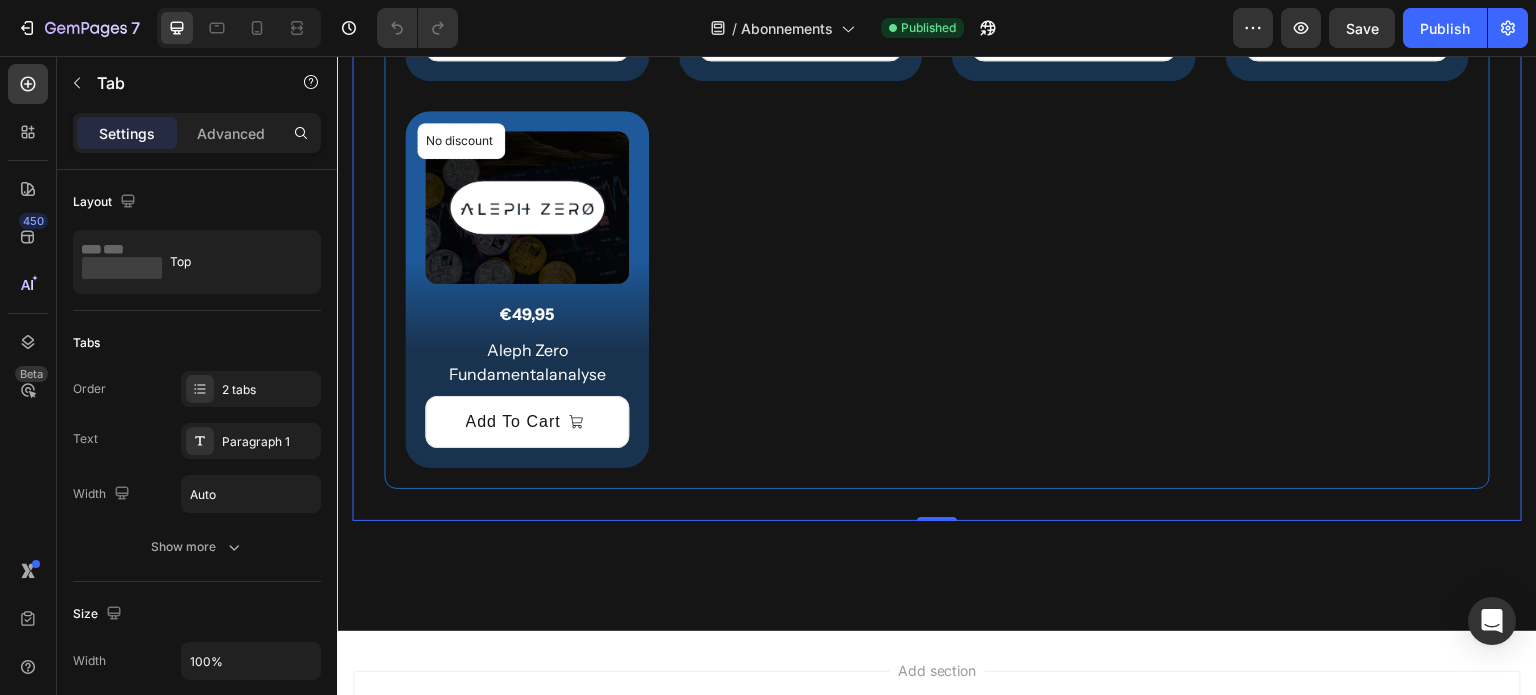 scroll, scrollTop: 2161, scrollLeft: 0, axis: vertical 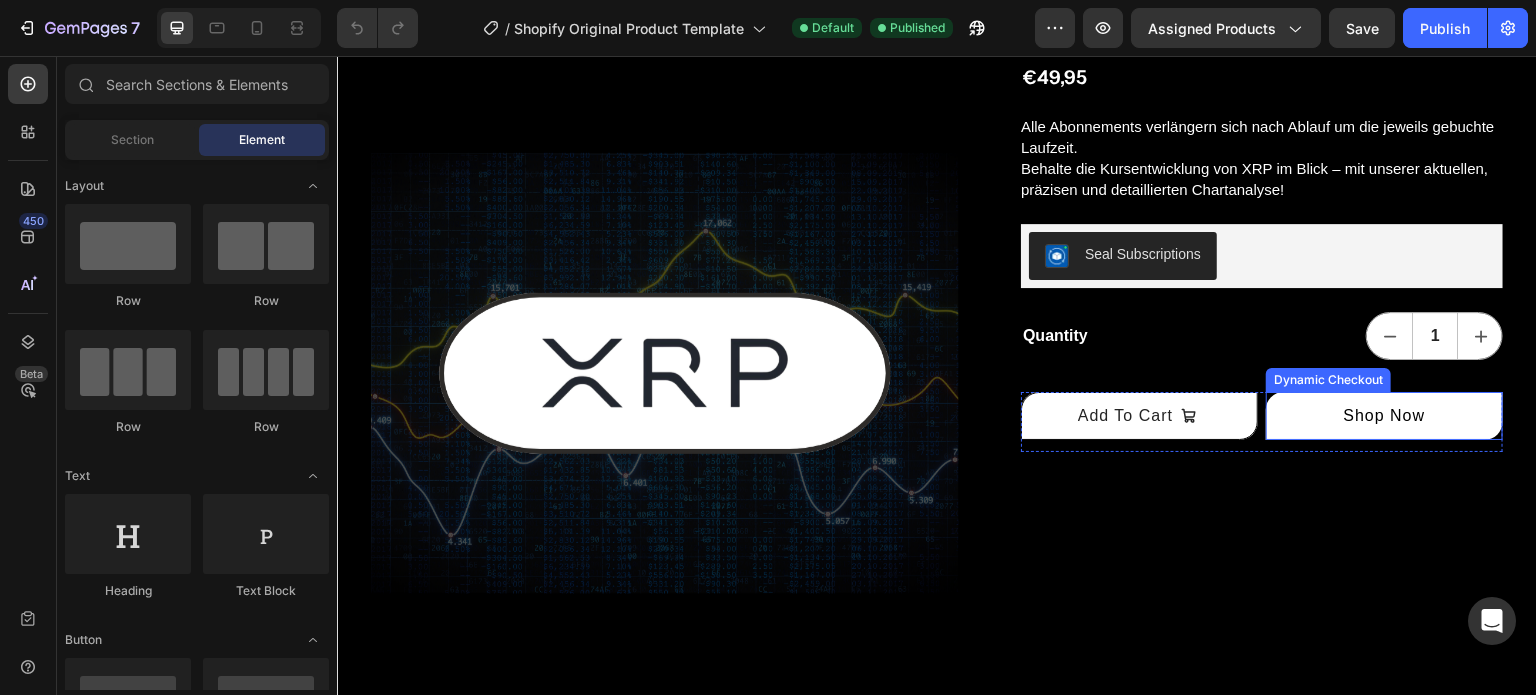 click on "Shop Now" at bounding box center (1384, 416) 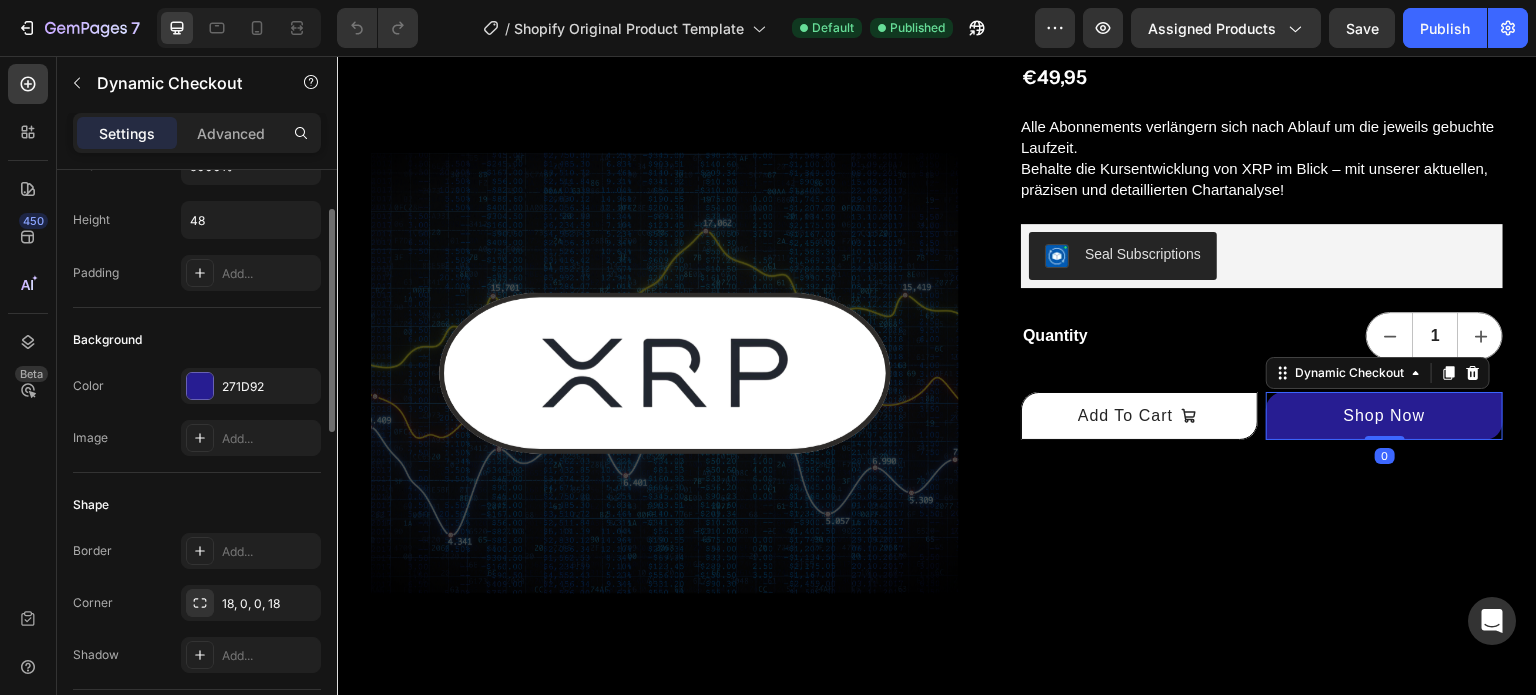 scroll, scrollTop: 304, scrollLeft: 0, axis: vertical 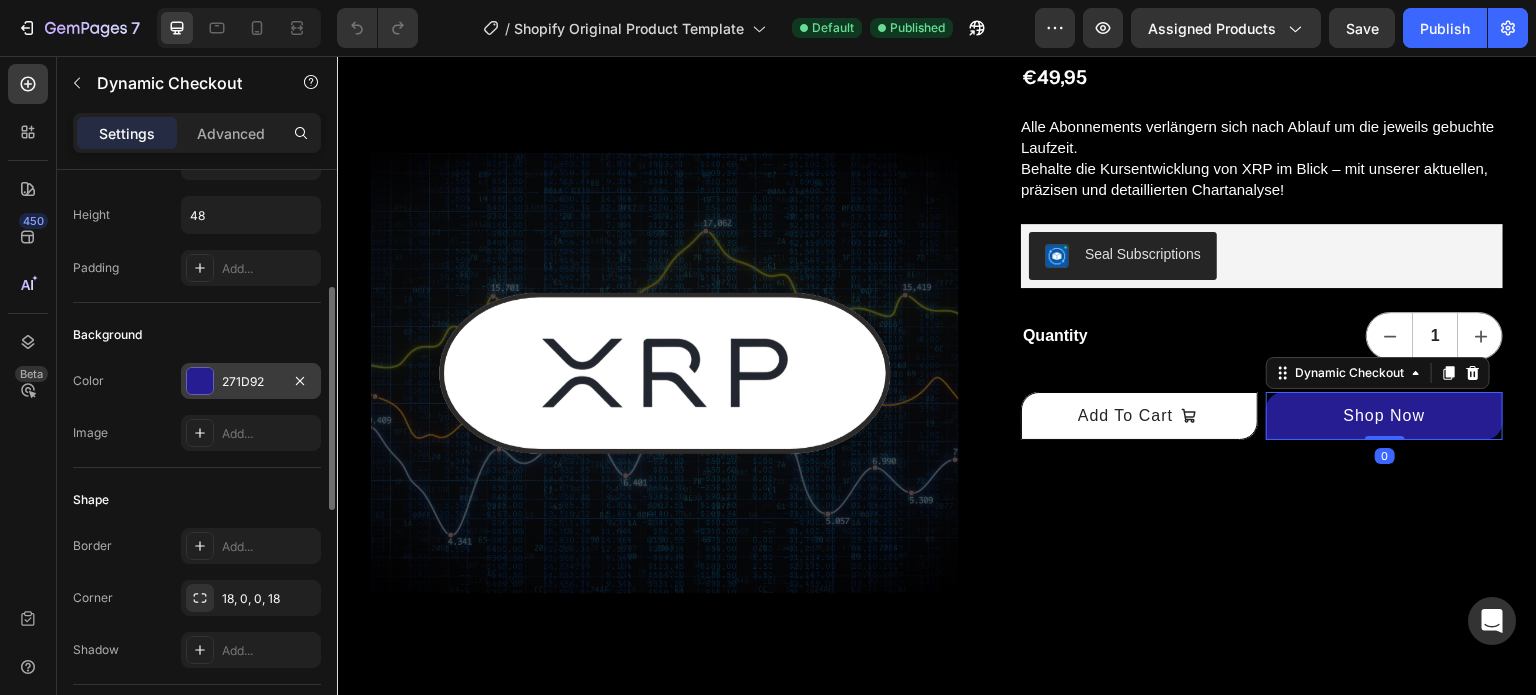 click at bounding box center [200, 381] 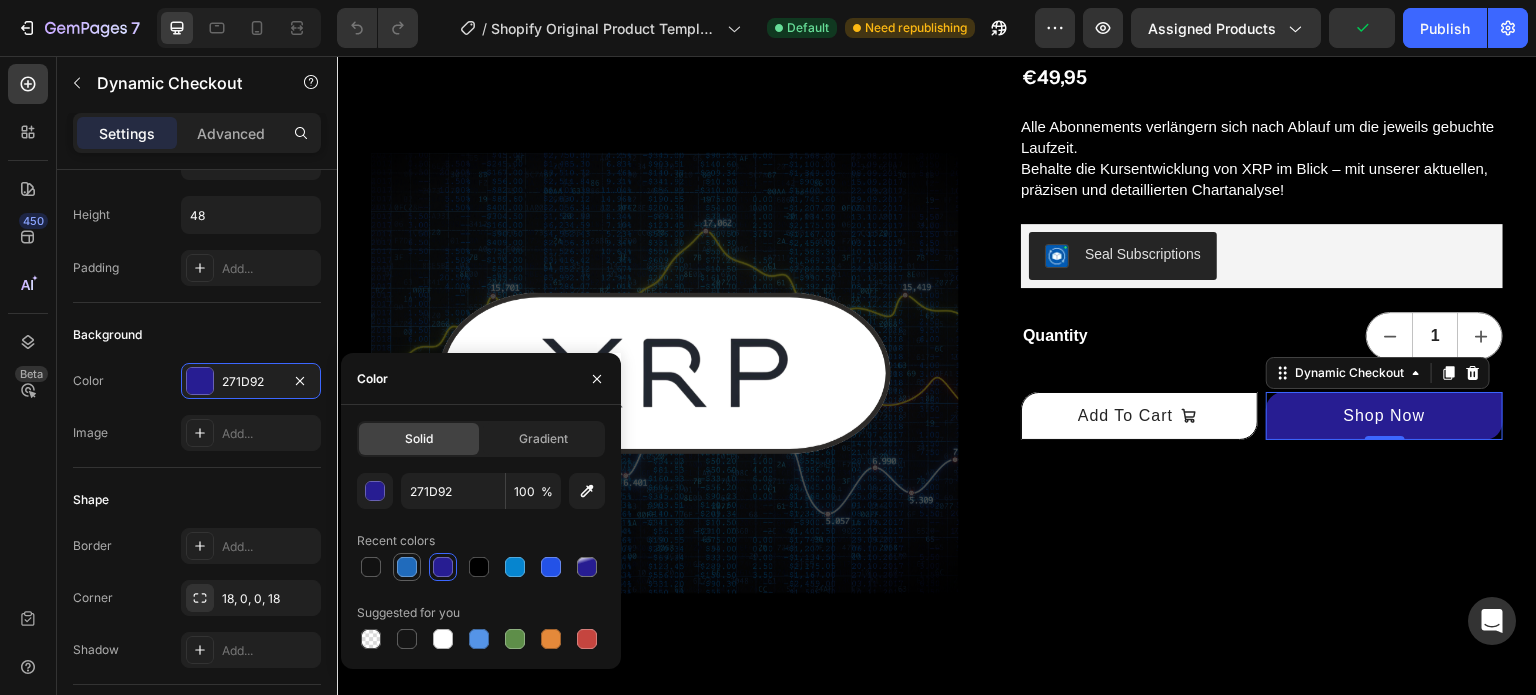 click at bounding box center [407, 567] 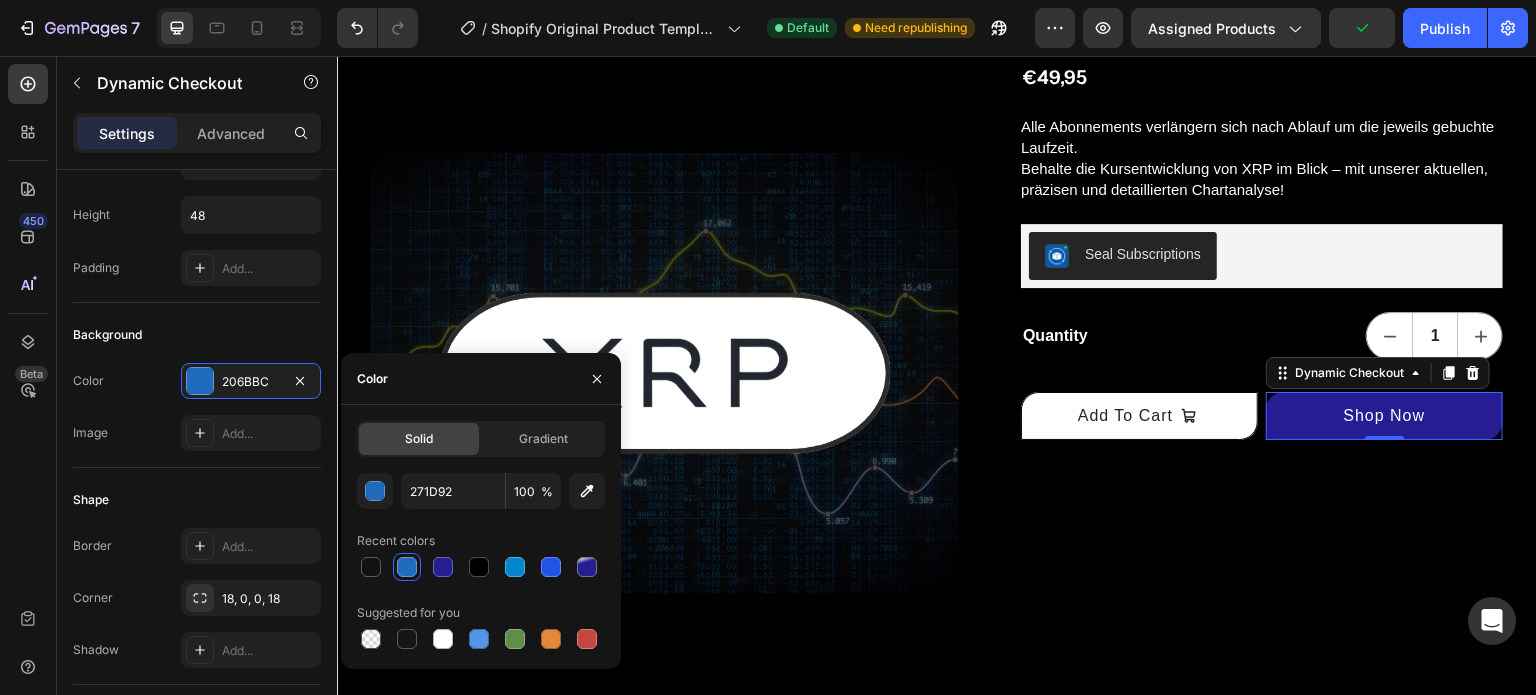 type on "206BBC" 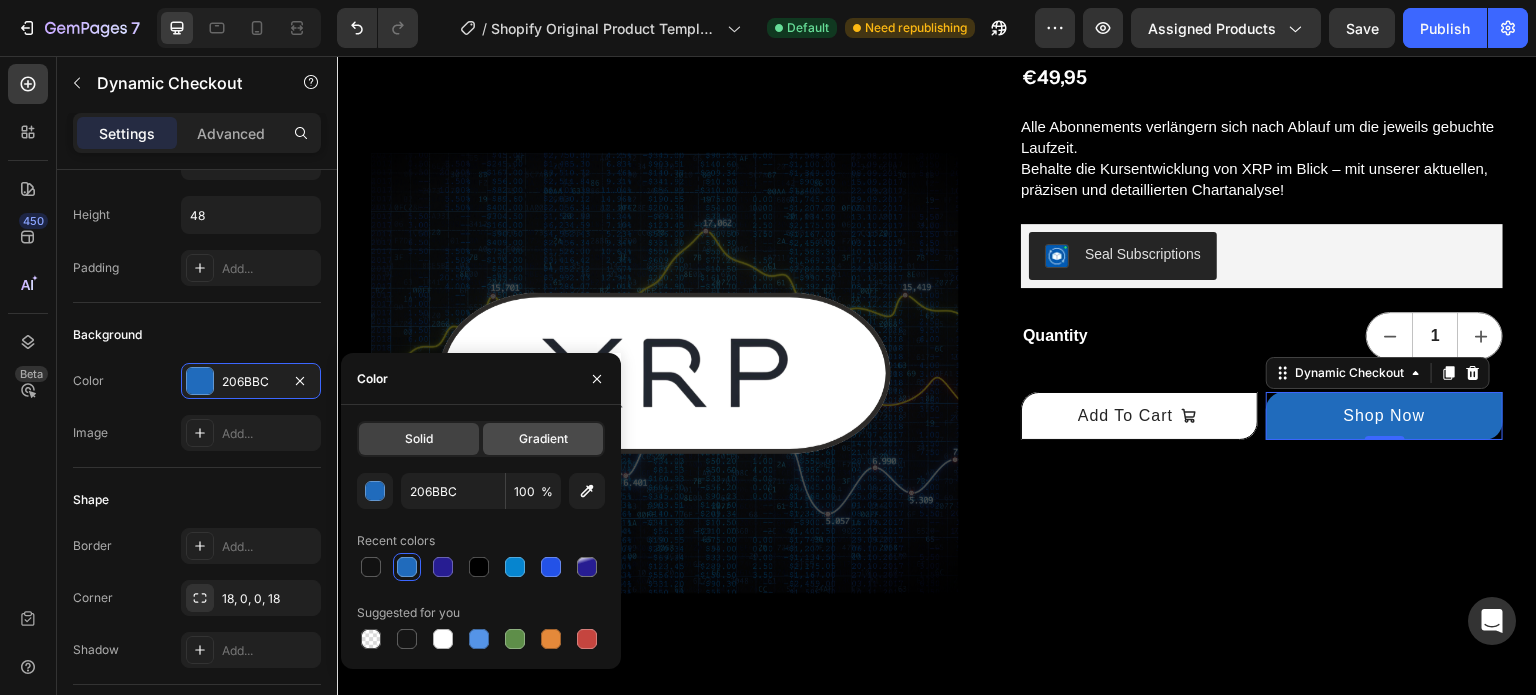 click on "Gradient" 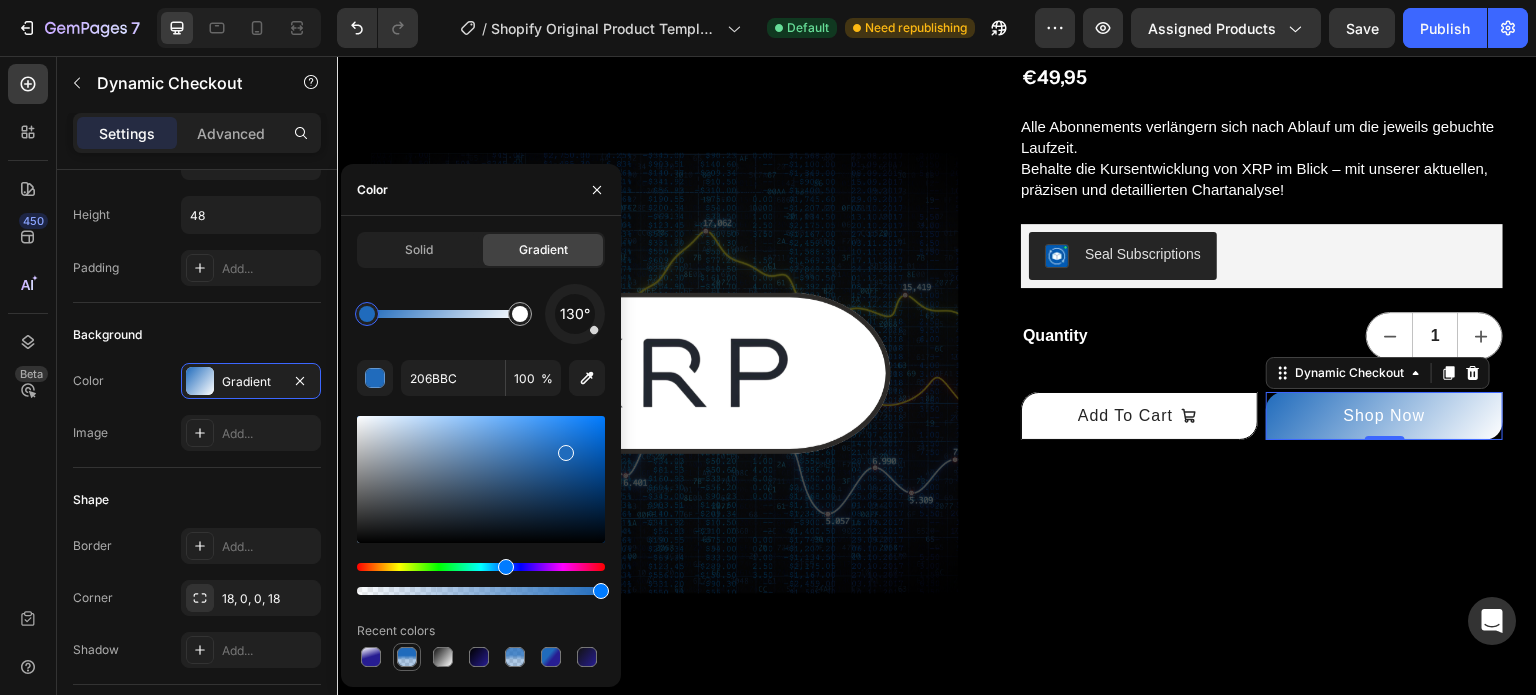 click at bounding box center (407, 657) 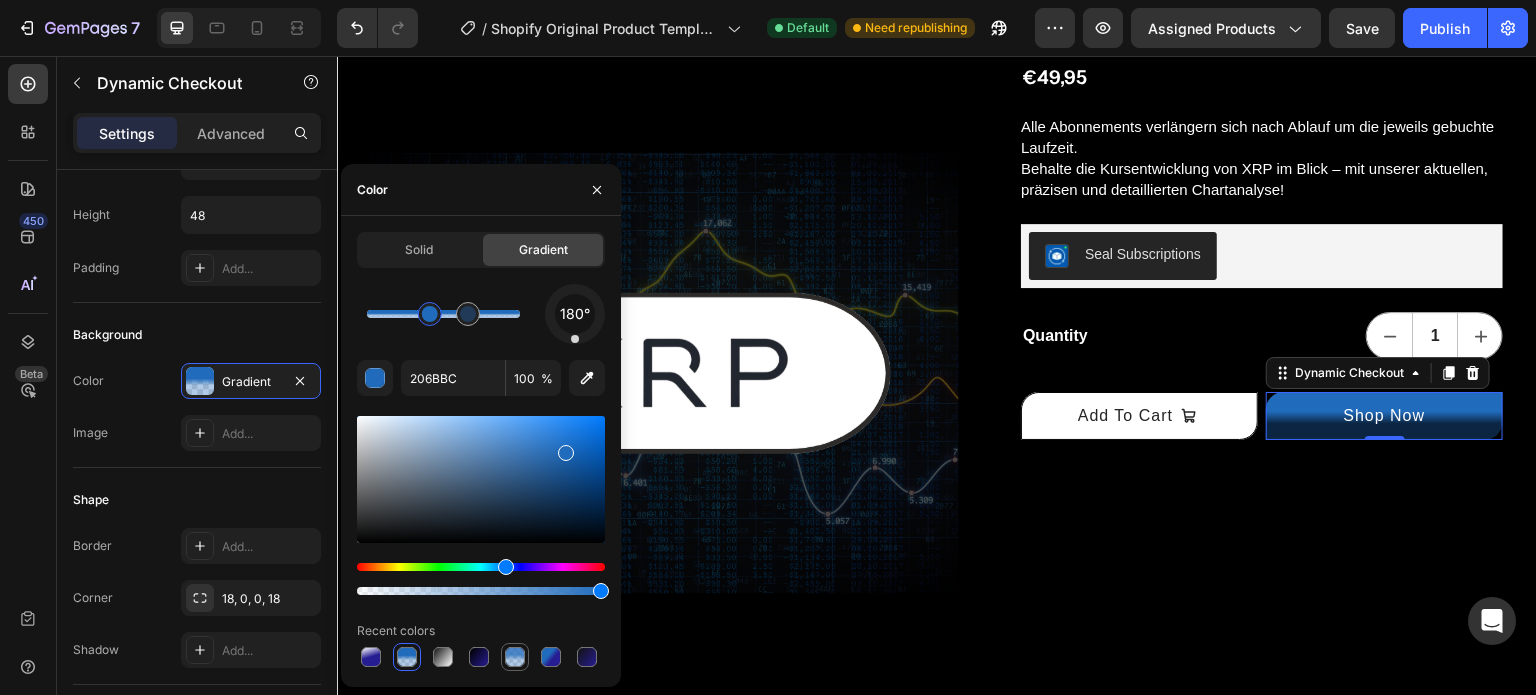 click at bounding box center (515, 657) 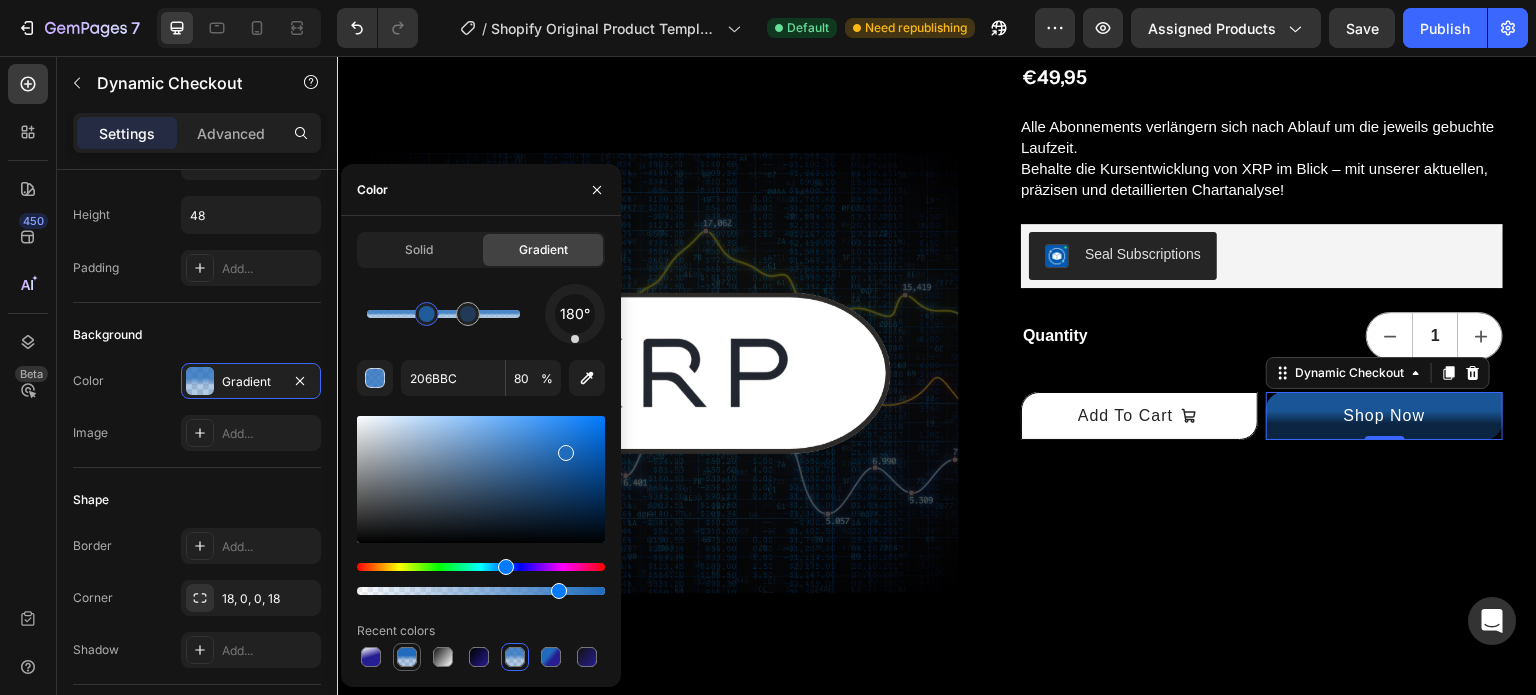 click at bounding box center (407, 657) 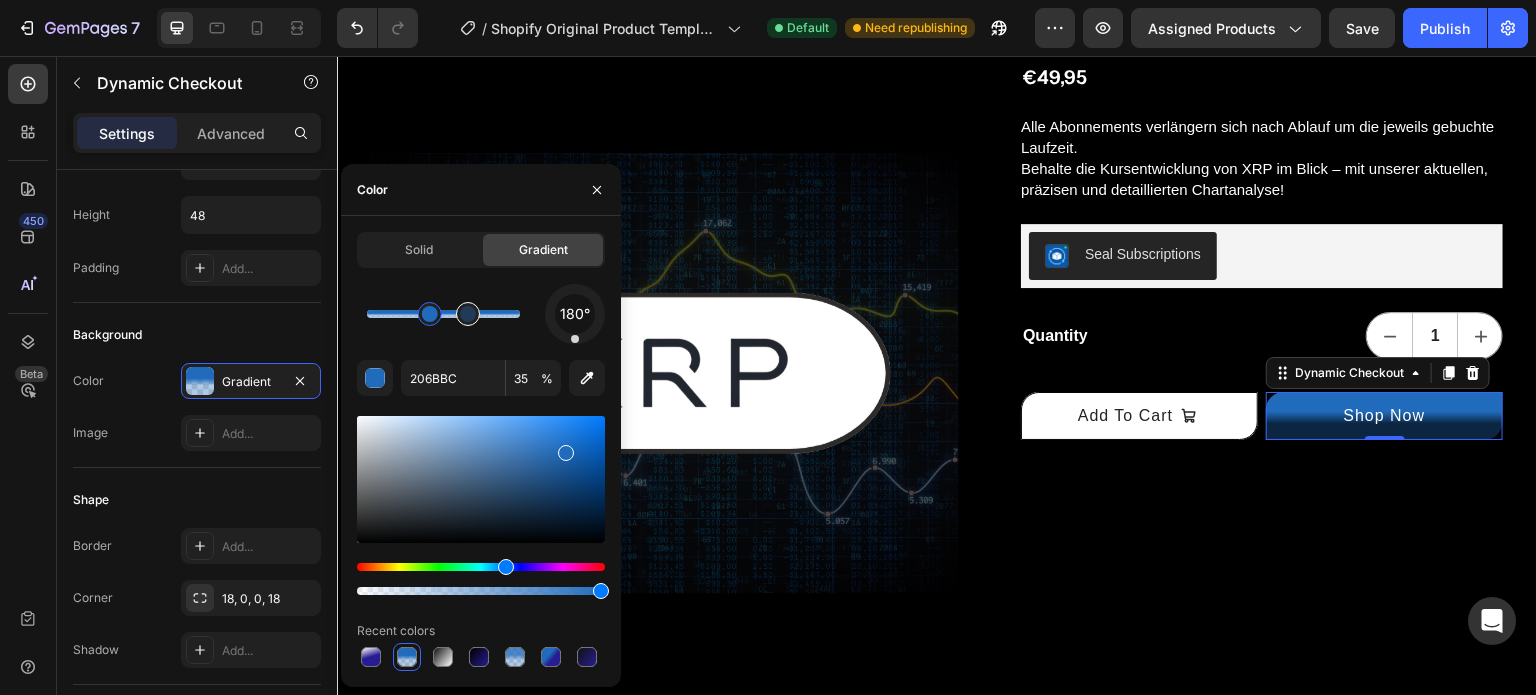 click at bounding box center (468, 314) 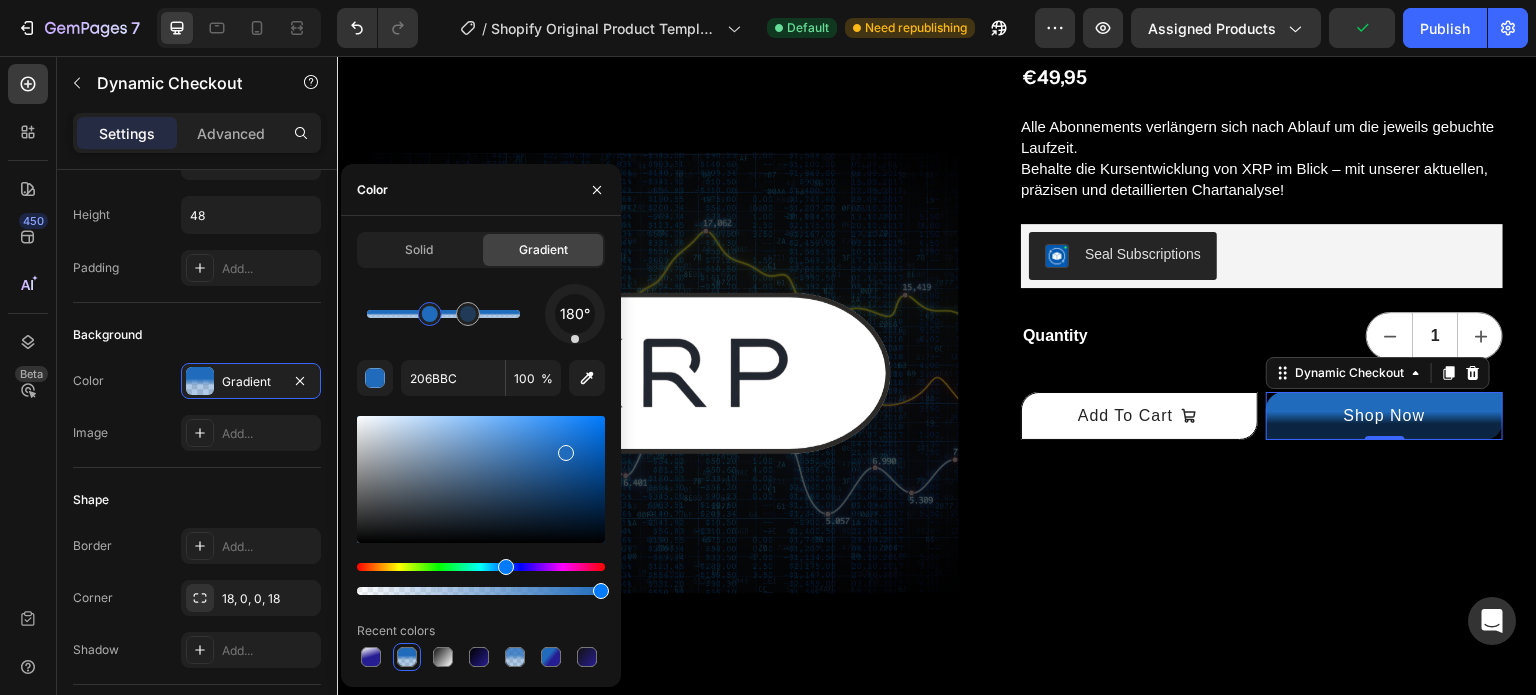 click at bounding box center (430, 314) 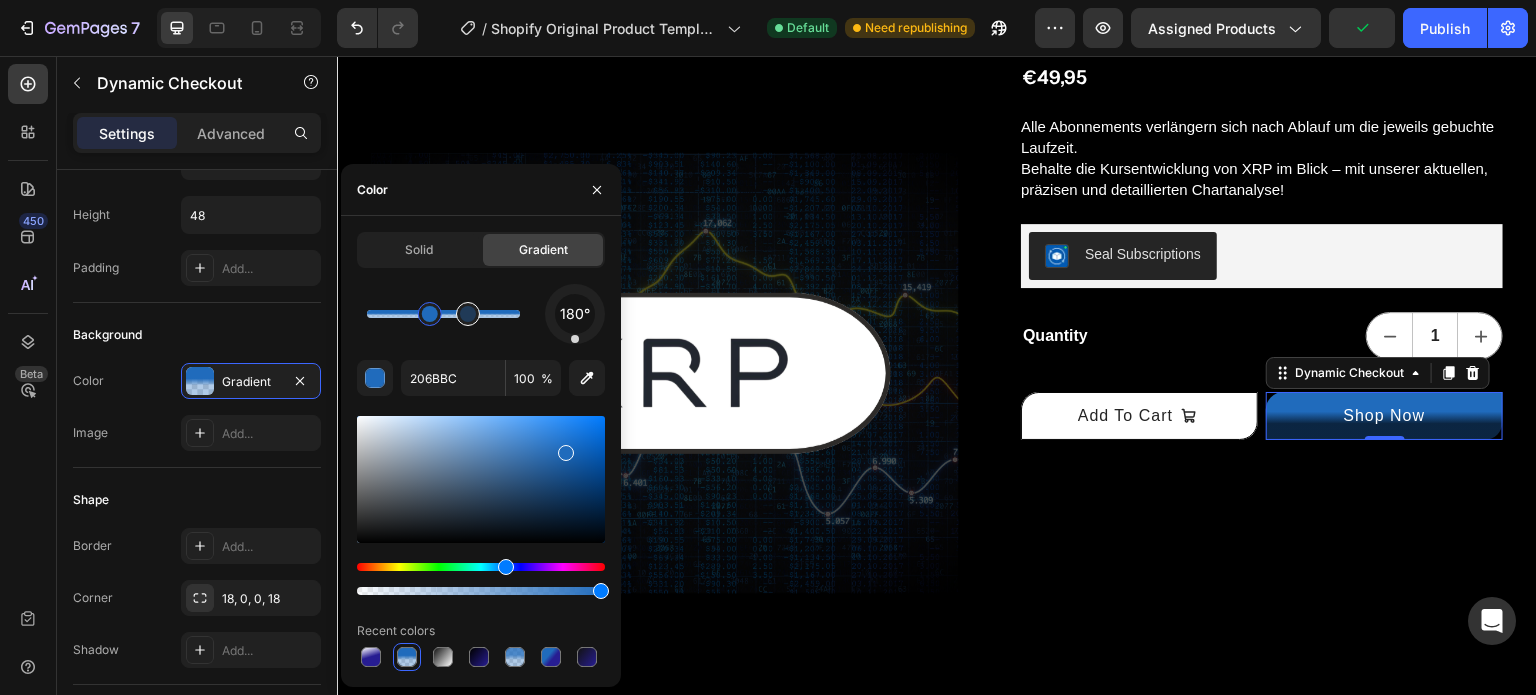type on "35" 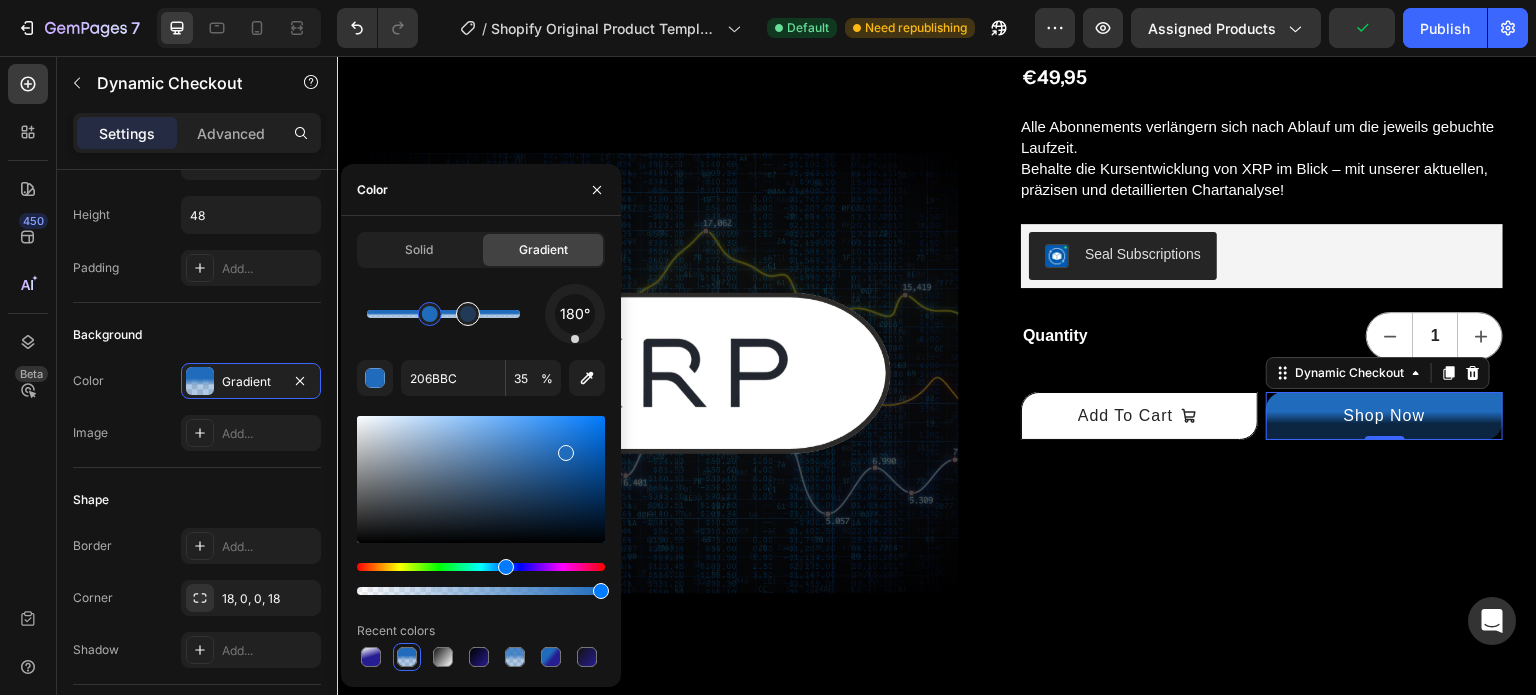 click at bounding box center [468, 314] 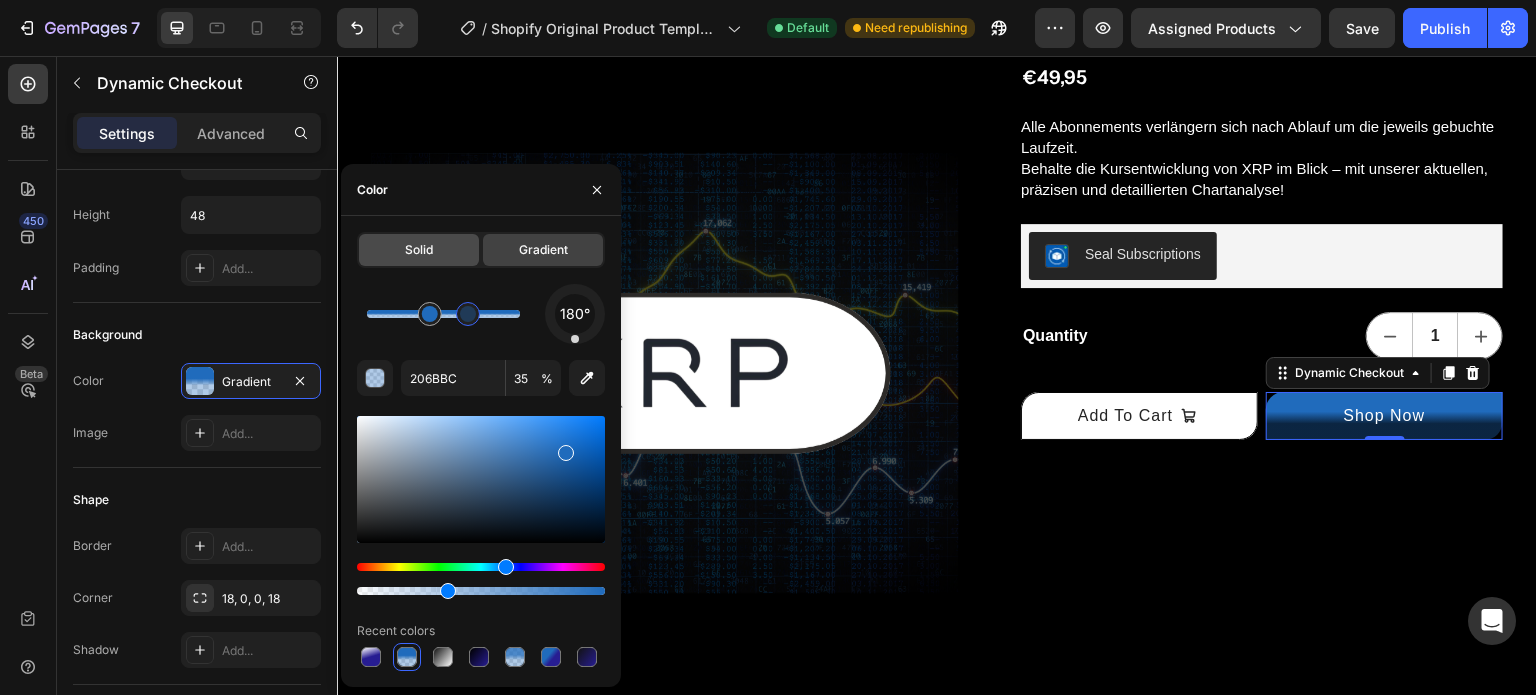 click on "Solid" 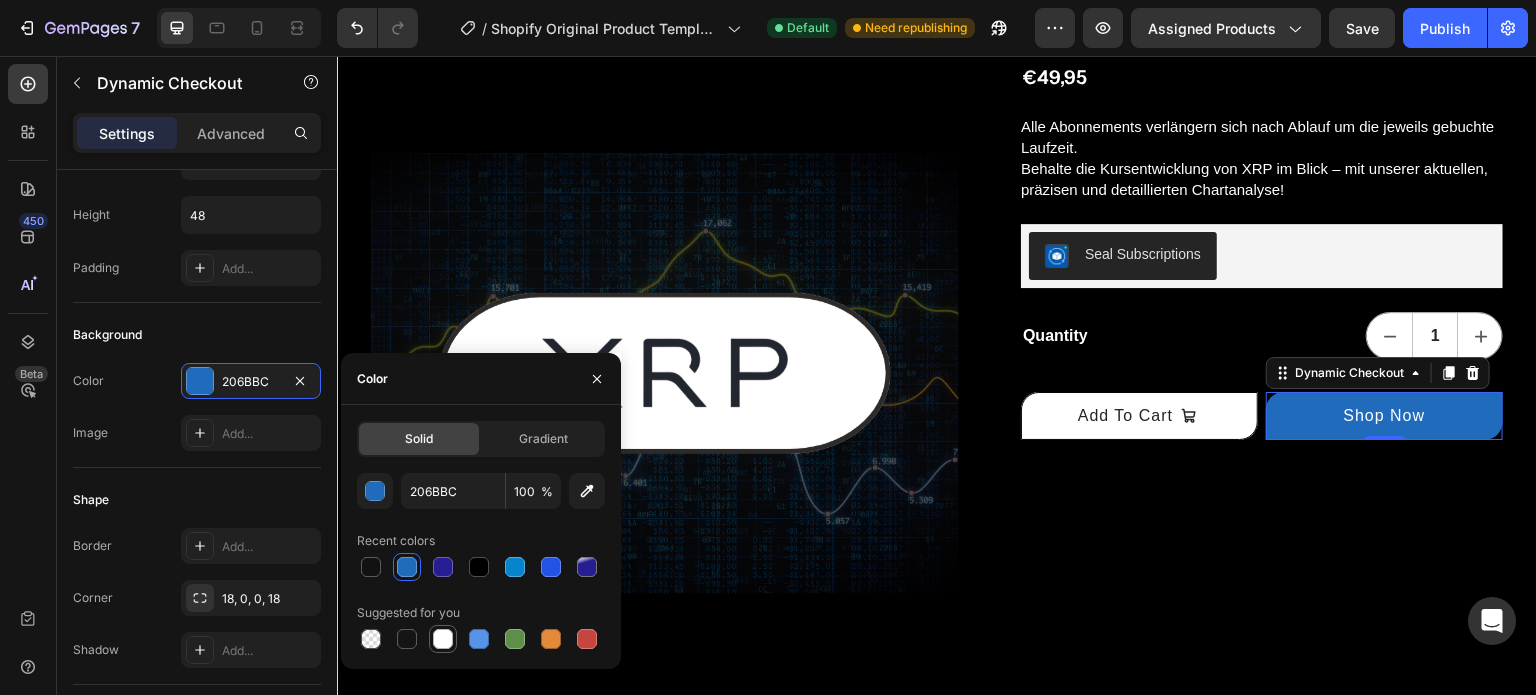 click at bounding box center (443, 639) 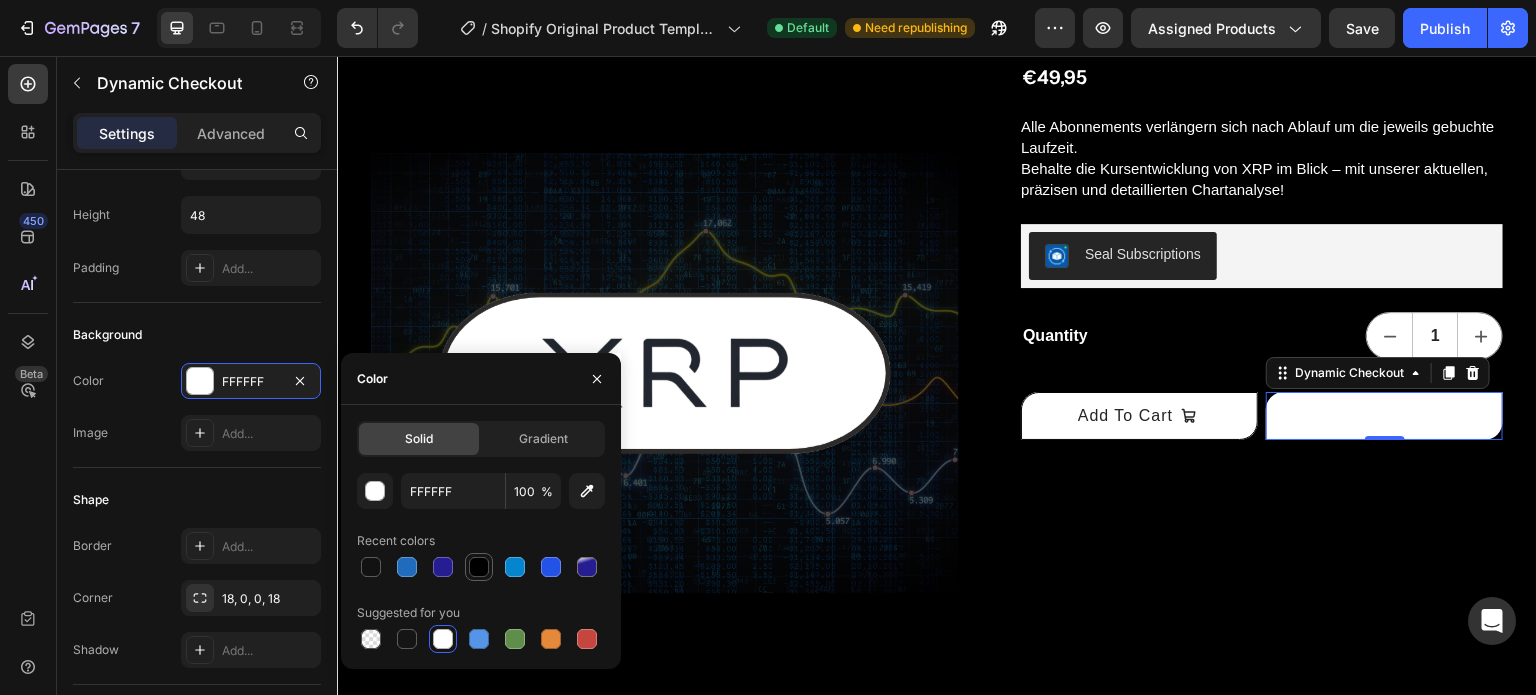 click at bounding box center [479, 567] 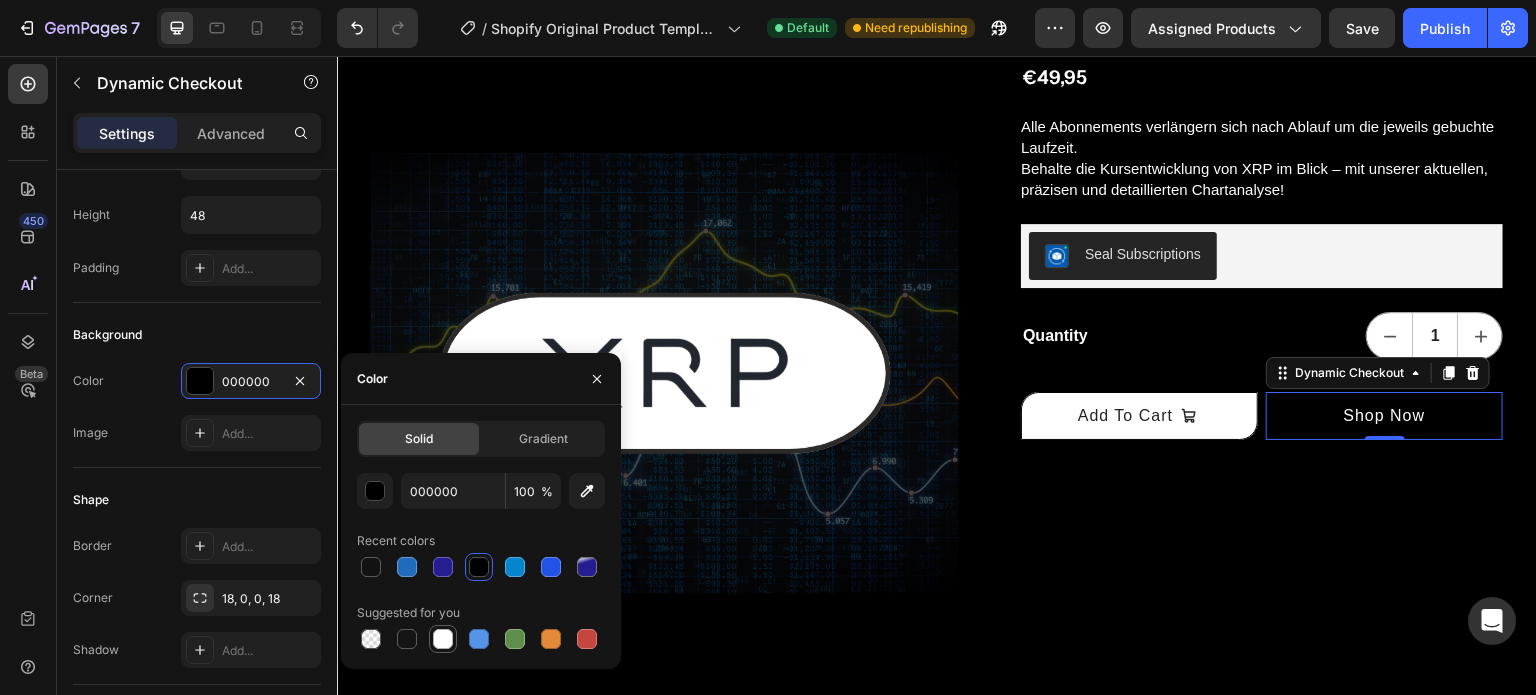 click at bounding box center [443, 639] 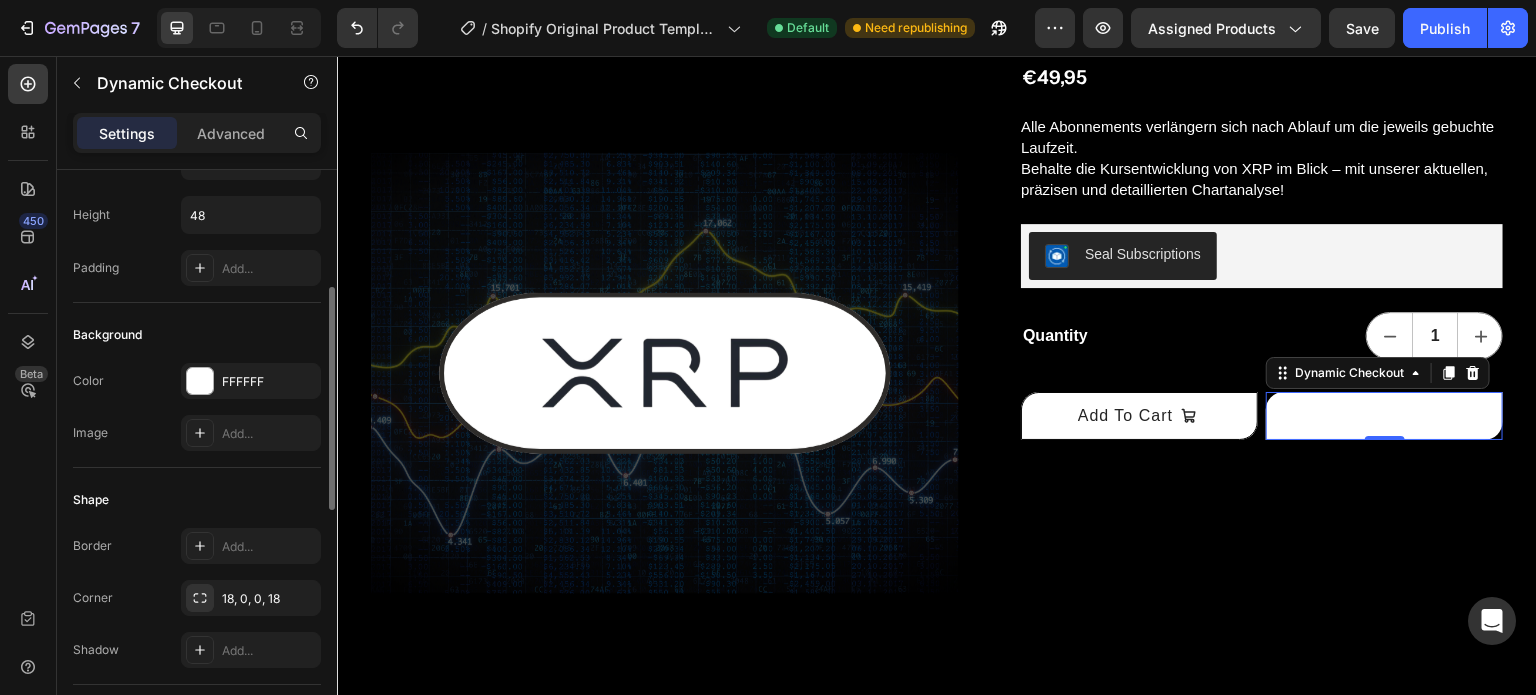 click on "Shape Border Add... Corner 18, 0, 0, 18 Shadow Add..." 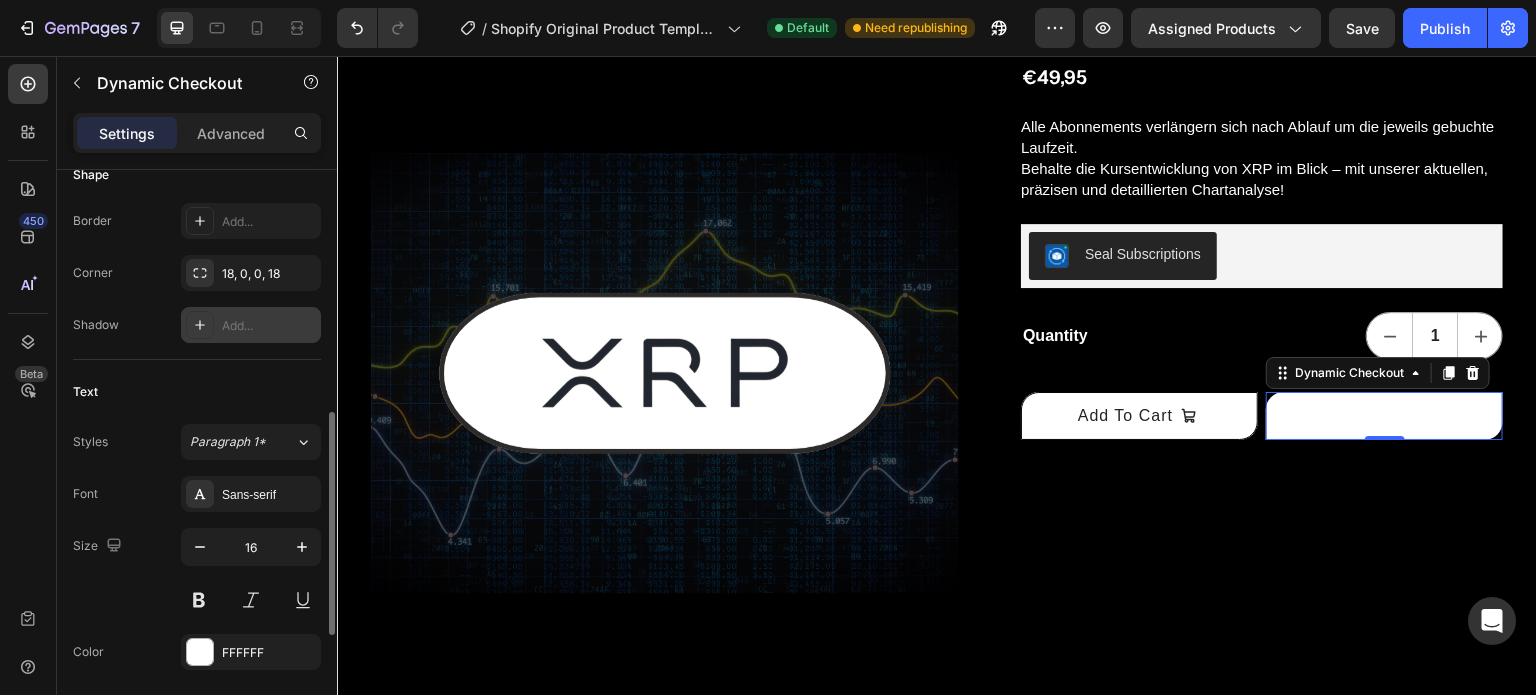 scroll, scrollTop: 691, scrollLeft: 0, axis: vertical 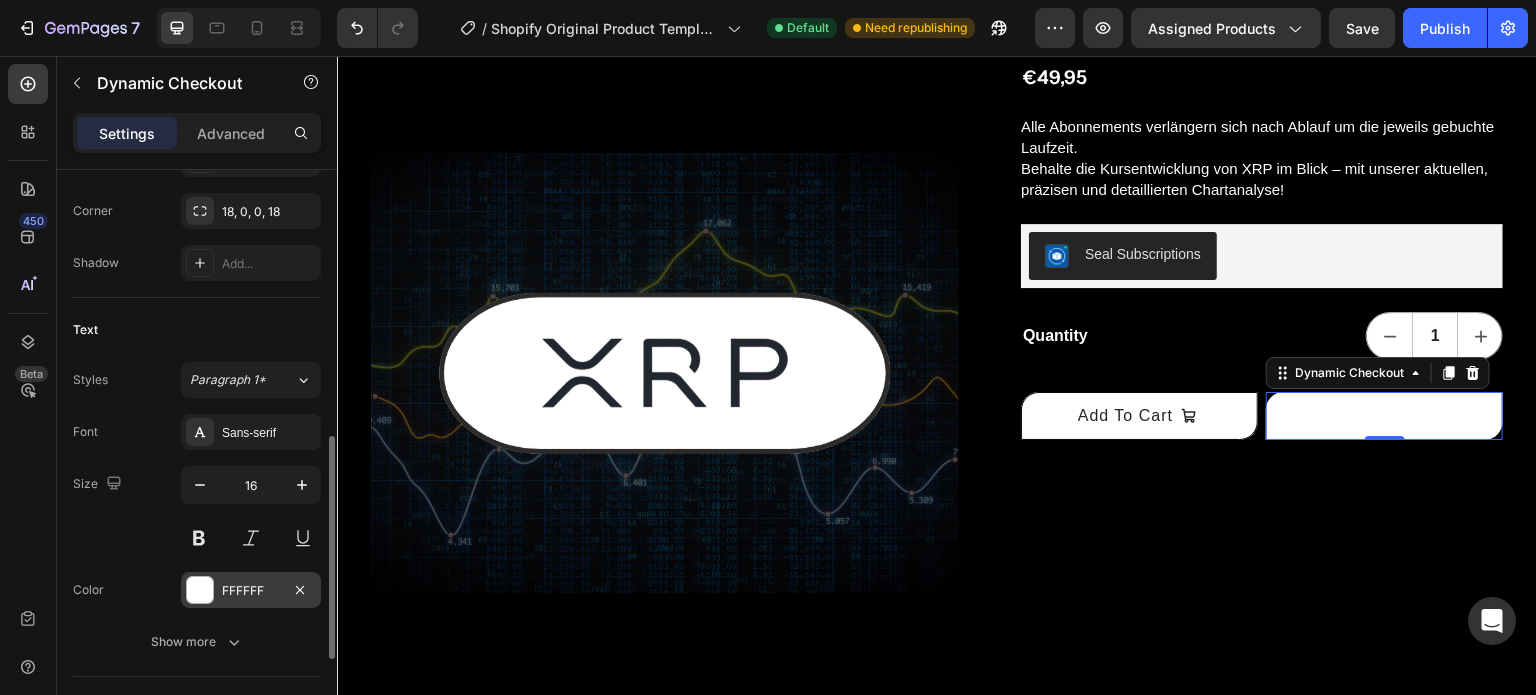 click at bounding box center (200, 590) 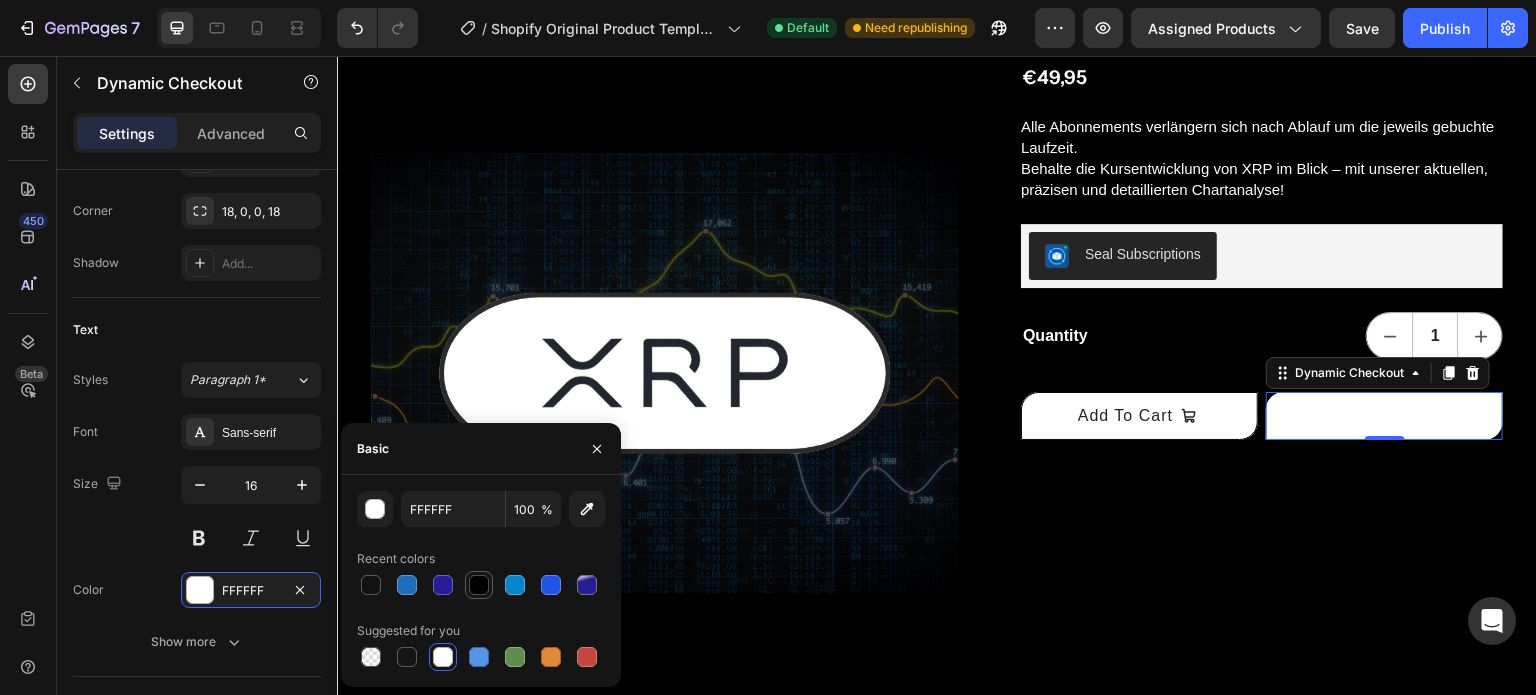 click at bounding box center (479, 585) 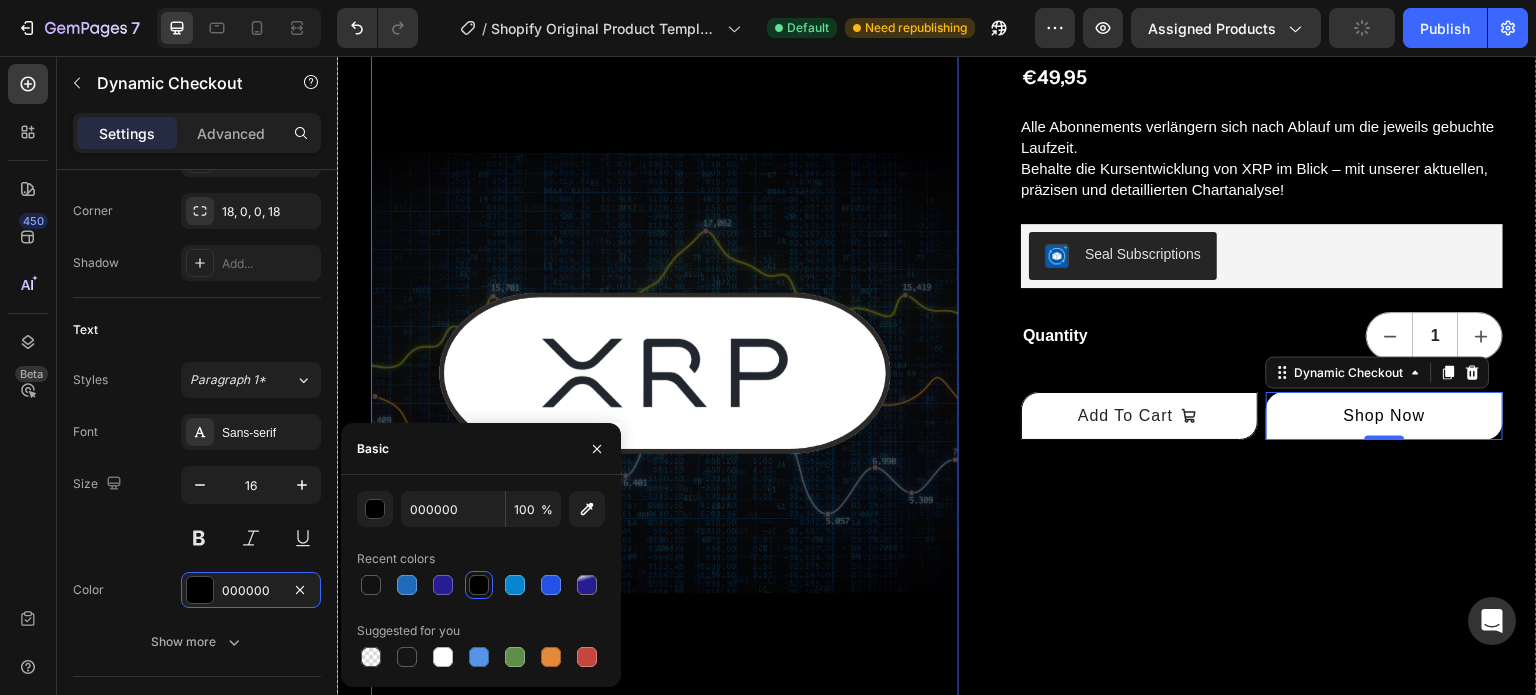click at bounding box center (665, 373) 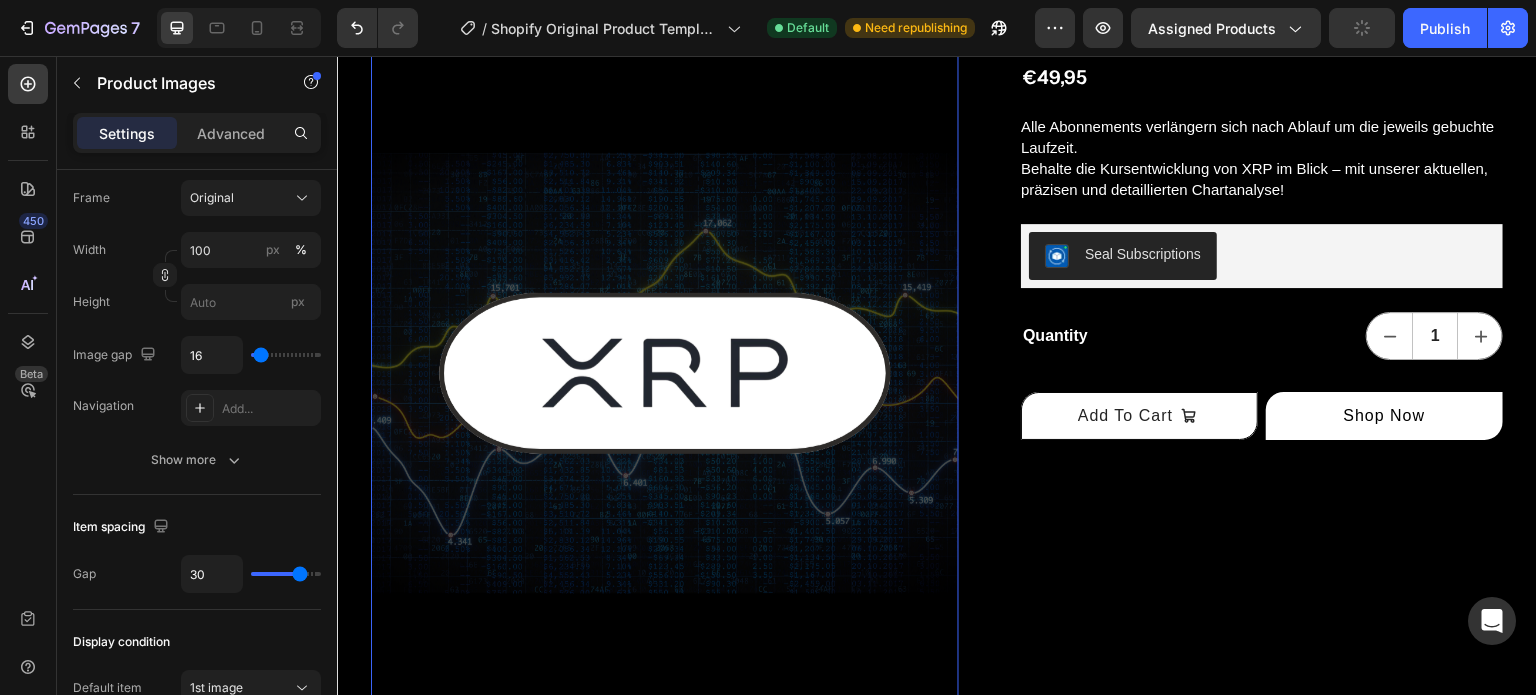 scroll, scrollTop: 0, scrollLeft: 0, axis: both 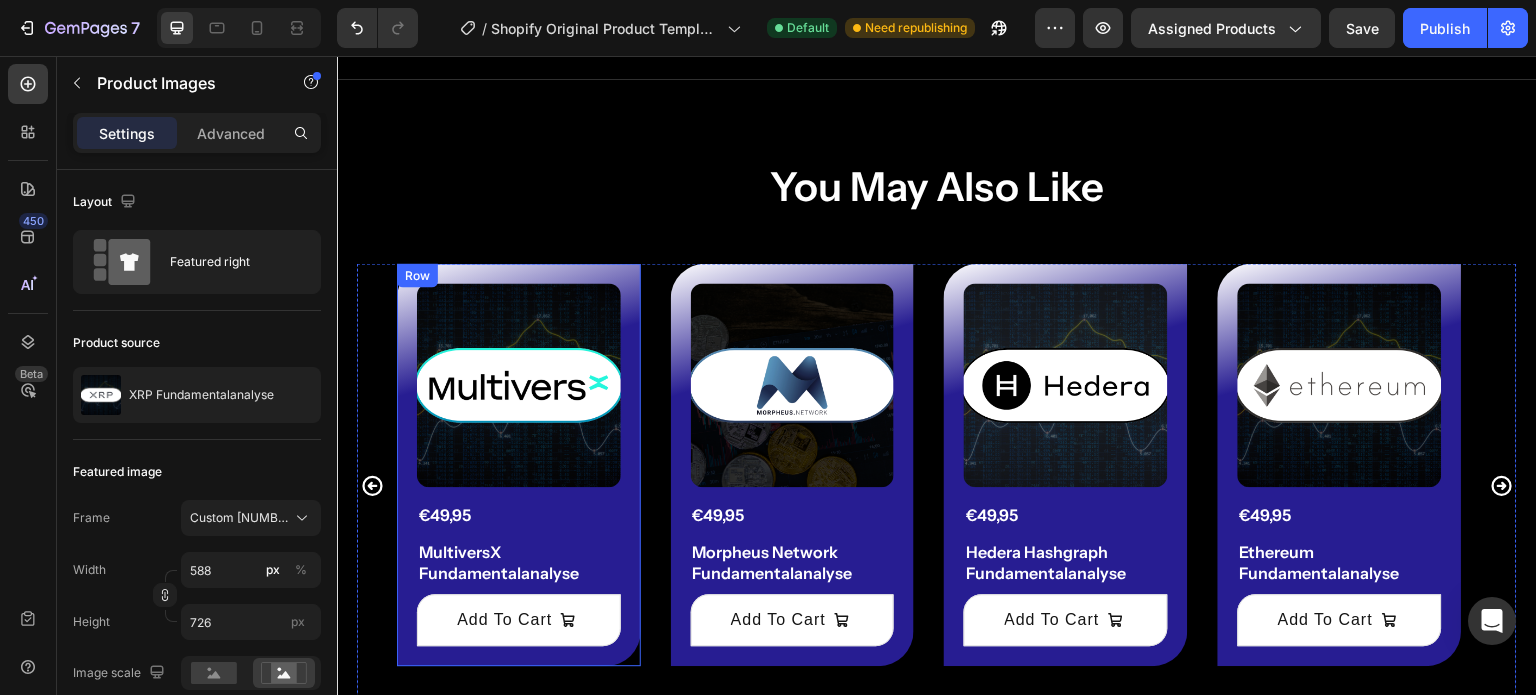 click on "Product Images €49,95 Product Price Product Price MultiversX Fundamentalanalyse Product Title
Add To Cart Add to Cart Row" at bounding box center (519, 464) 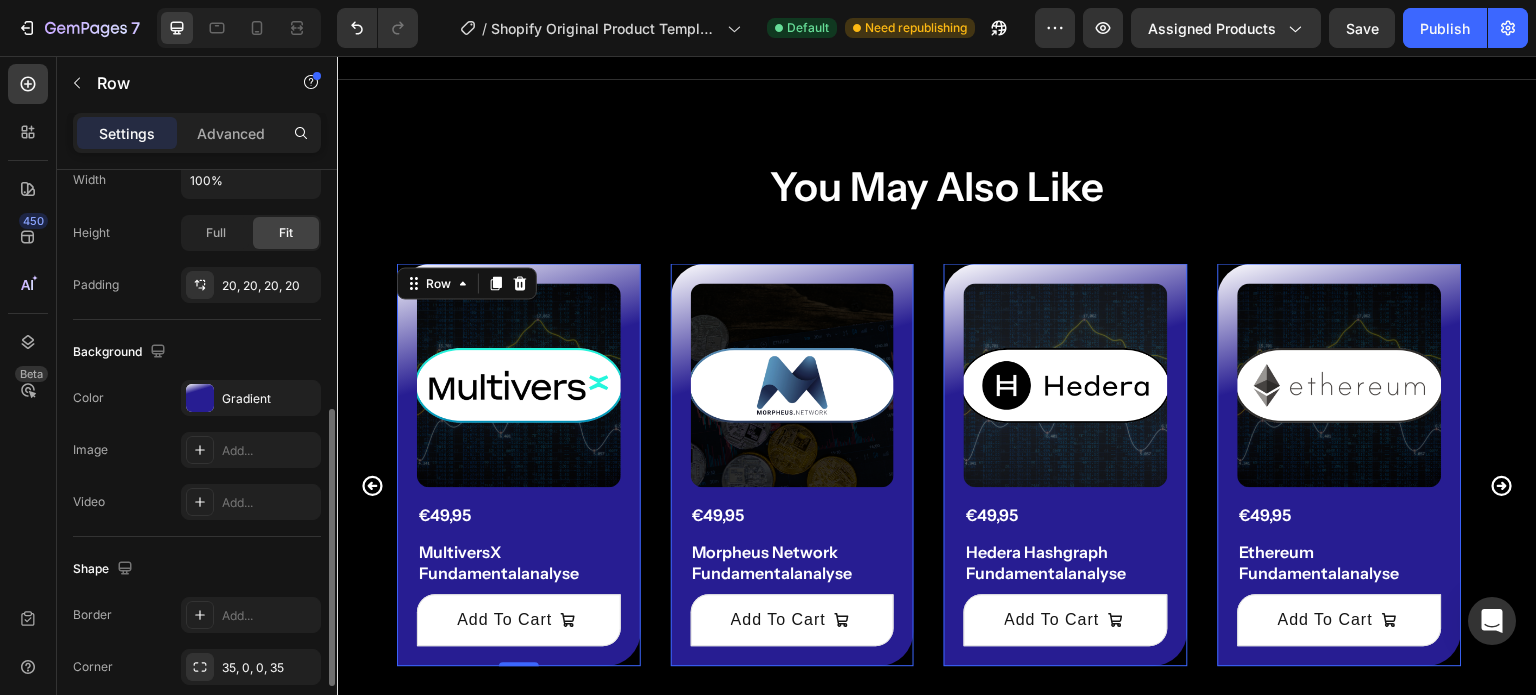 scroll, scrollTop: 541, scrollLeft: 0, axis: vertical 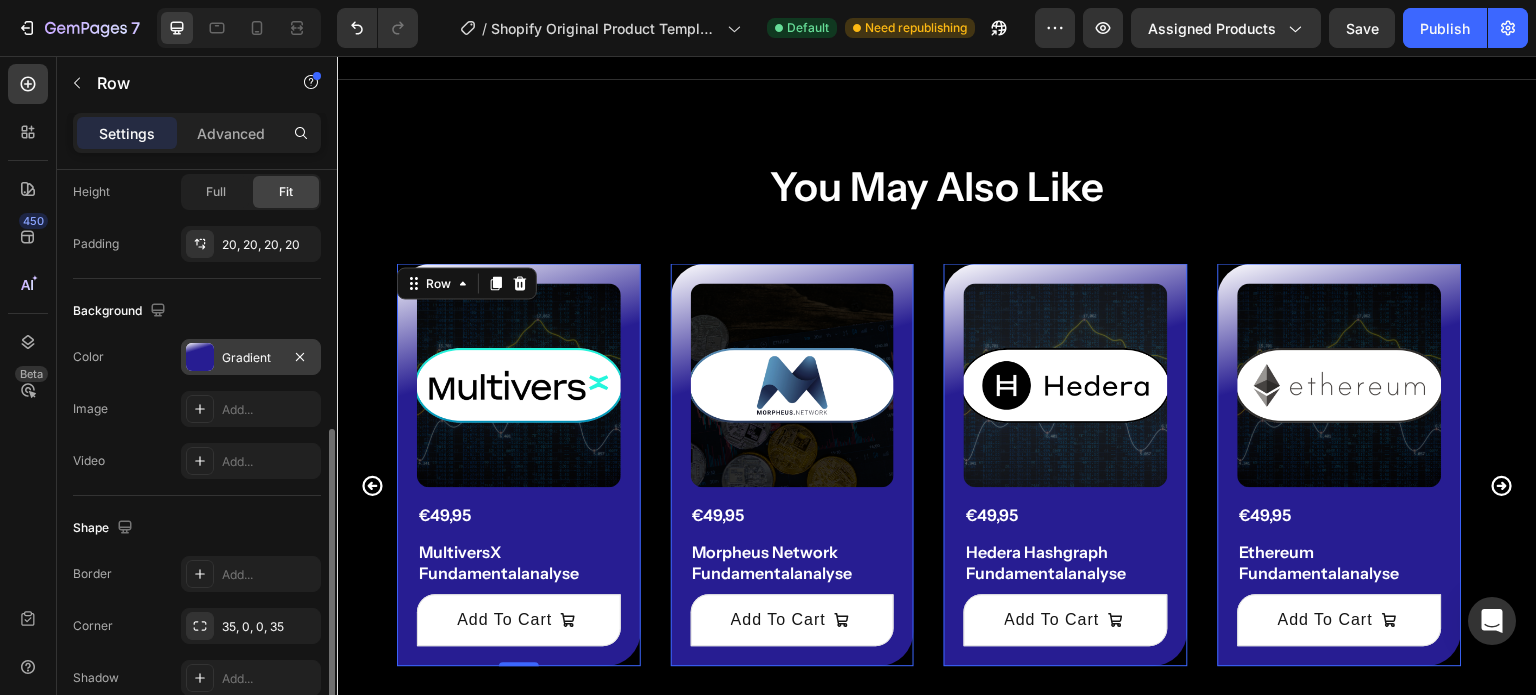 click on "Gradient" at bounding box center [251, 357] 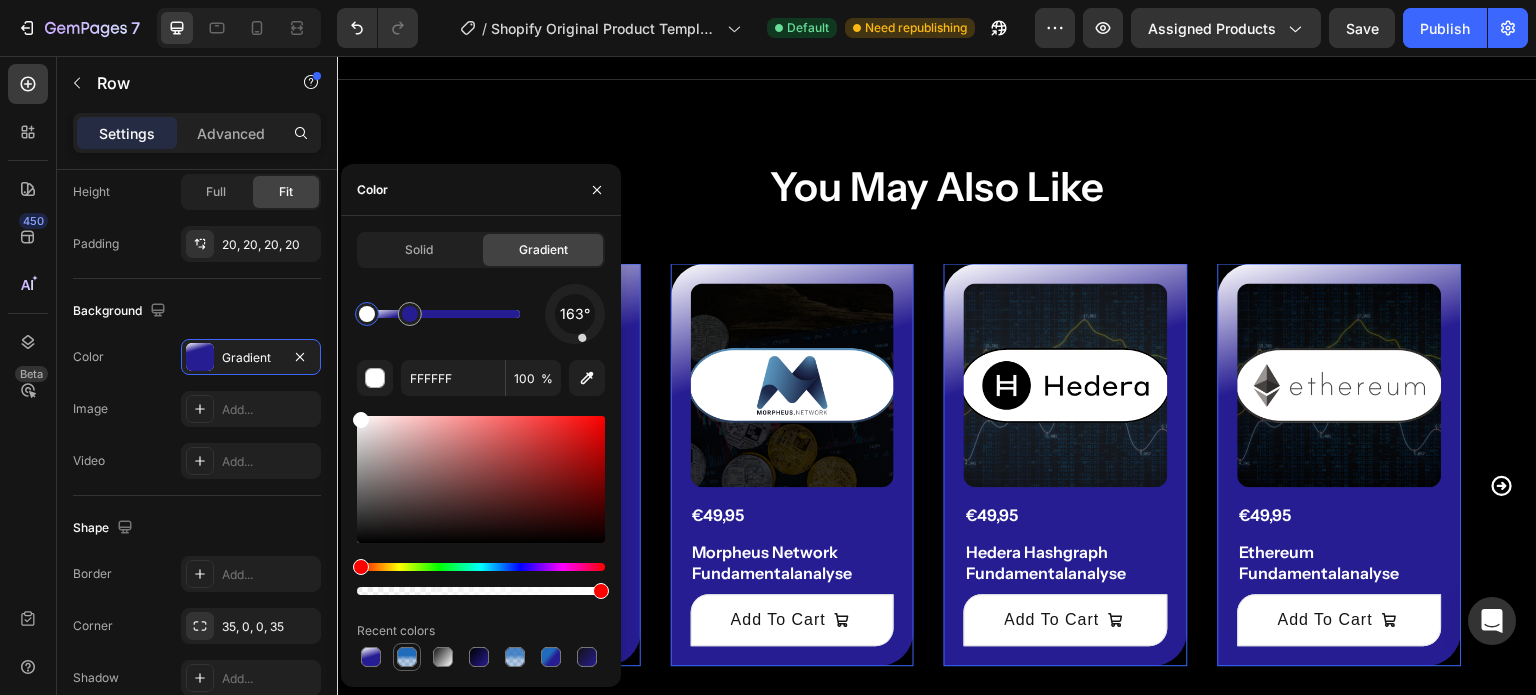 click at bounding box center [407, 657] 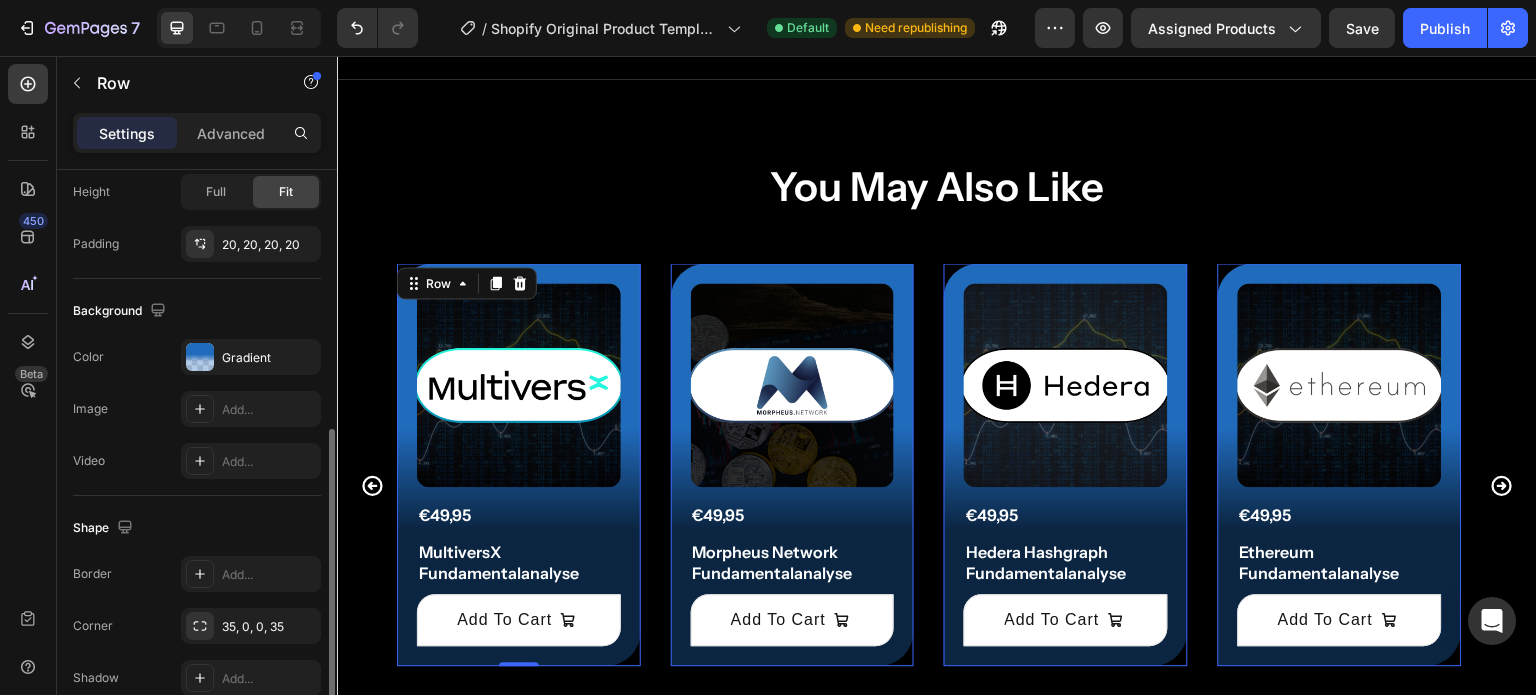click on "Background" at bounding box center (197, 311) 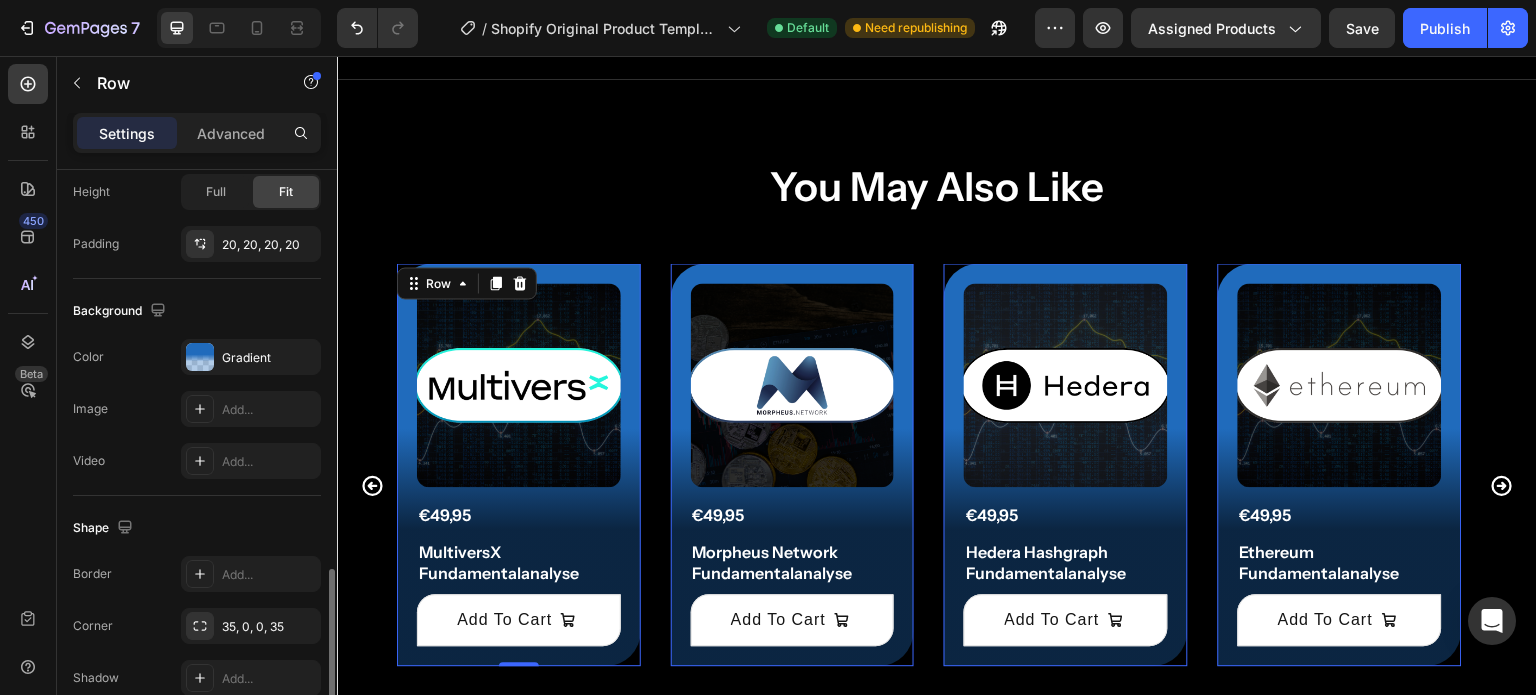 scroll, scrollTop: 636, scrollLeft: 0, axis: vertical 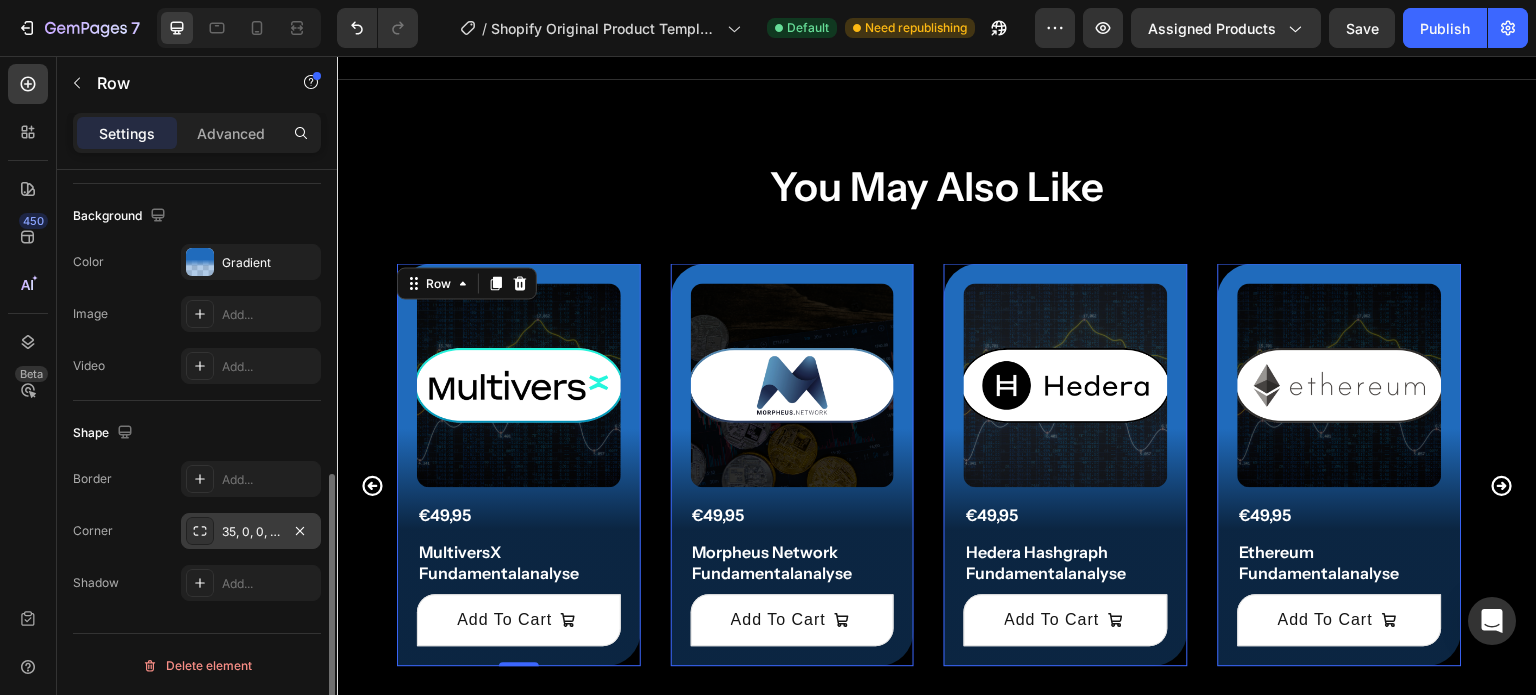 click on "35, 0, 0, 35" at bounding box center [251, 532] 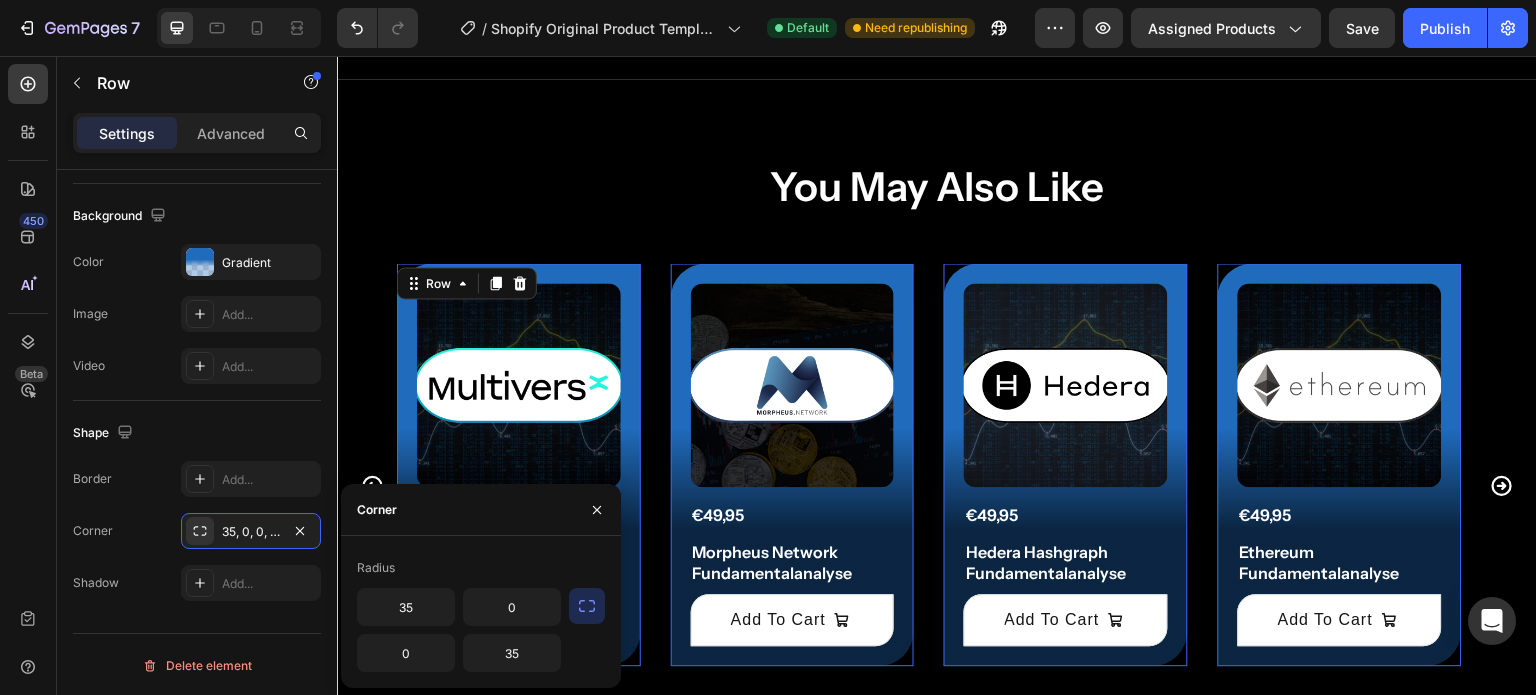 click 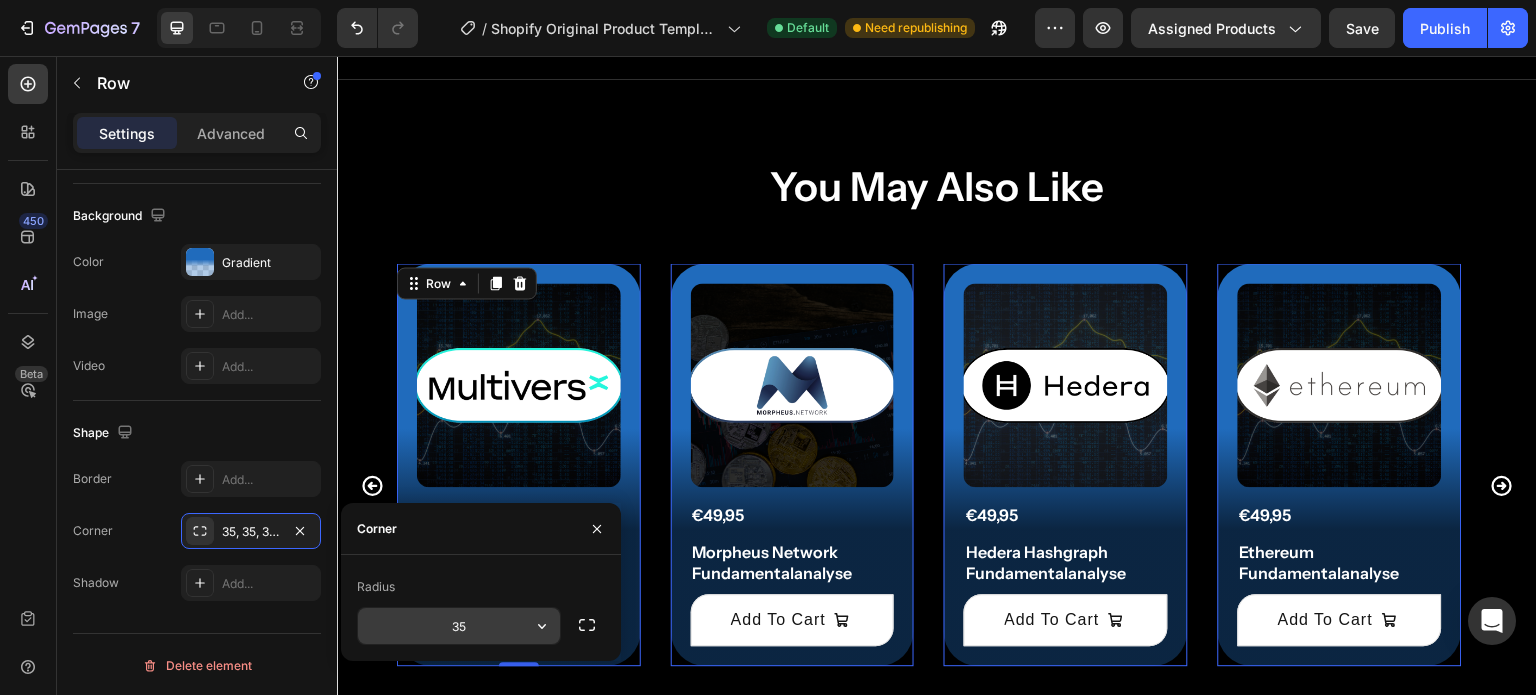 click on "35" at bounding box center [459, 626] 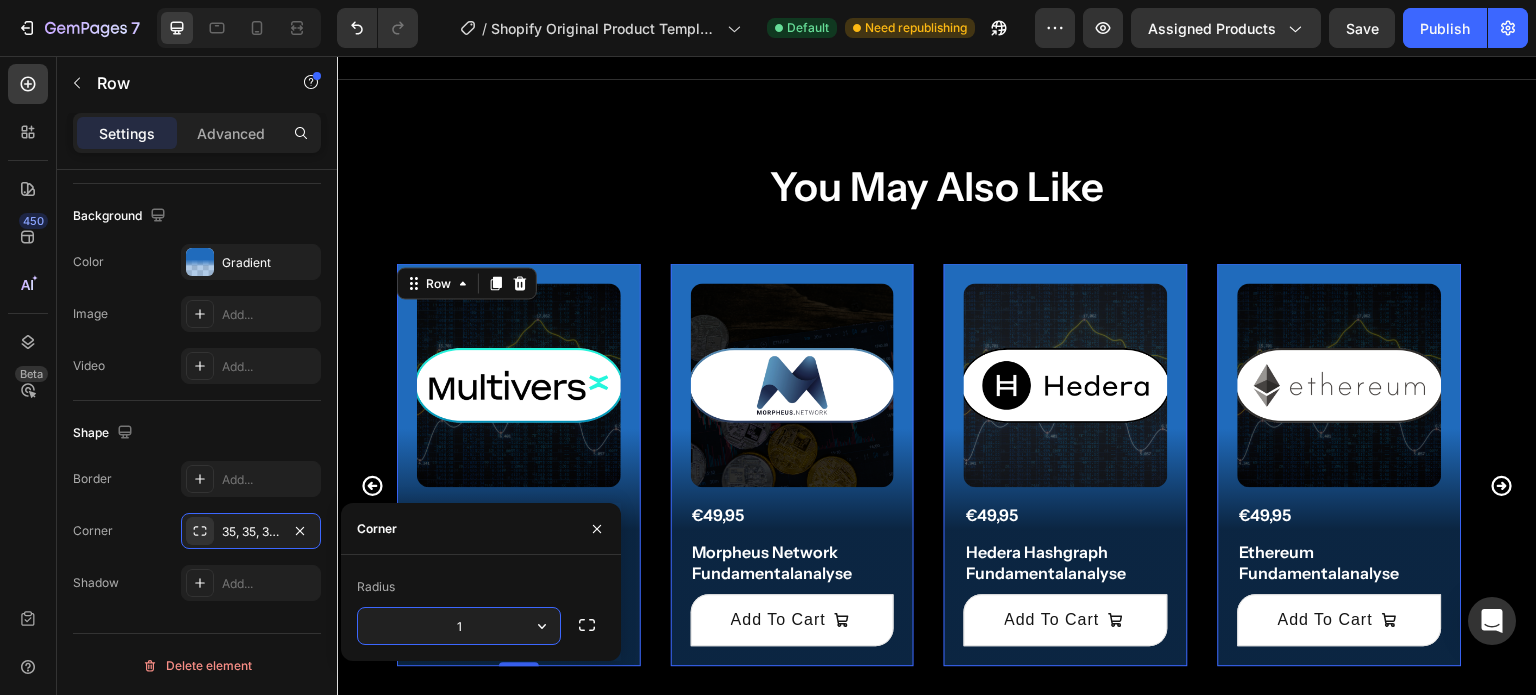 type on "12" 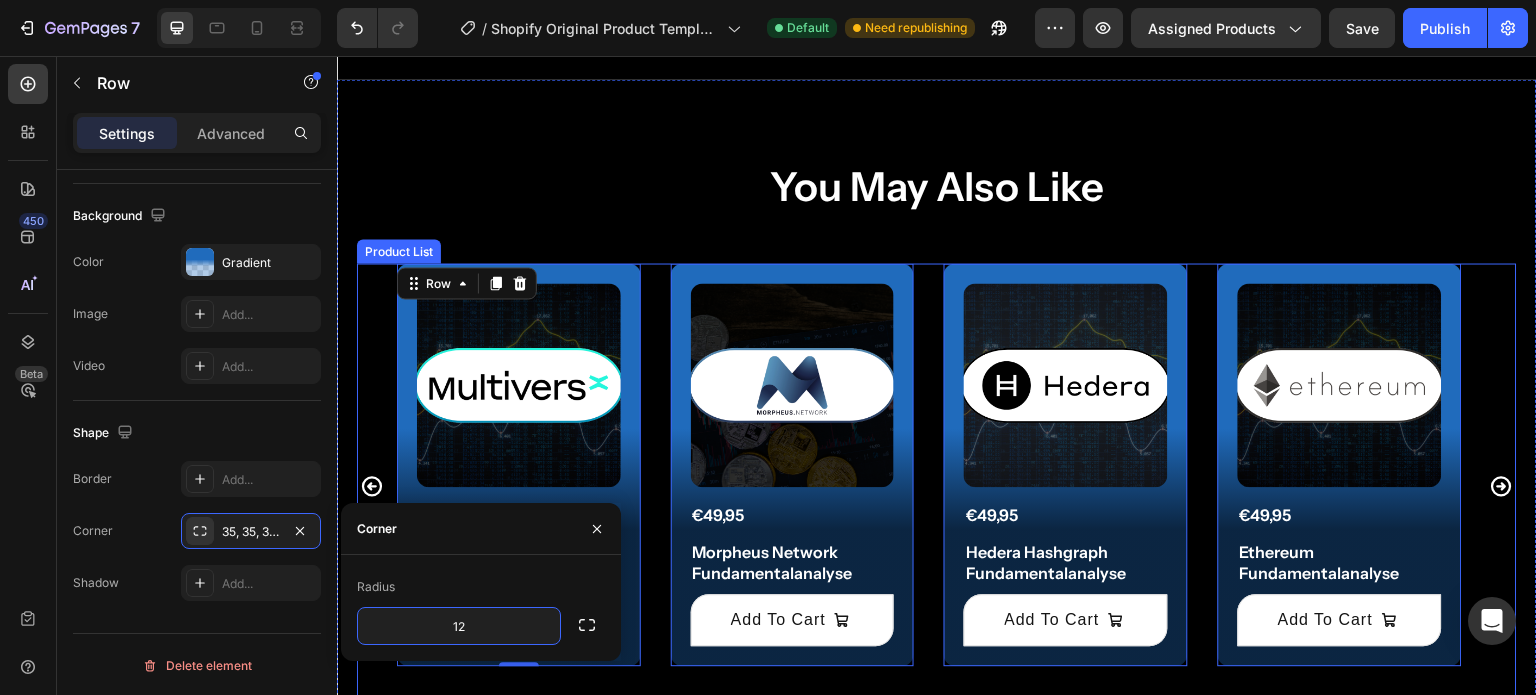 click on "Product Images €49,95 Product Price Product Price MultiversX Fundamentalanalyse Product Title
Add To Cart Add to Cart Row   0 Product List Product Images €49,95 Product Price Product Price Morpheus Network Fundamentalanalyse Product Title
Add To Cart Add to Cart Row   0 Product List Product Images €49,95 Product Price Product Price Hedera Hashgraph Fundamentalanalyse Product Title
Add To Cart Add to Cart Row   0 Product List Product Images €49,95 Product Price Product Price Ethereum Fundamentalanalyse Product Title
Add To Cart Add to Cart Row   0 Product List Product Images €49,95 Product Price Product Price Dimitra Fundamentalanalyse Product Title
Add To Cart Add to Cart Row   0 Product List Product Images €49,95 Product Price Product Price Bitcoin Fundamentalanalyse Product Title
Add To Cart Add to Cart Row   0 Product List Product Images €49,95 Product Price Product Price Product Title Add To Cart" at bounding box center (937, 485) 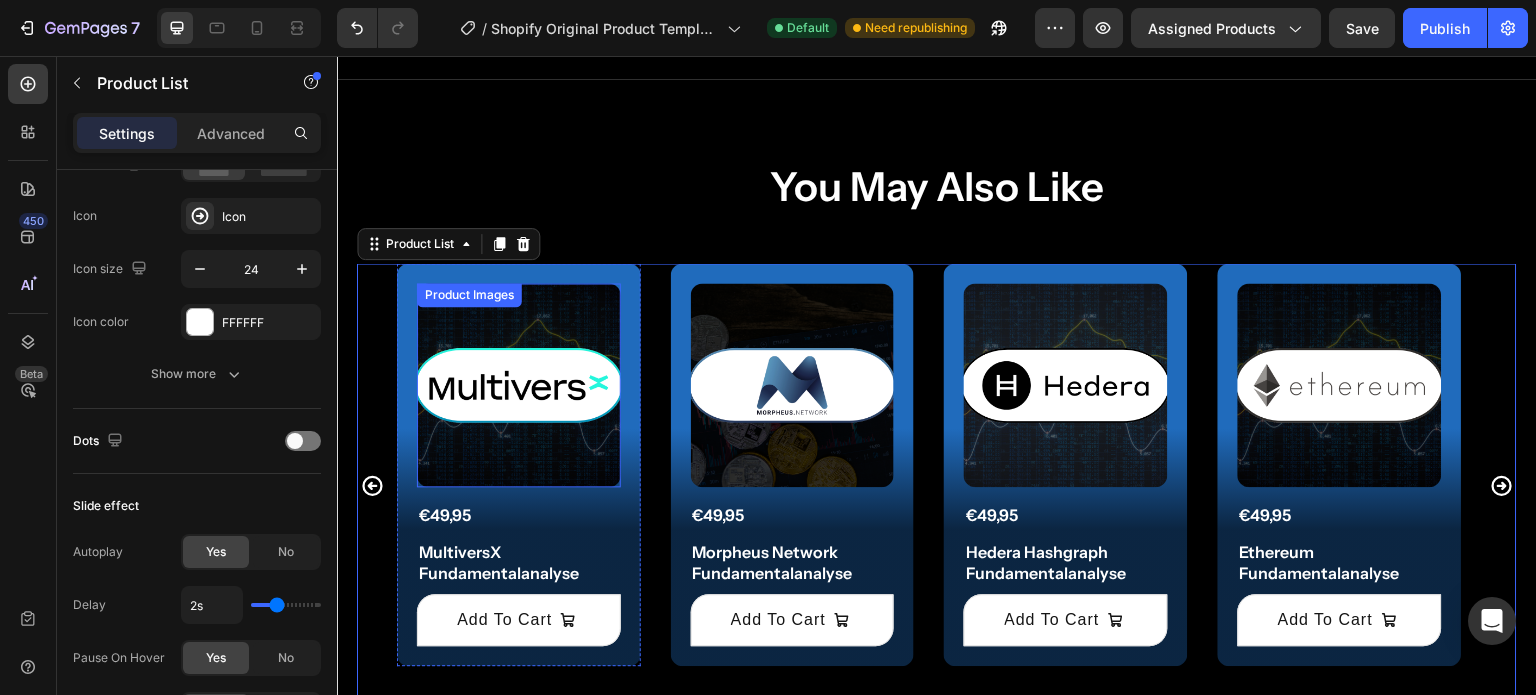 scroll, scrollTop: 0, scrollLeft: 0, axis: both 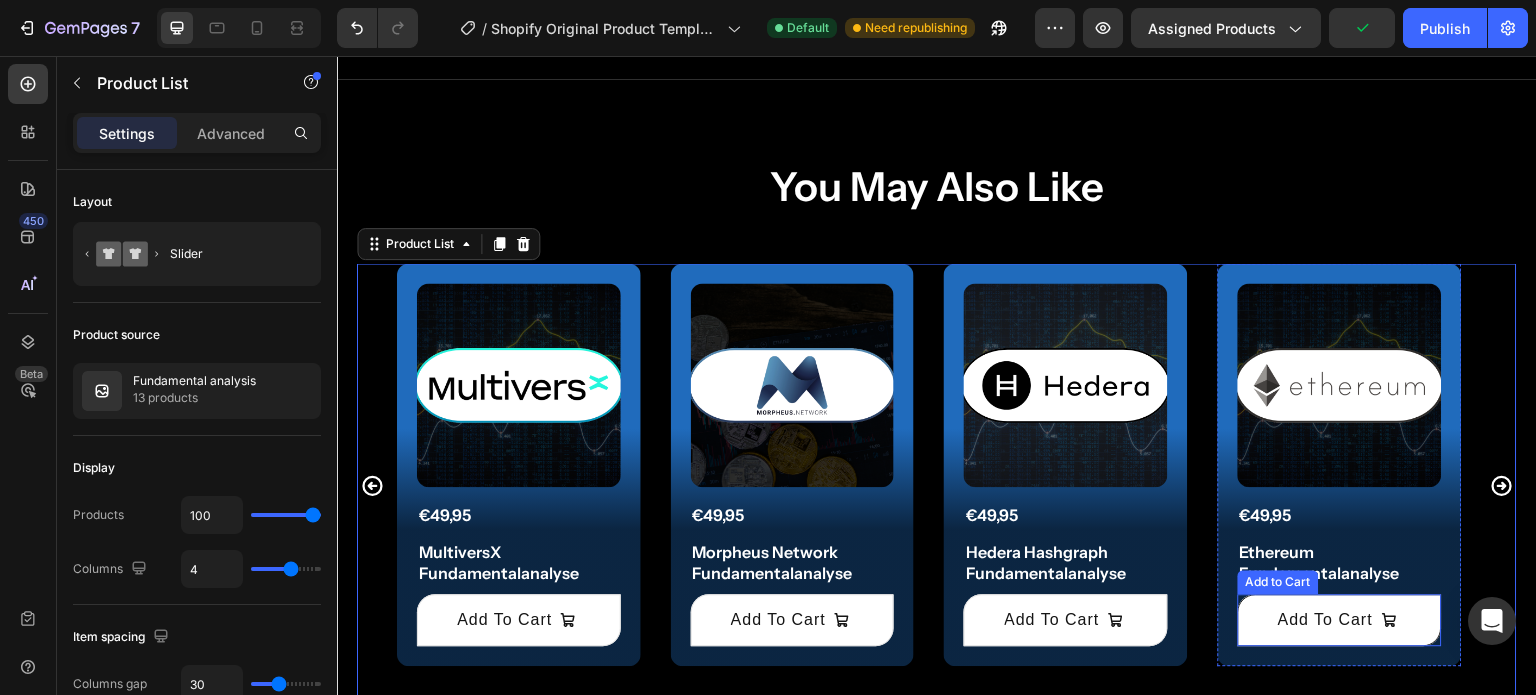 click on "Add To Cart" at bounding box center (519, 620) 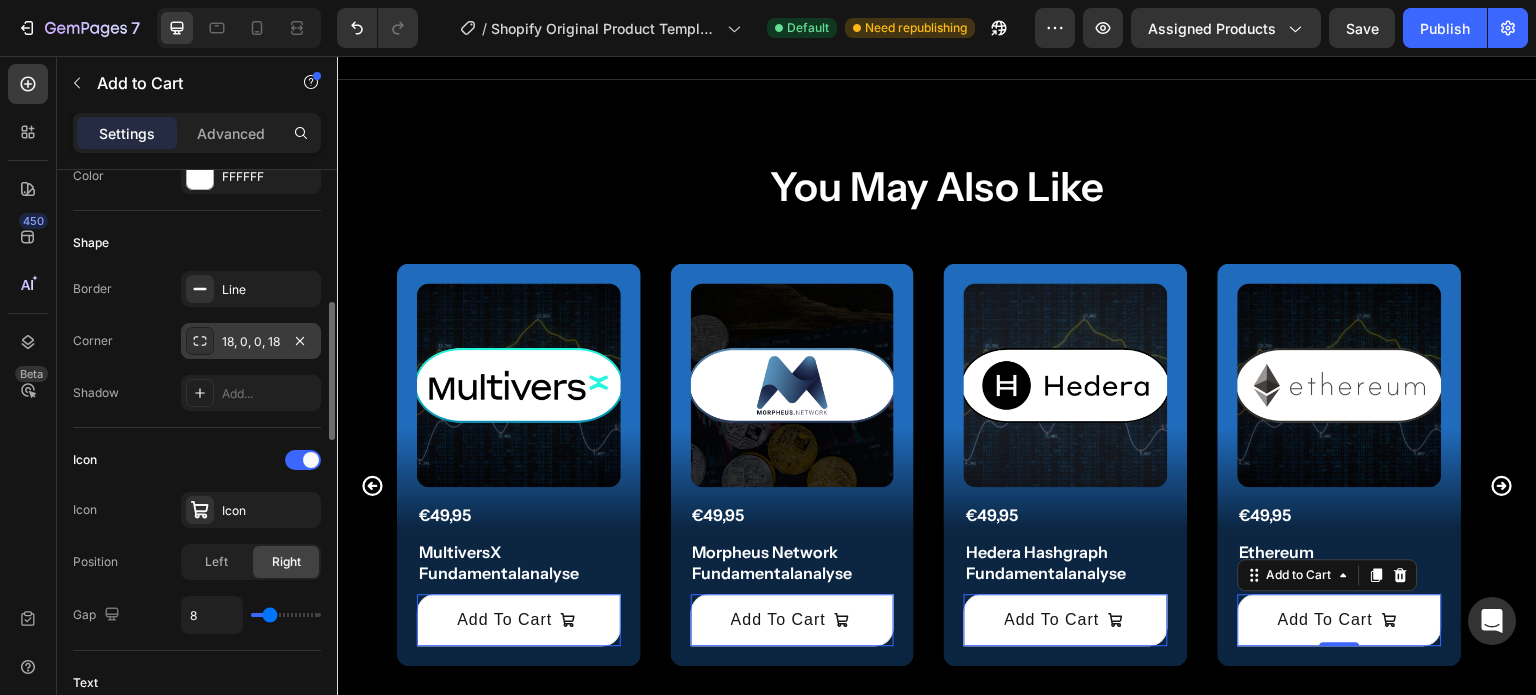 scroll, scrollTop: 562, scrollLeft: 0, axis: vertical 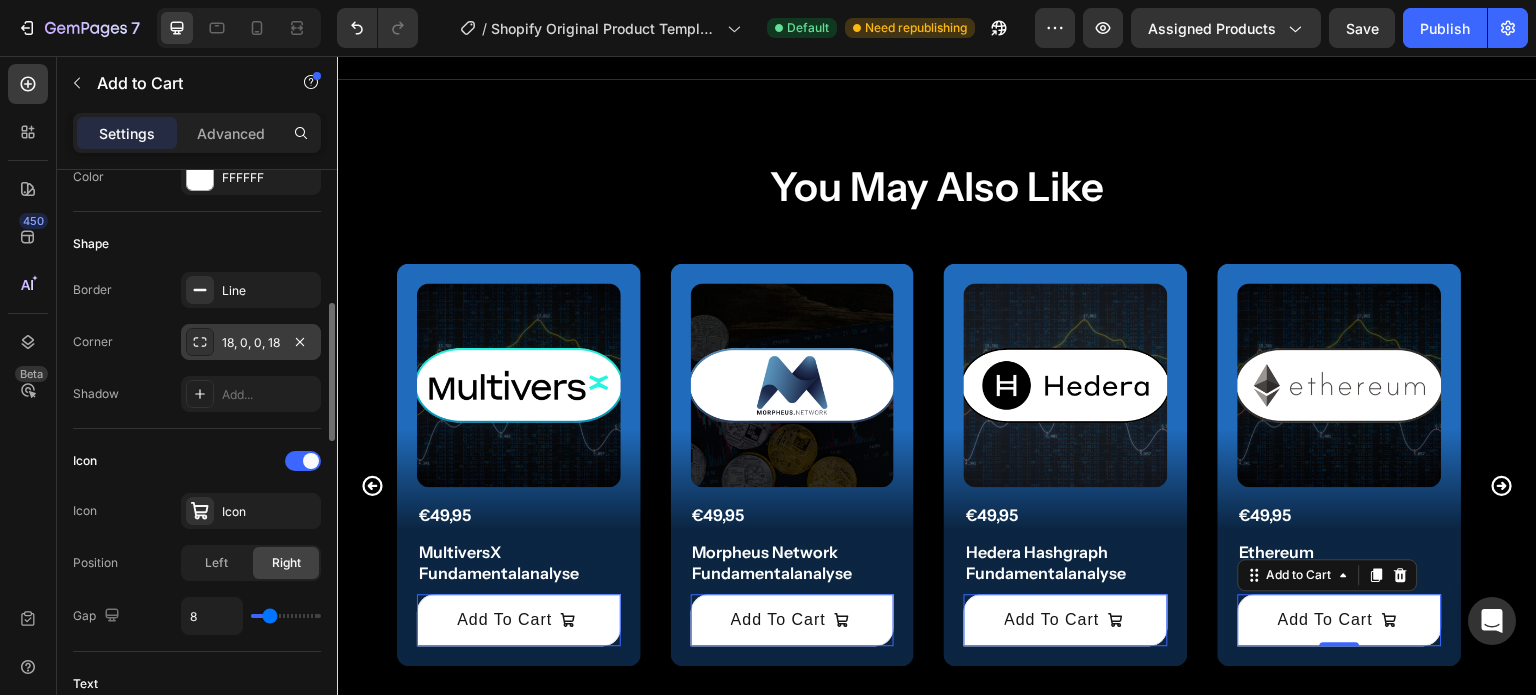click on "18, 0, 0, 18" at bounding box center [251, 343] 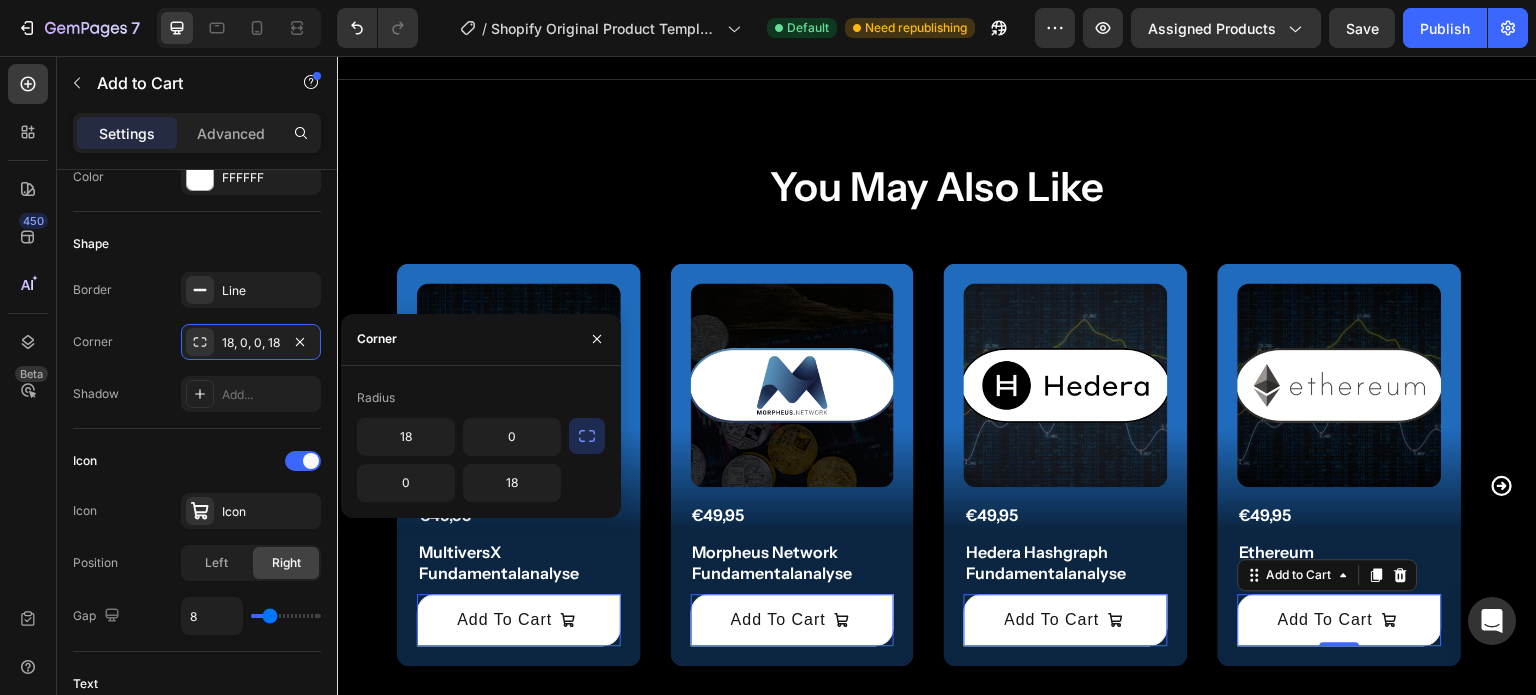 click 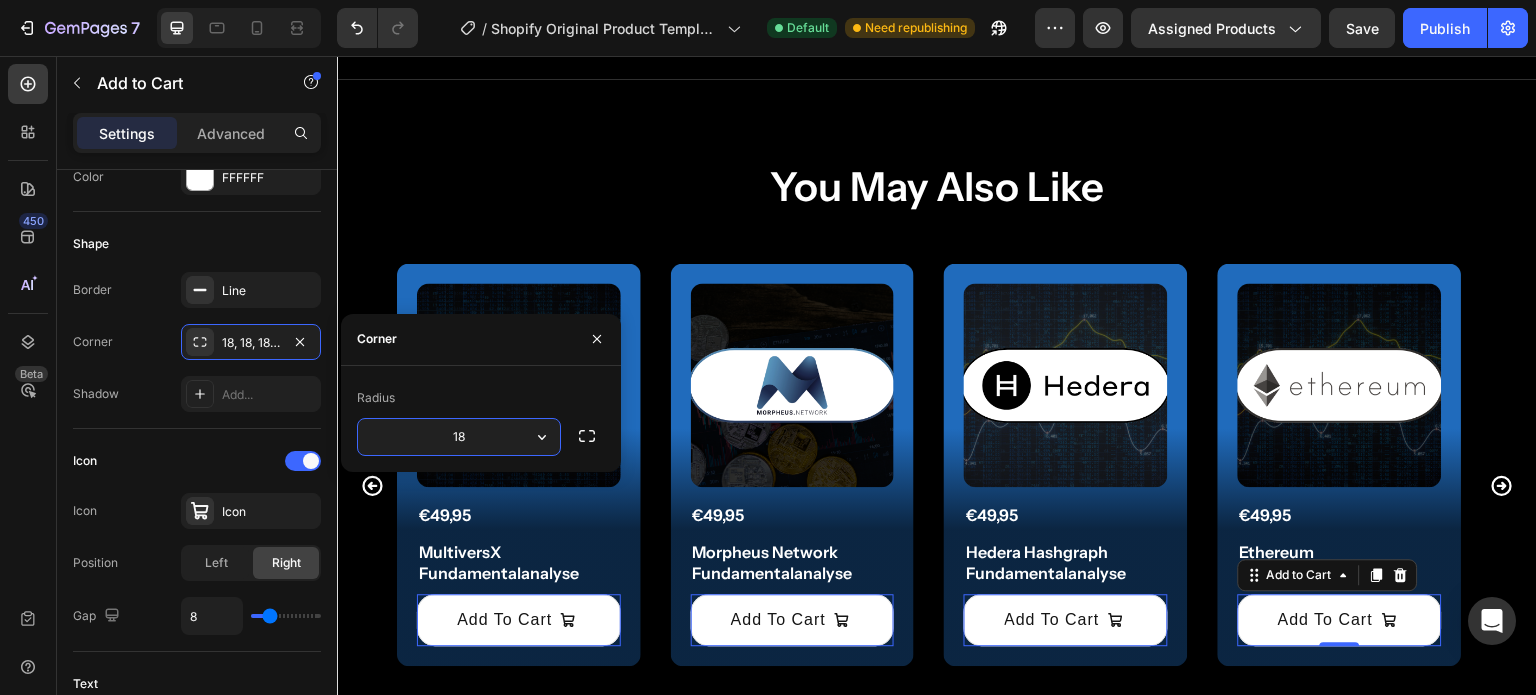 click on "18" at bounding box center (459, 437) 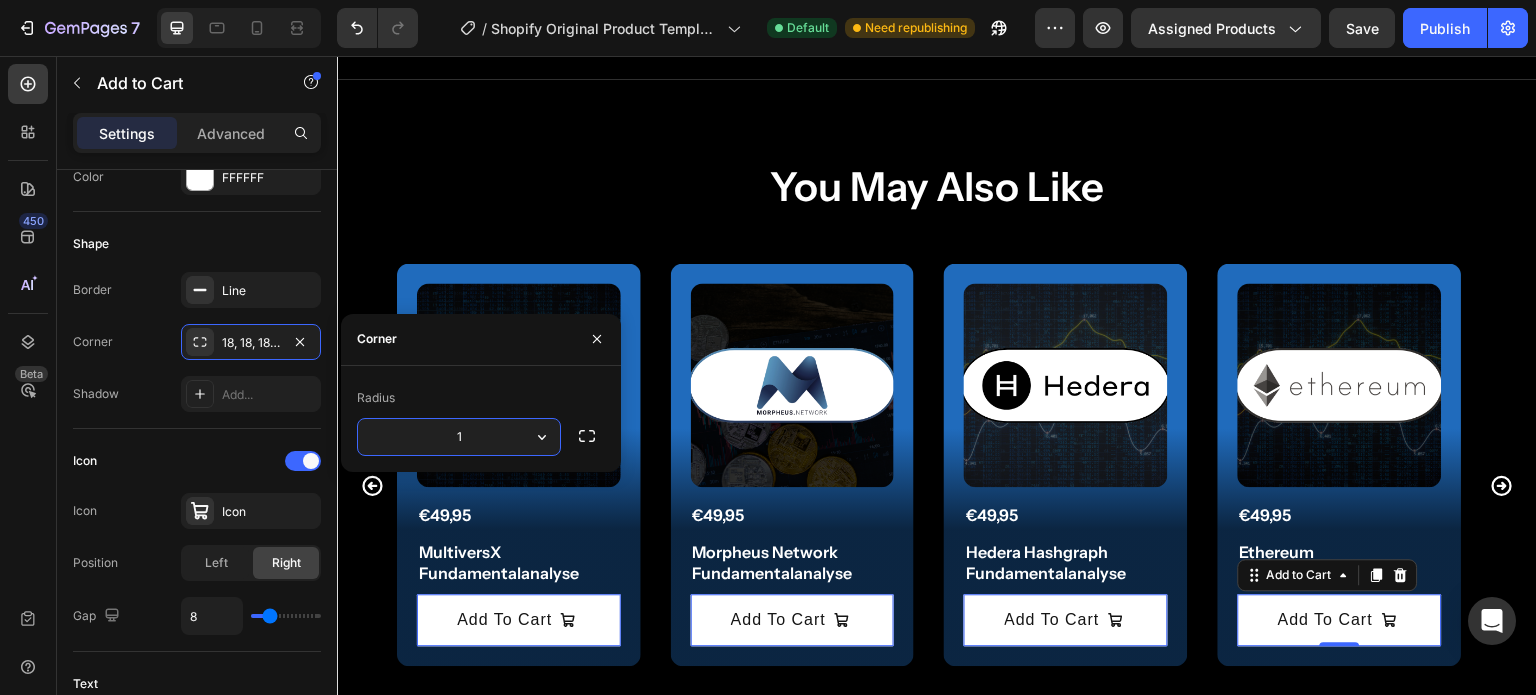type on "12" 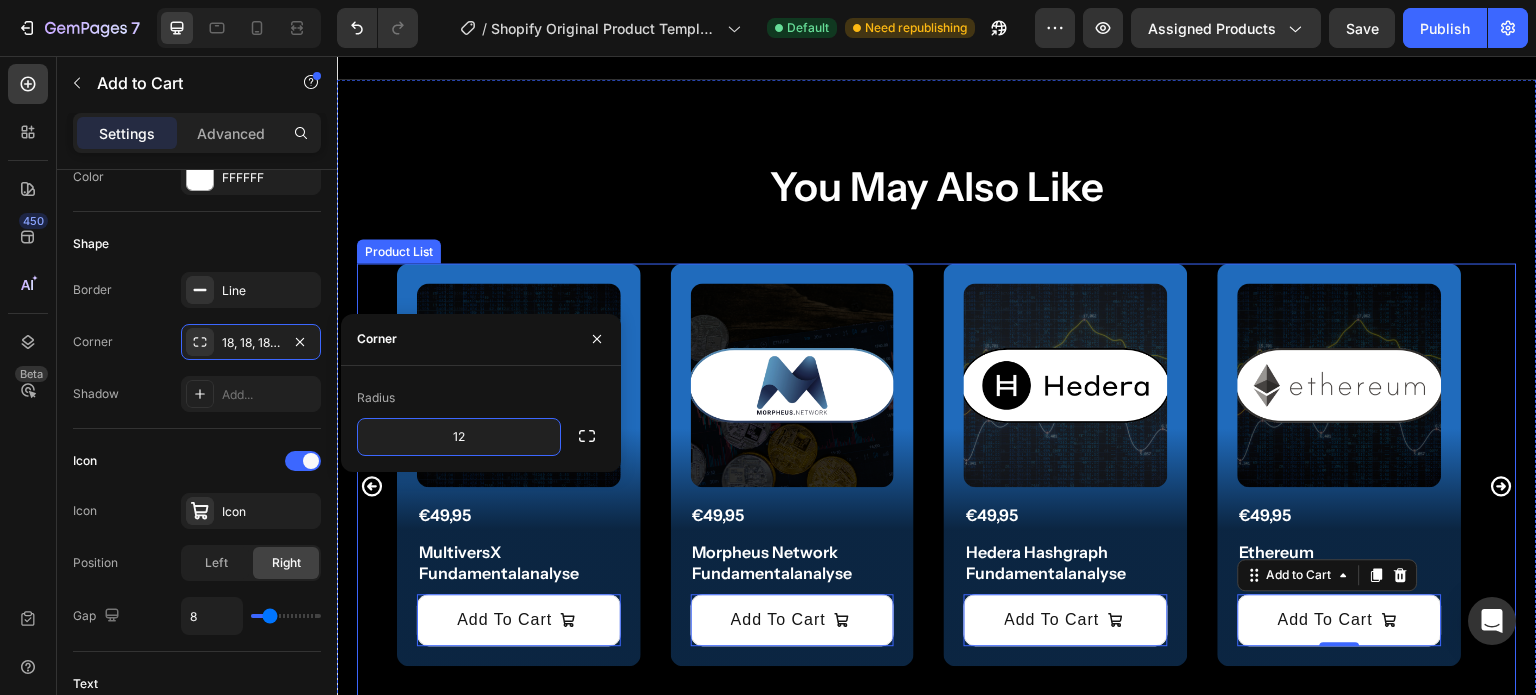 click on "Product Images €49,95 Product Price Product Price MultiversX Fundamentalanalyse Product Title
Add To Cart Add to Cart   0 Row Product List Product Images €49,95 Product Price Product Price Morpheus Network Fundamentalanalyse Product Title
Add To Cart Add to Cart   0 Row Product List Product Images €49,95 Product Price Product Price Hedera Hashgraph Fundamentalanalyse Product Title
Add To Cart Add to Cart   0 Row Product List Product Images €49,95 Product Price Product Price Ethereum Fundamentalanalyse Product Title
Add To Cart Add to Cart   0 Row Product List Product Images €49,95 Product Price Product Price Dimitra Fundamentalanalyse Product Title
Add To Cart Add to Cart   0 Row Product List Product Images €49,95 Product Price Product Price Bitcoin Fundamentalanalyse Product Title
Add To Cart Add to Cart   0 Row Product List Product Images €49,95 Product Price Product Price Product Title Add To Cart" at bounding box center [937, 485] 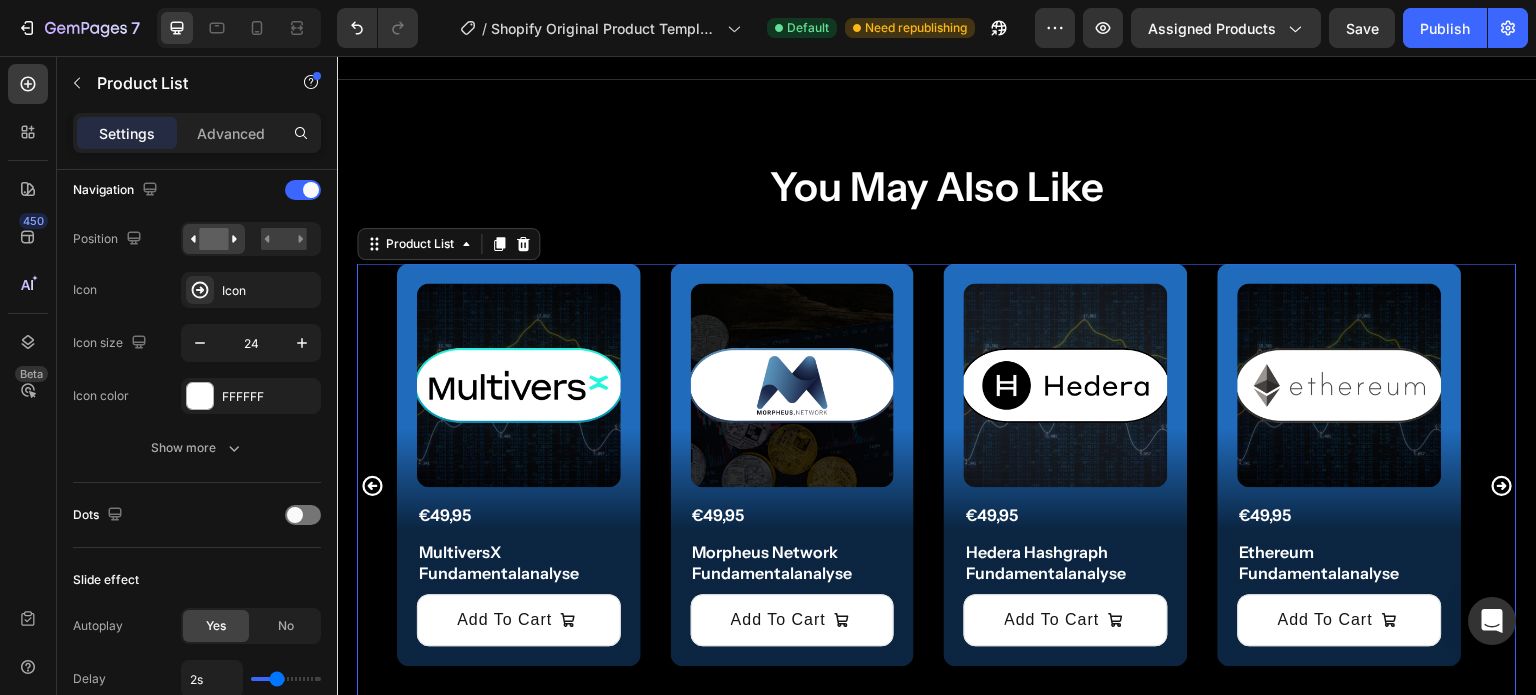 scroll, scrollTop: 0, scrollLeft: 0, axis: both 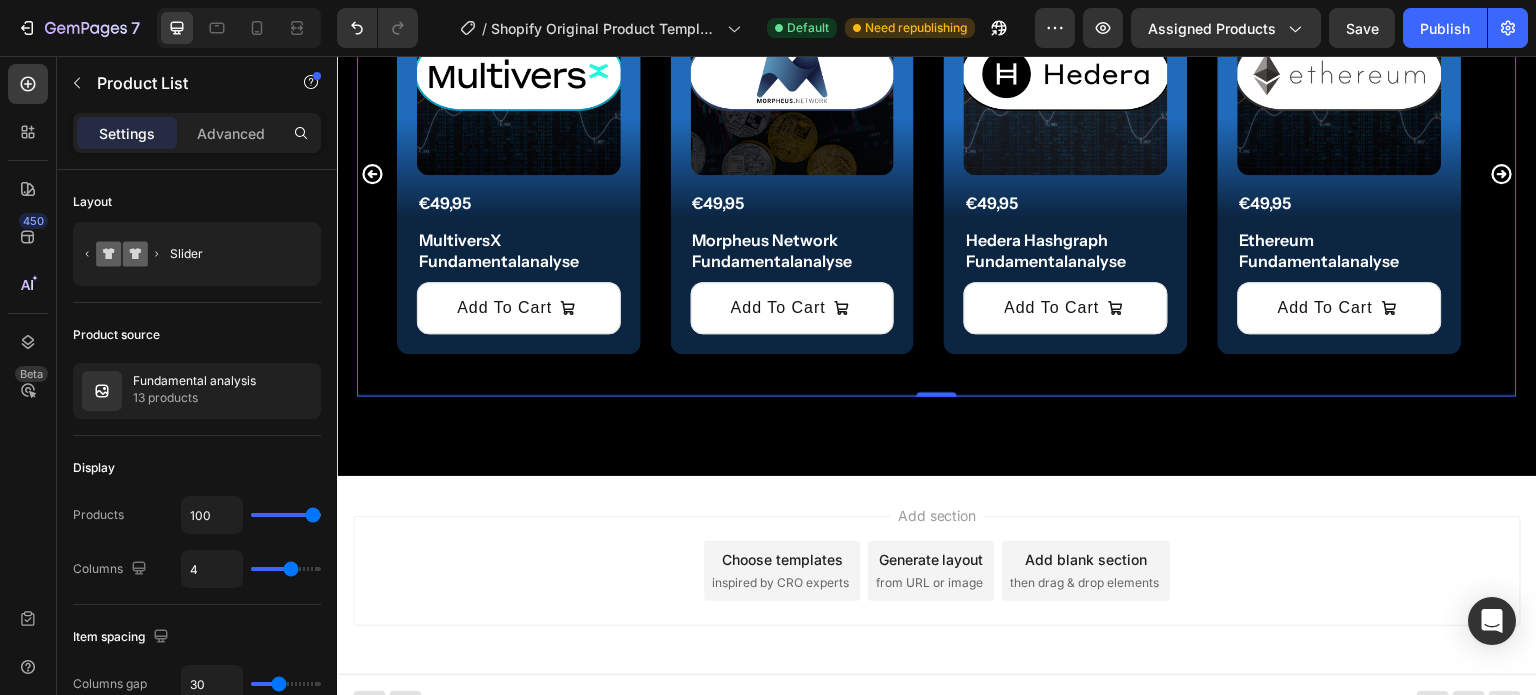 click 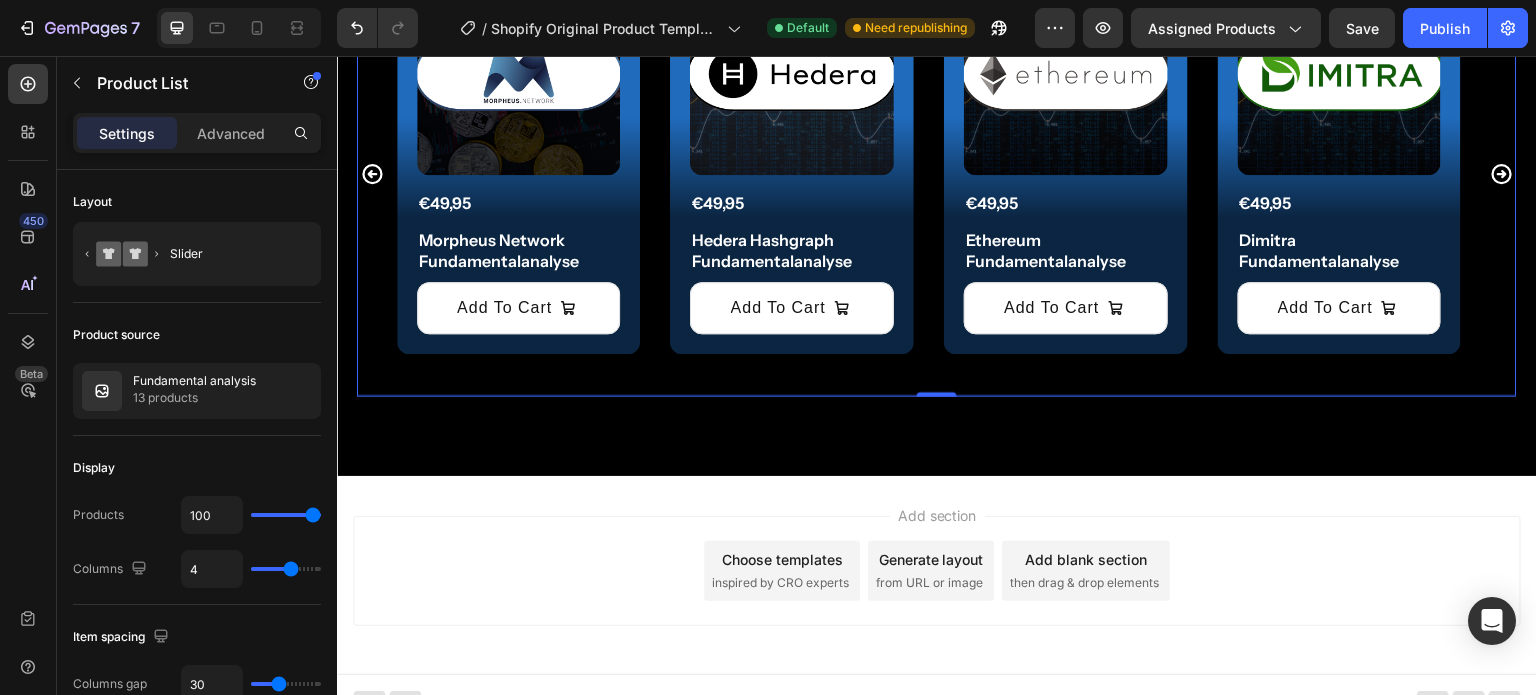 click 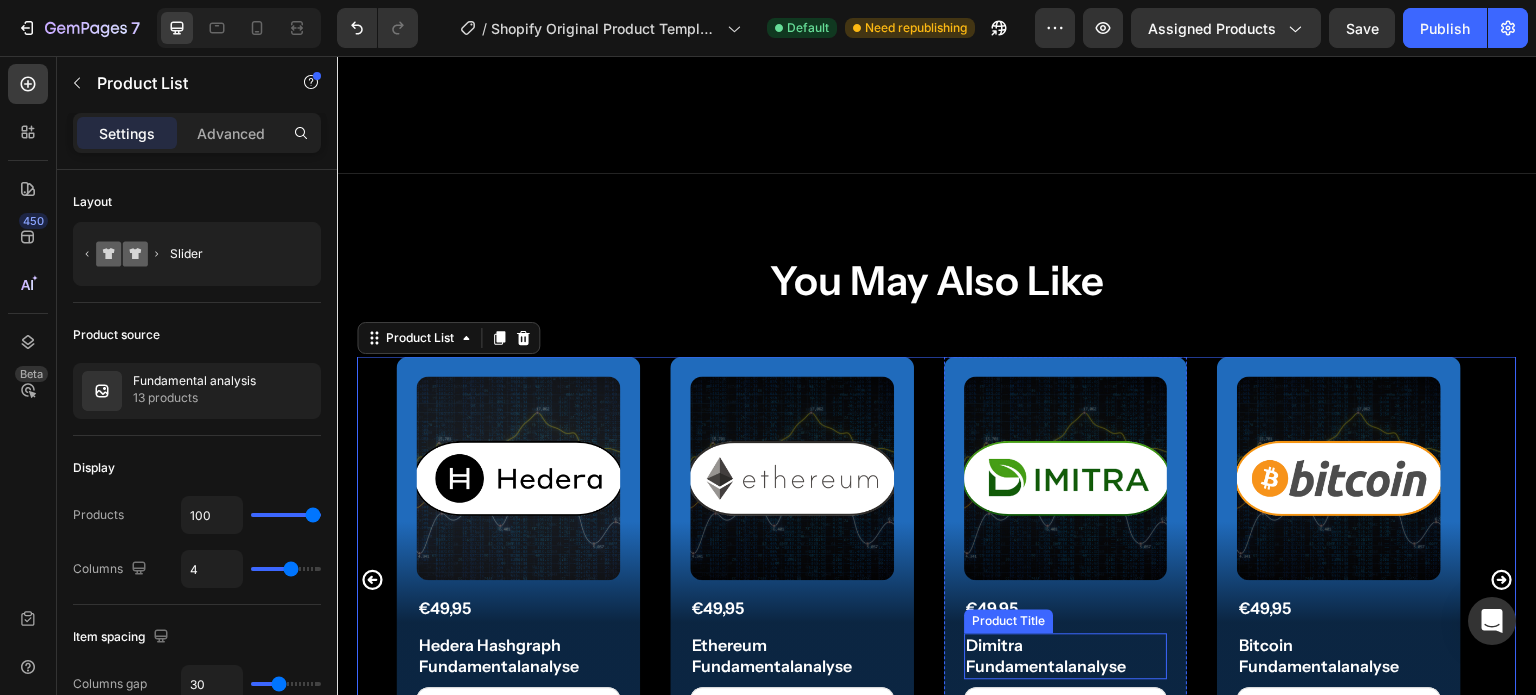 scroll, scrollTop: 1450, scrollLeft: 0, axis: vertical 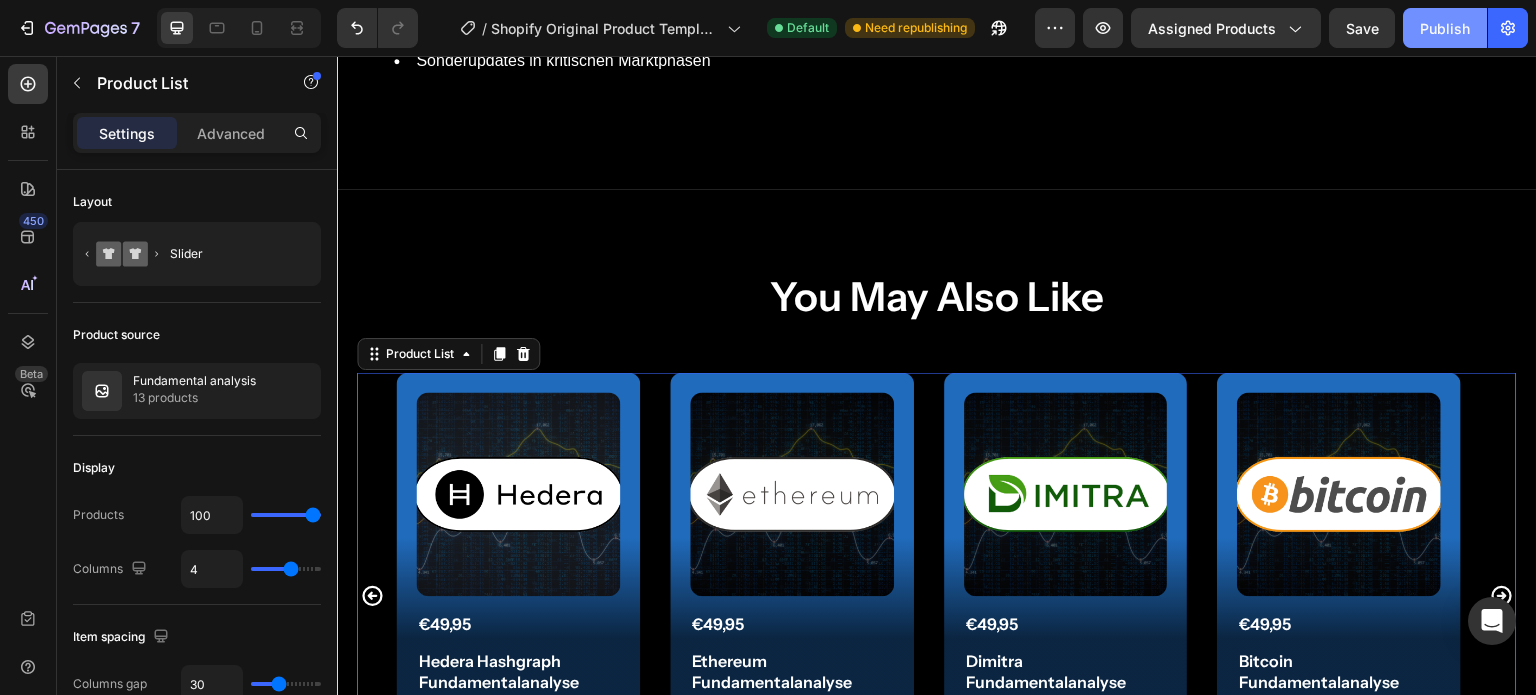 click on "Publish" at bounding box center (1445, 28) 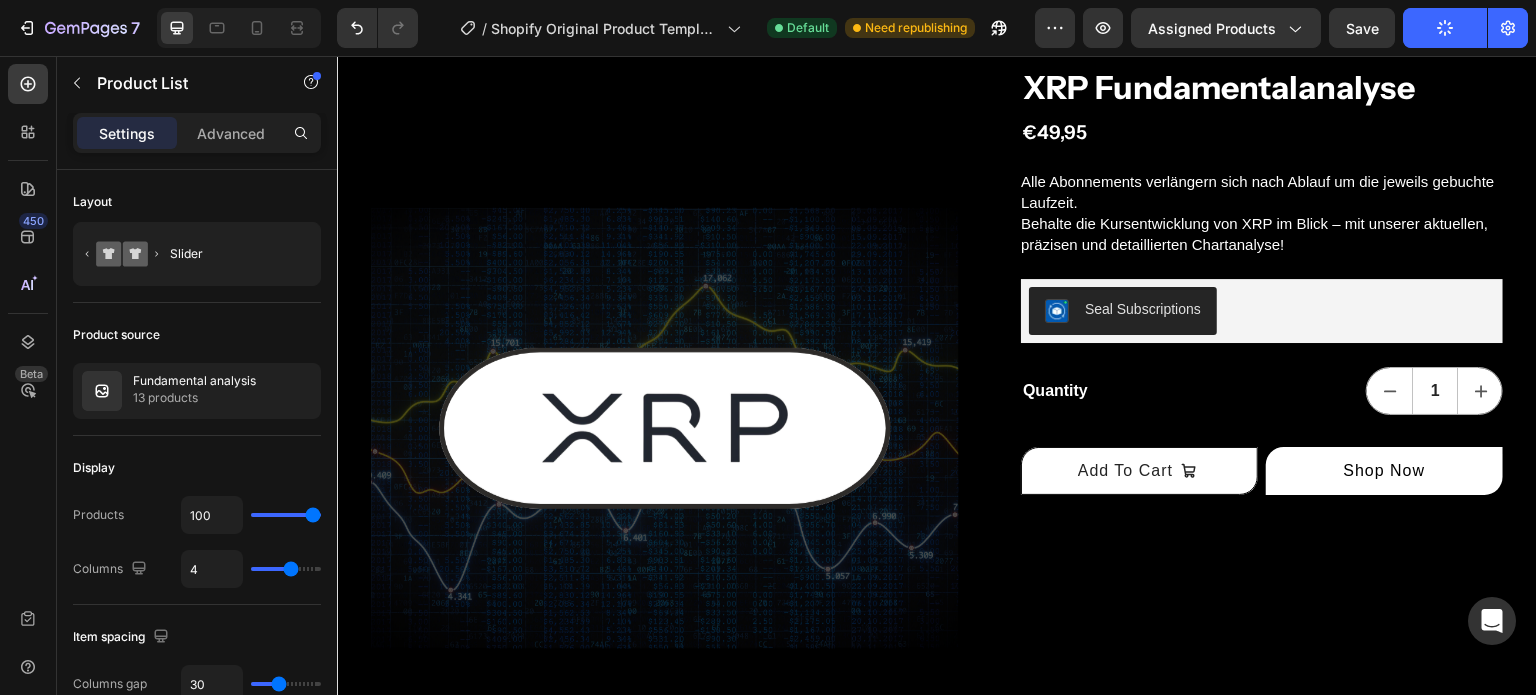 scroll, scrollTop: 0, scrollLeft: 0, axis: both 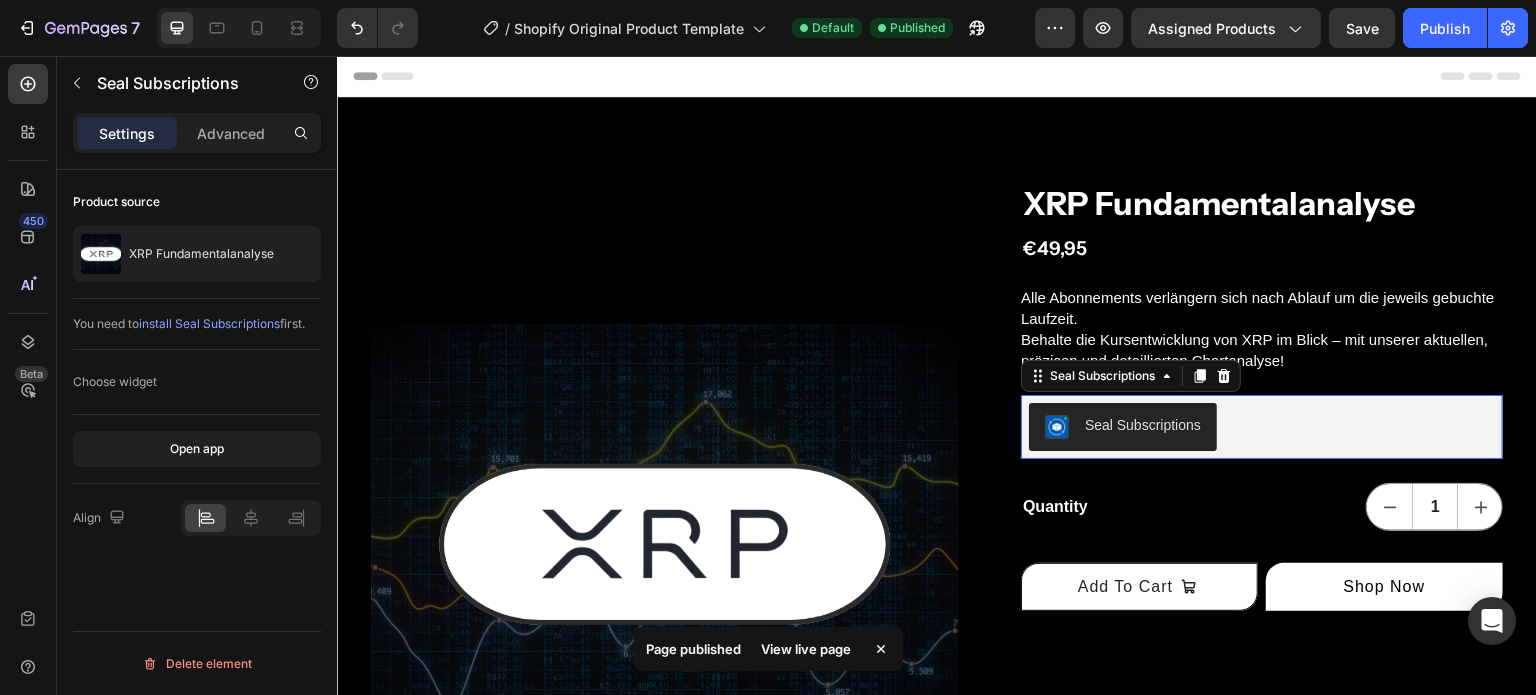 click on "Seal Subscriptions" at bounding box center [1262, 427] 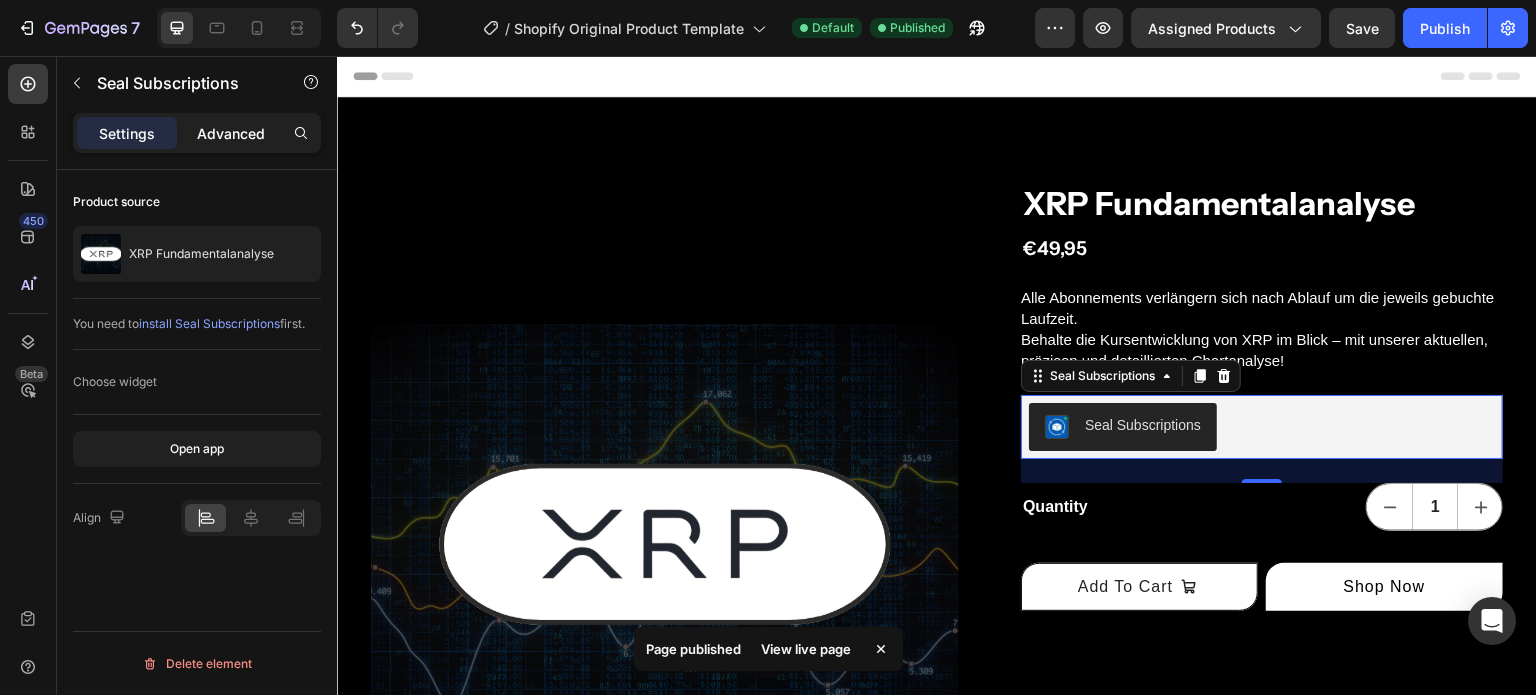 click on "Advanced" at bounding box center [231, 133] 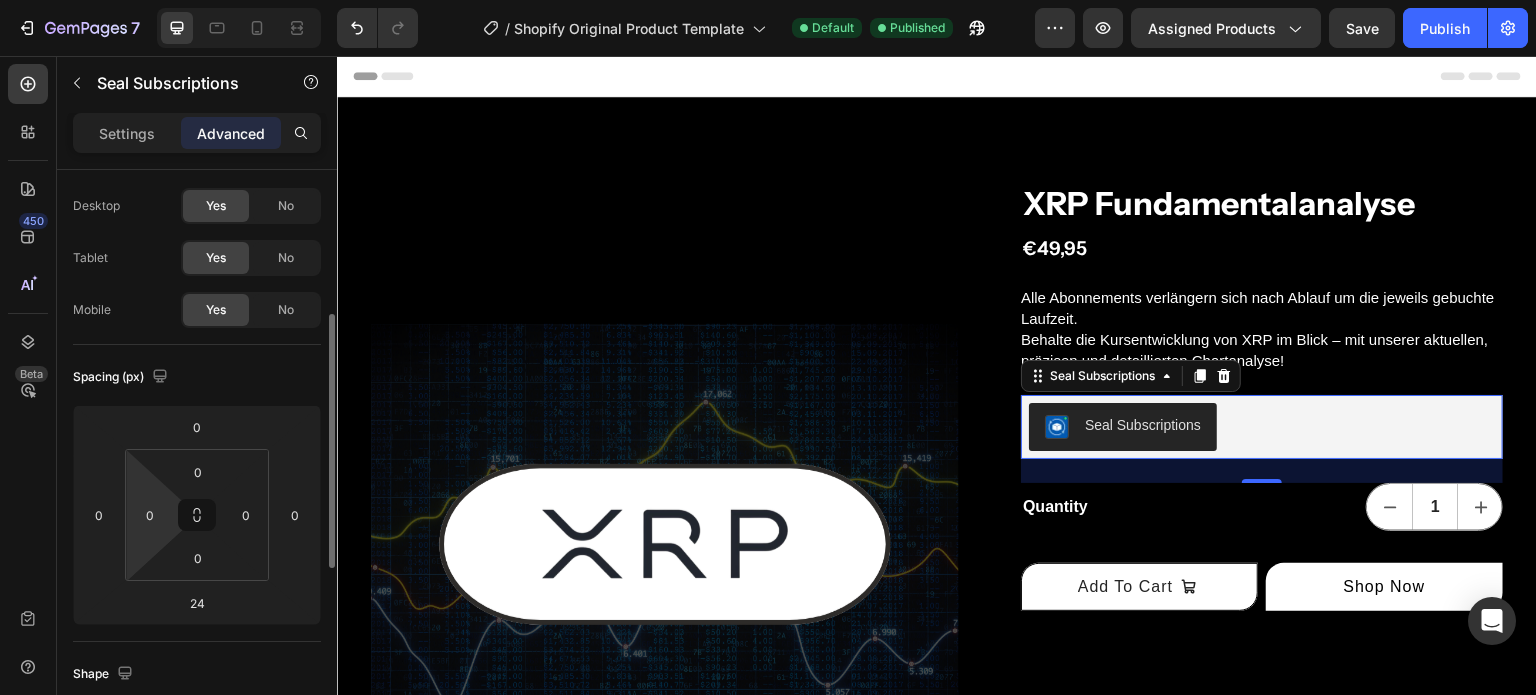 scroll, scrollTop: 0, scrollLeft: 0, axis: both 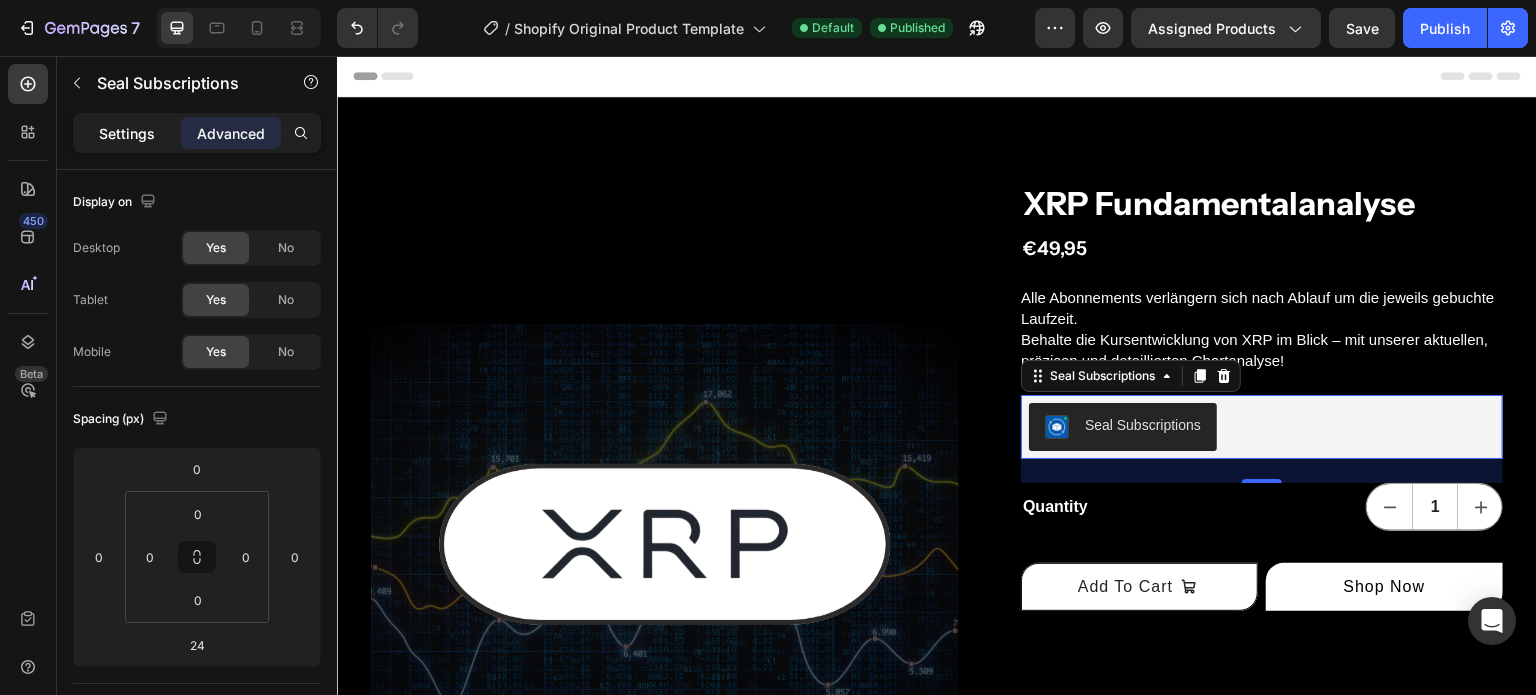 click on "Settings" 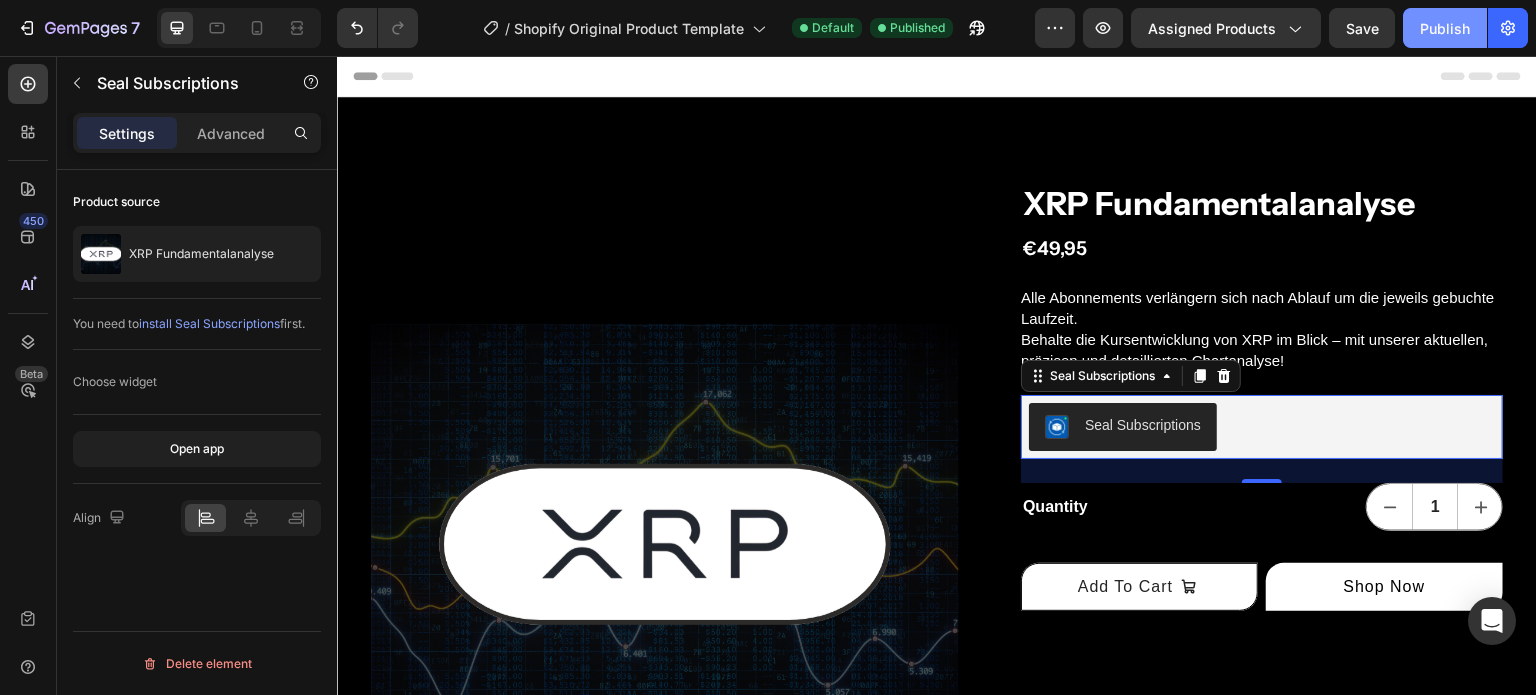 click on "Publish" at bounding box center (1445, 28) 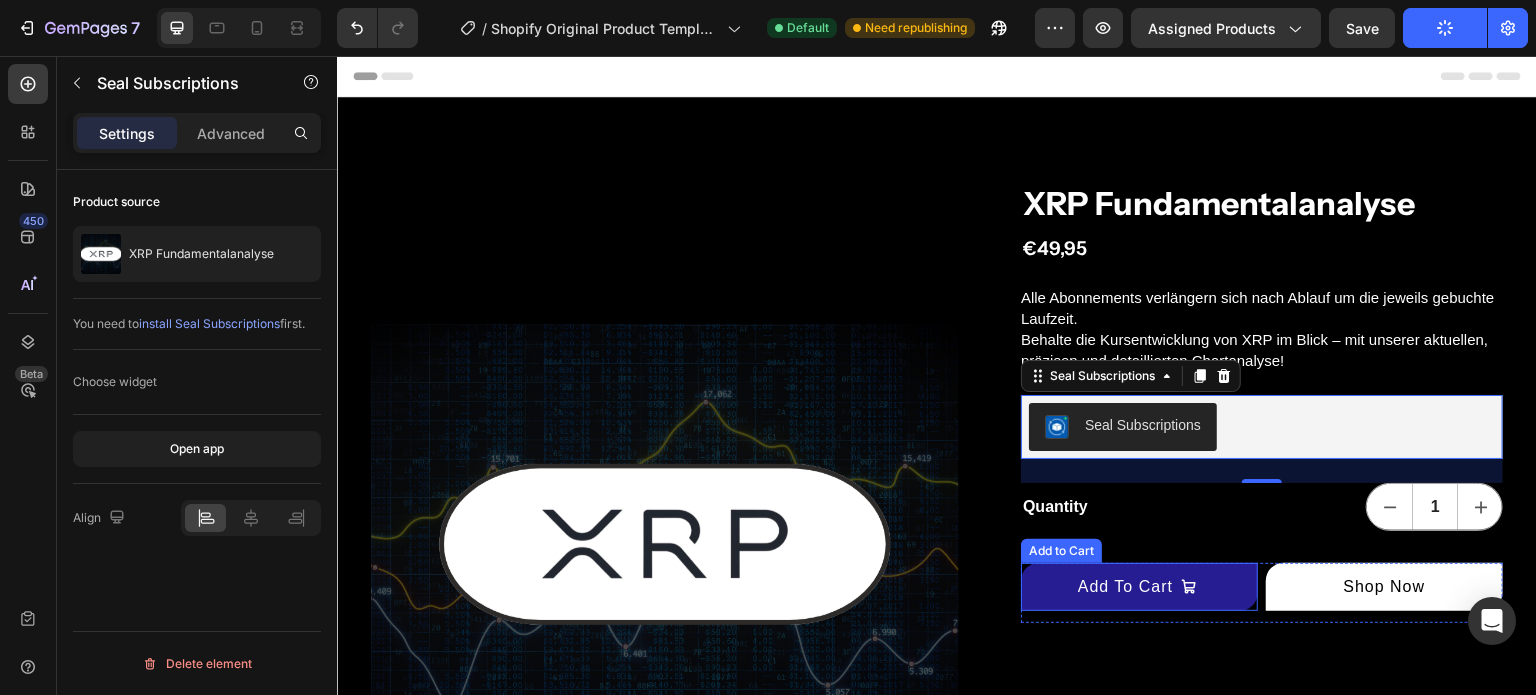 click on "Add To Cart" at bounding box center [1139, 587] 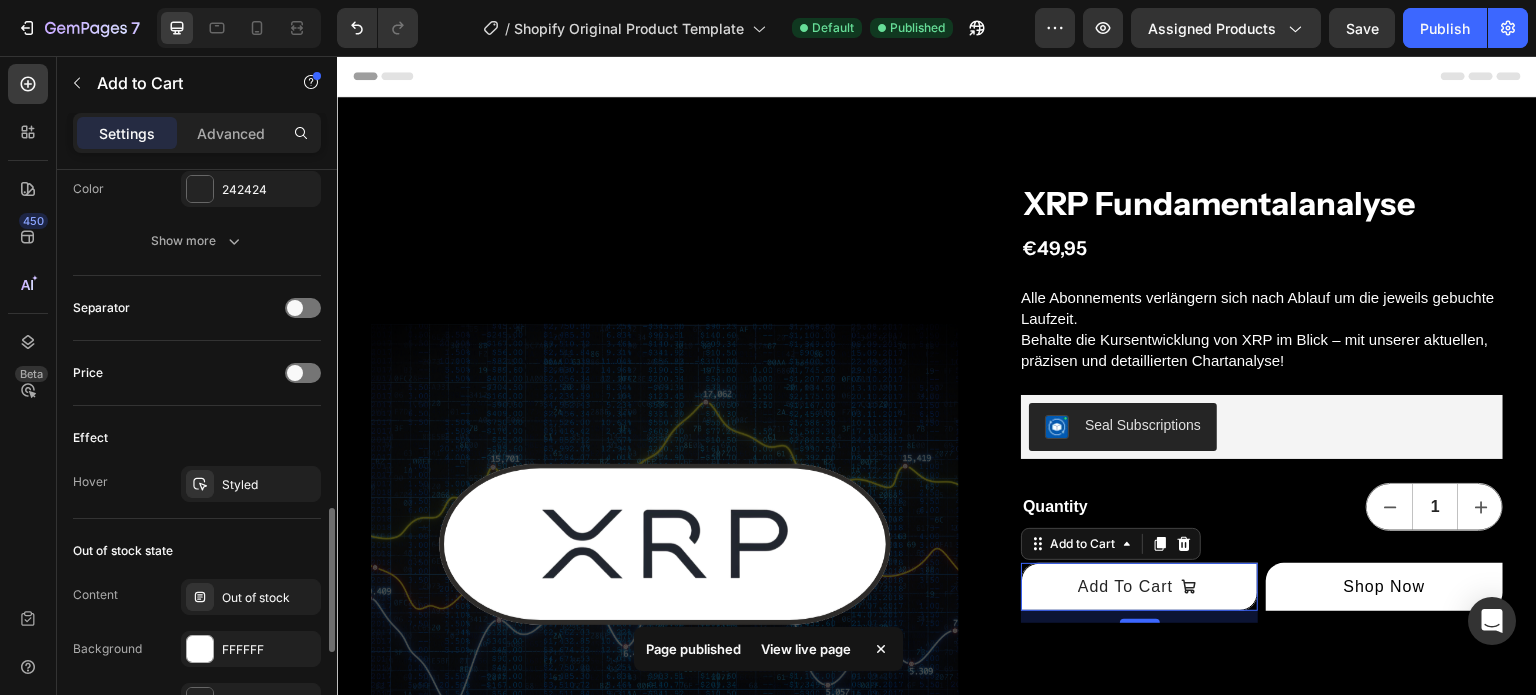 scroll, scrollTop: 1369, scrollLeft: 0, axis: vertical 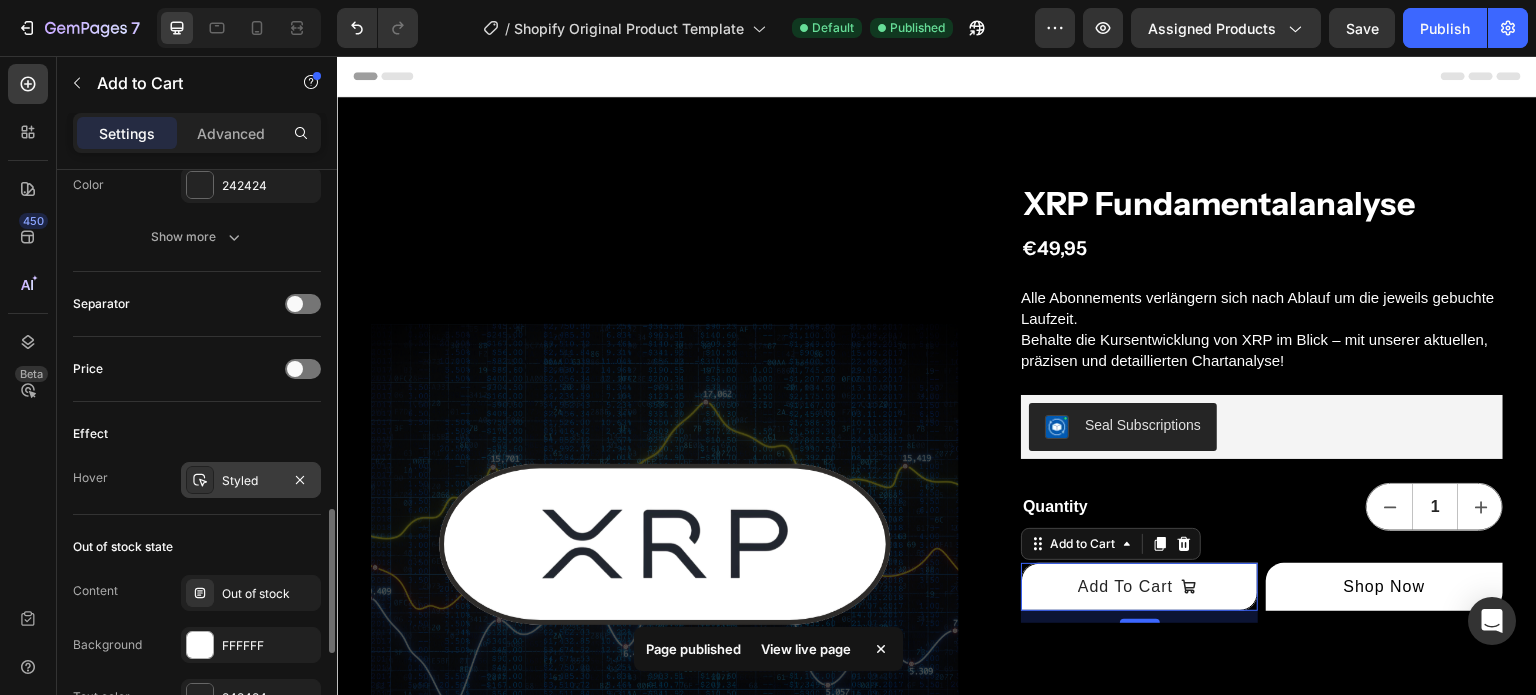 click on "Styled" at bounding box center [251, 481] 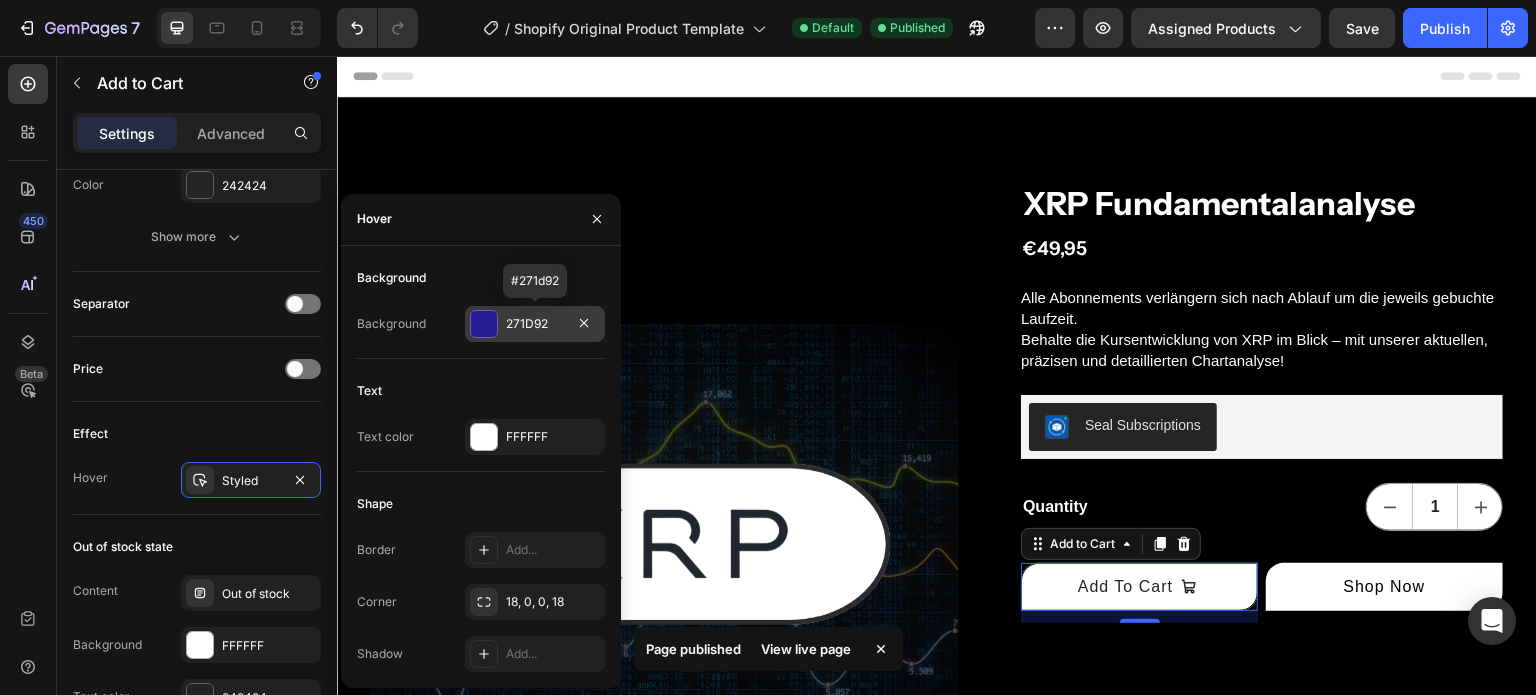 click at bounding box center [484, 324] 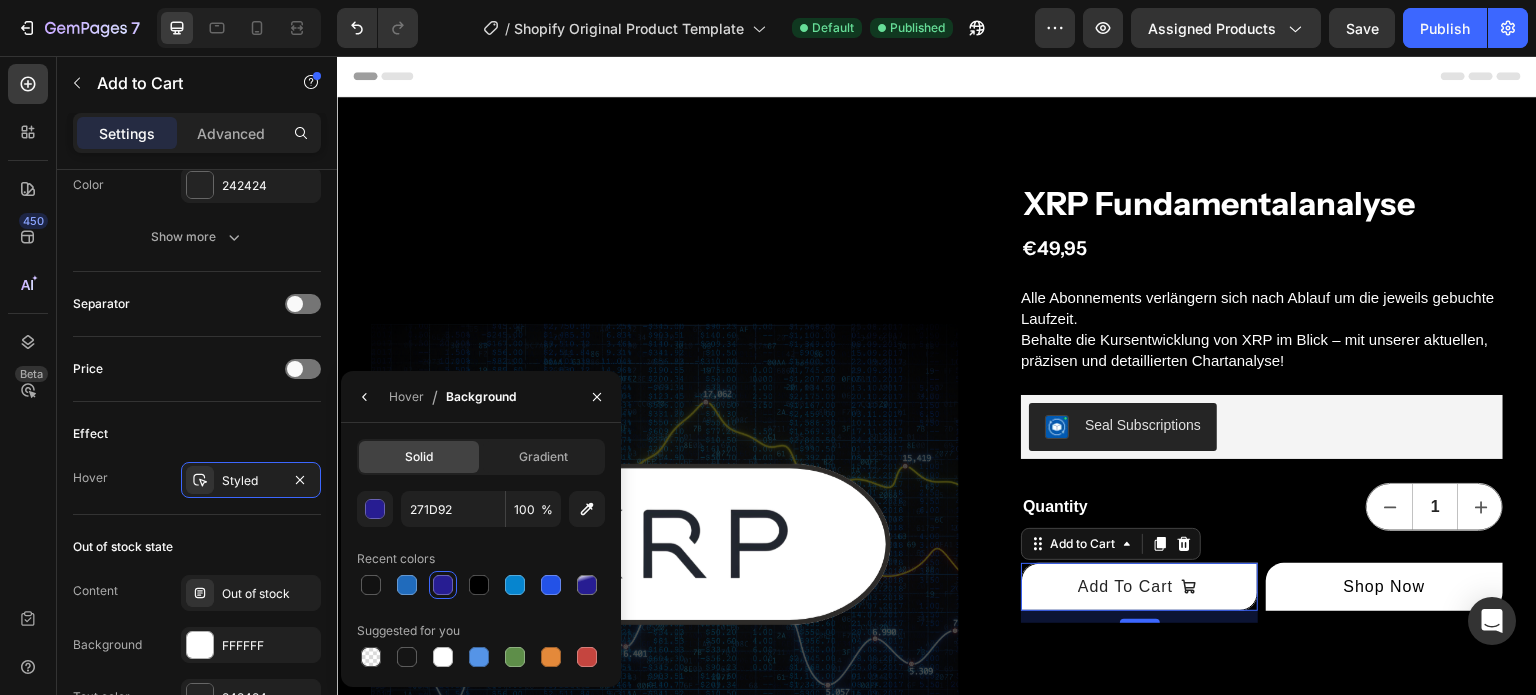 click on "Solid Gradient 271D92 100 % Recent colors Suggested for you" 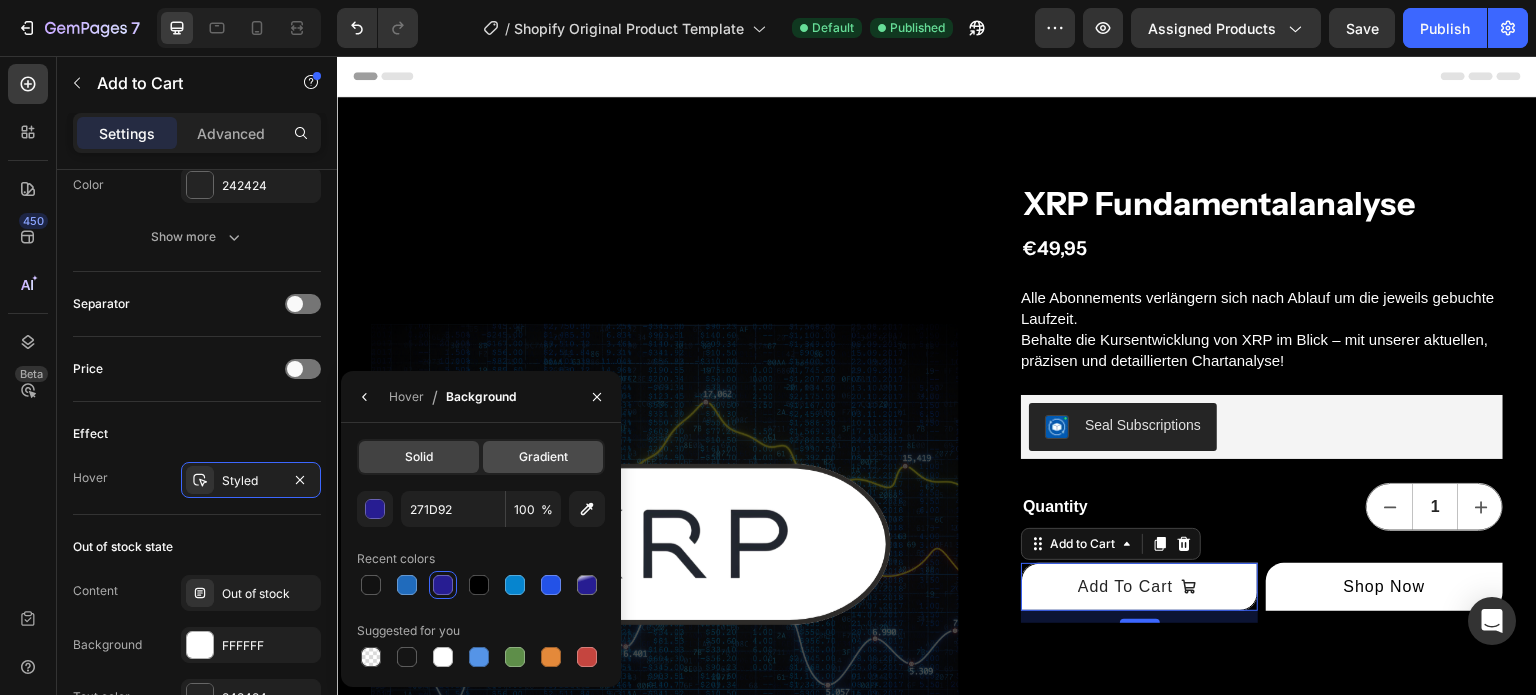 click on "Gradient" 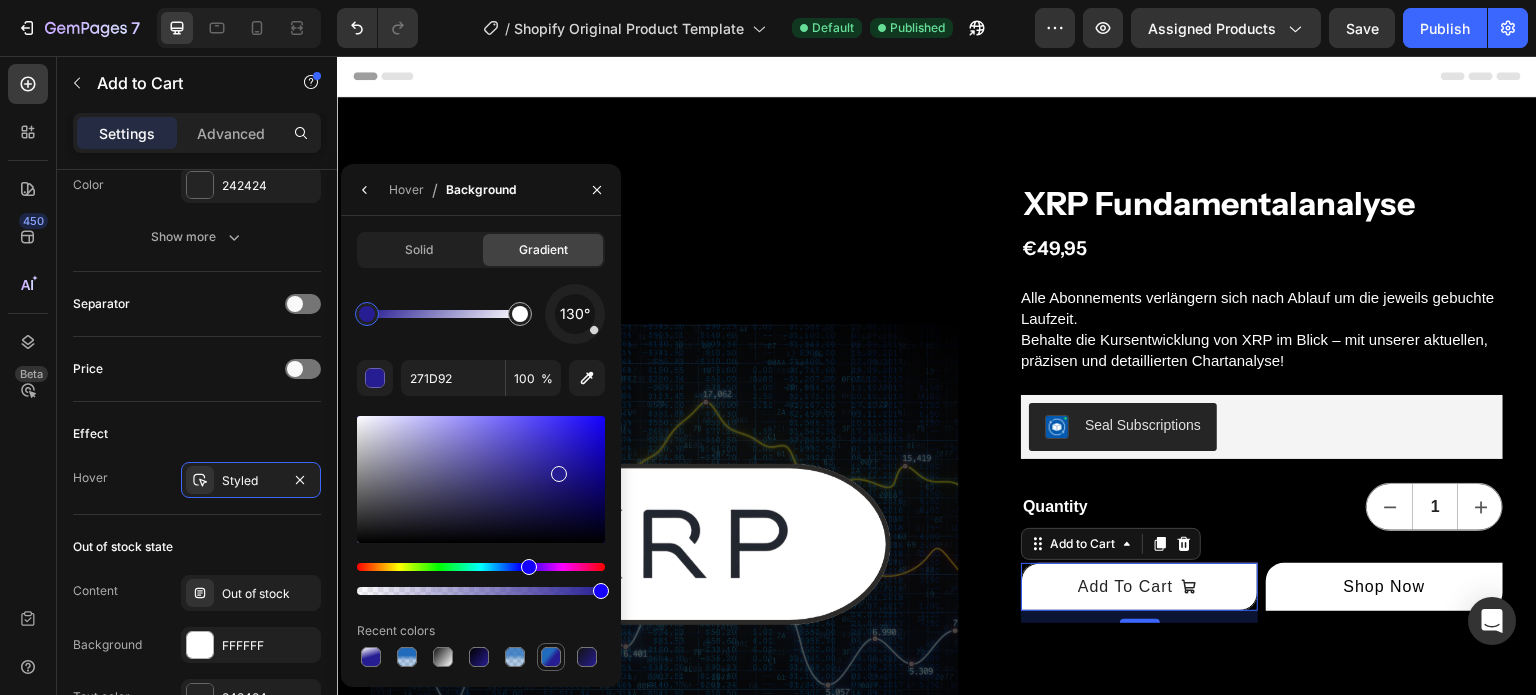 click at bounding box center [551, 657] 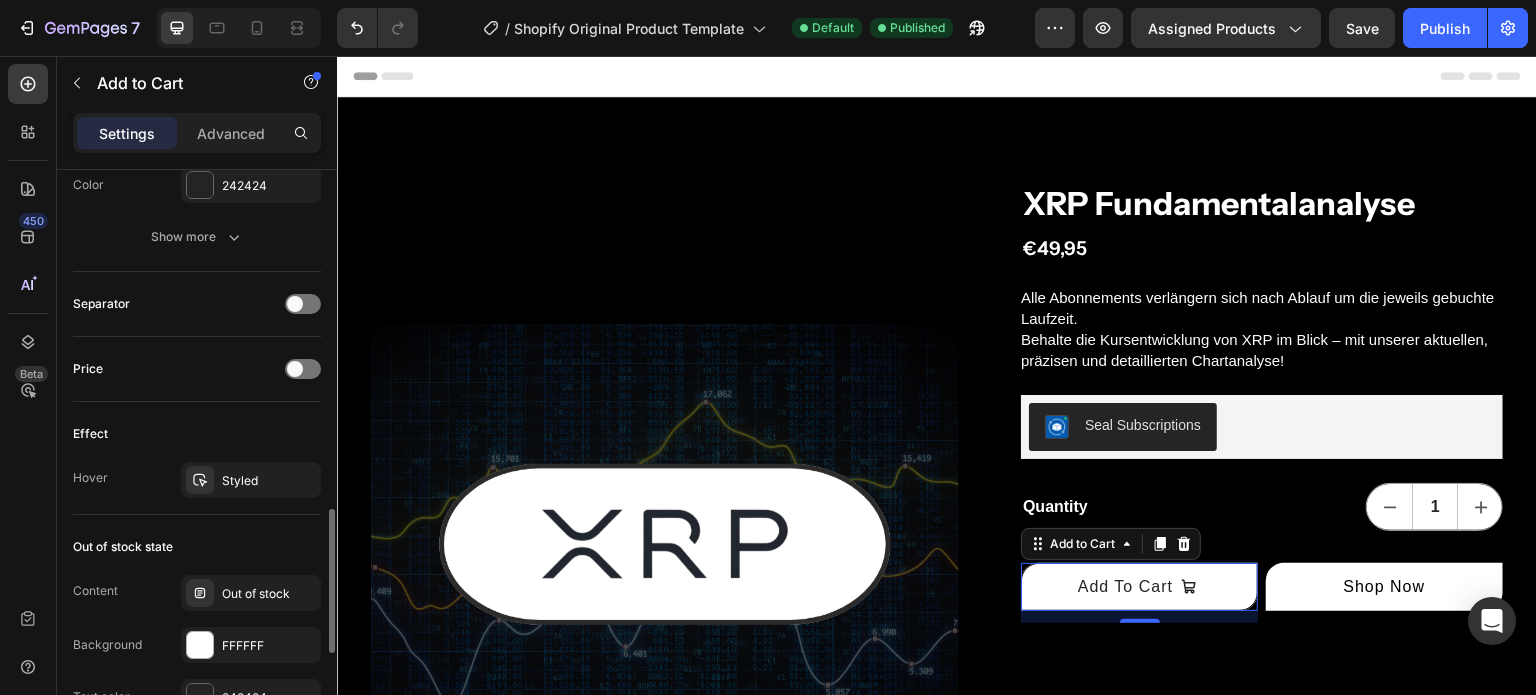 click on "Out of stock state" at bounding box center (197, 547) 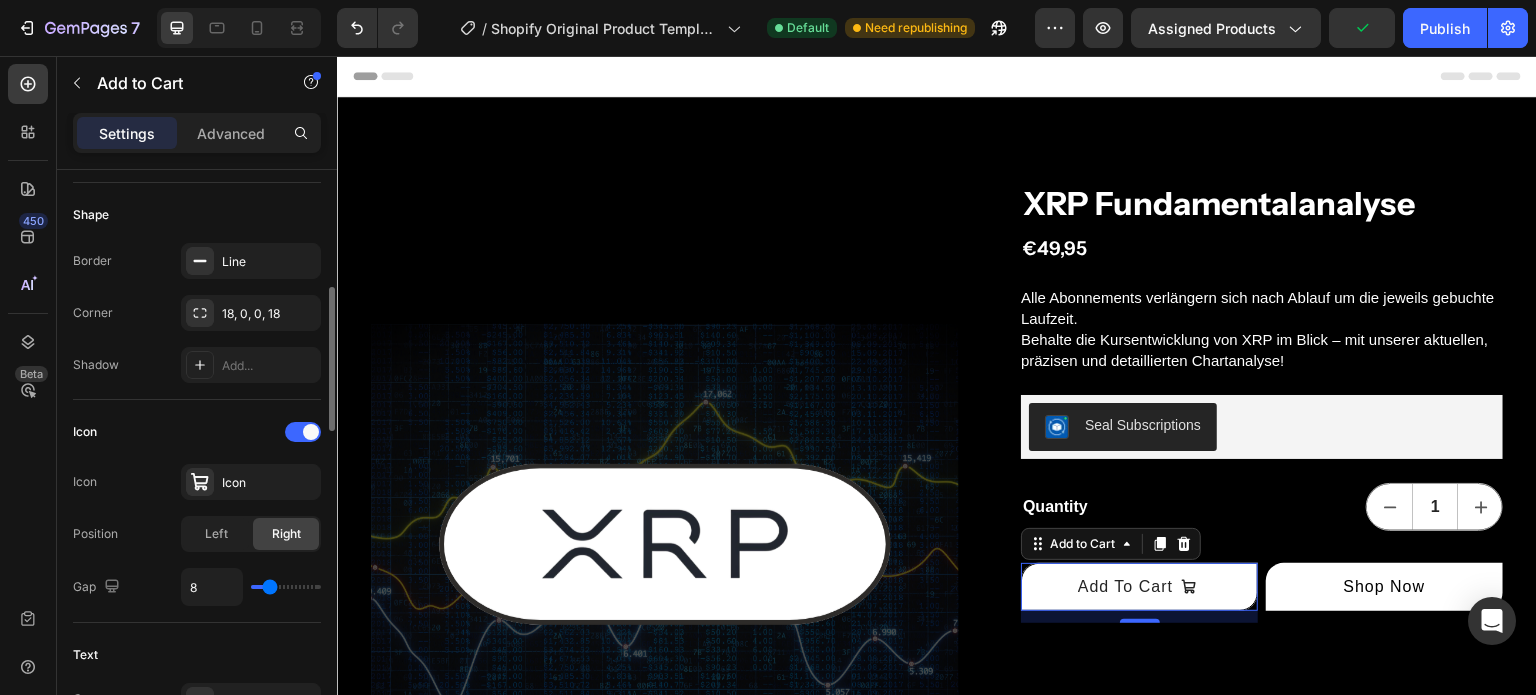 scroll, scrollTop: 558, scrollLeft: 0, axis: vertical 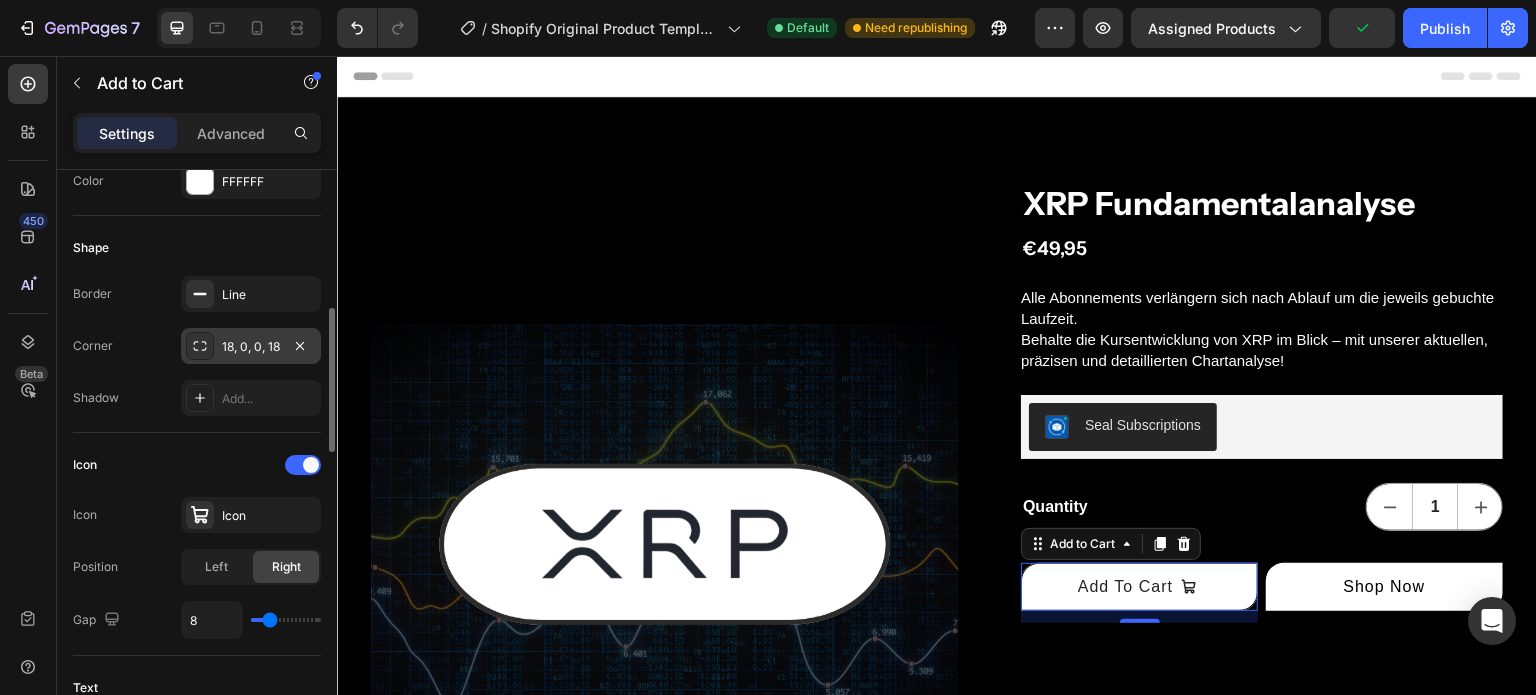 click 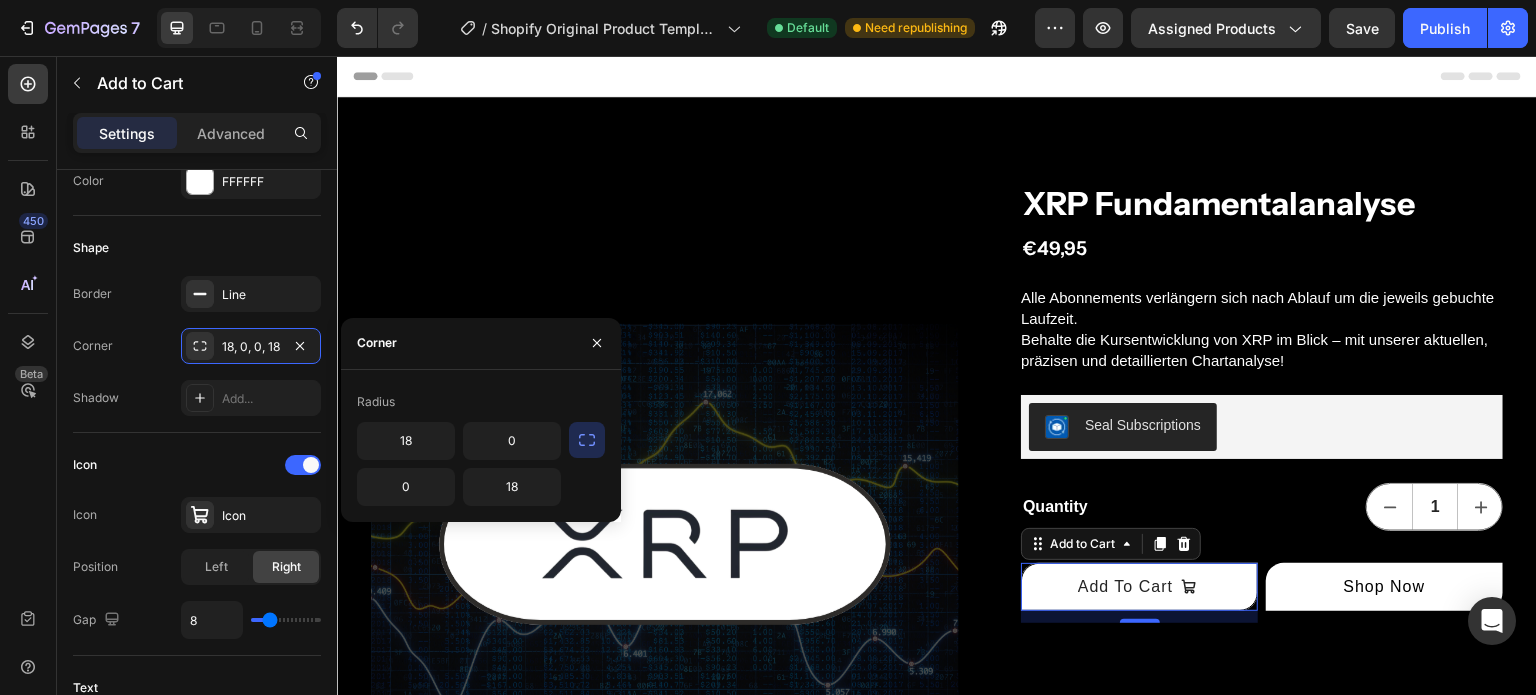 click 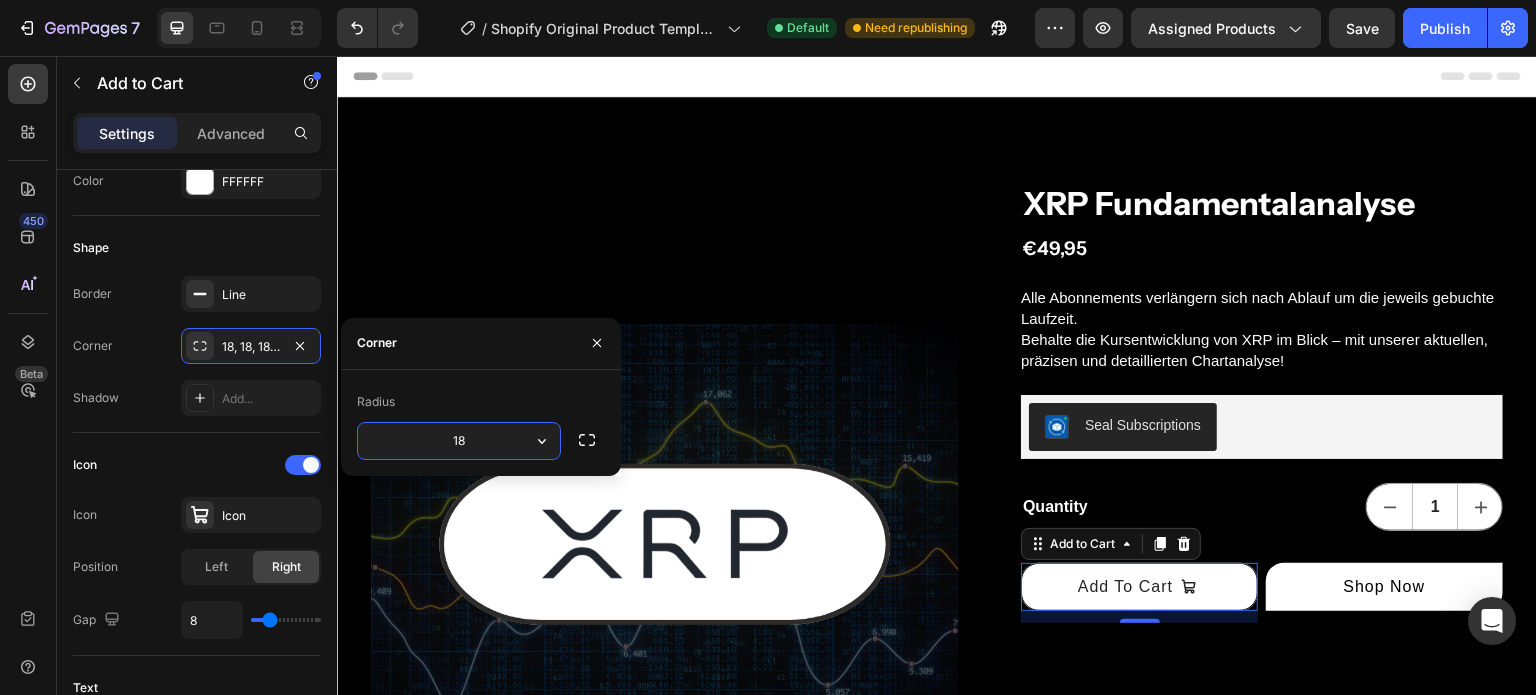 click on "18" at bounding box center [459, 441] 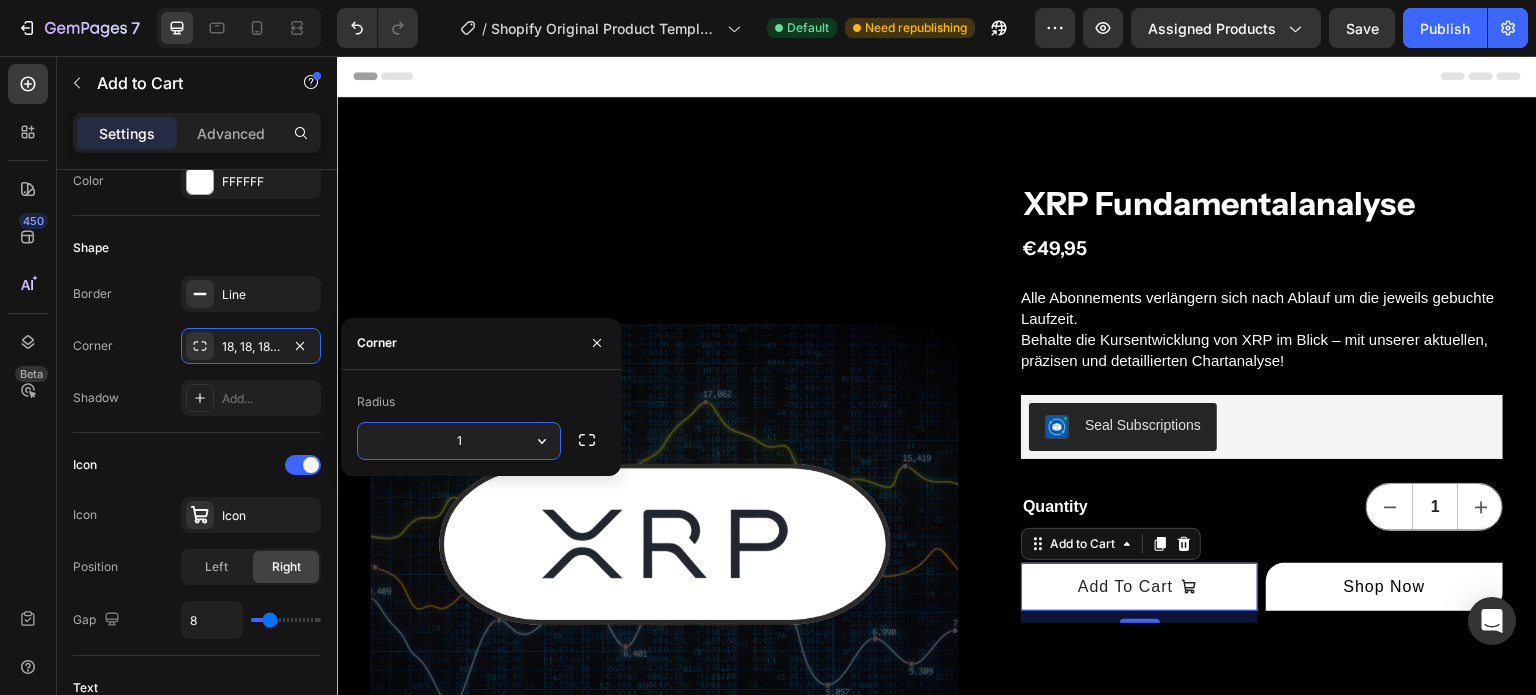 type on "12" 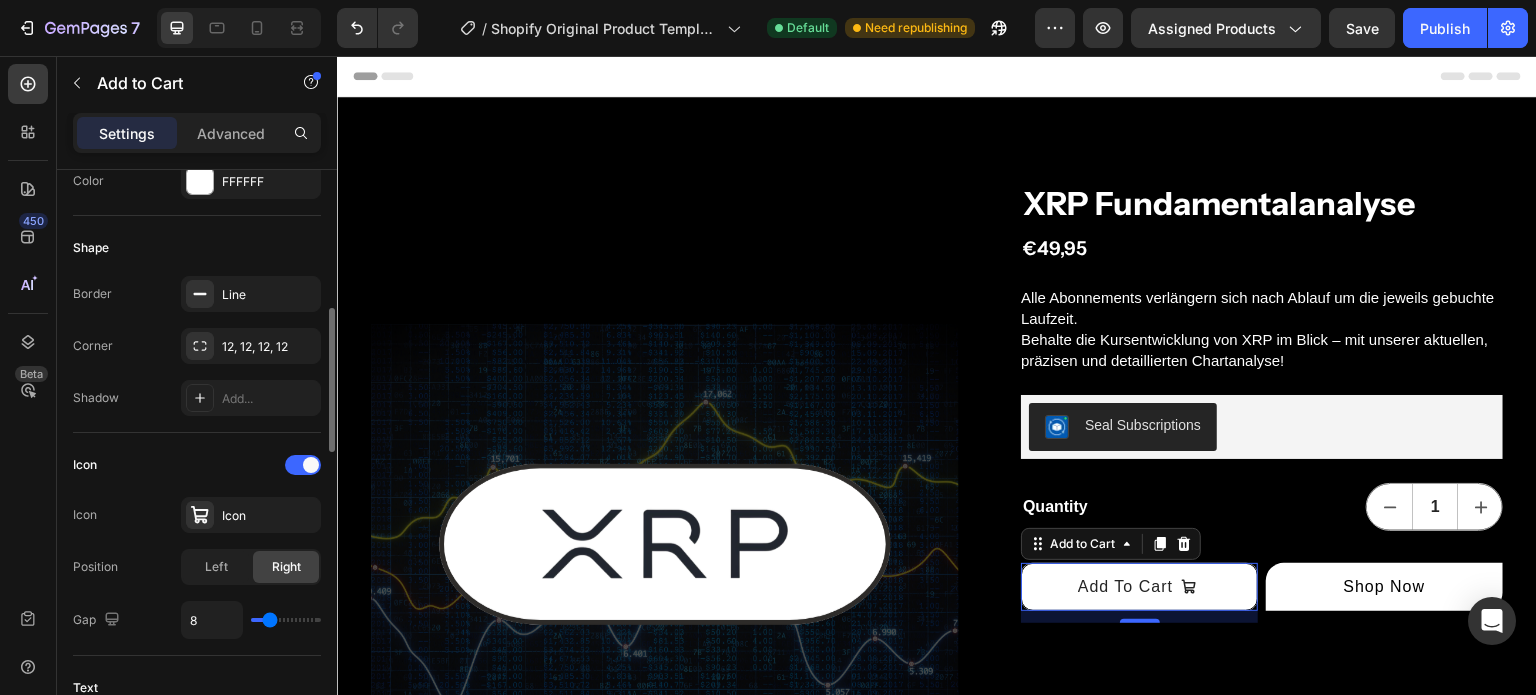 click on "Border Line Corner 12, 12, 12, 12 Shadow Add..." at bounding box center (197, 346) 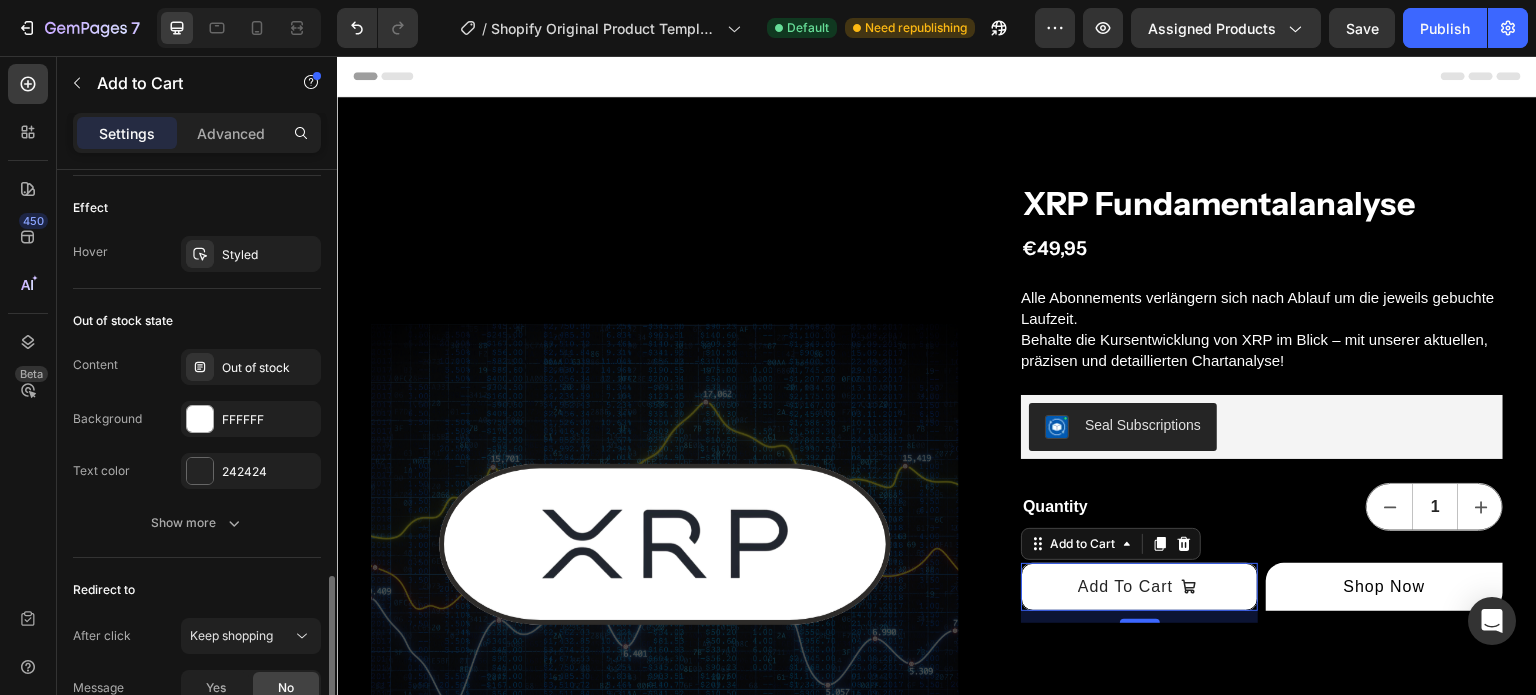 scroll, scrollTop: 1591, scrollLeft: 0, axis: vertical 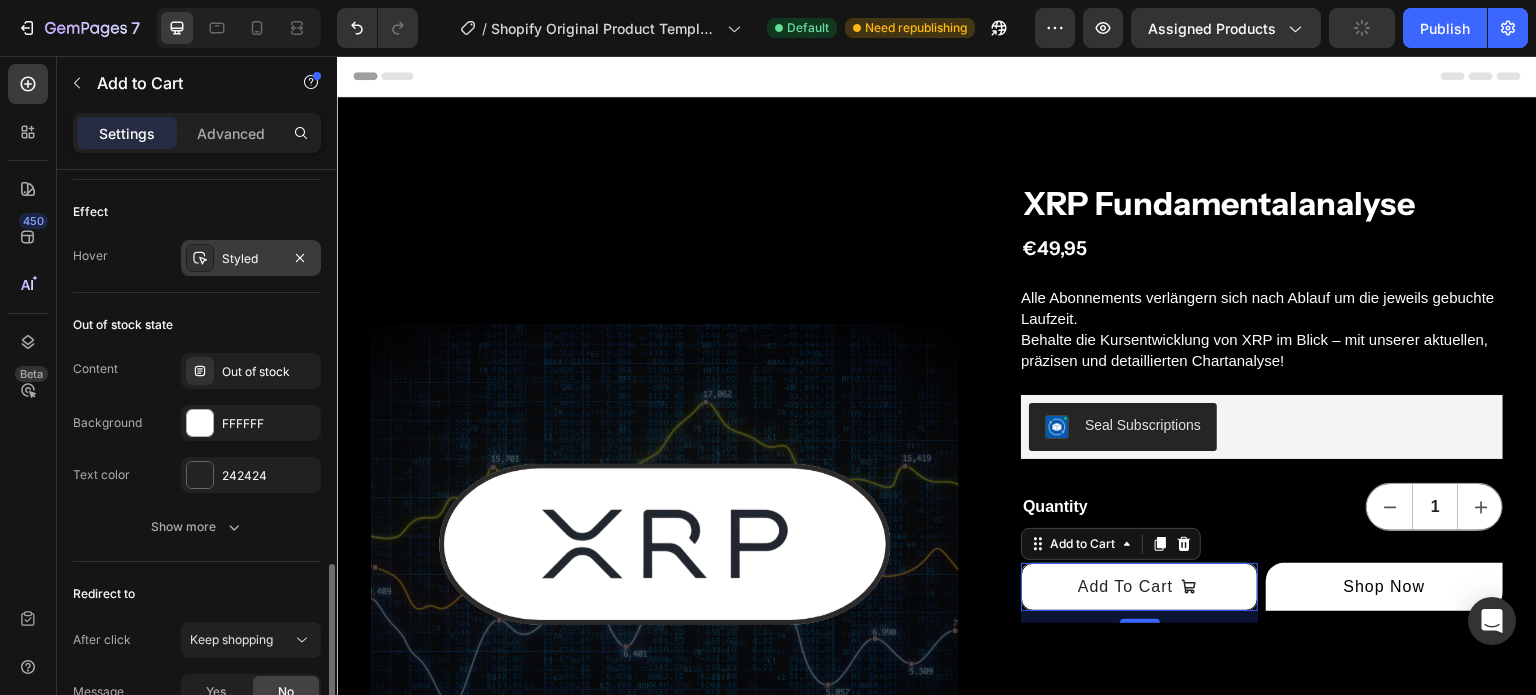 click on "Styled" at bounding box center [251, 259] 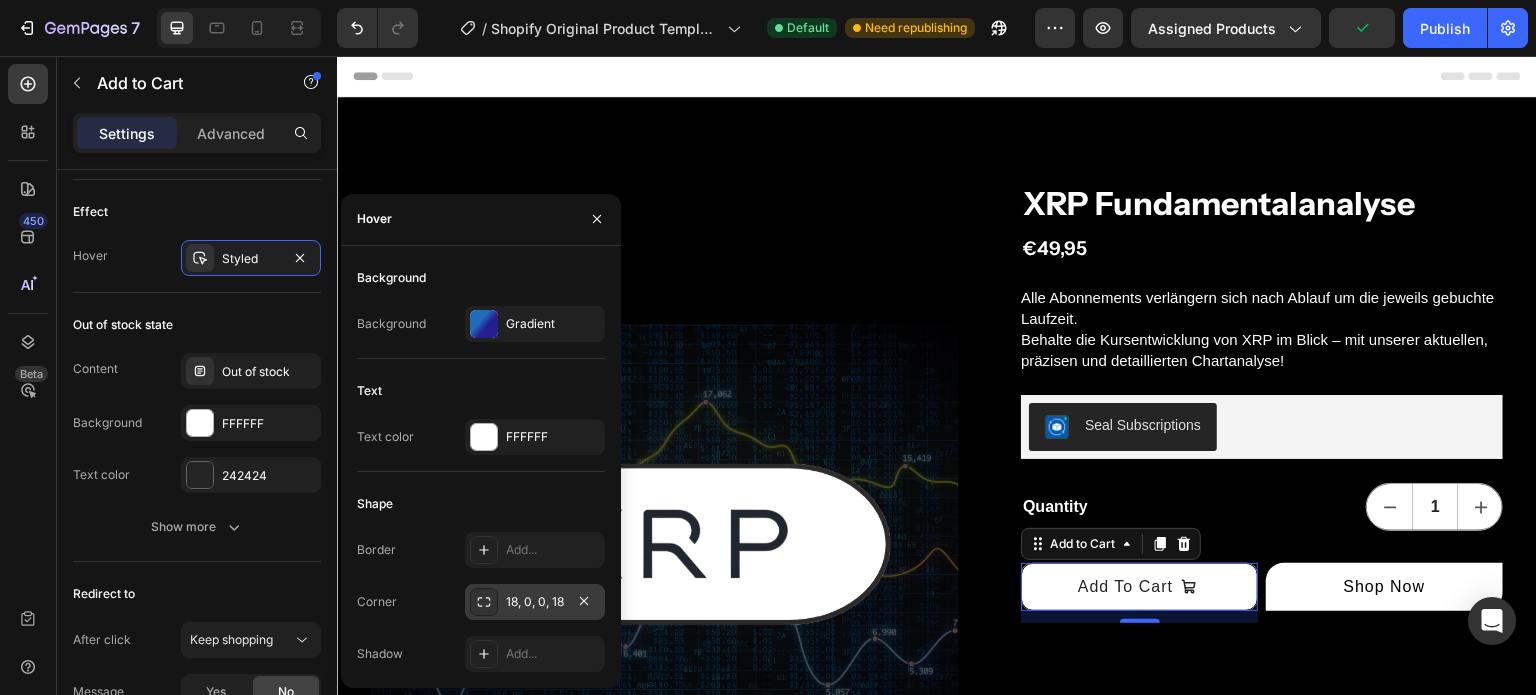 click 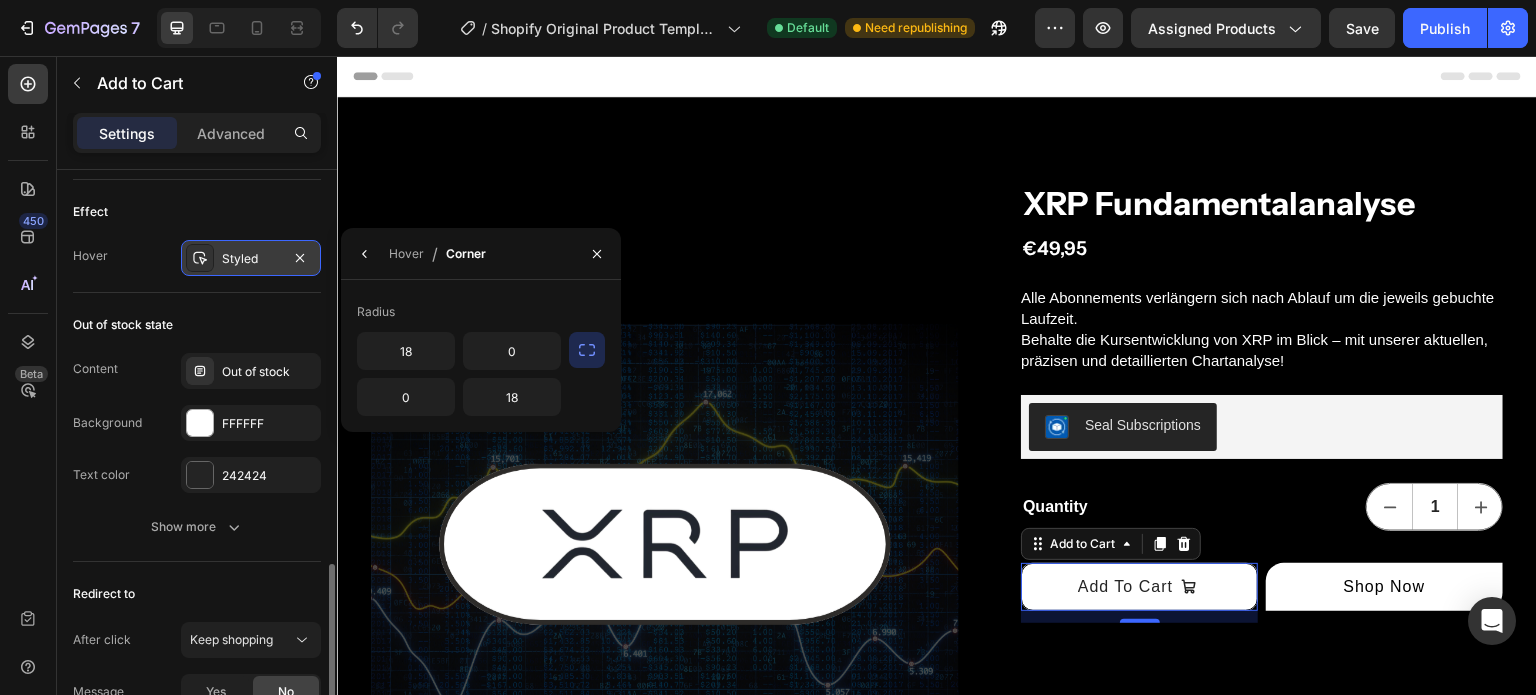click 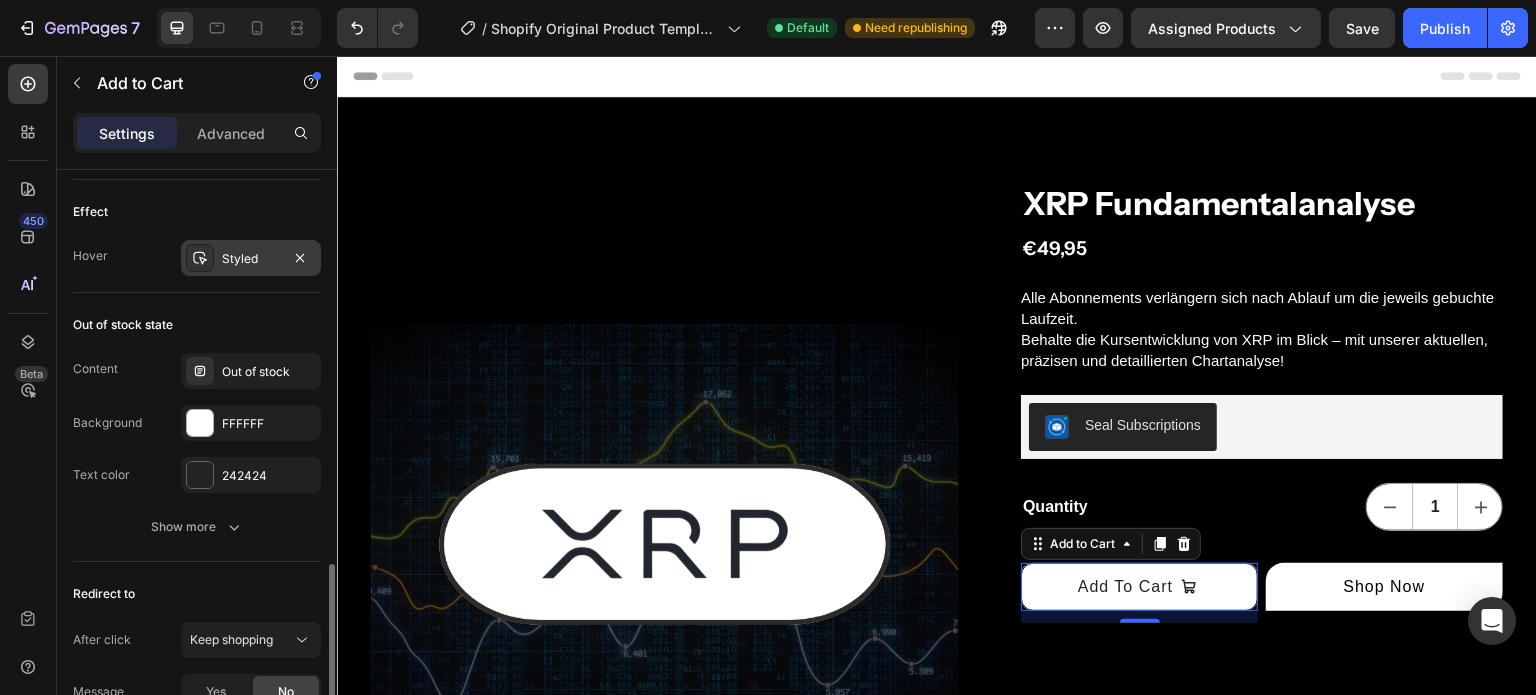 click on "Styled" at bounding box center (251, 258) 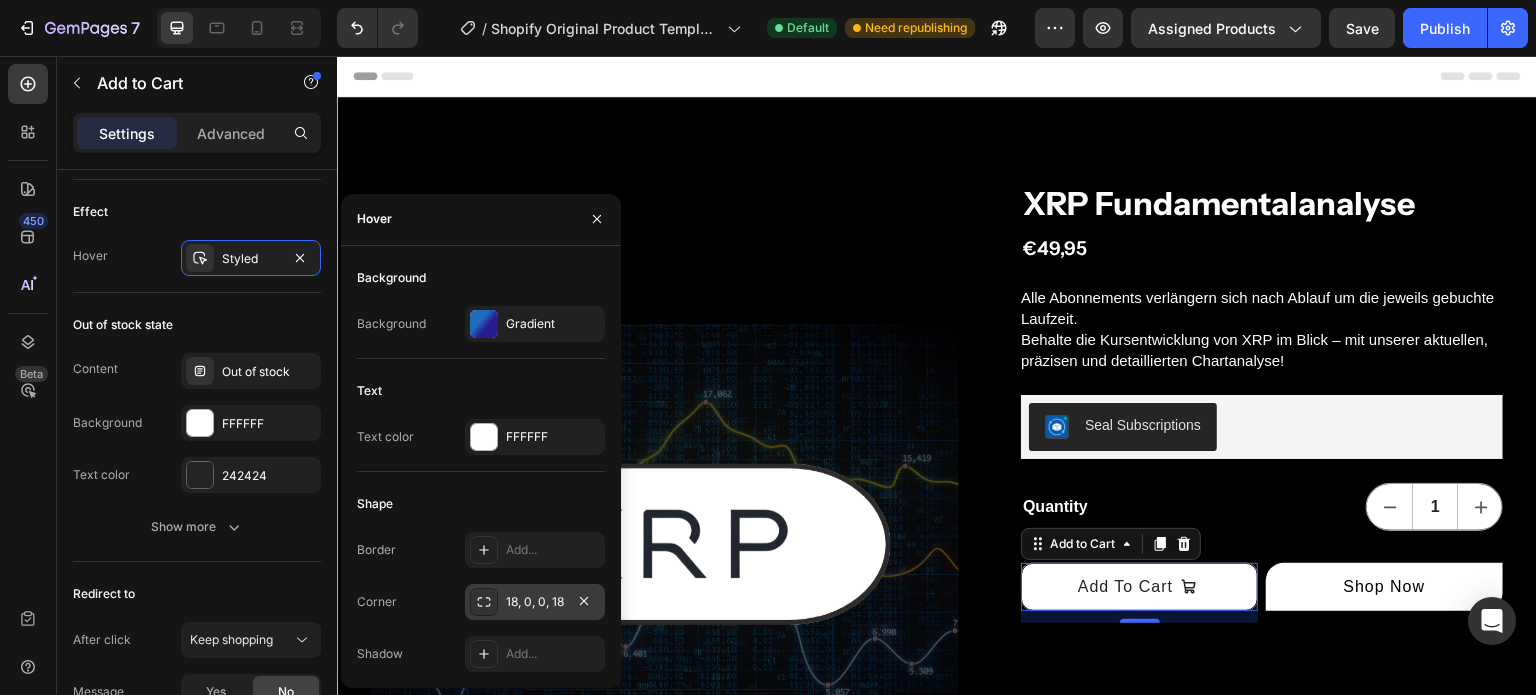 click on "18, 0, 0, 18" at bounding box center (535, 602) 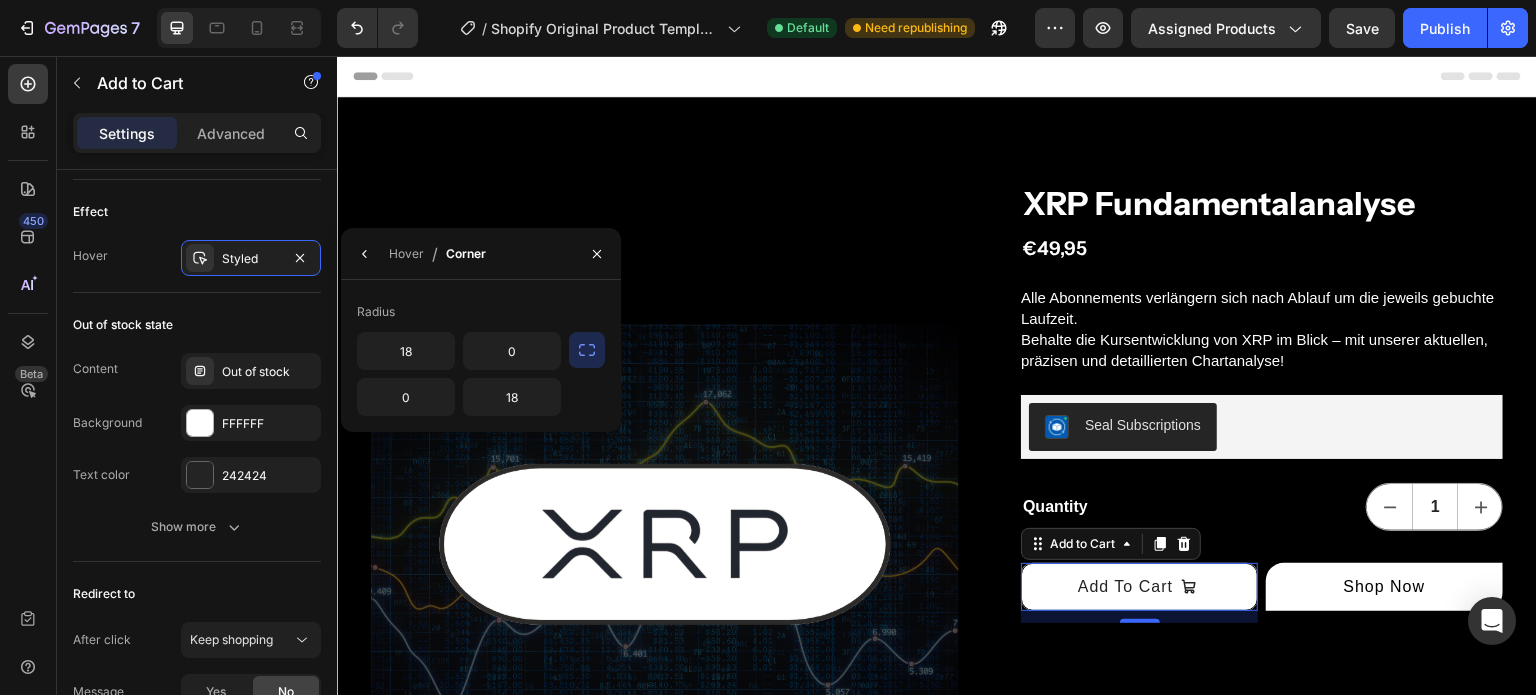click 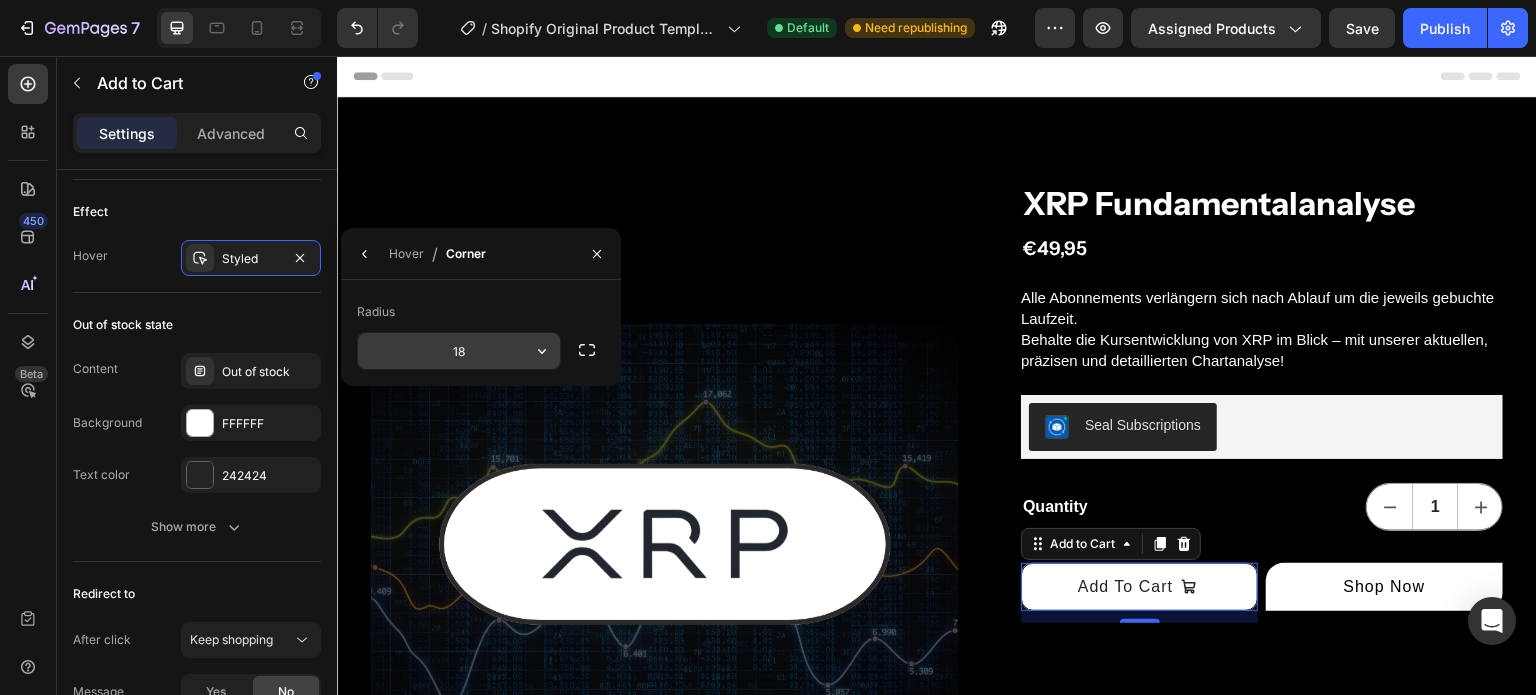 click on "18" at bounding box center (0, 0) 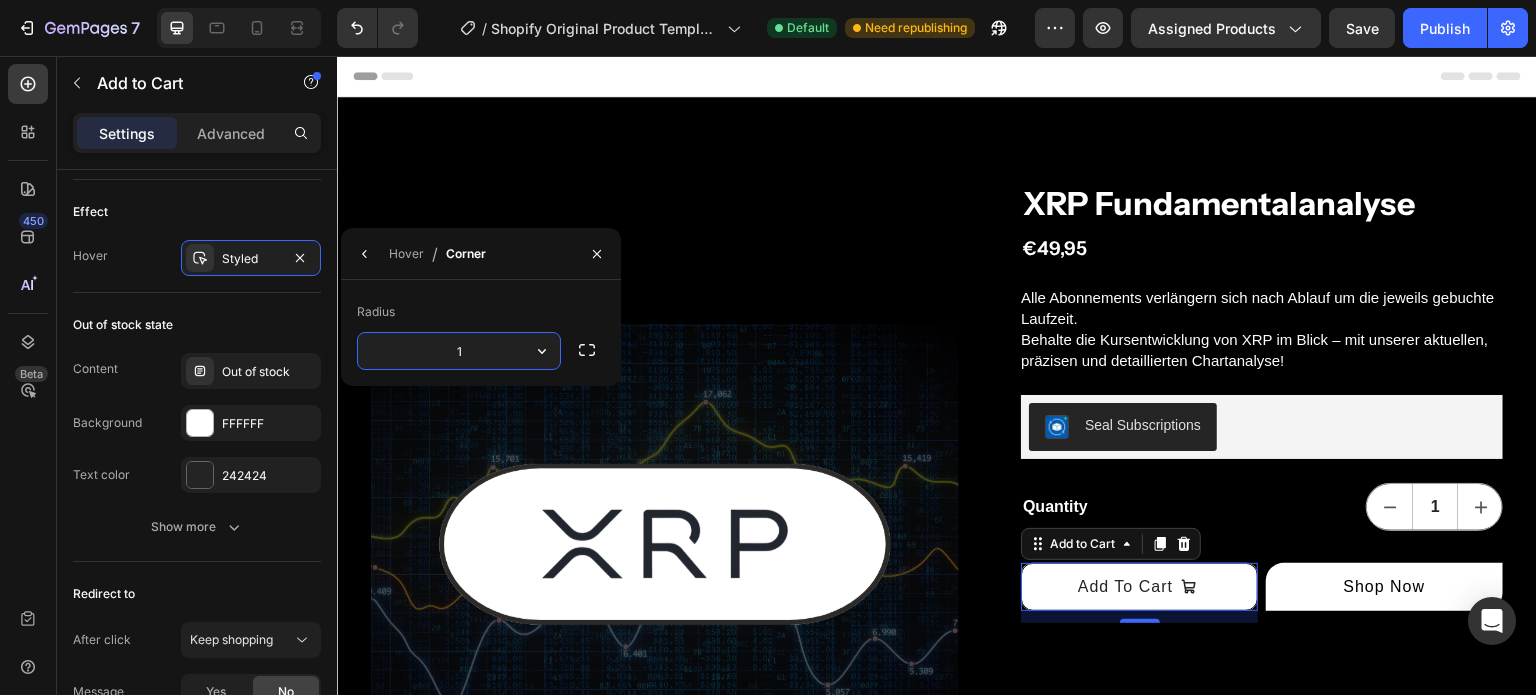 type on "12" 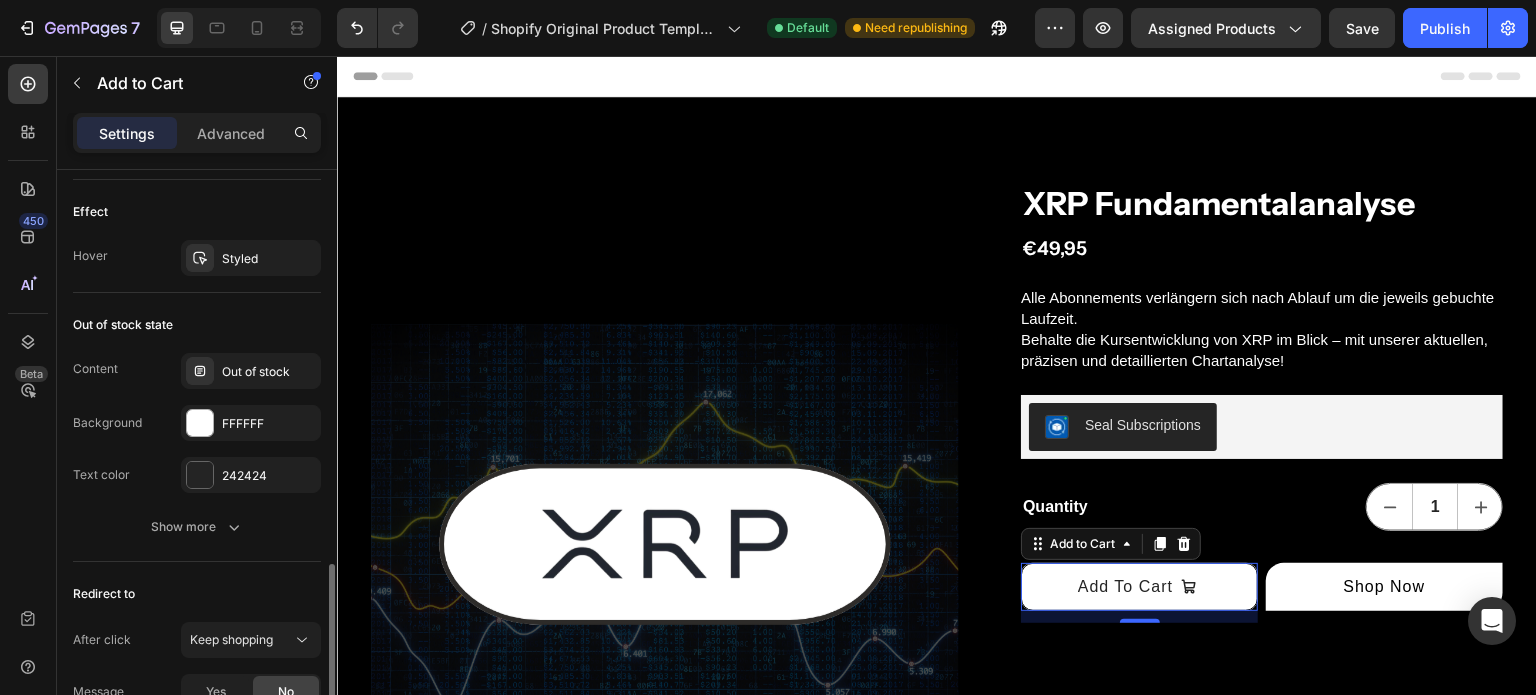 click on "Out of stock state" at bounding box center [197, 325] 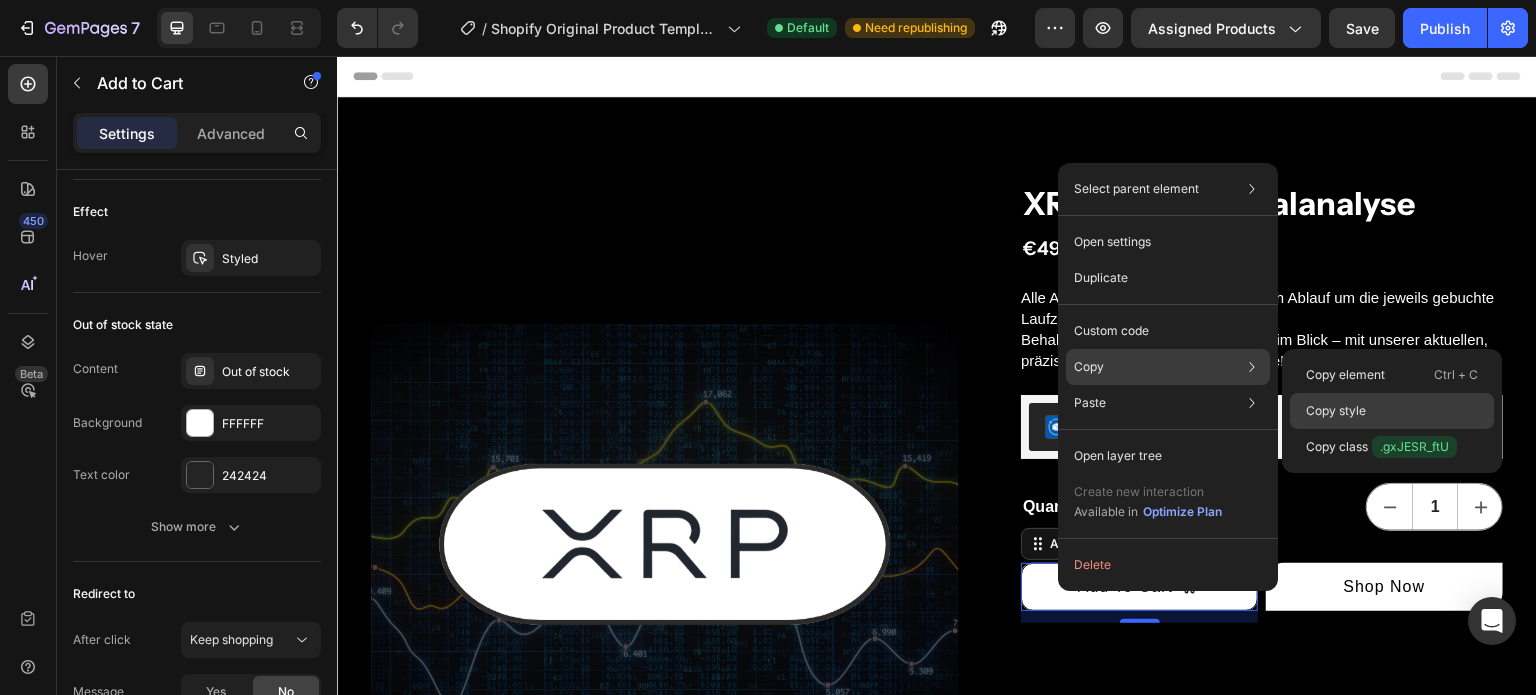 click on "Copy style" at bounding box center (1336, 411) 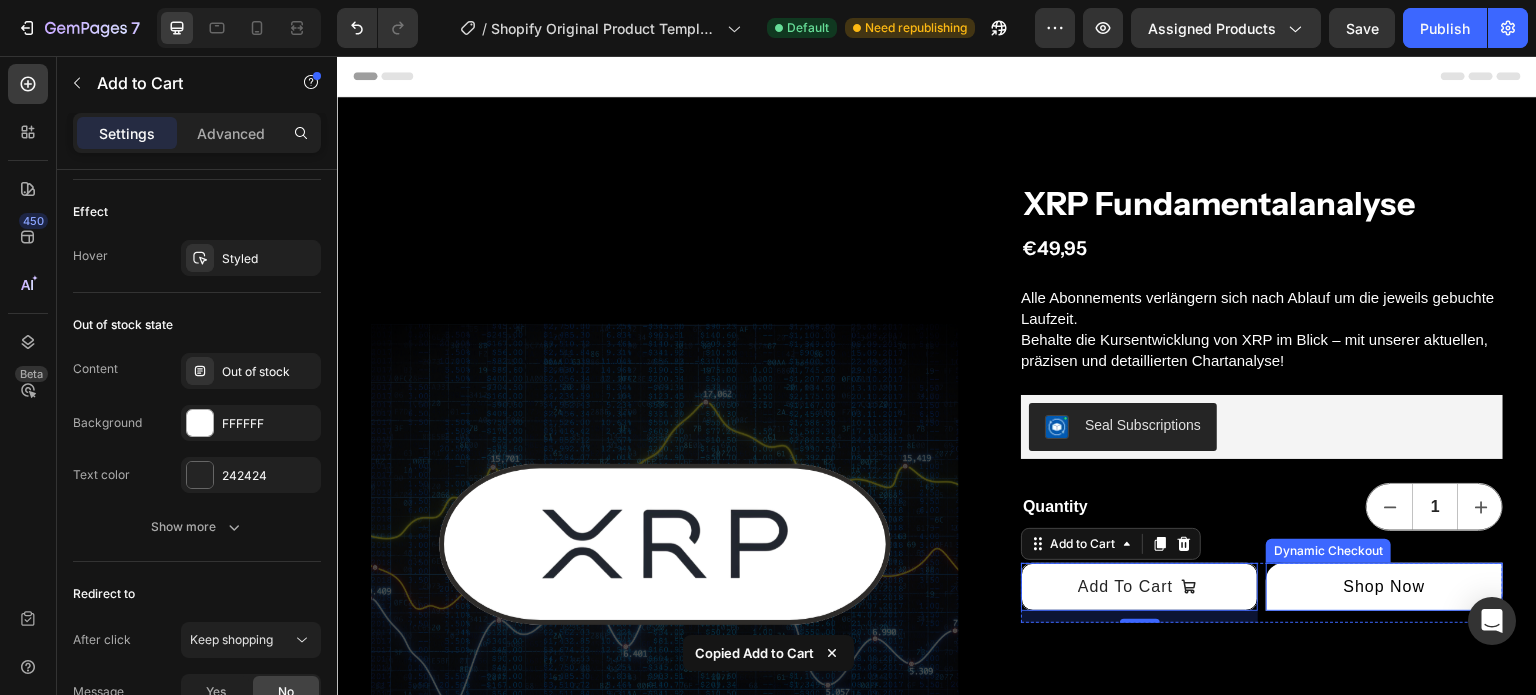 click on "Shop Now" at bounding box center [1384, 587] 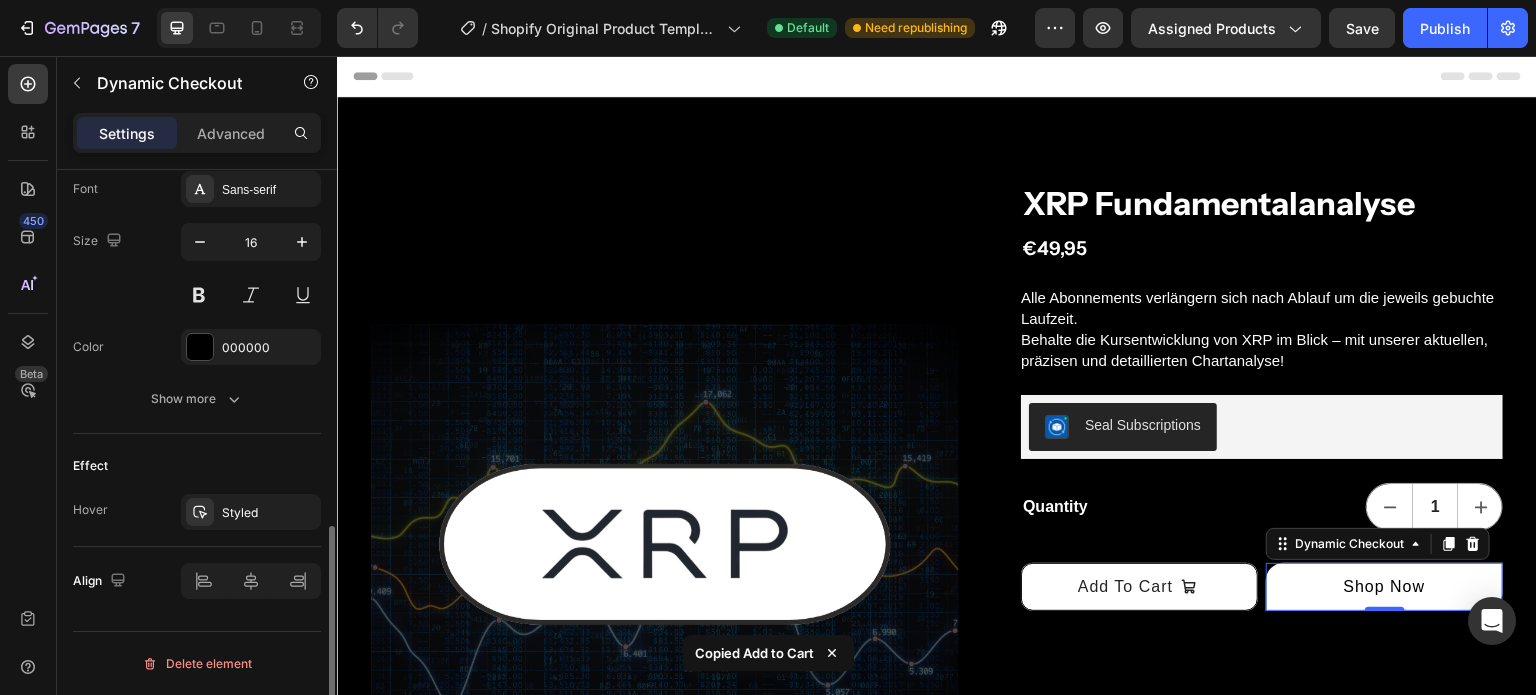 scroll, scrollTop: 0, scrollLeft: 0, axis: both 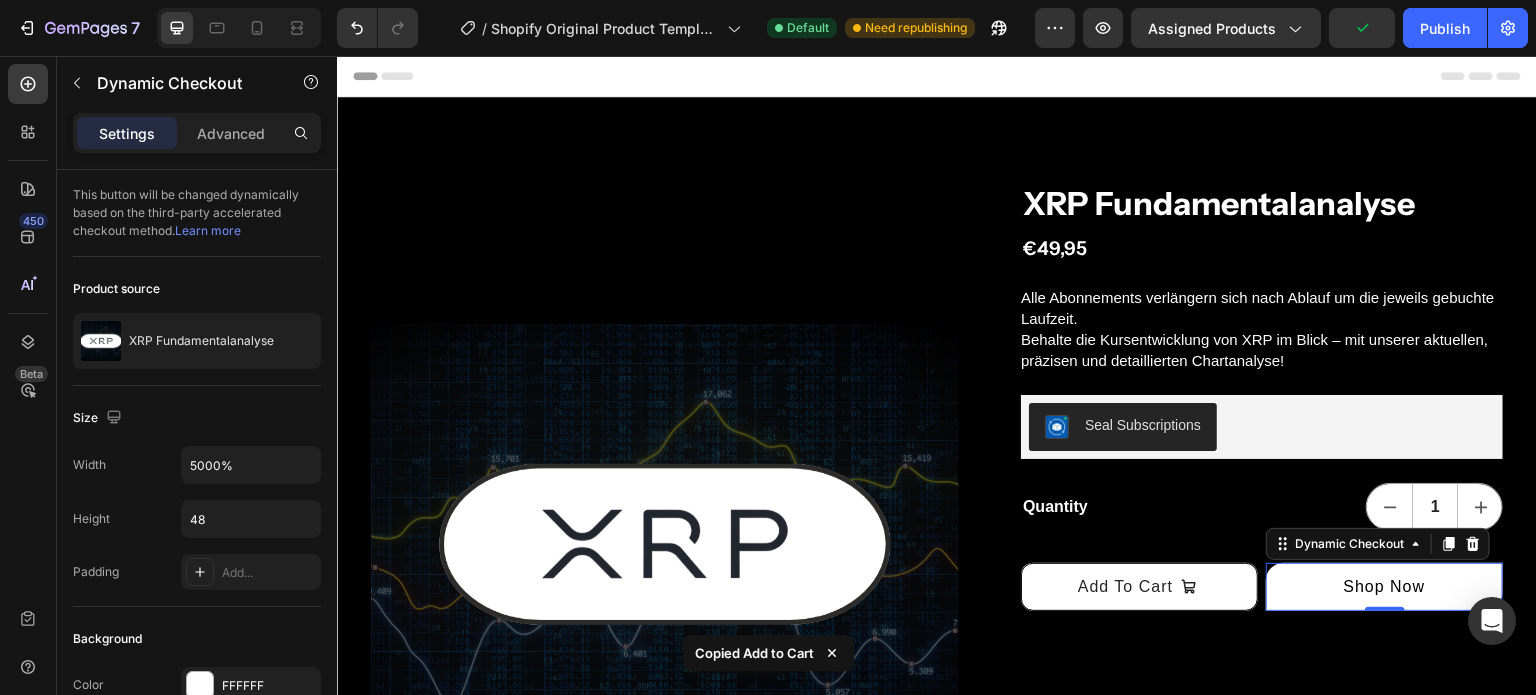 click on "Shop Now" at bounding box center [1384, 587] 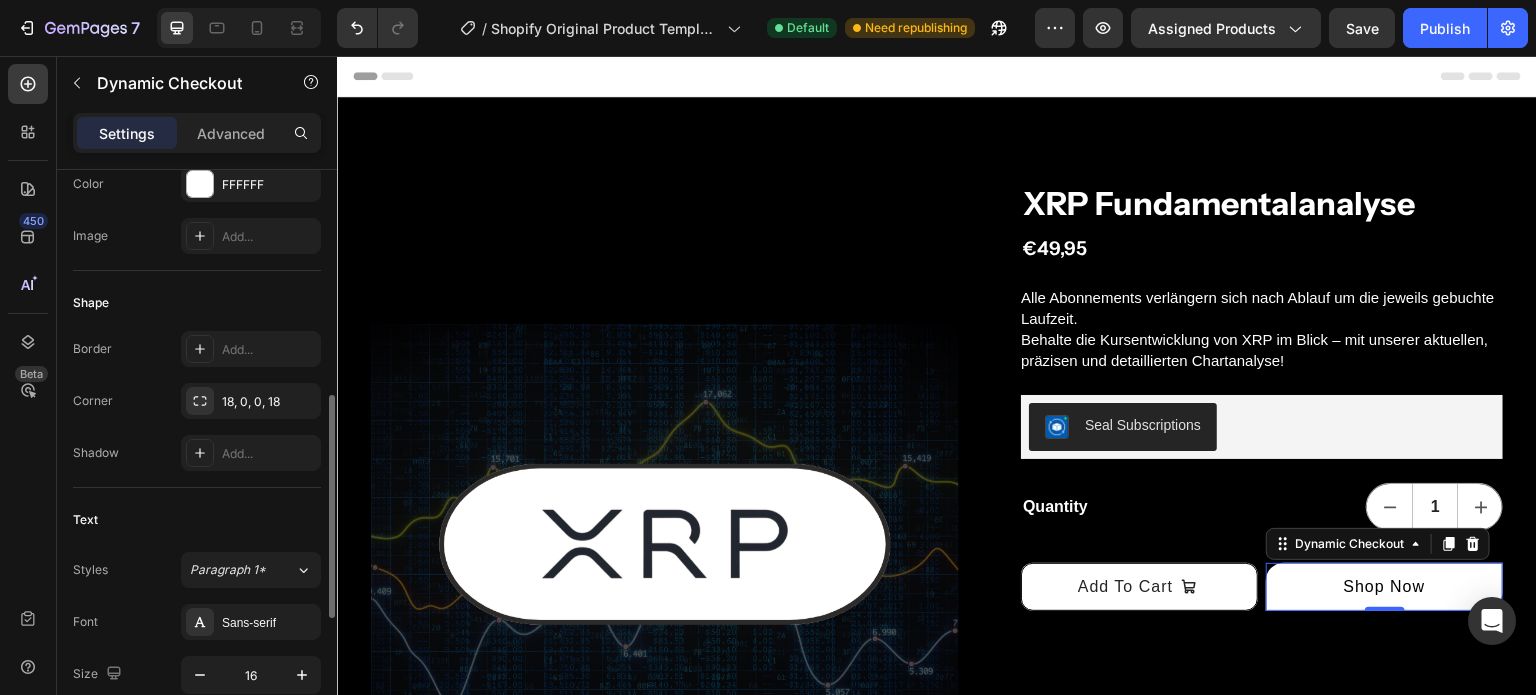 scroll, scrollTop: 524, scrollLeft: 0, axis: vertical 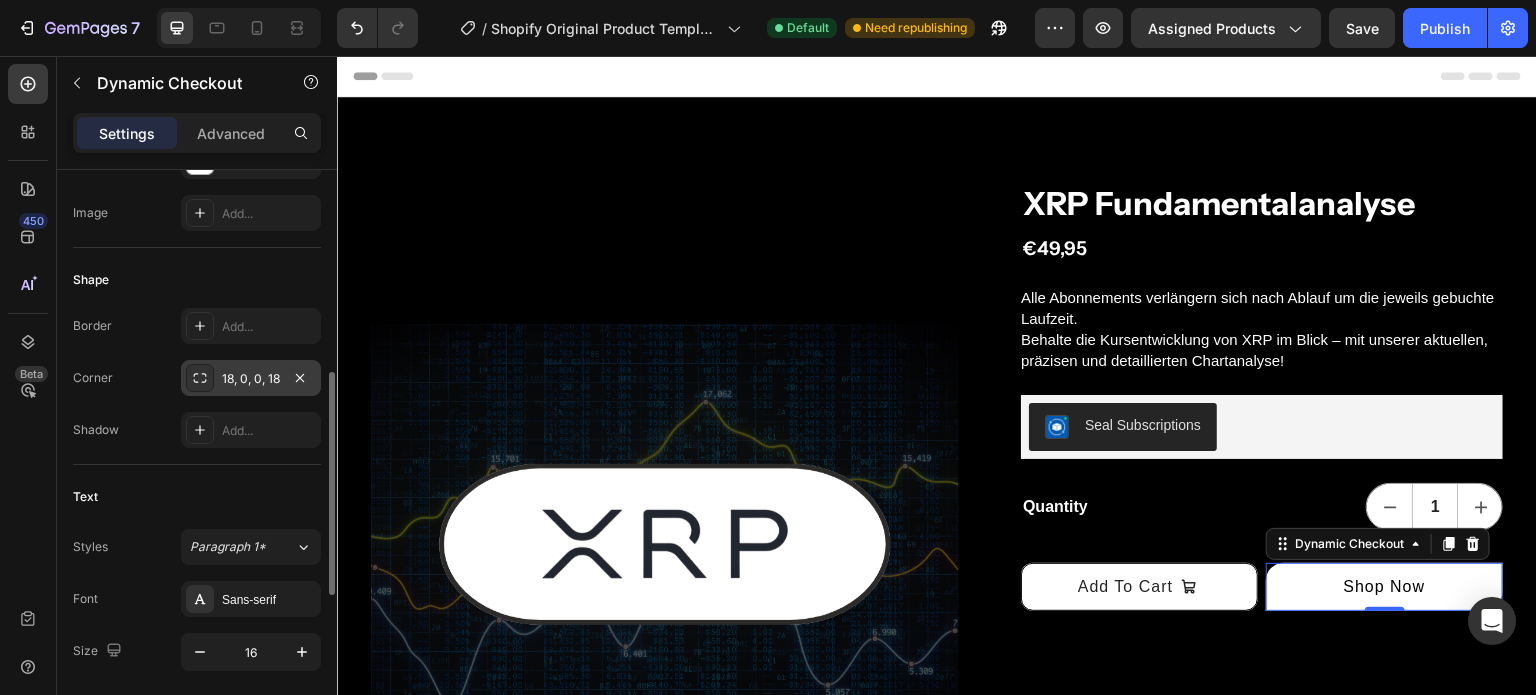 click on "18, 0, 0, 18" at bounding box center (251, 379) 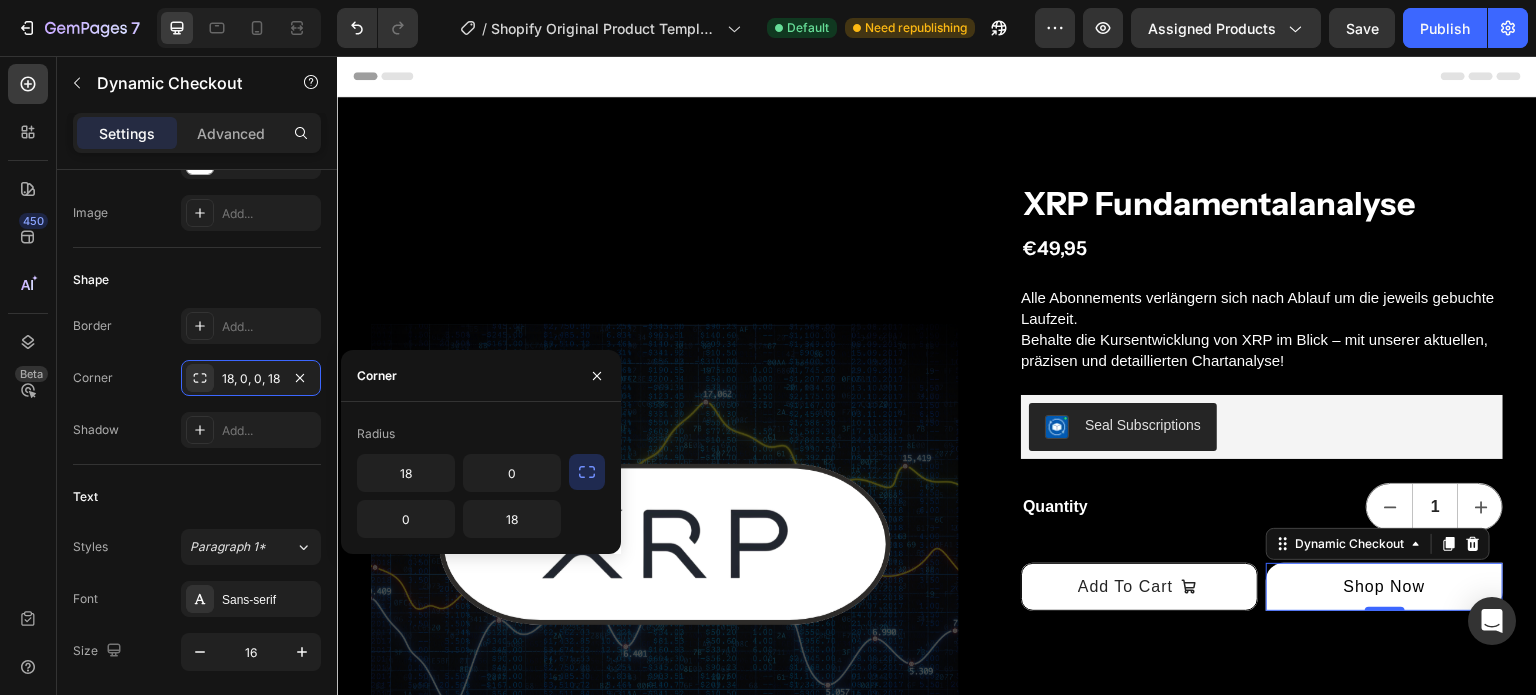 click 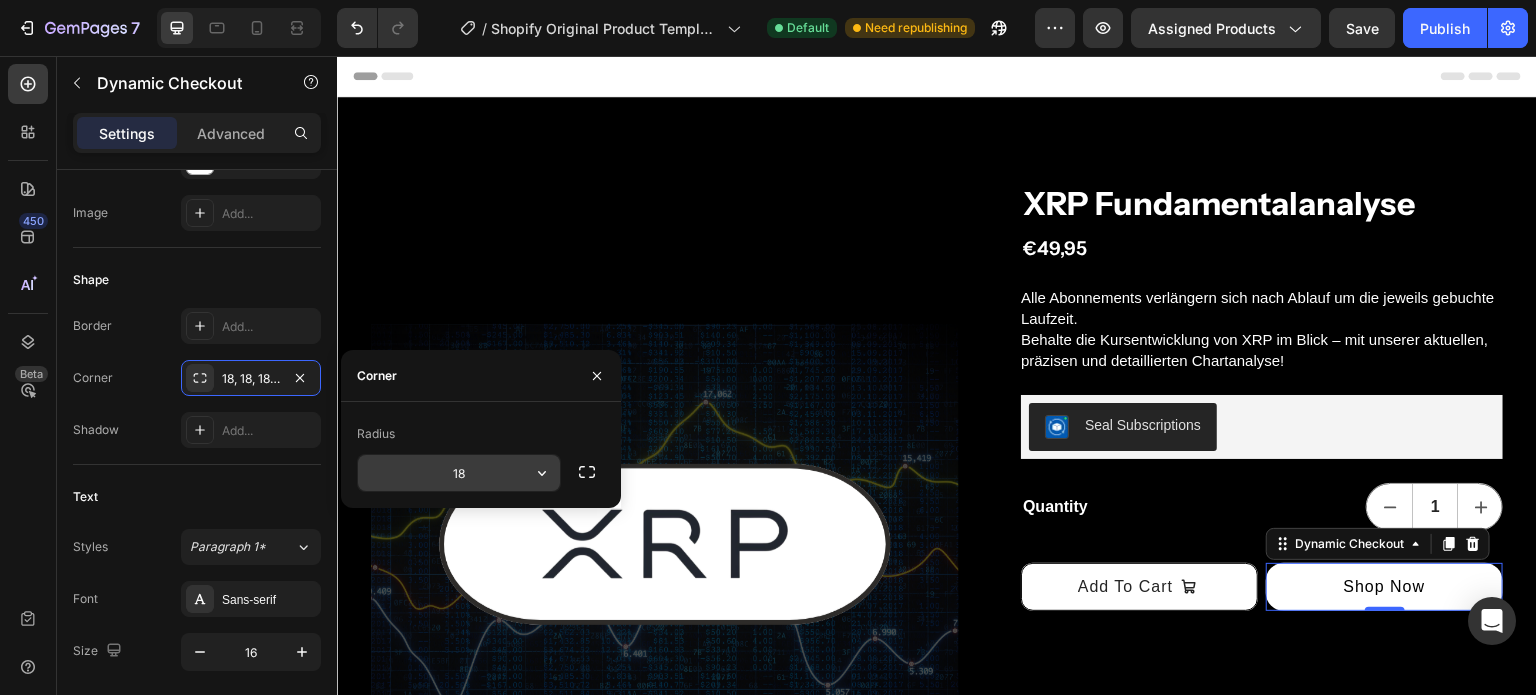 click on "18" at bounding box center (459, 473) 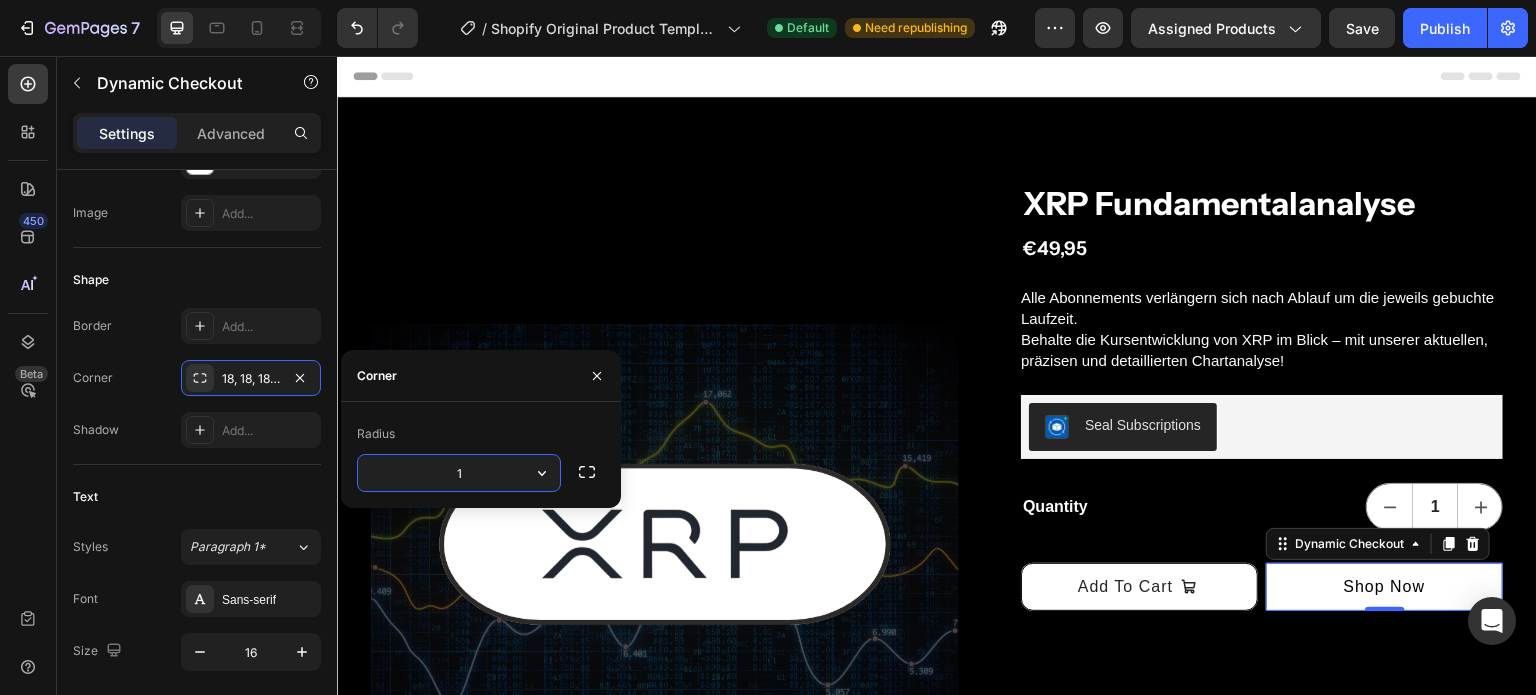 type on "12" 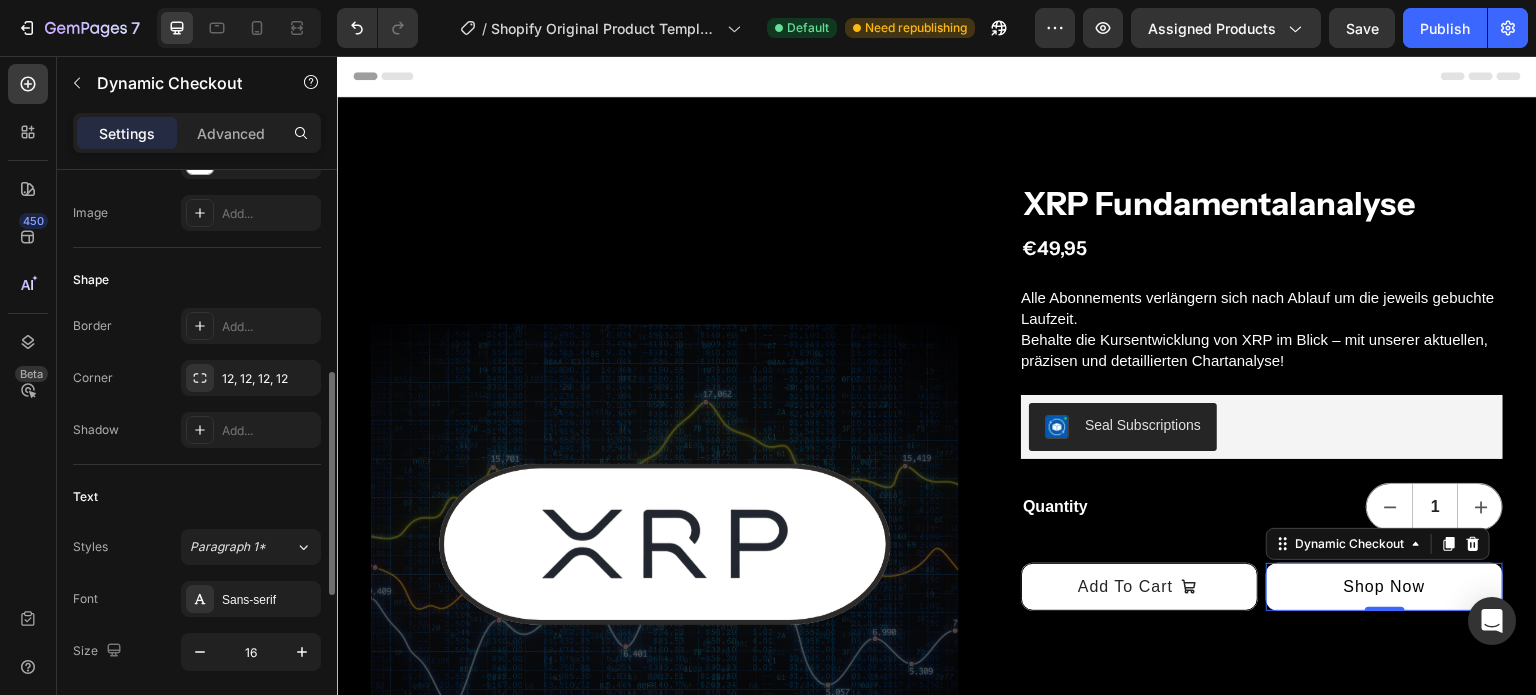 click on "Text" at bounding box center [197, 497] 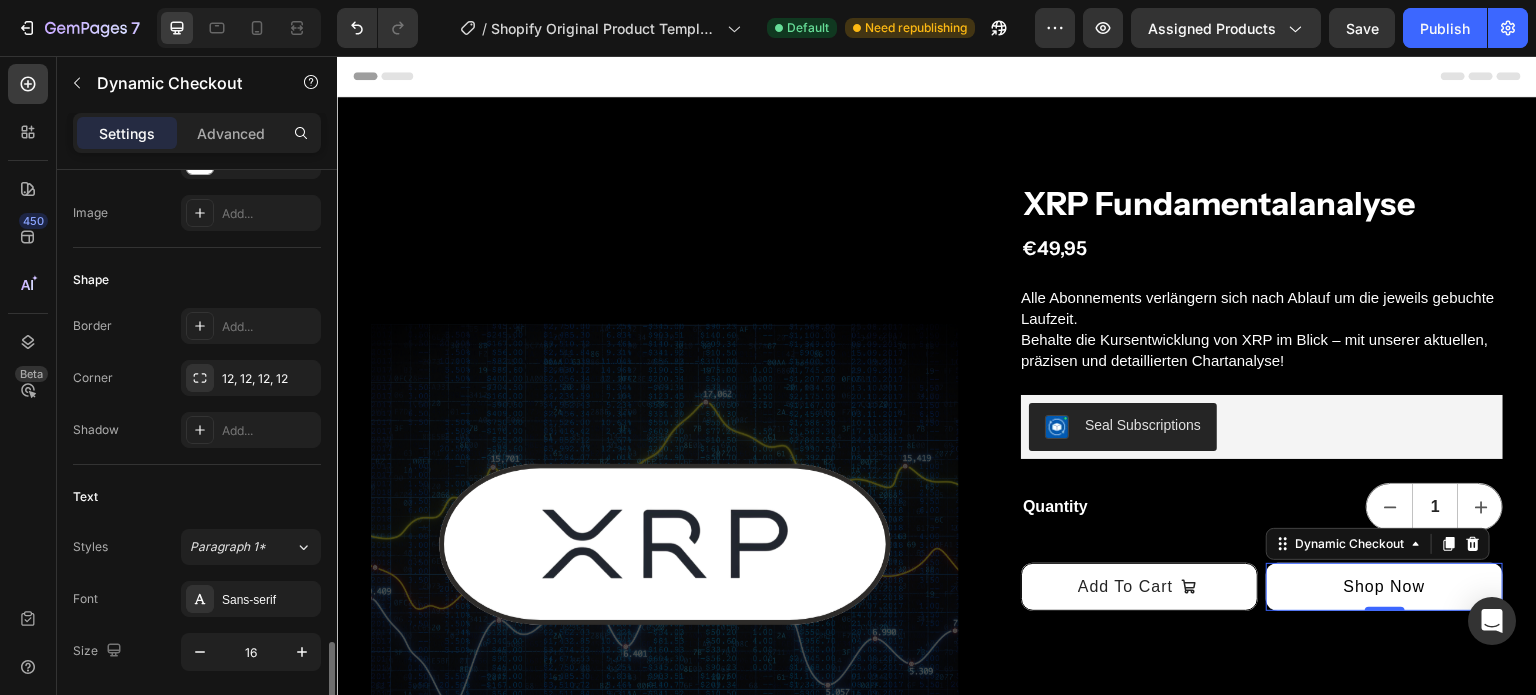 scroll, scrollTop: 931, scrollLeft: 0, axis: vertical 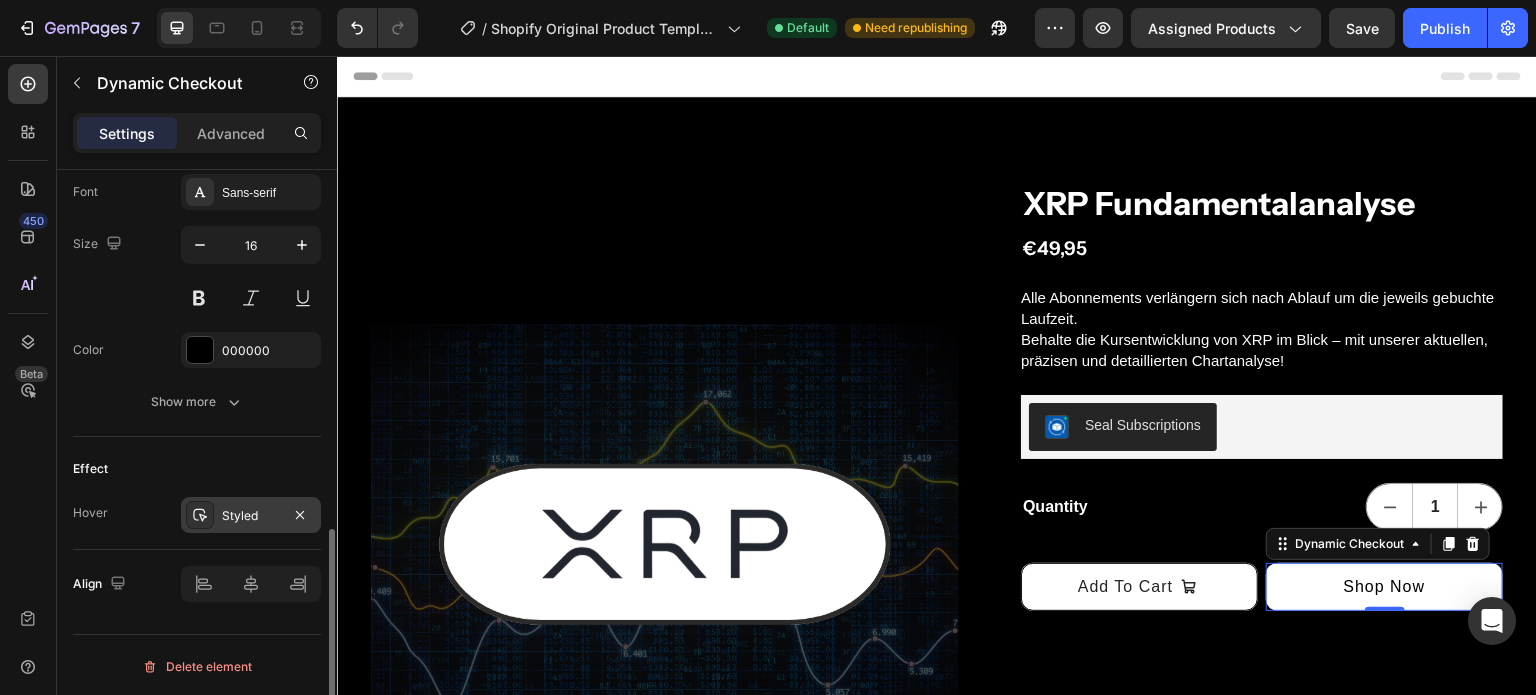 click on "Styled" at bounding box center [251, 516] 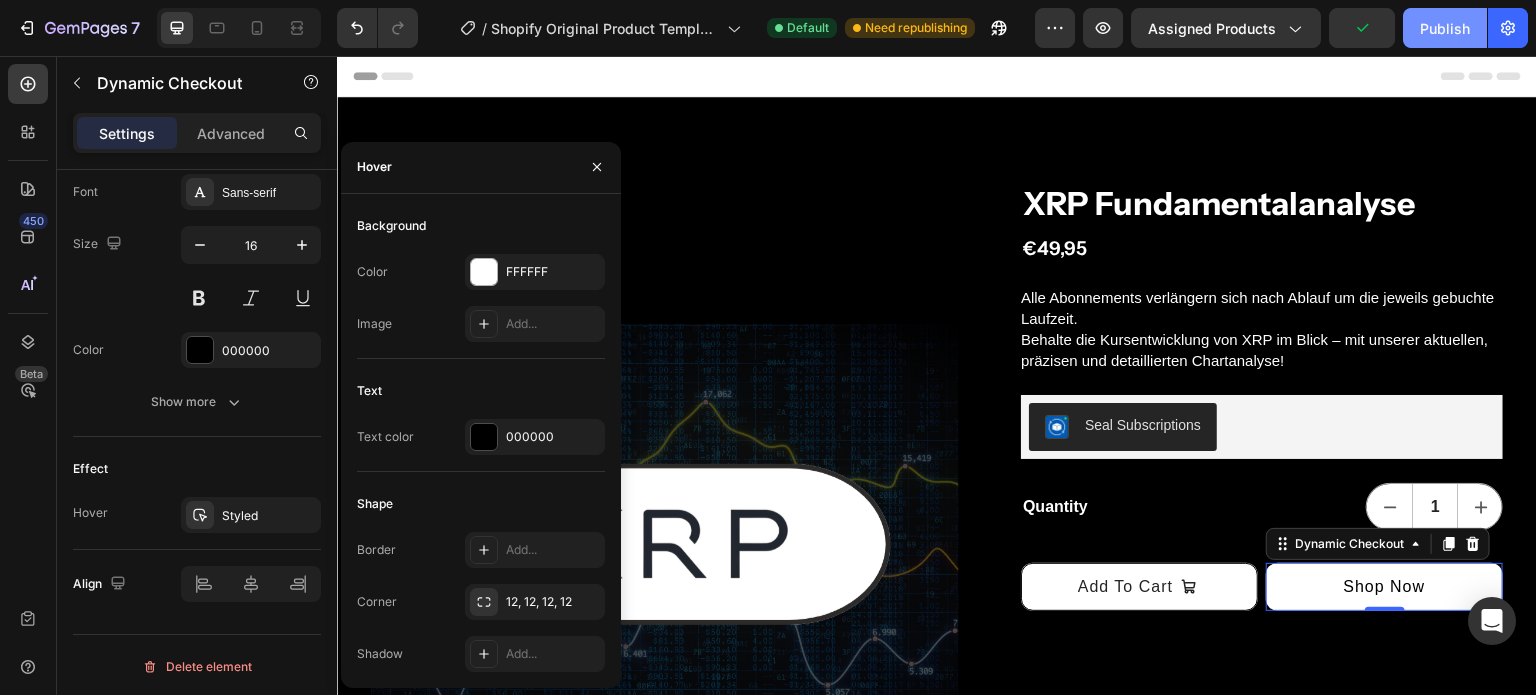 click on "Publish" 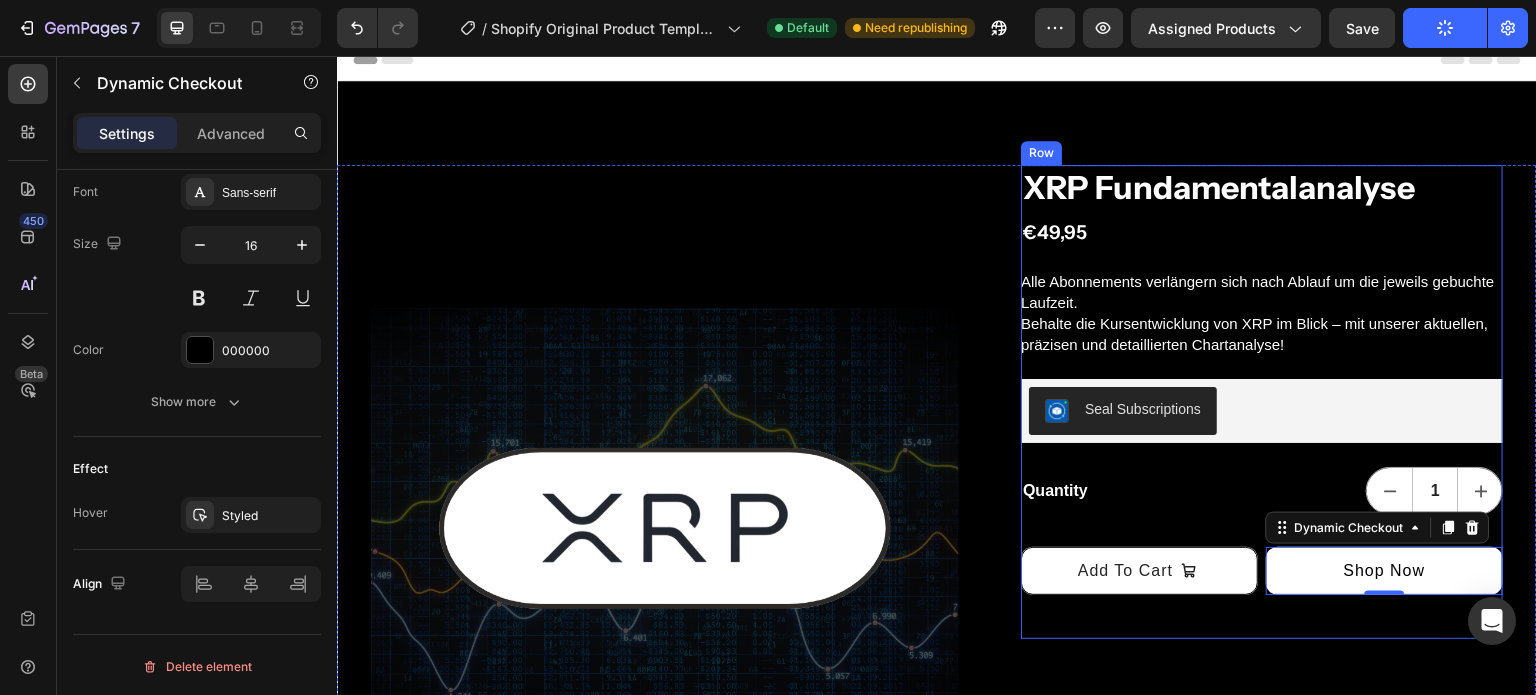 scroll, scrollTop: 16, scrollLeft: 0, axis: vertical 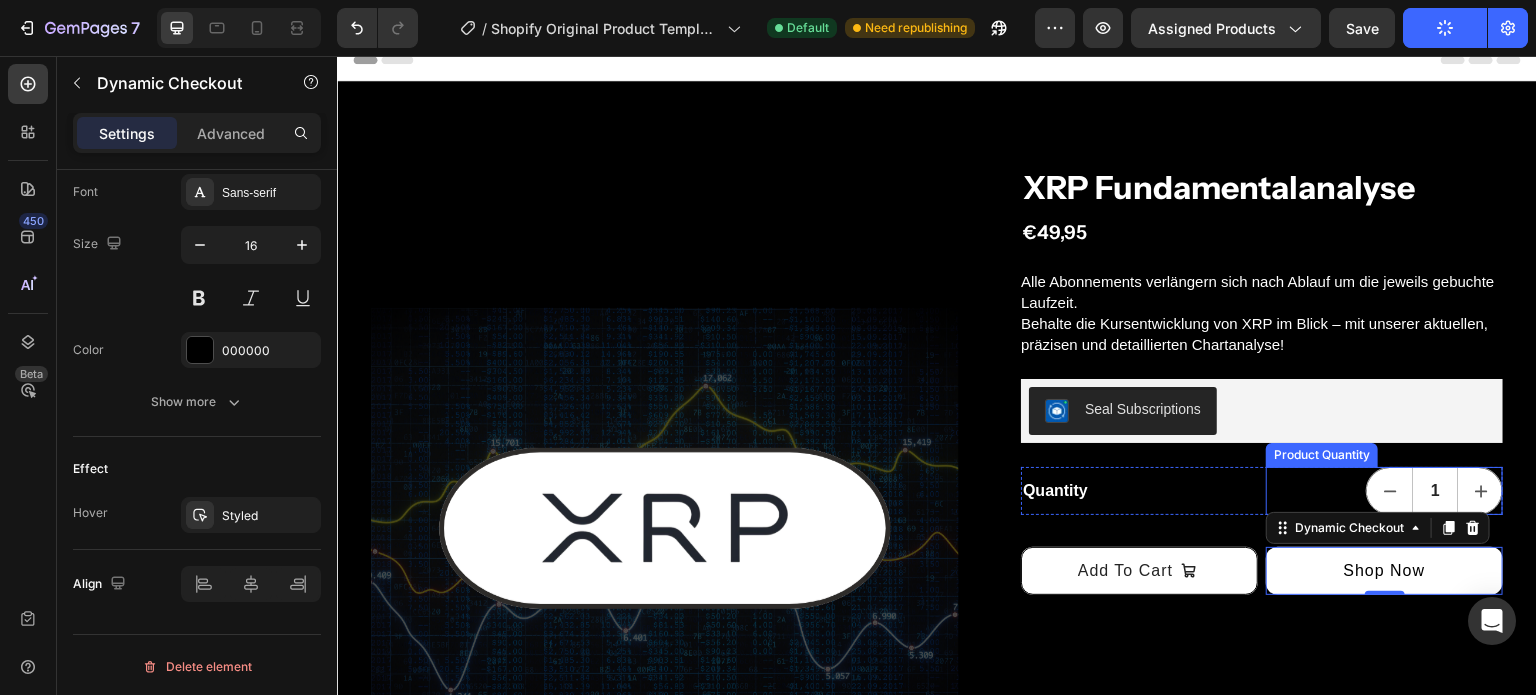 click on "1" at bounding box center (1435, 491) 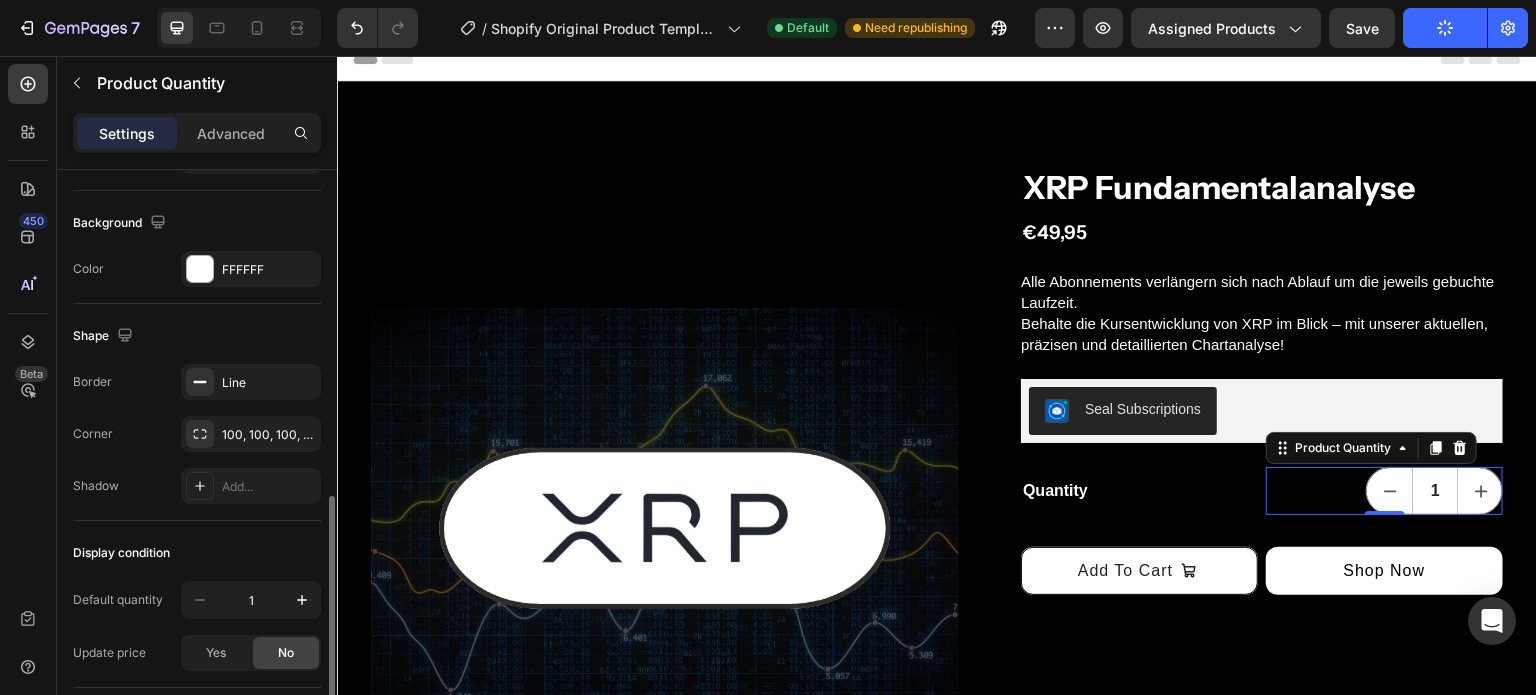 scroll, scrollTop: 926, scrollLeft: 0, axis: vertical 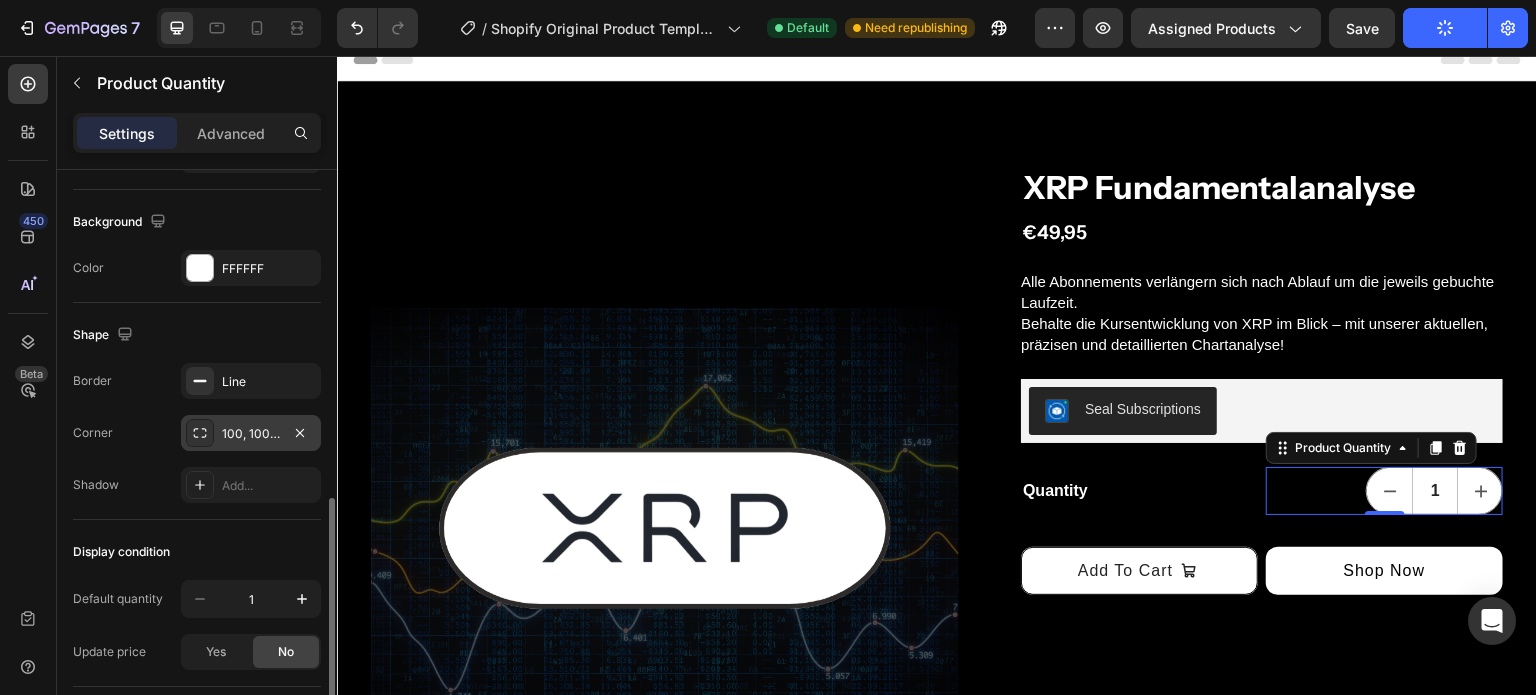 click on "100, 100, 100, 100" at bounding box center [251, 434] 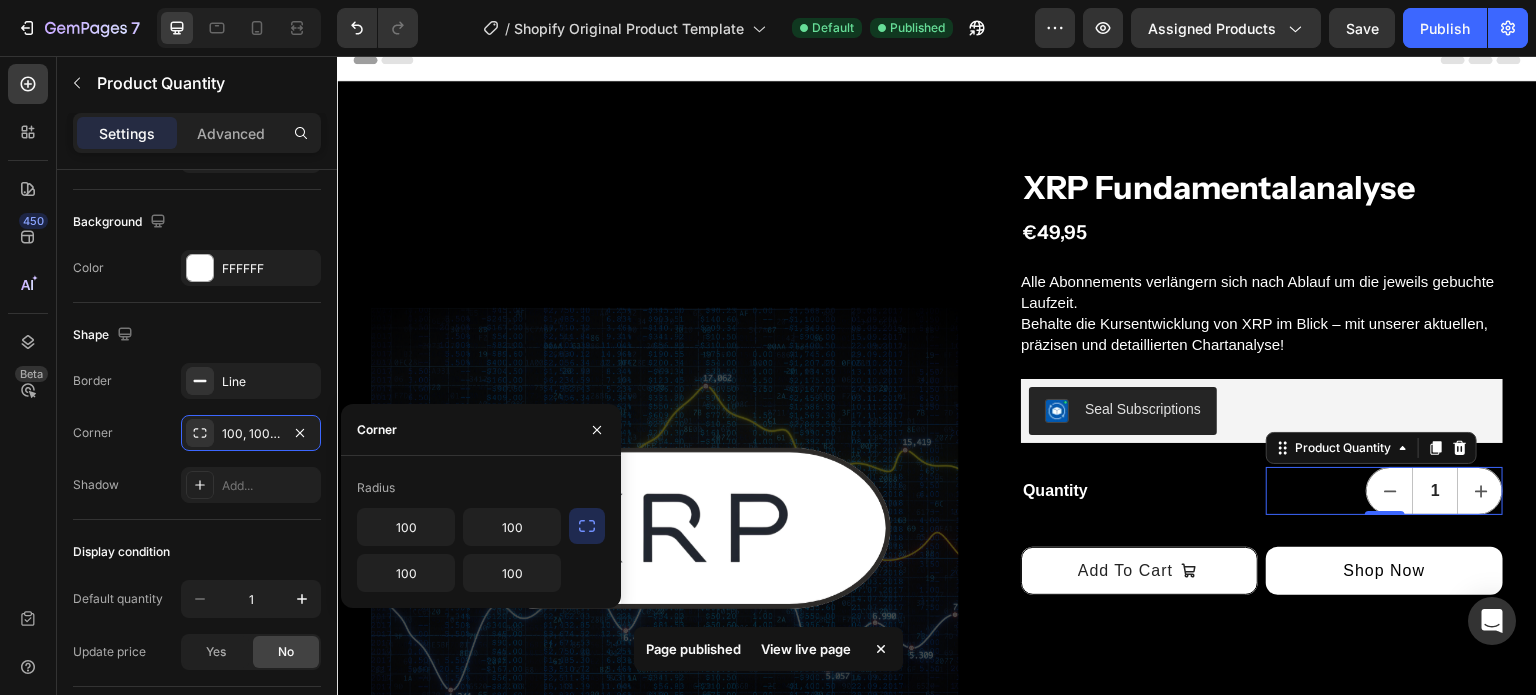 click at bounding box center [587, 526] 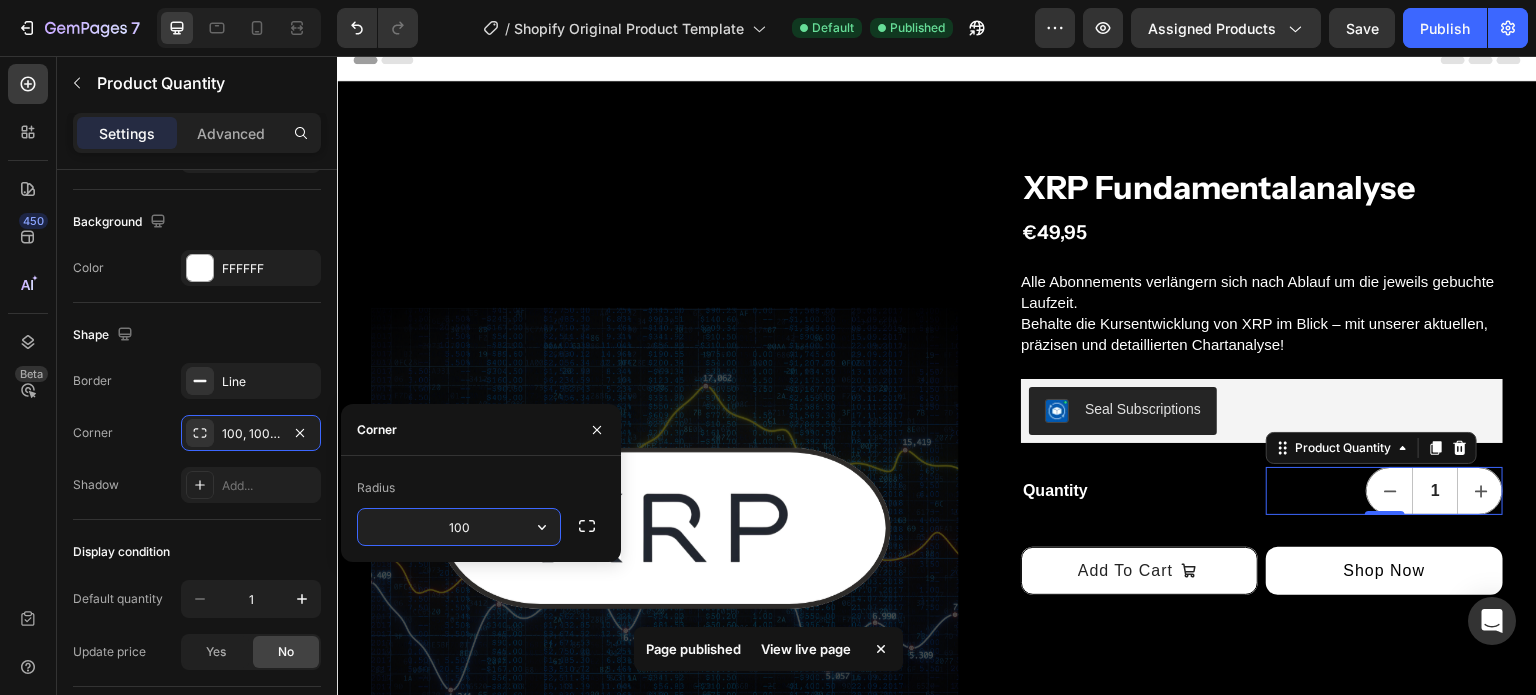 click on "100" at bounding box center [459, 527] 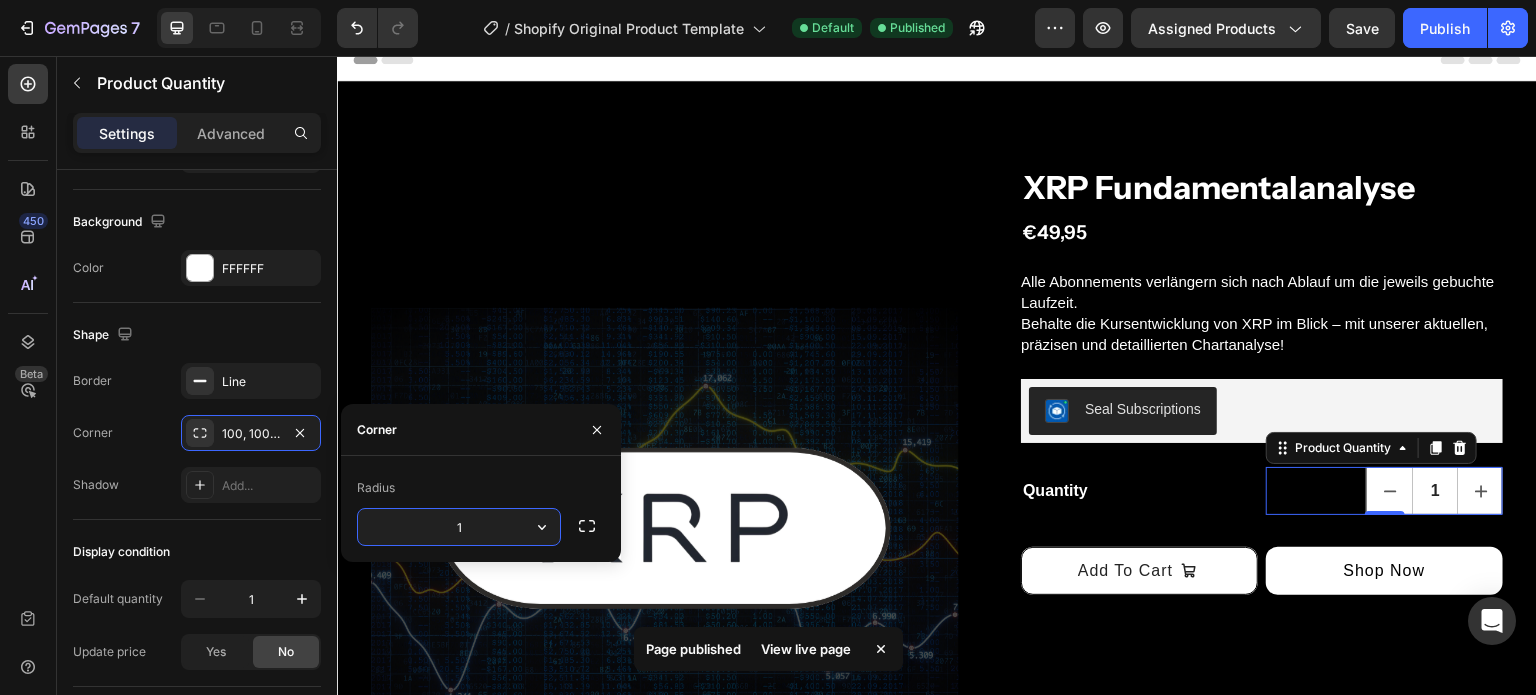 type on "12" 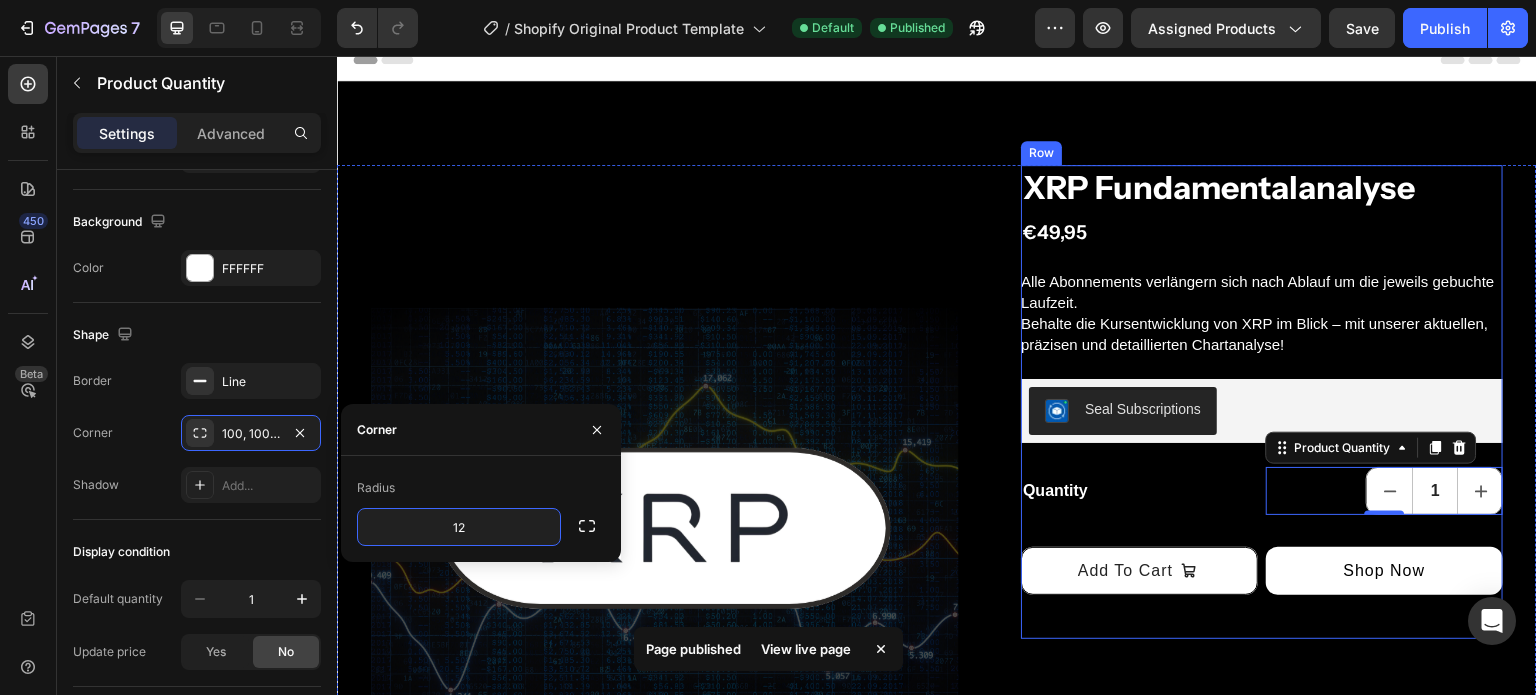click on "XRP Fundamentalanalyse Product Title €49,95 Product Price Product Price Row Alle Abonnements verlängern sich nach Ablauf um die jeweils gebuchte Laufzeit.
Behalte die Kursentwicklung von XRP im Blick – mit unserer aktuellen, präzisen und detaillierten Chartanalyse!   Product Description Seal Subscriptions Seal Subscriptions Quantity Text Block
1
Product Quantity   0 Row
Add To Cart Add to Cart Shop Now Dynamic Checkout Row" at bounding box center [1262, 402] 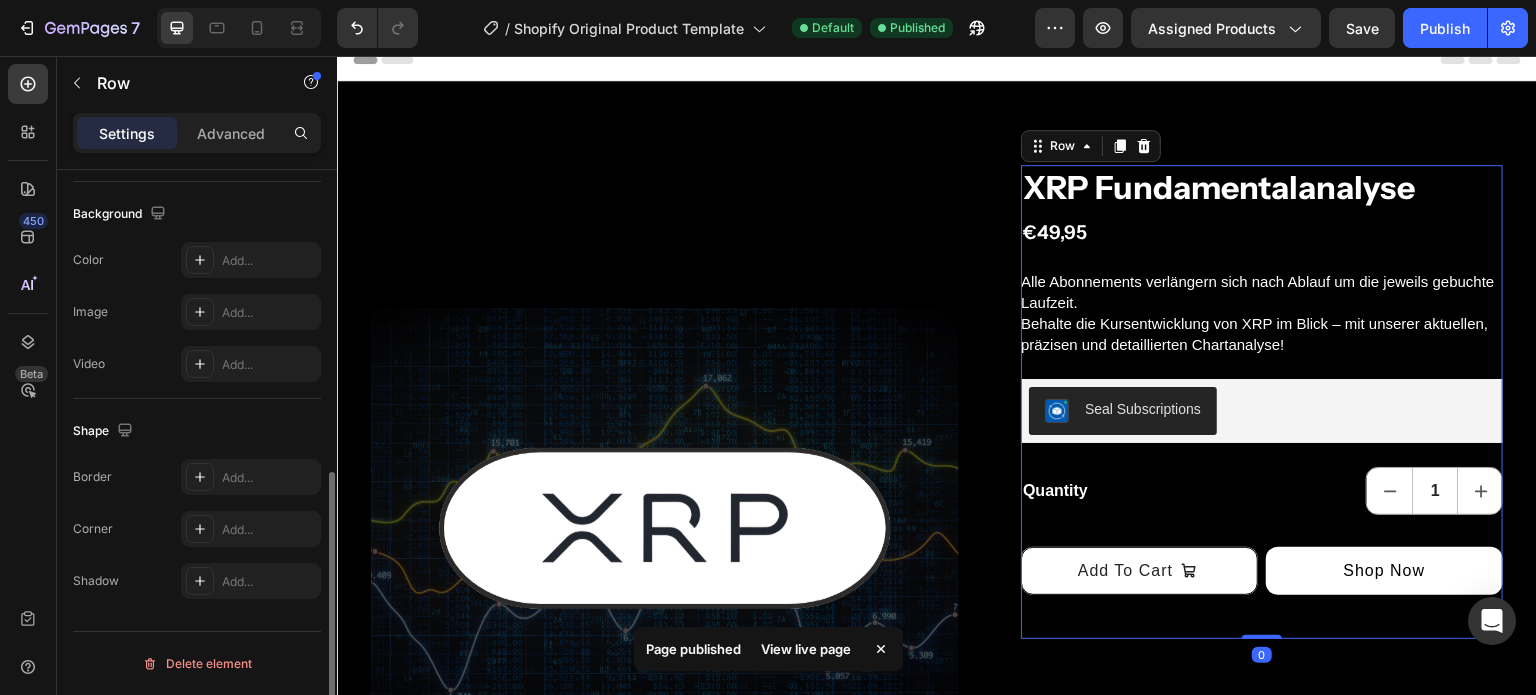 scroll, scrollTop: 0, scrollLeft: 0, axis: both 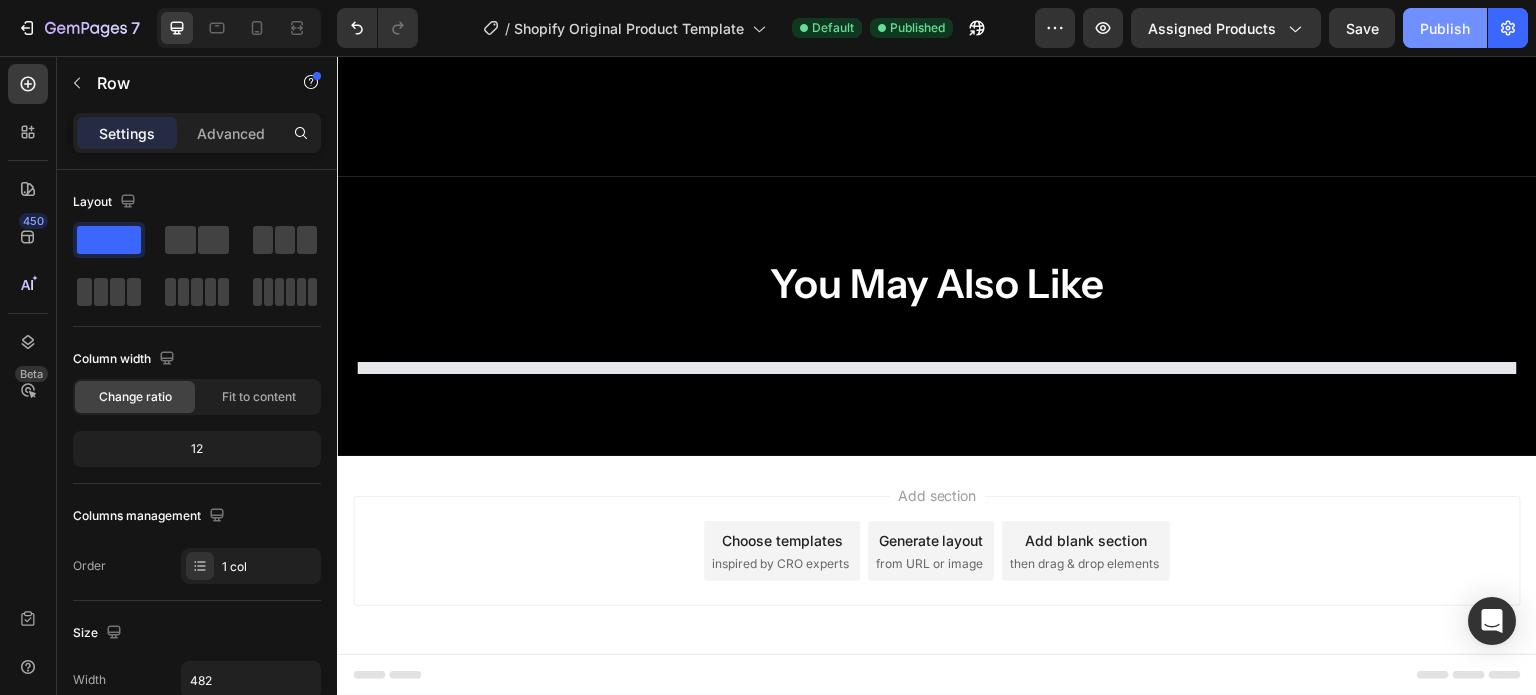 click on "Publish" at bounding box center [1445, 28] 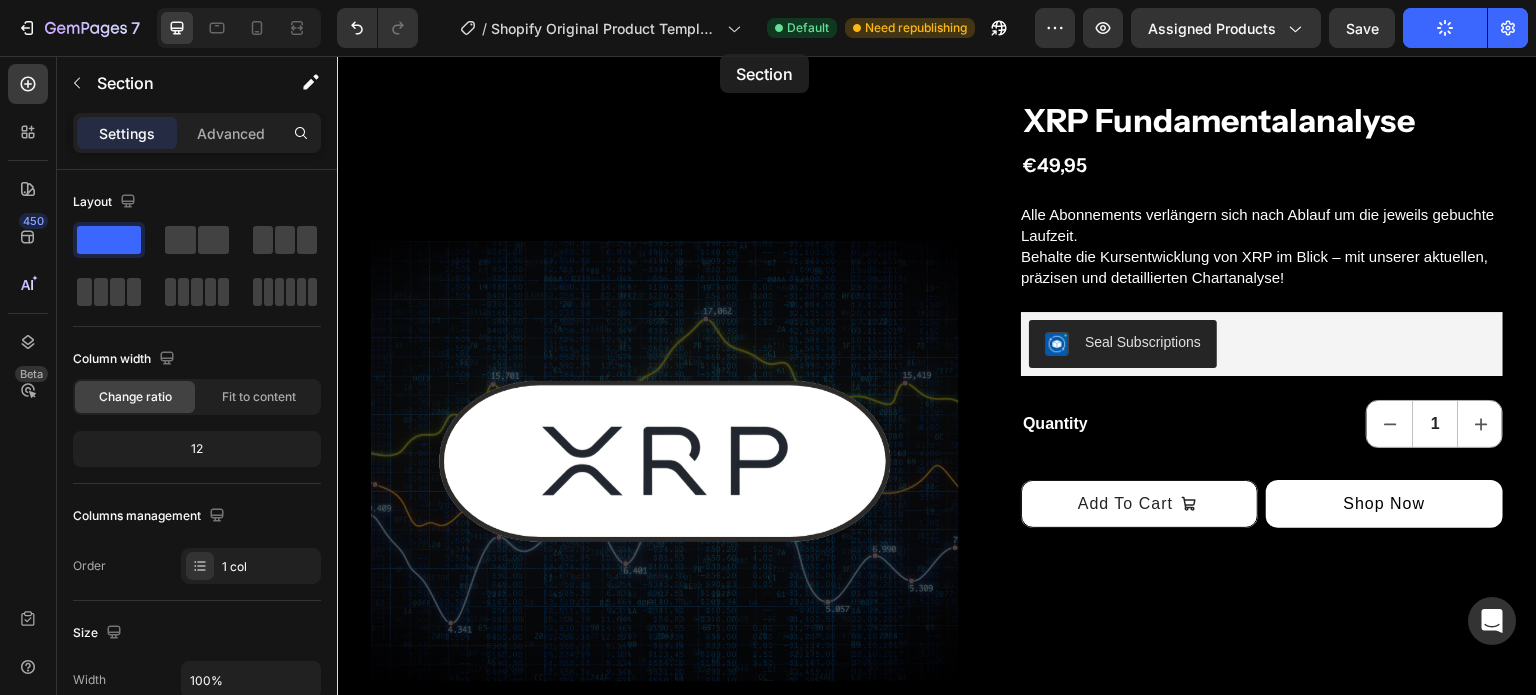 scroll, scrollTop: 0, scrollLeft: 0, axis: both 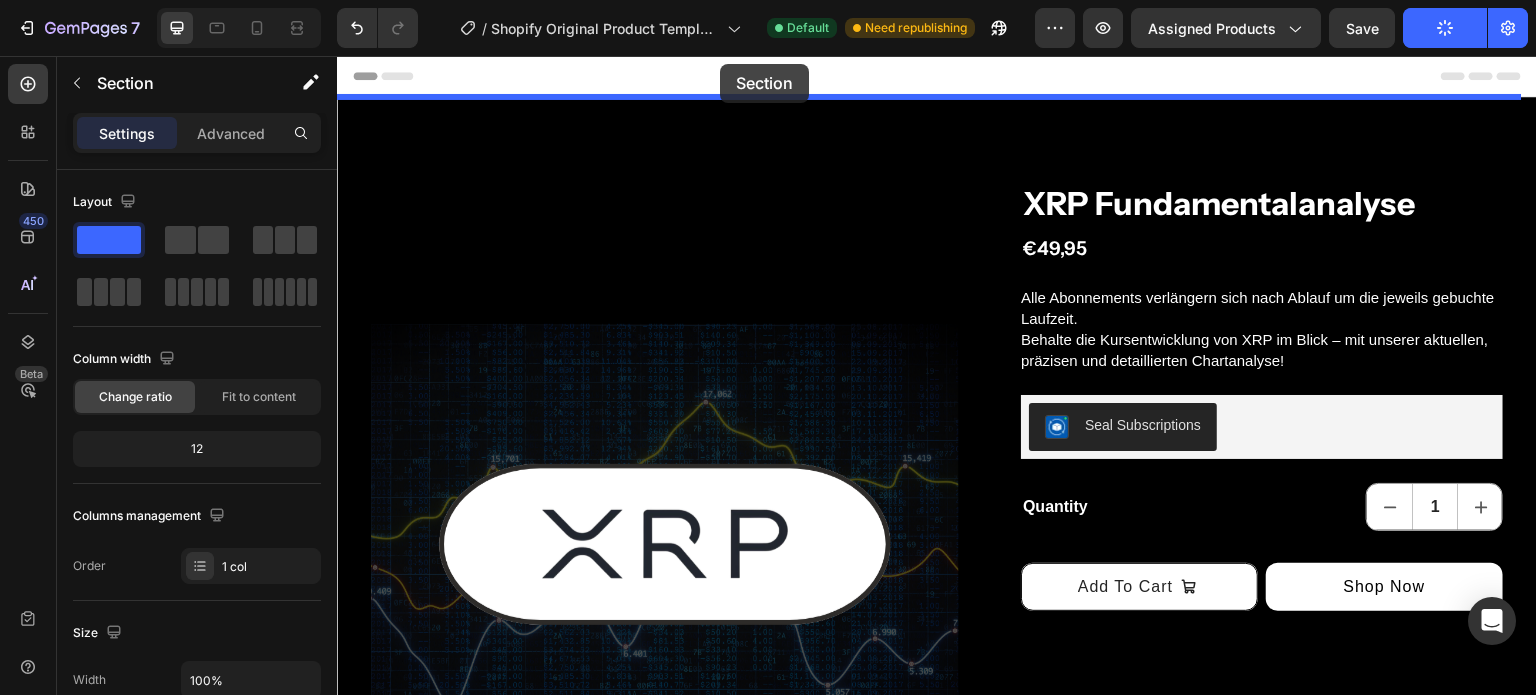 drag, startPoint x: 789, startPoint y: 185, endPoint x: 757, endPoint y: 290, distance: 109.76794 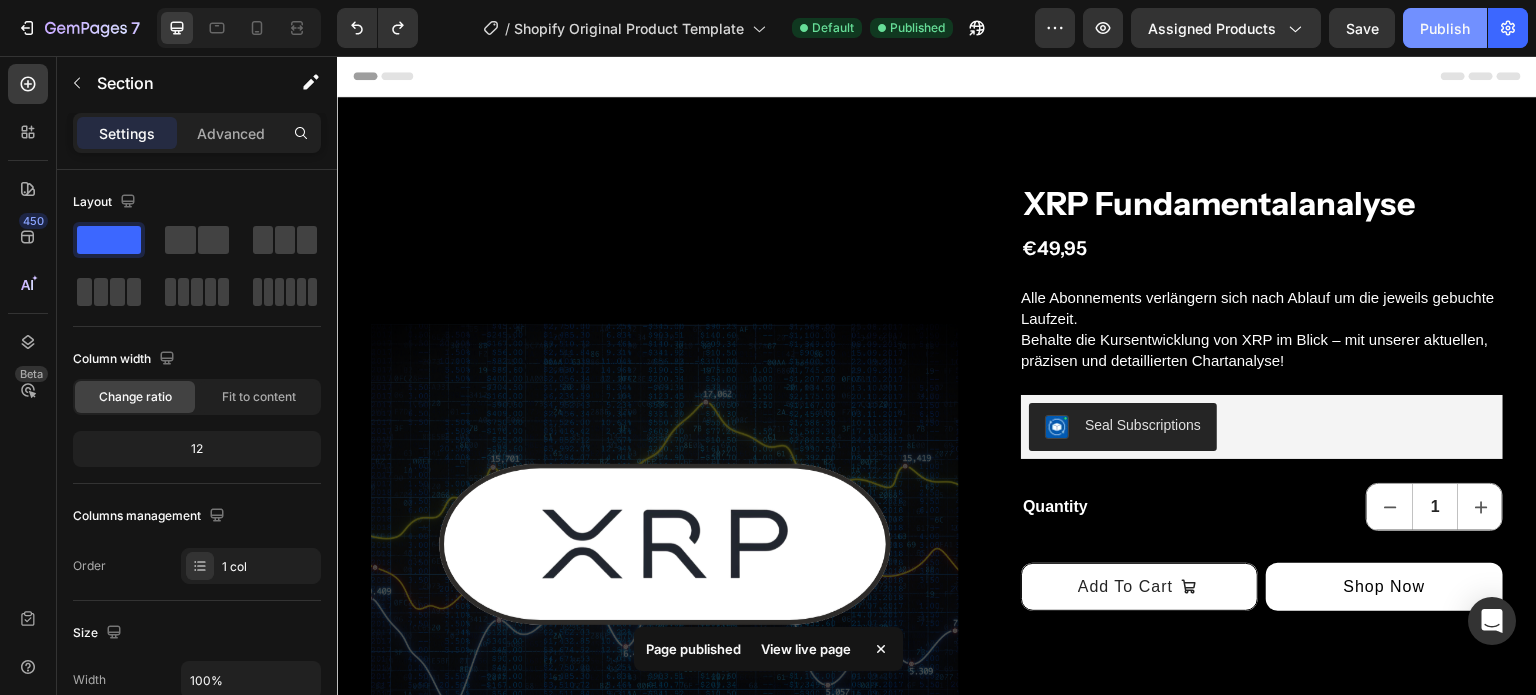 click on "Publish" at bounding box center [1445, 28] 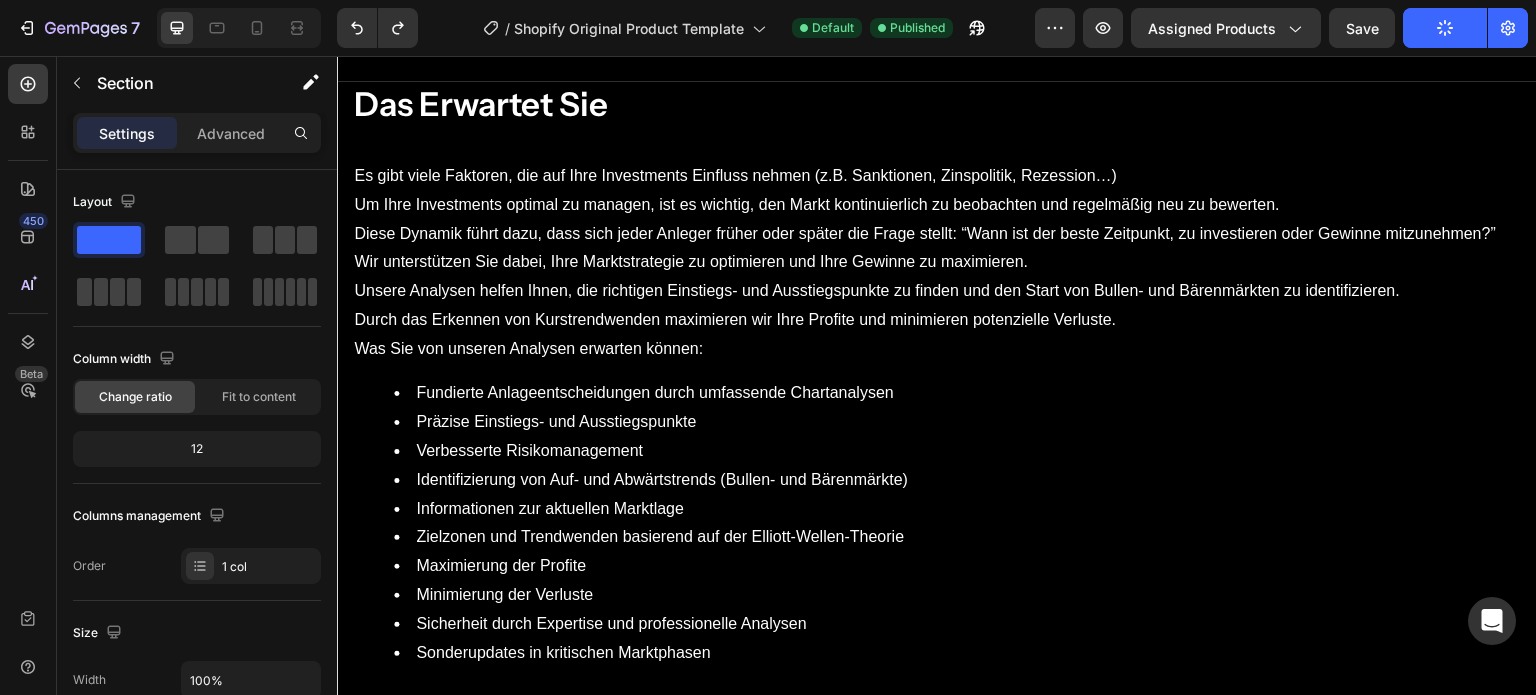 scroll, scrollTop: 1892, scrollLeft: 0, axis: vertical 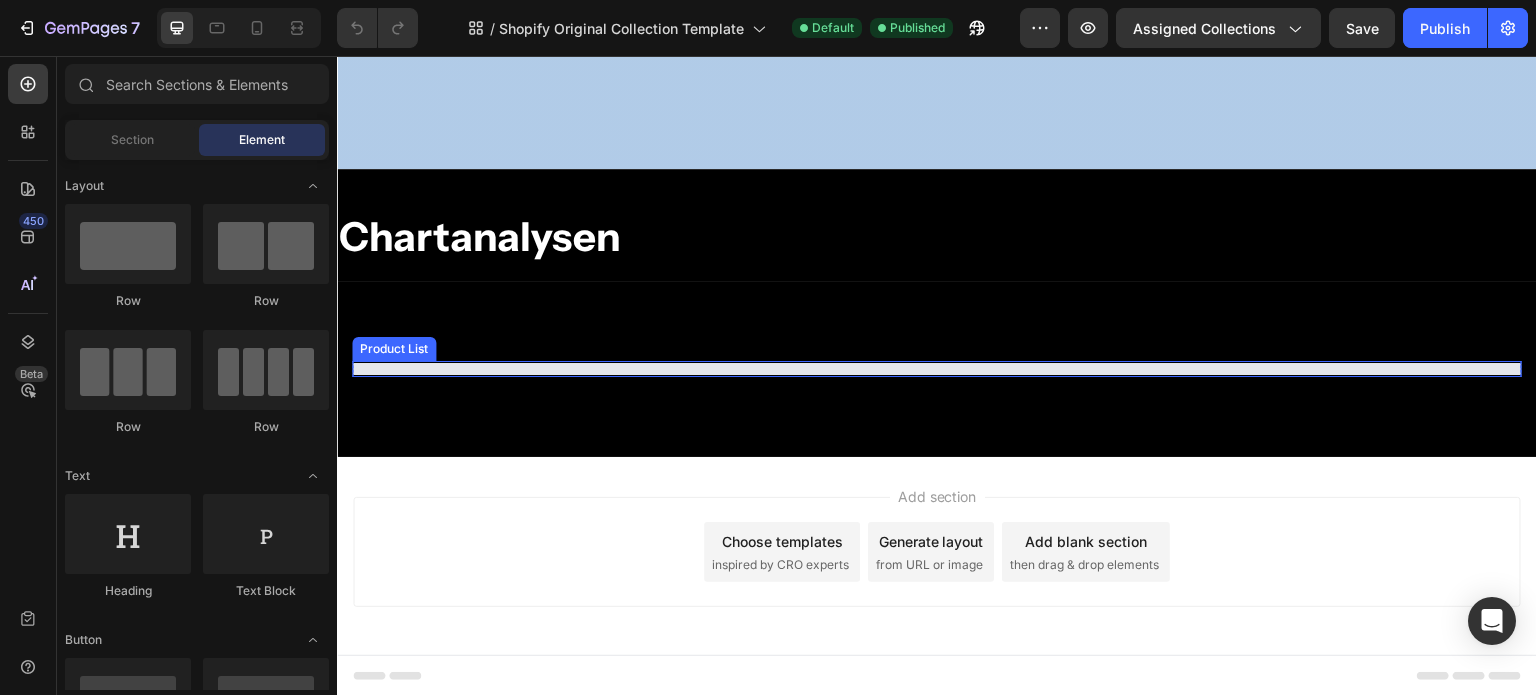 click at bounding box center [937, 369] 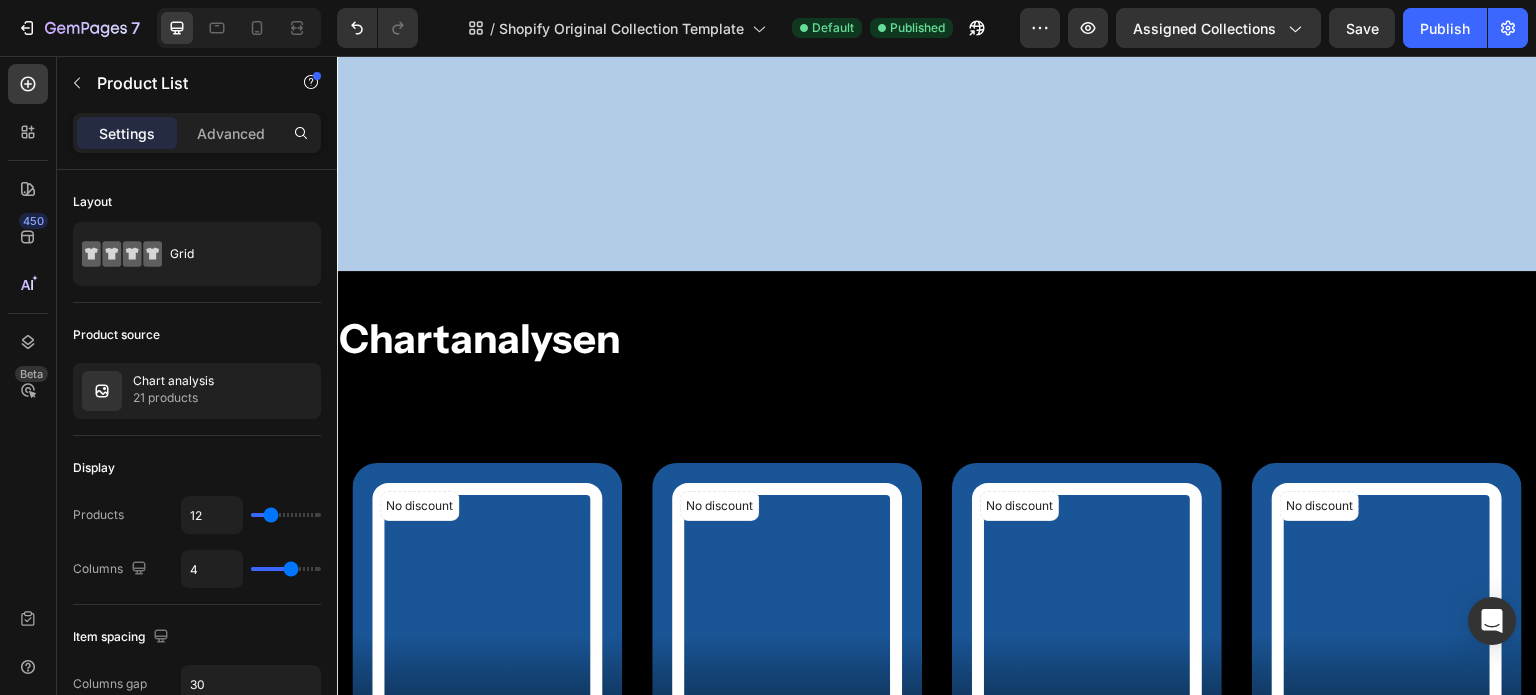 scroll, scrollTop: 511, scrollLeft: 0, axis: vertical 